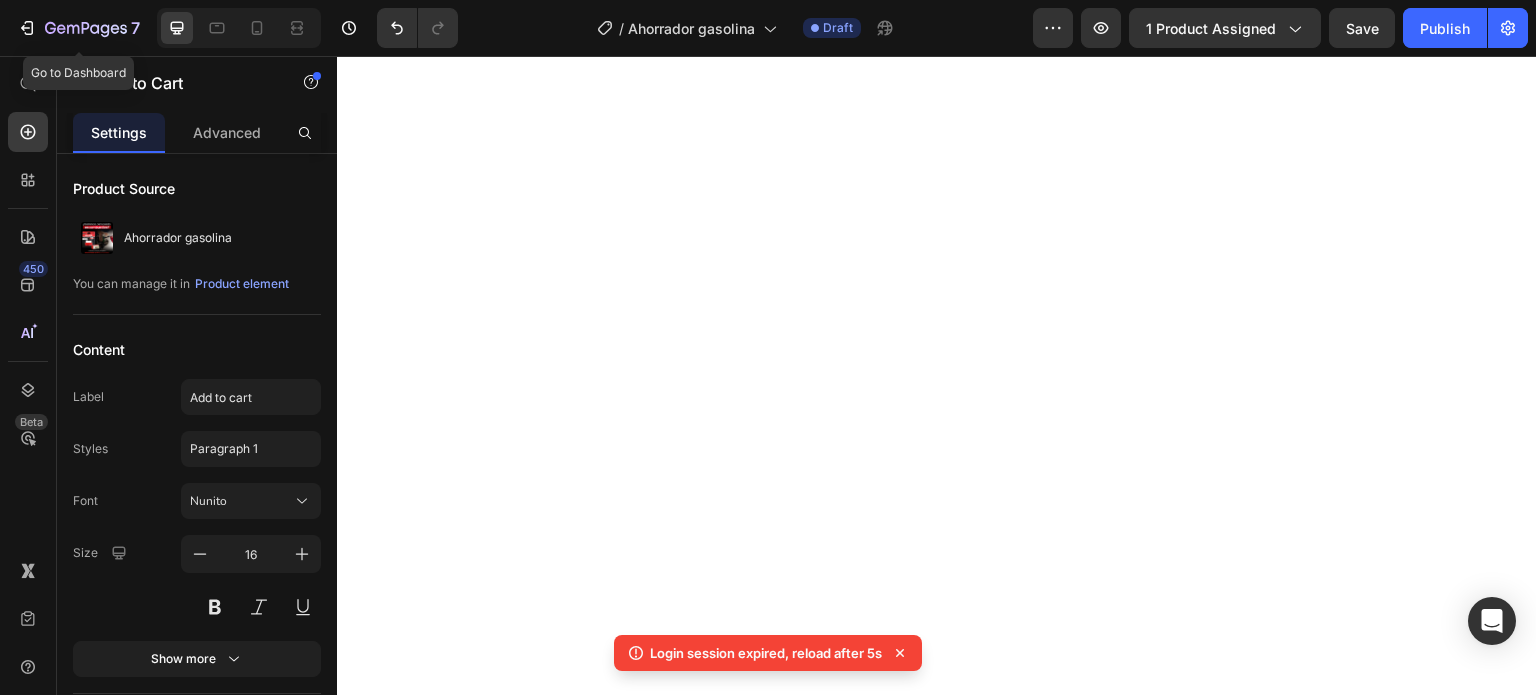 scroll, scrollTop: 0, scrollLeft: 0, axis: both 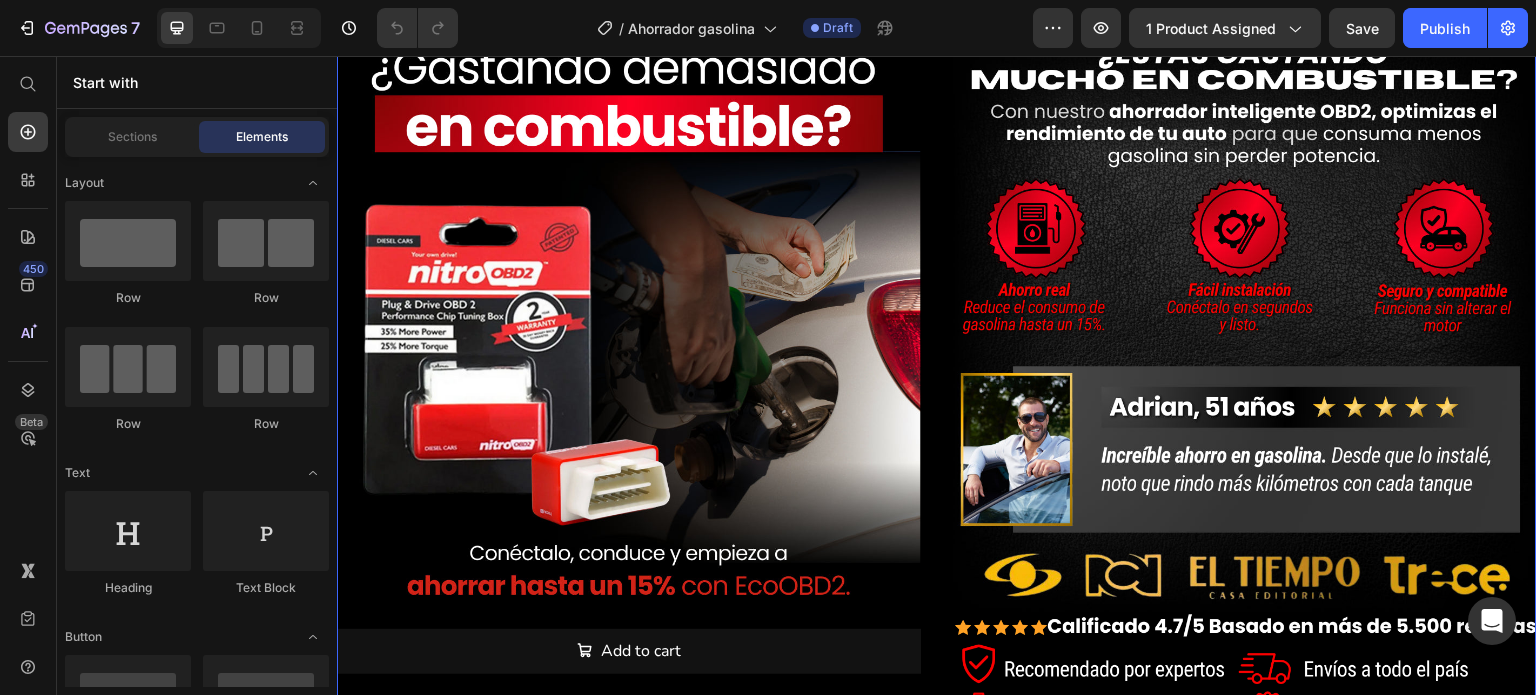 click on "Product Images
Add to cart Add to Cart Image Image Product" at bounding box center (937, 388) 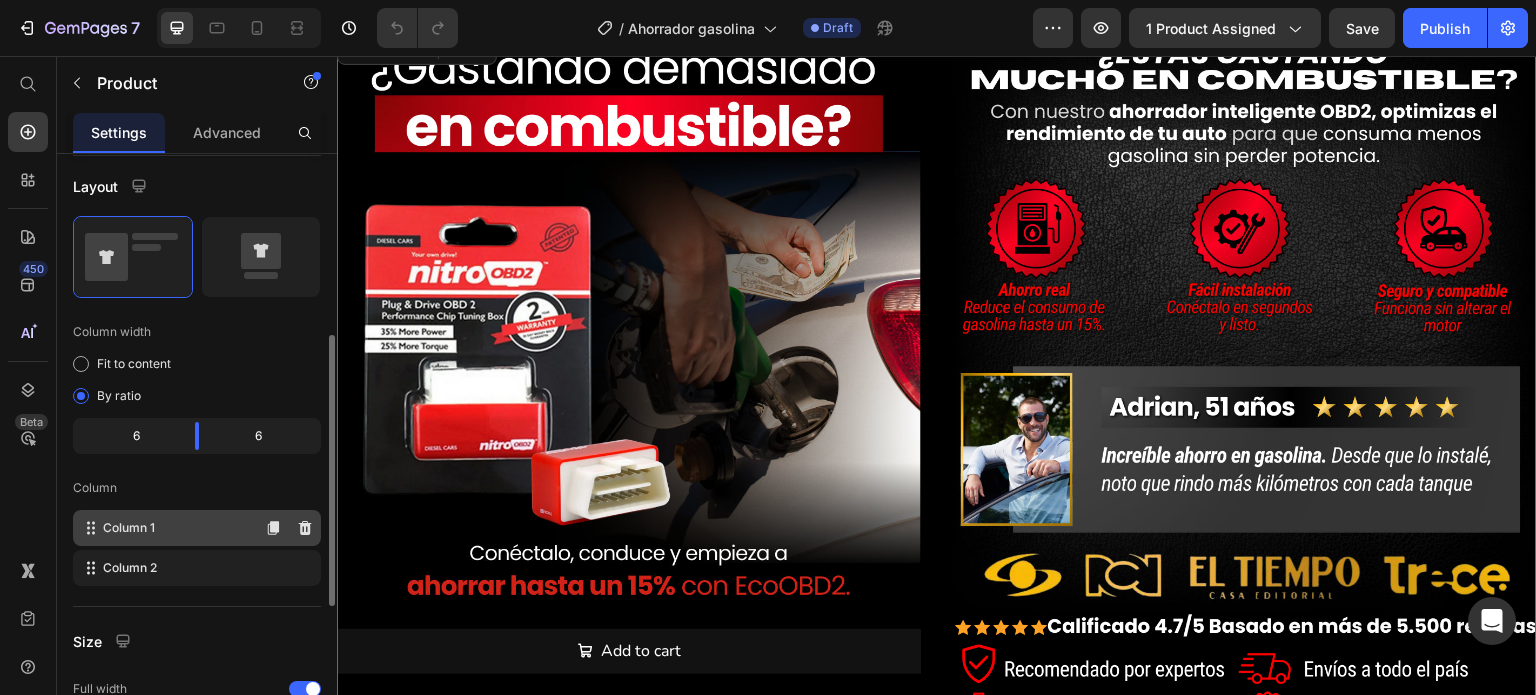 scroll, scrollTop: 600, scrollLeft: 0, axis: vertical 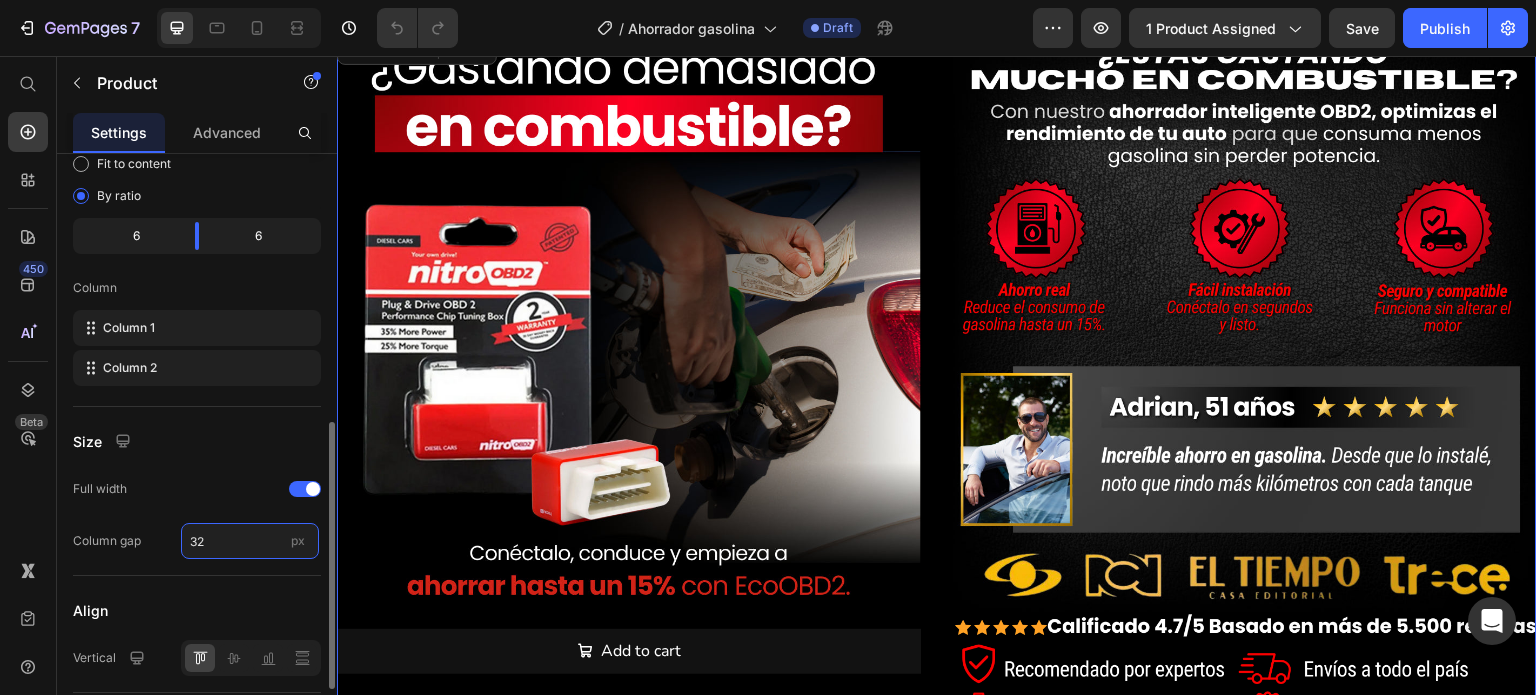 click on "32" at bounding box center (250, 541) 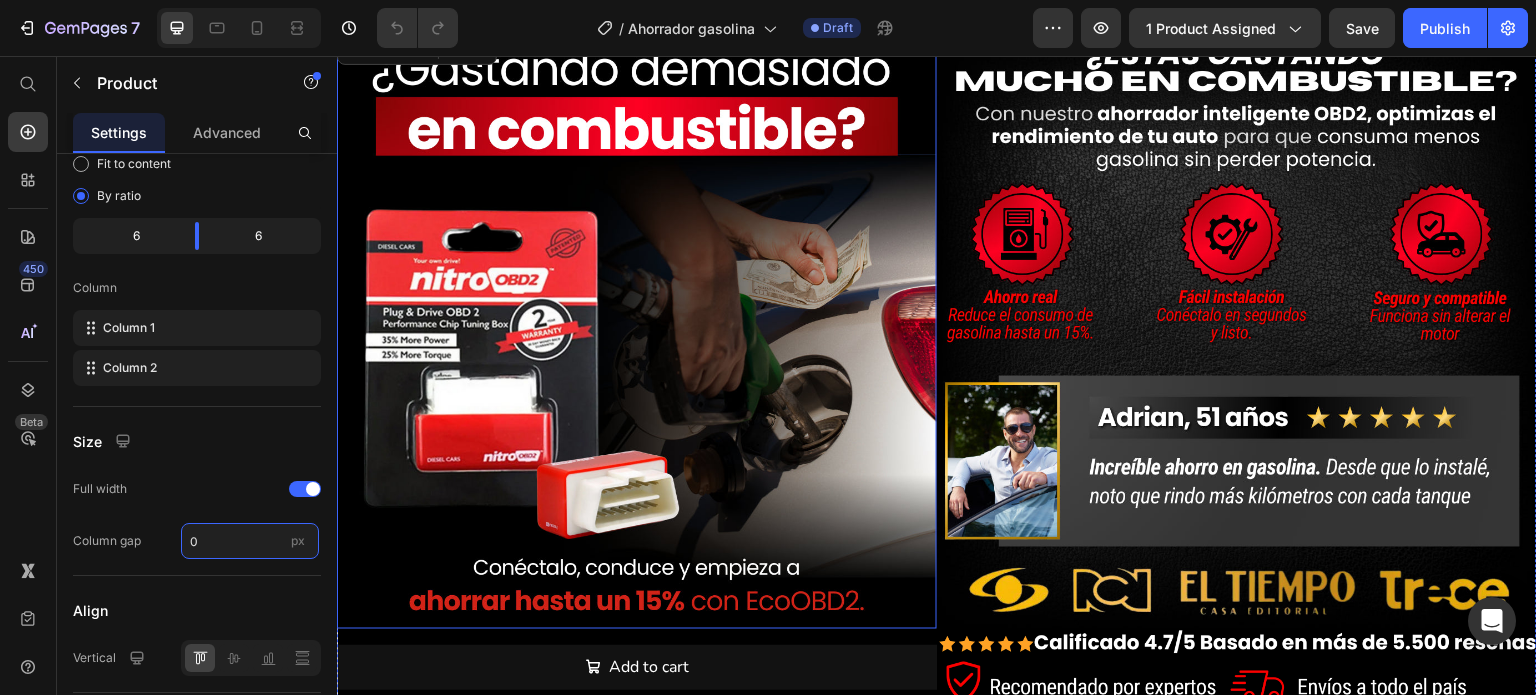 scroll, scrollTop: 0, scrollLeft: 0, axis: both 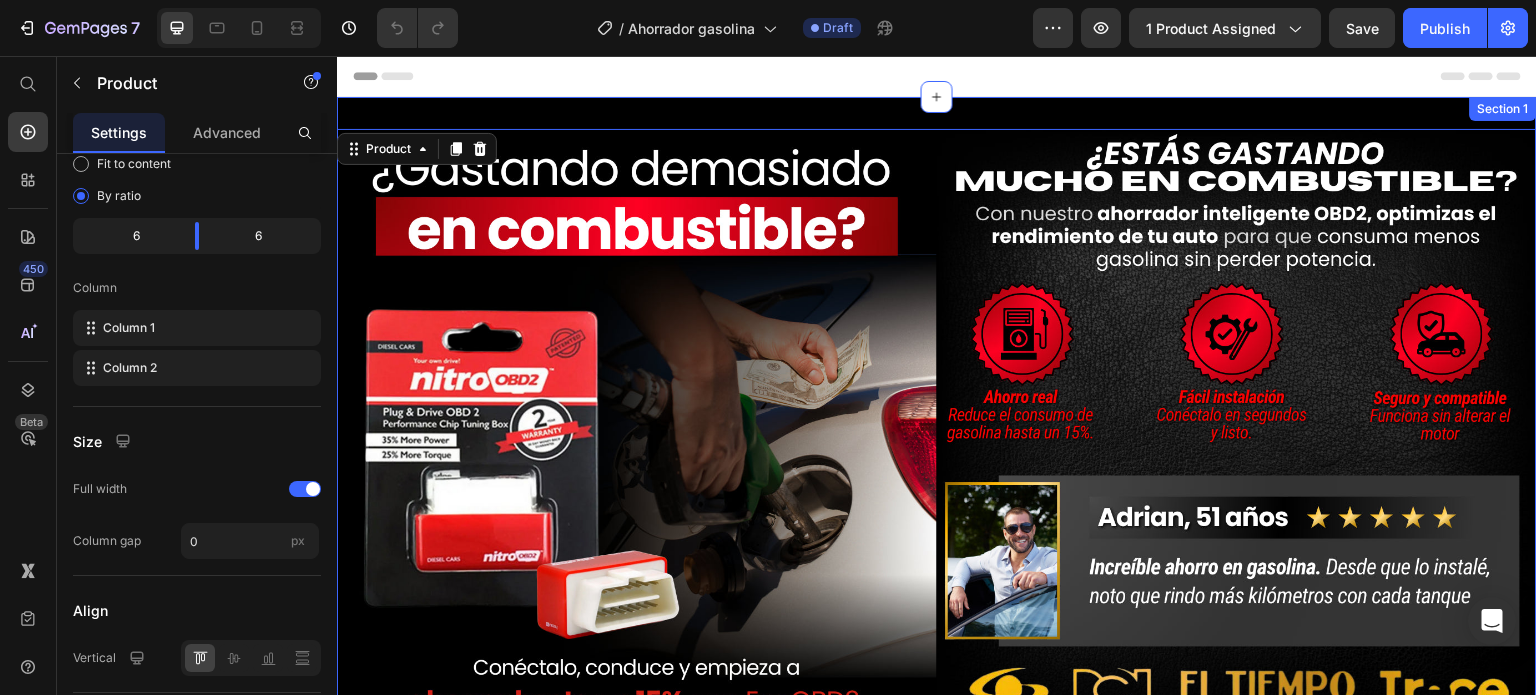 click on "Product Images
Add to cart Add to Cart Image Image Product   0 Section 1" at bounding box center (937, 498) 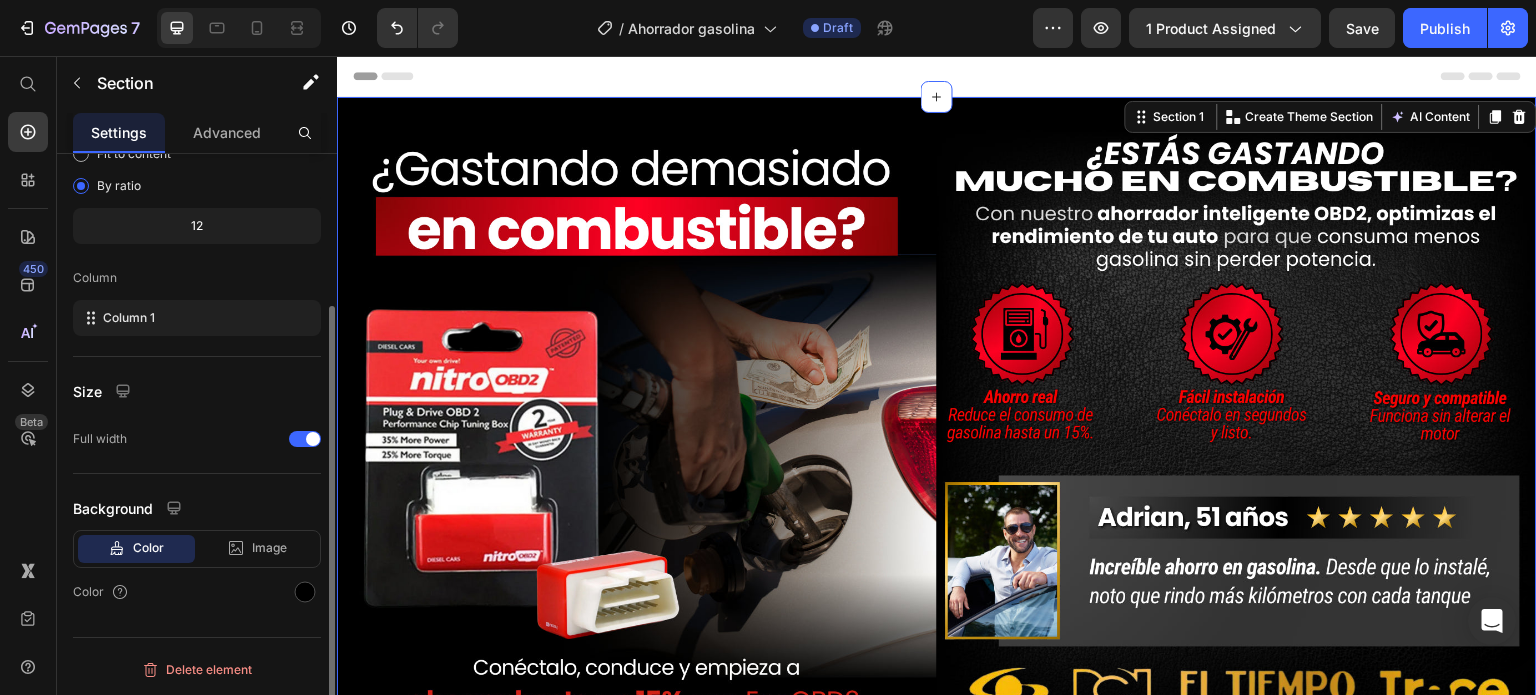 scroll, scrollTop: 0, scrollLeft: 0, axis: both 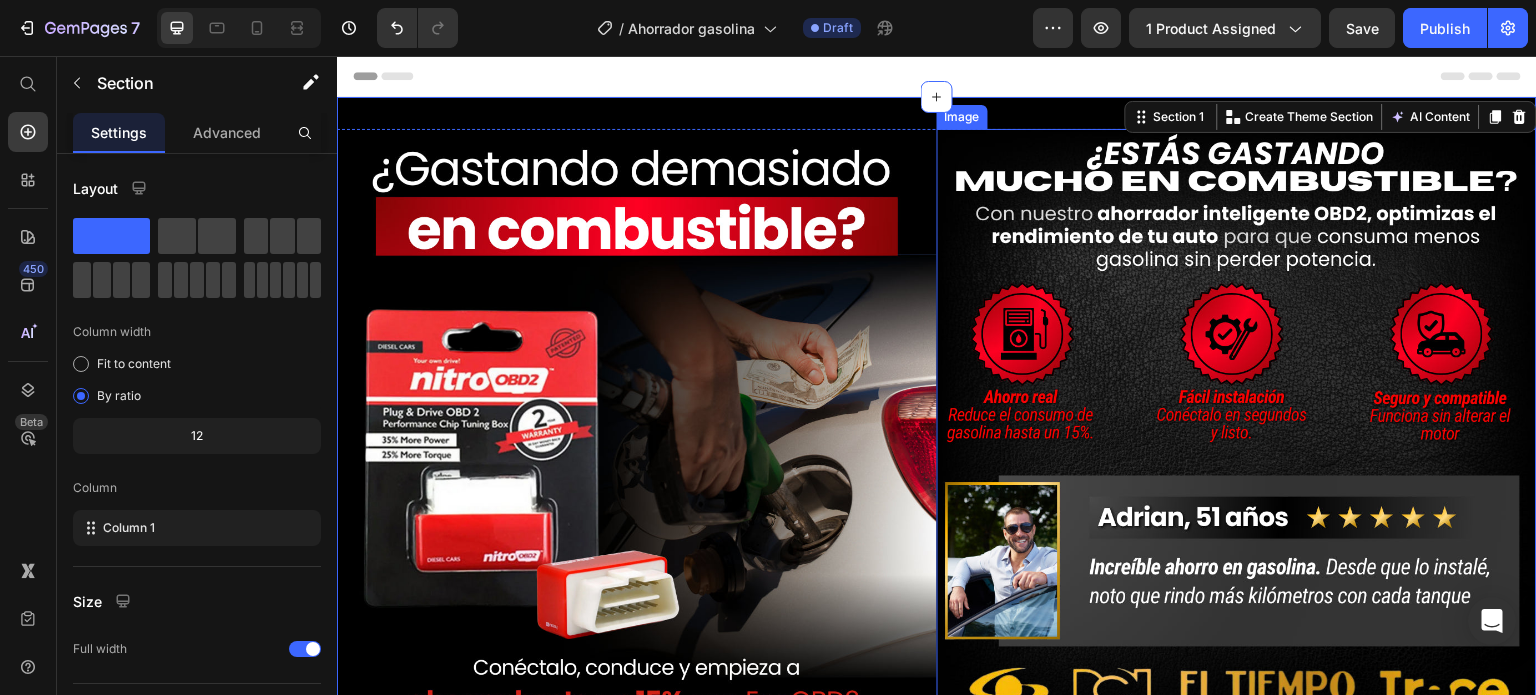 click at bounding box center [1237, 429] 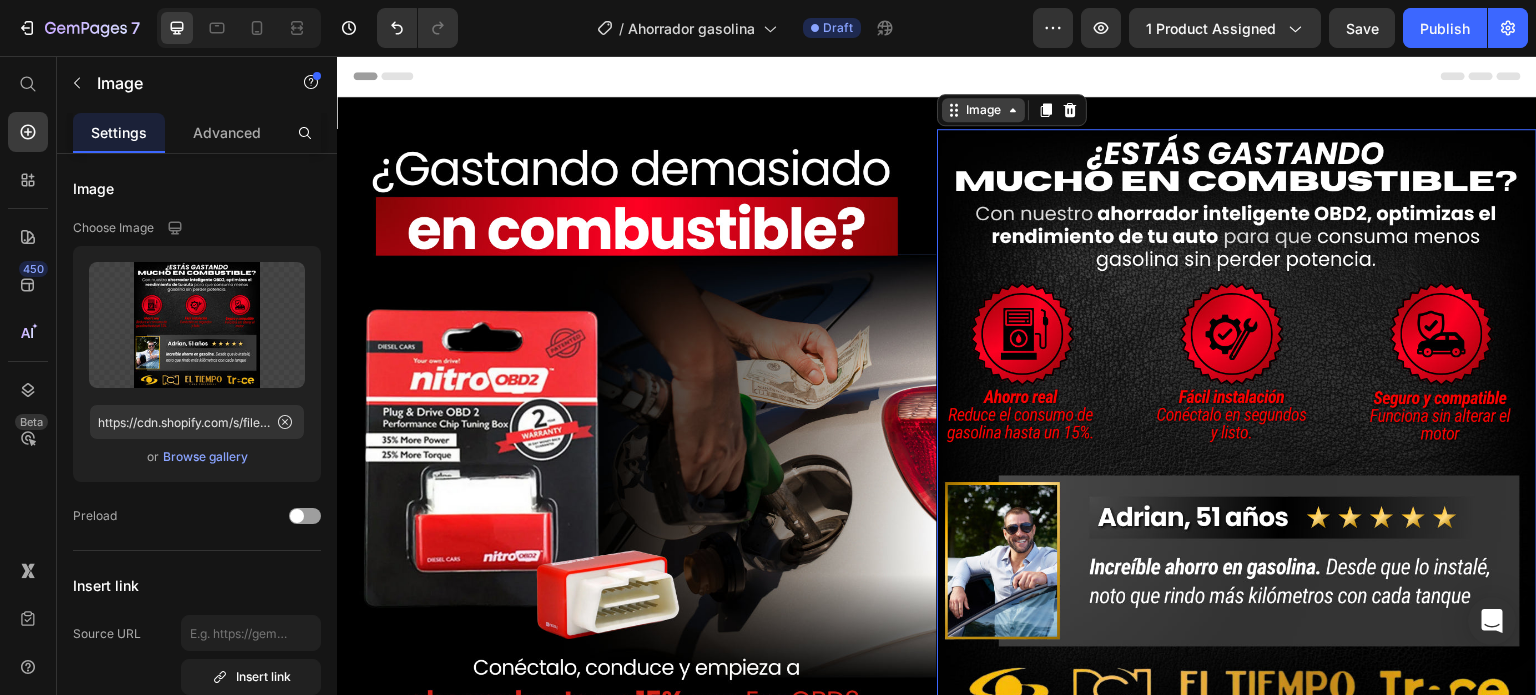 click on "Image" at bounding box center (983, 110) 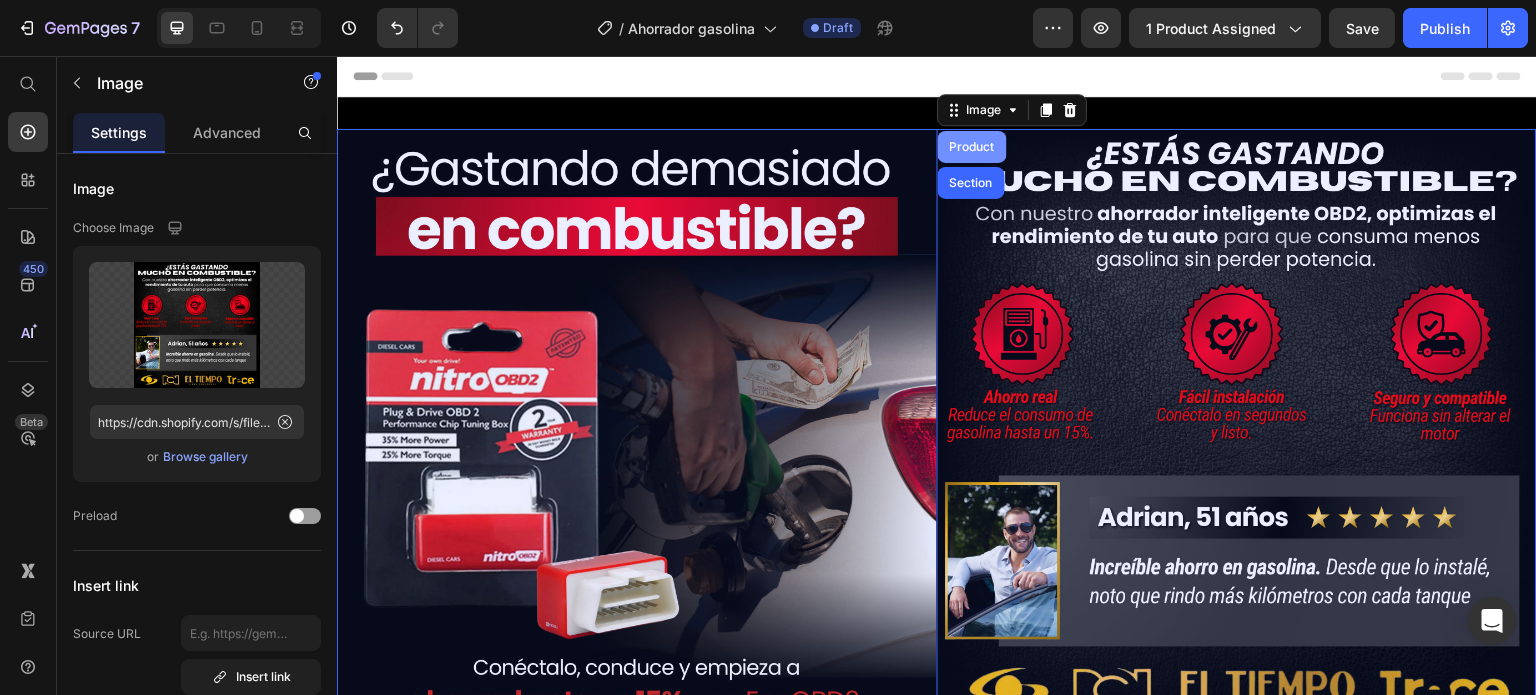 click on "Product" at bounding box center (972, 147) 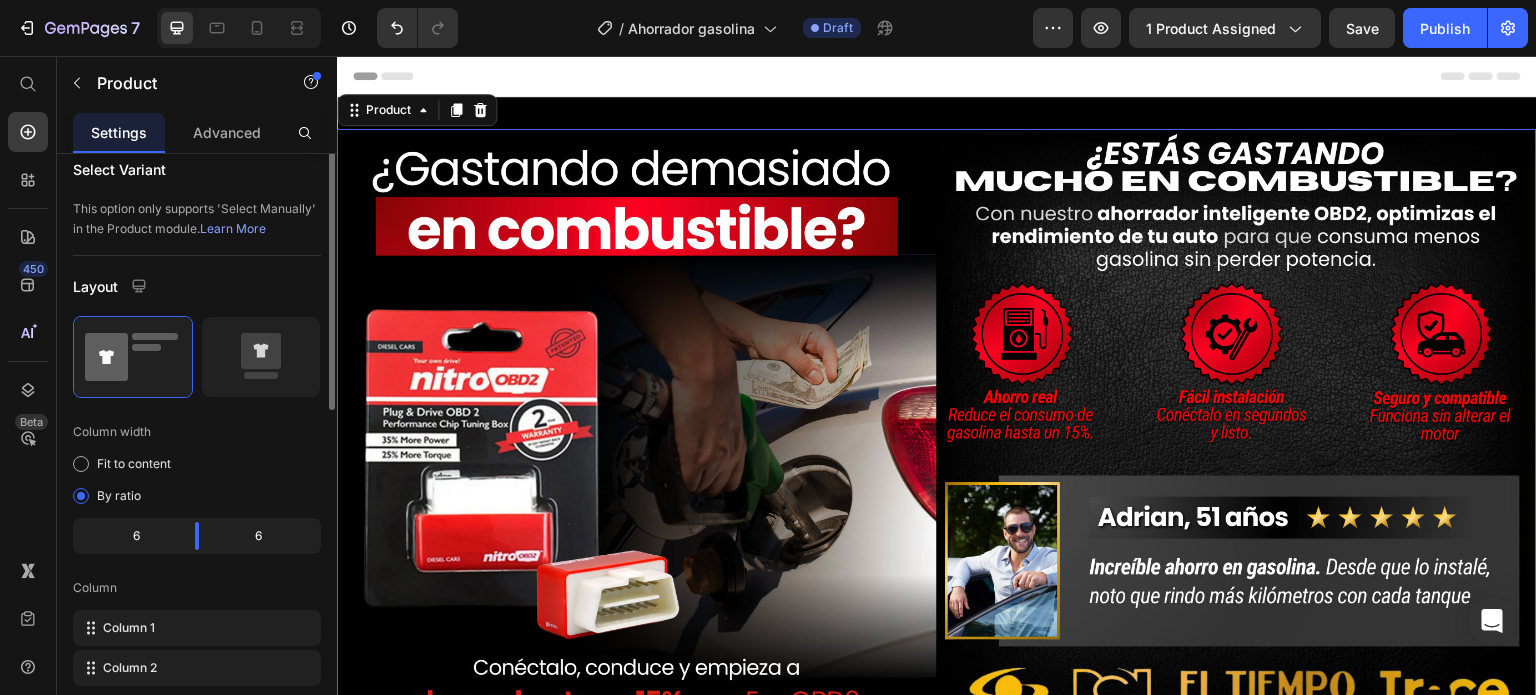 scroll, scrollTop: 500, scrollLeft: 0, axis: vertical 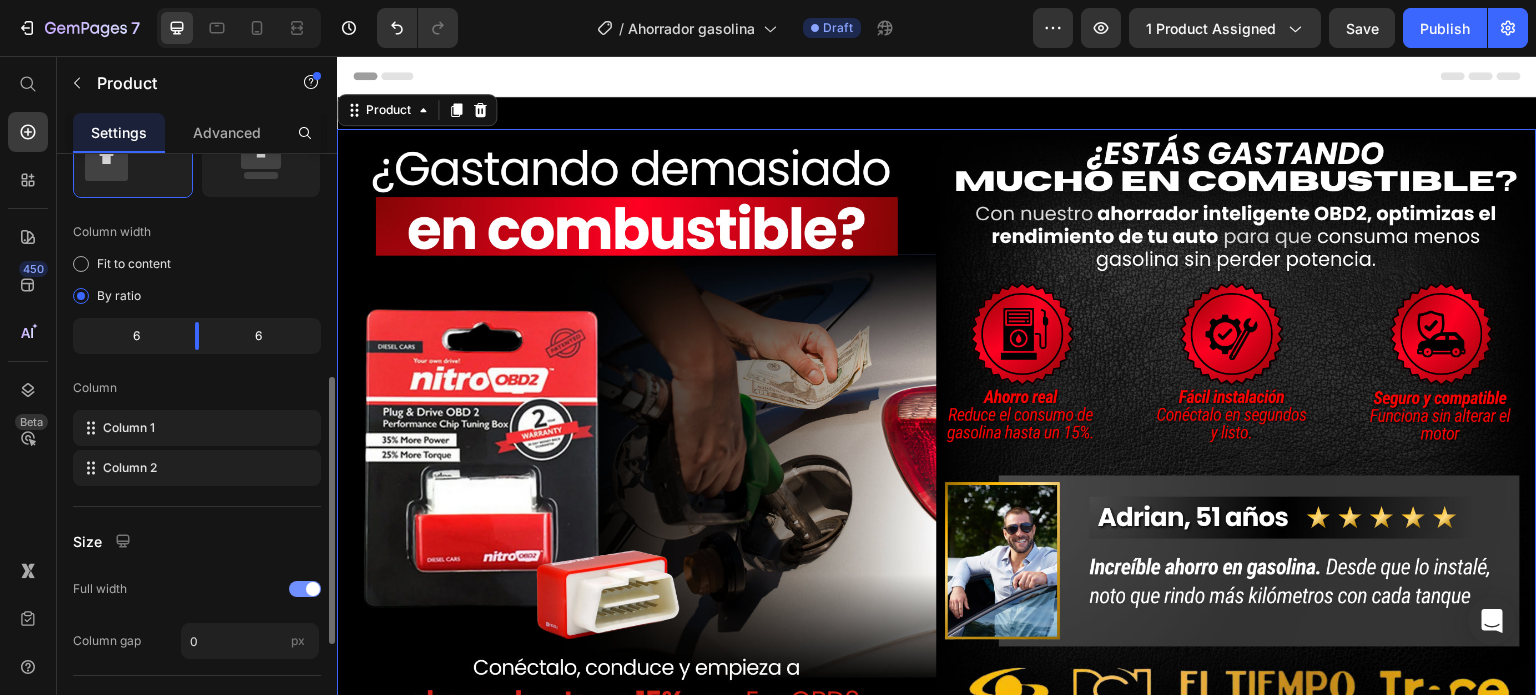 click at bounding box center (313, 589) 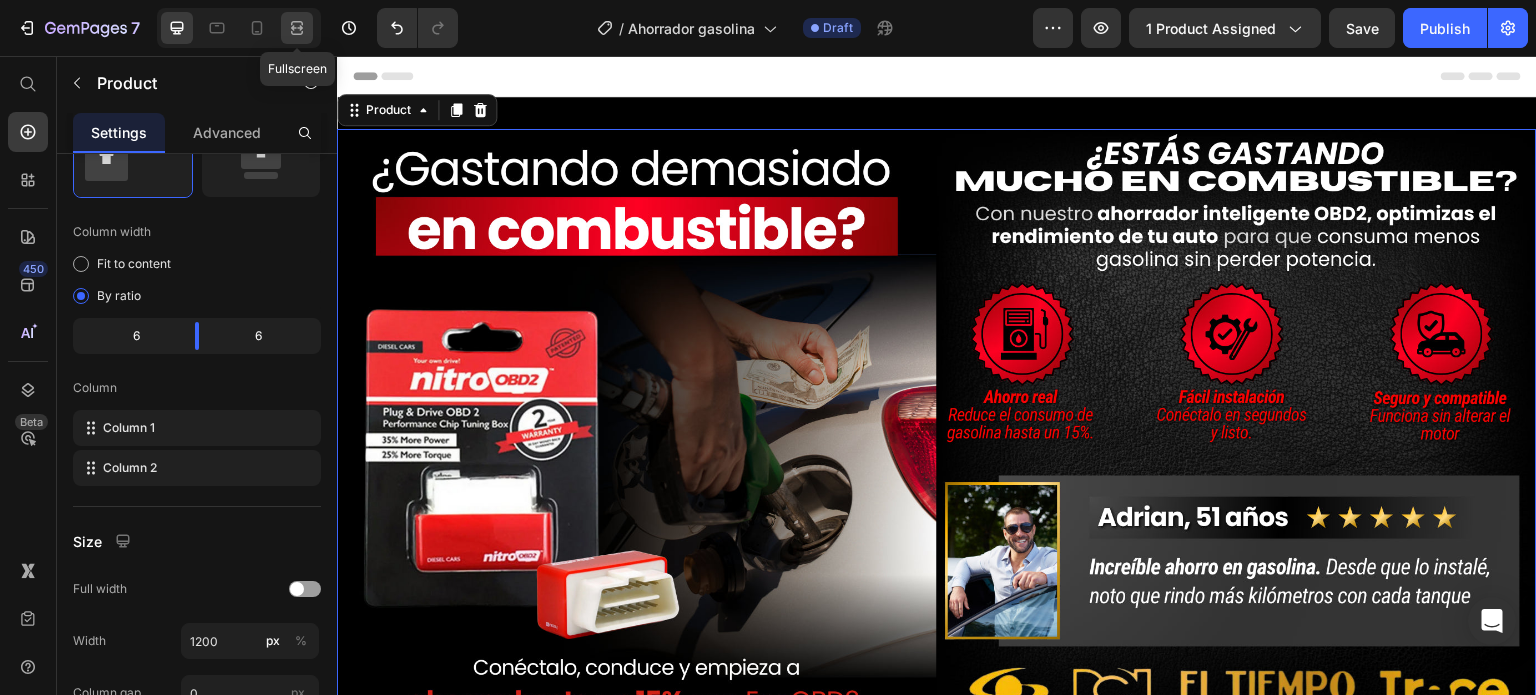 click 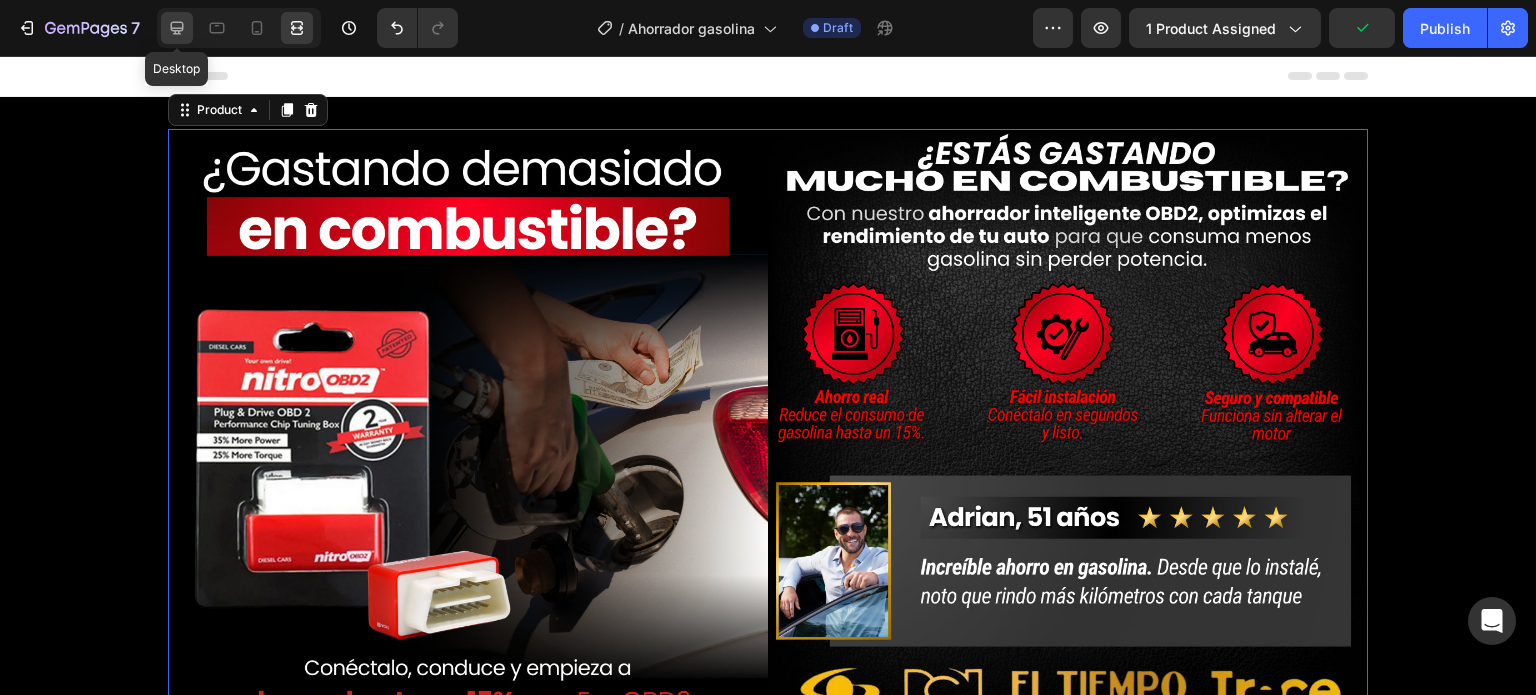 click 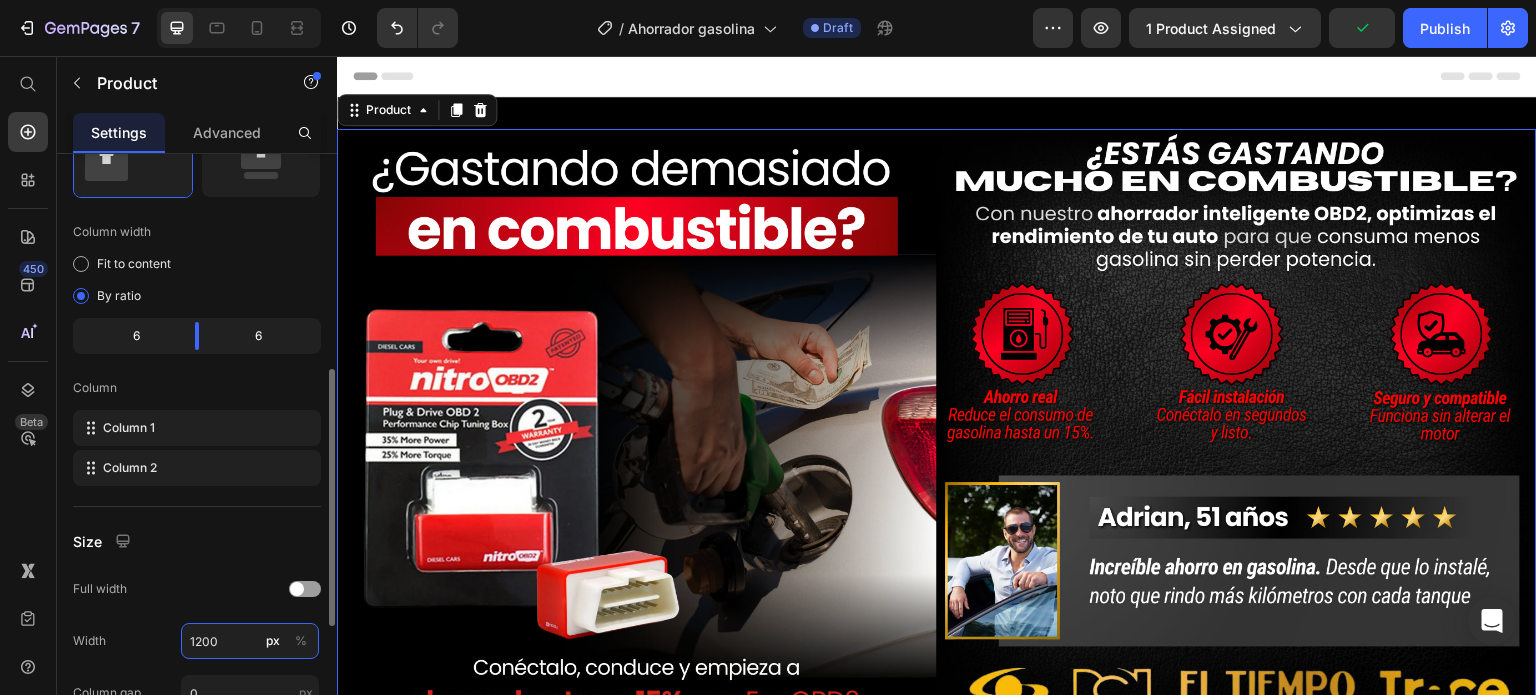 click on "1200" at bounding box center (250, 641) 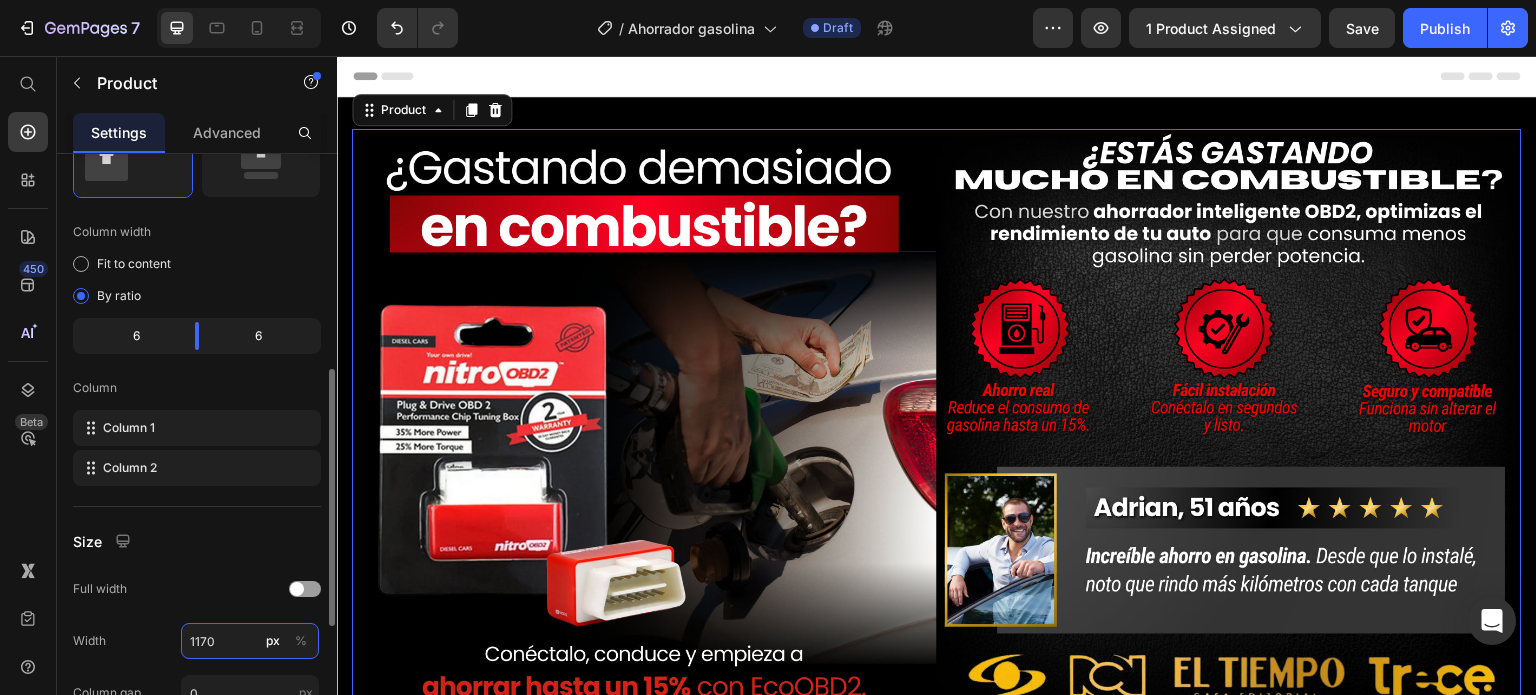 type on "1170" 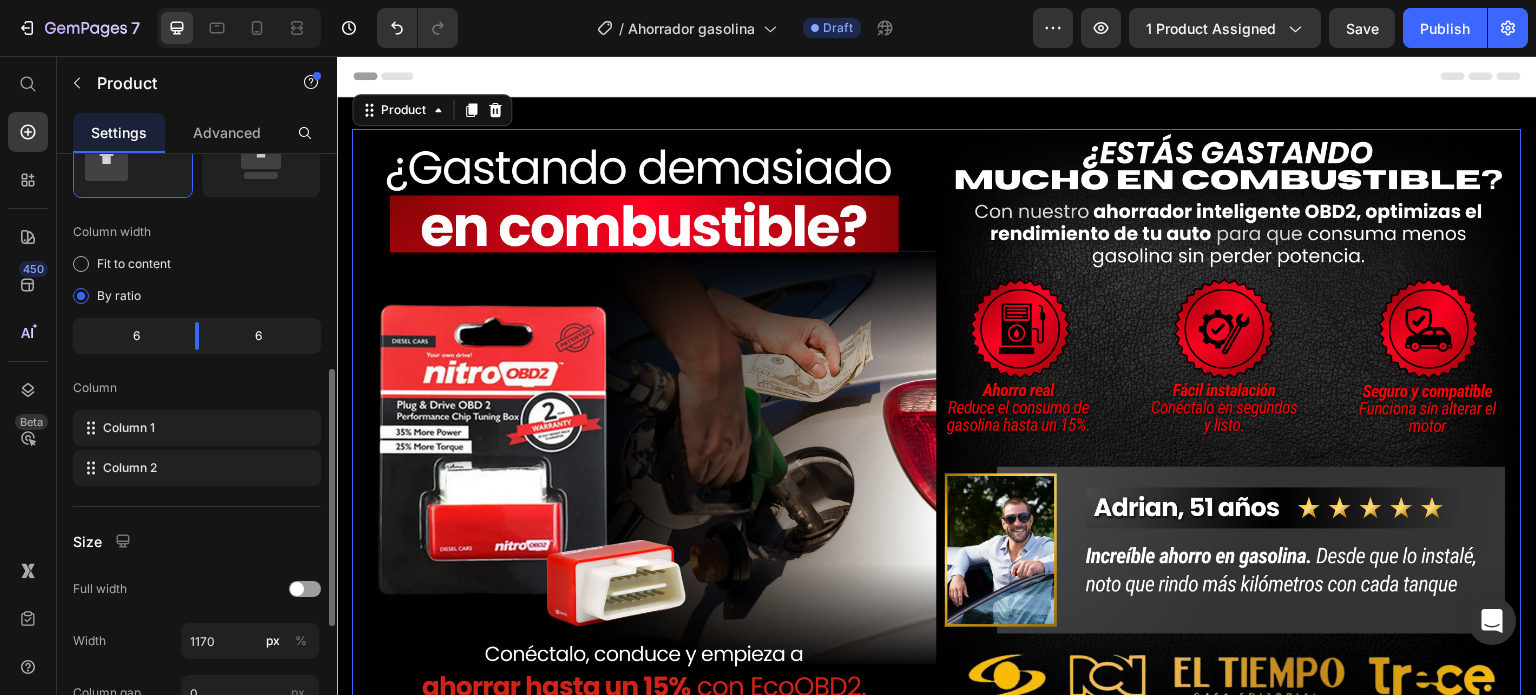 click on "Size" at bounding box center (197, 541) 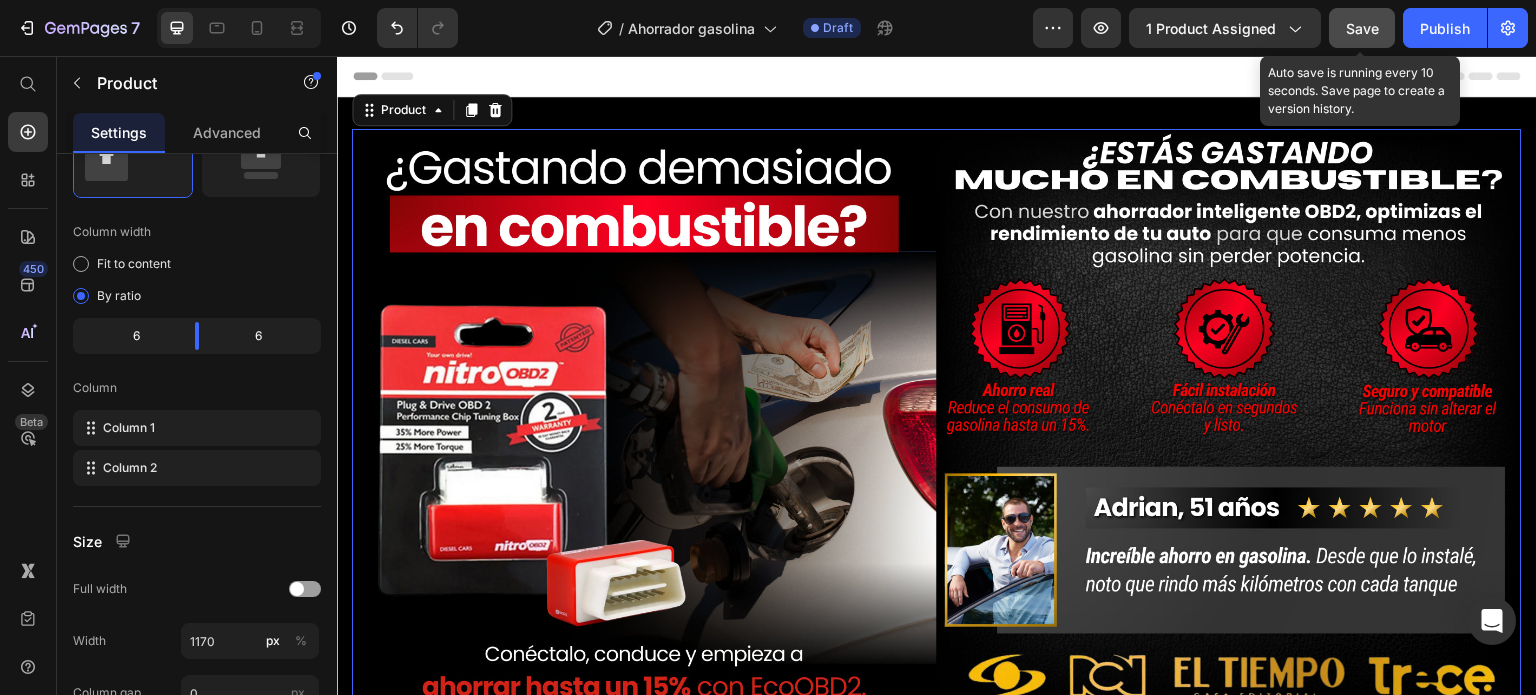 click on "Save" at bounding box center [1362, 28] 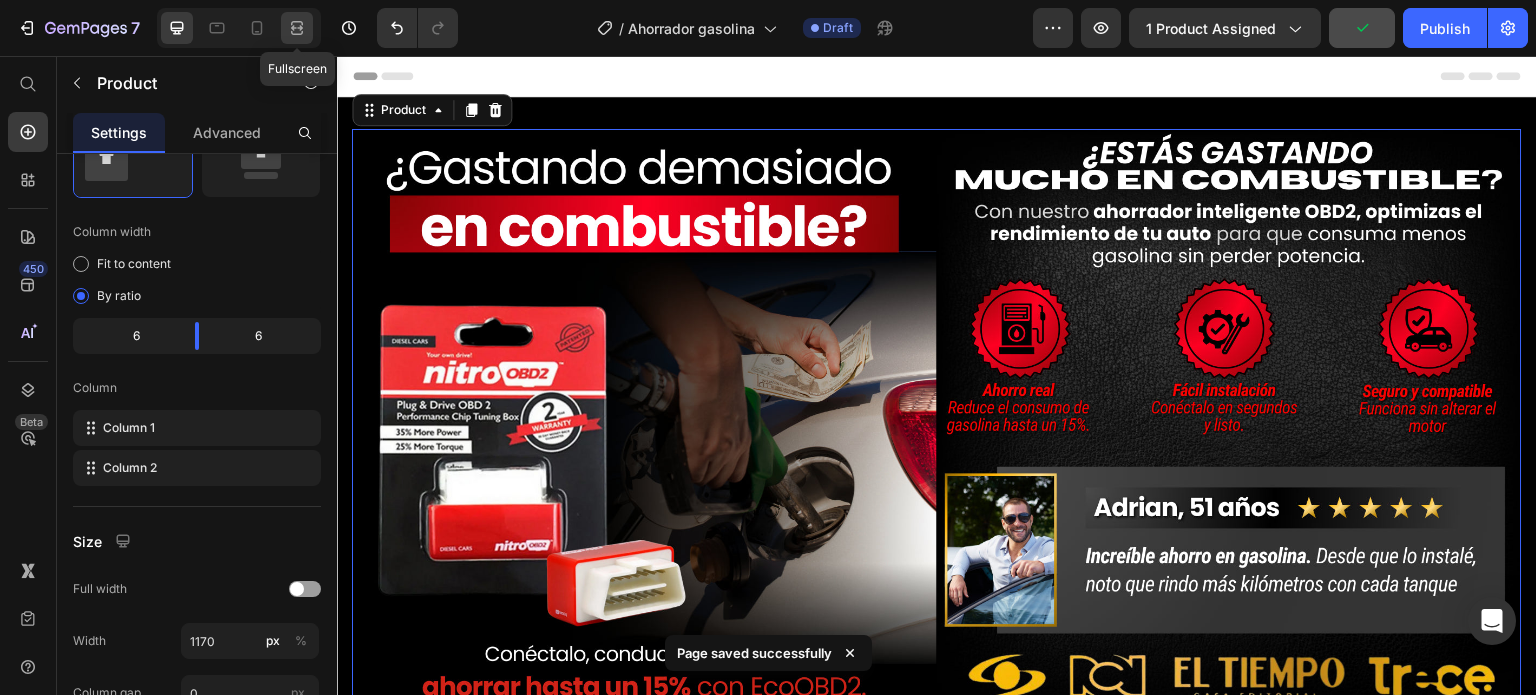 click 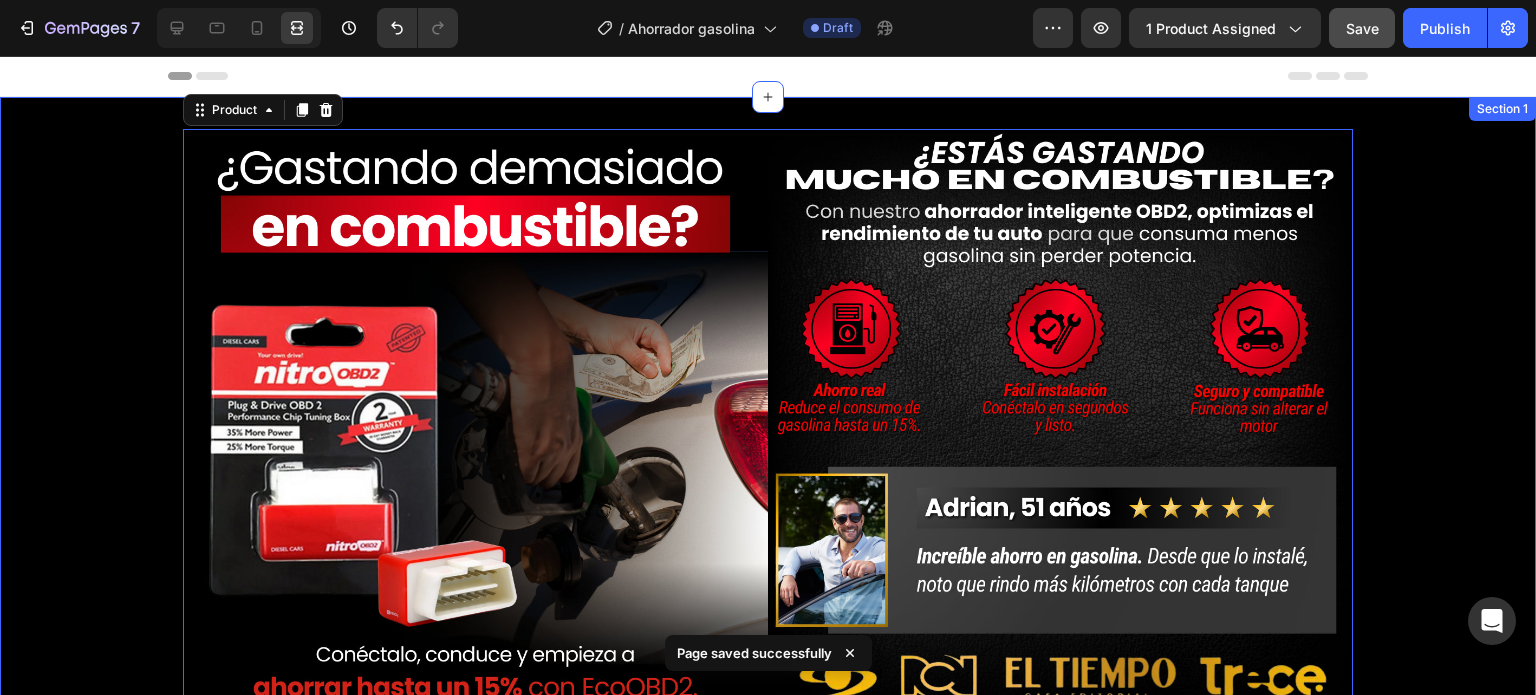 click on "Product Images
Add to cart Add to Cart Image Image Product   0 Section 1" at bounding box center [768, 489] 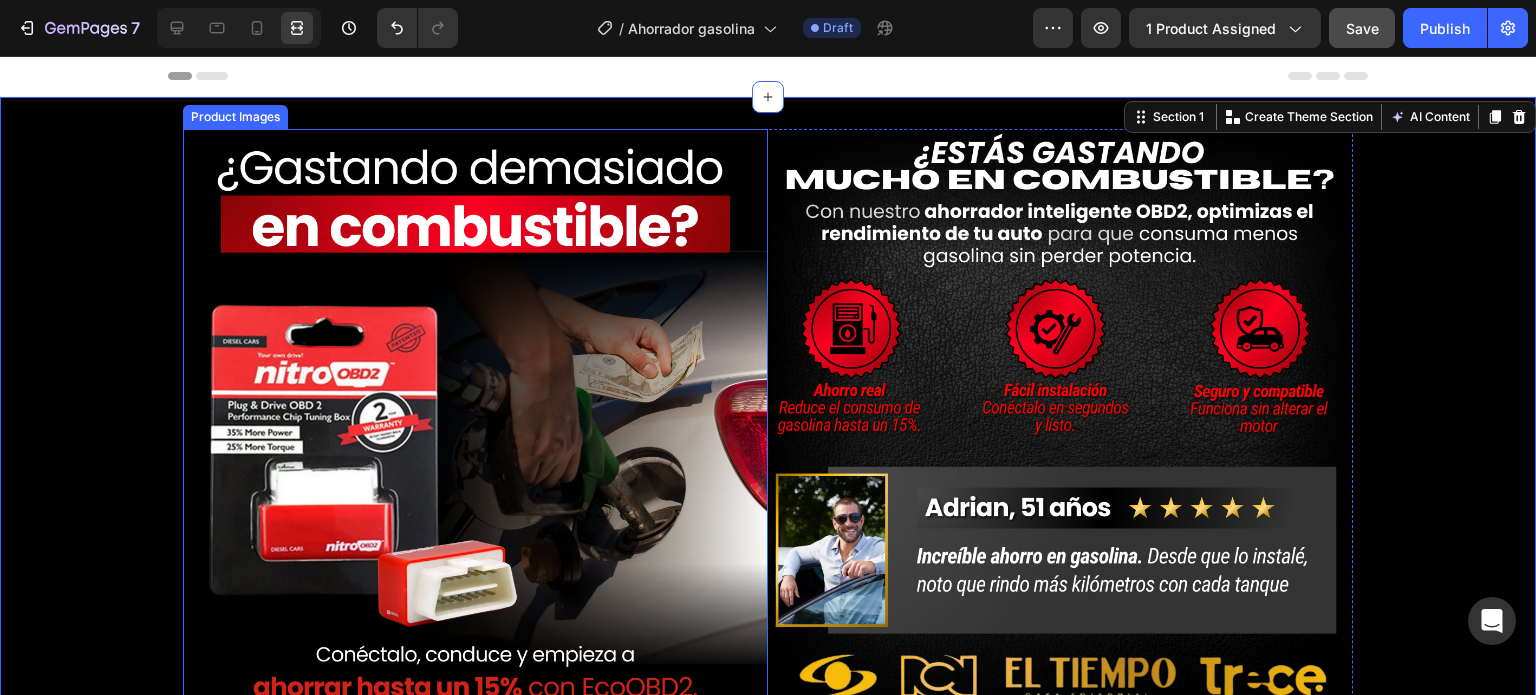 scroll, scrollTop: 300, scrollLeft: 0, axis: vertical 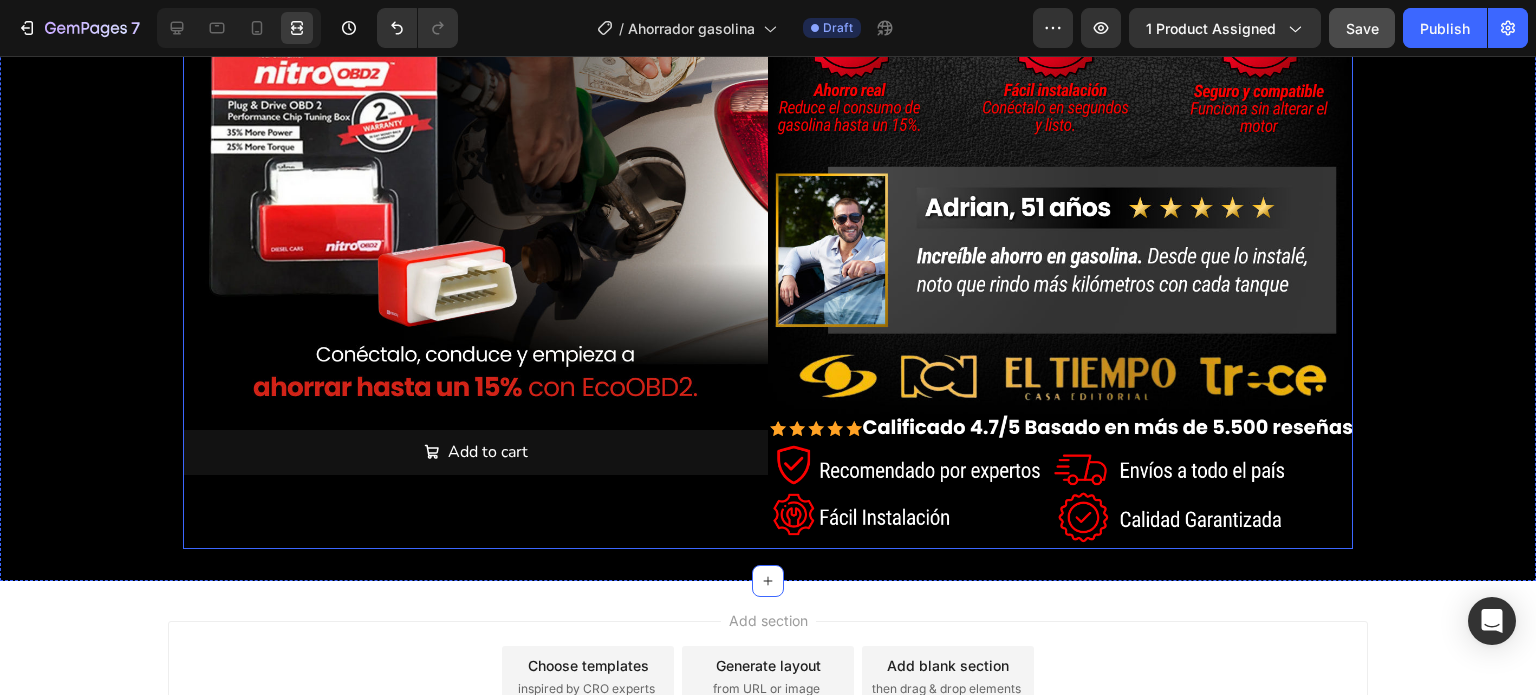 click on "Product Images
Add to cart Add to Cart" at bounding box center (475, 189) 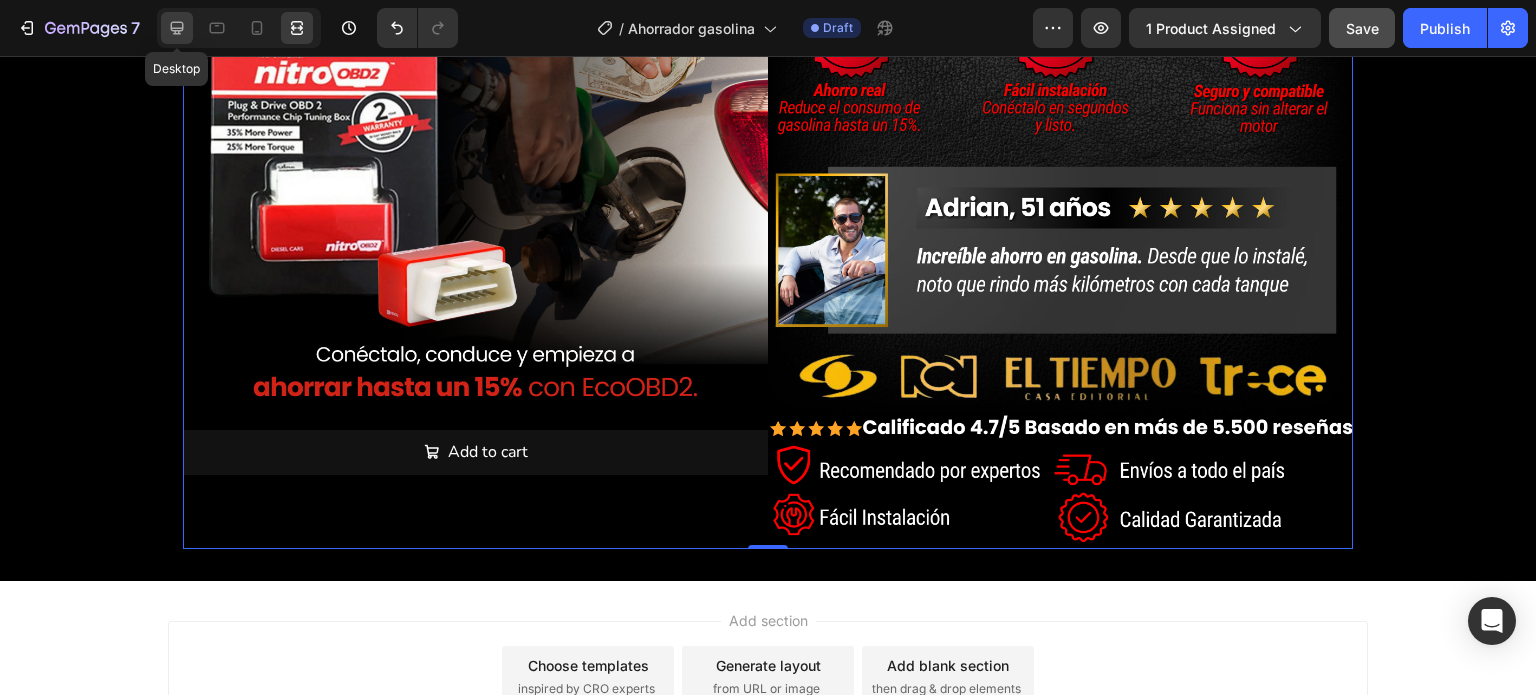 click 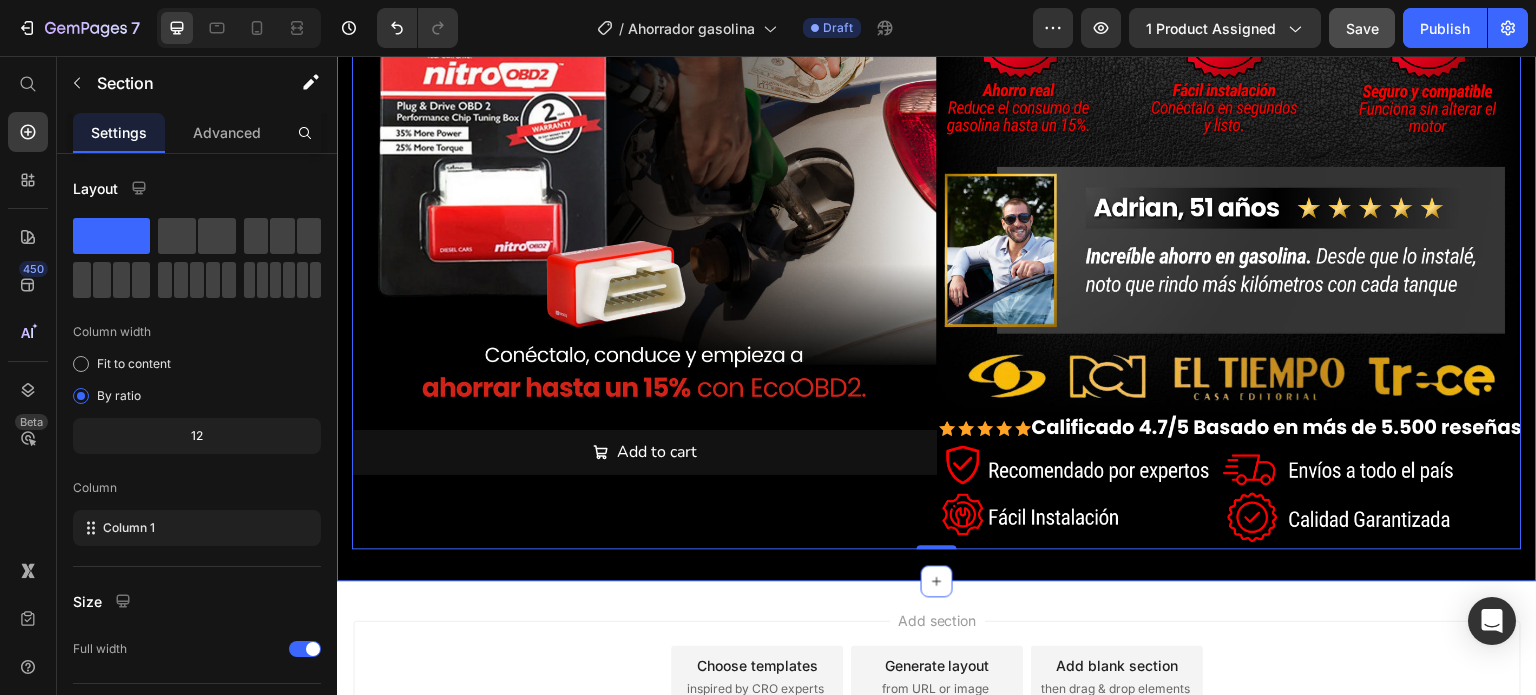 click on "Product Images
Add to cart Add to Cart Image Image Product   0 Section 1" at bounding box center (937, 189) 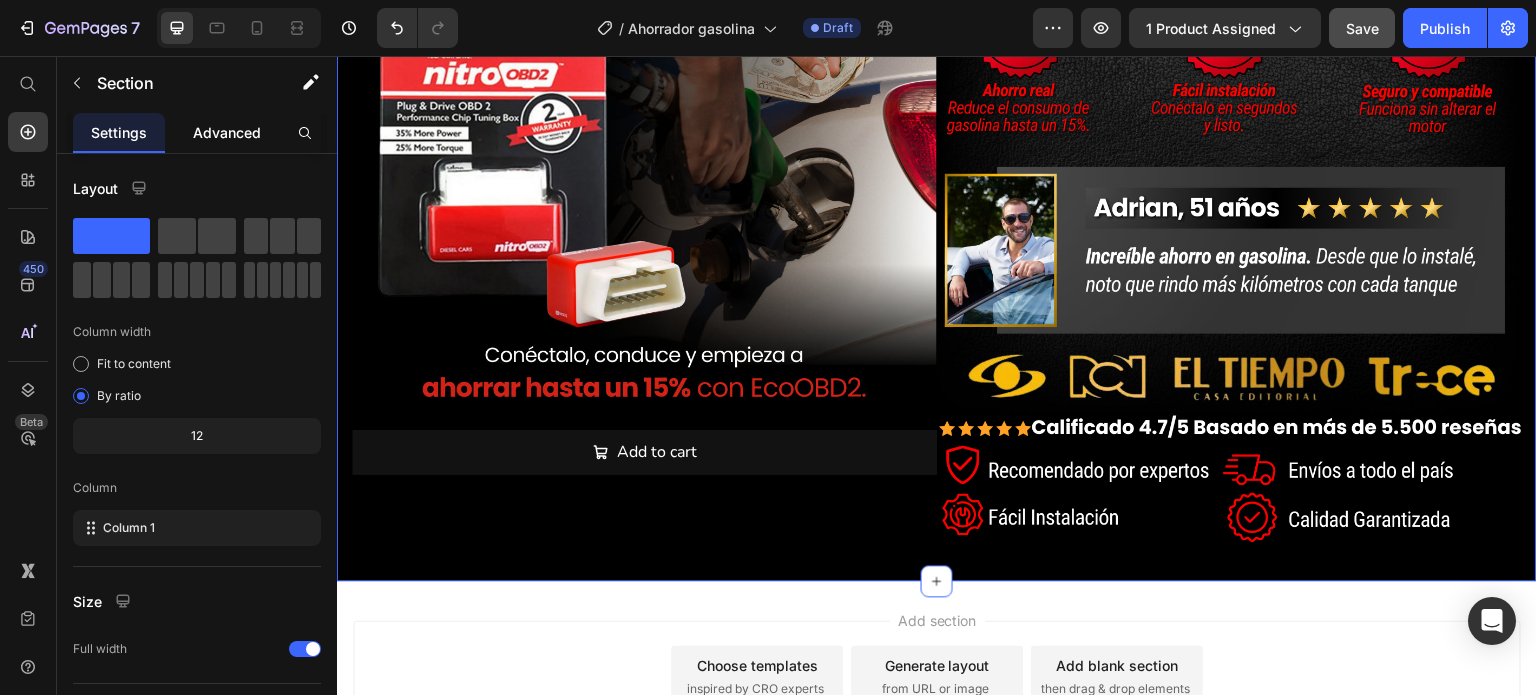 click on "Advanced" at bounding box center (227, 132) 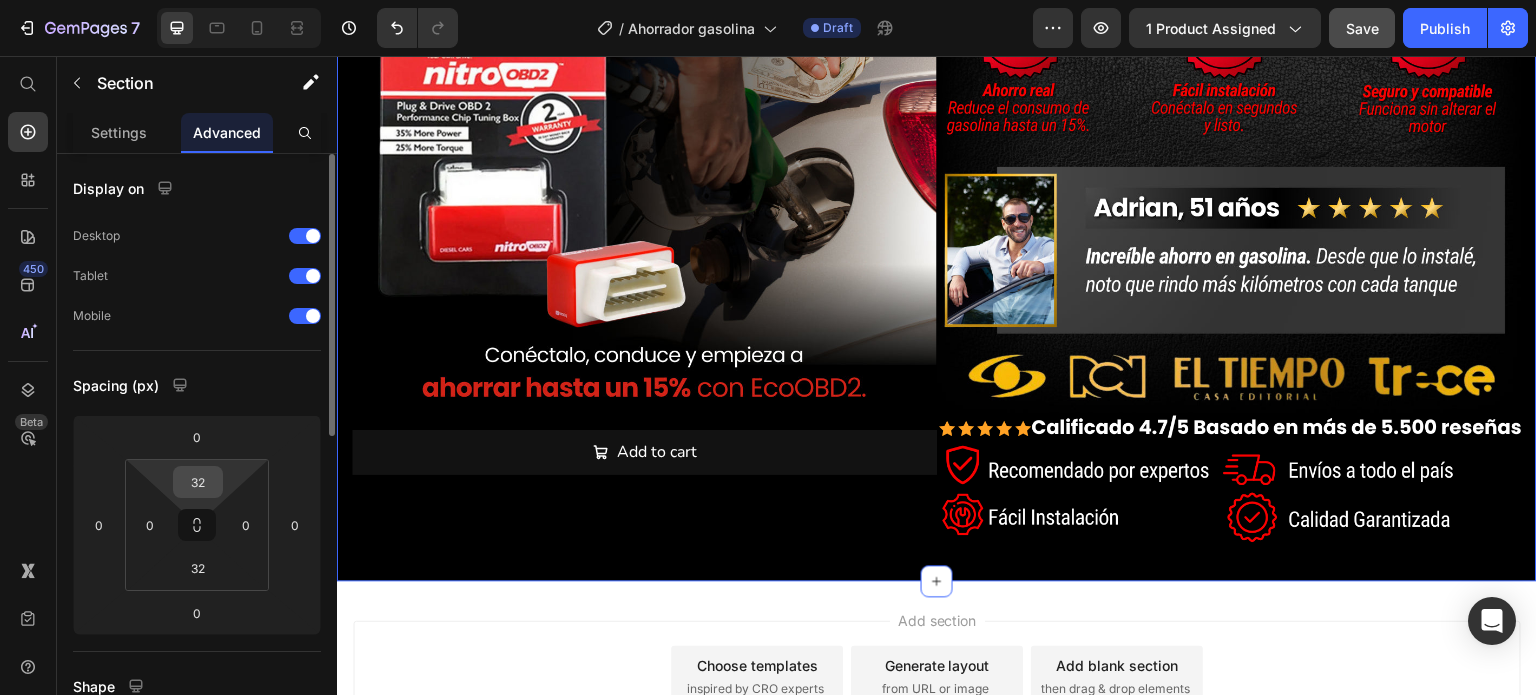 click on "32" at bounding box center (198, 482) 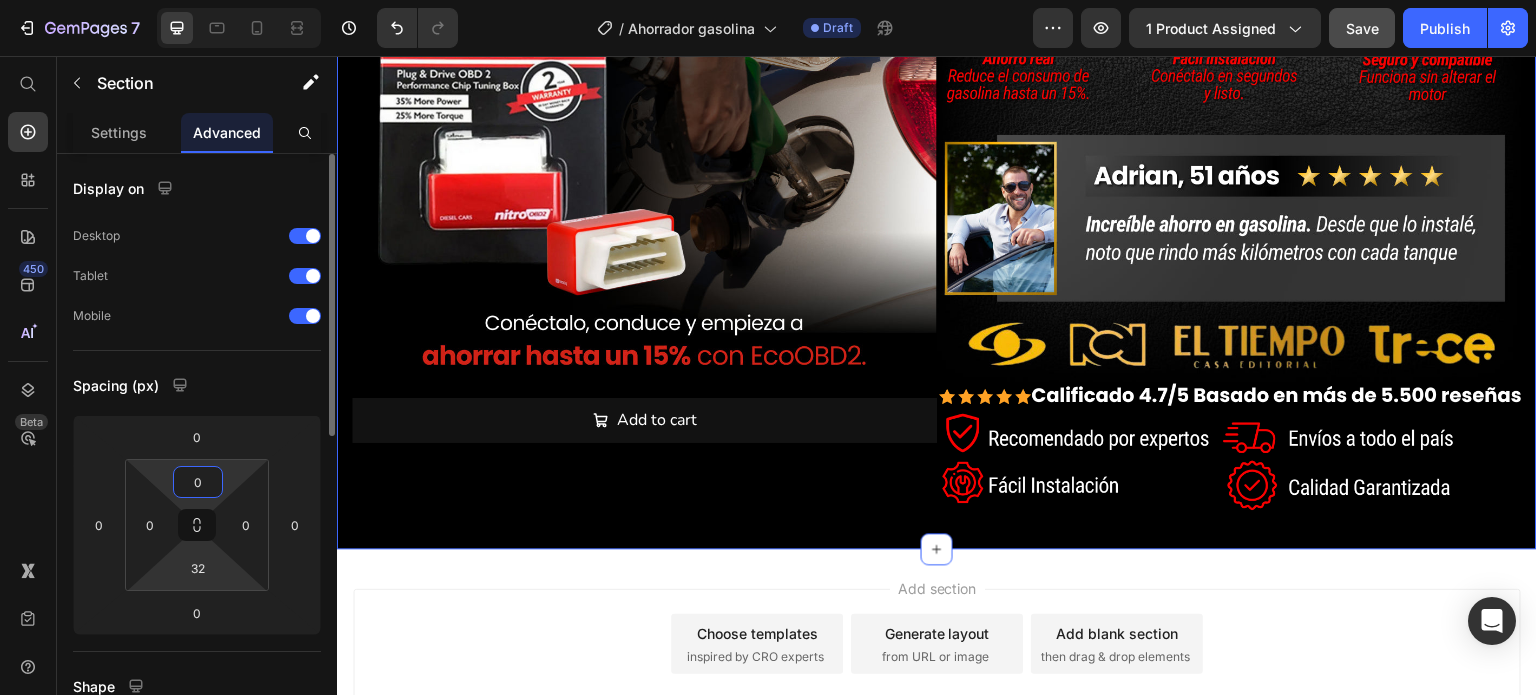 type on "0" 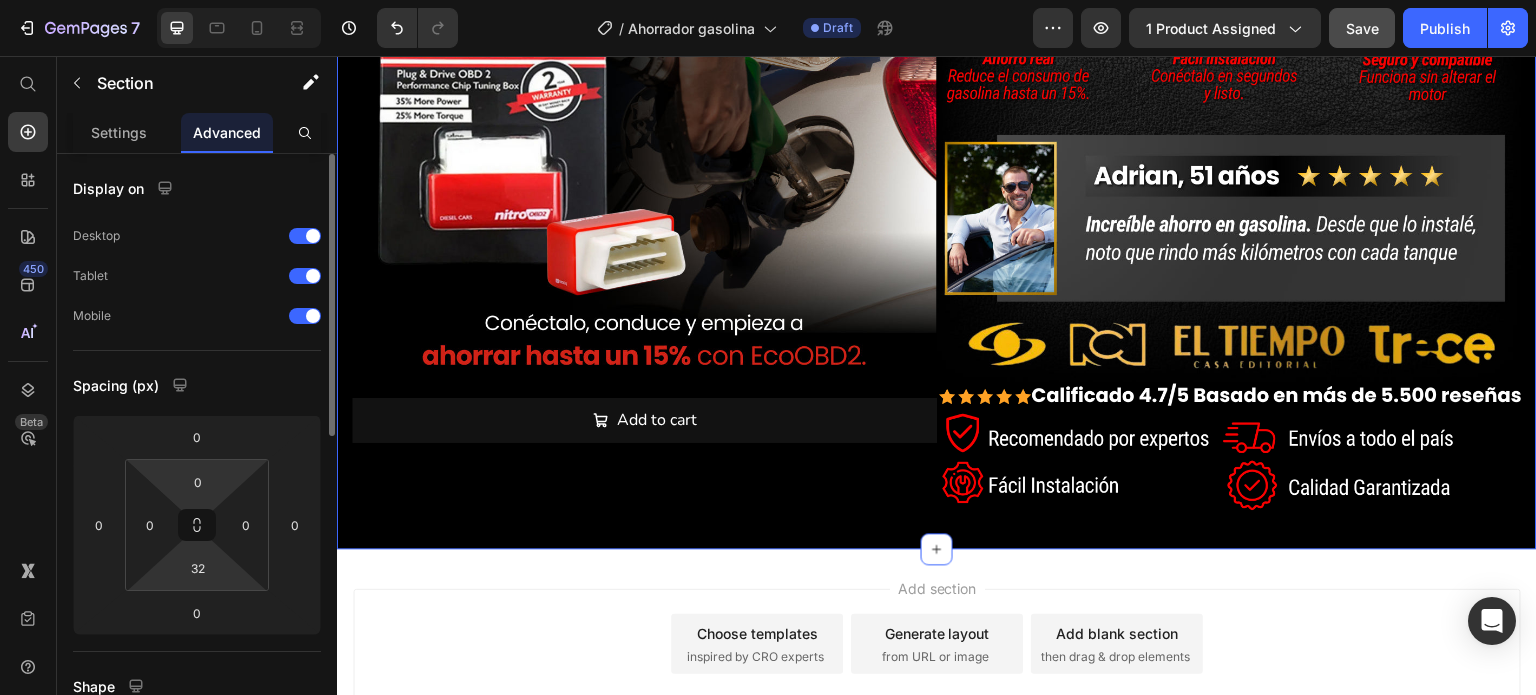 click on "32" at bounding box center [198, 568] 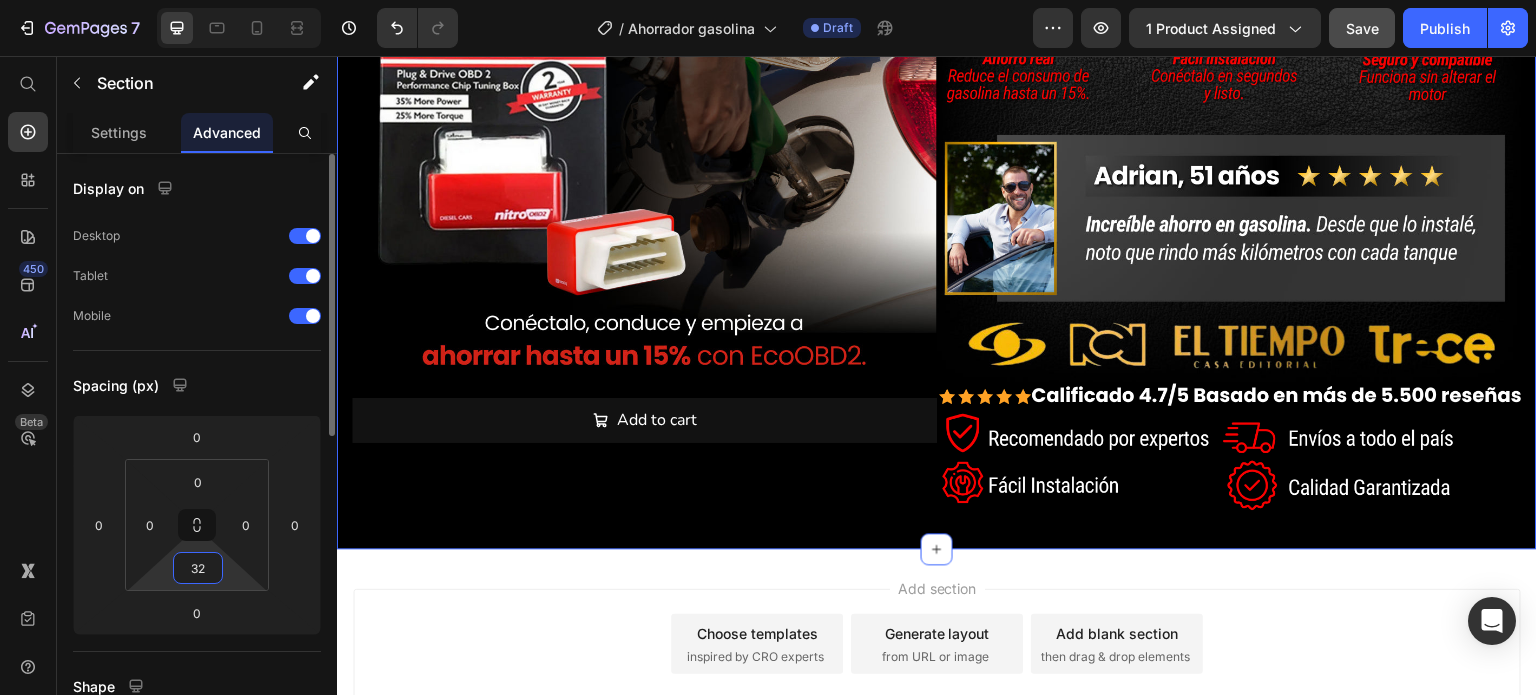 click on "32" at bounding box center [198, 568] 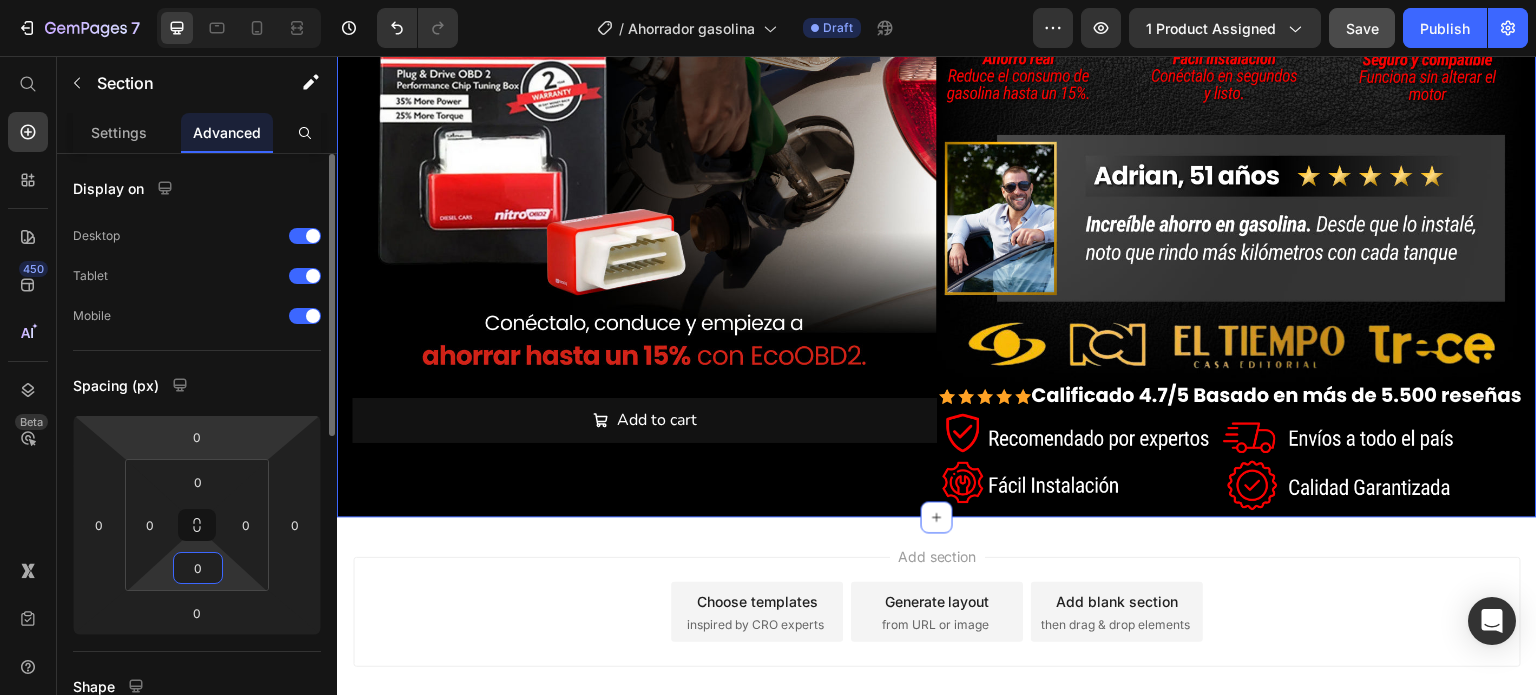 type on "0" 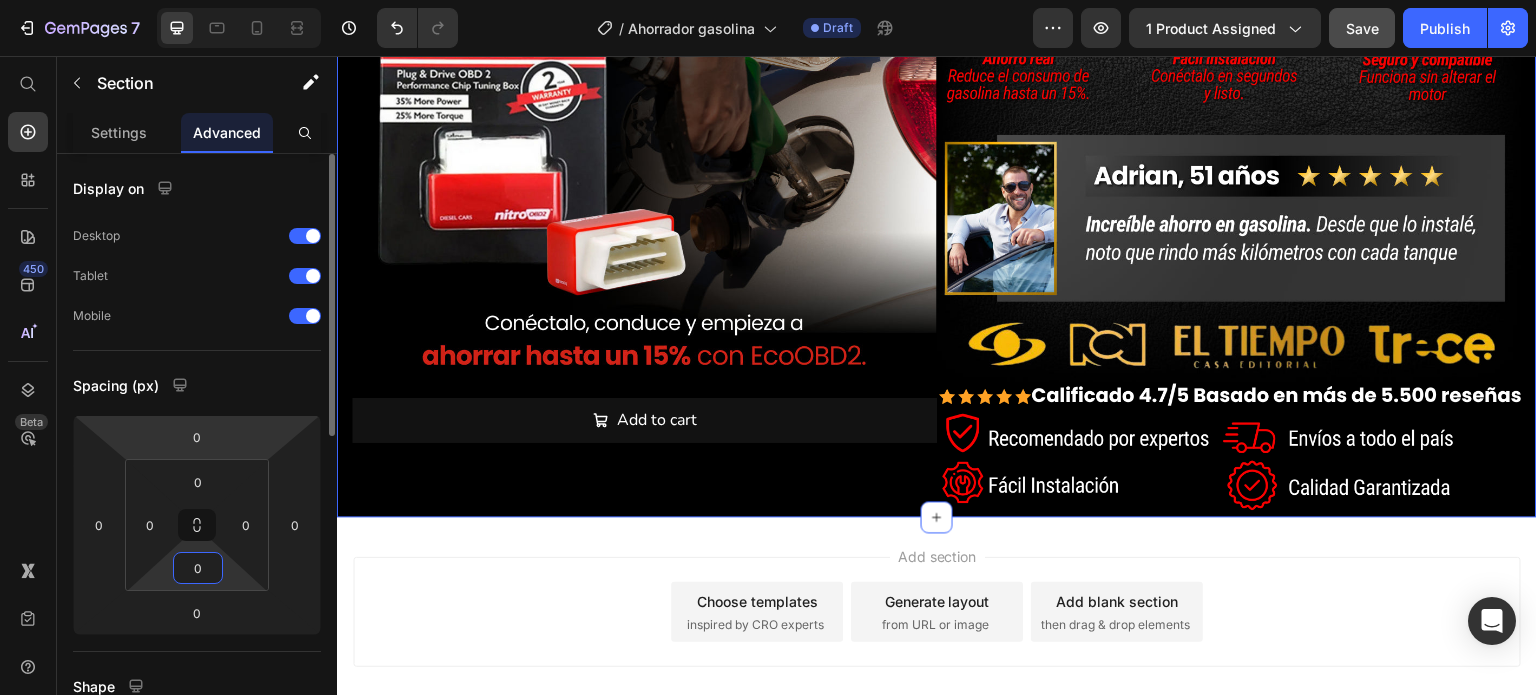 click on "Spacing (px)" at bounding box center [197, 385] 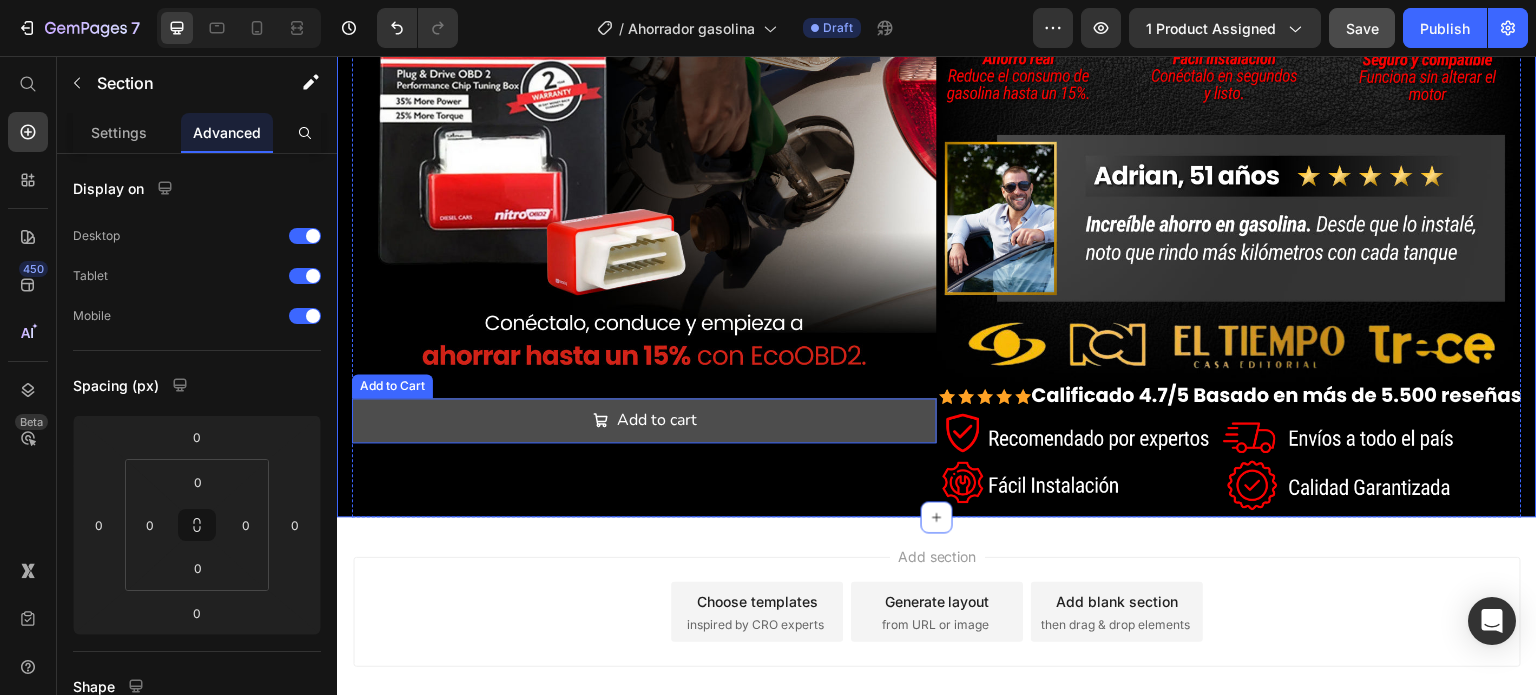 scroll, scrollTop: 200, scrollLeft: 0, axis: vertical 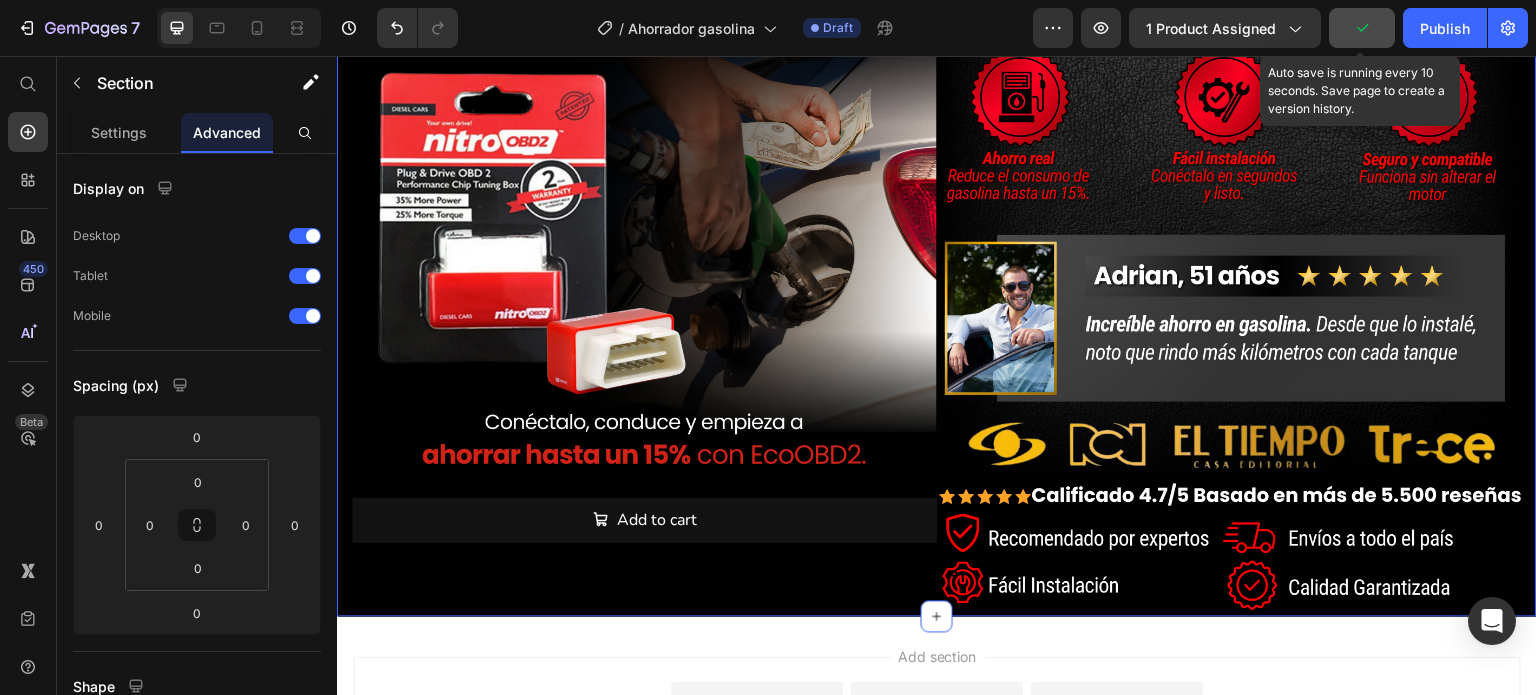 click 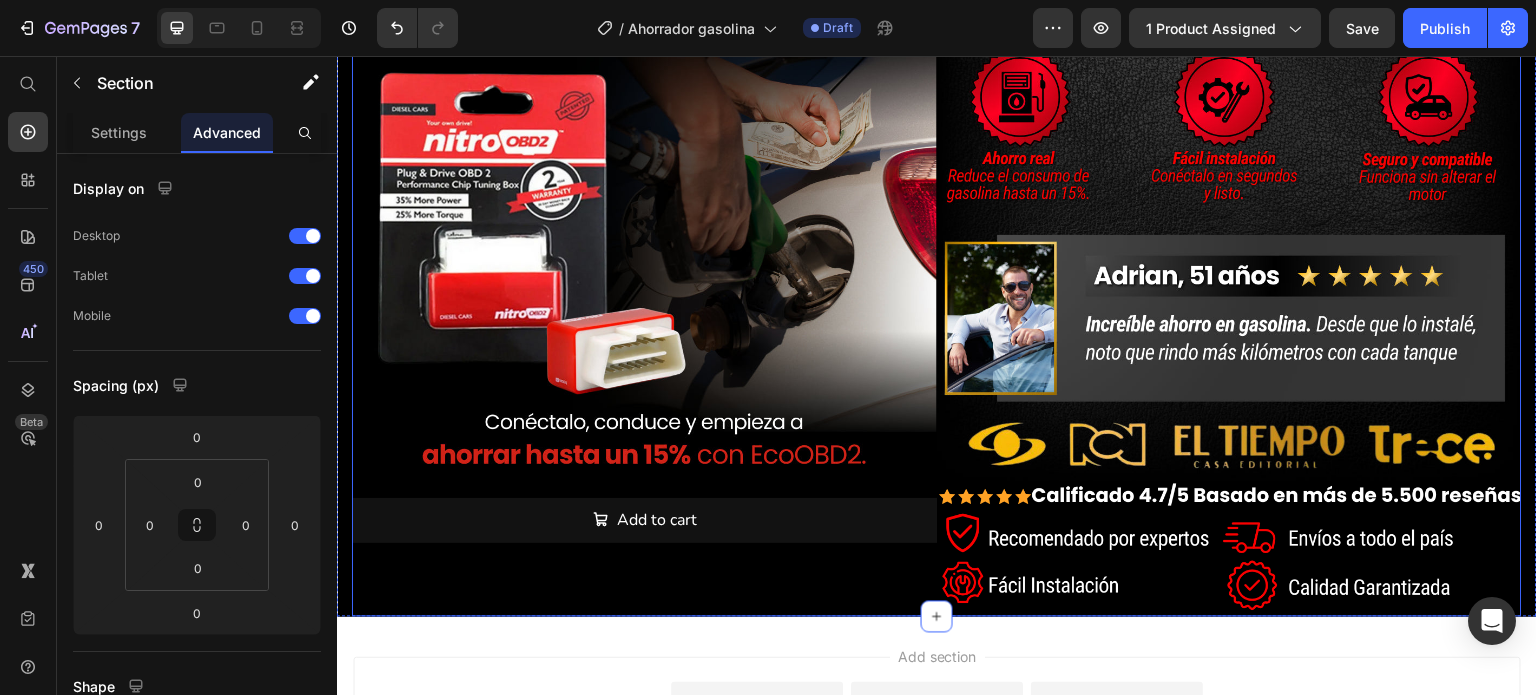 click on "Product Images
Add to cart Add to Cart" at bounding box center (644, 257) 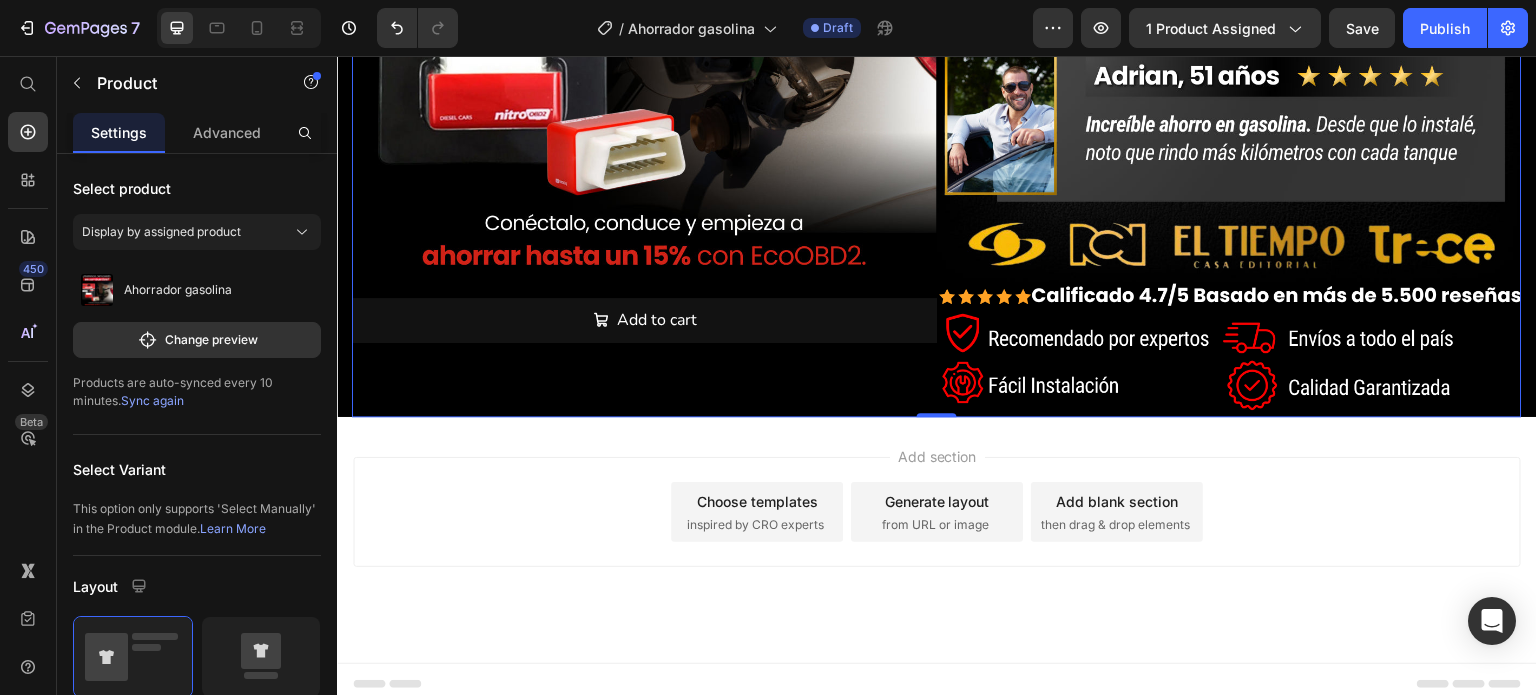 scroll, scrollTop: 309, scrollLeft: 0, axis: vertical 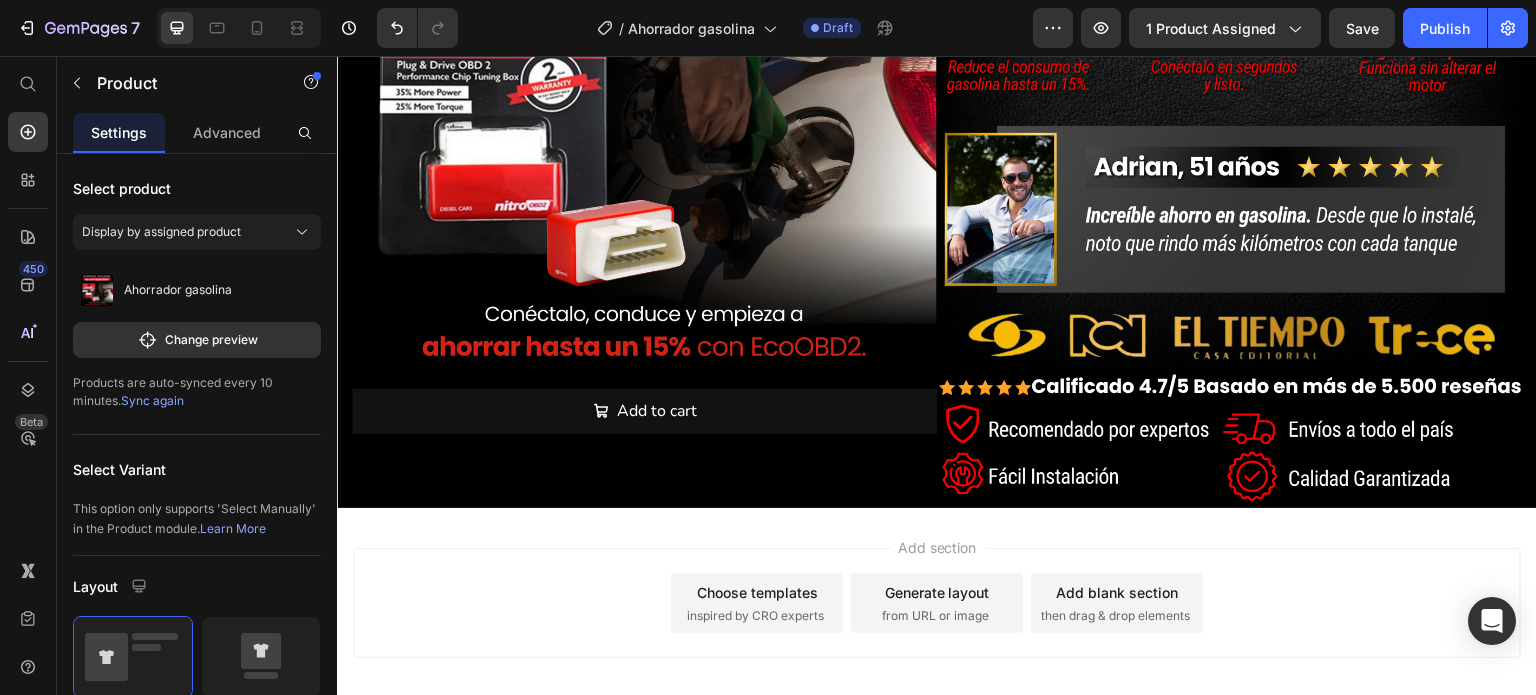 click on "Add section" at bounding box center [937, 547] 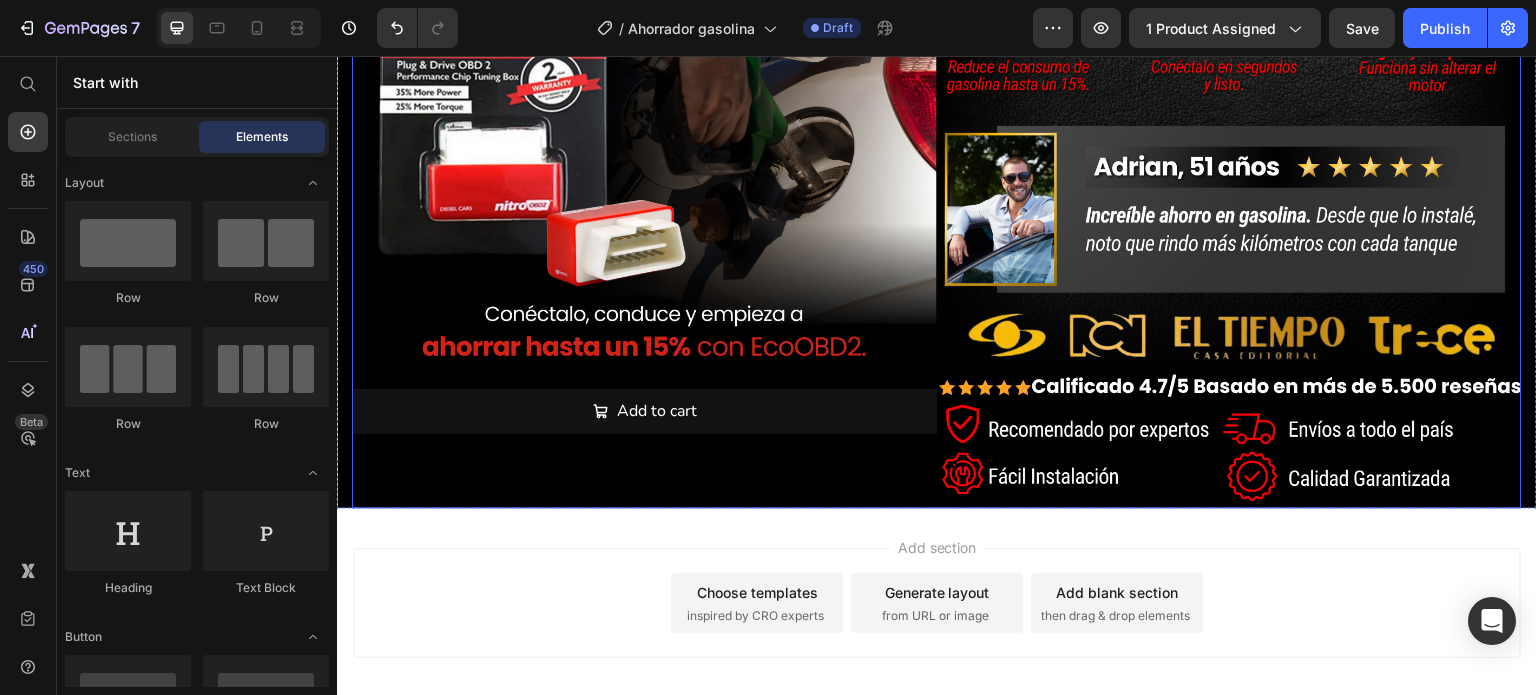 click on "Product Images
Add to cart Add to Cart" at bounding box center [644, 148] 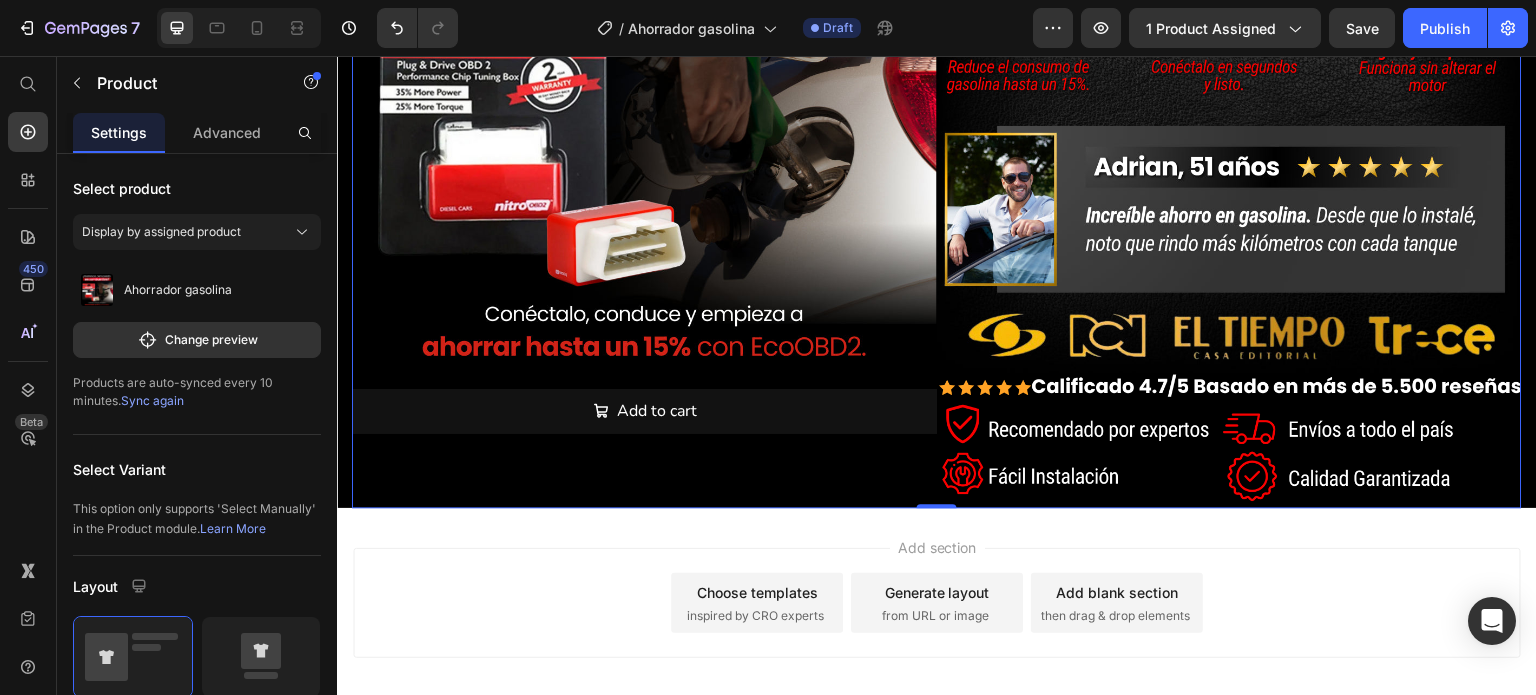 scroll, scrollTop: 409, scrollLeft: 0, axis: vertical 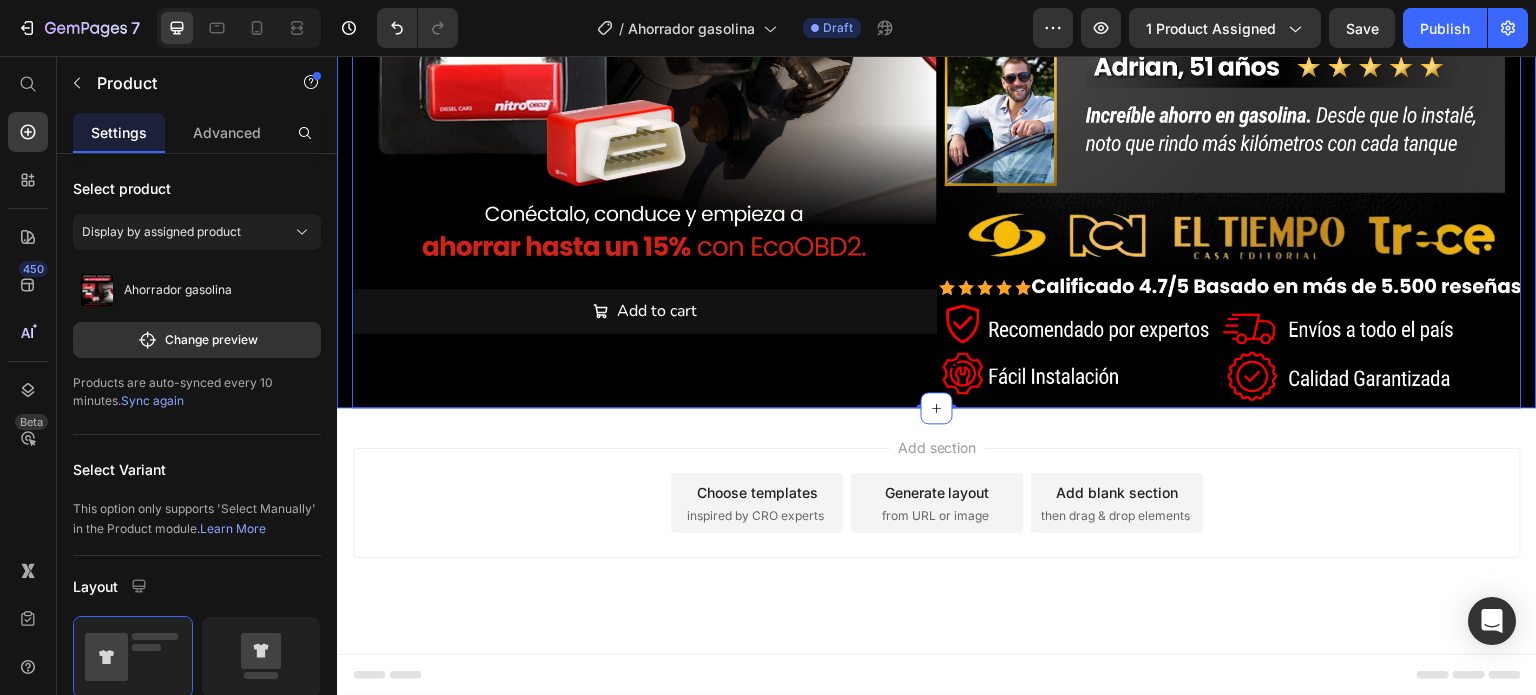 click on "Product Images
Add to cart Add to Cart Image Image Product   0" at bounding box center [937, 48] 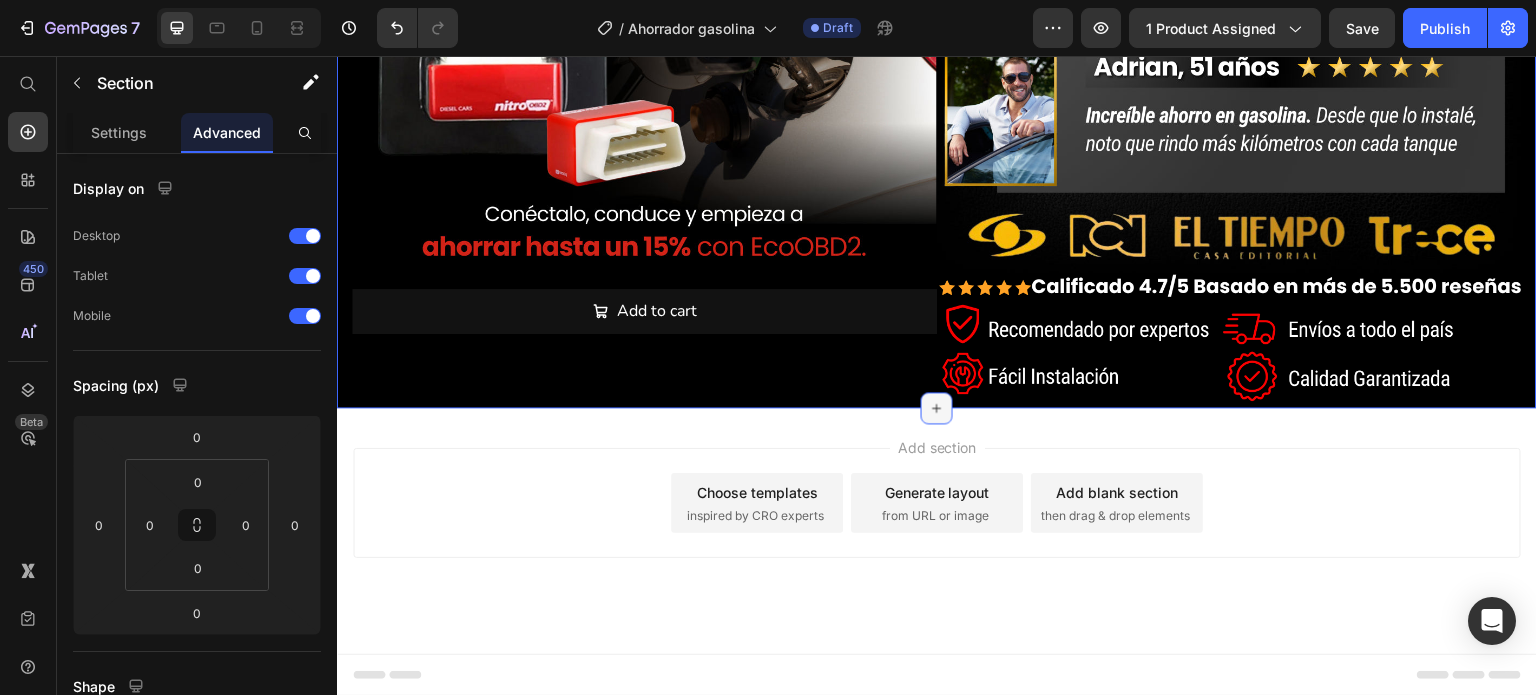 click 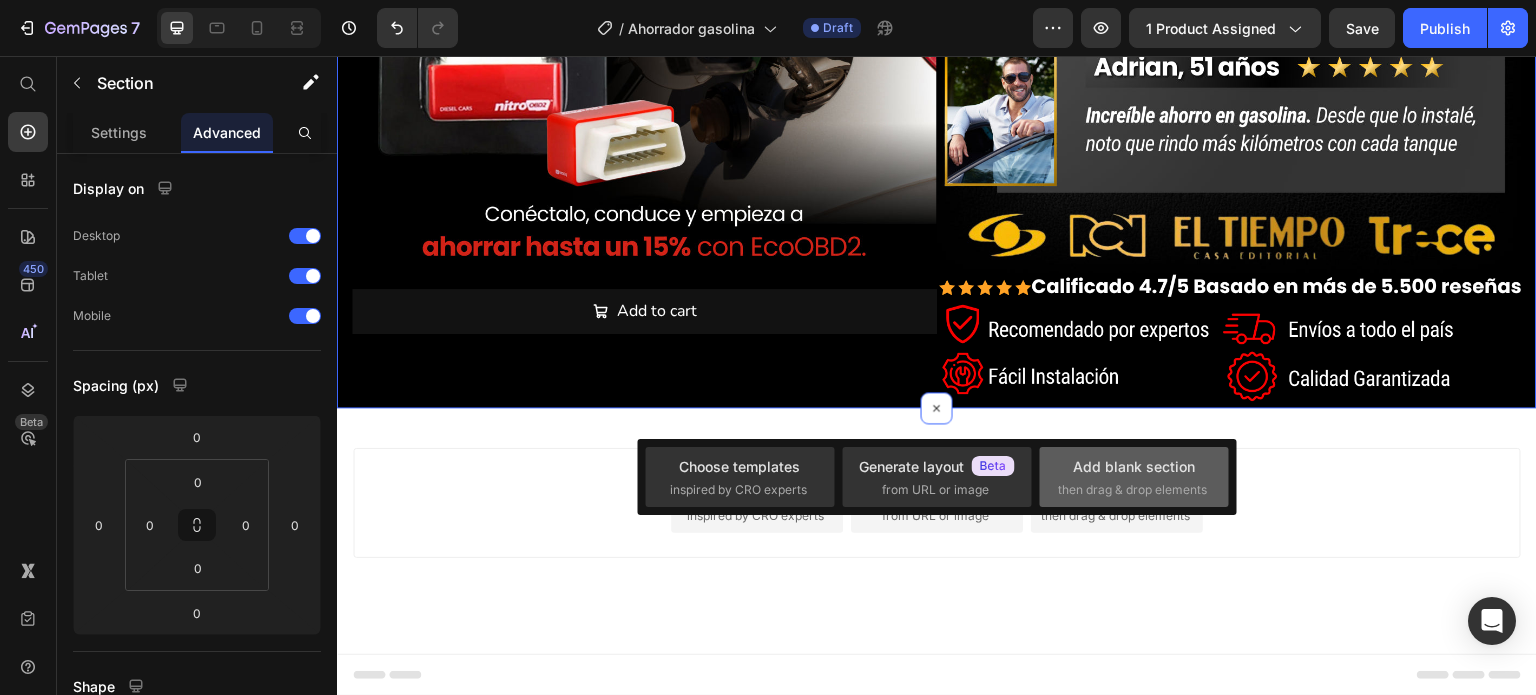 click on "Add blank section" at bounding box center [1134, 466] 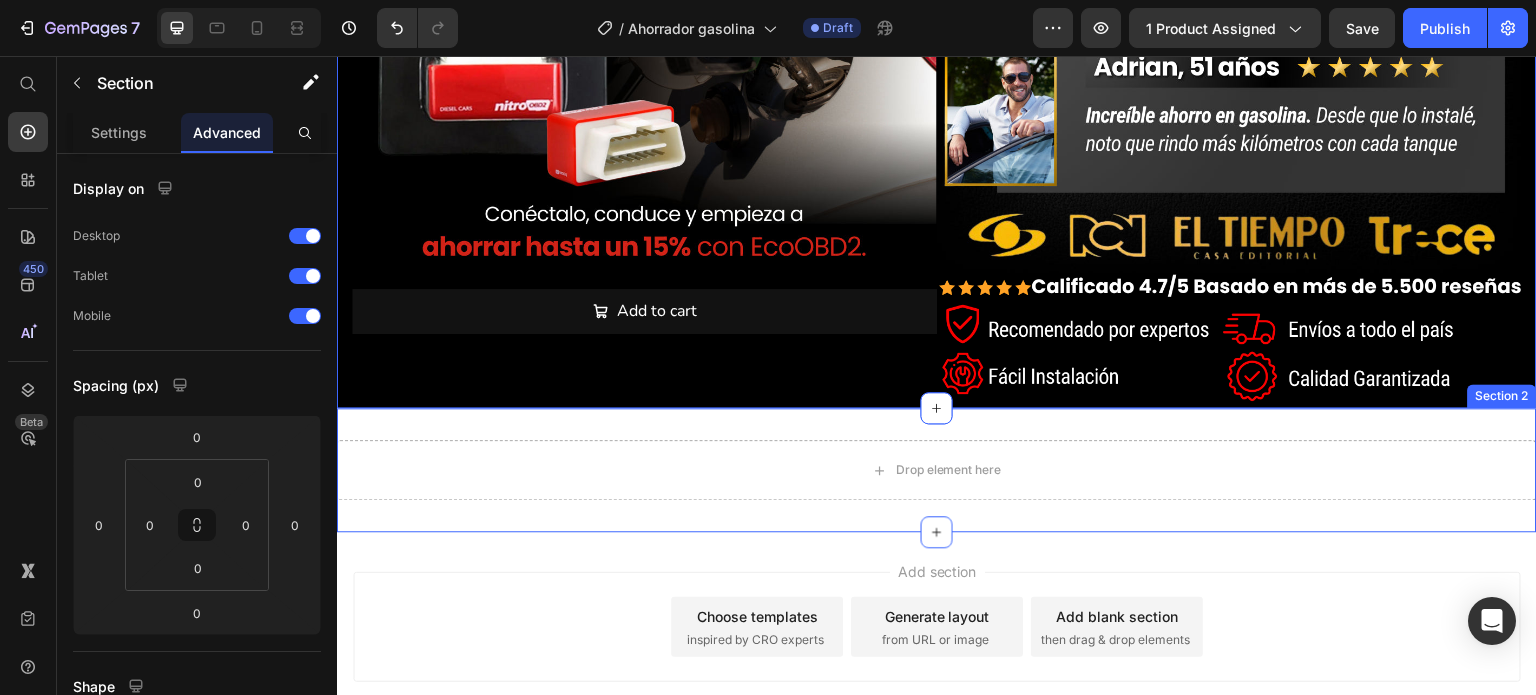 click on "Drop element here Section 2" at bounding box center [937, 470] 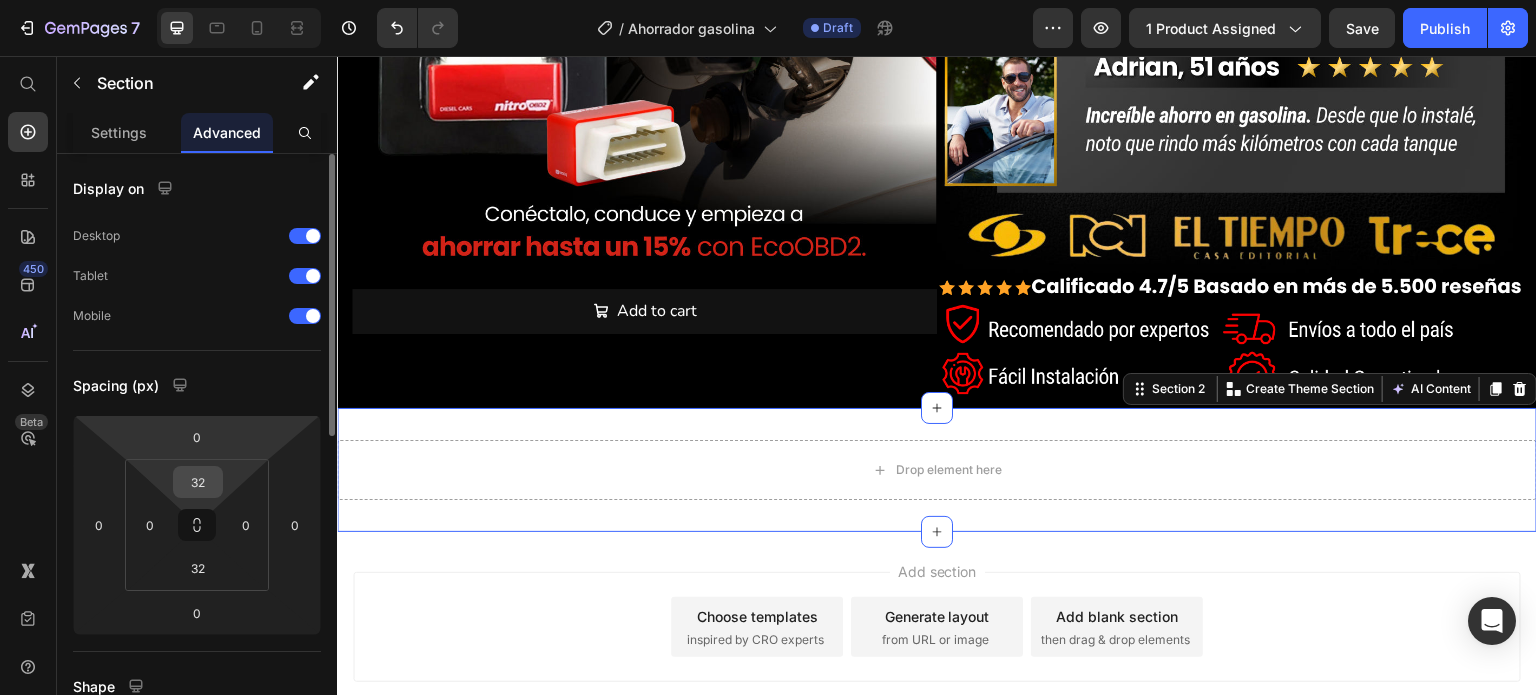 click on "32" at bounding box center (198, 482) 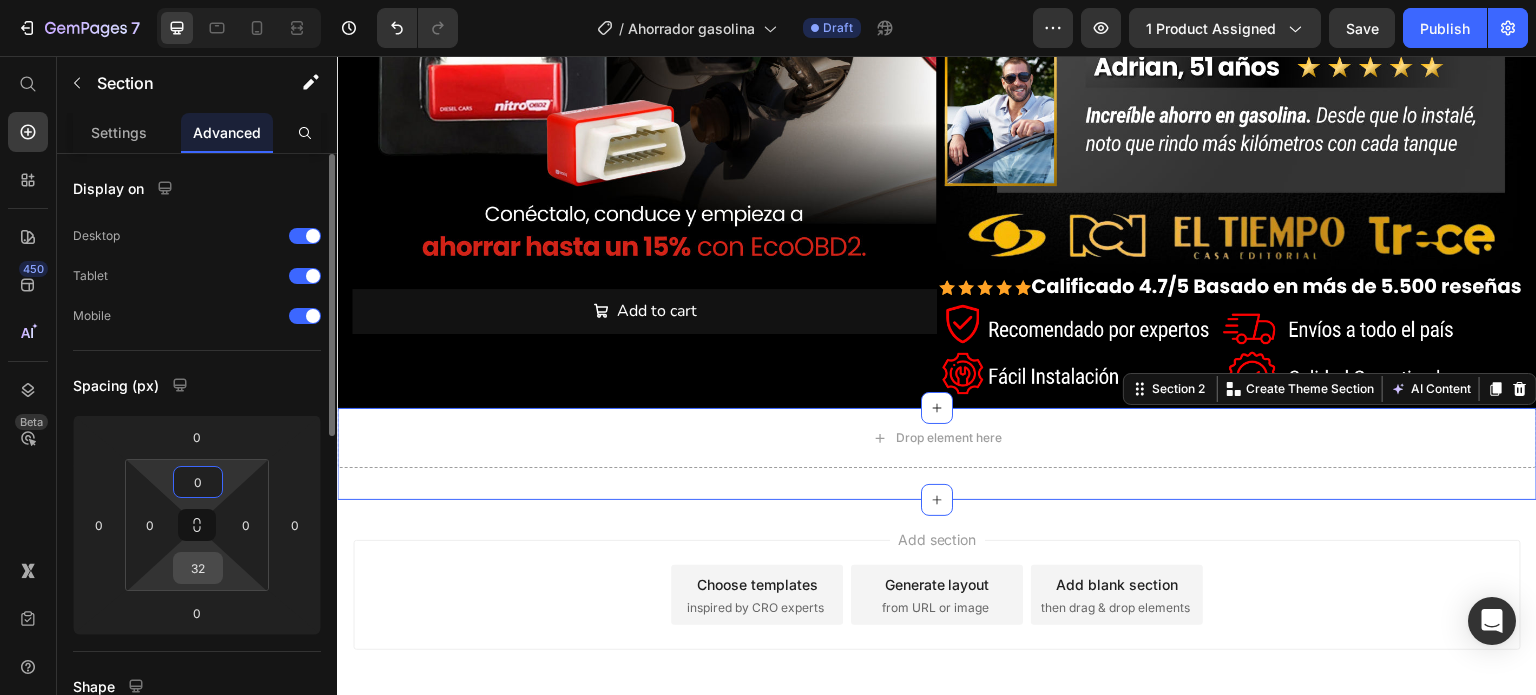 type on "0" 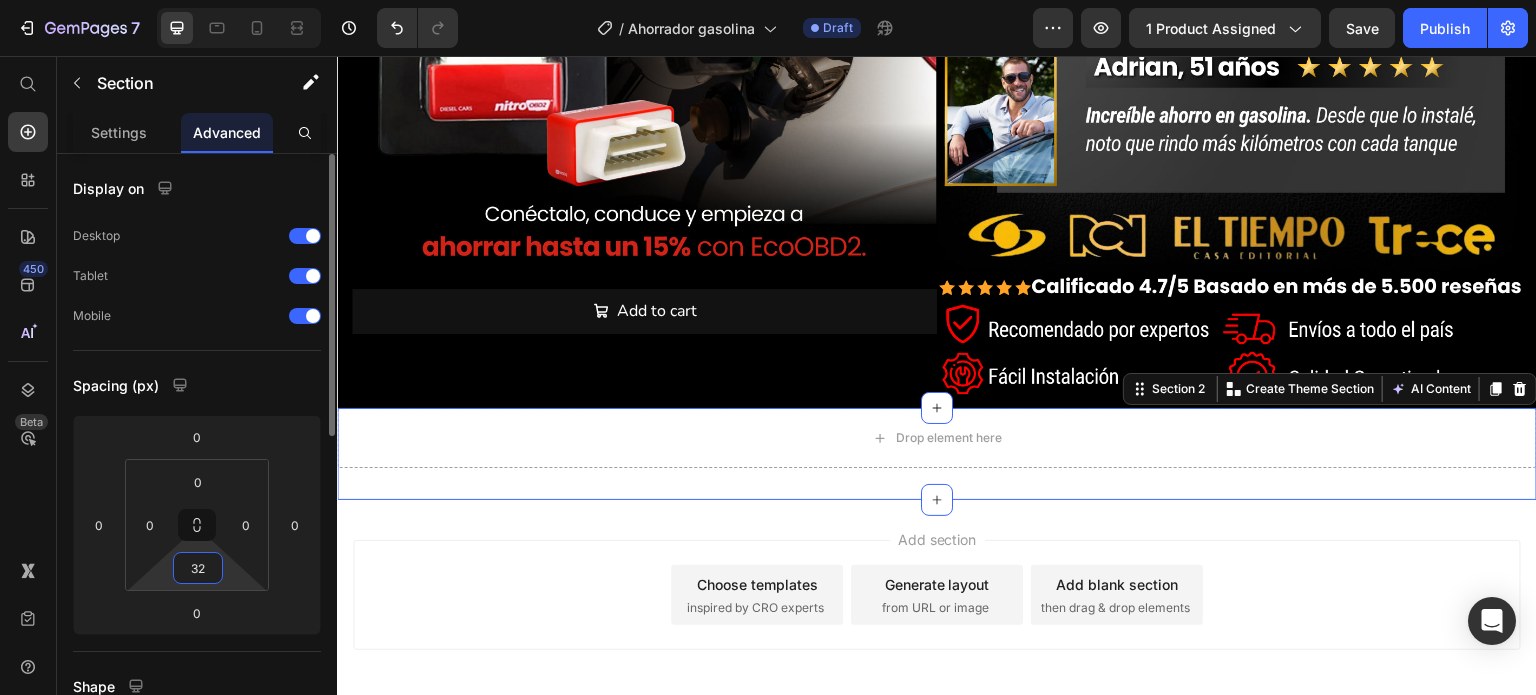 click on "32" at bounding box center (198, 568) 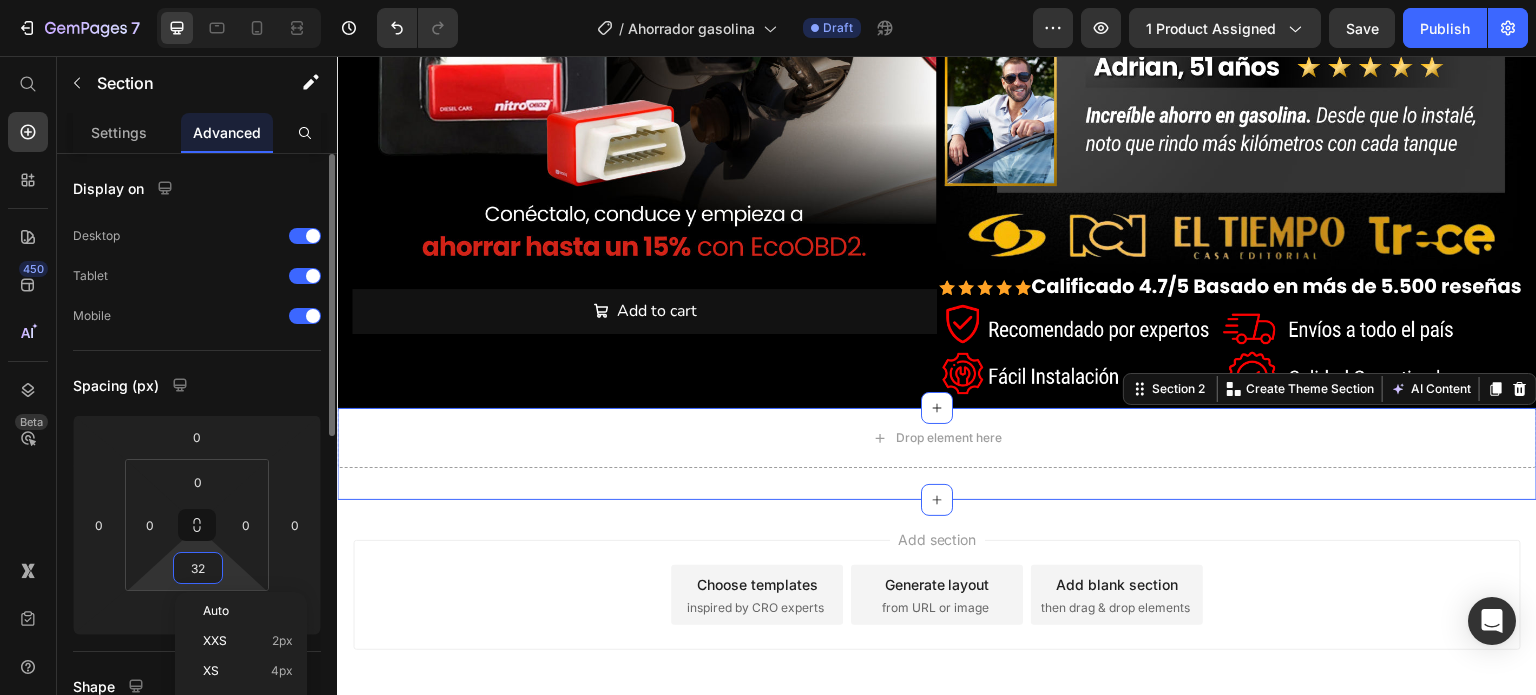 type on "2" 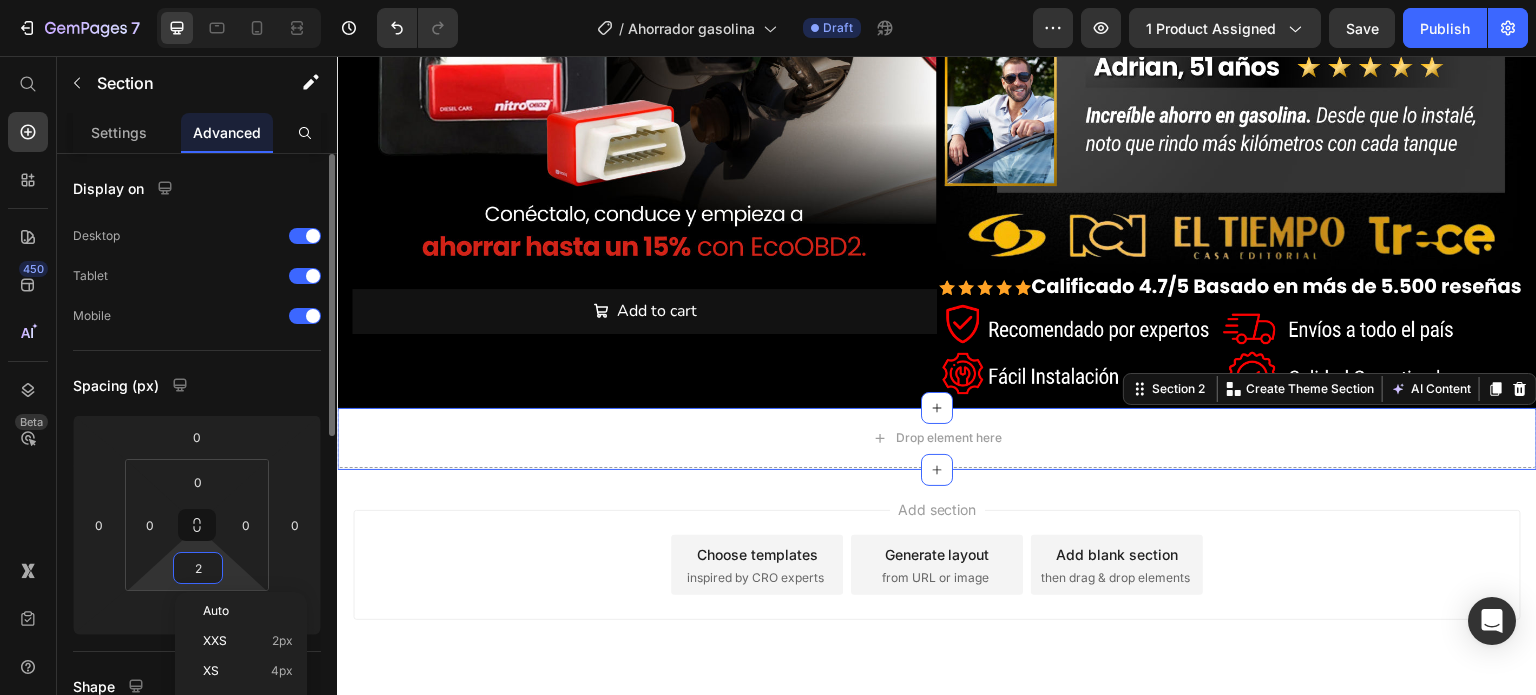 click on "Spacing (px)" at bounding box center [197, 385] 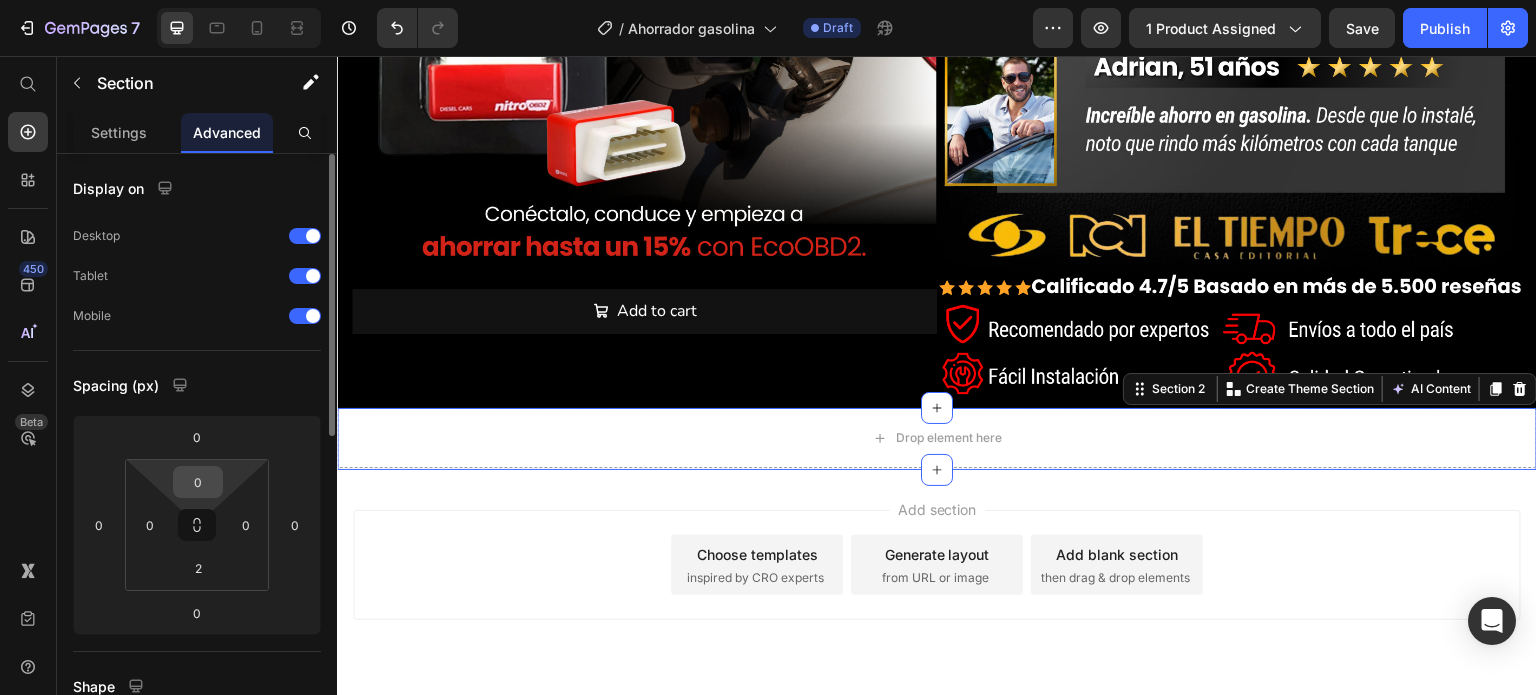 click on "0" at bounding box center (198, 482) 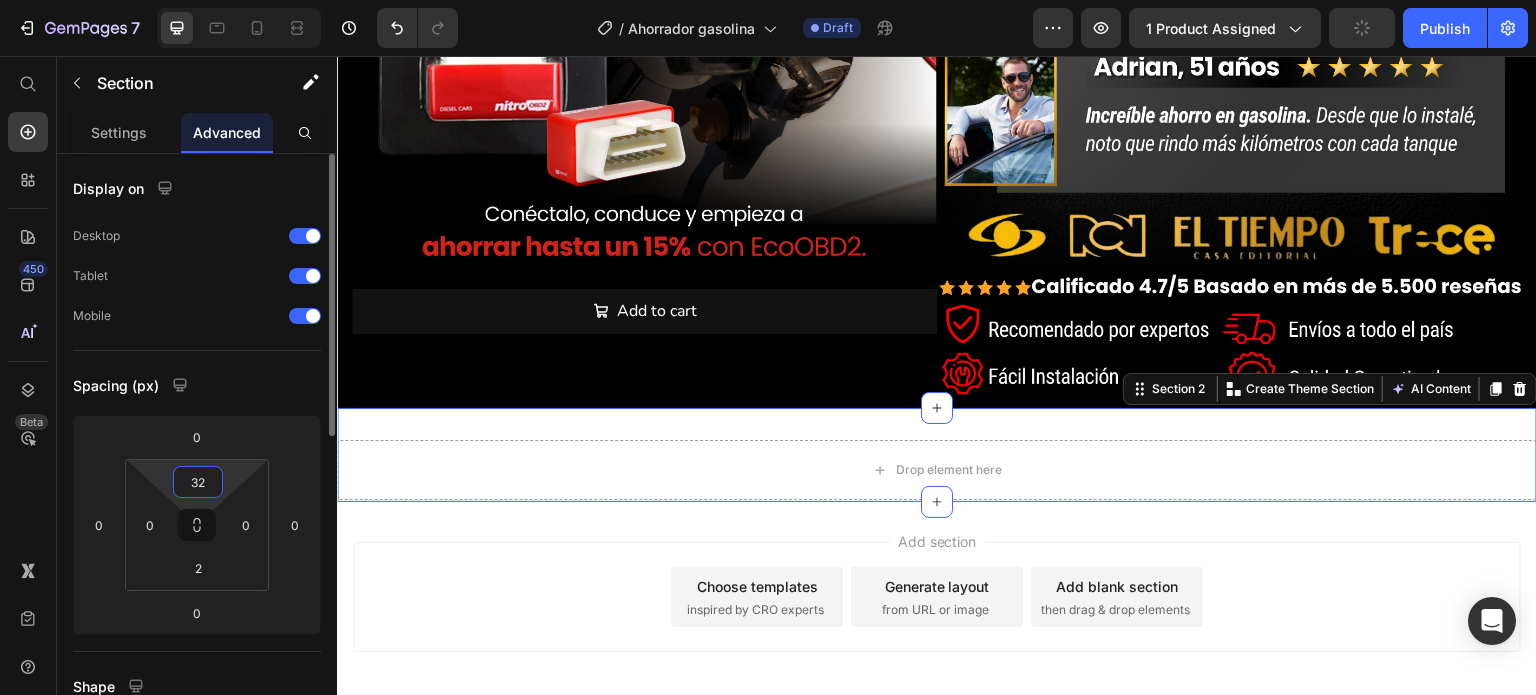 type on "32" 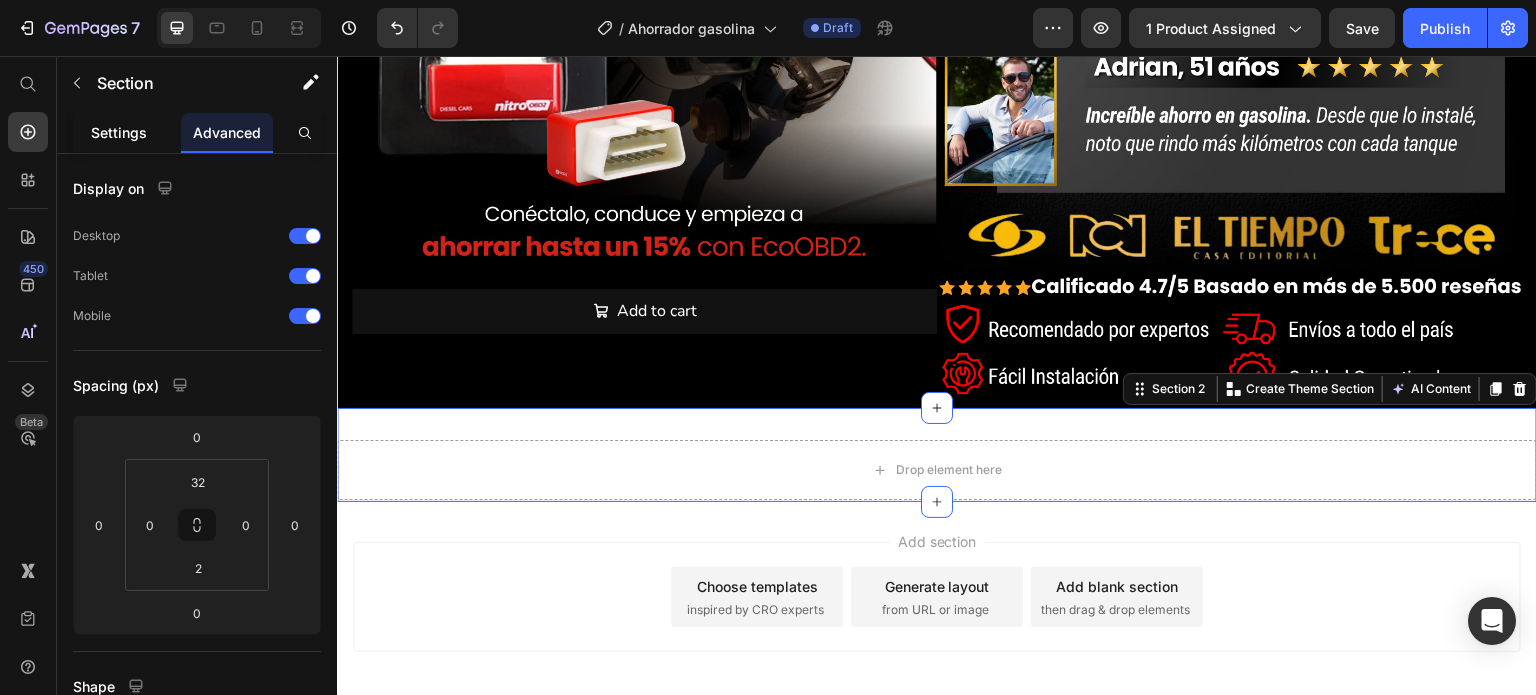 click on "Settings" 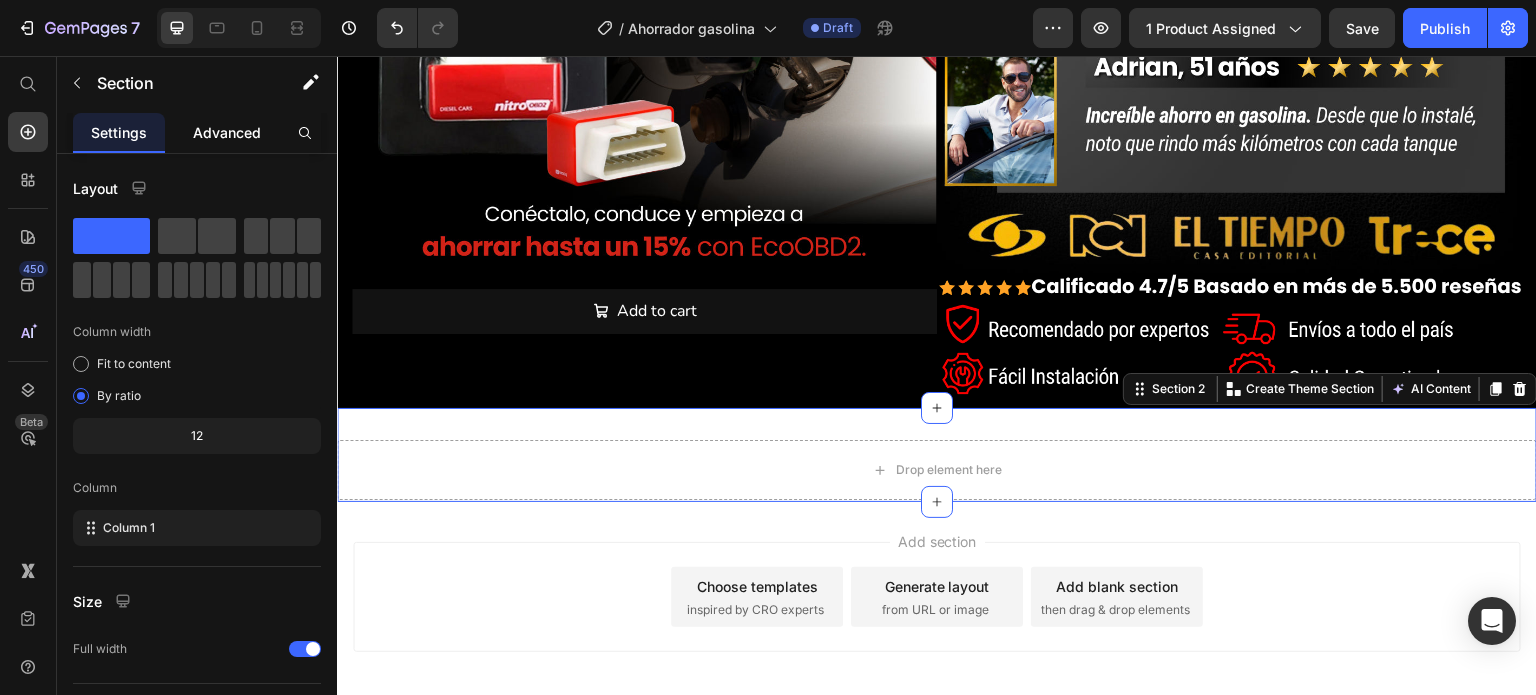 click on "Advanced" at bounding box center (227, 132) 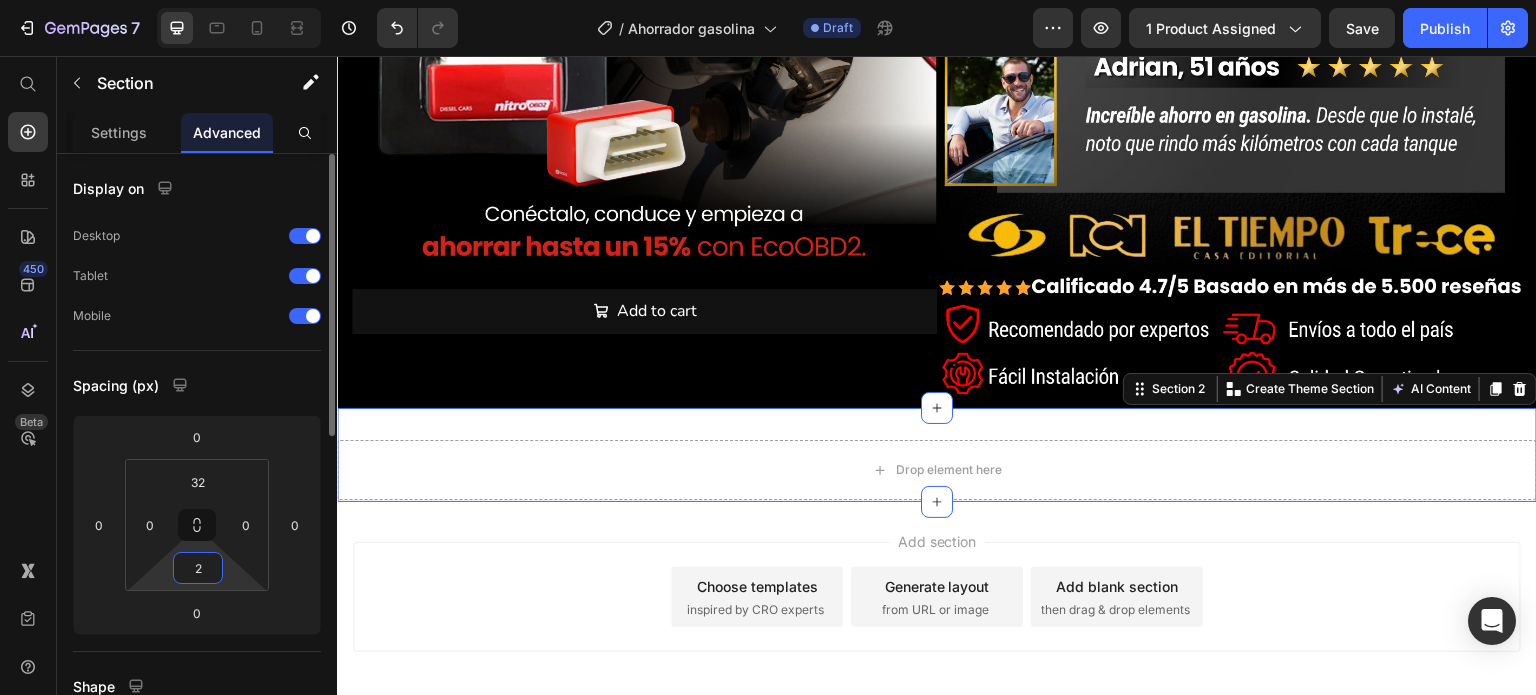 click on "2" at bounding box center [198, 568] 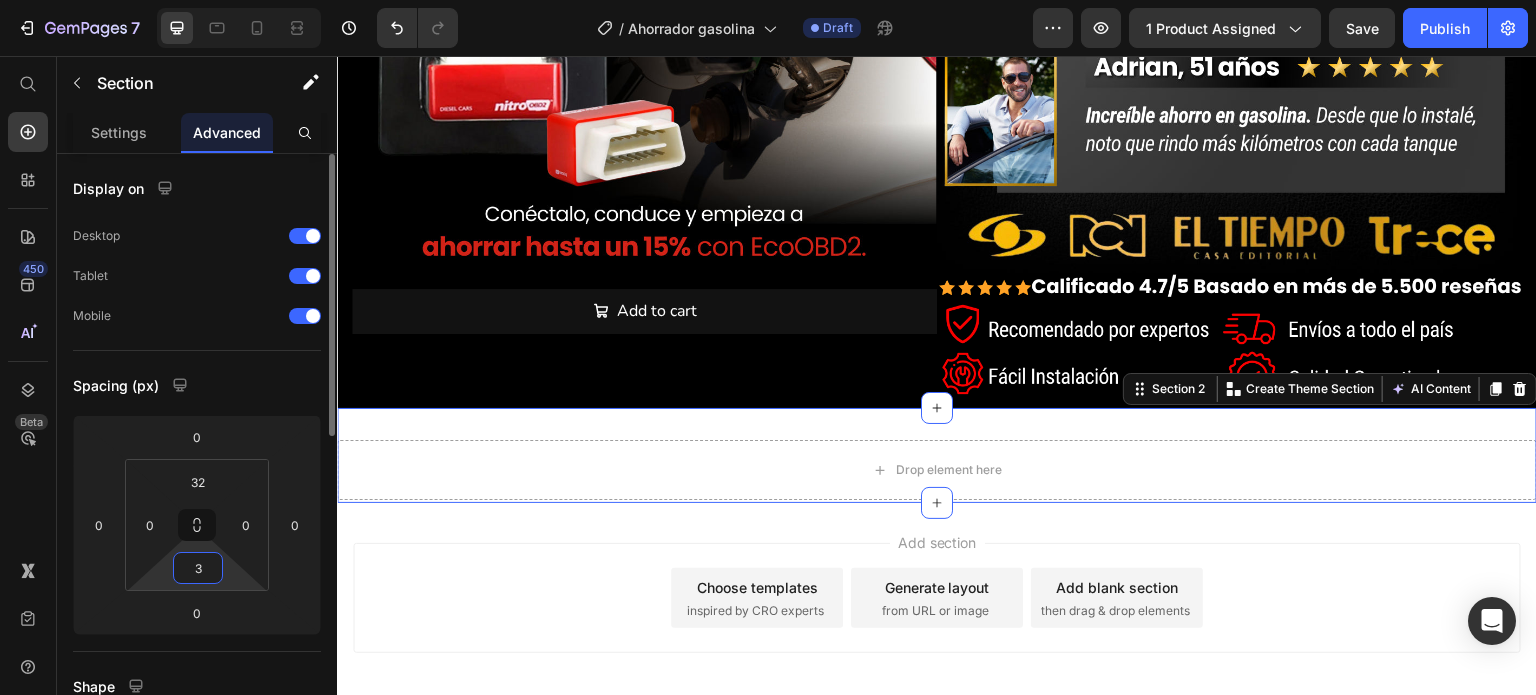 type on "32" 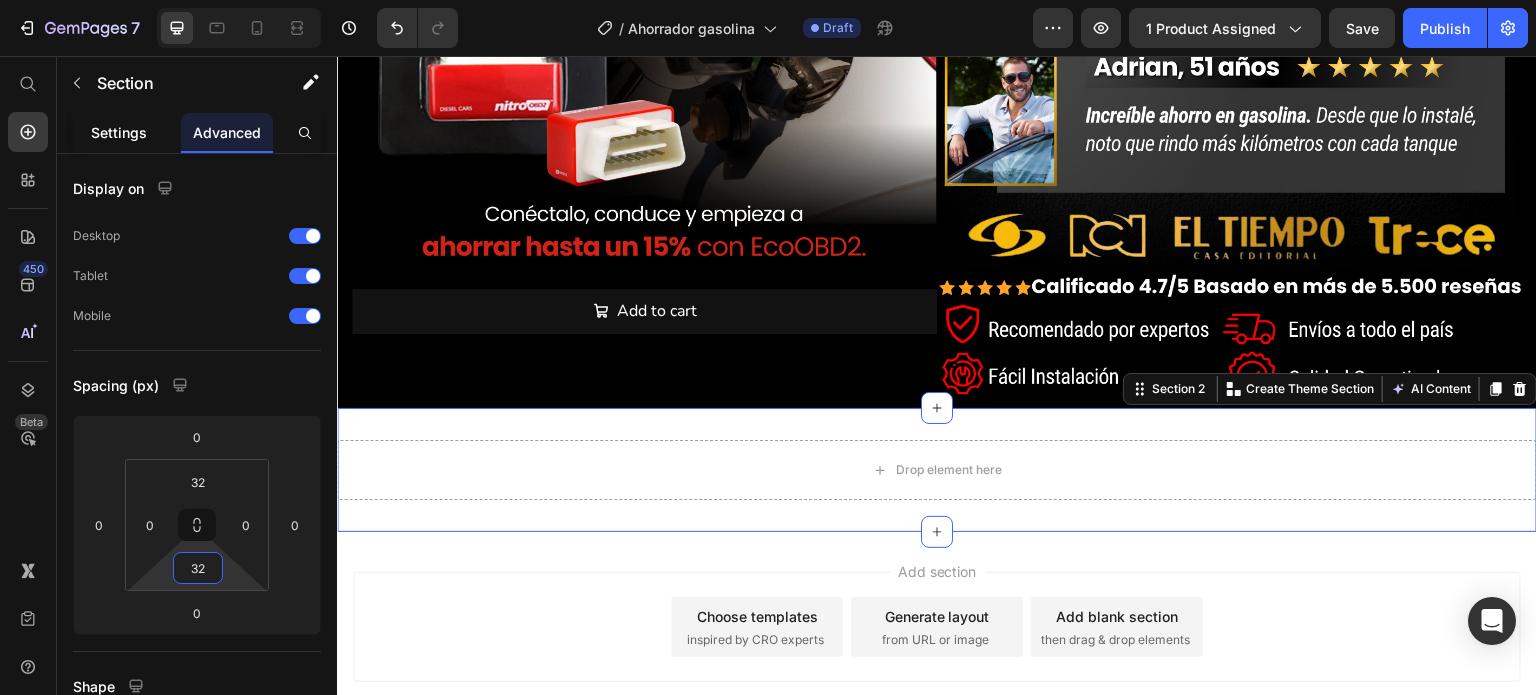 click on "Settings" at bounding box center (119, 132) 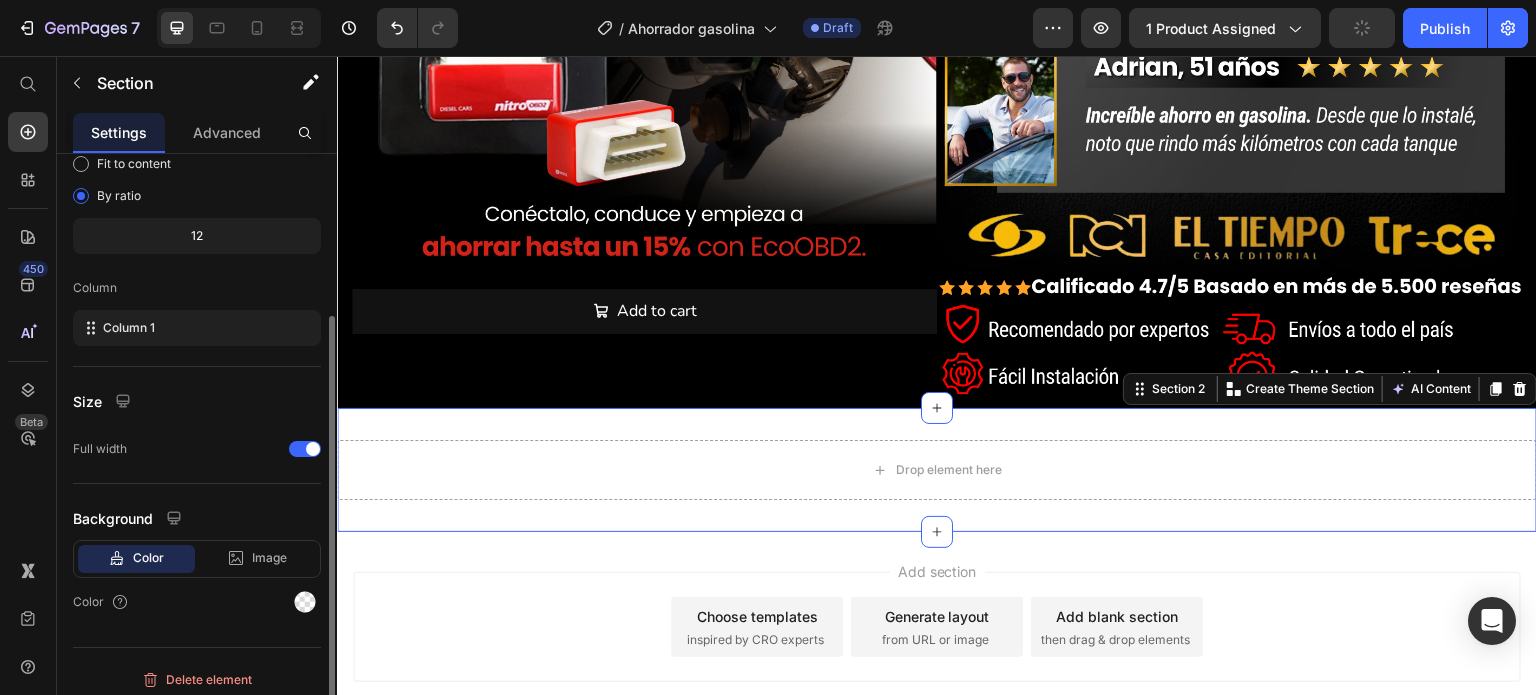 scroll, scrollTop: 208, scrollLeft: 0, axis: vertical 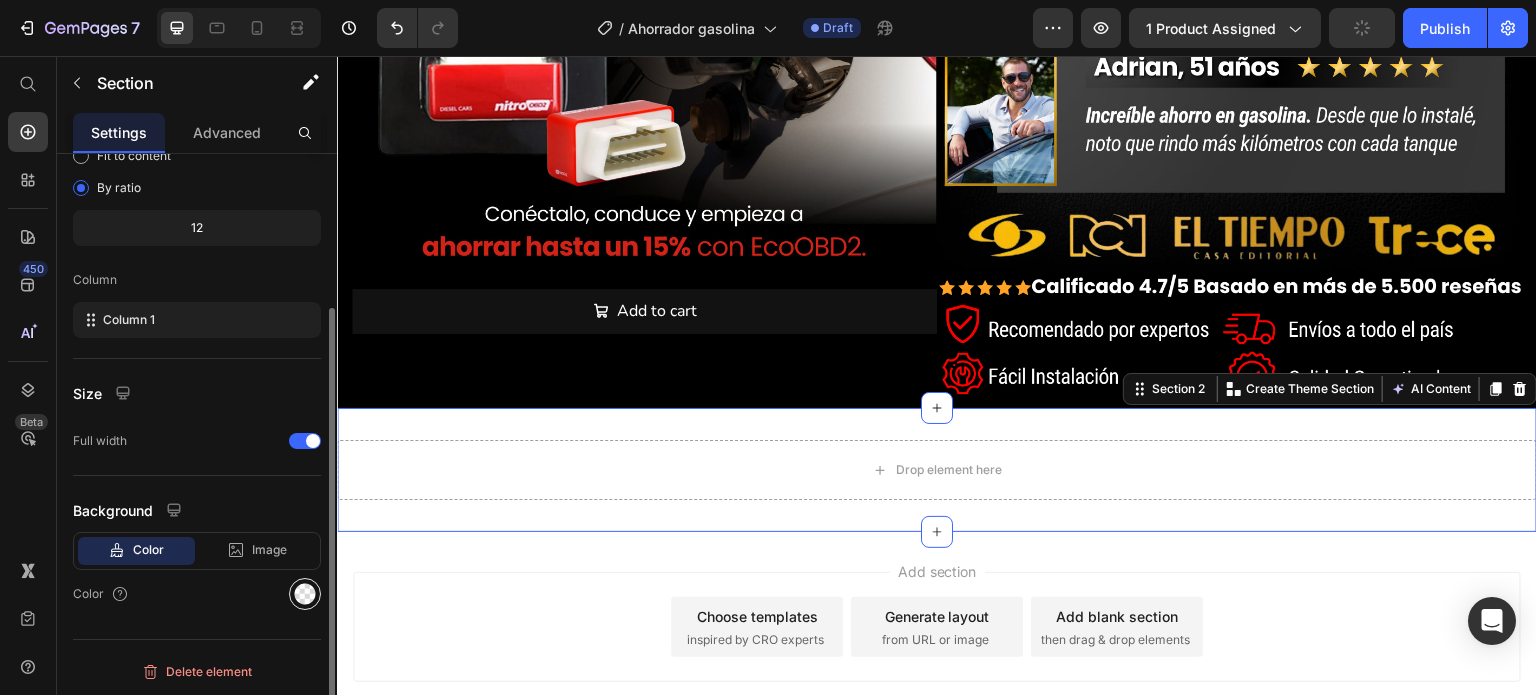 click at bounding box center [305, 594] 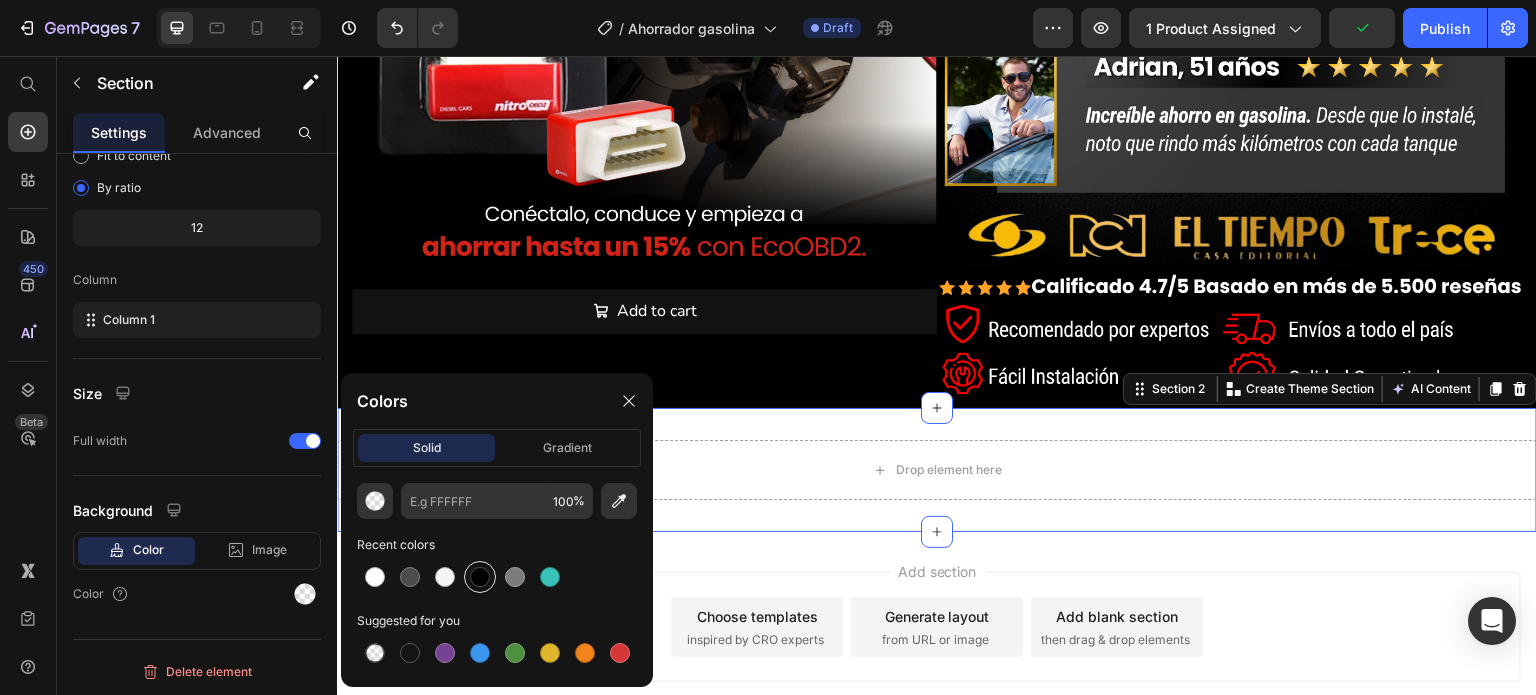 click at bounding box center (480, 577) 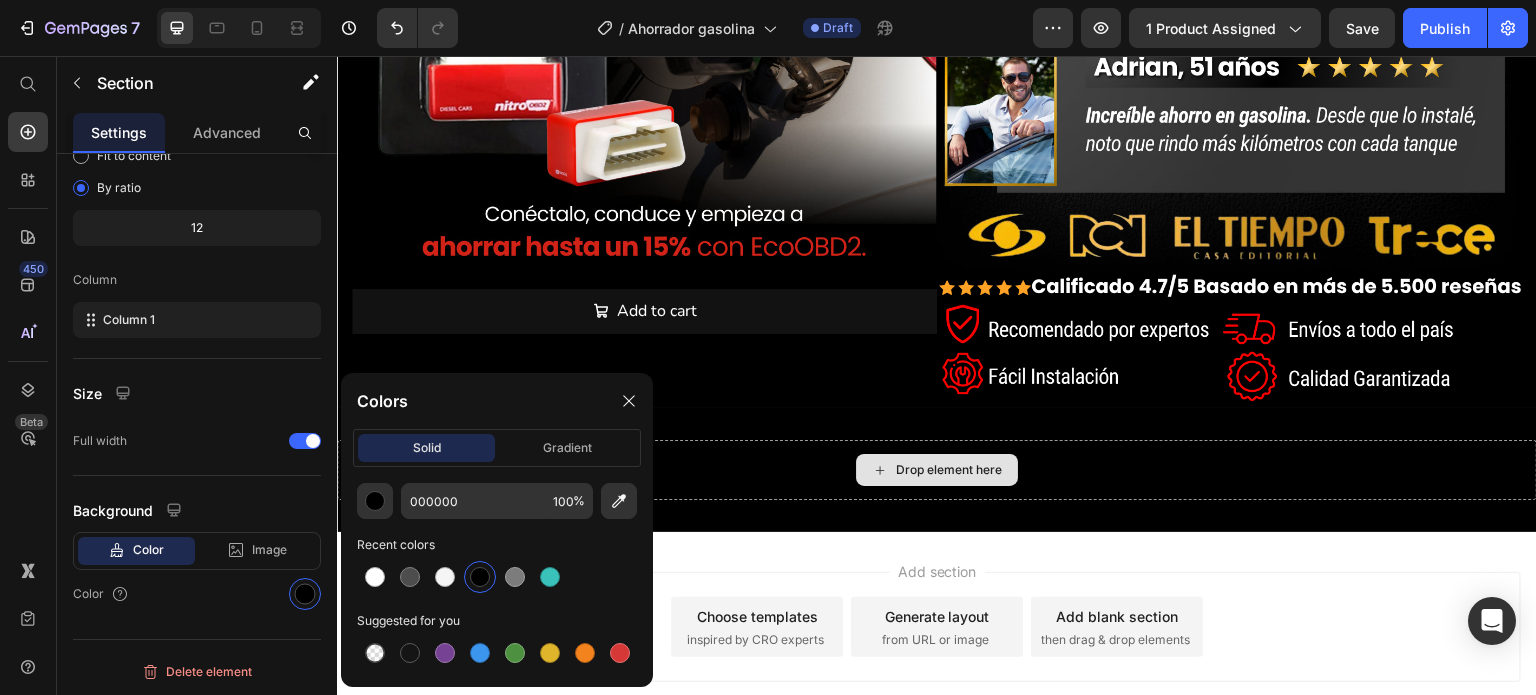 click on "Drop element here" at bounding box center [949, 470] 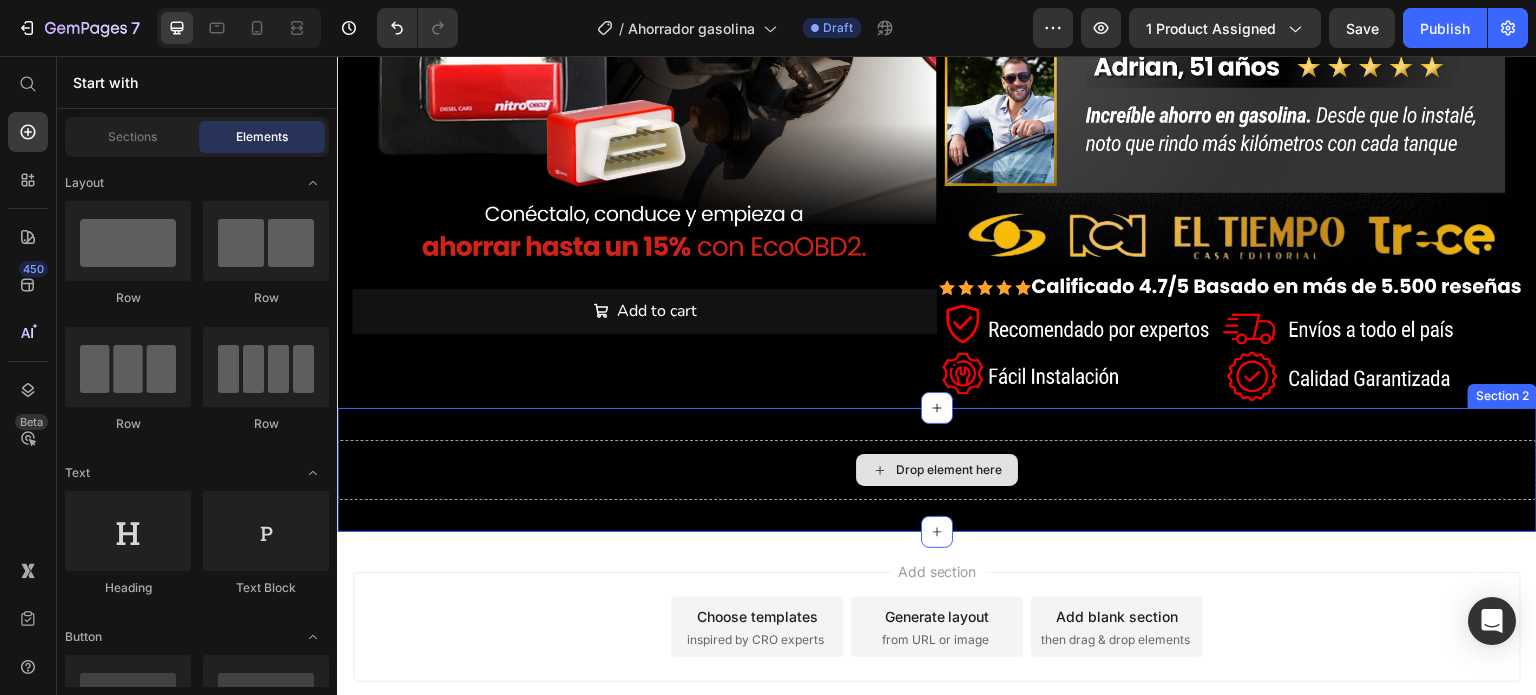 click on "Drop element here" at bounding box center [949, 470] 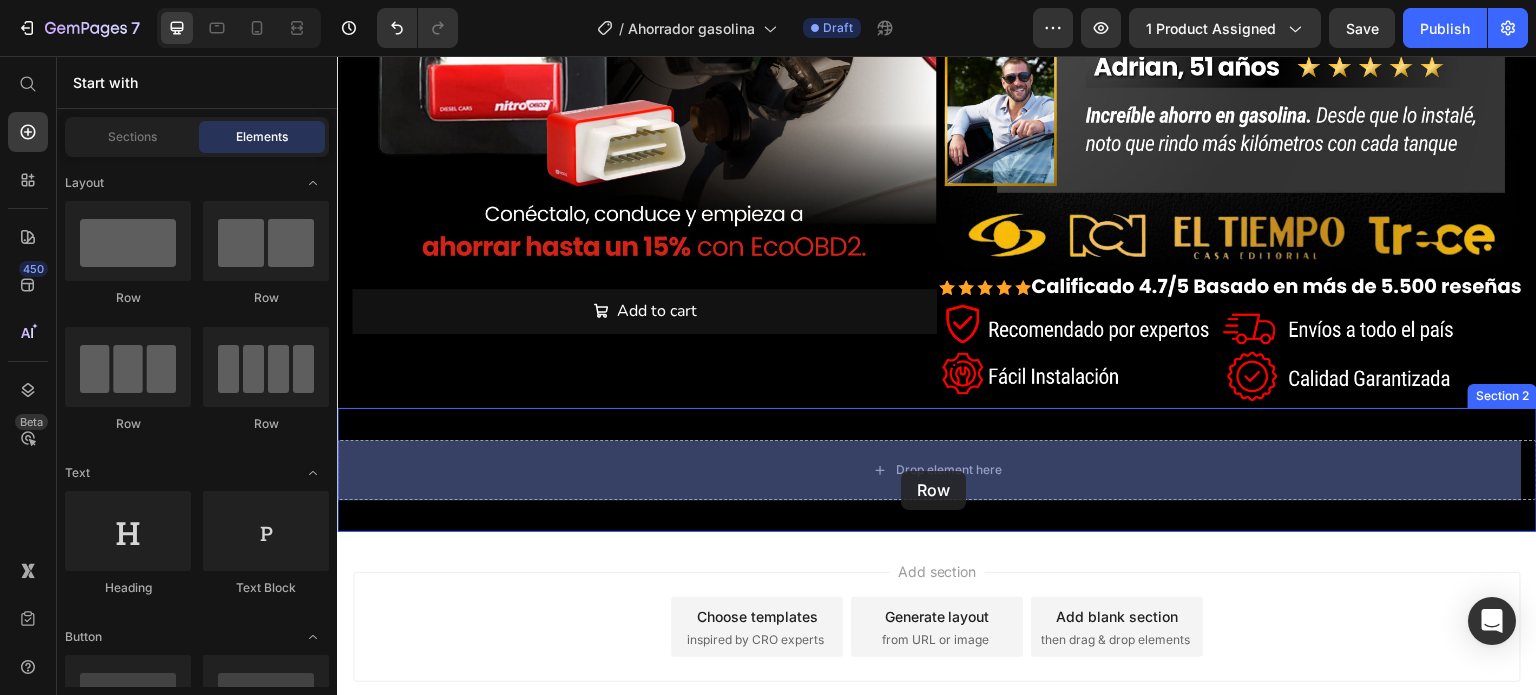 drag, startPoint x: 479, startPoint y: 299, endPoint x: 901, endPoint y: 471, distance: 455.70605 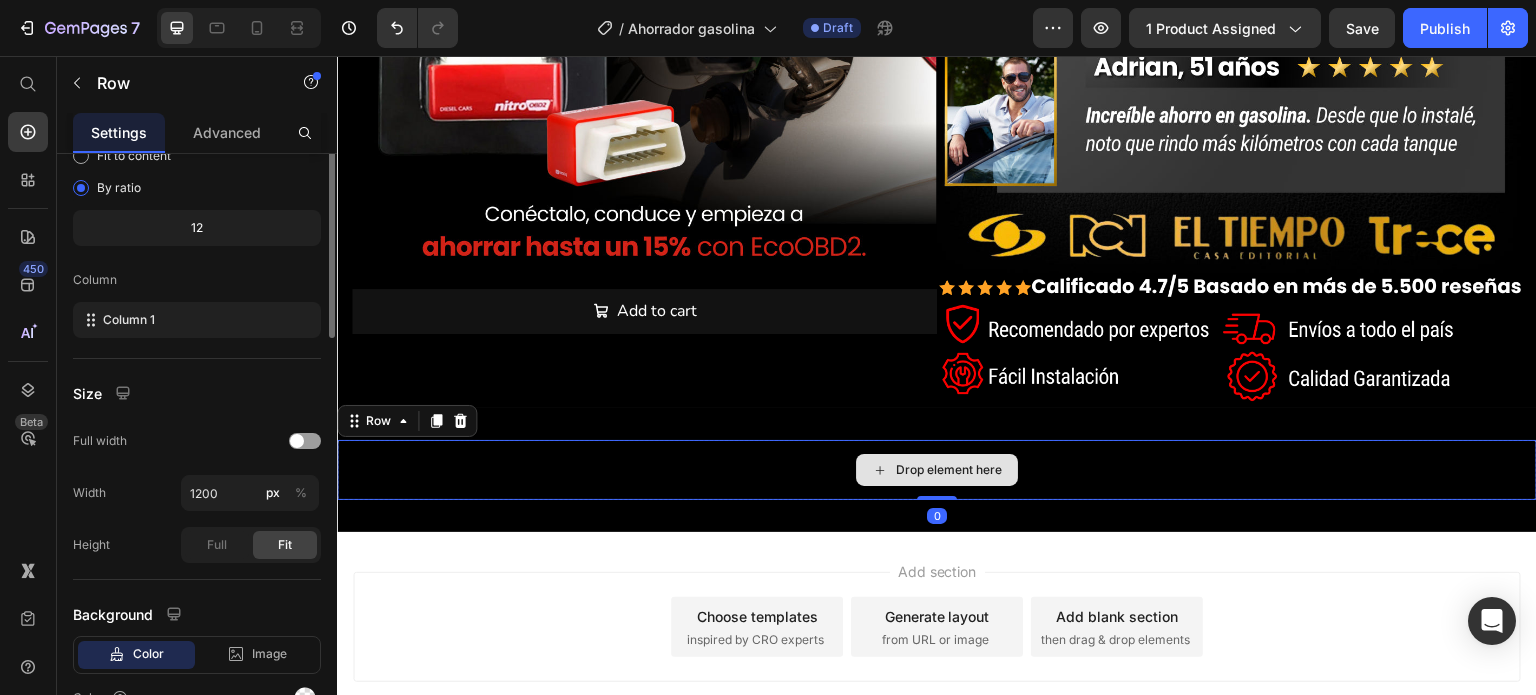 scroll, scrollTop: 0, scrollLeft: 0, axis: both 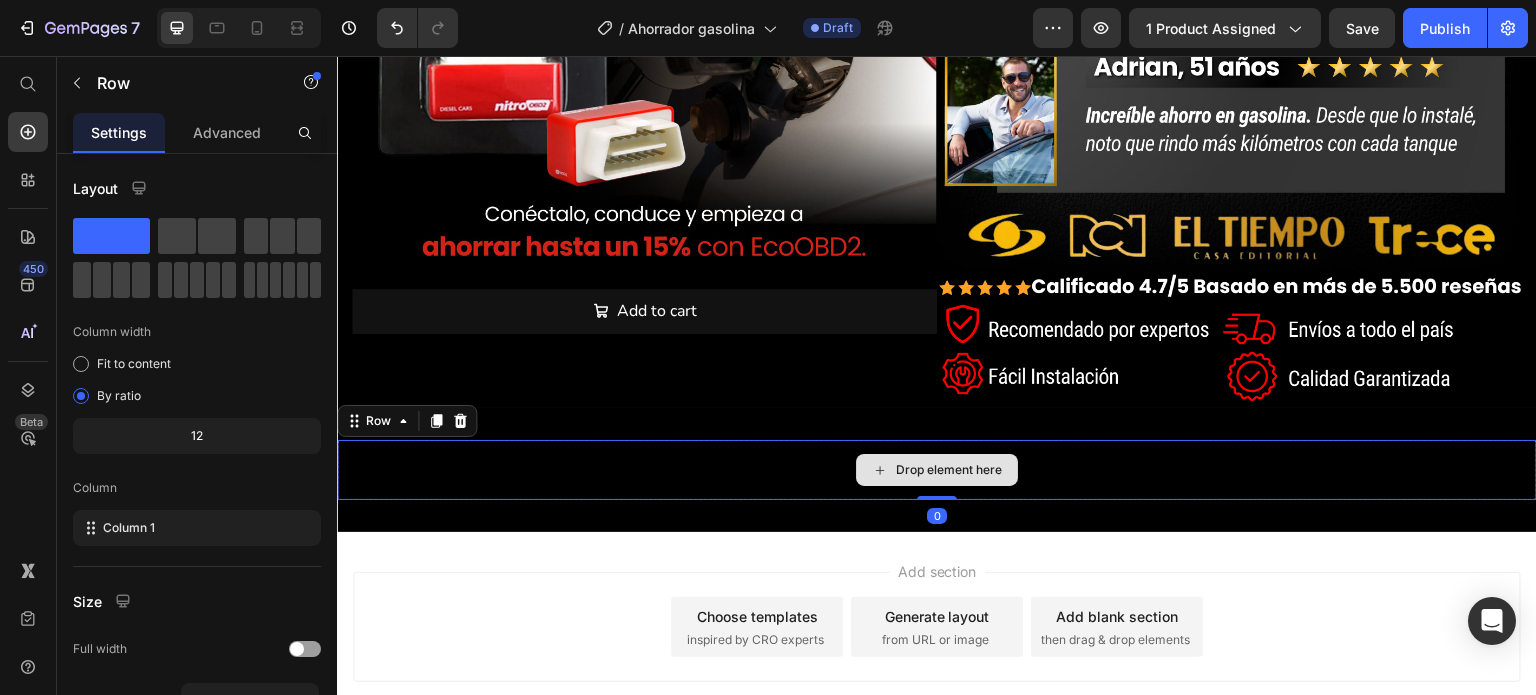 click on "Drop element here" at bounding box center (949, 470) 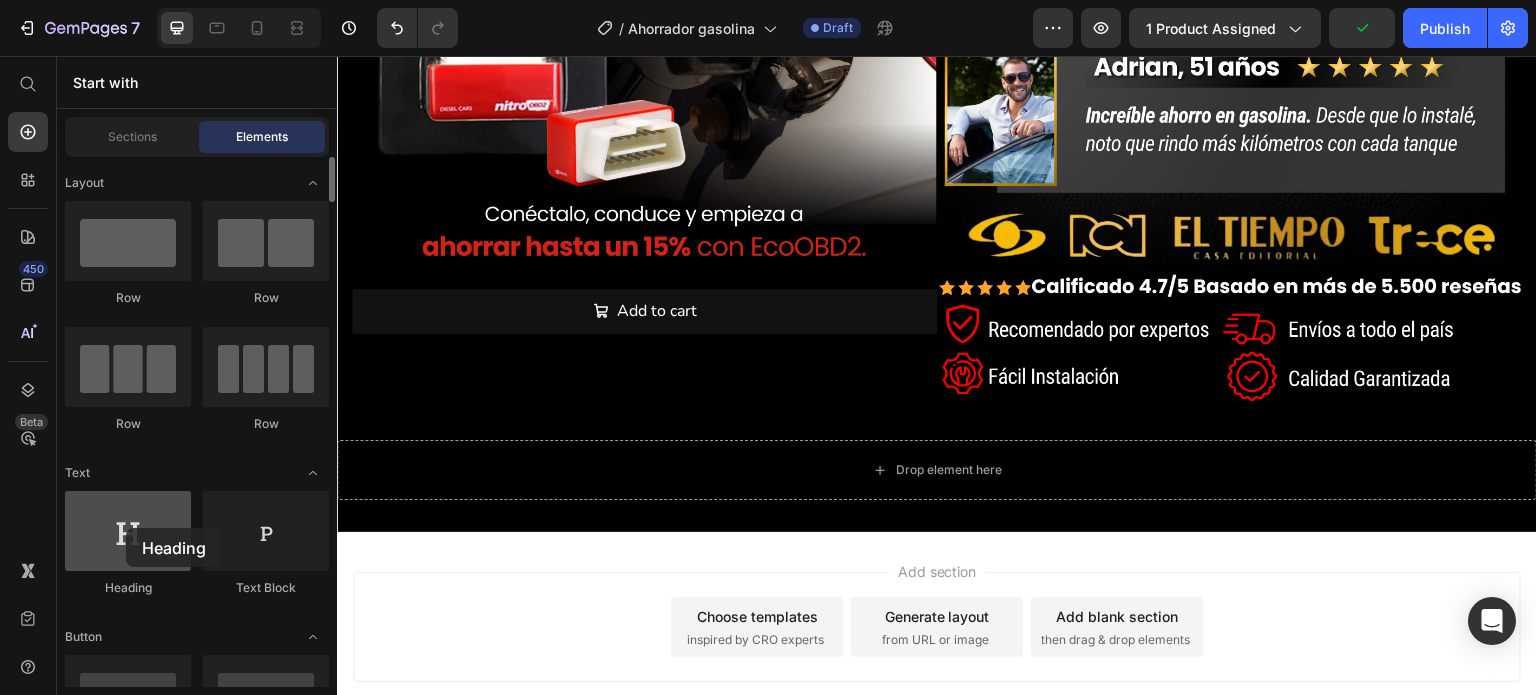 click at bounding box center (128, 531) 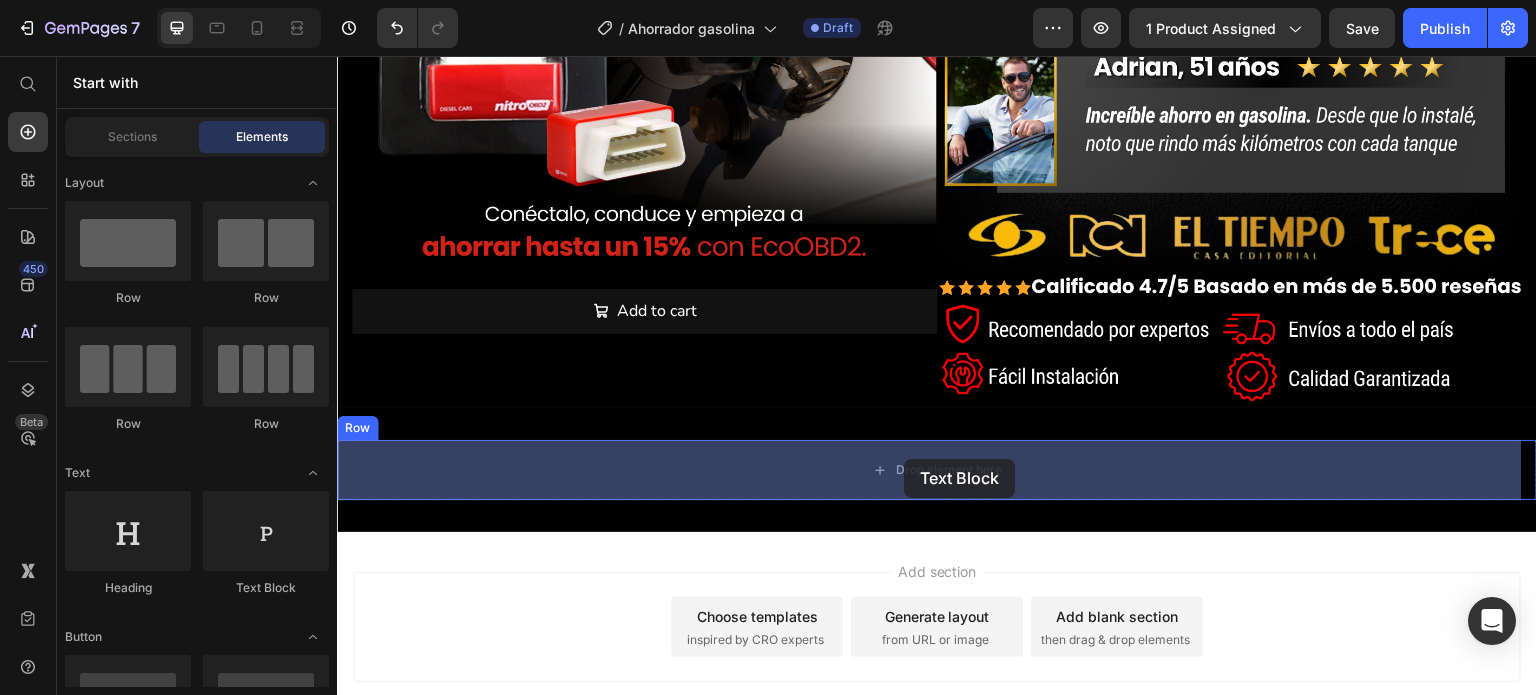 drag, startPoint x: 613, startPoint y: 590, endPoint x: 904, endPoint y: 459, distance: 319.12692 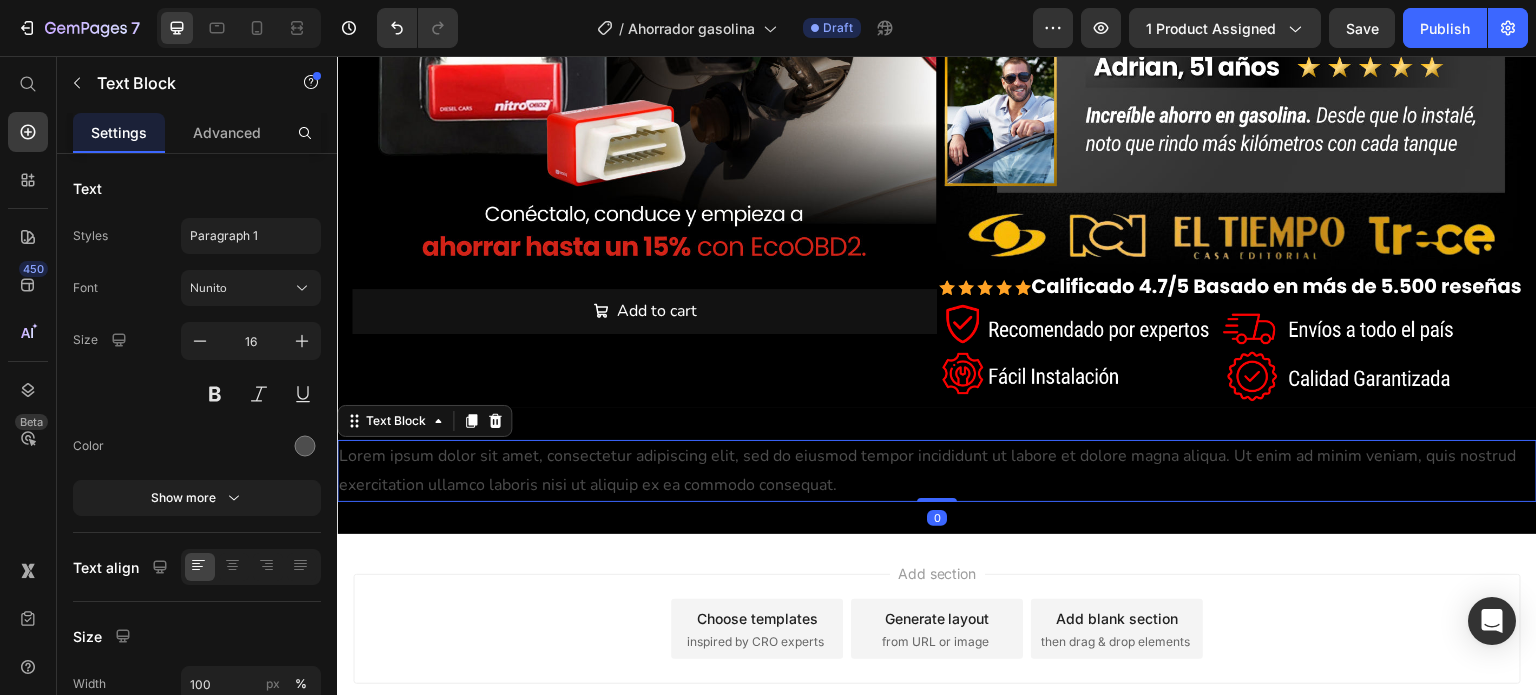 click on "Lorem ipsum dolor sit amet, consectetur adipiscing elit, sed do eiusmod tempor incididunt ut labore et dolore magna aliqua. Ut enim ad minim veniam, quis nostrud exercitation ullamco laboris nisi ut aliquip ex ea commodo consequat." at bounding box center [937, 471] 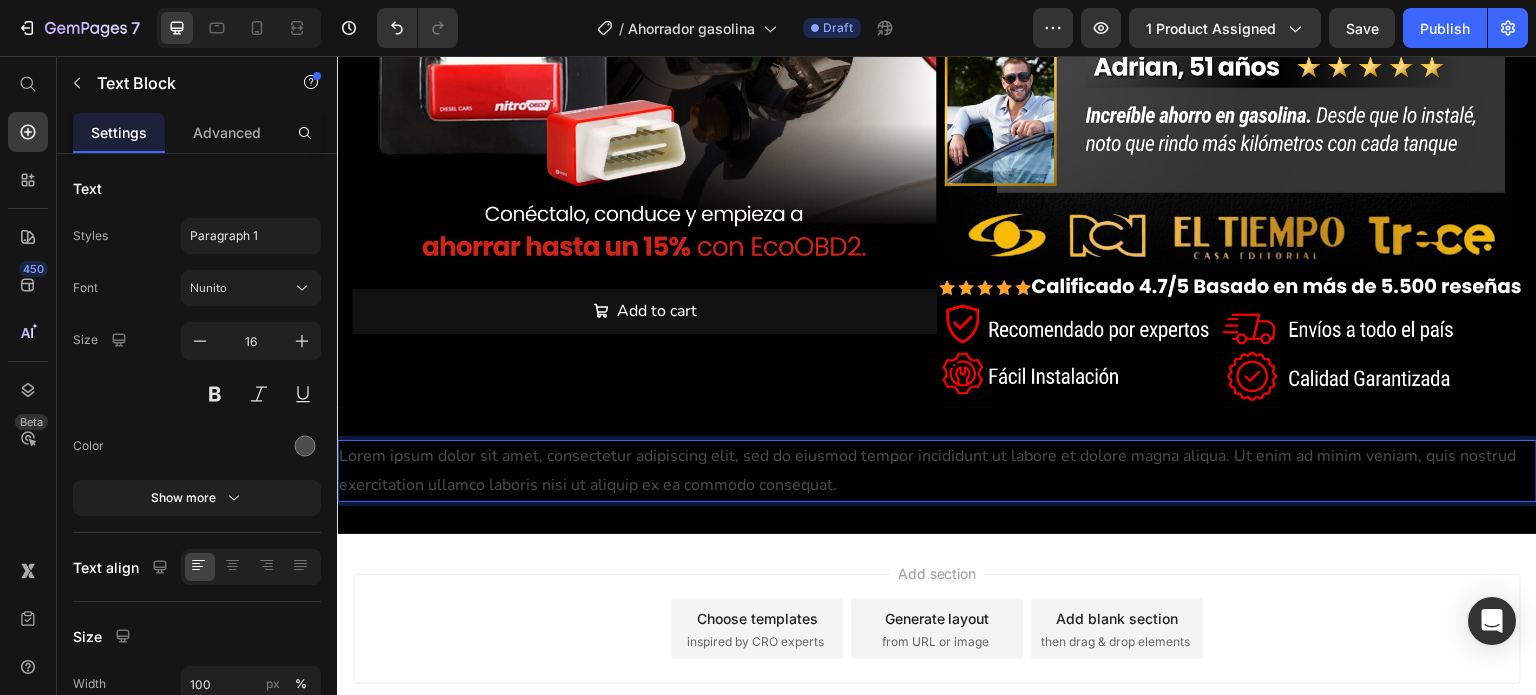 click on "Lorem ipsum dolor sit amet, consectetur adipiscing elit, sed do eiusmod tempor incididunt ut labore et dolore magna aliqua. Ut enim ad minim veniam, quis nostrud exercitation ullamco laboris nisi ut aliquip ex ea commodo consequat." at bounding box center (937, 471) 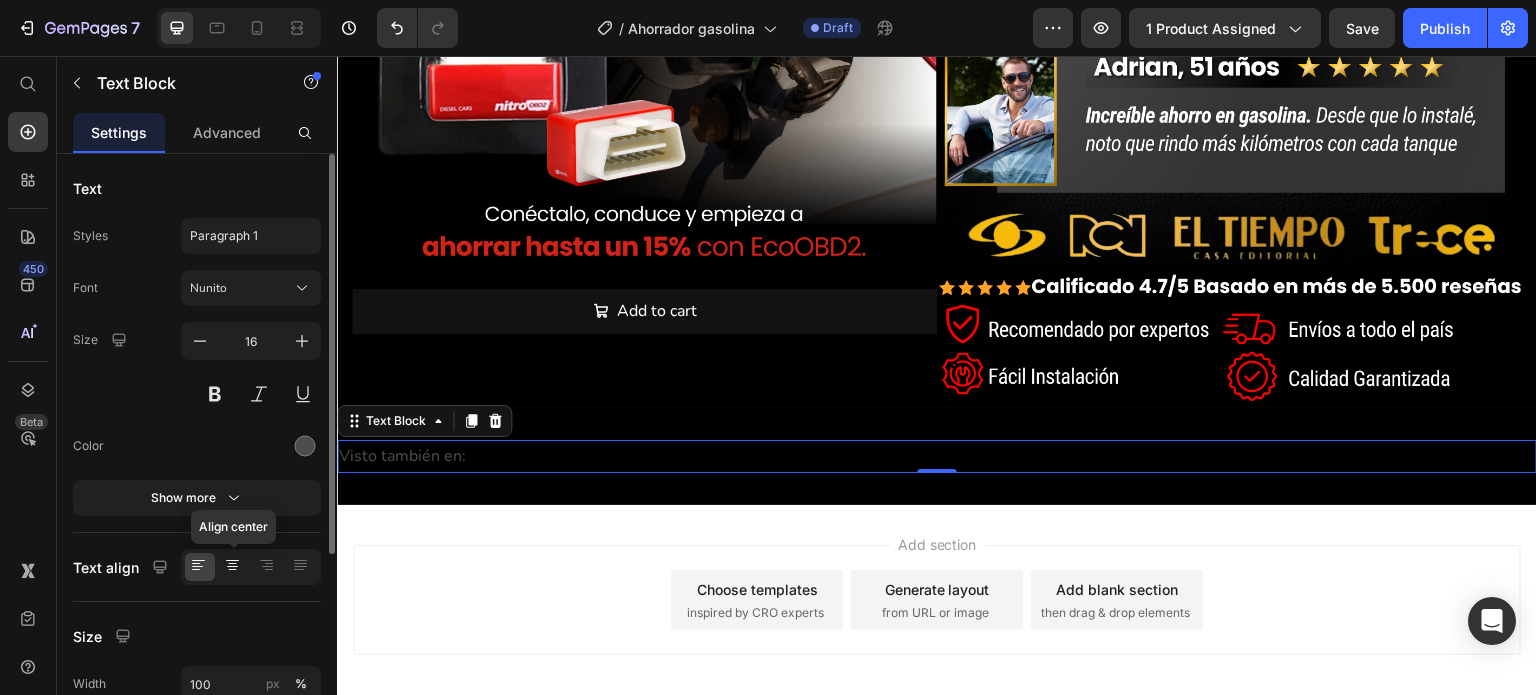 click 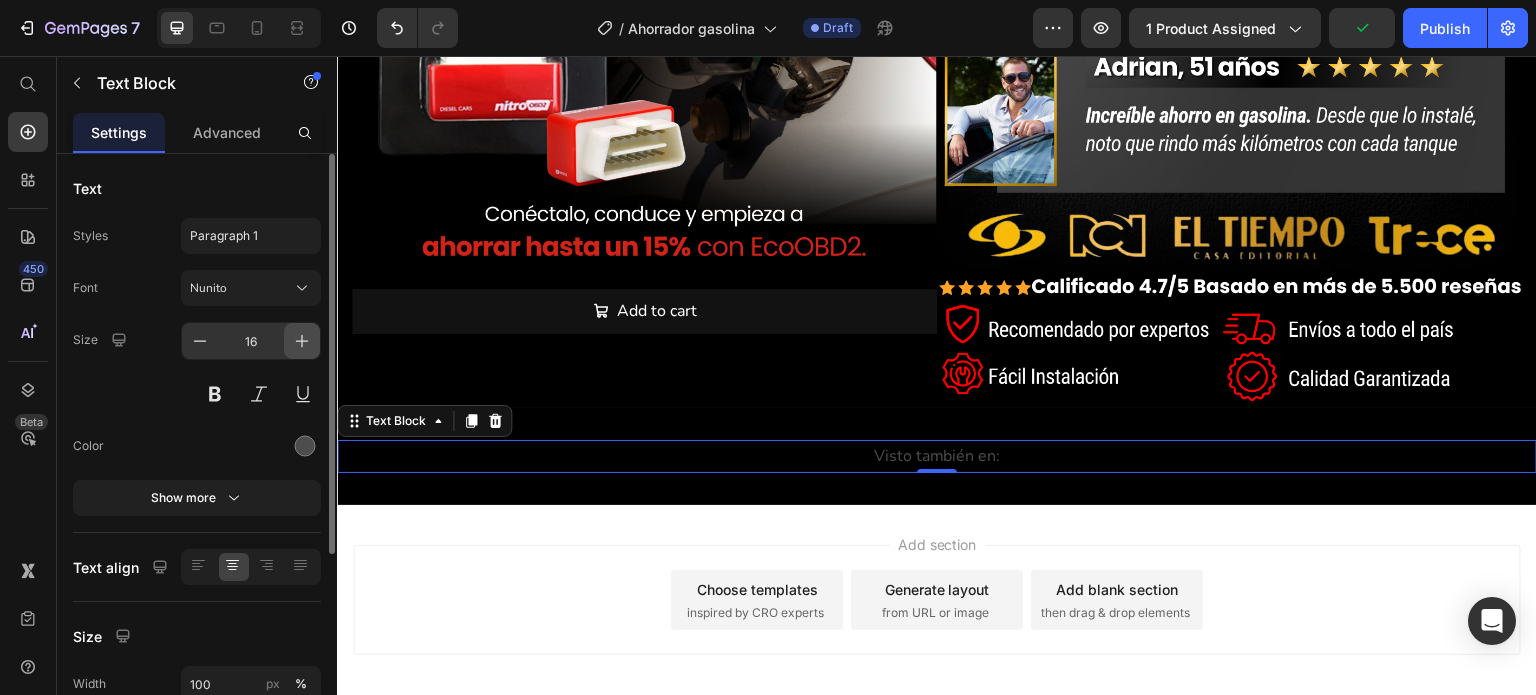 click 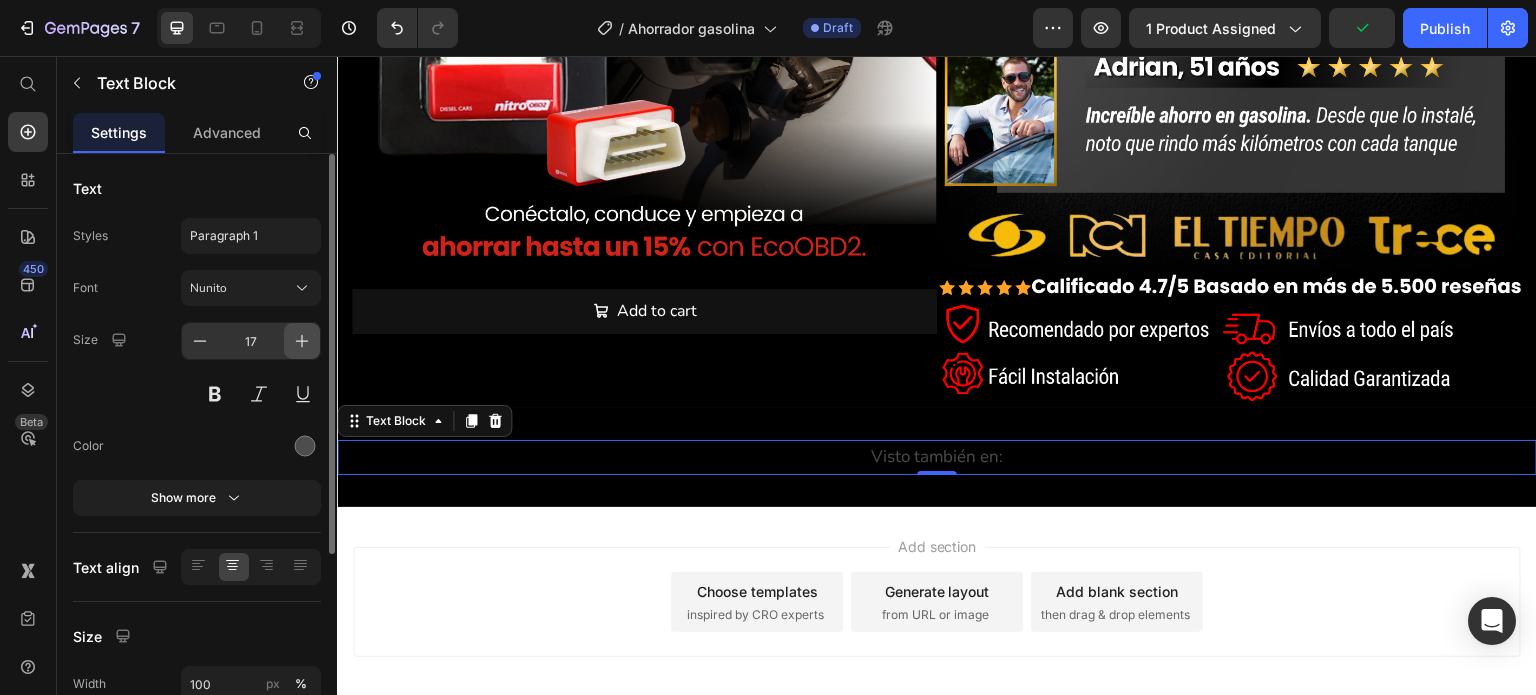 click 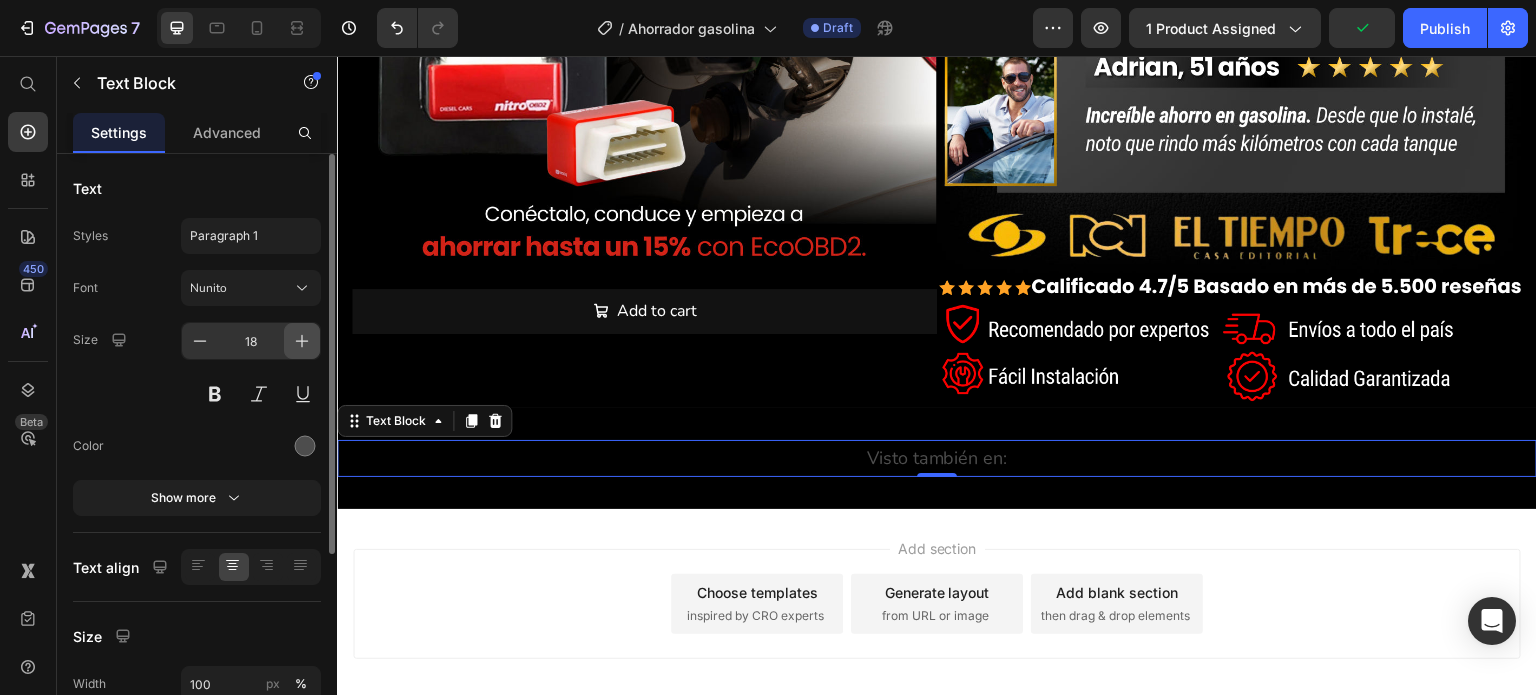 click 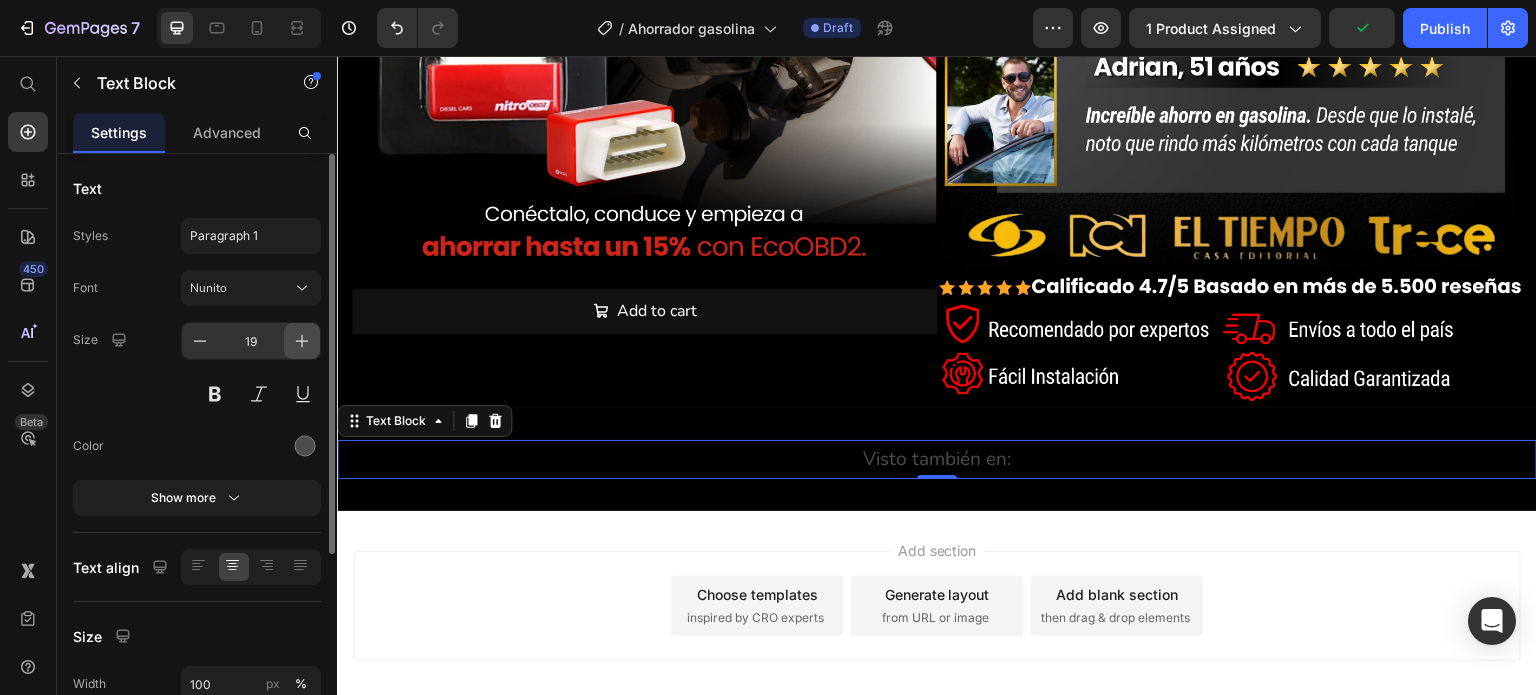 click 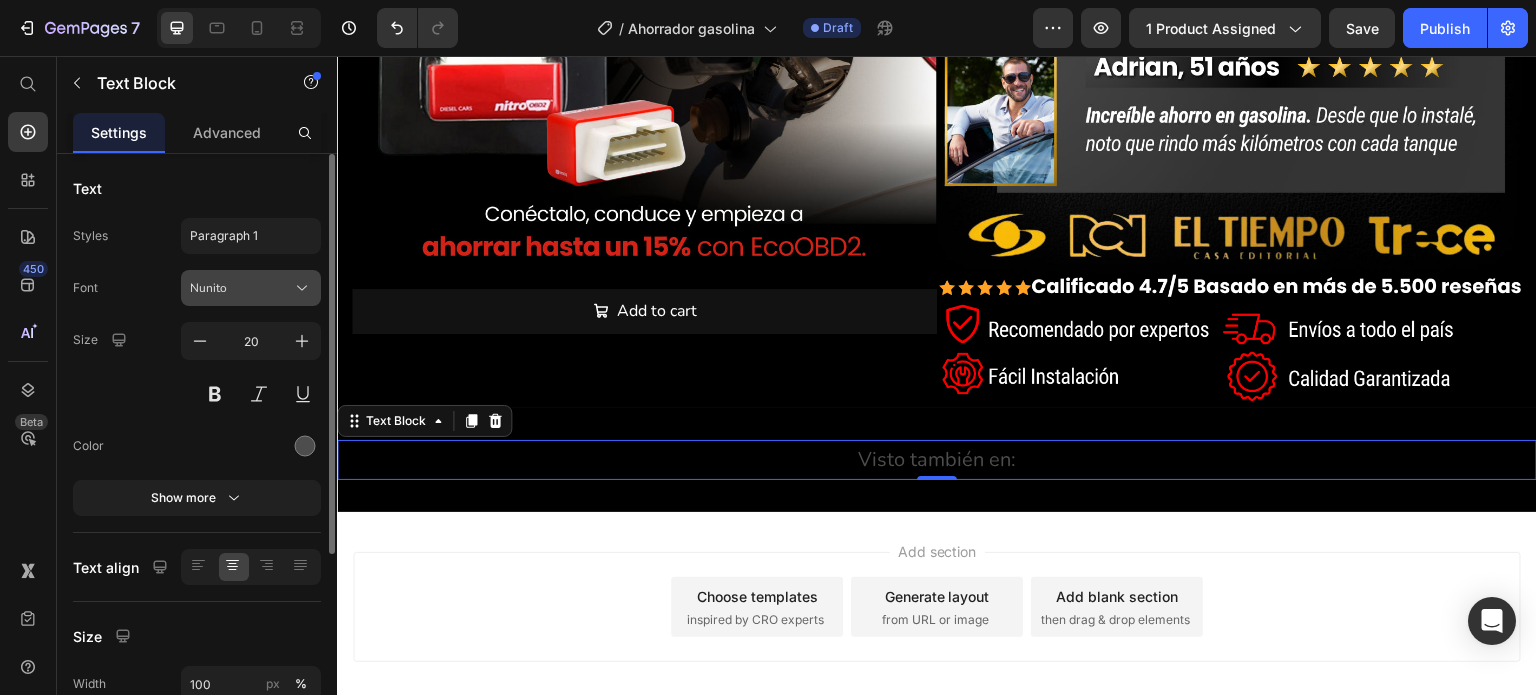 click on "Nunito" at bounding box center [251, 288] 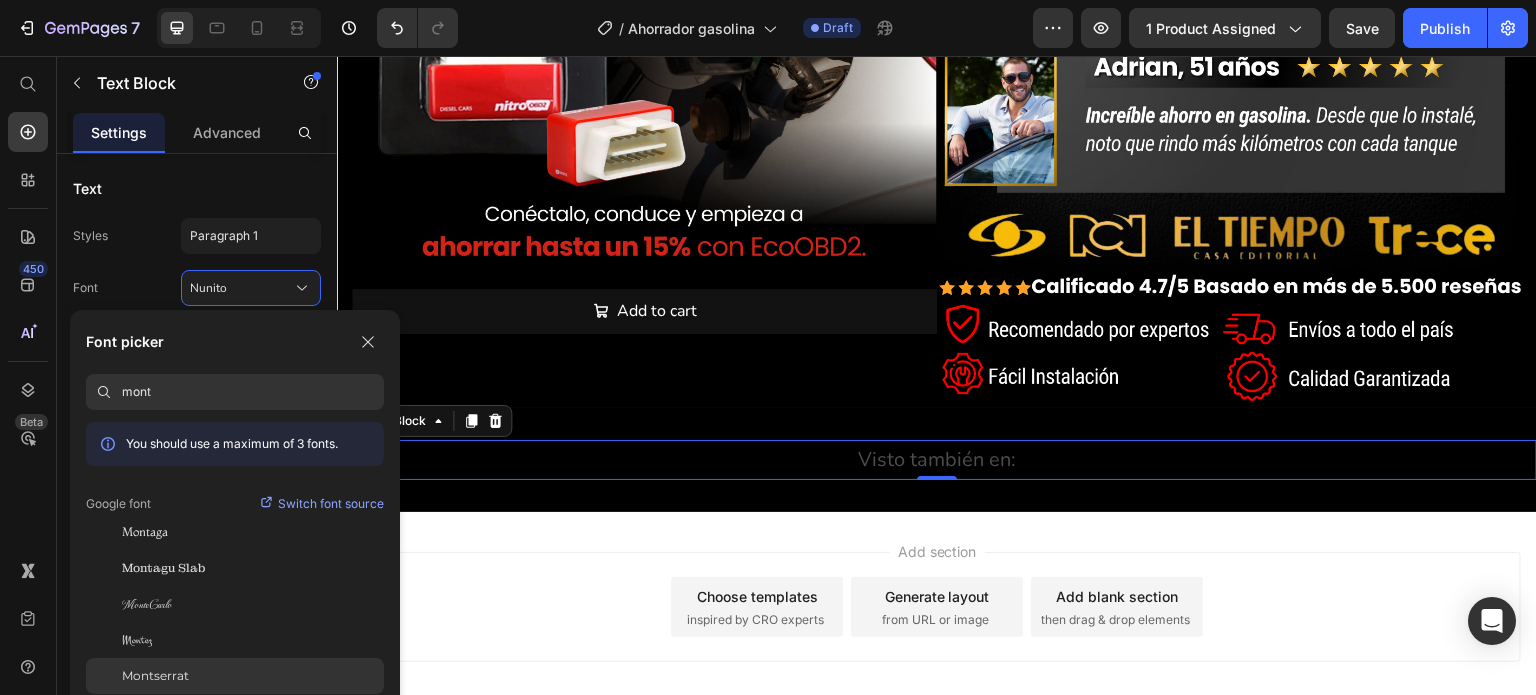 type on "mont" 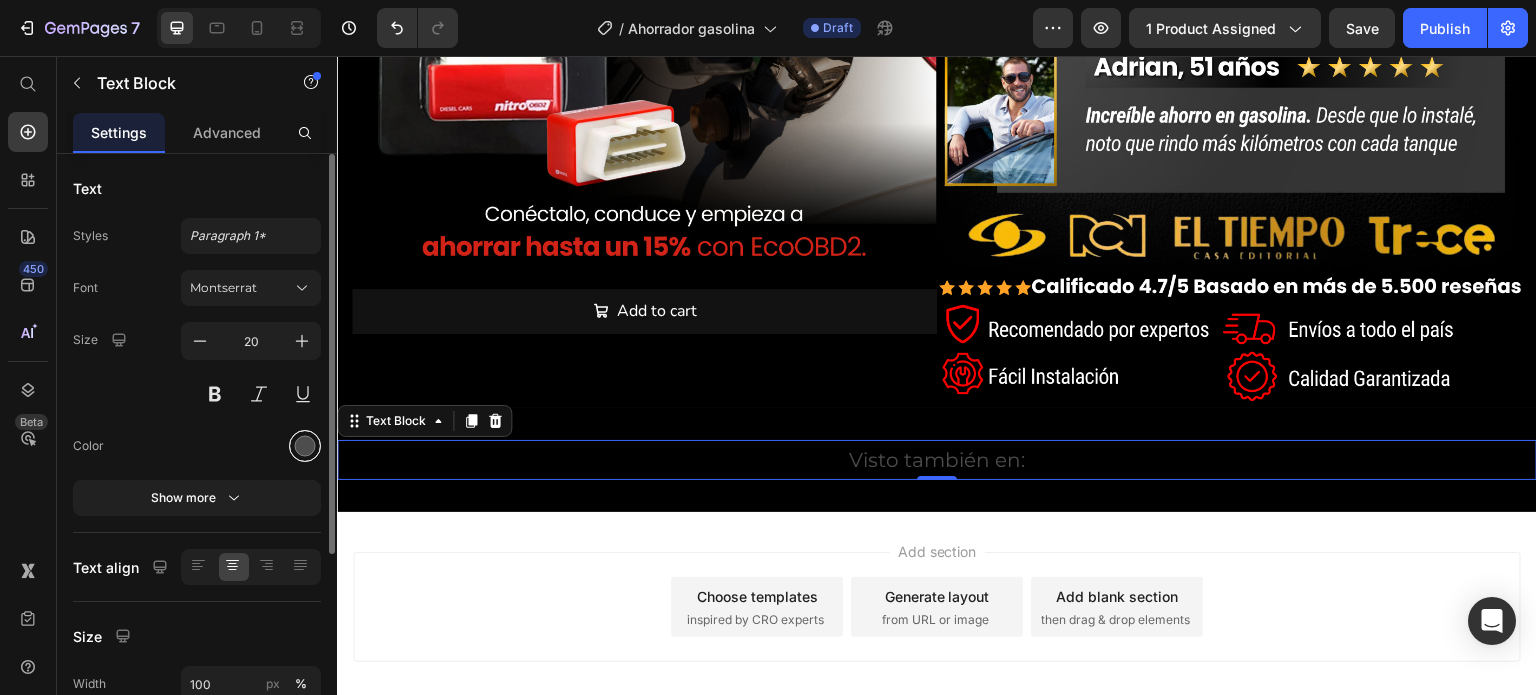 click at bounding box center [305, 446] 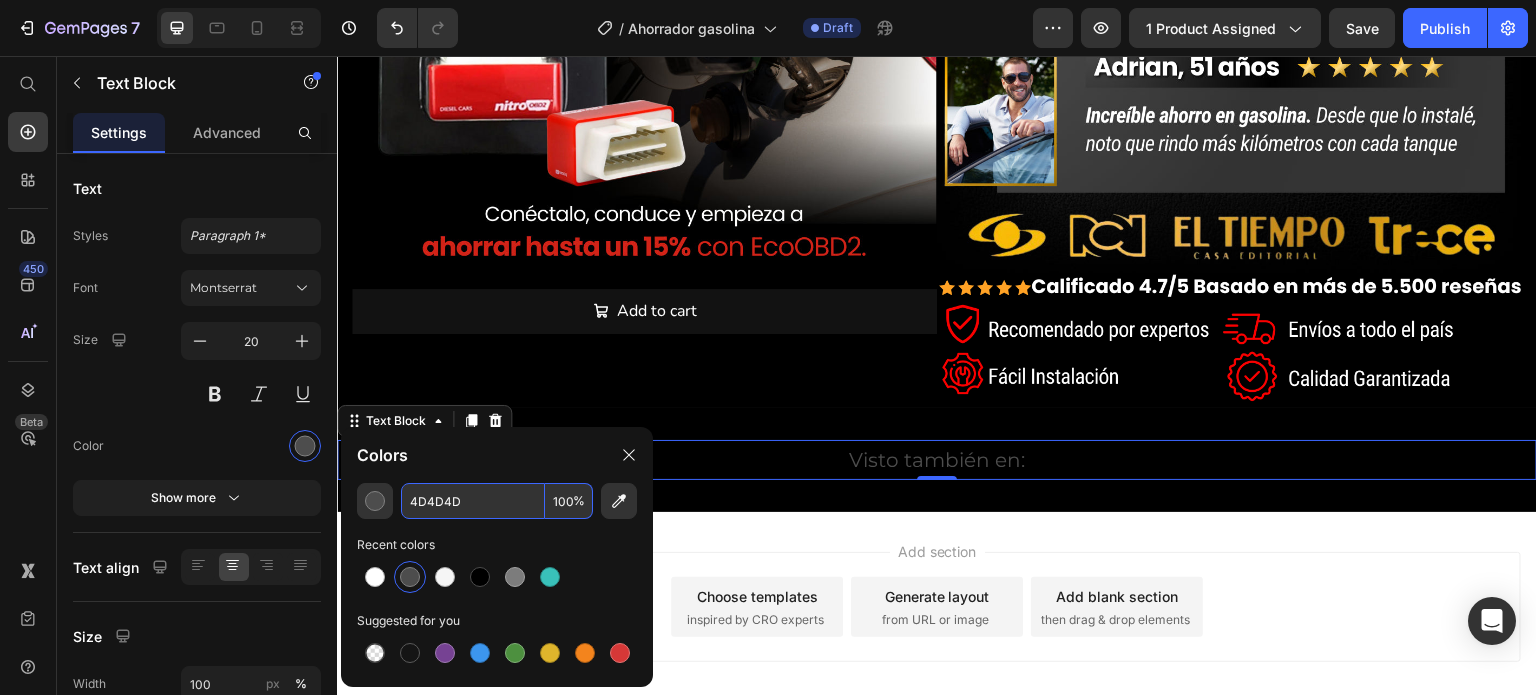 click on "4D4D4D" at bounding box center [473, 501] 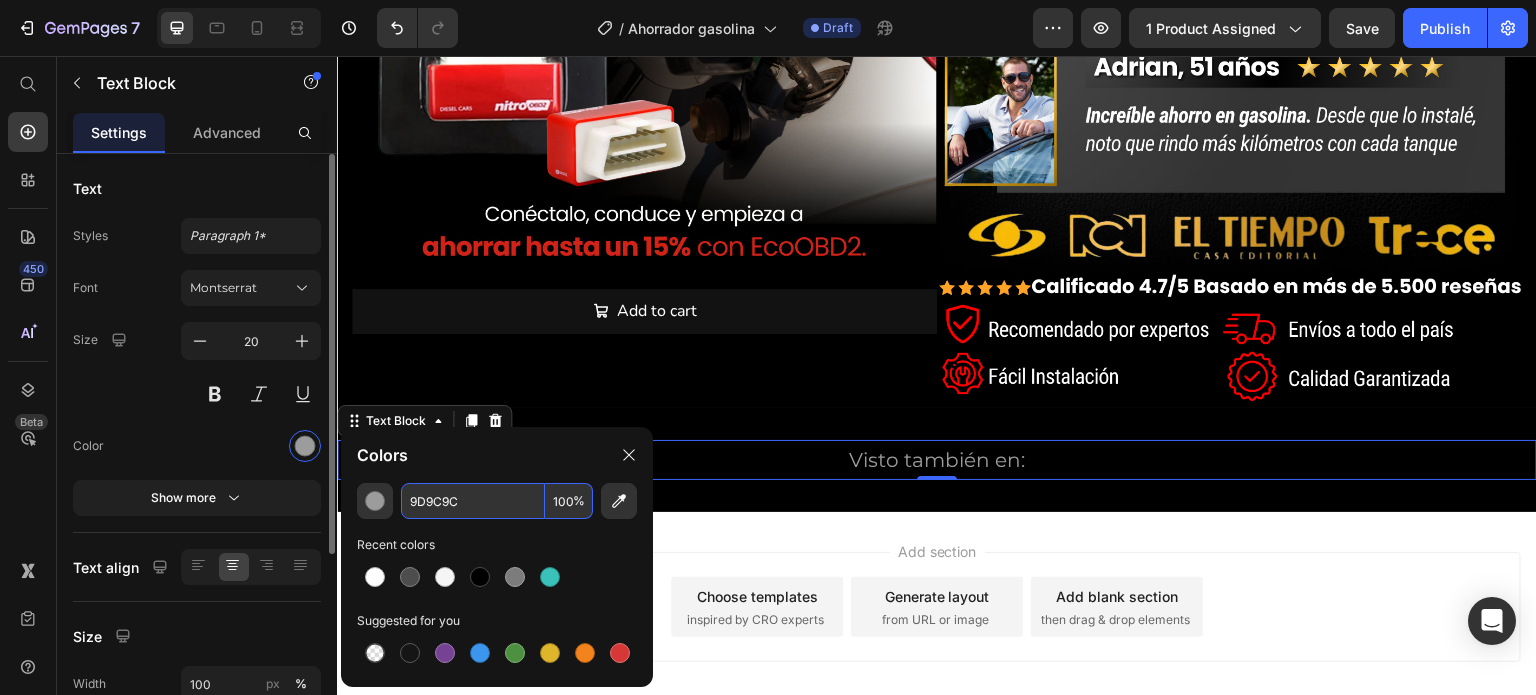 type on "9D9C9C" 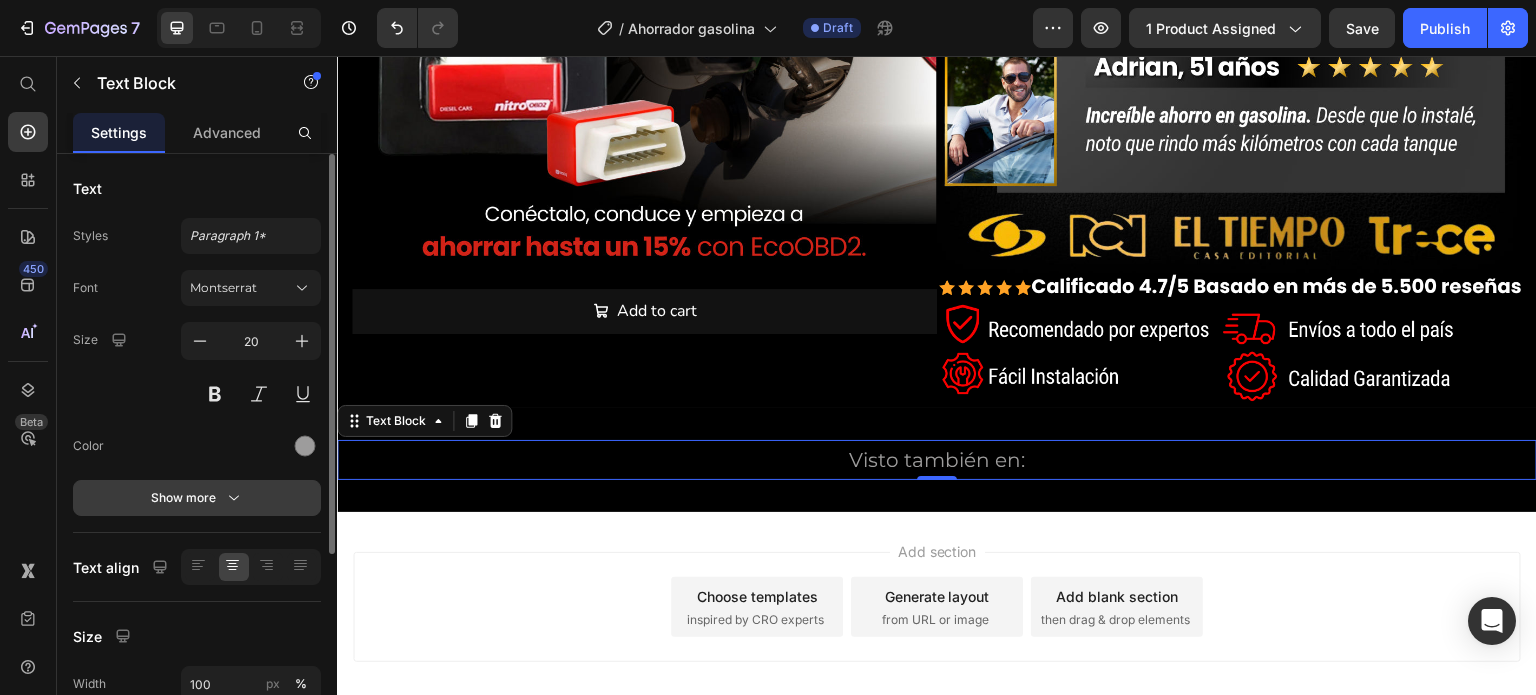 click on "Show more" at bounding box center [197, 498] 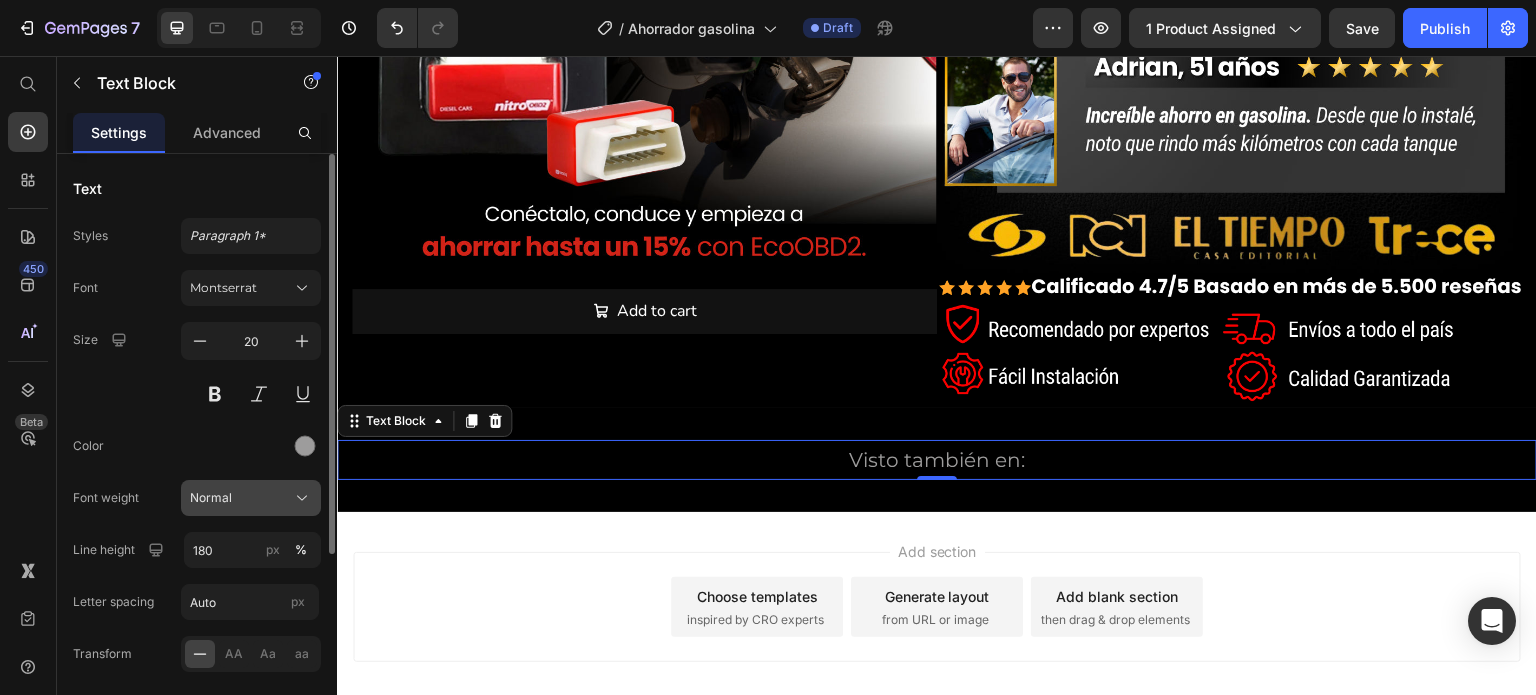 click on "Normal" at bounding box center [211, 498] 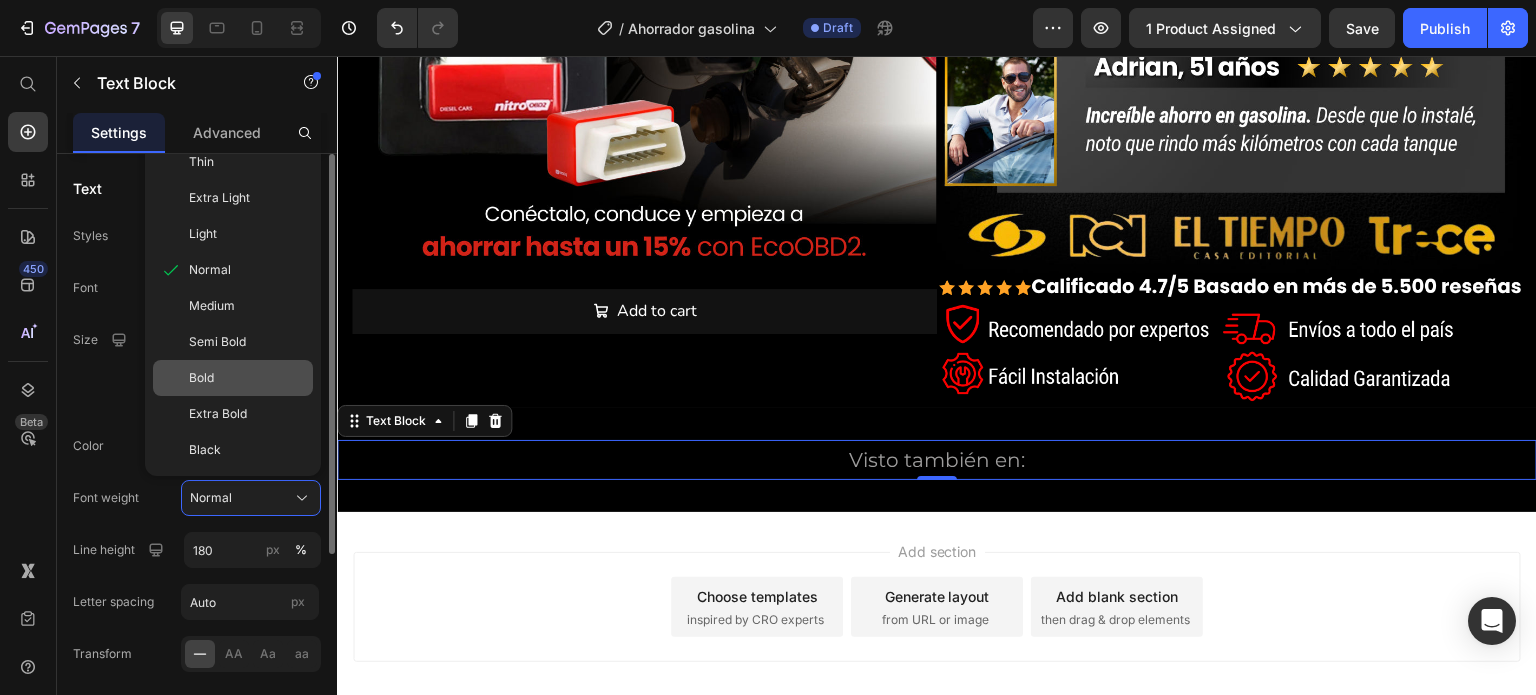 click on "Bold" at bounding box center [247, 378] 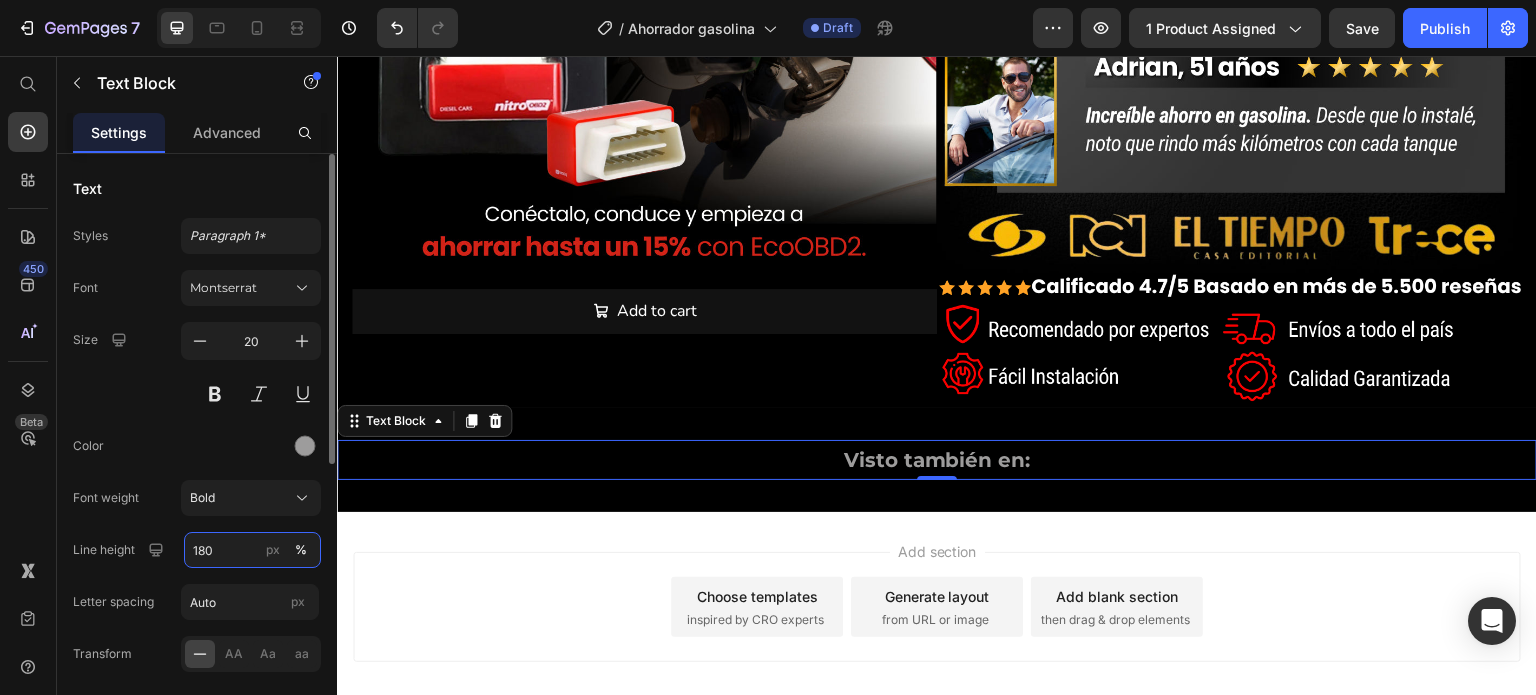 click on "180" at bounding box center [252, 550] 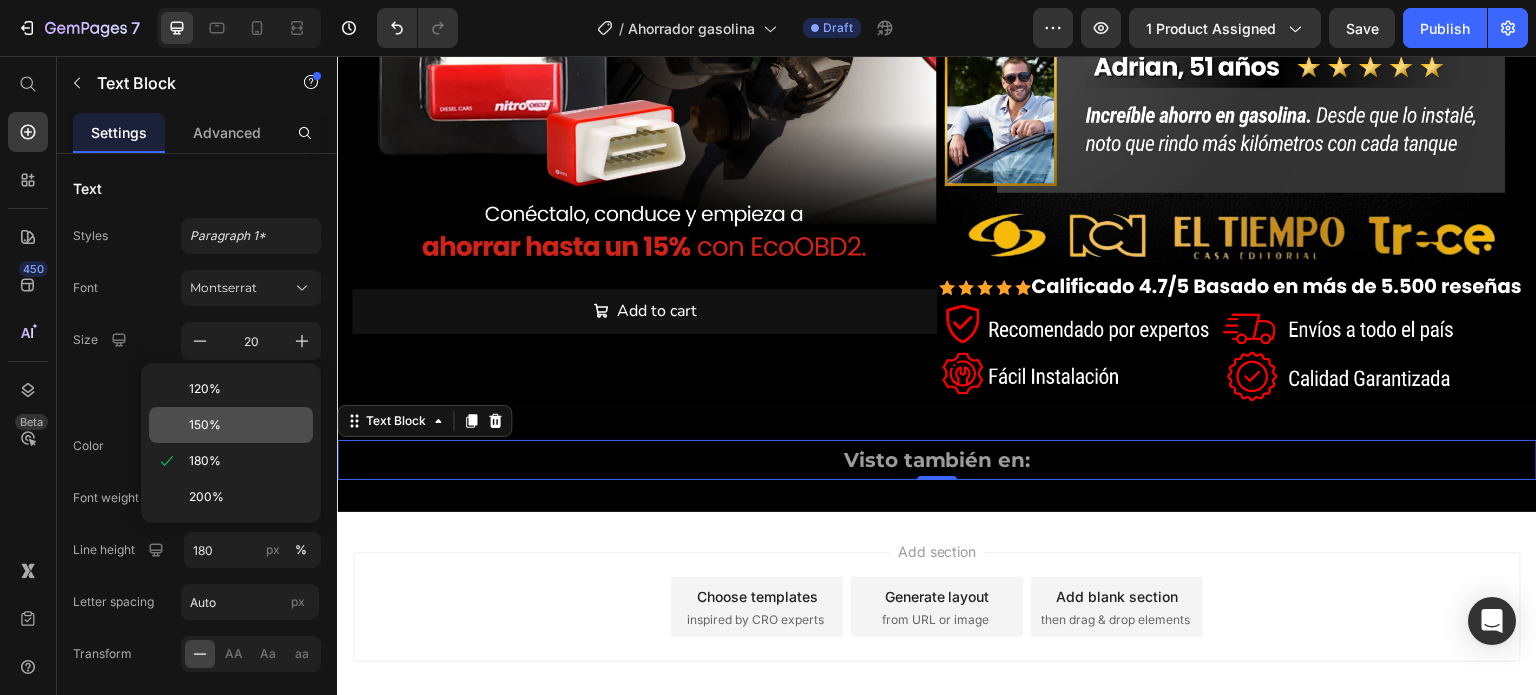 click on "150%" 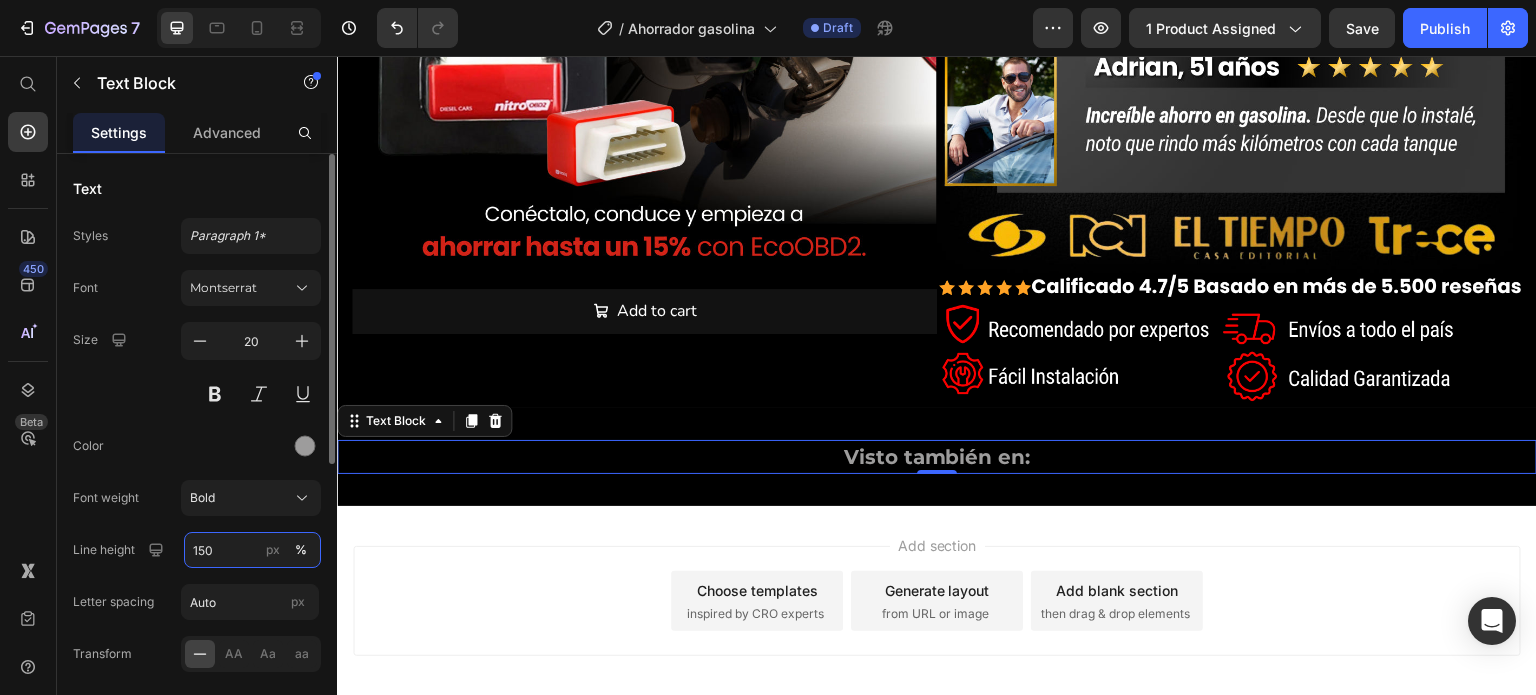 click on "150" at bounding box center (252, 550) 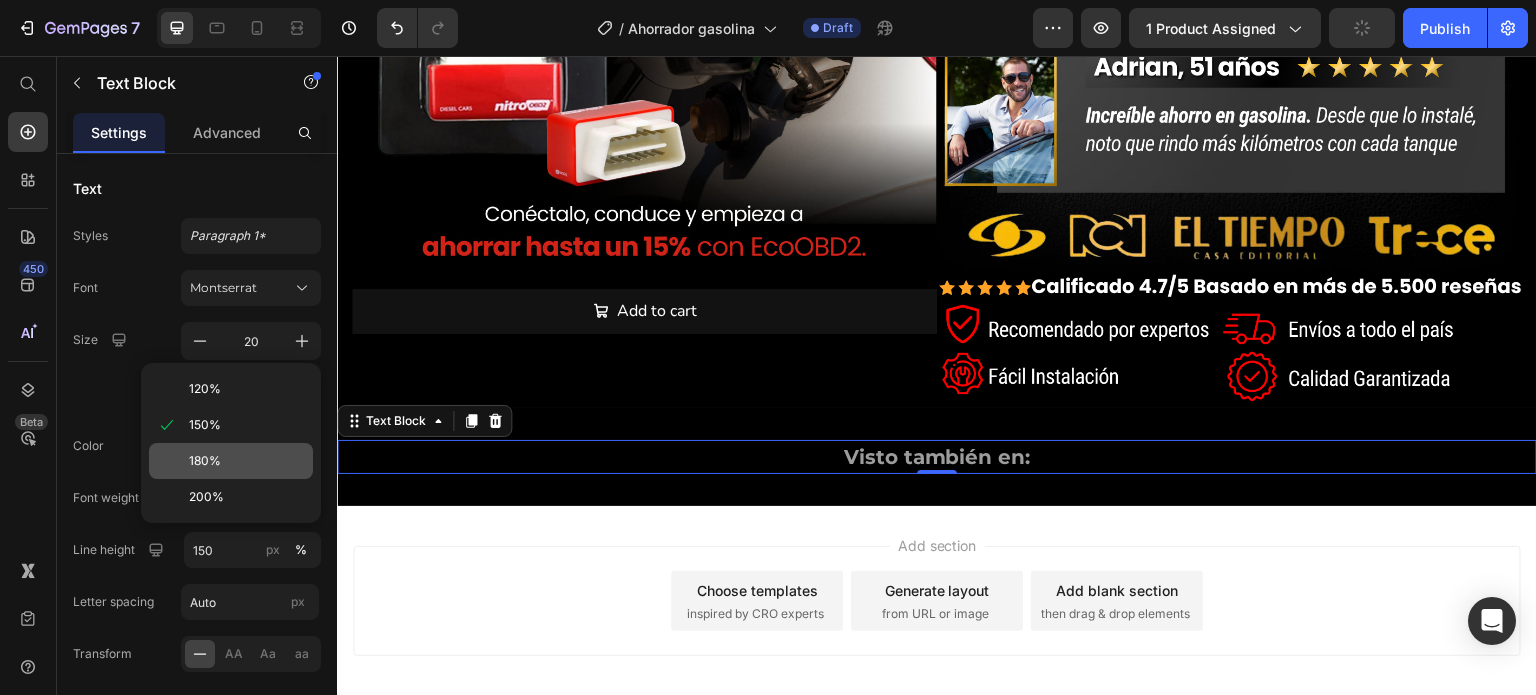 click on "180%" 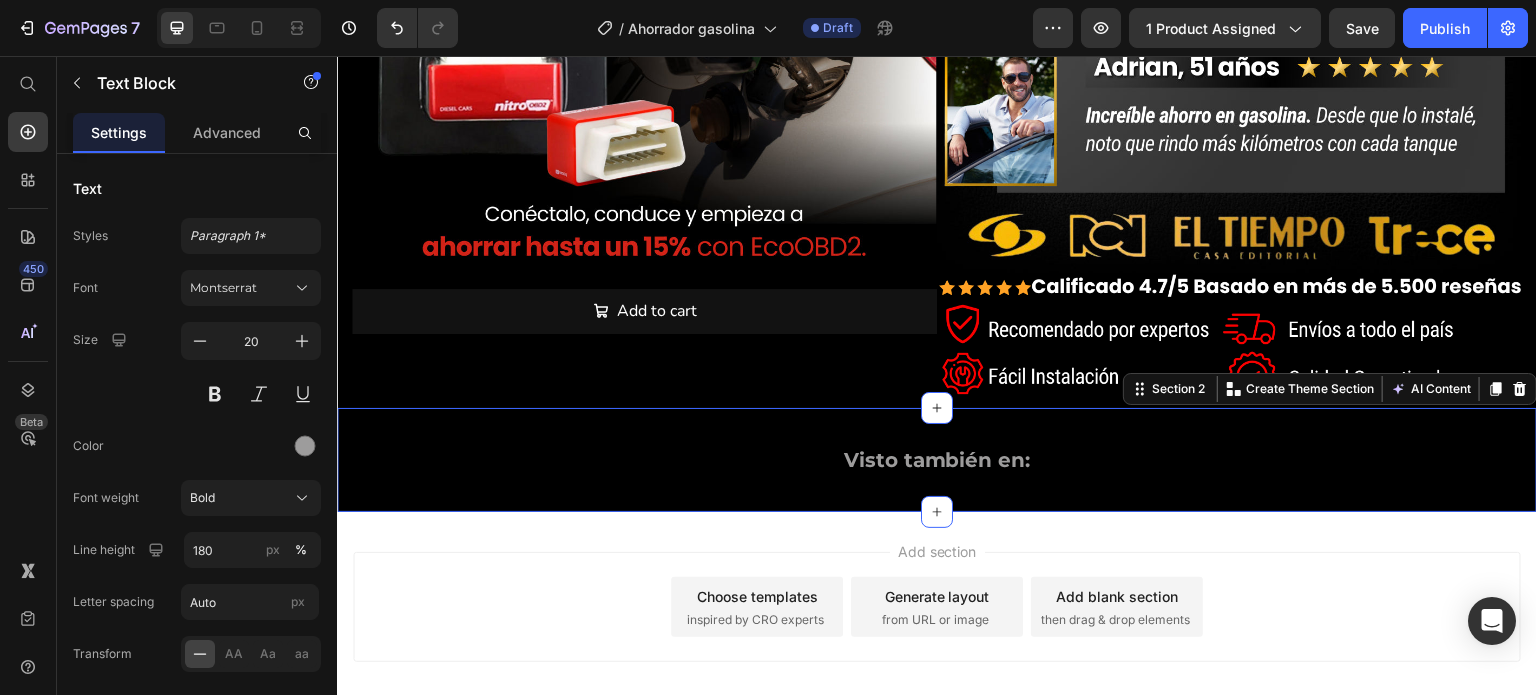 click on "Visto también en: Text Block Row Section 2   You can create reusable sections Create Theme Section AI Content Write with GemAI What would you like to describe here? Tone and Voice Persuasive Product Show more Generate" at bounding box center [937, 460] 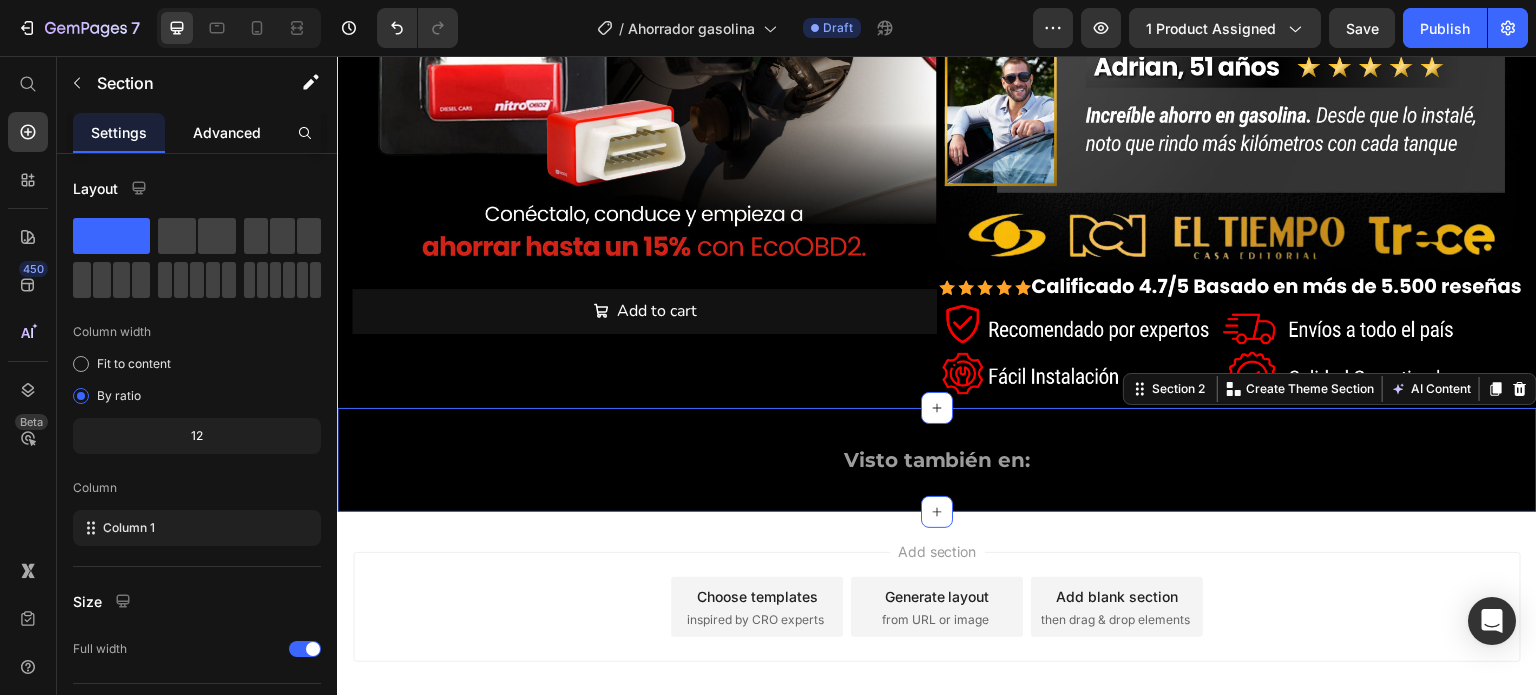 click on "Advanced" at bounding box center (227, 132) 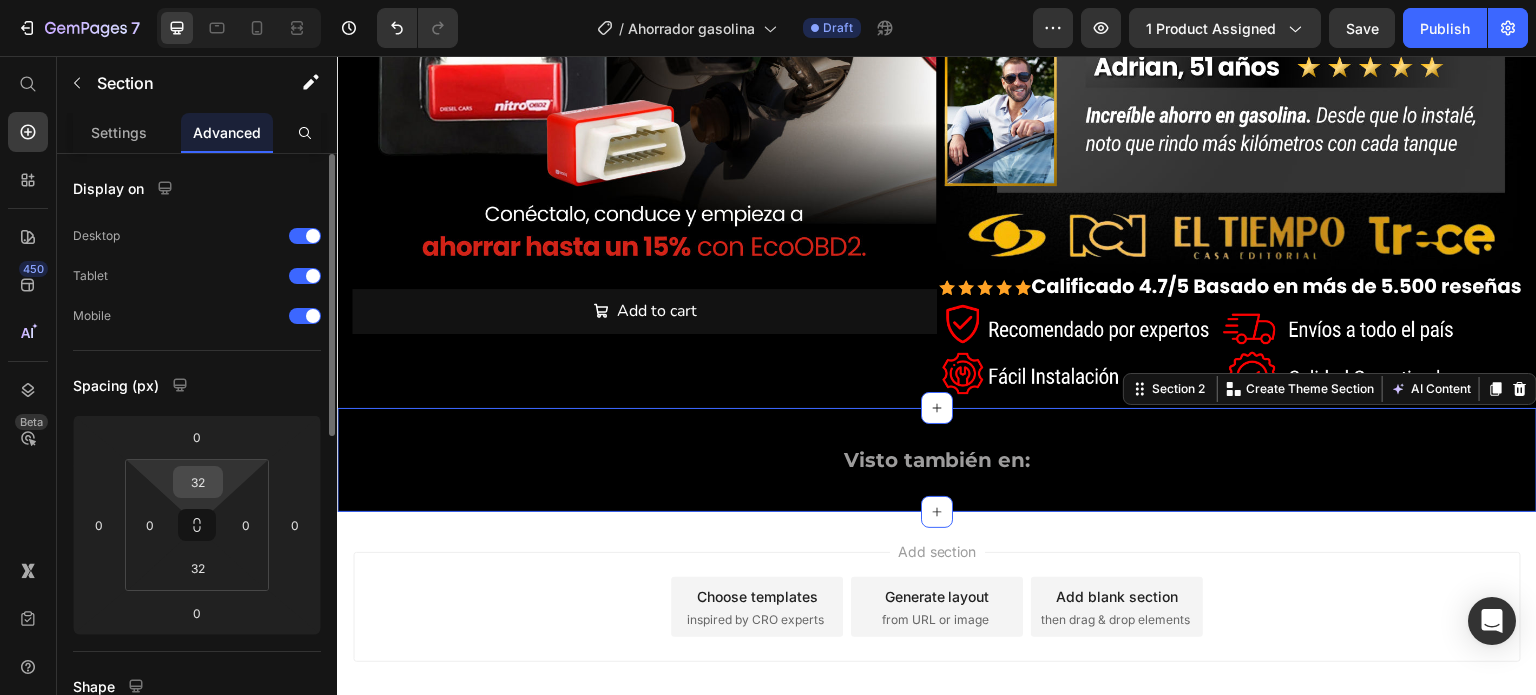 click on "32" at bounding box center [198, 482] 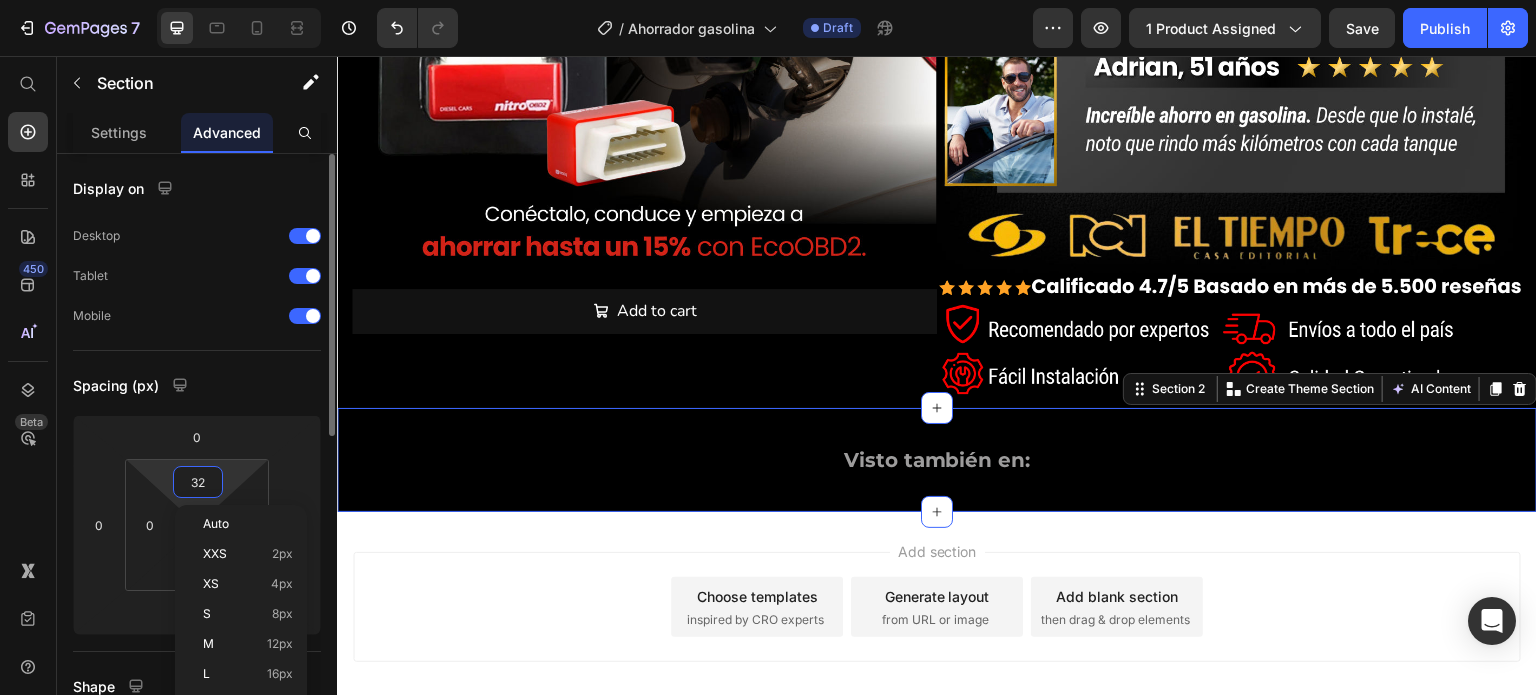 type on "0" 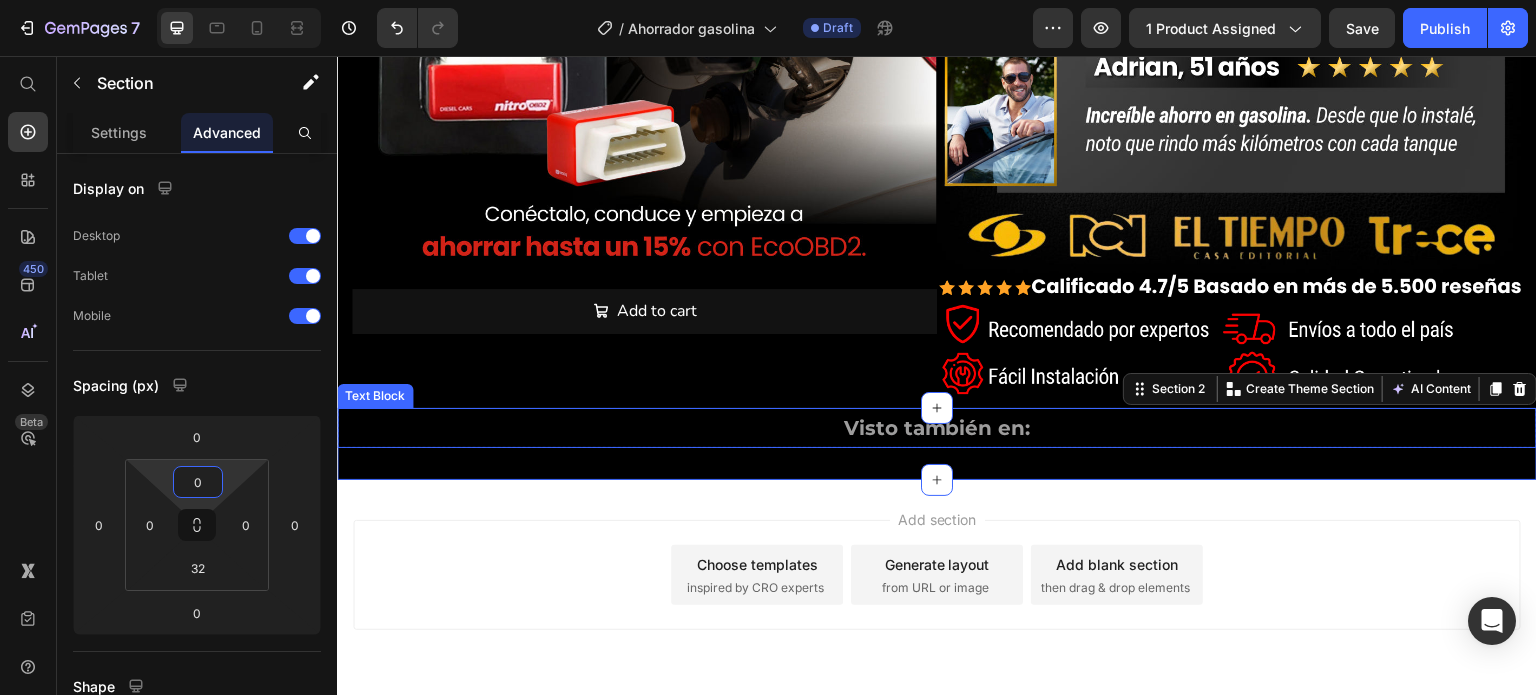 click on "Visto también en:" at bounding box center (937, 428) 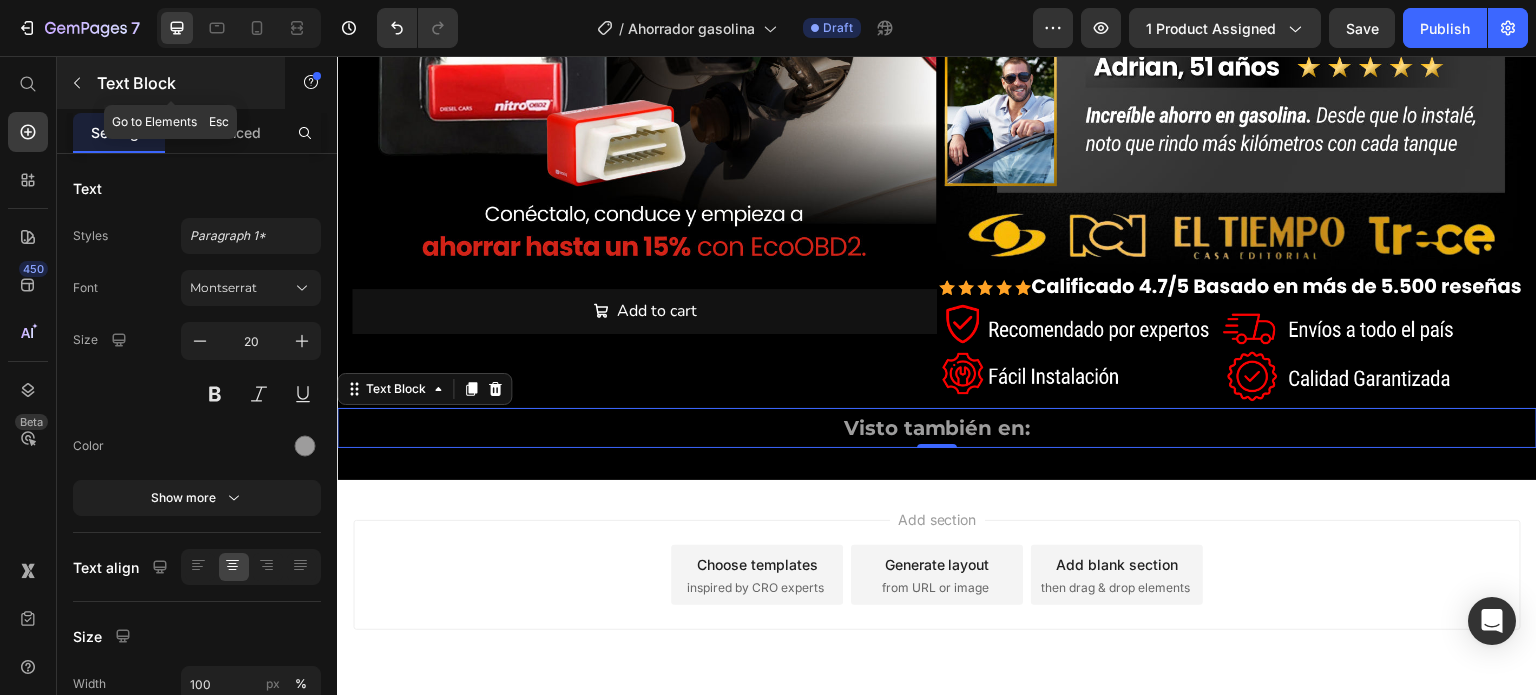click 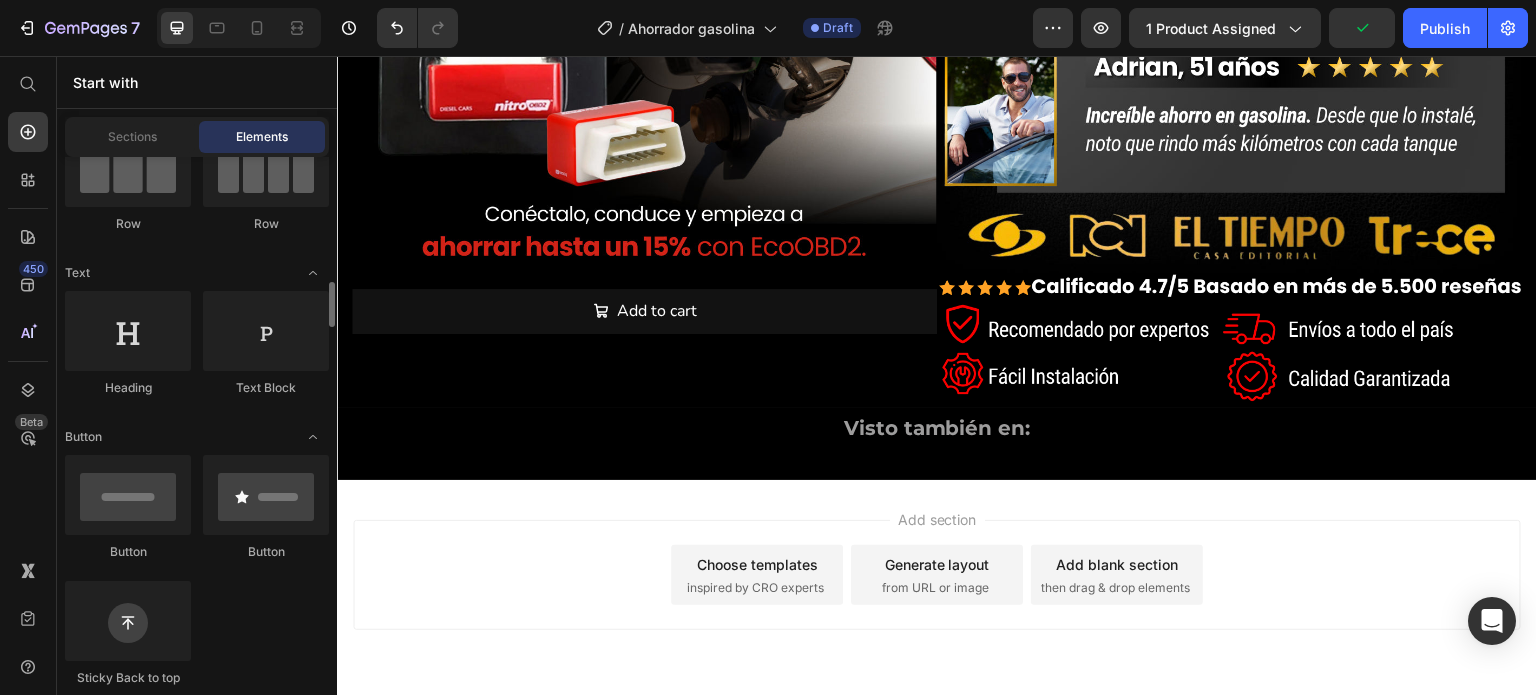 scroll, scrollTop: 400, scrollLeft: 0, axis: vertical 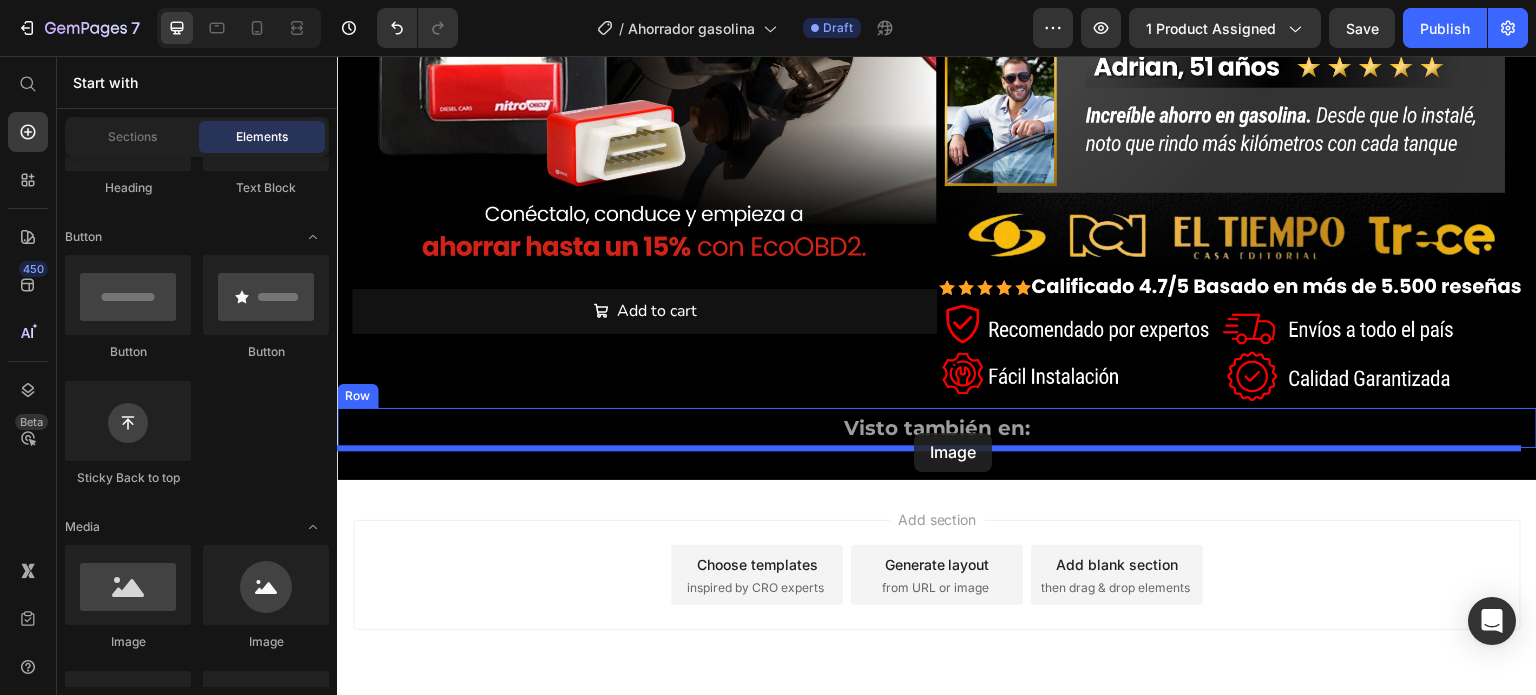 drag, startPoint x: 478, startPoint y: 644, endPoint x: 914, endPoint y: 433, distance: 484.3728 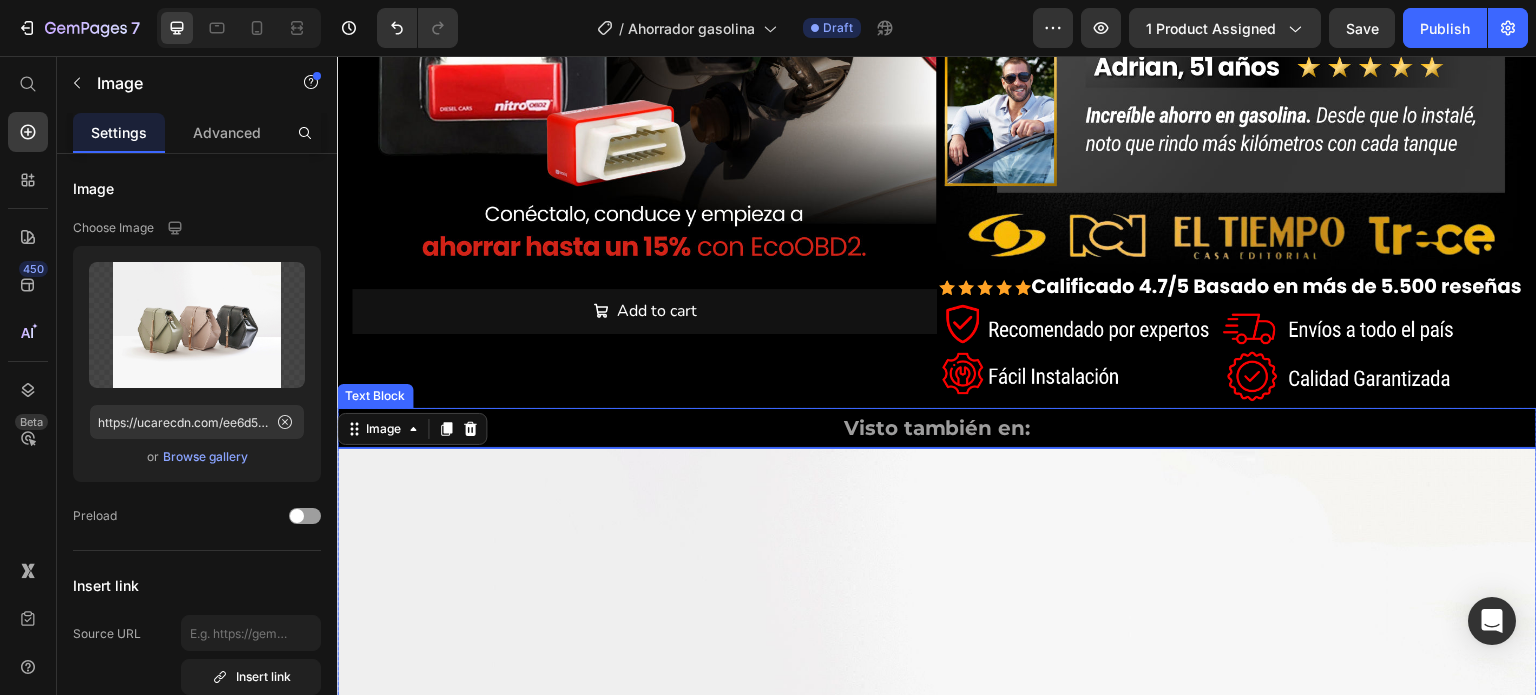 click on "Visto también en:" at bounding box center [937, 428] 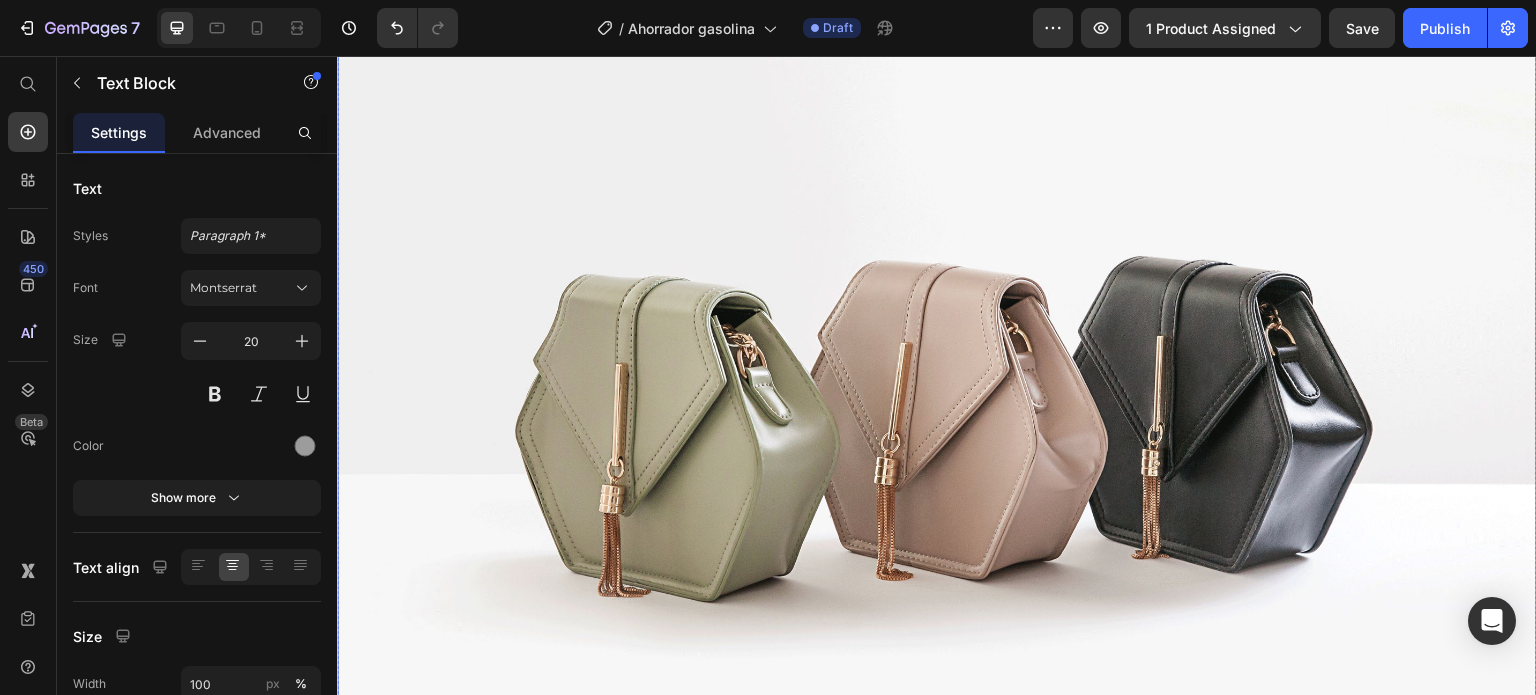scroll, scrollTop: 1209, scrollLeft: 0, axis: vertical 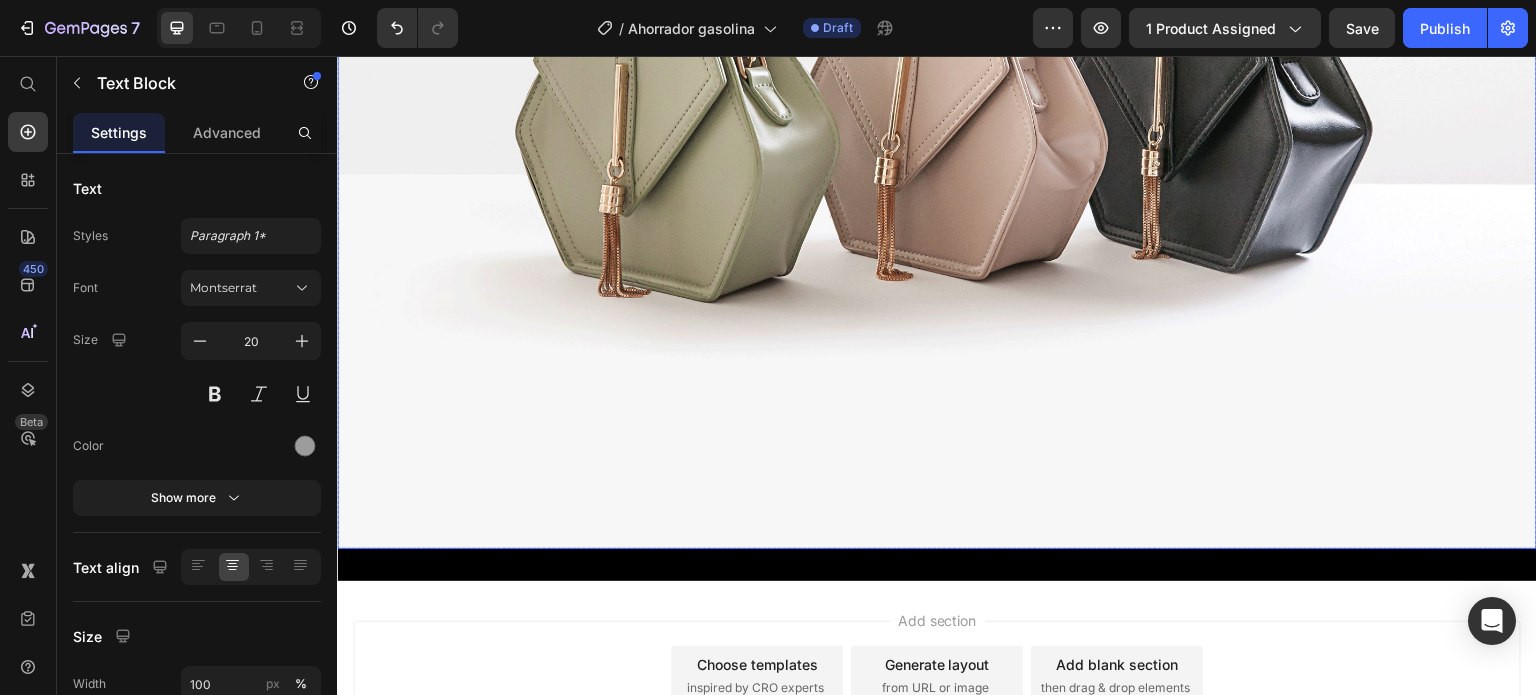 click at bounding box center (937, 98) 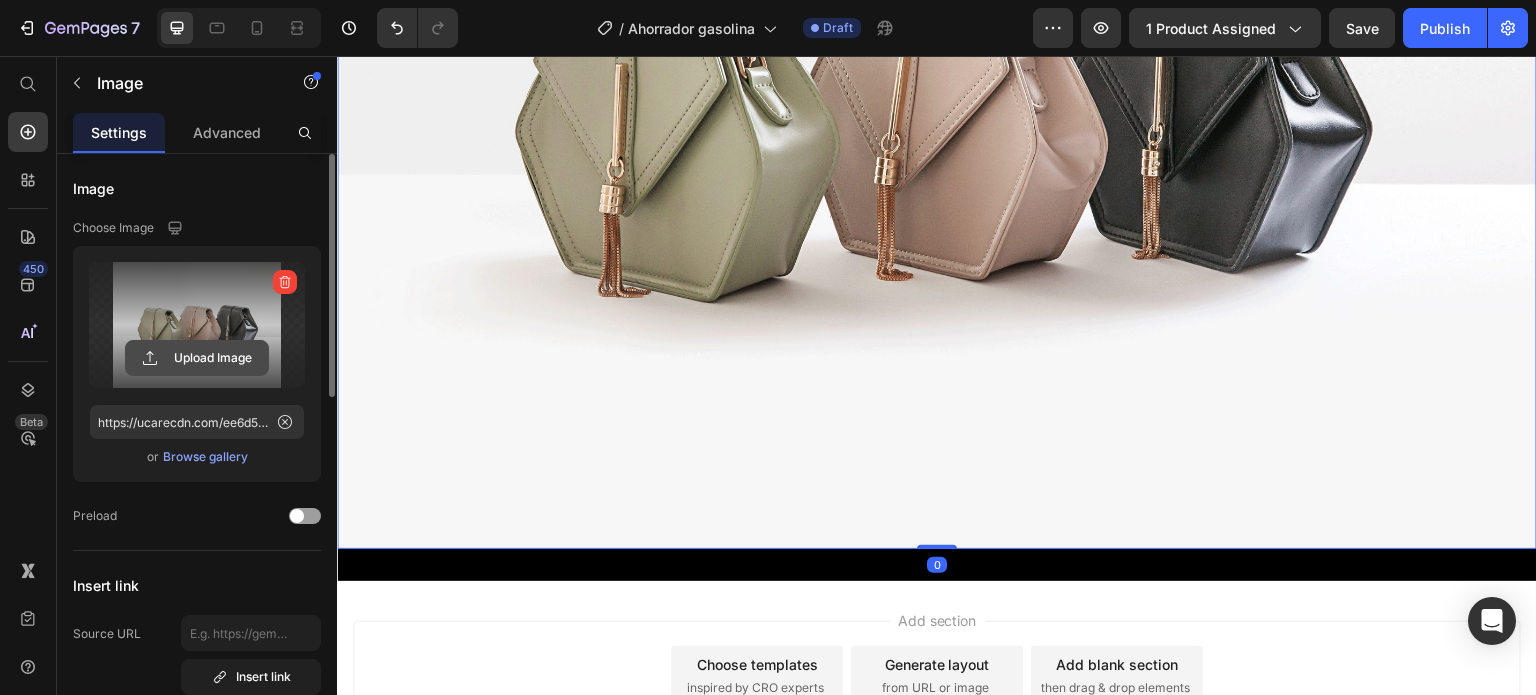 click 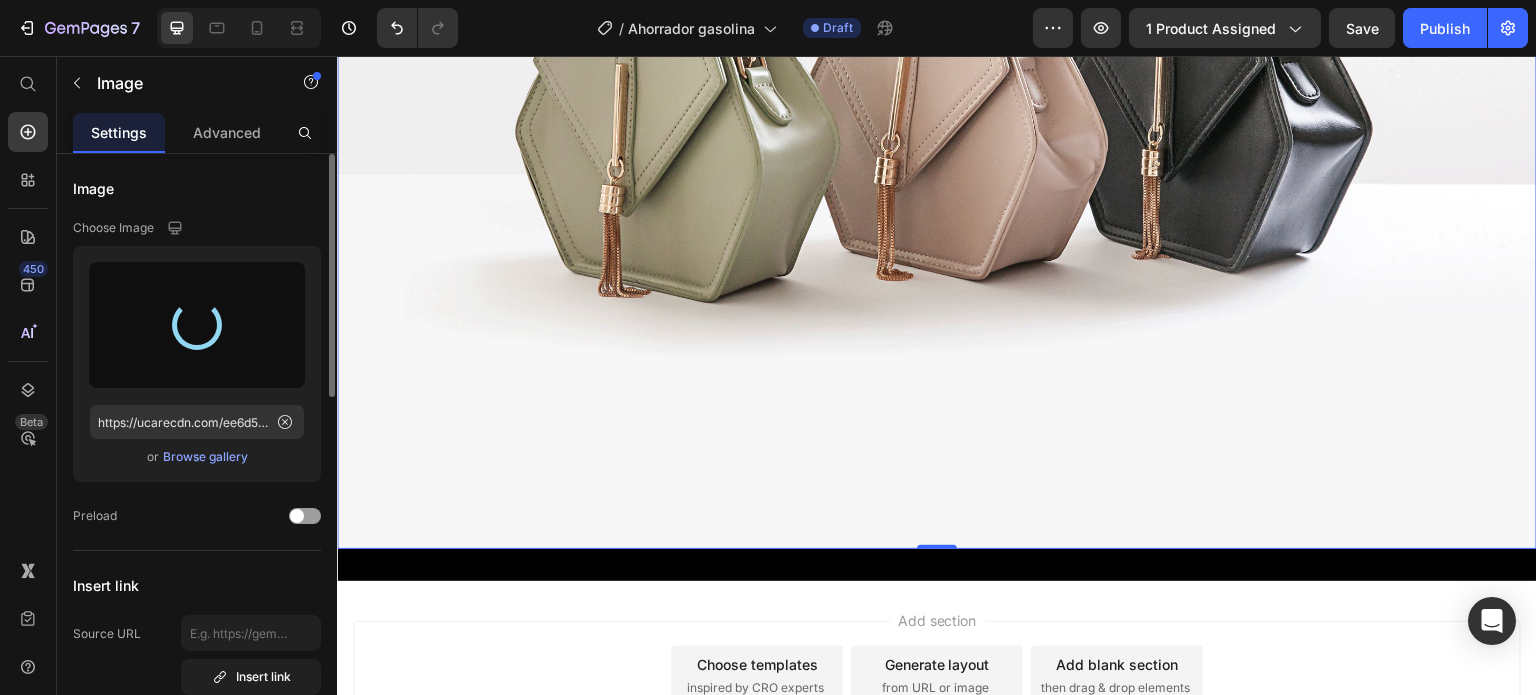 type on "https://cdn.shopify.com/s/files/1/0646/8173/8401/files/gempages_549850503740130115-2ccc47e9-a2c9-4354-b00f-bd356a9010ce.webp" 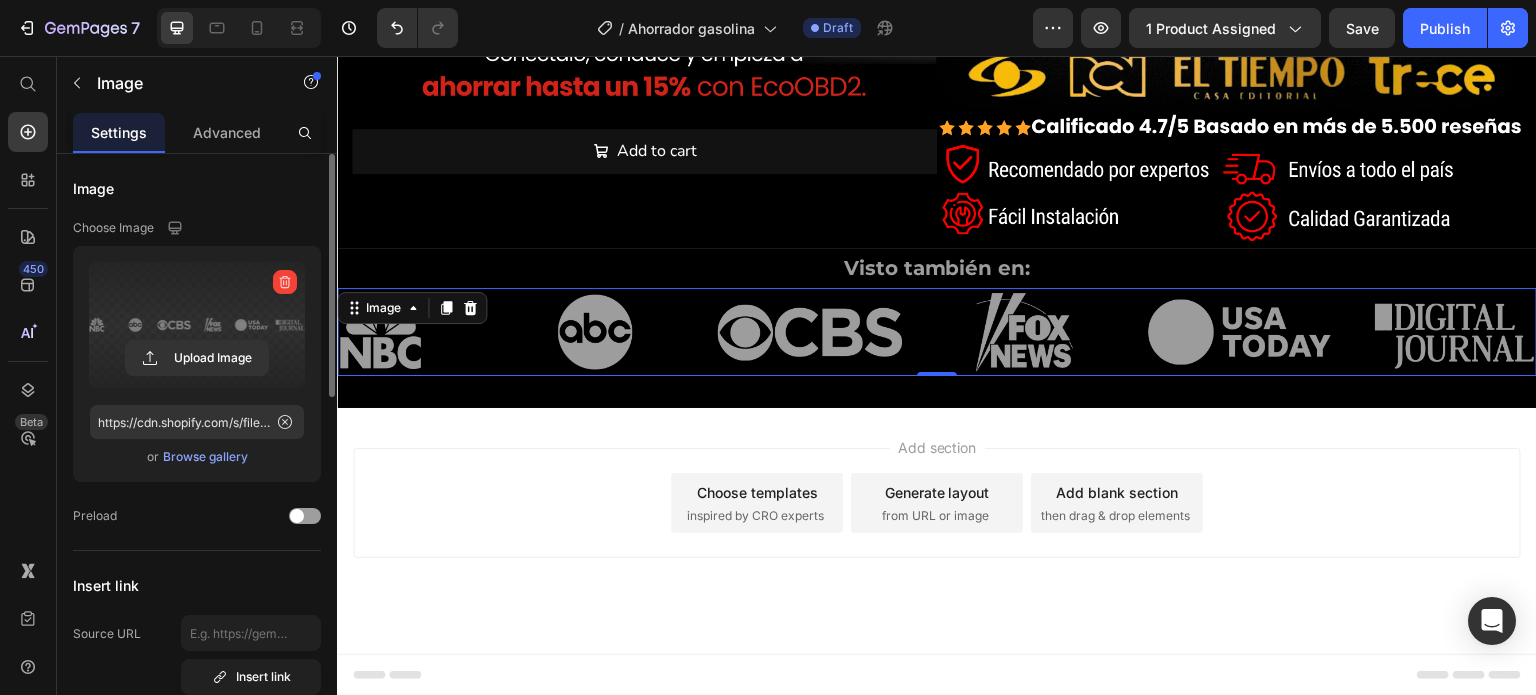 scroll, scrollTop: 568, scrollLeft: 0, axis: vertical 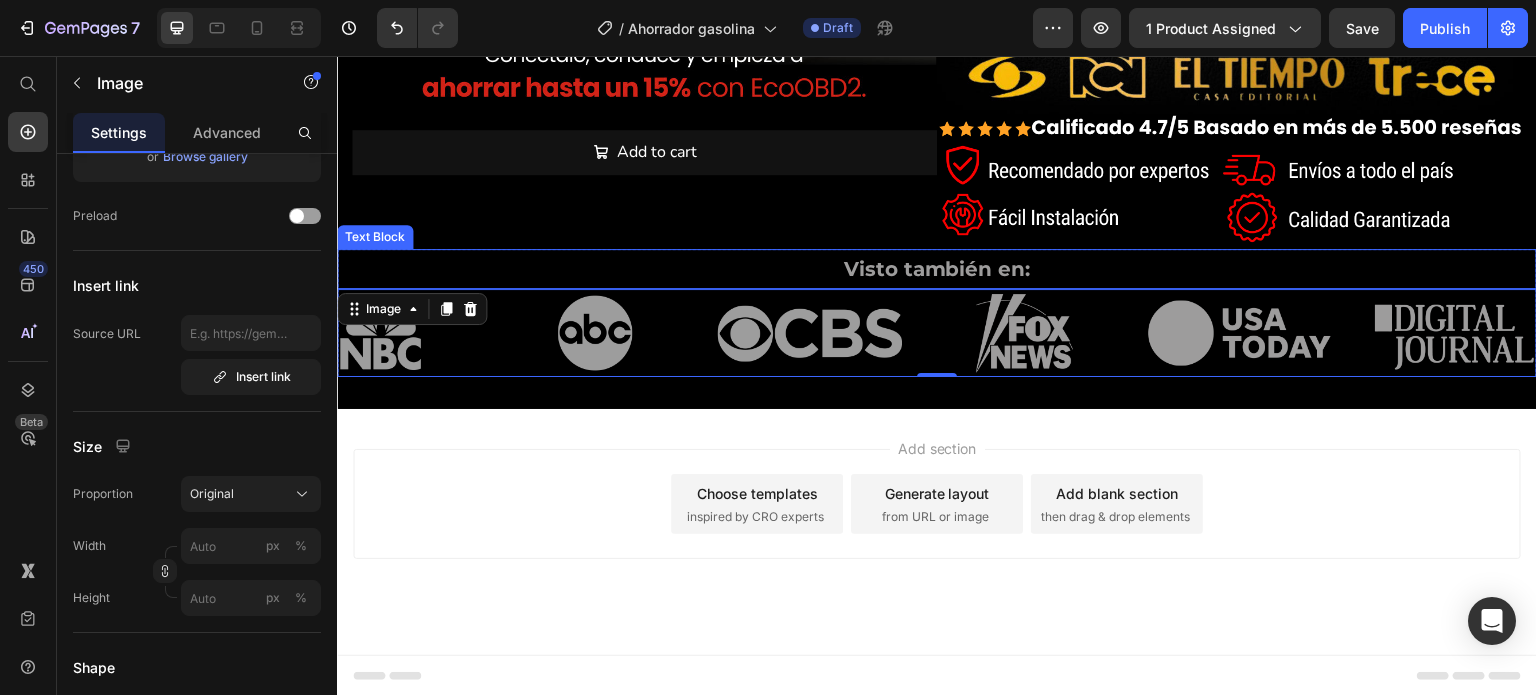 click on "Visto también en:" at bounding box center [937, 269] 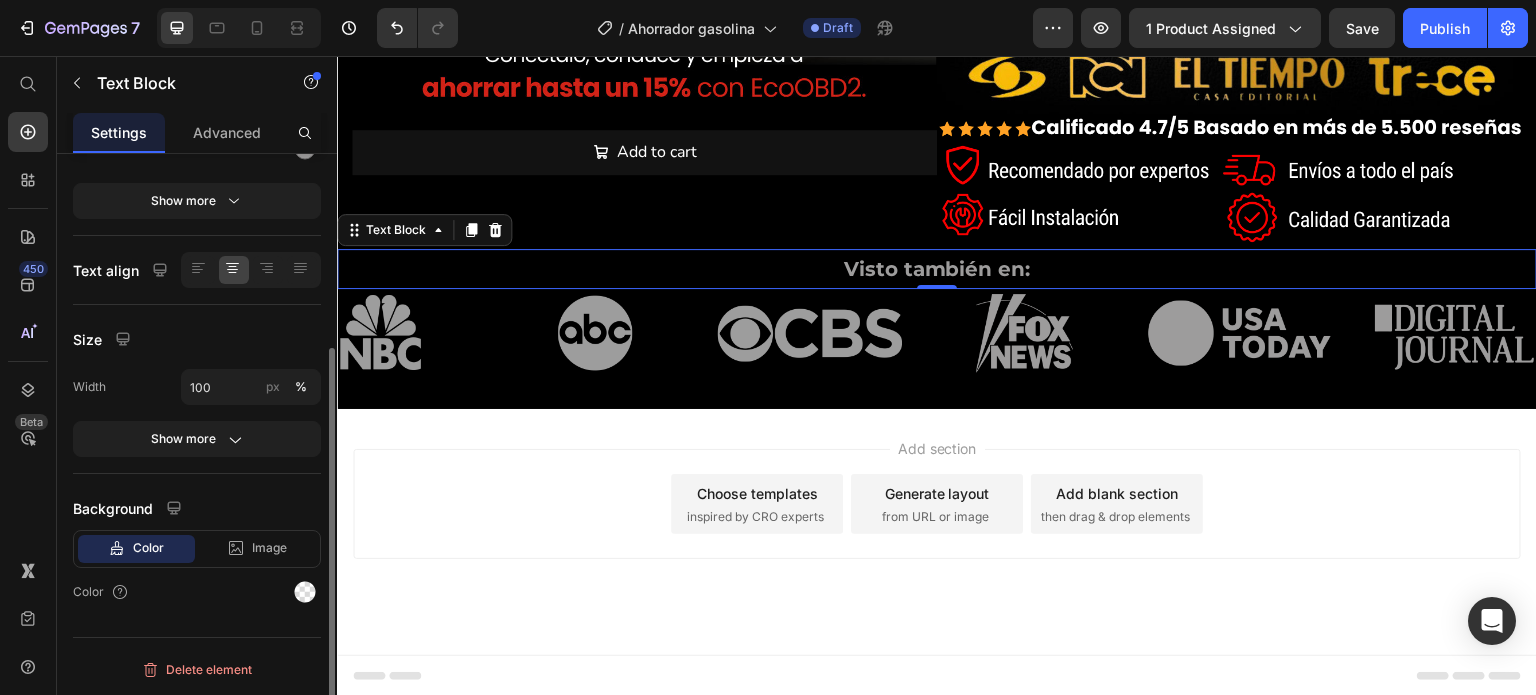 scroll, scrollTop: 0, scrollLeft: 0, axis: both 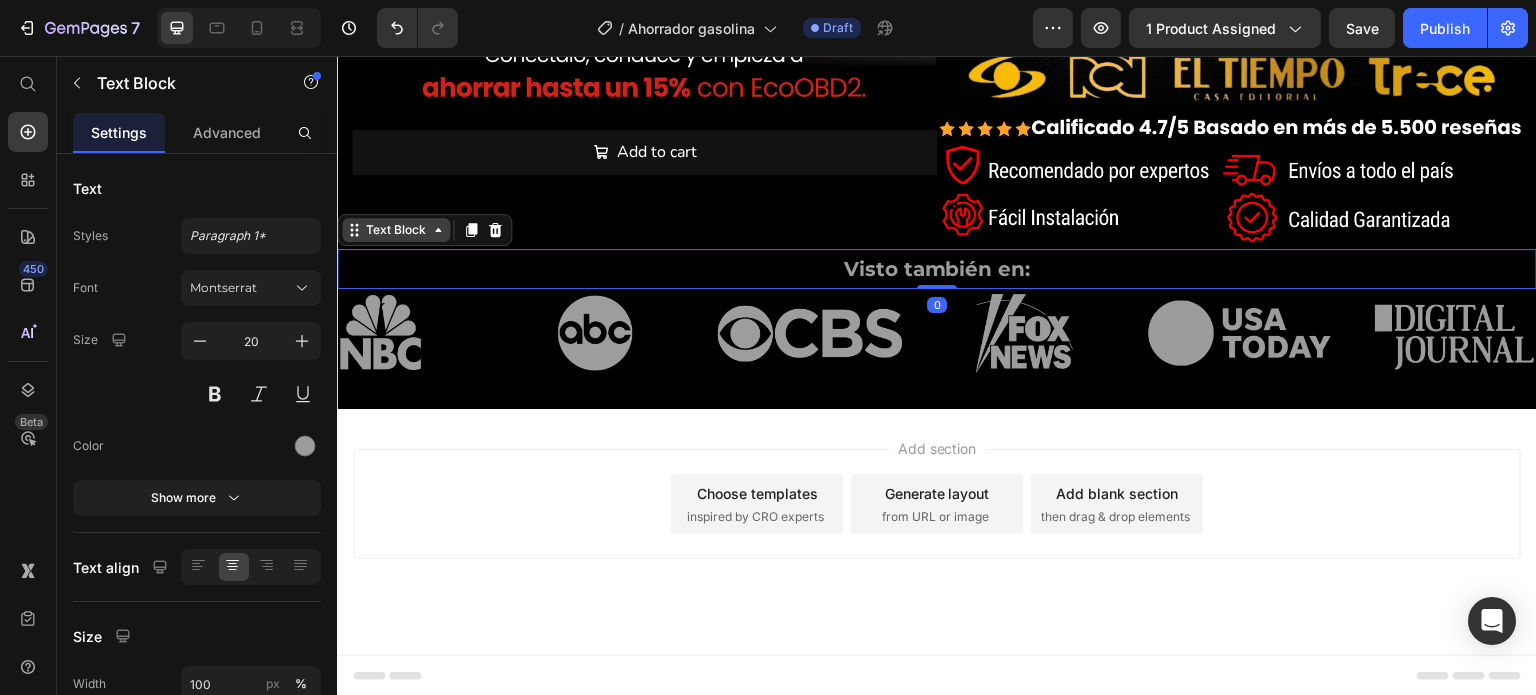 click on "Text Block" at bounding box center [396, 230] 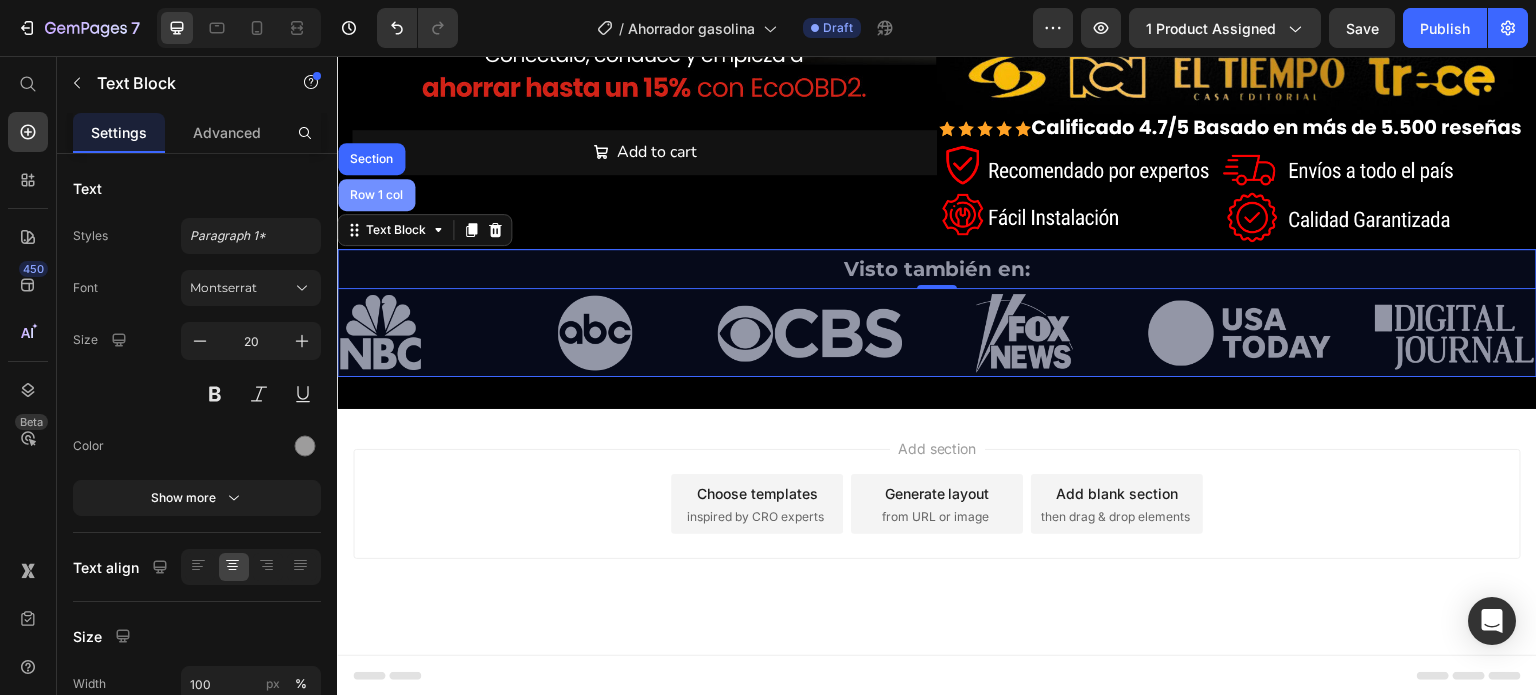 click on "Row 1 col" at bounding box center (376, 195) 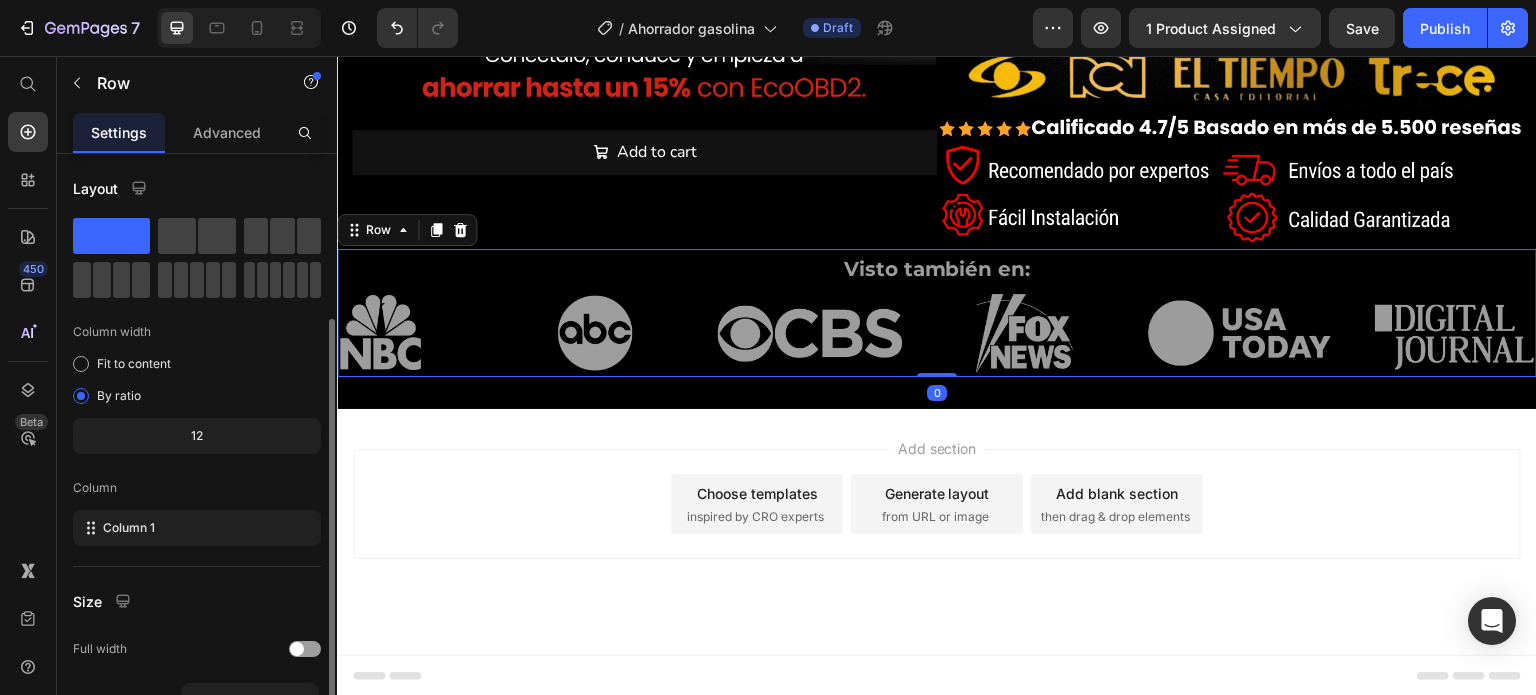 scroll, scrollTop: 100, scrollLeft: 0, axis: vertical 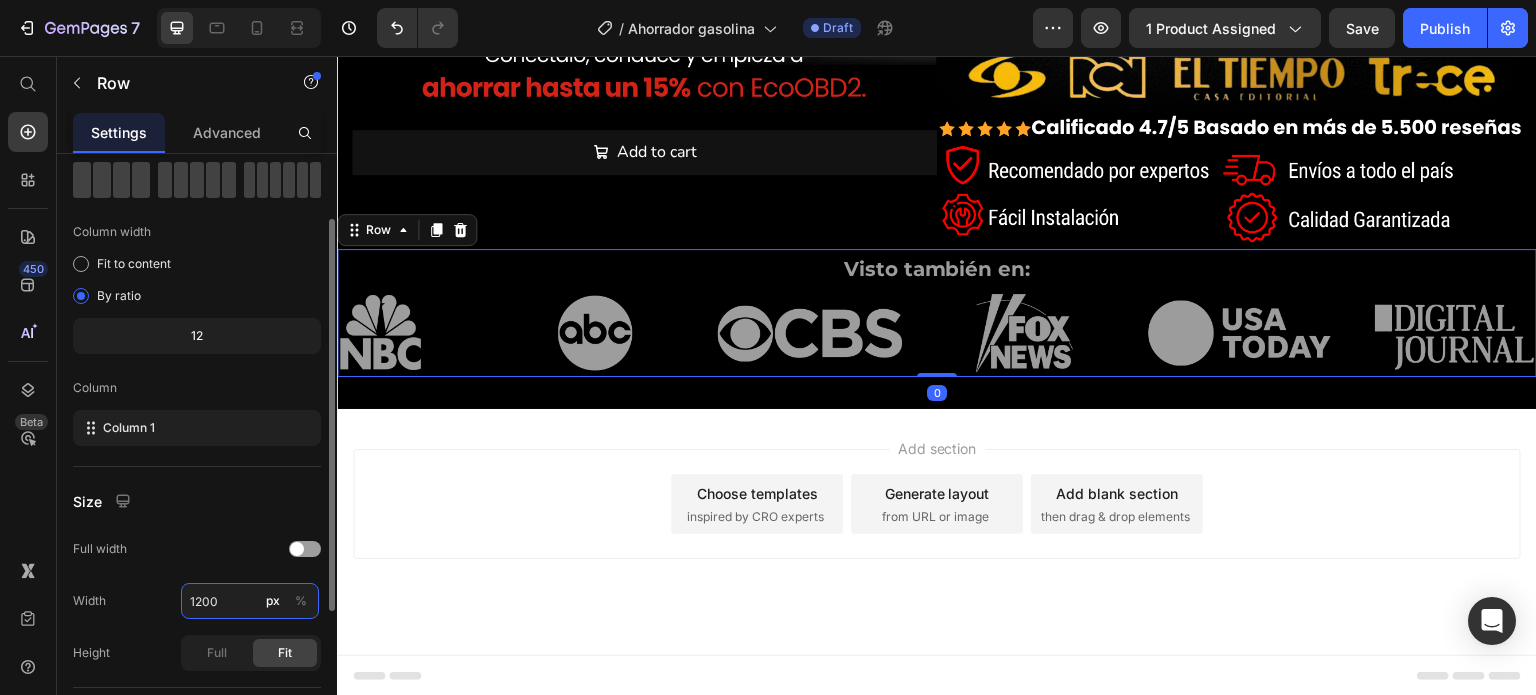click on "1200" at bounding box center [250, 601] 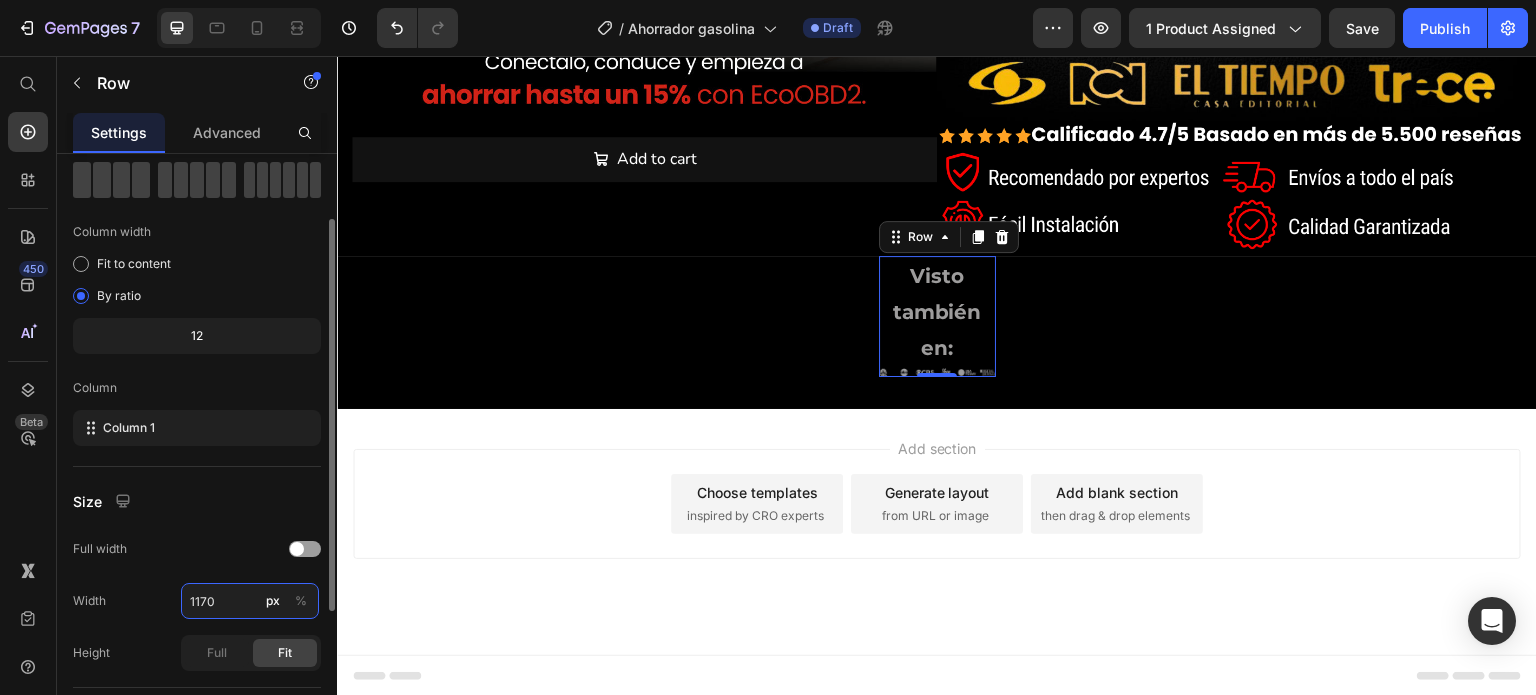 scroll, scrollTop: 567, scrollLeft: 0, axis: vertical 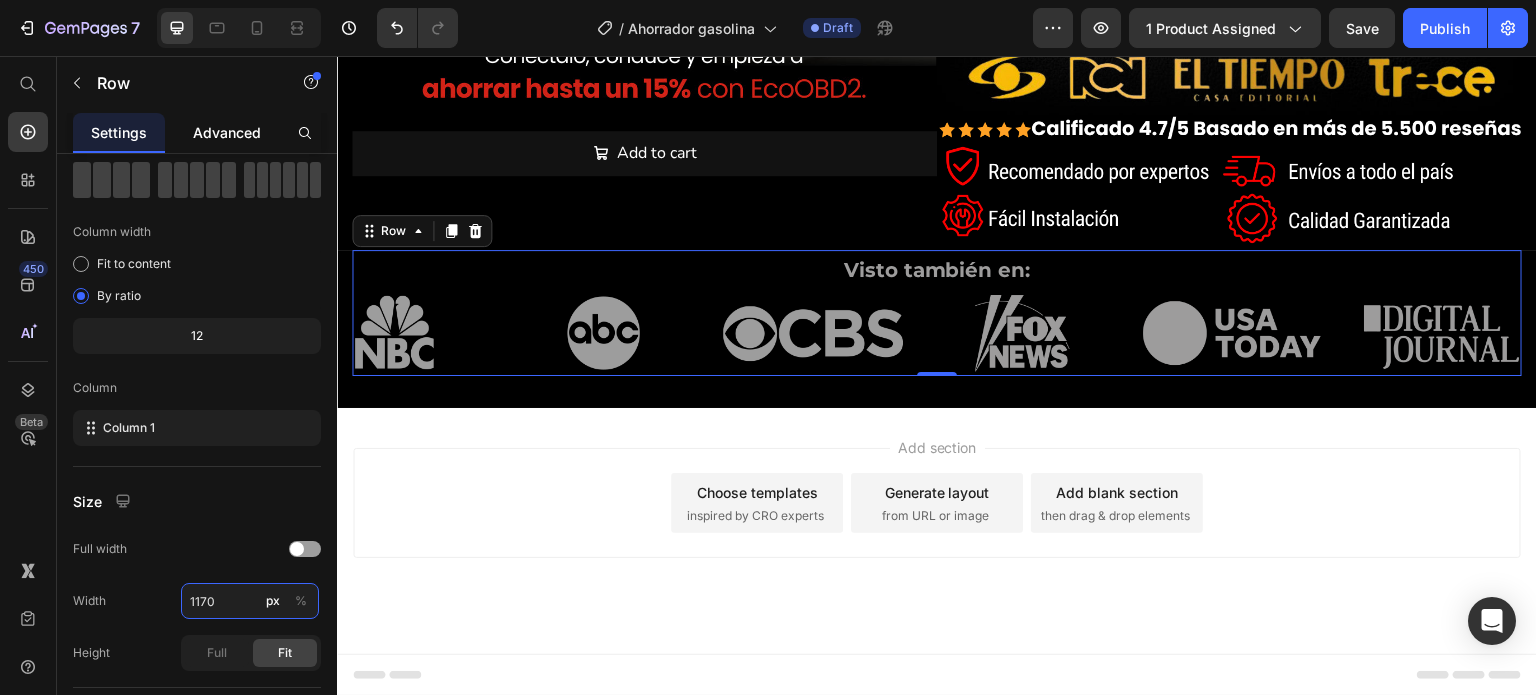 type on "1170" 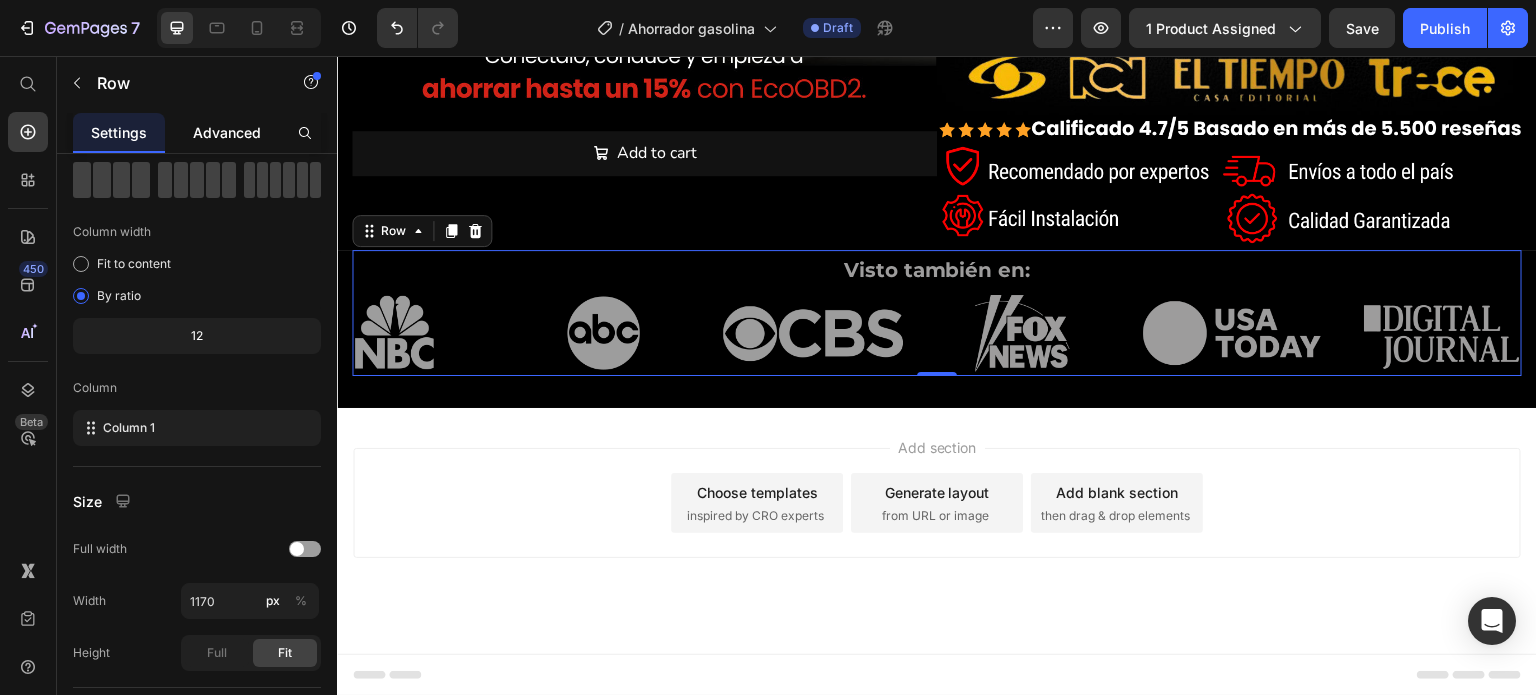click on "Advanced" at bounding box center (227, 132) 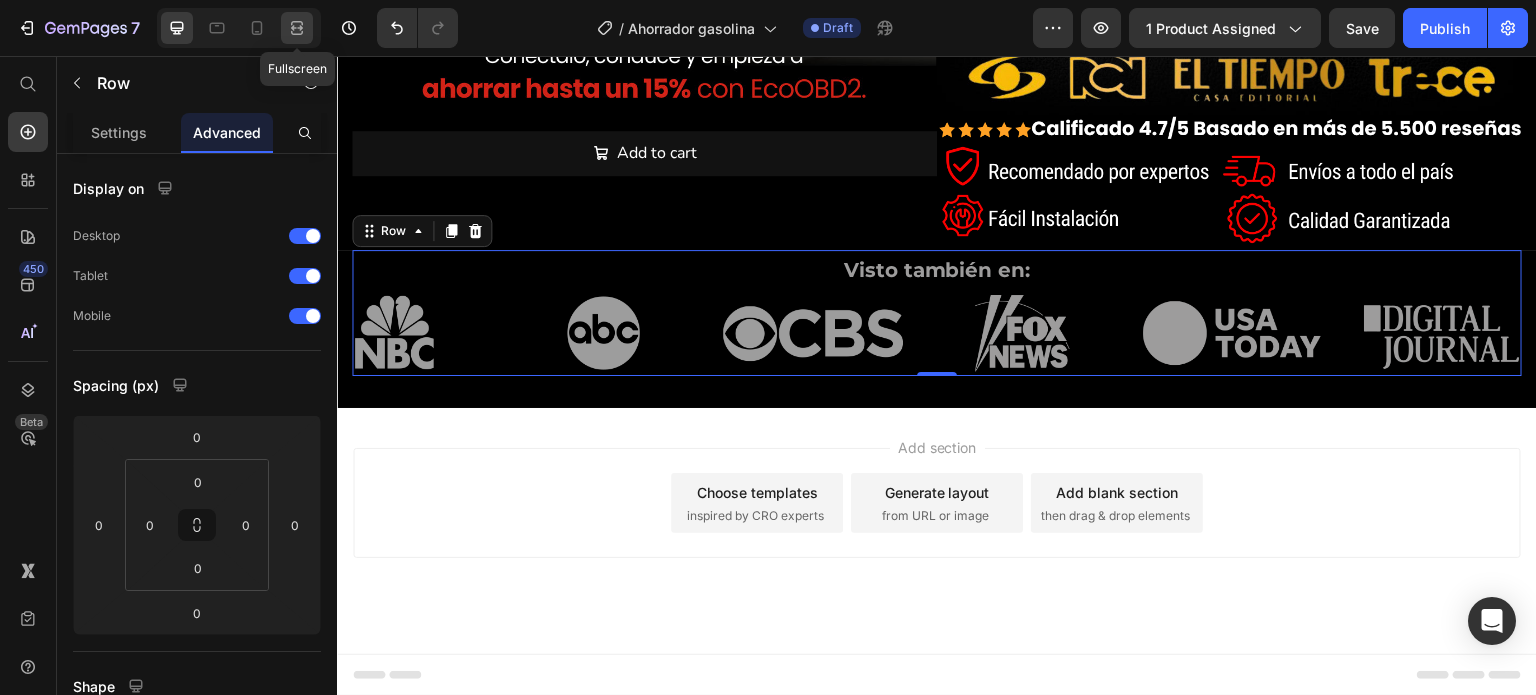 click 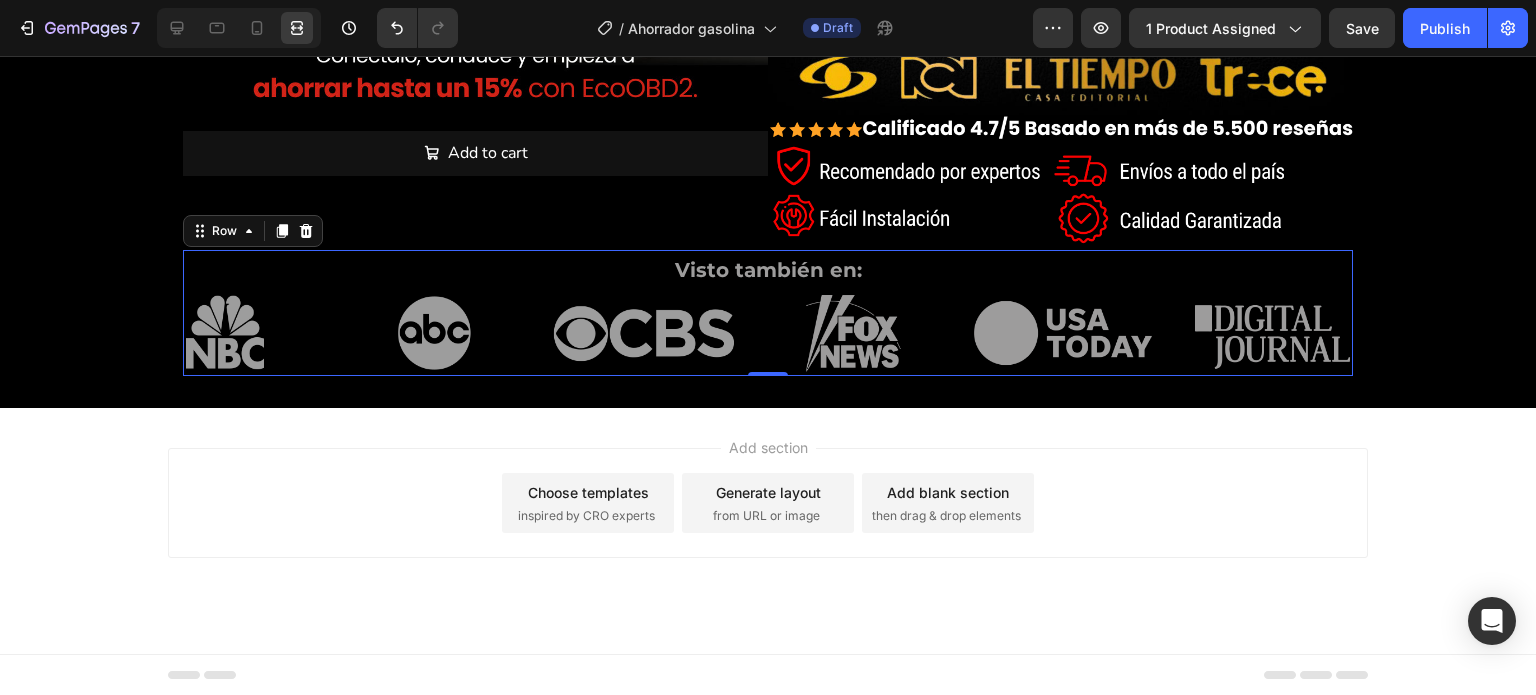 click on "Add section Choose templates inspired by CRO experts Generate layout from URL or image Add blank section then drag & drop elements" at bounding box center (768, 503) 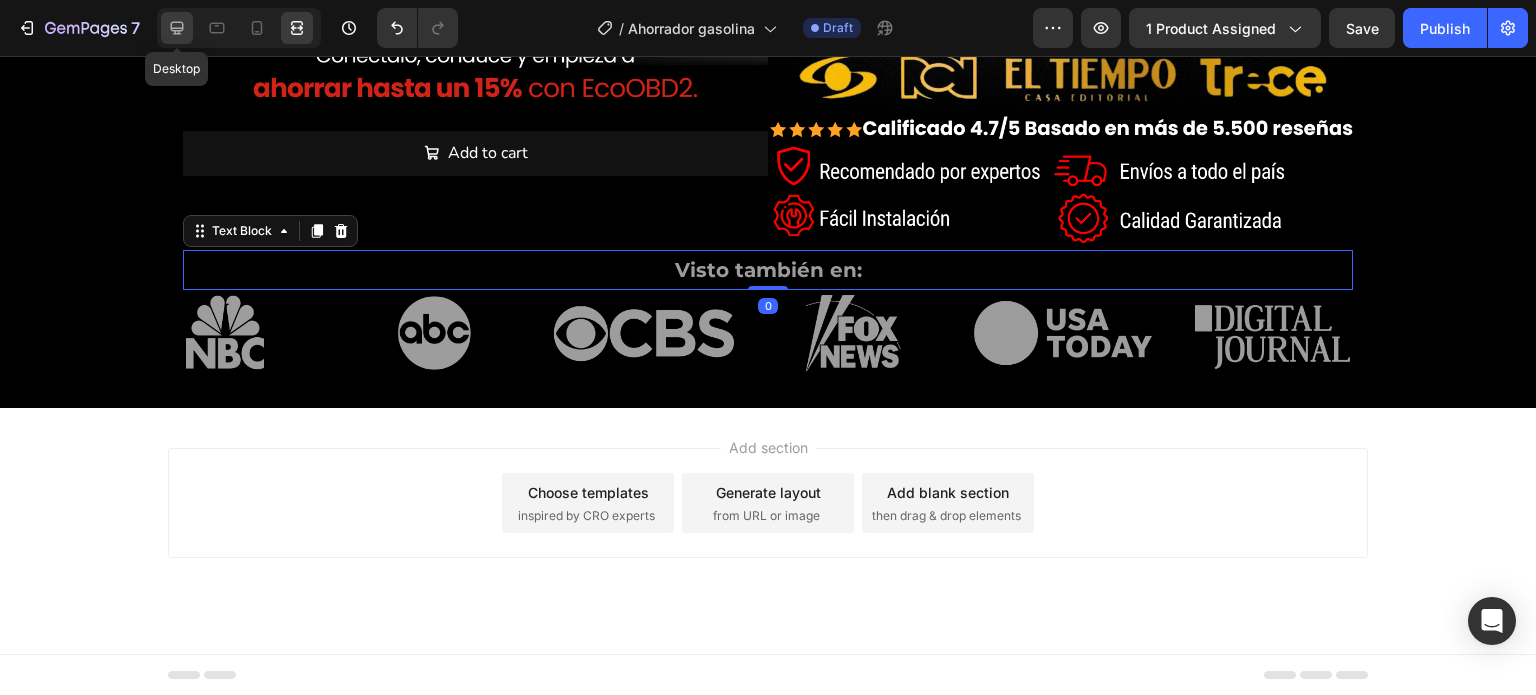 click 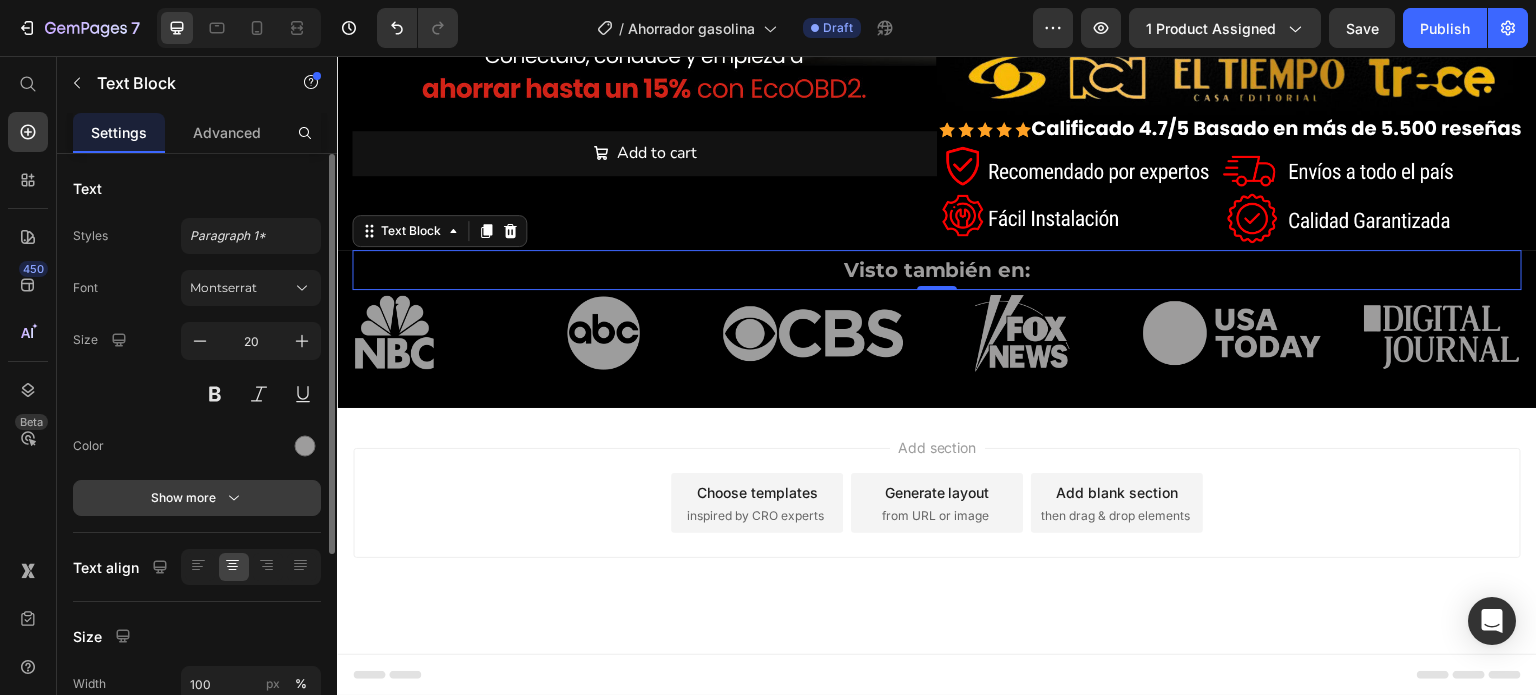 click on "Show more" at bounding box center (197, 498) 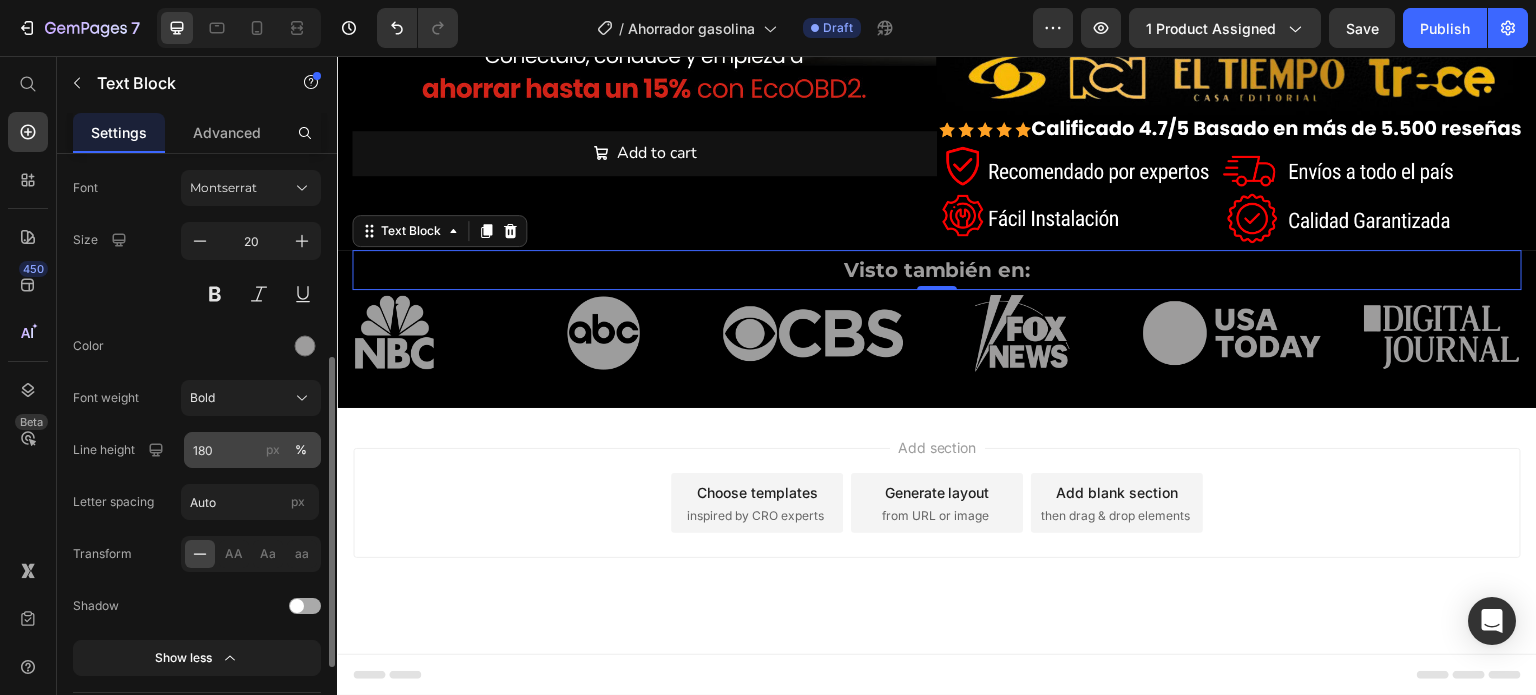 scroll, scrollTop: 200, scrollLeft: 0, axis: vertical 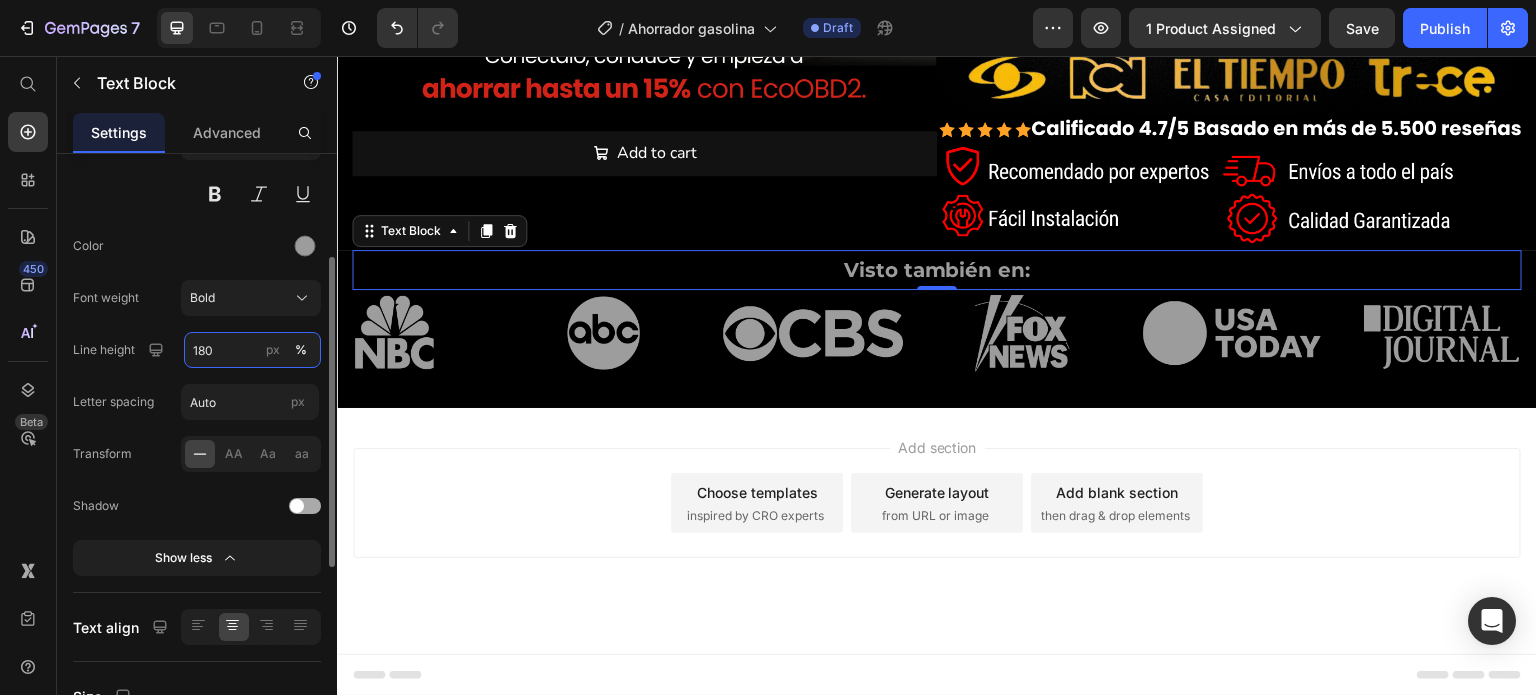 click on "180" at bounding box center [252, 350] 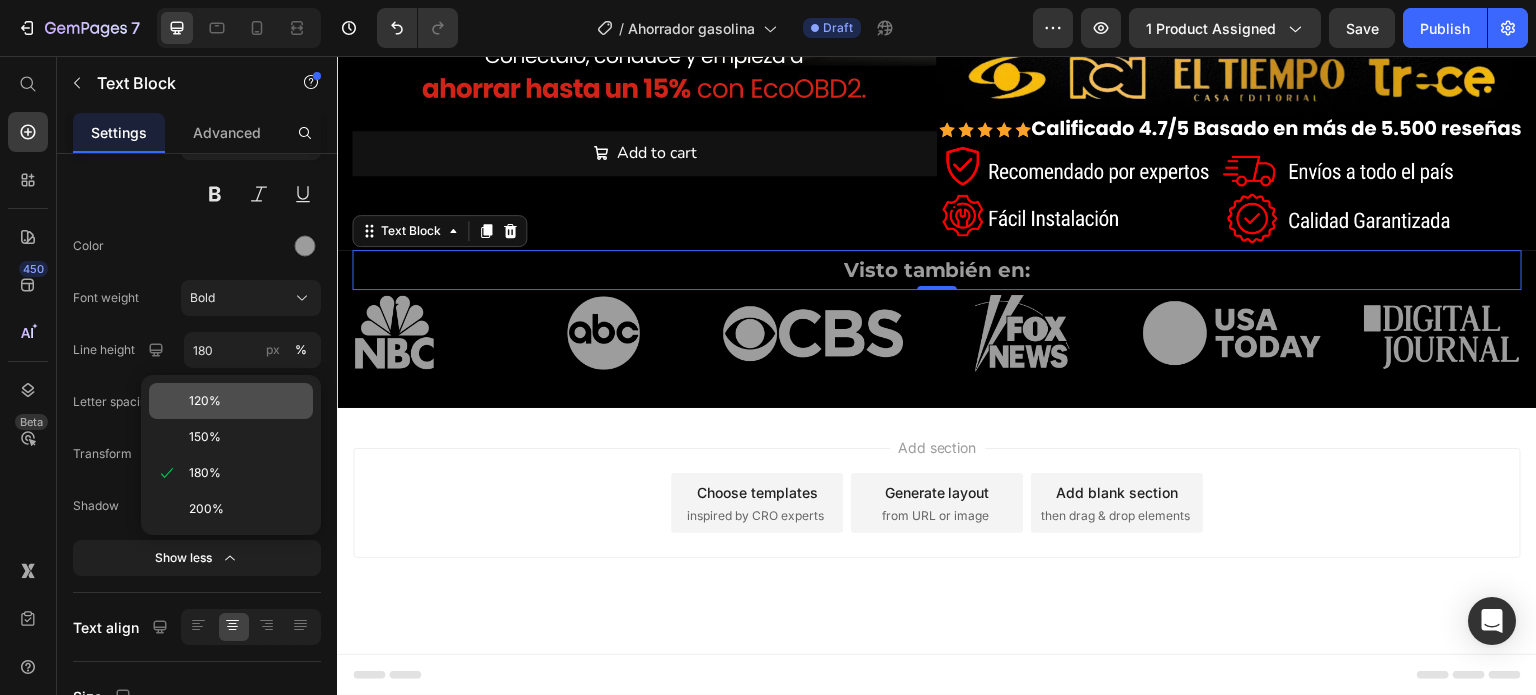 click on "120%" 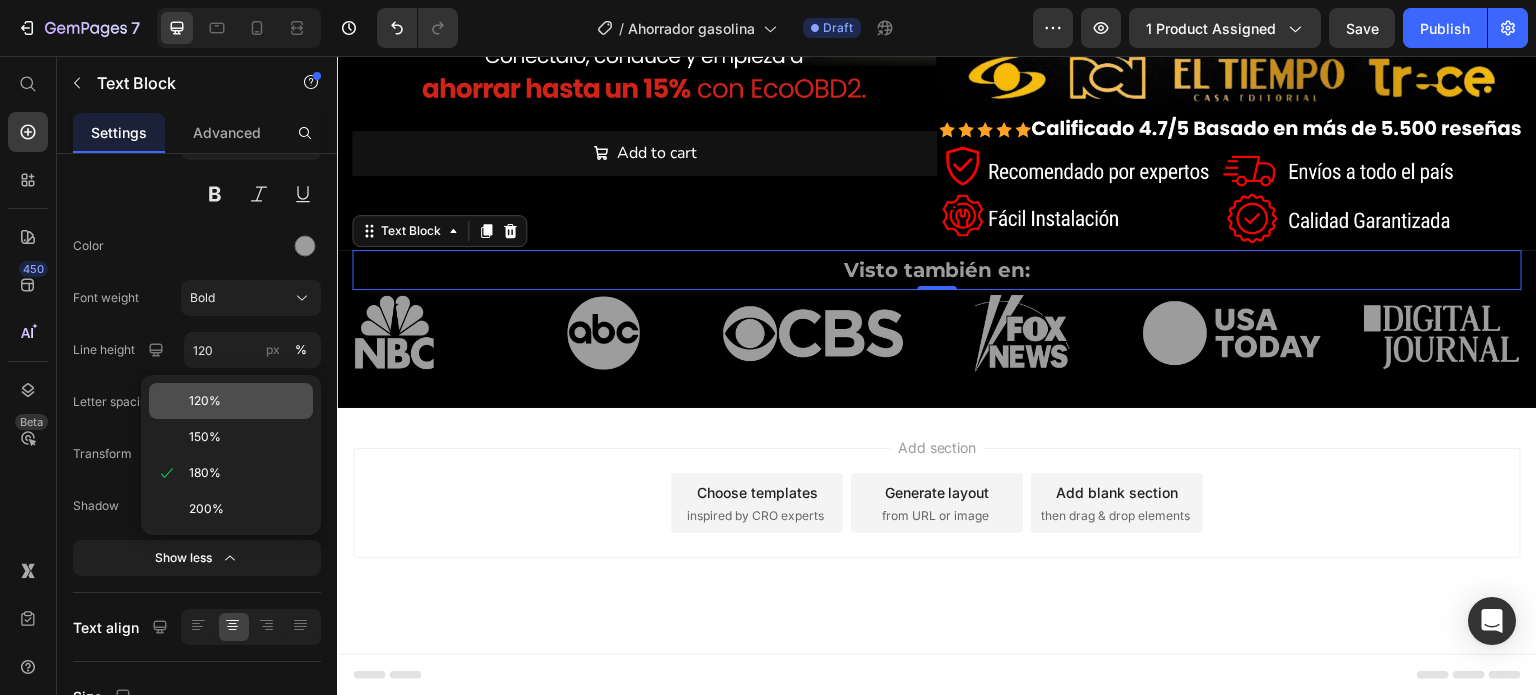 scroll, scrollTop: 555, scrollLeft: 0, axis: vertical 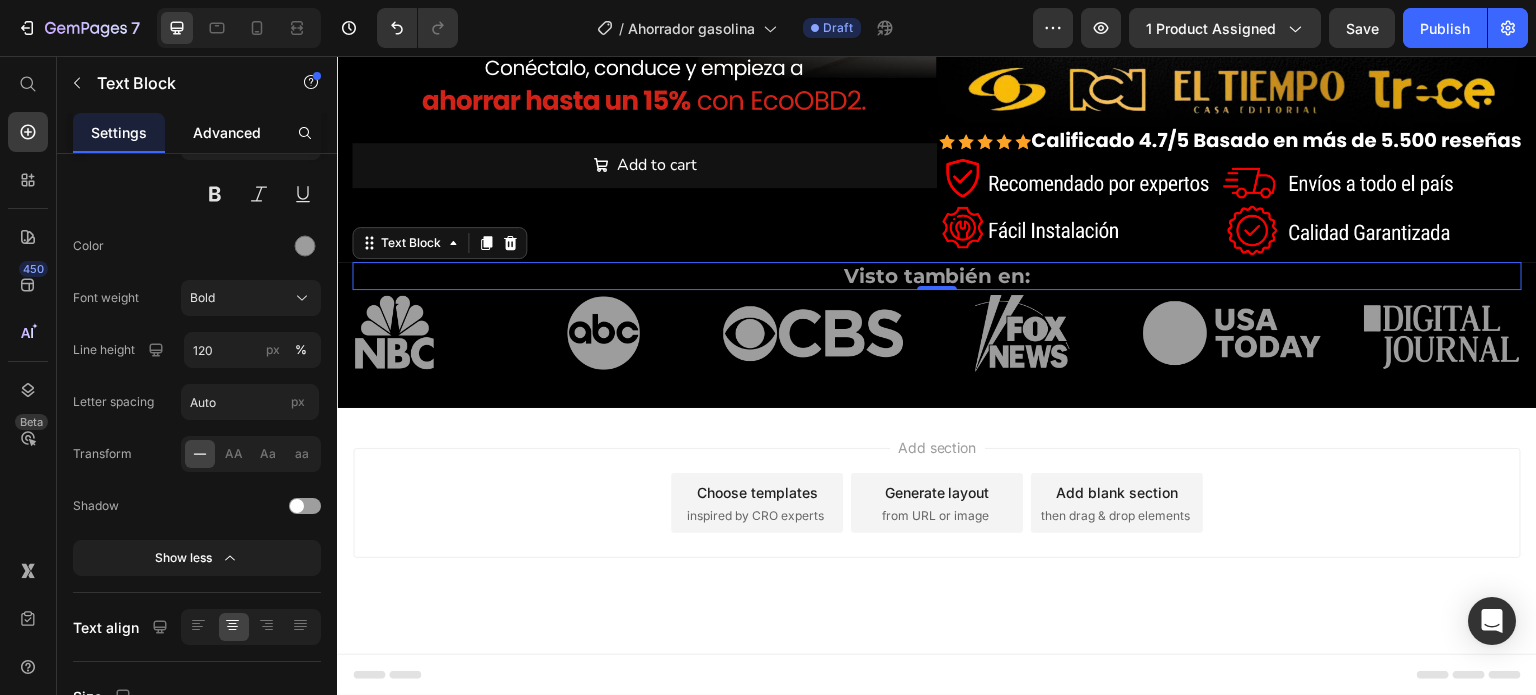 click on "Advanced" at bounding box center (227, 132) 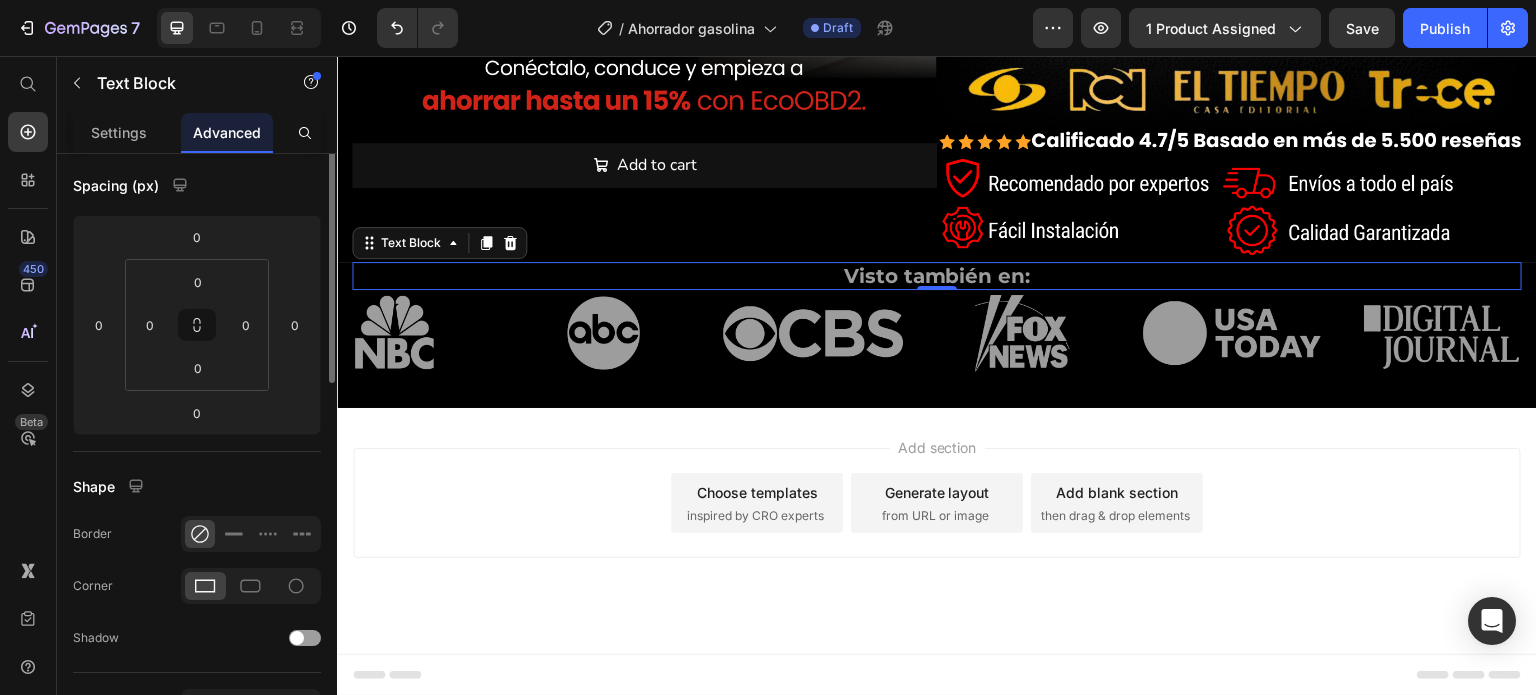 scroll, scrollTop: 300, scrollLeft: 0, axis: vertical 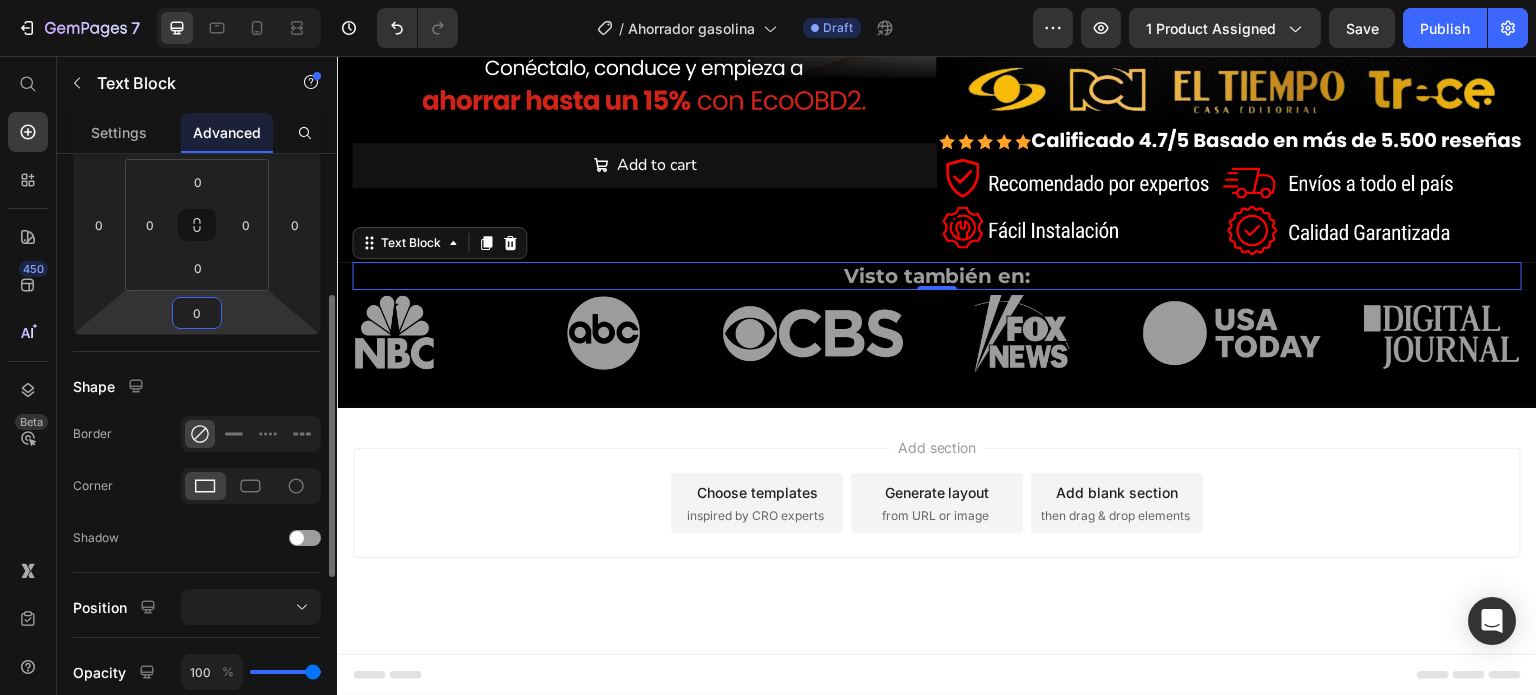 click on "0" at bounding box center [197, 313] 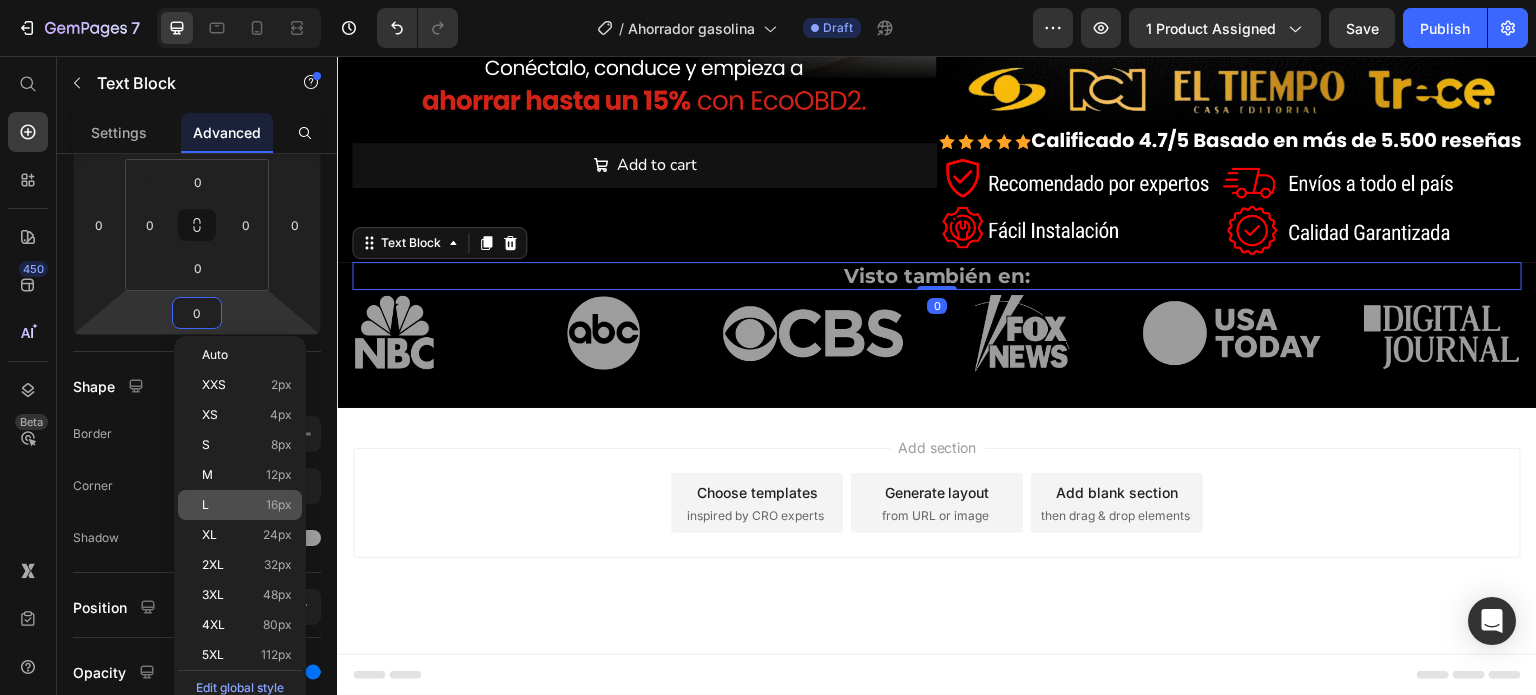 click on "L 16px" 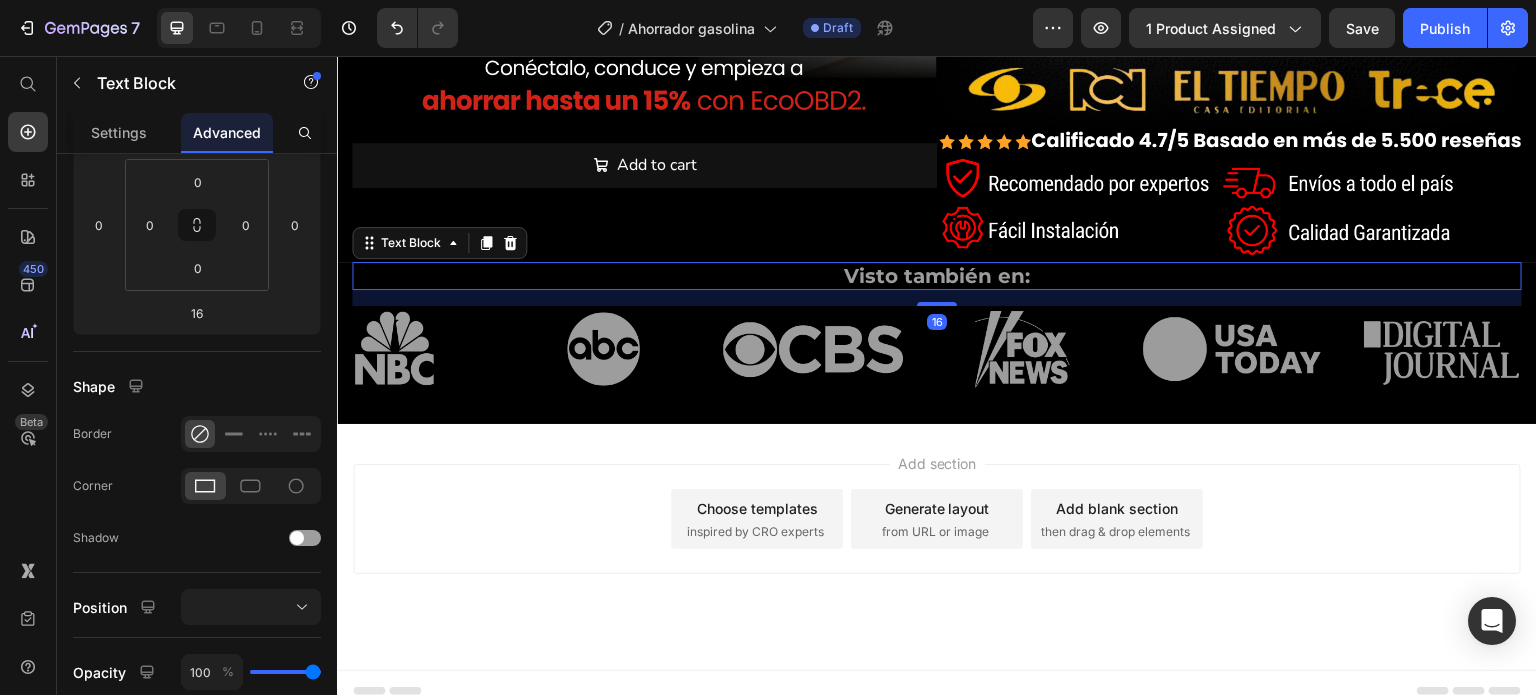 scroll, scrollTop: 568, scrollLeft: 0, axis: vertical 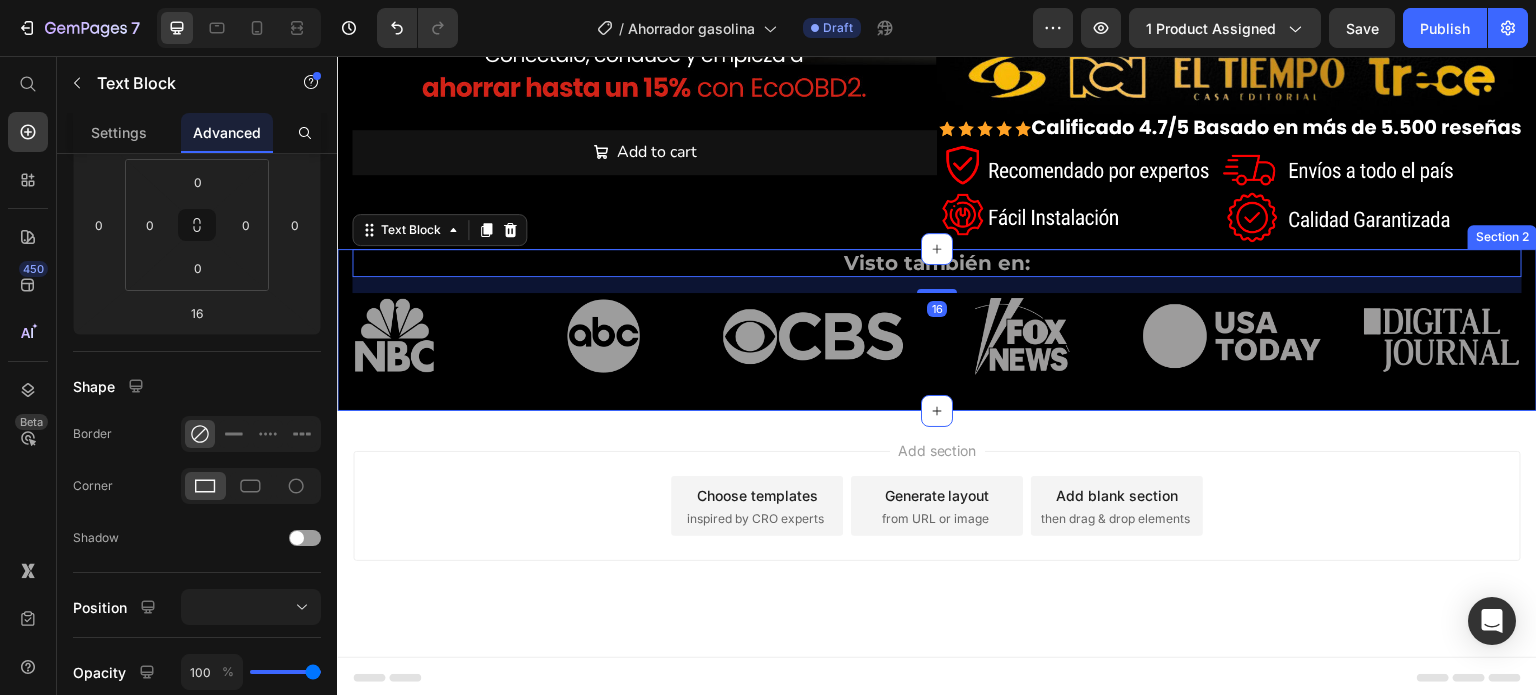 click on "Visto también en: Text Block   16 Image Row Section 2" at bounding box center (937, 330) 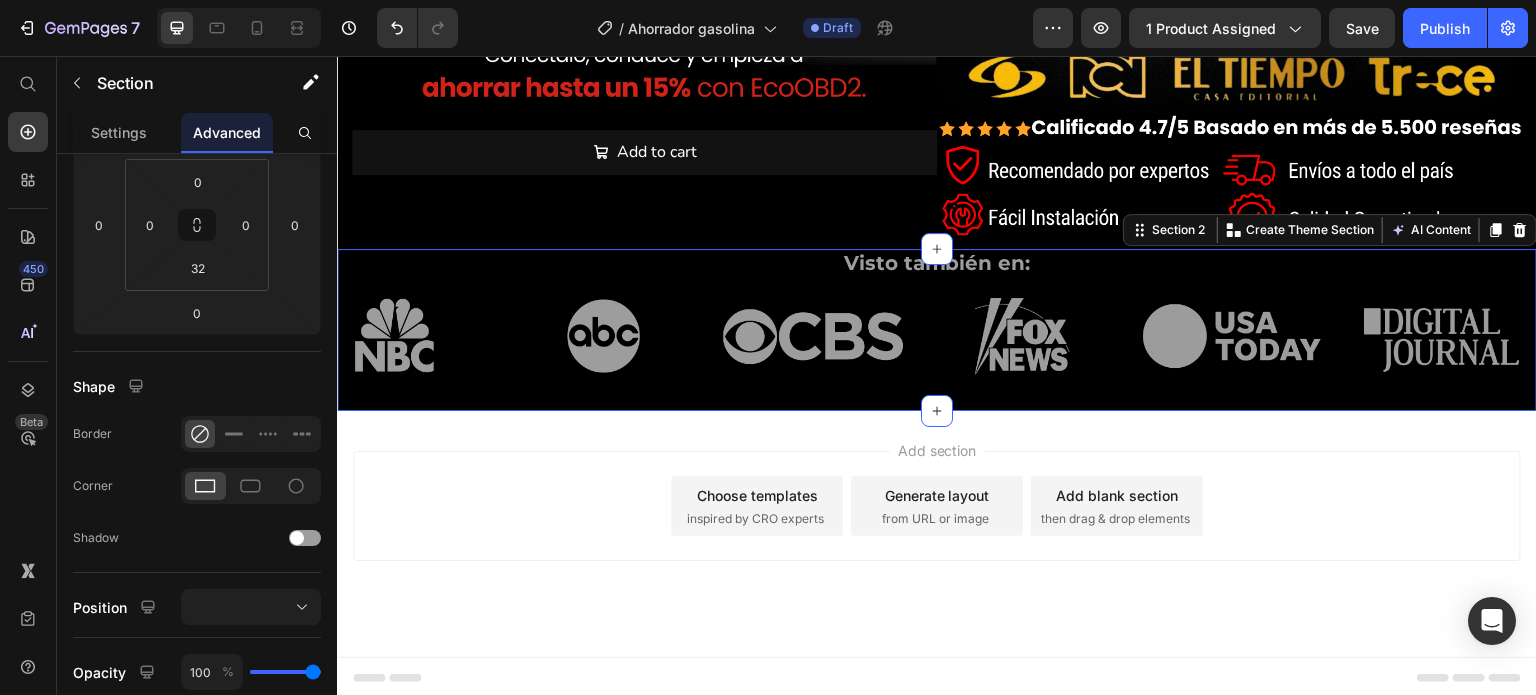scroll, scrollTop: 0, scrollLeft: 0, axis: both 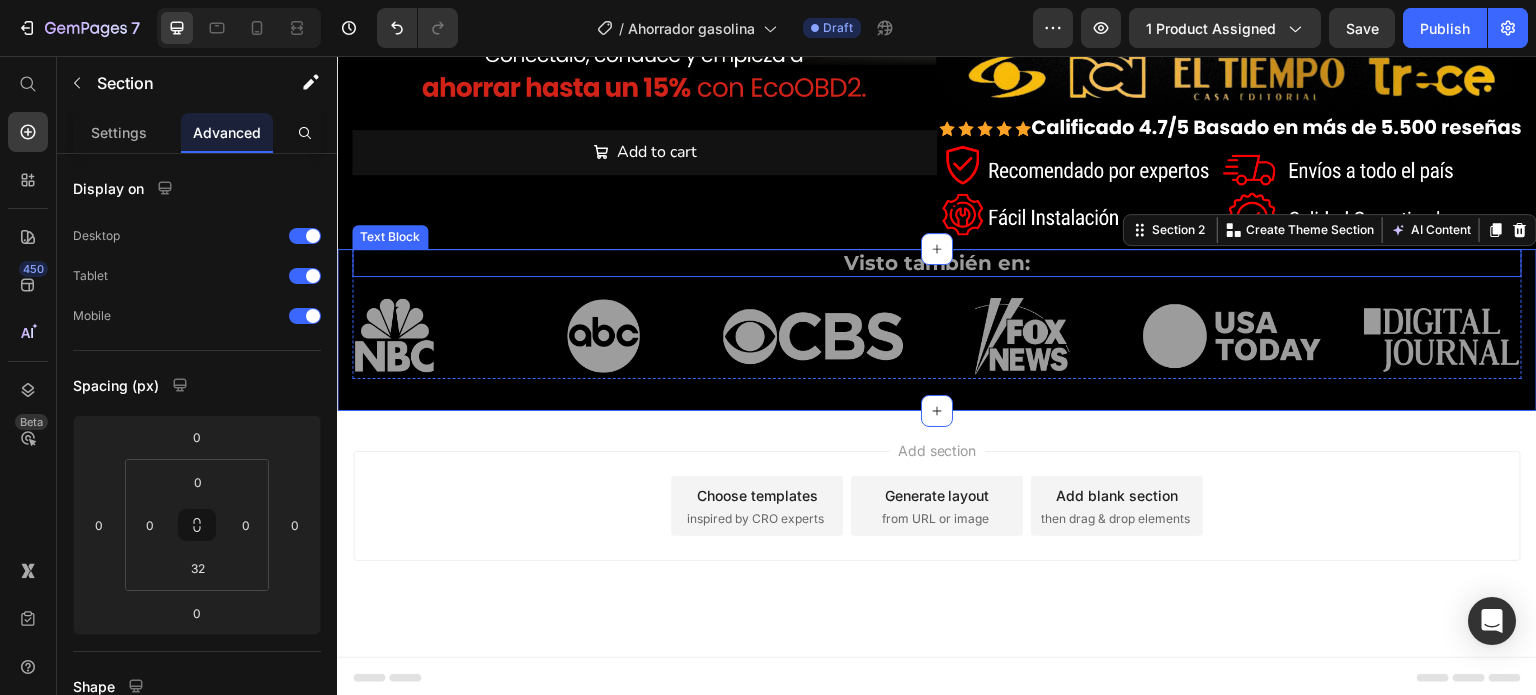 click on "Visto también en:" at bounding box center [937, 263] 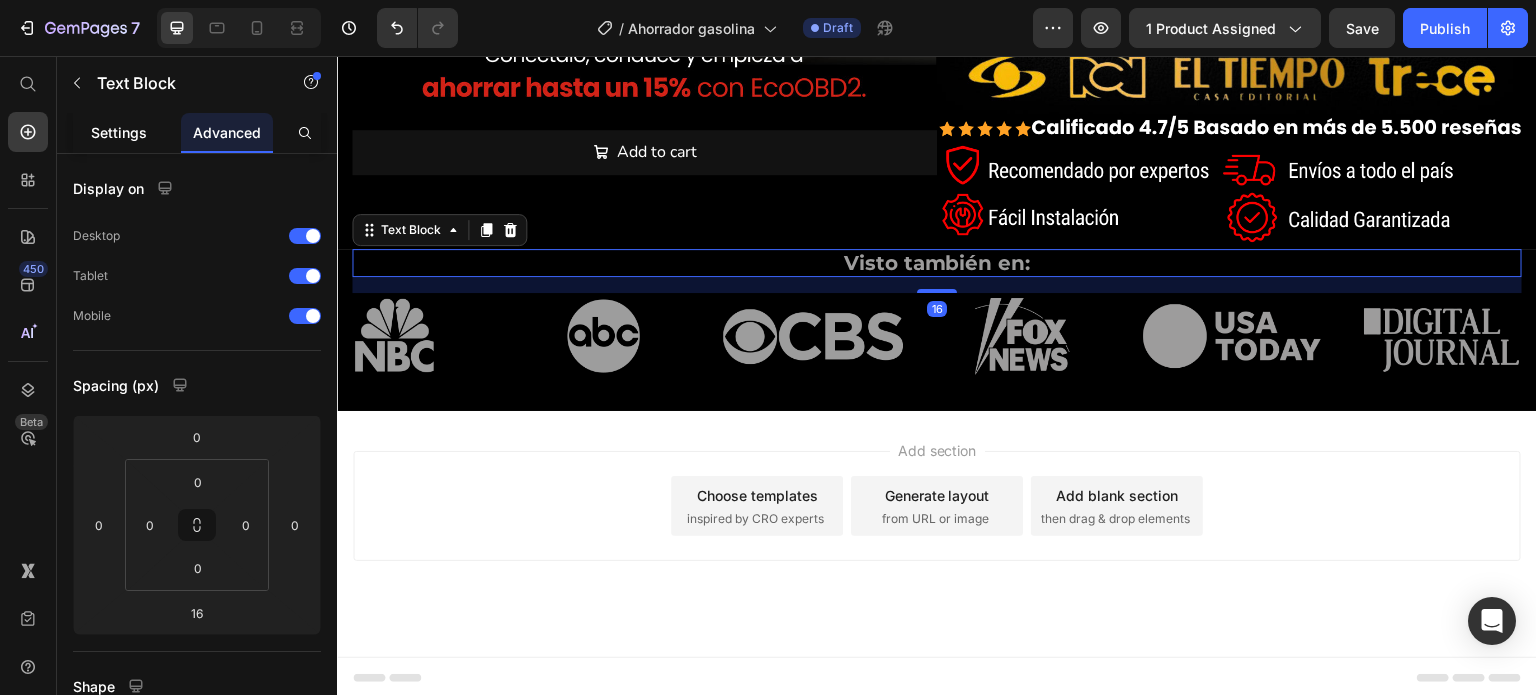 click on "Settings" at bounding box center (119, 132) 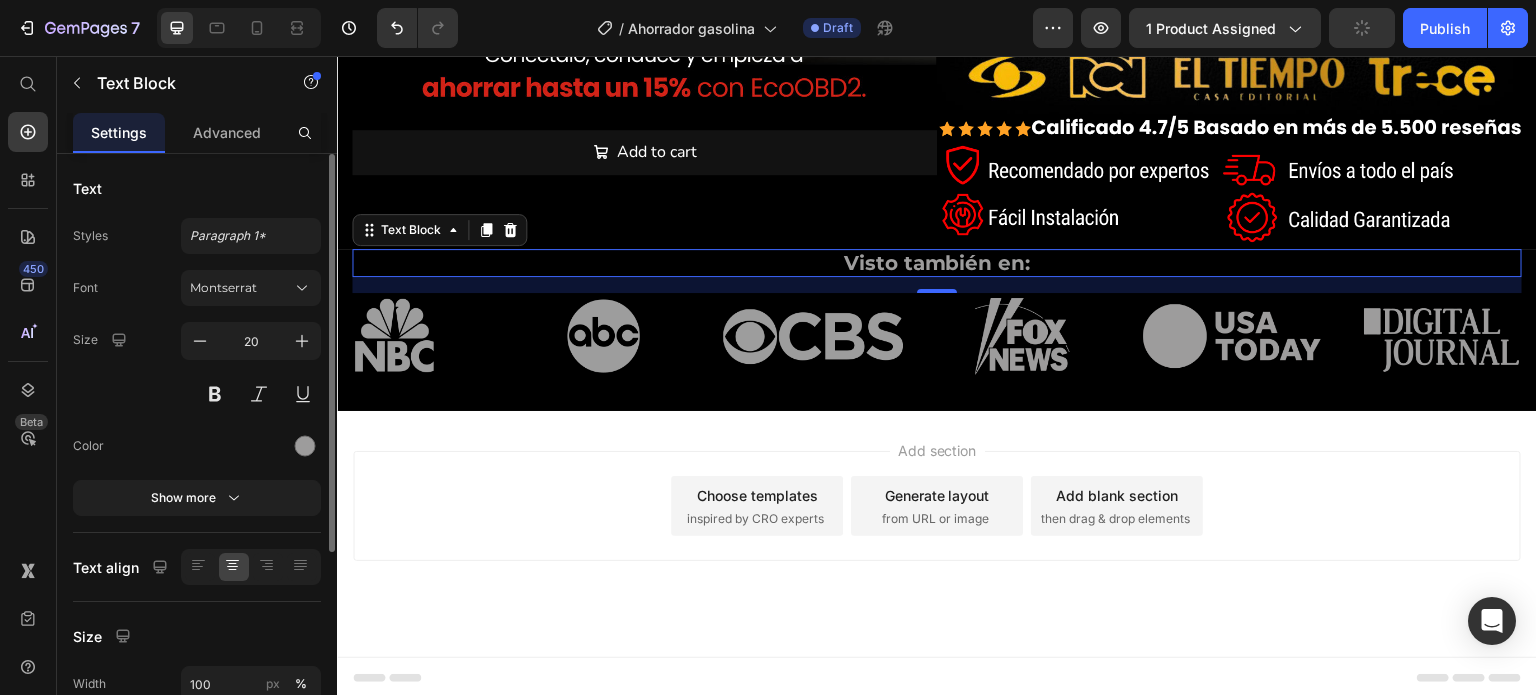 click on "Font Montserrat Size 20 Color Show more" at bounding box center [197, 393] 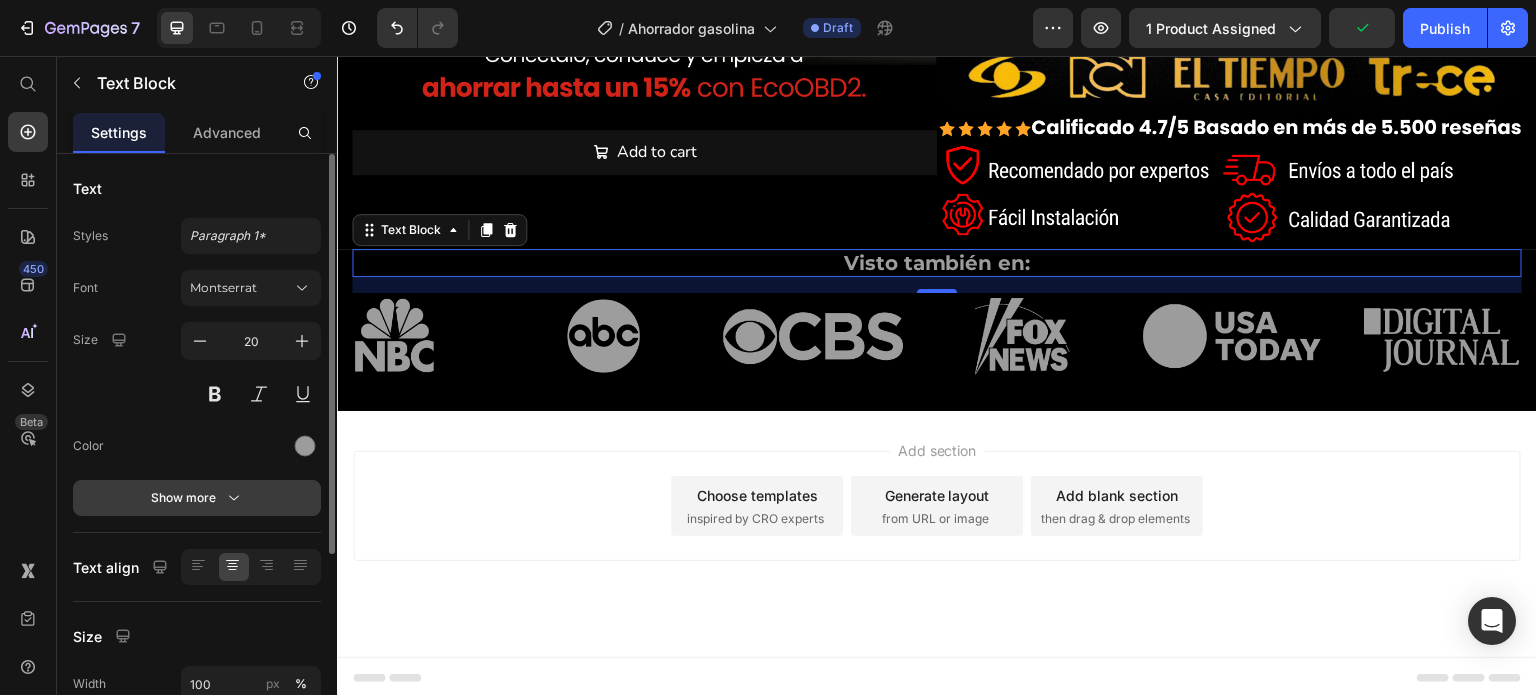 click 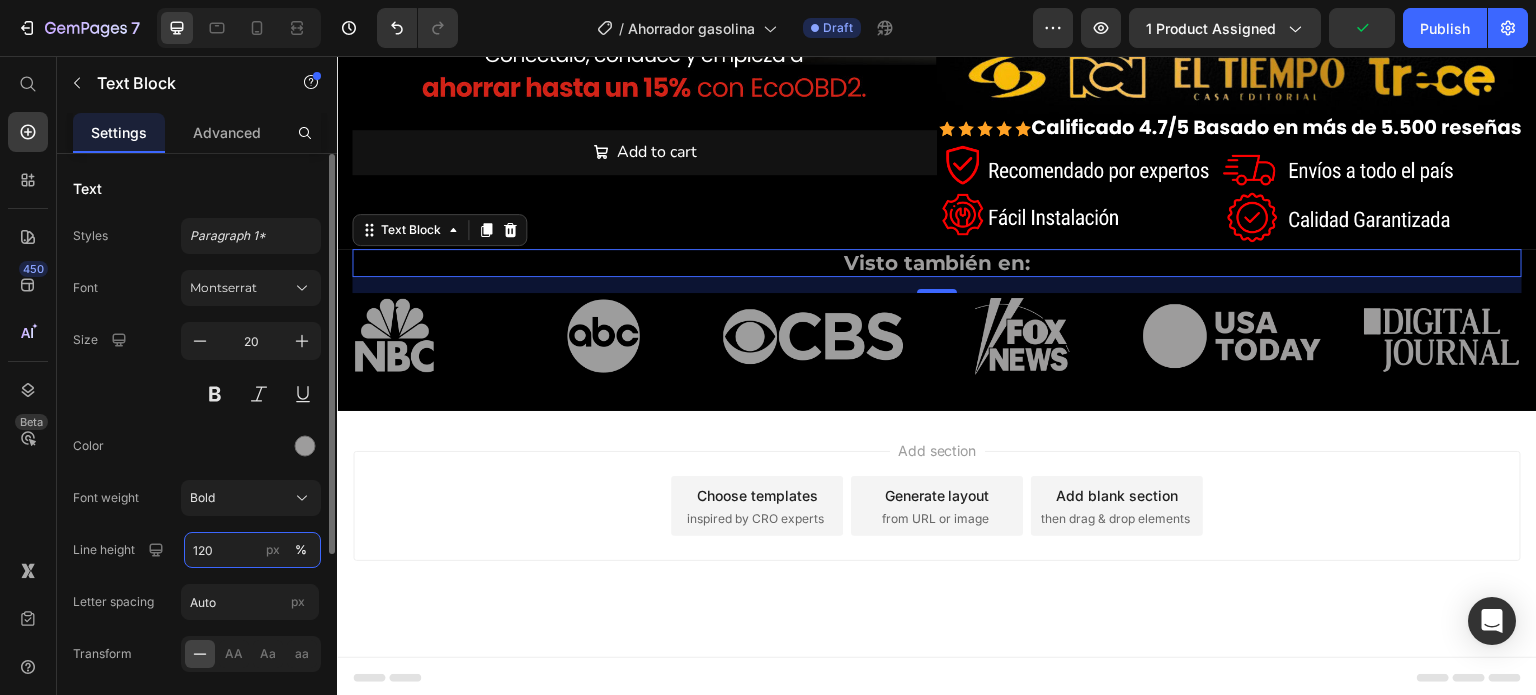 click on "120" at bounding box center (252, 550) 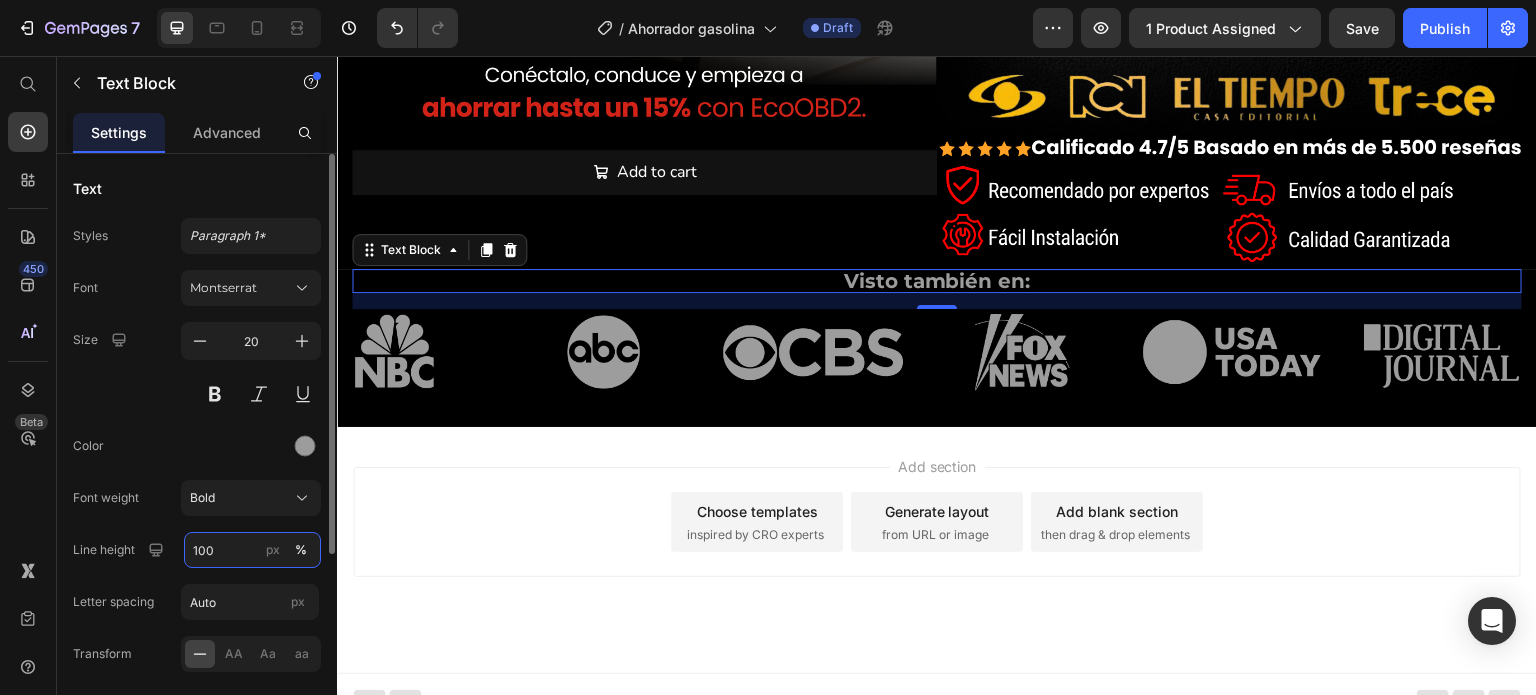 scroll, scrollTop: 567, scrollLeft: 0, axis: vertical 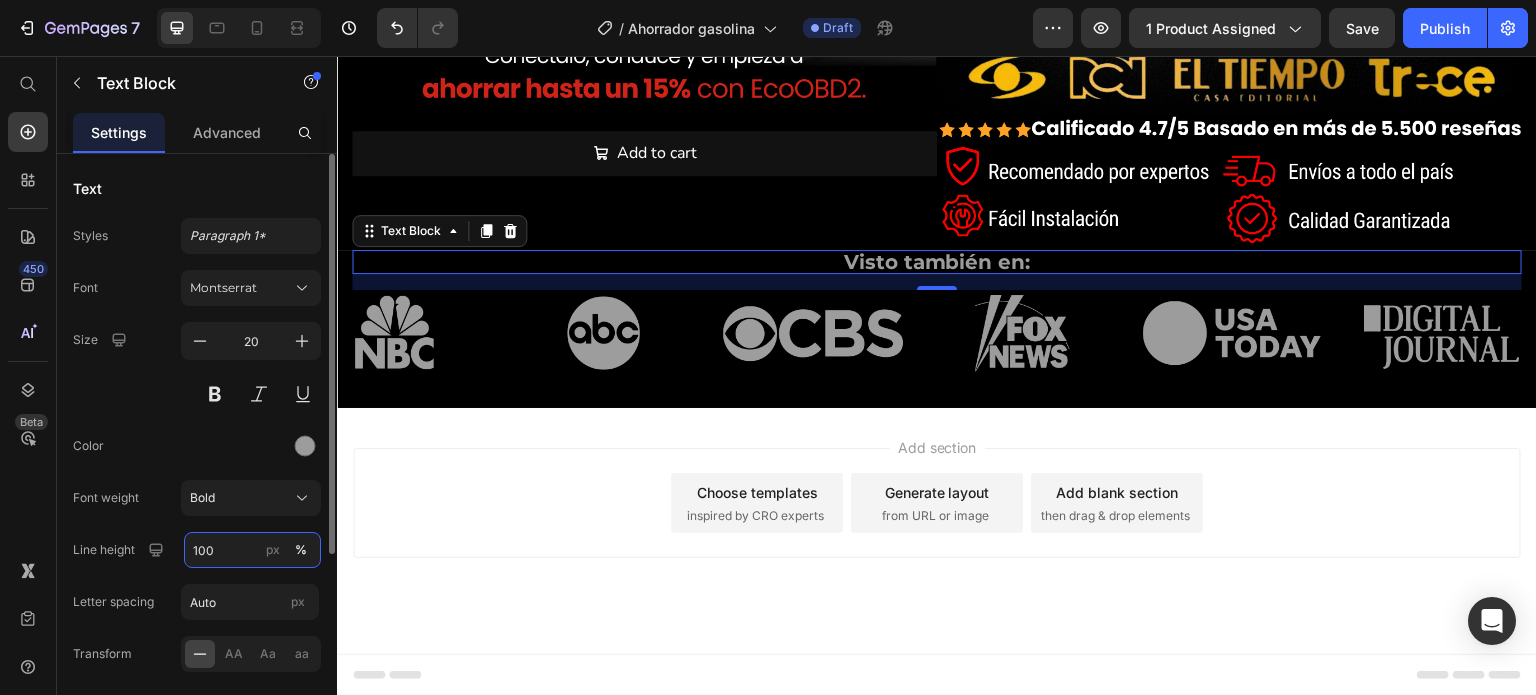 type on "100" 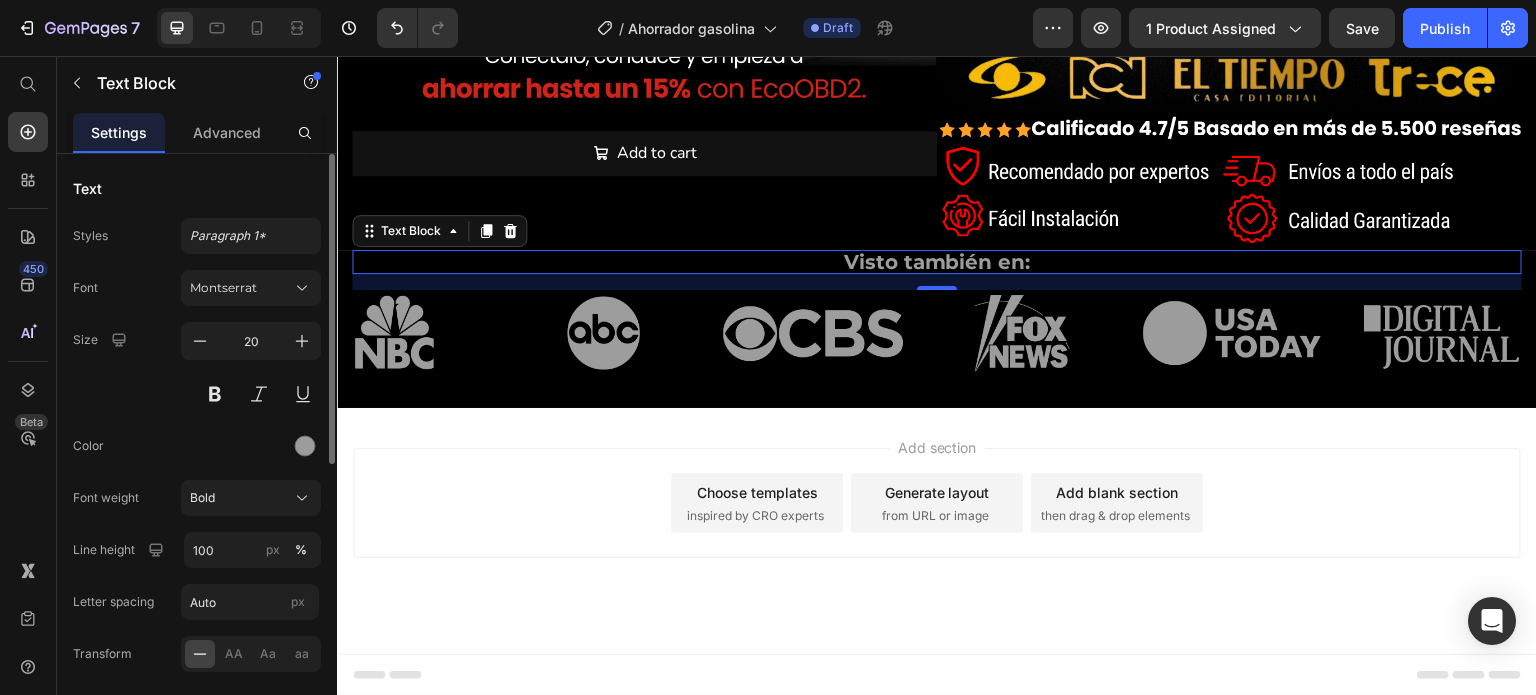 click on "Color" at bounding box center [197, 446] 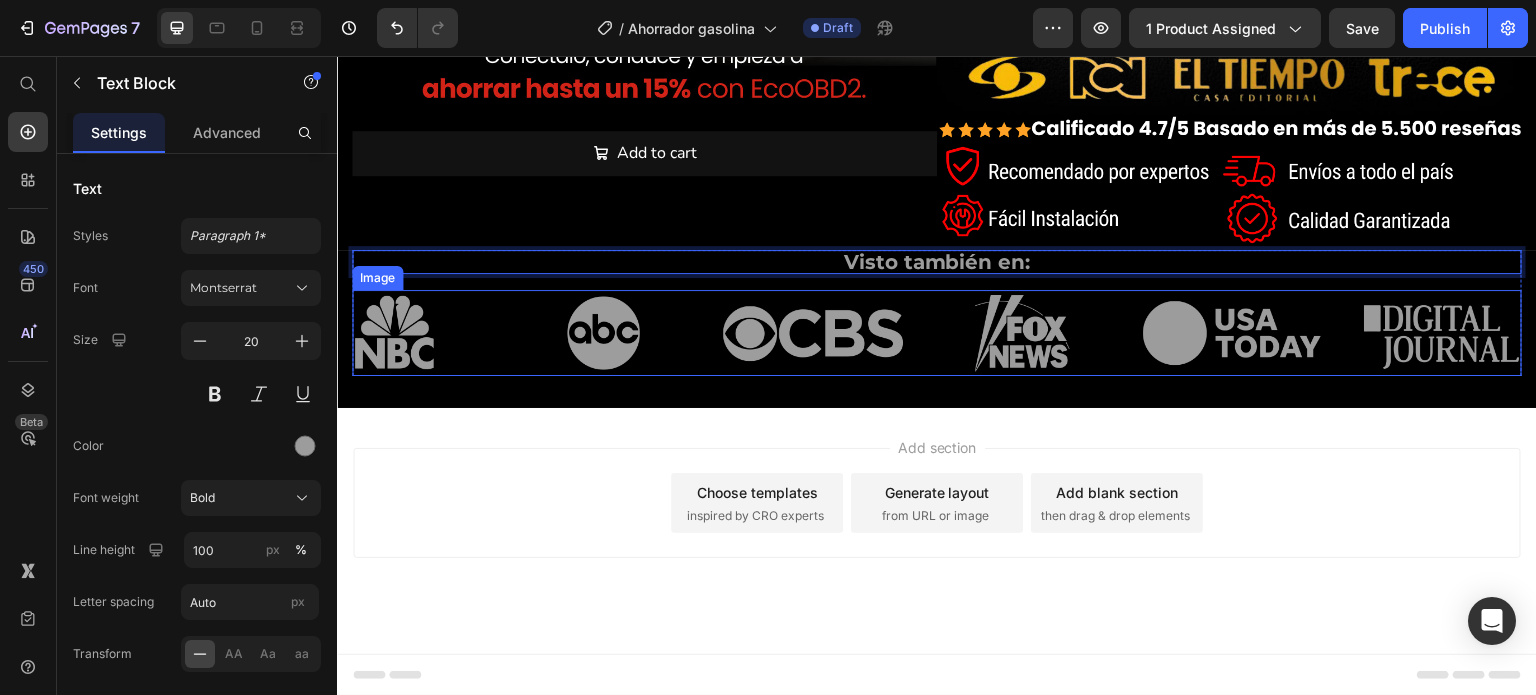 click at bounding box center [937, 333] 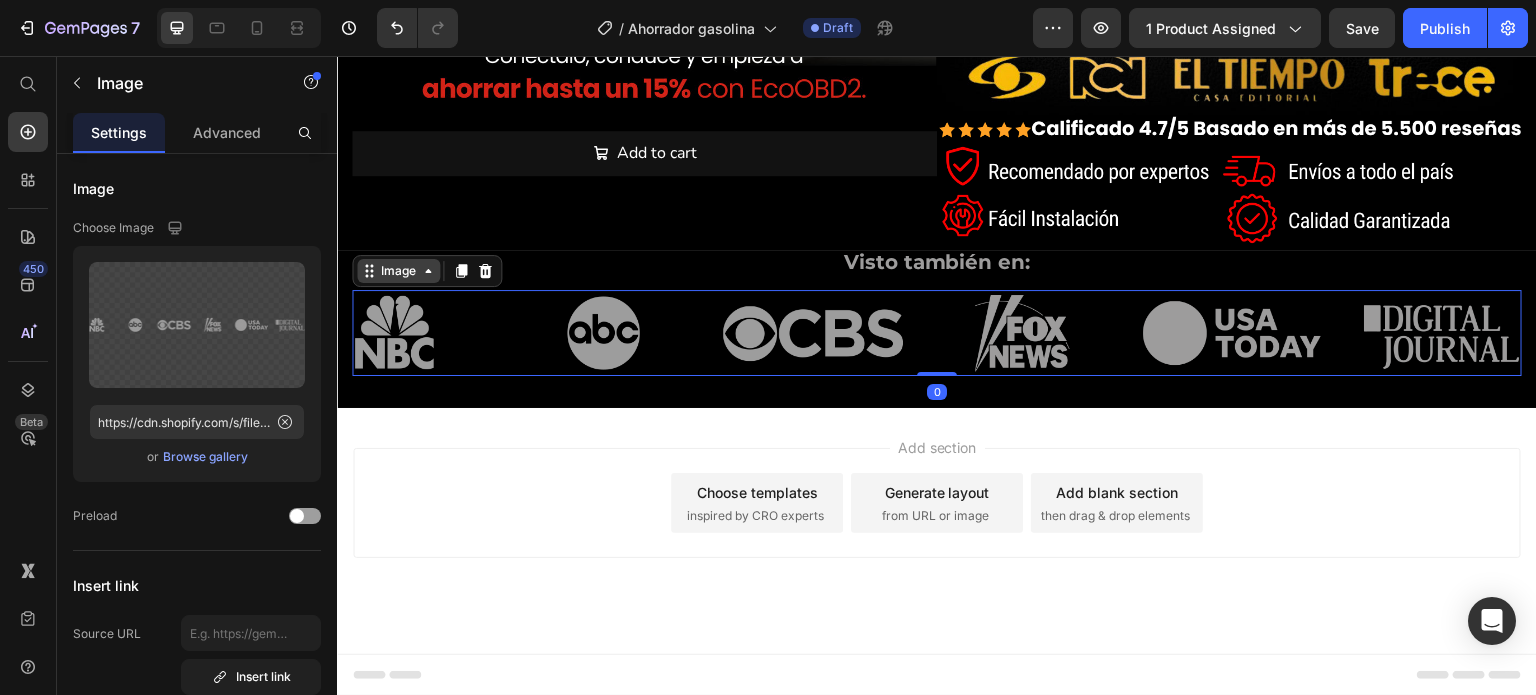 click on "Image" at bounding box center (398, 271) 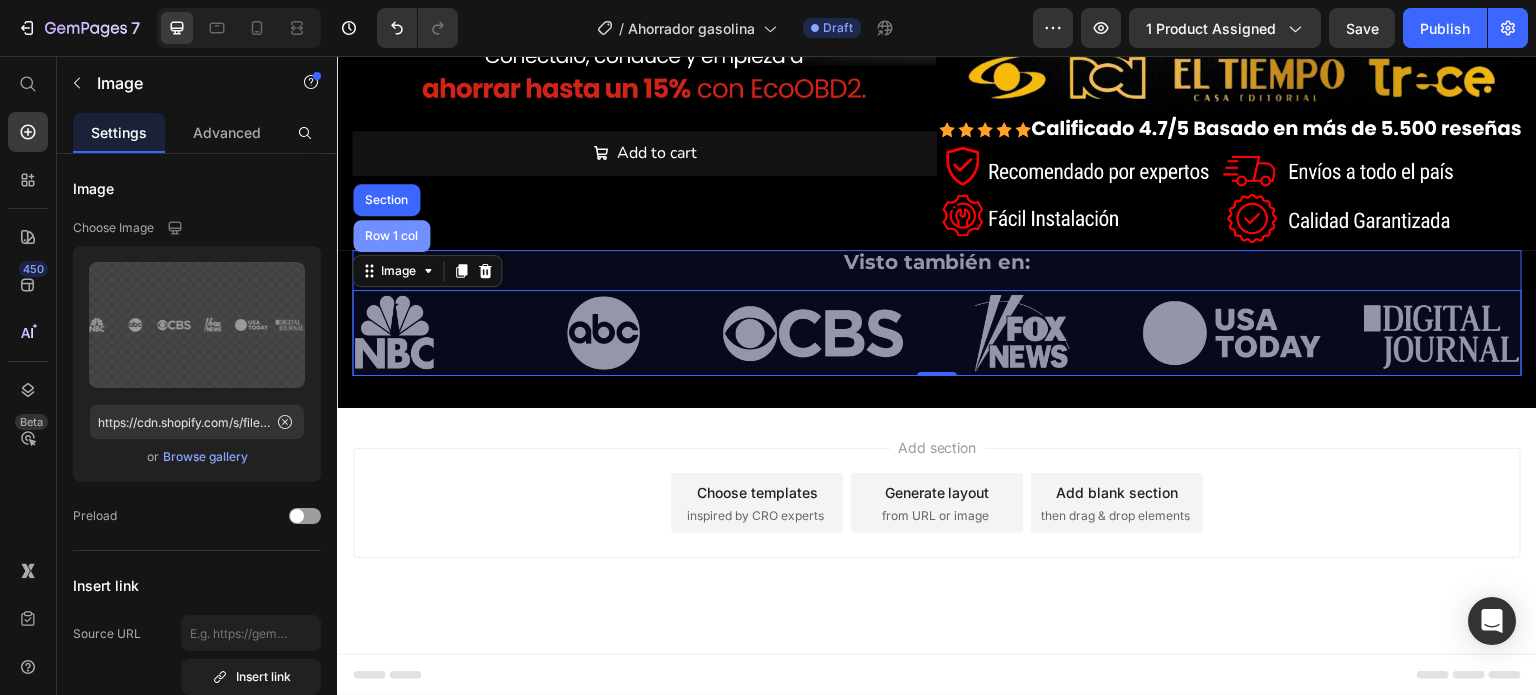 click on "Row 1 col" at bounding box center [391, 236] 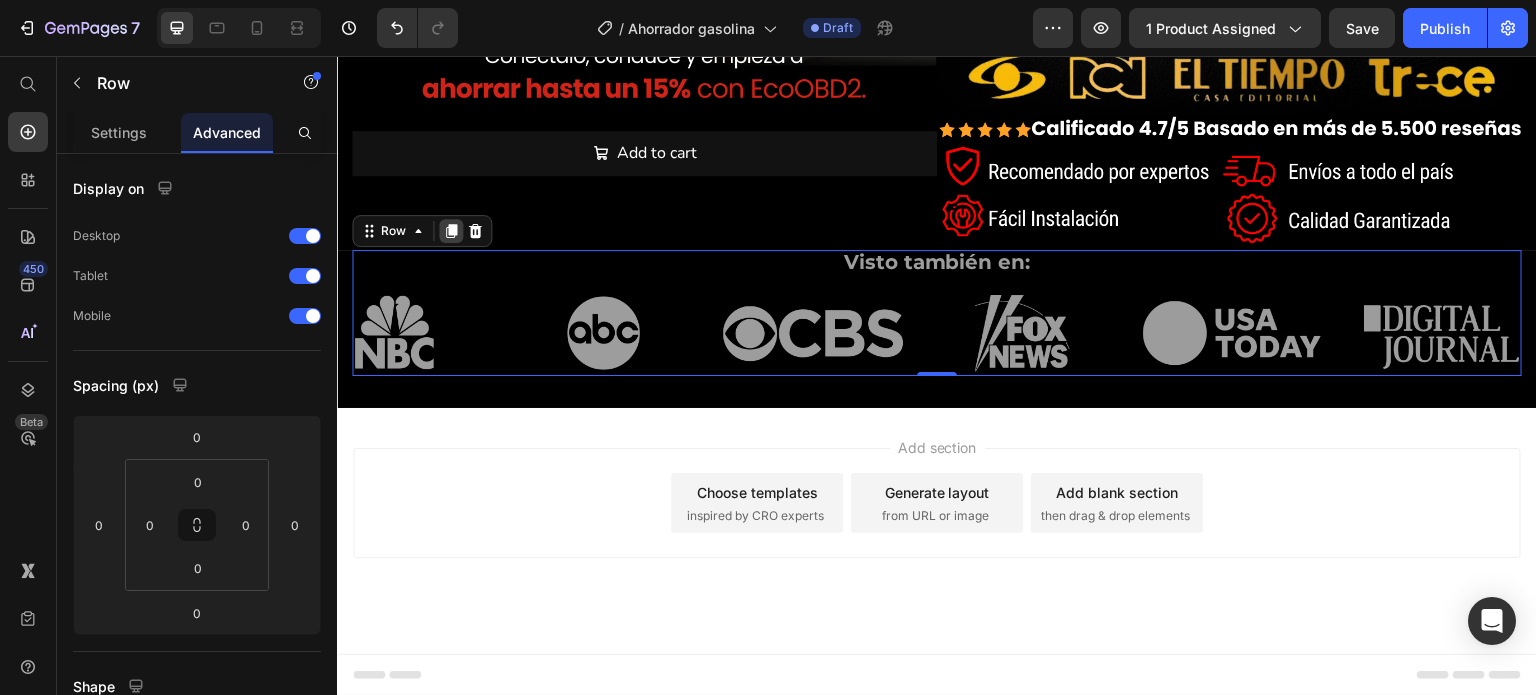 click 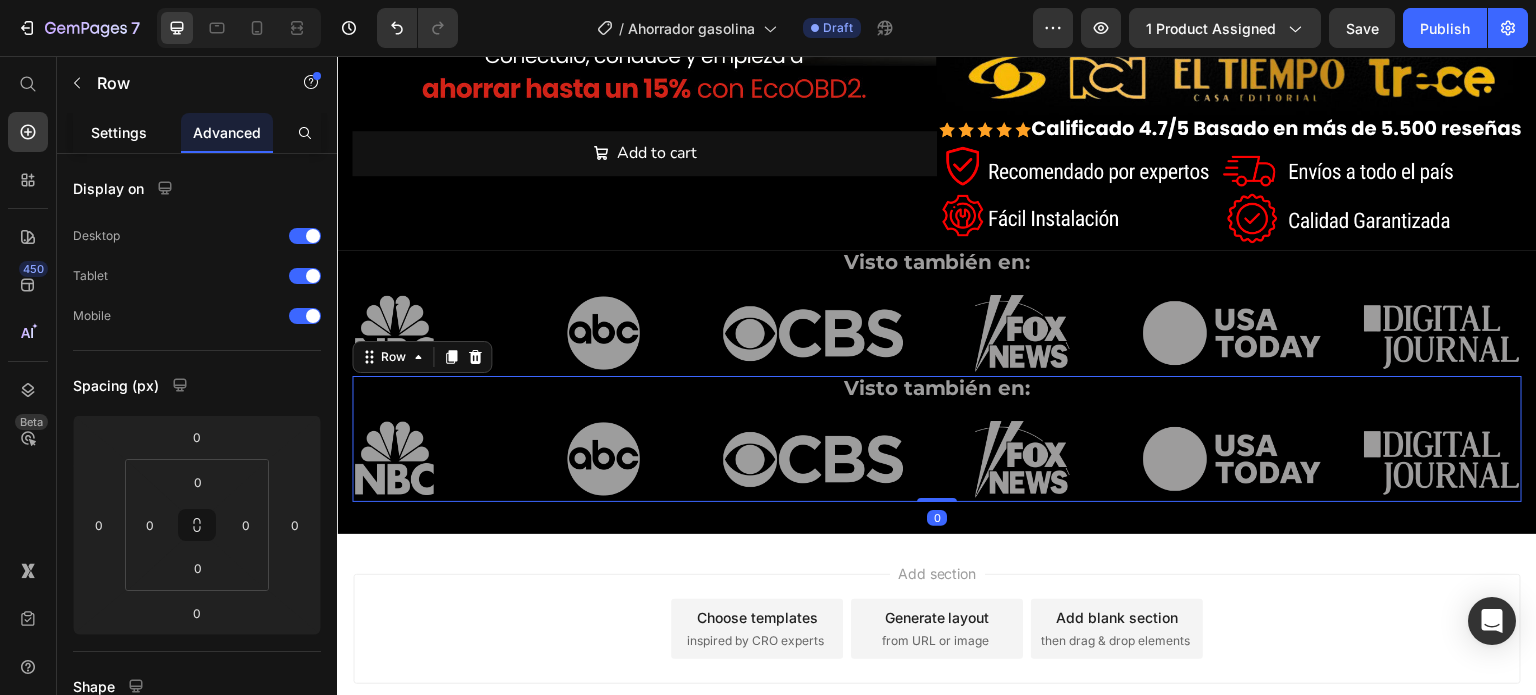 click on "Settings" at bounding box center [119, 132] 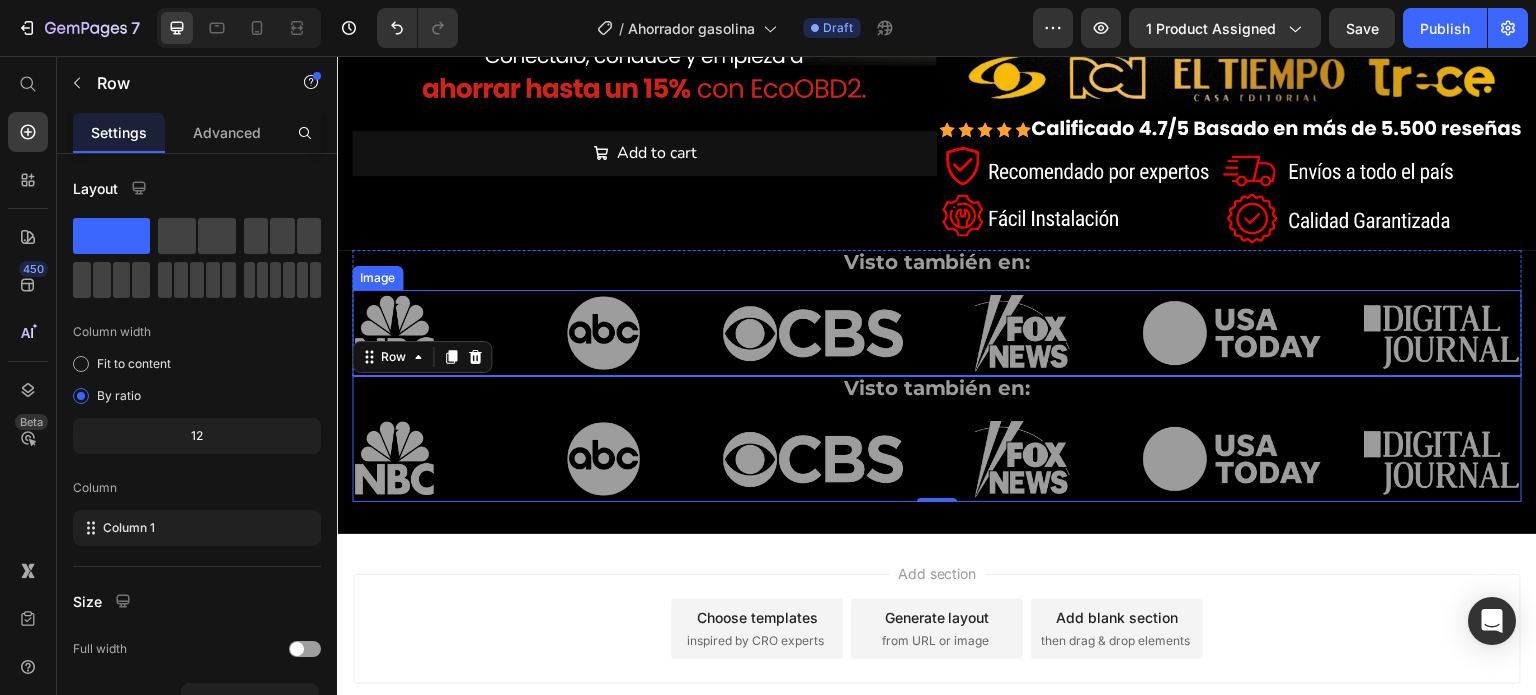click at bounding box center (937, 333) 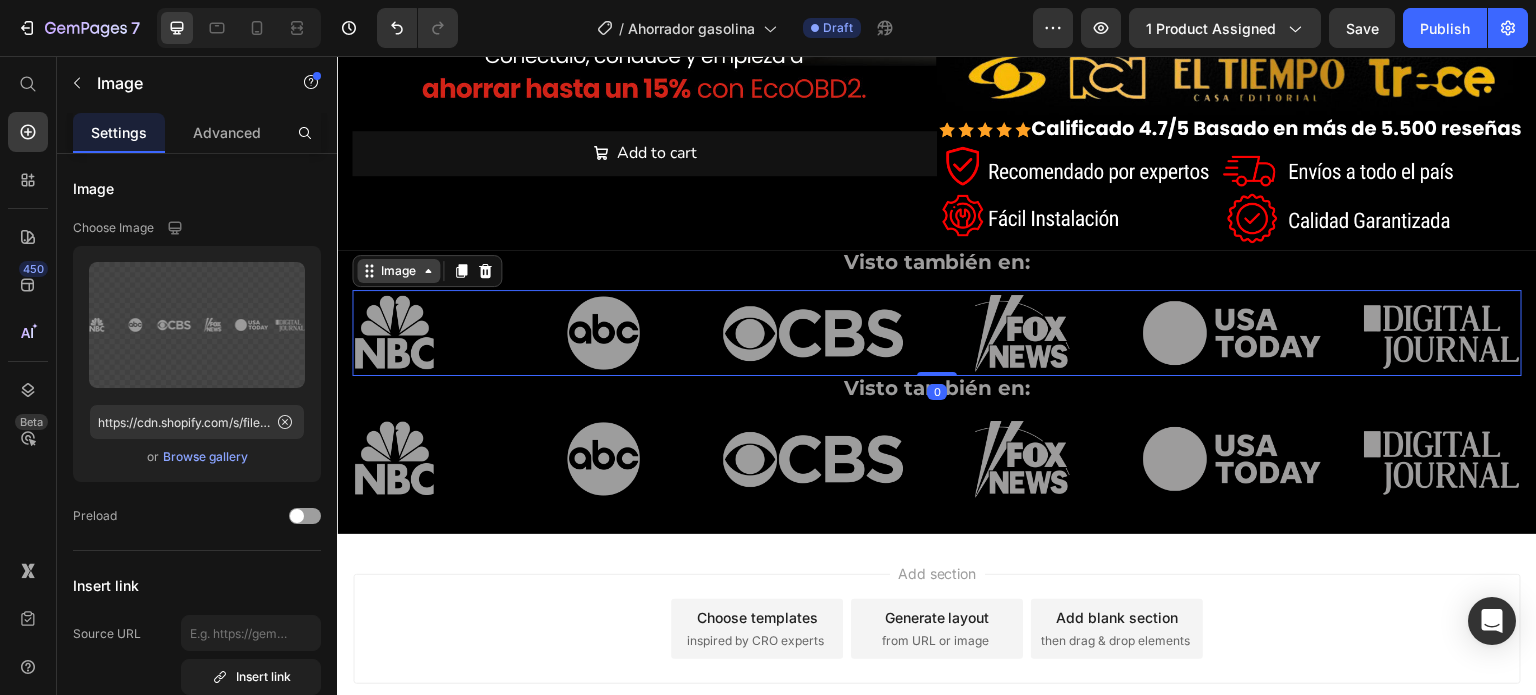 click on "Image" at bounding box center [398, 271] 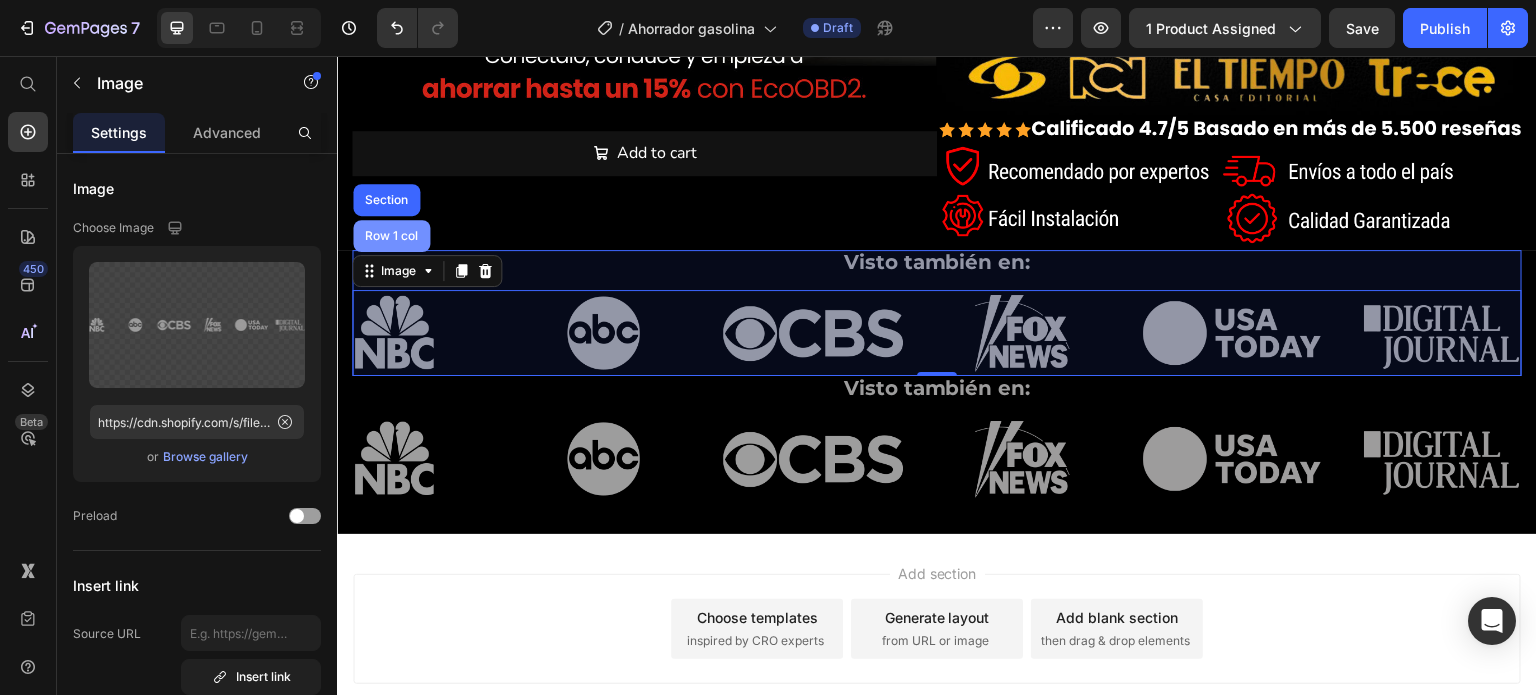 click on "Row 1 col" at bounding box center [391, 236] 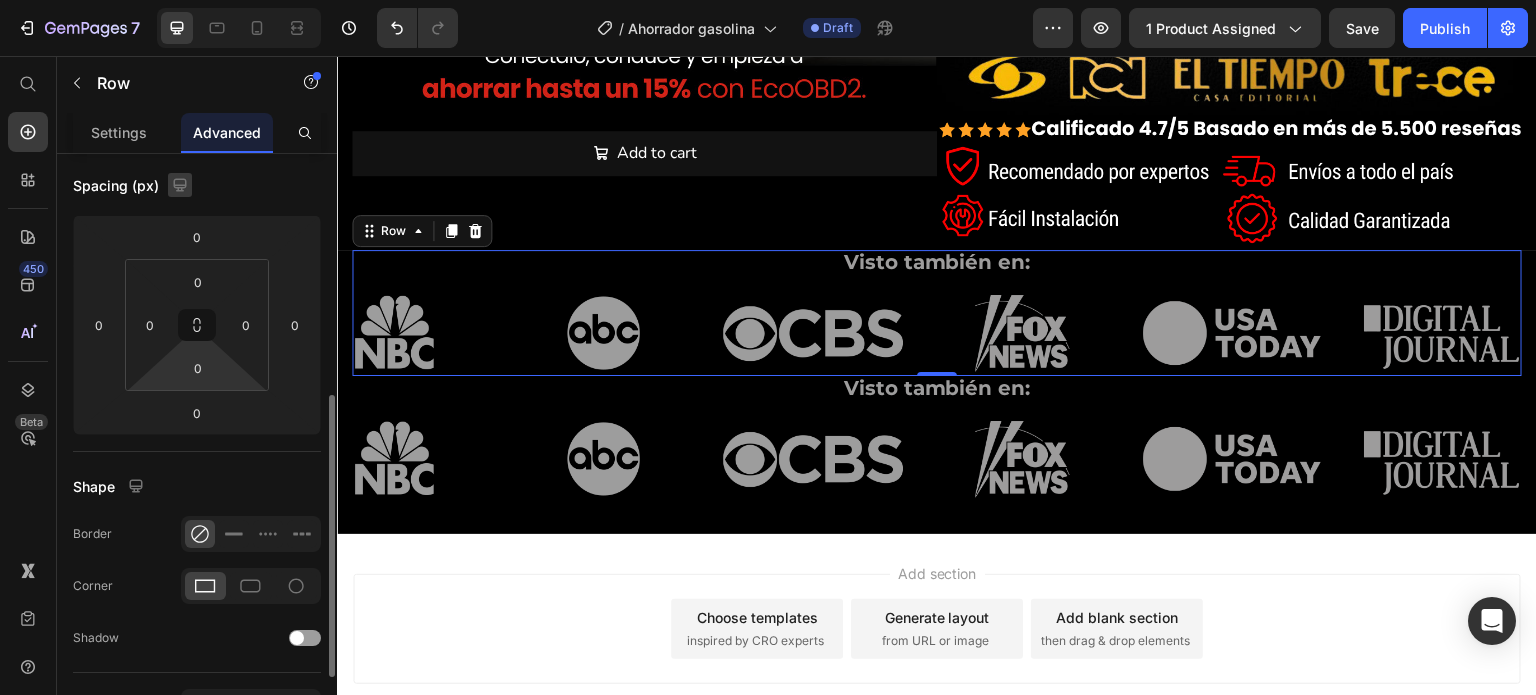 scroll, scrollTop: 300, scrollLeft: 0, axis: vertical 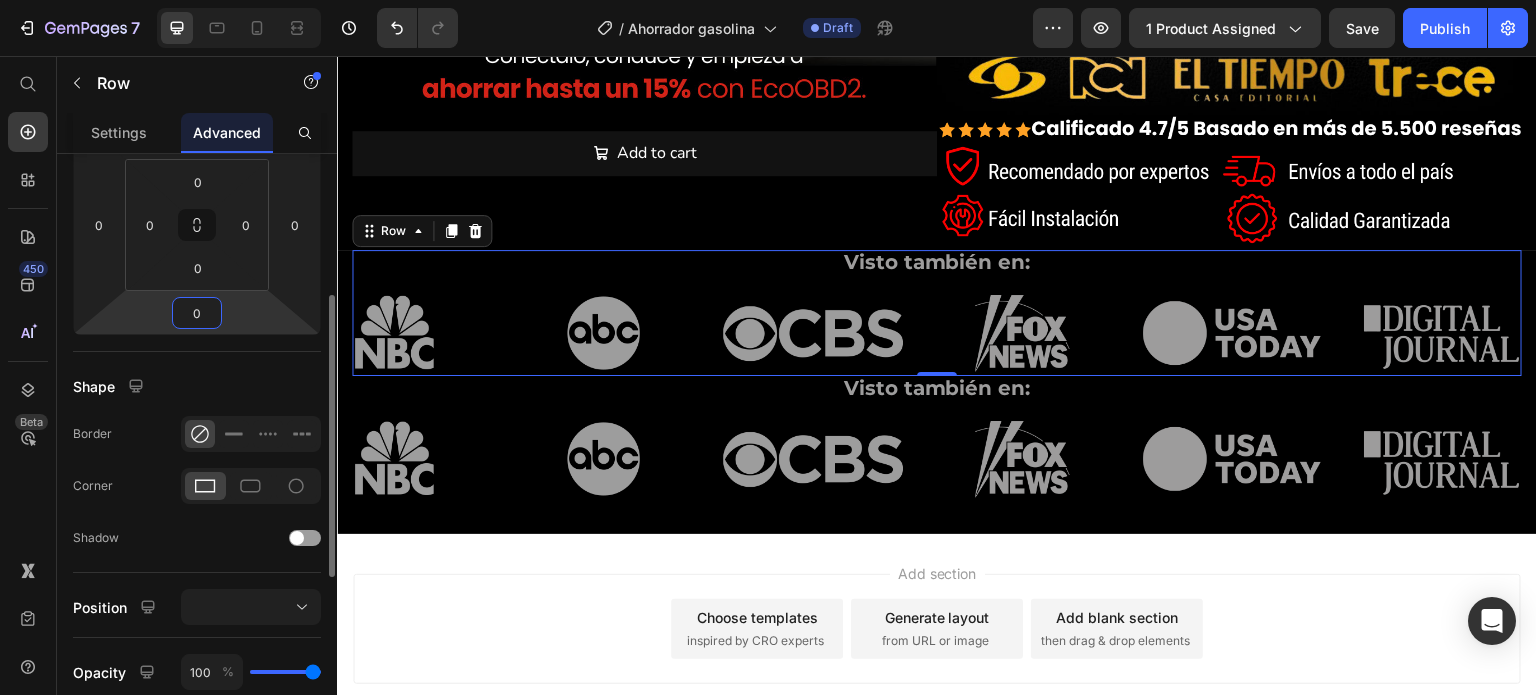 click on "0" at bounding box center (197, 313) 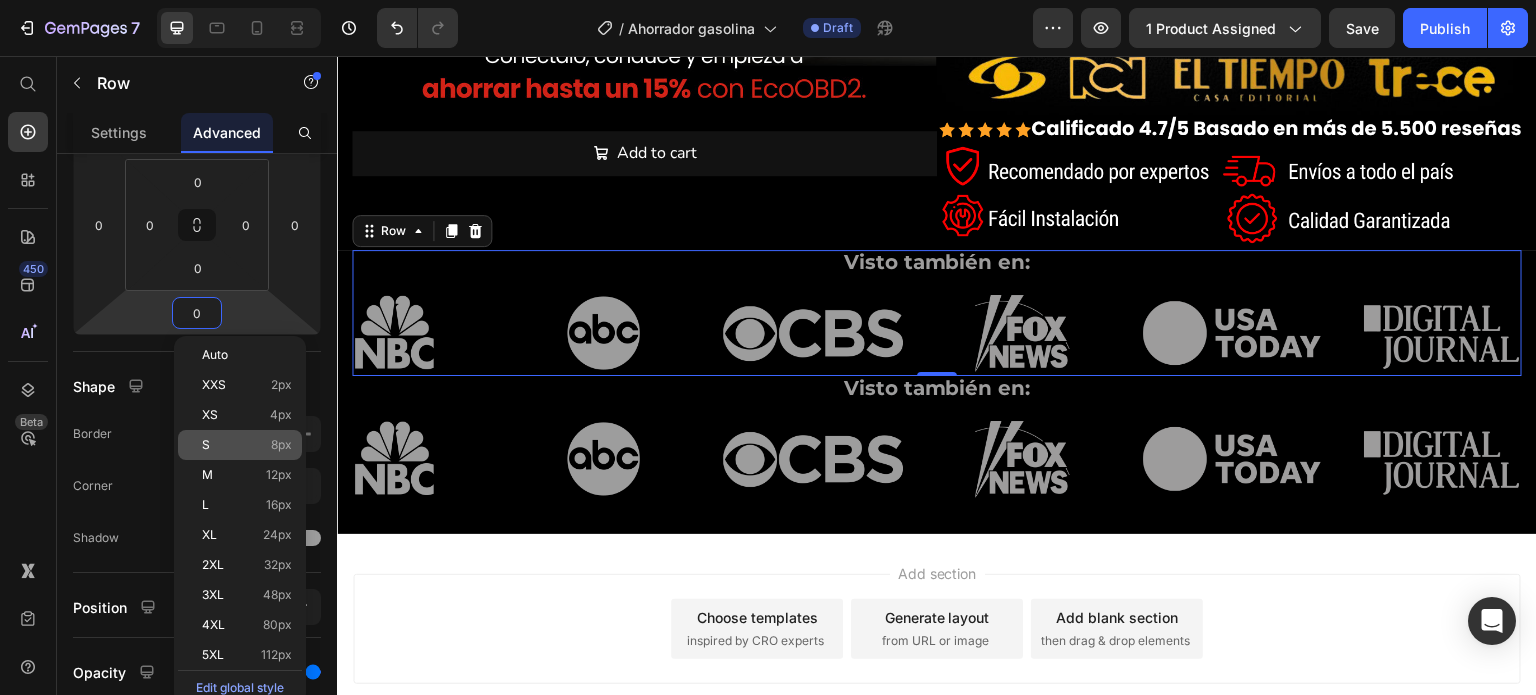 click on "S 8px" at bounding box center [247, 445] 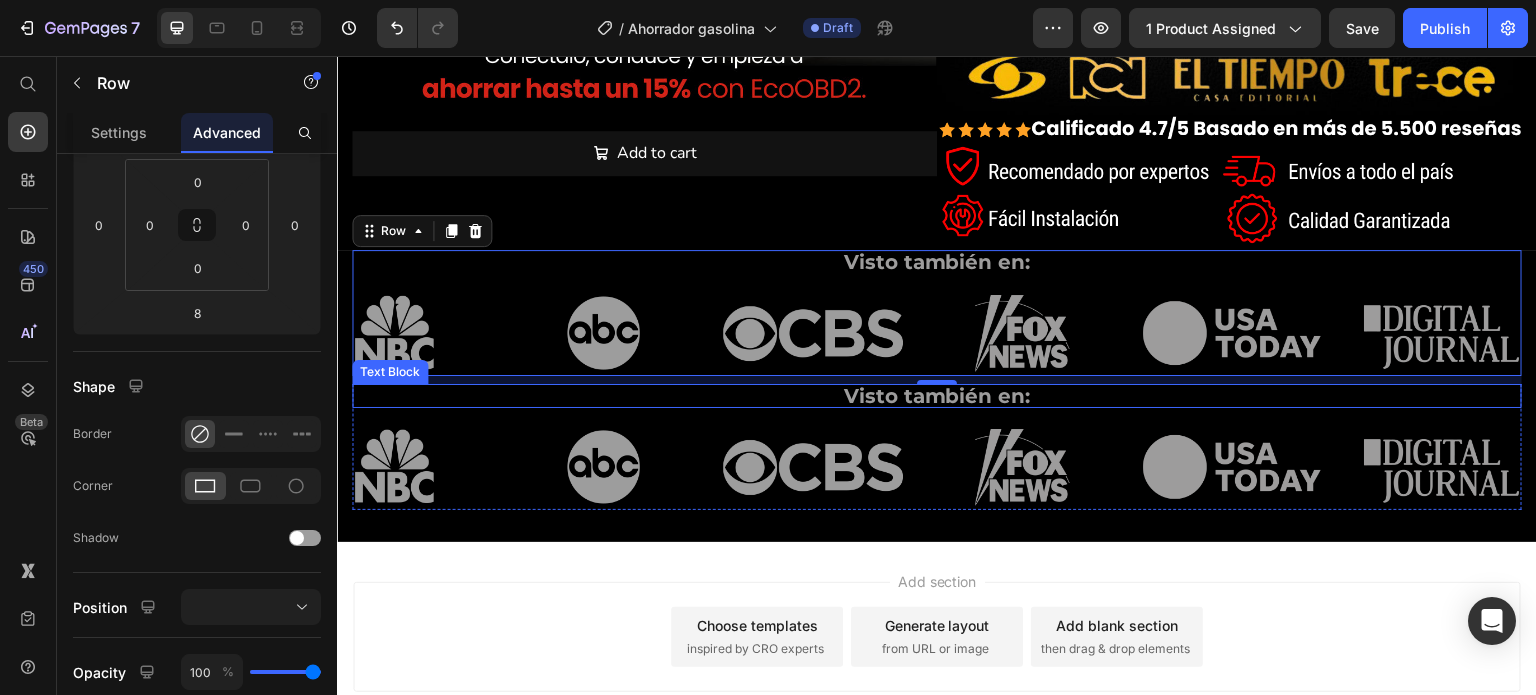 click on "Visto también en:" at bounding box center [937, 396] 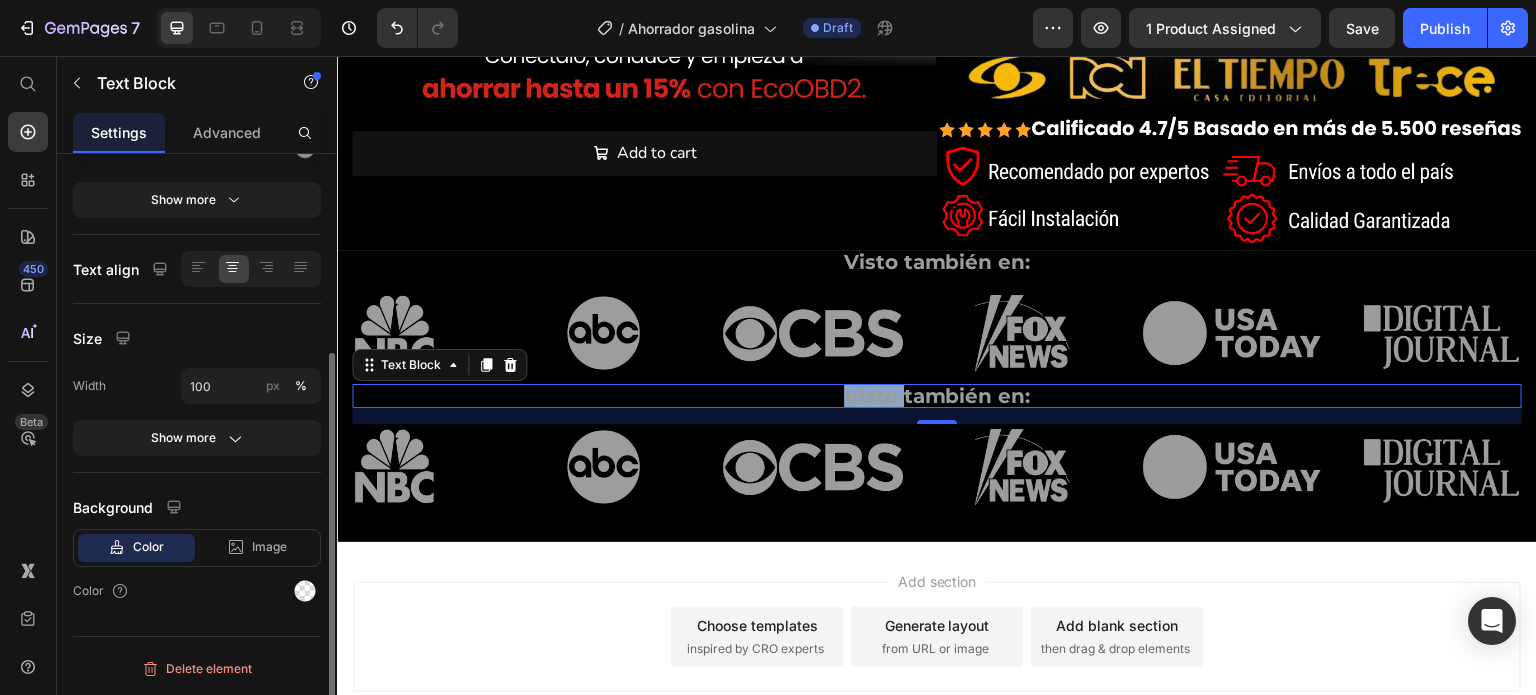 scroll, scrollTop: 0, scrollLeft: 0, axis: both 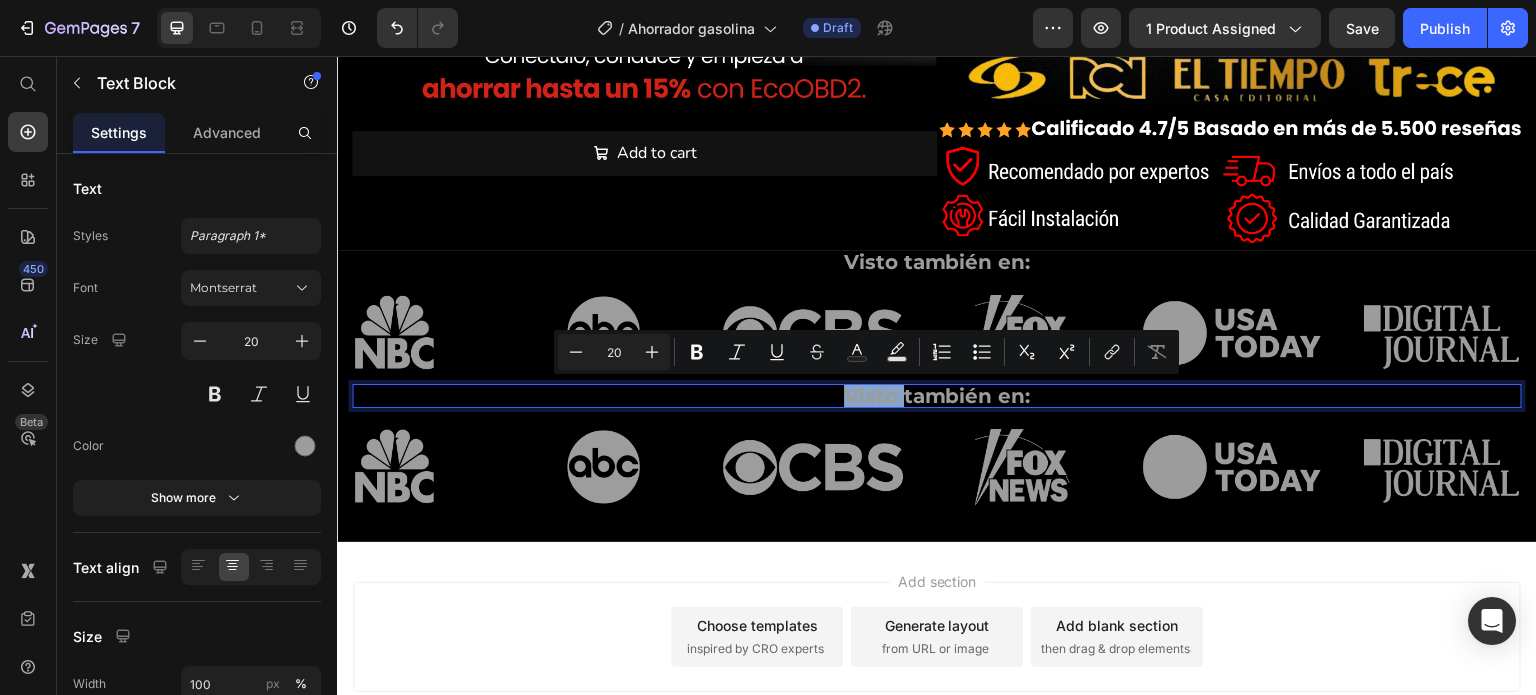 click on "Visto también en:" at bounding box center (937, 396) 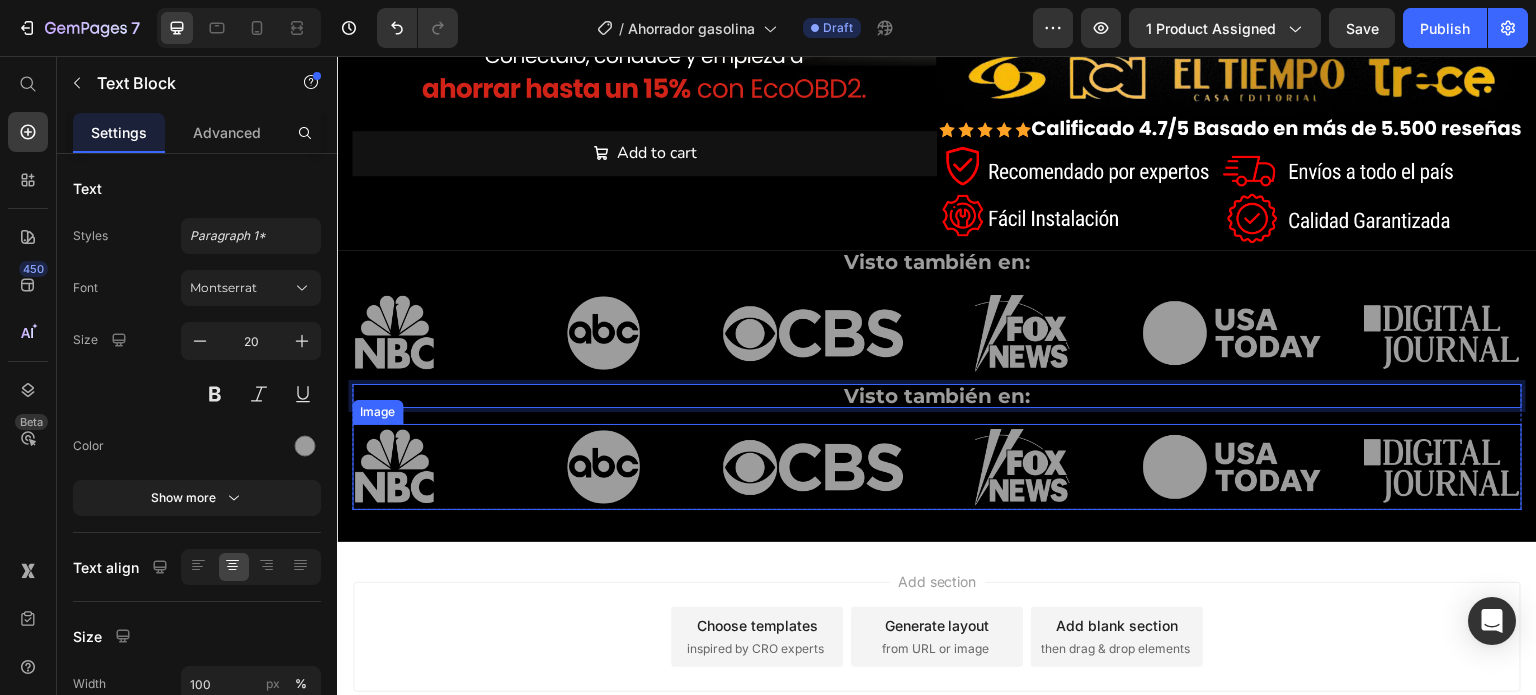 click at bounding box center [937, 467] 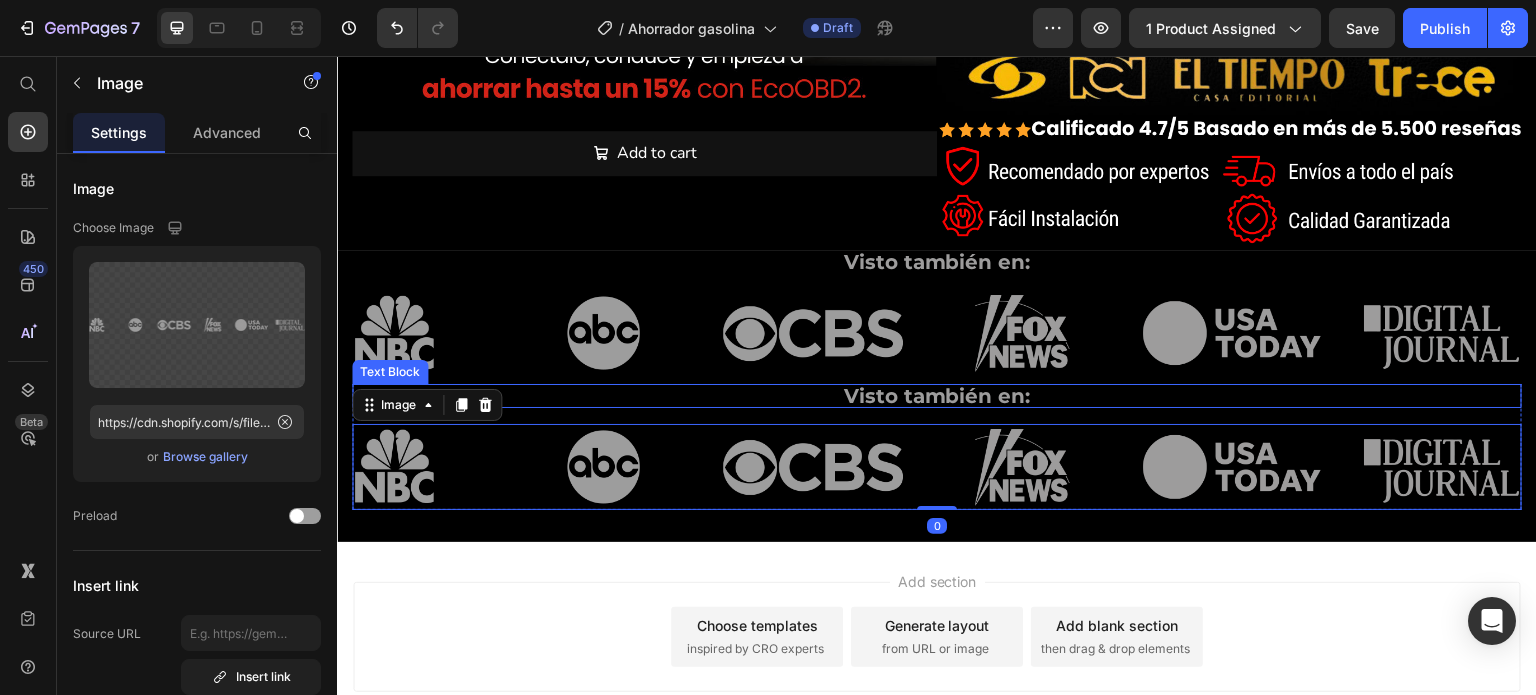 click on "Visto también en:" at bounding box center (937, 396) 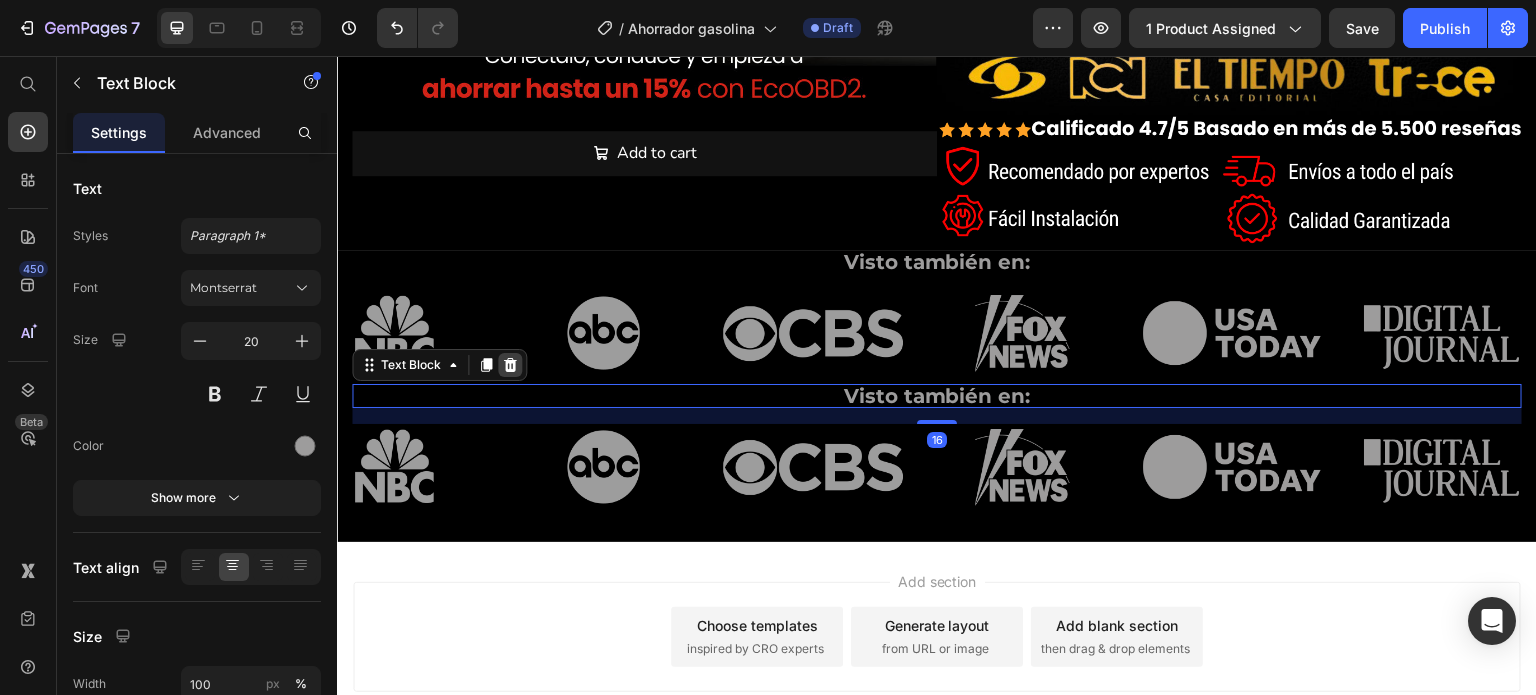 click 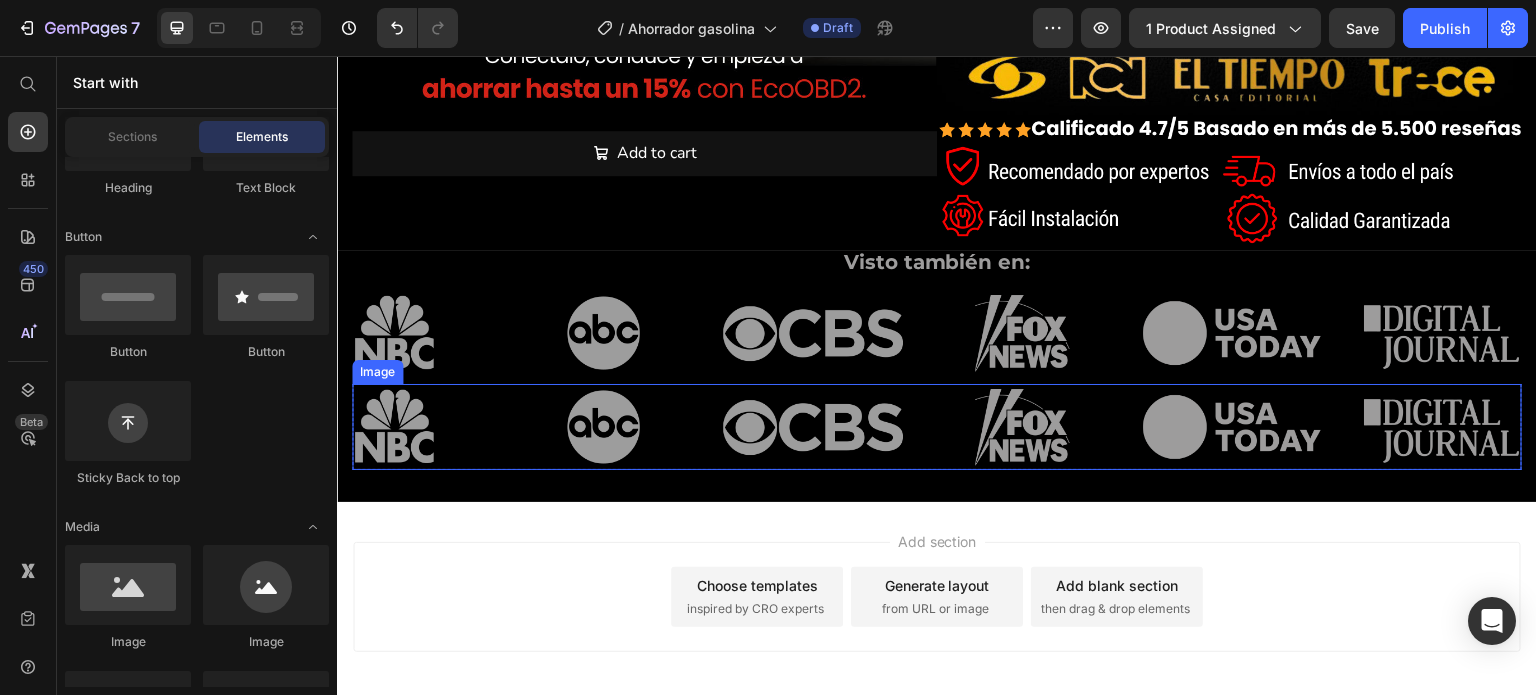 click at bounding box center (937, 427) 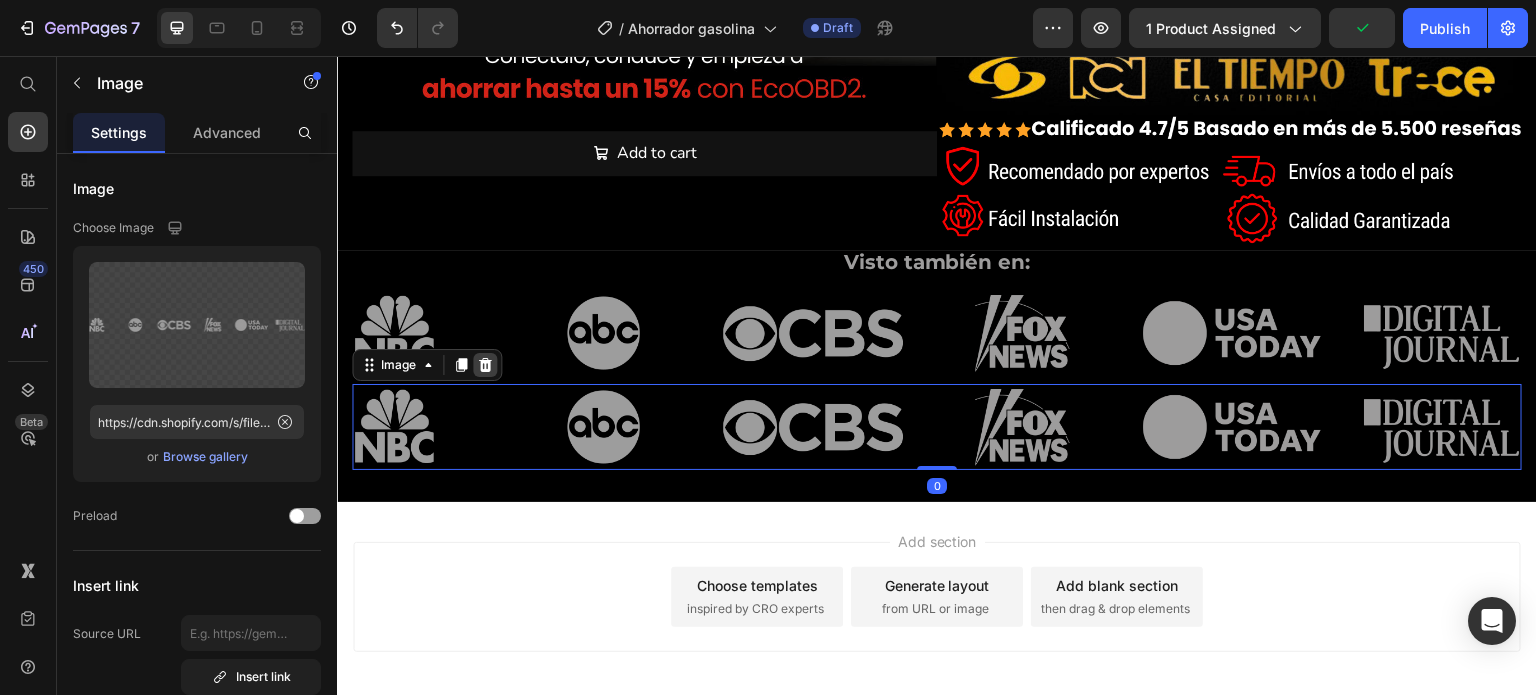 click 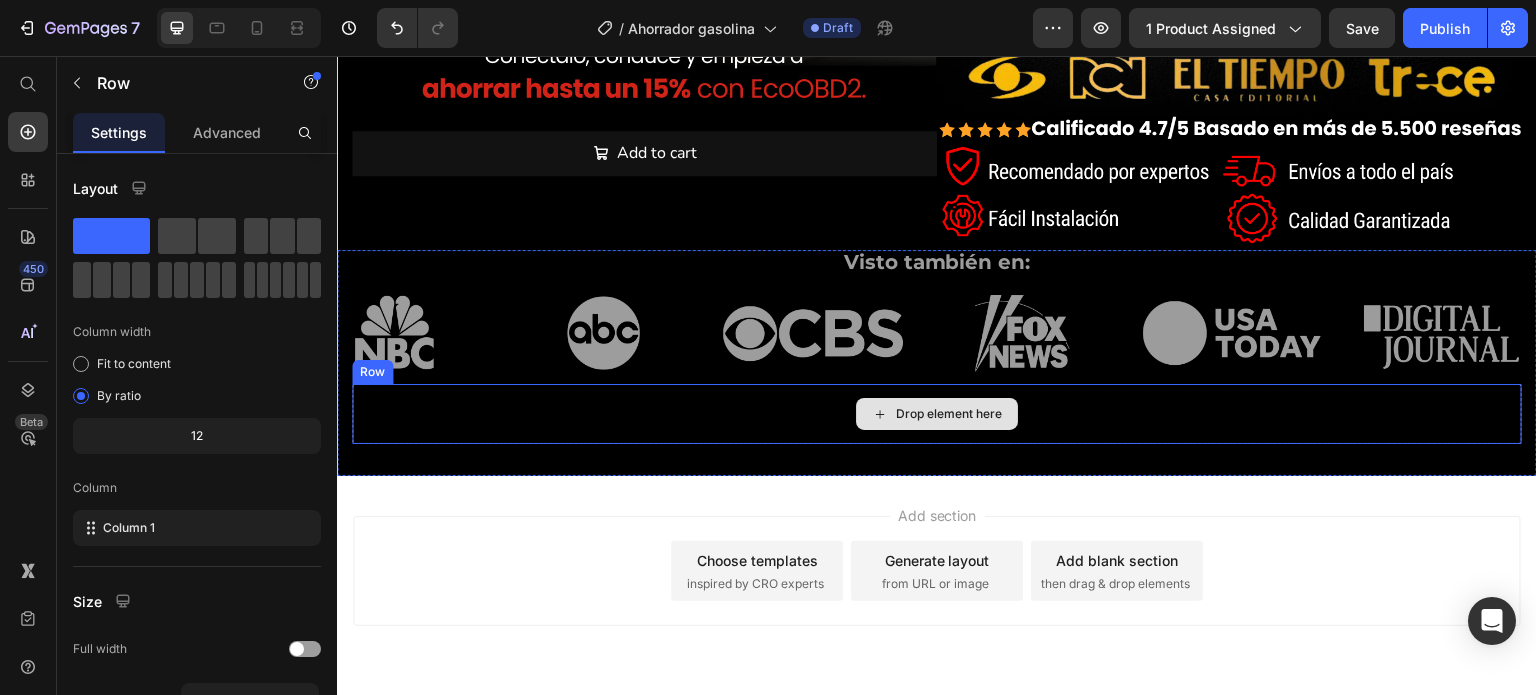 click on "Drop element here" at bounding box center (937, 414) 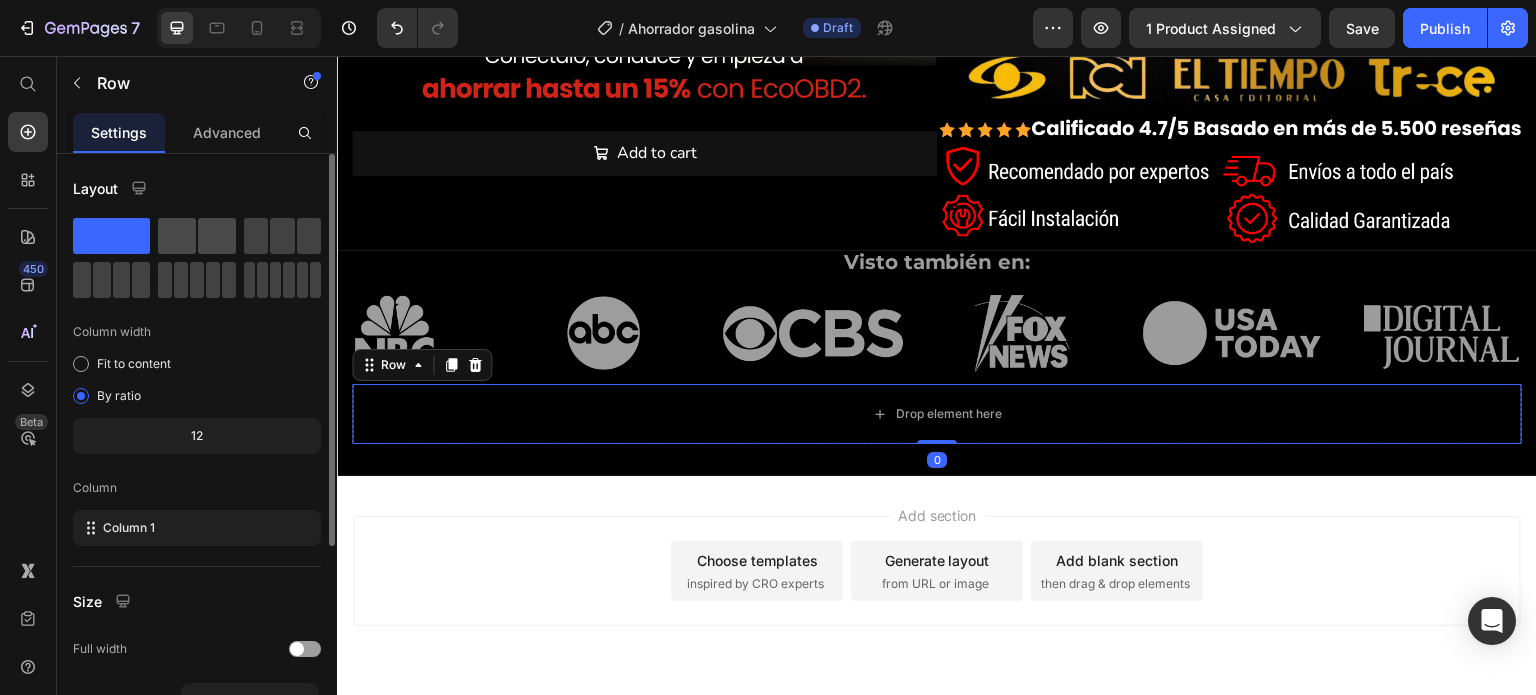 click 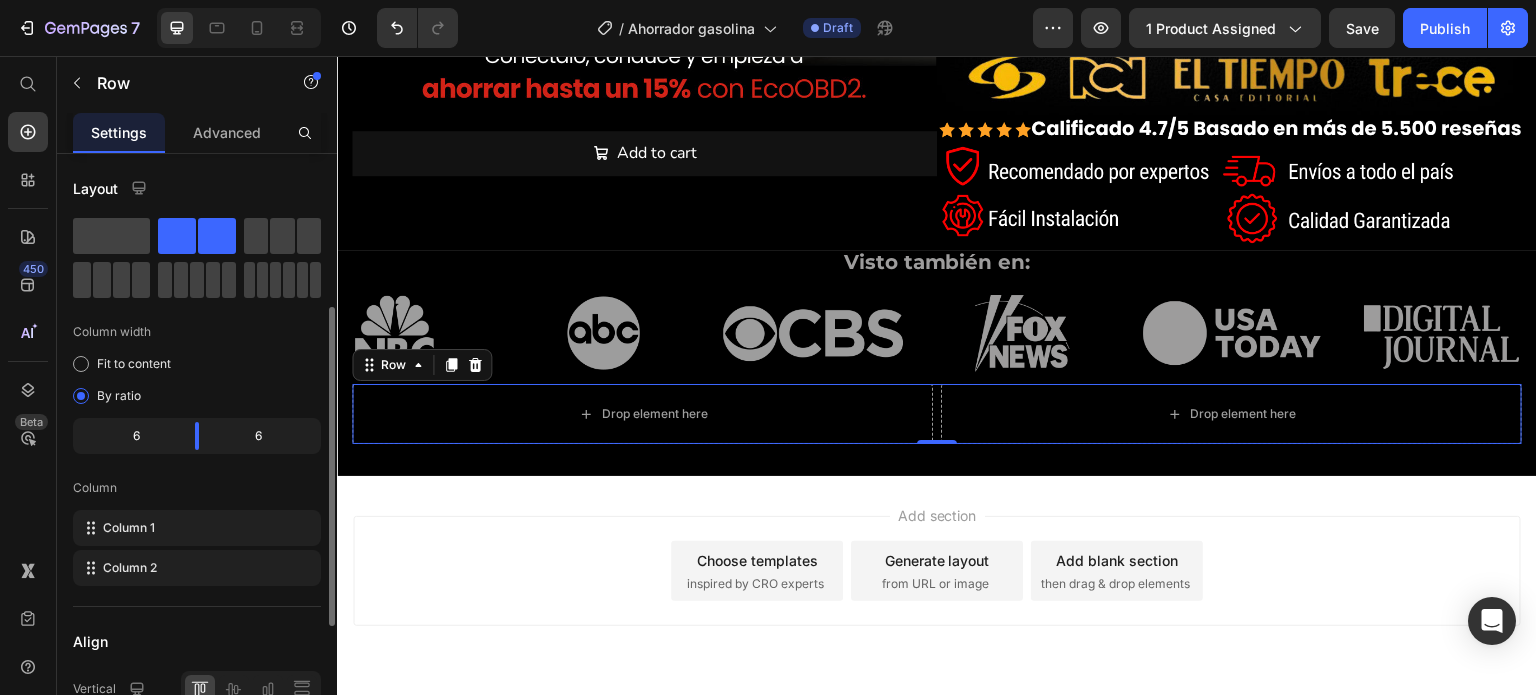 scroll, scrollTop: 200, scrollLeft: 0, axis: vertical 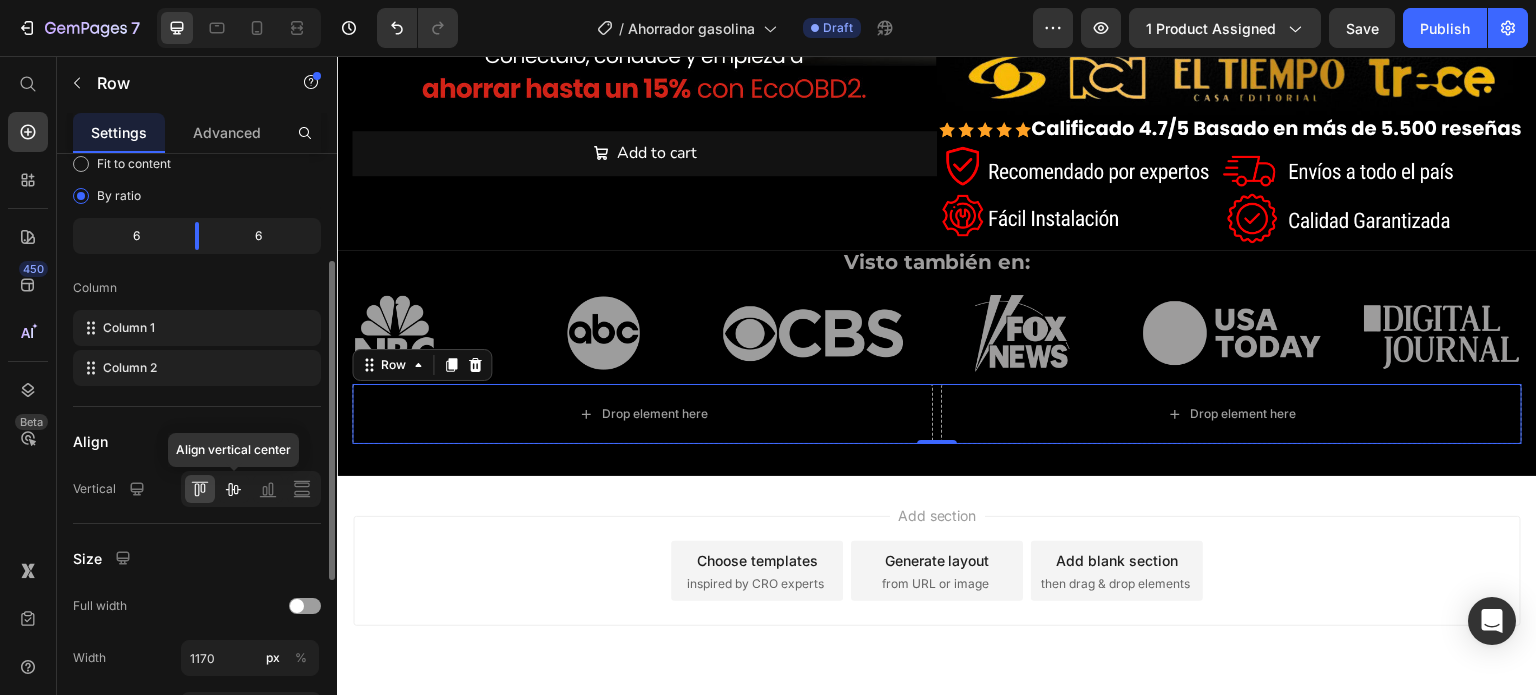 click 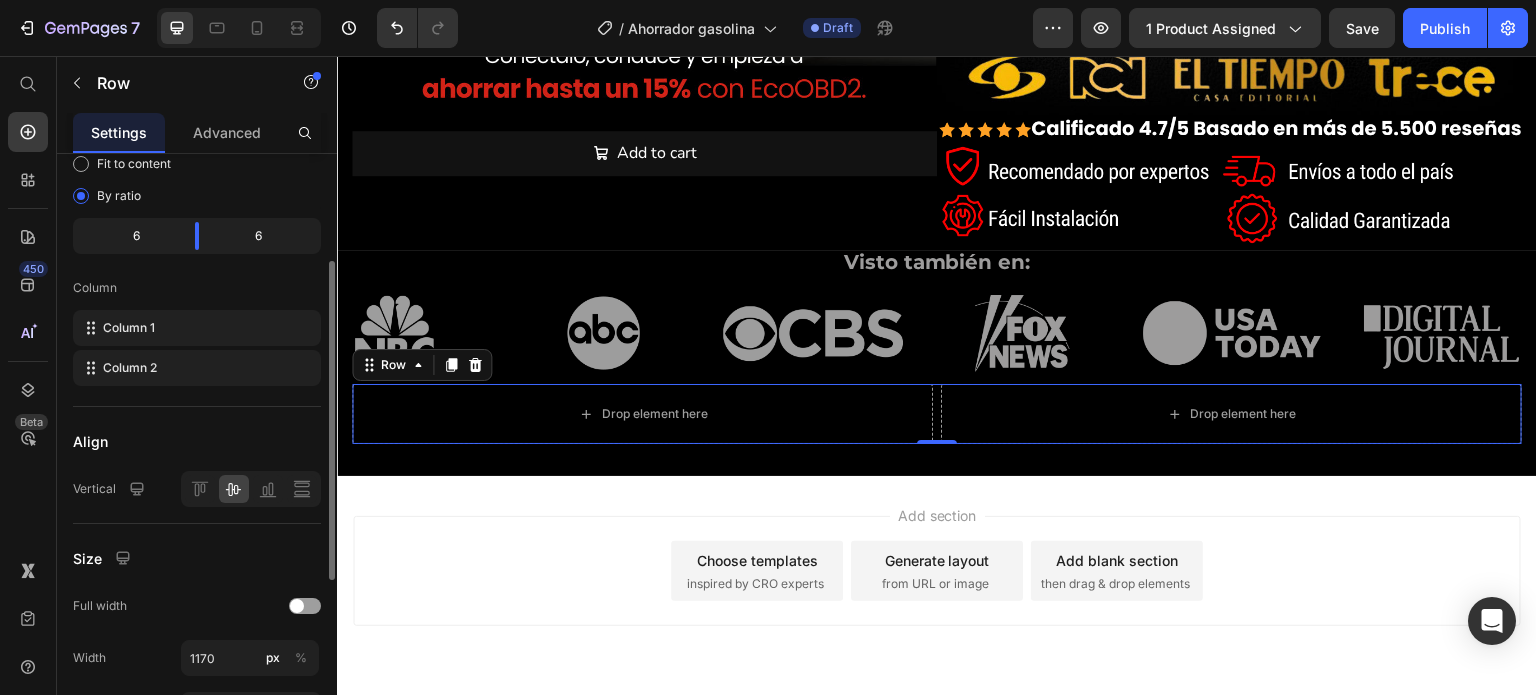 scroll, scrollTop: 300, scrollLeft: 0, axis: vertical 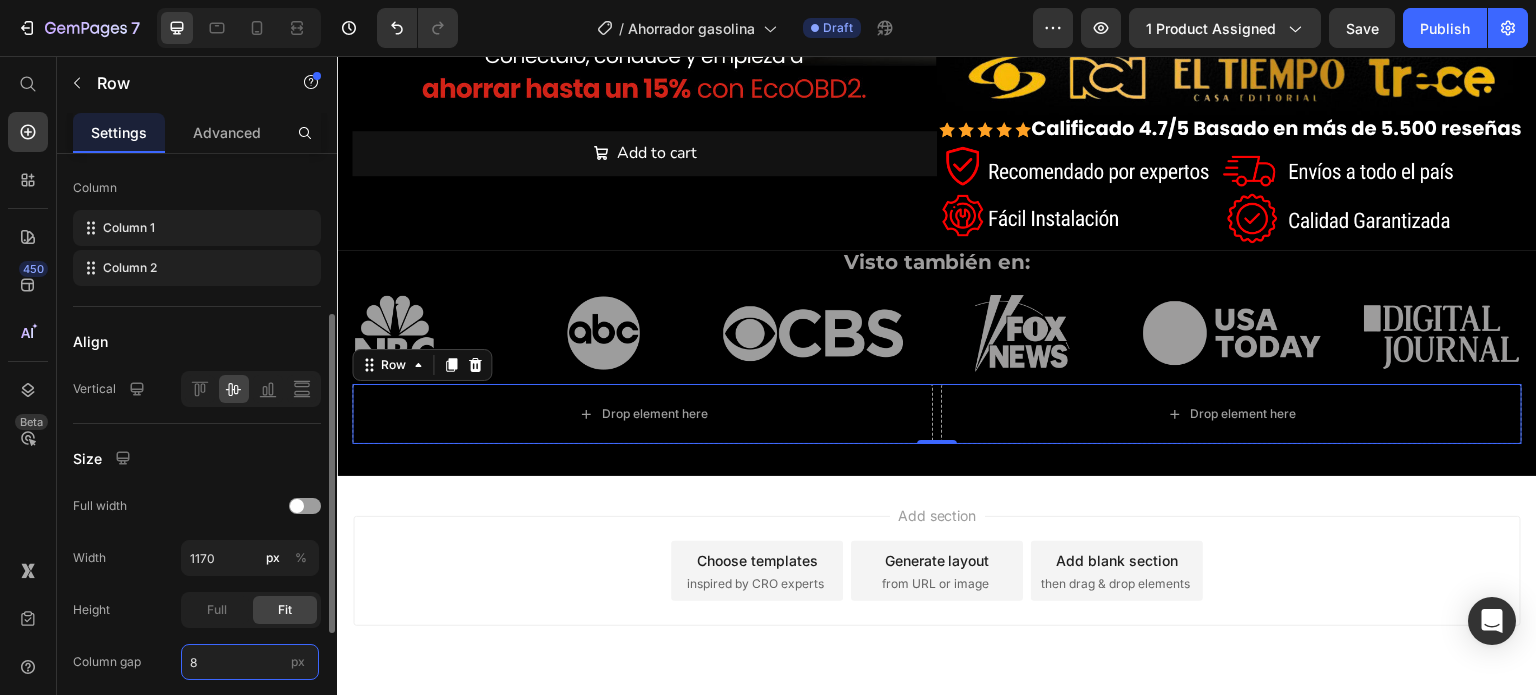 click on "8" at bounding box center [250, 662] 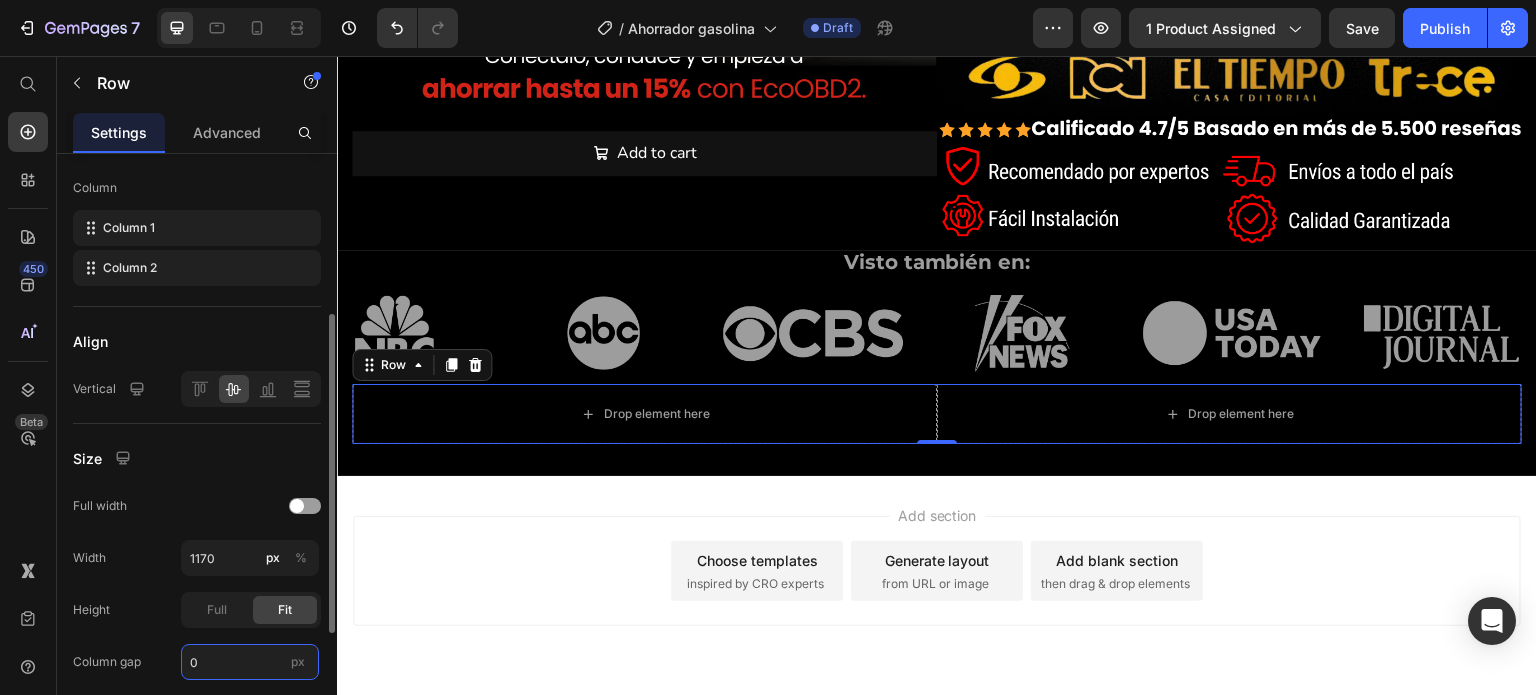 type on "0" 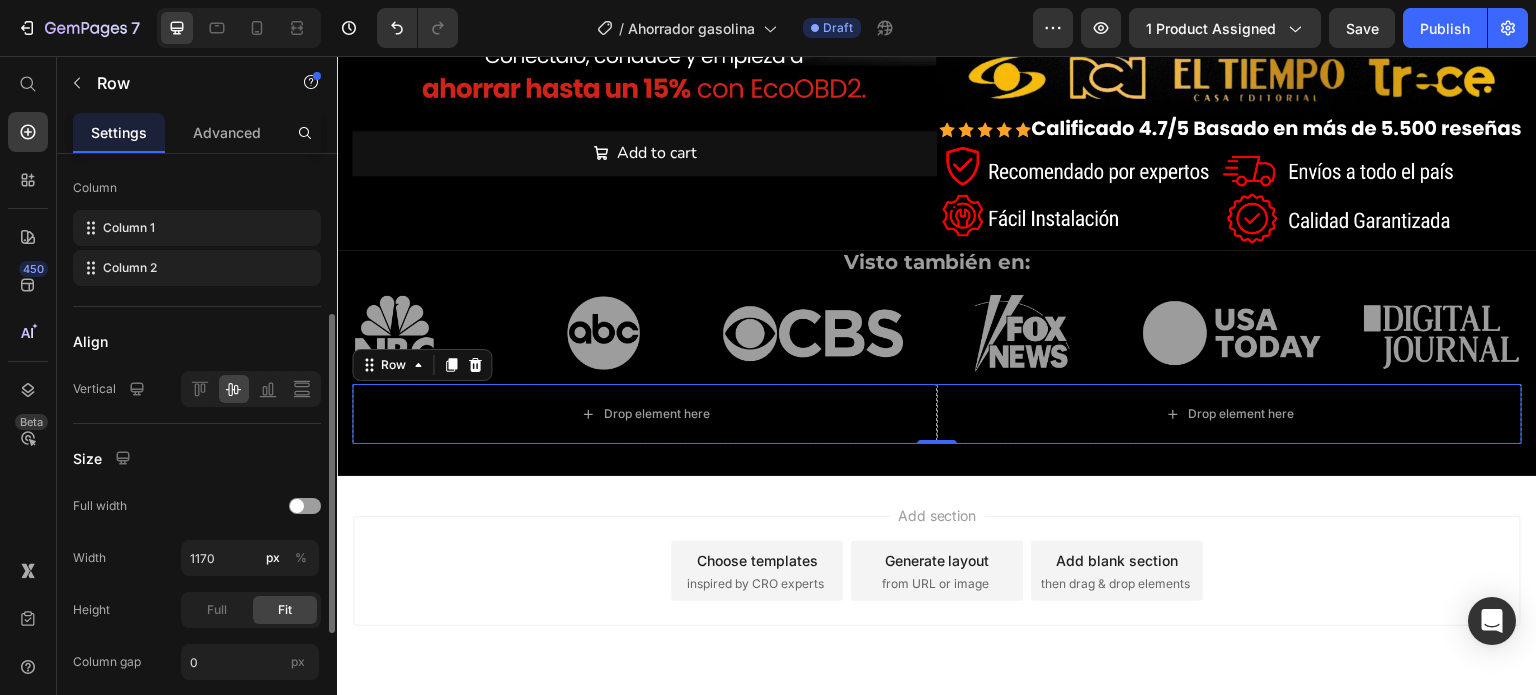 click on "Column gap" at bounding box center (107, 662) 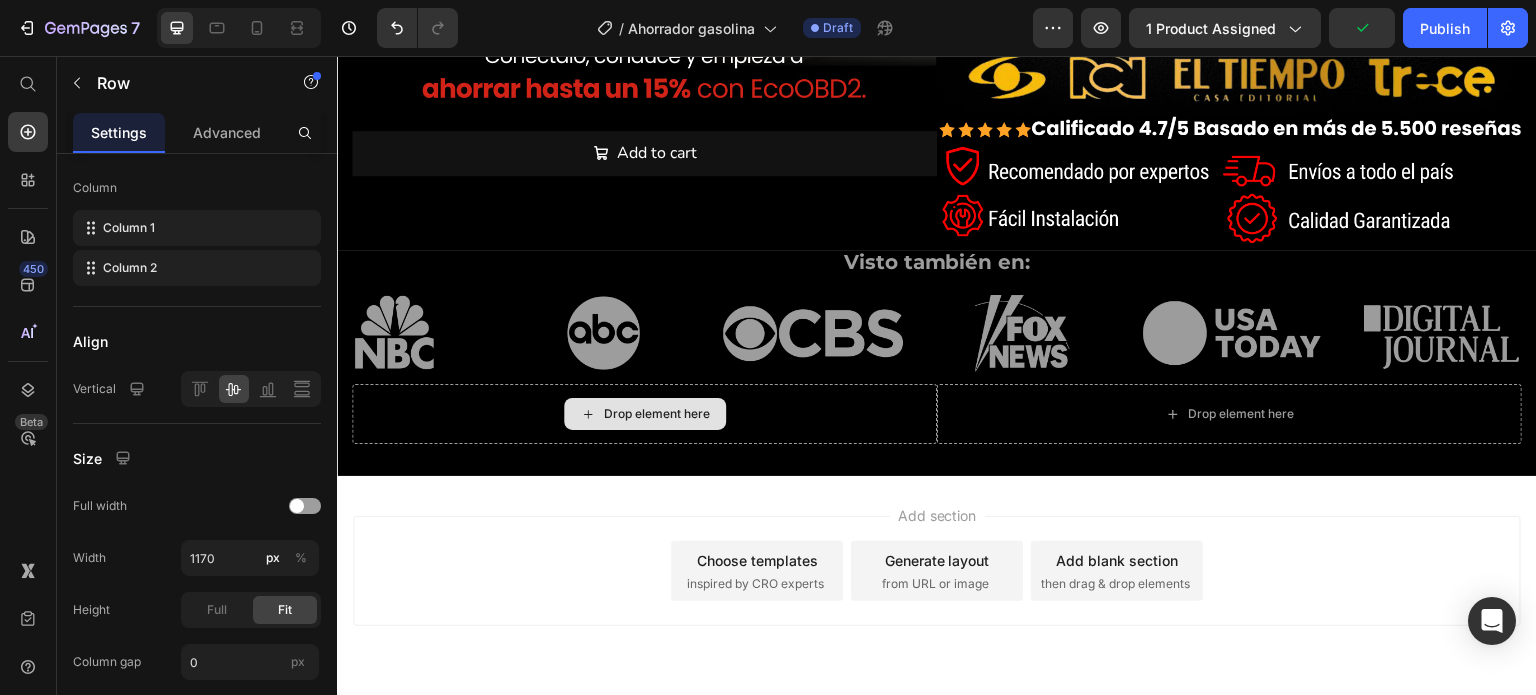 click on "Drop element here" at bounding box center (657, 414) 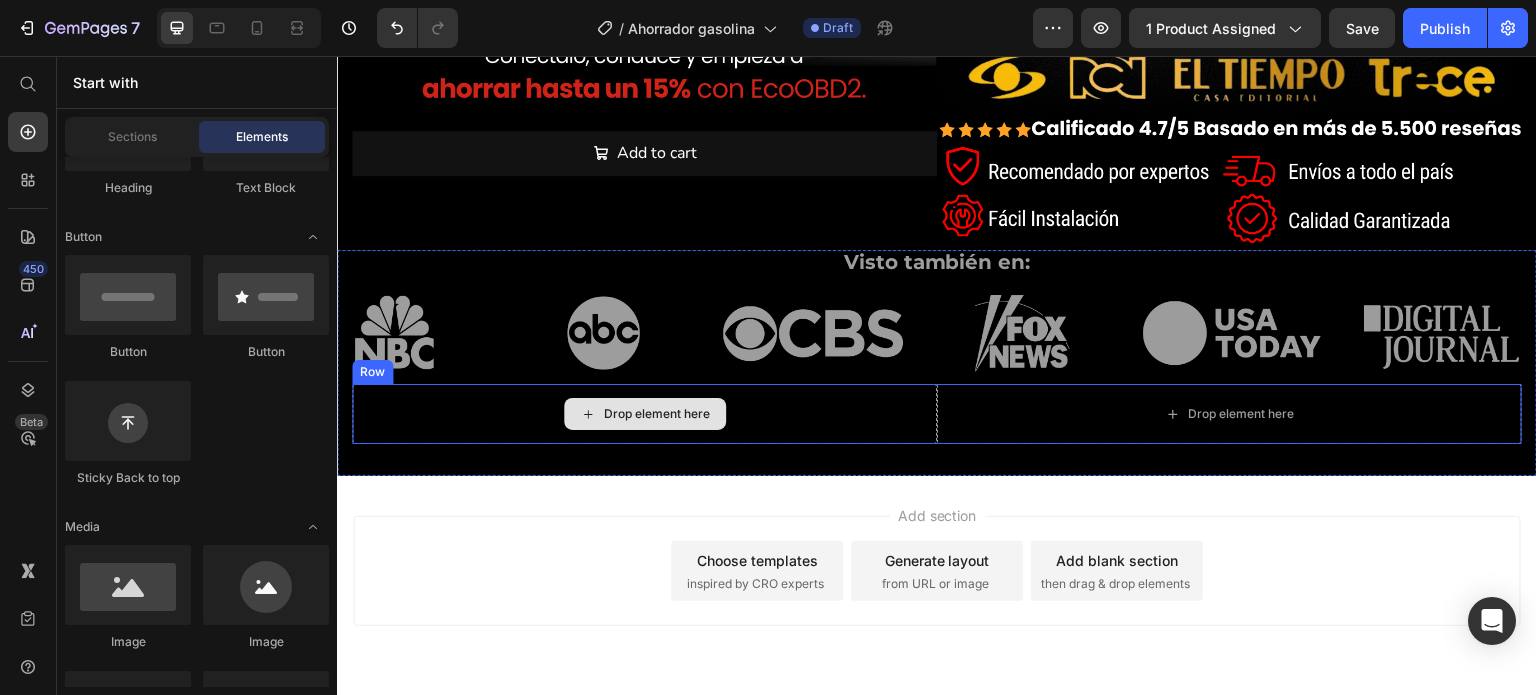 click on "Drop element here" at bounding box center (645, 414) 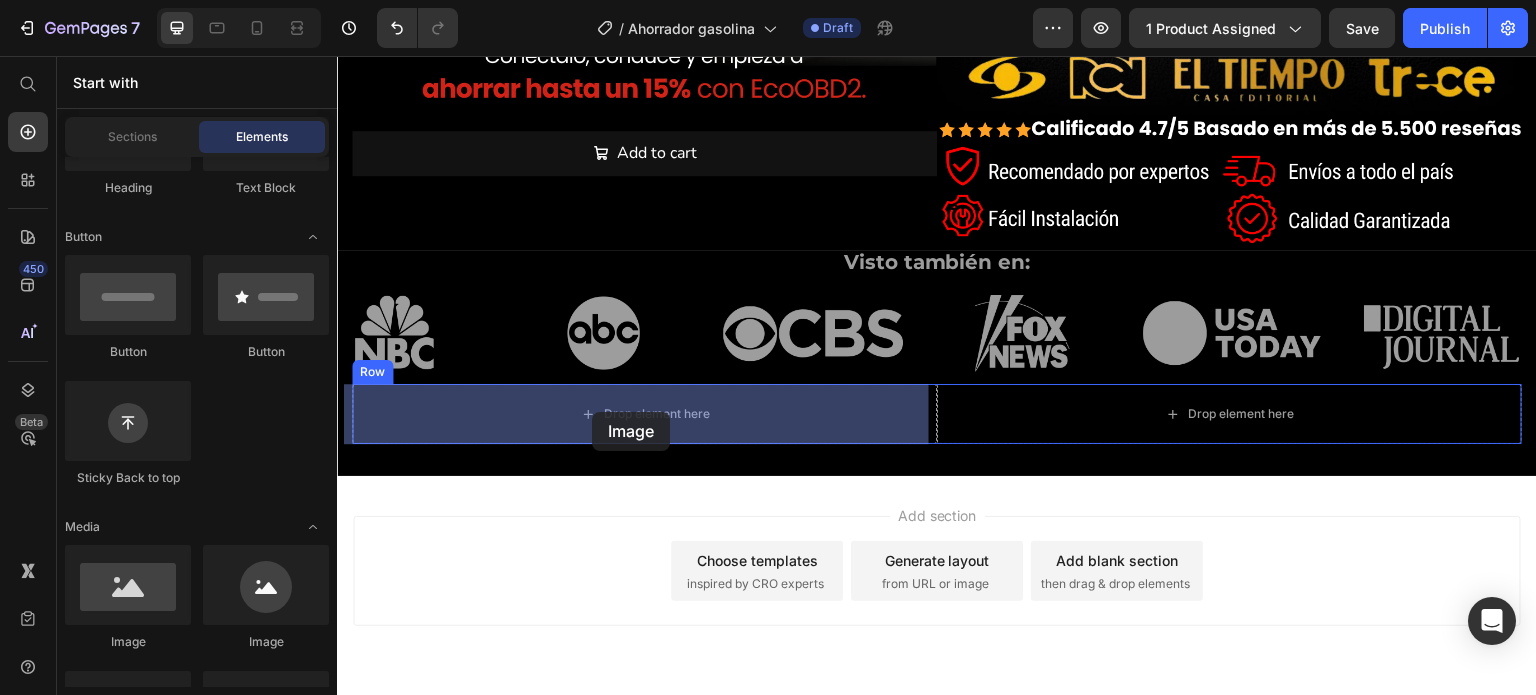 drag, startPoint x: 474, startPoint y: 654, endPoint x: 592, endPoint y: 412, distance: 269.23596 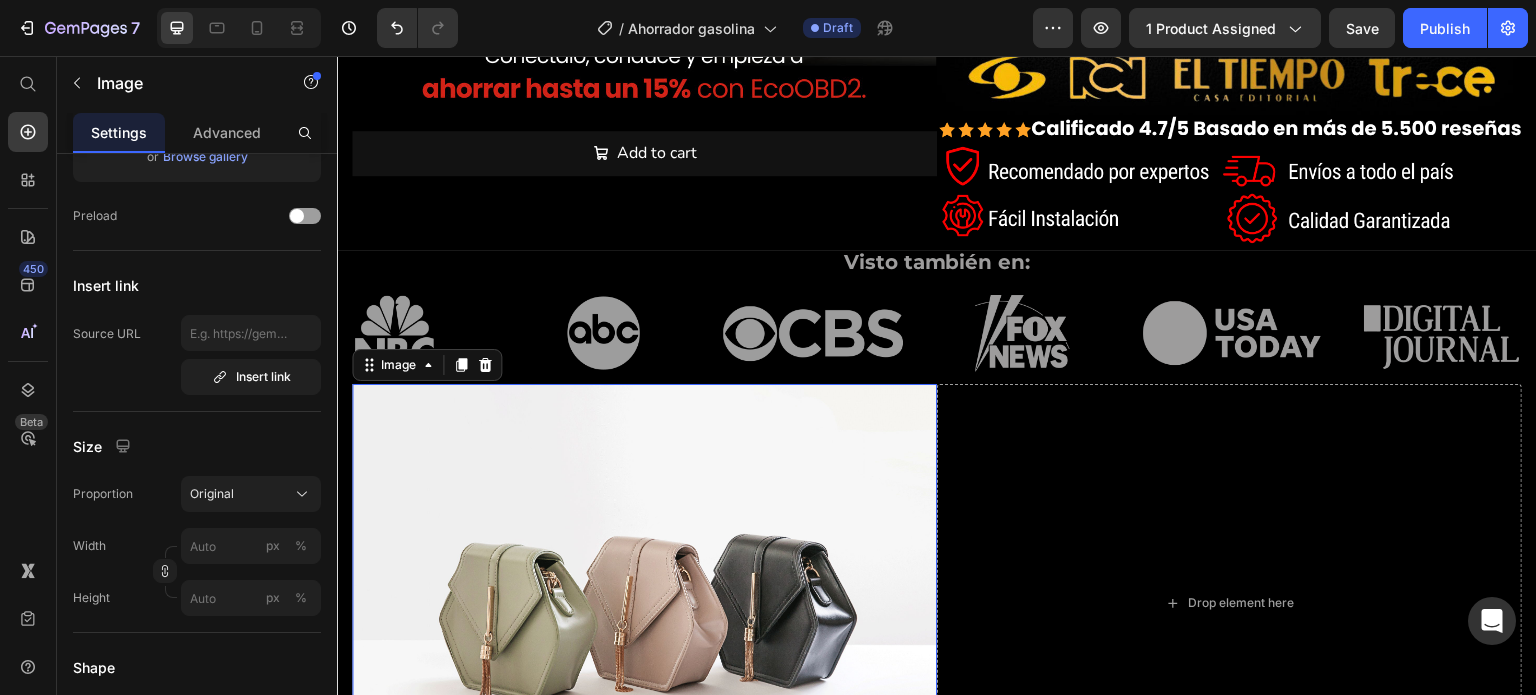scroll, scrollTop: 0, scrollLeft: 0, axis: both 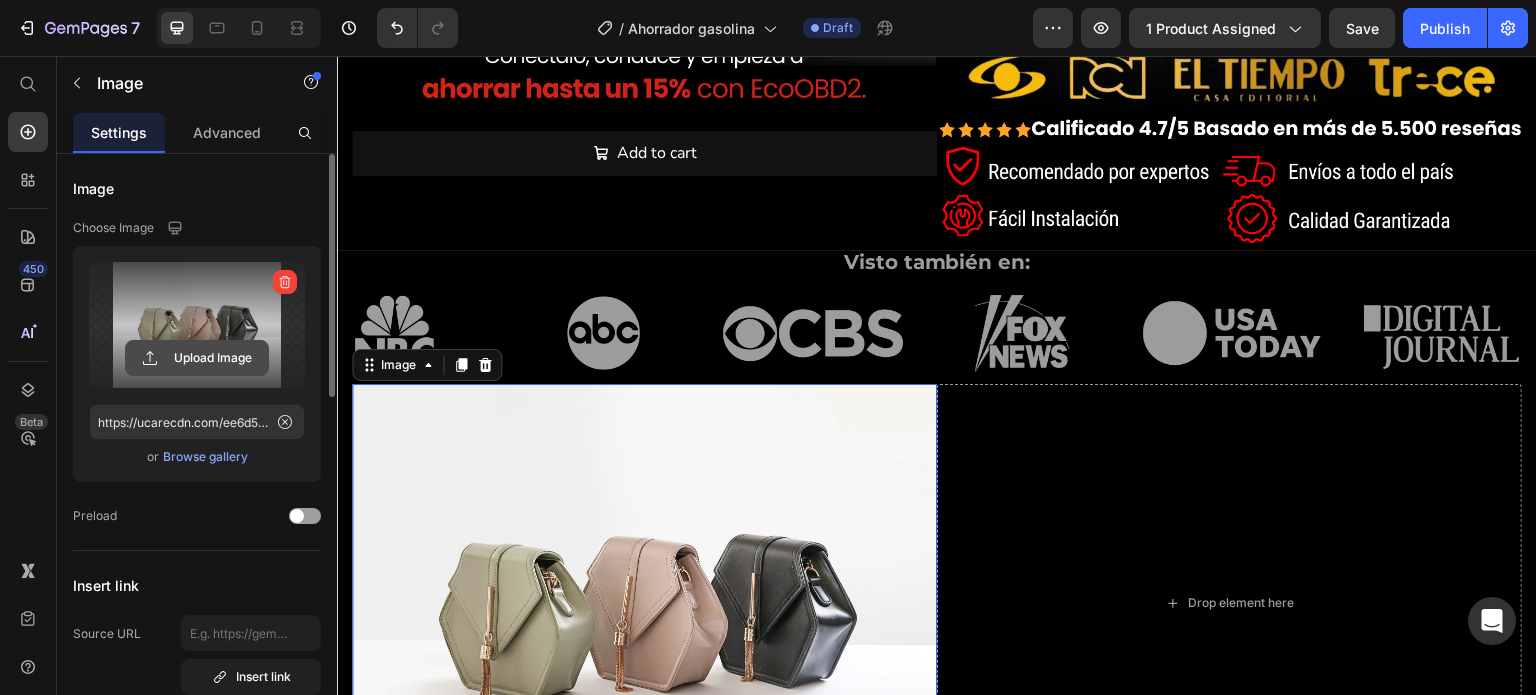 click 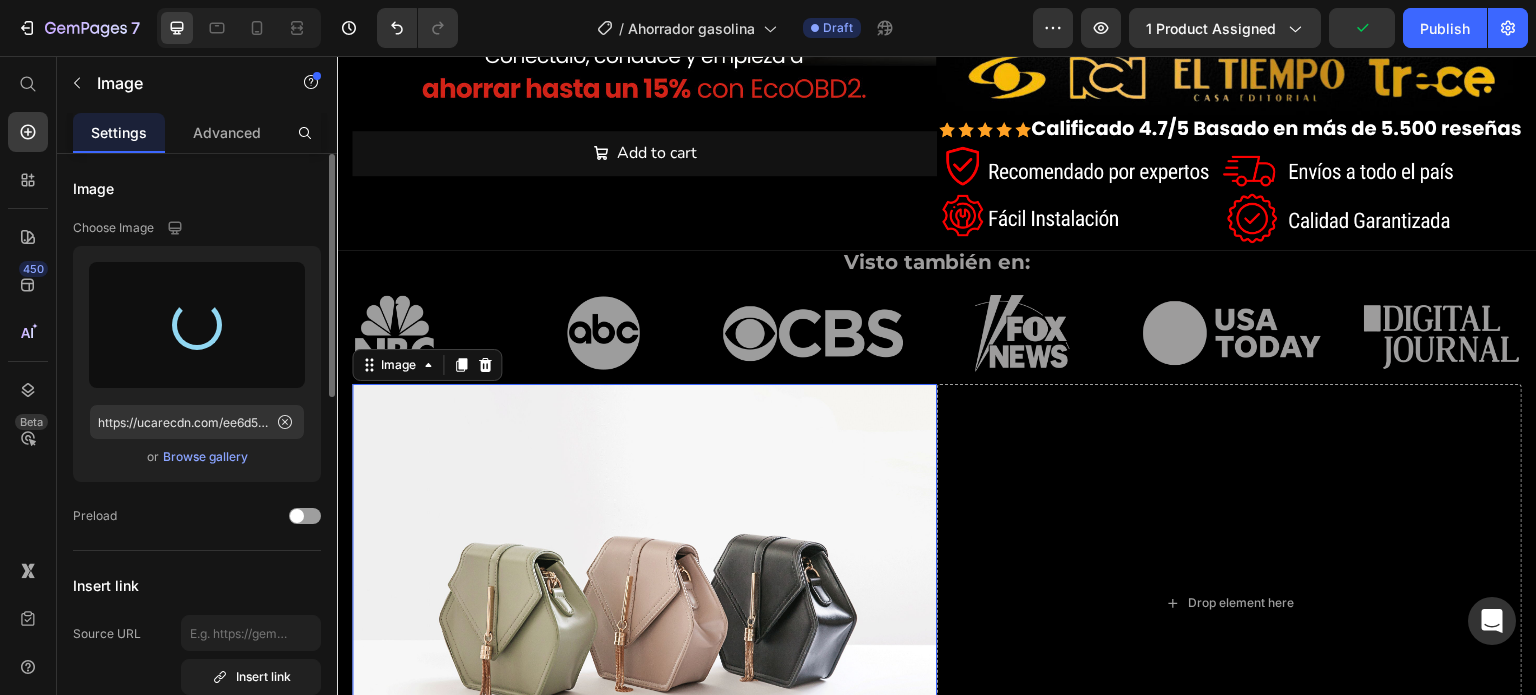 type on "https://cdn.shopify.com/s/files/1/0646/8173/8401/files/gempages_549850503740130115-a0b5cbde-cca8-45dc-9230-ef7a5c774b85.gif" 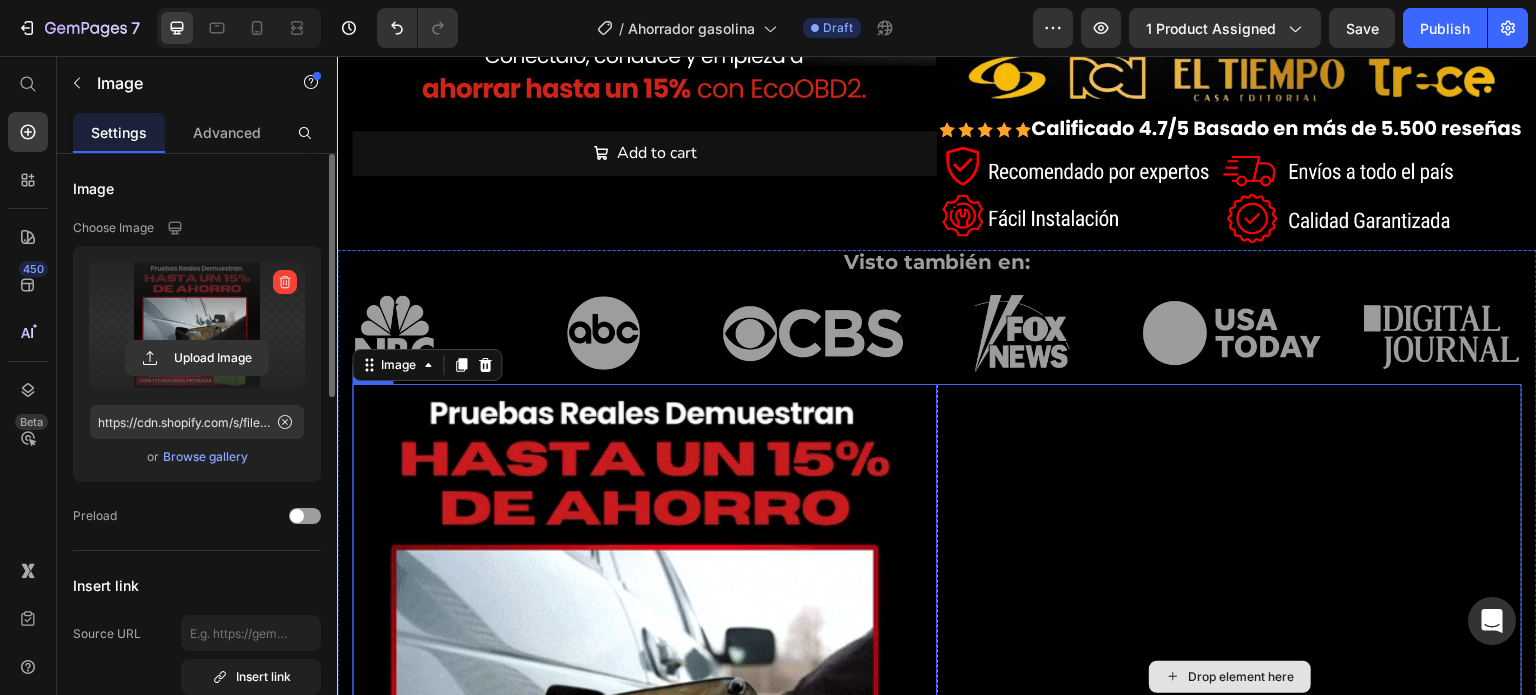 click on "Drop element here" at bounding box center [1242, 677] 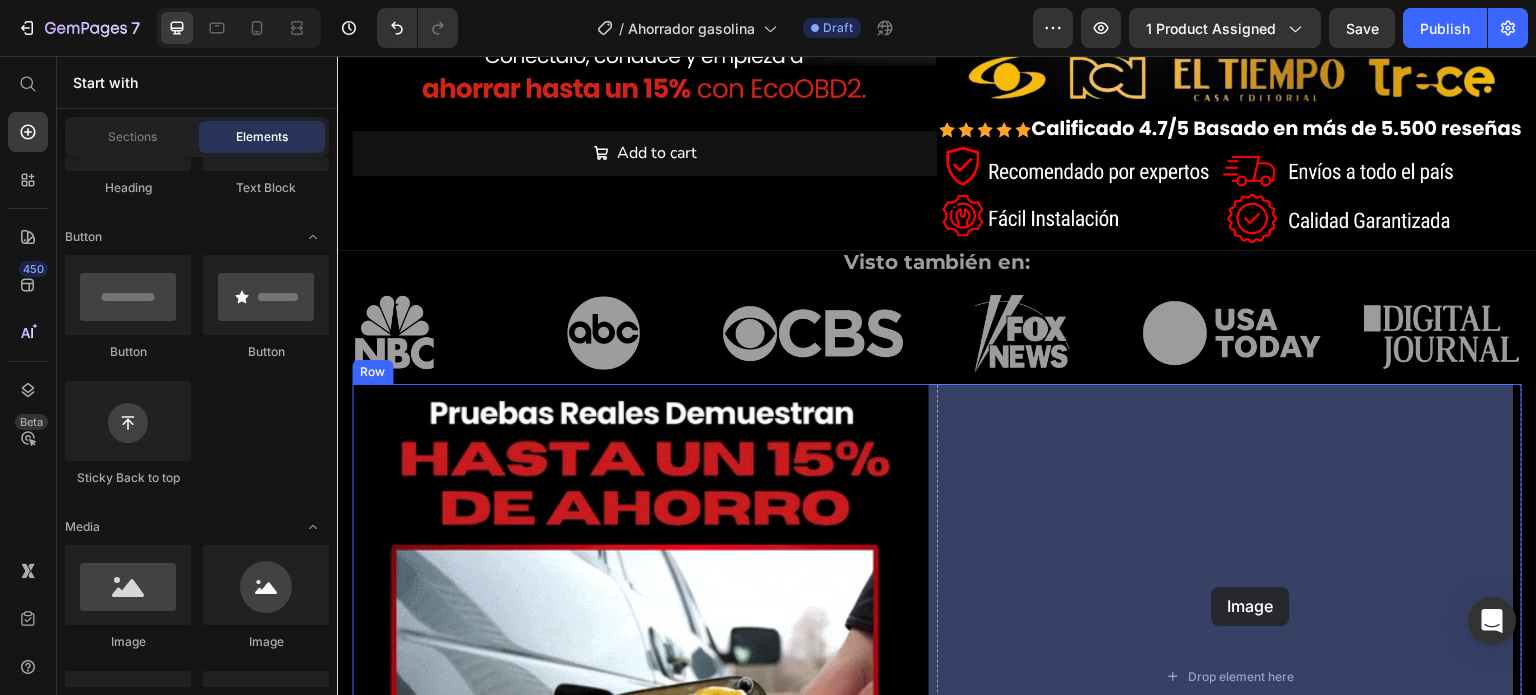 drag, startPoint x: 477, startPoint y: 643, endPoint x: 1212, endPoint y: 587, distance: 737.13025 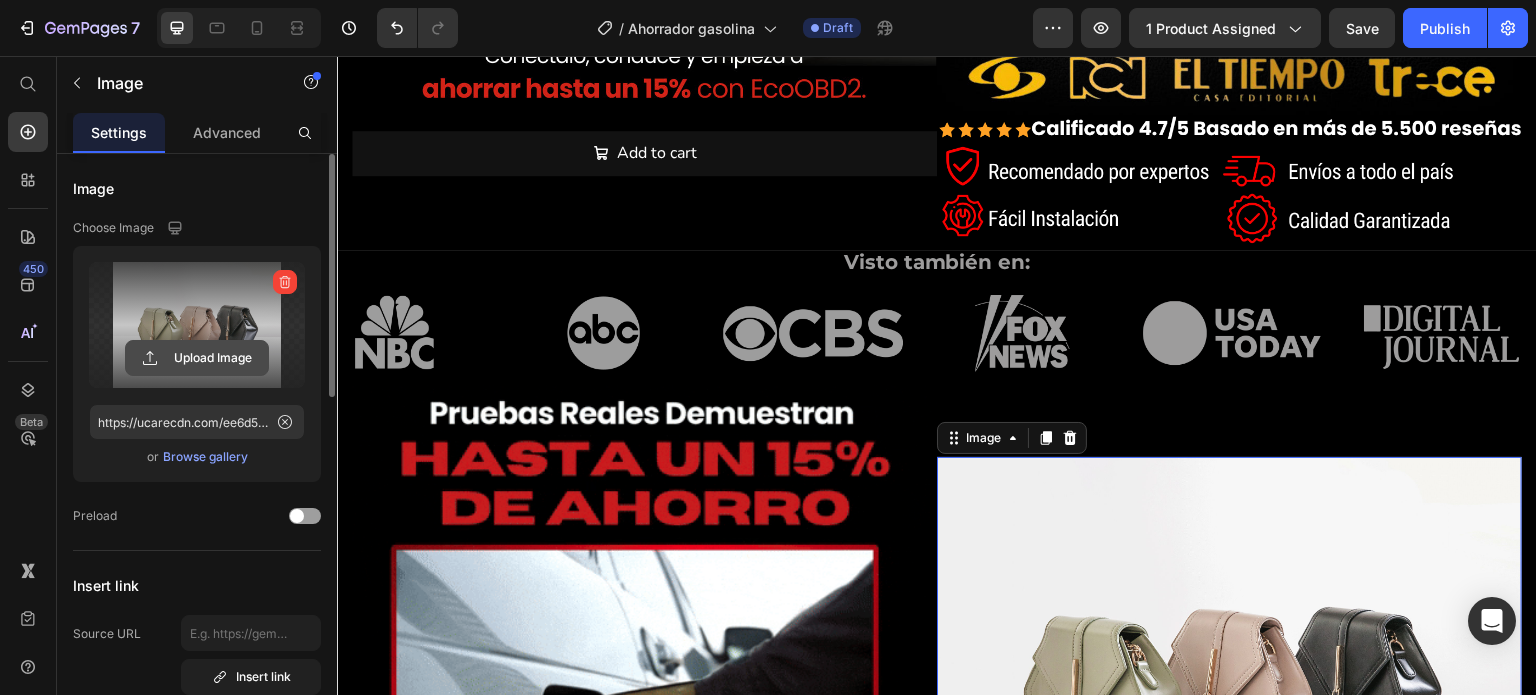 click 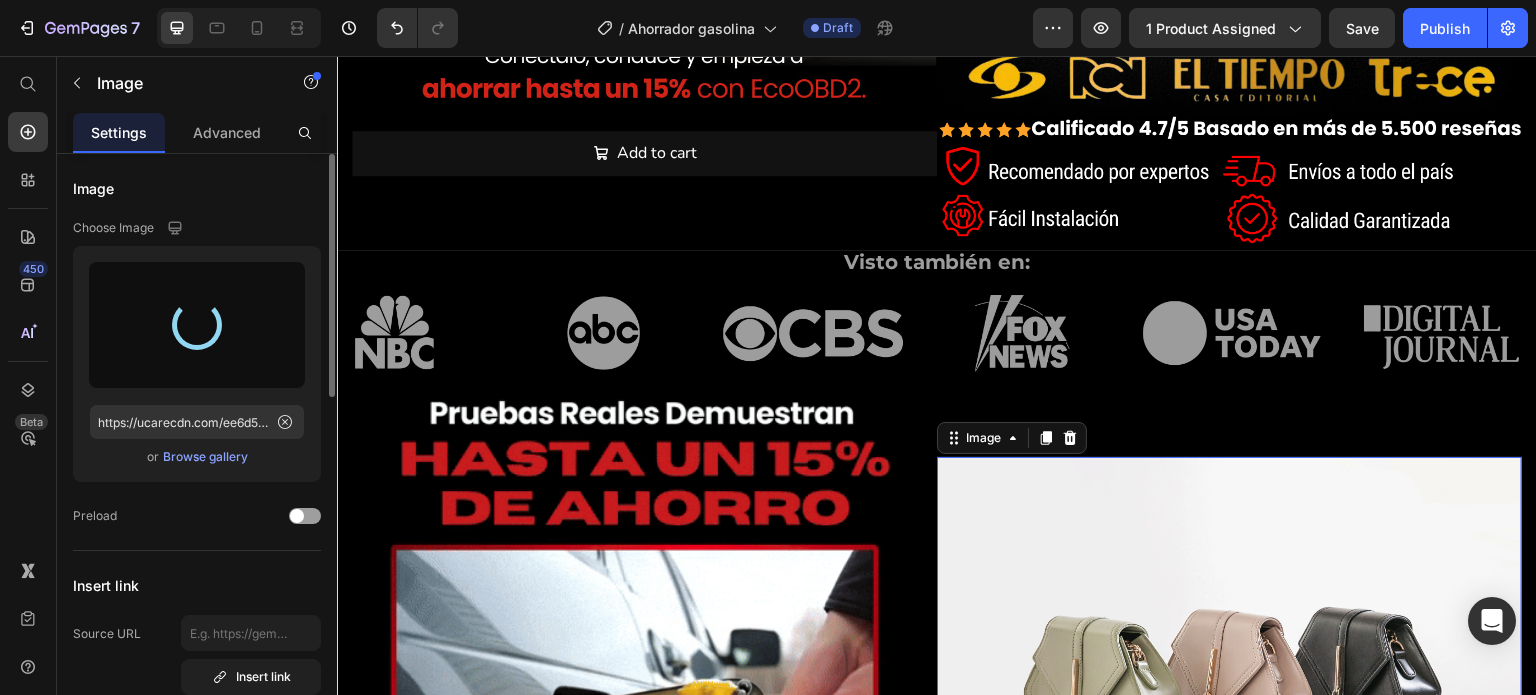 type on "https://cdn.shopify.com/s/files/1/0646/8173/8401/files/gempages_549850503740130115-78c38a62-2741-4bd1-a21f-0aeef4f5c376.webp" 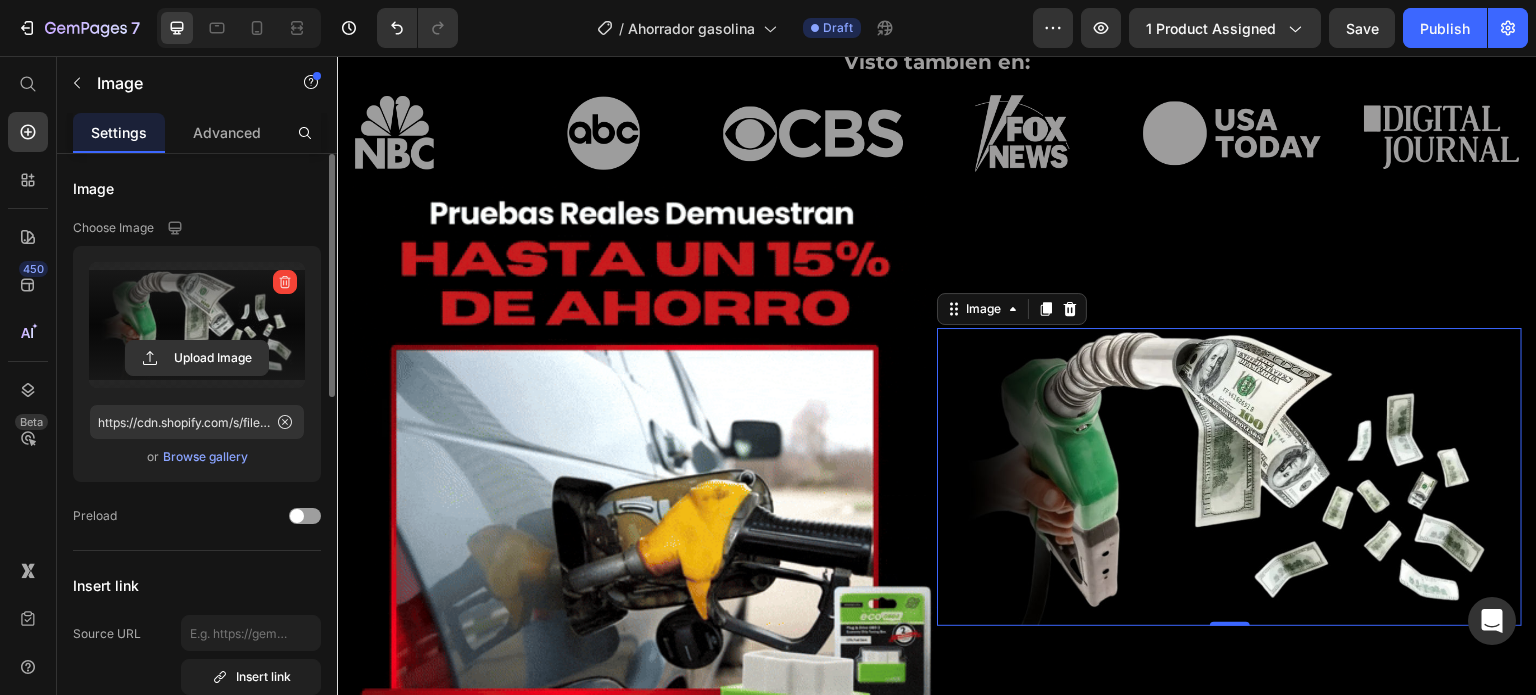 scroll, scrollTop: 867, scrollLeft: 0, axis: vertical 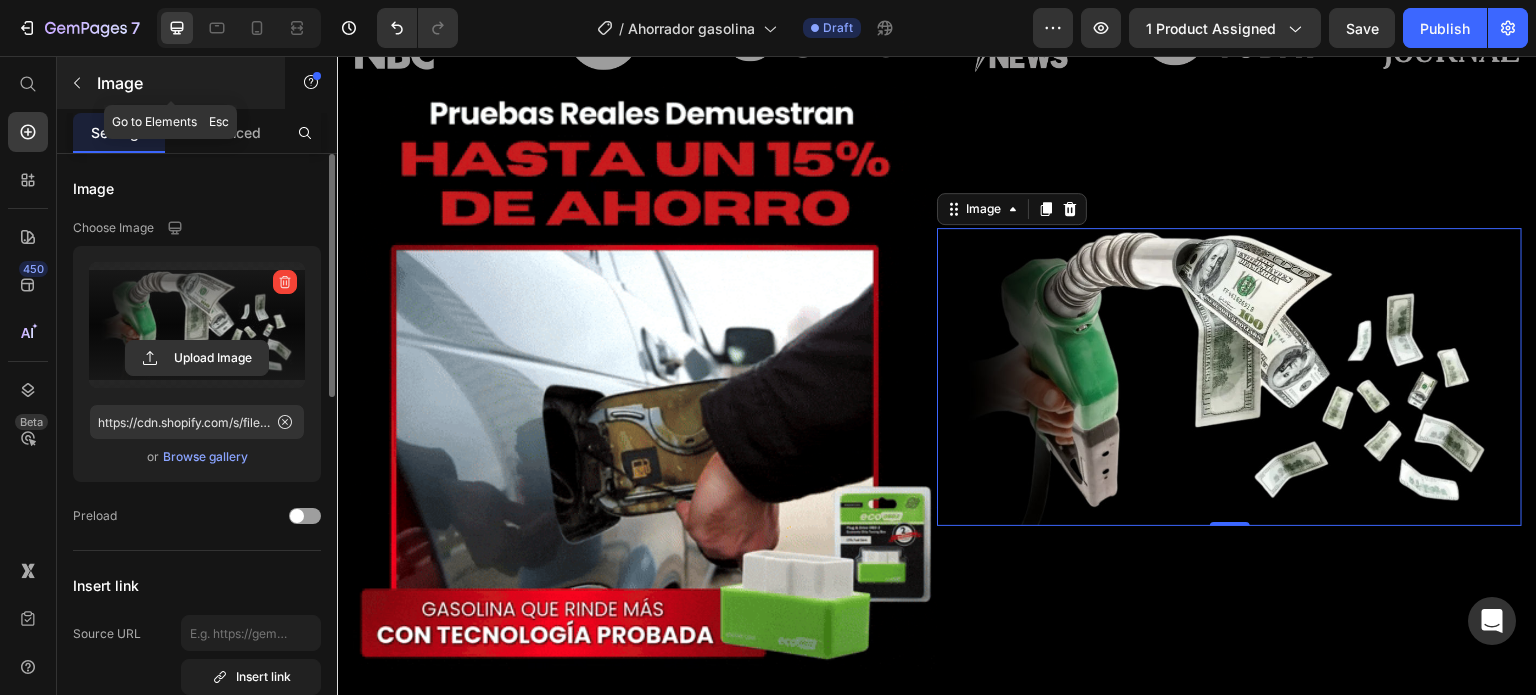 click 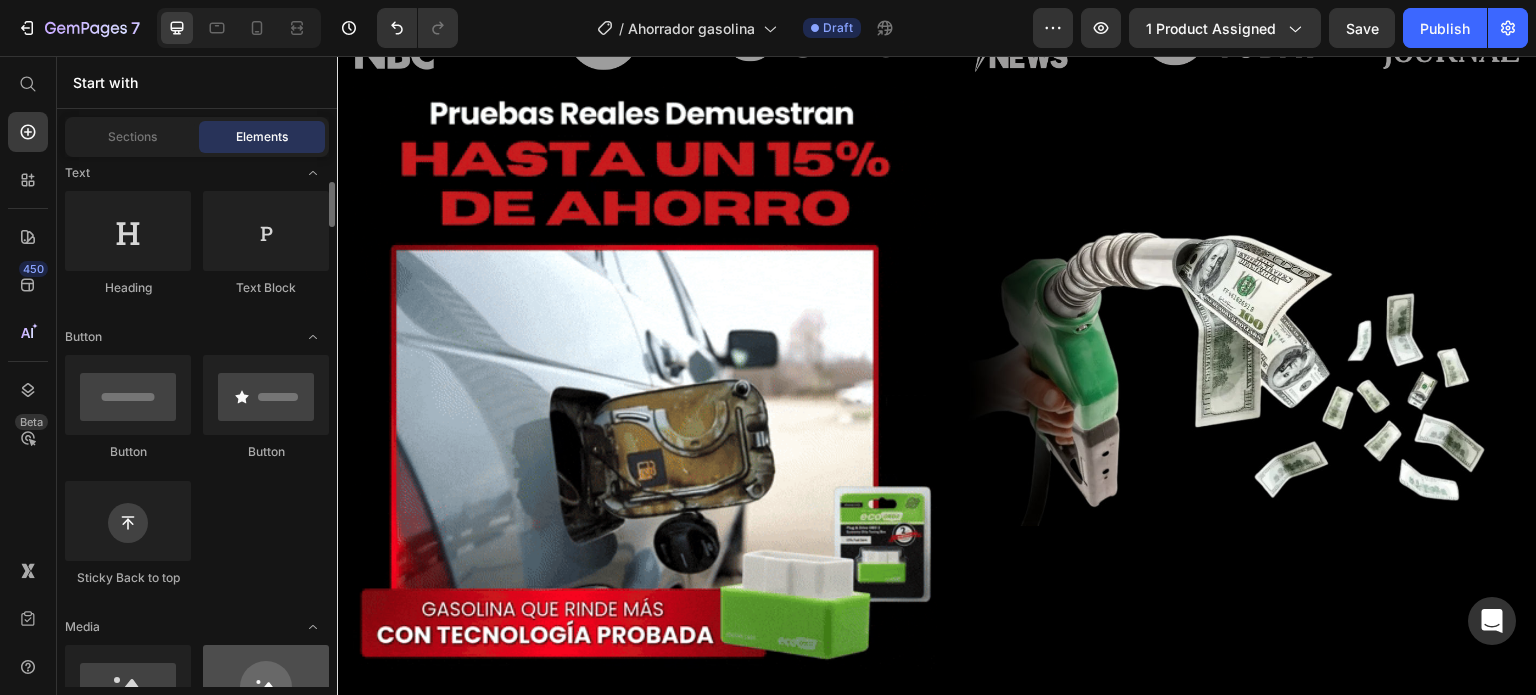 scroll, scrollTop: 200, scrollLeft: 0, axis: vertical 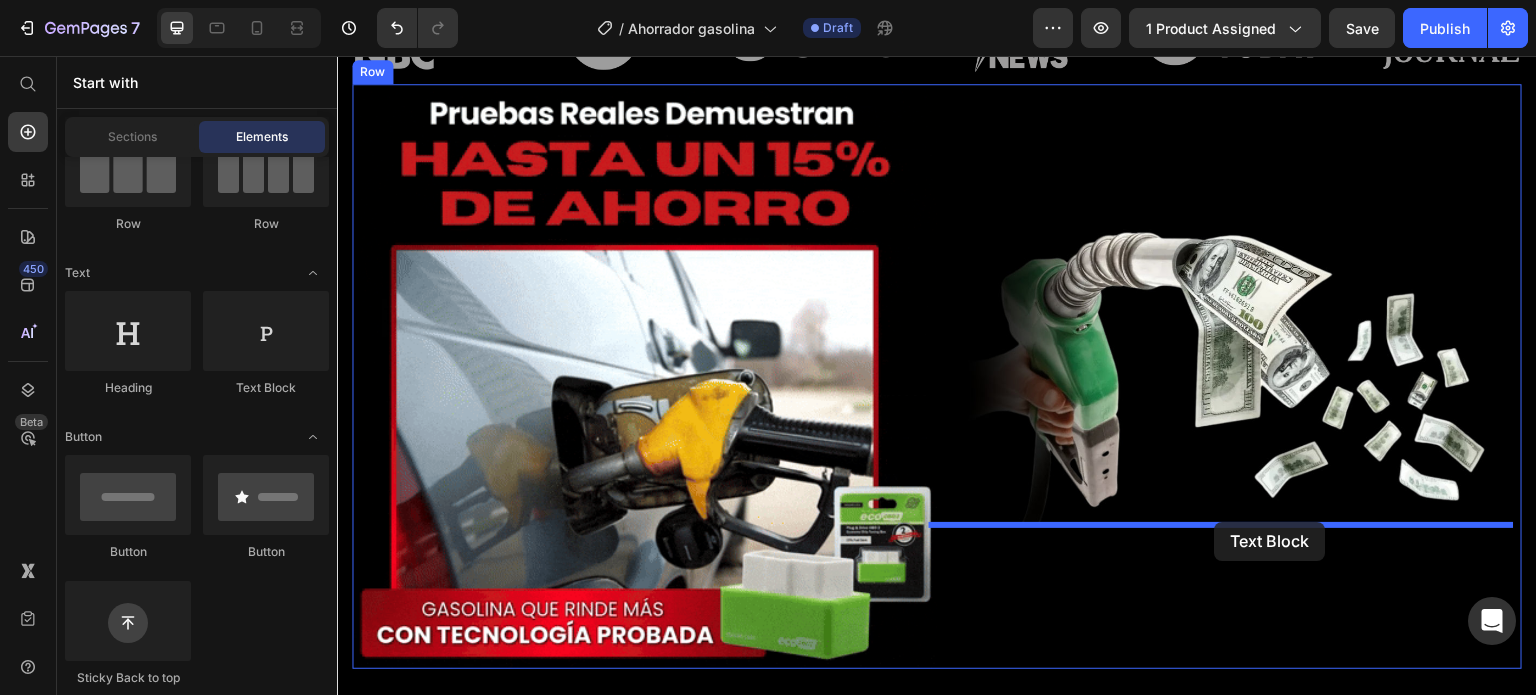 drag, startPoint x: 604, startPoint y: 403, endPoint x: 1215, endPoint y: 522, distance: 622.4805 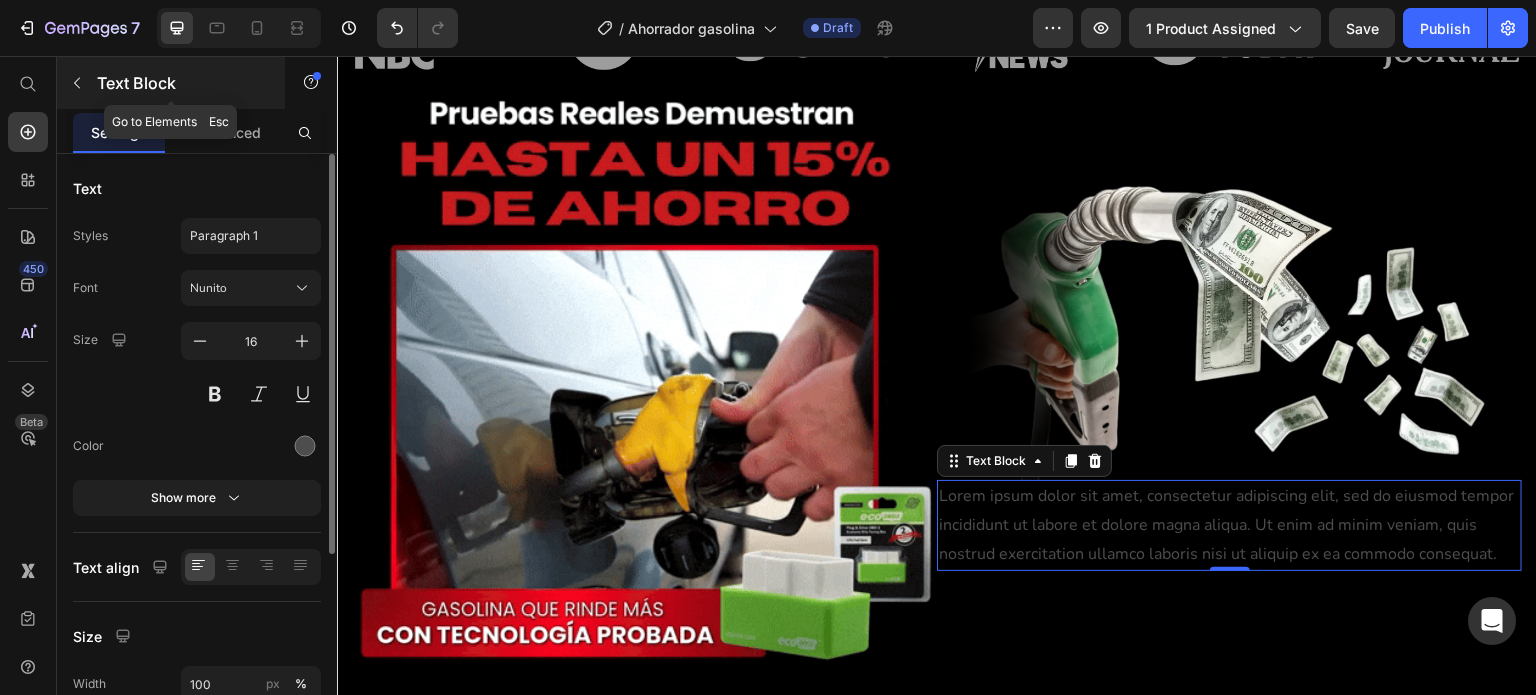 click at bounding box center (77, 83) 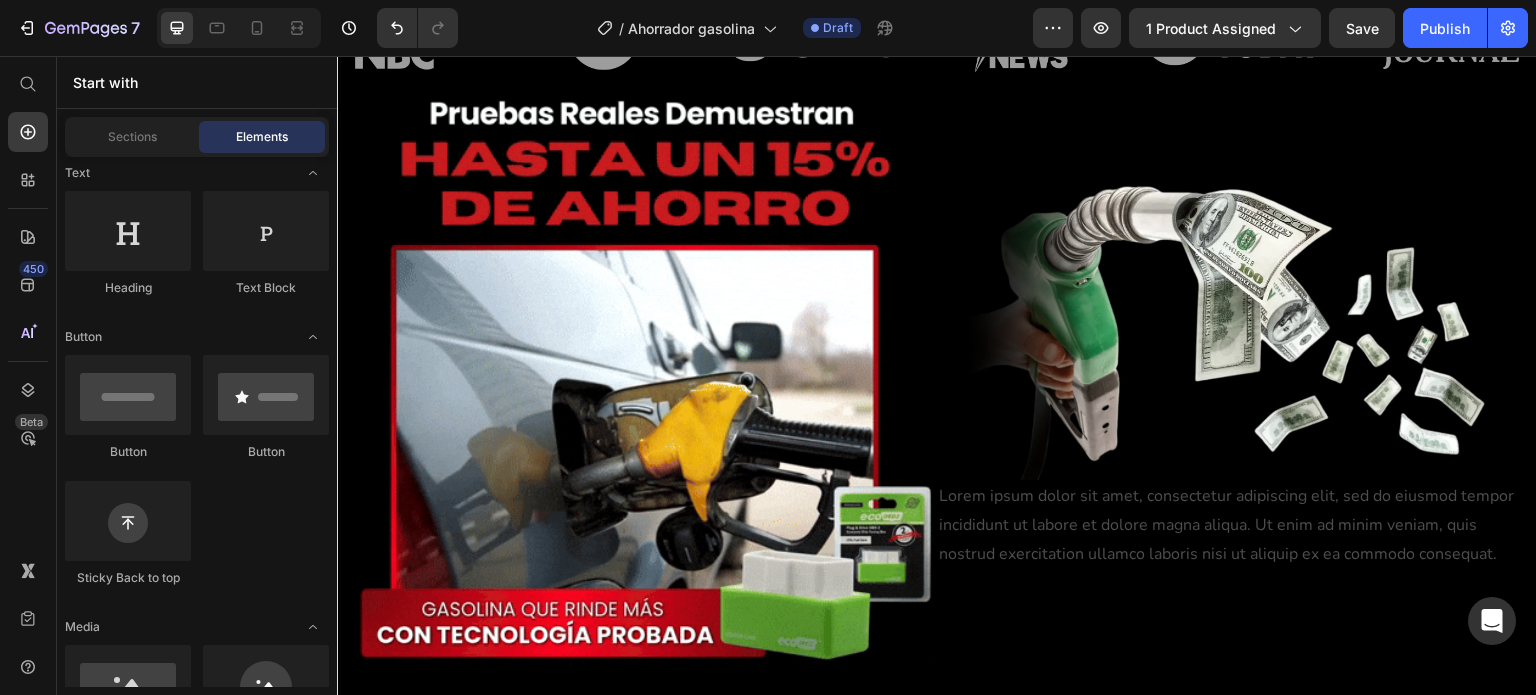 scroll, scrollTop: 0, scrollLeft: 0, axis: both 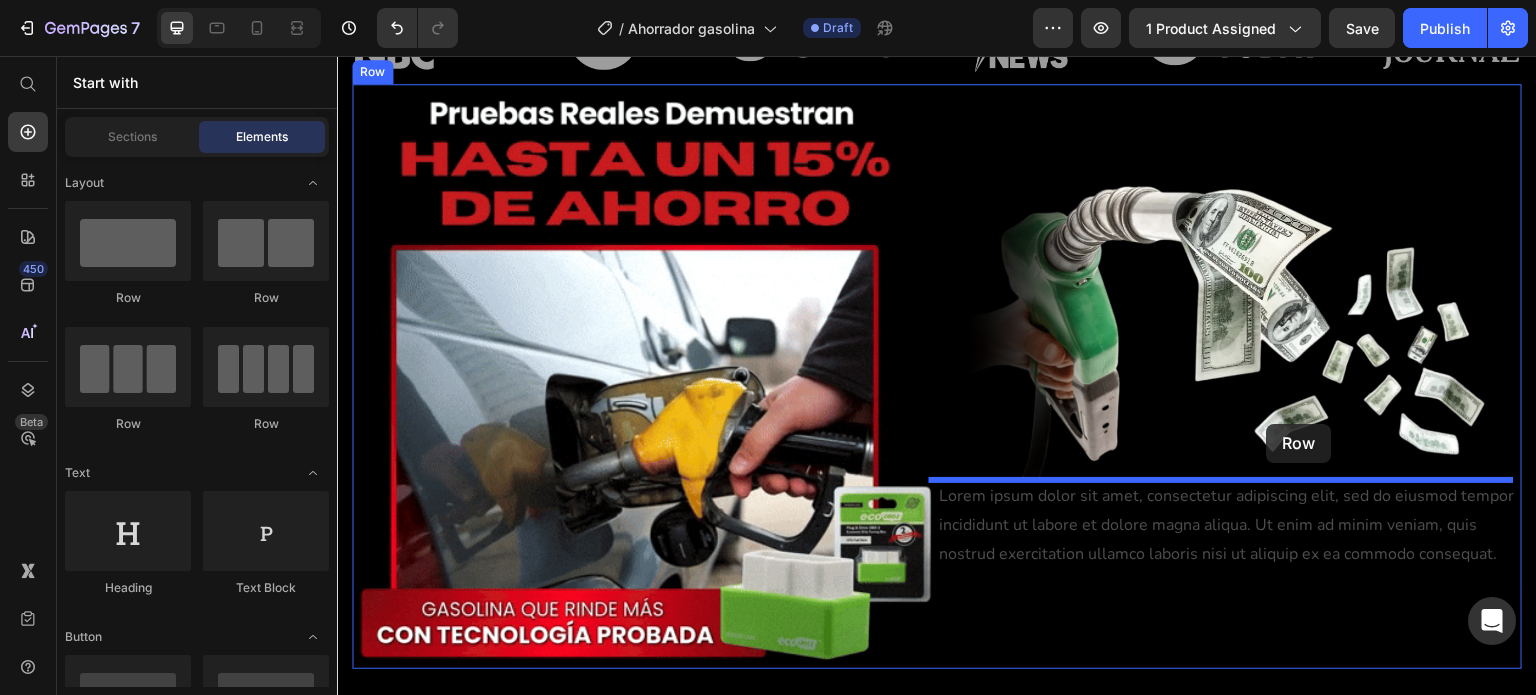 drag, startPoint x: 469, startPoint y: 284, endPoint x: 1267, endPoint y: 424, distance: 810.1876 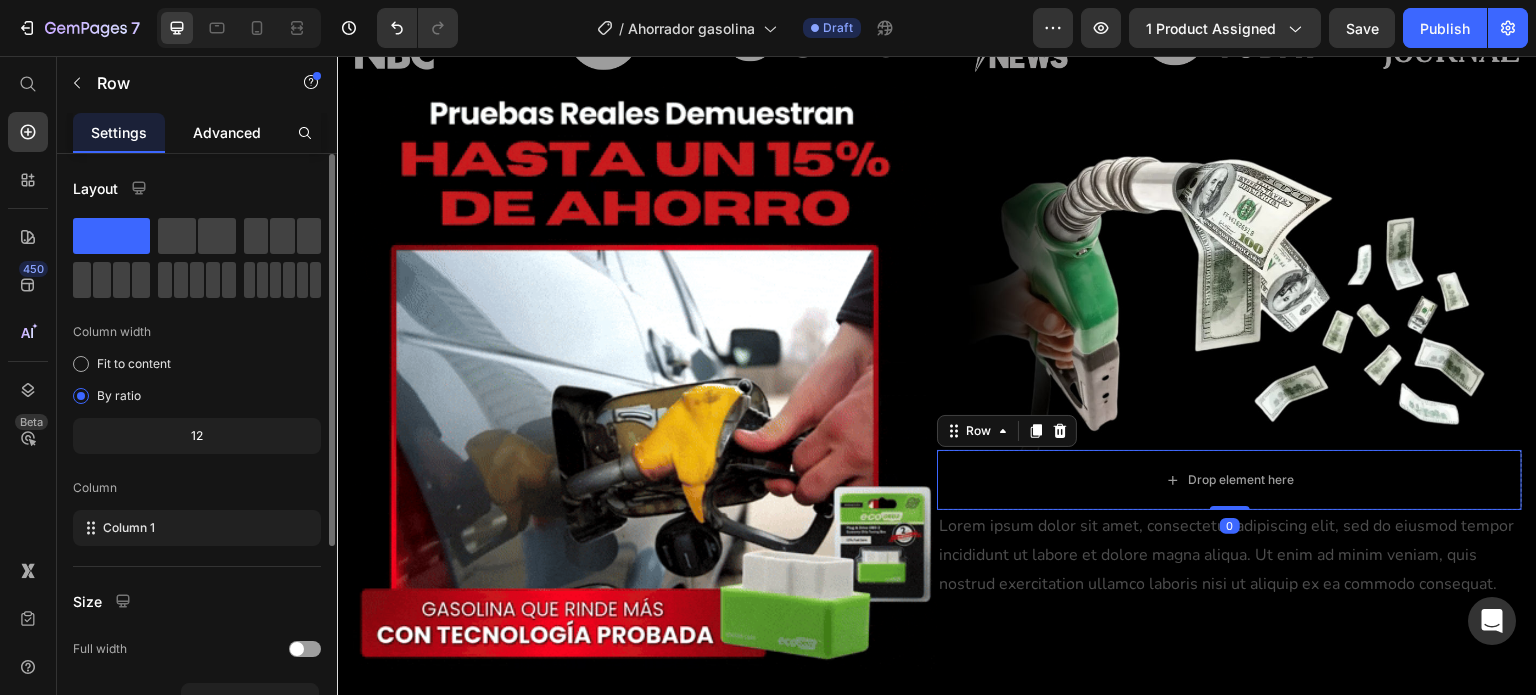 click on "Advanced" at bounding box center [227, 132] 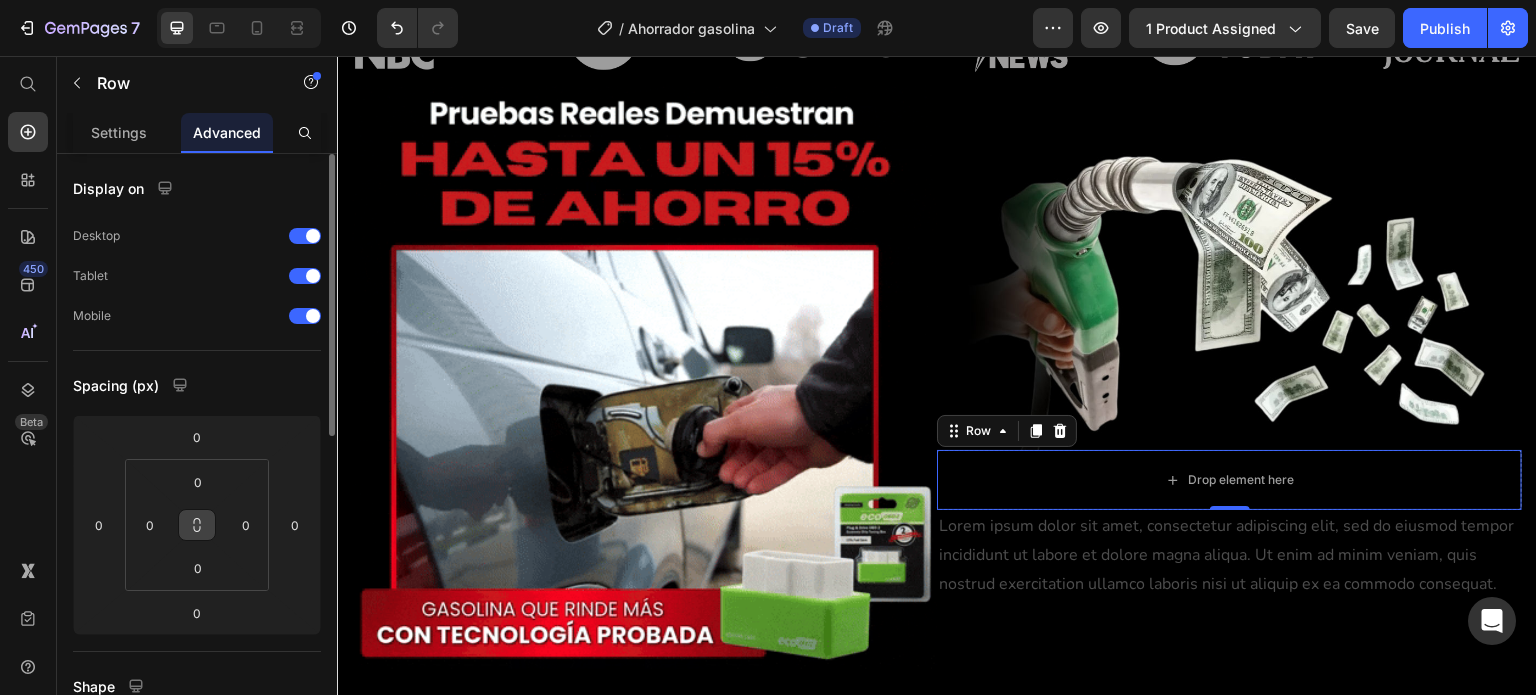 click 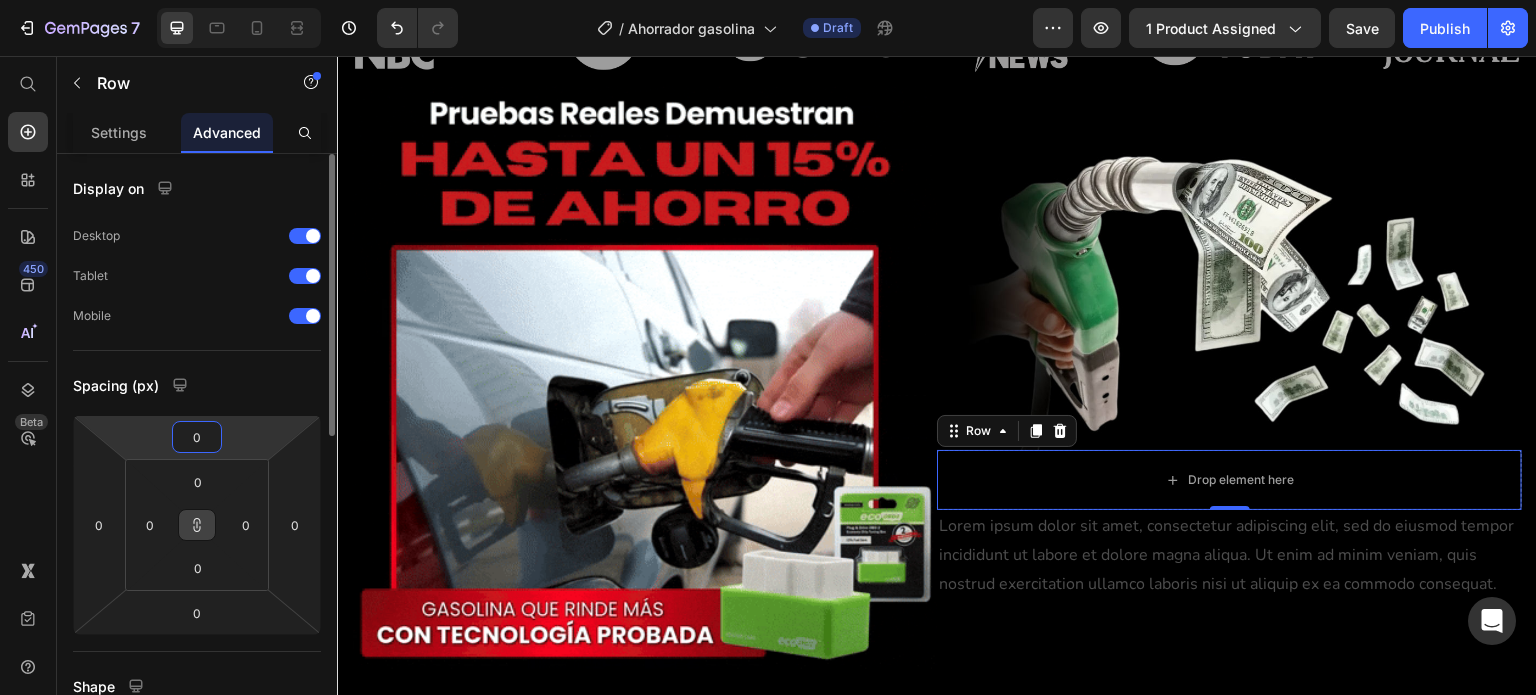 click on "0" at bounding box center (197, 437) 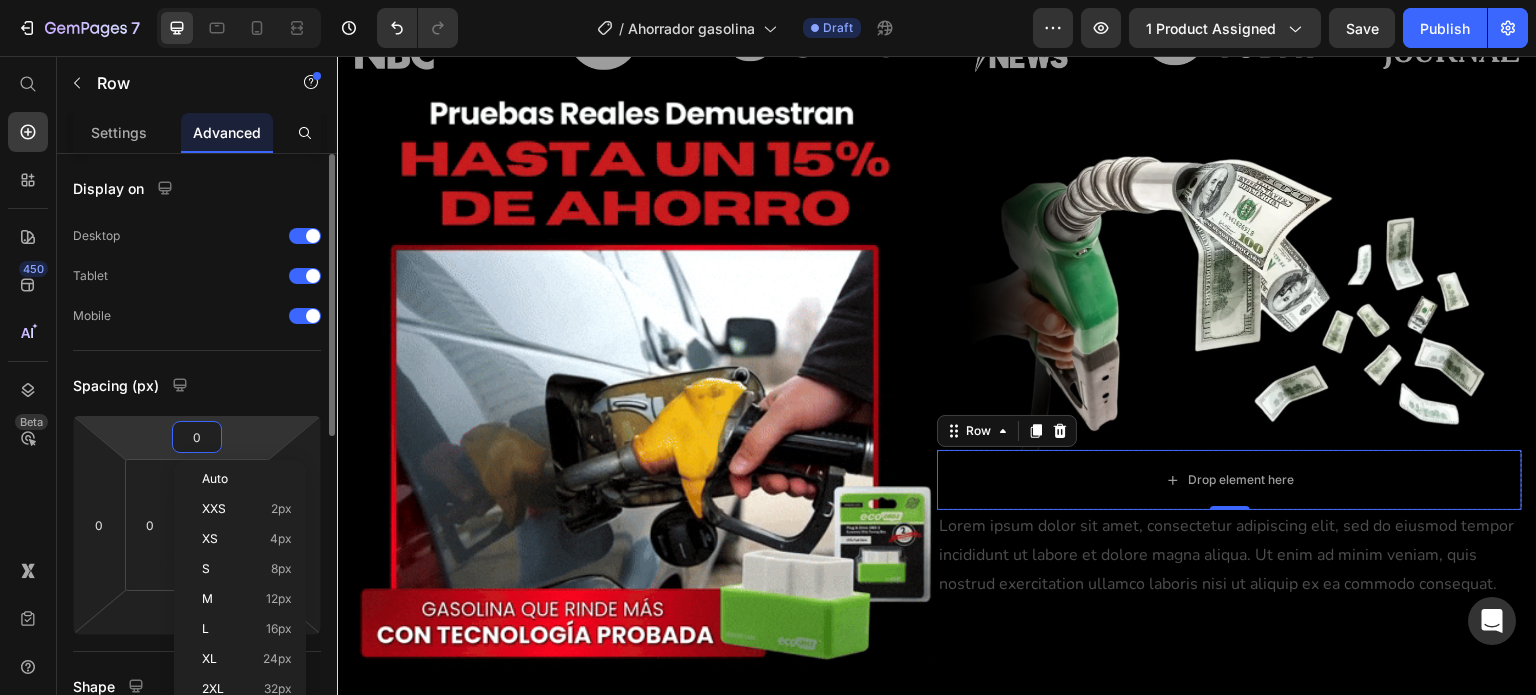 type on "1" 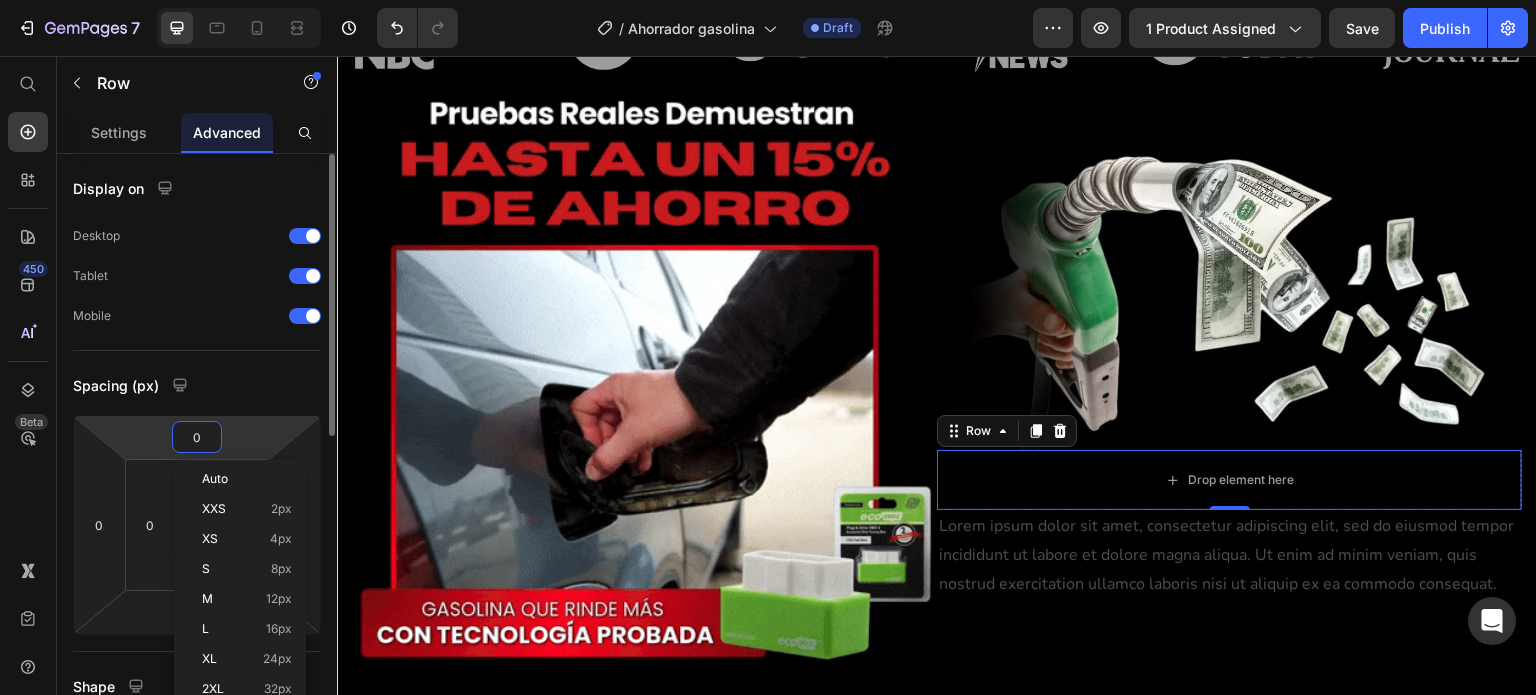 type on "1" 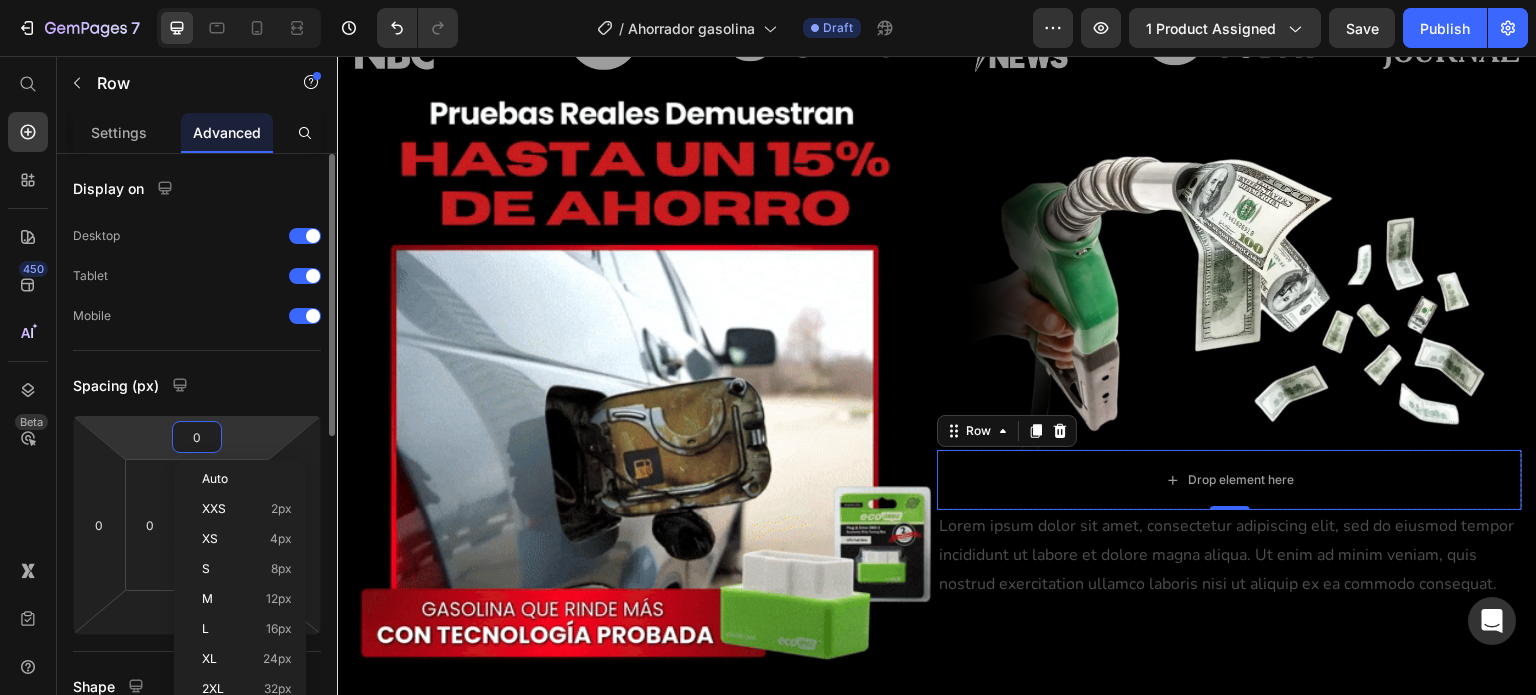 type on "1" 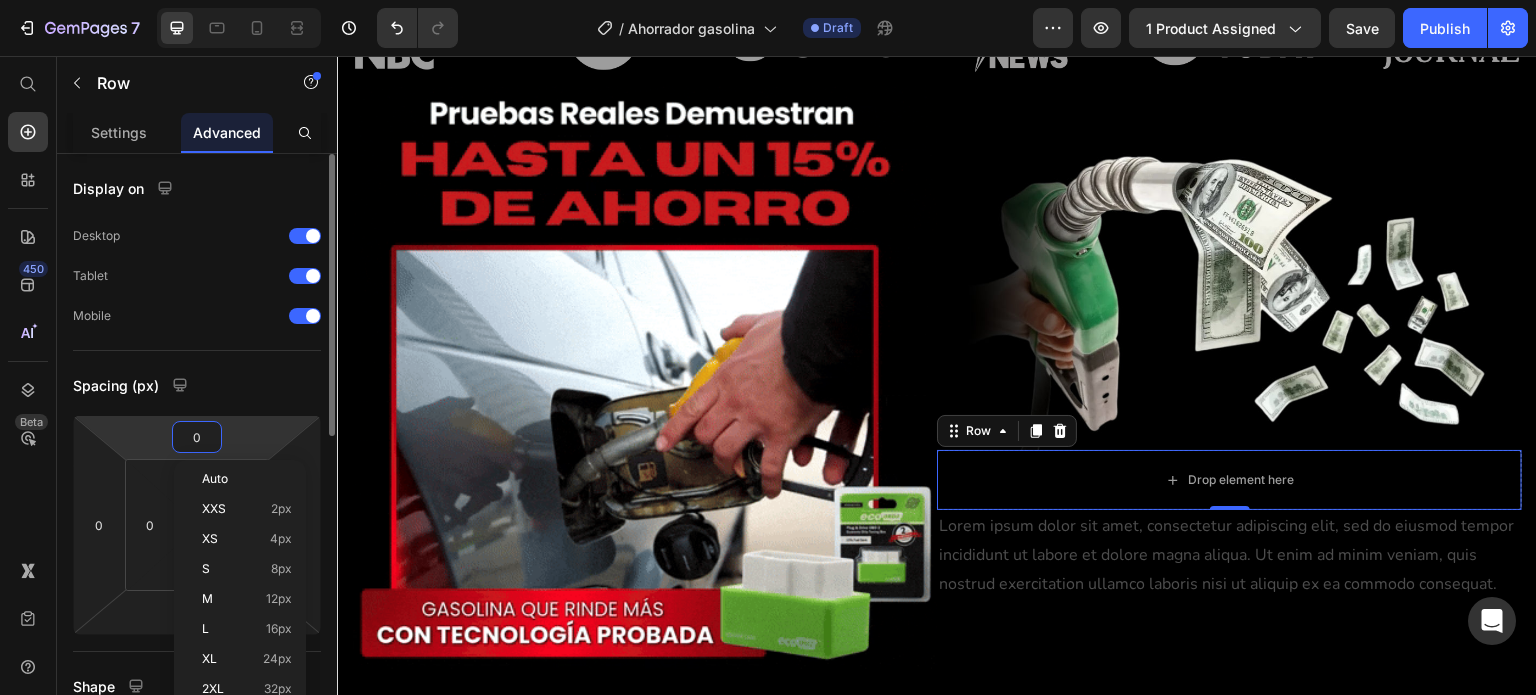 type on "1" 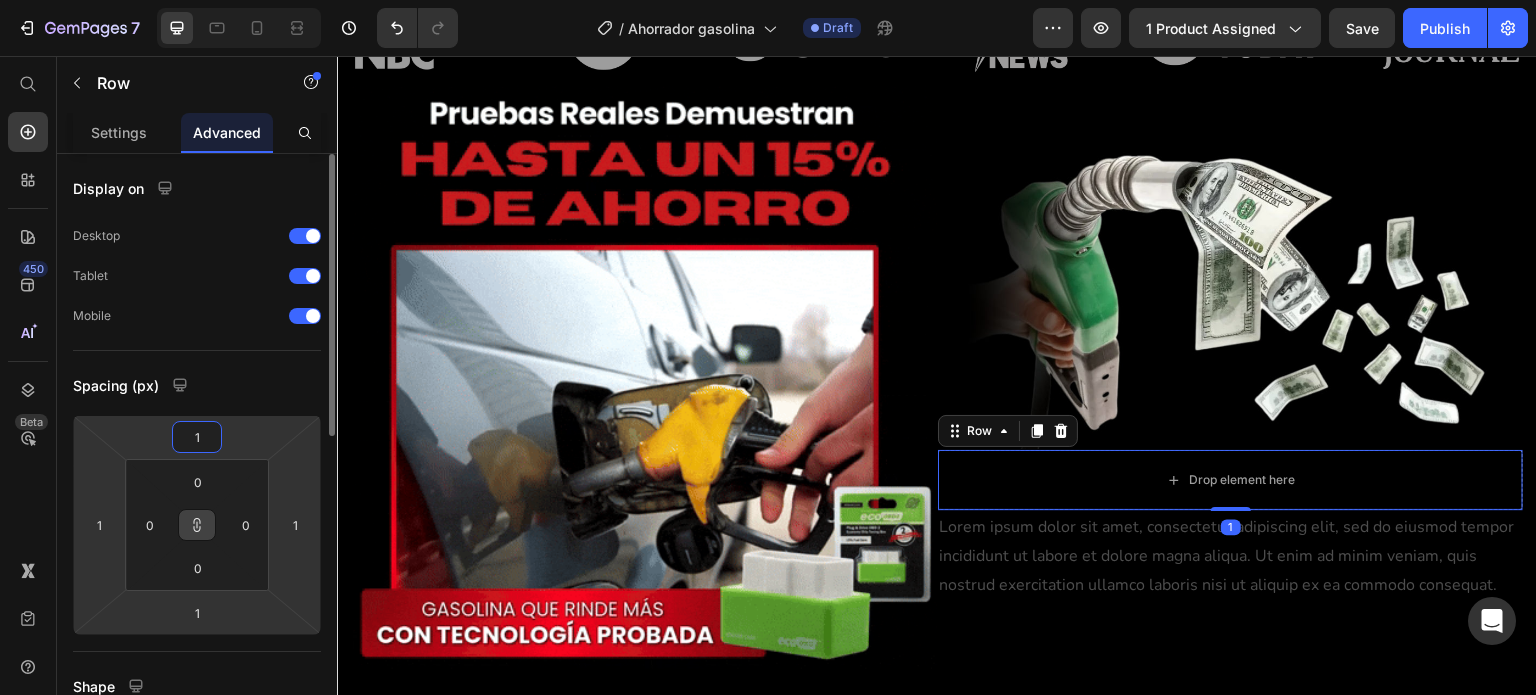type on "10" 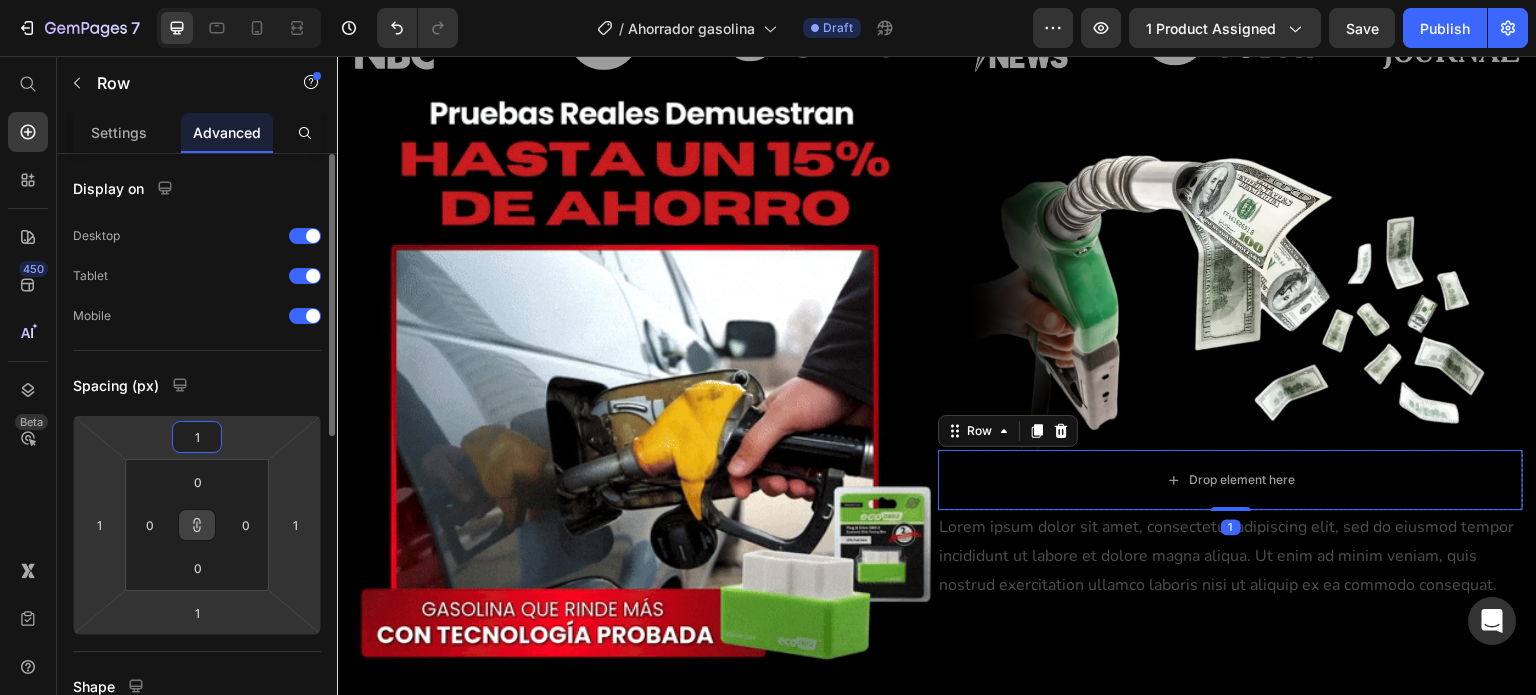 type on "10" 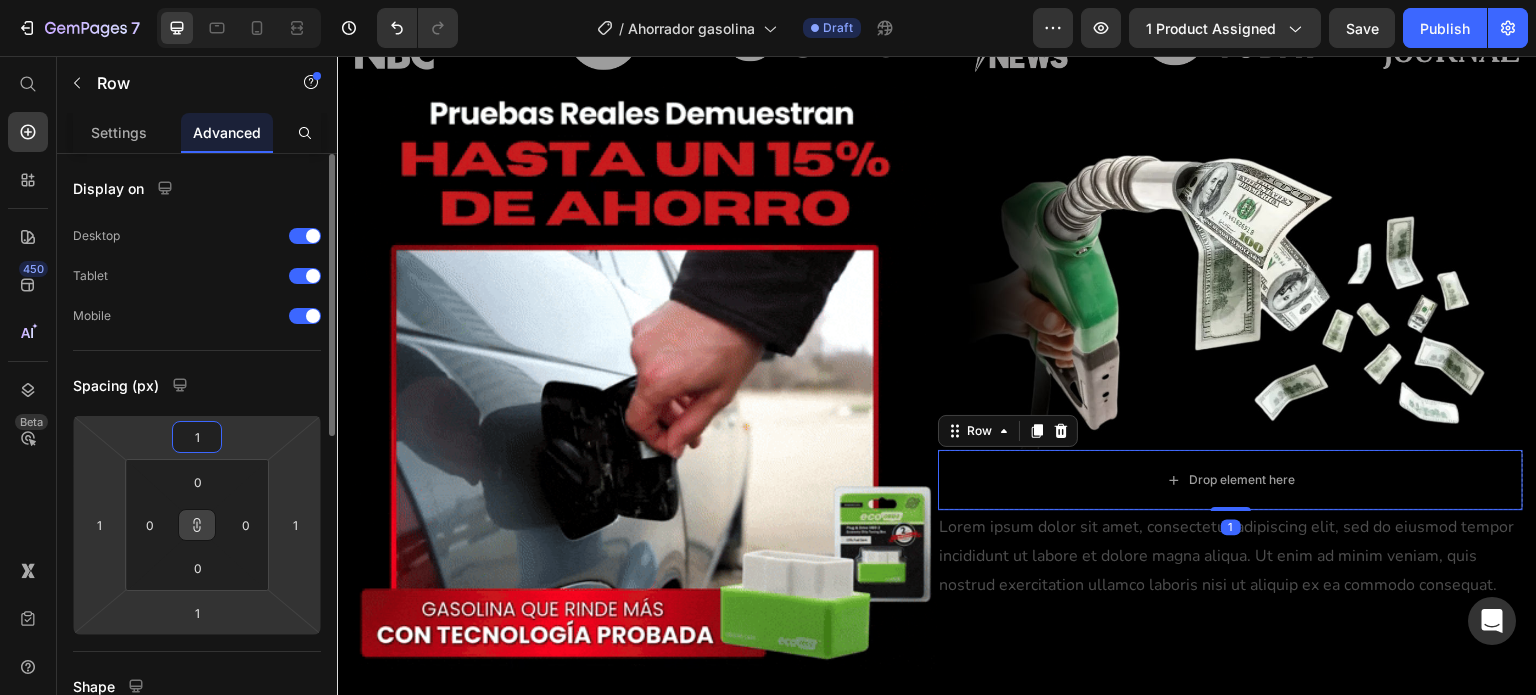 type on "10" 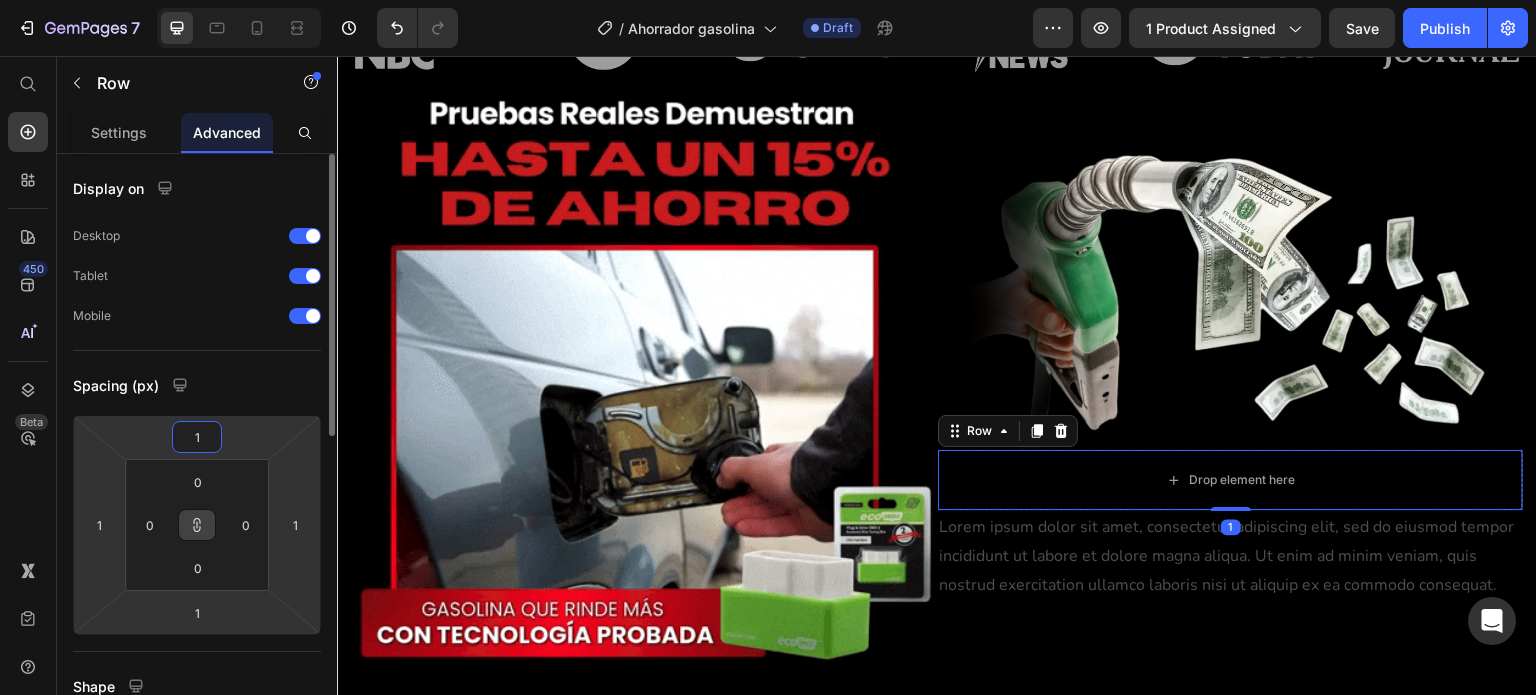 type on "10" 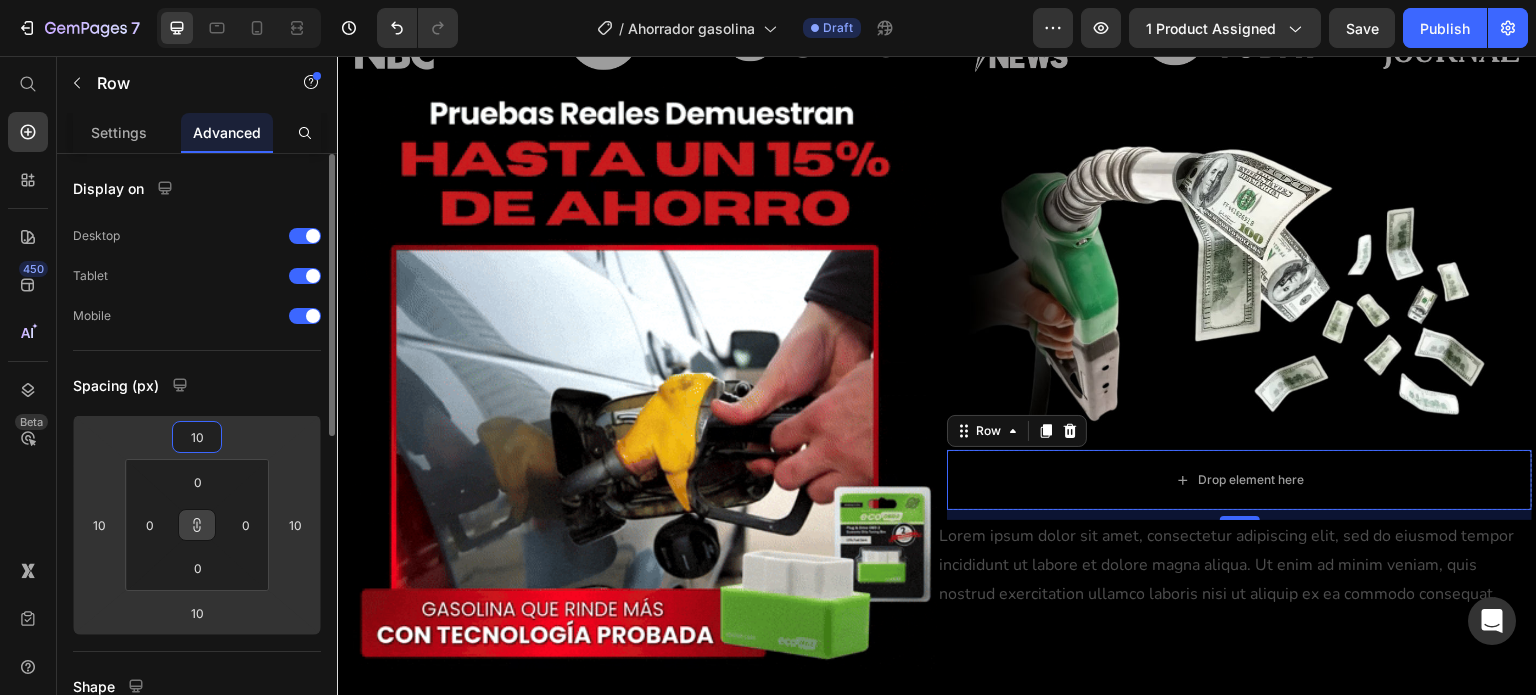 type on "10" 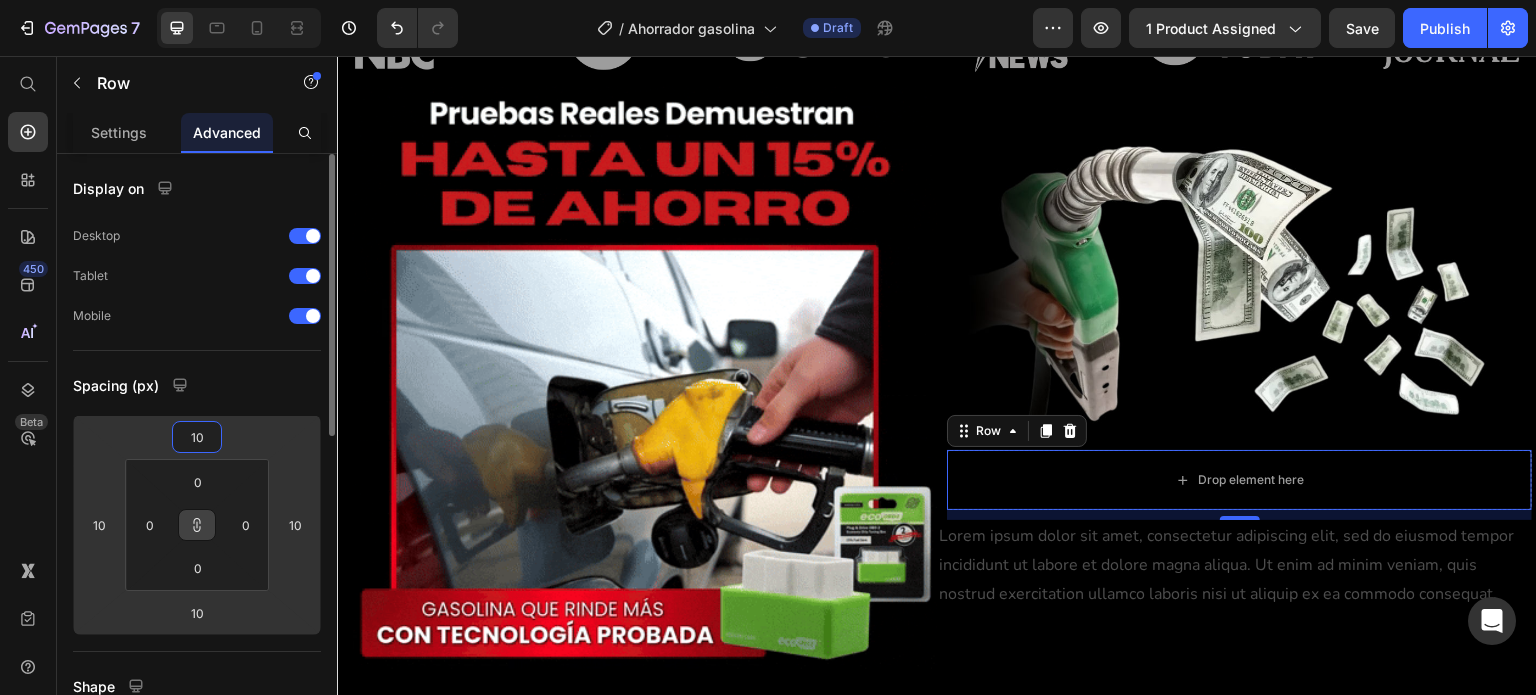 click on "Spacing (px)" at bounding box center [197, 385] 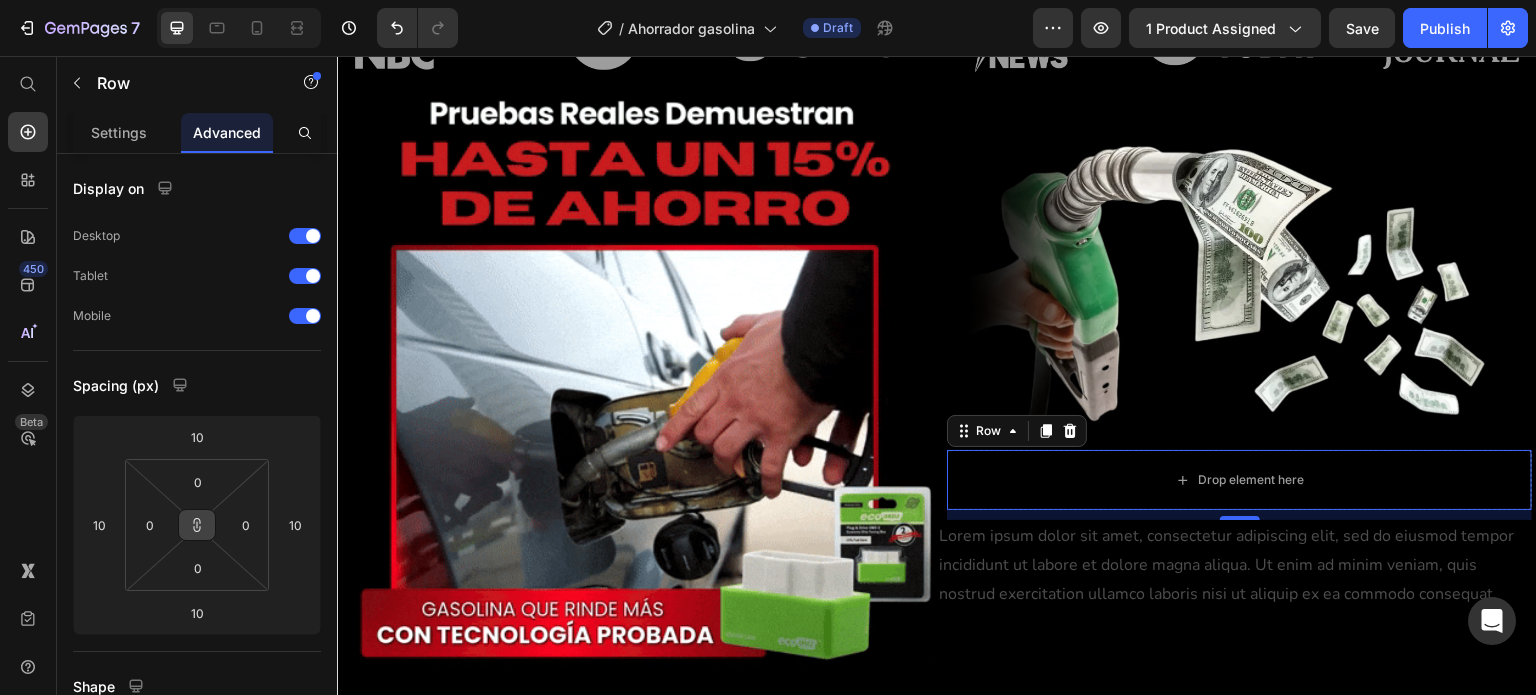 click 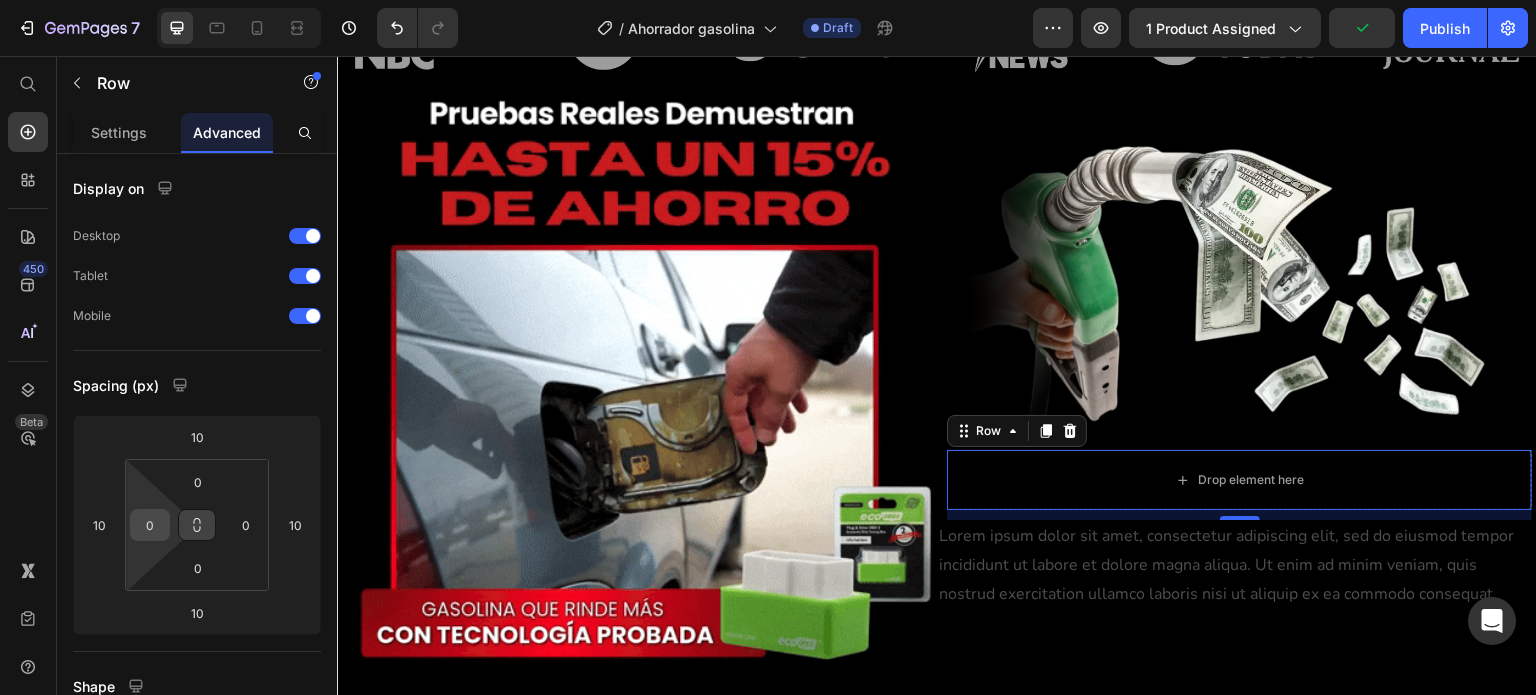 click on "0" at bounding box center [150, 525] 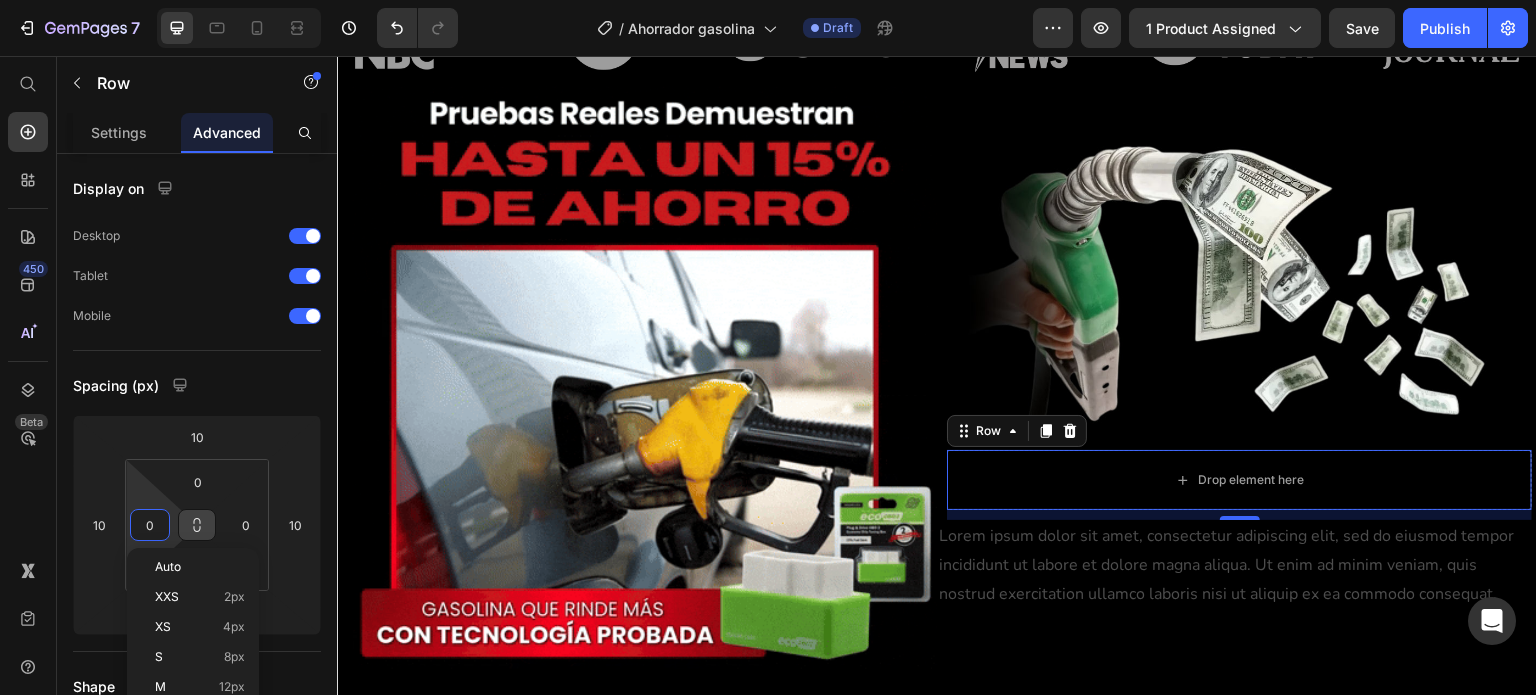 click 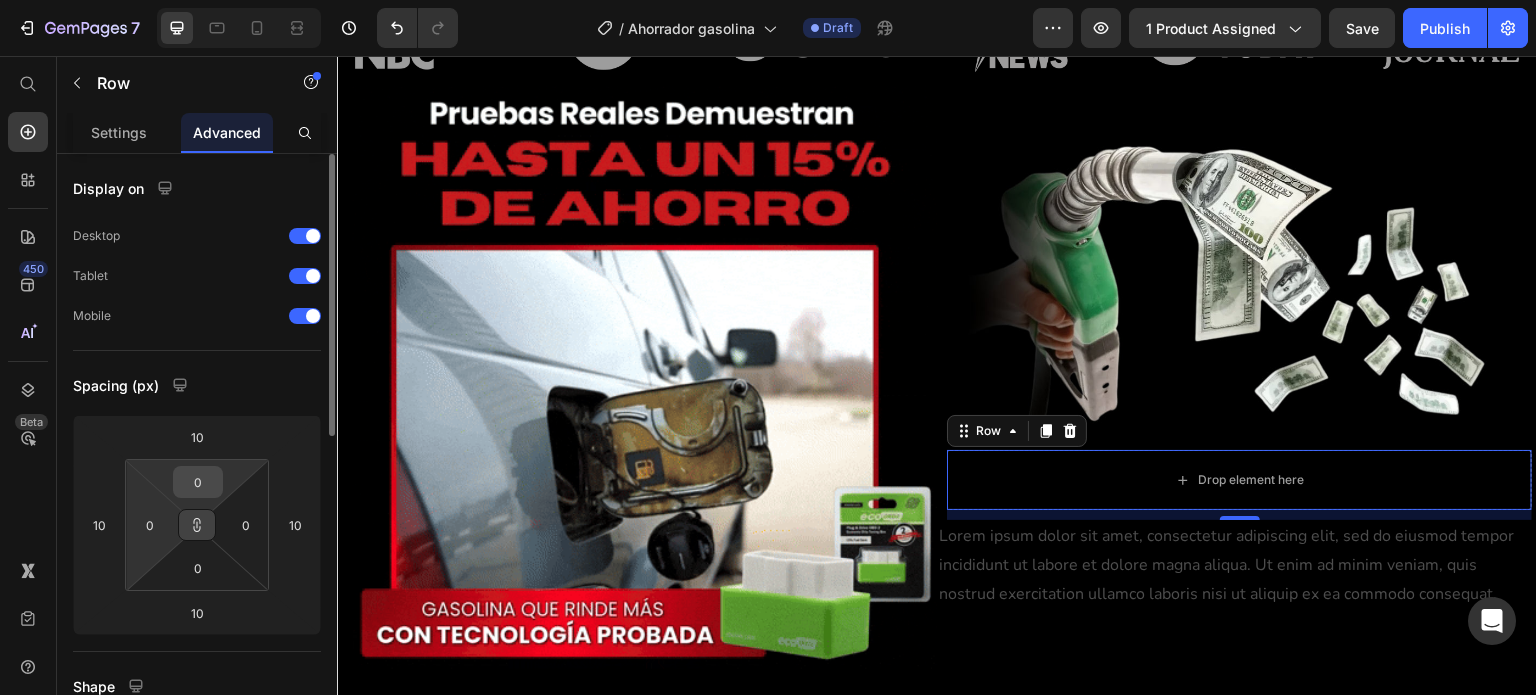 click on "0" at bounding box center [198, 482] 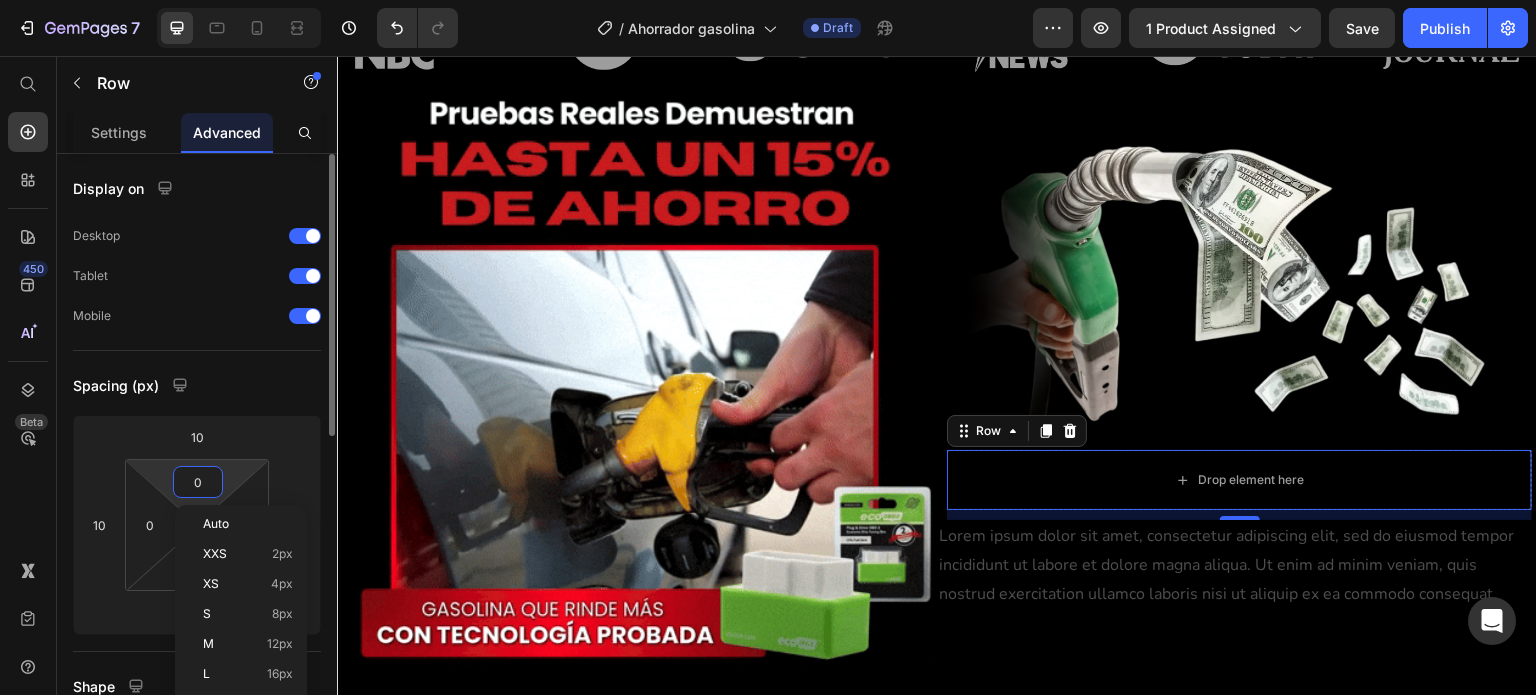 type on "1" 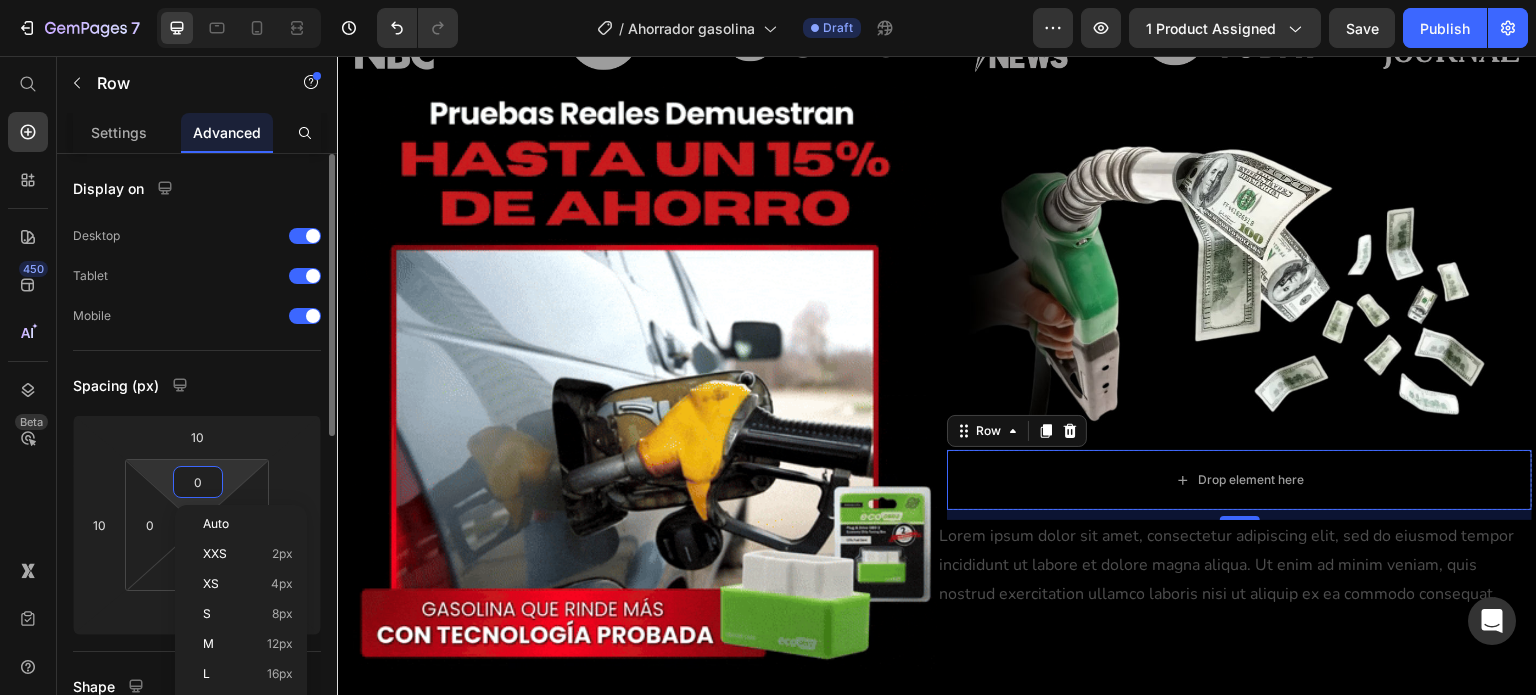 type on "1" 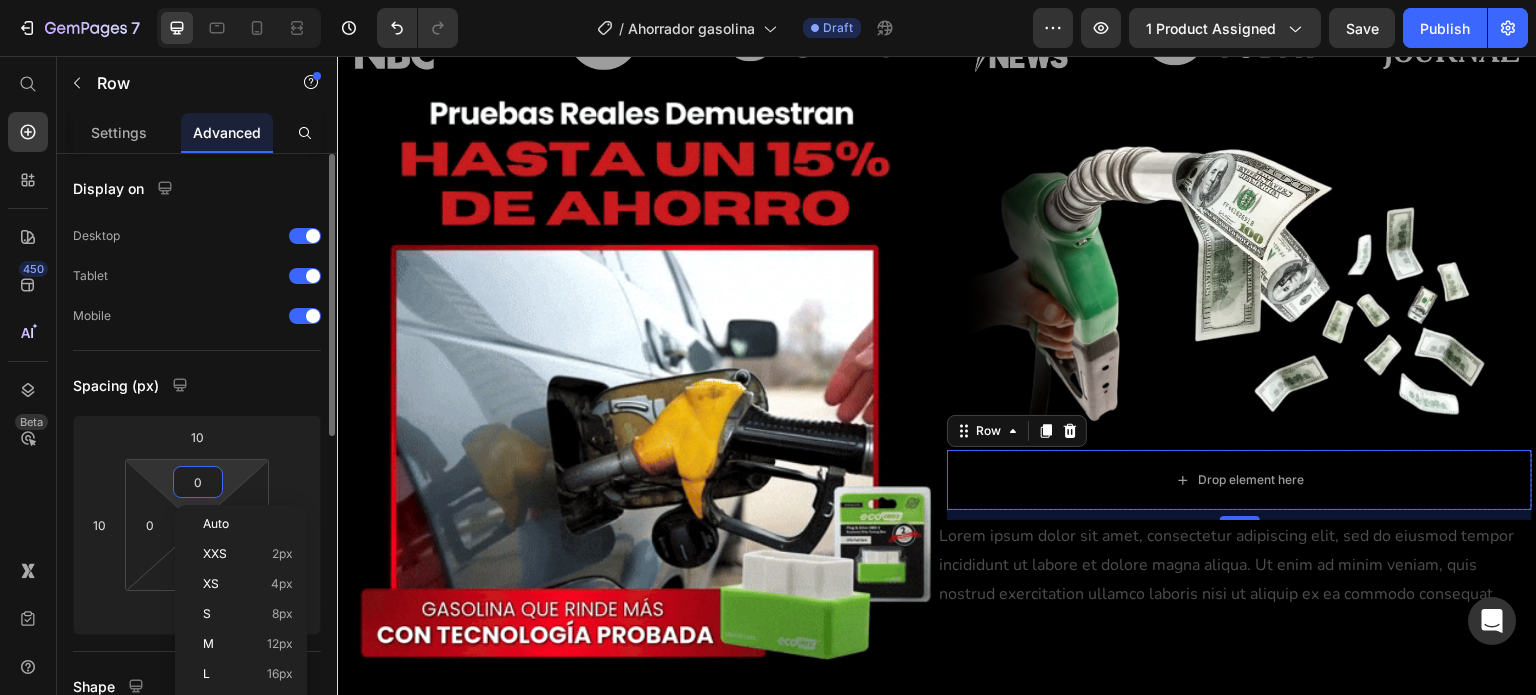 type on "1" 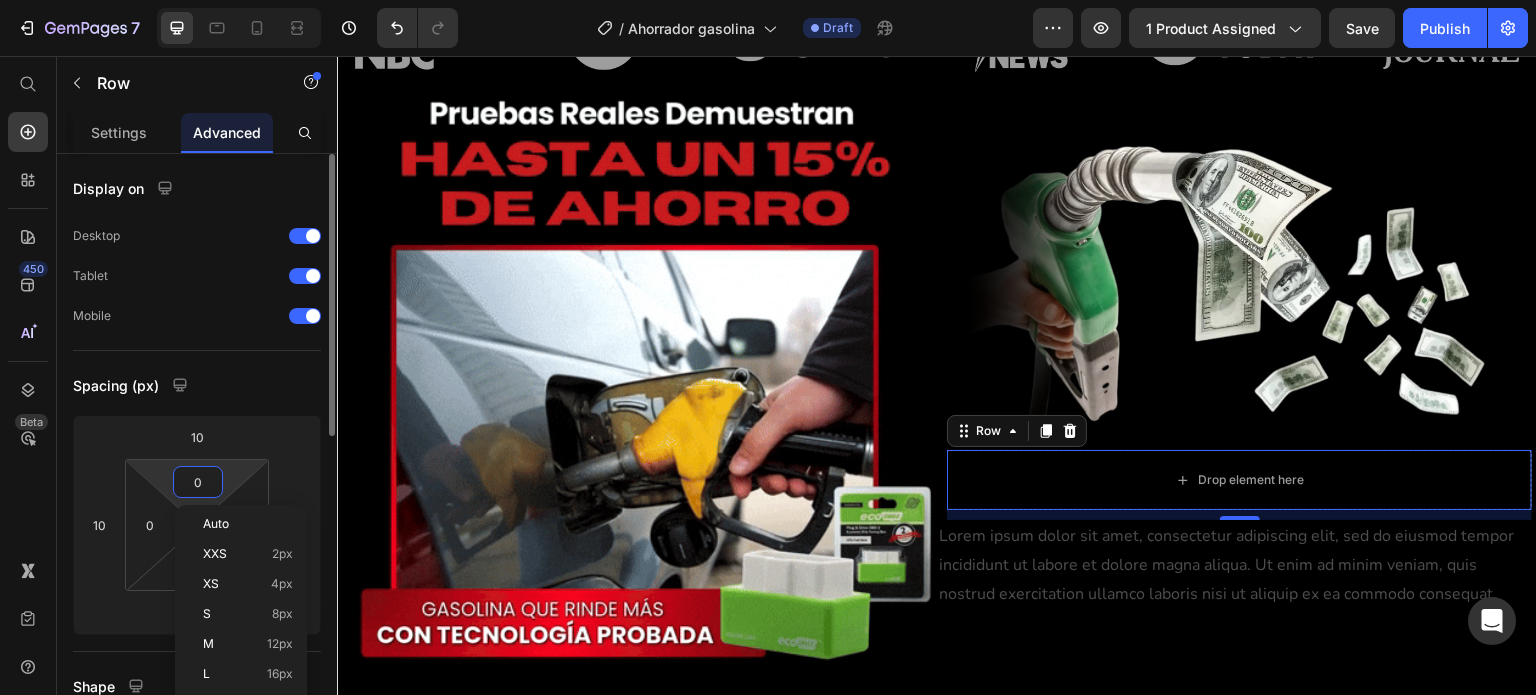 type on "1" 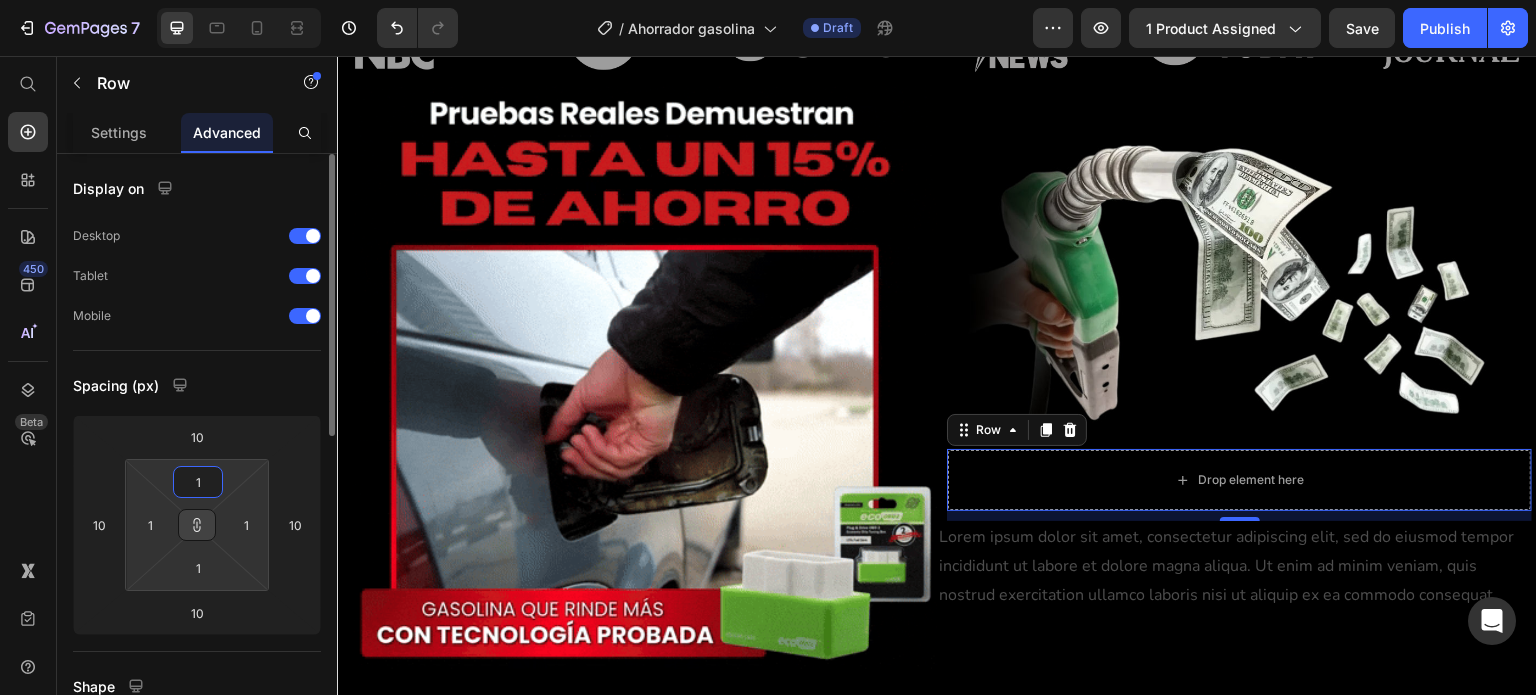 type on "10" 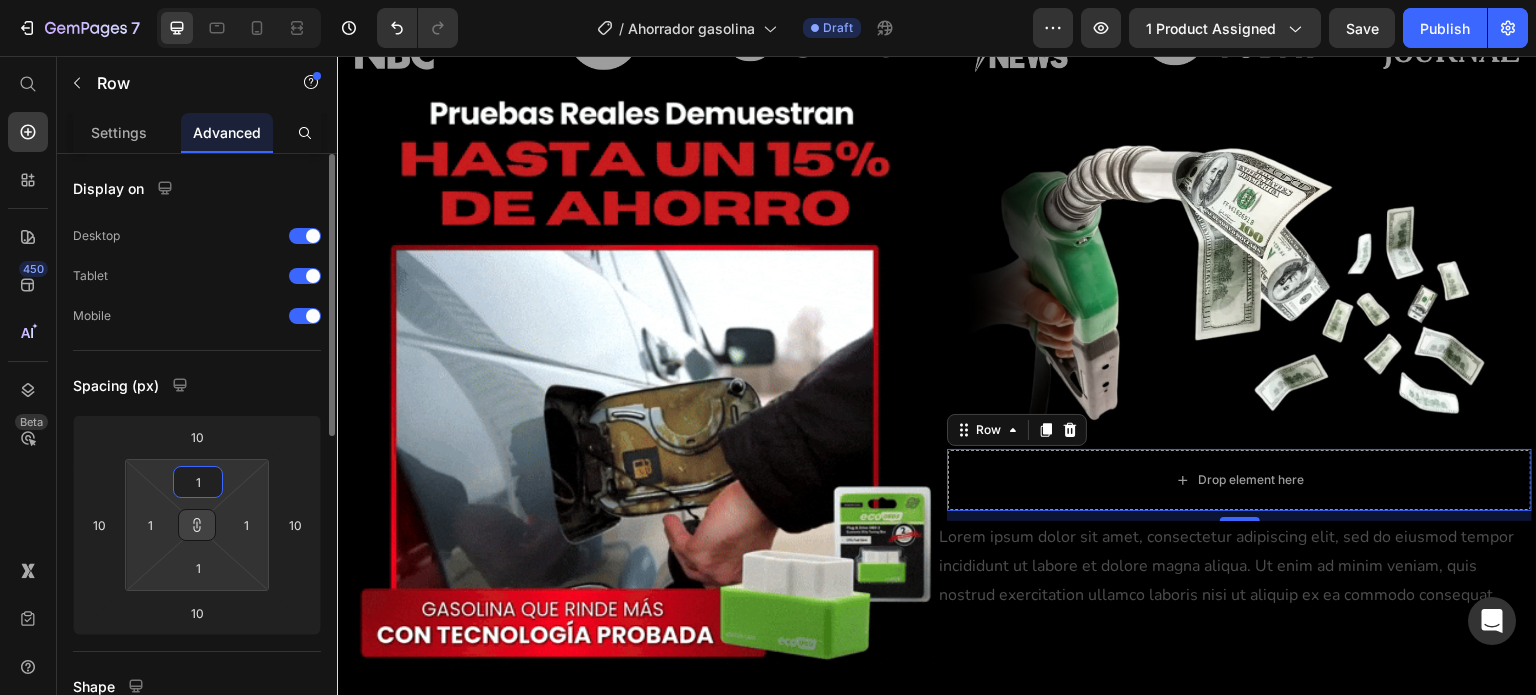 type on "10" 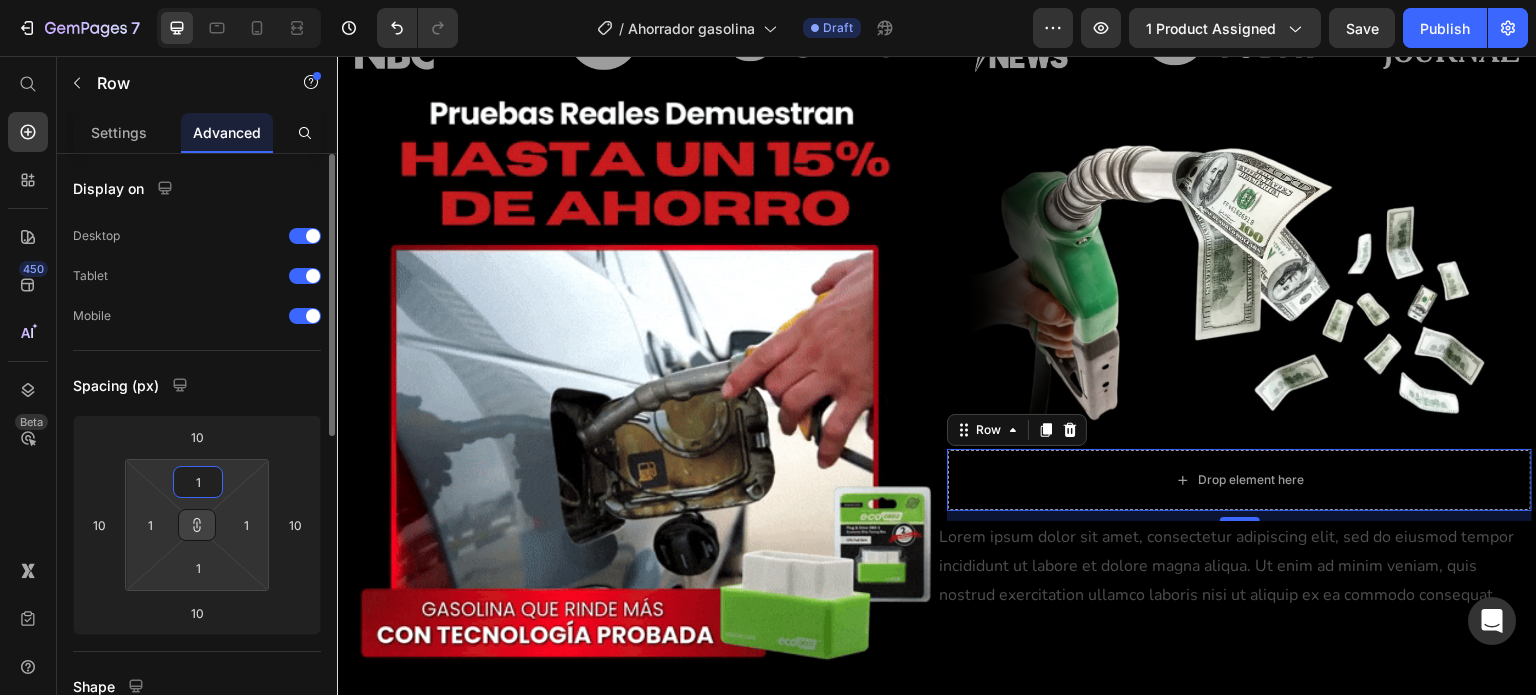 type on "10" 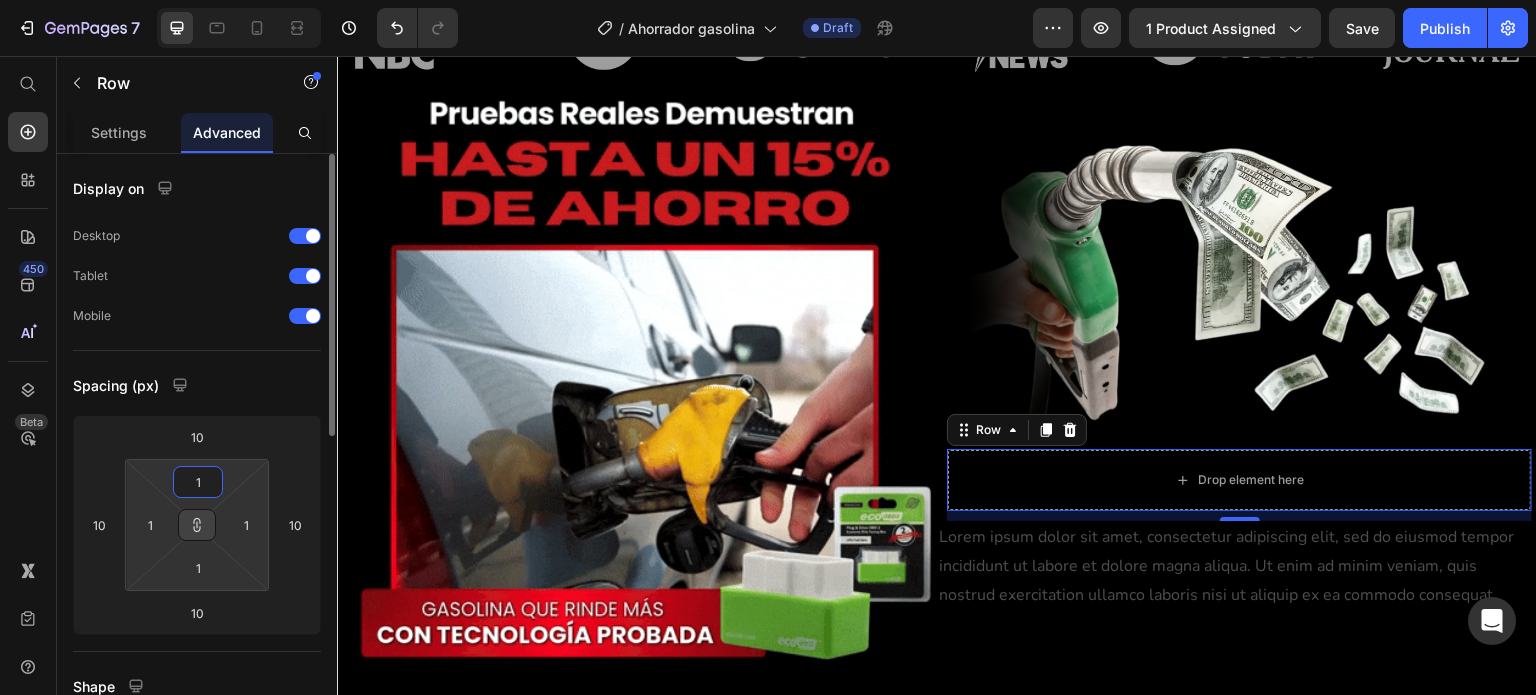 type on "10" 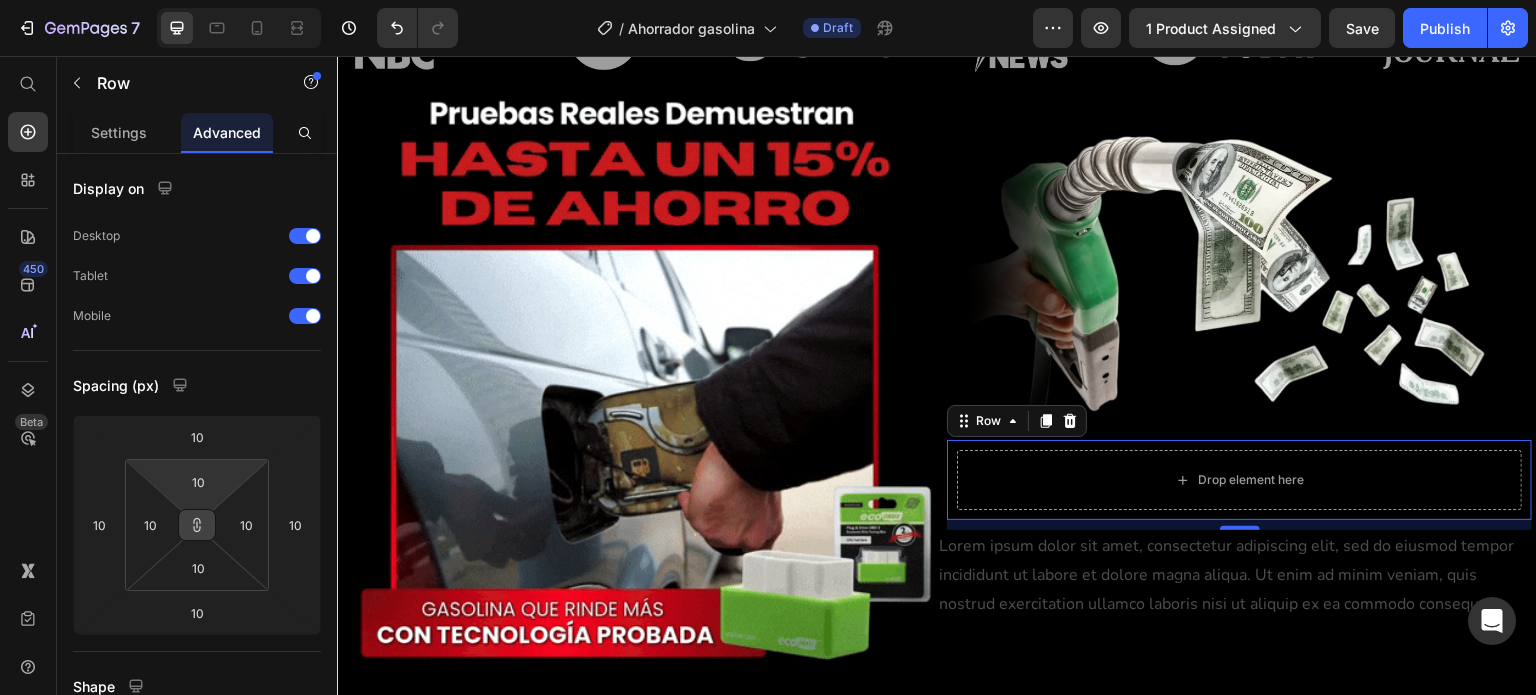 click 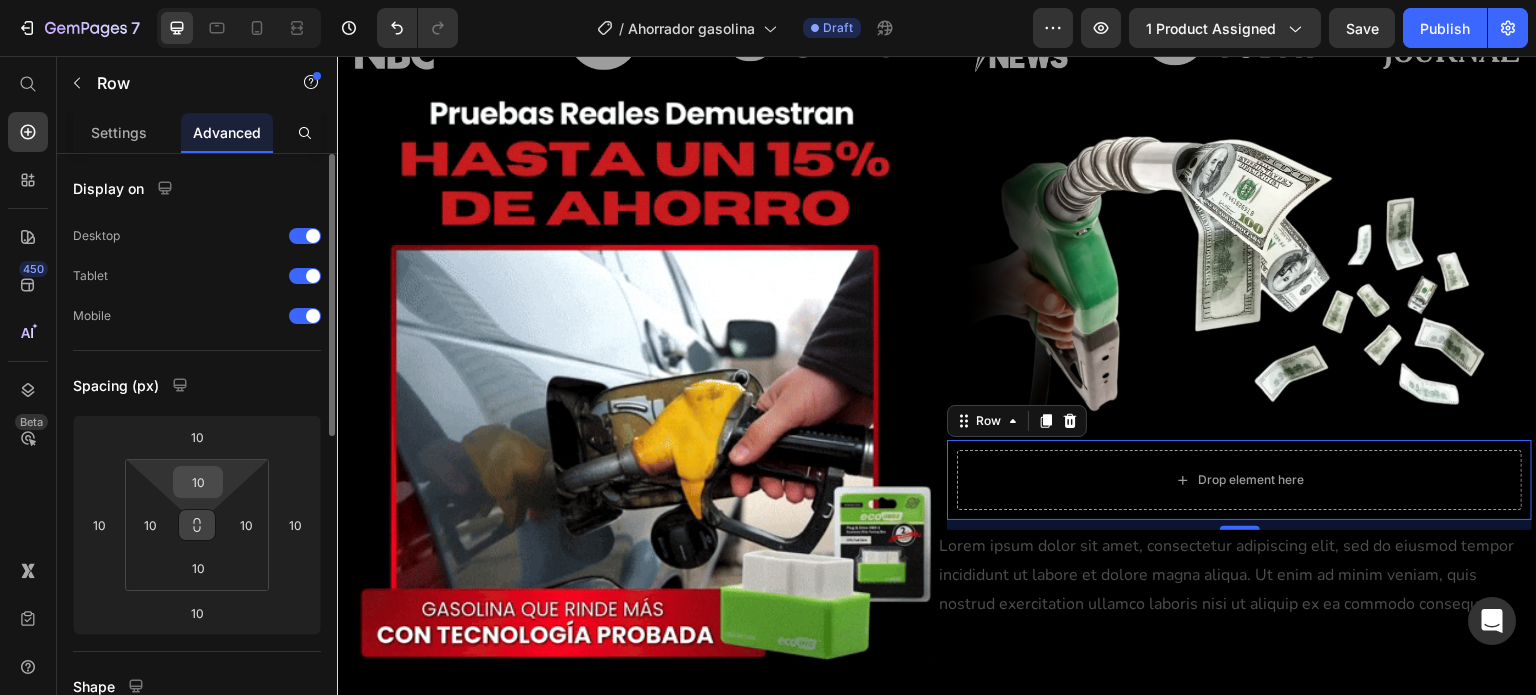 click on "10" at bounding box center (198, 482) 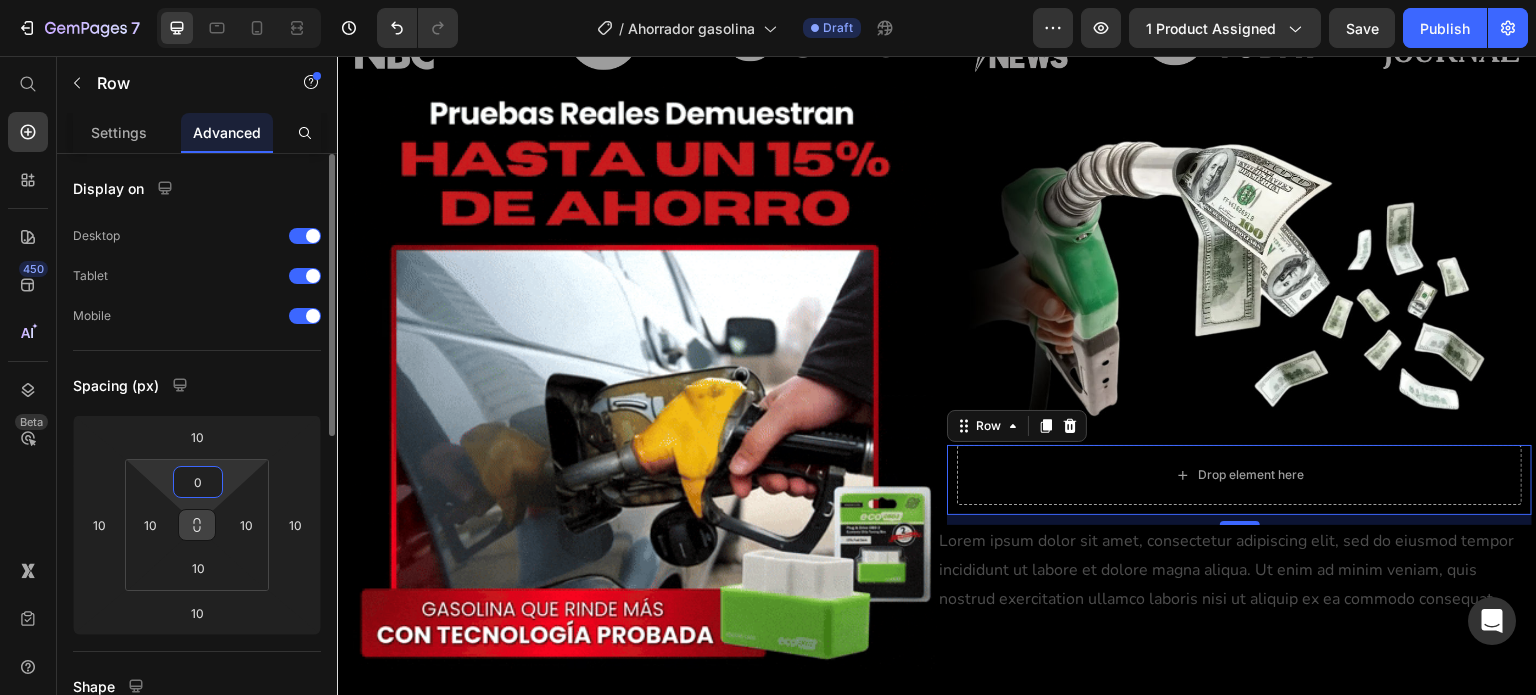 type on "0" 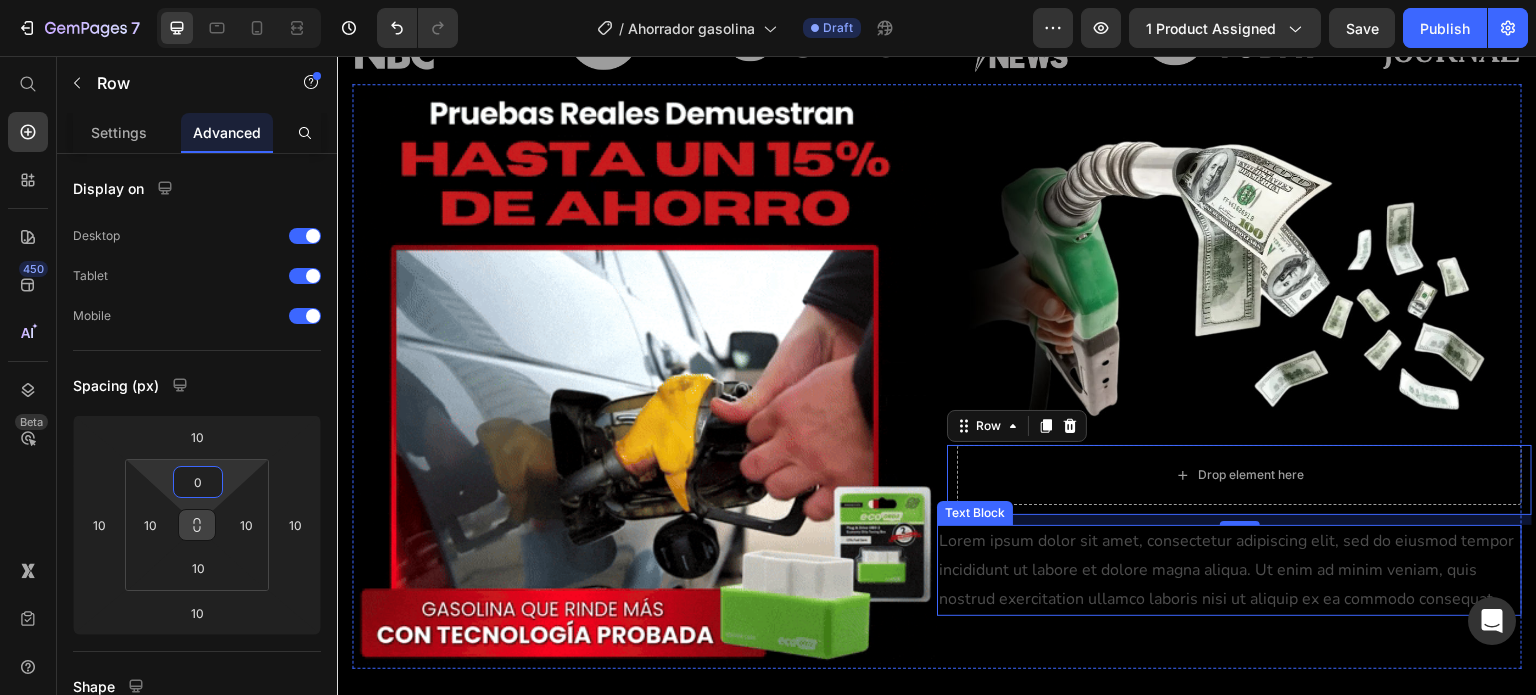 click on "Lorem ipsum dolor sit amet, consectetur adipiscing elit, sed do eiusmod tempor incididunt ut labore et dolore magna aliqua. Ut enim ad minim veniam, quis nostrud exercitation ullamco laboris nisi ut aliquip ex ea commodo consequat." at bounding box center (1229, 570) 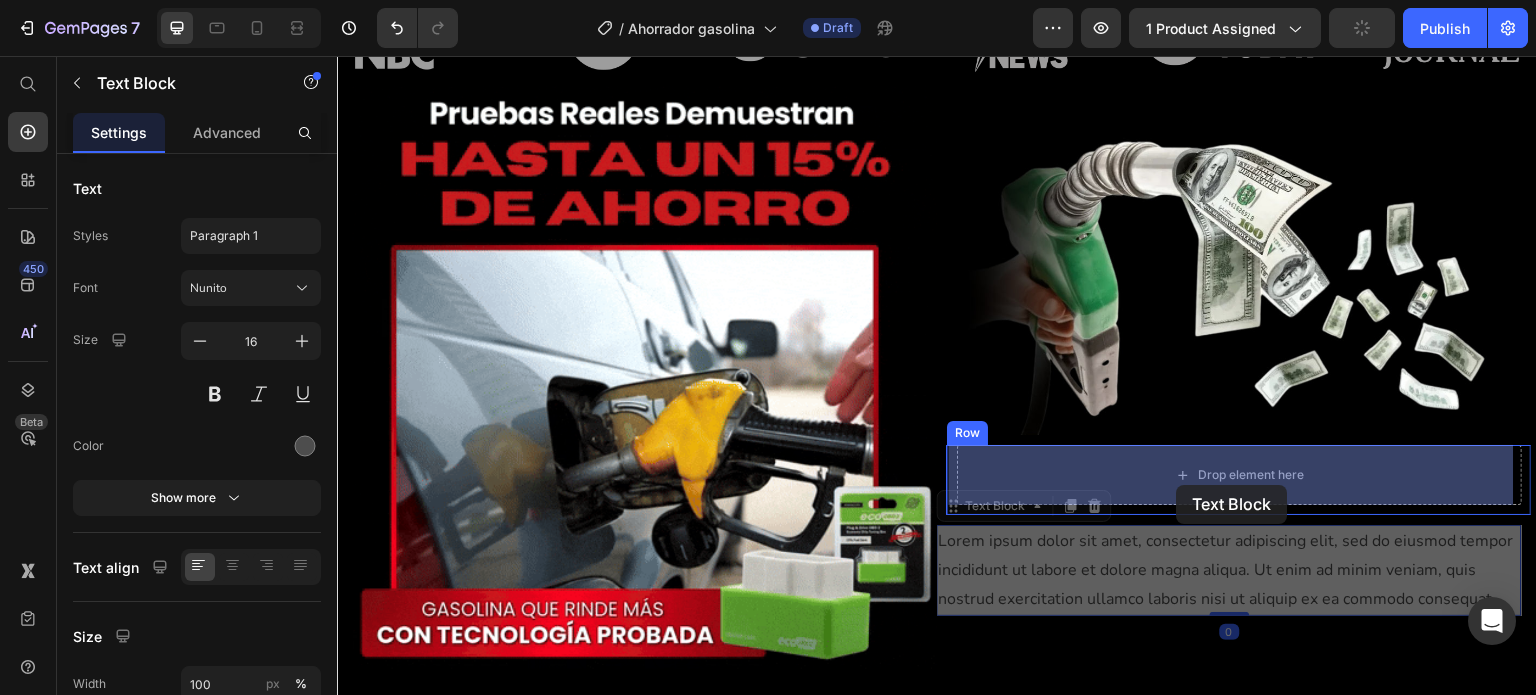 drag, startPoint x: 947, startPoint y: 512, endPoint x: 1147, endPoint y: 500, distance: 200.35968 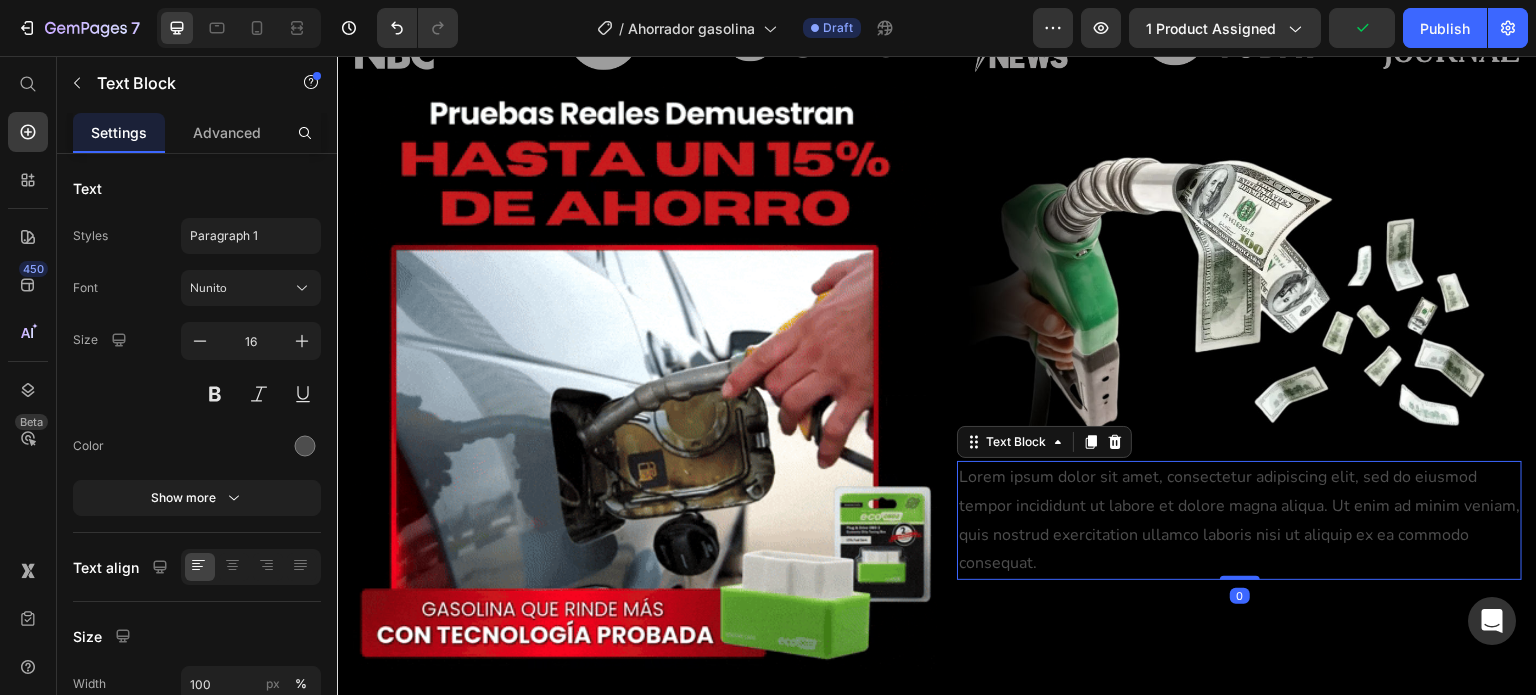 click on "Lorem ipsum dolor sit amet, consectetur adipiscing elit, sed do eiusmod tempor incididunt ut labore et dolore magna aliqua. Ut enim ad minim veniam, quis nostrud exercitation ullamco laboris nisi ut aliquip ex ea commodo consequat." at bounding box center (1239, 520) 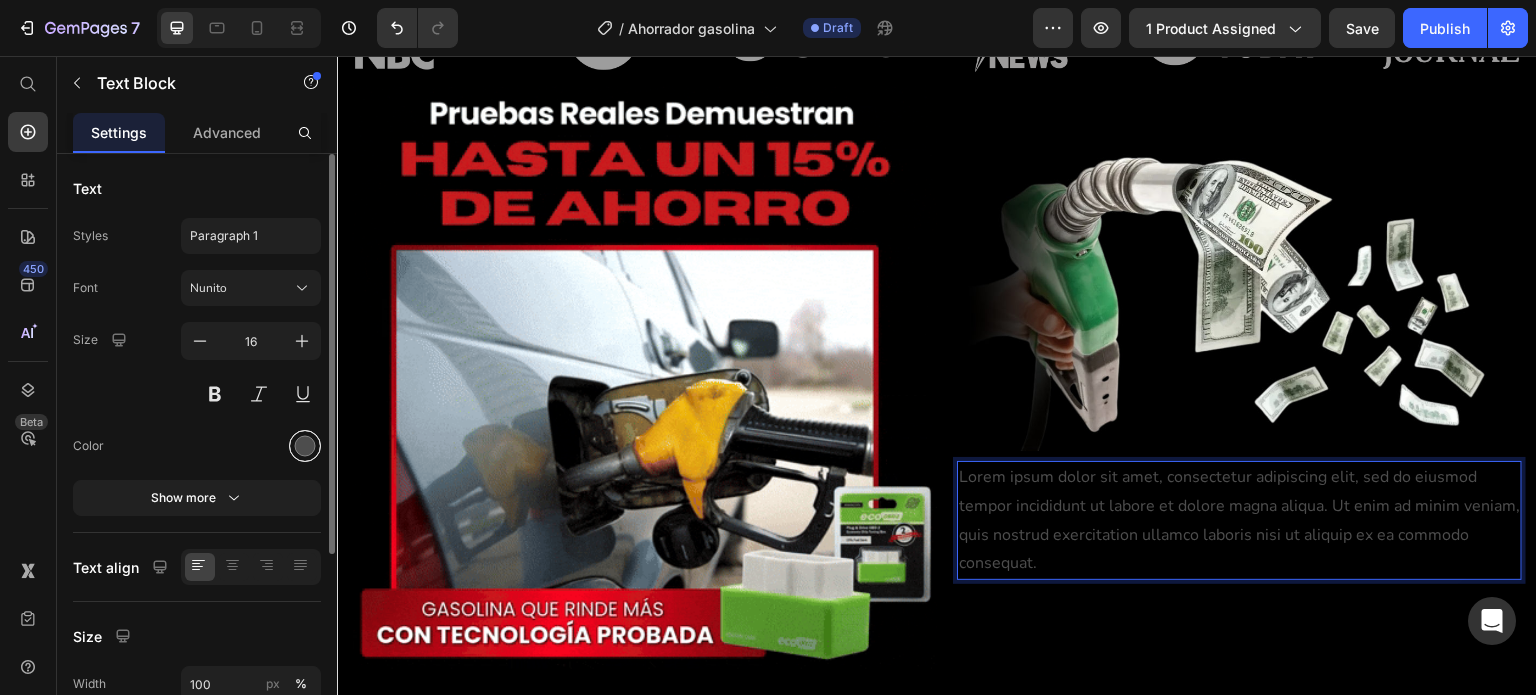 click at bounding box center (305, 446) 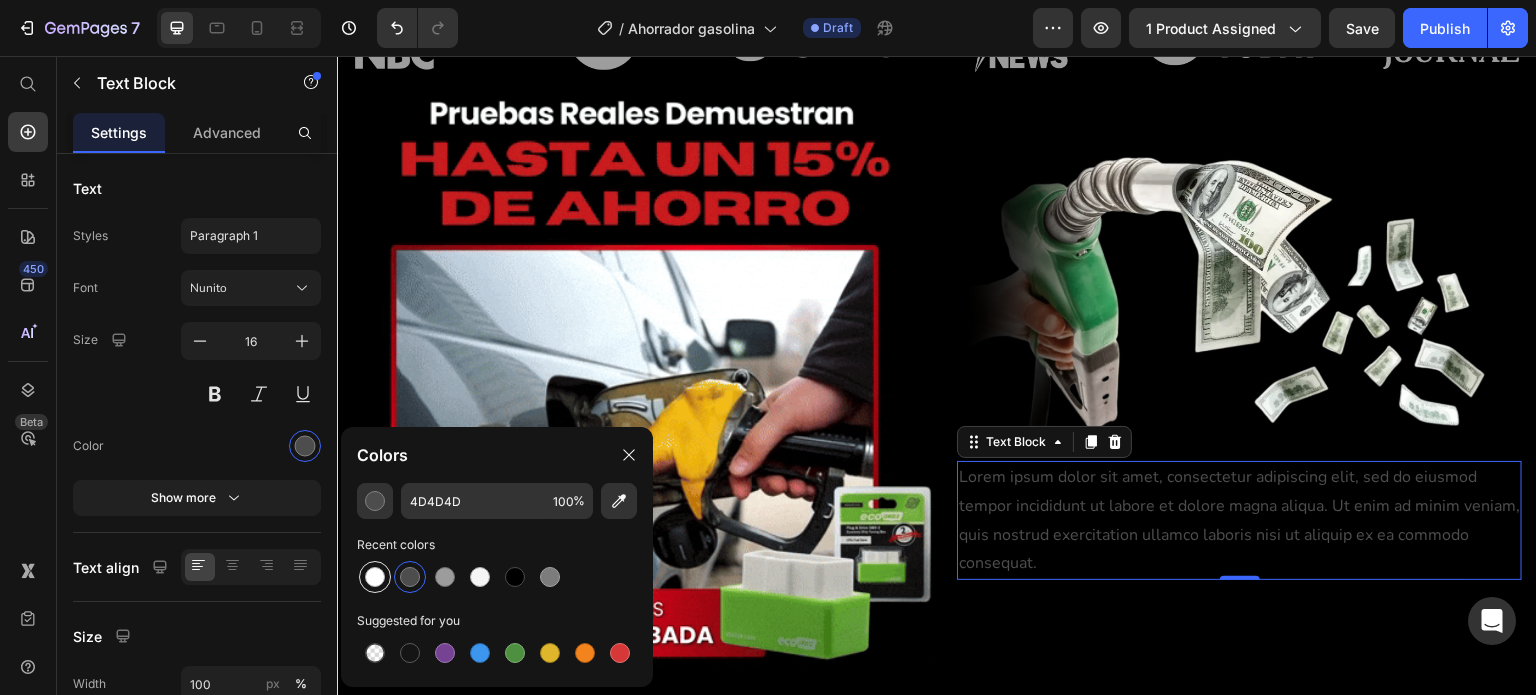 click at bounding box center [375, 577] 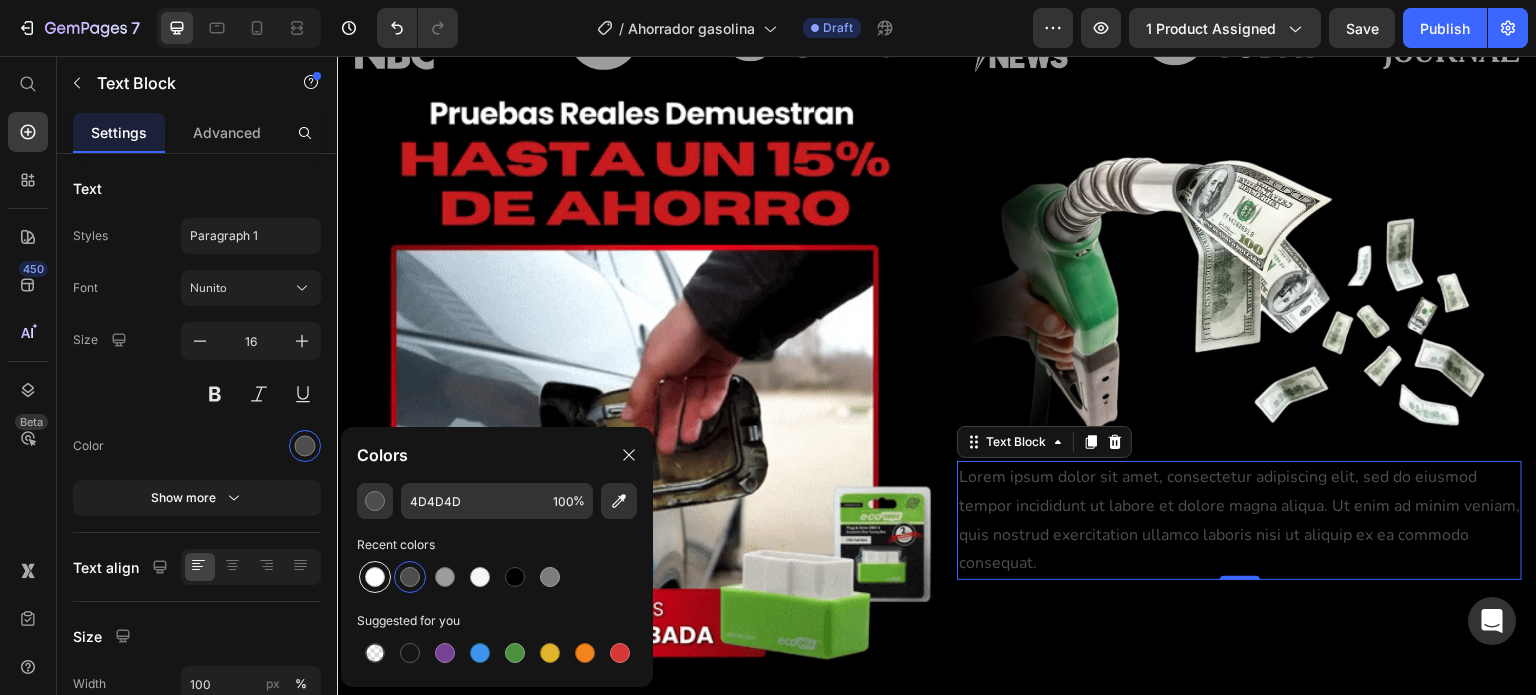 type on "FFFFFF" 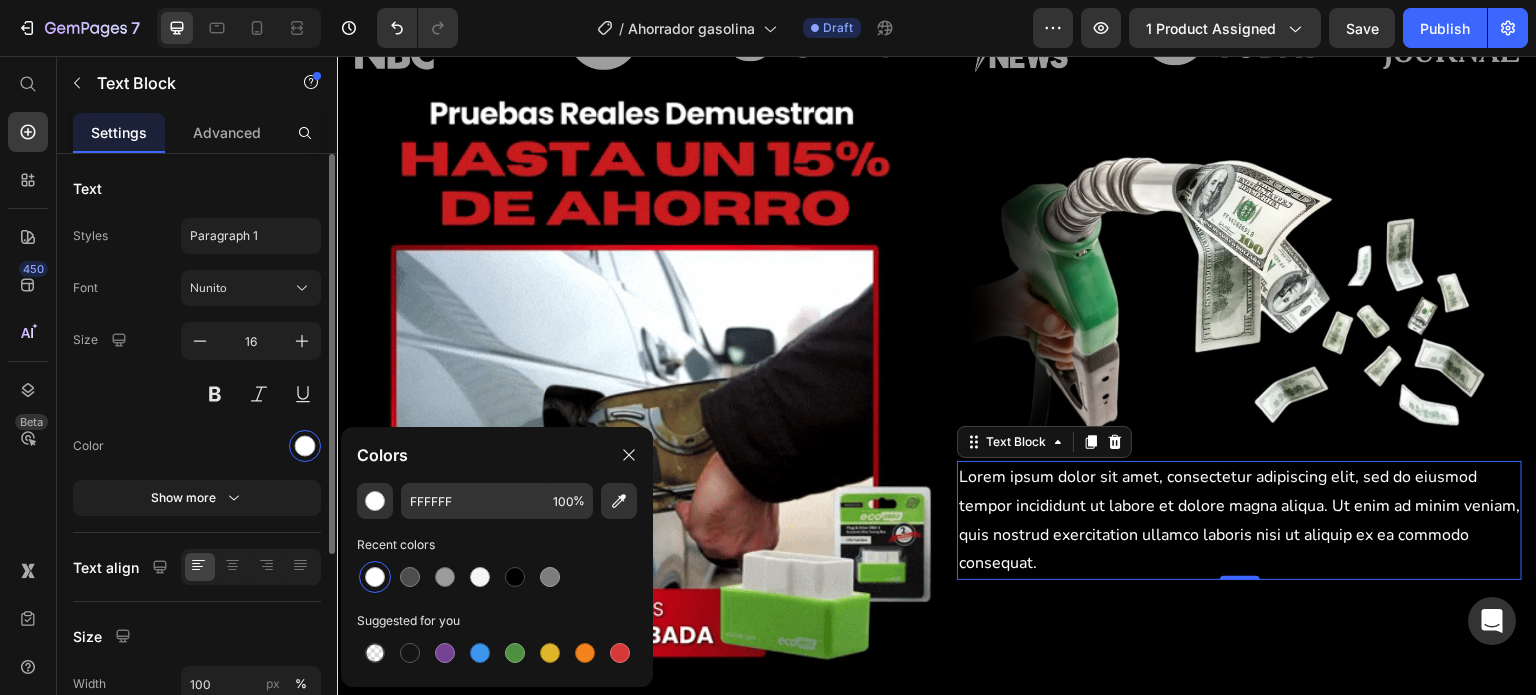 click at bounding box center (251, 446) 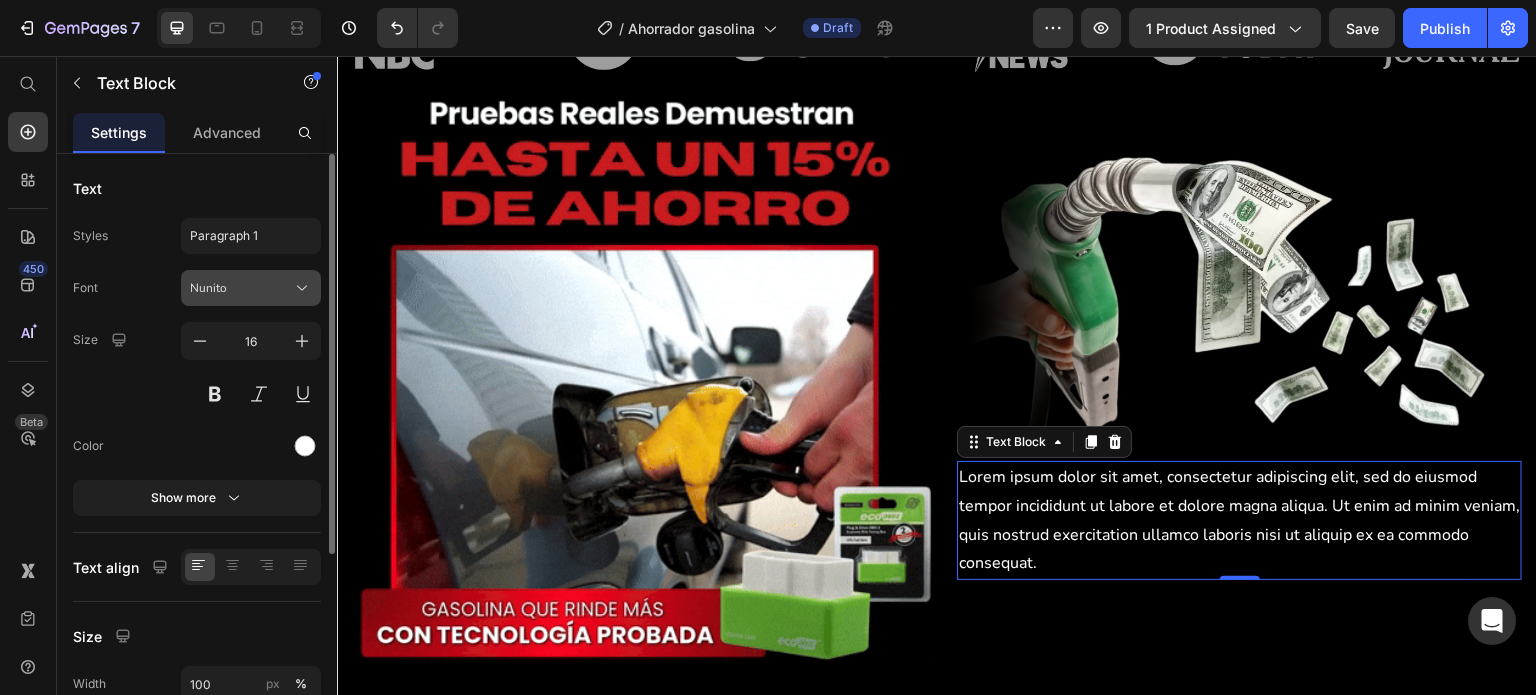 click on "Nunito" at bounding box center (241, 288) 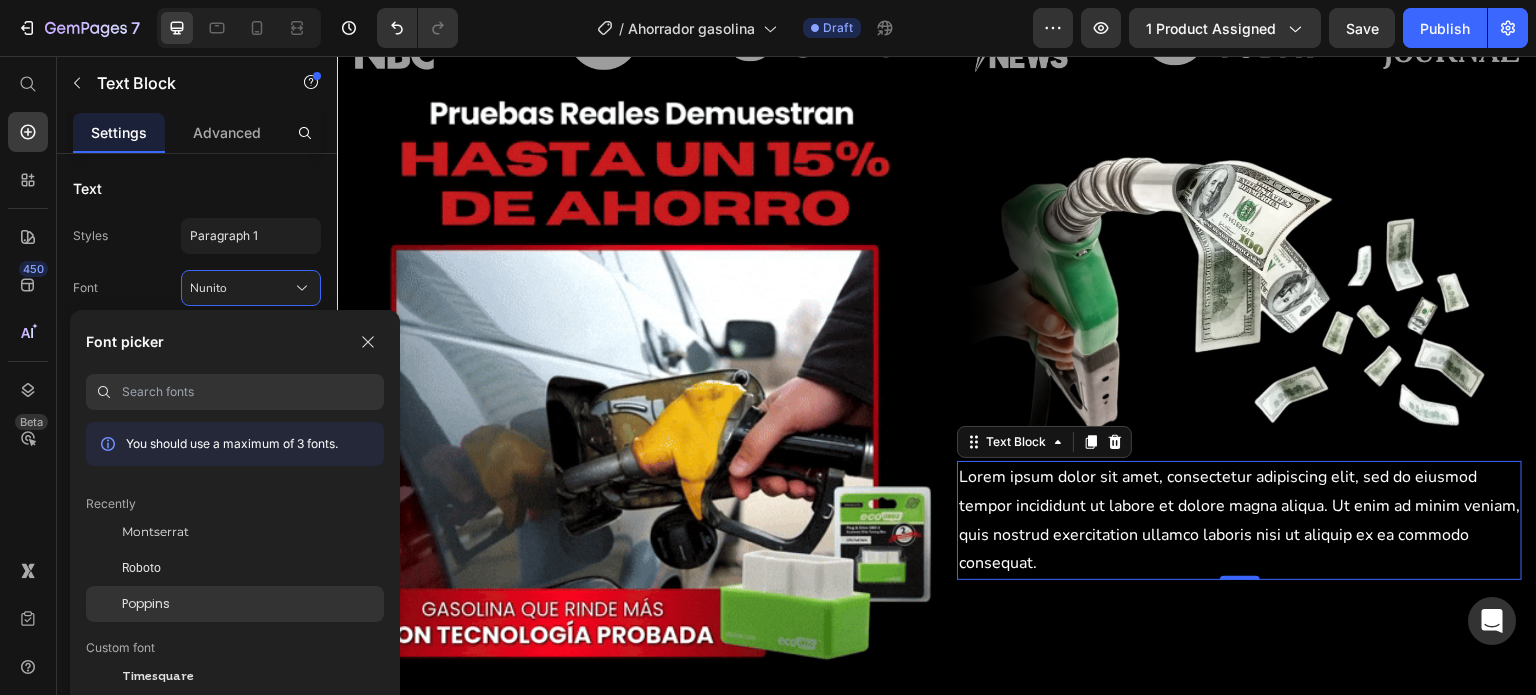click on "Poppins" 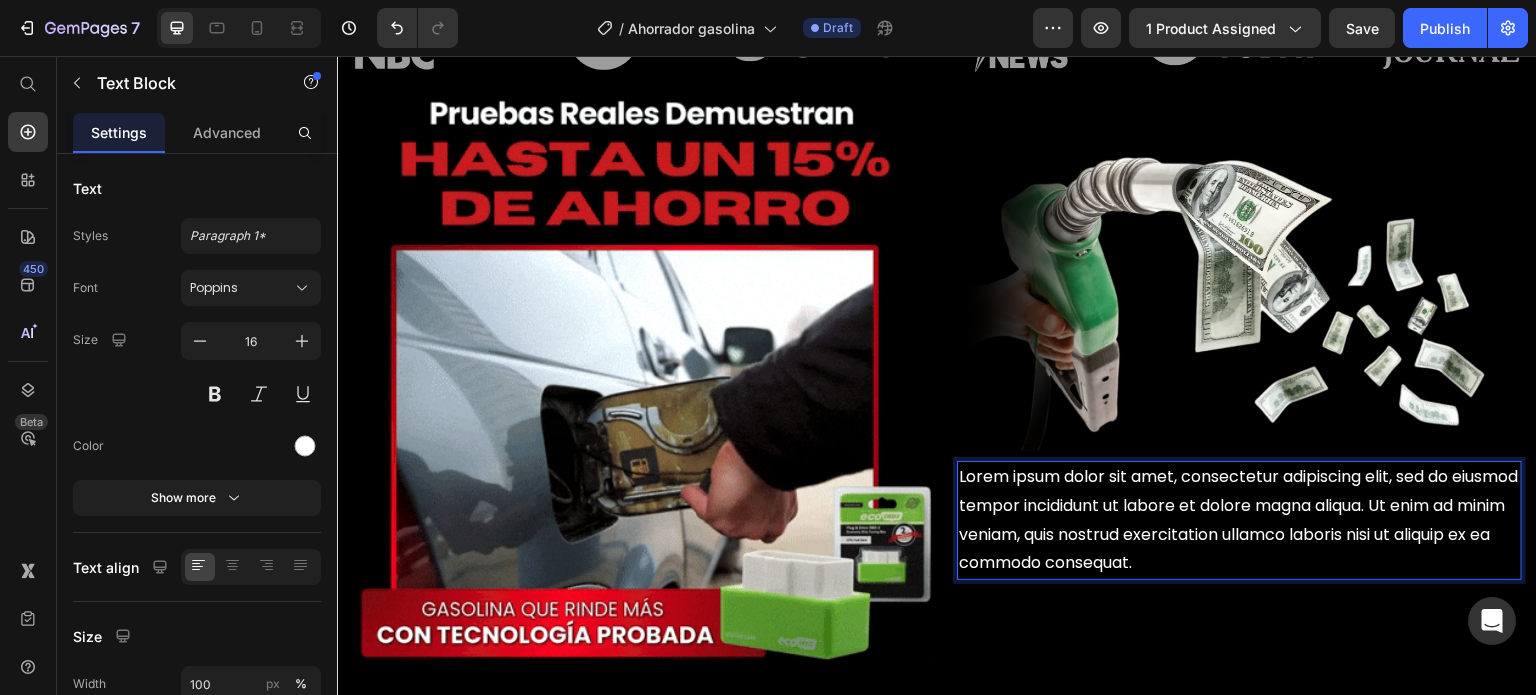 scroll, scrollTop: 838, scrollLeft: 0, axis: vertical 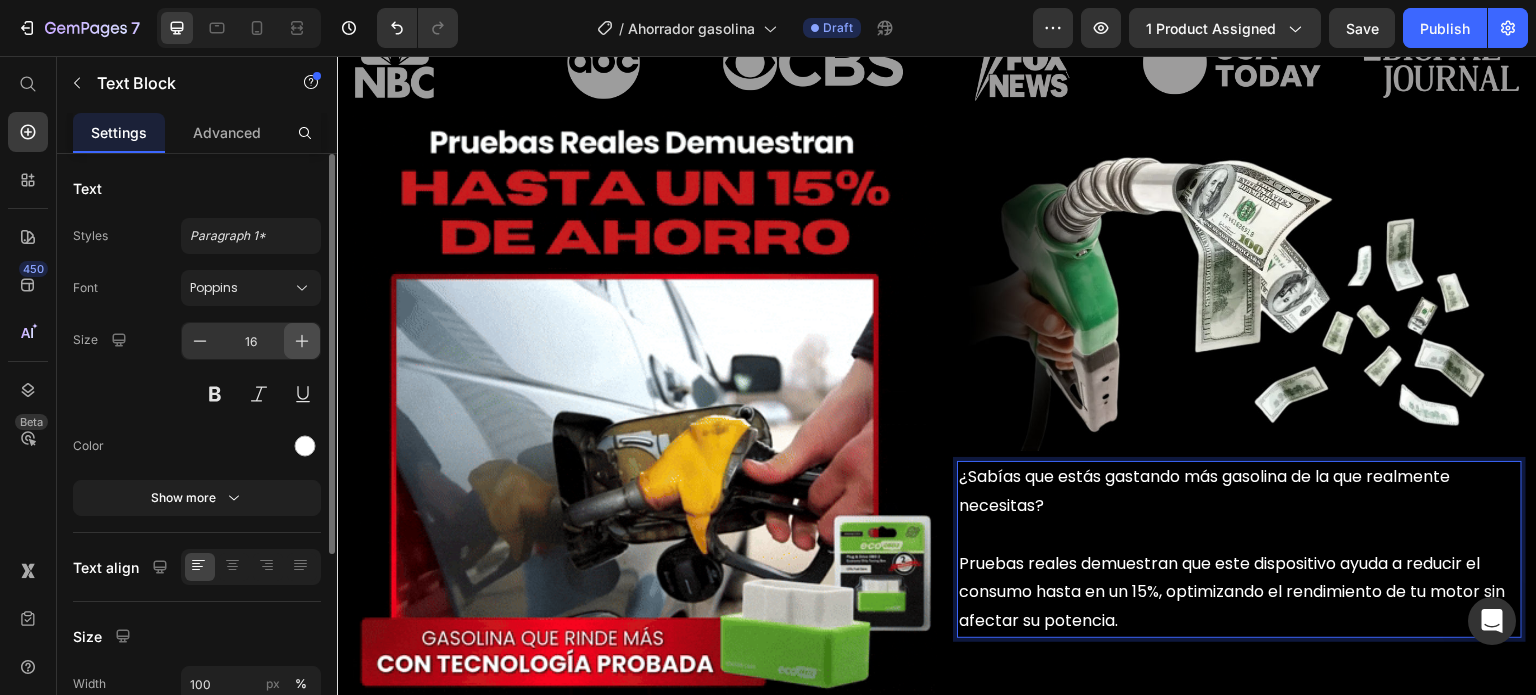 click 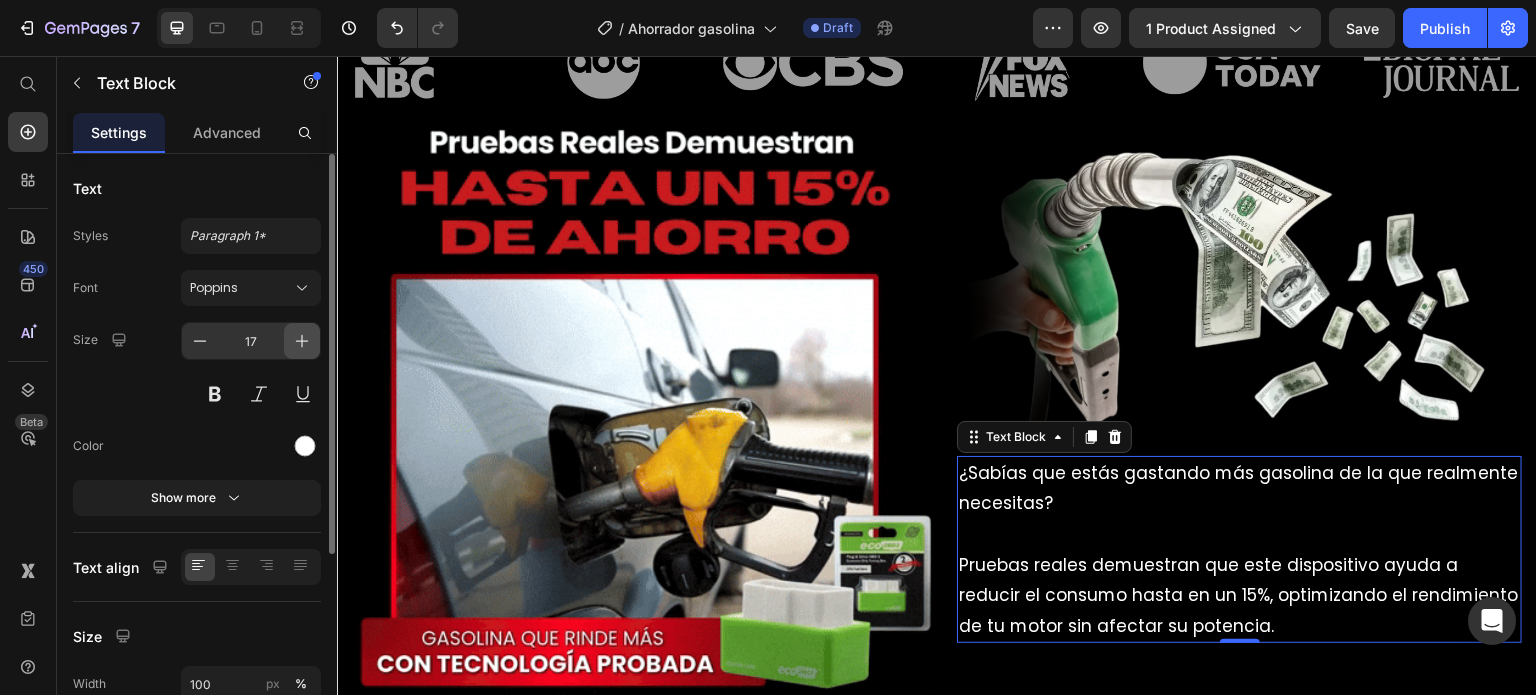 click 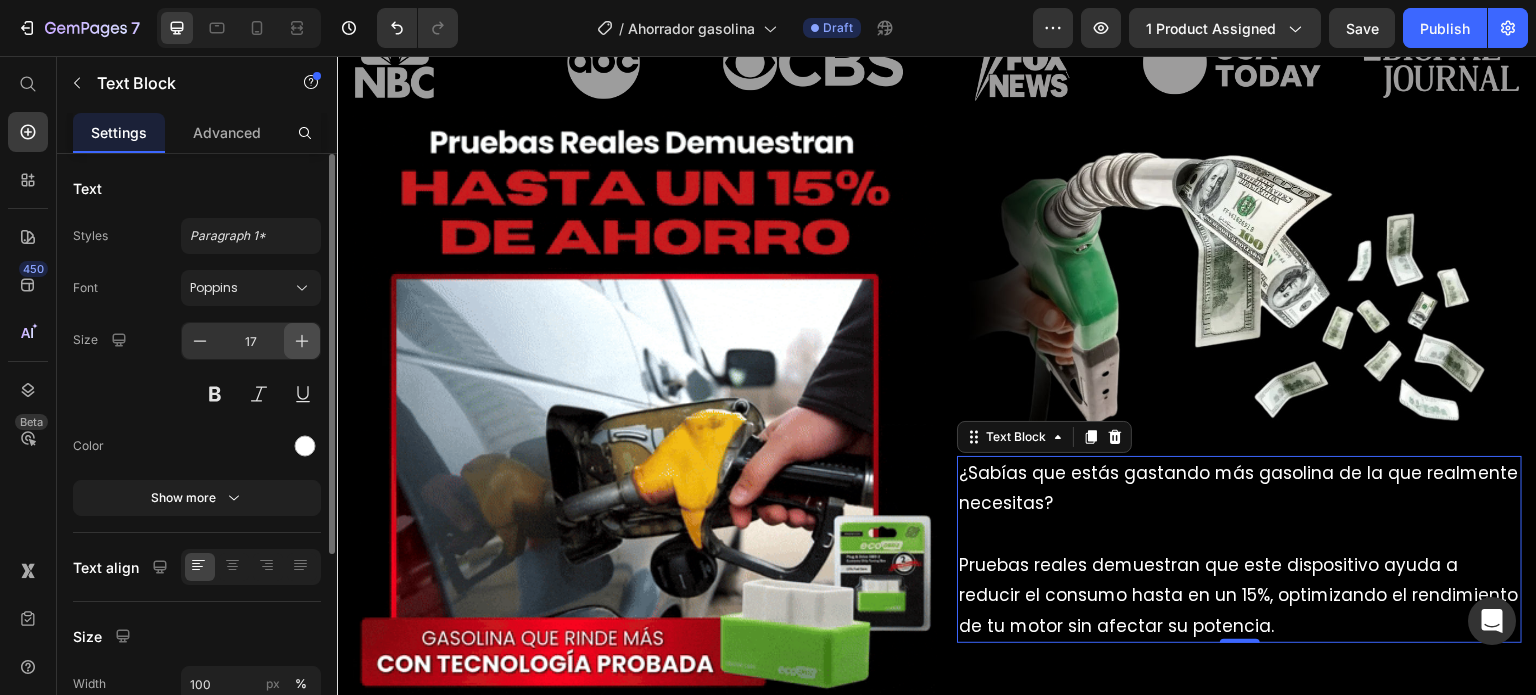 type on "18" 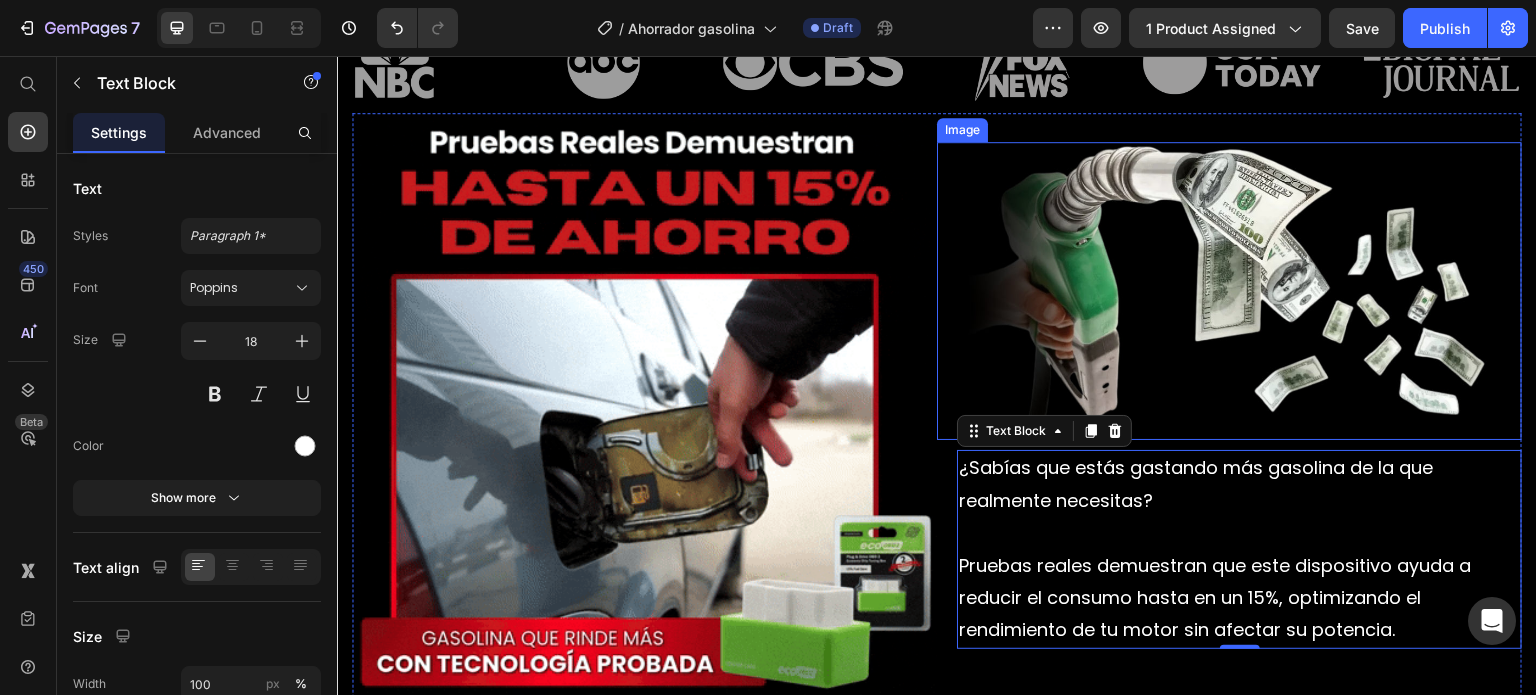 click at bounding box center (1229, 291) 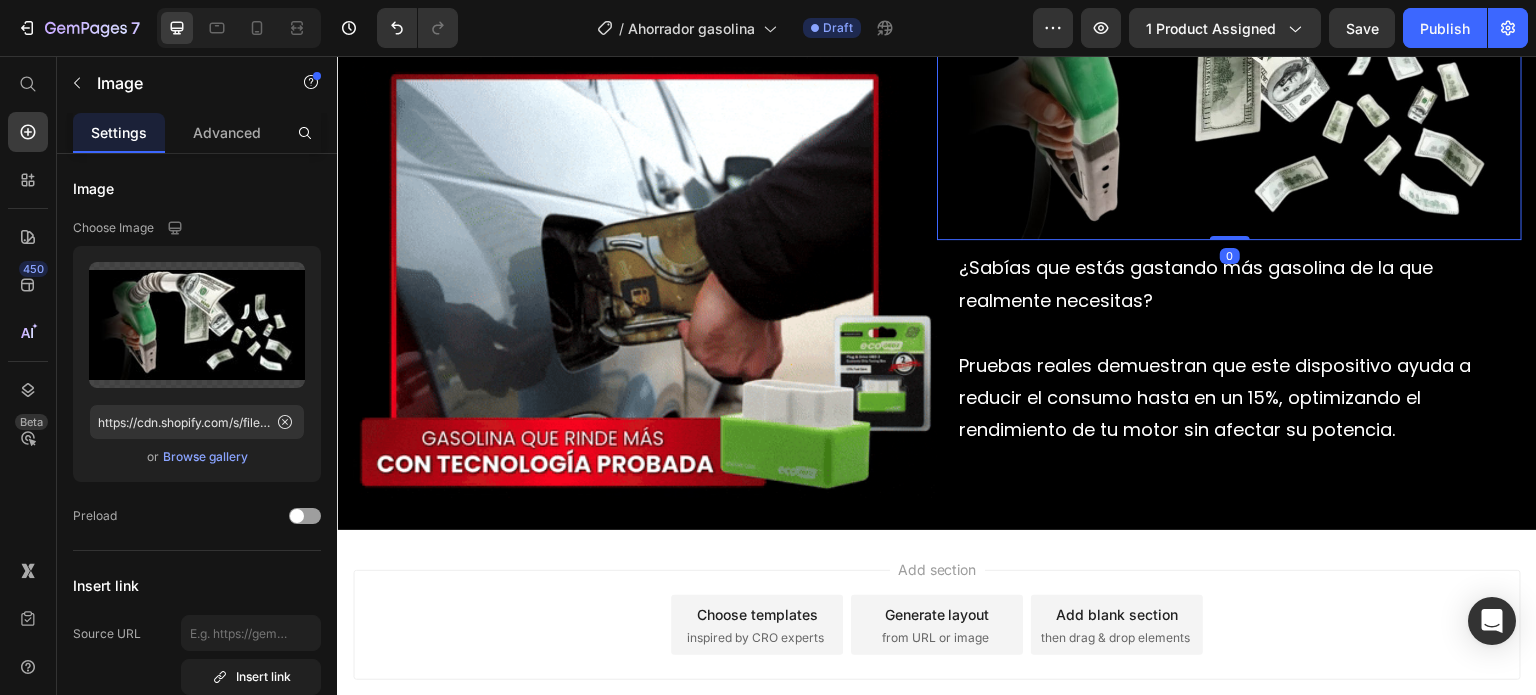 scroll, scrollTop: 1138, scrollLeft: 0, axis: vertical 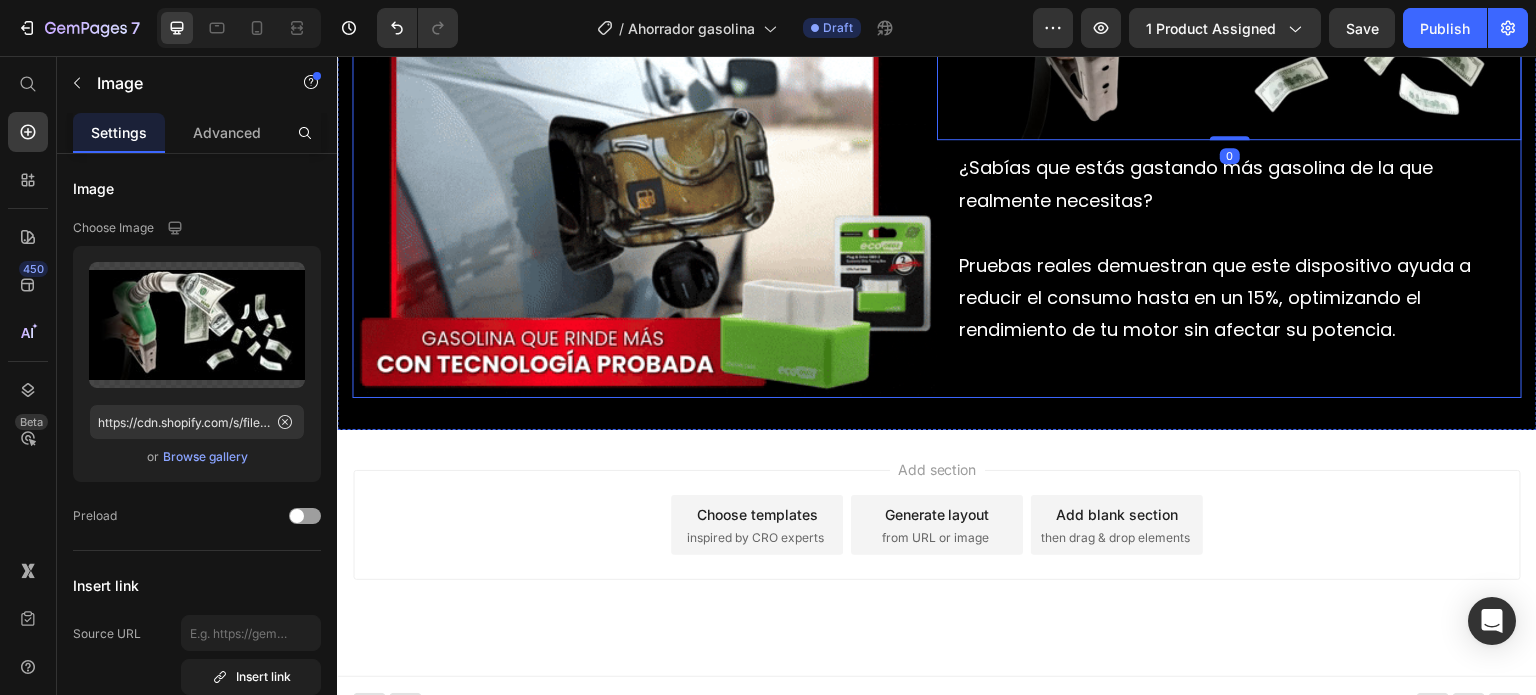 click on "Image   0 ¿Sabías que estás gastando más gasolina de la que realmente necesitas? Pruebas reales demuestran que este dispositivo ayuda a reducir el consumo hasta en un 15%, optimizando el rendimiento de tu motor sin afectar su potencia. Text Block Row" at bounding box center [1229, 105] 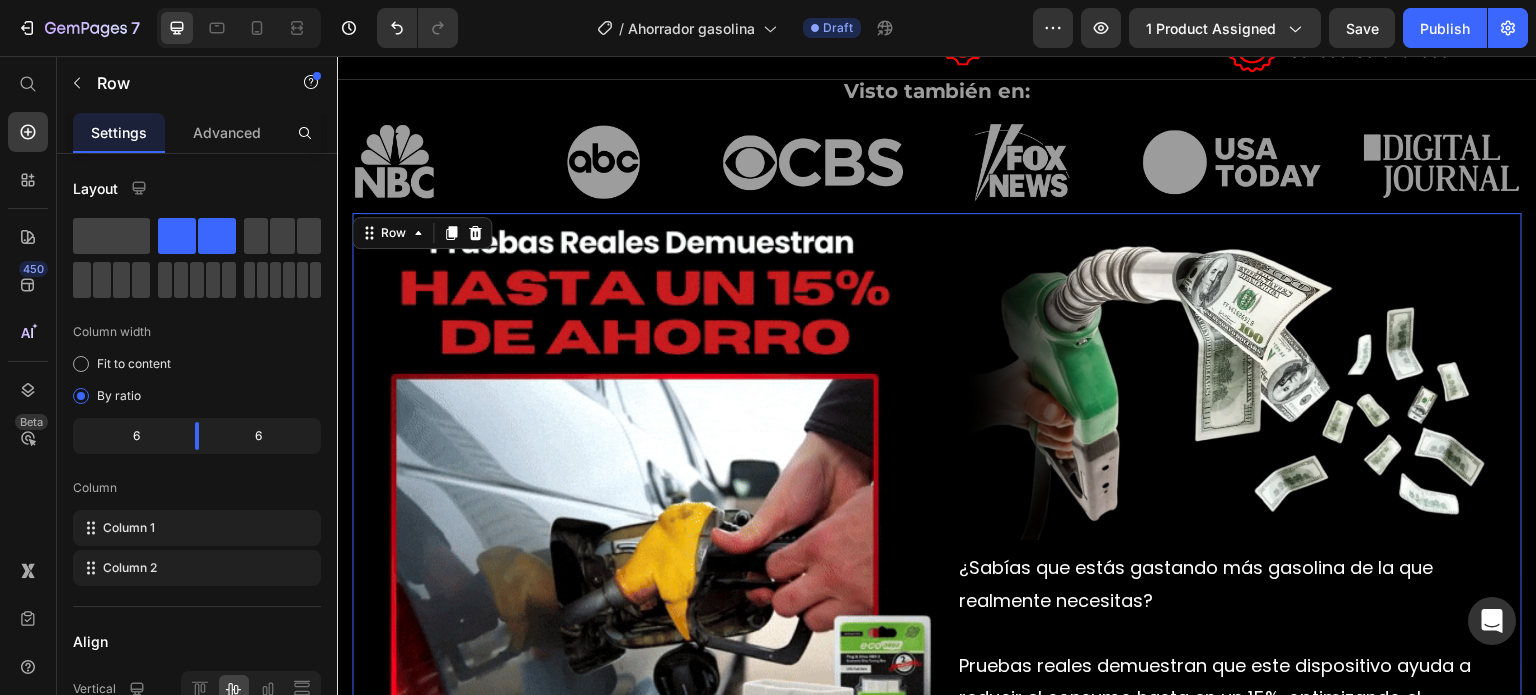 scroll, scrollTop: 638, scrollLeft: 0, axis: vertical 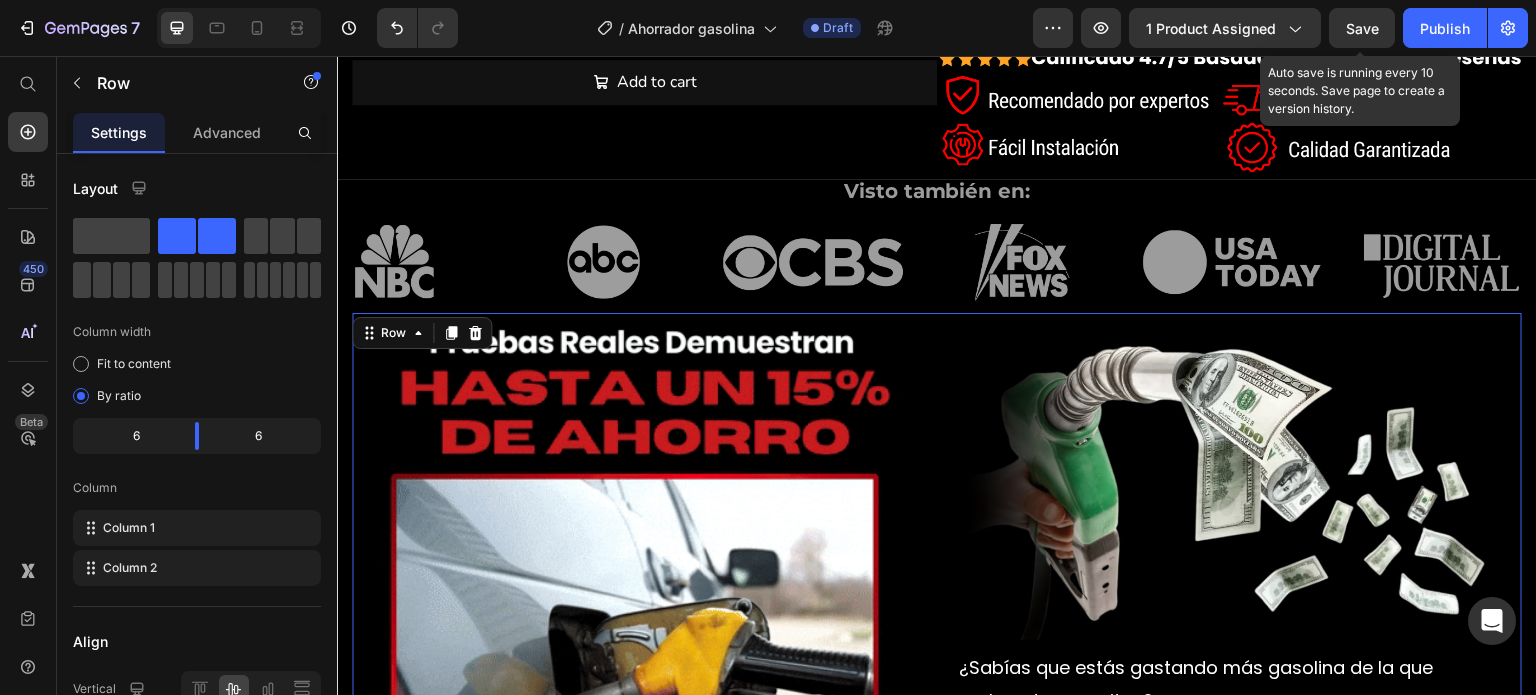 click on "Save" at bounding box center (1362, 28) 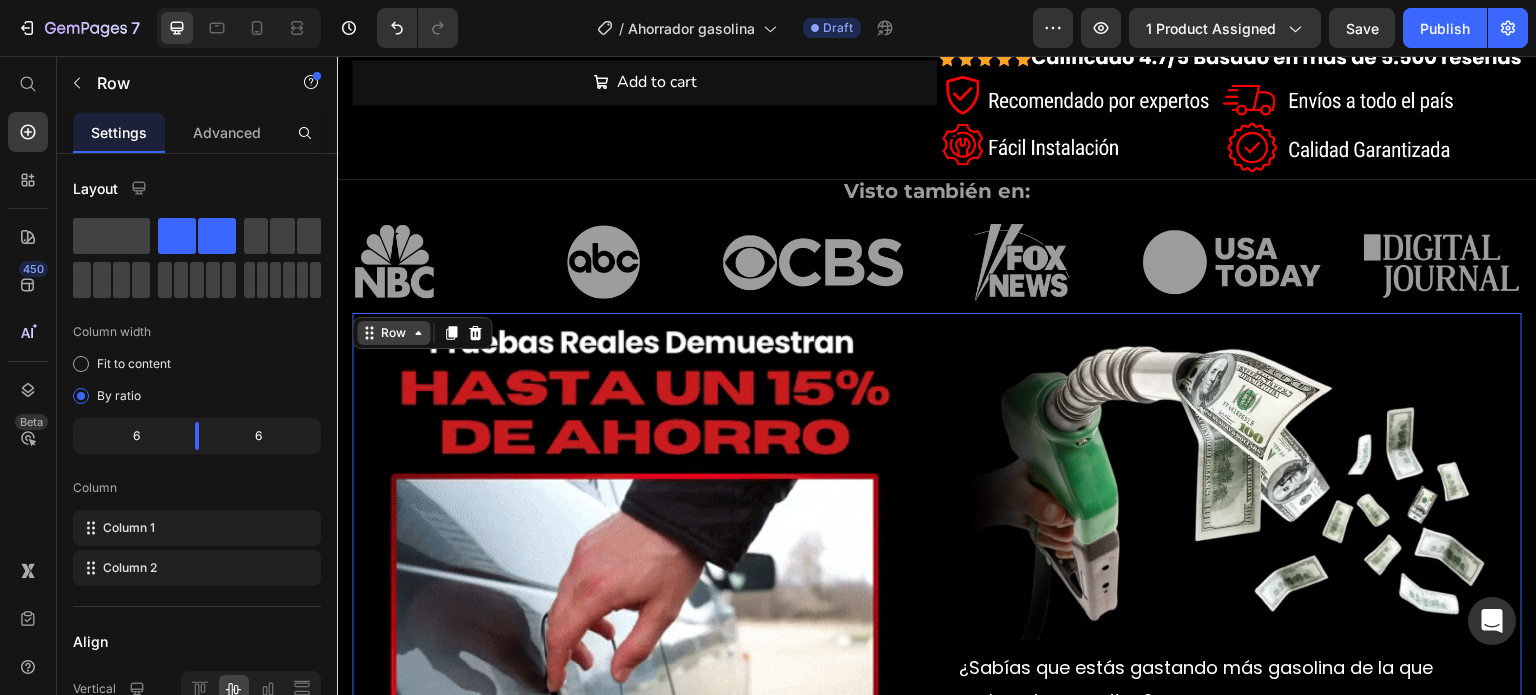 click on "Row" at bounding box center [393, 333] 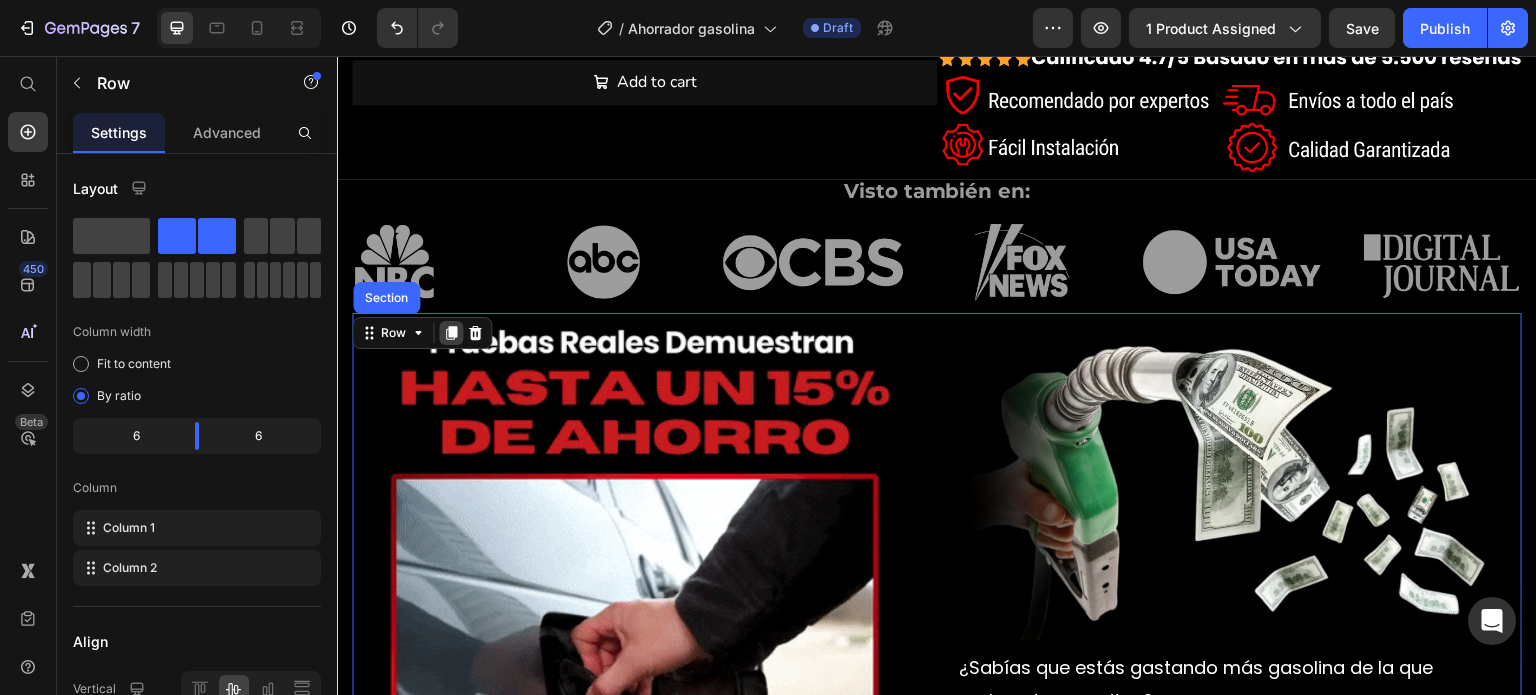 click 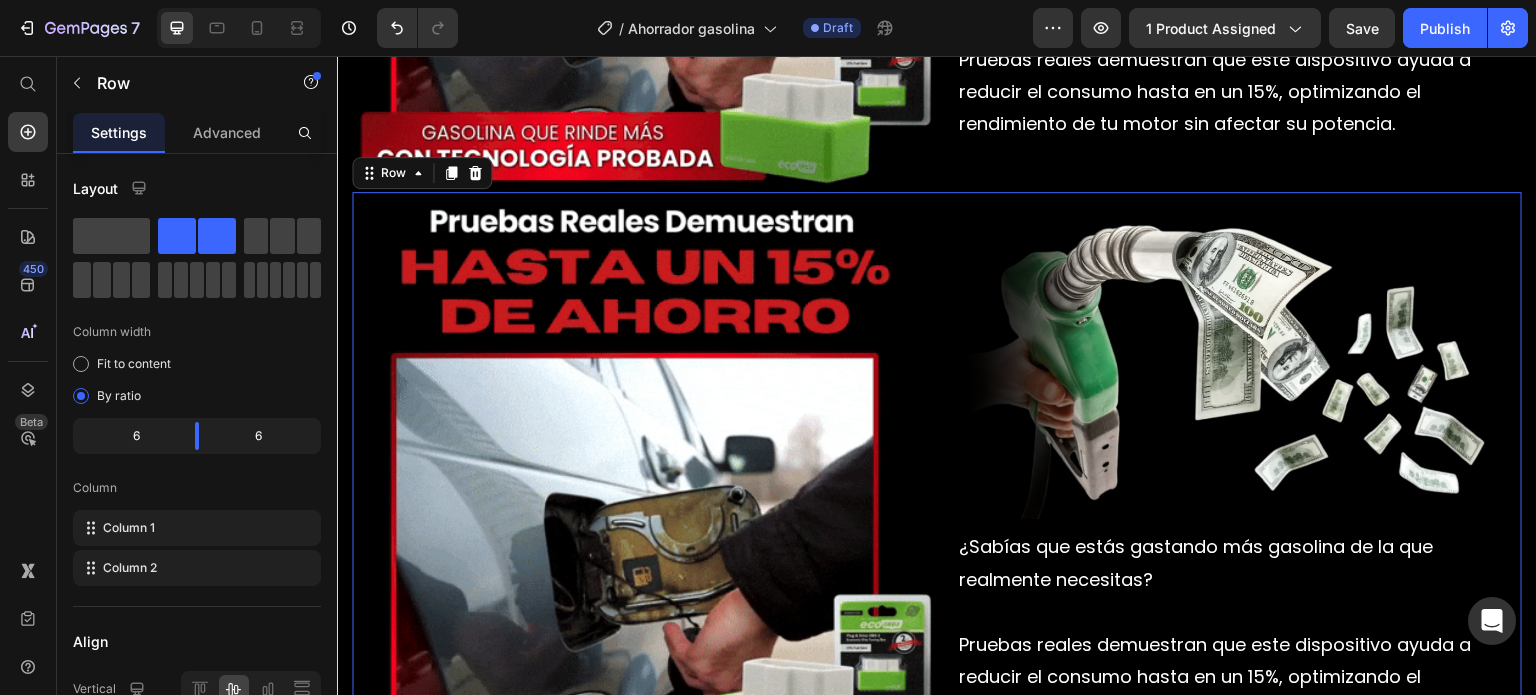 scroll, scrollTop: 1144, scrollLeft: 0, axis: vertical 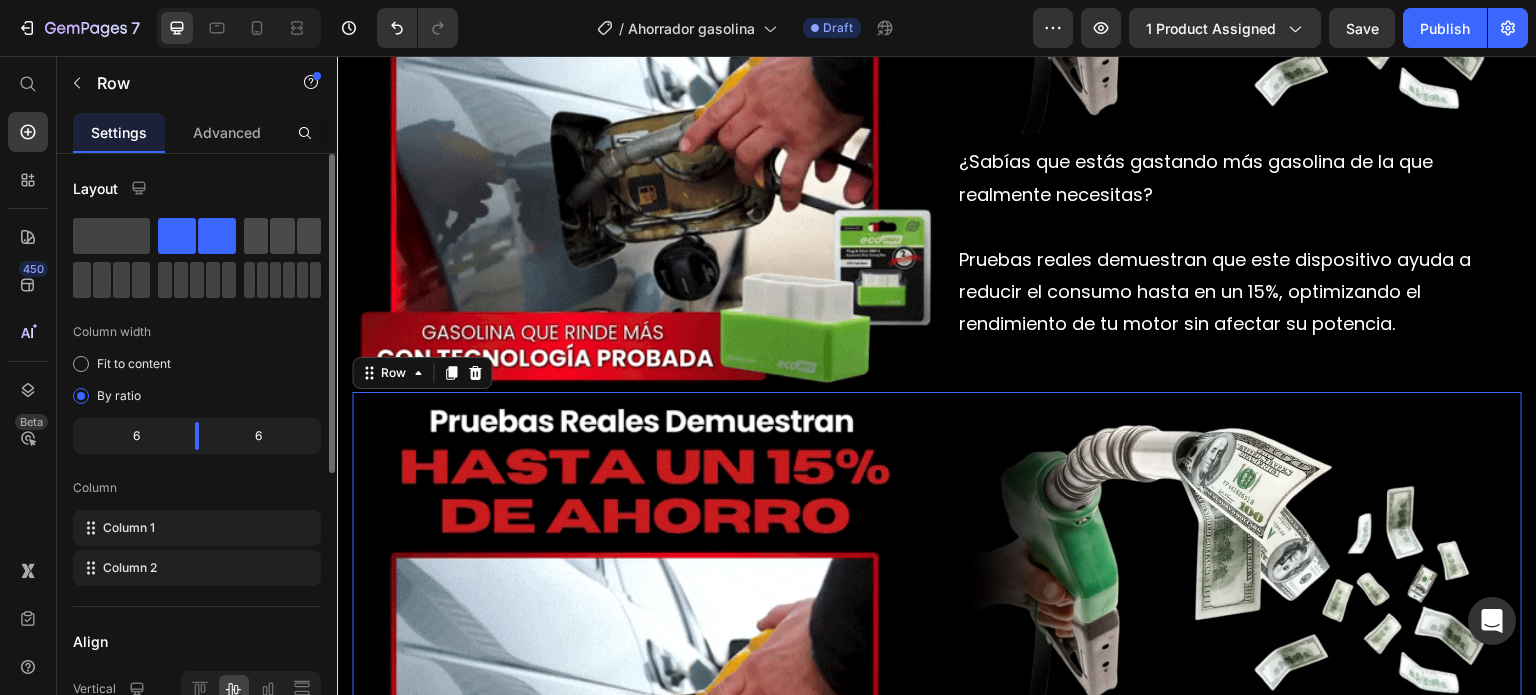 click 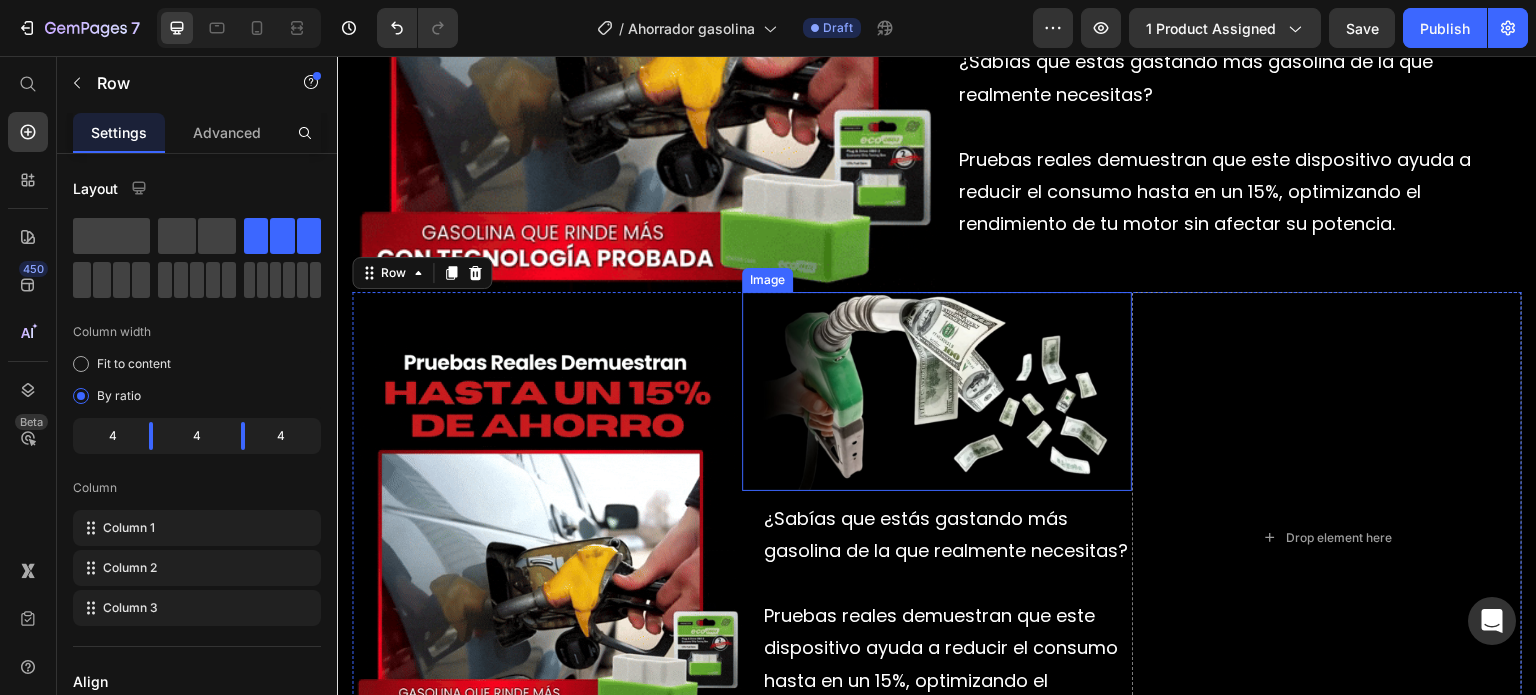 scroll, scrollTop: 1344, scrollLeft: 0, axis: vertical 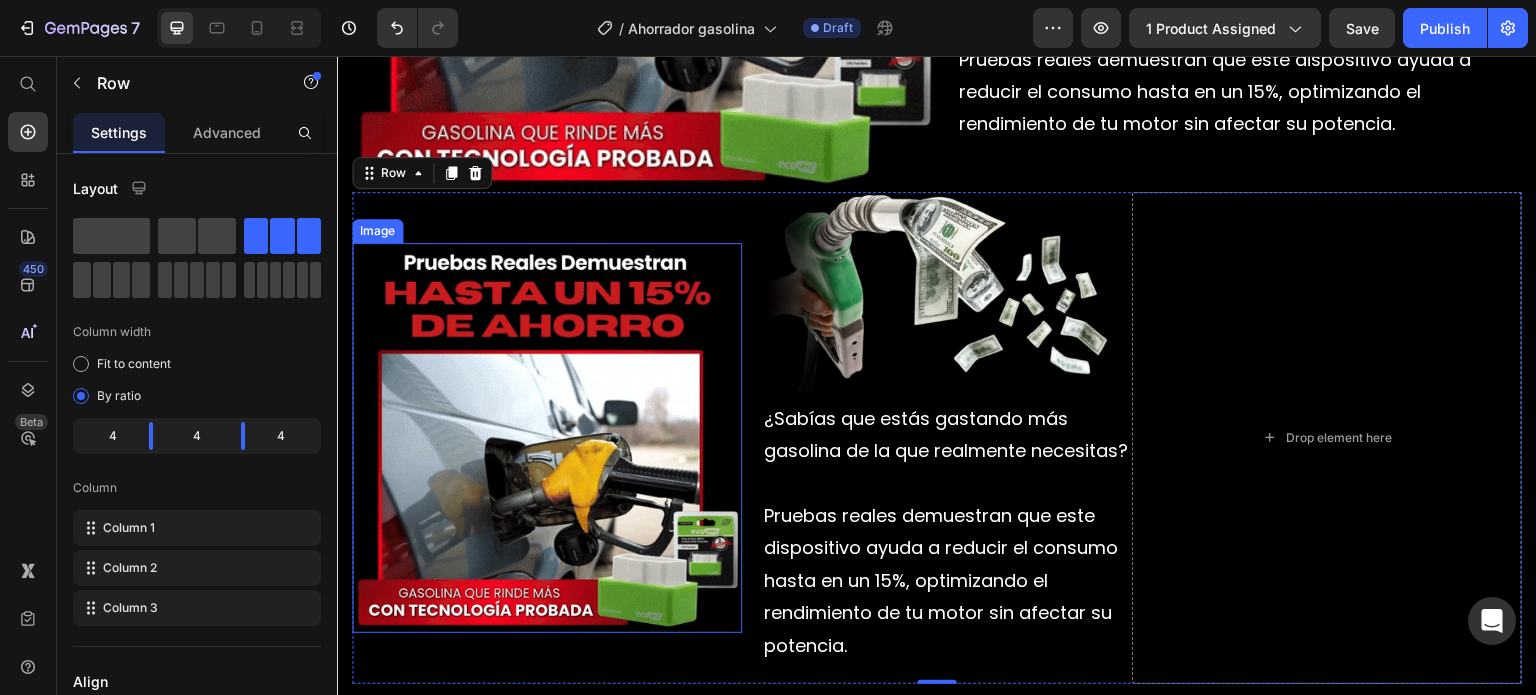 click at bounding box center [547, 438] 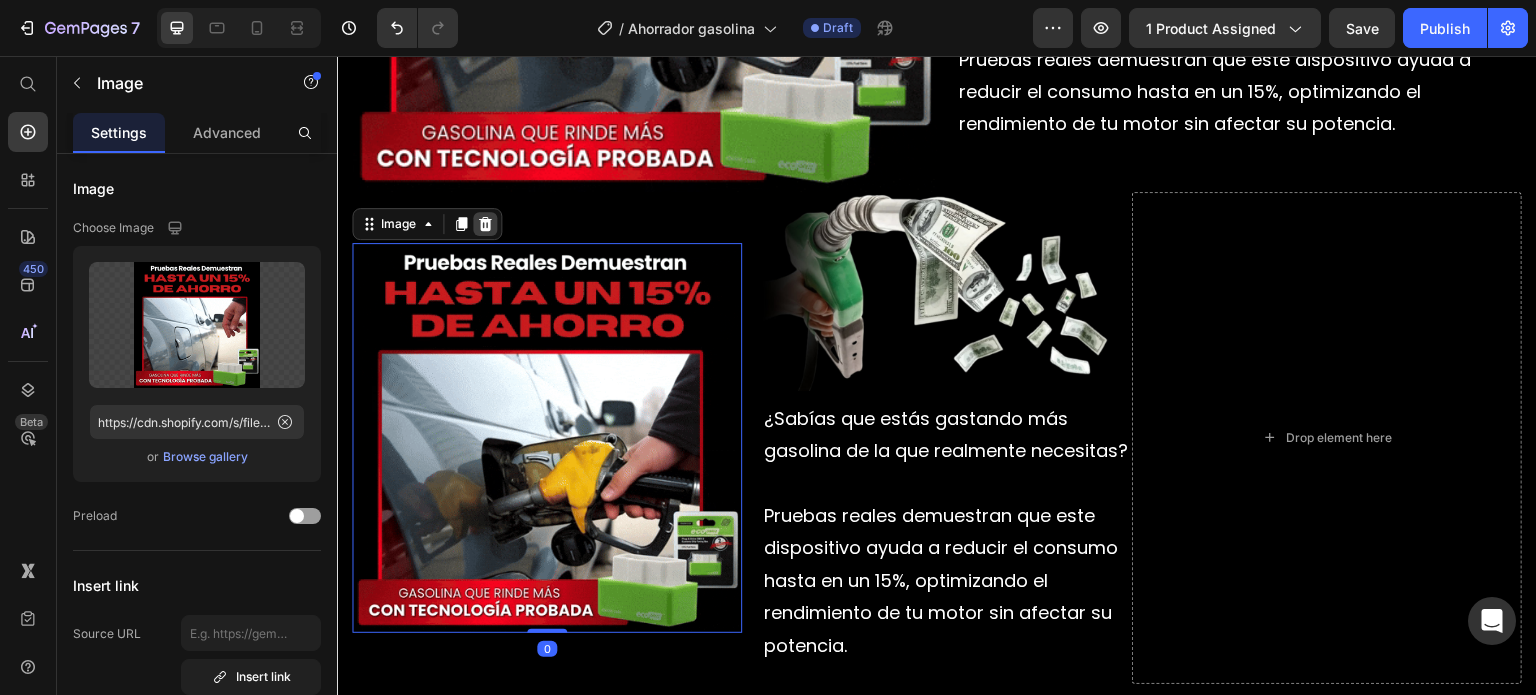 click 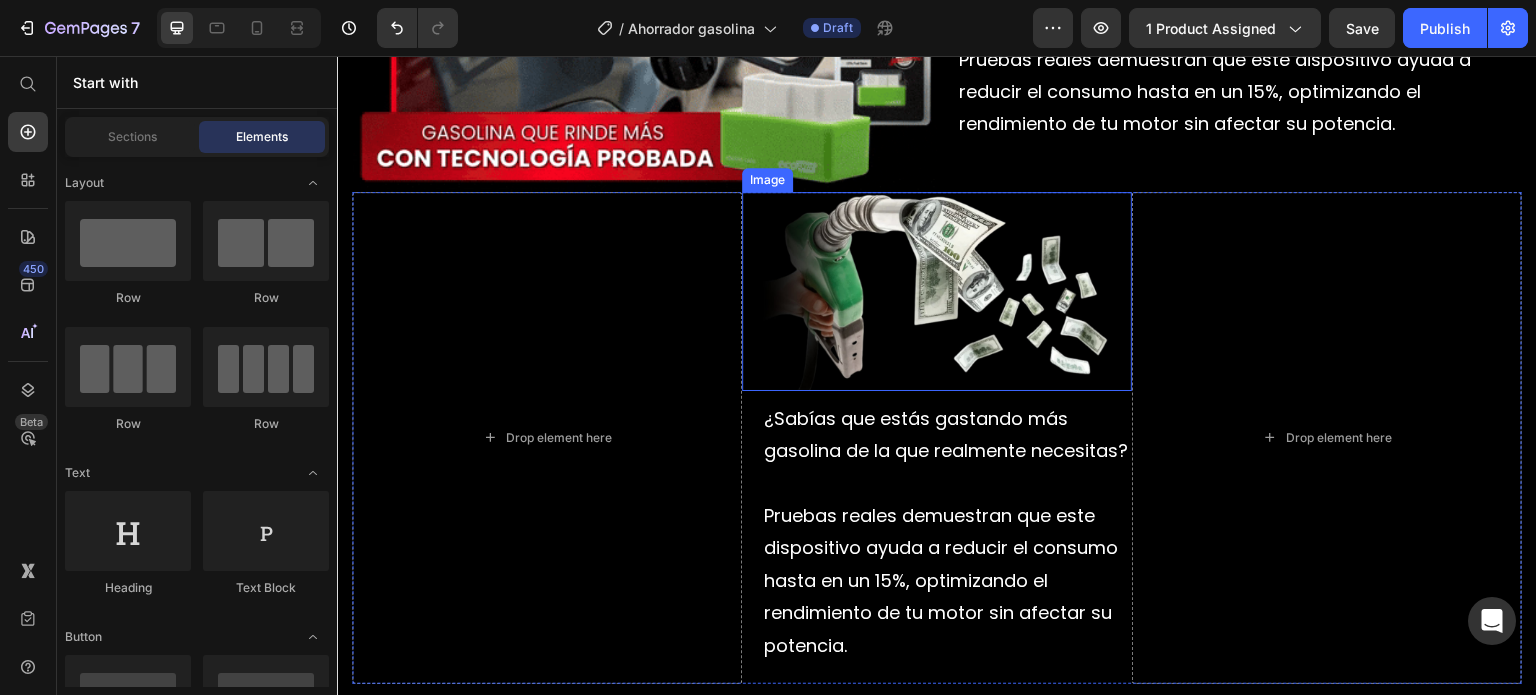 click at bounding box center (937, 291) 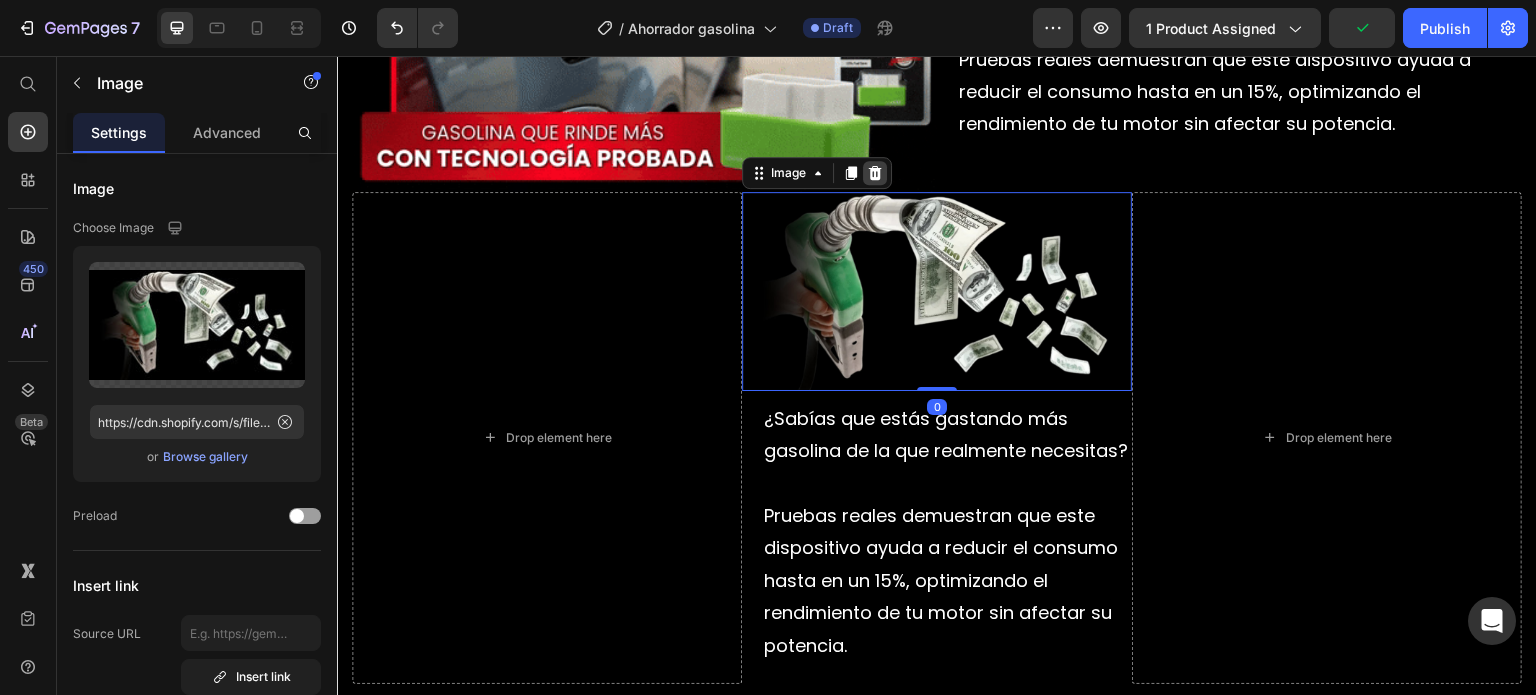 click 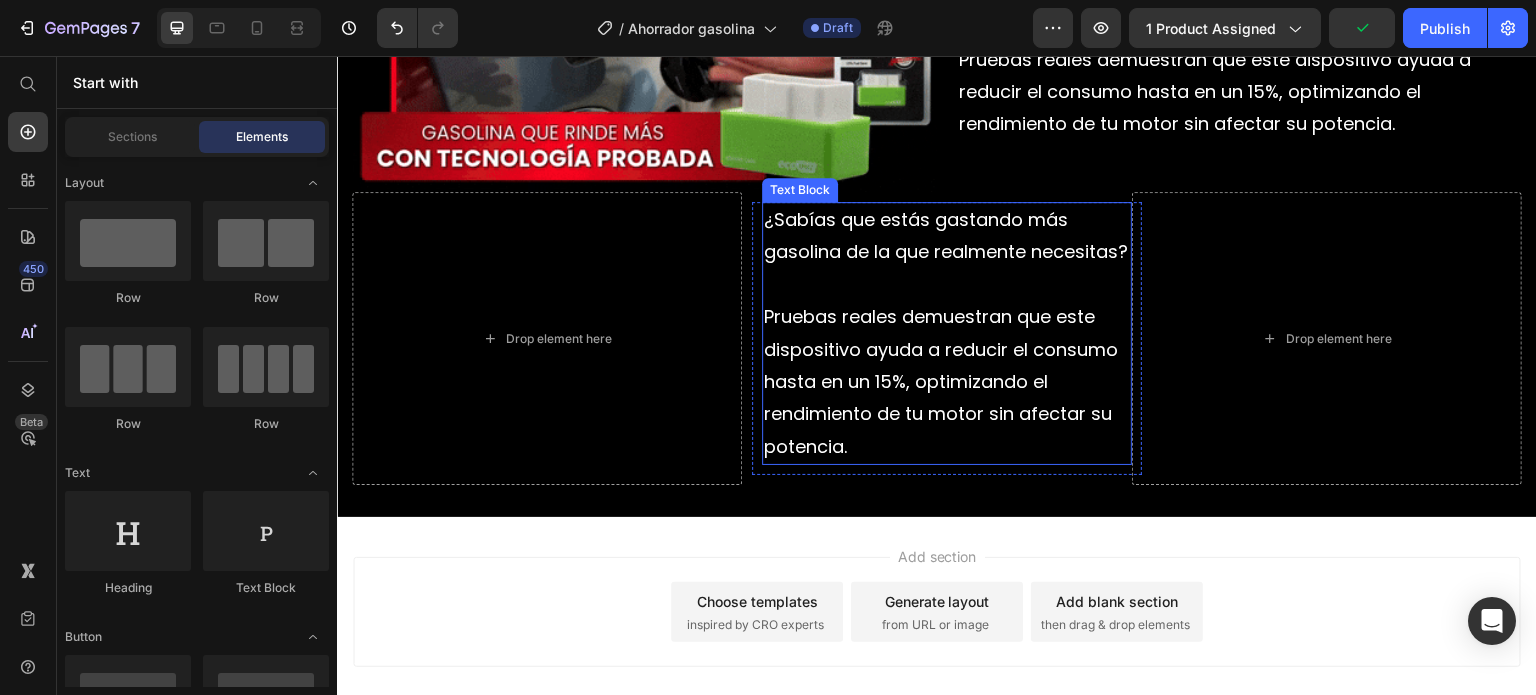 click at bounding box center [947, 285] 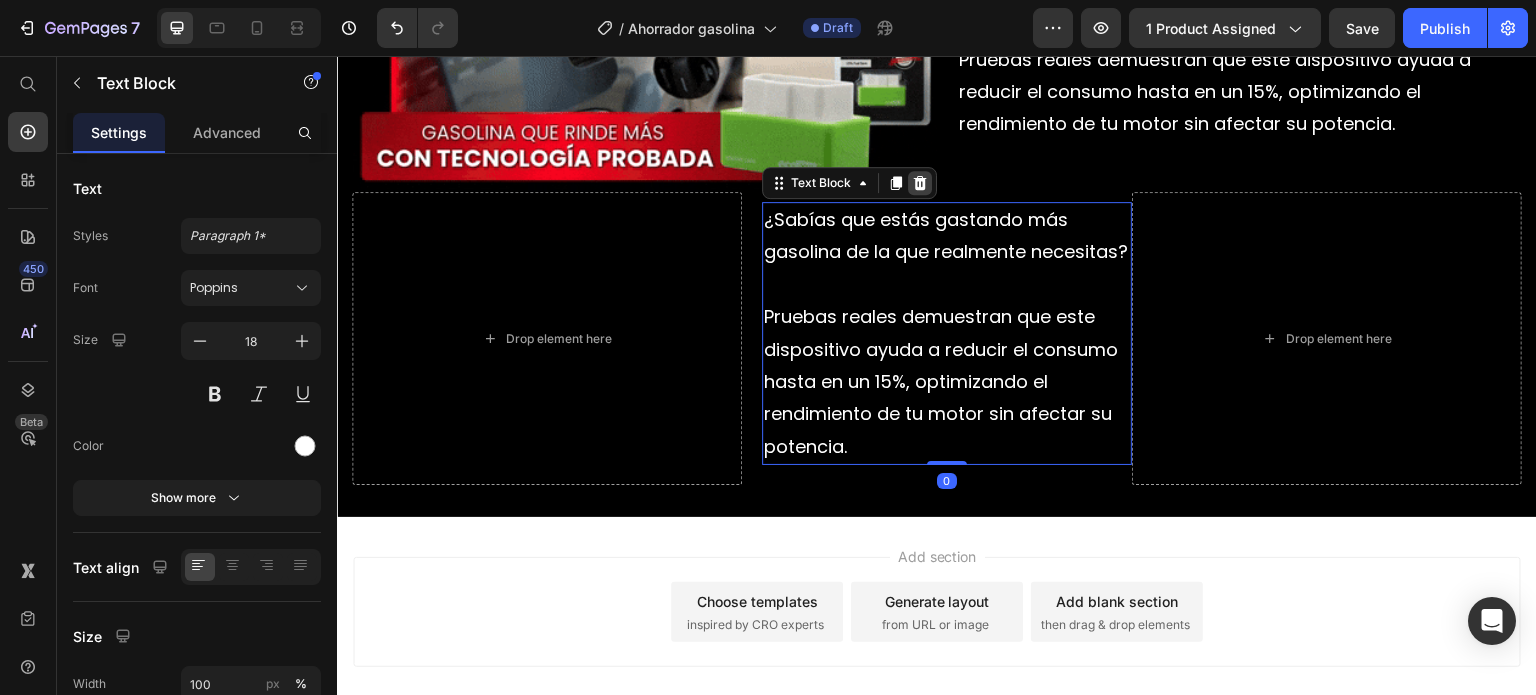 click at bounding box center [920, 183] 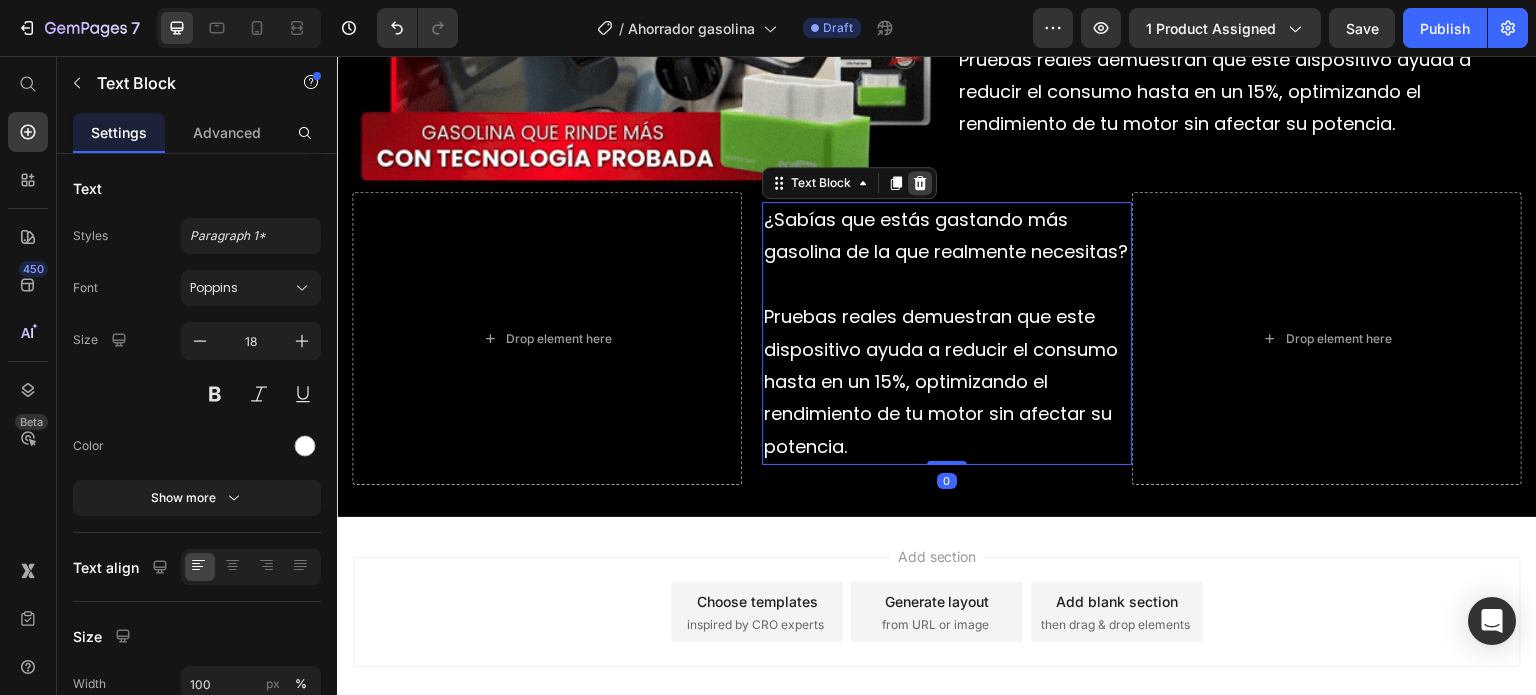 scroll, scrollTop: 1249, scrollLeft: 0, axis: vertical 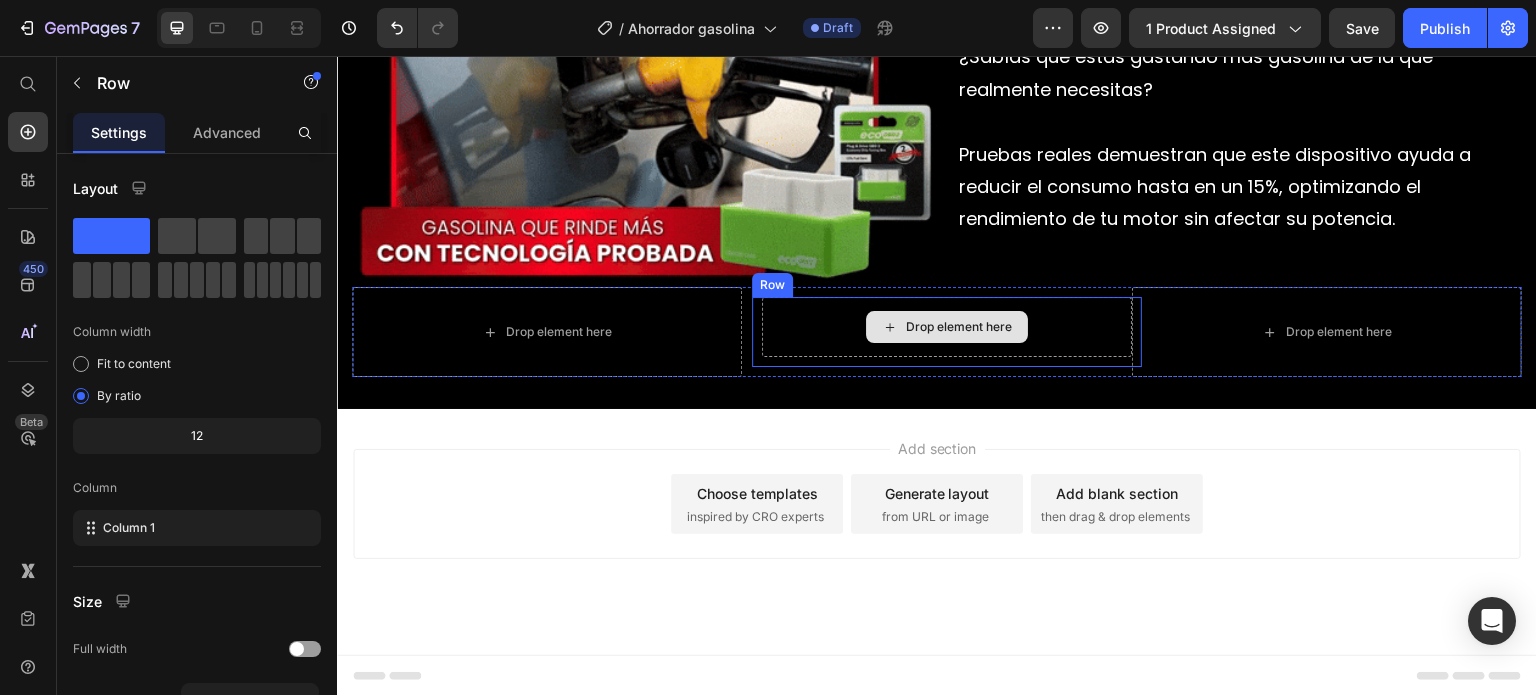 click on "Drop element here" at bounding box center [947, 327] 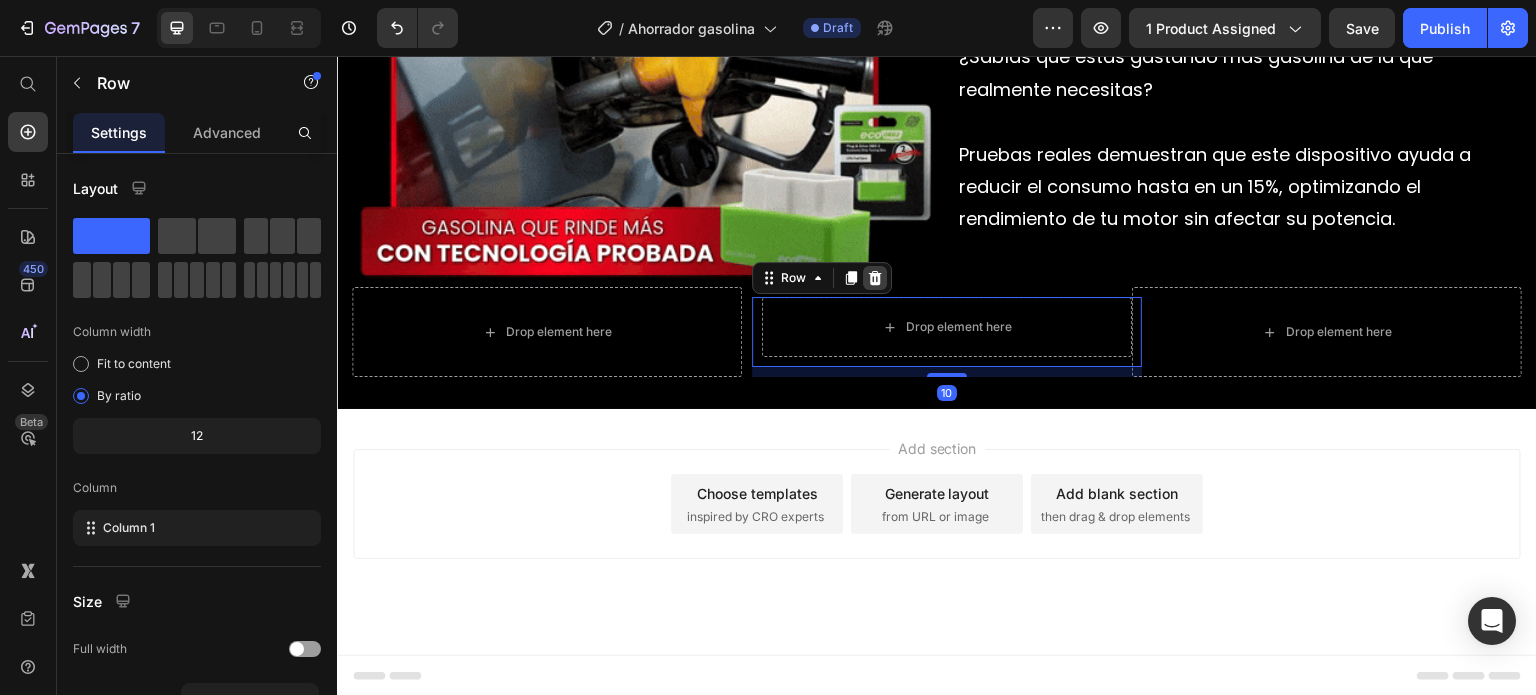 click 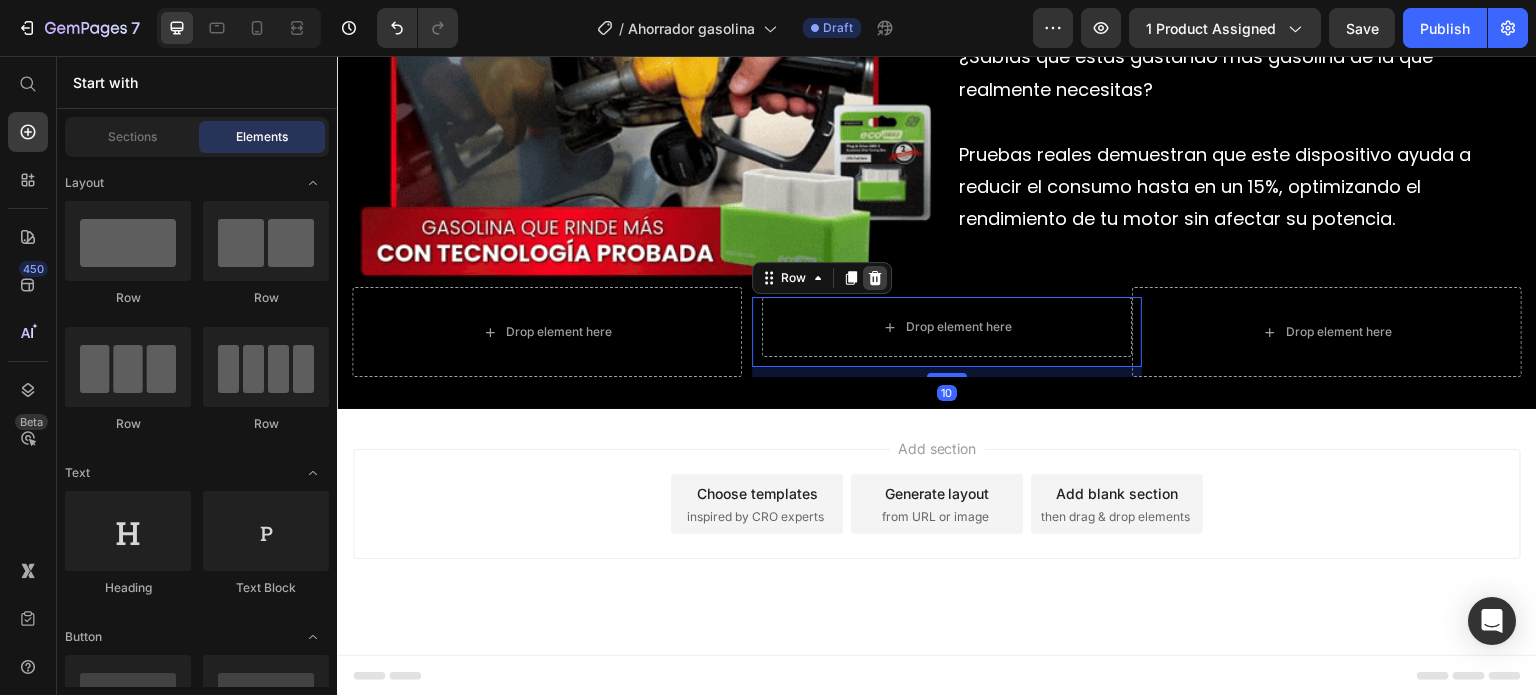 scroll, scrollTop: 1220, scrollLeft: 0, axis: vertical 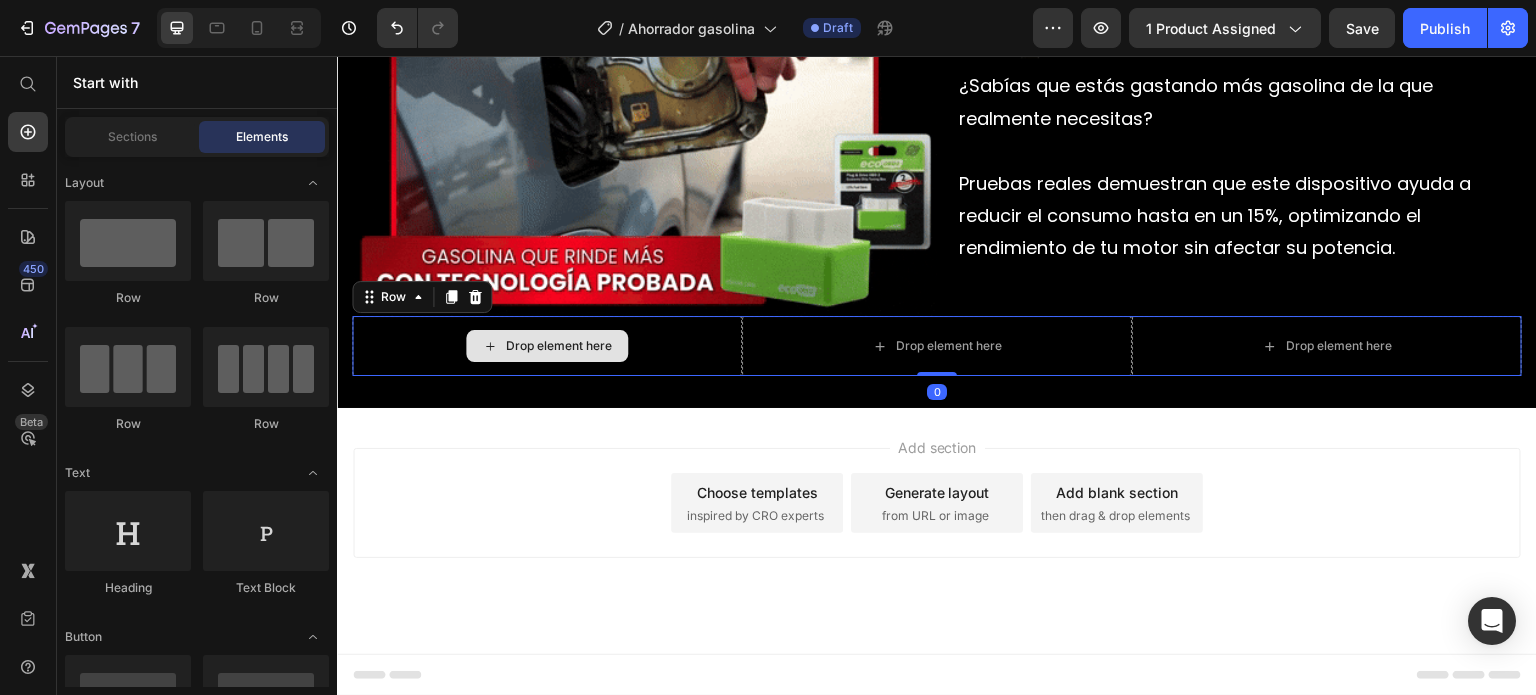 click on "Drop element here" at bounding box center (547, 346) 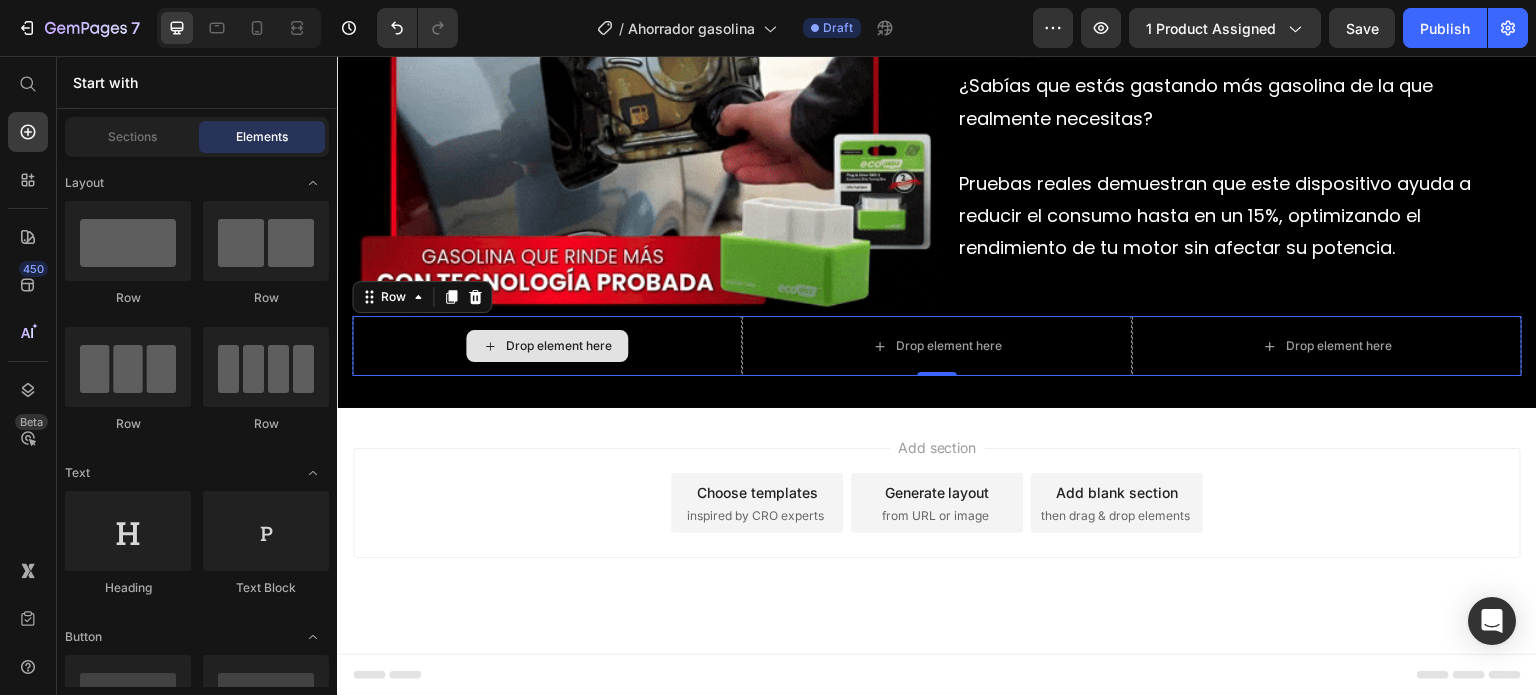 click on "Drop element here" at bounding box center [559, 346] 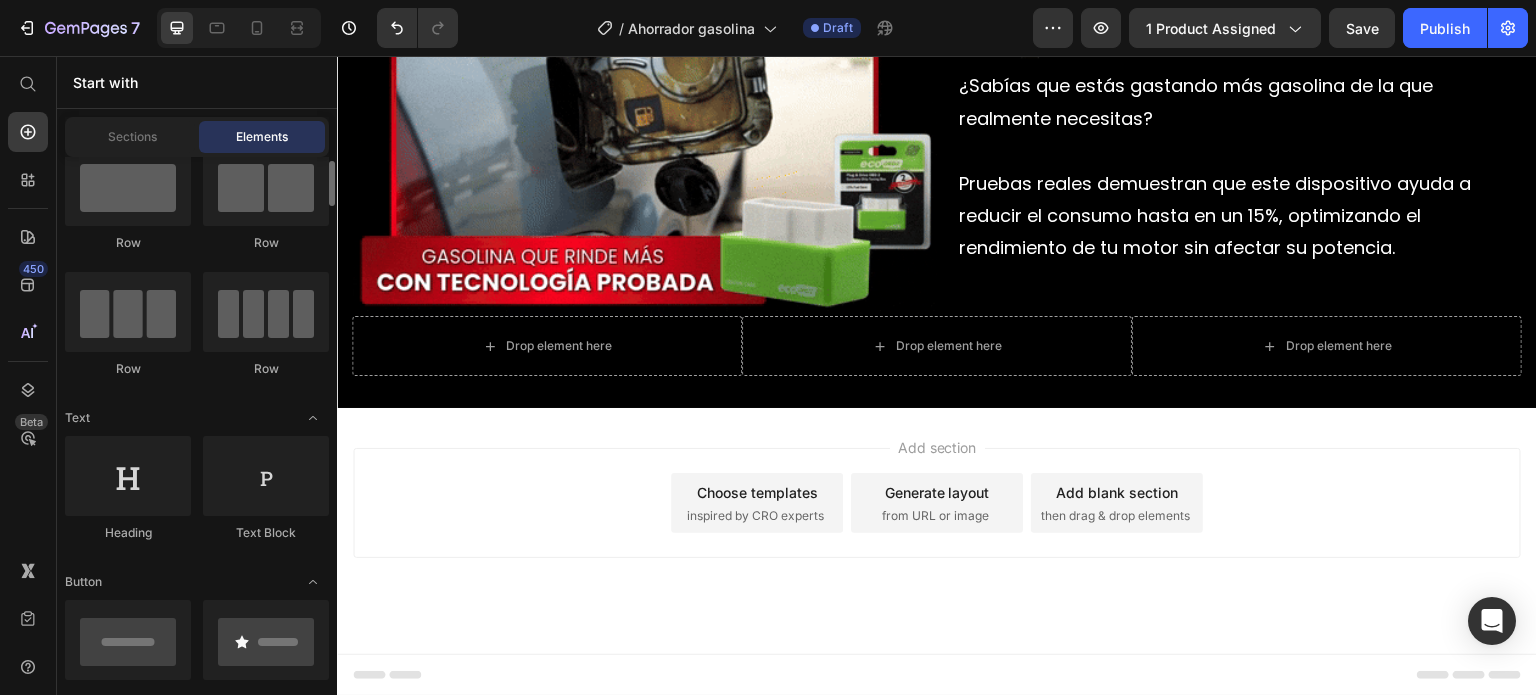 scroll, scrollTop: 0, scrollLeft: 0, axis: both 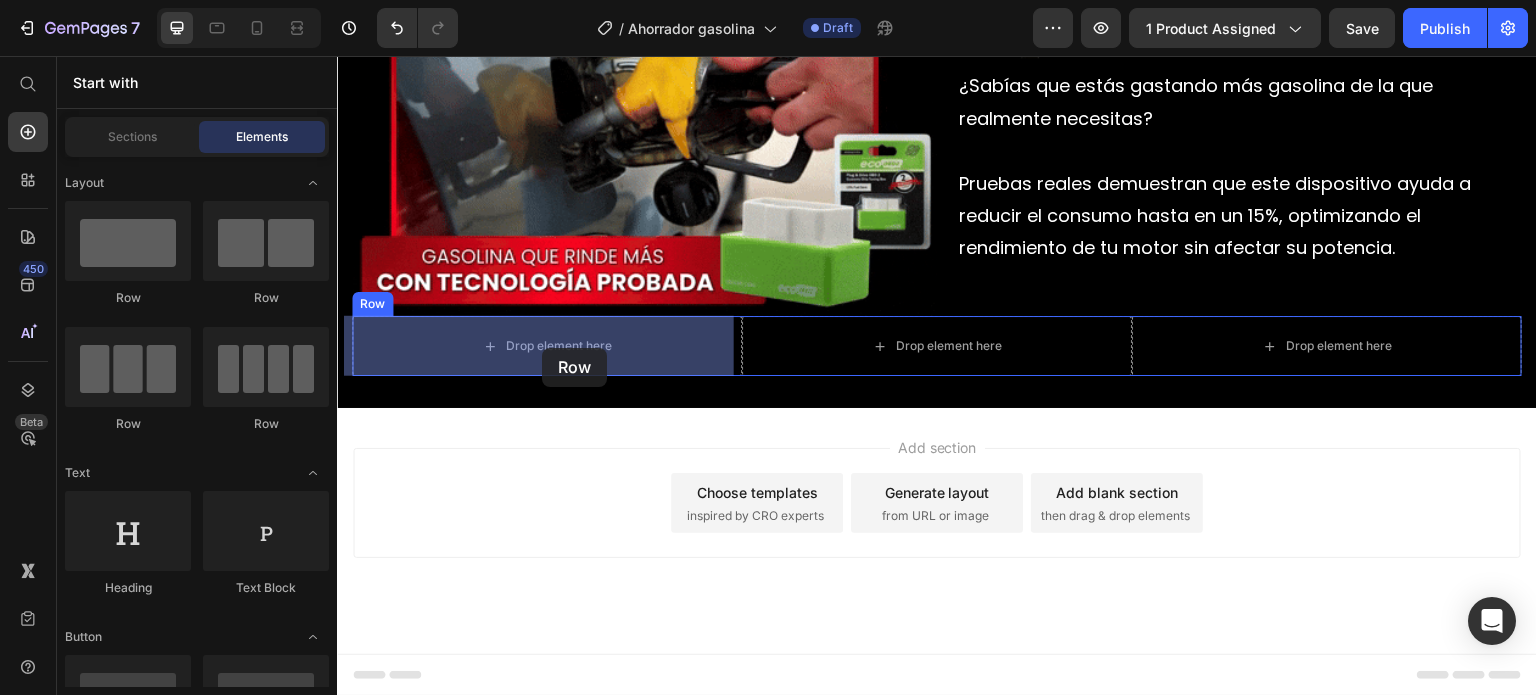 drag, startPoint x: 597, startPoint y: 302, endPoint x: 542, endPoint y: 348, distance: 71.70077 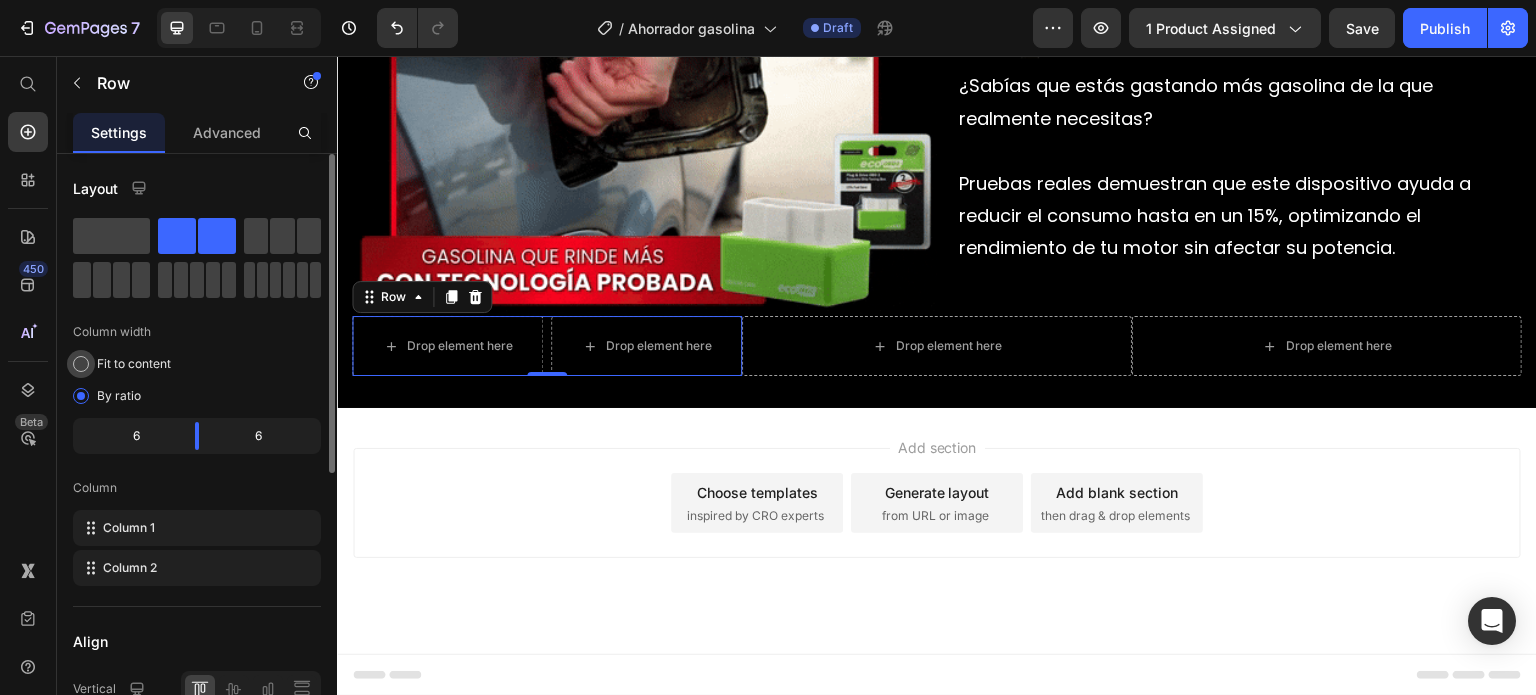 click on "Fit to content" at bounding box center [134, 364] 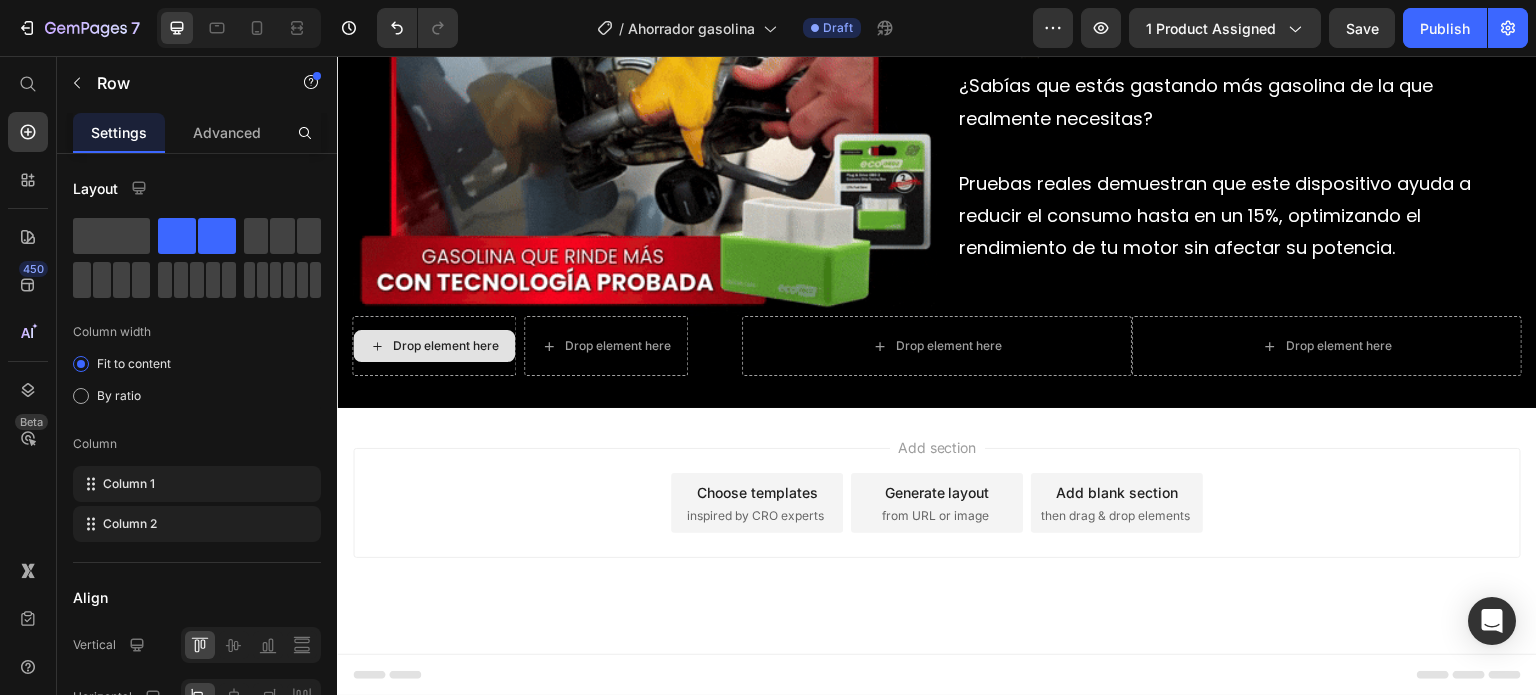 click on "Drop element here" at bounding box center [446, 346] 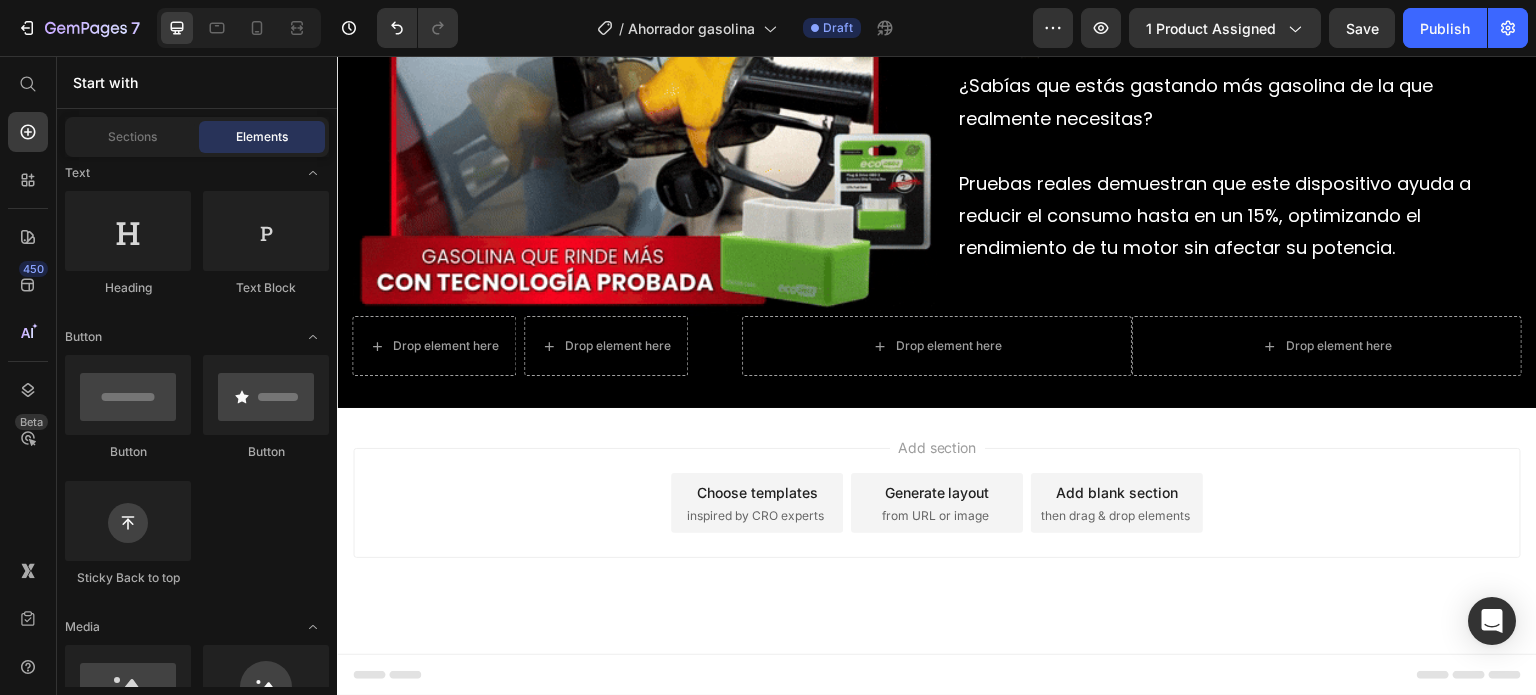scroll, scrollTop: 400, scrollLeft: 0, axis: vertical 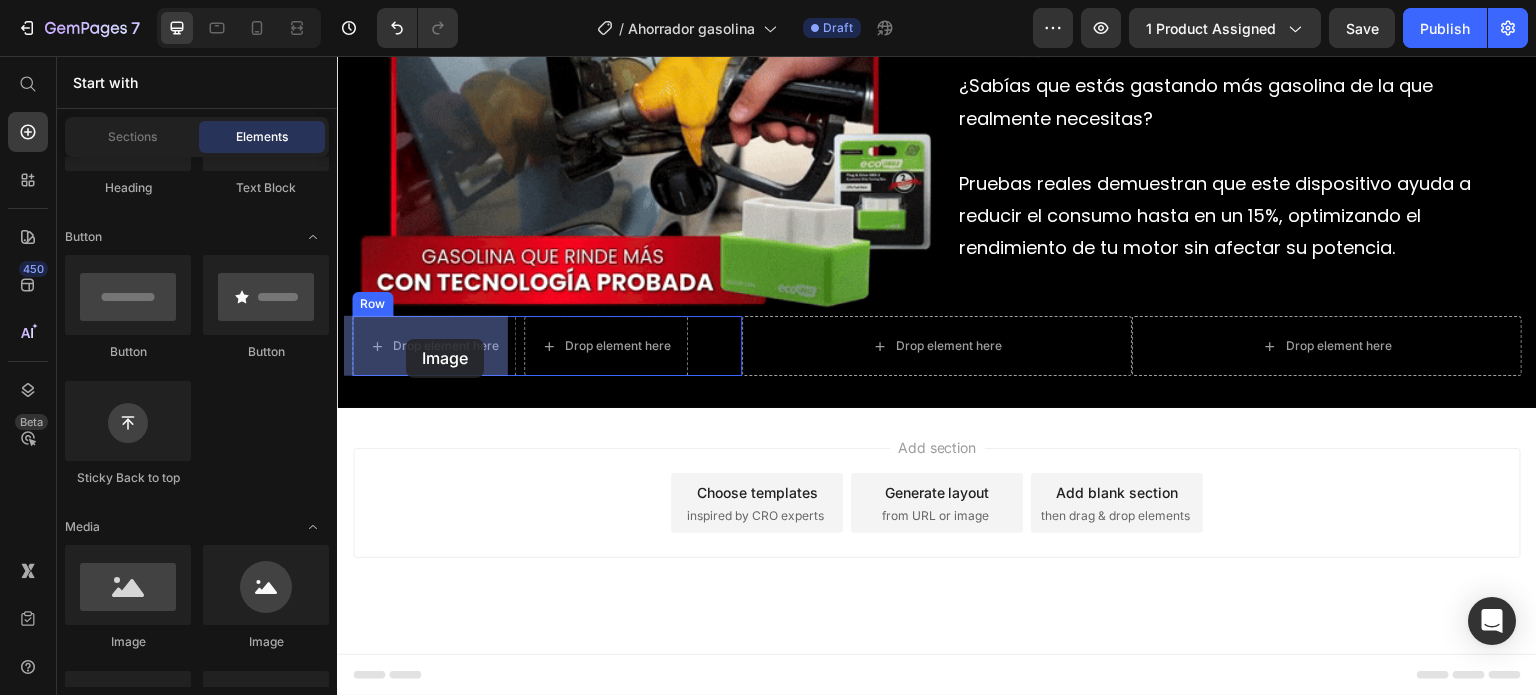 drag, startPoint x: 468, startPoint y: 649, endPoint x: 406, endPoint y: 339, distance: 316.13922 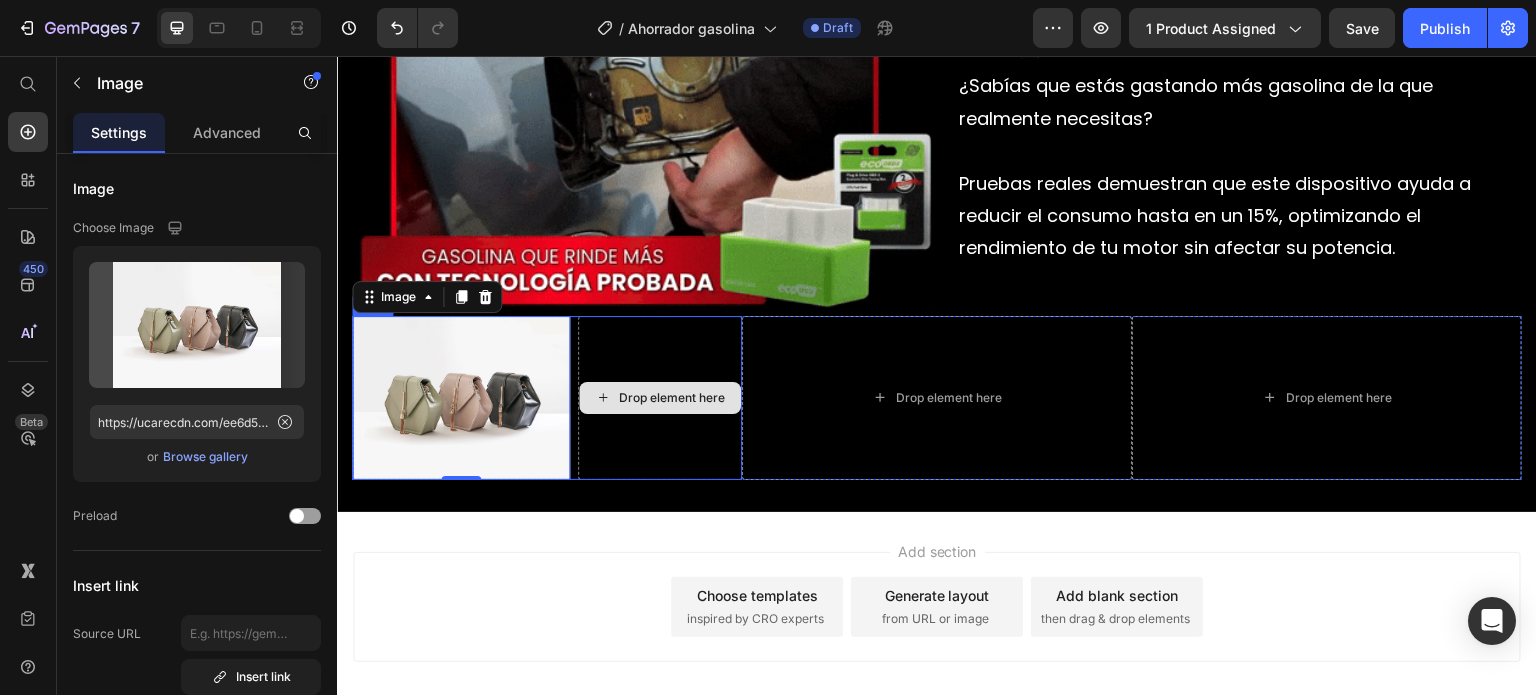 scroll, scrollTop: 1324, scrollLeft: 0, axis: vertical 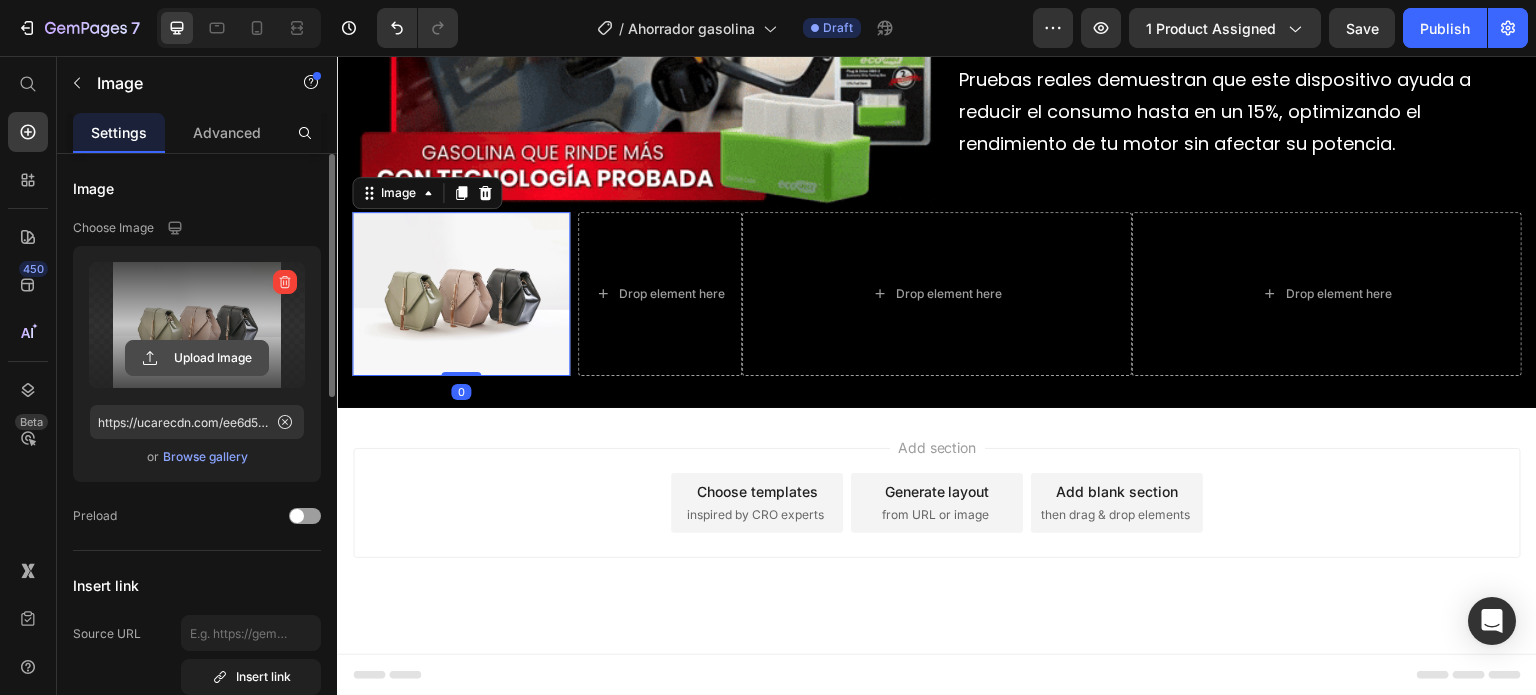 click 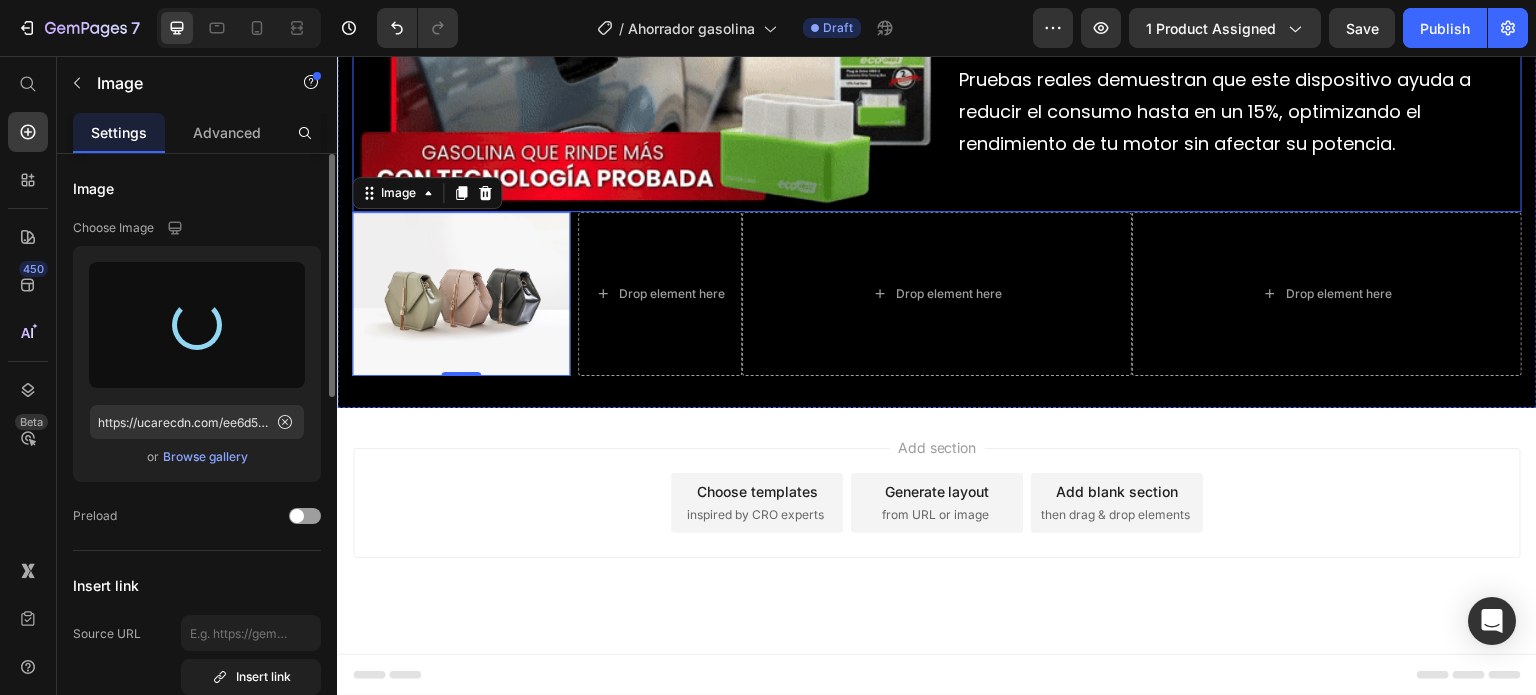 type on "https://cdn.shopify.com/s/files/1/0646/8173/8401/files/gempages_549850503740130115-c3e4f77e-6c6e-464b-a9df-d71d47bdcb15.webp" 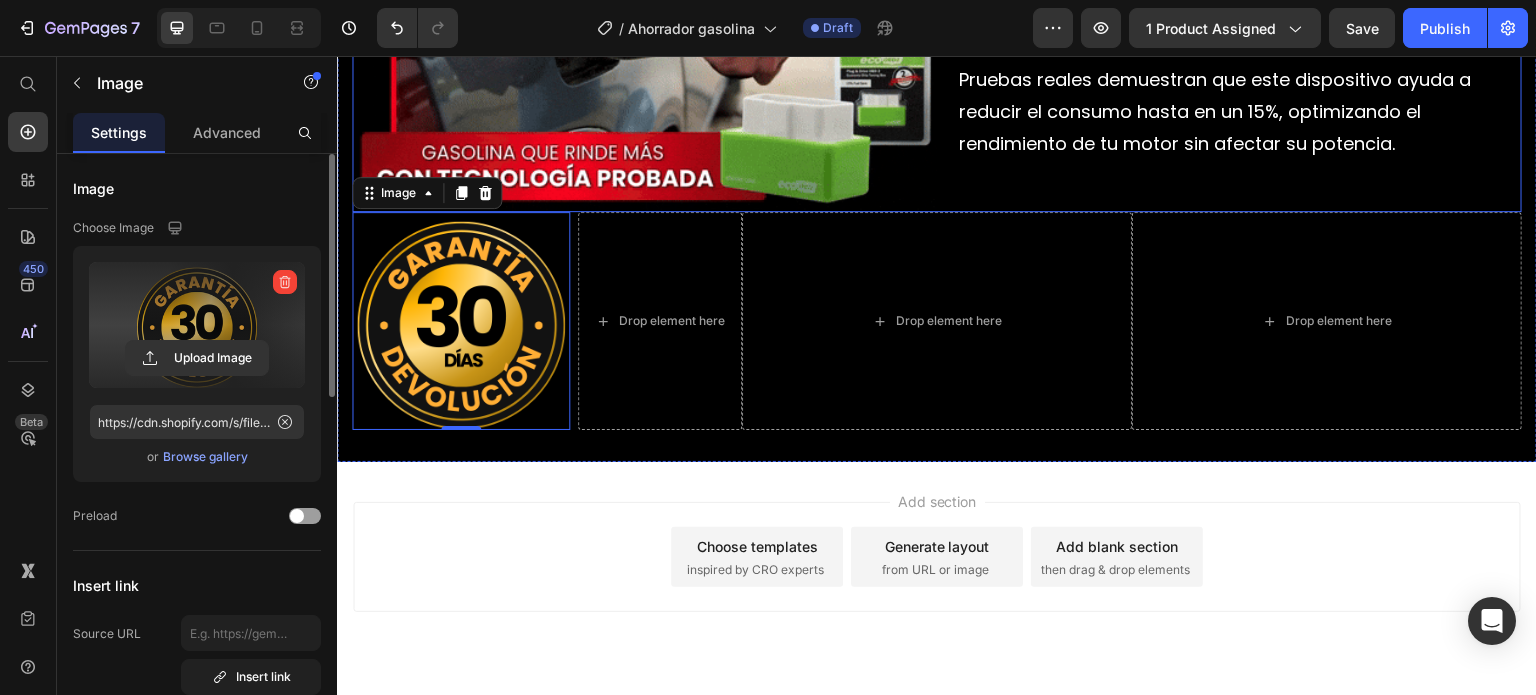 scroll, scrollTop: 1344, scrollLeft: 0, axis: vertical 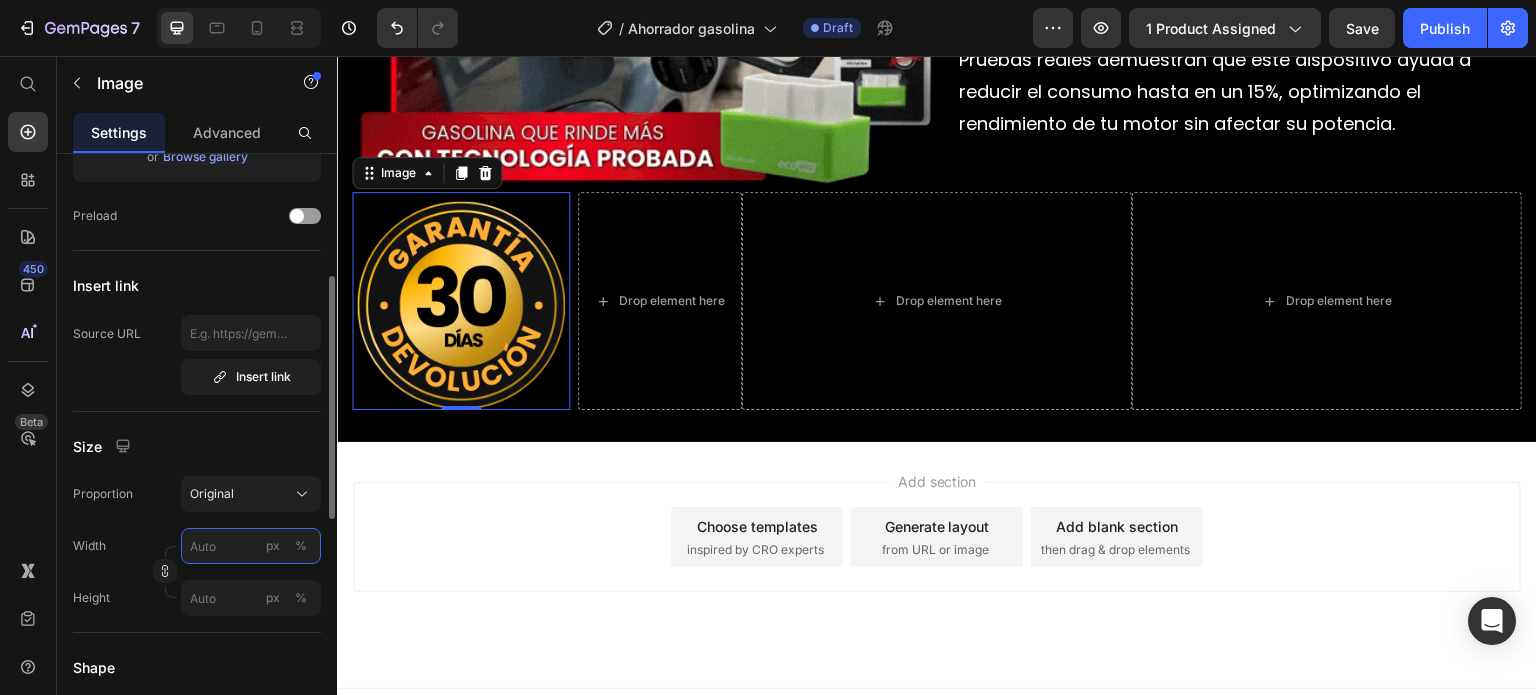 click on "px %" at bounding box center (251, 546) 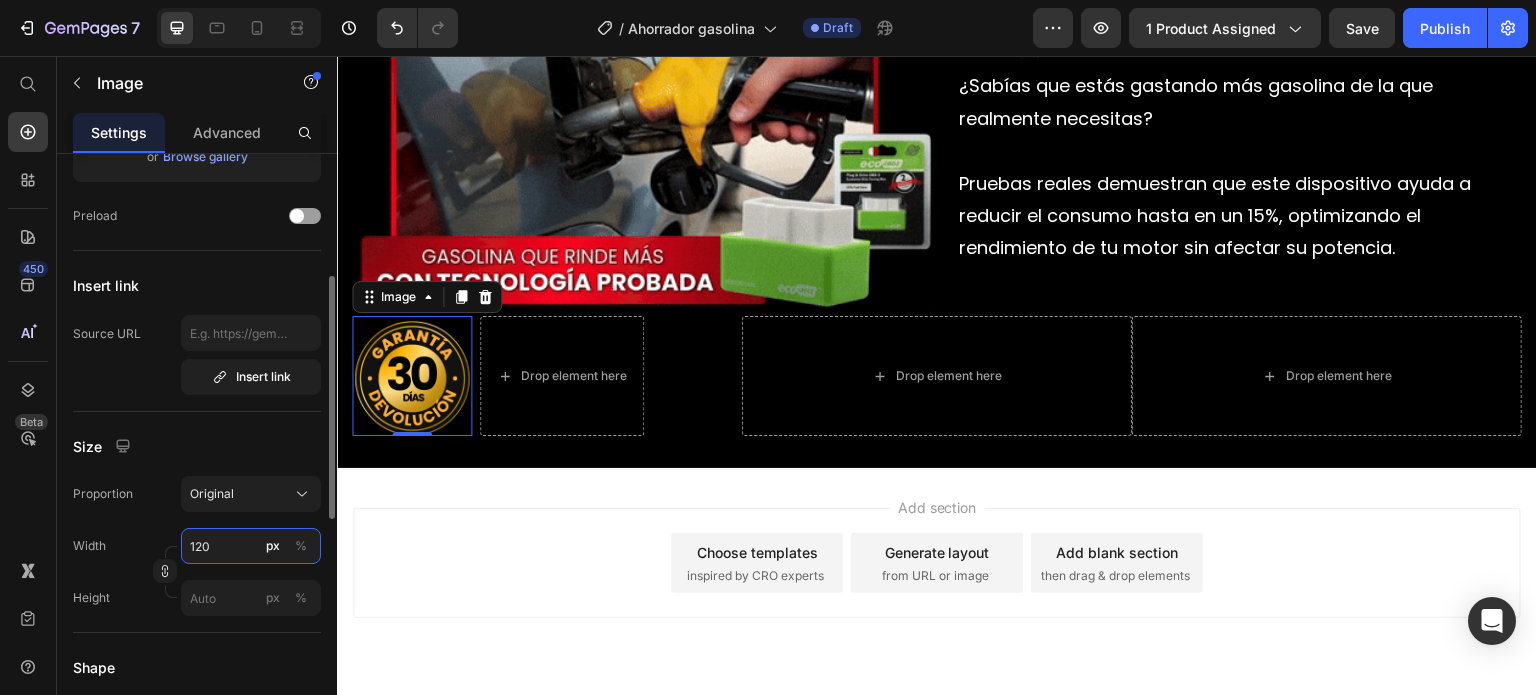 scroll, scrollTop: 1280, scrollLeft: 0, axis: vertical 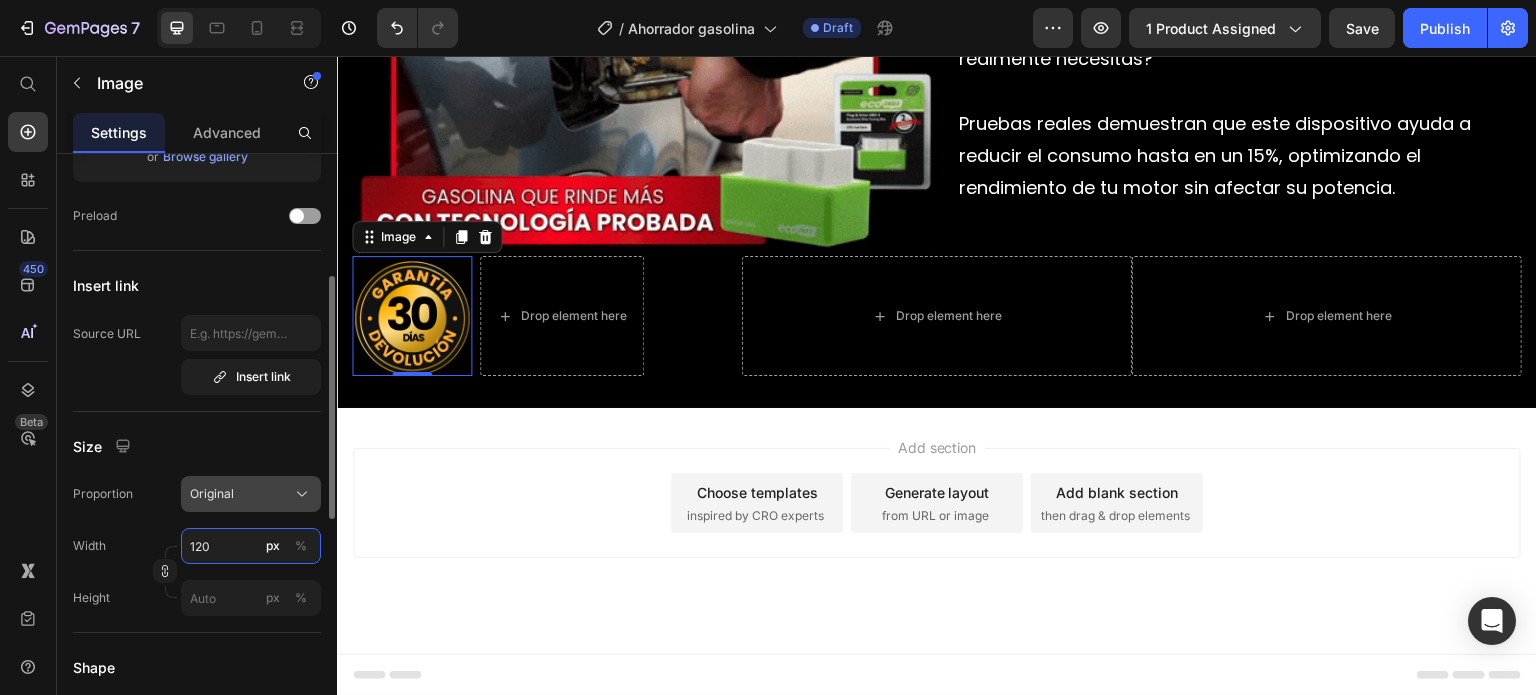 type on "120" 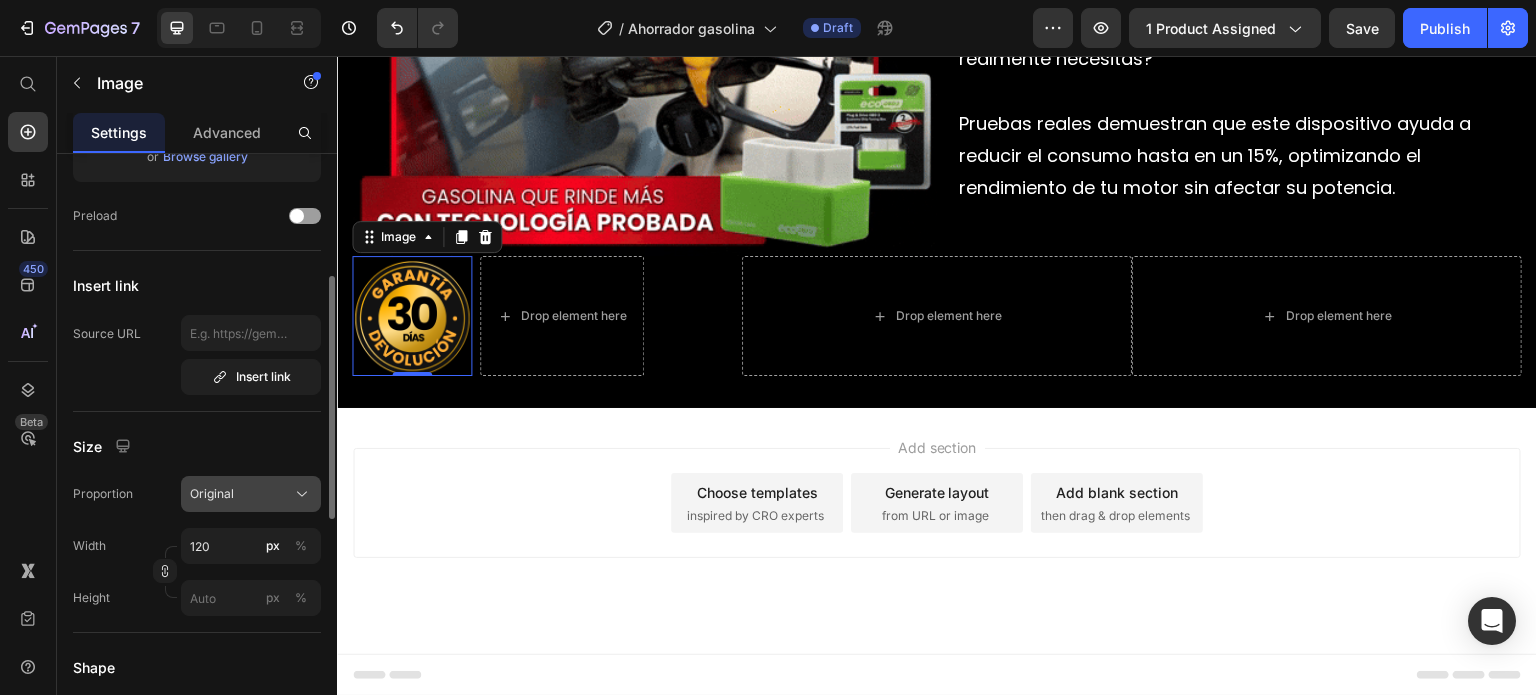 click on "Original" 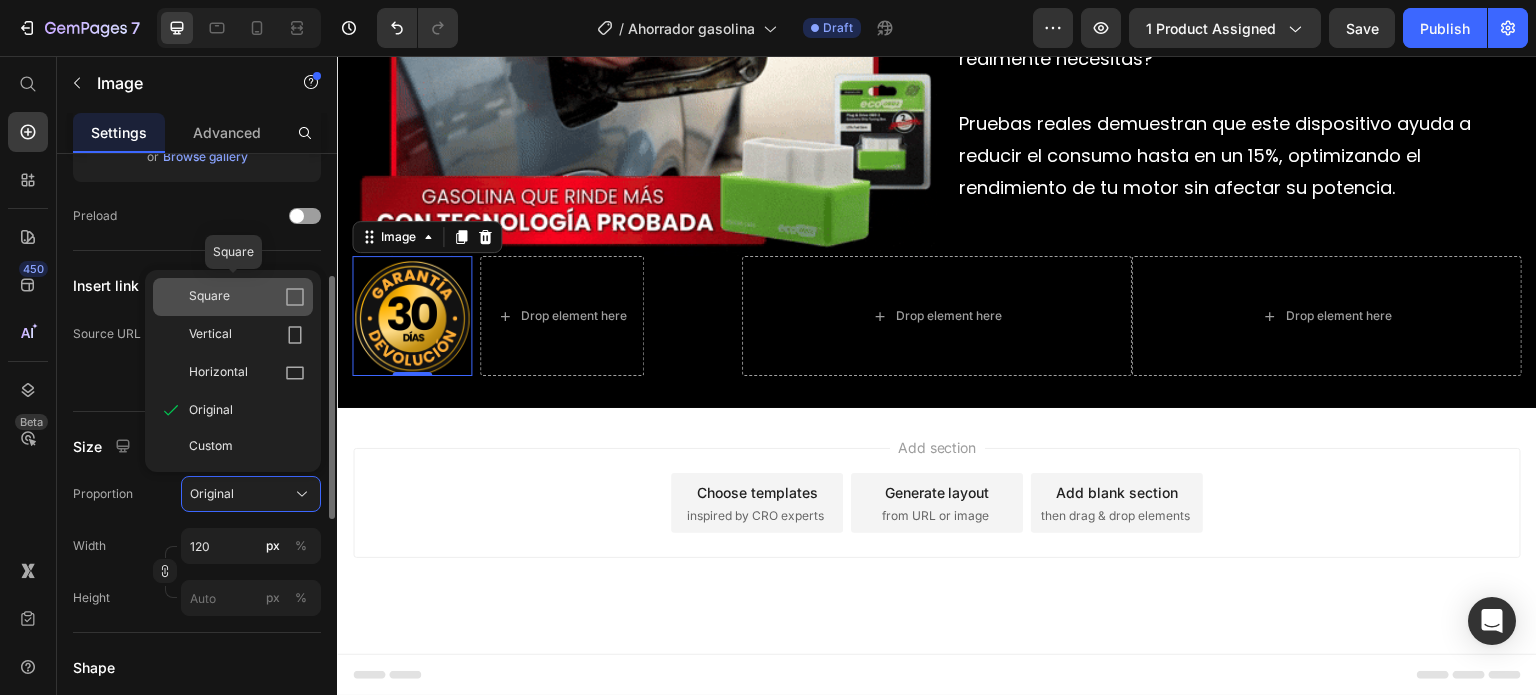 click on "Square" at bounding box center (247, 297) 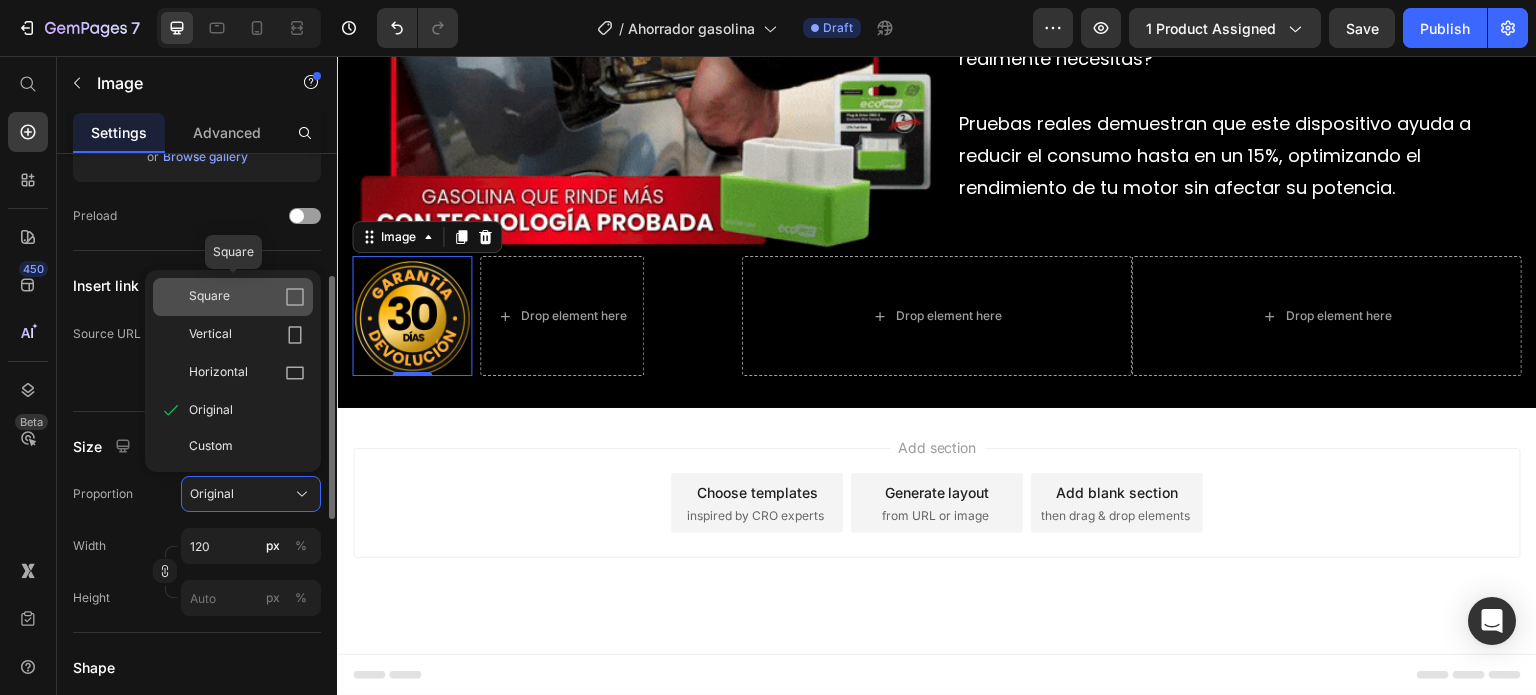 type on "120" 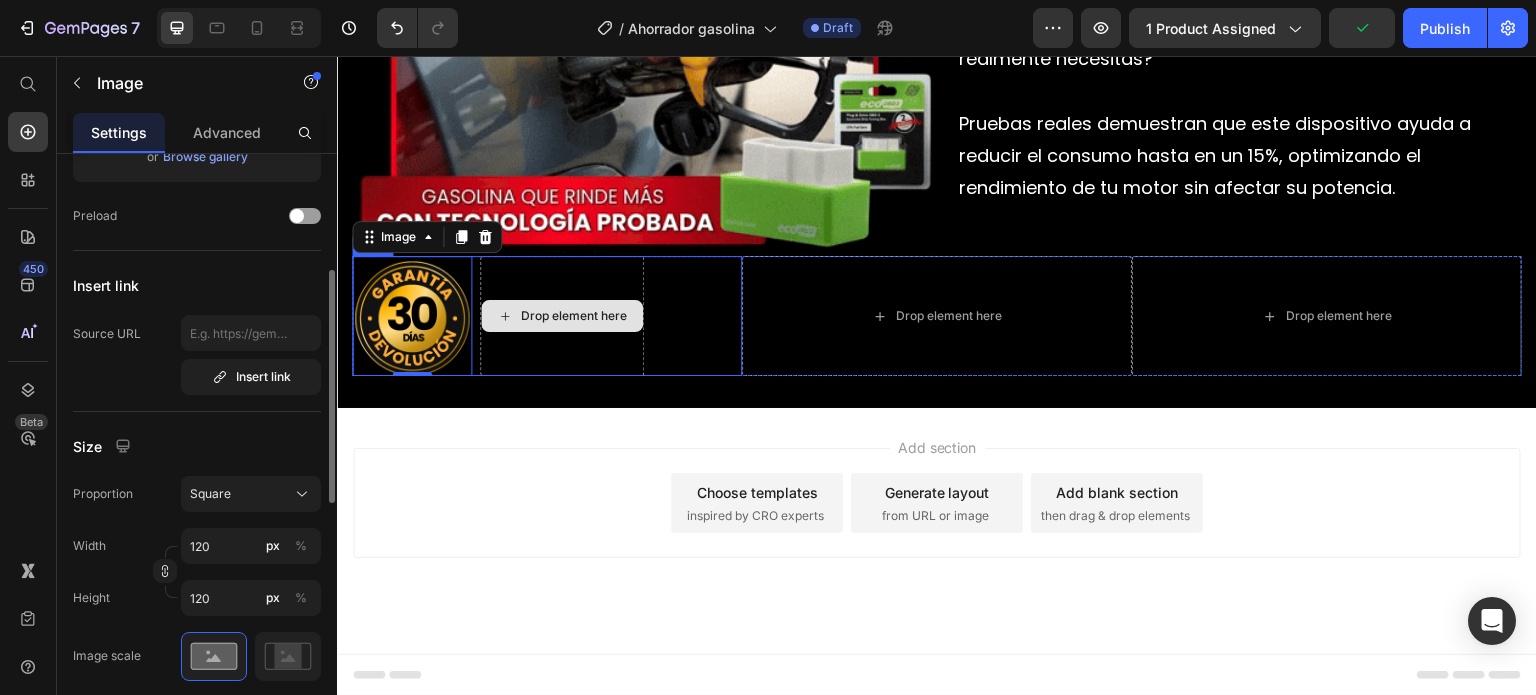 click on "Drop element here" at bounding box center (574, 316) 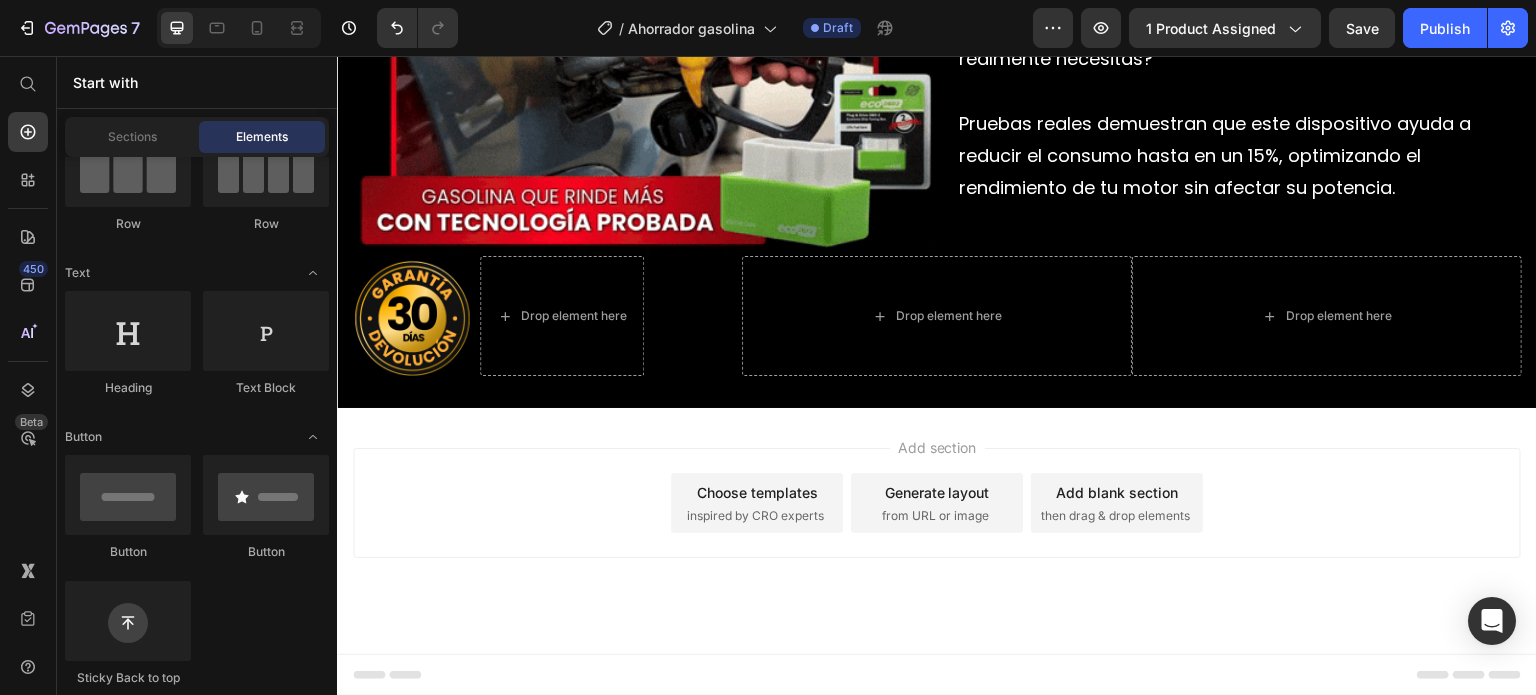 scroll, scrollTop: 100, scrollLeft: 0, axis: vertical 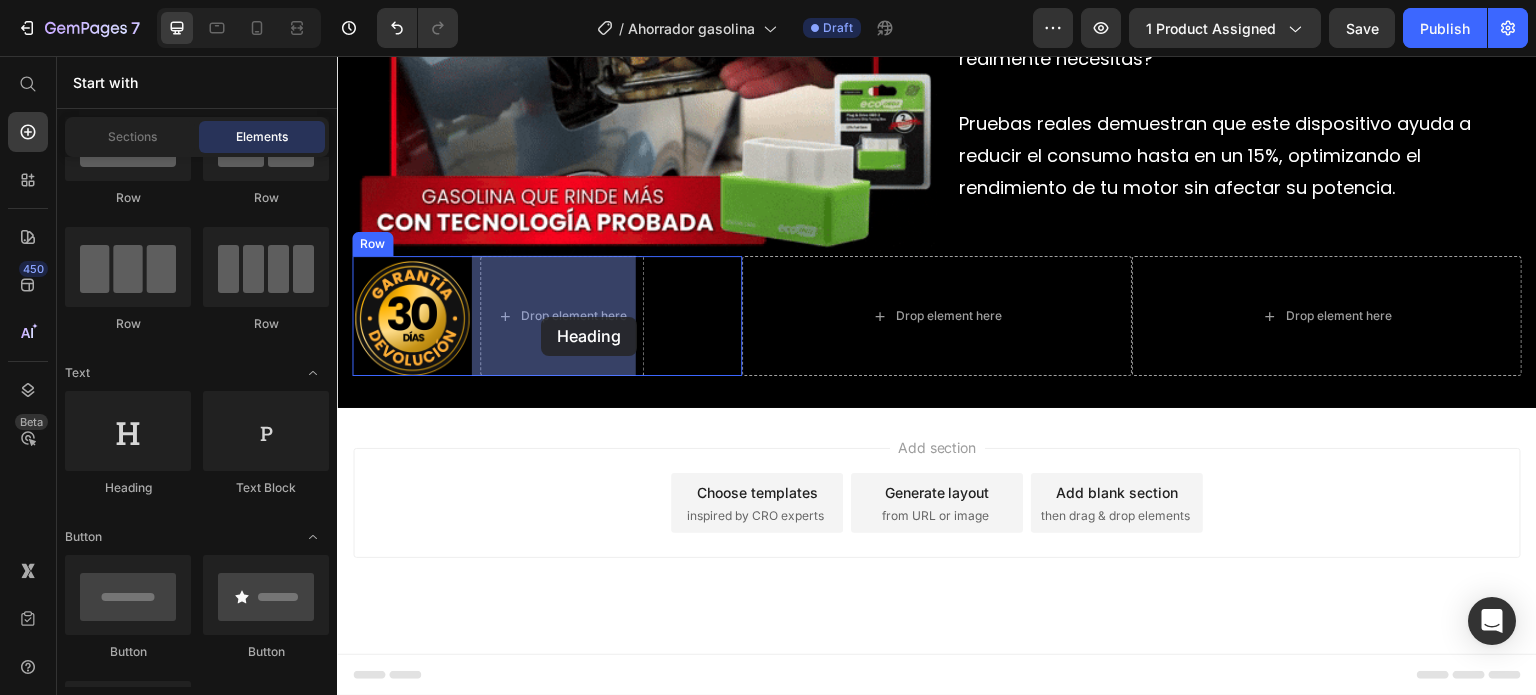 drag, startPoint x: 477, startPoint y: 489, endPoint x: 541, endPoint y: 317, distance: 183.52112 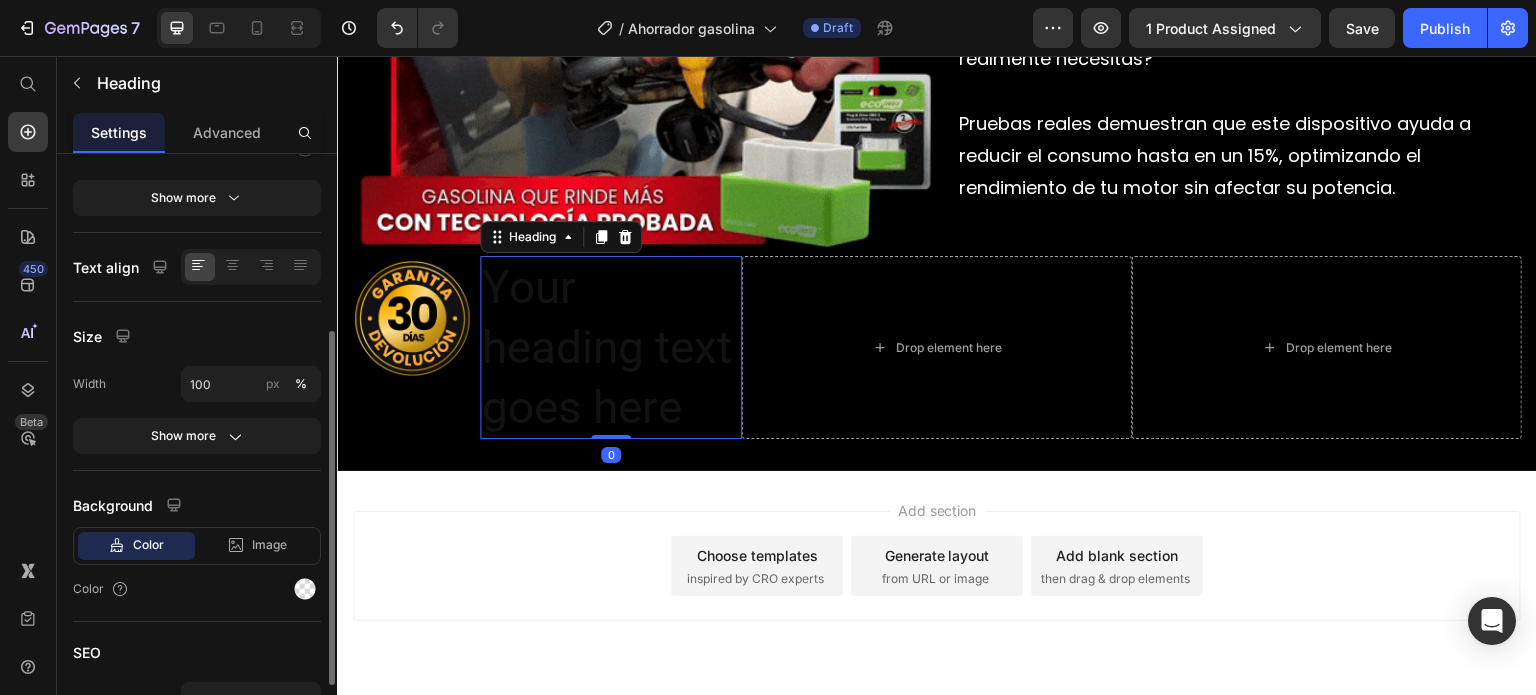 scroll, scrollTop: 1343, scrollLeft: 0, axis: vertical 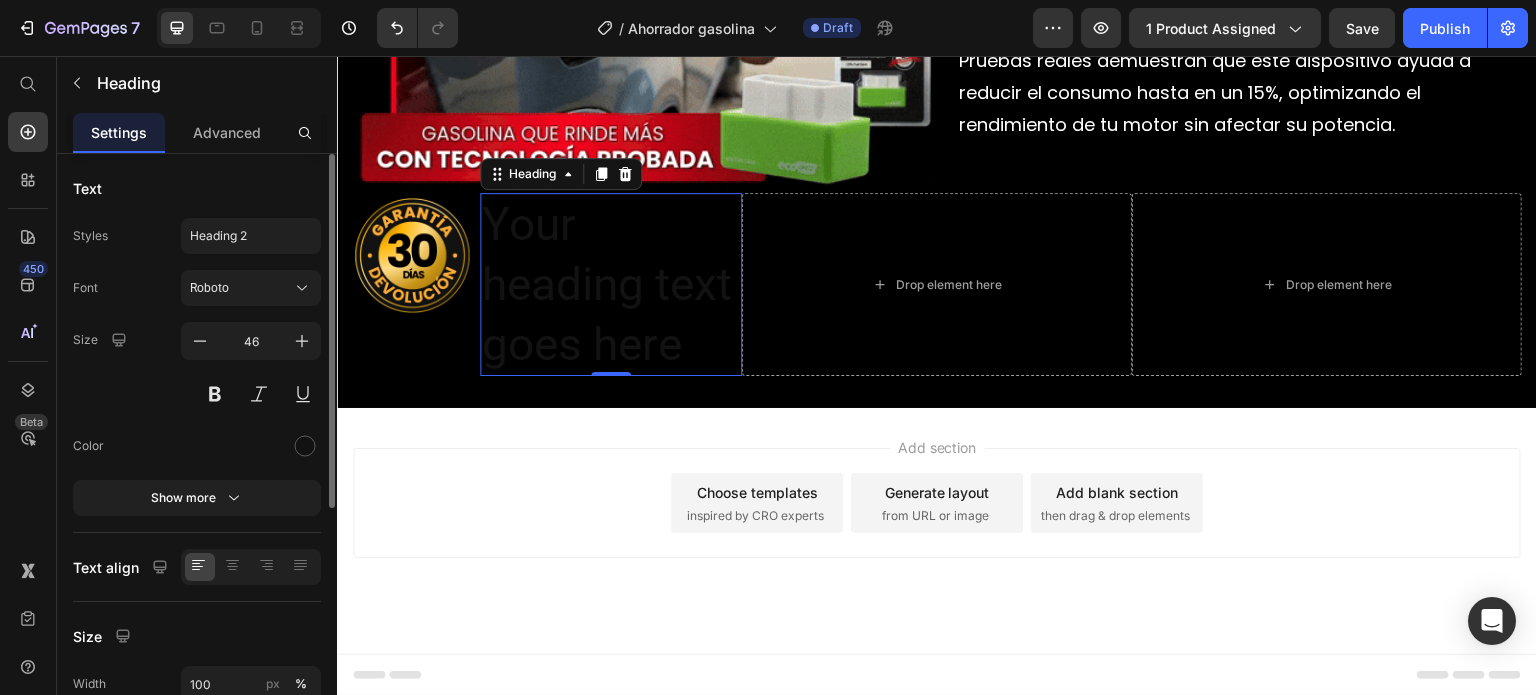 click on "Your heading text goes here" at bounding box center (611, 284) 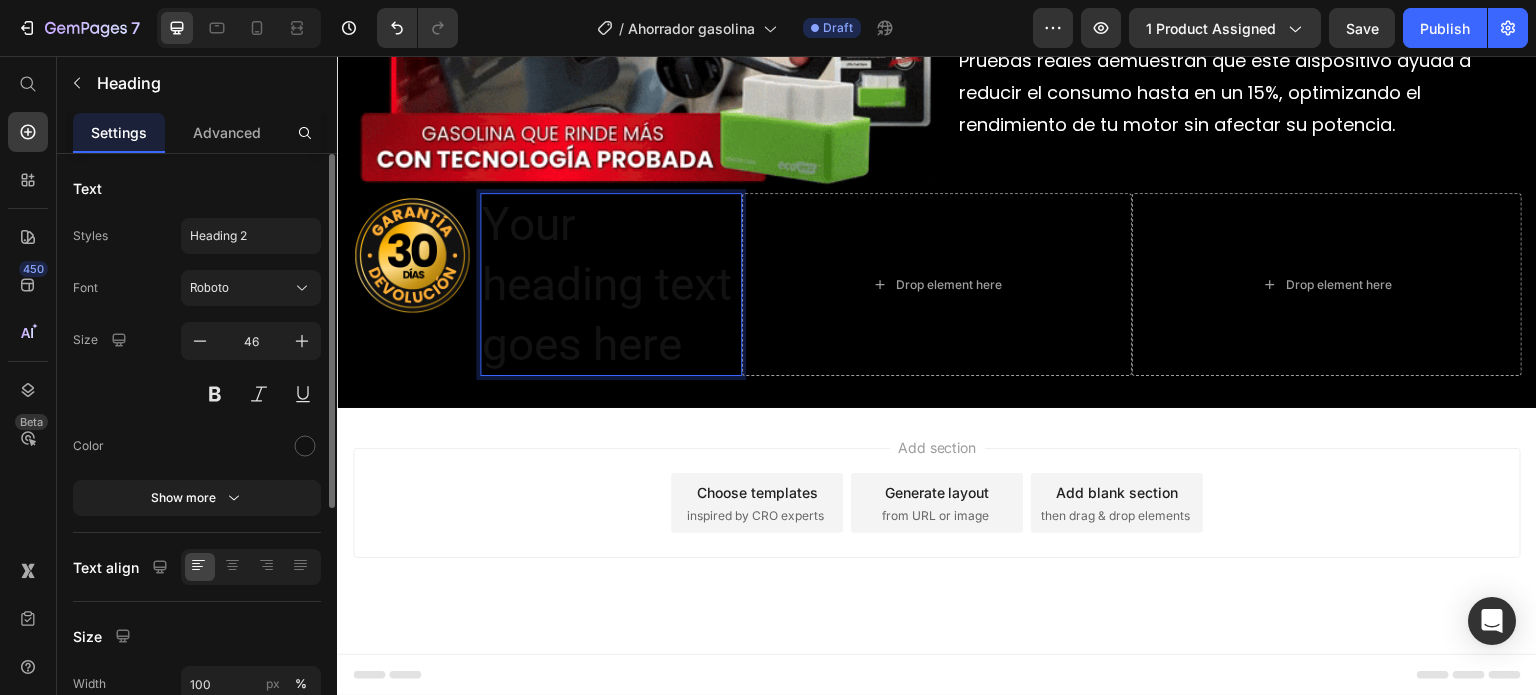 click on "Your heading text goes here" at bounding box center [611, 284] 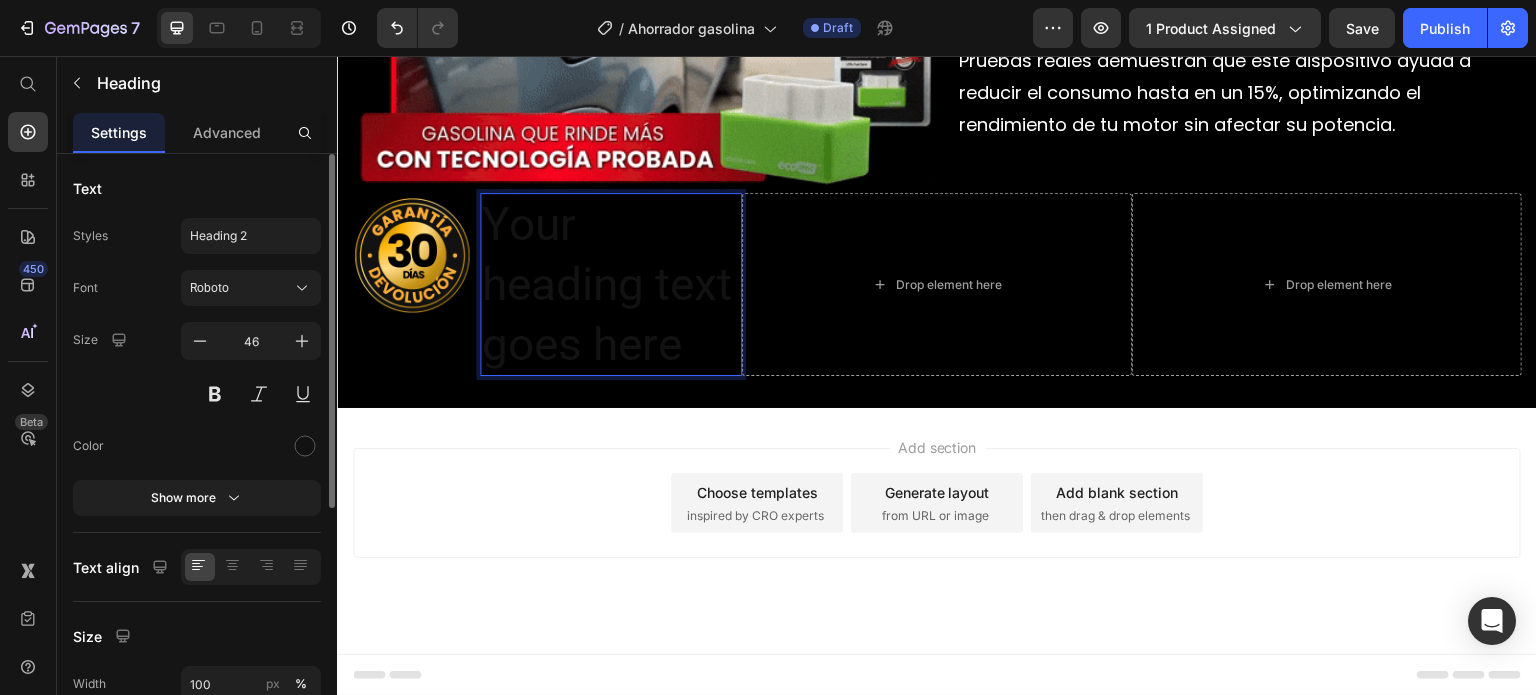 click on "Your heading text goes here" at bounding box center [611, 284] 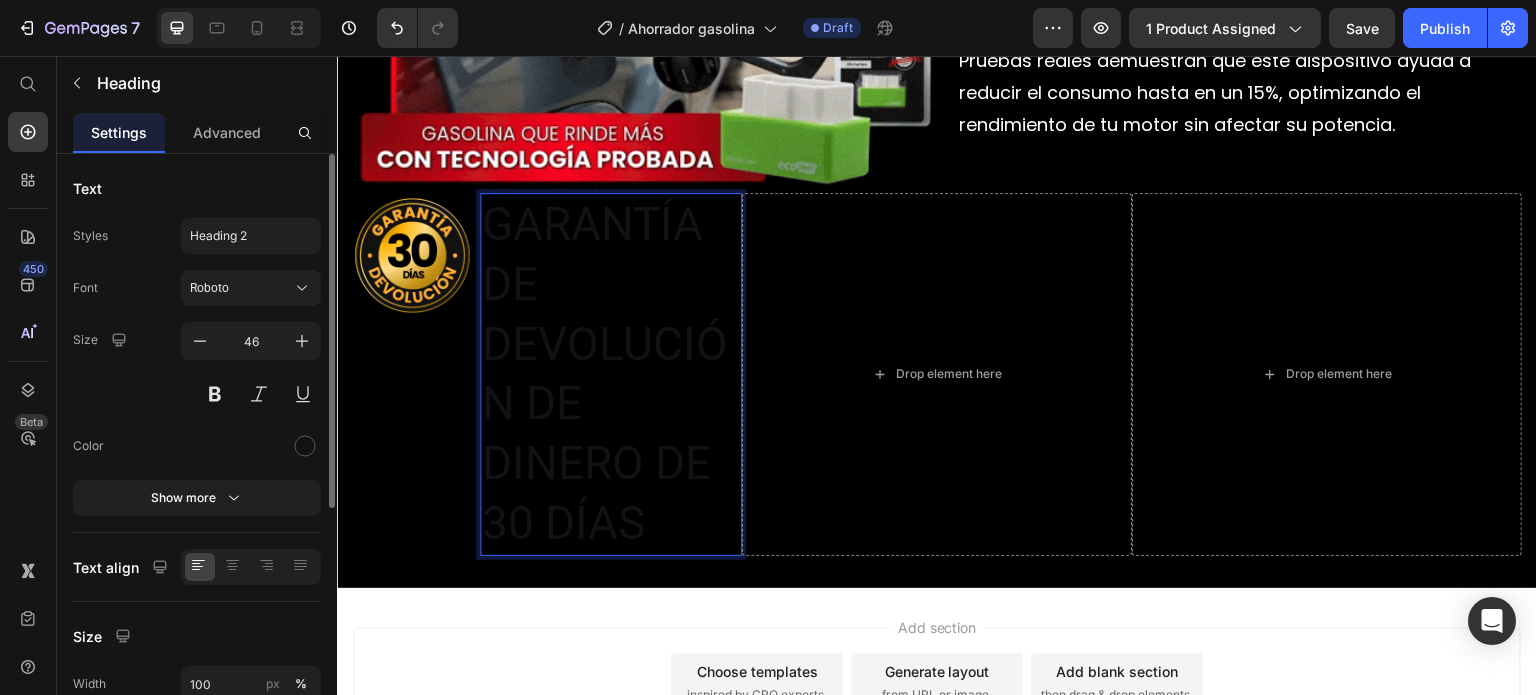 click on "GARANTÍA DE DEVOLUCIÓN DE DINERO DE 30 DÍAS" at bounding box center (611, 374) 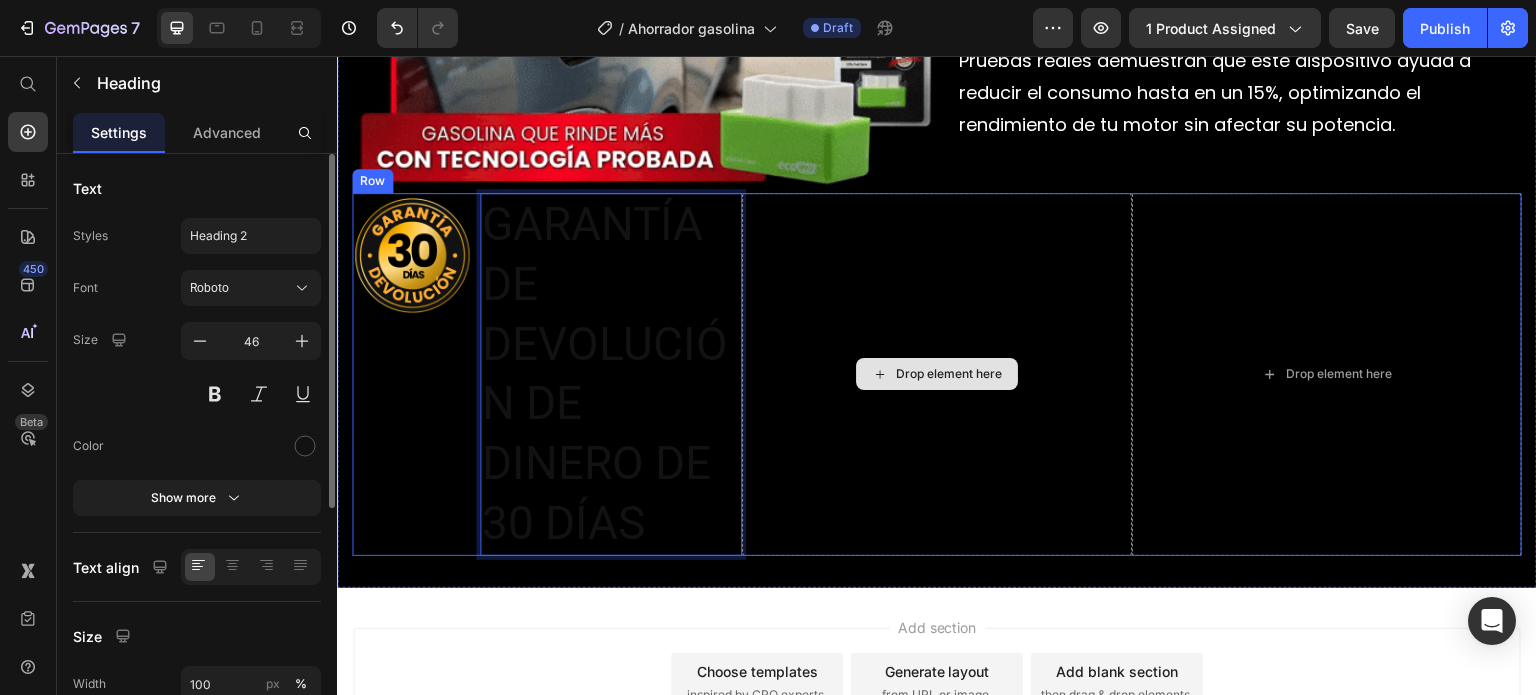 click on "Drop element here" at bounding box center (937, 374) 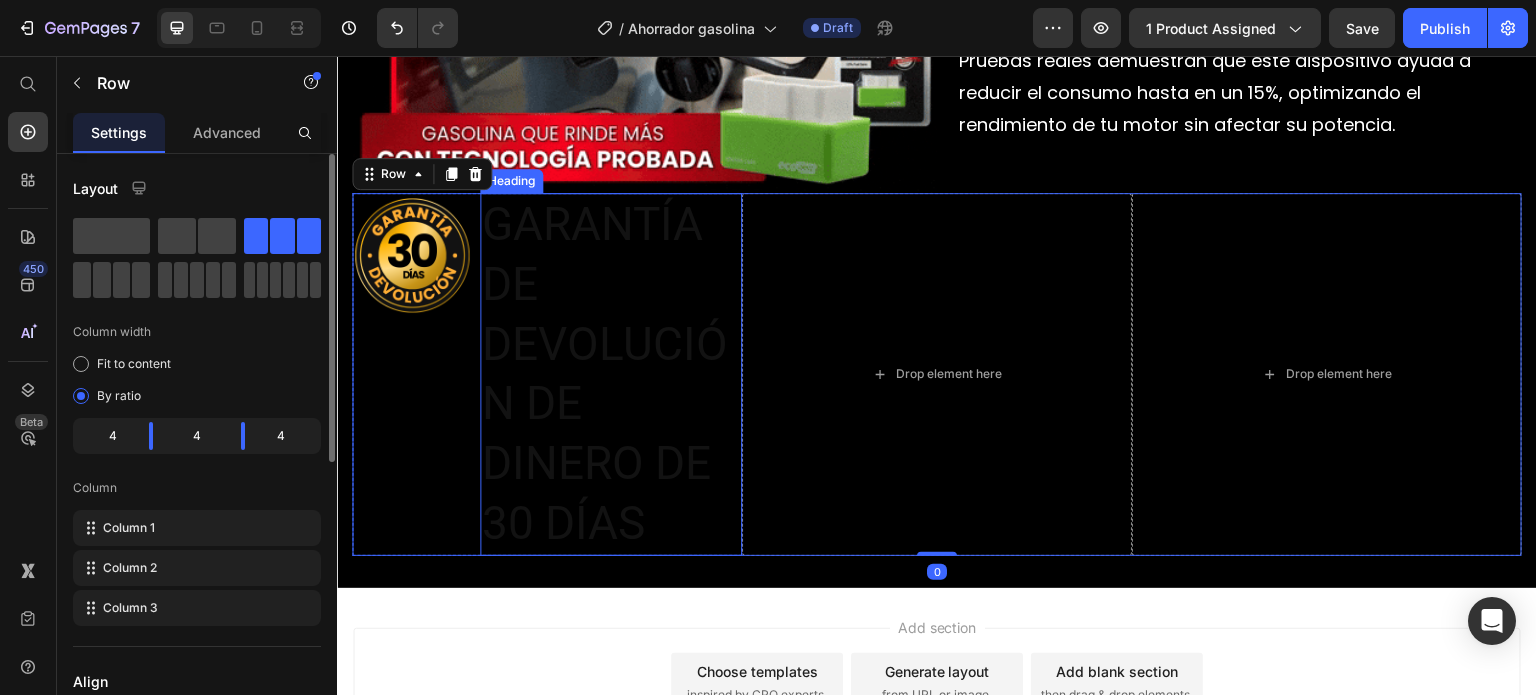 click on "GARANTÍA DE DEVOLUCIÓN DE DINERO DE 30 DÍAS" at bounding box center (611, 374) 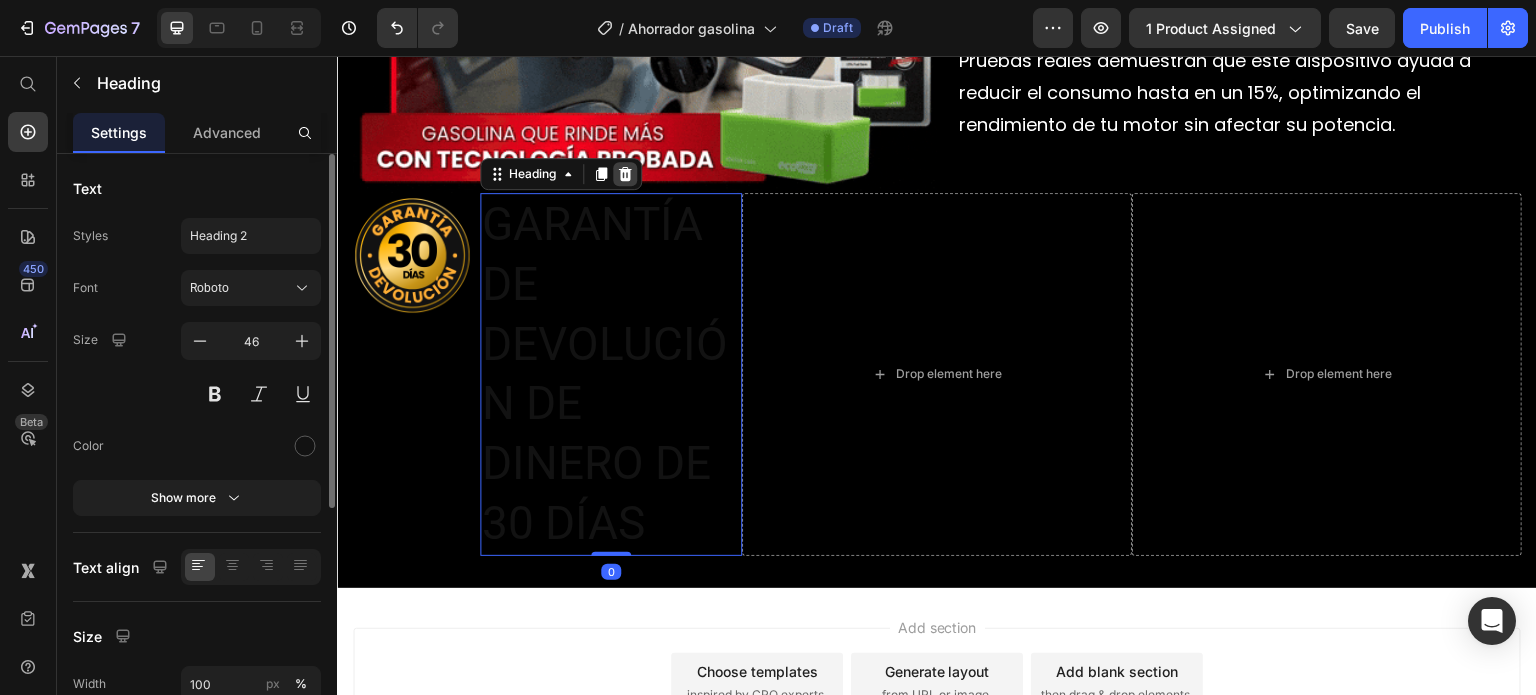 click 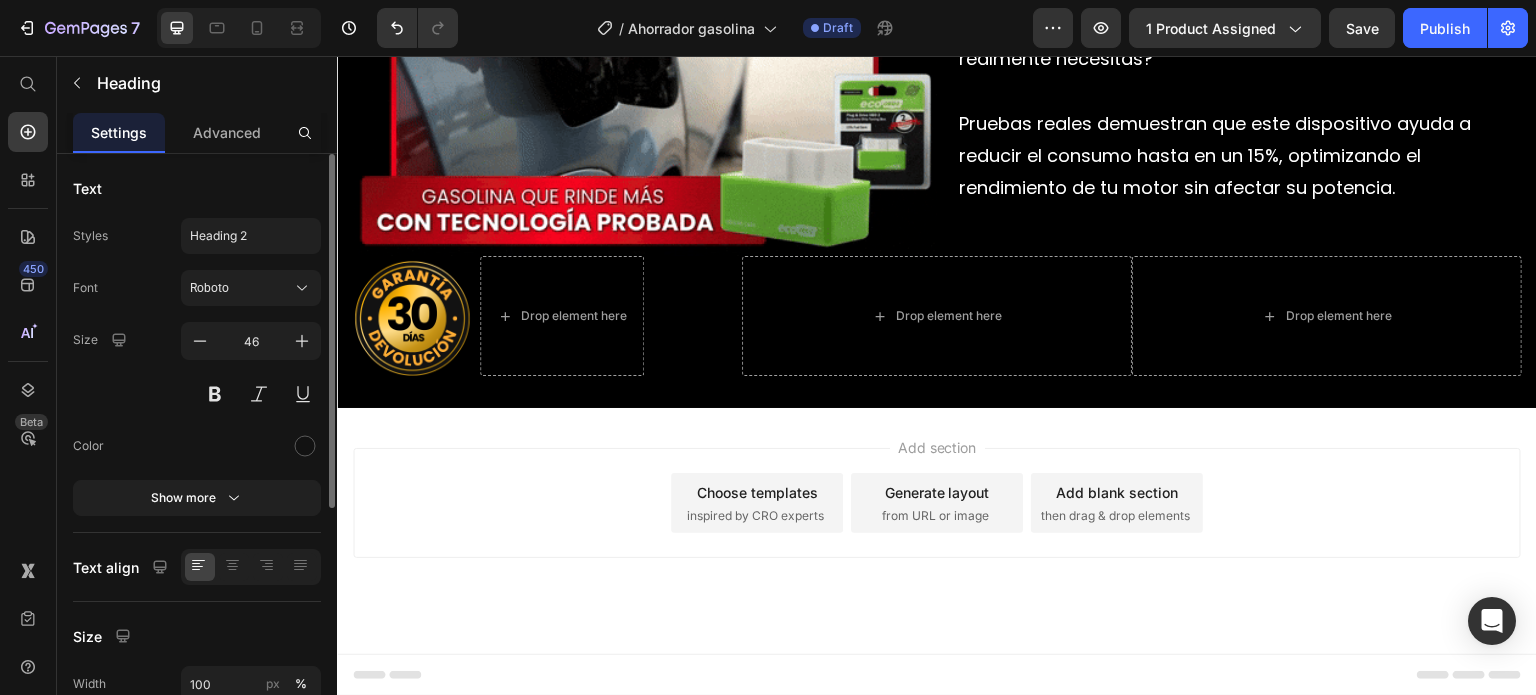 scroll, scrollTop: 1280, scrollLeft: 0, axis: vertical 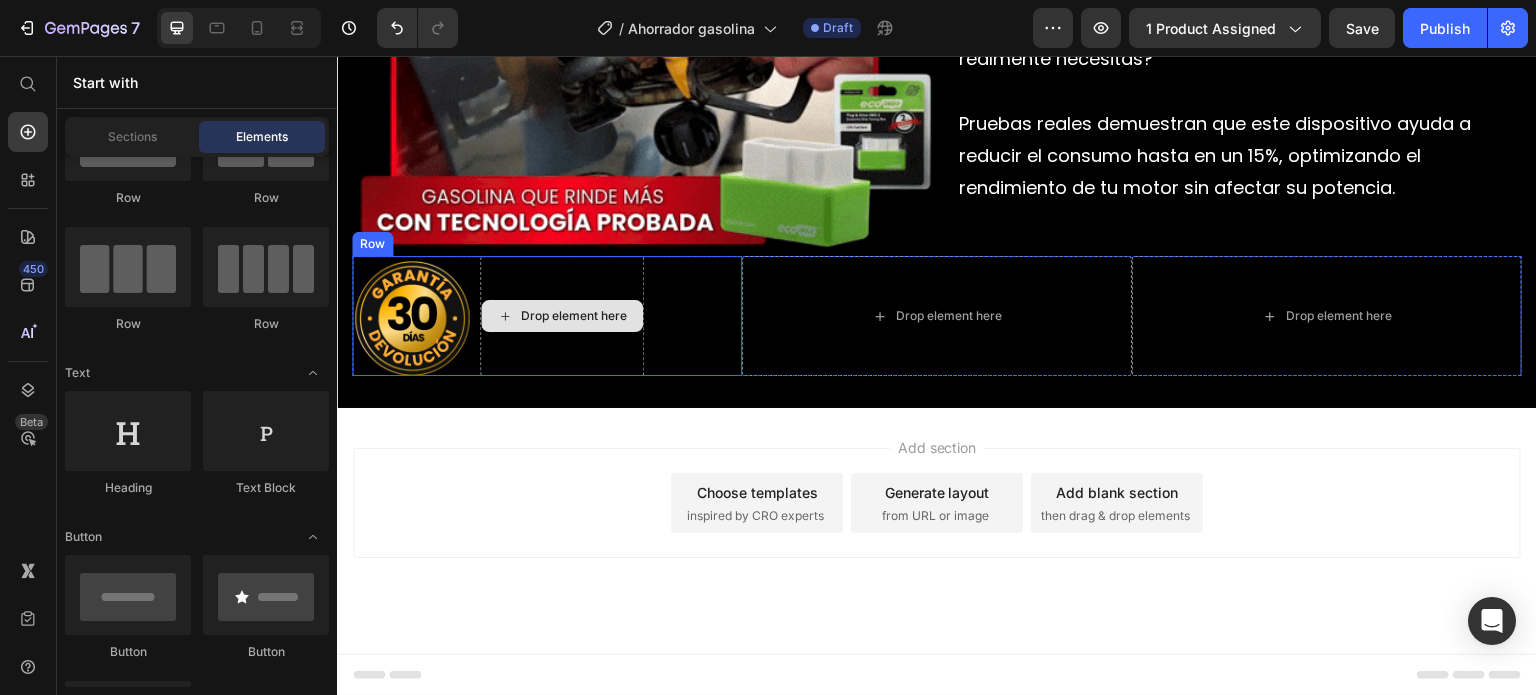 click on "Drop element here" at bounding box center (574, 316) 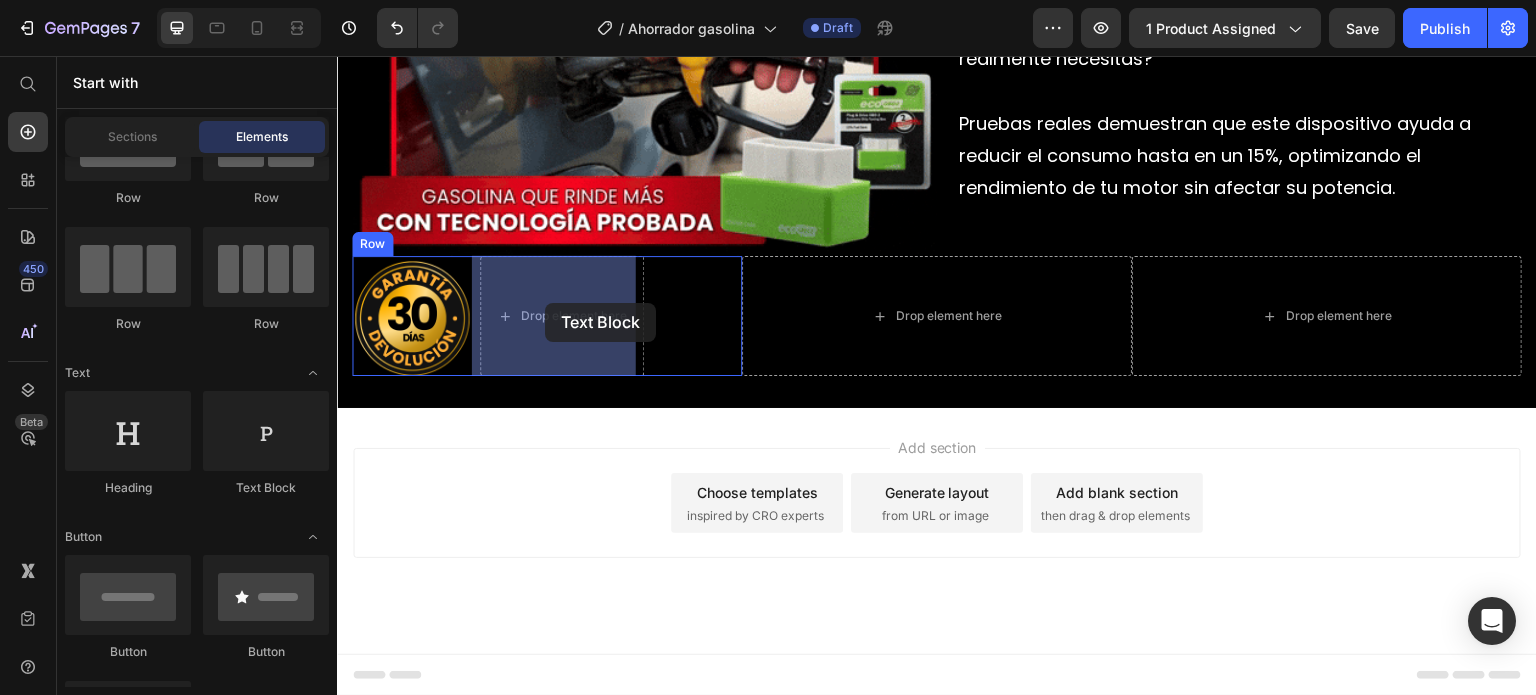 drag, startPoint x: 592, startPoint y: 484, endPoint x: 545, endPoint y: 303, distance: 187.00267 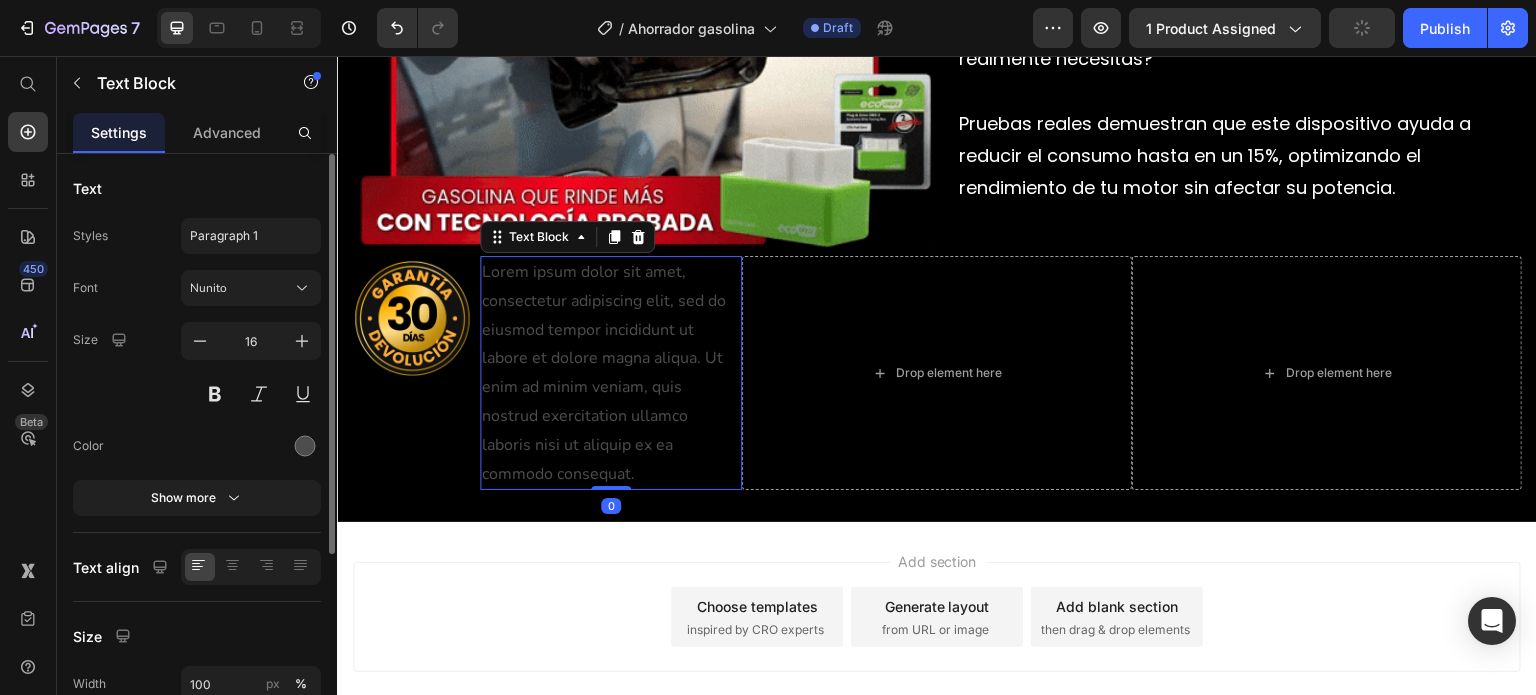 scroll, scrollTop: 1343, scrollLeft: 0, axis: vertical 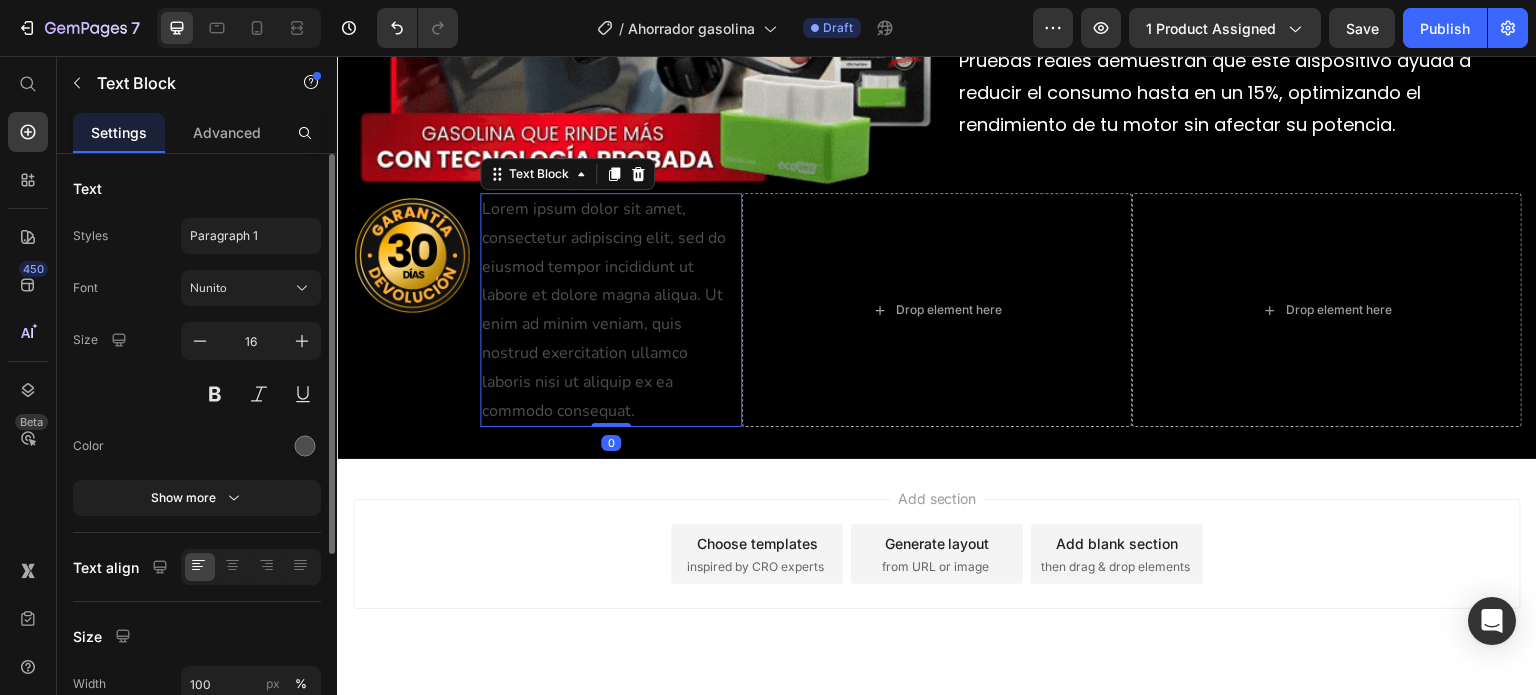 click on "Lorem ipsum dolor sit amet, consectetur adipiscing elit, sed do eiusmod tempor incididunt ut labore et dolore magna aliqua. Ut enim ad minim veniam, quis nostrud exercitation ullamco laboris nisi ut aliquip ex ea commodo consequat." at bounding box center (611, 310) 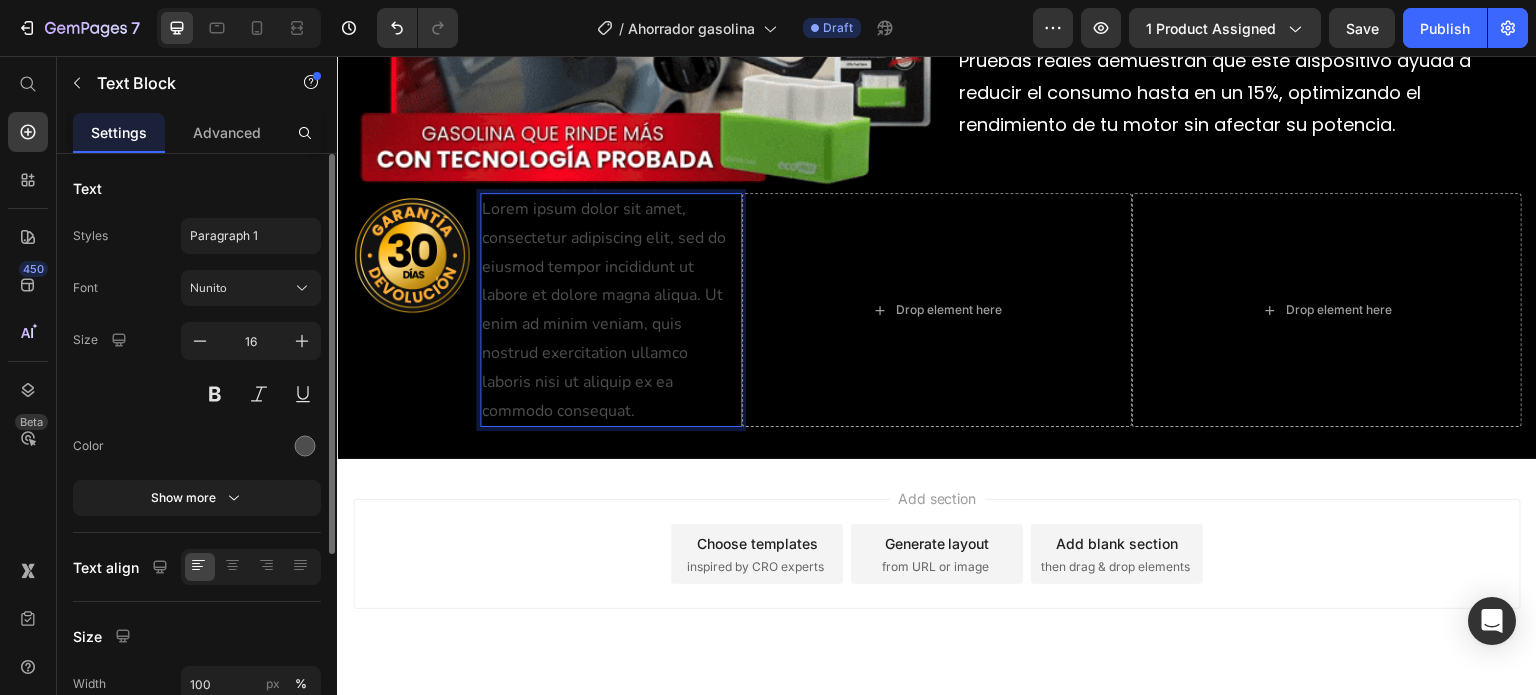 click on "Lorem ipsum dolor sit amet, consectetur adipiscing elit, sed do eiusmod tempor incididunt ut labore et dolore magna aliqua. Ut enim ad minim veniam, quis nostrud exercitation ullamco laboris nisi ut aliquip ex ea commodo consequat." at bounding box center (611, 310) 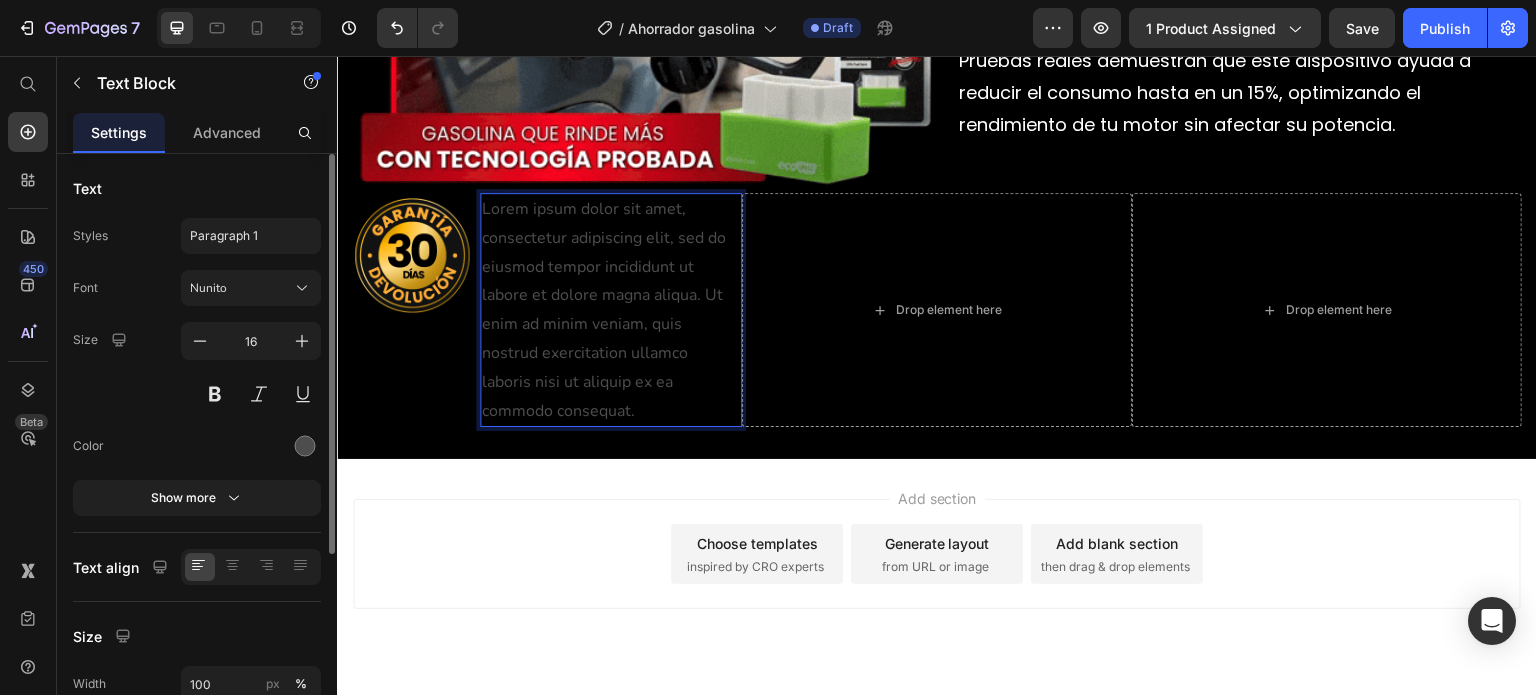 scroll, scrollTop: 1280, scrollLeft: 0, axis: vertical 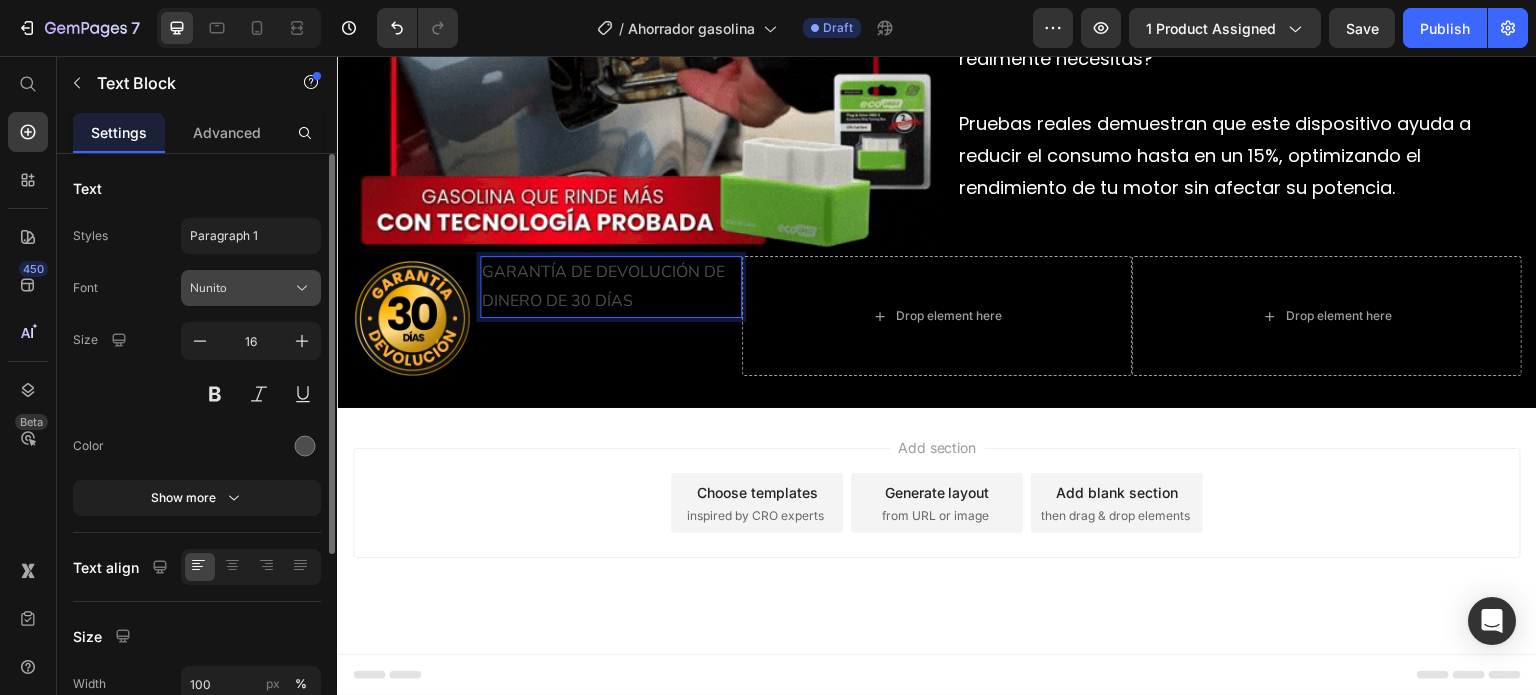 click 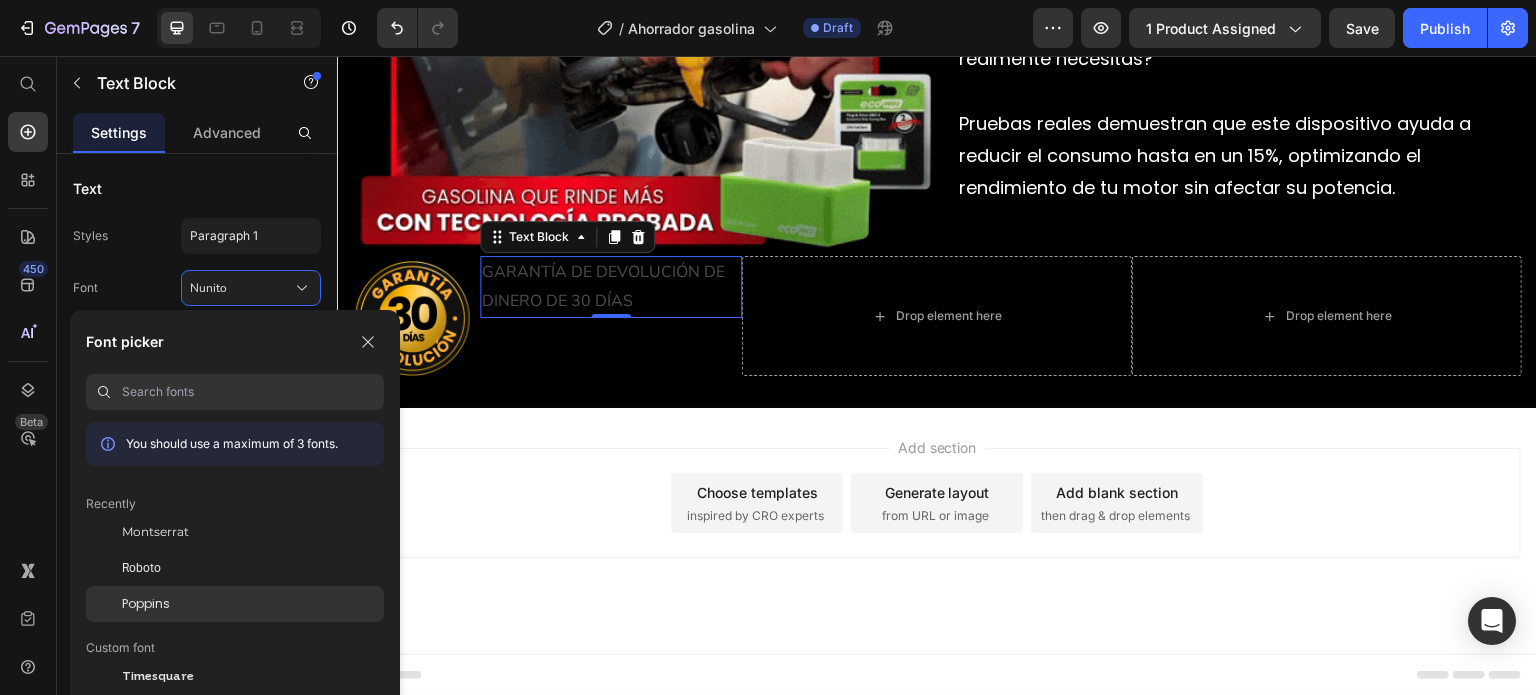 click on "Poppins" 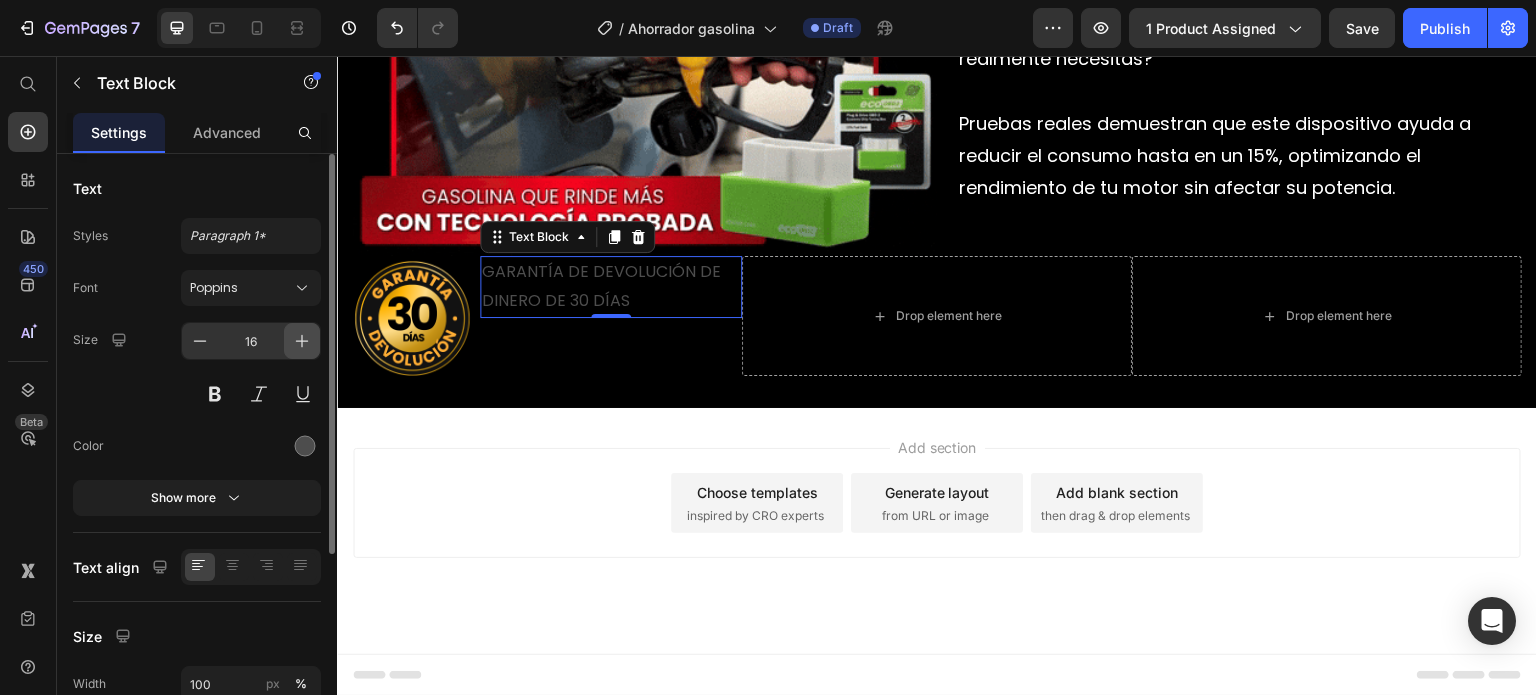 click 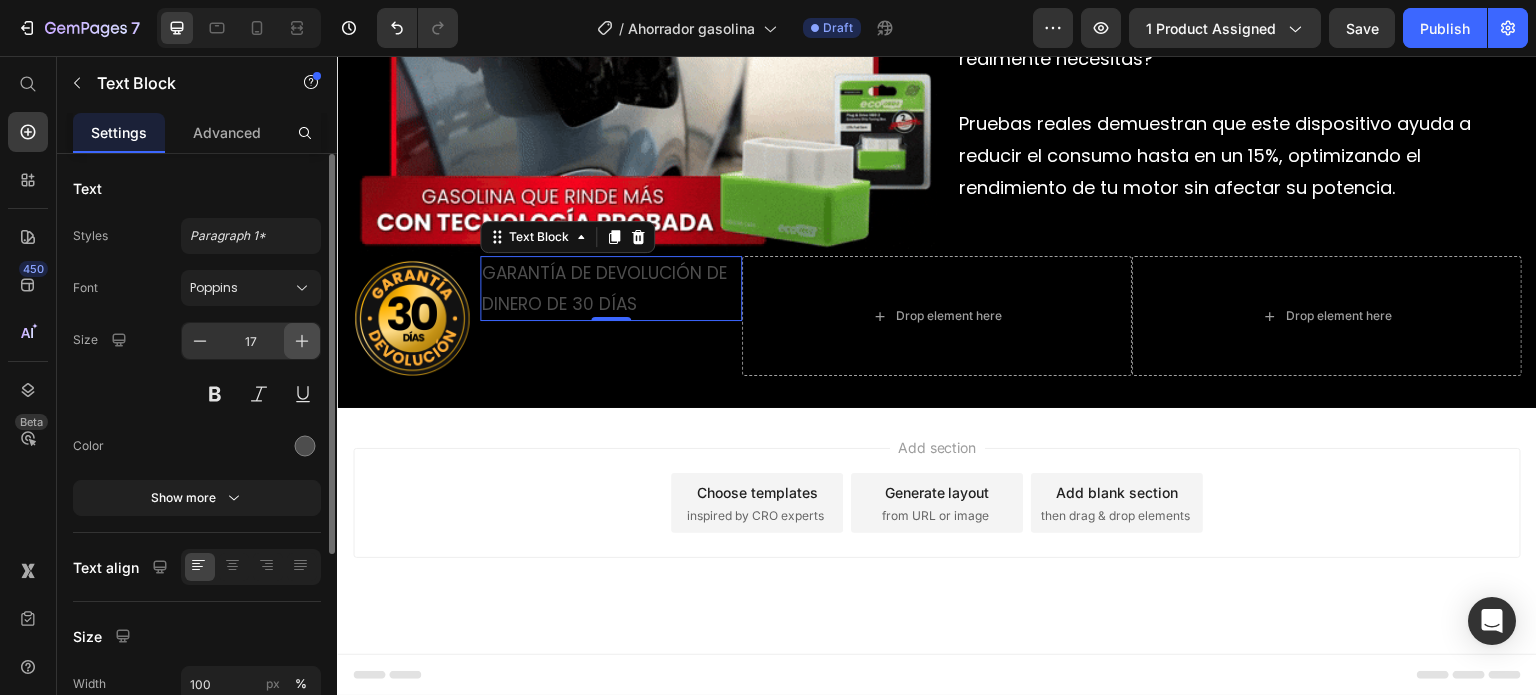 click 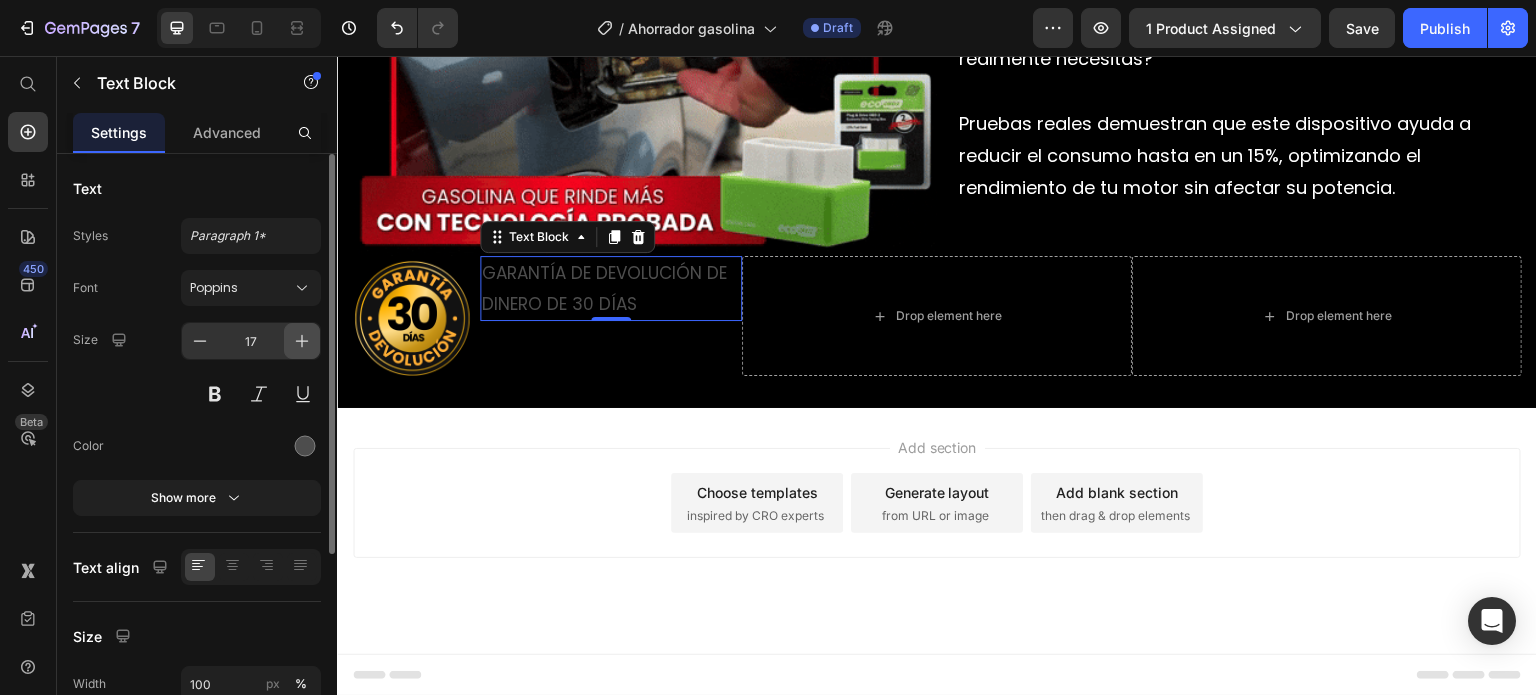 type on "18" 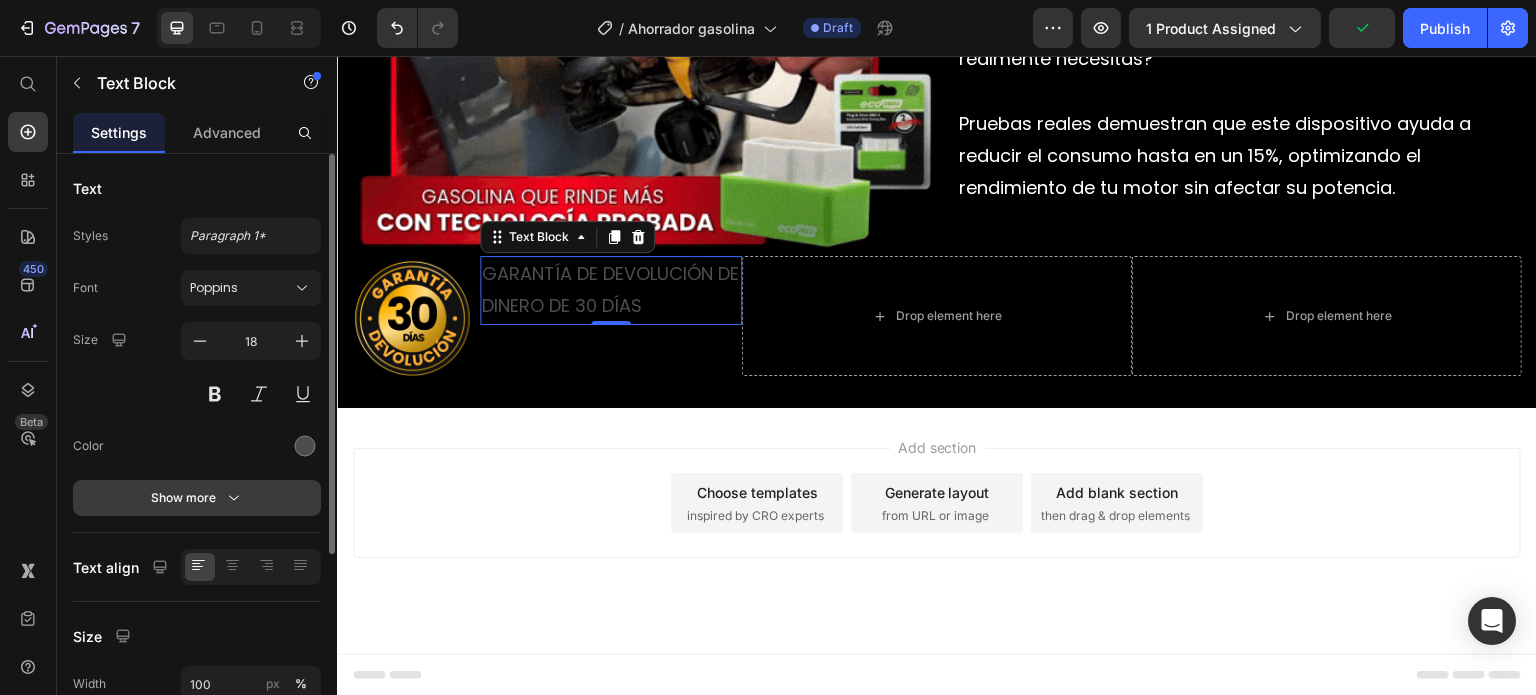 click on "Show more" at bounding box center [197, 498] 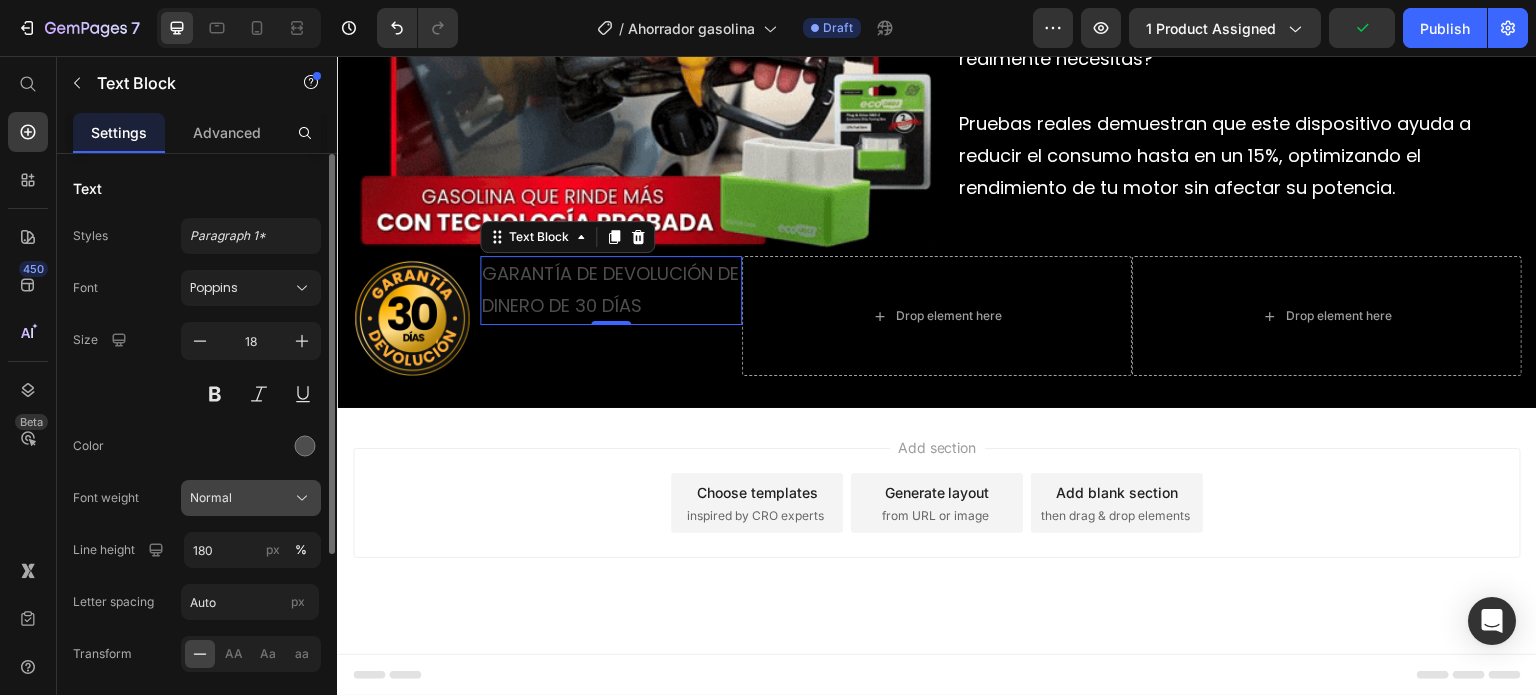 click on "Normal" at bounding box center [251, 498] 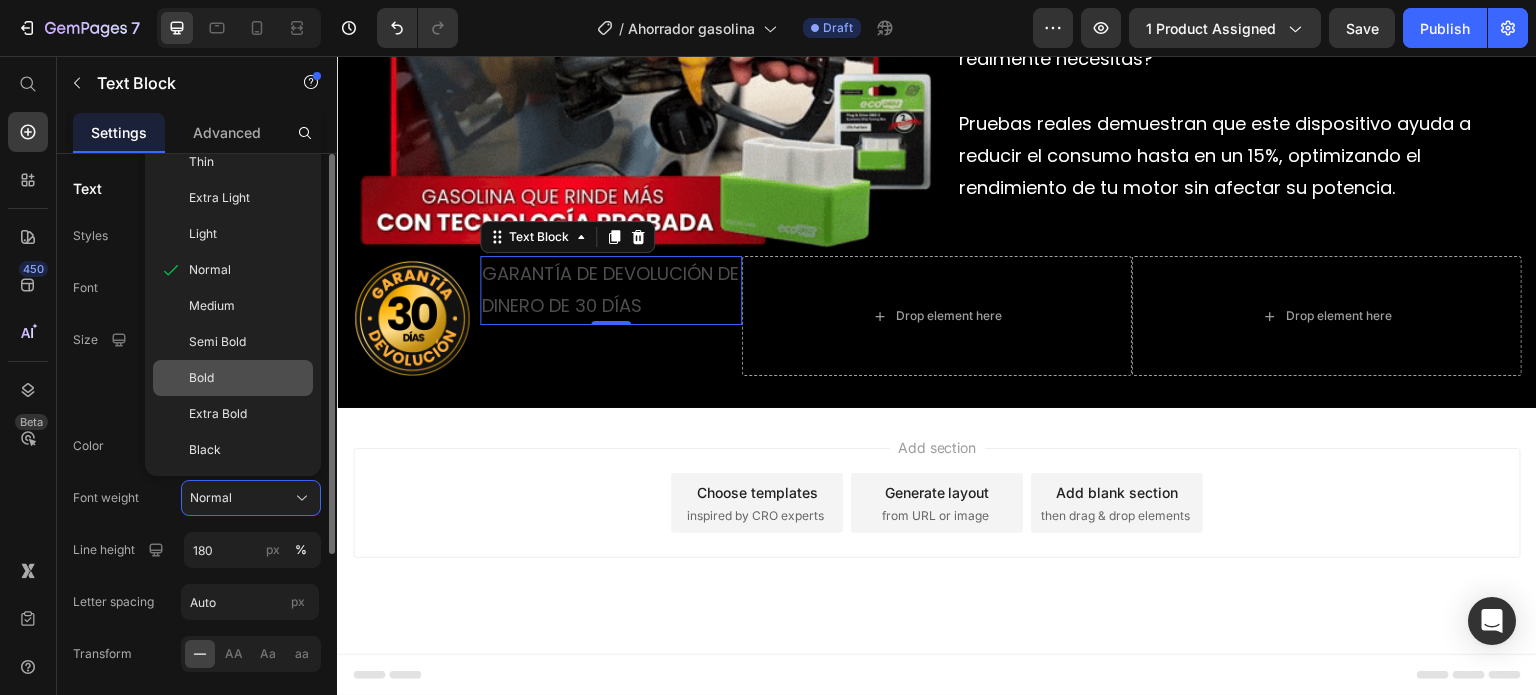 click on "Bold" at bounding box center (247, 378) 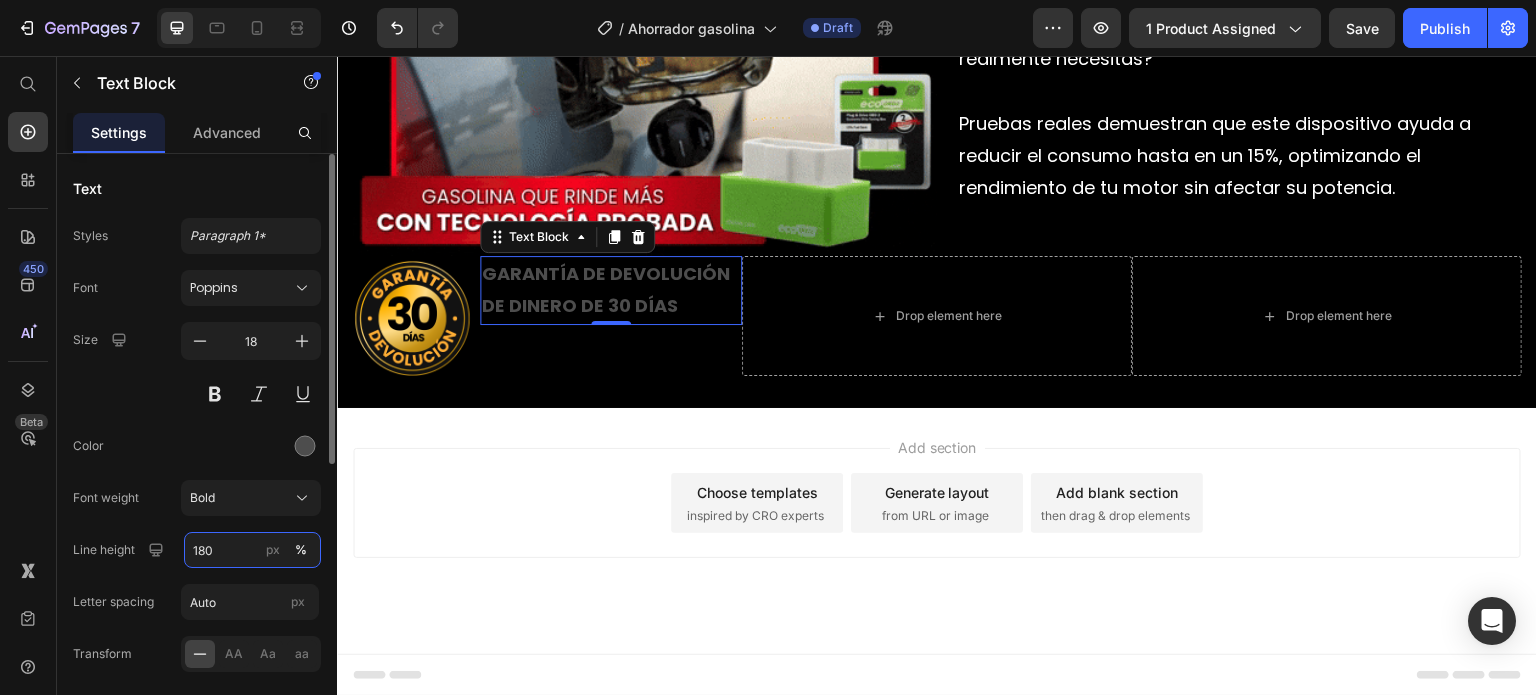 click on "180" at bounding box center [252, 550] 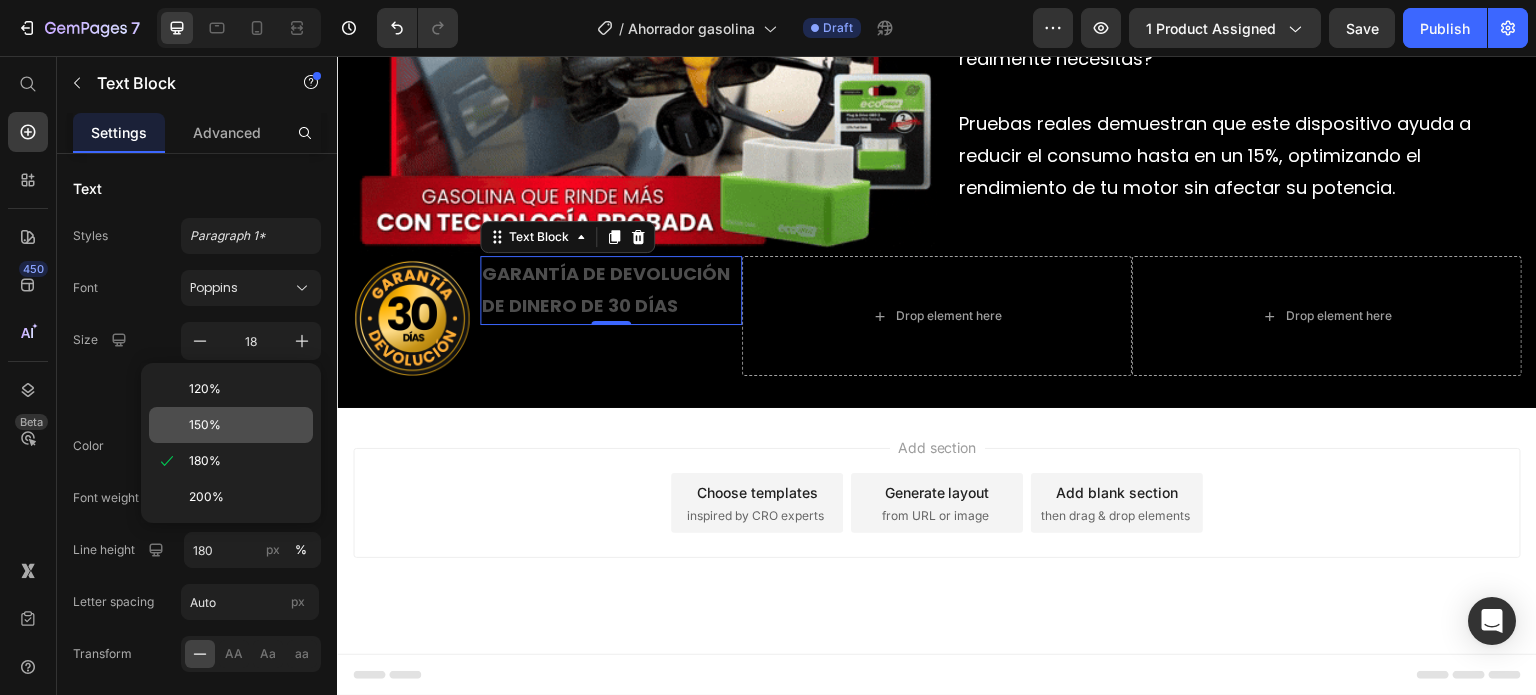 click on "150%" at bounding box center (247, 425) 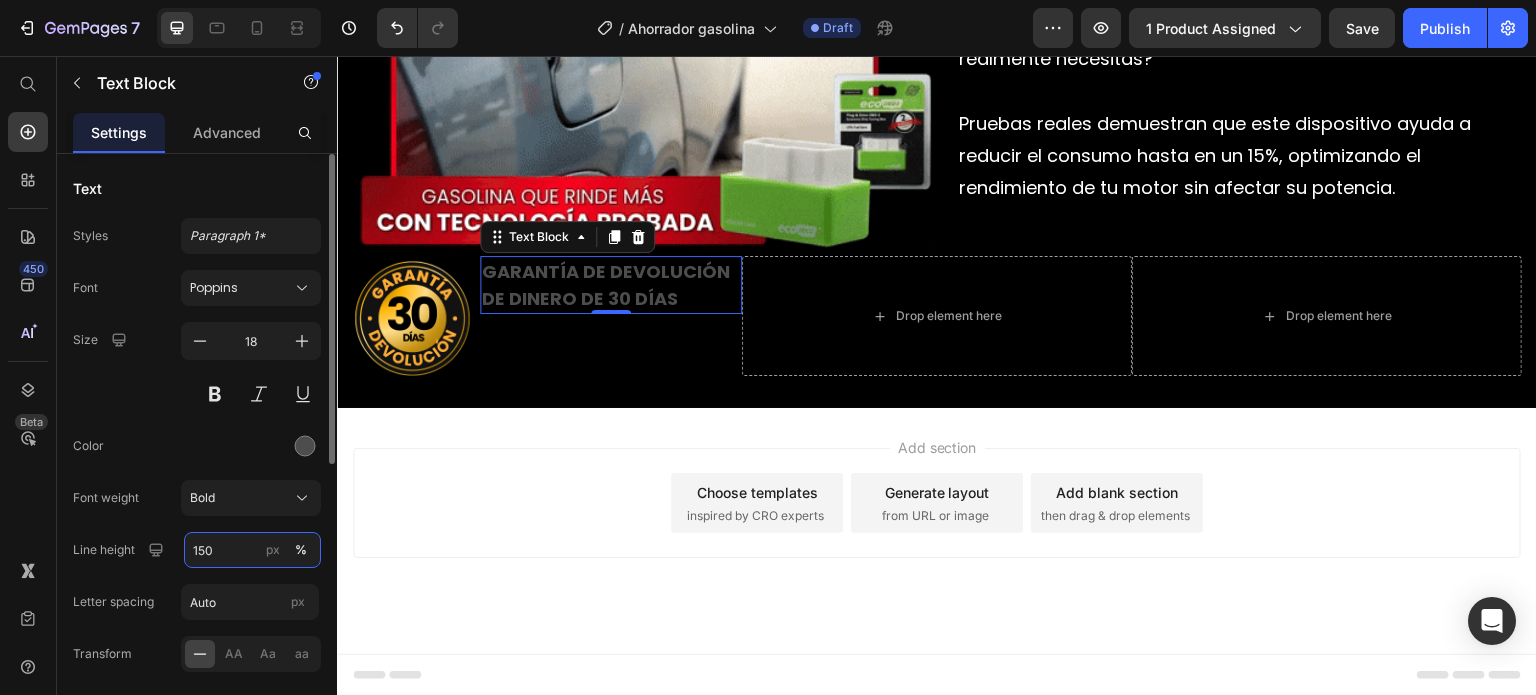 click on "150" at bounding box center [252, 550] 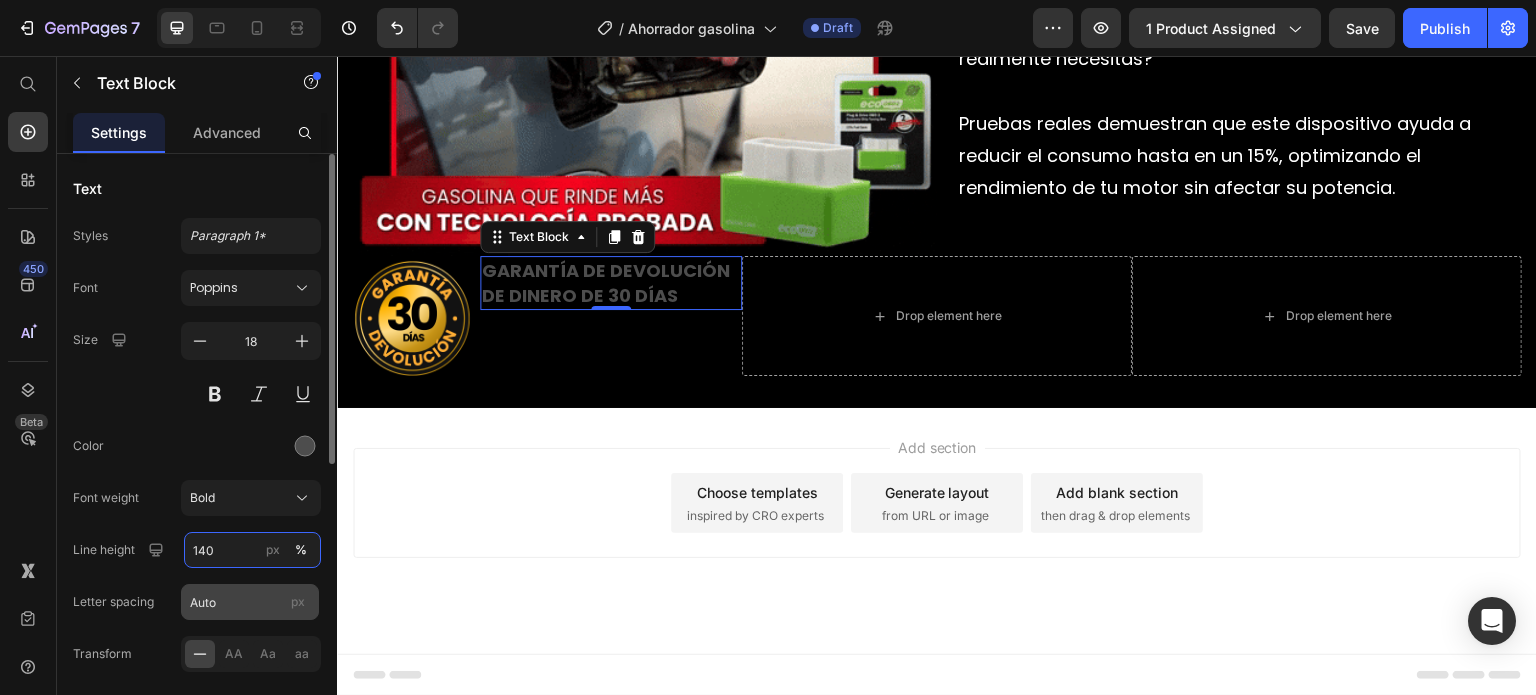type on "140" 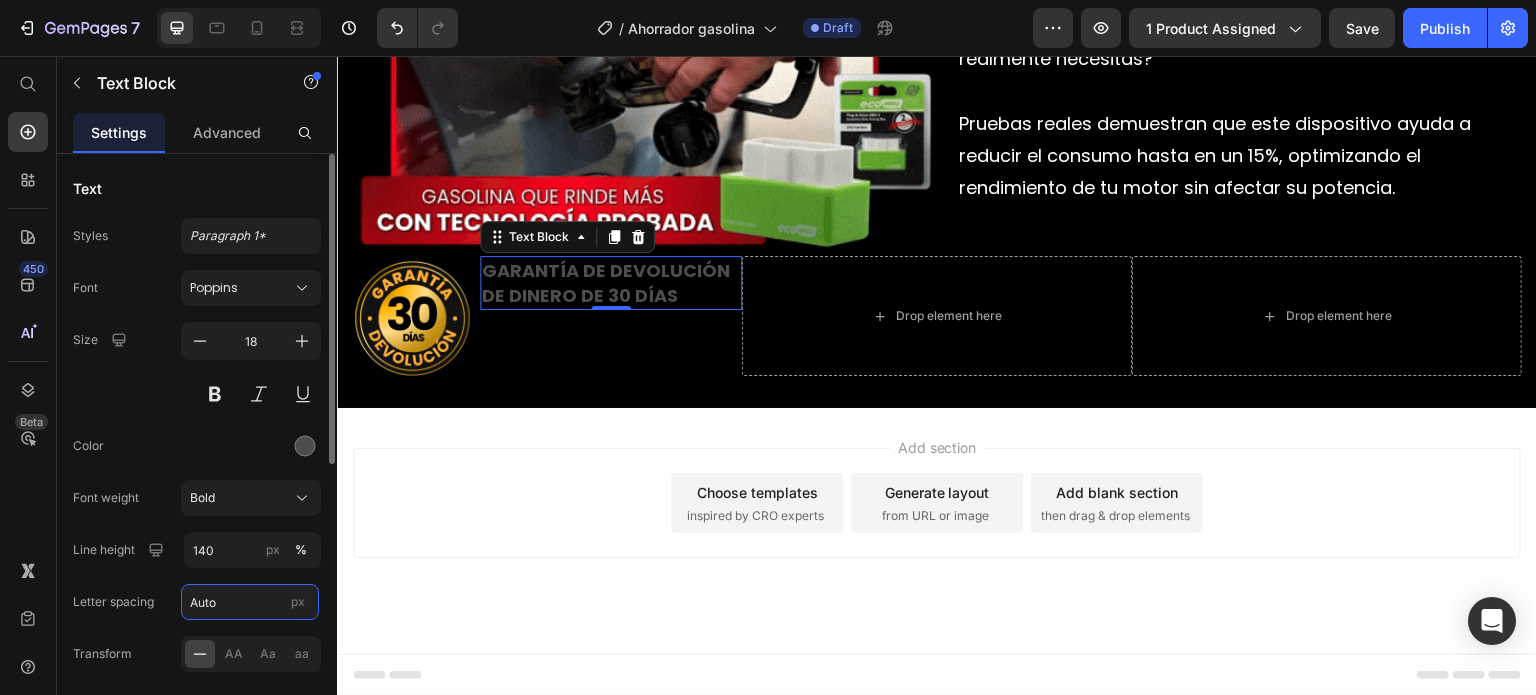 click on "Auto" at bounding box center [250, 602] 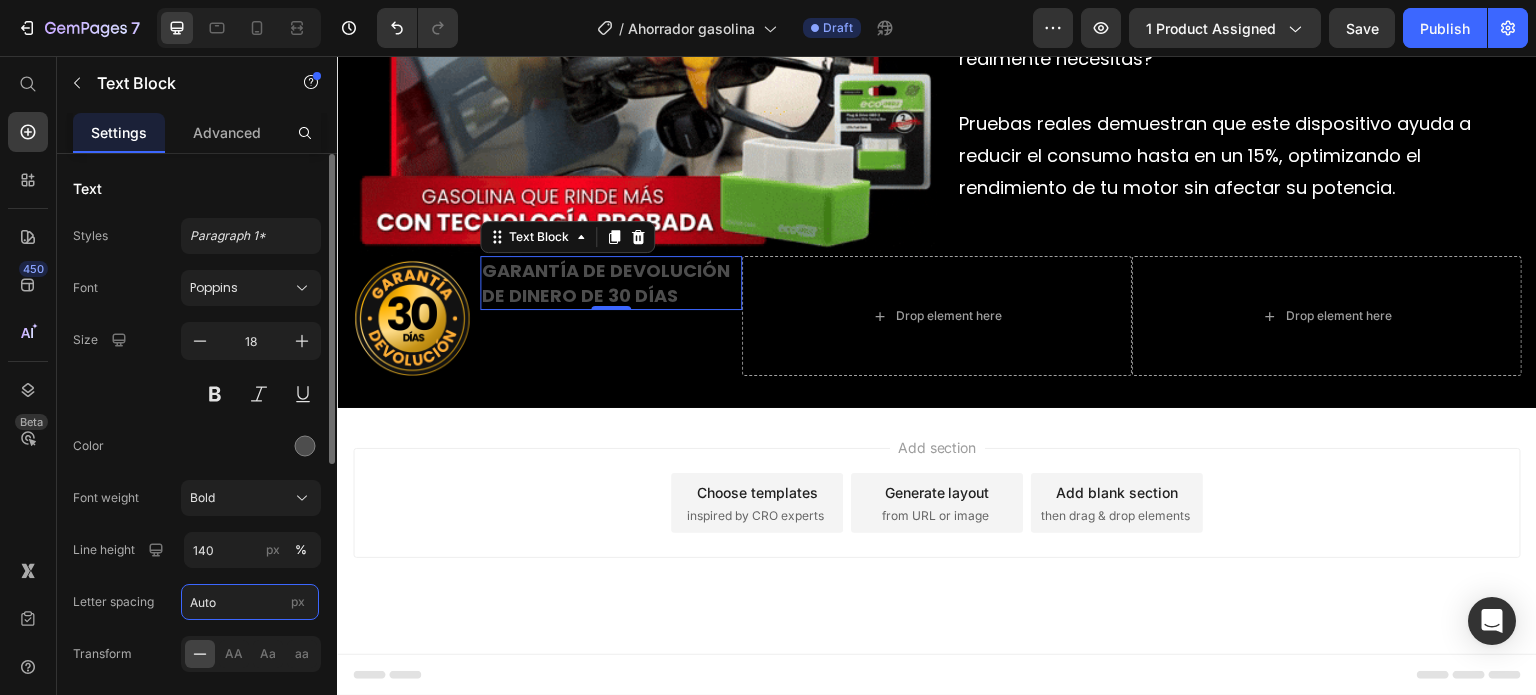 type on "0" 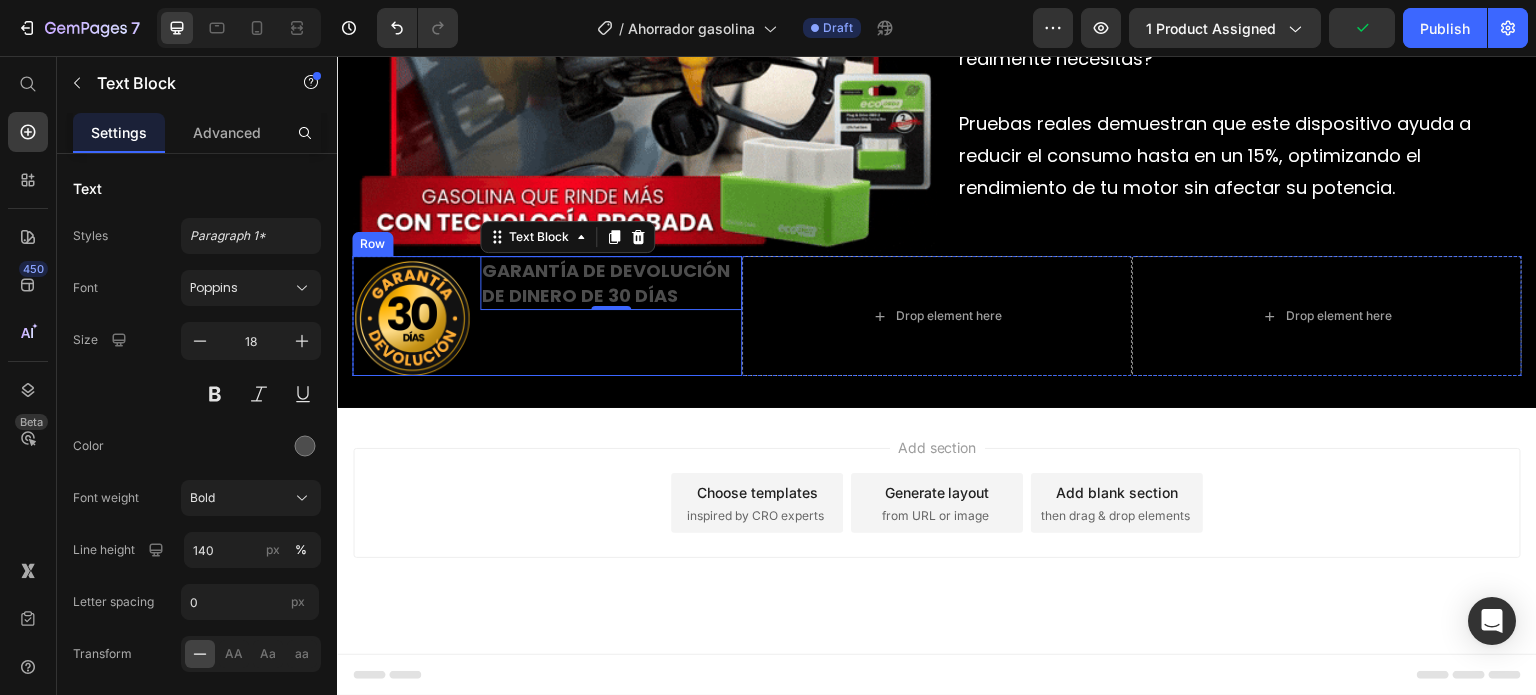 click on "GARANTÍA DE DEVOLUCIÓN DE DINERO DE 30 DÍAS Text Block   0" at bounding box center (611, 316) 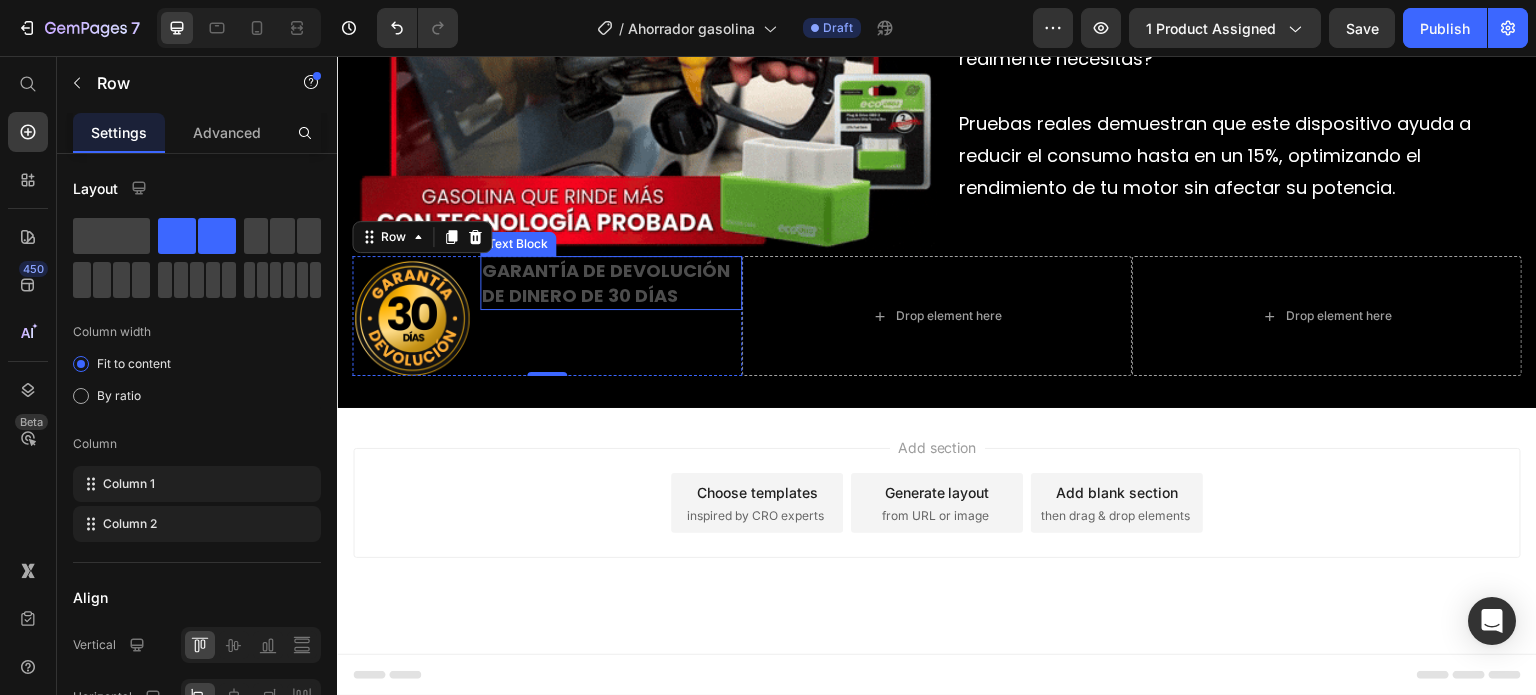 click on "GARANTÍA DE DEVOLUCIÓN DE DINERO DE 30 DÍAS" at bounding box center (611, 283) 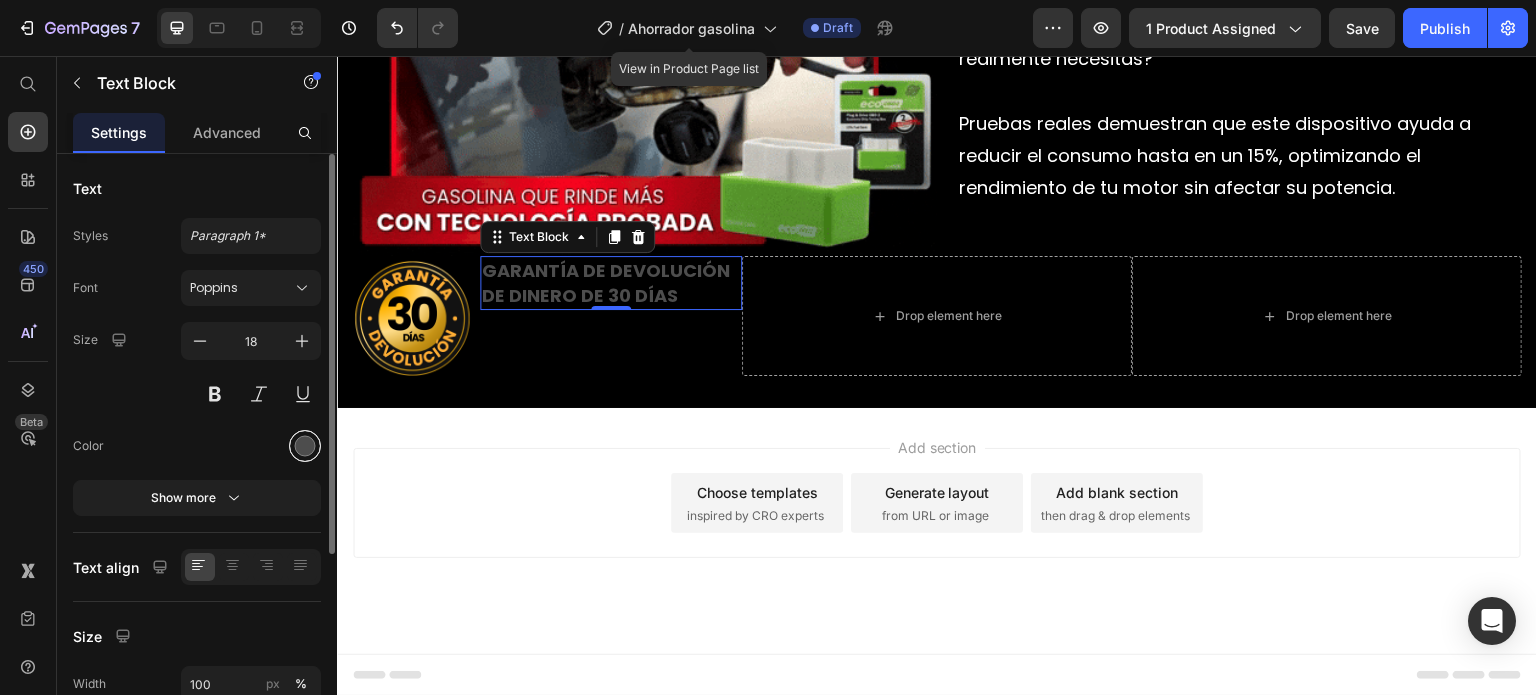 click at bounding box center (305, 446) 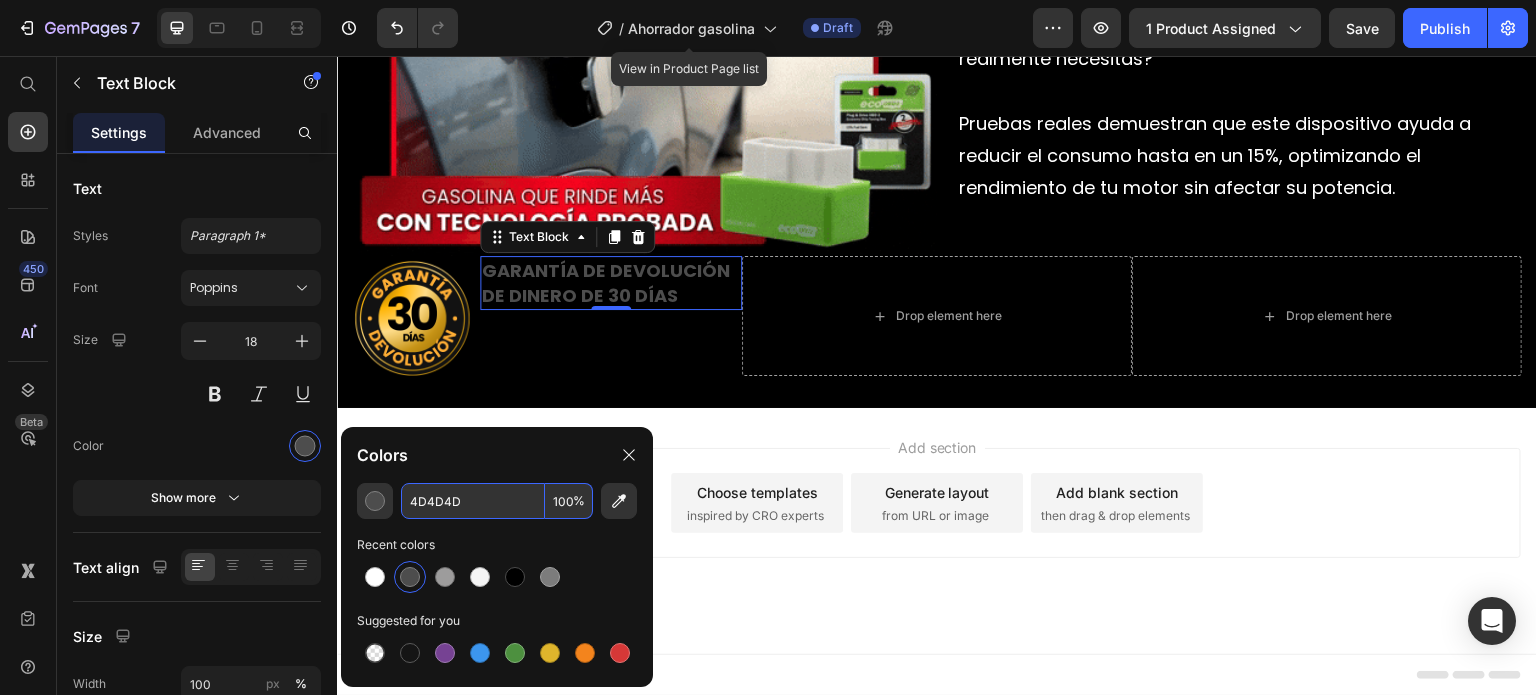 click on "4D4D4D" at bounding box center (473, 501) 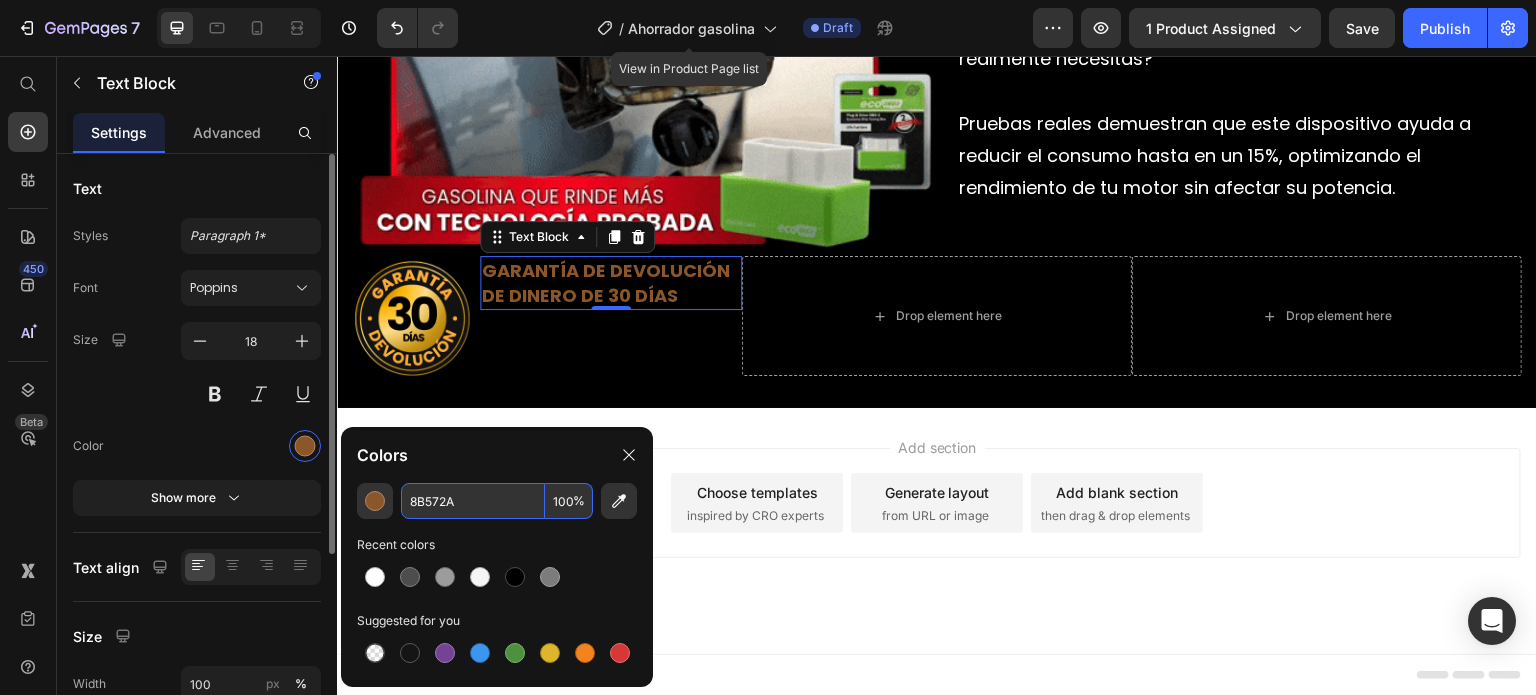 type on "8B572A" 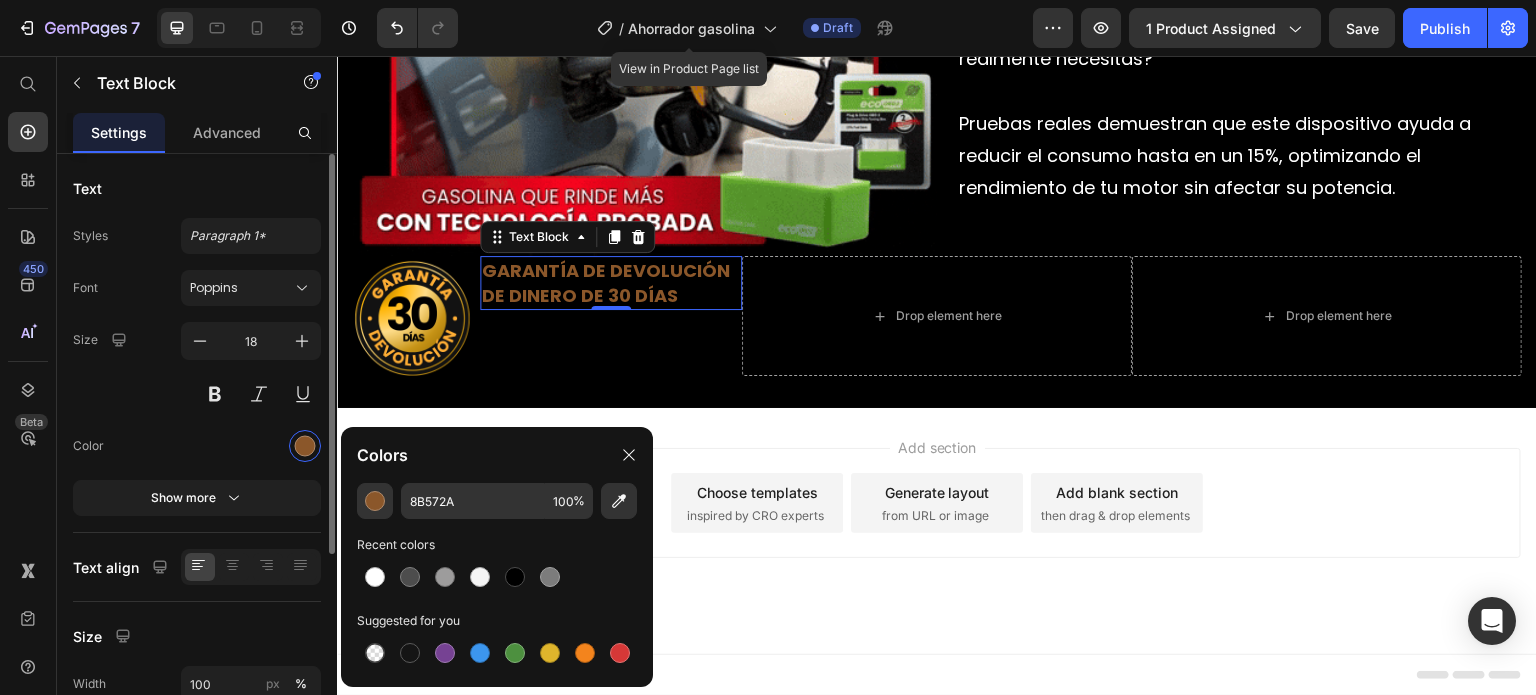 click at bounding box center [251, 446] 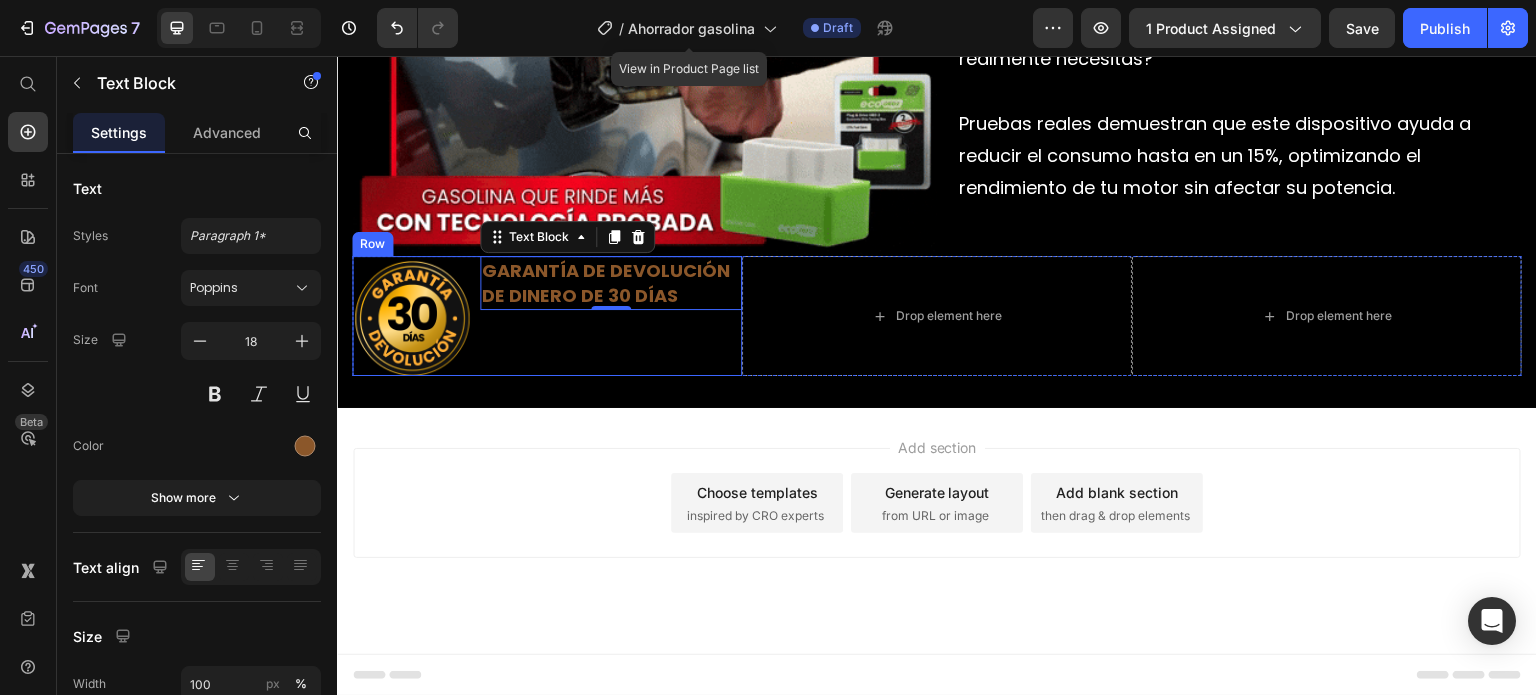 click on "GARANTÍA DE DEVOLUCIÓN DE DINERO DE 30 DÍAS Text Block   0" at bounding box center (611, 316) 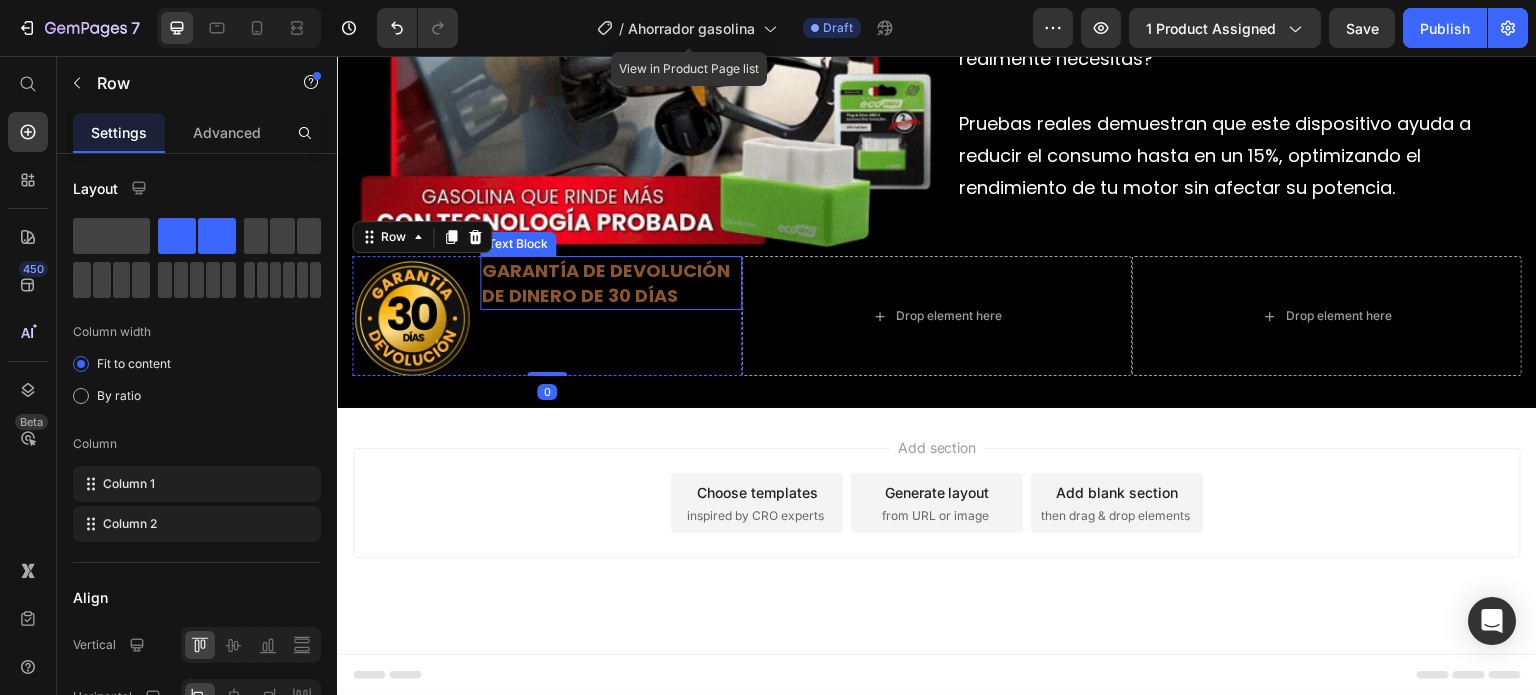 click on "GARANTÍA DE DEVOLUCIÓN DE DINERO DE 30 DÍAS" at bounding box center [611, 283] 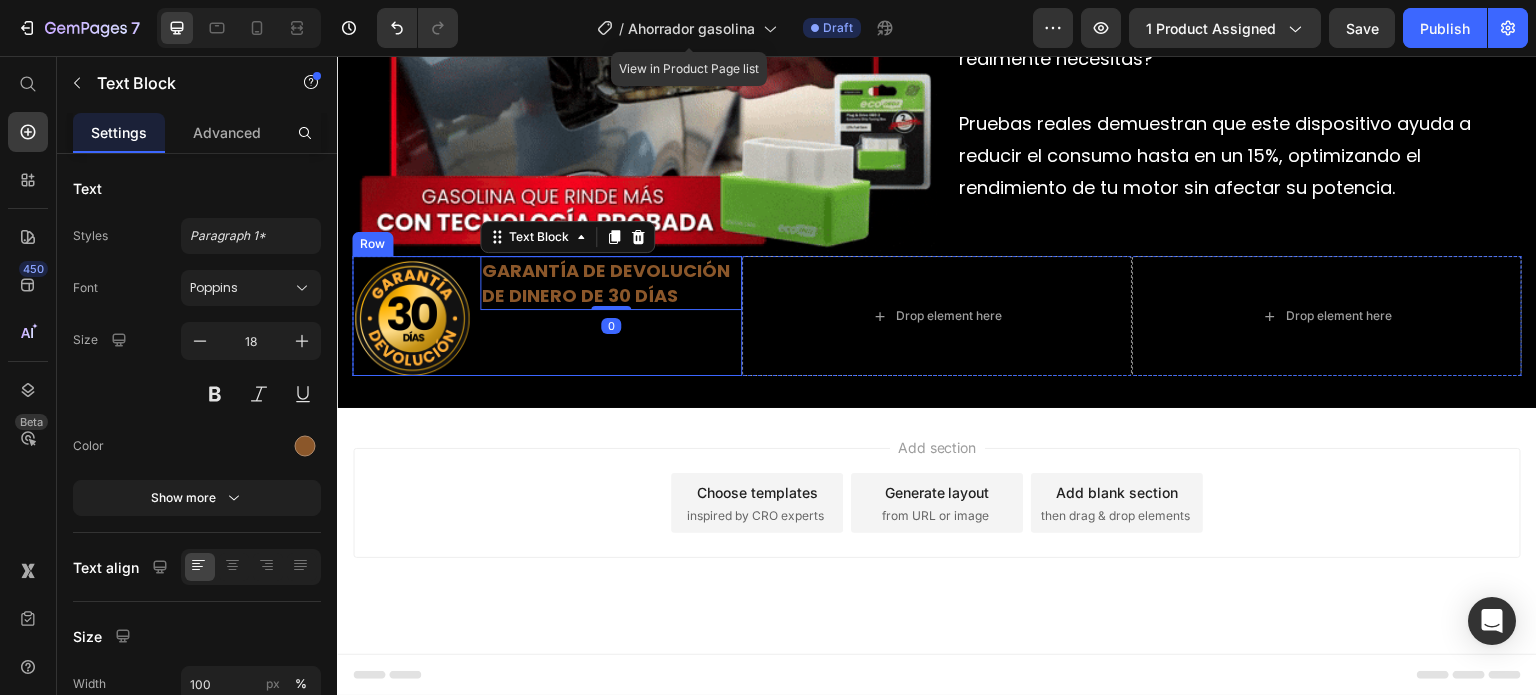 click on "GARANTÍA DE DEVOLUCIÓN DE DINERO DE 30 DÍAS Text Block   0" at bounding box center (611, 316) 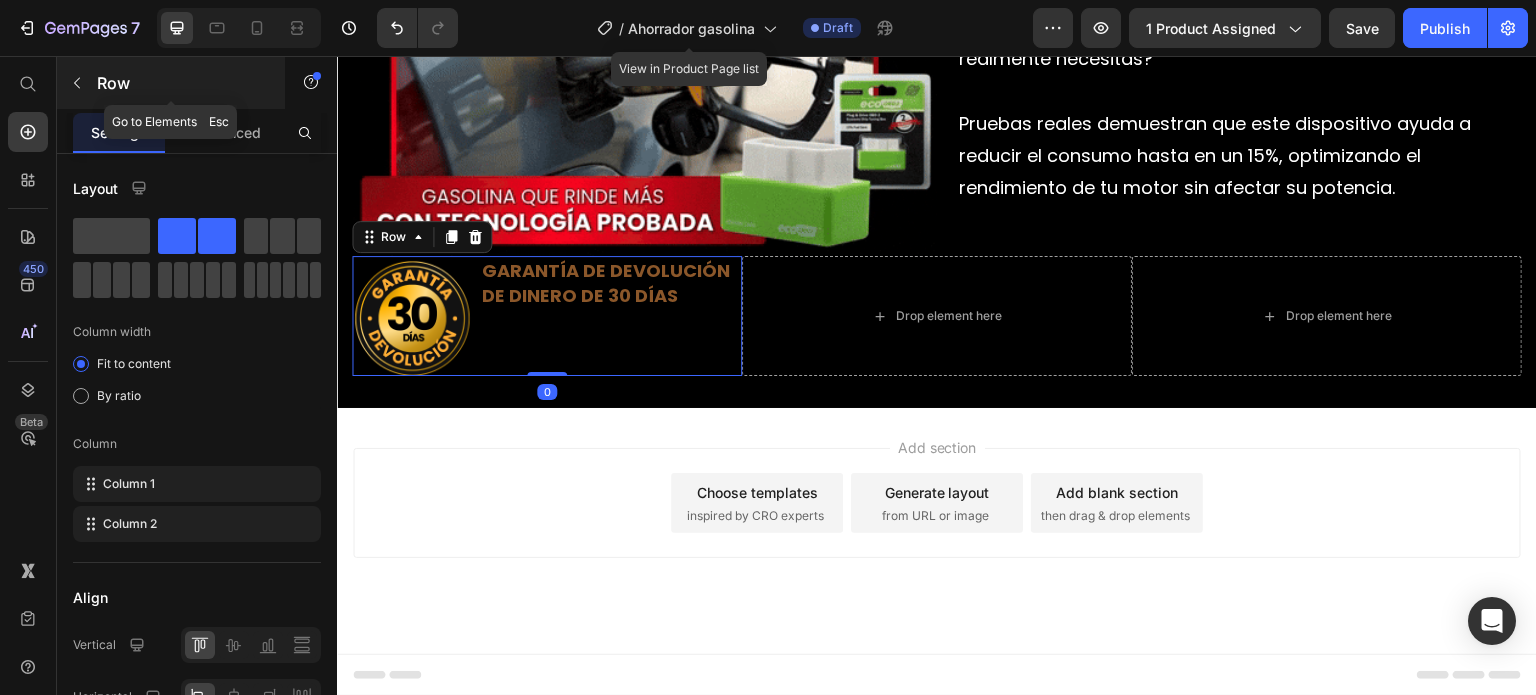 click 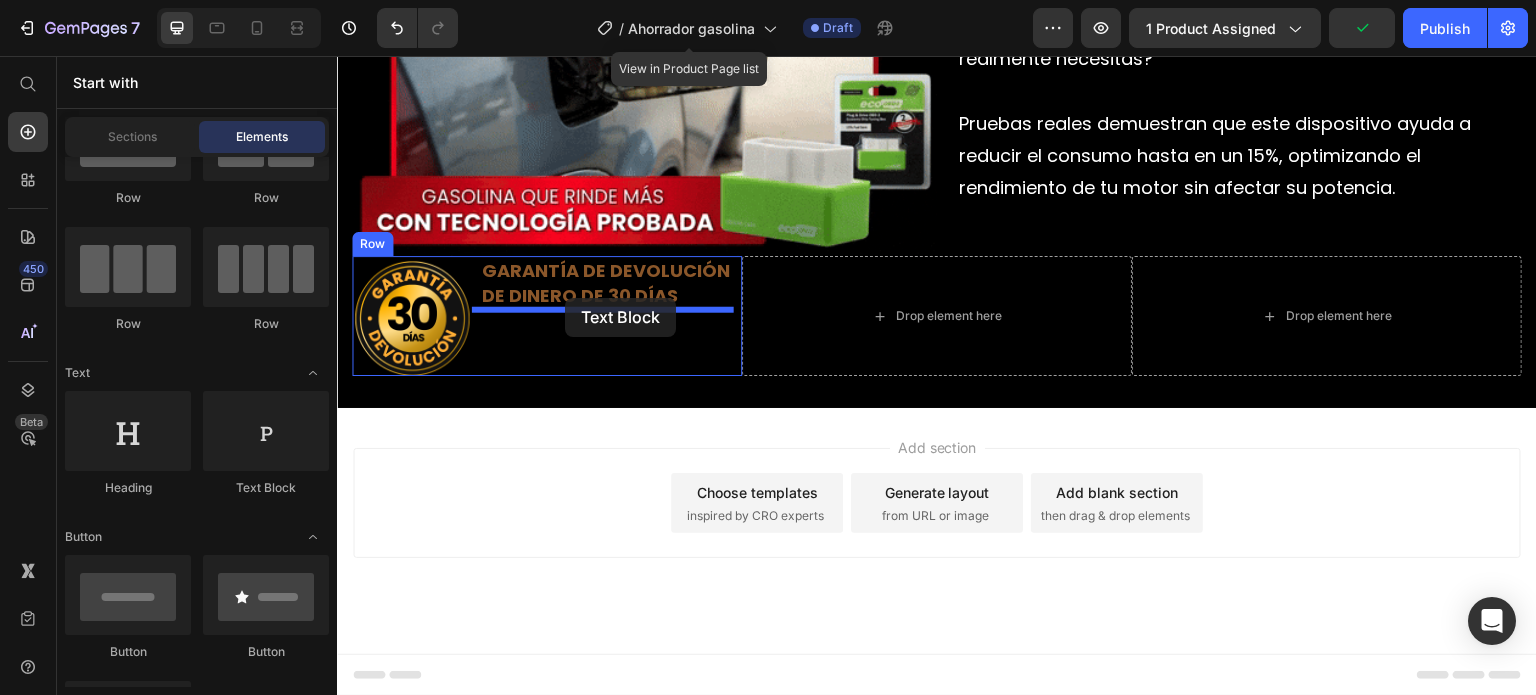drag, startPoint x: 593, startPoint y: 481, endPoint x: 565, endPoint y: 298, distance: 185.12968 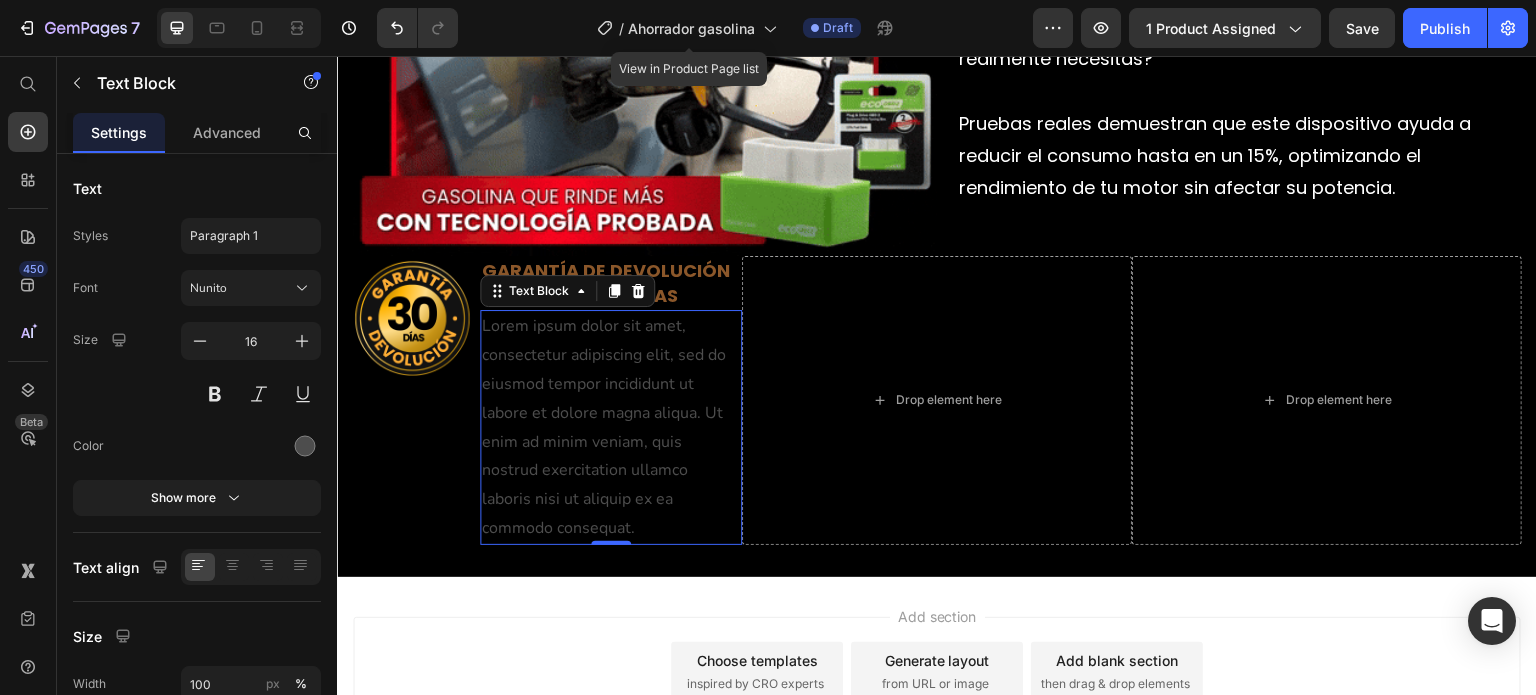 click on "Lorem ipsum dolor sit amet, consectetur adipiscing elit, sed do eiusmod tempor incididunt ut labore et dolore magna aliqua. Ut enim ad minim veniam, quis nostrud exercitation ullamco laboris nisi ut aliquip ex ea commodo consequat." at bounding box center (611, 427) 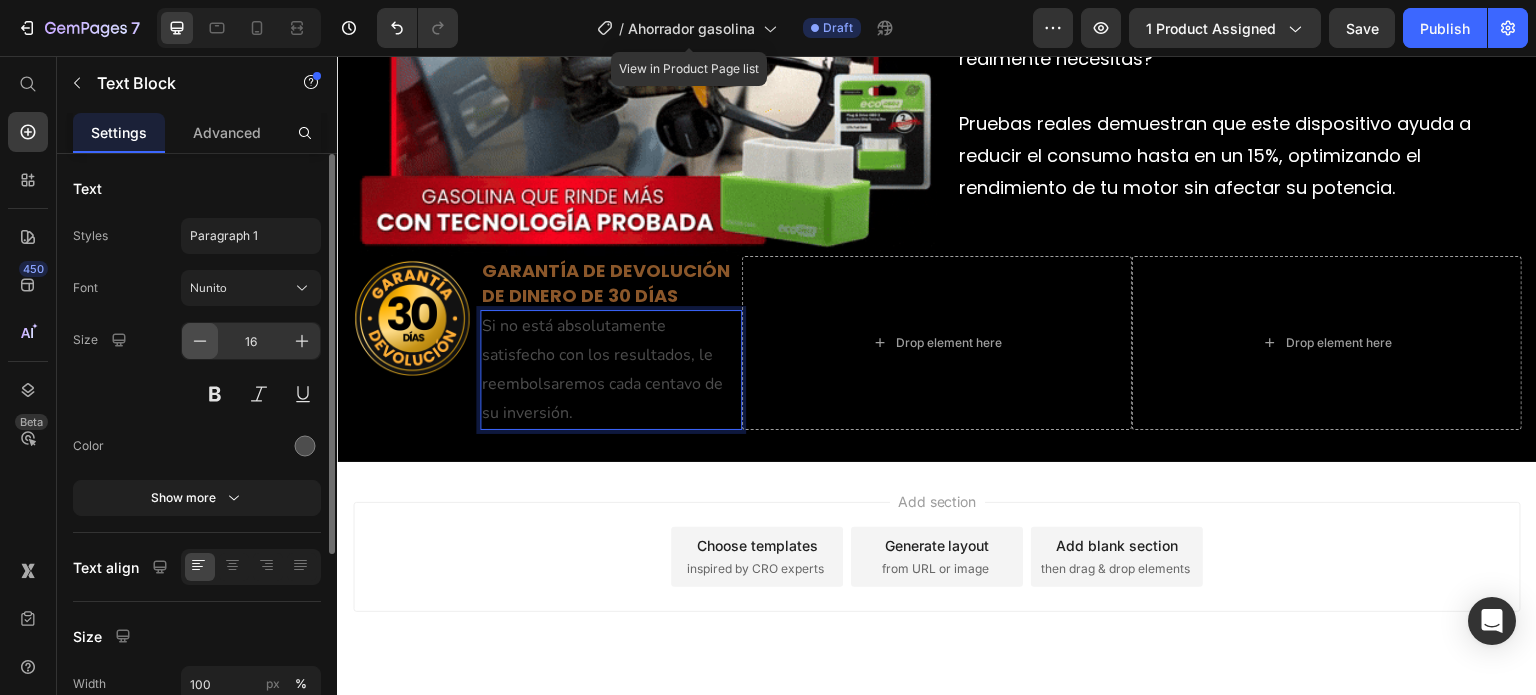 click 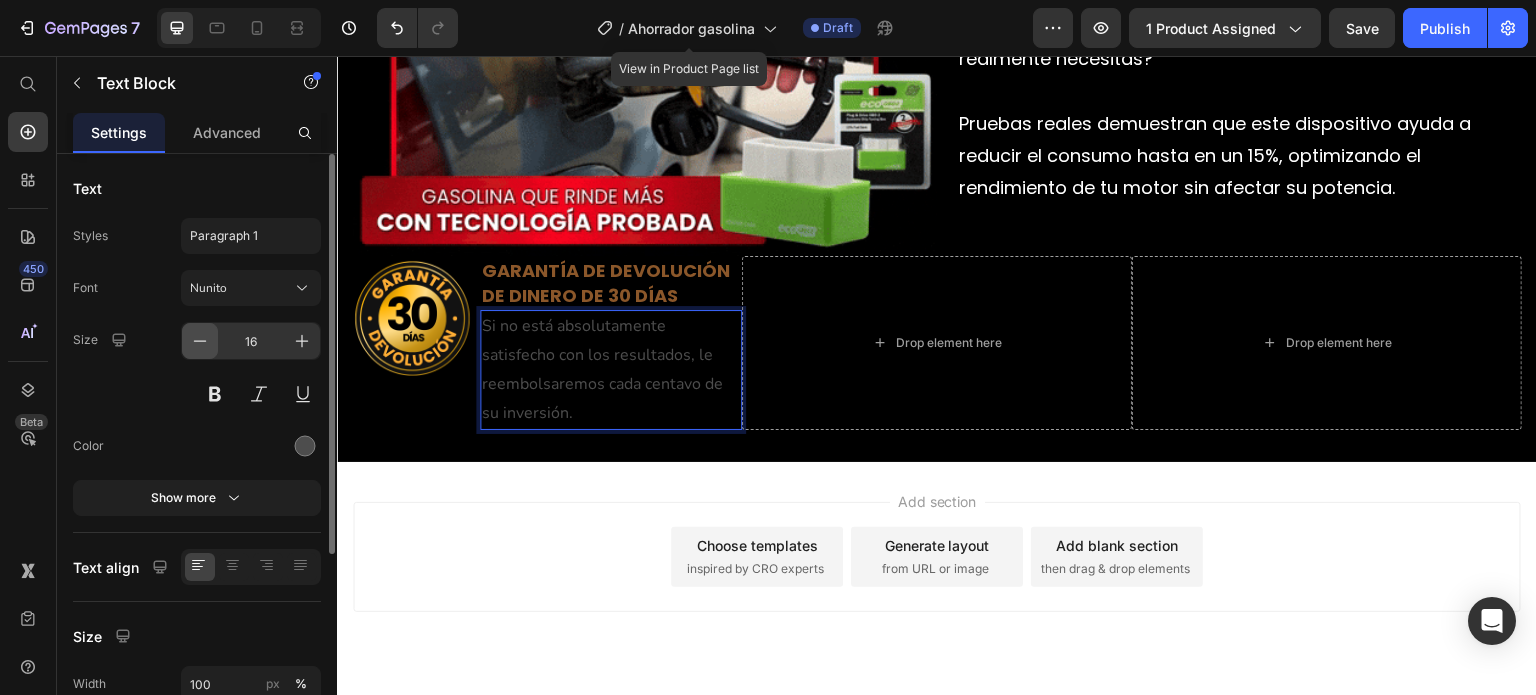type on "15" 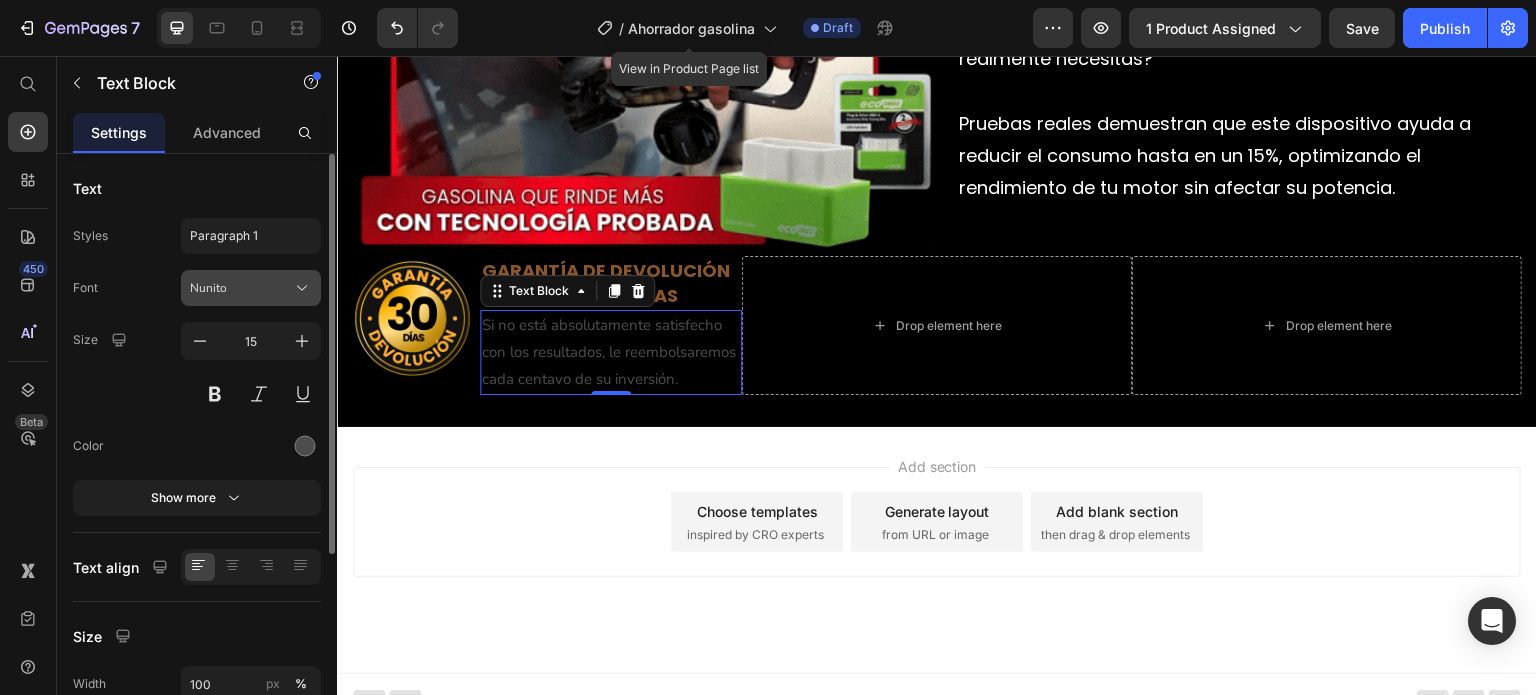 click on "Nunito" at bounding box center (241, 288) 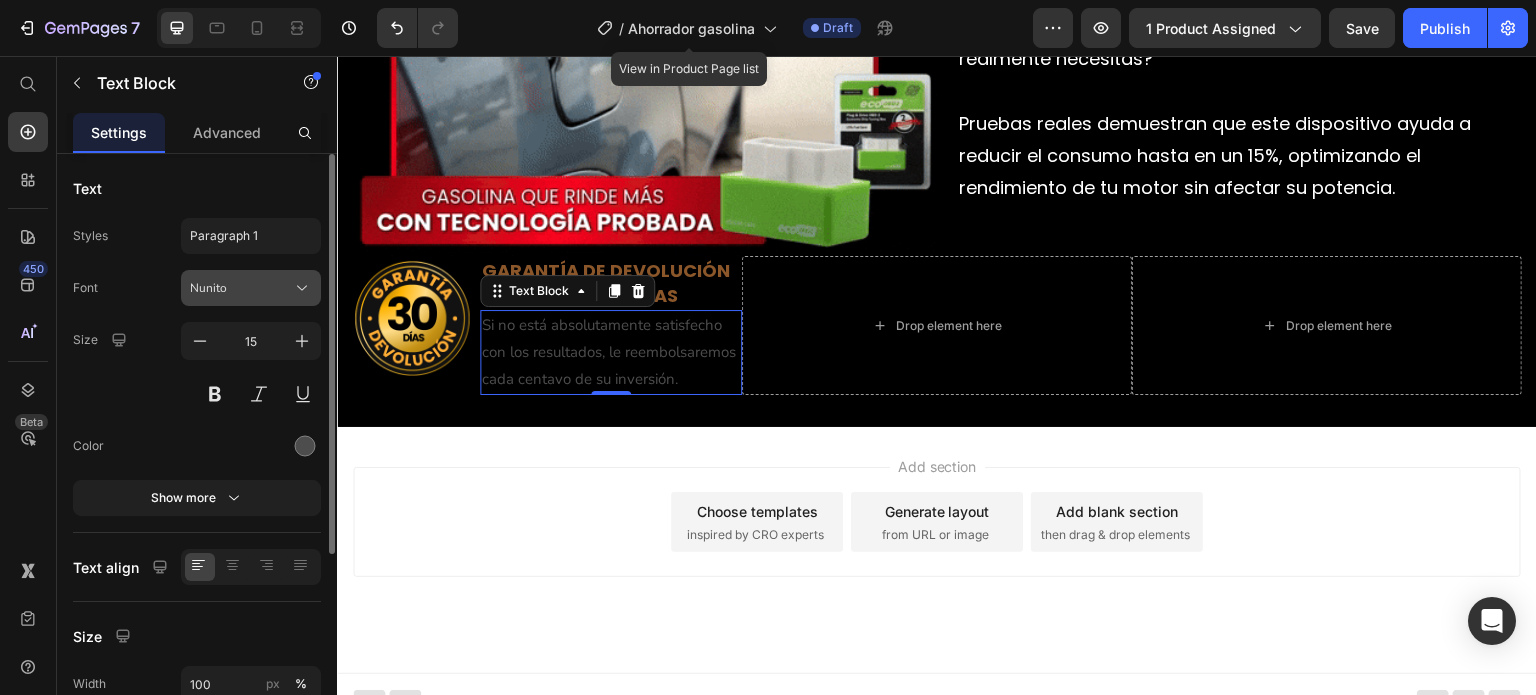 click on "Nunito" at bounding box center [241, 288] 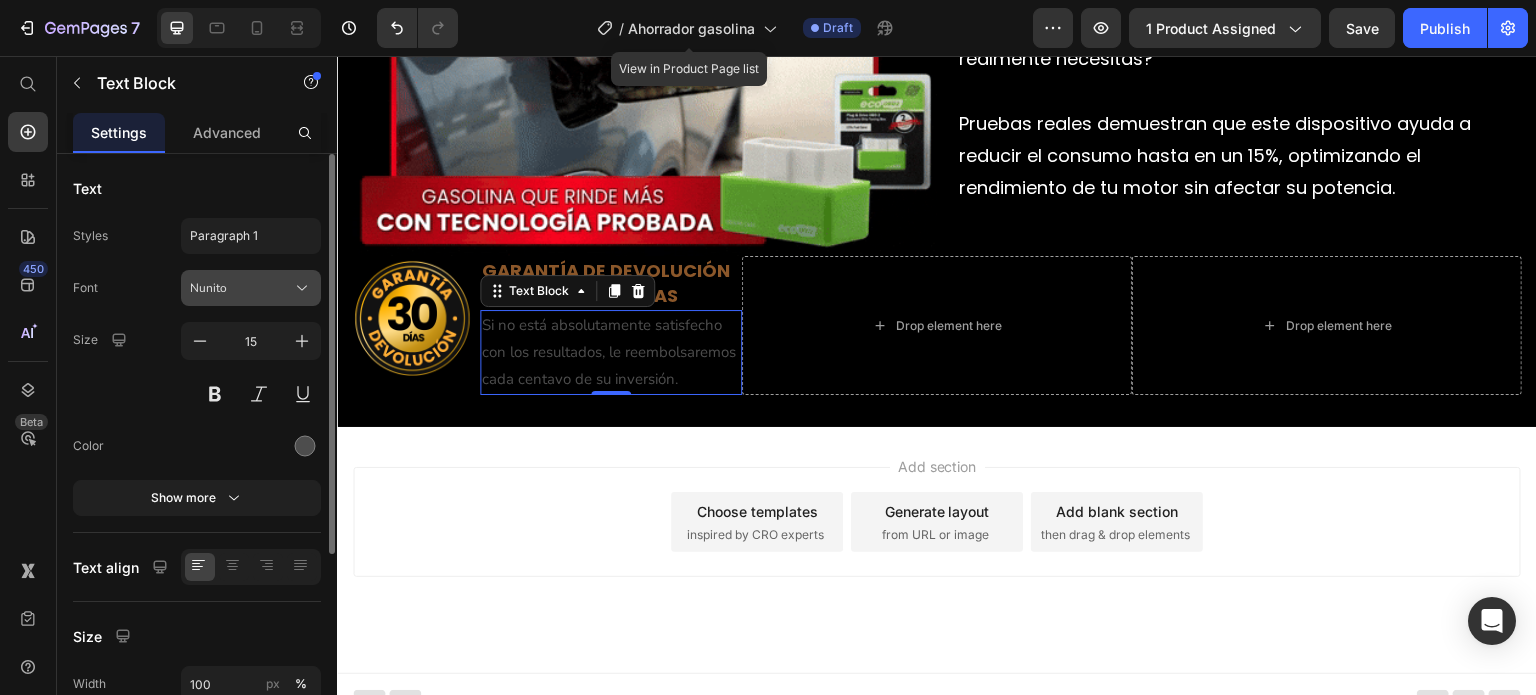 click on "Nunito" at bounding box center [241, 288] 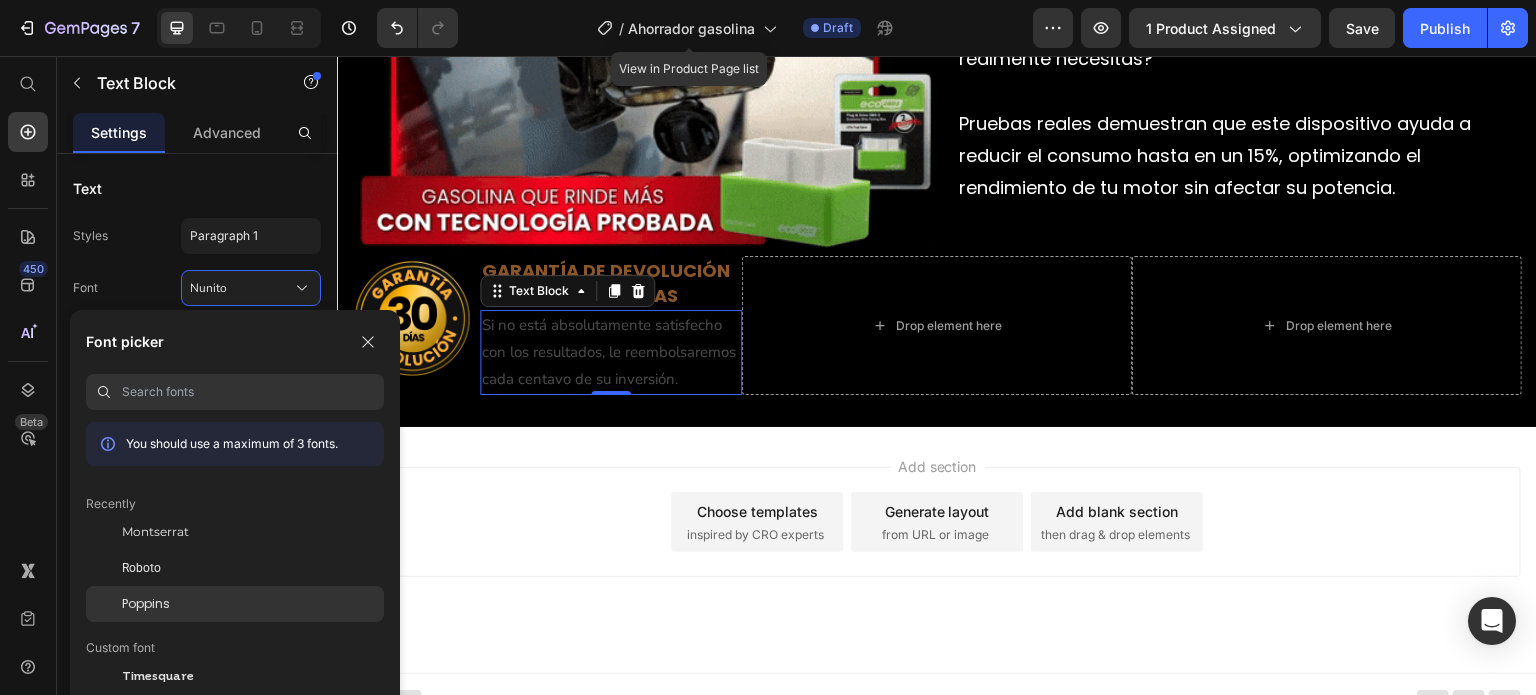 click on "Poppins" 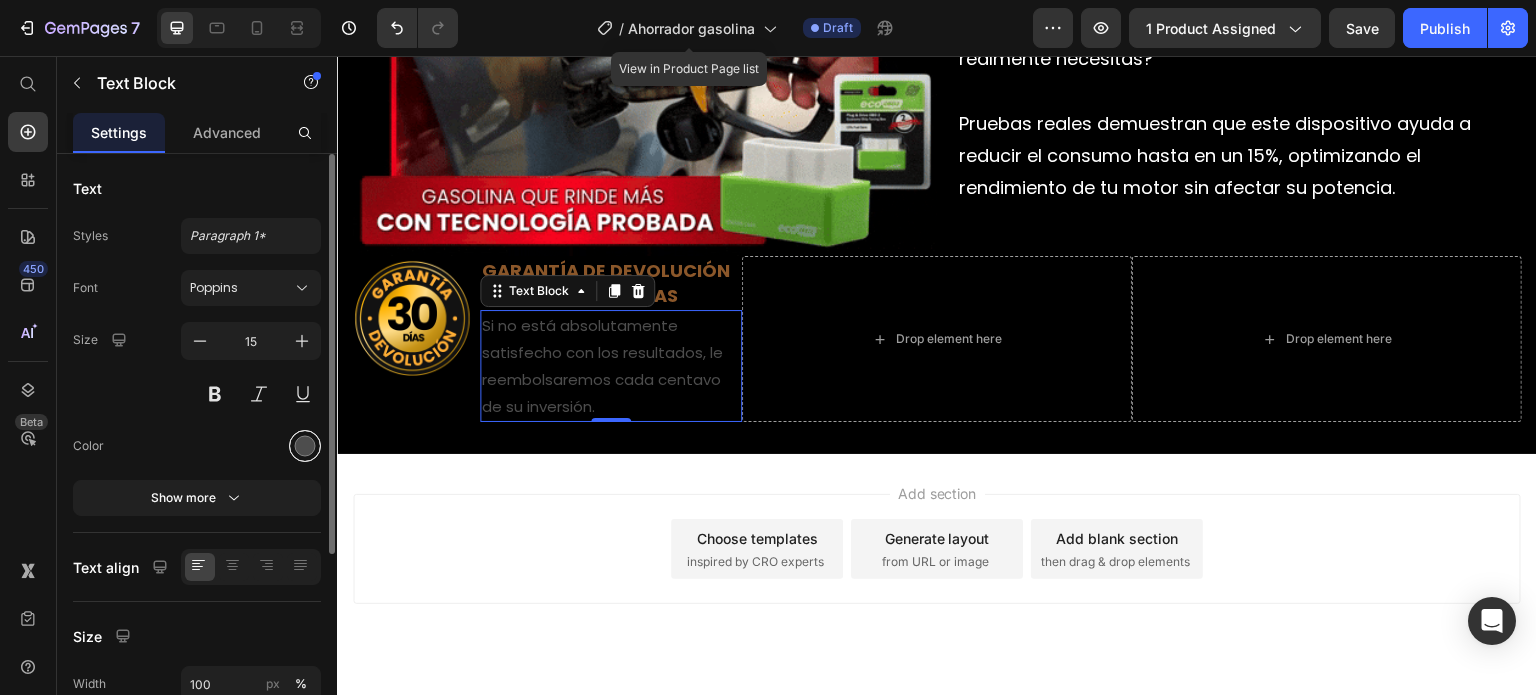 click at bounding box center (305, 446) 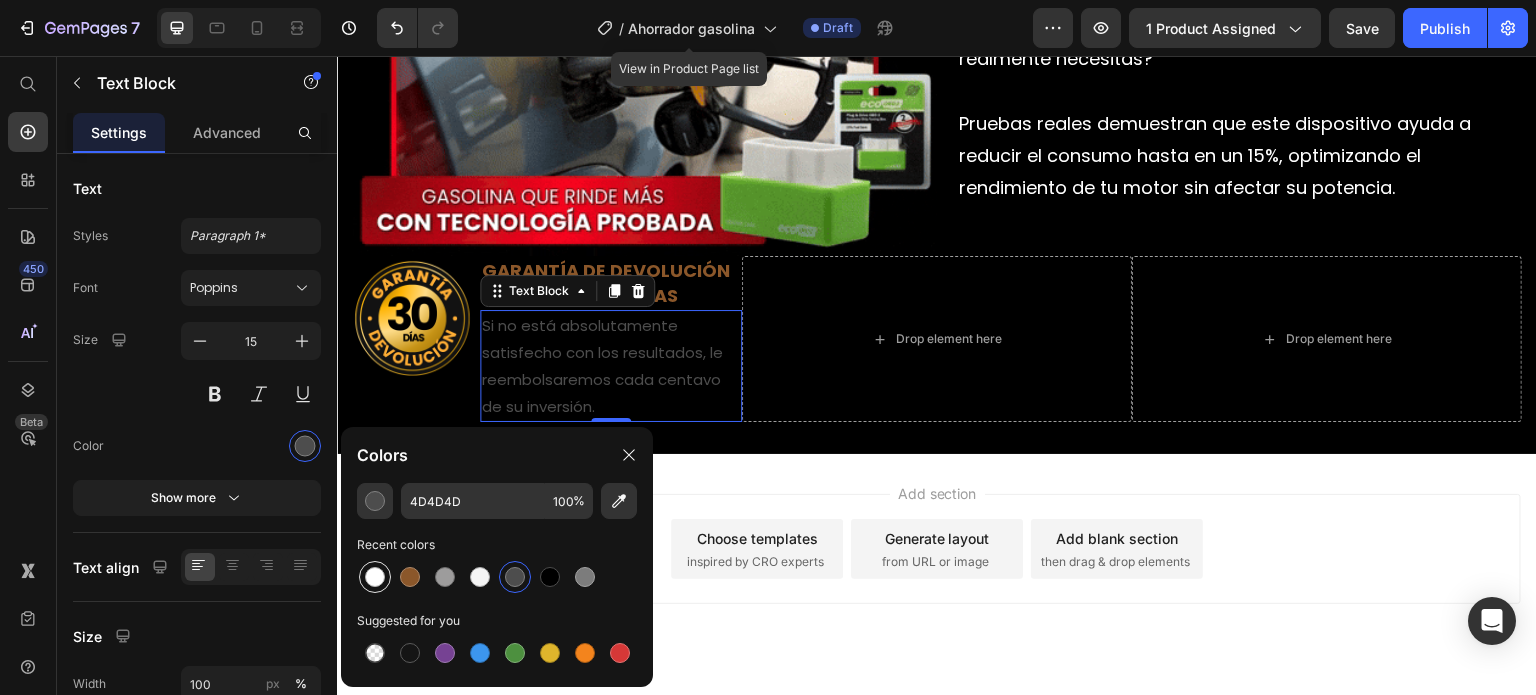 click at bounding box center (375, 577) 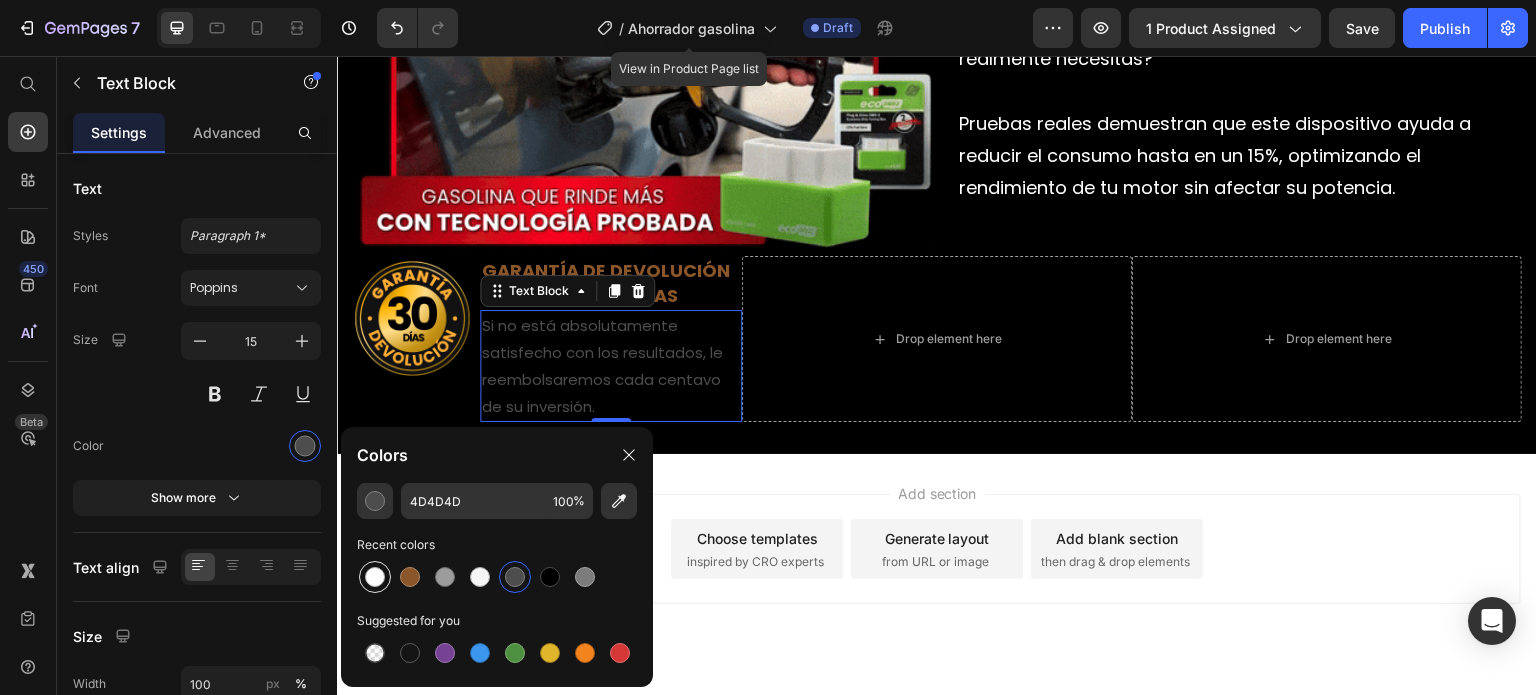 type on "FFFFFF" 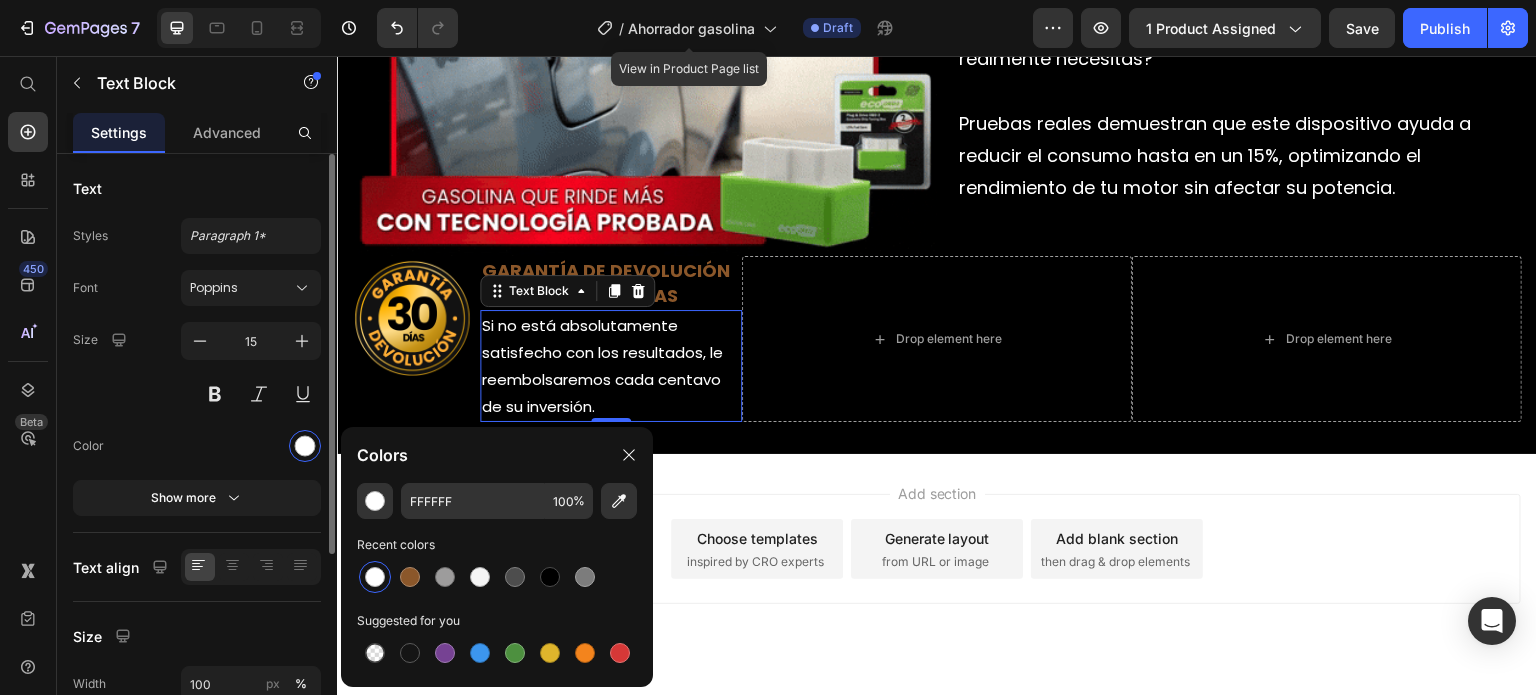 click at bounding box center [251, 446] 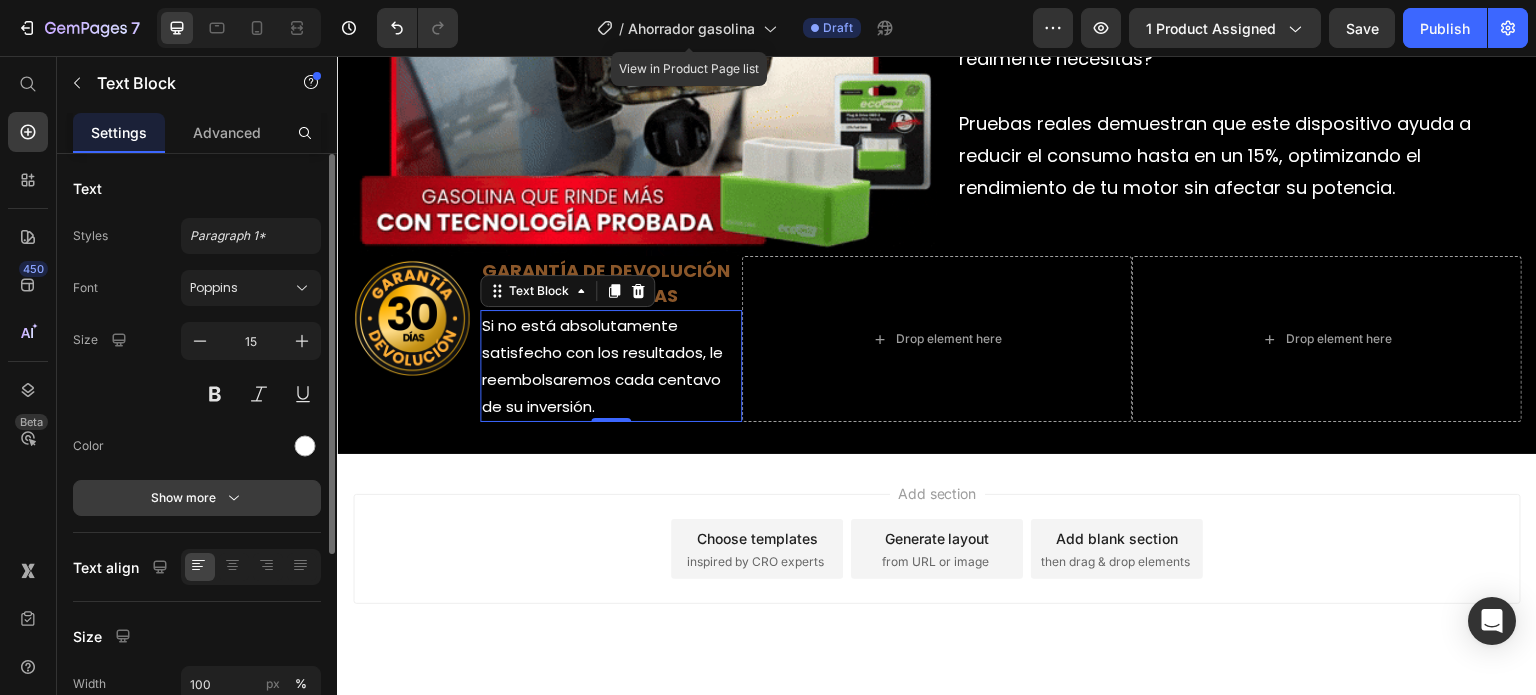 click on "Show more" at bounding box center (197, 498) 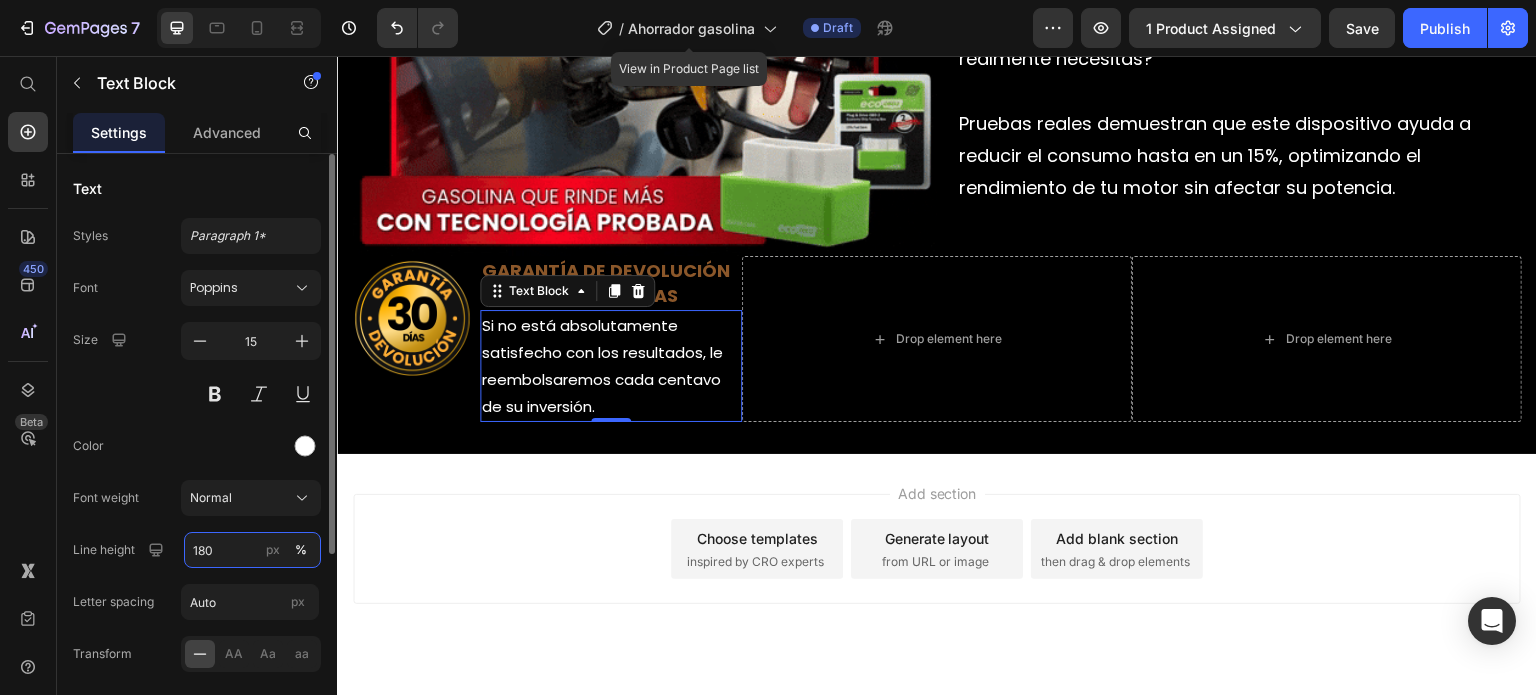 click on "180" at bounding box center (252, 550) 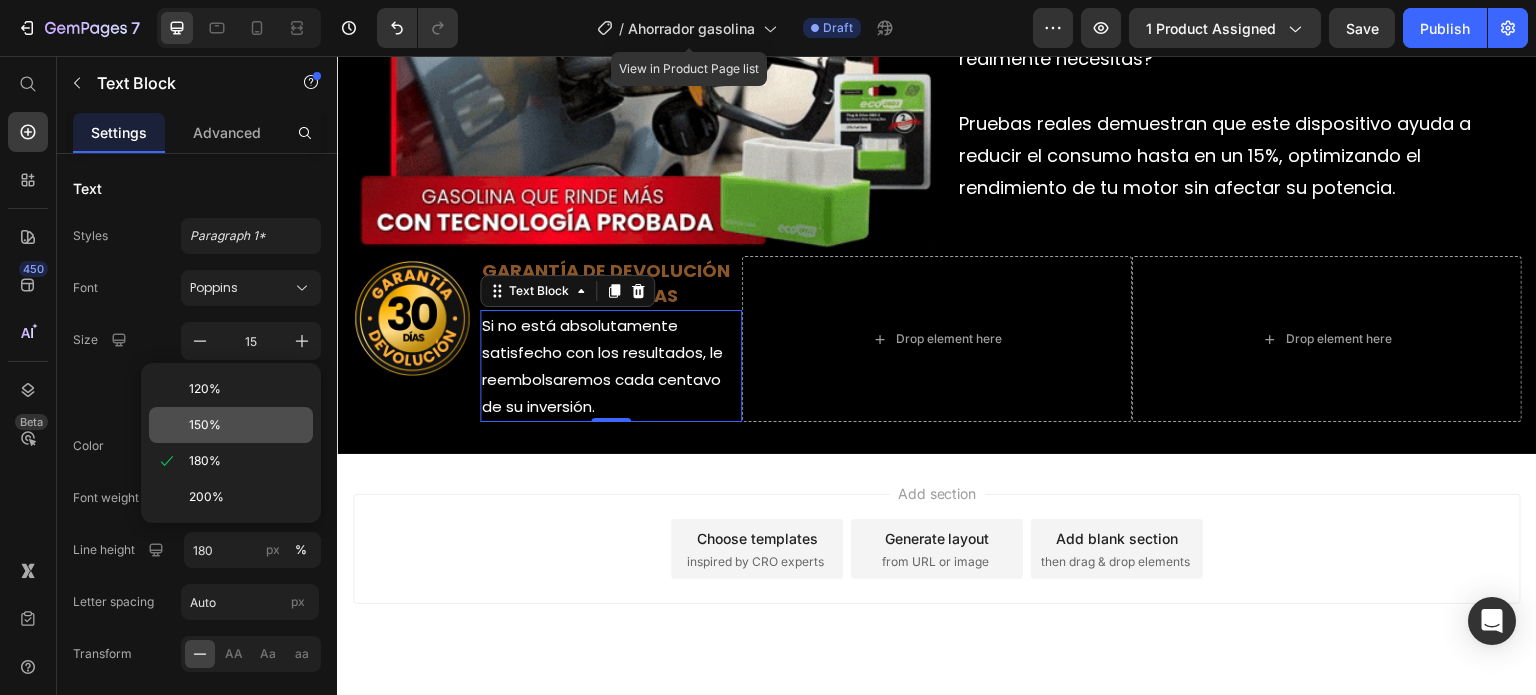 click on "150%" at bounding box center [247, 425] 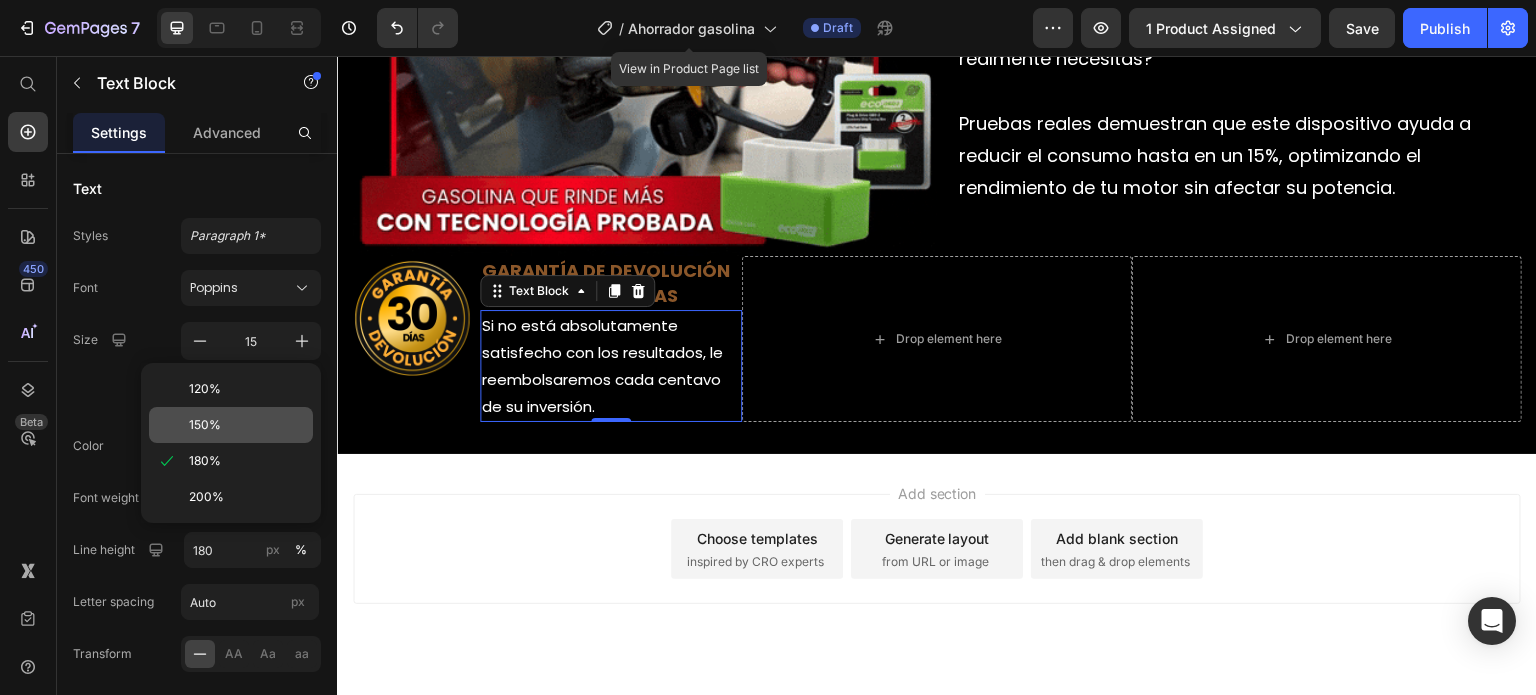 type on "150" 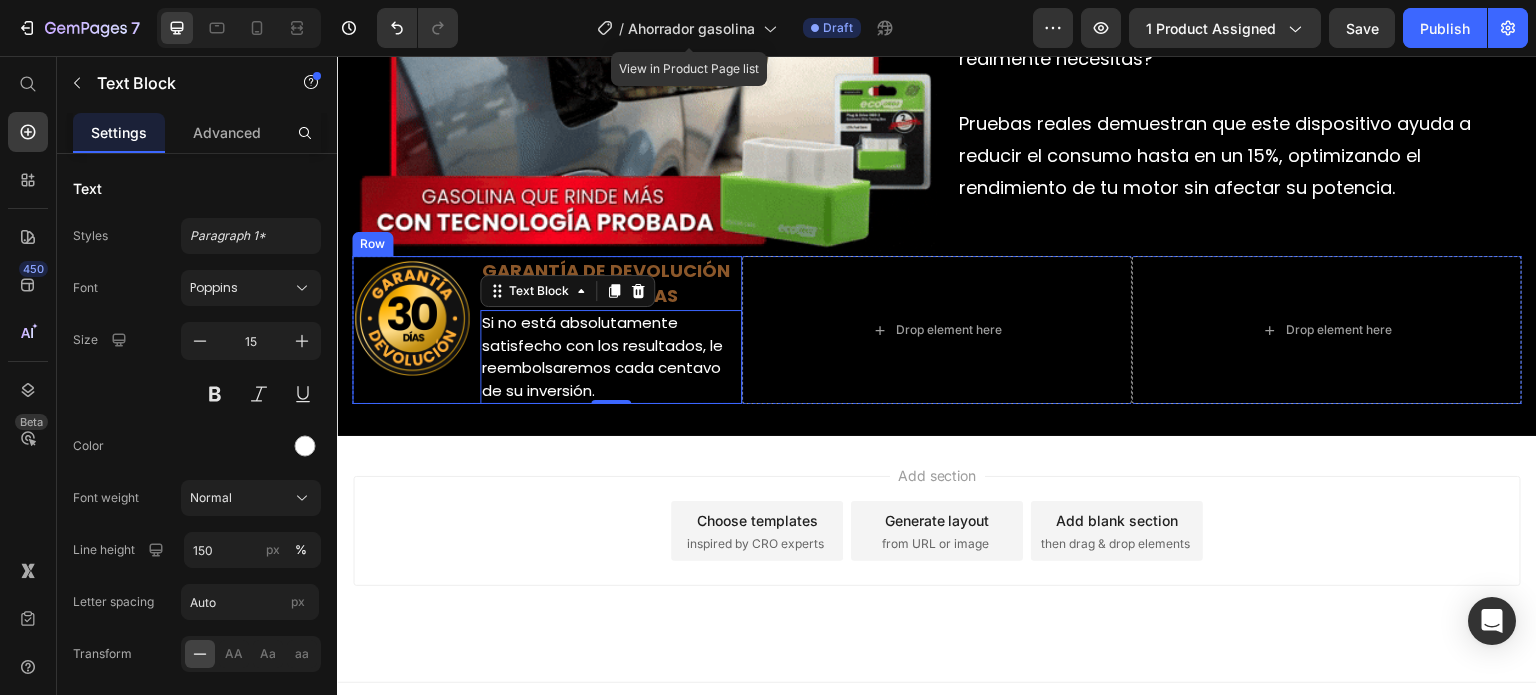 click on "Image" at bounding box center [412, 330] 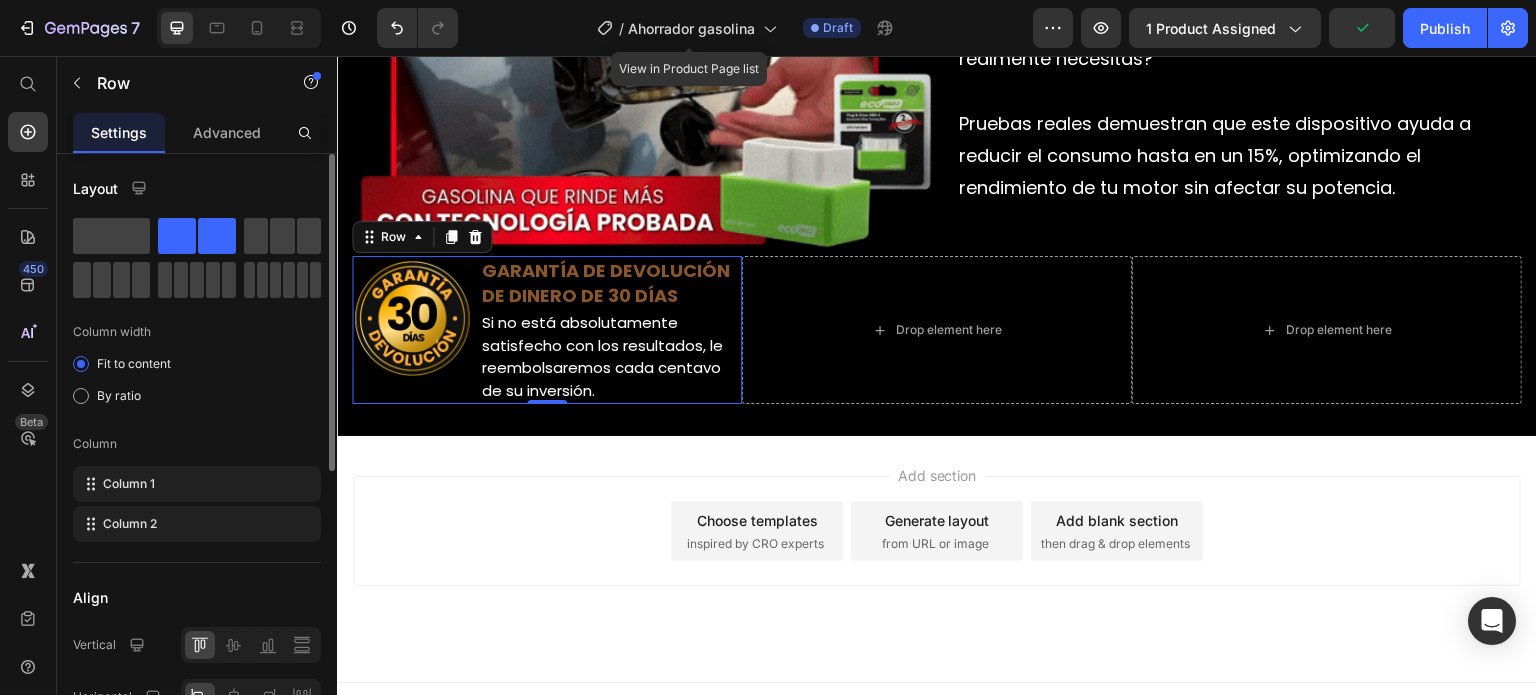 scroll, scrollTop: 100, scrollLeft: 0, axis: vertical 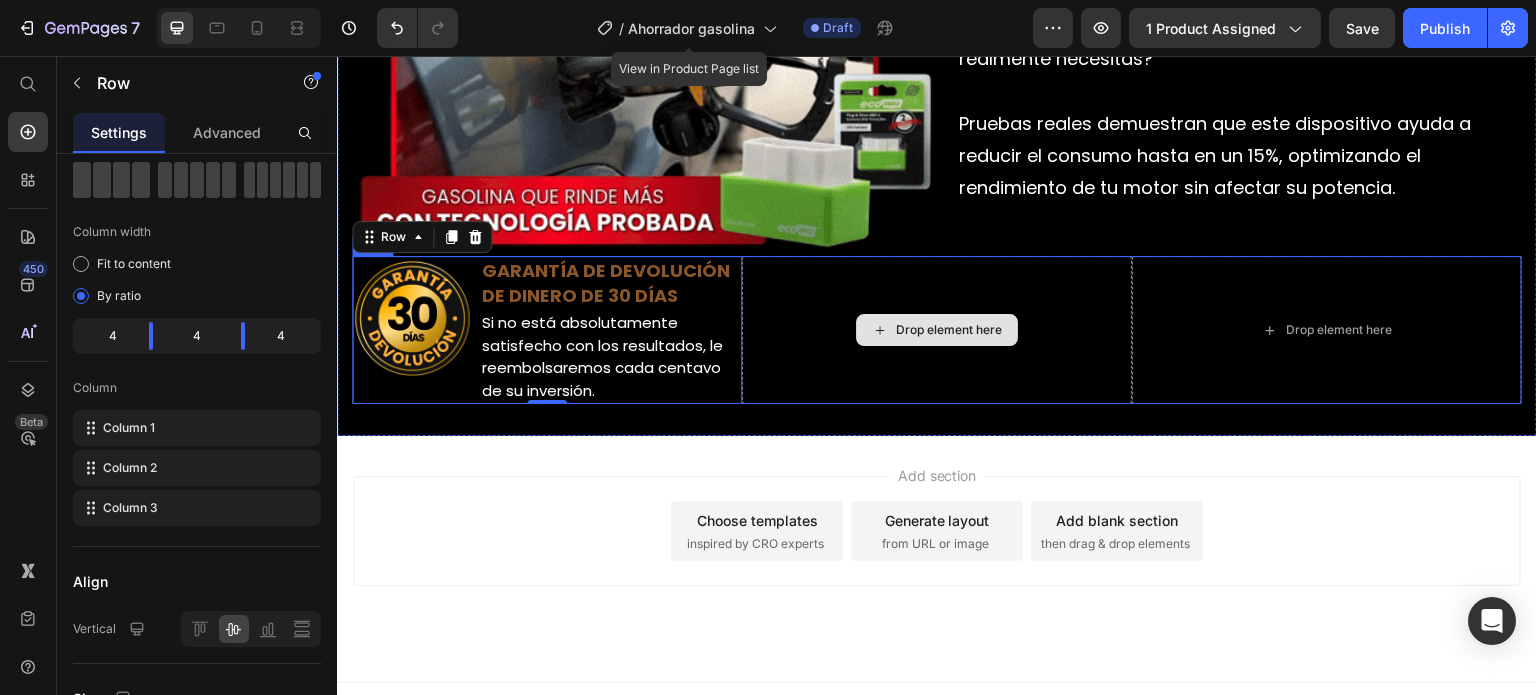 click on "Drop element here" at bounding box center (937, 330) 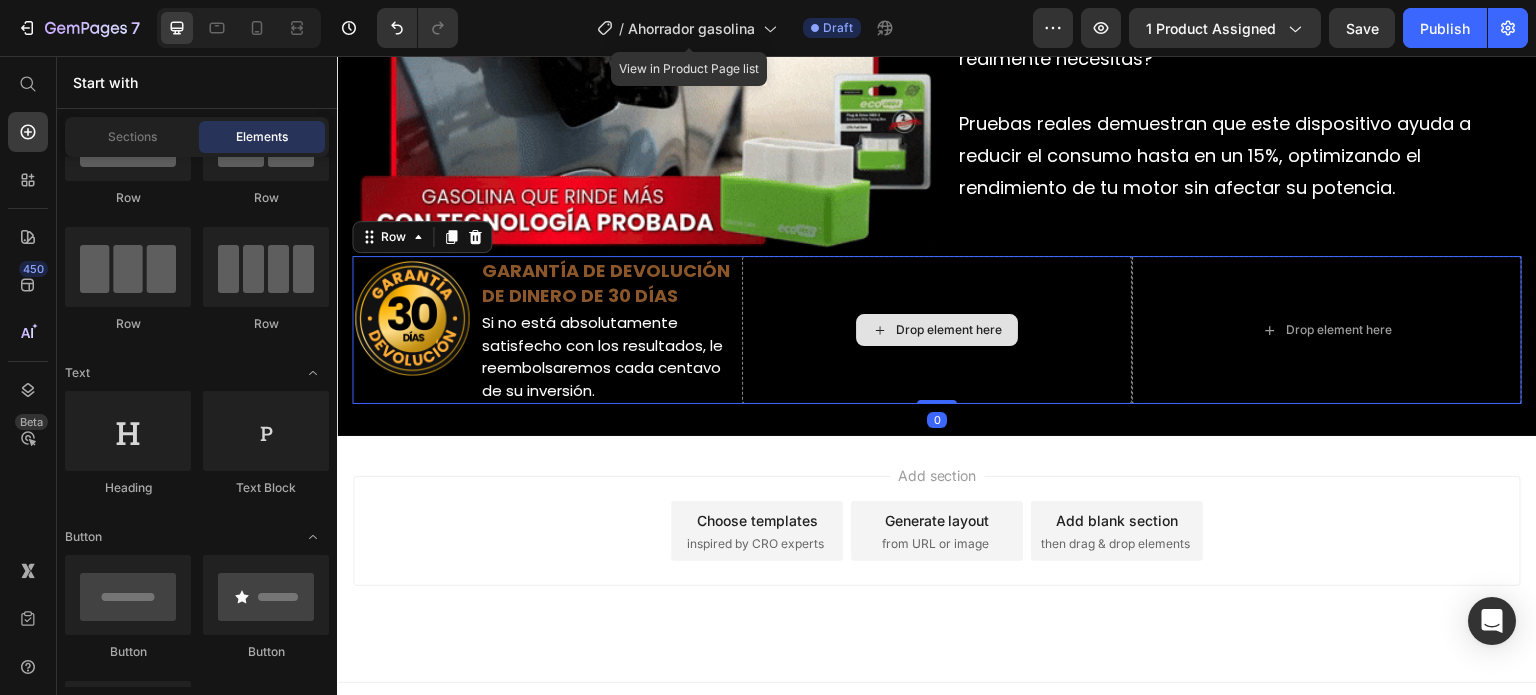 click on "Drop element here" at bounding box center [949, 330] 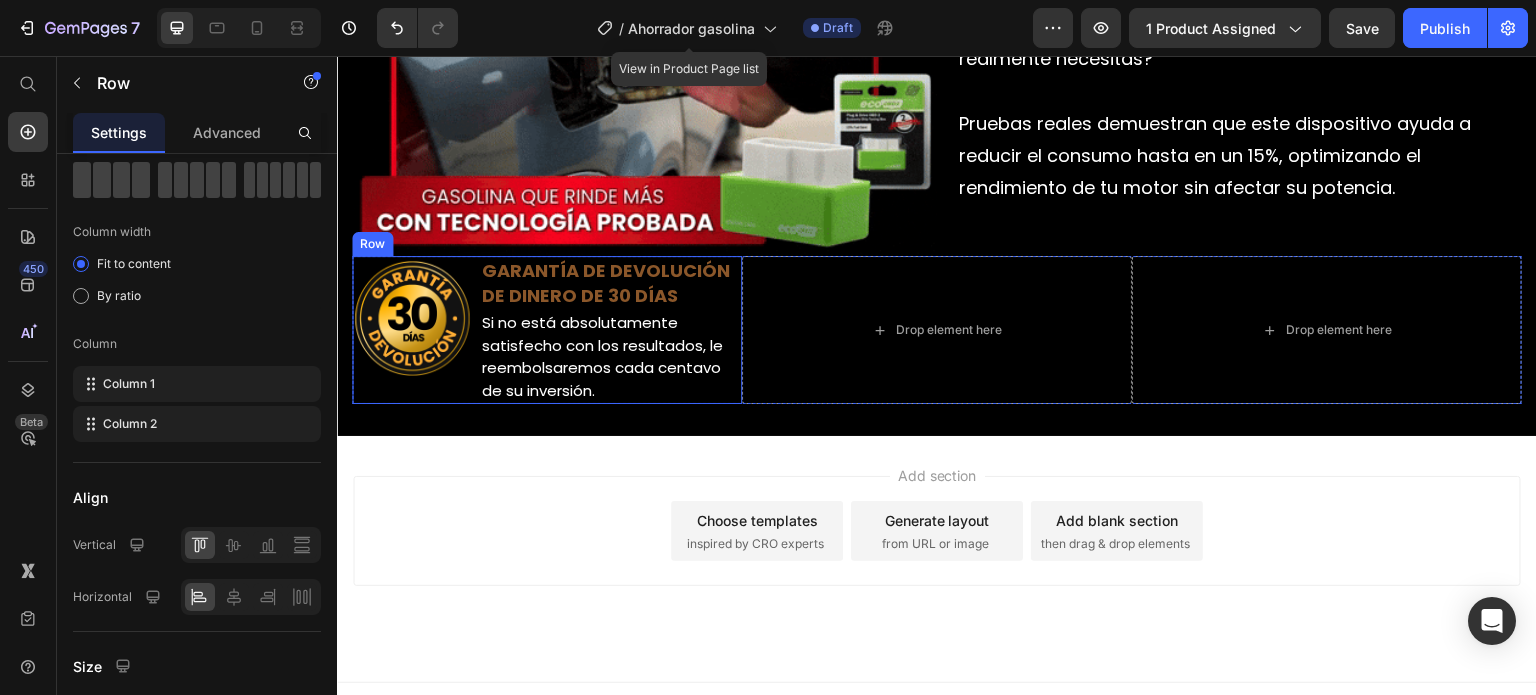 click on "Image" at bounding box center [412, 330] 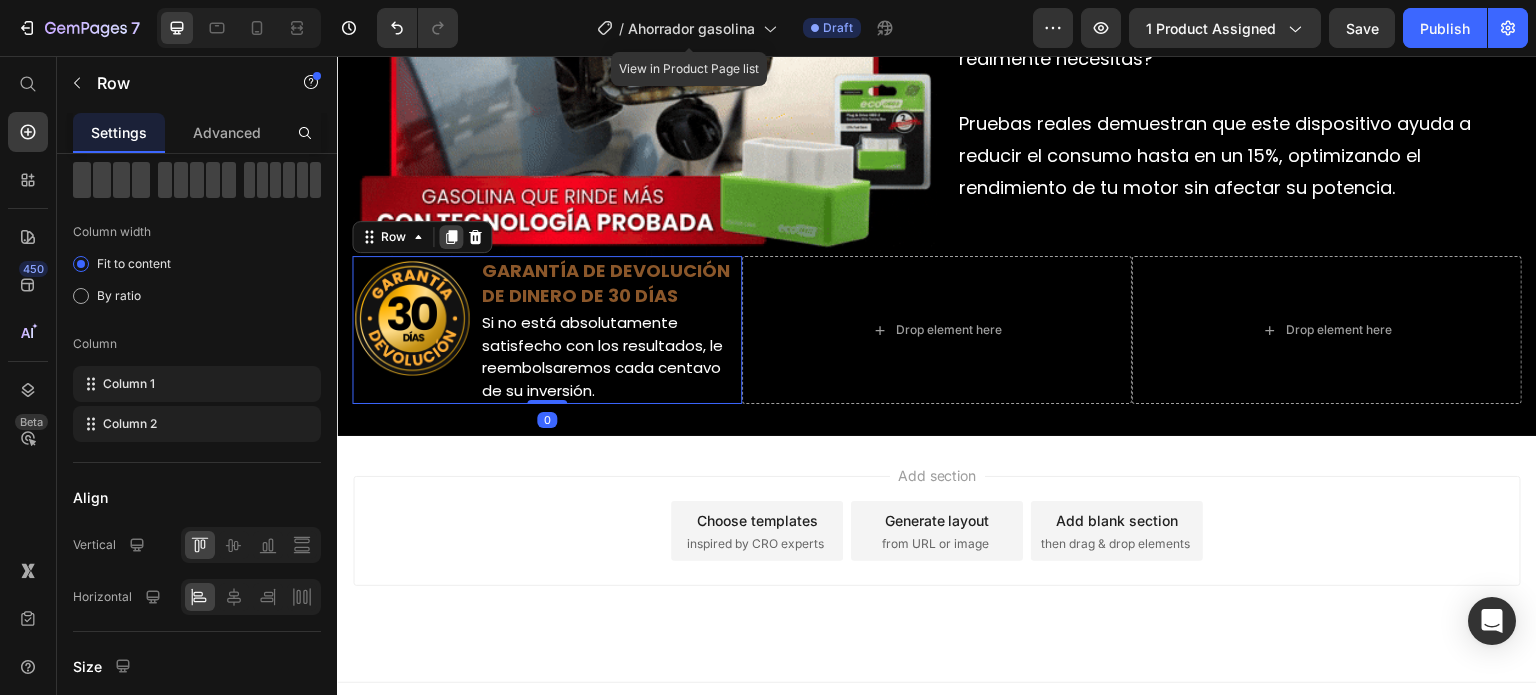 click 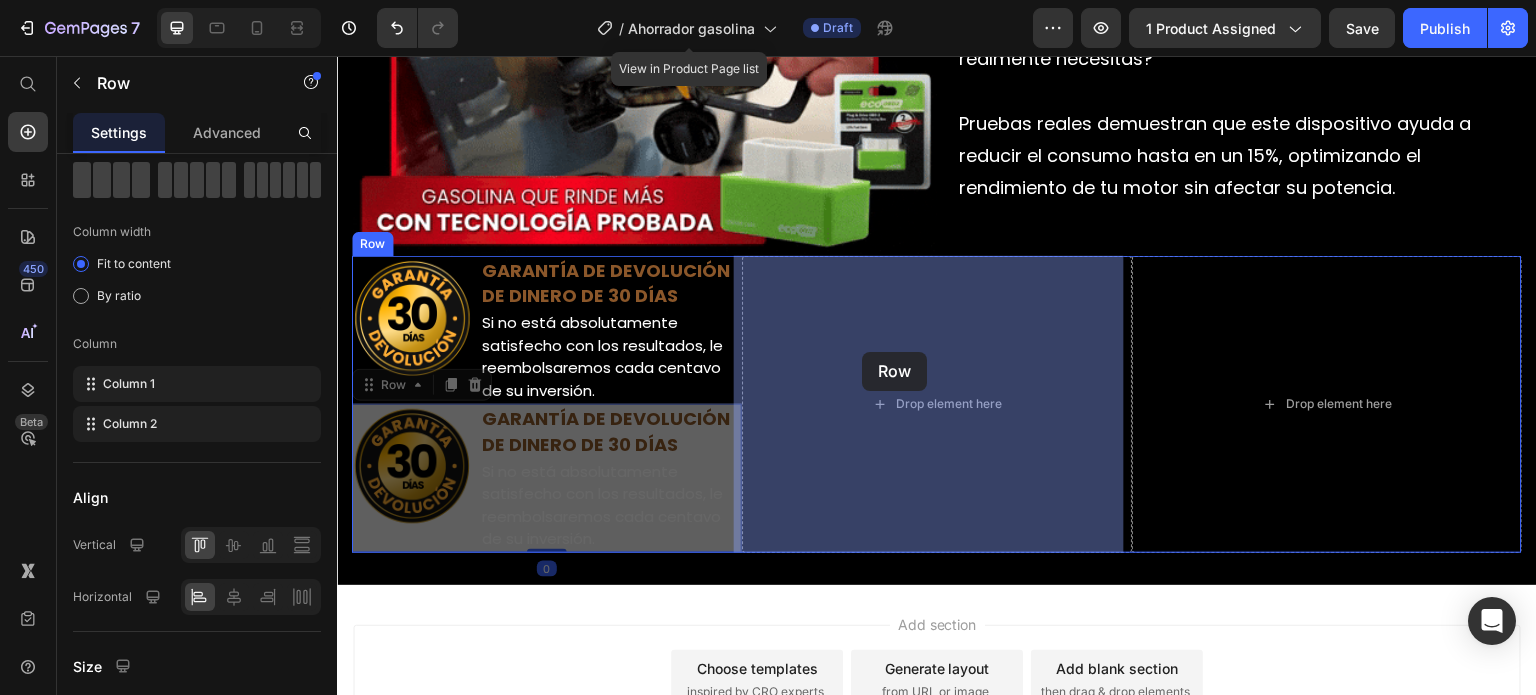 drag, startPoint x: 360, startPoint y: 390, endPoint x: 862, endPoint y: 352, distance: 503.4362 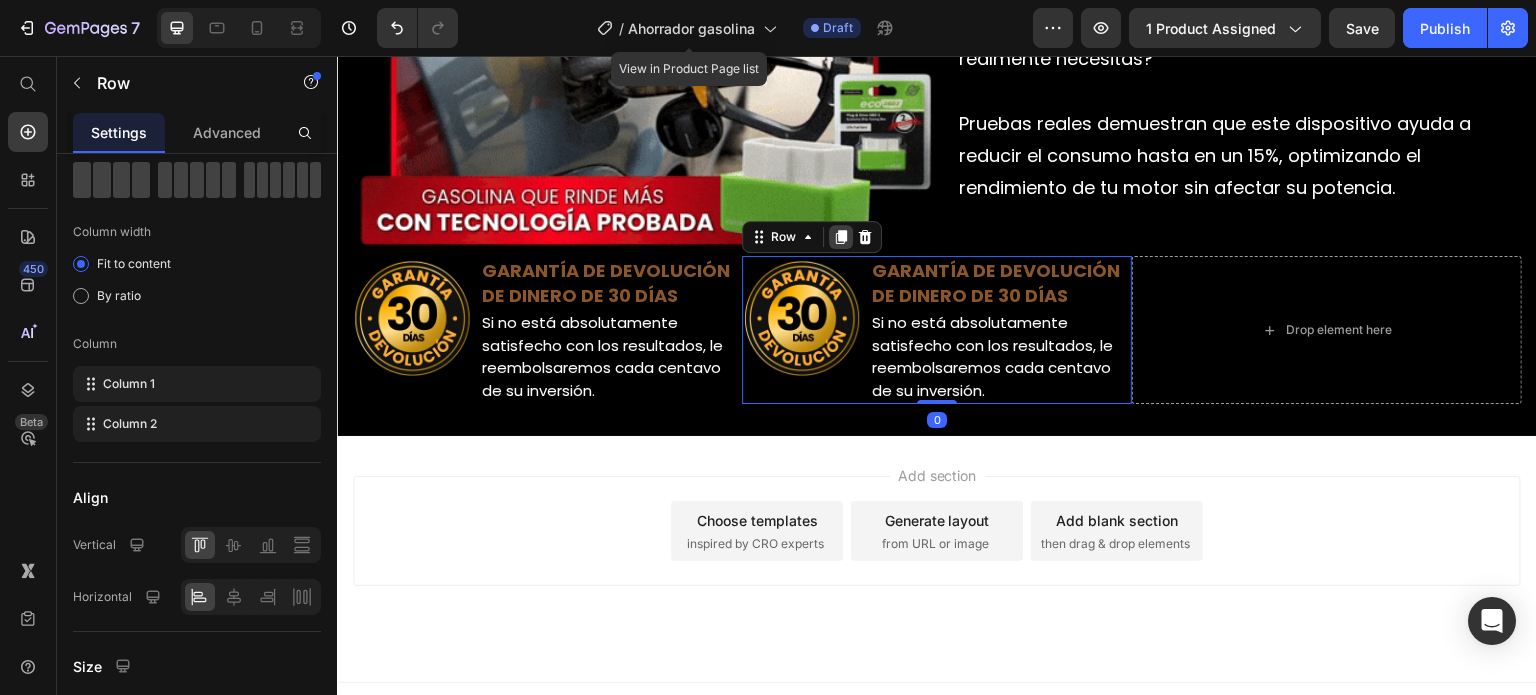 click 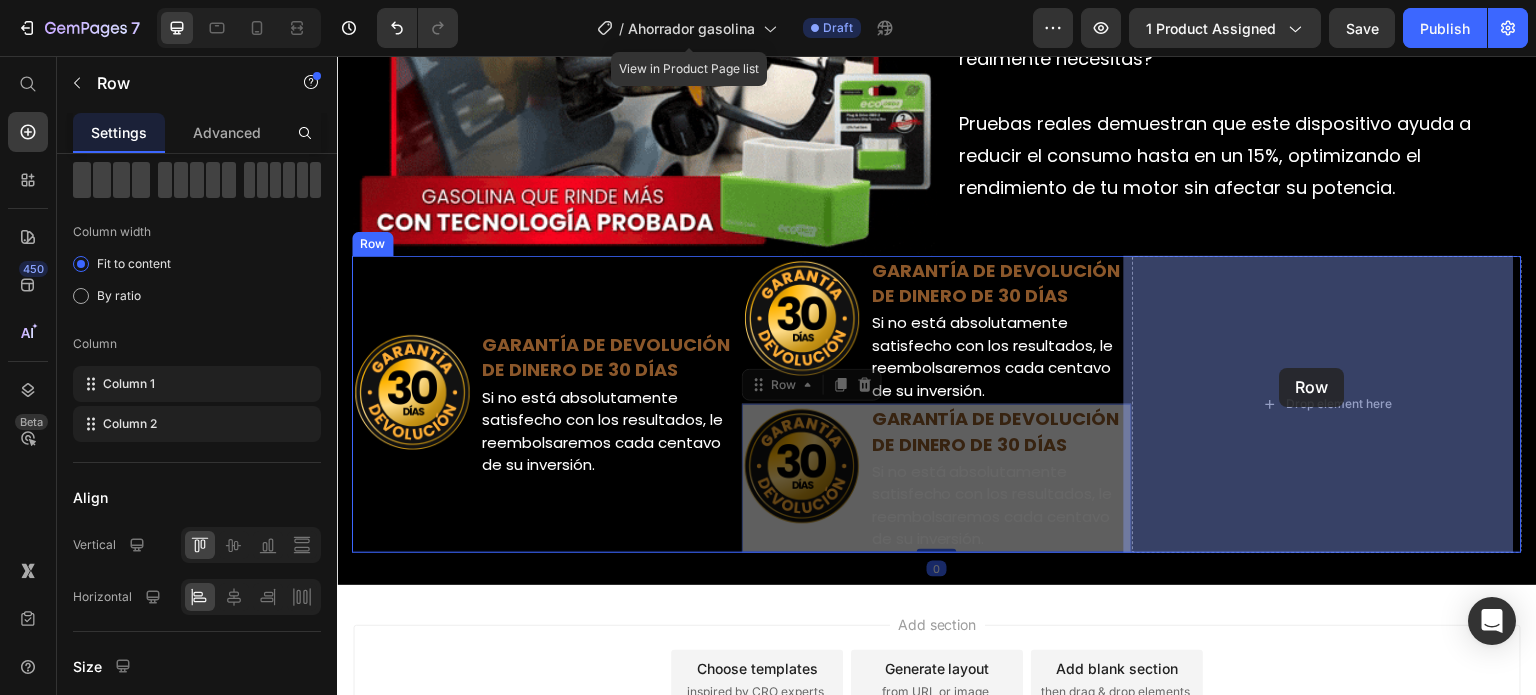 drag, startPoint x: 753, startPoint y: 388, endPoint x: 1280, endPoint y: 368, distance: 527.3794 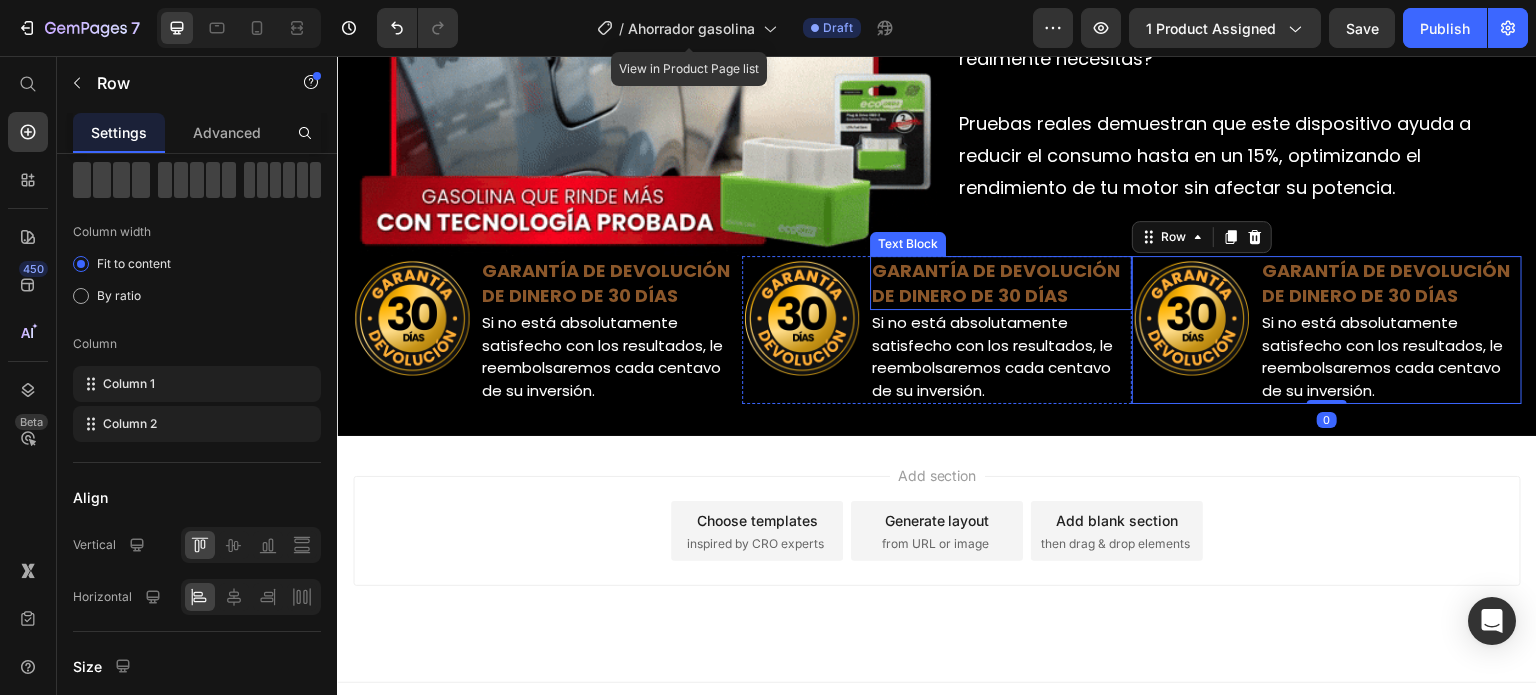 click on "GARANTÍA DE DEVOLUCIÓN DE DINERO DE 30 DÍAS" at bounding box center (1001, 283) 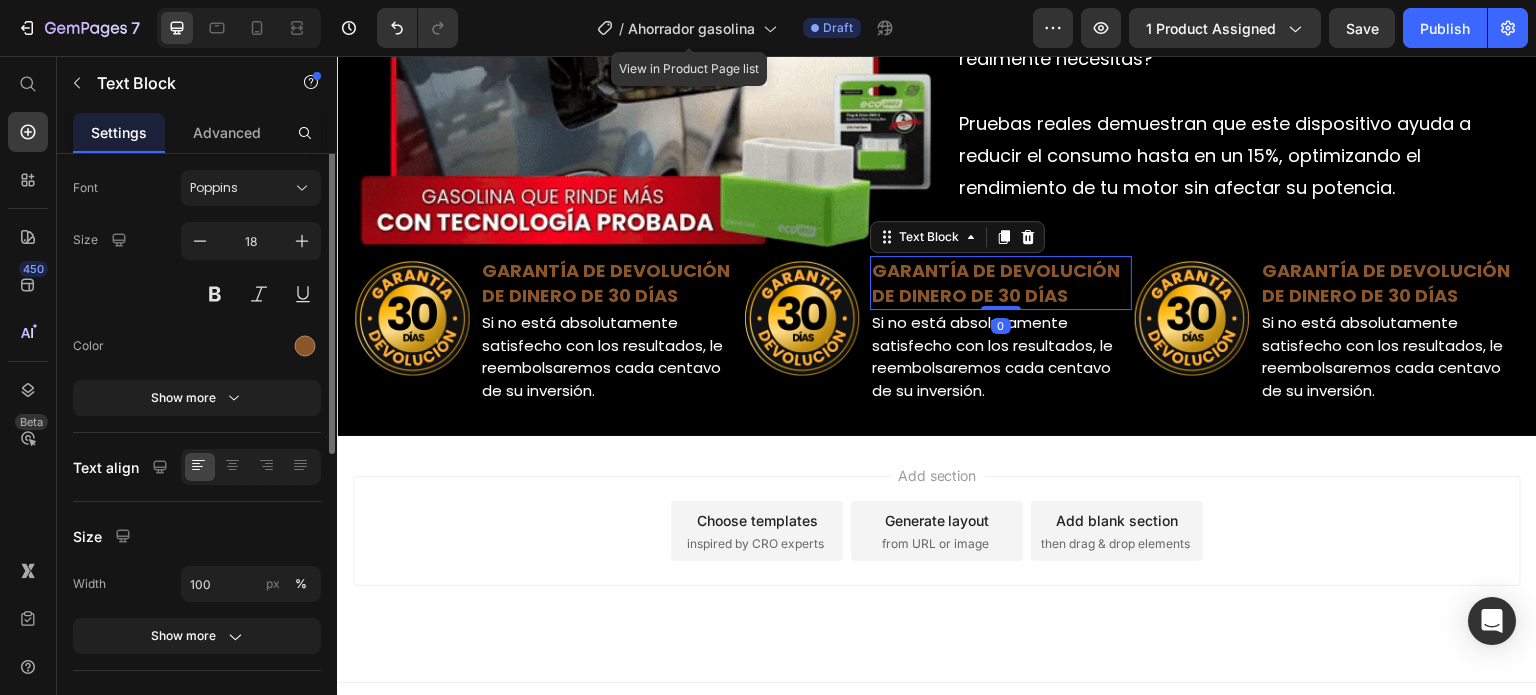 scroll, scrollTop: 0, scrollLeft: 0, axis: both 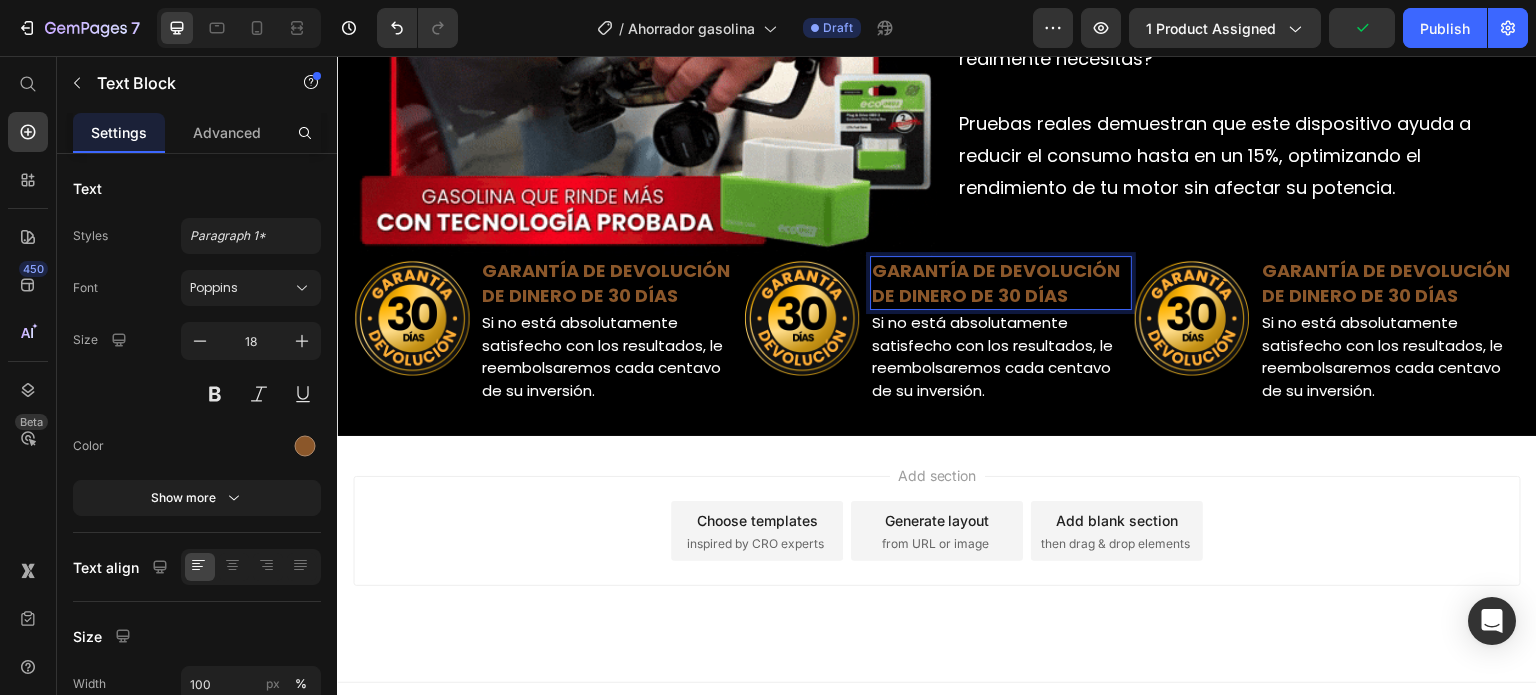 click on "GARANTÍA DE DEVOLUCIÓN DE DINERO DE 30 DÍAS" at bounding box center [1001, 283] 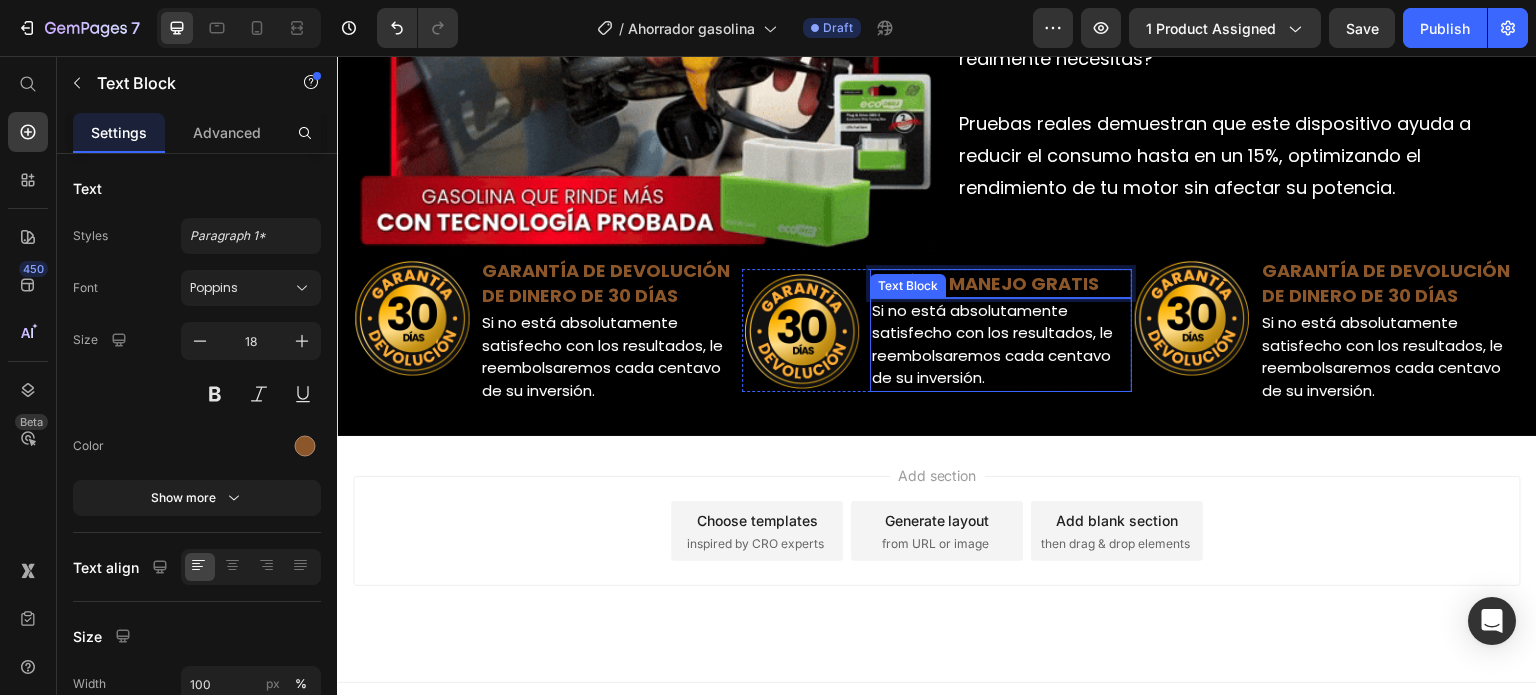 scroll, scrollTop: 1292, scrollLeft: 0, axis: vertical 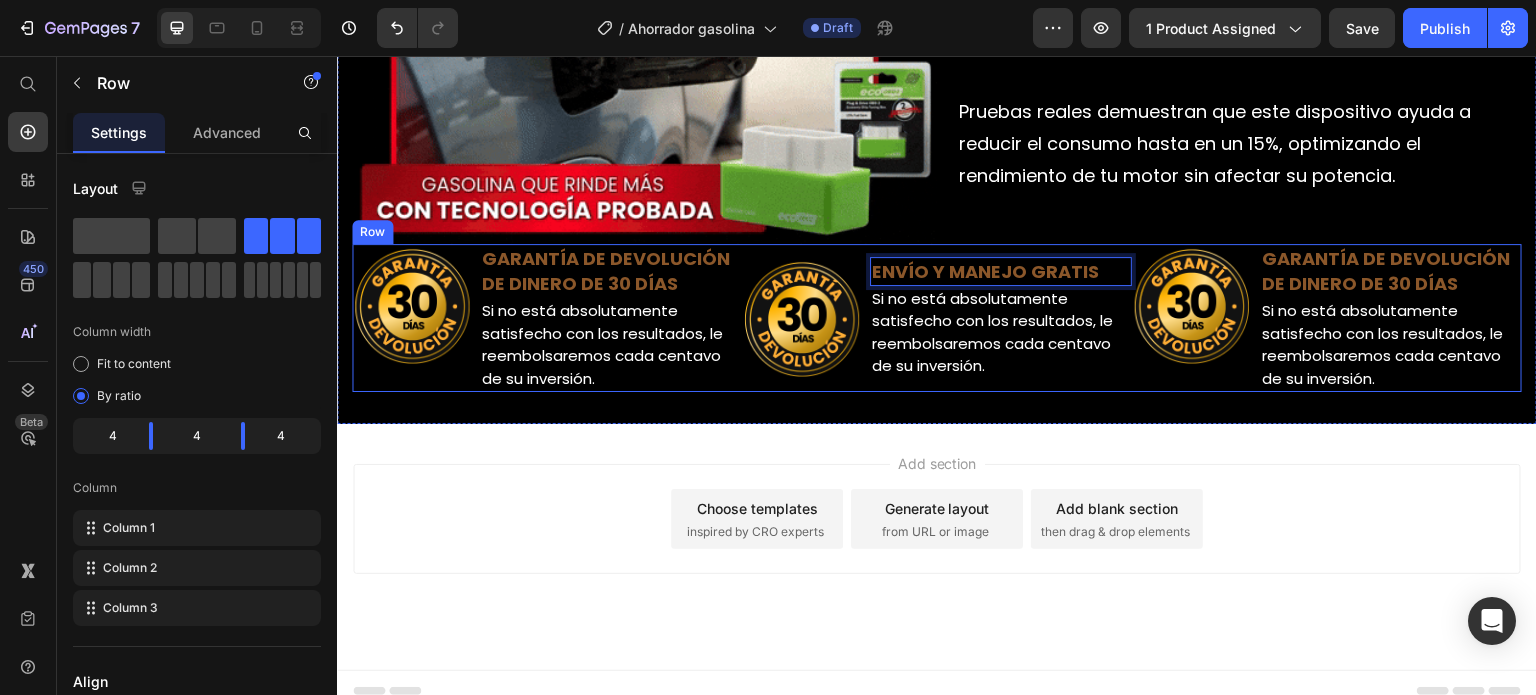 click on "Image ENVÍO Y MANEJO GRATIS Text Block   0 Si no está absolutamente satisfecho con los resultados, le reembolsaremos cada centavo de su inversión. Text Block Row" at bounding box center (937, 318) 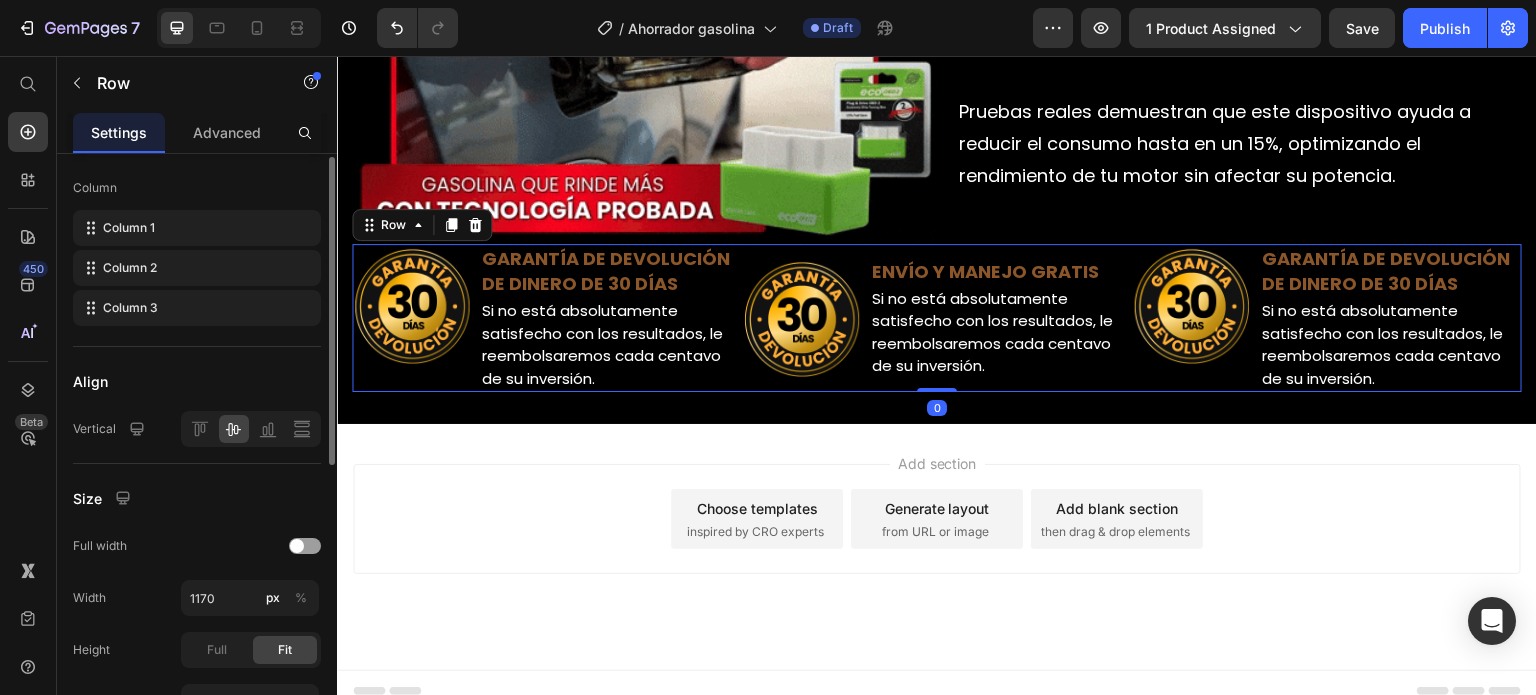 scroll, scrollTop: 400, scrollLeft: 0, axis: vertical 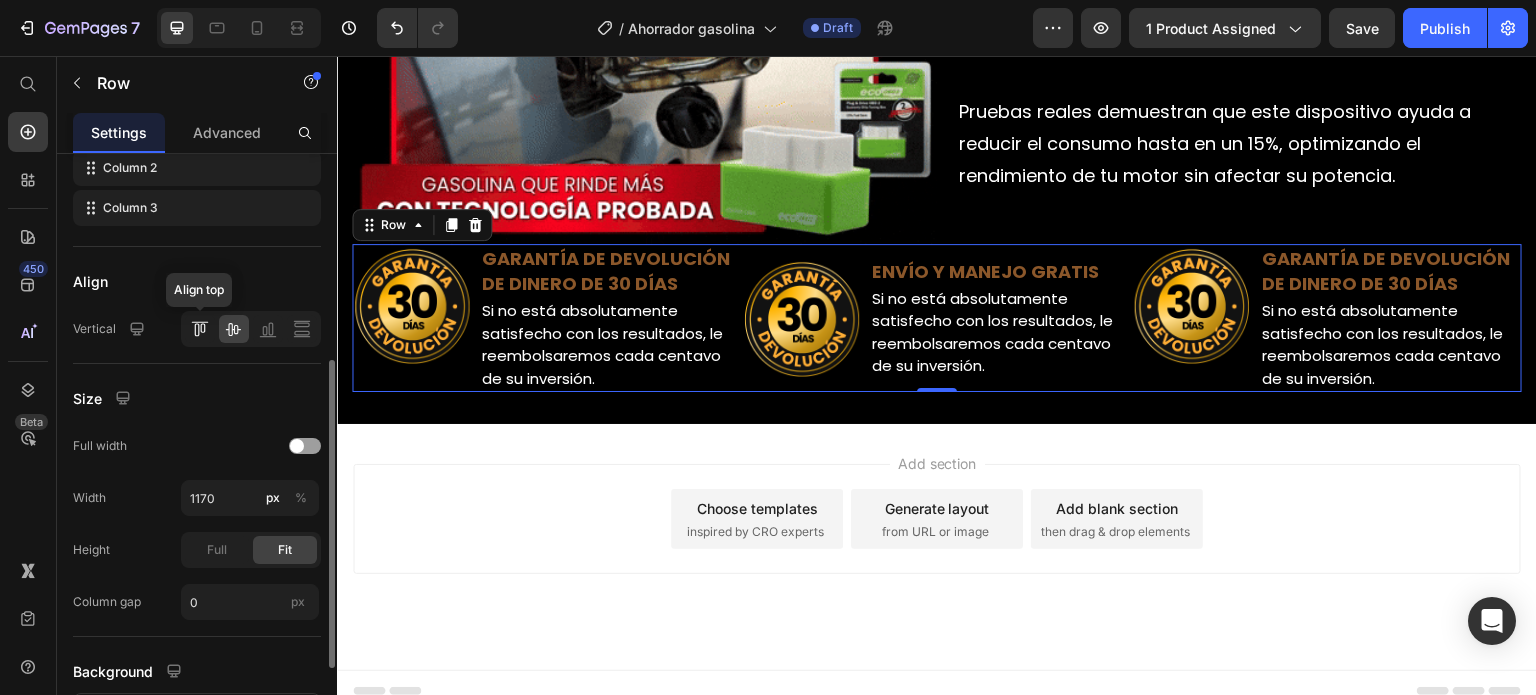 click 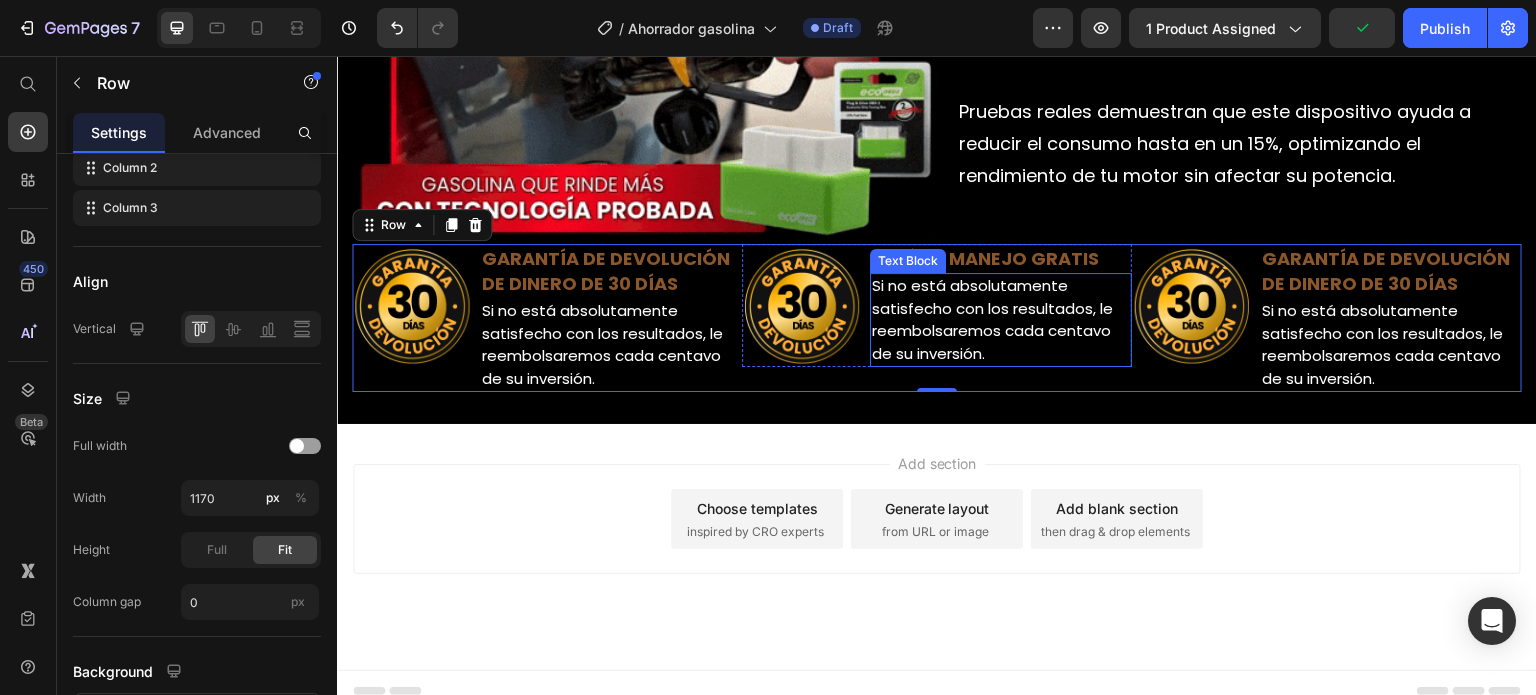 click on "Si no está absolutamente satisfecho con los resultados, le reembolsaremos cada centavo de su inversión." at bounding box center [1001, 320] 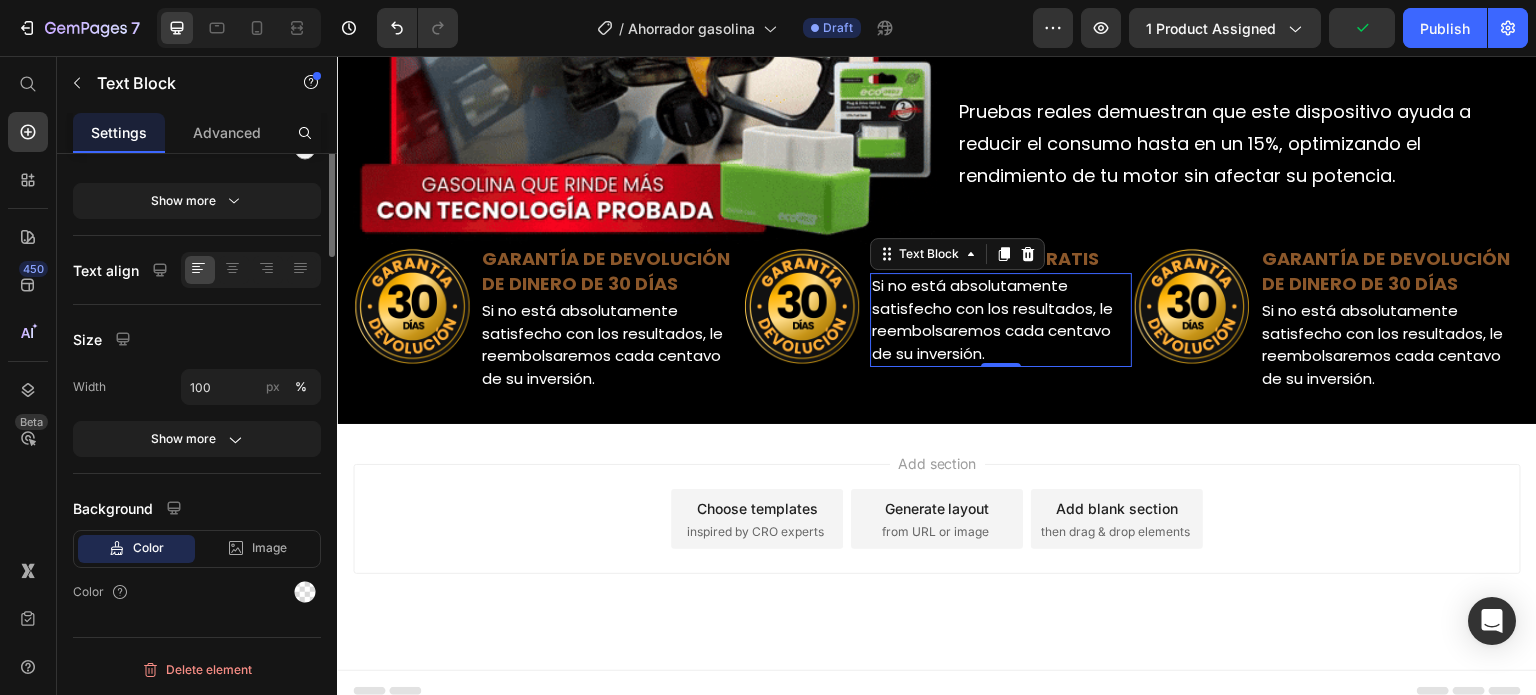 scroll, scrollTop: 0, scrollLeft: 0, axis: both 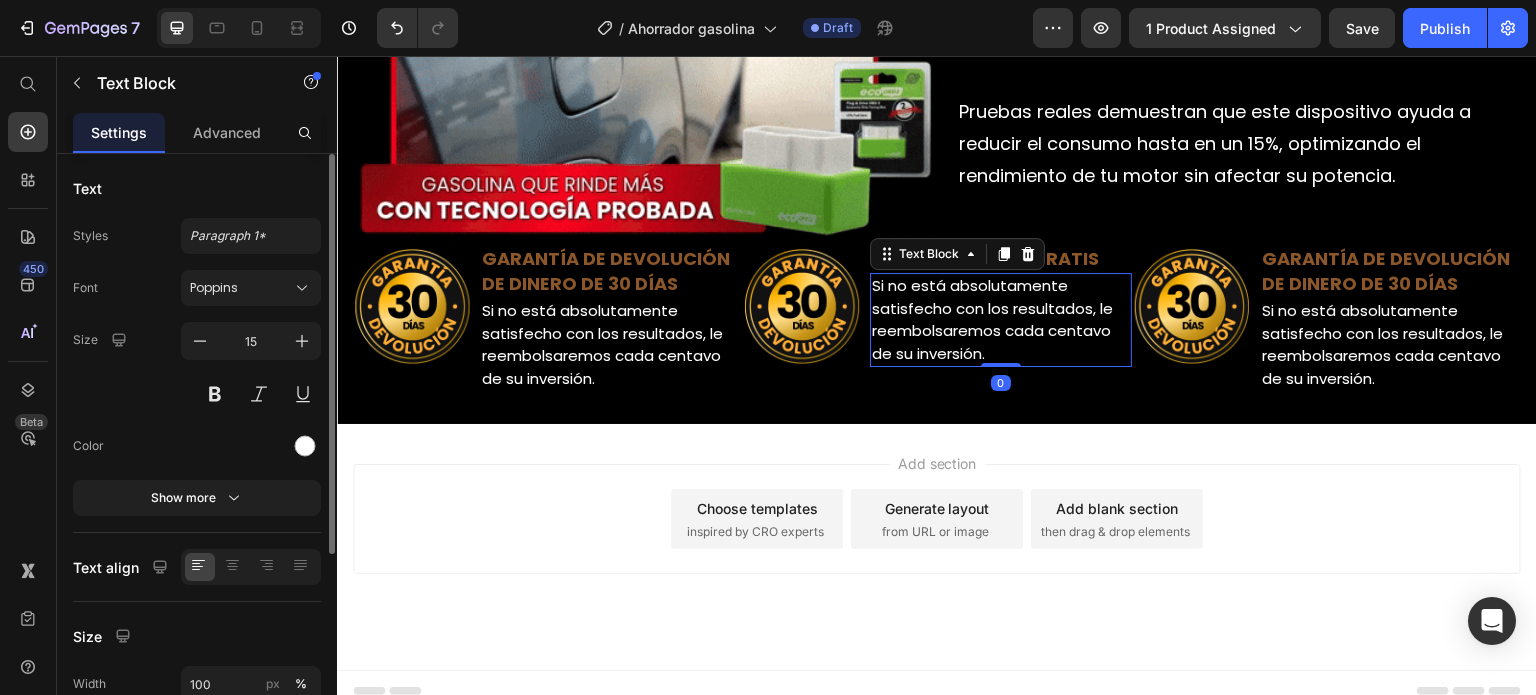 click on "Si no está absolutamente satisfecho con los resultados, le reembolsaremos cada centavo de su inversión." at bounding box center (1001, 320) 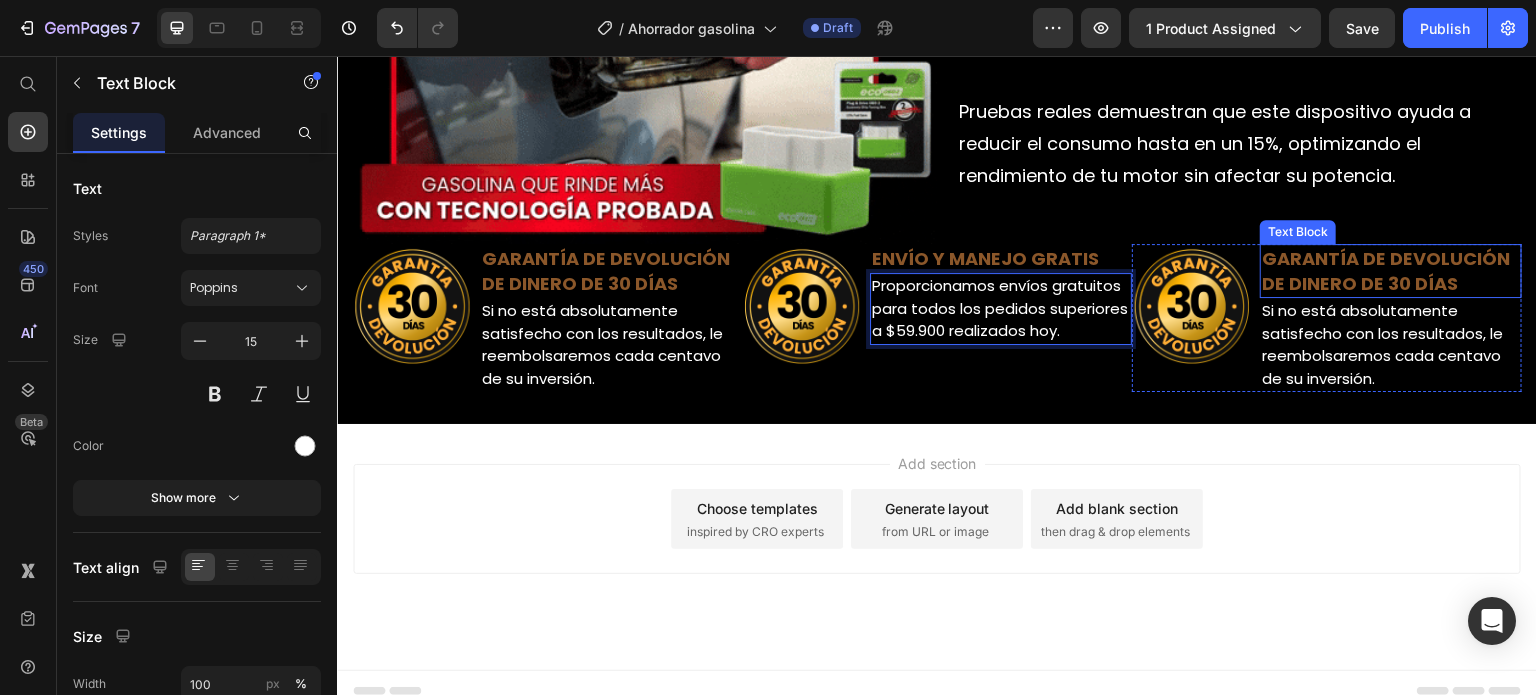 click on "GARANTÍA DE DEVOLUCIÓN DE DINERO DE 30 DÍAS" at bounding box center (1391, 271) 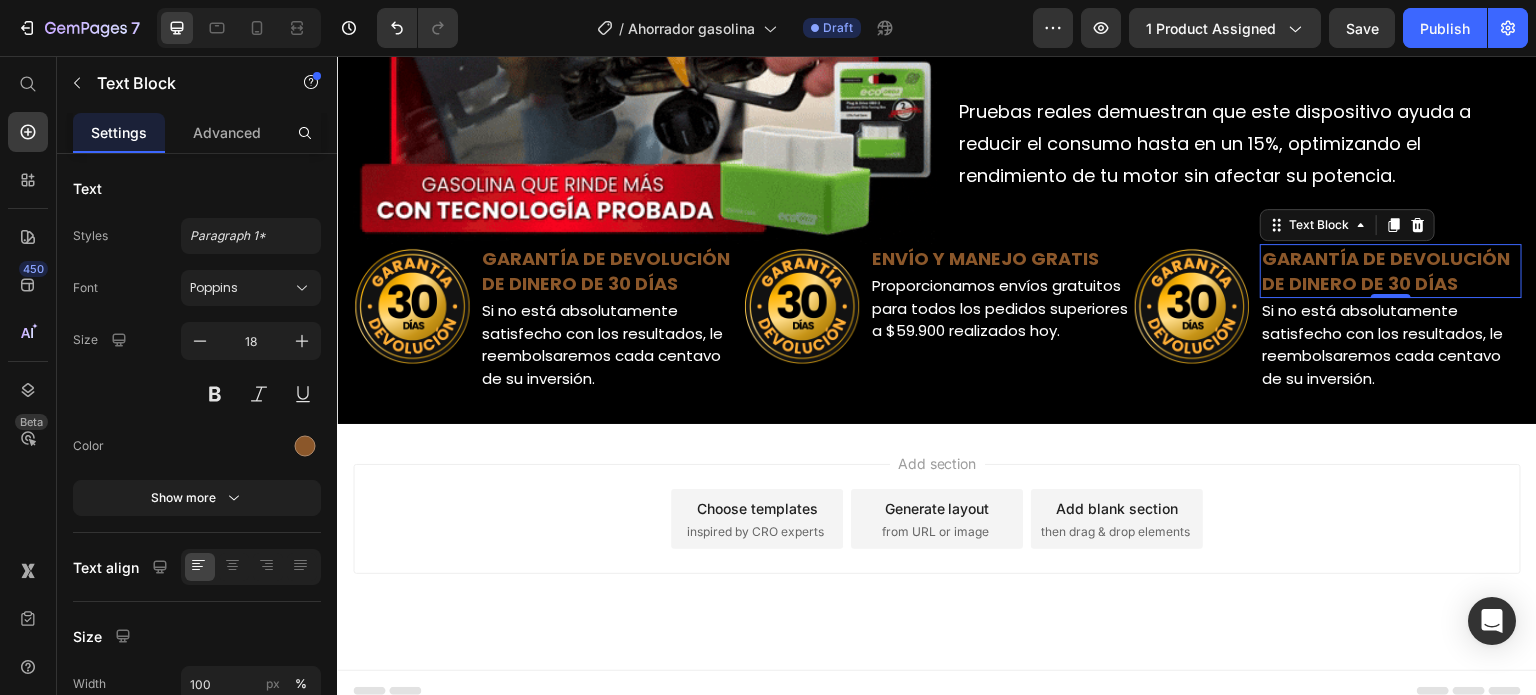 click on "GARANTÍA DE DEVOLUCIÓN DE DINERO DE 30 DÍAS" at bounding box center (1391, 271) 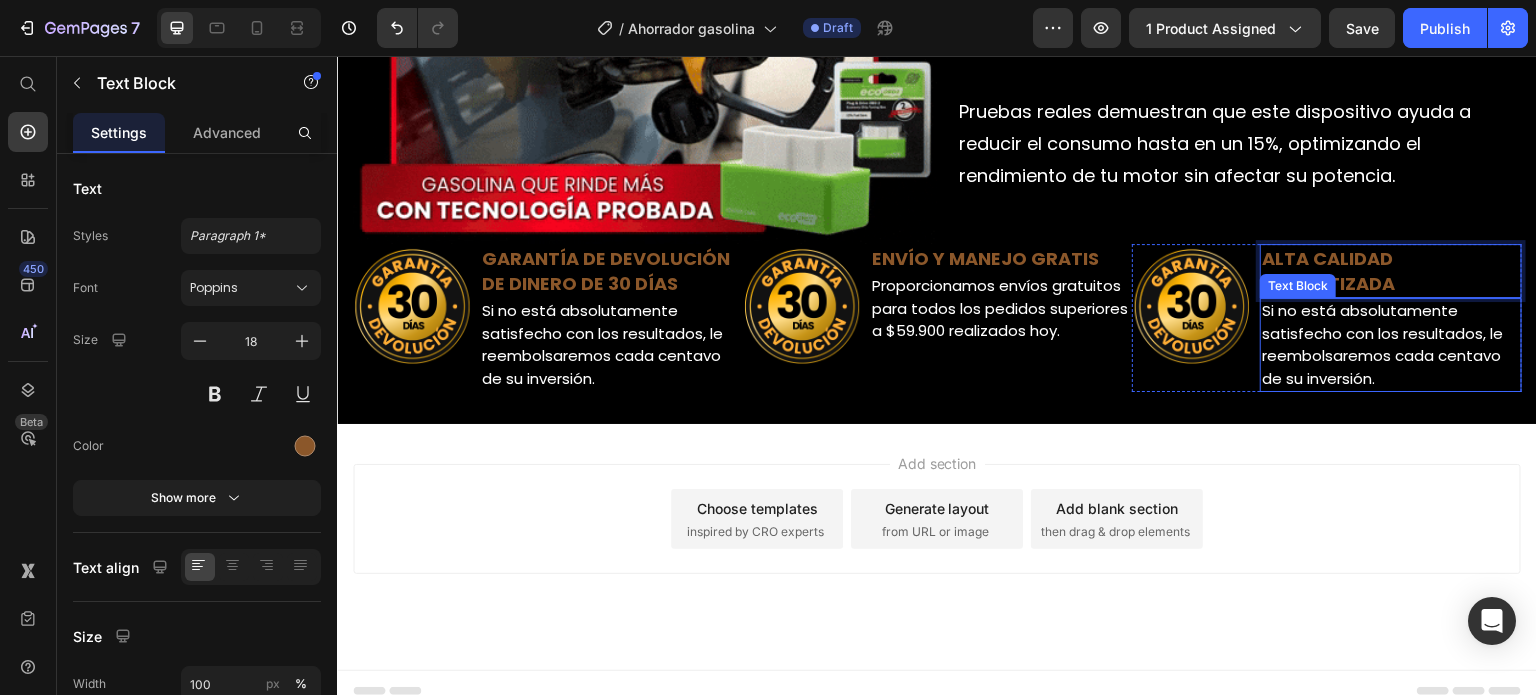 click on "Si no está absolutamente satisfecho con los resultados, le reembolsaremos cada centavo de su inversión." at bounding box center [1391, 345] 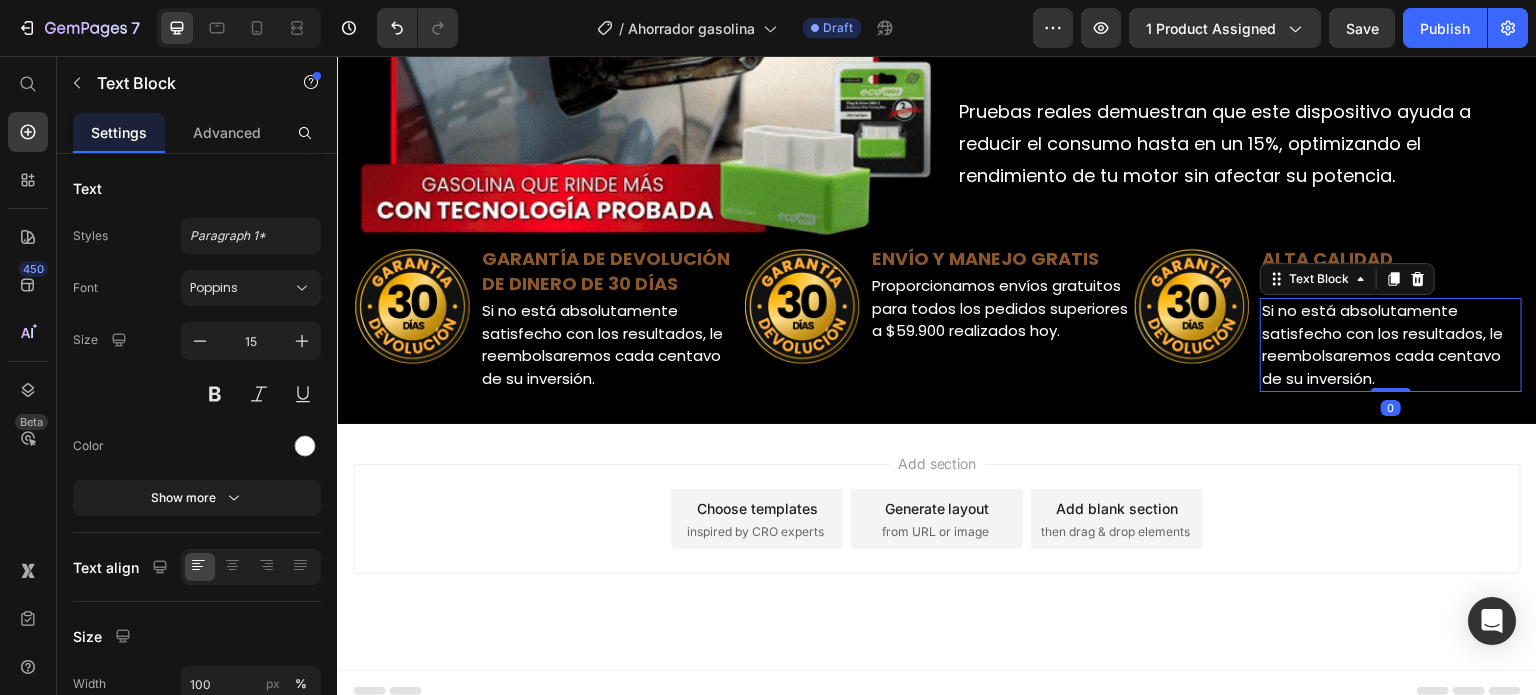 click on "Si no está absolutamente satisfecho con los resultados, le reembolsaremos cada centavo de su inversión." at bounding box center [1391, 345] 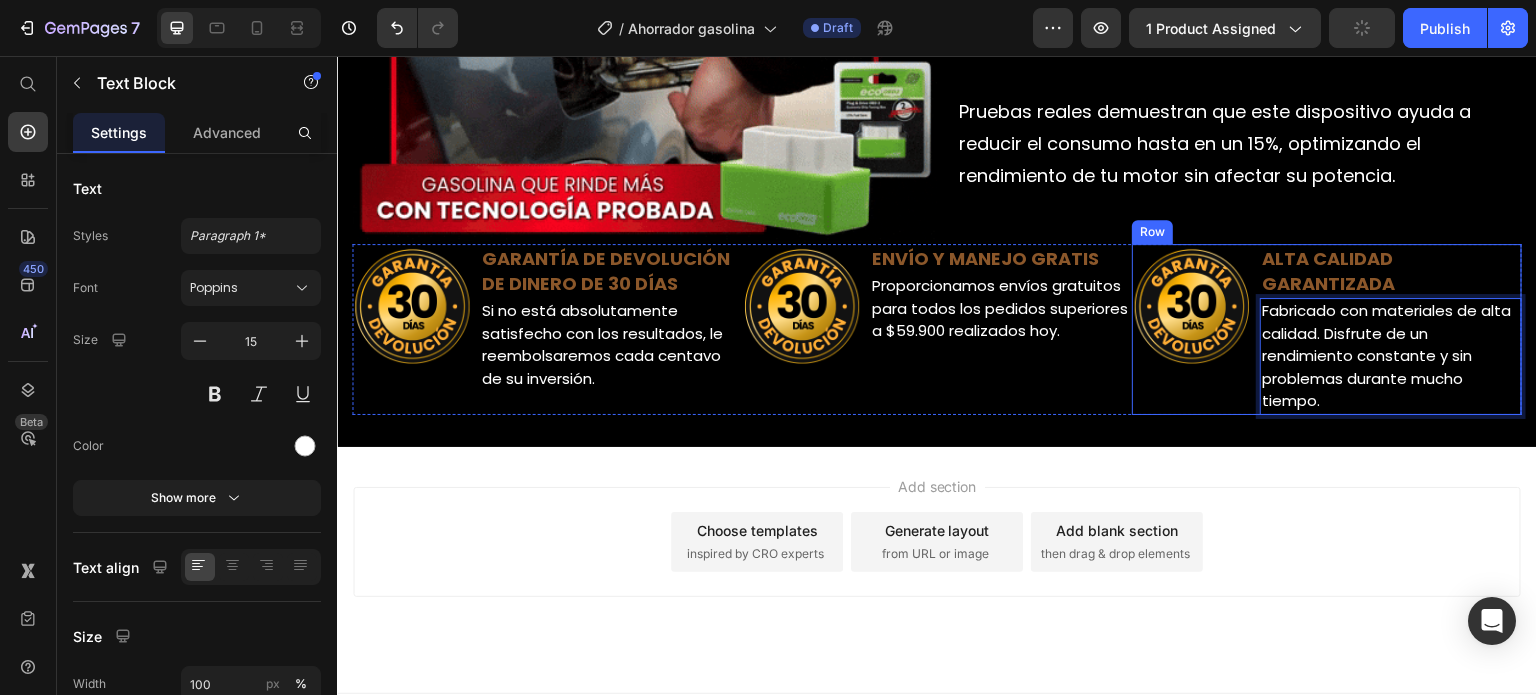 click on "Image" at bounding box center [1192, 329] 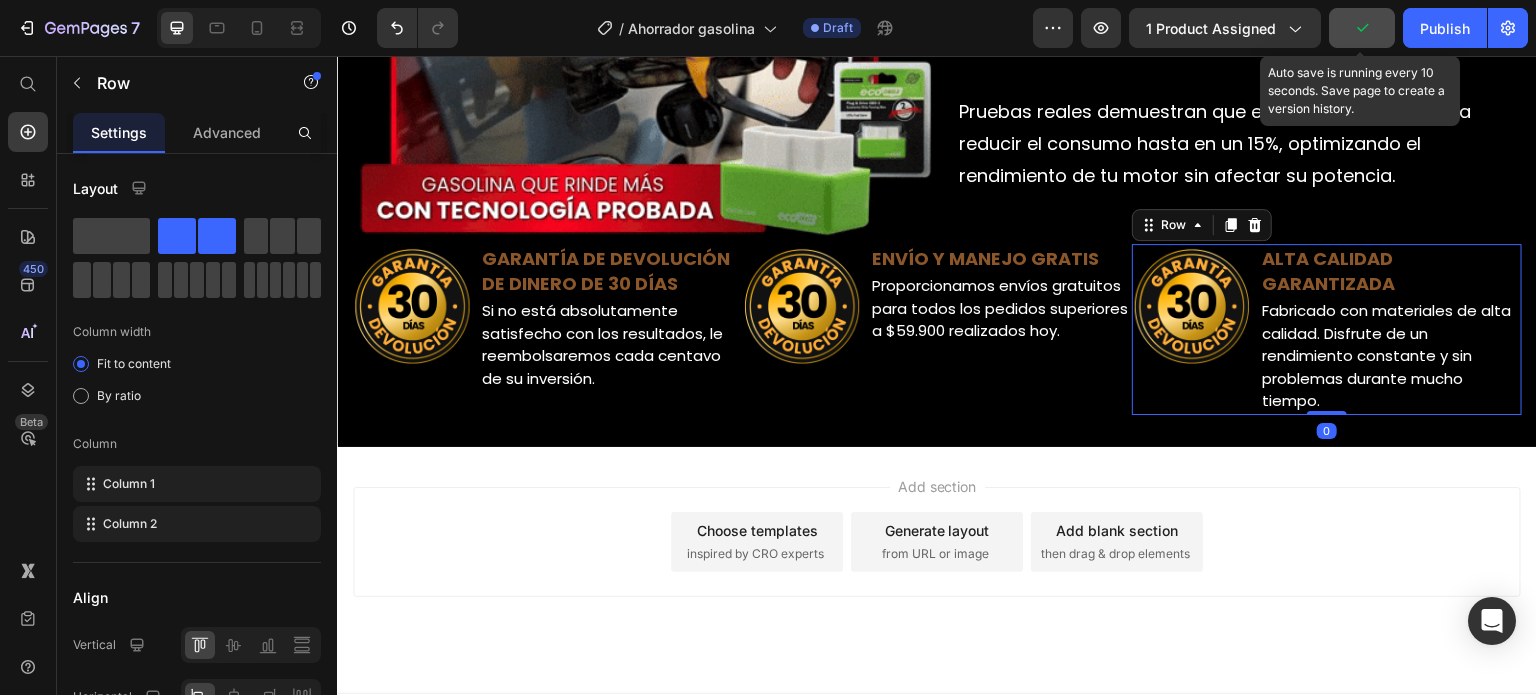 click 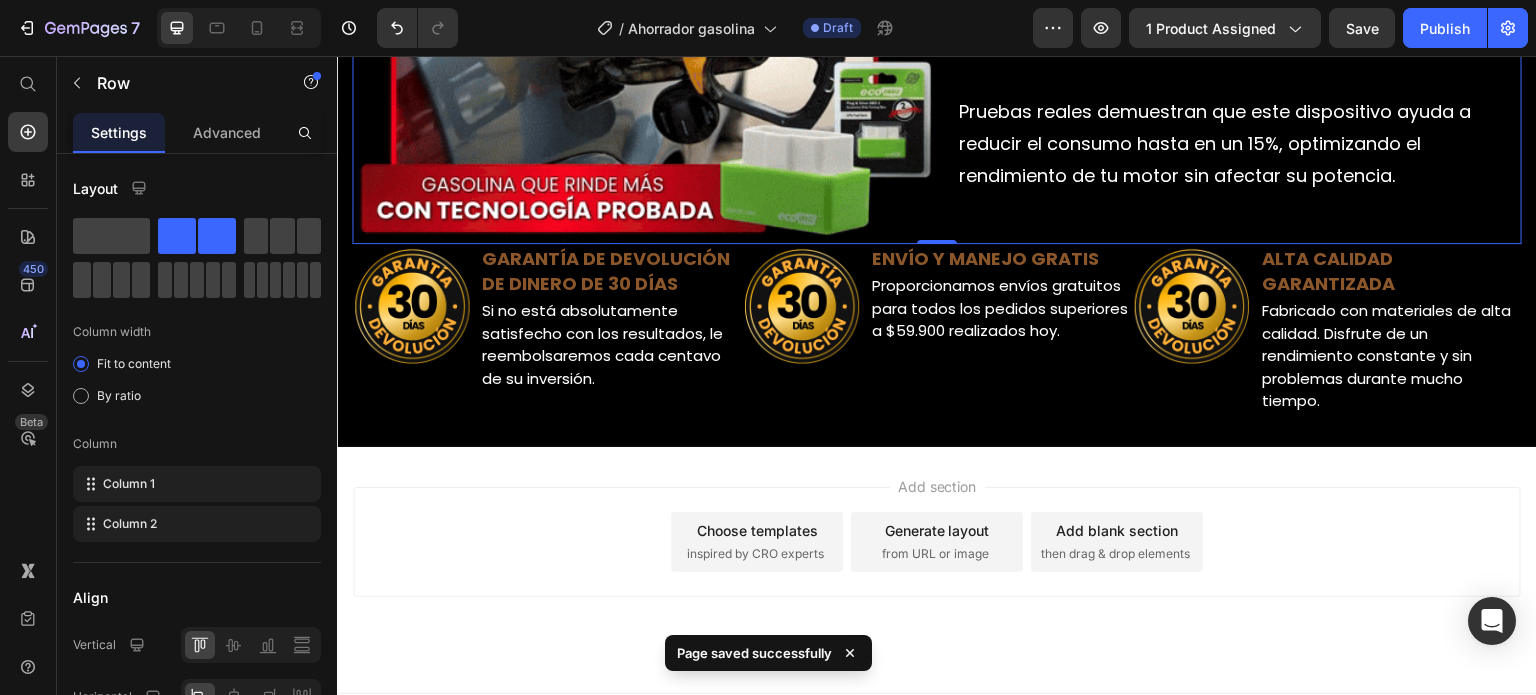 click on "Image ¿Sabías que estás gastando más gasolina de la que realmente necesitas? Pruebas reales demuestran que este dispositivo ayuda a reducir el consumo hasta en un 15%, optimizando el rendimiento de tu motor sin afectar su potencia. Text Block Row" at bounding box center [1229, -49] 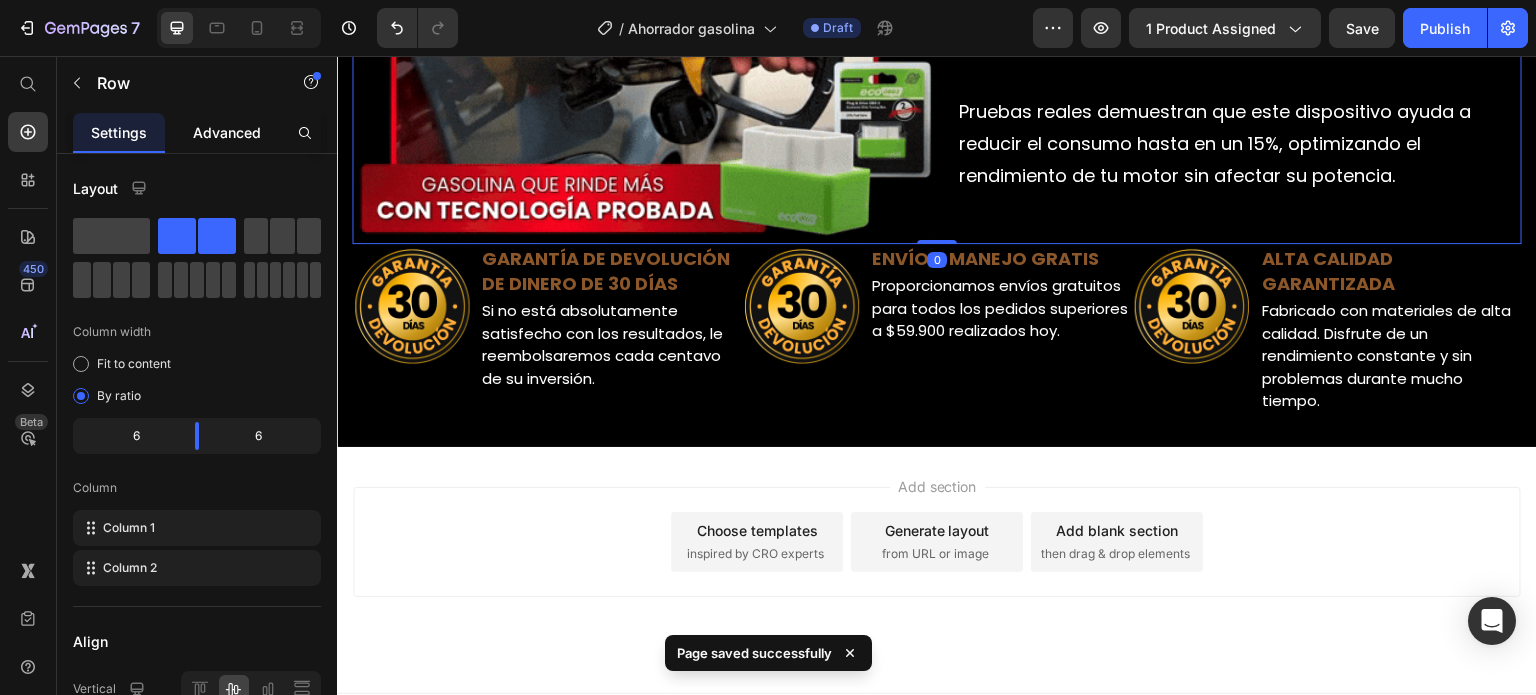 click on "Advanced" at bounding box center [227, 132] 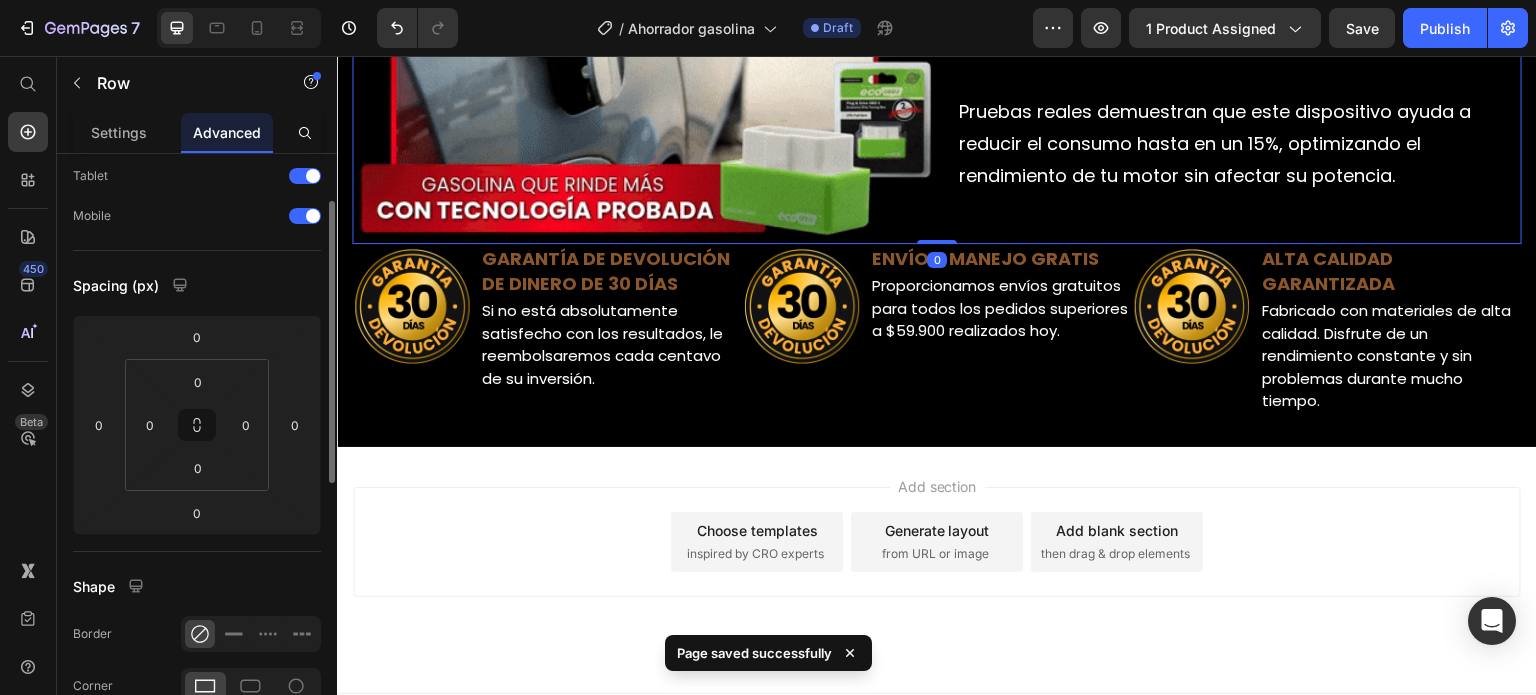 scroll, scrollTop: 200, scrollLeft: 0, axis: vertical 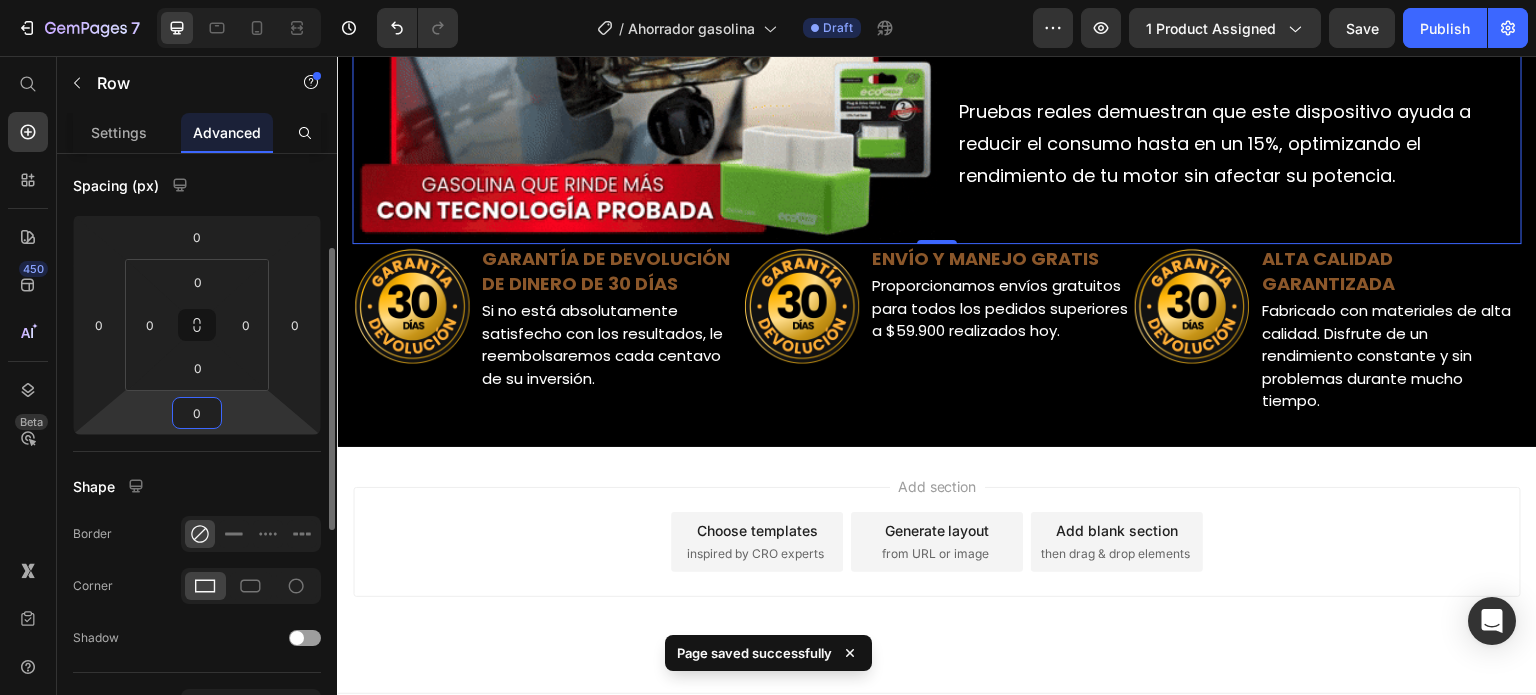 click on "0" at bounding box center [197, 413] 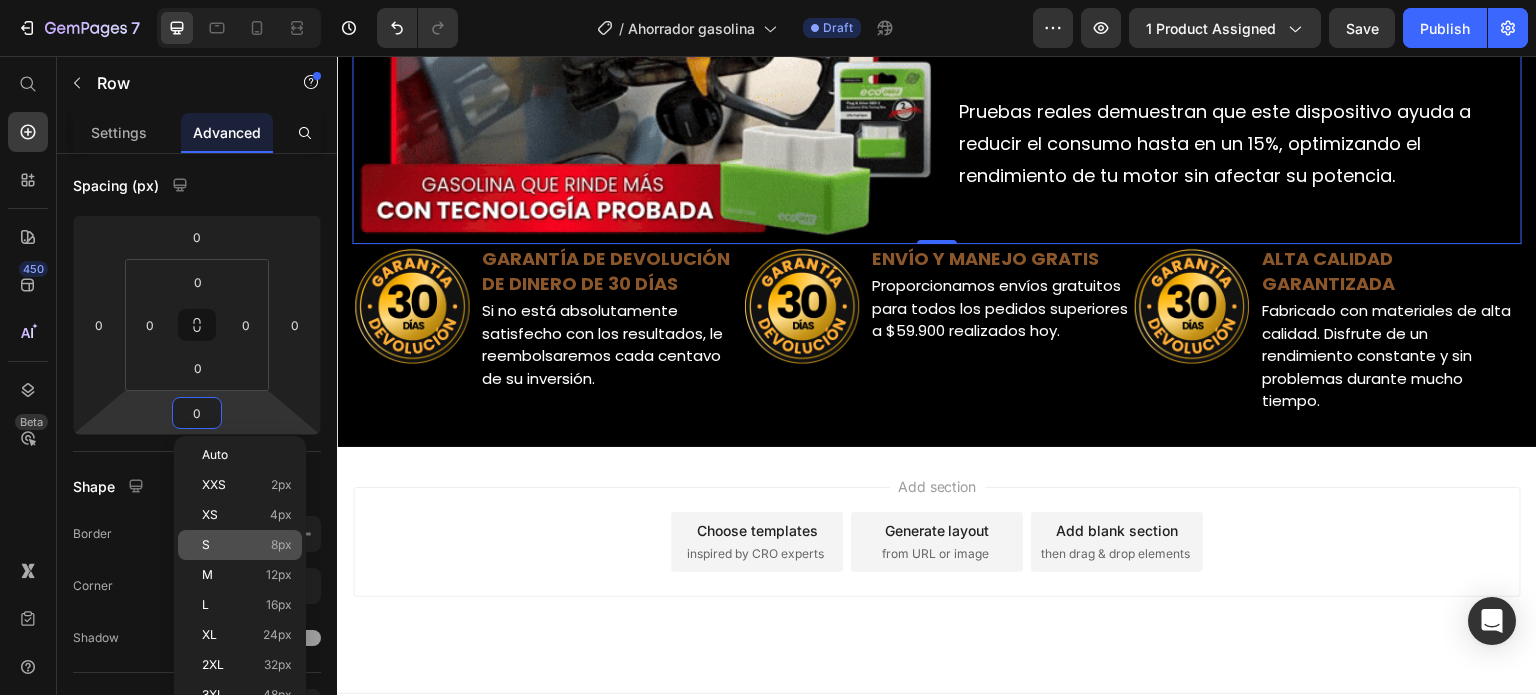 click on "S 8px" at bounding box center (247, 545) 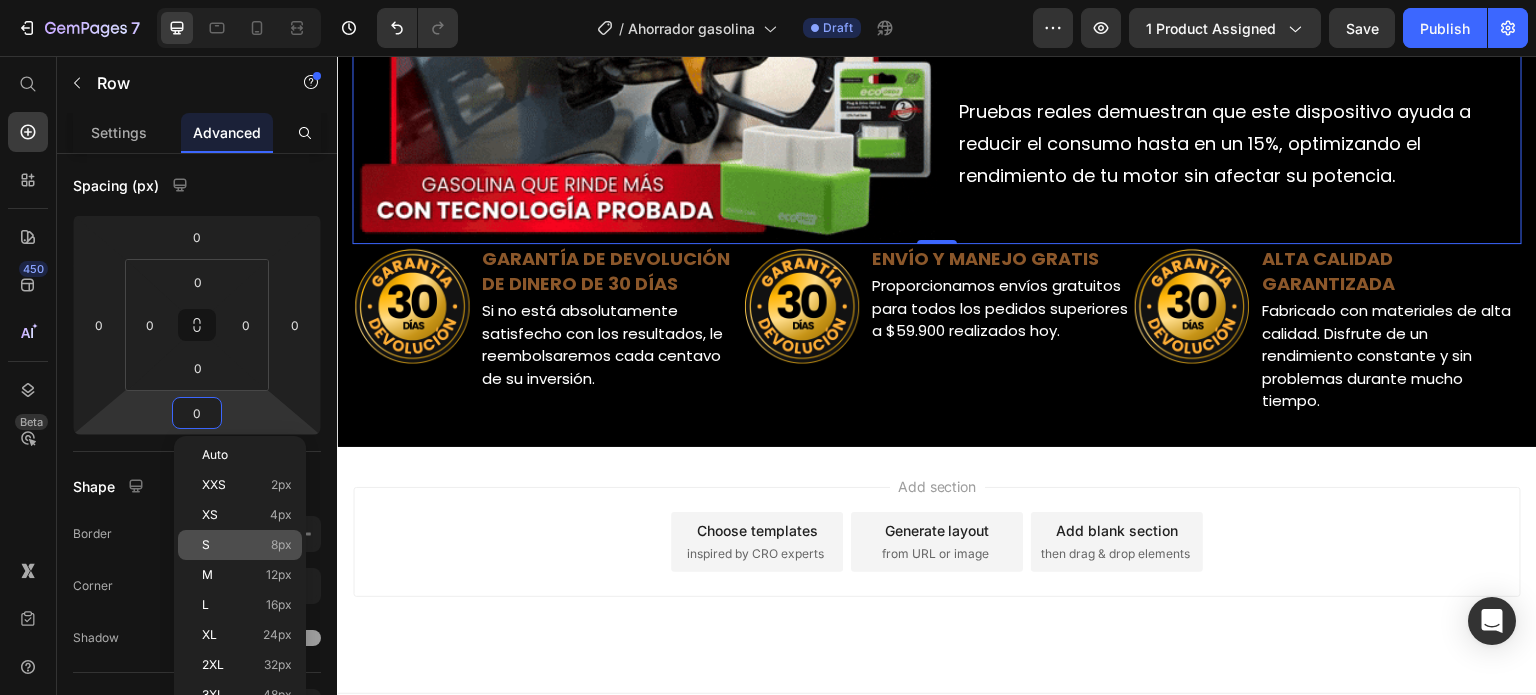 type on "8" 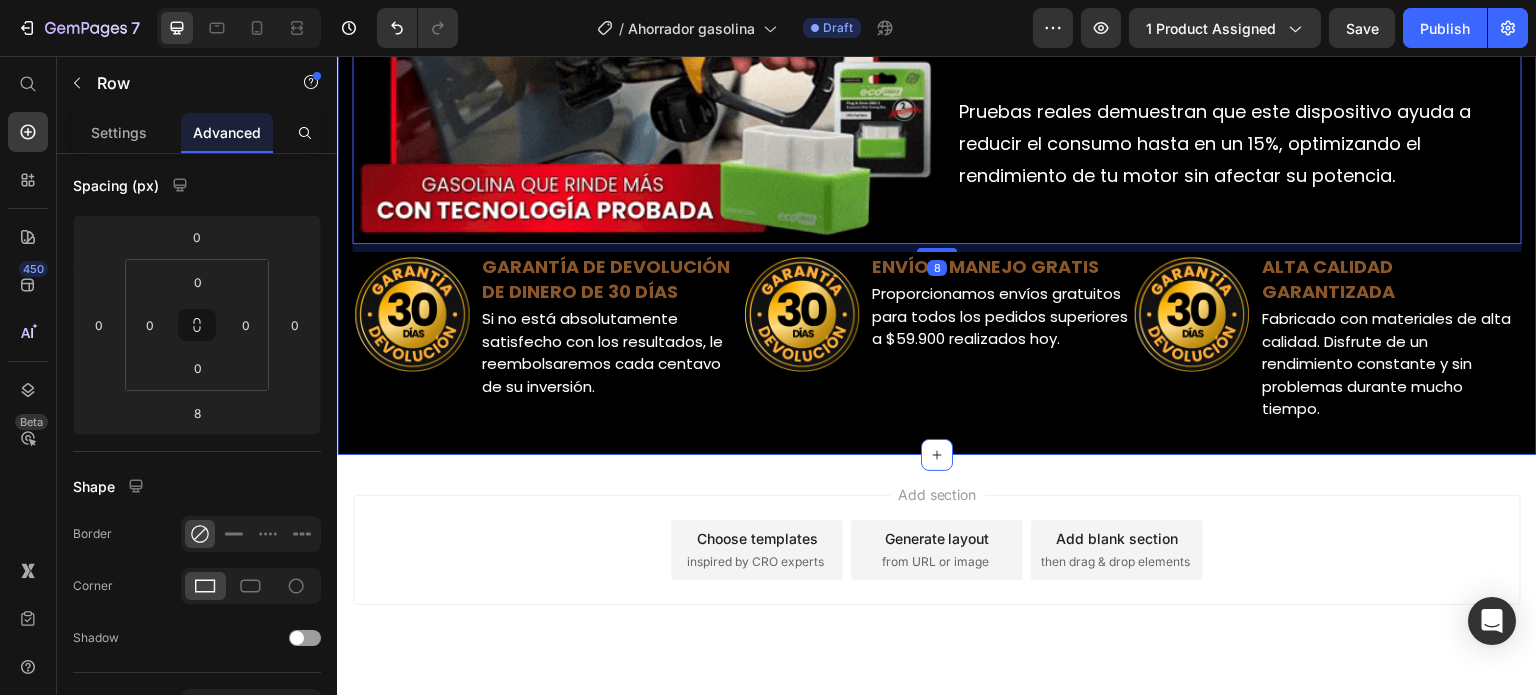 click on "Visto también en: Text Block Image Row Image Image ¿Sabías que estás gastando más gasolina de la que realmente necesitas? Pruebas reales demuestran que este dispositivo ayuda a reducir el consumo hasta en un 15%, optimizando el rendimiento de tu motor sin afectar su potencia. Text Block Row Row   8 Image GARANTÍA DE DEVOLUCIÓN DE DINERO DE 30 DÍAS Text Block Si no está absolutamente satisfecho con los resultados, le reembolsaremos cada centavo de su inversión. Text Block Row Image ENVÍO Y MANEJO GRATIS Text Block Proporcionamos envíos gratuitos para todos los pedidos superiores a $59.900 realizados hoy. Text Block Row Image ALTA CALIDAD GARANTIZADA Text Block Fabricado con materiales de alta calidad. Disfrute de un rendimiento constante y sin problemas durante mucho tiempo. Text Block Row Row Section 2" at bounding box center (937, -10) 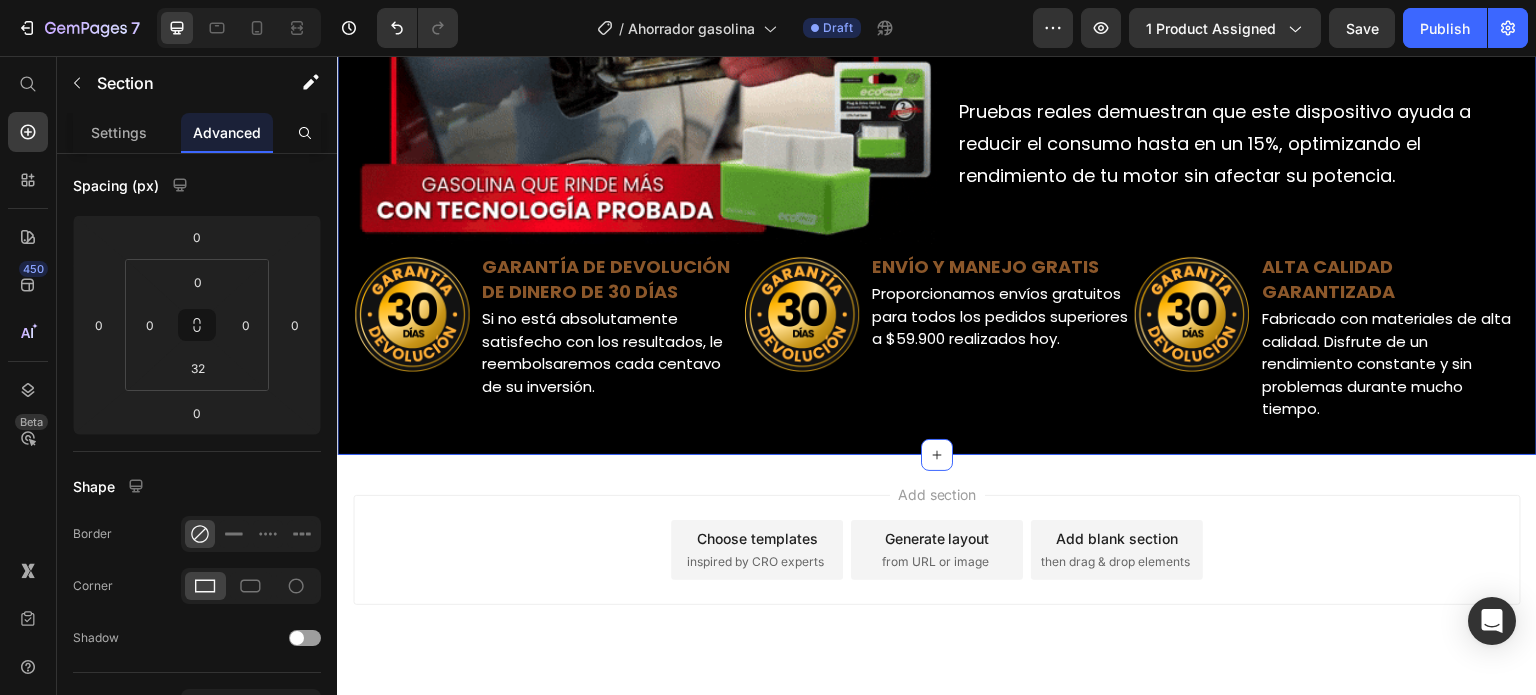 scroll, scrollTop: 0, scrollLeft: 0, axis: both 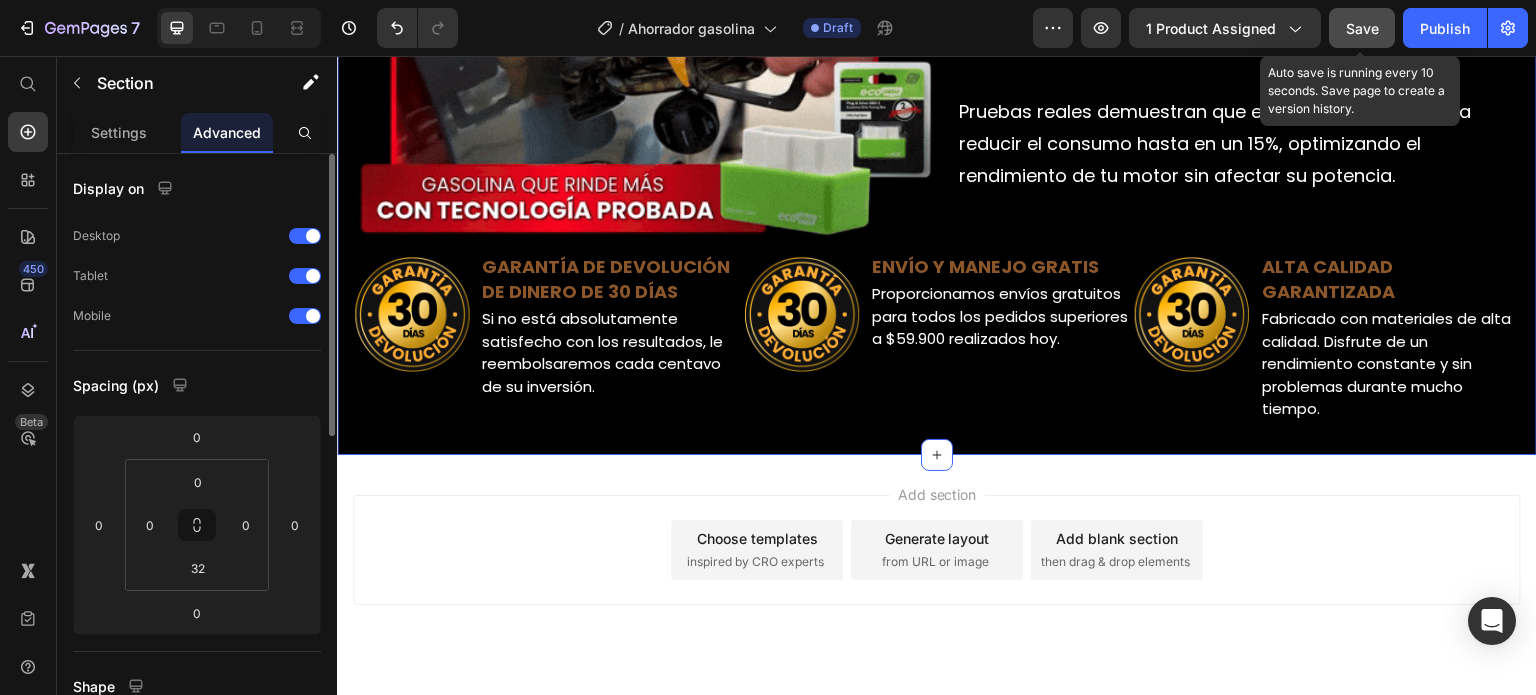 click on "Save" 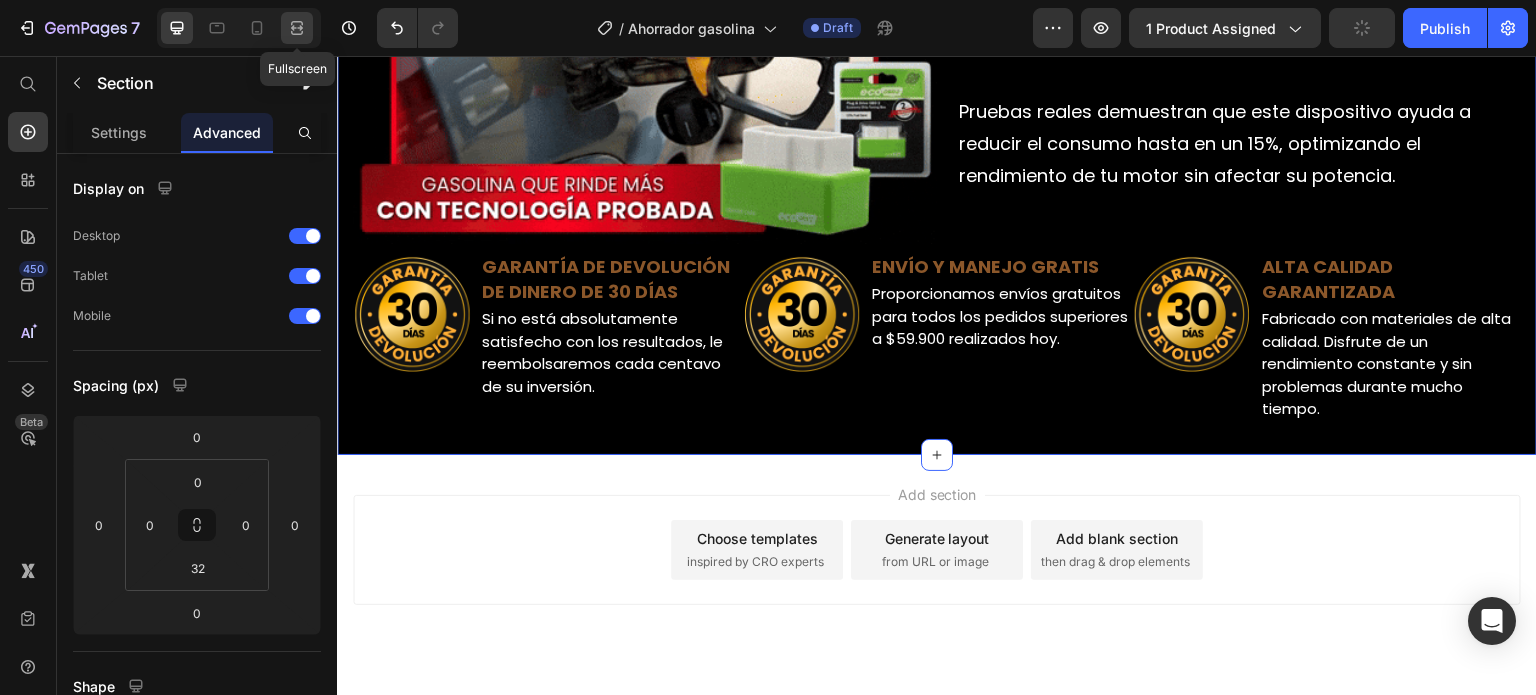 click 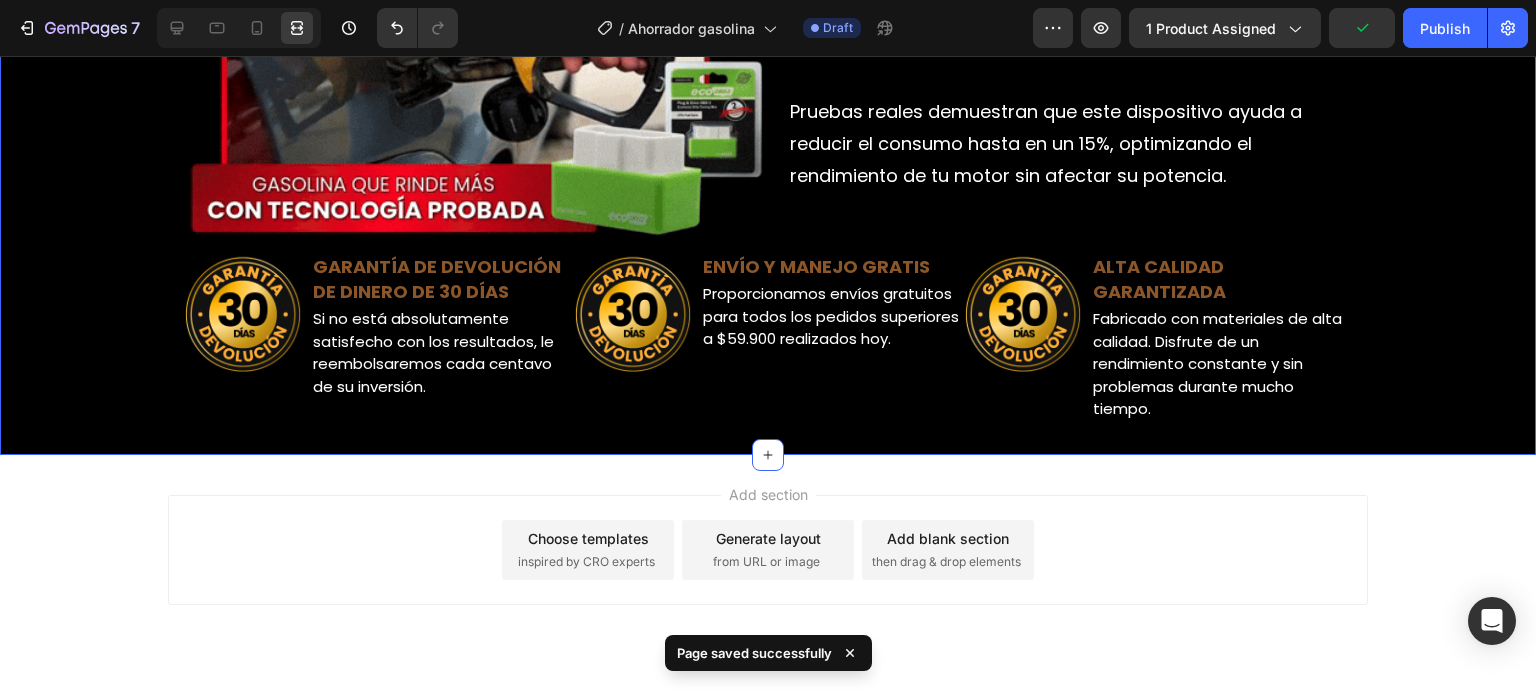 click on "Visto también en: Text Block Image Row Image Image ¿Sabías que estás gastando más gasolina de la que realmente necesitas? Pruebas reales demuestran que este dispositivo ayuda a reducir el consumo hasta en un 15%, optimizando el rendimiento de tu motor sin afectar su potencia. Text Block Row Row Image GARANTÍA DE DEVOLUCIÓN DE DINERO DE 30 DÍAS Text Block Si no está absolutamente satisfecho con los resultados, le reembolsaremos cada centavo de su inversión. Text Block Row Image ENVÍO Y MANEJO GRATIS Text Block Proporcionamos envíos gratuitos para todos los pedidos superiores a $59.900 realizados hoy. Text Block Row Image ALTA CALIDAD GARANTIZADA Text Block Fabricado con materiales de alta calidad. Disfrute de un rendimiento constante y sin problemas durante mucho tiempo. Text Block Row Row" at bounding box center (768, -26) 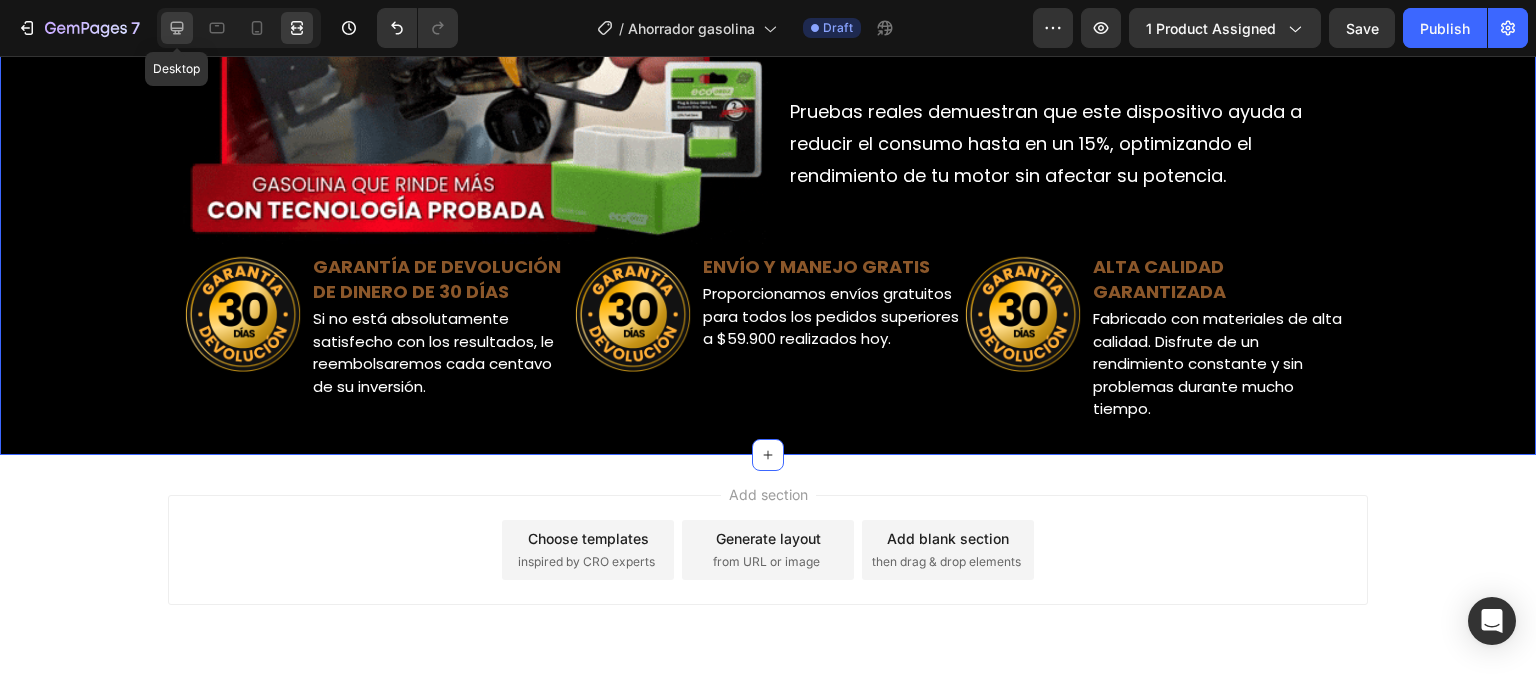 click 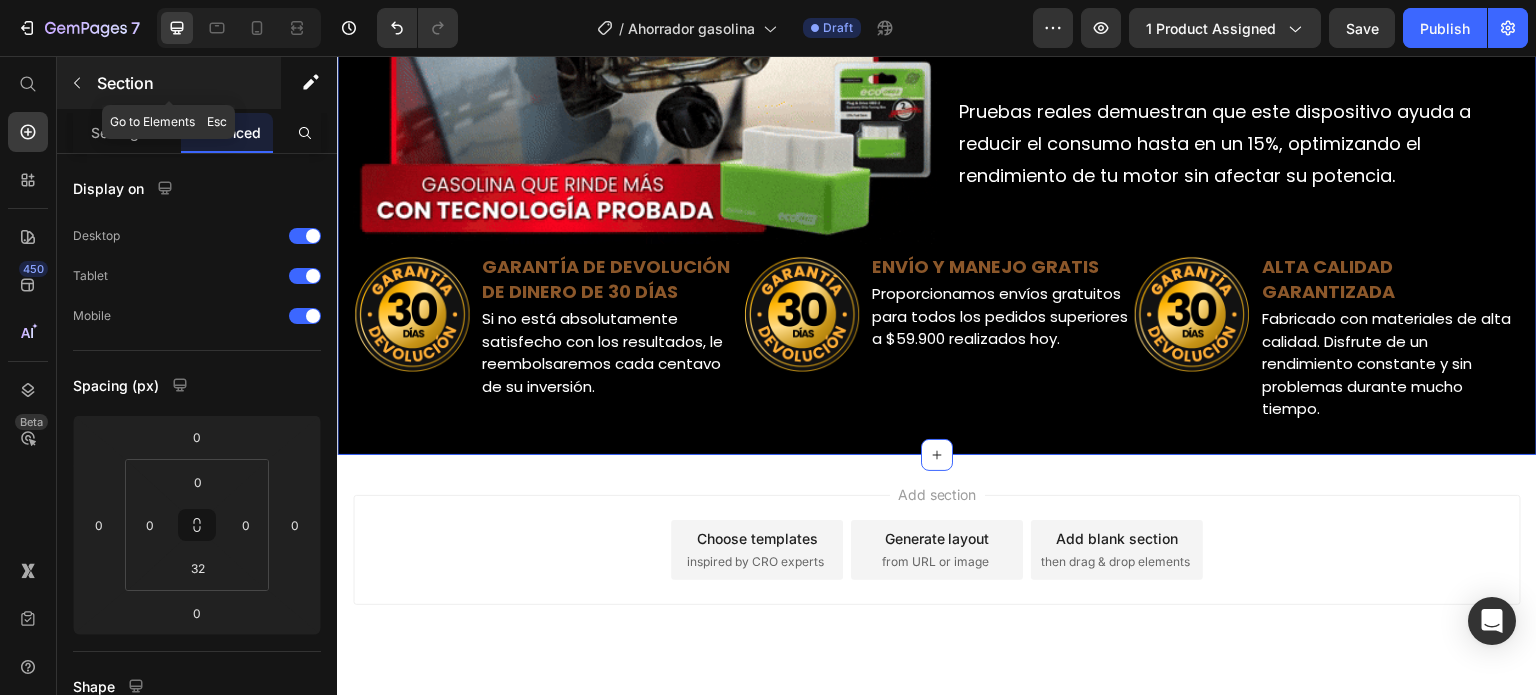 click at bounding box center (77, 83) 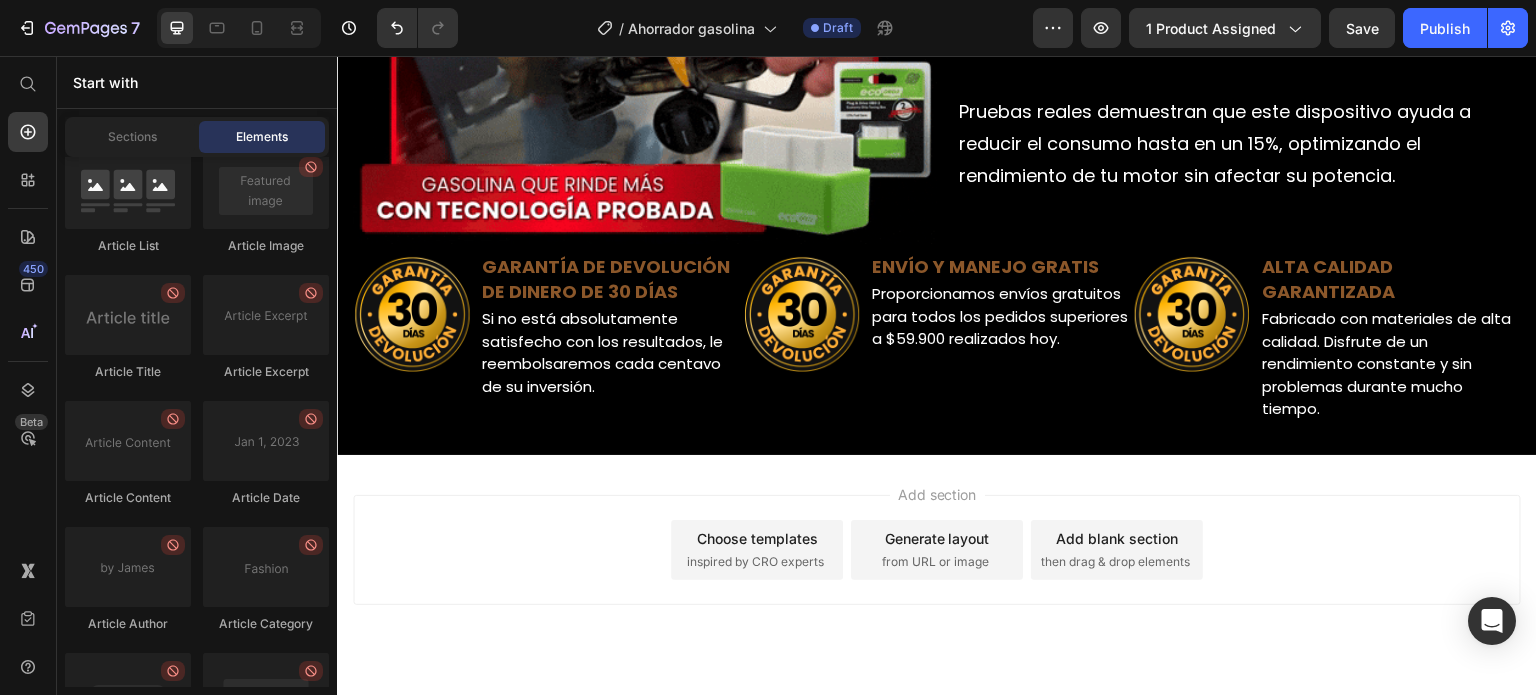scroll, scrollTop: 5655, scrollLeft: 0, axis: vertical 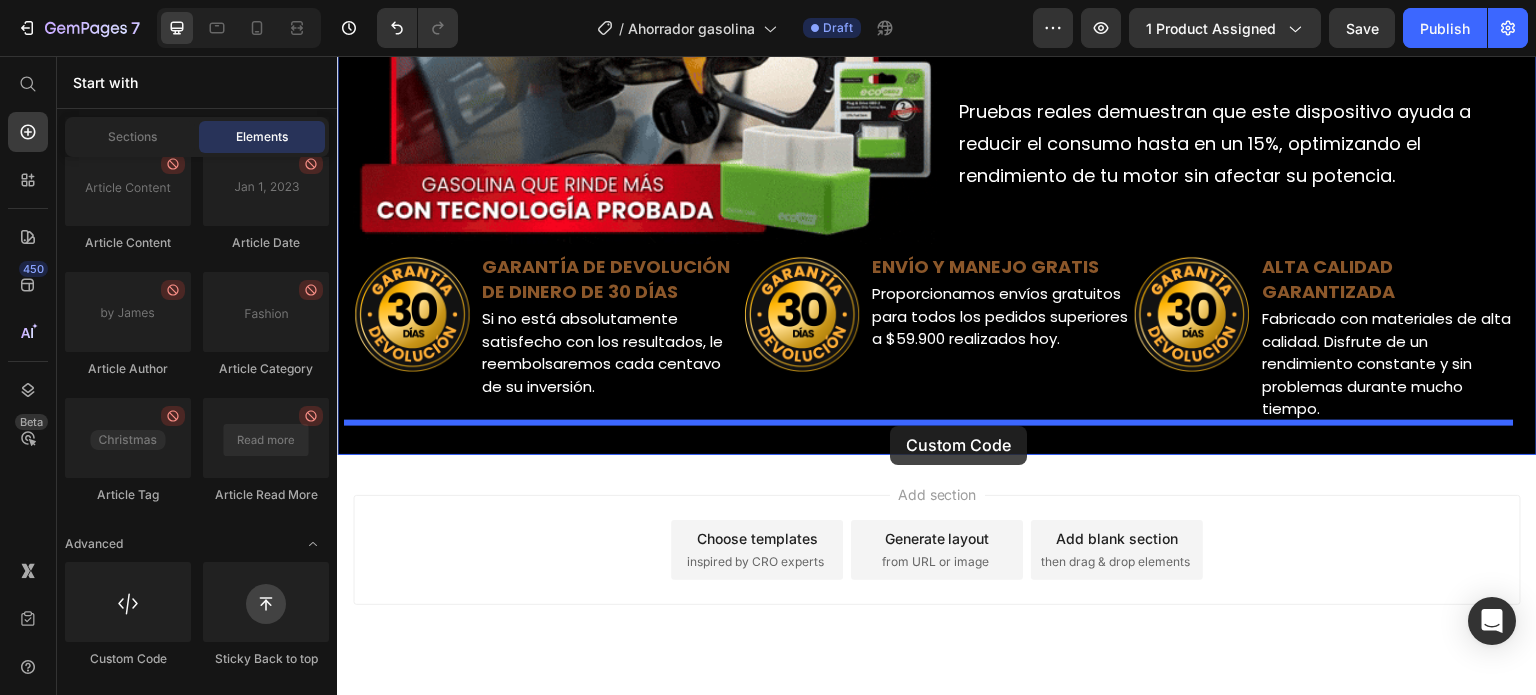 drag, startPoint x: 455, startPoint y: 653, endPoint x: 890, endPoint y: 426, distance: 490.6669 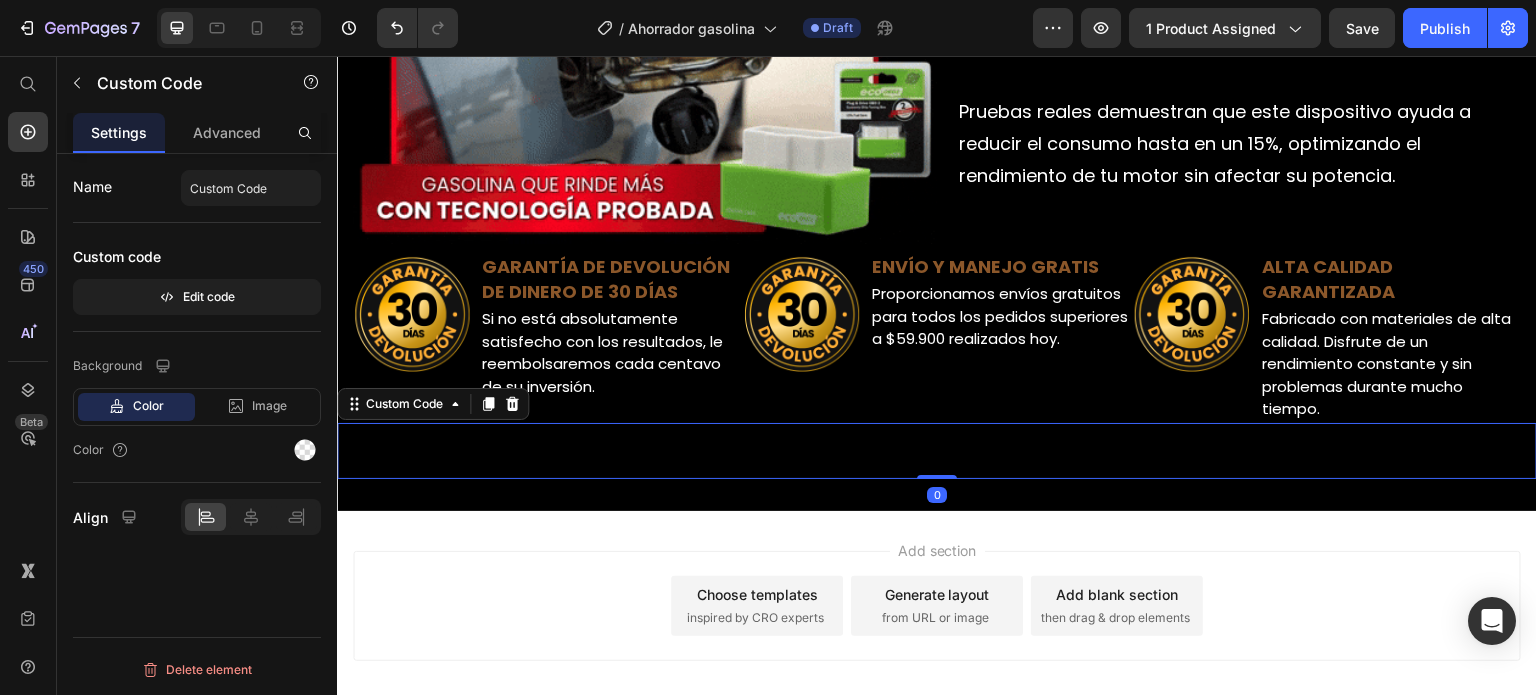 click on "Custom Code" at bounding box center (937, 451) 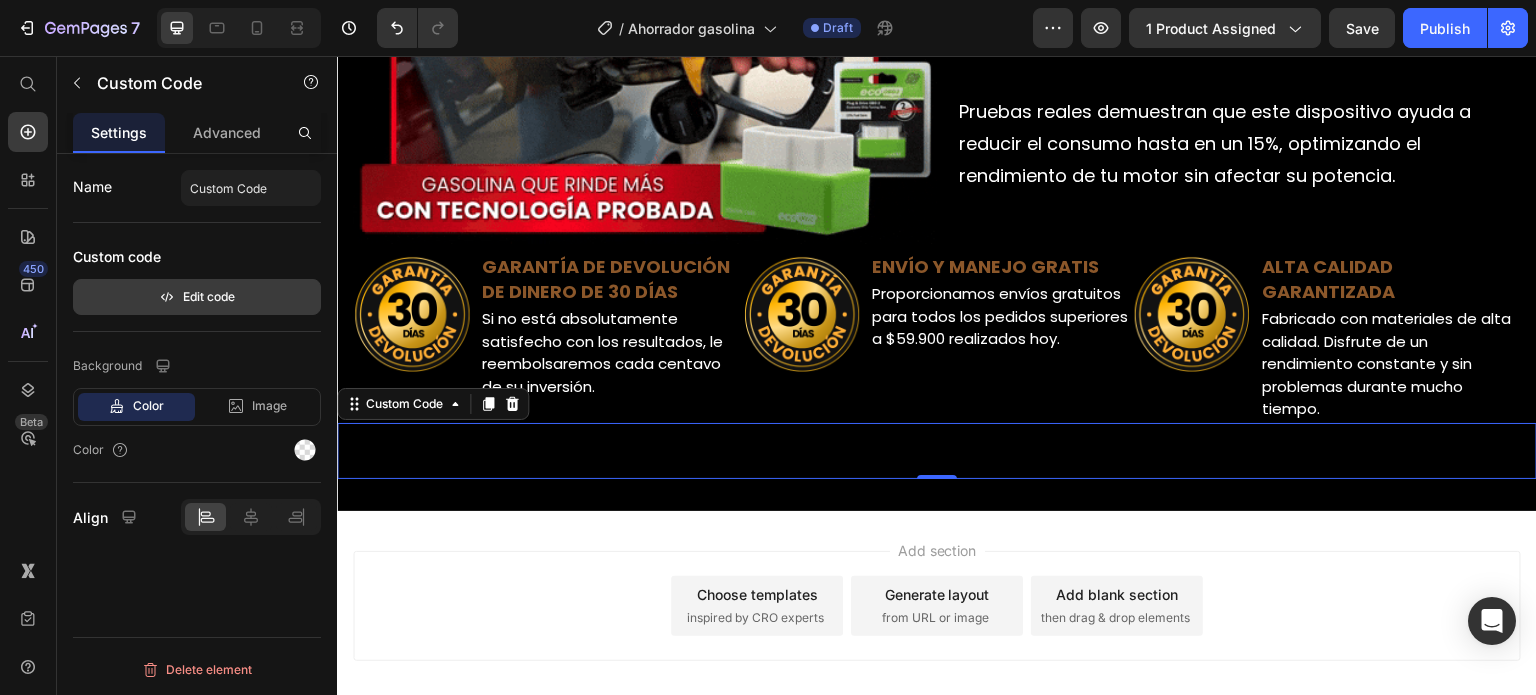 click on "Edit code" at bounding box center [197, 297] 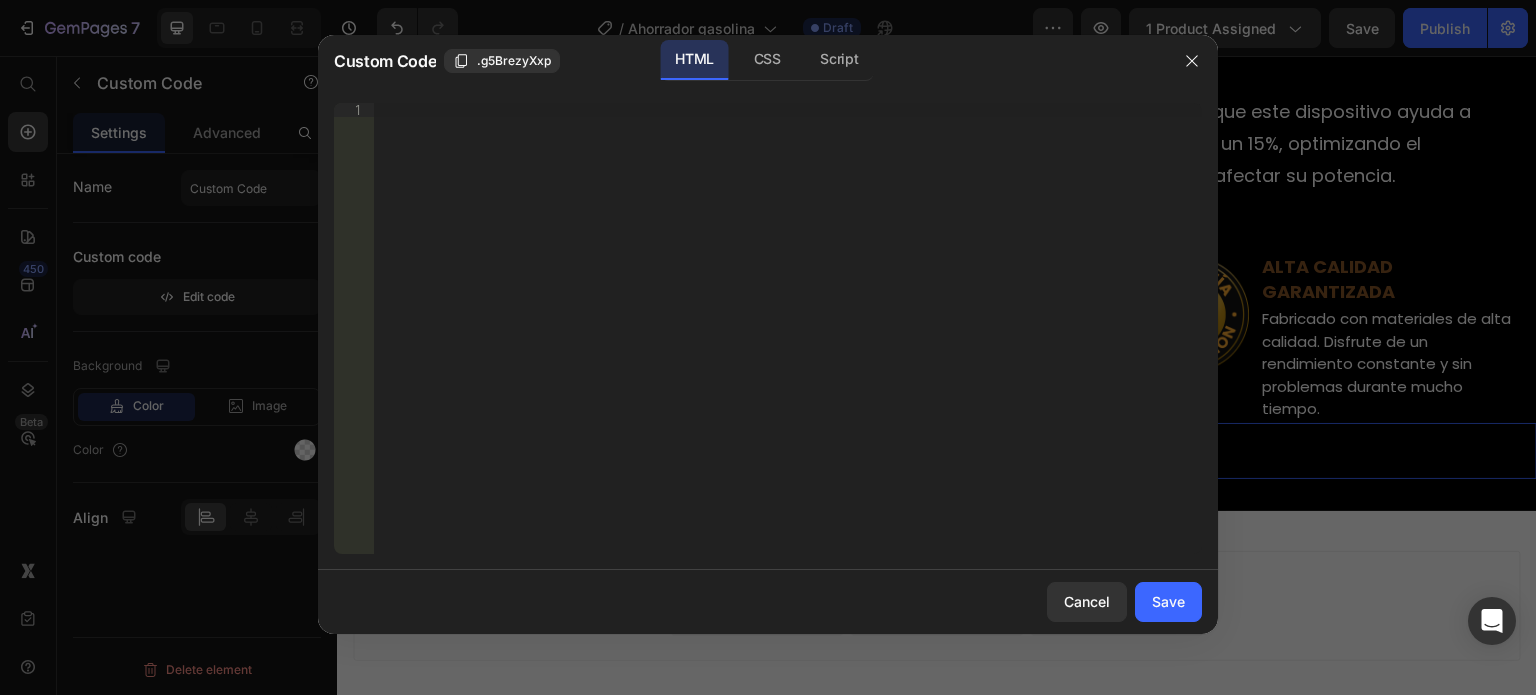 click on "Insert the 3rd-party installation code, HTML code, or Liquid code to display custom content." at bounding box center (788, 342) 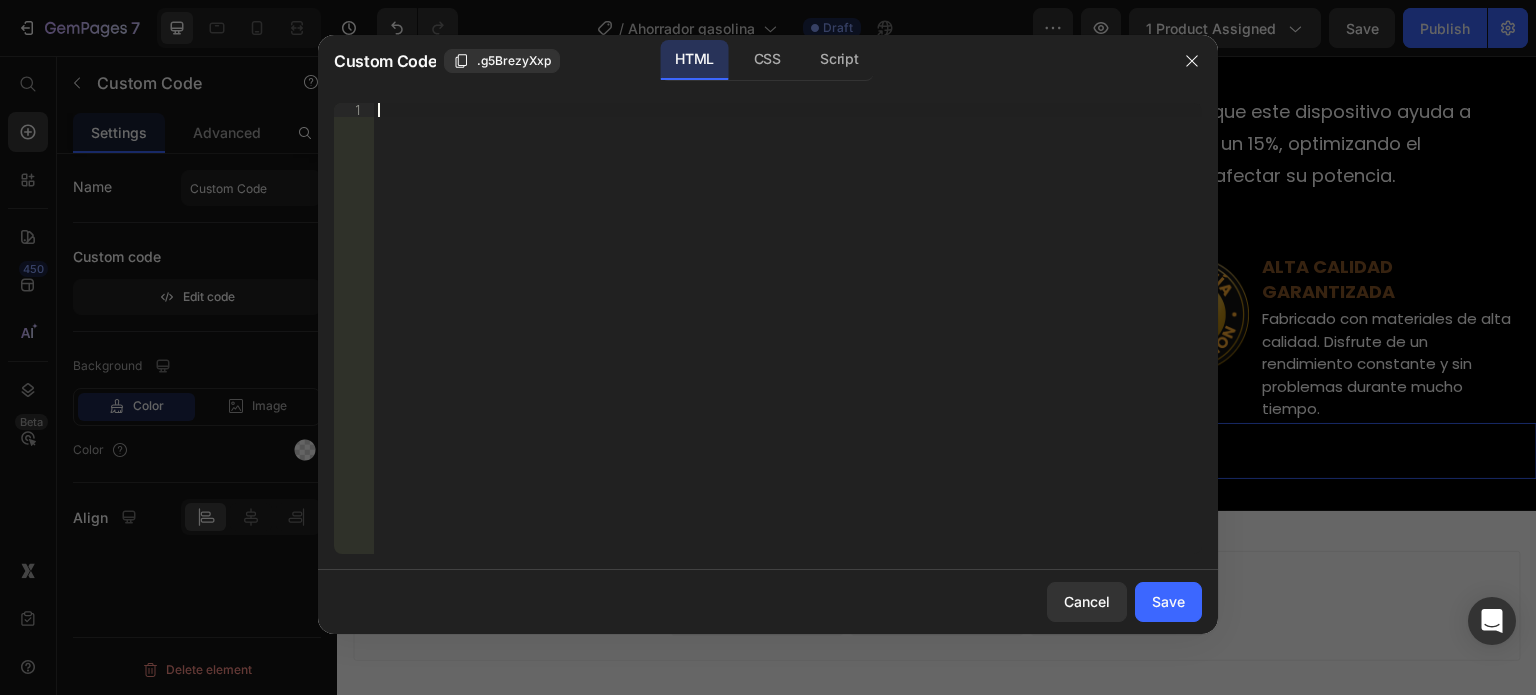 paste 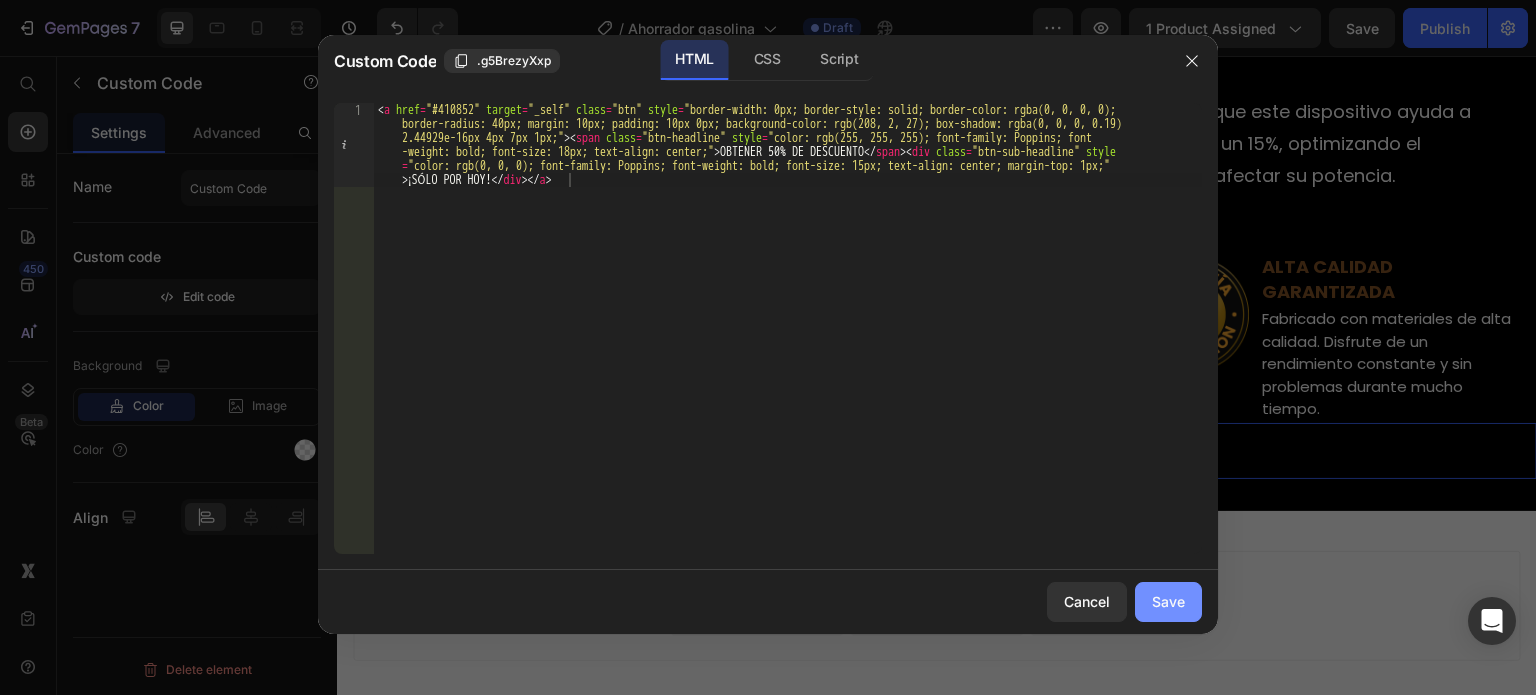 click on "Save" at bounding box center [1168, 601] 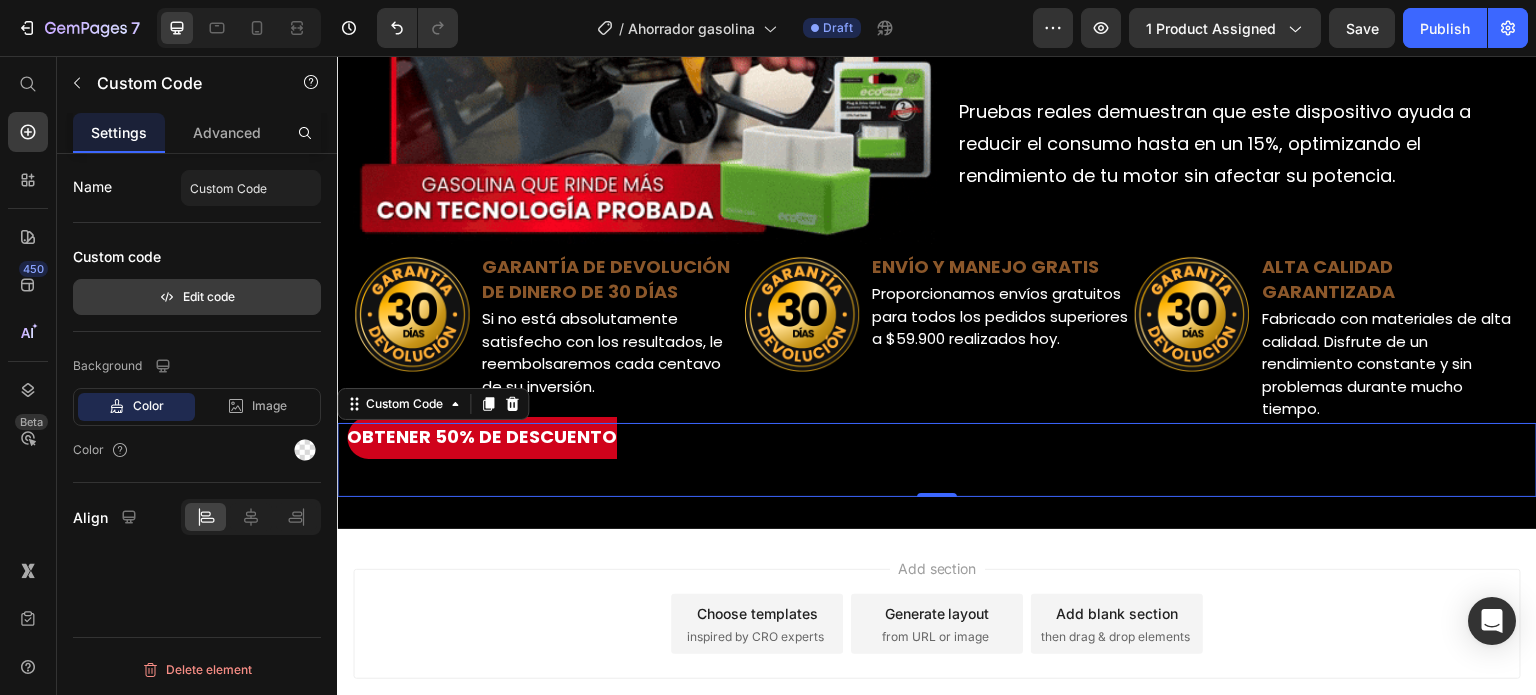 click on "Edit code" at bounding box center (197, 297) 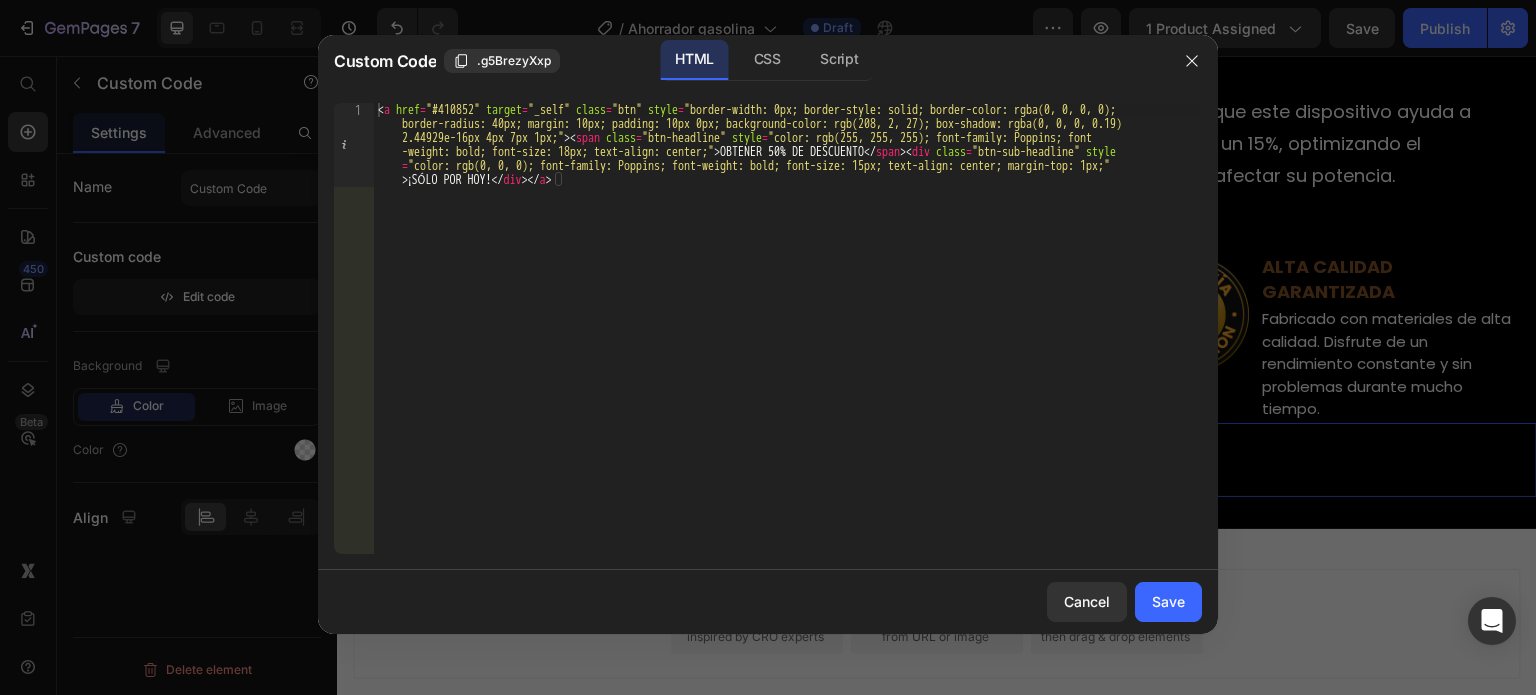 type 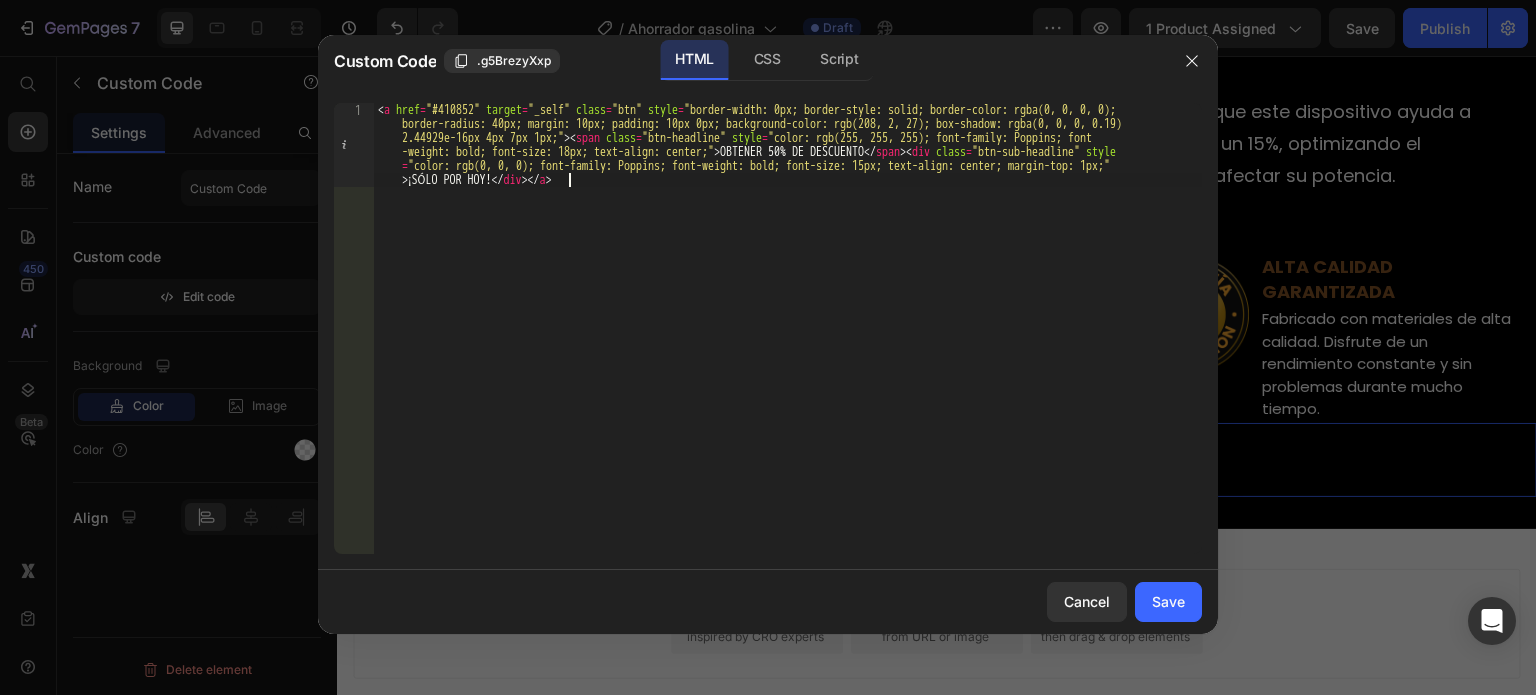 click on "< a   href = "#410852"   target = "_self"   class = "btn"   style = "border-width: 0px; border-style: solid; border-color: rgba(0, 0, 0, 0);       border-radius: 40px; margin: 10px; padding: 10px 0px; background-color: rgb(208, 2, 27); box-shadow: rgba(0, 0, 0, 0.19)       2.44929e-16px 4px 7px 1px;" > < span   class = "btn-headline"   style = "color: rgb(255, 255, 255); font-family: Poppins; font      -weight: bold; font-size: 18px; text-align: center;" > OBTENER 50% DE DESCUENTO </ span > < div   class = "btn-sub-headline"   style      = "color: rgb(0, 0, 0); font-family: Poppins; font-weight: bold; font-size: 15px; text-align: center; margin-top: 1px;"      > ¡SÓLO POR HOY! </ div > </ a >" at bounding box center [788, 412] 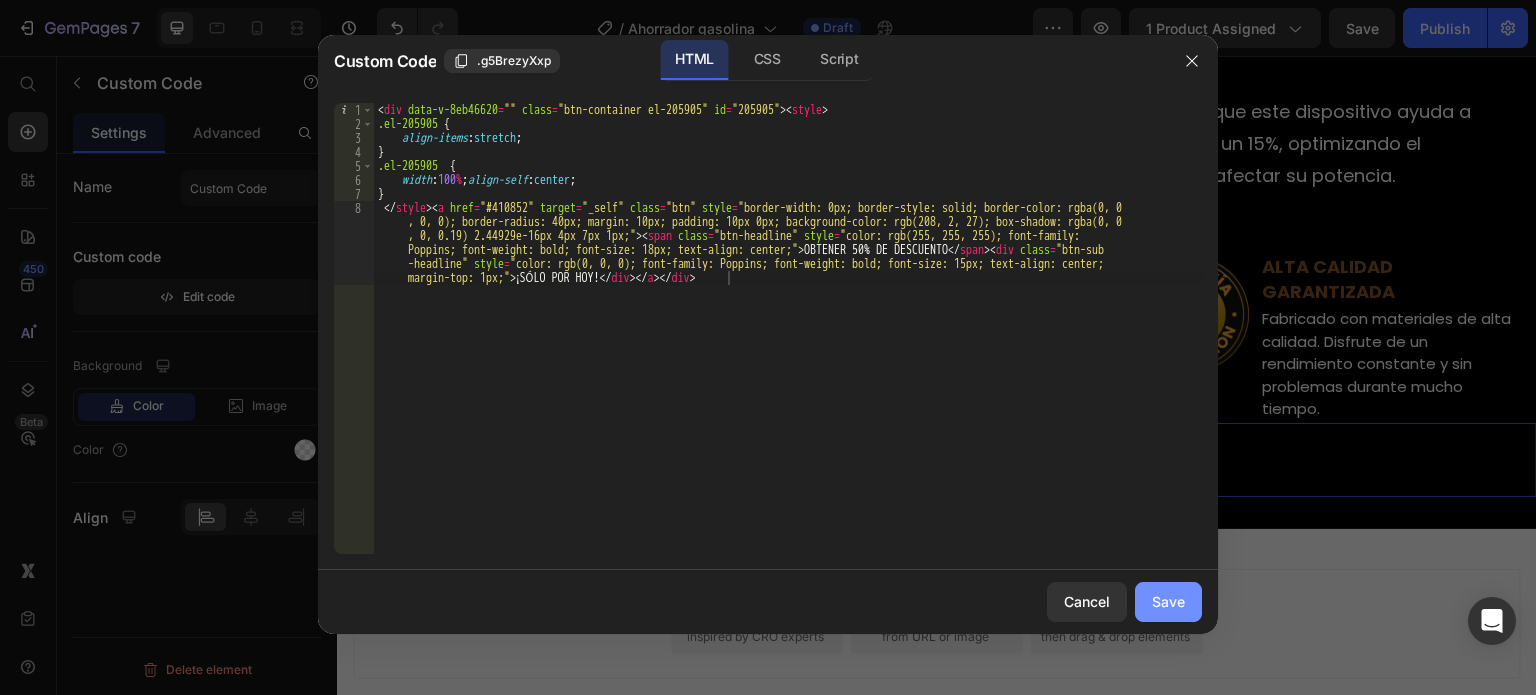 click on "Save" at bounding box center (1168, 601) 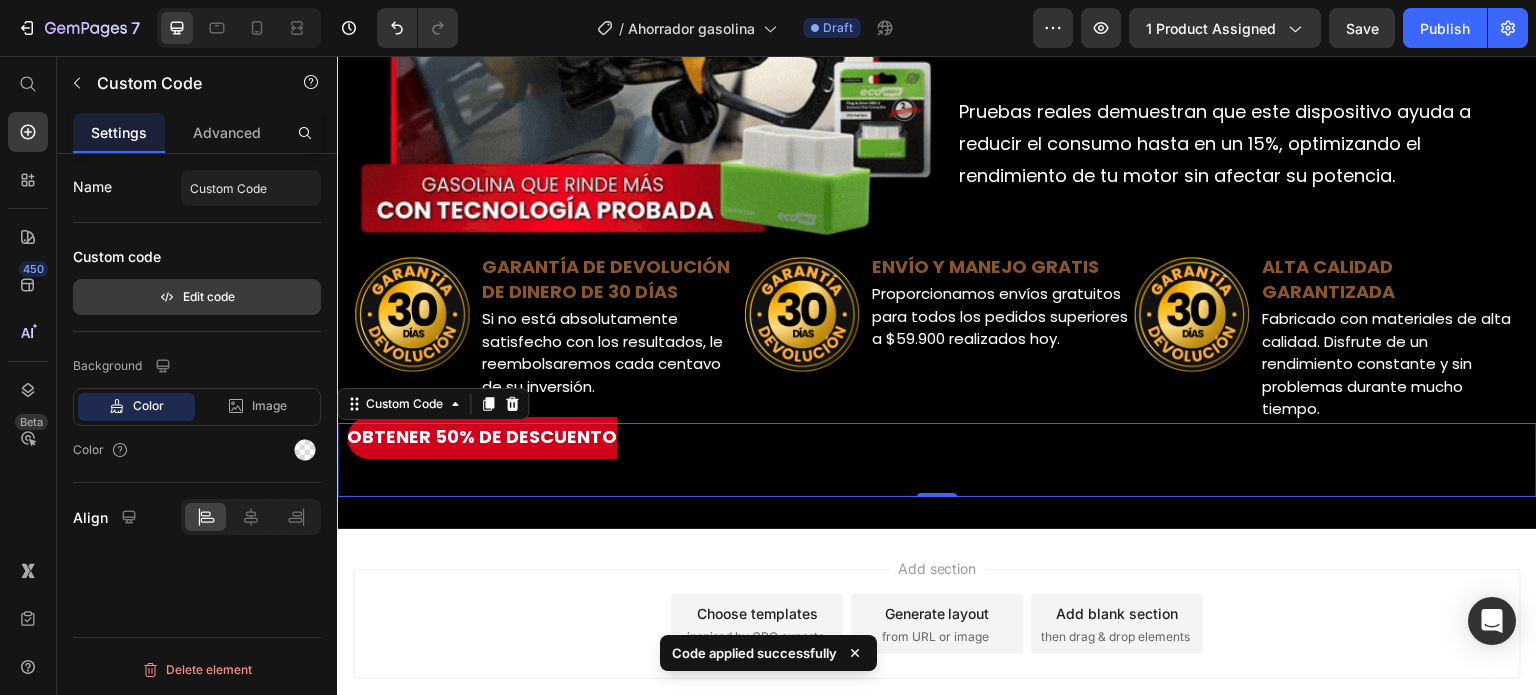 click on "Edit code" at bounding box center [197, 297] 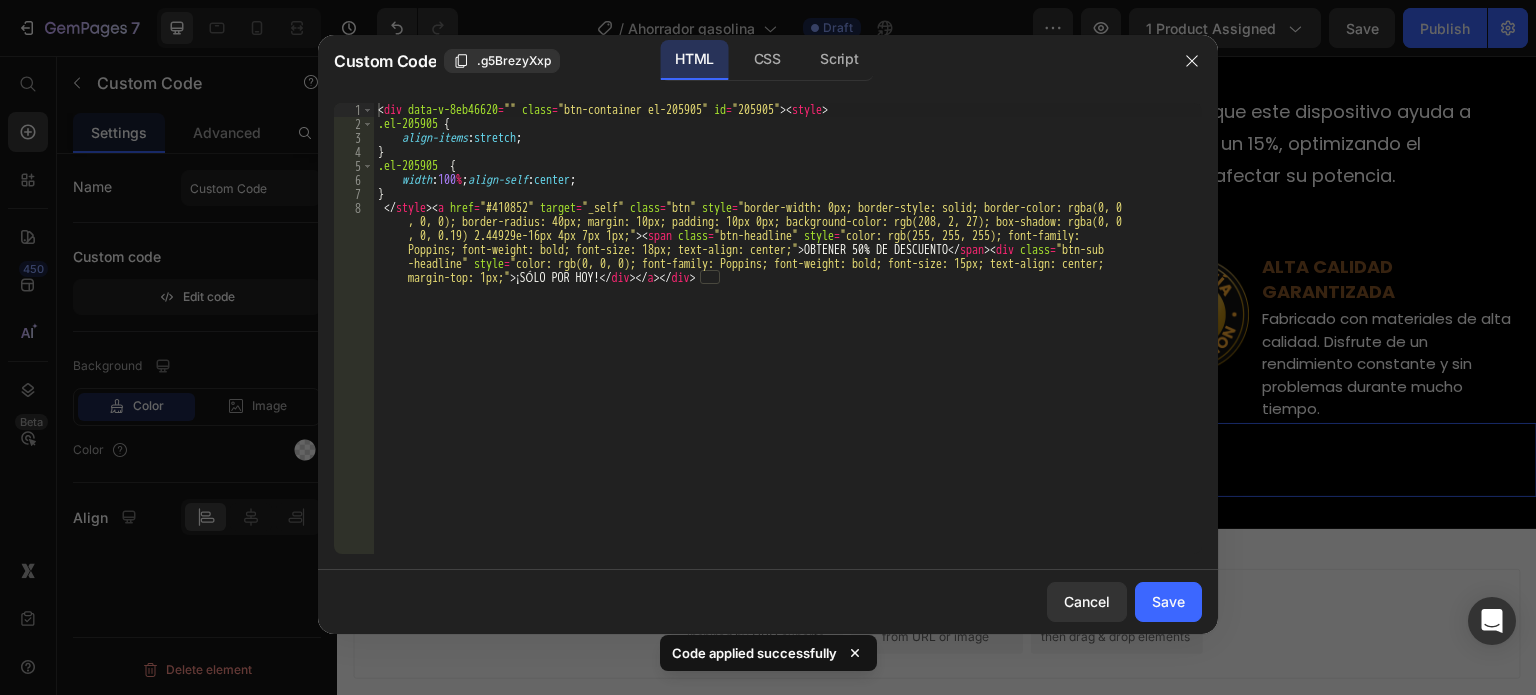 type 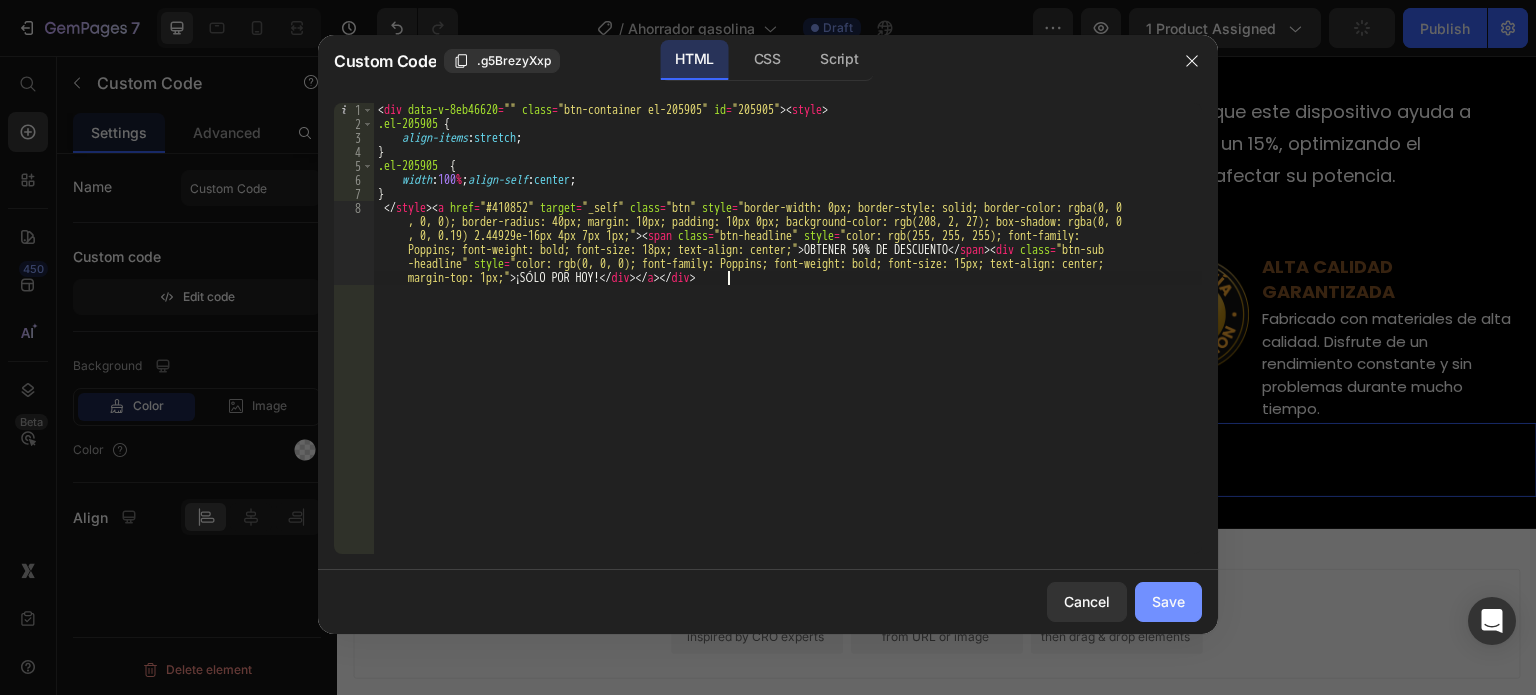 click on "Save" at bounding box center (1168, 601) 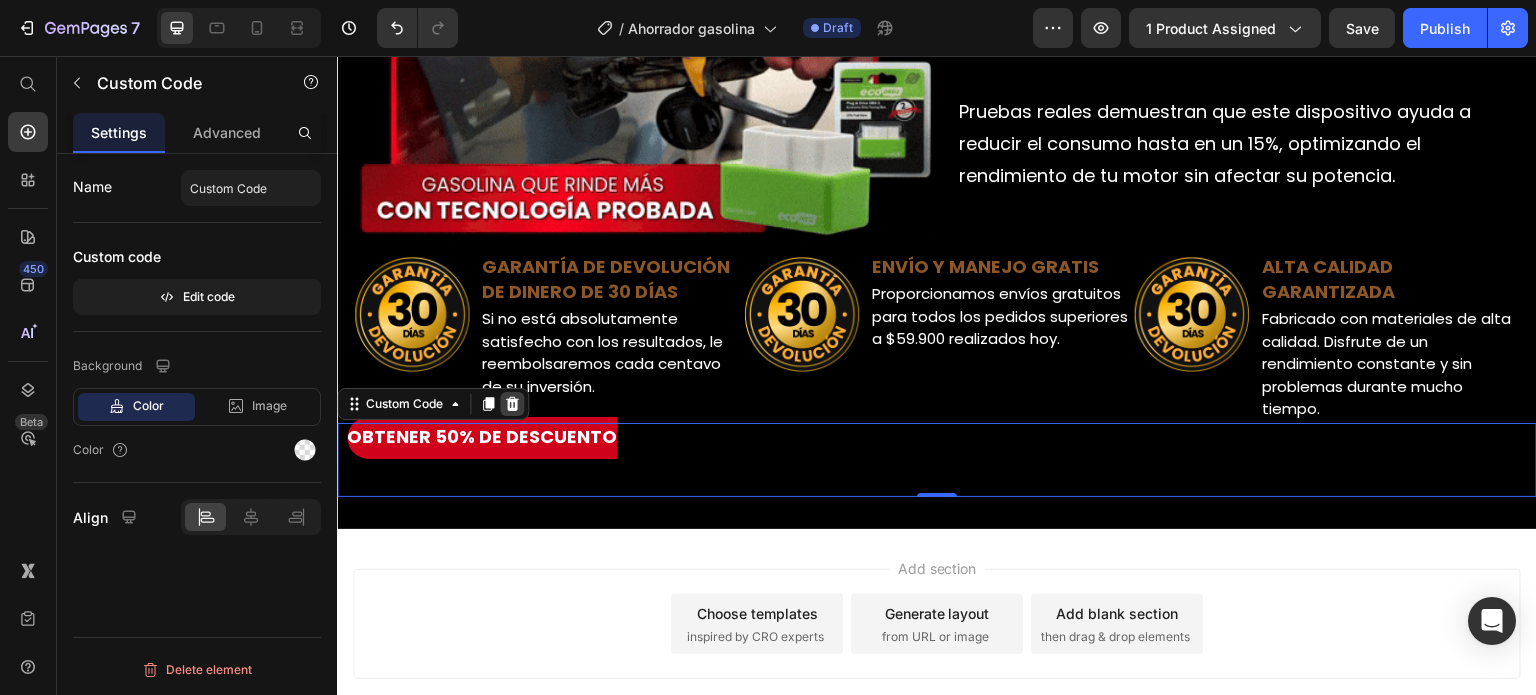 click 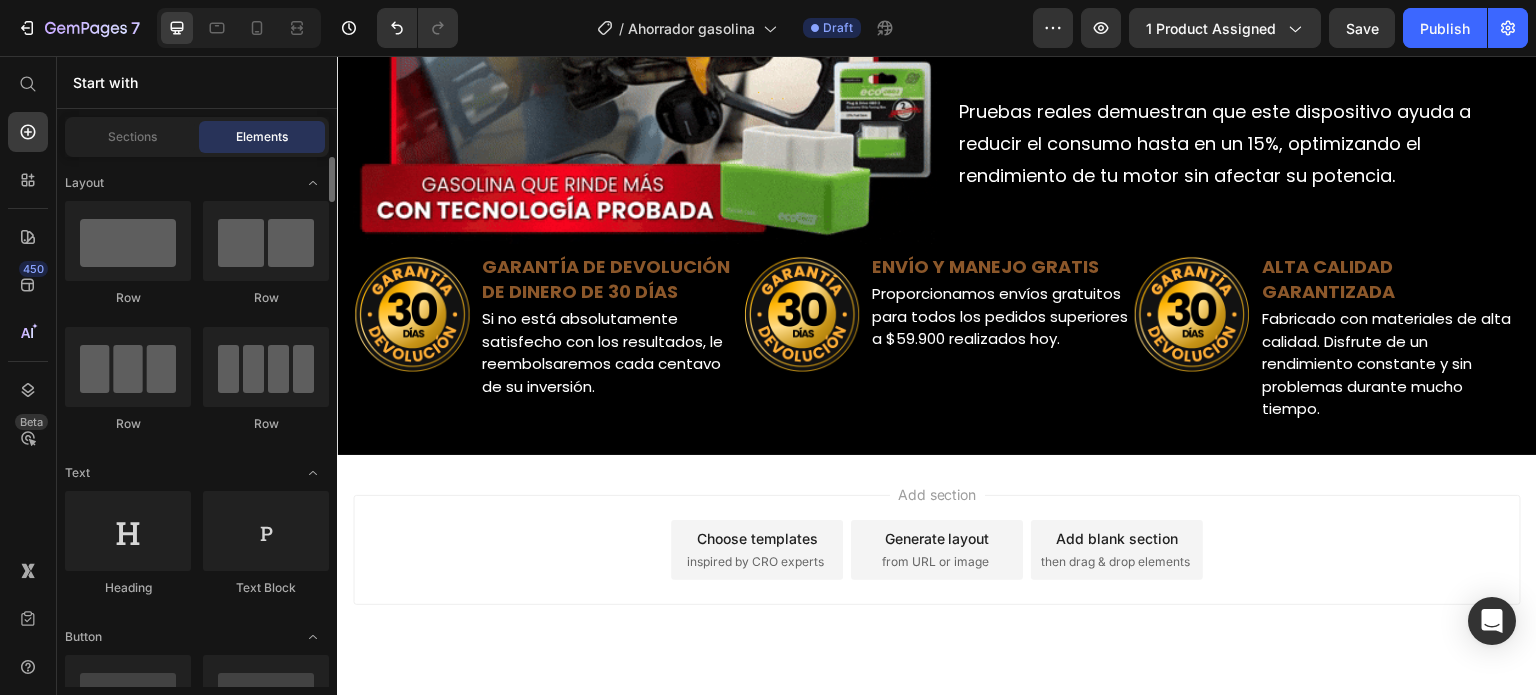 scroll, scrollTop: 0, scrollLeft: 0, axis: both 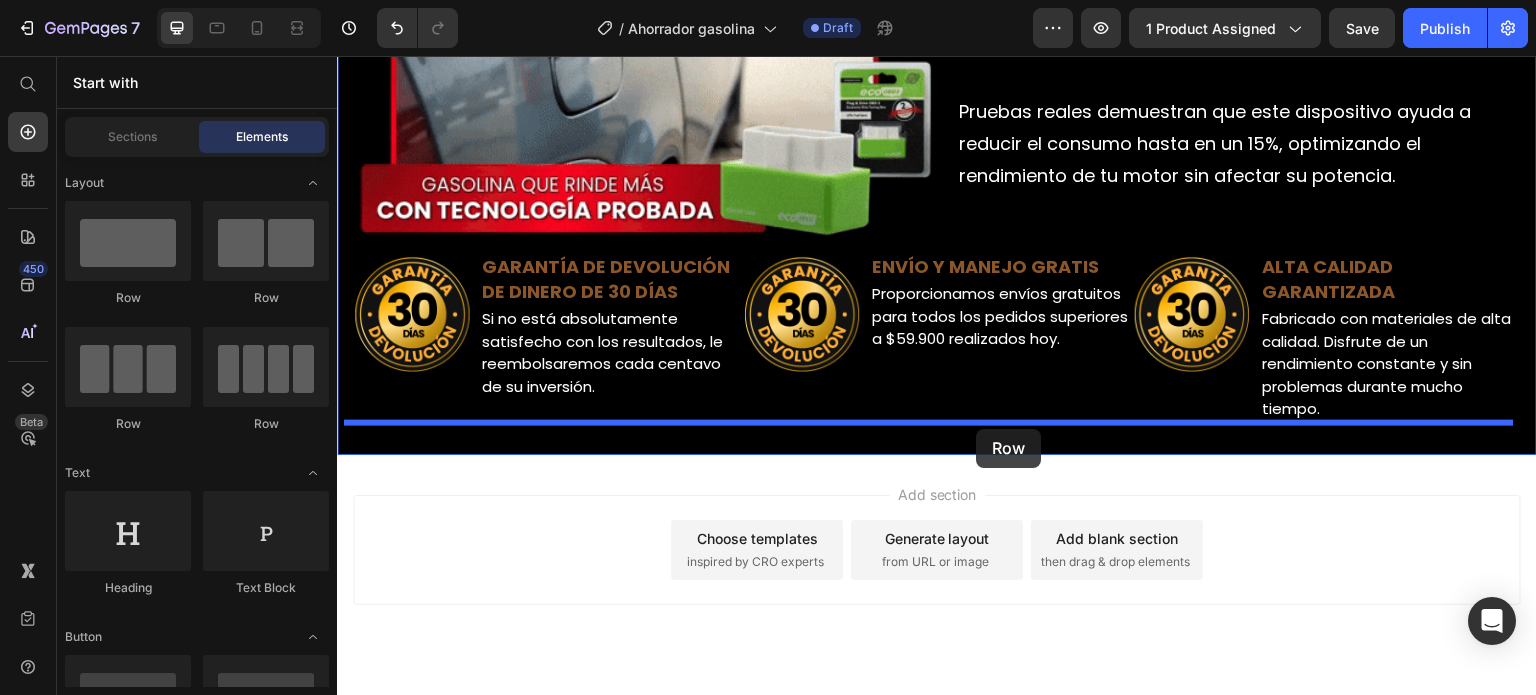 drag, startPoint x: 467, startPoint y: 295, endPoint x: 977, endPoint y: 429, distance: 527.3102 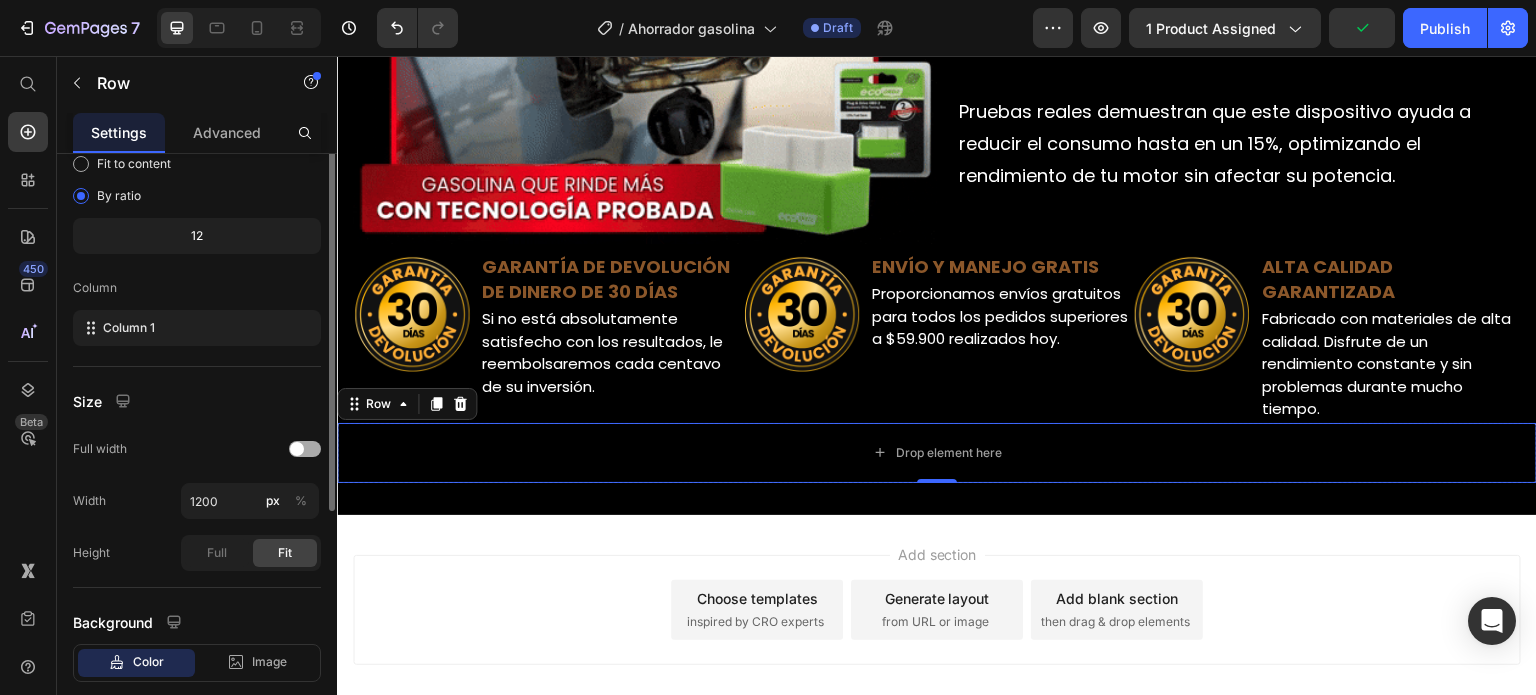scroll, scrollTop: 312, scrollLeft: 0, axis: vertical 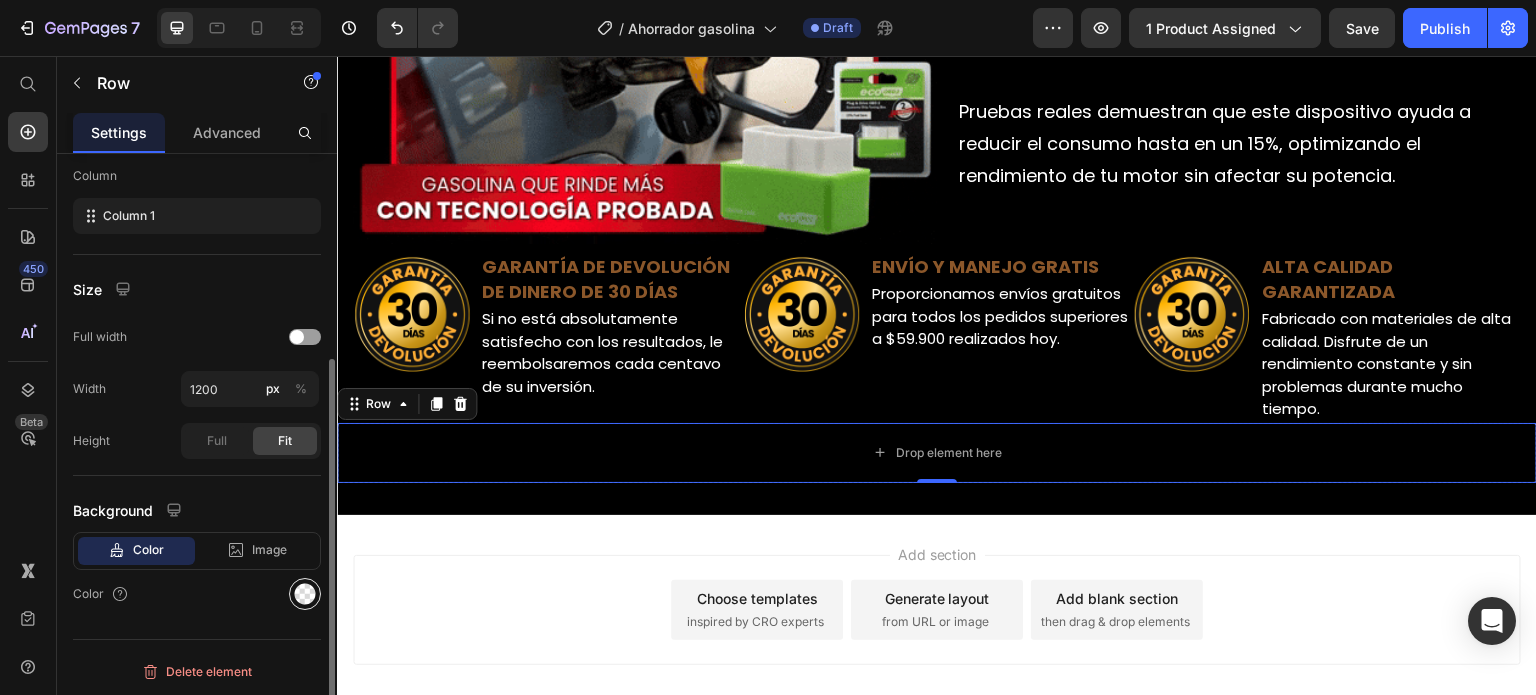 click at bounding box center [305, 594] 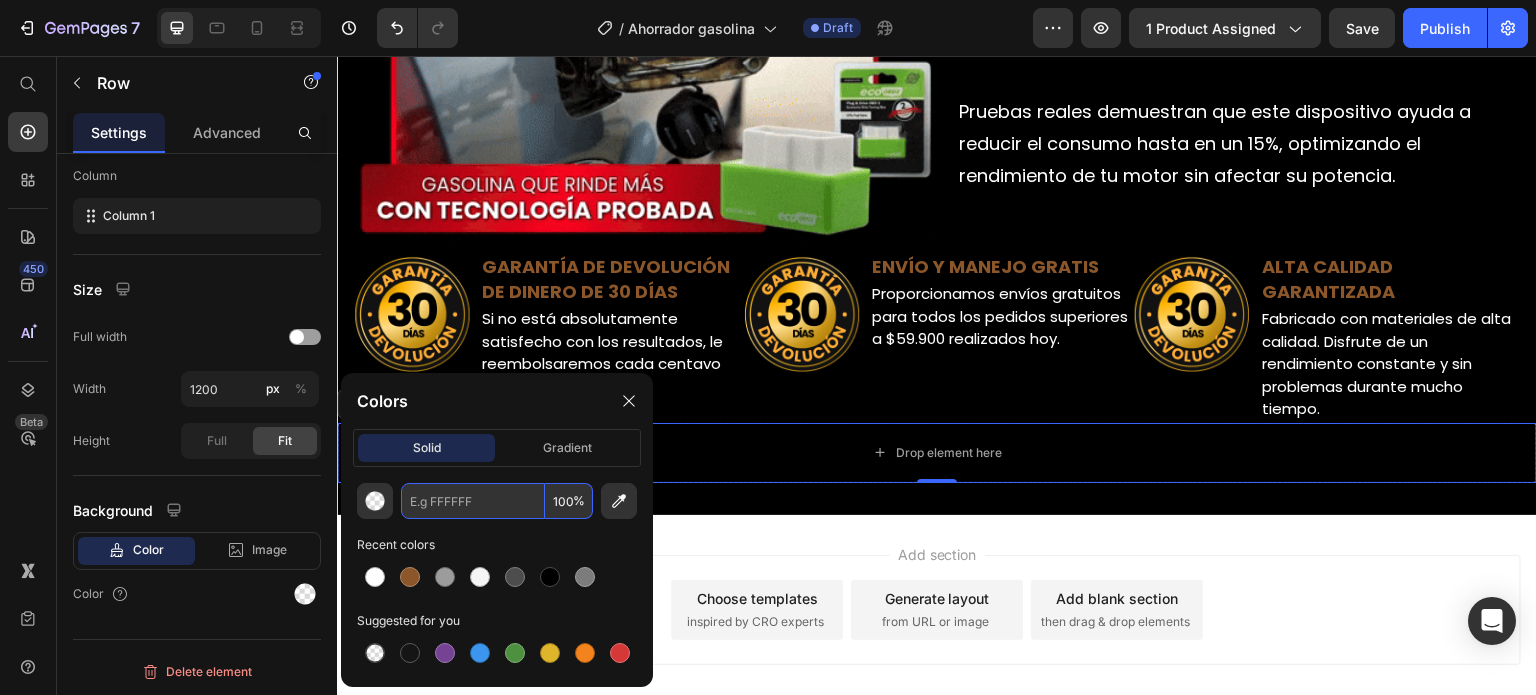 click at bounding box center (473, 501) 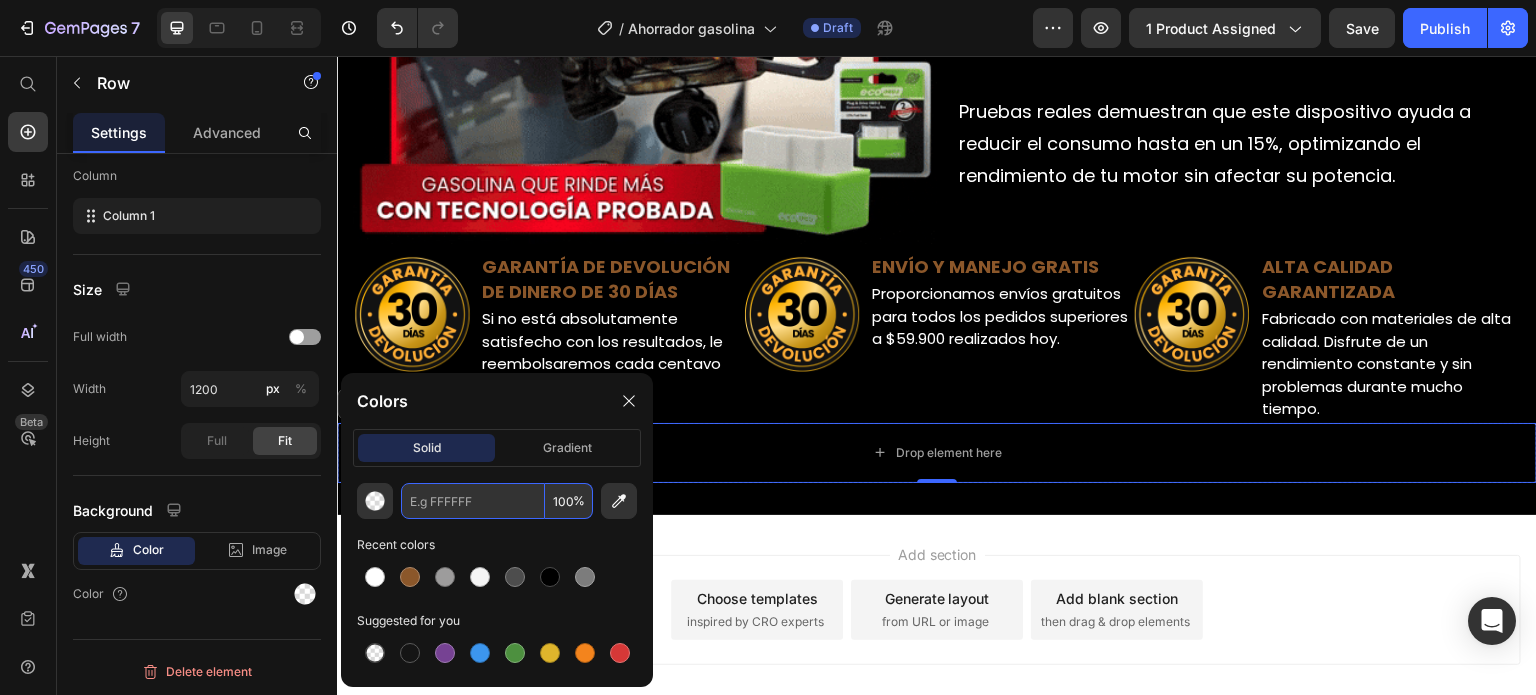 paste on "#D0021B" 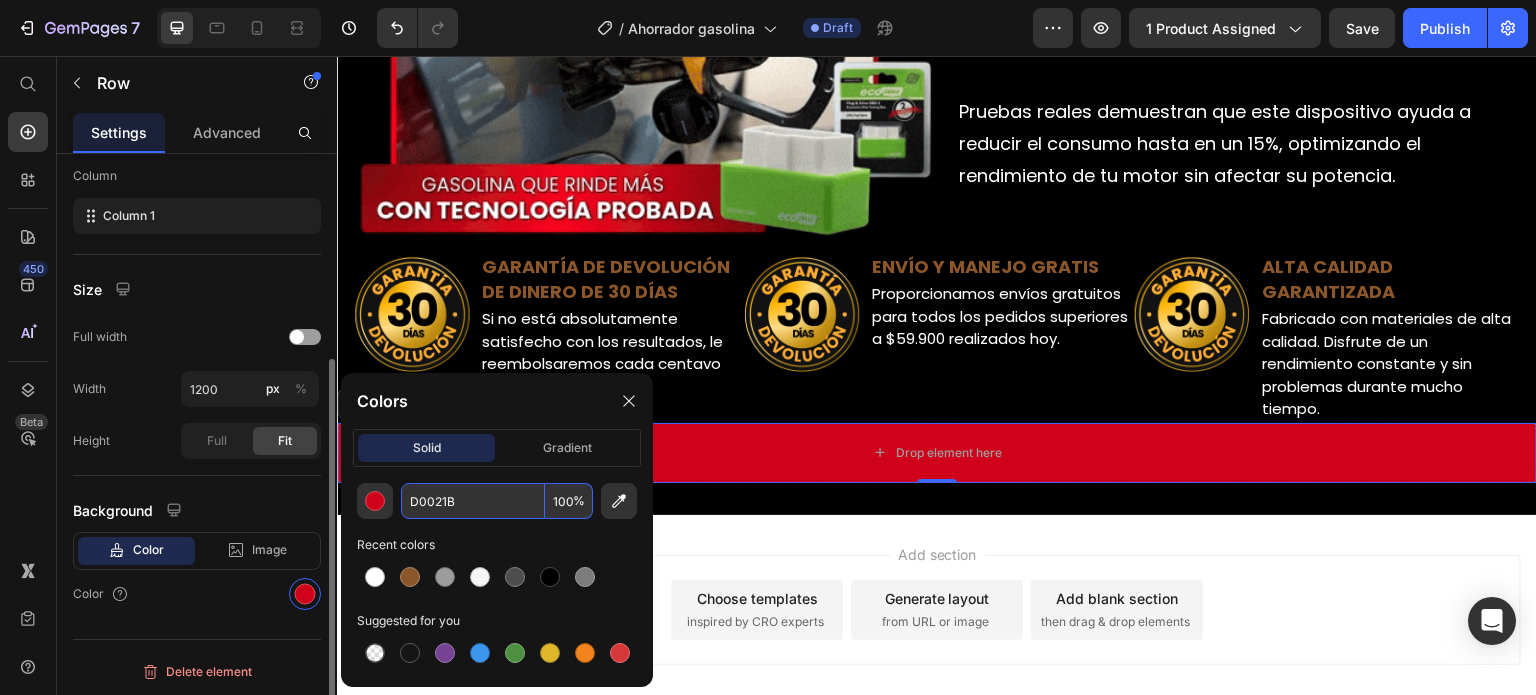 type on "D0021B" 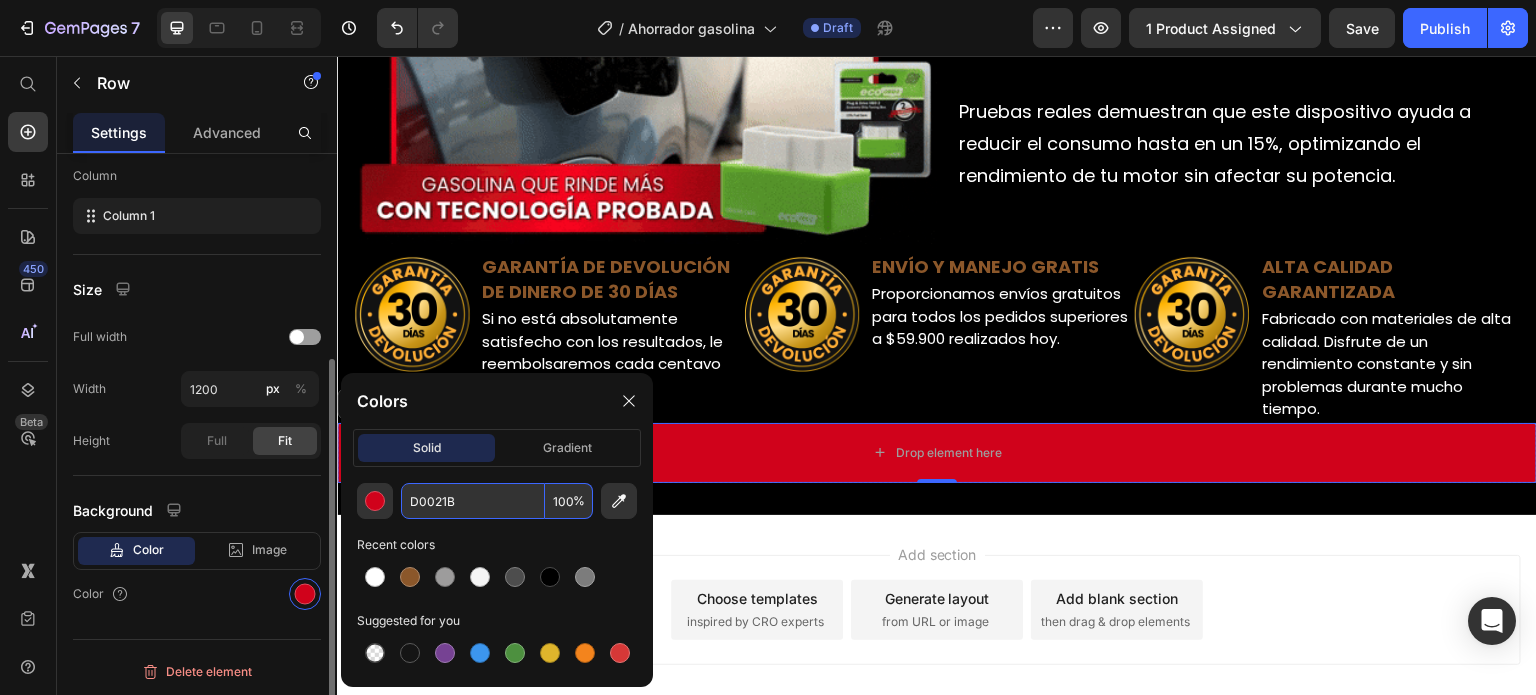 click on "Height Full Fit" 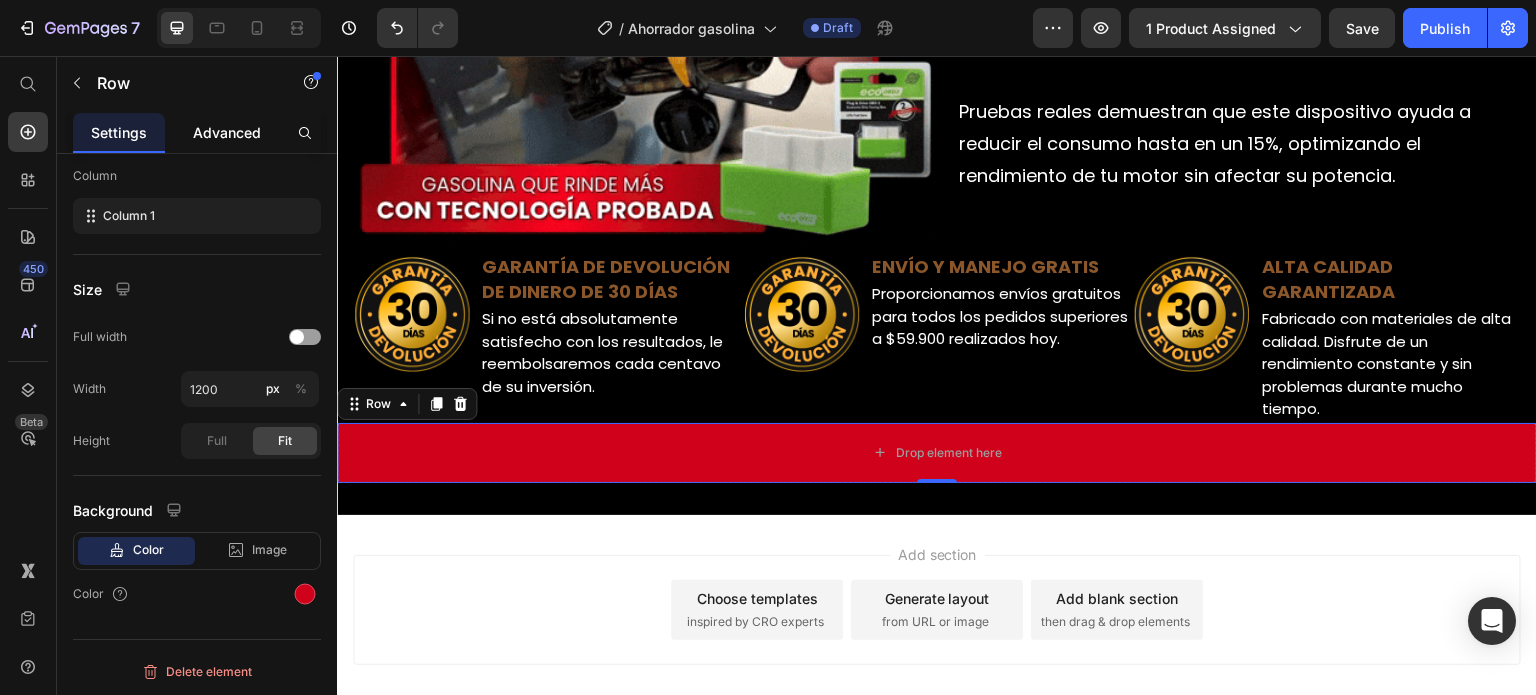 click on "Advanced" at bounding box center [227, 132] 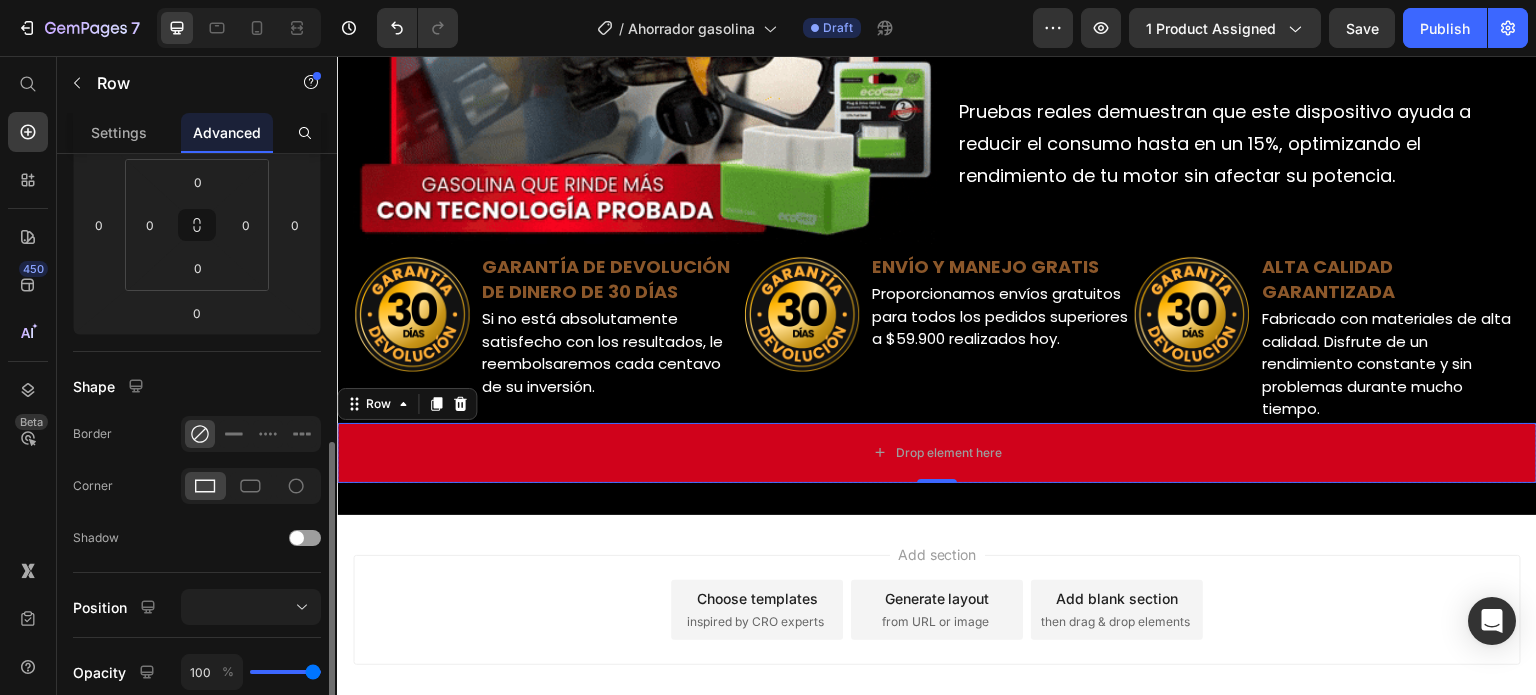 scroll, scrollTop: 400, scrollLeft: 0, axis: vertical 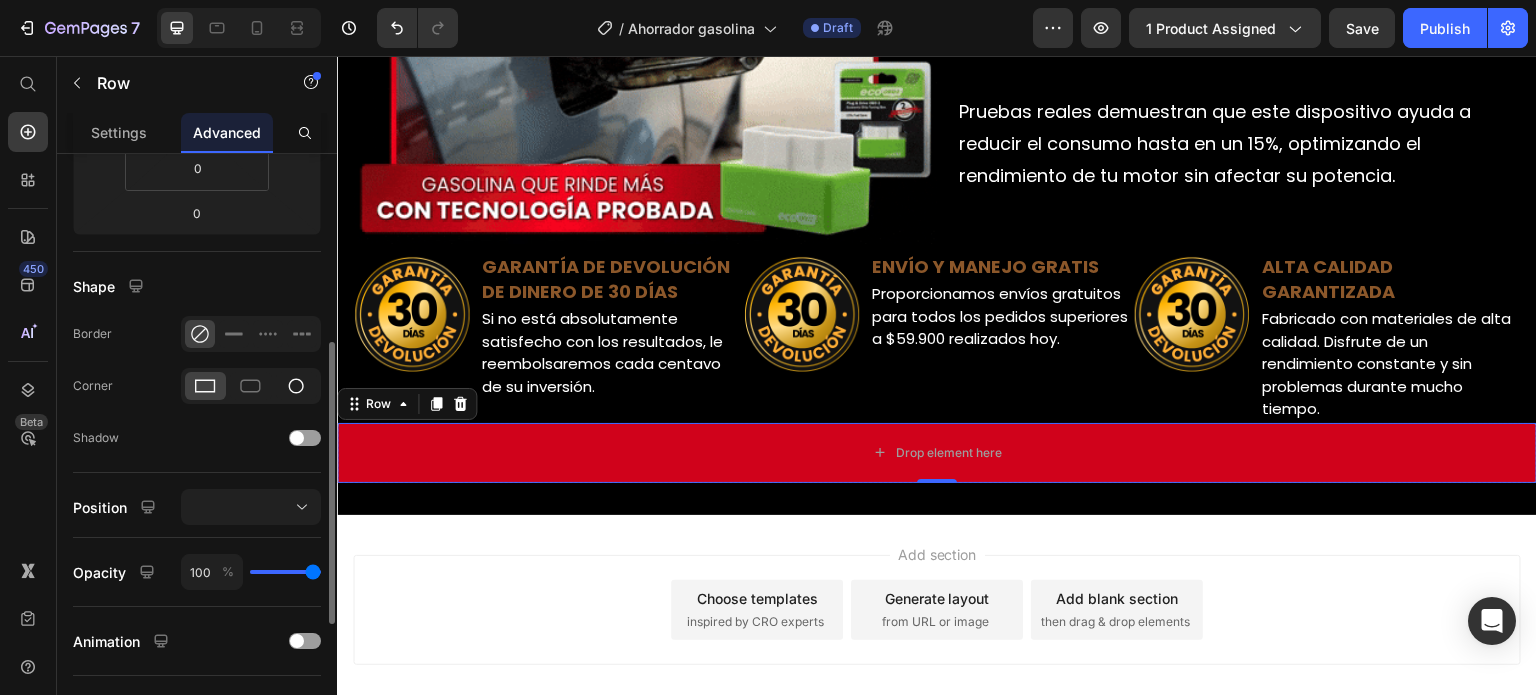 click 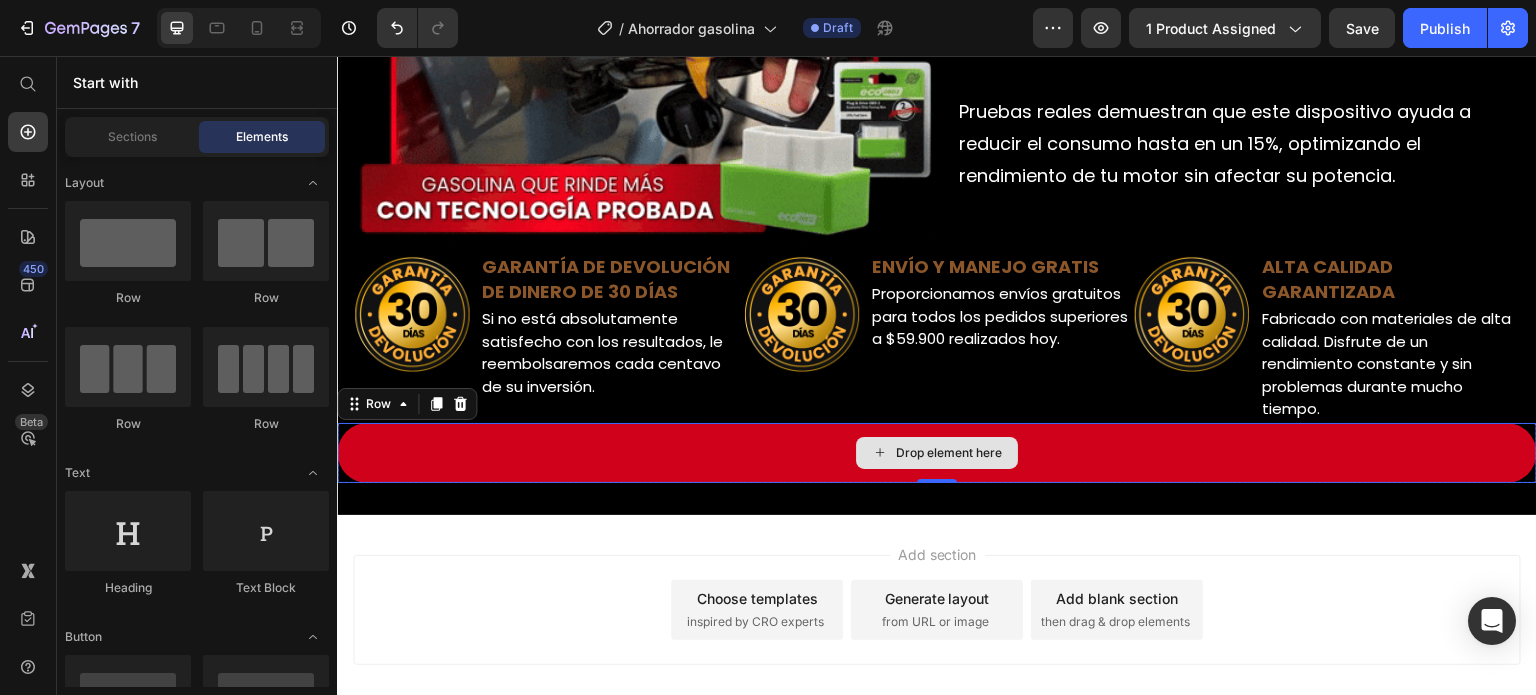 click on "Drop element here" at bounding box center (949, 453) 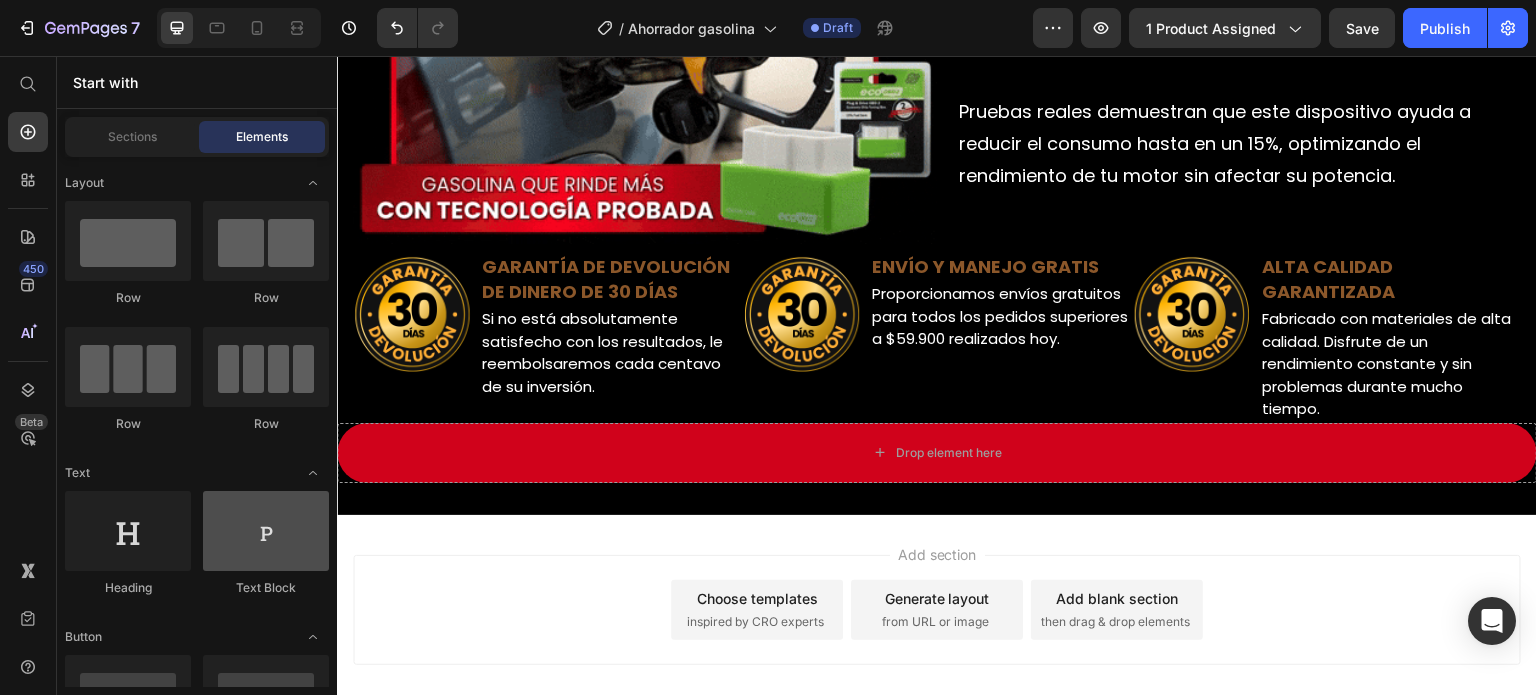 scroll, scrollTop: 200, scrollLeft: 0, axis: vertical 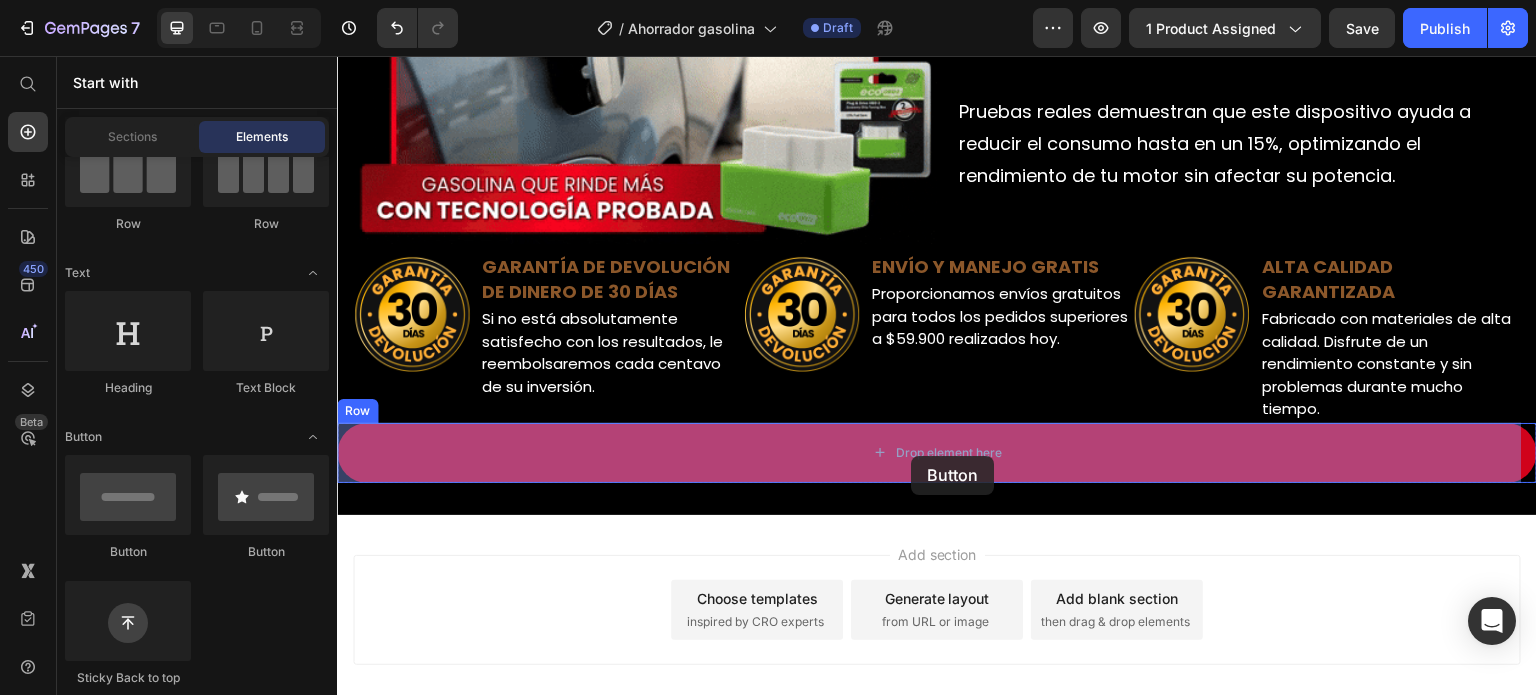 drag, startPoint x: 472, startPoint y: 551, endPoint x: 911, endPoint y: 456, distance: 449.16144 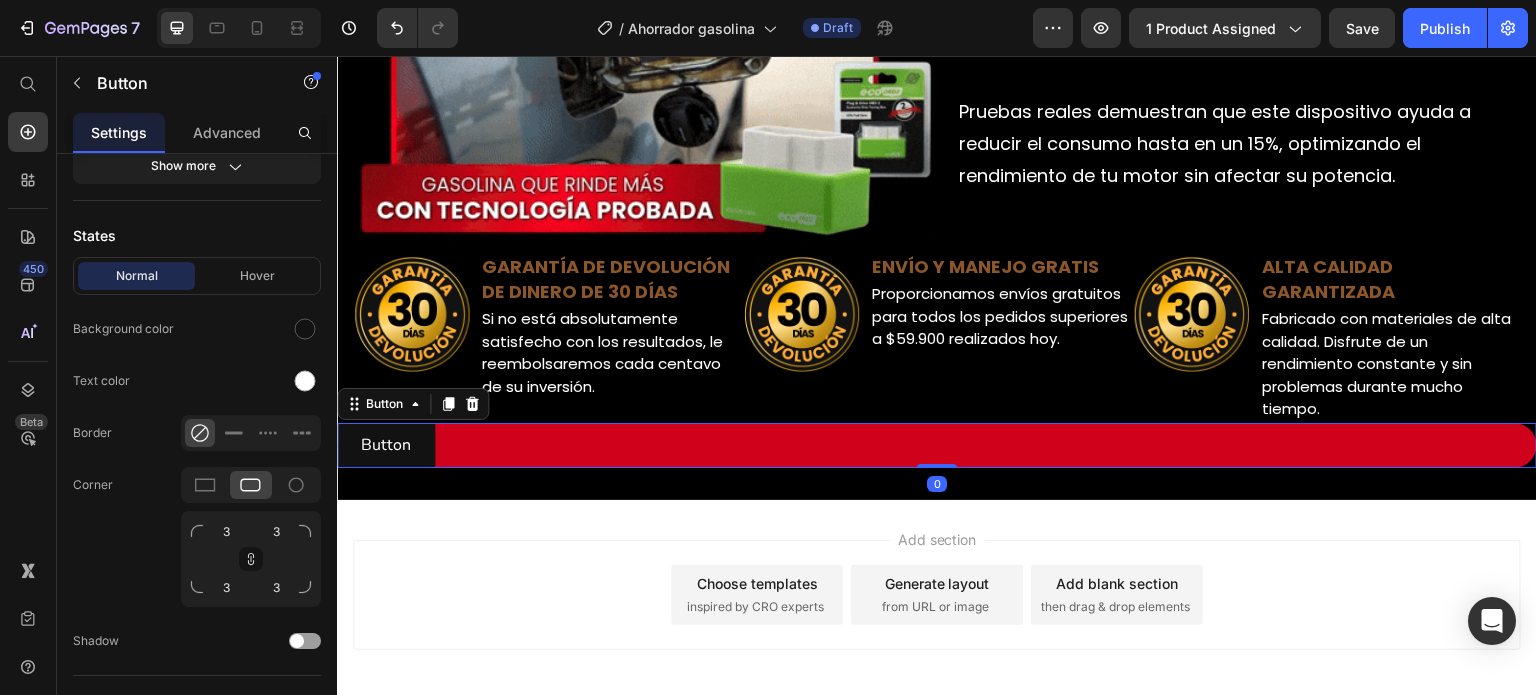 scroll, scrollTop: 0, scrollLeft: 0, axis: both 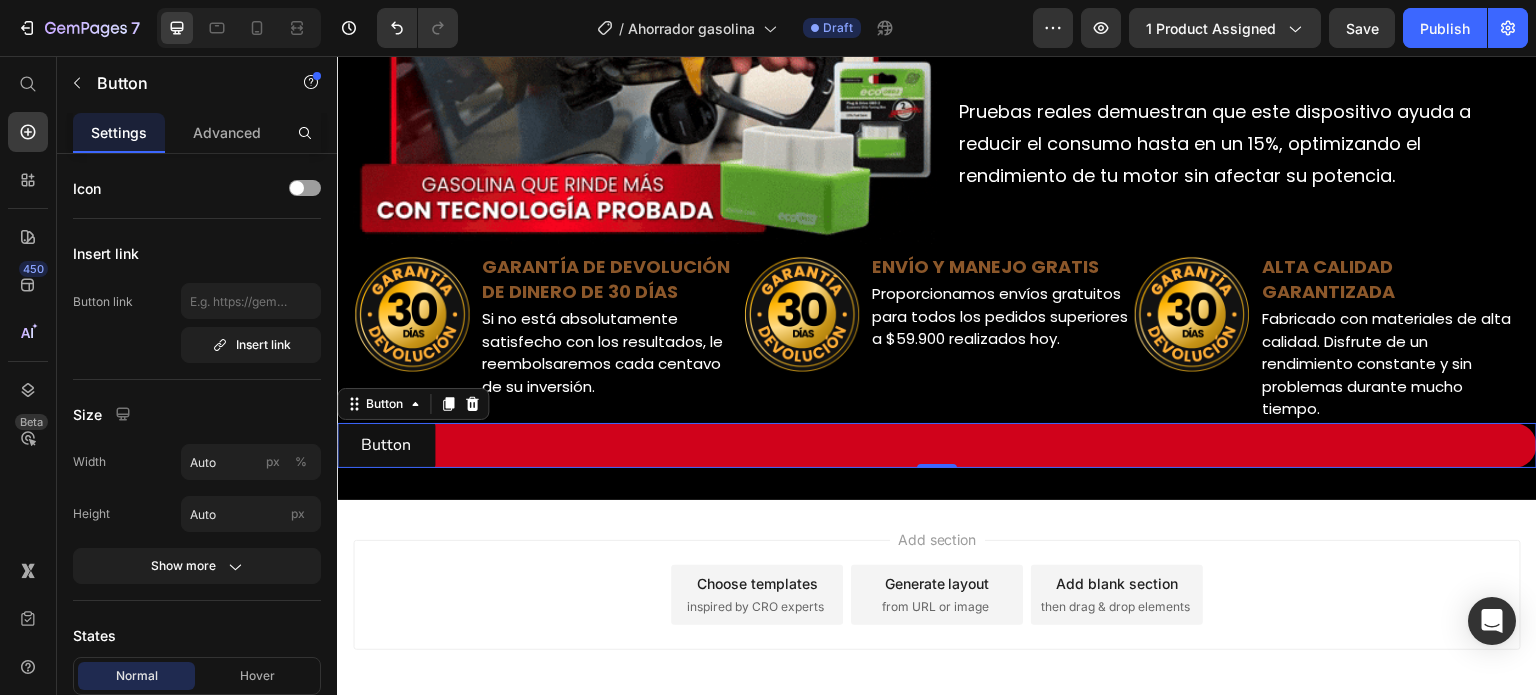 click on "Button Button   0" at bounding box center (937, 445) 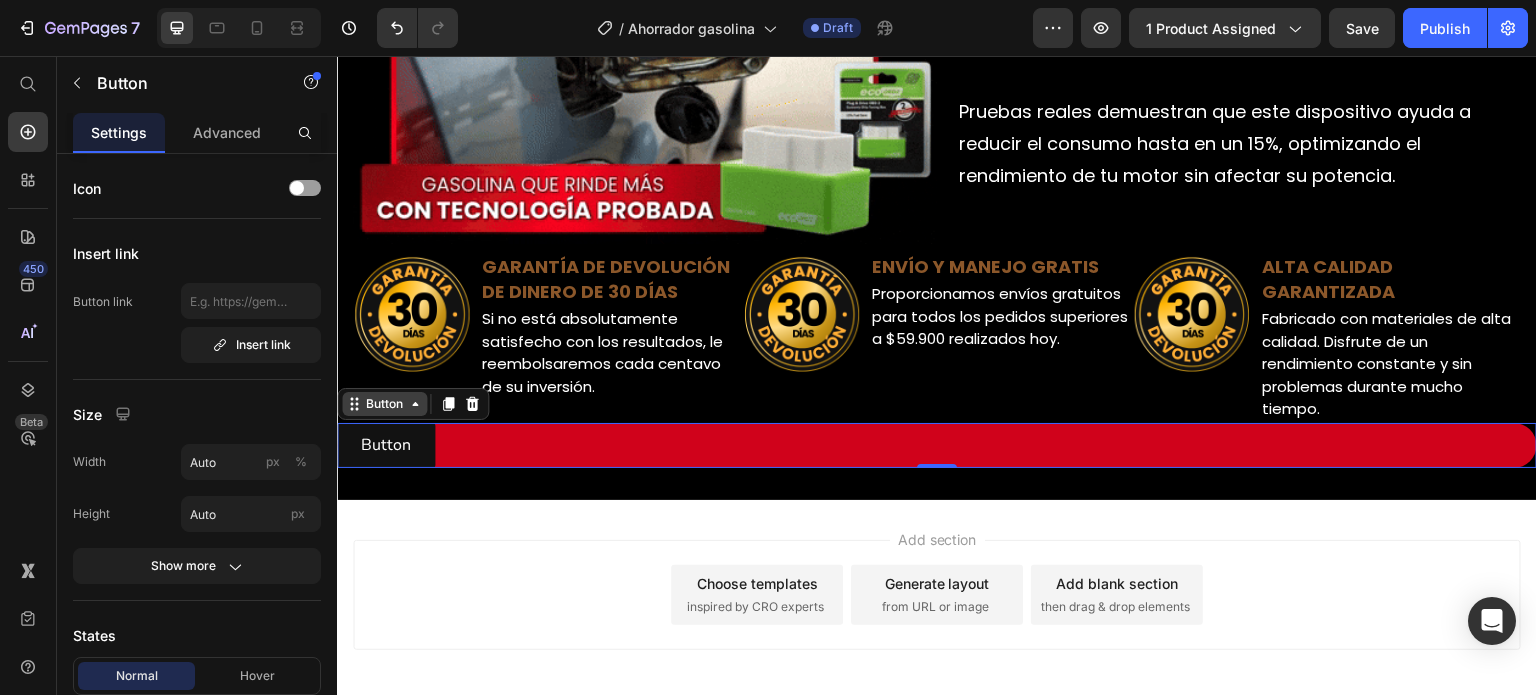click on "Button" at bounding box center [384, 404] 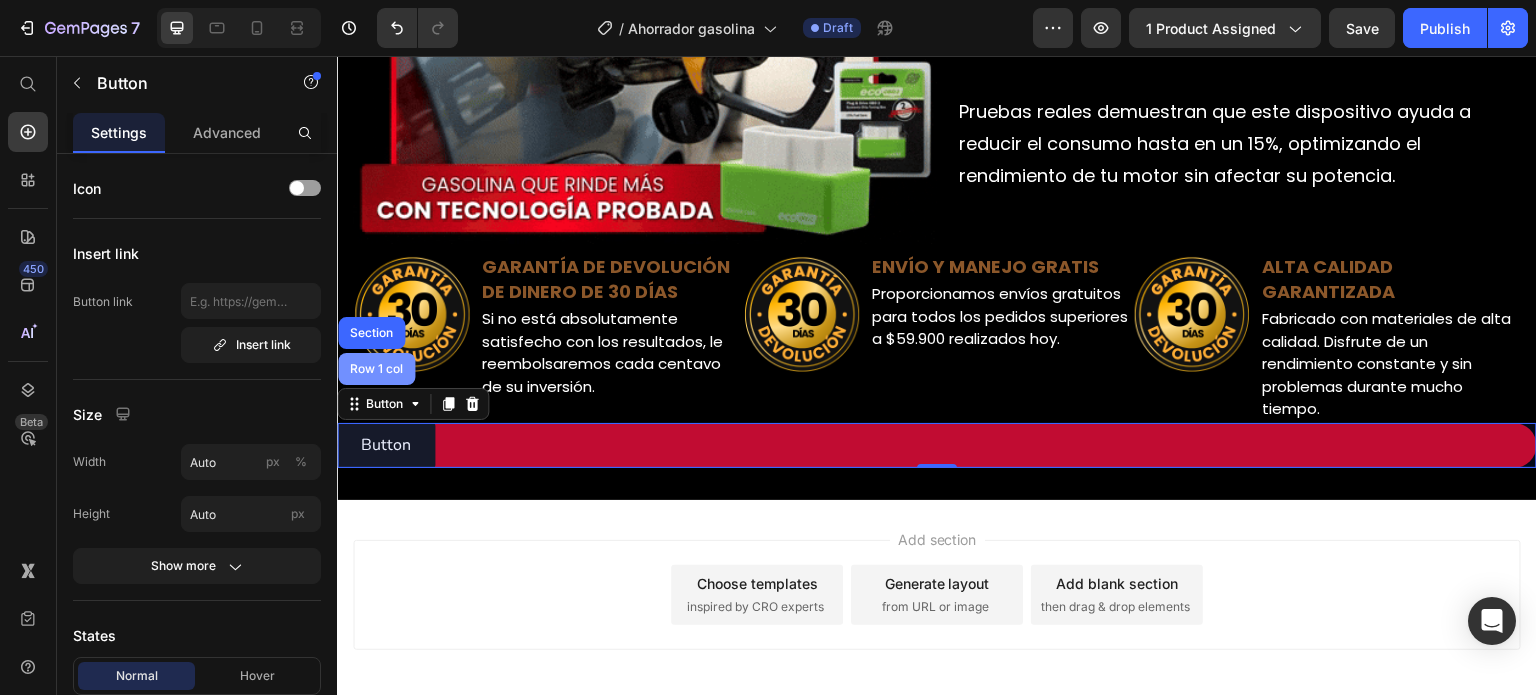 click on "Row 1 col" at bounding box center [376, 369] 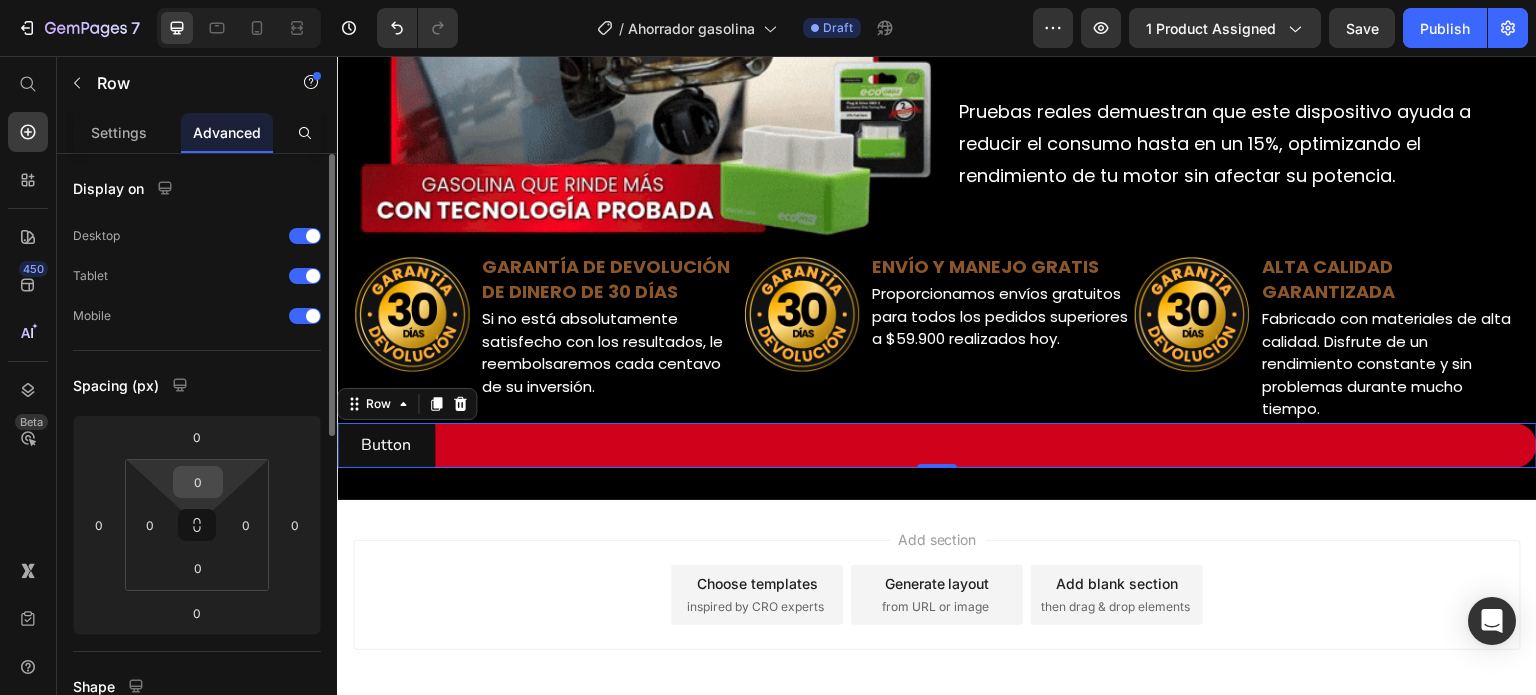 click on "0" at bounding box center (198, 482) 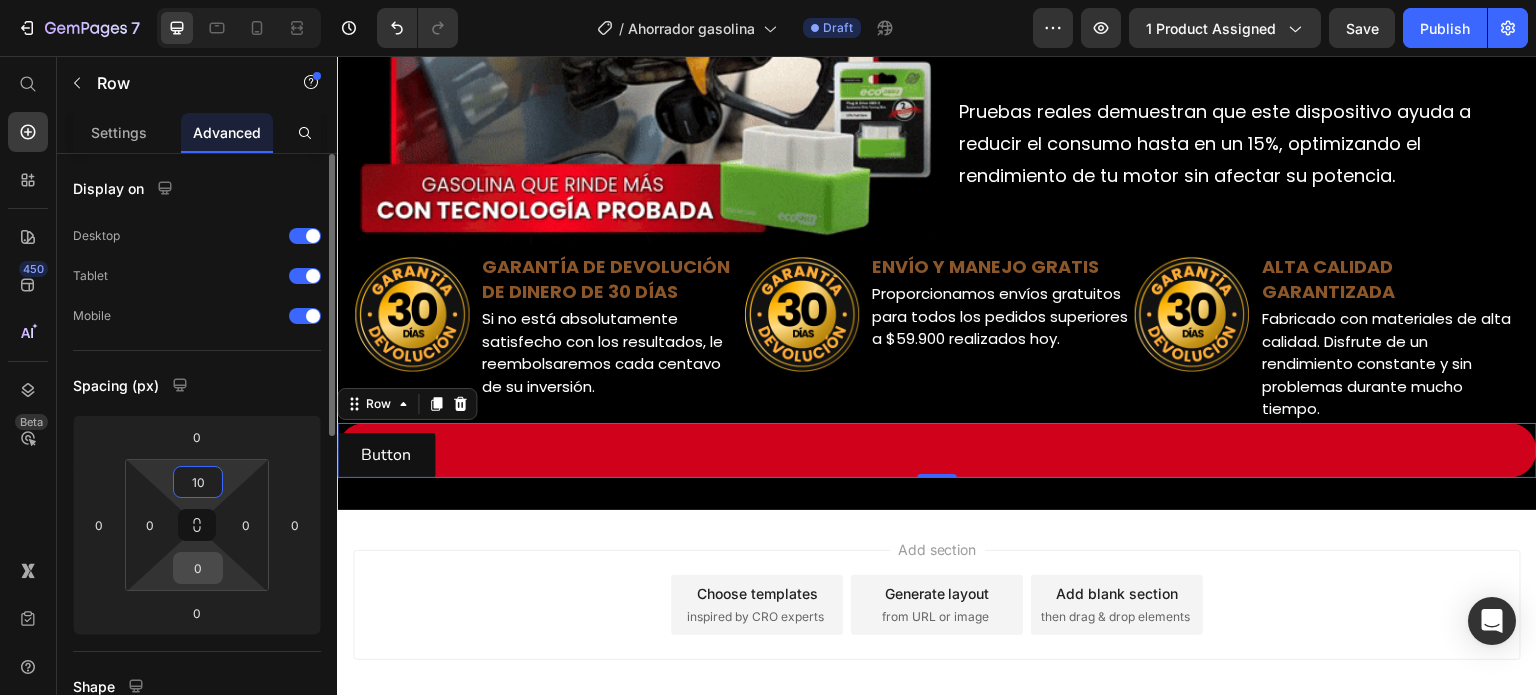type on "10" 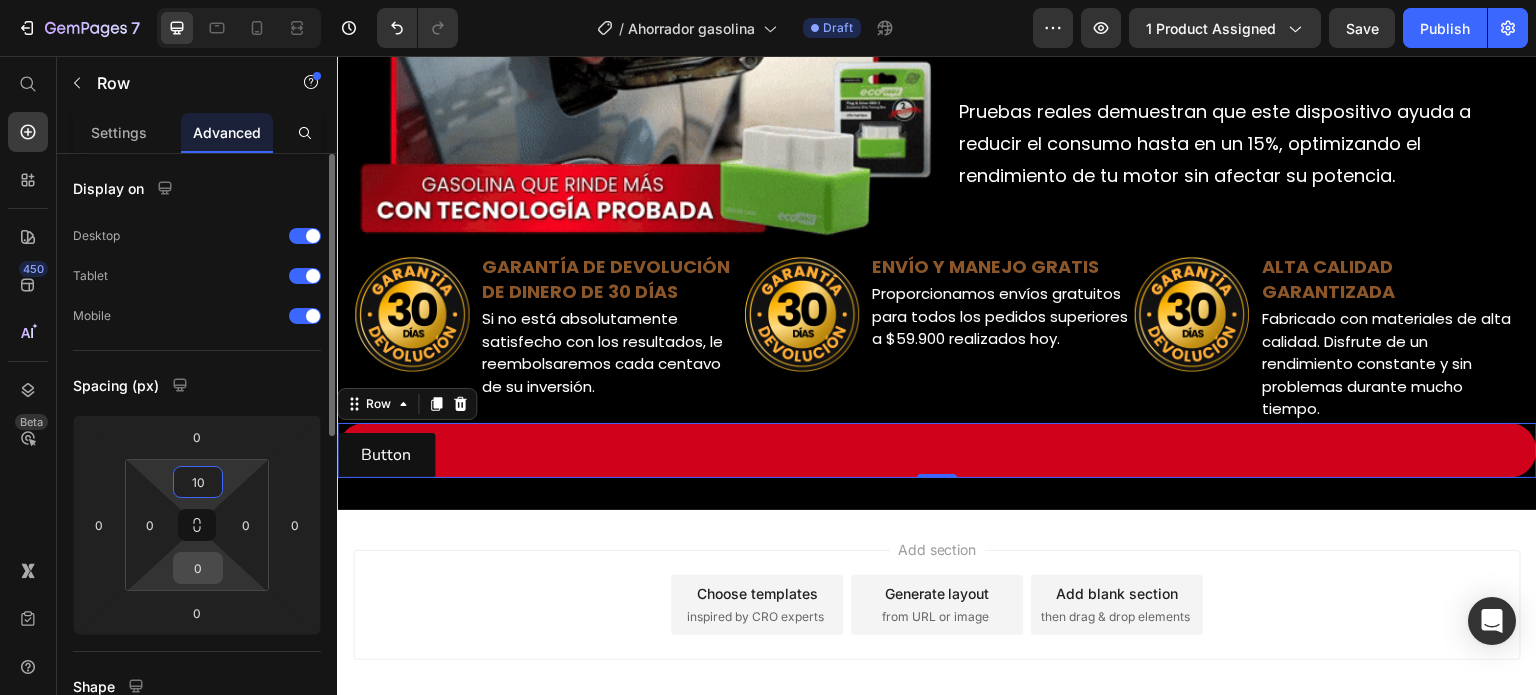 click on "0" at bounding box center (198, 568) 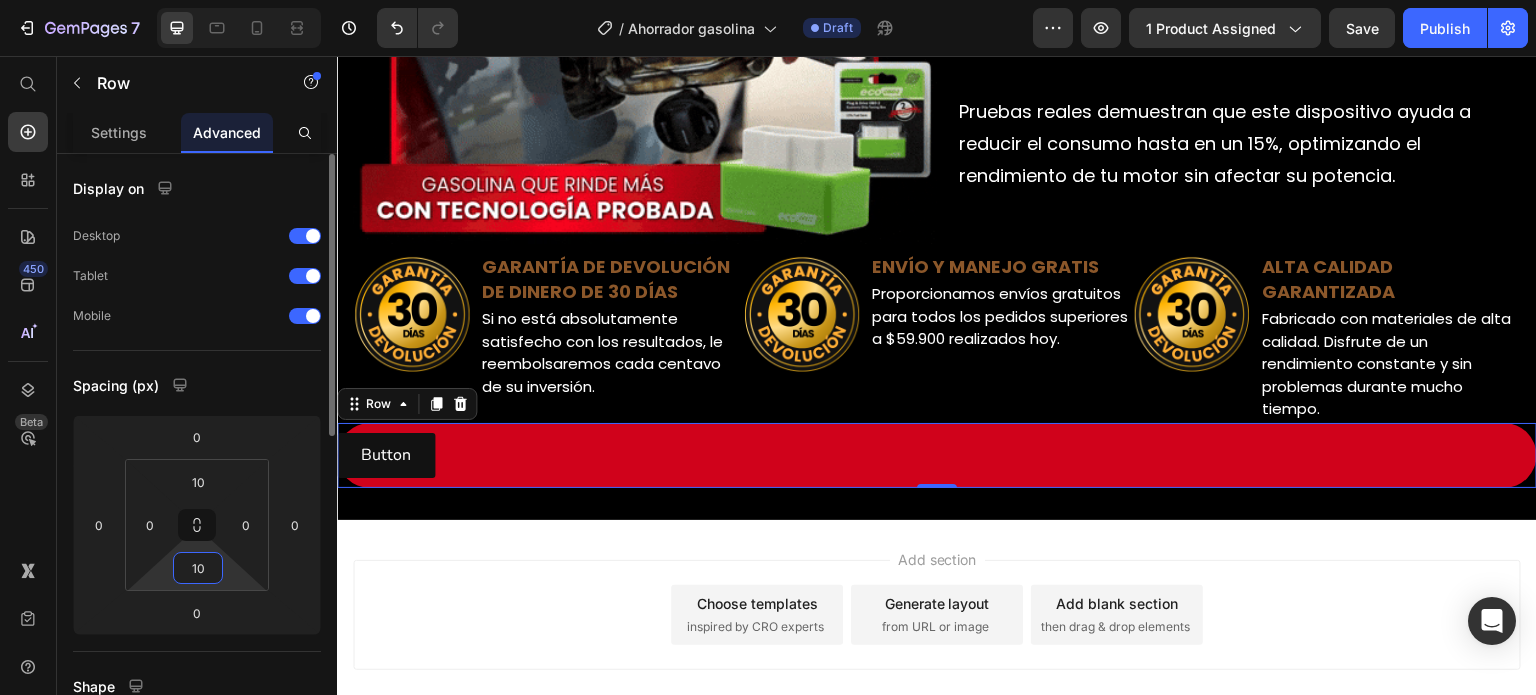 type on "10" 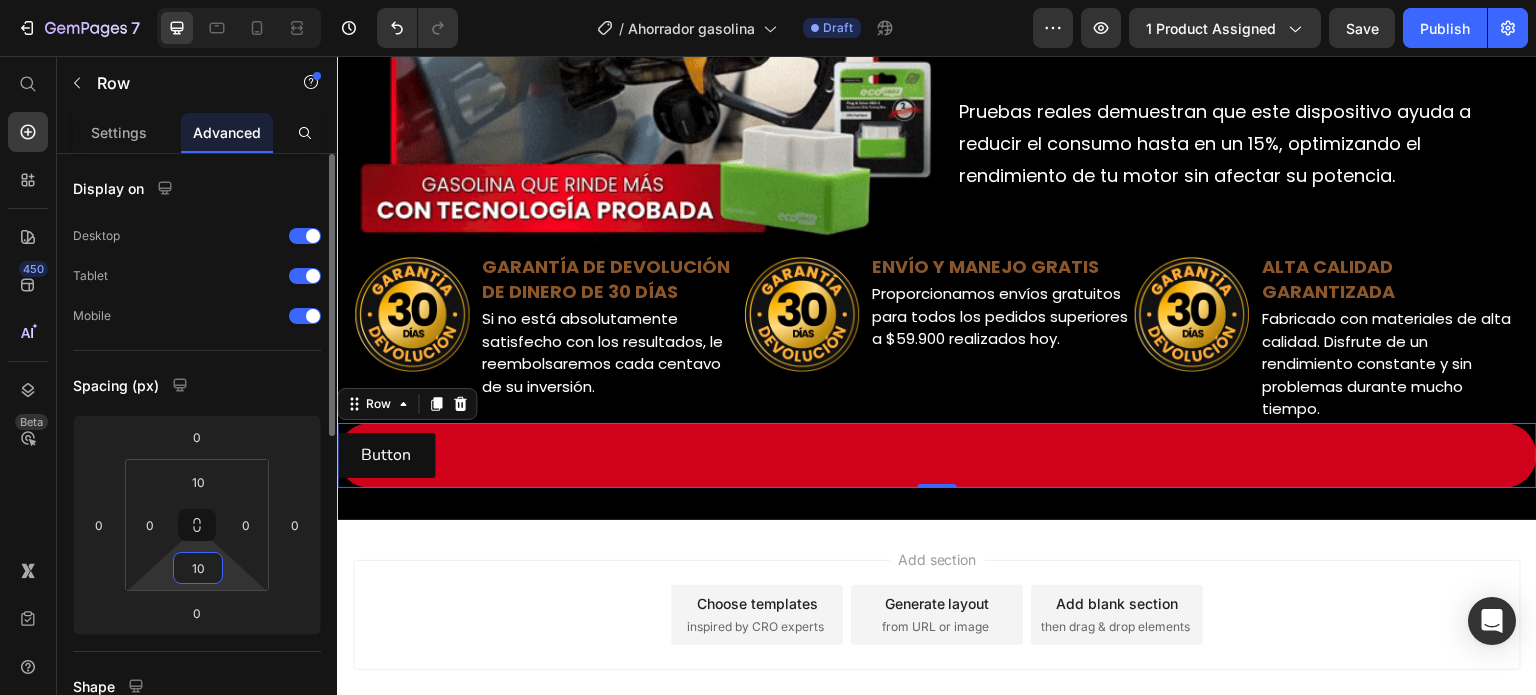 click on "Spacing (px)" at bounding box center (197, 385) 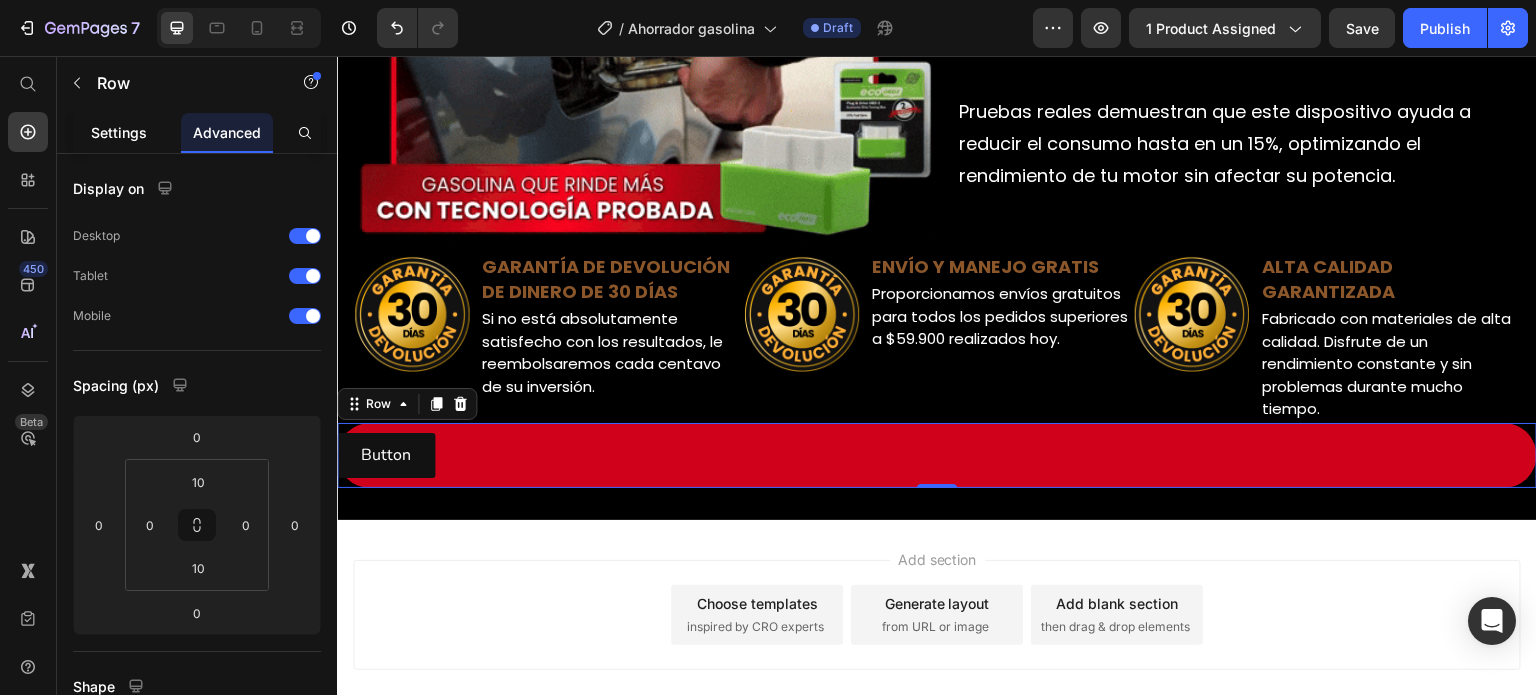click on "Settings" at bounding box center [119, 132] 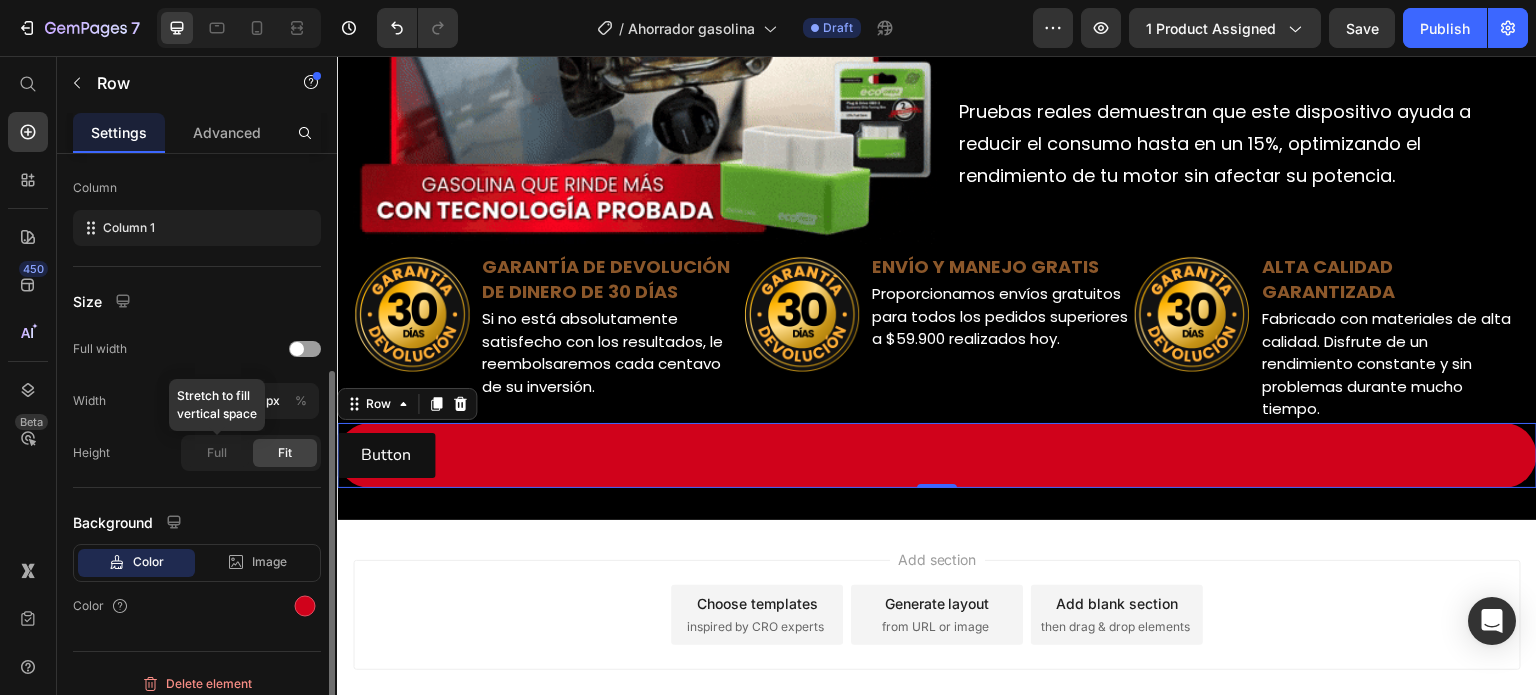 scroll, scrollTop: 312, scrollLeft: 0, axis: vertical 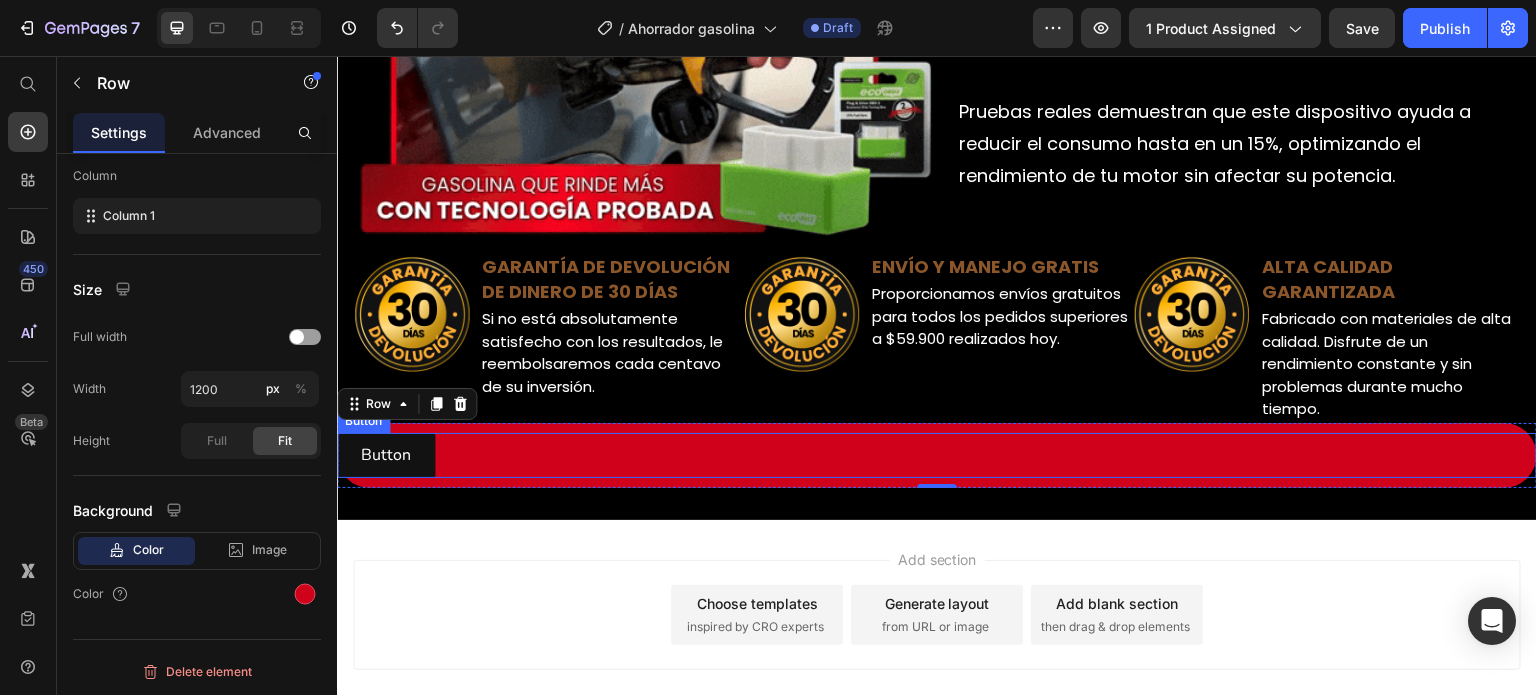 click on "Button Button" at bounding box center (937, 455) 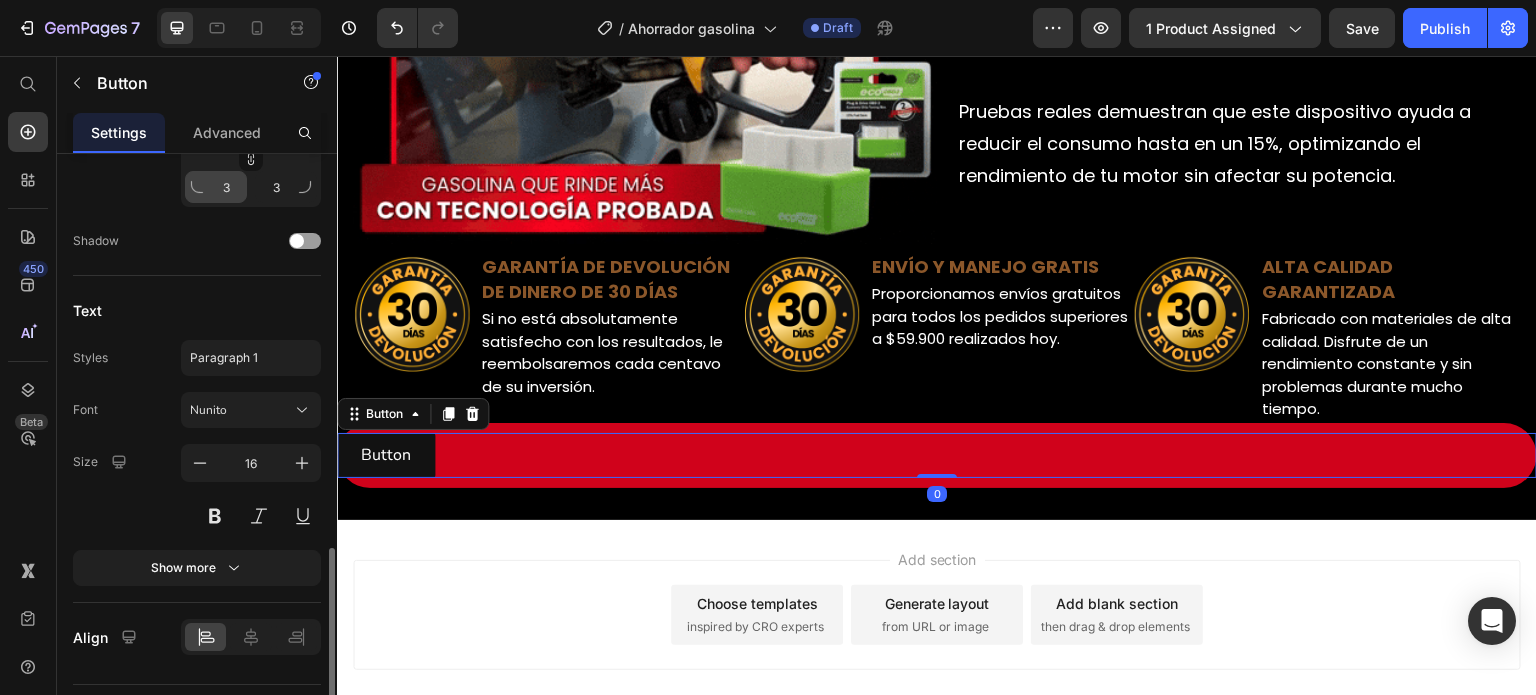 scroll, scrollTop: 844, scrollLeft: 0, axis: vertical 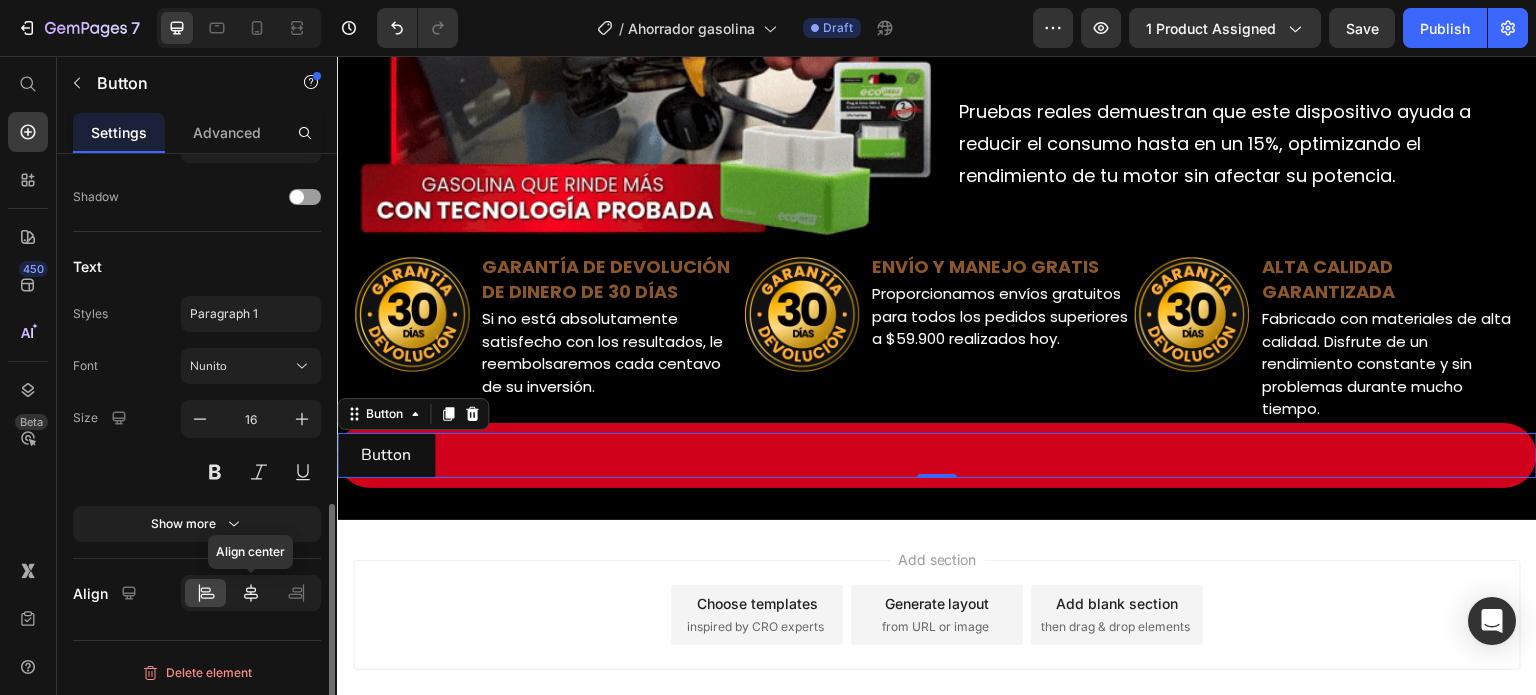click 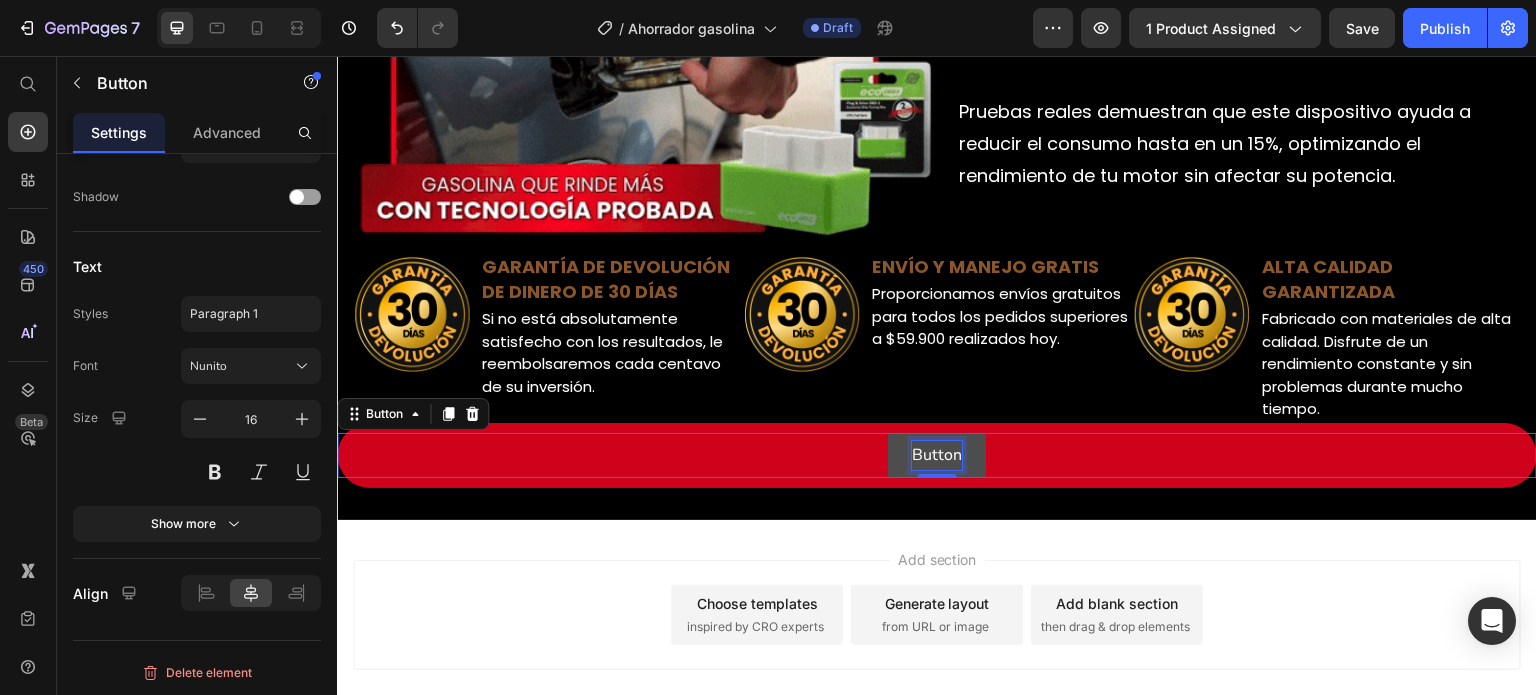 click on "Button" at bounding box center [937, 455] 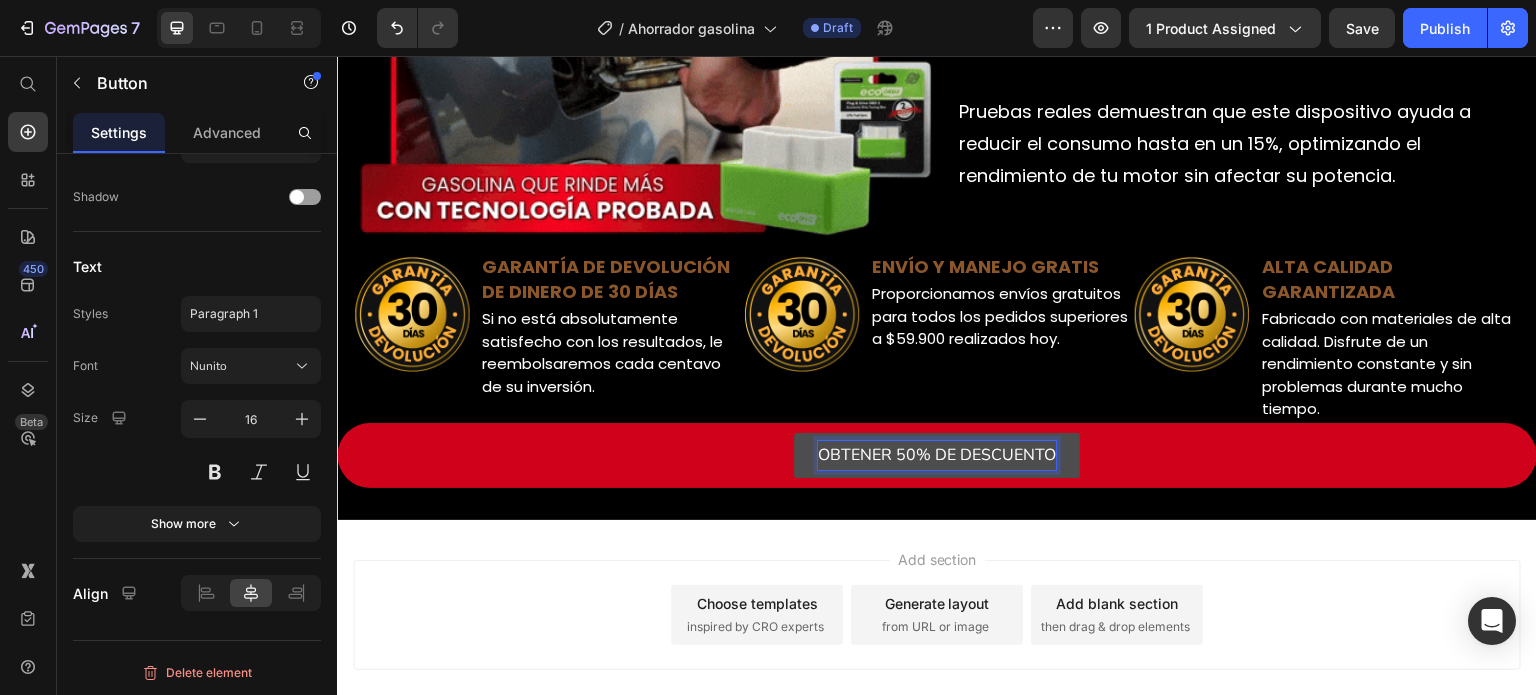click on "OBTENER 50% DE DESCUENTO" at bounding box center [937, 455] 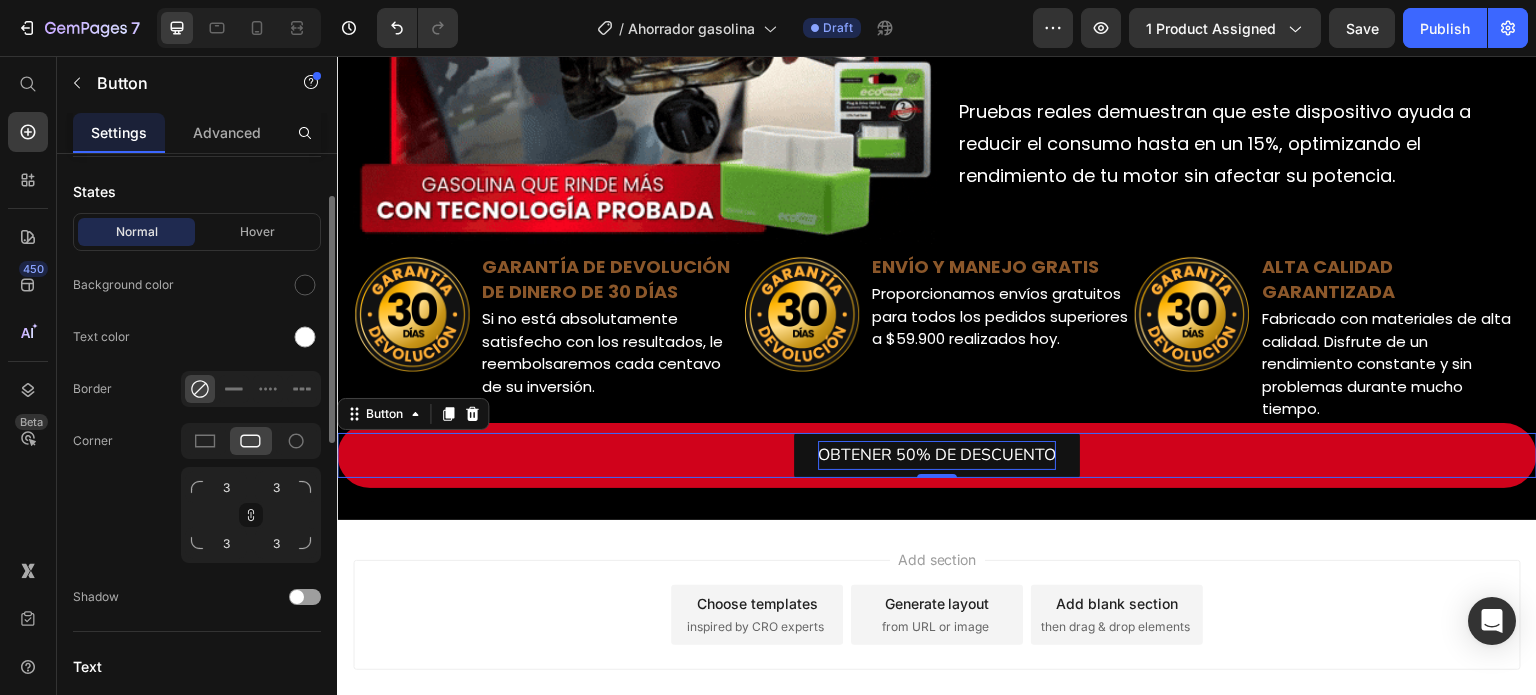 scroll, scrollTop: 344, scrollLeft: 0, axis: vertical 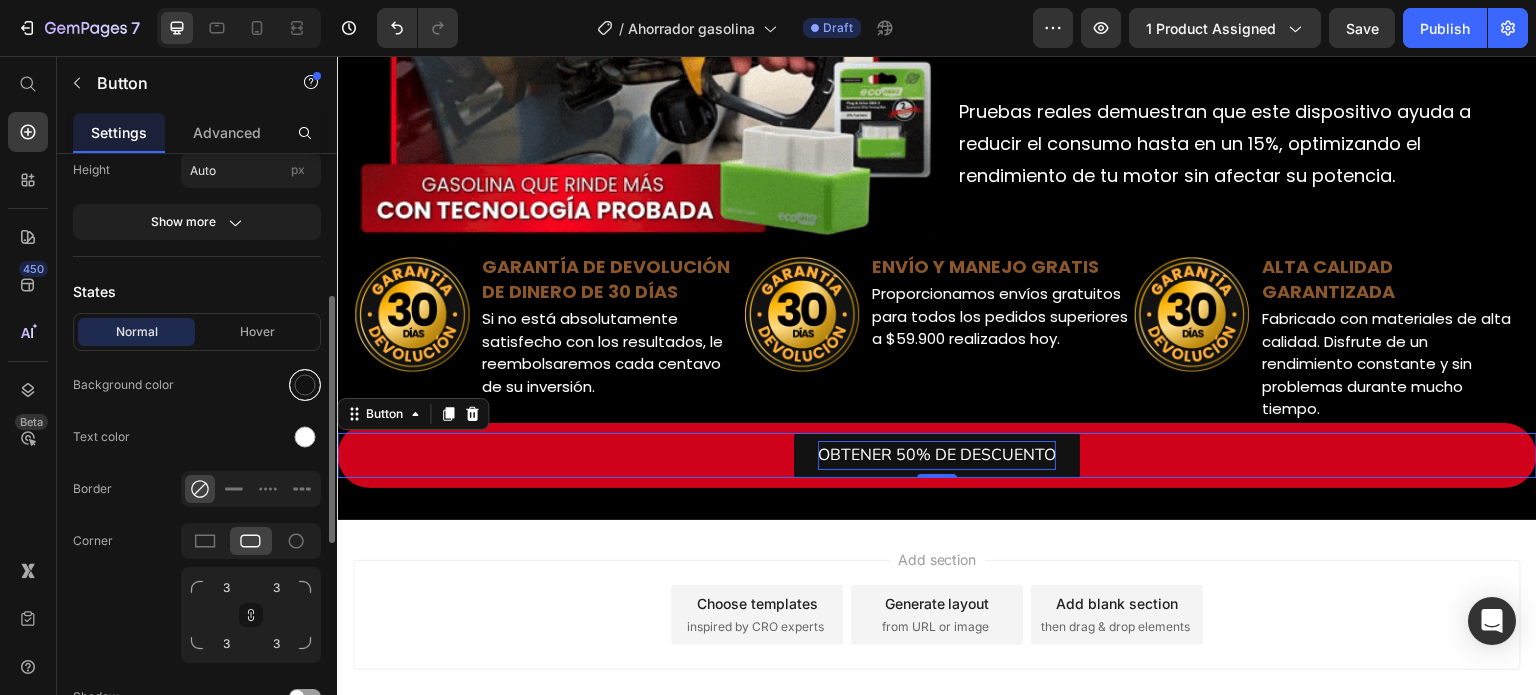 click at bounding box center (305, 385) 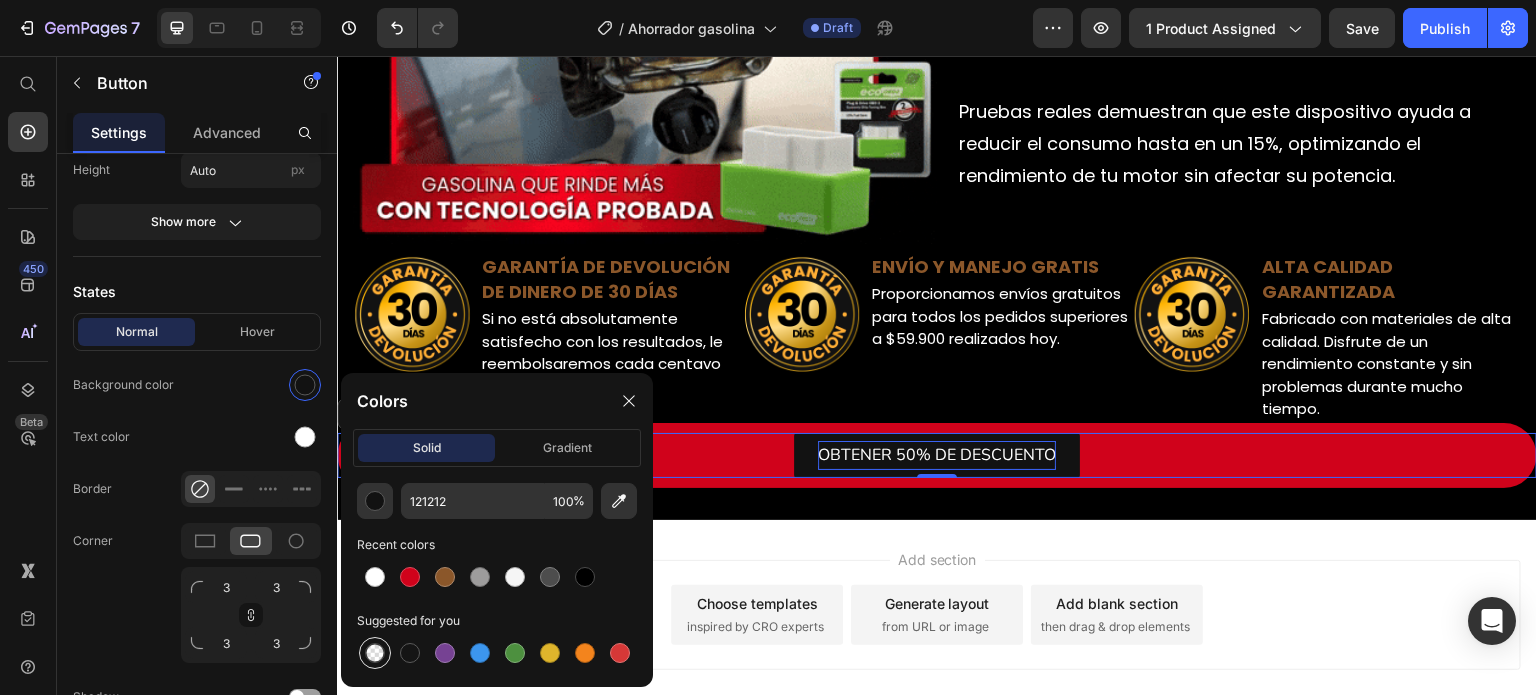click at bounding box center (375, 653) 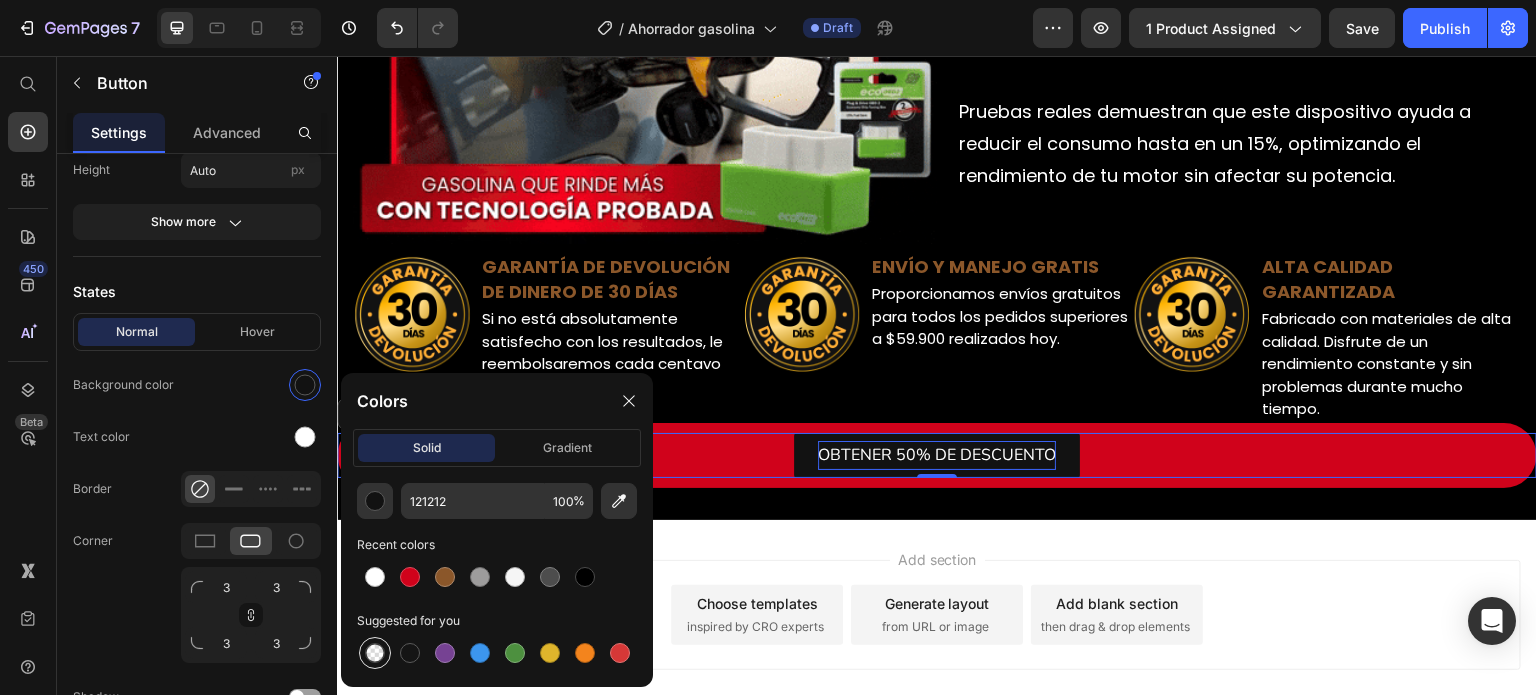 type on "000000" 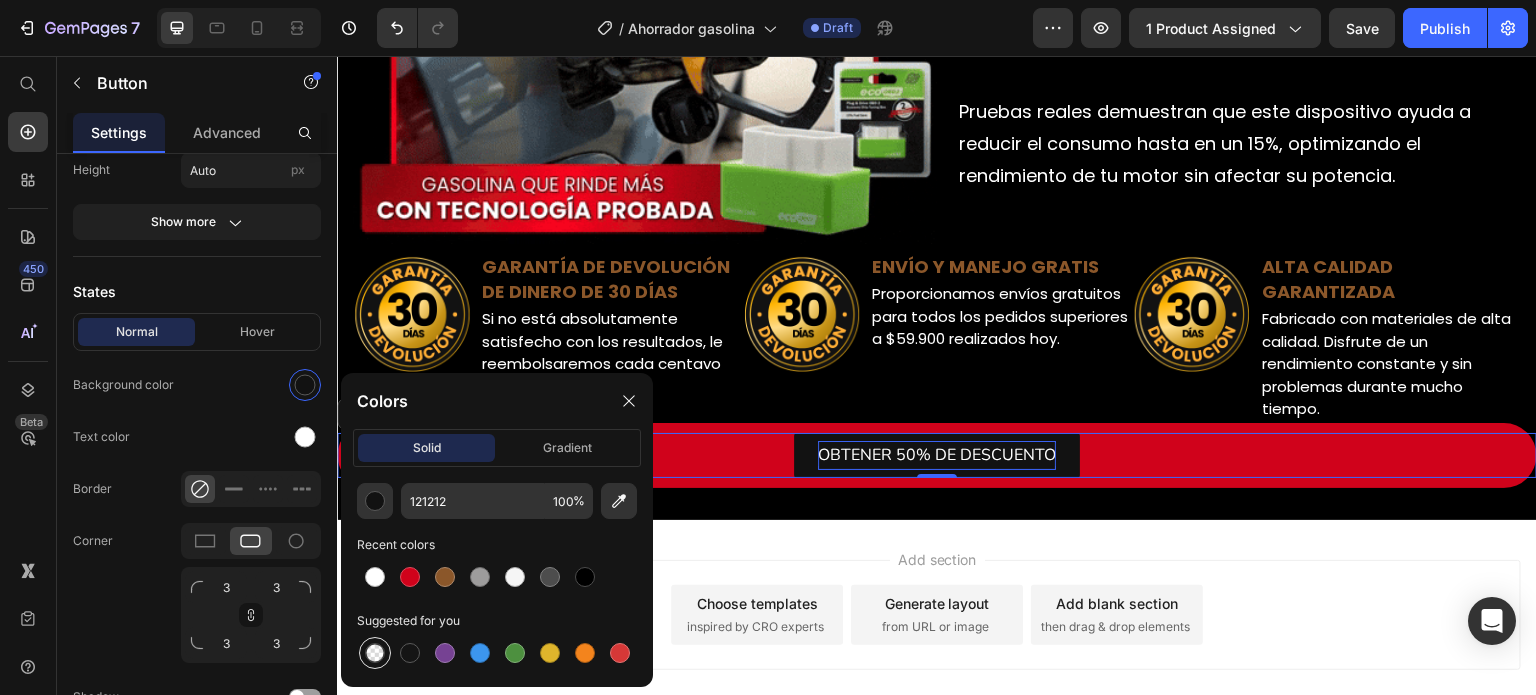 type on "0" 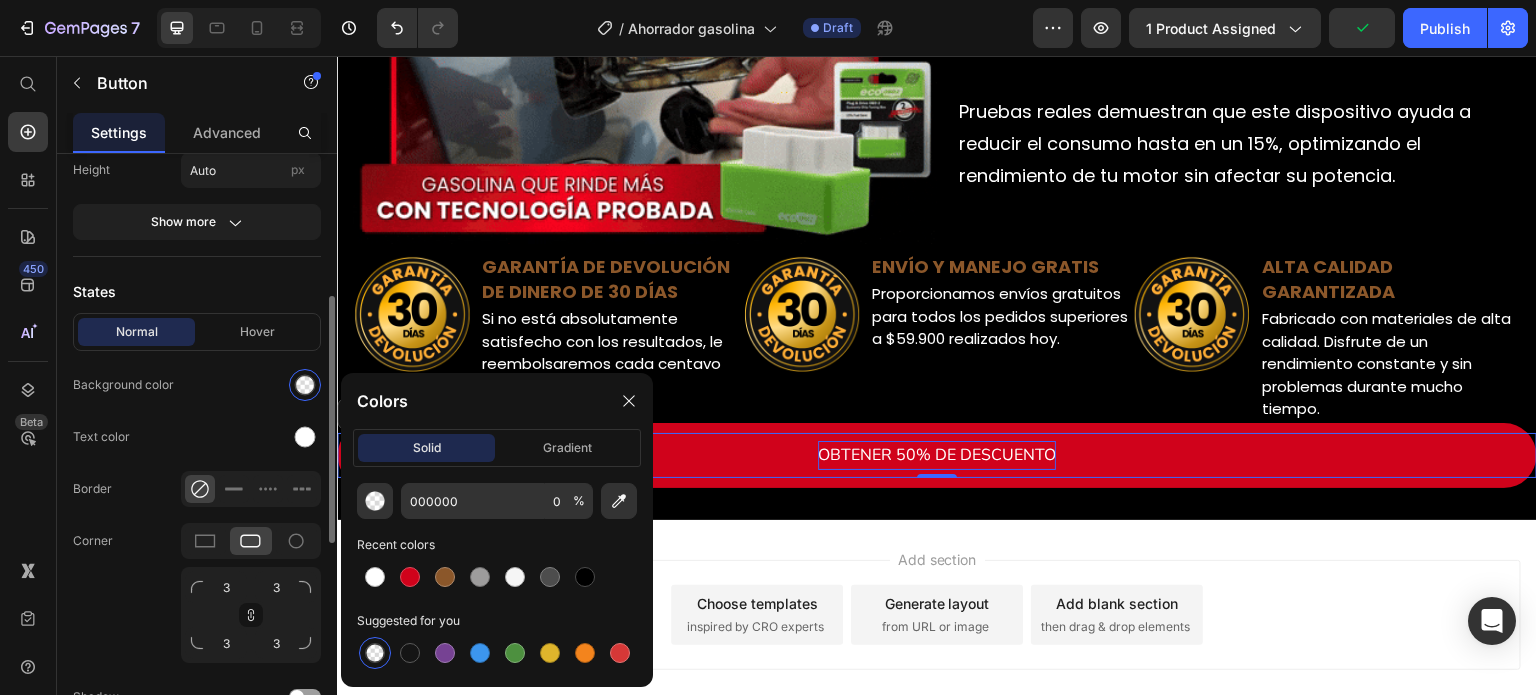click on "Text color" 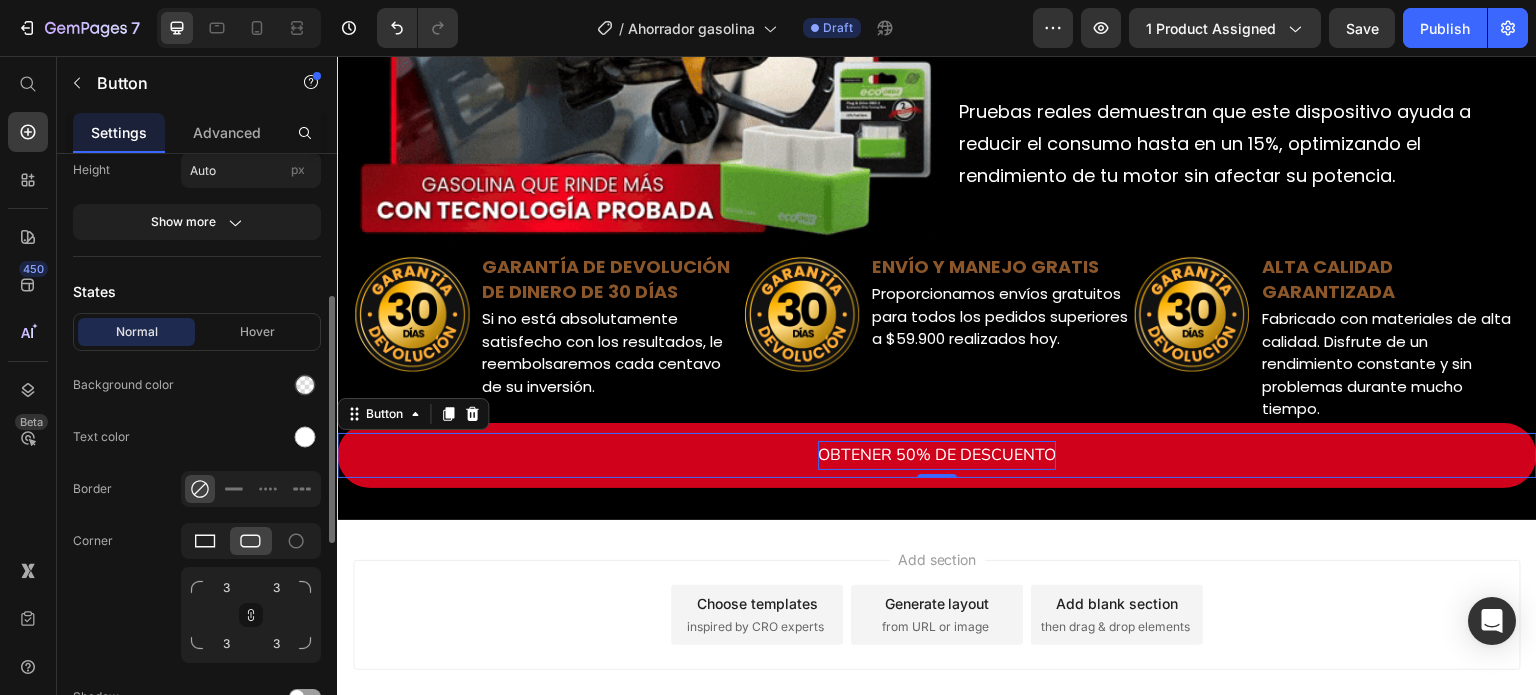 click 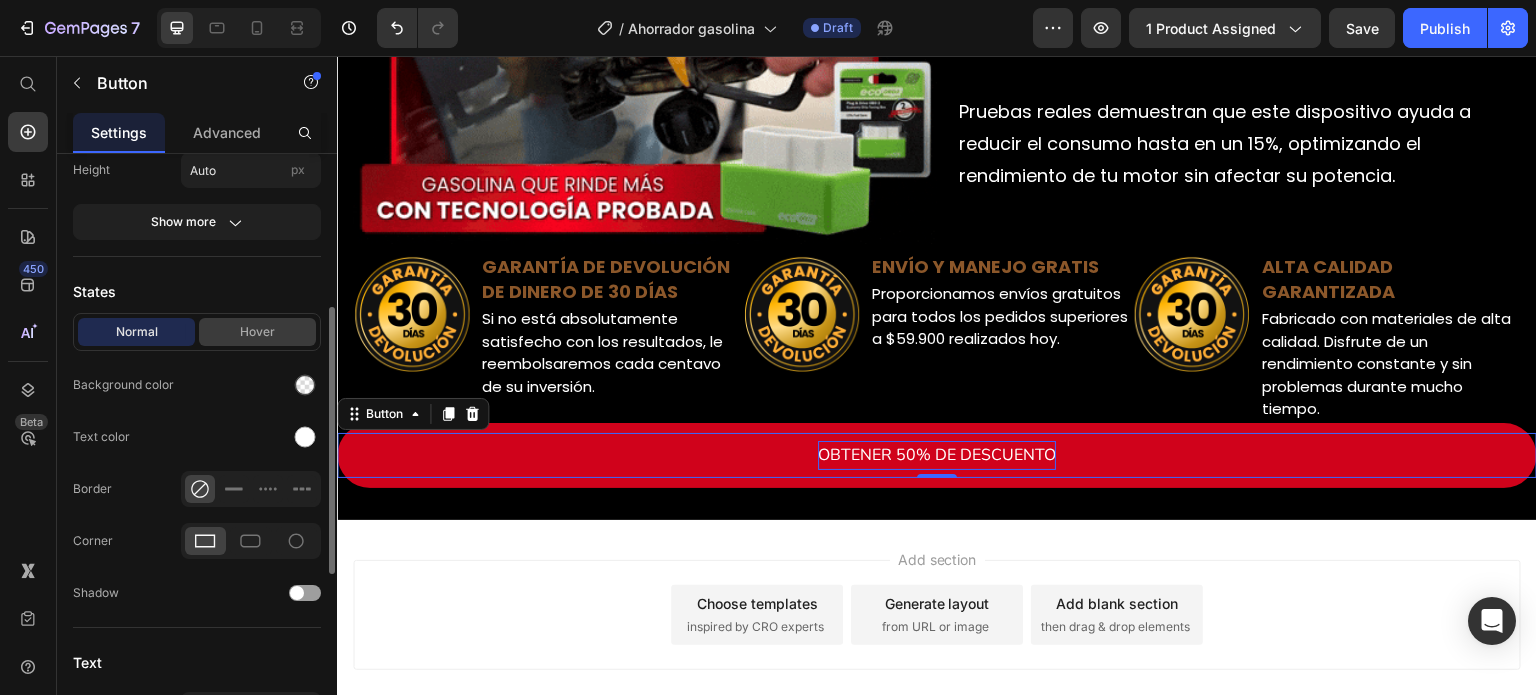 click on "Hover" at bounding box center (257, 332) 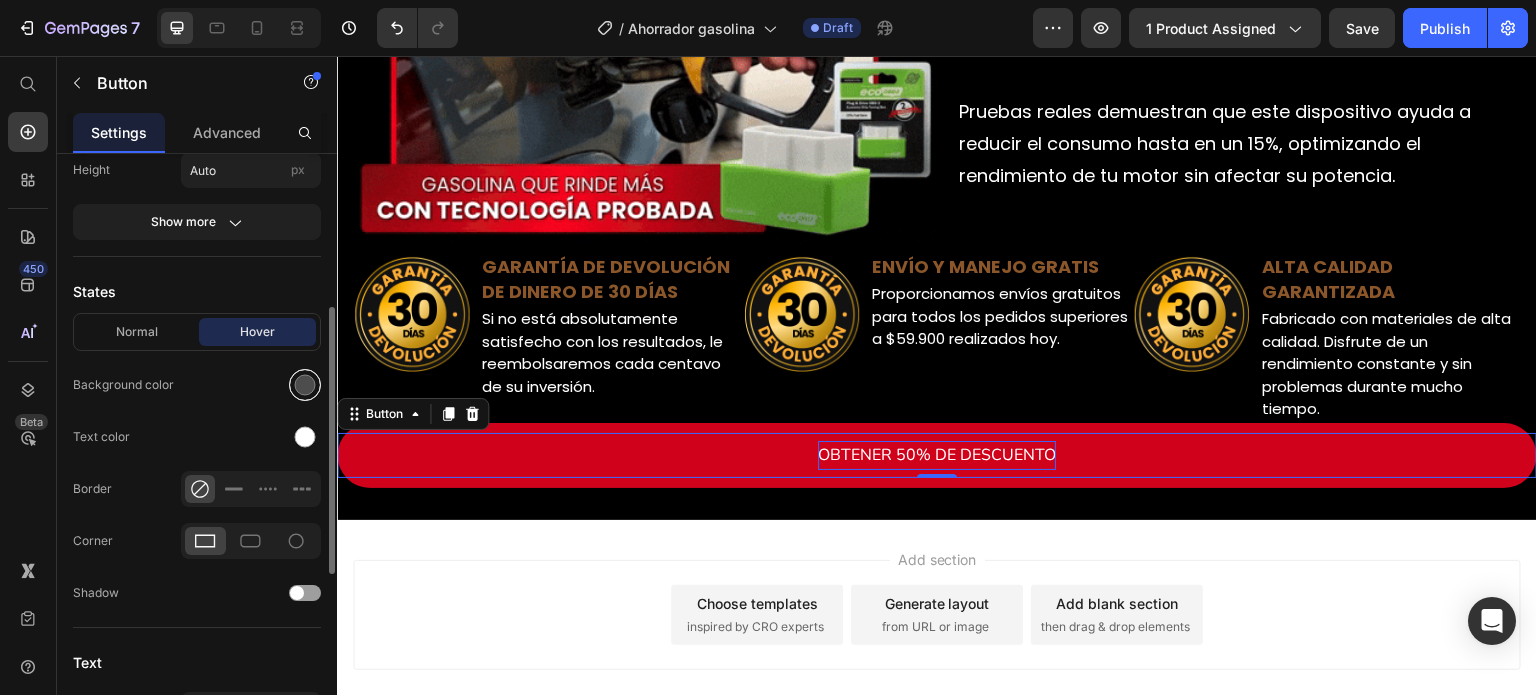 click at bounding box center (305, 385) 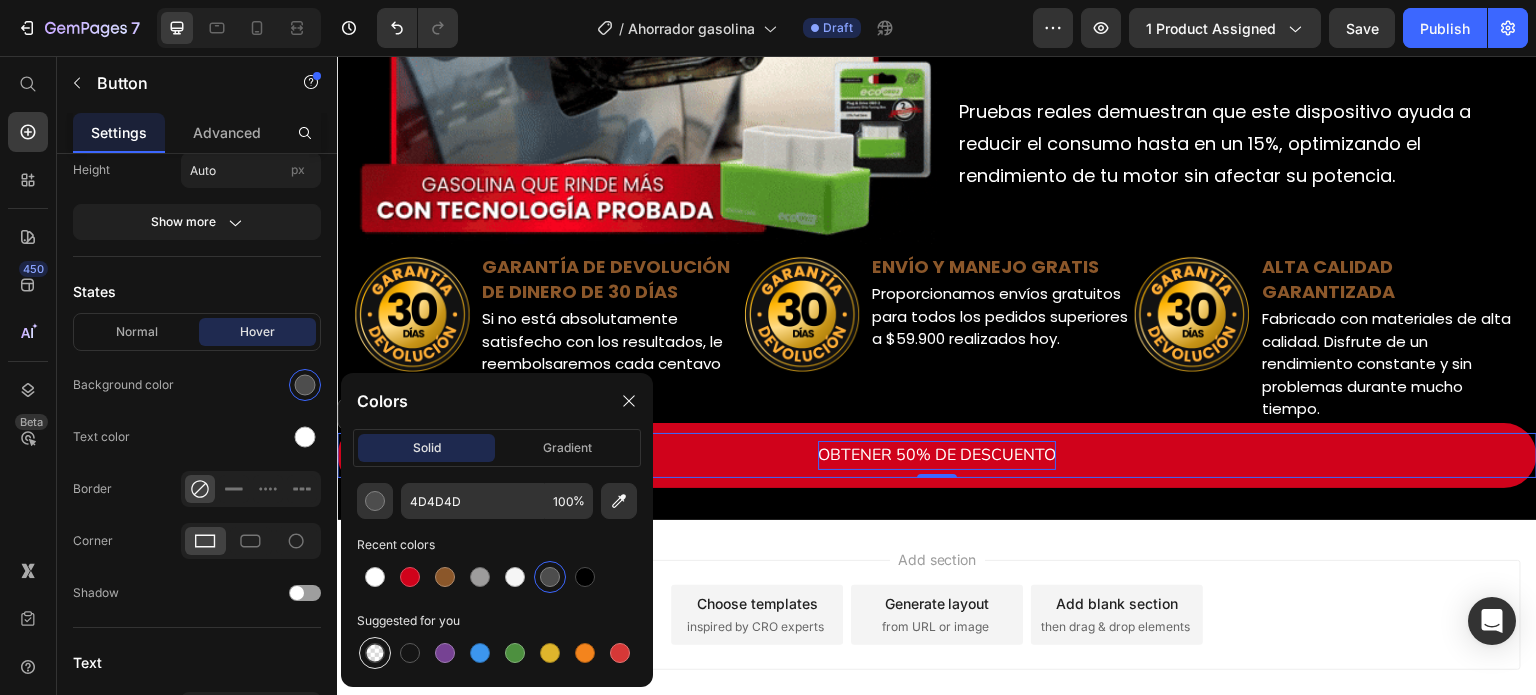 click at bounding box center [375, 653] 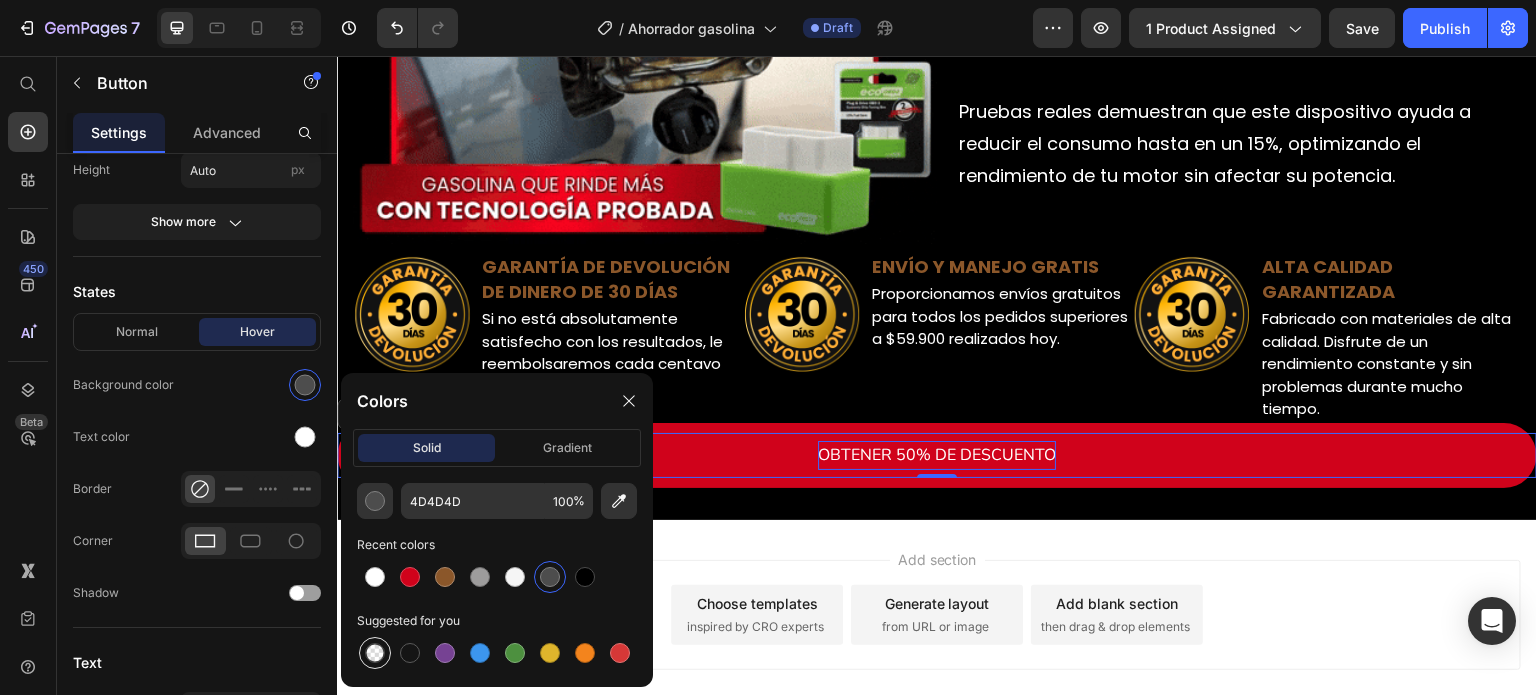type on "000000" 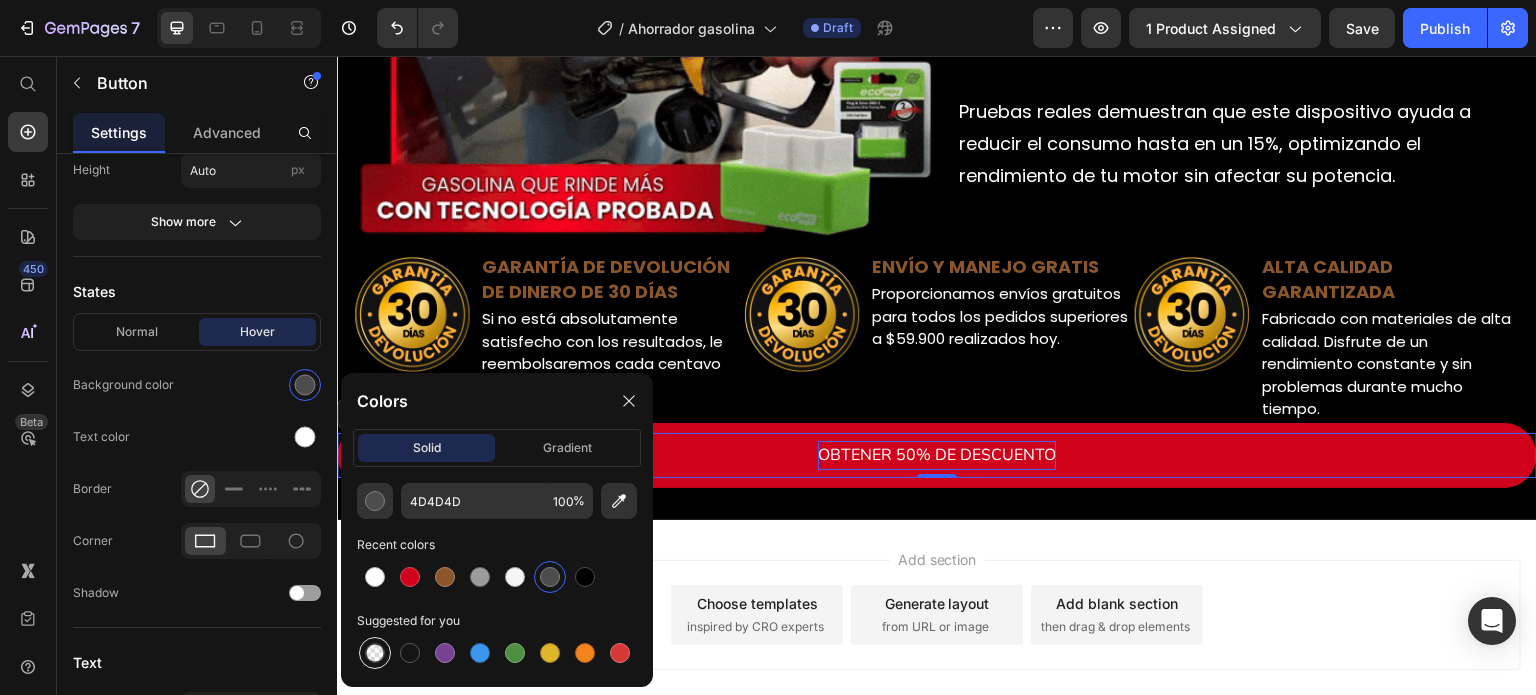 type on "0" 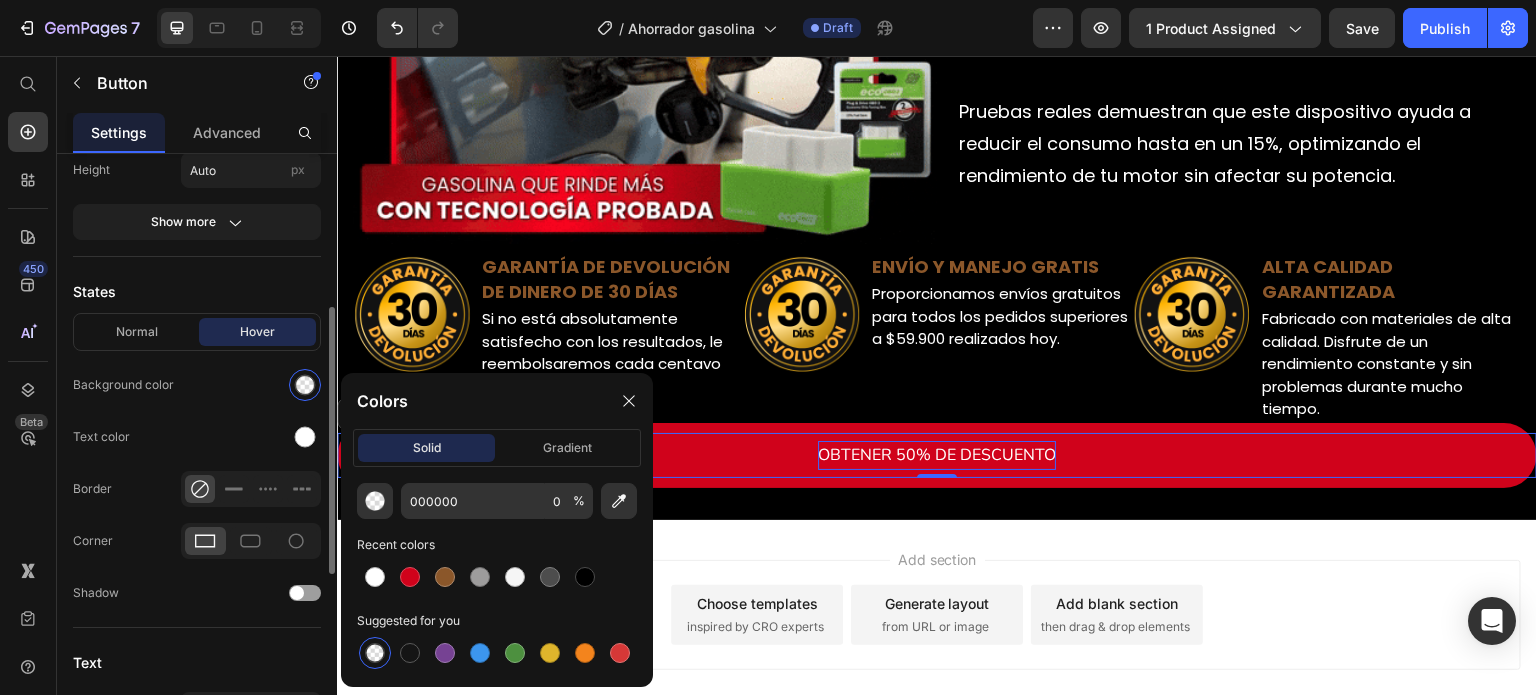 click on "Normal Hover Background color Text color Border Corner Shadow" 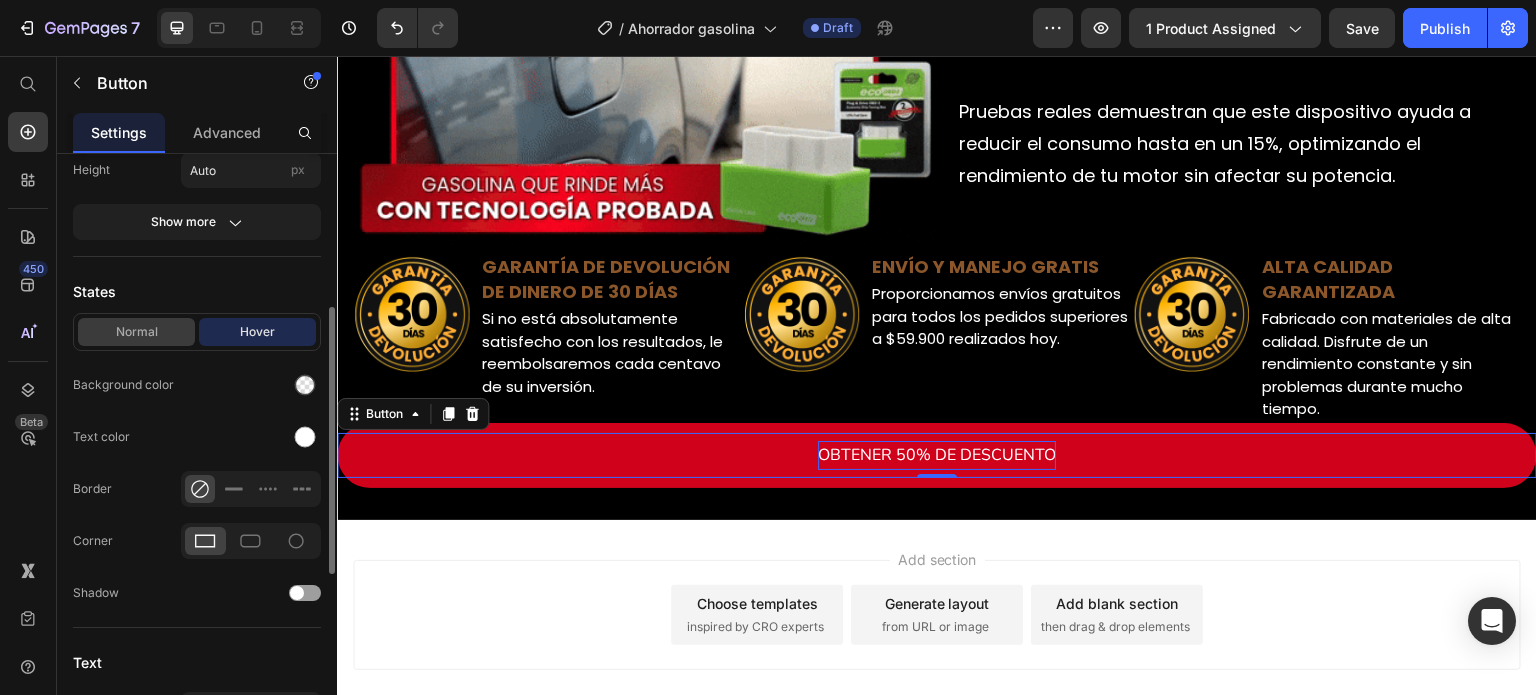 click on "Normal" at bounding box center [136, 332] 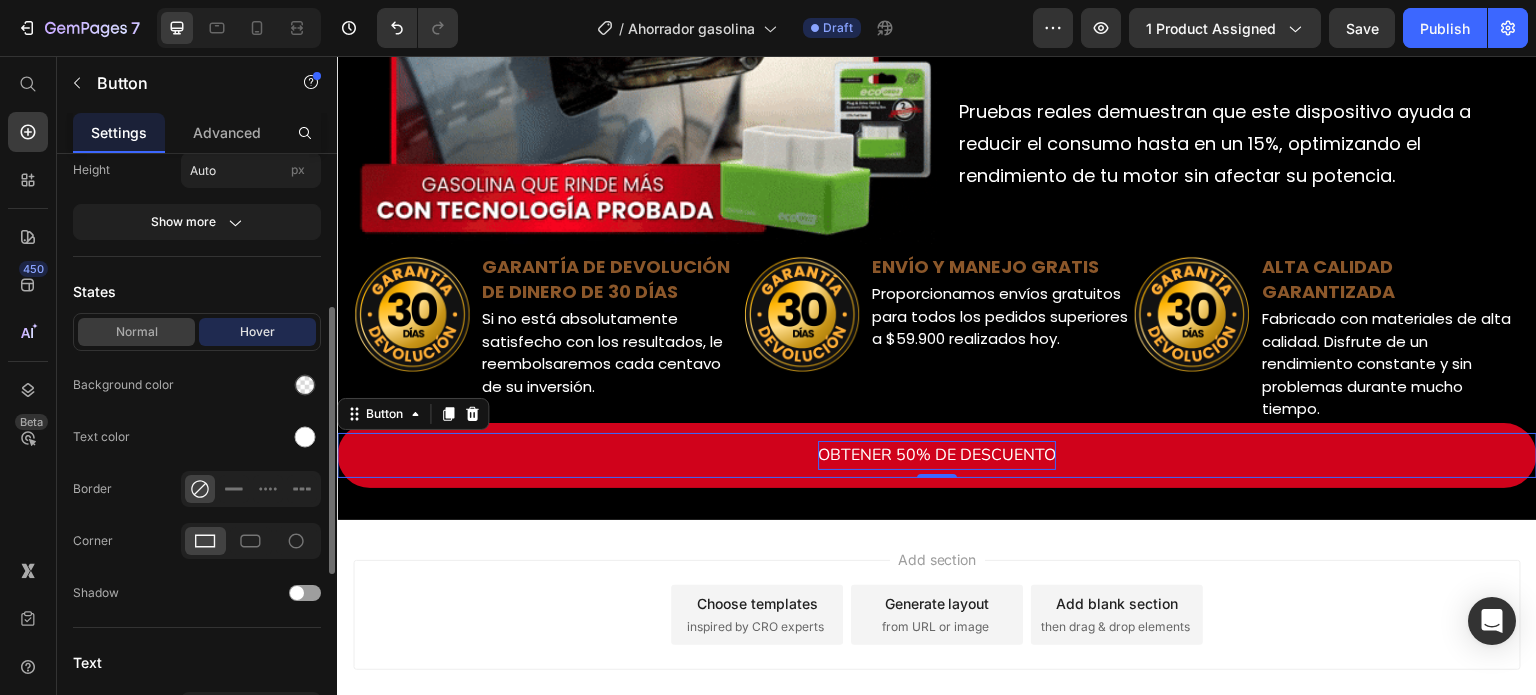 click on "Normal" at bounding box center [136, 332] 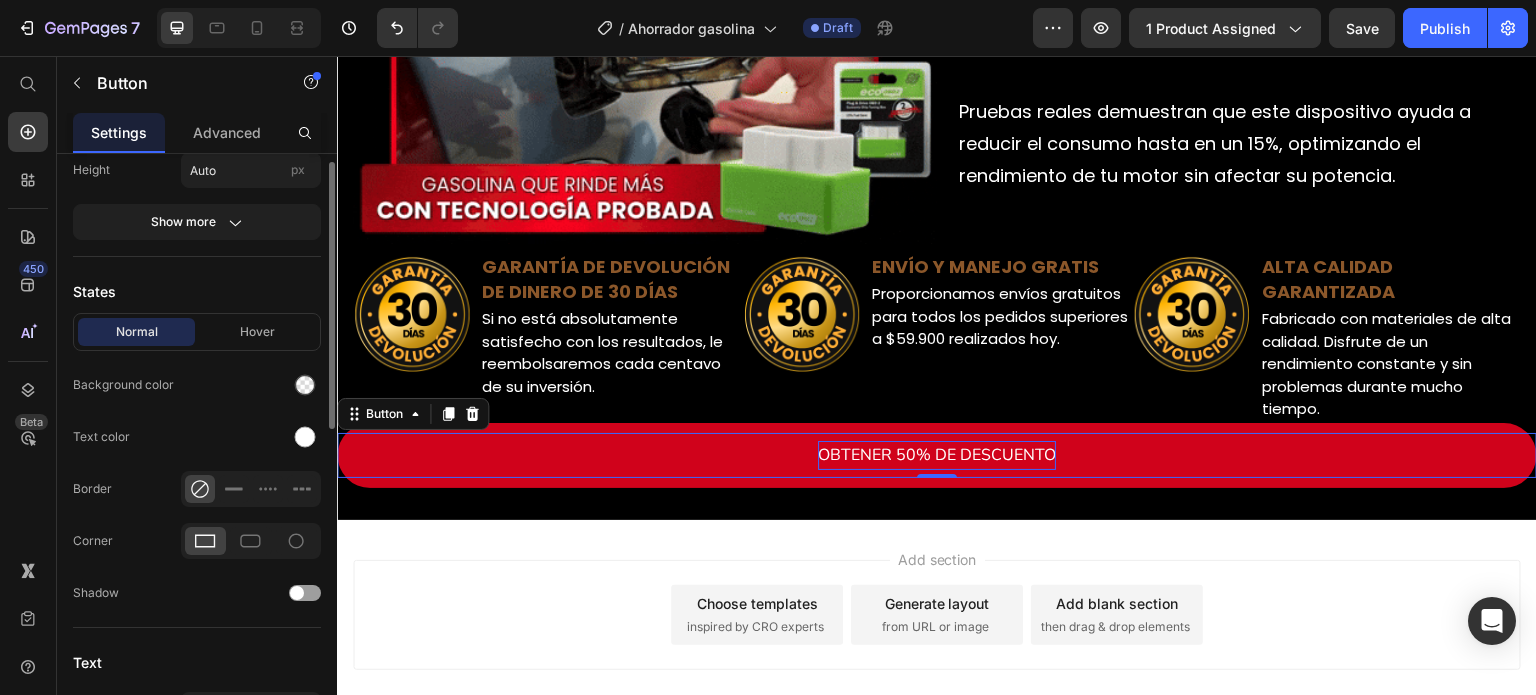 scroll, scrollTop: 244, scrollLeft: 0, axis: vertical 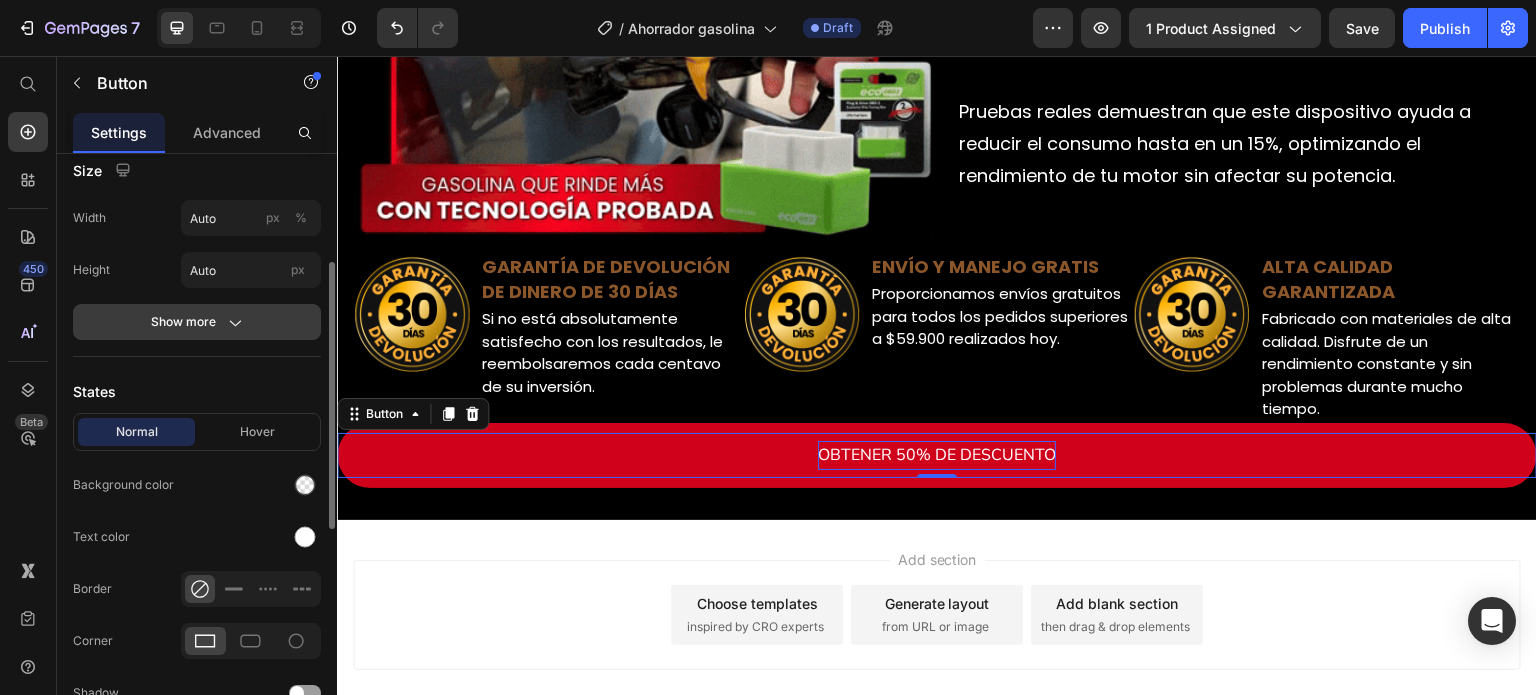 click 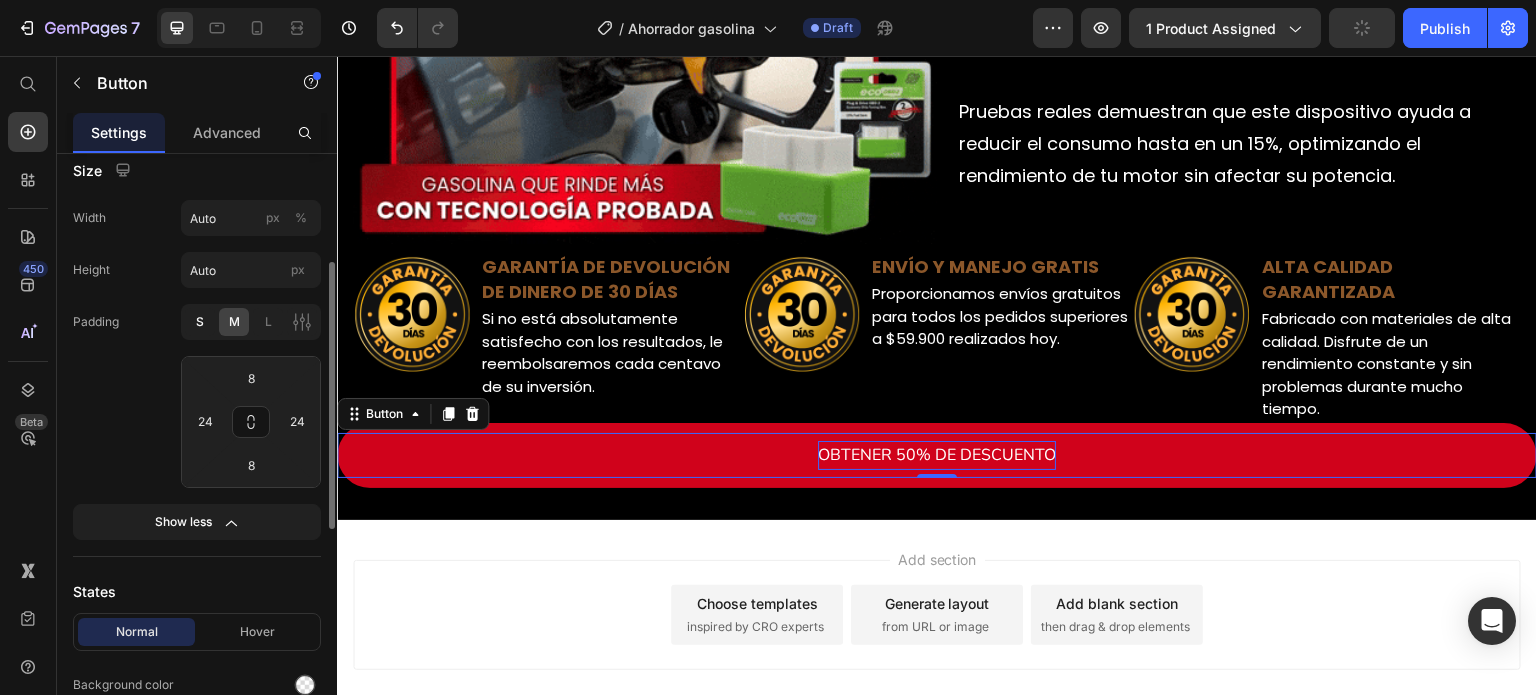 click on "S" 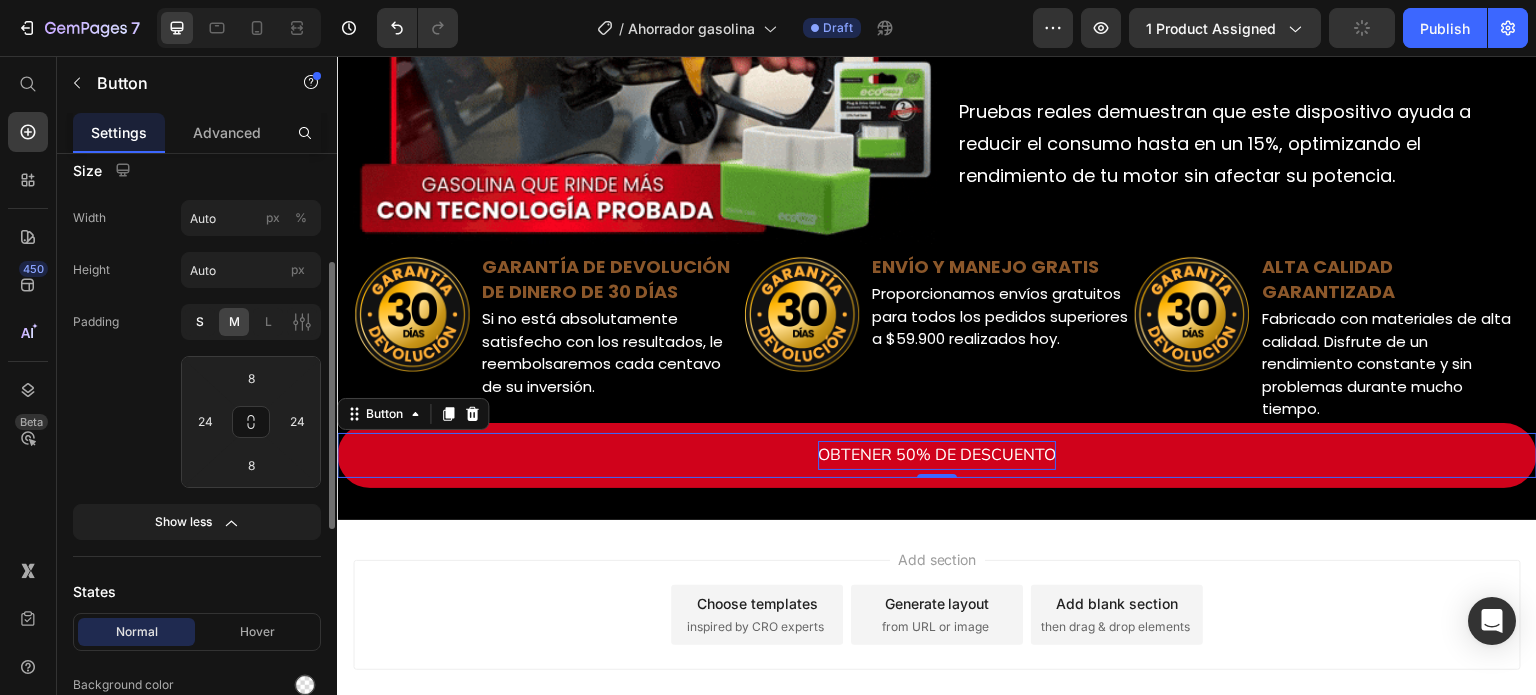 click on "S" 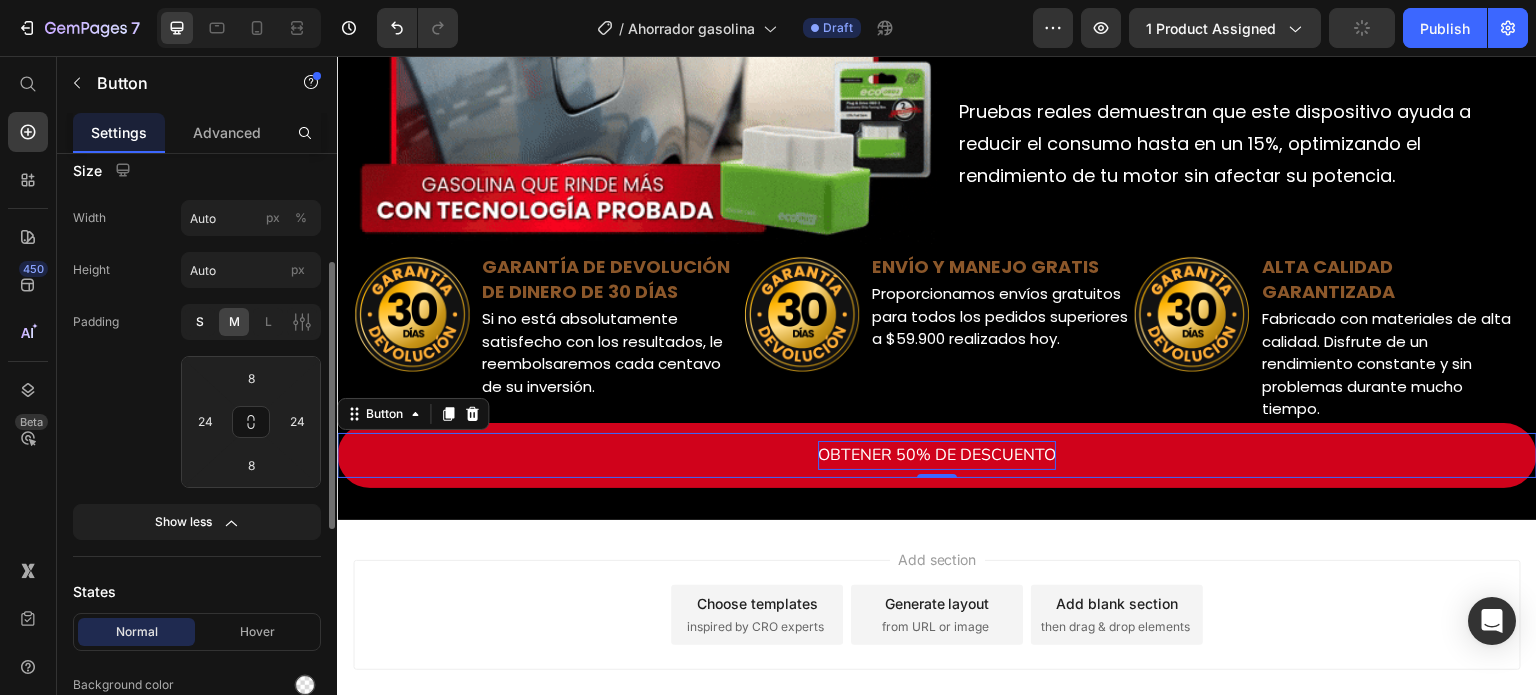 type on "4" 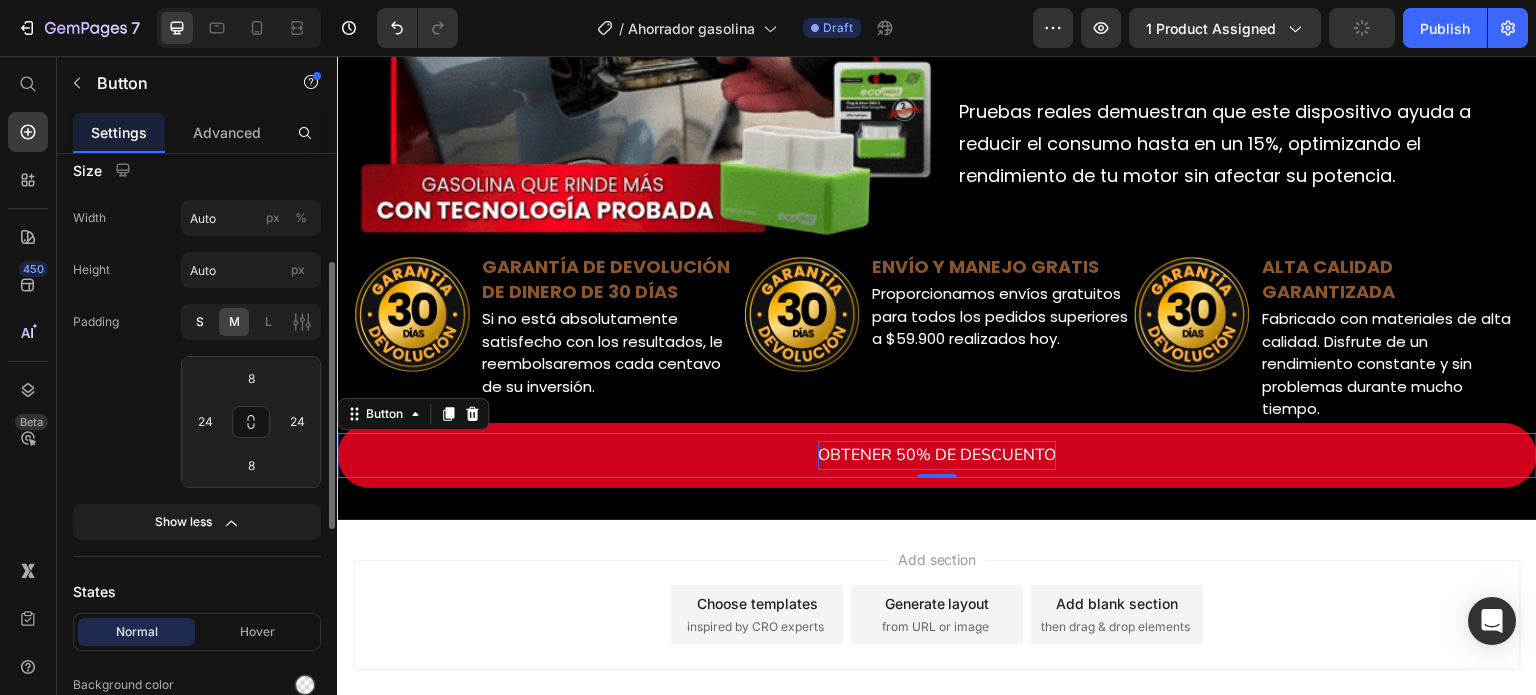 type on "16" 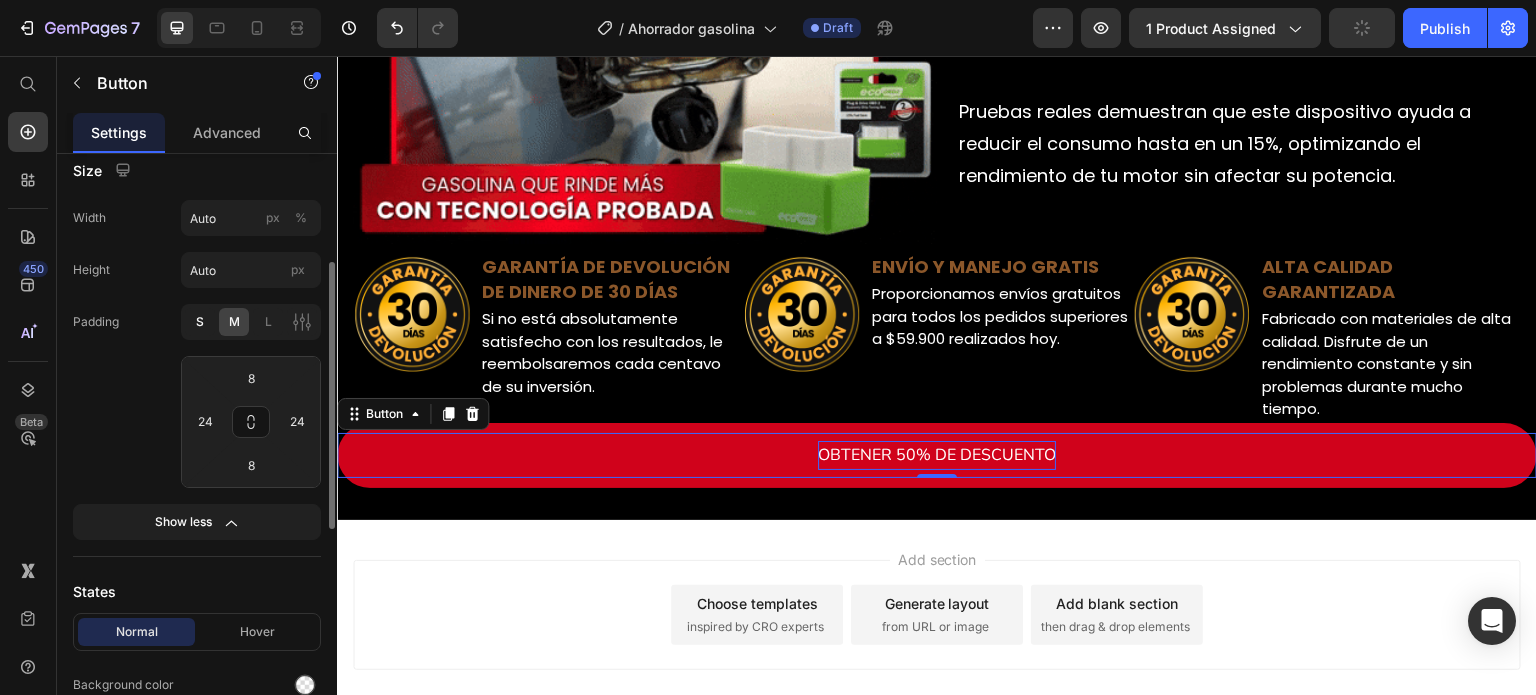 type on "4" 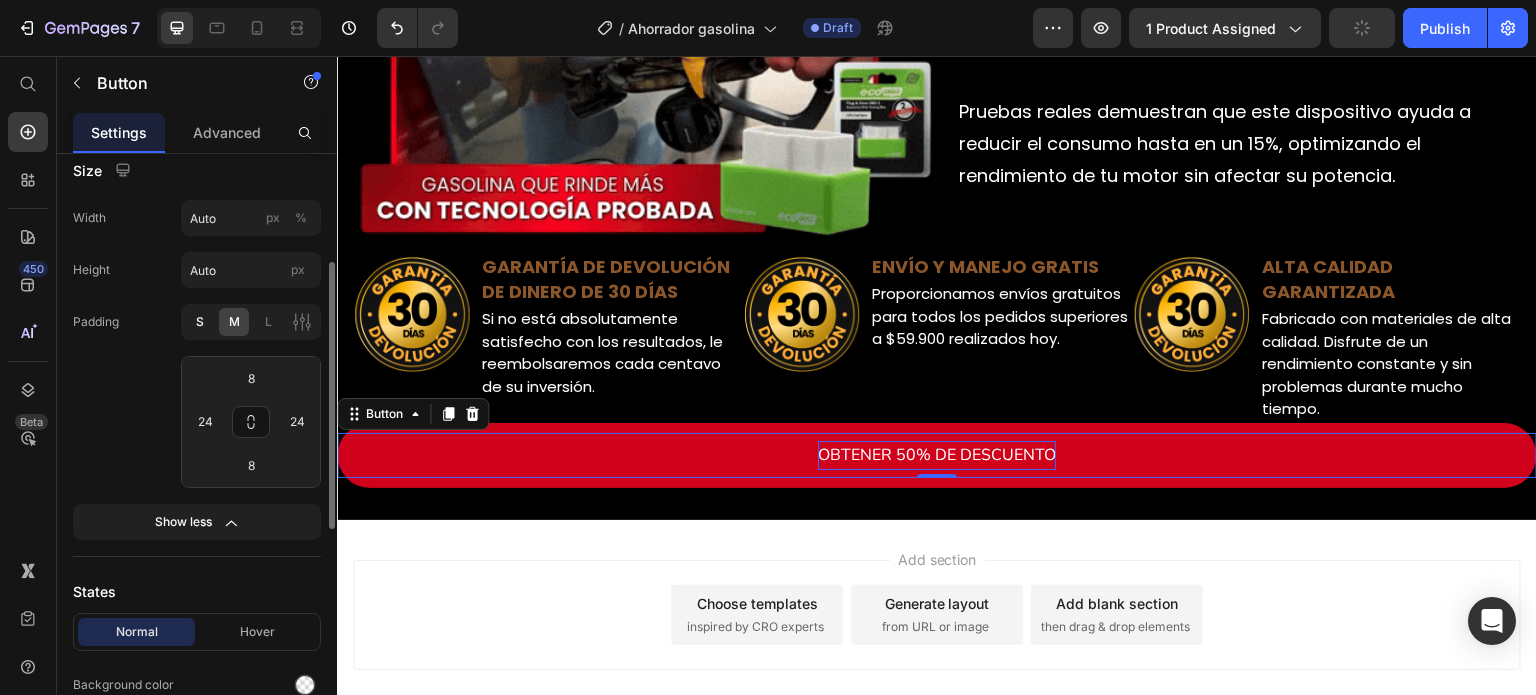 type on "16" 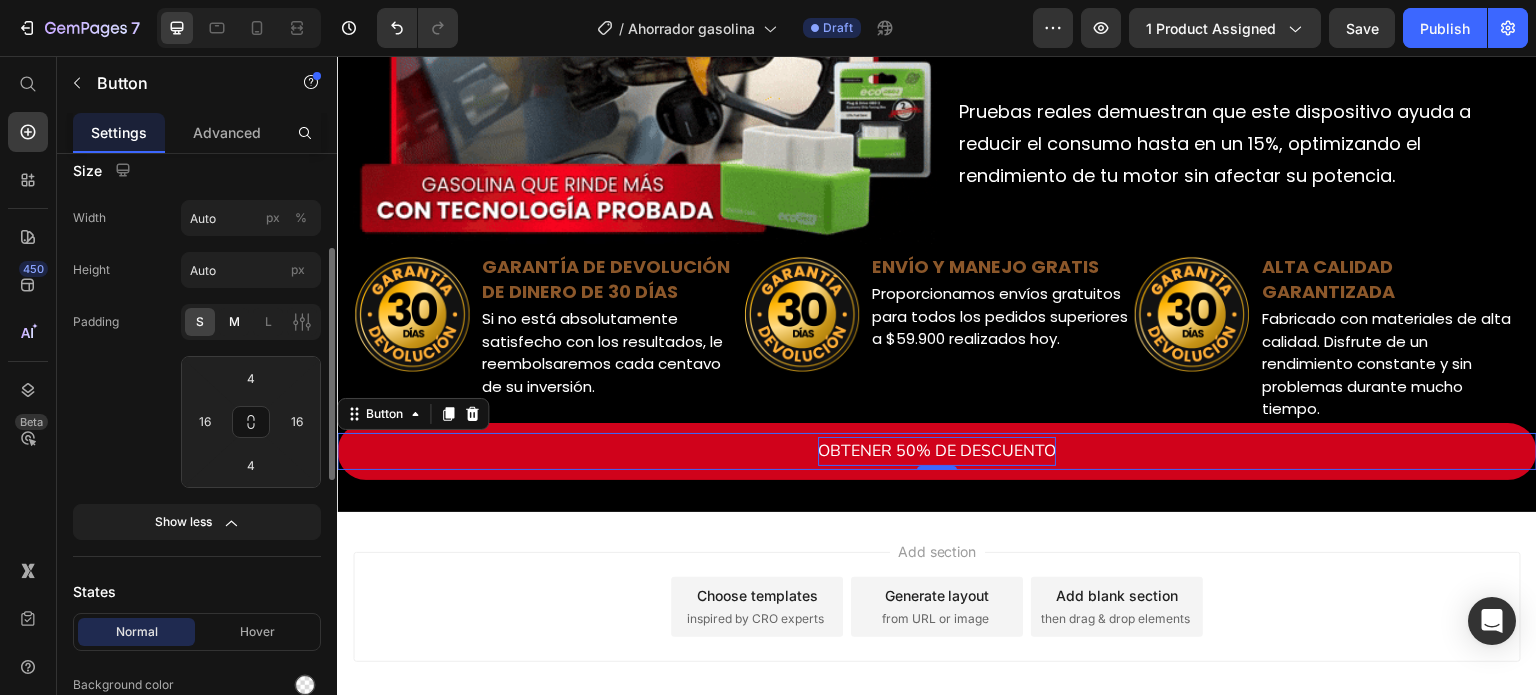 click on "M" 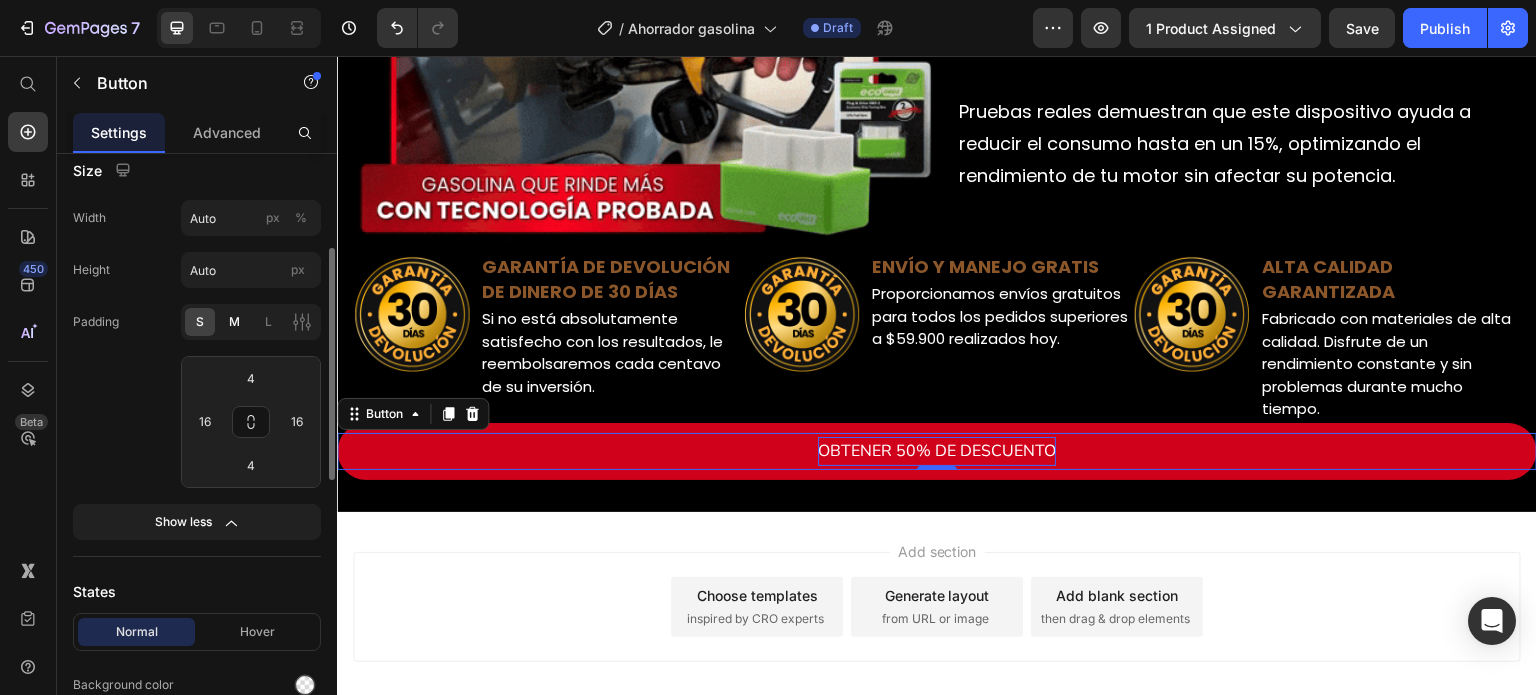 type on "8" 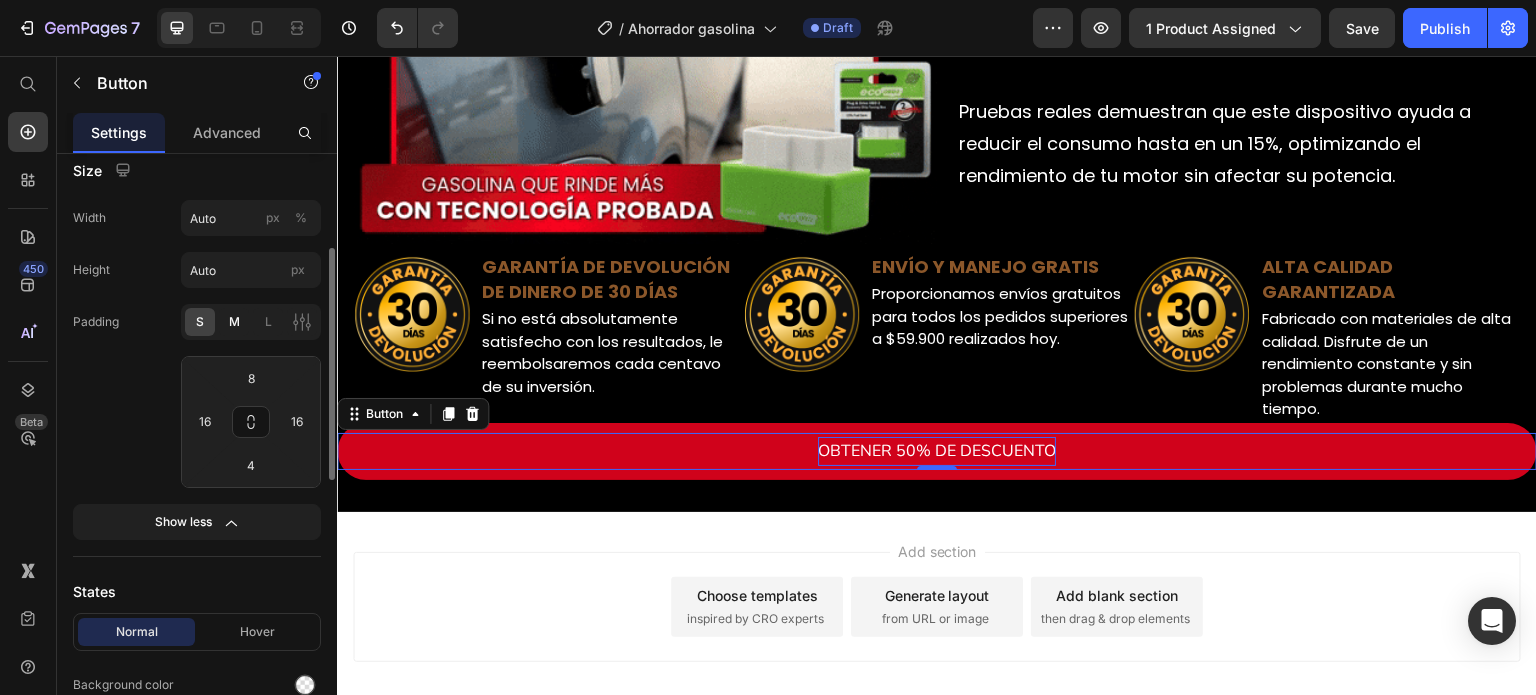 type on "24" 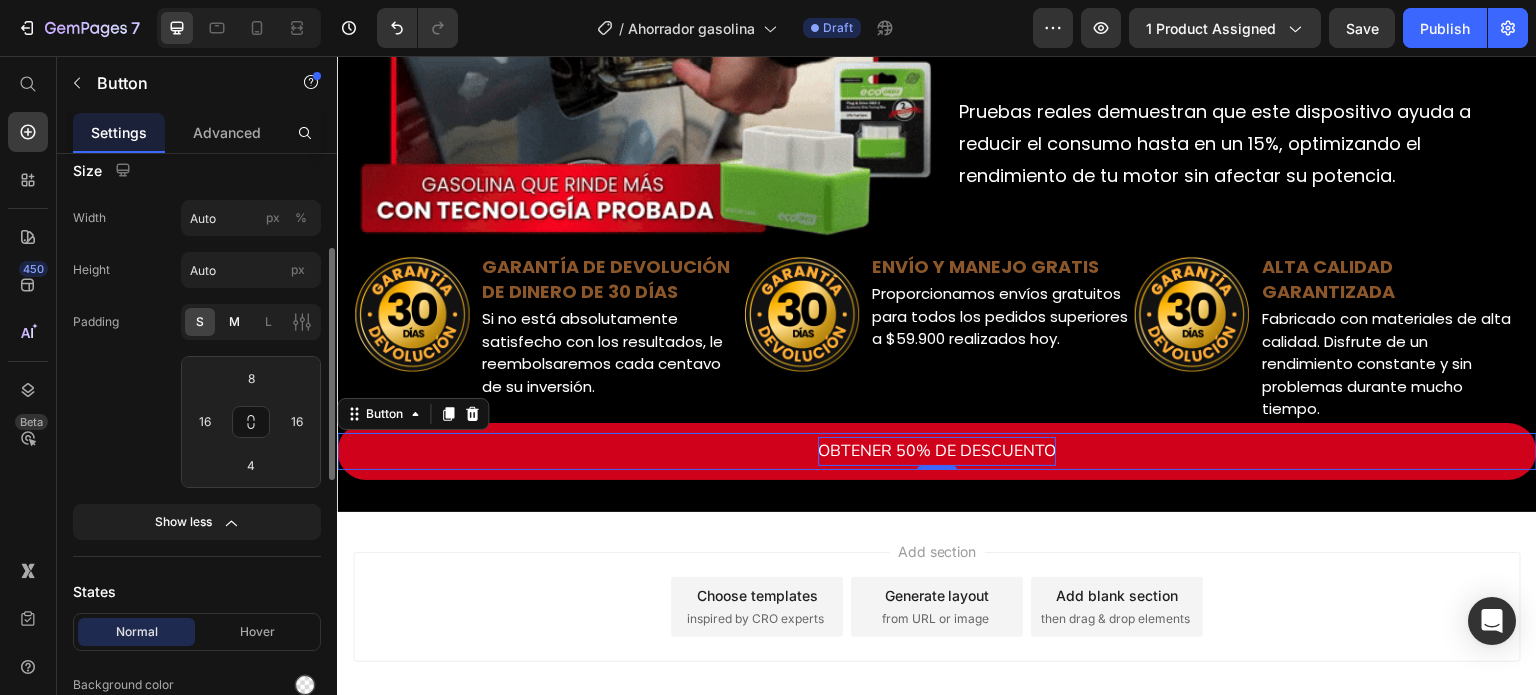 type on "8" 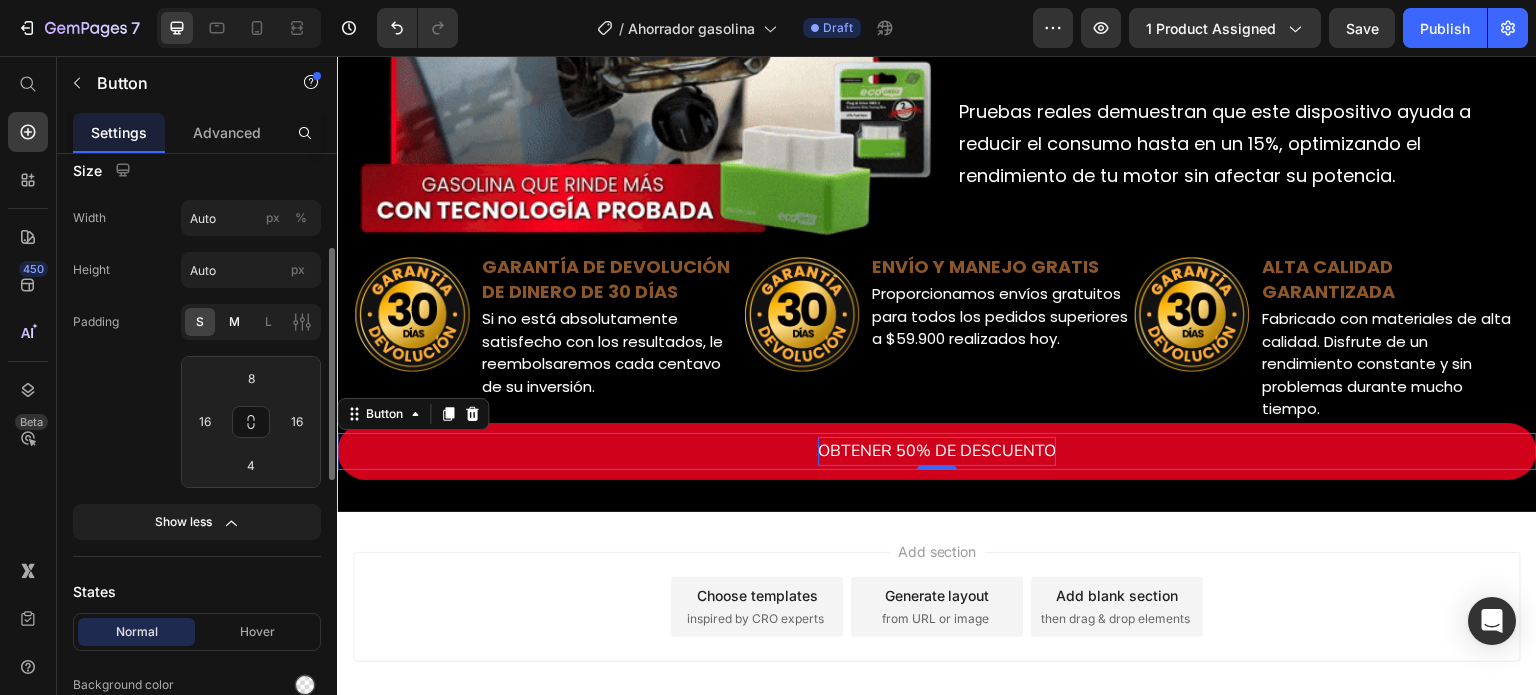 type on "24" 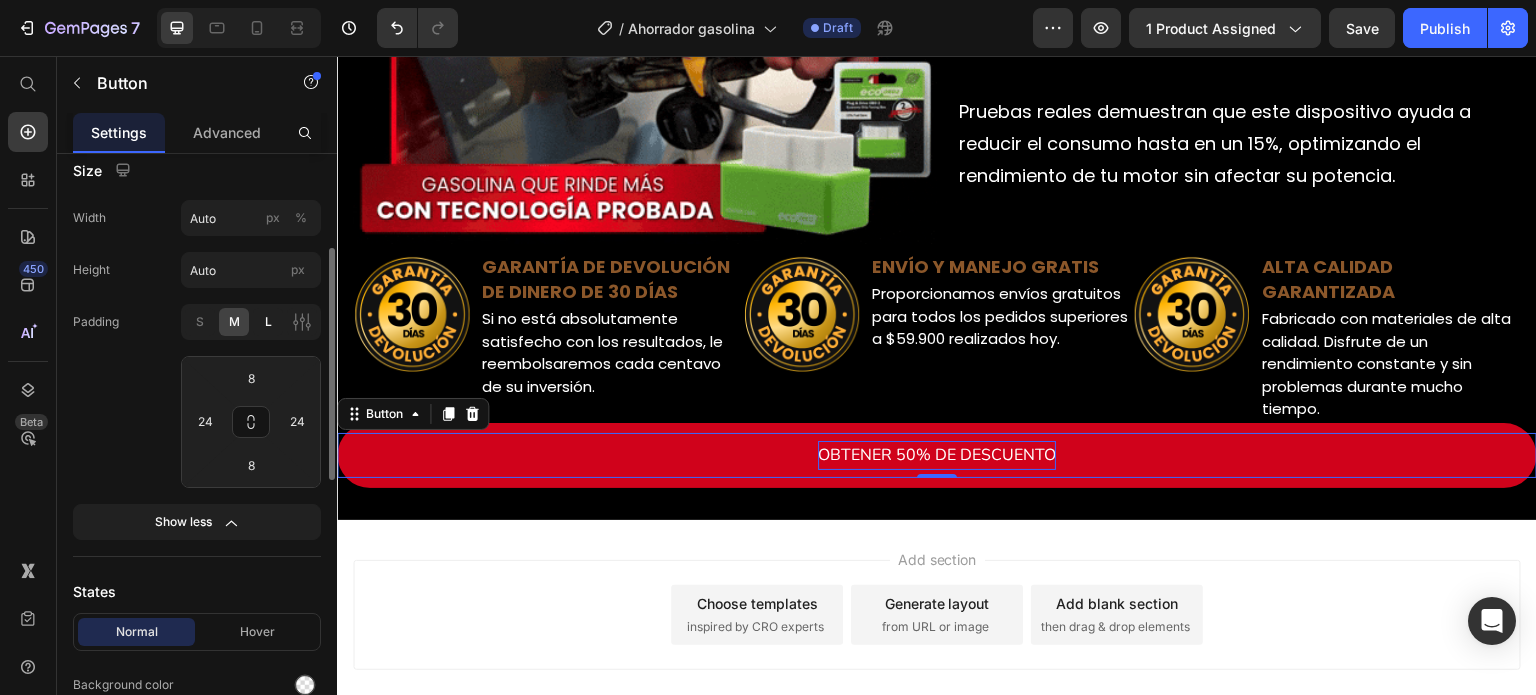 click on "L" 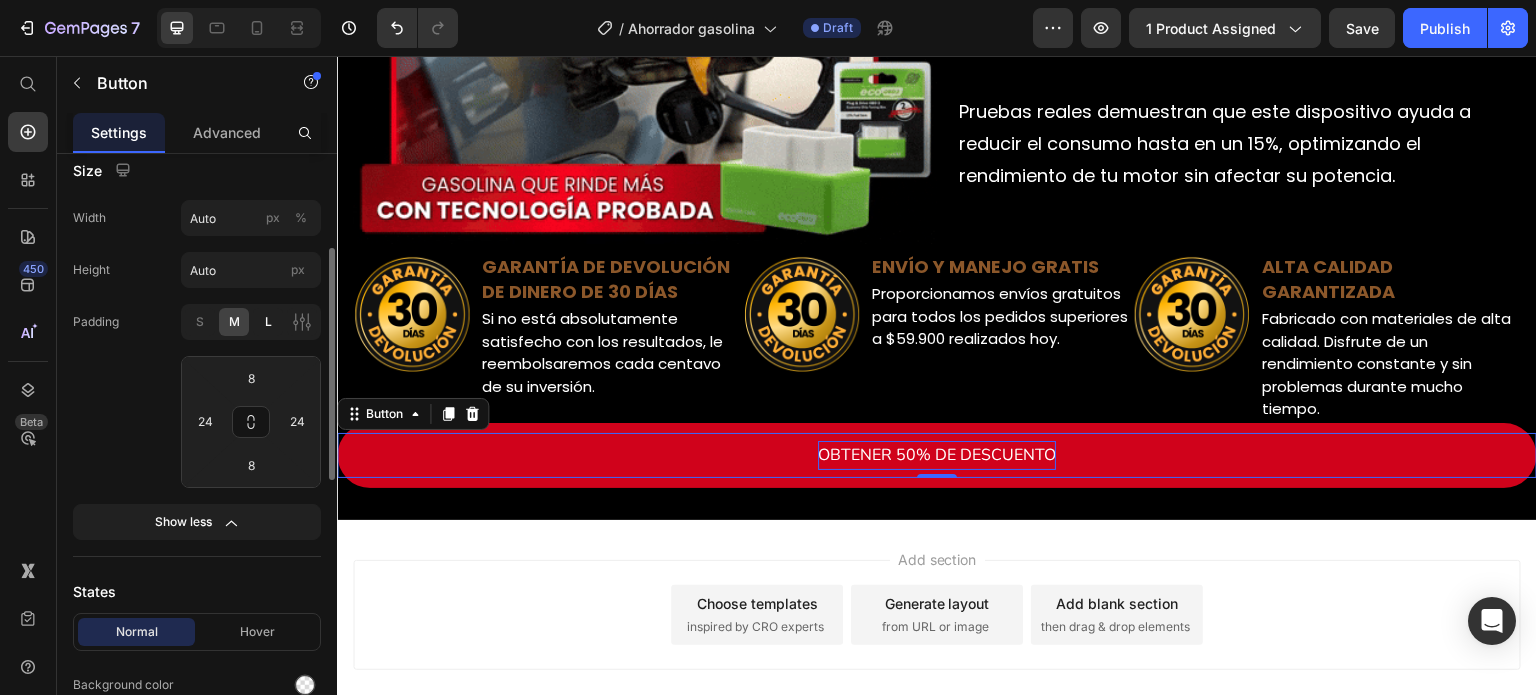 type on "12" 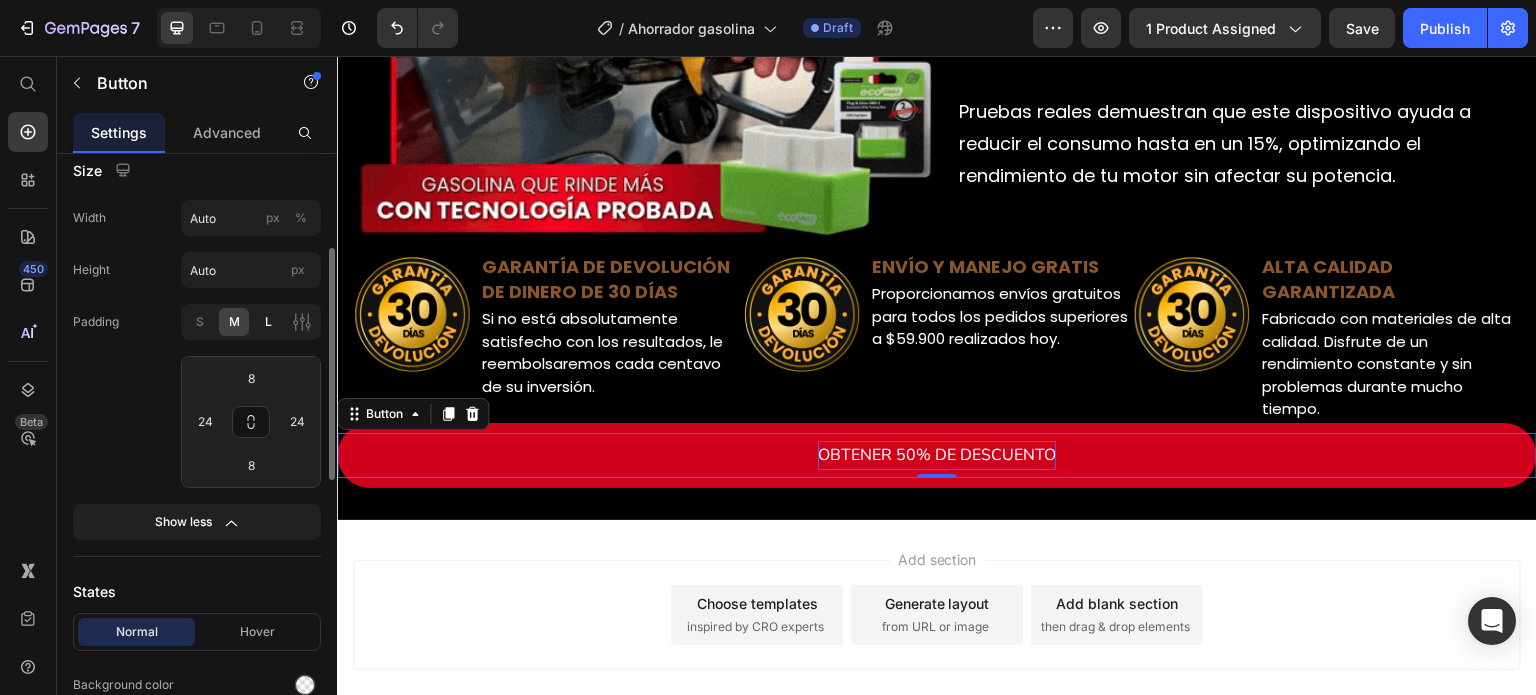 type on "32" 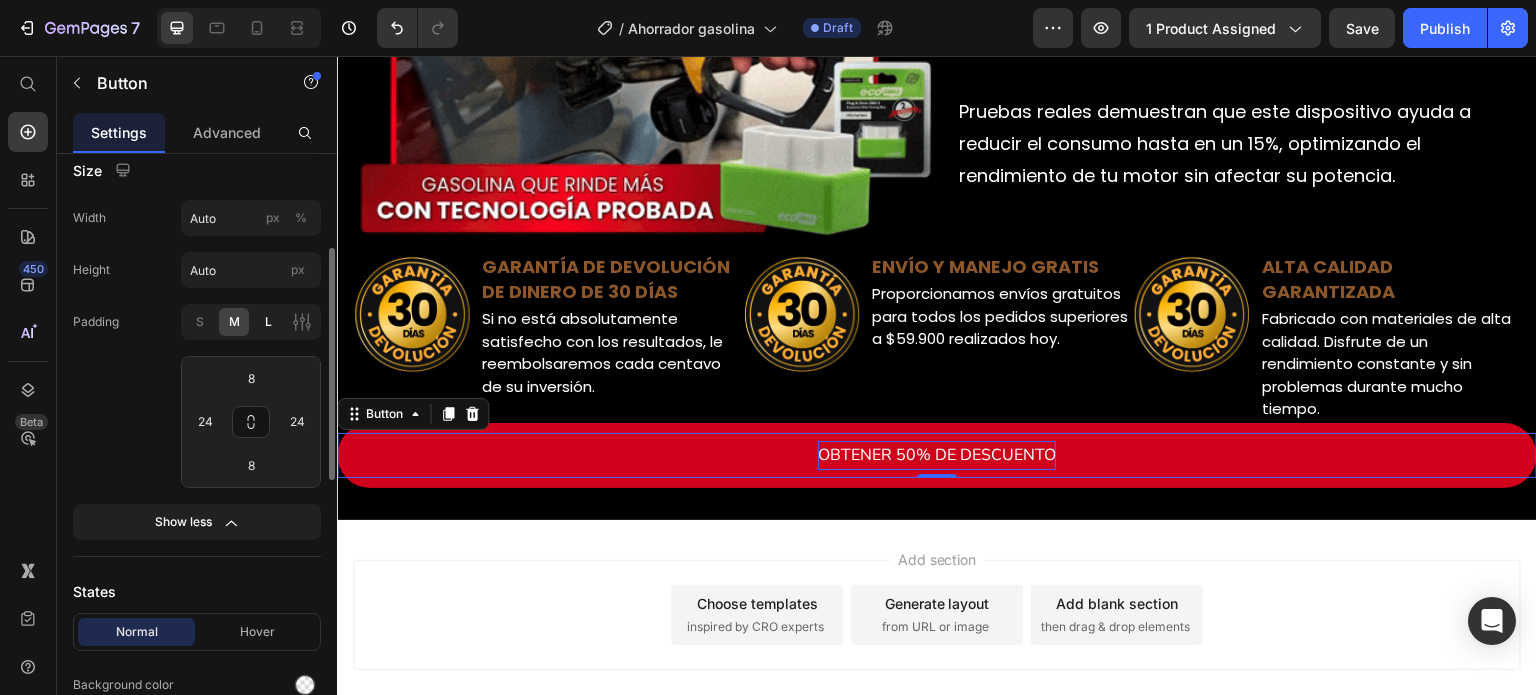 type on "12" 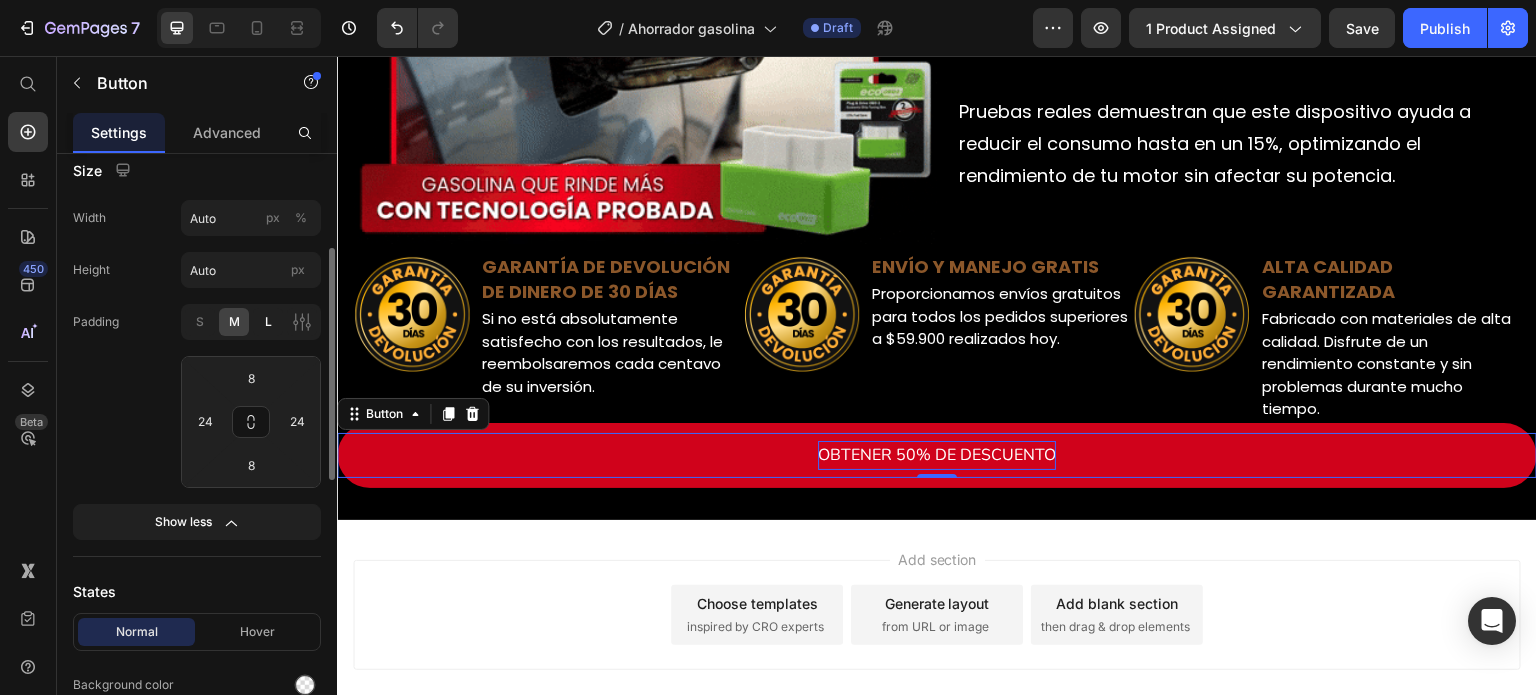 type on "32" 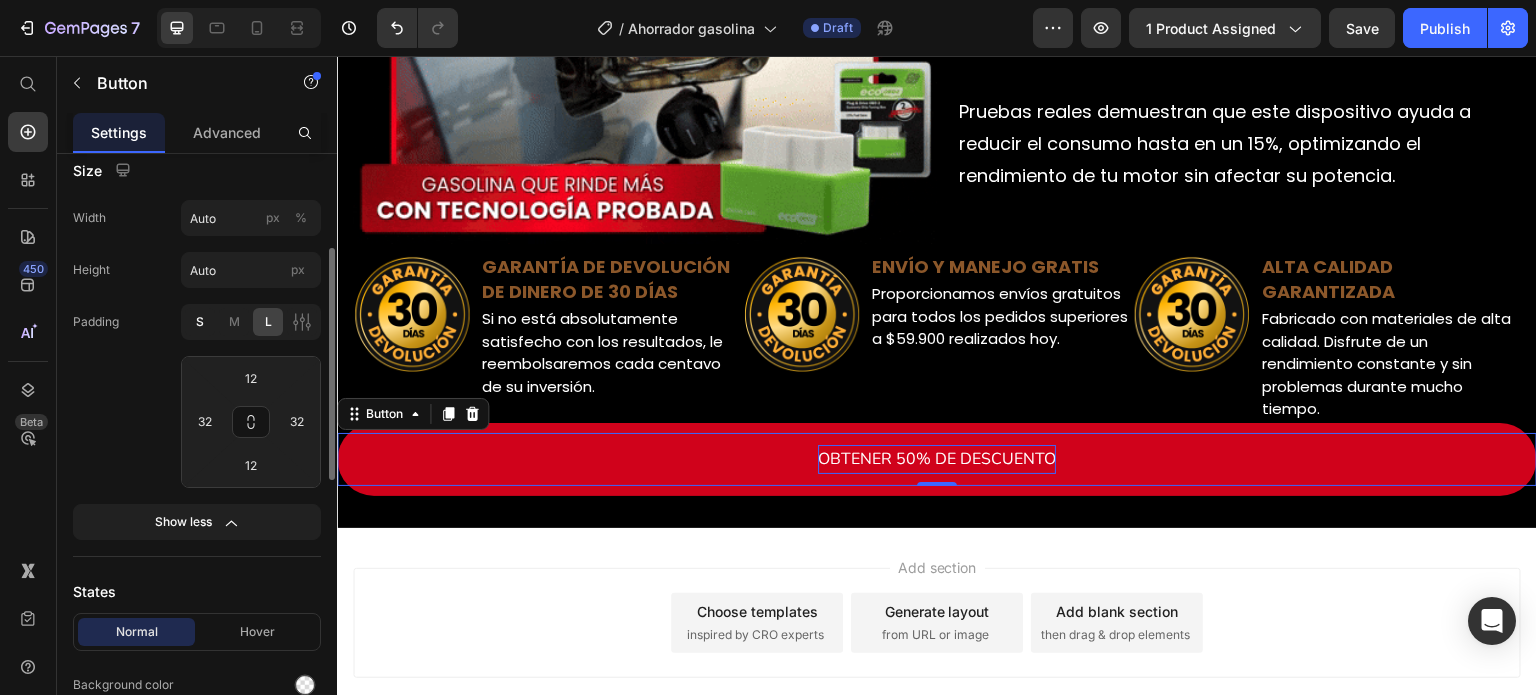 click on "S" 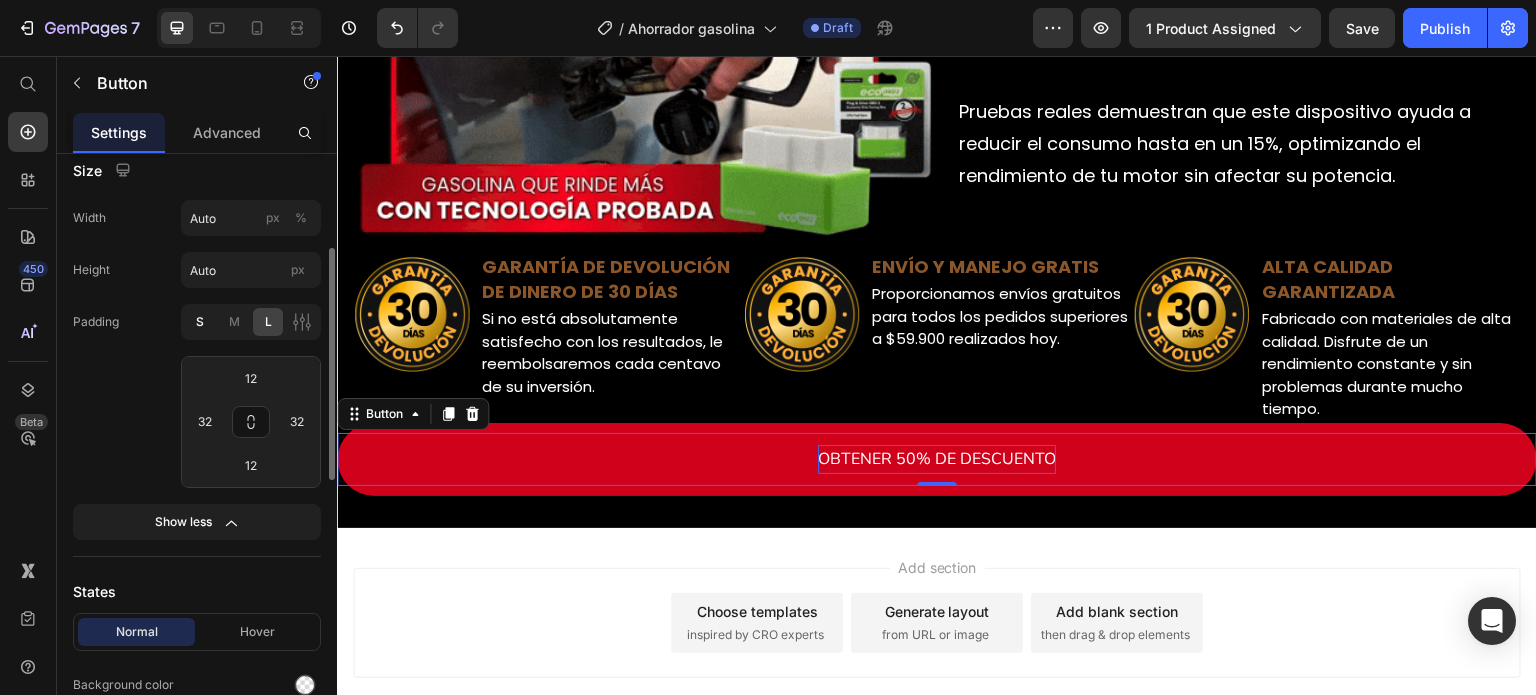 type on "4" 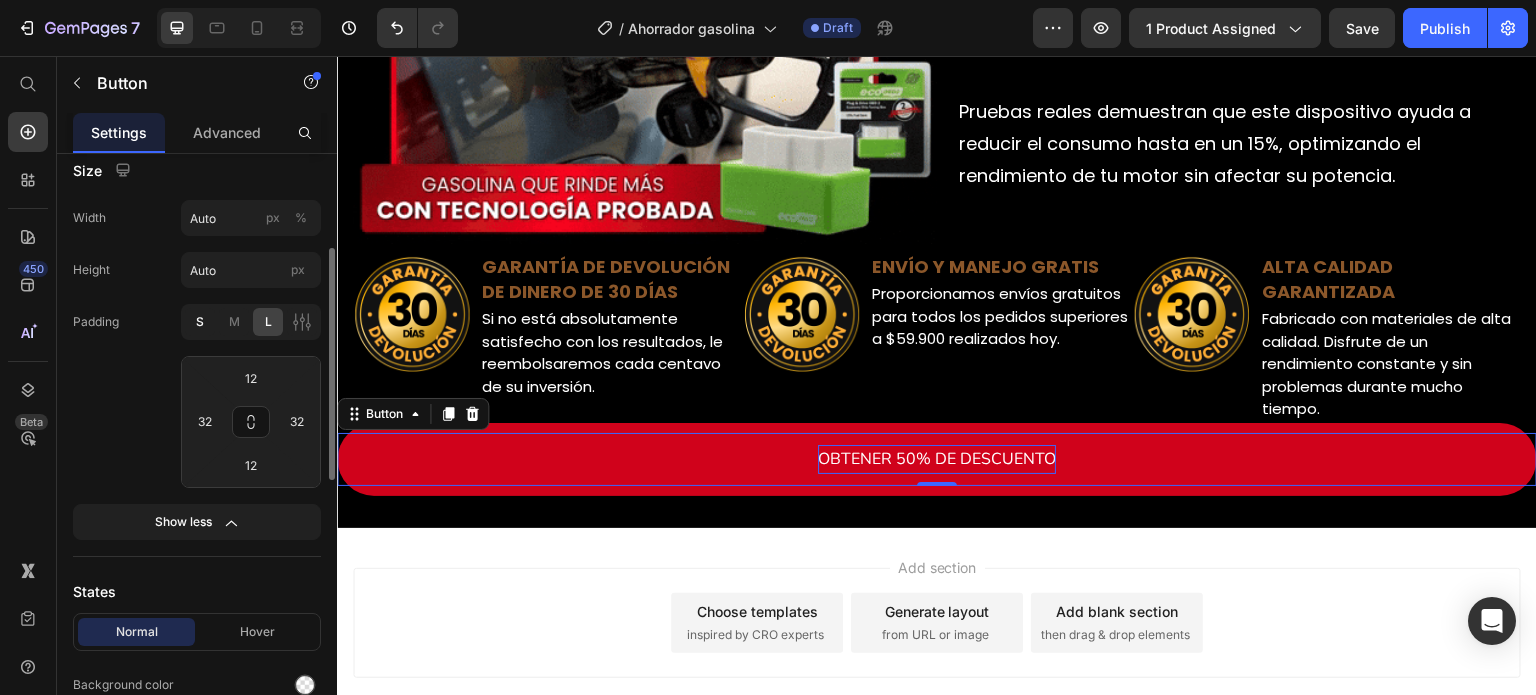 type on "16" 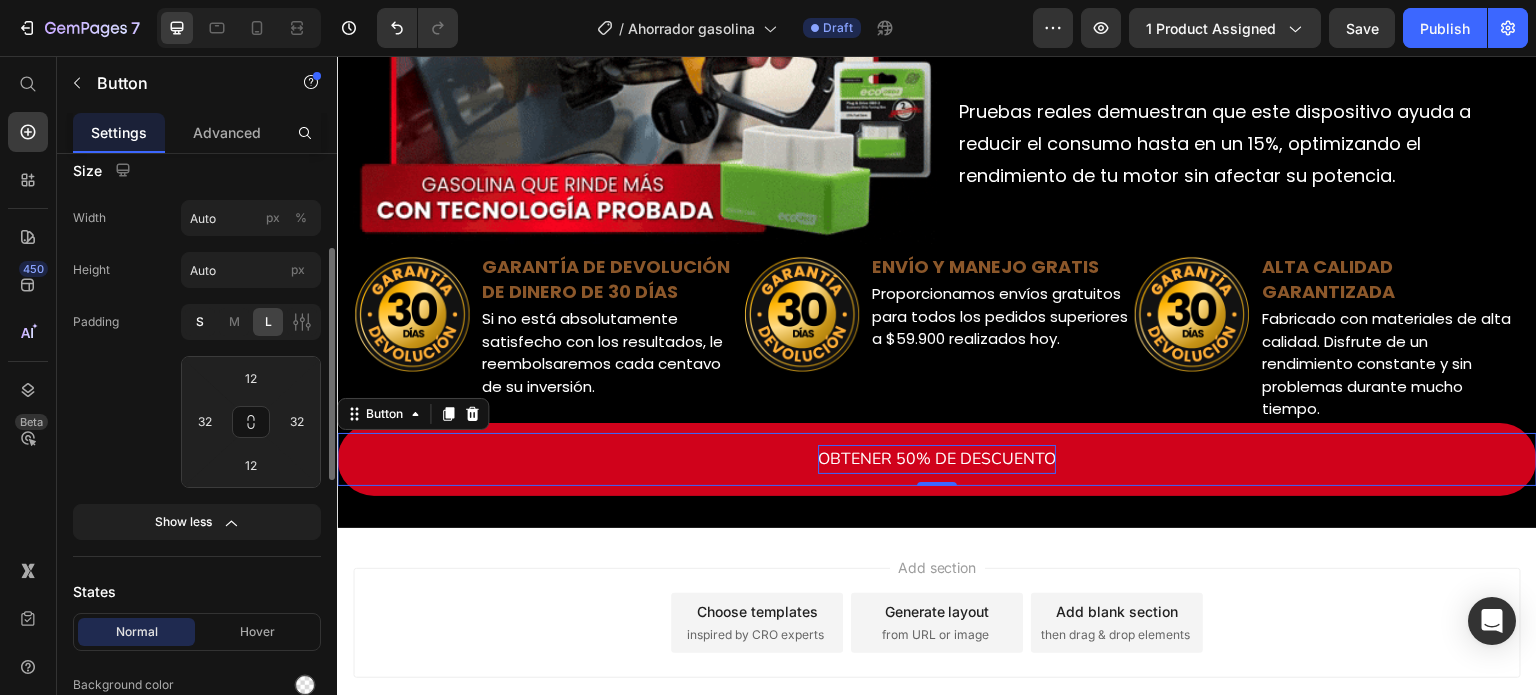 type on "4" 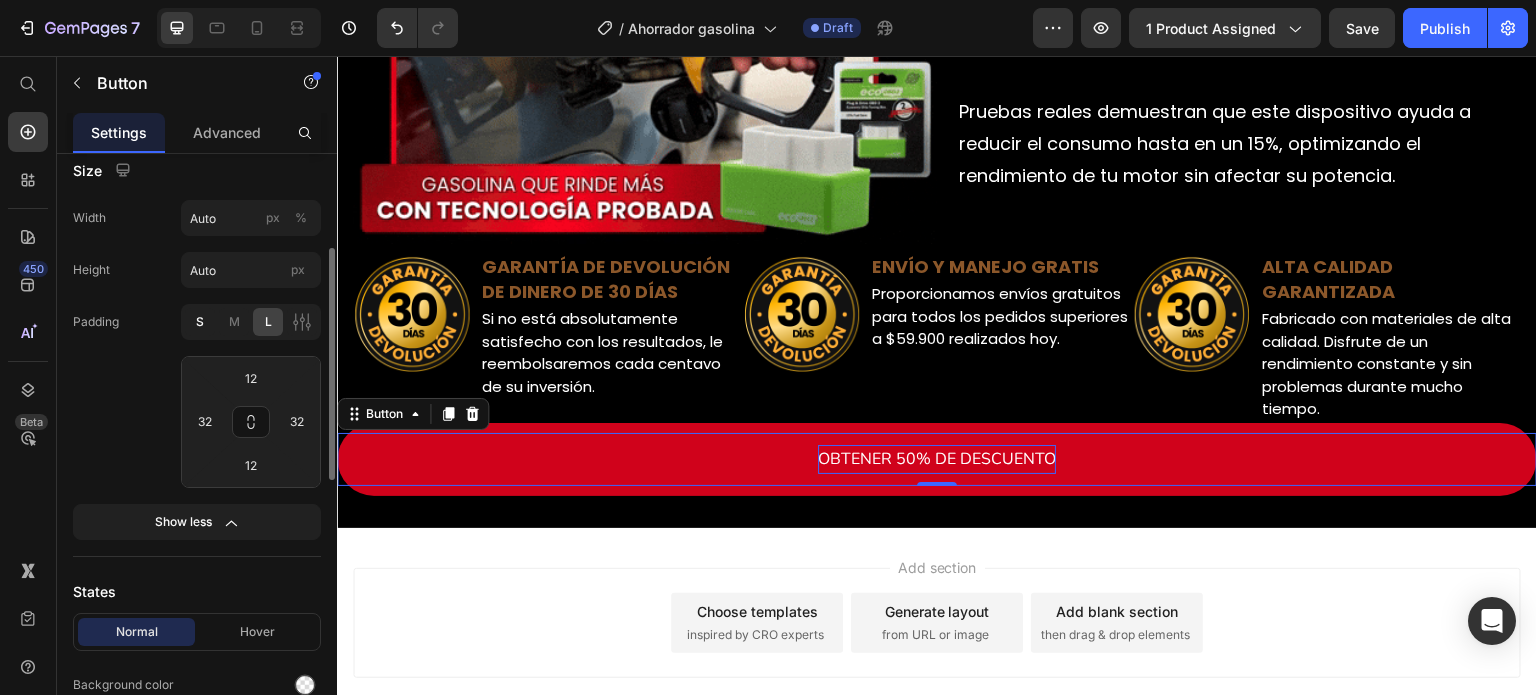 type on "16" 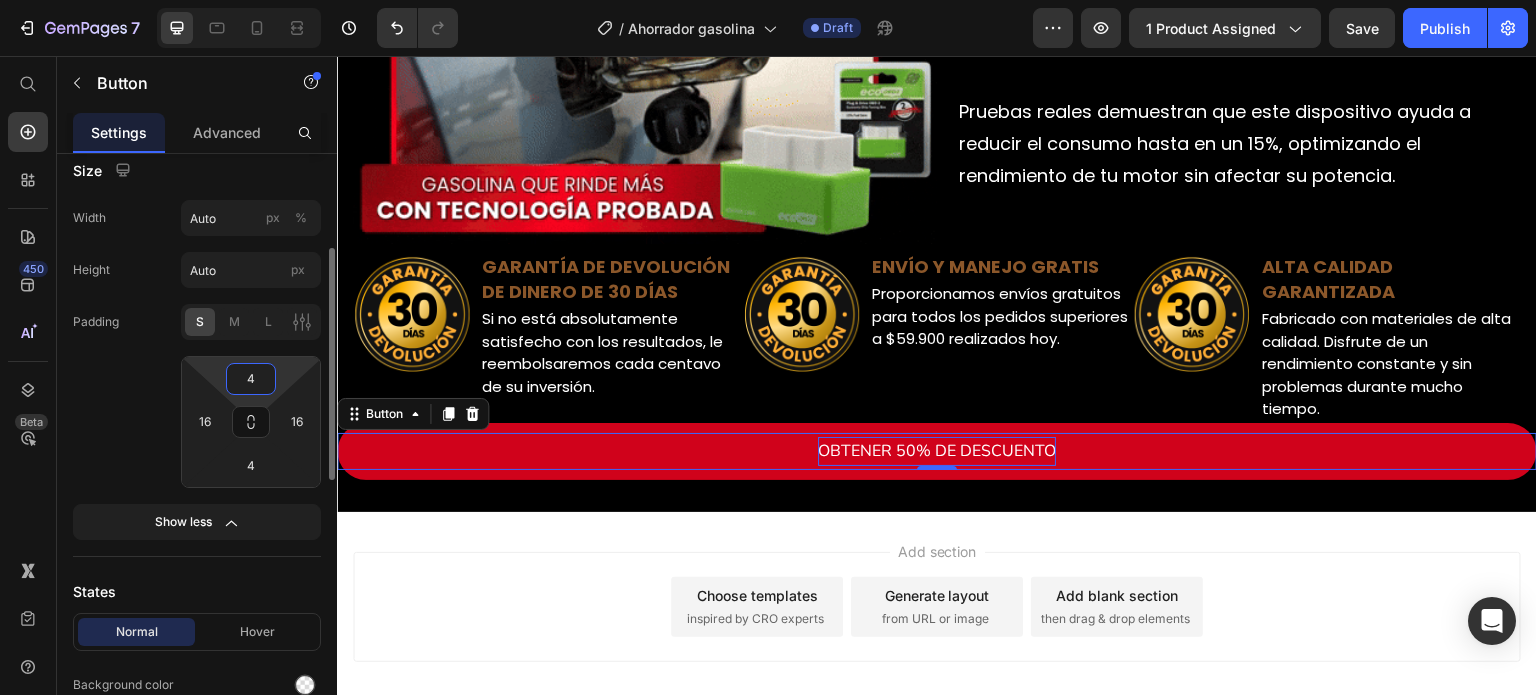 click on "4" at bounding box center (251, 379) 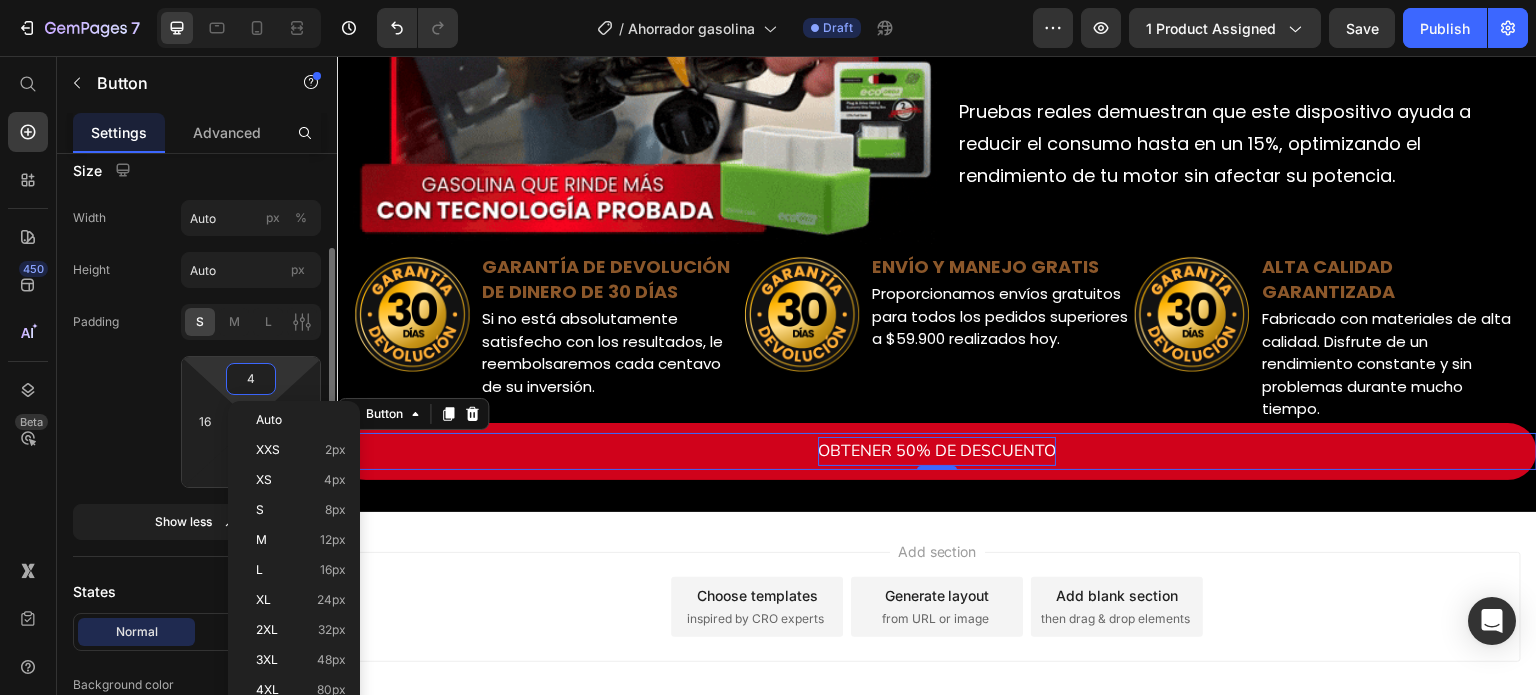click on "Padding S M L 4 16 4 16" 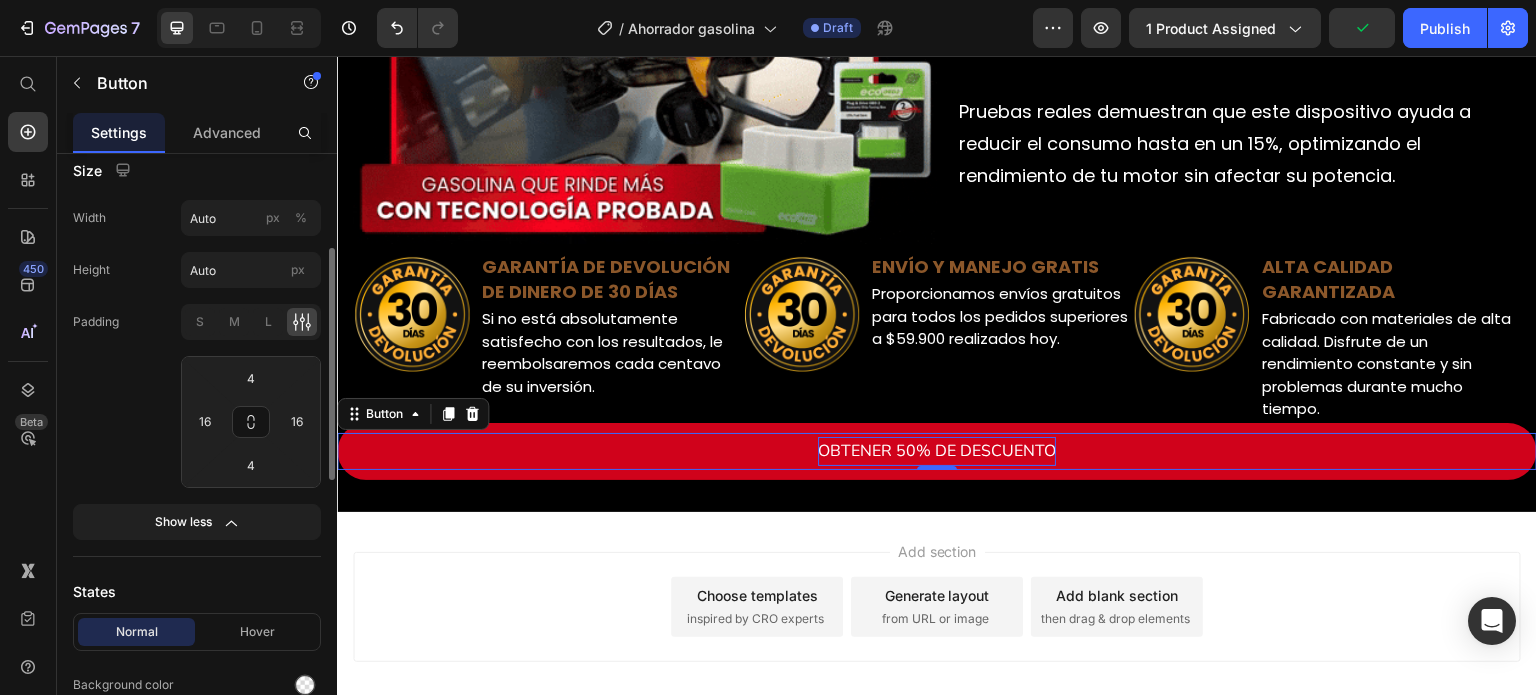 click on "Padding S M L 4 16 4 16" 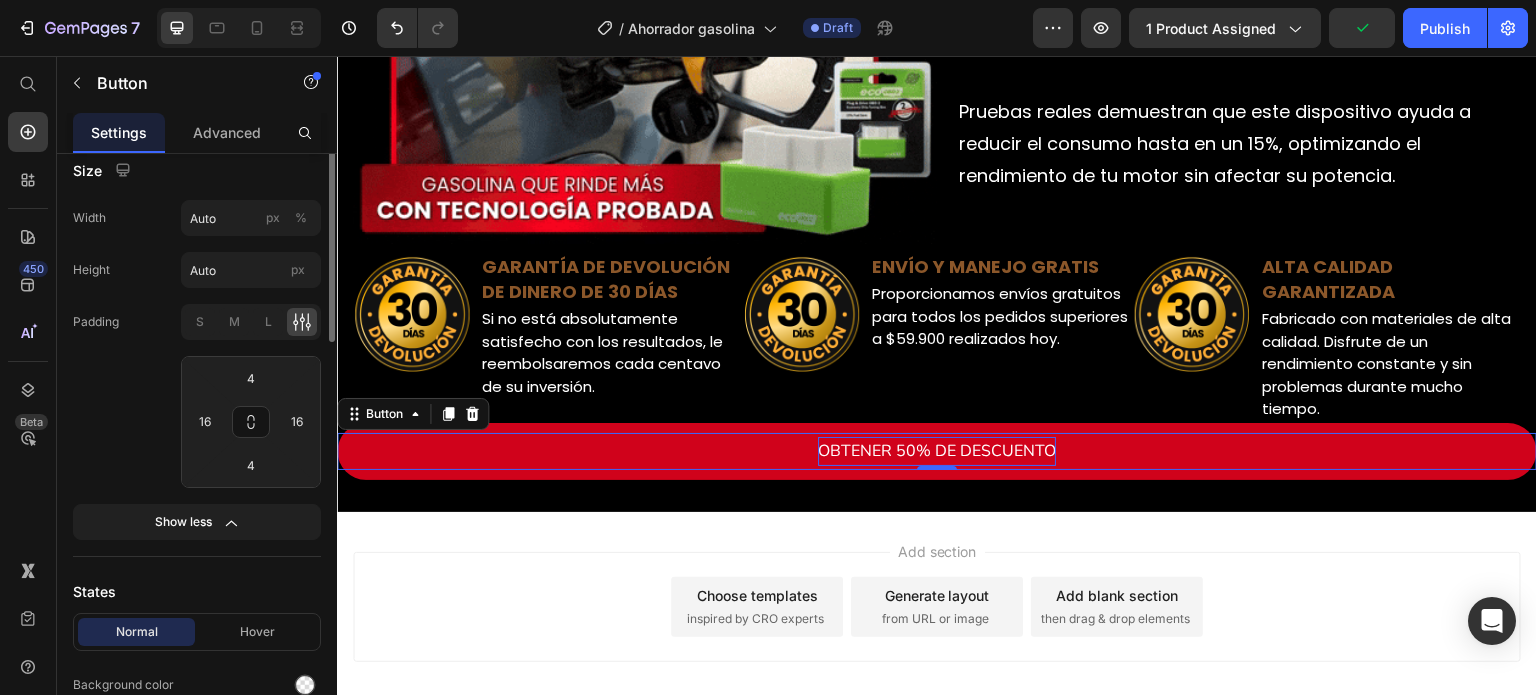 scroll, scrollTop: 144, scrollLeft: 0, axis: vertical 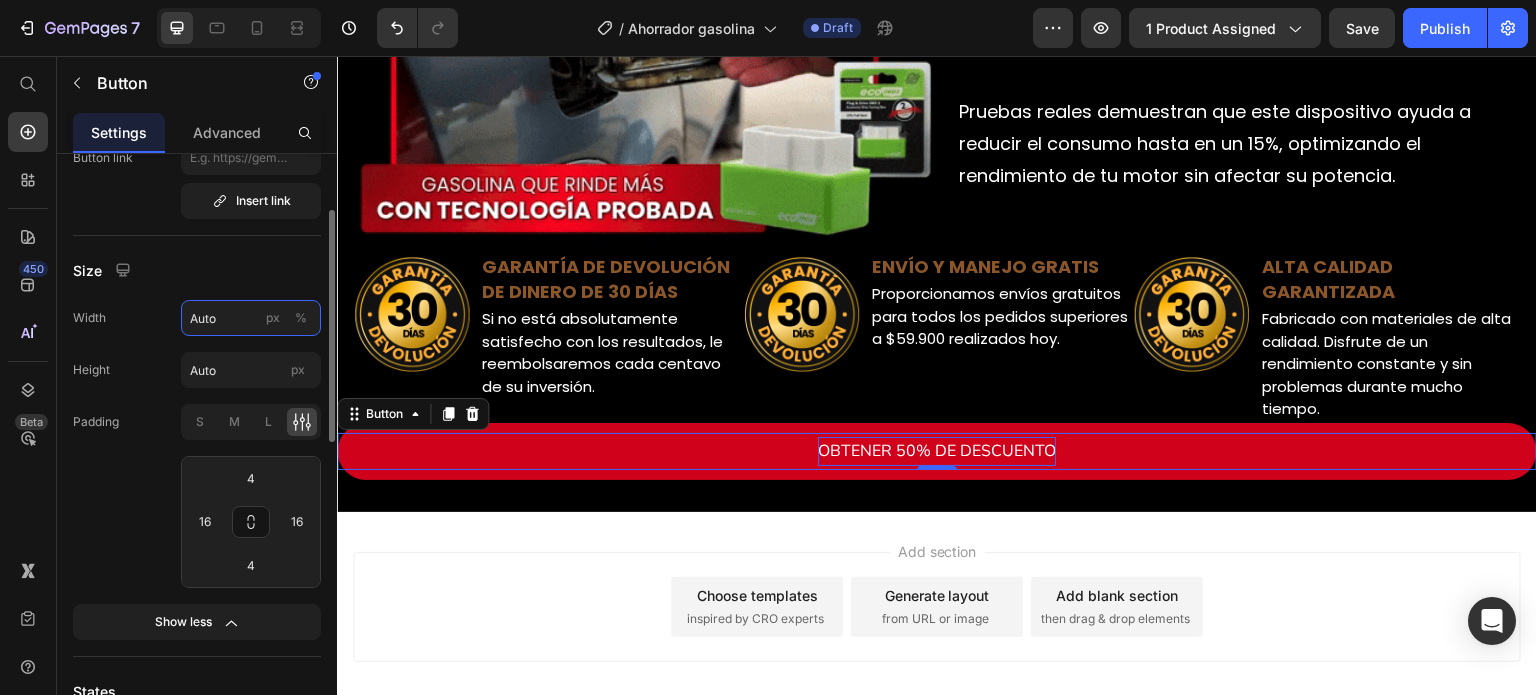 click on "Auto" at bounding box center [251, 318] 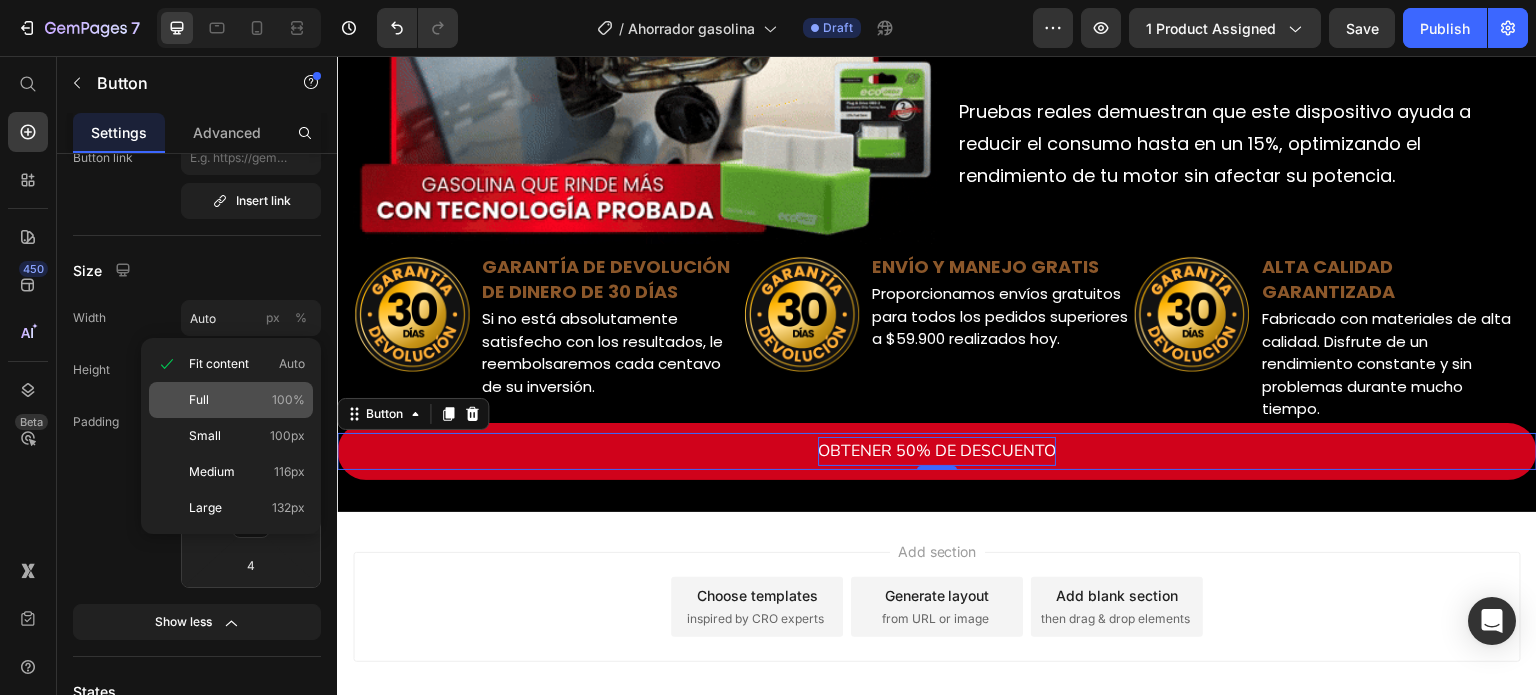 click on "Full 100%" 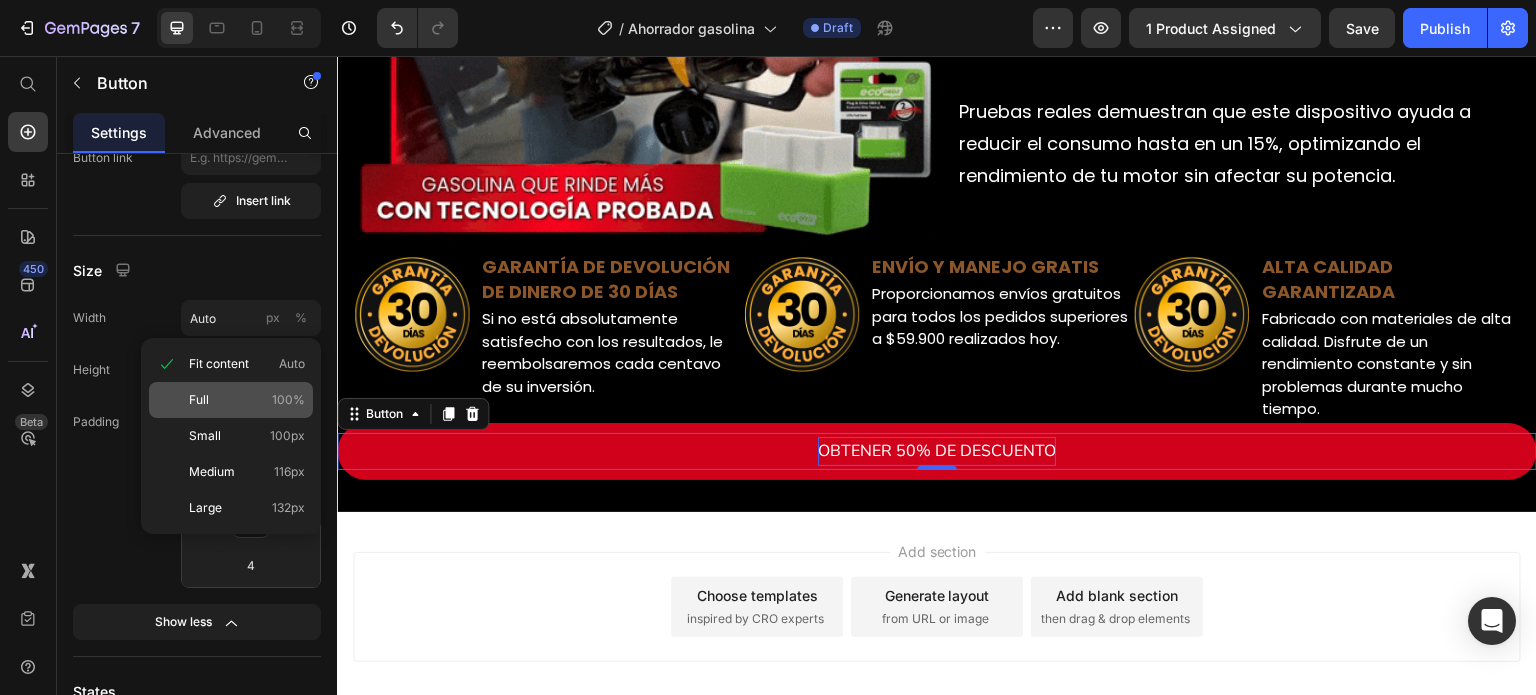 click on "Full 100%" 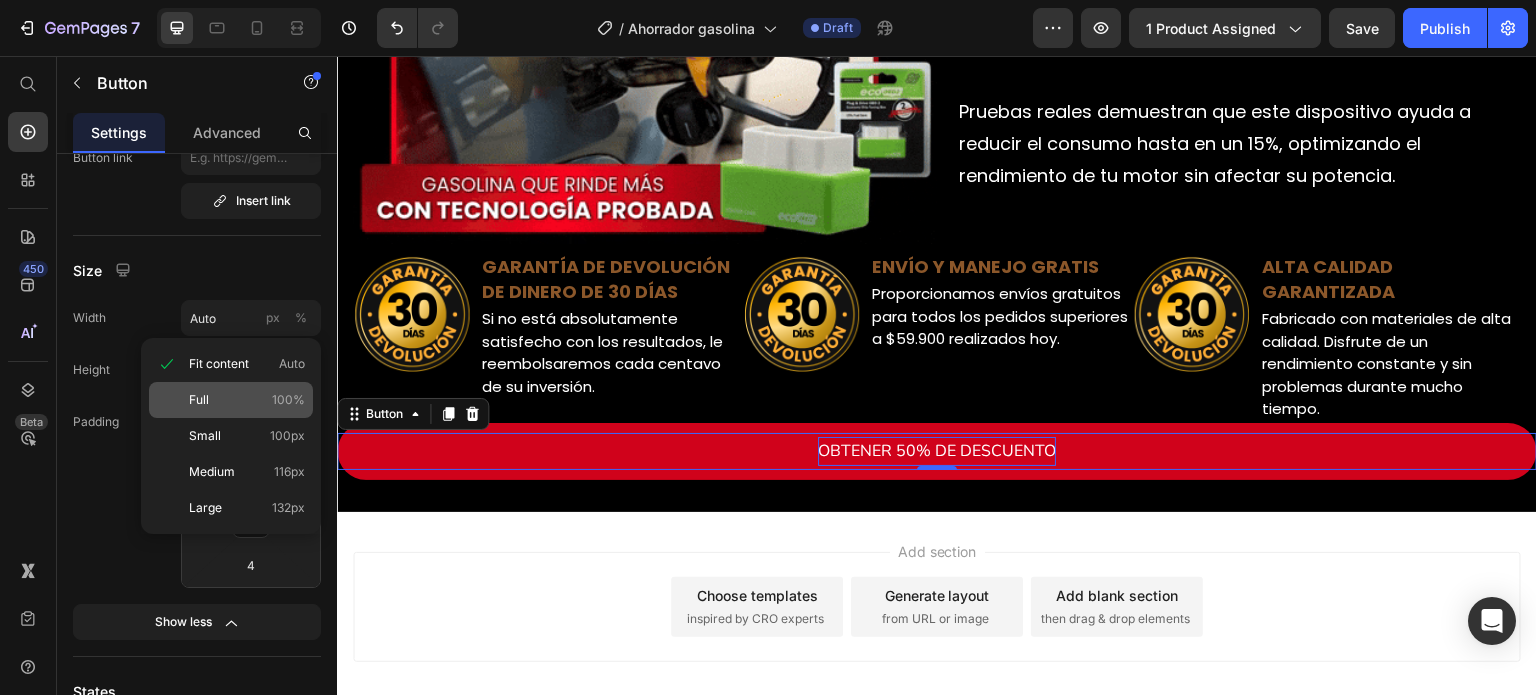 type on "100" 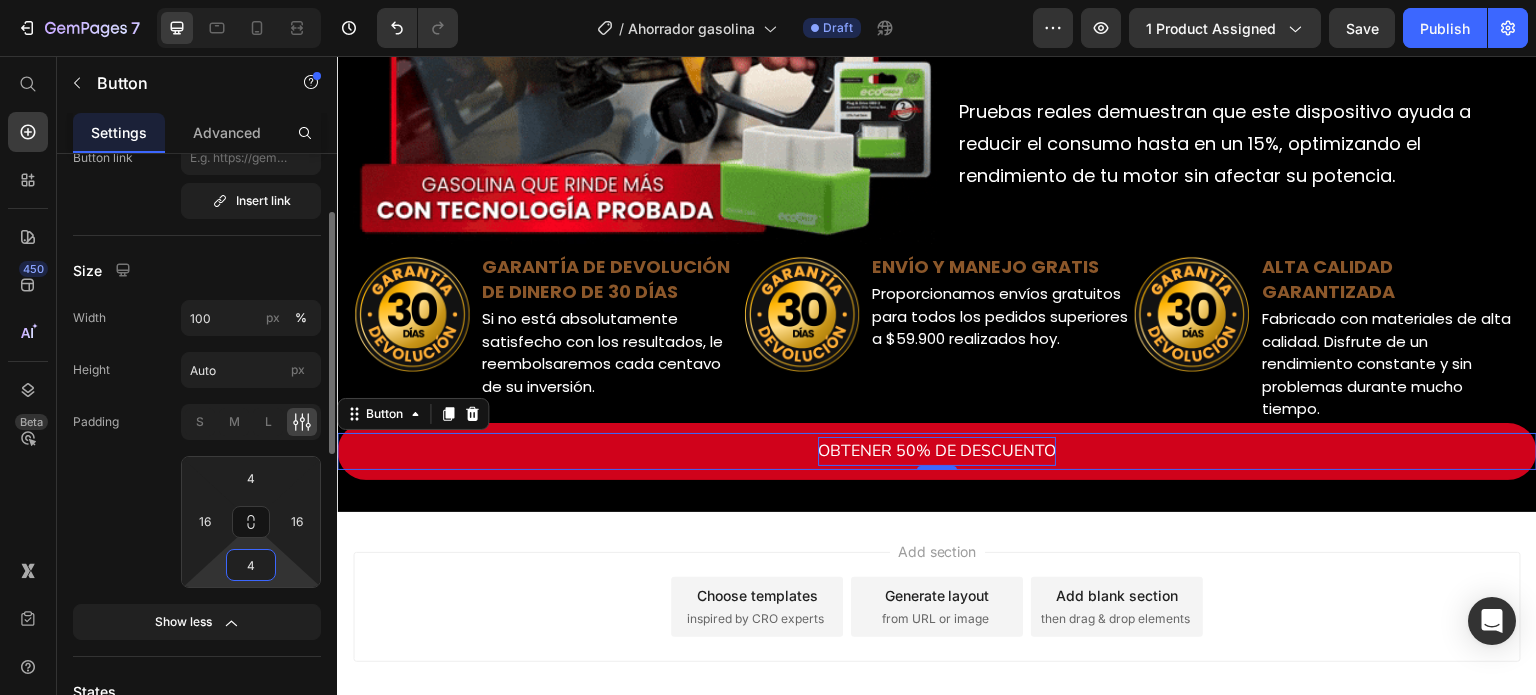 click on "4" at bounding box center (251, 565) 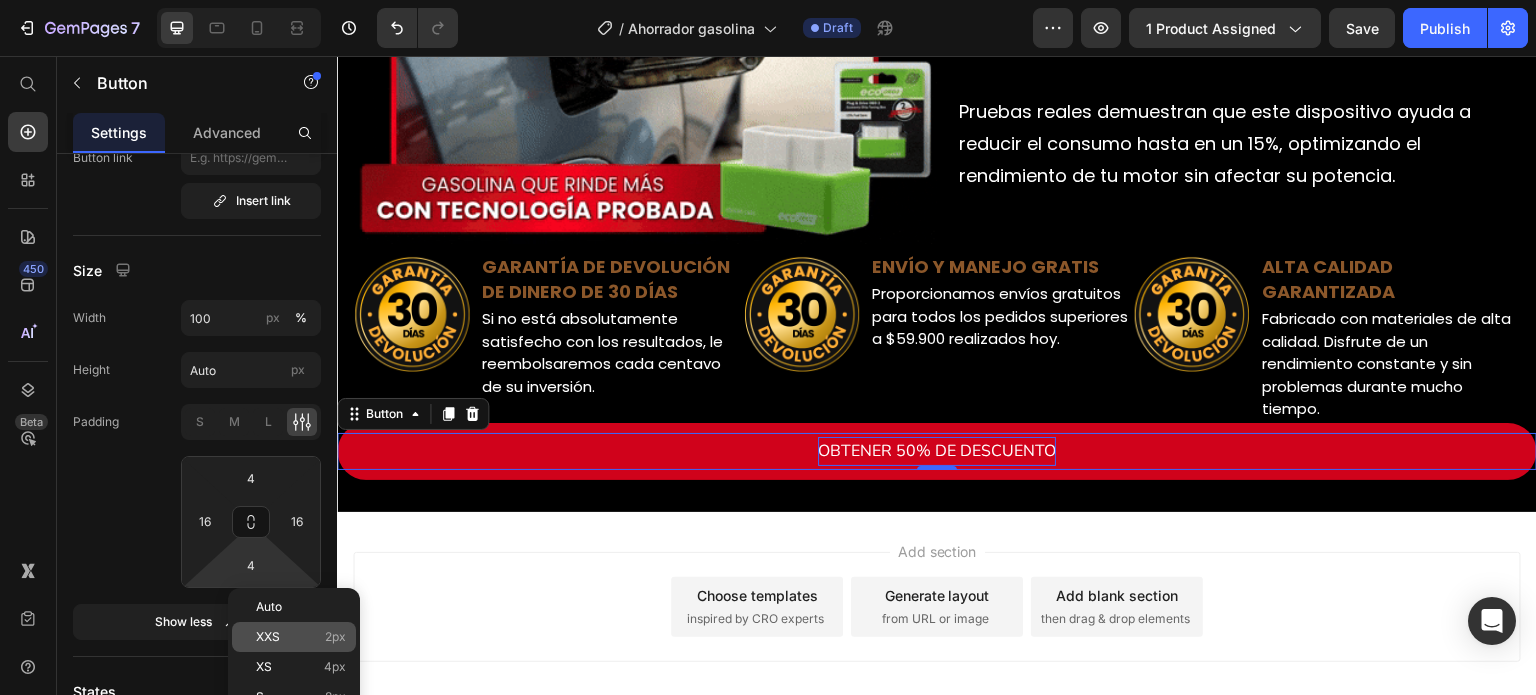 click on "XXS 2px" at bounding box center (301, 637) 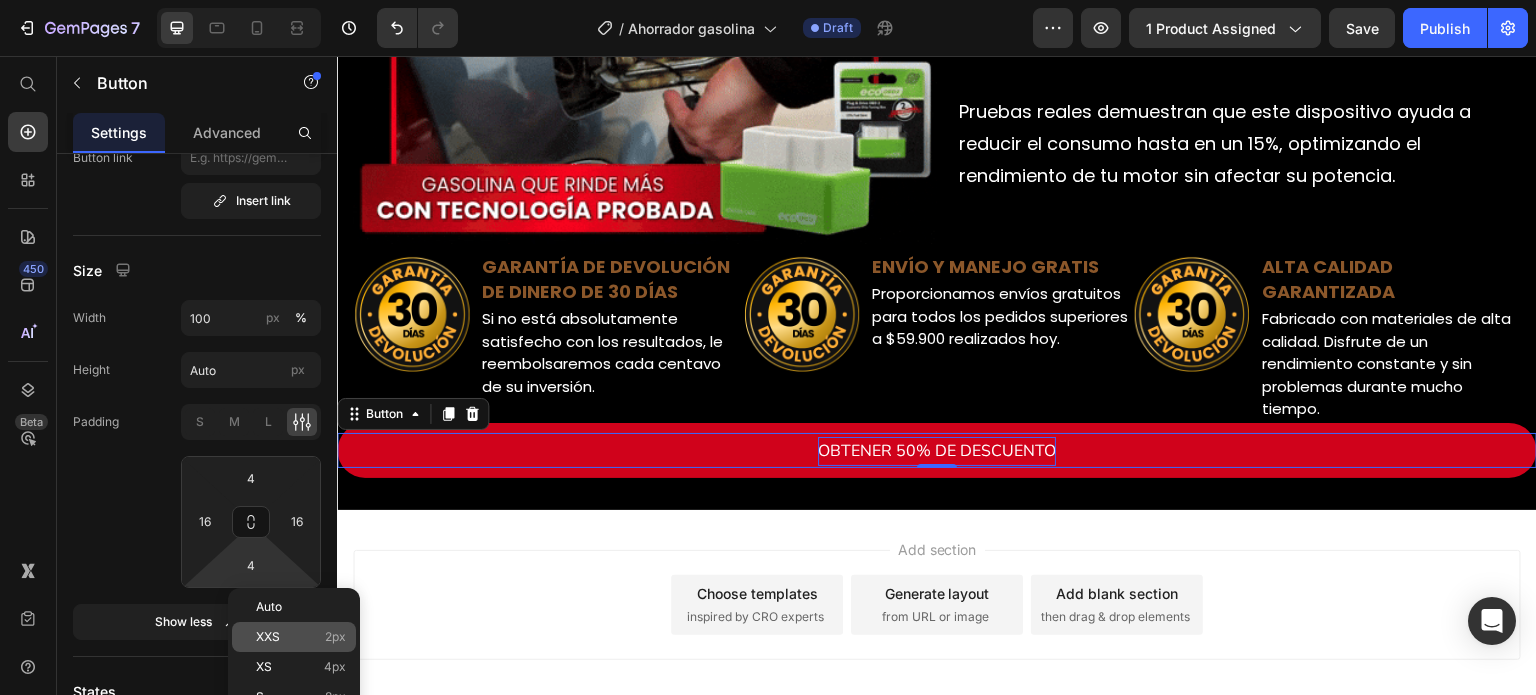 type on "2" 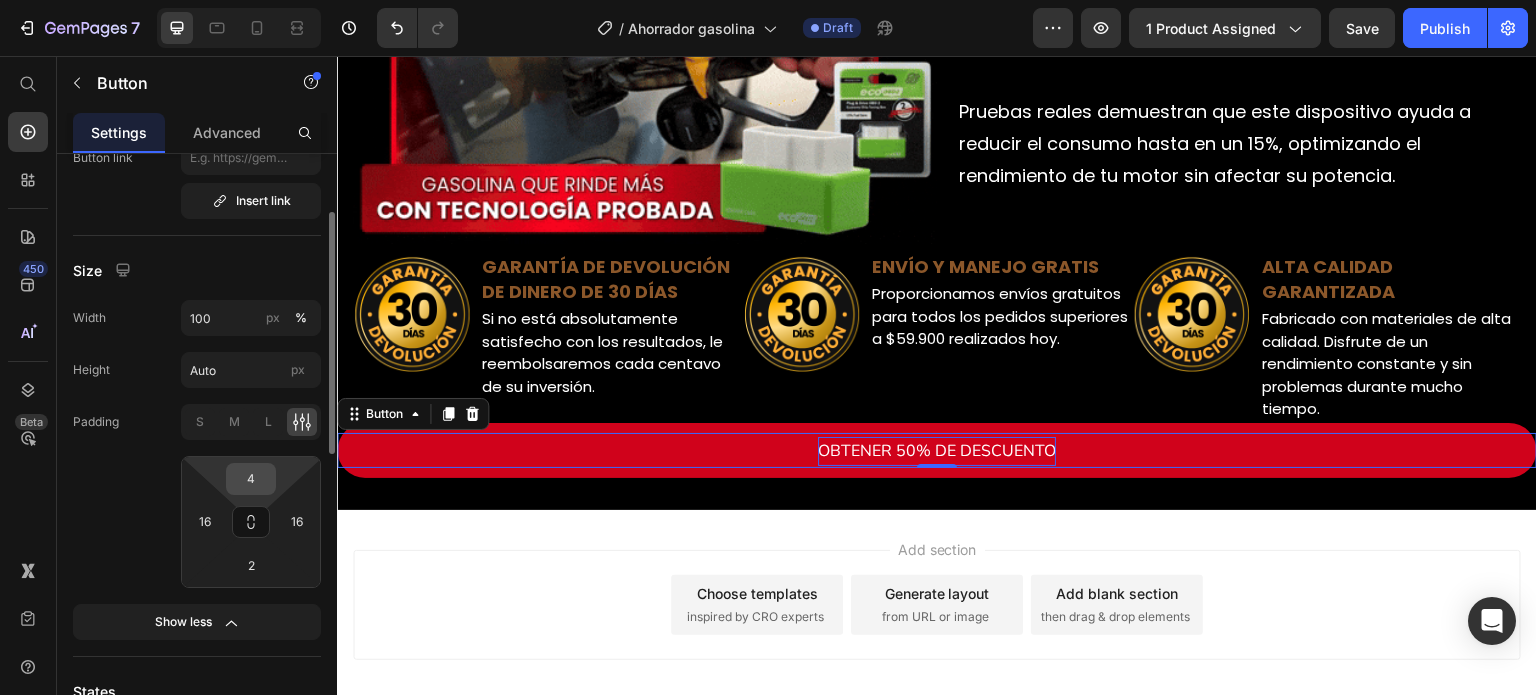 click on "4" at bounding box center [251, 479] 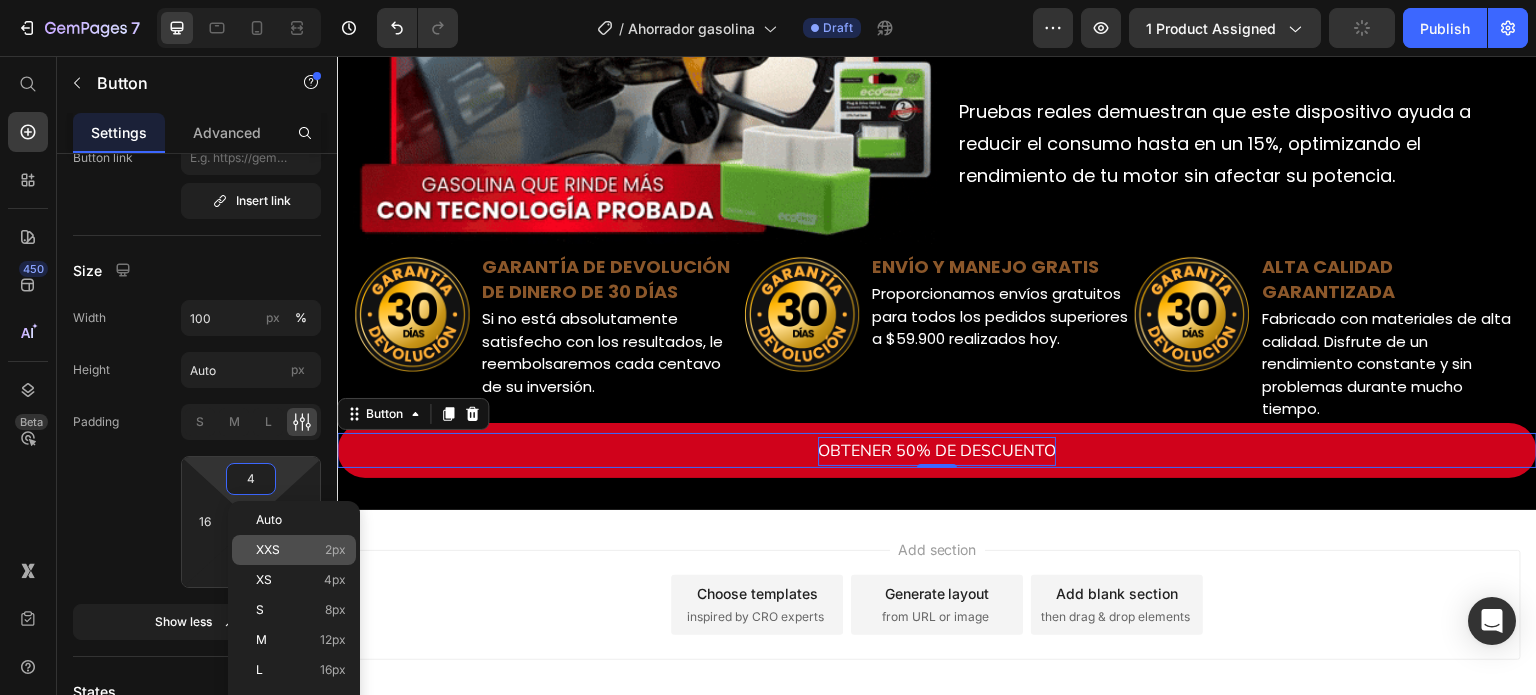 click on "XXS 2px" at bounding box center (301, 550) 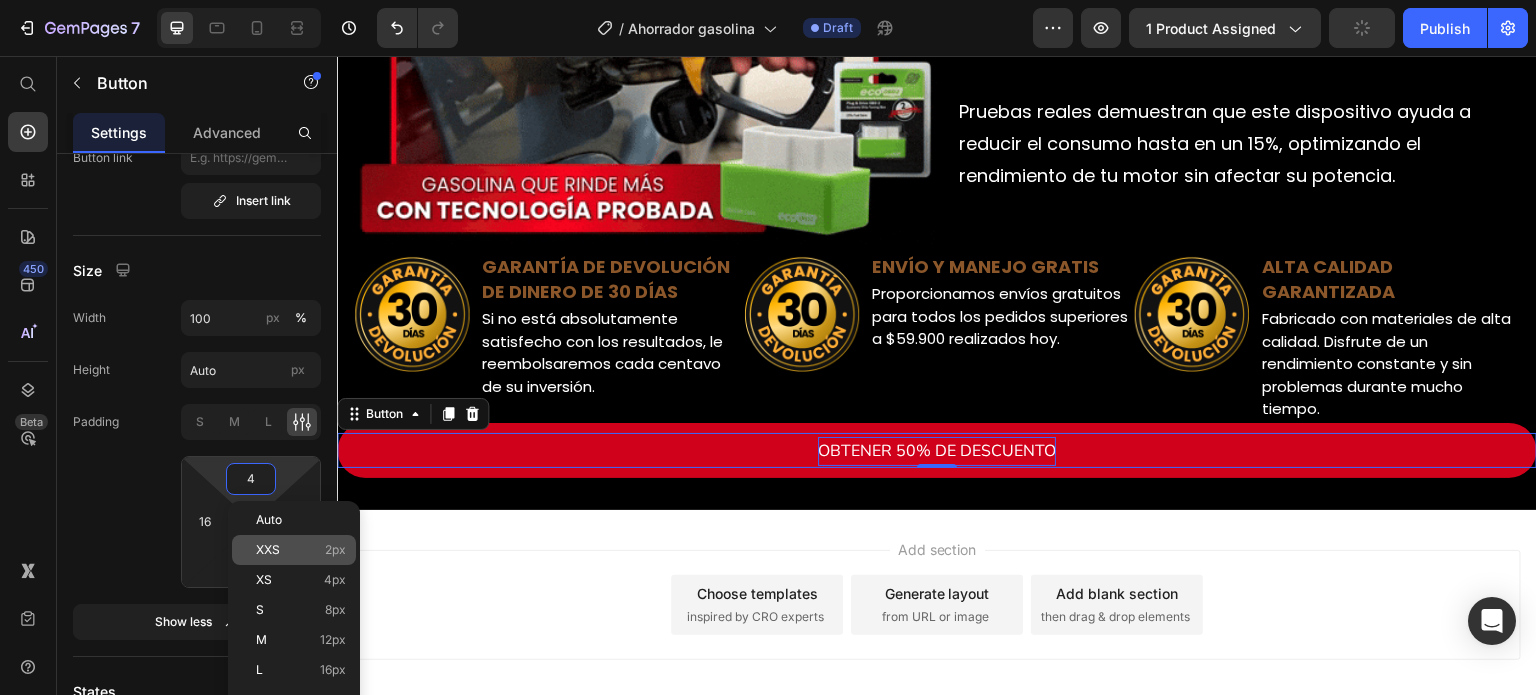 type on "2" 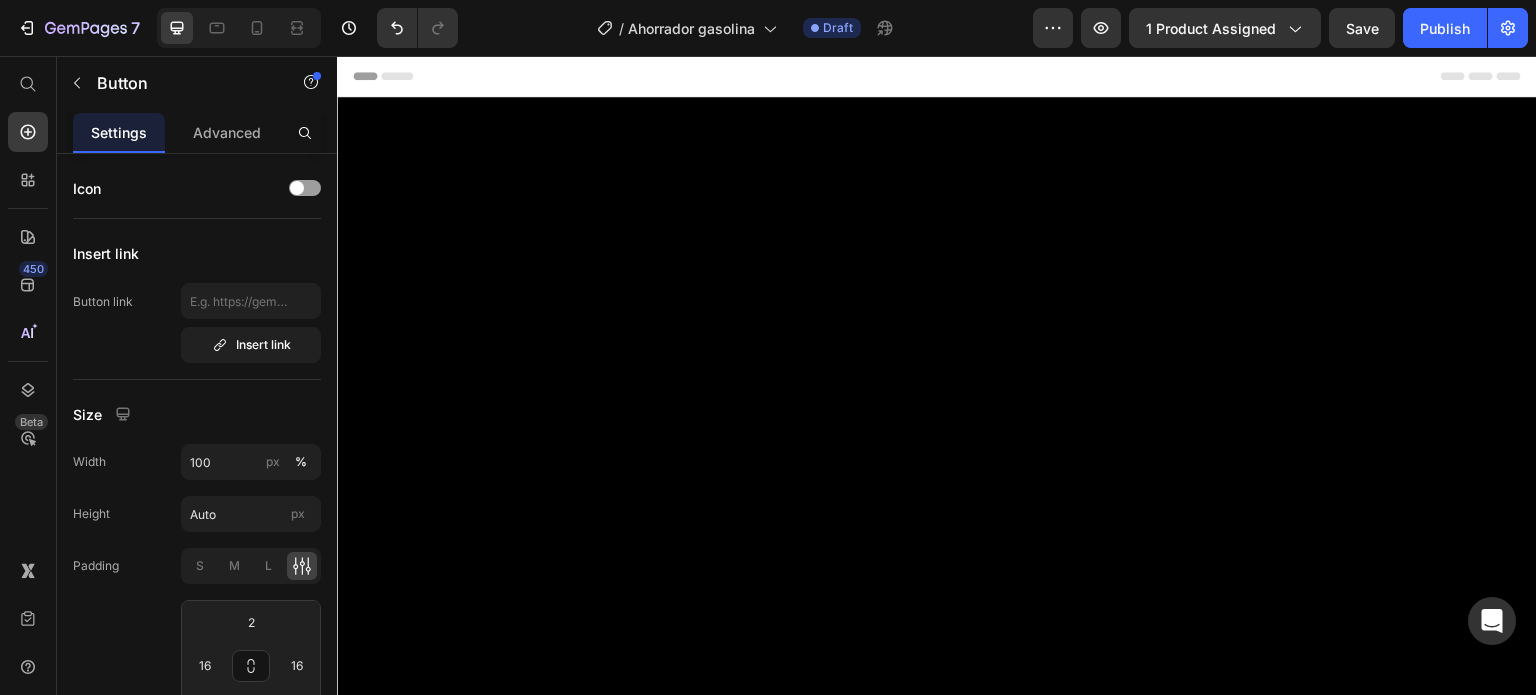 scroll, scrollTop: 1292, scrollLeft: 0, axis: vertical 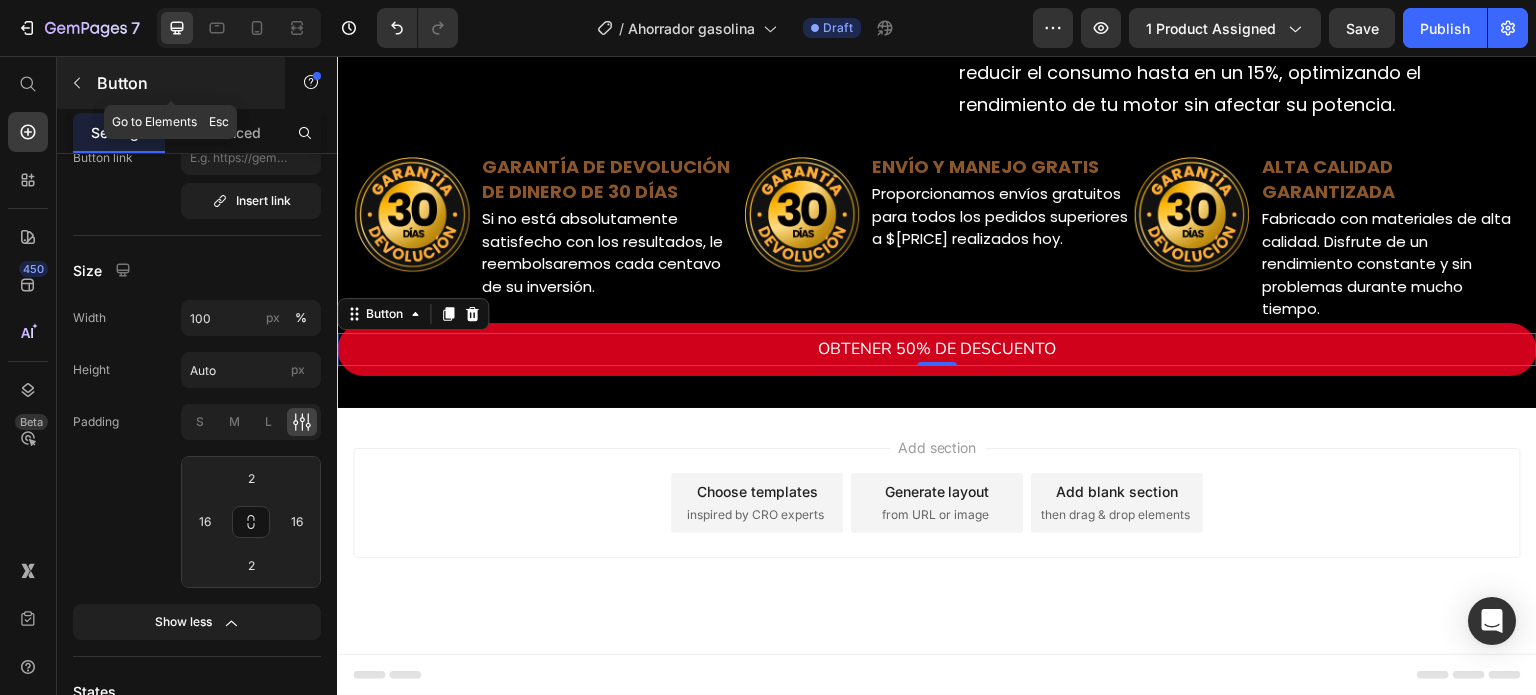 click at bounding box center [77, 83] 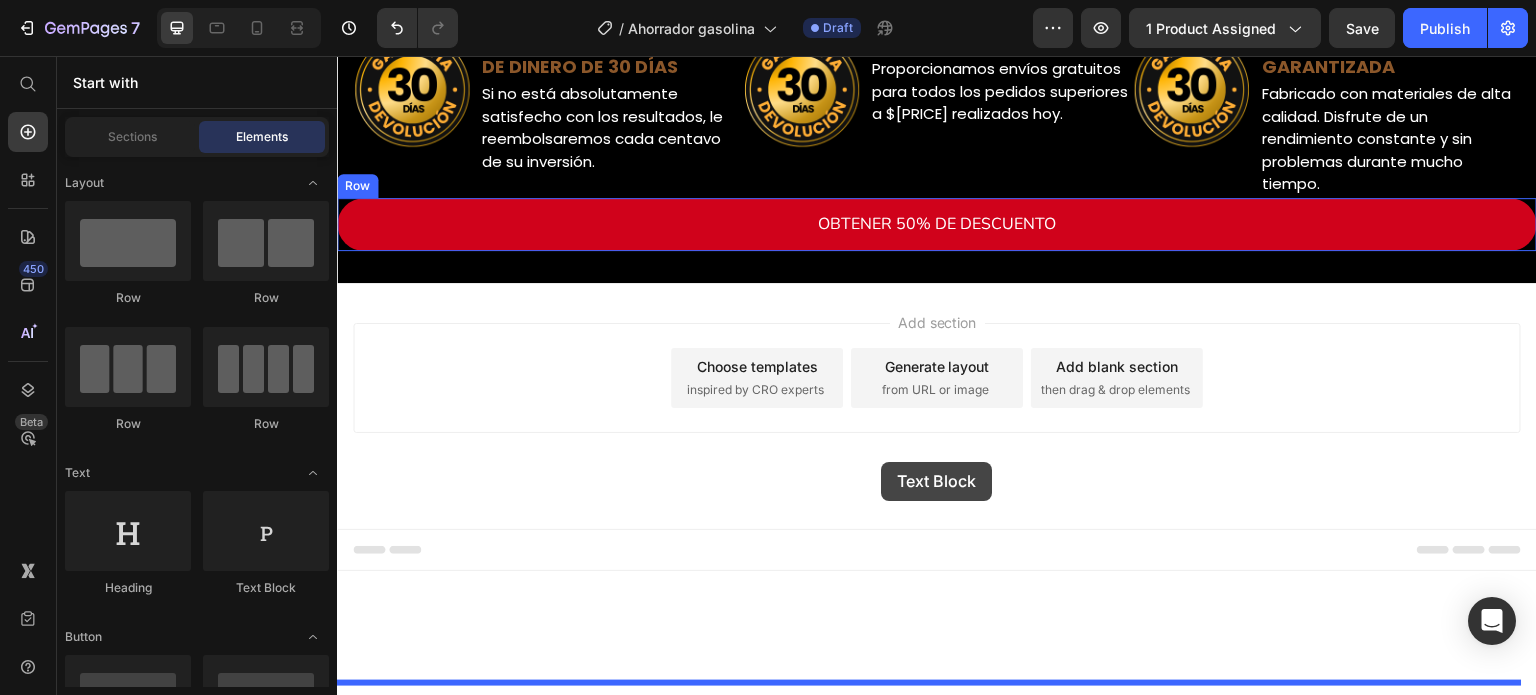 drag, startPoint x: 604, startPoint y: 386, endPoint x: 881, endPoint y: 462, distance: 287.23685 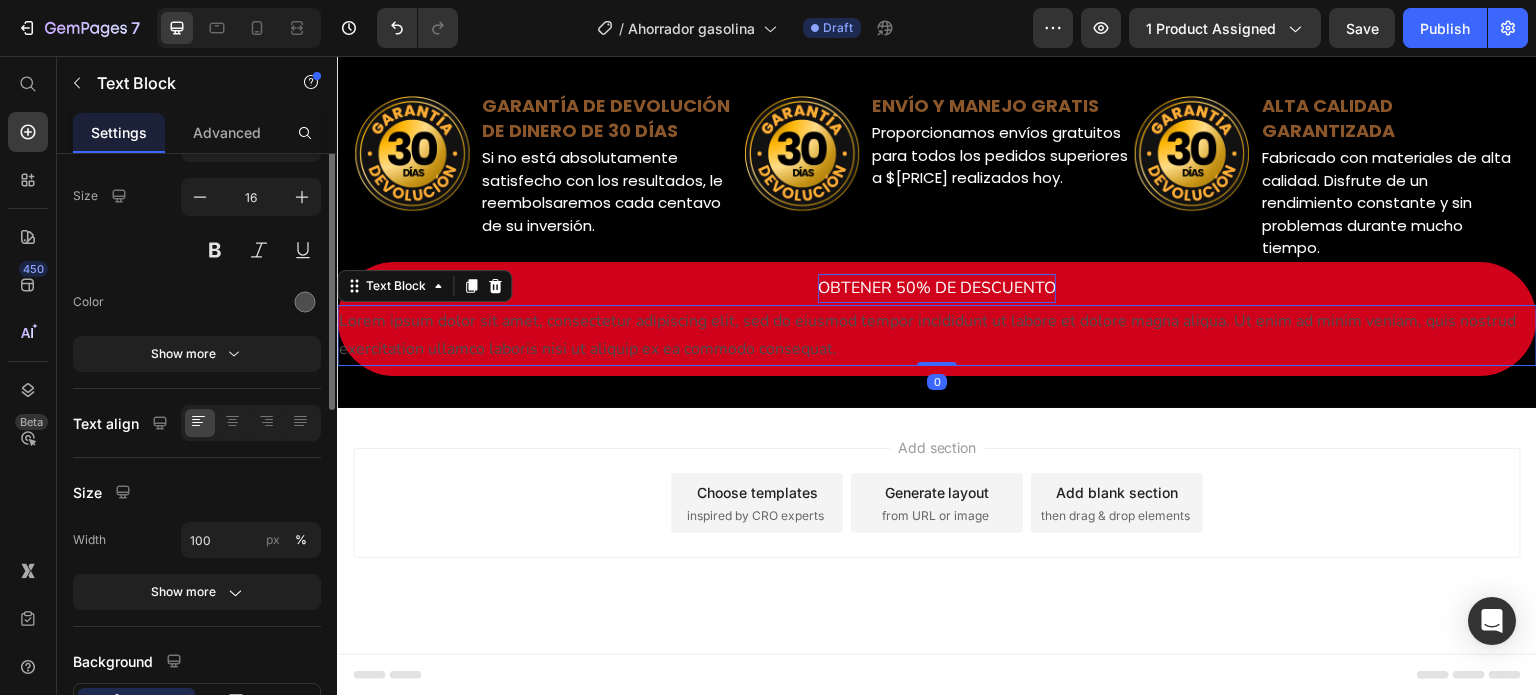 scroll, scrollTop: 0, scrollLeft: 0, axis: both 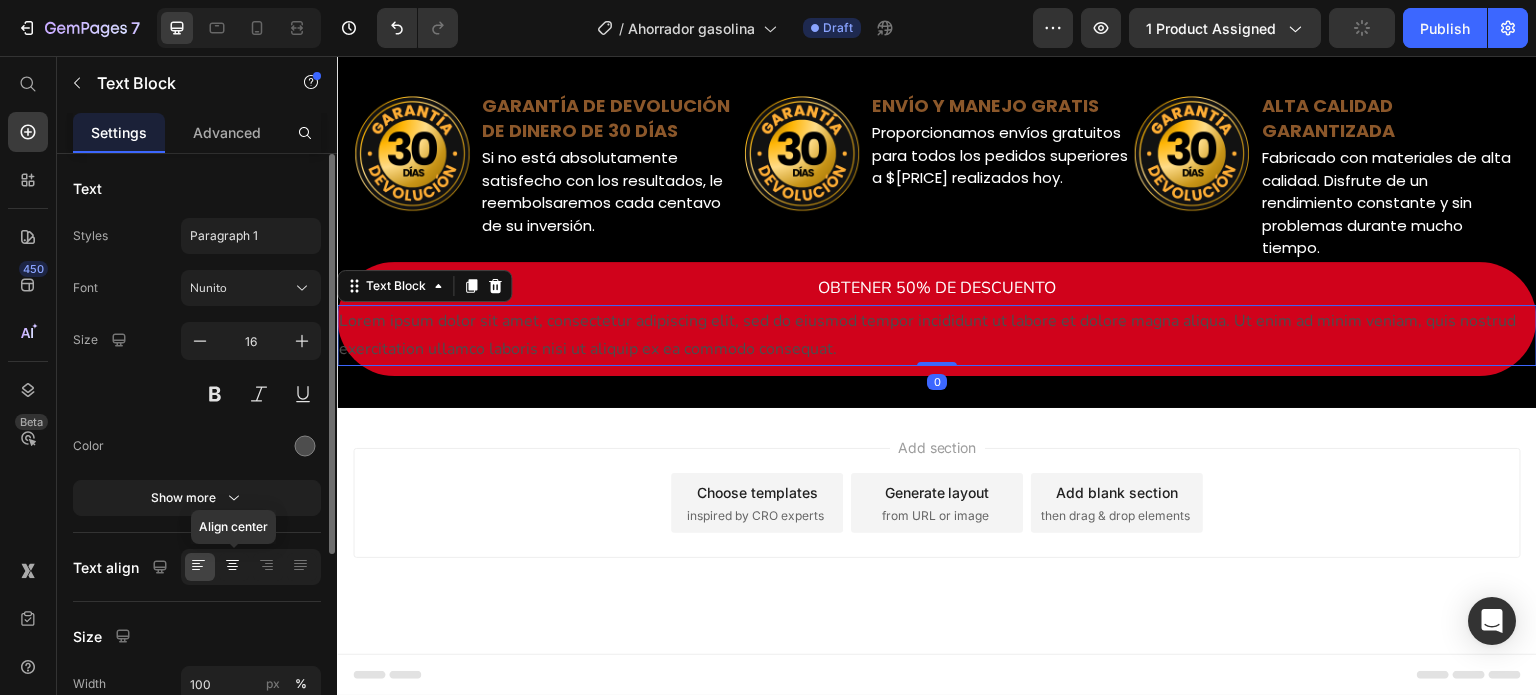 click 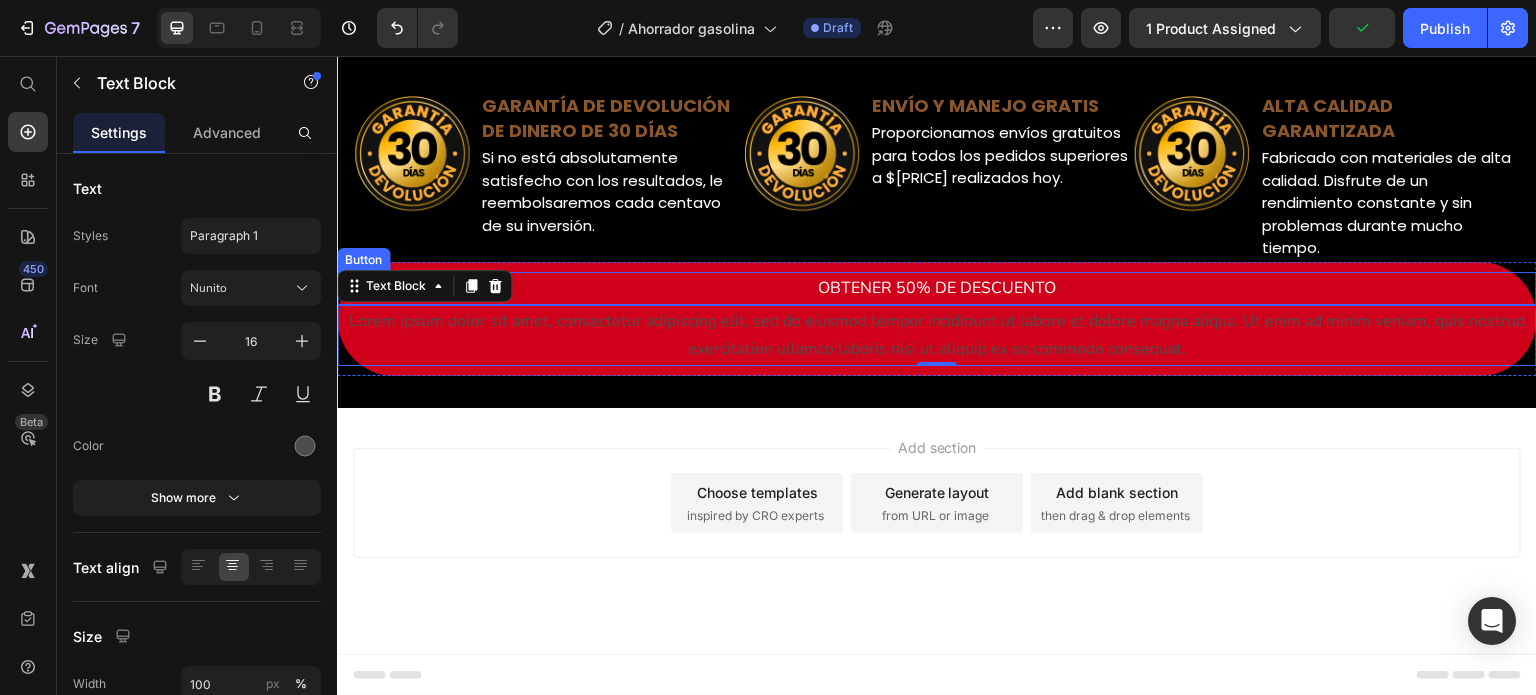 click on "OBTENER 50% DE DESCUENTO" at bounding box center (937, 288) 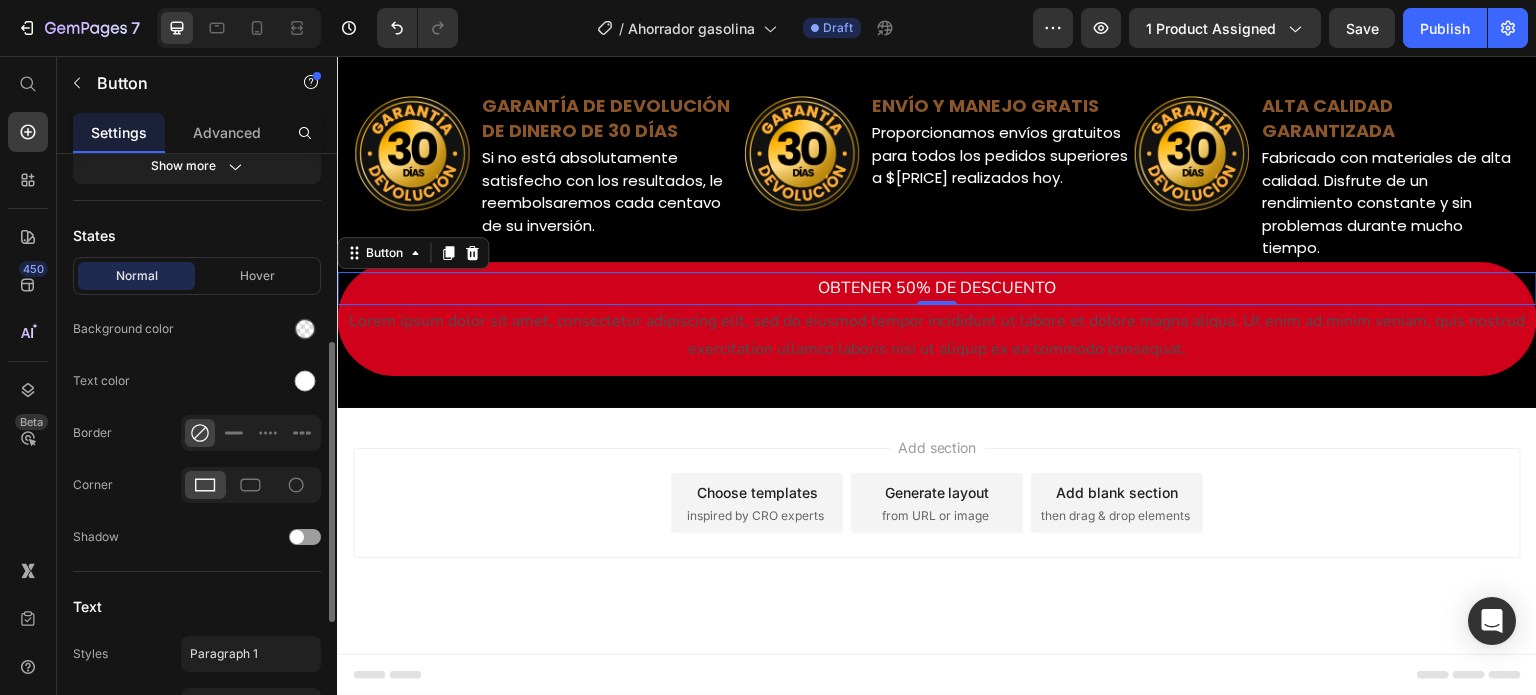 scroll, scrollTop: 676, scrollLeft: 0, axis: vertical 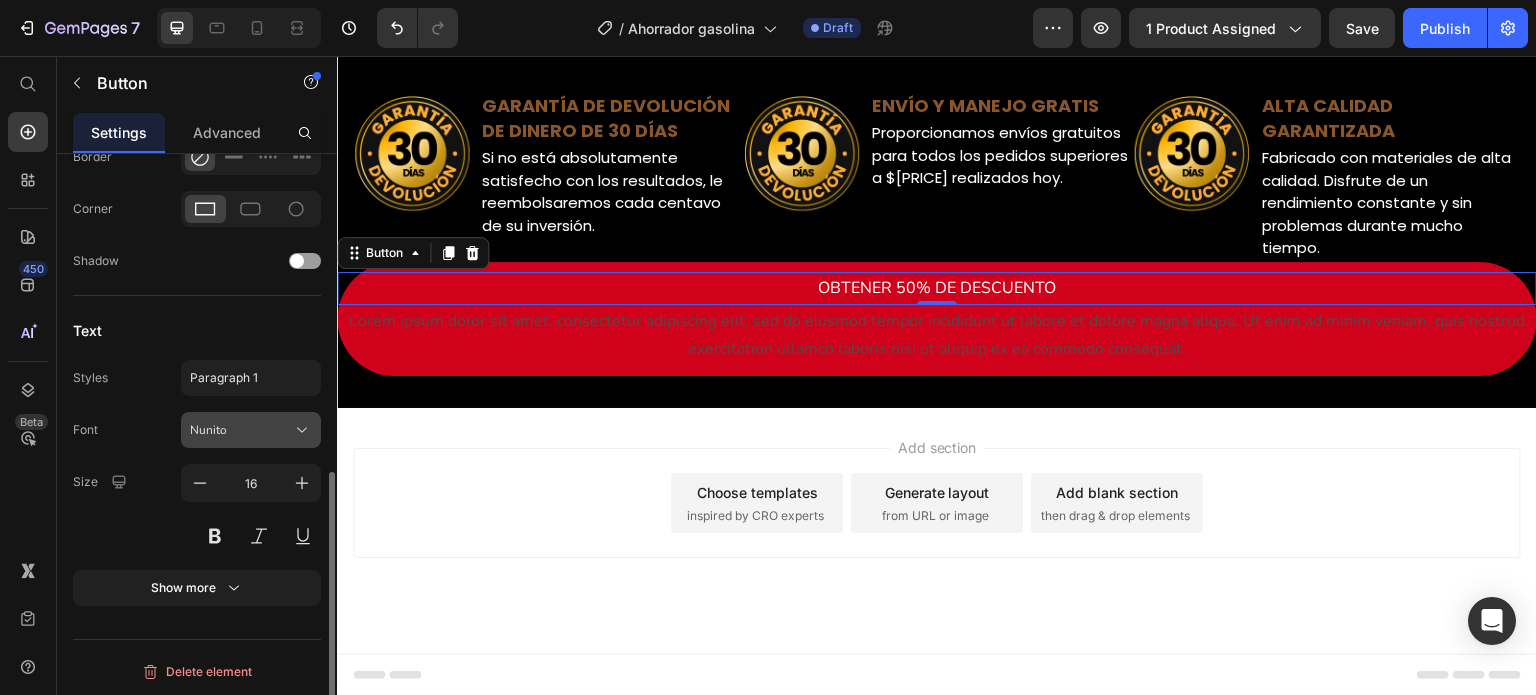 click on "Nunito" at bounding box center [241, 430] 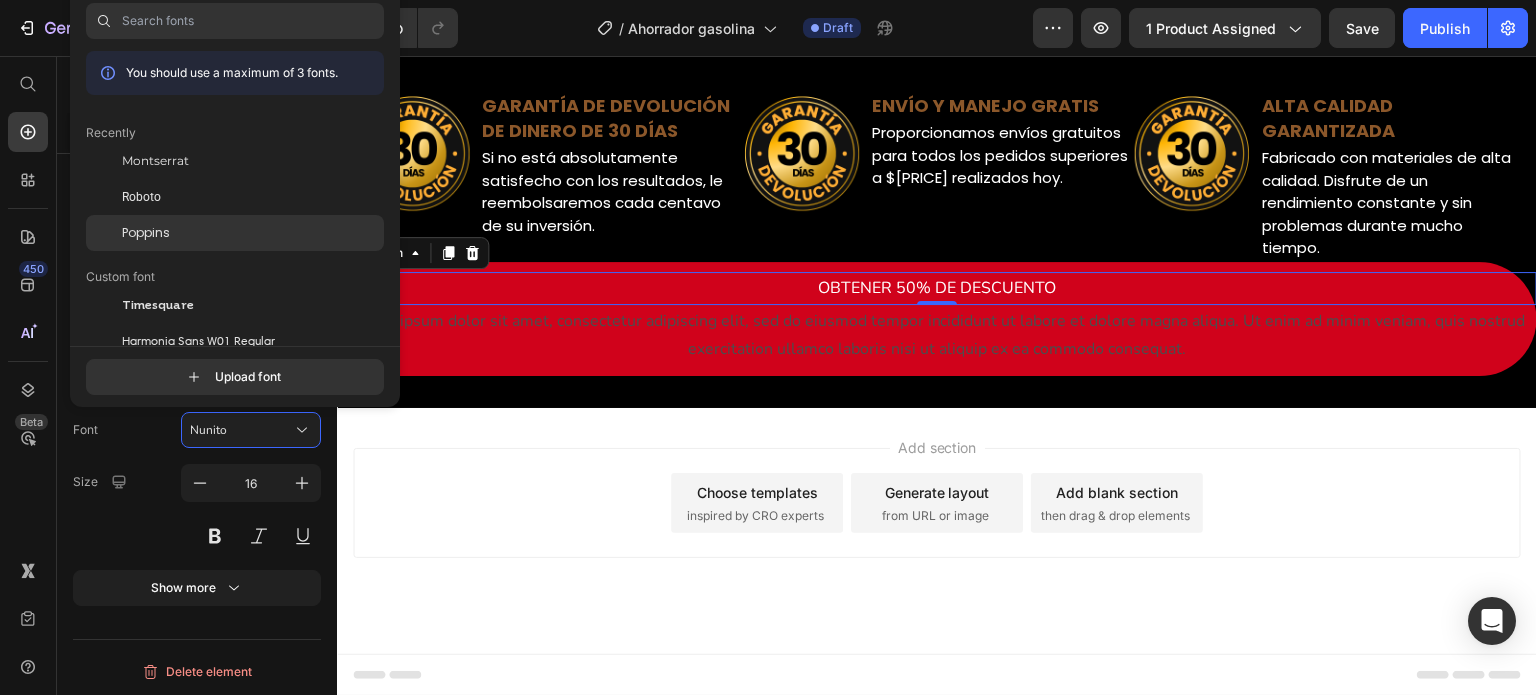 click on "Poppins" 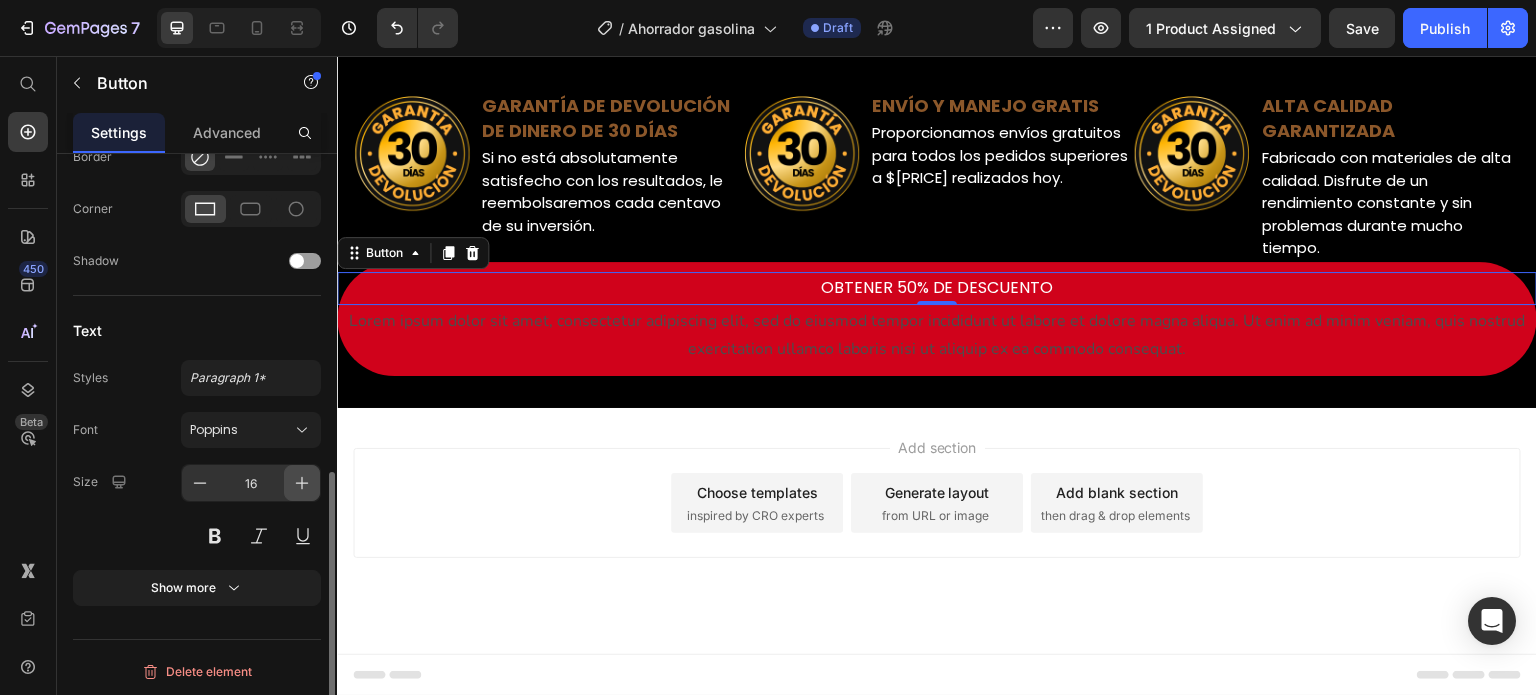 click 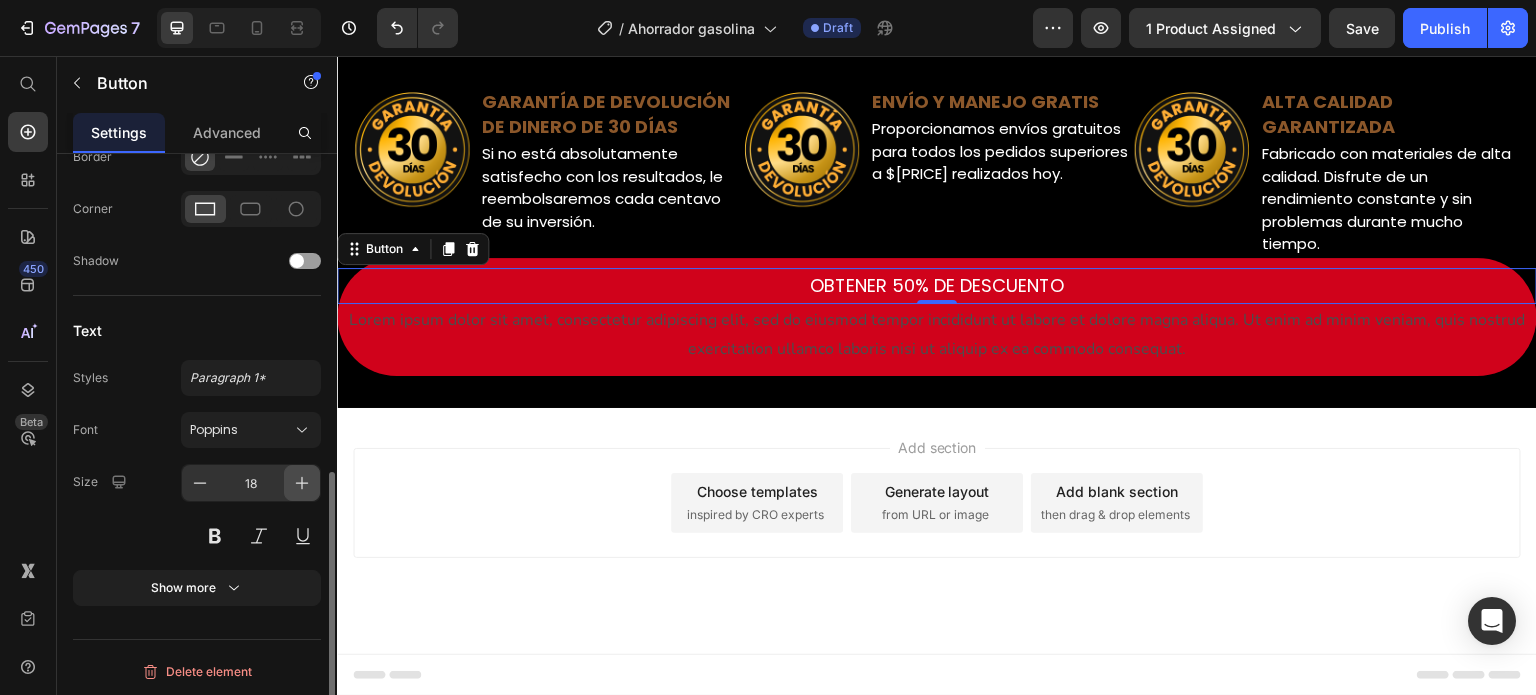 click 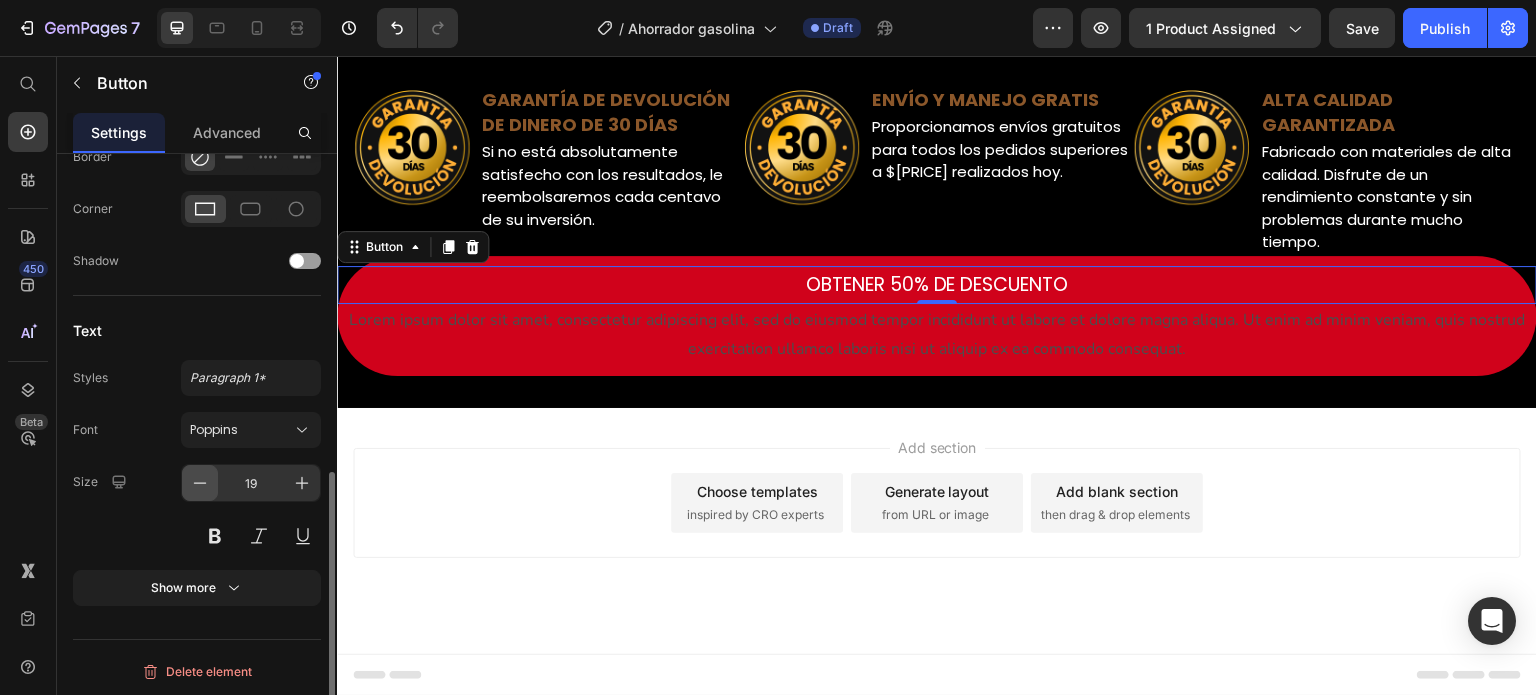 click 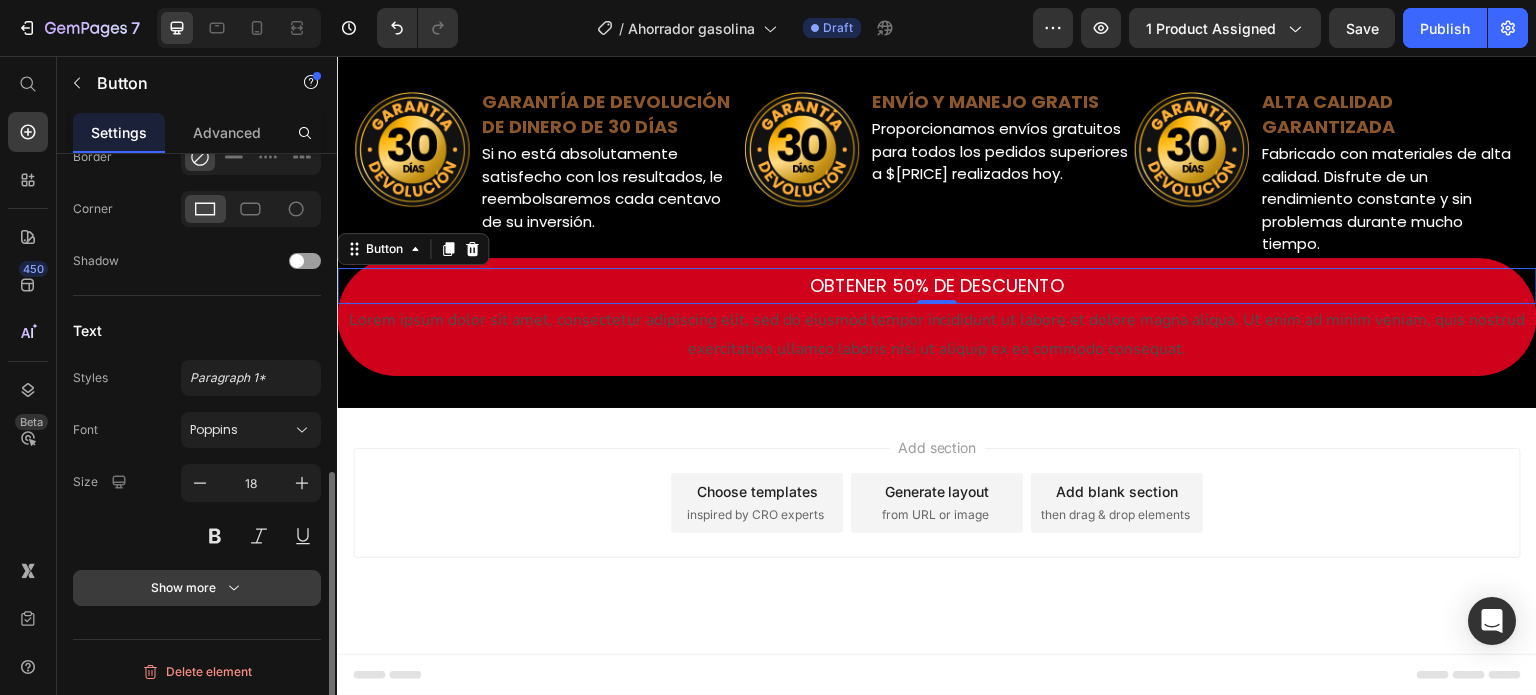 click on "Show more" at bounding box center [197, 588] 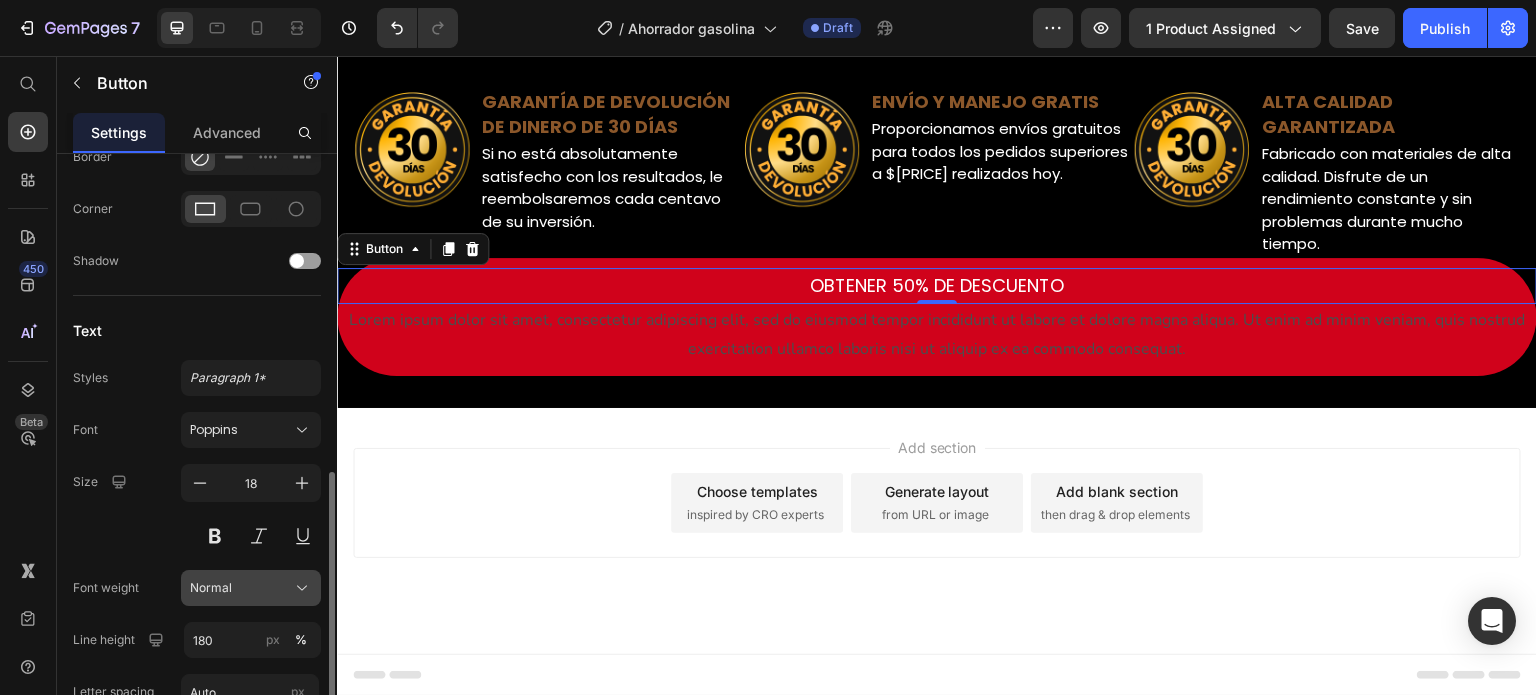 click on "Normal" at bounding box center [211, 588] 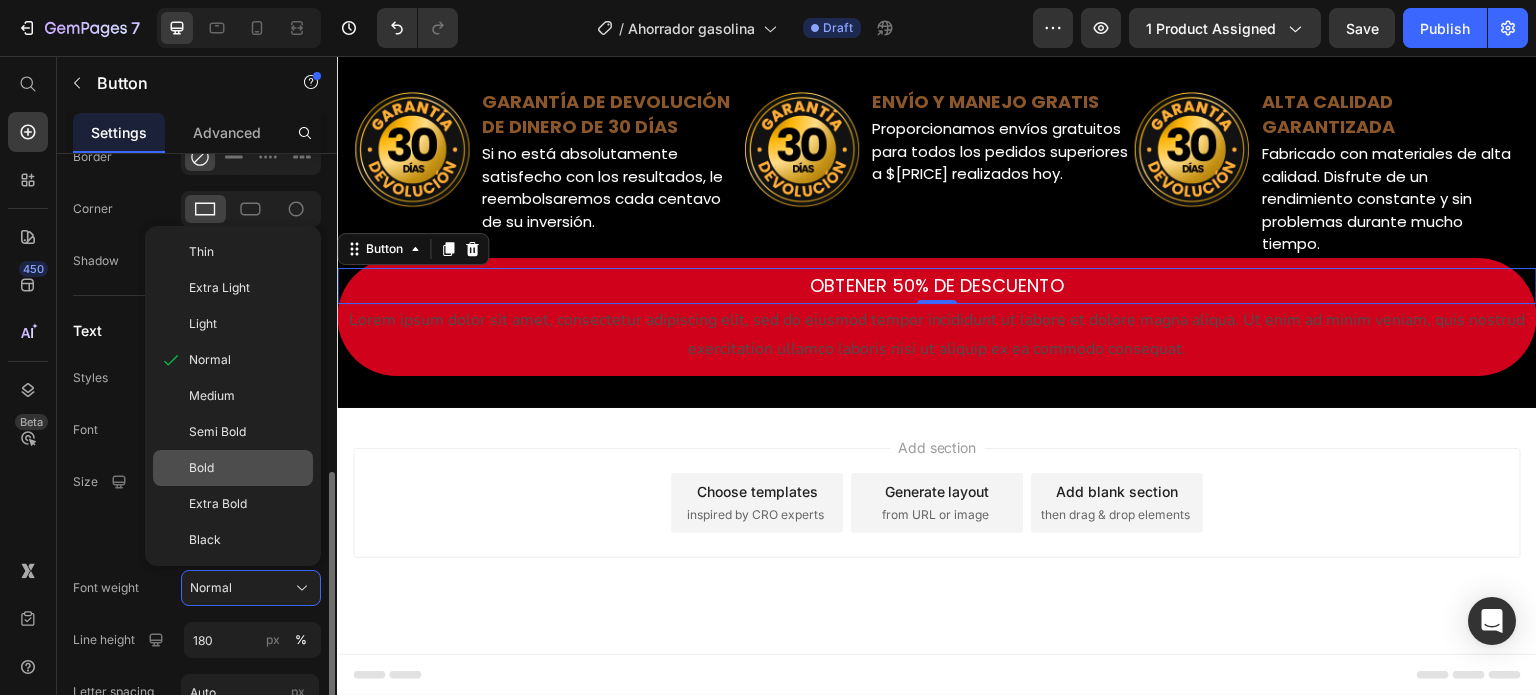click on "Bold" at bounding box center [201, 468] 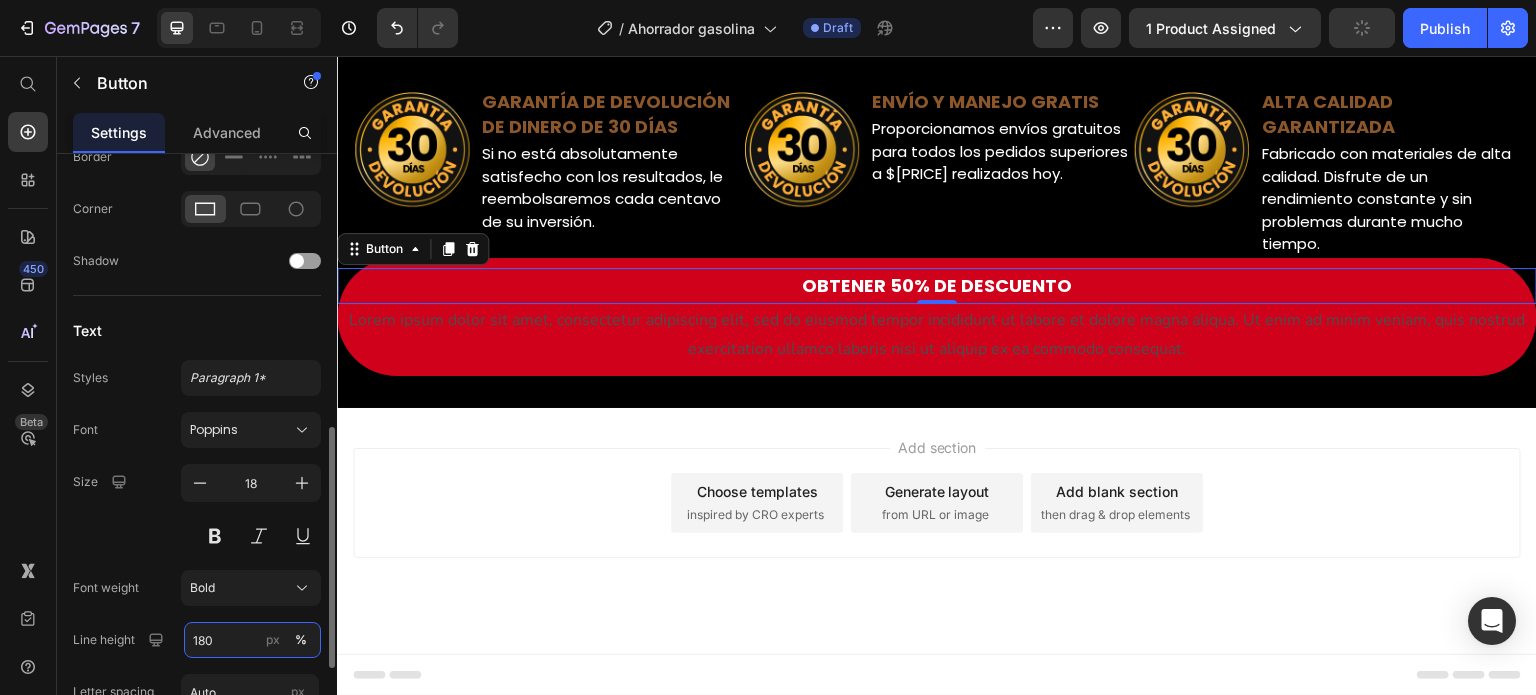 click on "180" at bounding box center [252, 640] 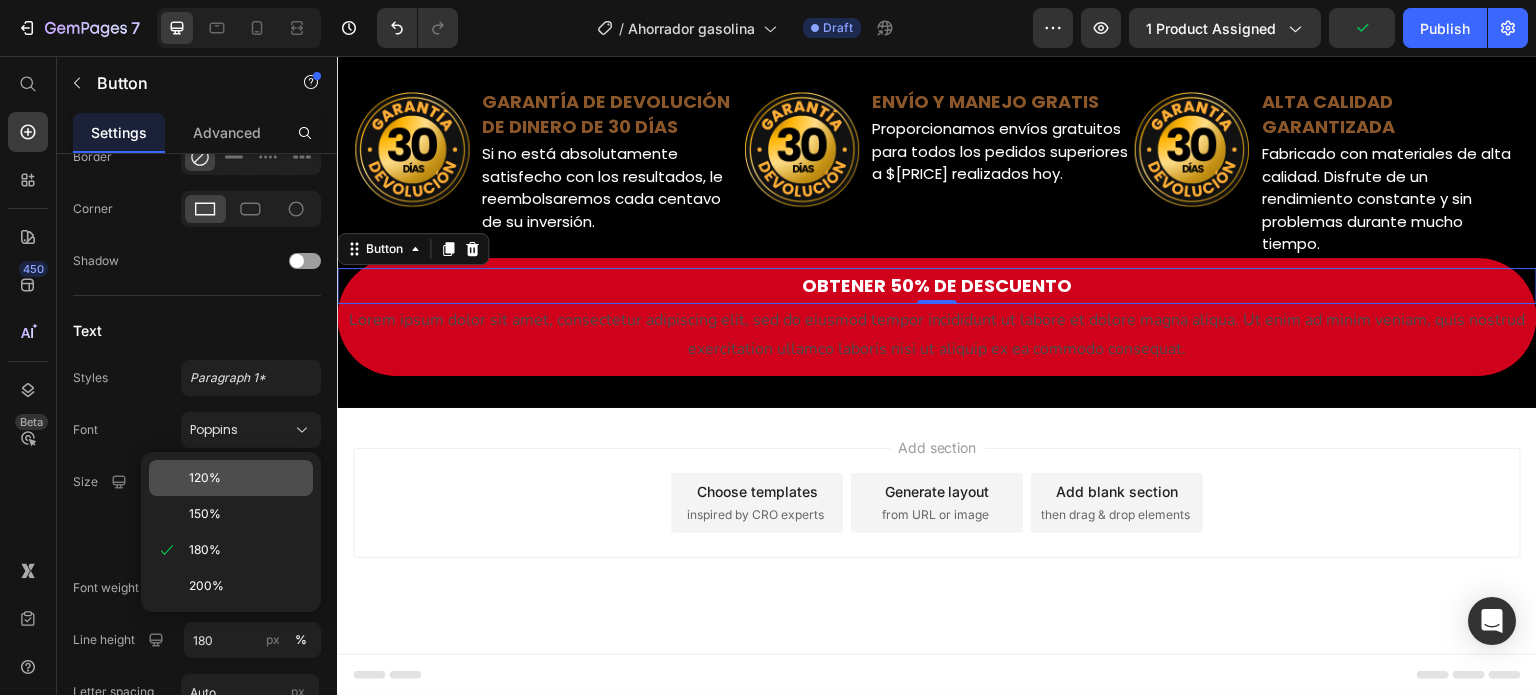 click on "120%" at bounding box center [247, 478] 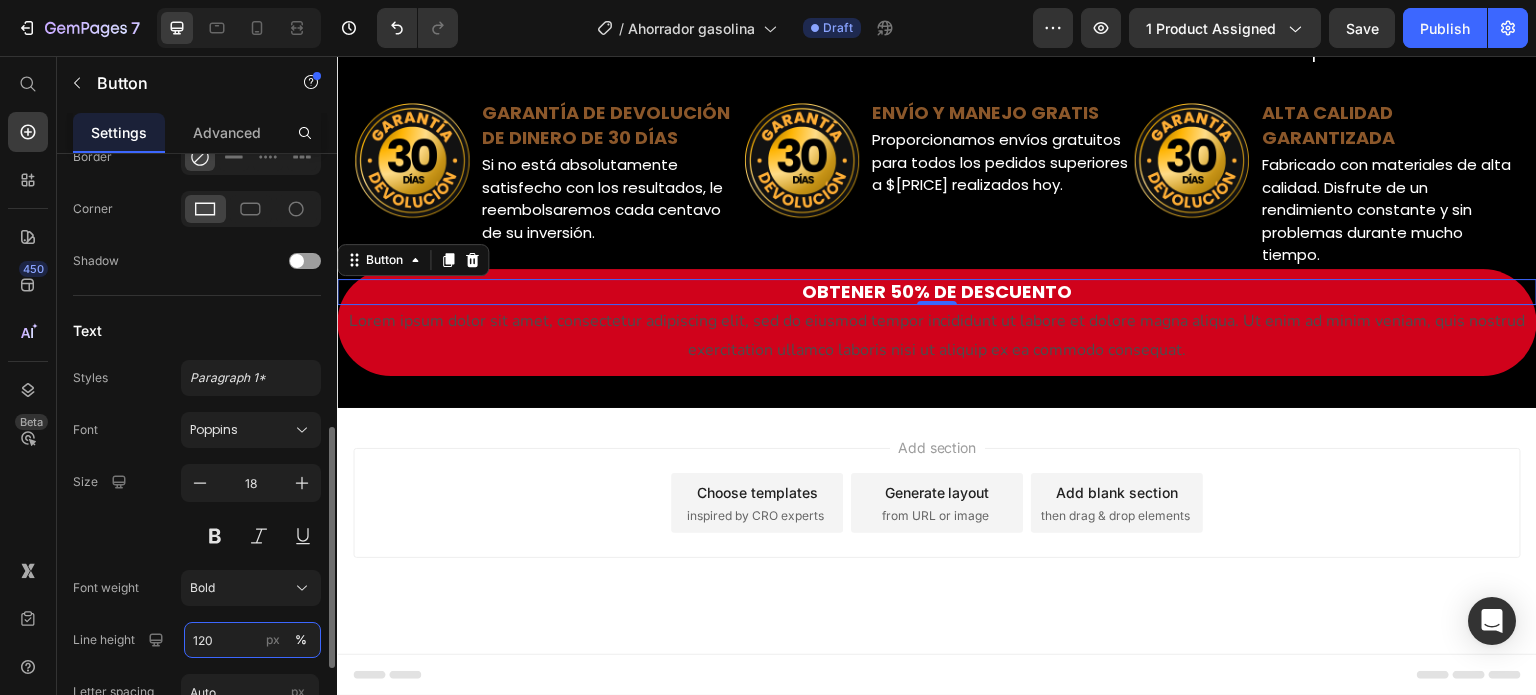 click on "120" at bounding box center (252, 640) 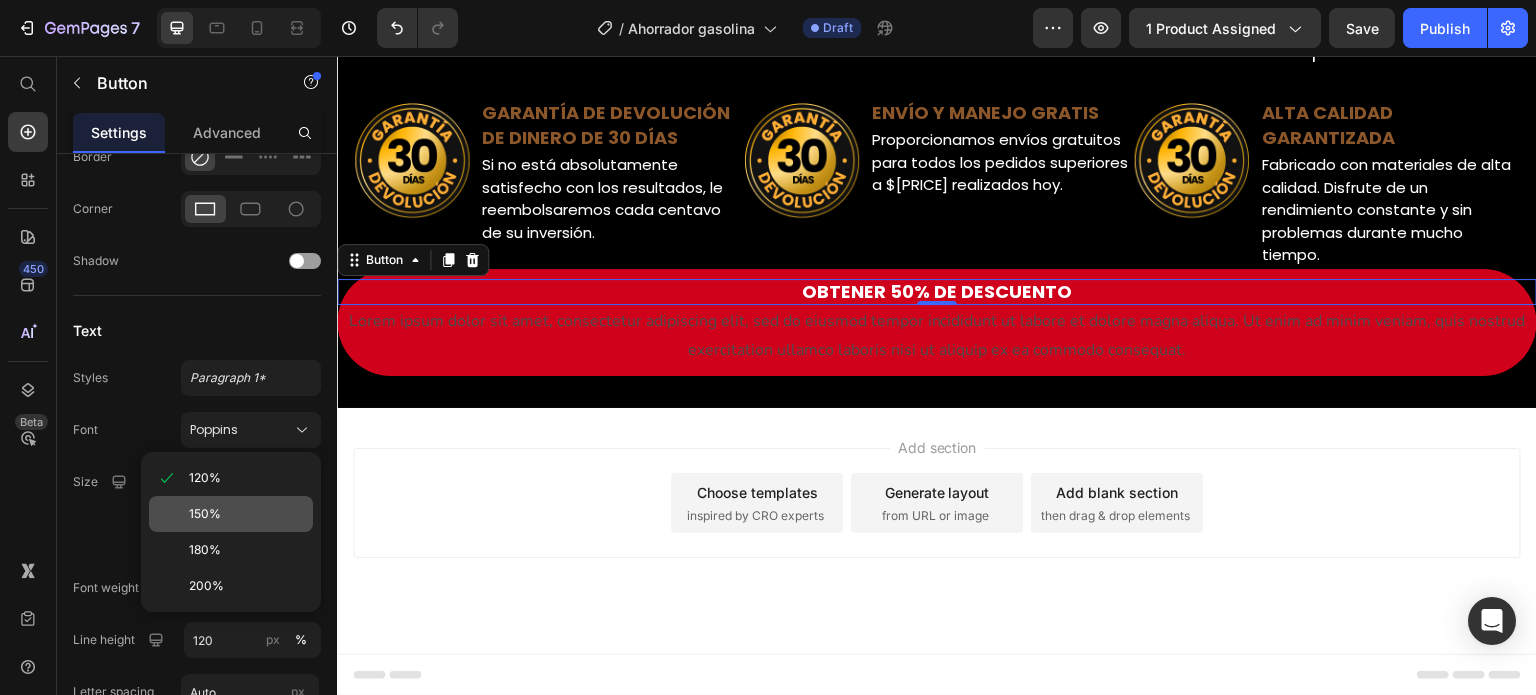click on "150%" at bounding box center [247, 514] 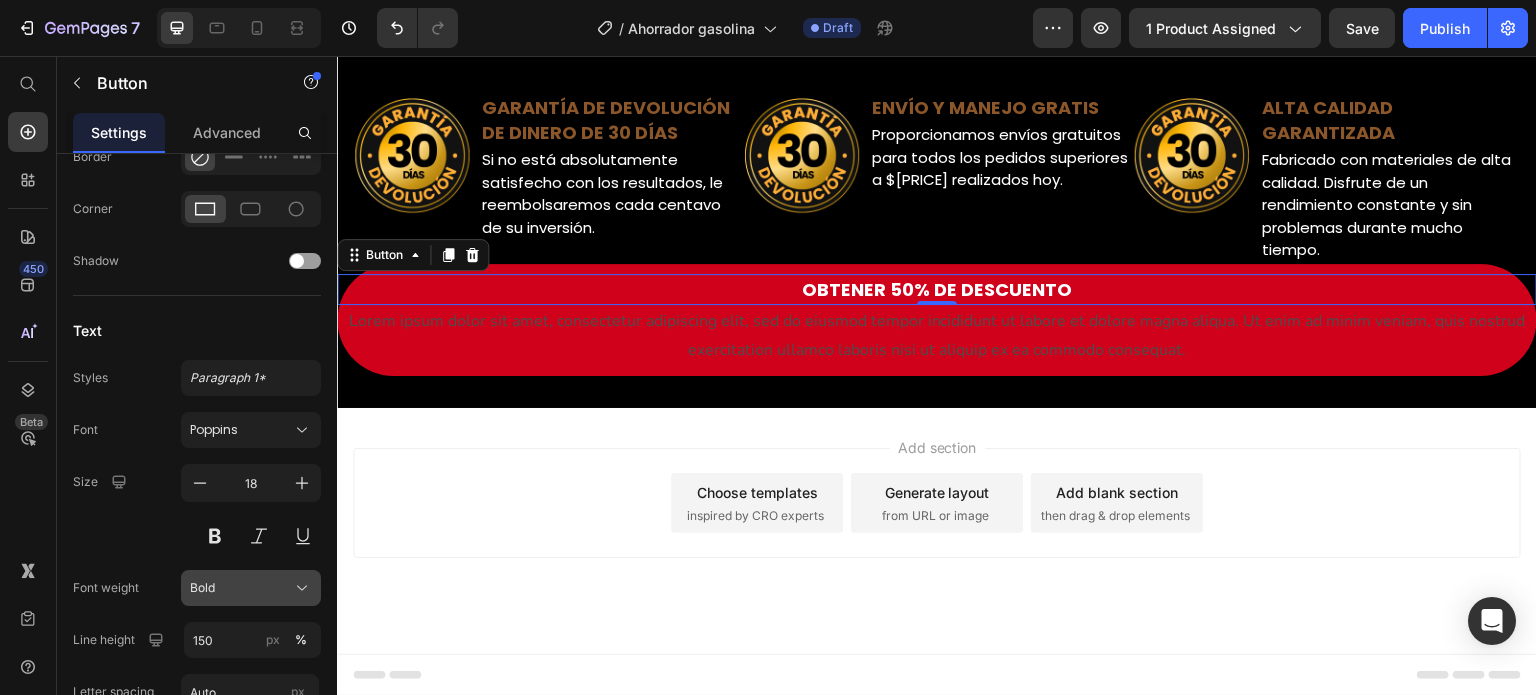 click on "Bold" 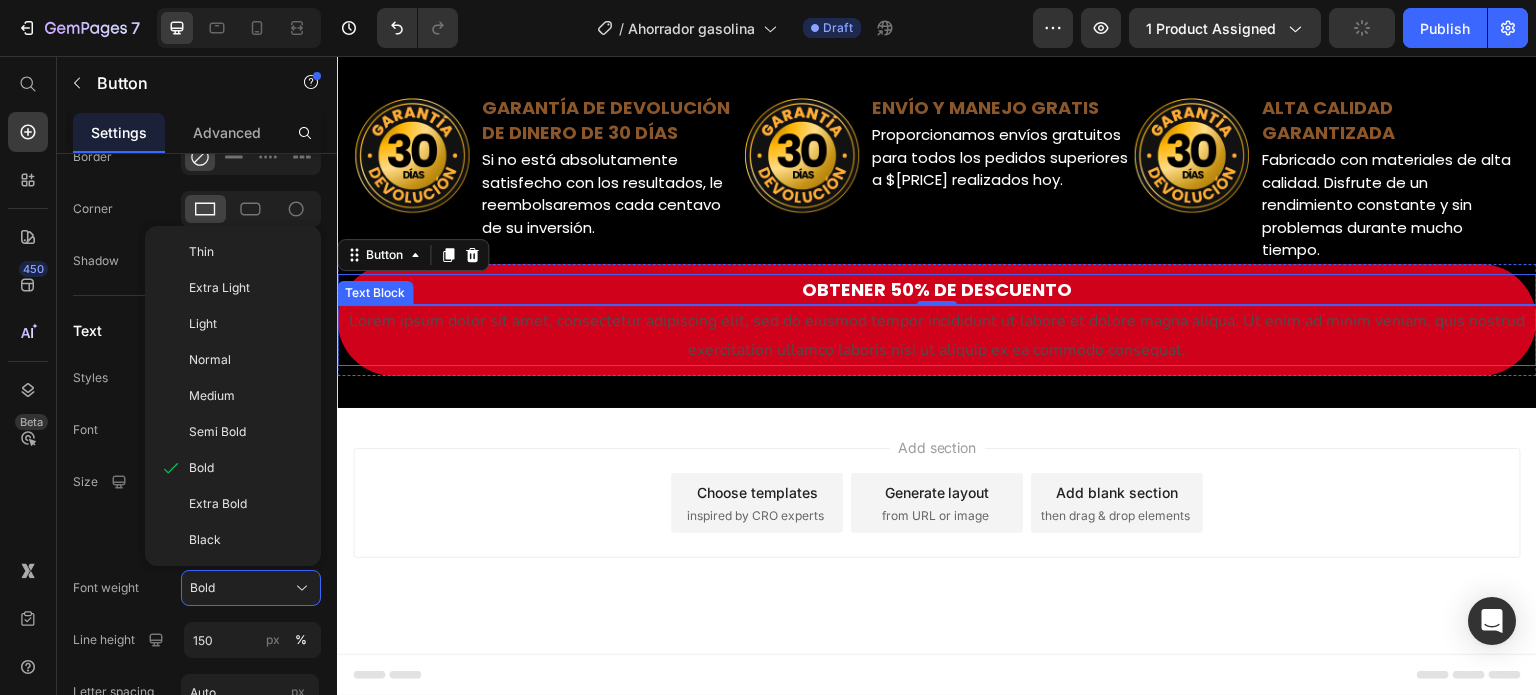 click on "Lorem ipsum dolor sit amet, consectetur adipiscing elit, sed do eiusmod tempor incididunt ut labore et dolore magna aliqua. Ut enim ad minim veniam, quis nostrud exercitation ullamco laboris nisi ut aliquip ex ea commodo consequat." at bounding box center [937, 336] 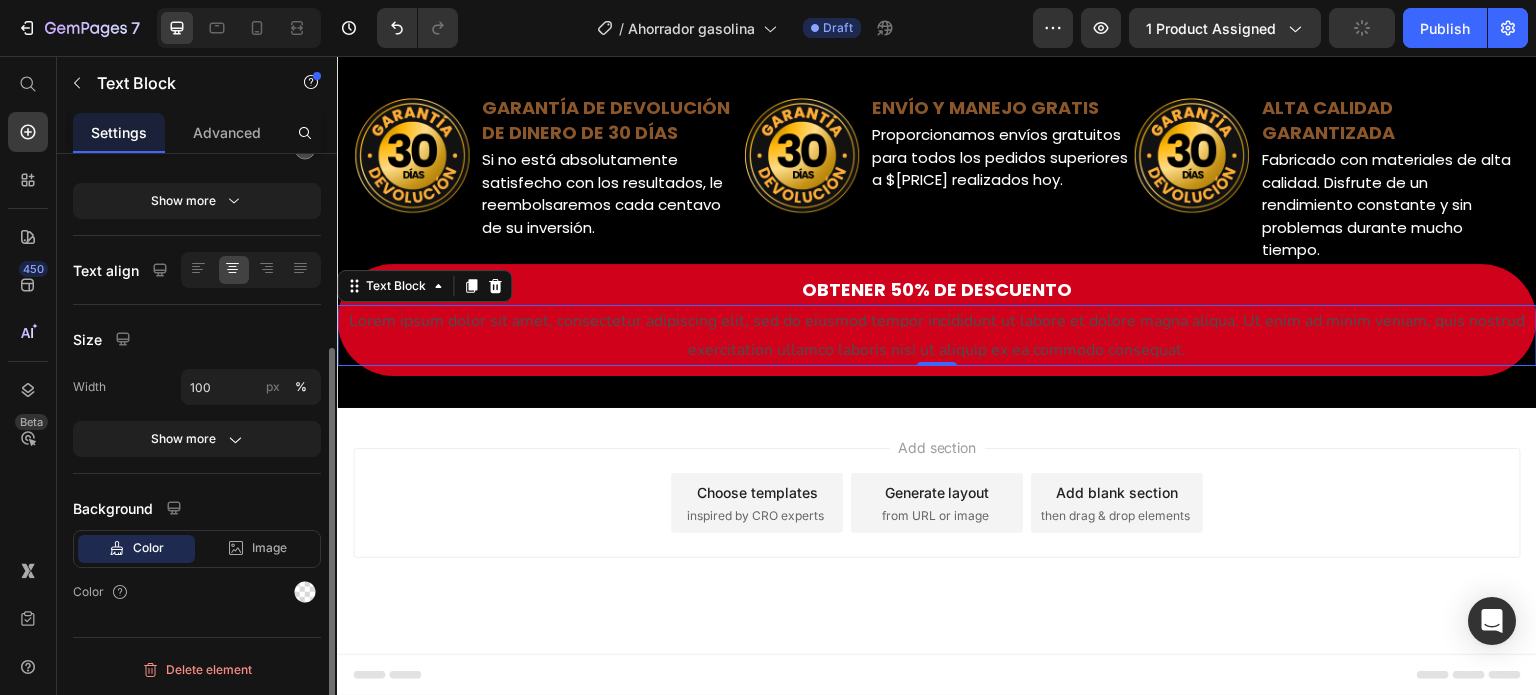 scroll, scrollTop: 0, scrollLeft: 0, axis: both 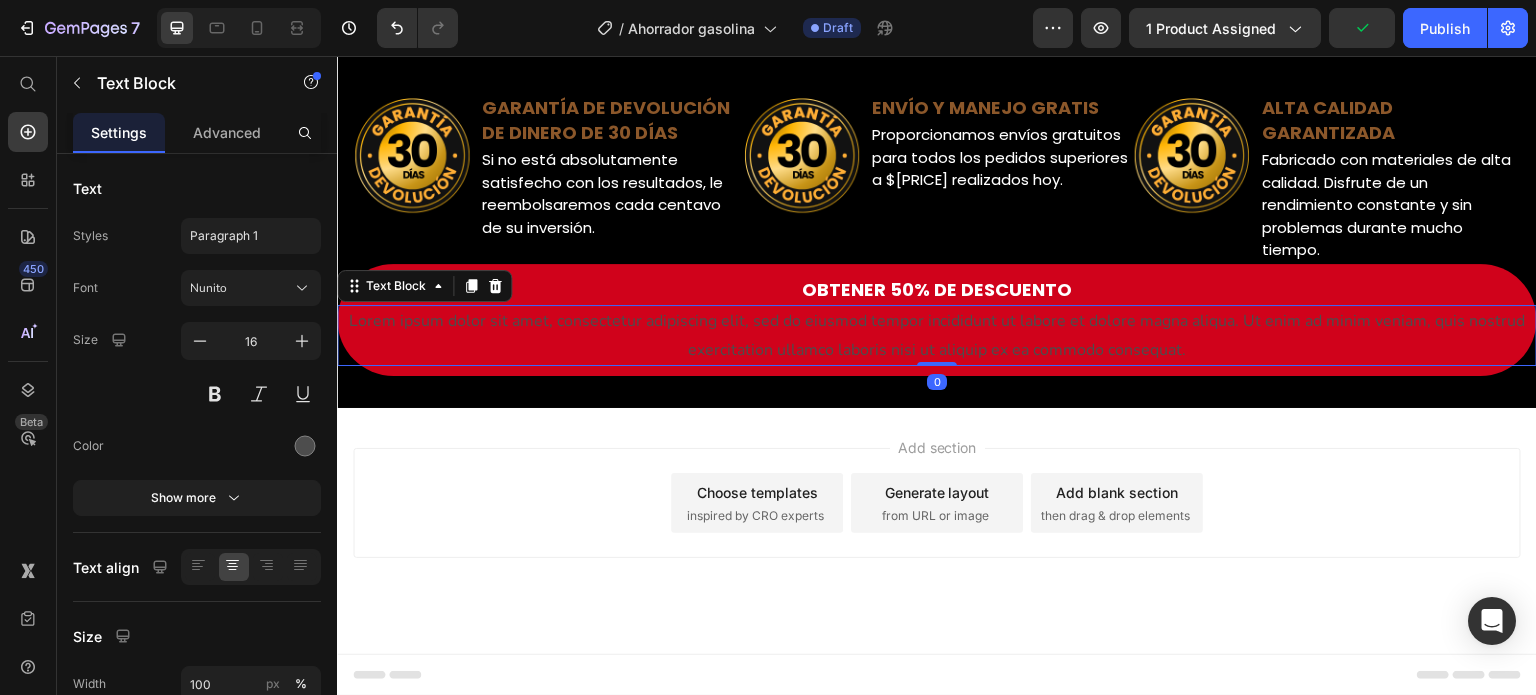 click on "Lorem ipsum dolor sit amet, consectetur adipiscing elit, sed do eiusmod tempor incididunt ut labore et dolore magna aliqua. Ut enim ad minim veniam, quis nostrud exercitation ullamco laboris nisi ut aliquip ex ea commodo consequat." at bounding box center (937, 336) 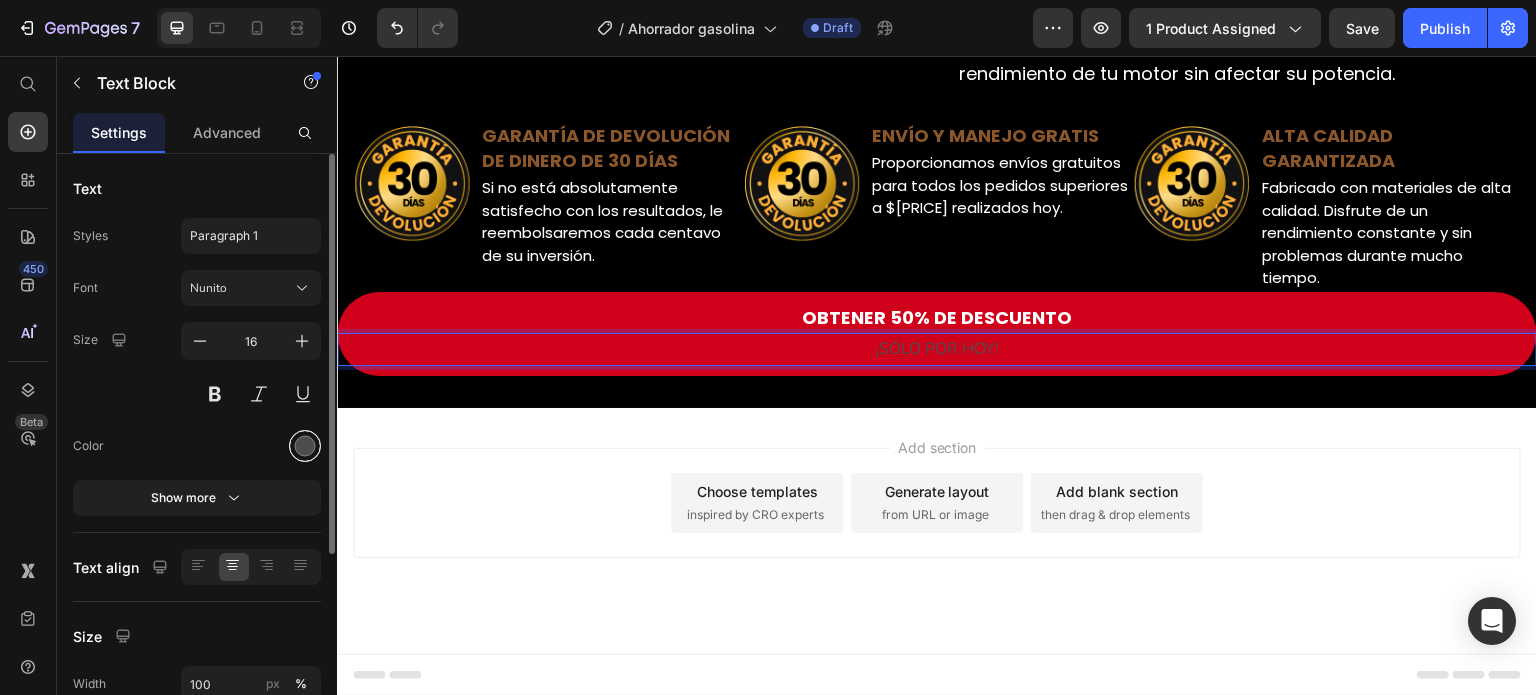 click at bounding box center (305, 446) 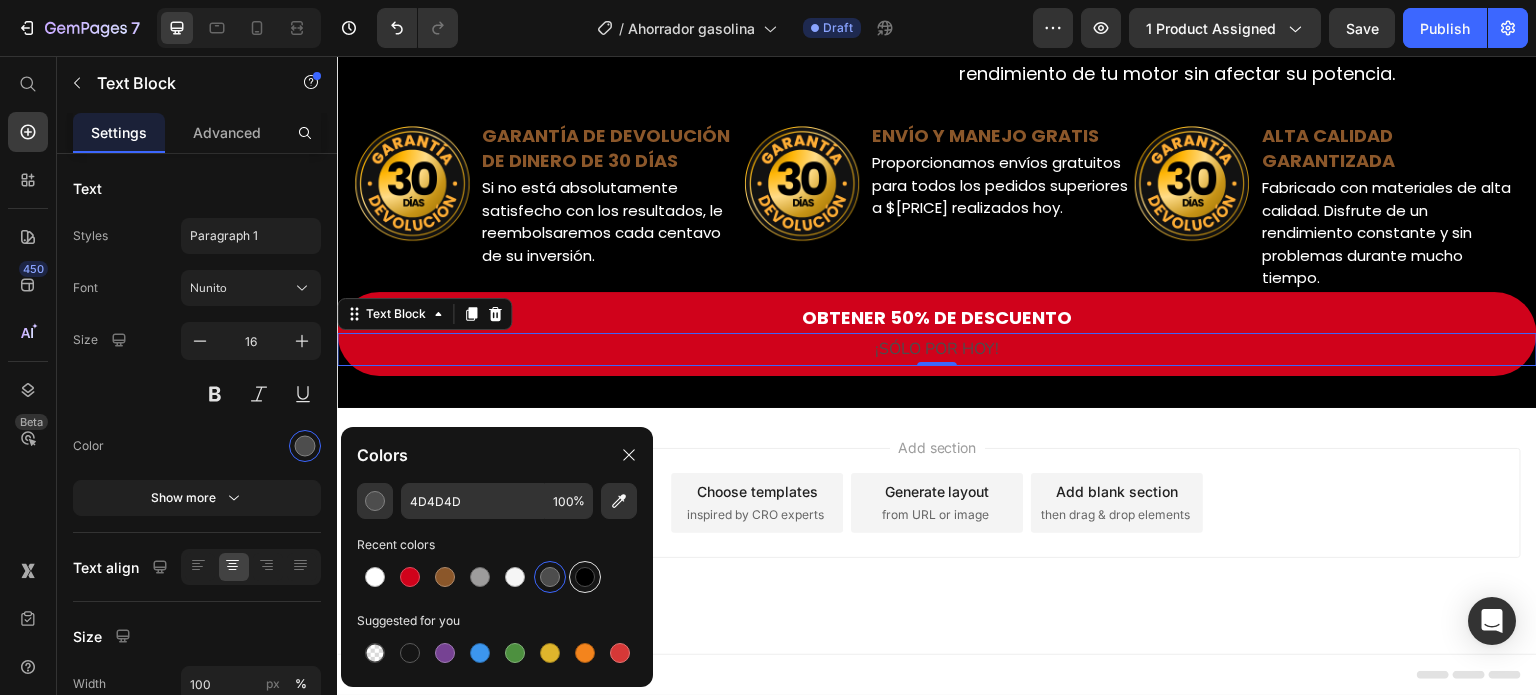 click at bounding box center (585, 577) 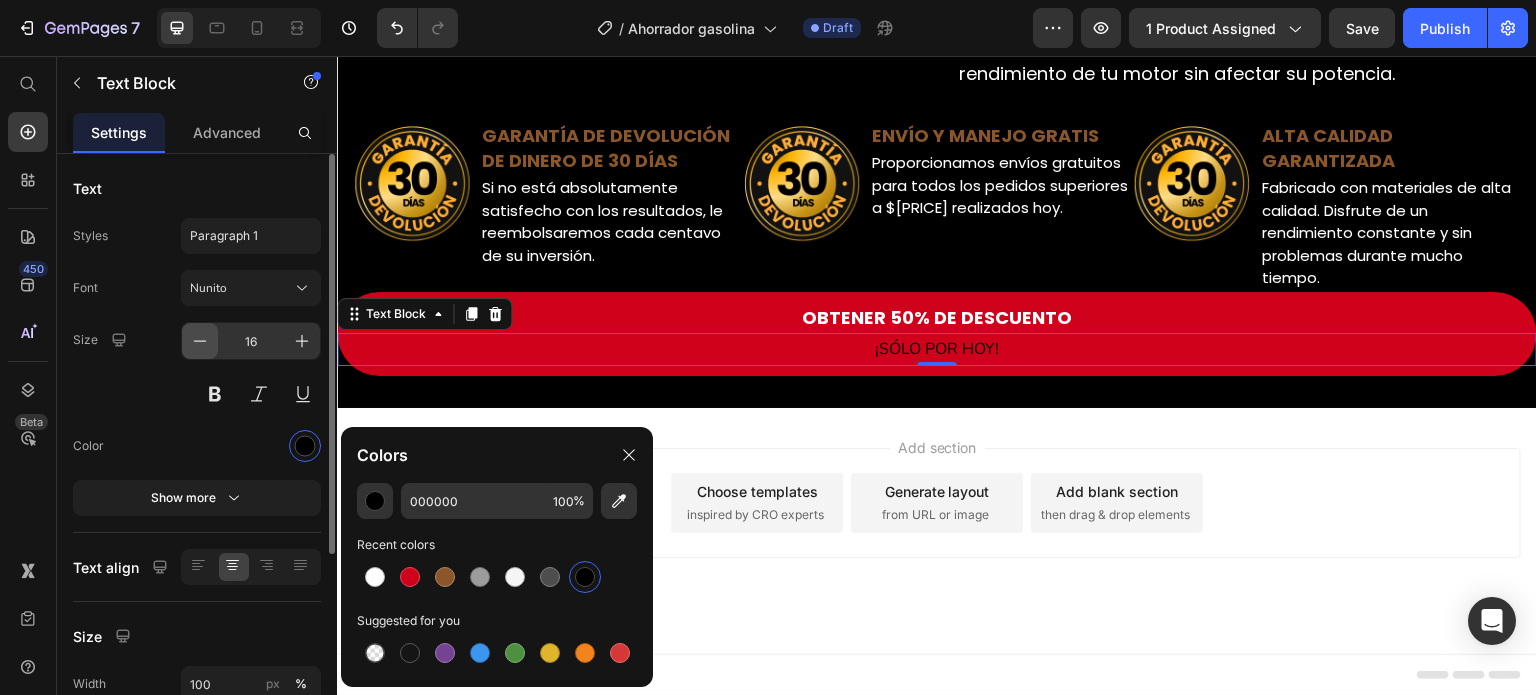 click 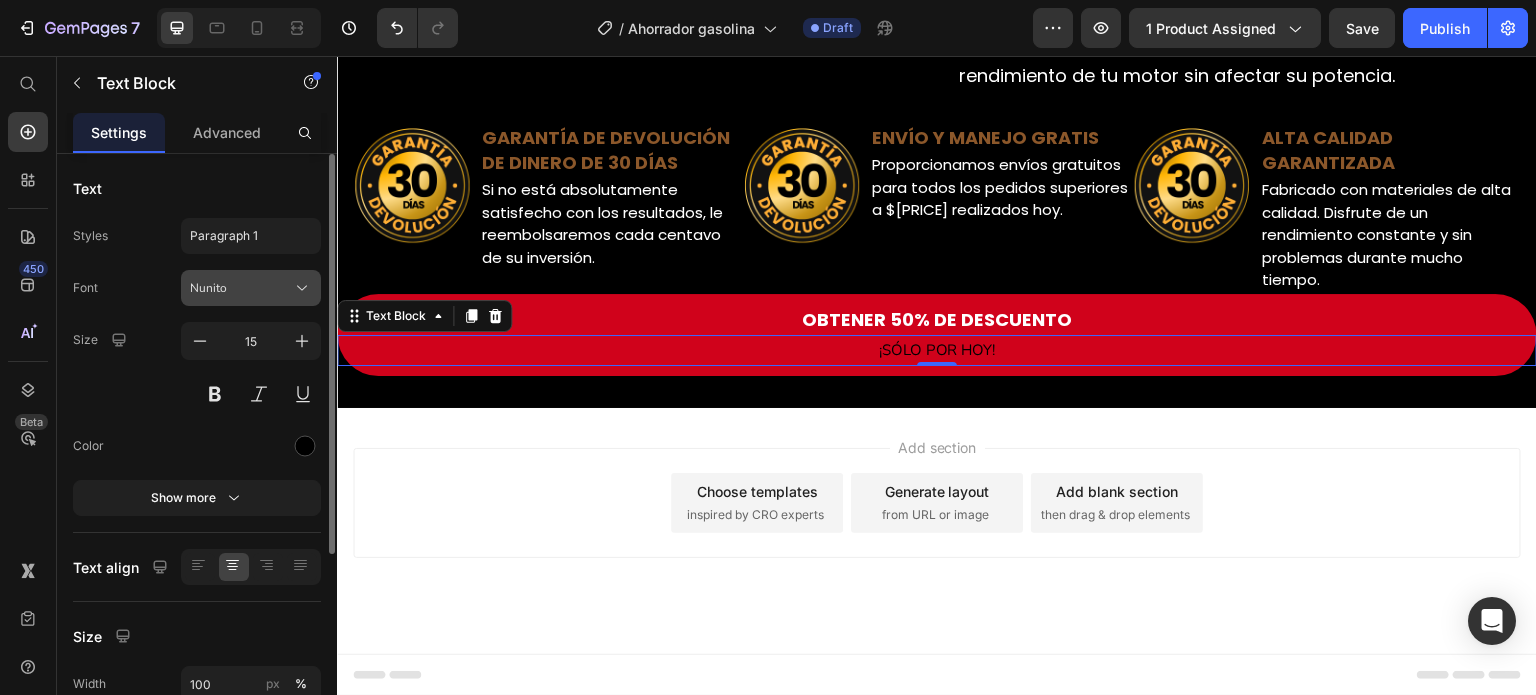 click on "Nunito" at bounding box center [241, 288] 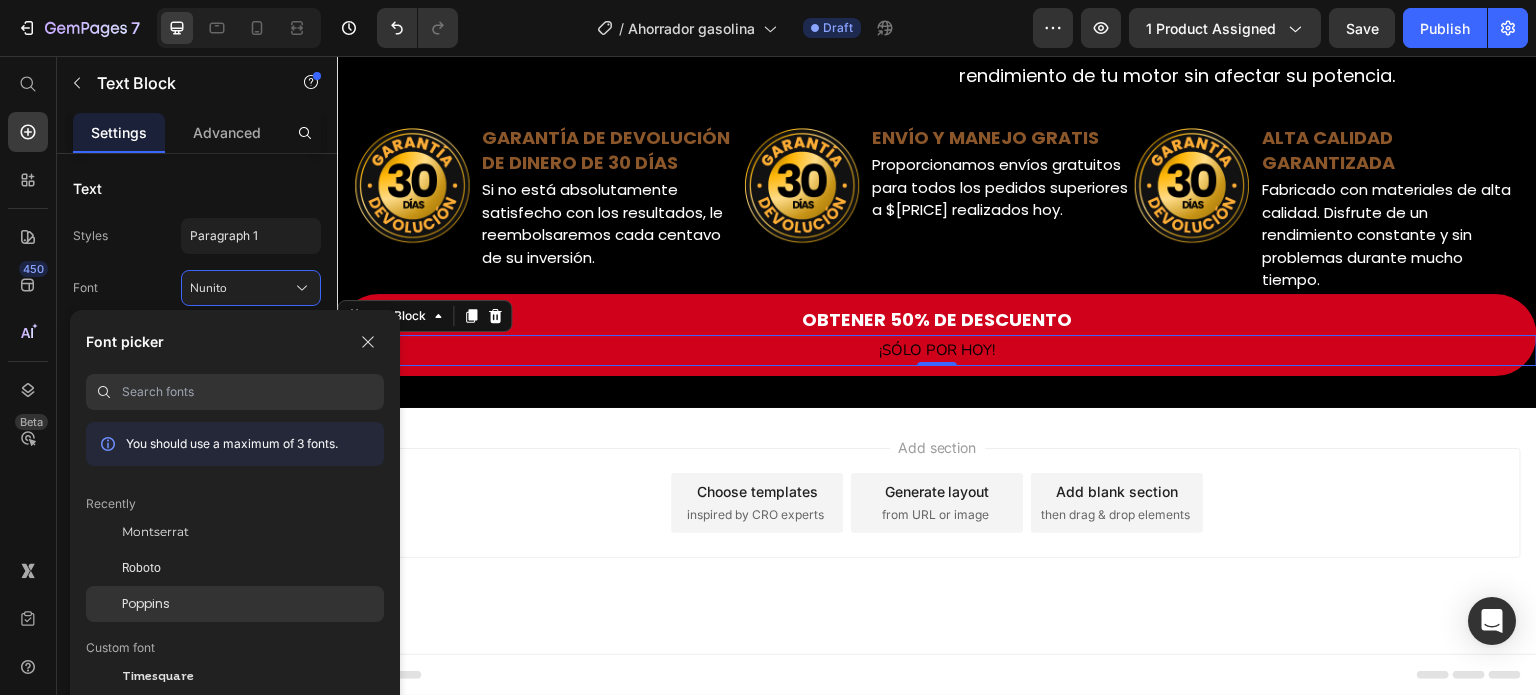 click on "Poppins" 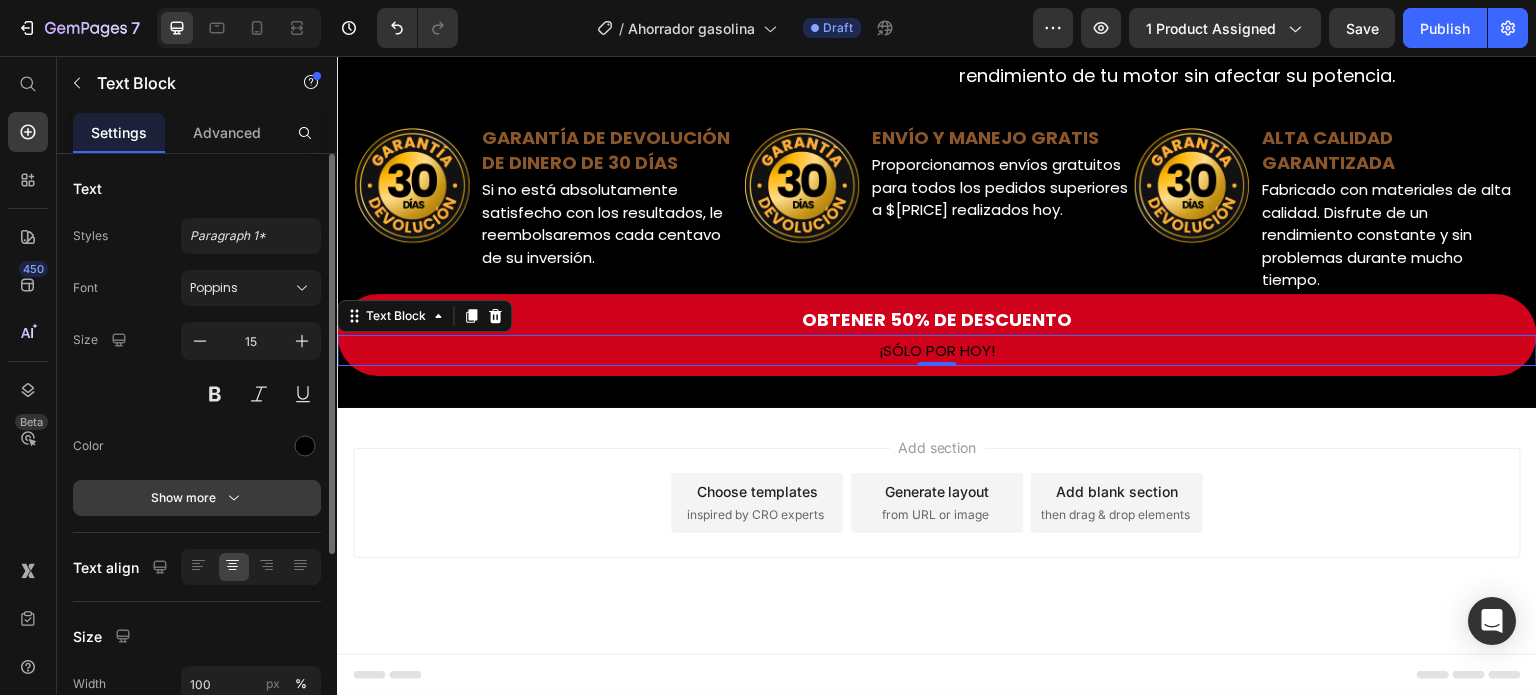 click on "Show more" at bounding box center [197, 498] 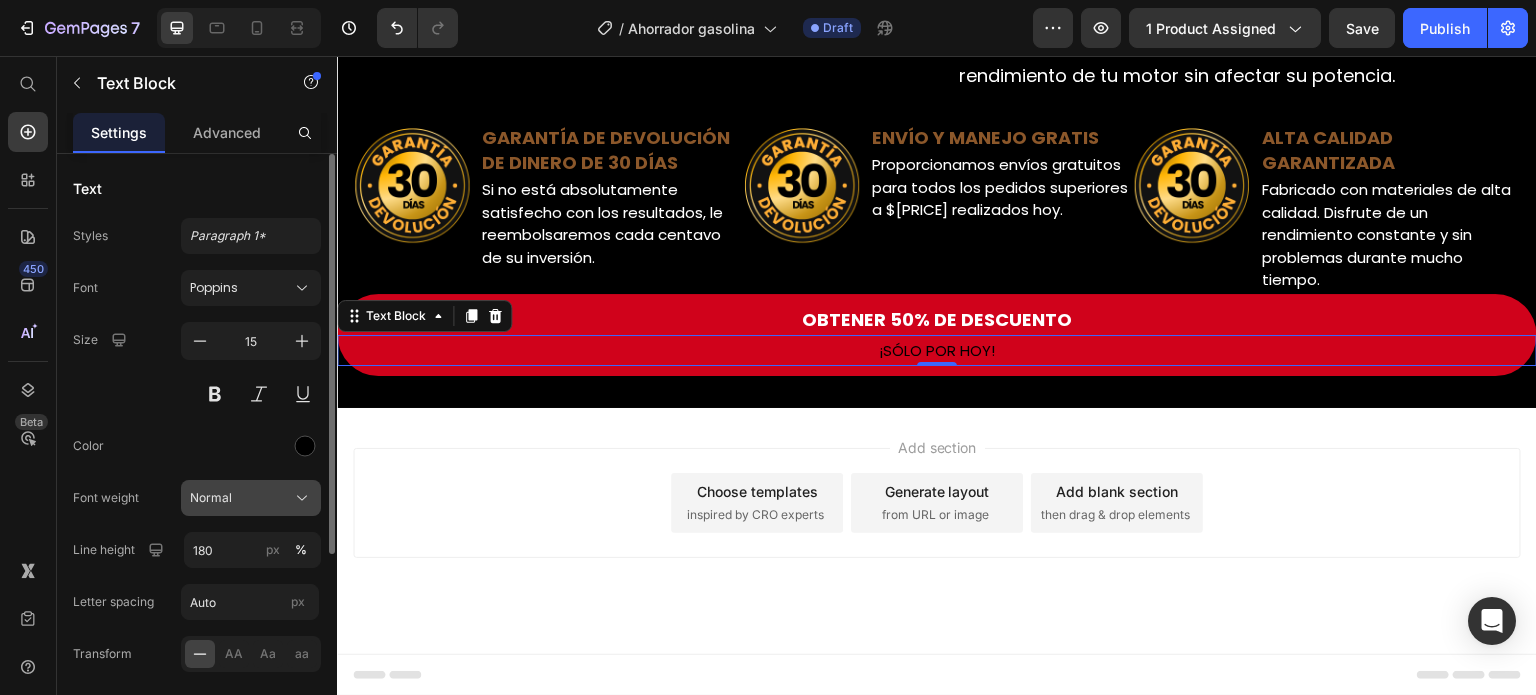click on "Normal" at bounding box center [251, 498] 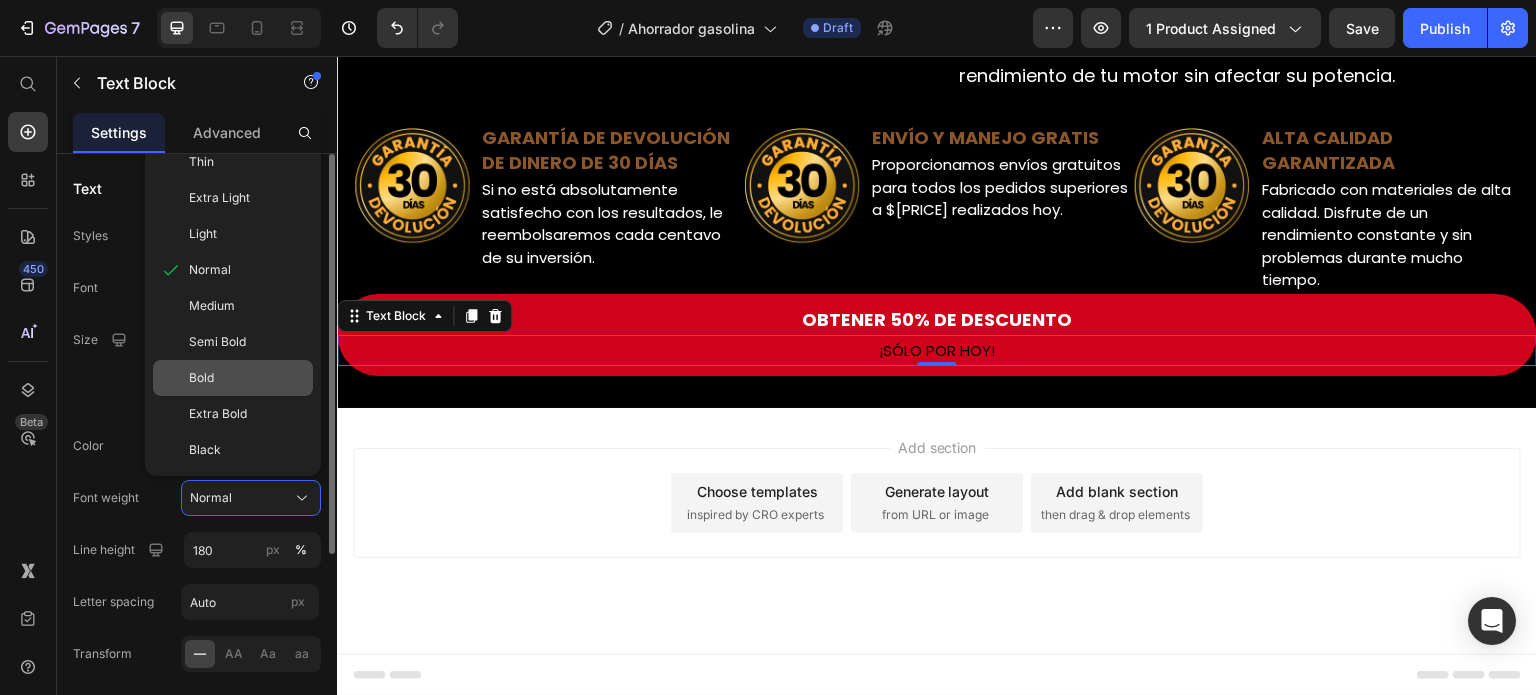 click on "Bold" at bounding box center [247, 378] 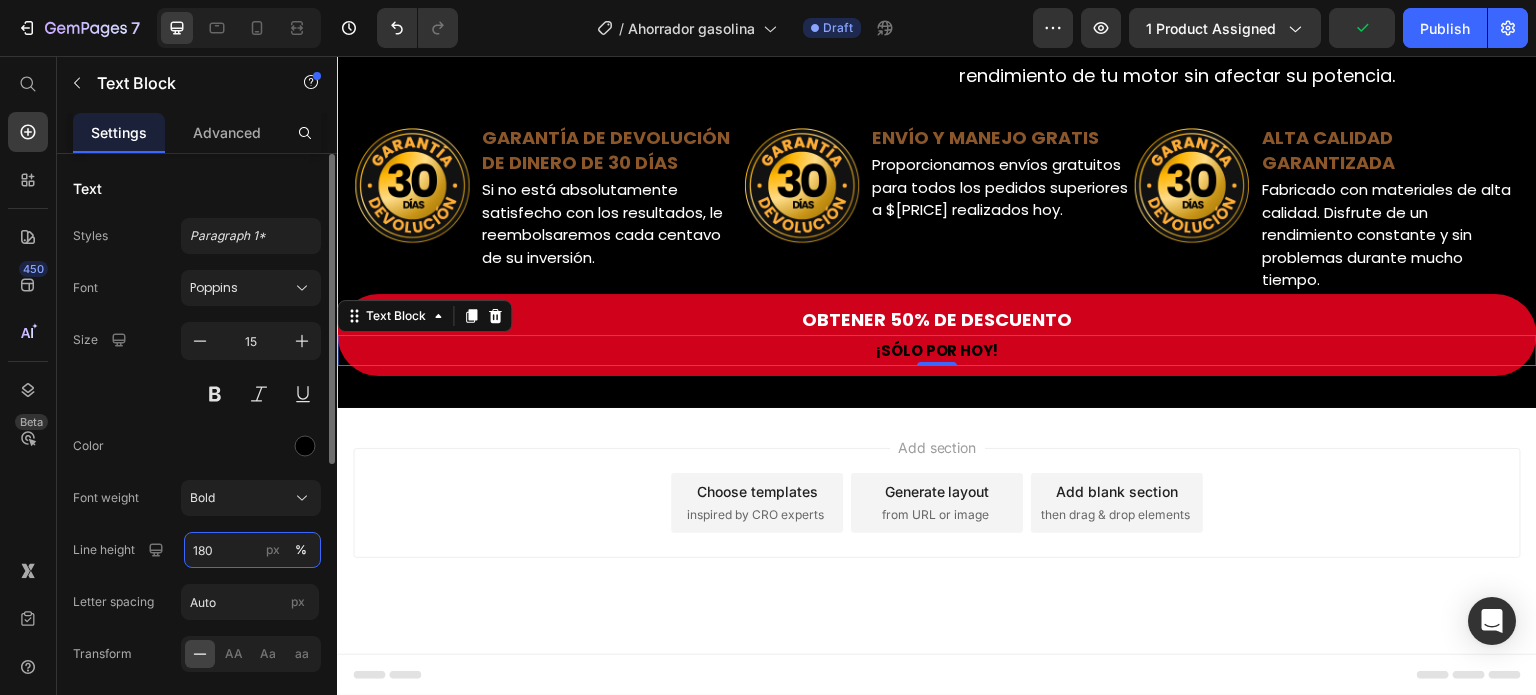 click on "180" at bounding box center [252, 550] 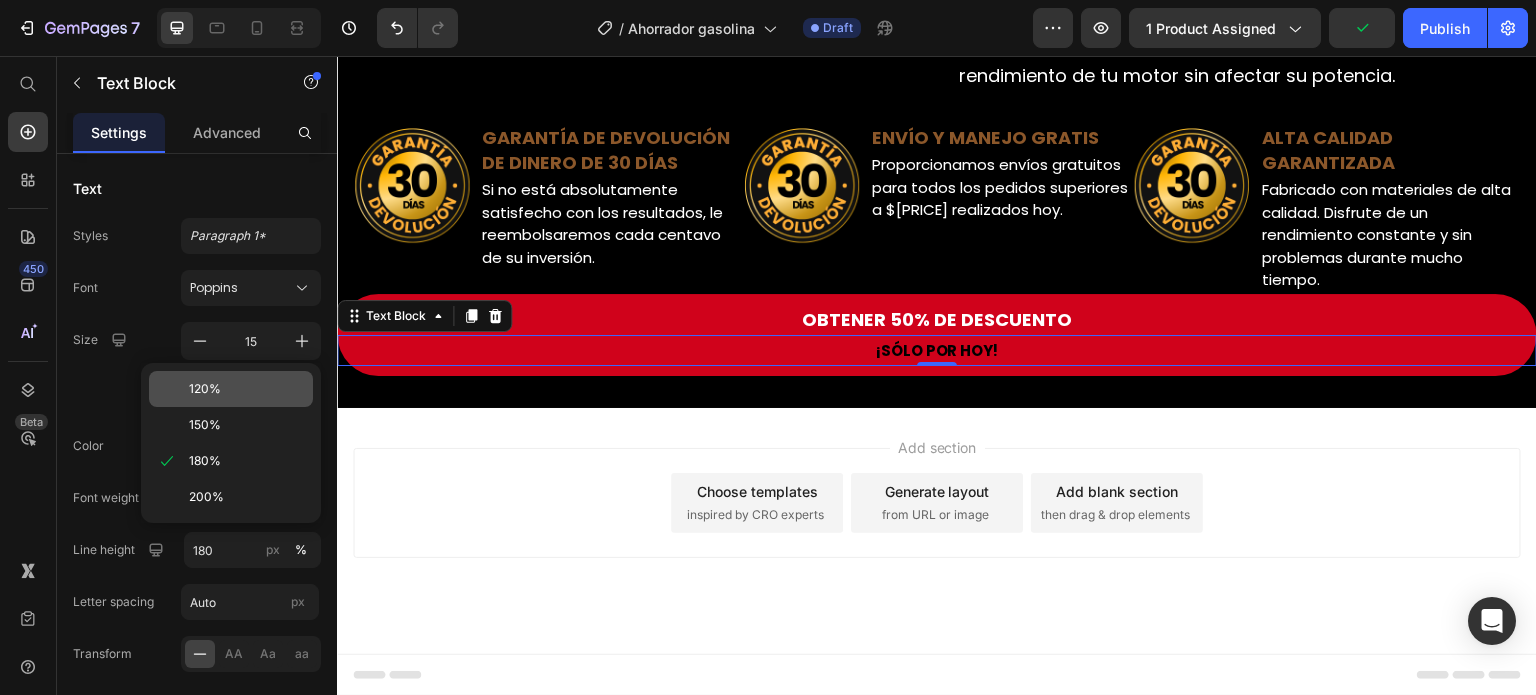 click on "120%" at bounding box center (247, 389) 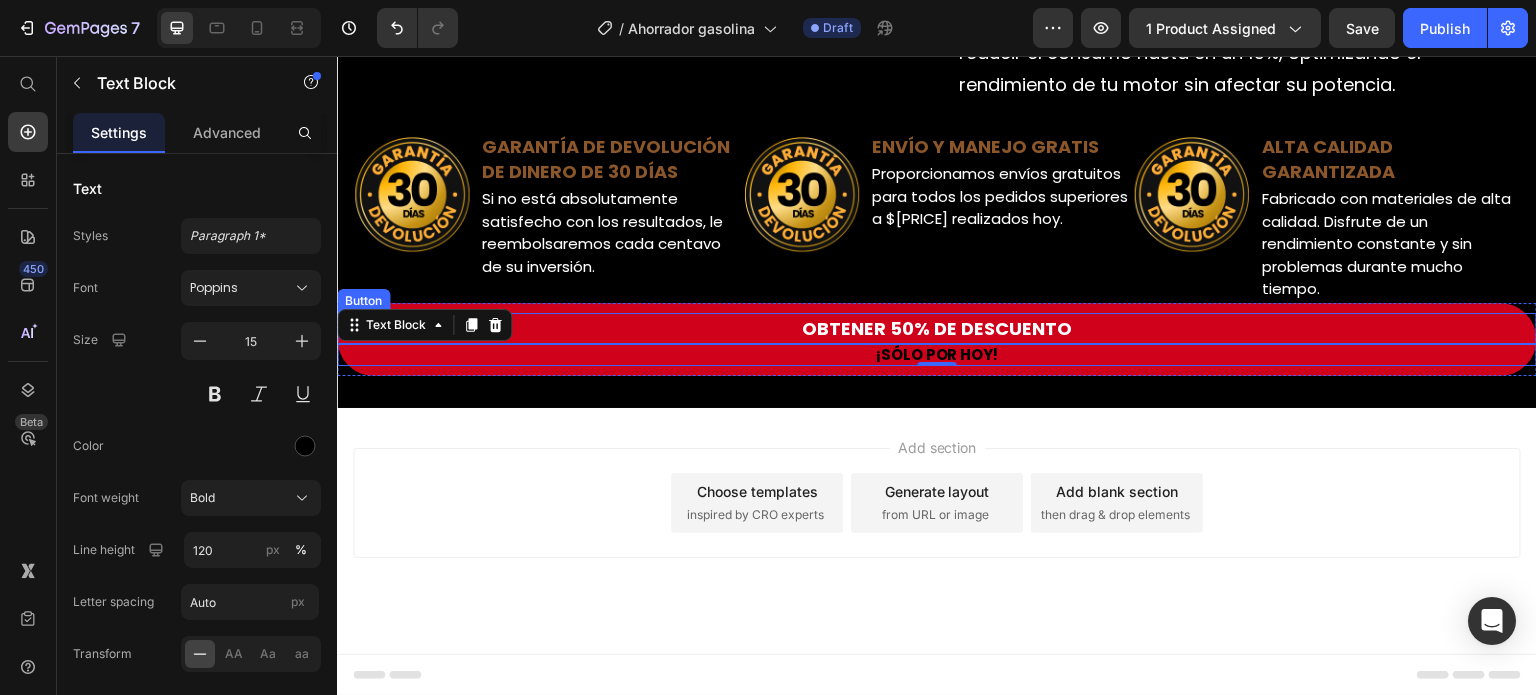 click on "OBTENER 50% DE DESCUENTO" at bounding box center (937, 328) 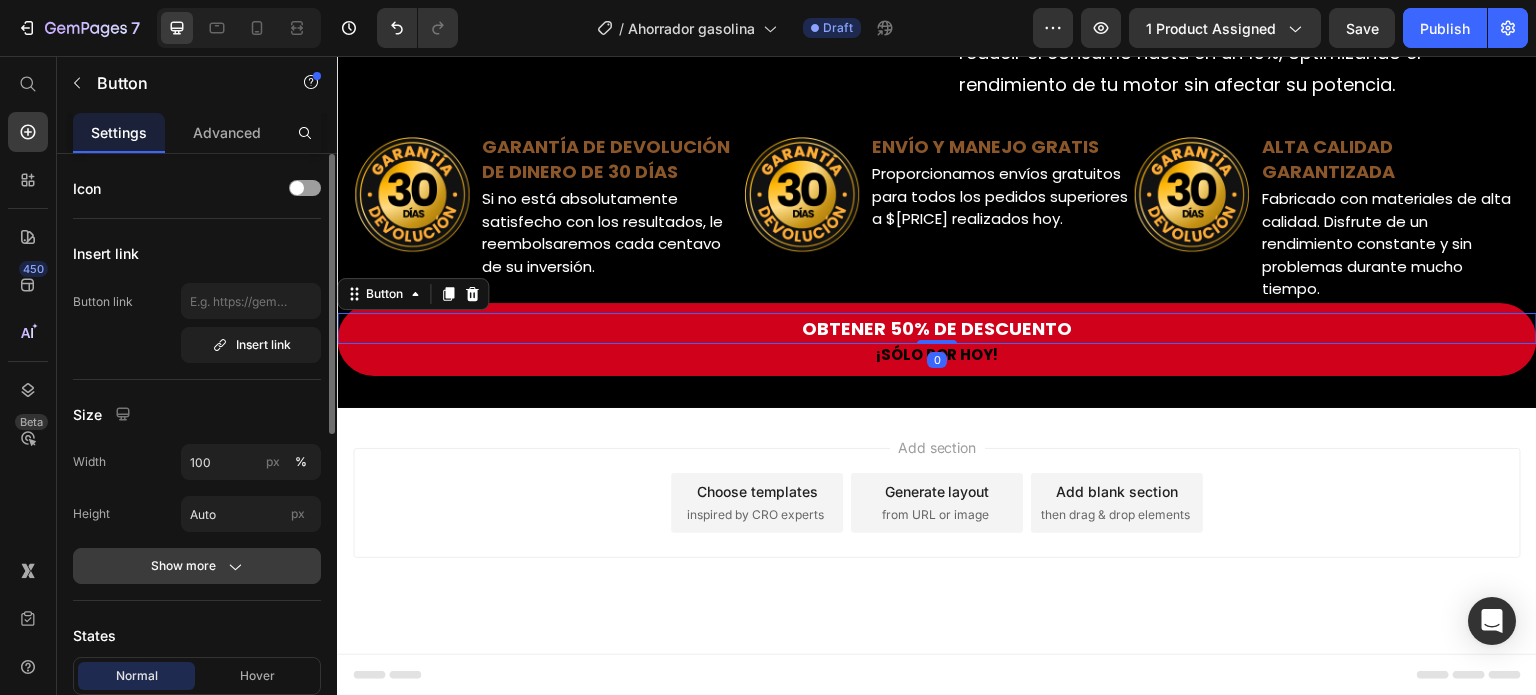 click on "Show more" at bounding box center (197, 566) 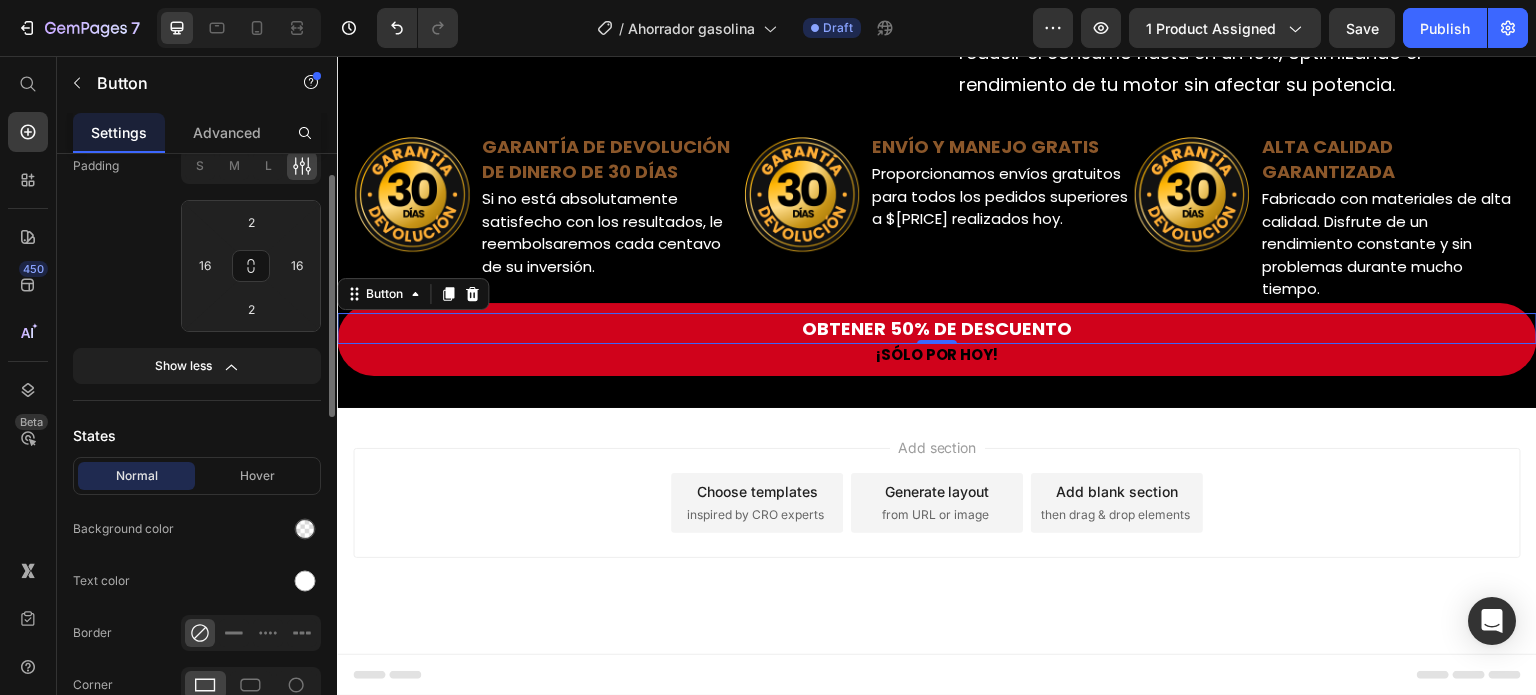 scroll, scrollTop: 500, scrollLeft: 0, axis: vertical 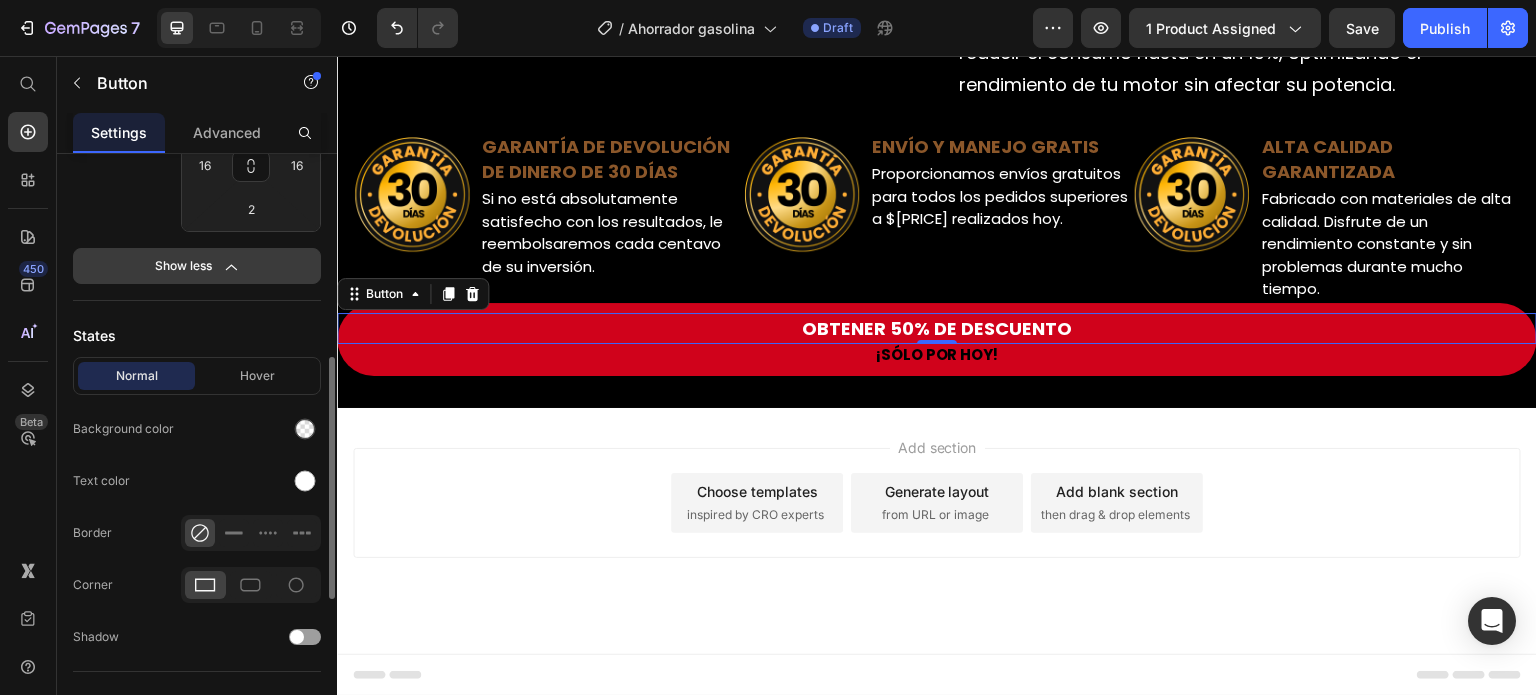 click on "Show less" at bounding box center [197, 266] 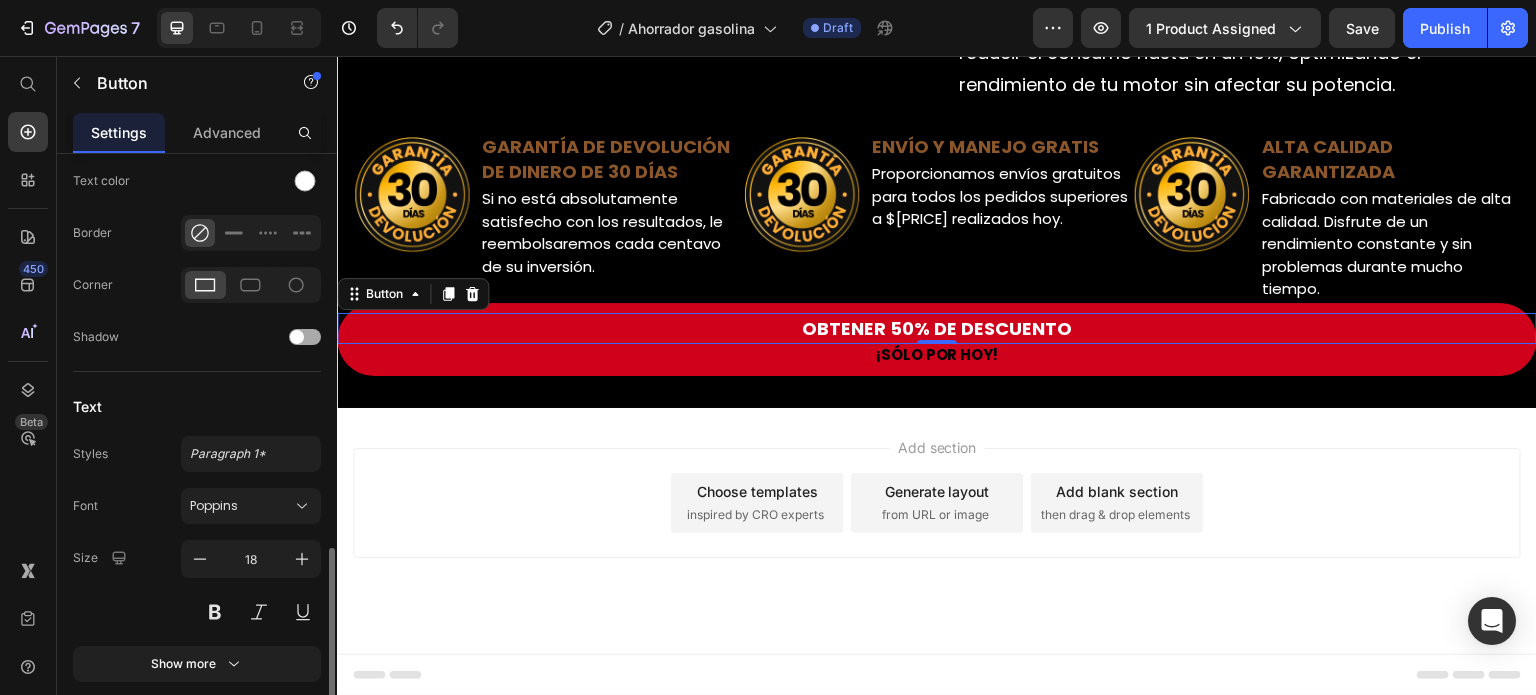 scroll, scrollTop: 676, scrollLeft: 0, axis: vertical 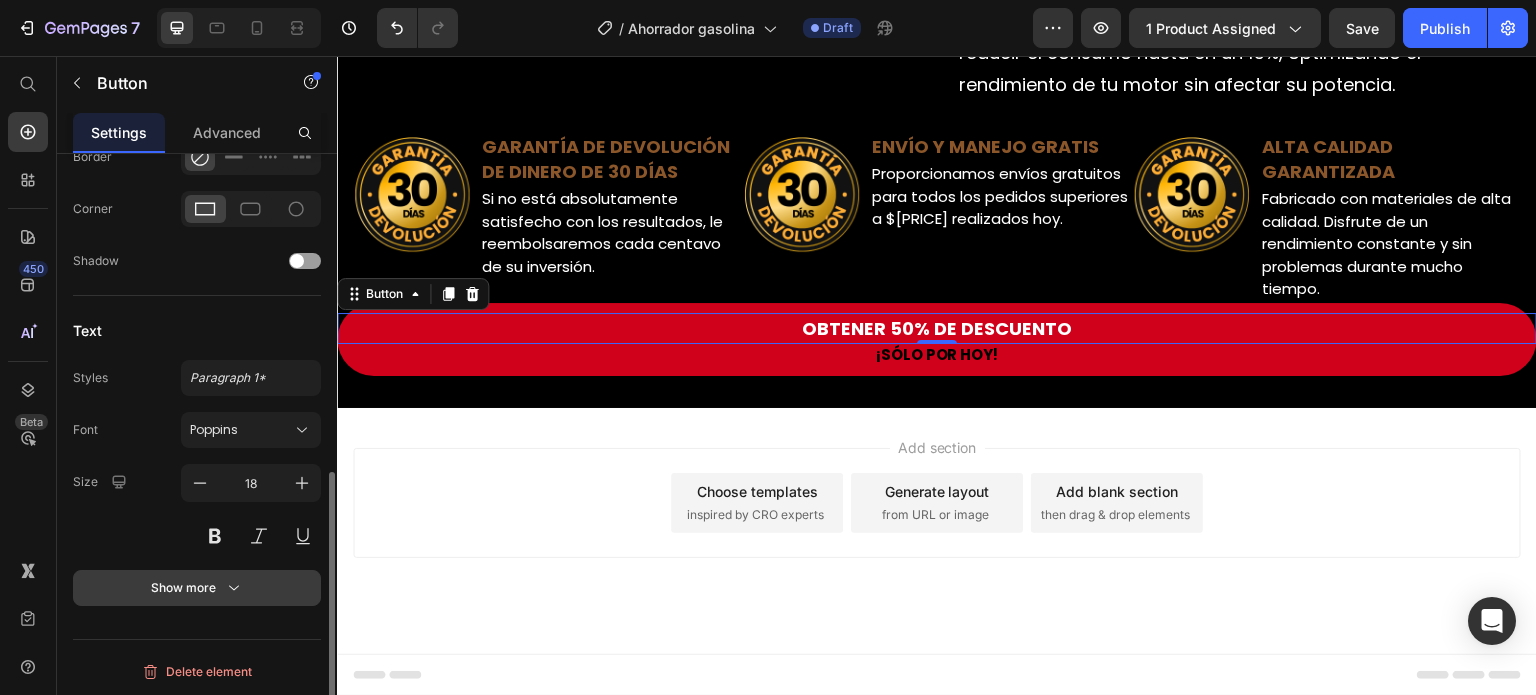 click on "Show more" at bounding box center [197, 588] 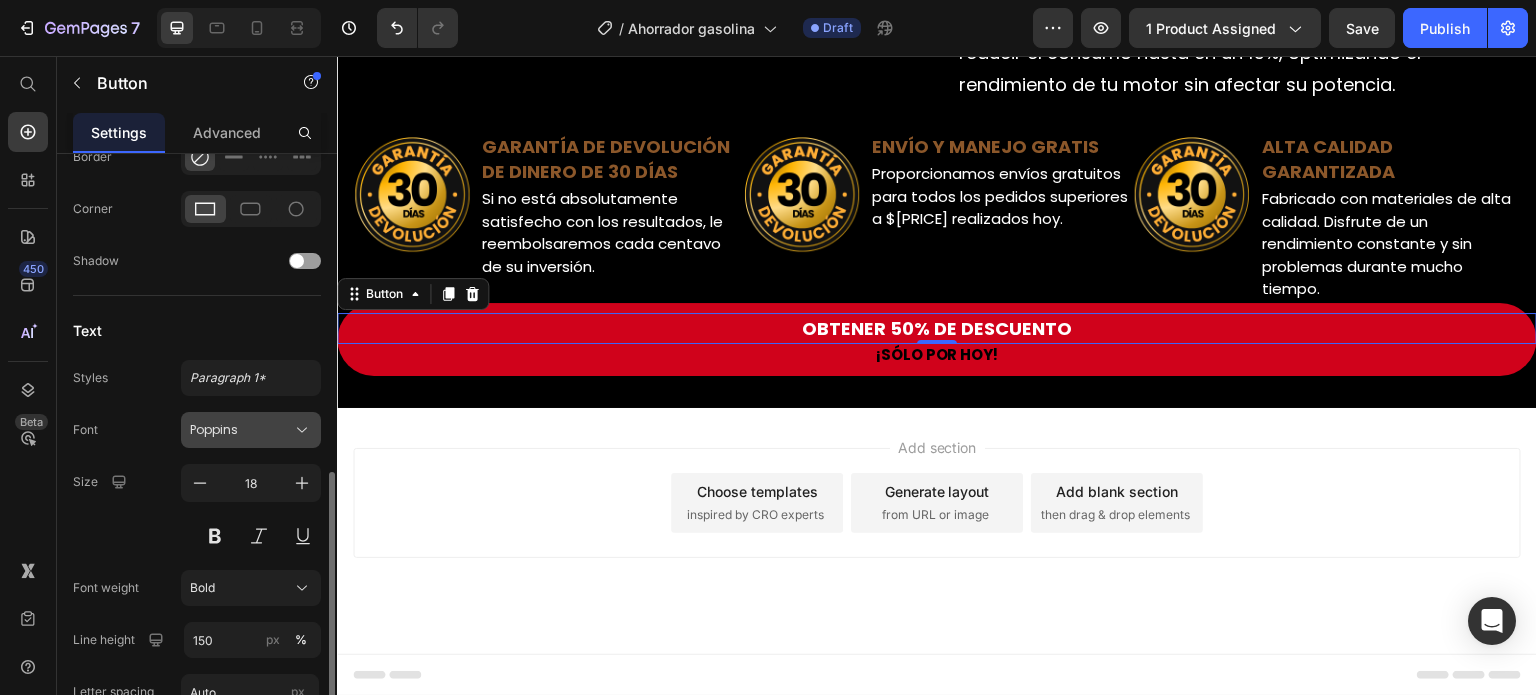 scroll, scrollTop: 876, scrollLeft: 0, axis: vertical 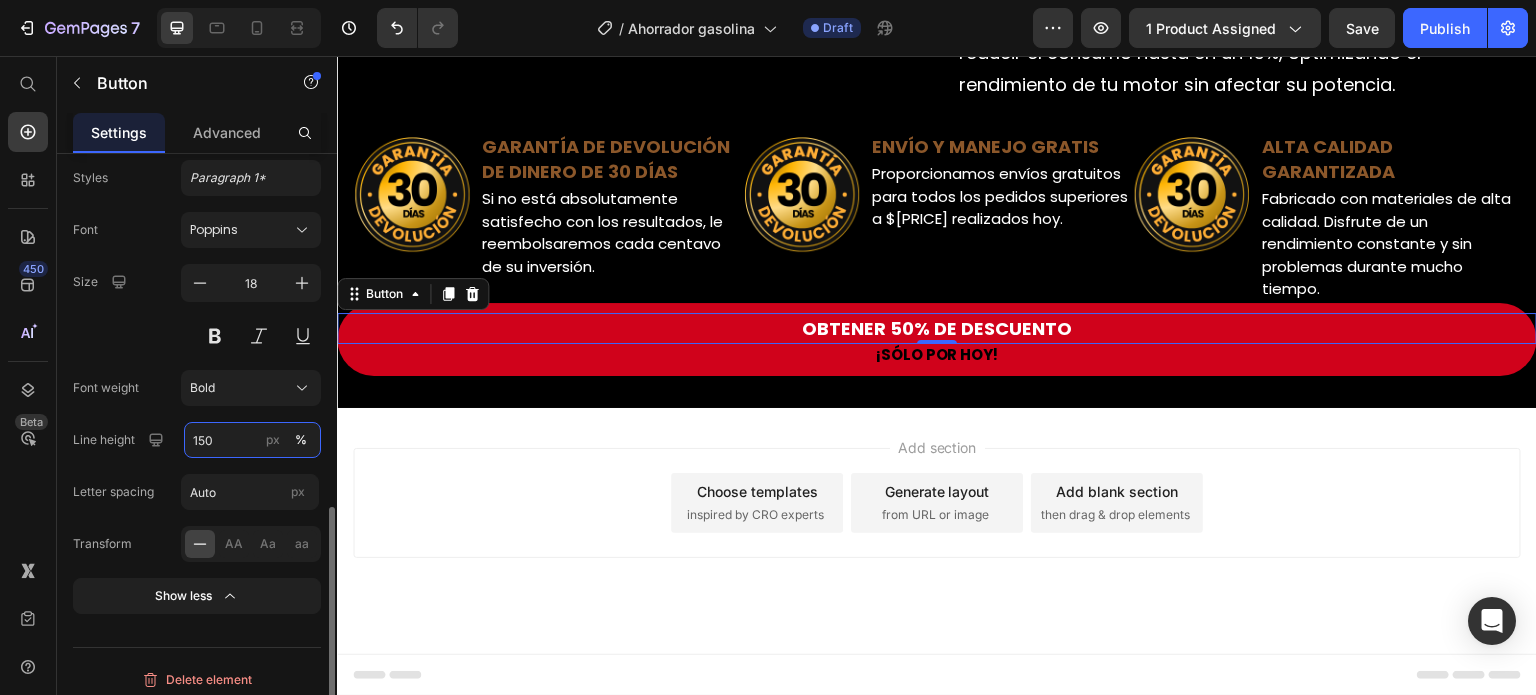 click on "150" at bounding box center (252, 440) 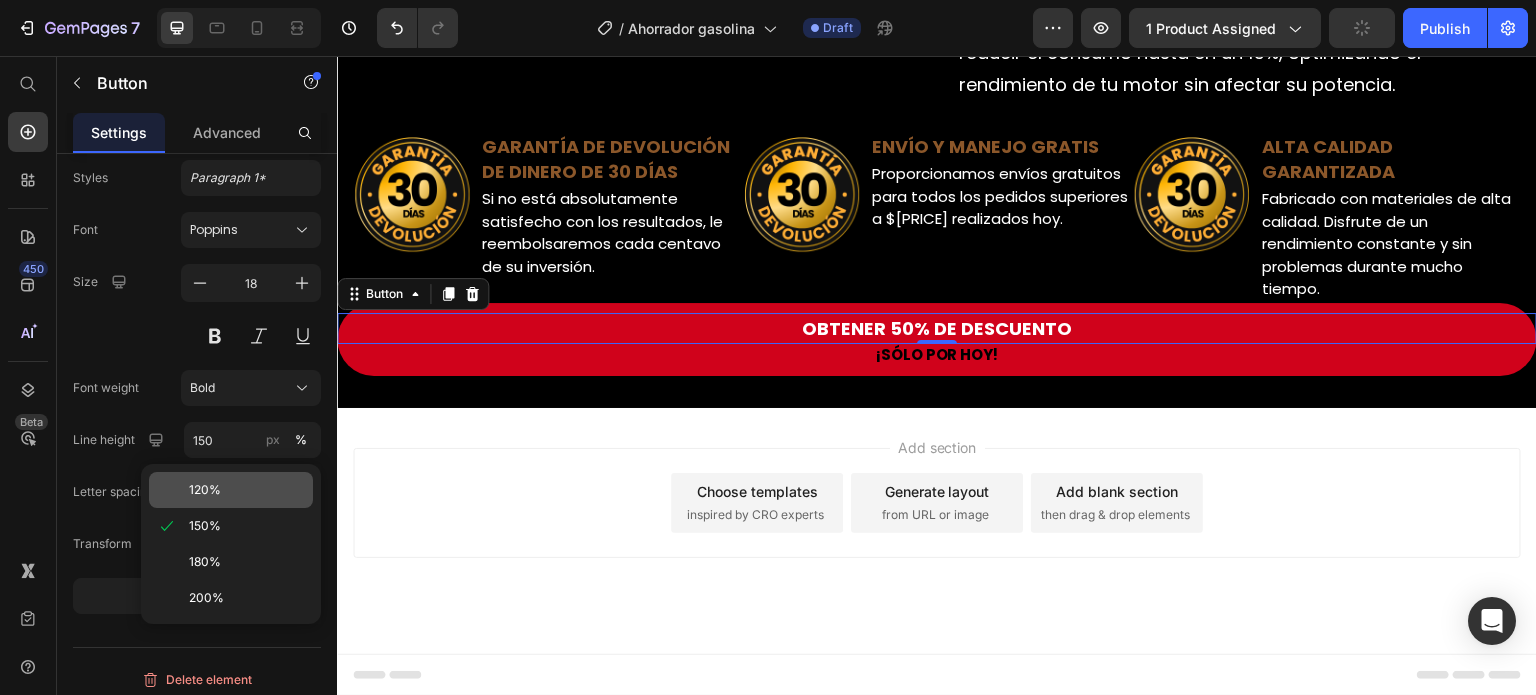 click on "120%" at bounding box center [247, 490] 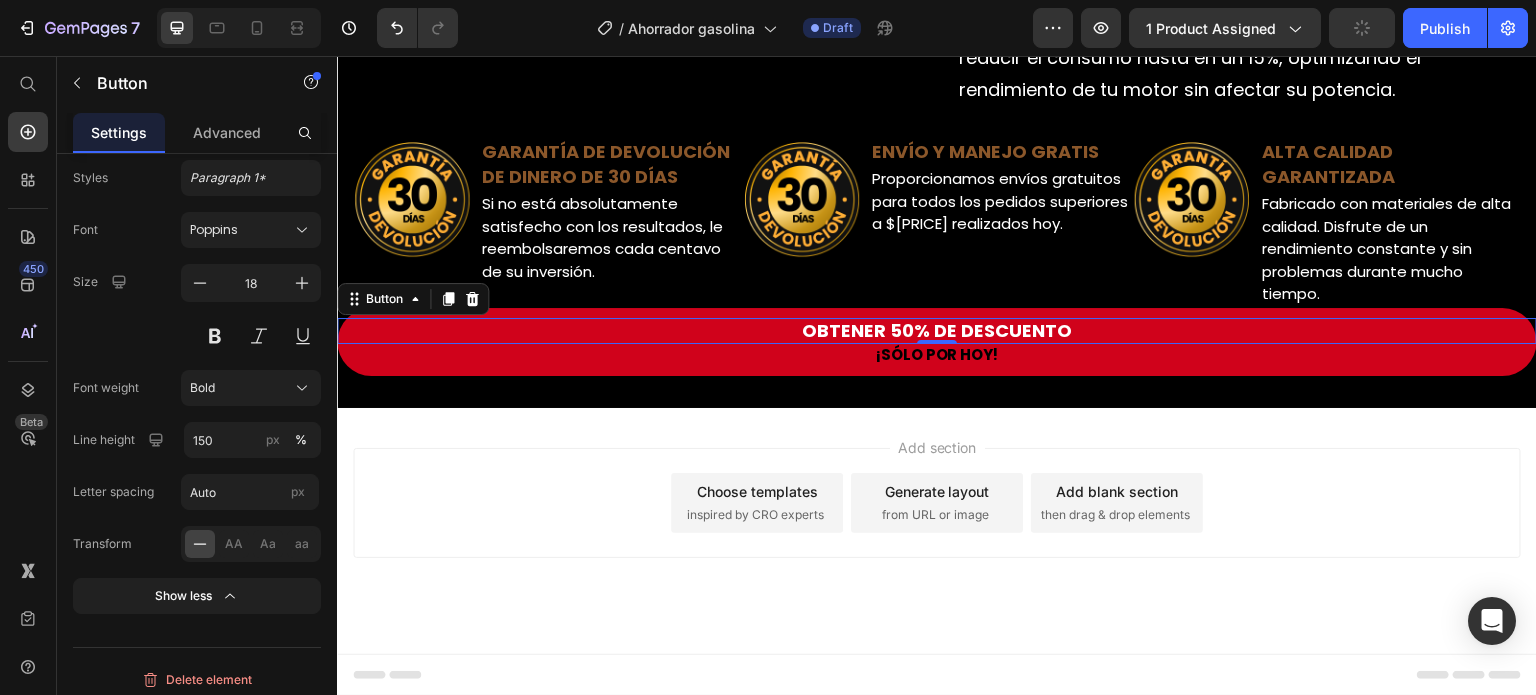 type on "120" 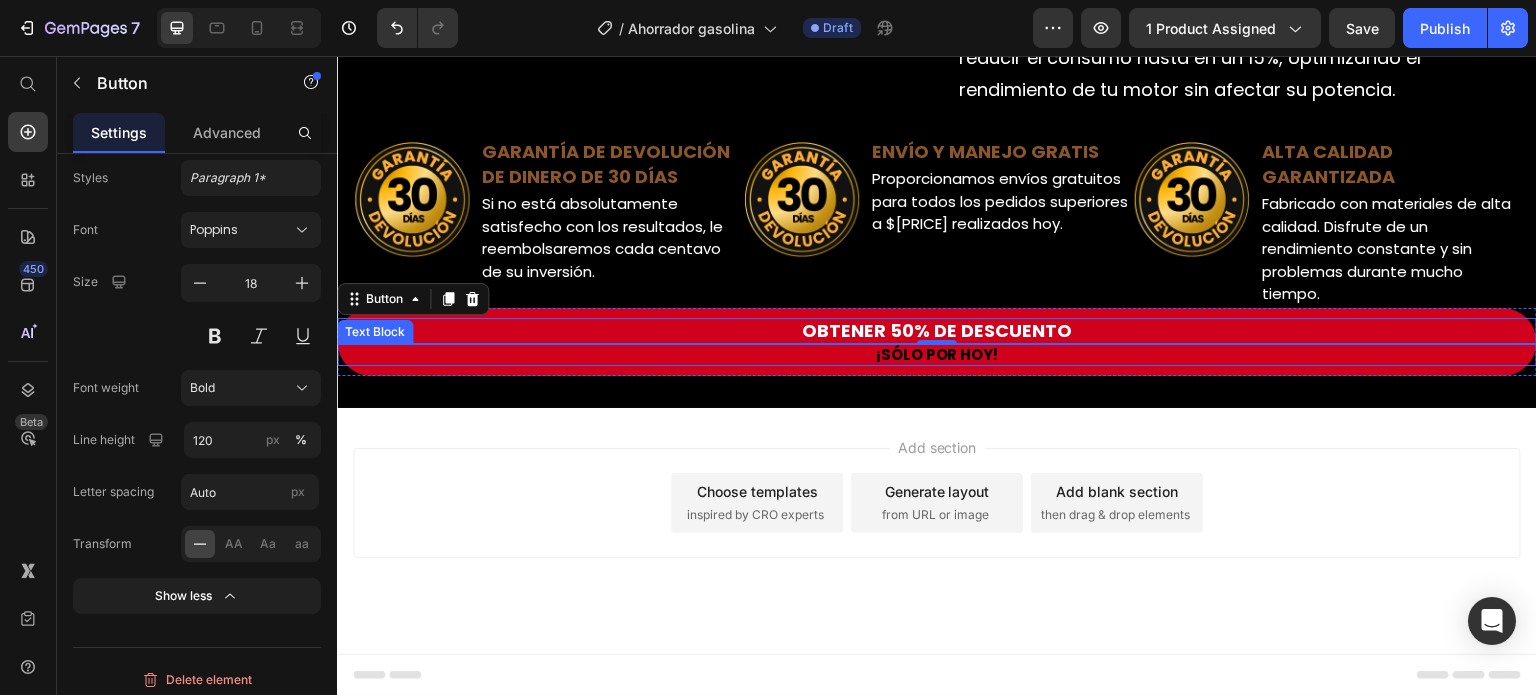 click on "¡SÓLO POR HOY!" at bounding box center [937, 355] 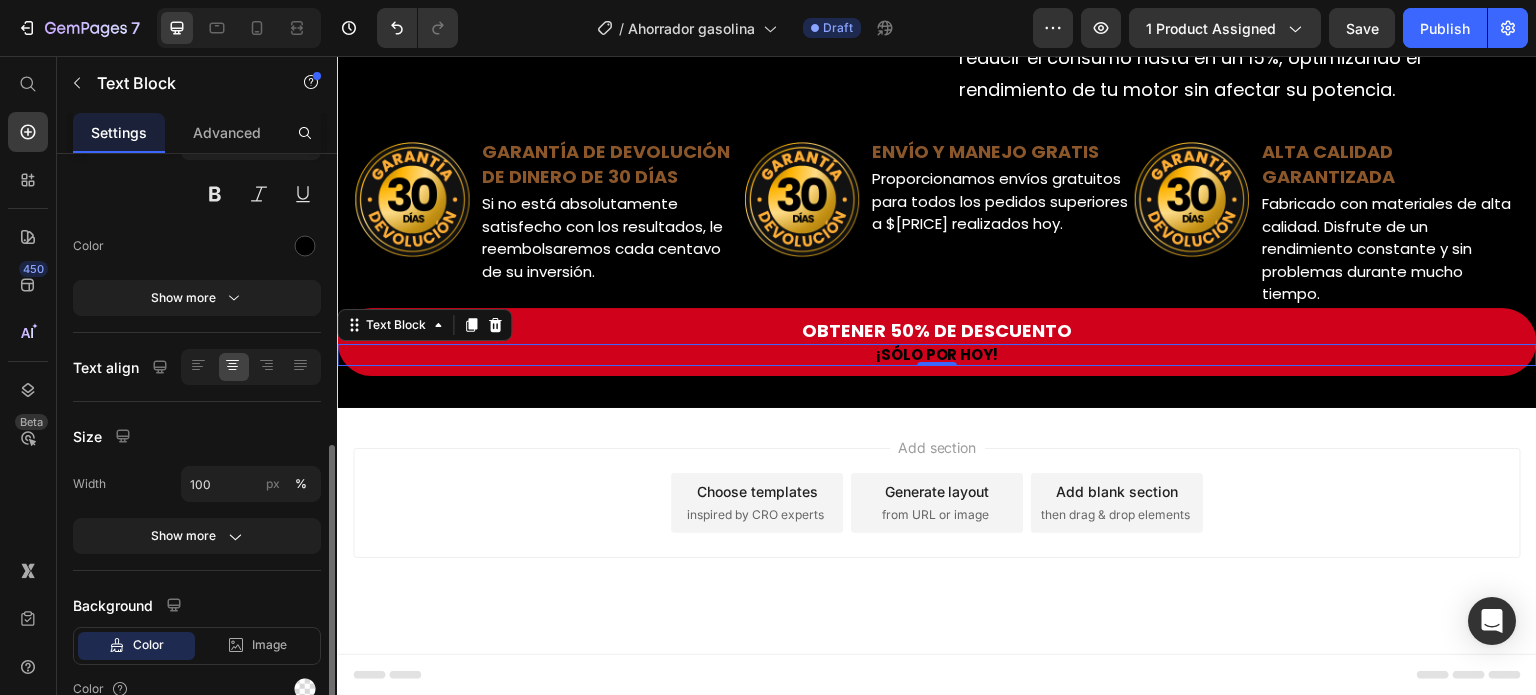 scroll, scrollTop: 294, scrollLeft: 0, axis: vertical 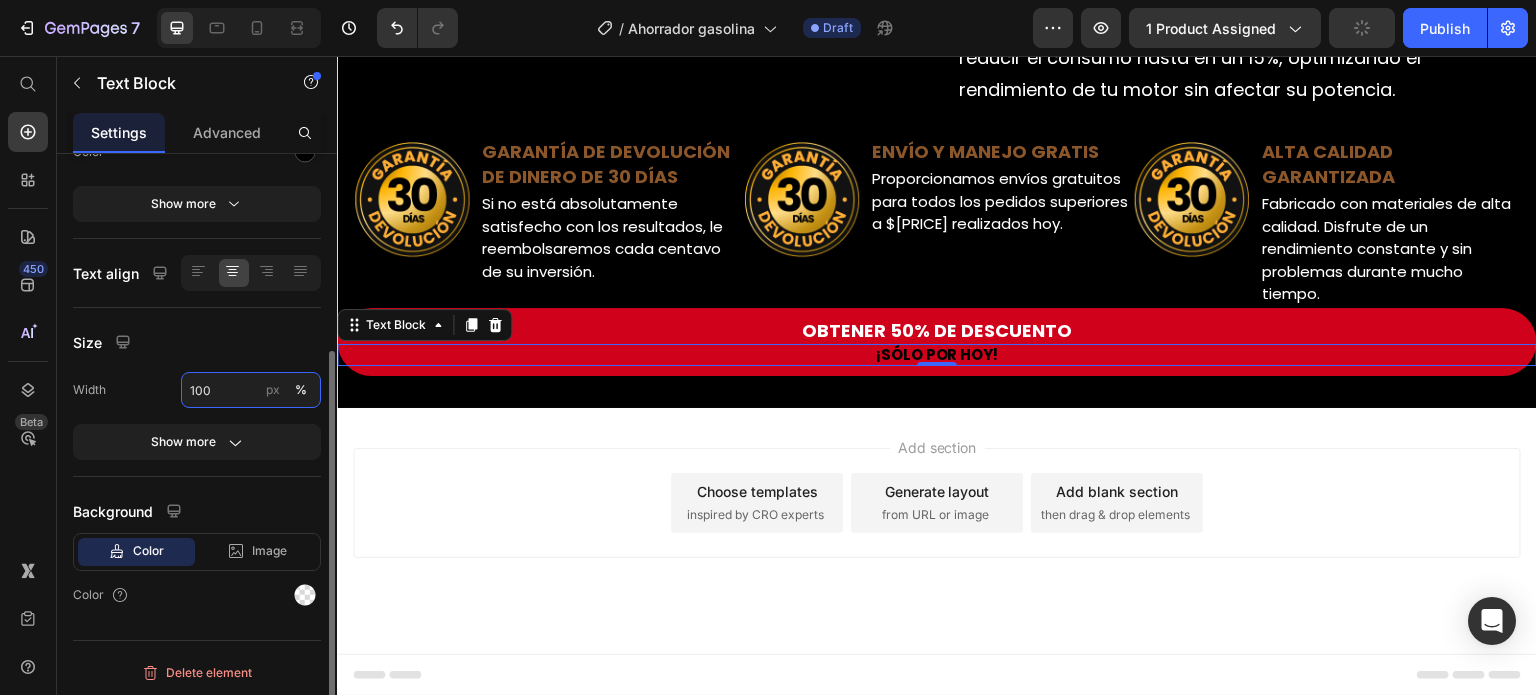 click on "100" at bounding box center [251, 390] 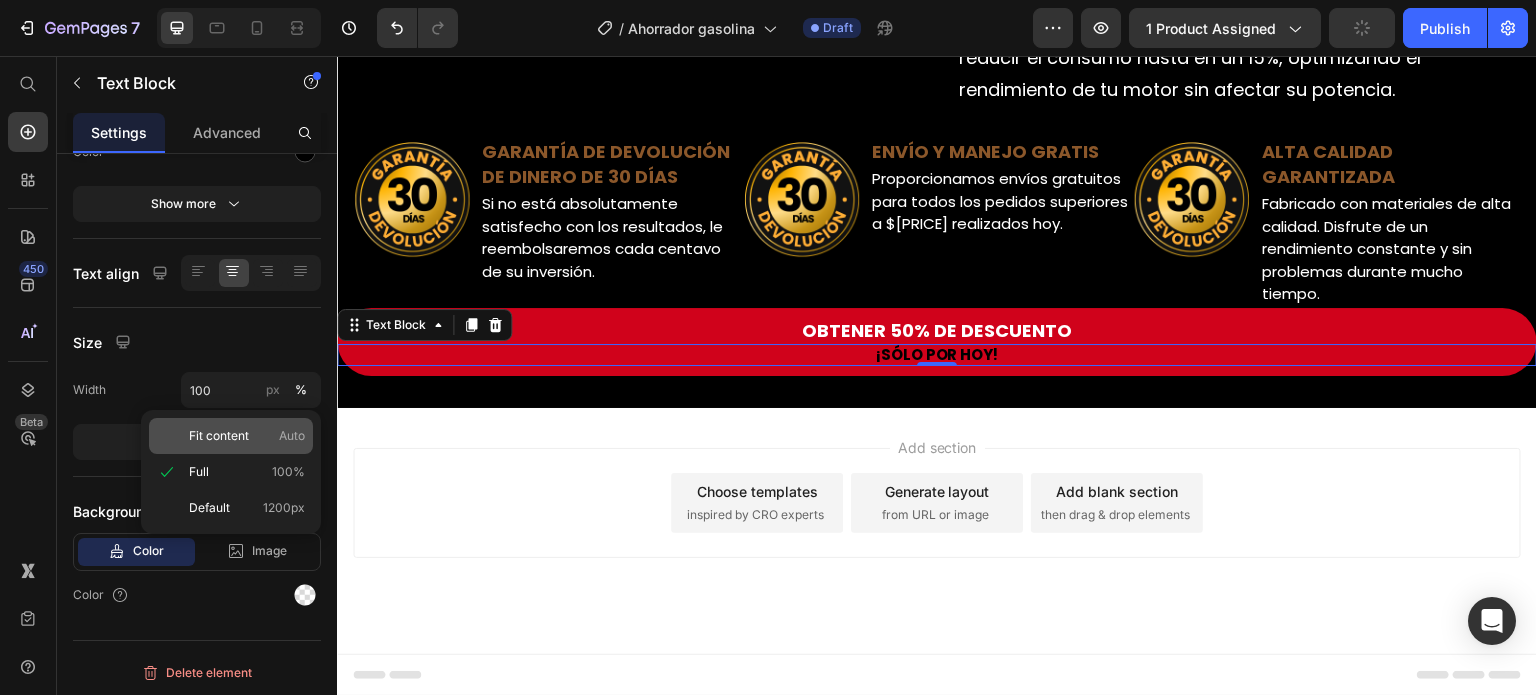 click on "Fit content" at bounding box center [219, 436] 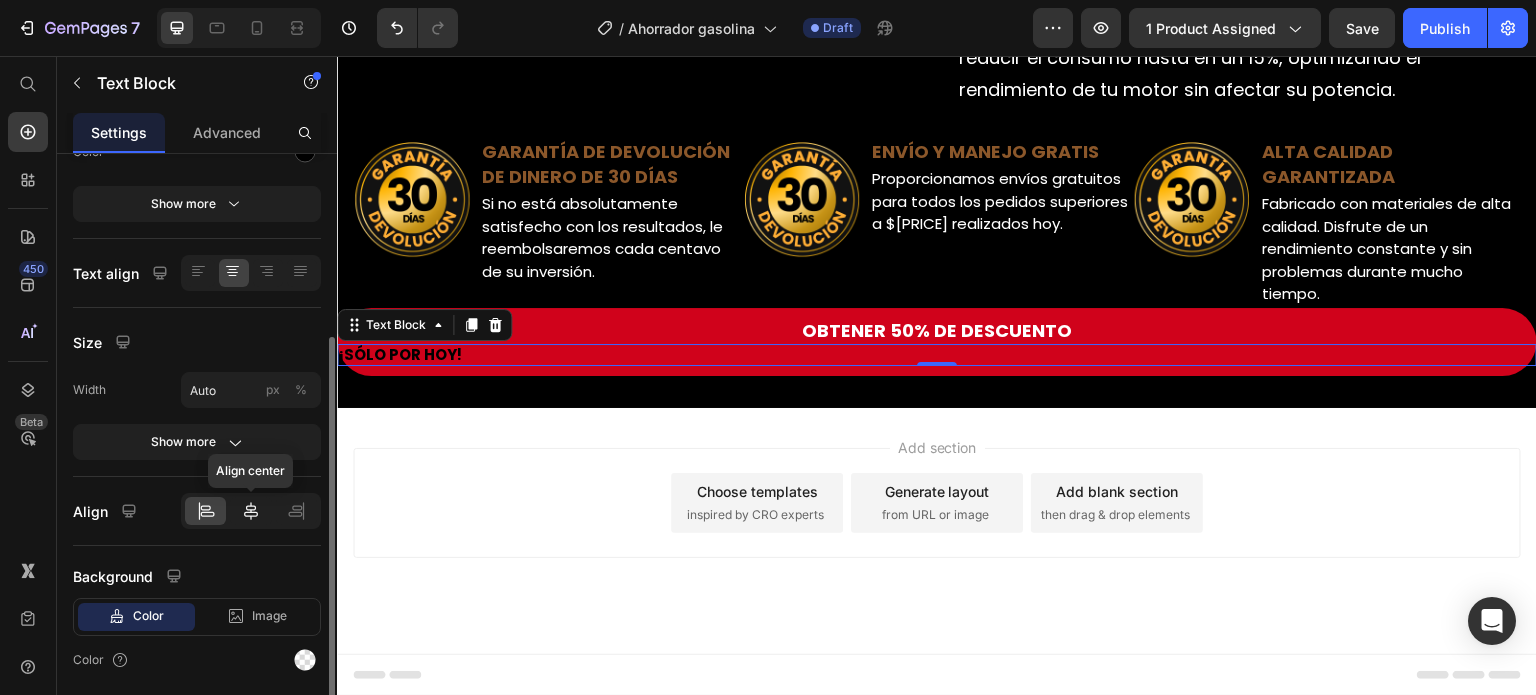 click 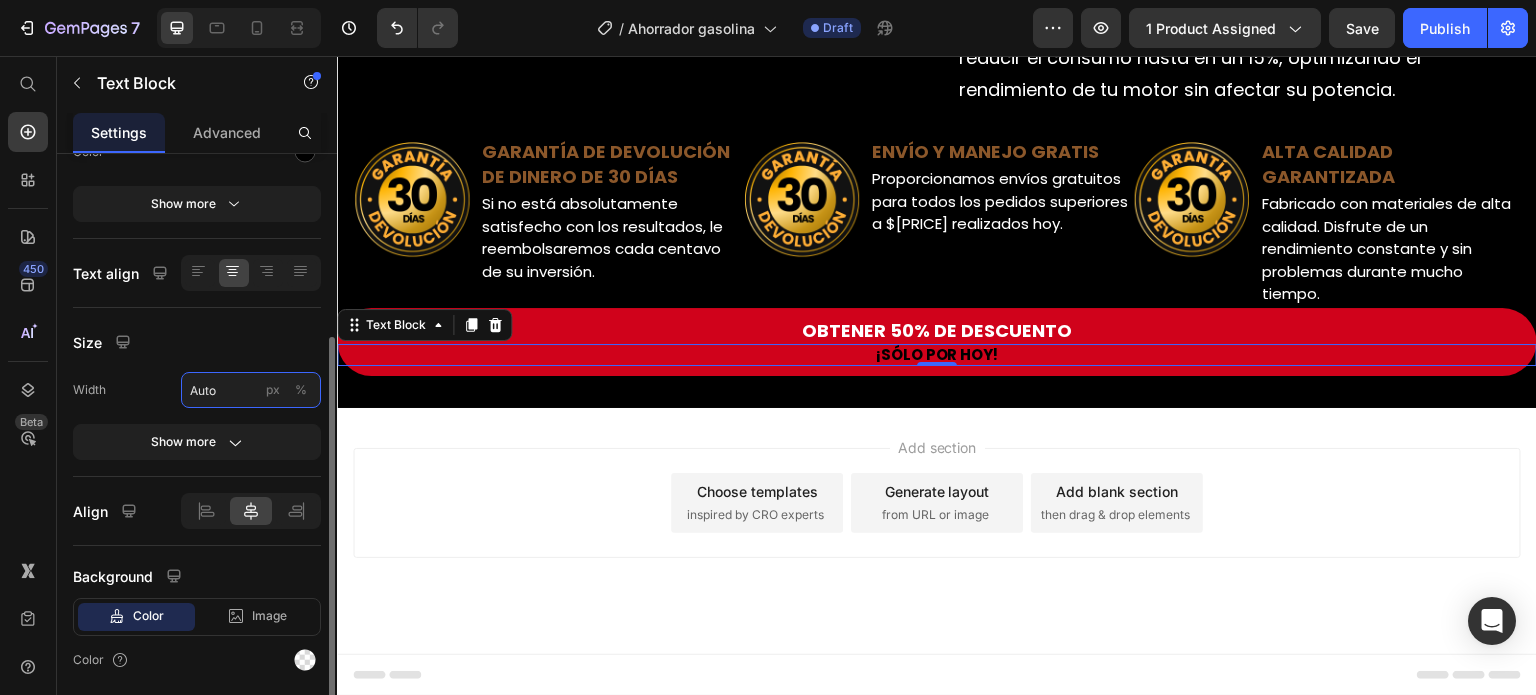 click on "Auto" at bounding box center (251, 390) 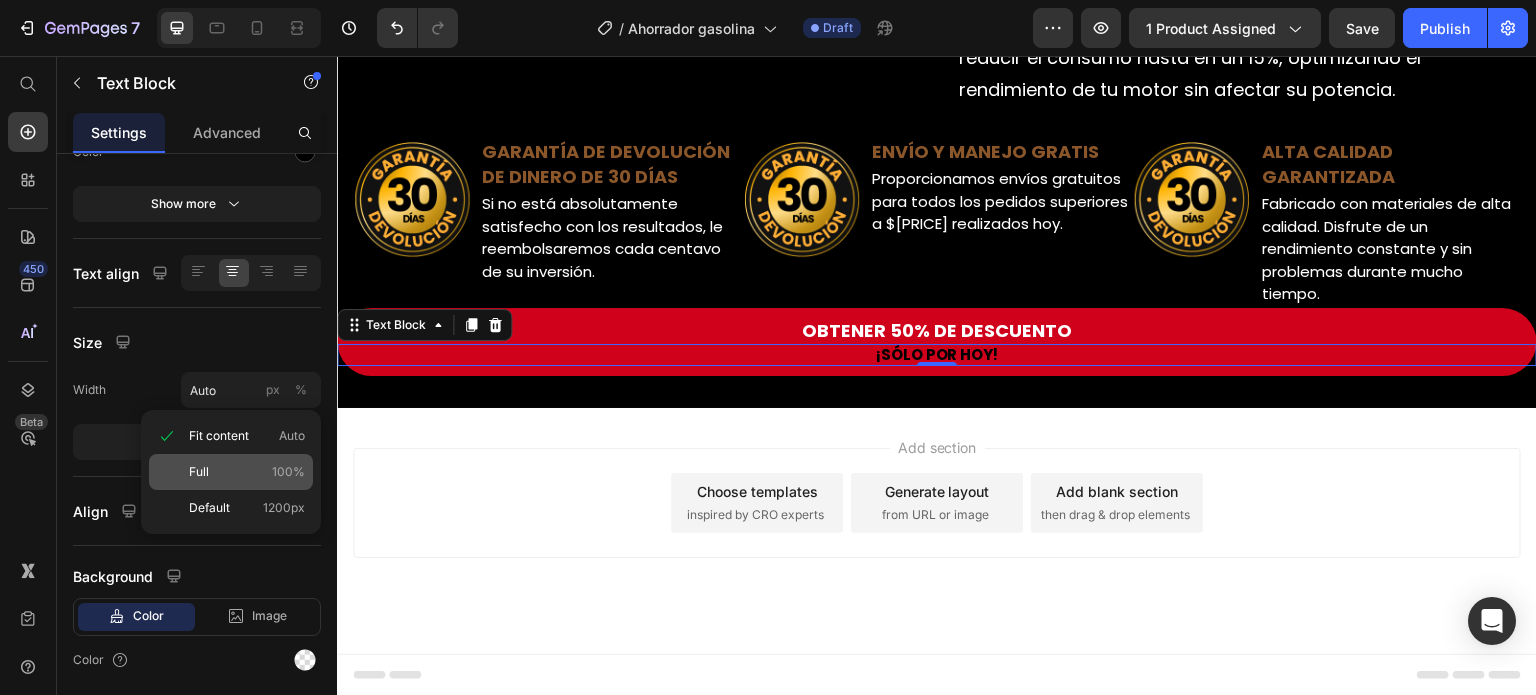 click on "Full 100%" at bounding box center [247, 472] 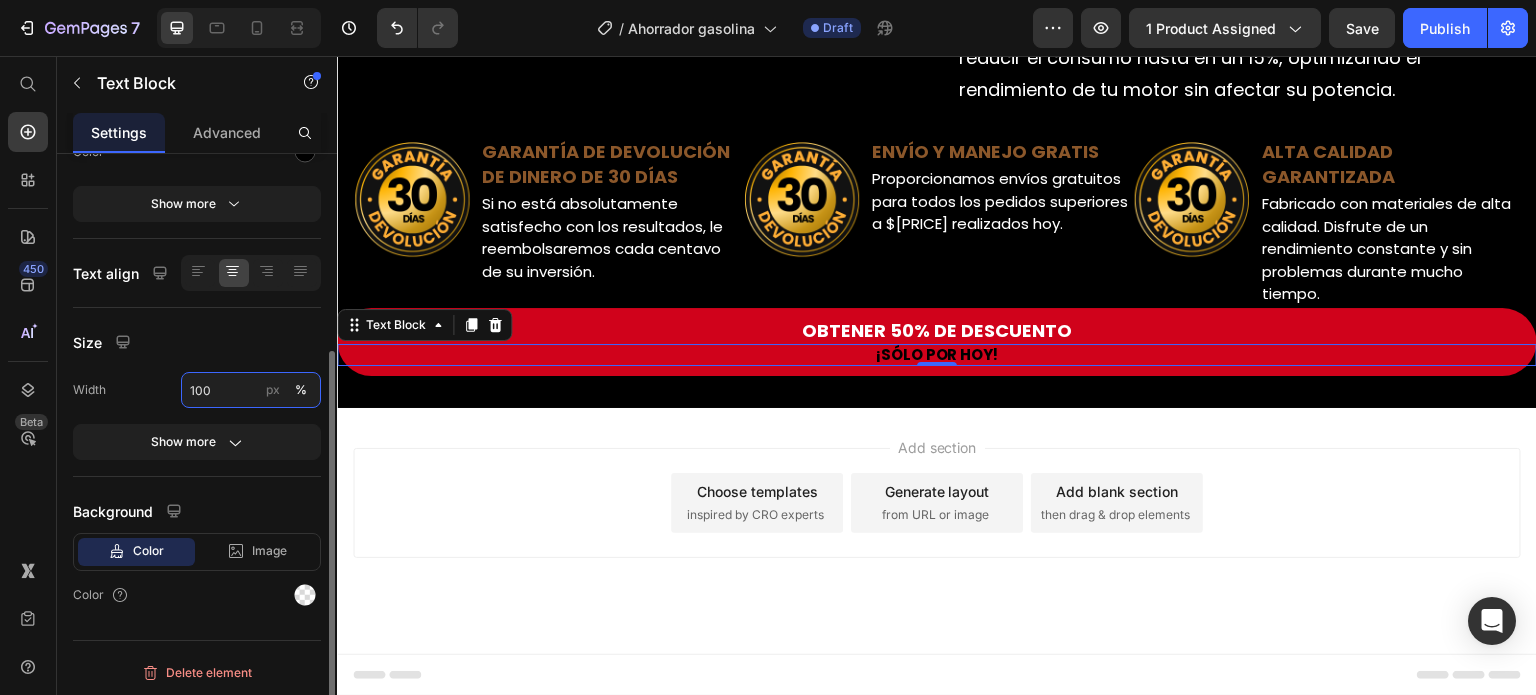 click on "100" at bounding box center [251, 390] 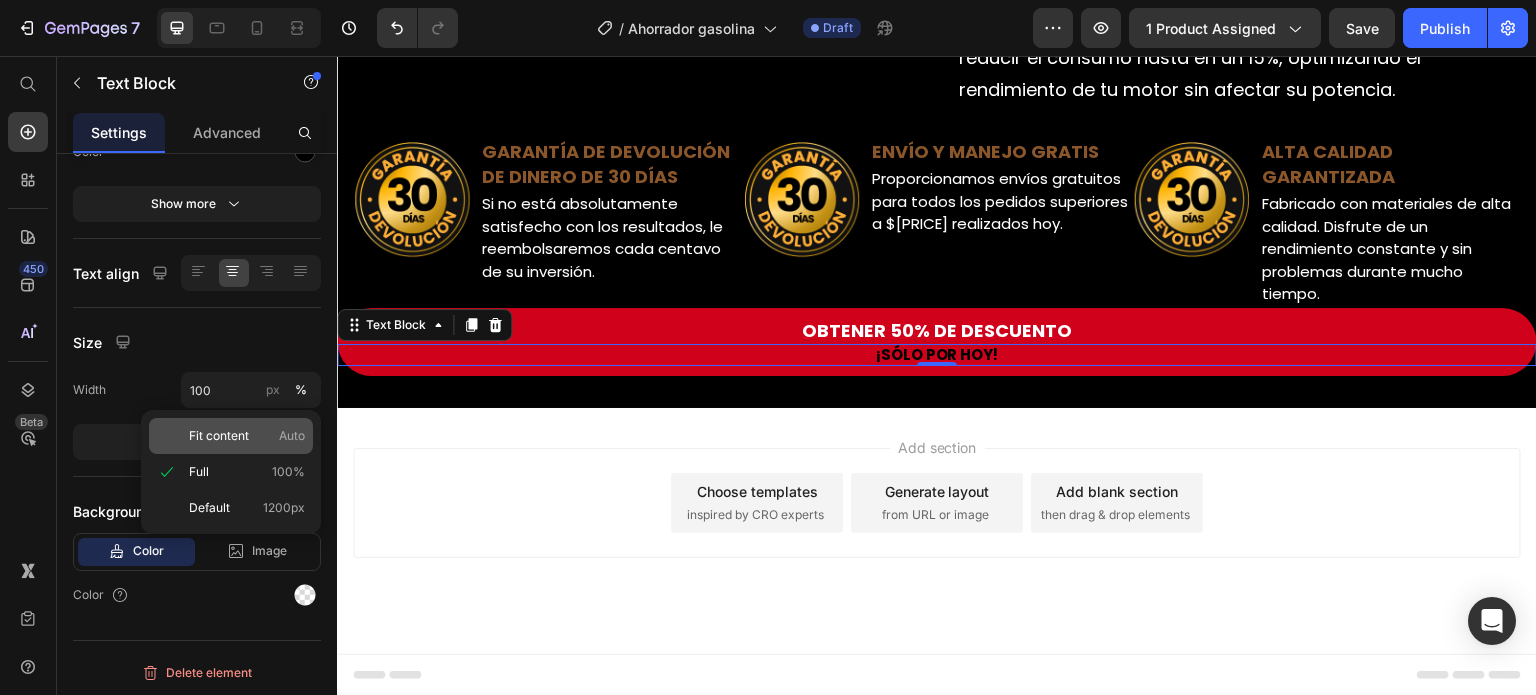 click on "Fit content" at bounding box center [219, 436] 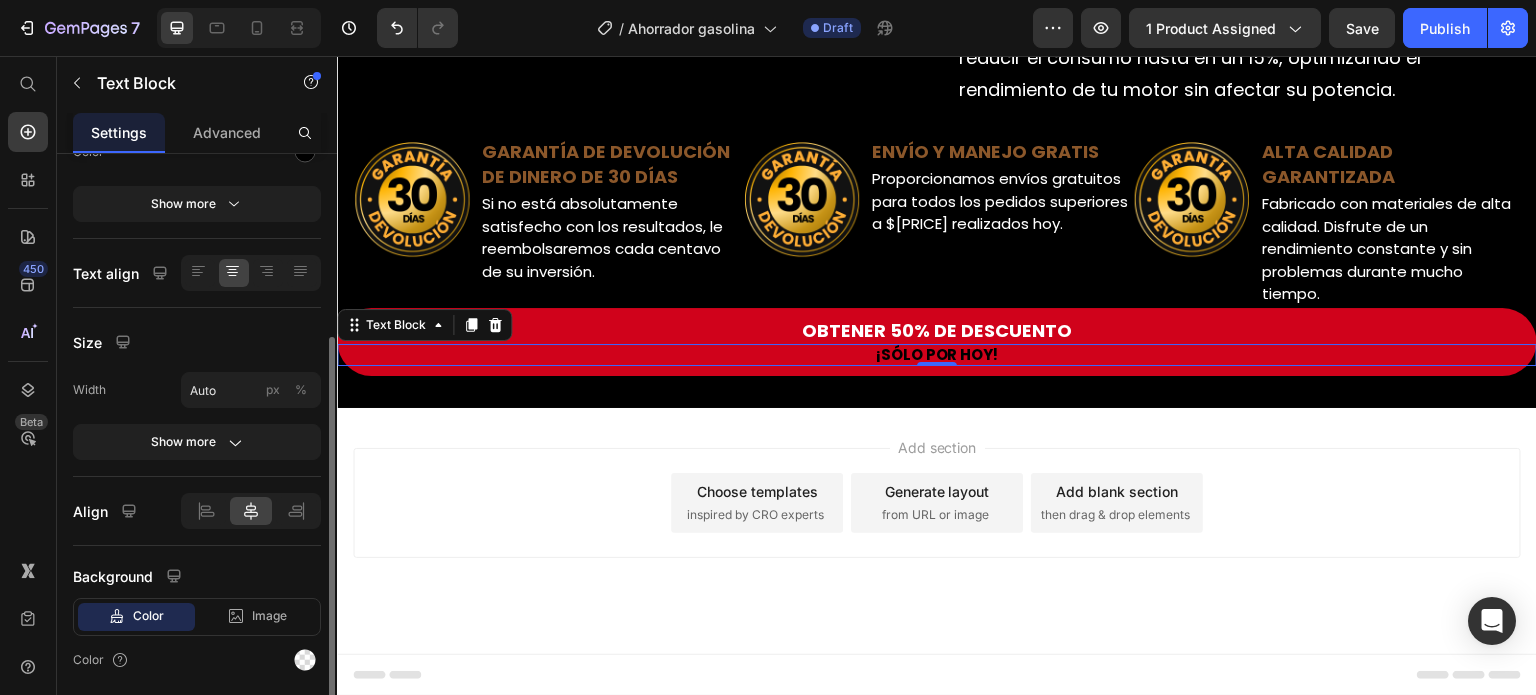 click on "Size" at bounding box center [197, 342] 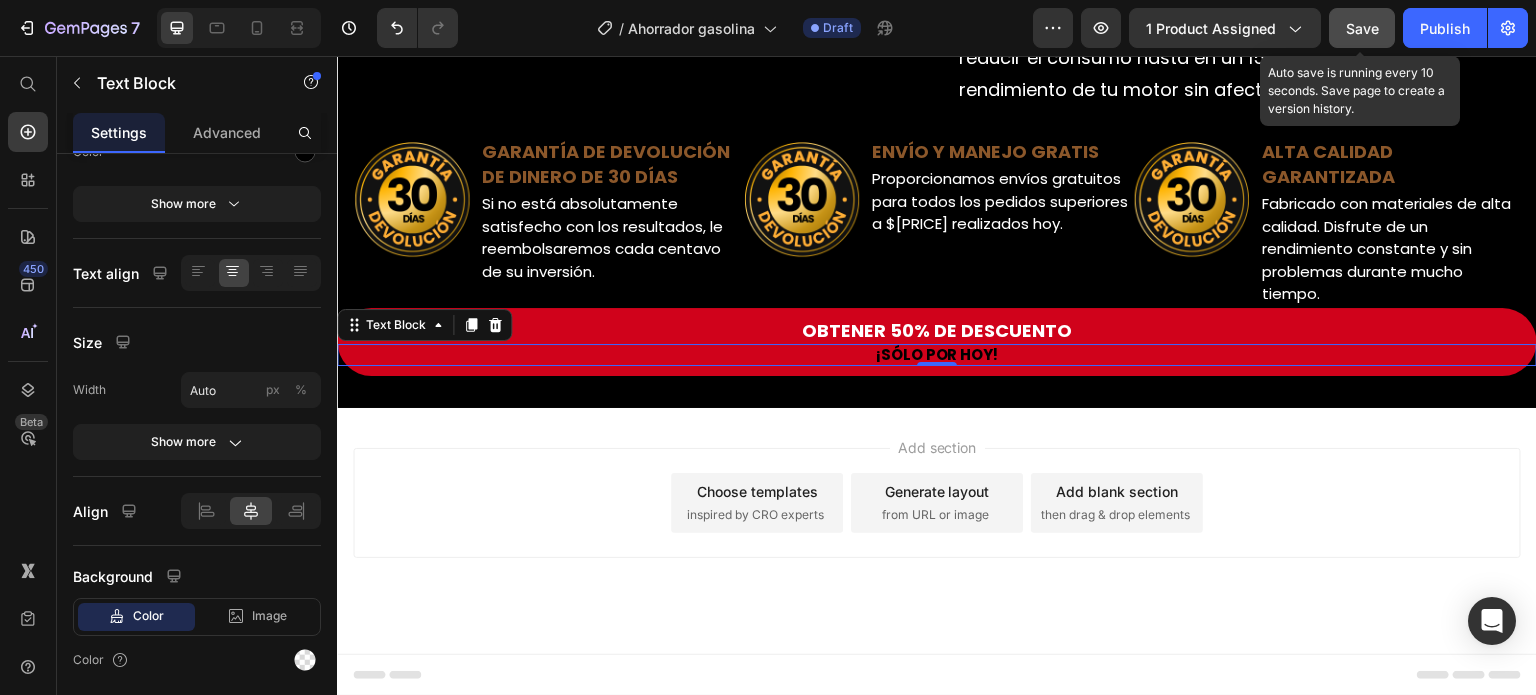 click on "Save" at bounding box center [1362, 28] 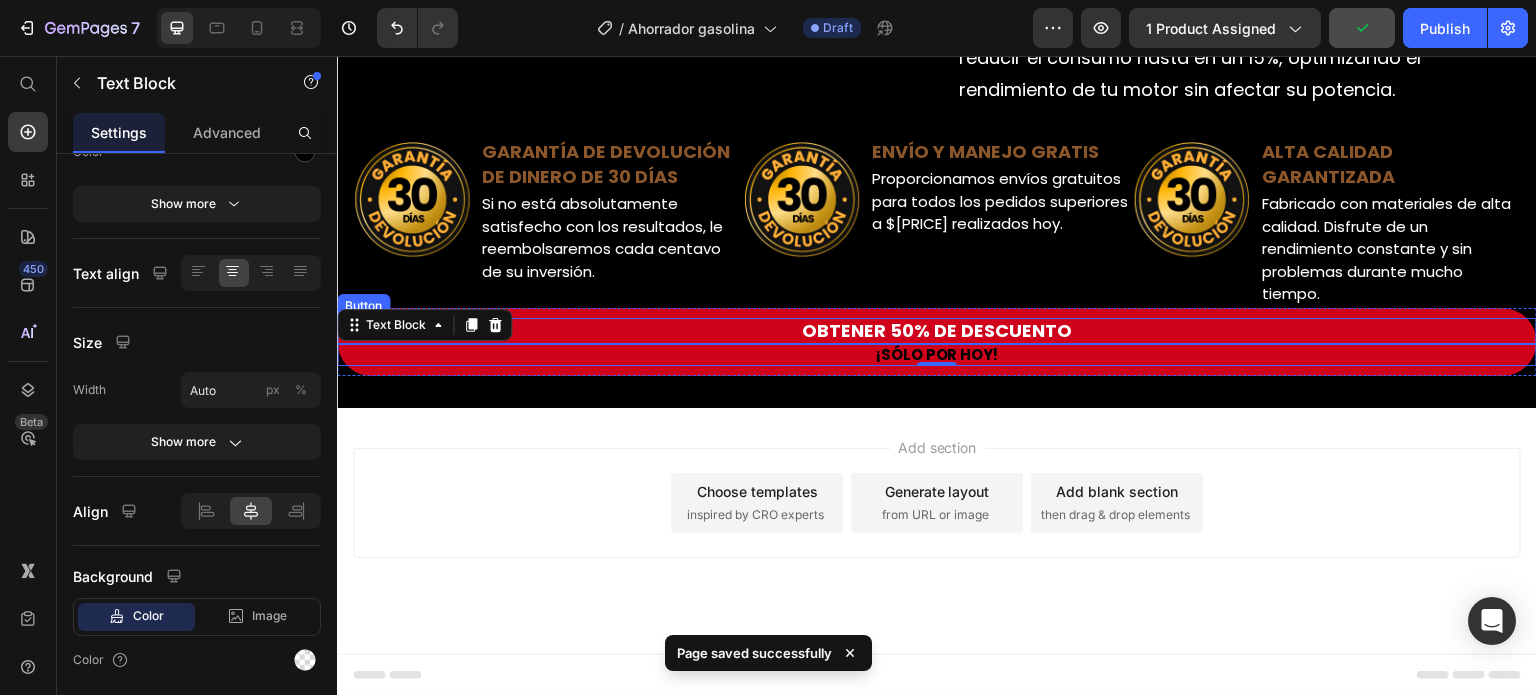 click on "OBTENER 50% DE DESCUENTO" at bounding box center (937, 331) 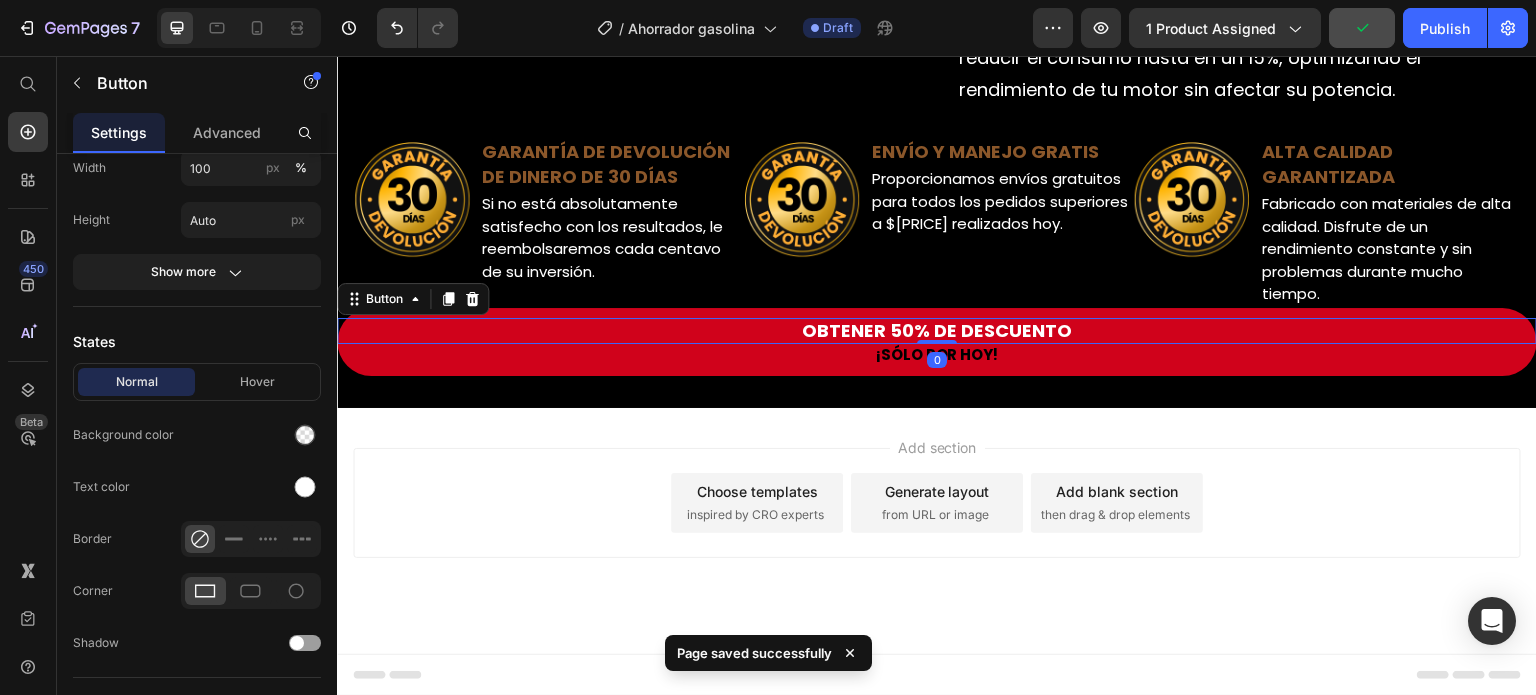 scroll, scrollTop: 0, scrollLeft: 0, axis: both 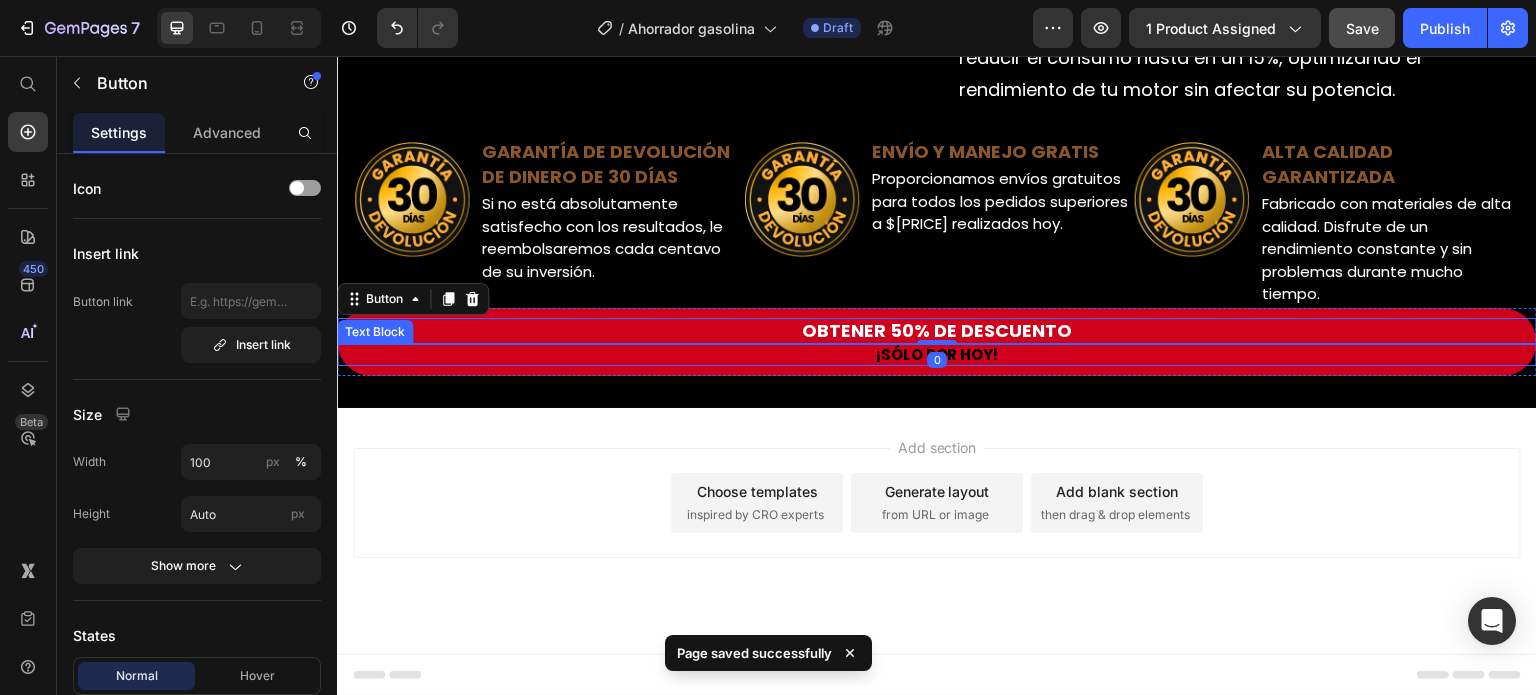 click on "¡SÓLO POR HOY!" at bounding box center [937, 355] 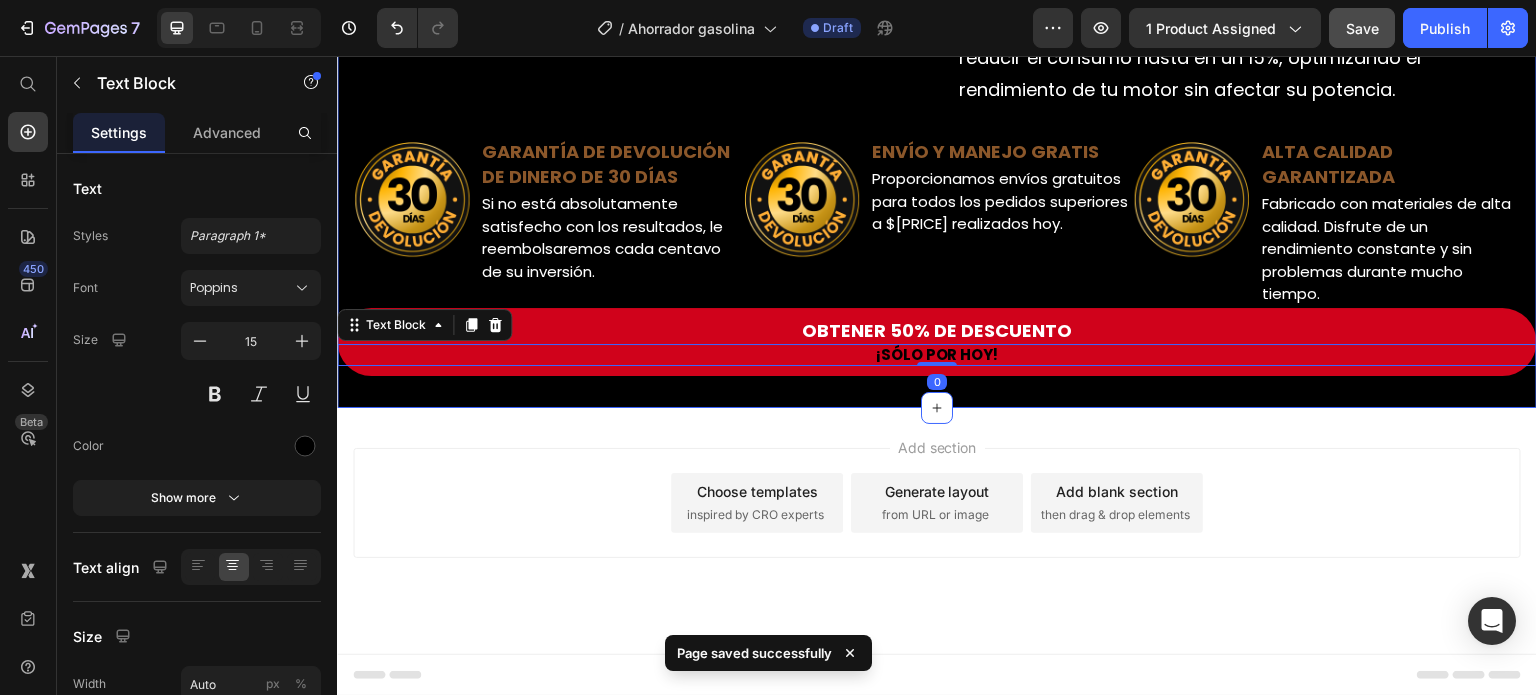 click on "Visto también en: Text Block Image Row Image Image ¿Sabías que estás gastando más gasolina de la que realmente necesitas? Pruebas reales demuestran que este dispositivo ayuda a reducir el consumo hasta en un 15%, optimizando el rendimiento de tu motor sin afectar su potencia. Text Block Row Row Image GARANTÍA DE DEVOLUCIÓN DE DINERO DE 30 DÍAS Text Block Si no está absolutamente satisfecho con los resultados, le reembolsaremos cada centavo de su inversión. Text Block Row Image ENVÍO Y MANEJO GRATIS Text Block Proporcionamos envíos gratuitos para todos los pedidos superiores a $59.900 realizados hoy. Text Block Row Image ALTA CALIDAD GARANTIZADA Text Block Fabricado con materiales de alta calidad. Disfrute de un rendimiento constante y sin problemas durante mucho tiempo. Text Block Row Row OBTENER 50% DE DESCUENTO Button ¡SÓLO POR HOY! Text Block   0 Row Section 2" at bounding box center (937, 129) 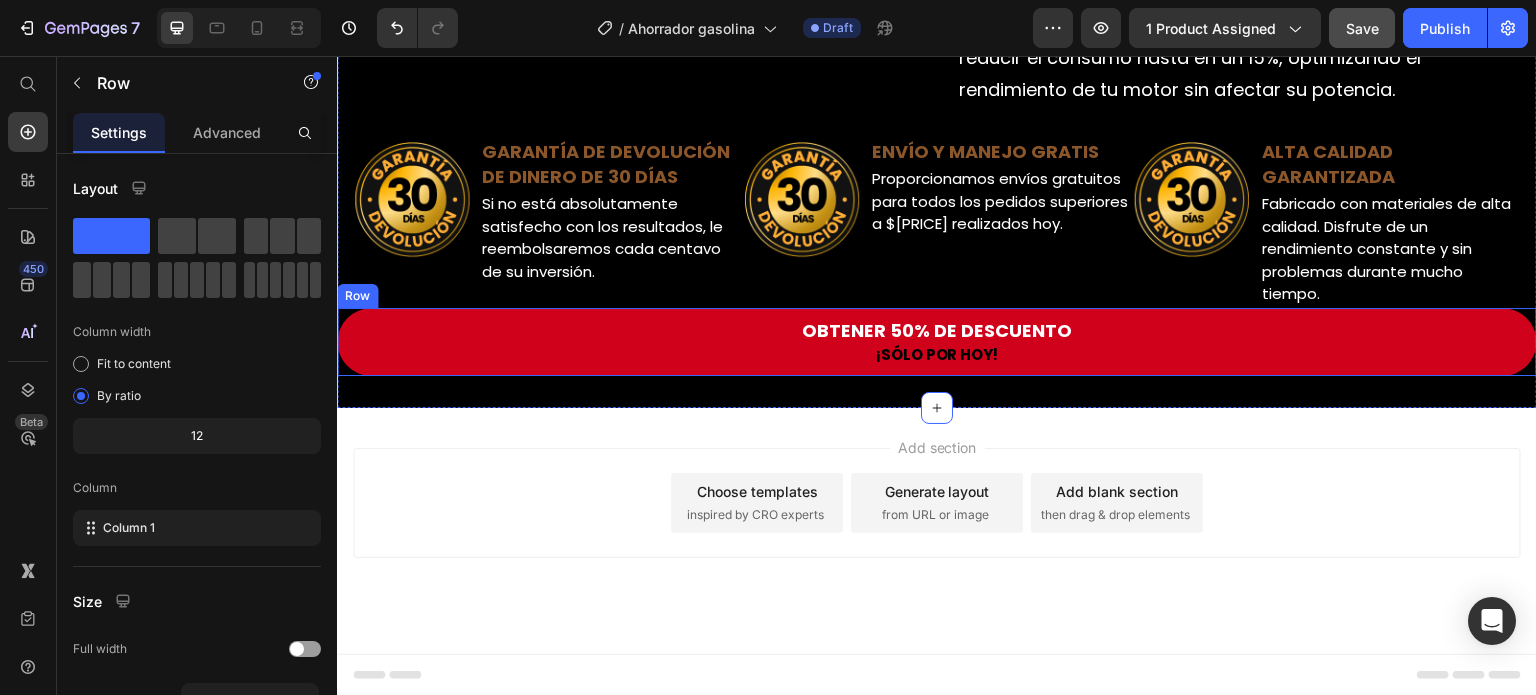 click on "OBTENER 50% DE DESCUENTO Button ¡SÓLO POR HOY! Text Block Row" at bounding box center (937, 342) 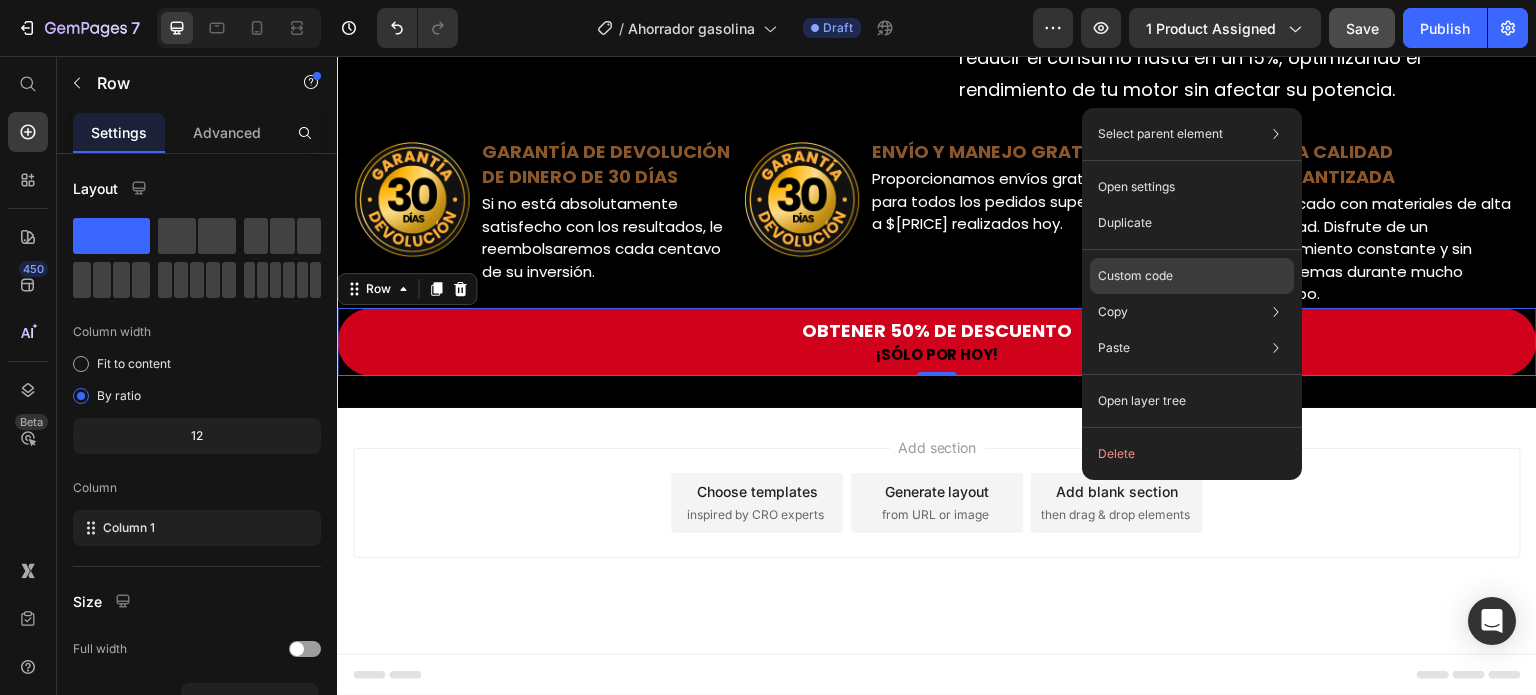 click on "Custom code" at bounding box center [1135, 276] 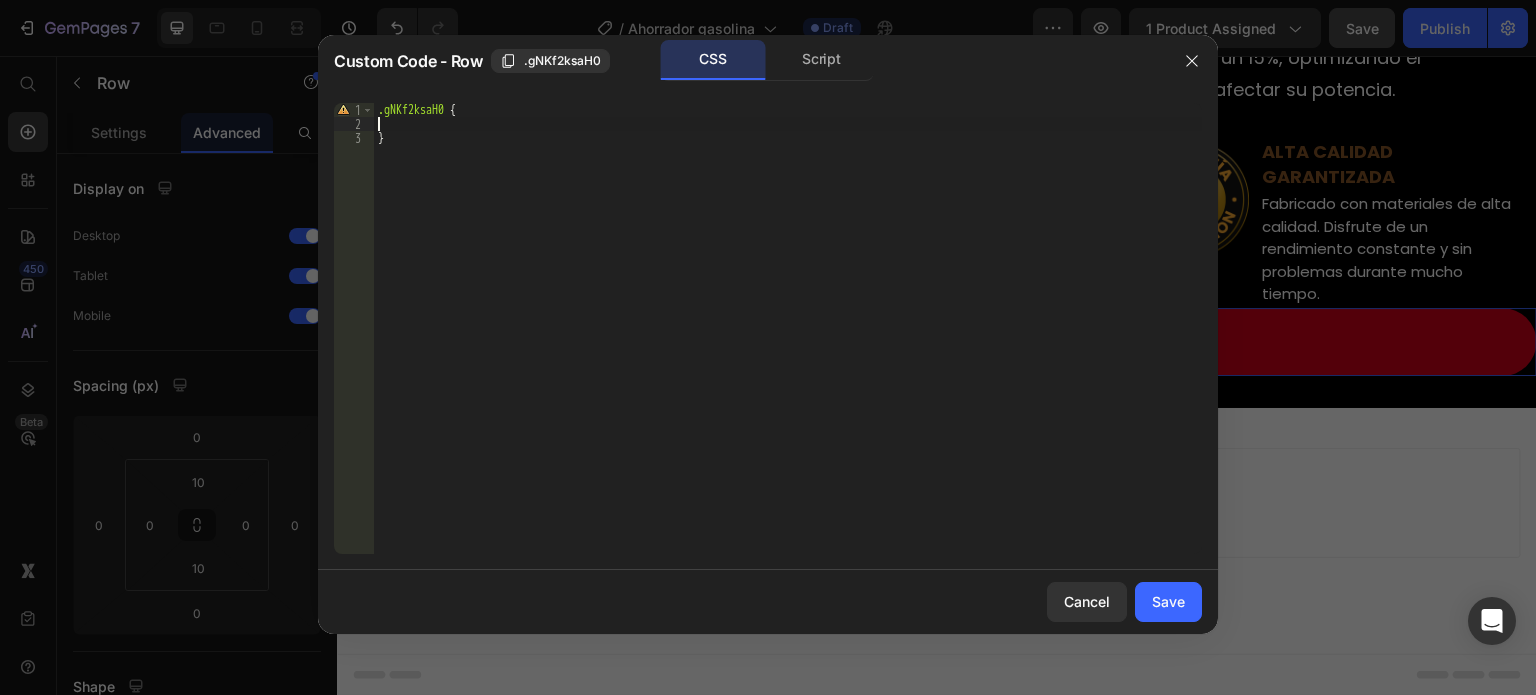 click on ".gNKf2ksaH0   { }" at bounding box center (788, 342) 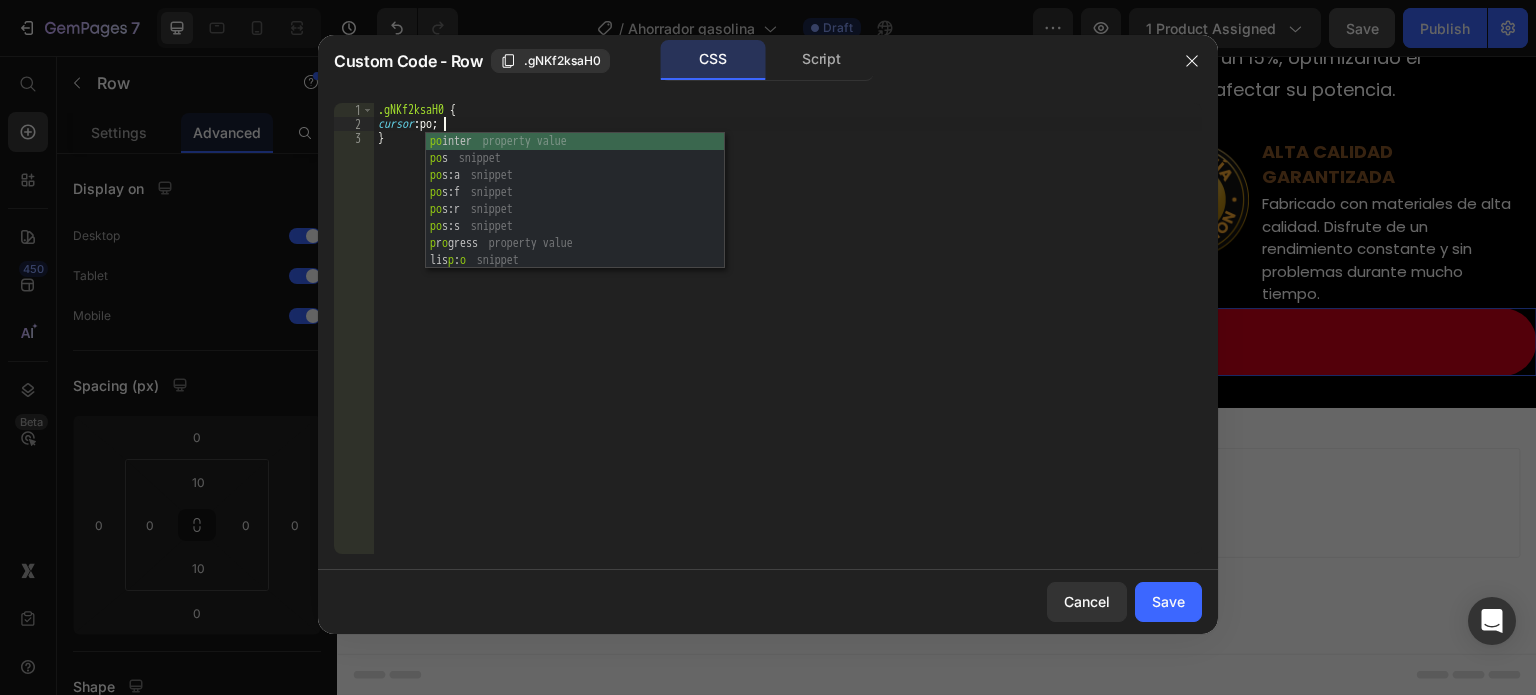 scroll, scrollTop: 0, scrollLeft: 5, axis: horizontal 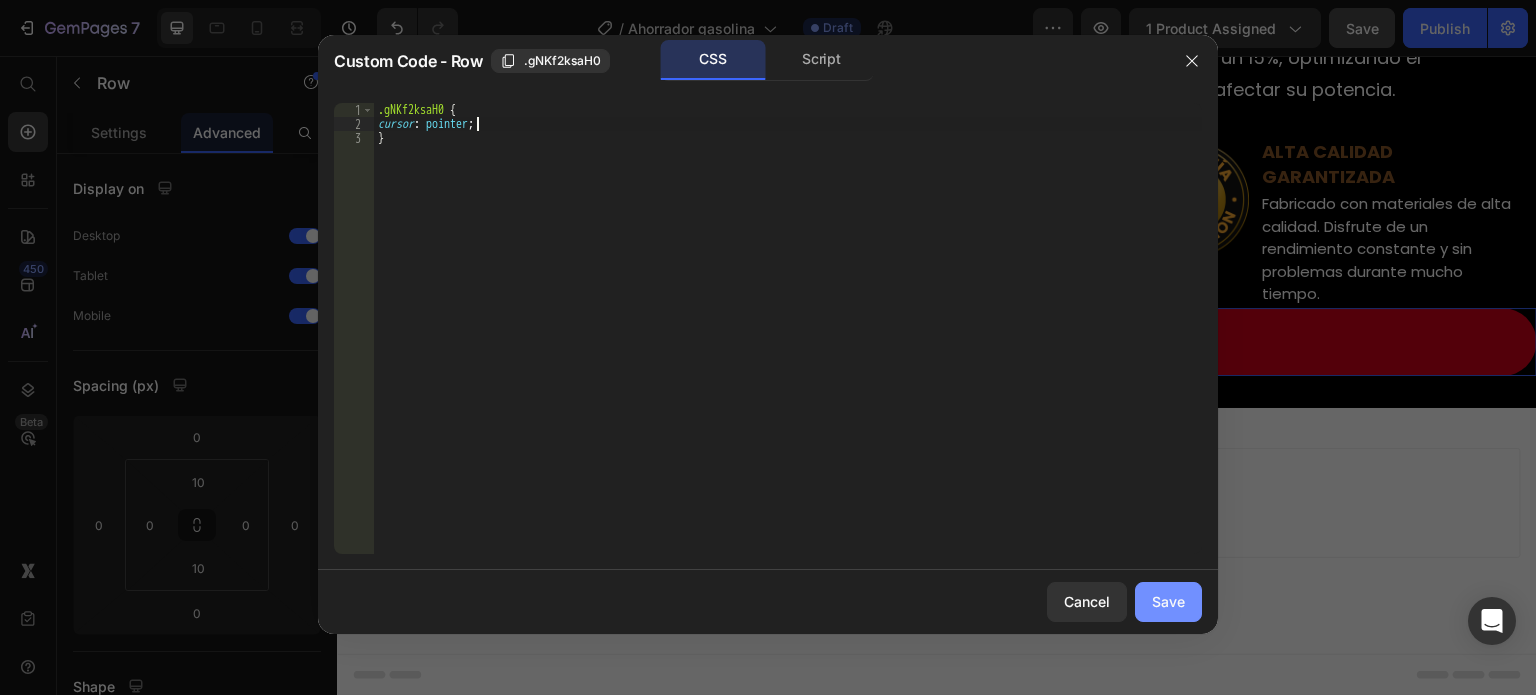 type on "cursor: pointer;" 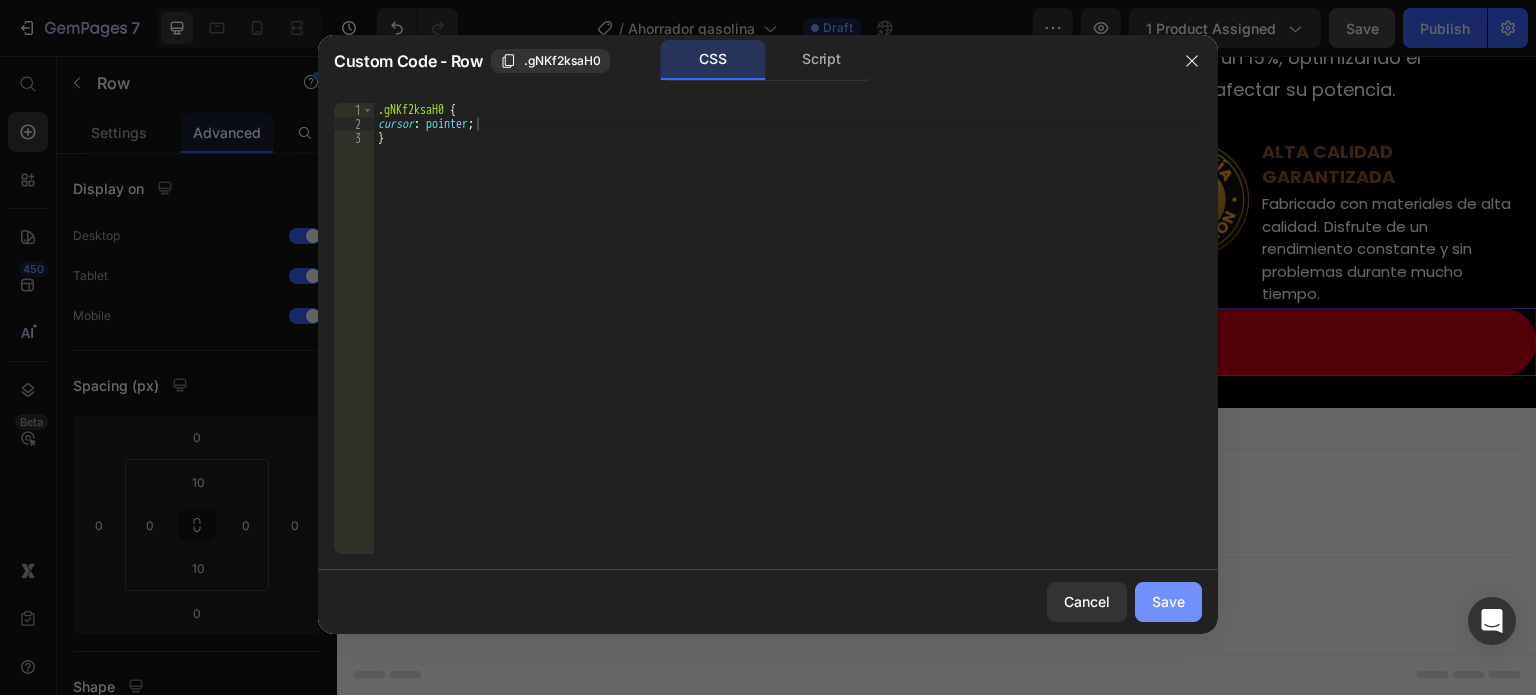 click on "Save" at bounding box center [1168, 601] 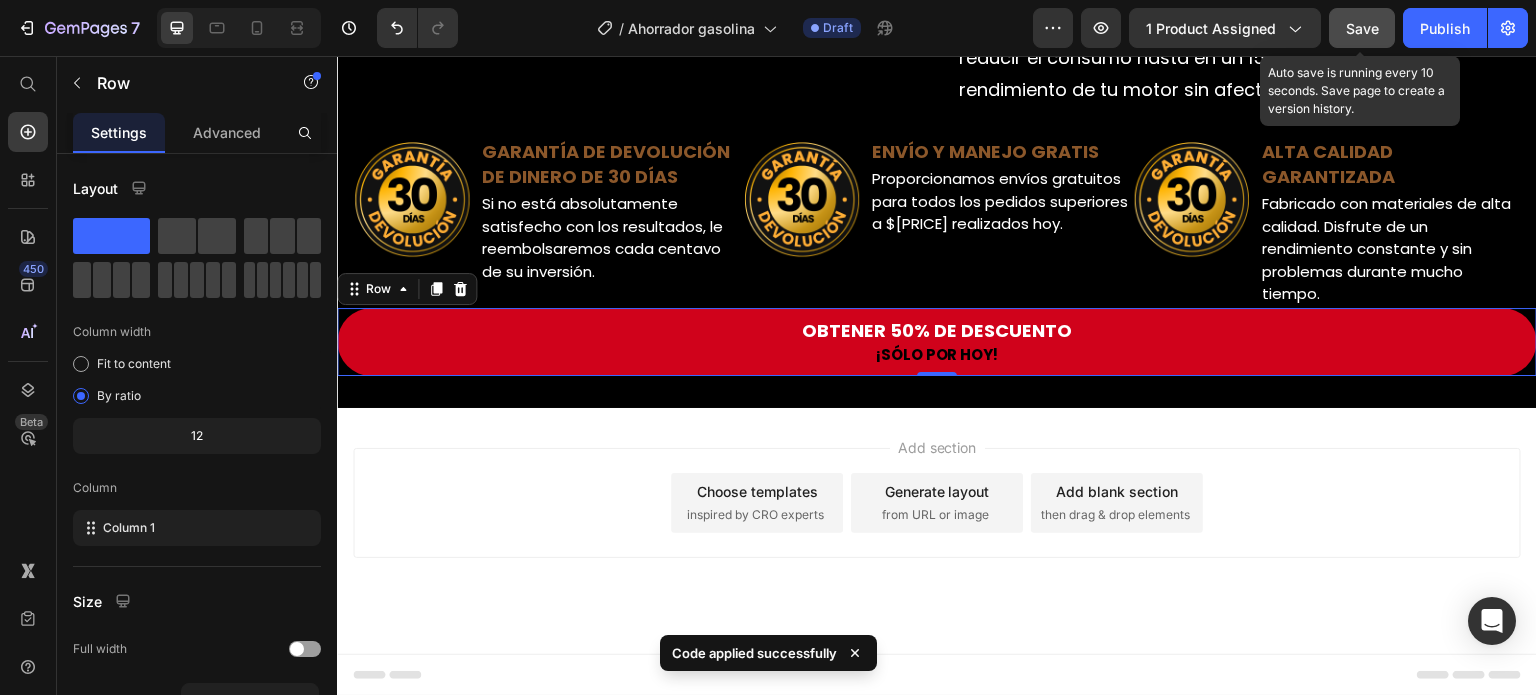 click on "Save" at bounding box center [1362, 28] 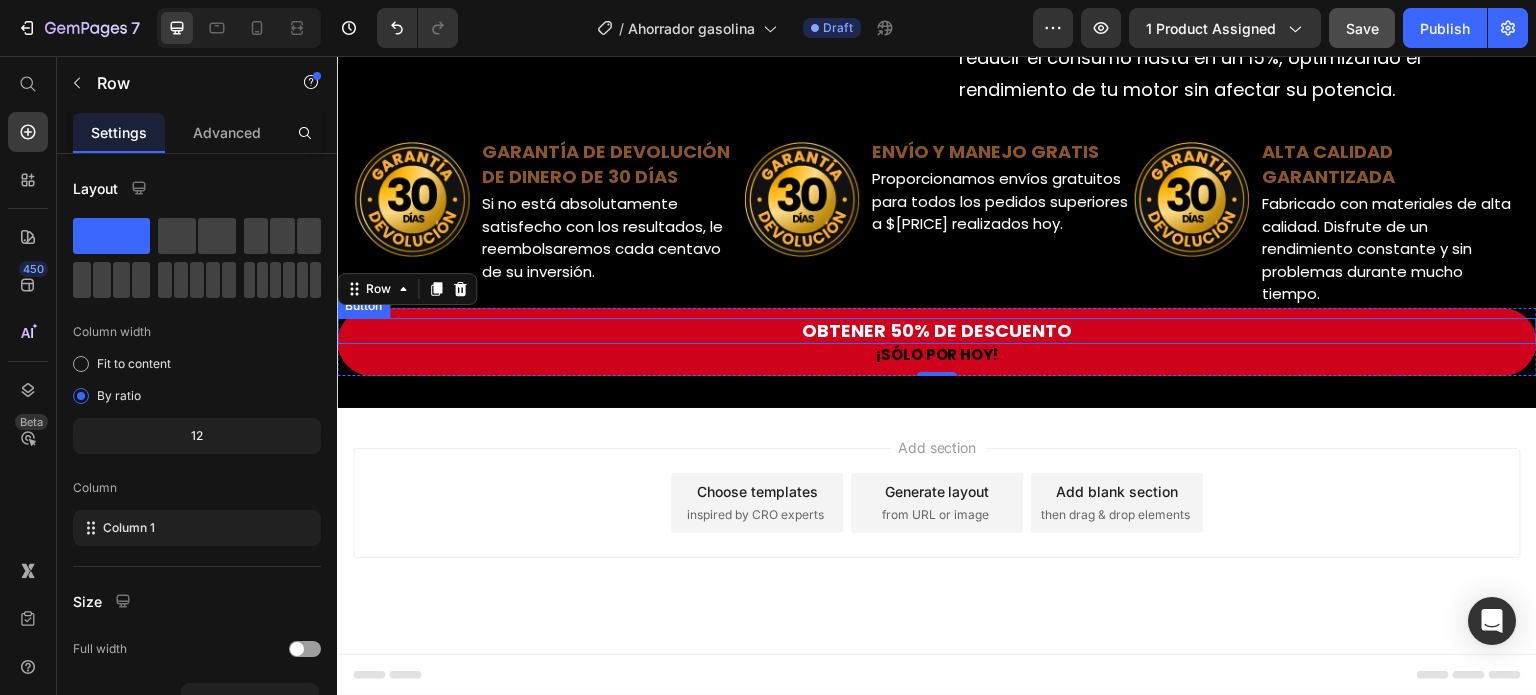 click on "OBTENER 50% DE DESCUENTO" at bounding box center (937, 331) 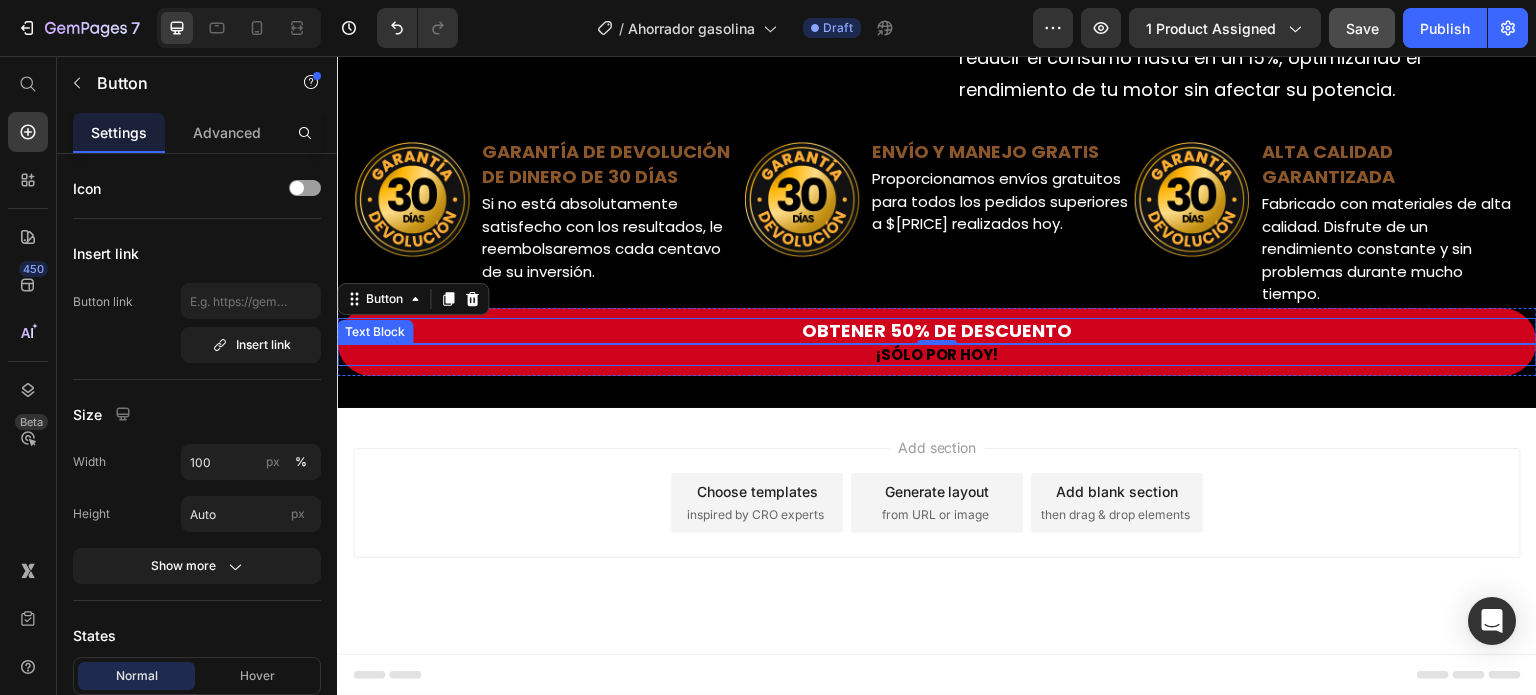 click on "¡SÓLO POR HOY!" at bounding box center [937, 355] 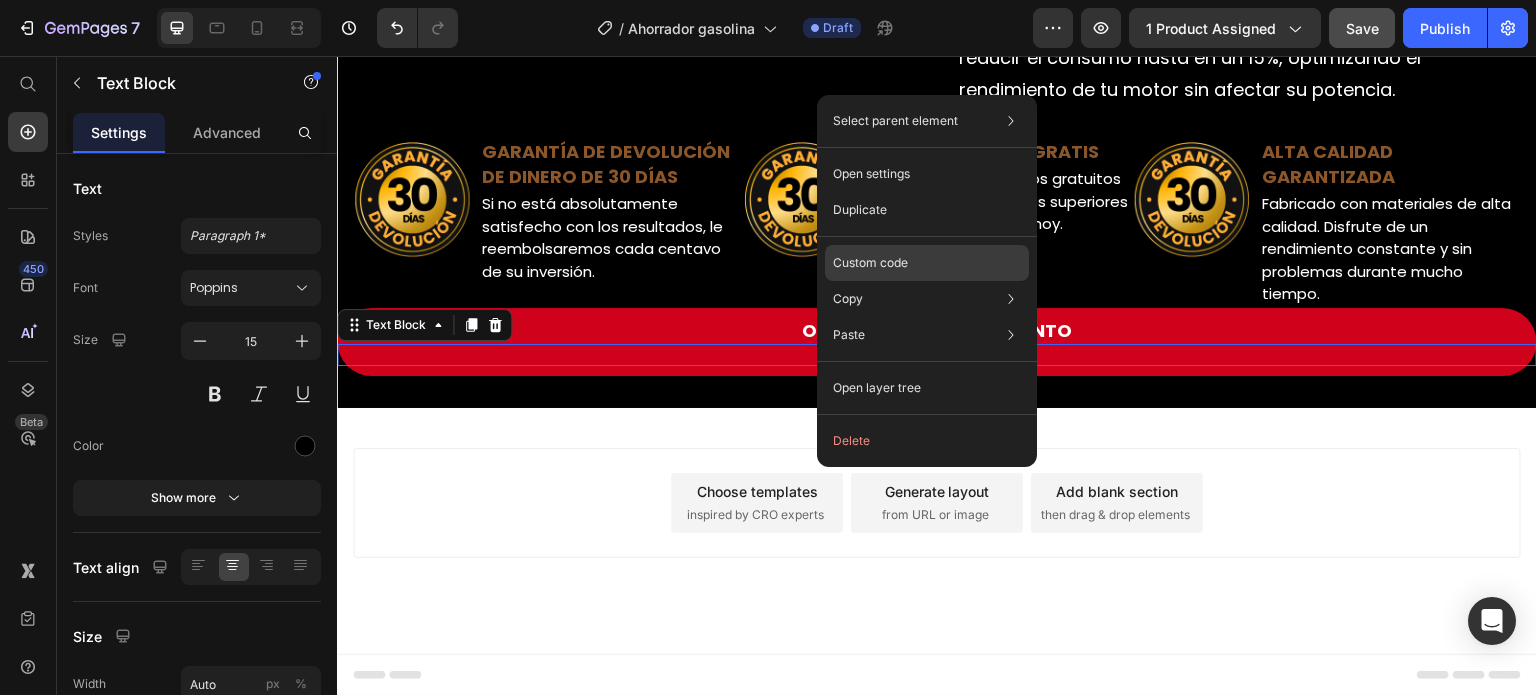 click on "Custom code" 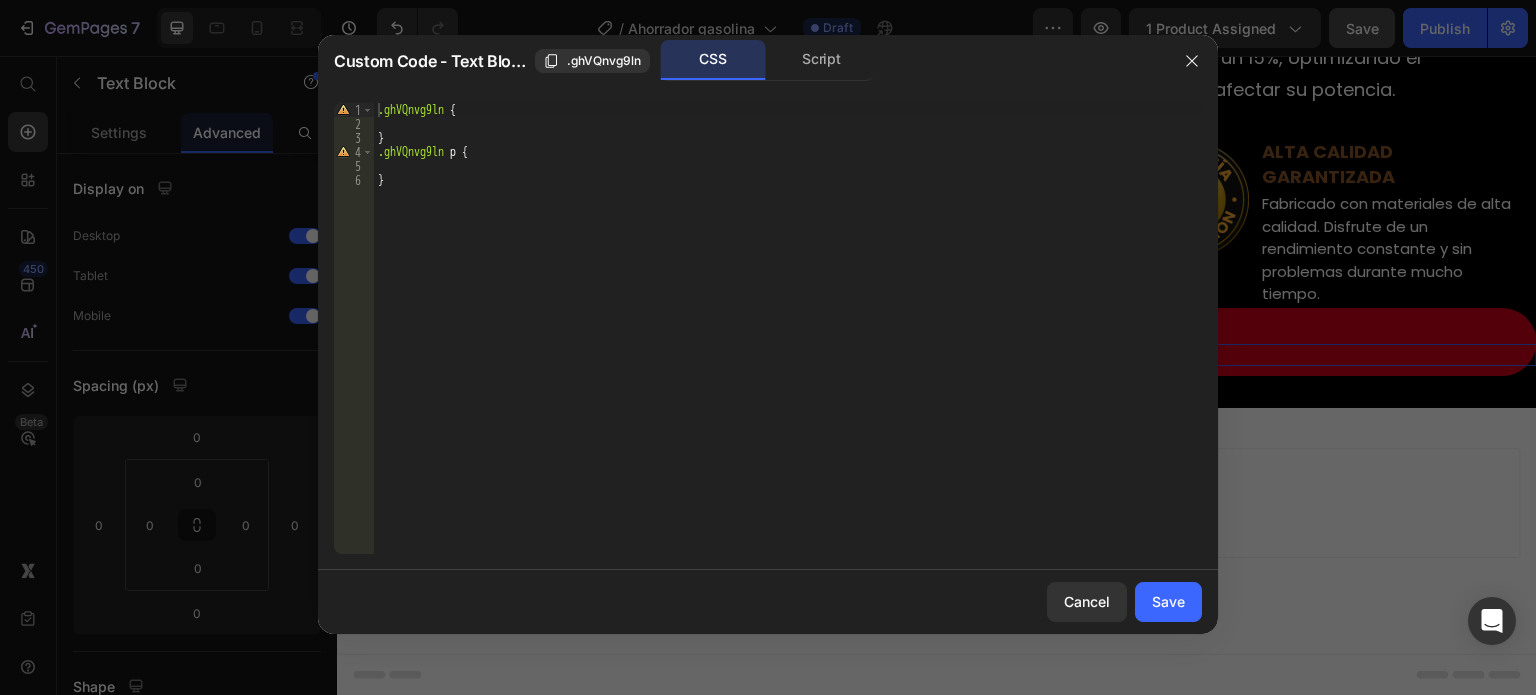 type on "}" 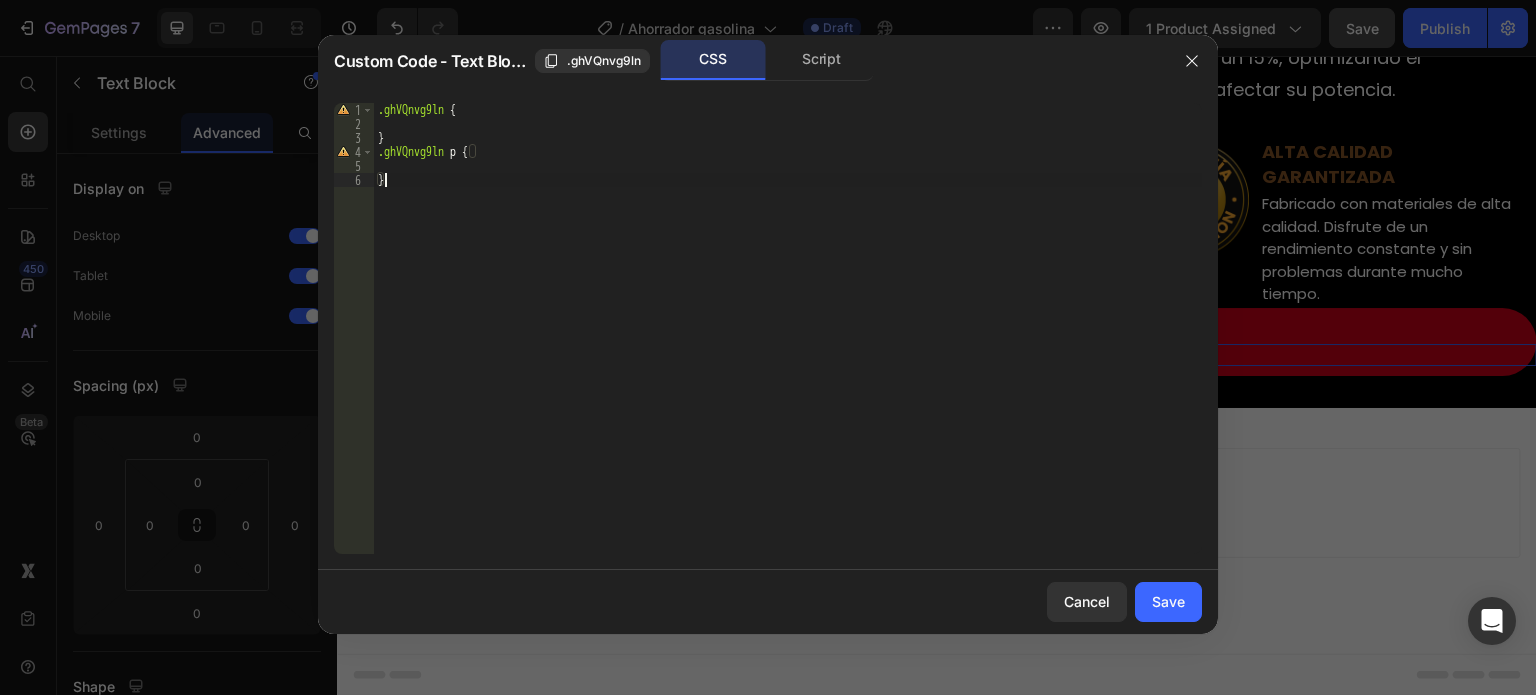 click on ".ghVQnvg9ln   { } .ghVQnvg9ln   p   { }" at bounding box center (788, 342) 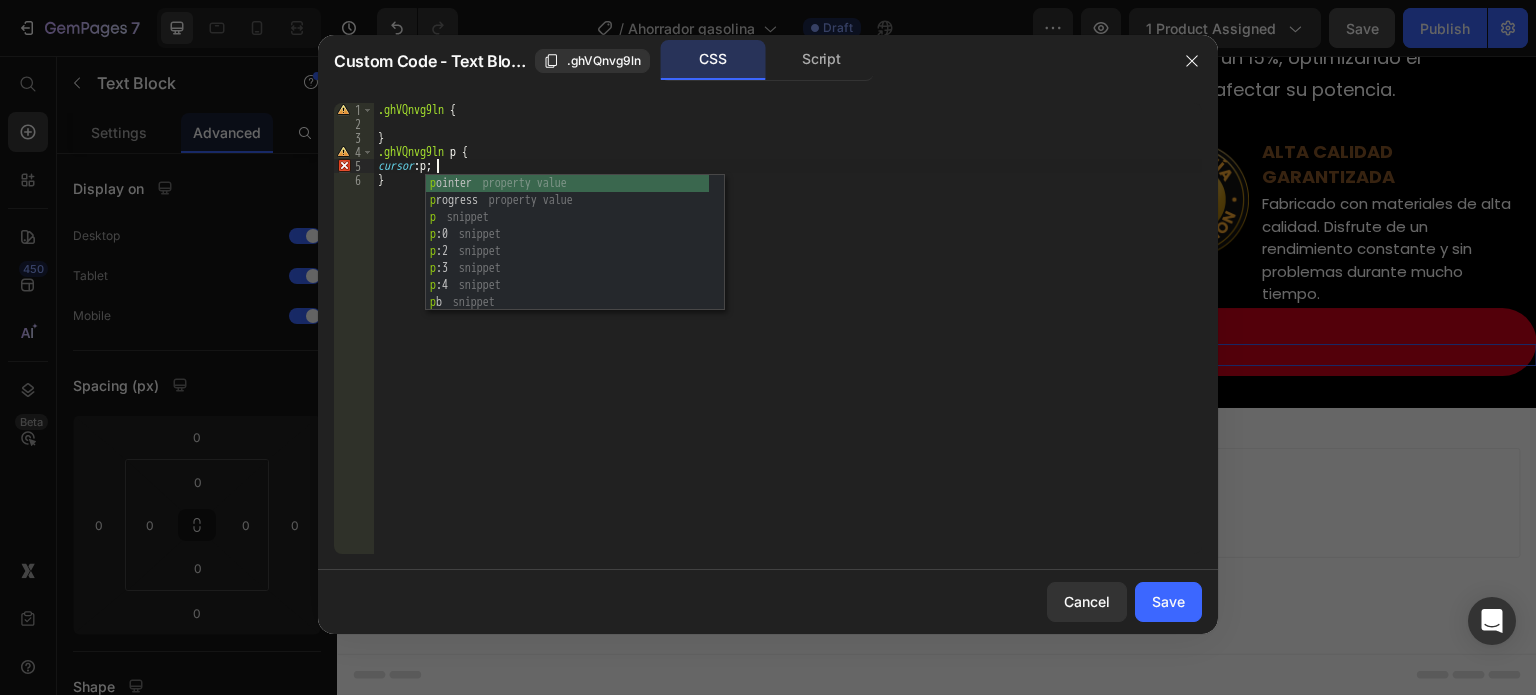 scroll, scrollTop: 0, scrollLeft: 4, axis: horizontal 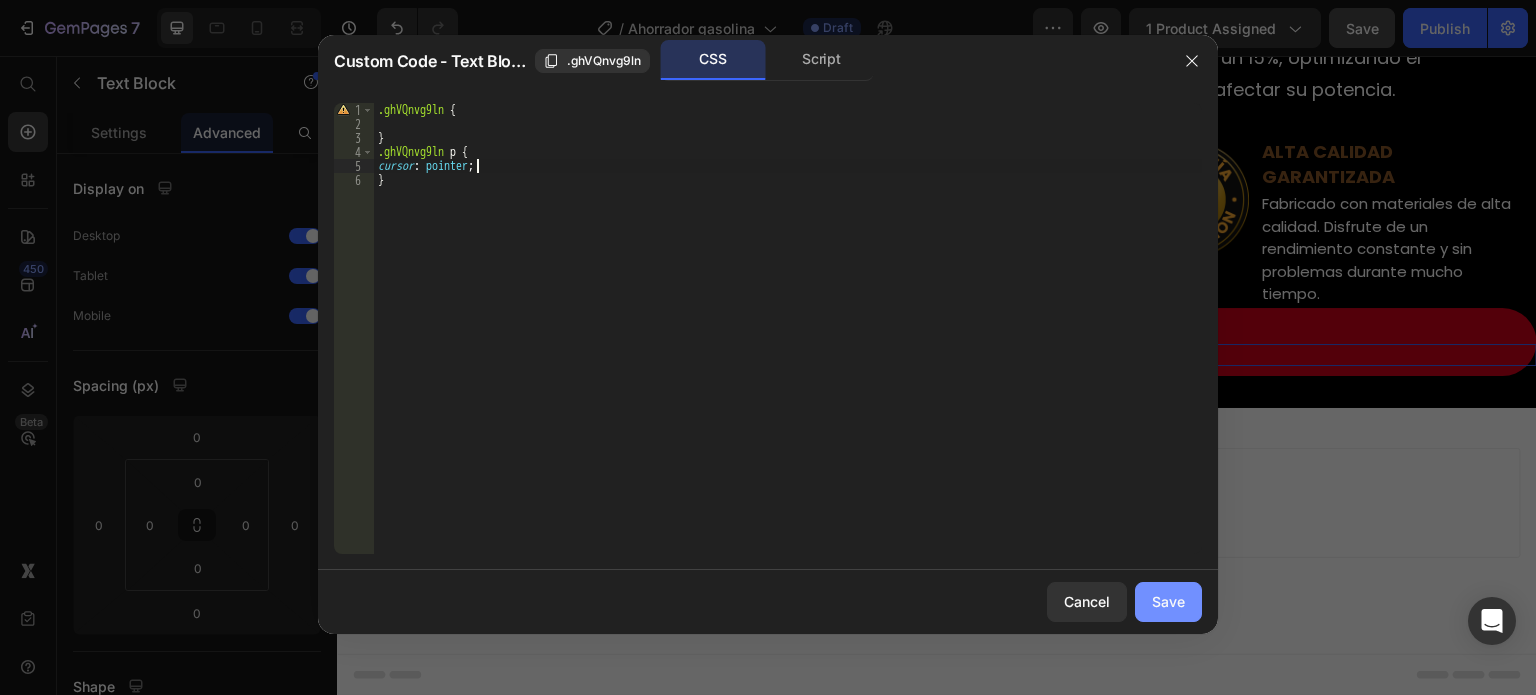 type on "cursor: pointer;" 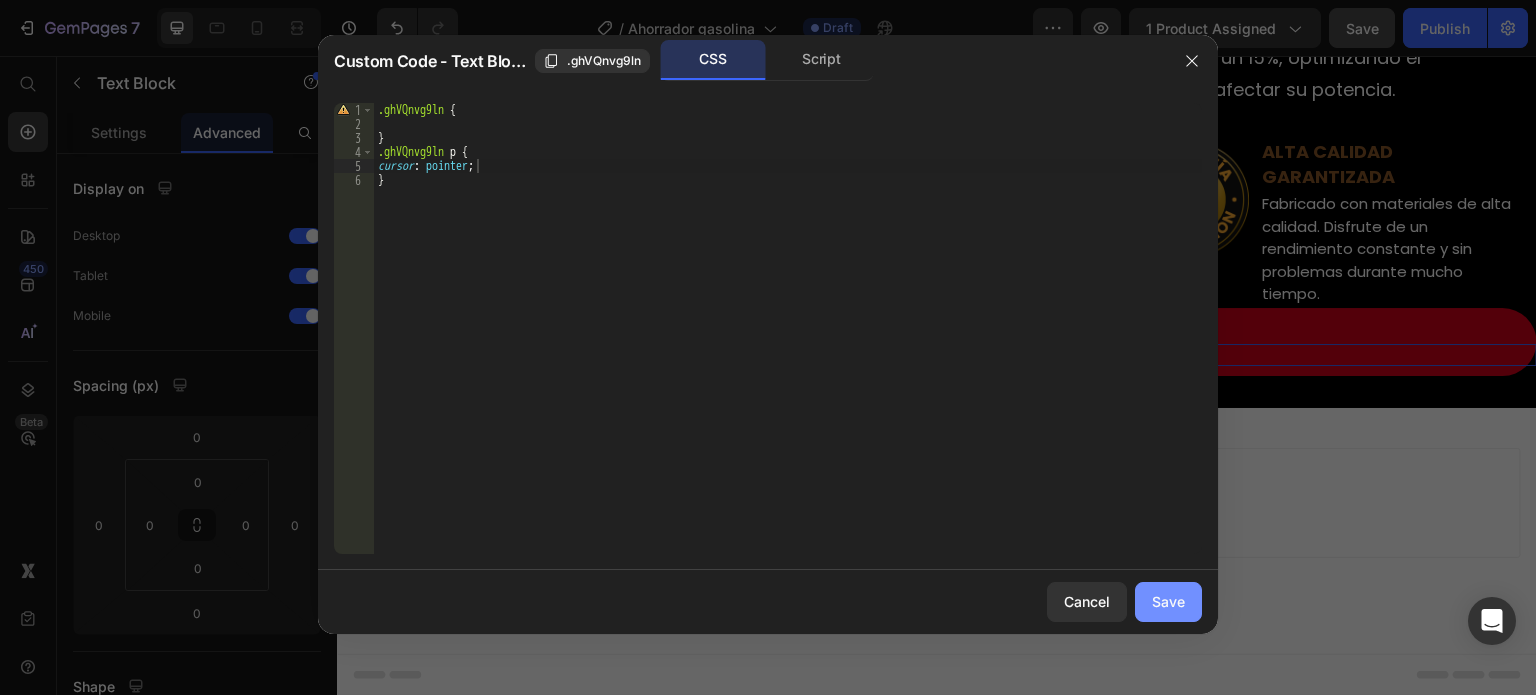 click on "Save" at bounding box center (1168, 601) 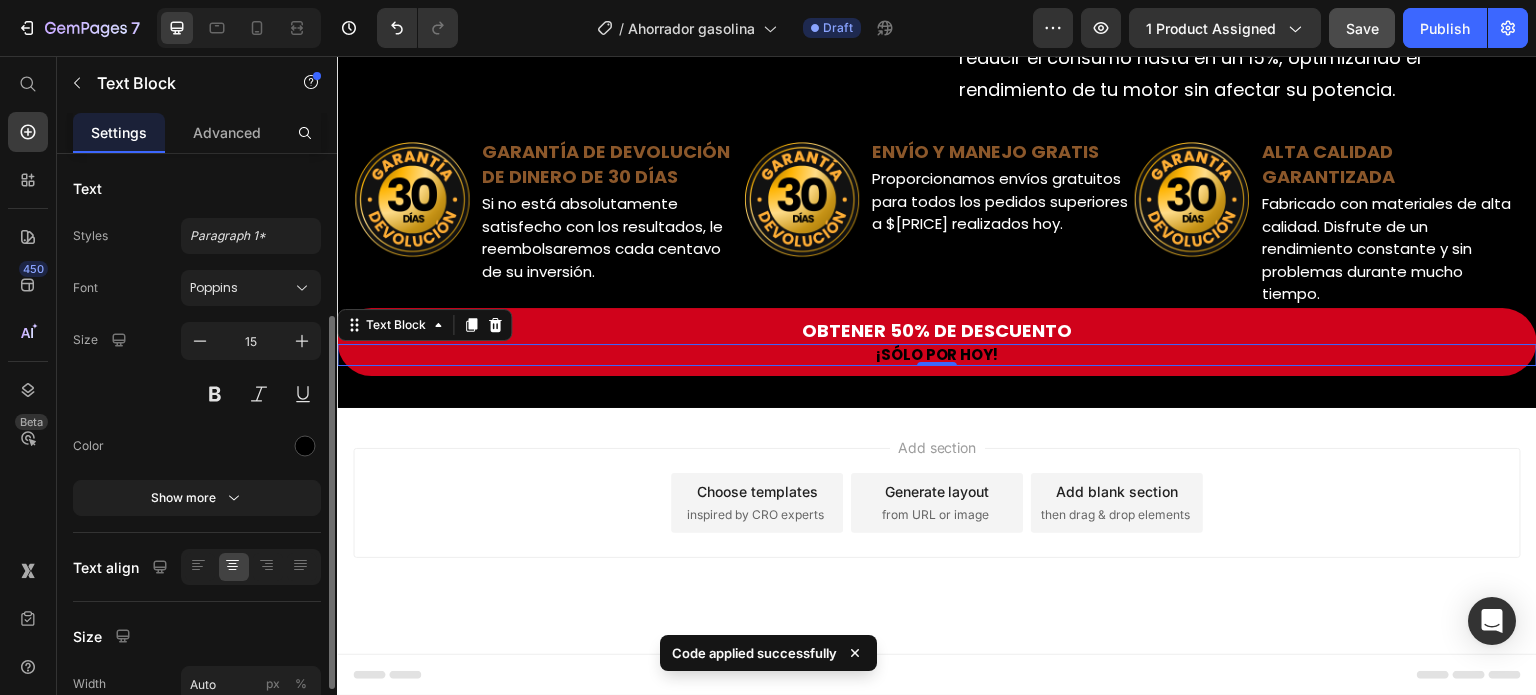 scroll, scrollTop: 200, scrollLeft: 0, axis: vertical 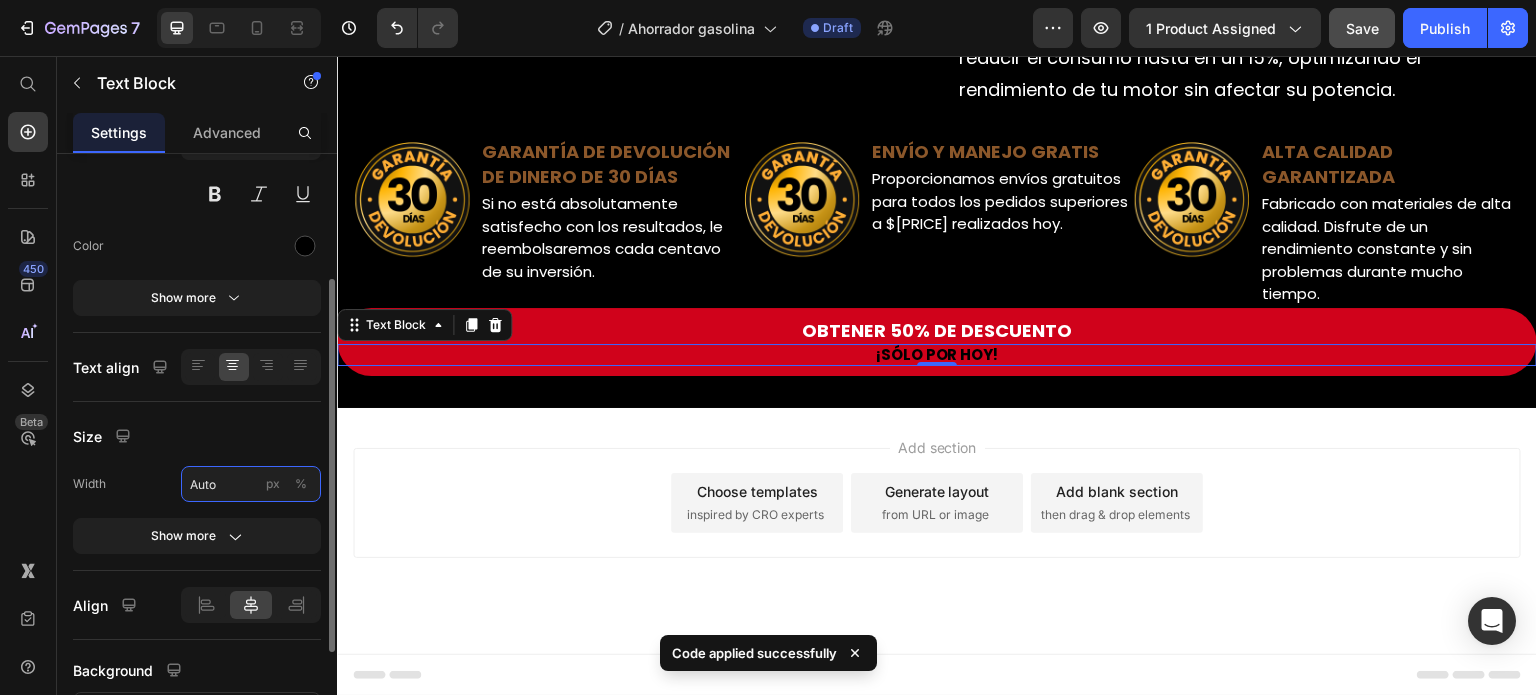 click on "Auto" at bounding box center (251, 484) 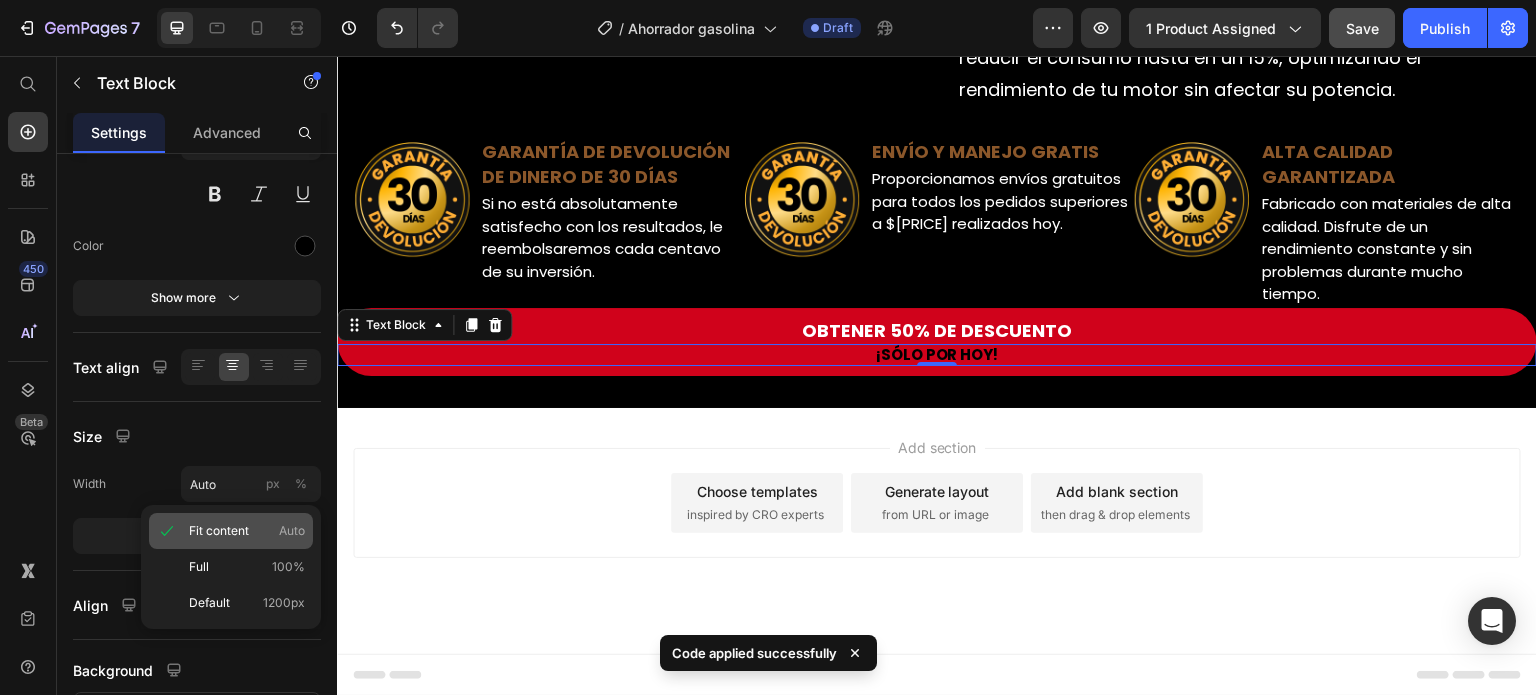 click on "Fit content" at bounding box center (219, 531) 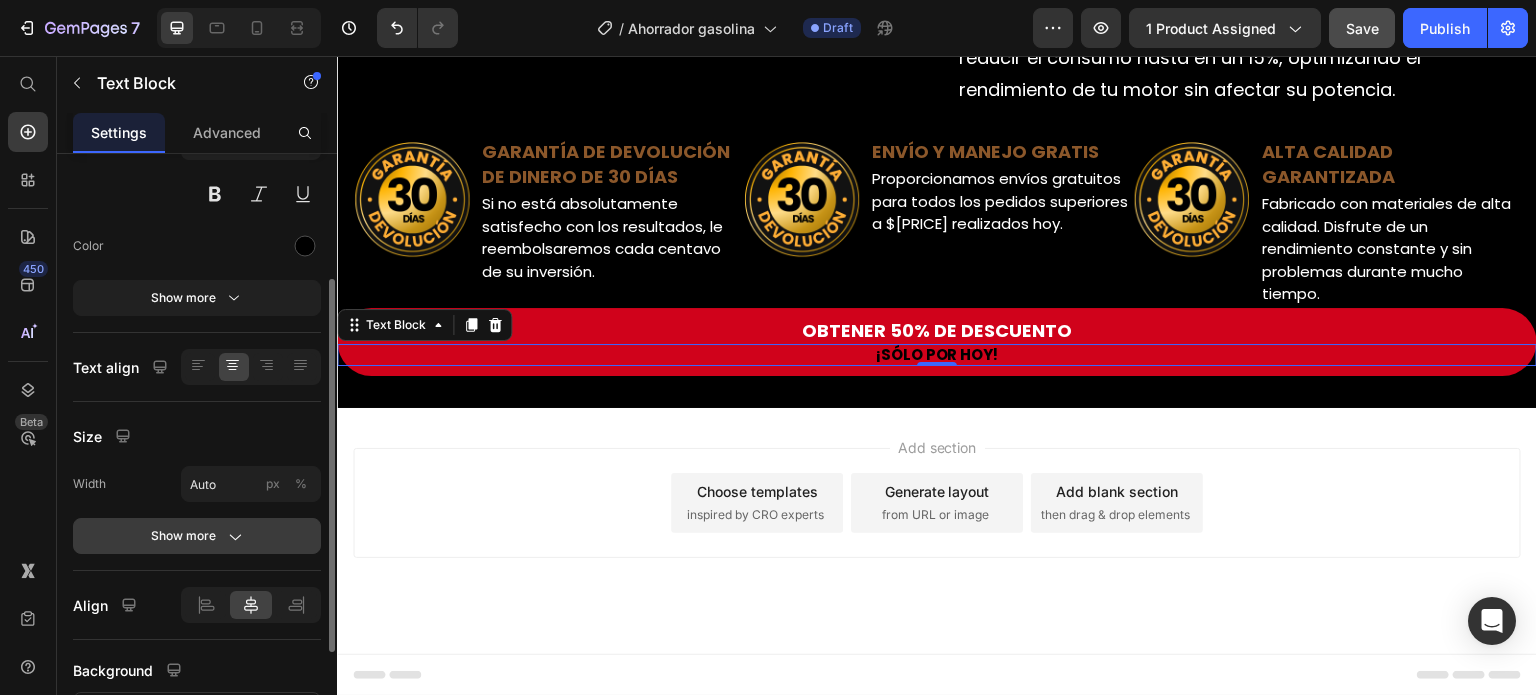 click on "Show more" at bounding box center [197, 536] 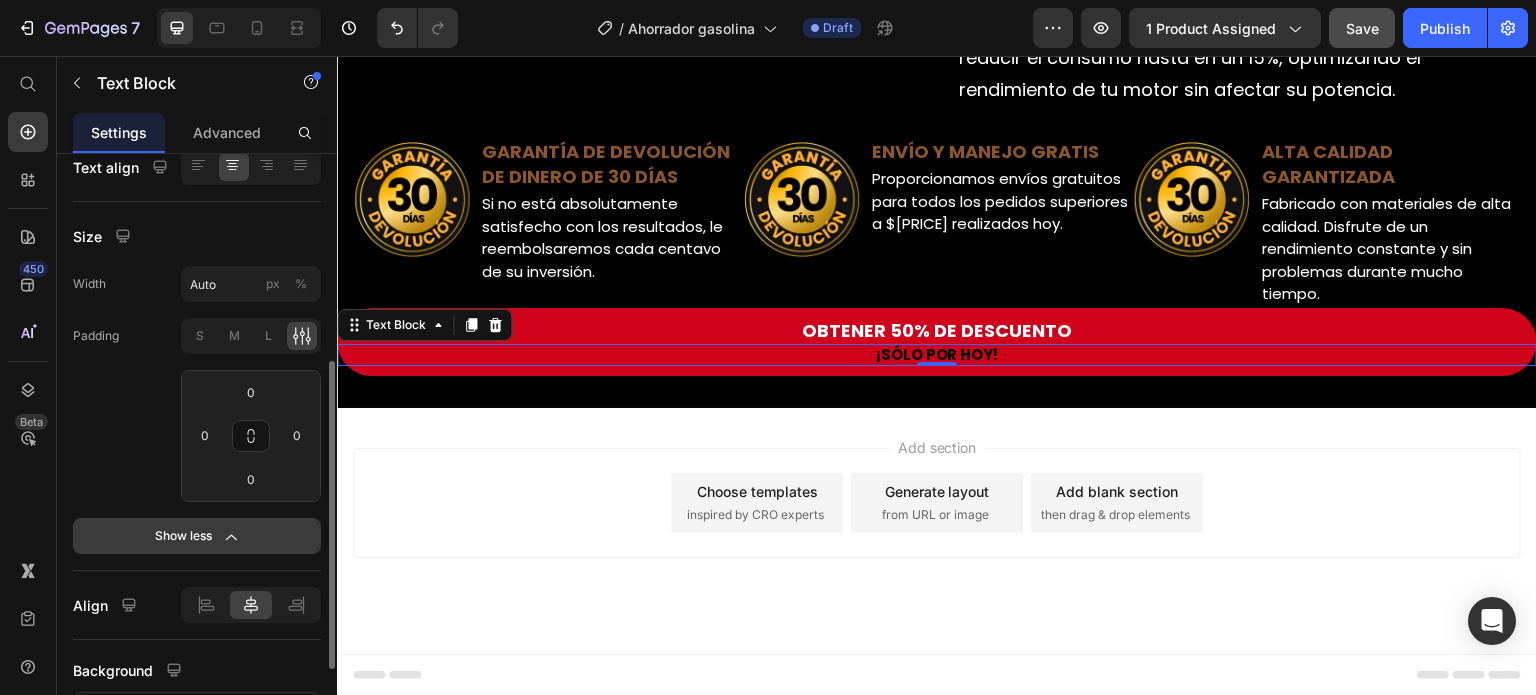 scroll, scrollTop: 559, scrollLeft: 0, axis: vertical 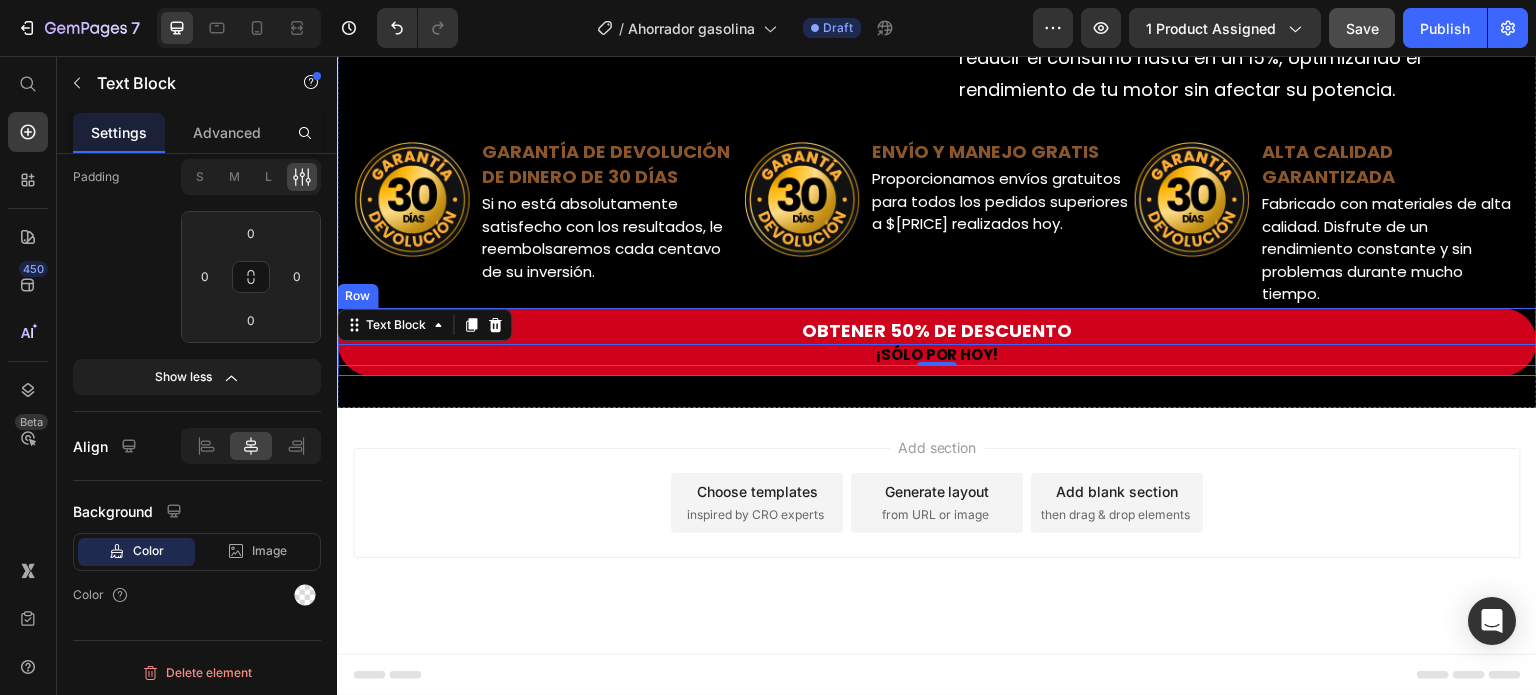 click on "OBTENER 50% DE DESCUENTO Button ¡SÓLO POR HOY! Text Block   0 Row" at bounding box center (937, 342) 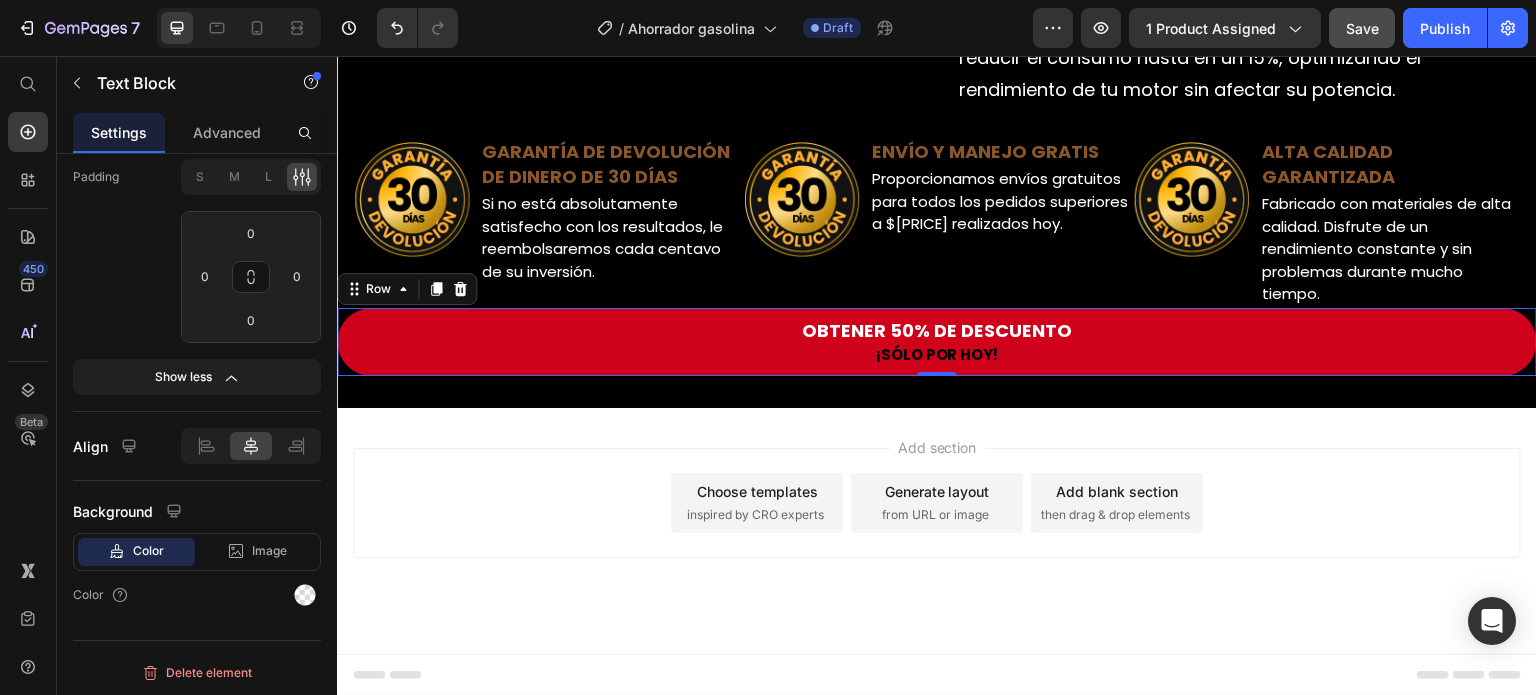 scroll, scrollTop: 0, scrollLeft: 0, axis: both 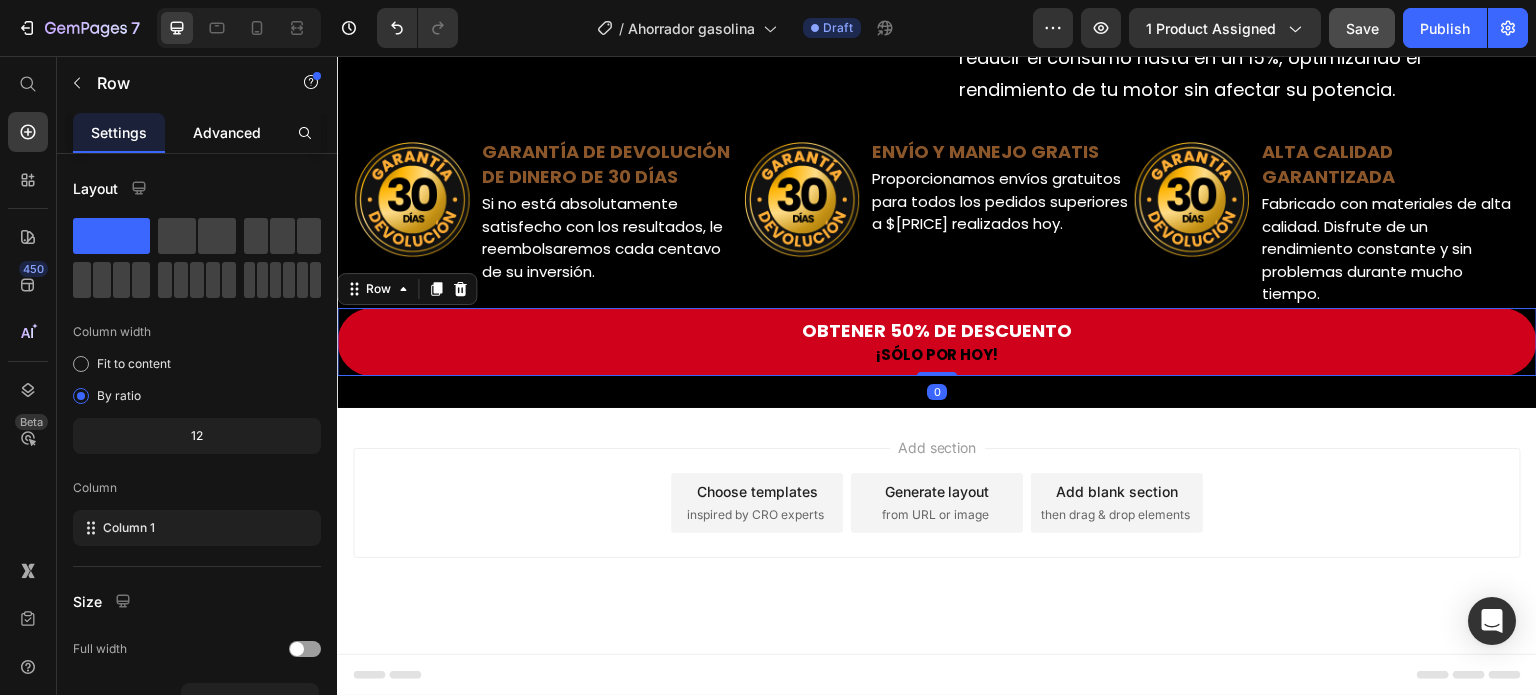click on "Advanced" at bounding box center (227, 132) 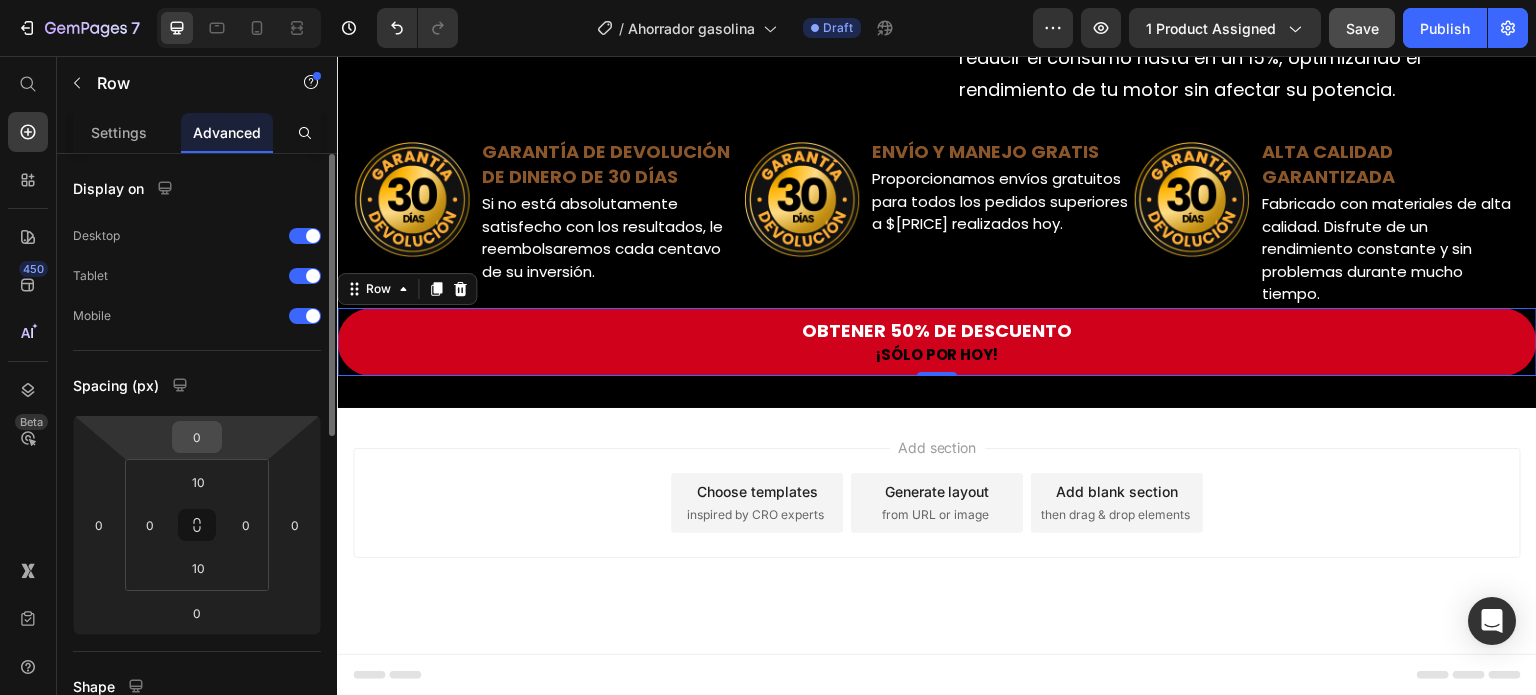 click on "0" at bounding box center (197, 437) 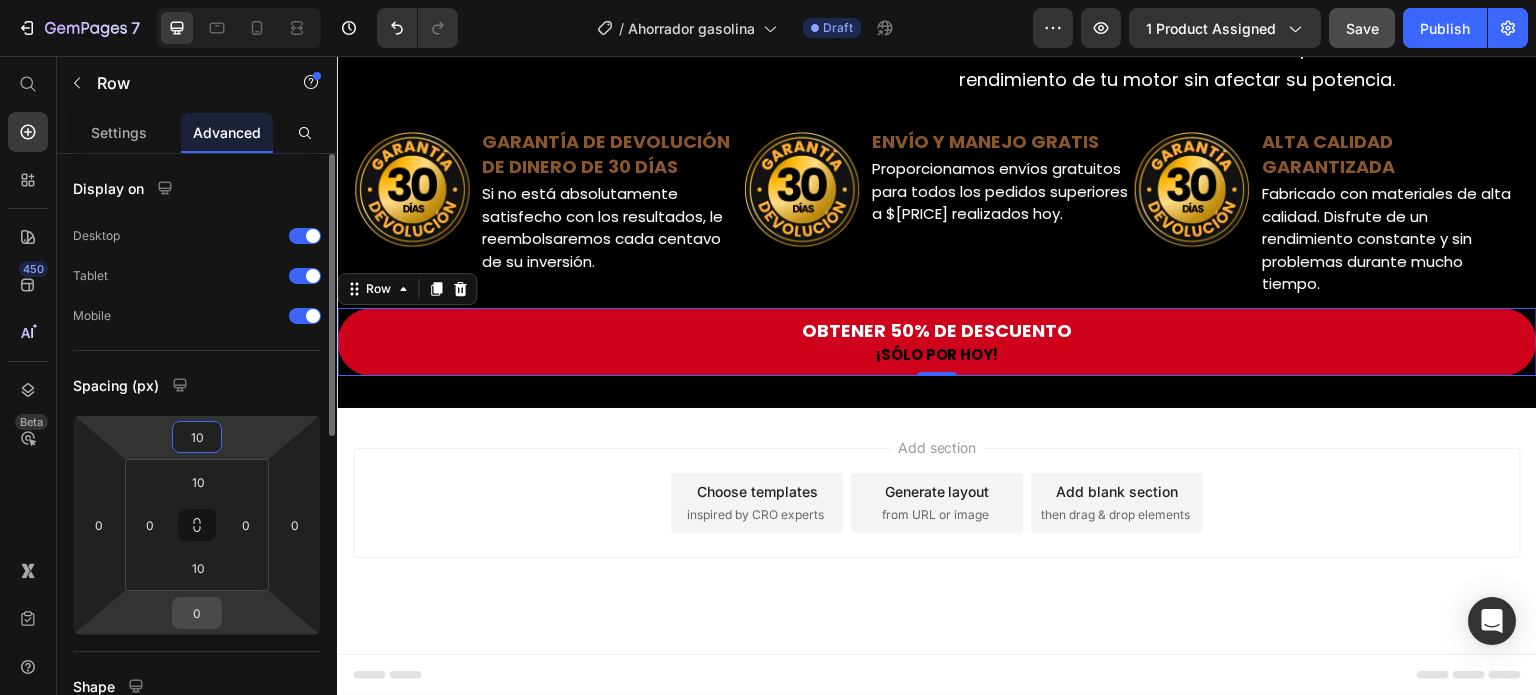 type on "10" 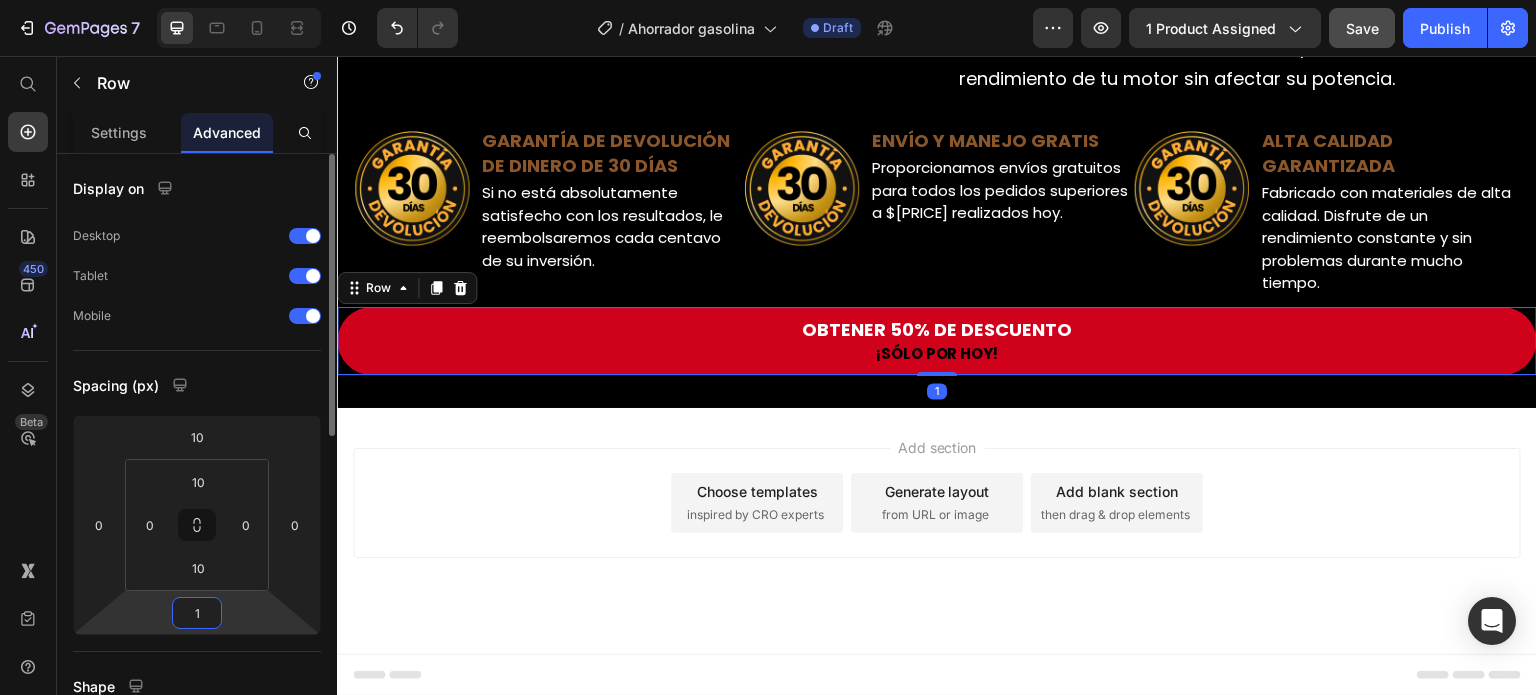 type on "10" 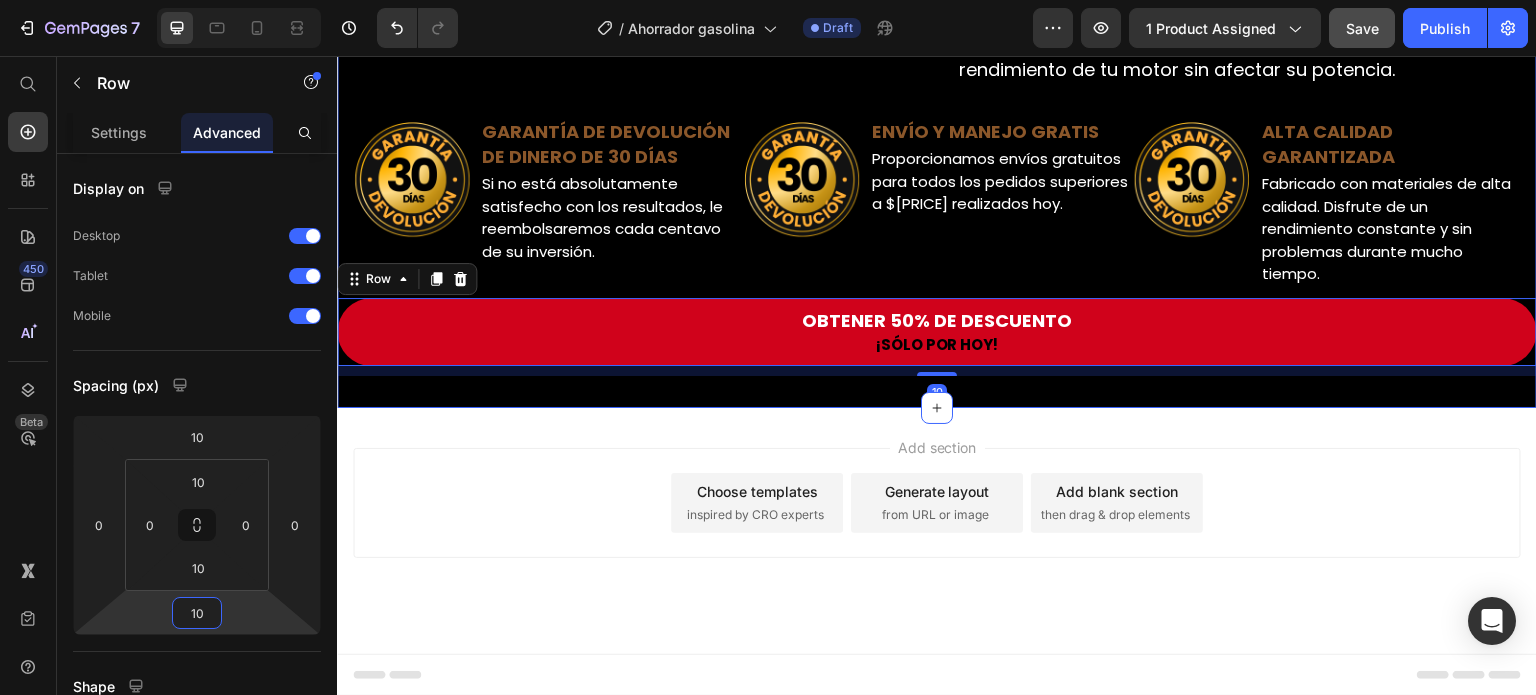 click on "Visto también en: Text Block Image Row Image Image ¿Sabías que estás gastando más gasolina de la que realmente necesitas? Pruebas reales demuestran que este dispositivo ayuda a reducir el consumo hasta en un 15%, optimizando el rendimiento de tu motor sin afectar su potencia. Text Block Row Row Image GARANTÍA DE DEVOLUCIÓN DE DINERO DE 30 DÍAS Text Block Si no está absolutamente satisfecho con los resultados, le reembolsaremos cada centavo de su inversión. Text Block Row Image ENVÍO Y MANEJO GRATIS Text Block Proporcionamos envíos gratuitos para todos los pedidos superiores a $59.900 realizados hoy. Text Block Row Image ALTA CALIDAD GARANTIZADA Text Block Fabricado con materiales de alta calidad. Disfrute de un rendimiento constante y sin problemas durante mucho tiempo. Text Block Row Row OBTENER 50% DE DESCUENTO Button ¡SÓLO POR HOY! Text Block Row   10 Section 2" at bounding box center [937, 119] 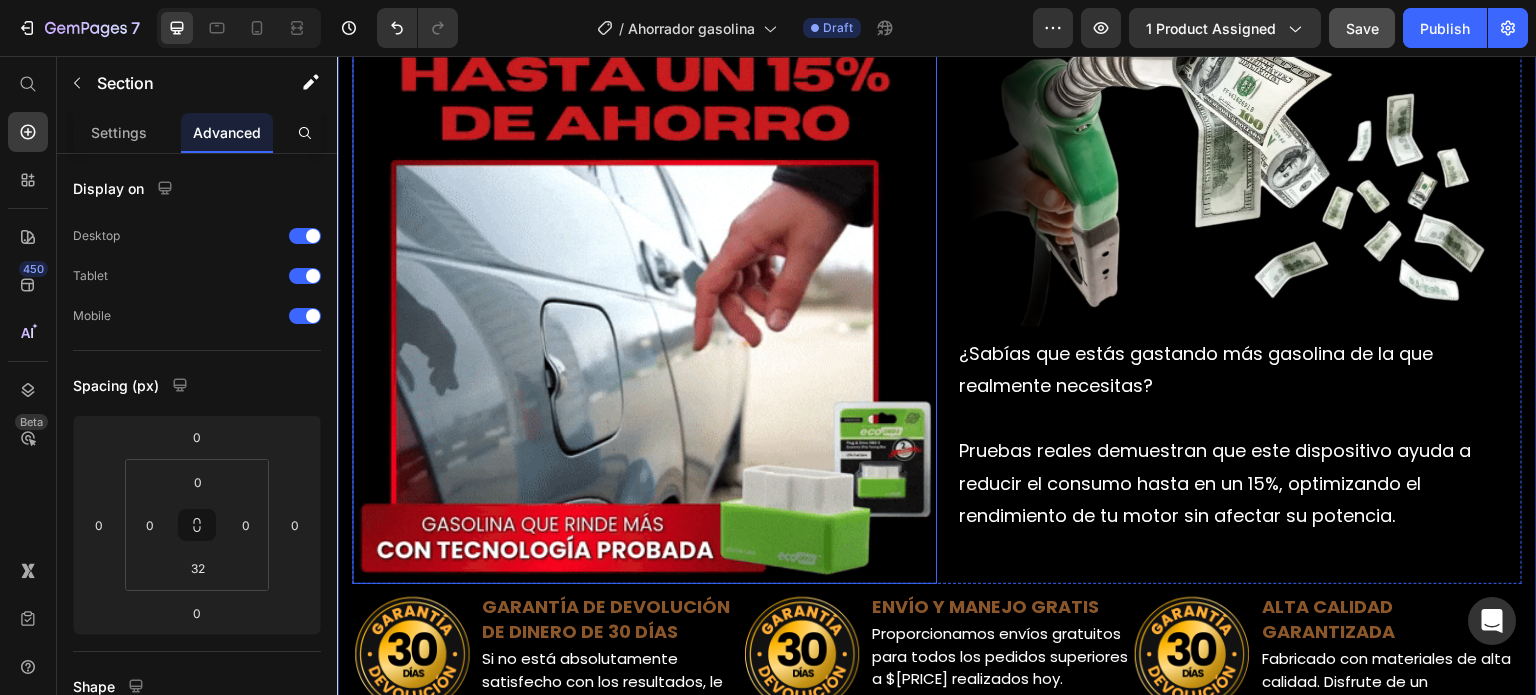 scroll, scrollTop: 692, scrollLeft: 0, axis: vertical 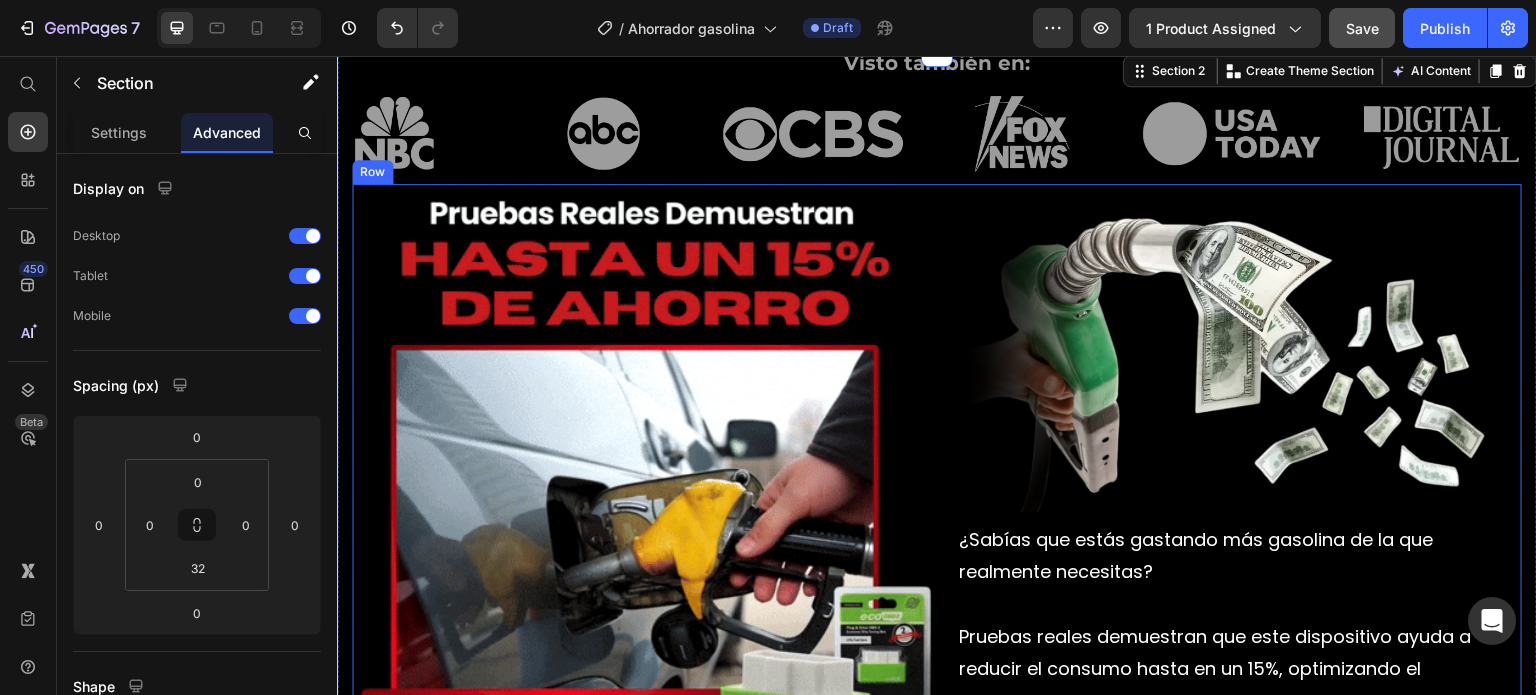 click on "Image ¿Sabías que estás gastando más gasolina de la que realmente necesitas? Pruebas reales demuestran que este dispositivo ayuda a reducir el consumo hasta en un 15%, optimizando el rendimiento de tu motor sin afectar su potencia. Text Block Row" at bounding box center (1229, 476) 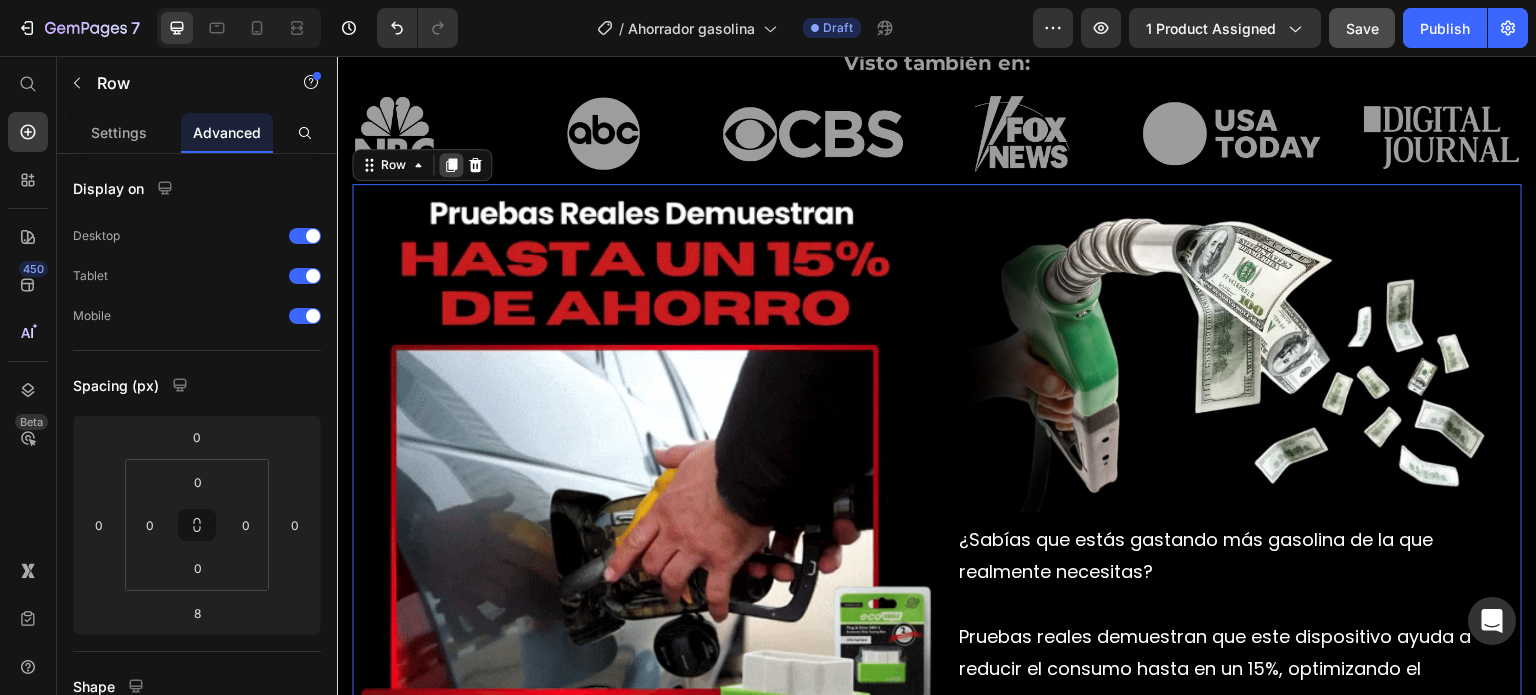 click 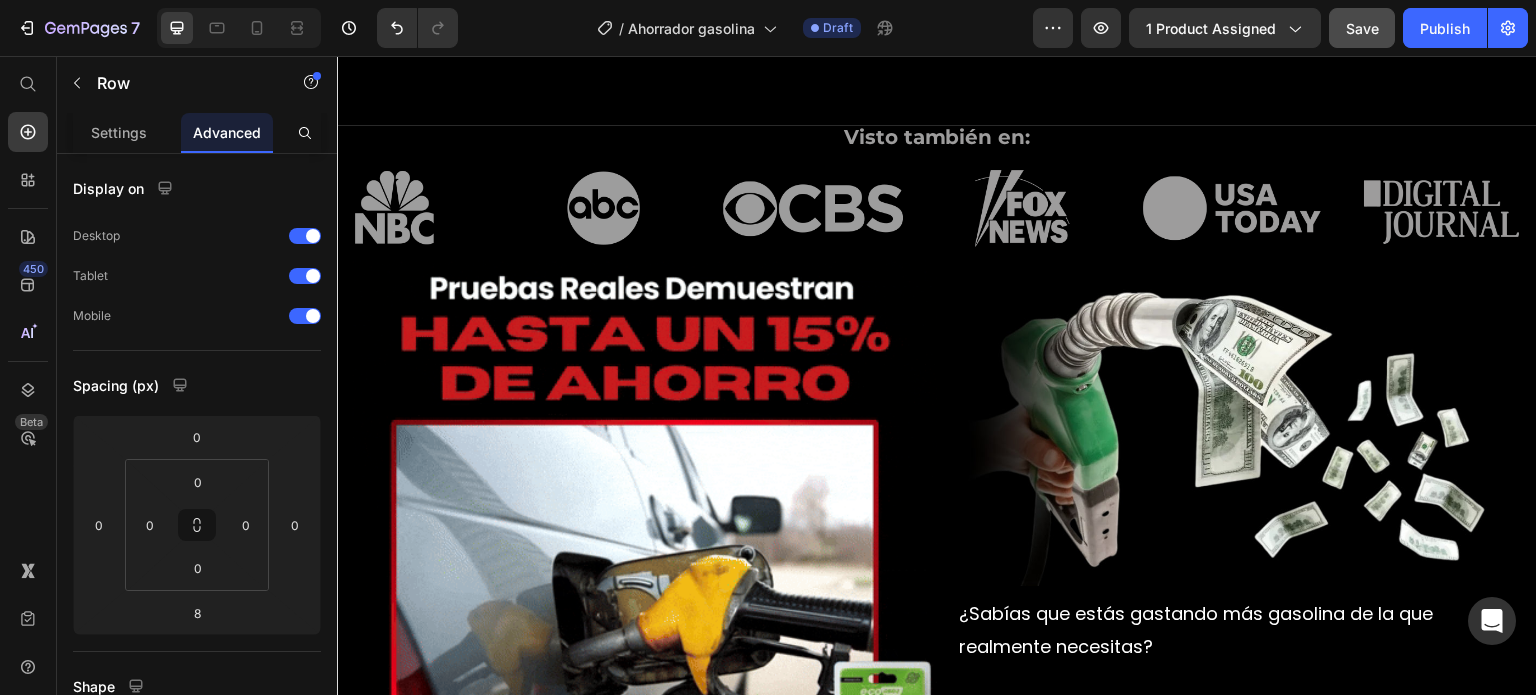 scroll, scrollTop: 1417, scrollLeft: 0, axis: vertical 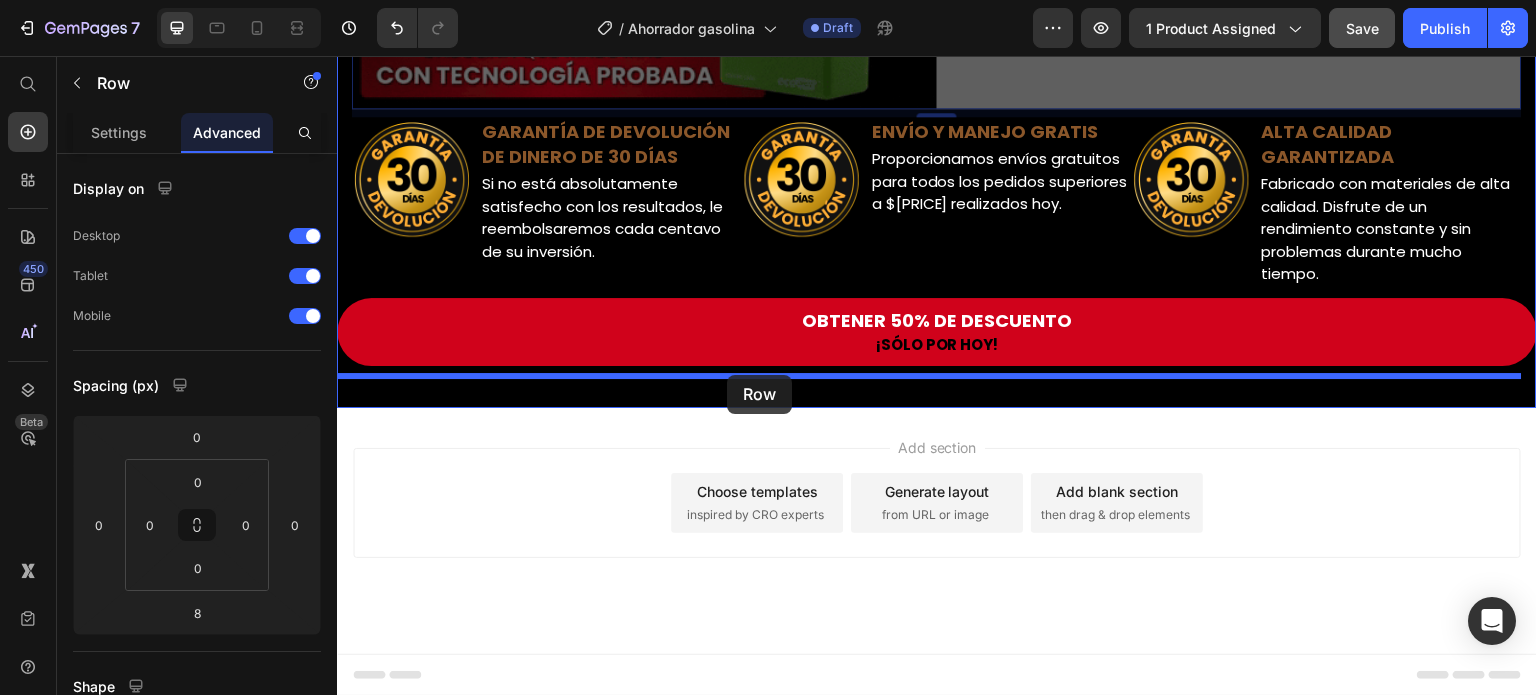 drag, startPoint x: 359, startPoint y: 107, endPoint x: 727, endPoint y: 375, distance: 455.245 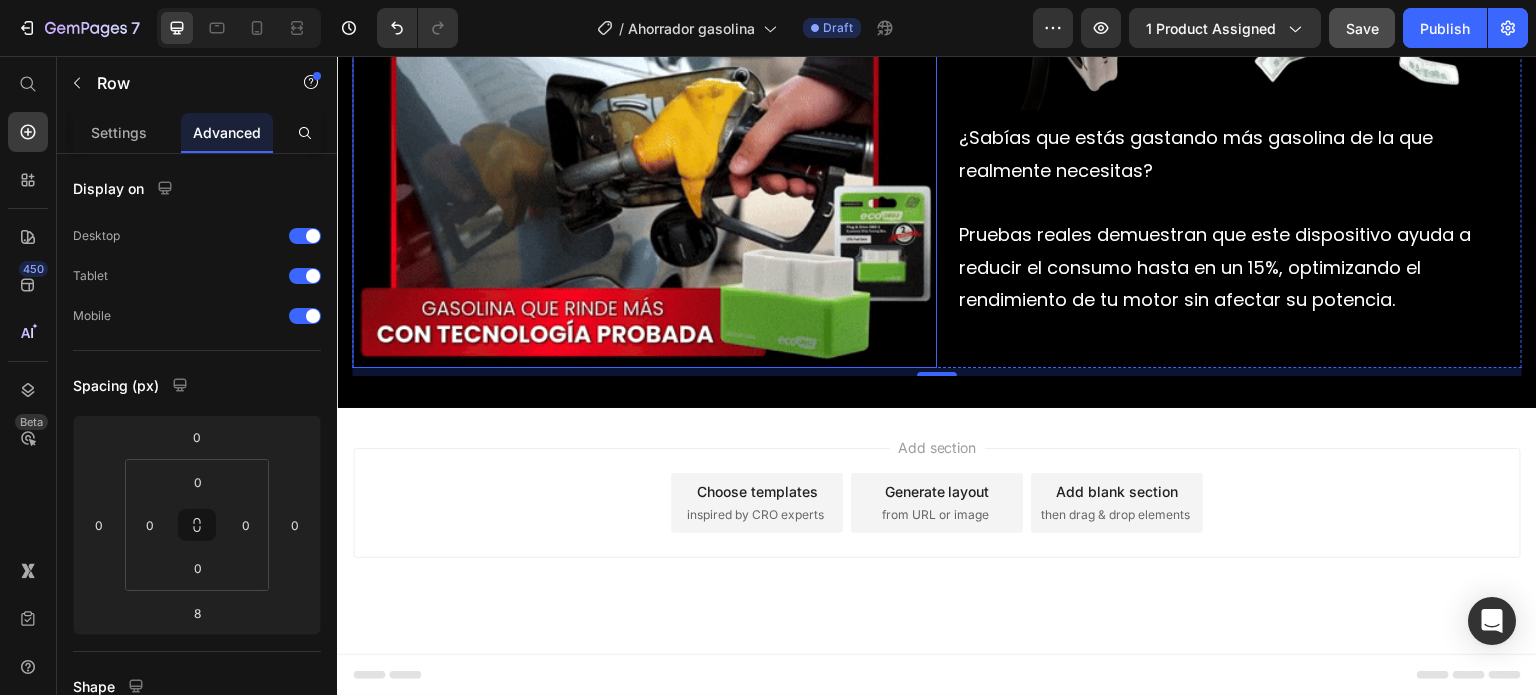 scroll, scrollTop: 1427, scrollLeft: 0, axis: vertical 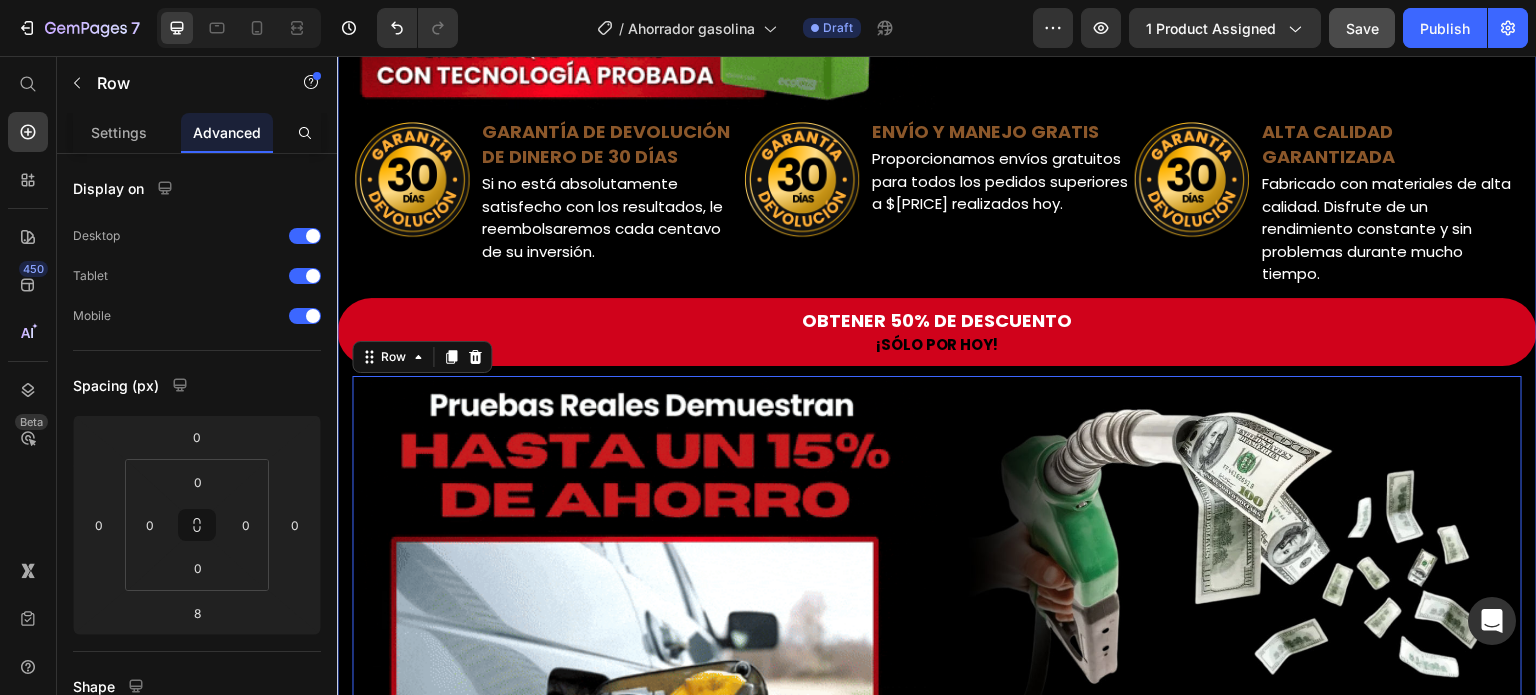 click on "Visto también en: Text Block Image Row Image Image ¿Sabías que estás gastando más gasolina de la que realmente necesitas? Pruebas reales demuestran que este dispositivo ayuda a reducir el consumo hasta en un 15%, optimizando el rendimiento de tu motor sin afectar su potencia. Text Block Row Row Image GARANTÍA DE DEVOLUCIÓN DE DINERO DE 30 DÍAS Text Block Si no está absolutamente satisfecho con los resultados, le reembolsaremos cada centavo de su inversión. Text Block Row Image ENVÍO Y MANEJO GRATIS Text Block Proporcionamos envíos gratuitos para todos los pedidos superiores a $59.900 realizados hoy. Text Block Row Image ALTA CALIDAD GARANTIZADA Text Block Fabricado con materiales de alta calidad. Disfrute de un rendimiento constante y sin problemas durante mucho tiempo. Text Block Row Row OBTENER 50% DE DESCUENTO Button ¡SÓLO POR HOY! Text Block Row Image Image ¿Sabías que estás gastando más gasolina de la que realmente necesitas?   Text Block Row Row   8" at bounding box center (937, 179) 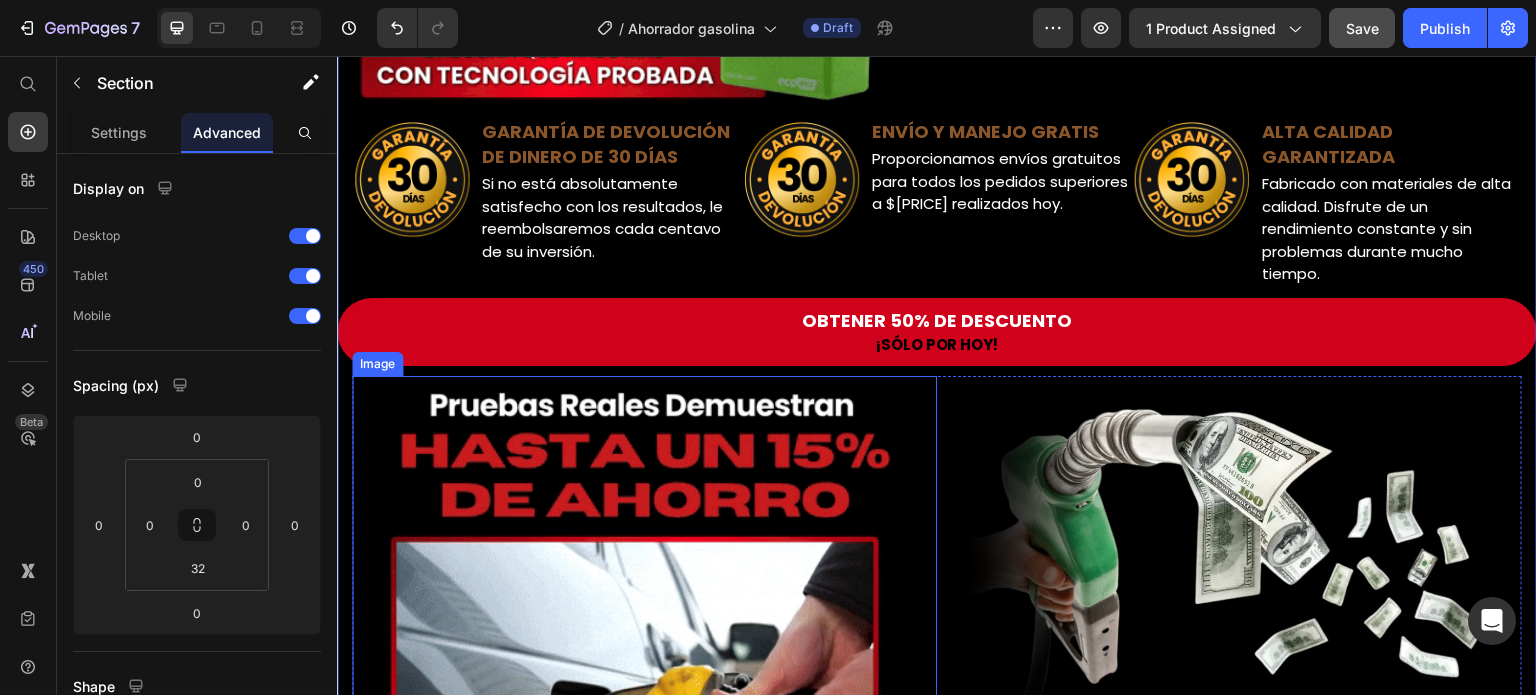 click at bounding box center [644, 668] 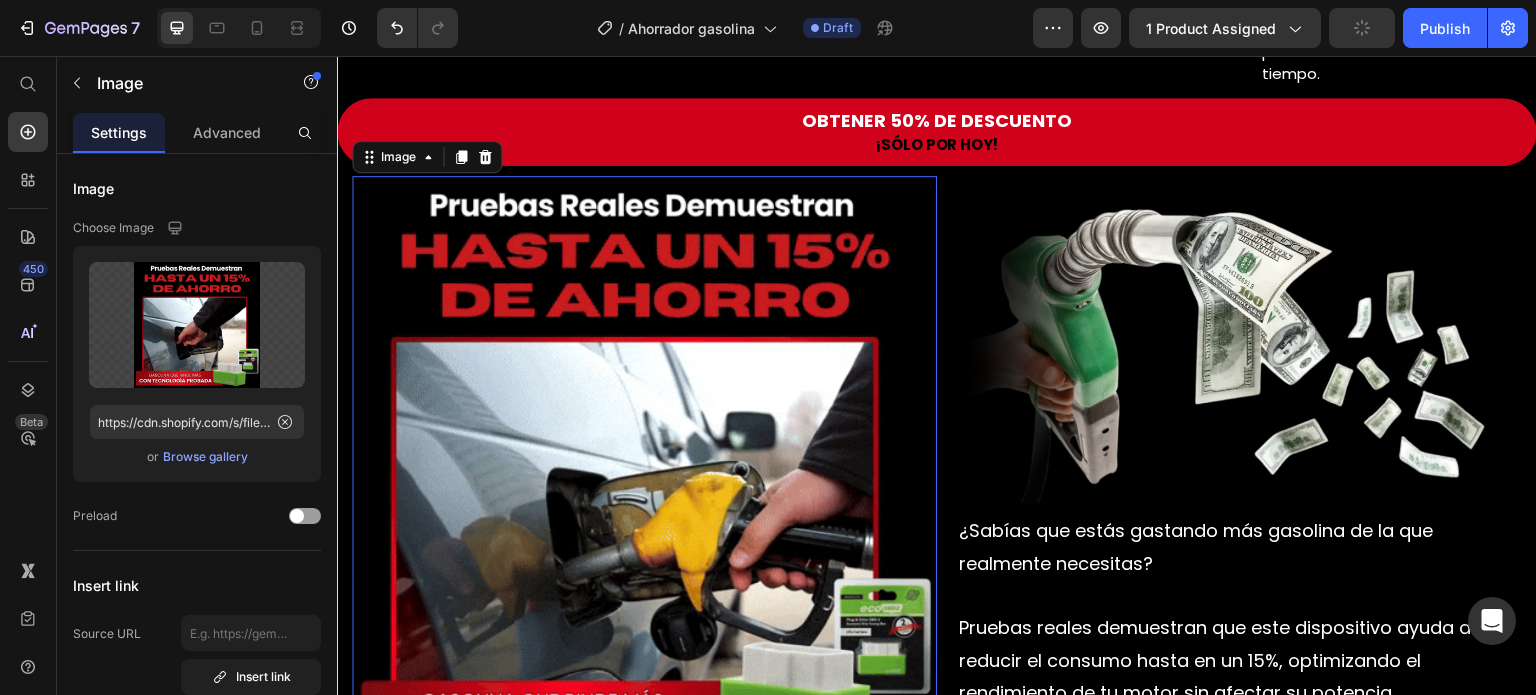 scroll, scrollTop: 1827, scrollLeft: 0, axis: vertical 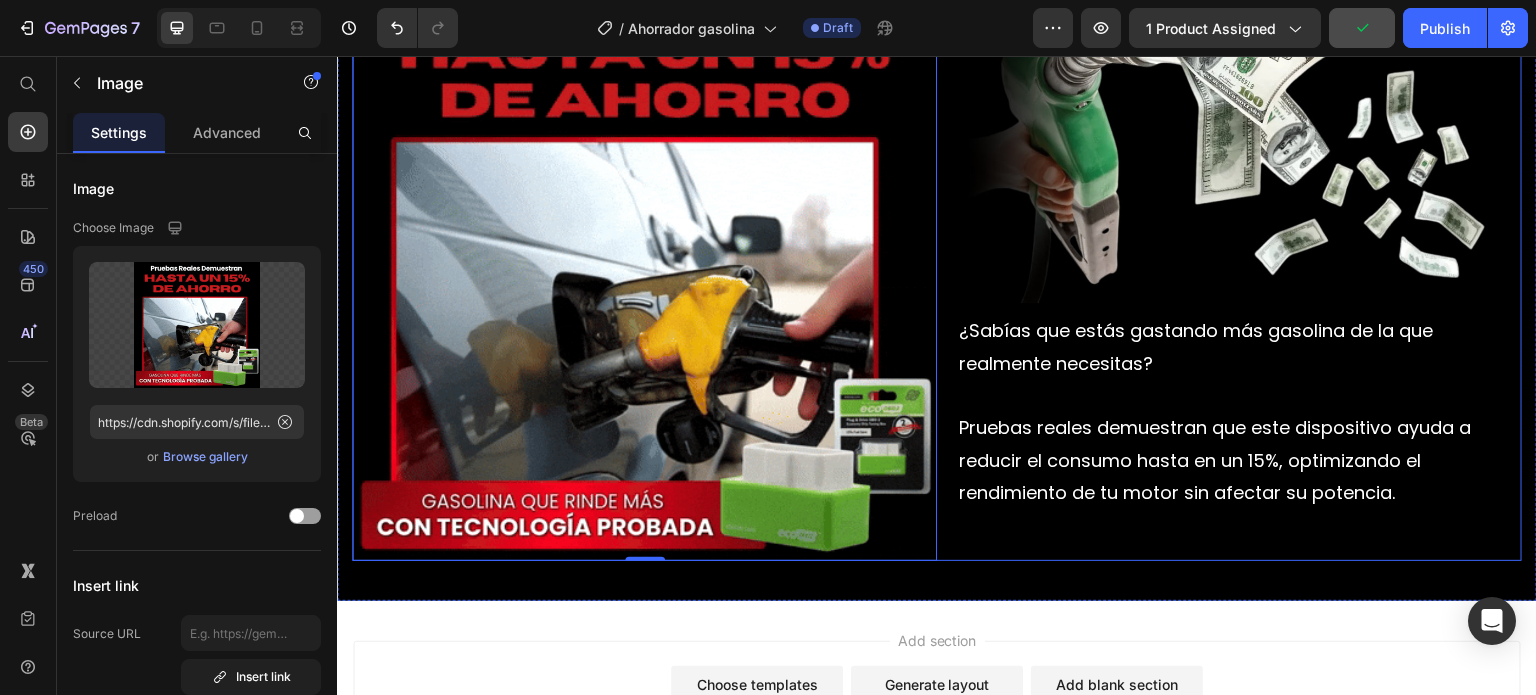 click on "Image ¿Sabías que estás gastando más gasolina de la que realmente necesitas?   Pruebas reales demuestran que este dispositivo ayuda a reducir el consumo hasta en un 15%, optimizando el rendimiento de tu motor sin afectar su potencia. Text Block Row" at bounding box center [1229, 268] 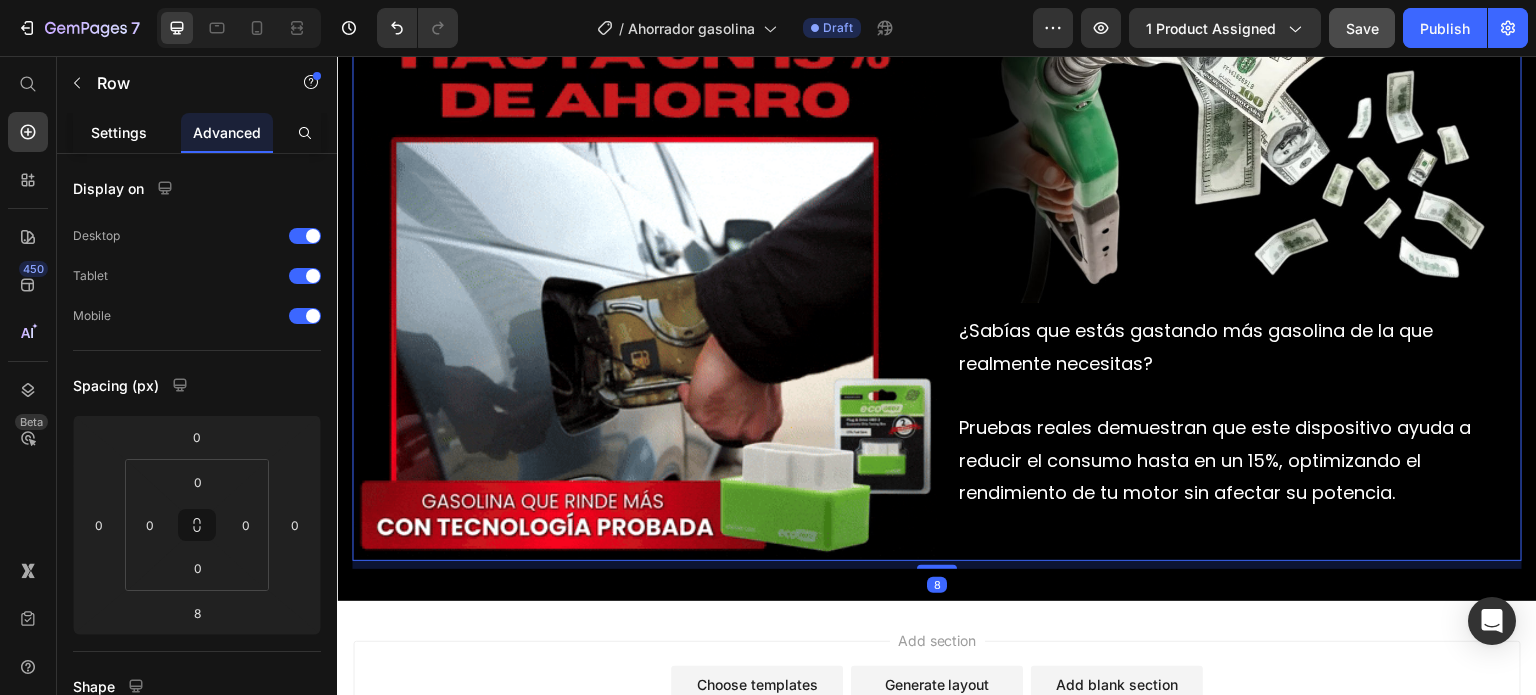 click on "Settings" at bounding box center [119, 132] 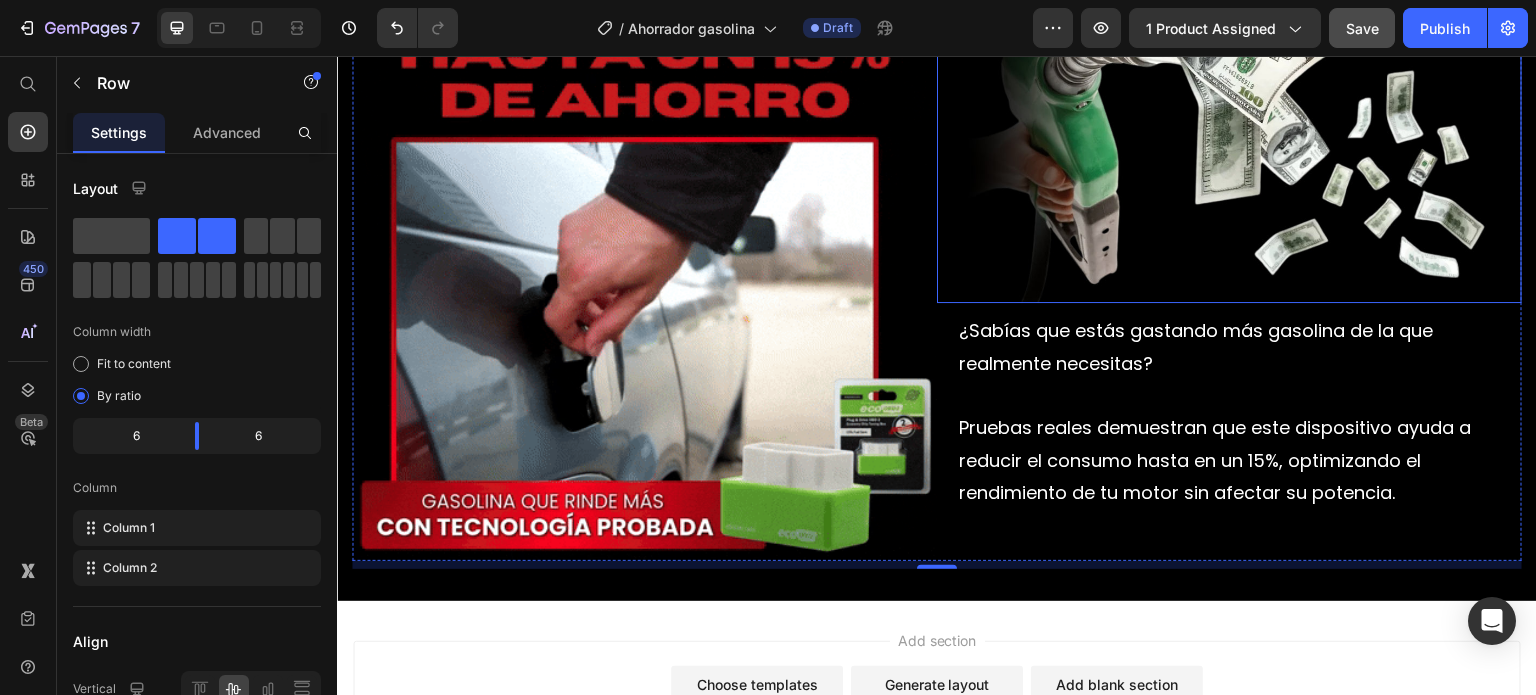 click at bounding box center [1229, 154] 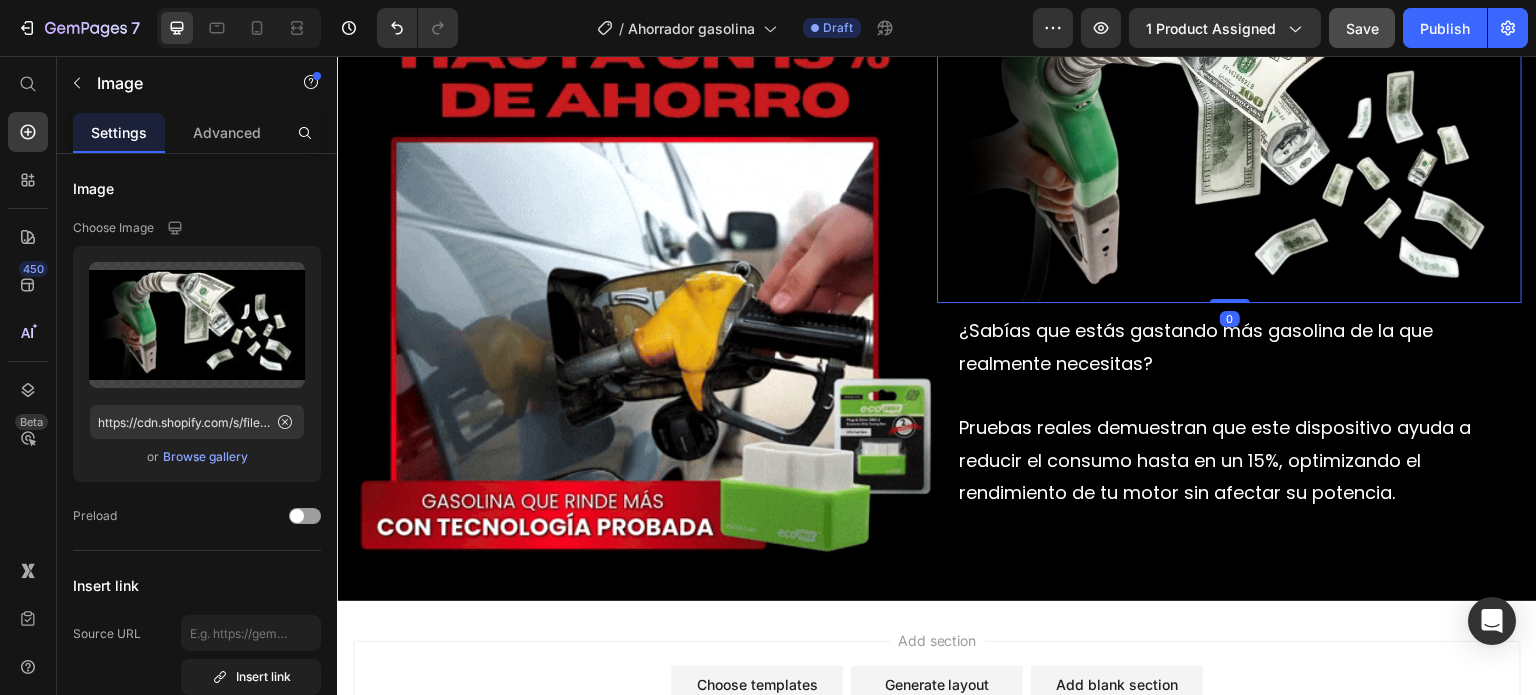 click at bounding box center (644, 268) 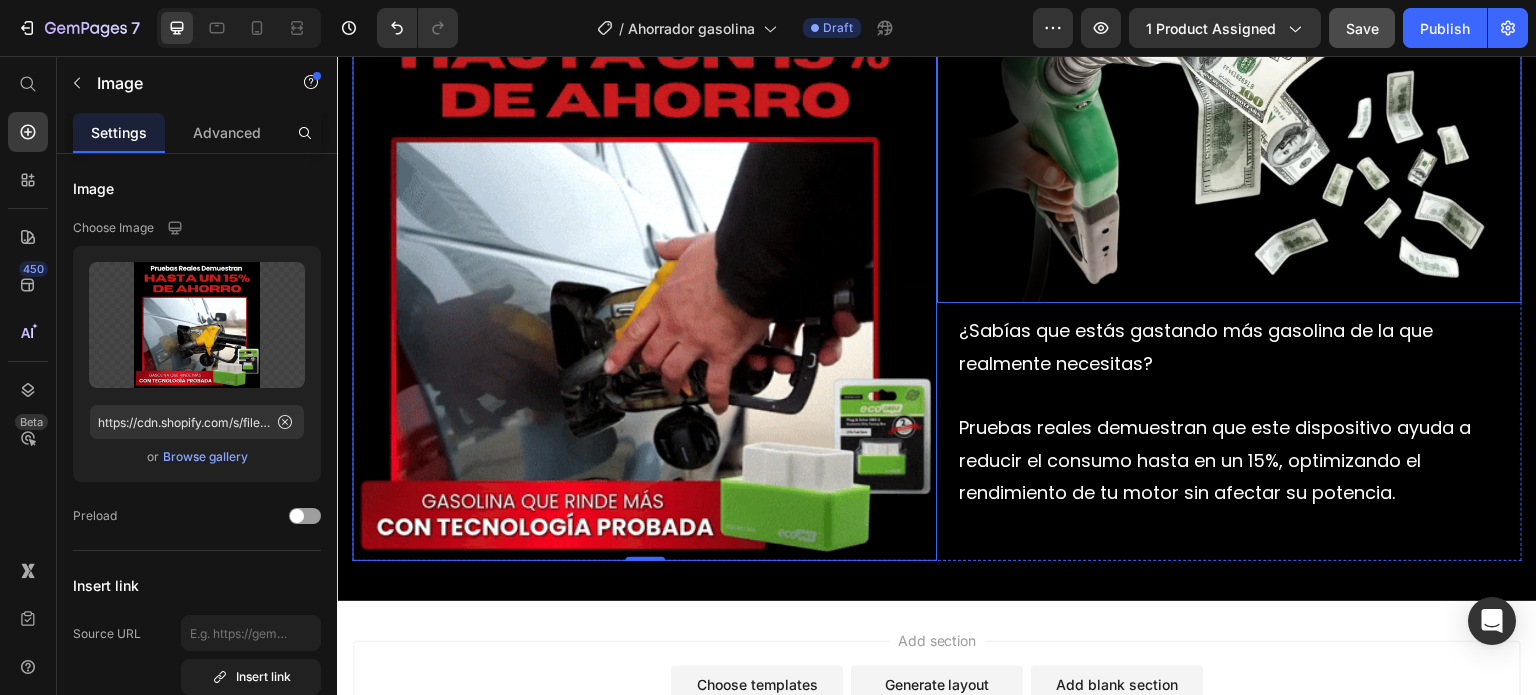click at bounding box center [1229, 154] 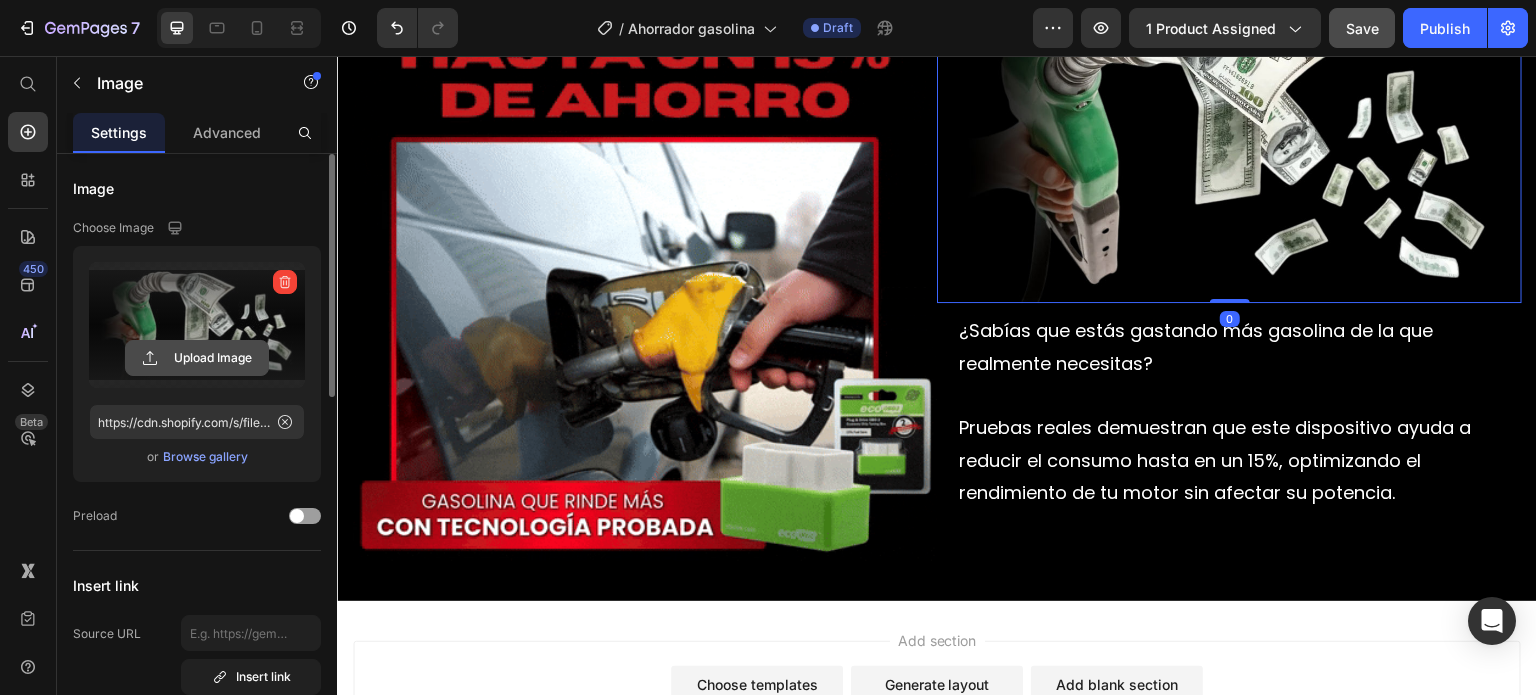 click 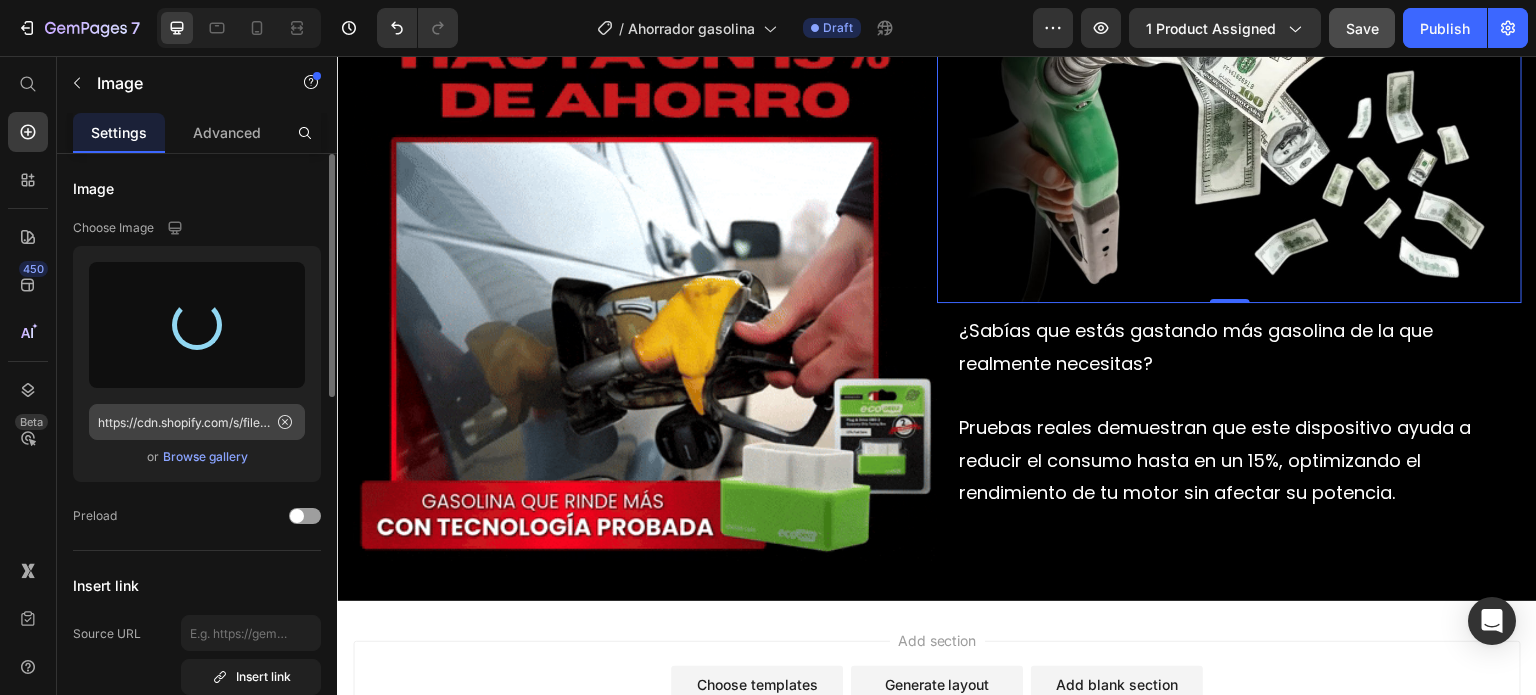 scroll, scrollTop: 100, scrollLeft: 0, axis: vertical 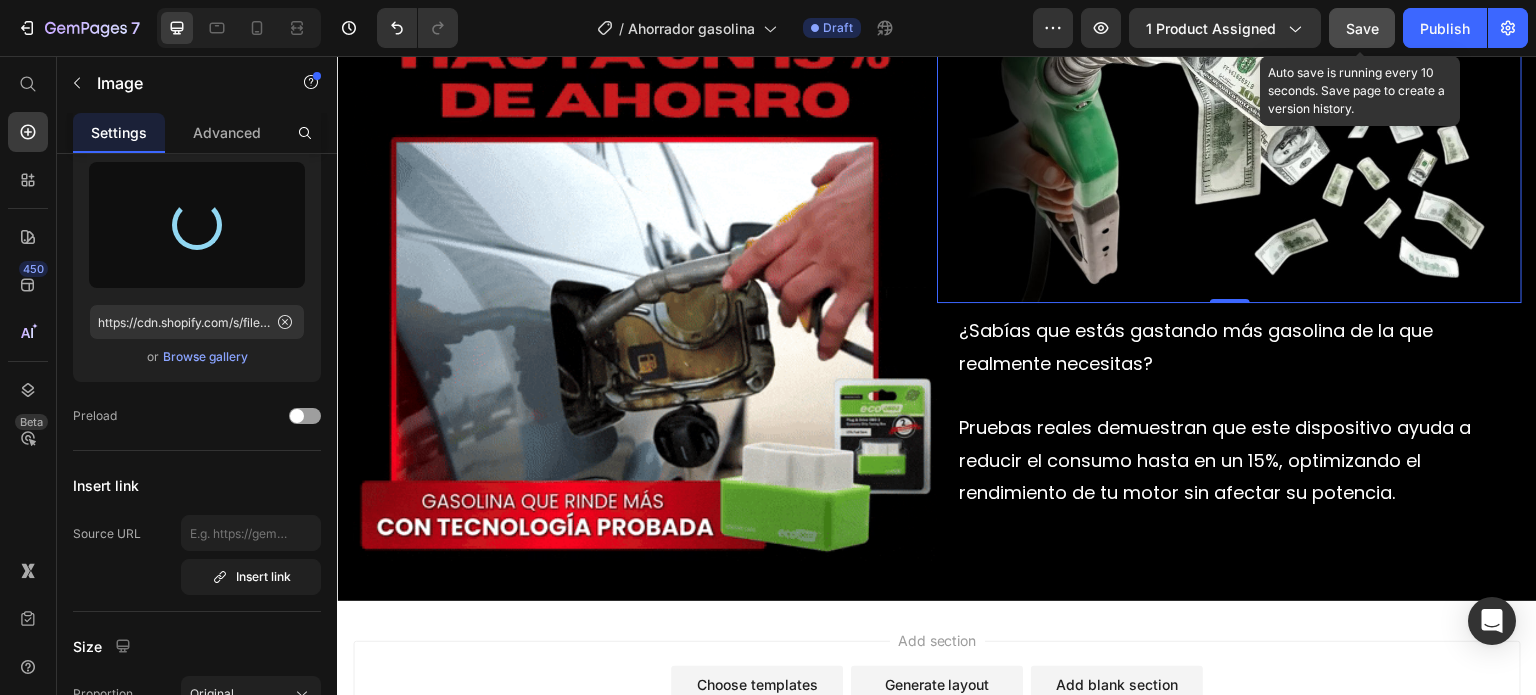 click on "Save" 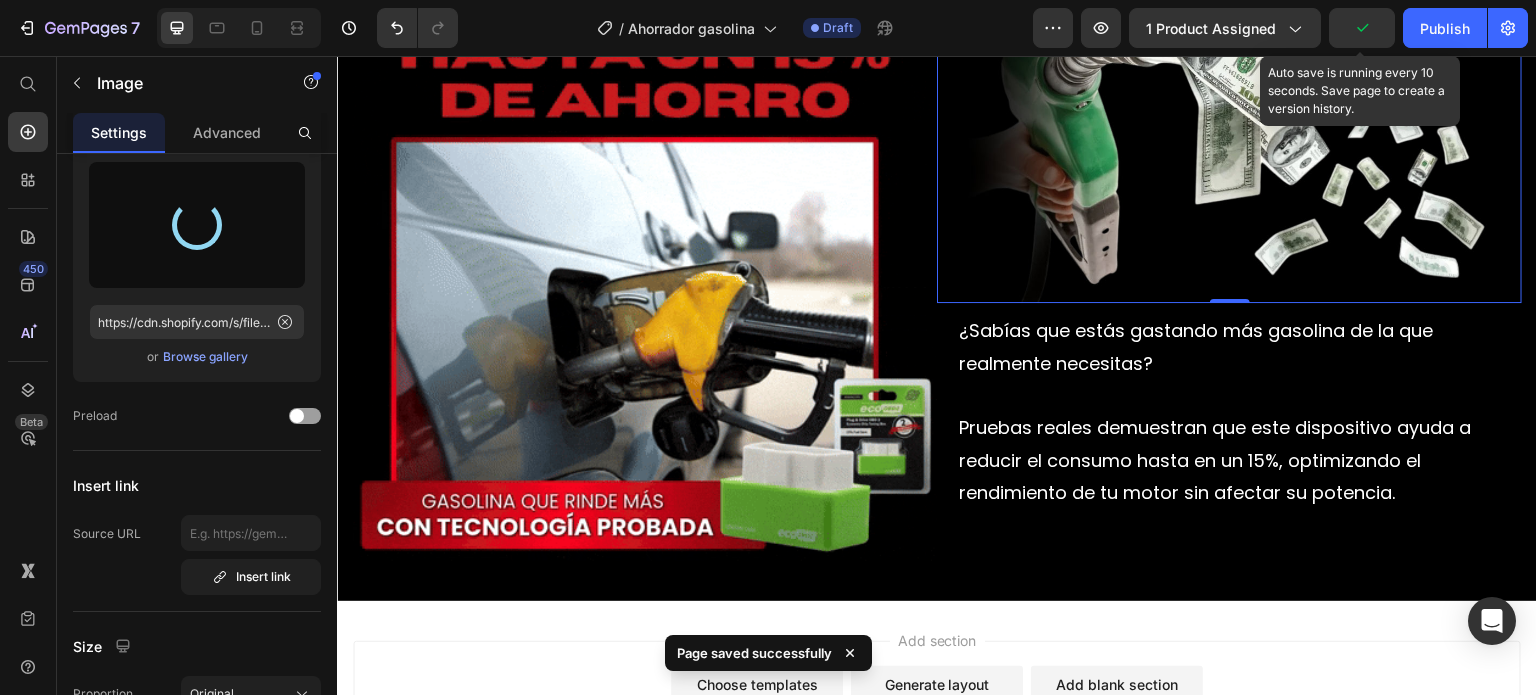 type on "https://cdn.shopify.com/s/files/1/0646/8173/8401/files/gempages_549850503740130115-e37765f5-9b4c-469d-99d3-facd9b60d946.webp" 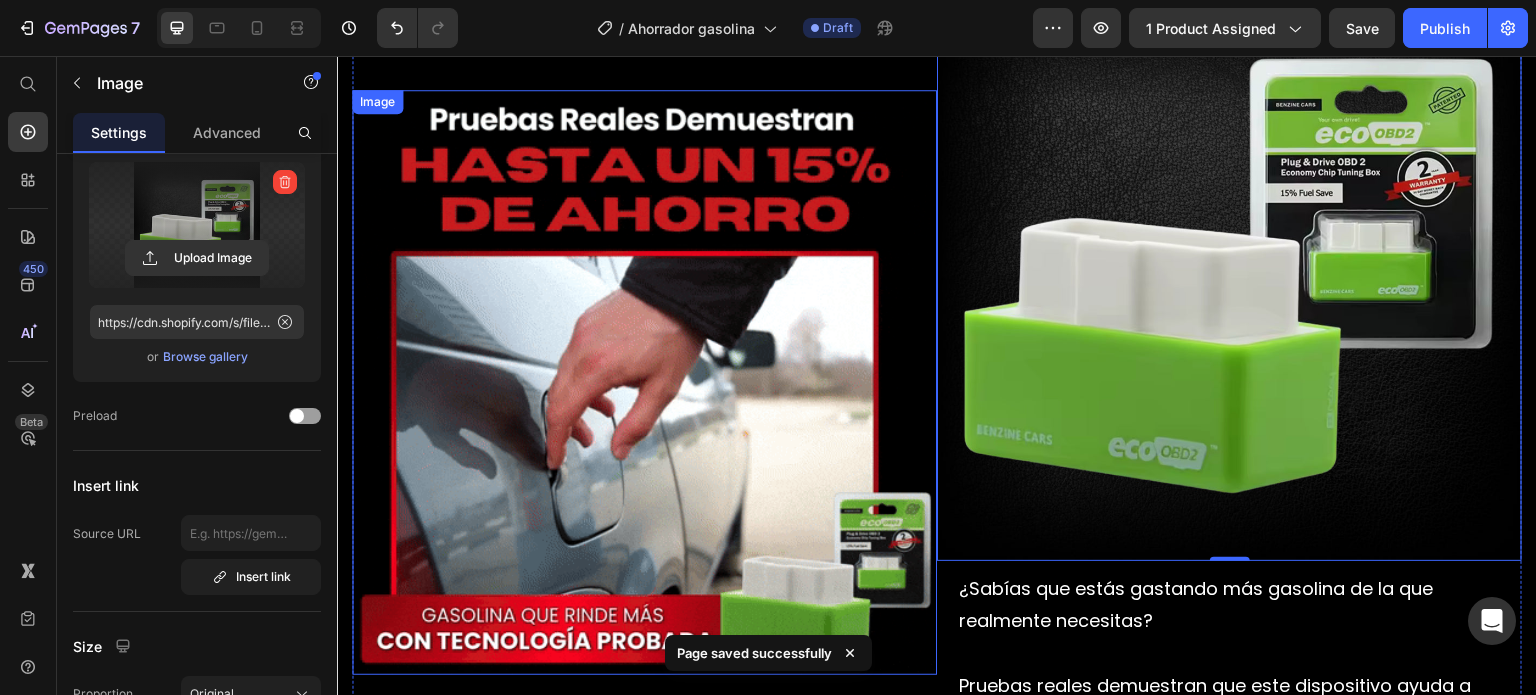 scroll, scrollTop: 1941, scrollLeft: 0, axis: vertical 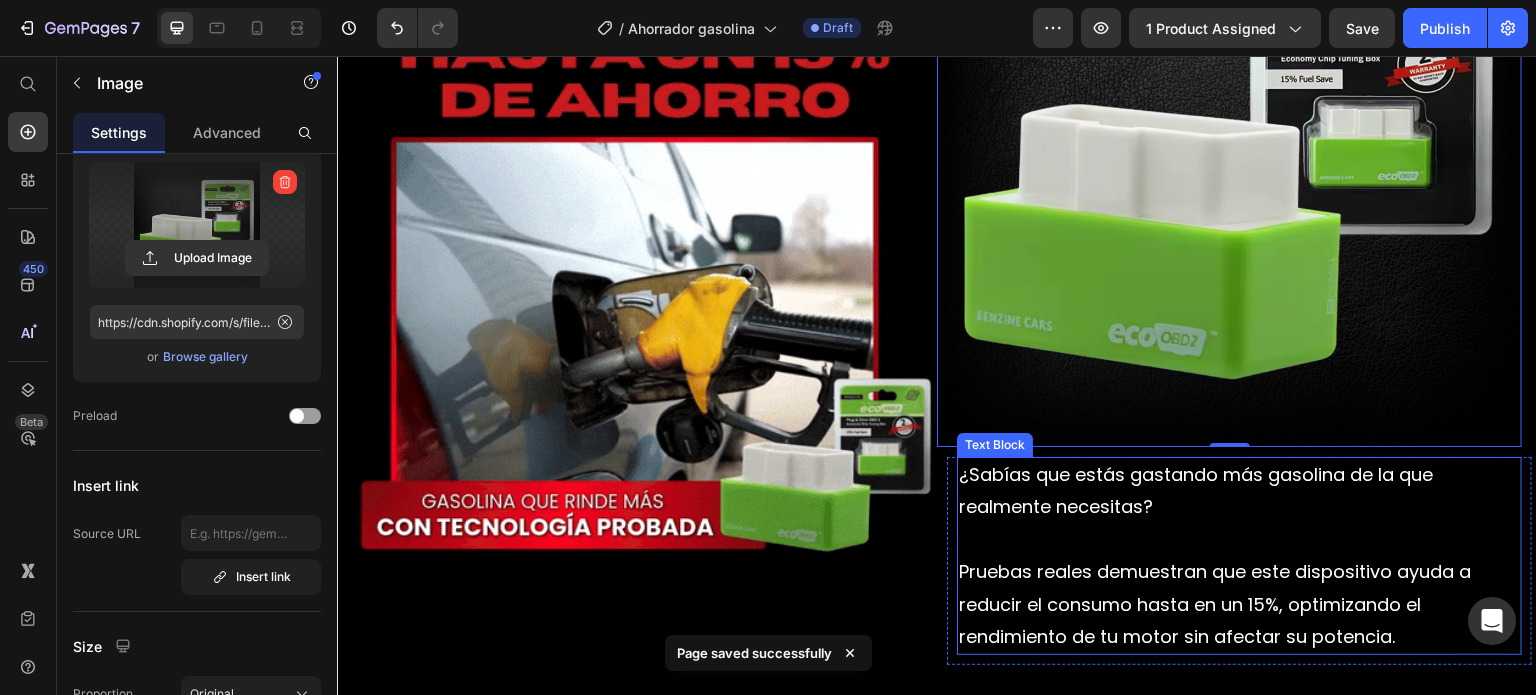click on "¿Sabías que estás gastando más gasolina de la que realmente necesitas?" at bounding box center [1239, 491] 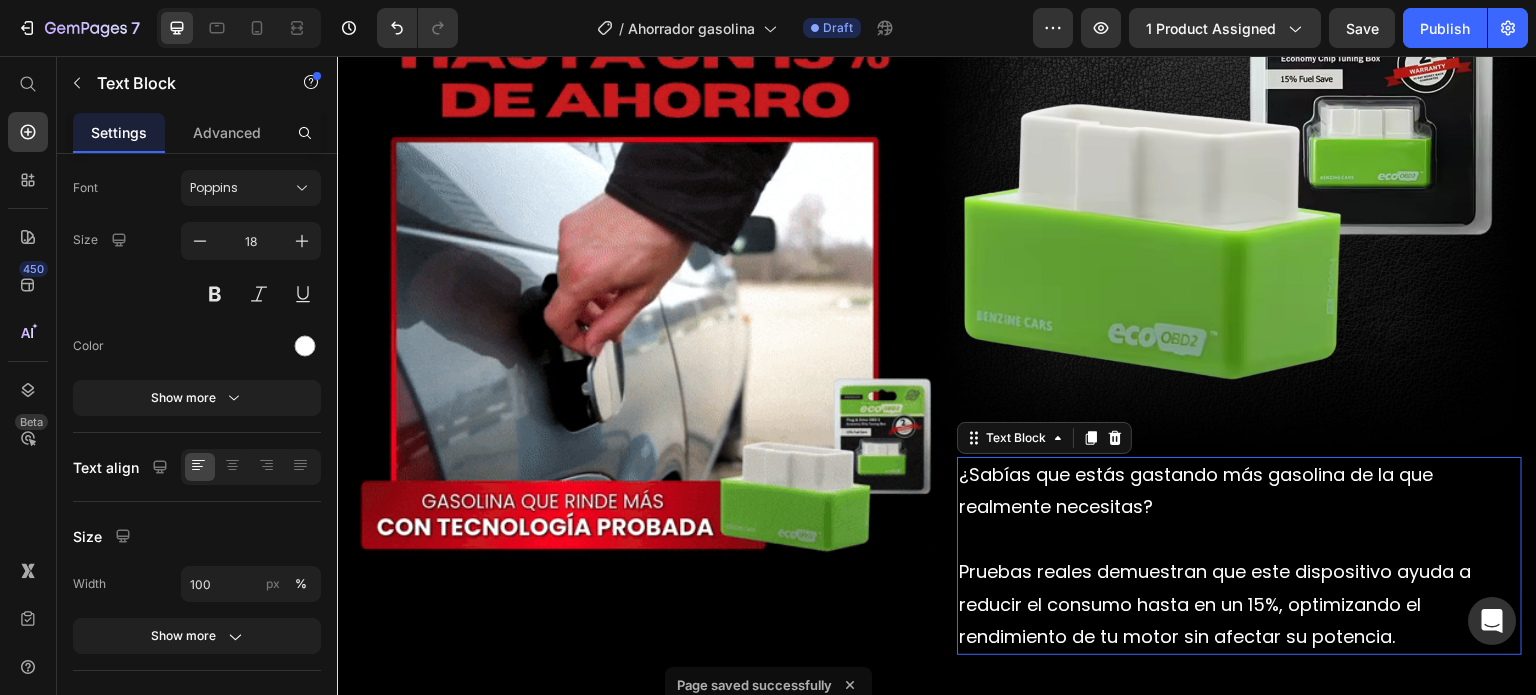 scroll, scrollTop: 0, scrollLeft: 0, axis: both 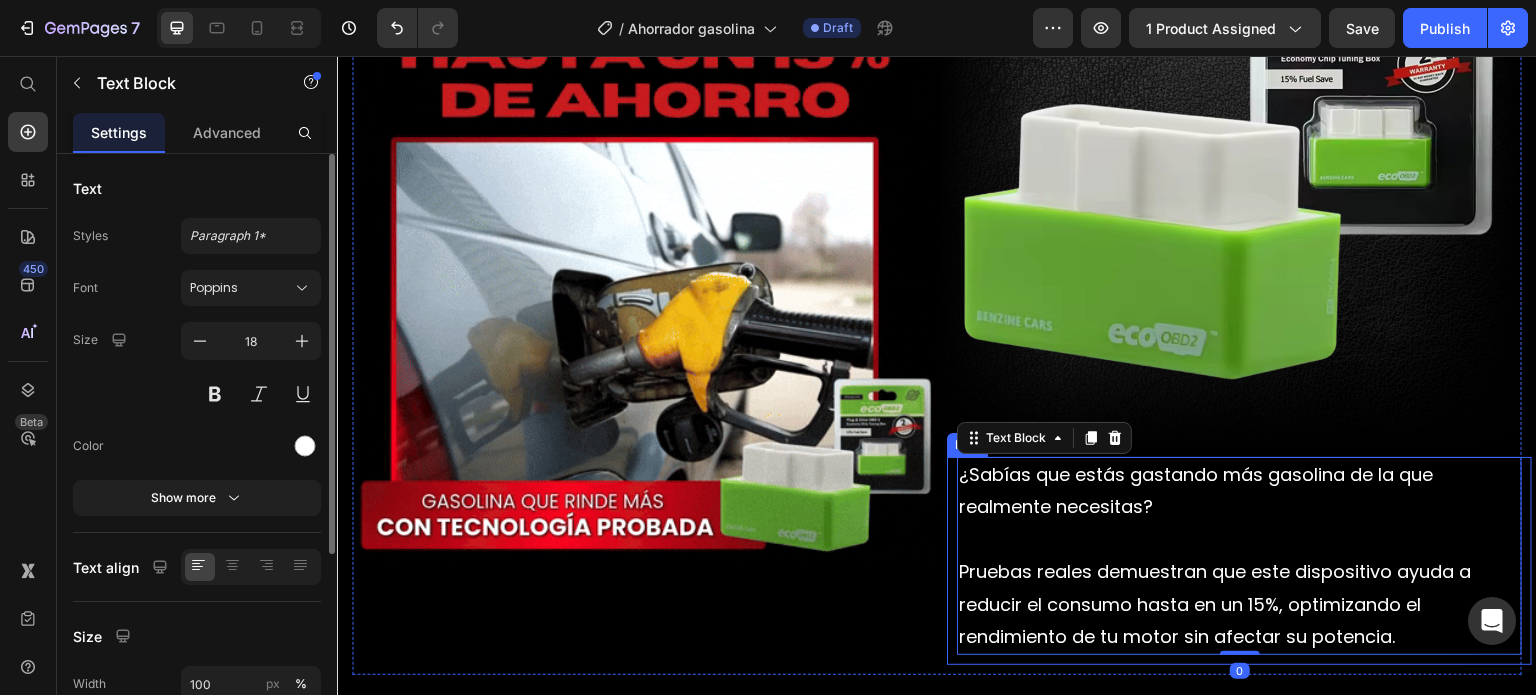 click on "¿Sabías que estás gastando más gasolina de la que realmente necesitas?   Pruebas reales demuestran que este dispositivo ayuda a reducir el consumo hasta en un 15%, optimizando el rendimiento de tu motor sin afectar su potencia. Text Block   0 Row" at bounding box center [1239, 561] 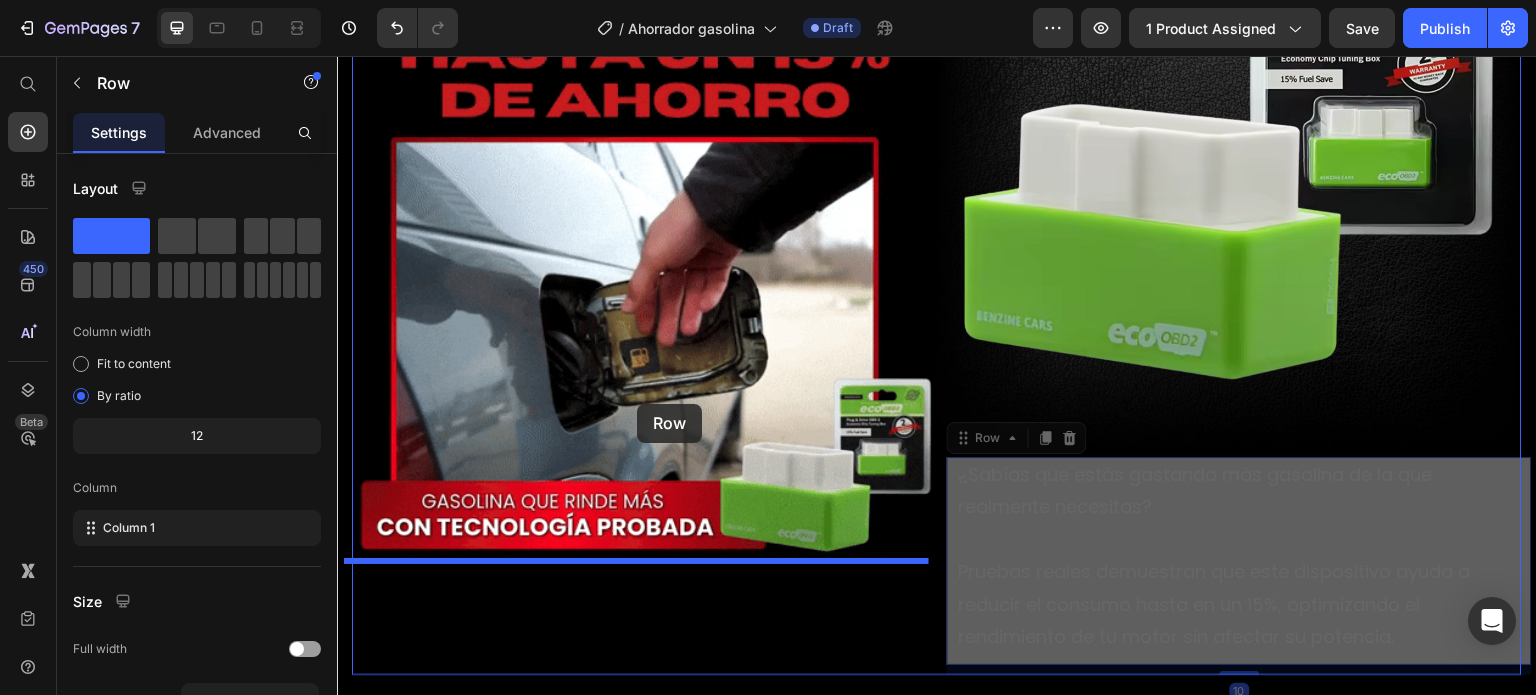 drag, startPoint x: 960, startPoint y: 436, endPoint x: 637, endPoint y: 404, distance: 324.58127 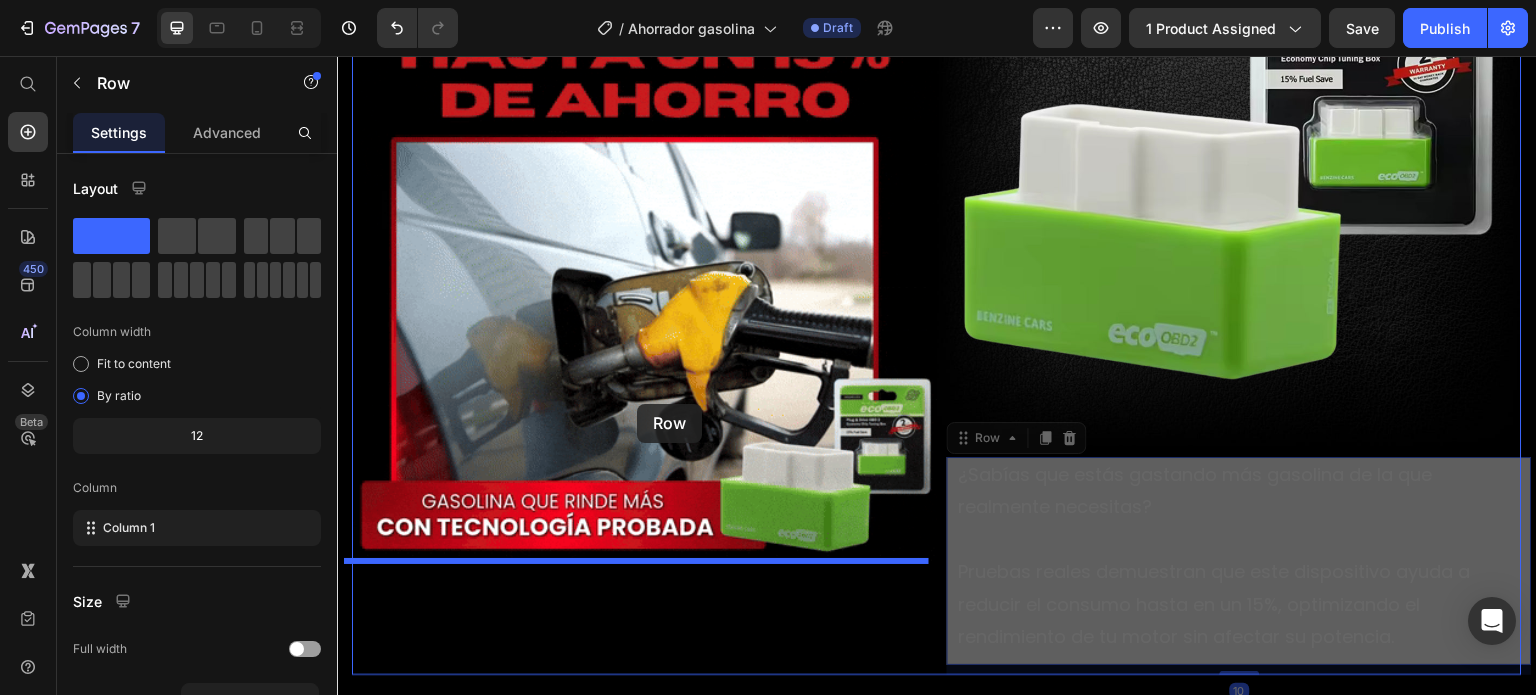 scroll, scrollTop: 1827, scrollLeft: 0, axis: vertical 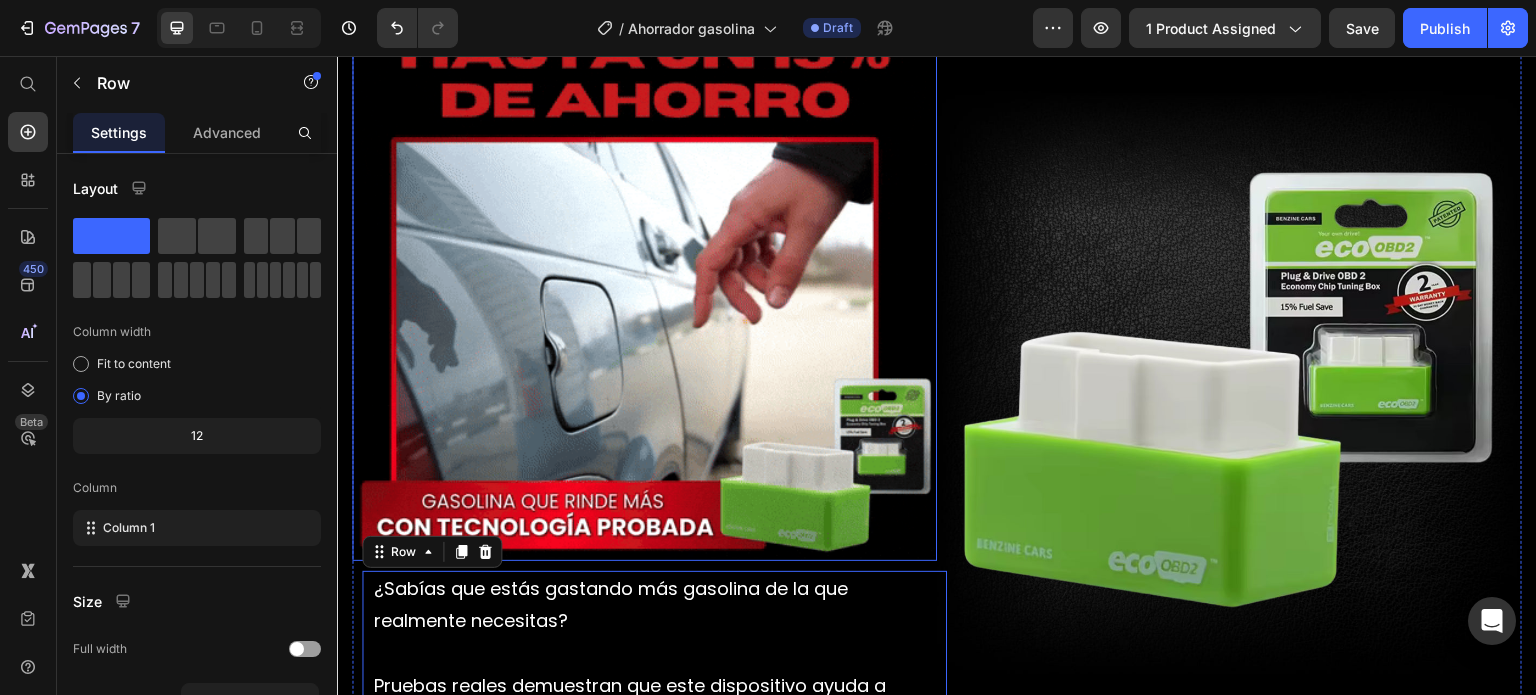 click at bounding box center (644, 268) 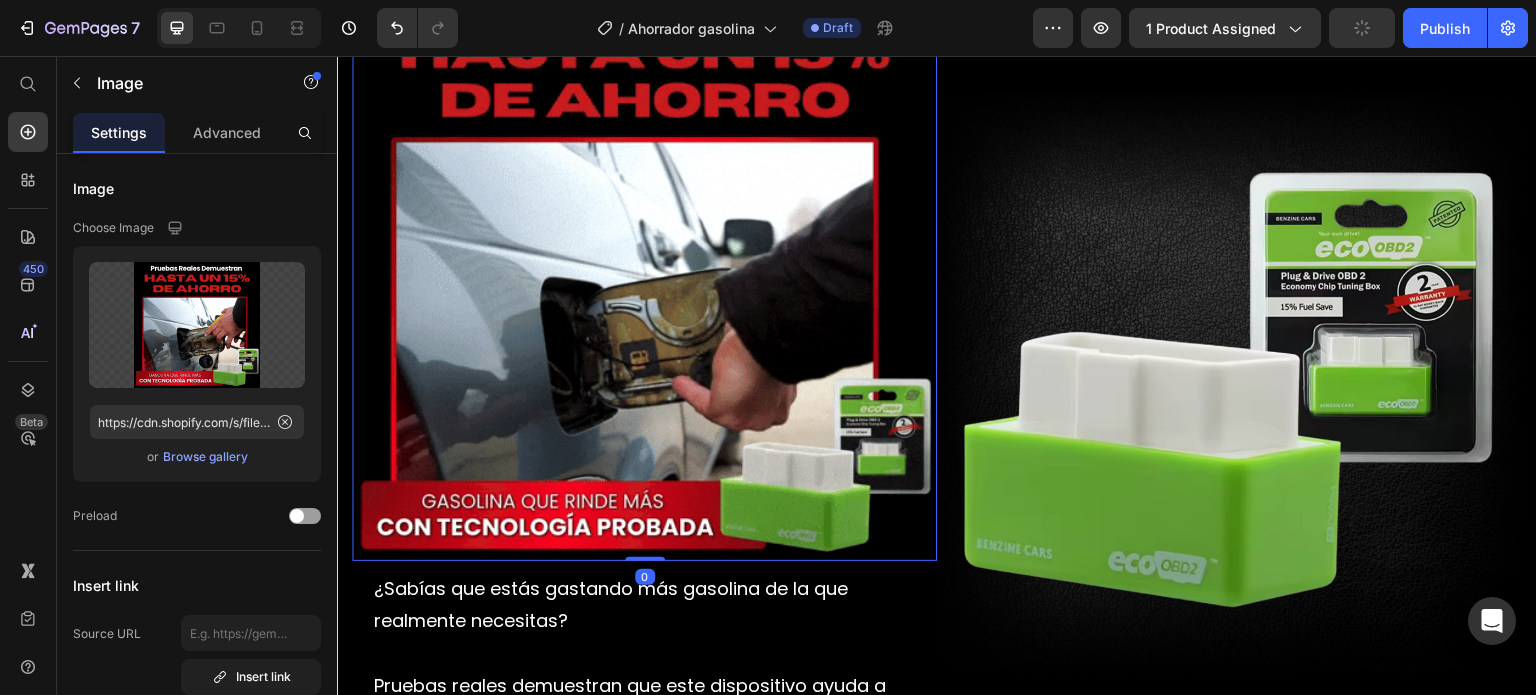 scroll, scrollTop: 1627, scrollLeft: 0, axis: vertical 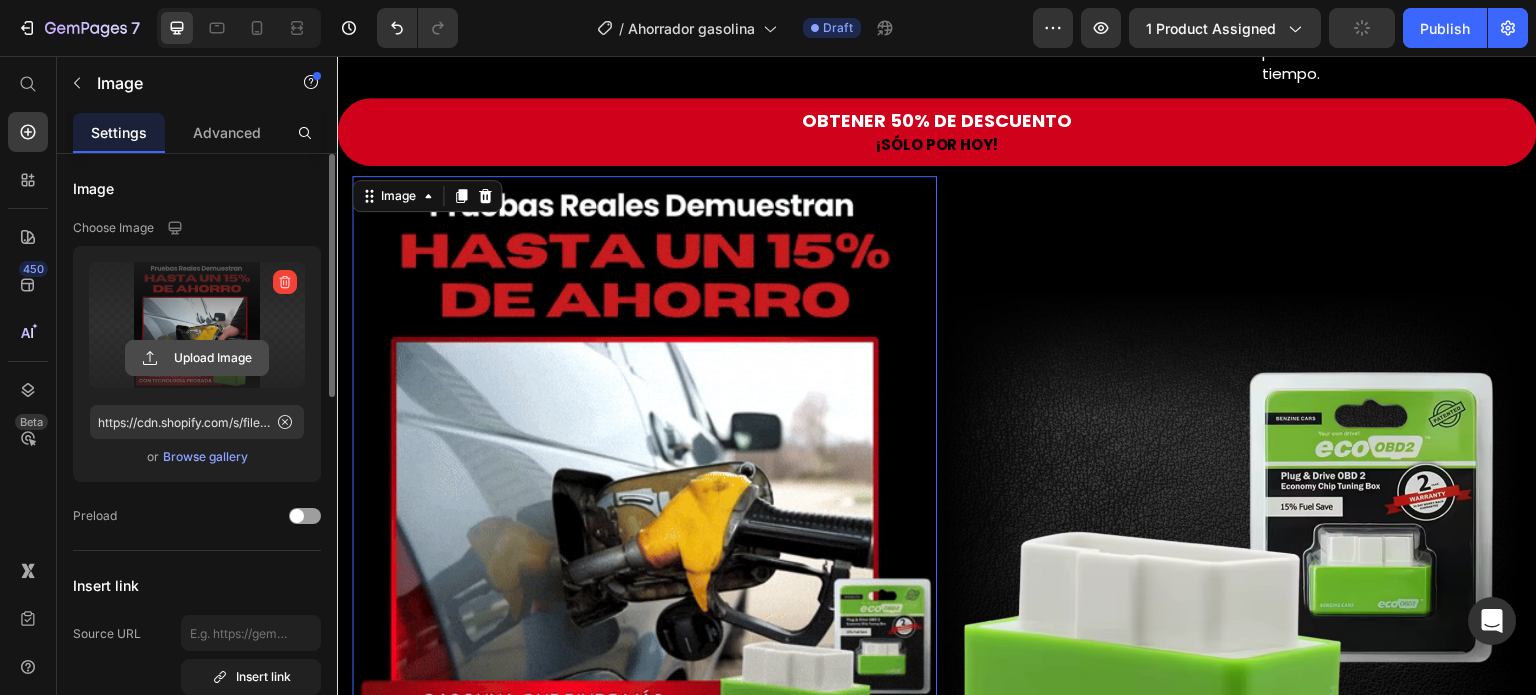 click 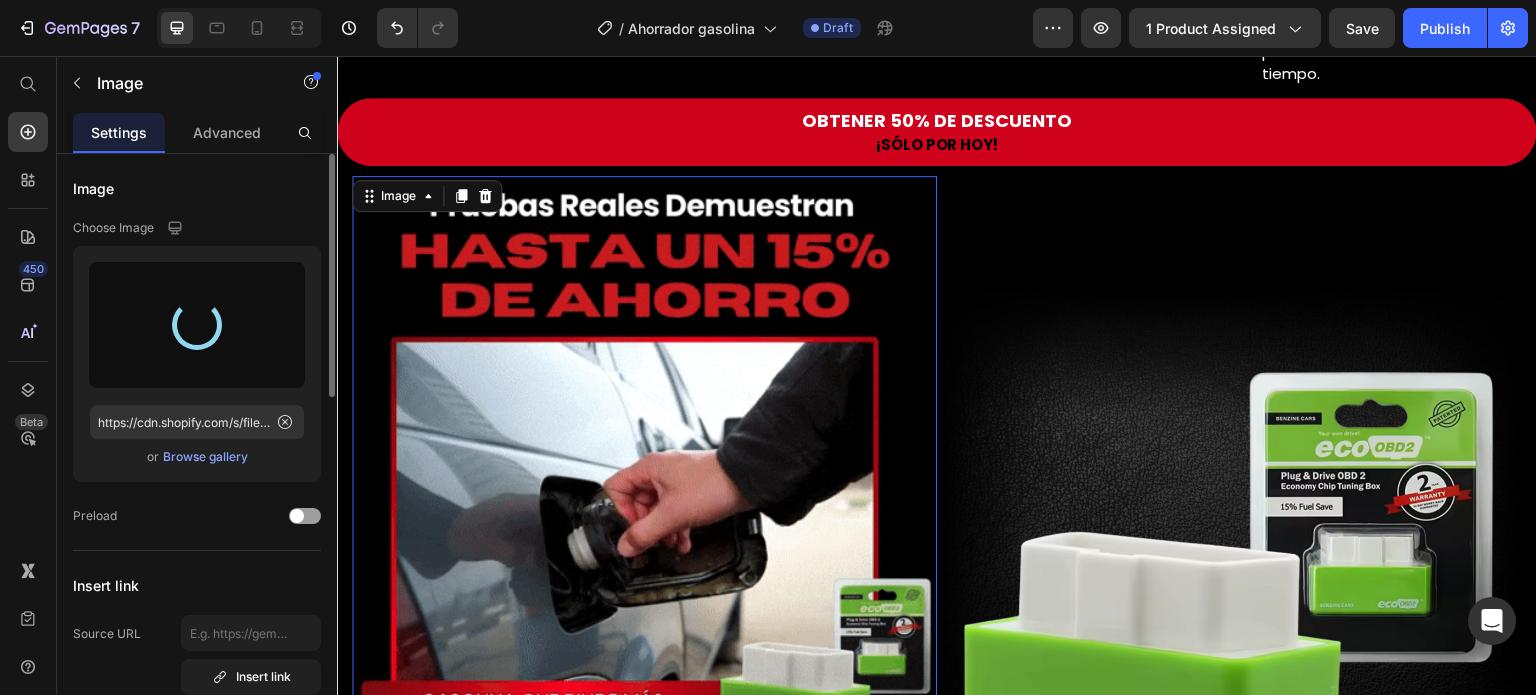 type on "https://cdn.shopify.com/s/files/1/0646/8173/8401/files/gempages_549850503740130115-4271f6e5-42a2-42ca-8e9e-dbd61e6d3bcb.webp" 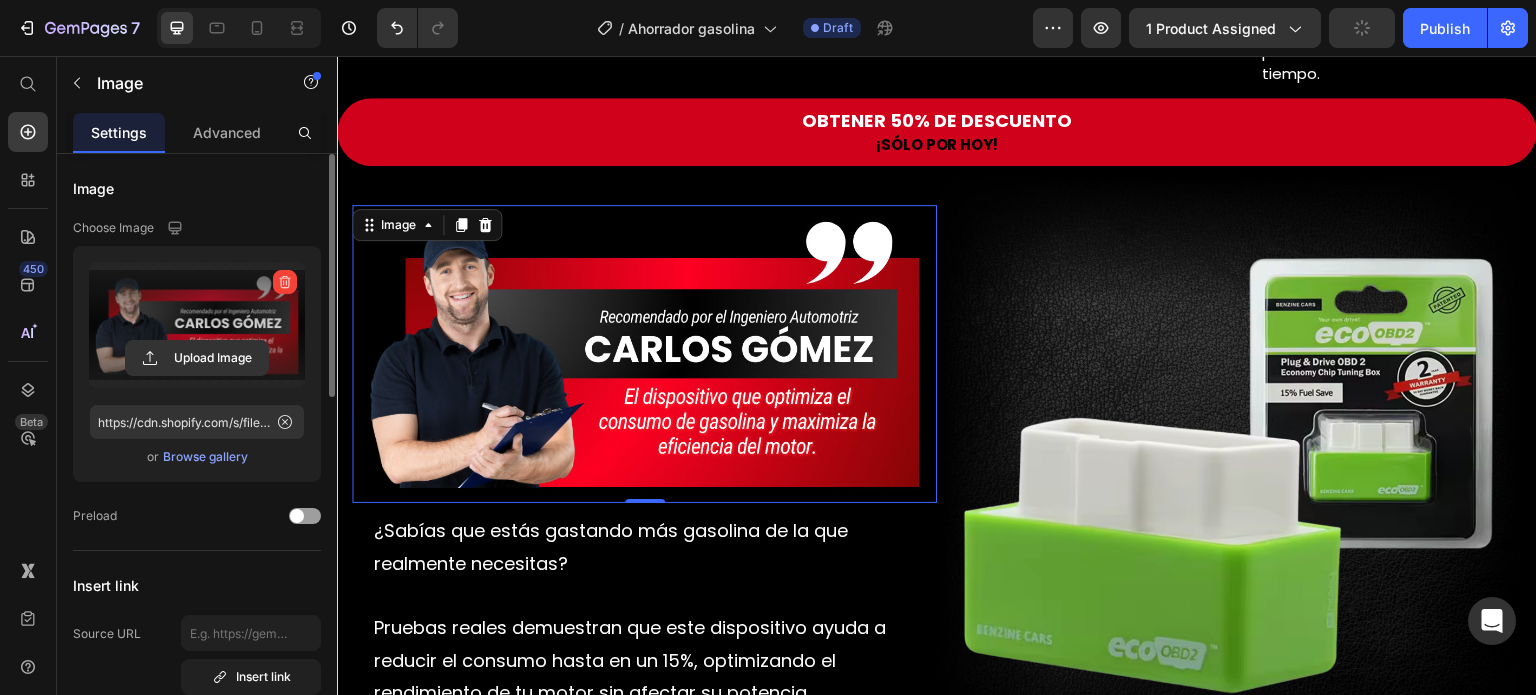 scroll, scrollTop: 1727, scrollLeft: 0, axis: vertical 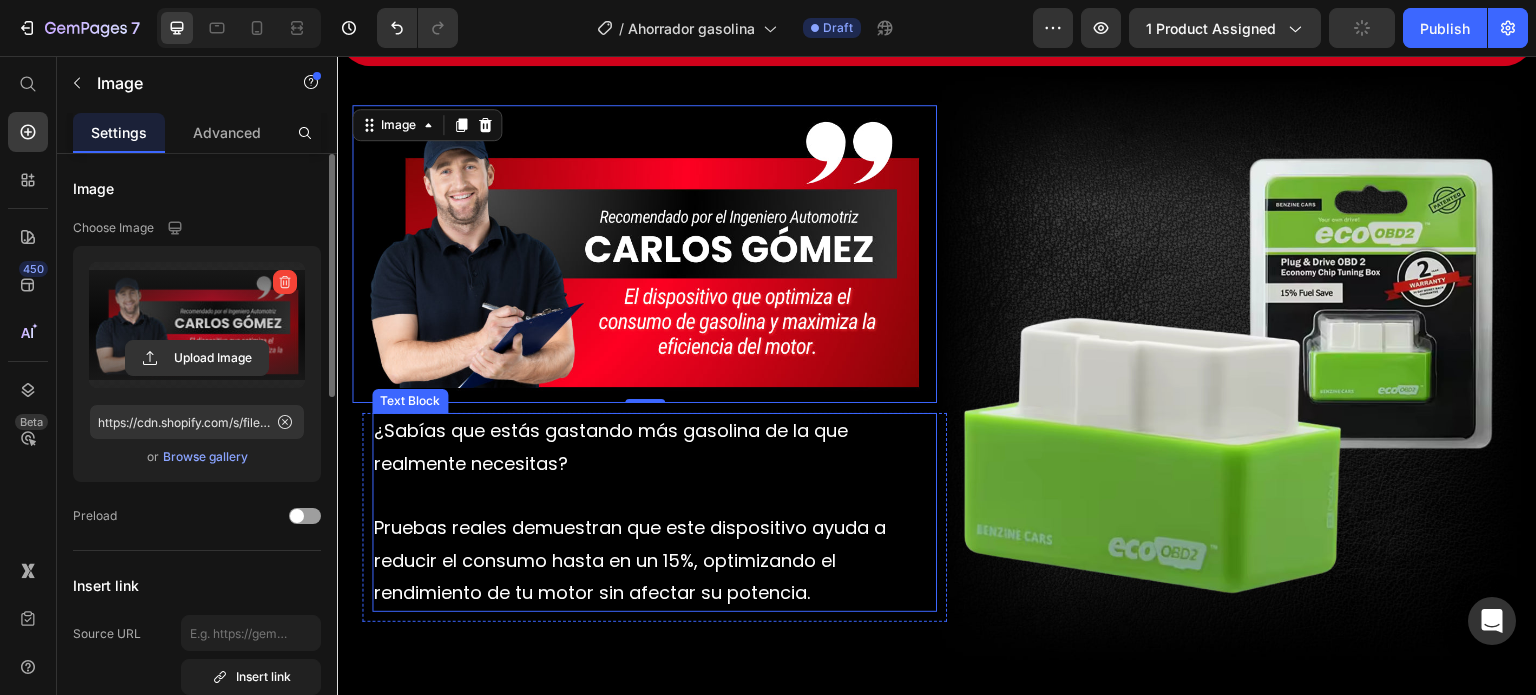 click on "Pruebas reales demuestran que este dispositivo ayuda a reducir el consumo hasta en un 15%, optimizando el rendimiento de tu motor sin afectar su potencia." at bounding box center (654, 560) 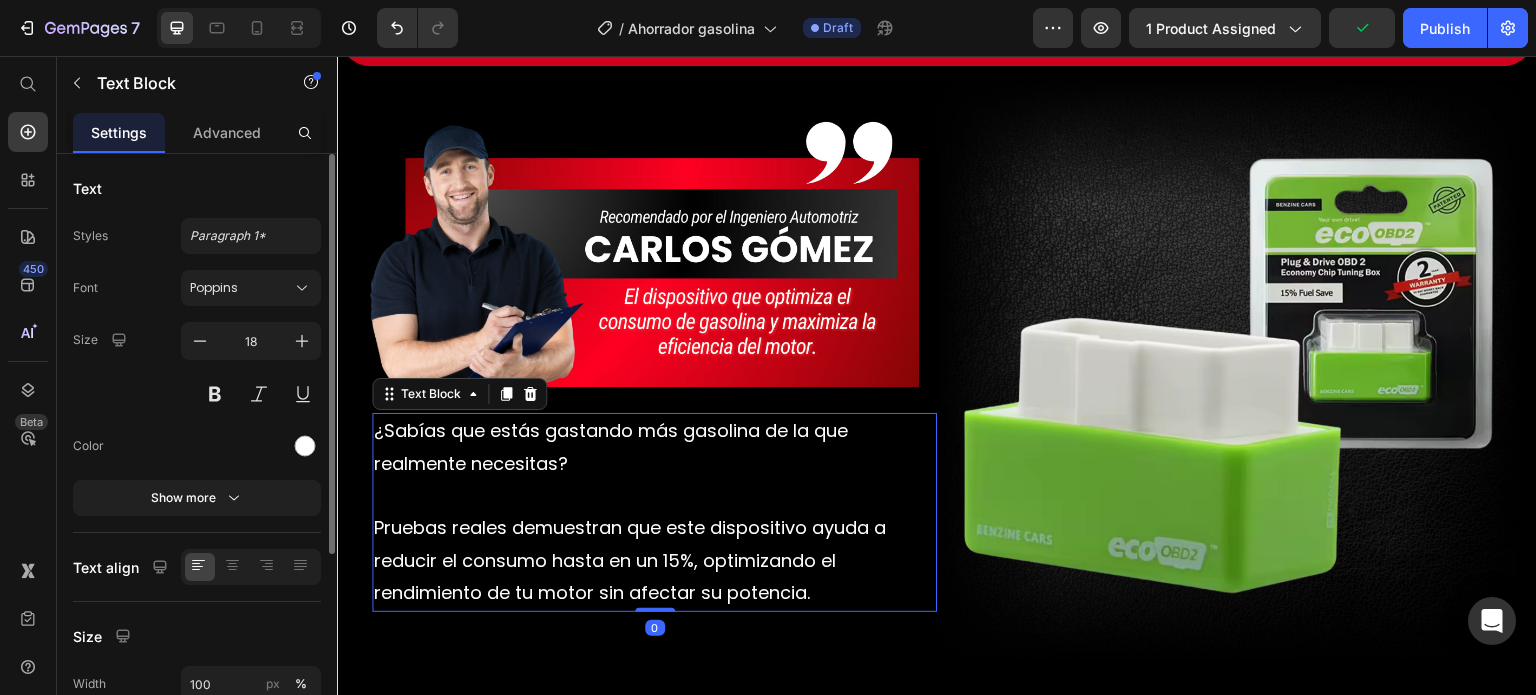 click on "Pruebas reales demuestran que este dispositivo ayuda a reducir el consumo hasta en un 15%, optimizando el rendimiento de tu motor sin afectar su potencia." at bounding box center (654, 560) 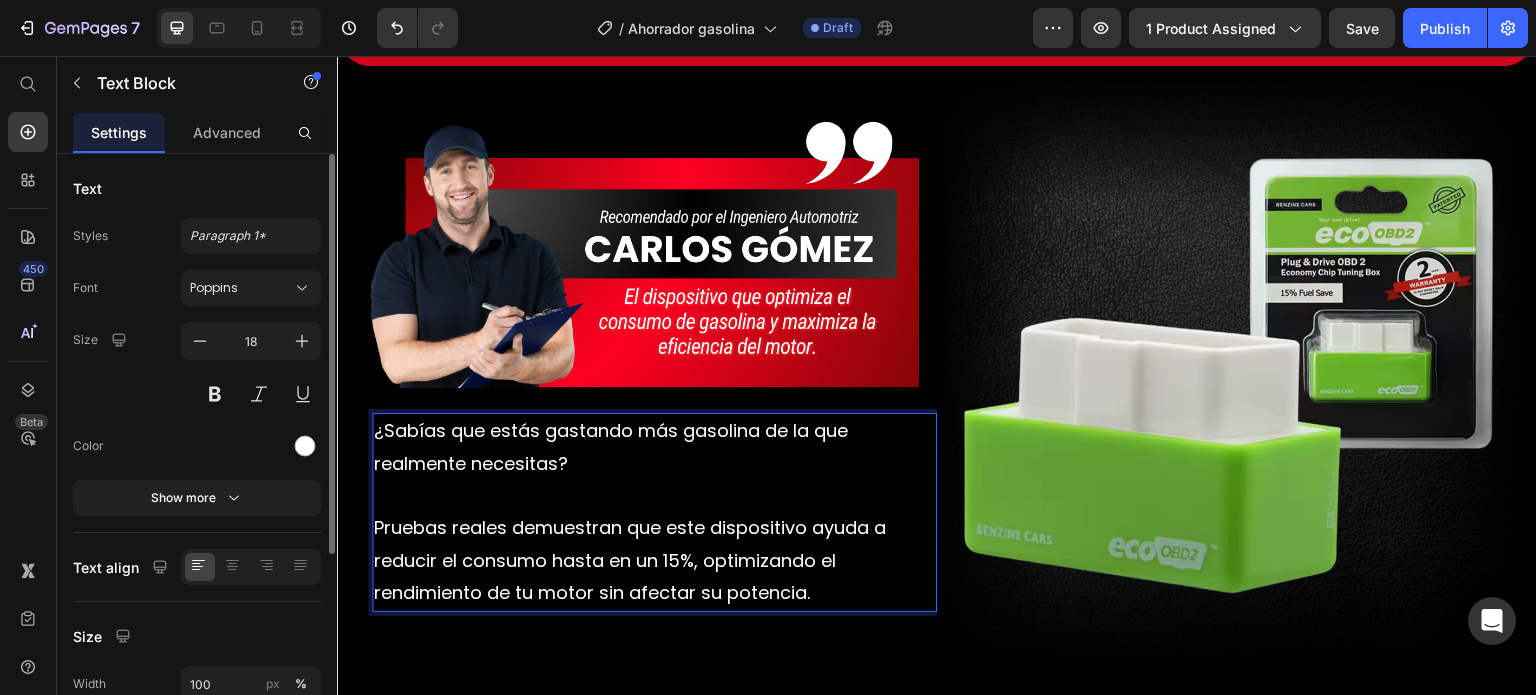 scroll, scrollTop: 1743, scrollLeft: 0, axis: vertical 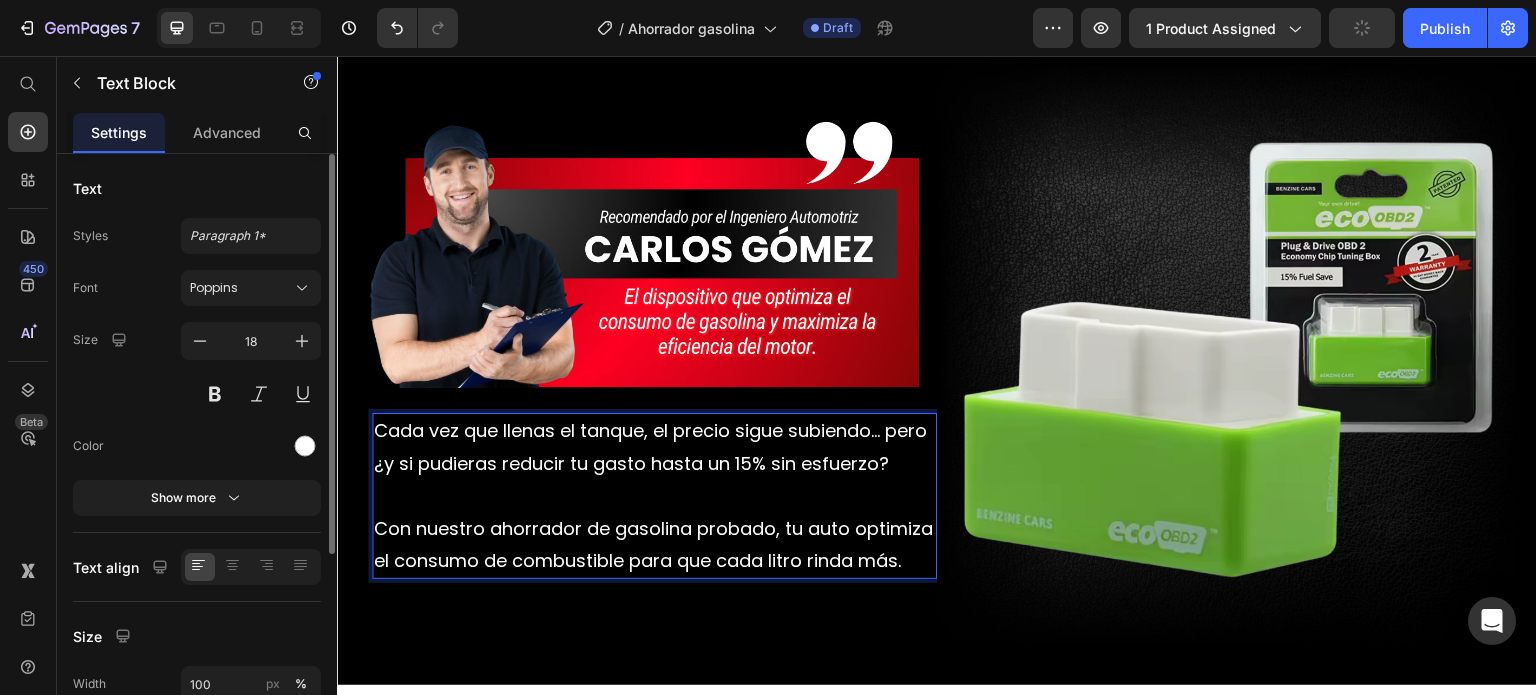 click on "Cada vez que llenas el tanque, el precio sigue subiendo… pero ¿y si pudieras reducir tu gasto hasta un 15% sin esfuerzo?" at bounding box center (654, 447) 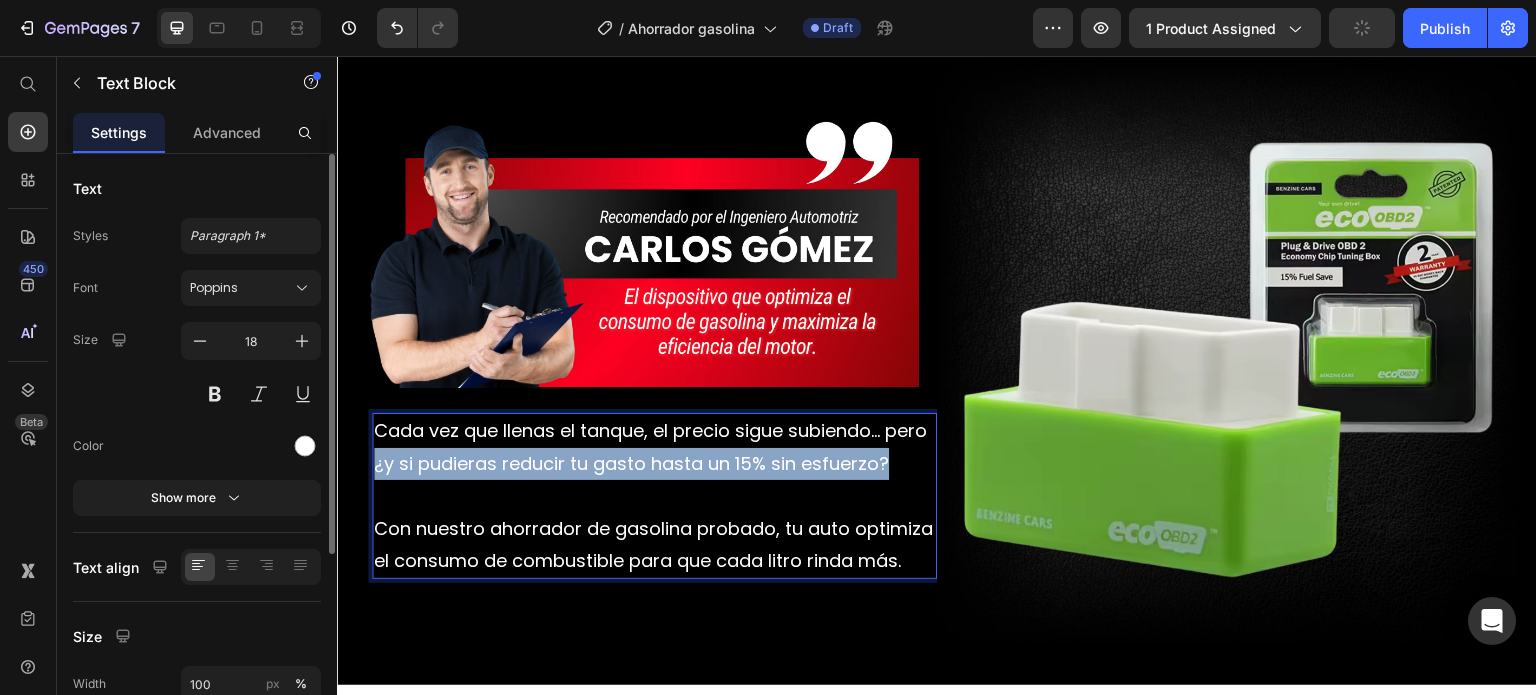 click on "Cada vez que llenas el tanque, el precio sigue subiendo… pero ¿y si pudieras reducir tu gasto hasta un 15% sin esfuerzo?" at bounding box center (654, 447) 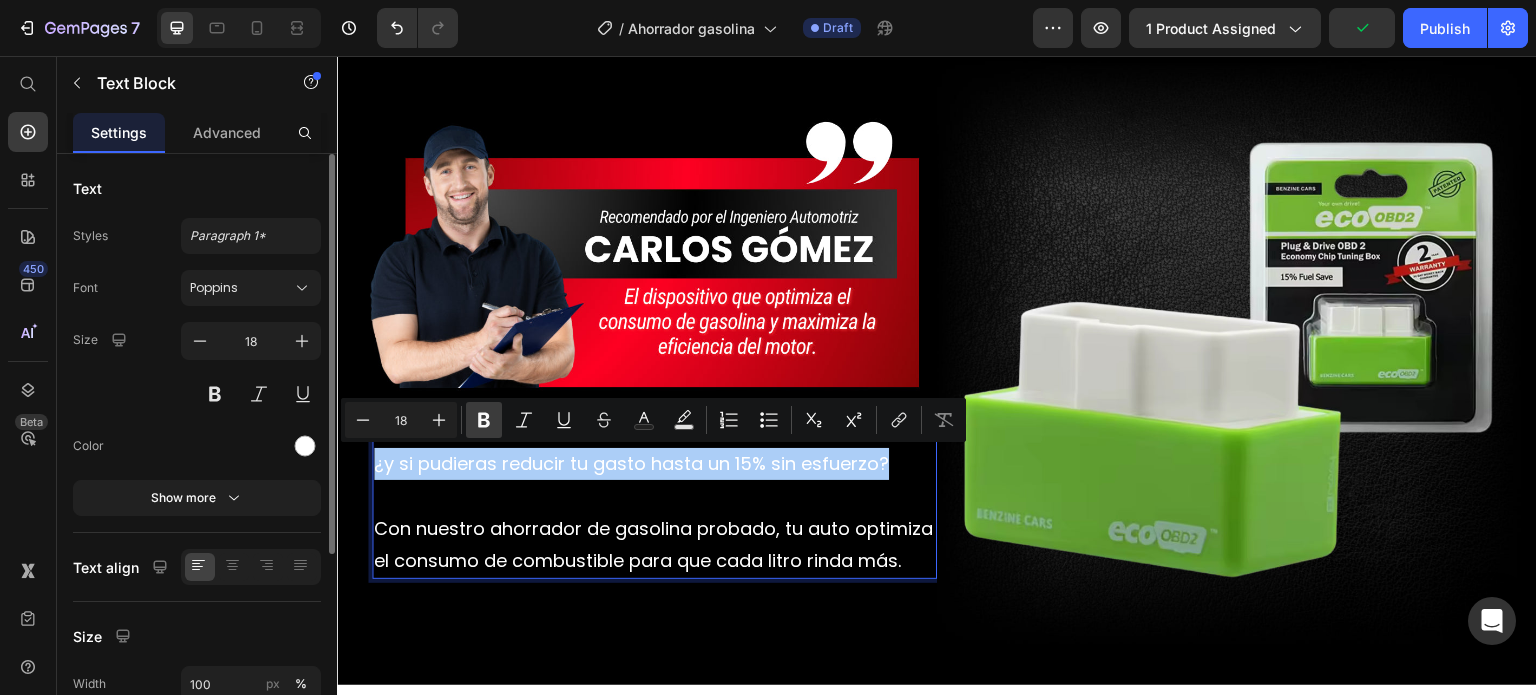 click 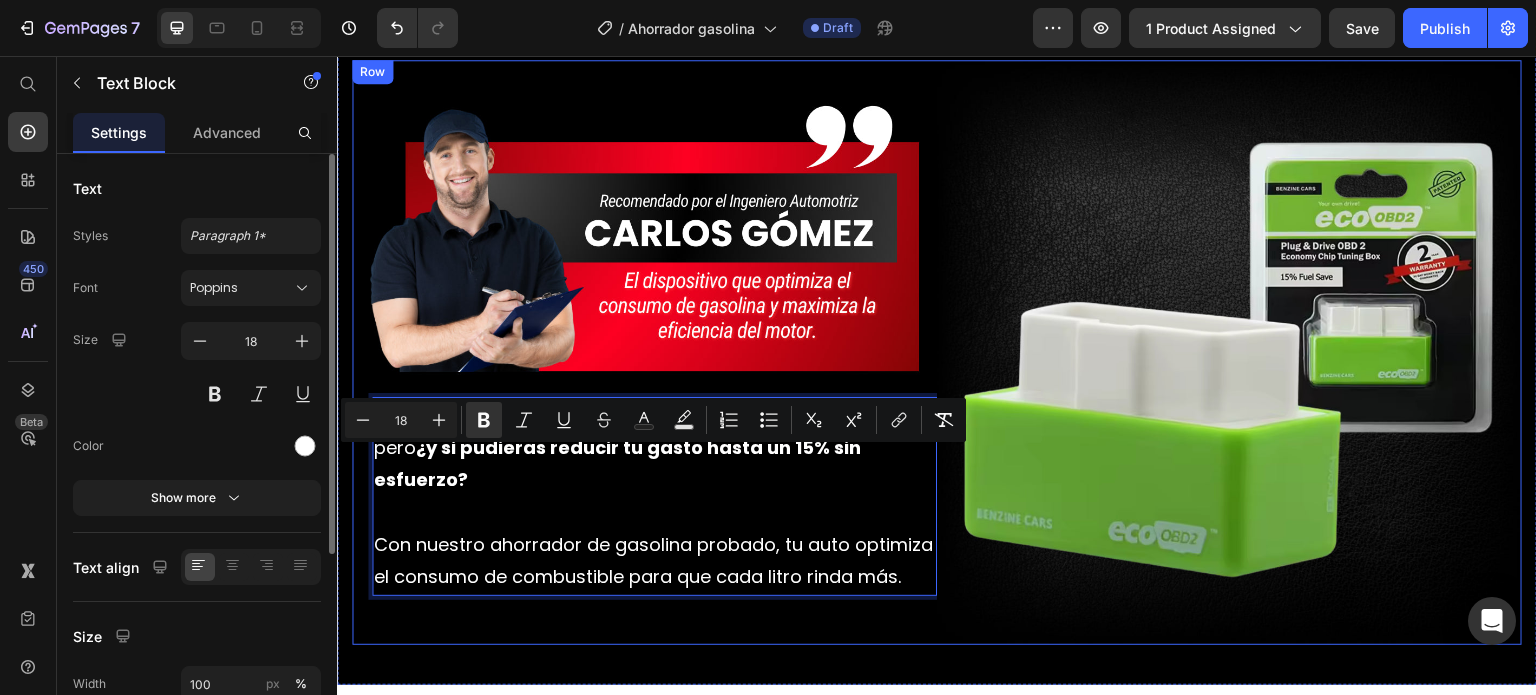click on "Image Cada vez que llenas el tanque, el precio sigue subiendo… pero  ¿y si pudieras reducir tu gasto hasta un 15% sin esfuerzo? Con nuestro ahorrador de gasolina probado, tu auto optimiza el consumo de combustible para que cada litro rinda más. Text Block   0 Row" at bounding box center (644, 352) 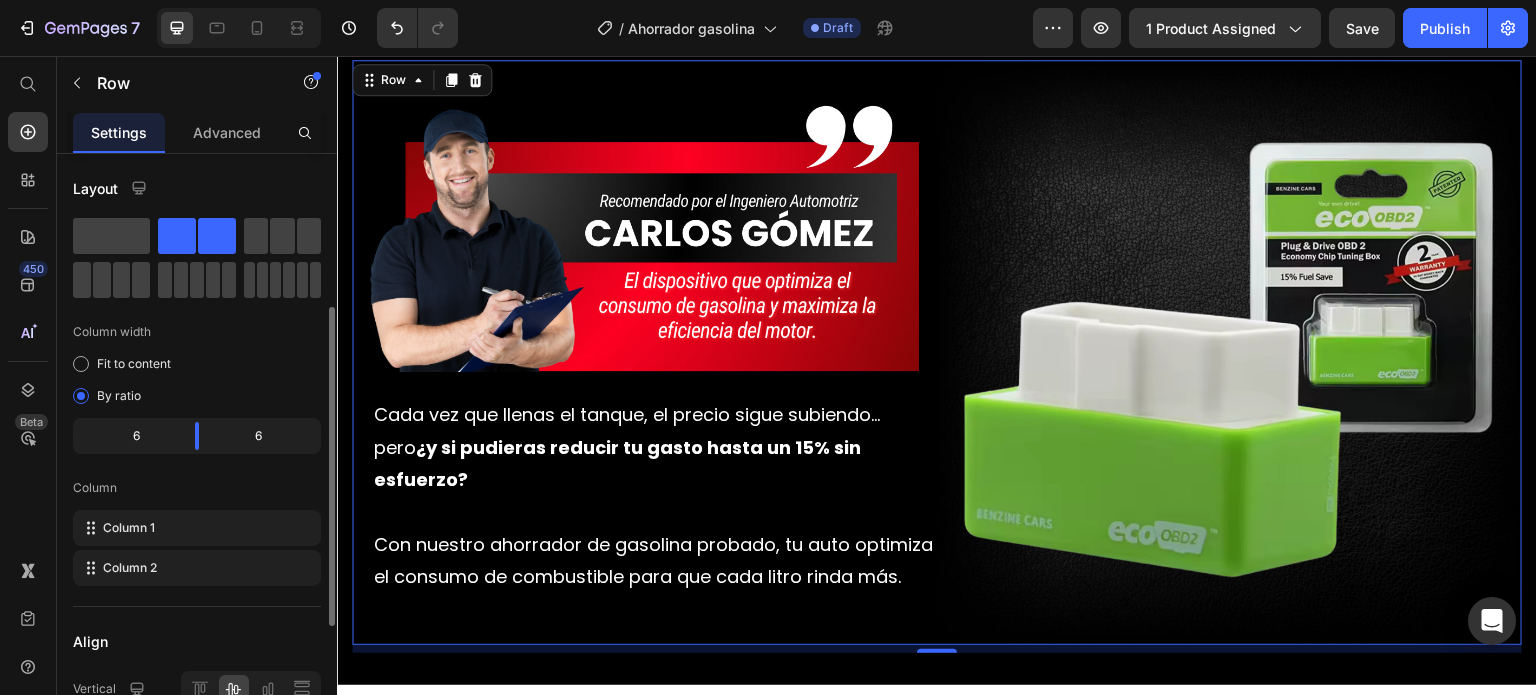 scroll, scrollTop: 300, scrollLeft: 0, axis: vertical 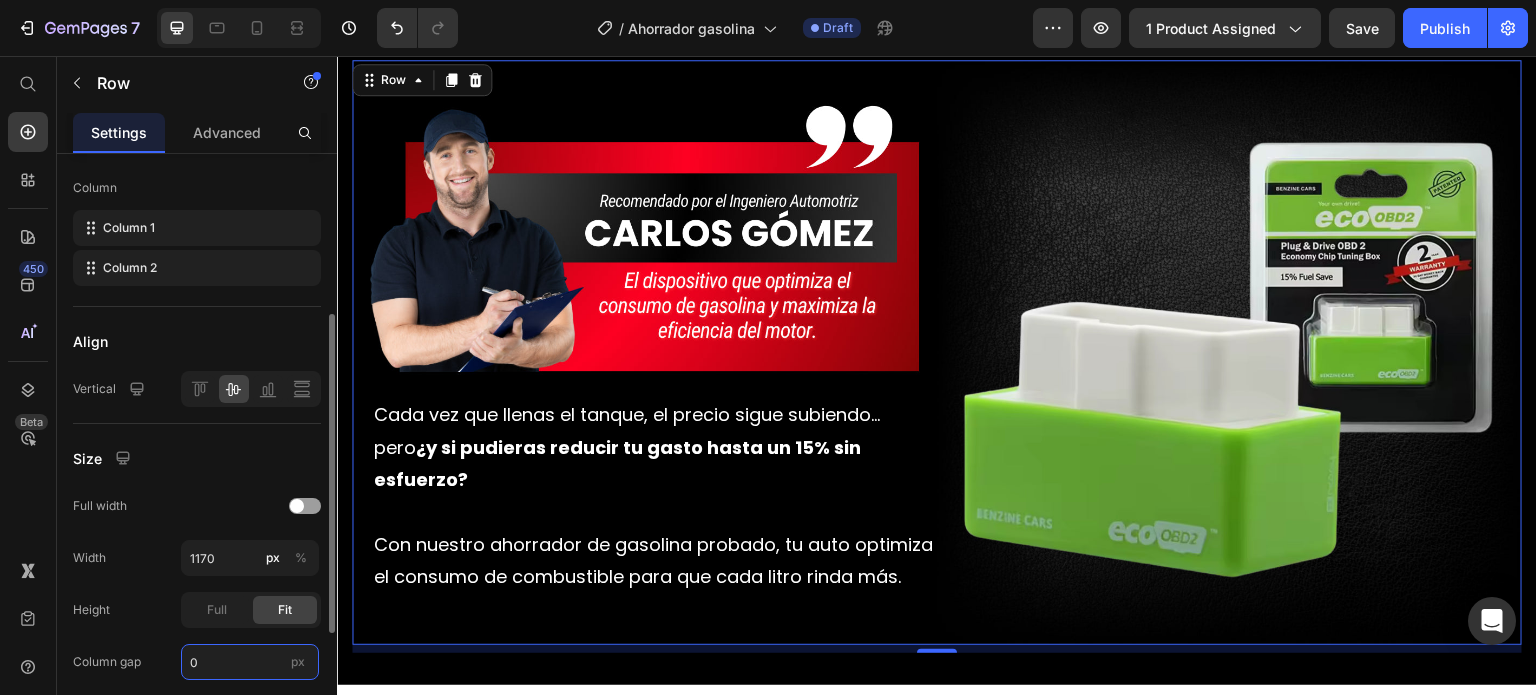 click on "0" at bounding box center [250, 662] 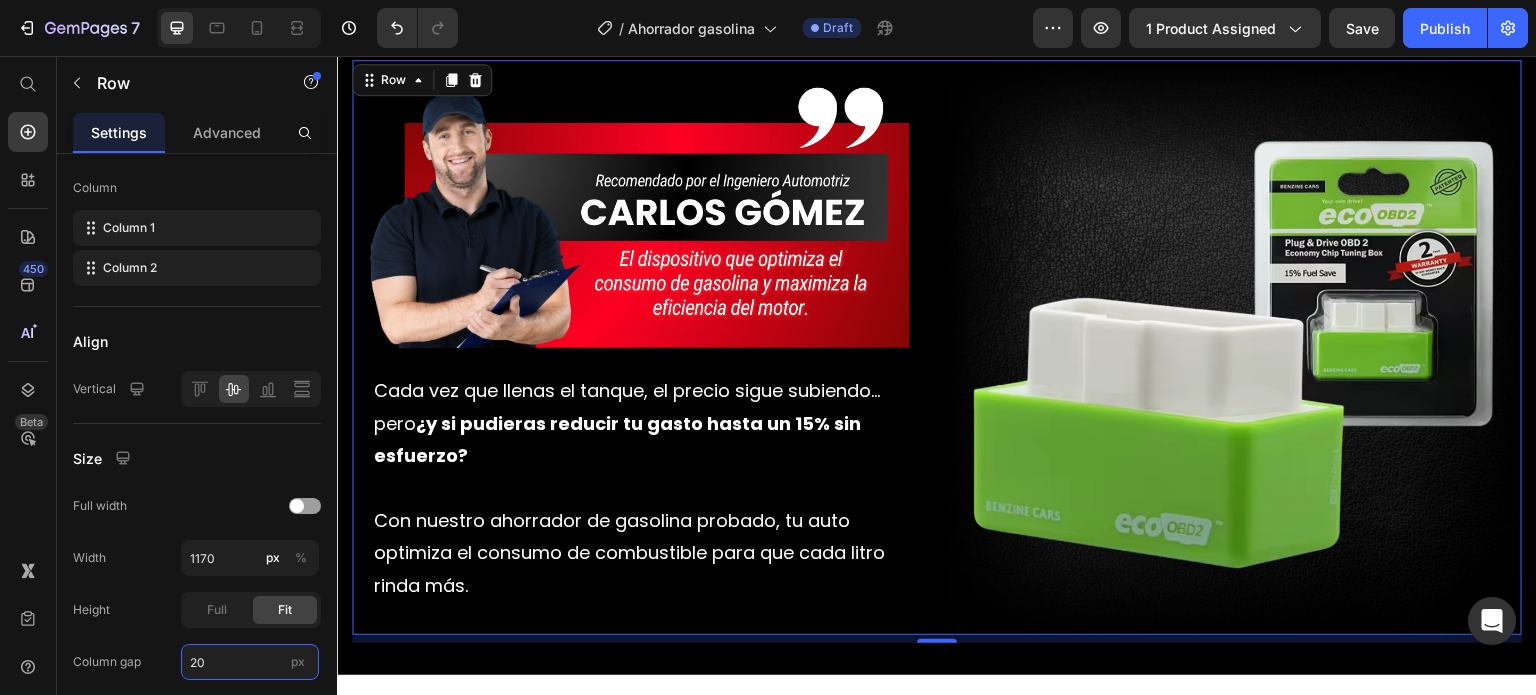 type on "20" 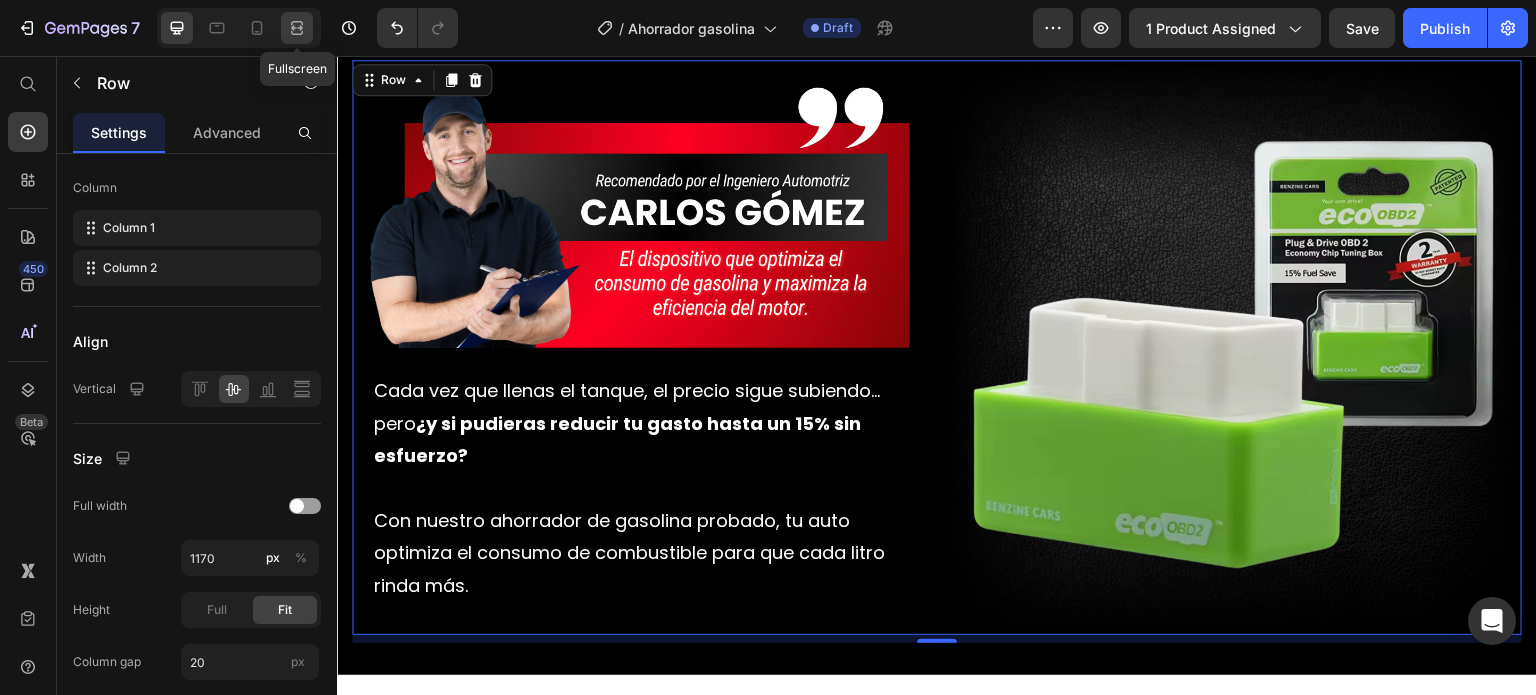 click 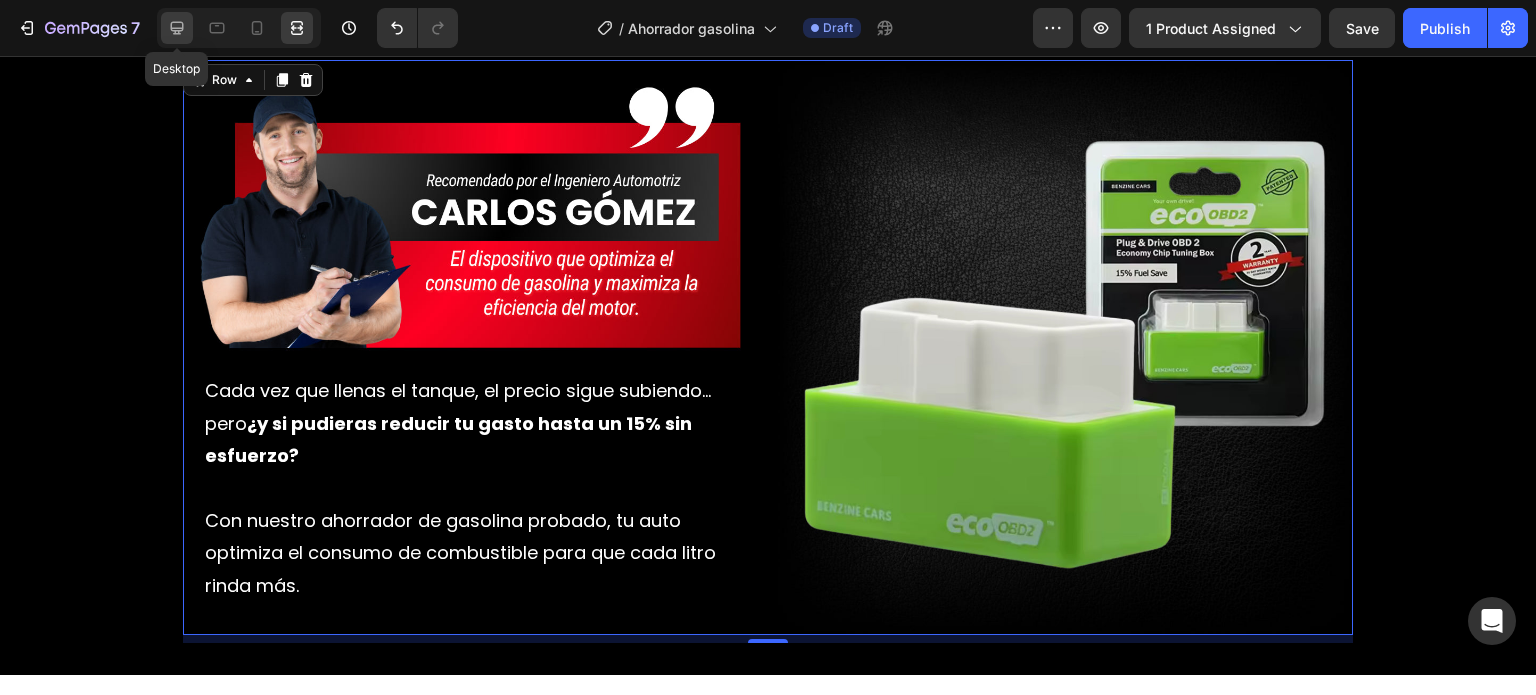 click 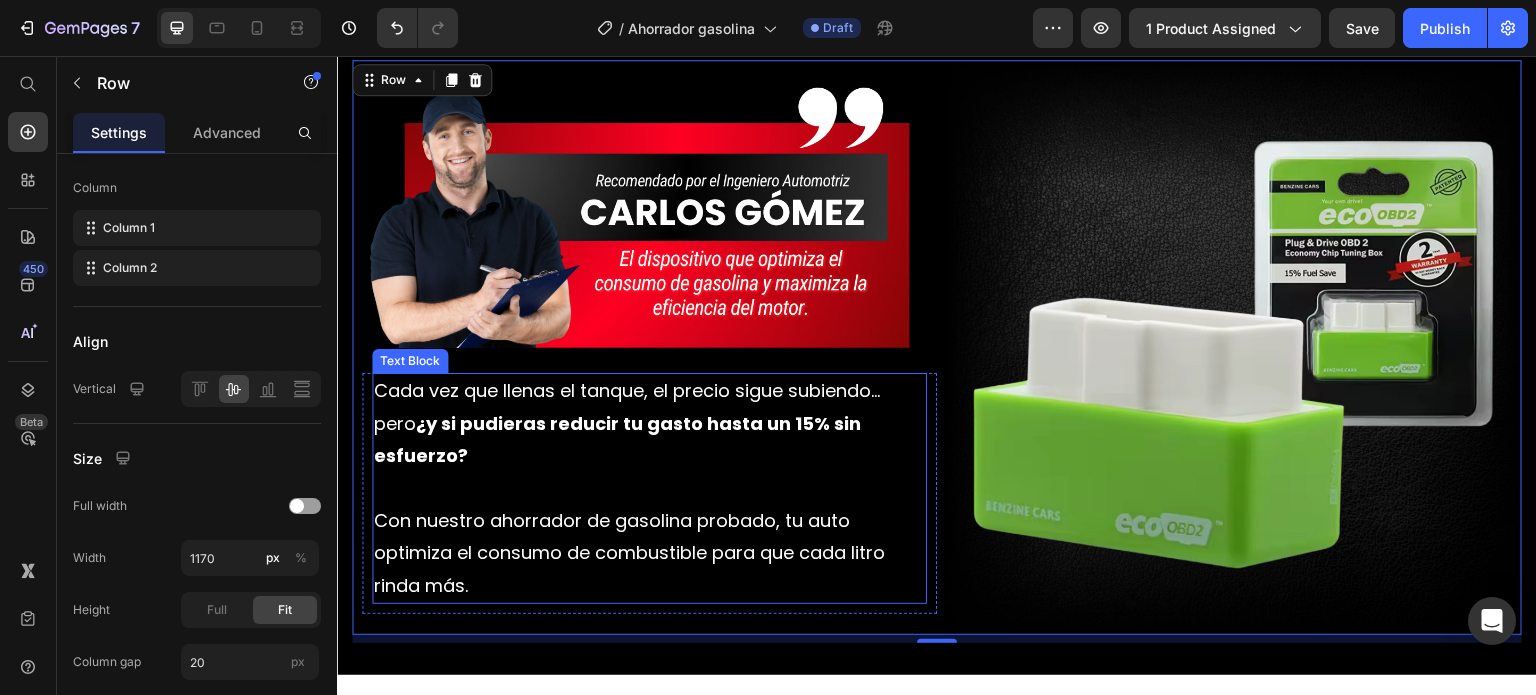click on "Con nuestro ahorrador de gasolina probado, tu auto optimiza el consumo de combustible para que cada litro rinda más." at bounding box center [649, 553] 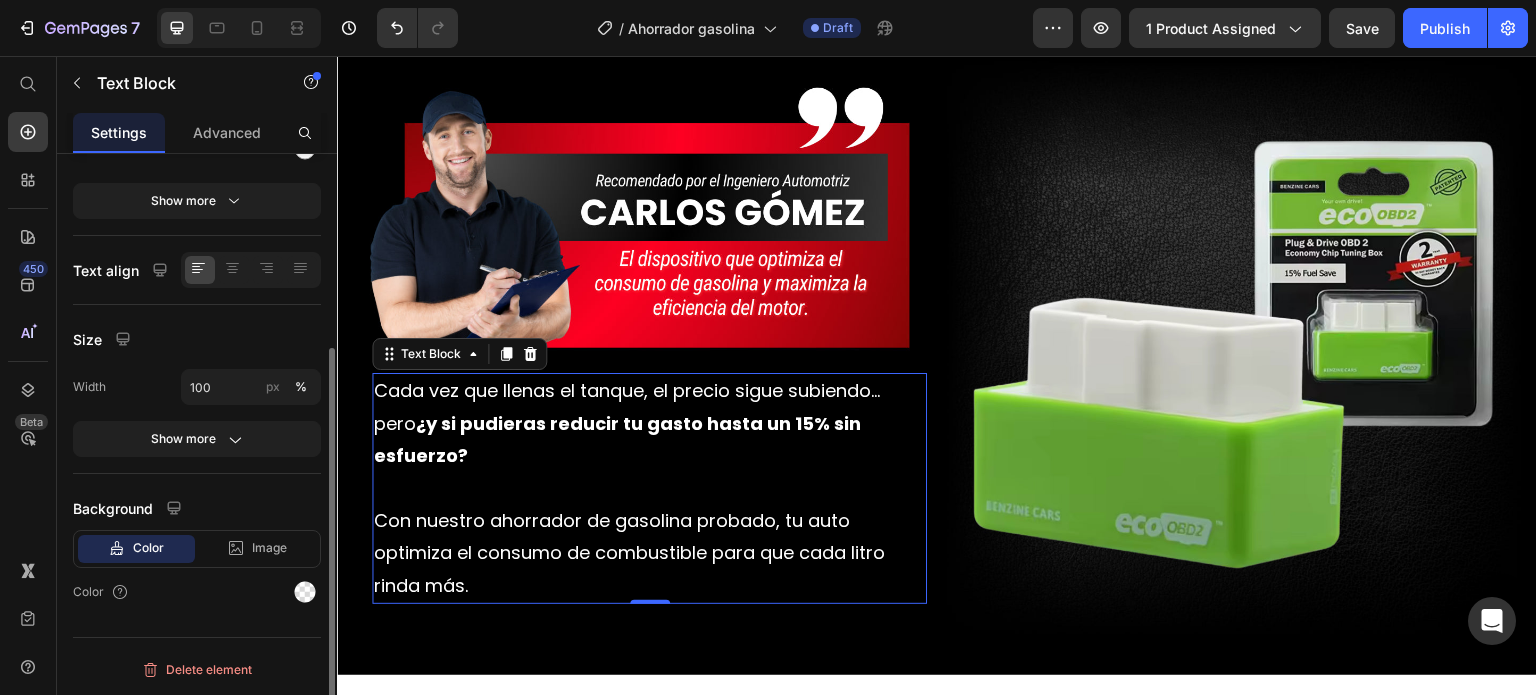 scroll, scrollTop: 0, scrollLeft: 0, axis: both 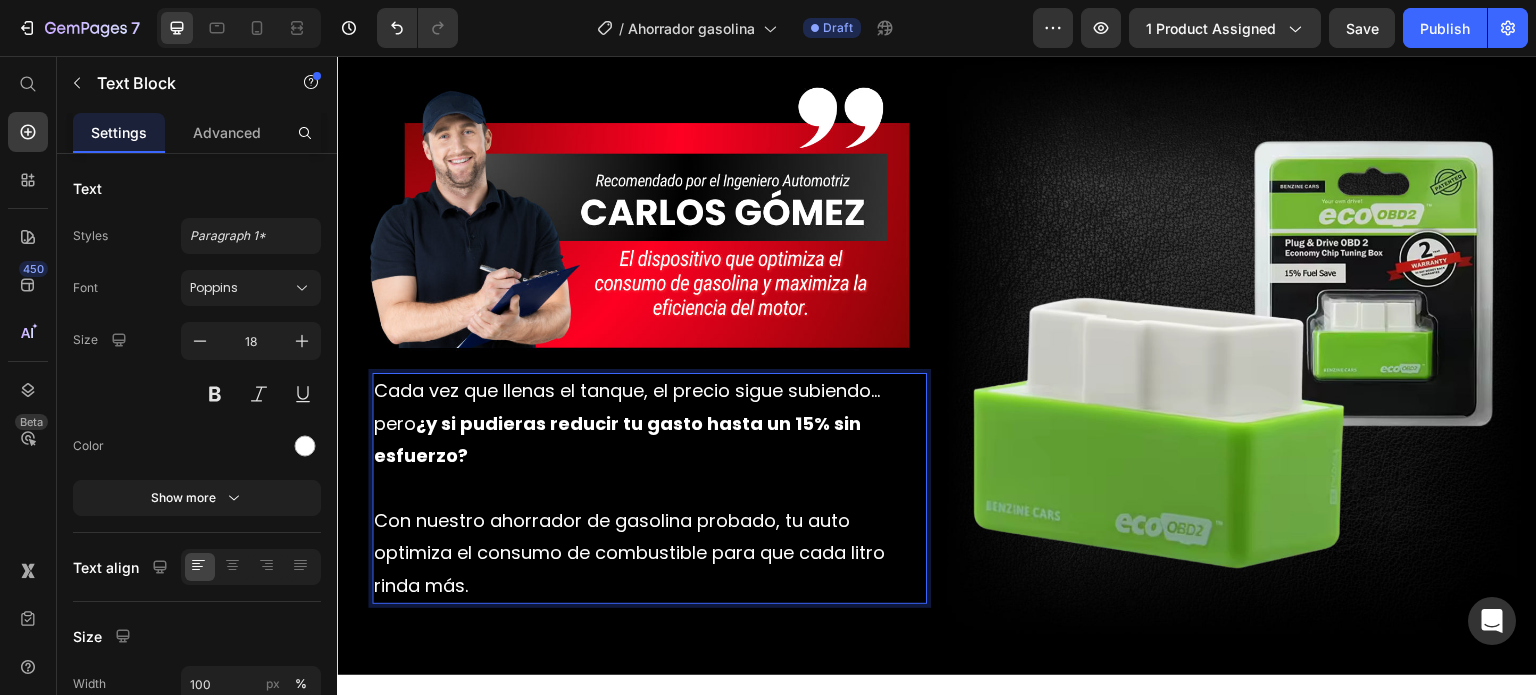 click on "Con nuestro ahorrador de gasolina probado, tu auto optimiza el consumo de combustible para que cada litro rinda más." at bounding box center [649, 553] 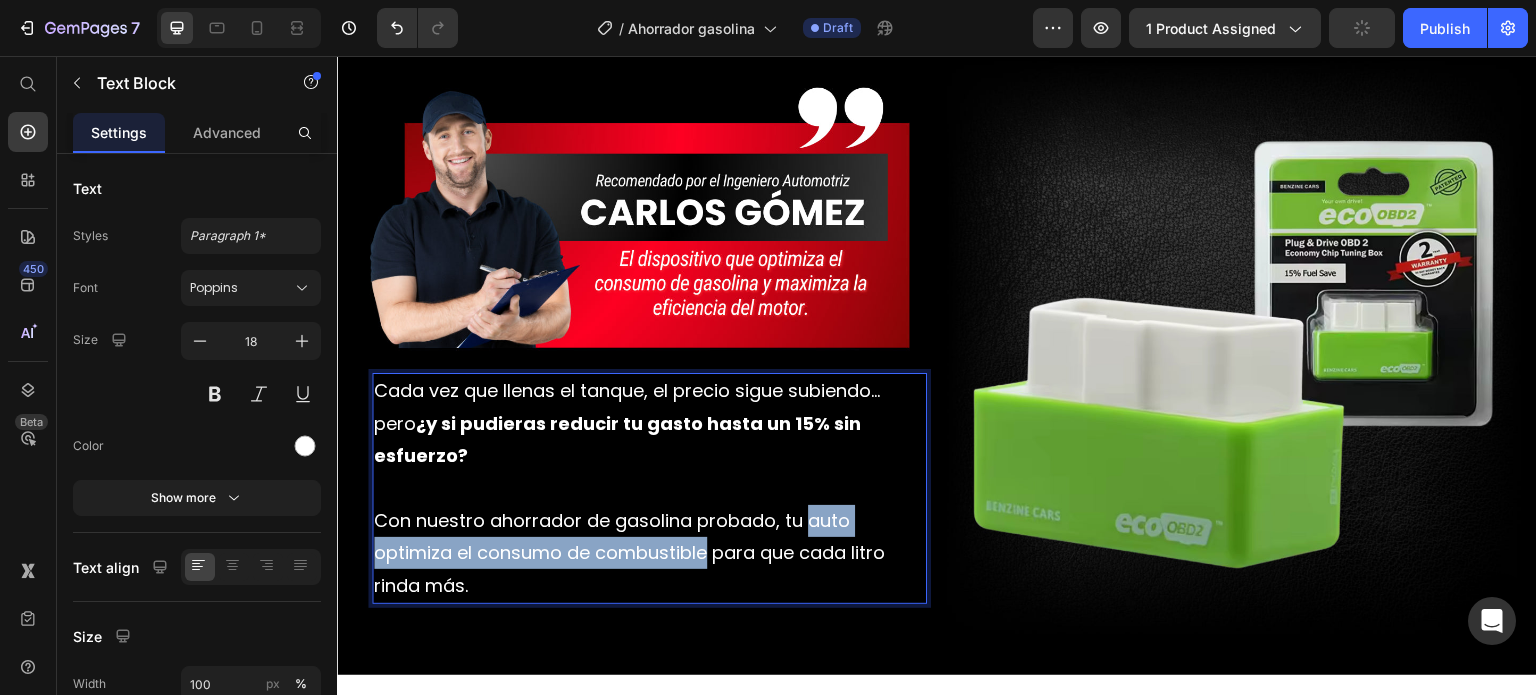 click on "Con nuestro ahorrador de gasolina probado, tu auto optimiza el consumo de combustible para que cada litro rinda más." at bounding box center [649, 553] 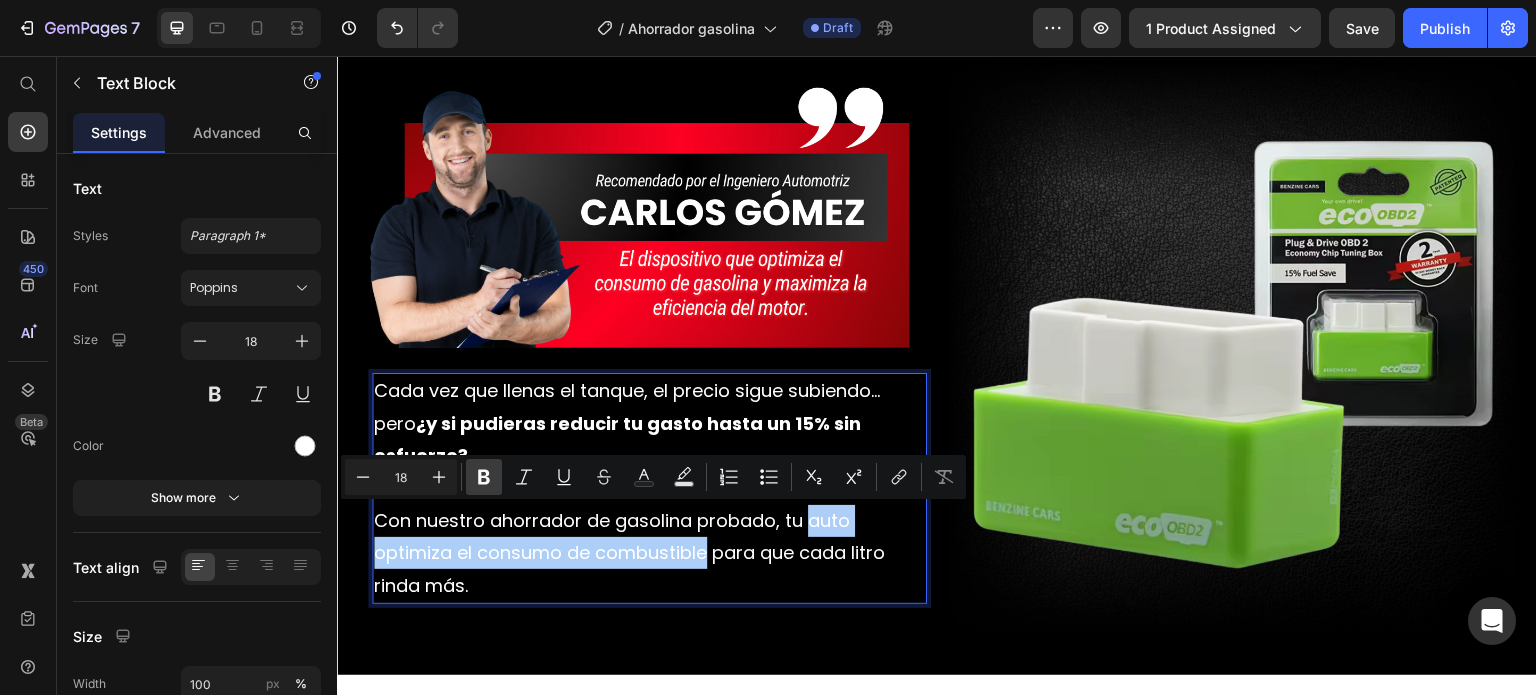 click 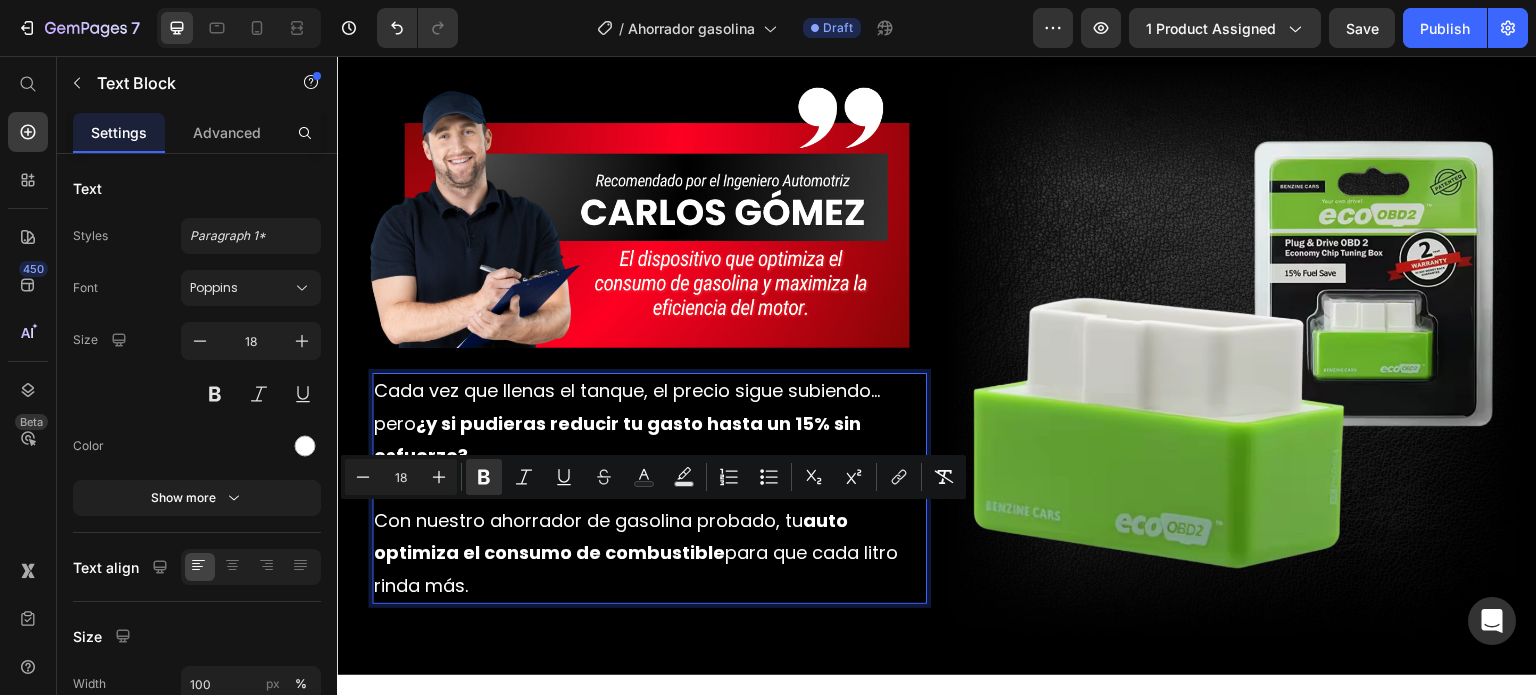 click on "Con nuestro ahorrador de gasolina probado, tu  auto optimiza el consumo de combustible  para que cada litro rinda más." at bounding box center (649, 553) 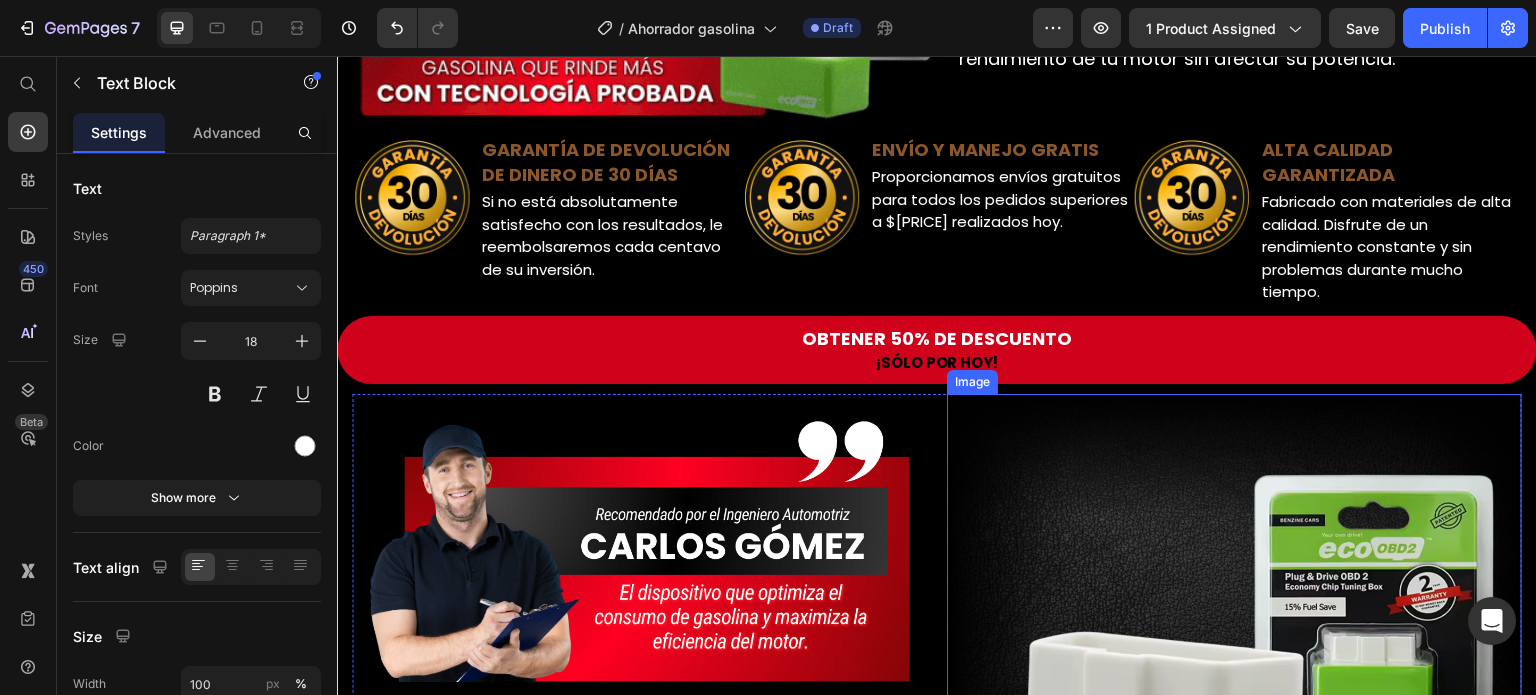 scroll, scrollTop: 1309, scrollLeft: 0, axis: vertical 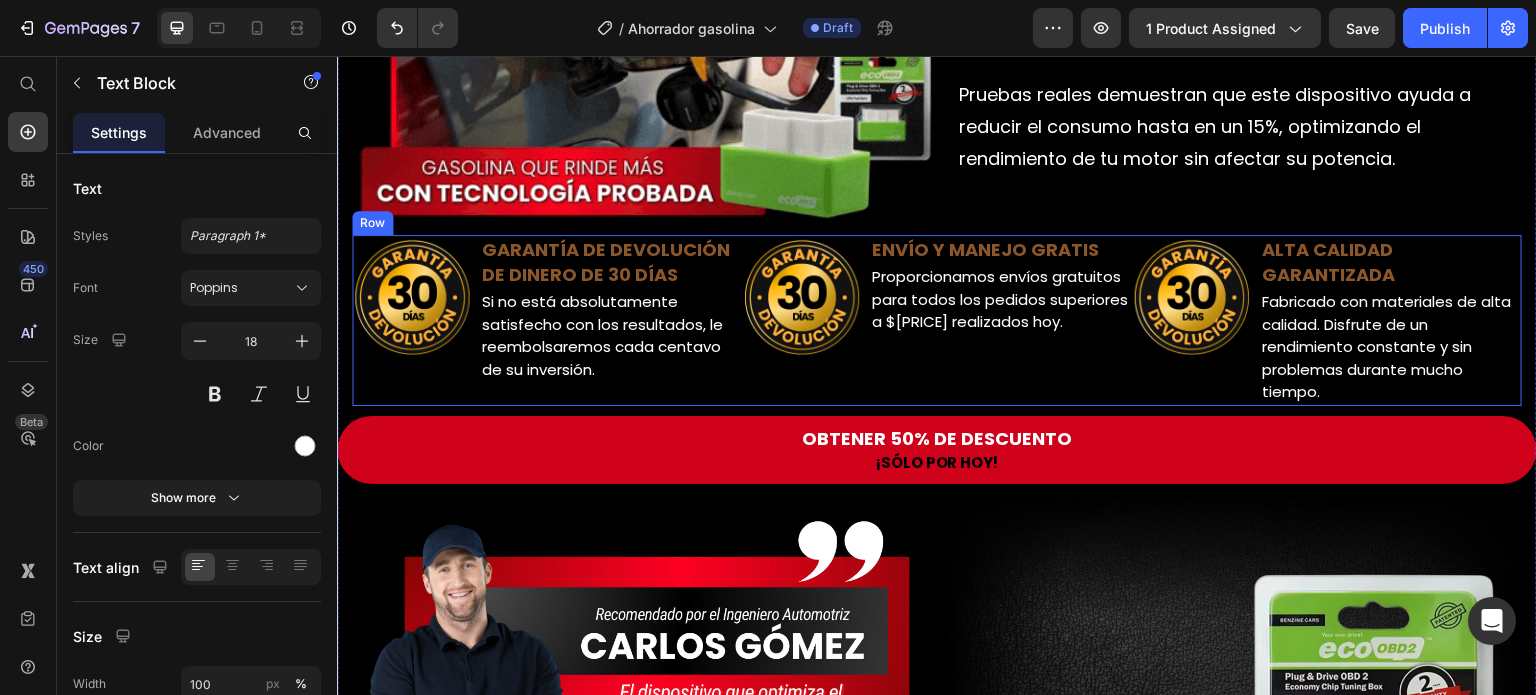 click on "Image ENVÍO Y MANEJO GRATIS Text Block Proporcionamos envíos gratuitos para todos los pedidos superiores a $59.900 realizados hoy. Text Block Row" at bounding box center (937, 320) 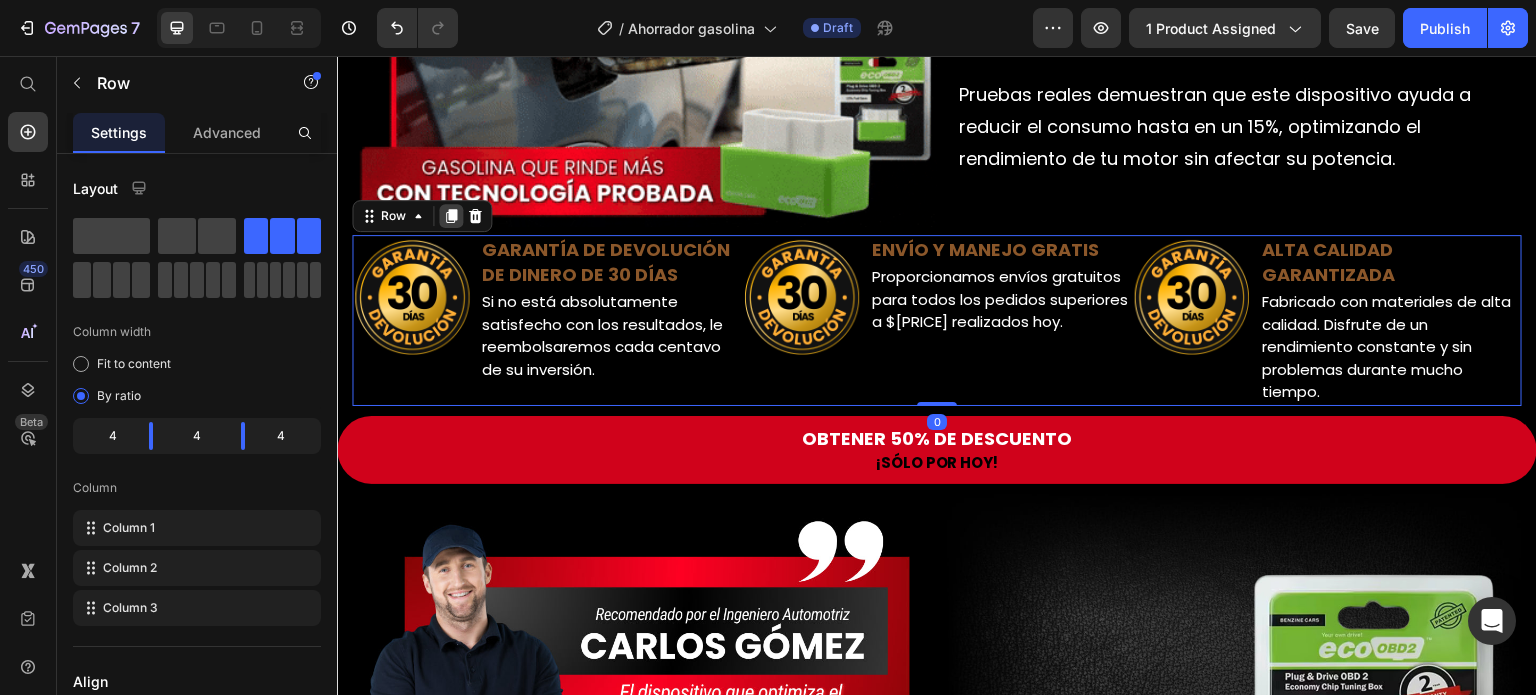 click 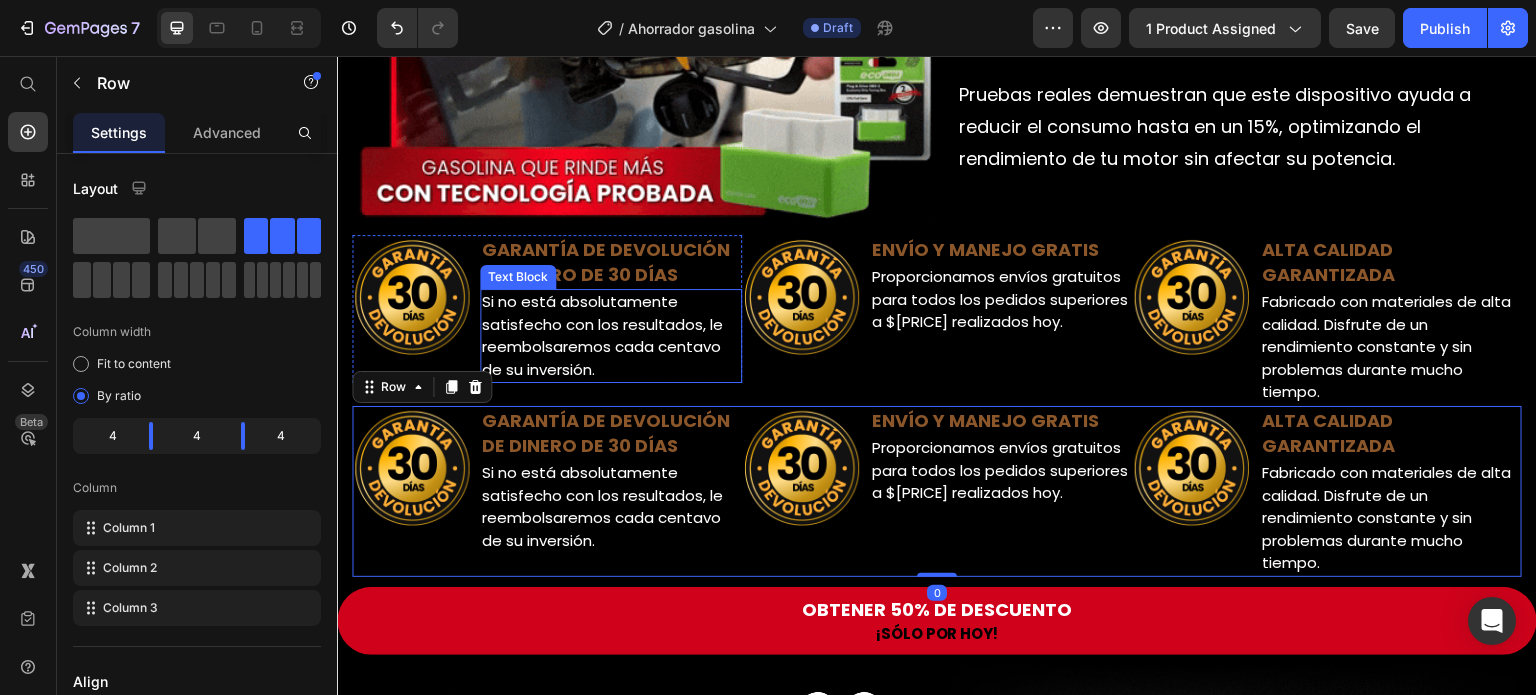 scroll, scrollTop: 1409, scrollLeft: 0, axis: vertical 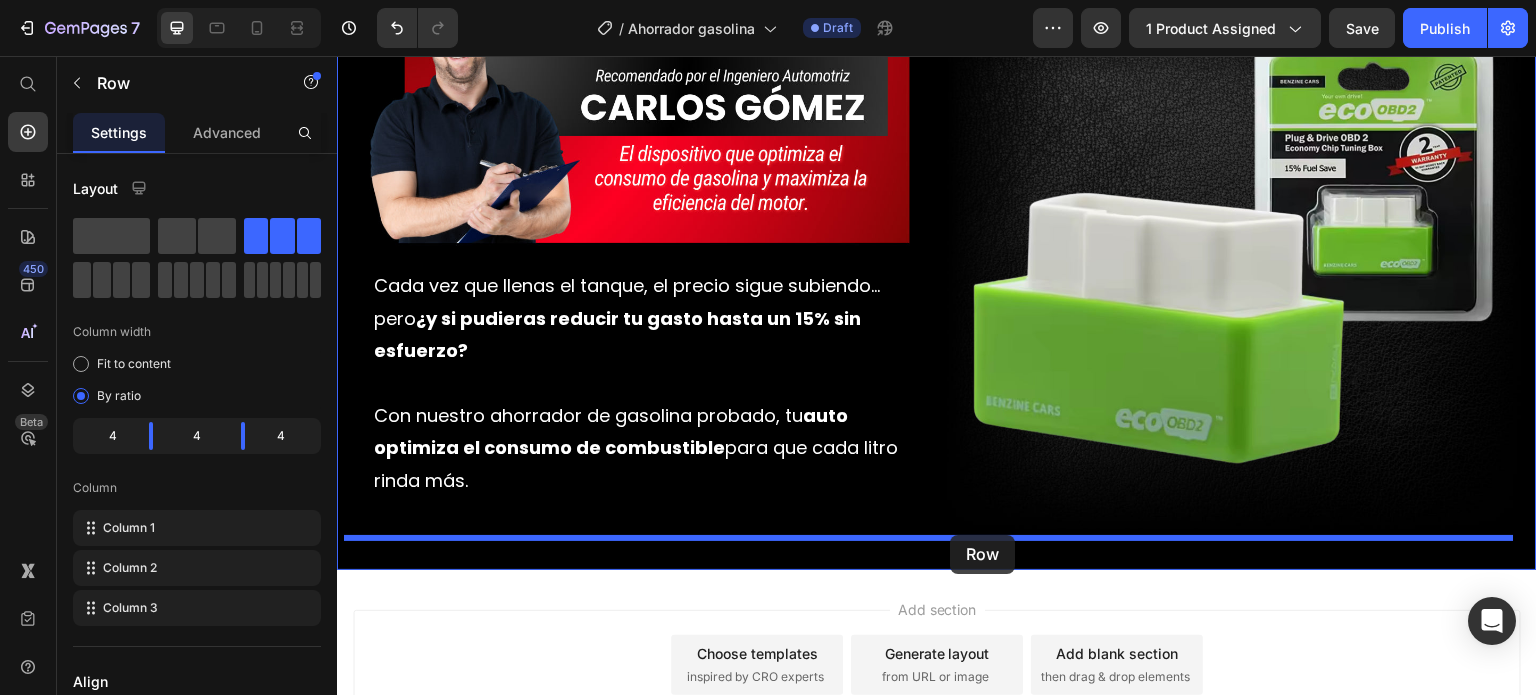 drag, startPoint x: 363, startPoint y: 286, endPoint x: 951, endPoint y: 535, distance: 638.54913 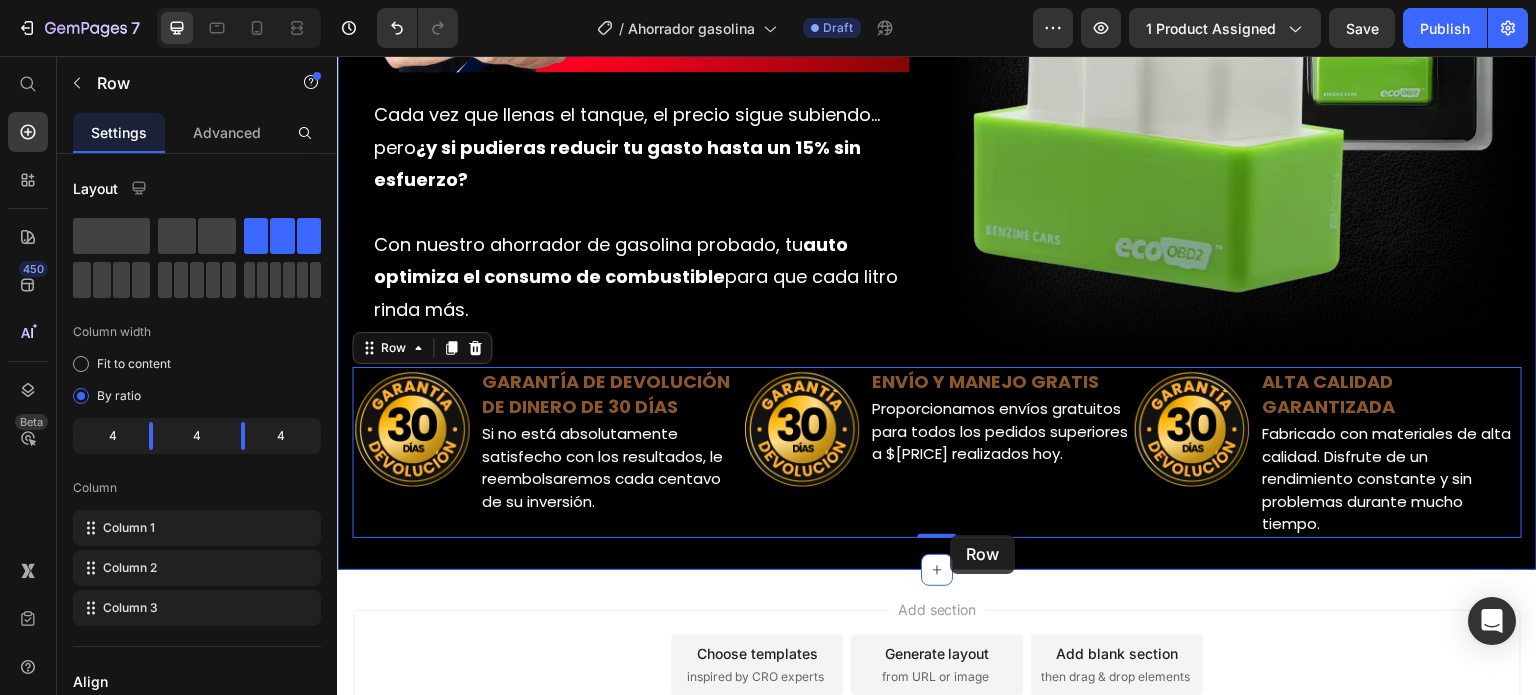 scroll, scrollTop: 1848, scrollLeft: 0, axis: vertical 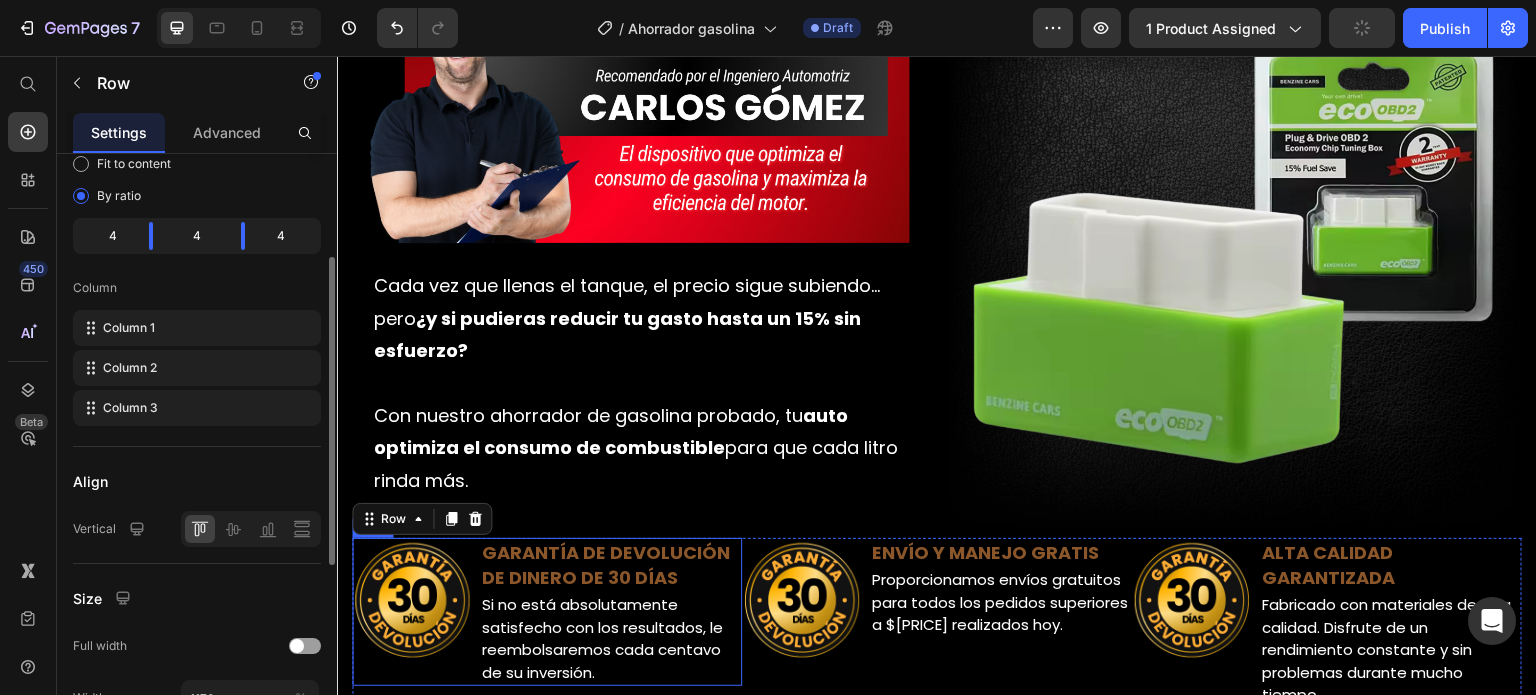 click on "Image" at bounding box center [412, 612] 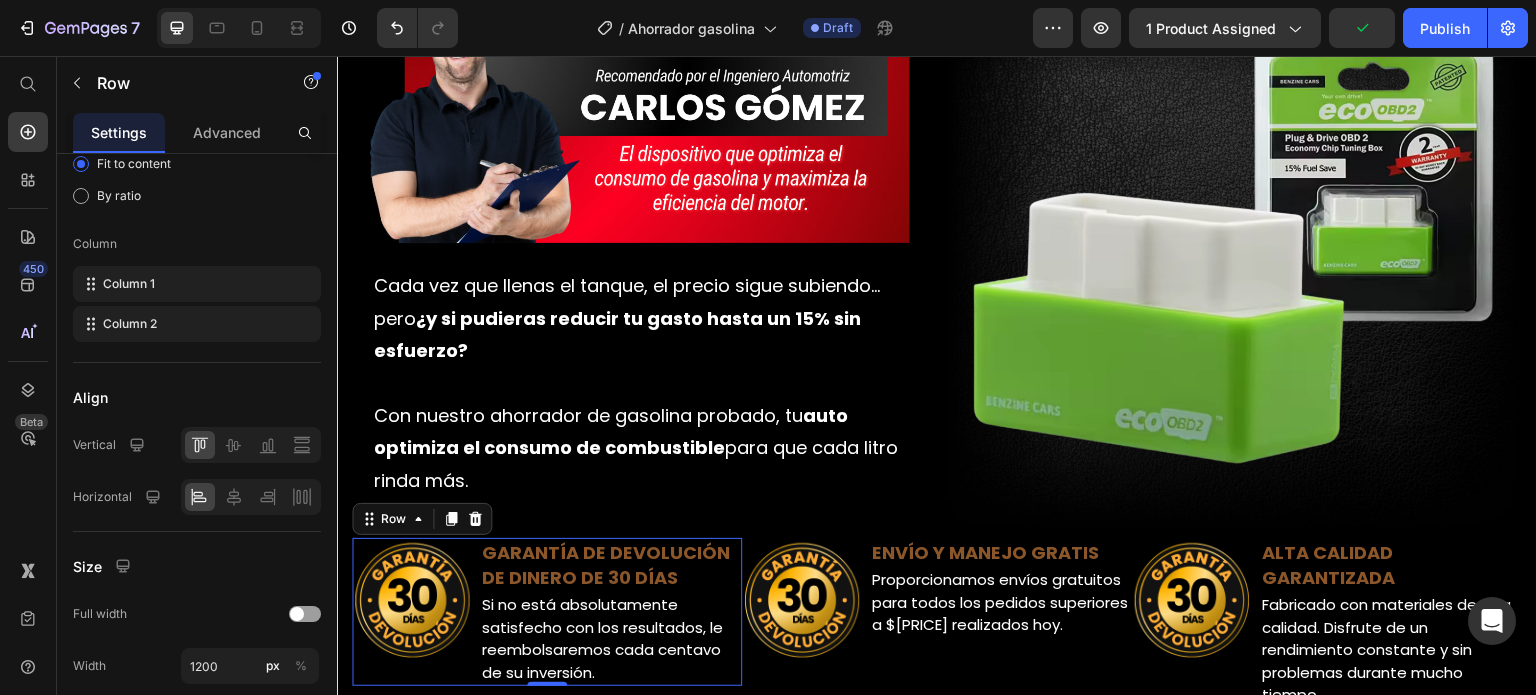 click on "Image" at bounding box center (412, 612) 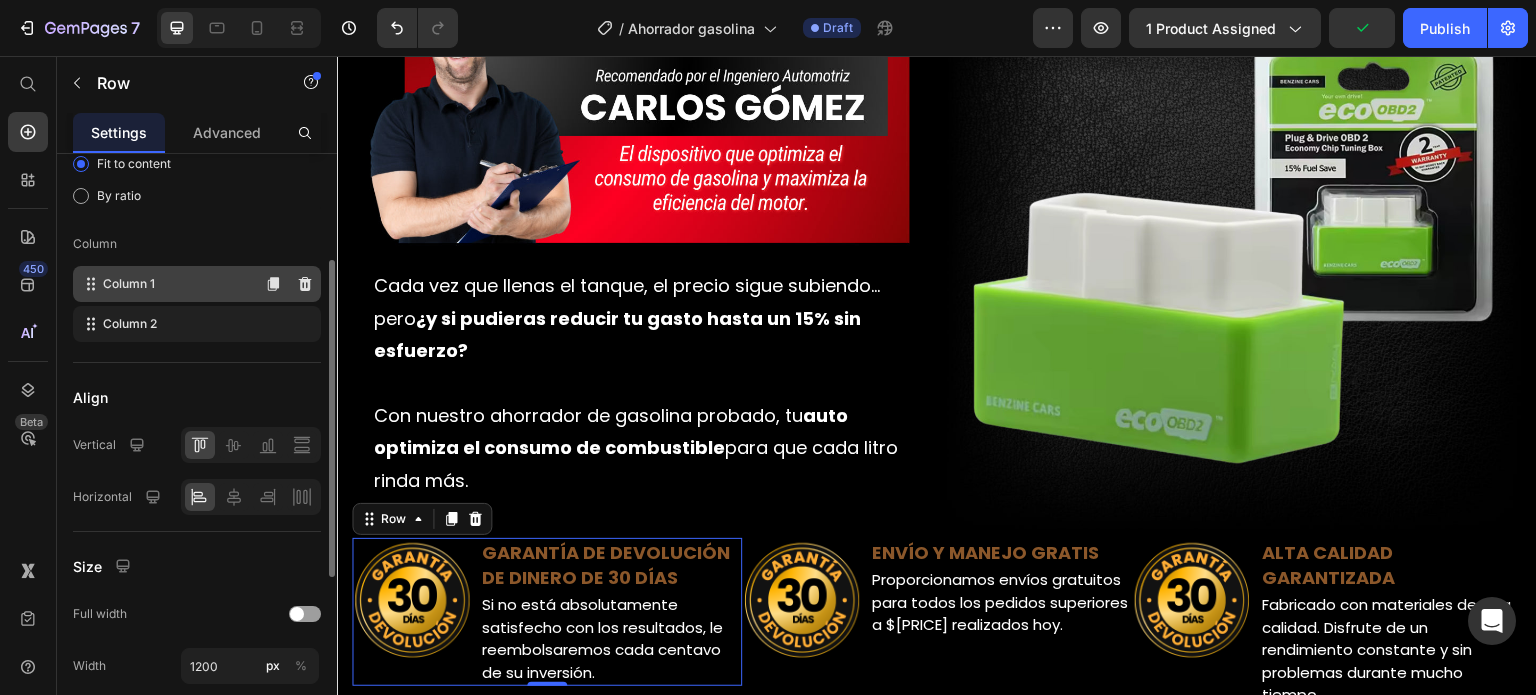 scroll, scrollTop: 0, scrollLeft: 0, axis: both 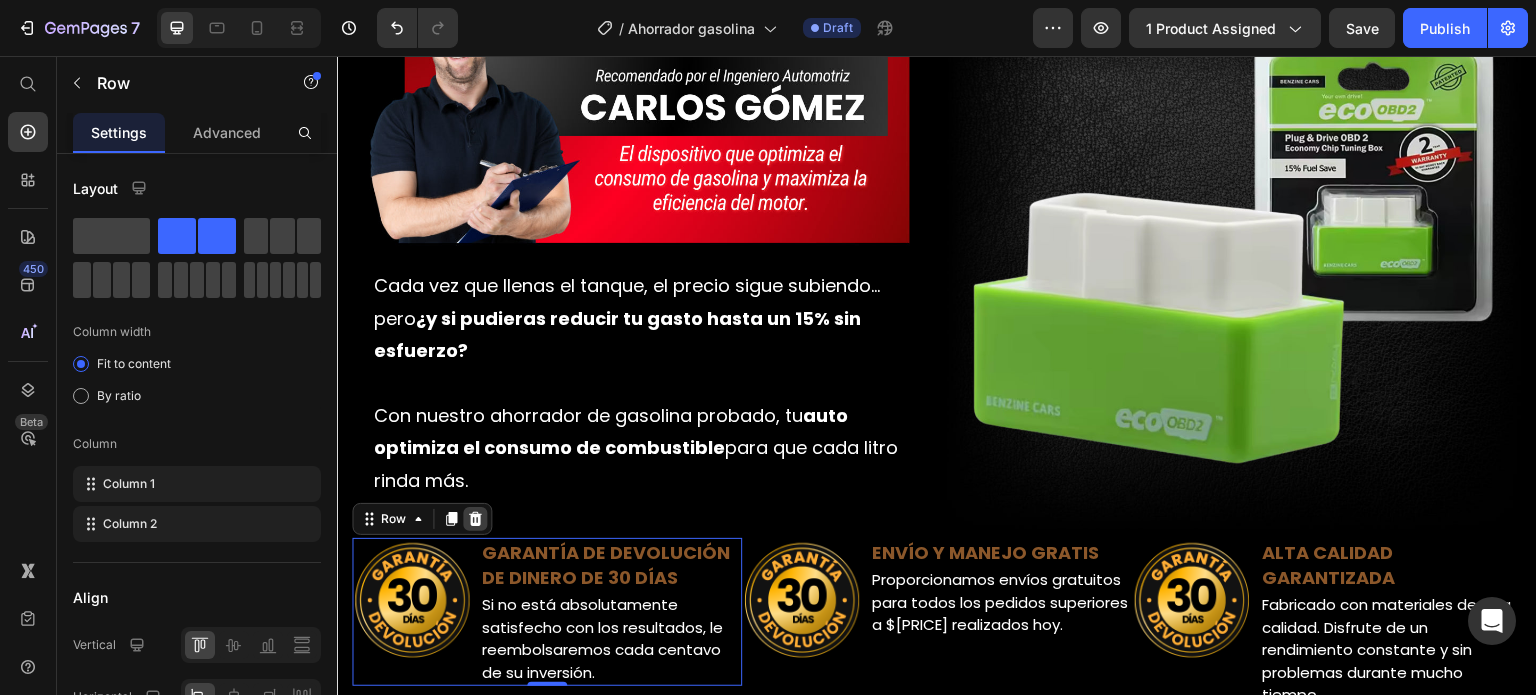 click 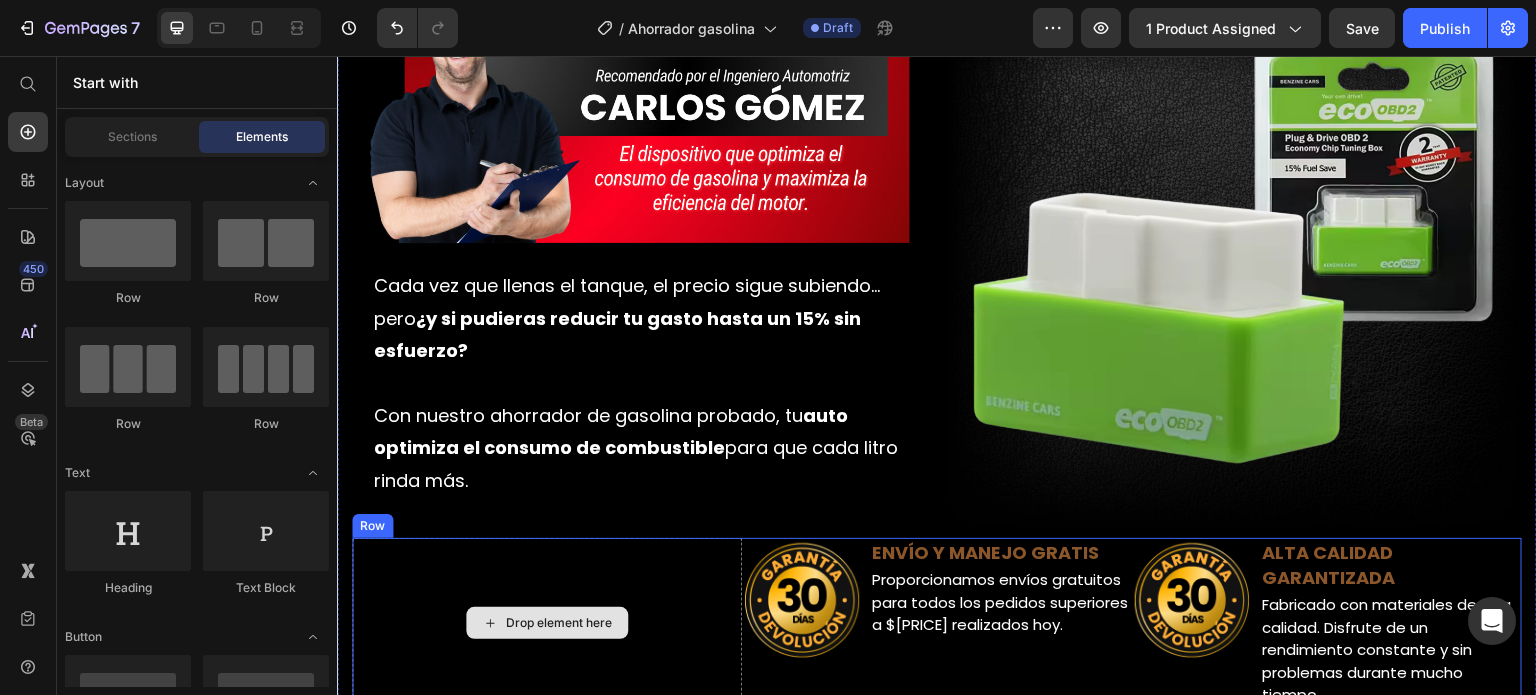 click on "Drop element here" at bounding box center (559, 623) 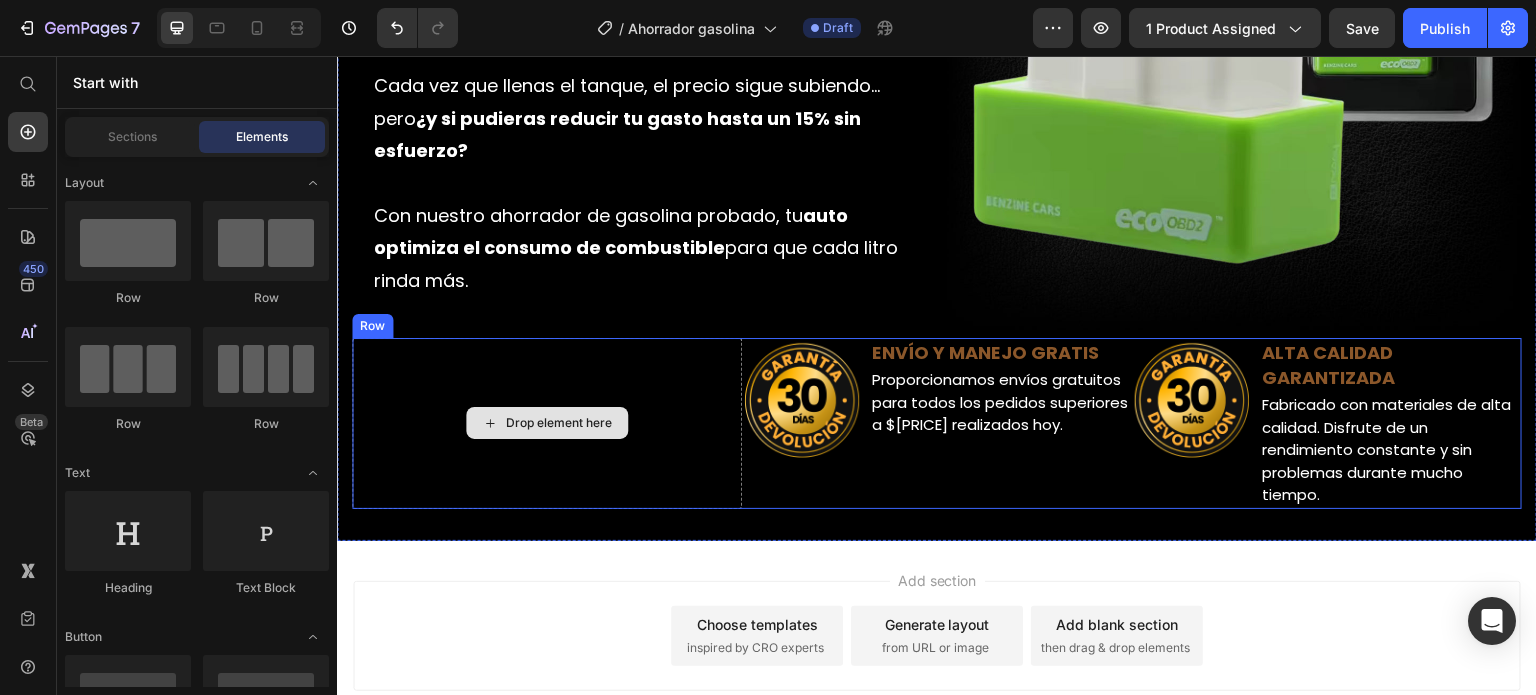 click on "Drop element here" at bounding box center [559, 423] 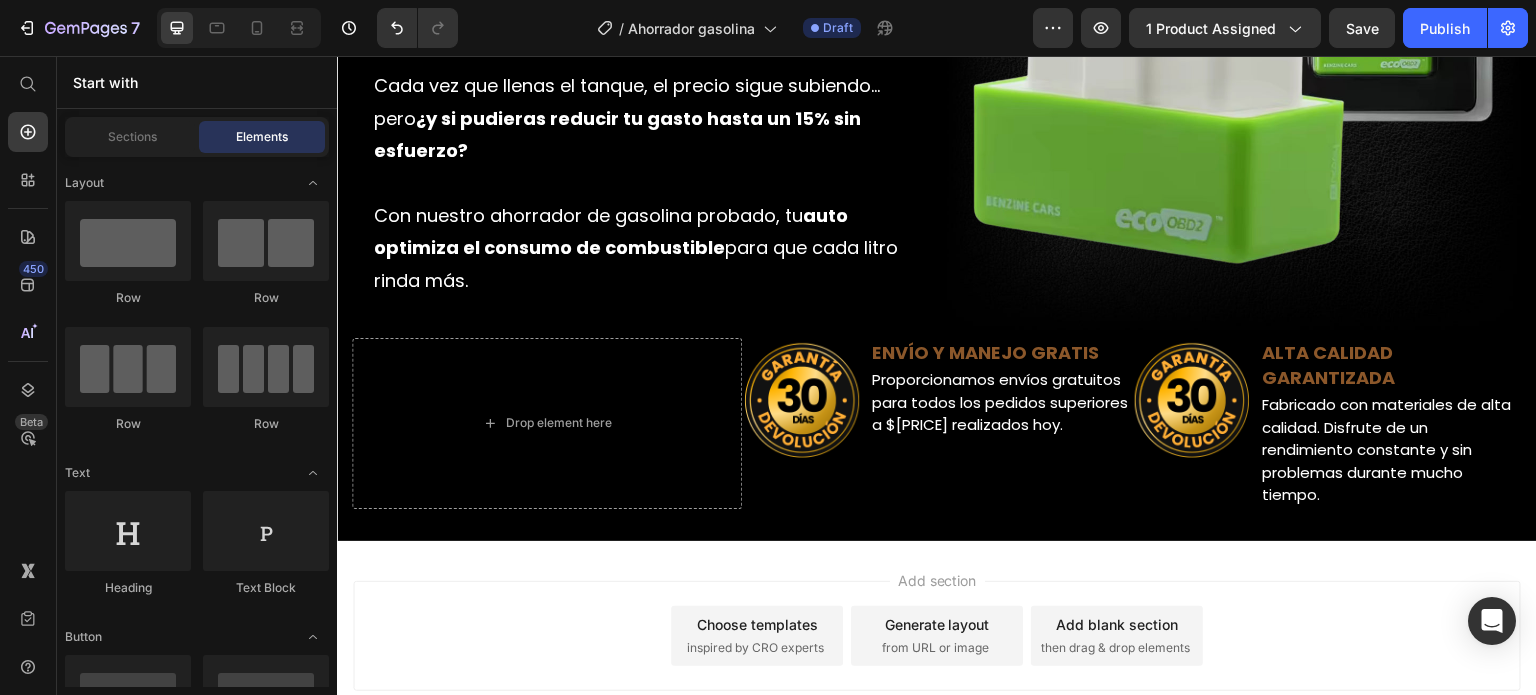 scroll, scrollTop: 0, scrollLeft: 0, axis: both 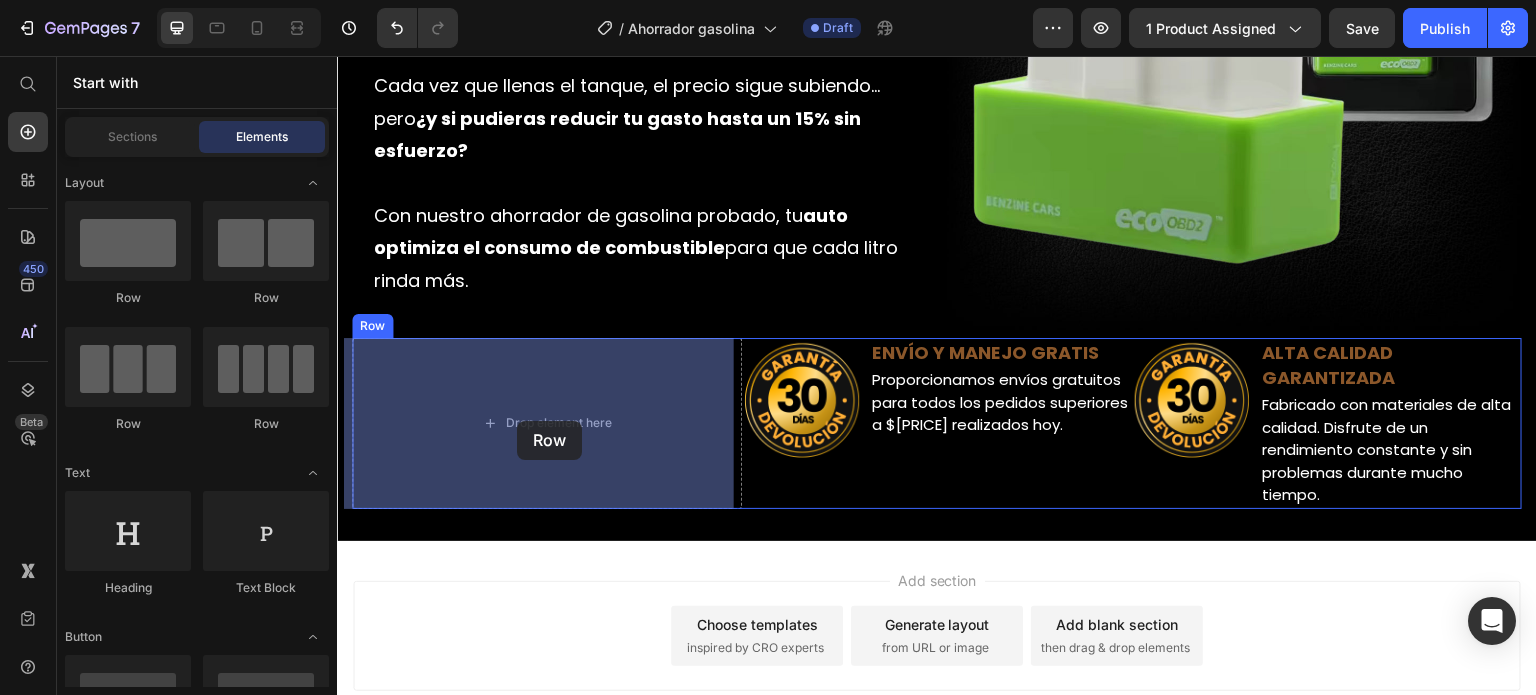 drag, startPoint x: 477, startPoint y: 305, endPoint x: 517, endPoint y: 421, distance: 122.702896 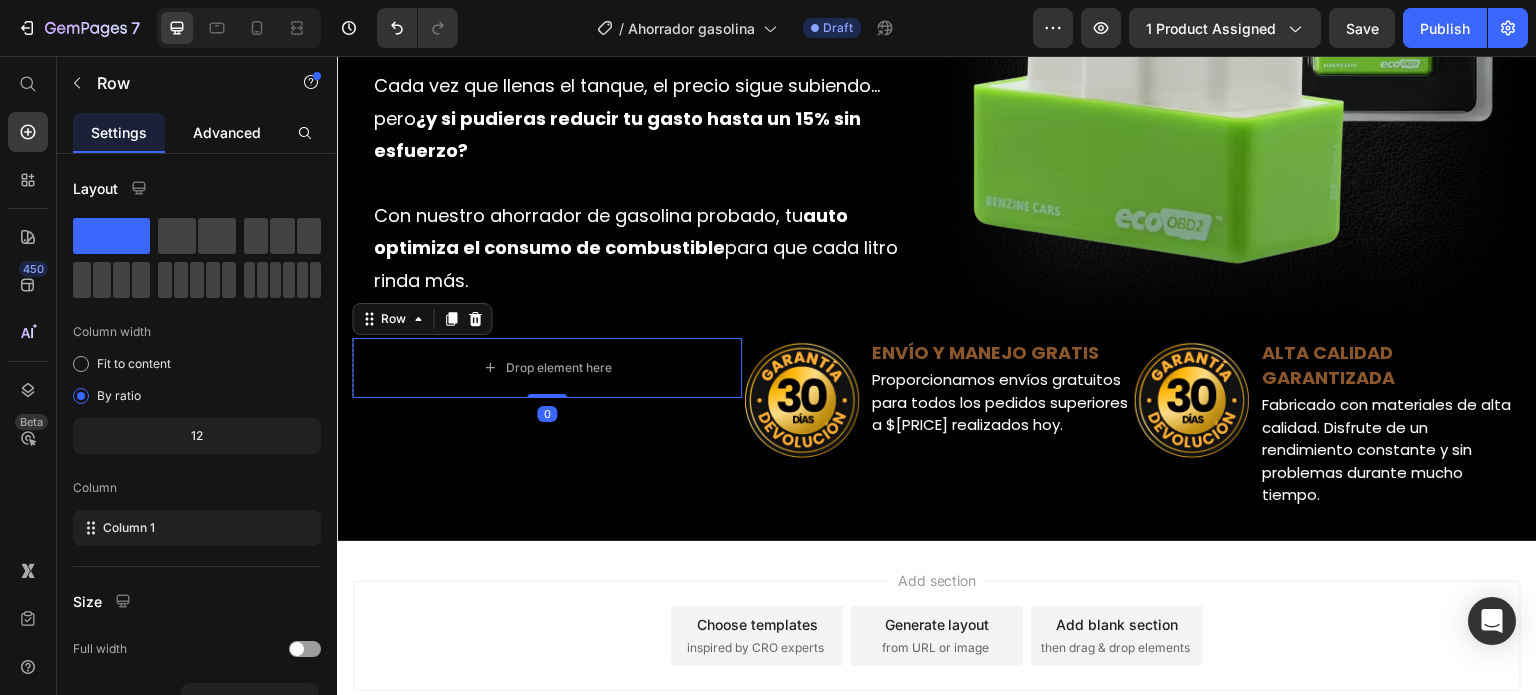 click on "Advanced" at bounding box center [227, 132] 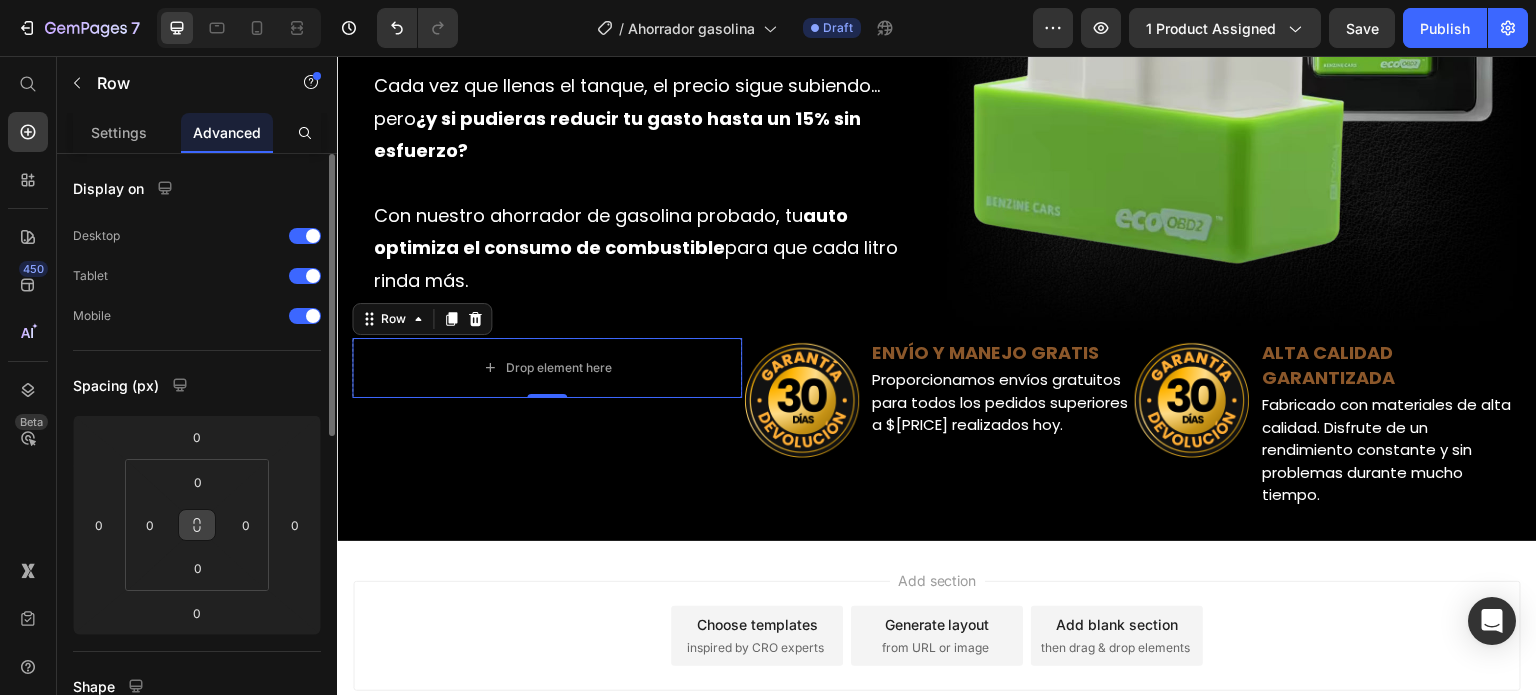click at bounding box center [197, 525] 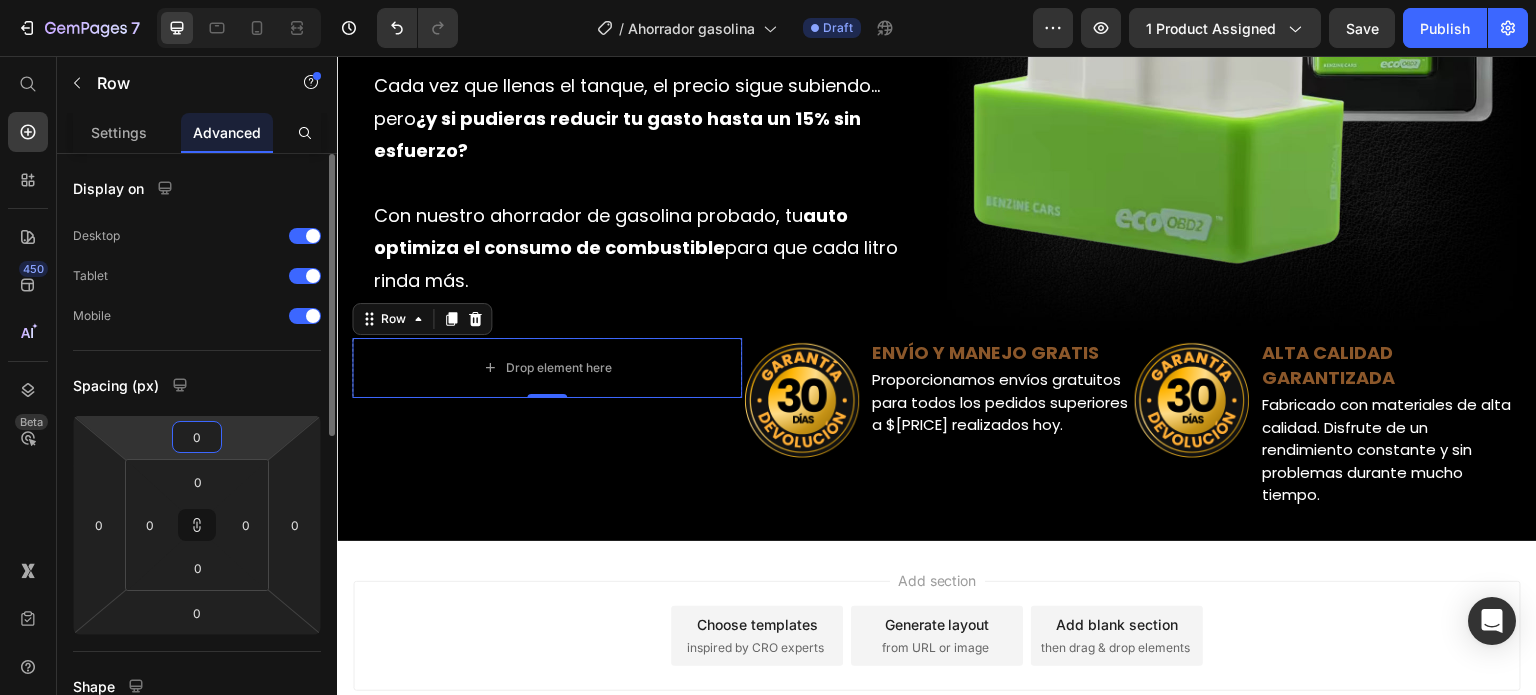 click on "0" at bounding box center (197, 437) 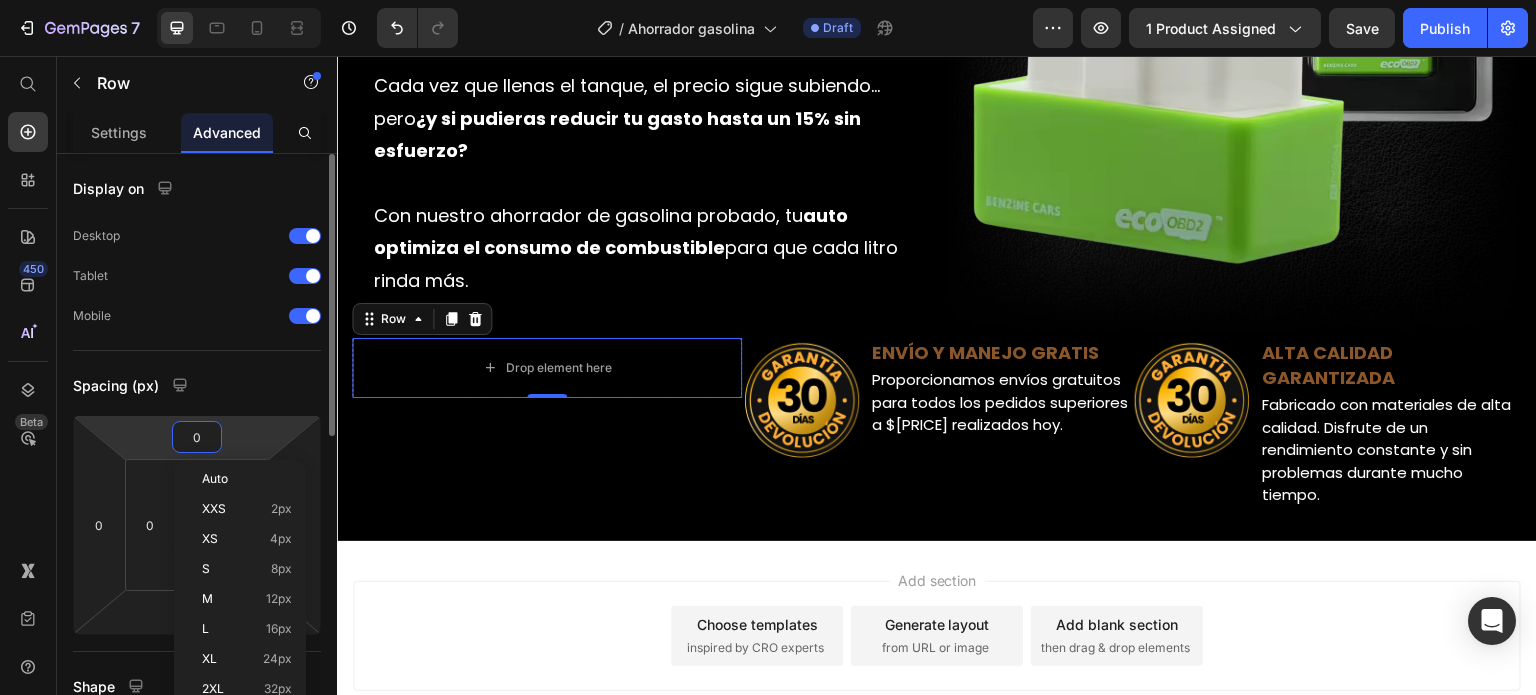 type on "1" 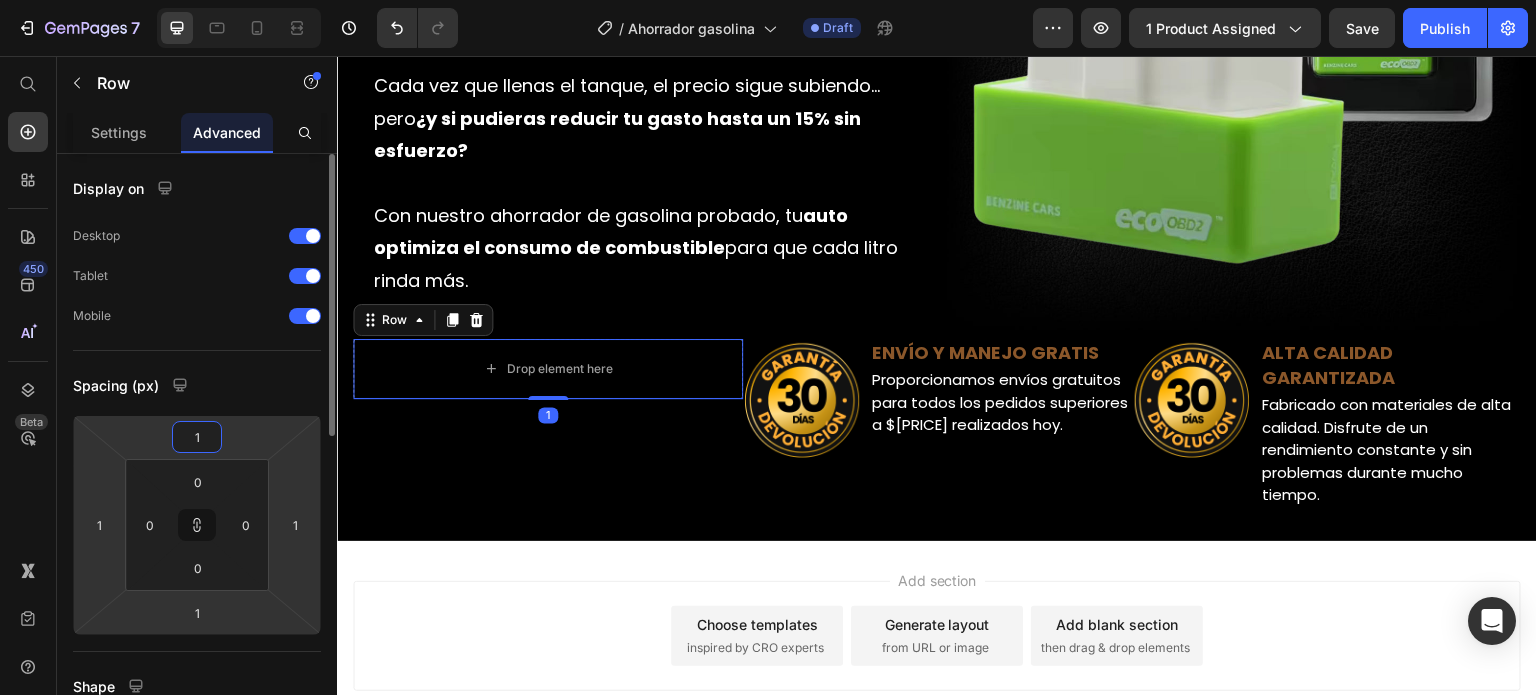 type on "10" 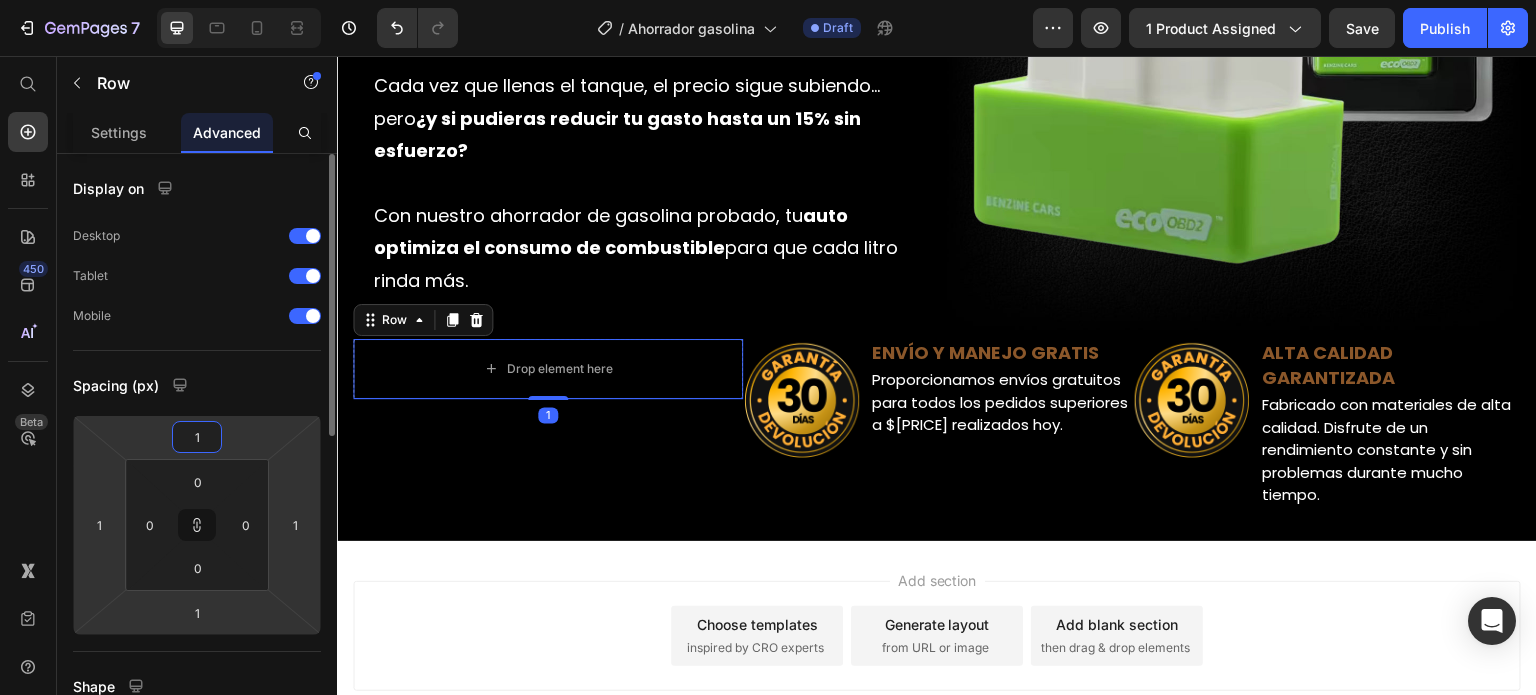type on "10" 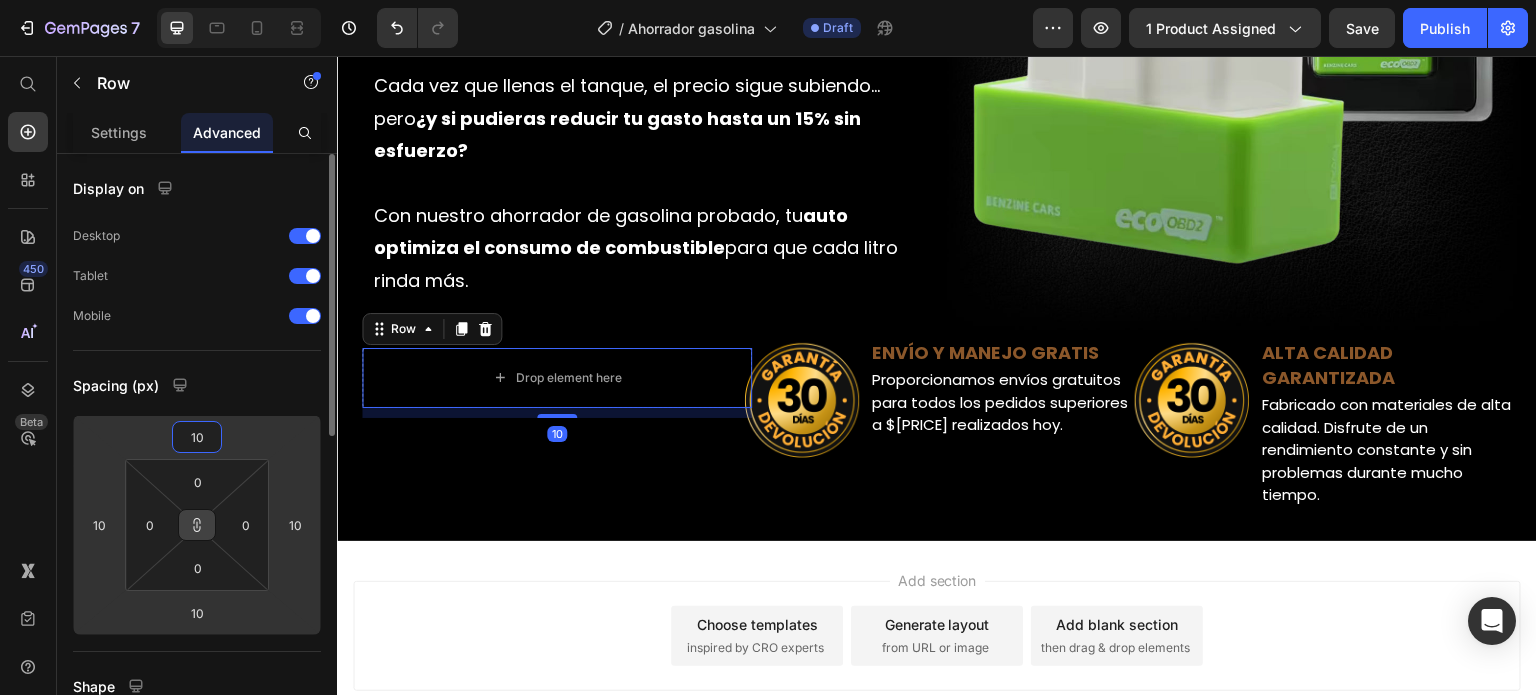 click 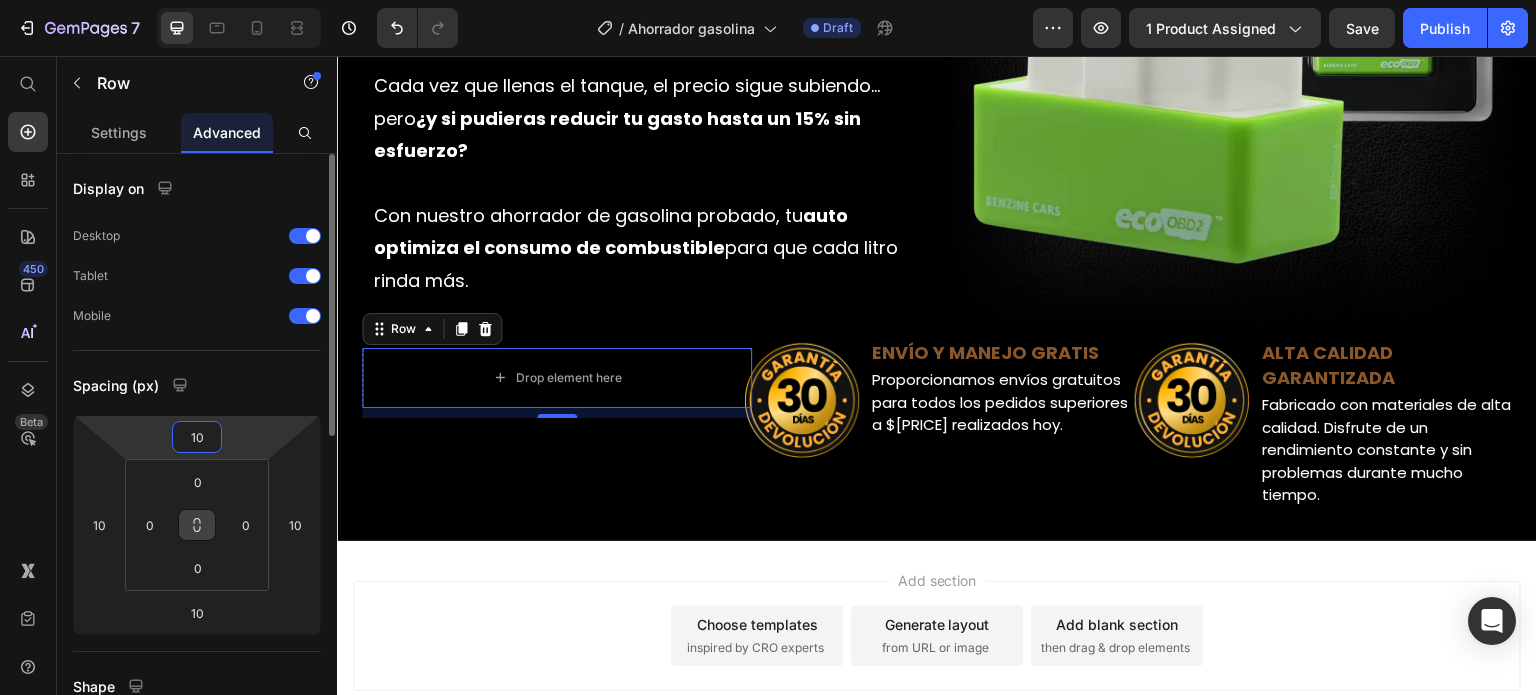 click on "10" at bounding box center [197, 437] 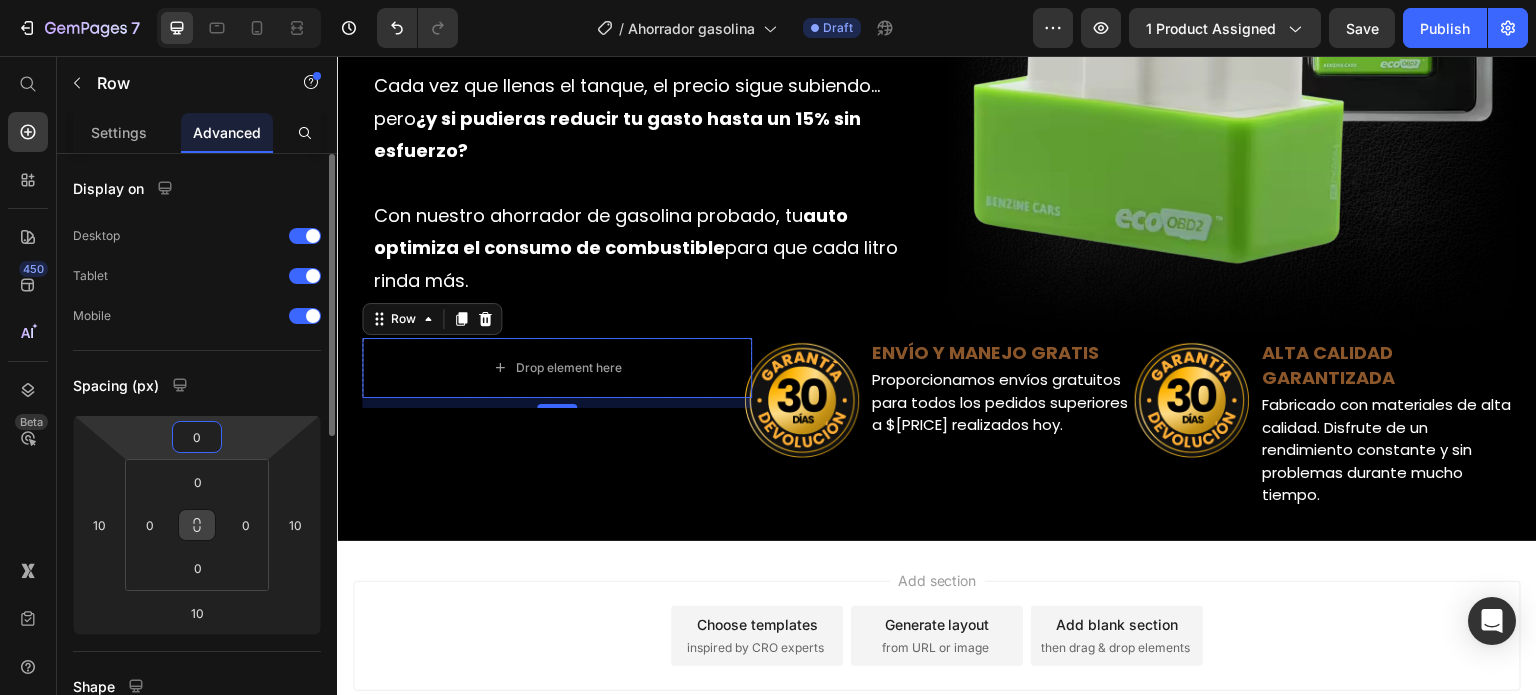 type on "0" 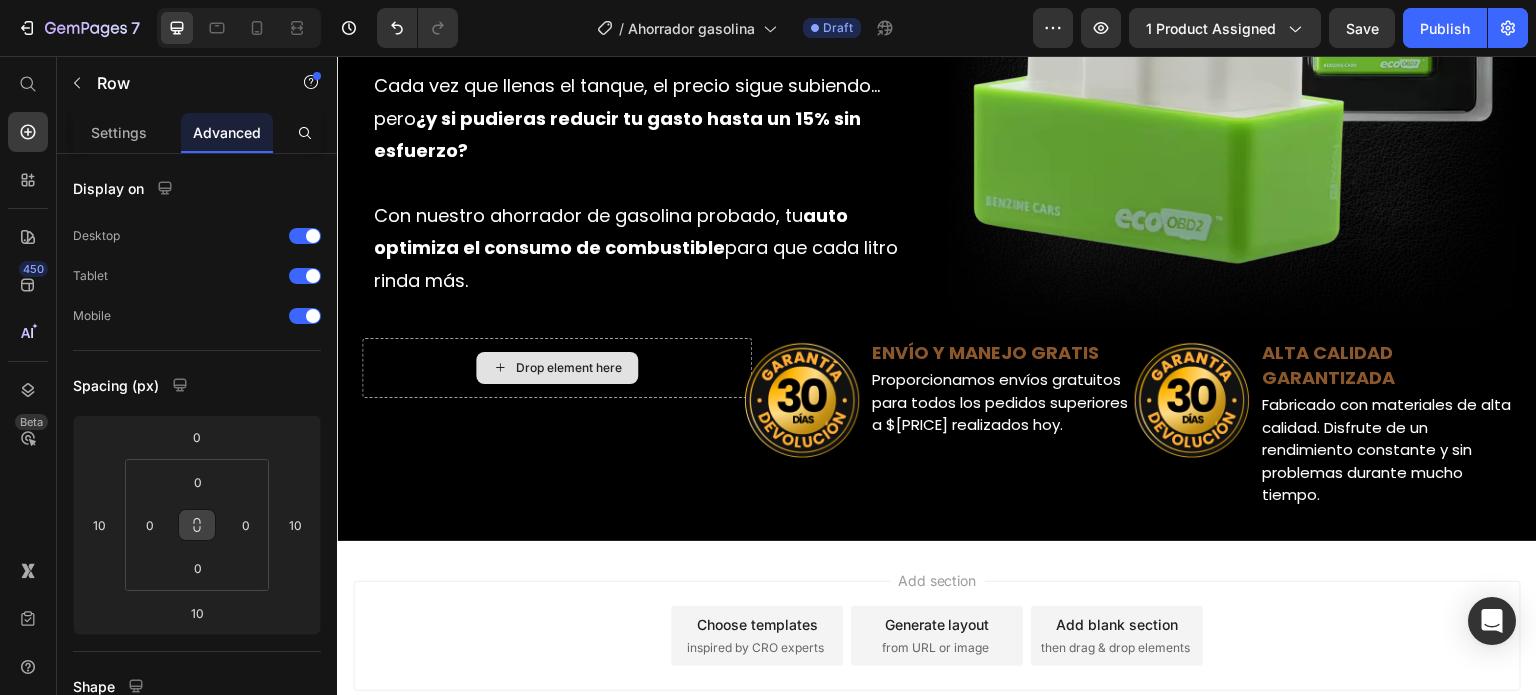 click on "Drop element here" at bounding box center (569, 368) 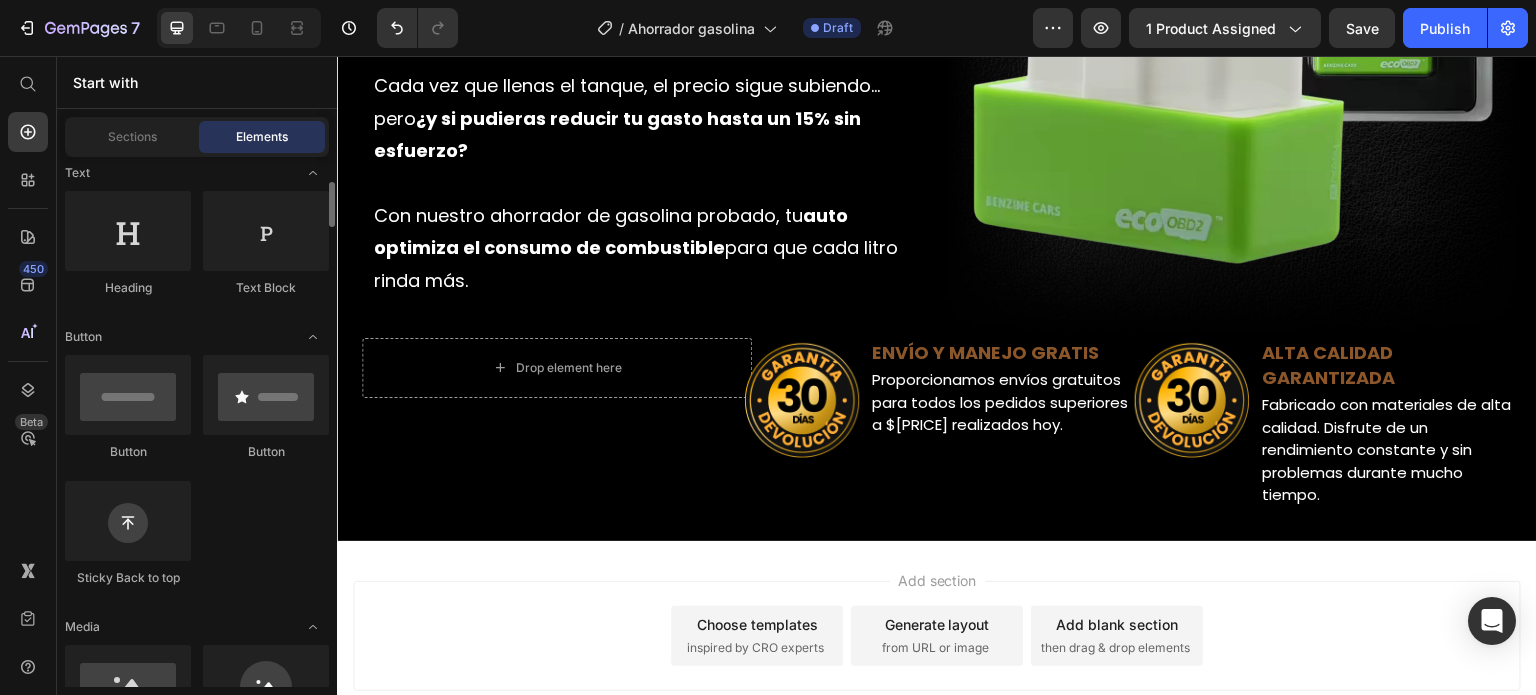 scroll, scrollTop: 500, scrollLeft: 0, axis: vertical 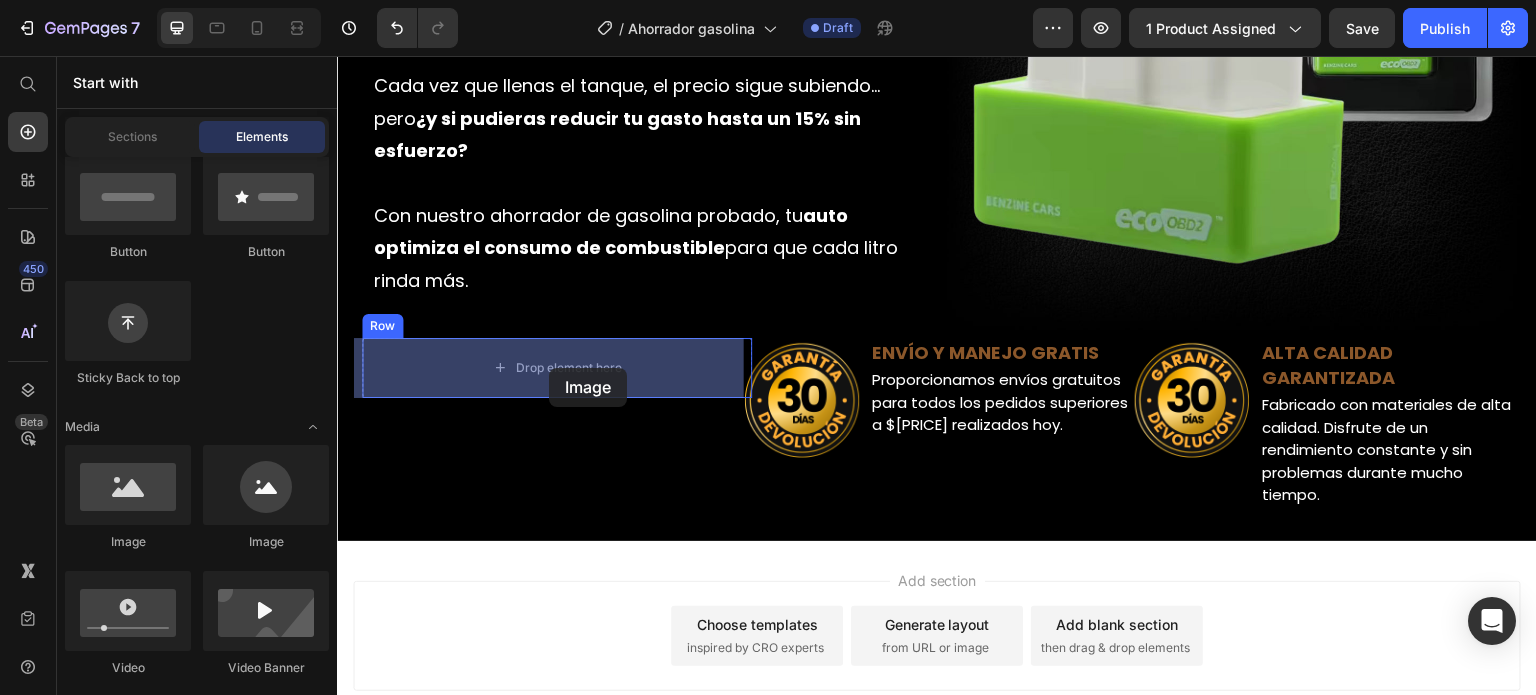 drag, startPoint x: 480, startPoint y: 550, endPoint x: 549, endPoint y: 368, distance: 194.6407 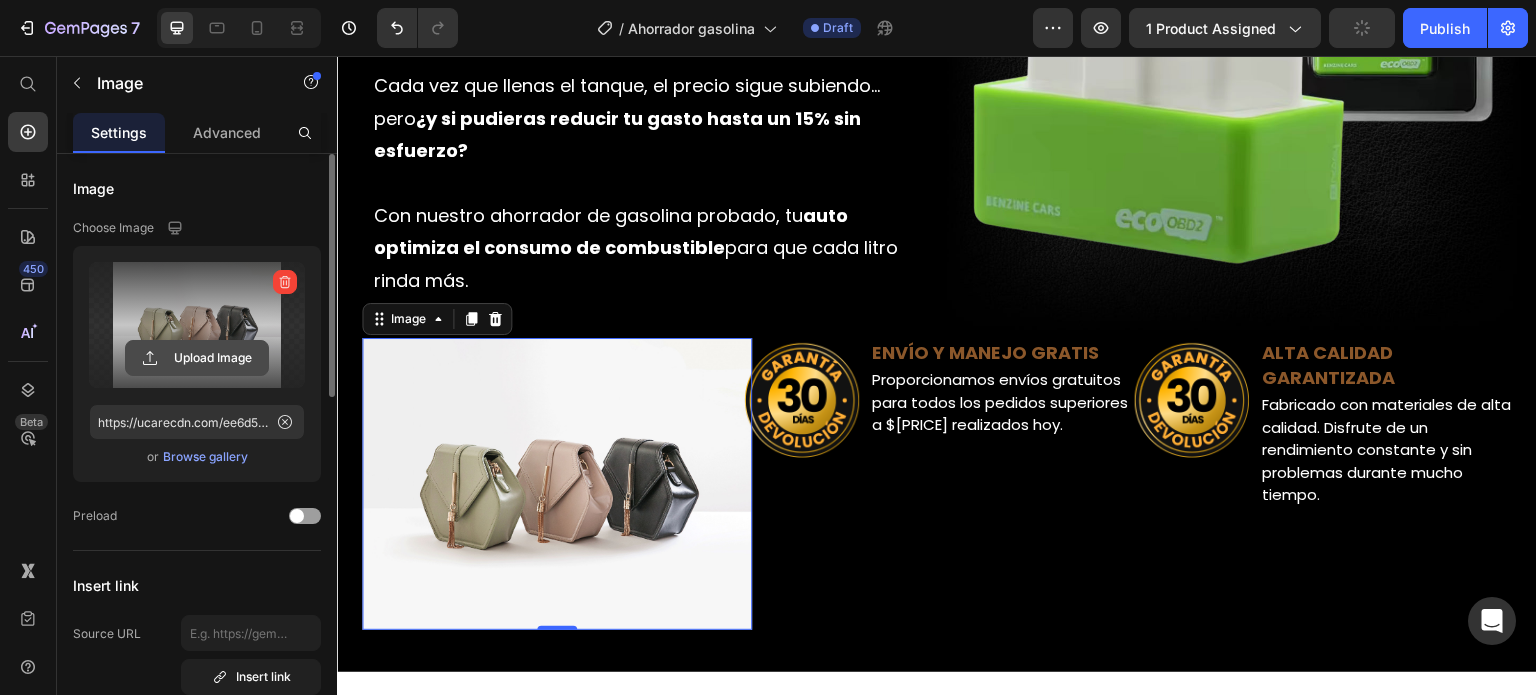 click 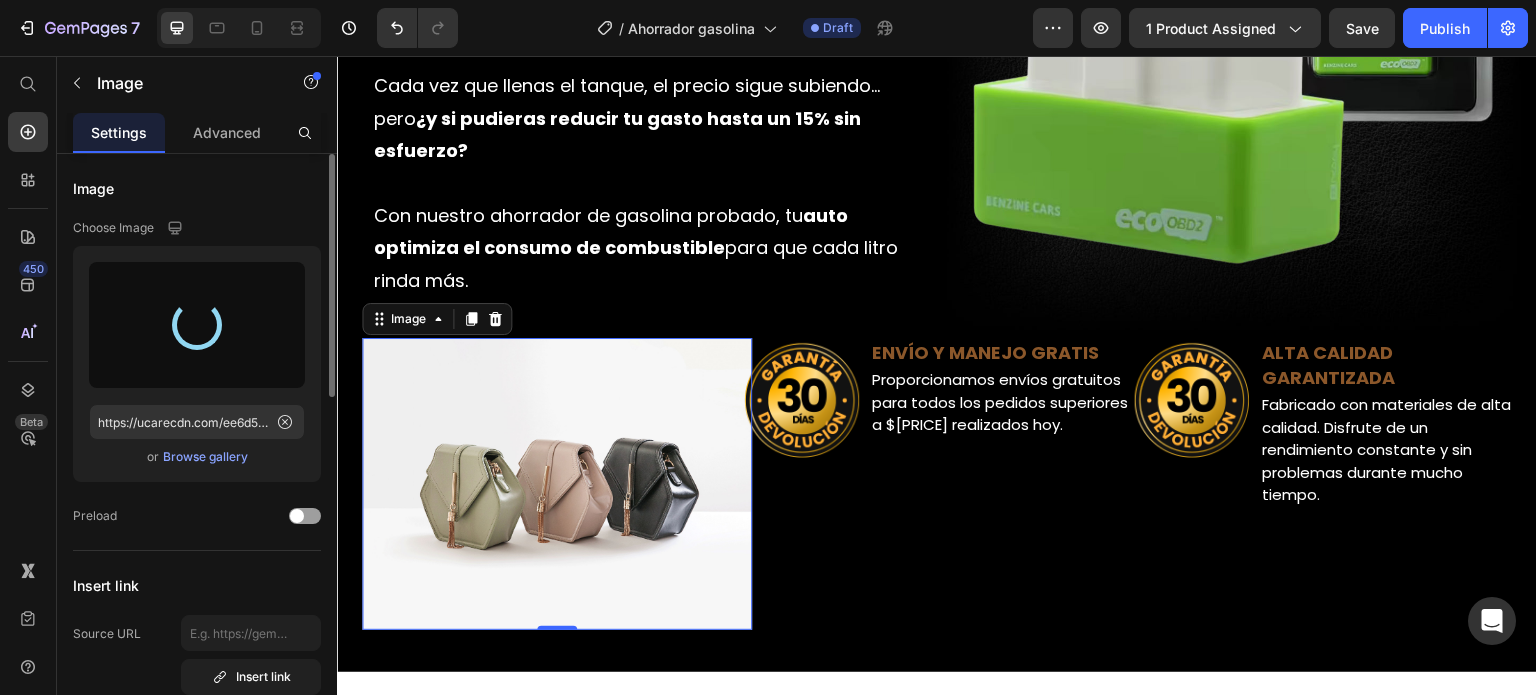 type on "https://cdn.shopify.com/s/files/1/0646/8173/8401/files/gempages_549850503740130115-01c74e03-2bcc-472d-8f54-f0db61d20472.webp" 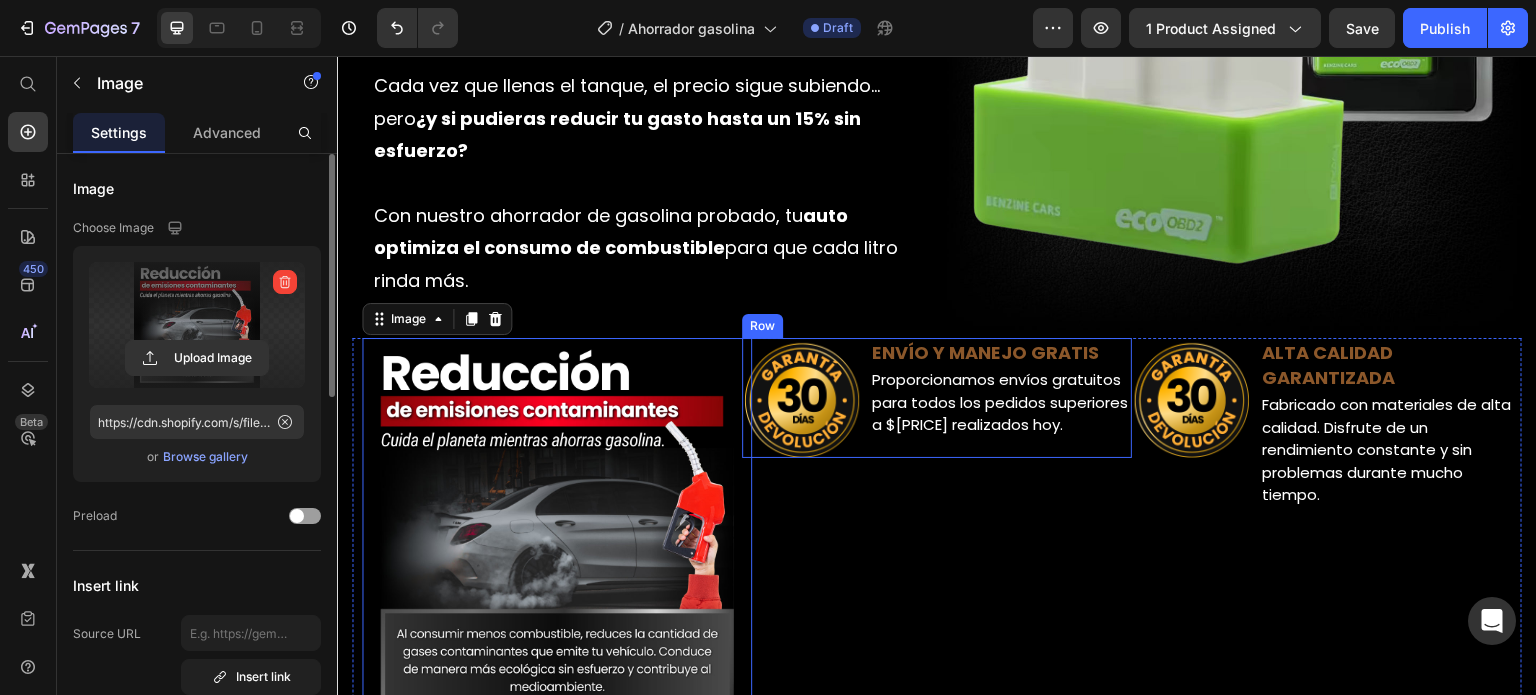 click on "ENVÍO Y MANEJO GRATIS Text Block Proporcionamos envíos gratuitos para todos los pedidos superiores a $59.900 realizados hoy. Text Block" at bounding box center (1001, 398) 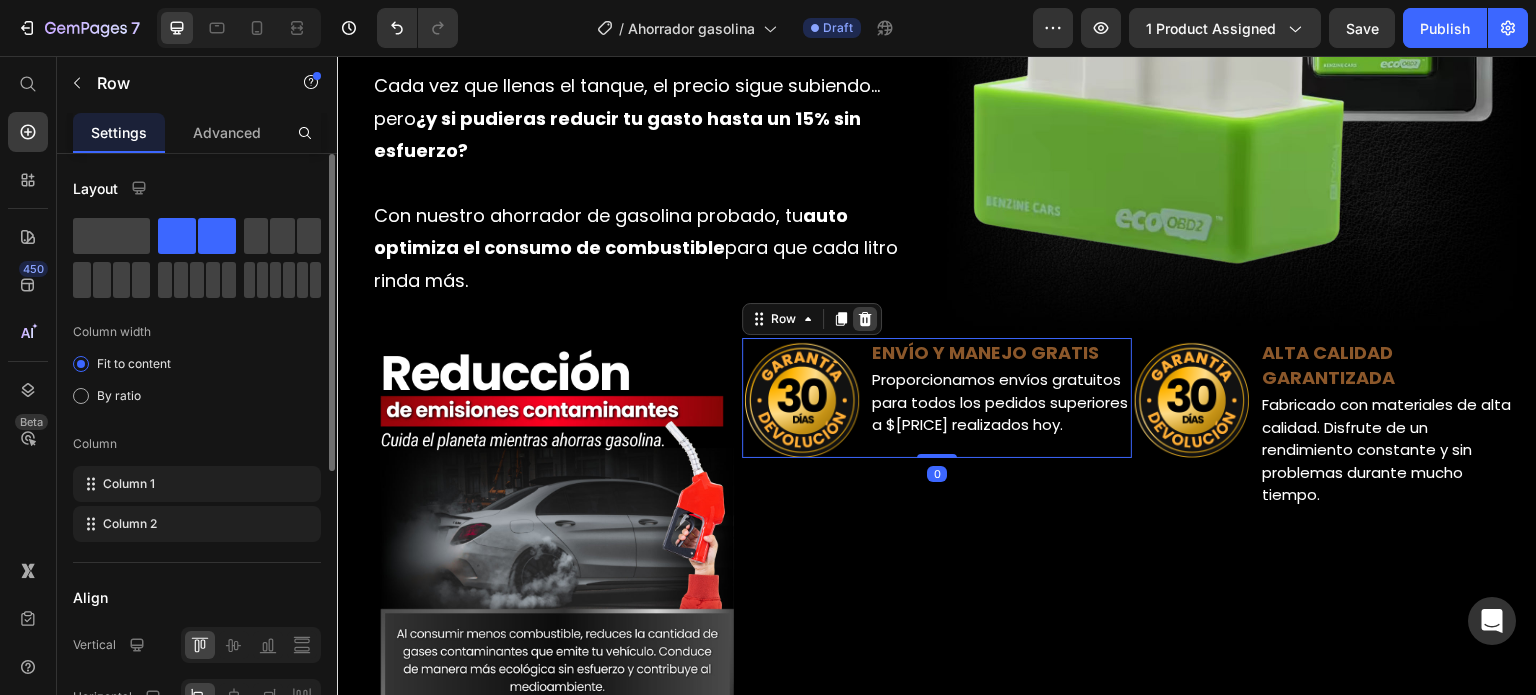 click 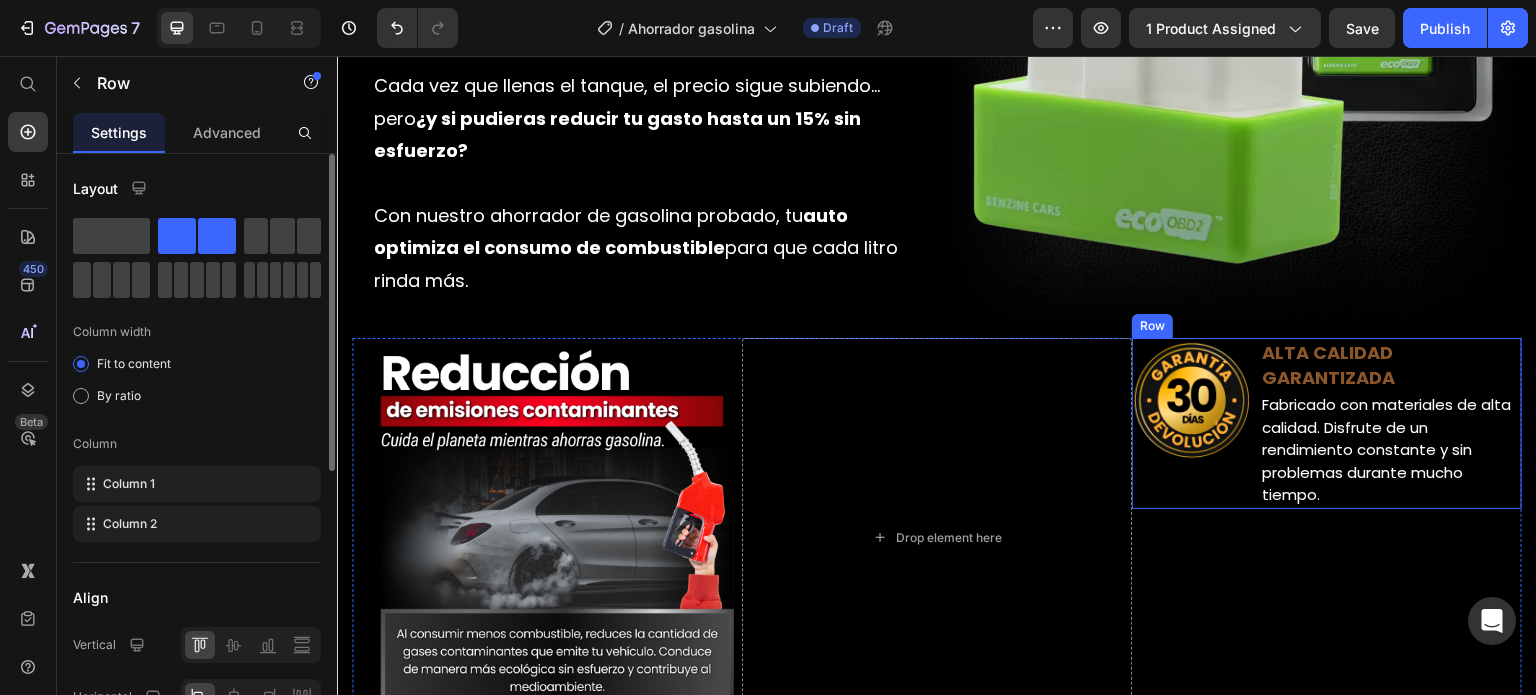 click on "Image" at bounding box center (1192, 423) 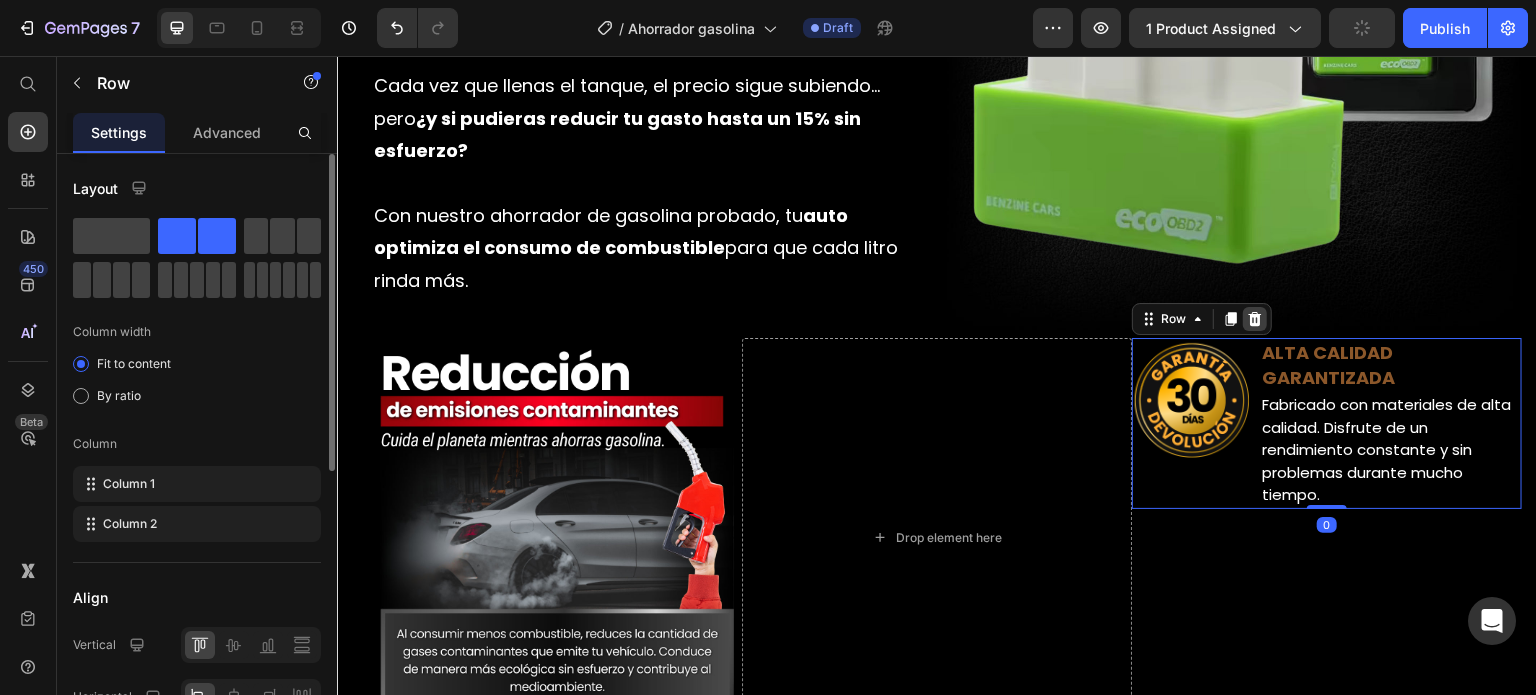click 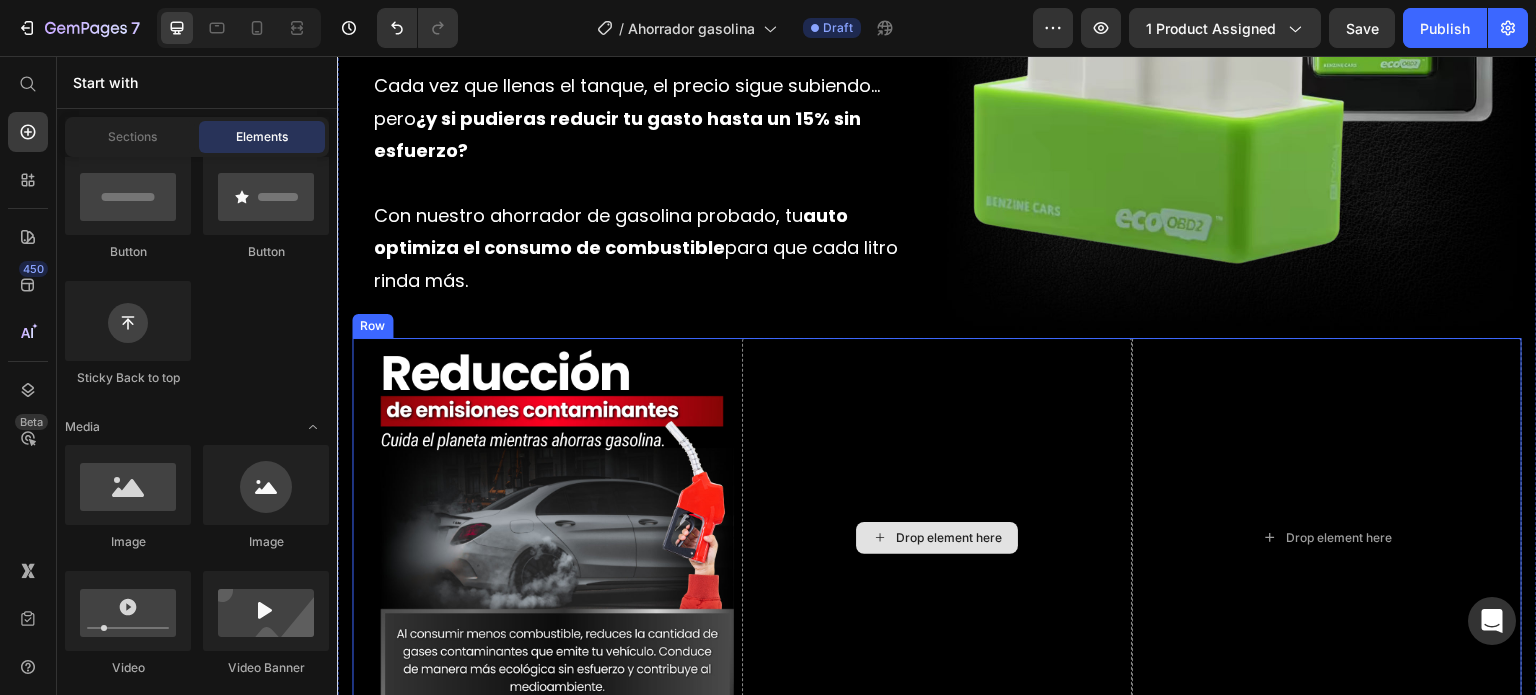 click on "Drop element here" at bounding box center [937, 538] 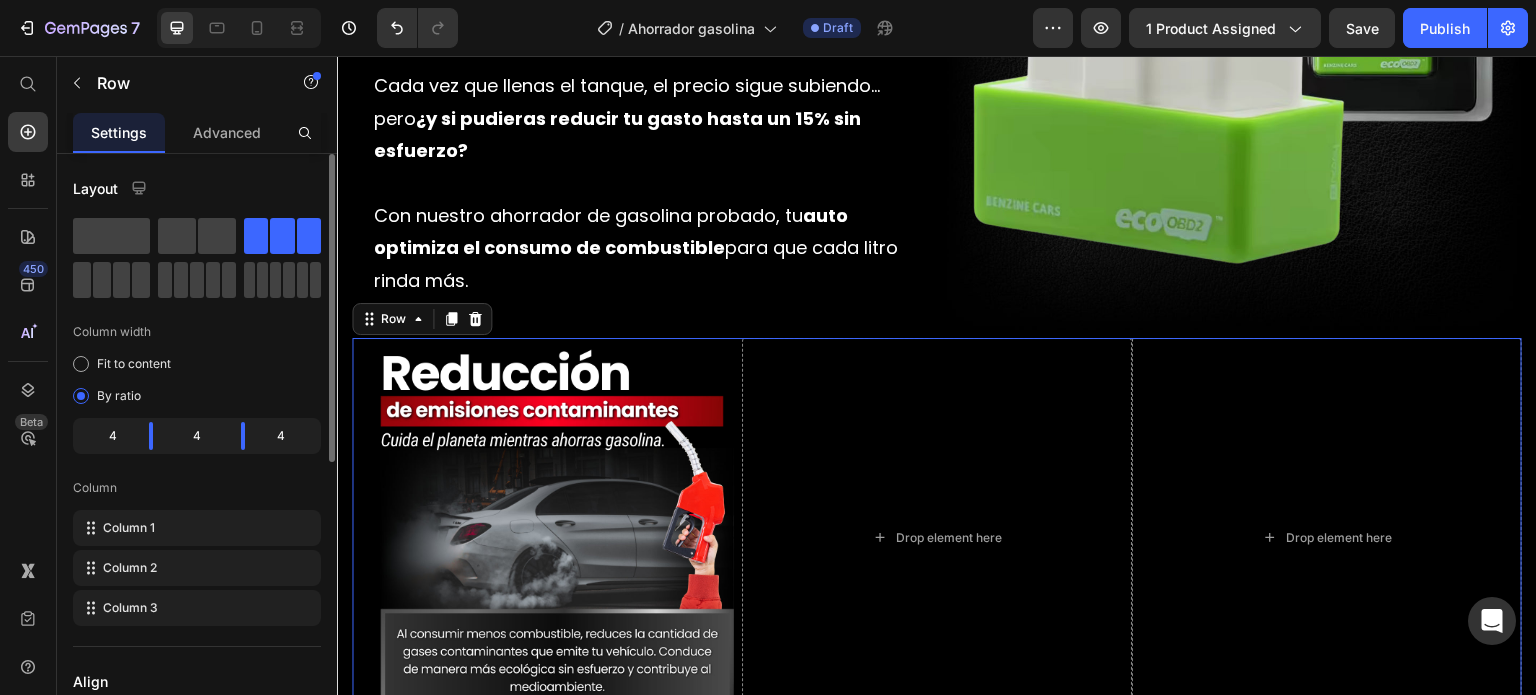 scroll, scrollTop: 200, scrollLeft: 0, axis: vertical 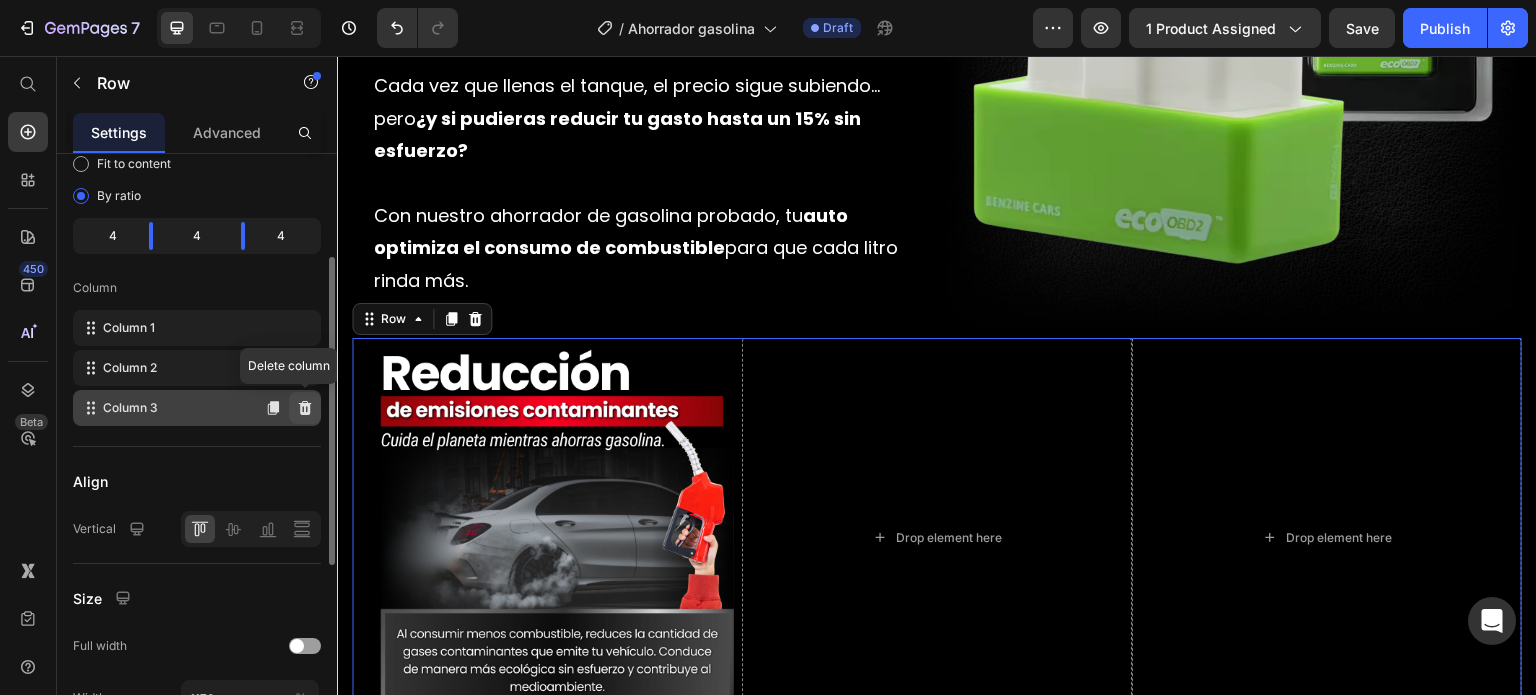 click 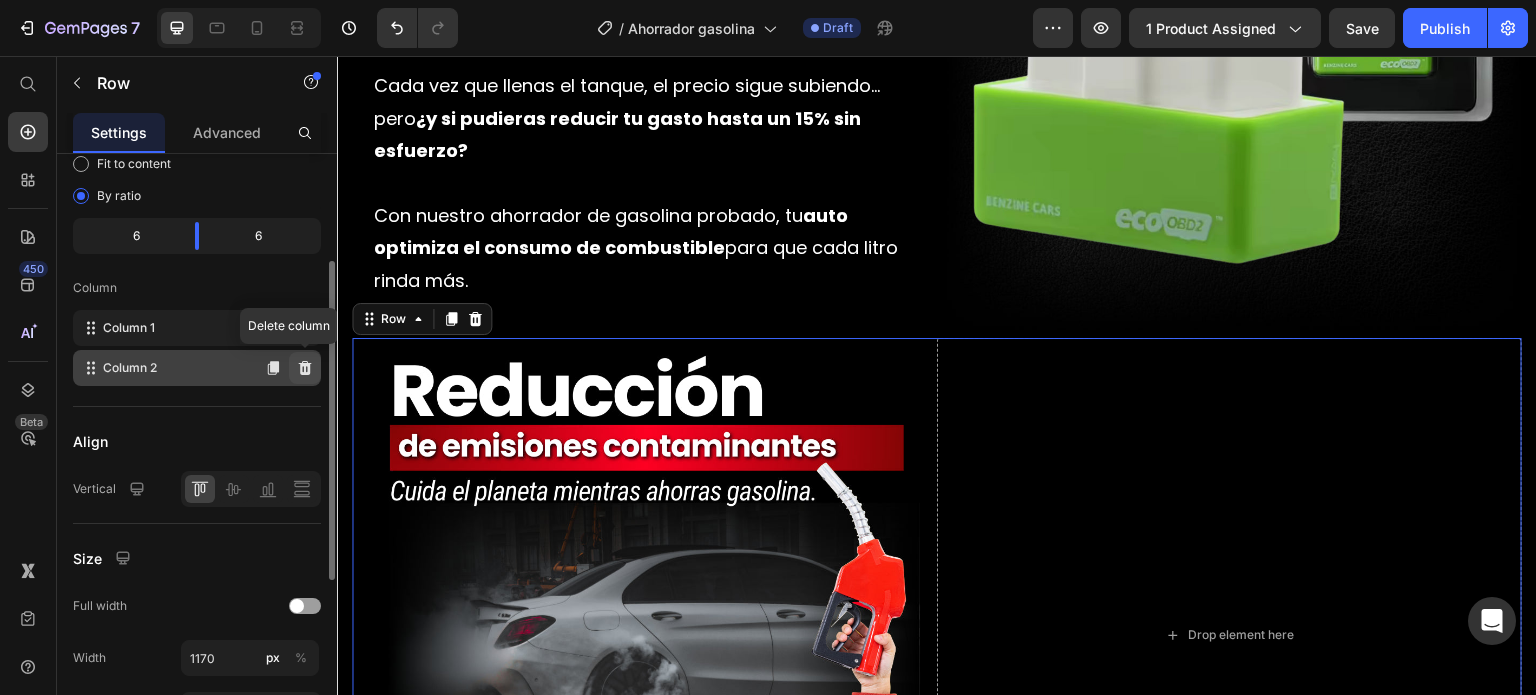 click 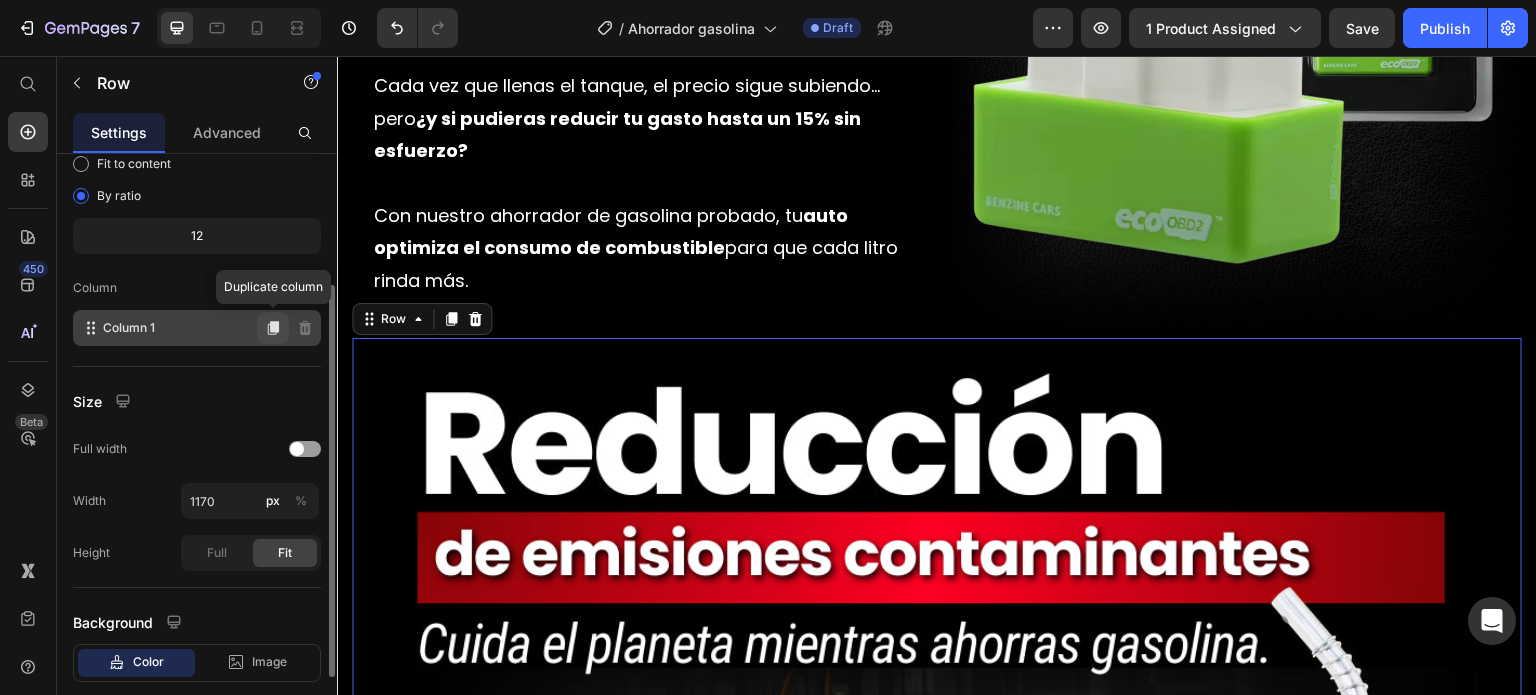 click 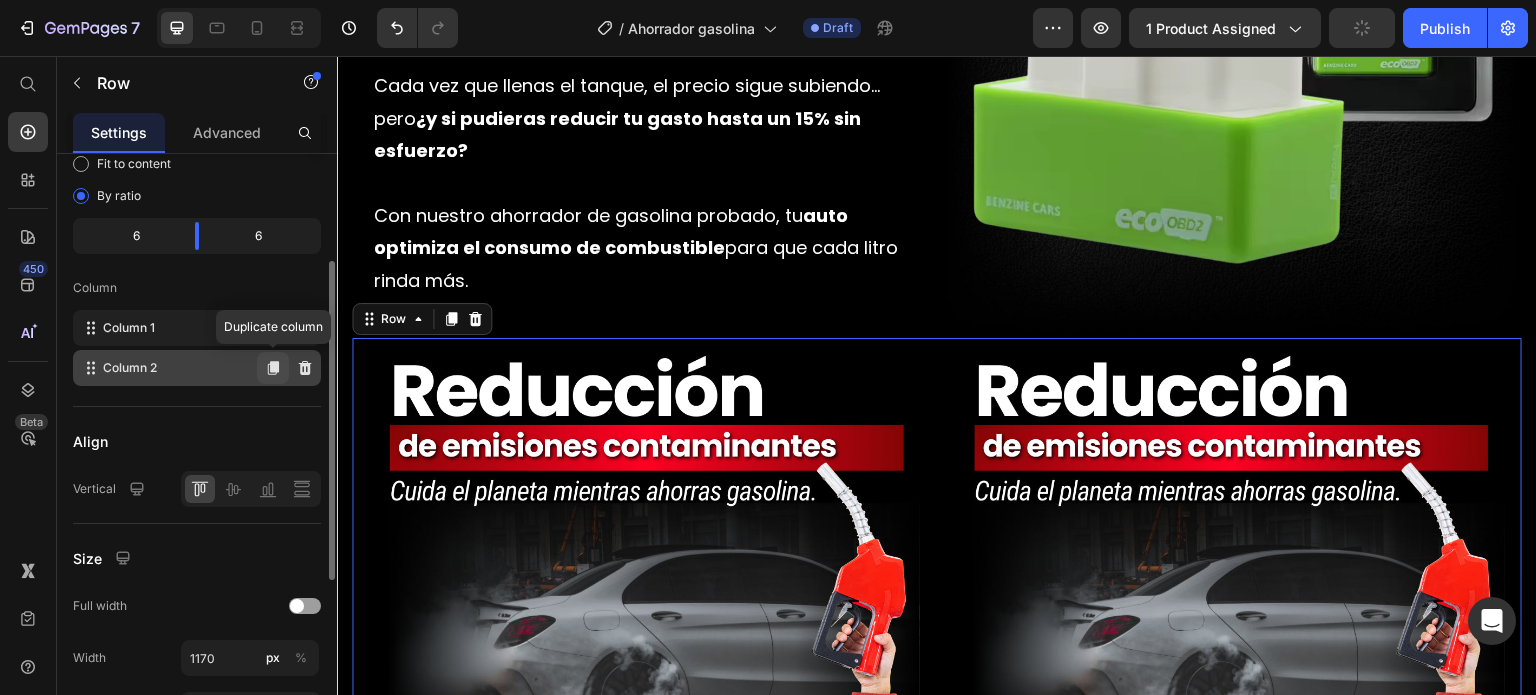 click 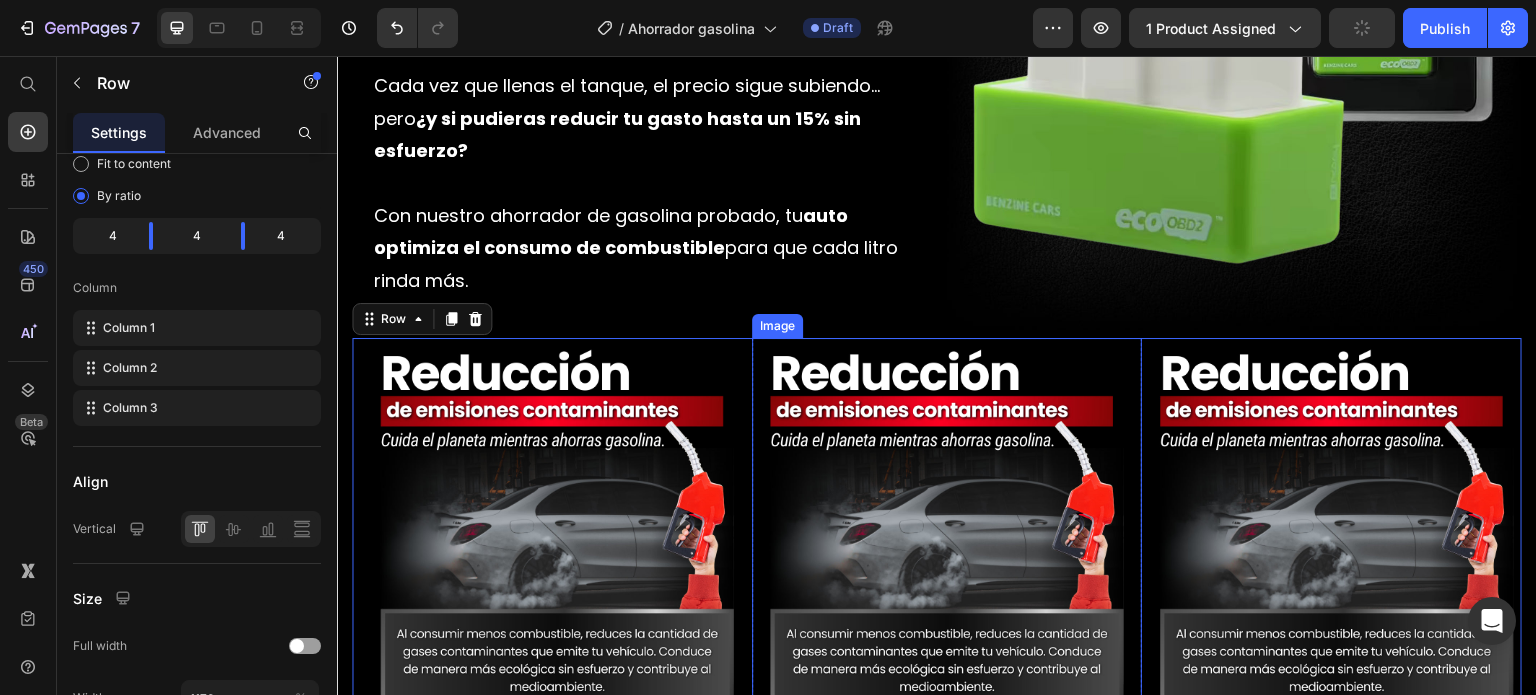 click at bounding box center (947, 533) 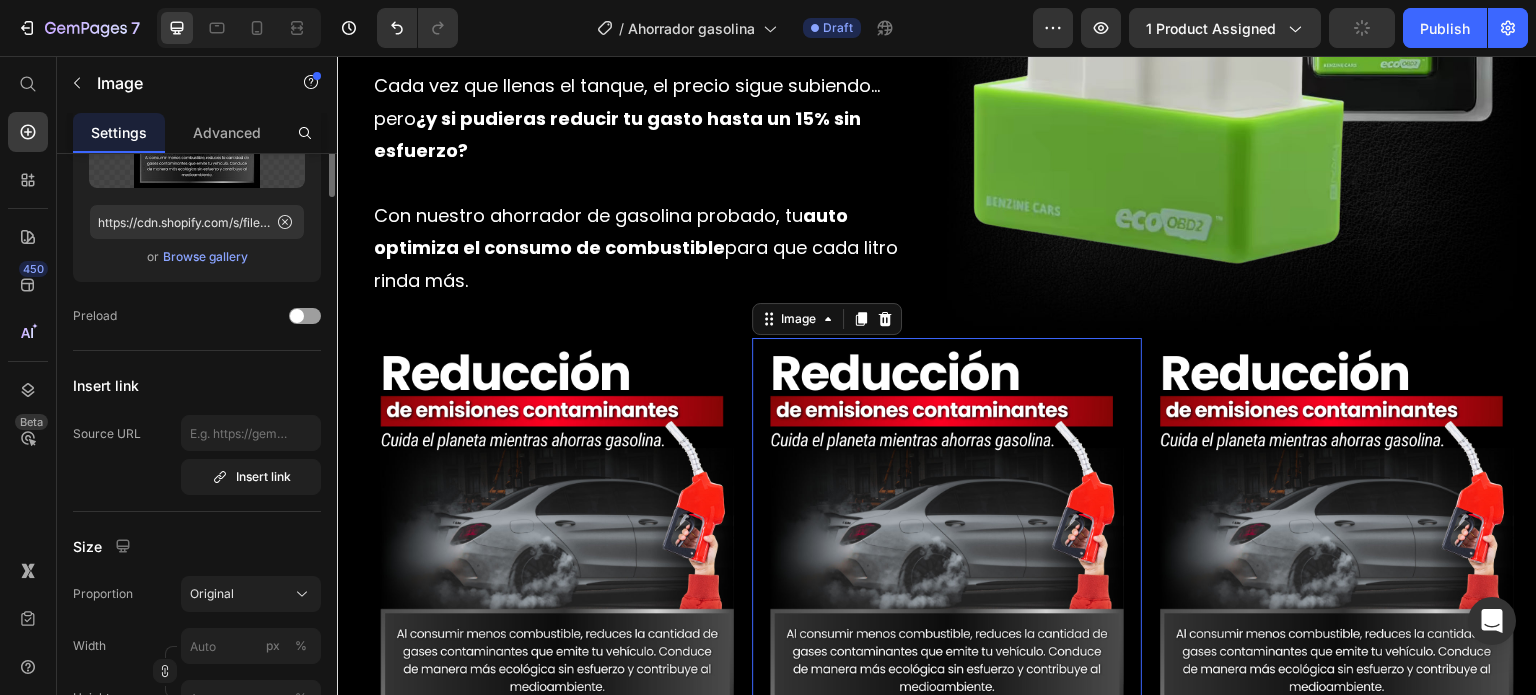 scroll, scrollTop: 0, scrollLeft: 0, axis: both 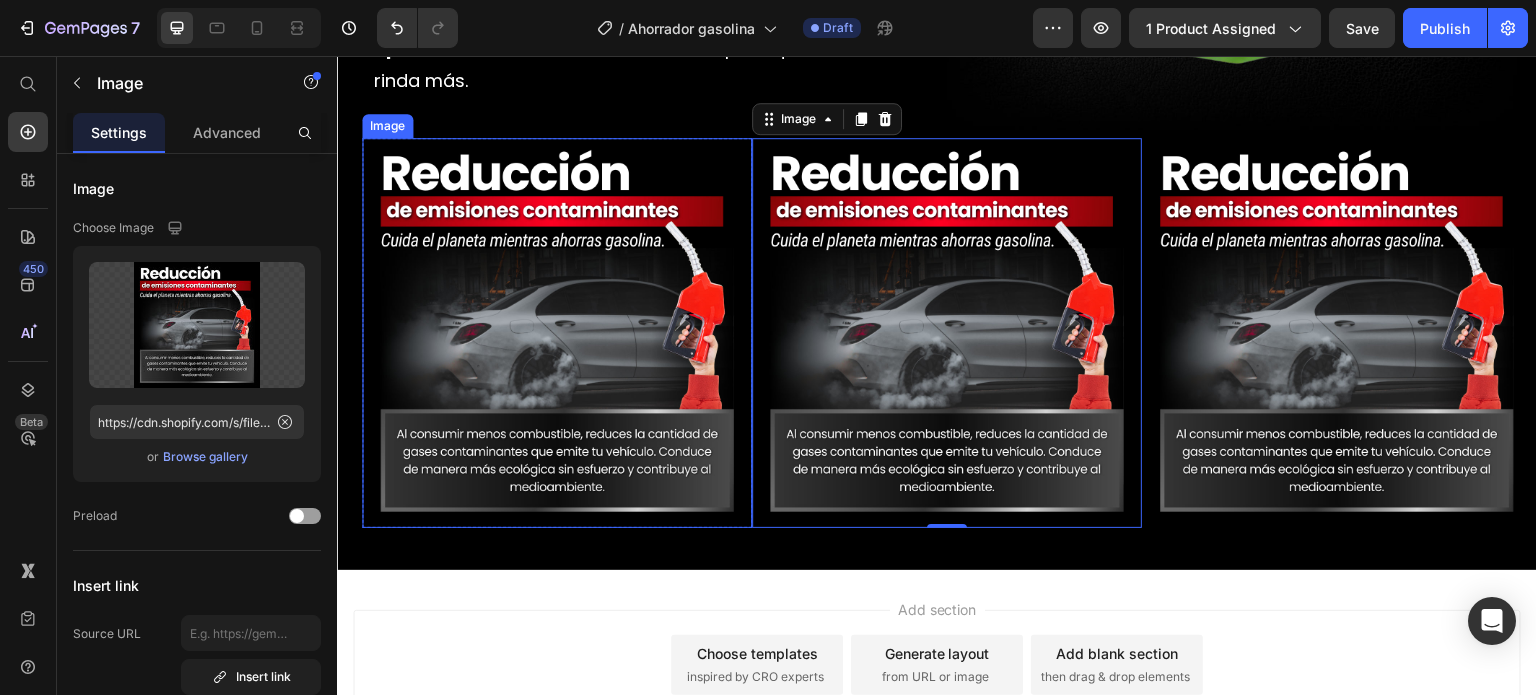 click at bounding box center (557, 333) 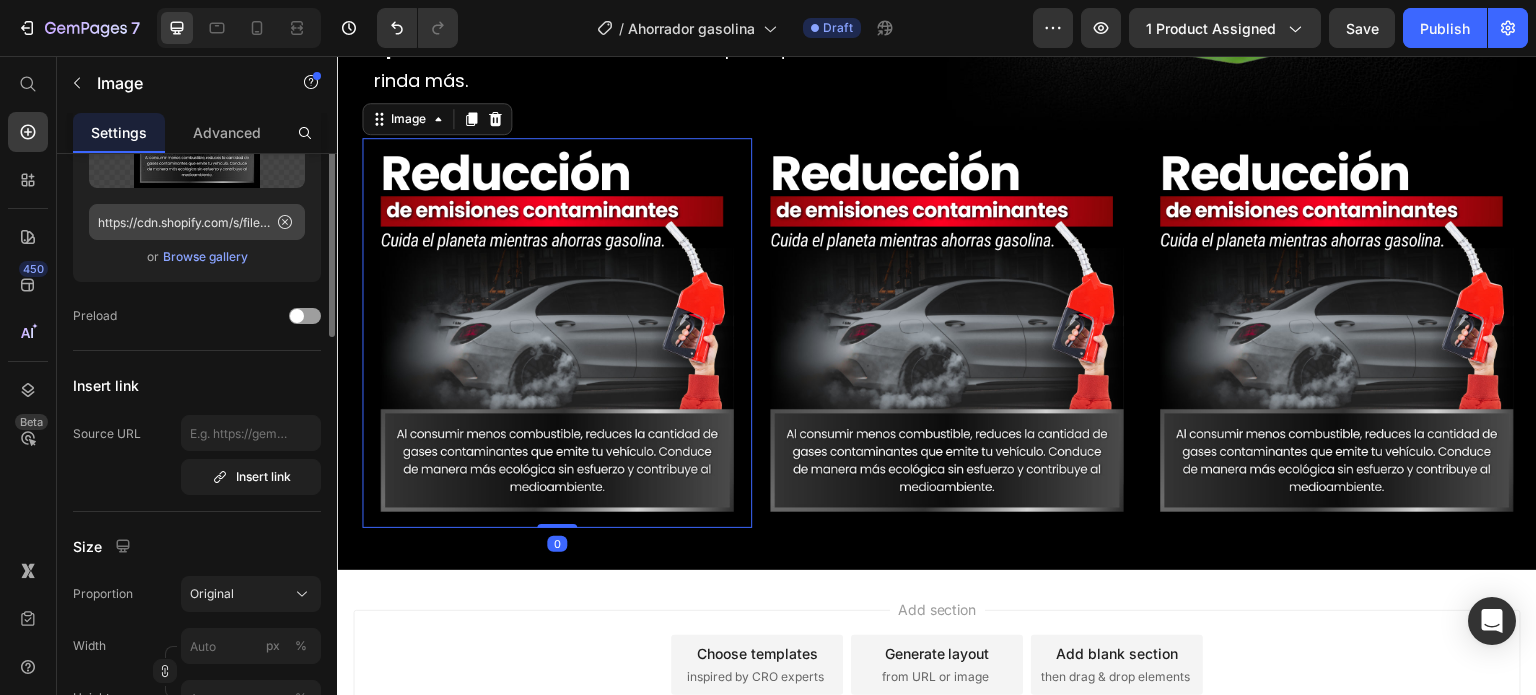 scroll, scrollTop: 300, scrollLeft: 0, axis: vertical 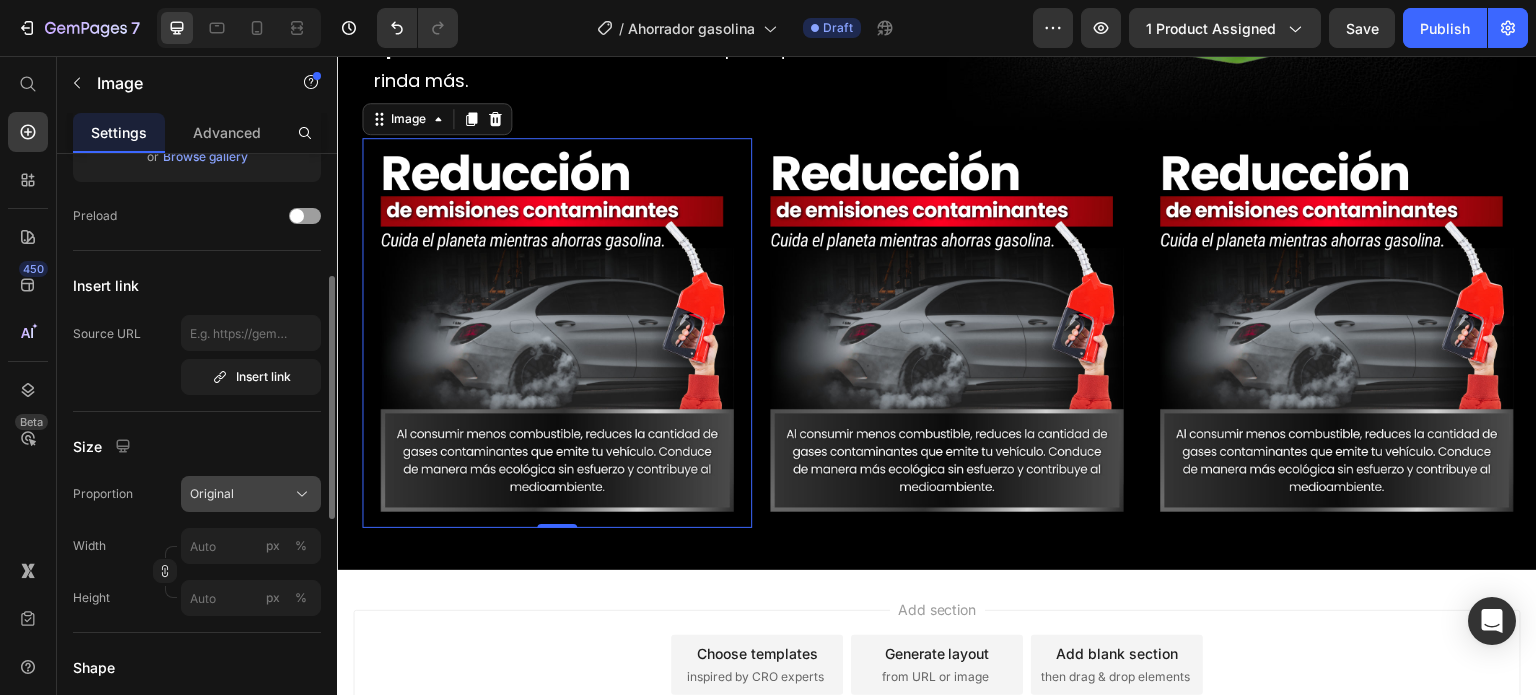 click on "Original" 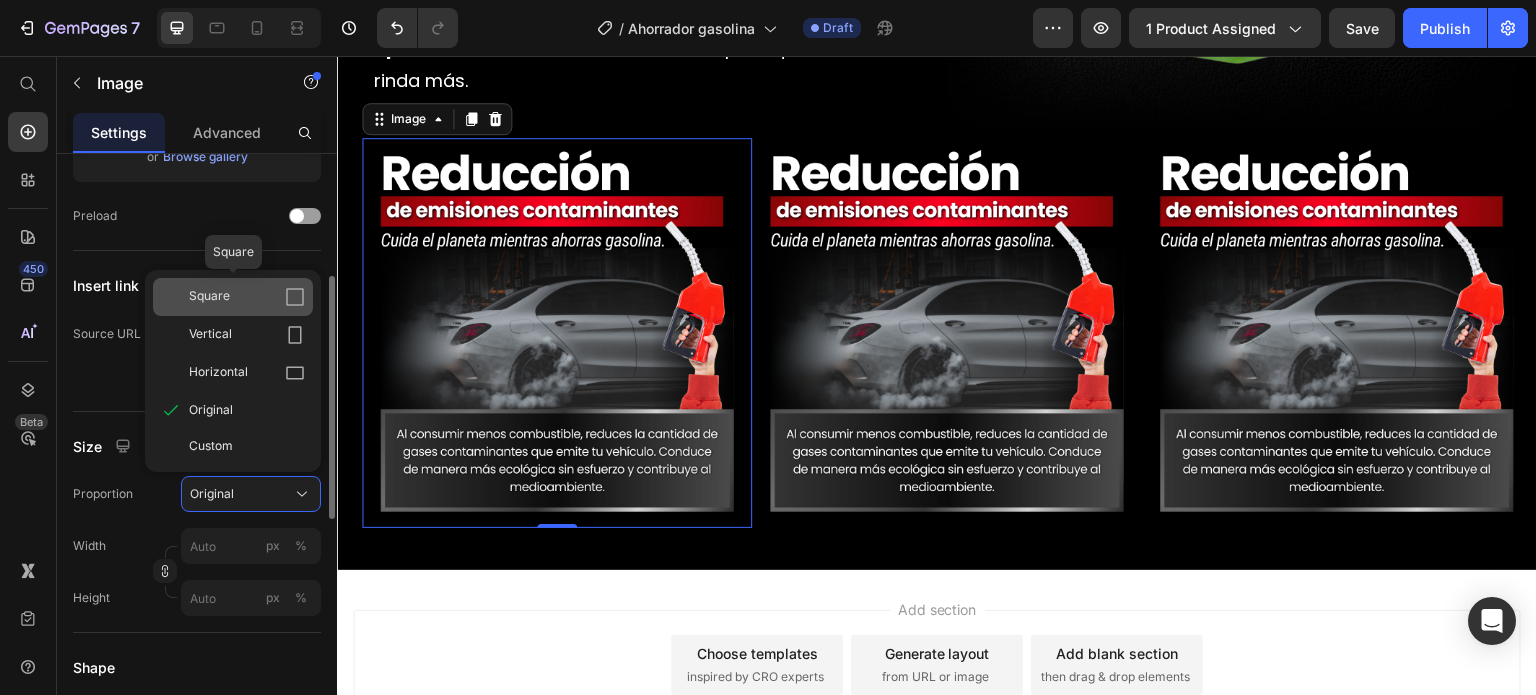 click on "Square" at bounding box center (247, 297) 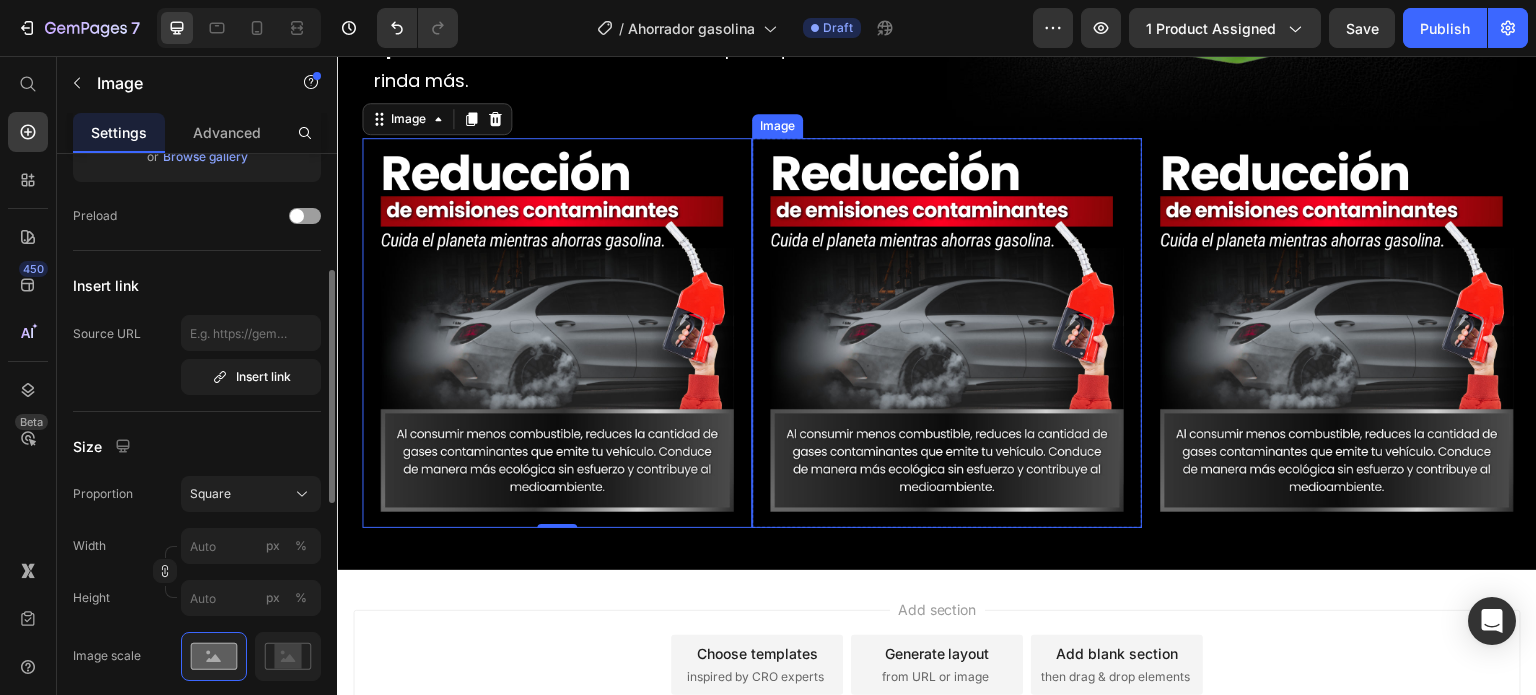 click at bounding box center (947, 333) 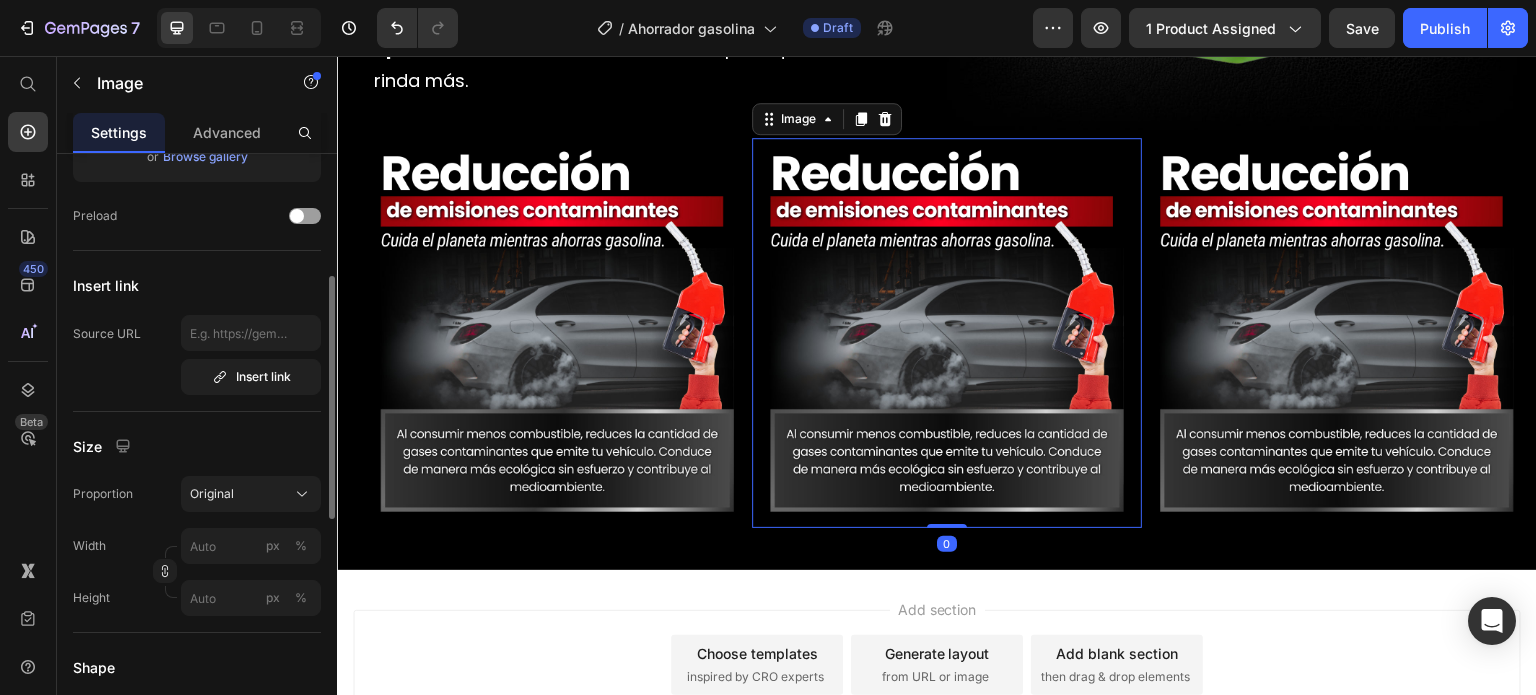 click at bounding box center (947, 333) 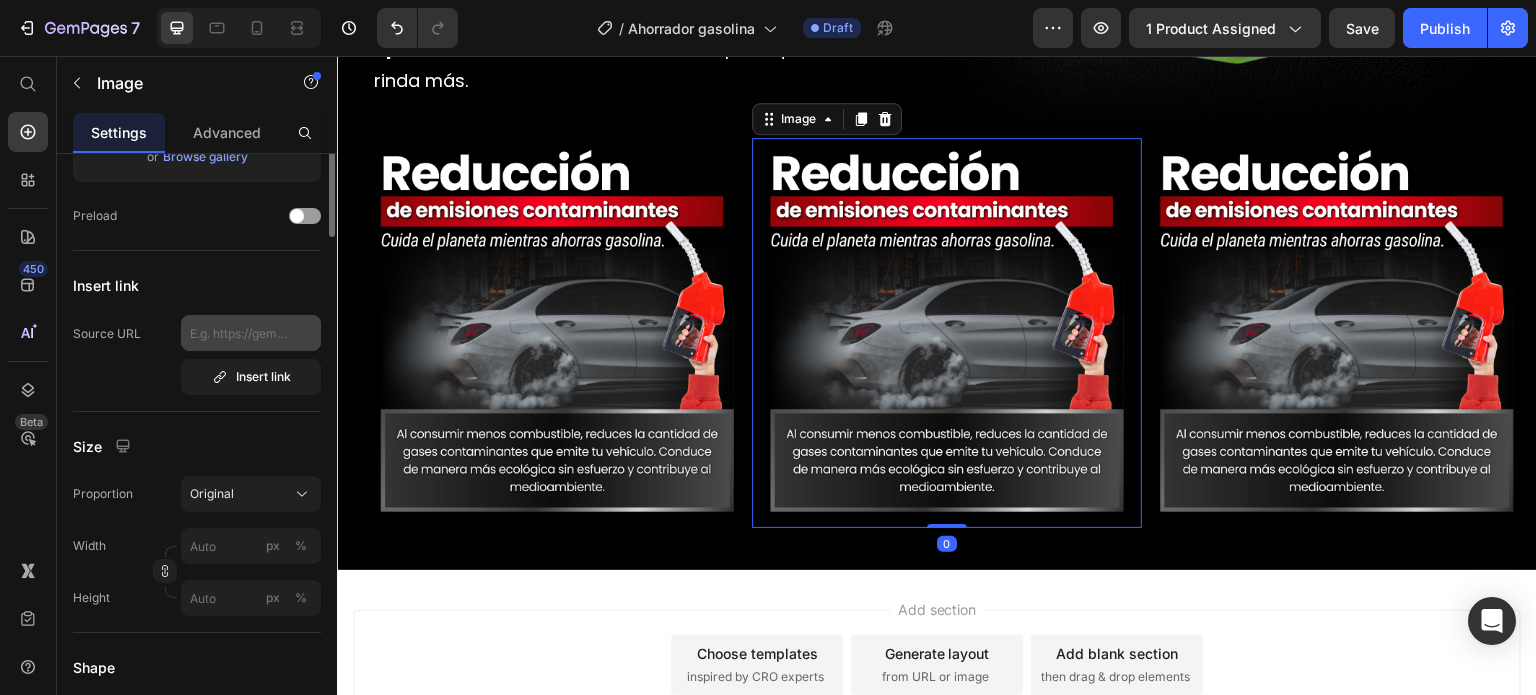 scroll, scrollTop: 0, scrollLeft: 0, axis: both 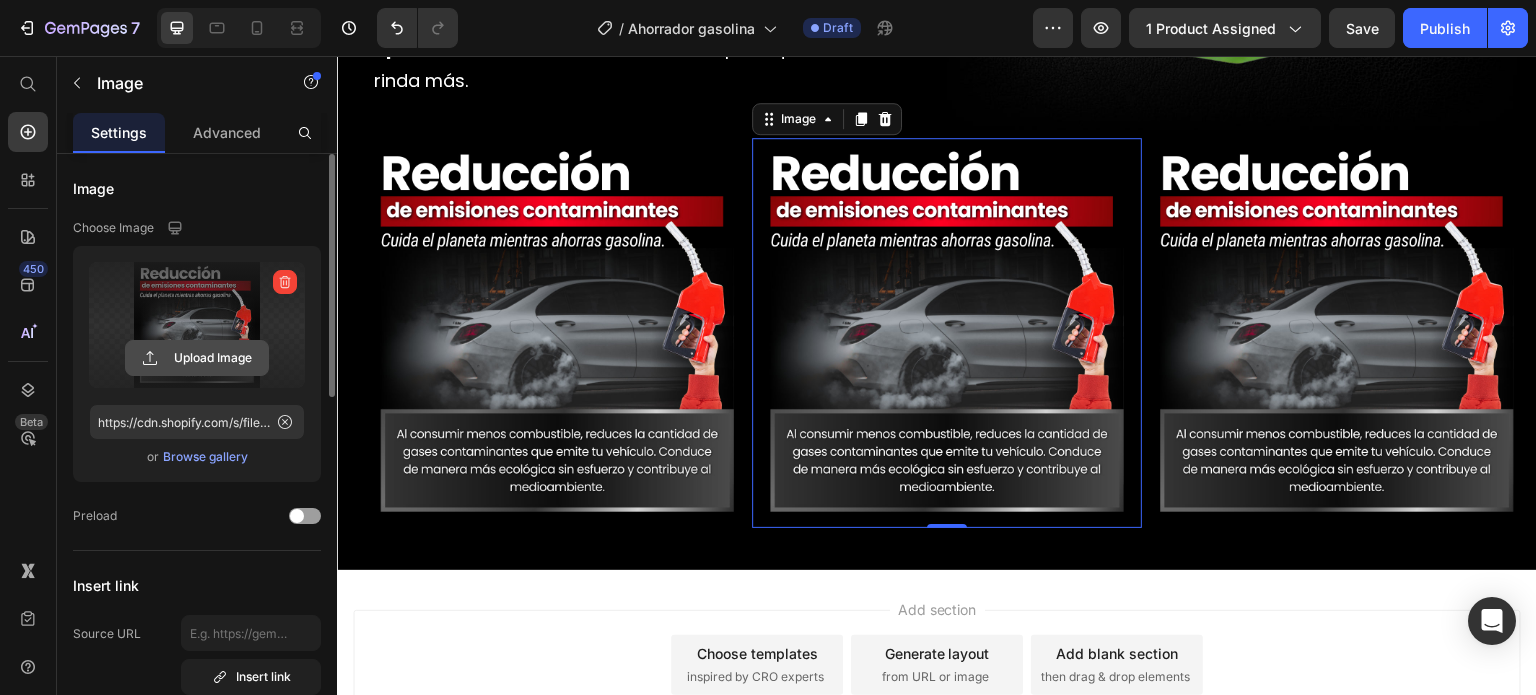 click 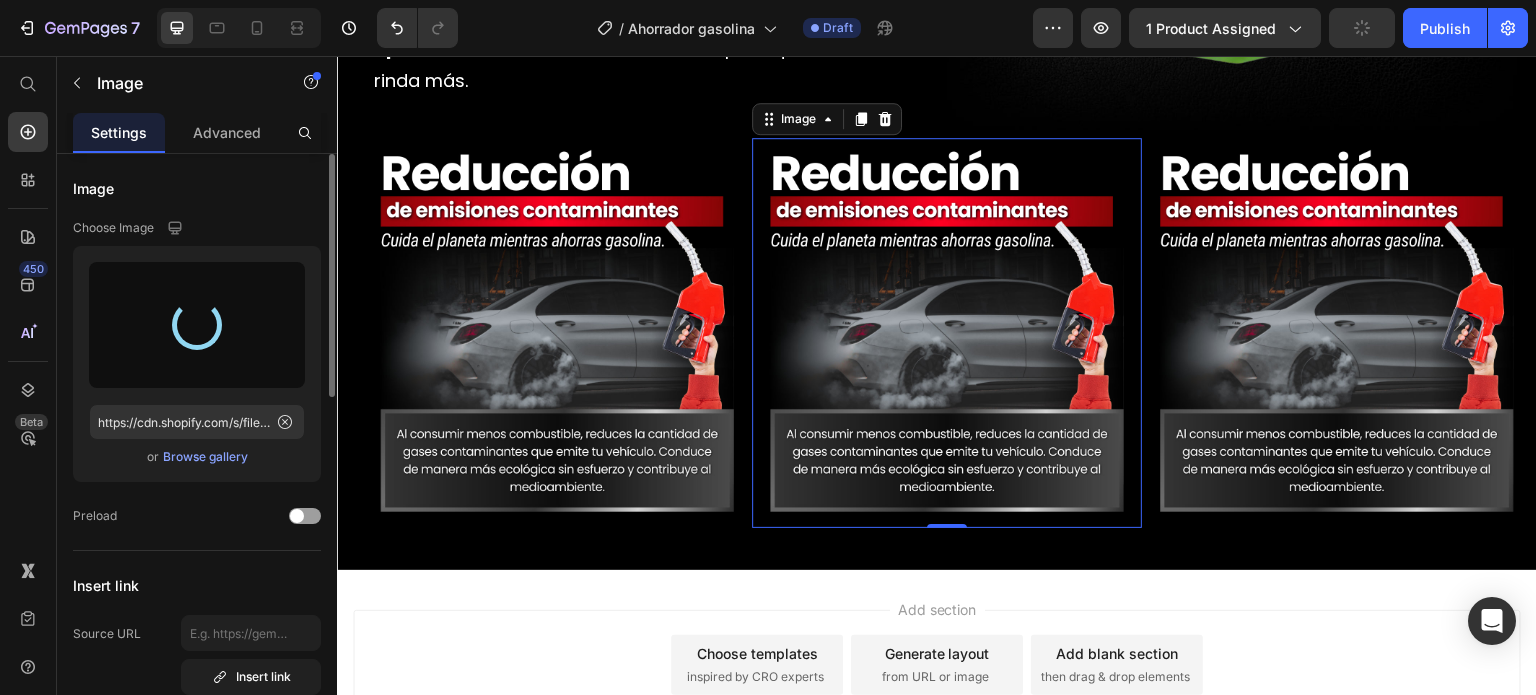 type on "https://cdn.shopify.com/s/files/1/0646/8173/8401/files/gempages_549850503740130115-c9ba40bf-bd29-40dc-8c64-4c81f7ac5274.webp" 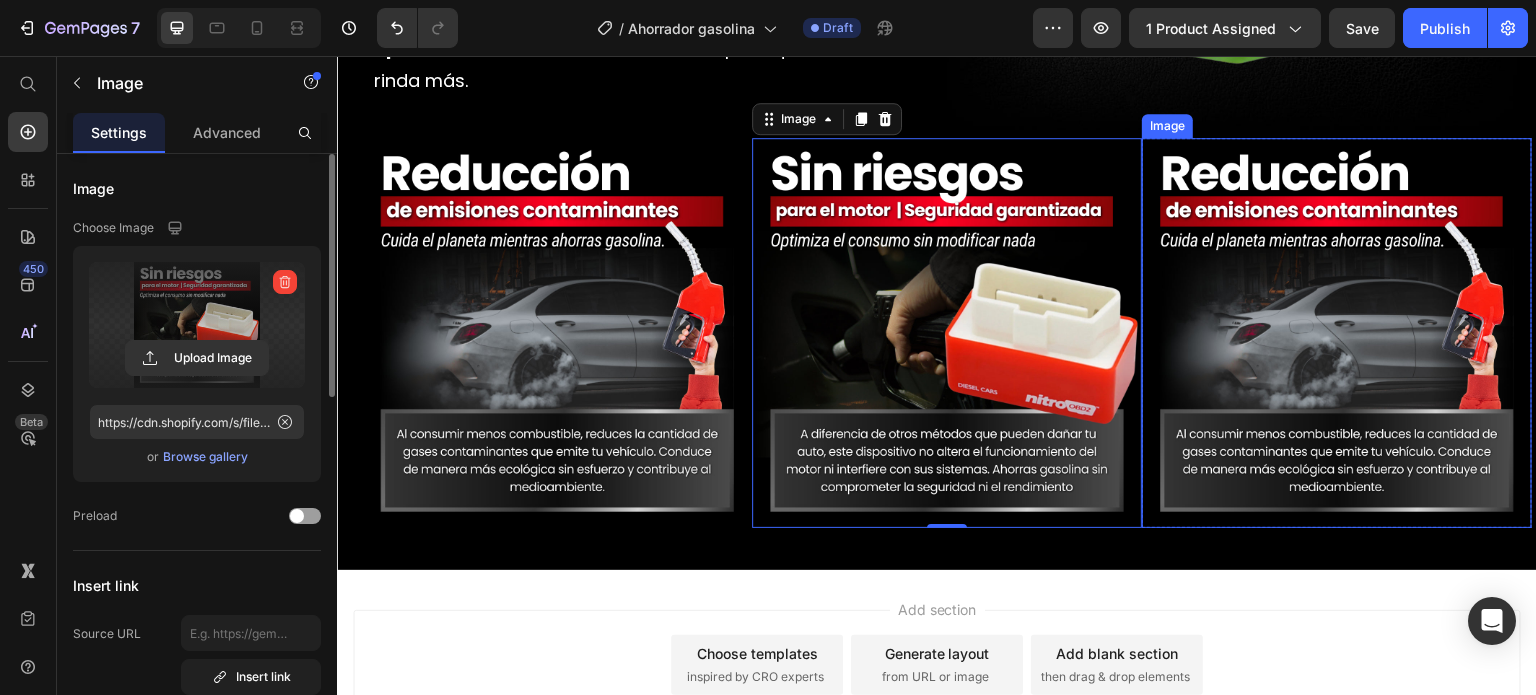 click at bounding box center (1337, 333) 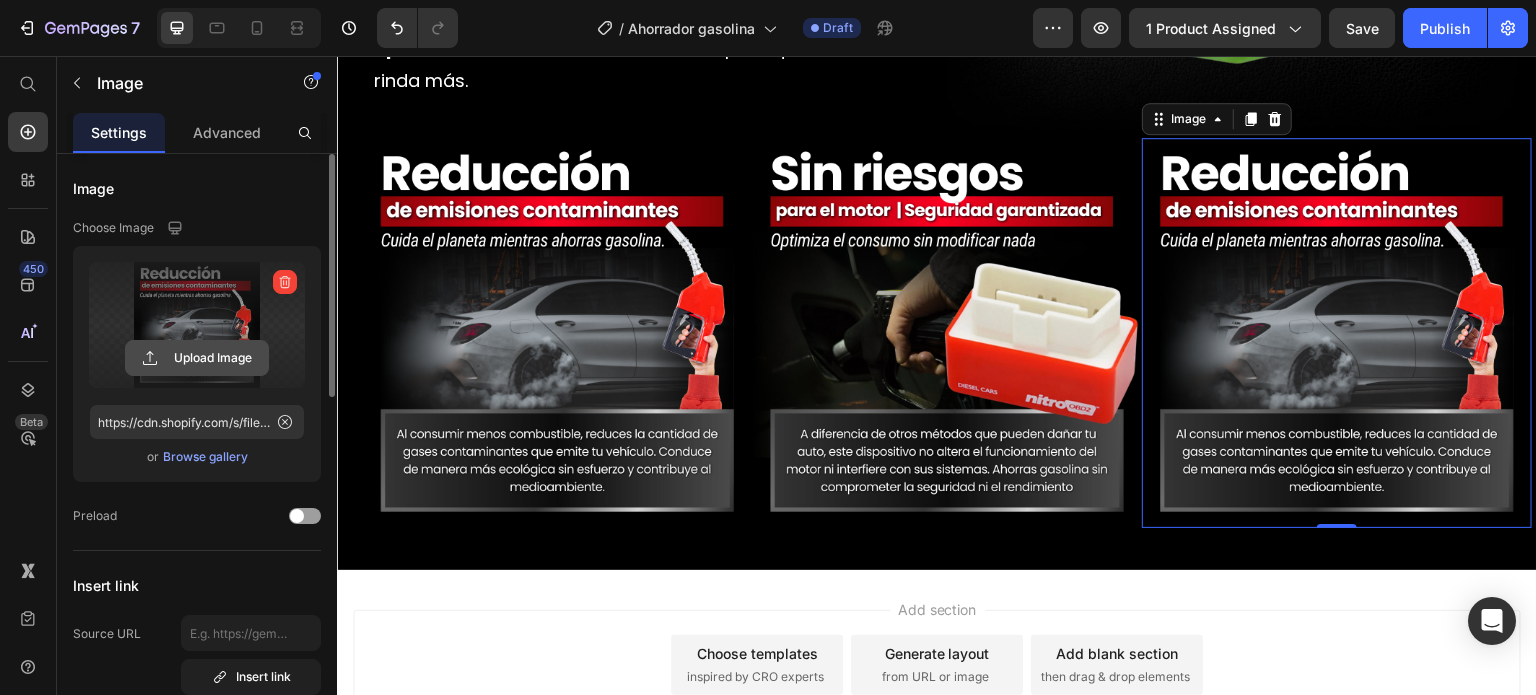 click 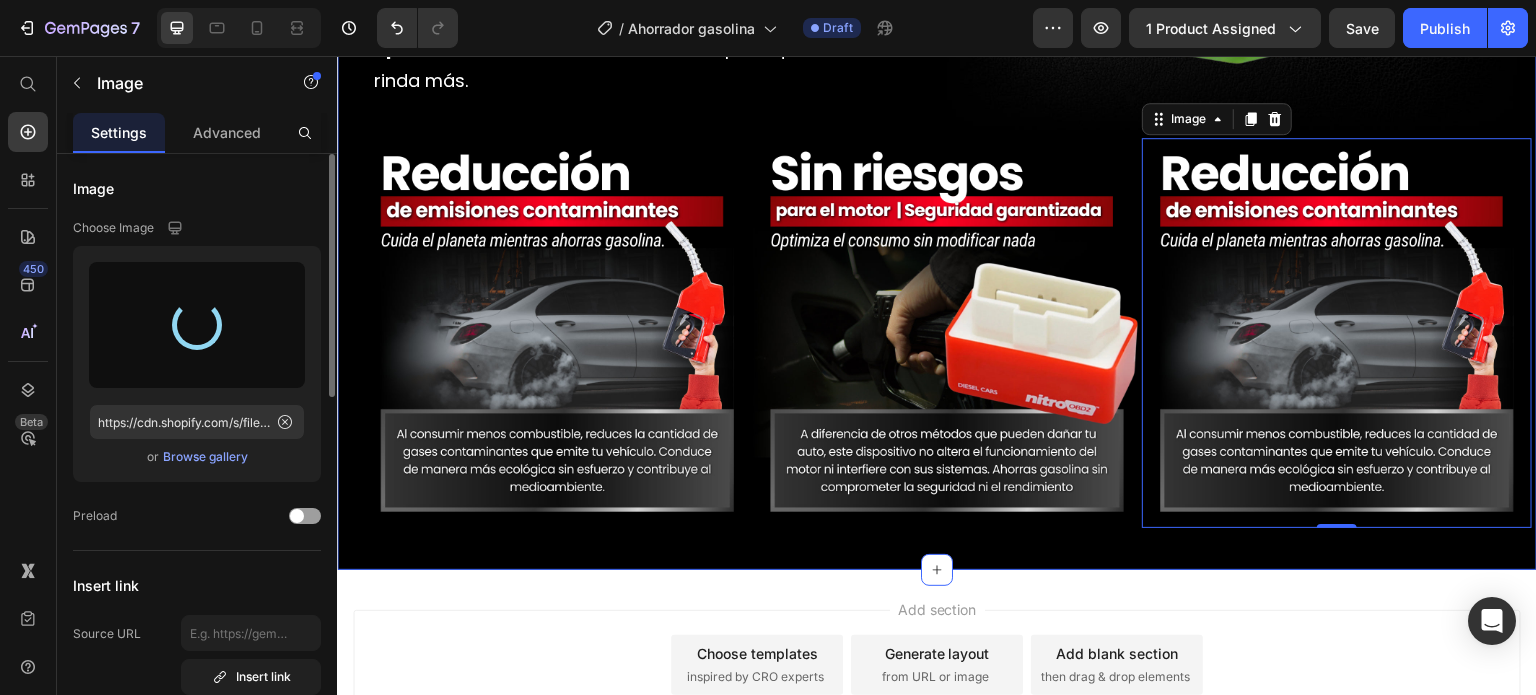 type on "https://cdn.shopify.com/s/files/1/0646/8173/8401/files/gempages_549850503740130115-a9d38bb5-6f10-4746-b7b1-c1a5d5698ad5.webp" 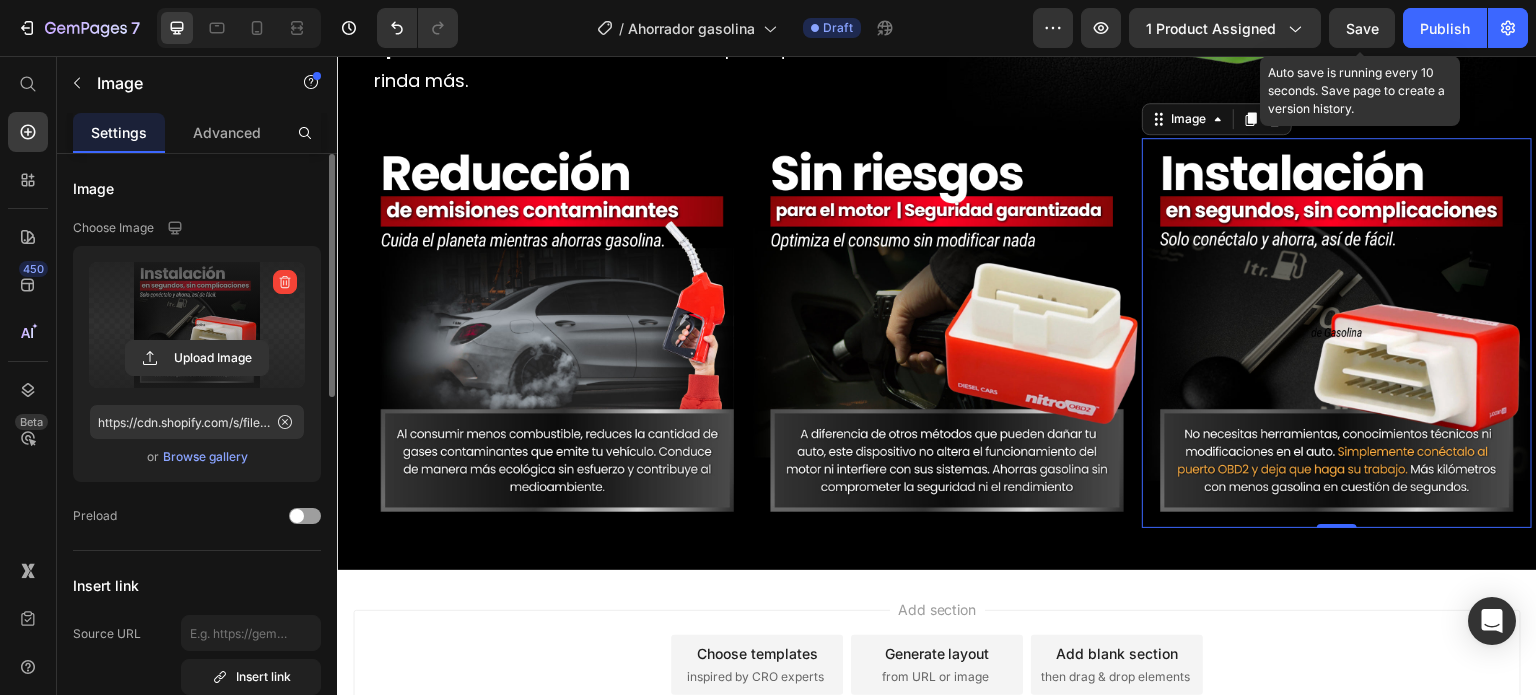 click on "Save" at bounding box center (1362, 28) 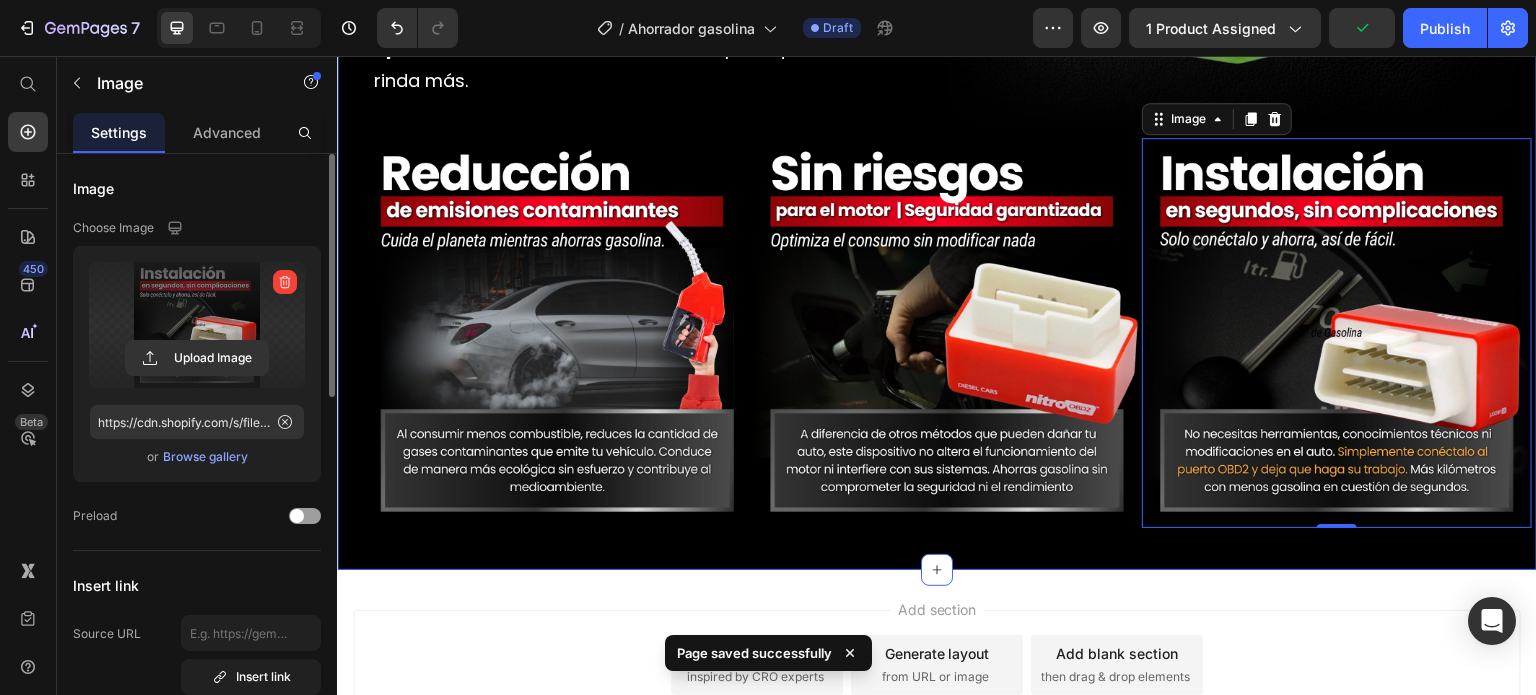 click on "Visto también en: Text Block Image Row Image Image ¿Sabías que estás gastando más gasolina de la que realmente necesitas? Pruebas reales demuestran que este dispositivo ayuda a reducir el consumo hasta en un 15%, optimizando el rendimiento de tu motor sin afectar su potencia. Text Block Row Row Image GARANTÍA DE DEVOLUCIÓN DE DINERO DE 30 DÍAS Text Block Si no está absolutamente satisfecho con los resultados, le reembolsaremos cada centavo de su inversión. Text Block Row Image ENVÍO Y MANEJO GRATIS Text Block Proporcionamos envíos gratuitos para todos los pedidos superiores a $59.900 realizados hoy. Text Block Row Image ALTA CALIDAD GARANTIZADA Text Block Fabricado con materiales de alta calidad. Disfrute de un rendimiento constante y sin problemas durante mucho tiempo. Text Block Row Row OBTENER 50% DE DESCUENTO Button ¡SÓLO POR HOY! Text Block Row Image Cada vez que llenas el tanque, el precio sigue subiendo… pero  ¿y si pudieras reducir tu gasto hasta un 15% sin esfuerzo? Text Block Row" at bounding box center (937, -431) 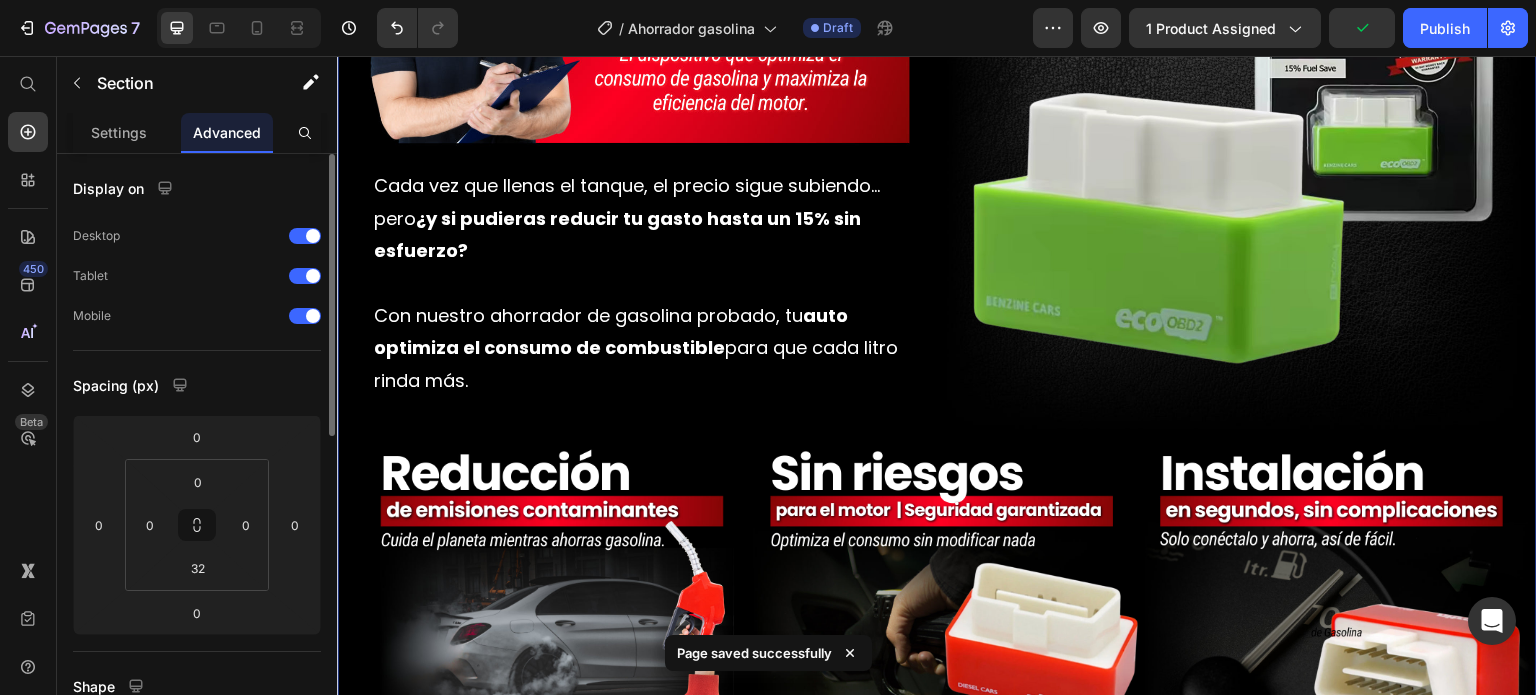 scroll, scrollTop: 1848, scrollLeft: 0, axis: vertical 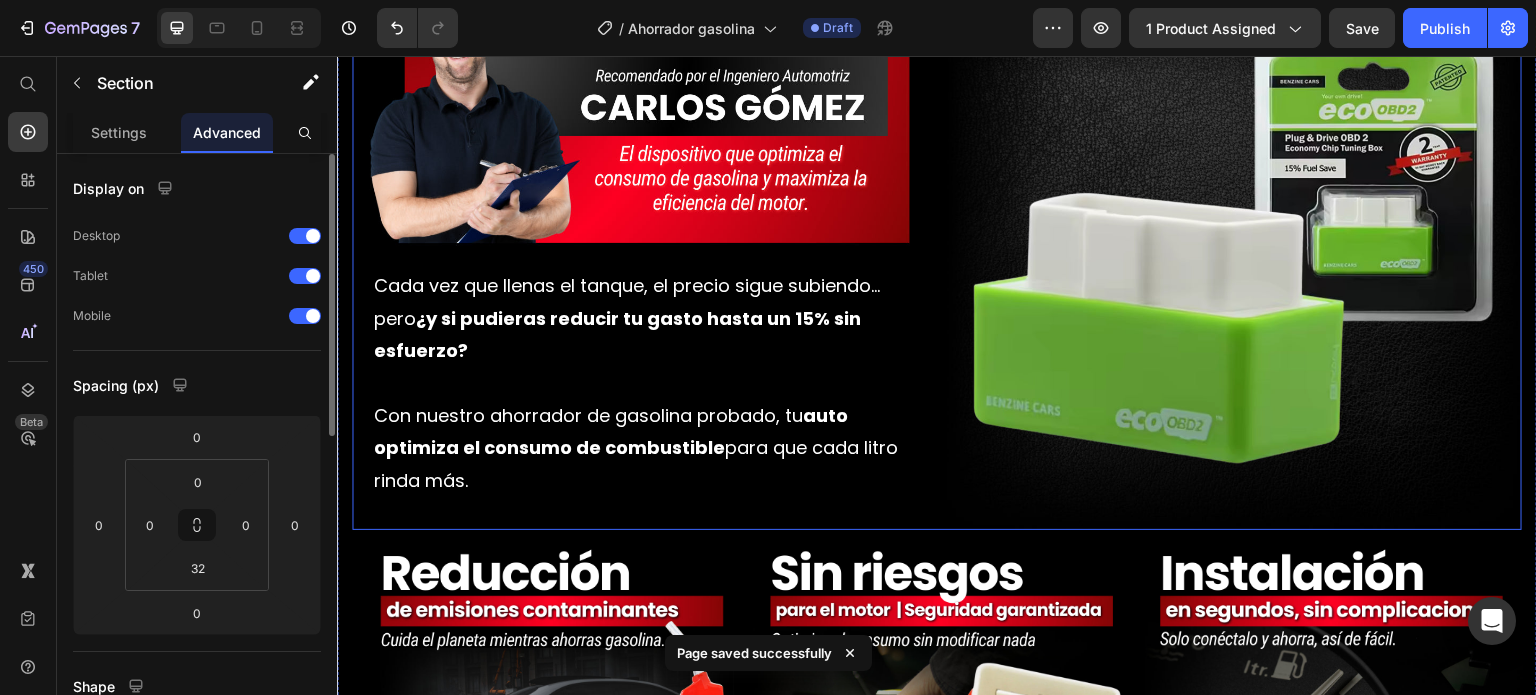 click on "Image Cada vez que llenas el tanque, el precio sigue subiendo… pero  ¿y si pudieras reducir tu gasto hasta un 15% sin esfuerzo? Con nuestro ahorrador de gasolina probado, tu  auto optimiza el consumo de combustible  para que cada litro rinda más. Text Block Row" at bounding box center (639, 242) 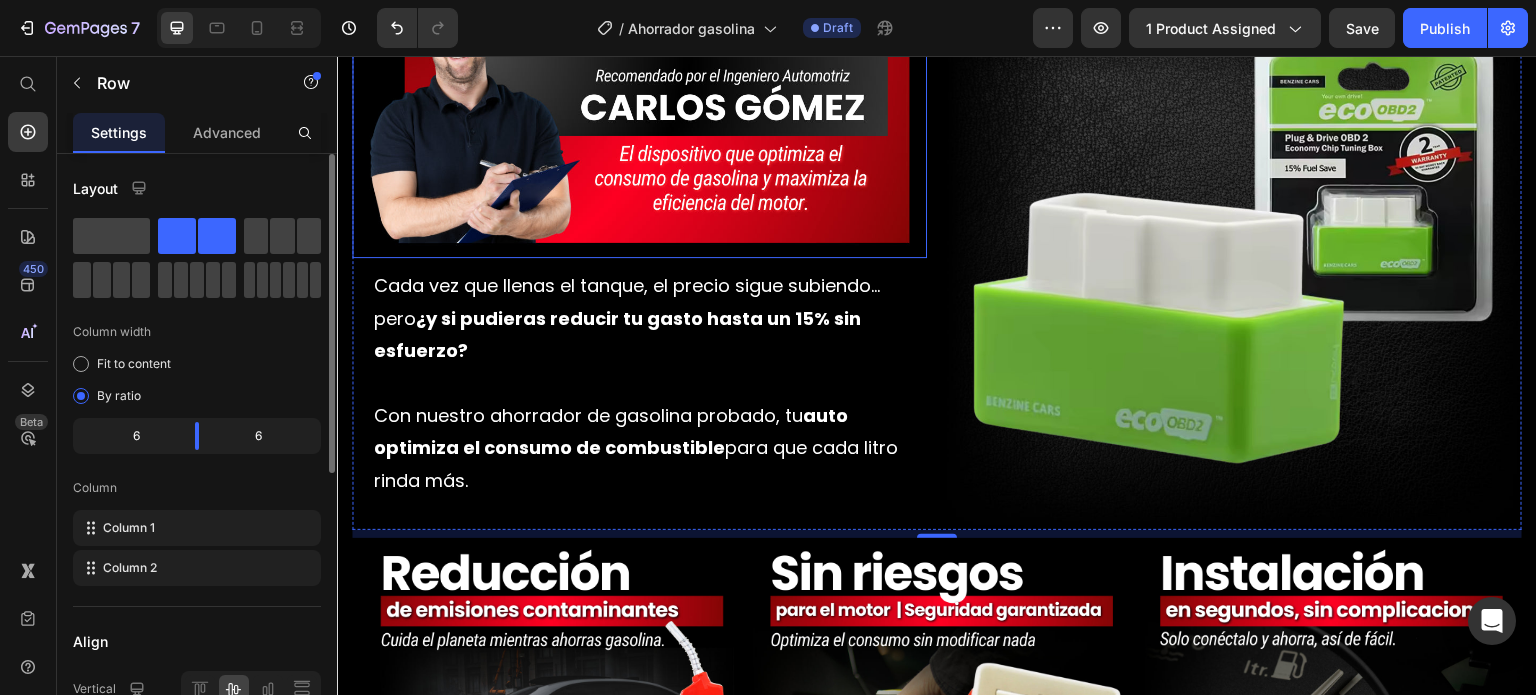 click at bounding box center (639, 112) 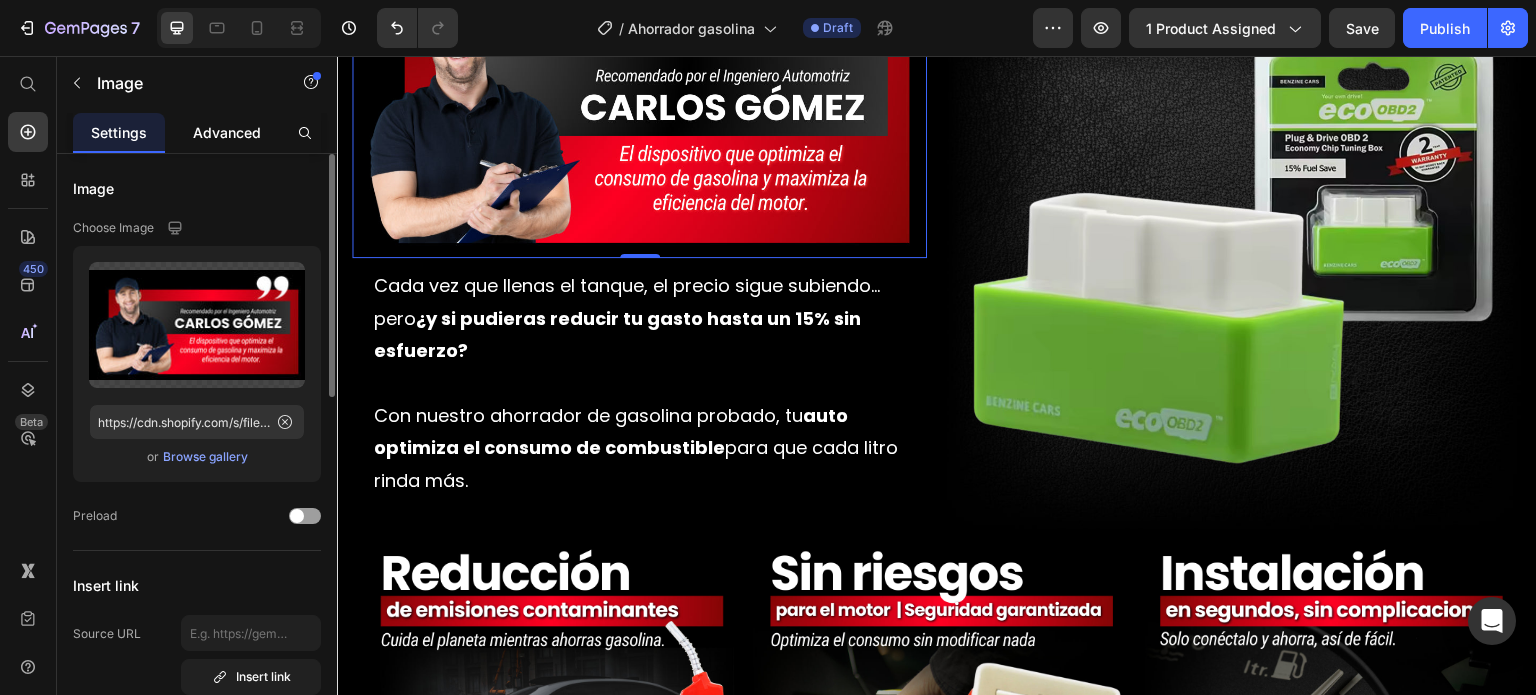 click on "Advanced" at bounding box center (227, 132) 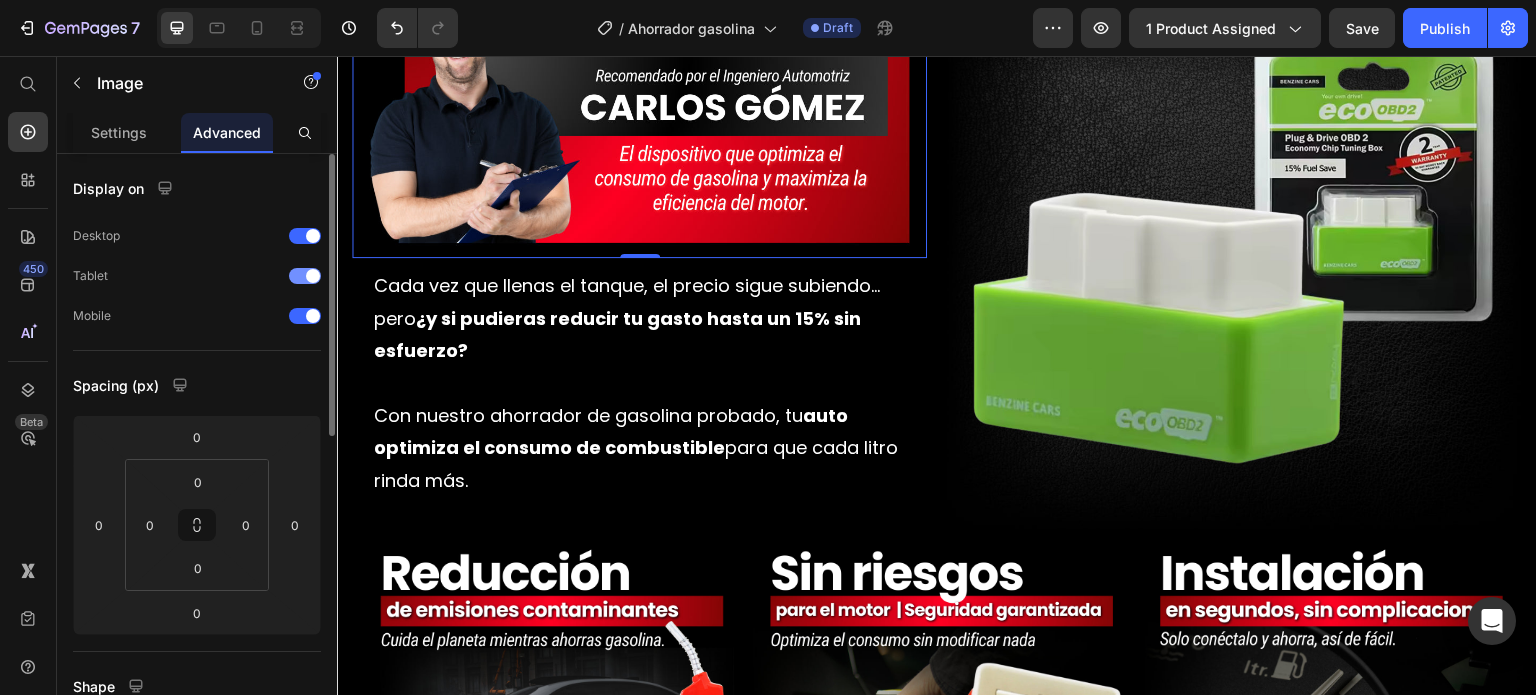 scroll, scrollTop: 100, scrollLeft: 0, axis: vertical 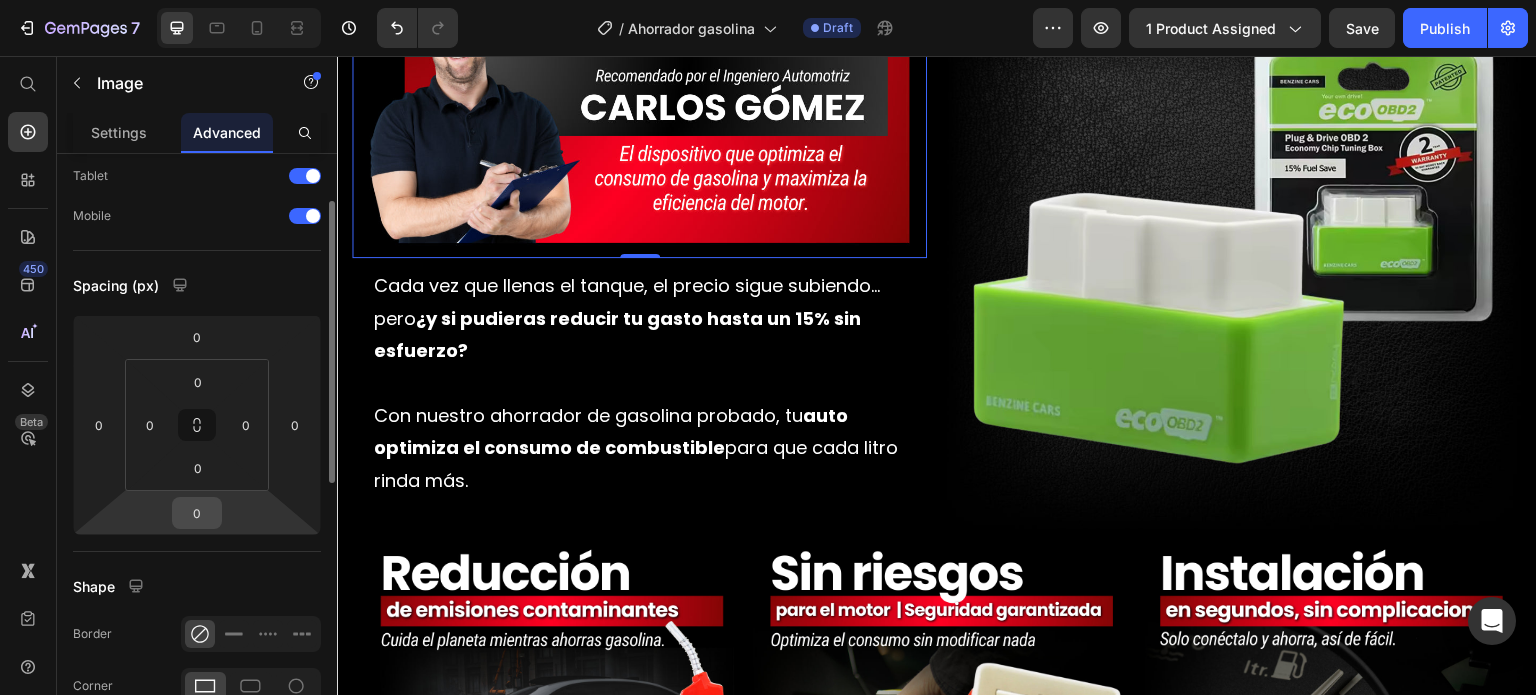 click on "0" at bounding box center [197, 513] 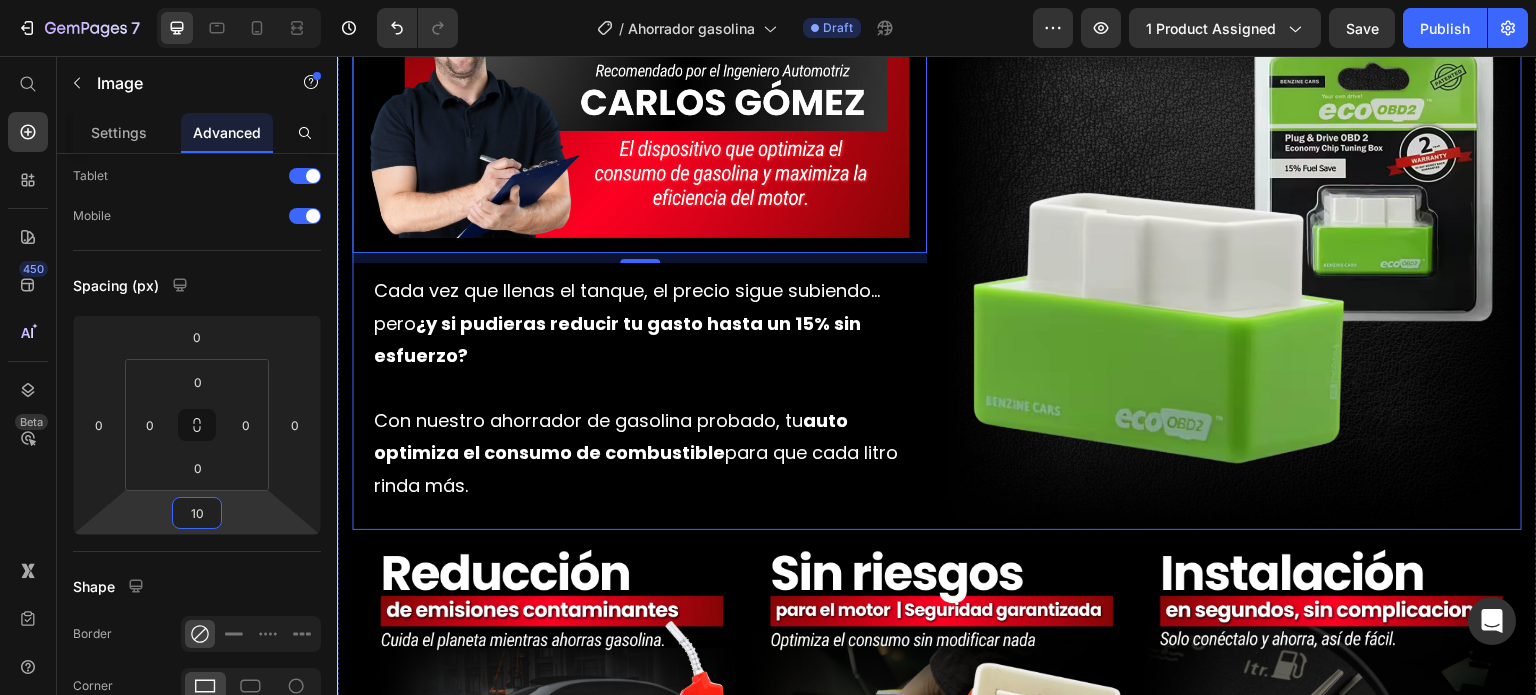 type on "1" 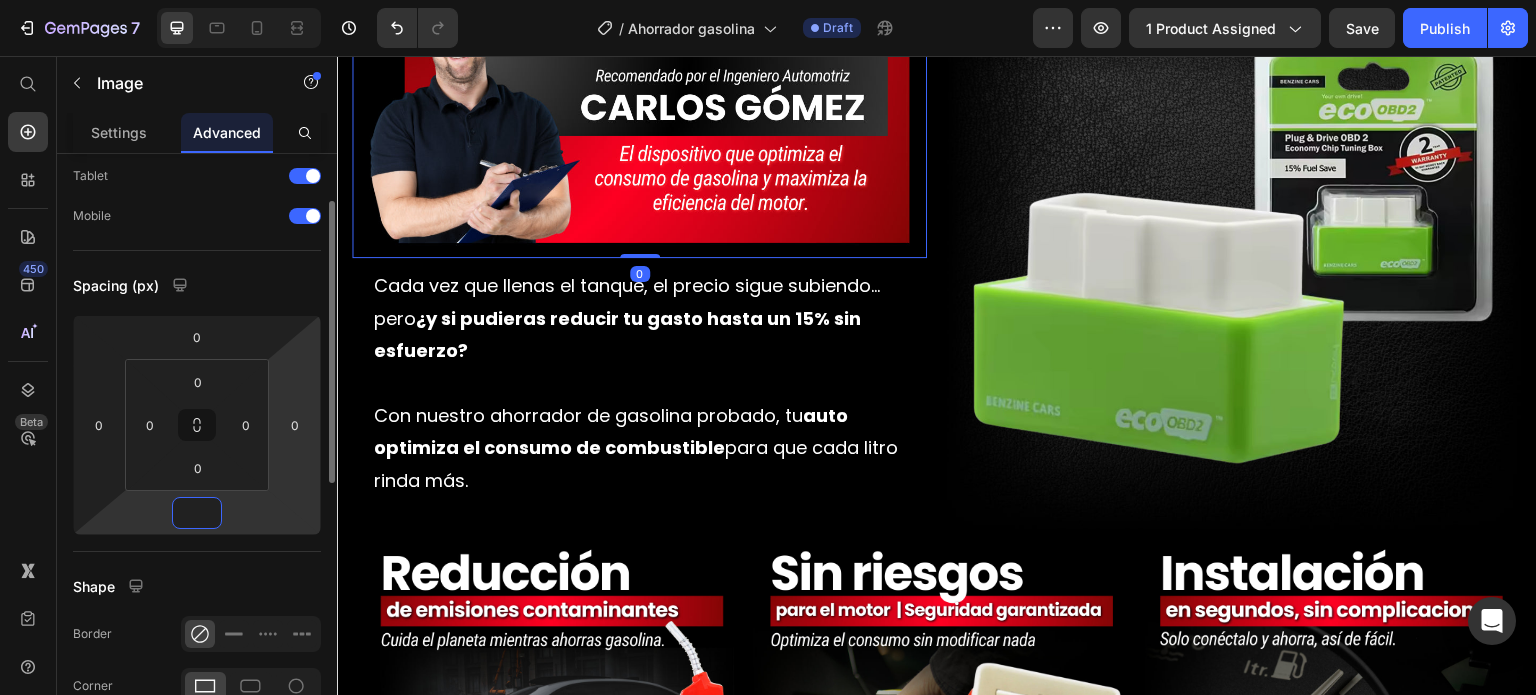 type on "0" 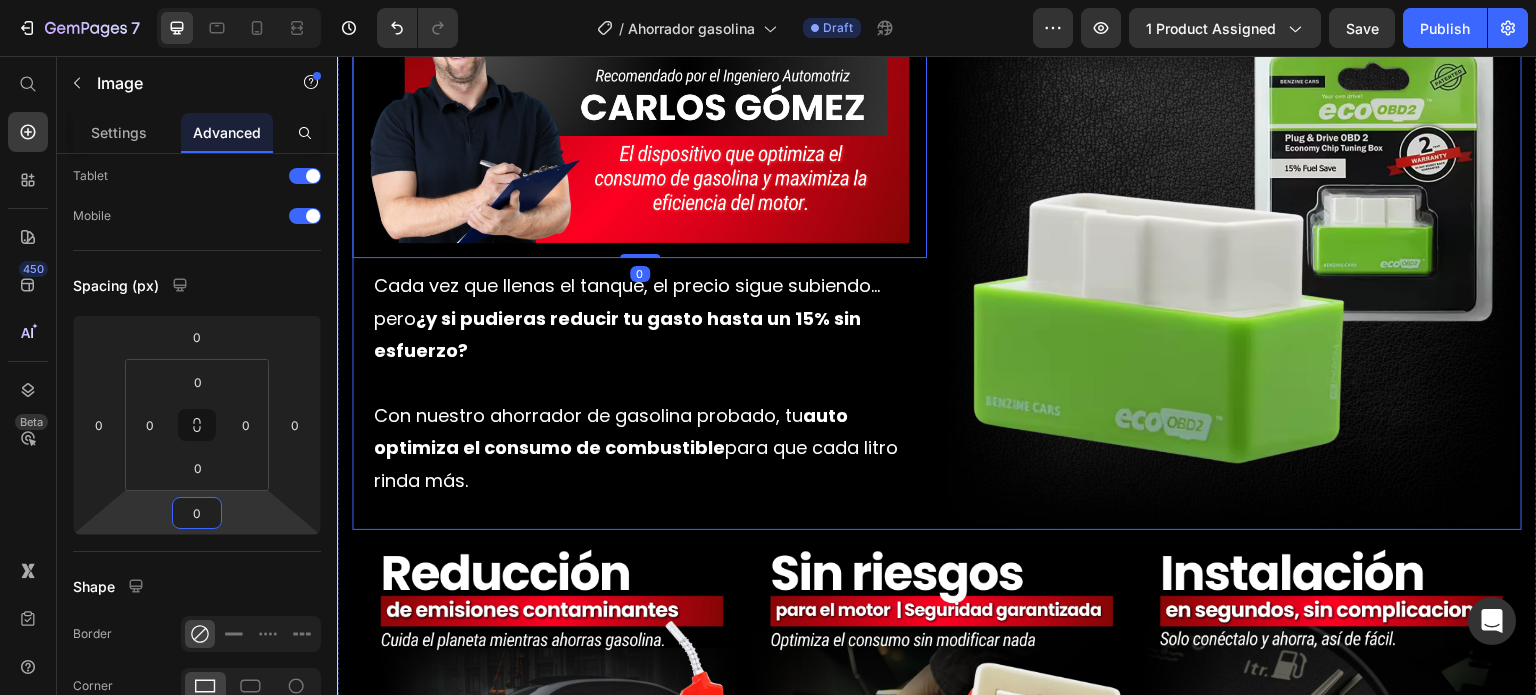 click on "Image   0 Cada vez que llenas el tanque, el precio sigue subiendo… pero  ¿y si pudieras reducir tu gasto hasta un 15% sin esfuerzo? Con nuestro ahorrador de gasolina probado, tu  auto optimiza el consumo de combustible  para que cada litro rinda más. Text Block Row" at bounding box center [639, 242] 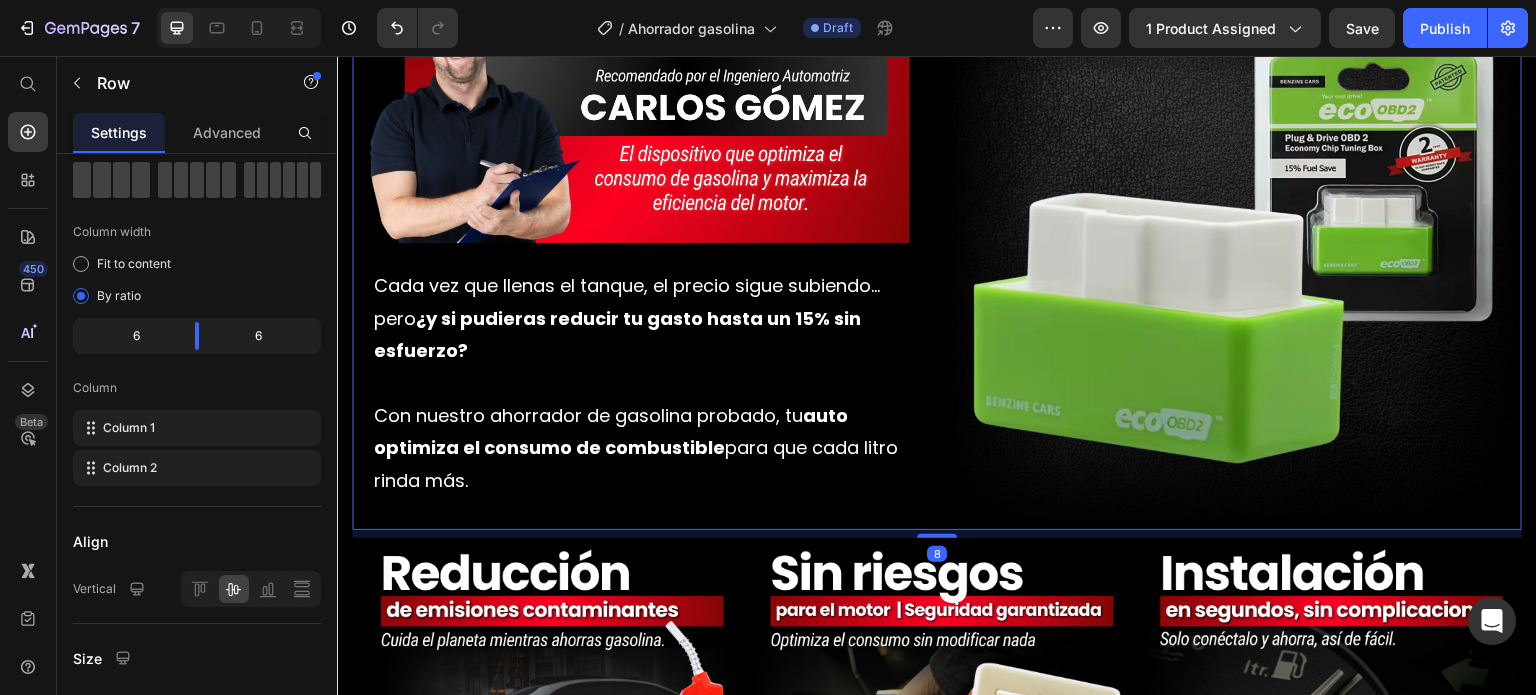 scroll, scrollTop: 0, scrollLeft: 0, axis: both 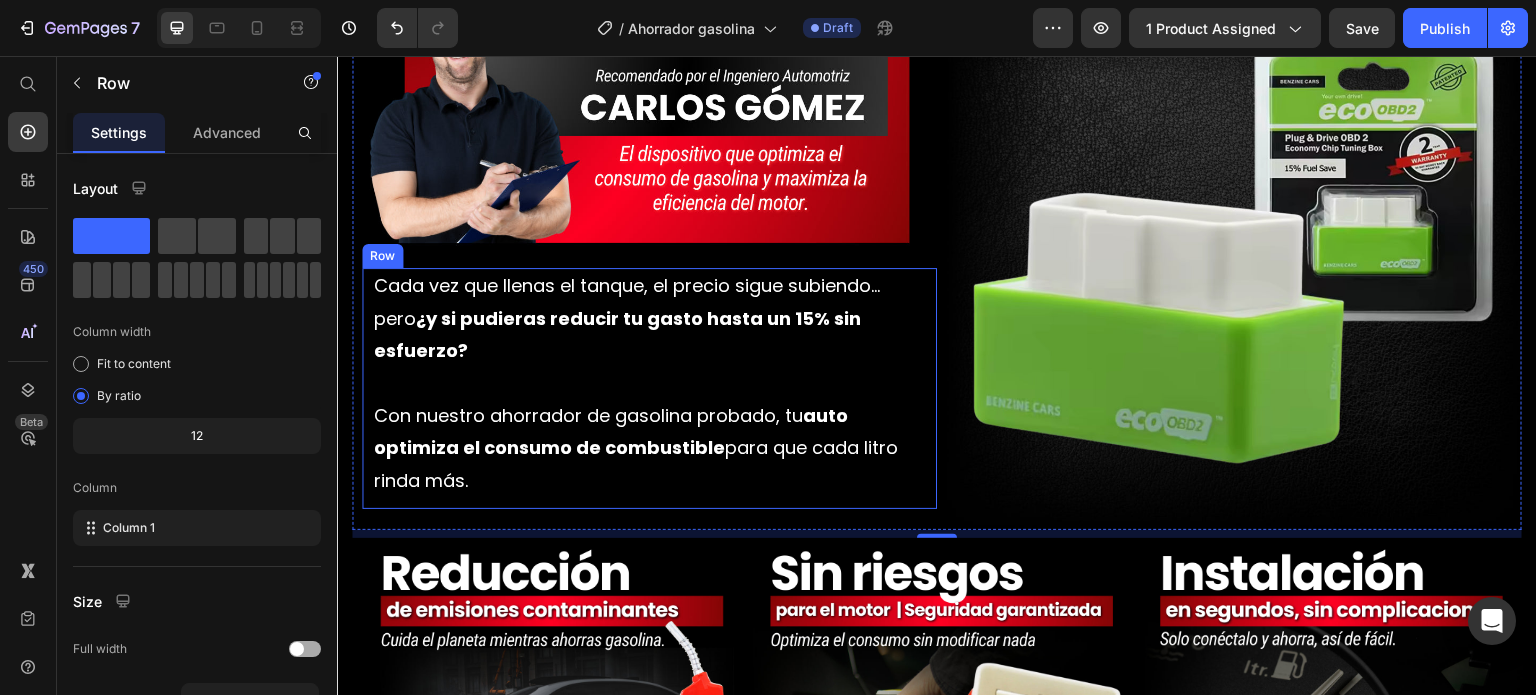 click on "Cada vez que llenas el tanque, el precio sigue subiendo… pero  ¿y si pudieras reducir tu gasto hasta un 15% sin esfuerzo? Con nuestro ahorrador de gasolina probado, tu  auto optimiza el consumo de combustible  para que cada litro rinda más. Text Block Row" at bounding box center (649, 388) 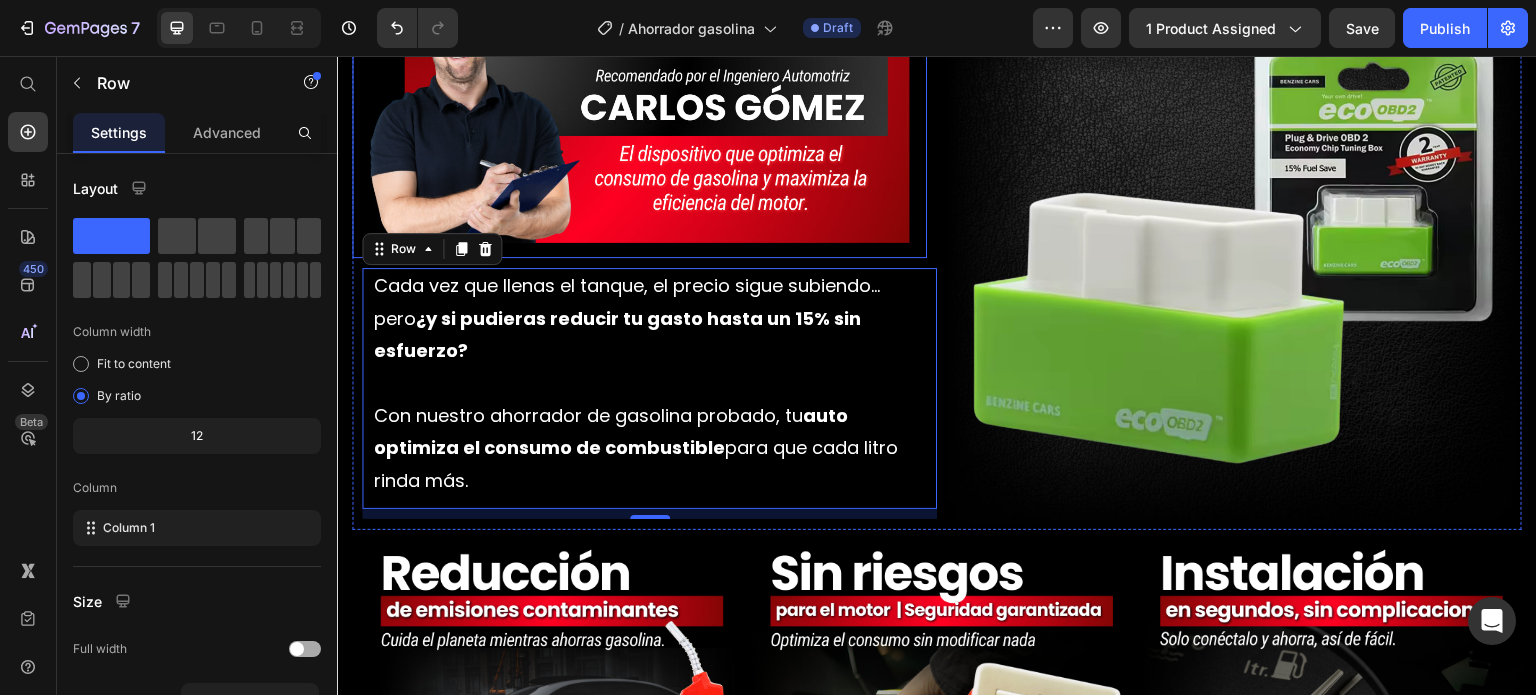 click at bounding box center (639, 112) 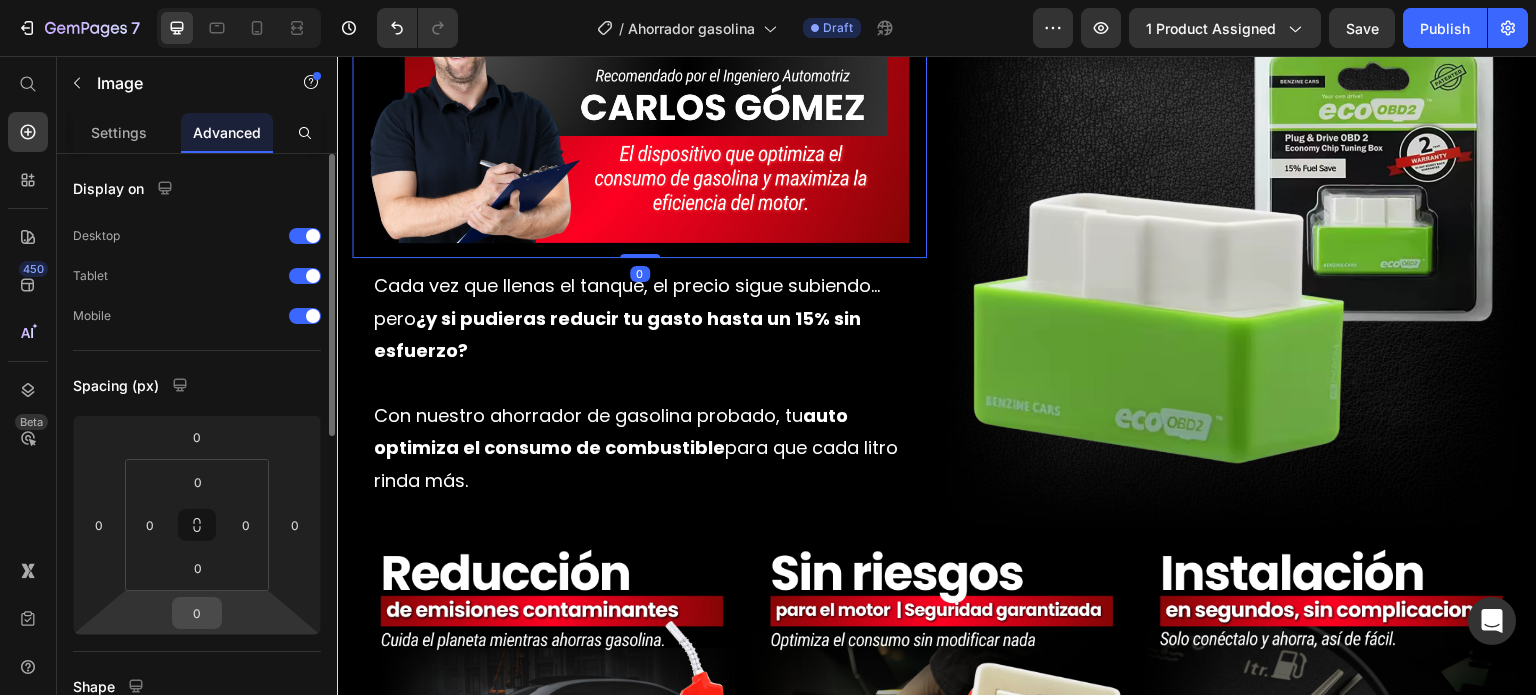 click on "0" at bounding box center (197, 613) 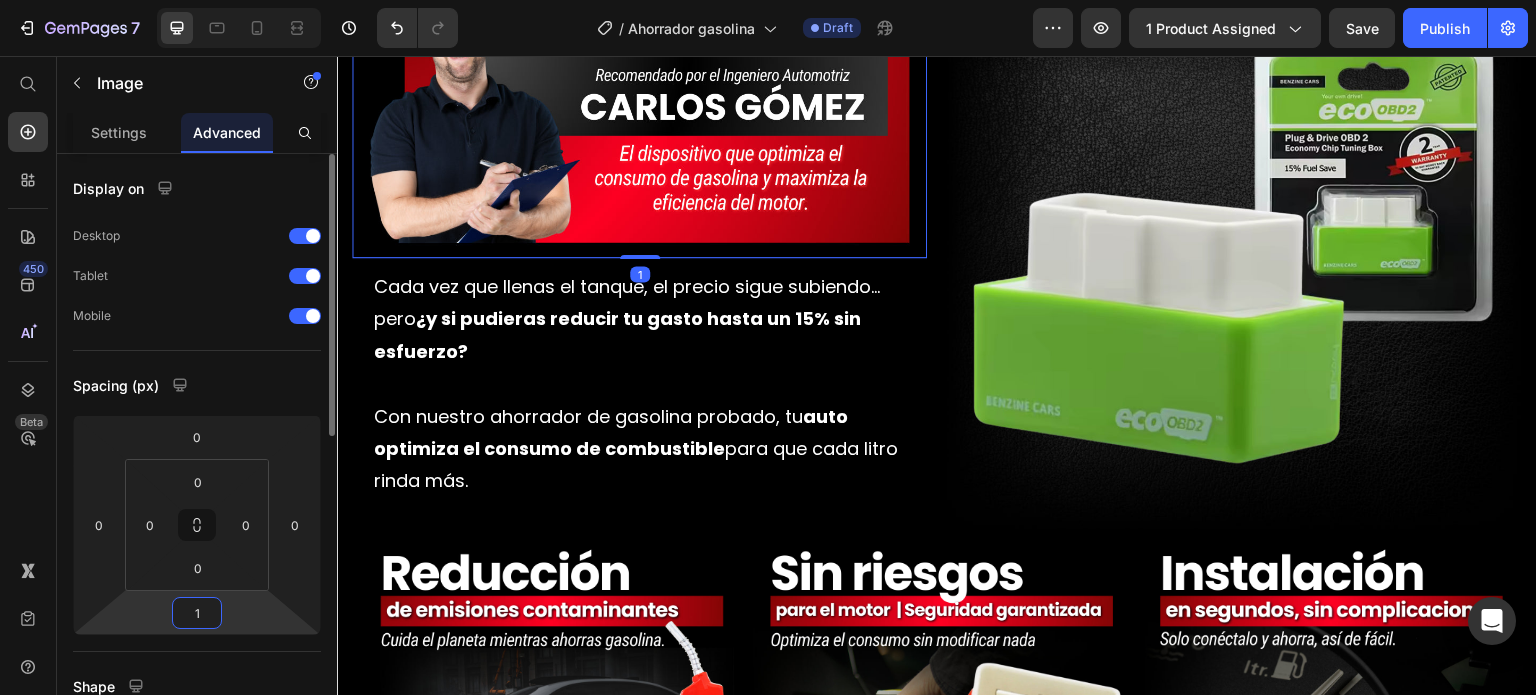 type on "10" 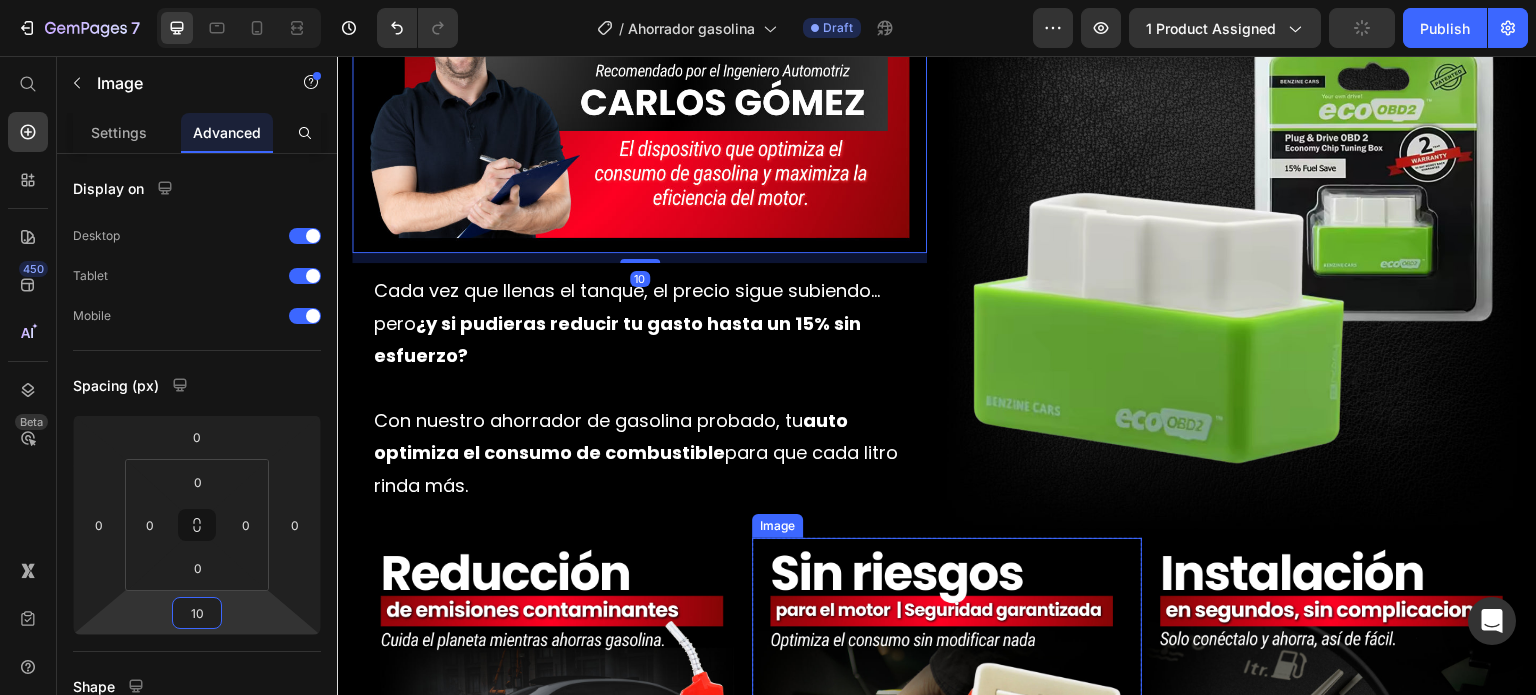 click on "Image" at bounding box center [777, 526] 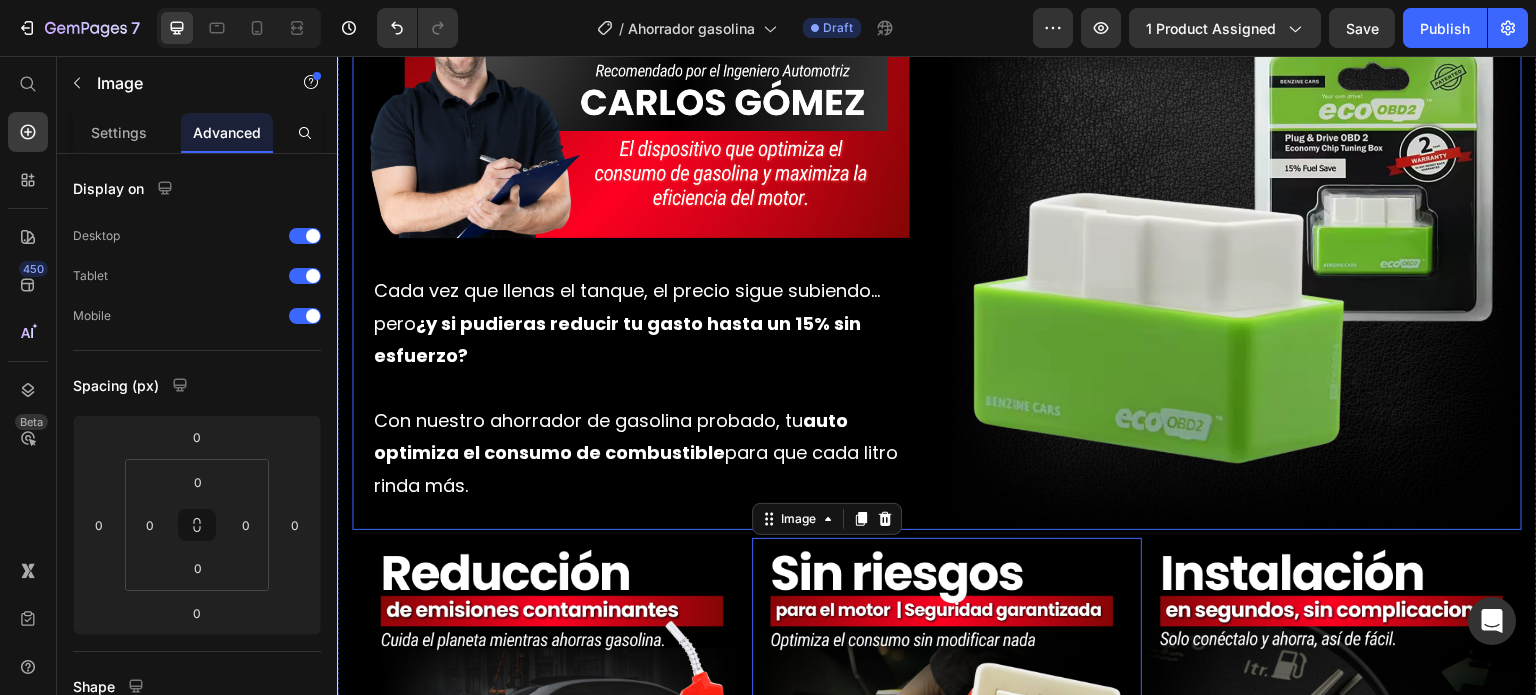 click on "Image Cada vez que llenas el tanque, el precio sigue subiendo… pero  ¿y si pudieras reducir tu gasto hasta un 15% sin esfuerzo? Con nuestro ahorrador de gasolina probado, tu  auto optimiza el consumo de combustible  para que cada litro rinda más. Text Block Row" at bounding box center [639, 242] 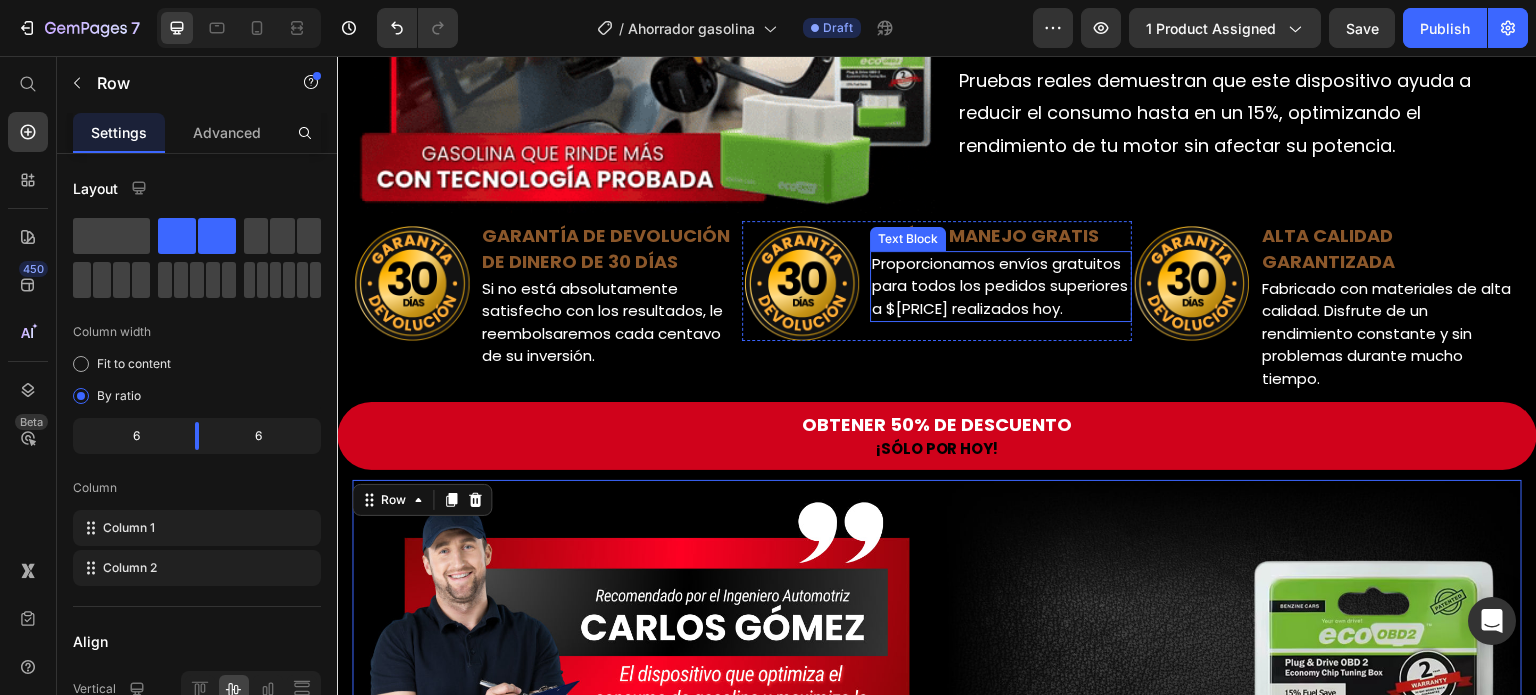 scroll, scrollTop: 1048, scrollLeft: 0, axis: vertical 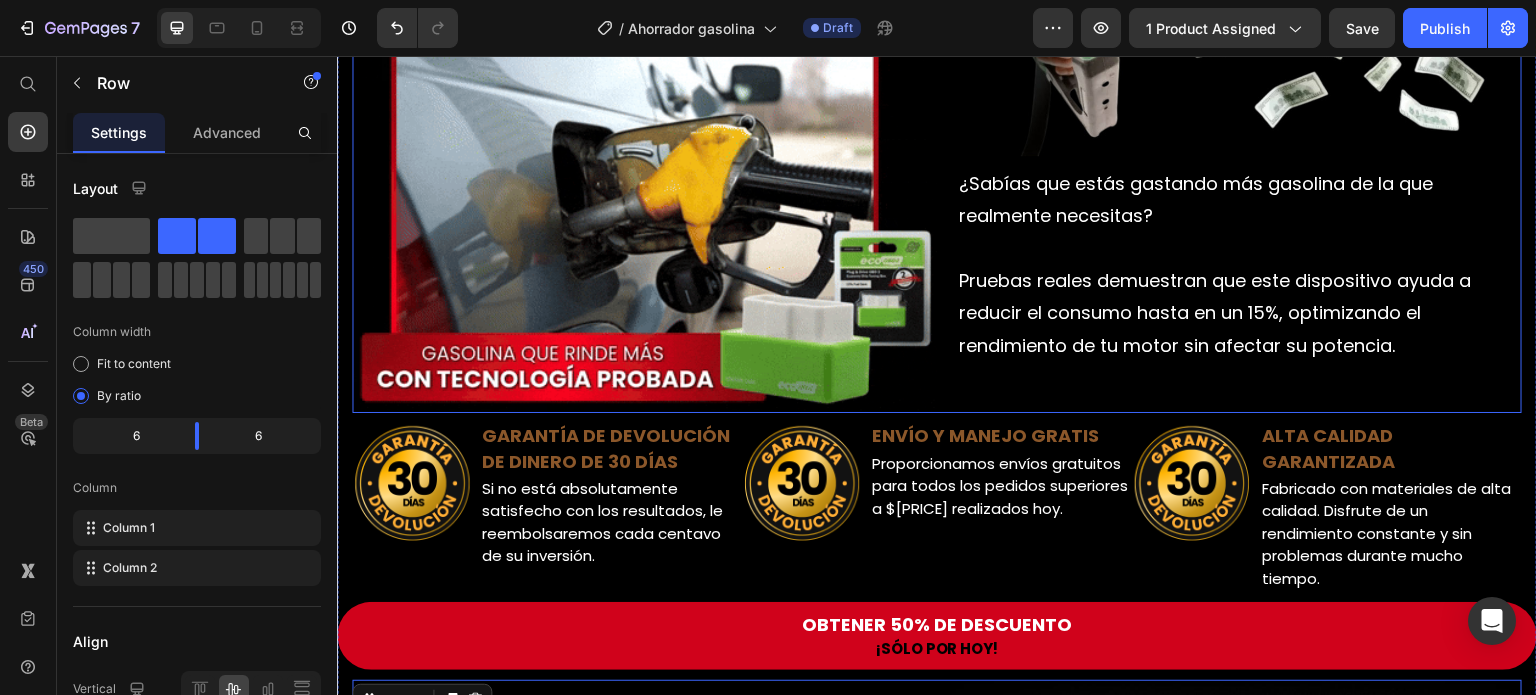 click on "Image ¿Sabías que estás gastando más gasolina de la que realmente necesitas? Pruebas reales demuestran que este dispositivo ayuda a reducir el consumo hasta en un 15%, optimizando el rendimiento de tu motor sin afectar su potencia. Text Block Row" at bounding box center (1229, 120) 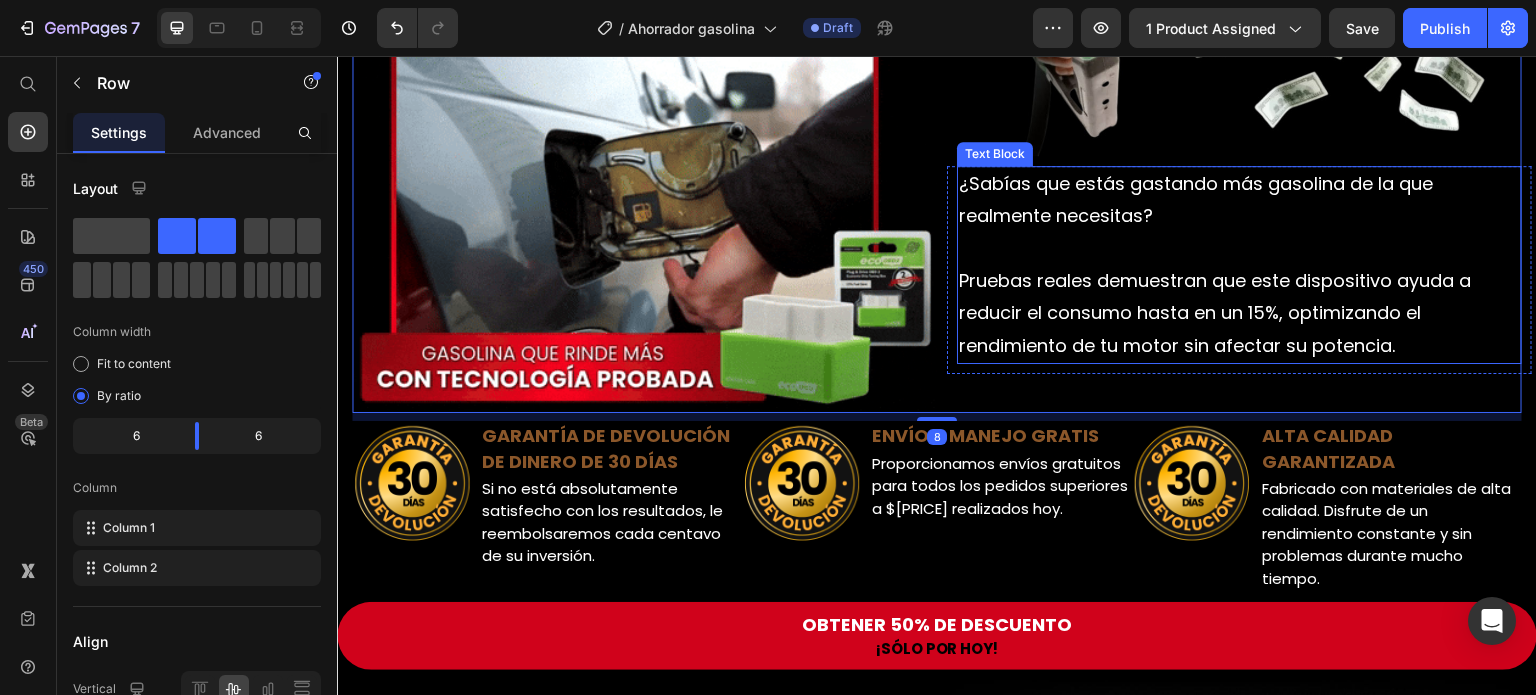 click at bounding box center (1239, 248) 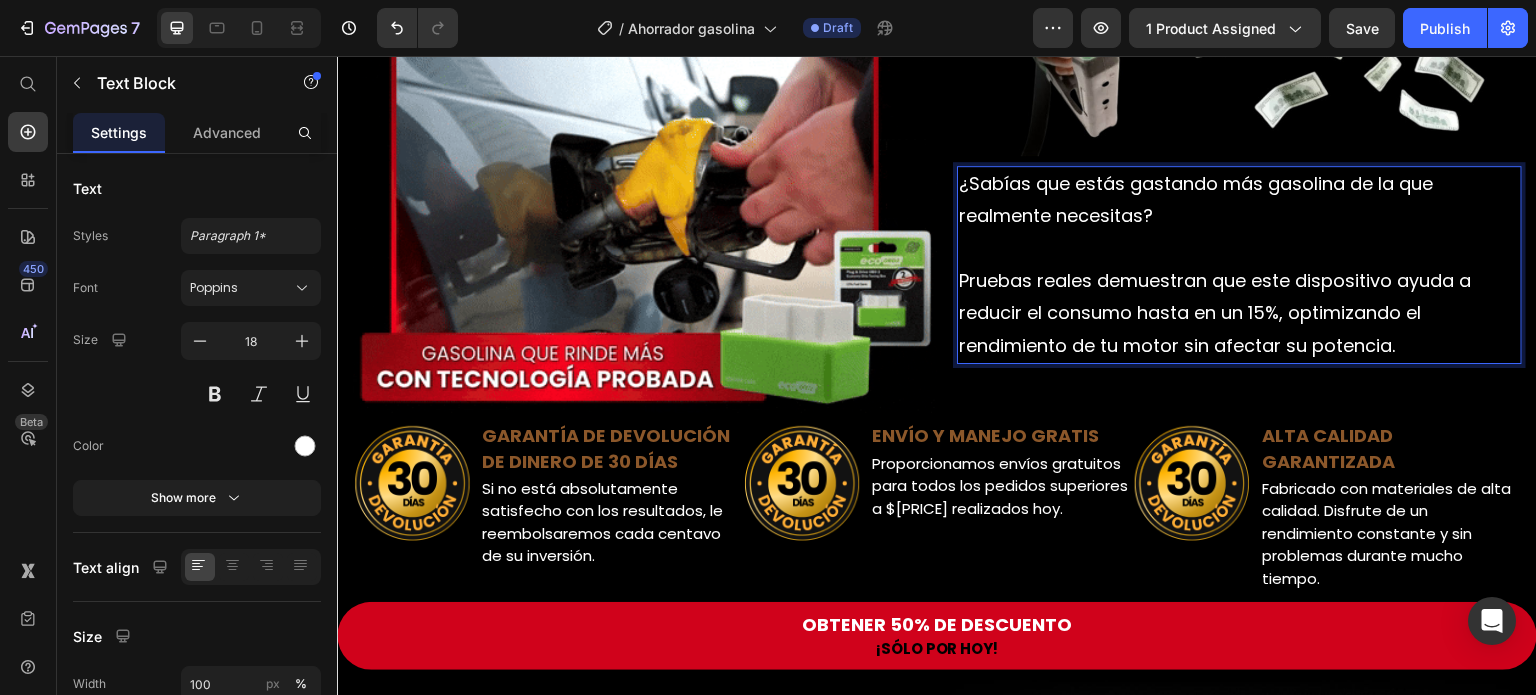 click on "Pruebas reales demuestran que este dispositivo ayuda a reducir el consumo hasta en un 15%, optimizando el rendimiento de tu motor sin afectar su potencia." at bounding box center (1239, 313) 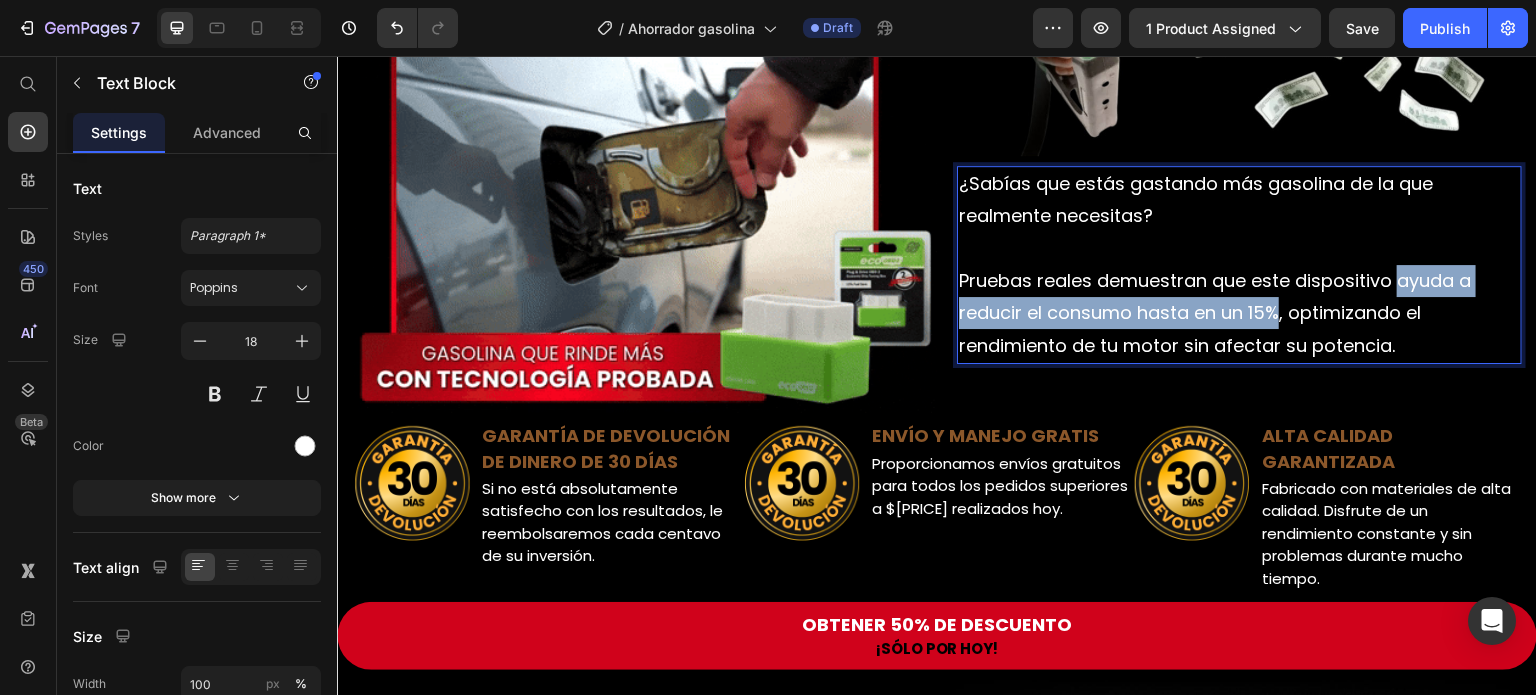 click on "Pruebas reales demuestran que este dispositivo ayuda a reducir el consumo hasta en un 15%, optimizando el rendimiento de tu motor sin afectar su potencia." at bounding box center [1239, 313] 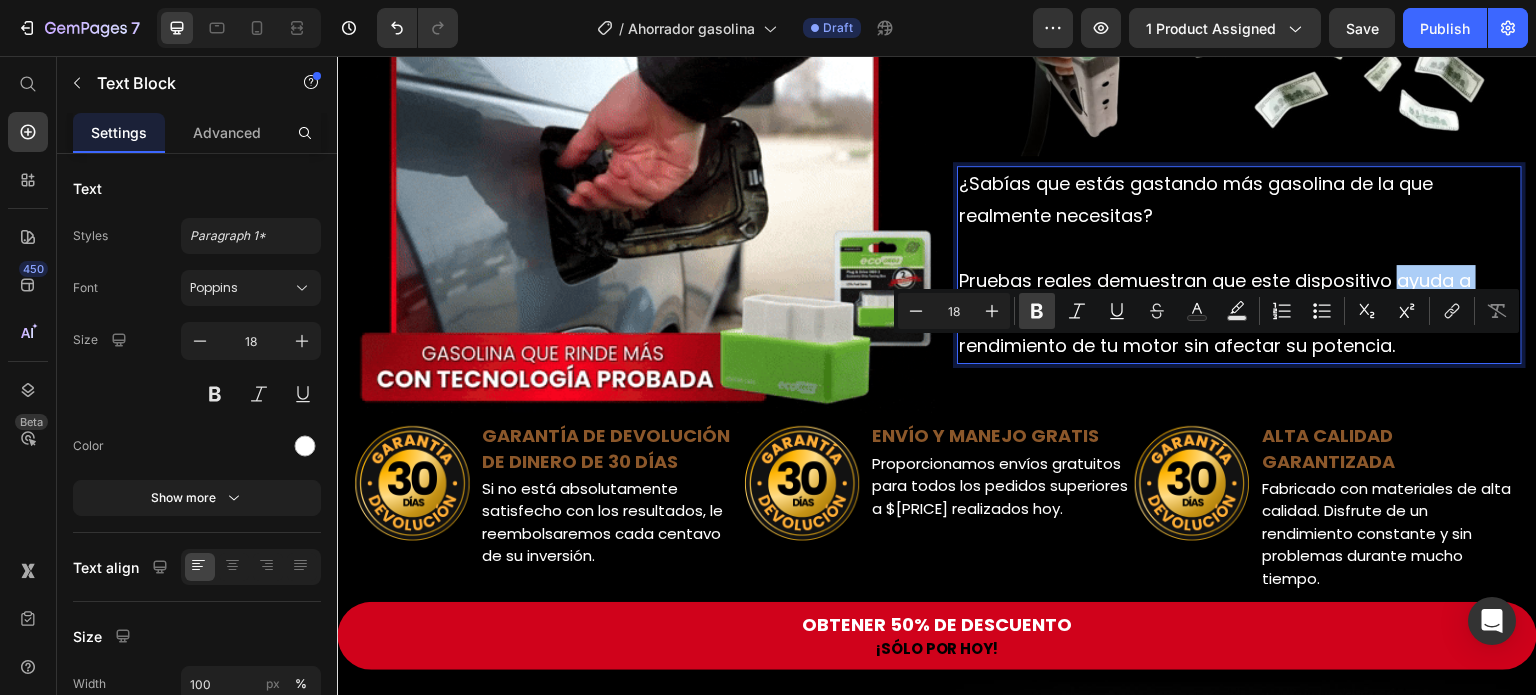 click 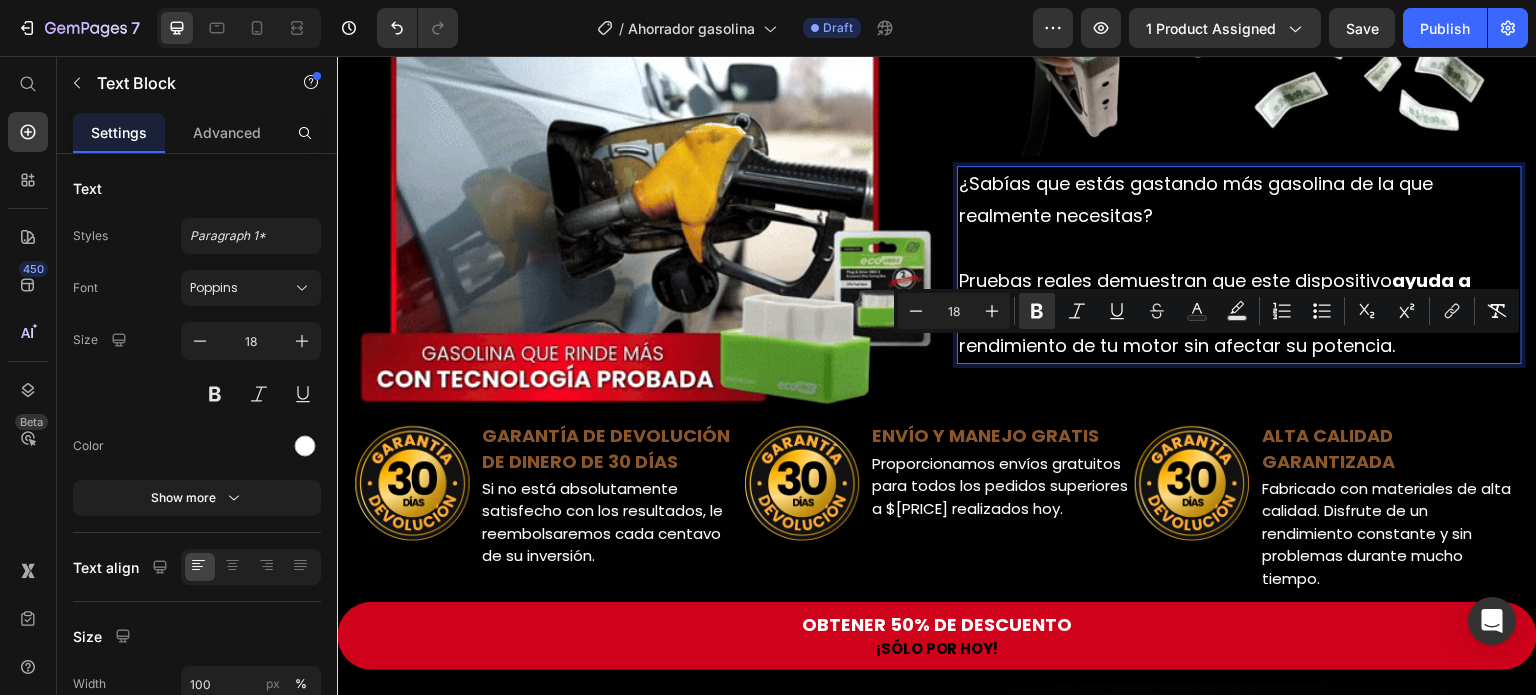 click on "Pruebas reales demuestran que este dispositivo  ayuda a reducir el consumo hasta en un 15% , optimizando el rendimiento de tu motor sin afectar su potencia." at bounding box center [1239, 313] 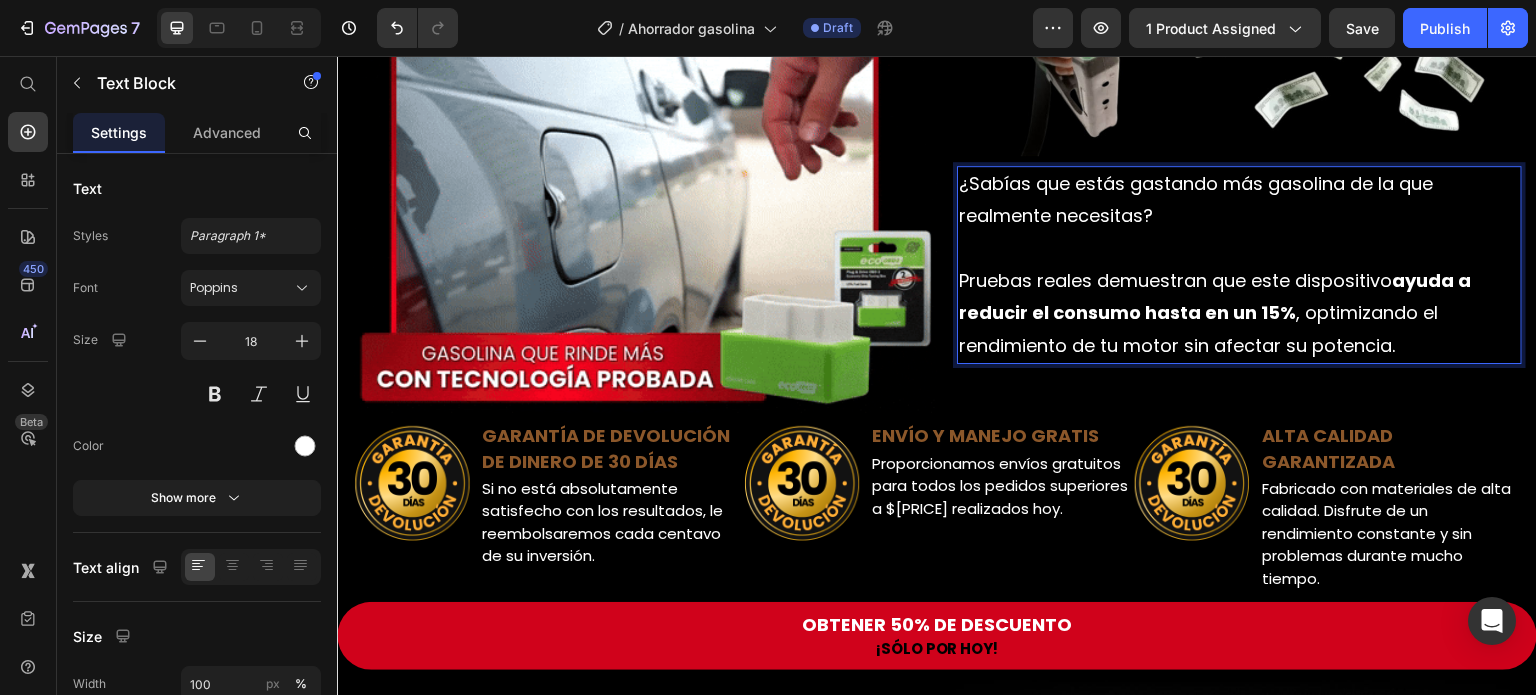 click on "Pruebas reales demuestran que este dispositivo  ayuda a reducir el consumo hasta en un 15% , optimizando el rendimiento de tu motor sin afectar su potencia." at bounding box center (1239, 313) 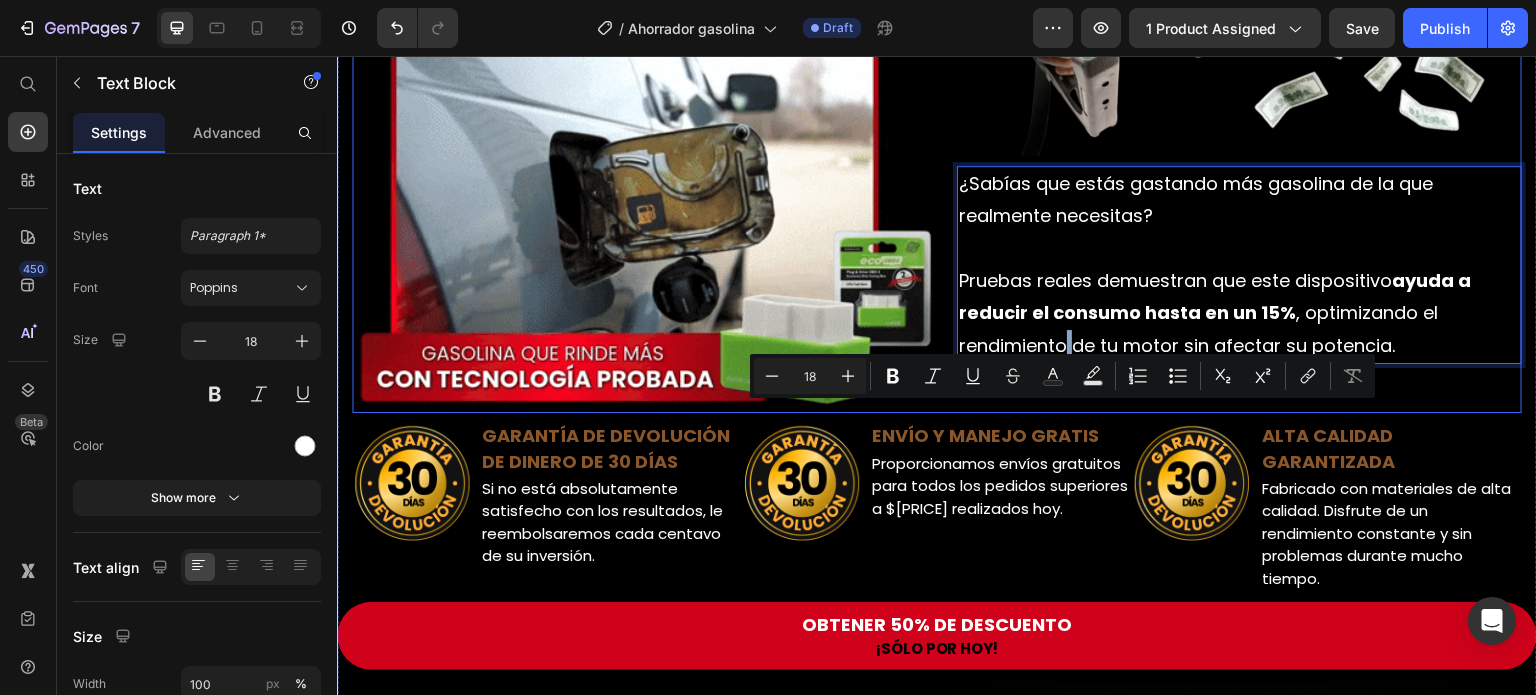 click at bounding box center [1229, 7] 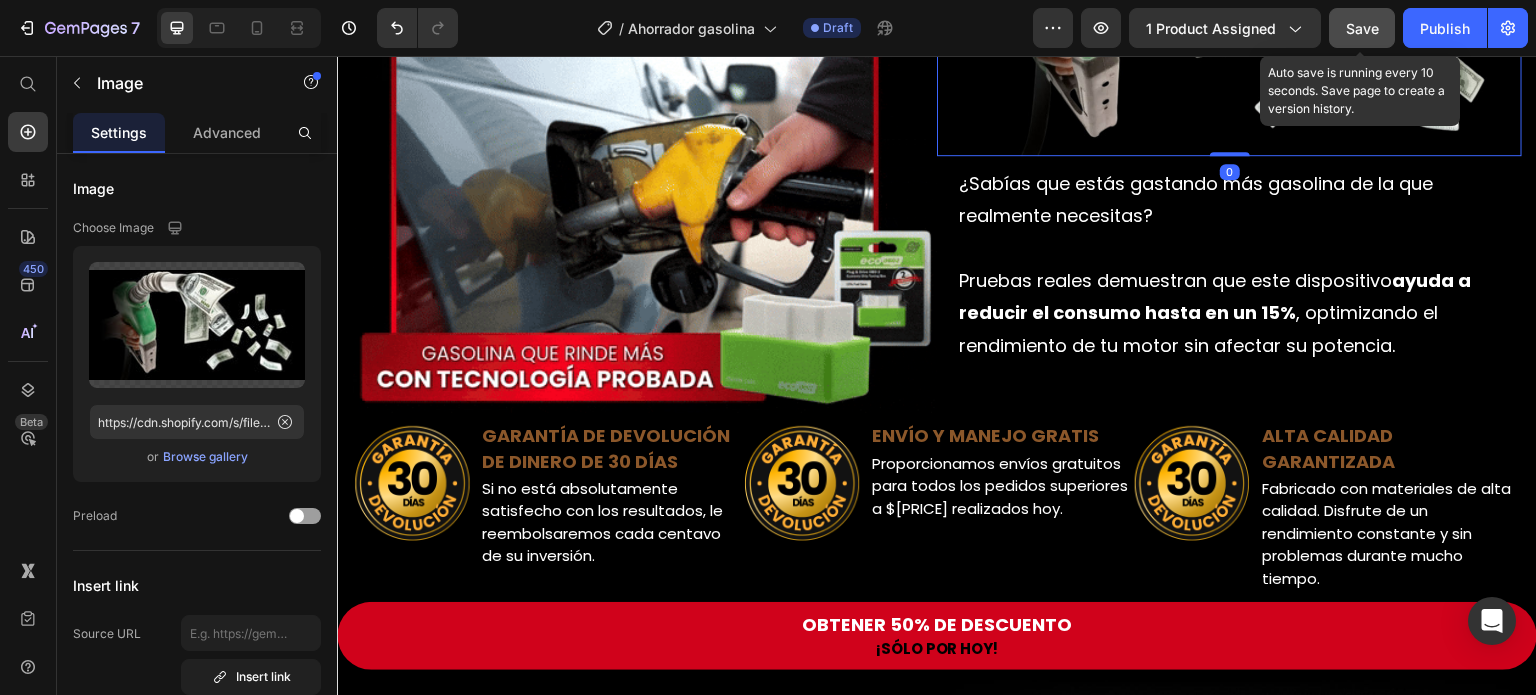 click on "Save" 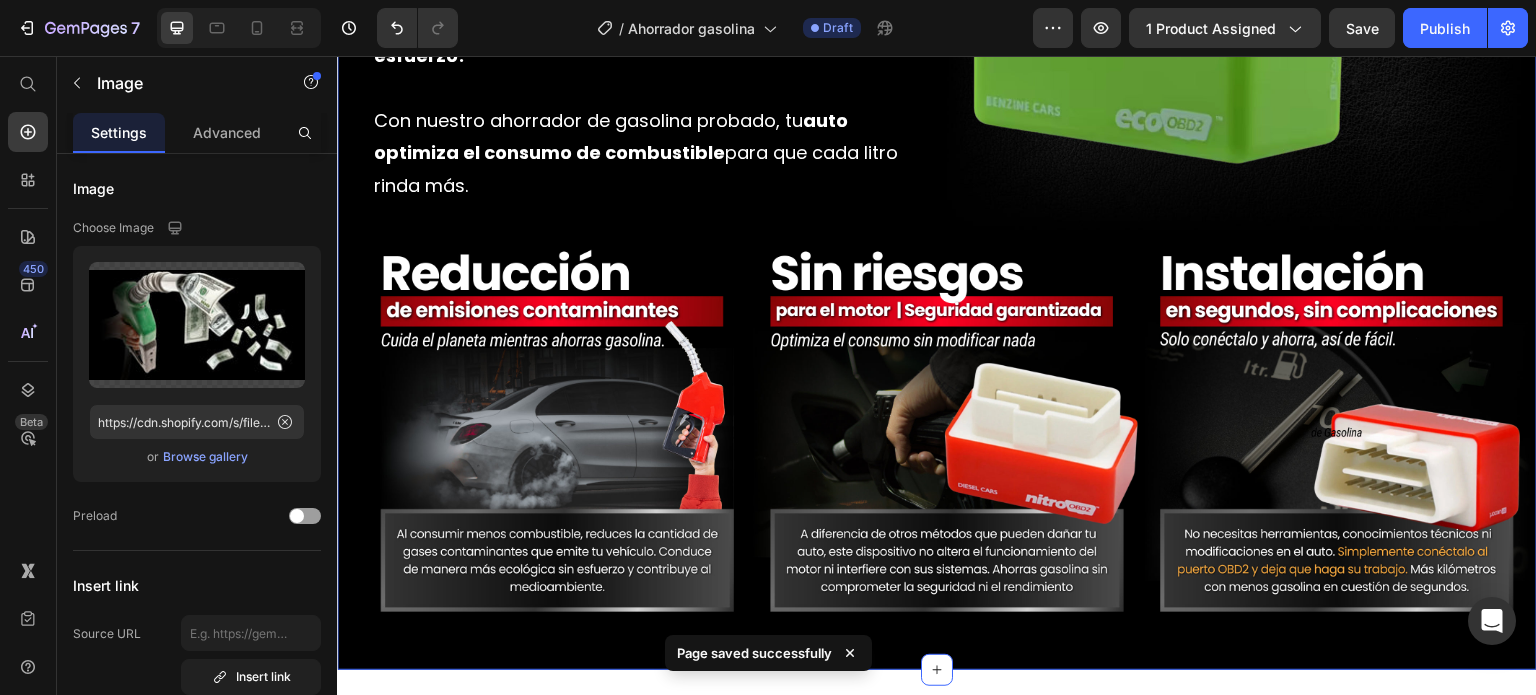 scroll, scrollTop: 2409, scrollLeft: 0, axis: vertical 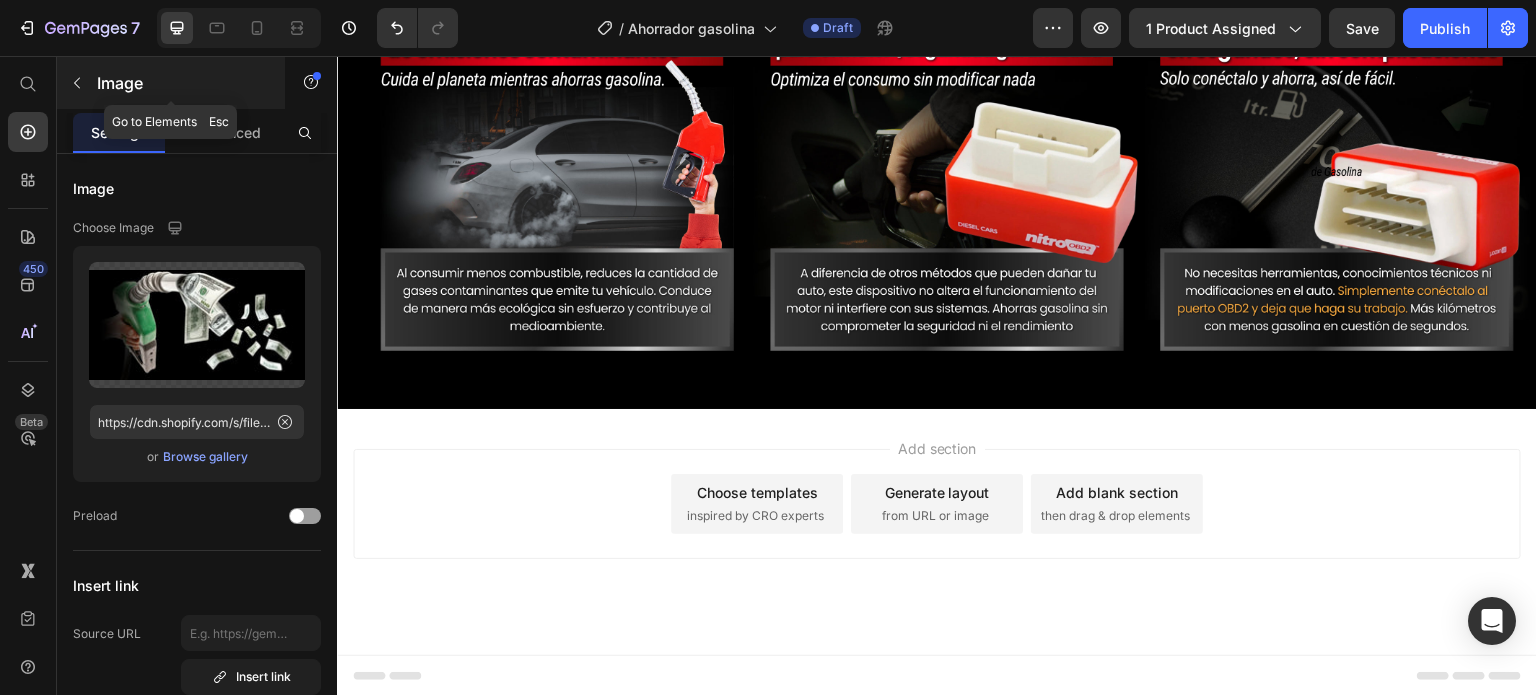click at bounding box center [77, 83] 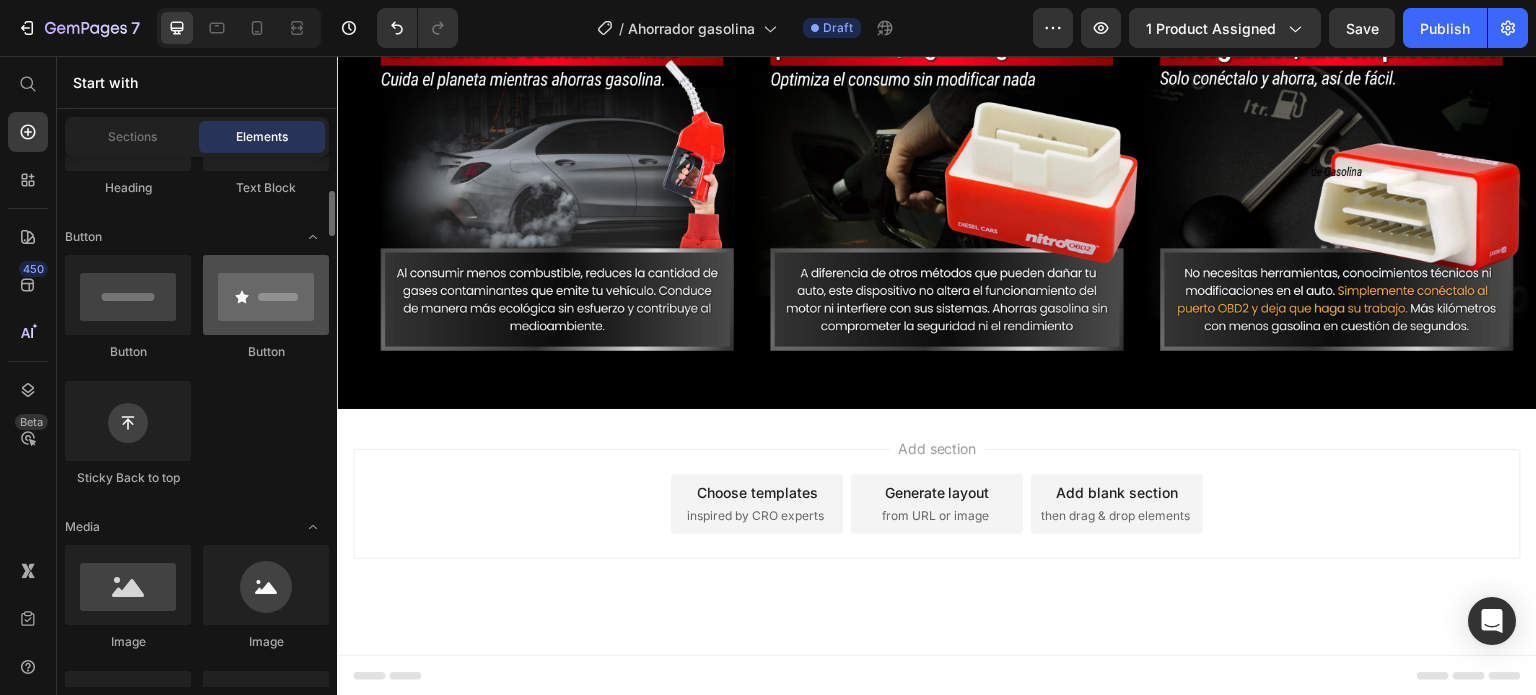 scroll, scrollTop: 300, scrollLeft: 0, axis: vertical 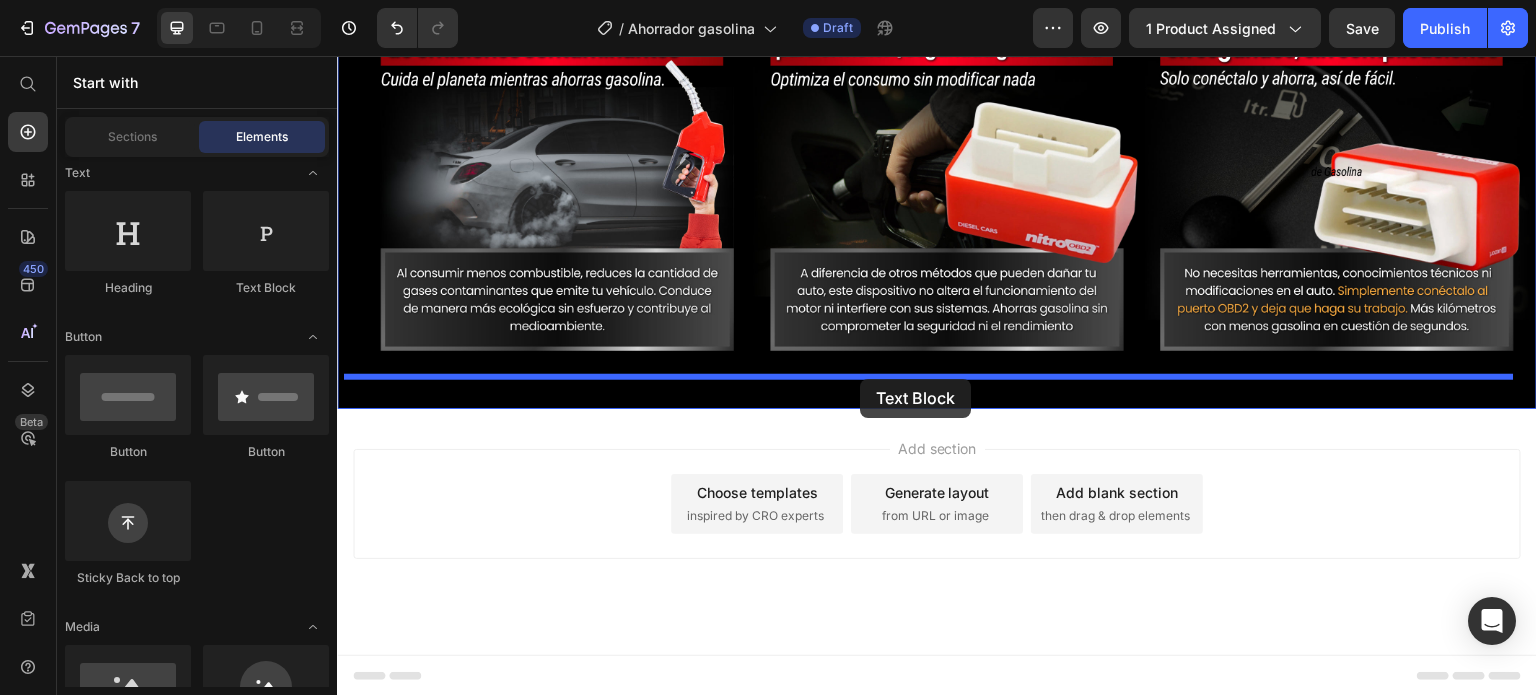 drag, startPoint x: 604, startPoint y: 287, endPoint x: 860, endPoint y: 379, distance: 272.02942 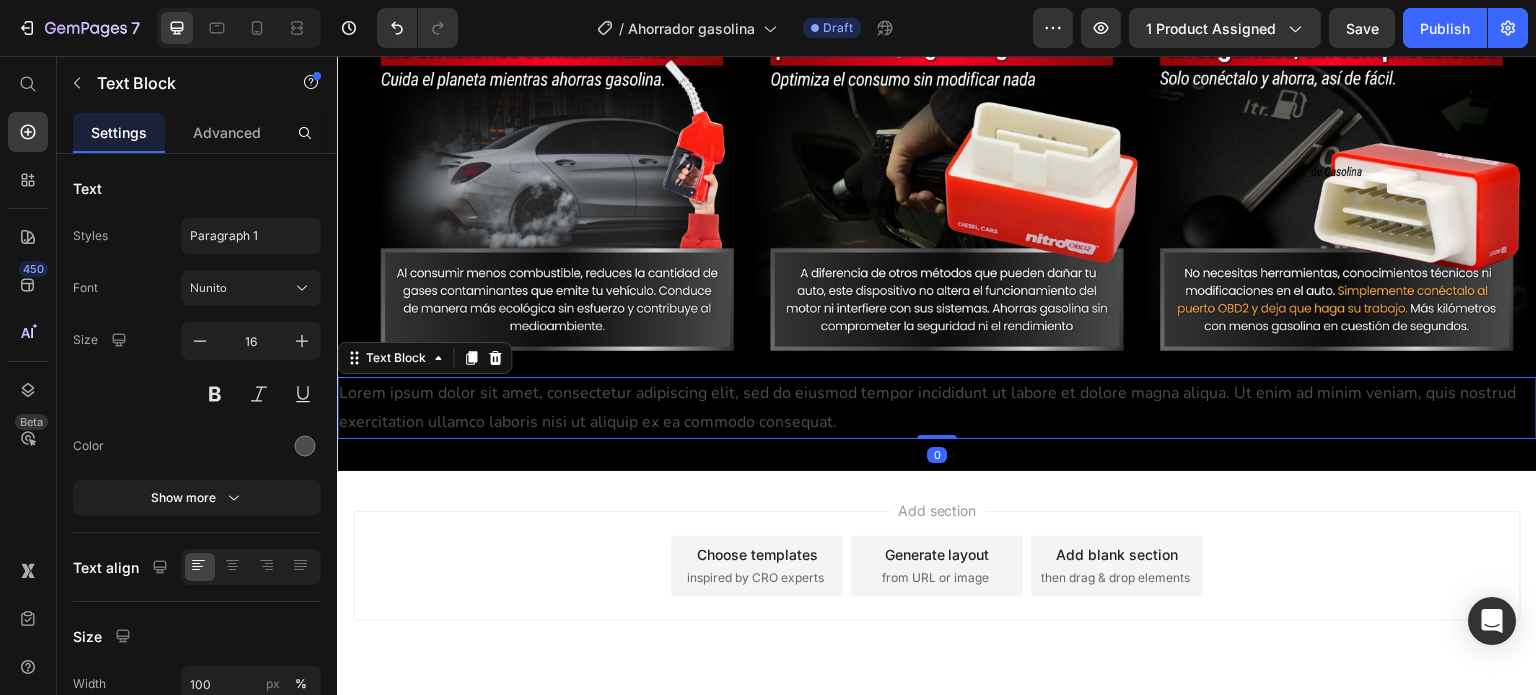 click on "Lorem ipsum dolor sit amet, consectetur adipiscing elit, sed do eiusmod tempor incididunt ut labore et dolore magna aliqua. Ut enim ad minim veniam, quis nostrud exercitation ullamco laboris nisi ut aliquip ex ea commodo consequat." at bounding box center (937, 408) 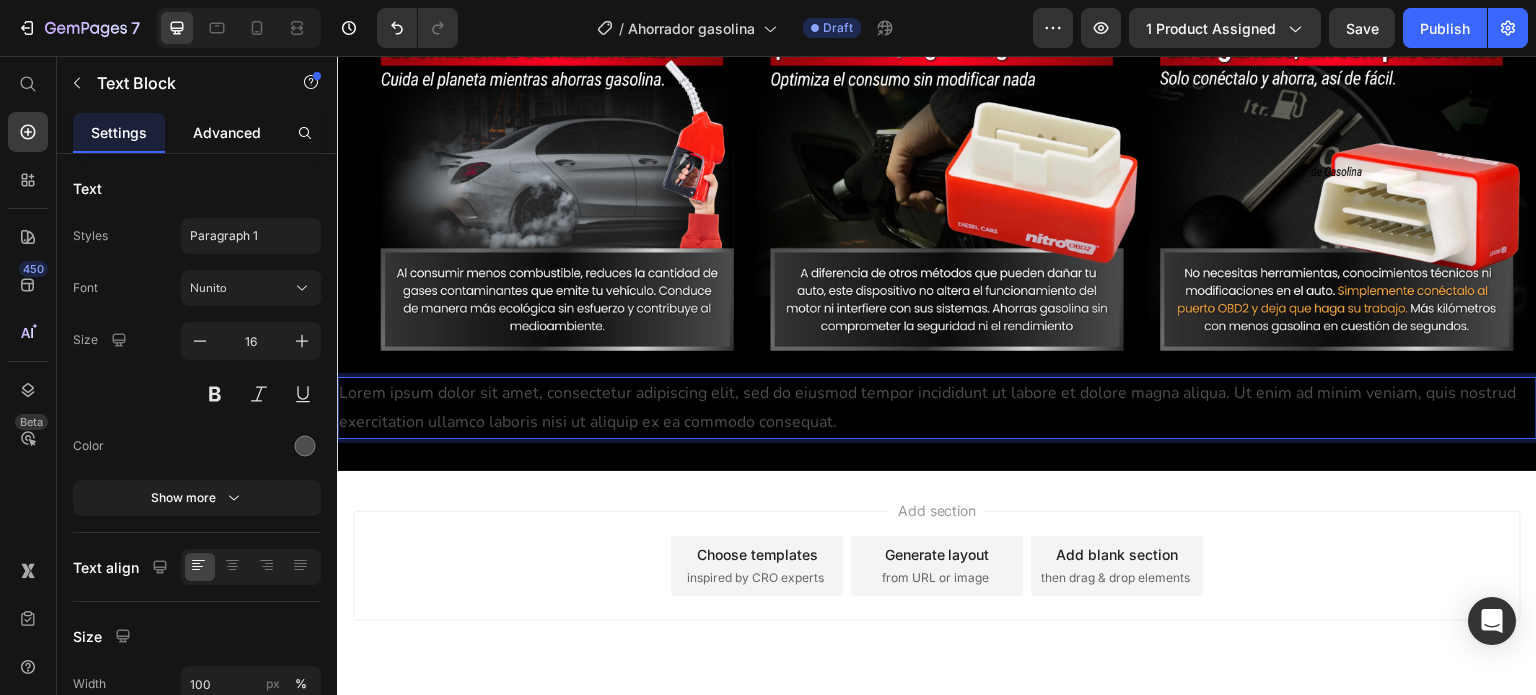 click on "Advanced" at bounding box center [227, 132] 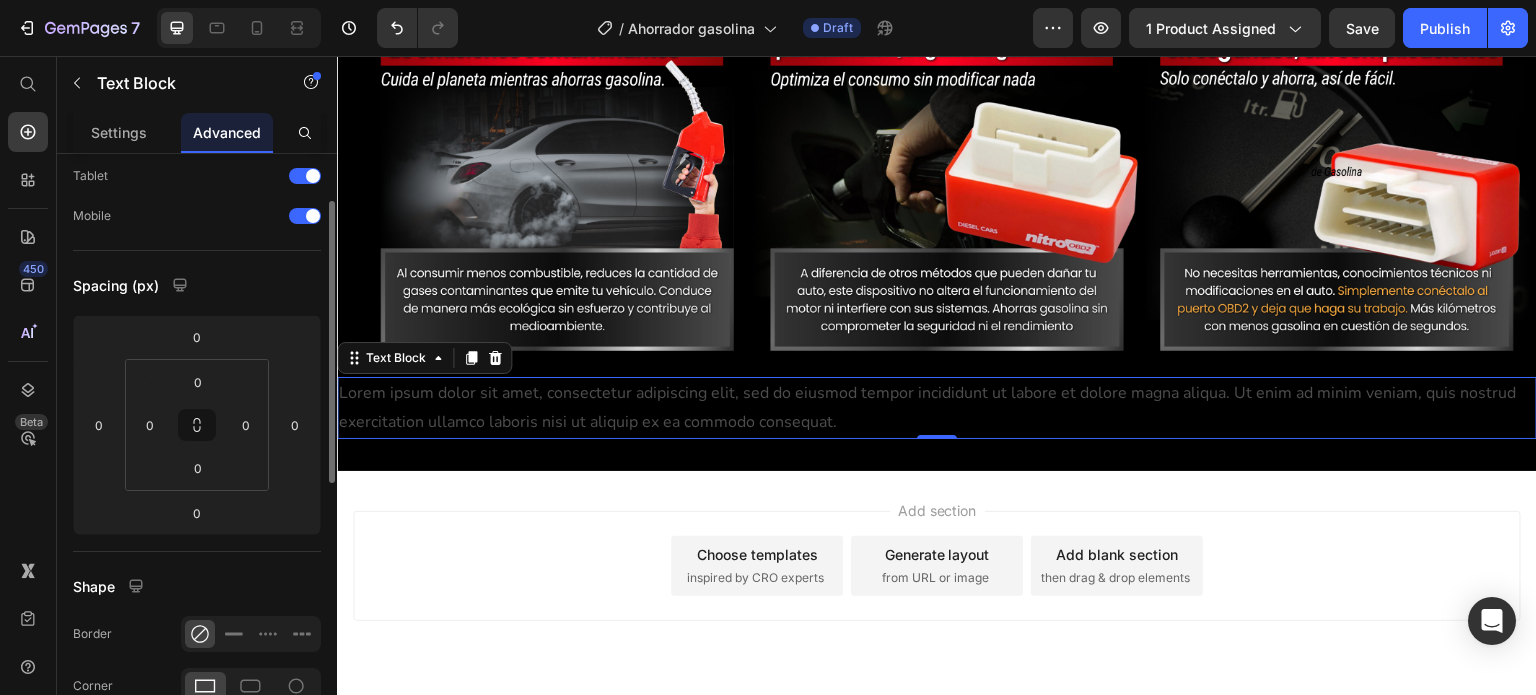 scroll, scrollTop: 200, scrollLeft: 0, axis: vertical 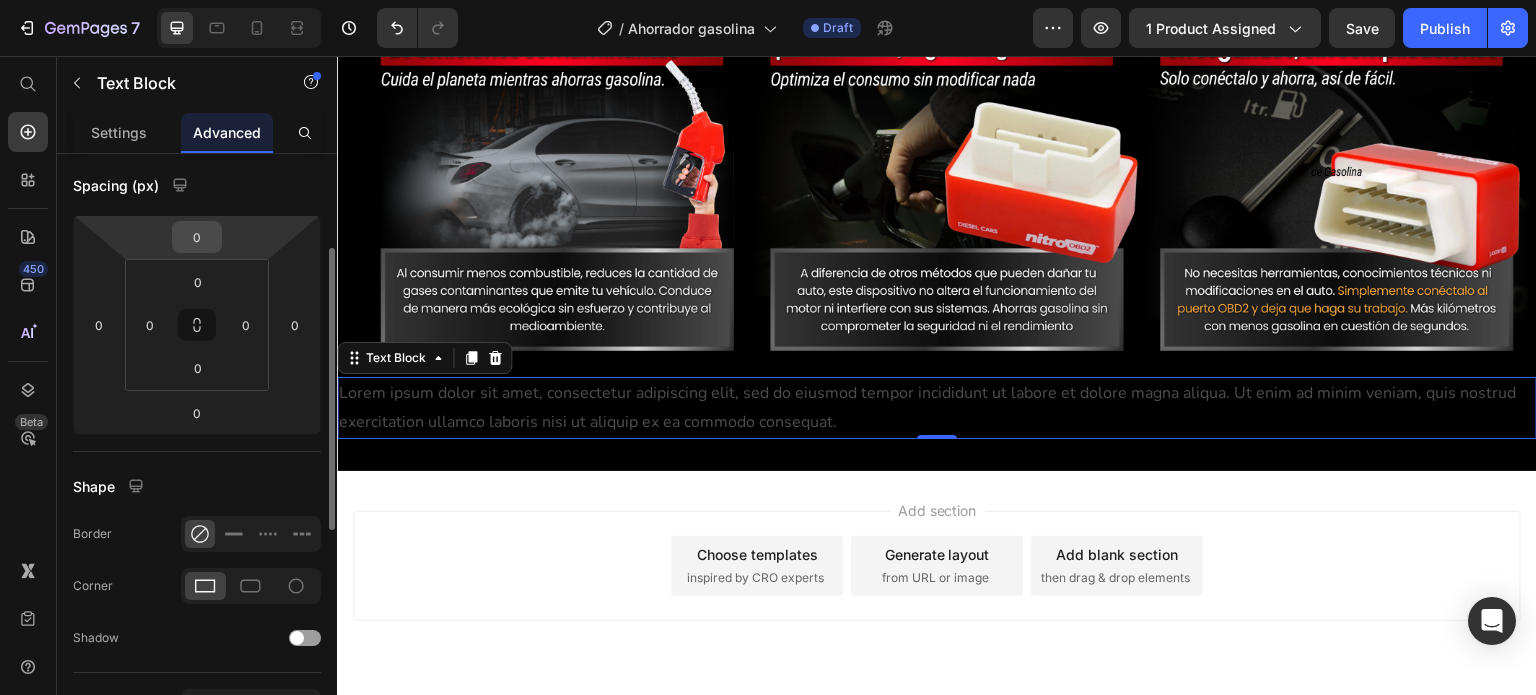 click on "0" at bounding box center (197, 237) 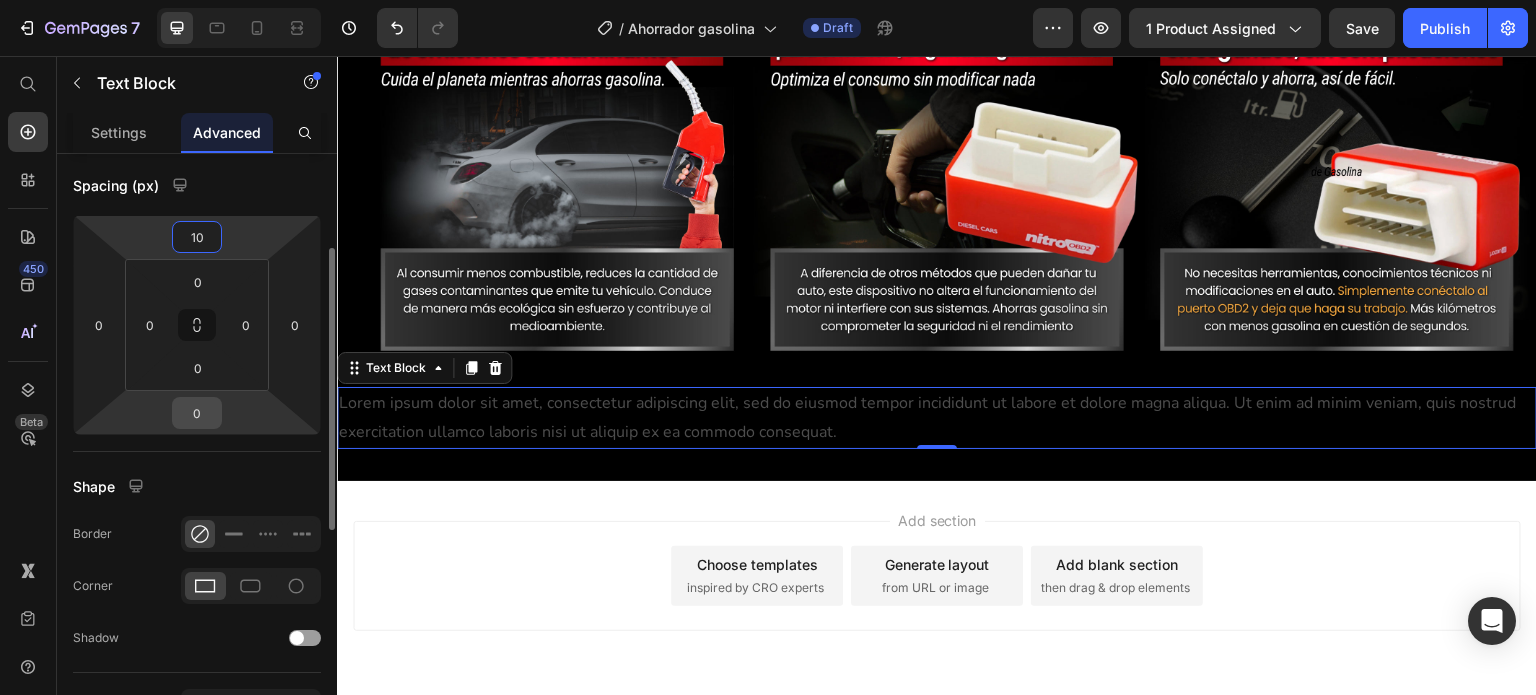 type on "10" 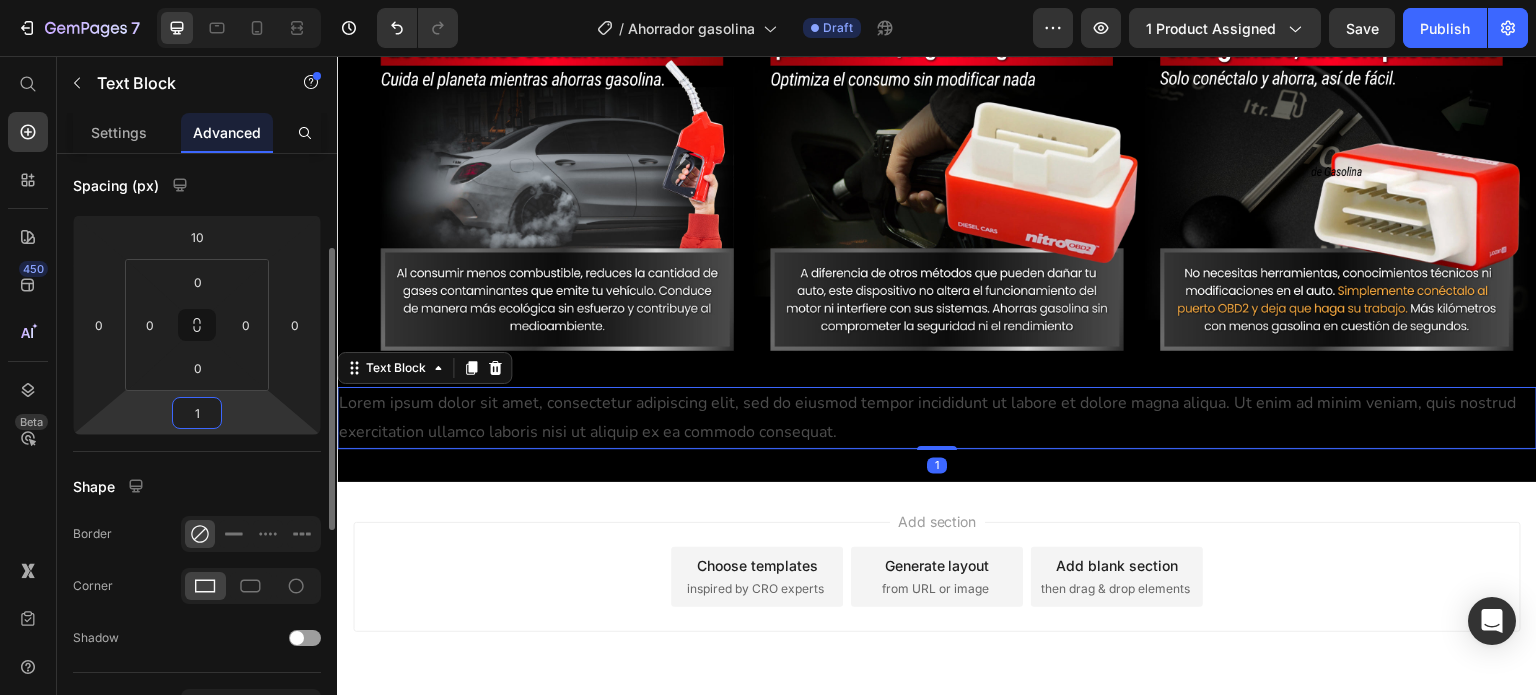type on "10" 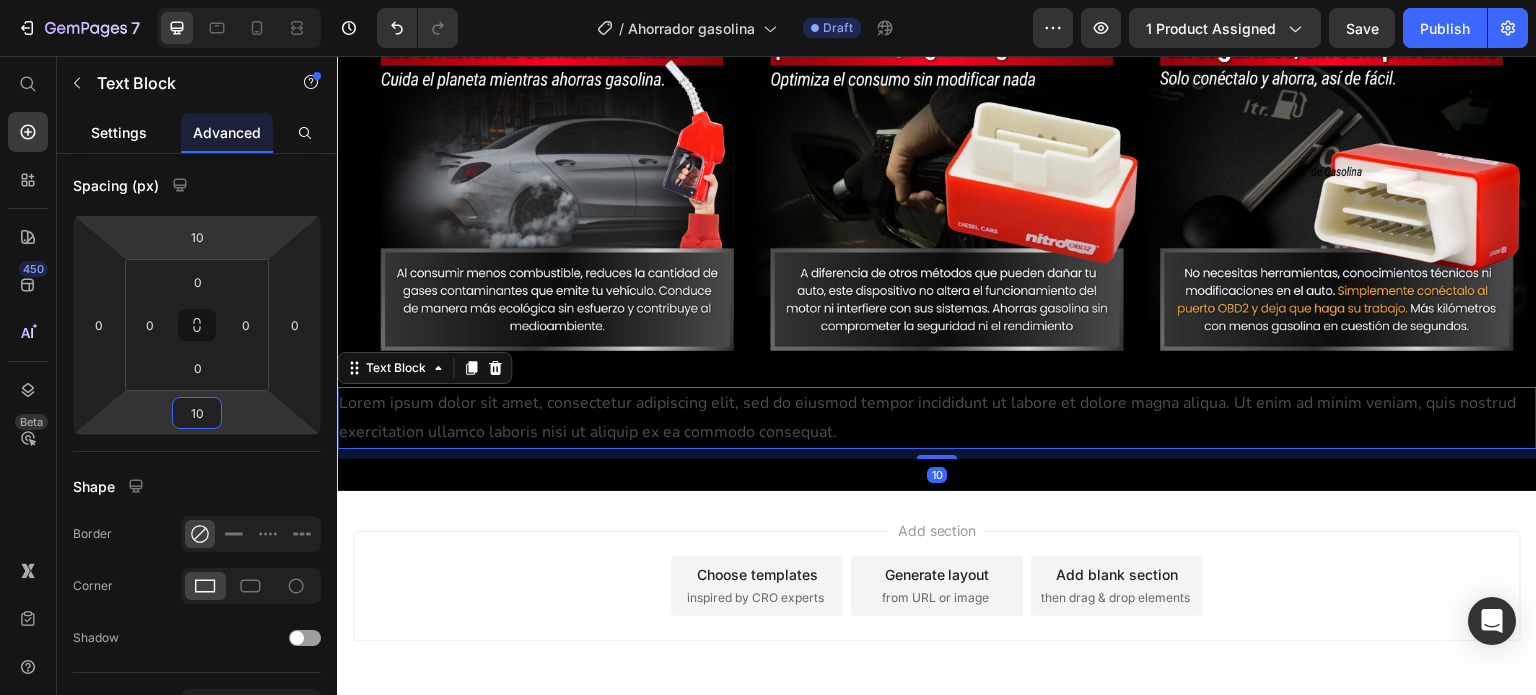 click on "Settings" at bounding box center (119, 132) 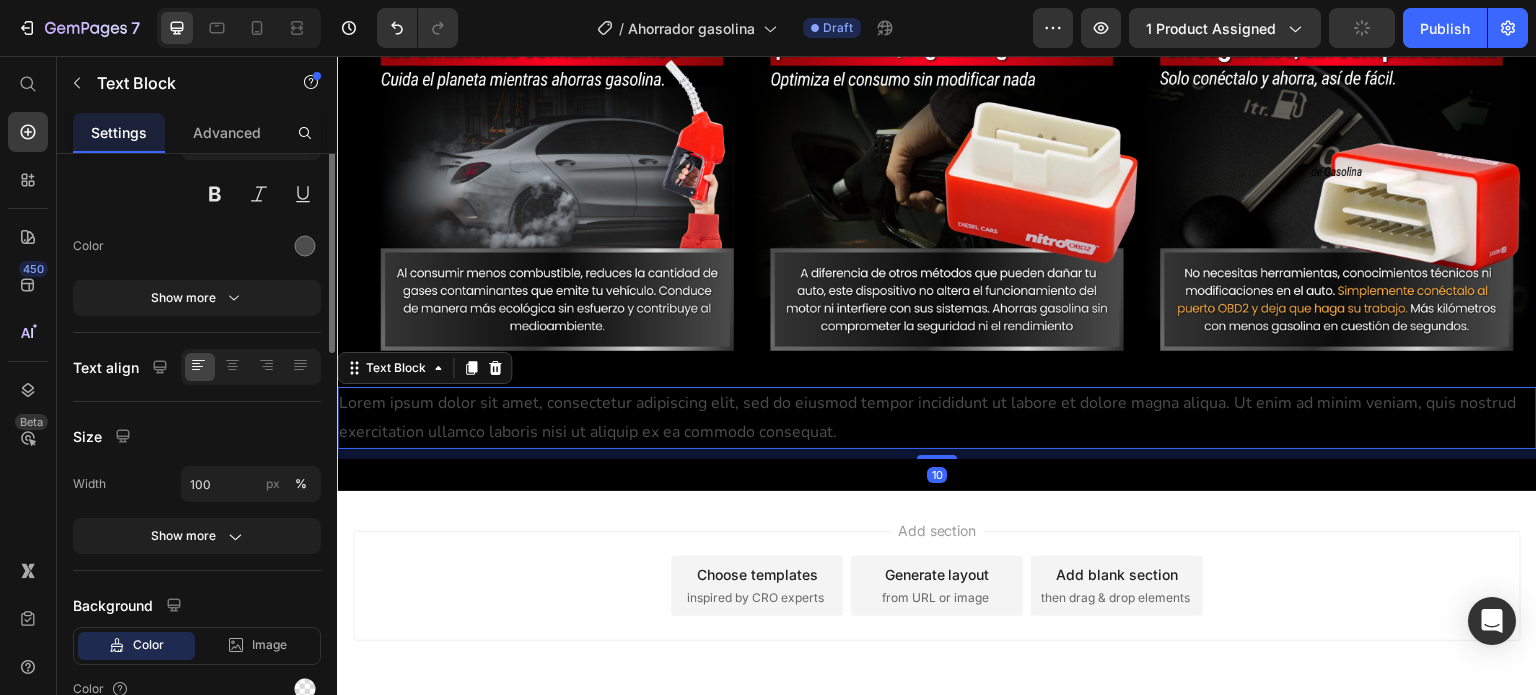 scroll, scrollTop: 0, scrollLeft: 0, axis: both 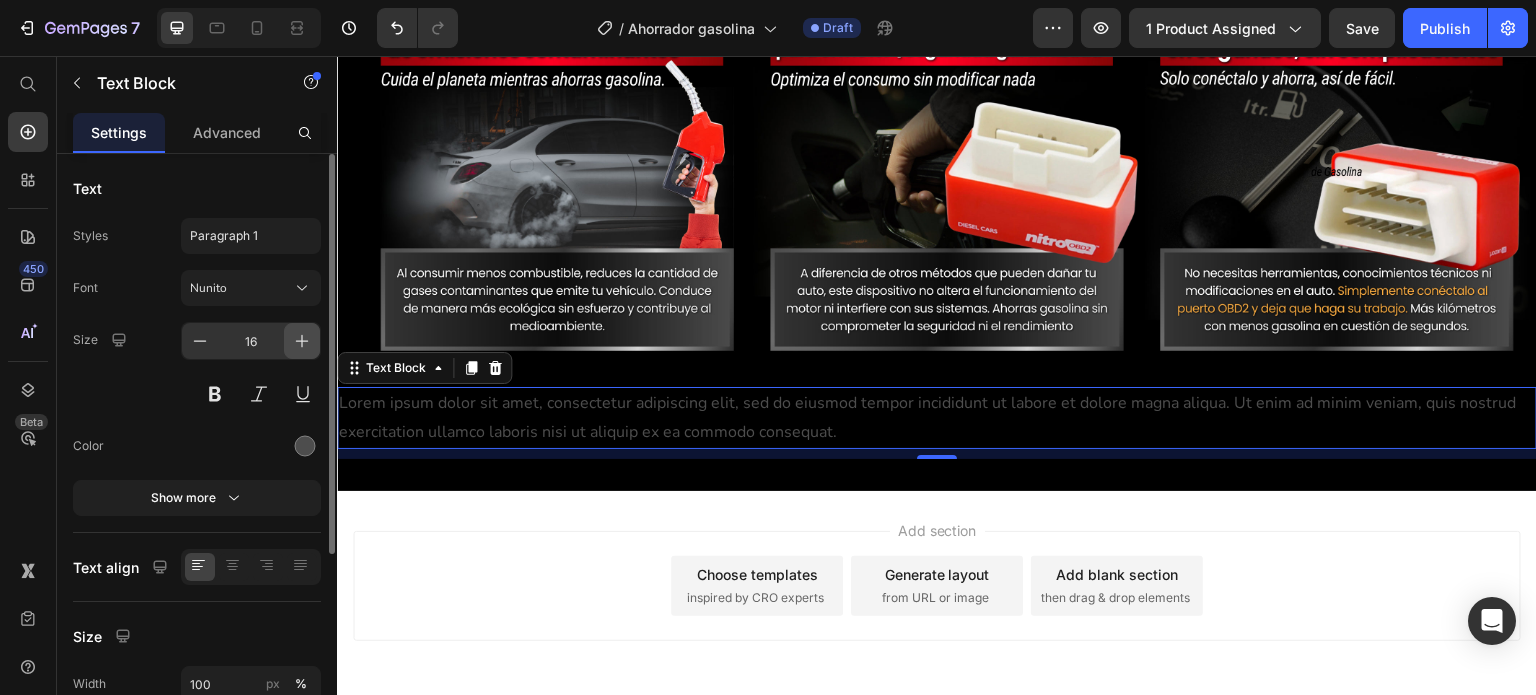 click at bounding box center (302, 341) 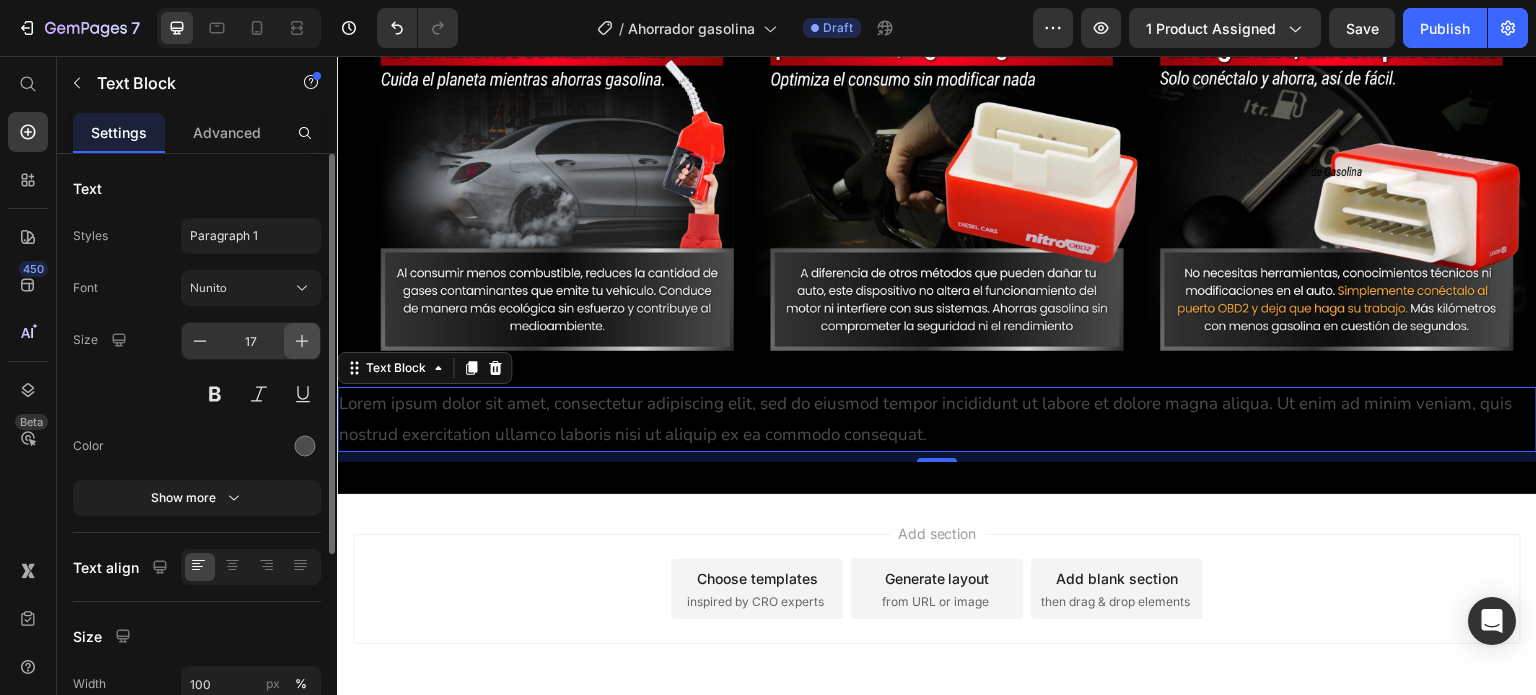 click at bounding box center [302, 341] 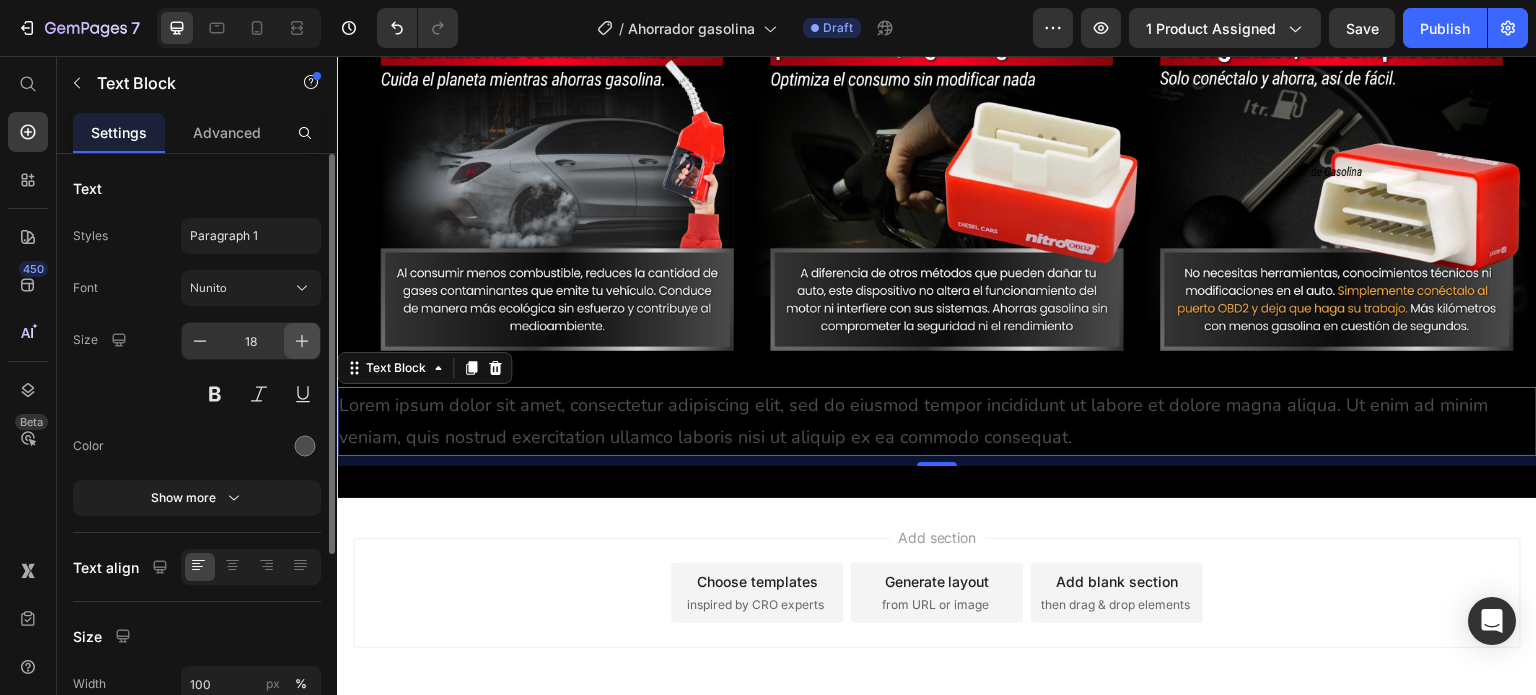 click at bounding box center (302, 341) 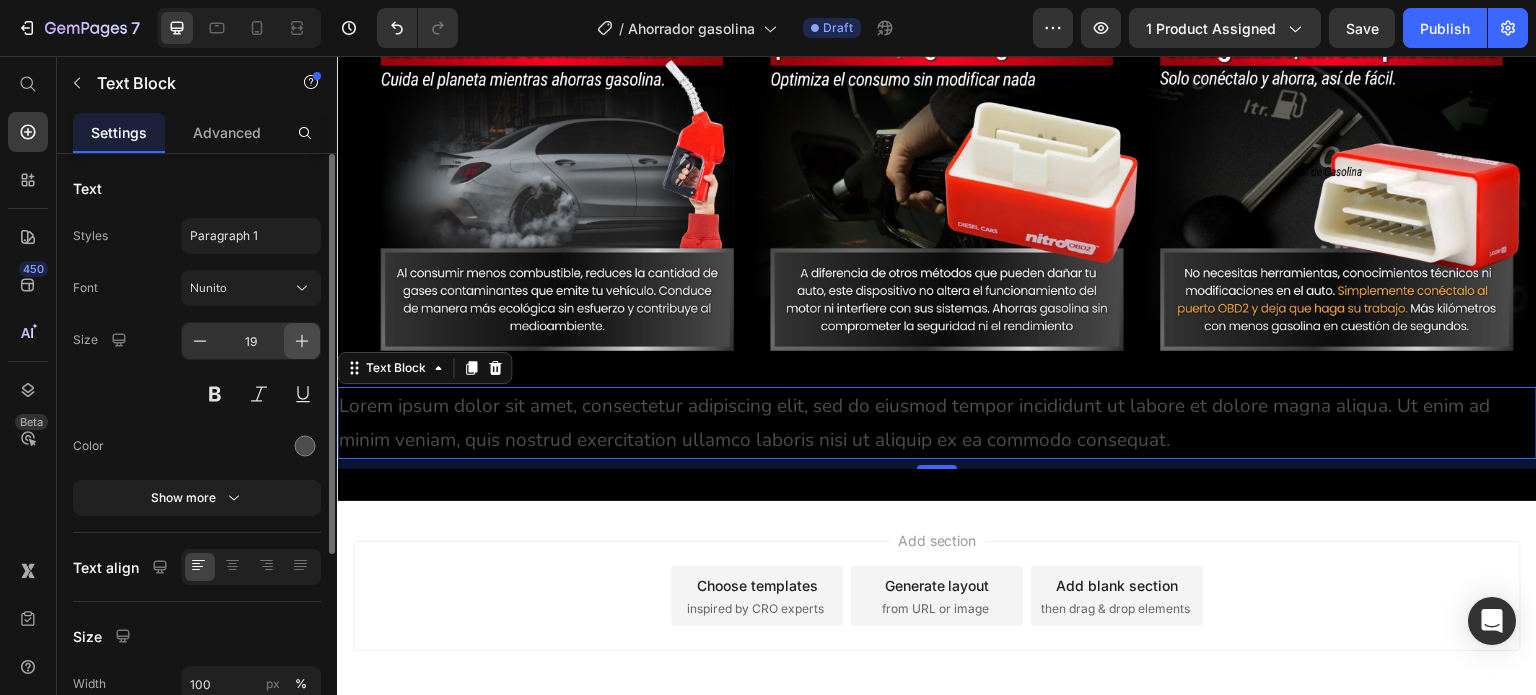 click at bounding box center (302, 341) 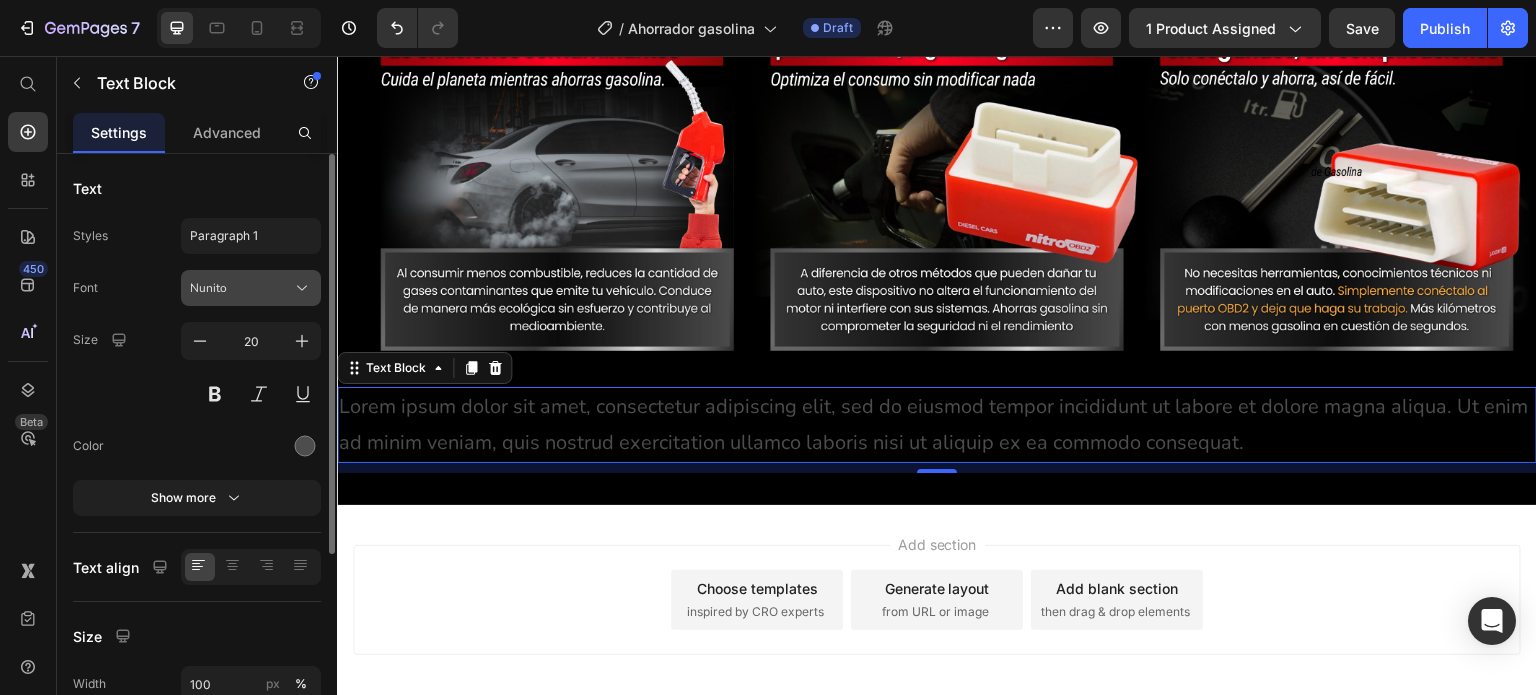 click on "Nunito" at bounding box center [251, 288] 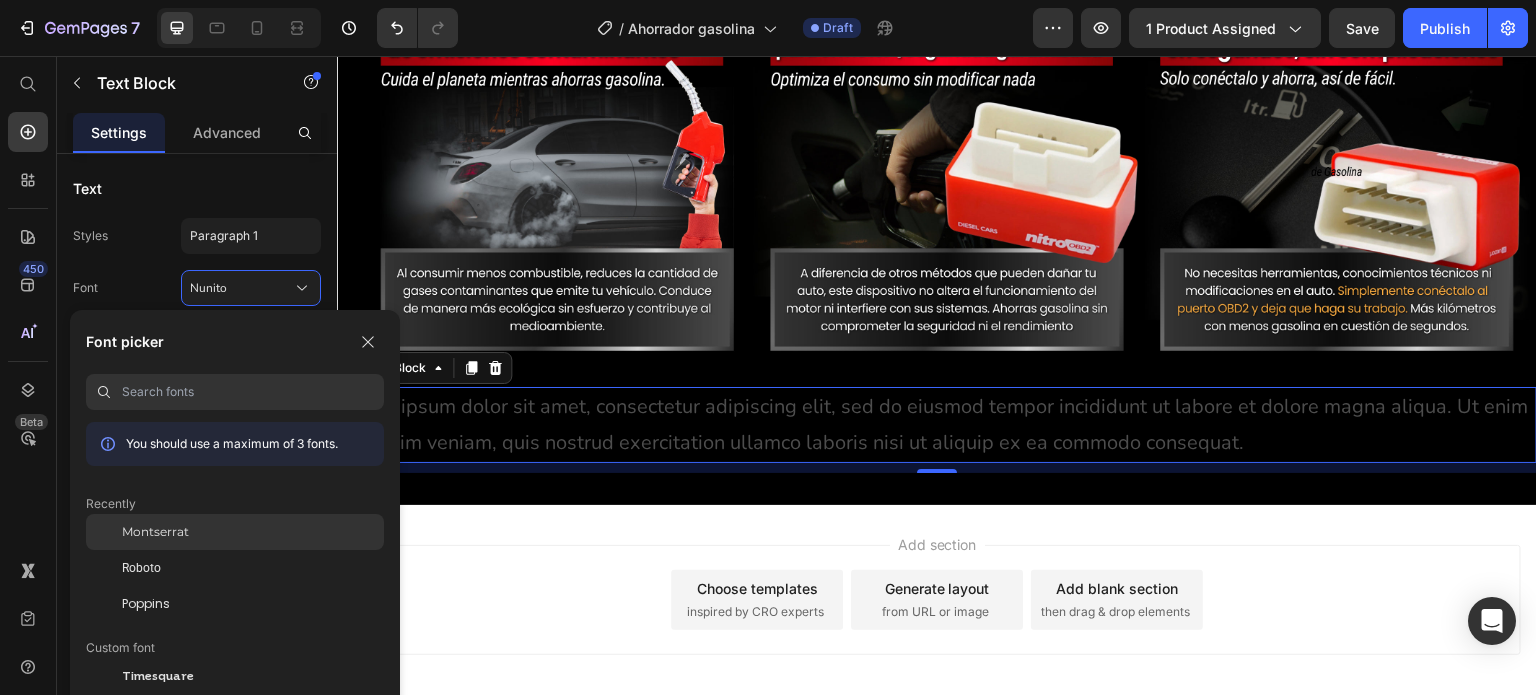 click on "Montserrat" 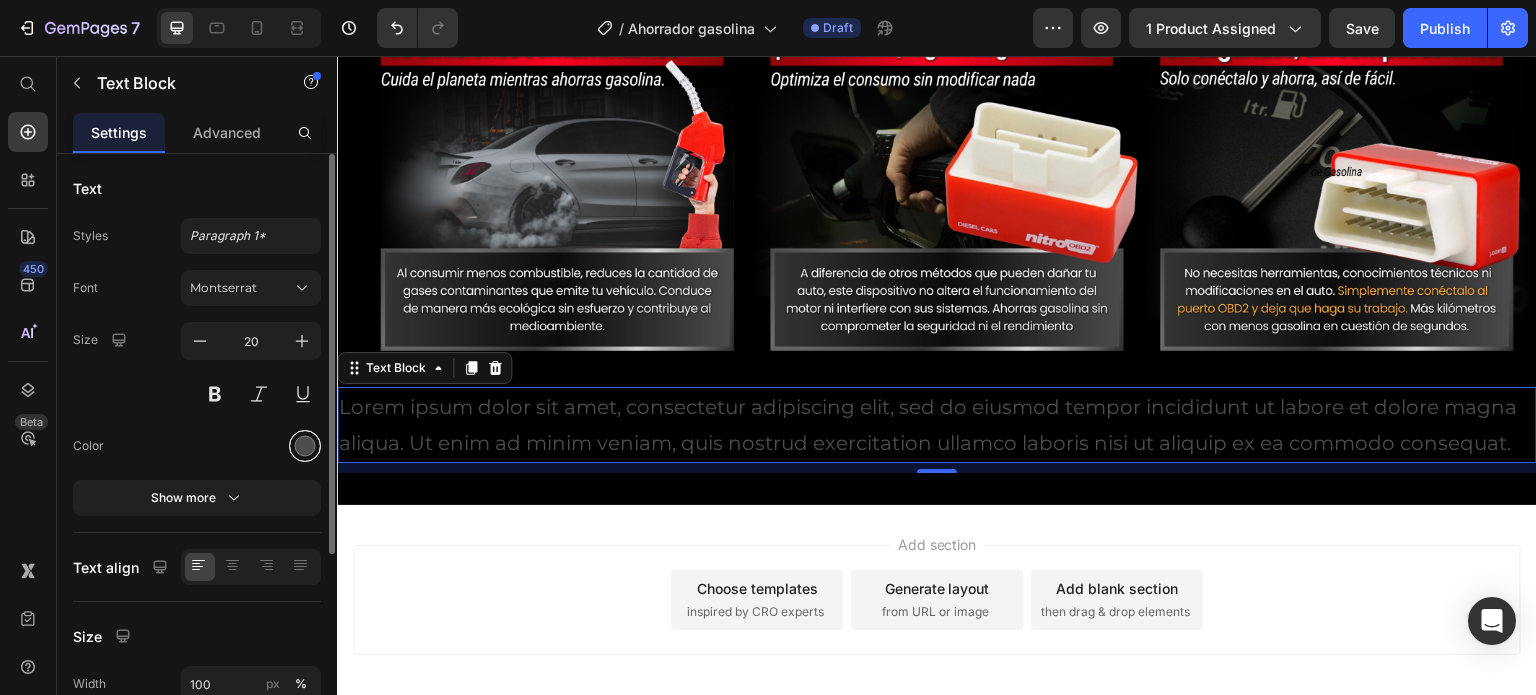 click at bounding box center [305, 446] 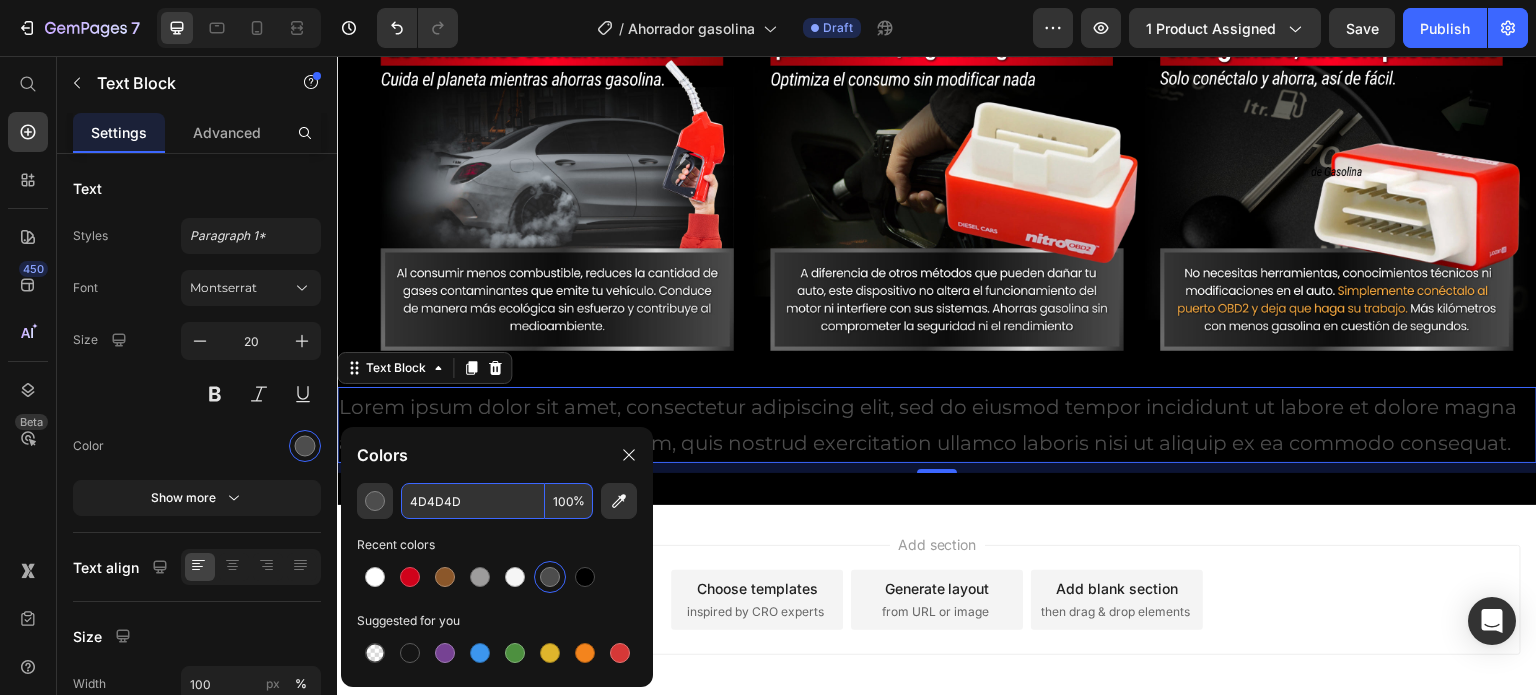 click on "4D4D4D" at bounding box center [473, 501] 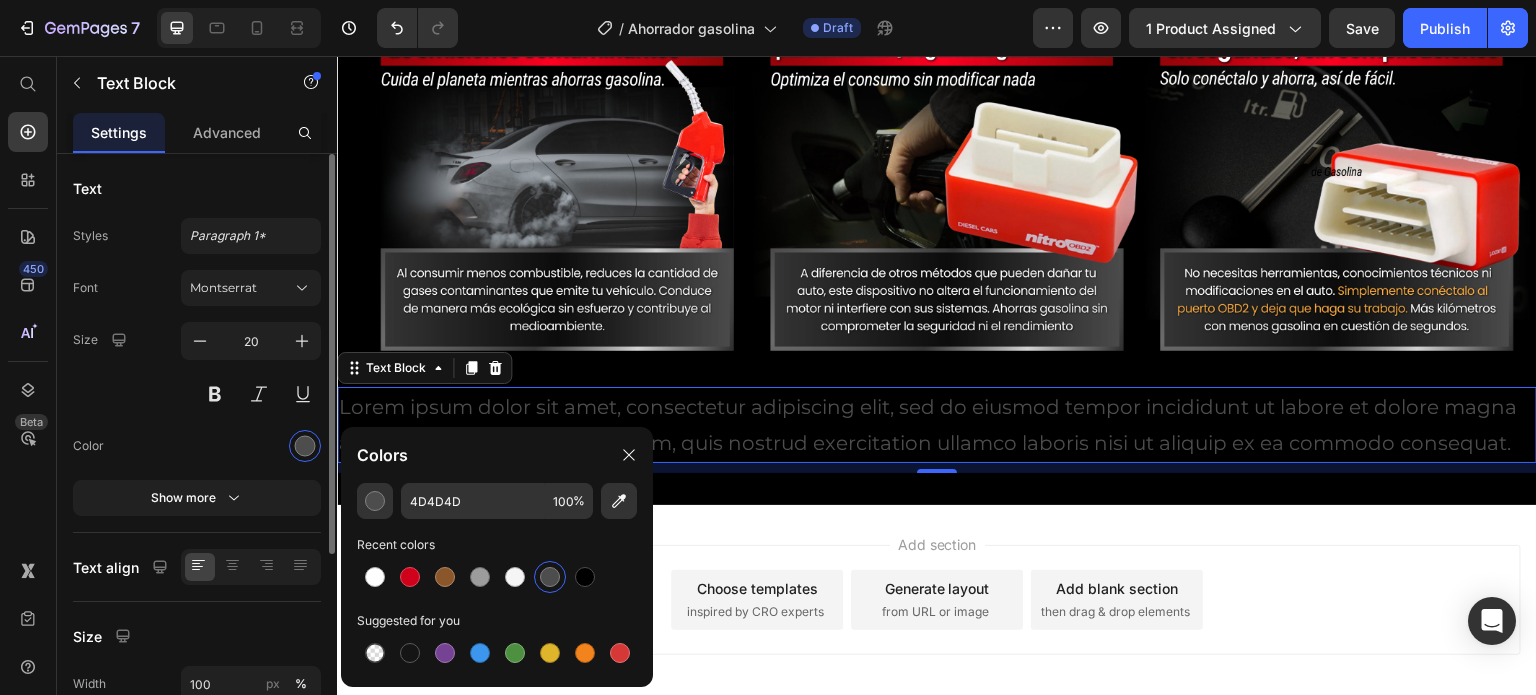 click at bounding box center [251, 446] 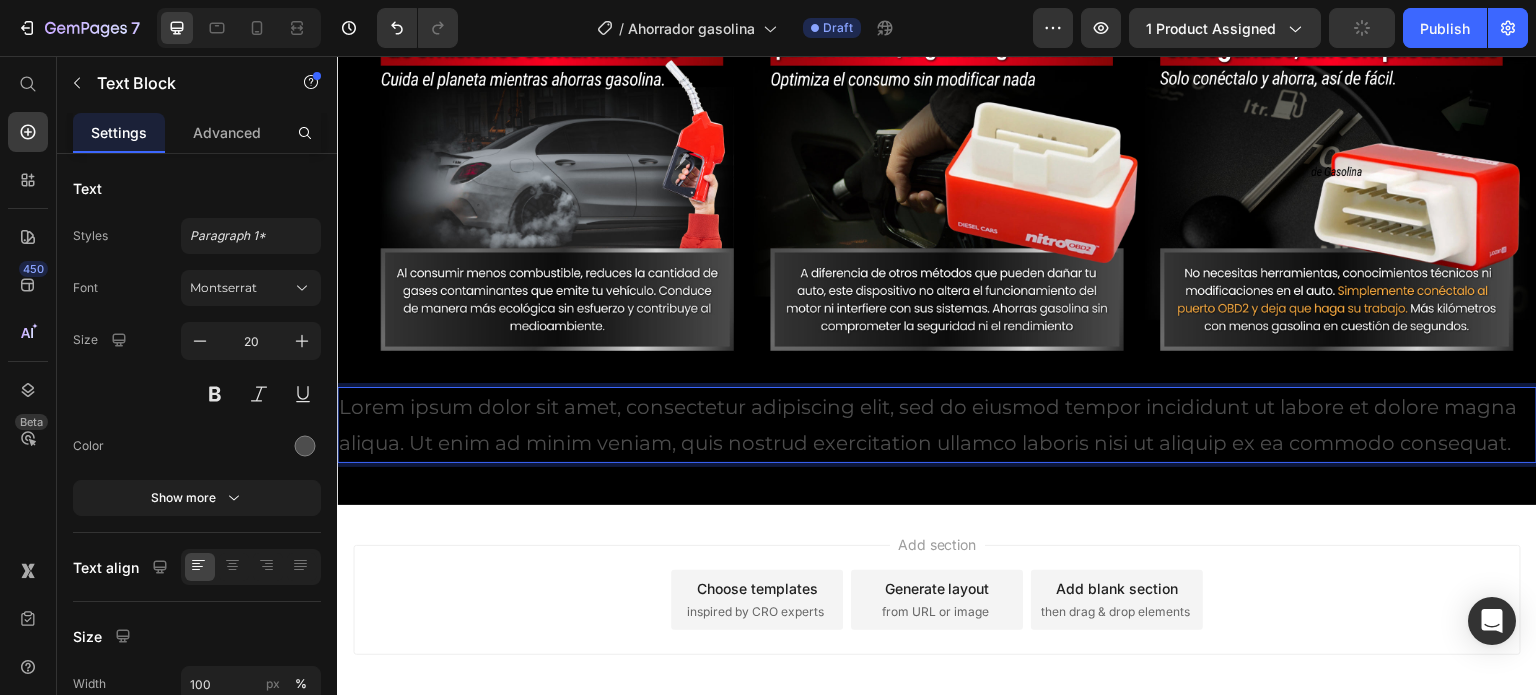 click on "Lorem ipsum dolor sit amet, consectetur adipiscing elit, sed do eiusmod tempor incididunt ut labore et dolore magna aliqua. Ut enim ad minim veniam, quis nostrud exercitation ullamco laboris nisi ut aliquip ex ea commodo consequat." at bounding box center (937, 425) 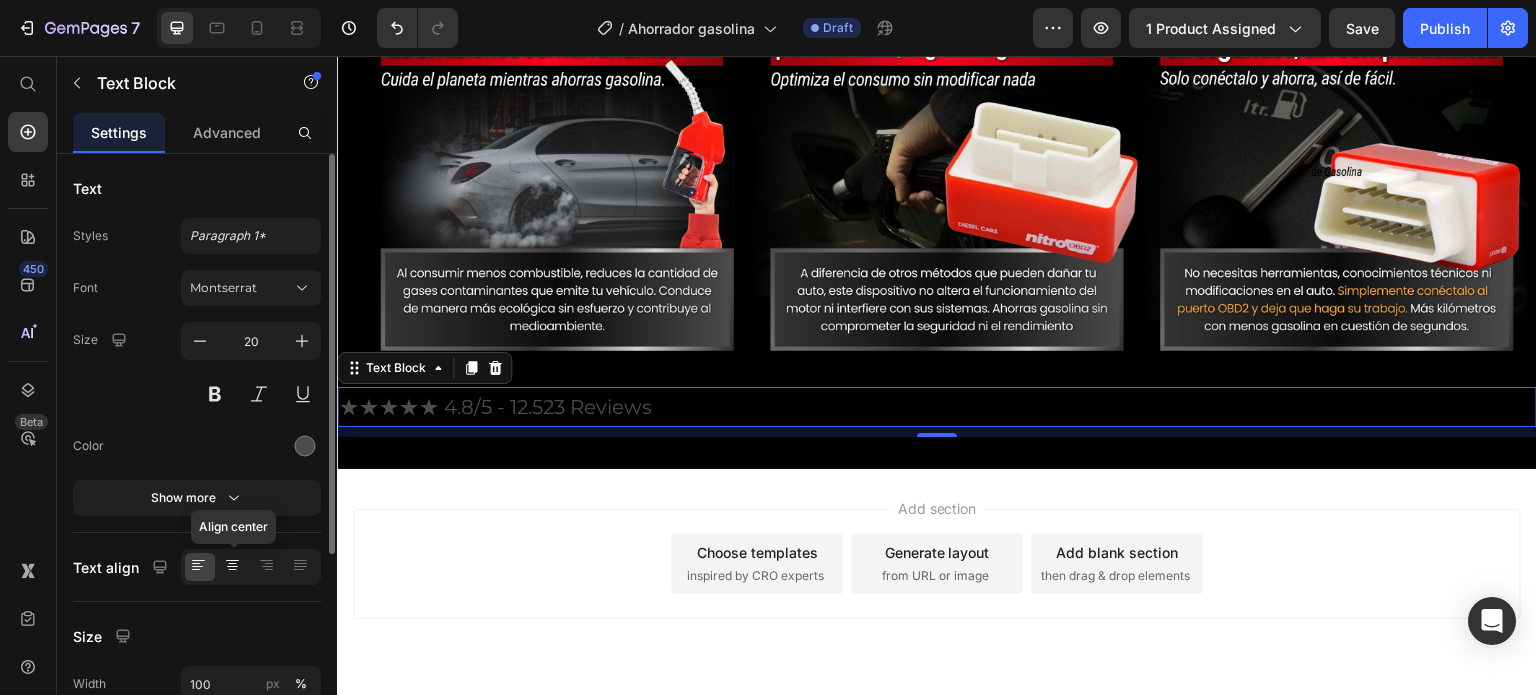 click 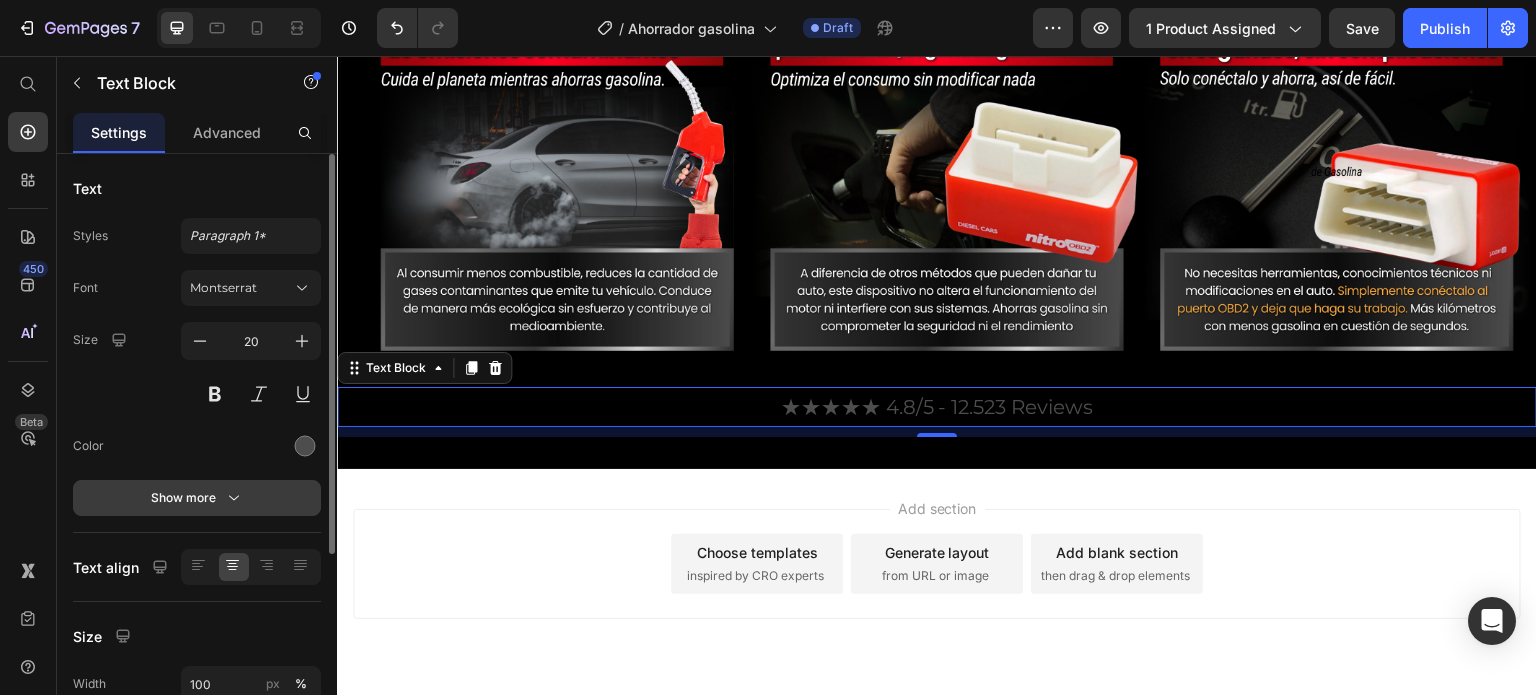 click on "Show more" at bounding box center (197, 498) 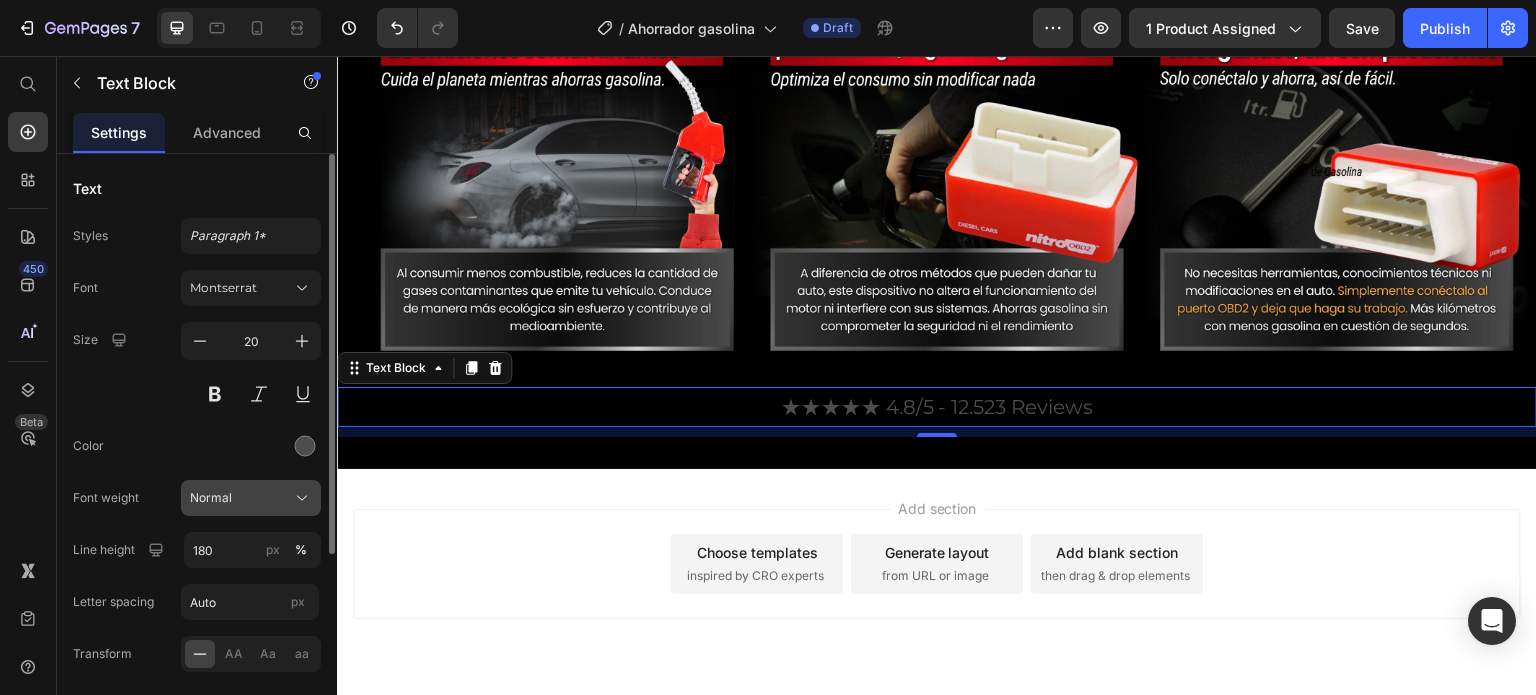 click on "Normal" 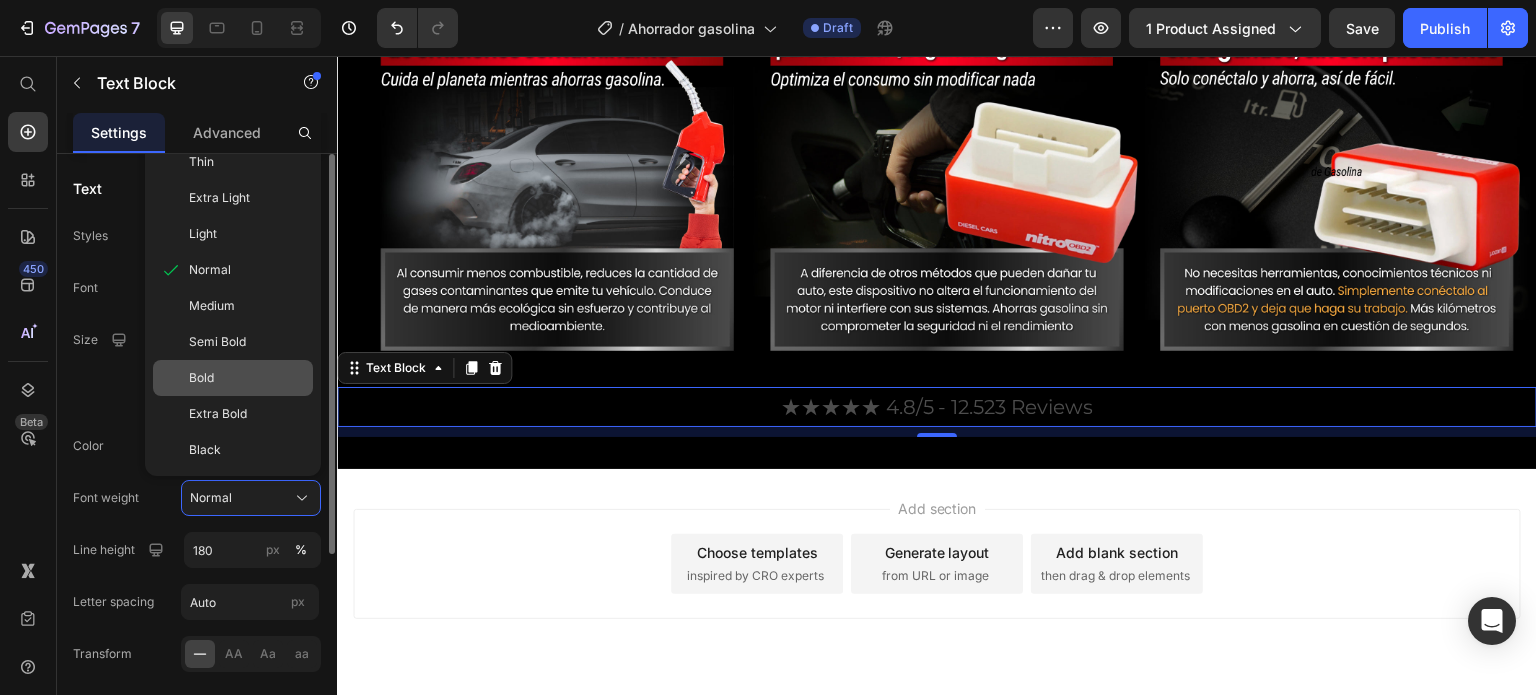 click on "Bold" at bounding box center [247, 378] 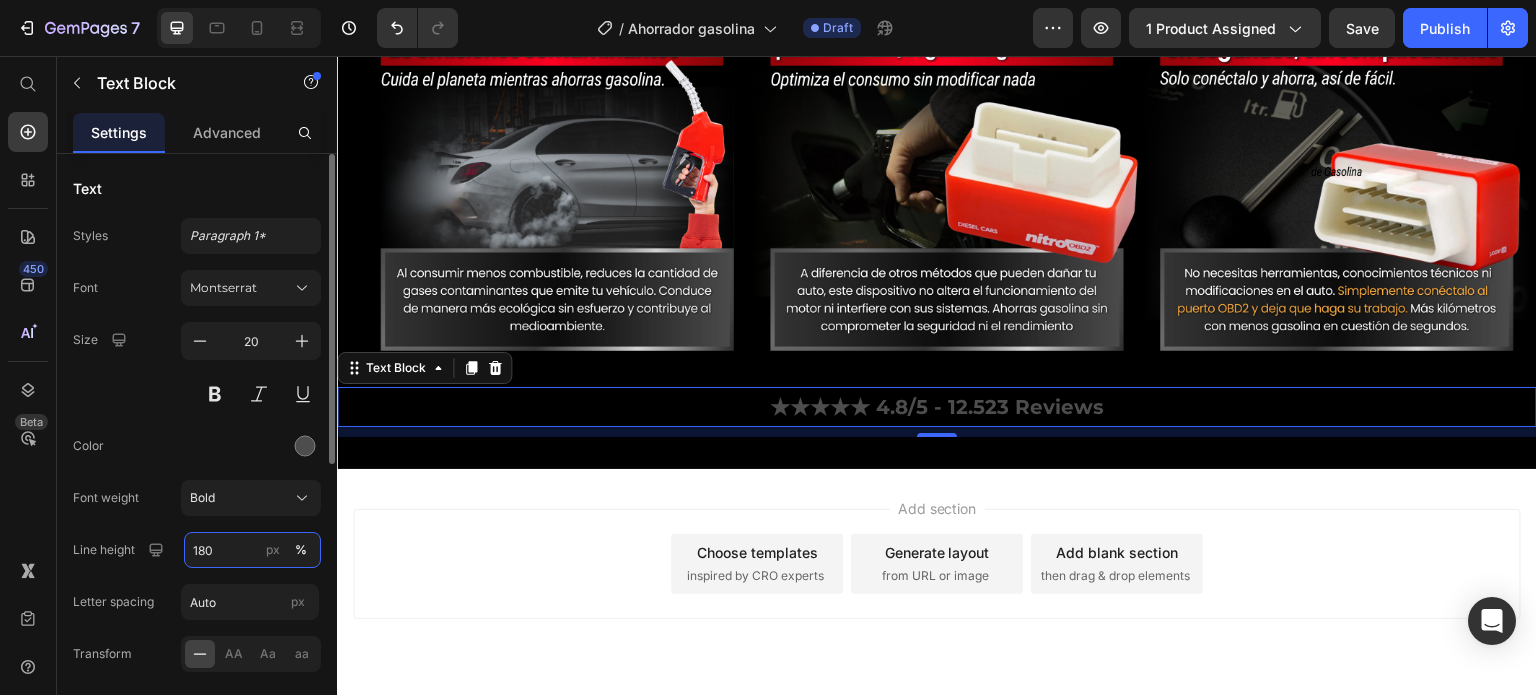 click on "180" at bounding box center [252, 550] 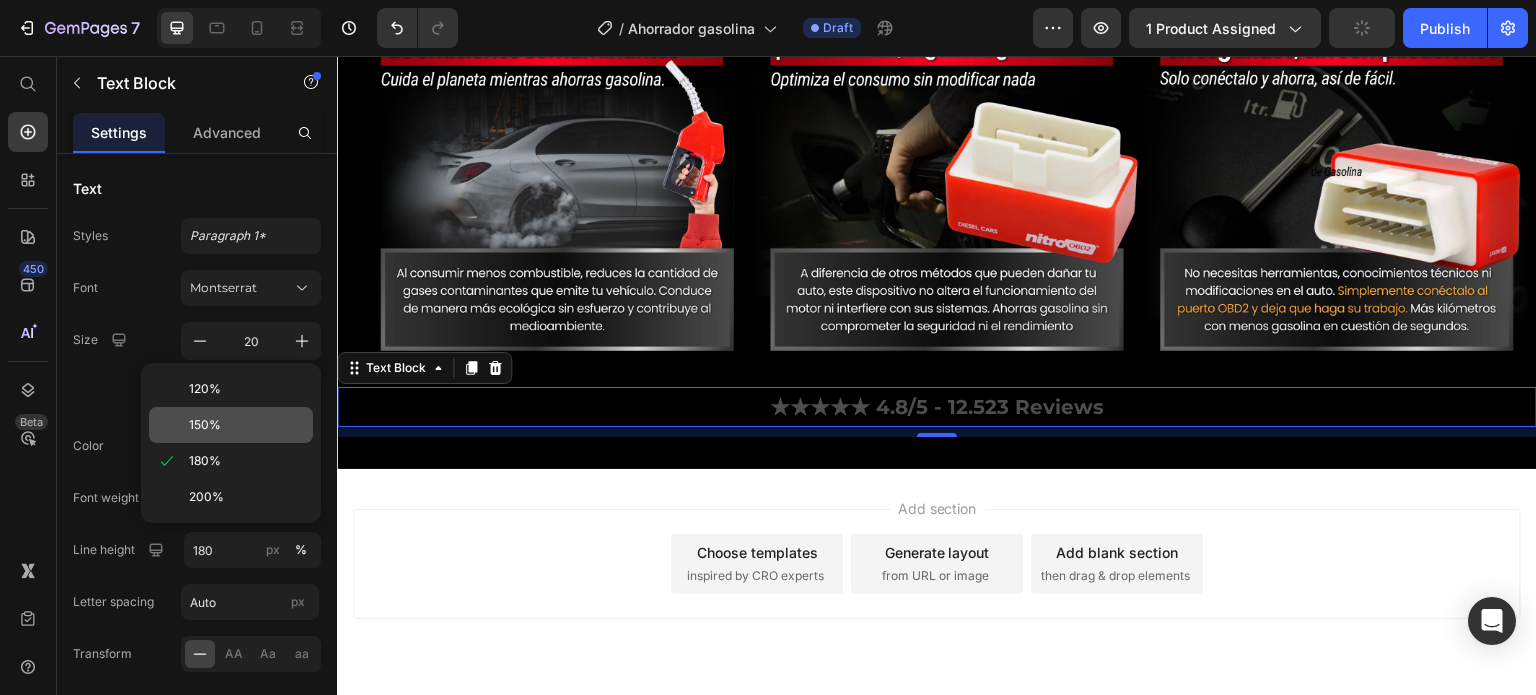 click on "150%" at bounding box center (247, 425) 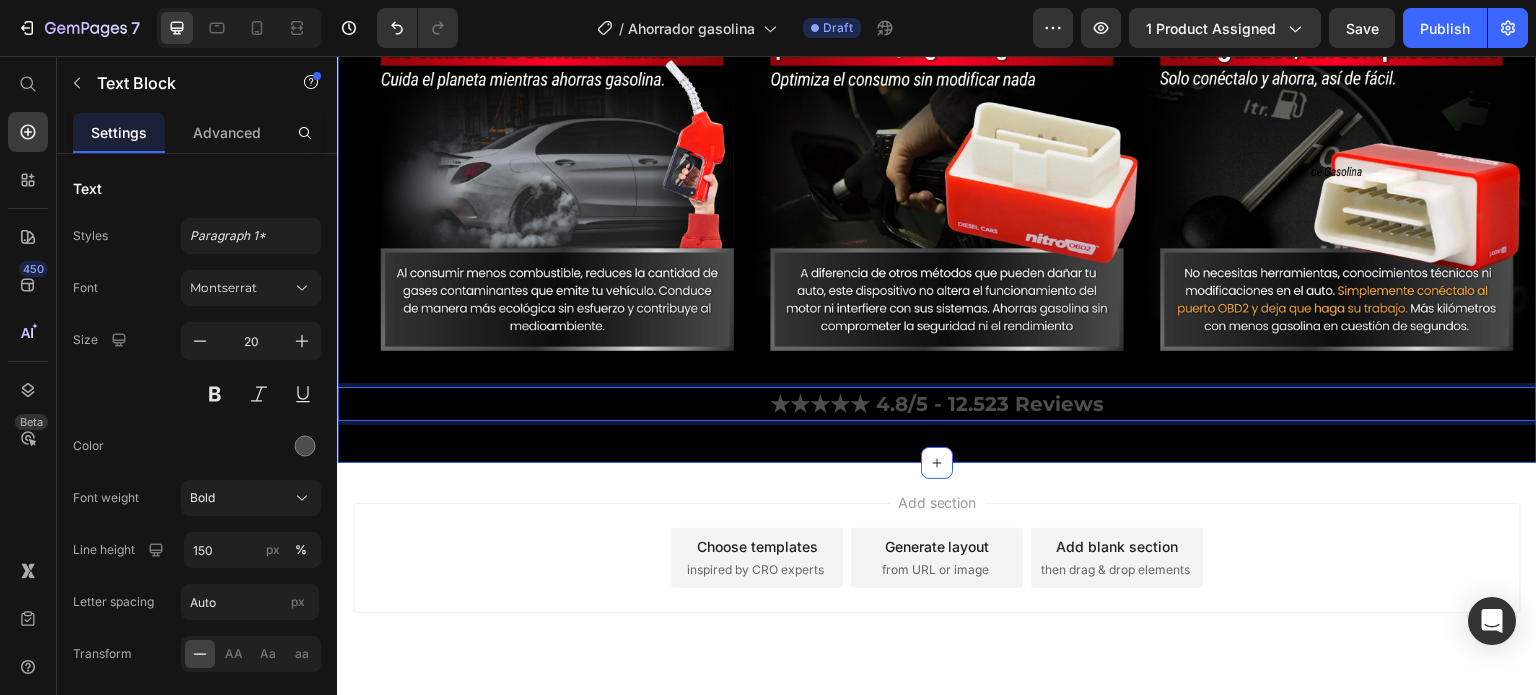 click on "Visto también en: Text Block Image Row Image Image ¿Sabías que estás gastando más gasolina de la que realmente necesitas? Pruebas reales demuestran que este dispositivo  ayuda a reducir el consumo hasta en un 15% , optimizando el rendimiento de tu motor sin afectar su potencia. Text Block Row Row Image GARANTÍA DE DEVOLUCIÓN DE DINERO DE 30 DÍAS Text Block Si no está absolutamente satisfecho con los resultados, le reembolsaremos cada centavo de su inversión. Text Block Row Image ENVÍO Y MANEJO GRATIS Text Block Proporcionamos envíos gratuitos para todos los pedidos superiores a $59.900 realizados hoy. Text Block Row Image ALTA CALIDAD GARANTIZADA Text Block Fabricado con materiales de alta calidad. Disfrute de un rendimiento constante y sin problemas durante mucho tiempo. Text Block Row Row OBTENER 50% DE DESCUENTO Button ¡SÓLO POR HOY! Text Block Row Image Cada vez que llenas el tanque, el precio sigue subiendo… pero  ¿y si pudieras reducir tu gasto hasta un 15% sin esfuerzo? Text Block Row" at bounding box center (937, -565) 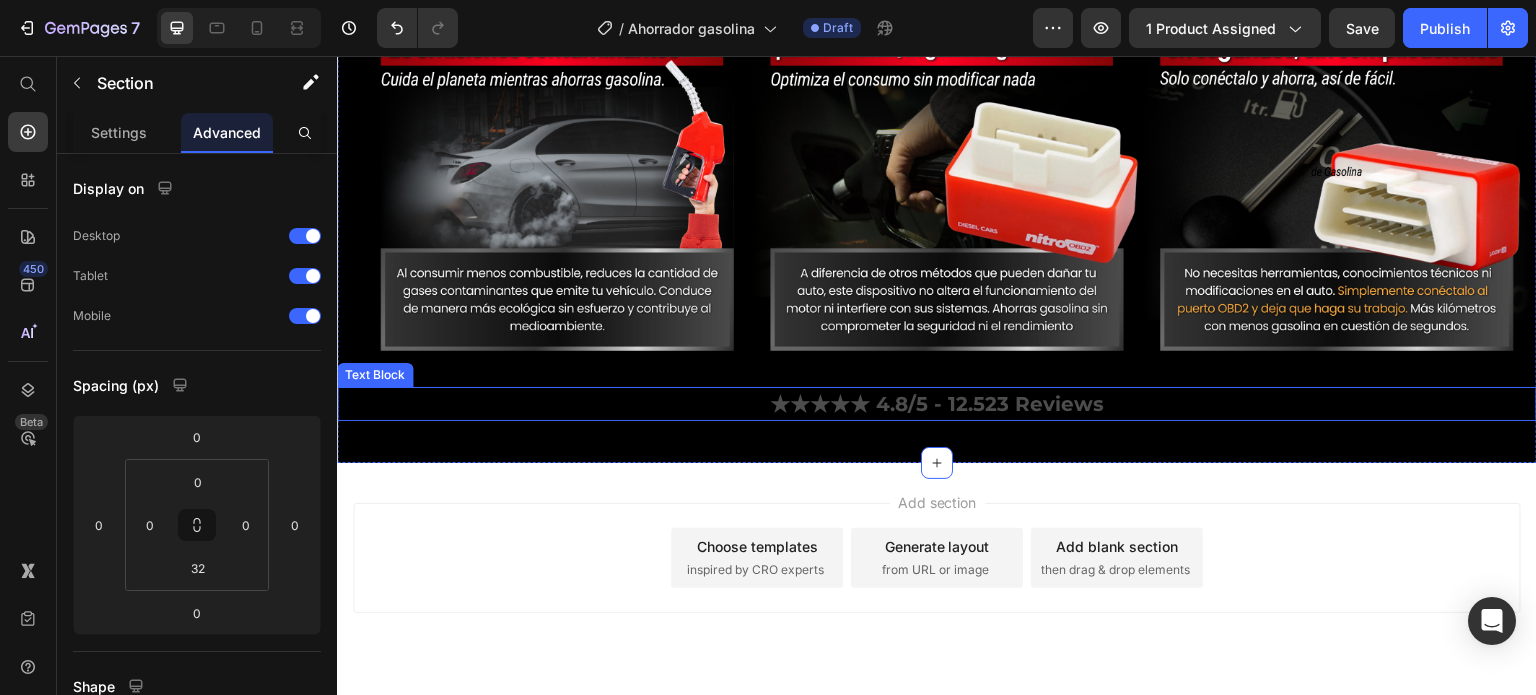 click on "★★★★★ 4.8/5 - 12.523 Reviews" at bounding box center (937, 404) 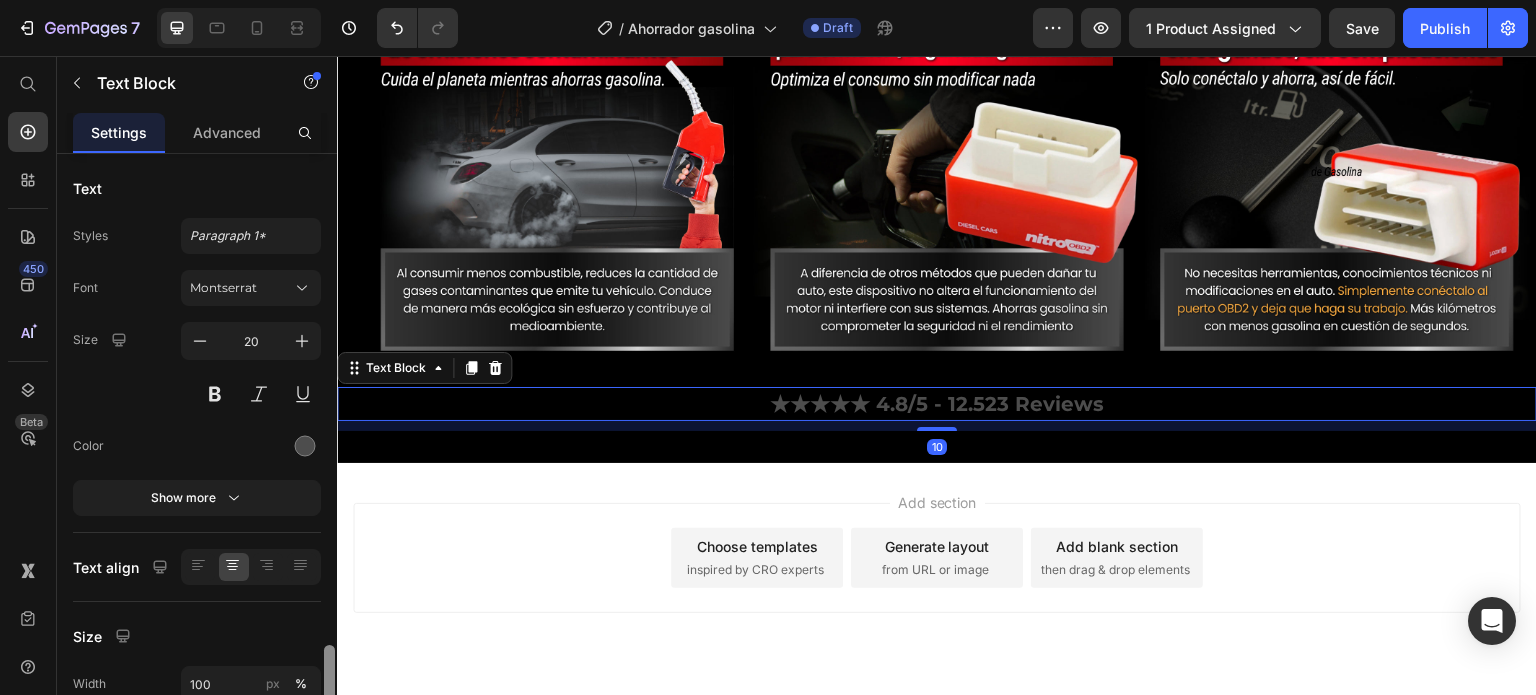 scroll, scrollTop: 294, scrollLeft: 0, axis: vertical 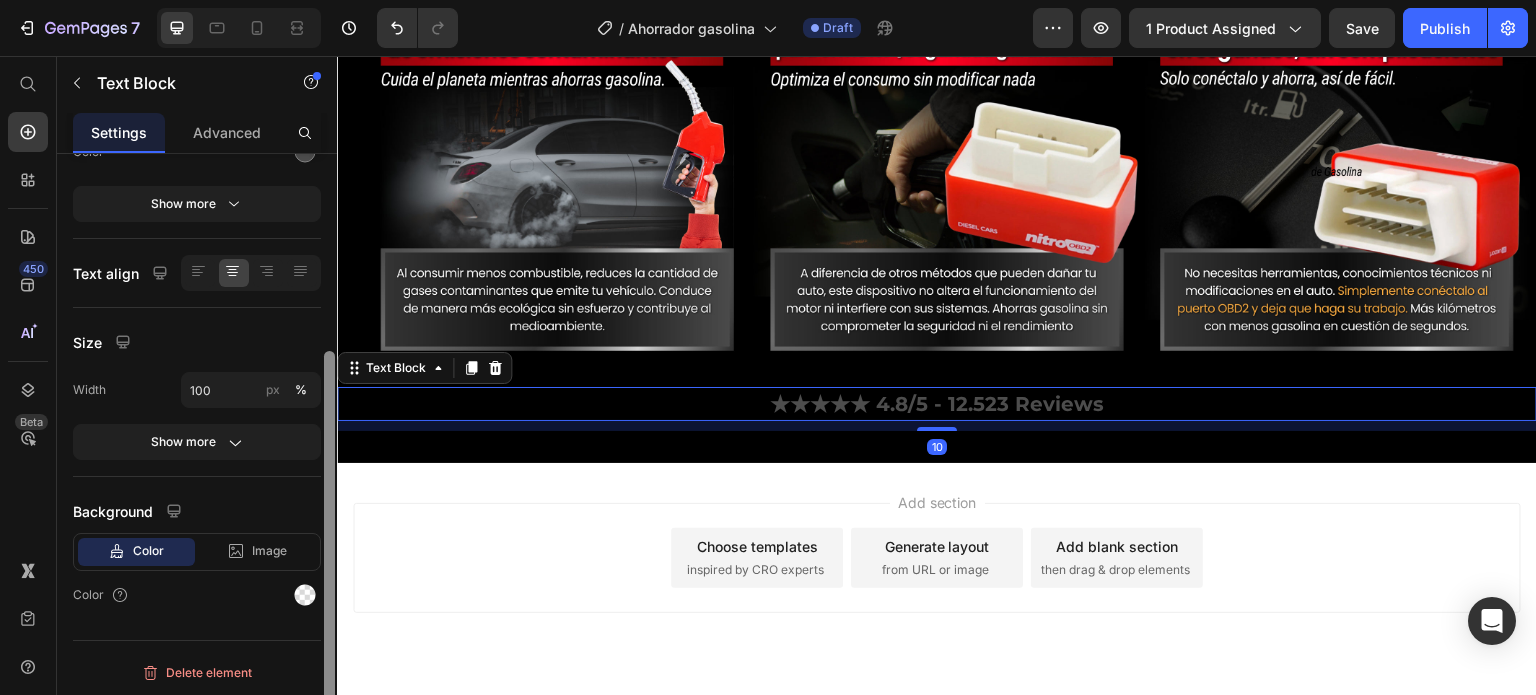 click at bounding box center (329, 453) 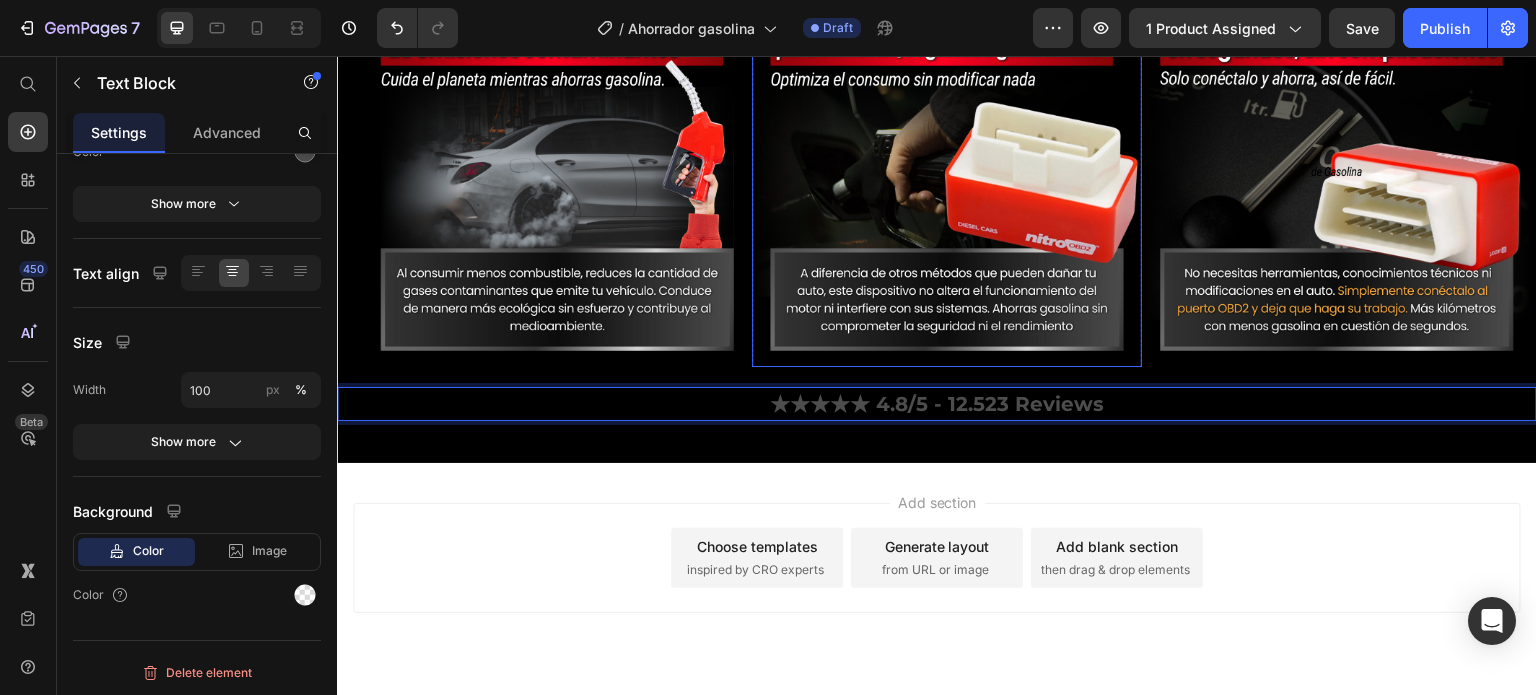 click at bounding box center (947, 172) 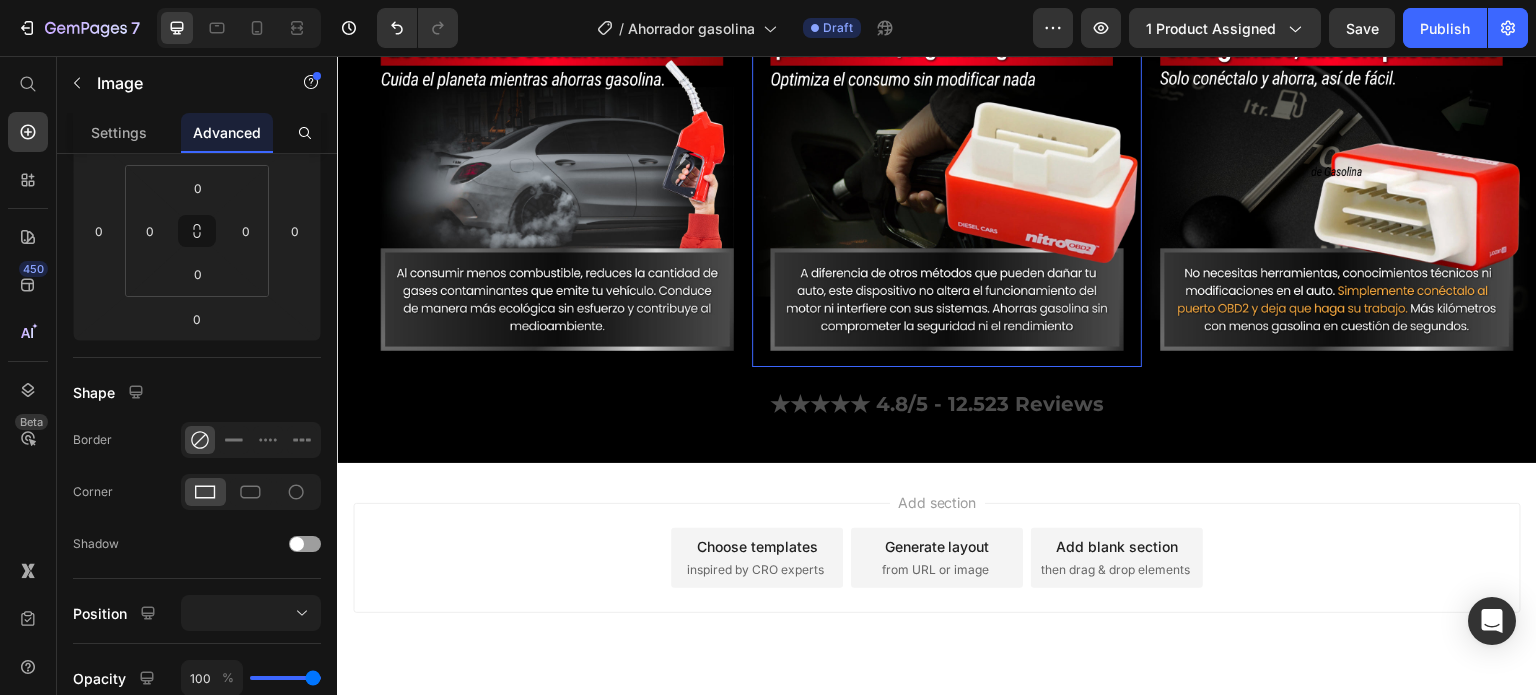 scroll, scrollTop: 0, scrollLeft: 0, axis: both 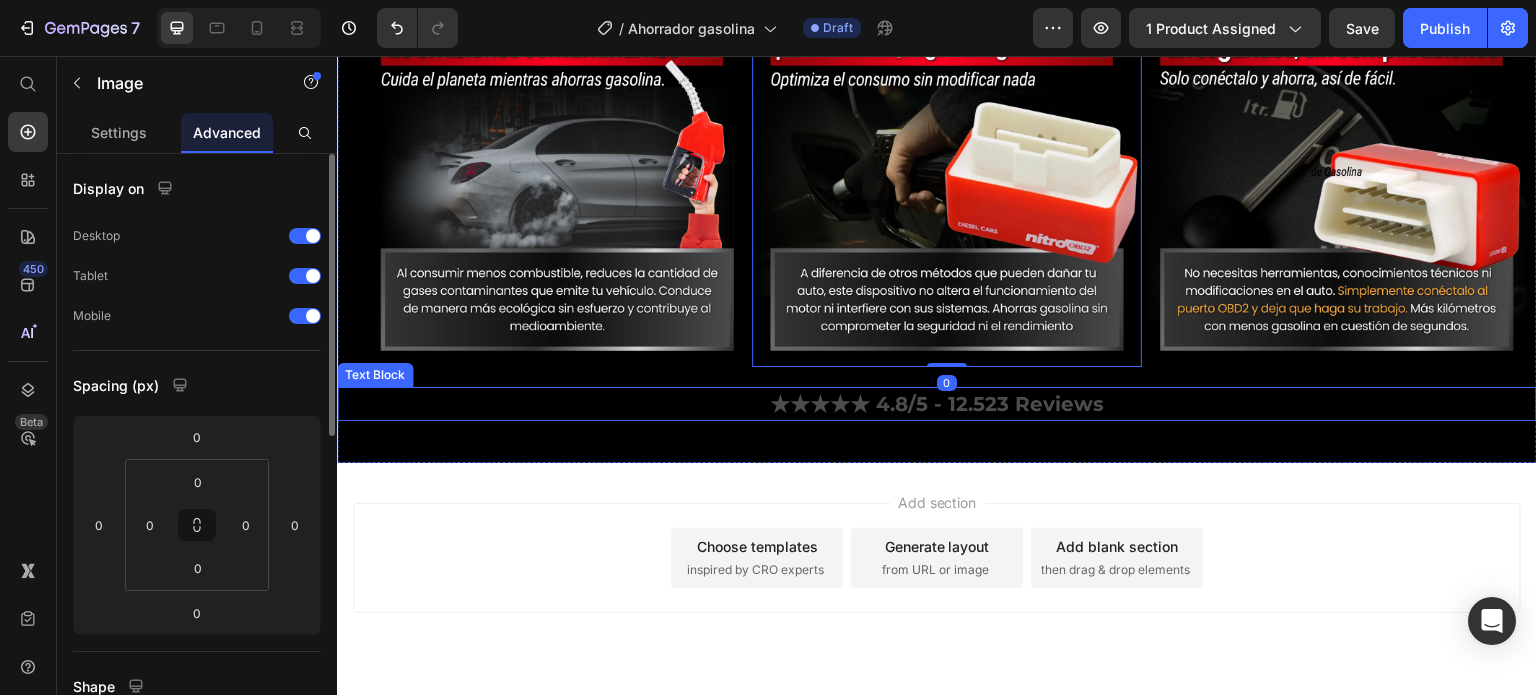 click on "★★★★★ 4.8/5 - 12.523 Reviews" at bounding box center (937, 404) 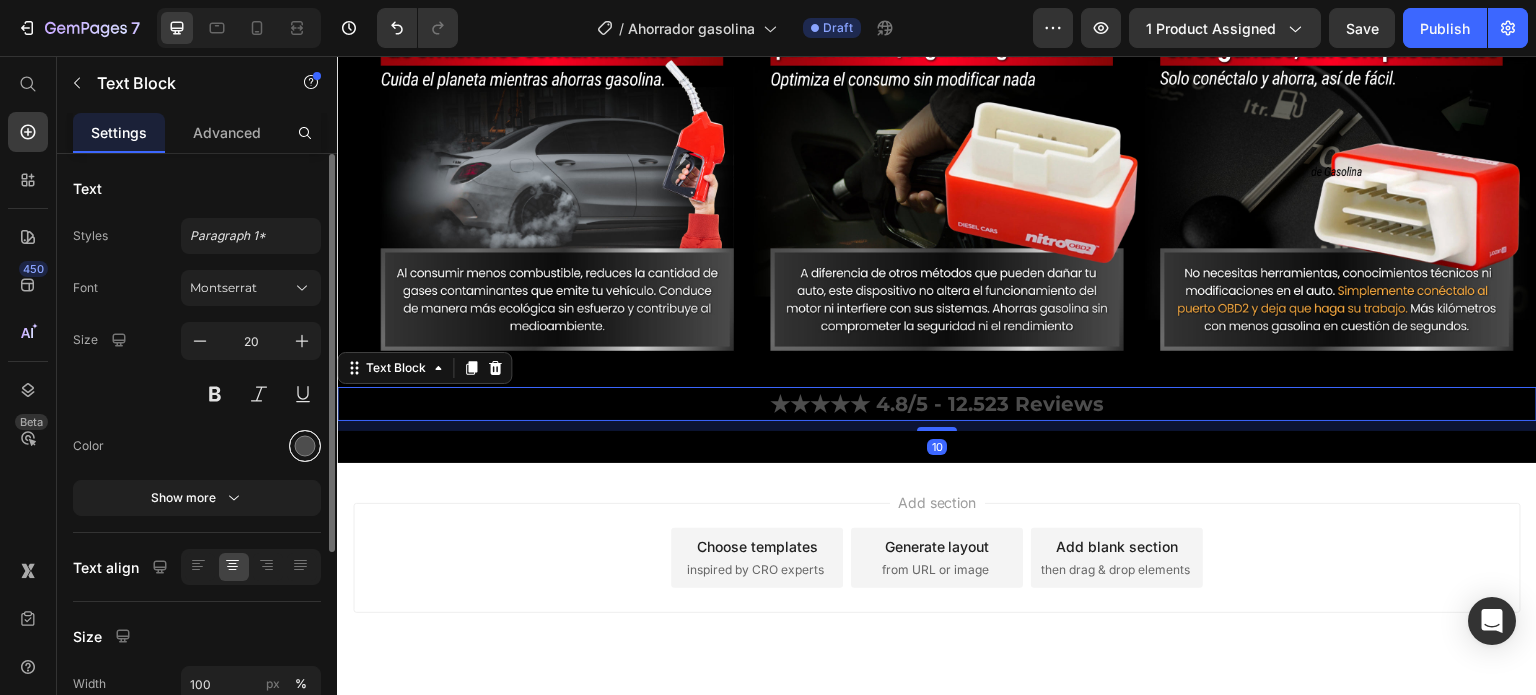 click at bounding box center [305, 446] 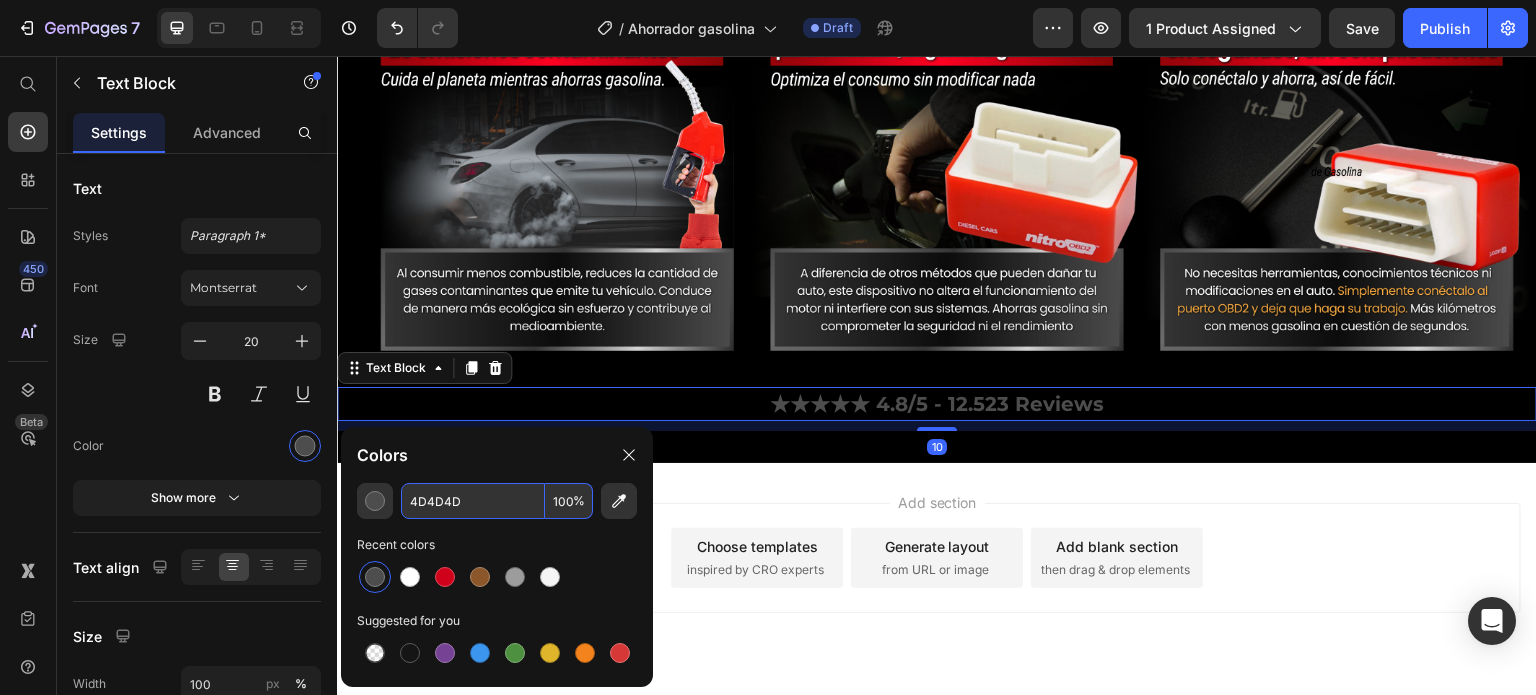 click on "4D4D4D" at bounding box center (473, 501) 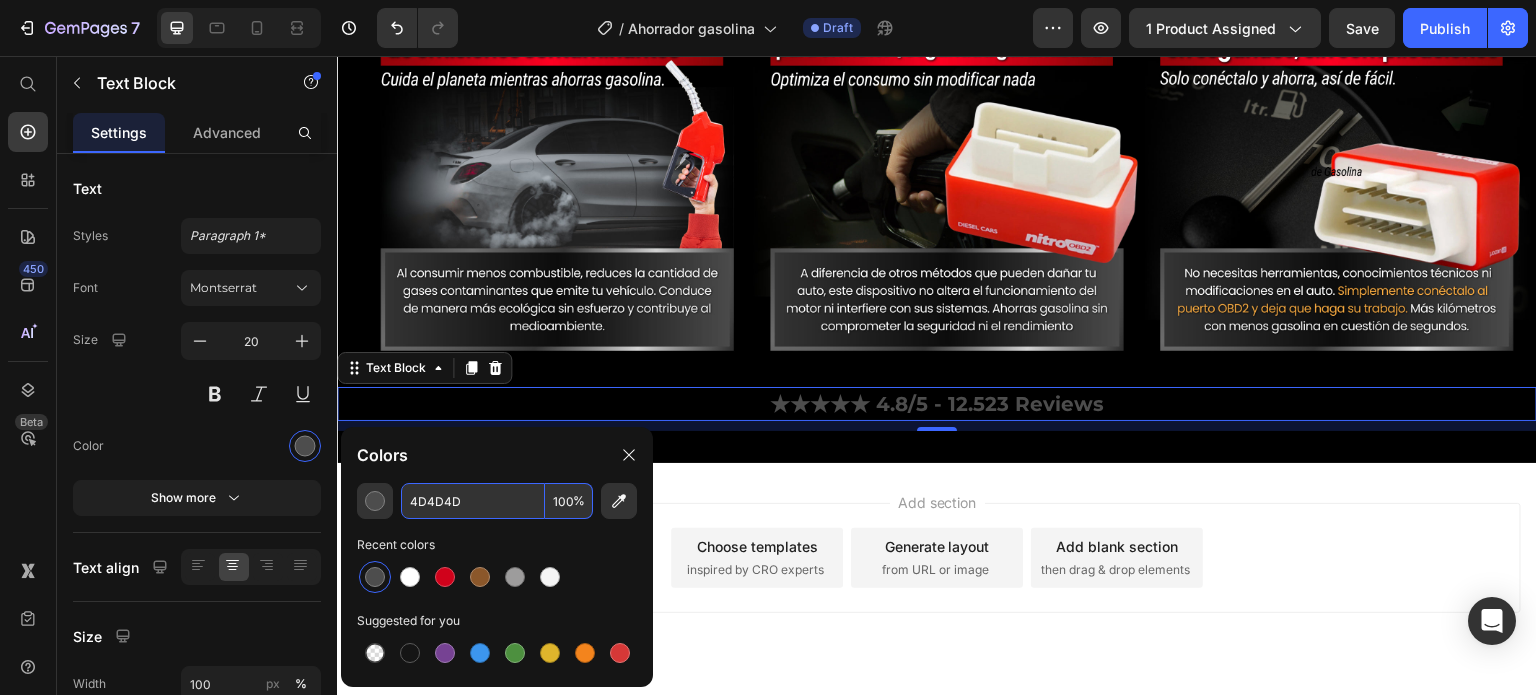 paste on "d0021b" 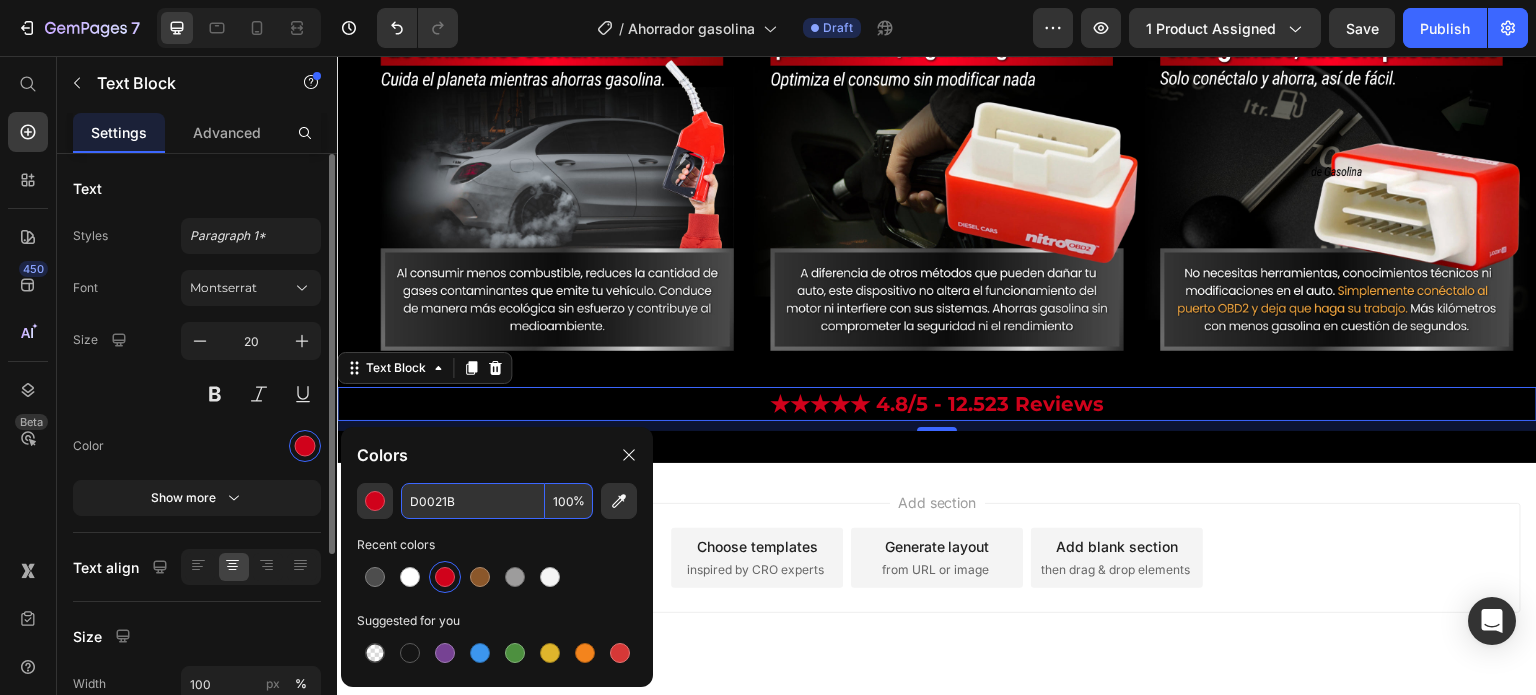 type on "D0021B" 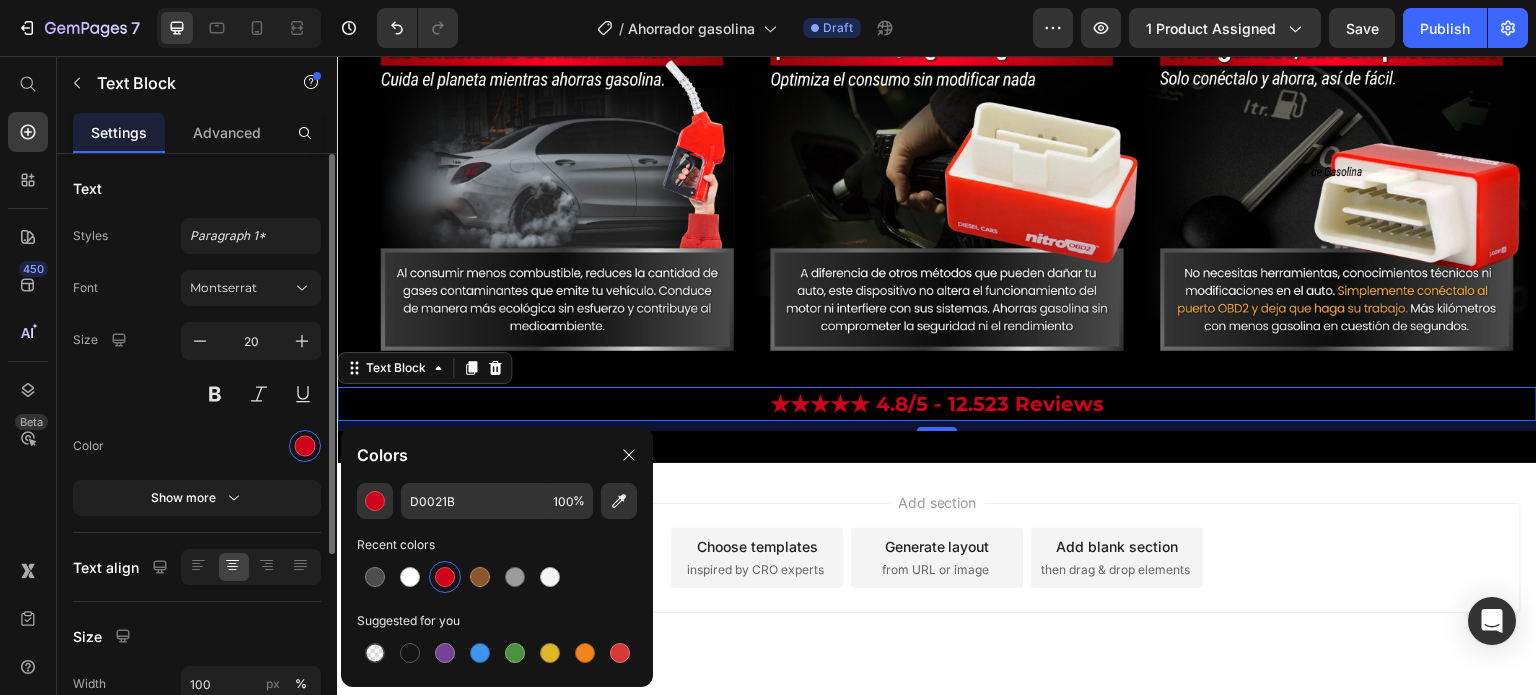 click on "Font Montserrat Size 20 Color Show more" at bounding box center (197, 393) 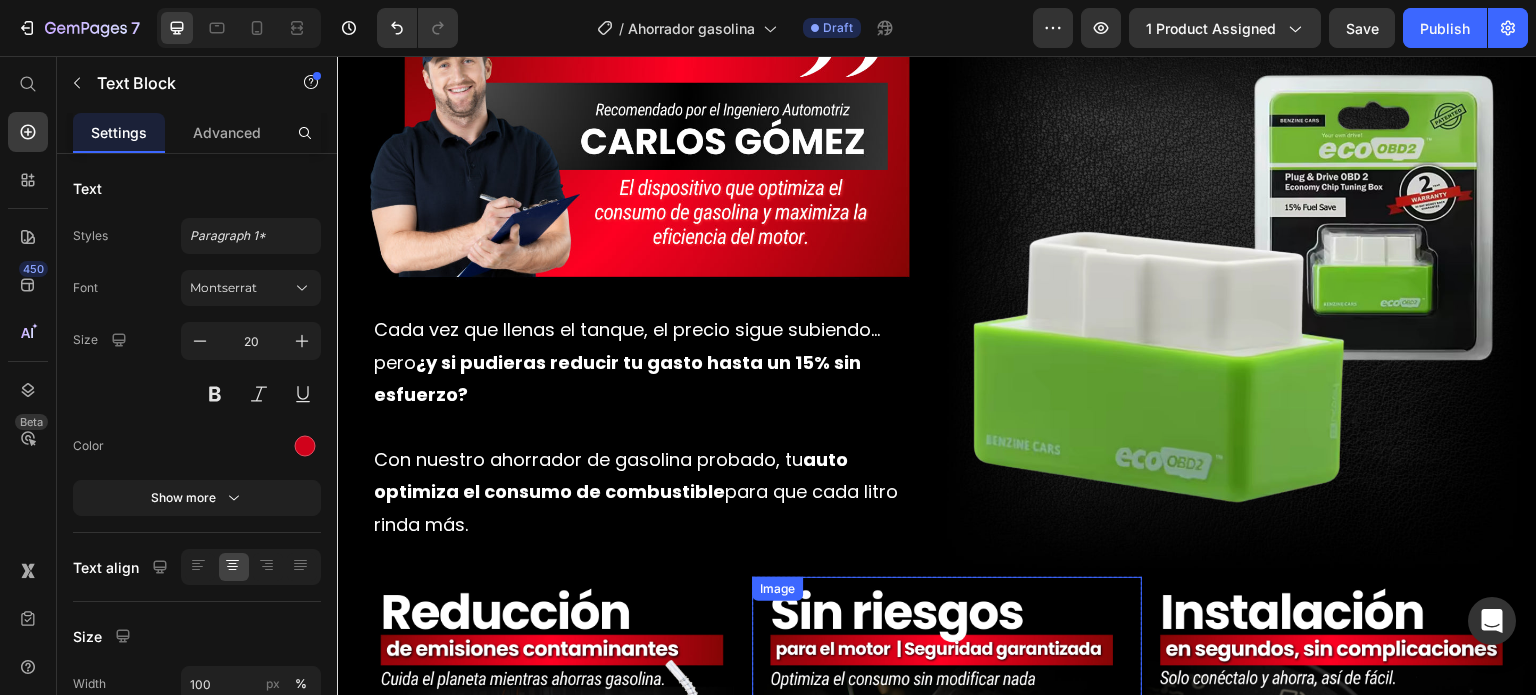 scroll, scrollTop: 1609, scrollLeft: 0, axis: vertical 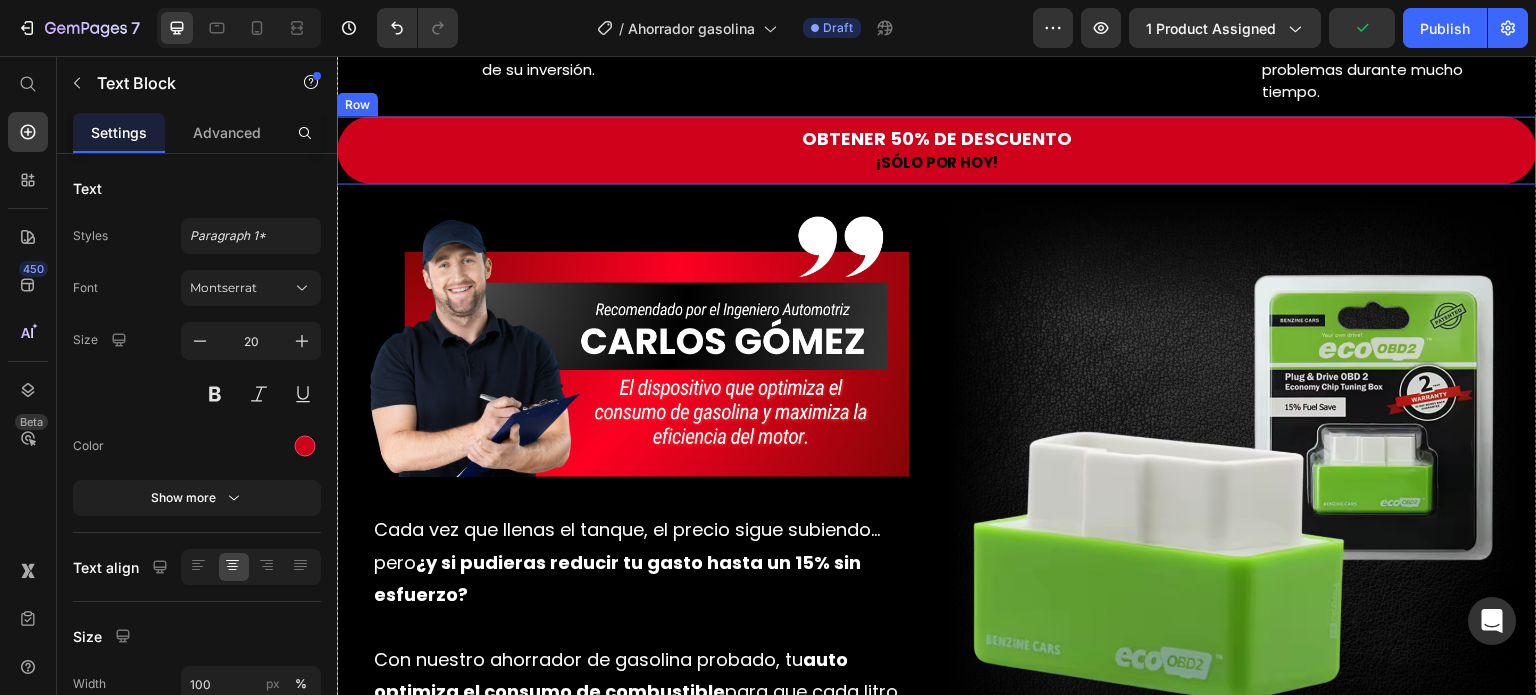 click on "OBTENER 50% DE DESCUENTO Button ¡SÓLO POR HOY! Text Block Row" at bounding box center [937, 150] 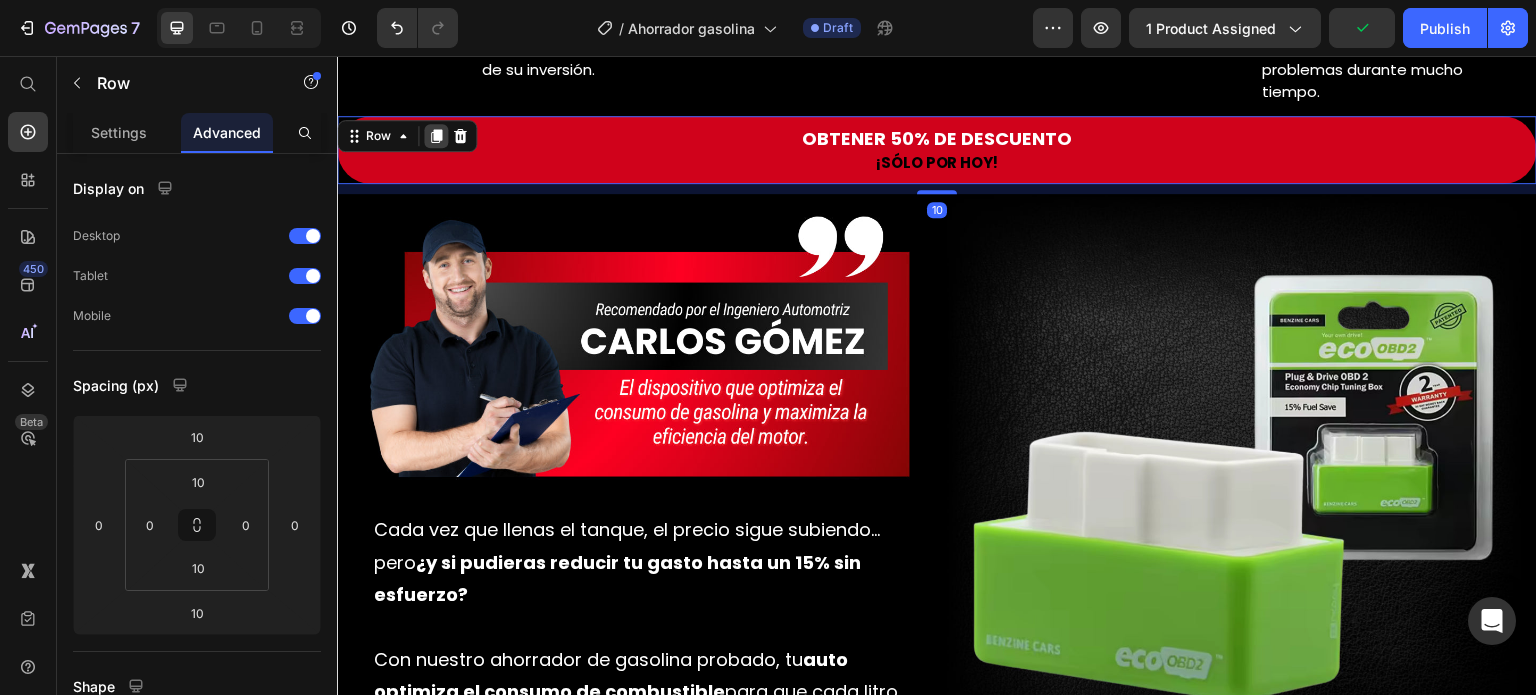 click 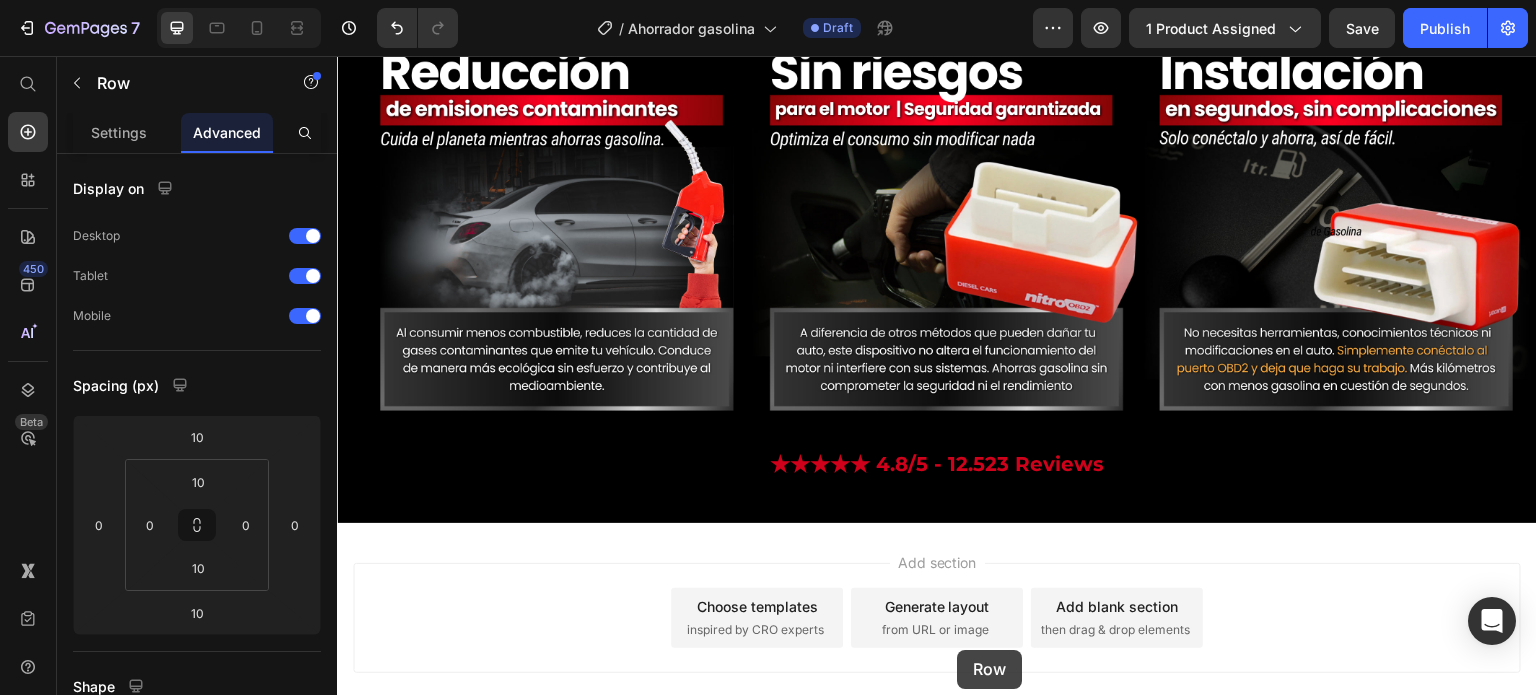 scroll, scrollTop: 2504, scrollLeft: 0, axis: vertical 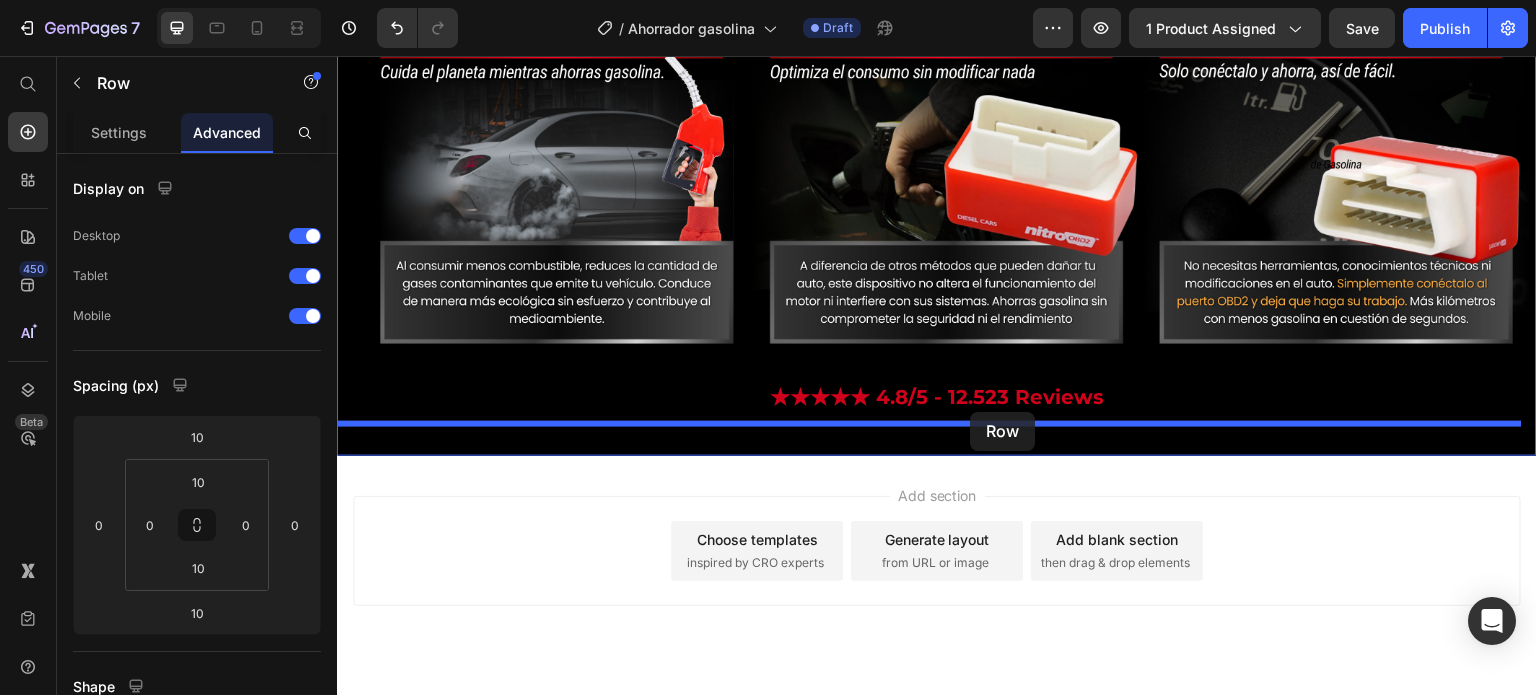 drag, startPoint x: 356, startPoint y: 187, endPoint x: 971, endPoint y: 412, distance: 654.8664 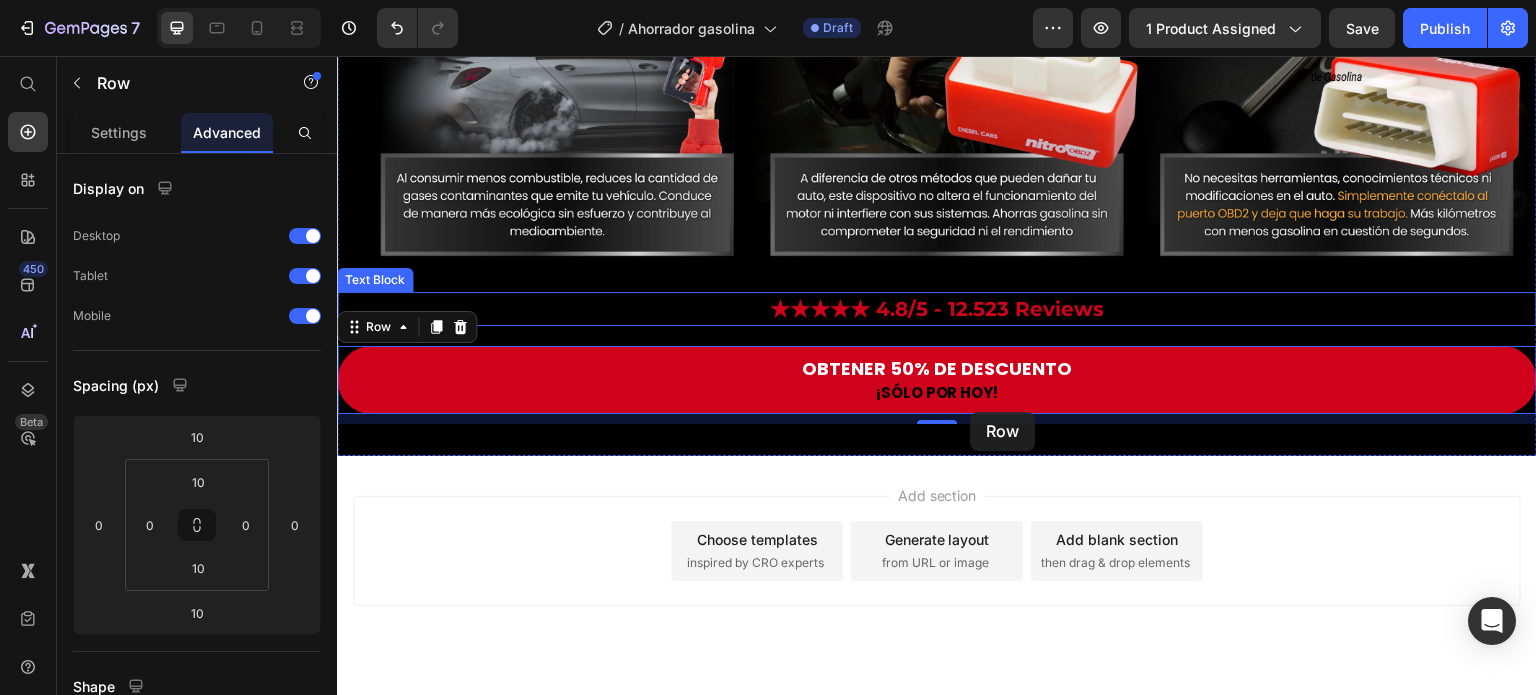 scroll, scrollTop: 2416, scrollLeft: 0, axis: vertical 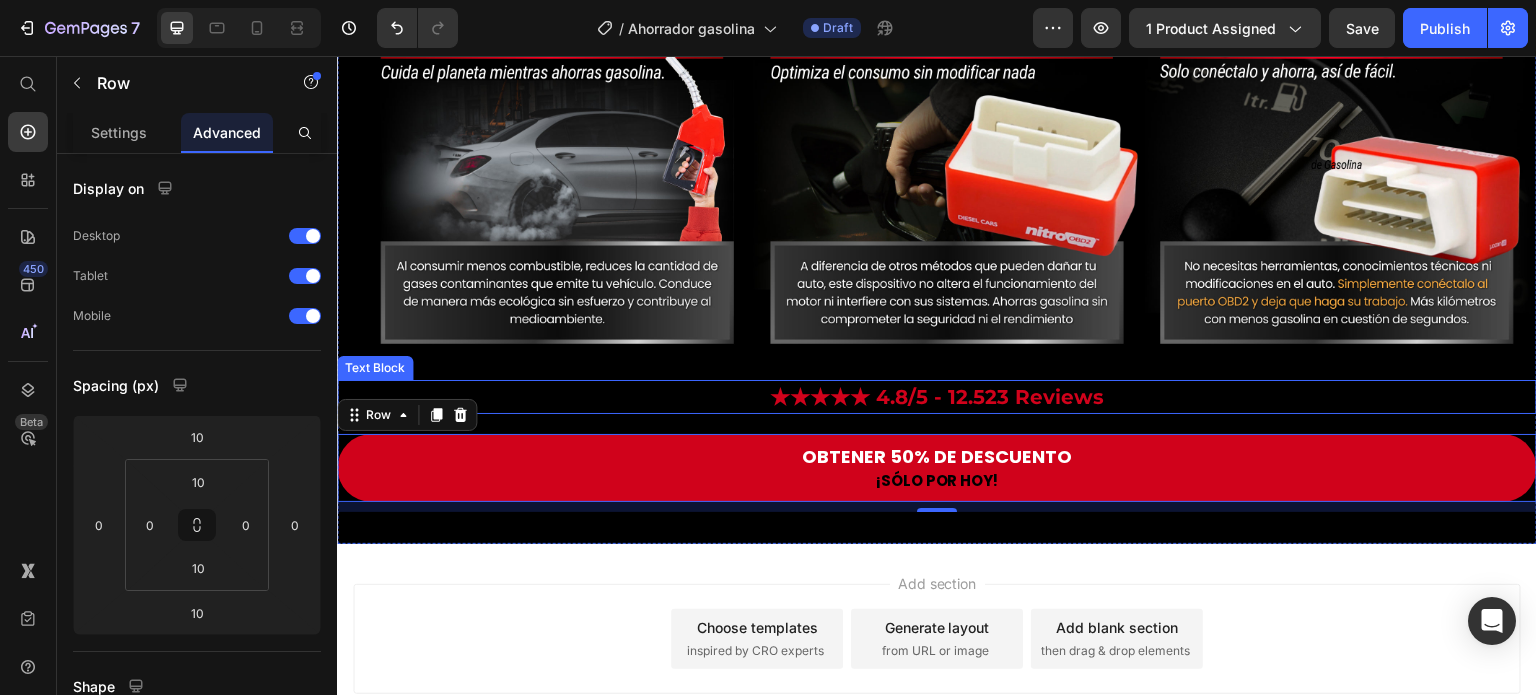 click on "★★★★★ 4.8/5 - 12.523 Reviews" at bounding box center (937, 397) 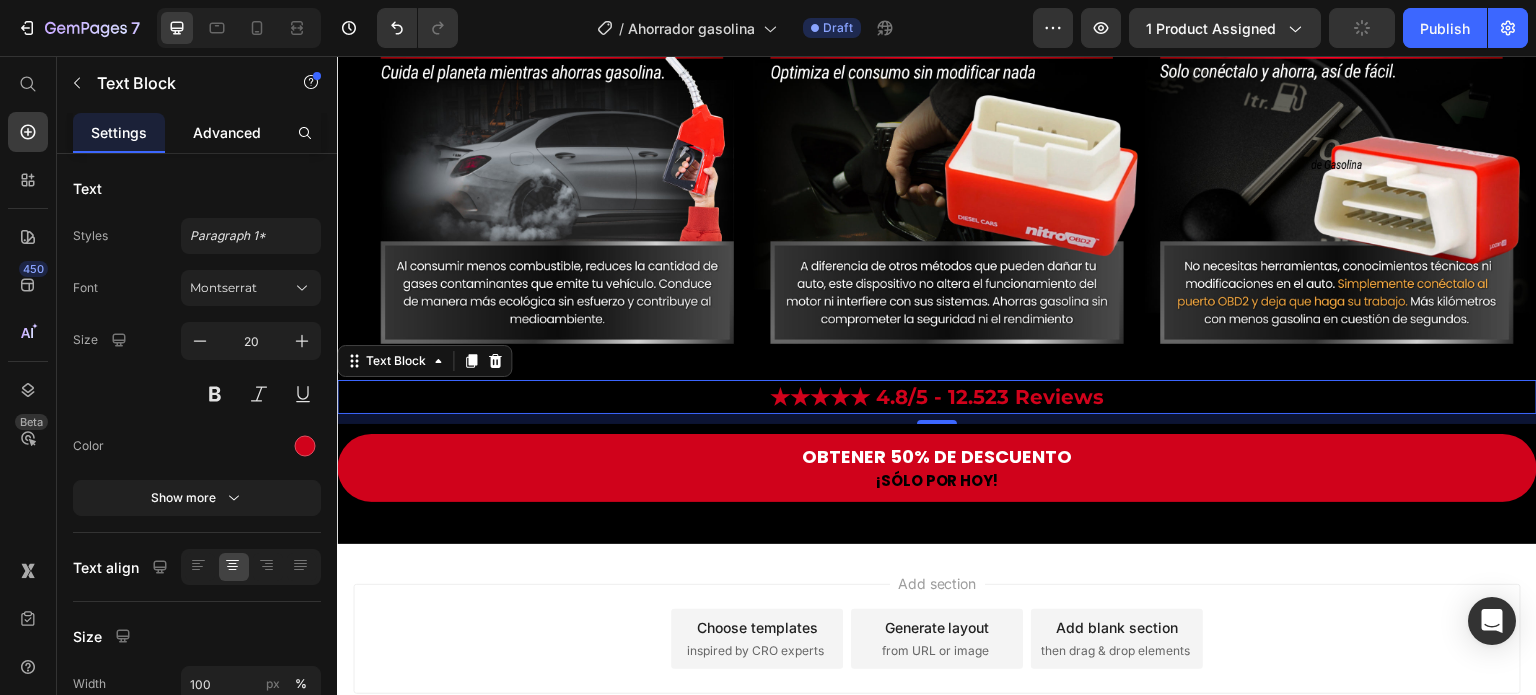 click on "Advanced" 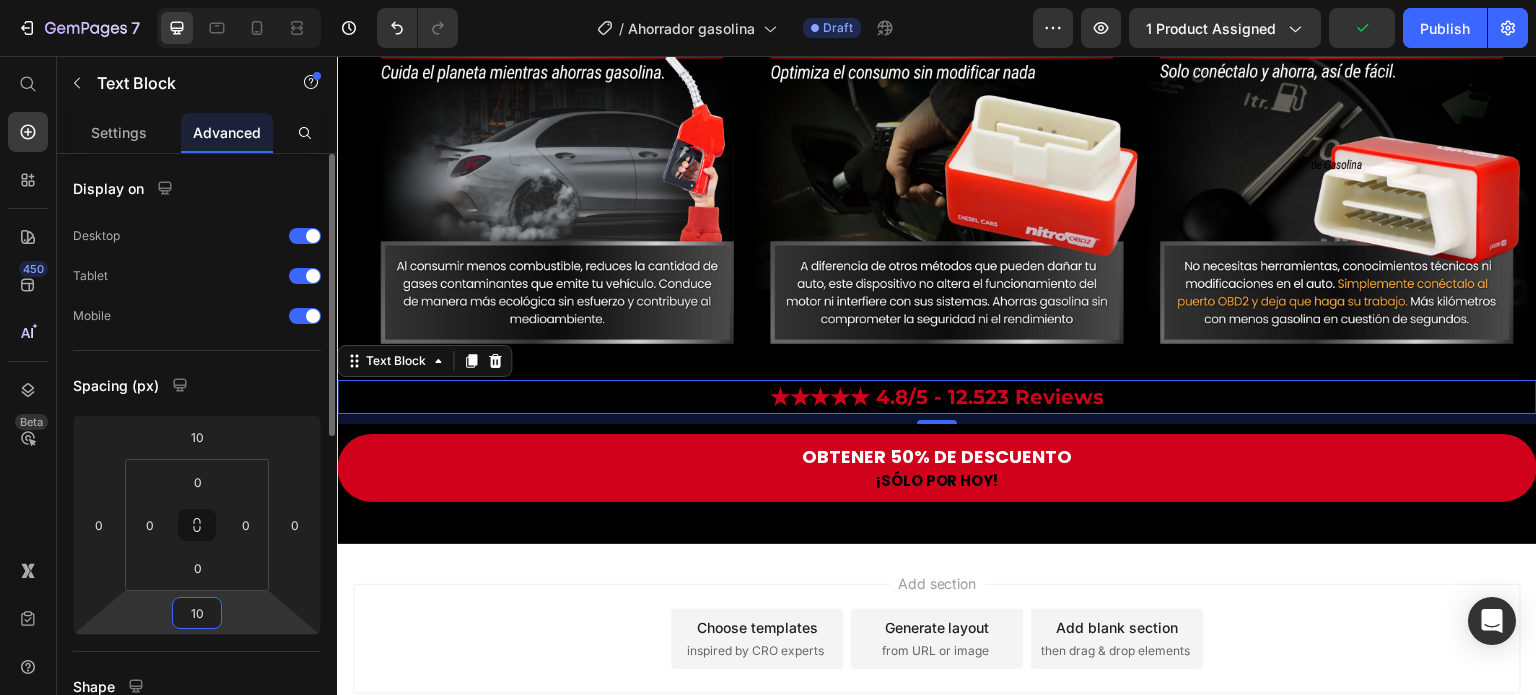 click on "10" at bounding box center [197, 613] 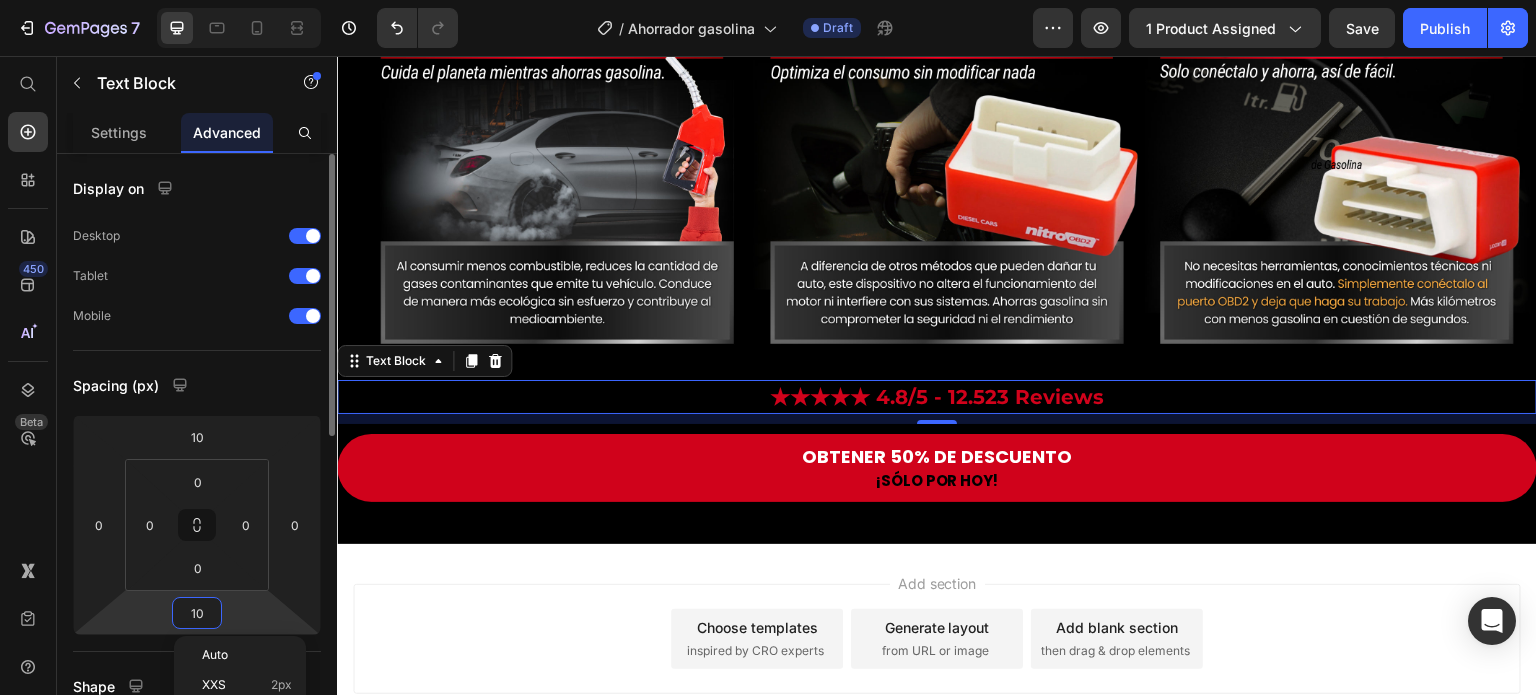 type on "0" 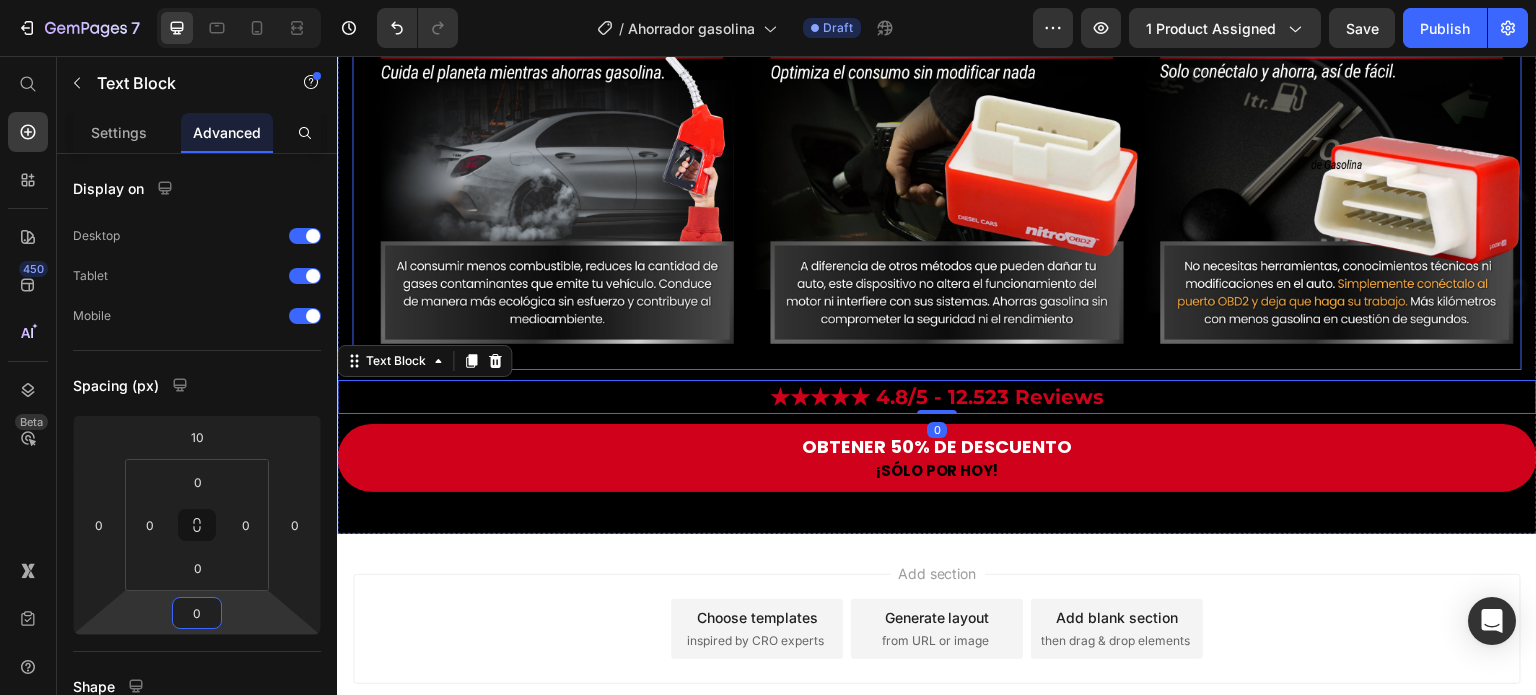 click at bounding box center (557, 165) 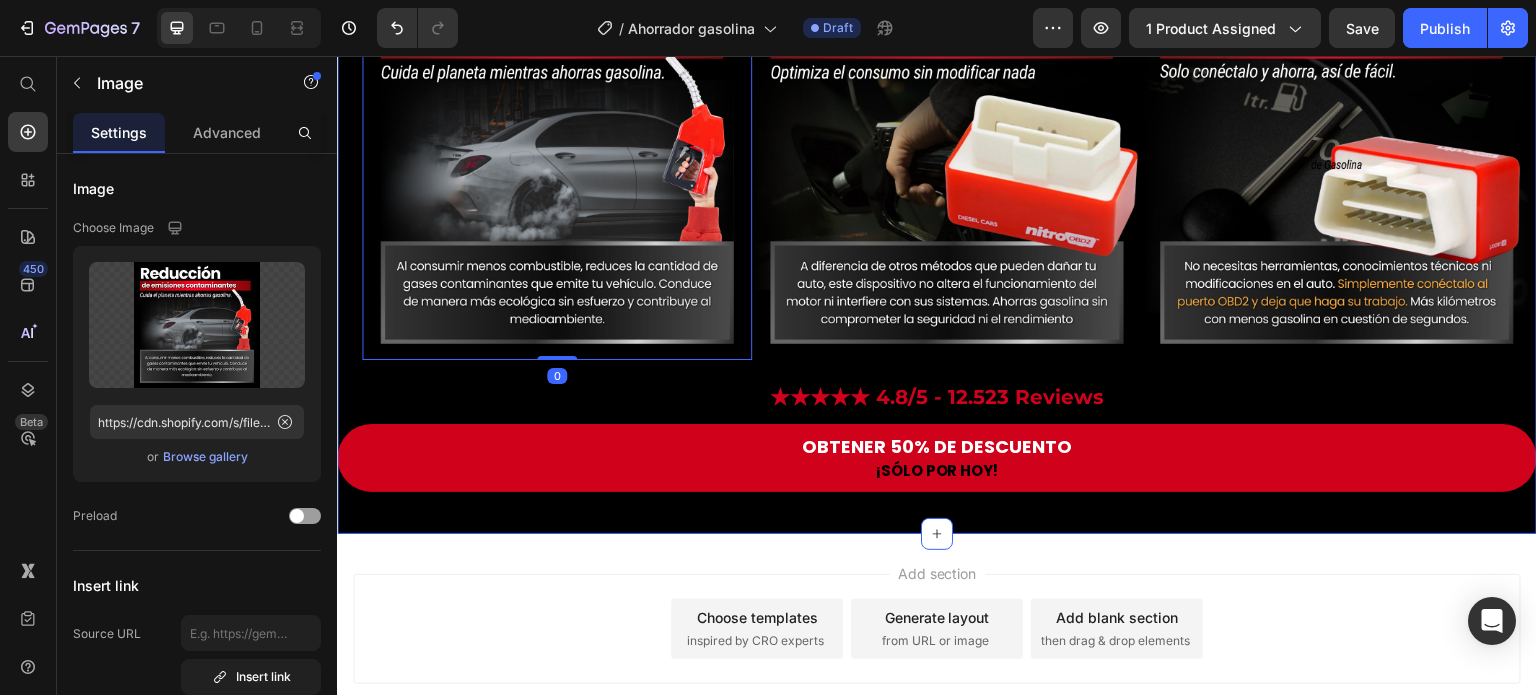 click on "Visto también en: Text Block Image Row Image Image ¿Sabías que estás gastando más gasolina de la que realmente necesitas? Pruebas reales demuestran que este dispositivo  ayuda a reducir el consumo hasta en un 15% , optimizando el rendimiento de tu motor sin afectar su potencia. Text Block Row Row Image GARANTÍA DE DEVOLUCIÓN DE DINERO DE 30 DÍAS Text Block Si no está absolutamente satisfecho con los resultados, le reembolsaremos cada centavo de su inversión. Text Block Row Image ENVÍO Y MANEJO GRATIS Text Block Proporcionamos envíos gratuitos para todos los pedidos superiores a $59.900 realizados hoy. Text Block Row Image ALTA CALIDAD GARANTIZADA Text Block Fabricado con materiales de alta calidad. Disfrute de un rendimiento constante y sin problemas durante mucho tiempo. Text Block Row Row OBTENER 50% DE DESCUENTO Button ¡SÓLO POR HOY! Text Block Row Image Cada vez que llenas el tanque, el precio sigue subiendo… pero  ¿y si pudieras reducir tu gasto hasta un 15% sin esfuerzo? Text Block Row" at bounding box center (937, -533) 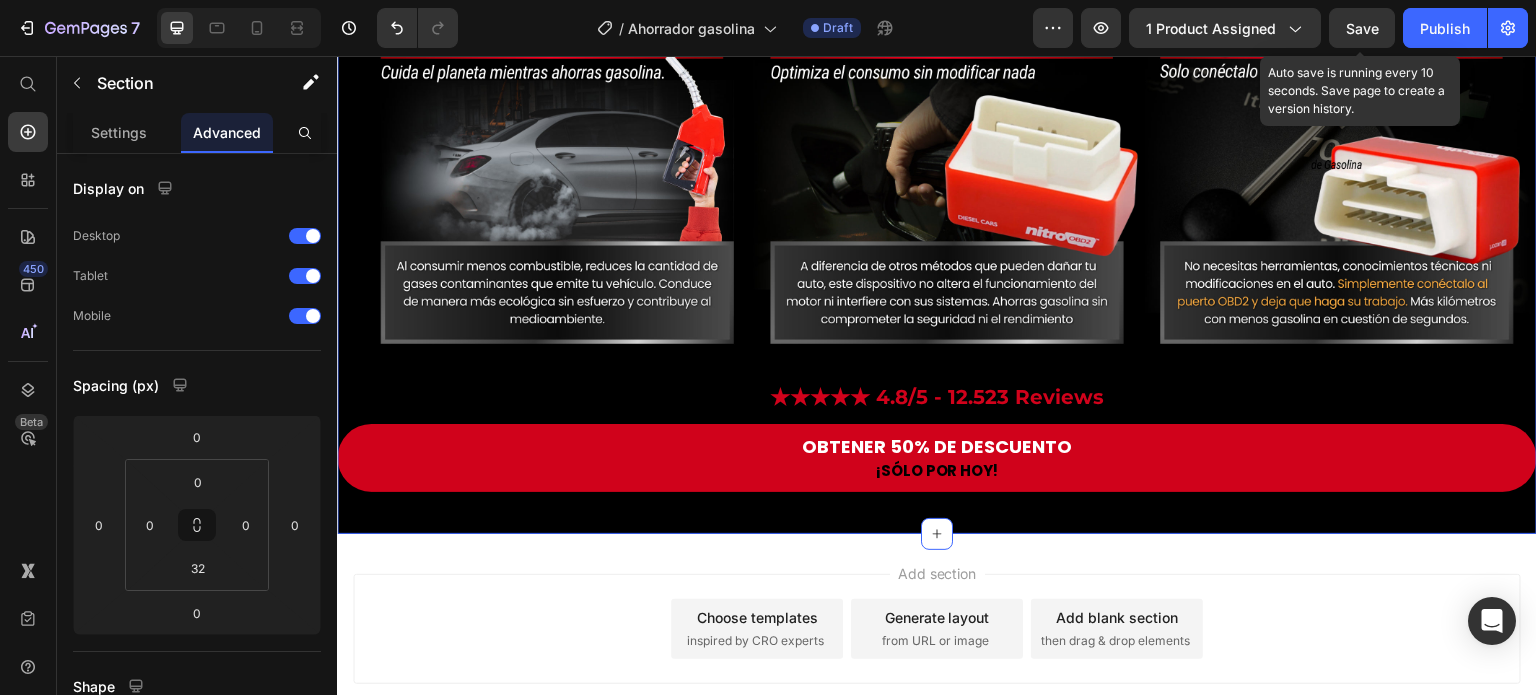 click on "Save" at bounding box center [1362, 28] 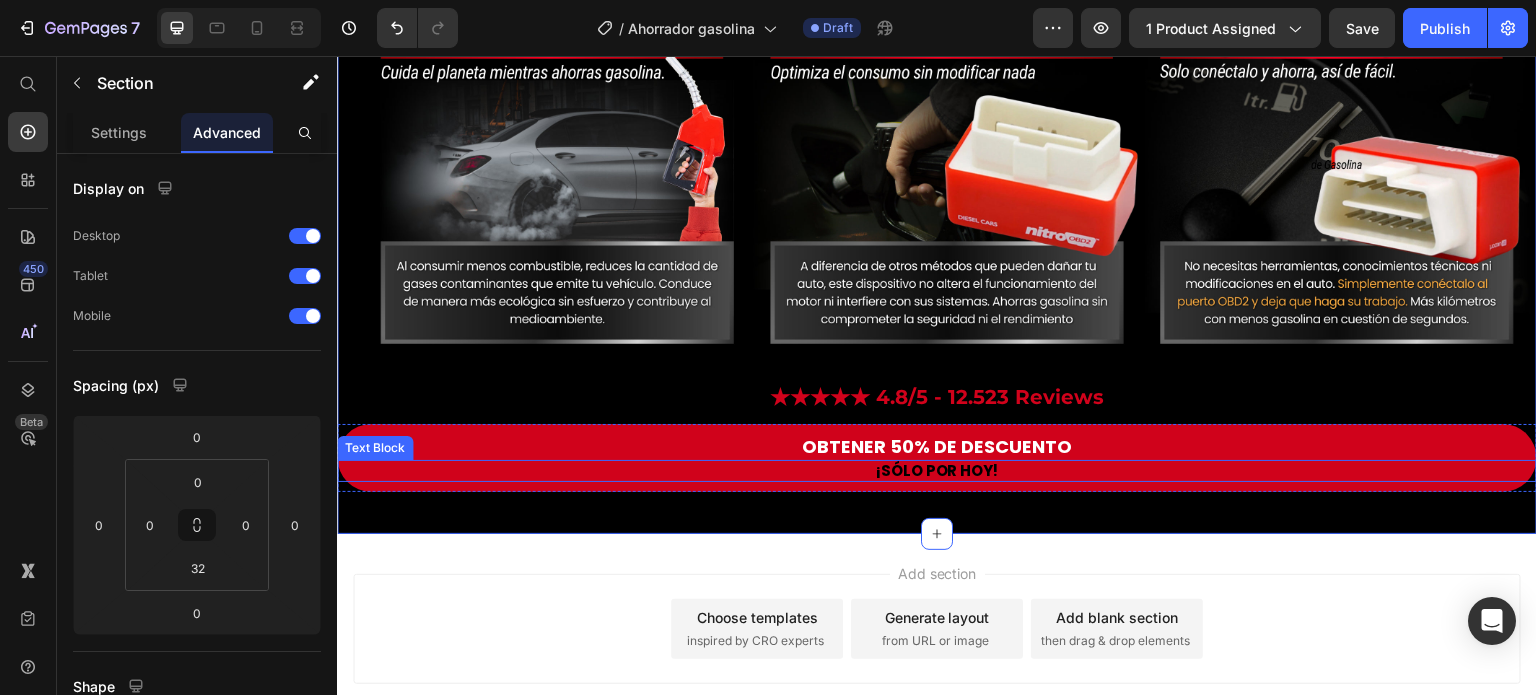 click on "¡SÓLO POR HOY!" at bounding box center [937, 471] 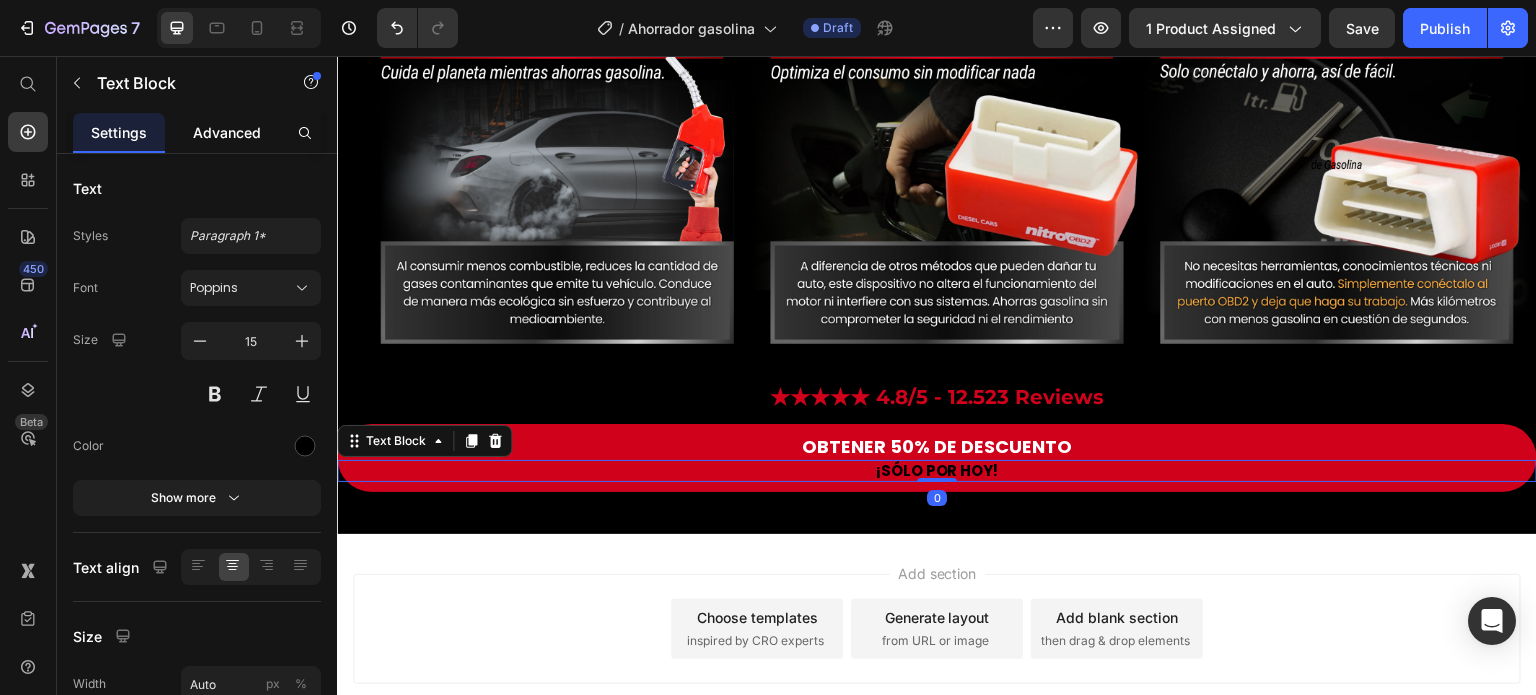 click on "Advanced" at bounding box center [227, 132] 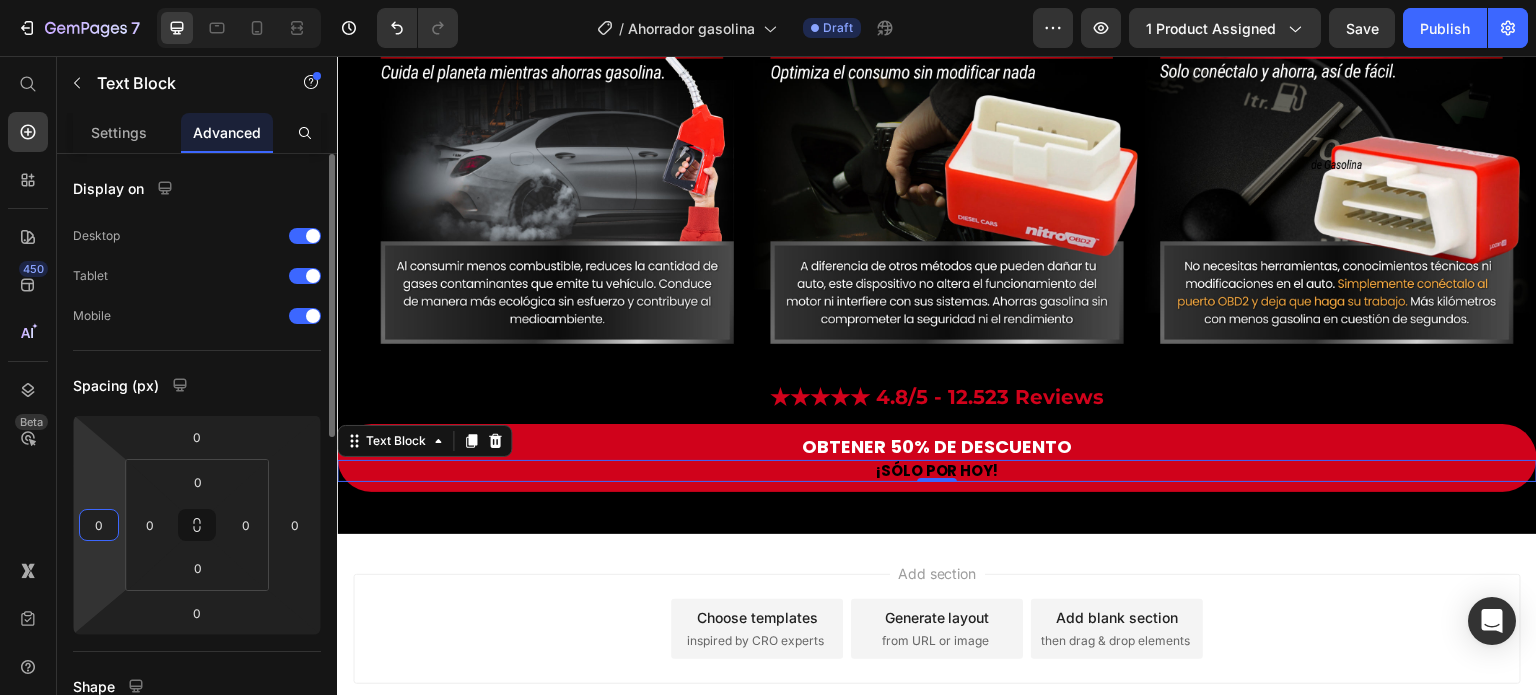 click on "0" at bounding box center [99, 525] 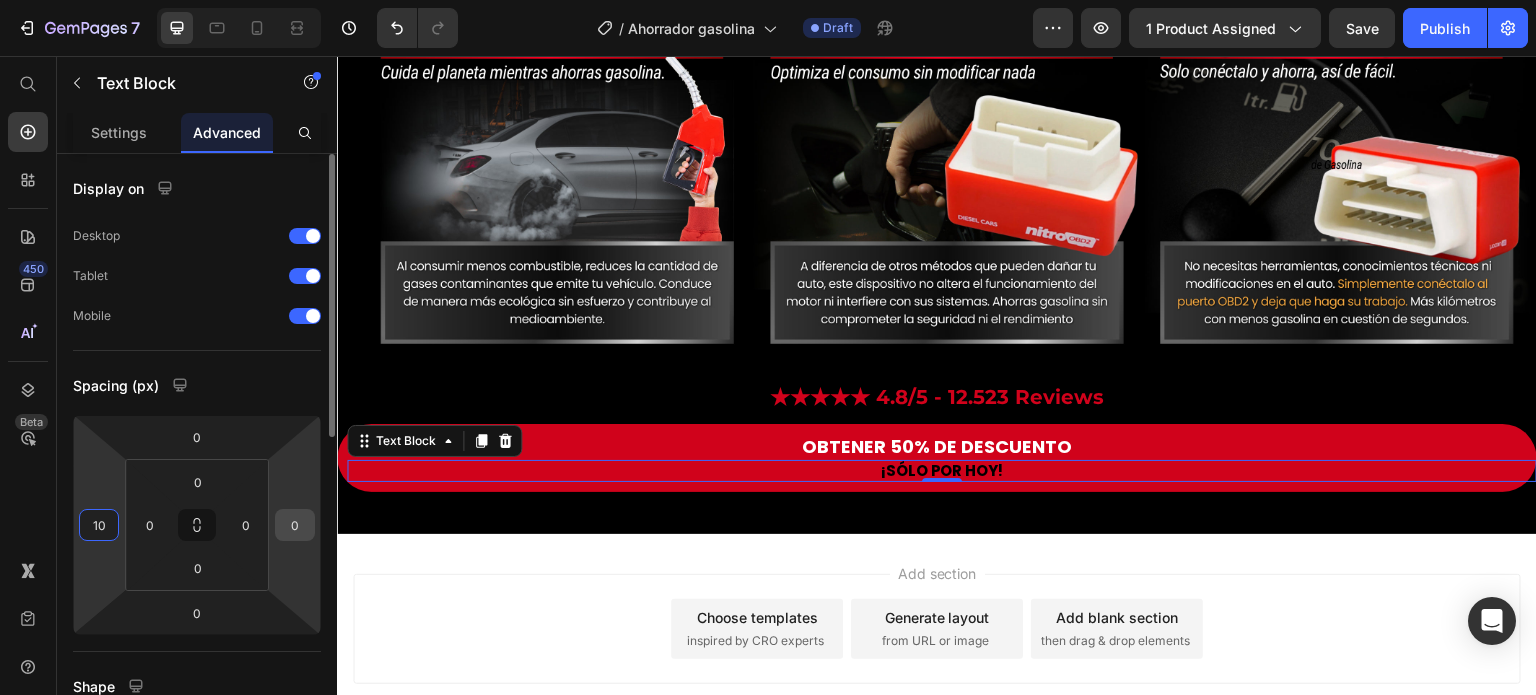 type on "10" 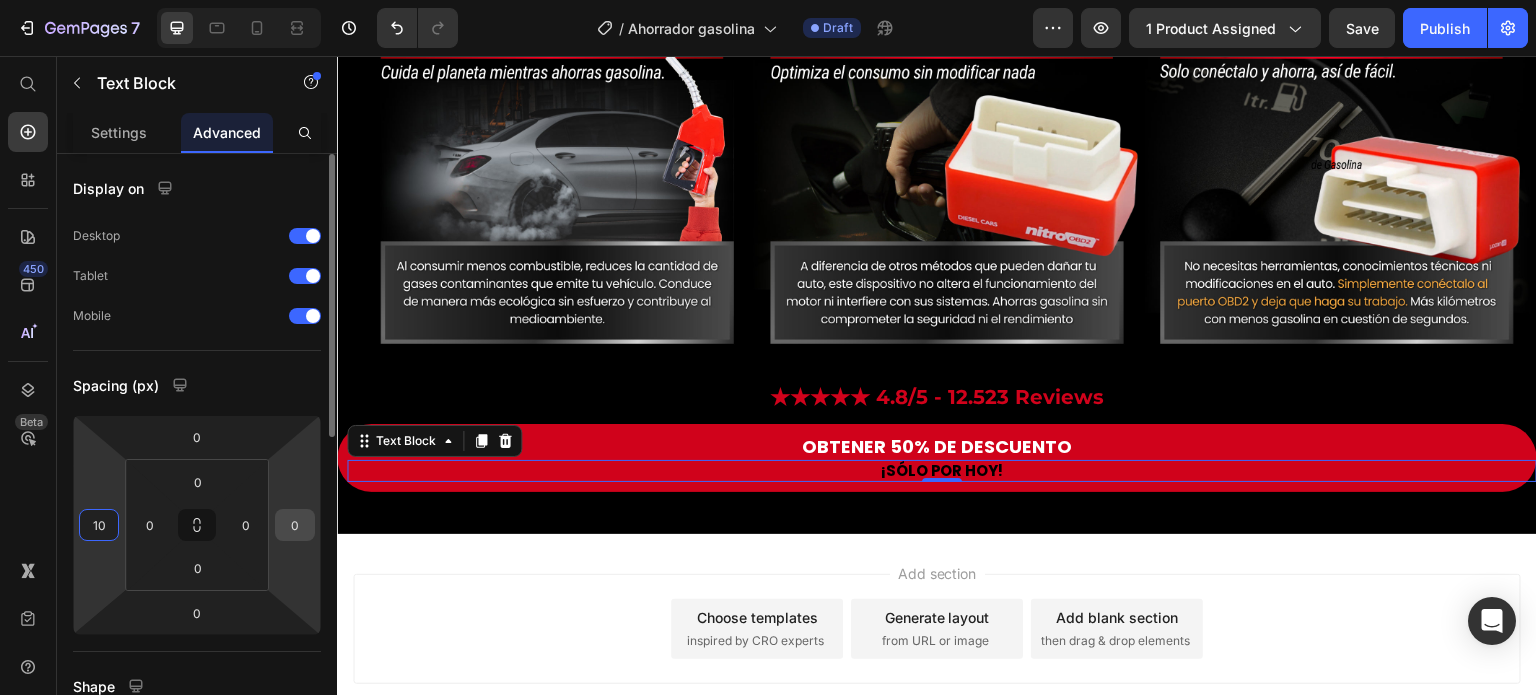 click on "0" at bounding box center (295, 525) 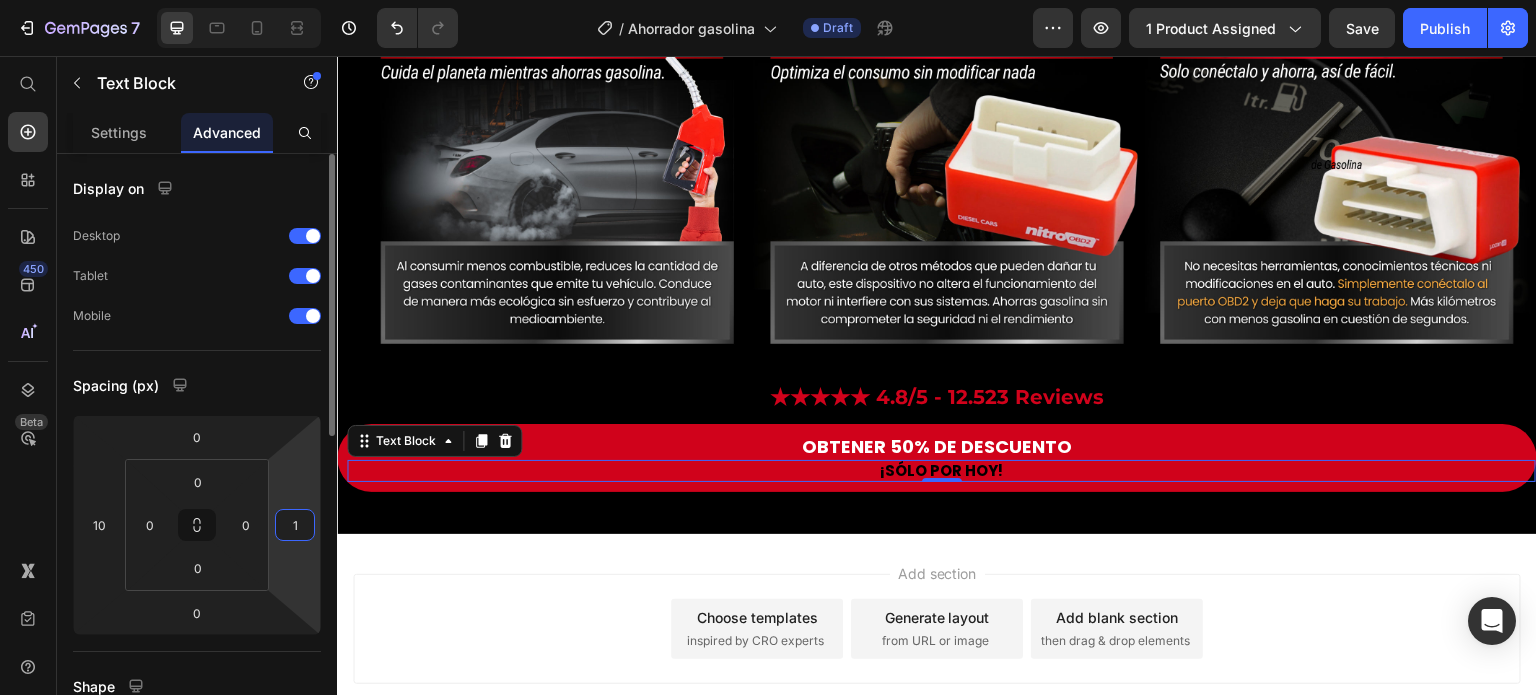 type on "10" 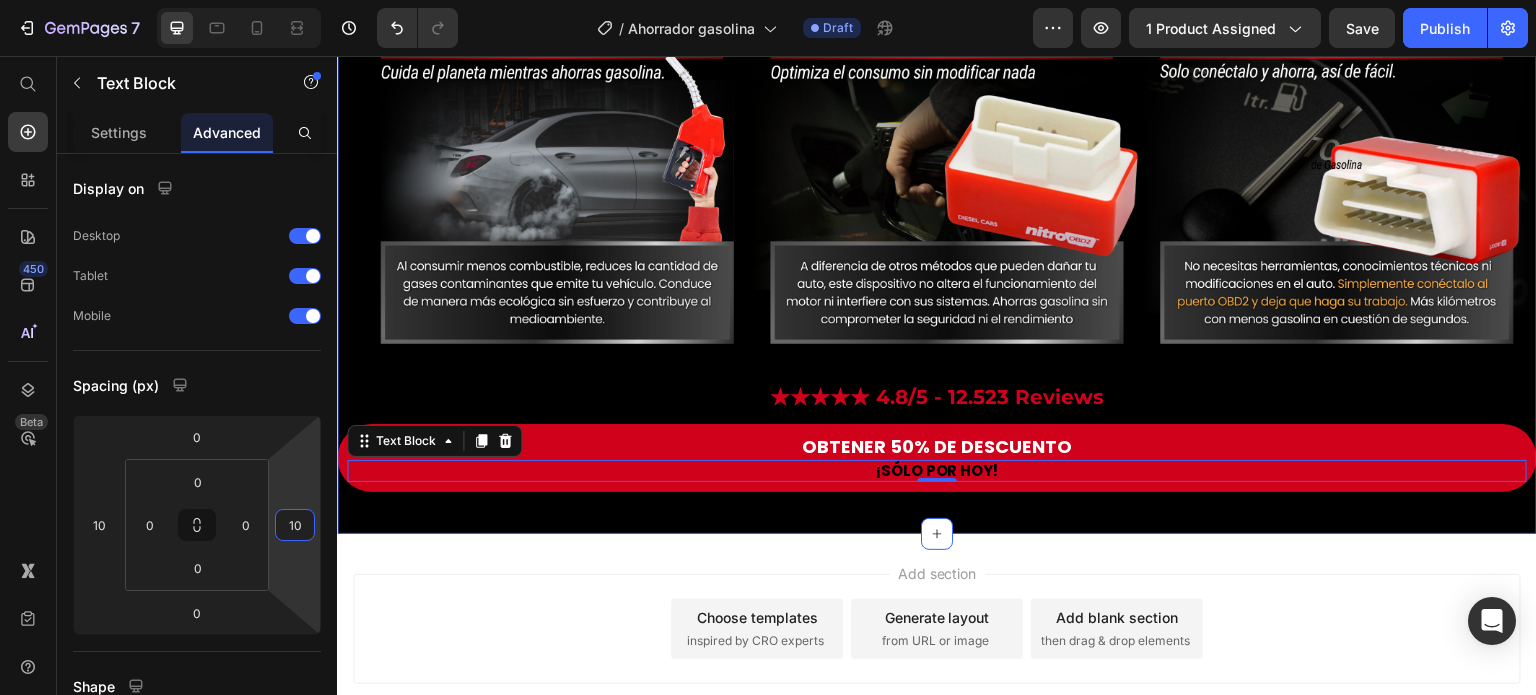 click on "Visto también en: Text Block Image Row Image Image ¿Sabías que estás gastando más gasolina de la que realmente necesitas? Pruebas reales demuestran que este dispositivo  ayuda a reducir el consumo hasta en un 15% , optimizando el rendimiento de tu motor sin afectar su potencia. Text Block Row Row Image GARANTÍA DE DEVOLUCIÓN DE DINERO DE 30 DÍAS Text Block Si no está absolutamente satisfecho con los resultados, le reembolsaremos cada centavo de su inversión. Text Block Row Image ENVÍO Y MANEJO GRATIS Text Block Proporcionamos envíos gratuitos para todos los pedidos superiores a $59.900 realizados hoy. Text Block Row Image ALTA CALIDAD GARANTIZADA Text Block Fabricado con materiales de alta calidad. Disfrute de un rendimiento constante y sin problemas durante mucho tiempo. Text Block Row Row OBTENER 50% DE DESCUENTO Button ¡SÓLO POR HOY! Text Block Row Image Cada vez que llenas el tanque, el precio sigue subiendo… pero  ¿y si pudieras reducir tu gasto hasta un 15% sin esfuerzo? Text Block Row" at bounding box center [937, -533] 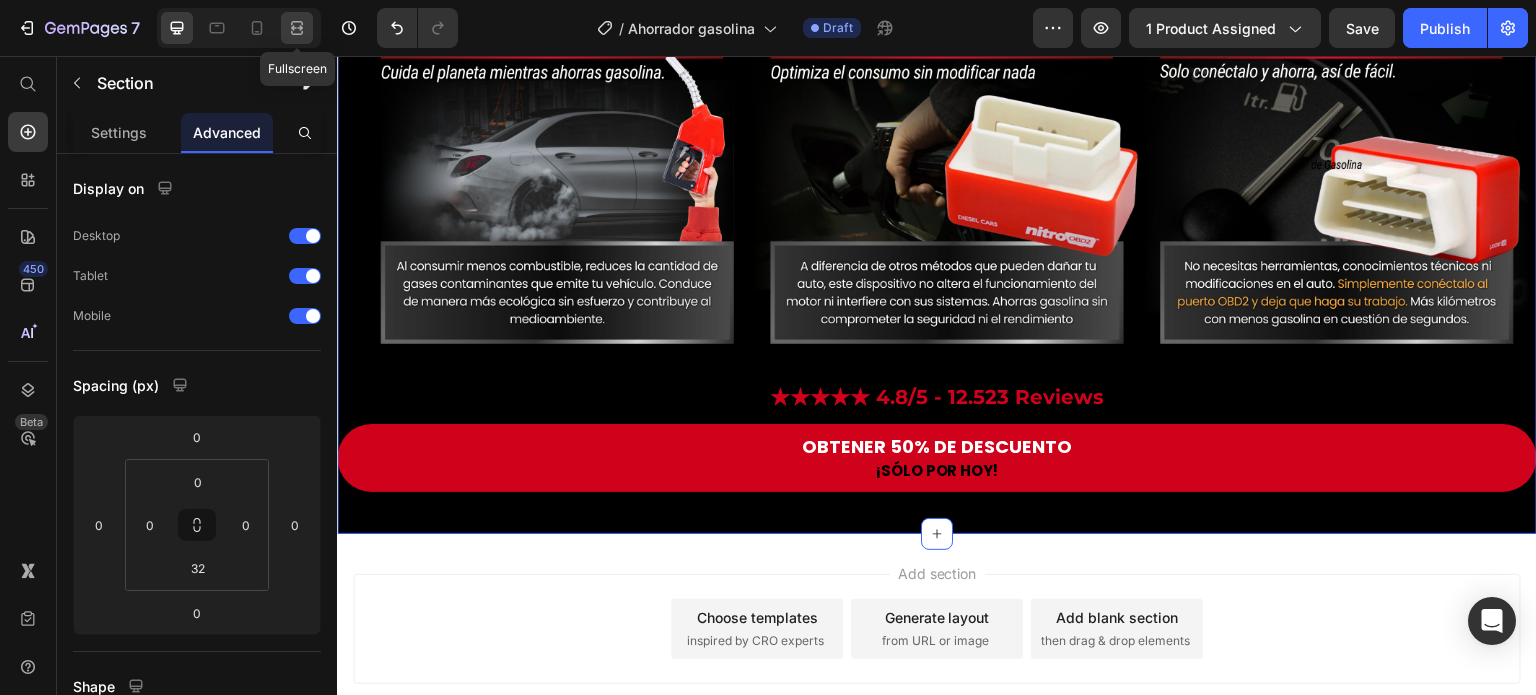 click 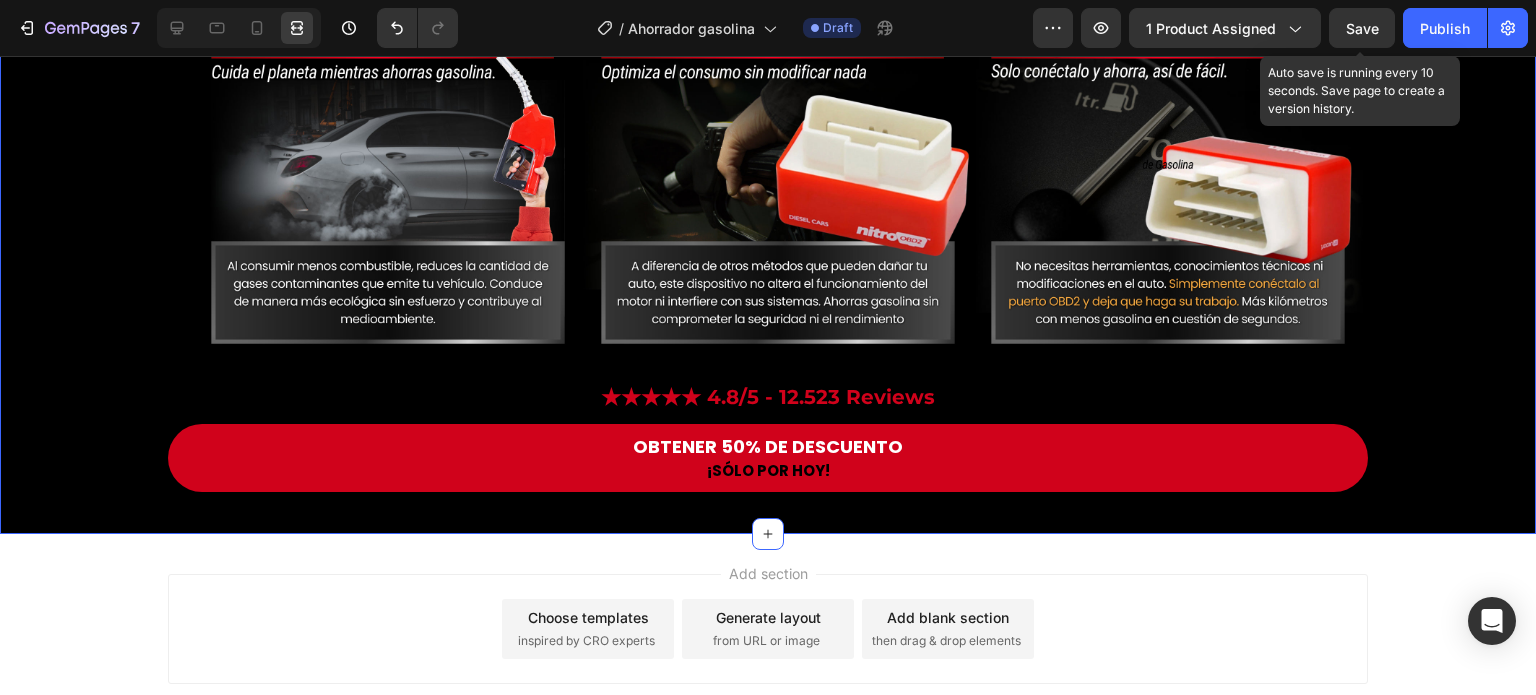 click on "Save" at bounding box center [1362, 28] 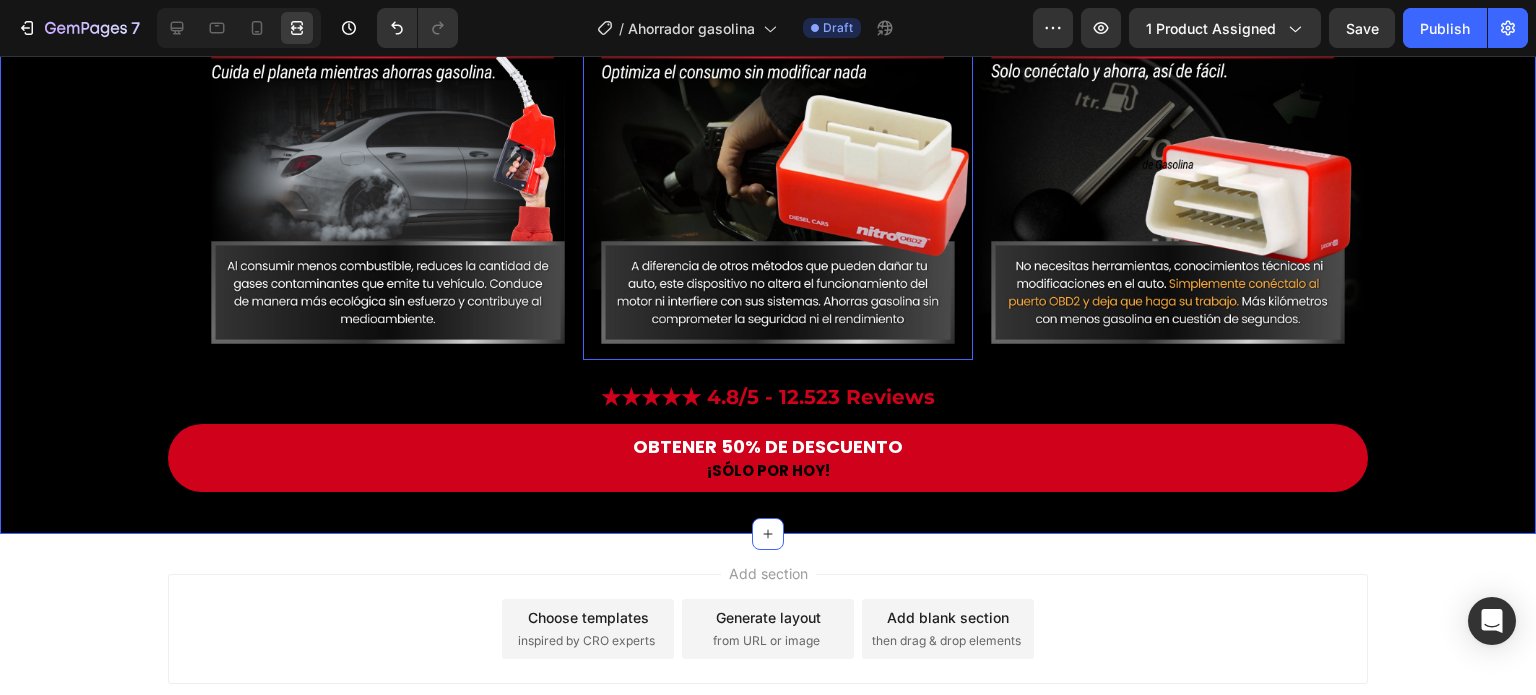 scroll, scrollTop: 2541, scrollLeft: 0, axis: vertical 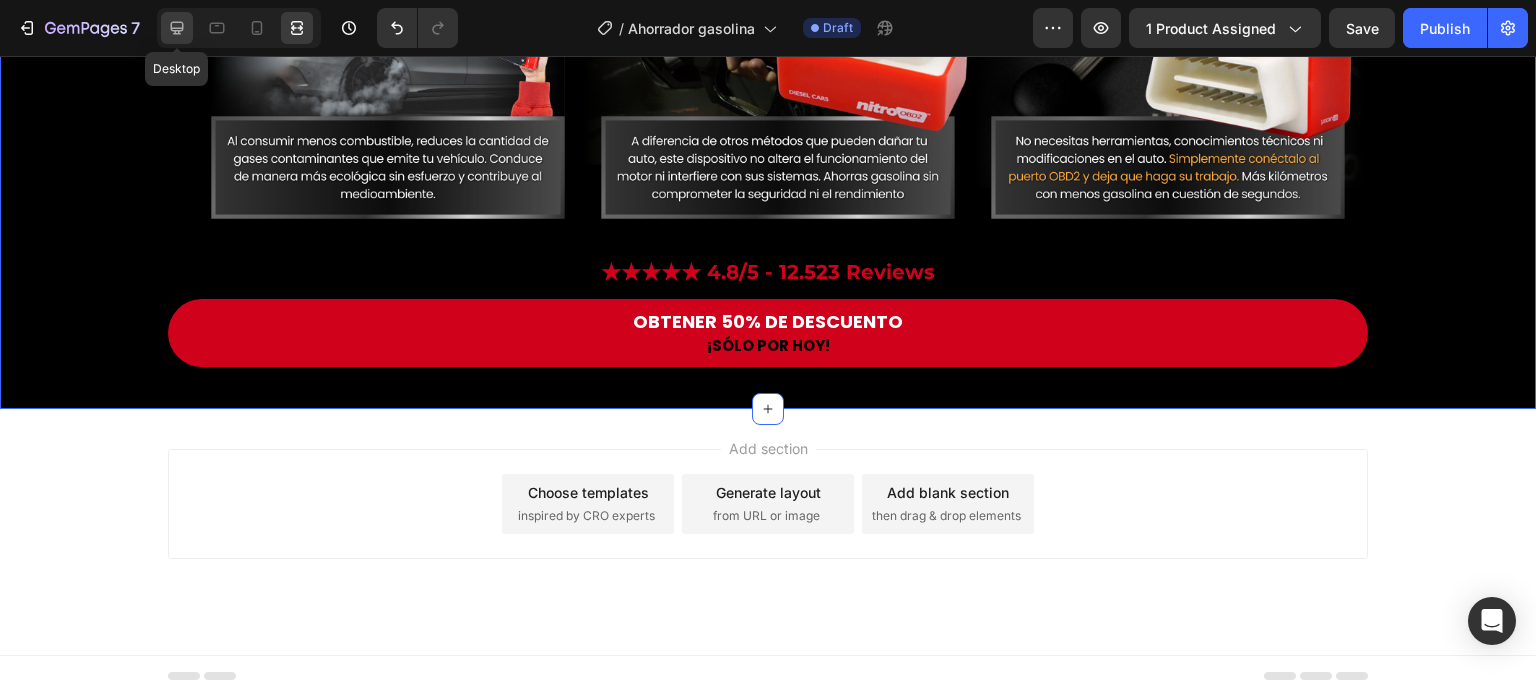 click 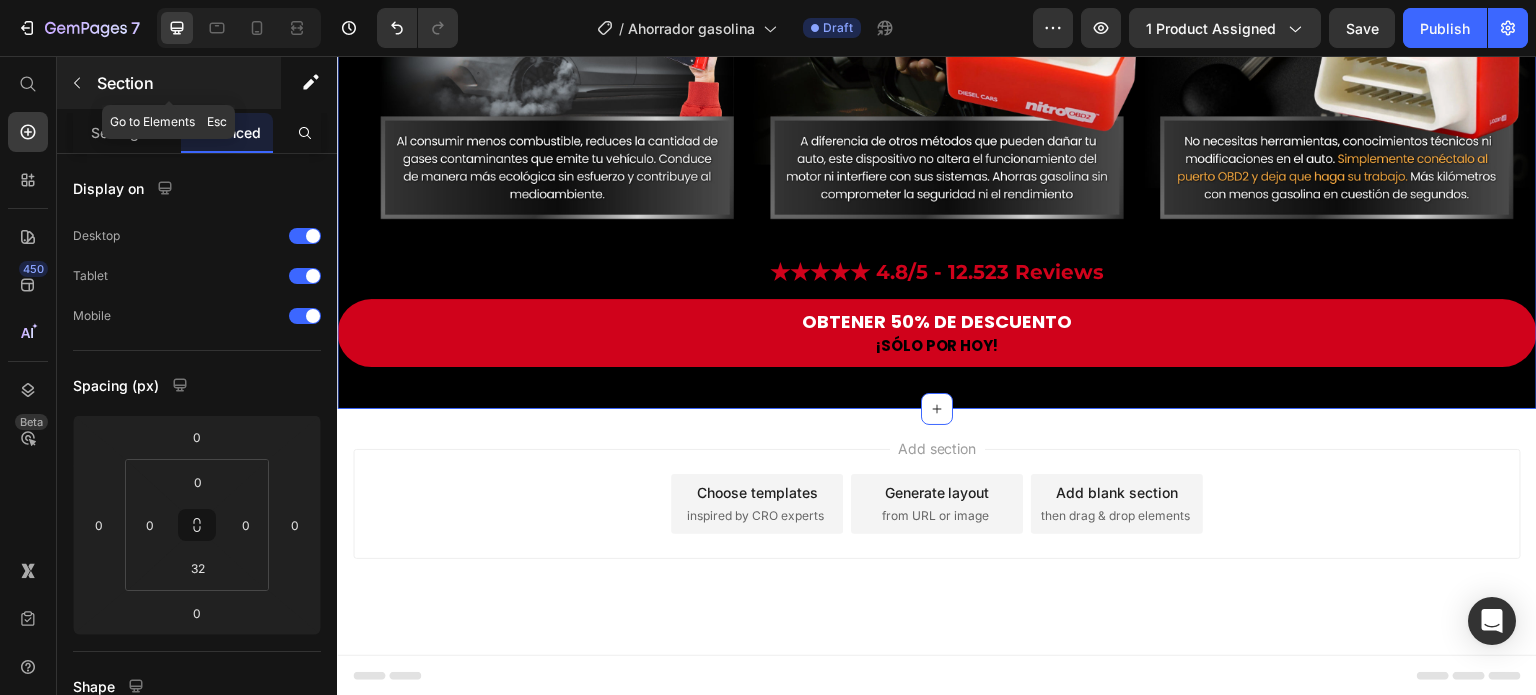 click 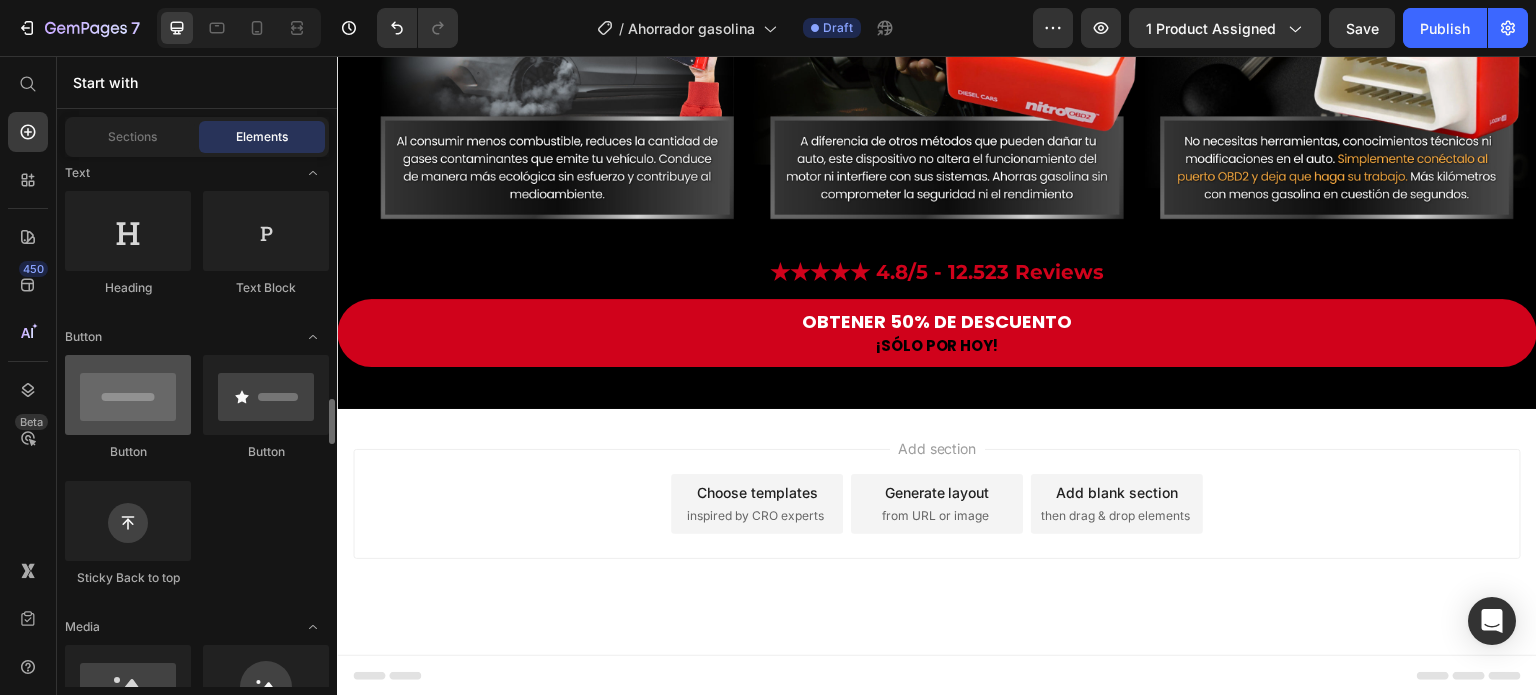 scroll, scrollTop: 700, scrollLeft: 0, axis: vertical 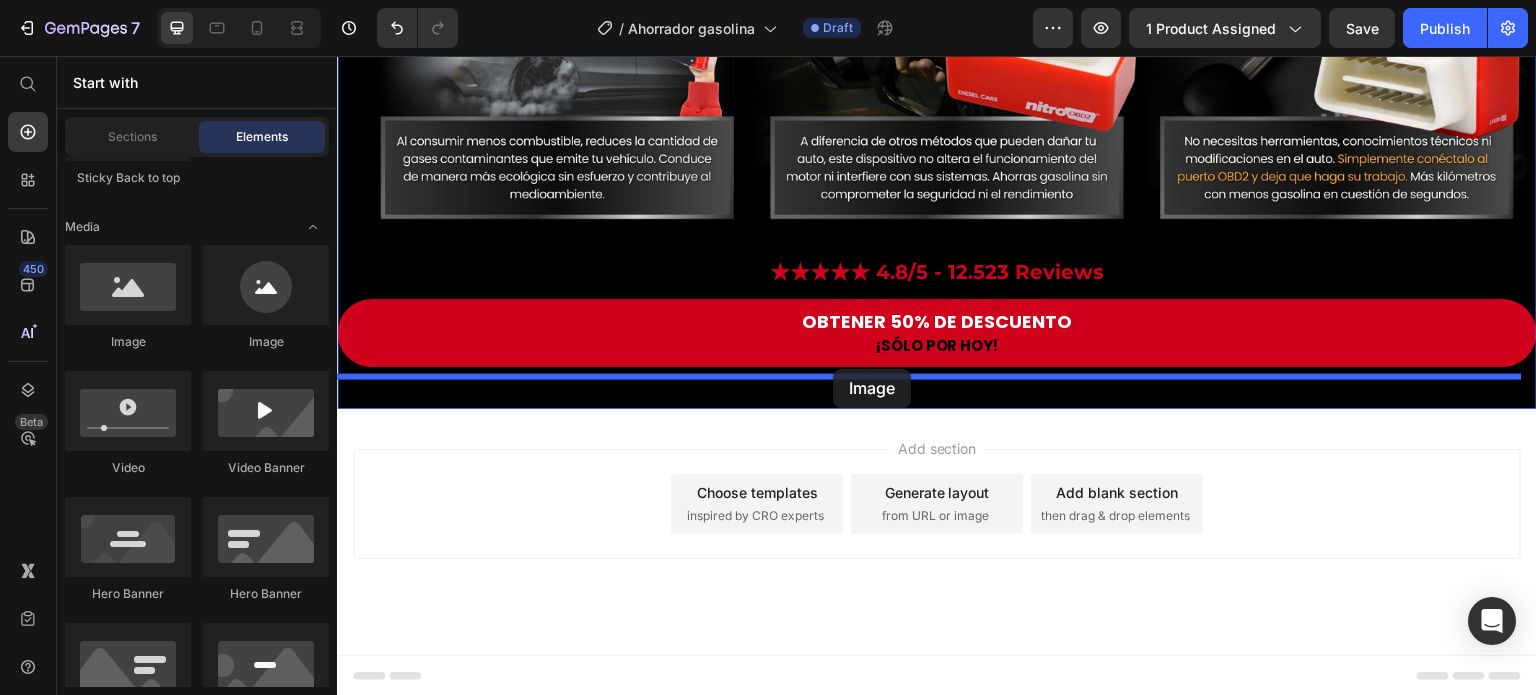 drag, startPoint x: 463, startPoint y: 353, endPoint x: 833, endPoint y: 369, distance: 370.3458 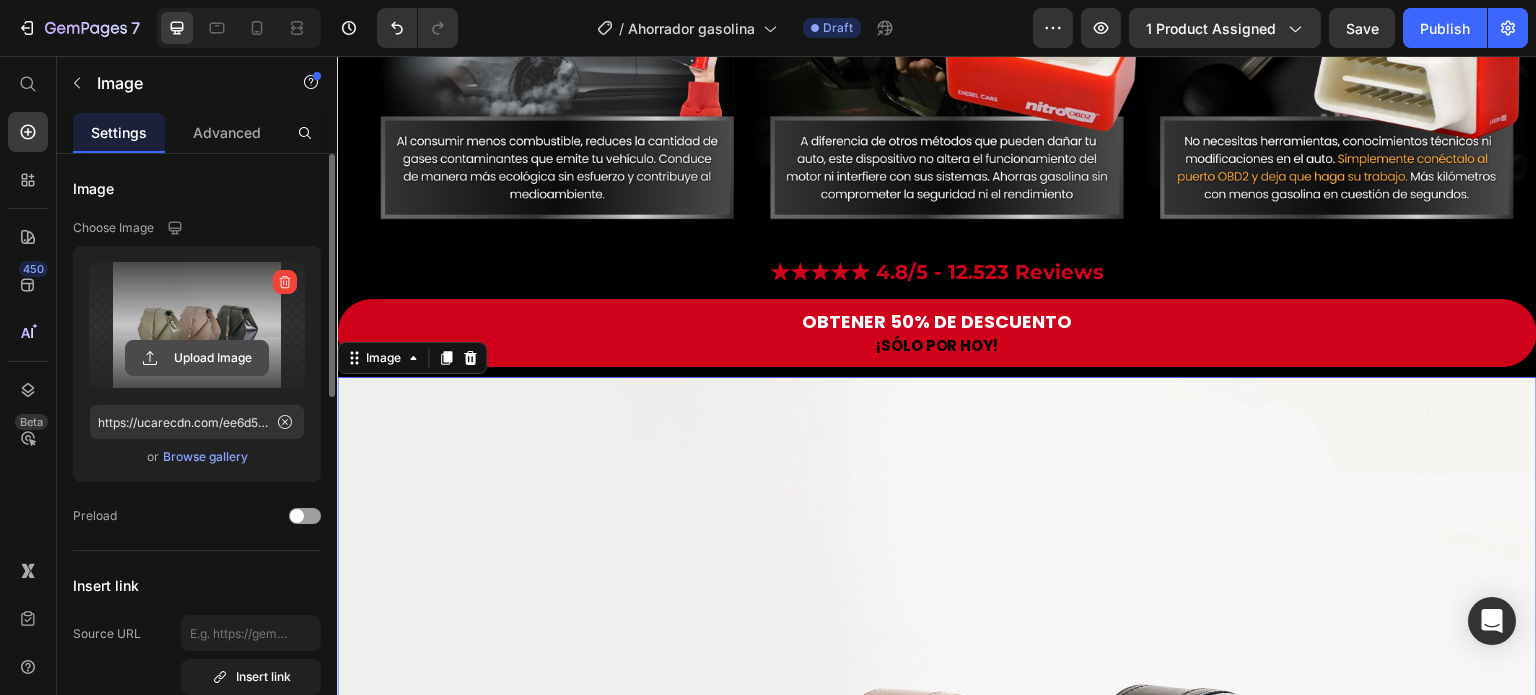 click 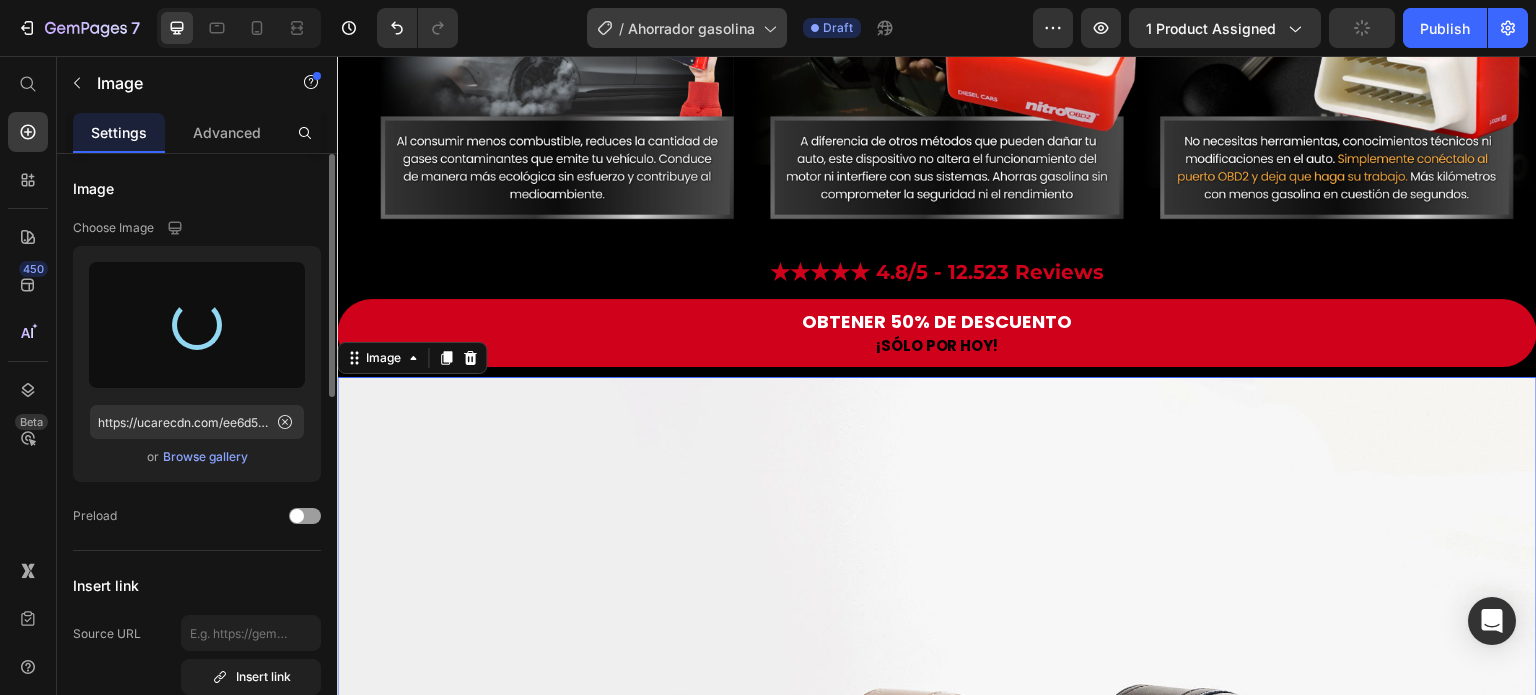 type on "https://cdn.shopify.com/s/files/1/0646/8173/8401/files/gempages_549850503740130115-4531abb8-e929-4641-8b3b-a6a1a436fea5.webp" 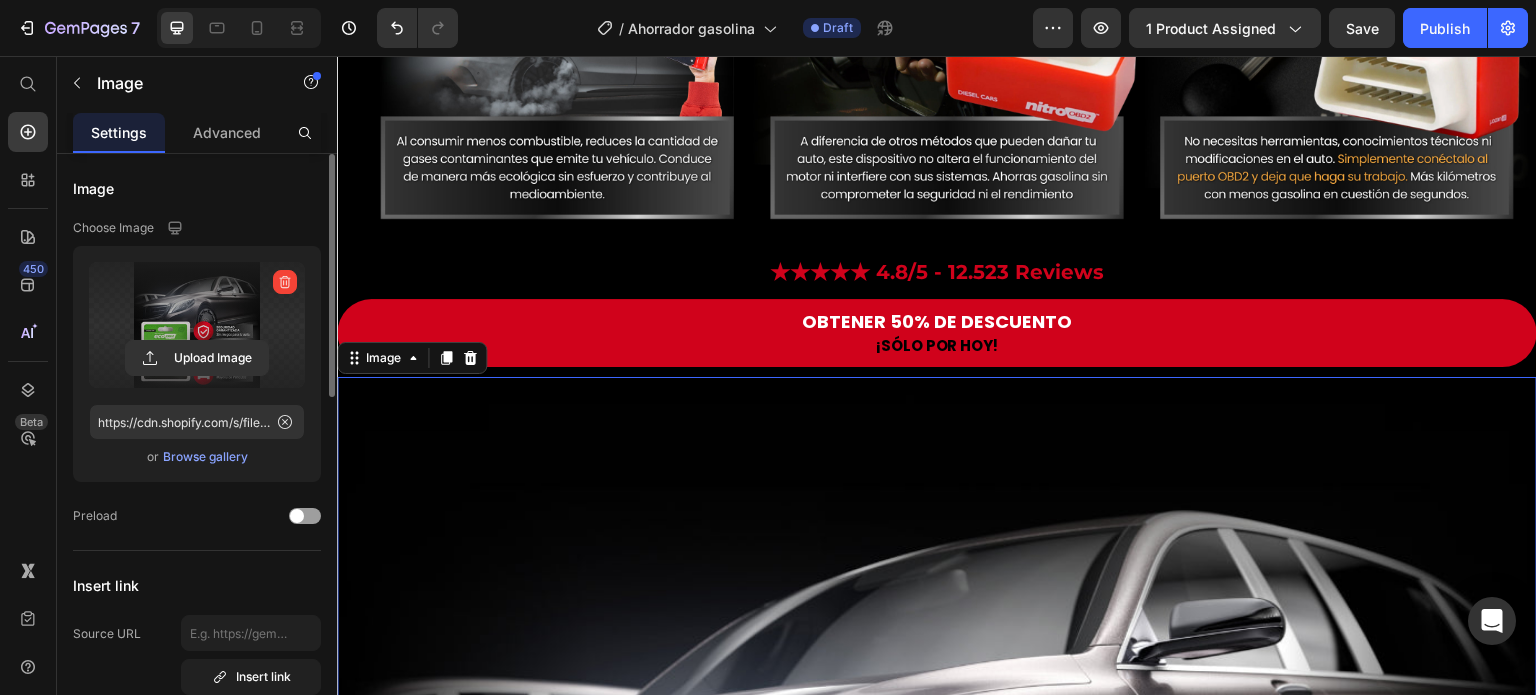 scroll, scrollTop: 2641, scrollLeft: 0, axis: vertical 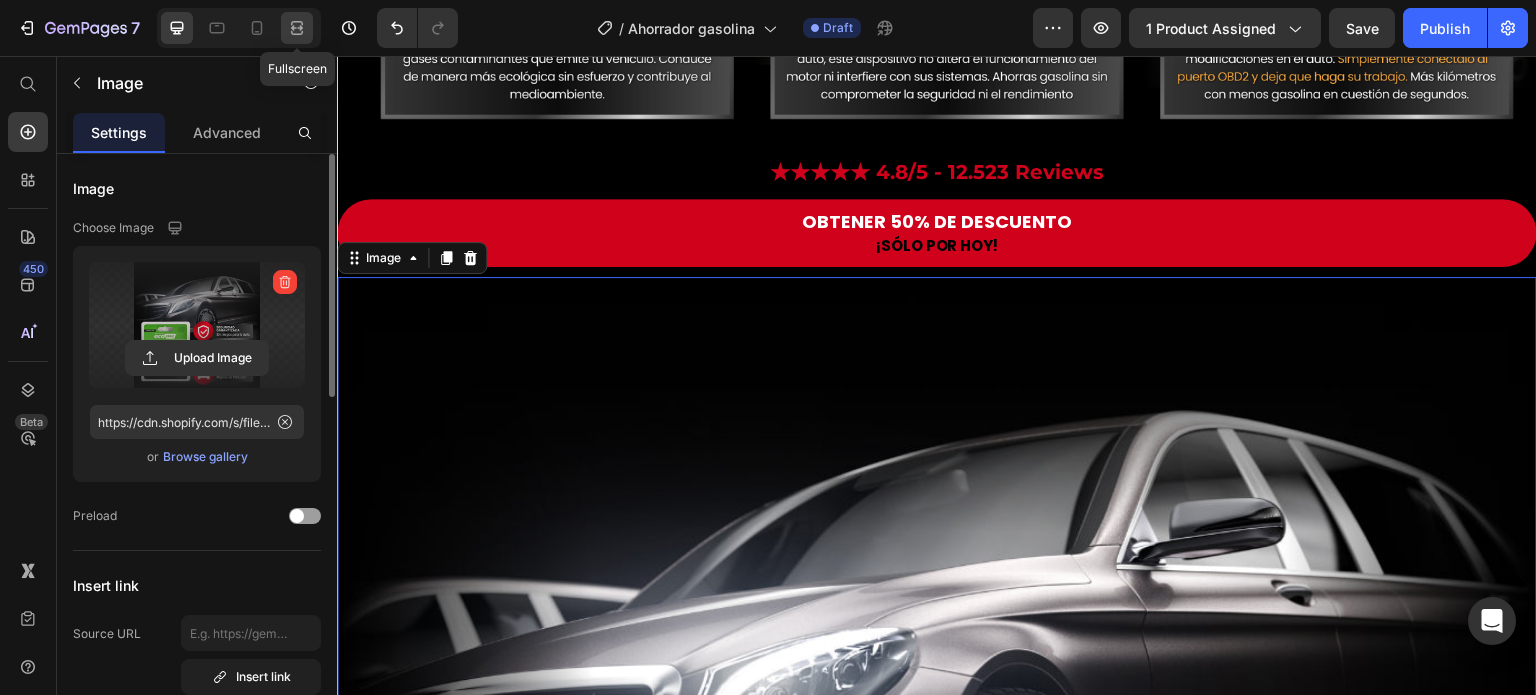 click 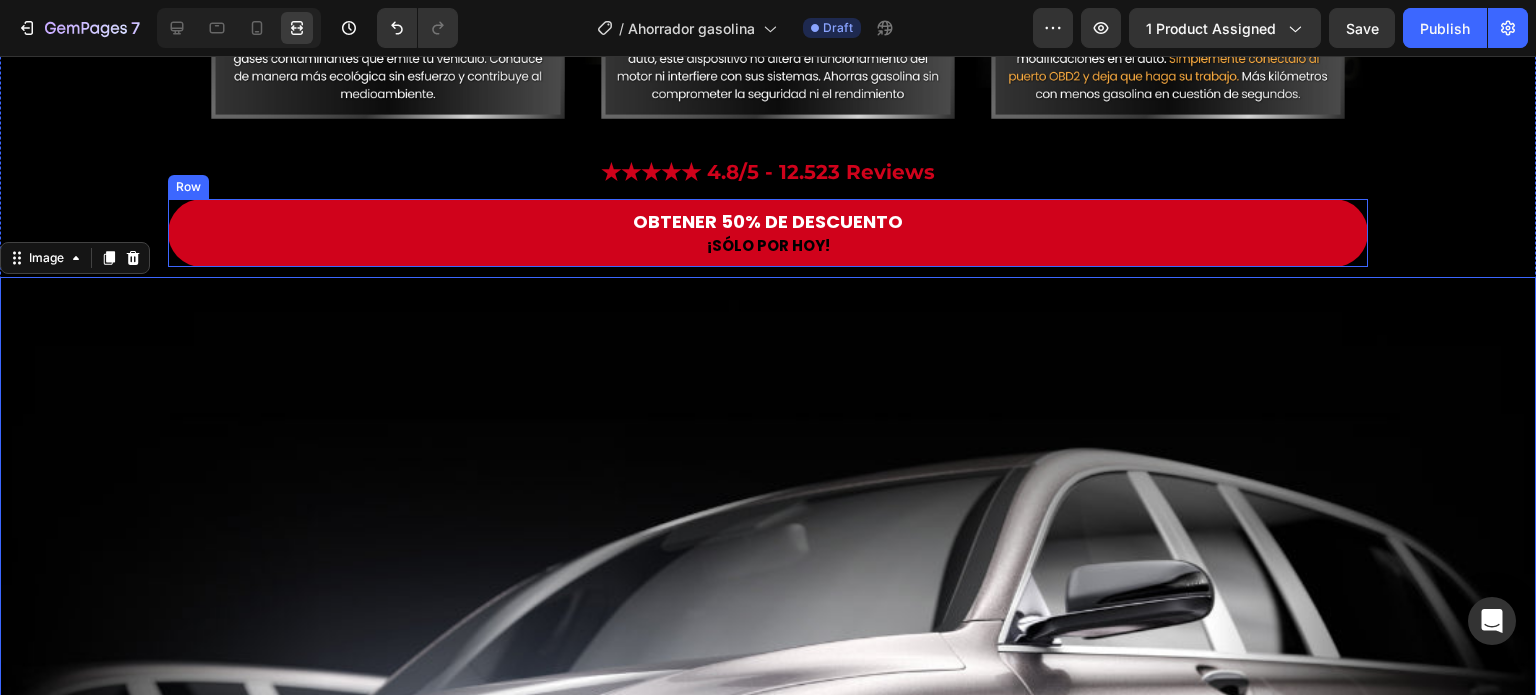 click on "OBTENER 50% DE DESCUENTO Button ¡SÓLO POR HOY! Text Block Row" at bounding box center (768, 233) 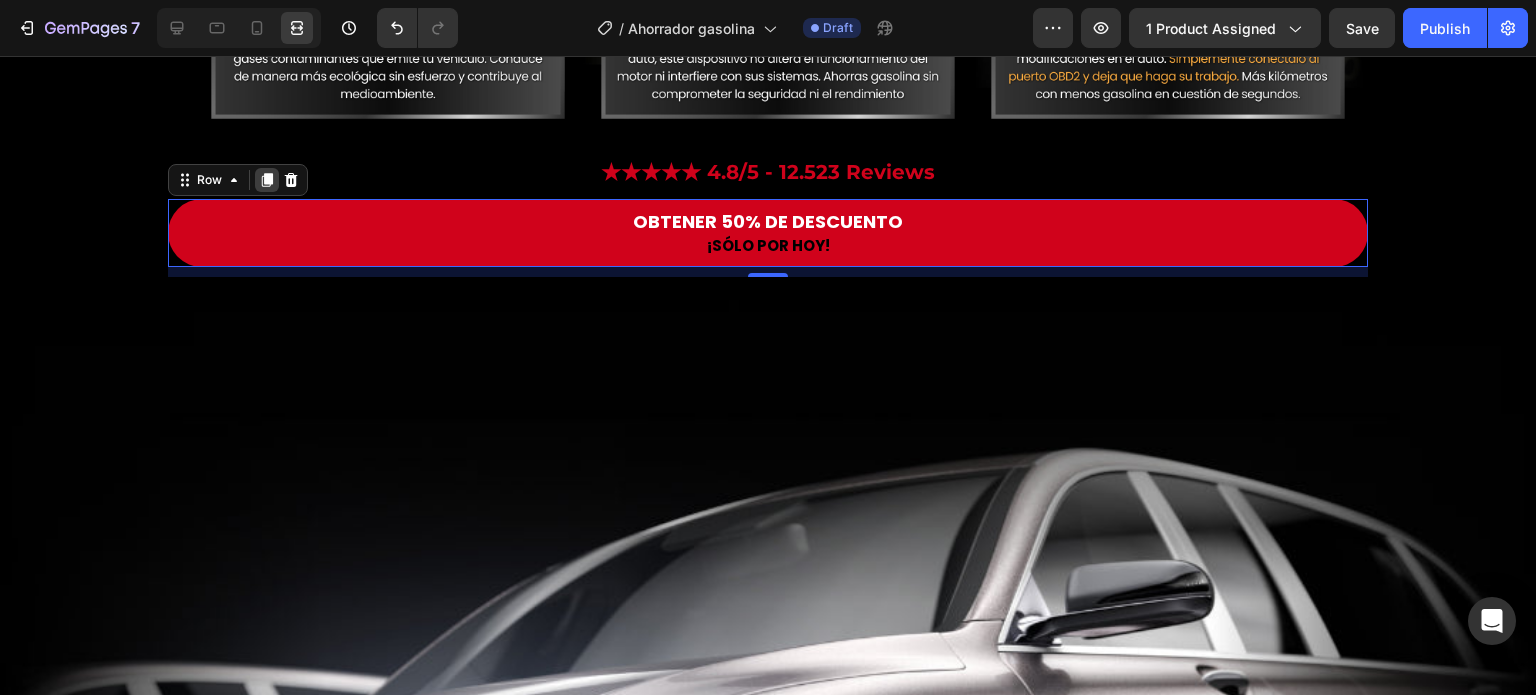click 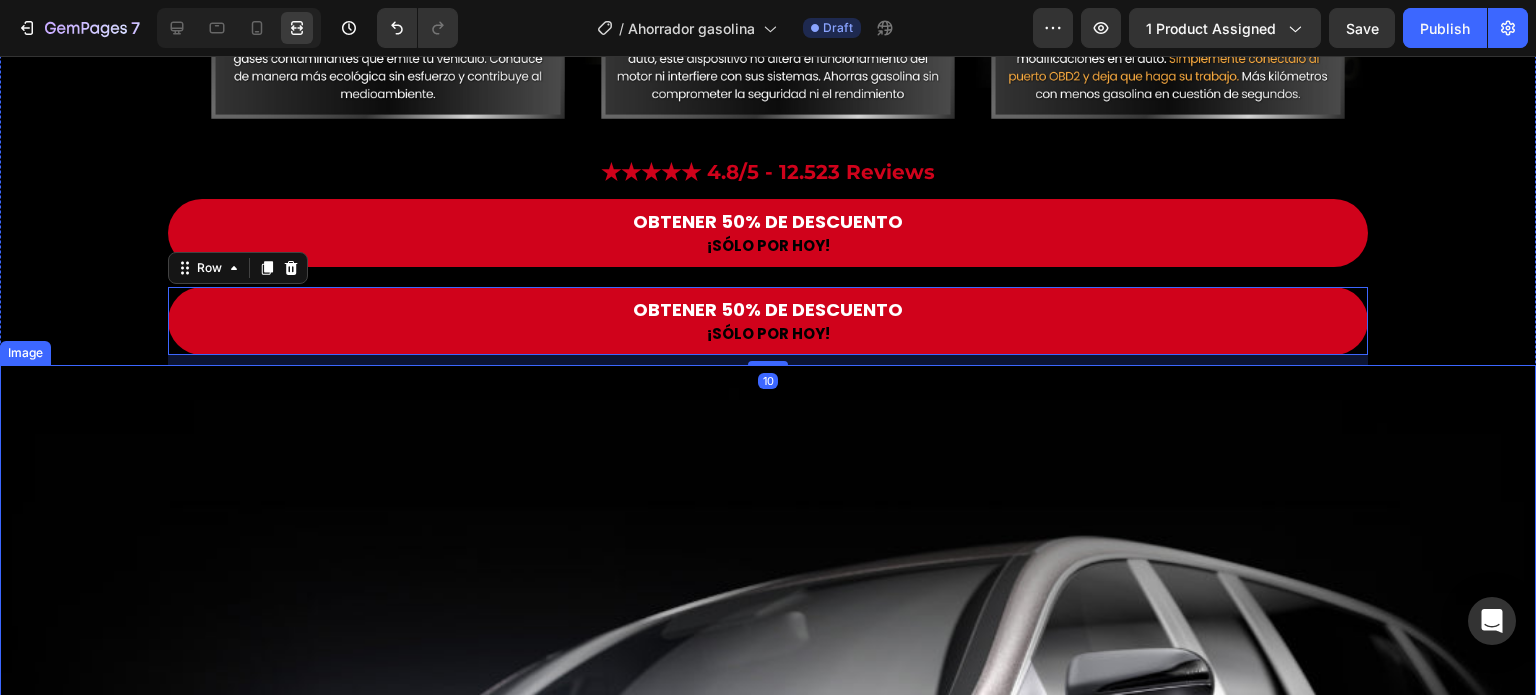 click at bounding box center [768, 1133] 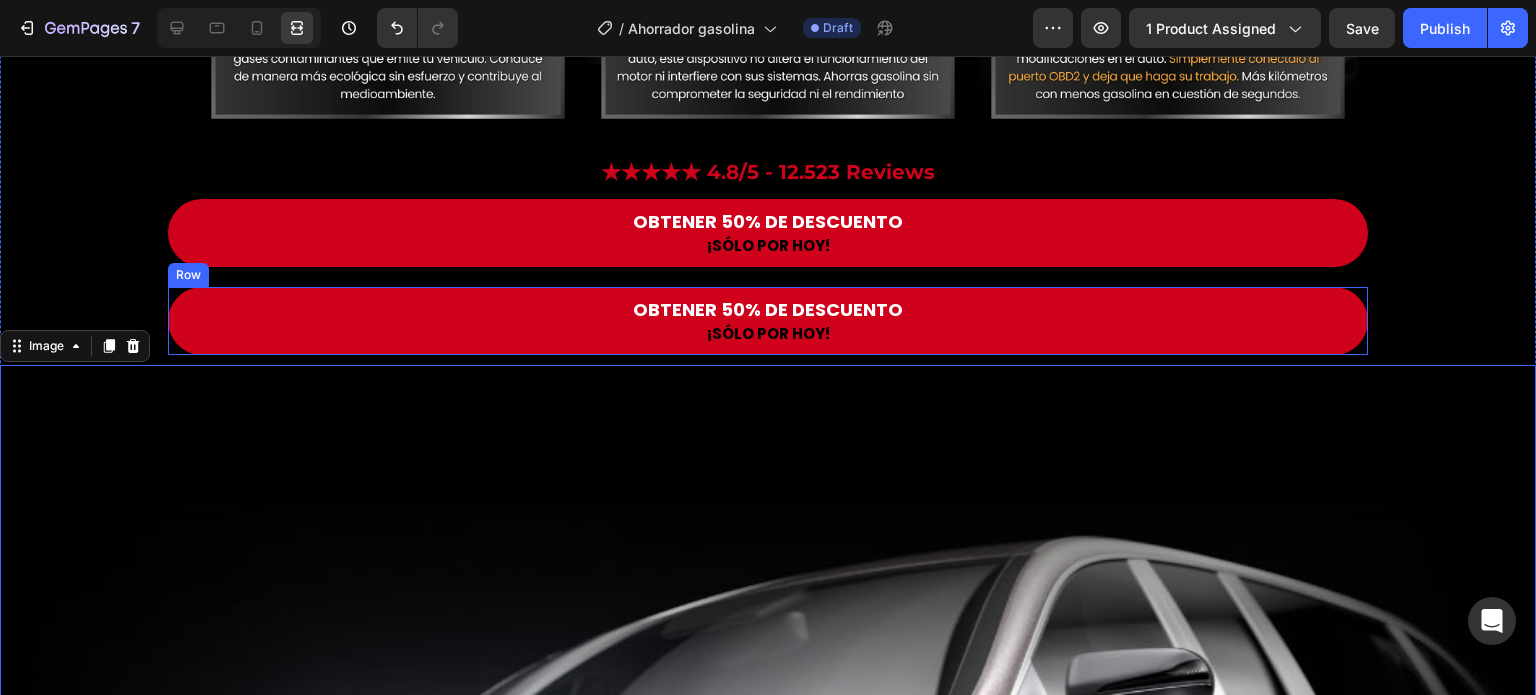 click on "OBTENER 50% DE DESCUENTO Button ¡SÓLO POR HOY! Text Block Row" at bounding box center (768, 321) 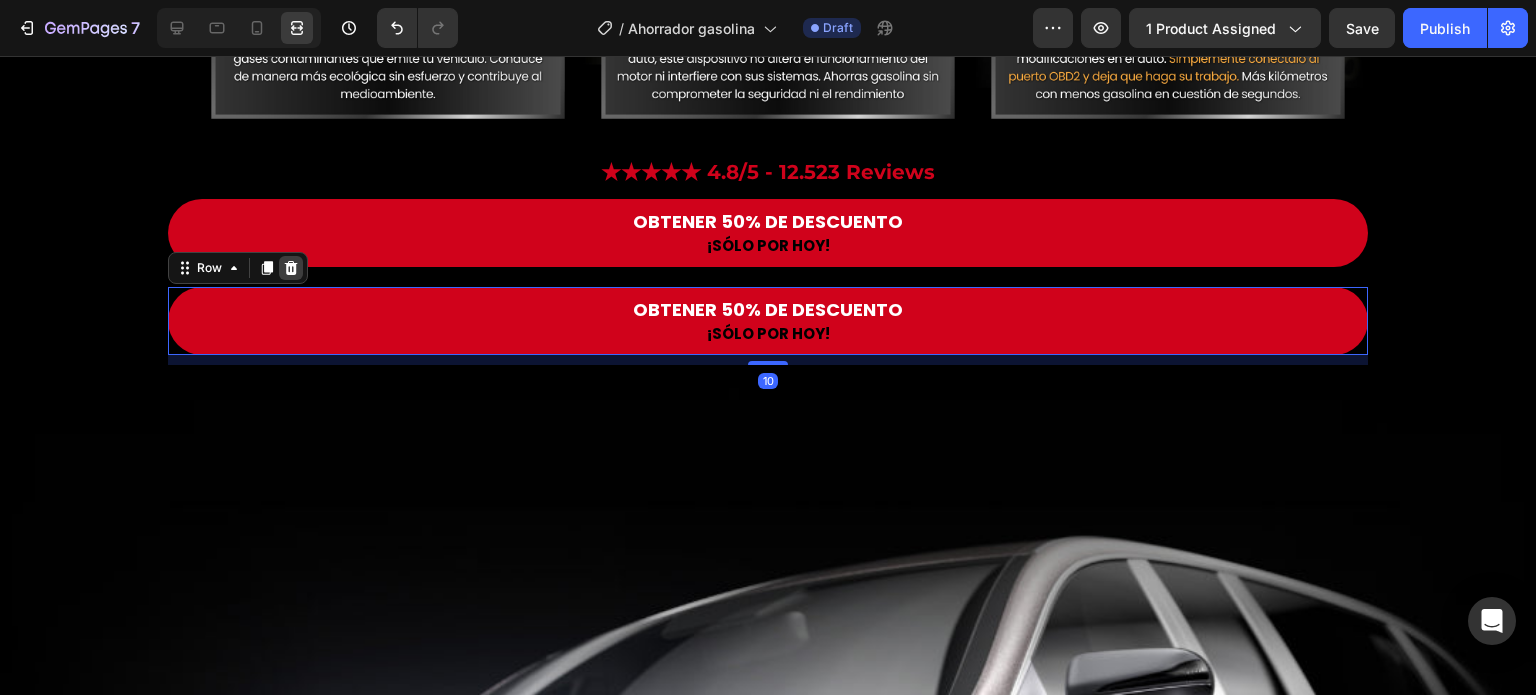 click 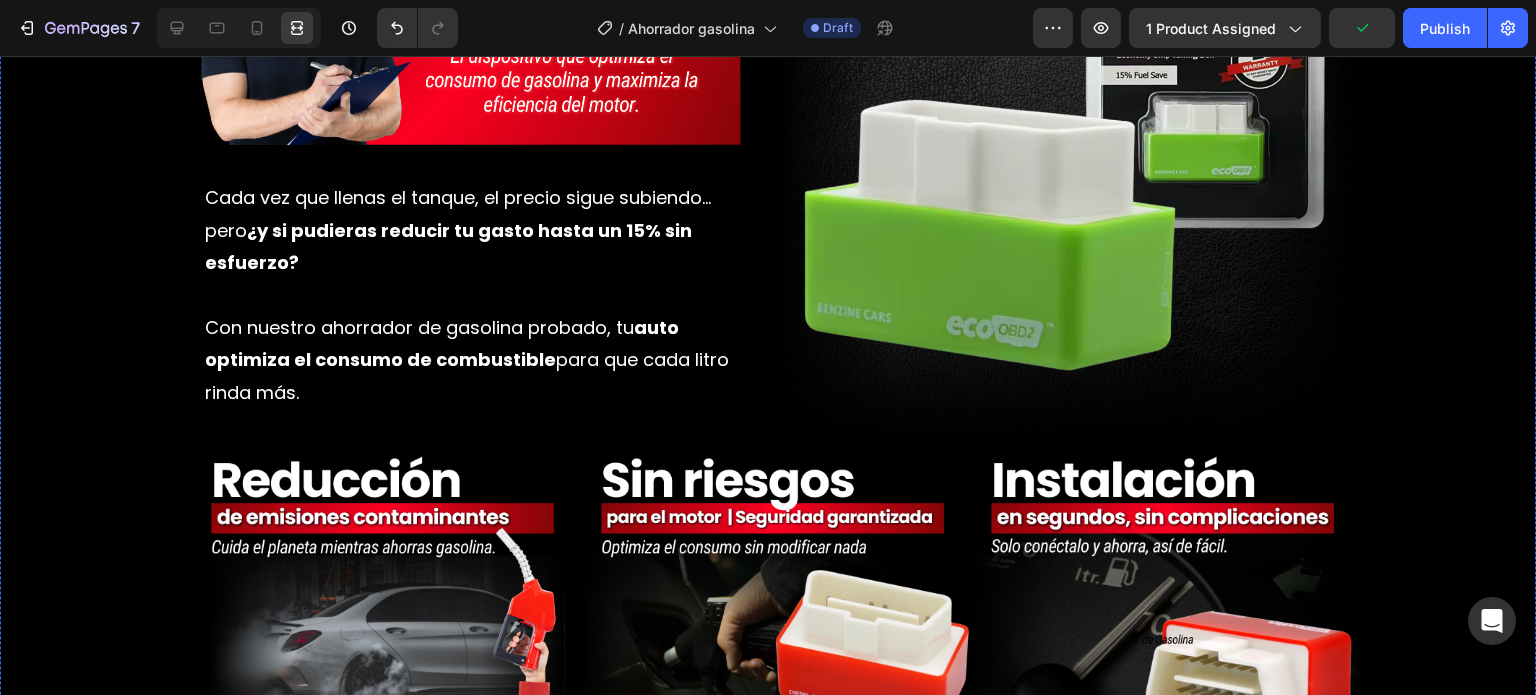 scroll, scrollTop: 1841, scrollLeft: 0, axis: vertical 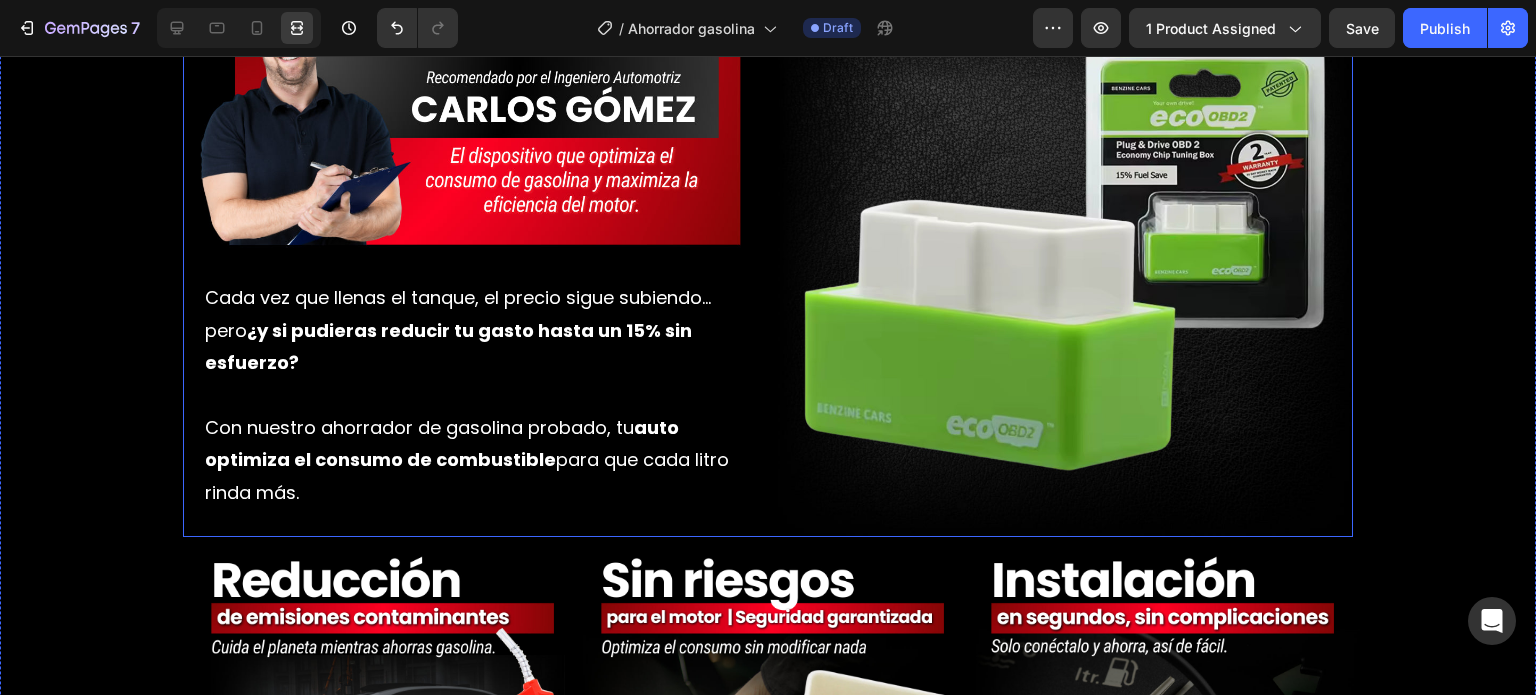click on "Image Cada vez que llenas el tanque, el precio sigue subiendo… pero  ¿y si pudieras reducir tu gasto hasta un 15% sin esfuerzo? Con nuestro ahorrador de gasolina probado, tu  auto optimiza el consumo de combustible  para que cada litro rinda más. Text Block Row Image Row" at bounding box center [768, 249] 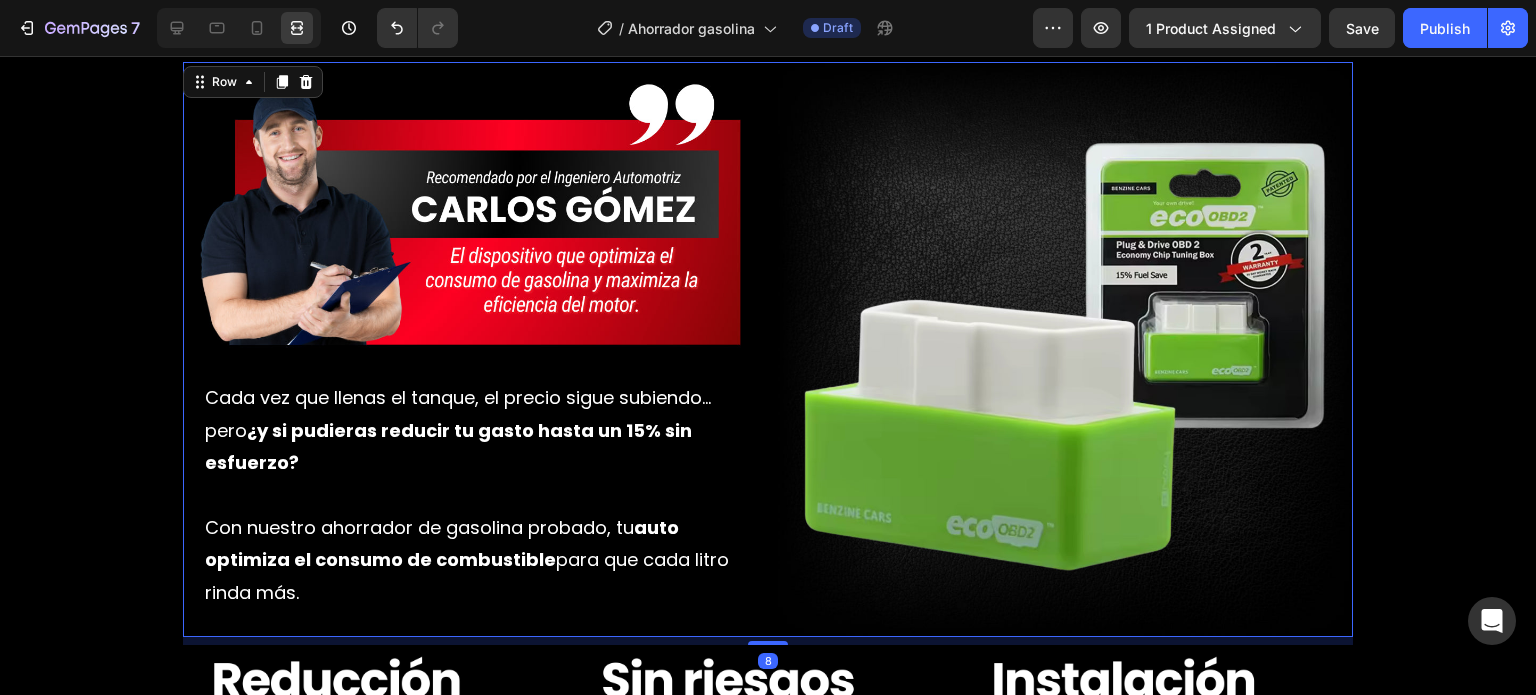 scroll, scrollTop: 1641, scrollLeft: 0, axis: vertical 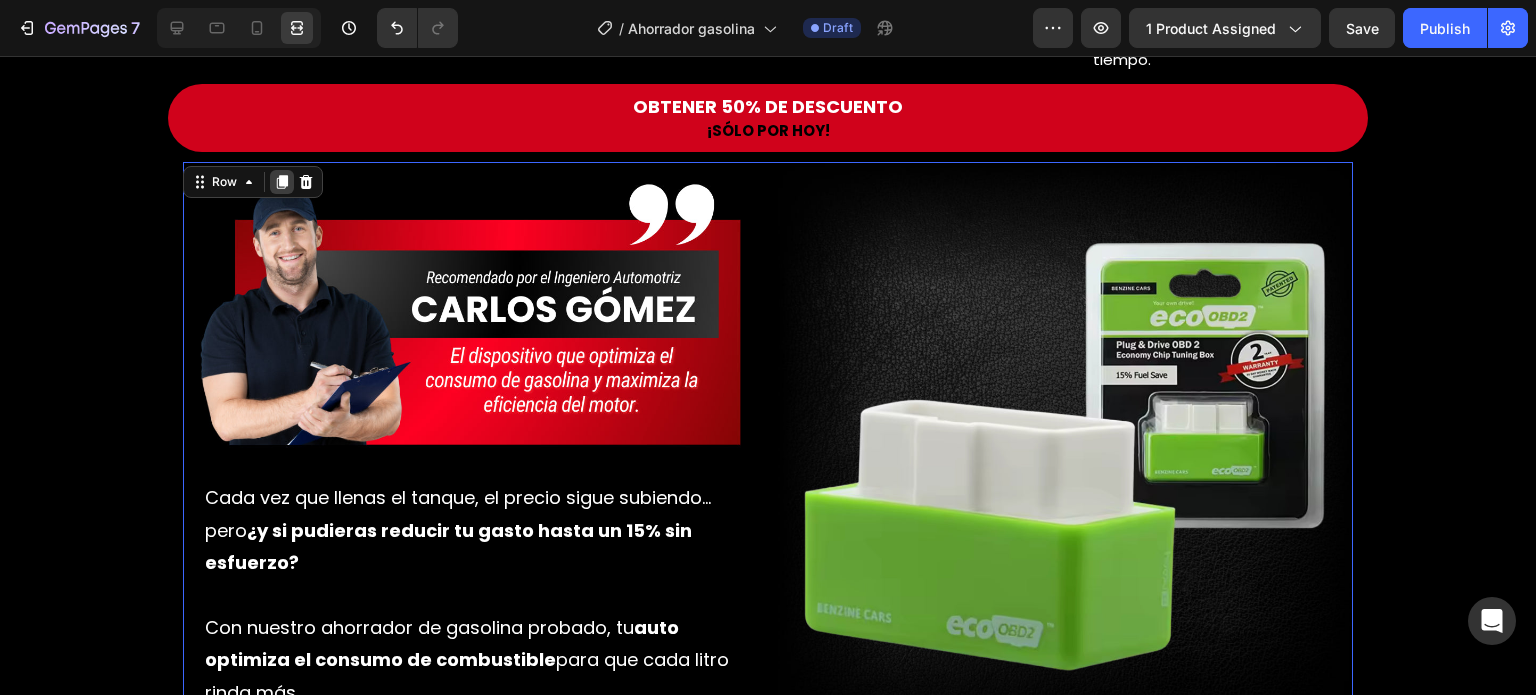 click 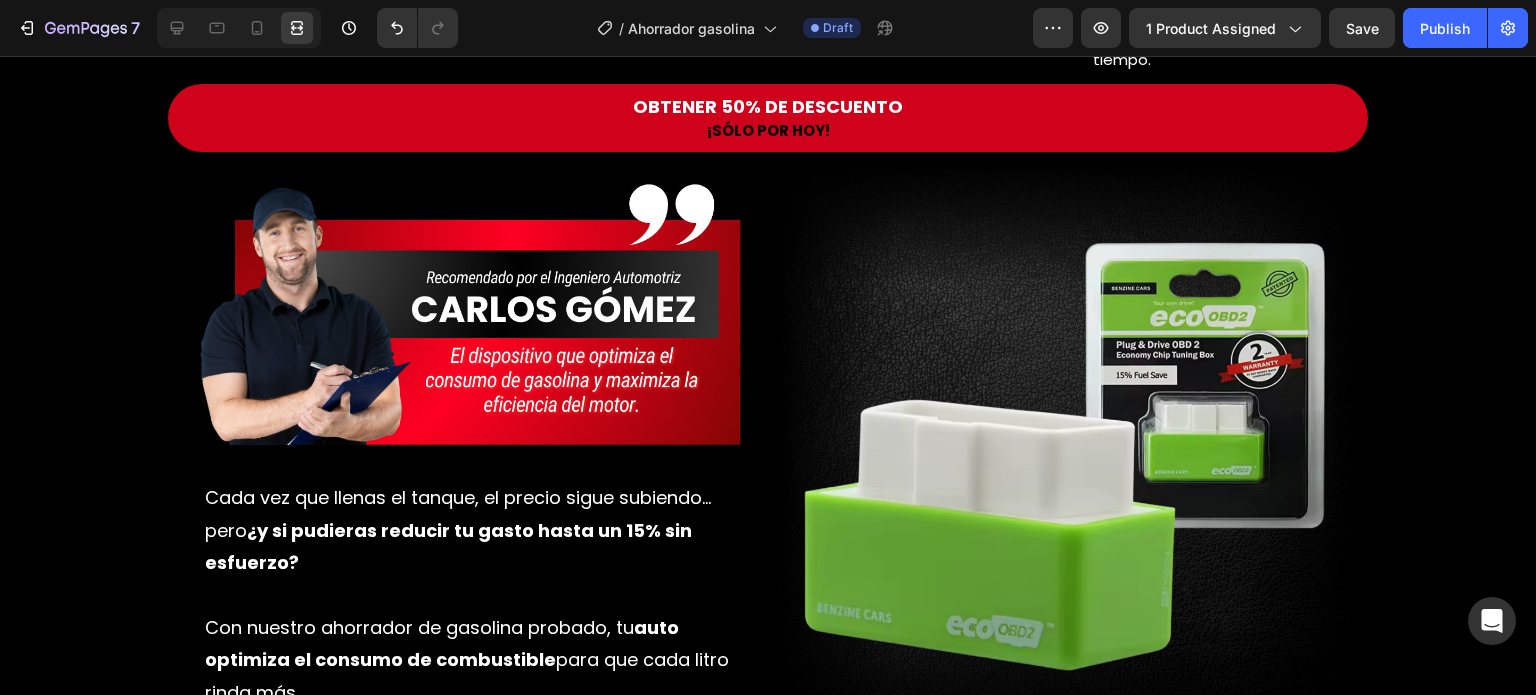 scroll, scrollTop: 2260, scrollLeft: 0, axis: vertical 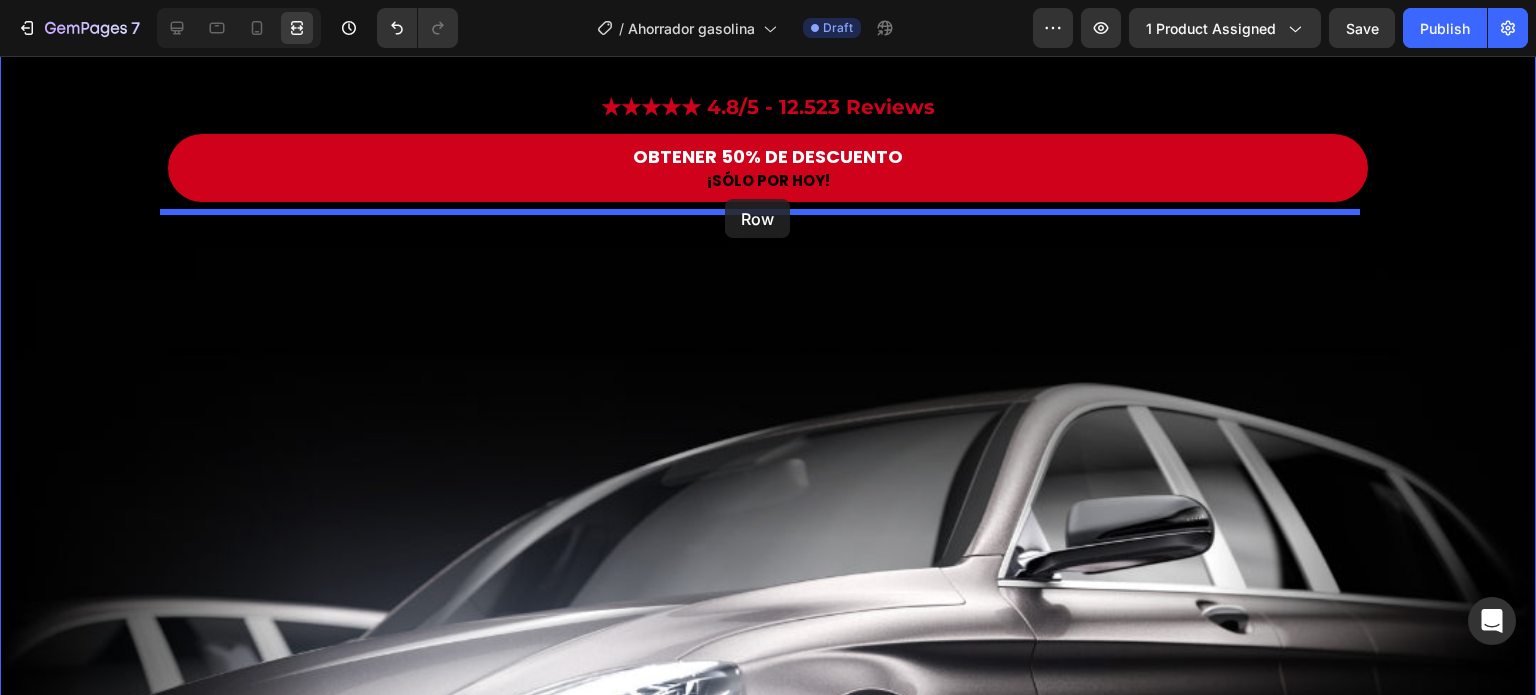 drag, startPoint x: 192, startPoint y: 106, endPoint x: 725, endPoint y: 199, distance: 541.0527 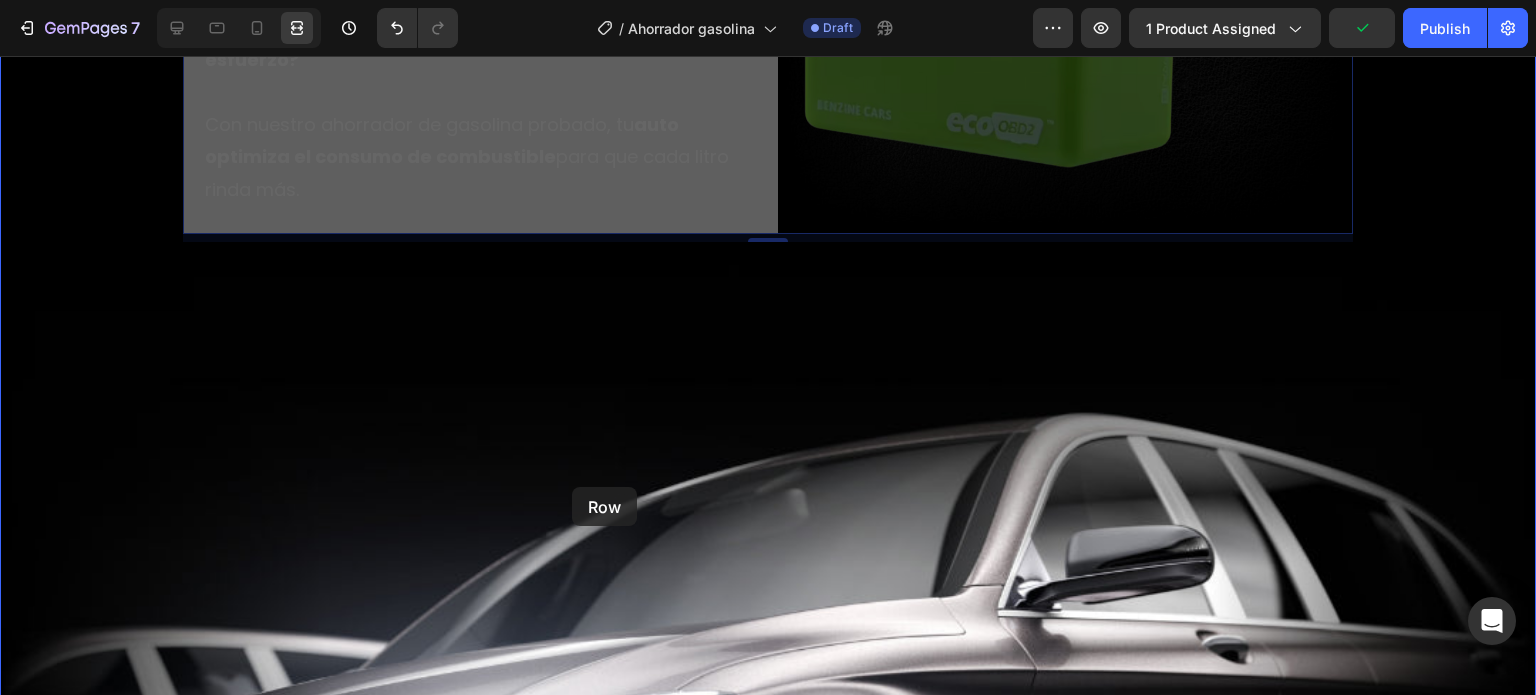 scroll, scrollTop: 3274, scrollLeft: 0, axis: vertical 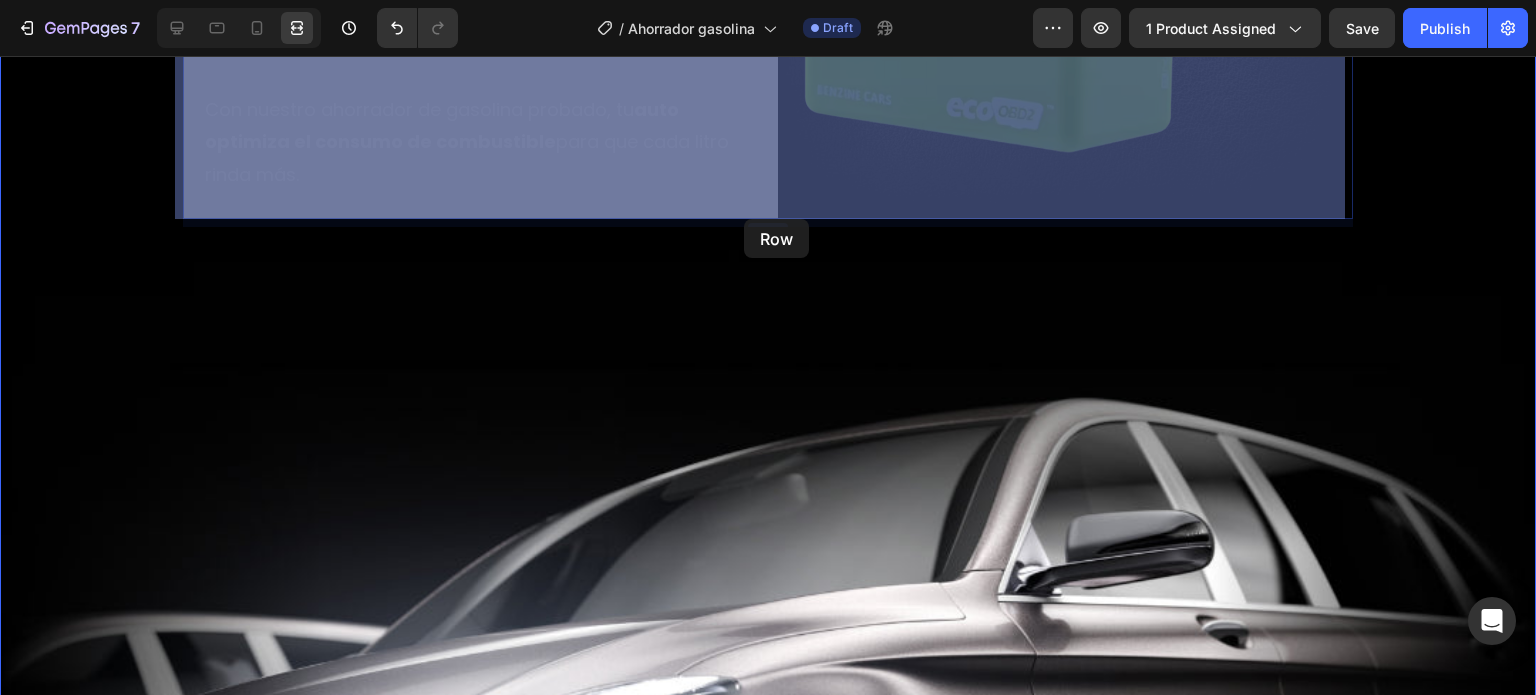 drag, startPoint x: 188, startPoint y: 194, endPoint x: 744, endPoint y: 219, distance: 556.56177 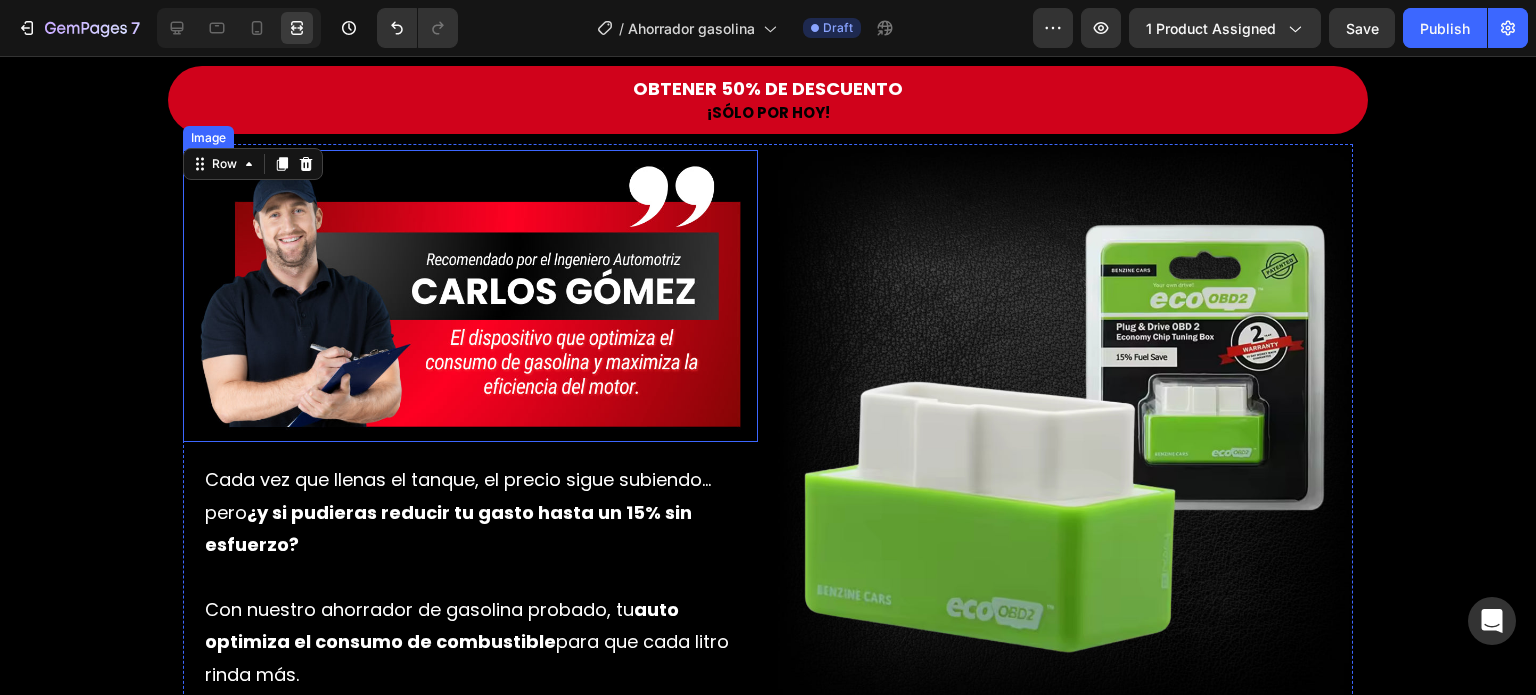 scroll, scrollTop: 3074, scrollLeft: 0, axis: vertical 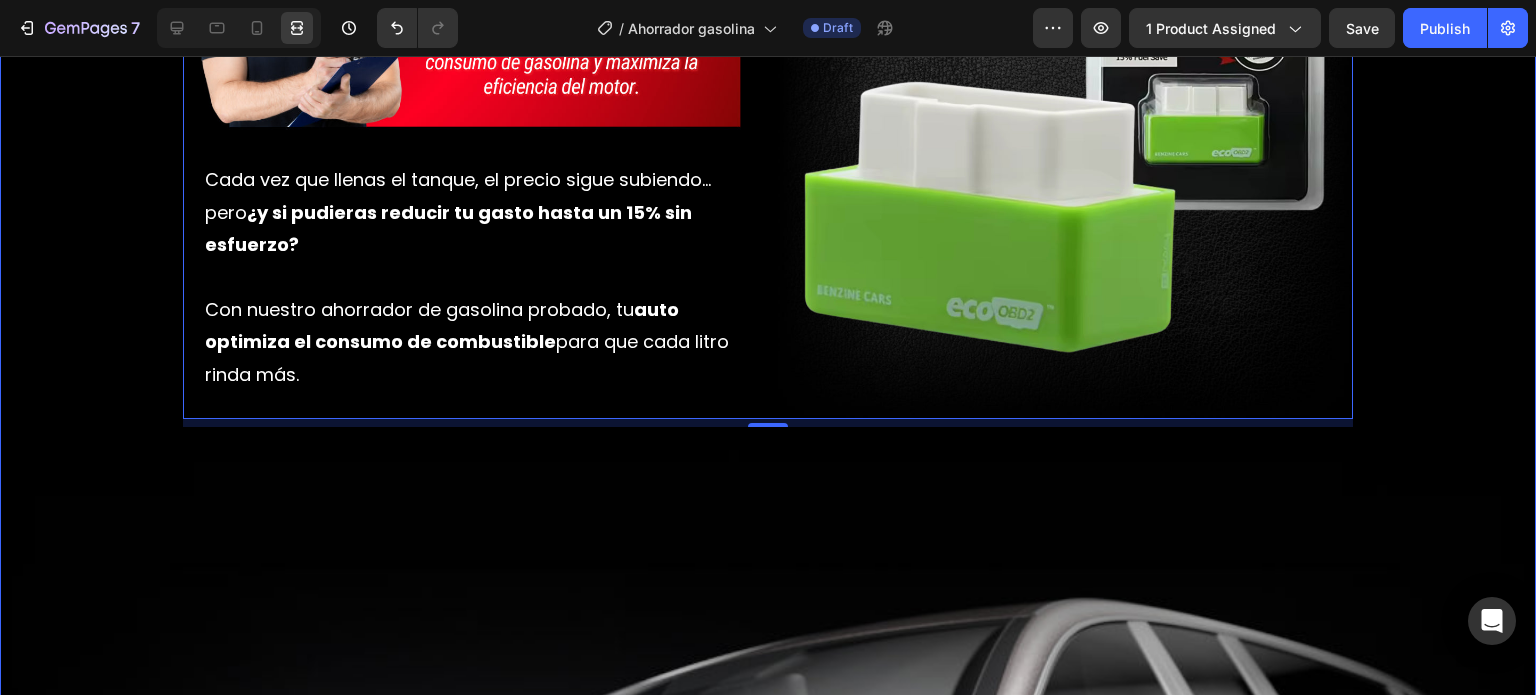 click on "Visto también en: Text Block Image Row Image Image ¿Sabías que estás gastando más gasolina de la que realmente necesitas? Pruebas reales demuestran que este dispositivo  ayuda a reducir el consumo hasta en un 15% , optimizando el rendimiento de tu motor sin afectar su potencia. Text Block Row Row Image GARANTÍA DE DEVOLUCIÓN DE DINERO DE 30 DÍAS Text Block Si no está absolutamente satisfecho con los resultados, le reembolsaremos cada centavo de su inversión. Text Block Row Image ENVÍO Y MANEJO GRATIS Text Block Proporcionamos envíos gratuitos para todos los pedidos superiores a $59.900 realizados hoy. Text Block Row Image ALTA CALIDAD GARANTIZADA Text Block Fabricado con materiales de alta calidad. Disfrute de un rendimiento constante y sin problemas durante mucho tiempo. Text Block Row Row OBTENER 50% DE DESCUENTO Button ¡SÓLO POR HOY! Text Block Row Image Cada vez que llenas el tanque, el precio sigue subiendo… pero  ¿y si pudieras reducir tu gasto hasta un 15% sin esfuerzo? Text Block Row" at bounding box center [768, -147] 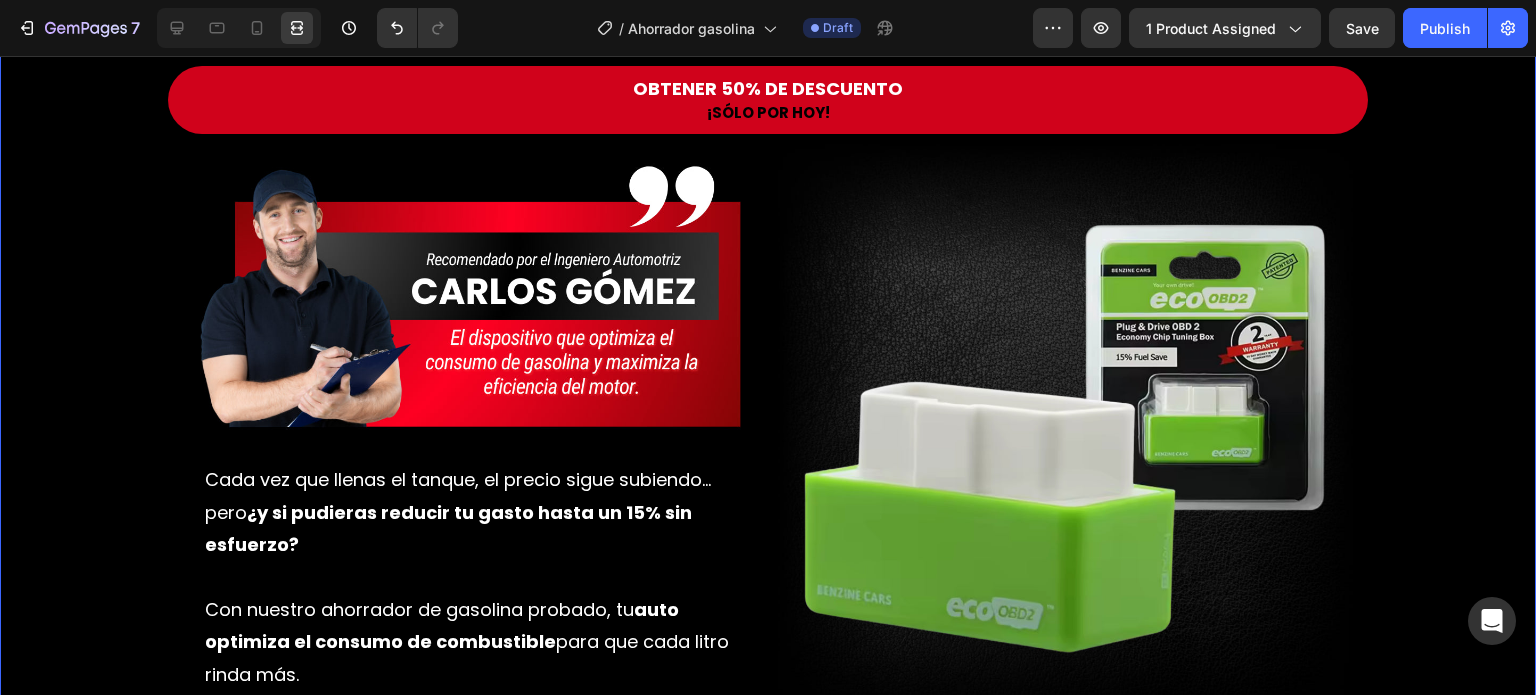 scroll, scrollTop: 2674, scrollLeft: 0, axis: vertical 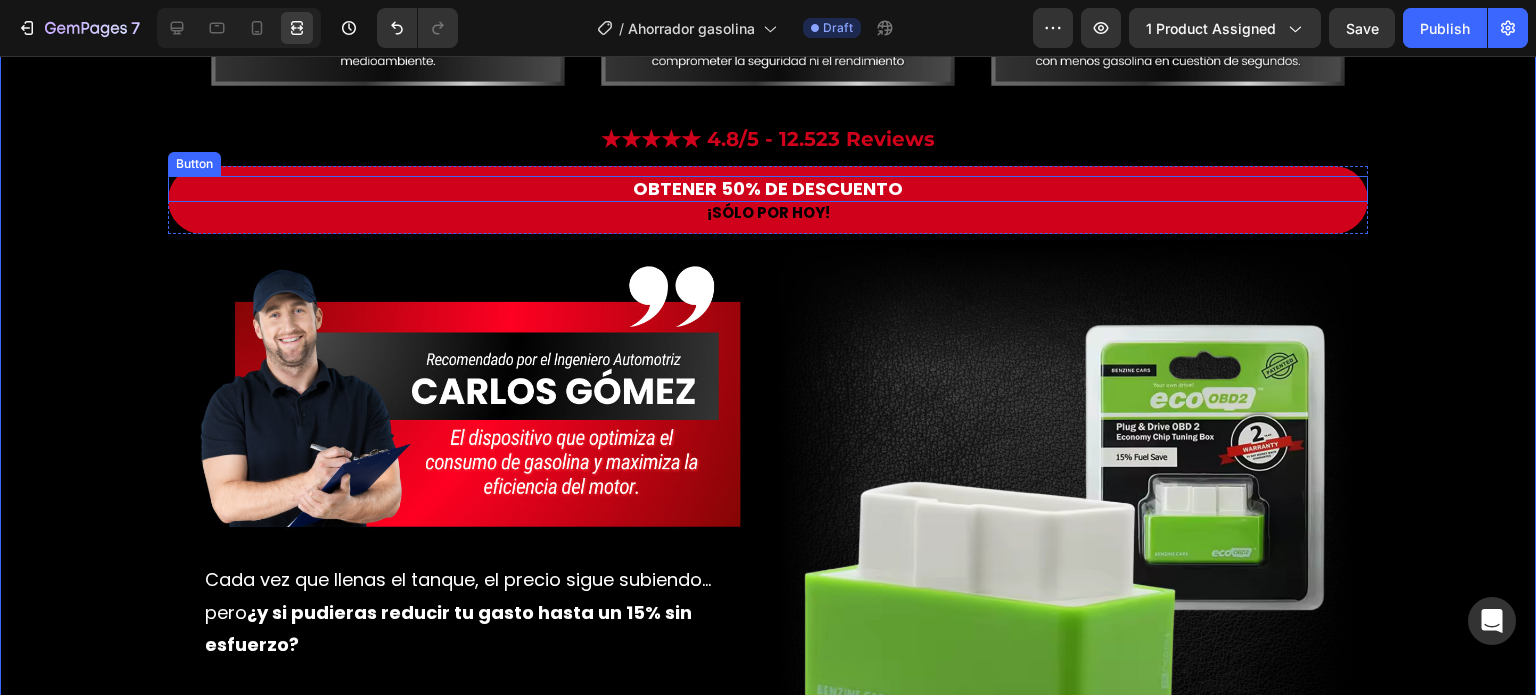 click on "OBTENER 50% DE DESCUENTO" at bounding box center (768, 189) 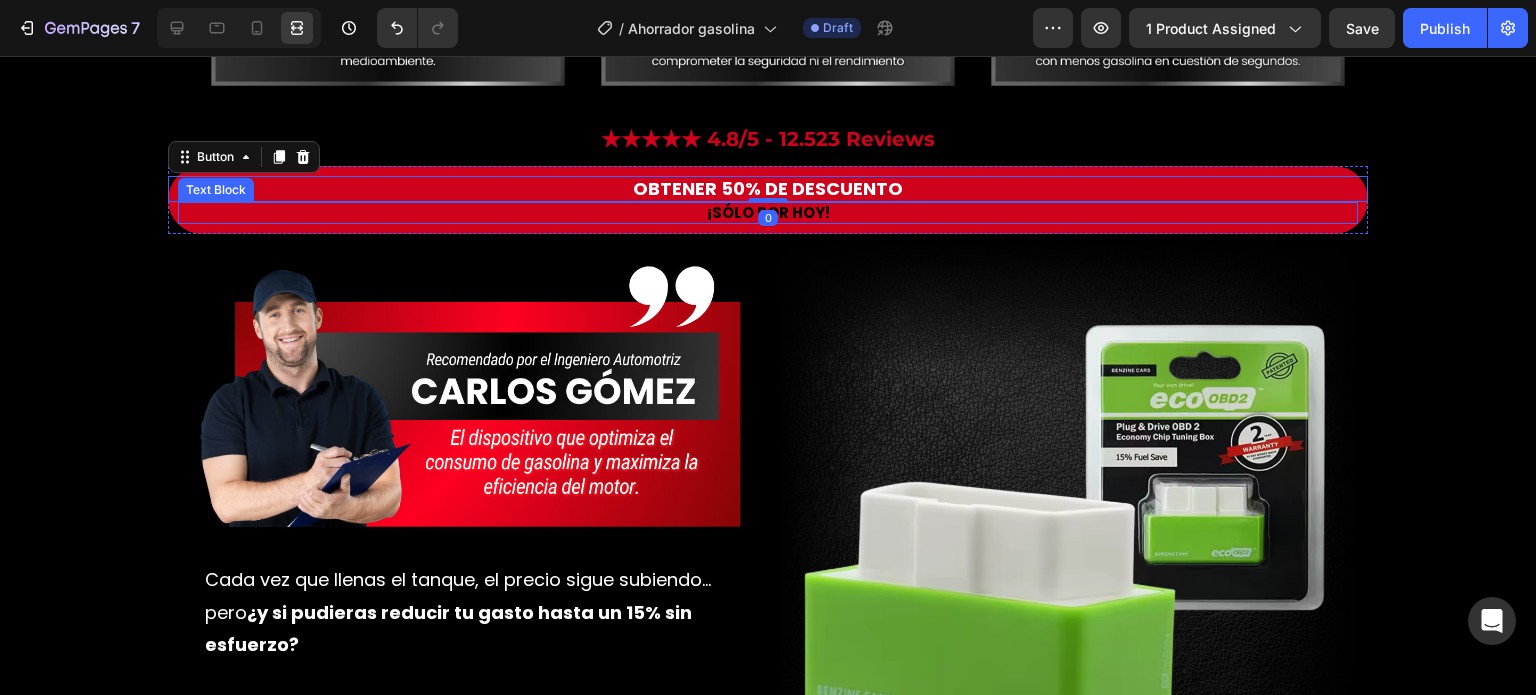 click on "¡SÓLO POR HOY!" at bounding box center (768, 213) 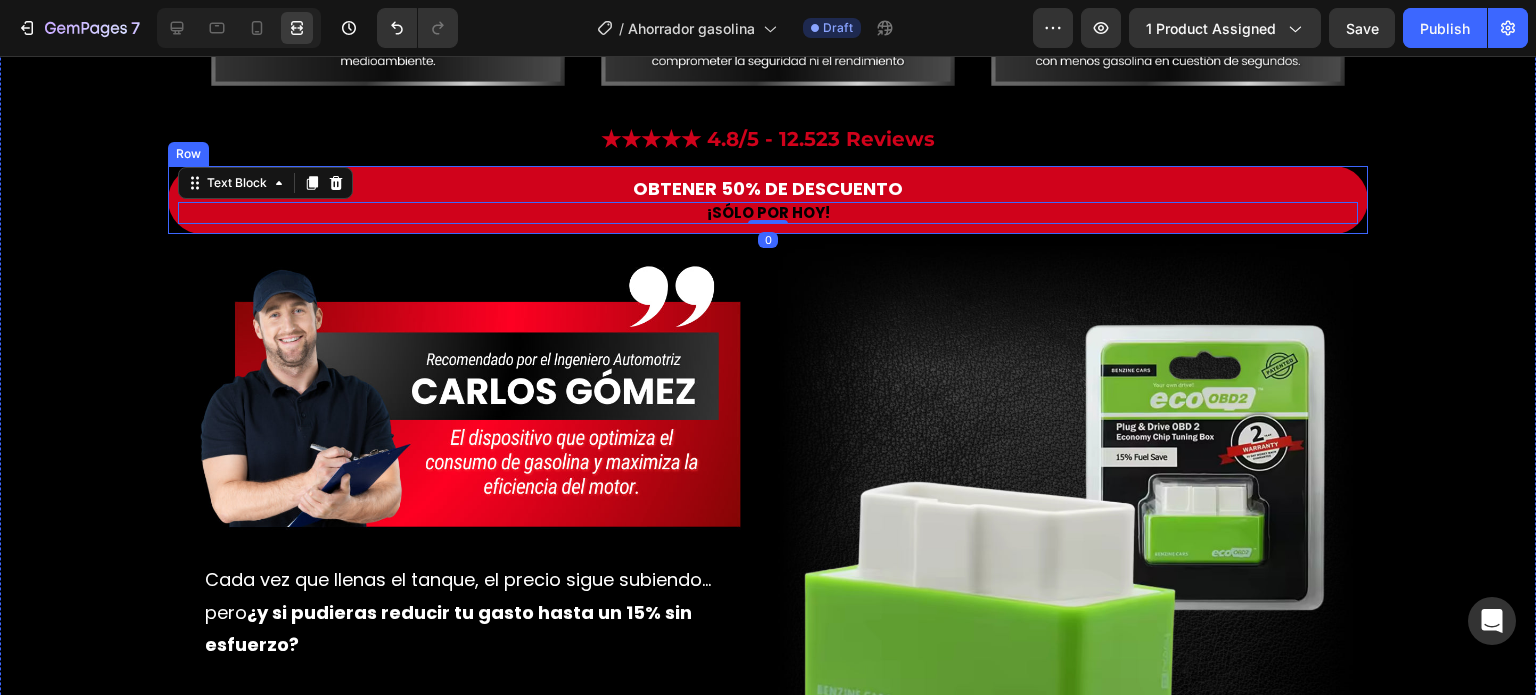 click on "Visto también en: Text Block Image Row Image Image ¿Sabías que estás gastando más gasolina de la que realmente necesitas? Pruebas reales demuestran que este dispositivo  ayuda a reducir el consumo hasta en un 15% , optimizando el rendimiento de tu motor sin afectar su potencia. Text Block Row Row Image GARANTÍA DE DEVOLUCIÓN DE DINERO DE 30 DÍAS Text Block Si no está absolutamente satisfecho con los resultados, le reembolsaremos cada centavo de su inversión. Text Block Row Image ENVÍO Y MANEJO GRATIS Text Block Proporcionamos envíos gratuitos para todos los pedidos superiores a $59.900 realizados hoy. Text Block Row Image ALTA CALIDAD GARANTIZADA Text Block Fabricado con materiales de alta calidad. Disfrute de un rendimiento constante y sin problemas durante mucho tiempo. Text Block Row Row OBTENER 50% DE DESCUENTO Button ¡SÓLO POR HOY! Text Block Row Image Cada vez que llenas el tanque, el precio sigue subiendo… pero  ¿y si pudieras reducir tu gasto hasta un 15% sin esfuerzo? Text Block Row" at bounding box center (768, 253) 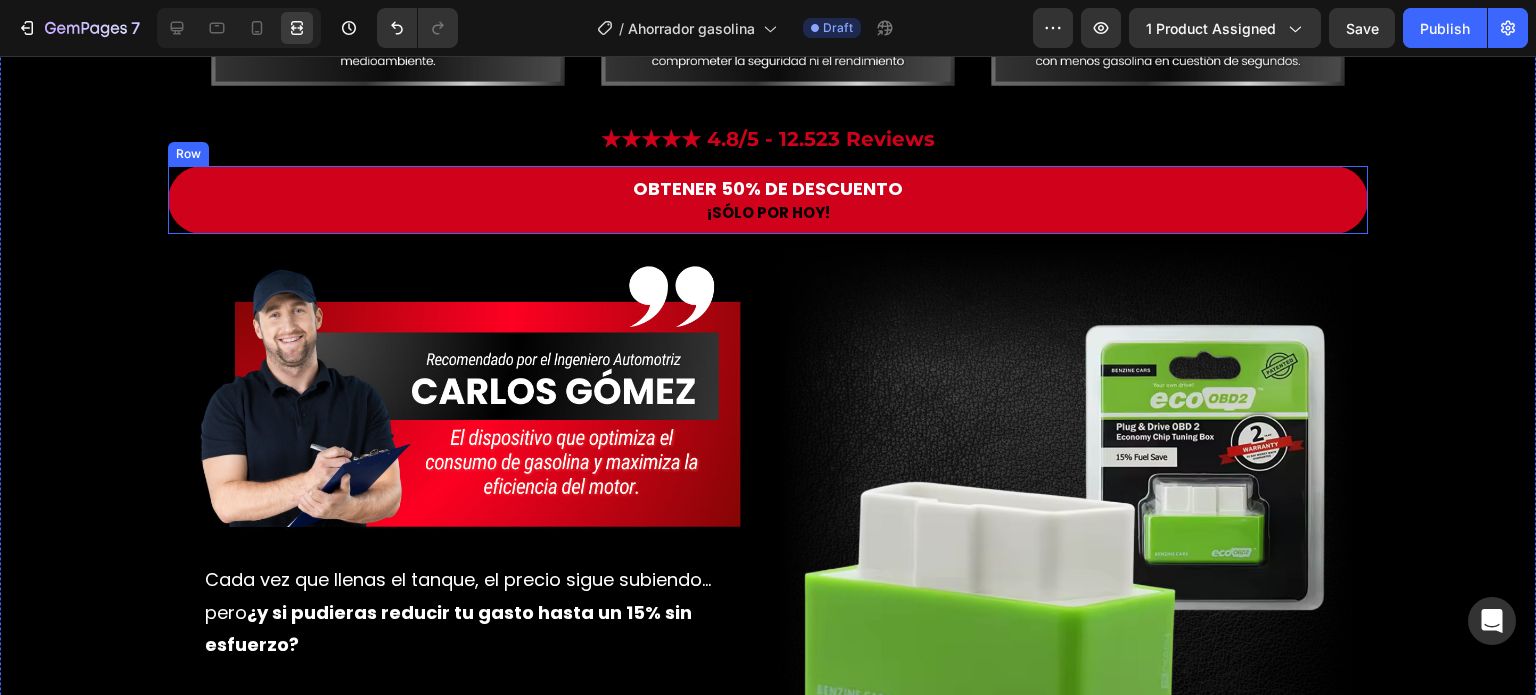 click on "OBTENER 50% DE DESCUENTO Button ¡SÓLO POR HOY! Text Block" at bounding box center [768, 200] 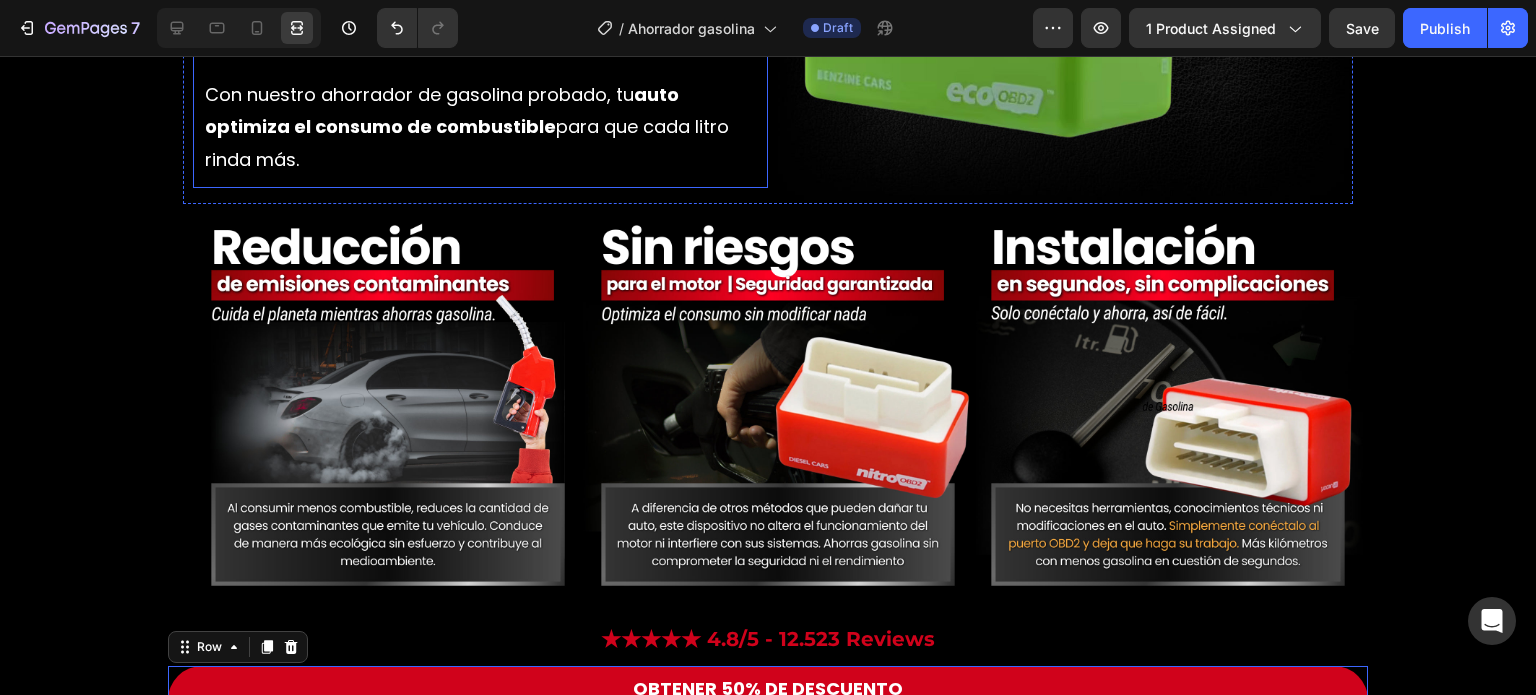 scroll, scrollTop: 2374, scrollLeft: 0, axis: vertical 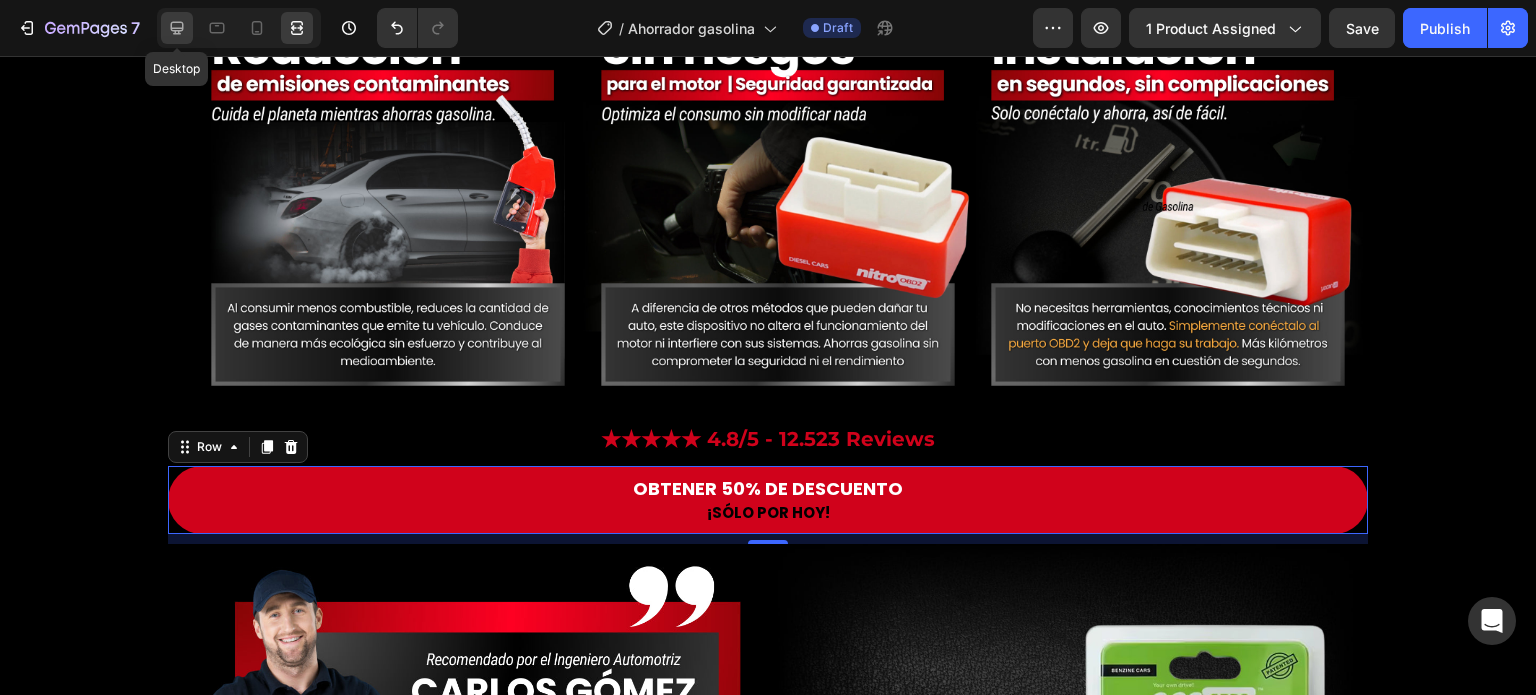 click 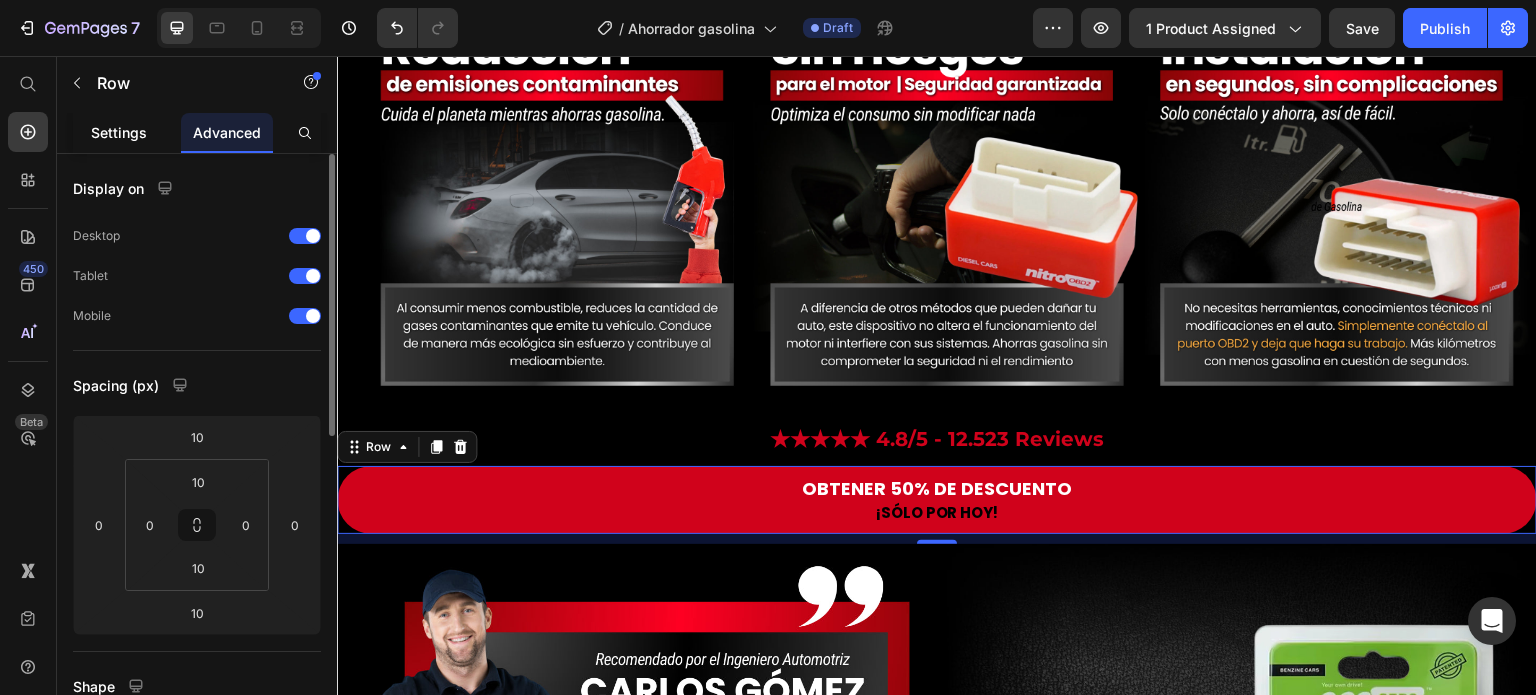 click on "Settings" at bounding box center [119, 132] 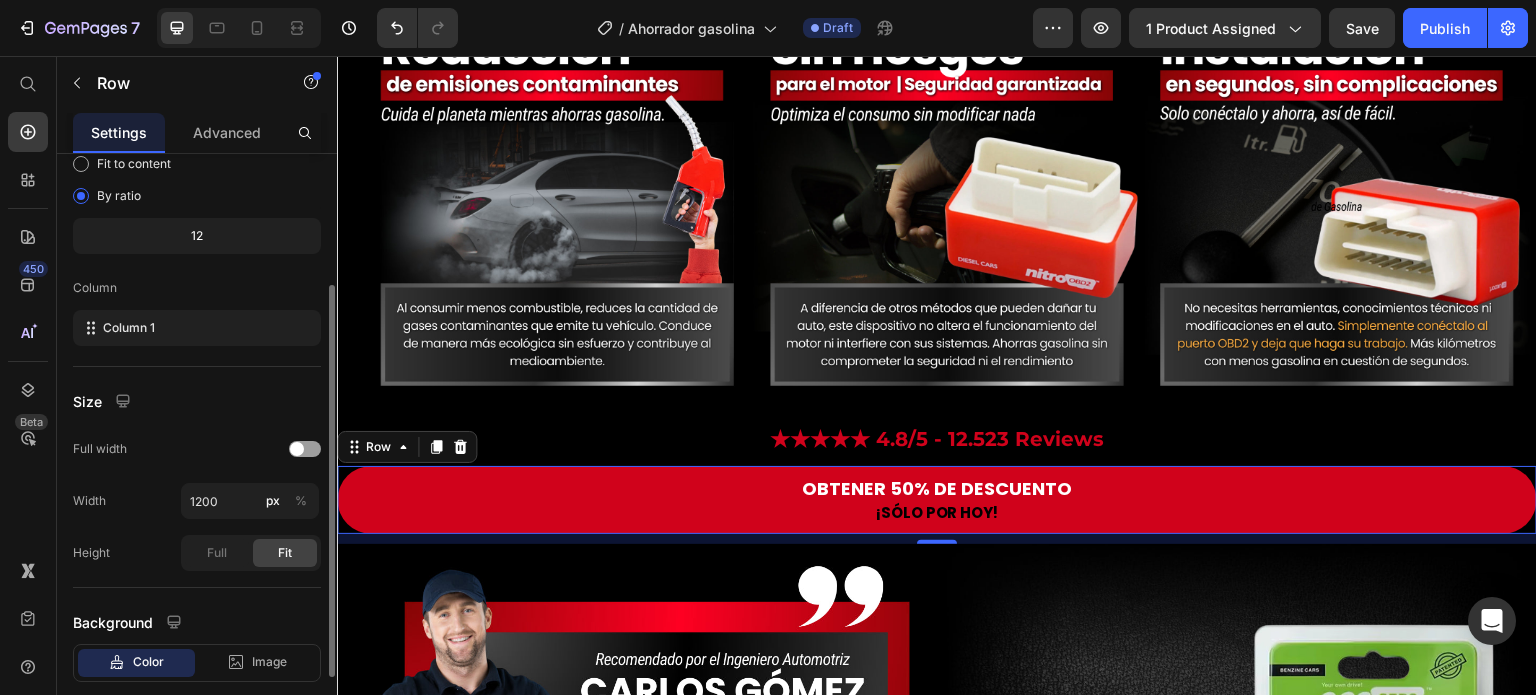scroll, scrollTop: 300, scrollLeft: 0, axis: vertical 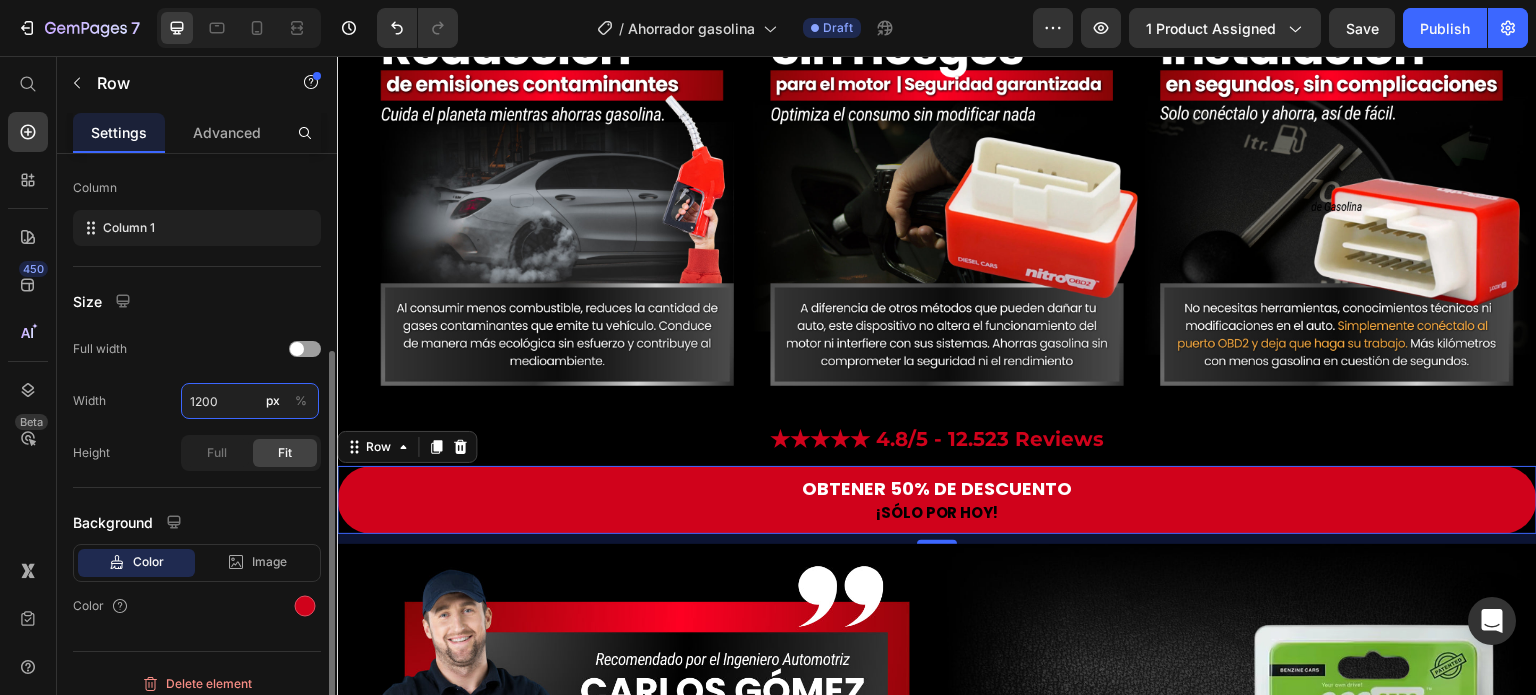click on "1200" at bounding box center (250, 401) 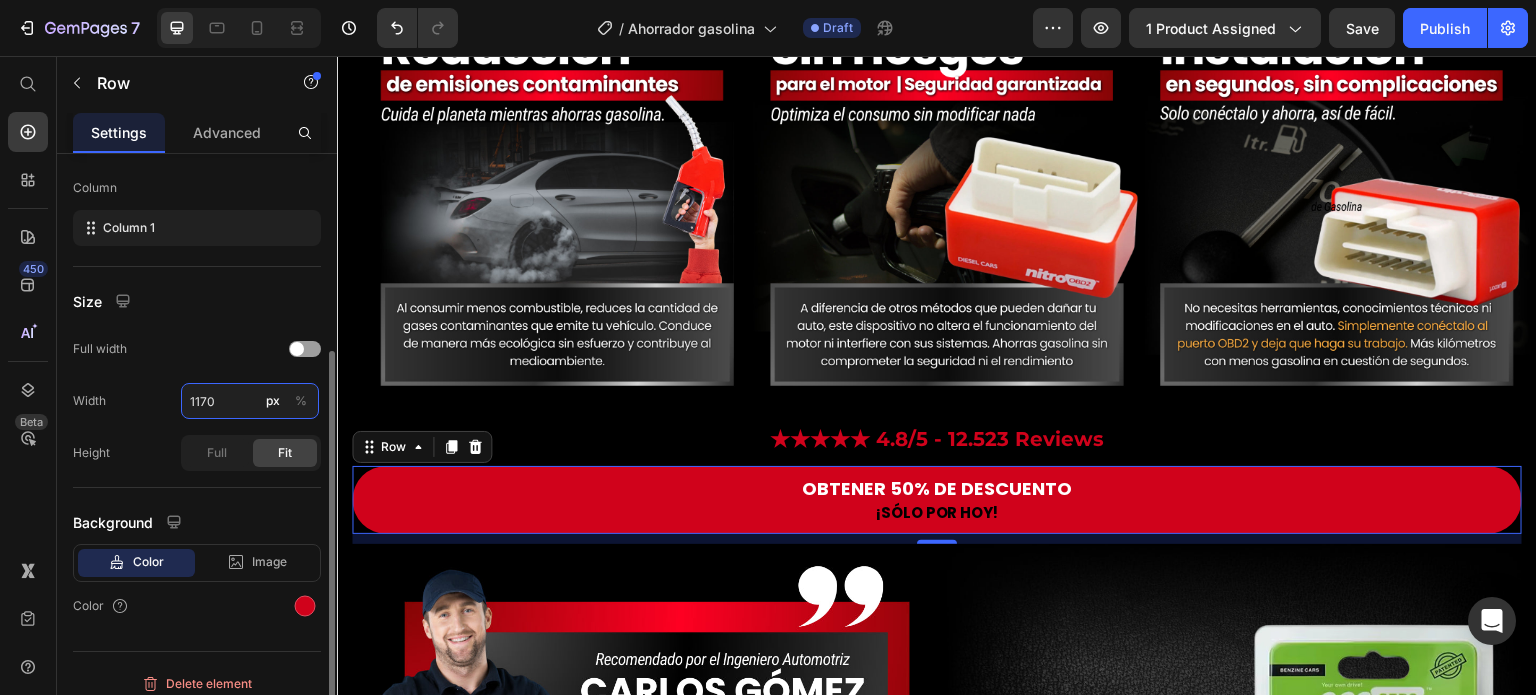 type on "1170" 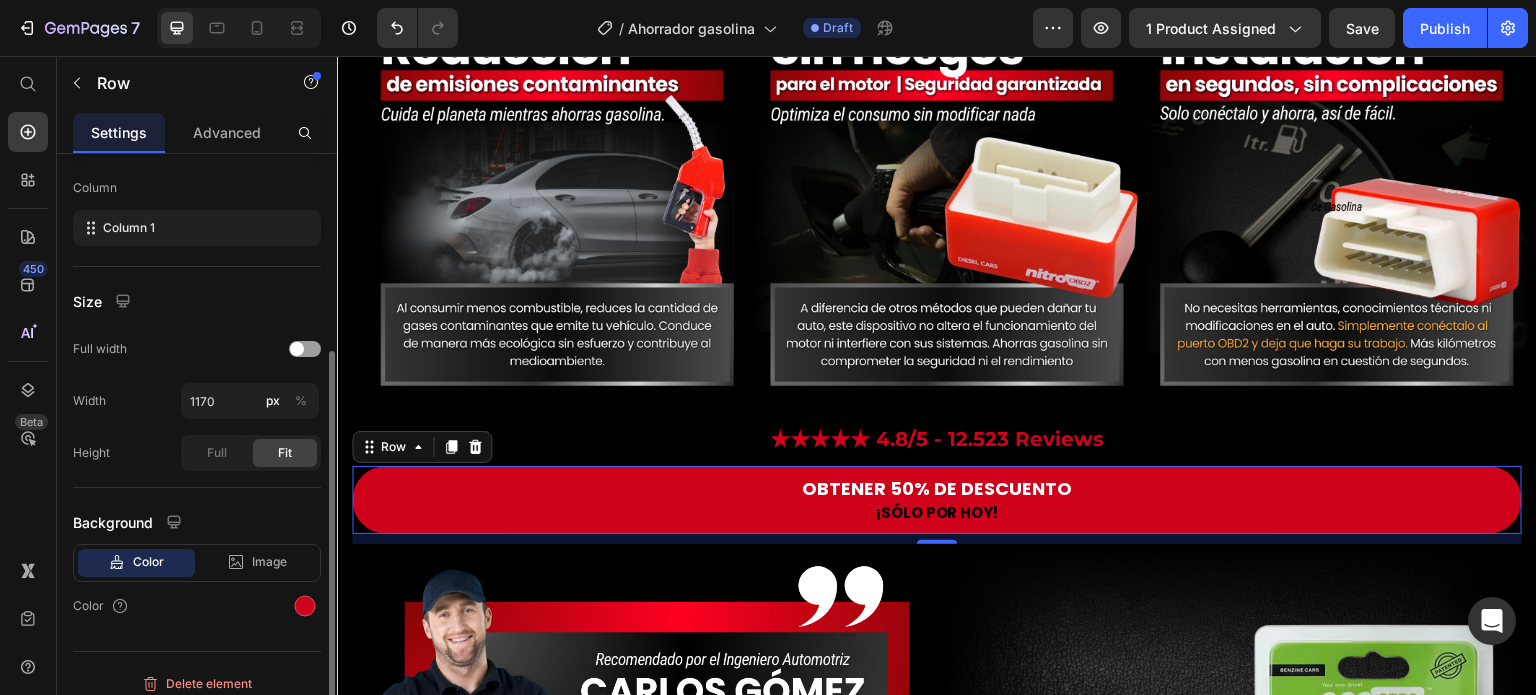 click on "Width 1170 px %" 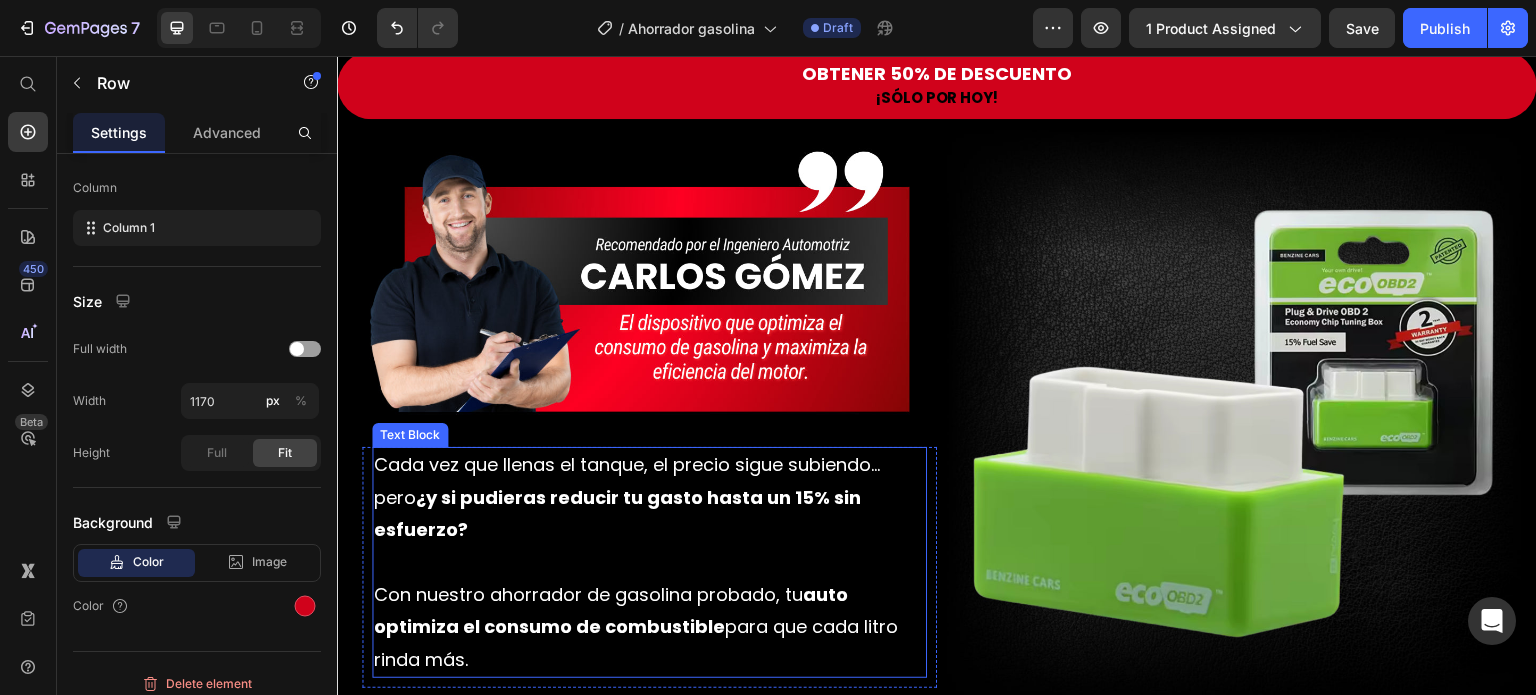 scroll, scrollTop: 1574, scrollLeft: 0, axis: vertical 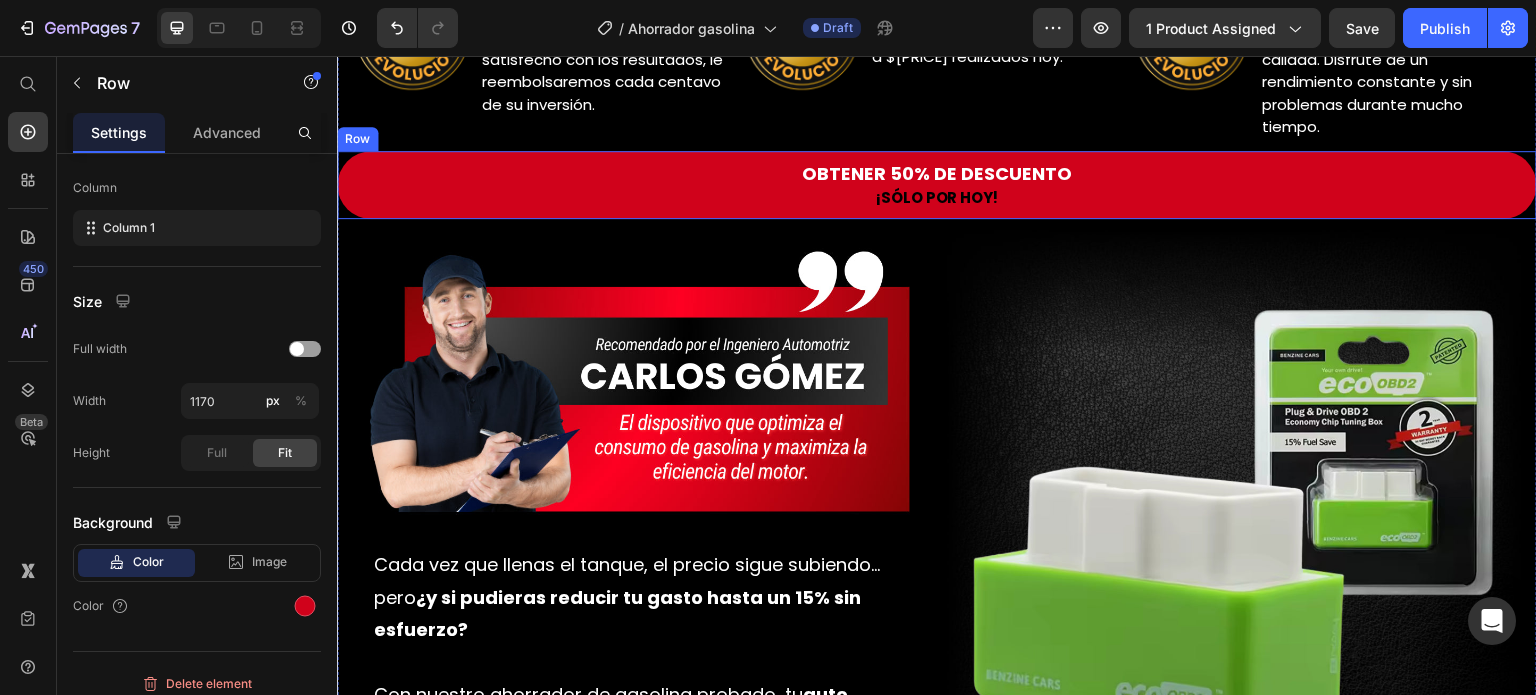 click on "OBTENER 50% DE DESCUENTO Button ¡SÓLO POR HOY! Text Block Row" at bounding box center (937, 185) 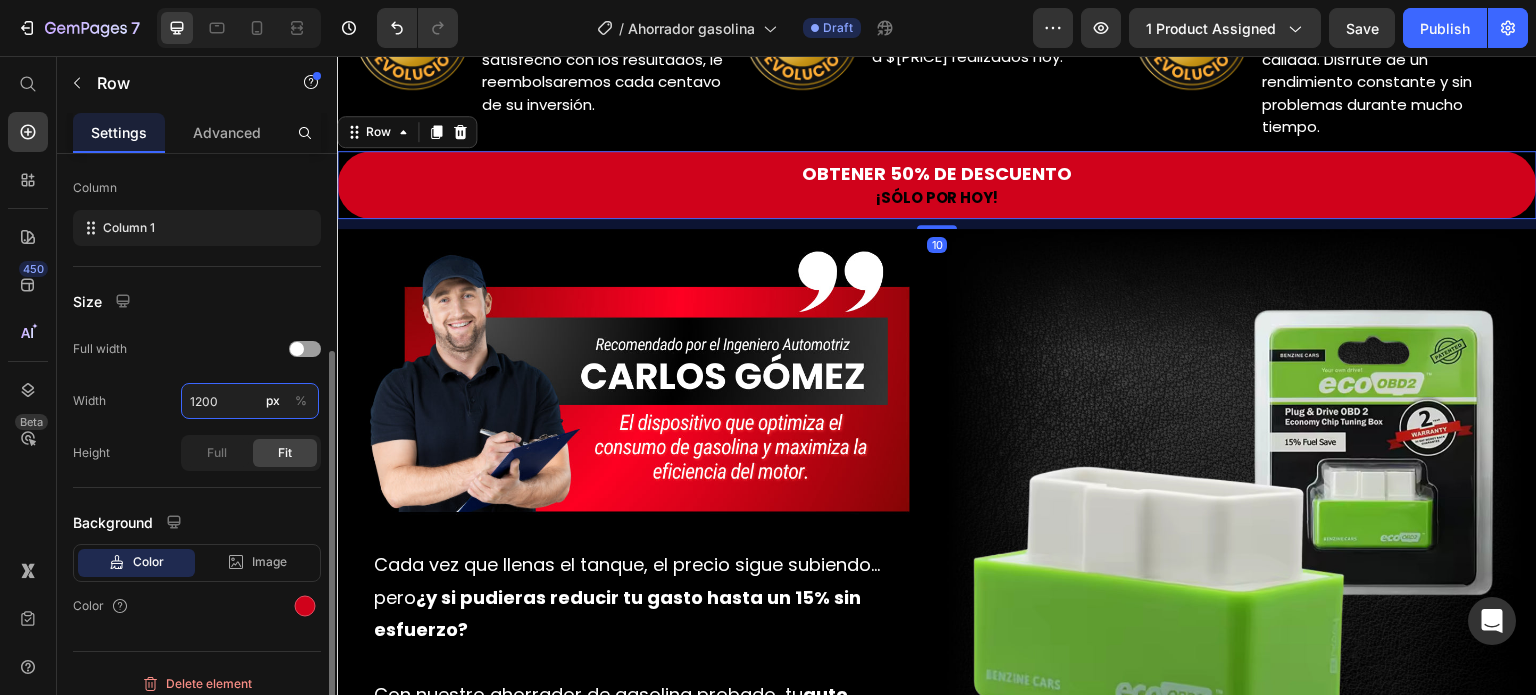 click on "1200" at bounding box center [250, 401] 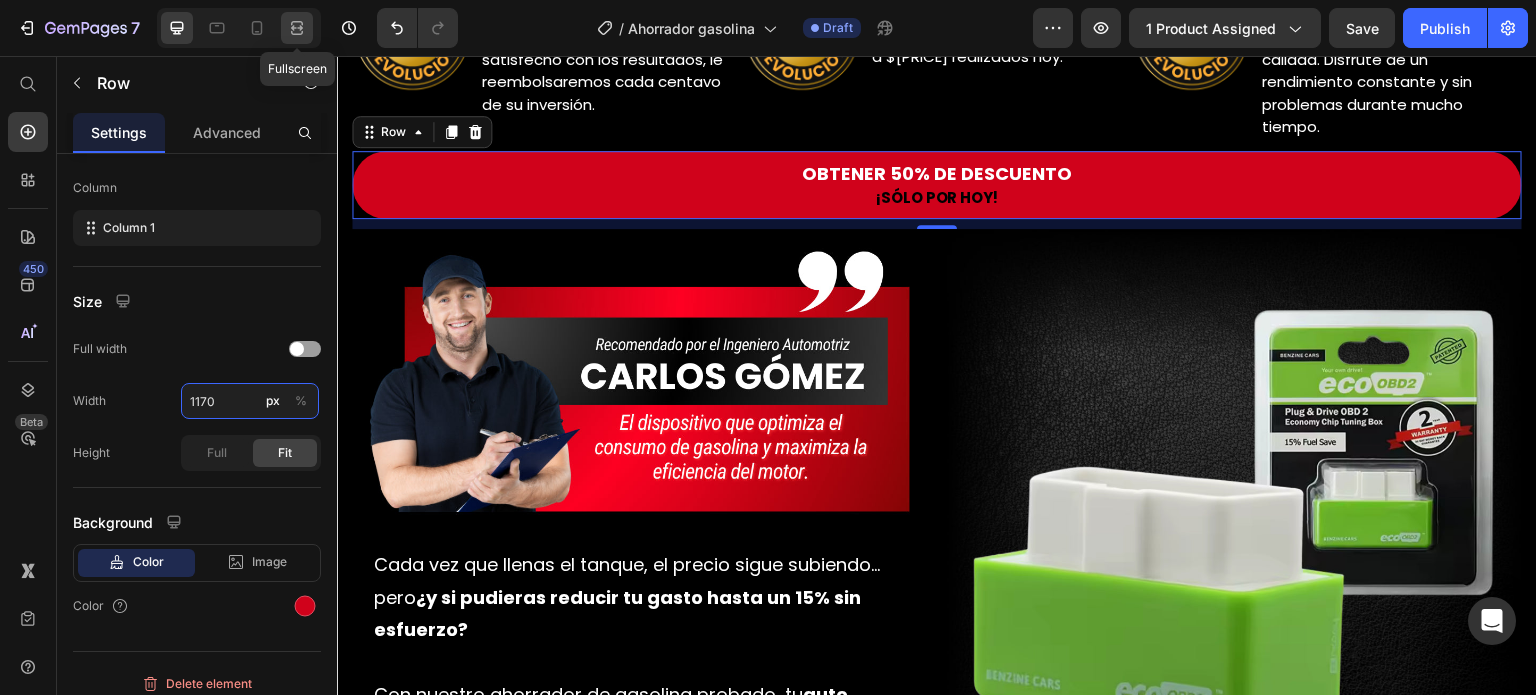 type on "1170" 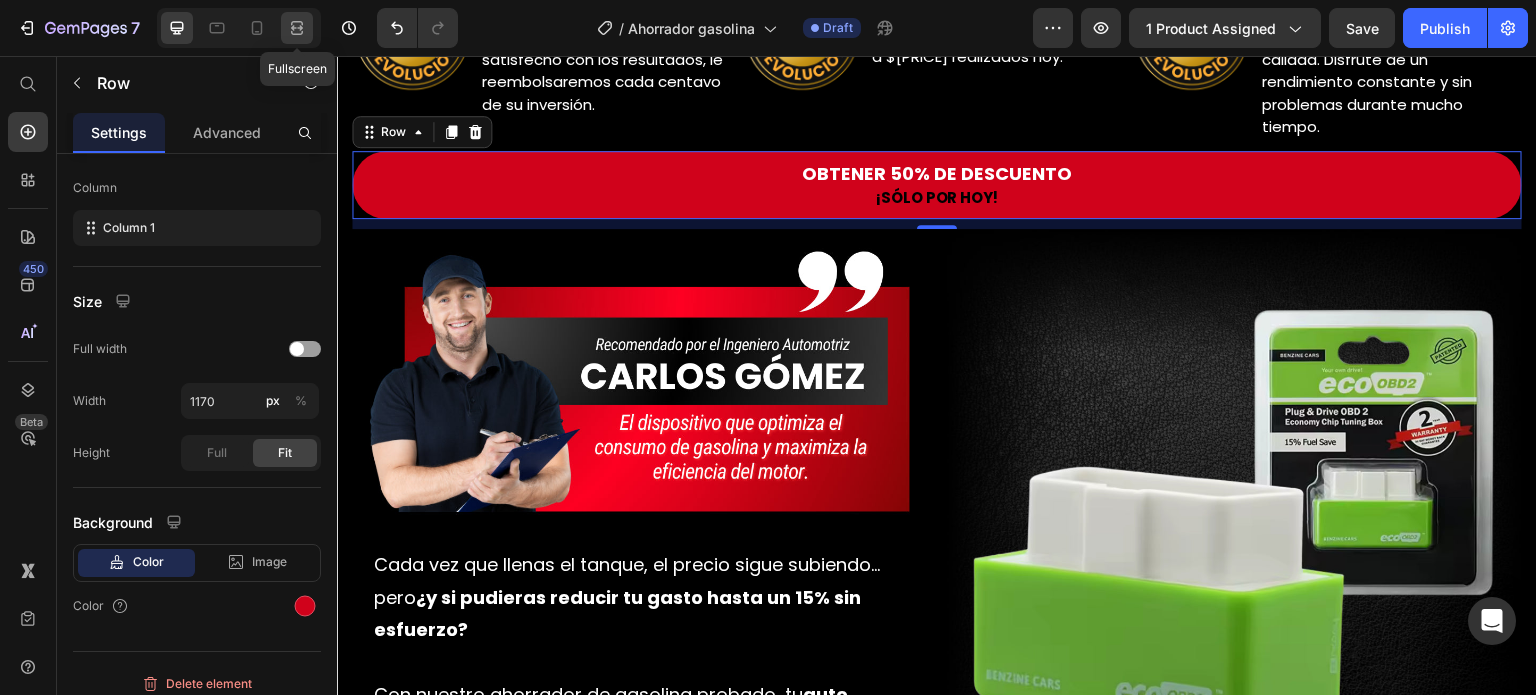 click 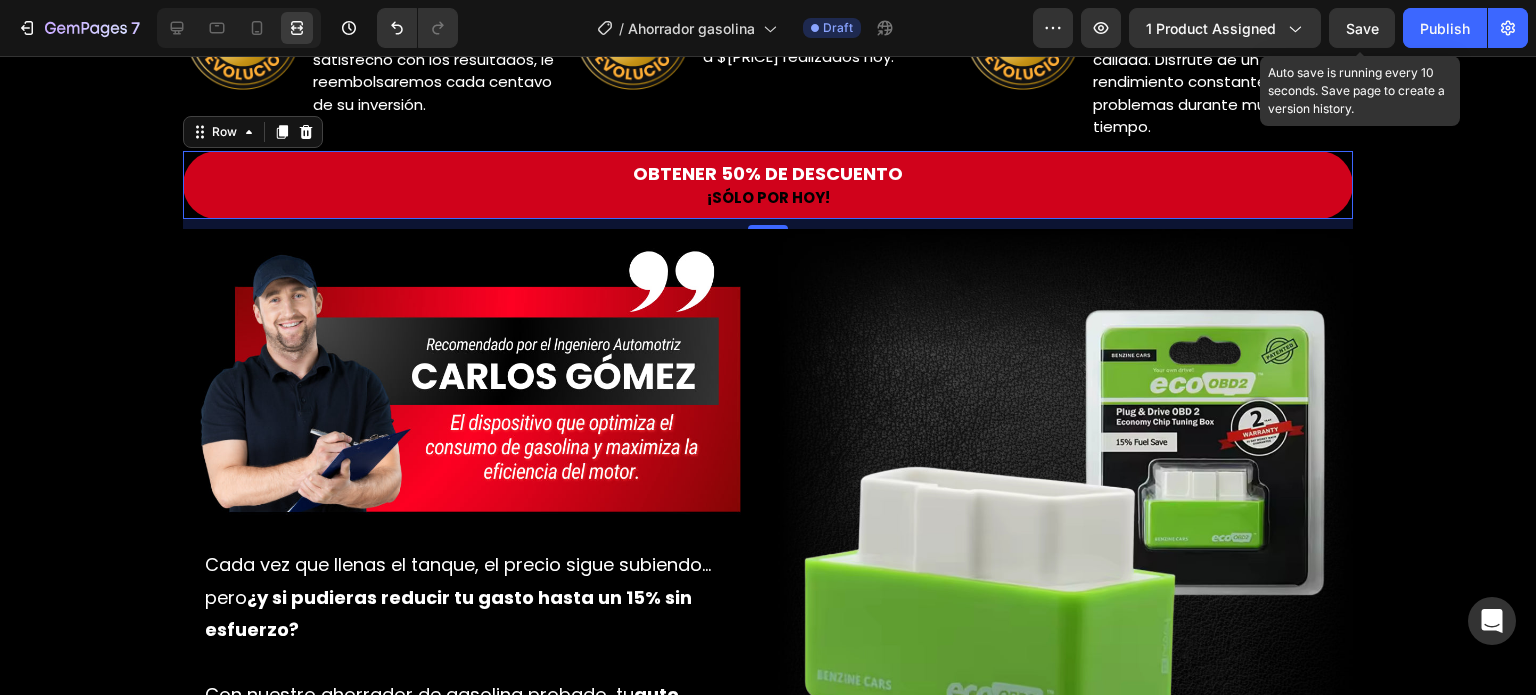 click on "Save" at bounding box center [1362, 28] 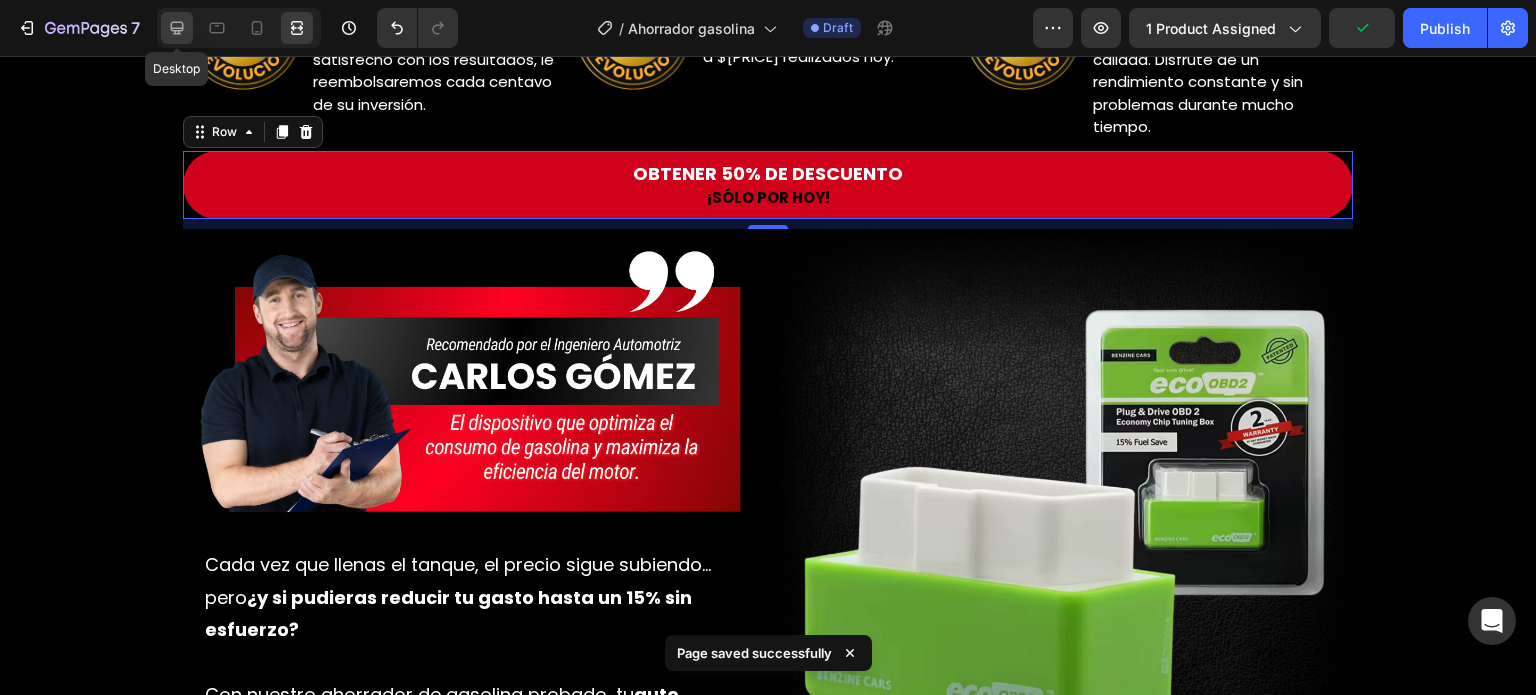 click 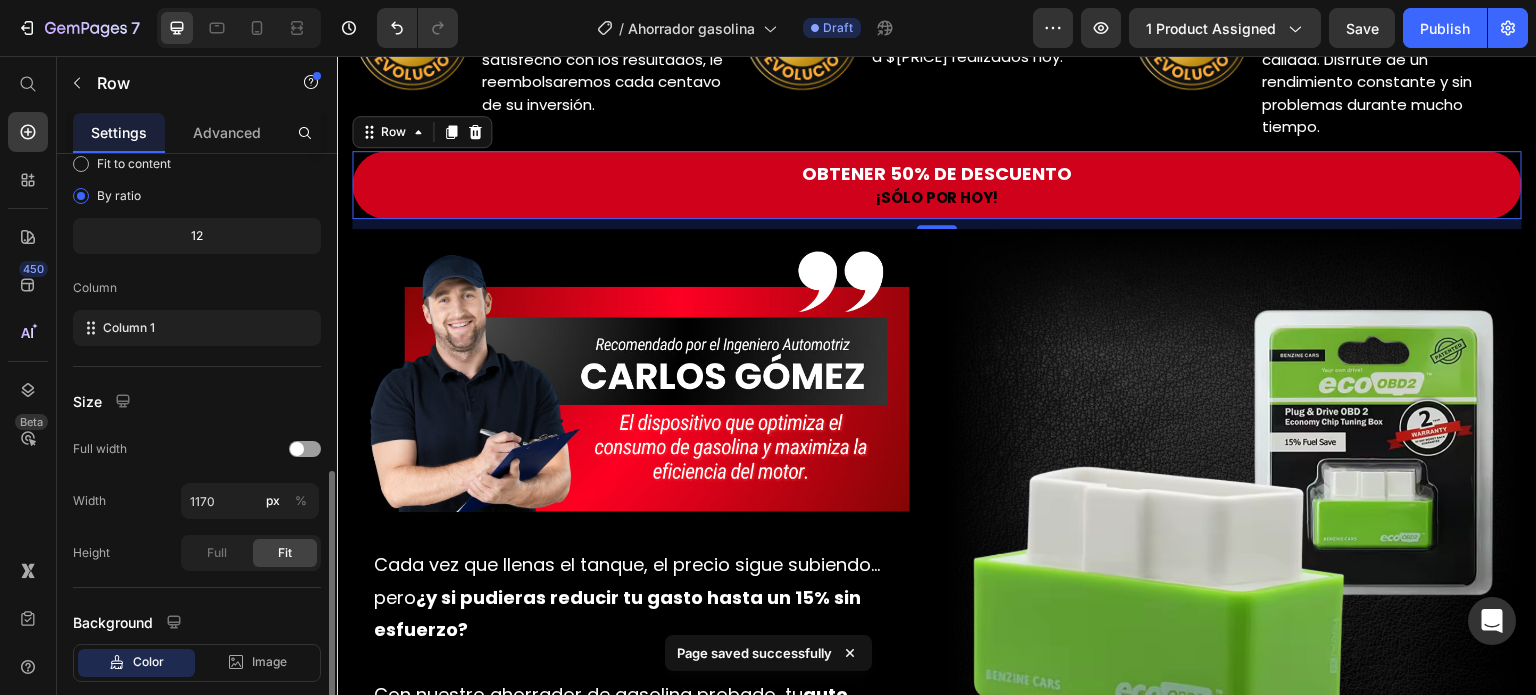 scroll, scrollTop: 312, scrollLeft: 0, axis: vertical 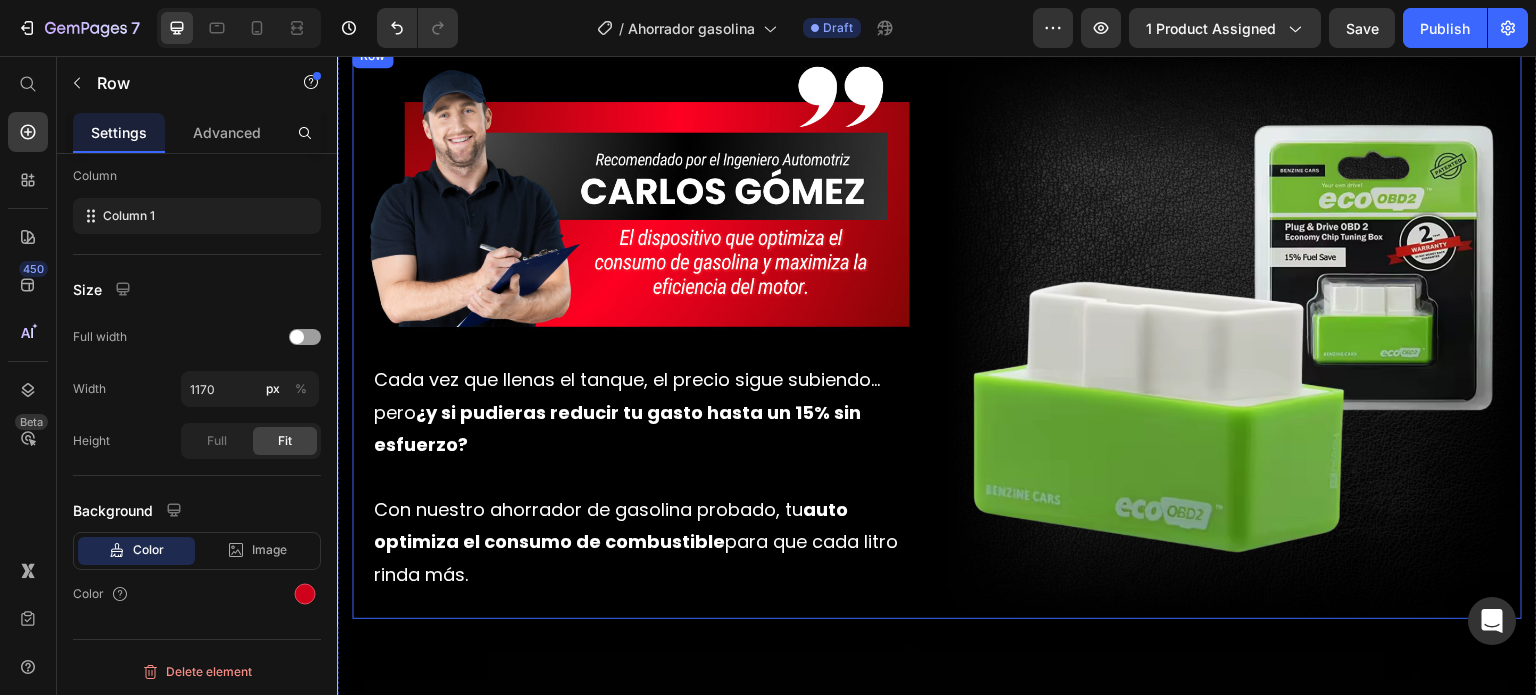 click on "Image Cada vez que llenas el tanque, el precio sigue subiendo… pero  ¿y si pudieras reducir tu gasto hasta un 15% sin esfuerzo?   Con nuestro ahorrador de gasolina probado, tu  auto optimiza el consumo de combustible  para que cada litro rinda más. Text Block Row Image Row" at bounding box center (937, 331) 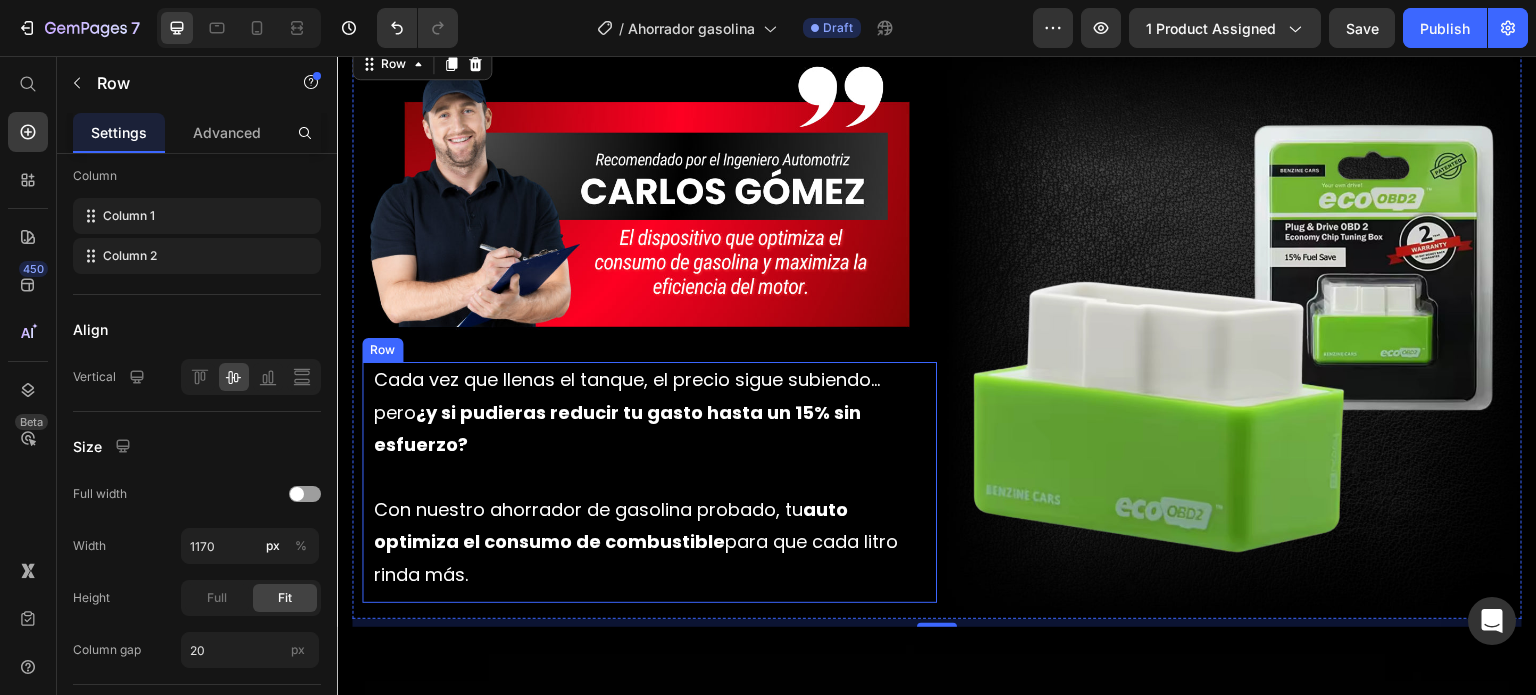 click on "Cada vez que llenas el tanque, el precio sigue subiendo… pero  ¿y si pudieras reducir tu gasto hasta un 15% sin esfuerzo?   Con nuestro ahorrador de gasolina probado, tu  auto optimiza el consumo de combustible  para que cada litro rinda más. Text Block Row" at bounding box center [649, 482] 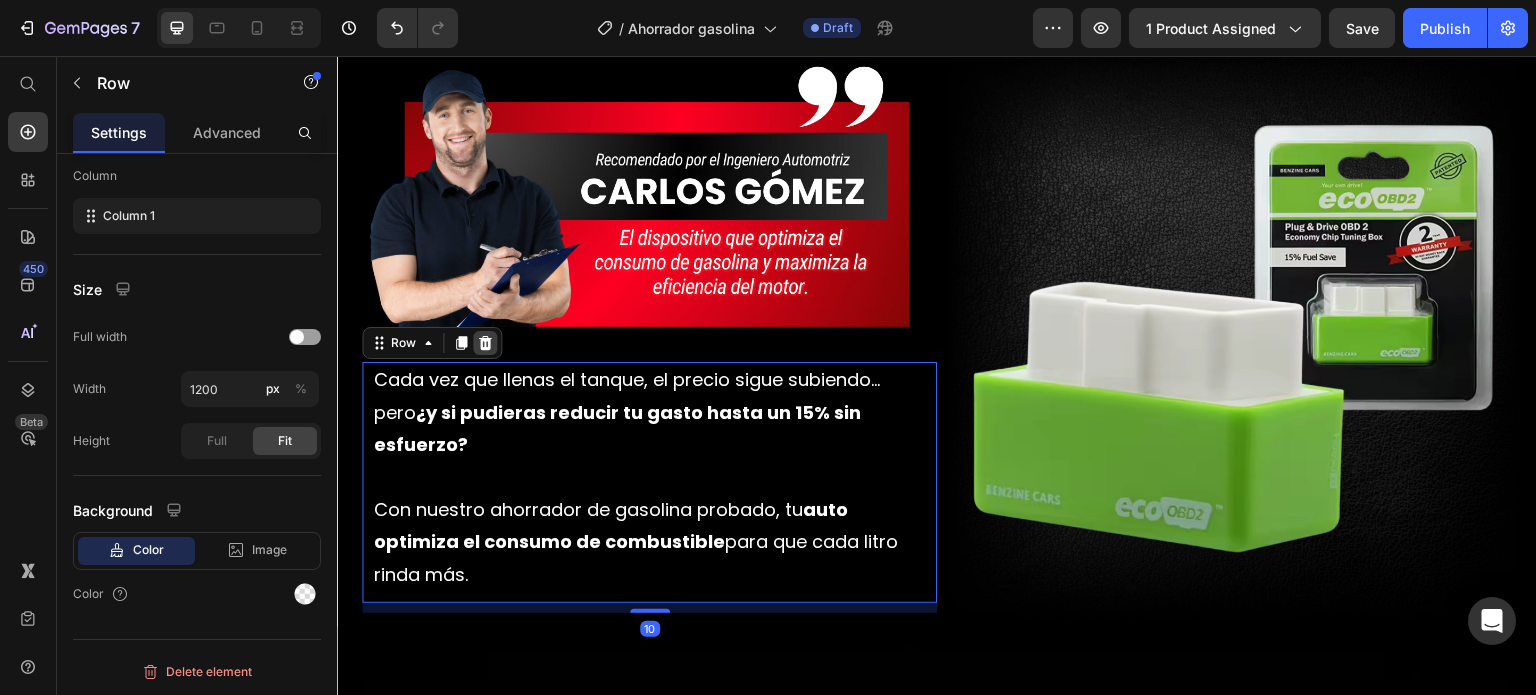 click 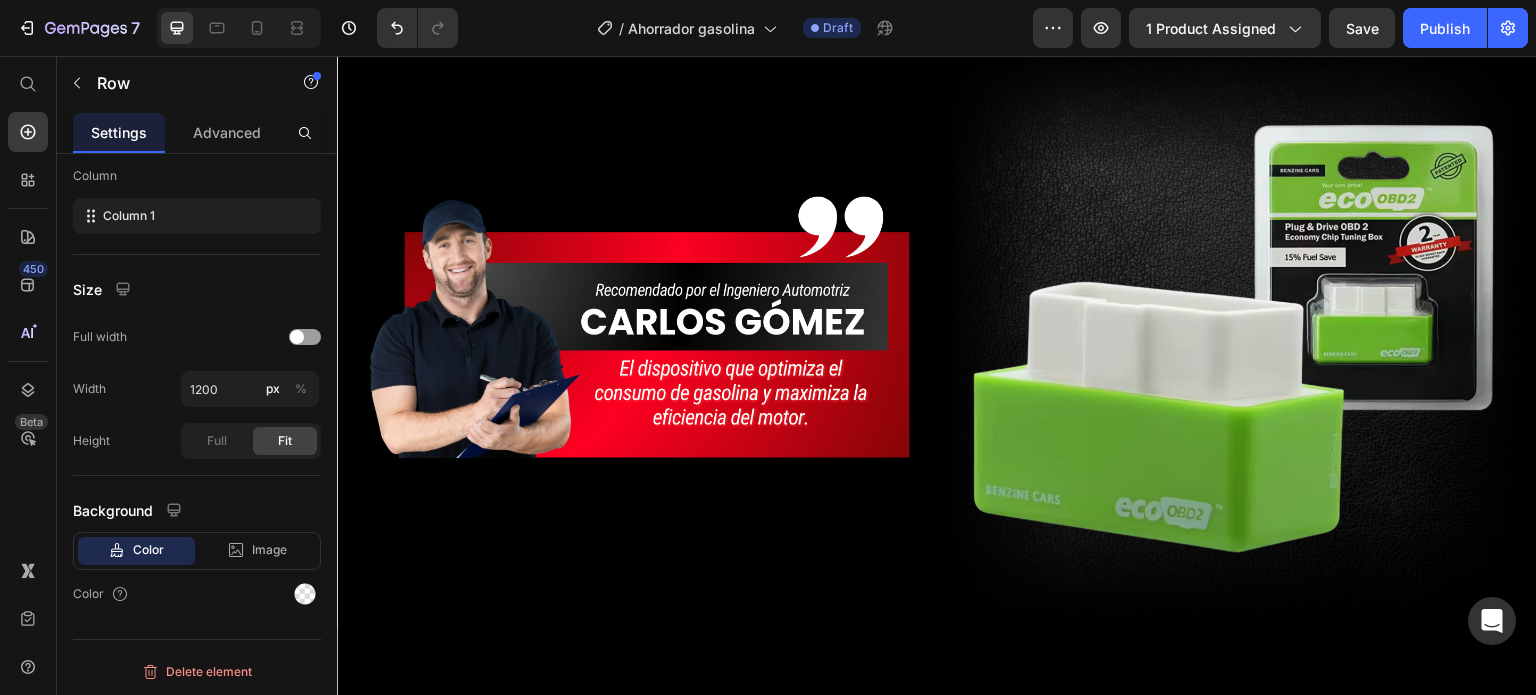 scroll, scrollTop: 3004, scrollLeft: 0, axis: vertical 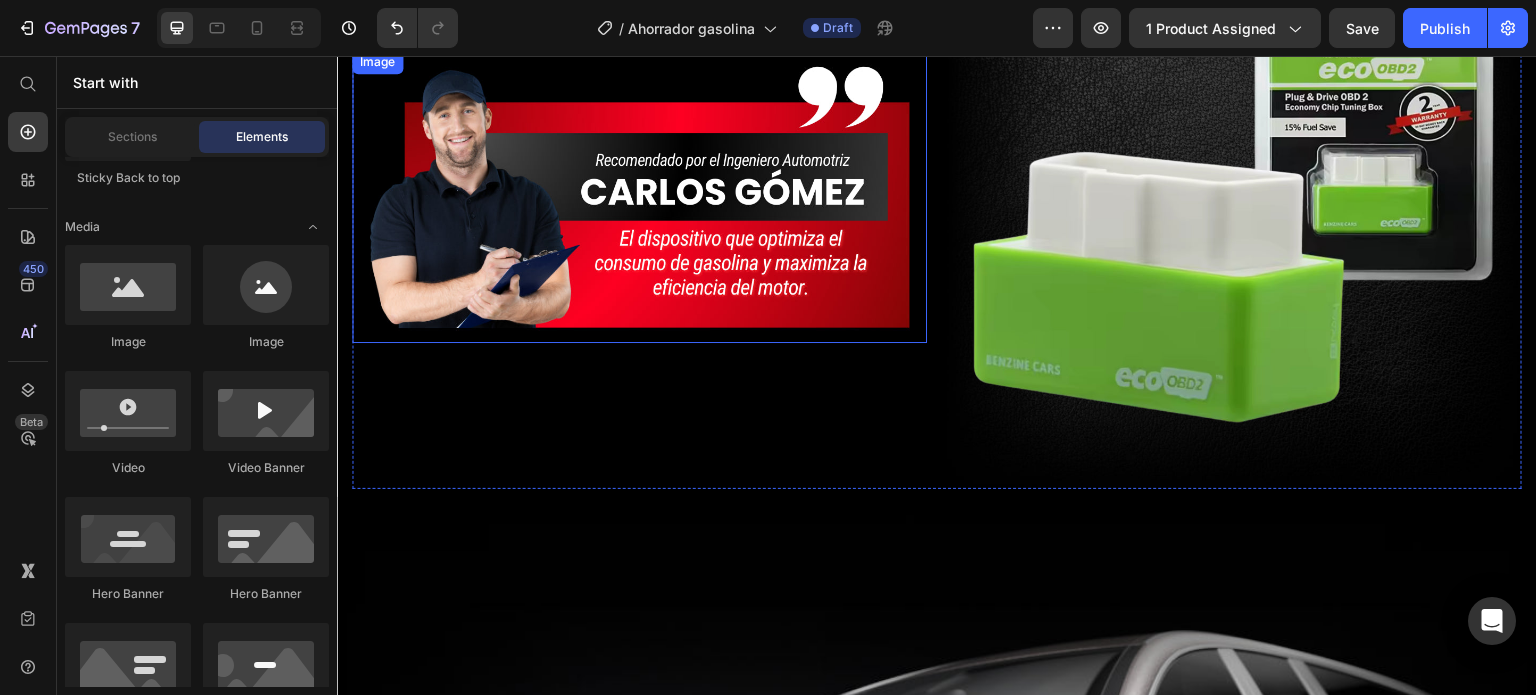 click at bounding box center (639, 196) 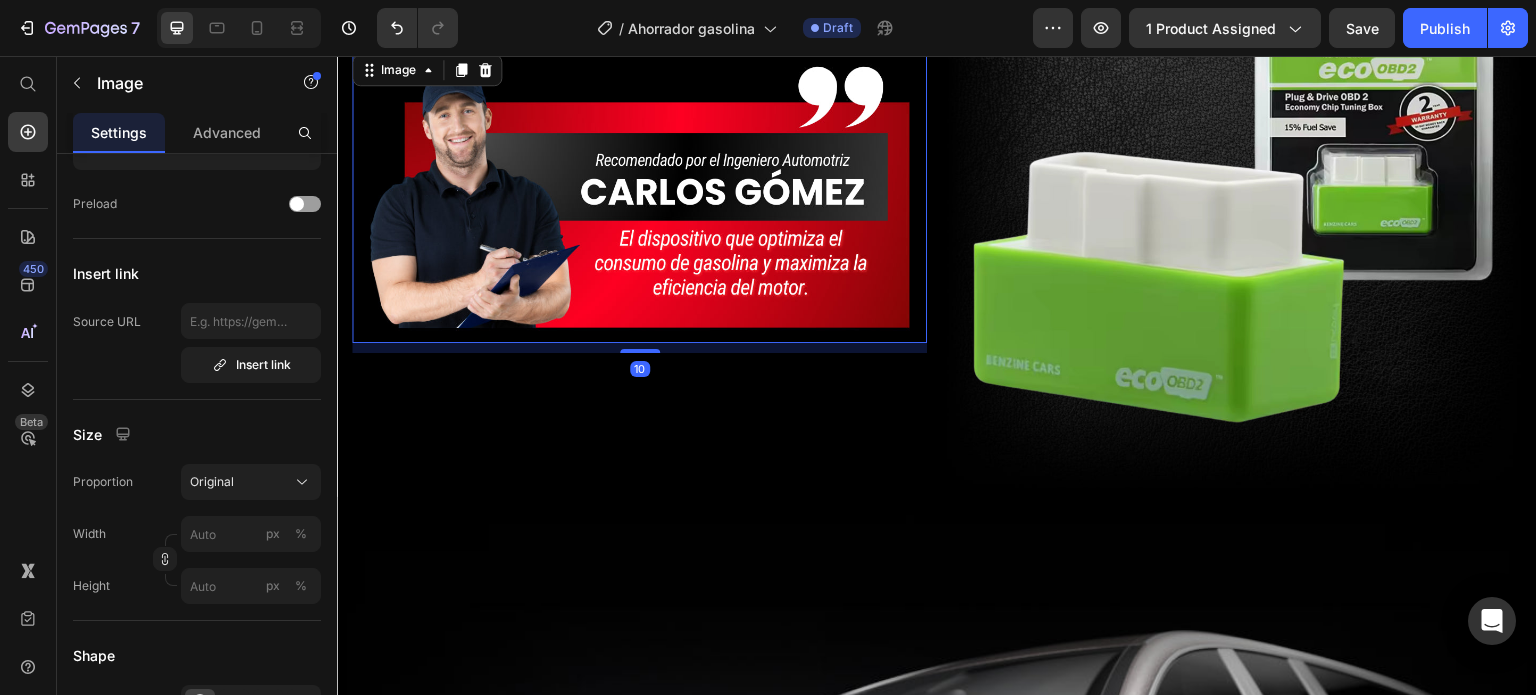 scroll, scrollTop: 0, scrollLeft: 0, axis: both 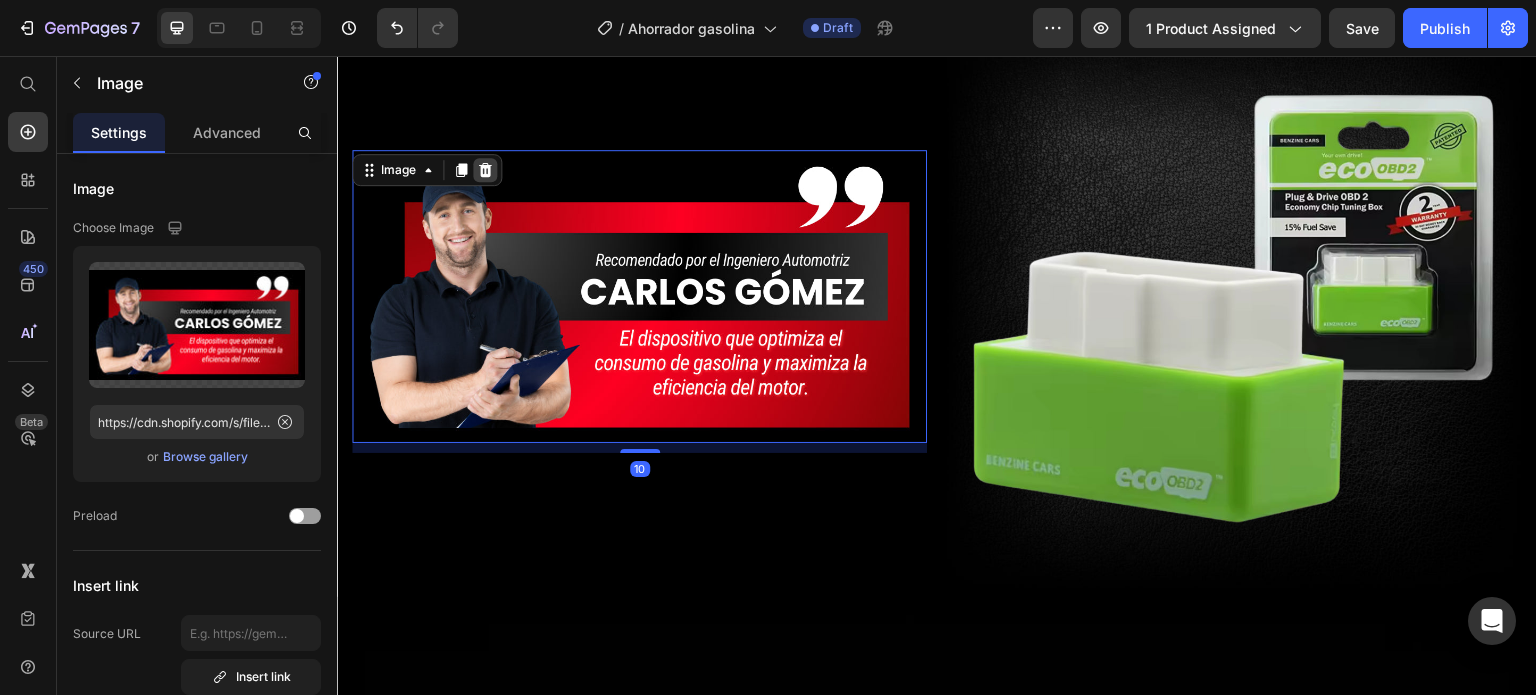click 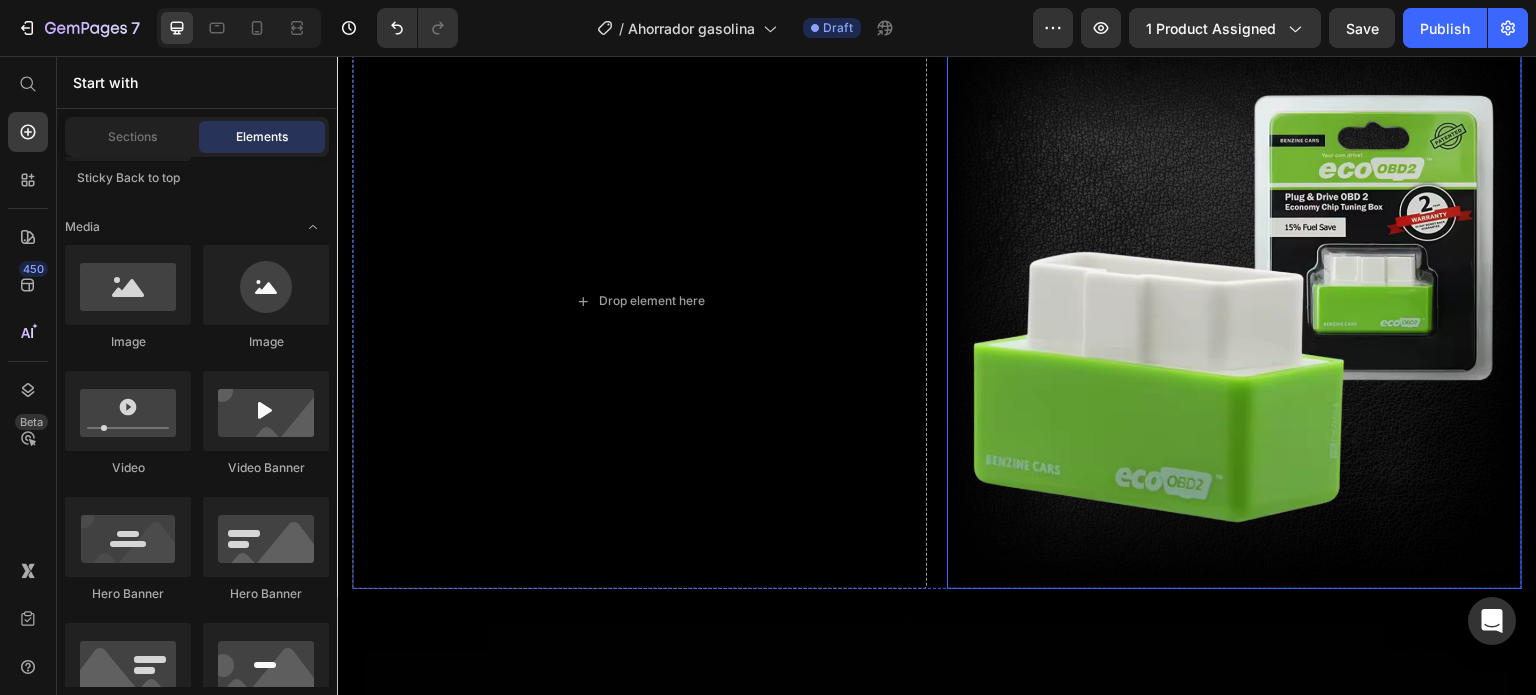 click at bounding box center [1234, 301] 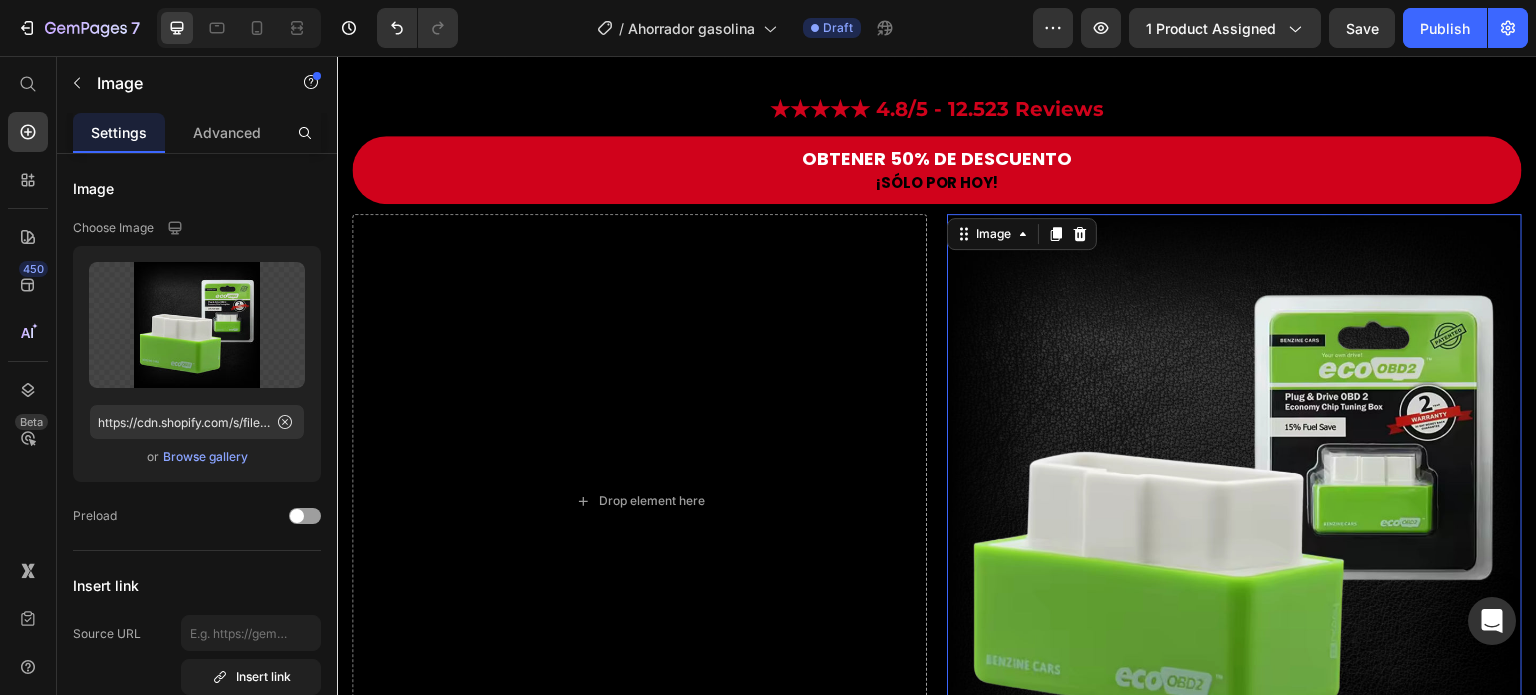 scroll, scrollTop: 2504, scrollLeft: 0, axis: vertical 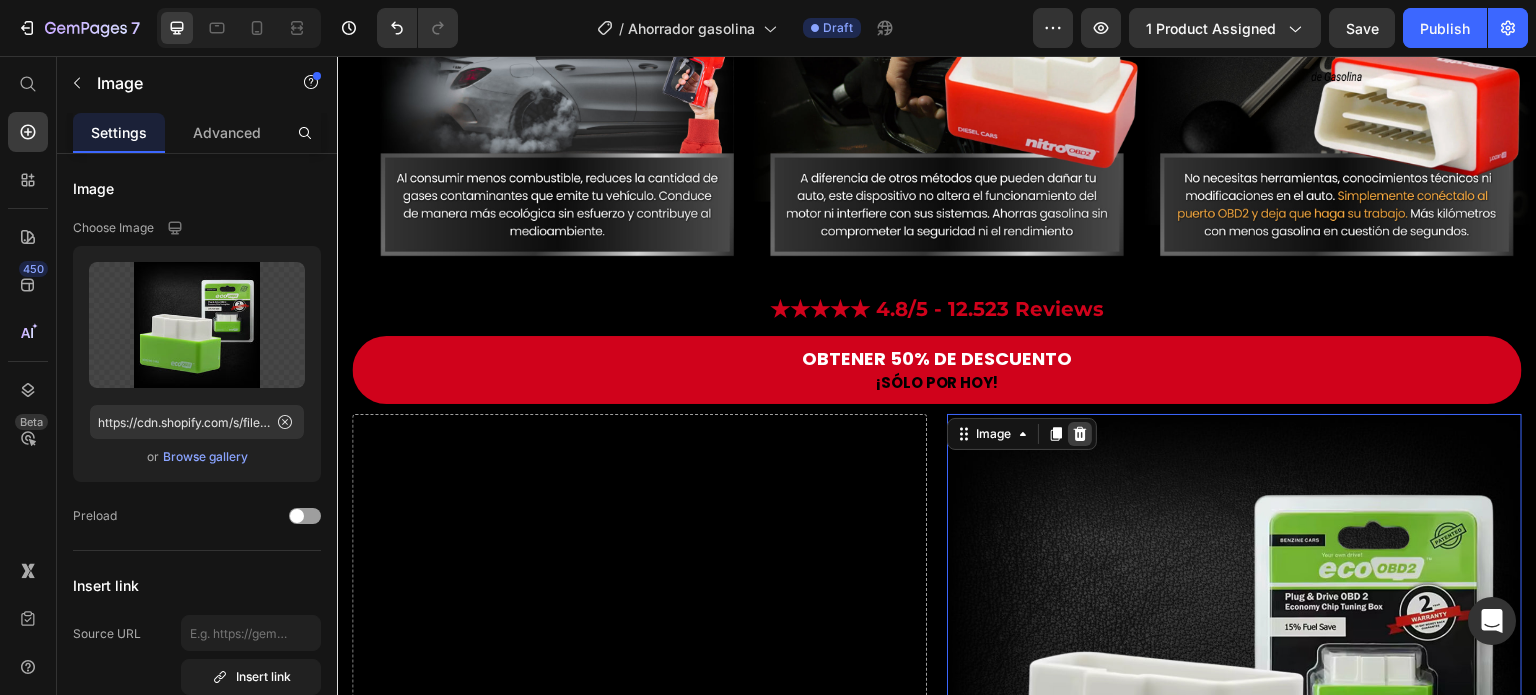 click 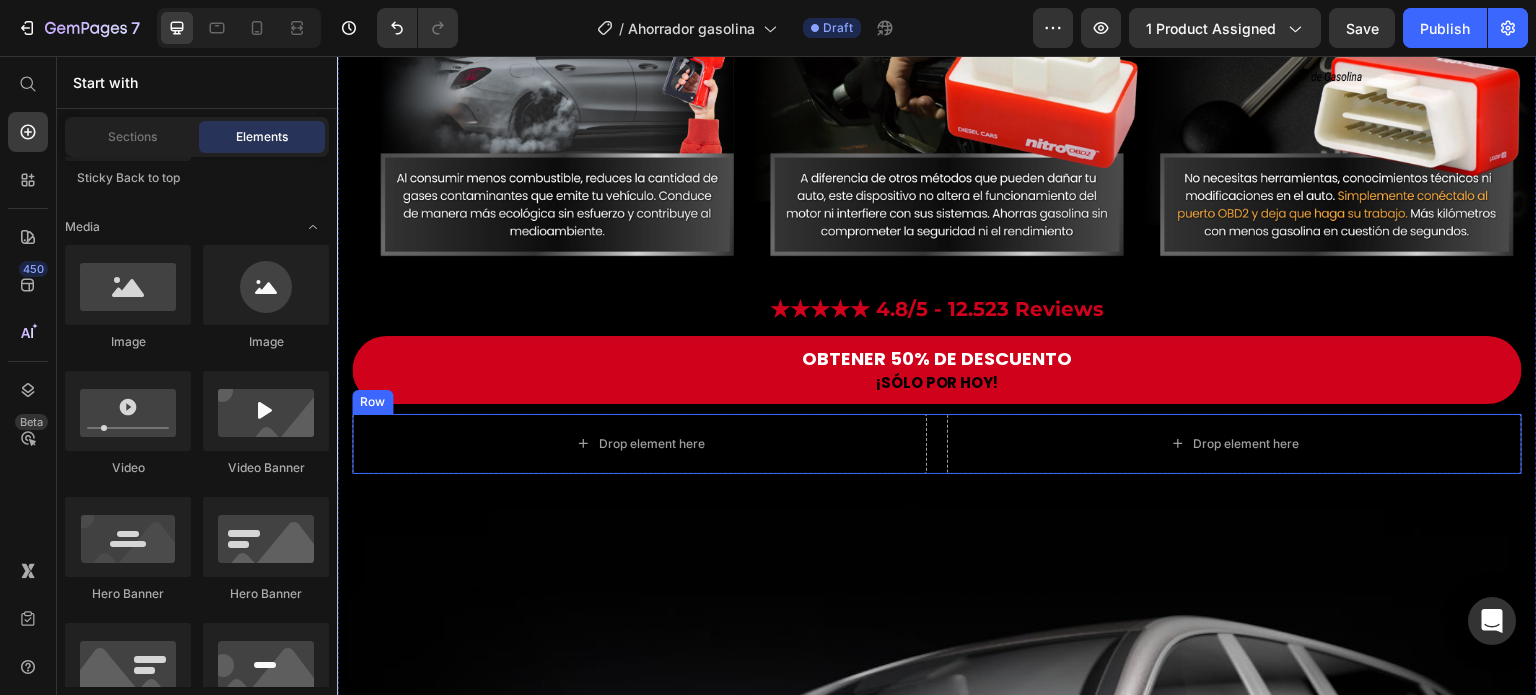 click on "Drop element here
Drop element here Row" at bounding box center (937, 444) 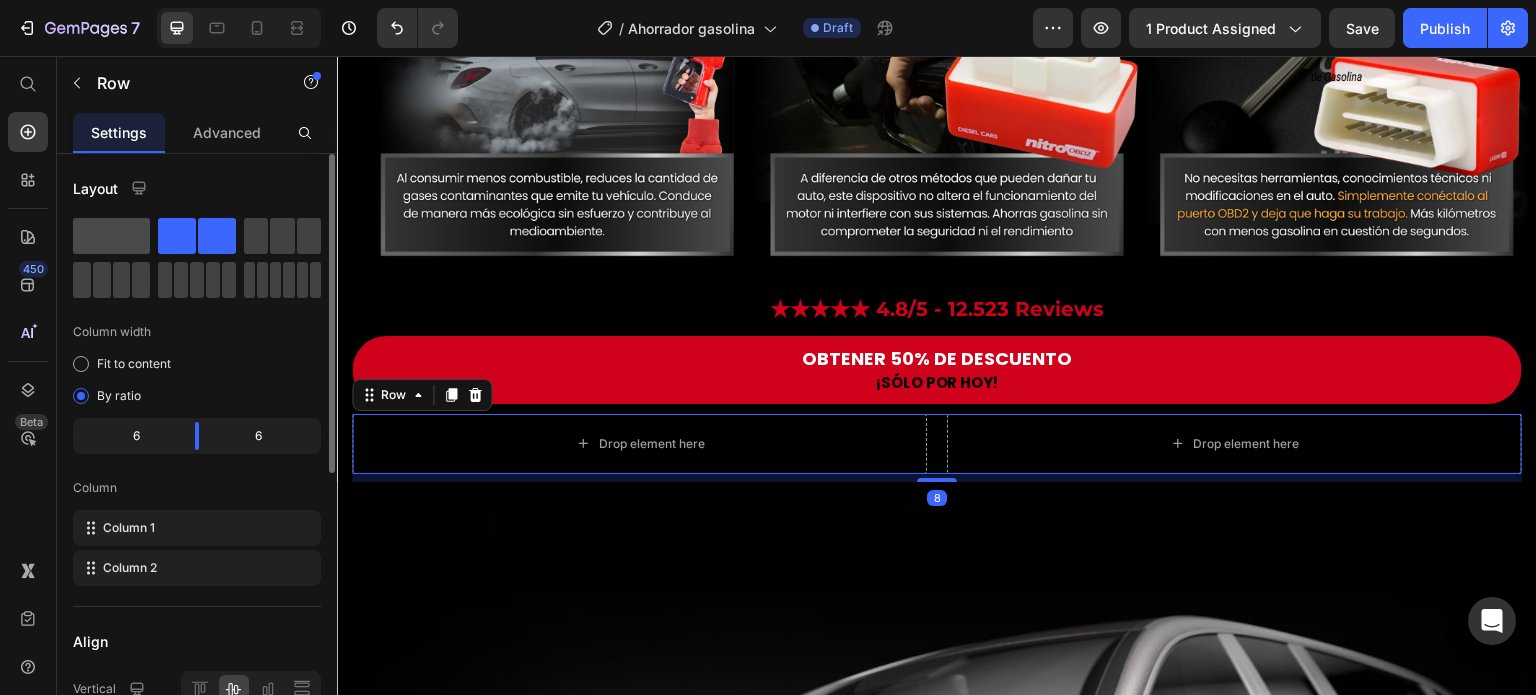 click 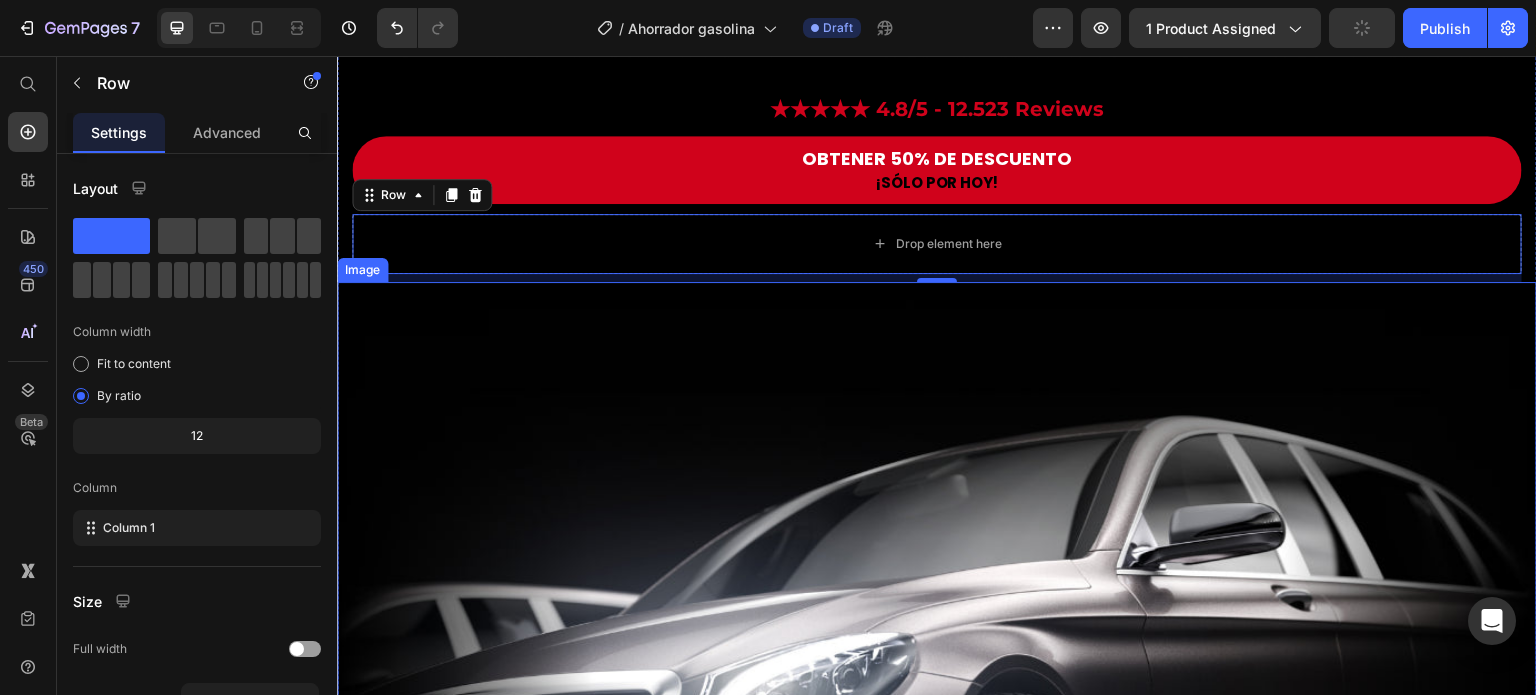scroll, scrollTop: 2604, scrollLeft: 0, axis: vertical 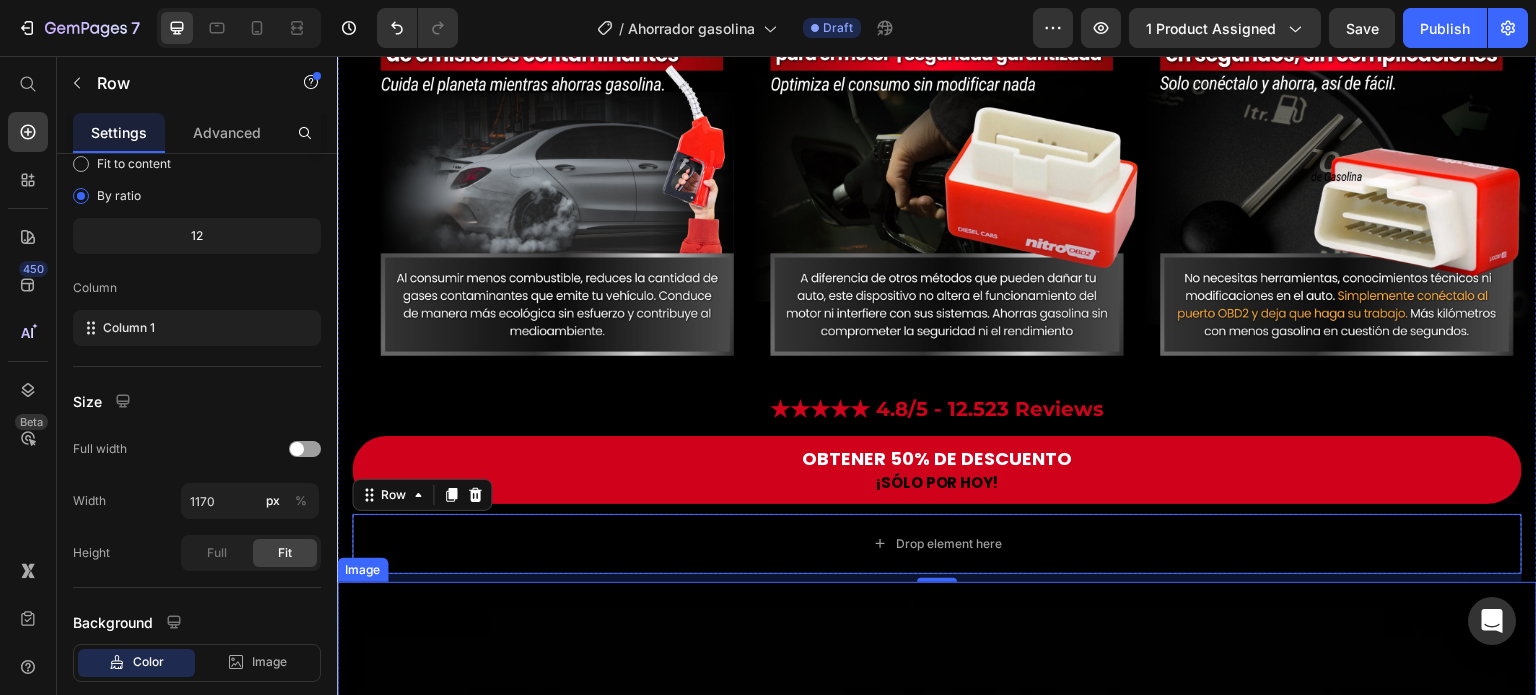 click at bounding box center [937, 1182] 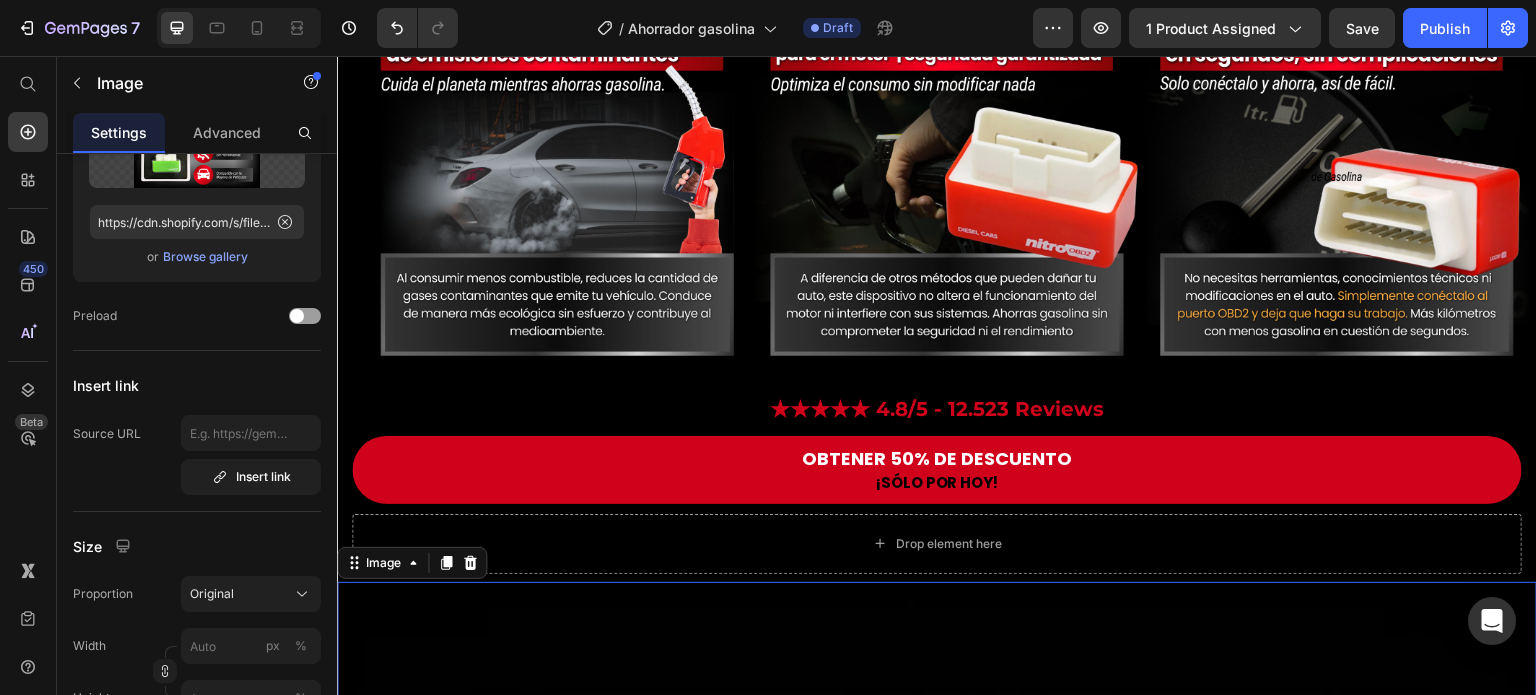 scroll, scrollTop: 0, scrollLeft: 0, axis: both 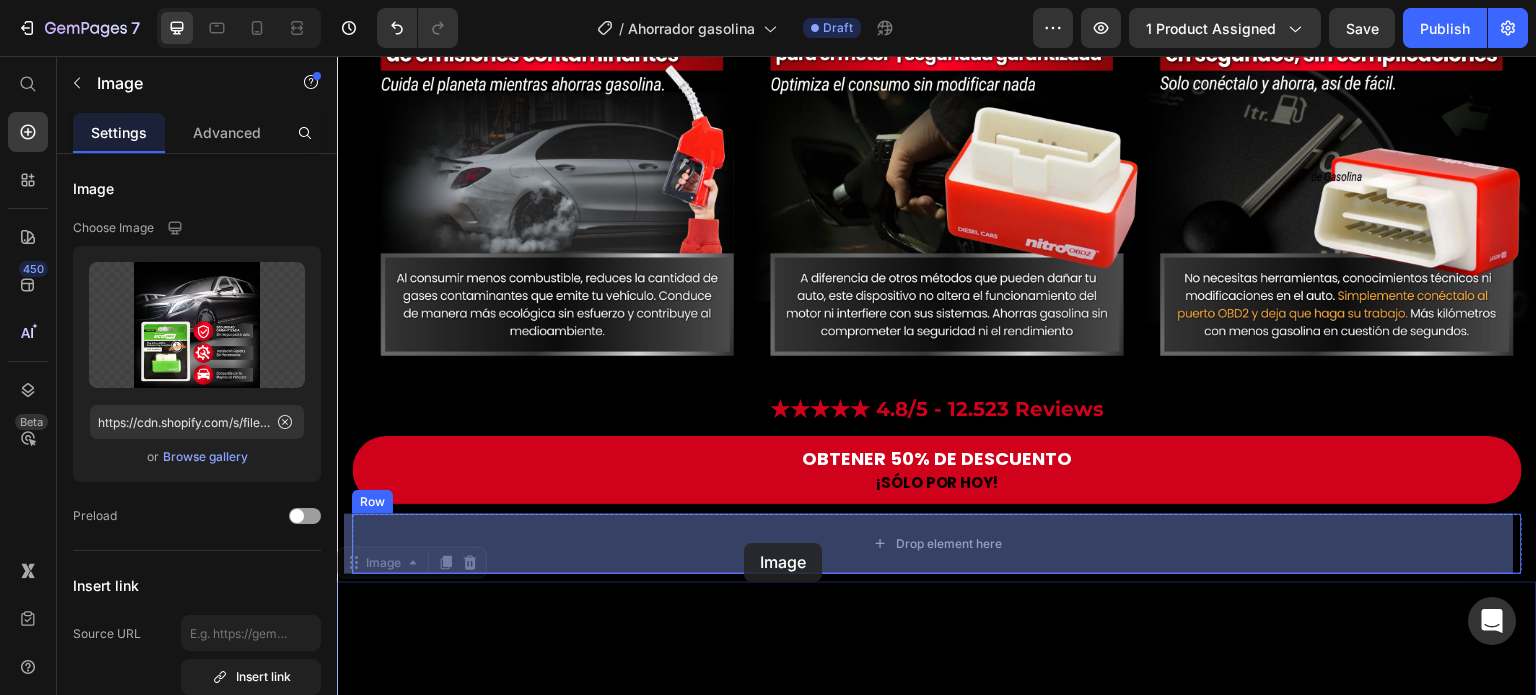 drag, startPoint x: 352, startPoint y: 563, endPoint x: 744, endPoint y: 543, distance: 392.5099 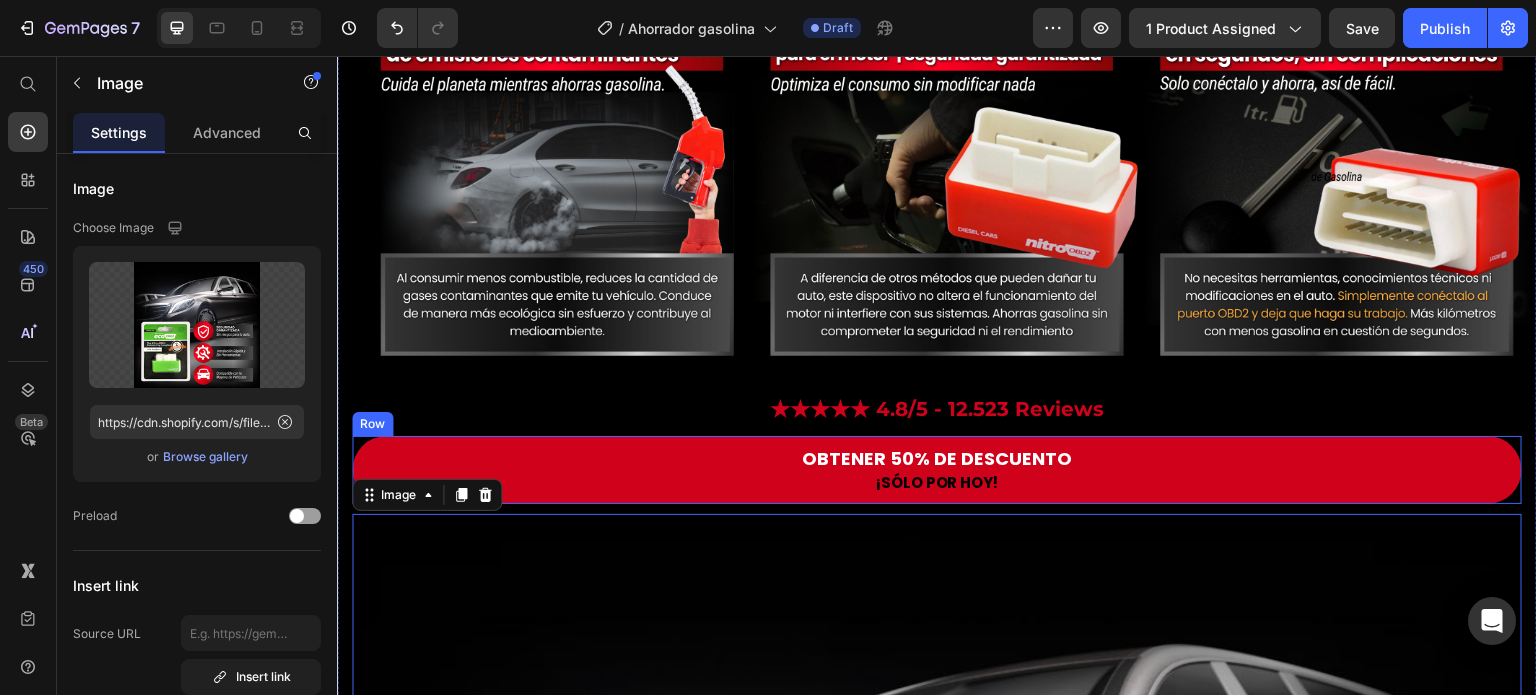 scroll, scrollTop: 2604, scrollLeft: 0, axis: vertical 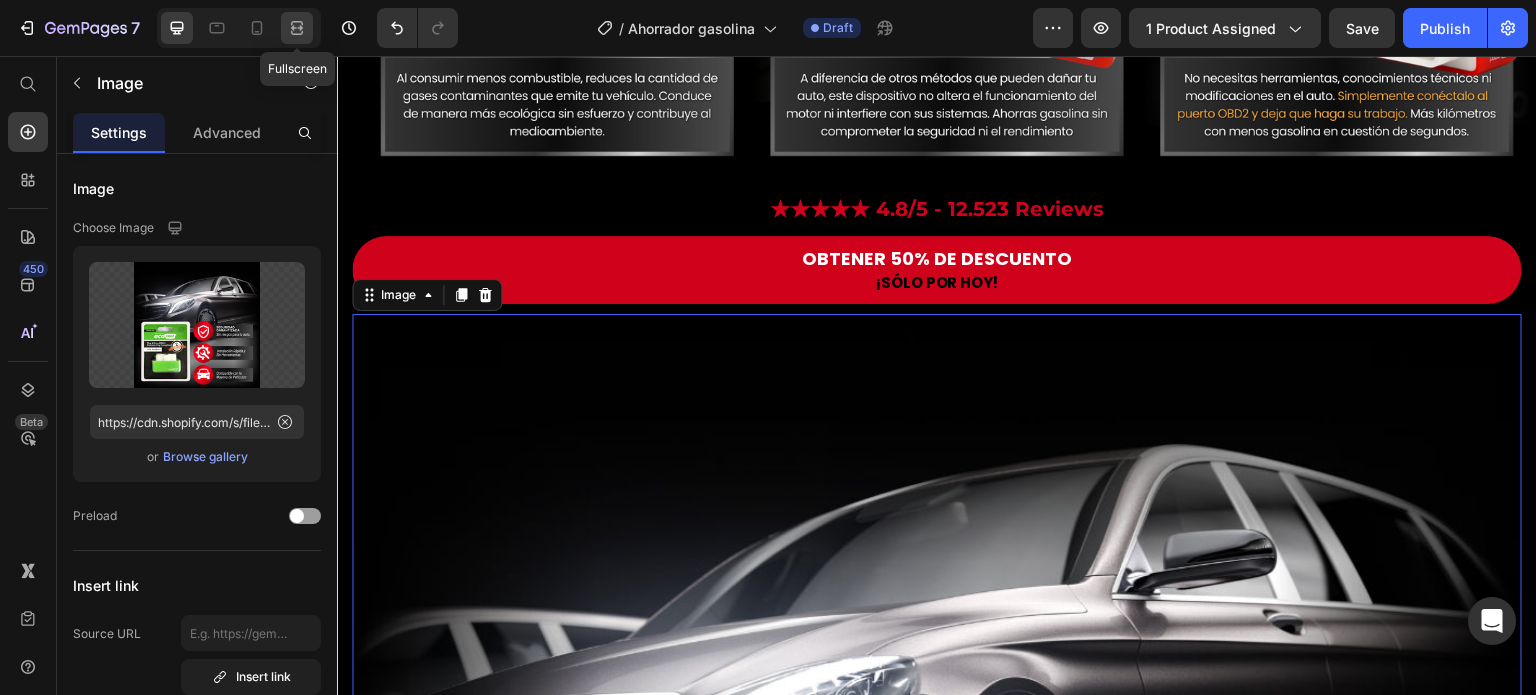 click 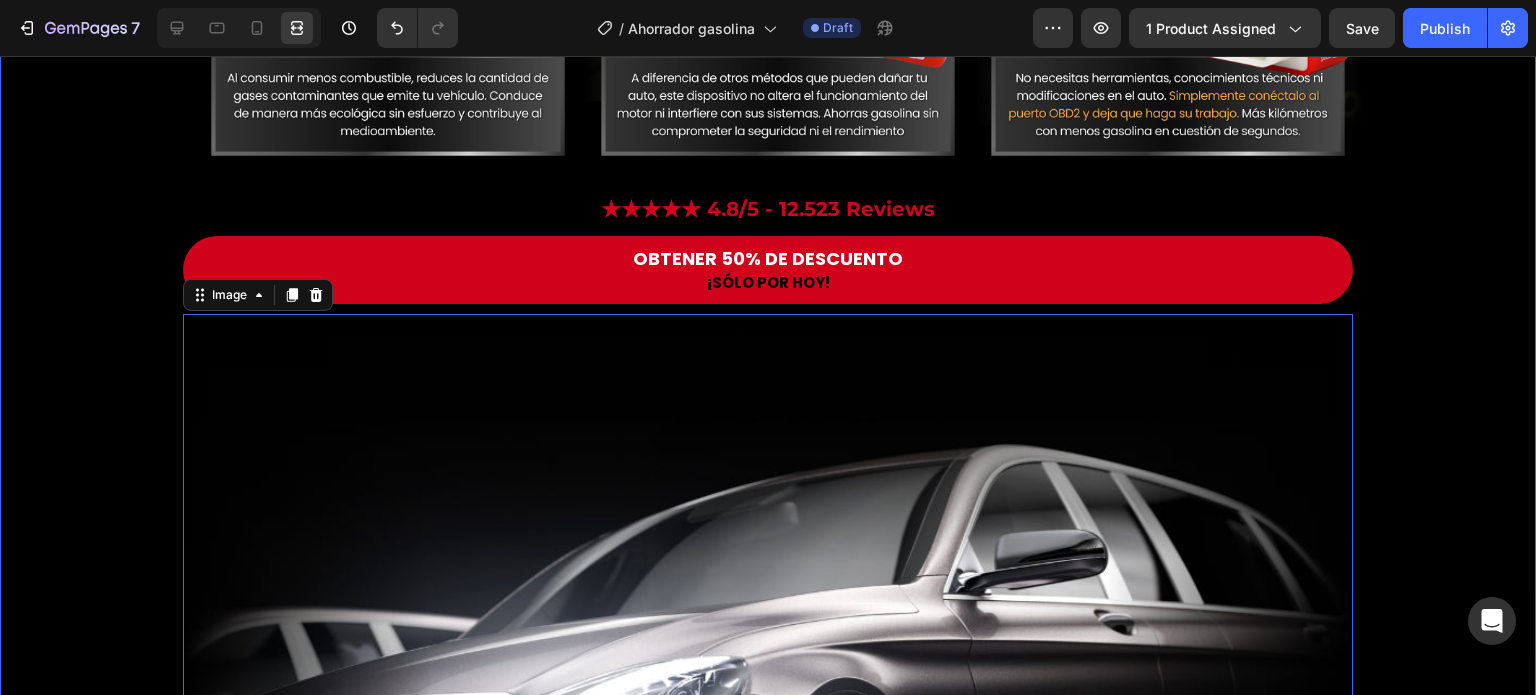 click on "Visto también en: Text Block Image Row Image Image ¿Sabías que estás gastando más gasolina de la que realmente necesitas? Pruebas reales demuestran que este dispositivo  ayuda a reducir el consumo hasta en un 15% , optimizando el rendimiento de tu motor sin afectar su potencia. Text Block Row Row Image GARANTÍA DE DEVOLUCIÓN DE DINERO DE 30 DÍAS Text Block Si no está absolutamente satisfecho con los resultados, le reembolsaremos cada centavo de su inversión. Text Block Row Image ENVÍO Y MANEJO GRATIS Text Block Proporcionamos envíos gratuitos para todos los pedidos superiores a $59.900 realizados hoy. Text Block Row Image ALTA CALIDAD GARANTIZADA Text Block Fabricado con materiales de alta calidad. Disfrute de un rendimiento constante y sin problemas durante mucho tiempo. Text Block Row Row OBTENER 50% DE DESCUENTO Button ¡SÓLO POR HOY! Text Block Row Image Cada vez que llenas el tanque, el precio sigue subiendo… pero  ¿y si pudieras reducir tu gasto hasta un 15% sin esfuerzo? Text Block Row" at bounding box center (768, -148) 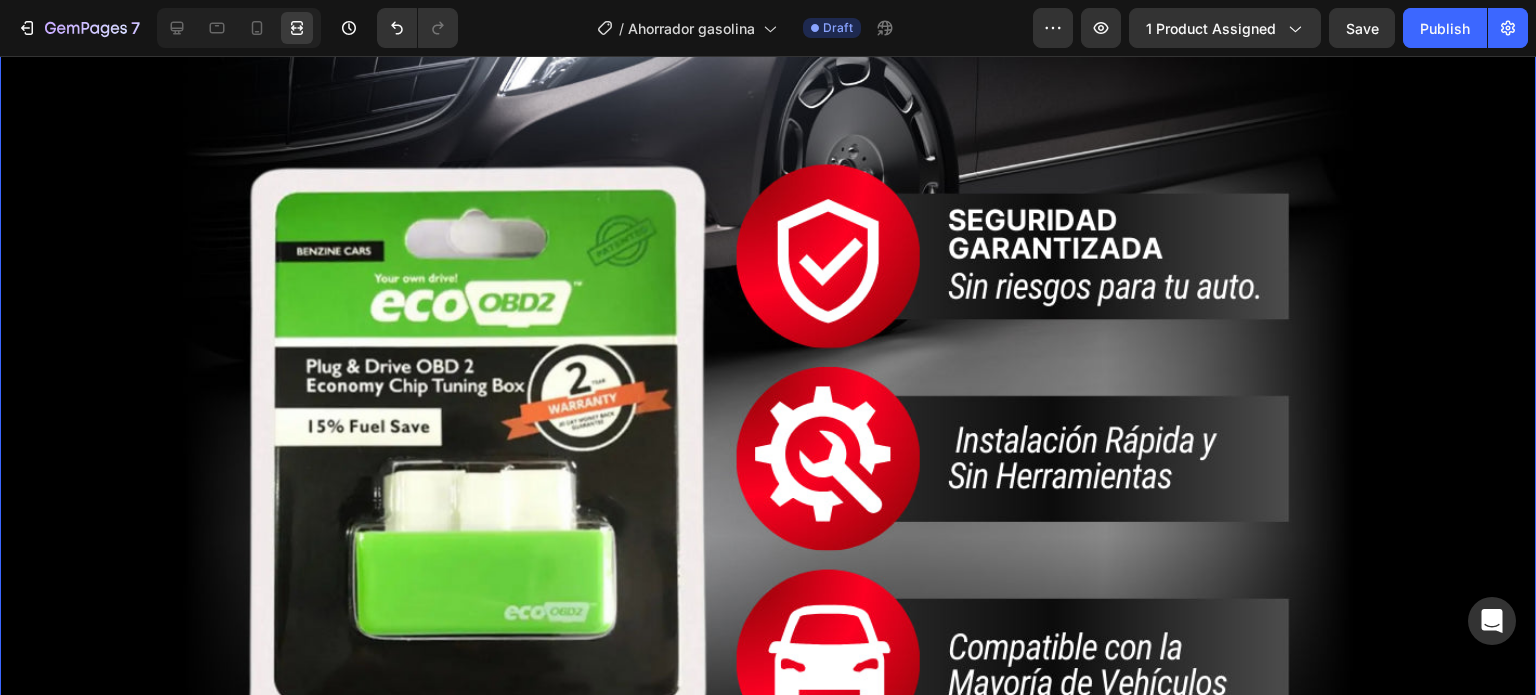 scroll, scrollTop: 3604, scrollLeft: 0, axis: vertical 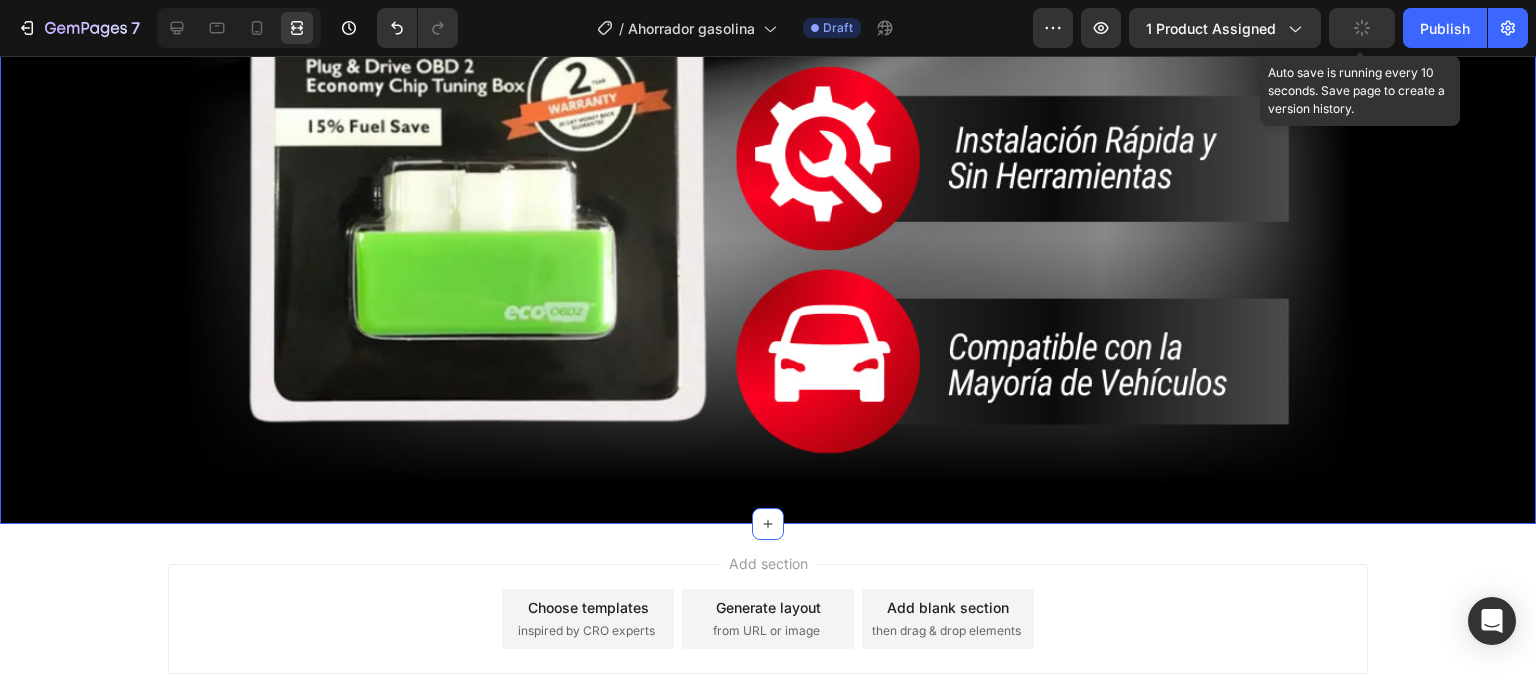 click 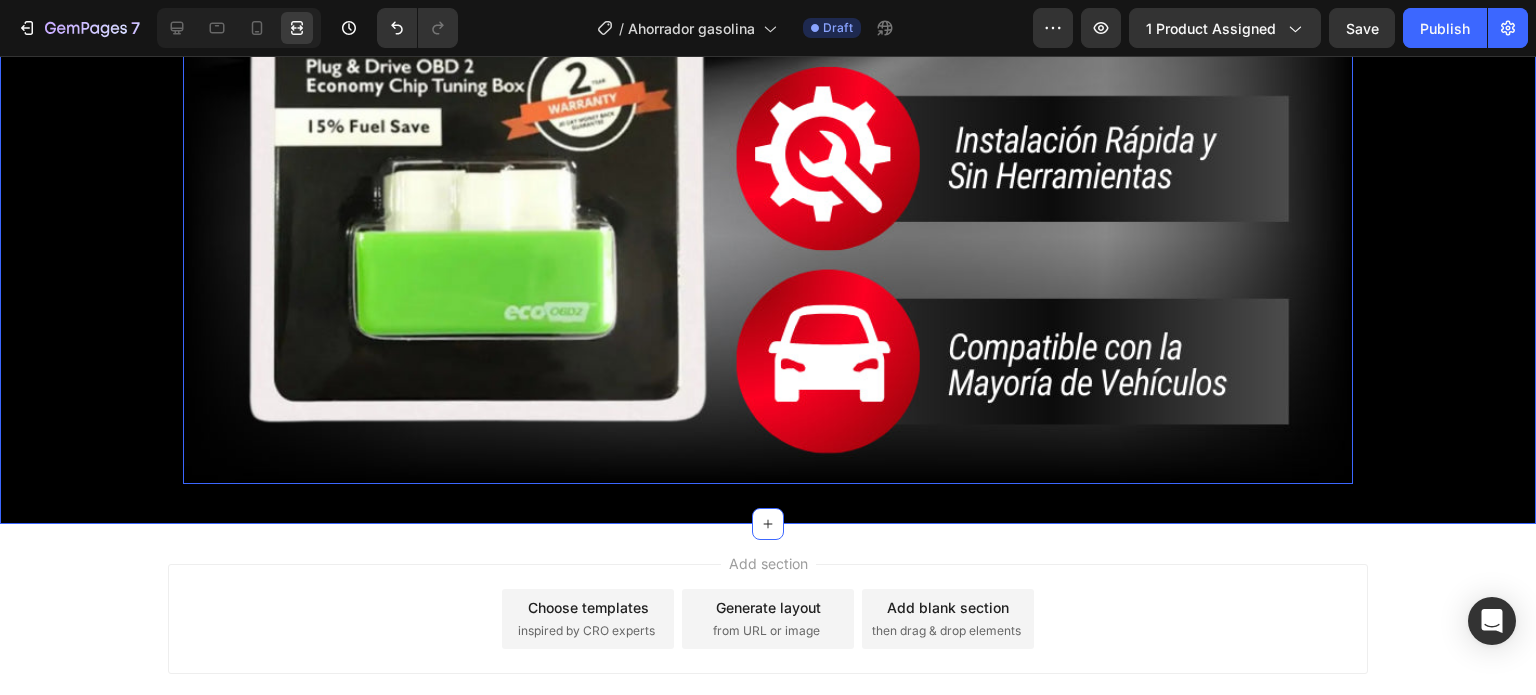 click at bounding box center [768, -101] 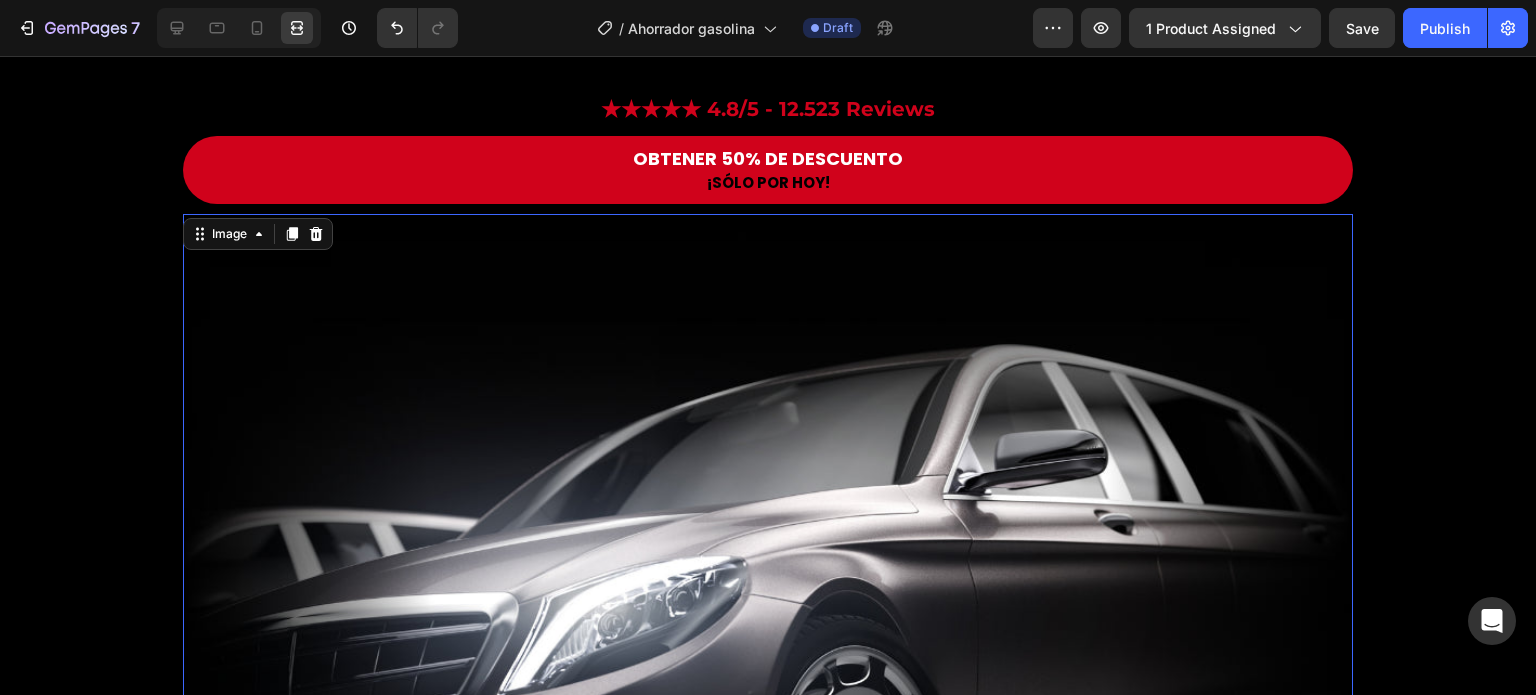 scroll, scrollTop: 2604, scrollLeft: 0, axis: vertical 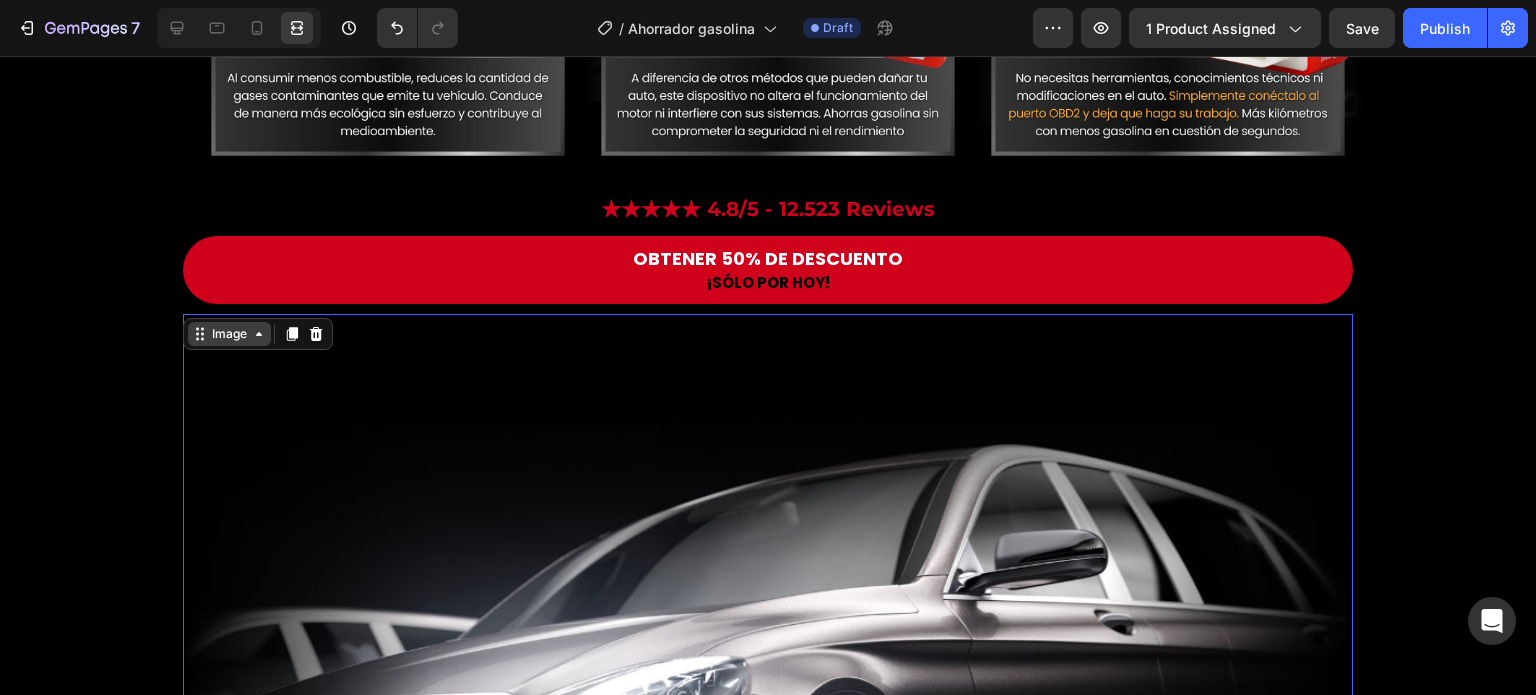 click on "Image" at bounding box center (229, 334) 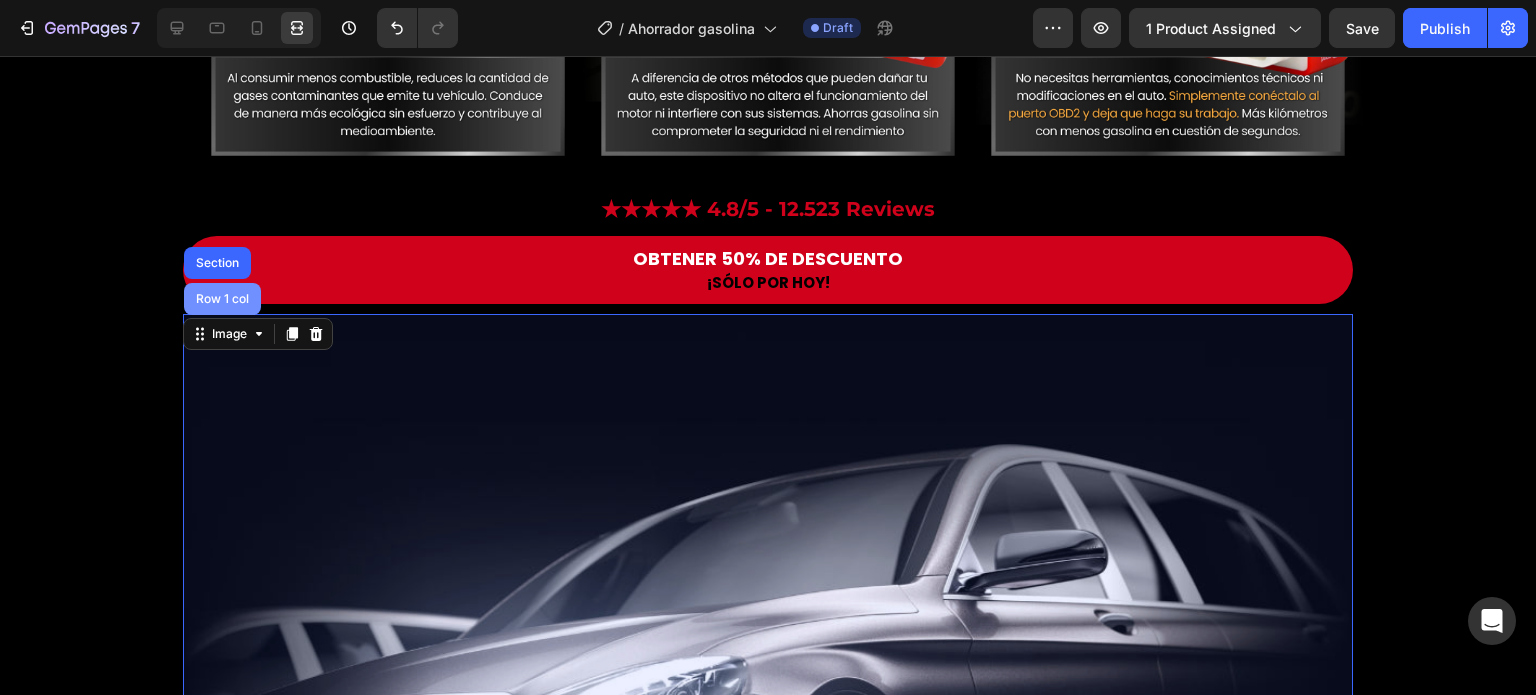 click on "Row 1 col" at bounding box center [222, 299] 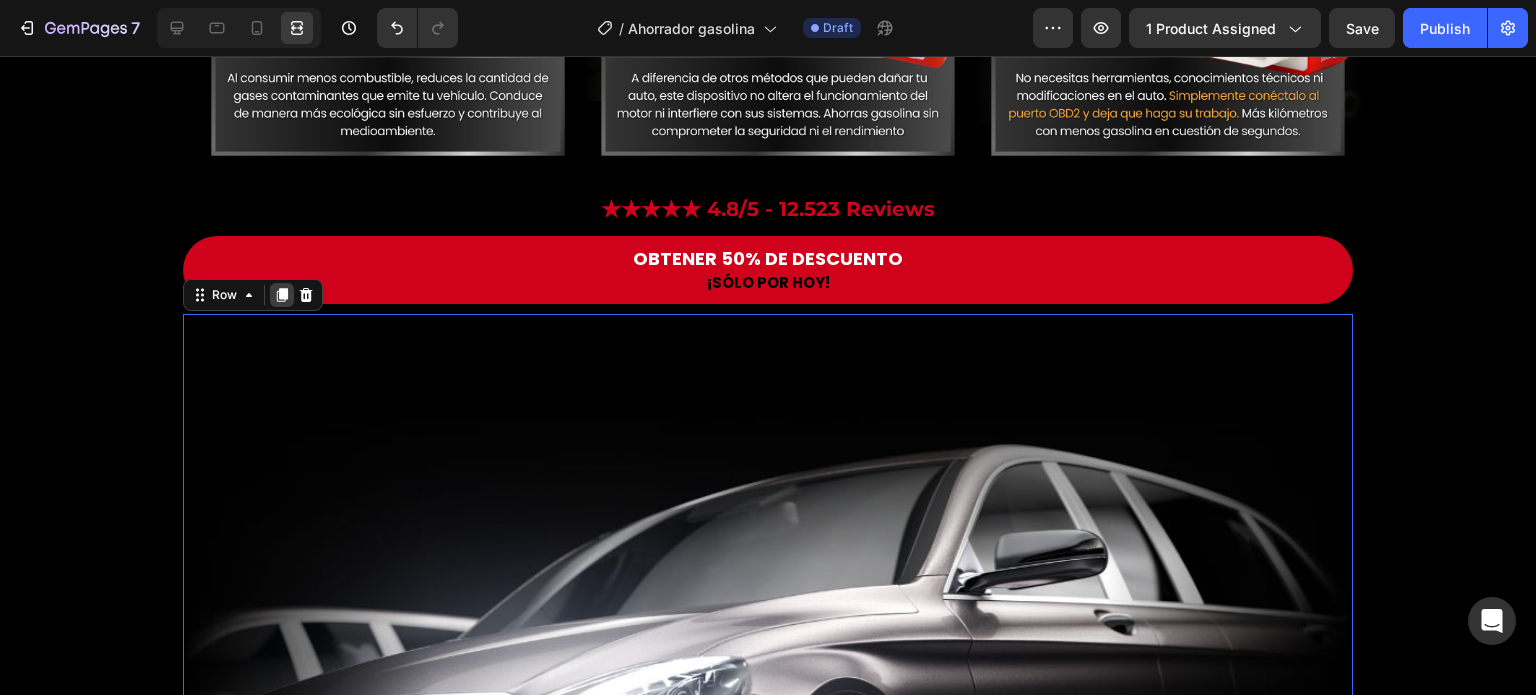 click 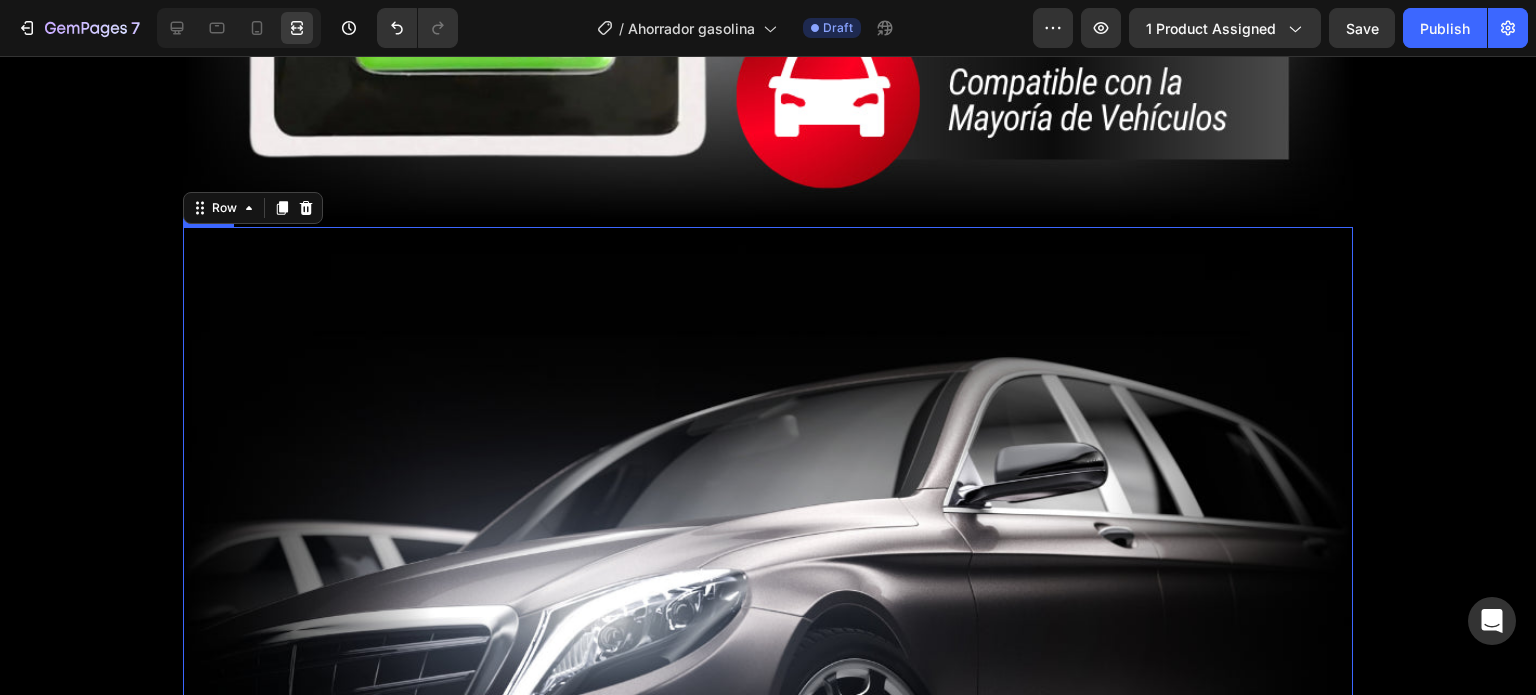 scroll, scrollTop: 3769, scrollLeft: 0, axis: vertical 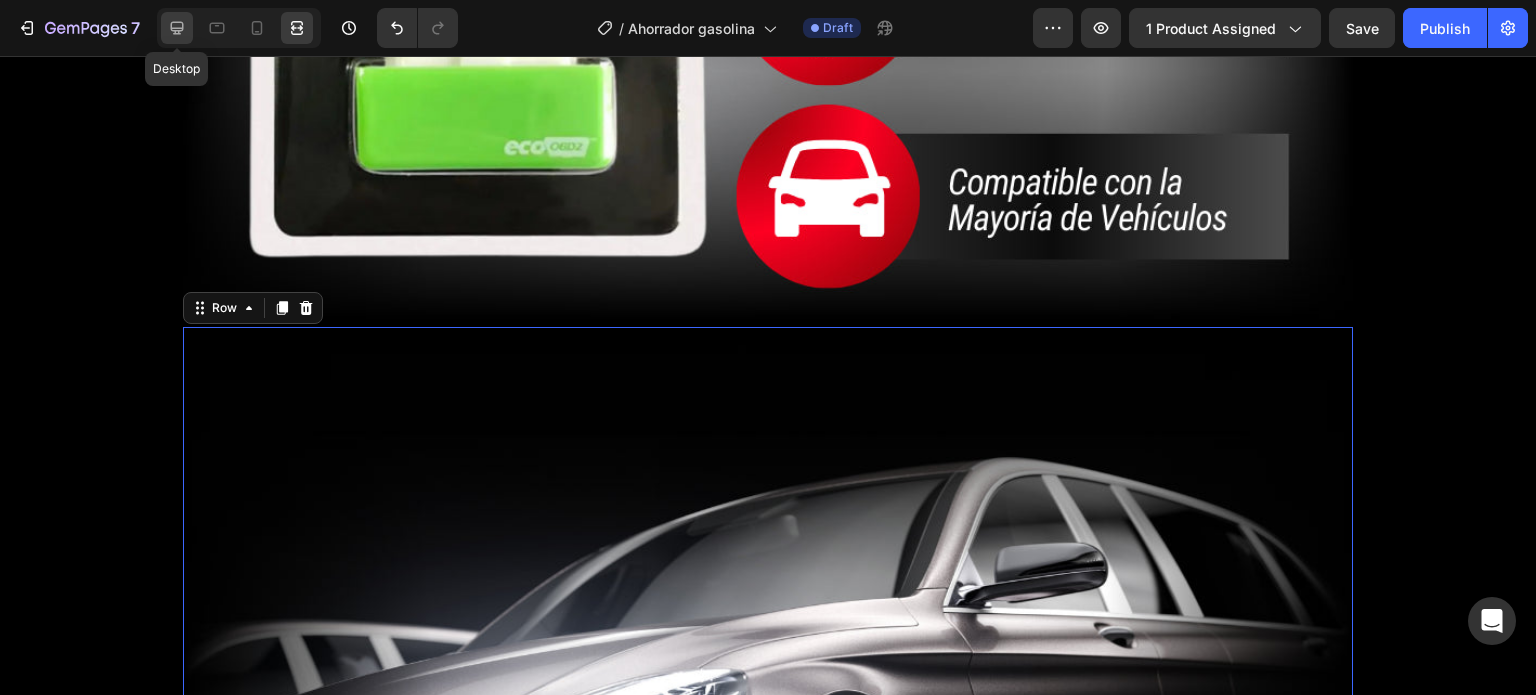click 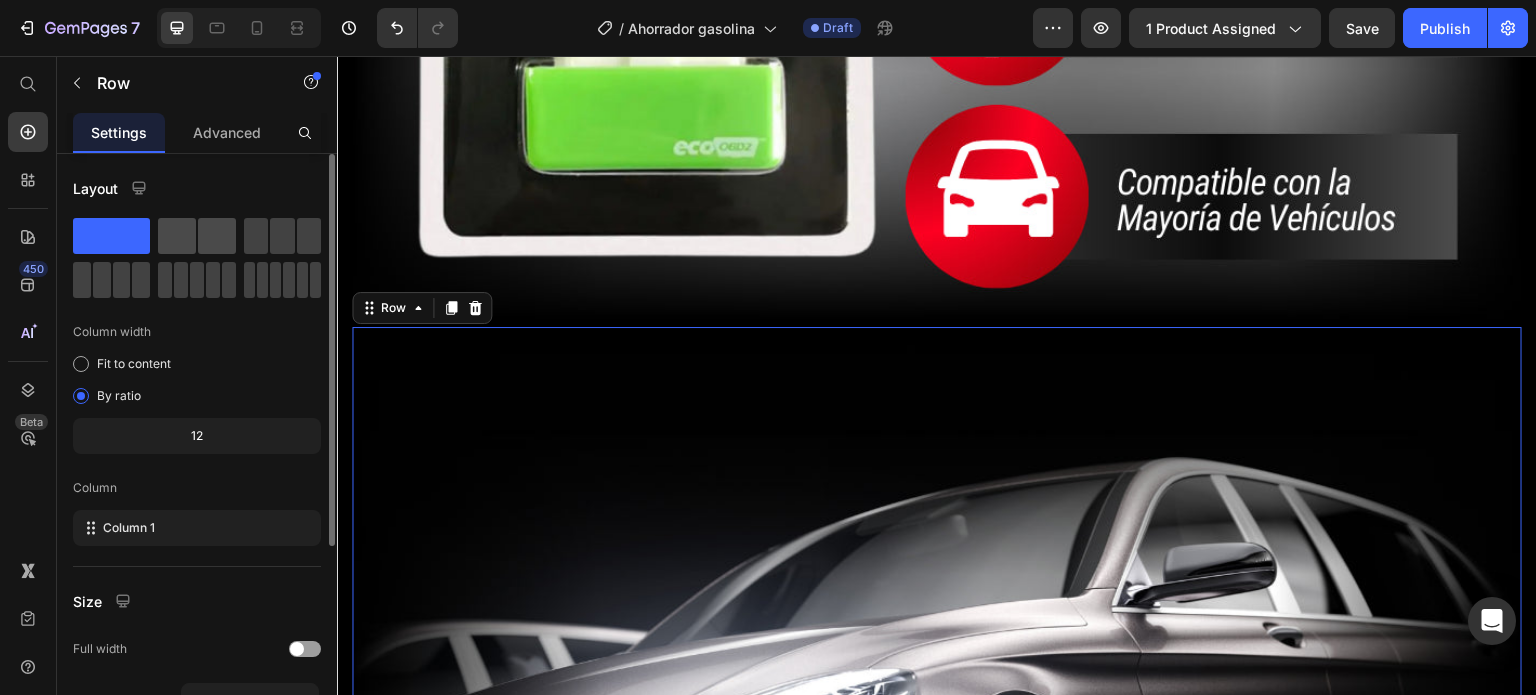 click 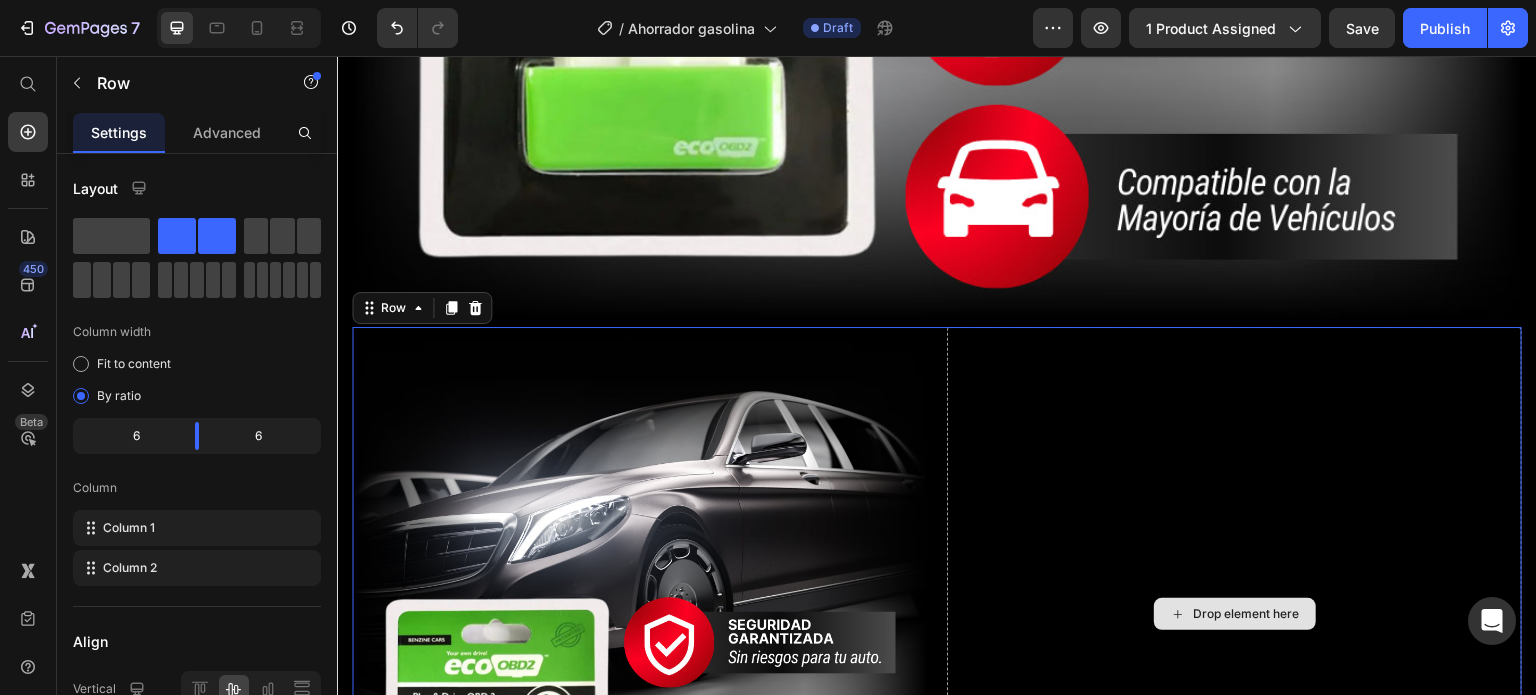 scroll, scrollTop: 3969, scrollLeft: 0, axis: vertical 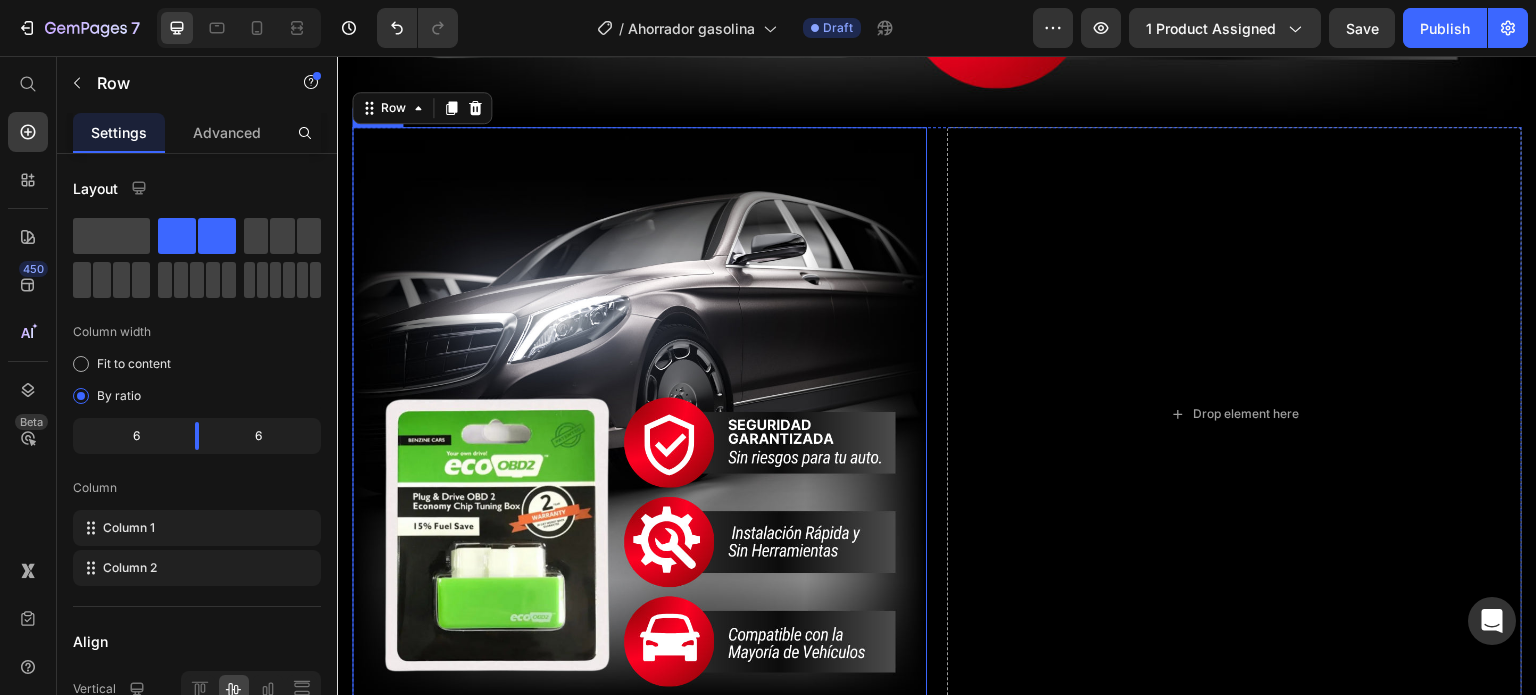 click at bounding box center (639, 414) 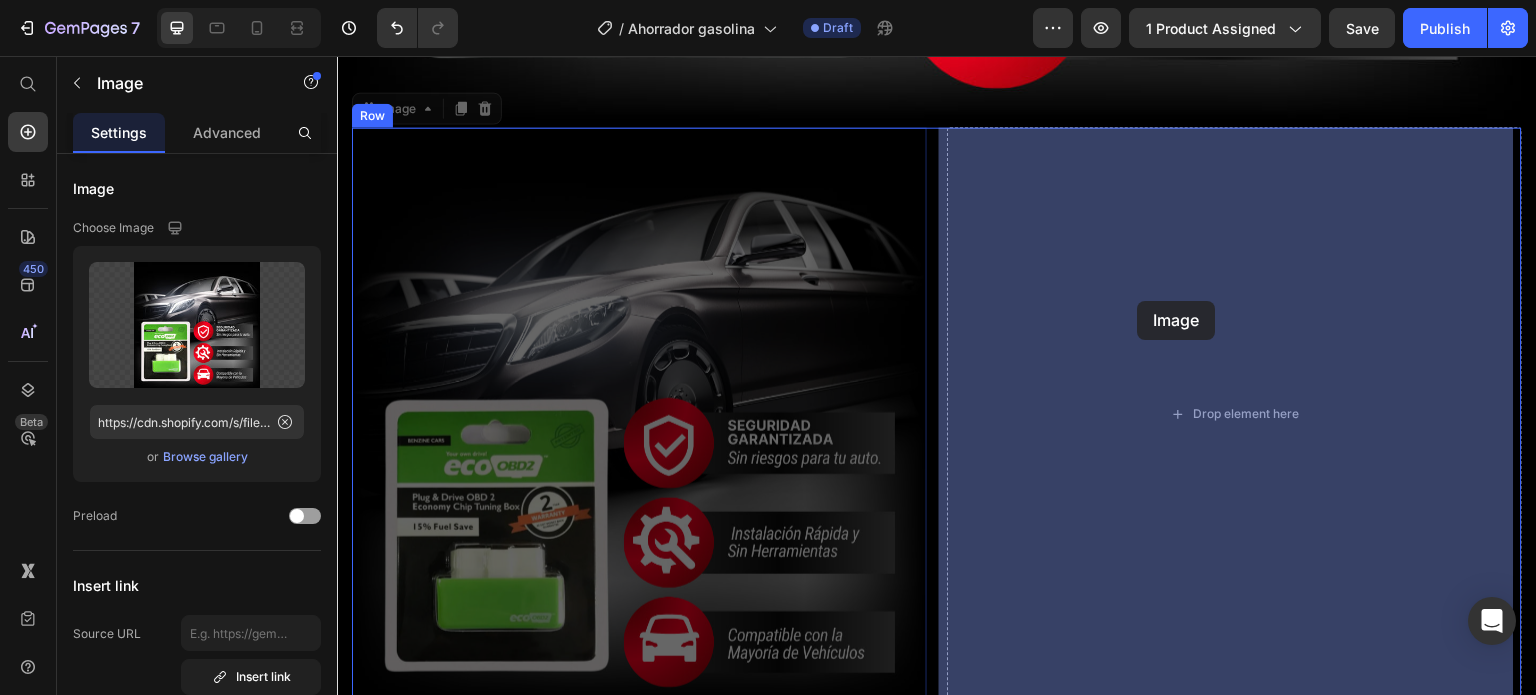 drag, startPoint x: 362, startPoint y: 107, endPoint x: 1138, endPoint y: 301, distance: 799.8825 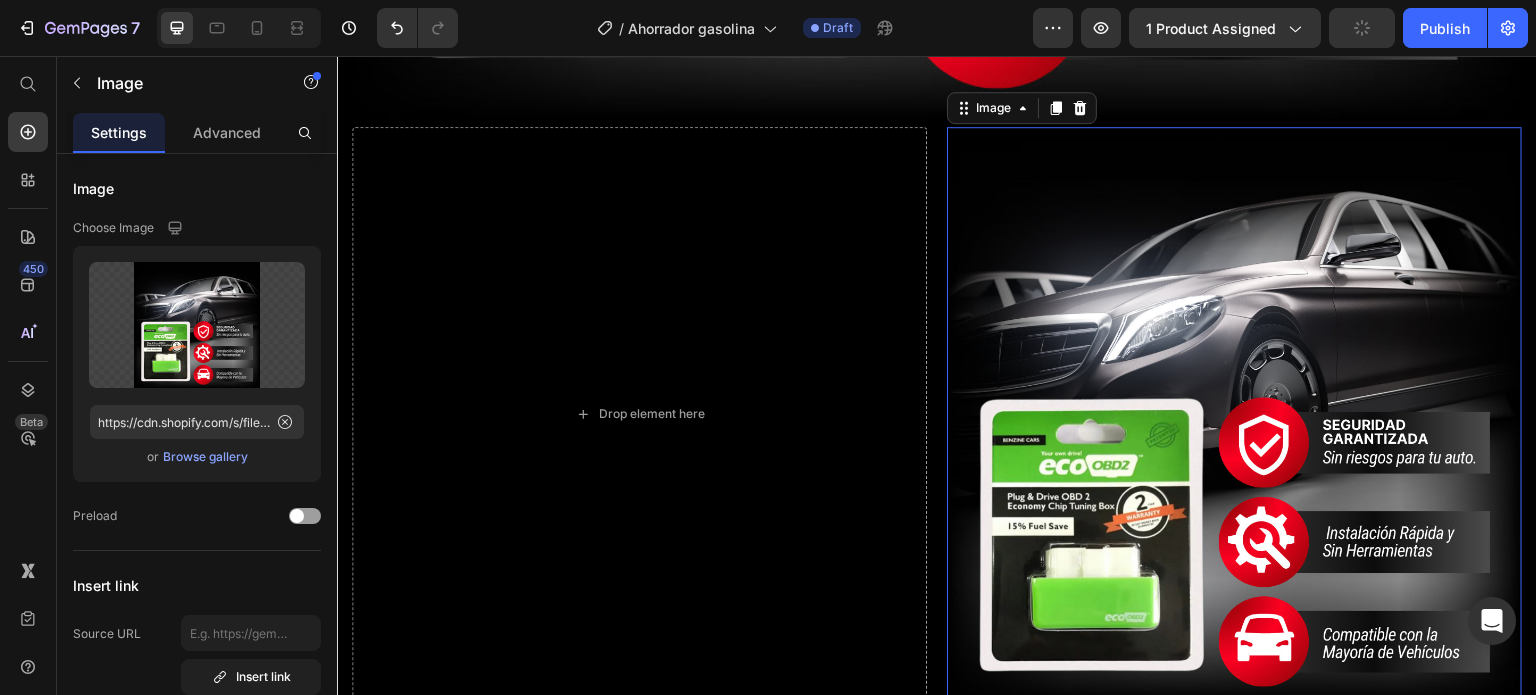 click at bounding box center [1234, 414] 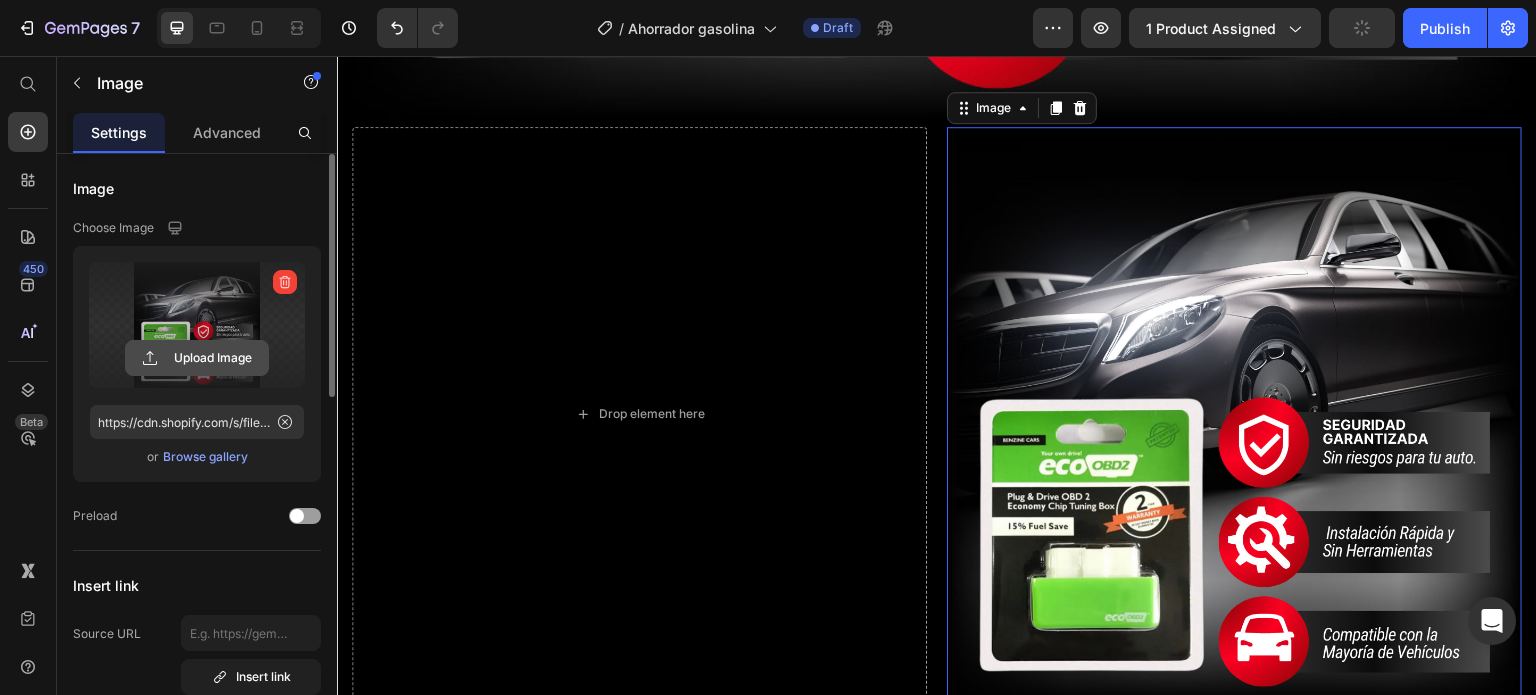 click 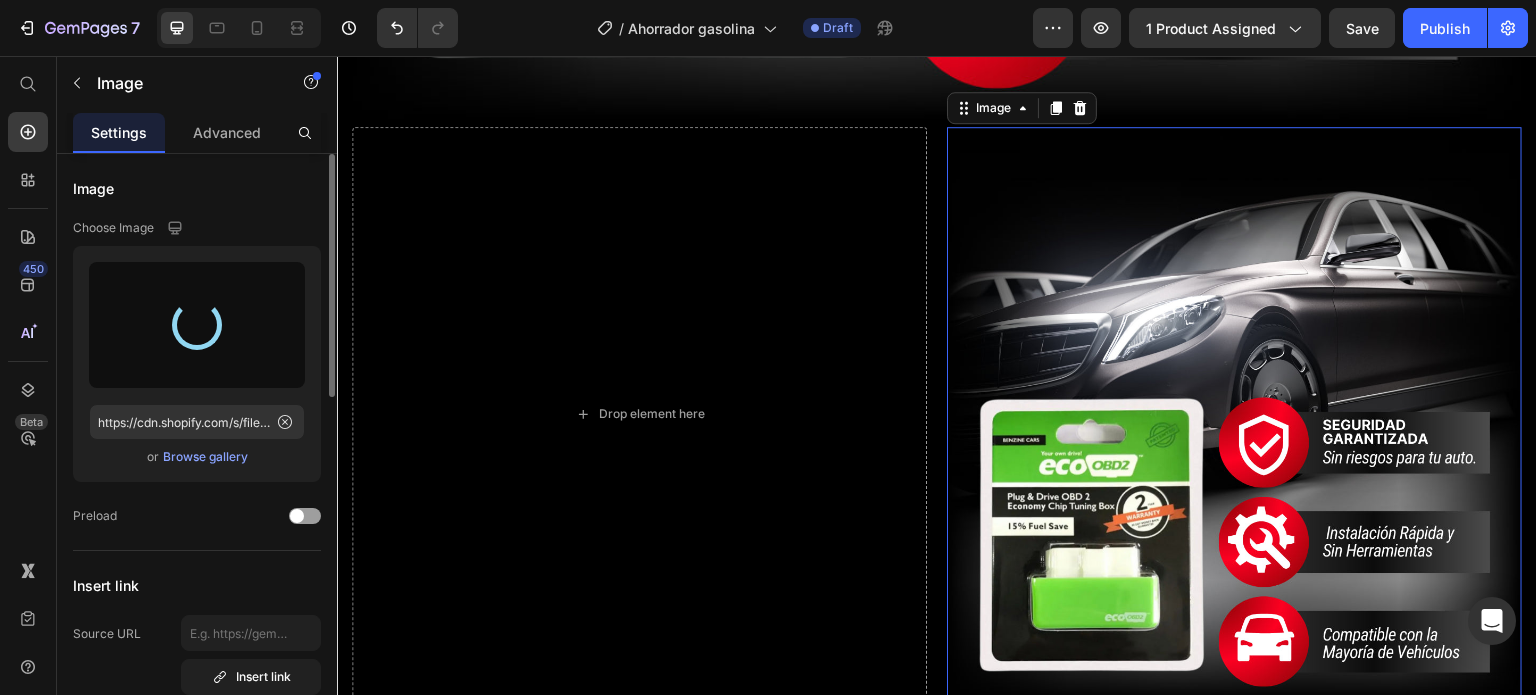 type on "https://cdn.shopify.com/s/files/1/0646/8173/8401/files/gempages_549850503740130115-e9415778-0044-41fa-8bf6-593388eea5af.webp" 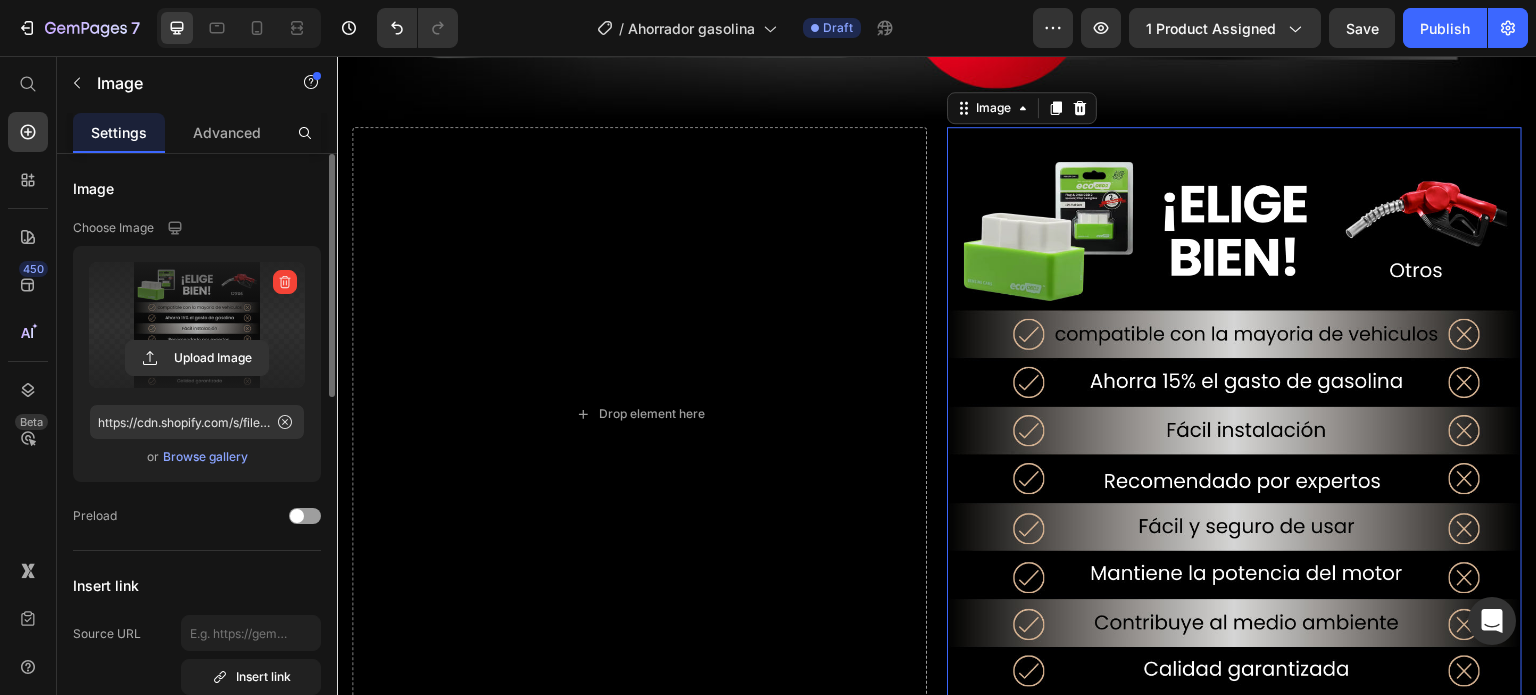 scroll, scrollTop: 3769, scrollLeft: 0, axis: vertical 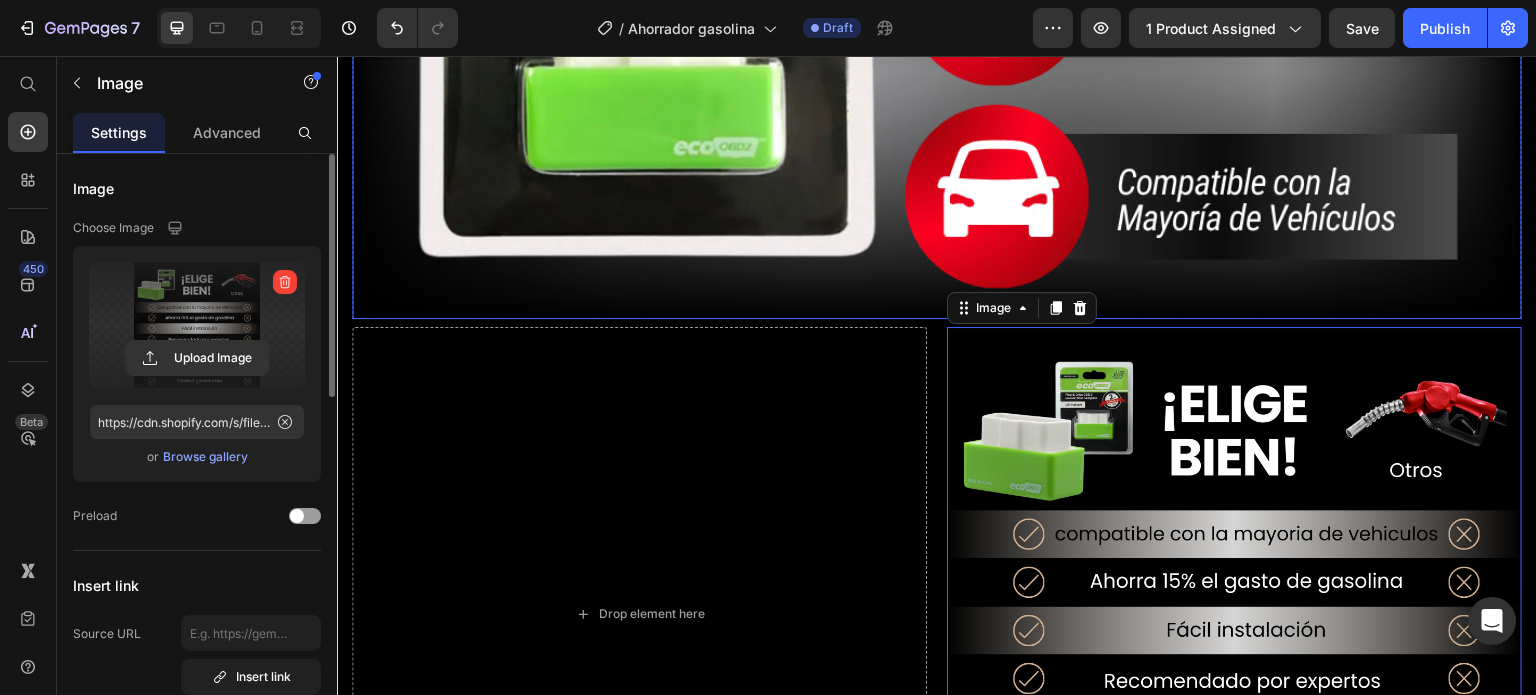 click at bounding box center (937, -266) 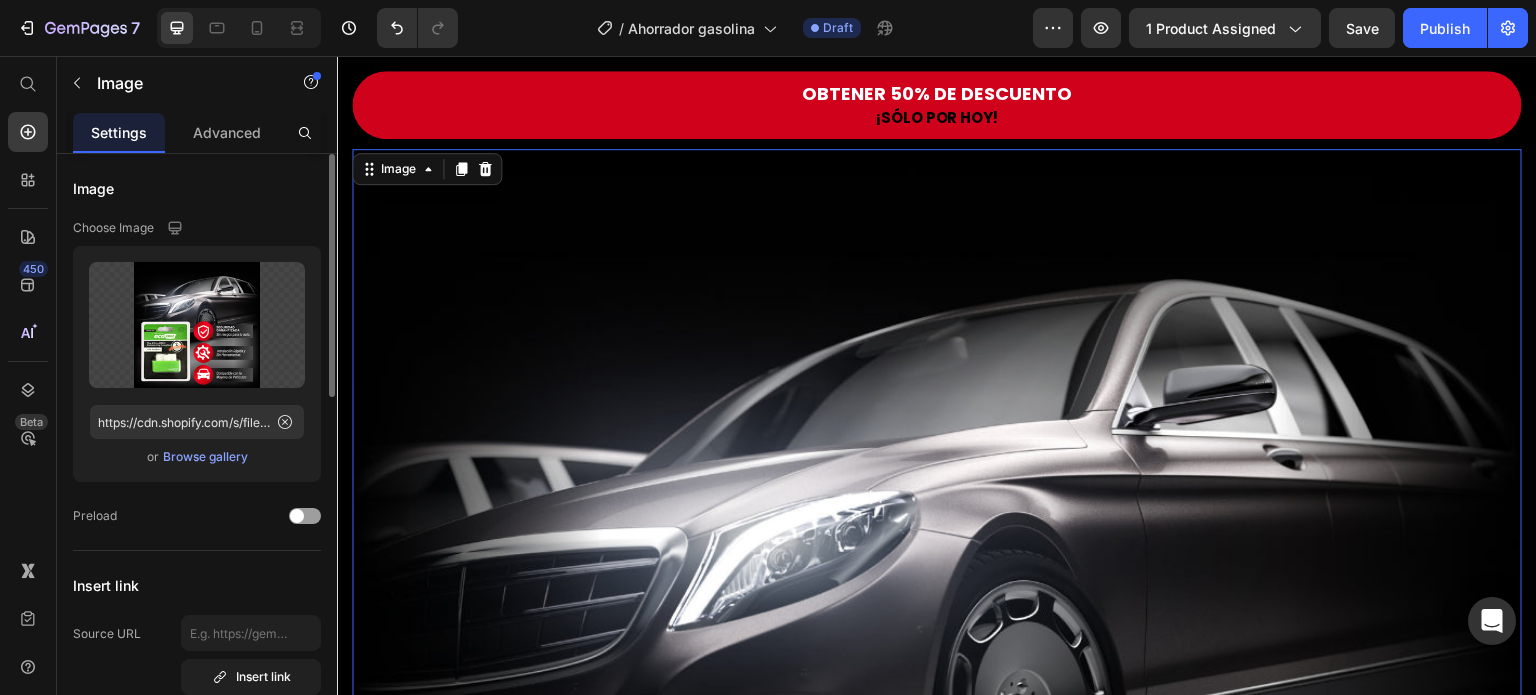 scroll, scrollTop: 2669, scrollLeft: 0, axis: vertical 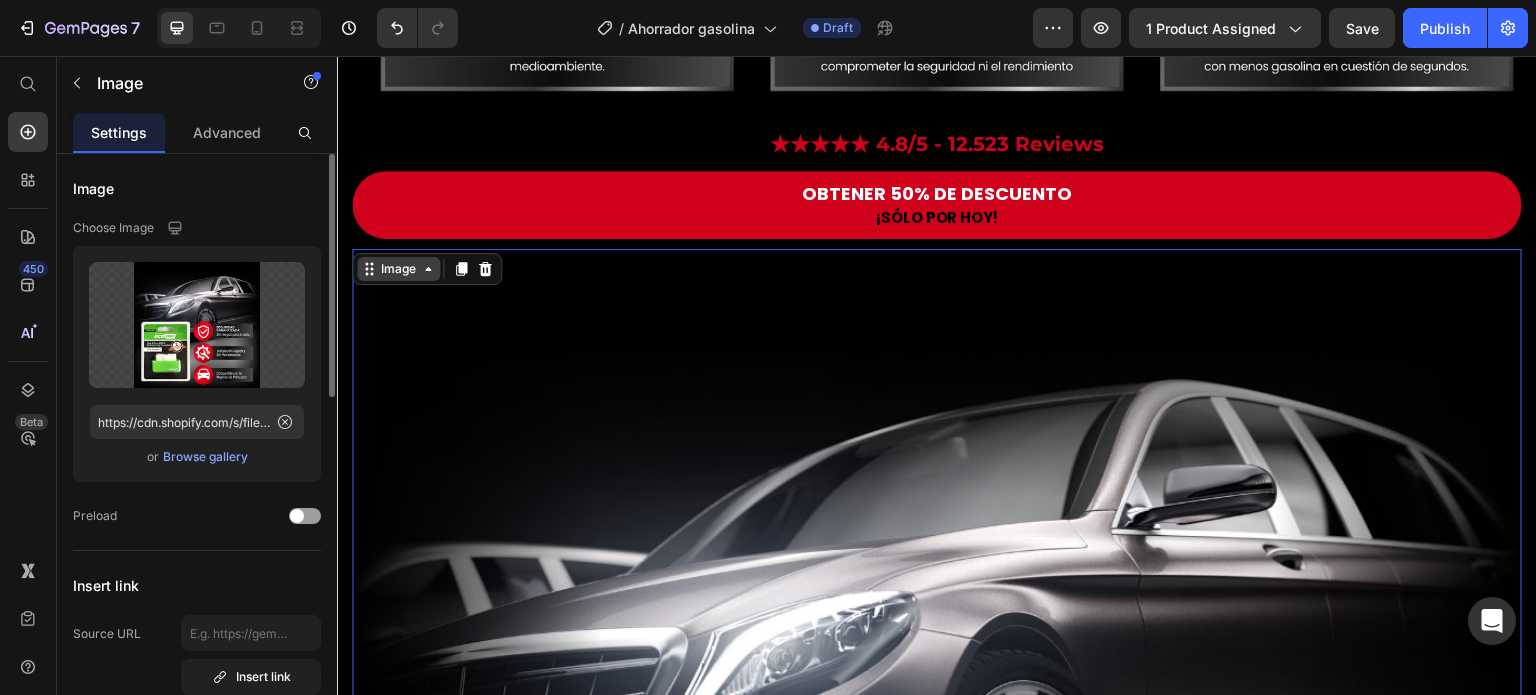 click on "Image" at bounding box center [398, 269] 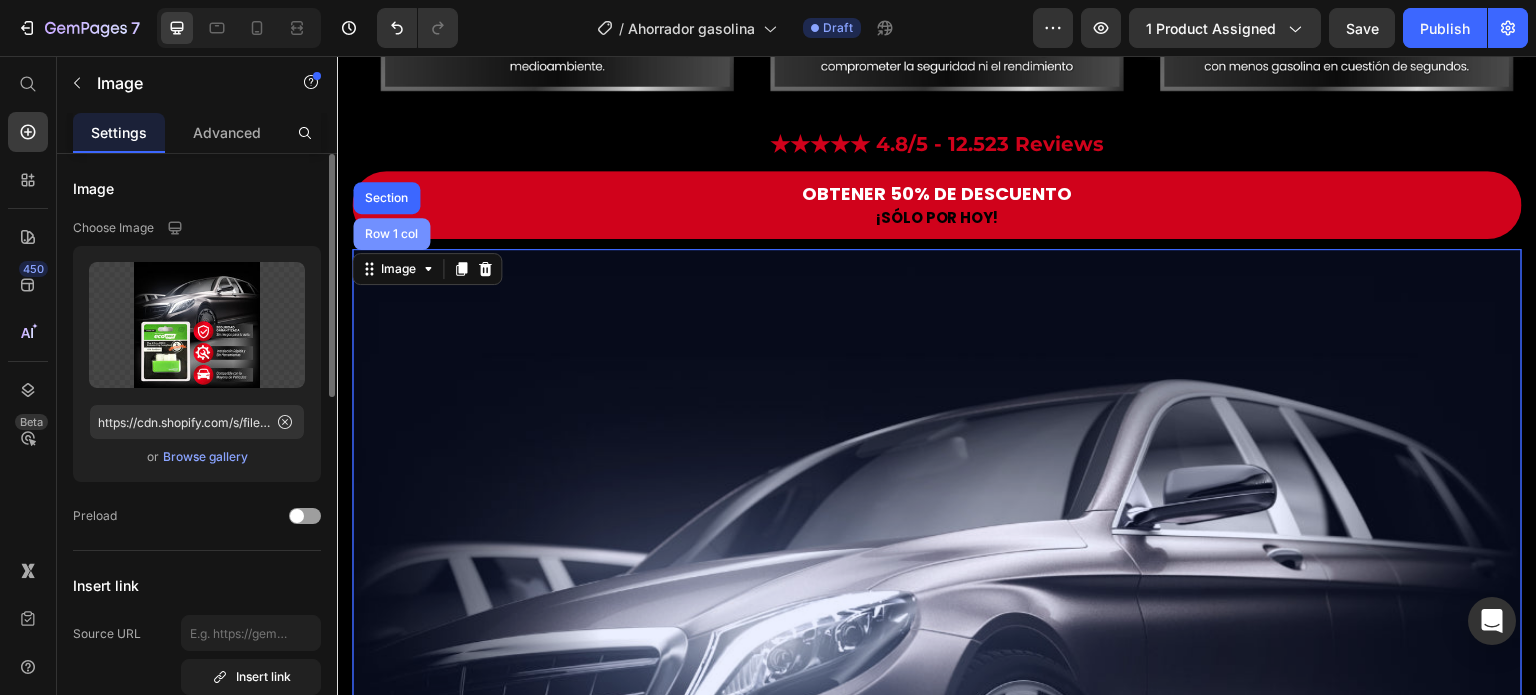 click on "Row 1 col" at bounding box center (391, 234) 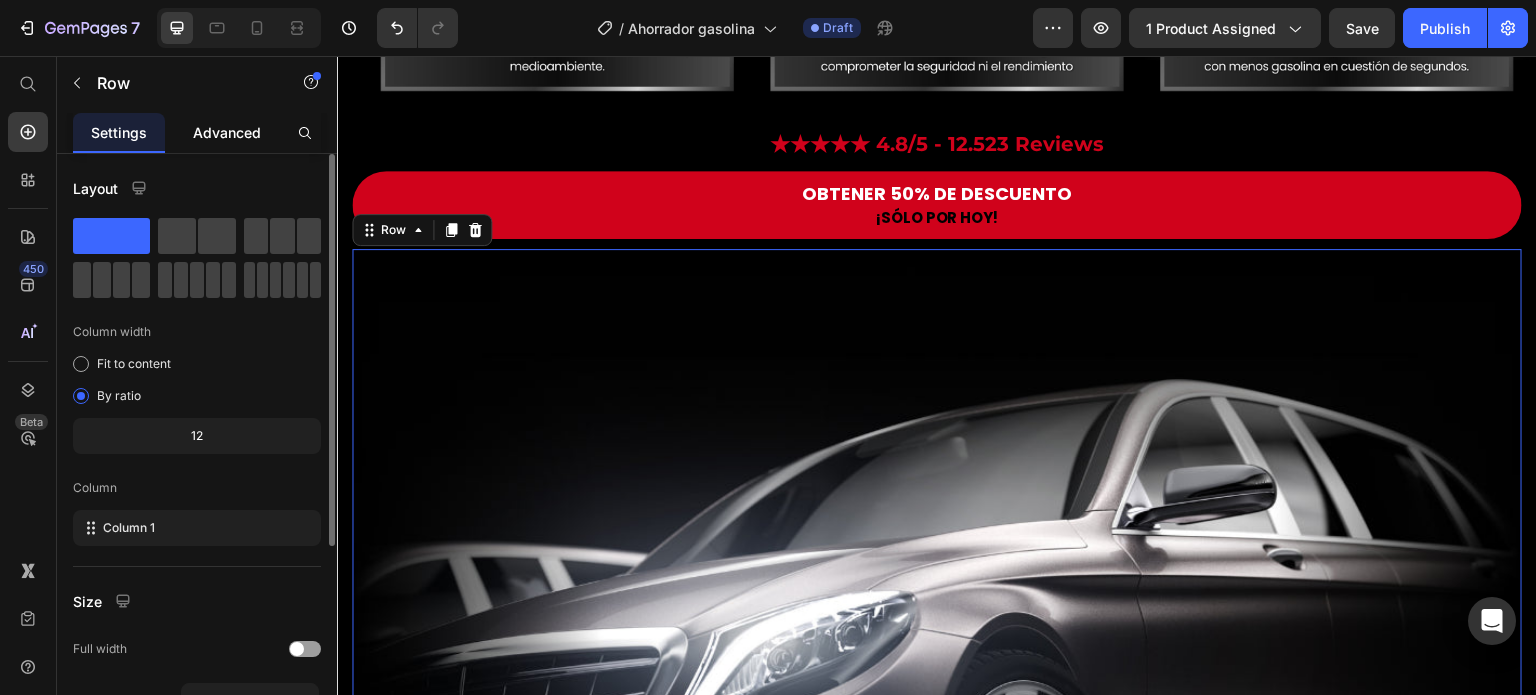 click on "Advanced" at bounding box center [227, 132] 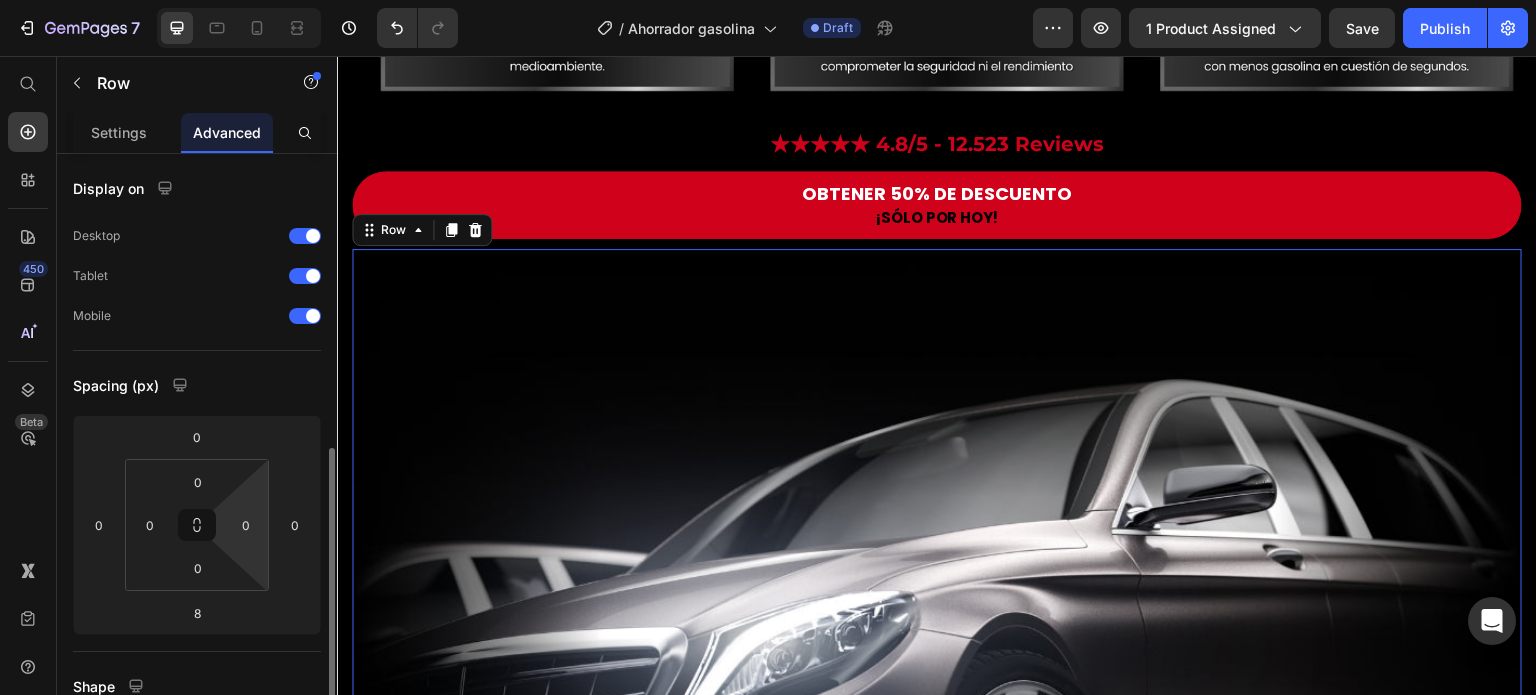 scroll, scrollTop: 200, scrollLeft: 0, axis: vertical 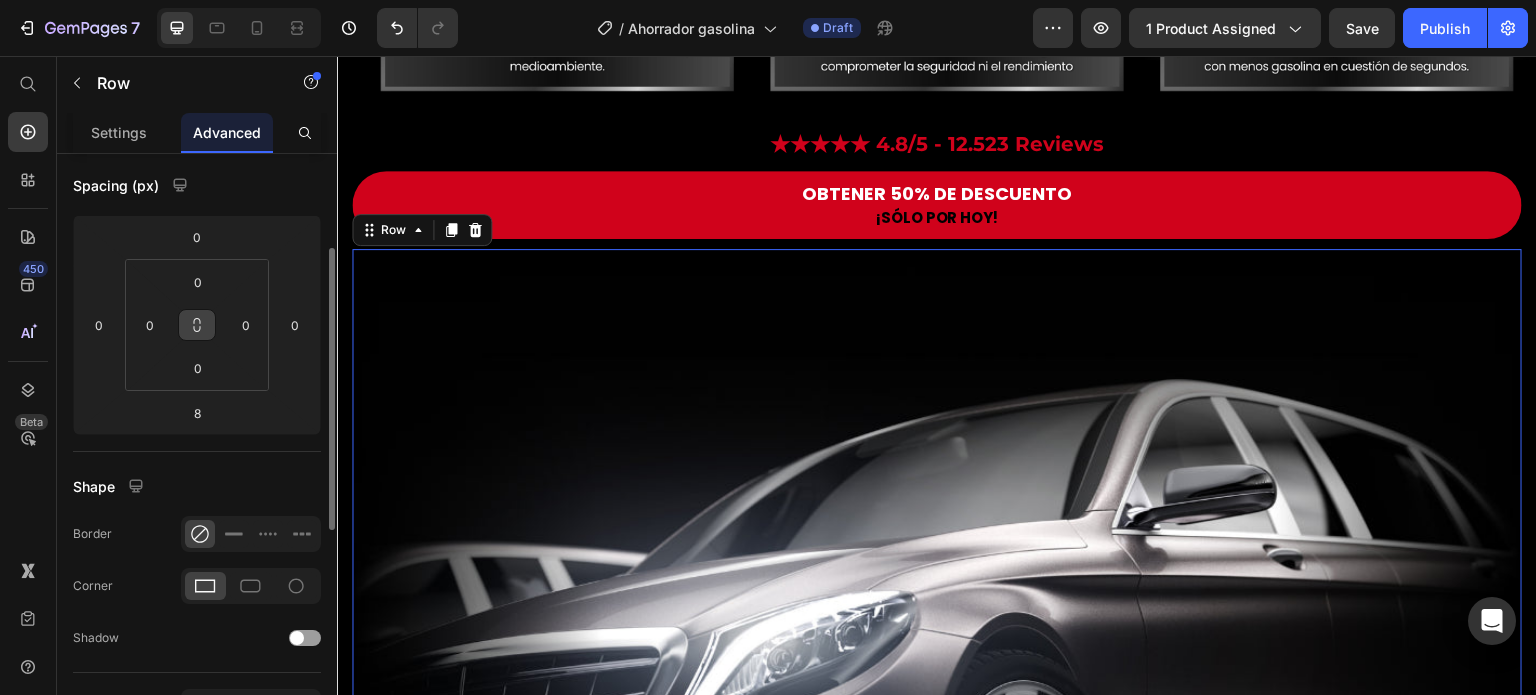 click 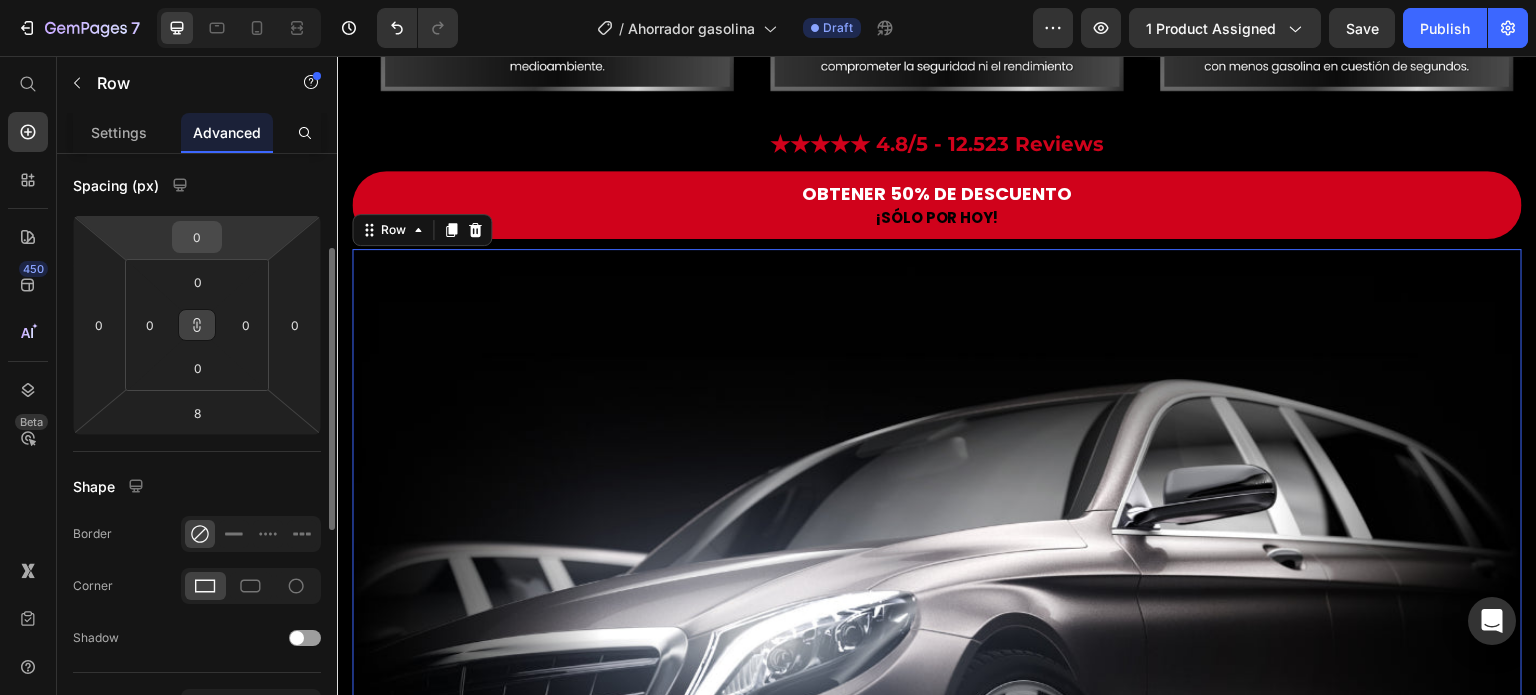 click on "0" at bounding box center (197, 237) 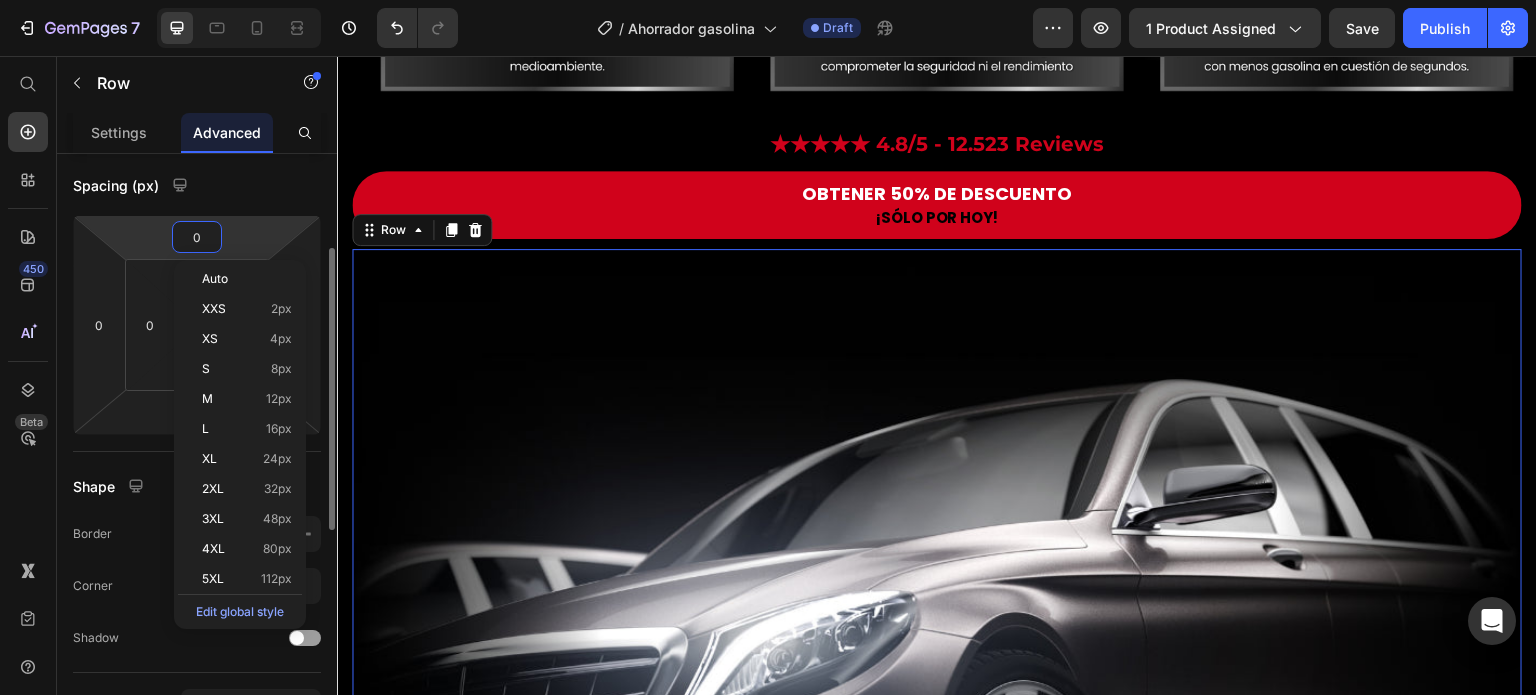 type on "1" 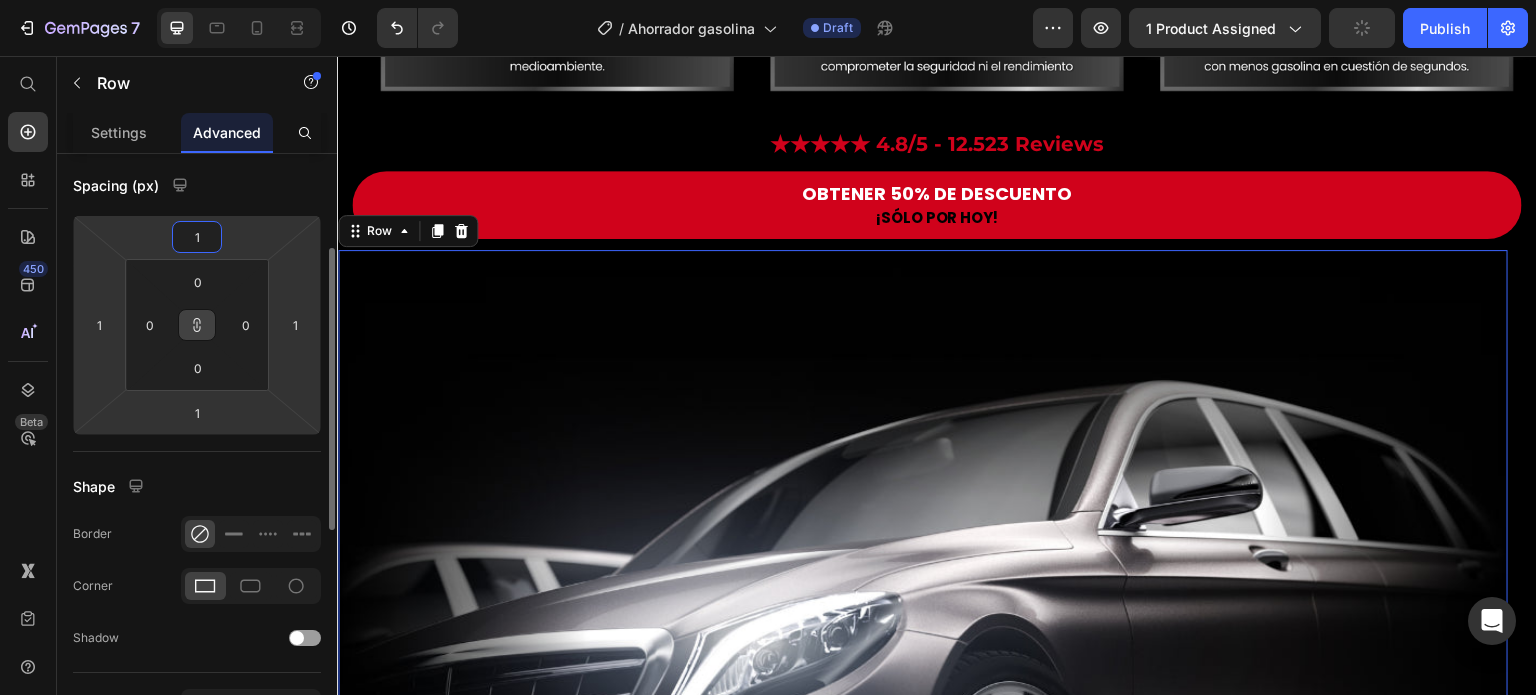 type on "10" 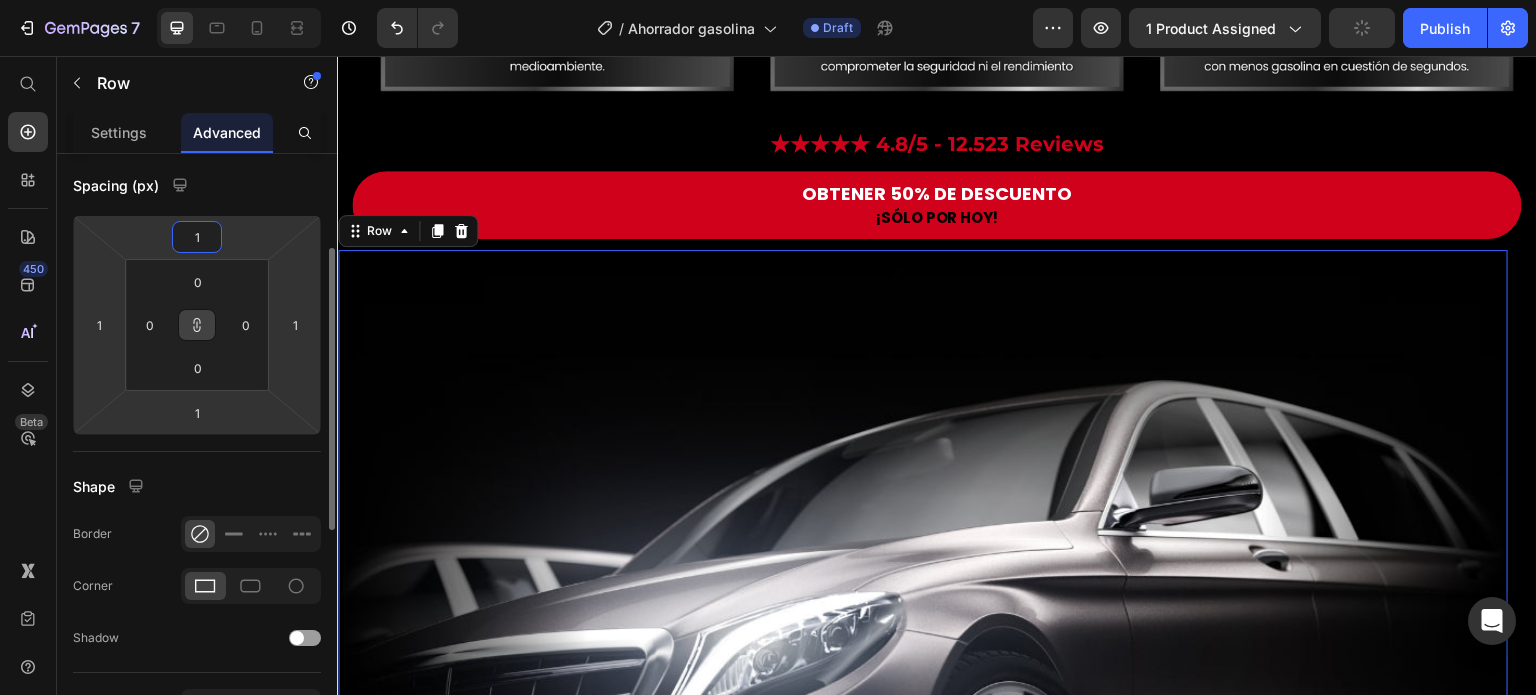 type on "10" 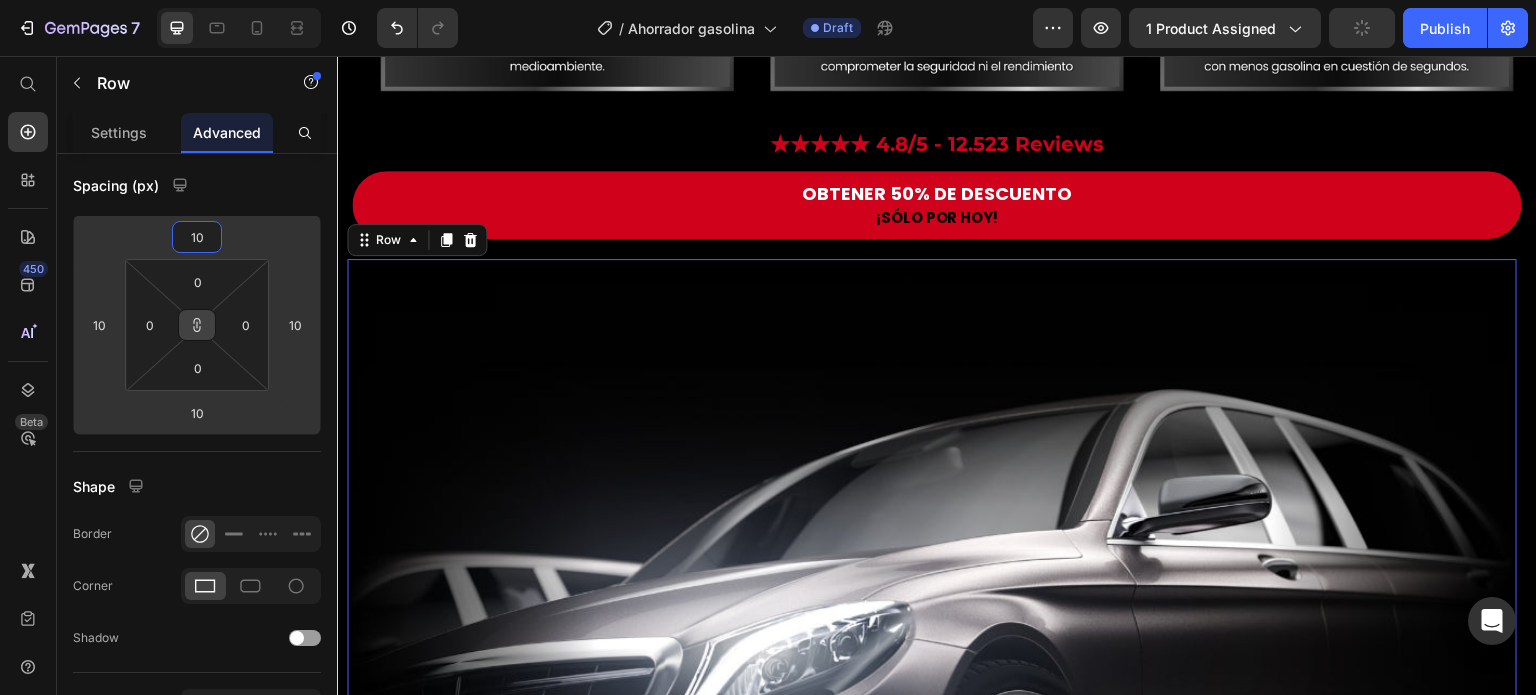 click 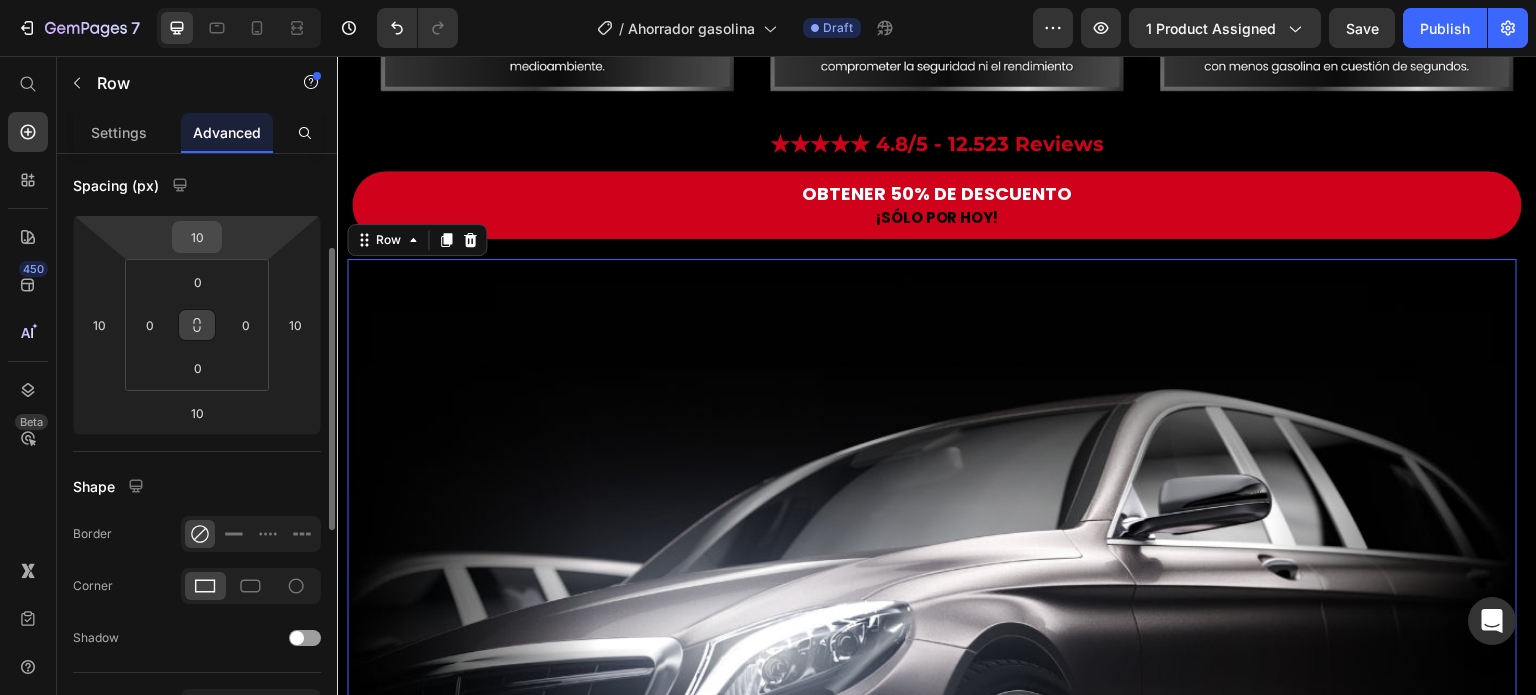 click on "10" at bounding box center [197, 237] 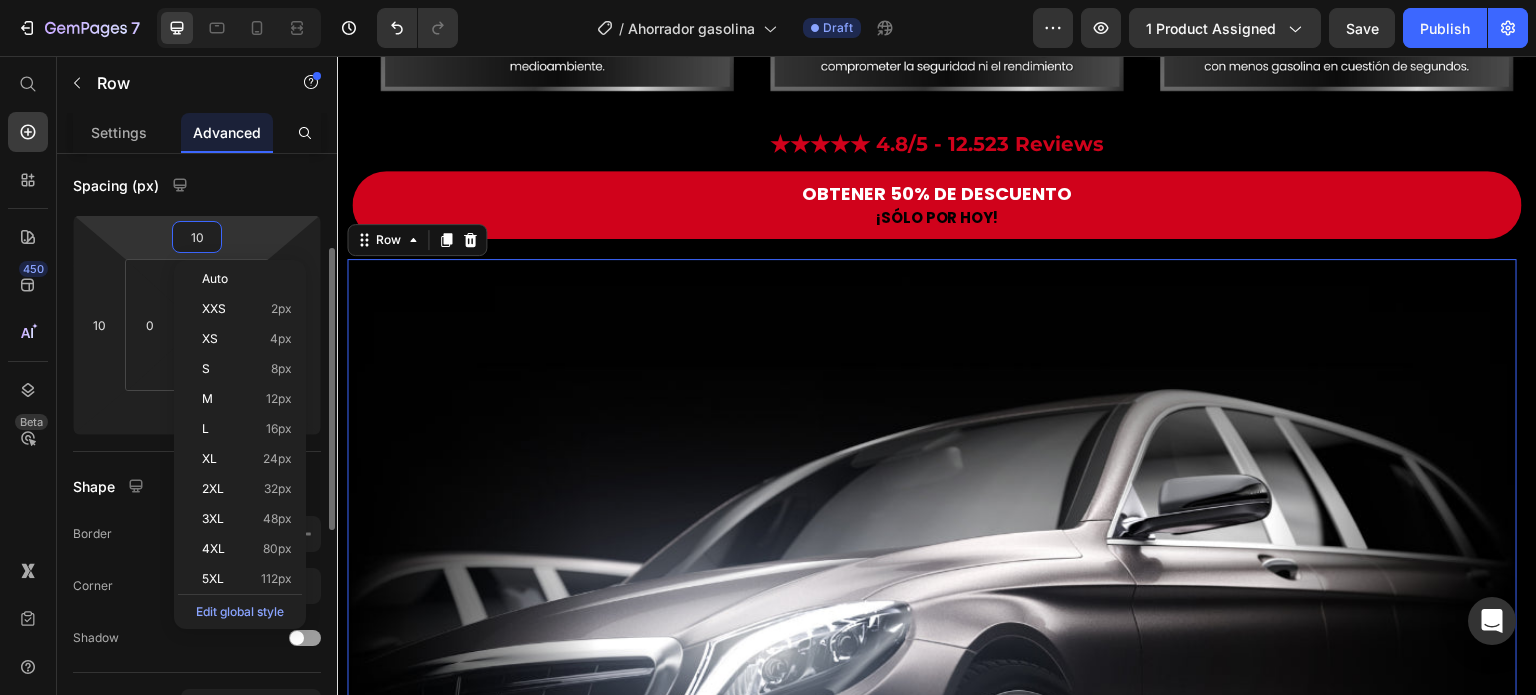 type on "1" 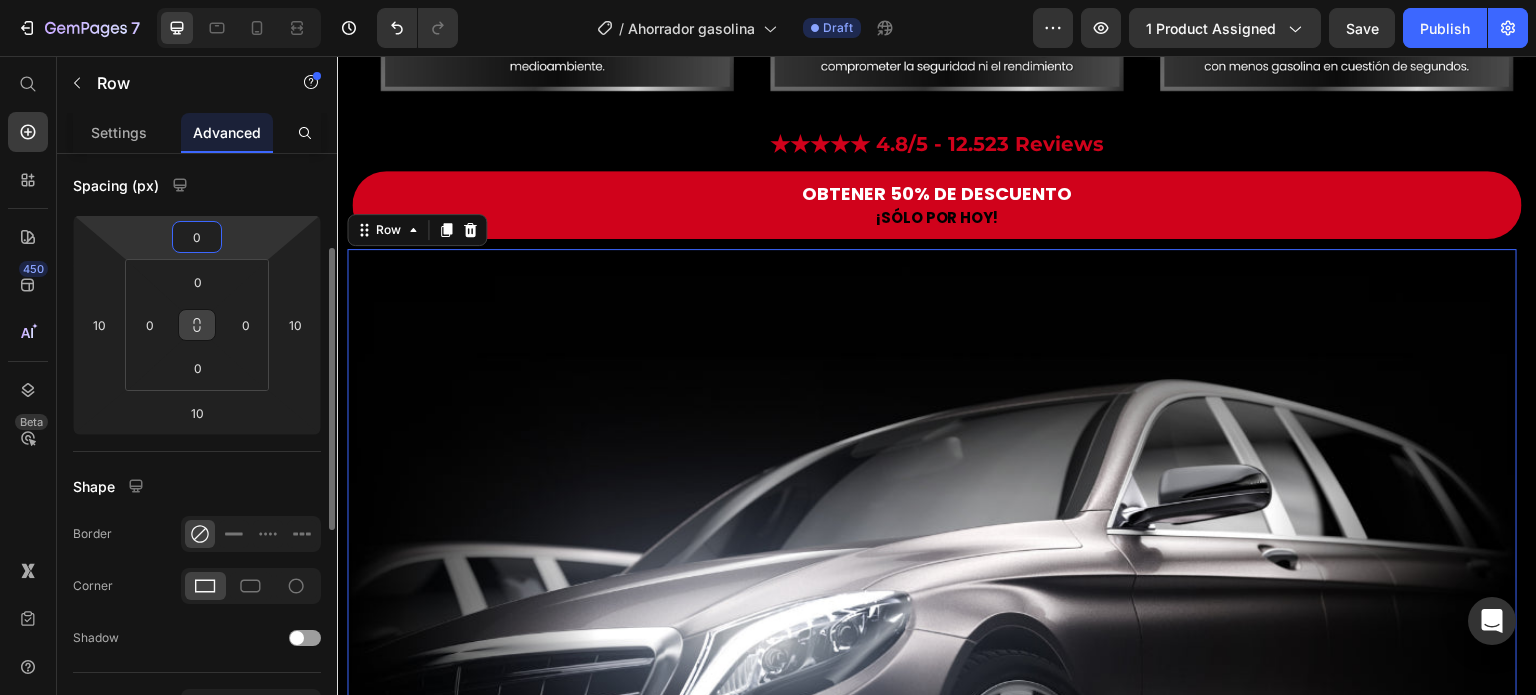 type on "0" 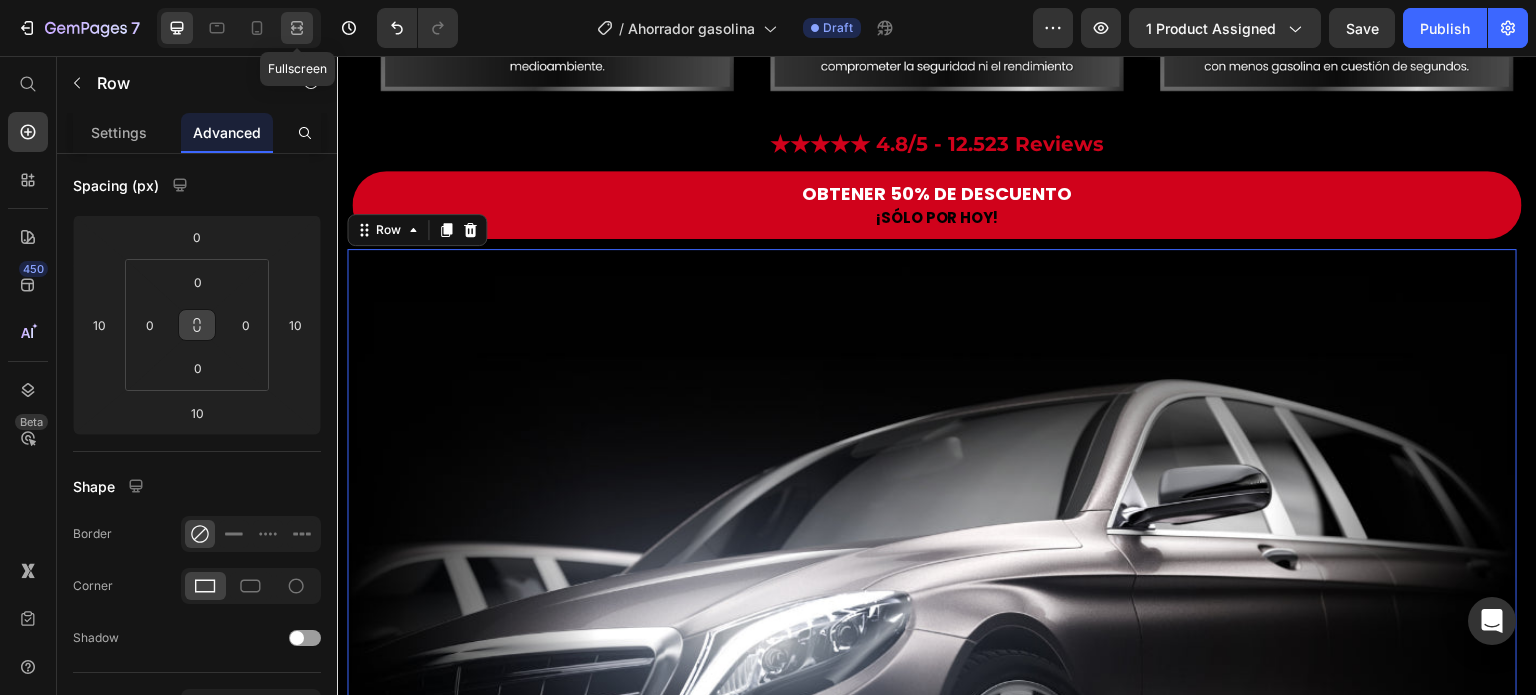 click 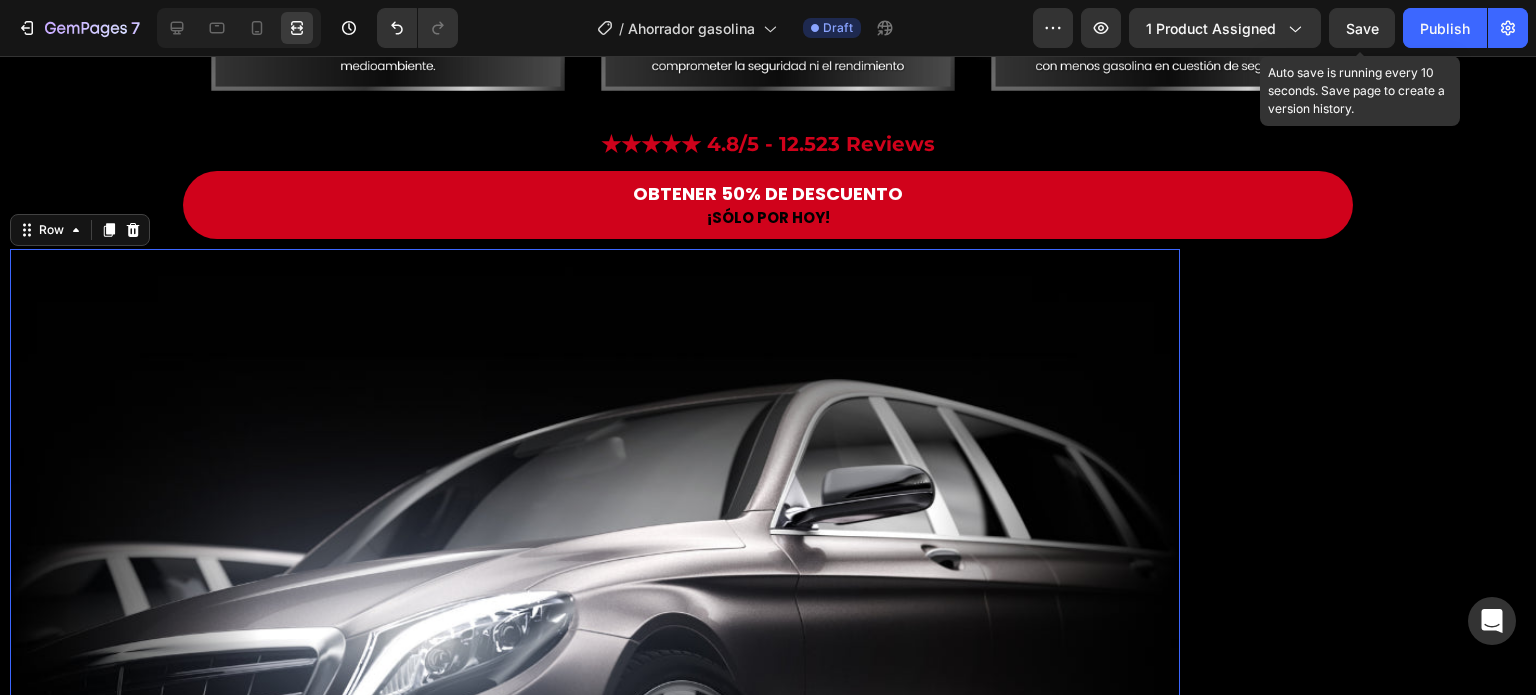 click on "Save" at bounding box center [1362, 28] 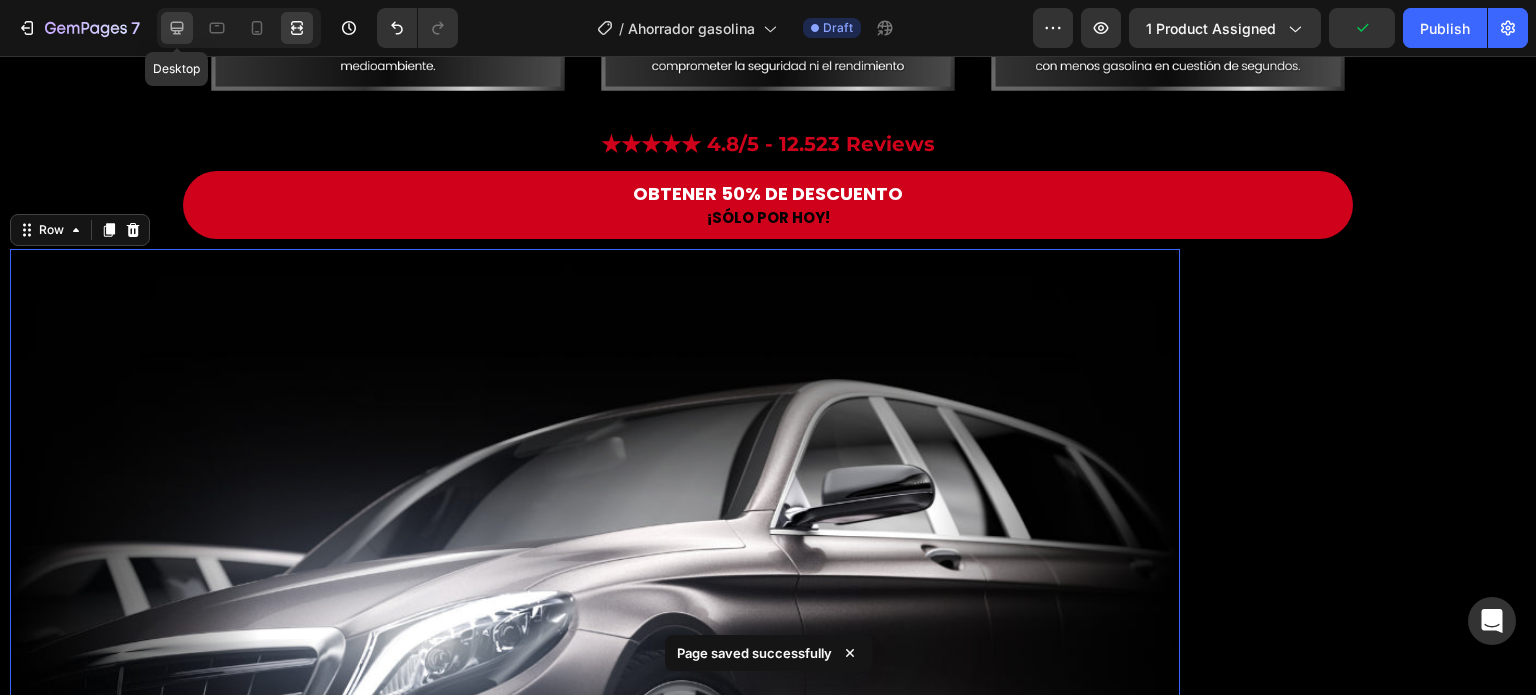 click 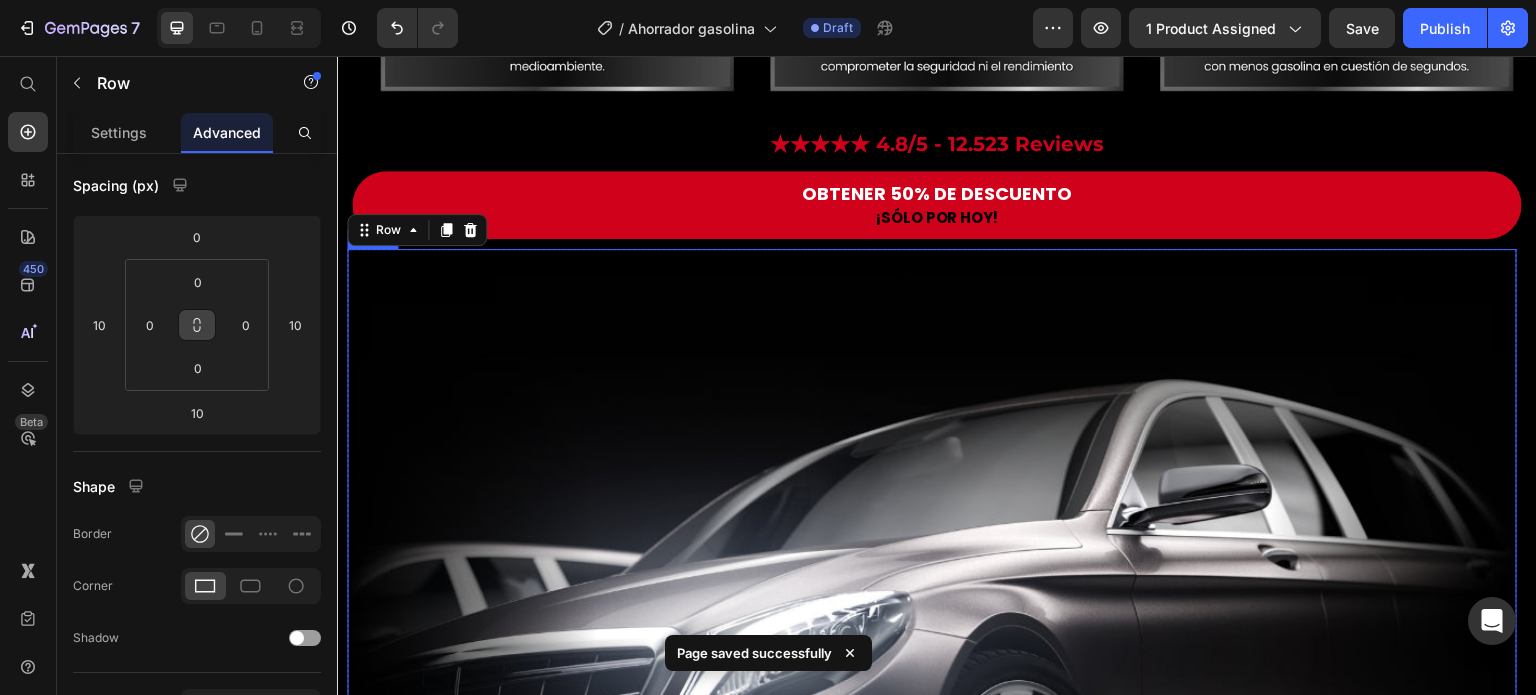 click at bounding box center (932, 834) 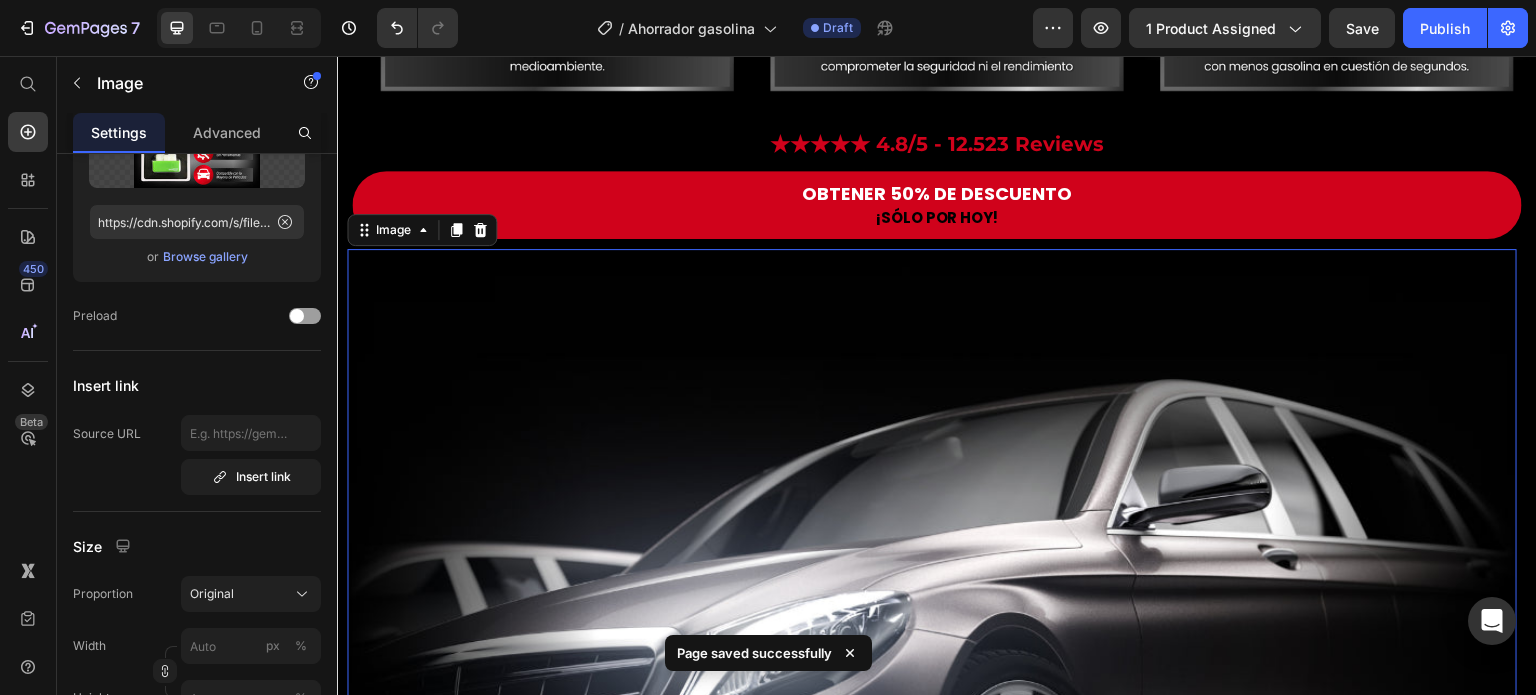 scroll, scrollTop: 0, scrollLeft: 0, axis: both 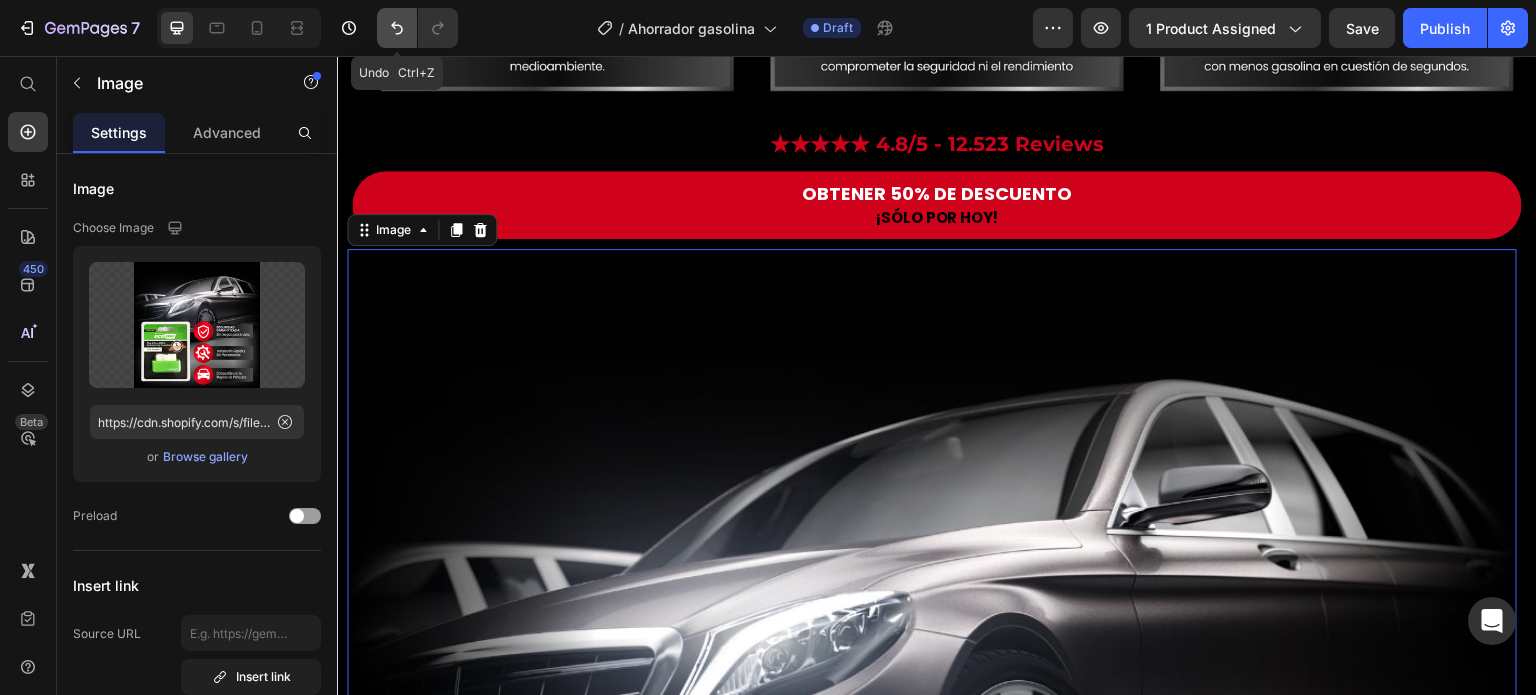 click 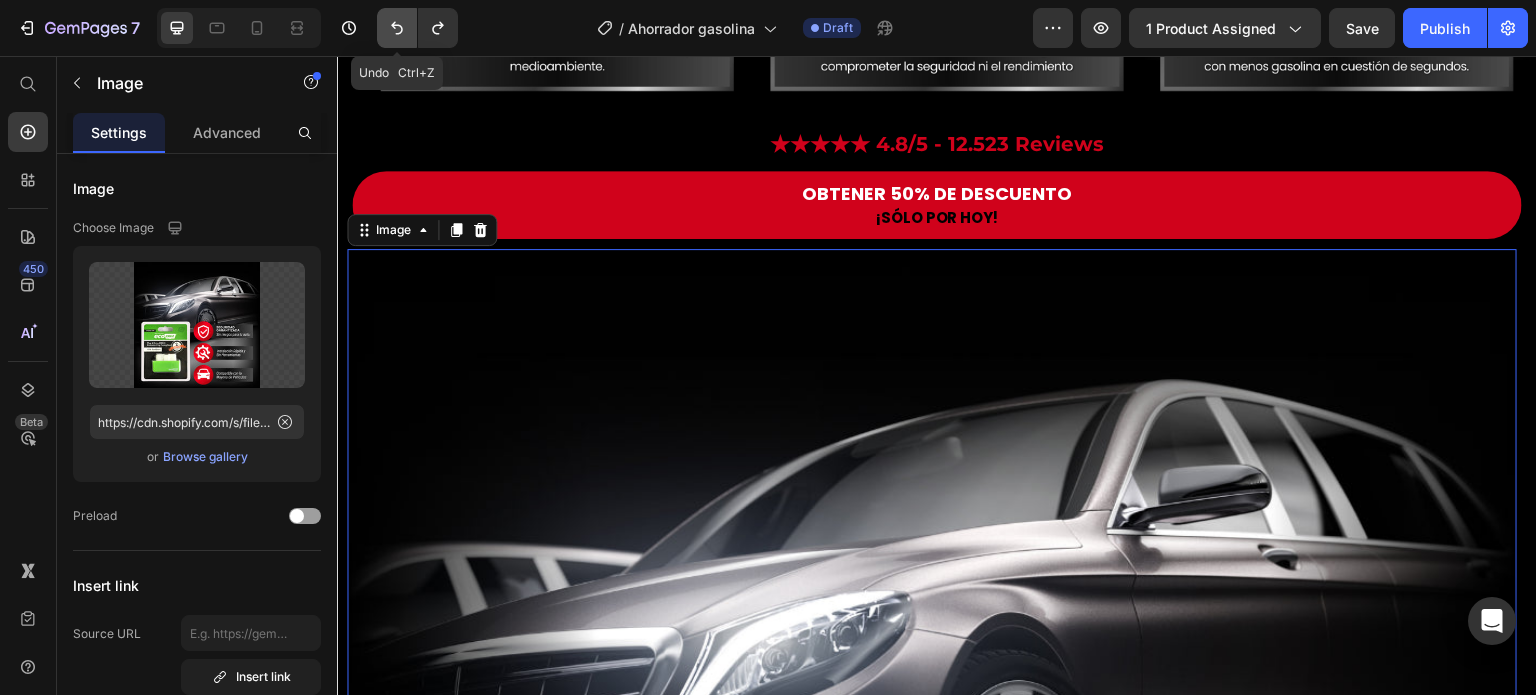click 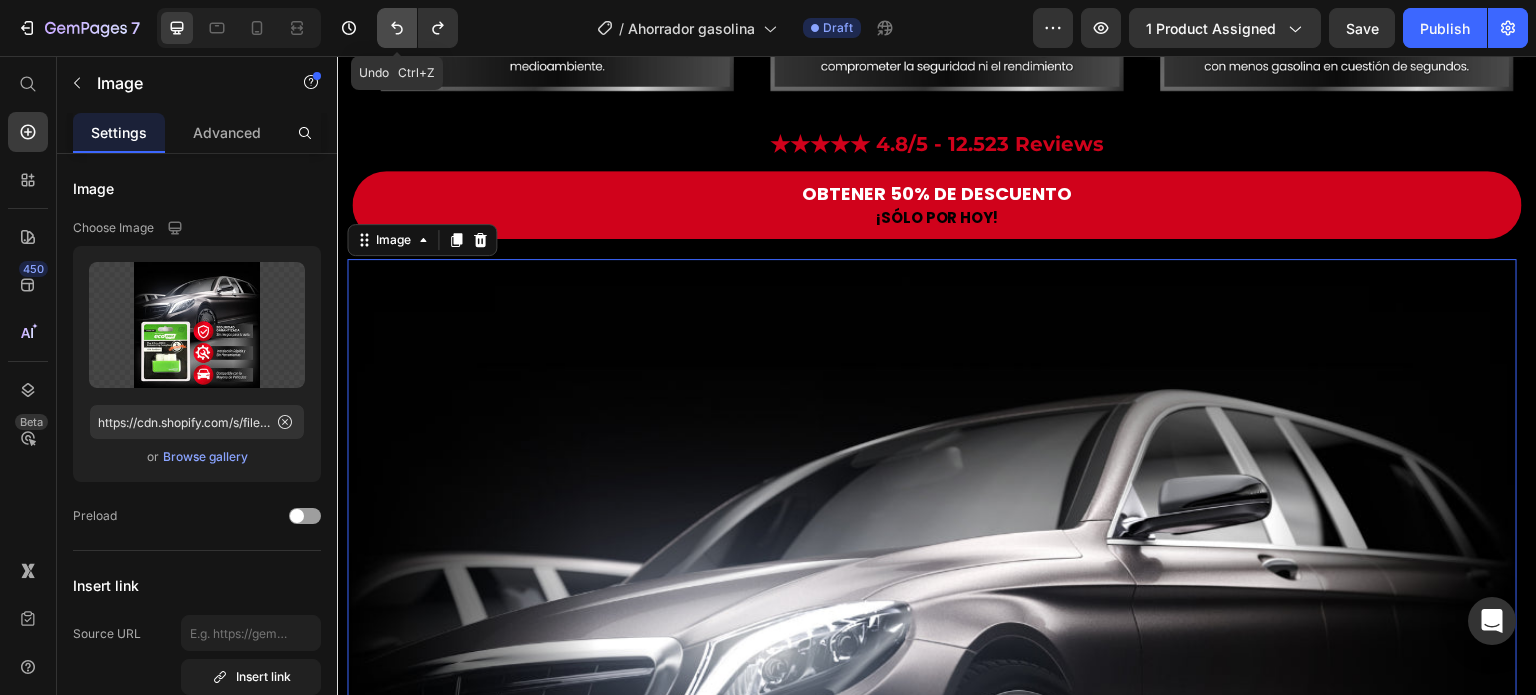click 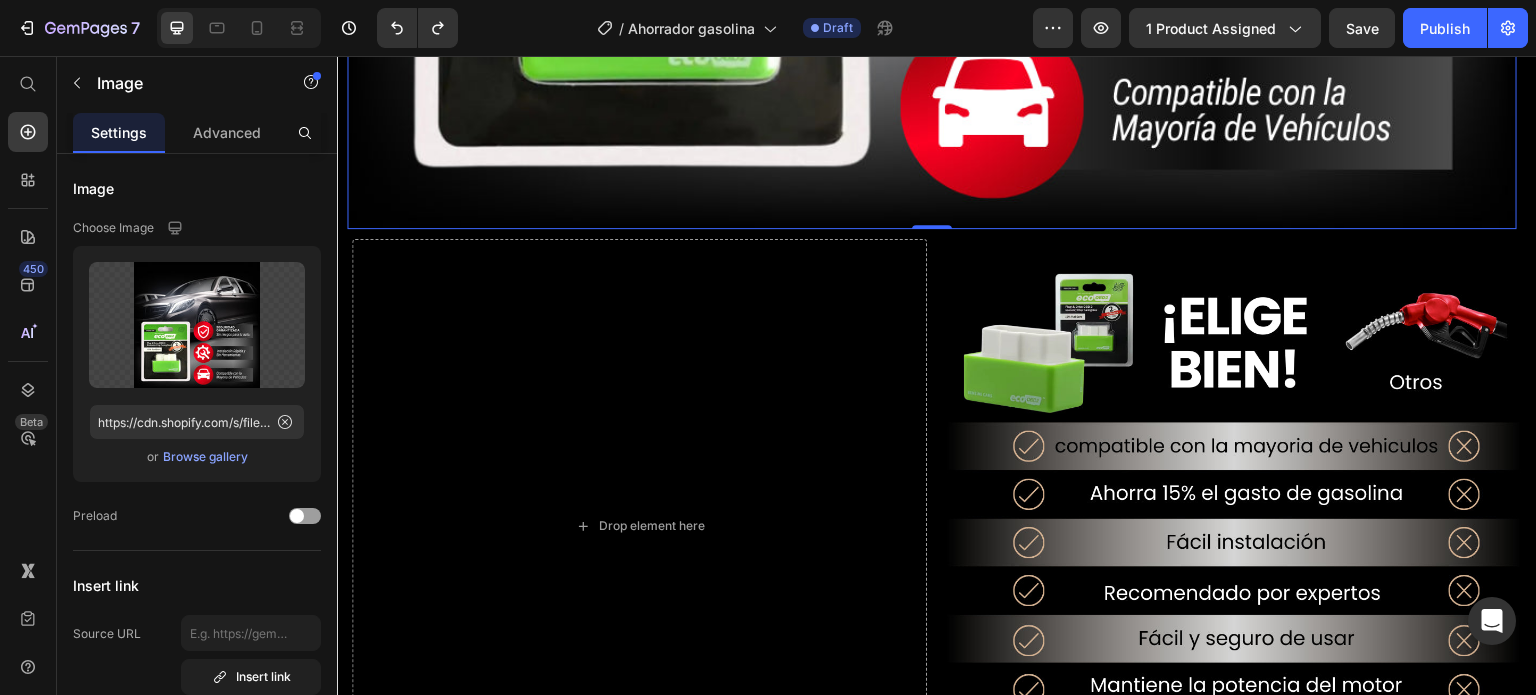 scroll, scrollTop: 3969, scrollLeft: 0, axis: vertical 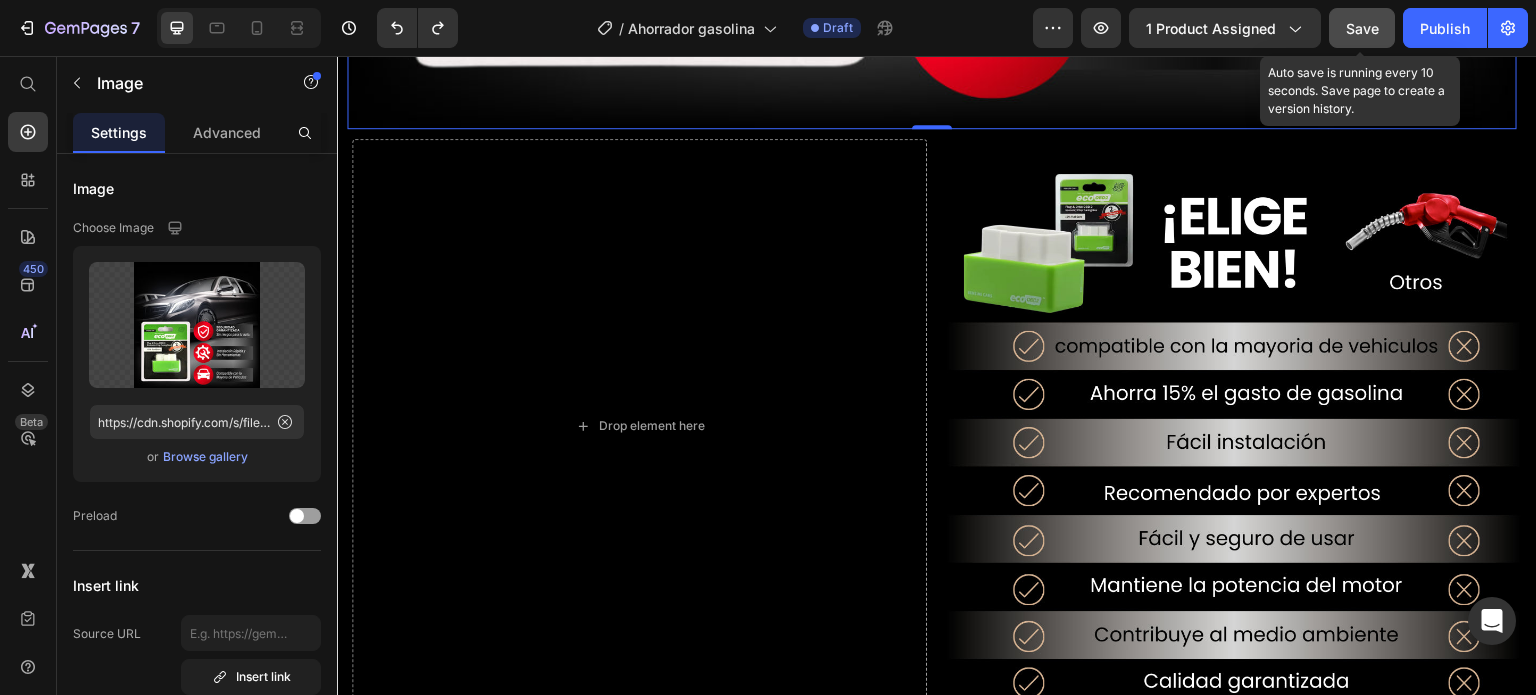 click on "Save" 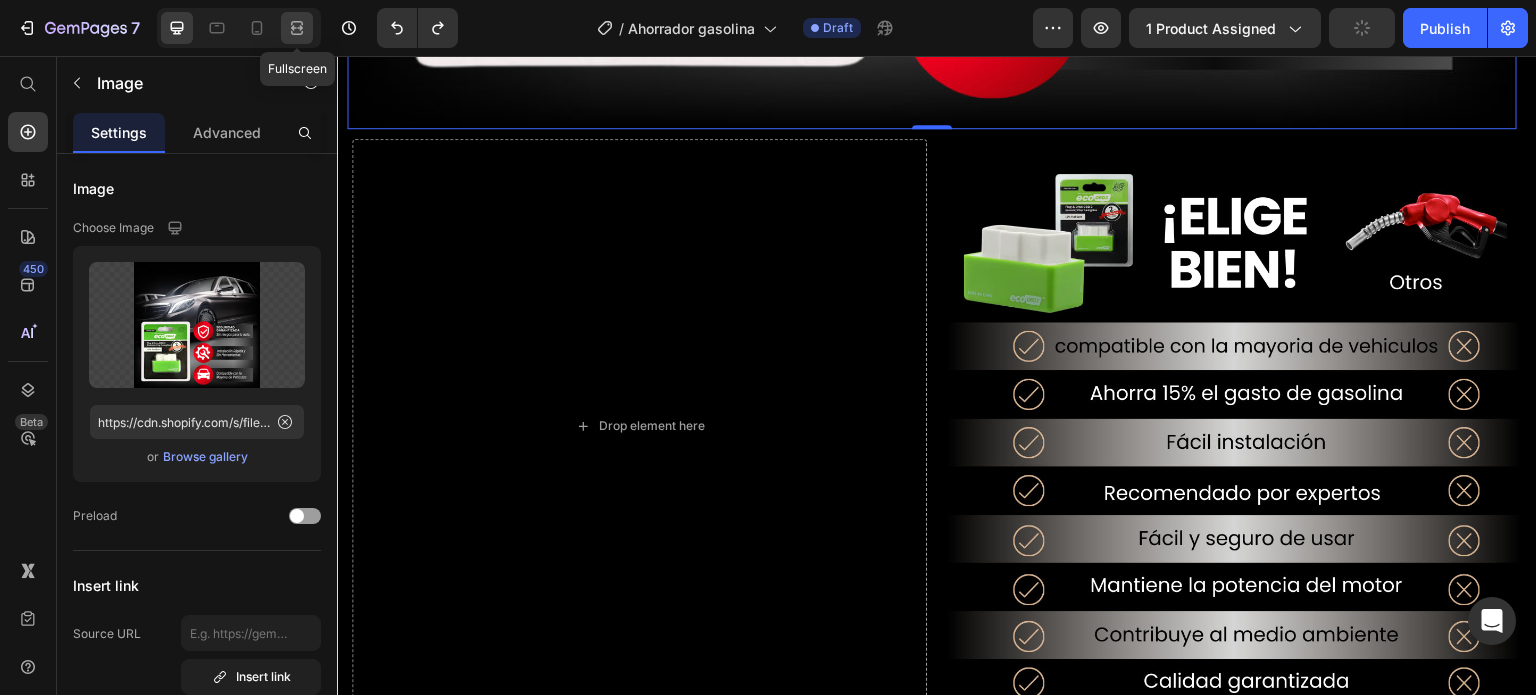 click 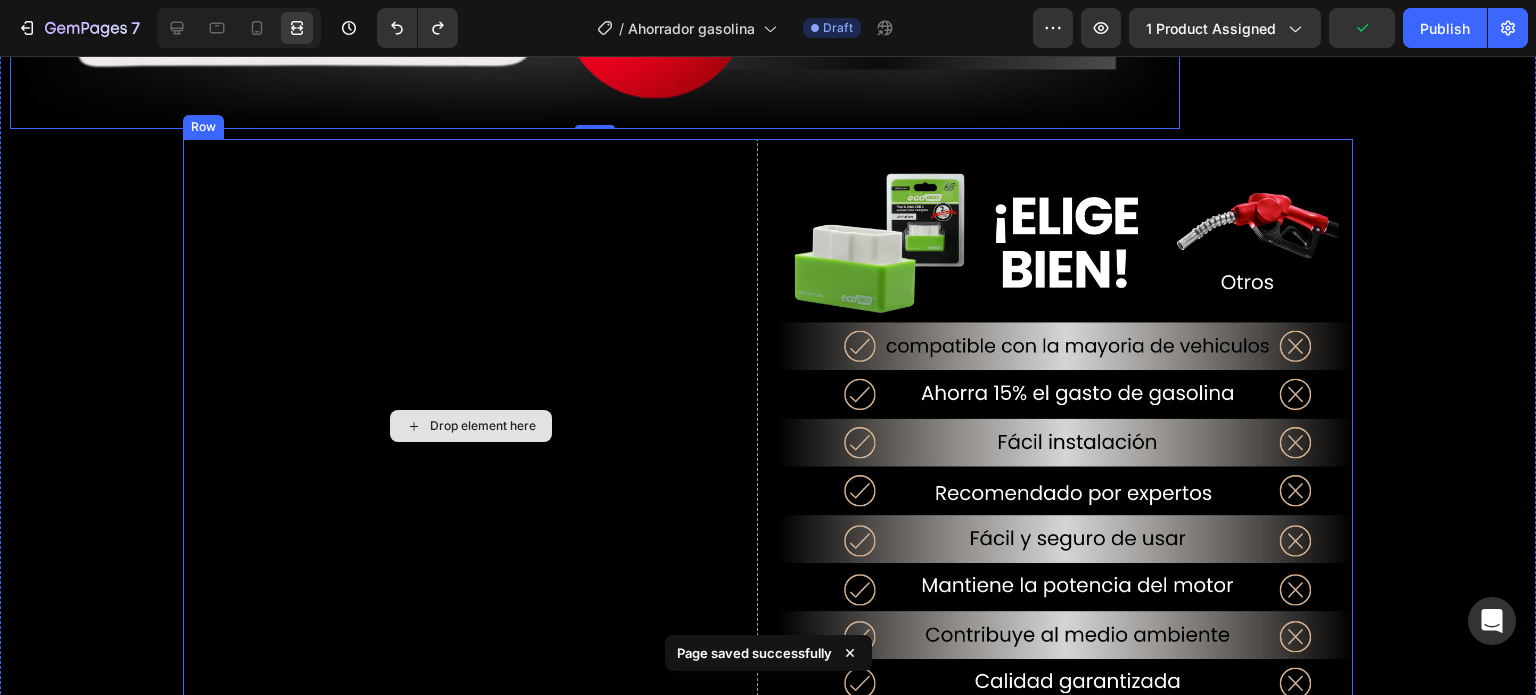 scroll, scrollTop: 3669, scrollLeft: 0, axis: vertical 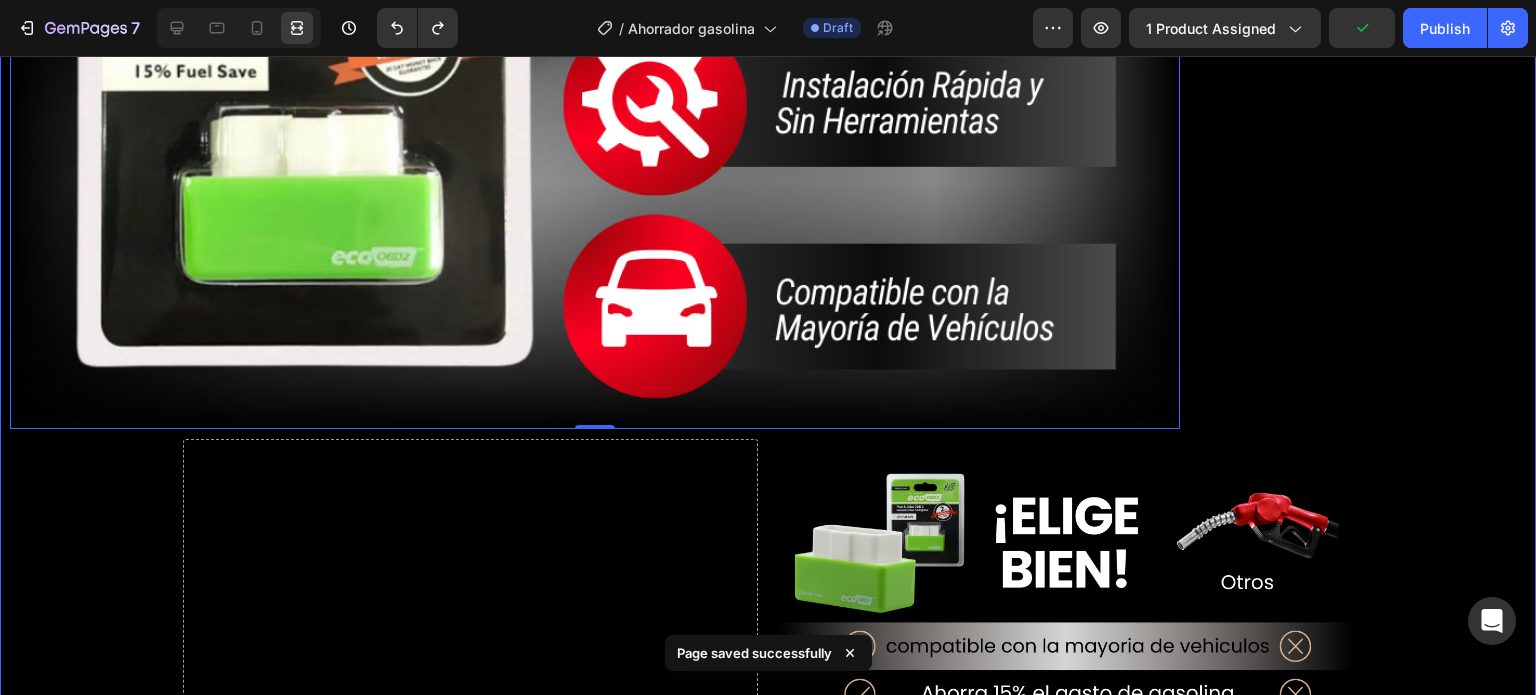 click on "Visto también en: Text Block Image Row Image Image ¿Sabías que estás gastando más gasolina de la que realmente necesitas? Pruebas reales demuestran que este dispositivo  ayuda a reducir el consumo hasta en un 15% , optimizando el rendimiento de tu motor sin afectar su potencia. Text Block Row Row Image GARANTÍA DE DEVOLUCIÓN DE DINERO DE 30 DÍAS Text Block Si no está absolutamente satisfecho con los resultados, le reembolsaremos cada centavo de su inversión. Text Block Row Image ENVÍO Y MANEJO GRATIS Text Block Proporcionamos envíos gratuitos para todos los pedidos superiores a $59.900 realizados hoy. Text Block Row Image ALTA CALIDAD GARANTIZADA Text Block Fabricado con materiales de alta calidad. Disfrute de un rendimiento constante y sin problemas durante mucho tiempo. Text Block Row Row OBTENER 50% DE DESCUENTO Button ¡SÓLO POR HOY! Text Block Row Image Cada vez que llenas el tanque, el precio sigue subiendo… pero  ¿y si pudieras reducir tu gasto hasta un 15% sin esfuerzo? Text Block Row" at bounding box center [768, -915] 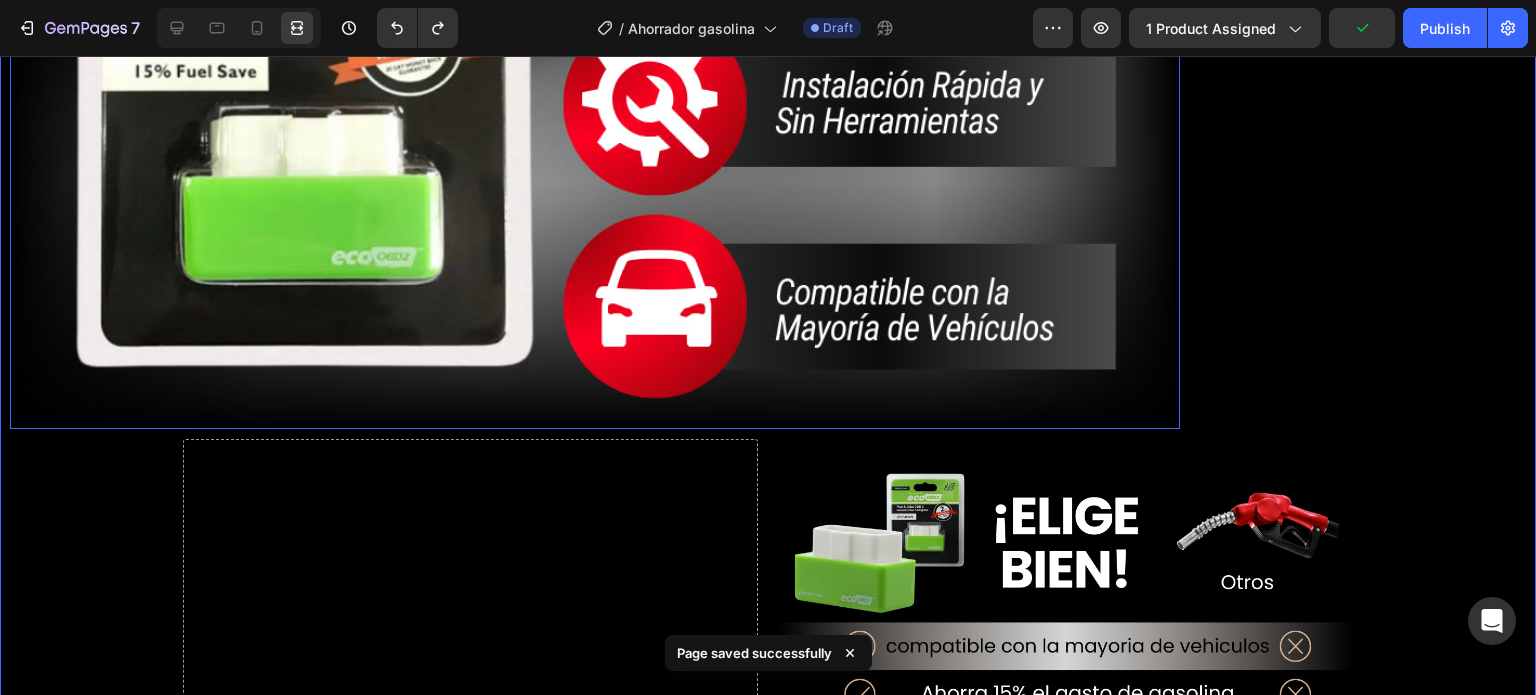 click at bounding box center (595, -156) 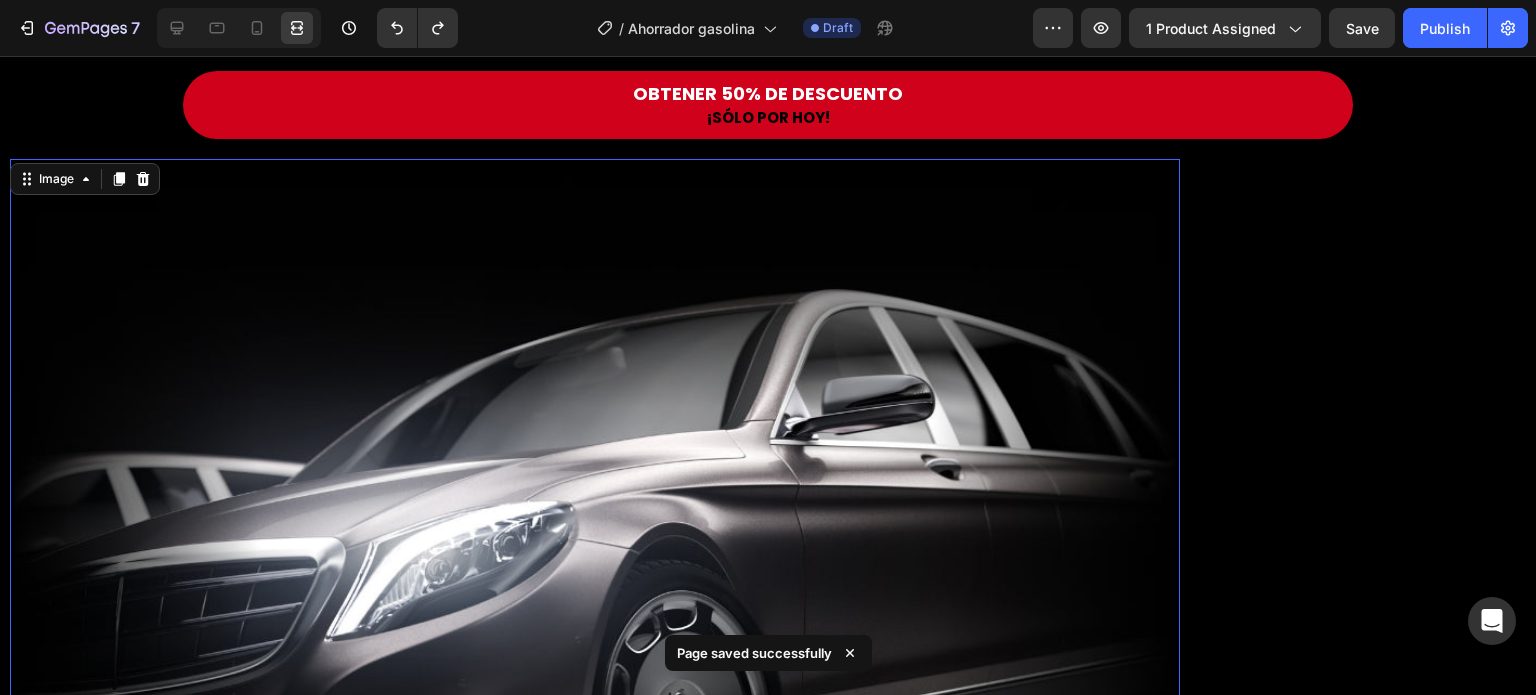 scroll, scrollTop: 2669, scrollLeft: 0, axis: vertical 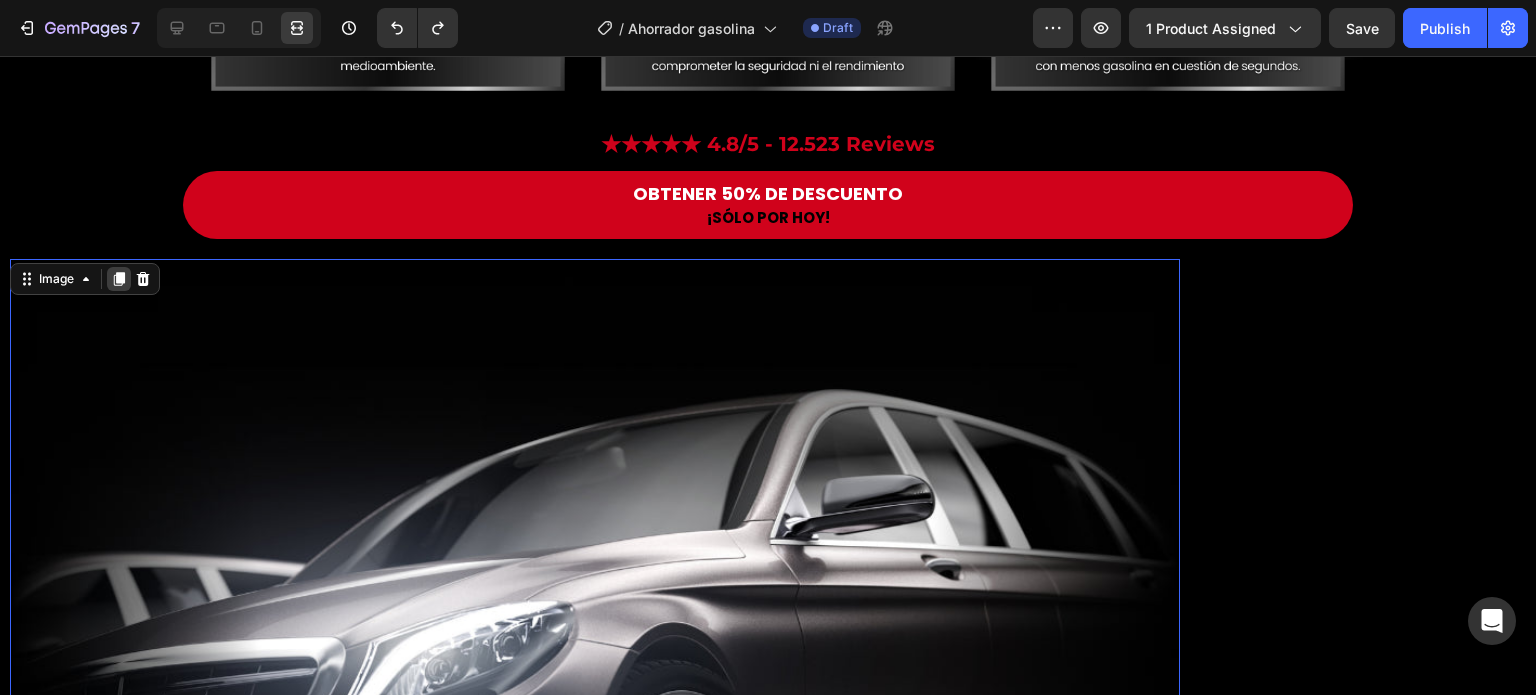click 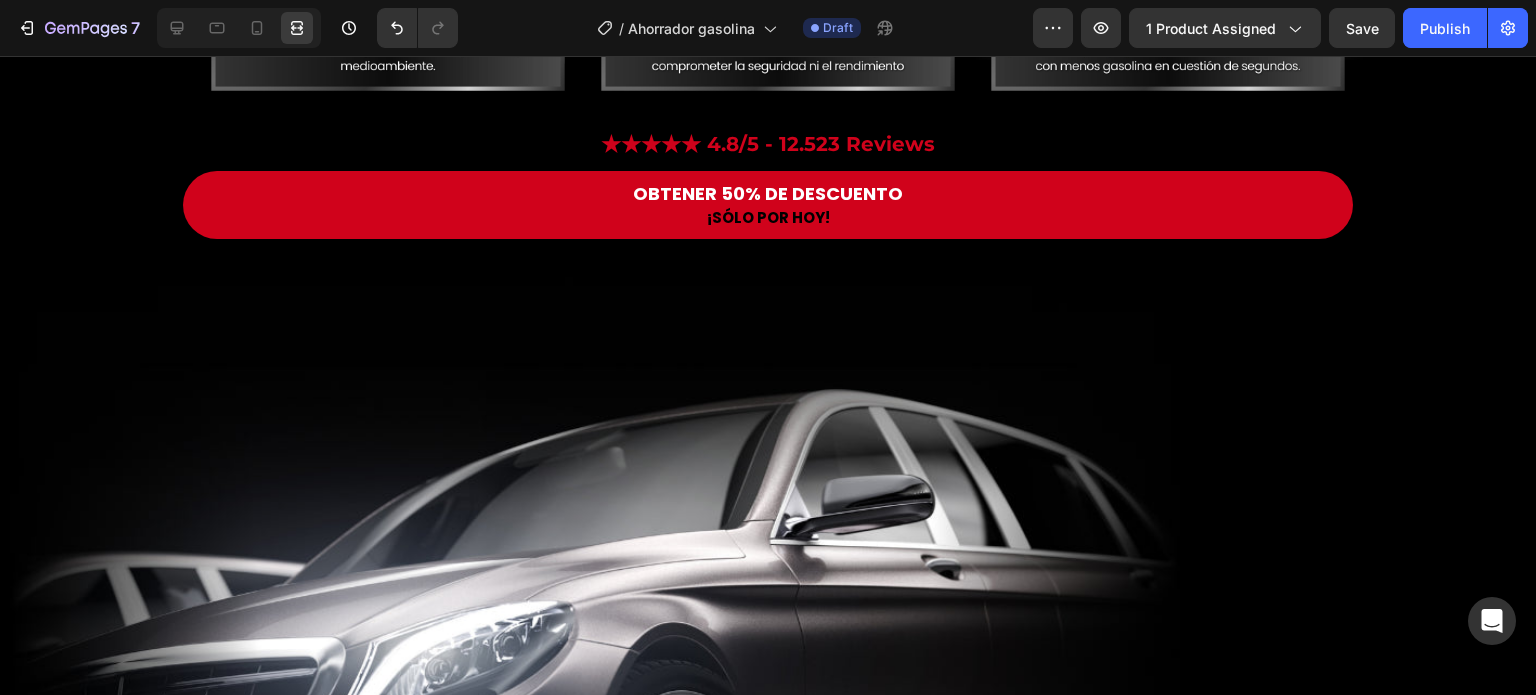 scroll, scrollTop: 3972, scrollLeft: 0, axis: vertical 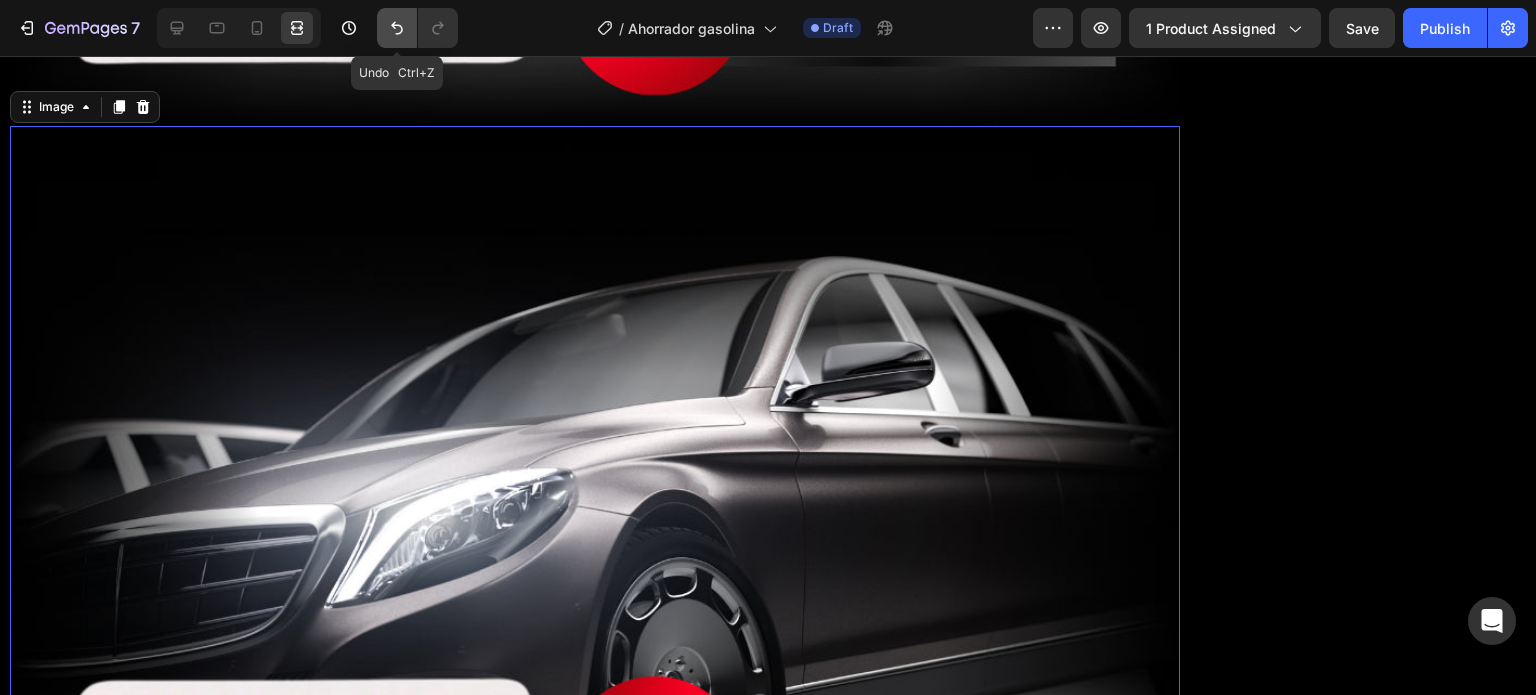 click 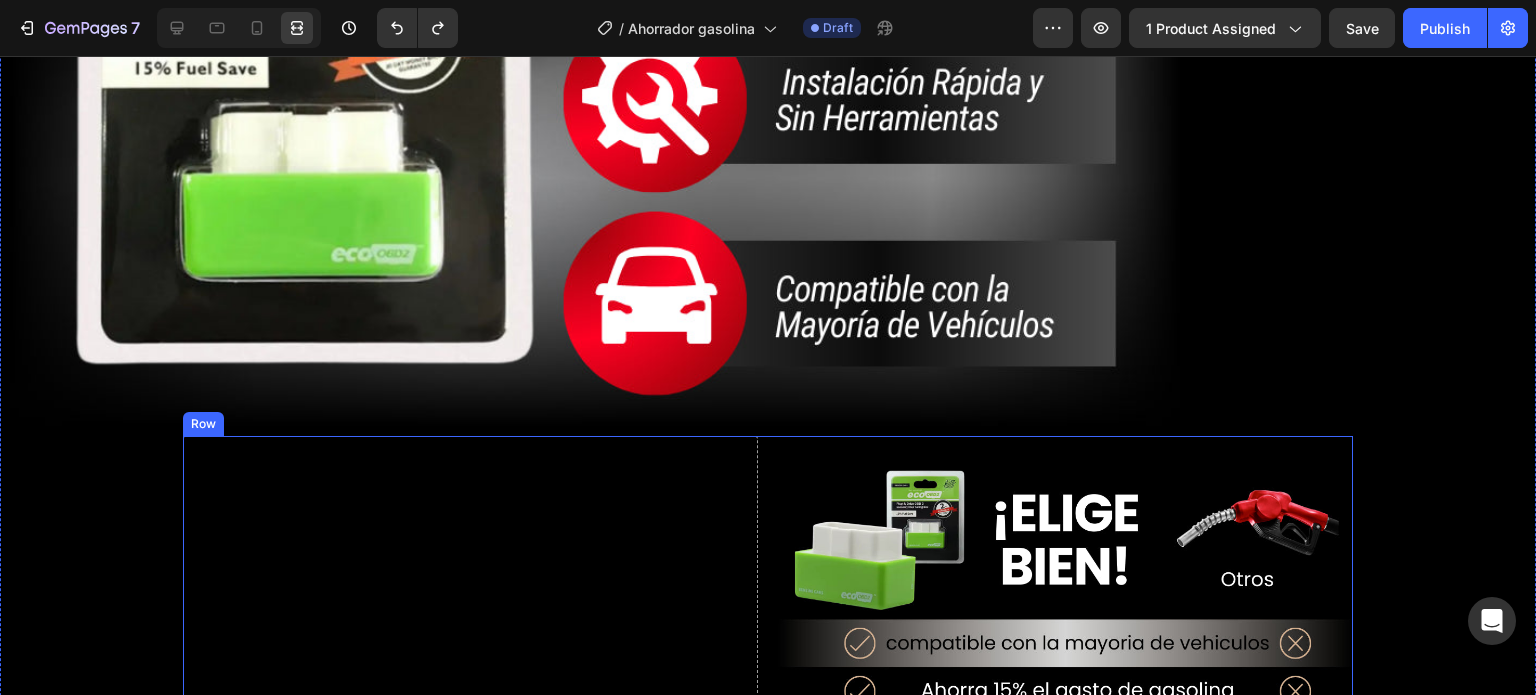 scroll, scrollTop: 3572, scrollLeft: 0, axis: vertical 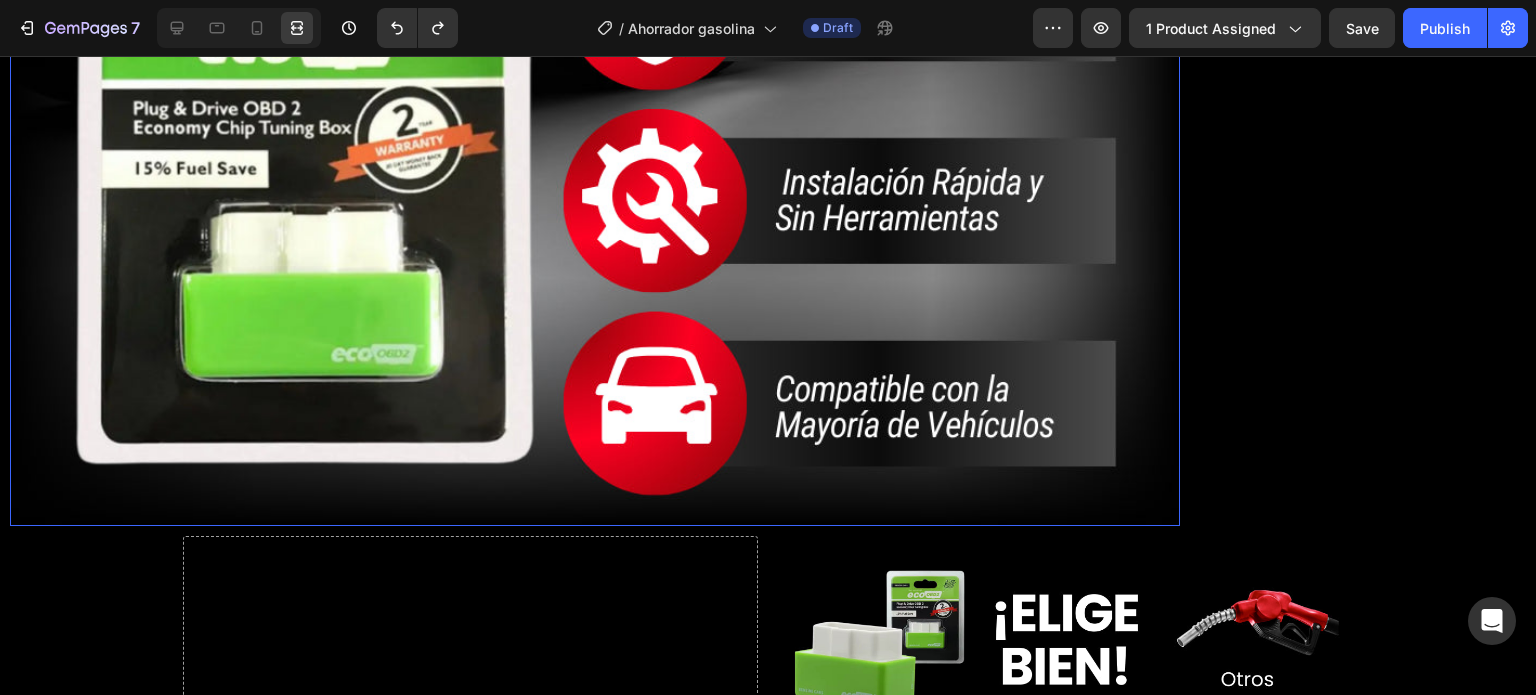 click at bounding box center (595, -59) 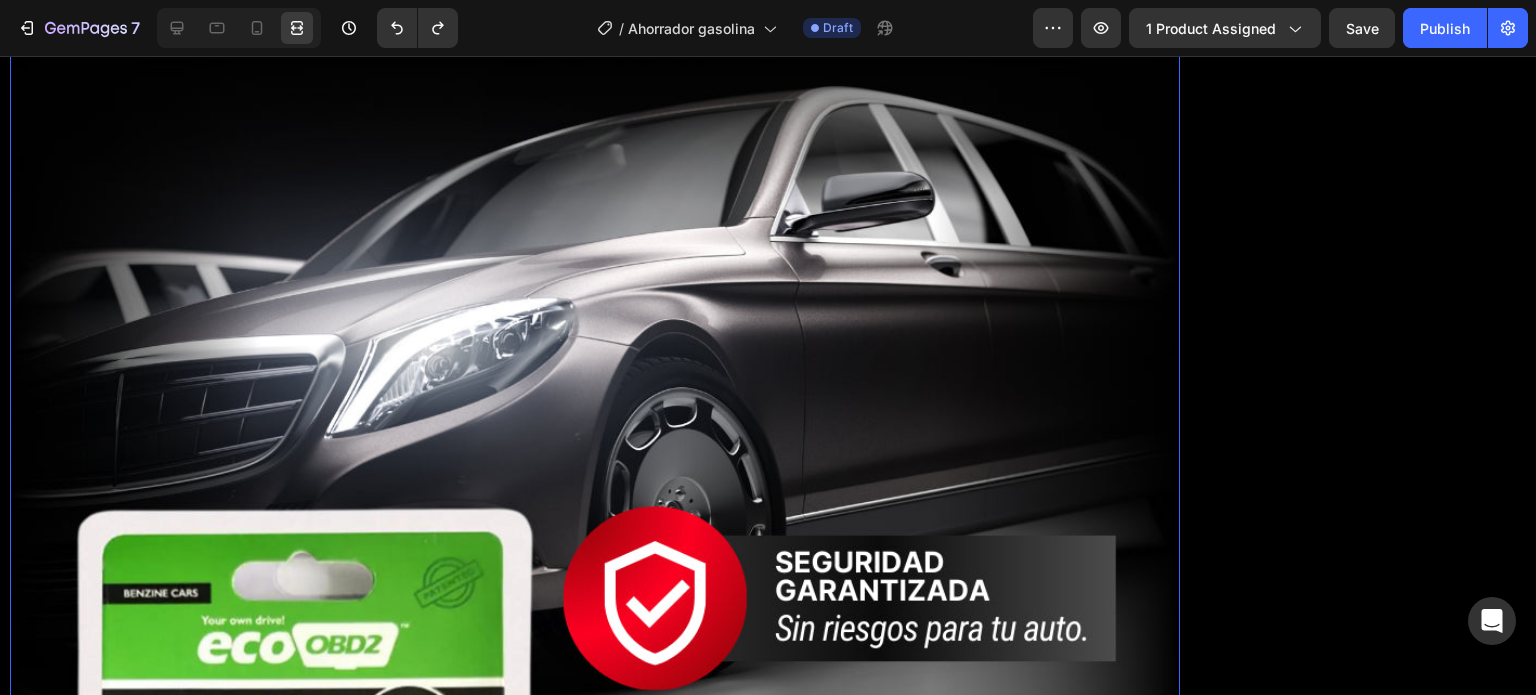 scroll, scrollTop: 2672, scrollLeft: 0, axis: vertical 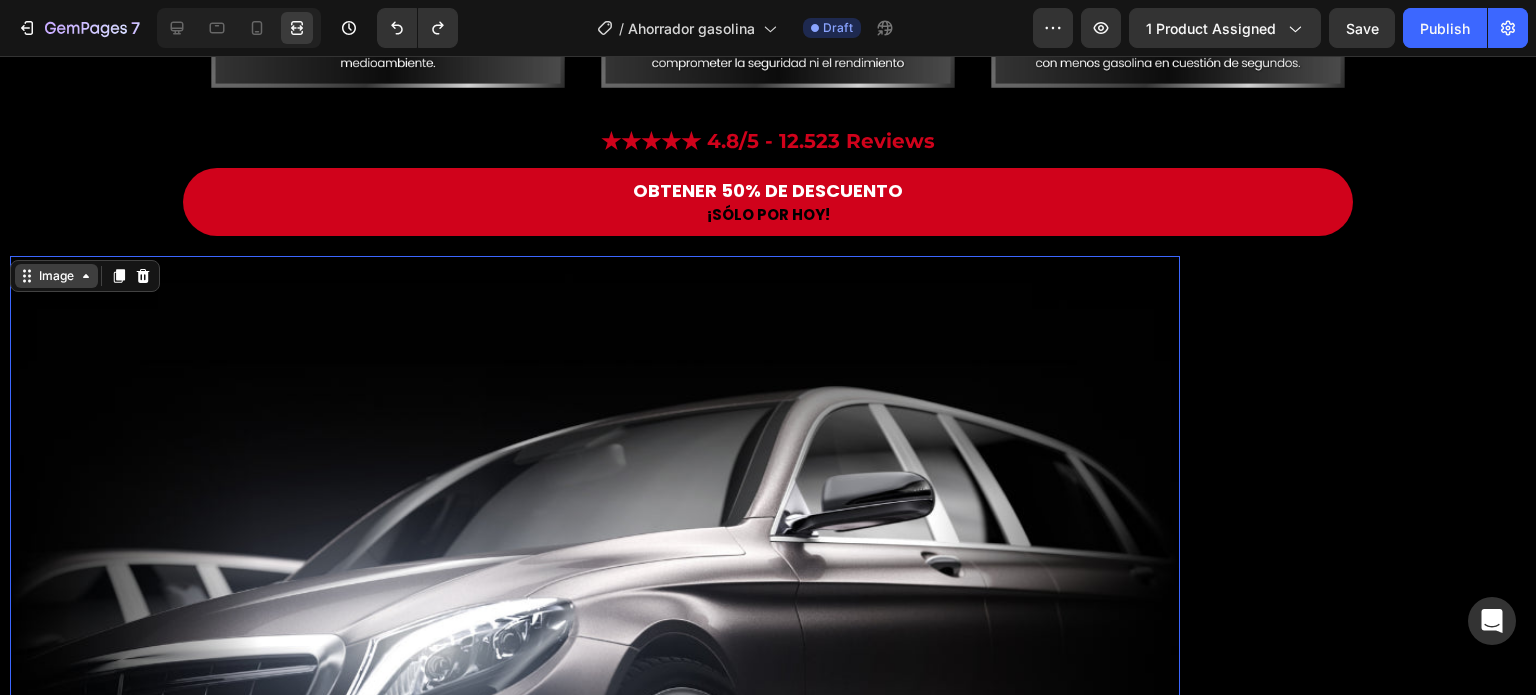 click on "Image" at bounding box center [56, 276] 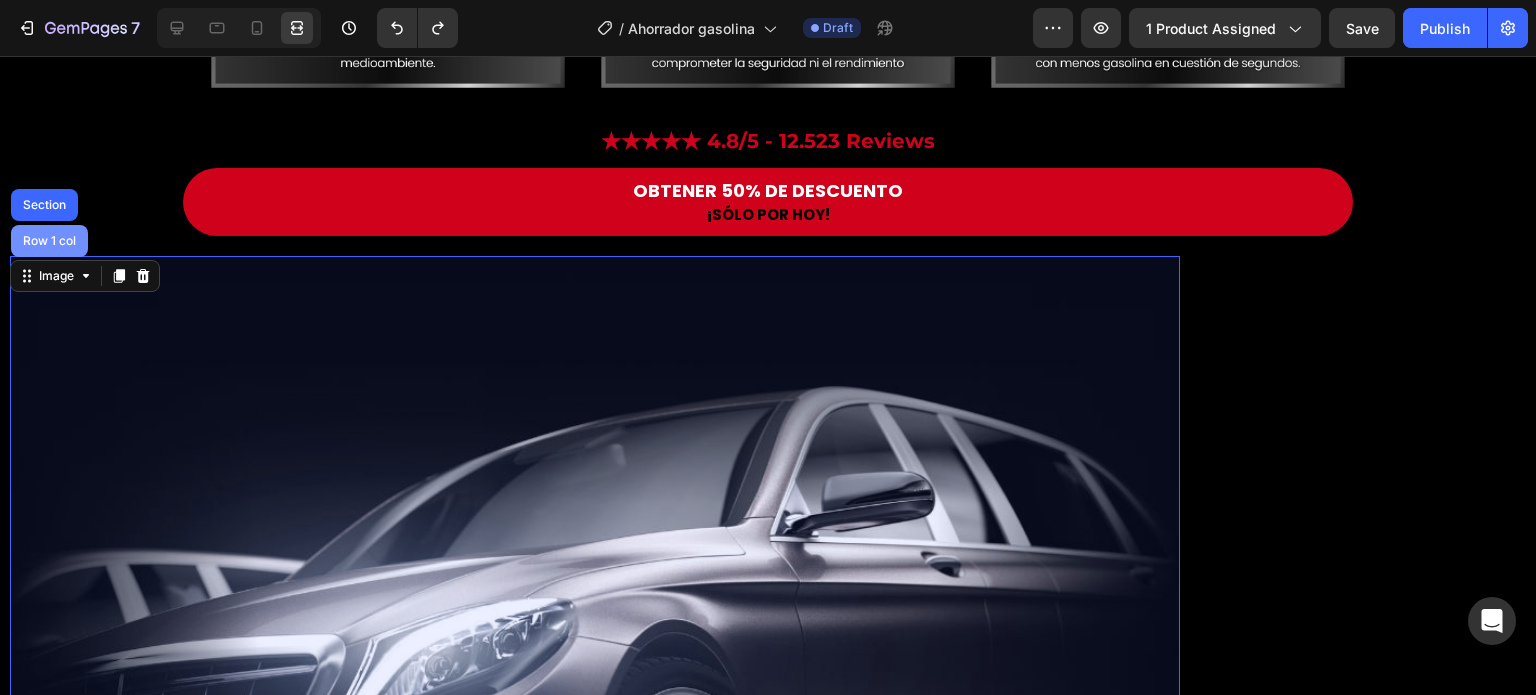 click on "Row 1 col" at bounding box center [49, 241] 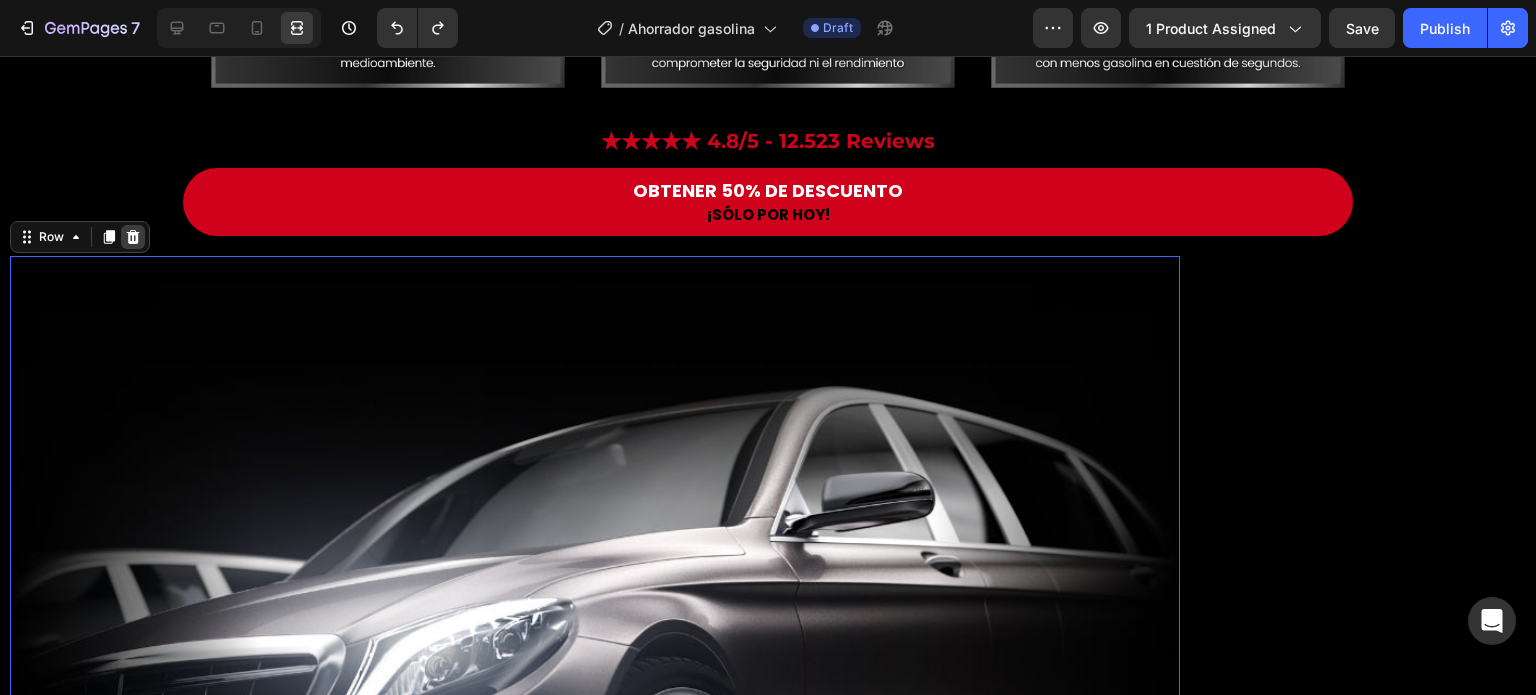 click 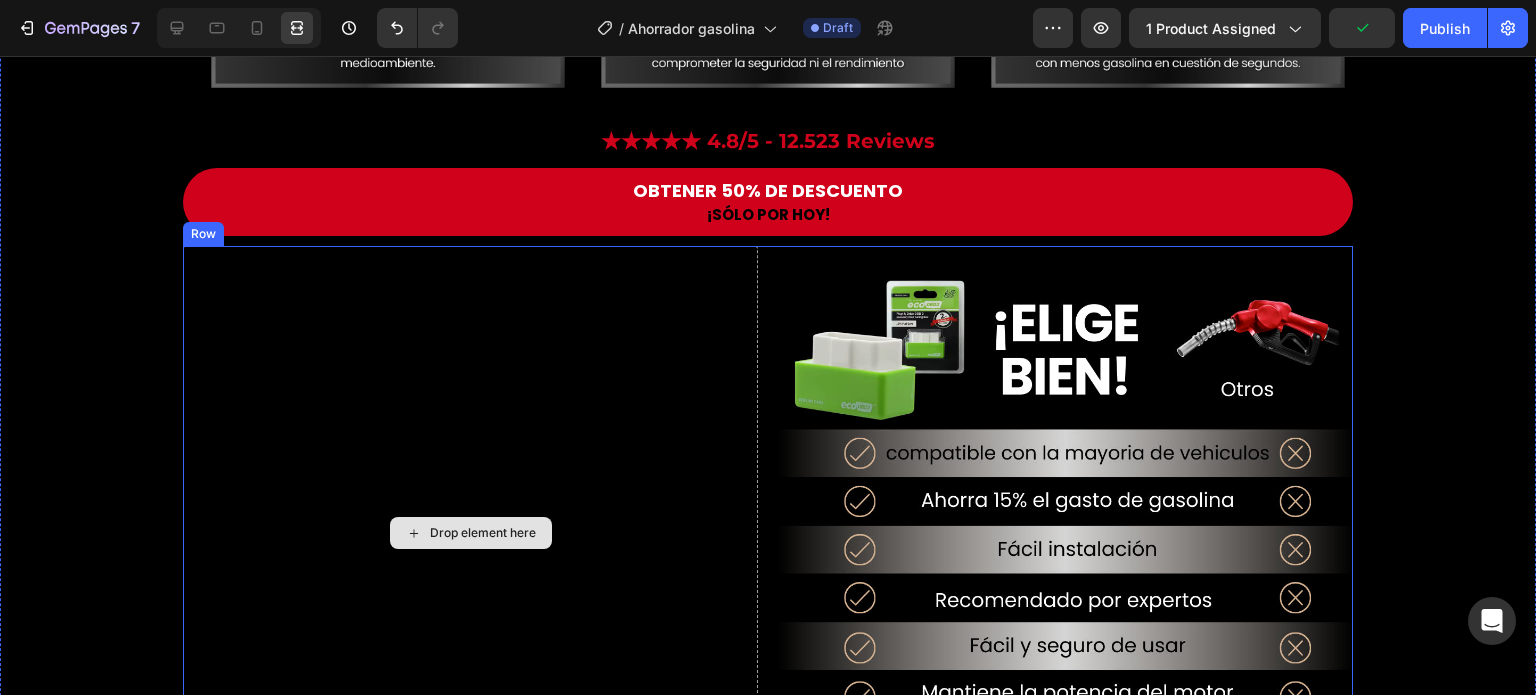 click on "Drop element here" at bounding box center [470, 533] 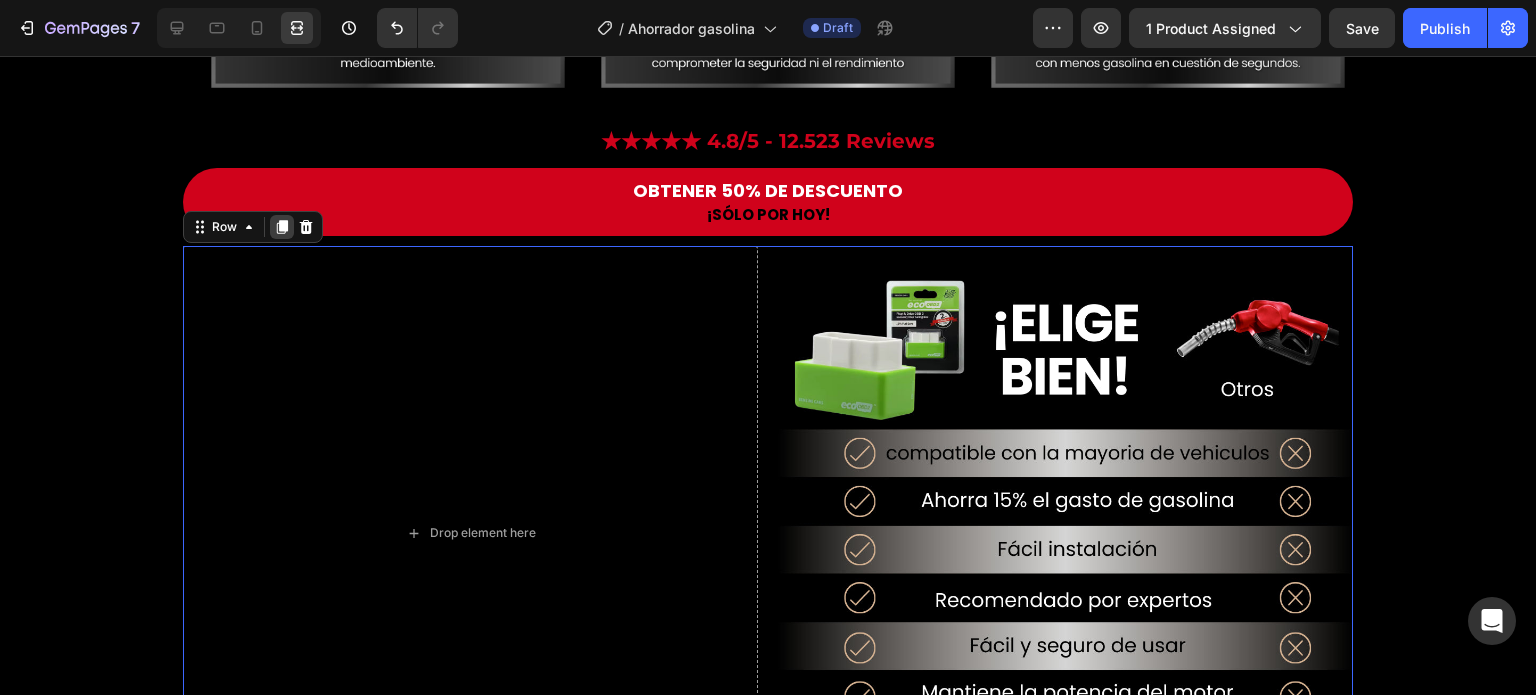 click 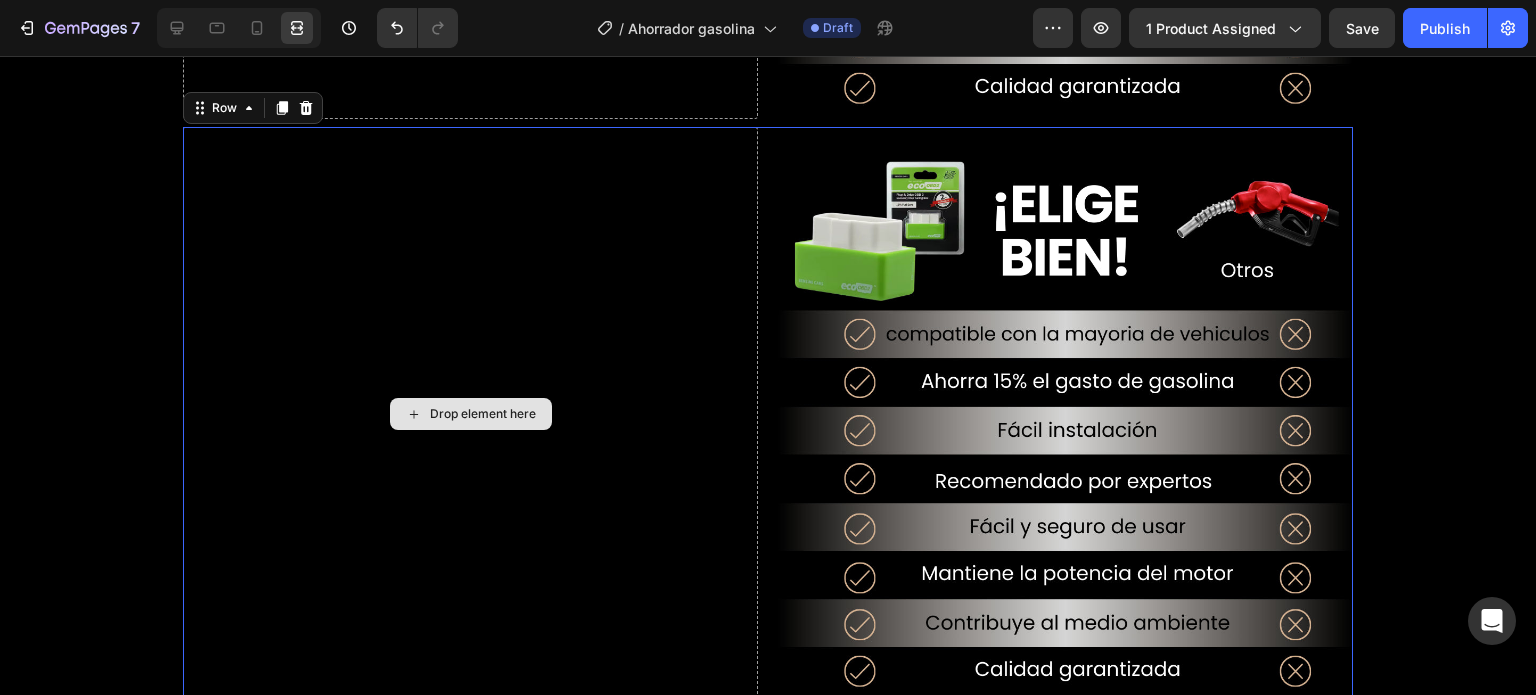 scroll, scrollTop: 3174, scrollLeft: 0, axis: vertical 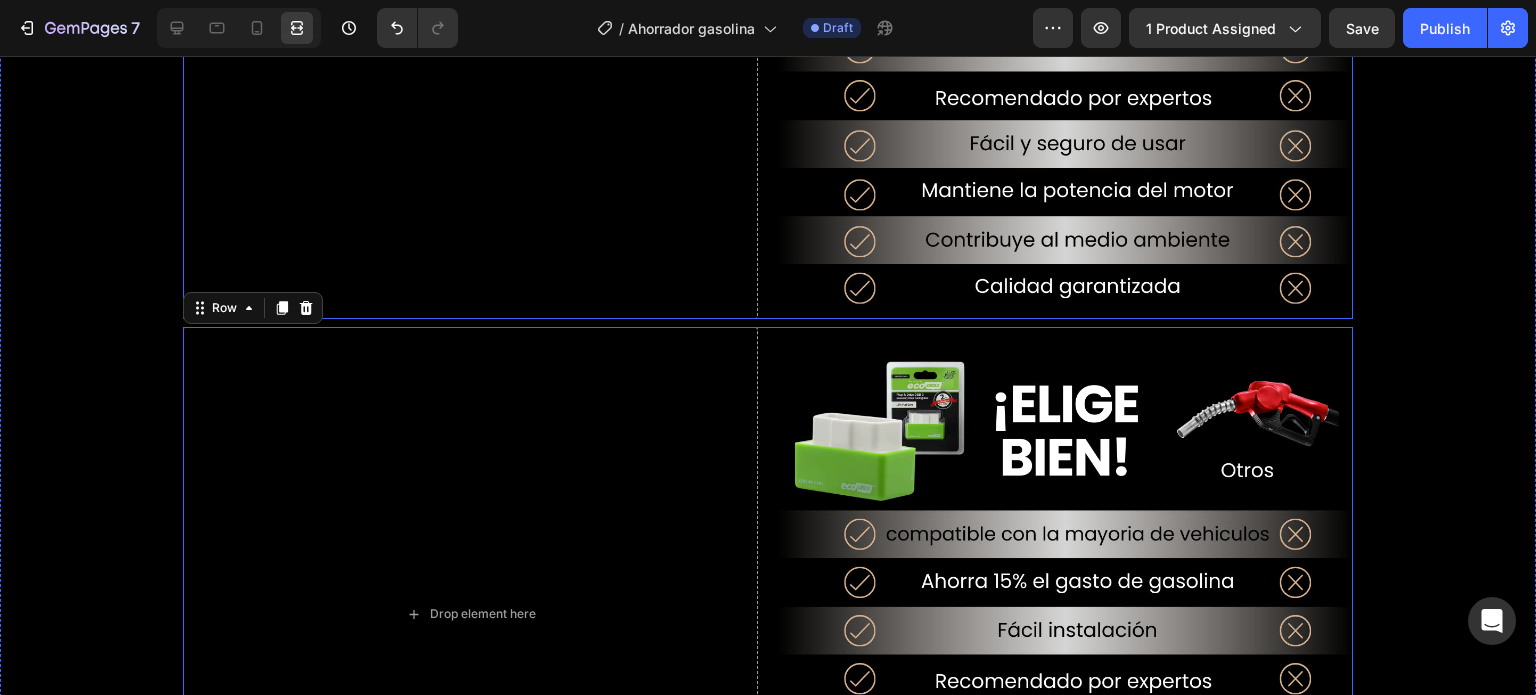 click on "Drop element here" at bounding box center [470, 31] 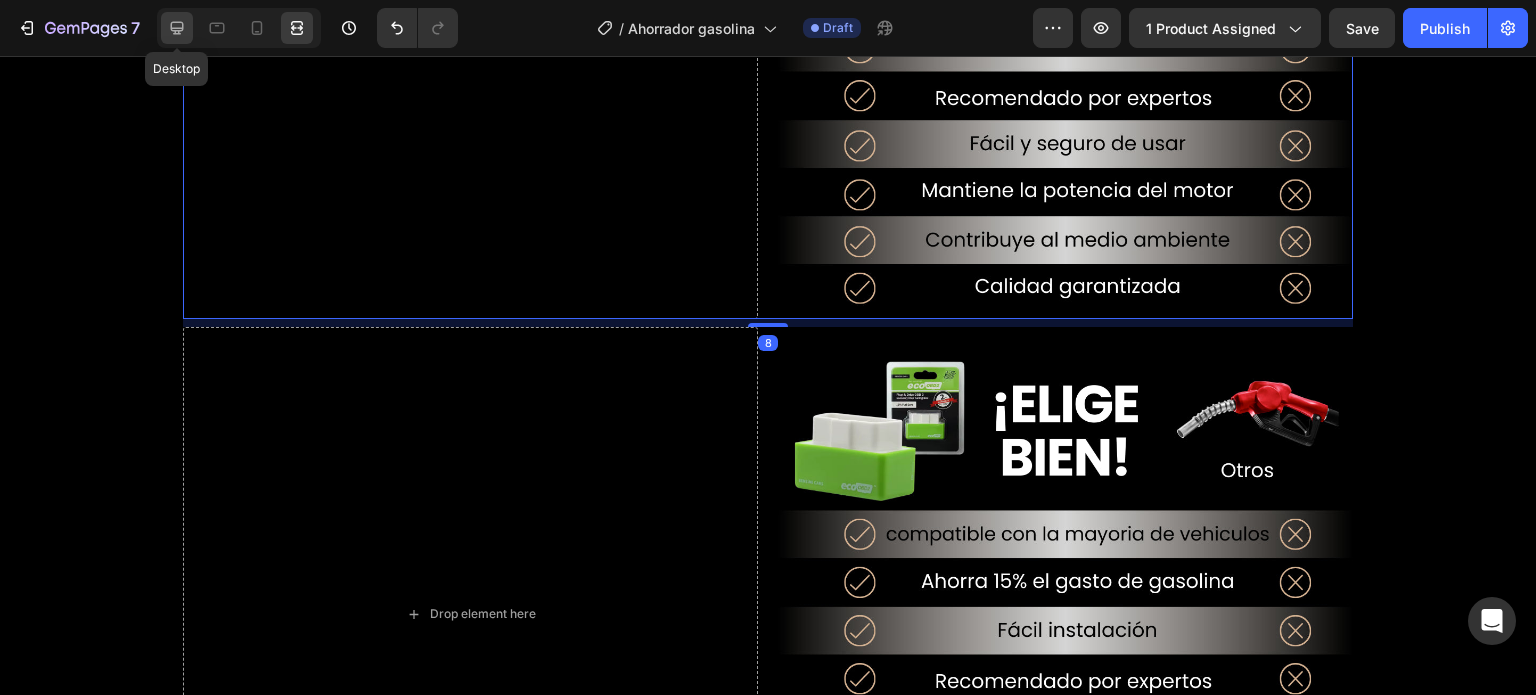 click 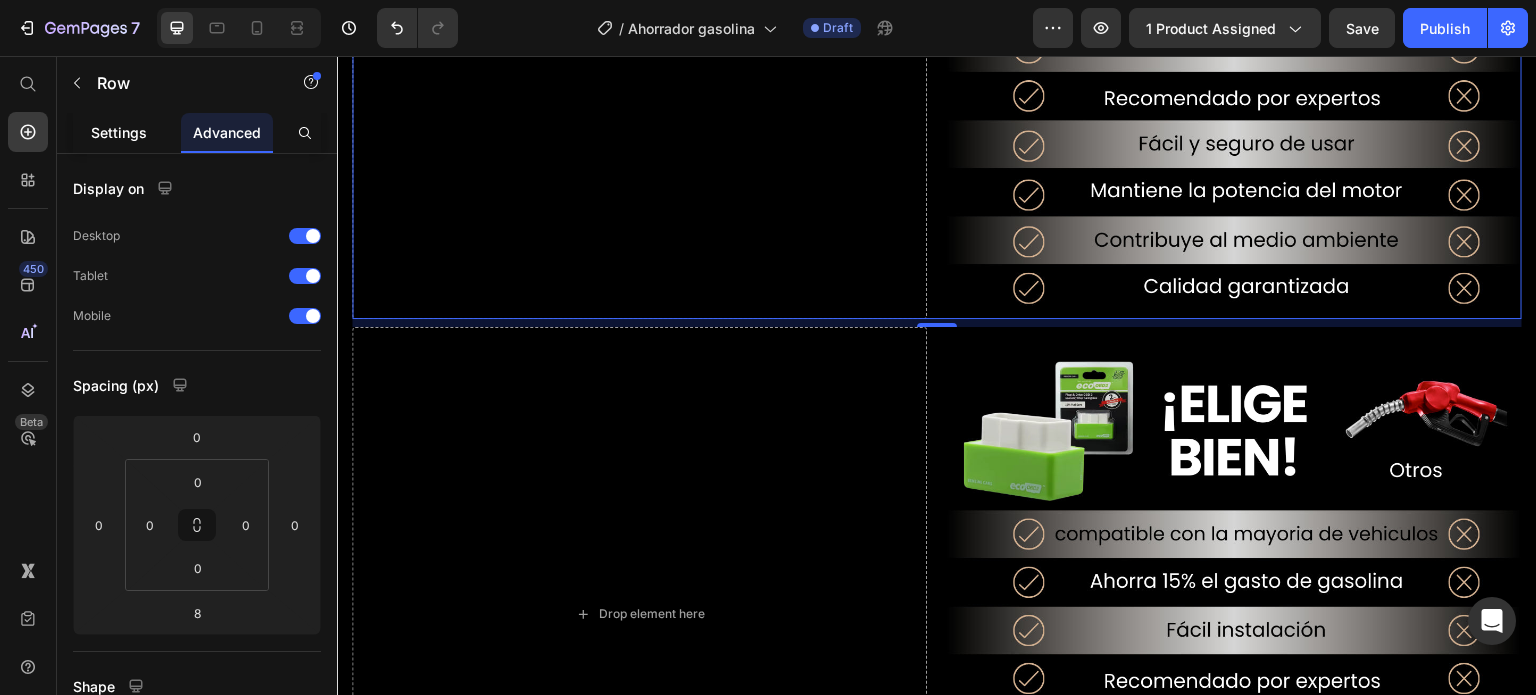 click on "Settings" at bounding box center [119, 132] 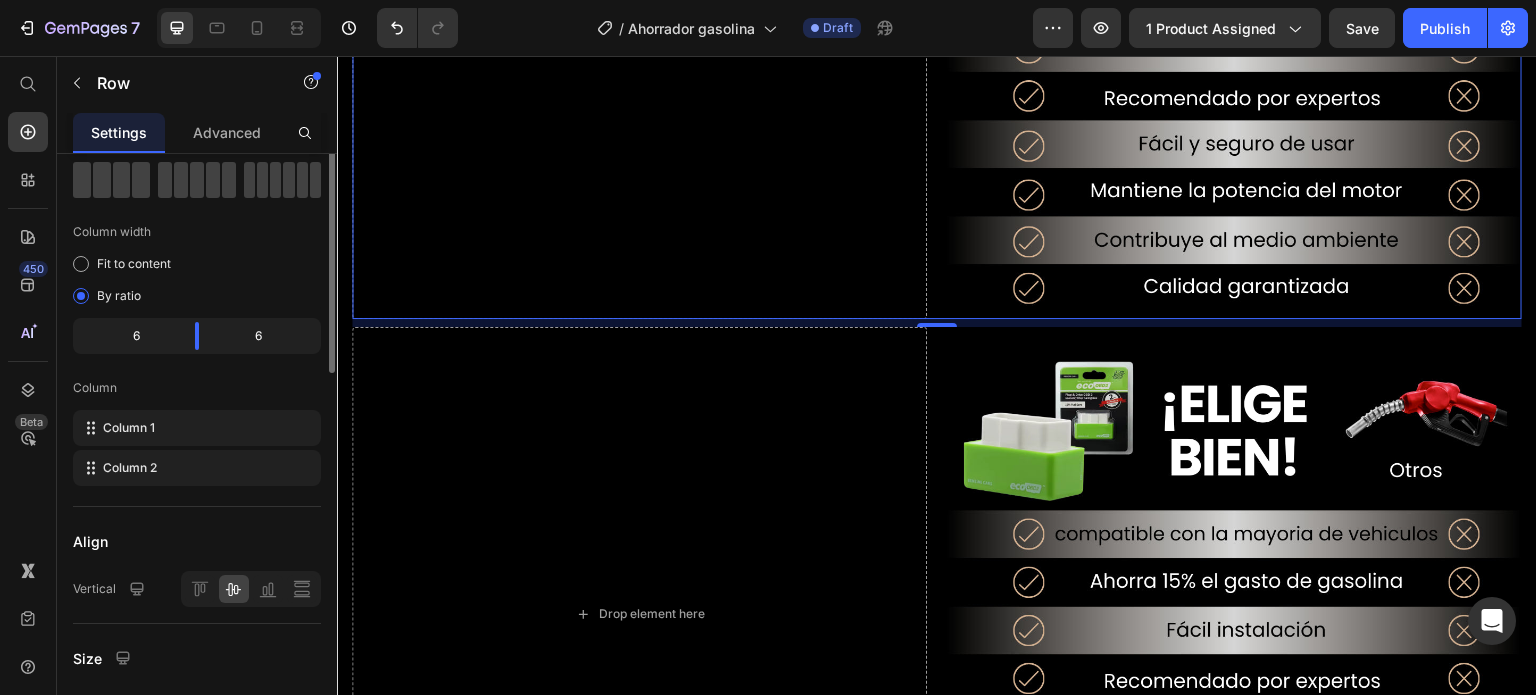 scroll, scrollTop: 0, scrollLeft: 0, axis: both 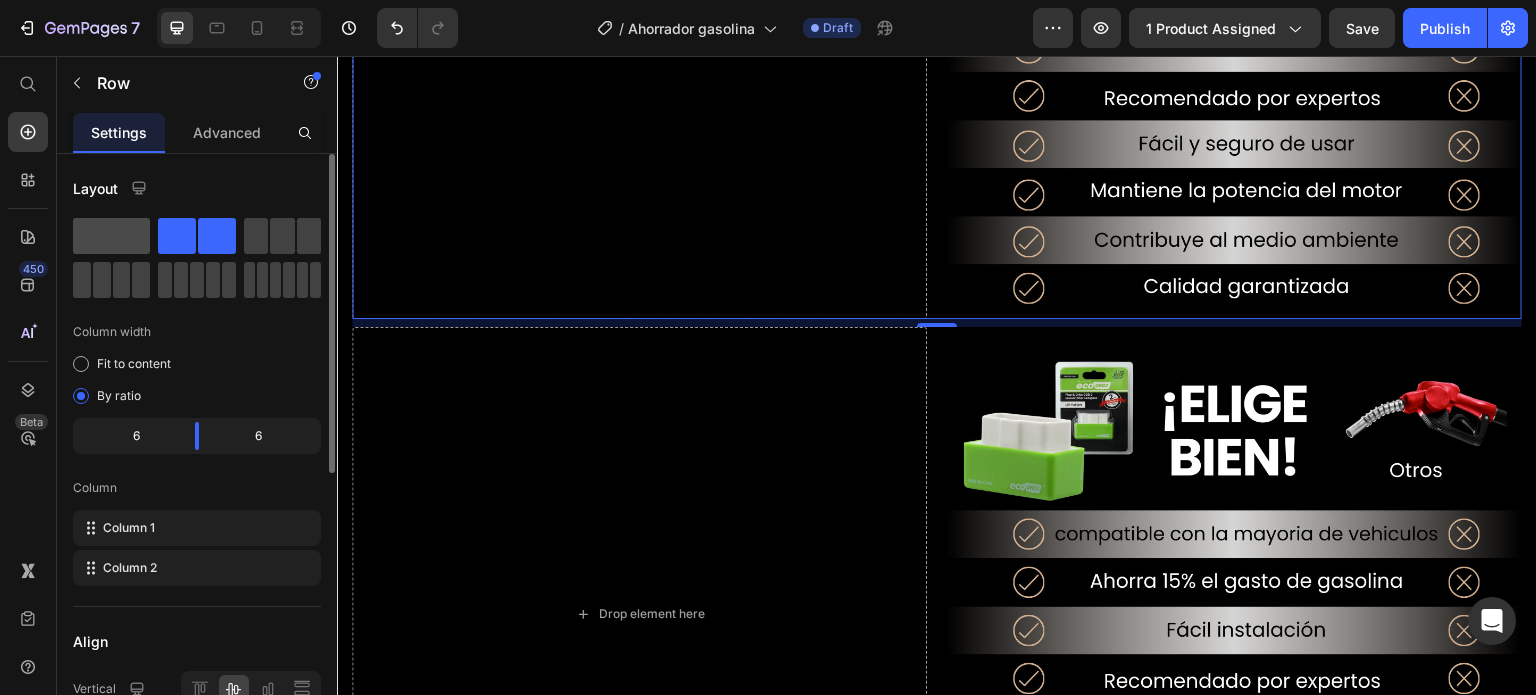 click 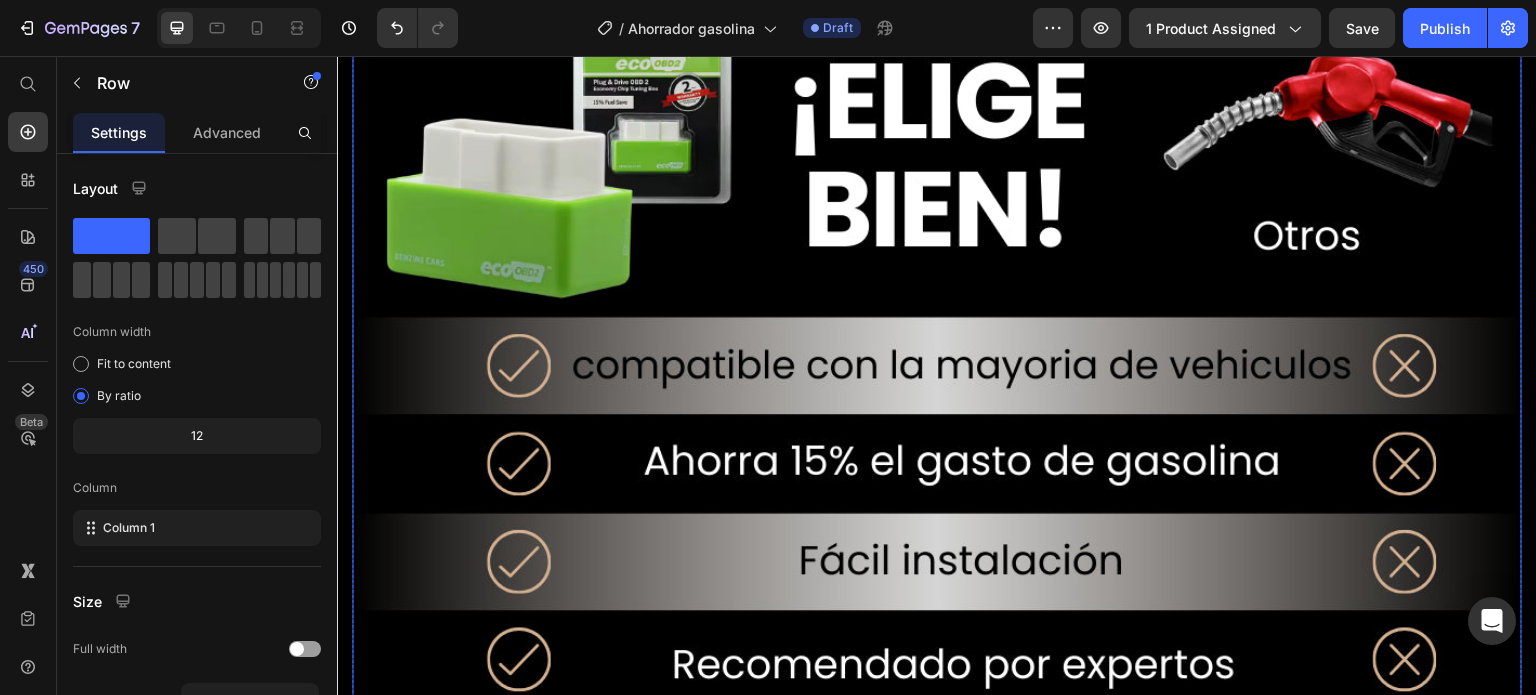 scroll, scrollTop: 2774, scrollLeft: 0, axis: vertical 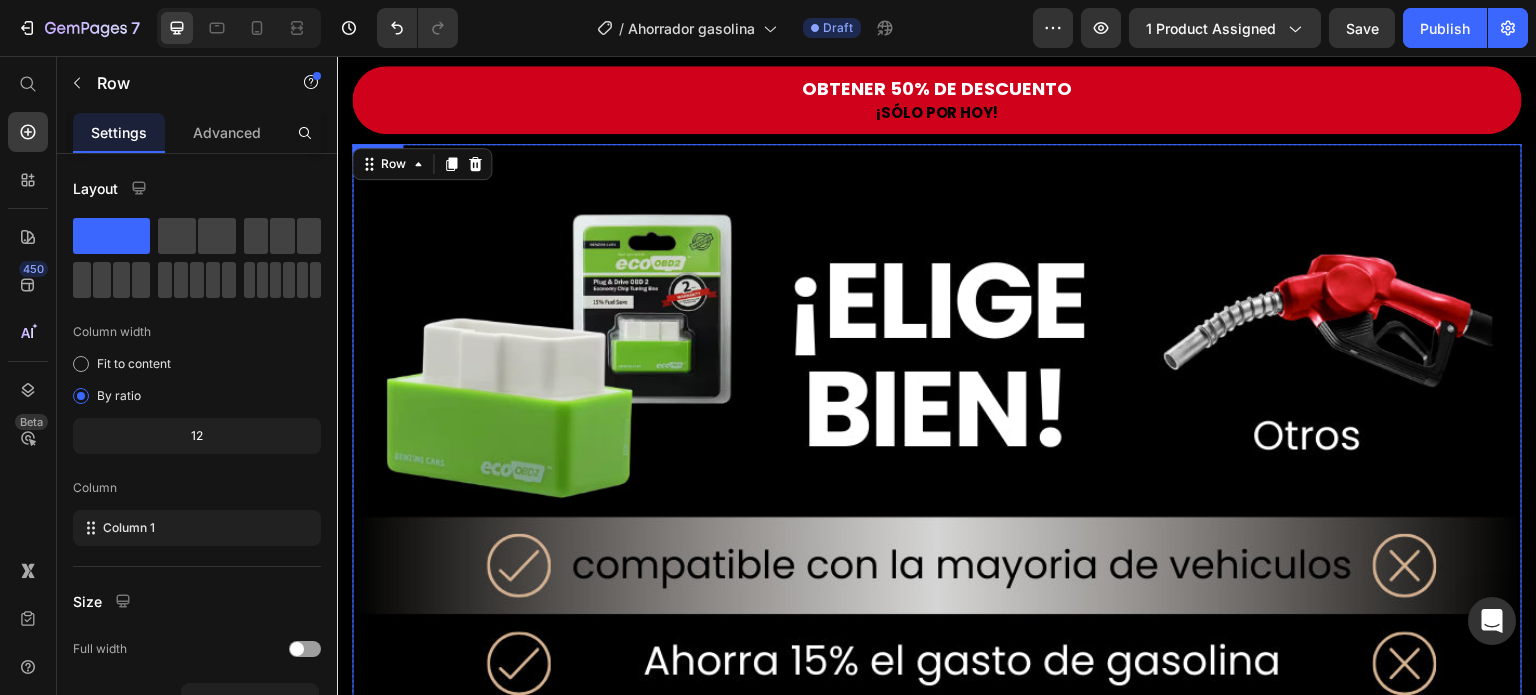 click at bounding box center [937, 729] 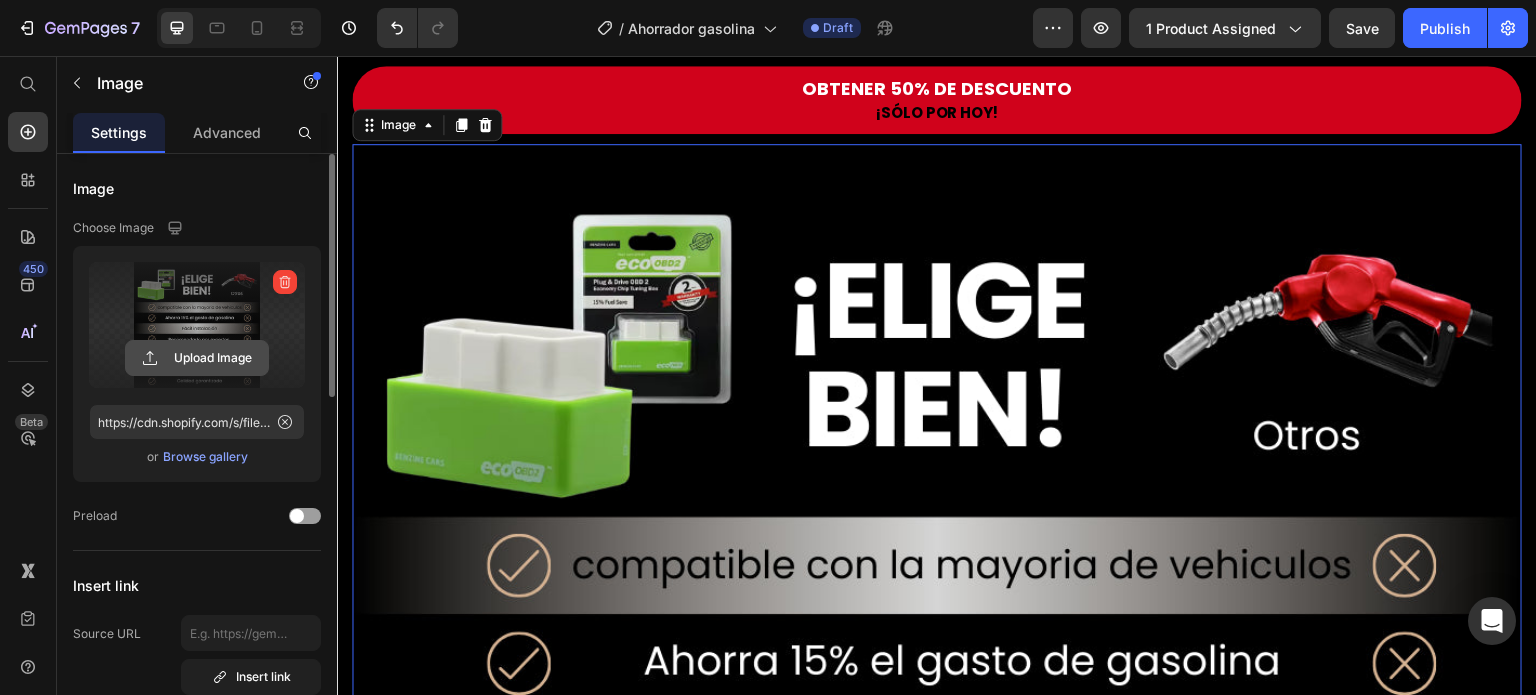 click 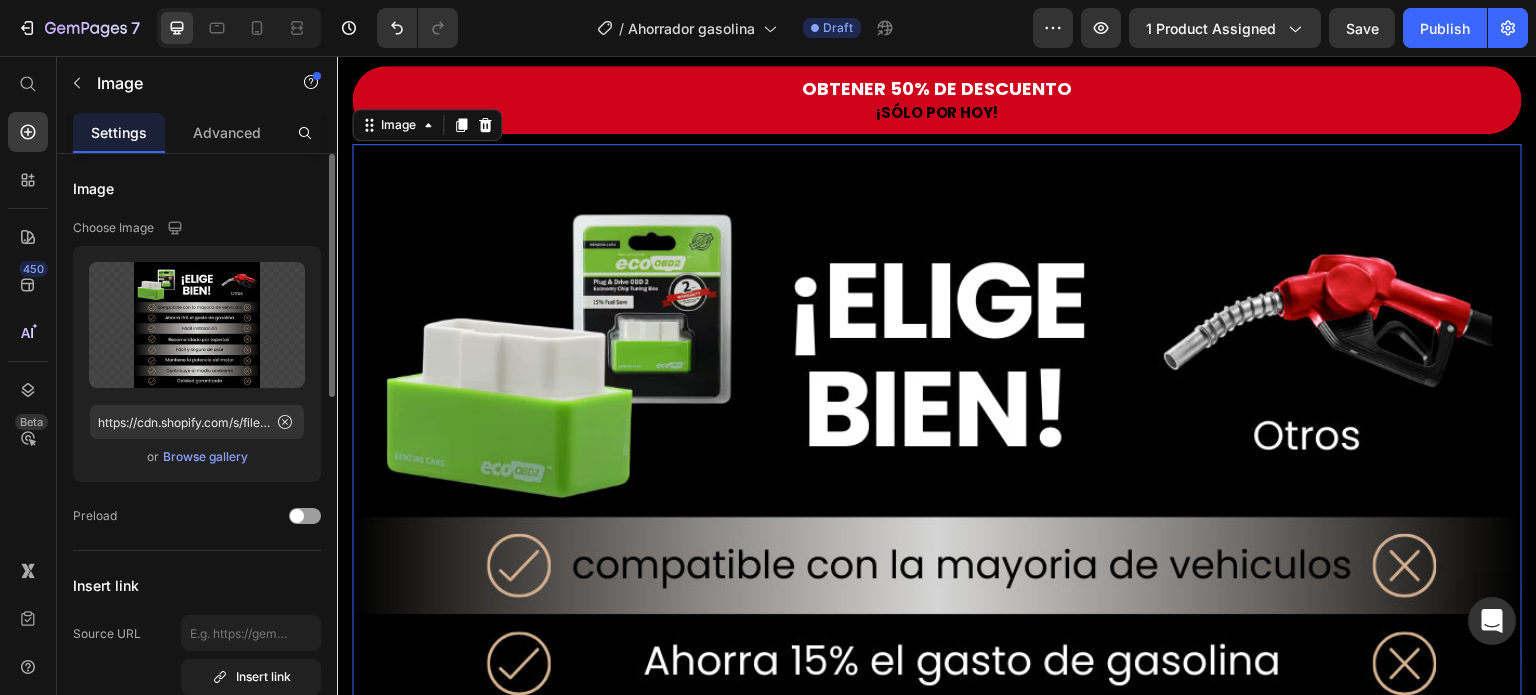 click on "Browse gallery" at bounding box center (205, 457) 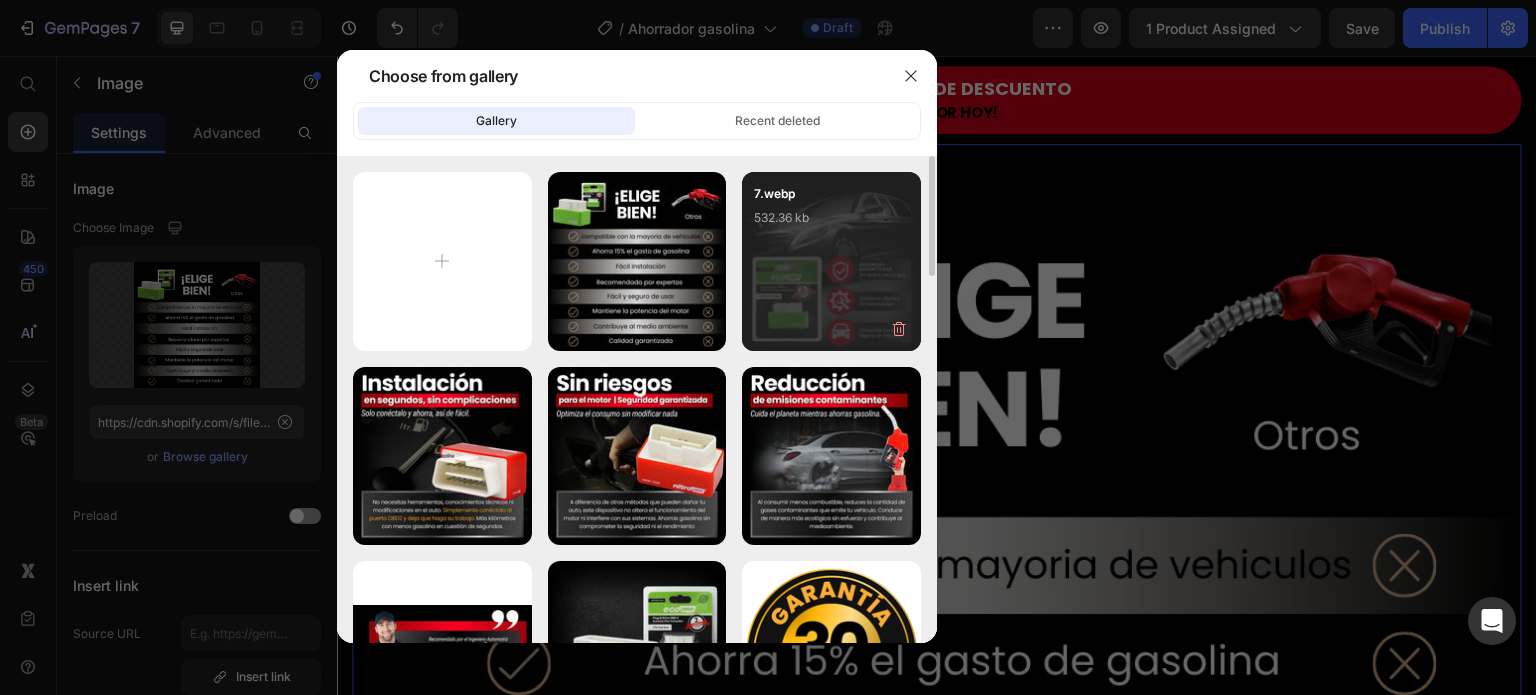 click on "7.webp 532.36 kb" at bounding box center (831, 224) 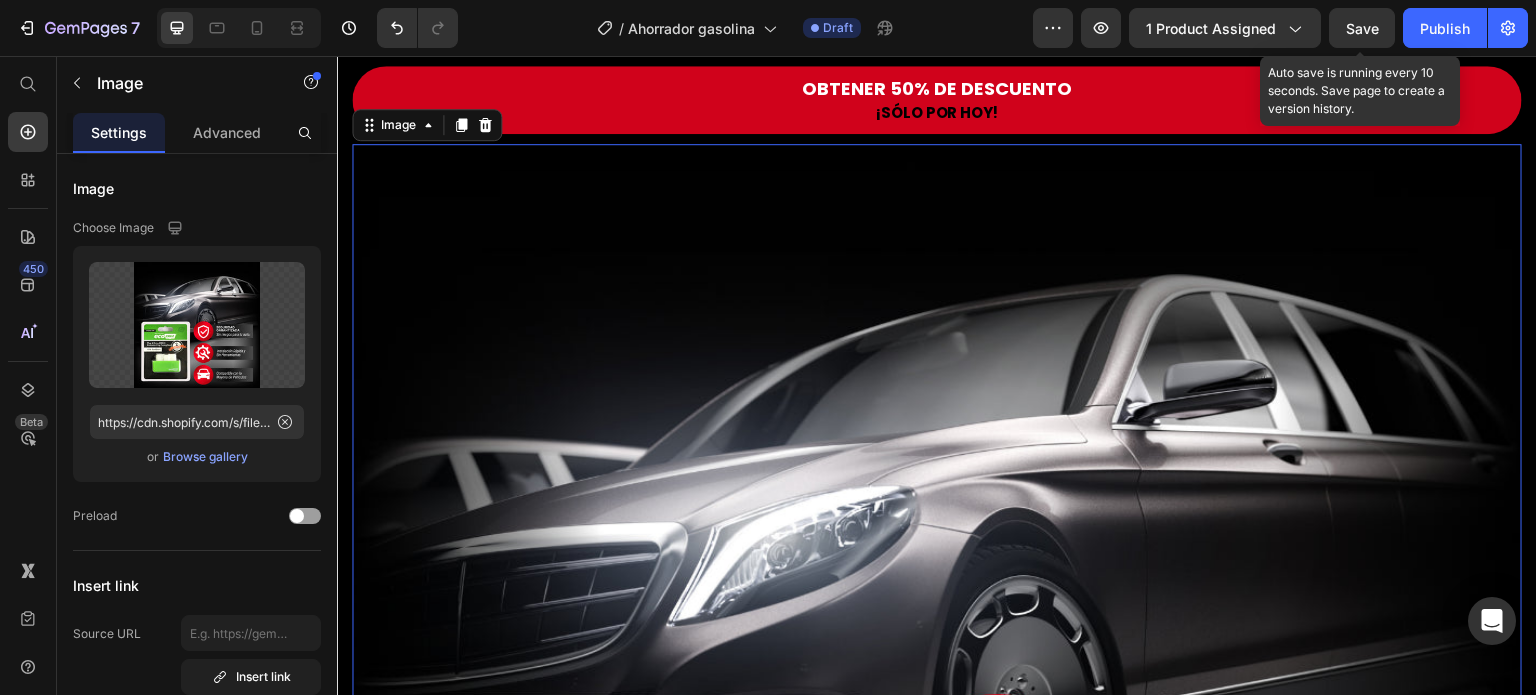 click on "Save" at bounding box center [1362, 28] 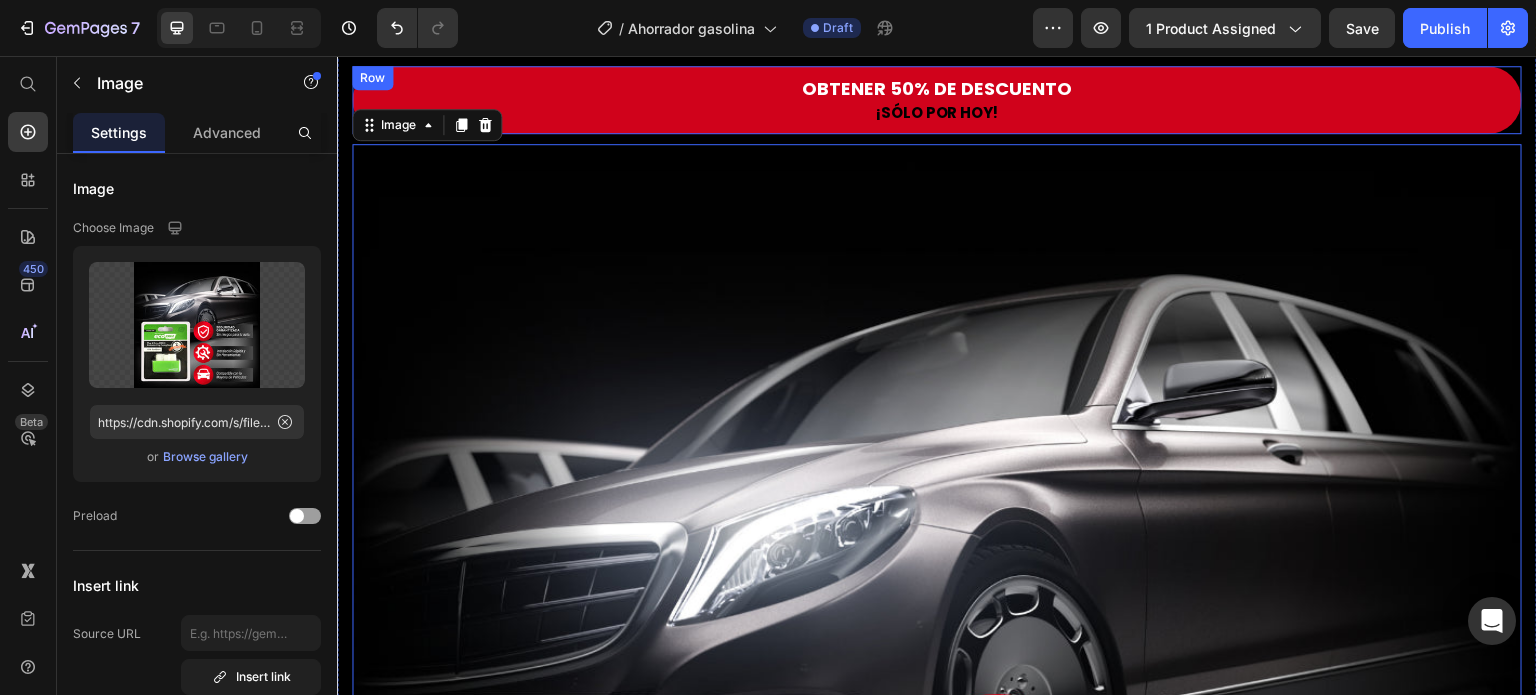 click on "OBTENER 50% DE DESCUENTO Button ¡SÓLO POR HOY! Text Block Row" at bounding box center [937, 100] 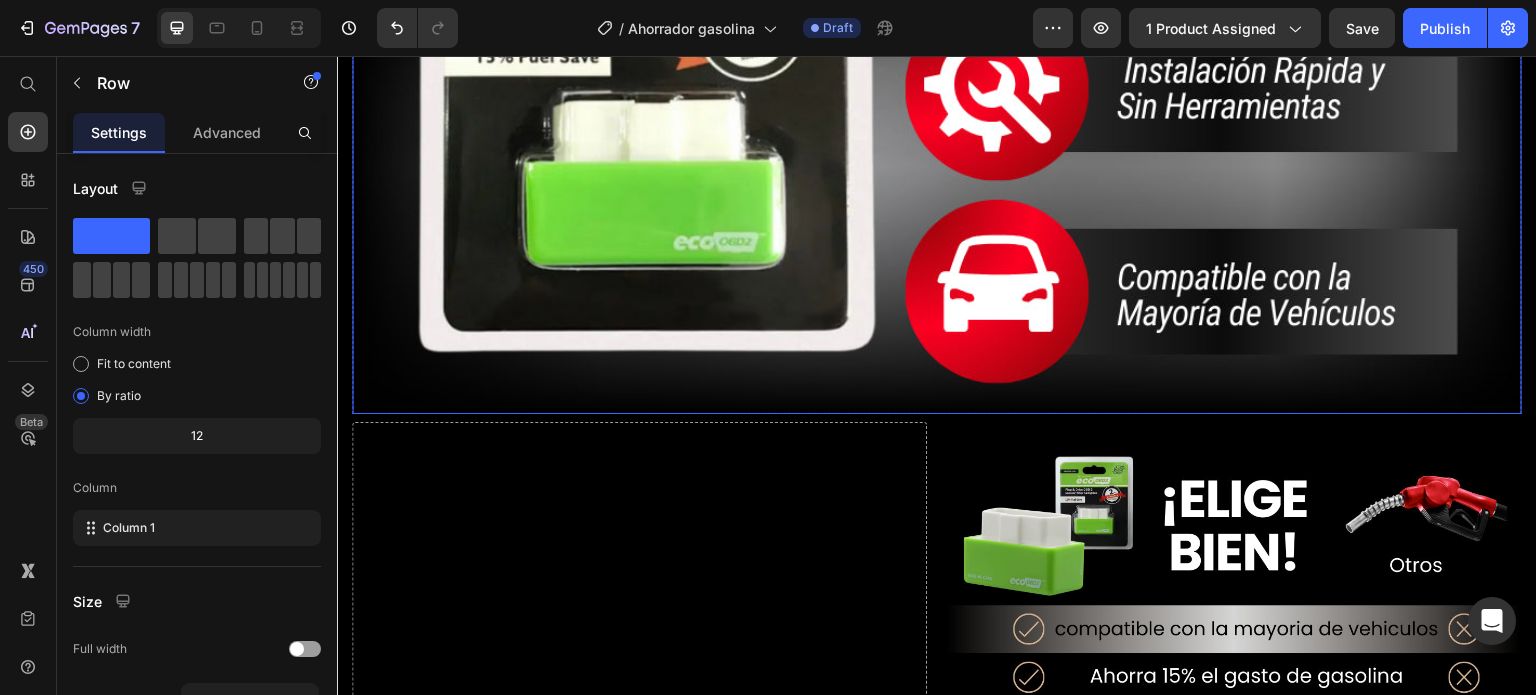 scroll, scrollTop: 3774, scrollLeft: 0, axis: vertical 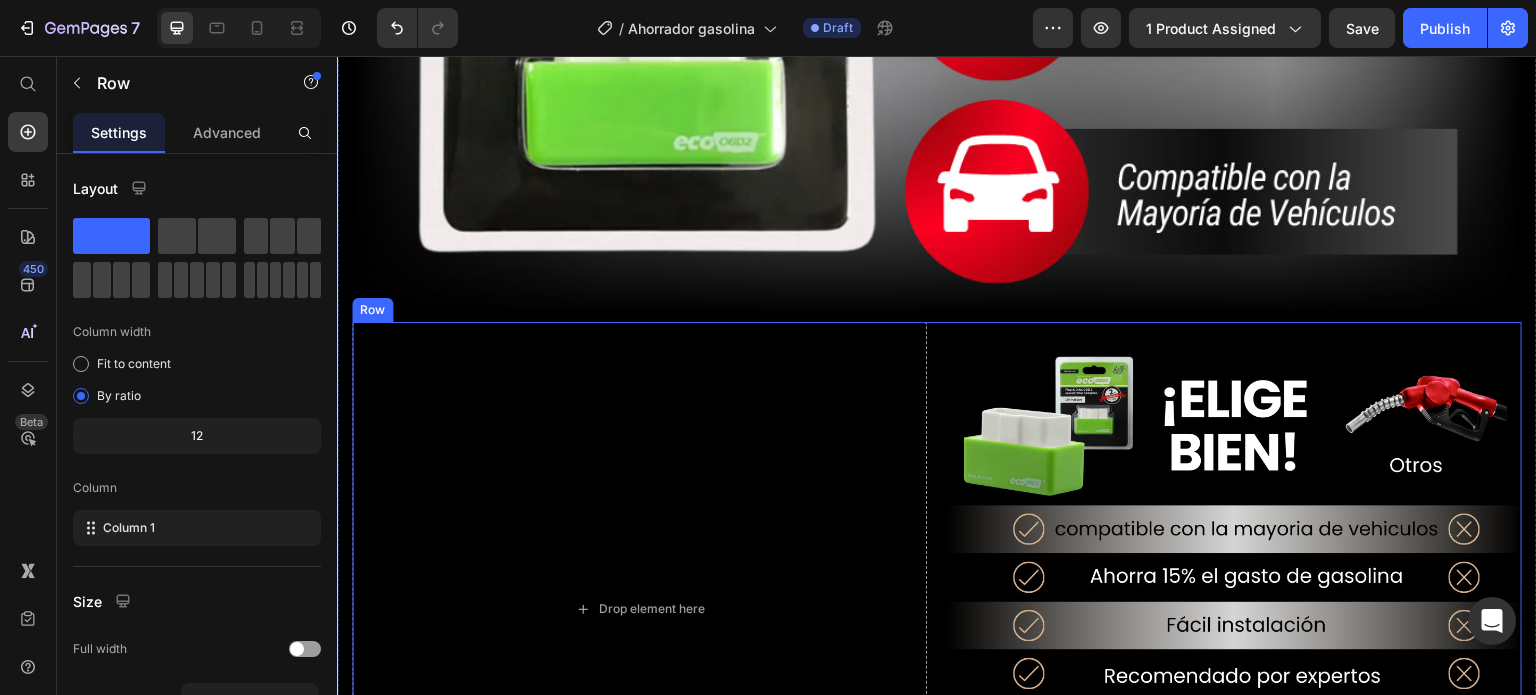 click on "Drop element here Image Row" at bounding box center [937, 609] 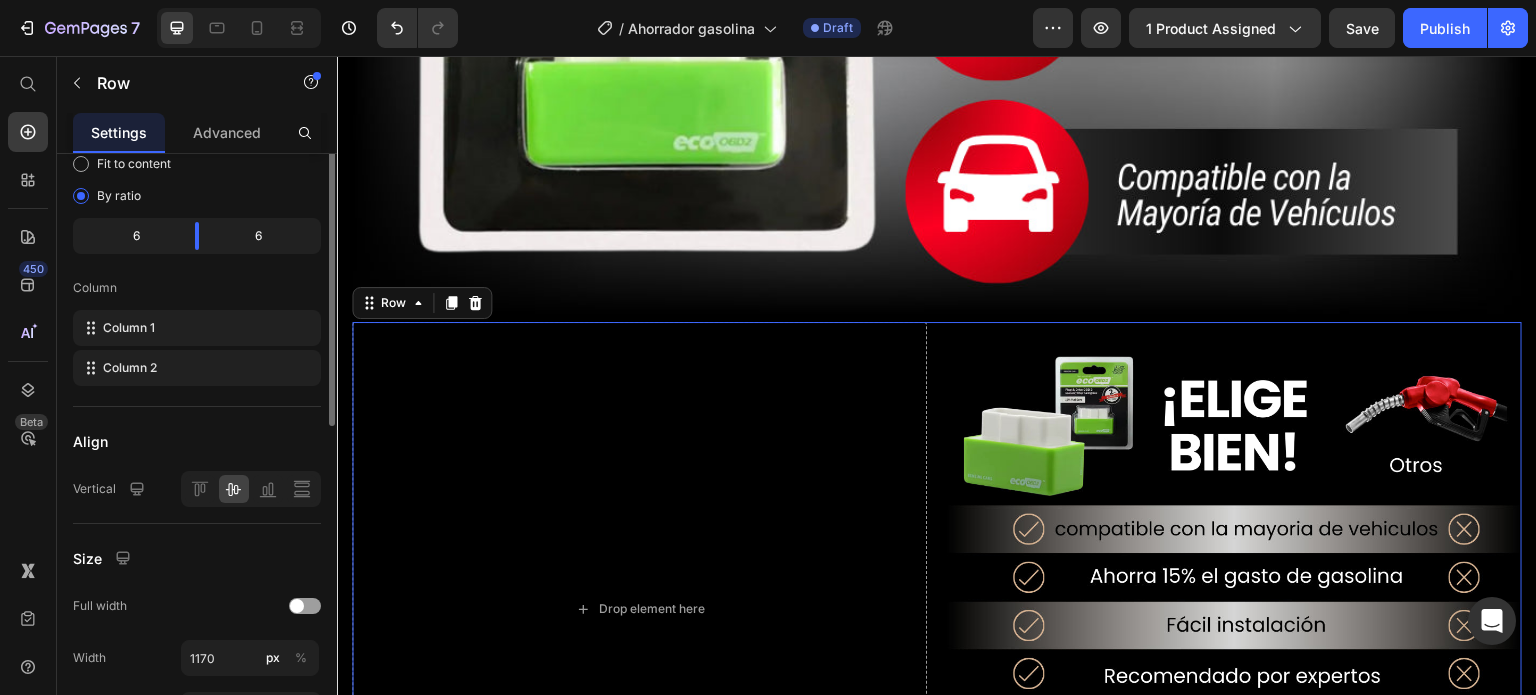 scroll, scrollTop: 300, scrollLeft: 0, axis: vertical 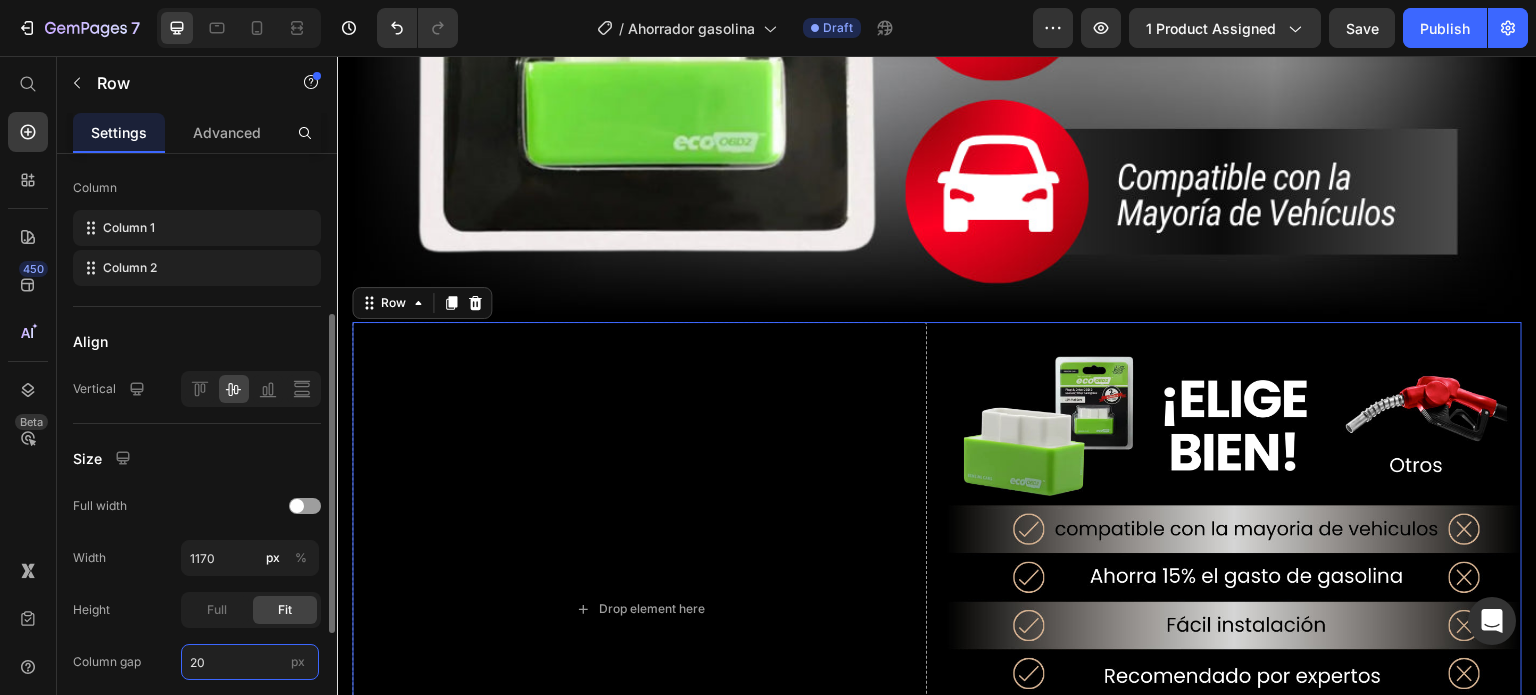 click on "20" at bounding box center (250, 662) 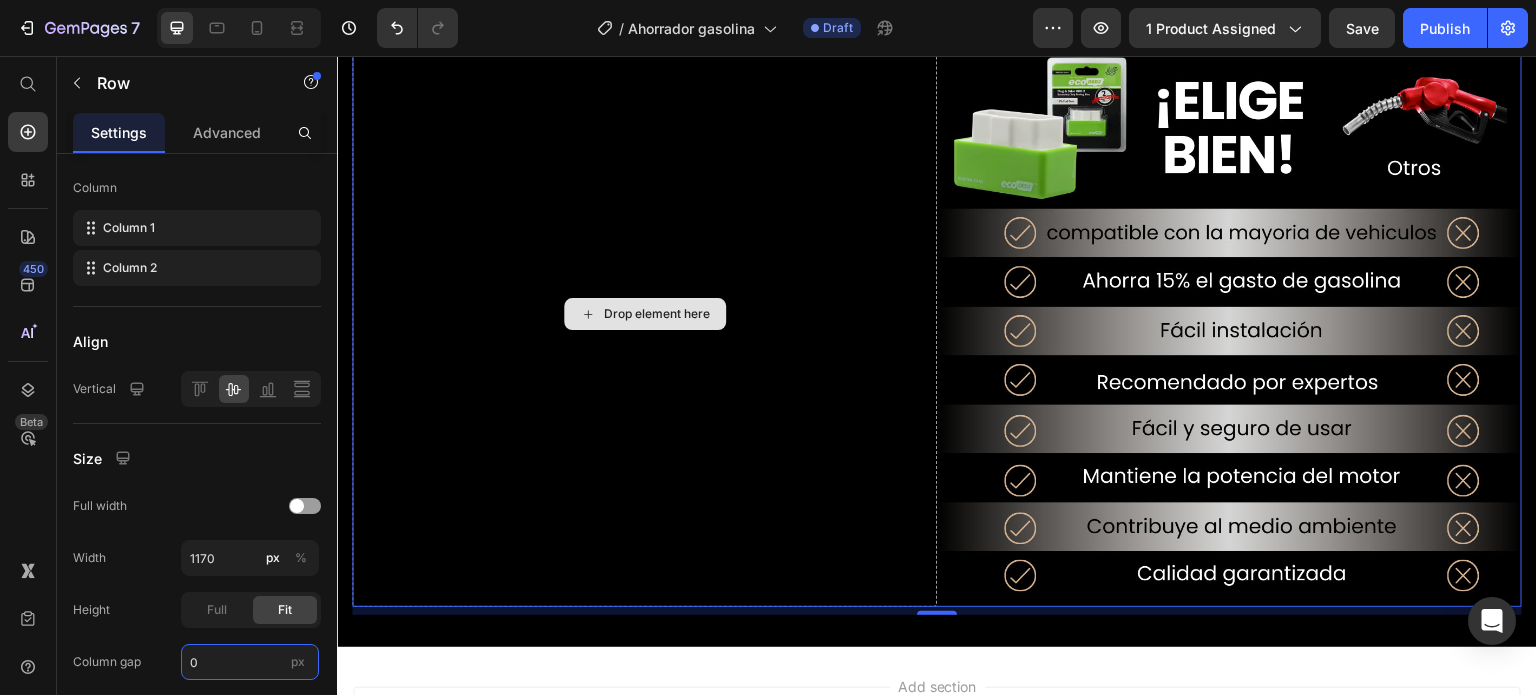 scroll, scrollTop: 4174, scrollLeft: 0, axis: vertical 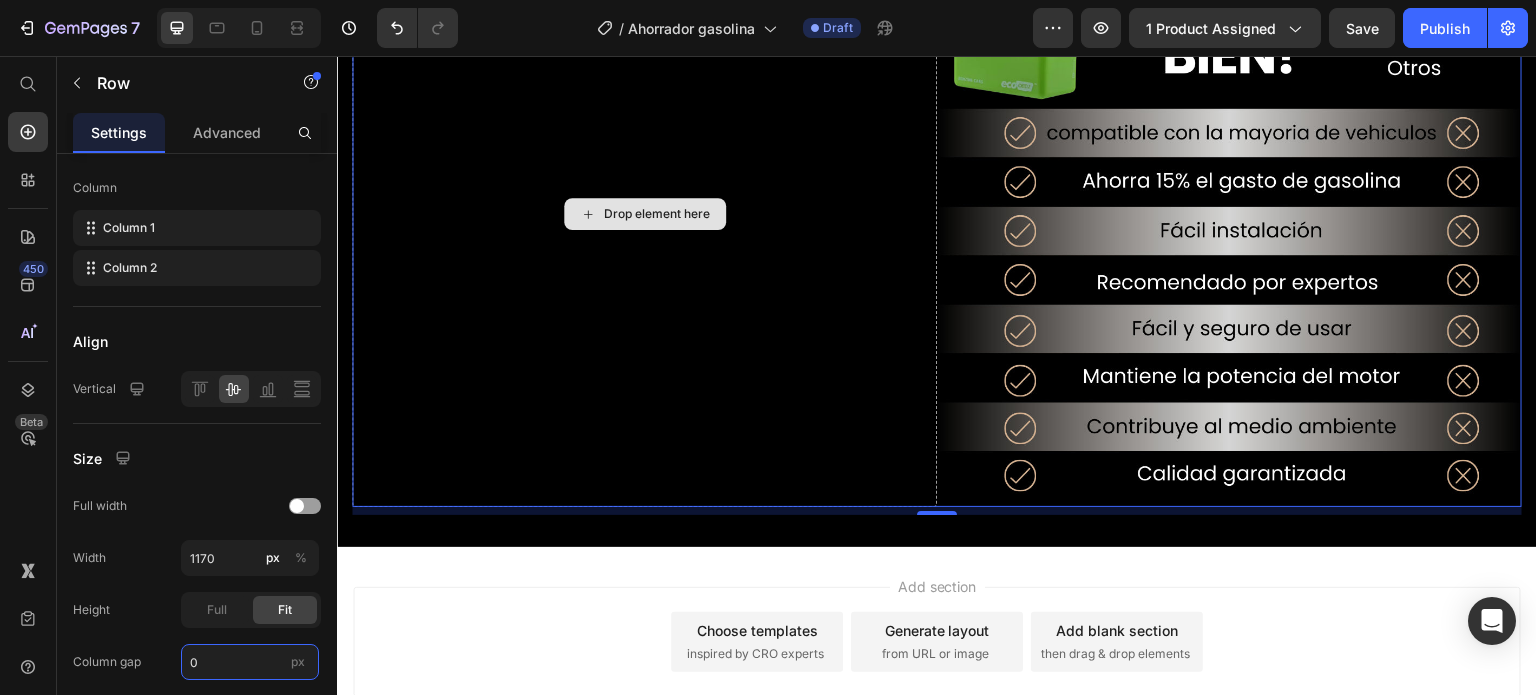 type on "0" 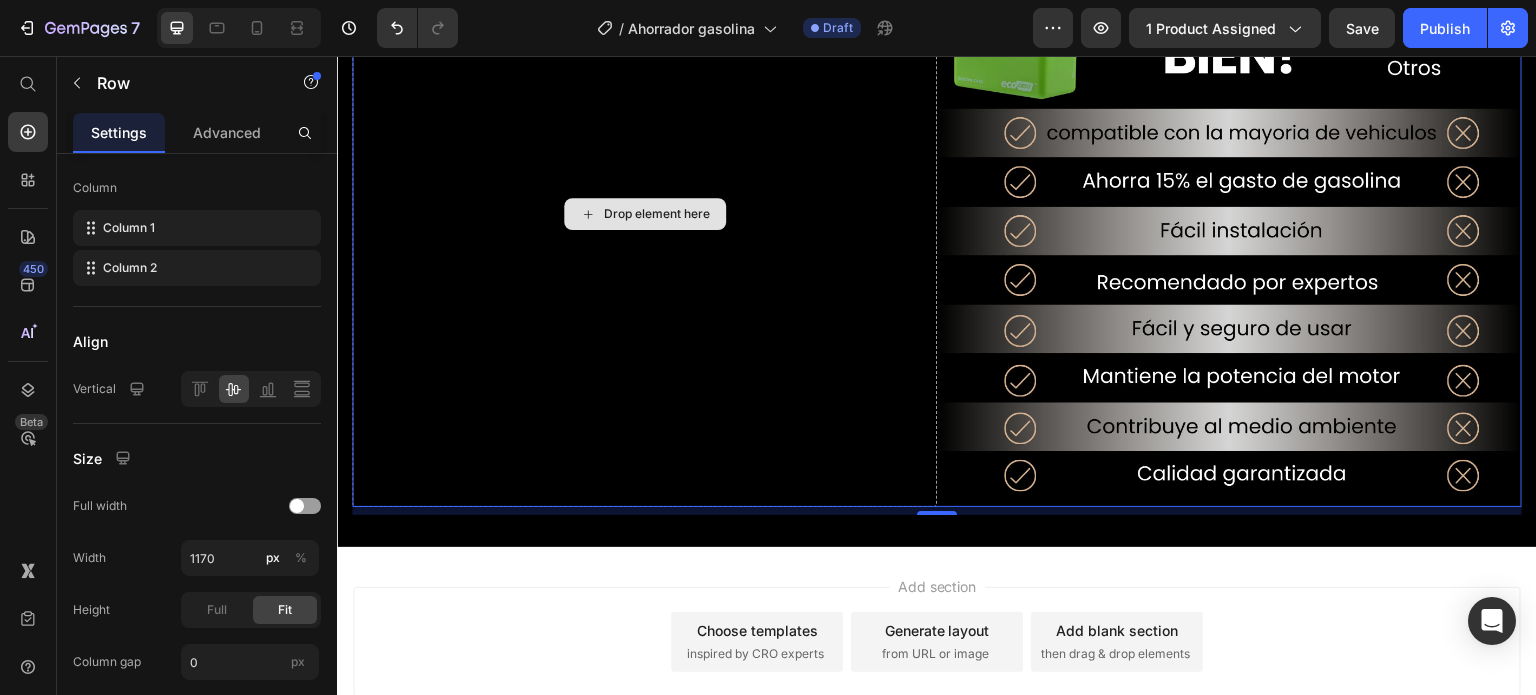 click on "Drop element here" at bounding box center [644, 214] 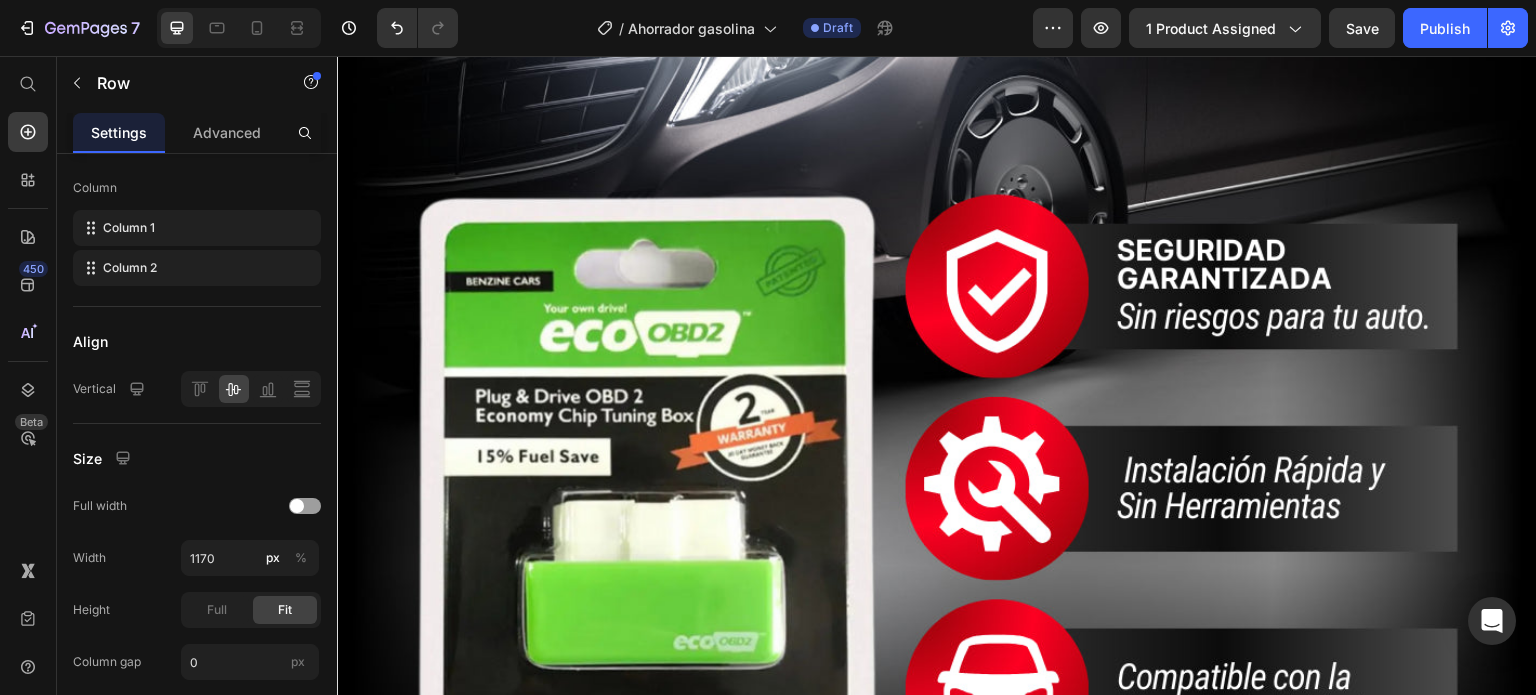 scroll, scrollTop: 2974, scrollLeft: 0, axis: vertical 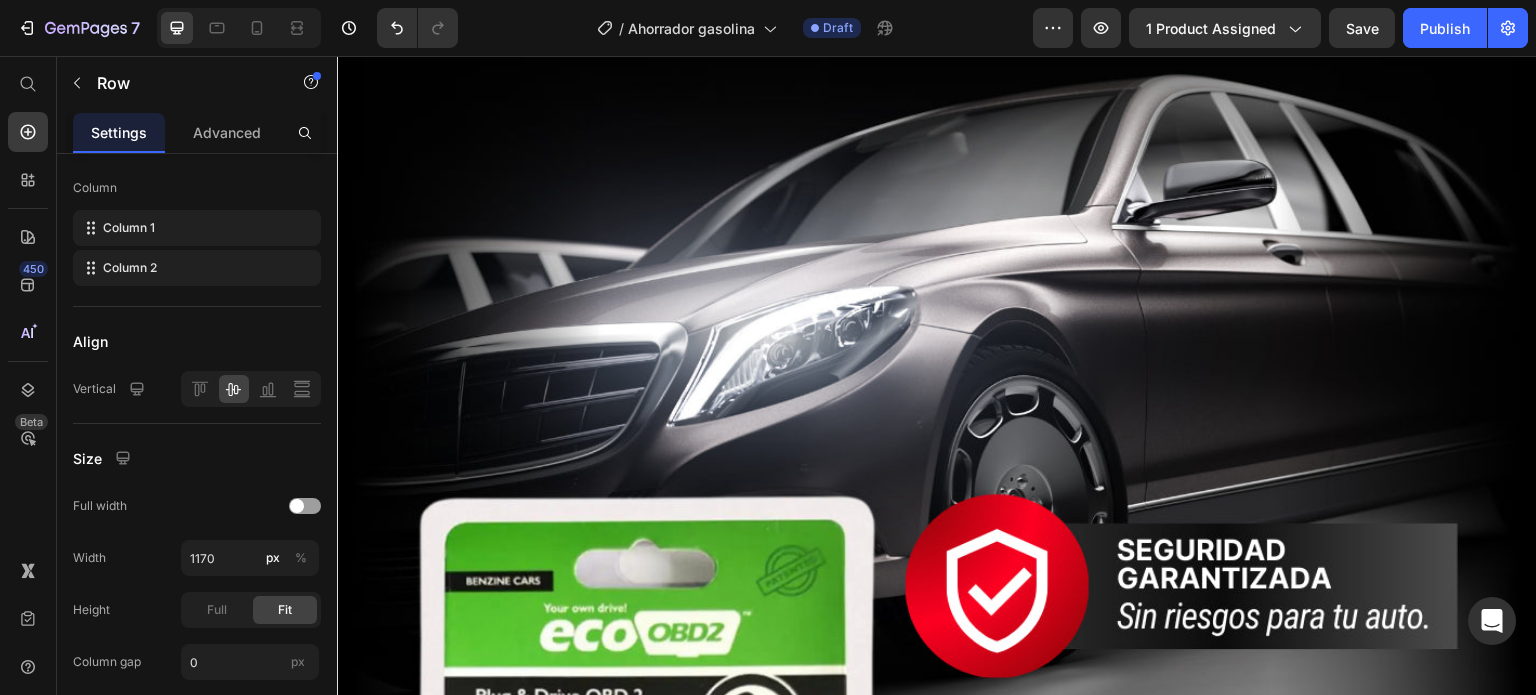 click at bounding box center [937, 529] 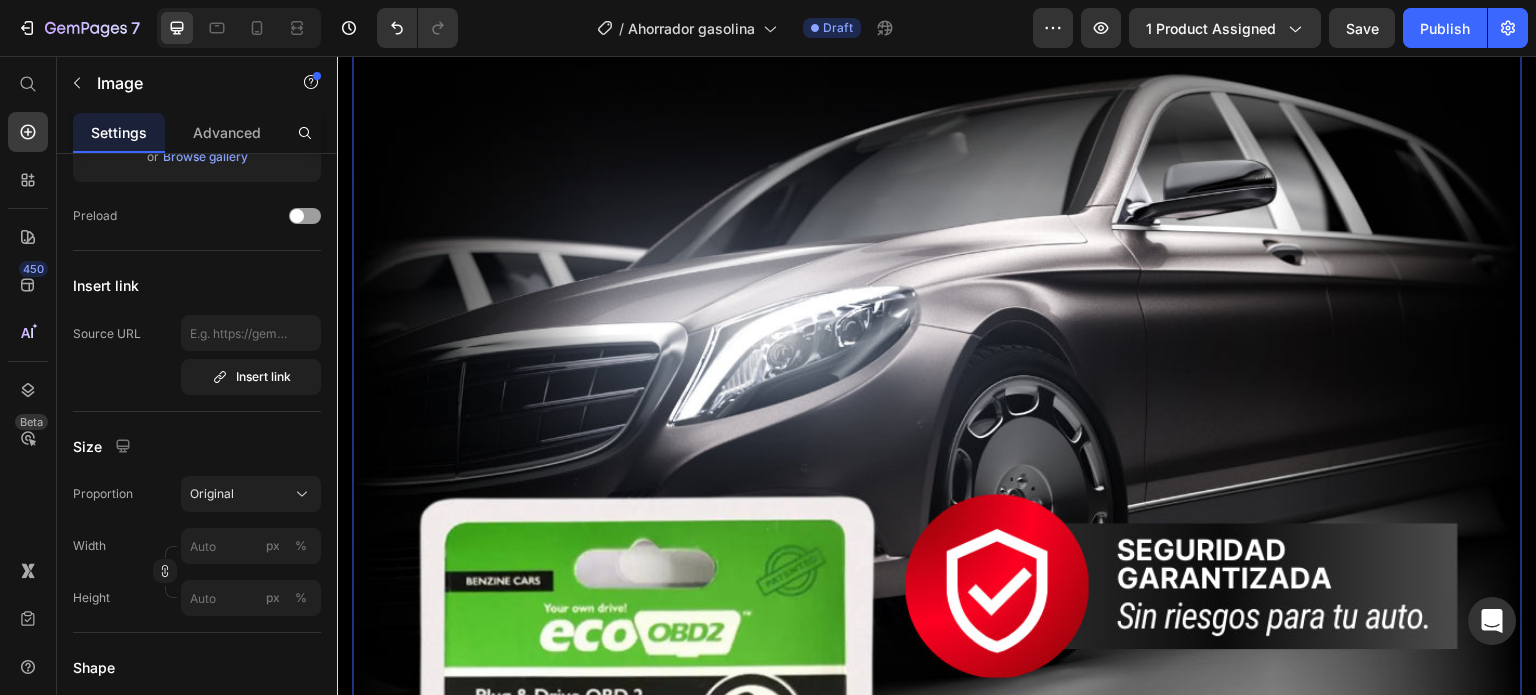 scroll, scrollTop: 0, scrollLeft: 0, axis: both 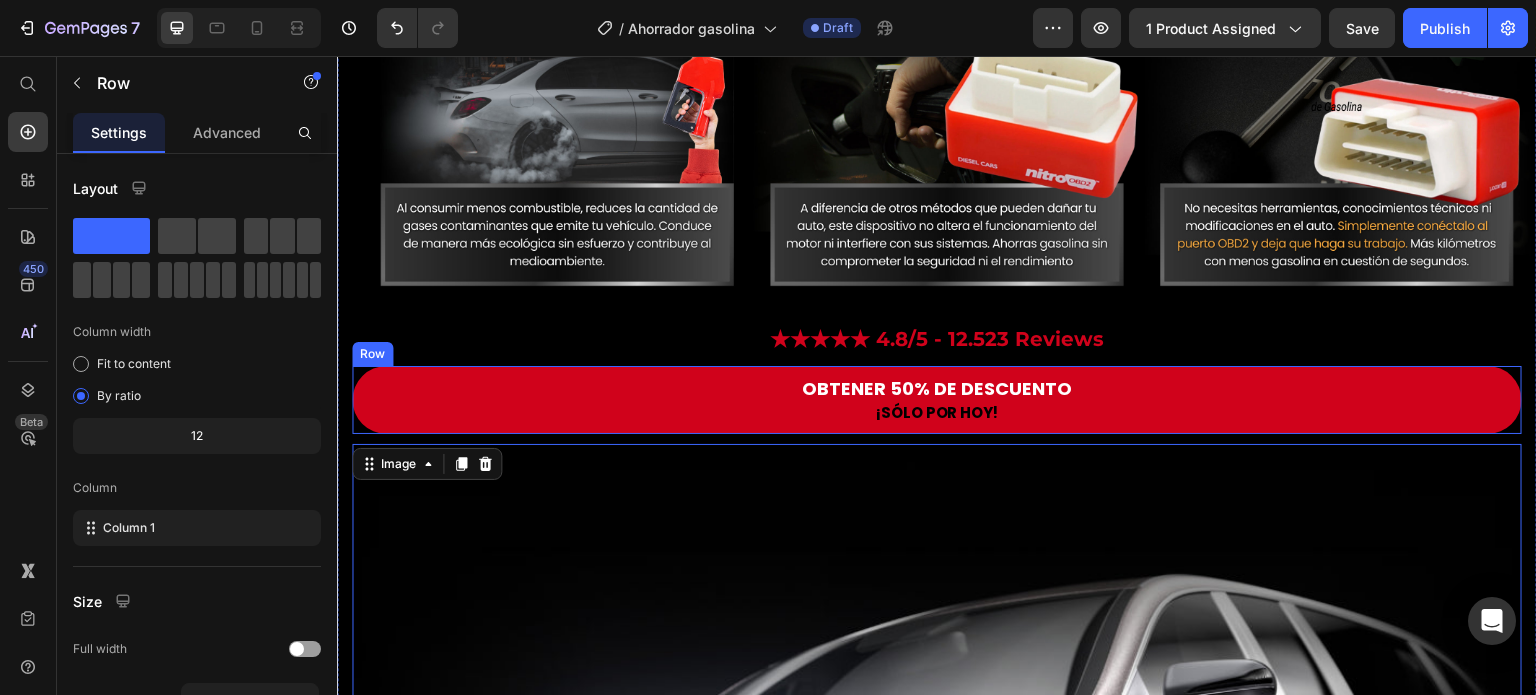 click on "OBTENER 50% DE DESCUENTO Button ¡SÓLO POR HOY! Text Block Row" at bounding box center [937, 400] 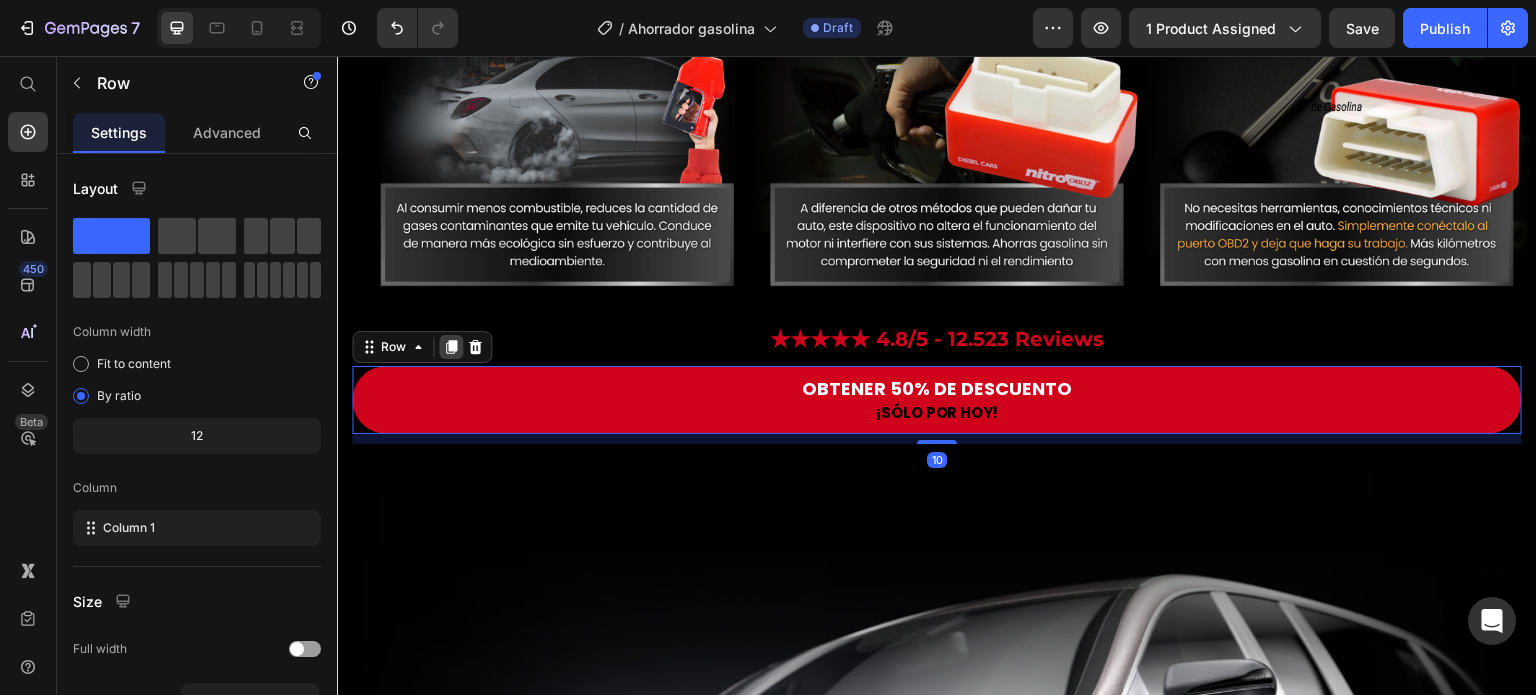 click at bounding box center [451, 347] 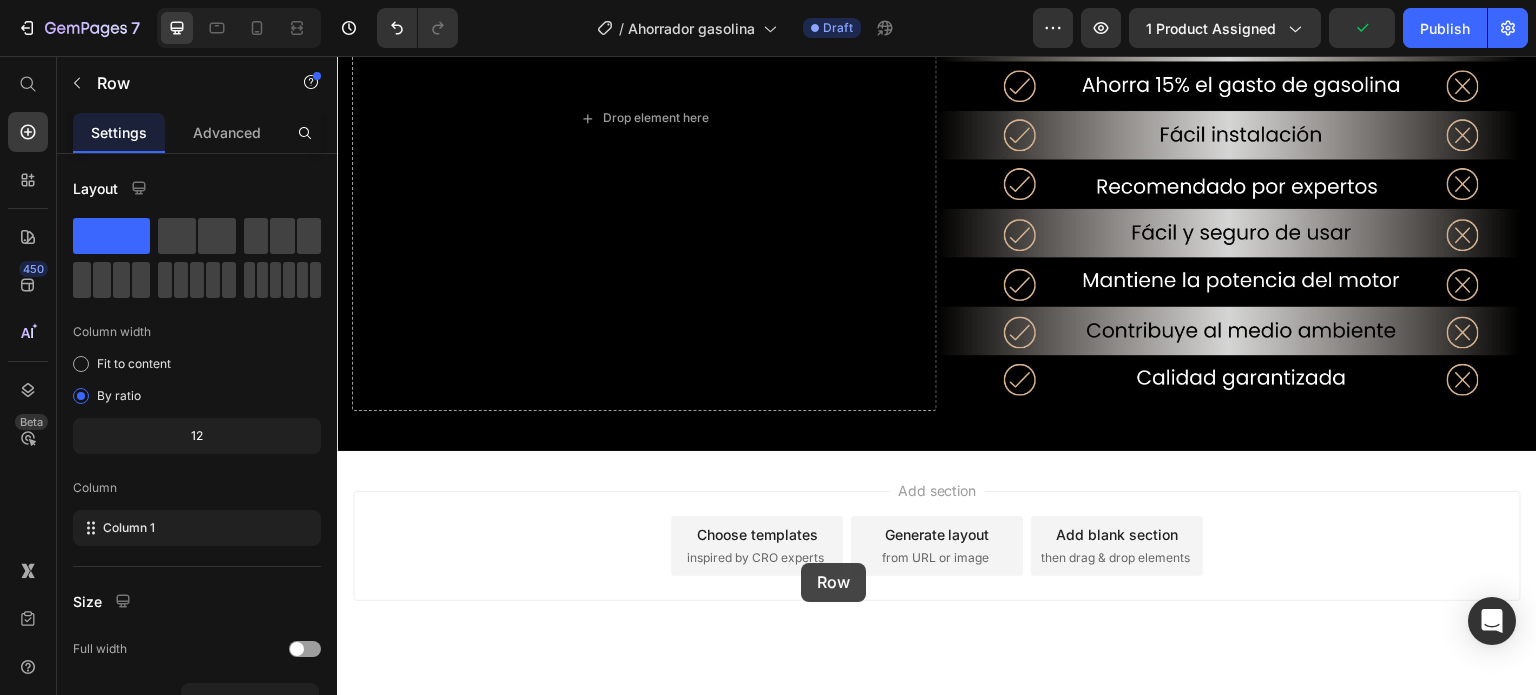 scroll, scrollTop: 4400, scrollLeft: 0, axis: vertical 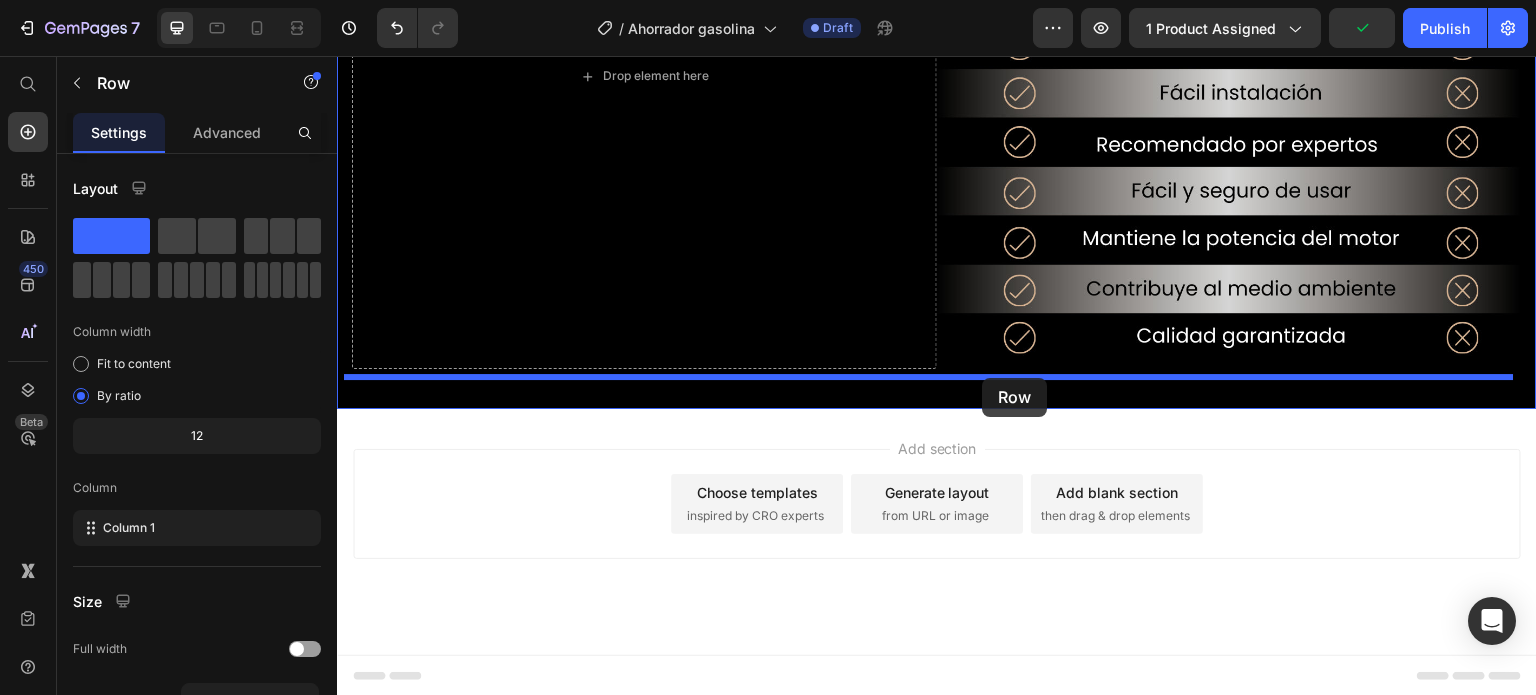 drag, startPoint x: 362, startPoint y: 434, endPoint x: 983, endPoint y: 378, distance: 623.51984 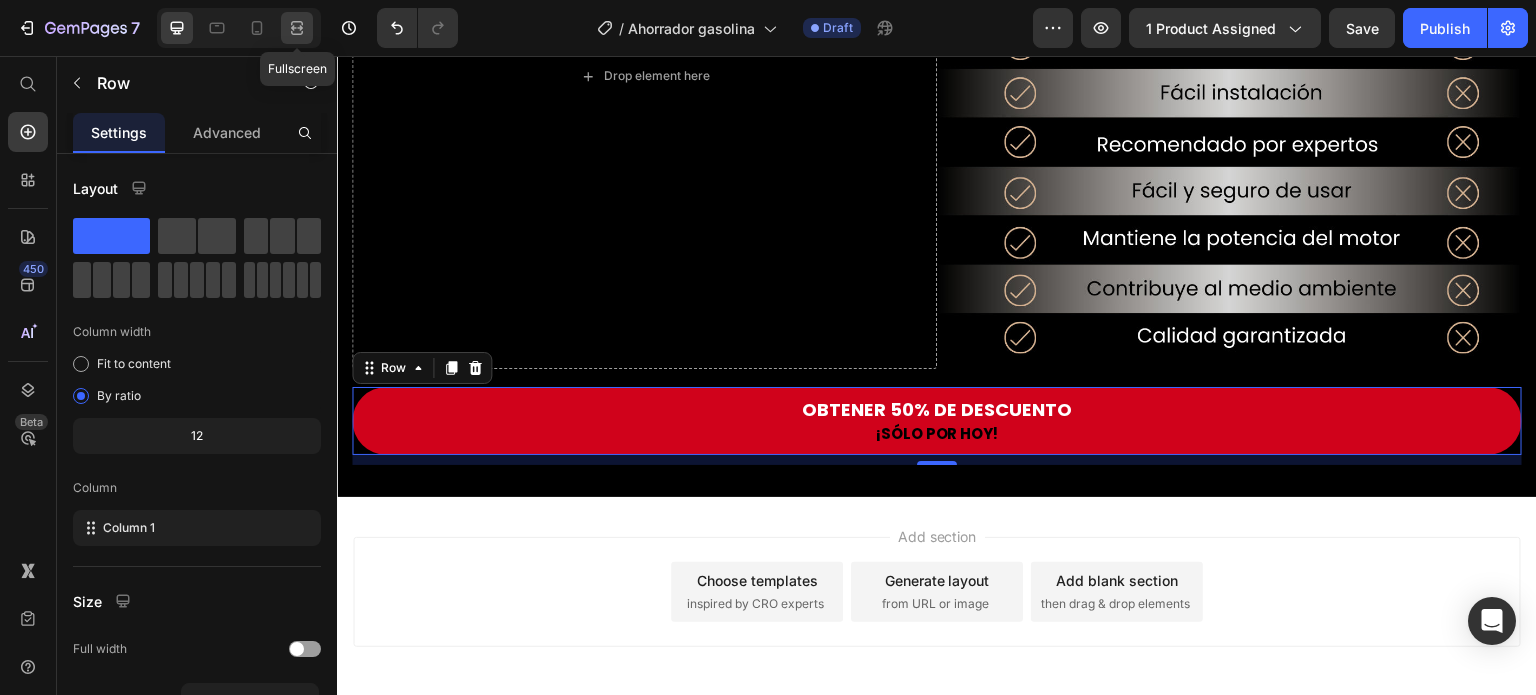 click 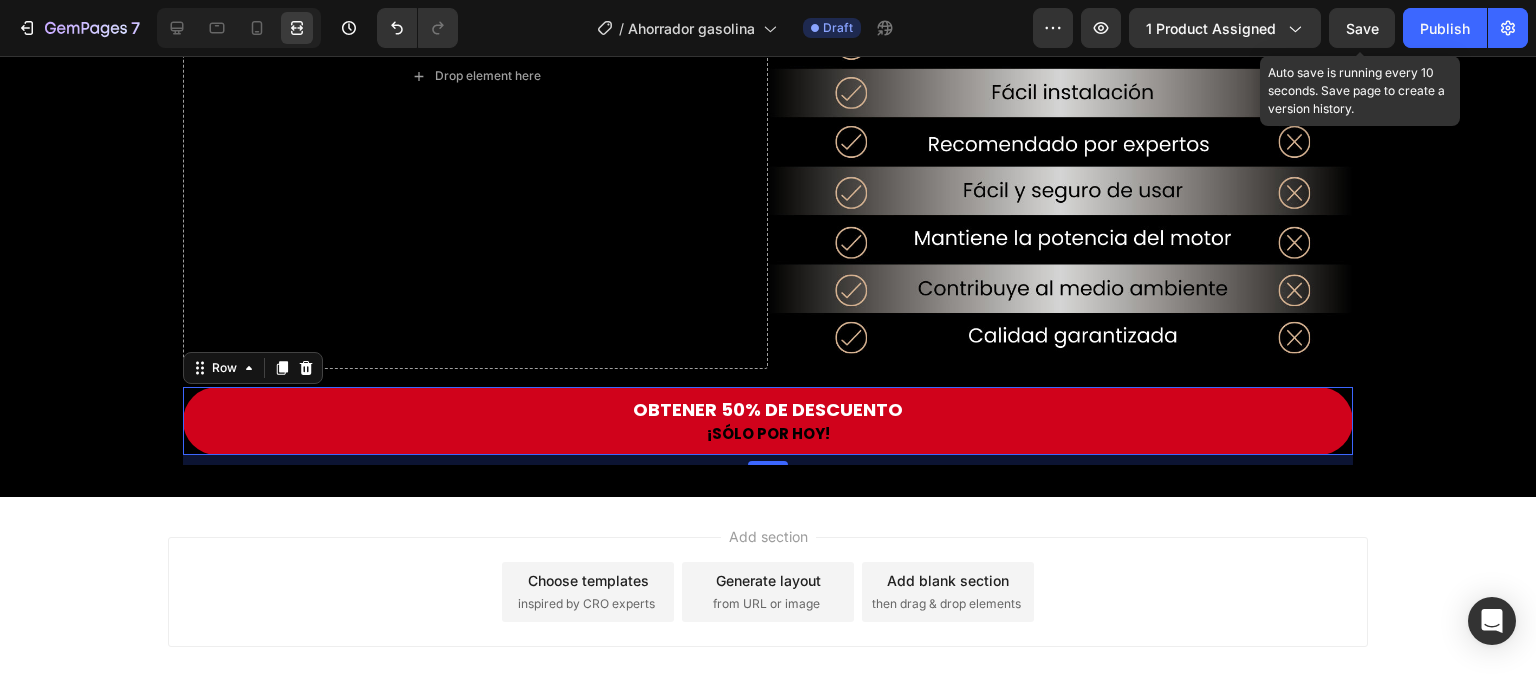 click on "Save" at bounding box center (1362, 28) 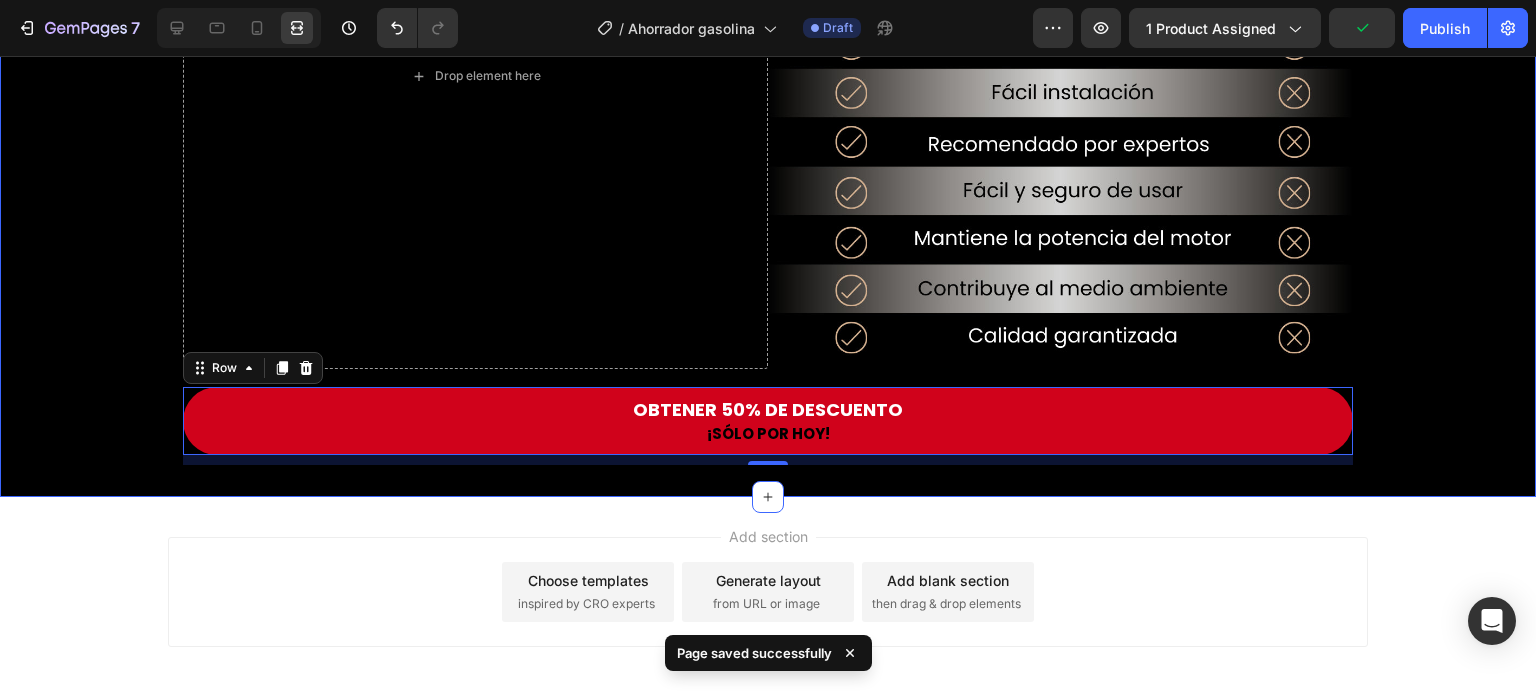 click on "Visto también en: Text Block Image Row Image Image ¿Sabías que estás gastando más gasolina de la que realmente necesitas? Pruebas reales demuestran que este dispositivo  ayuda a reducir el consumo hasta en un 15% , optimizando el rendimiento de tu motor sin afectar su potencia. Text Block Row Row Image GARANTÍA DE DEVOLUCIÓN DE DINERO DE 30 DÍAS Text Block Si no está absolutamente satisfecho con los resultados, le reembolsaremos cada centavo de su inversión. Text Block Row Image ENVÍO Y MANEJO GRATIS Text Block Proporcionamos envíos gratuitos para todos los pedidos superiores a $59.900 realizados hoy. Text Block Row Image ALTA CALIDAD GARANTIZADA Text Block Fabricado con materiales de alta calidad. Disfrute de un rendimiento constante y sin problemas durante mucho tiempo. Text Block Row Row OBTENER 50% DE DESCUENTO Button ¡SÓLO POR HOY! Text Block Row Image Cada vez que llenas el tanque, el precio sigue subiendo… pero  ¿y si pudieras reducir tu gasto hasta un 15% sin esfuerzo? Text Block Row" at bounding box center (768, -1515) 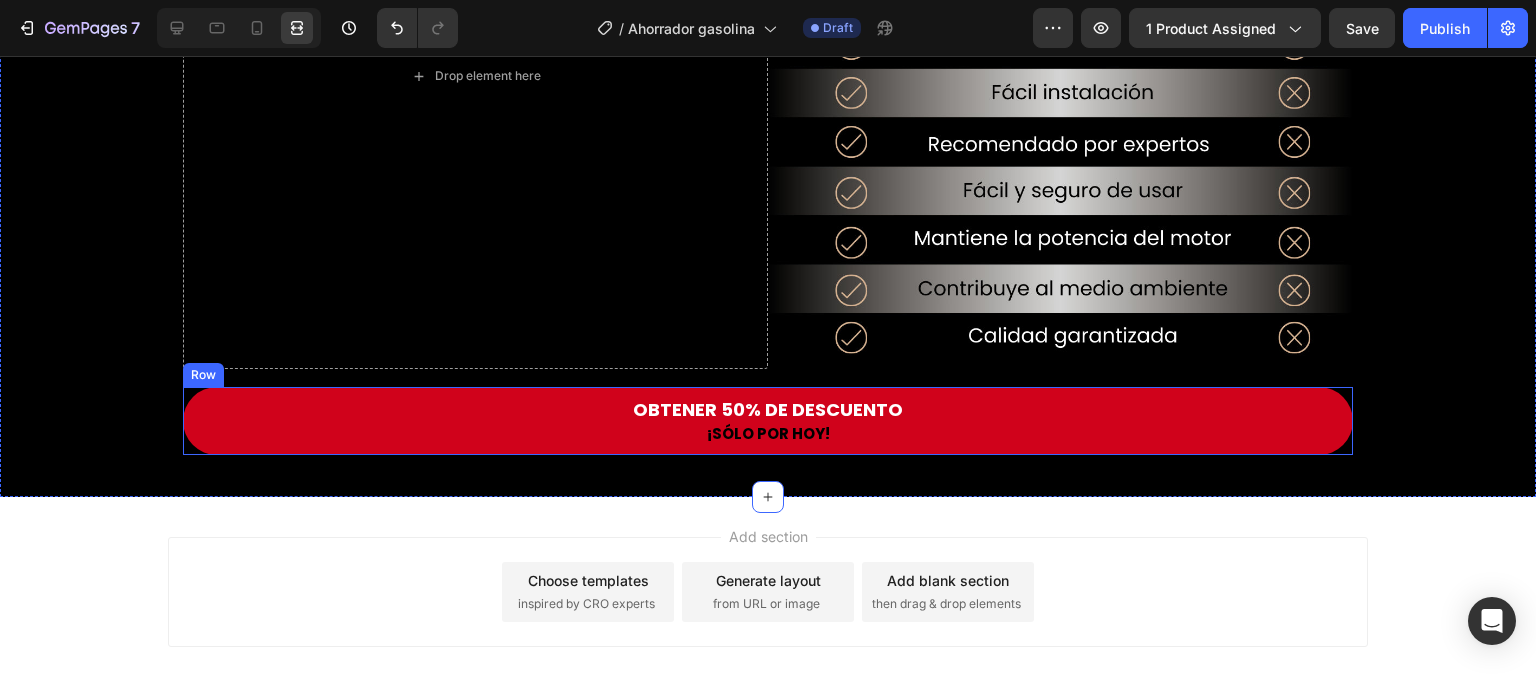 click on "OBTENER 50% DE DESCUENTO Button ¡SÓLO POR HOY! Text Block Row" at bounding box center (768, 421) 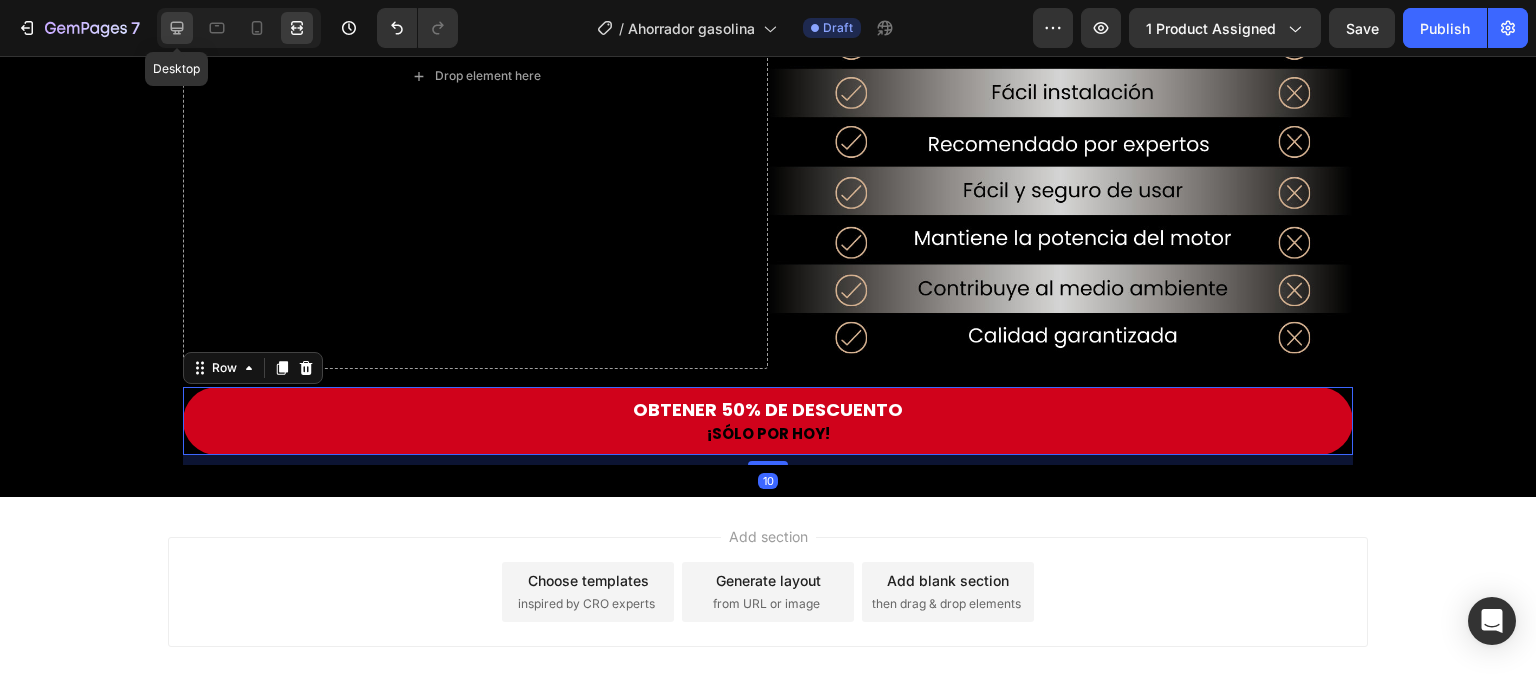 click 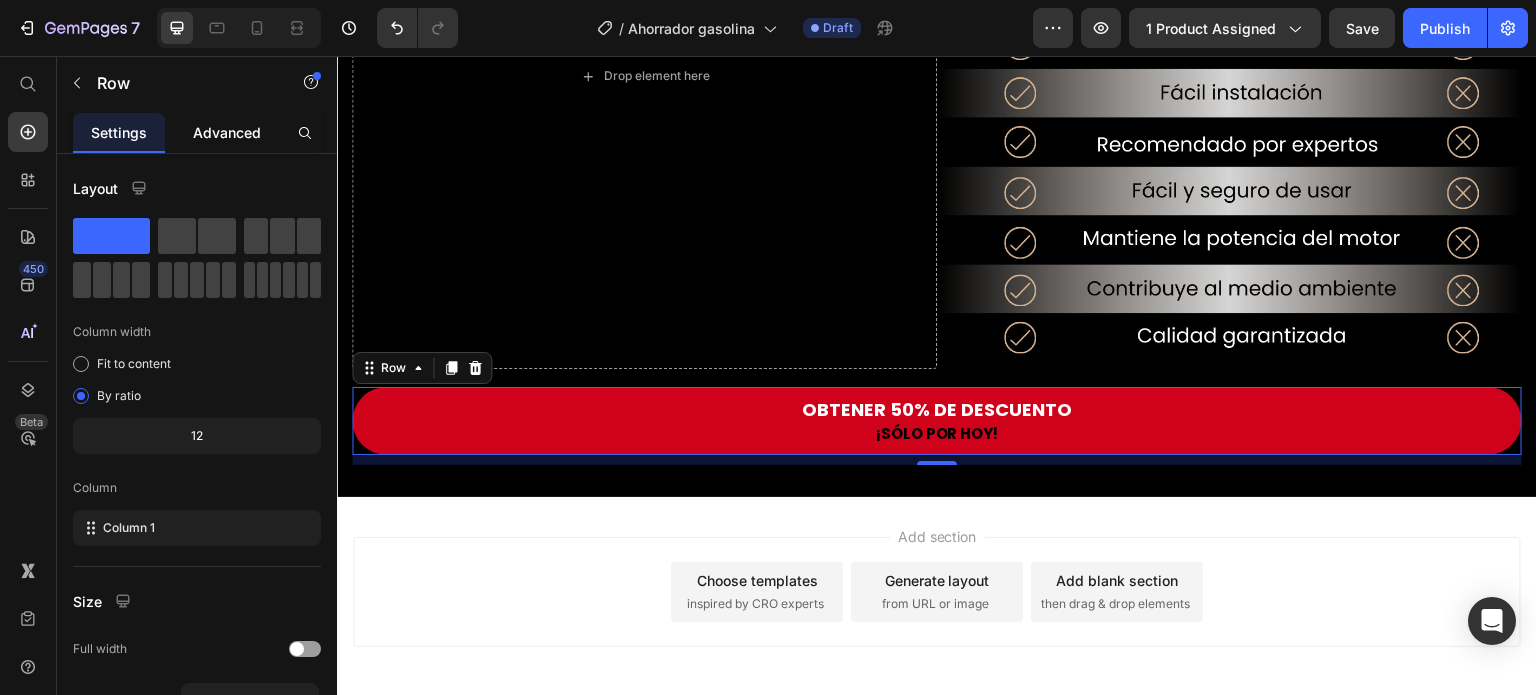 click on "Advanced" at bounding box center (227, 132) 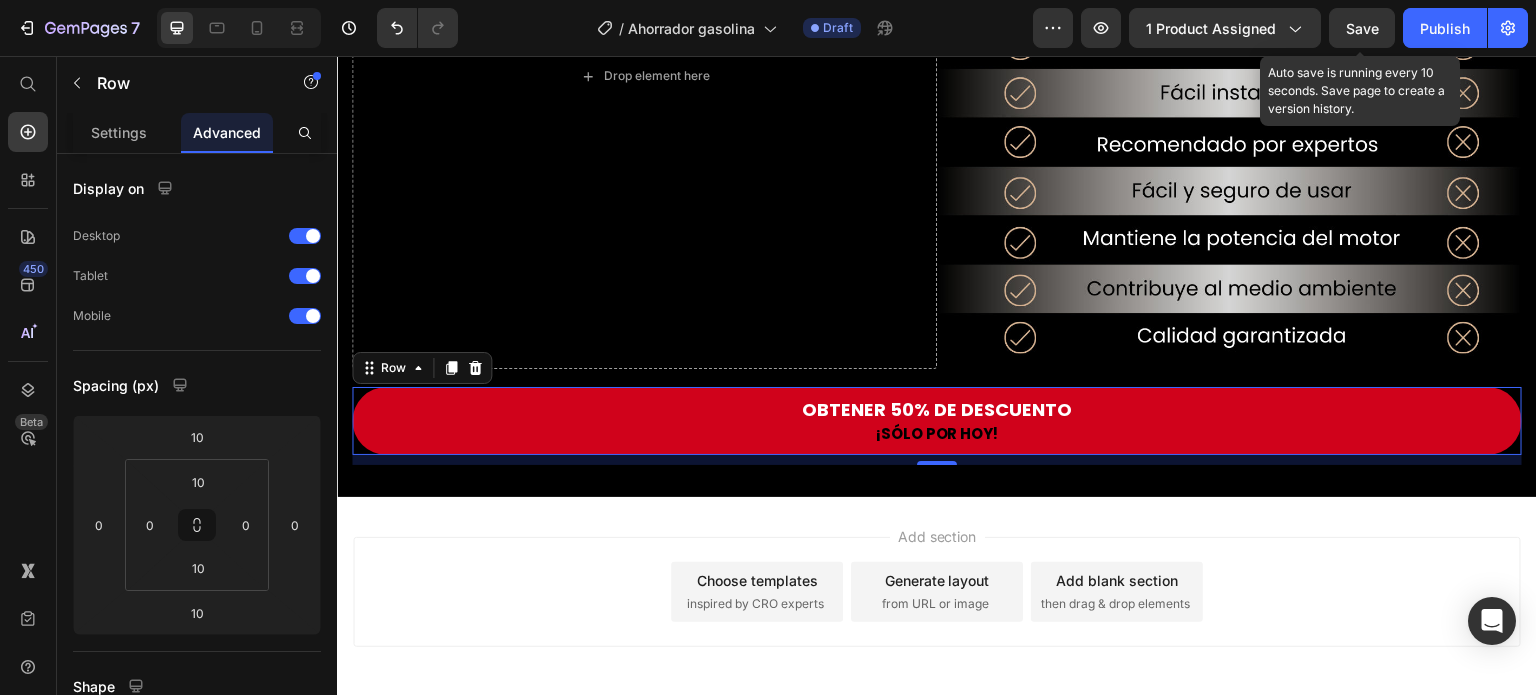 click on "Save" at bounding box center (1362, 28) 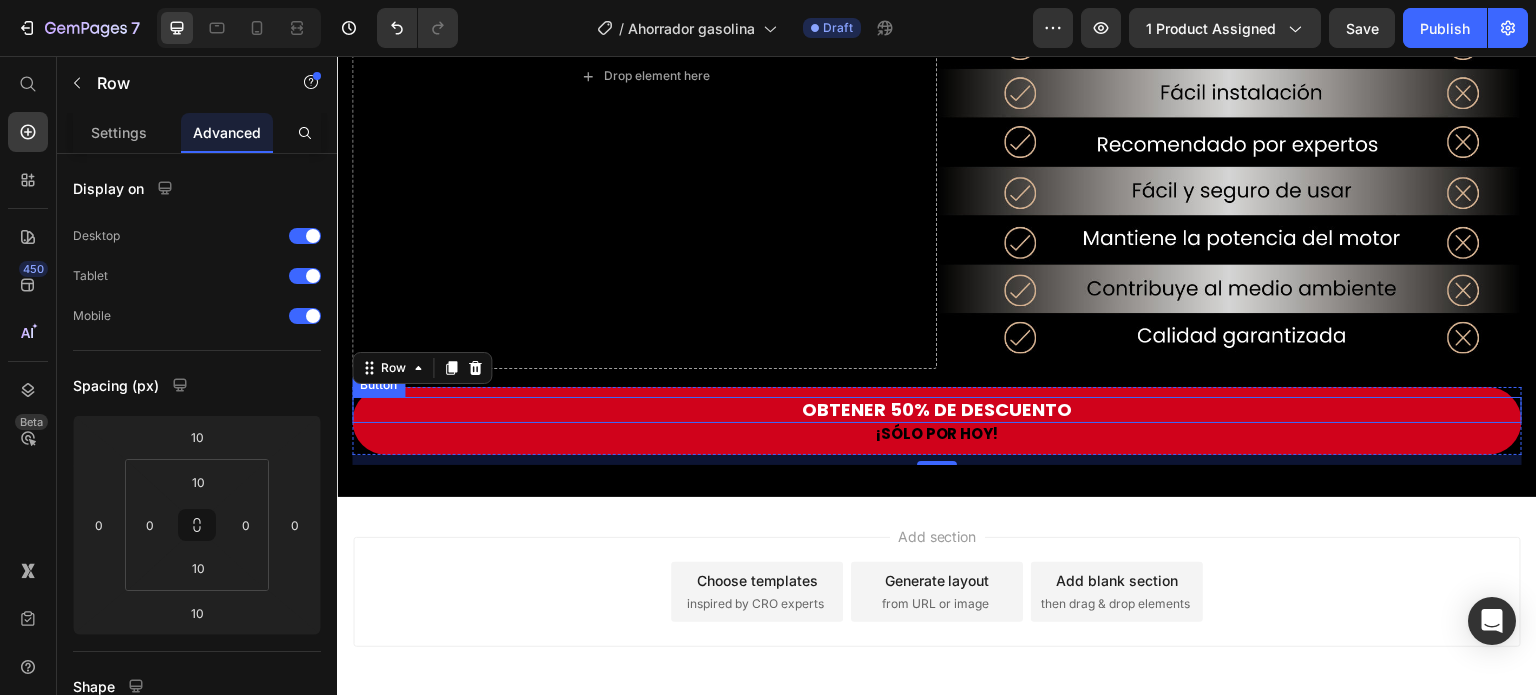 click on "OBTENER 50% DE DESCUENTO" at bounding box center [937, 410] 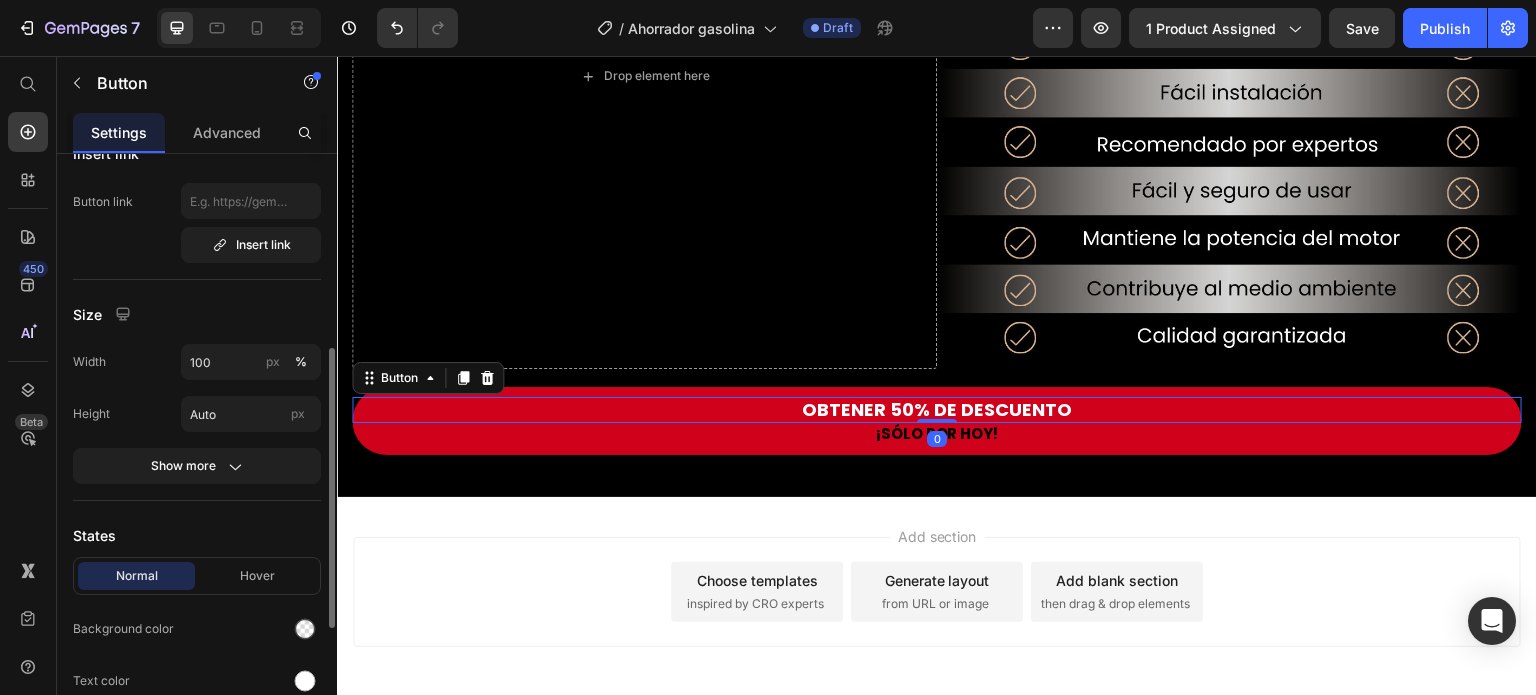 scroll, scrollTop: 200, scrollLeft: 0, axis: vertical 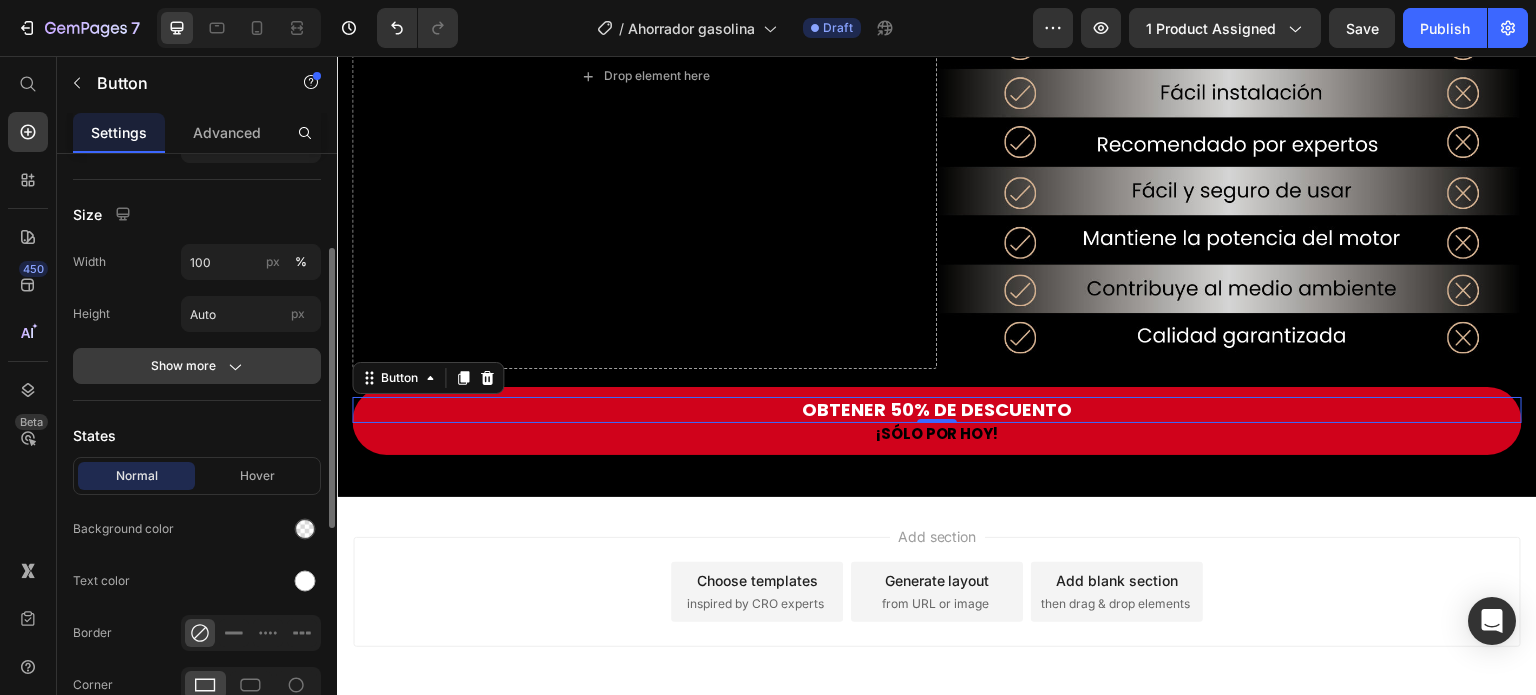 click on "Show more" at bounding box center [197, 366] 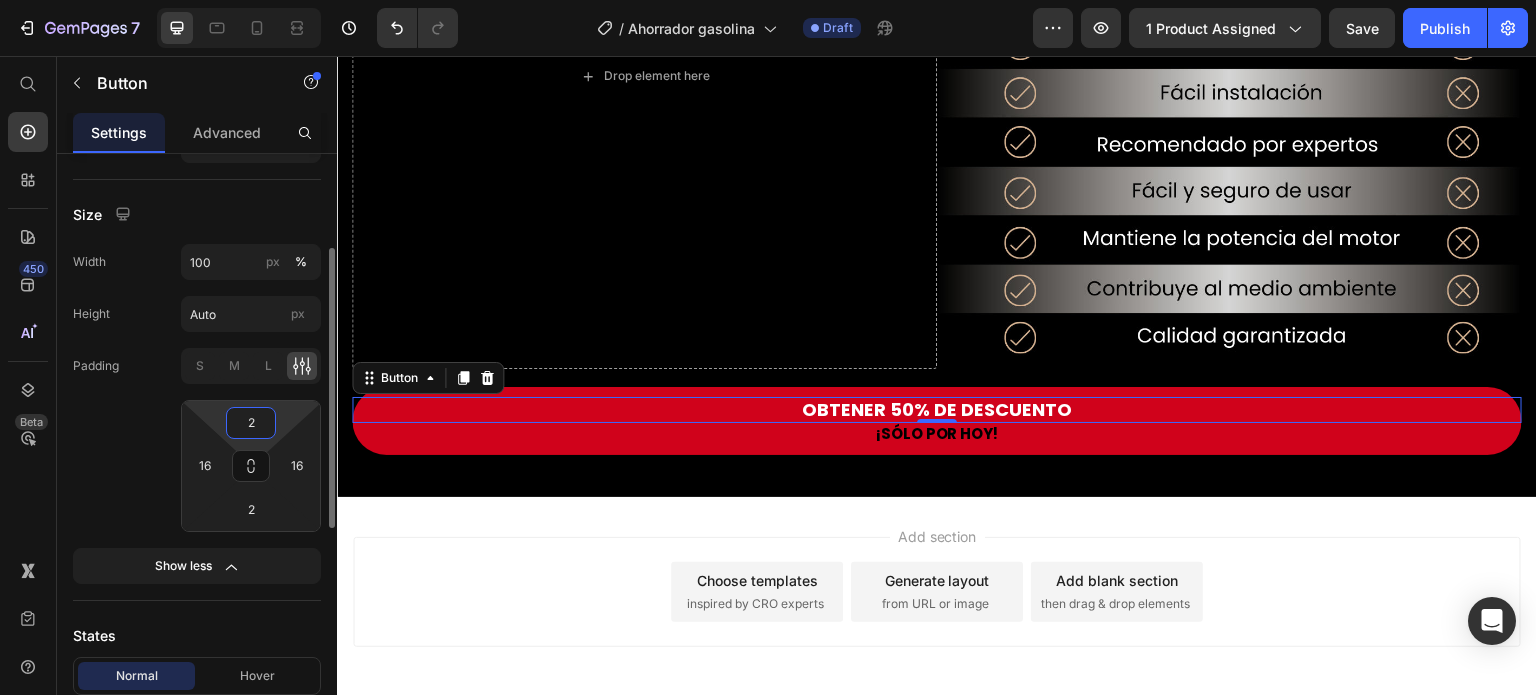 click on "2" at bounding box center [251, 423] 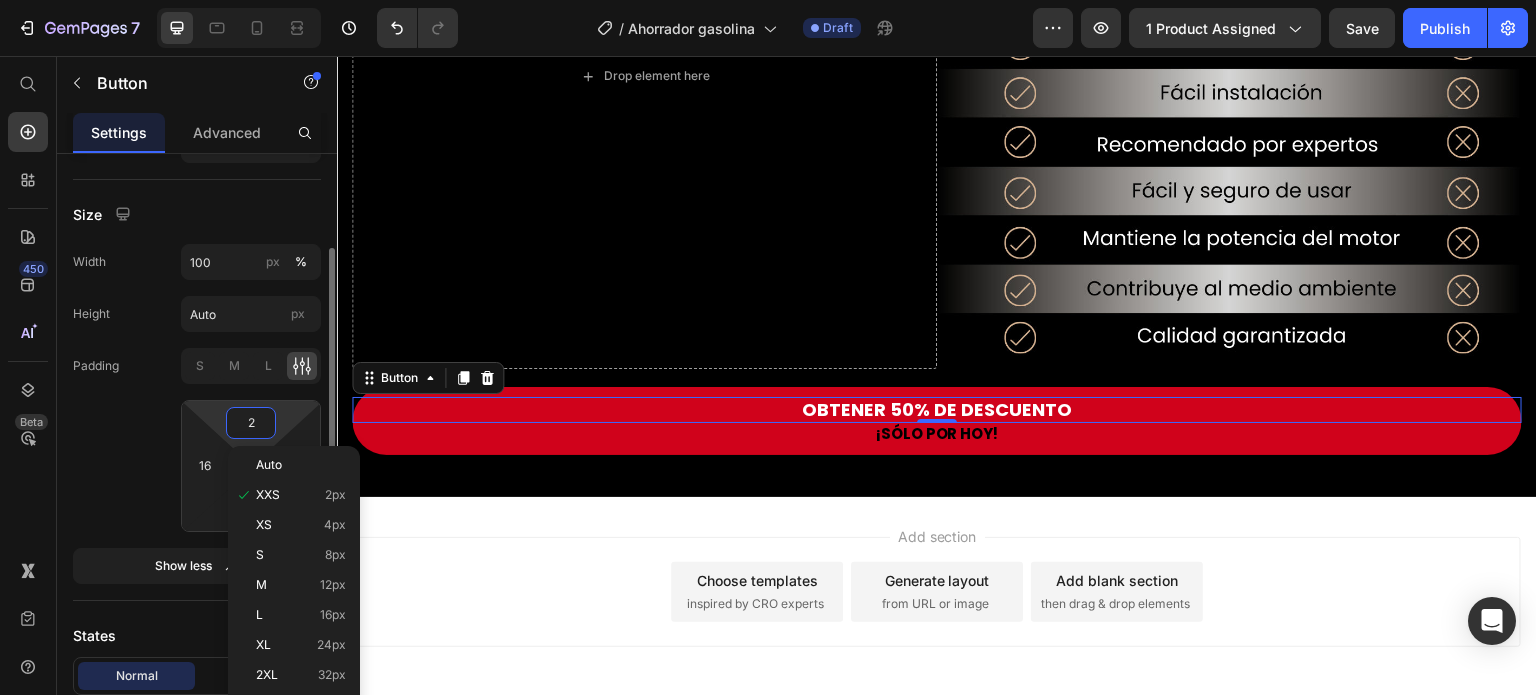 click on "Padding S M L 2 16 2 16" 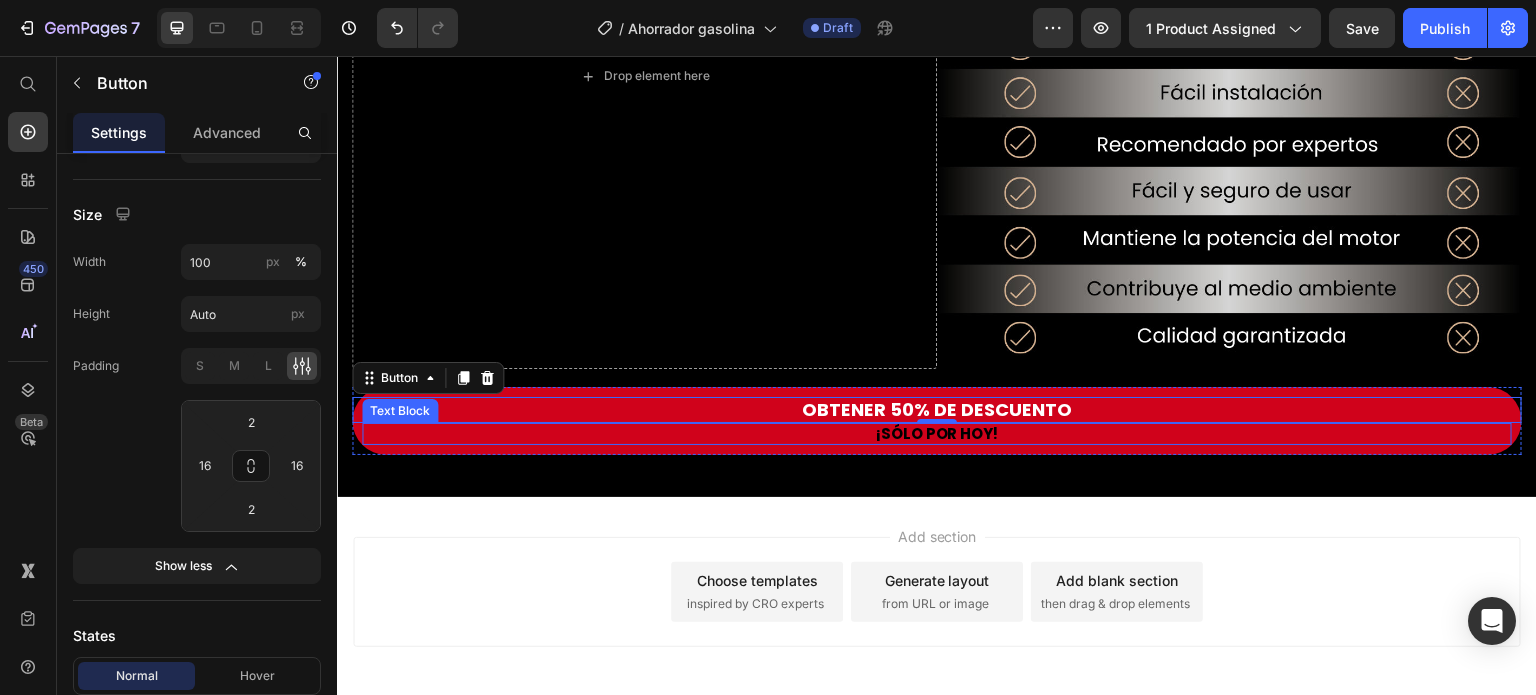 click on "¡SÓLO POR HOY!" at bounding box center (937, 434) 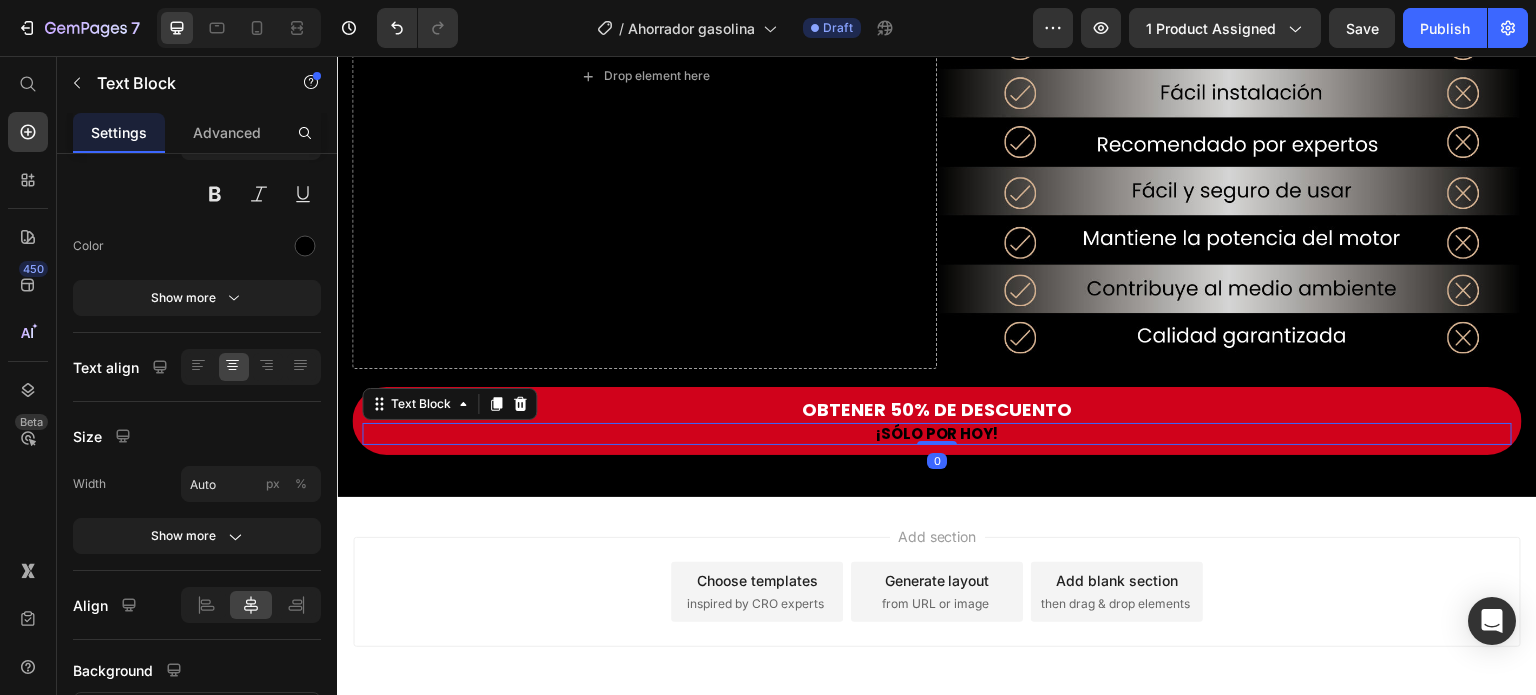 scroll, scrollTop: 0, scrollLeft: 0, axis: both 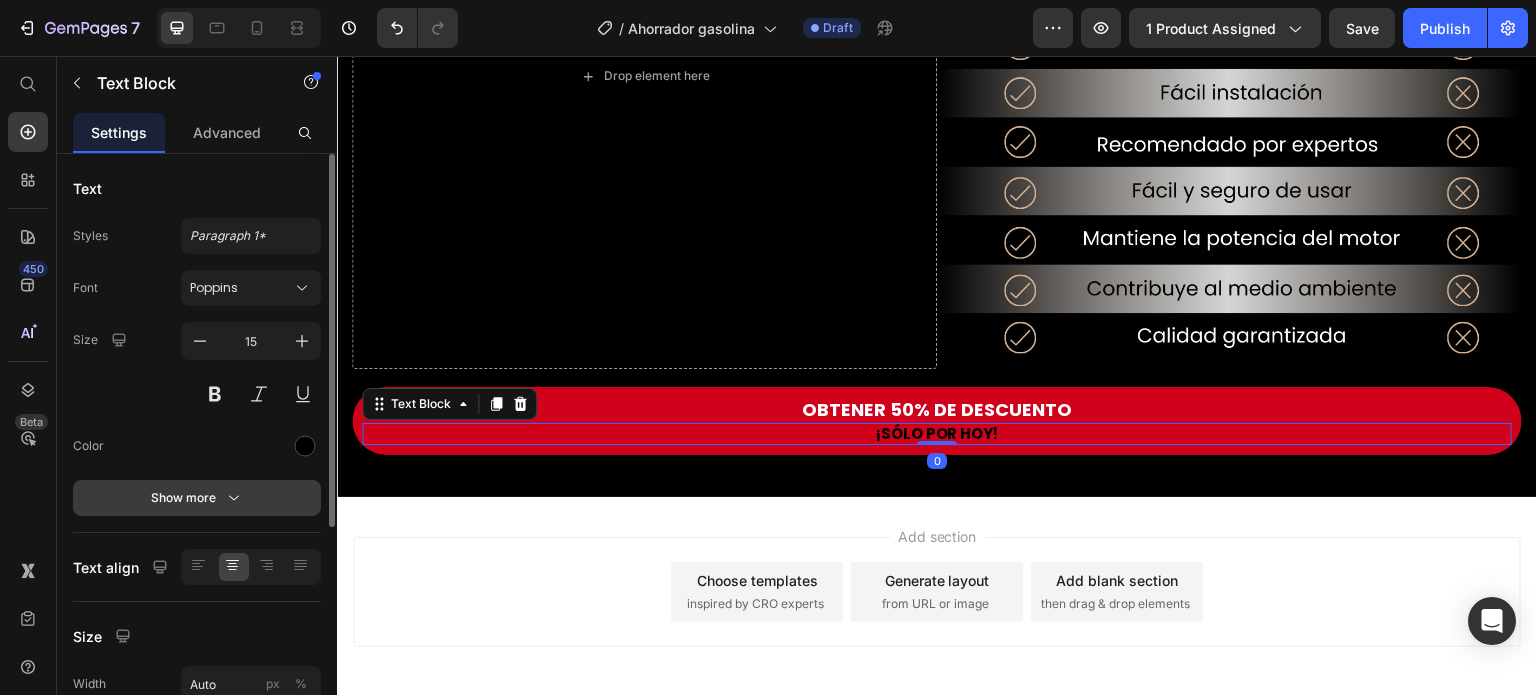 click on "Show more" at bounding box center [197, 498] 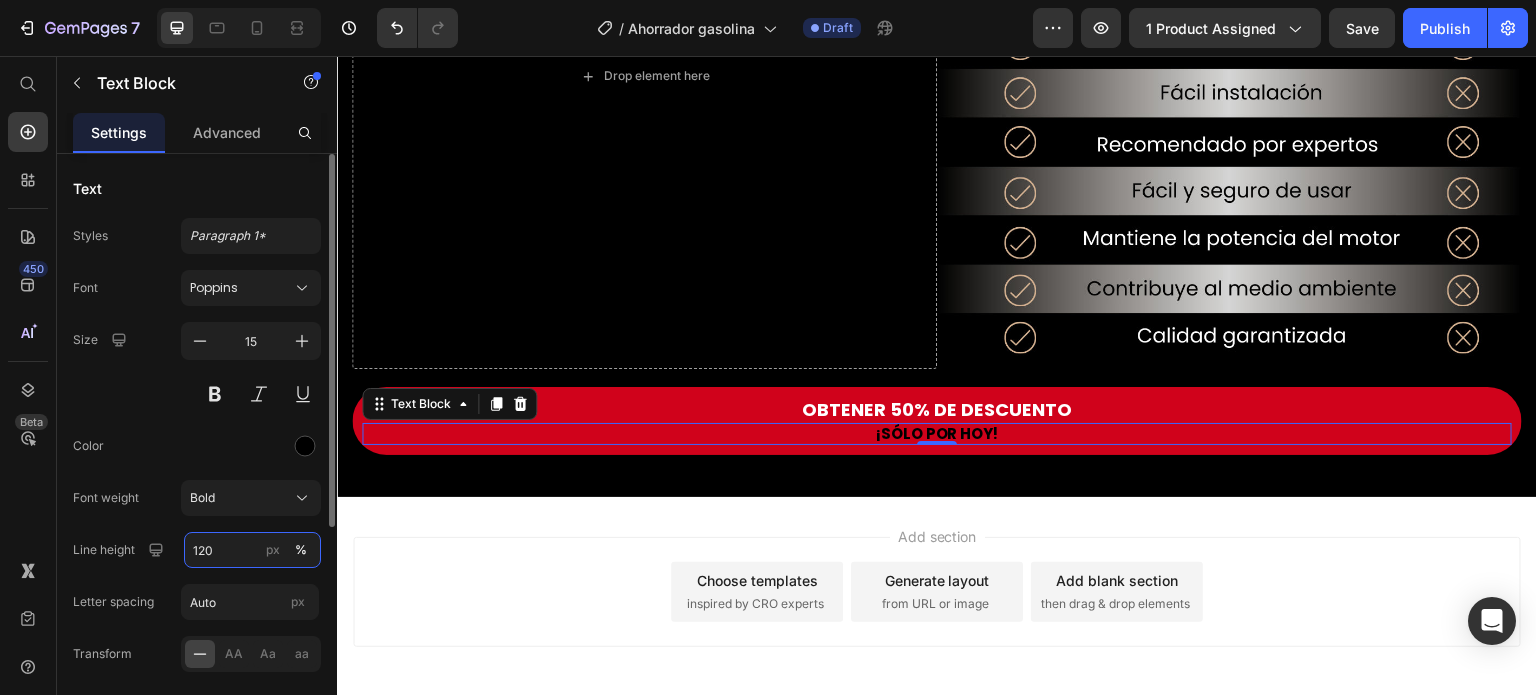 click on "120" at bounding box center [252, 550] 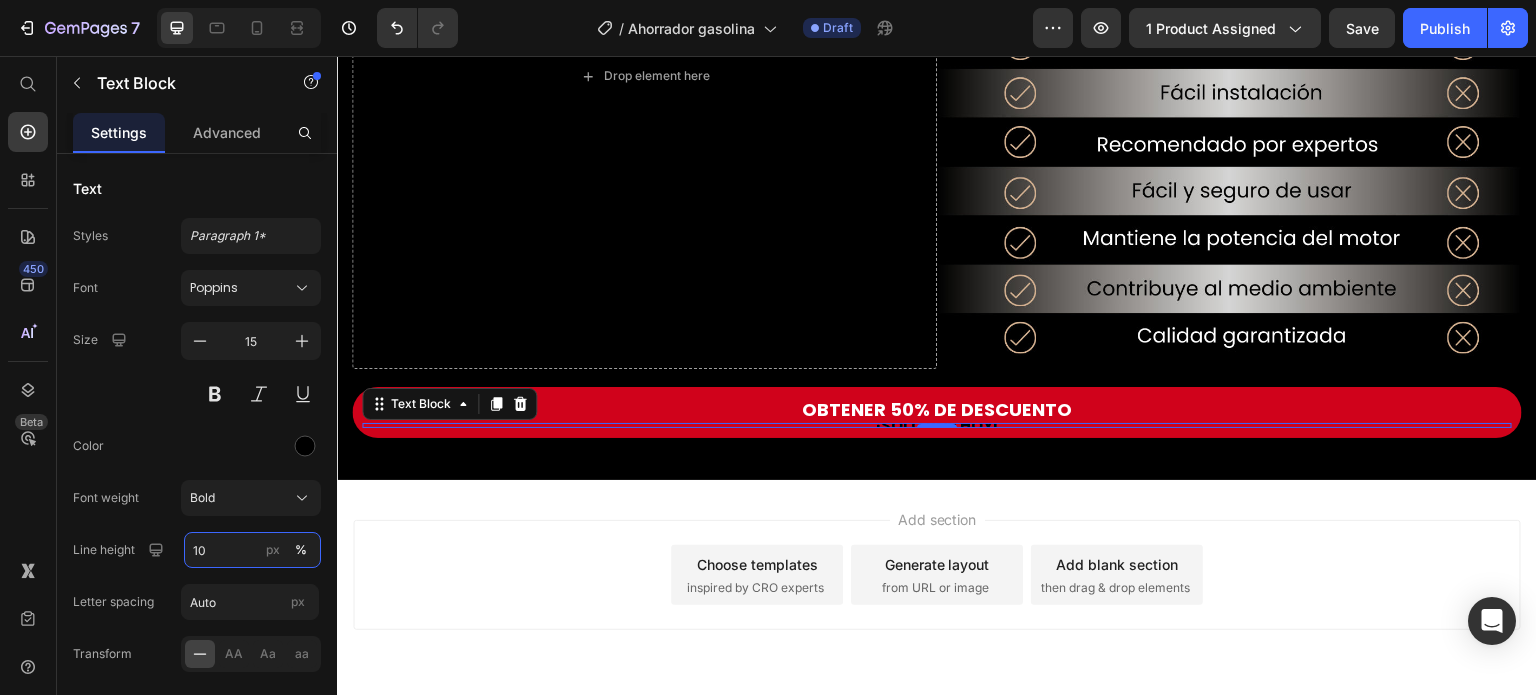 type on "100" 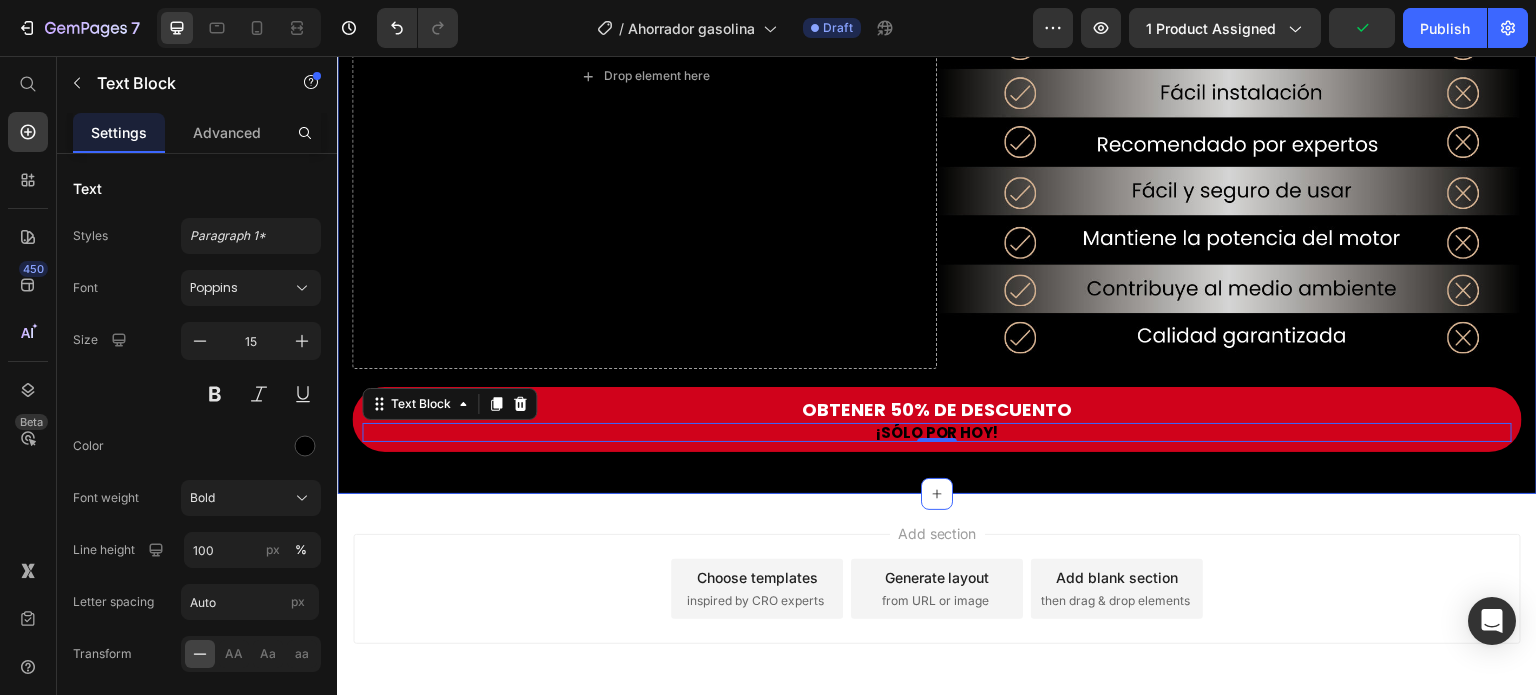 click on "Visto también en: Text Block Image Row Image Image ¿Sabías que estás gastando más gasolina de la que realmente necesitas? Pruebas reales demuestran que este dispositivo  ayuda a reducir el consumo hasta en un 15% , optimizando el rendimiento de tu motor sin afectar su potencia. Text Block Row Row Image GARANTÍA DE DEVOLUCIÓN DE DINERO DE 30 DÍAS Text Block Si no está absolutamente satisfecho con los resultados, le reembolsaremos cada centavo de su inversión. Text Block Row Image ENVÍO Y MANEJO GRATIS Text Block Proporcionamos envíos gratuitos para todos los pedidos superiores a $59.900 realizados hoy. Text Block Row Image ALTA CALIDAD GARANTIZADA Text Block Fabricado con materiales de alta calidad. Disfrute de un rendimiento constante y sin problemas durante mucho tiempo. Text Block Row Row OBTENER 50% DE DESCUENTO Button ¡SÓLO POR HOY! Text Block Row Image Cada vez que llenas el tanque, el precio sigue subiendo… pero  ¿y si pudieras reducir tu gasto hasta un 15% sin esfuerzo? Text Block Row" at bounding box center [937, -1501] 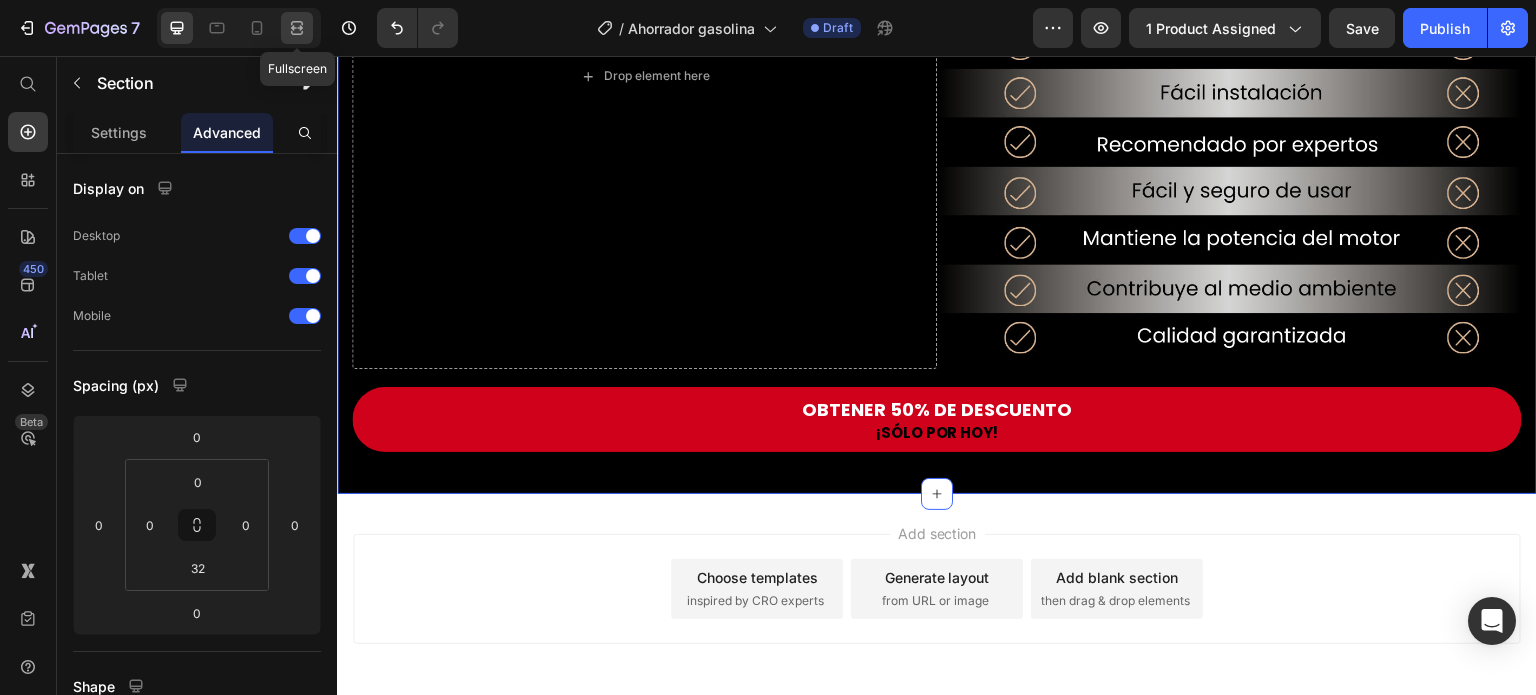 click 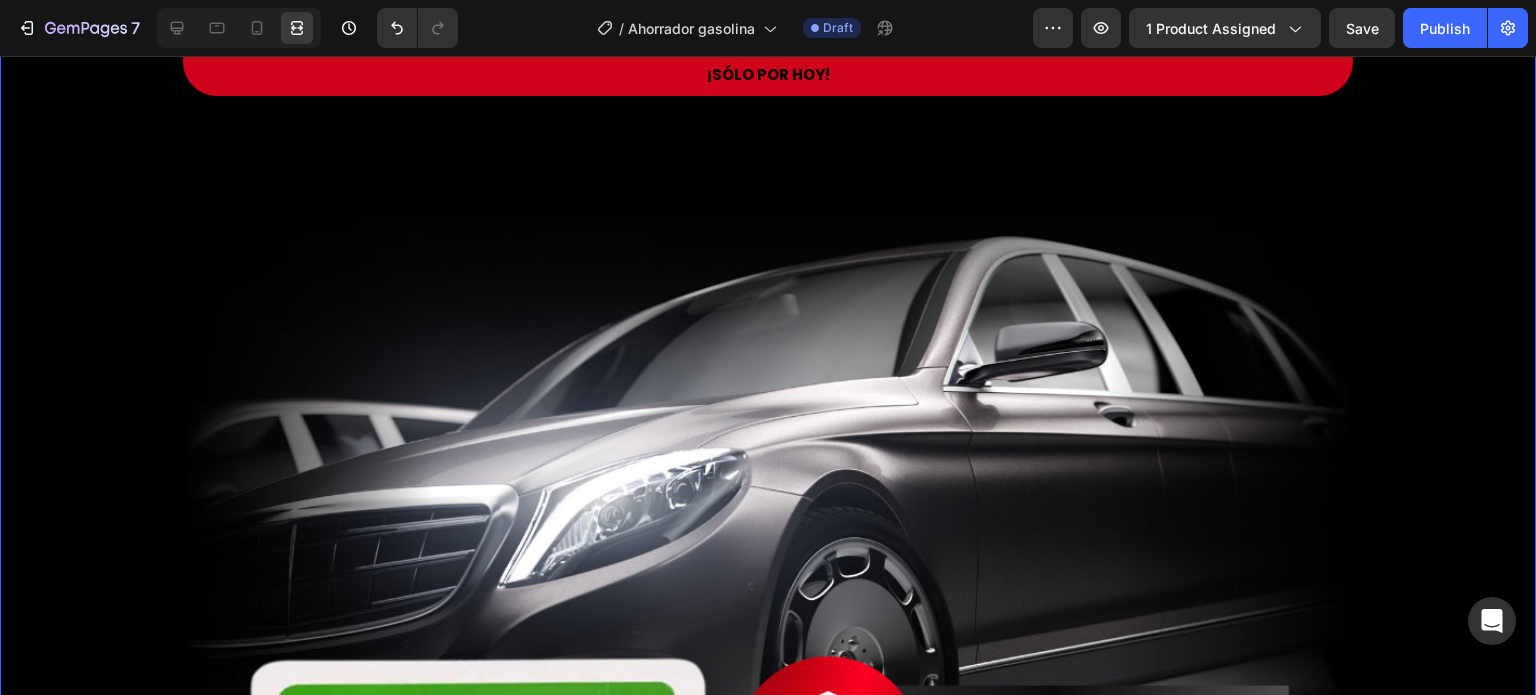 scroll, scrollTop: 2612, scrollLeft: 0, axis: vertical 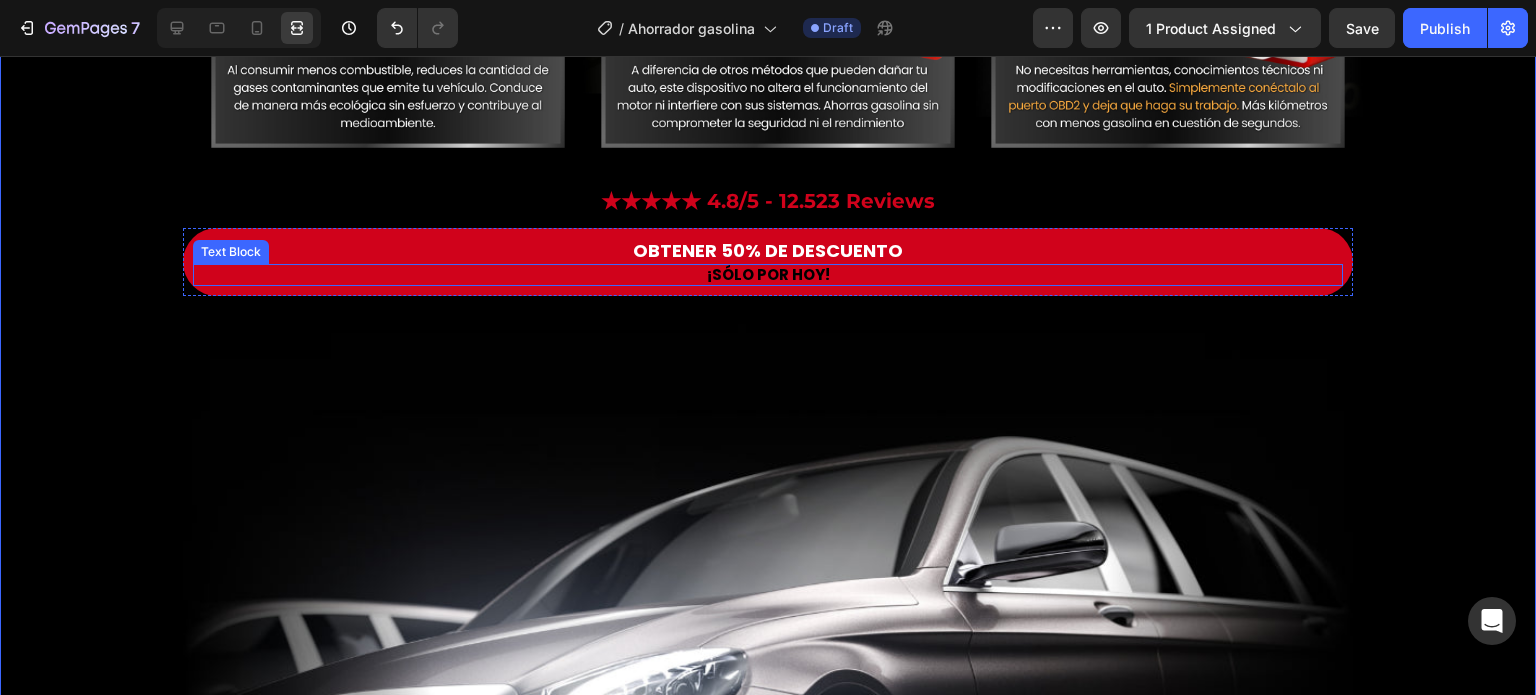 click on "¡SÓLO POR HOY!" at bounding box center [768, 275] 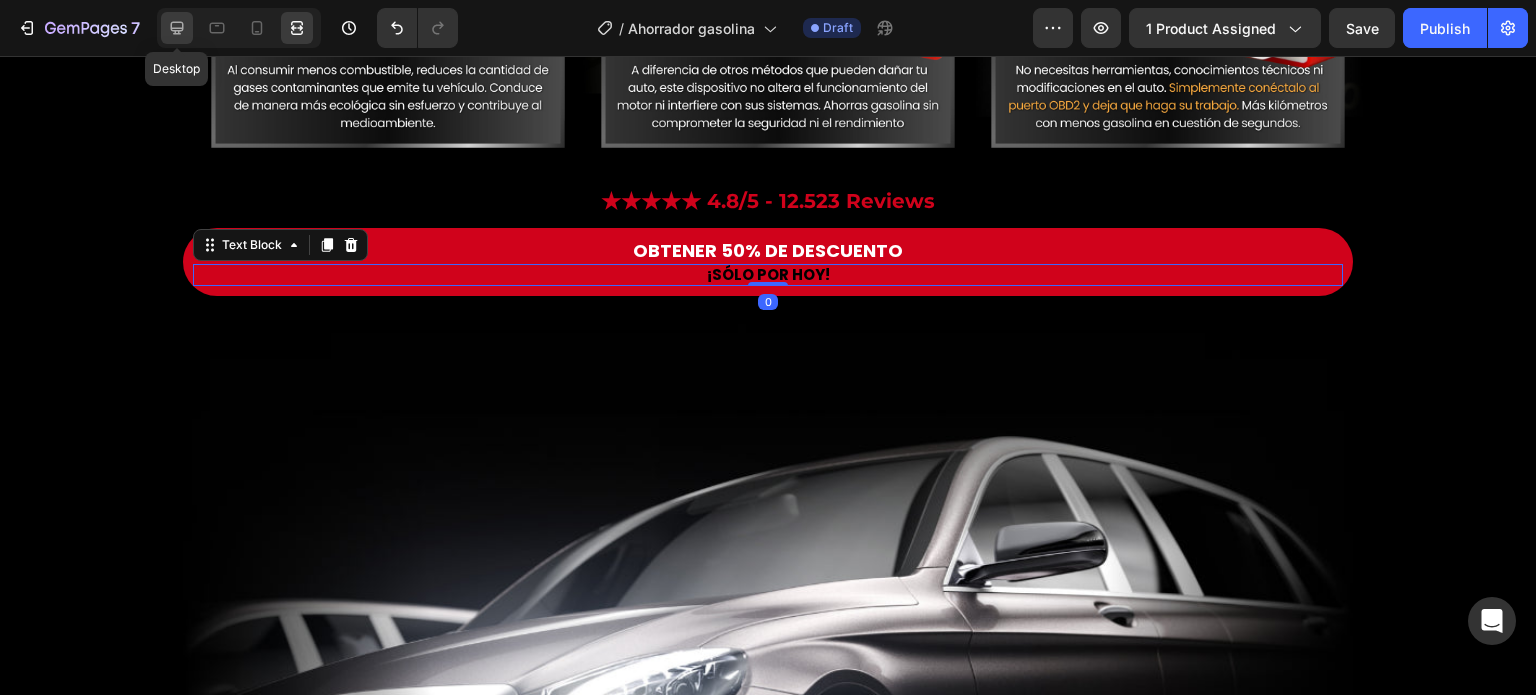 click 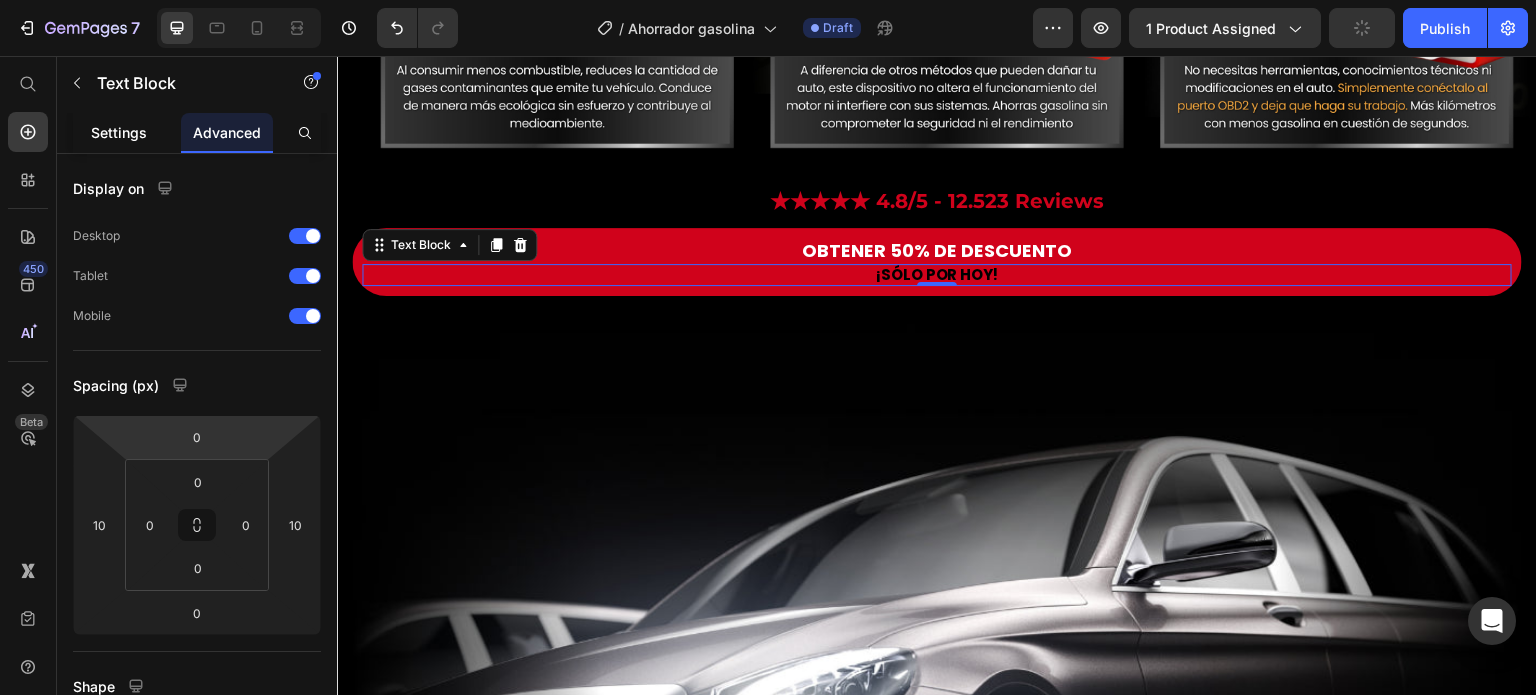 click on "Settings" 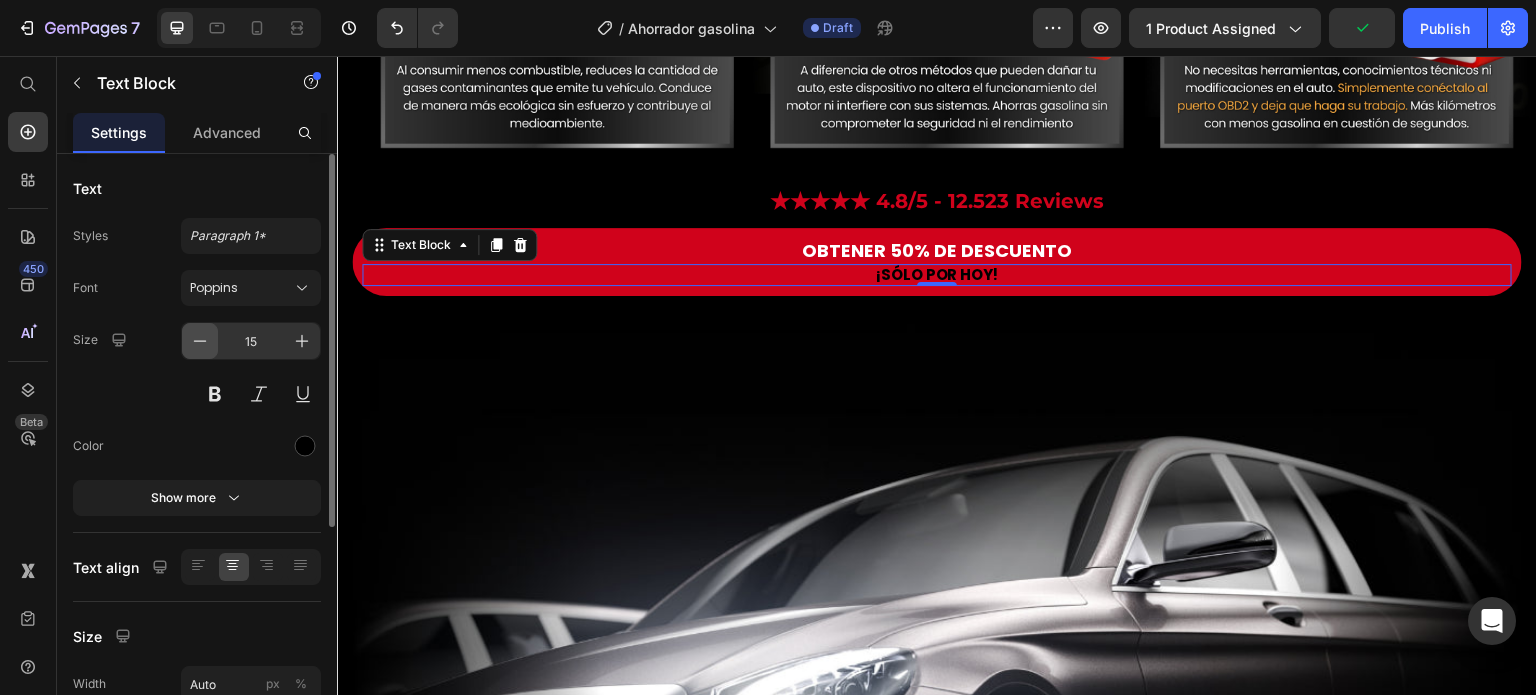 scroll, scrollTop: 100, scrollLeft: 0, axis: vertical 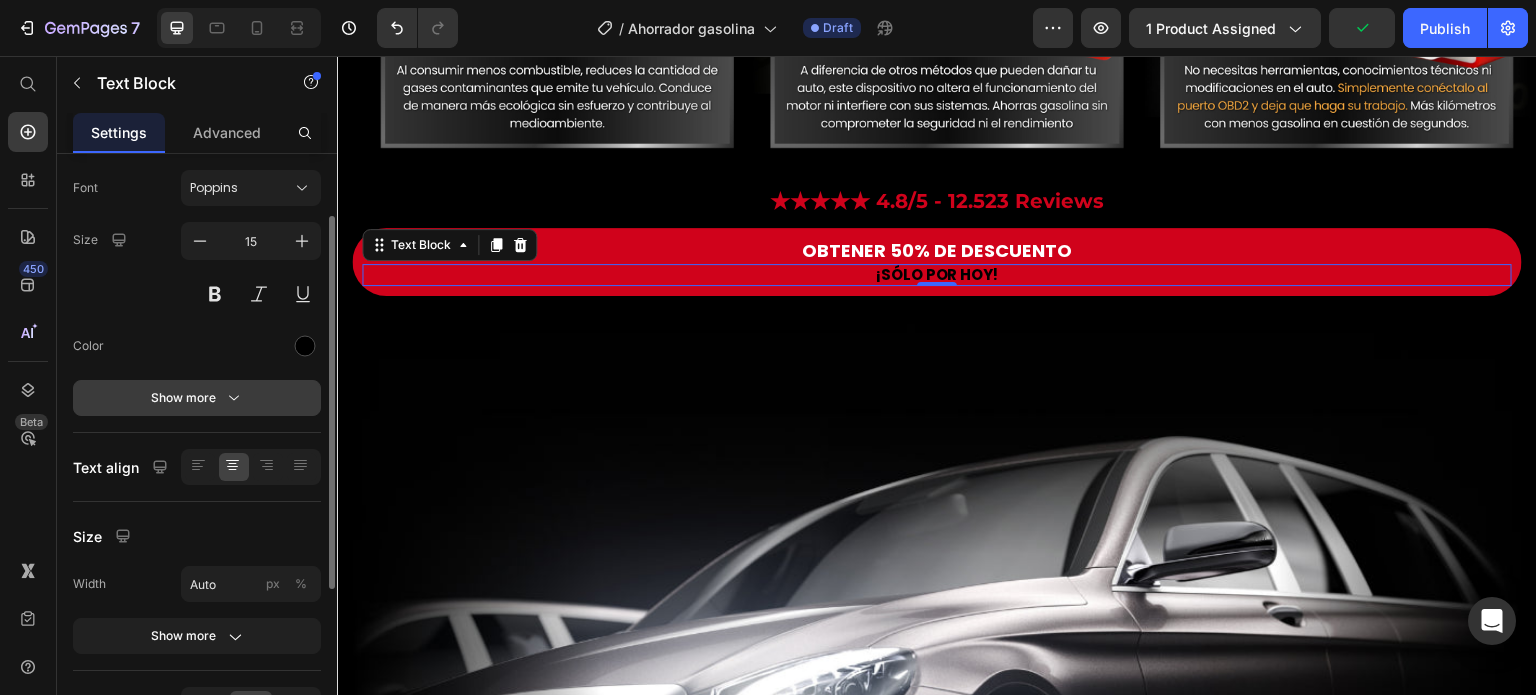 click on "Show more" at bounding box center (197, 398) 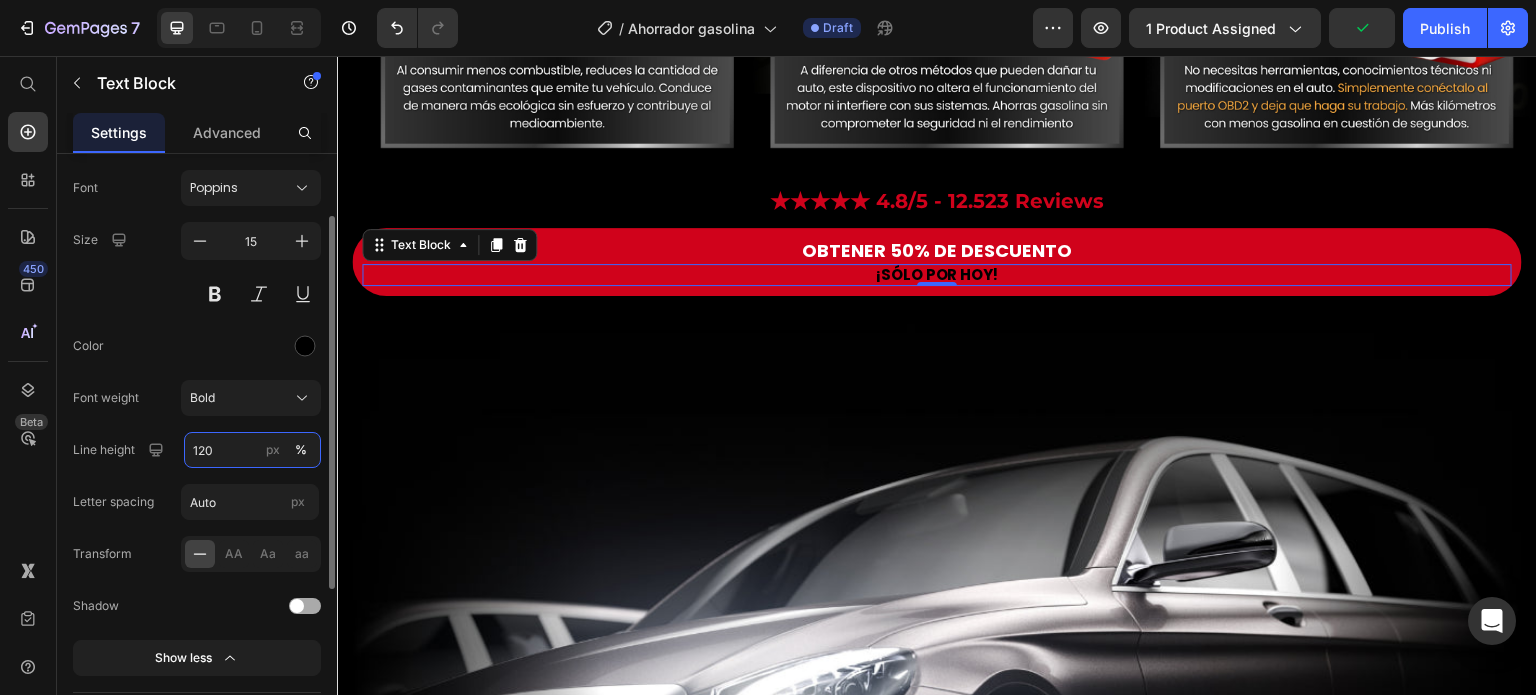 click on "120" at bounding box center [252, 450] 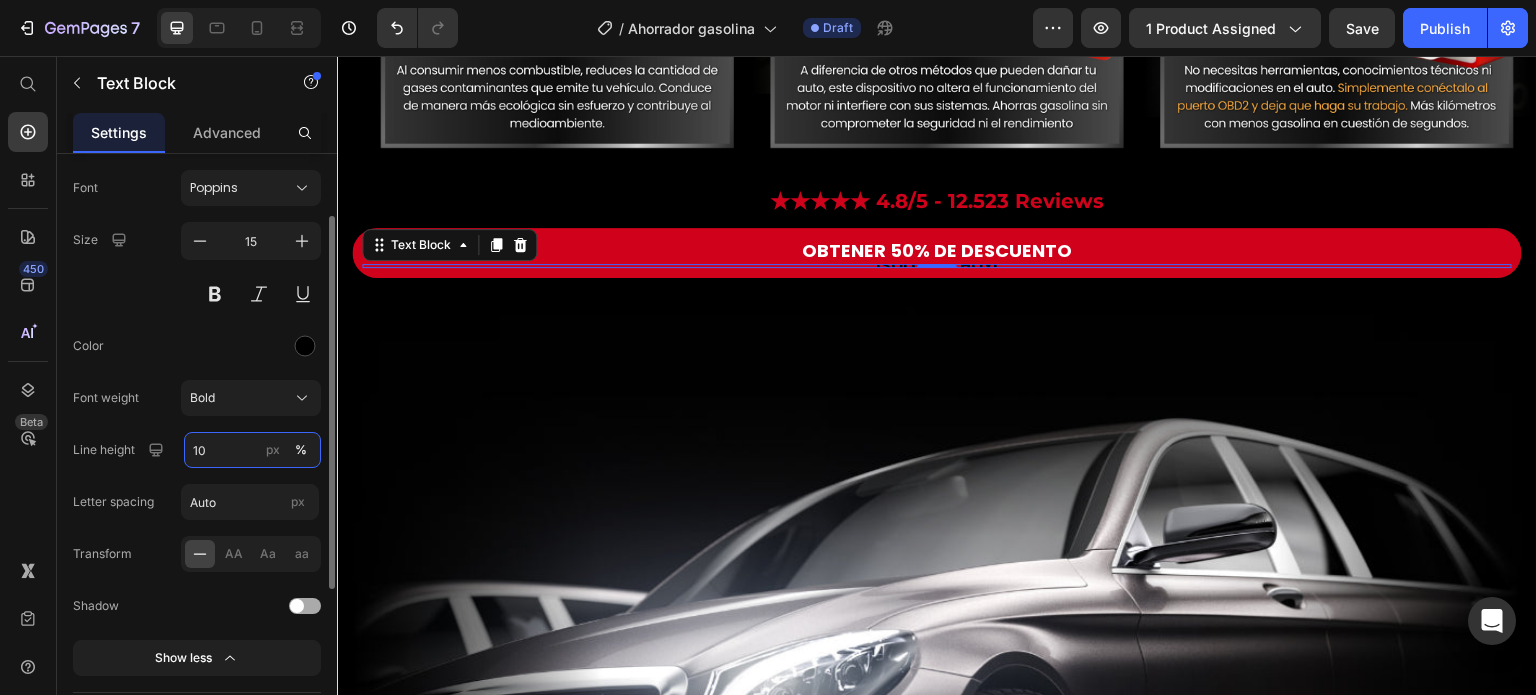 type on "100" 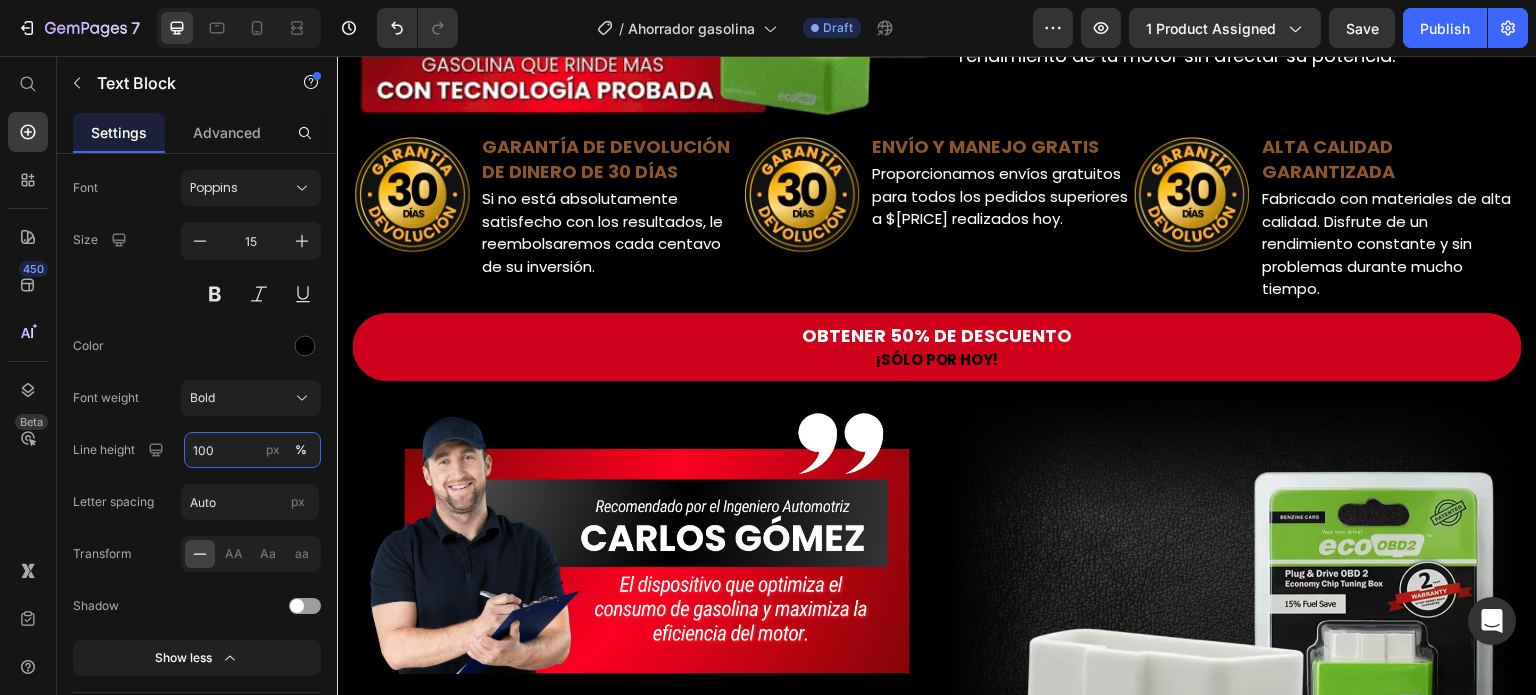 scroll, scrollTop: 1312, scrollLeft: 0, axis: vertical 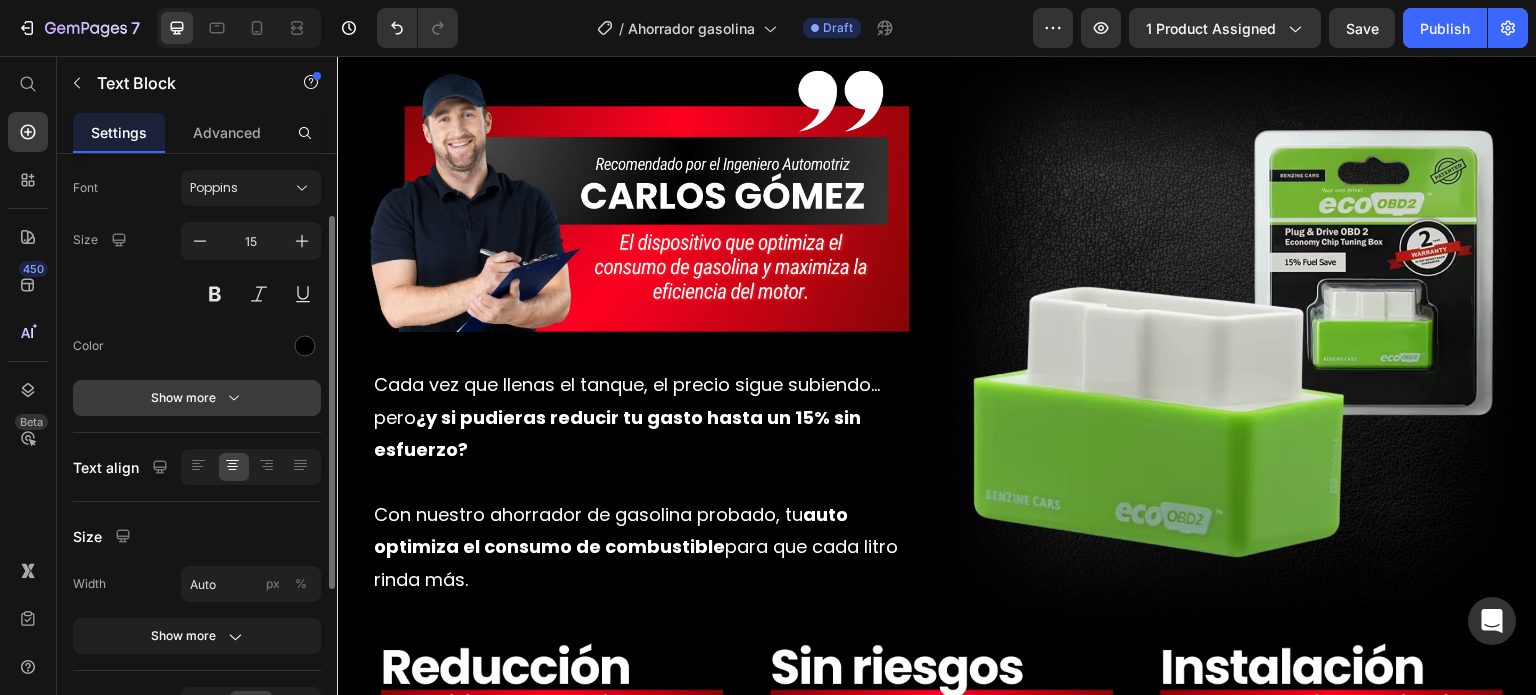 click 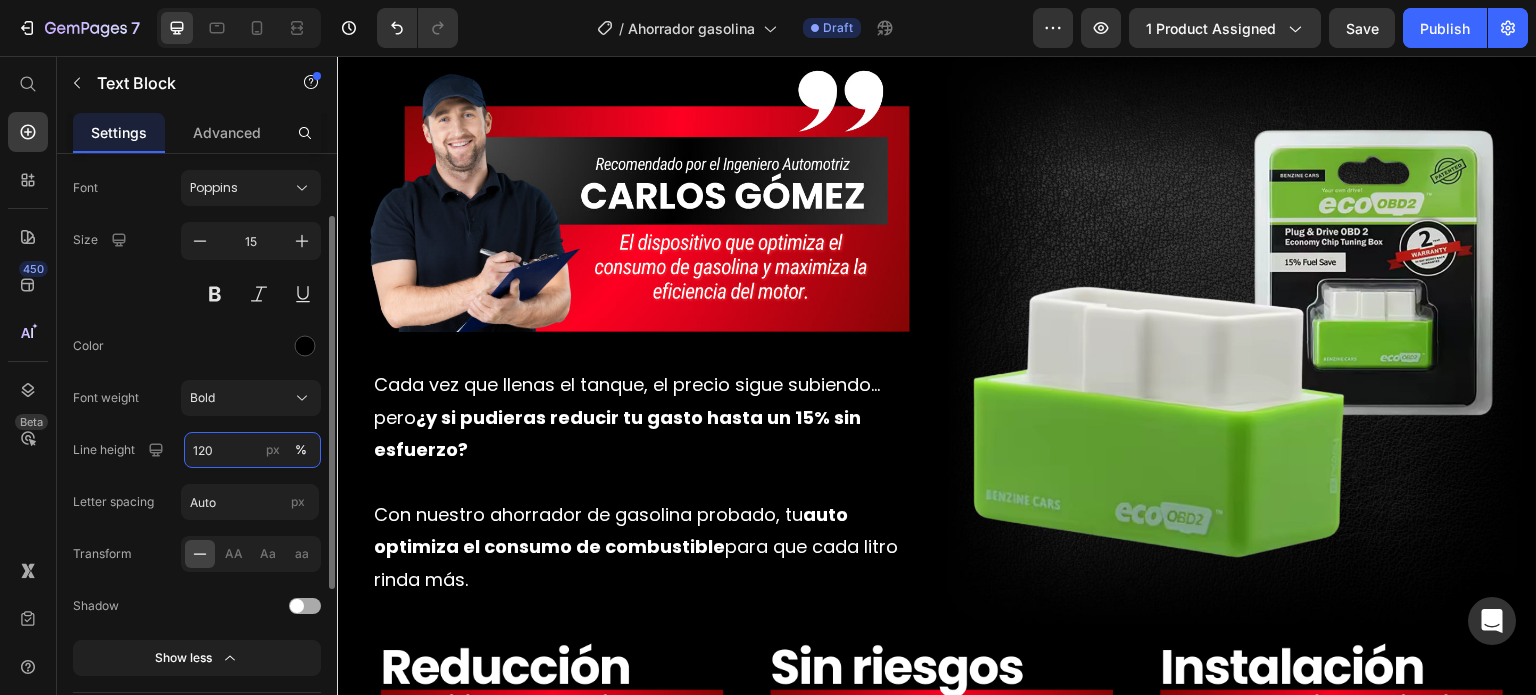 click on "120" at bounding box center [252, 450] 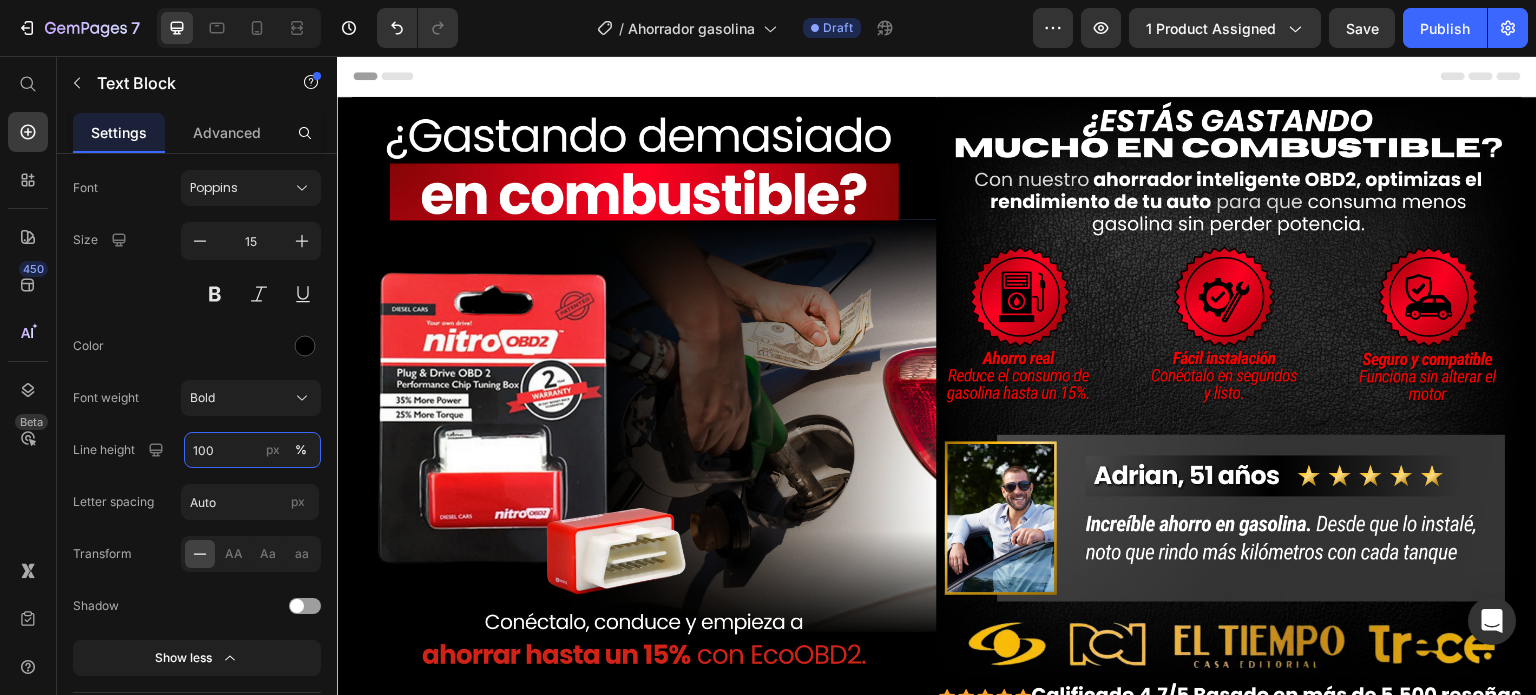 scroll, scrollTop: 100, scrollLeft: 0, axis: vertical 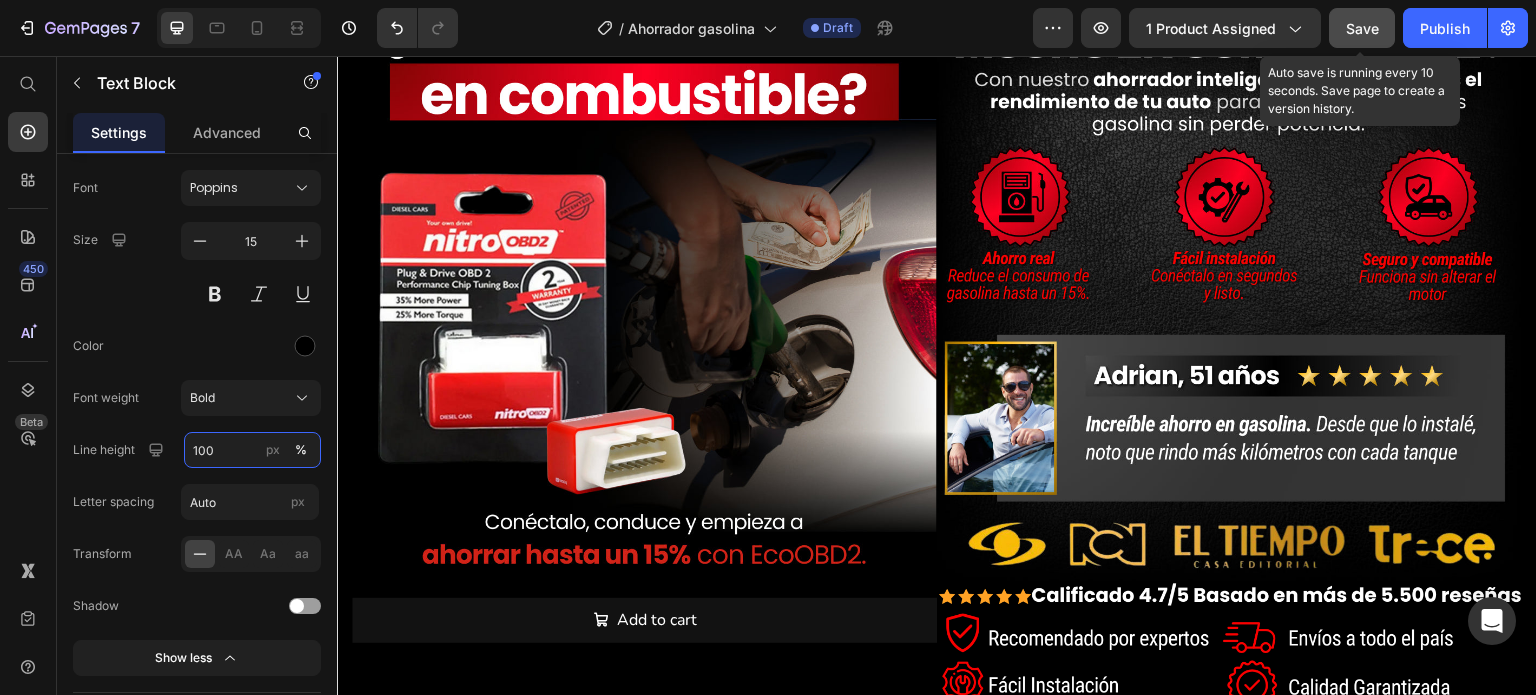 type on "100" 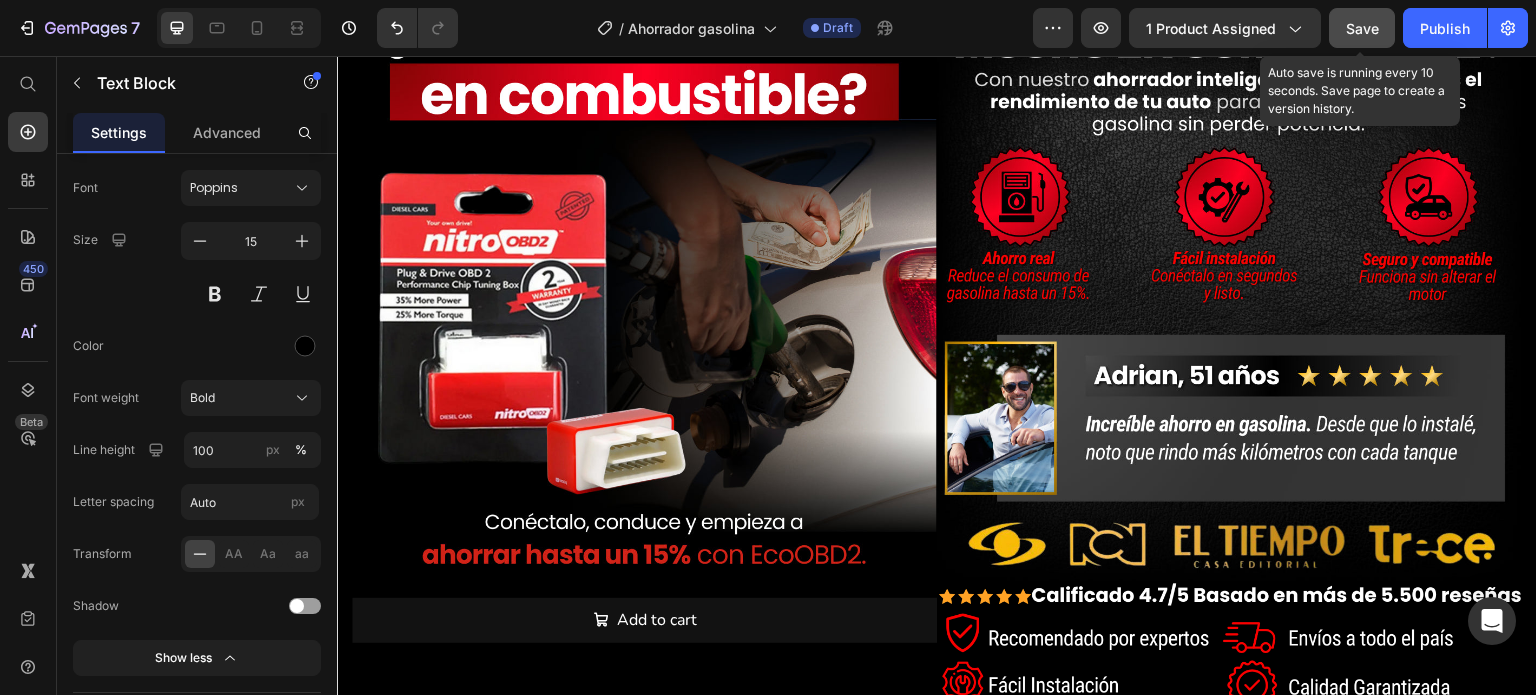 click on "Save" 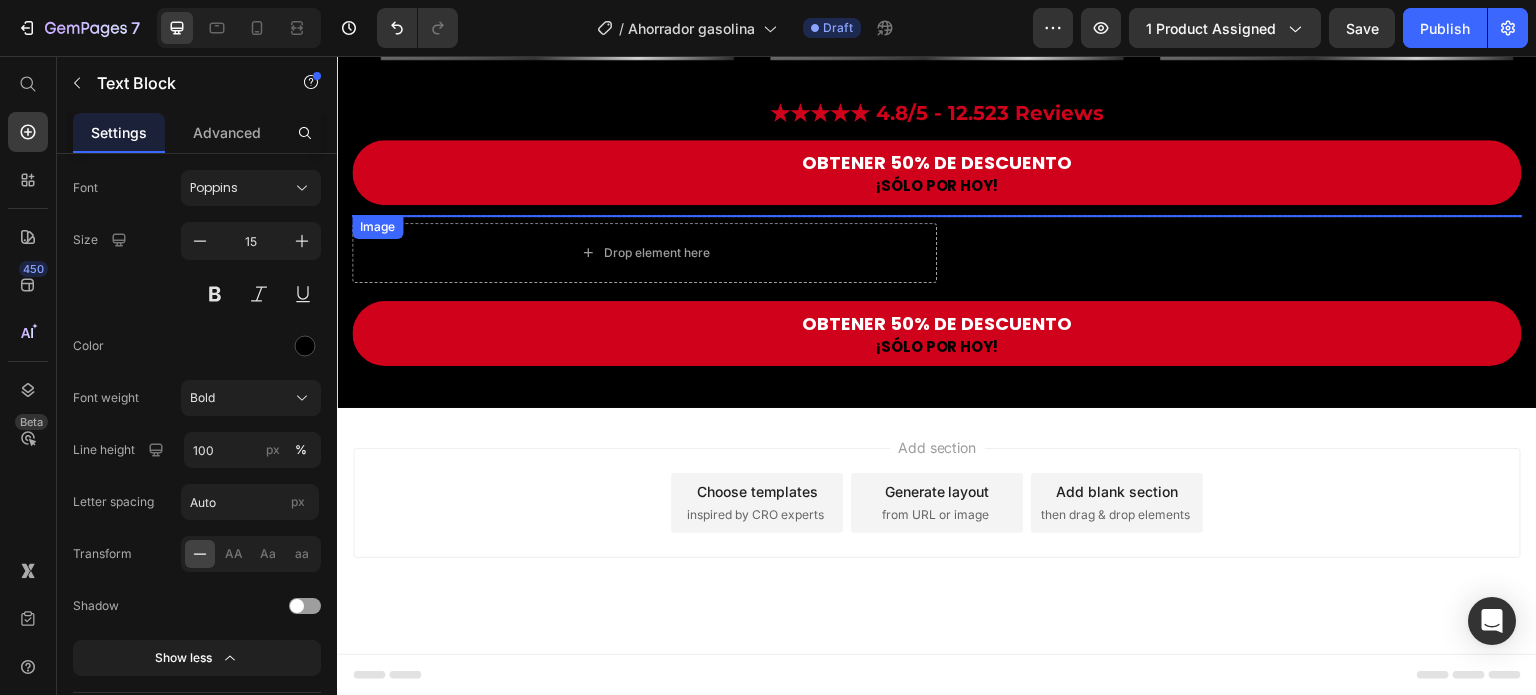scroll, scrollTop: 4392, scrollLeft: 0, axis: vertical 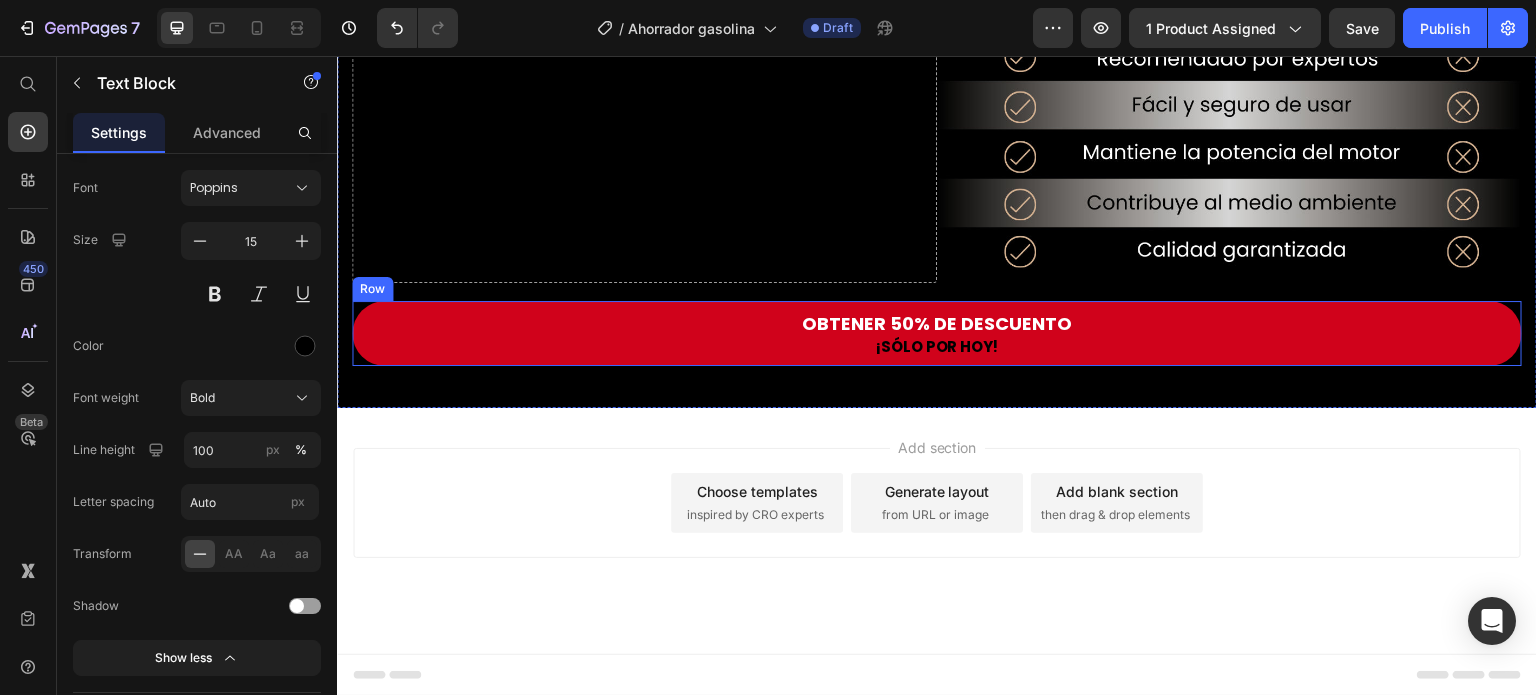 click on "¡SÓLO POR HOY!" at bounding box center [937, 346] 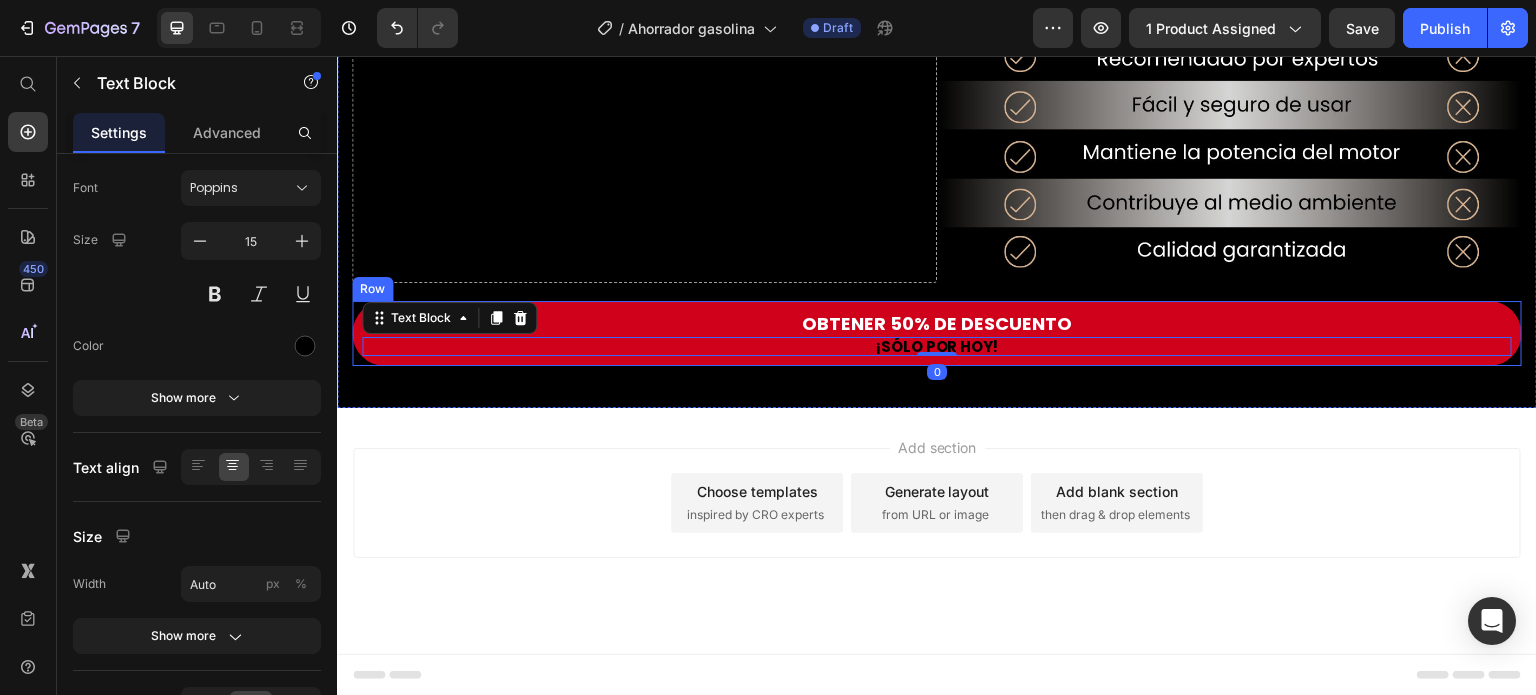click on "OBTENER 50% DE DESCUENTO Button ¡SÓLO POR HOY! Text Block   0 Row" at bounding box center [937, 333] 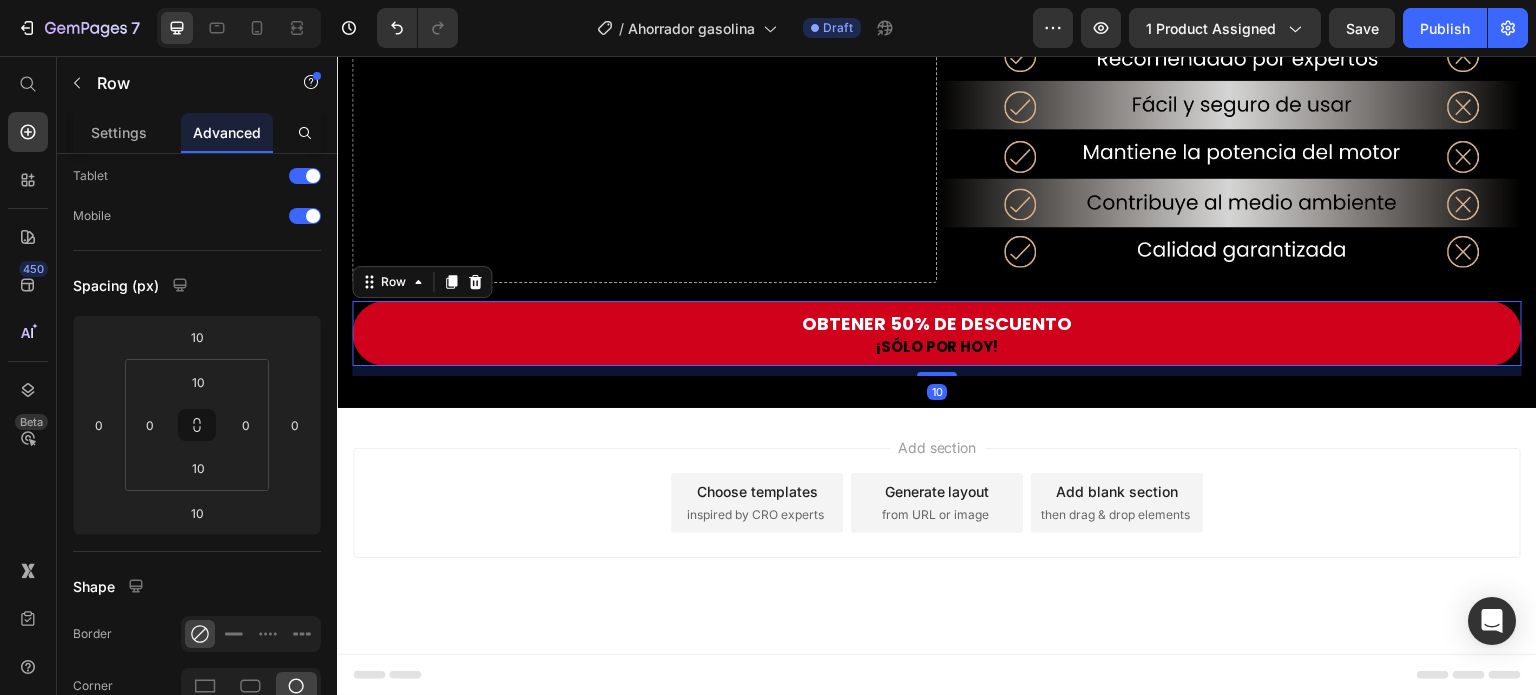 scroll, scrollTop: 0, scrollLeft: 0, axis: both 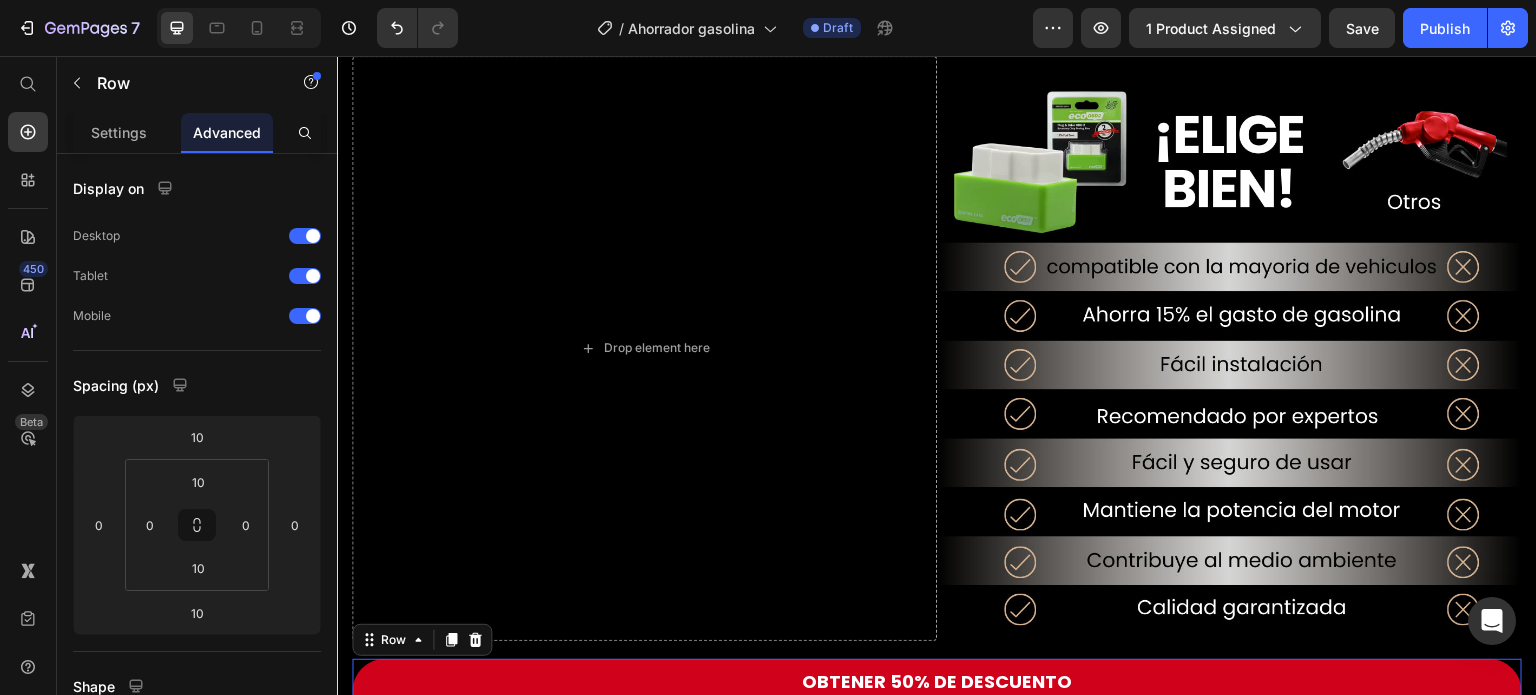 click at bounding box center (937, -537) 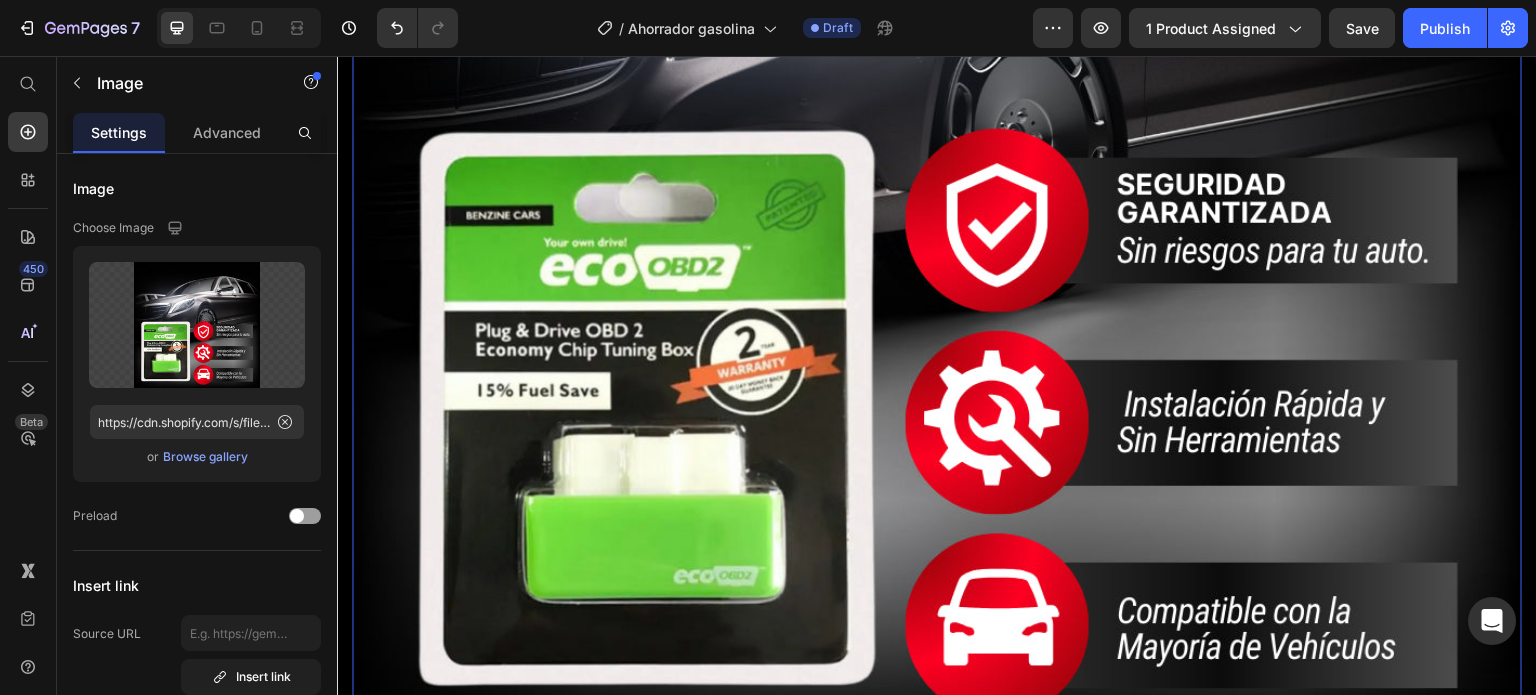 scroll, scrollTop: 2592, scrollLeft: 0, axis: vertical 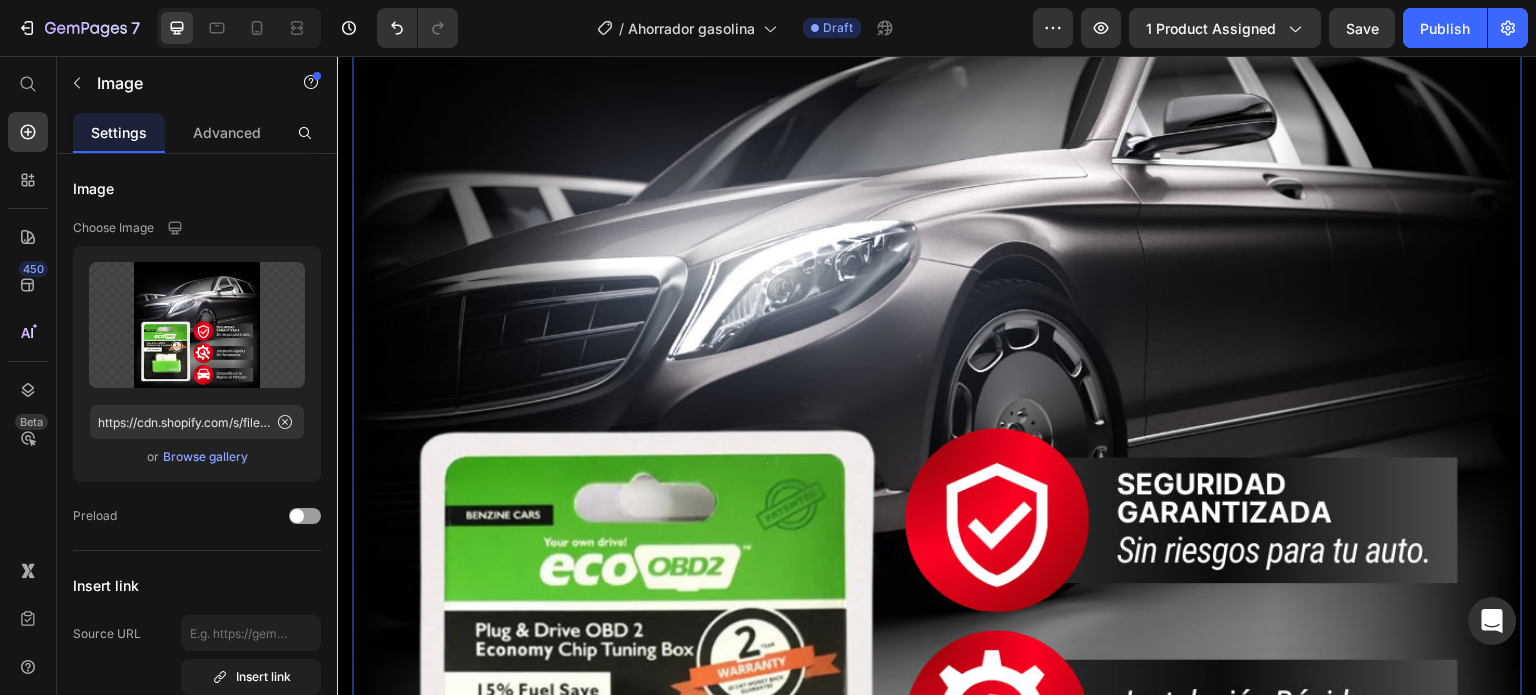 click on "Image" at bounding box center [398, -102] 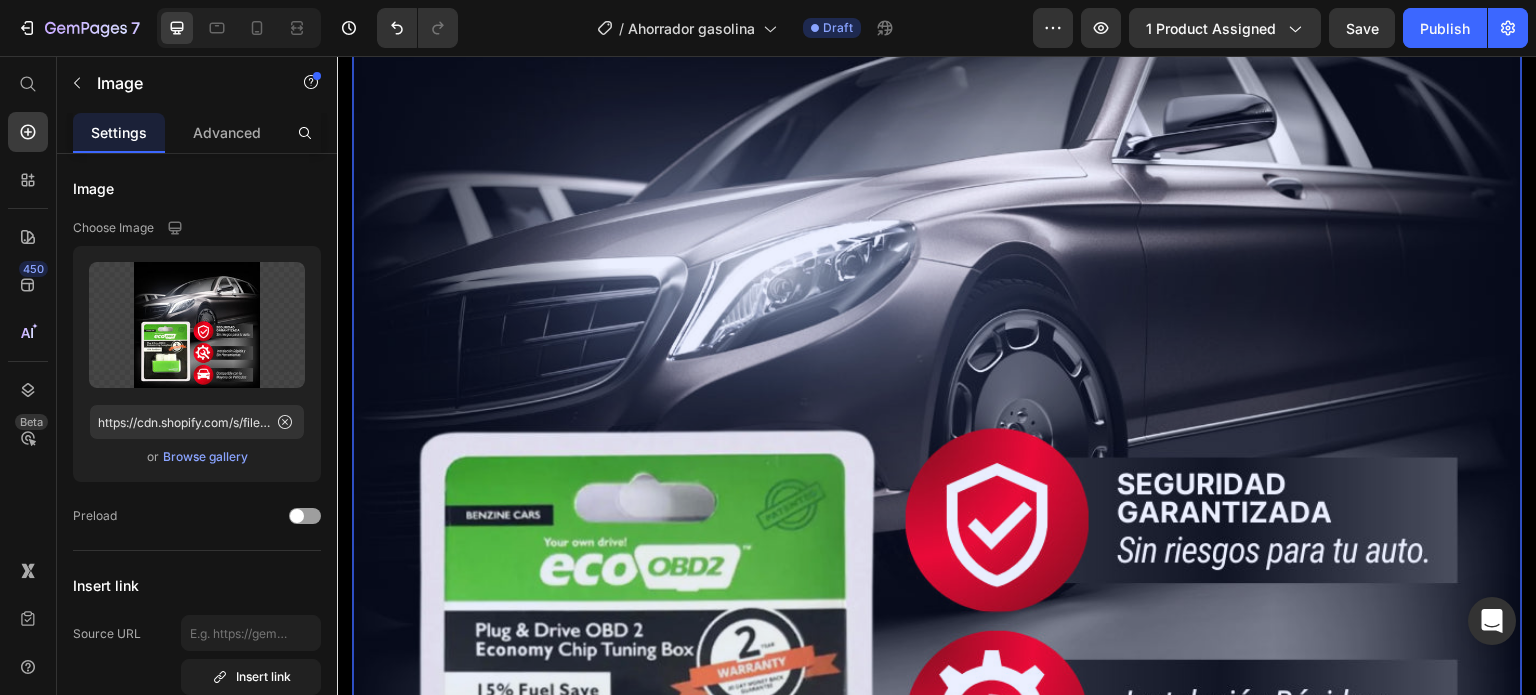 click on "Row 1 col" at bounding box center (391, -137) 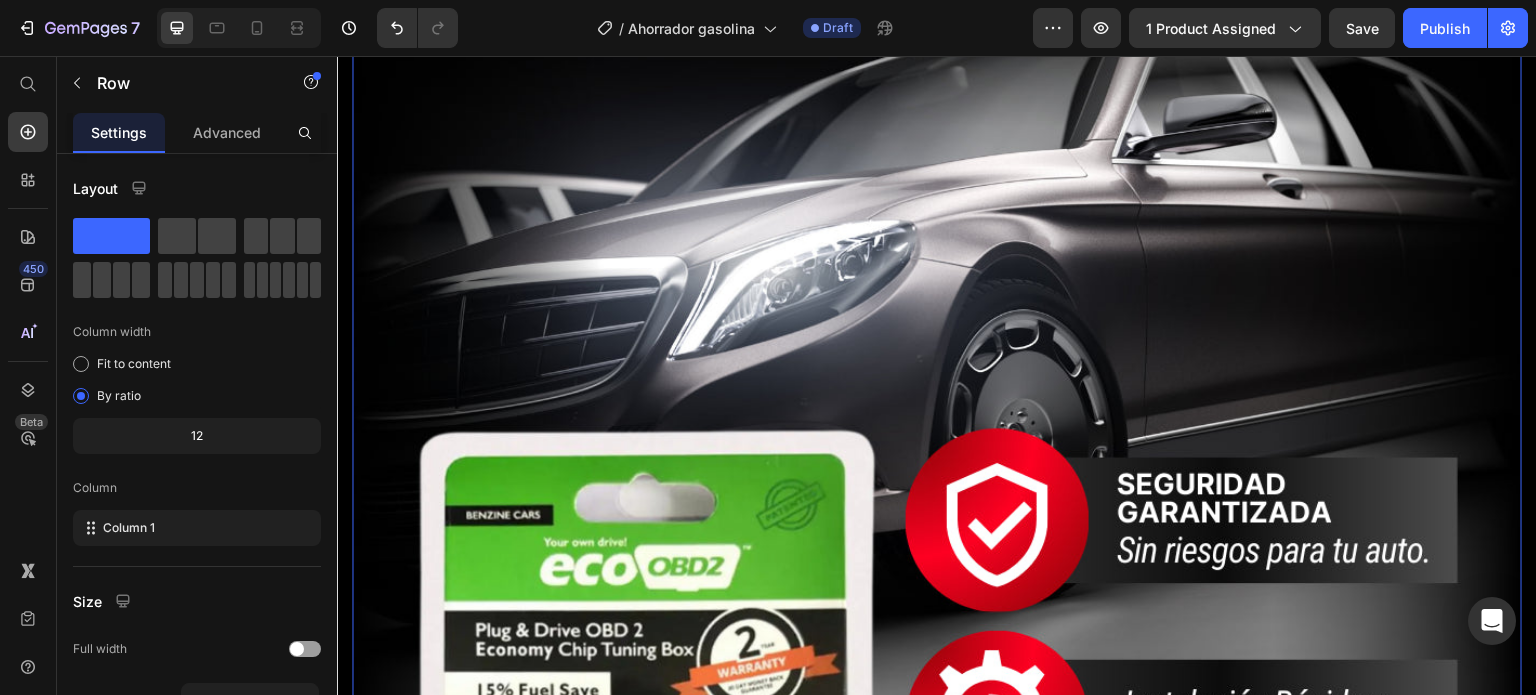 click 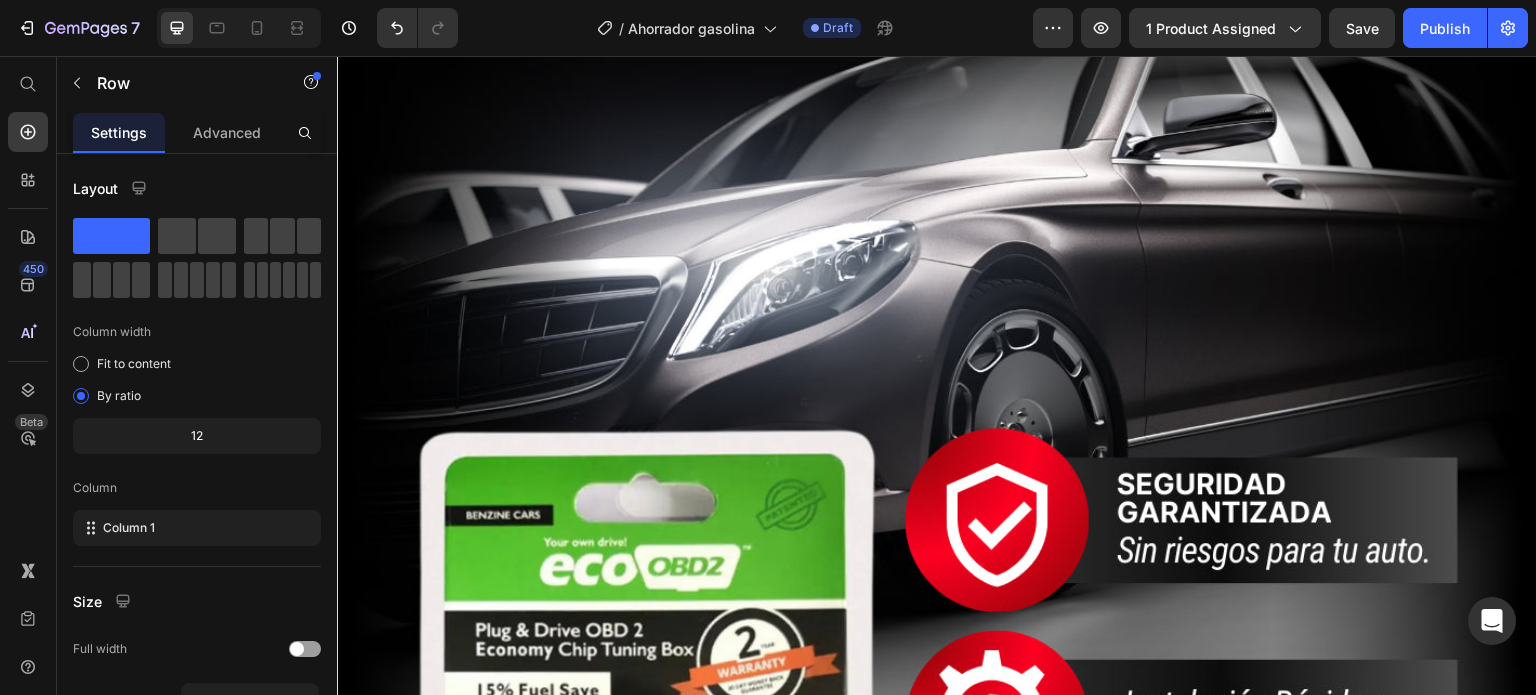 scroll, scrollTop: 3964, scrollLeft: 0, axis: vertical 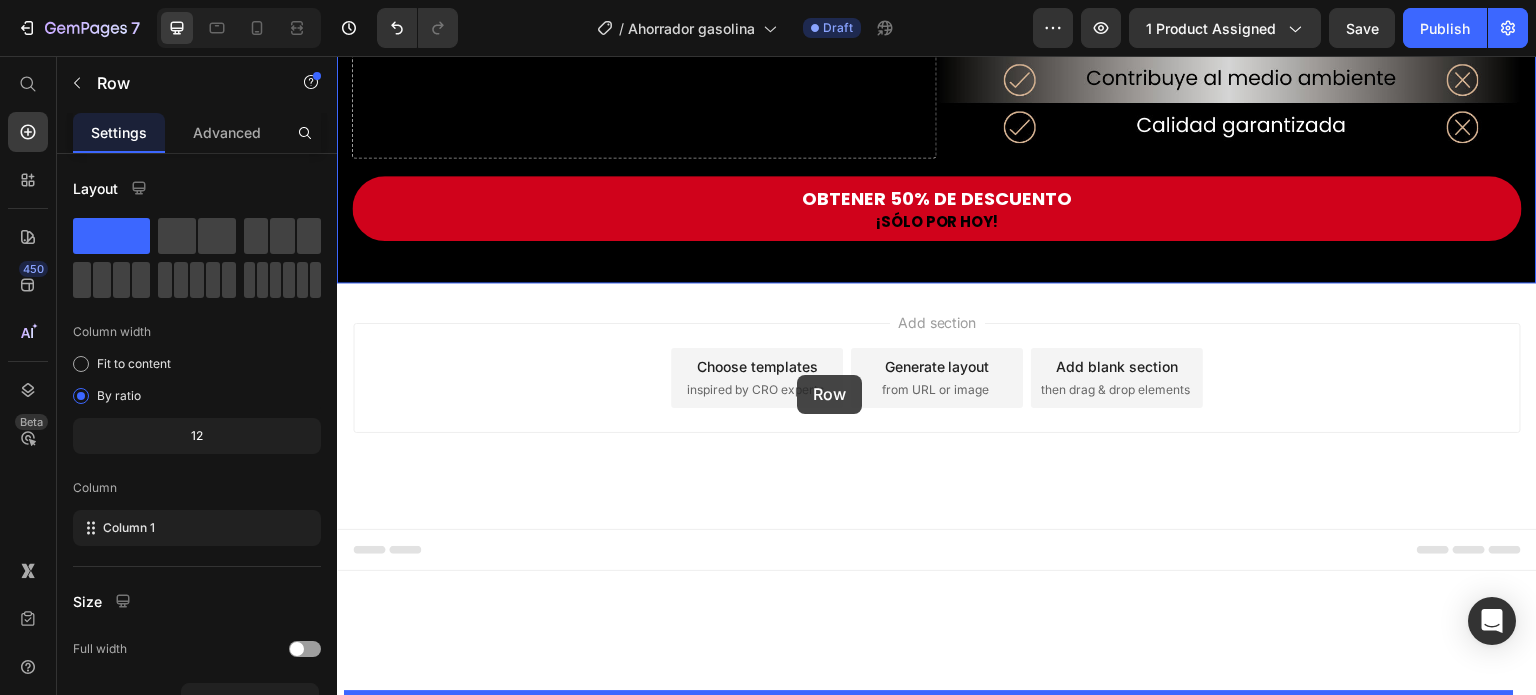 drag, startPoint x: 364, startPoint y: 109, endPoint x: 797, endPoint y: 375, distance: 508.17813 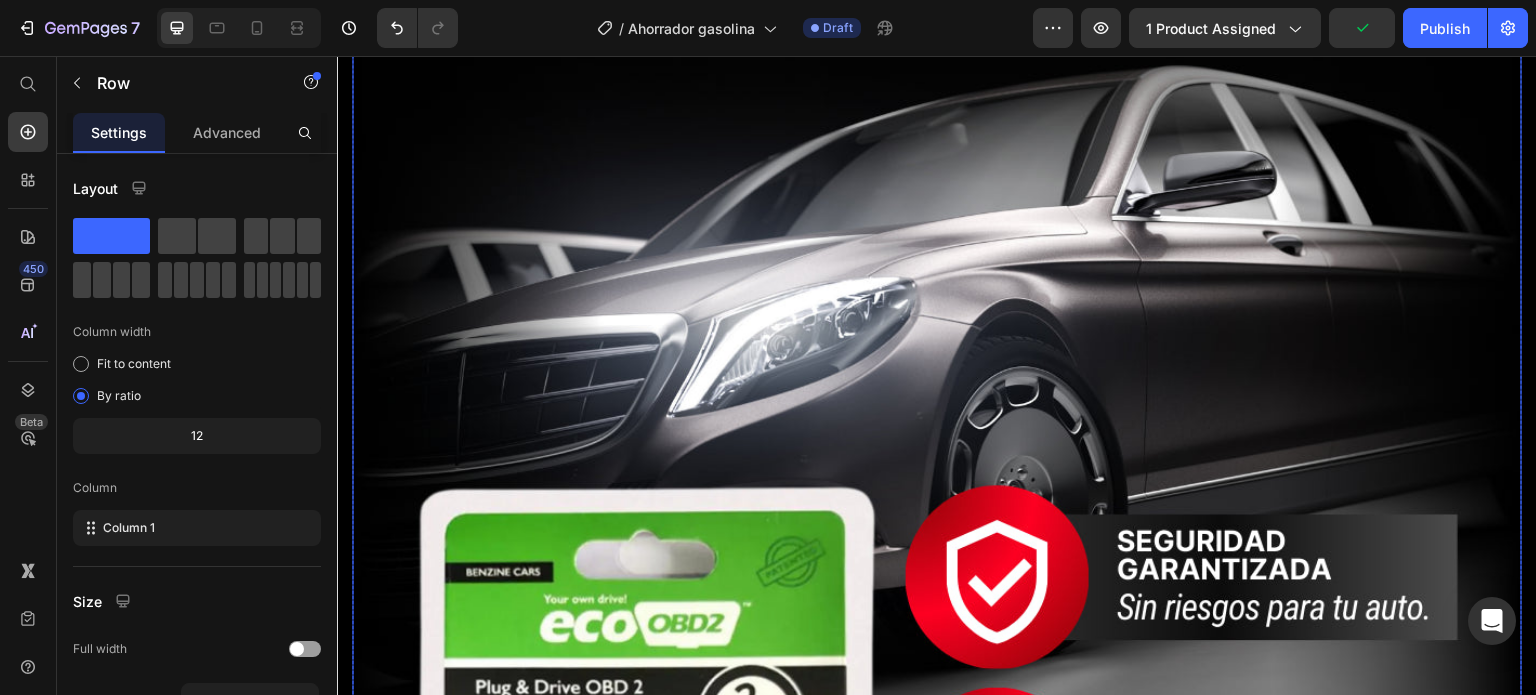 scroll, scrollTop: 4491, scrollLeft: 0, axis: vertical 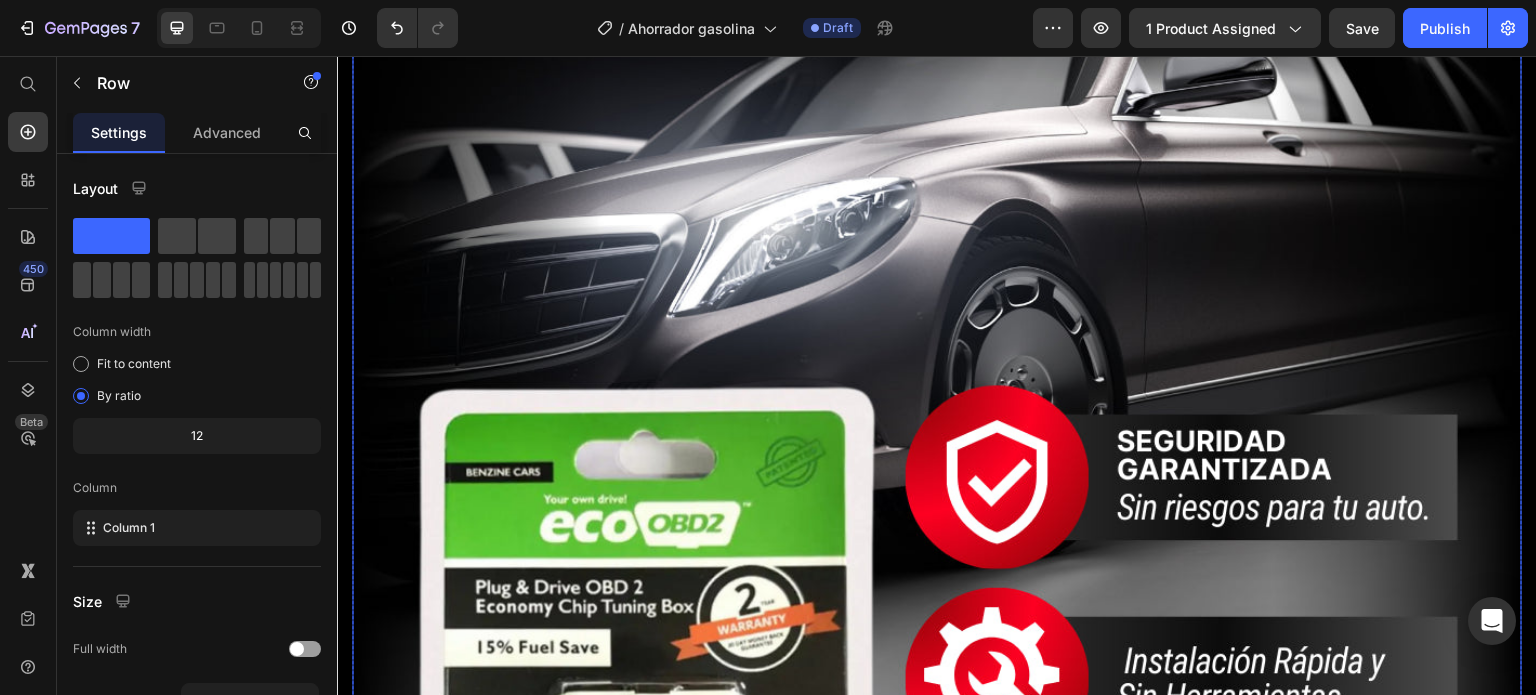 click at bounding box center (937, 420) 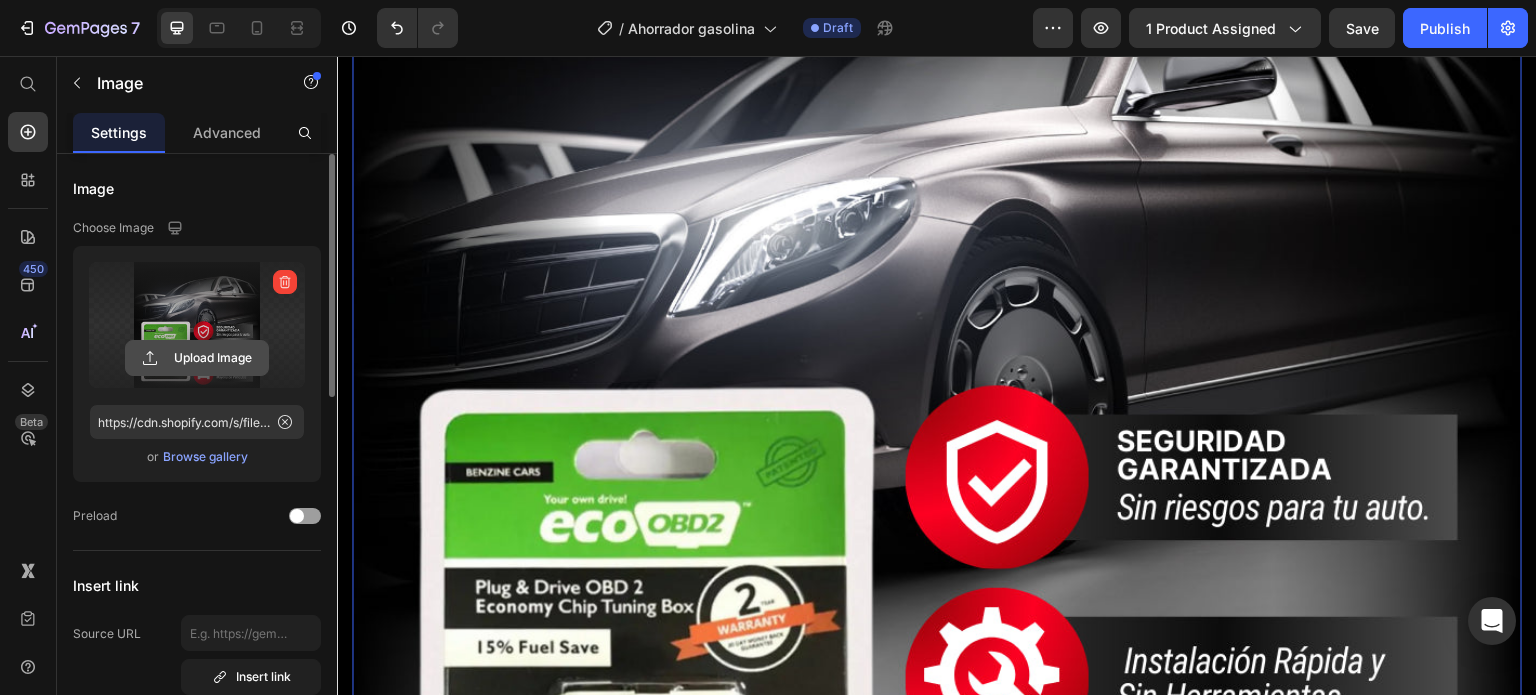 click 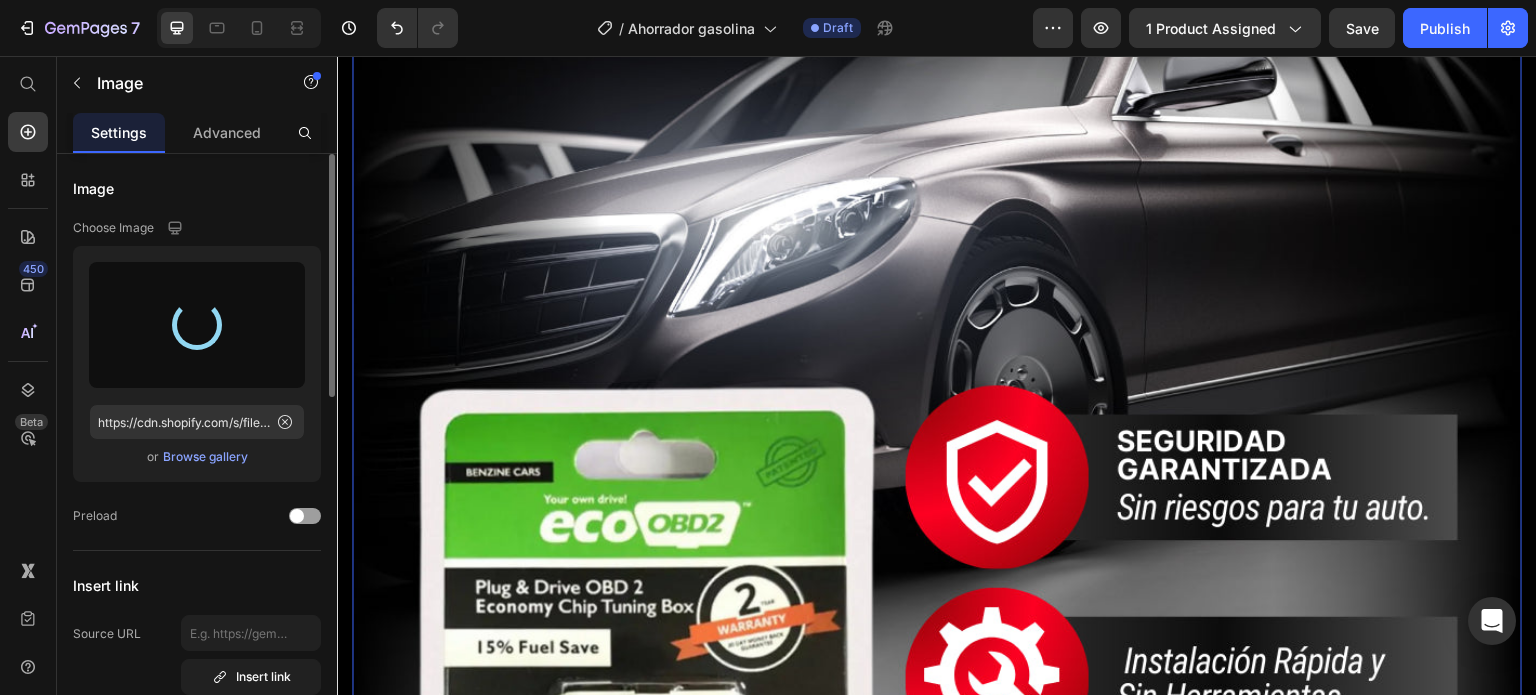type on "https://cdn.shopify.com/s/files/1/0646/8173/8401/files/gempages_549850503740130115-153187a4-c0a6-48c6-8b1a-0f769f2881c2.webp" 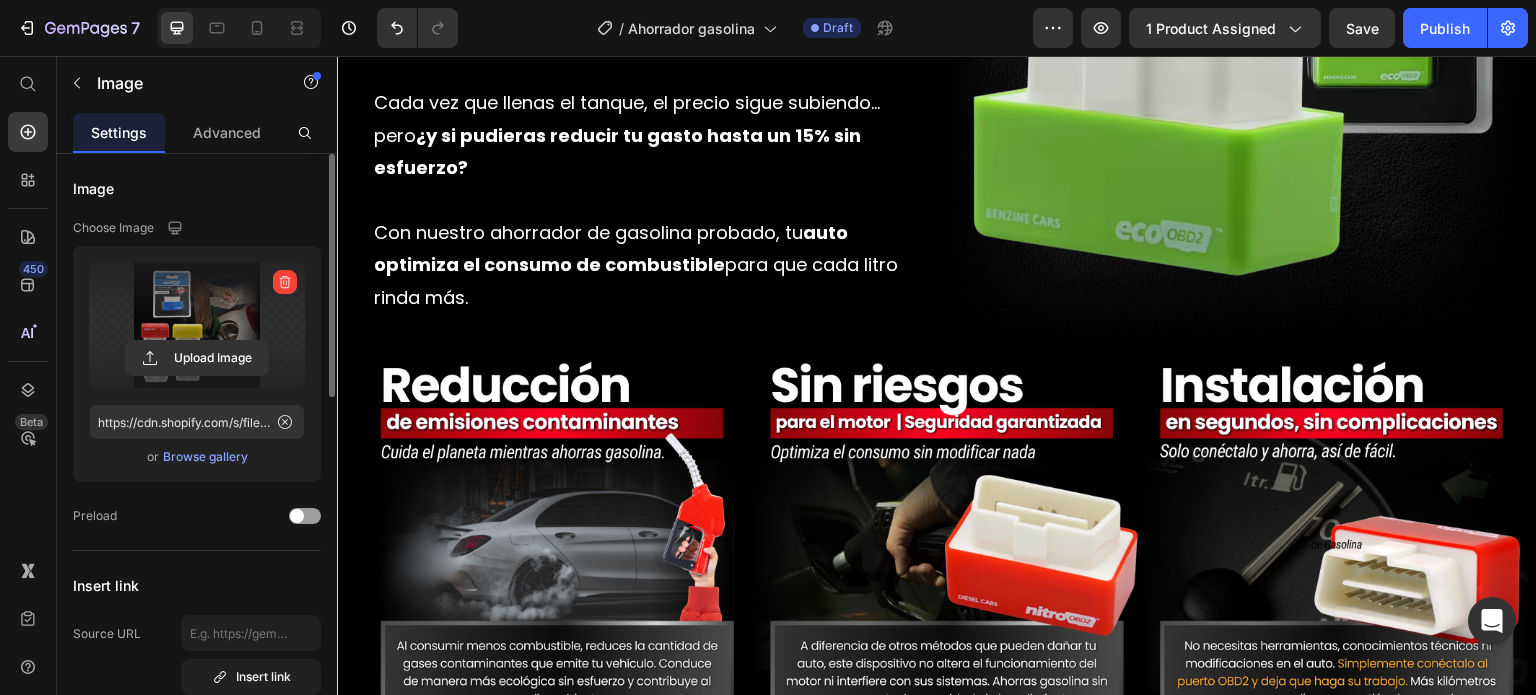 scroll, scrollTop: 2091, scrollLeft: 0, axis: vertical 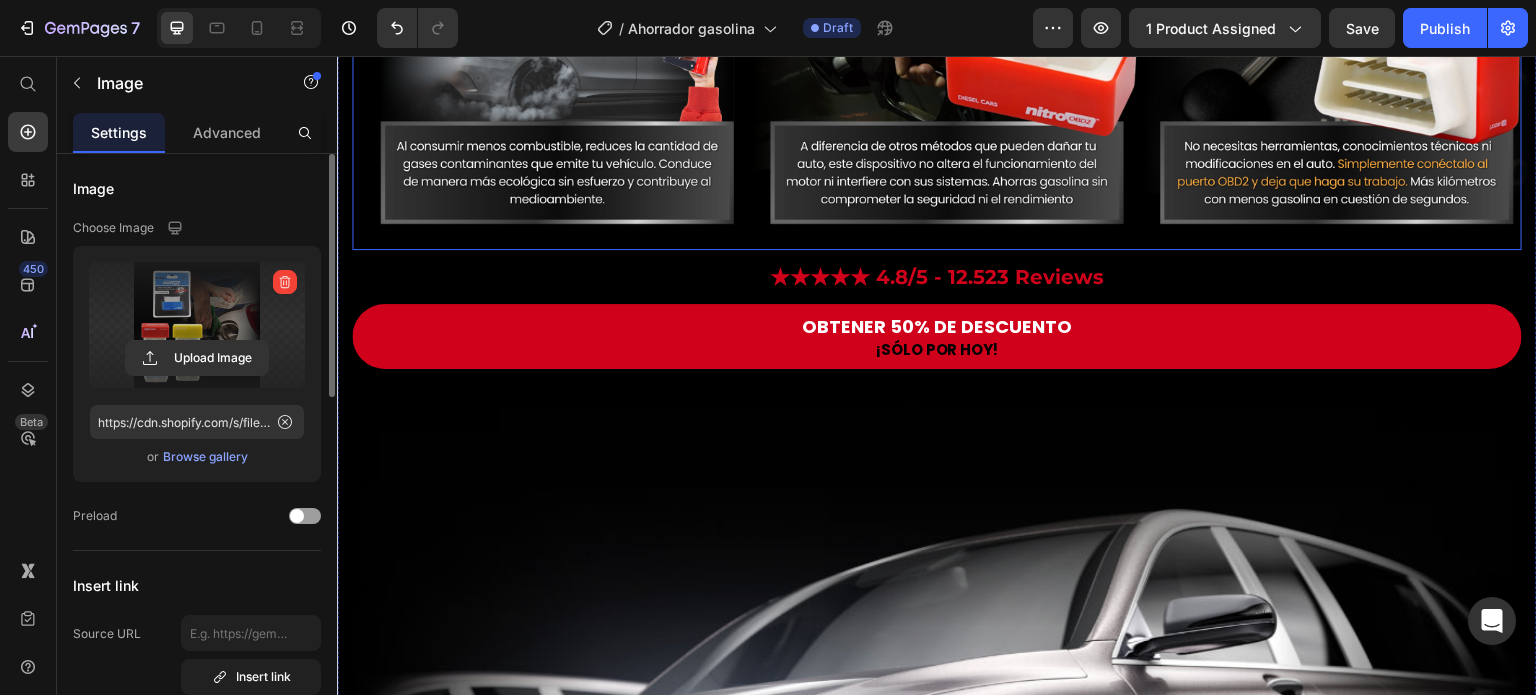 click on "Image Row" at bounding box center [937, 50] 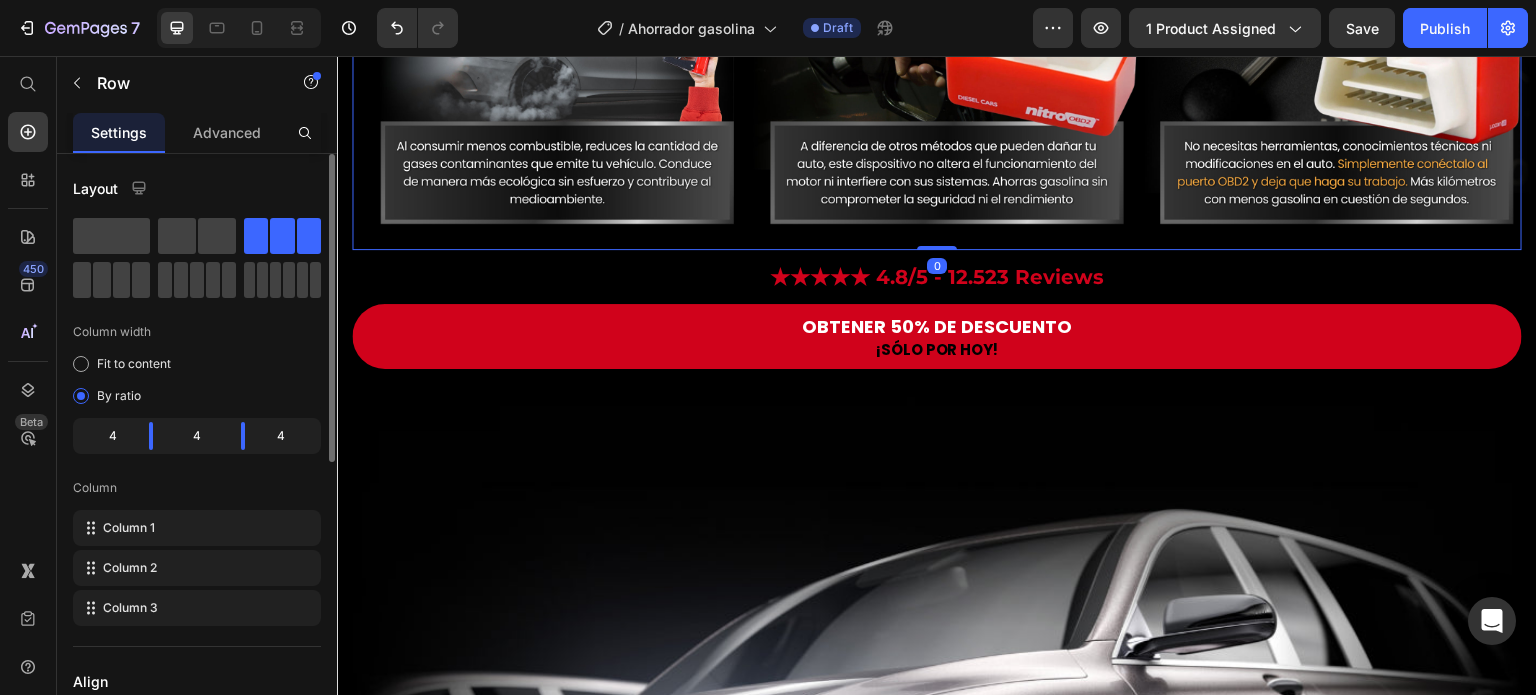 click 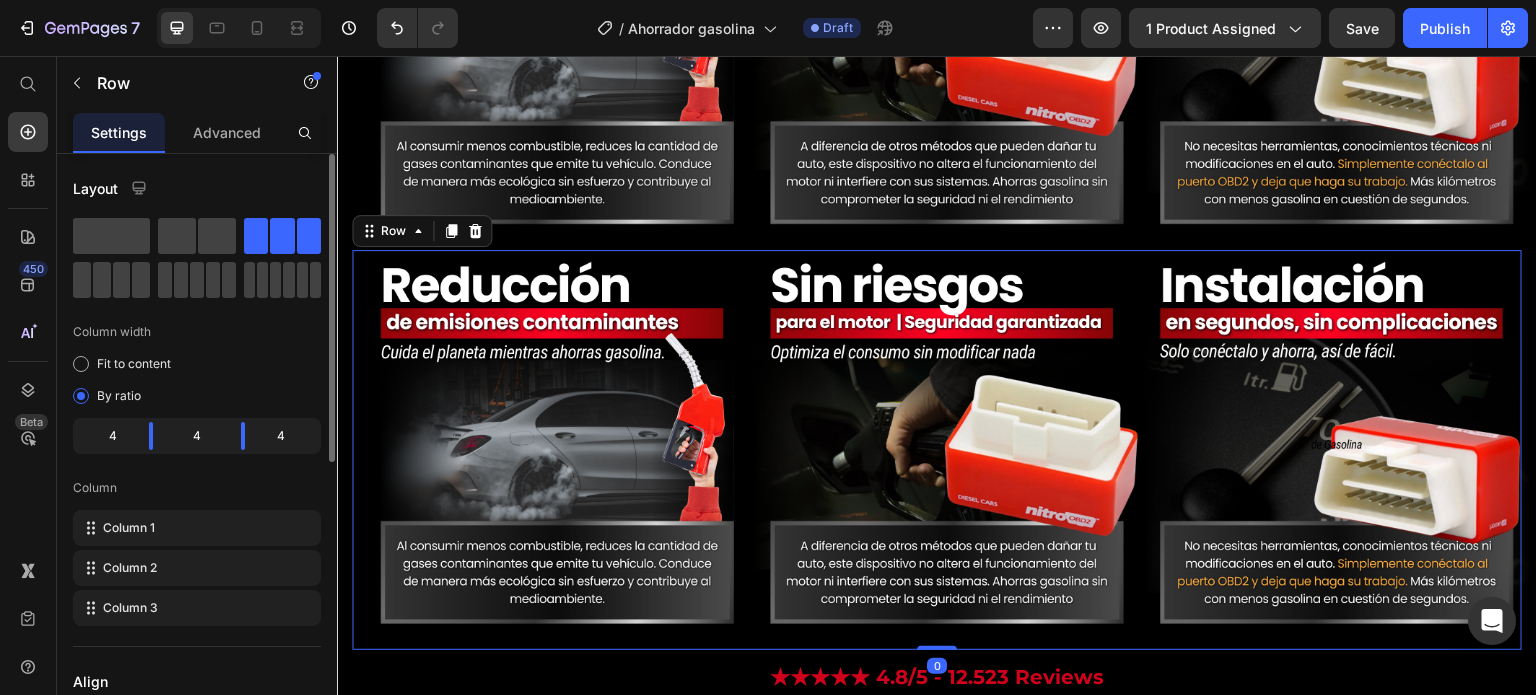 scroll, scrollTop: 2656, scrollLeft: 0, axis: vertical 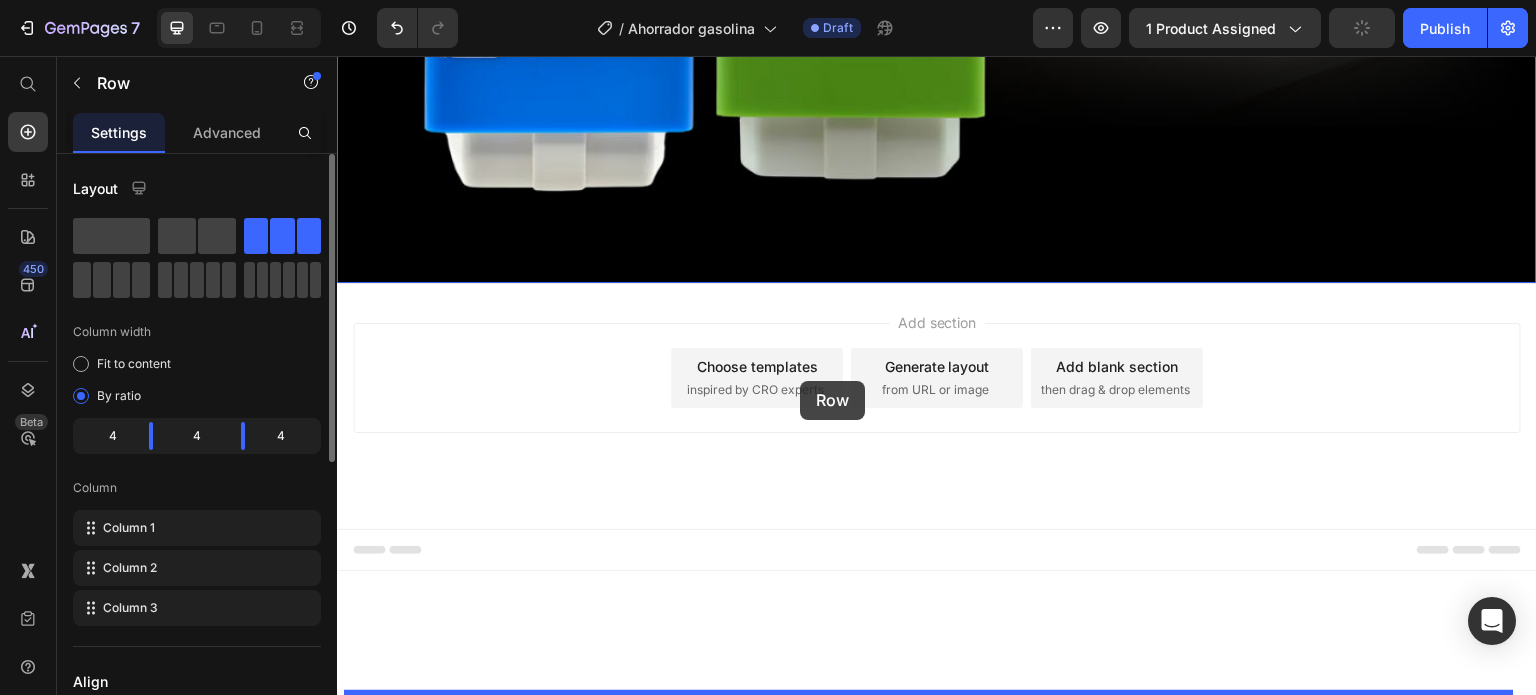 drag, startPoint x: 365, startPoint y: 115, endPoint x: 800, endPoint y: 381, distance: 509.88333 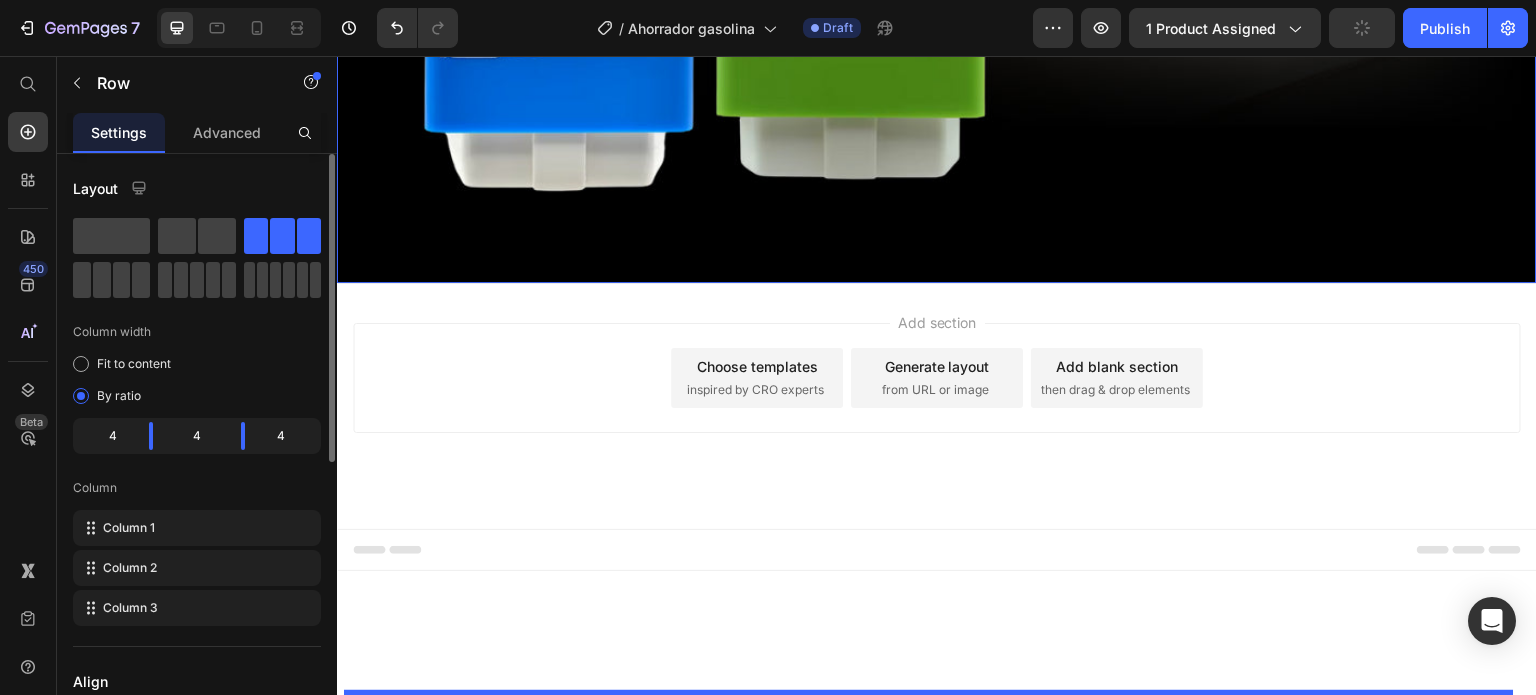scroll, scrollTop: 5569, scrollLeft: 0, axis: vertical 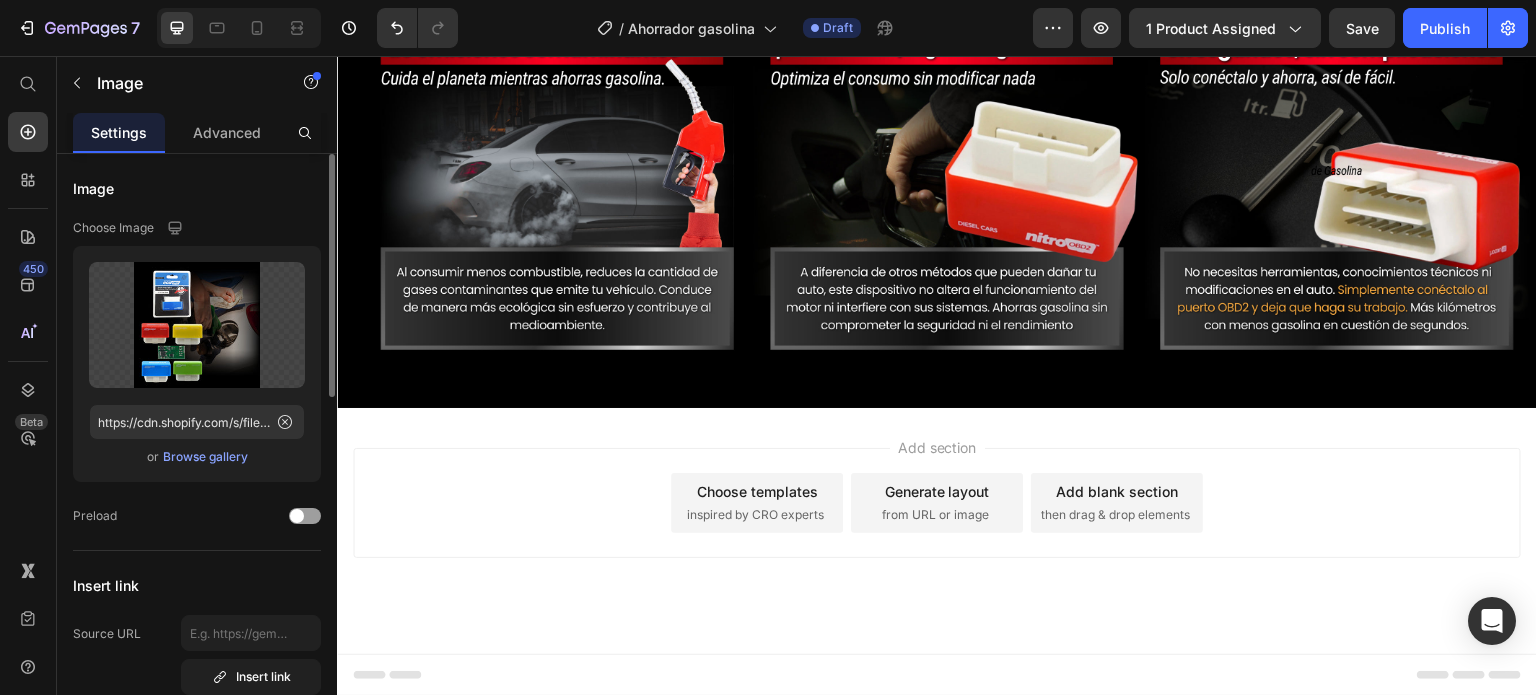 click at bounding box center [937, -617] 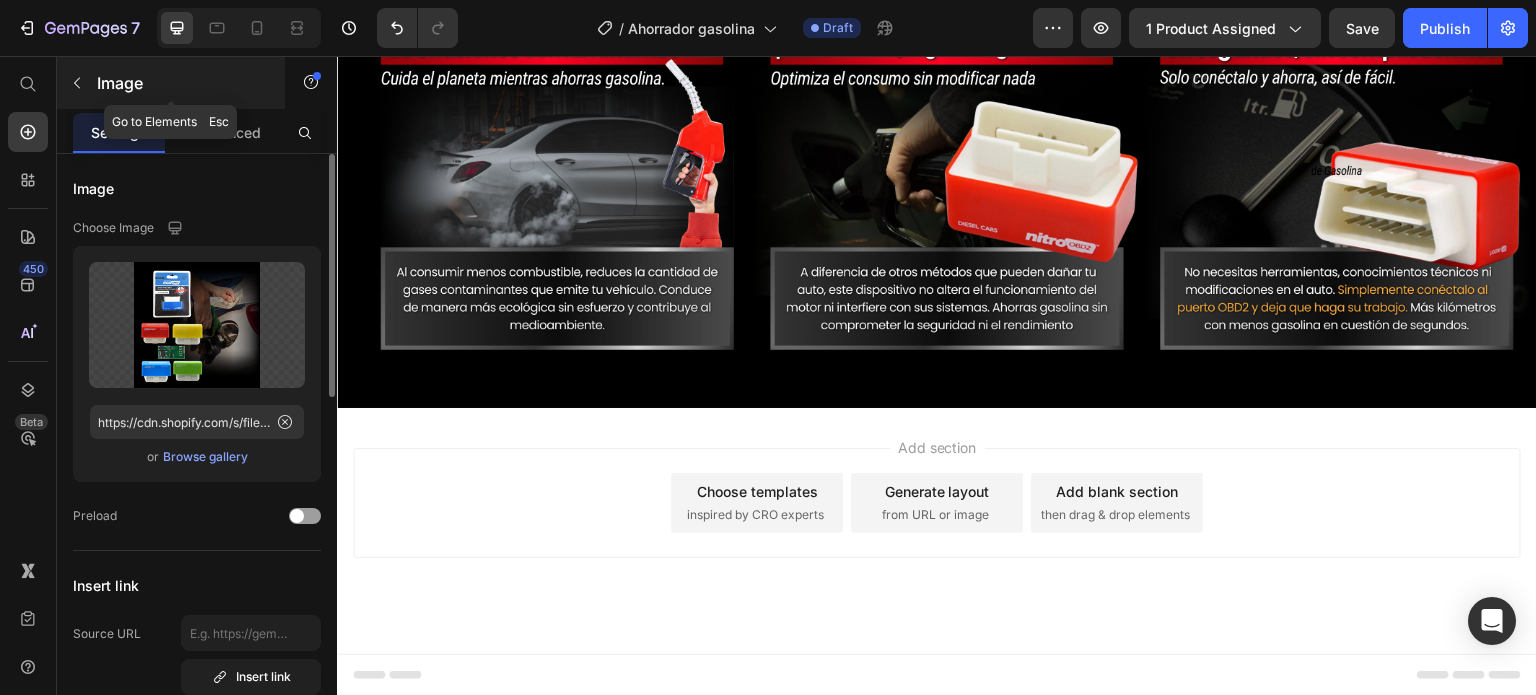 click 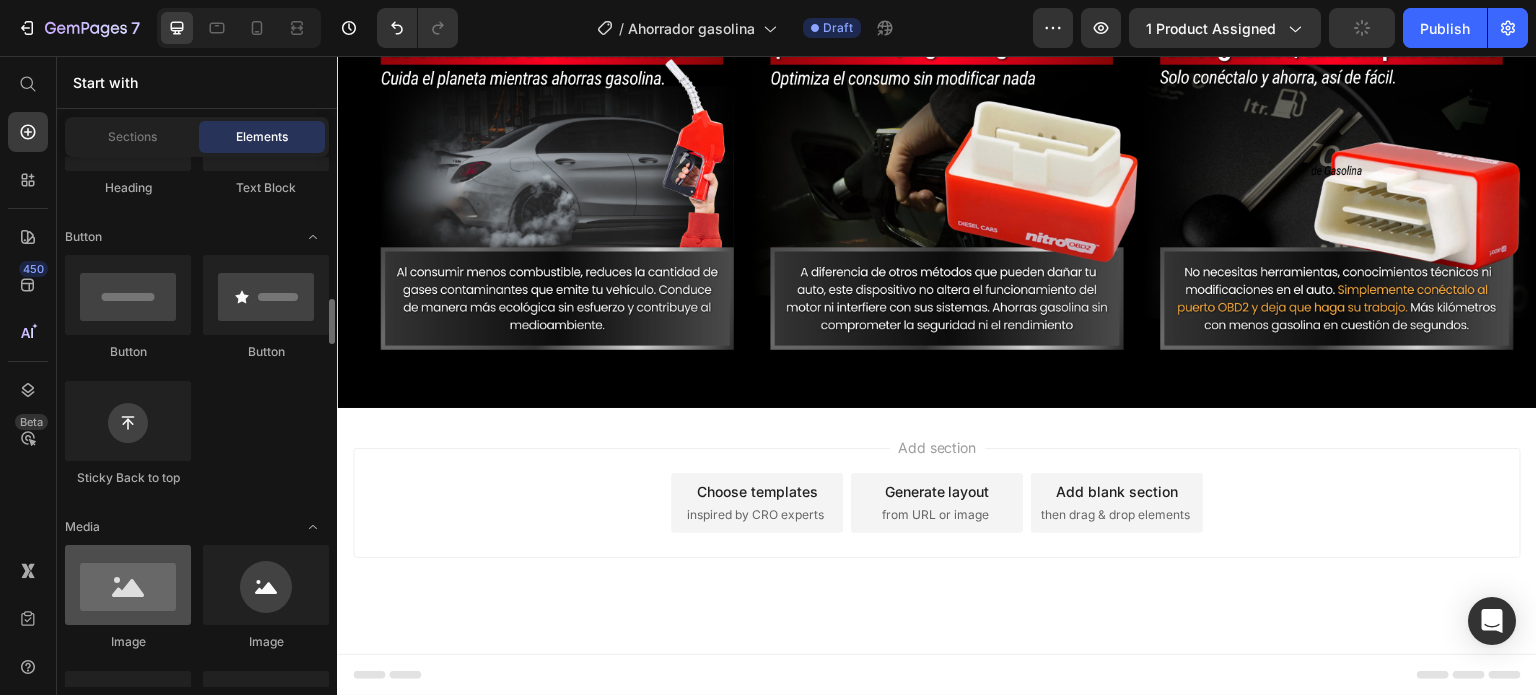 scroll, scrollTop: 0, scrollLeft: 0, axis: both 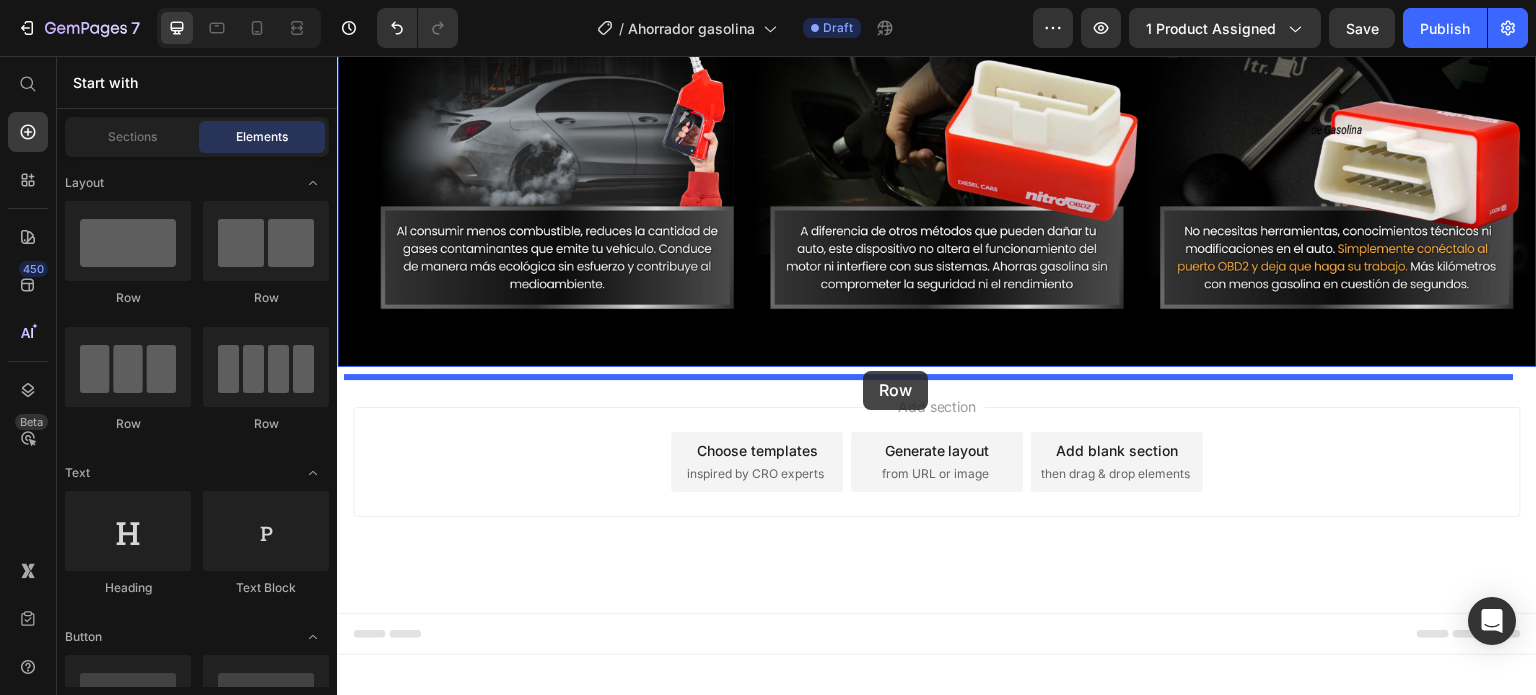 drag, startPoint x: 471, startPoint y: 295, endPoint x: 863, endPoint y: 371, distance: 399.29938 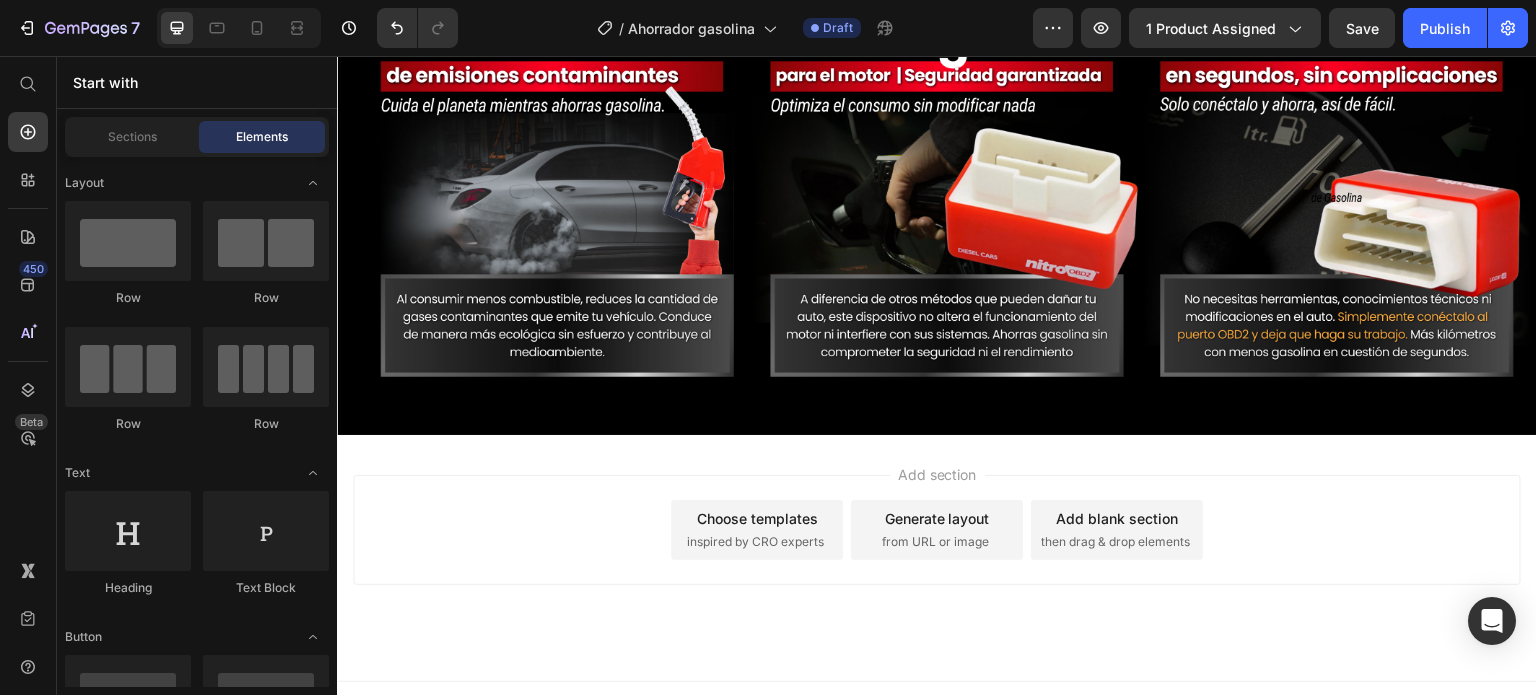 click 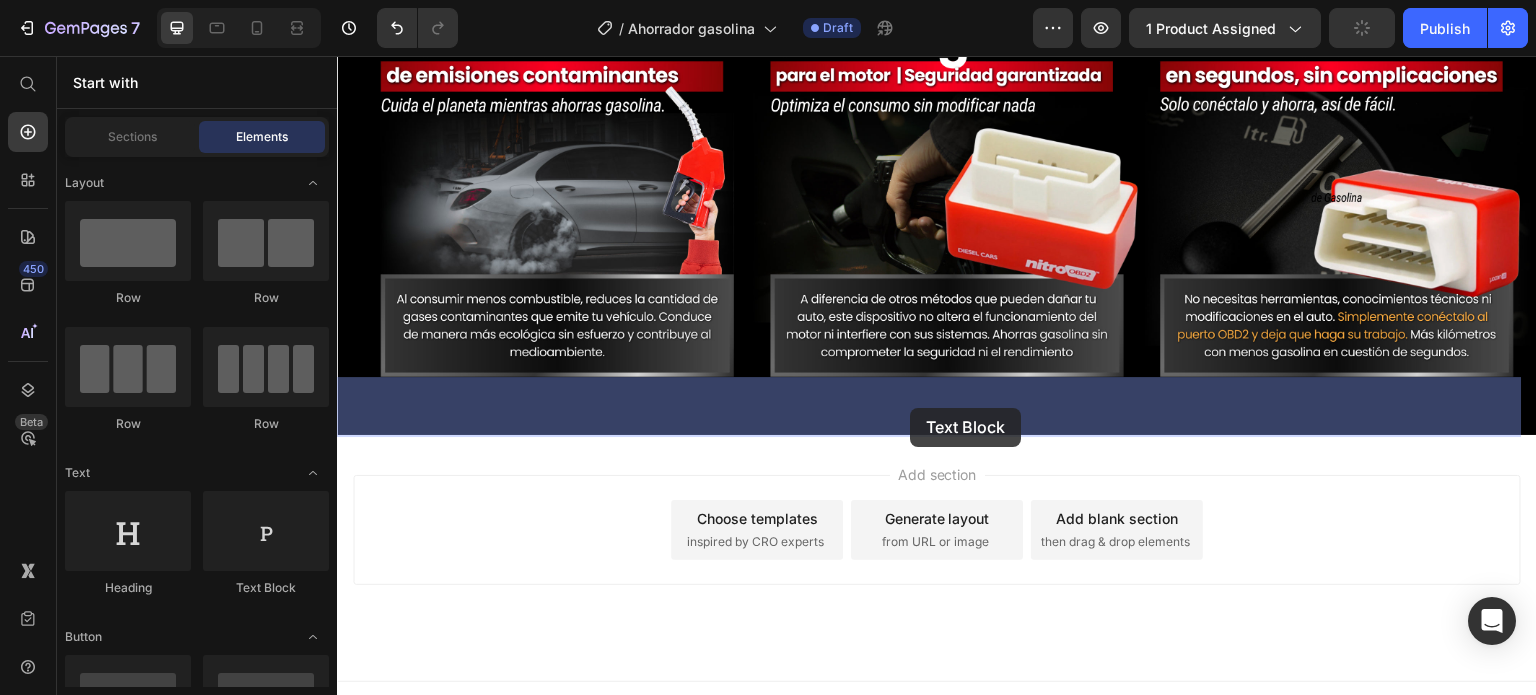 drag, startPoint x: 582, startPoint y: 594, endPoint x: 910, endPoint y: 408, distance: 377.06763 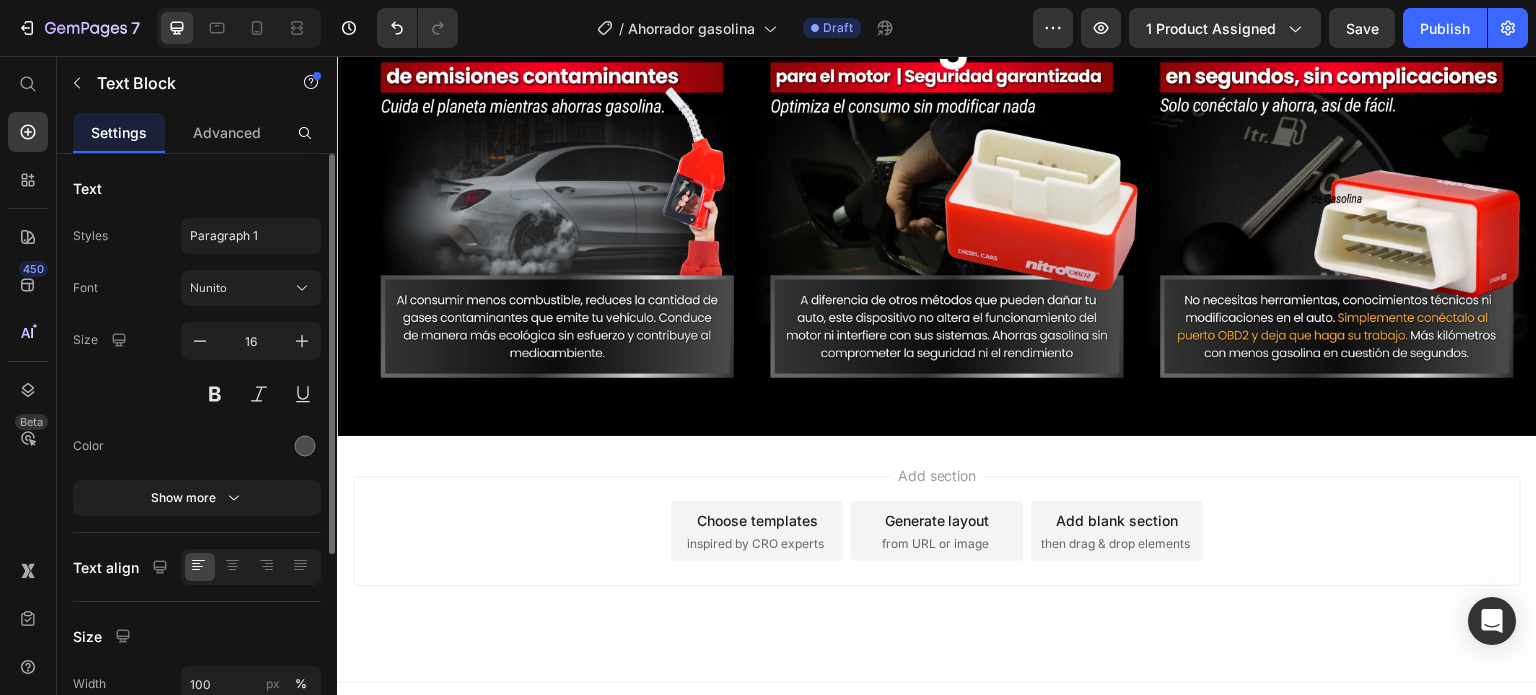 click on "Lorem ipsum dolor sit amet, consectetur adipiscing elit, sed do eiusmod tempor incididunt ut labore et dolore magna aliqua. Ut enim ad minim veniam, quis nostrud exercitation ullamco laboris nisi ut aliquip ex ea commodo consequat." at bounding box center [937, -34] 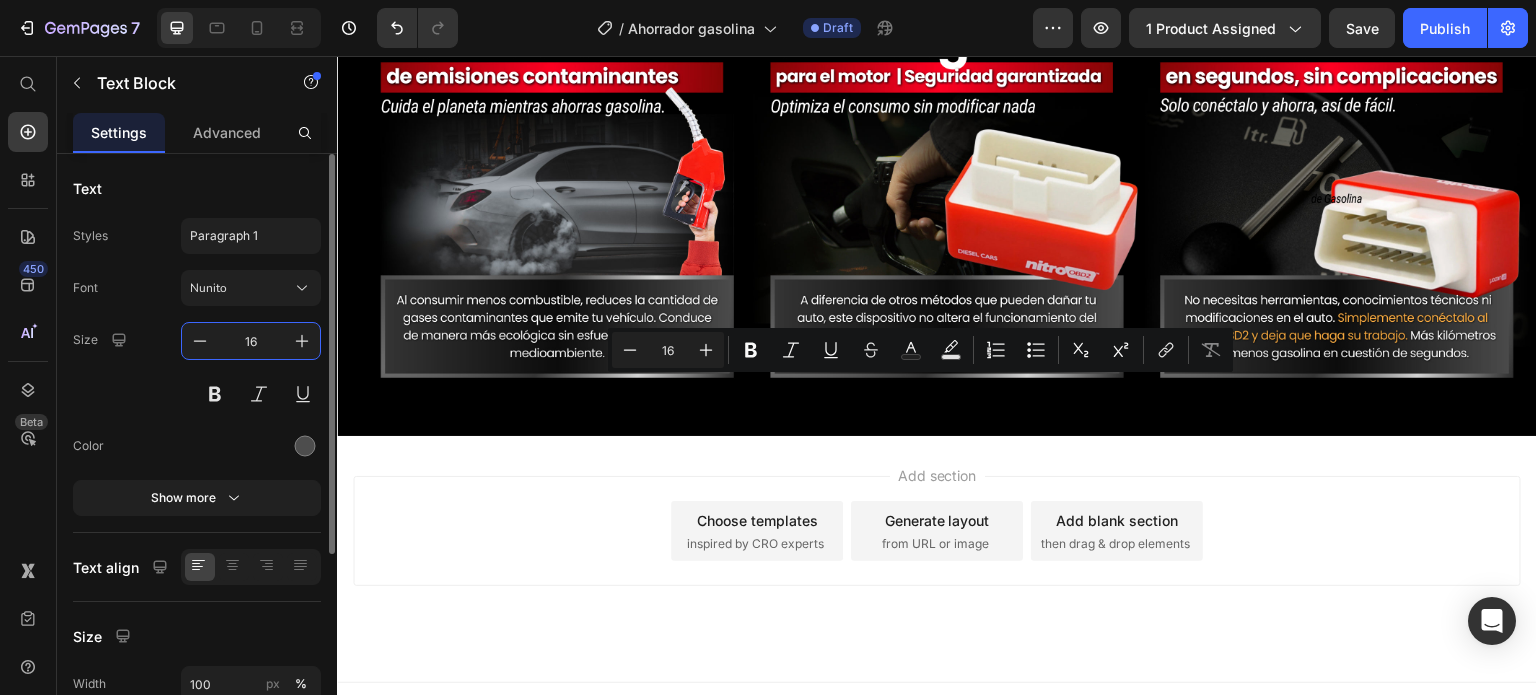 click on "16" at bounding box center [251, 341] 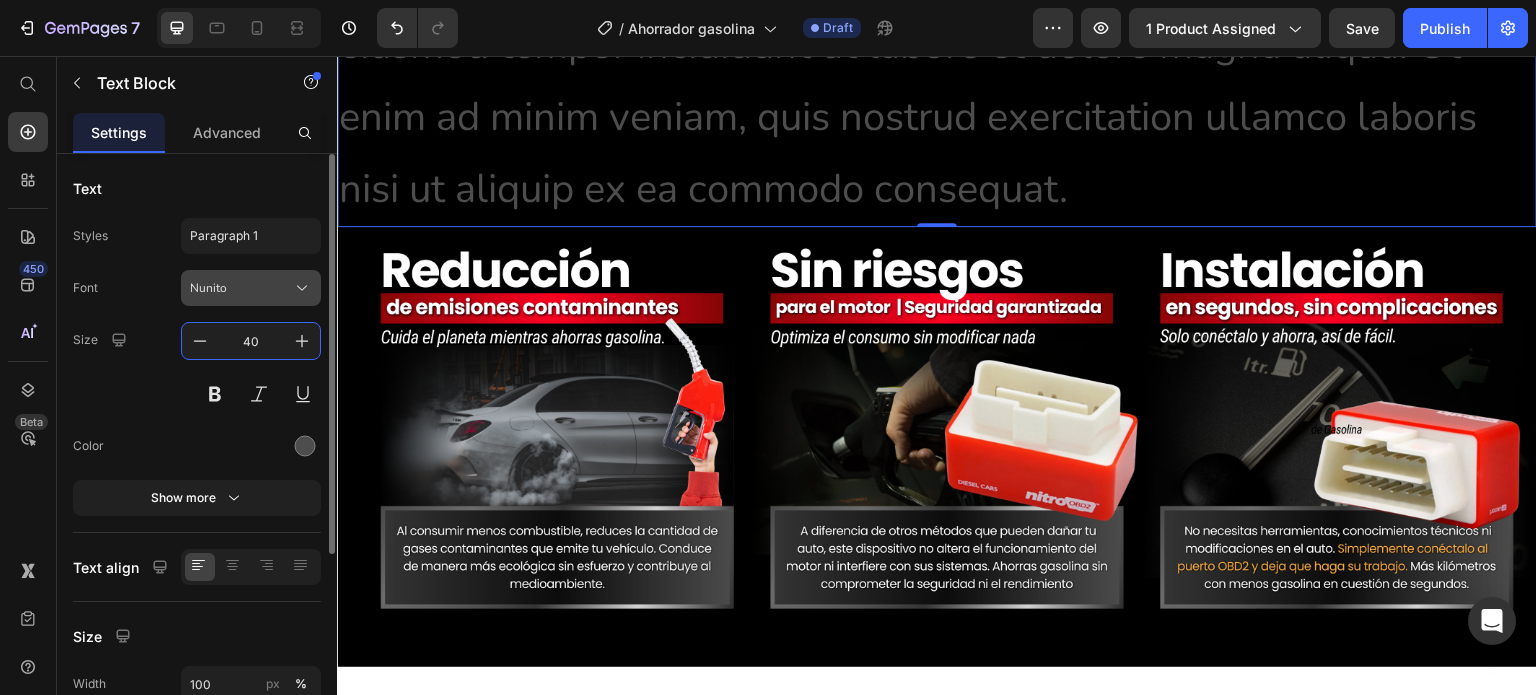type on "40" 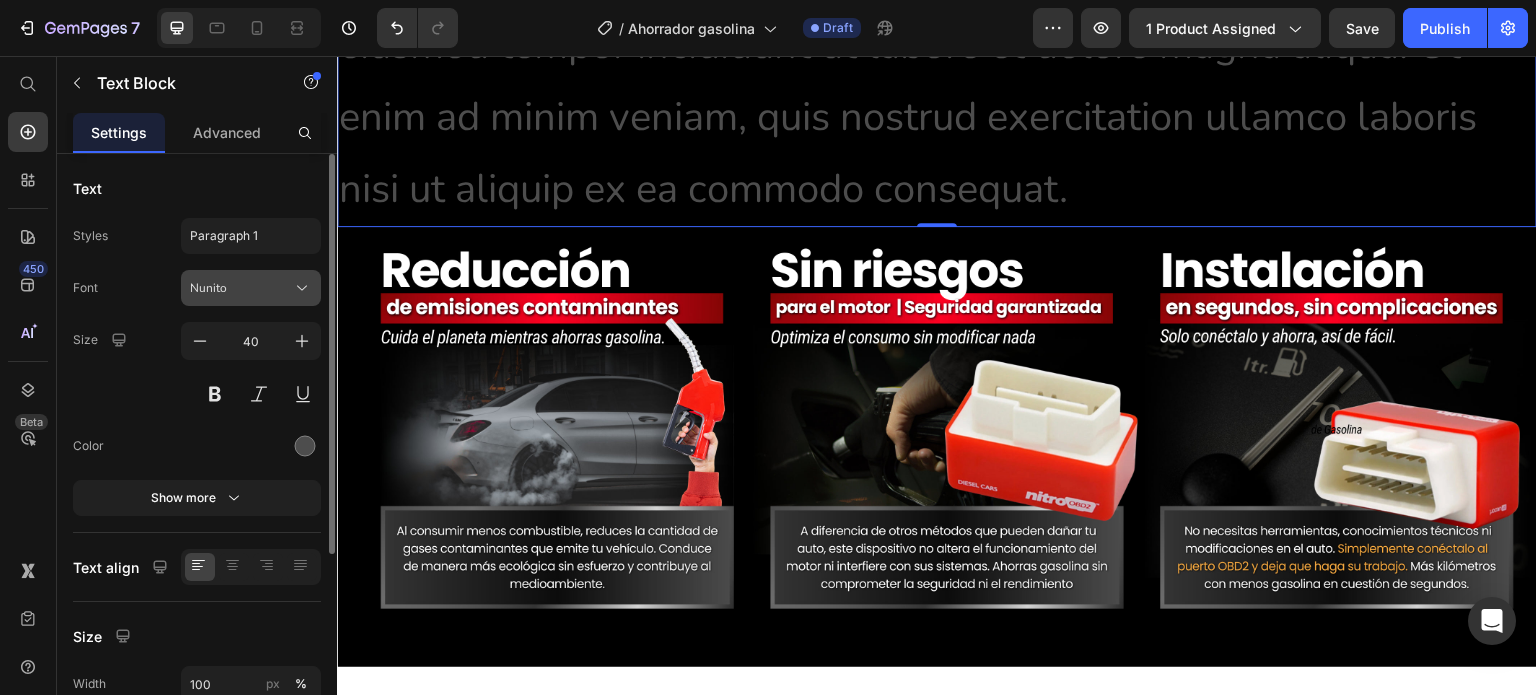 click on "Nunito" at bounding box center [241, 288] 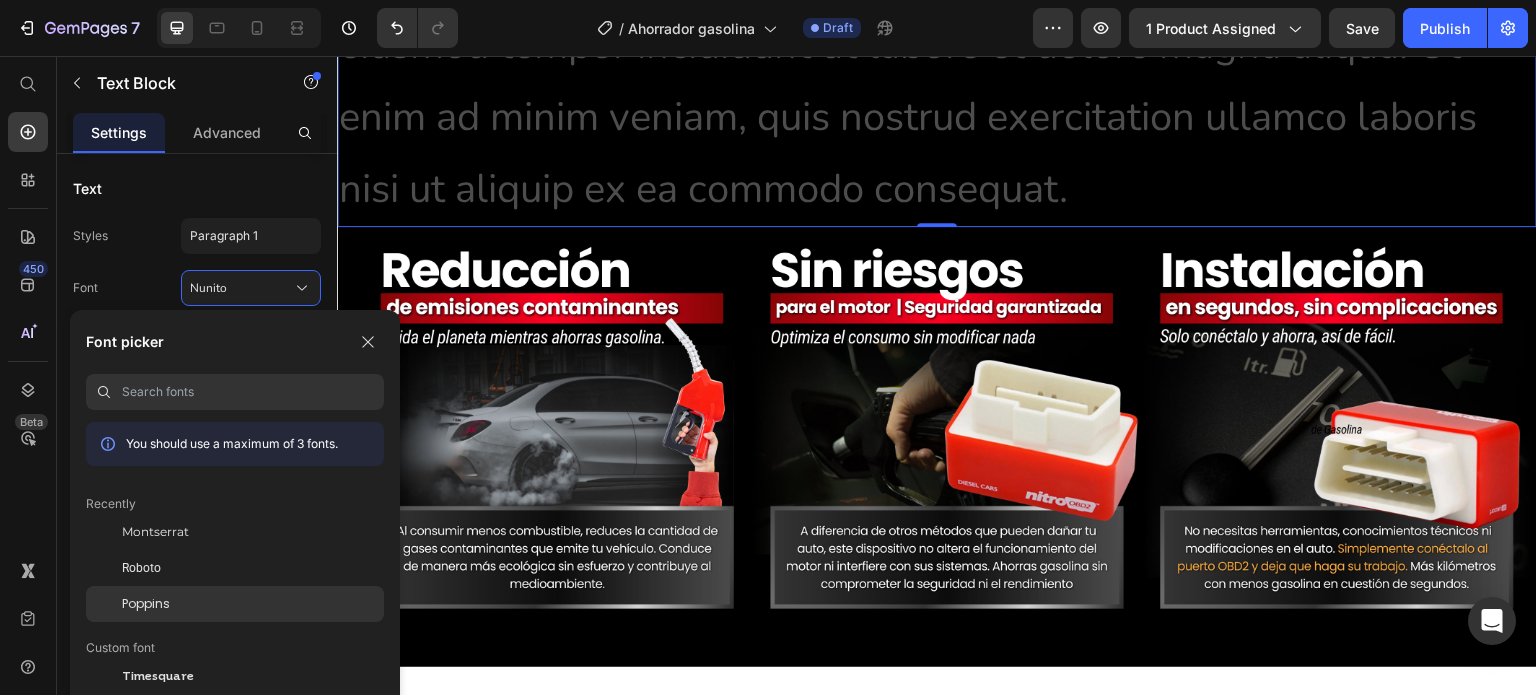 click on "Poppins" 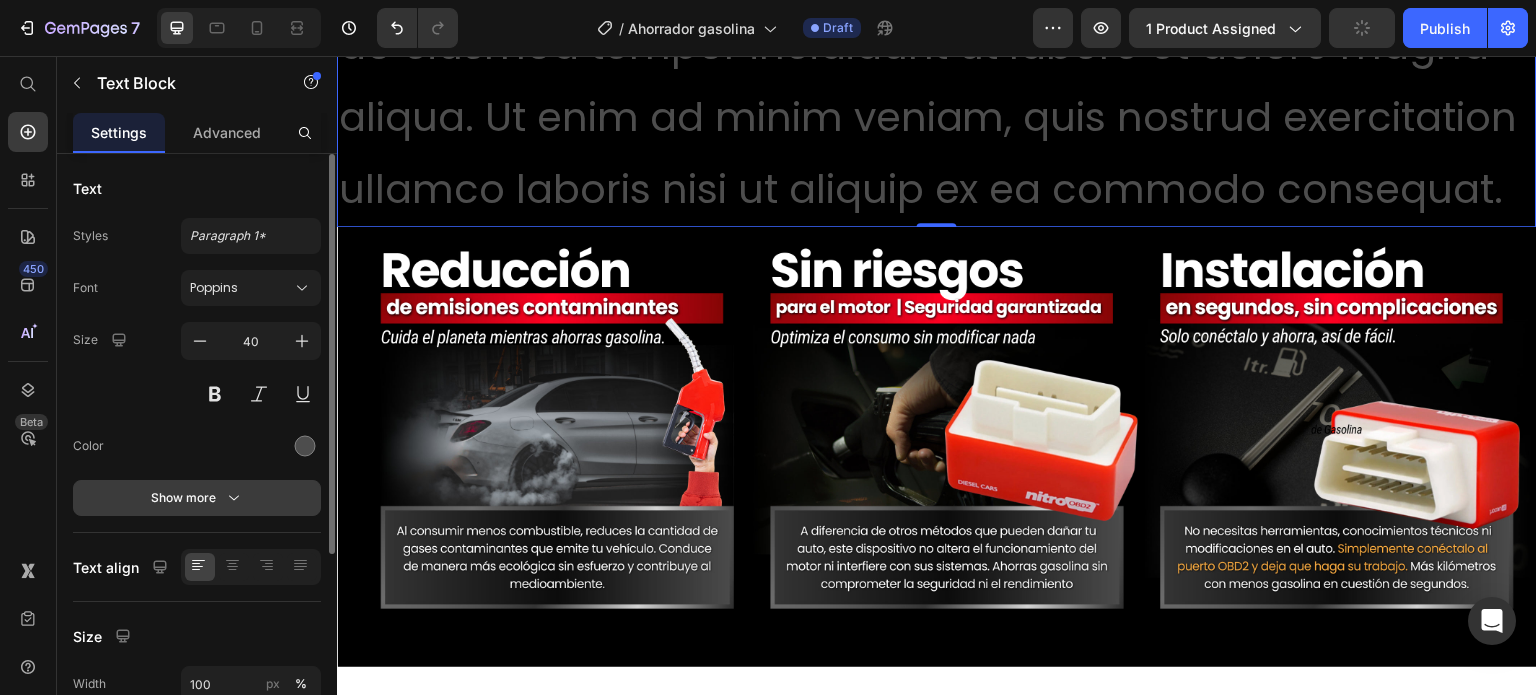 click on "Show more" at bounding box center [197, 498] 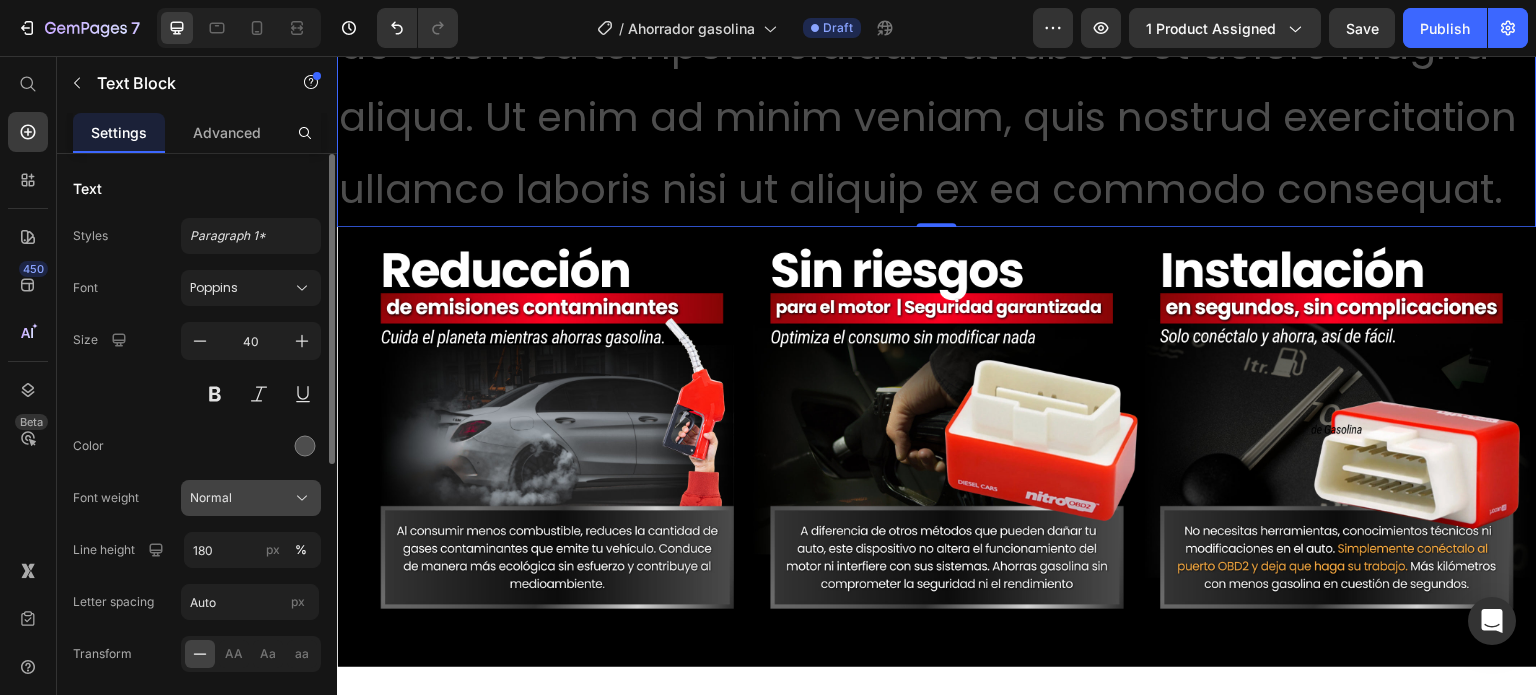 click on "Normal" at bounding box center [211, 498] 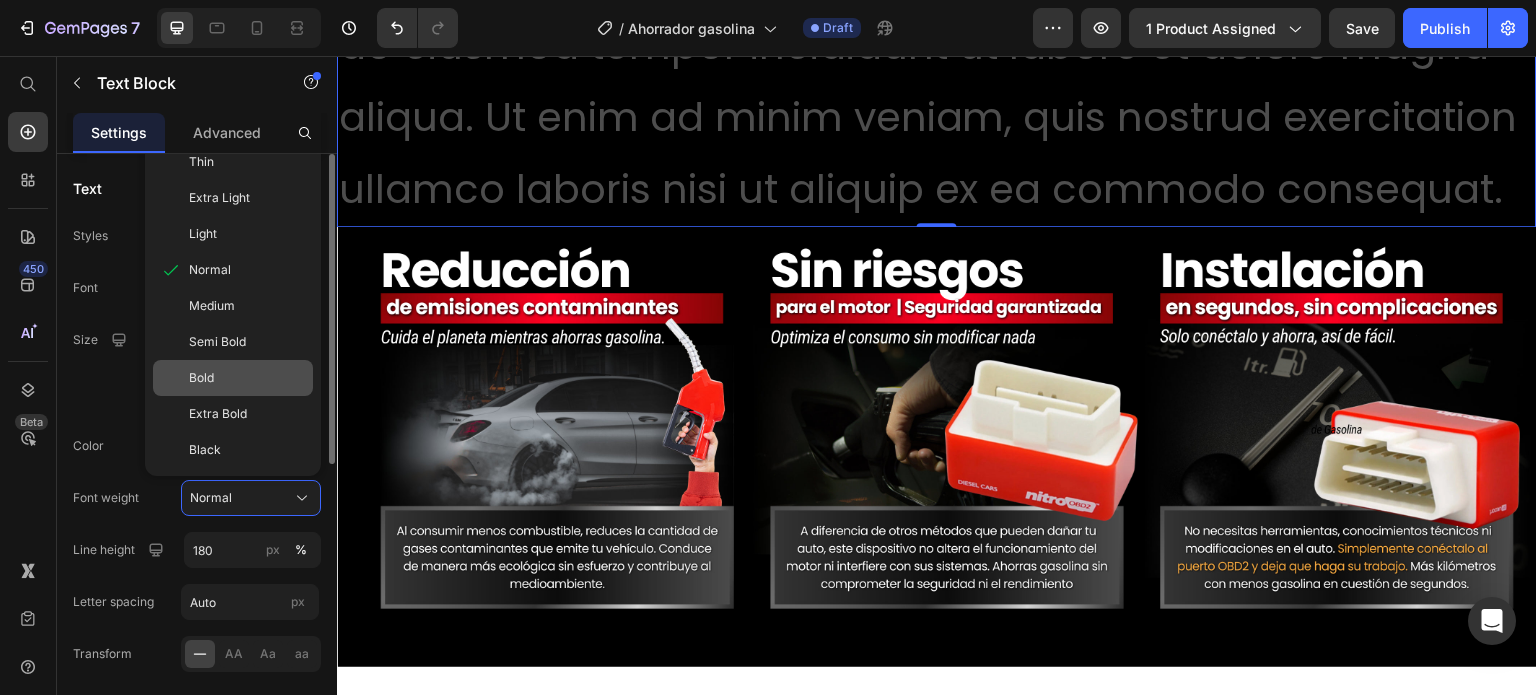 click on "Bold" at bounding box center (247, 378) 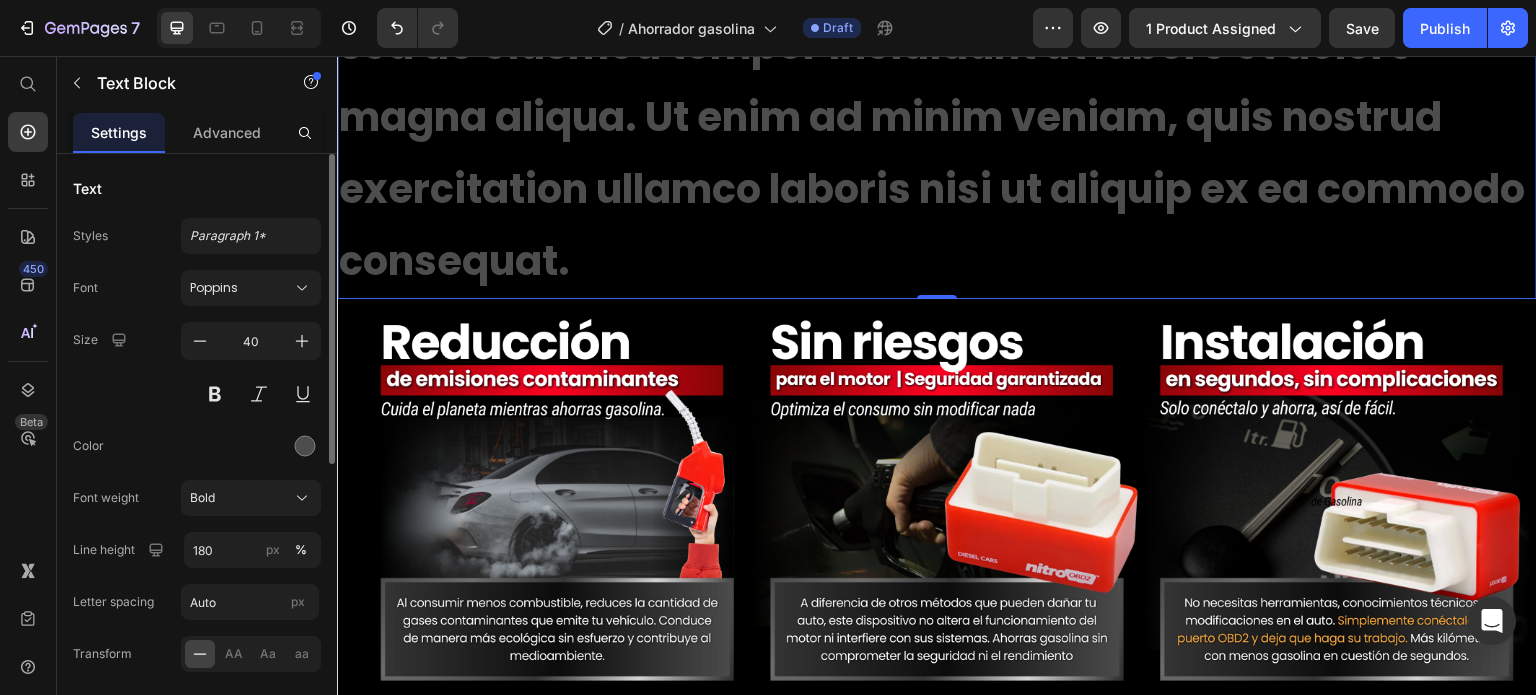 scroll, scrollTop: 200, scrollLeft: 0, axis: vertical 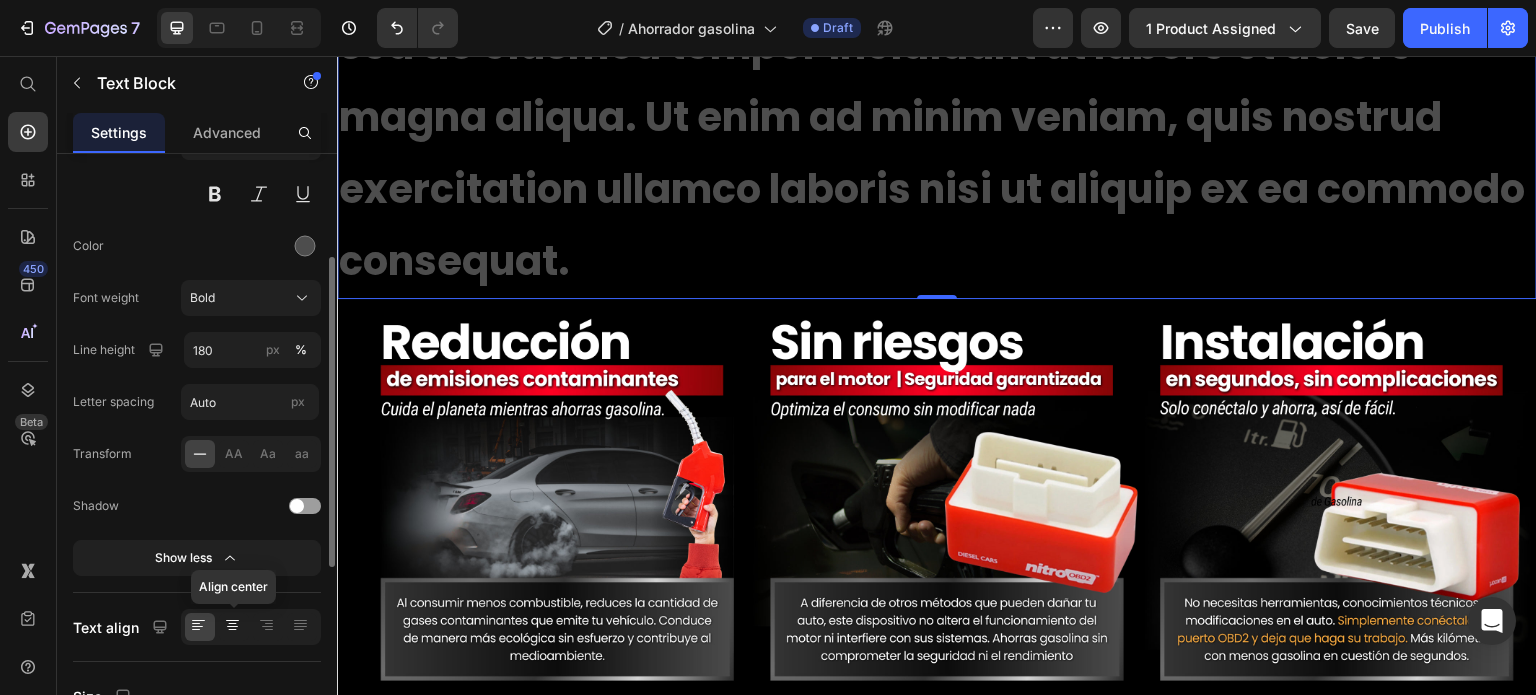 click 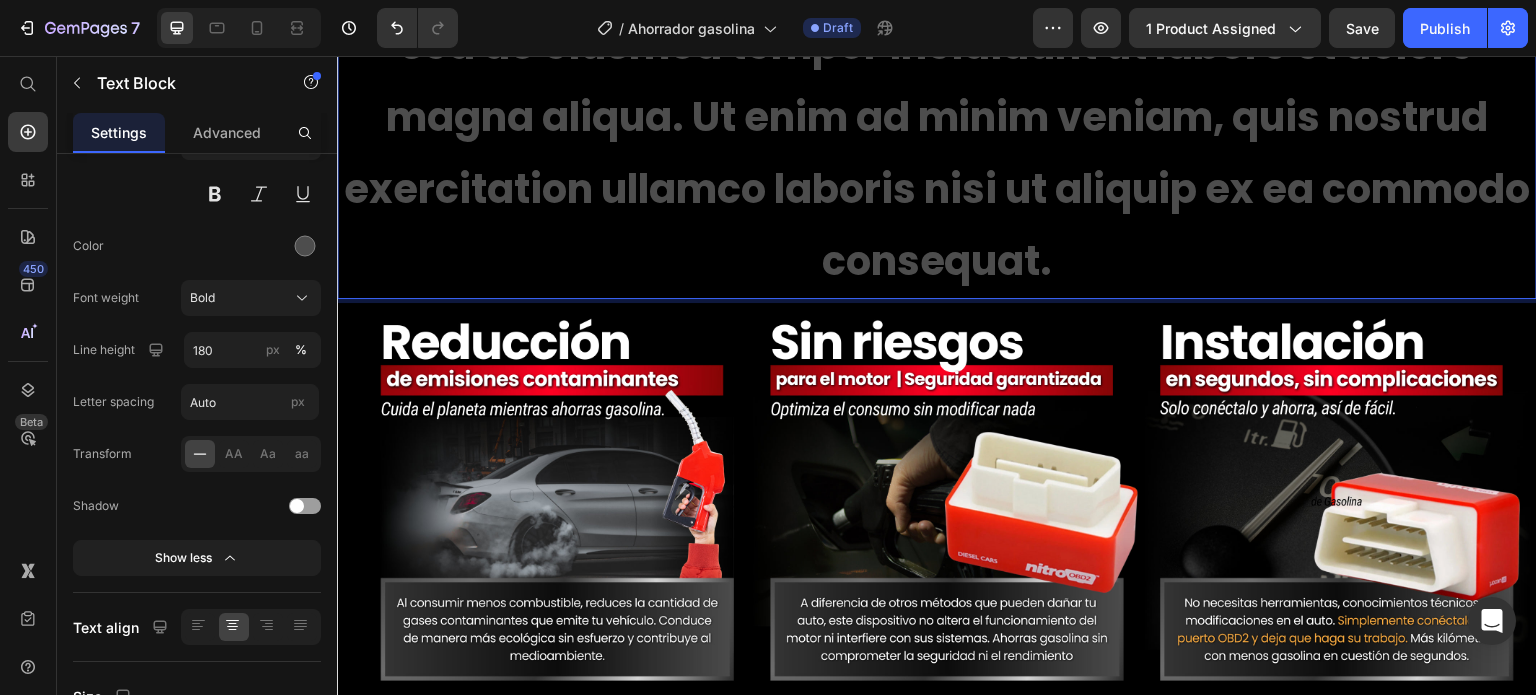 click on "Lorem ipsum dolor sit amet, consectetur adipiscing elit, sed do eiusmod tempor incididunt ut labore et dolore magna aliqua. Ut enim ad minim veniam, quis nostrud exercitation ullamco laboris nisi ut aliquip ex ea commodo consequat." at bounding box center (937, 117) 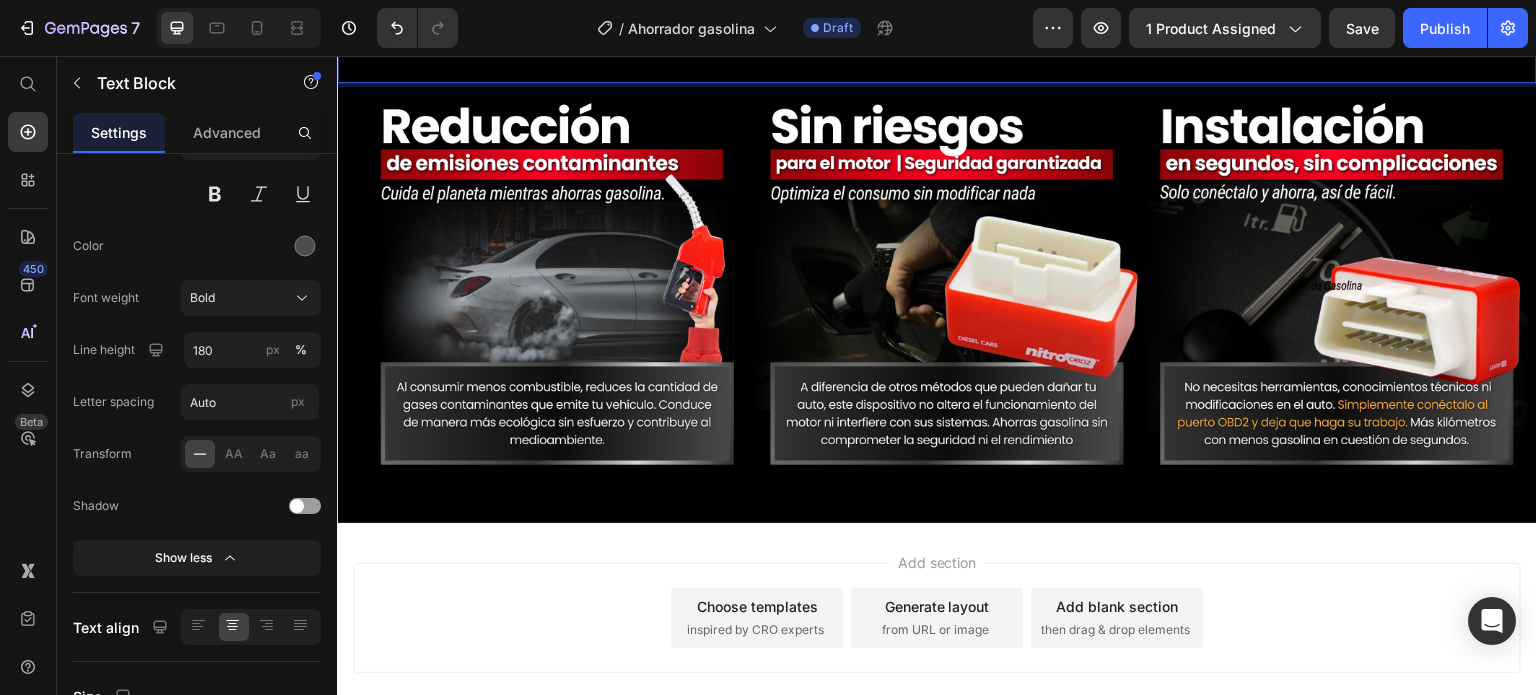 click on "¡Más de 1300 Clientes Satisfechos" at bounding box center (937, 9) 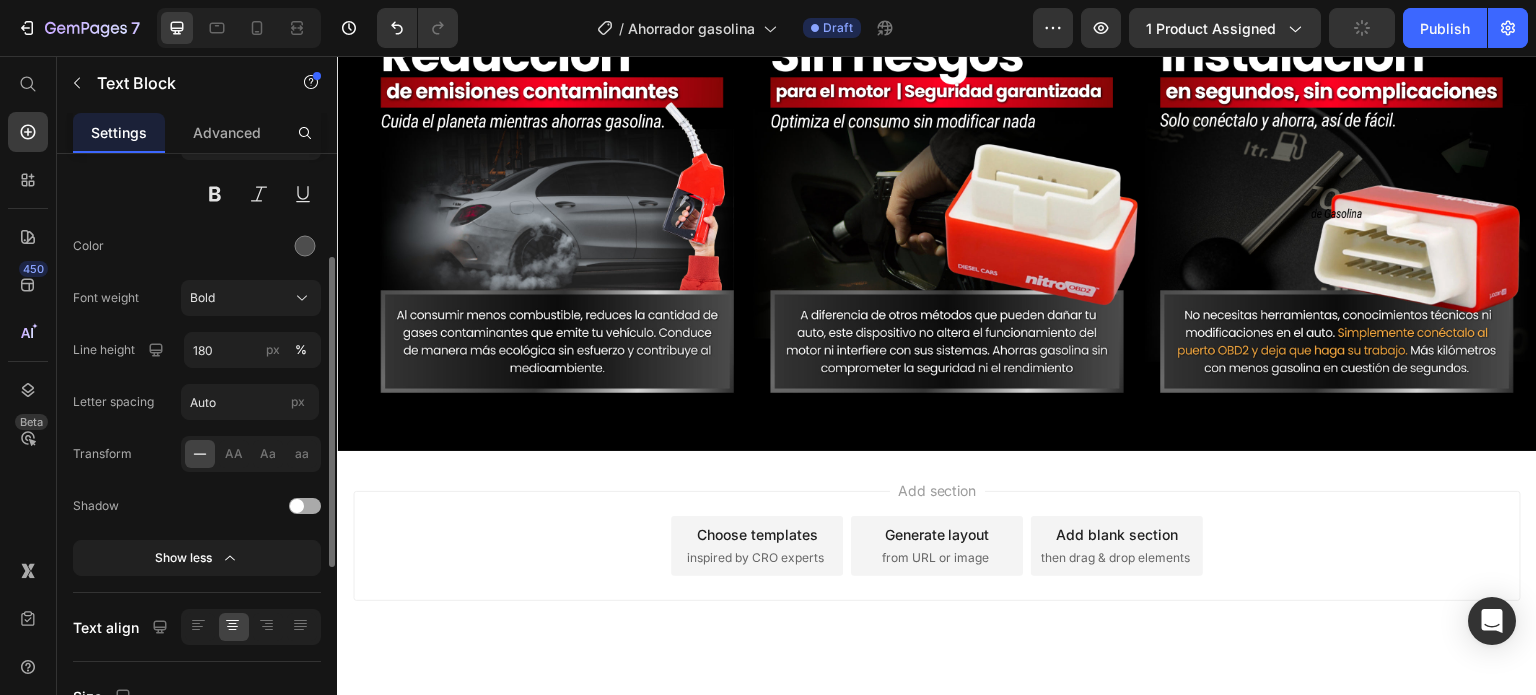 click at bounding box center (220, 506) 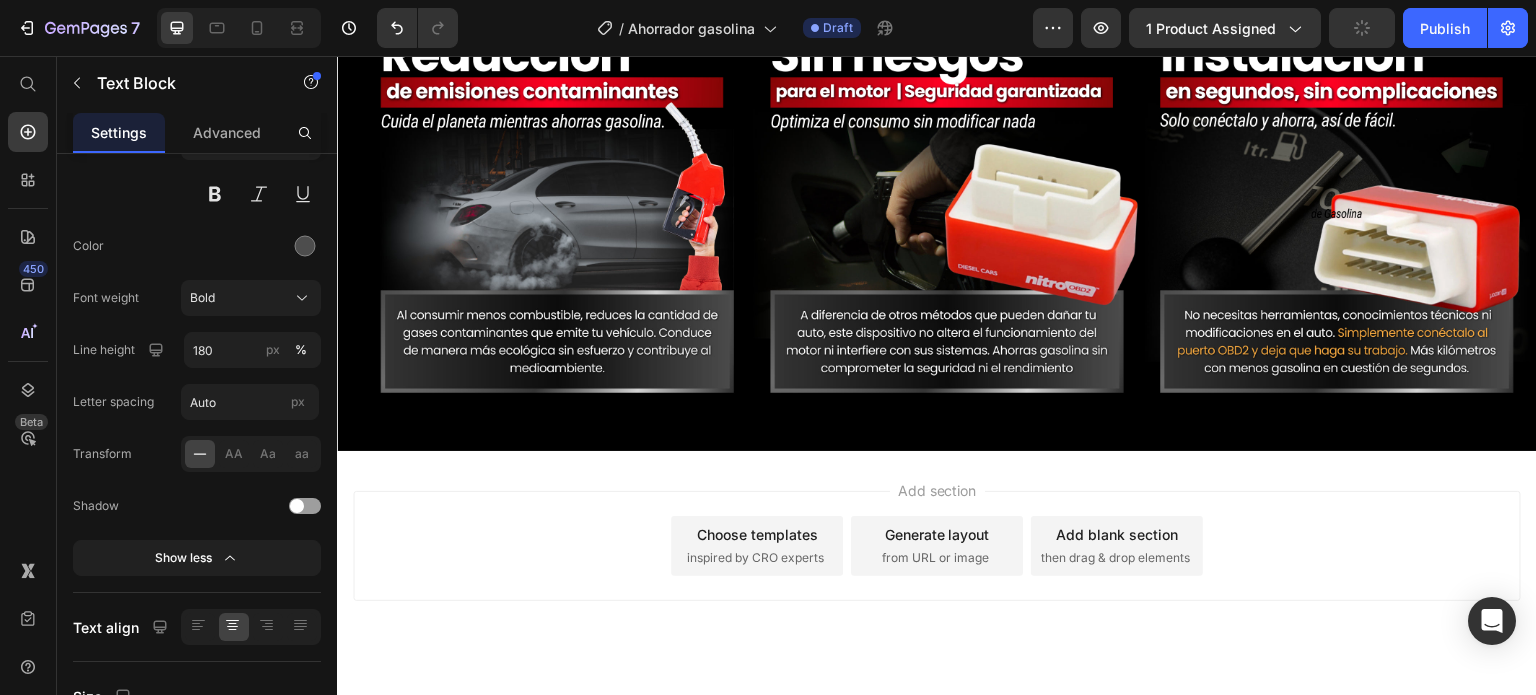 click at bounding box center (937, -658) 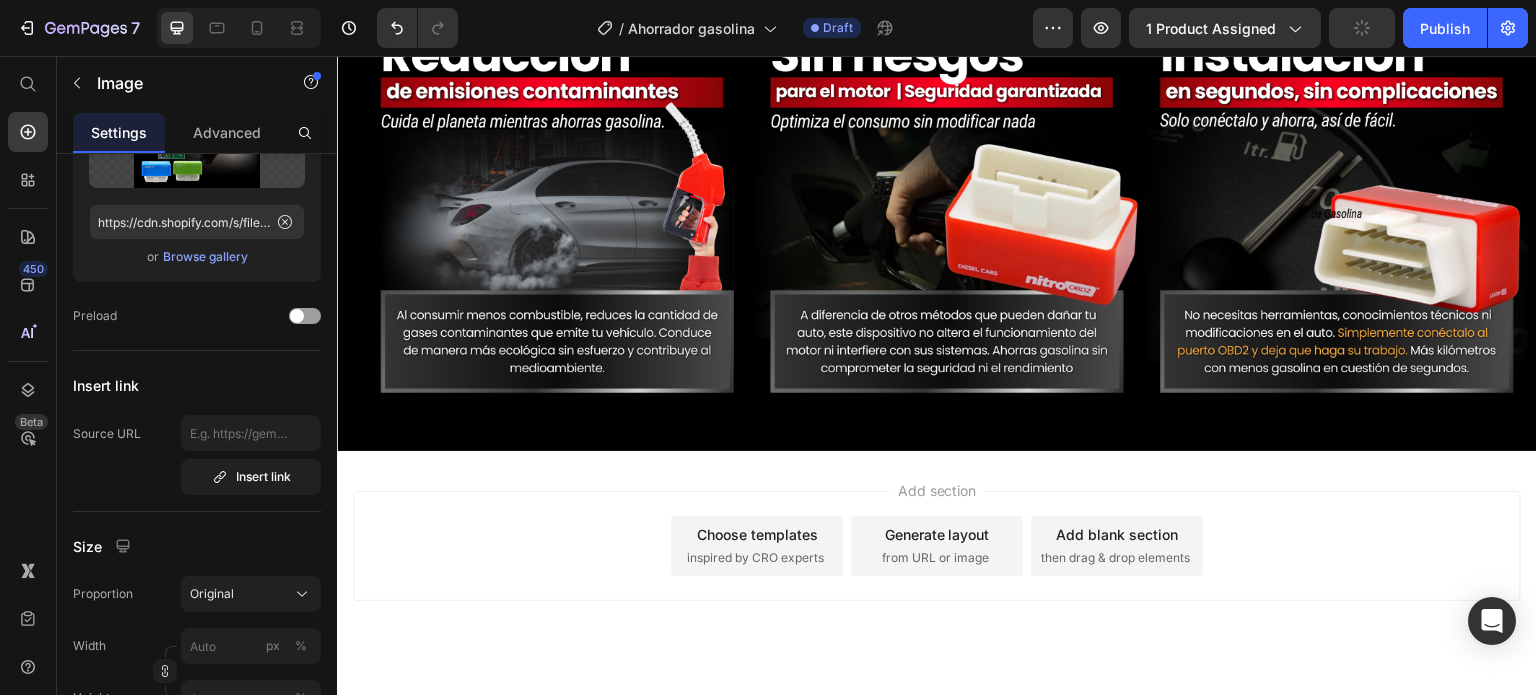 scroll, scrollTop: 0, scrollLeft: 0, axis: both 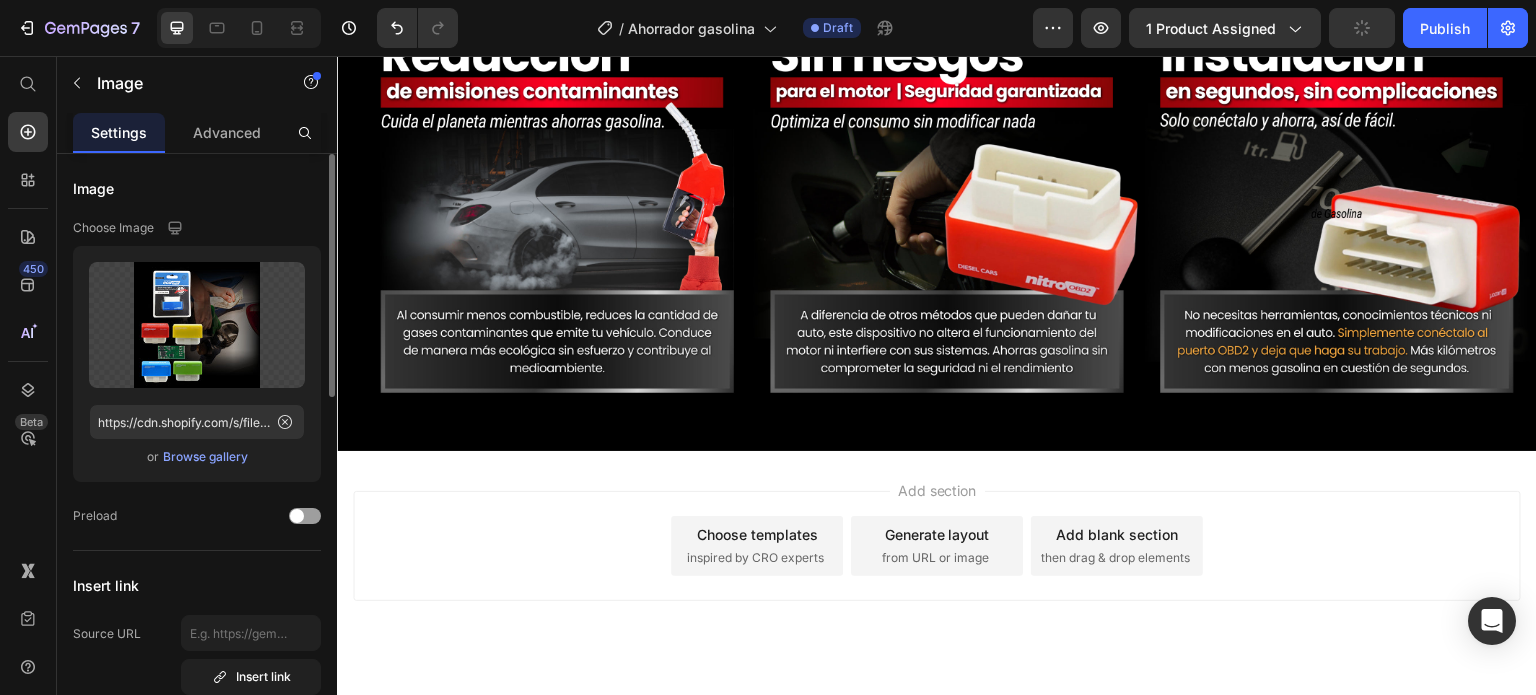 click on "¡Más de 1300 Clientes Satisfechos" at bounding box center [937, -27] 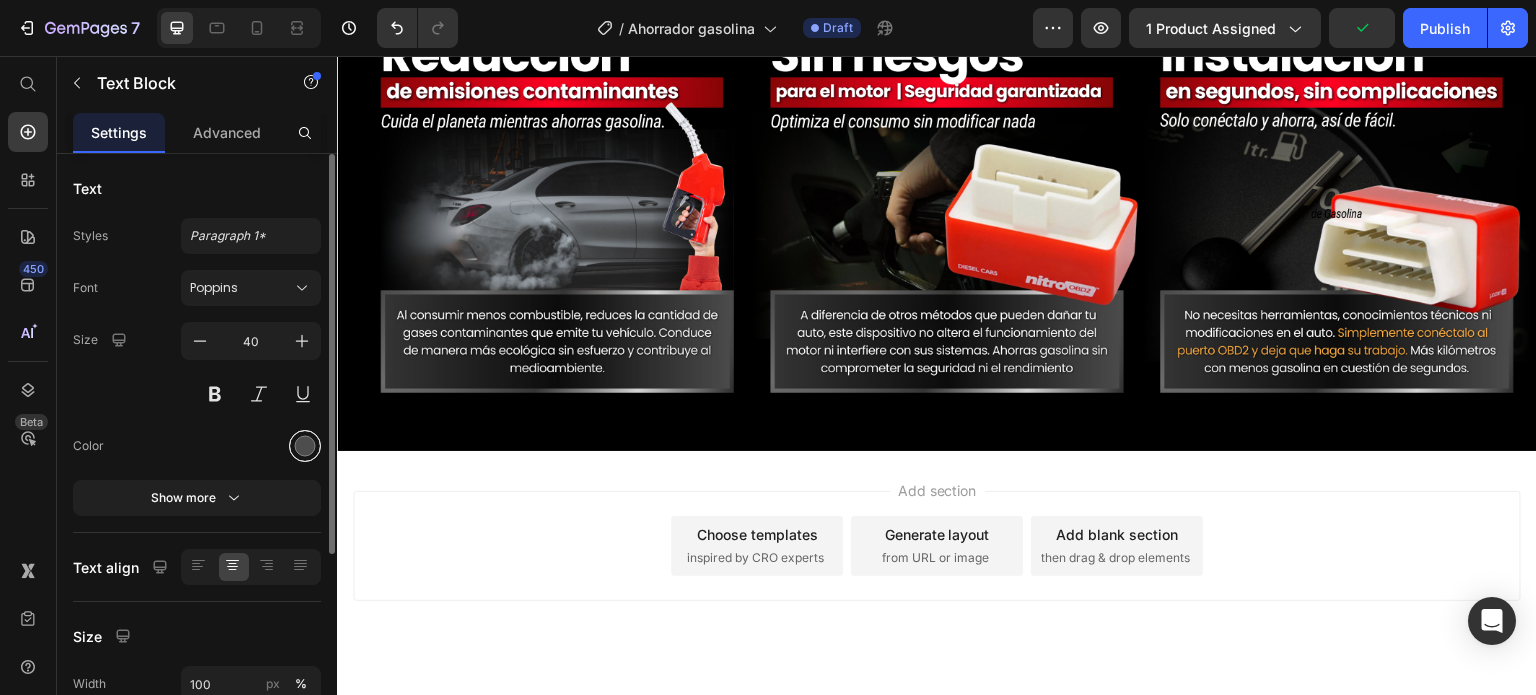 click at bounding box center [305, 446] 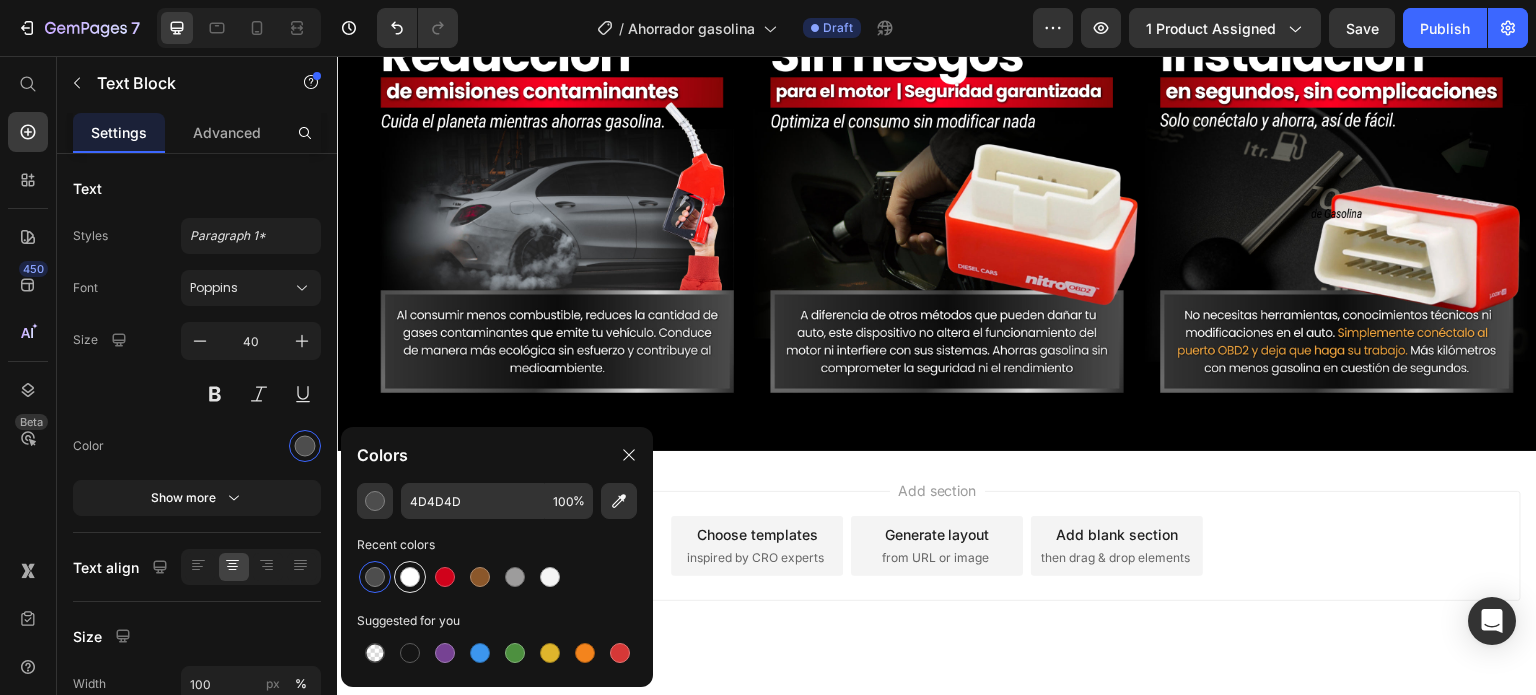 click at bounding box center [410, 577] 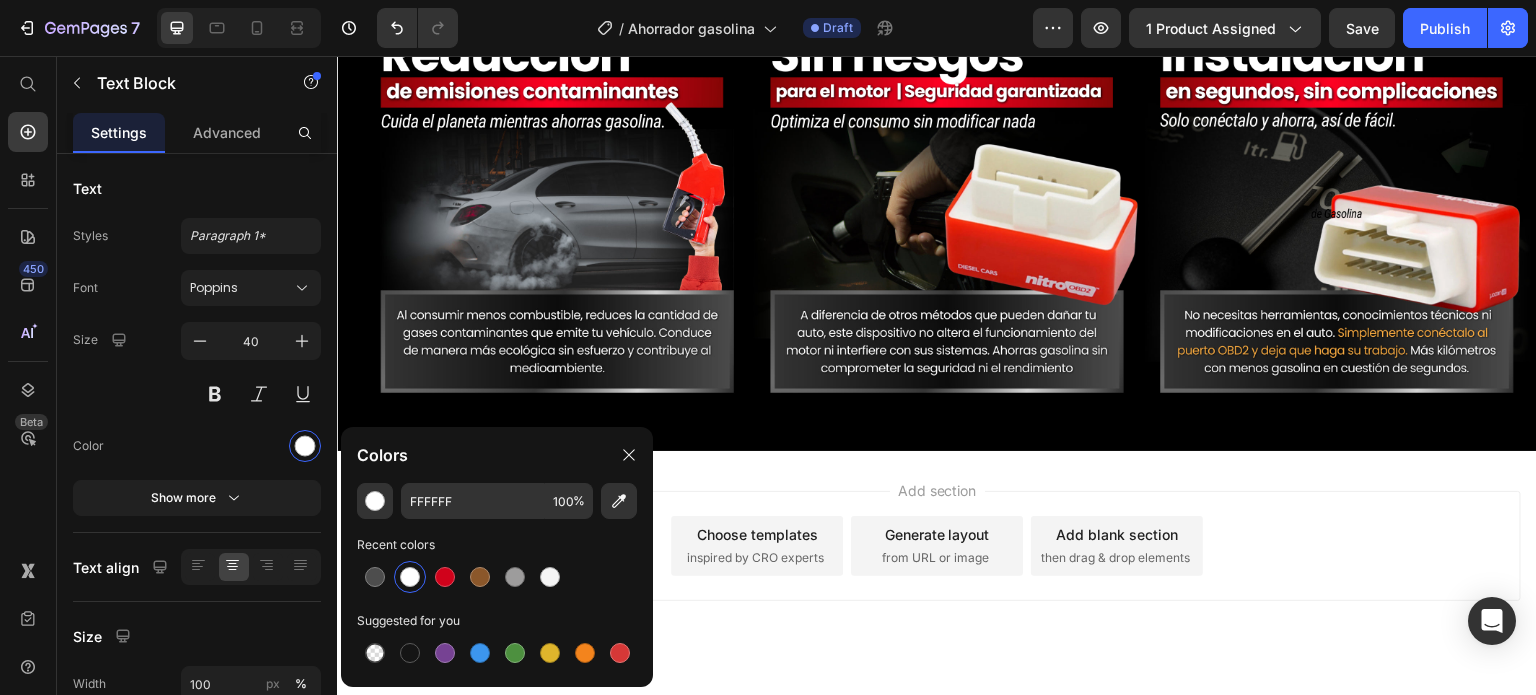 click at bounding box center [937, -658] 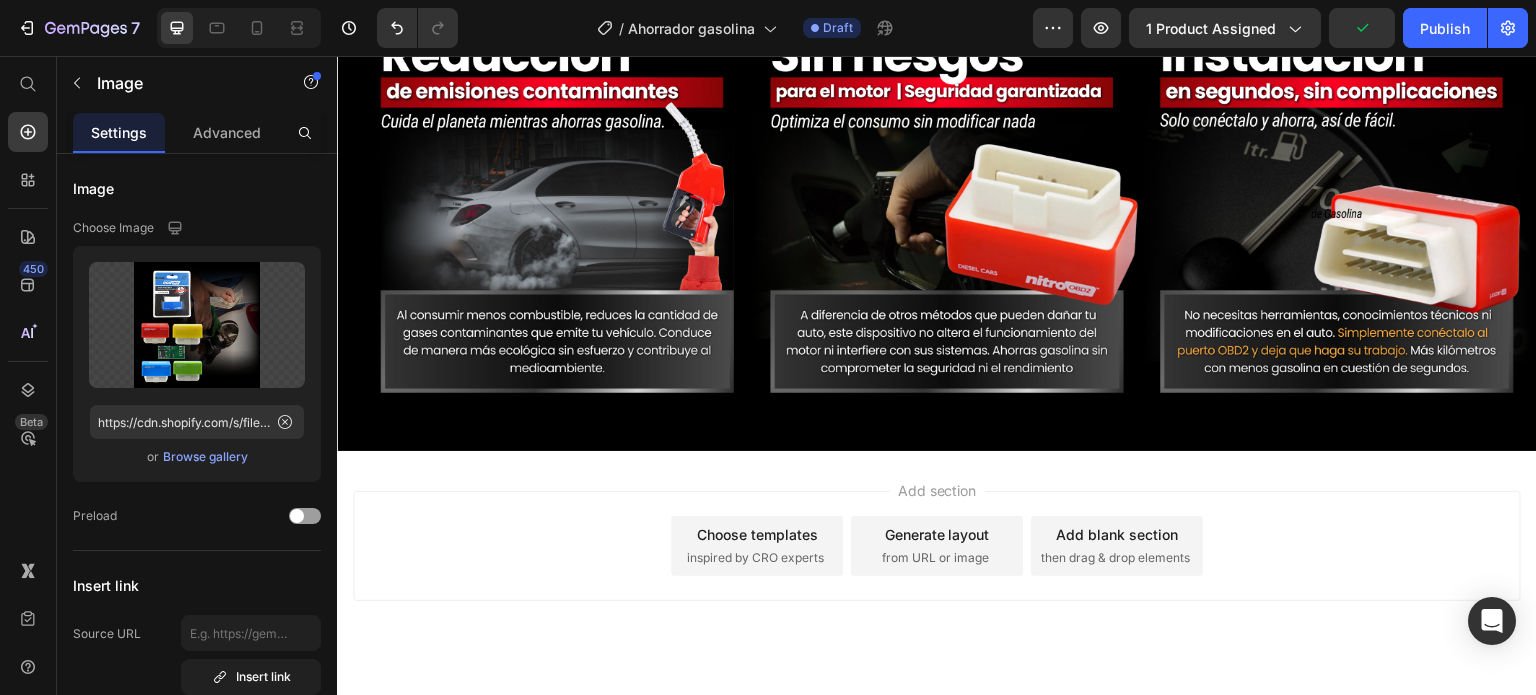 click at bounding box center [937, -658] 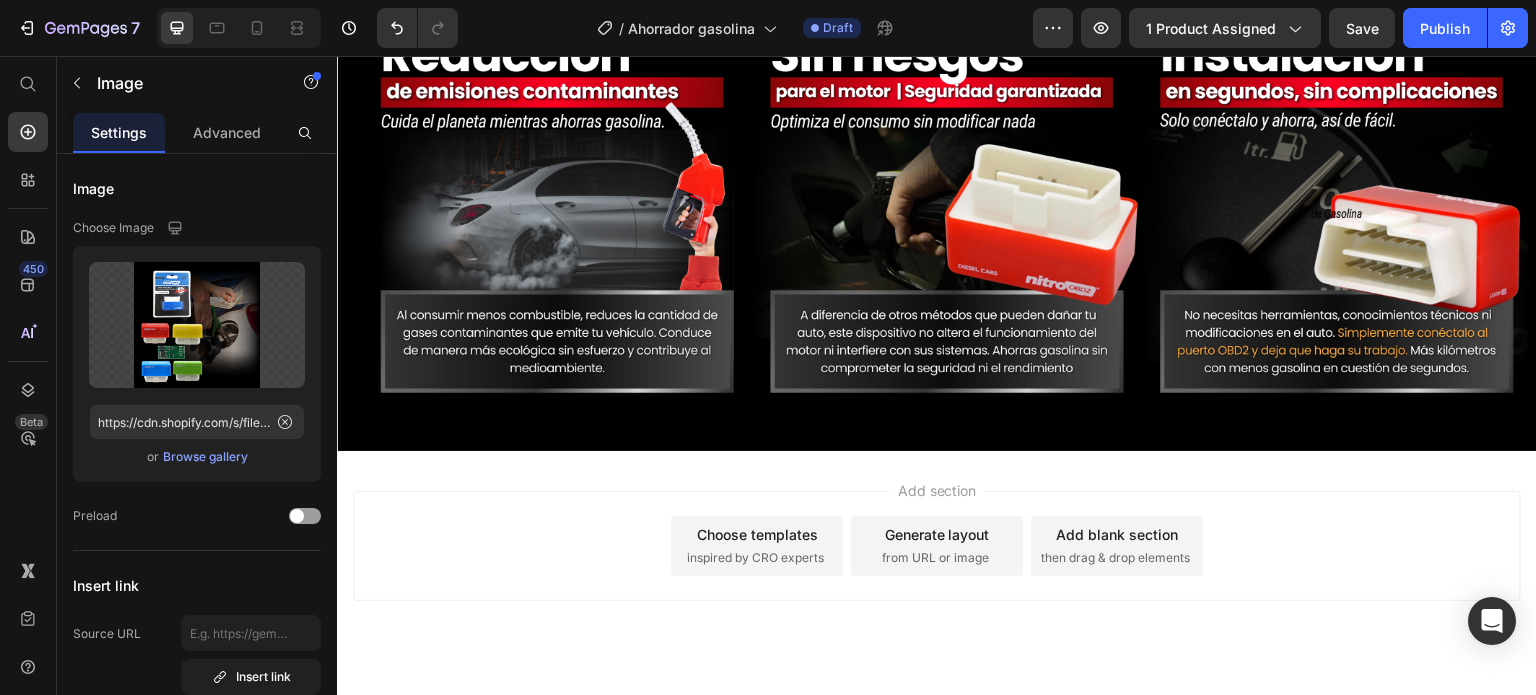 click at bounding box center (937, -658) 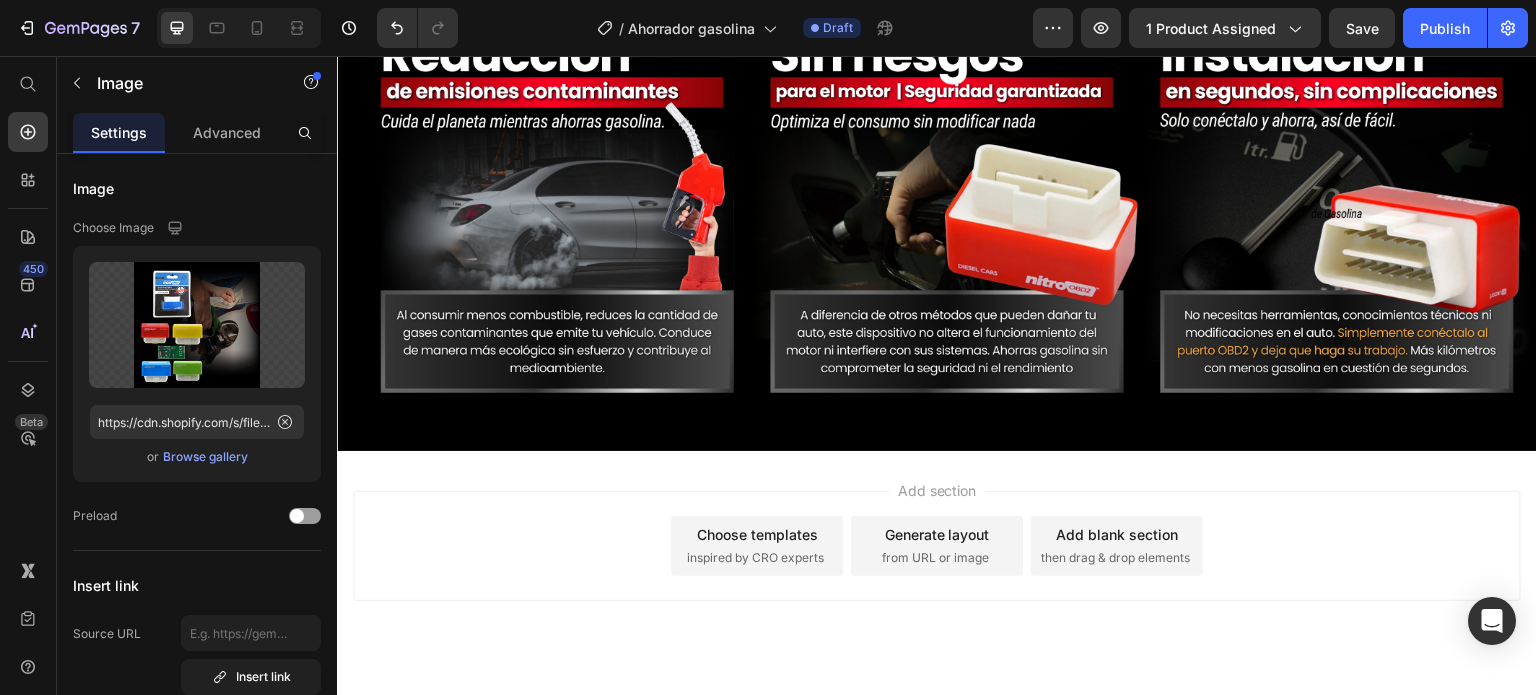 click on "¡Más de 1300 Clientes Satisfechos" at bounding box center [937, -27] 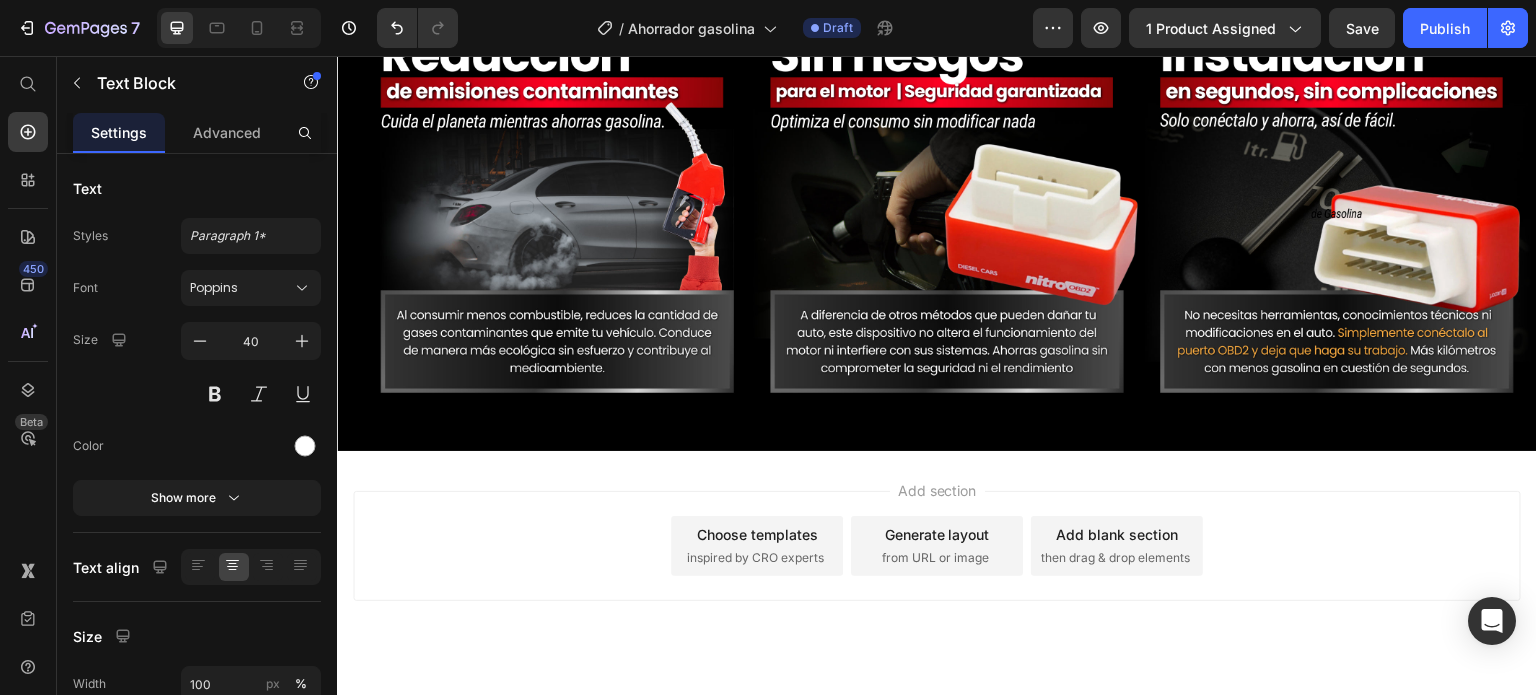 scroll, scrollTop: 5769, scrollLeft: 0, axis: vertical 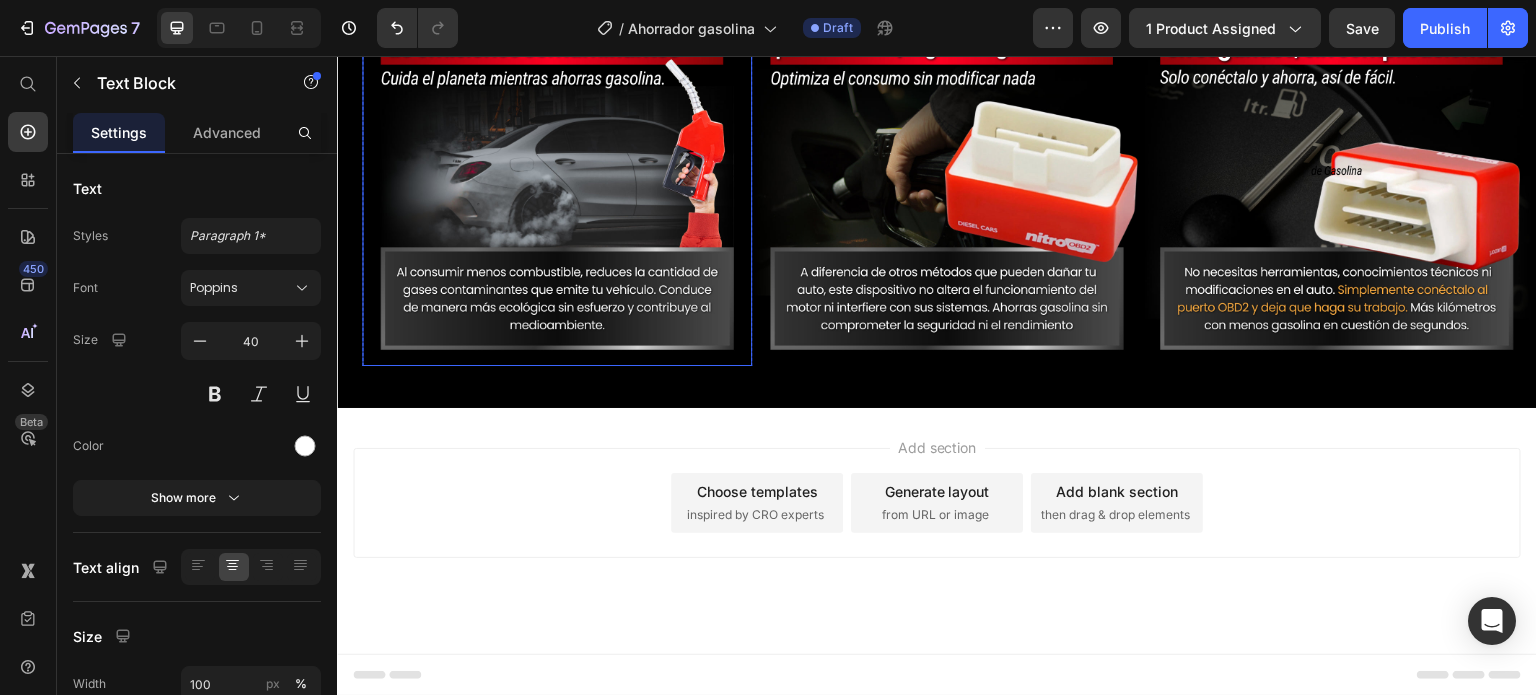 click at bounding box center [557, 171] 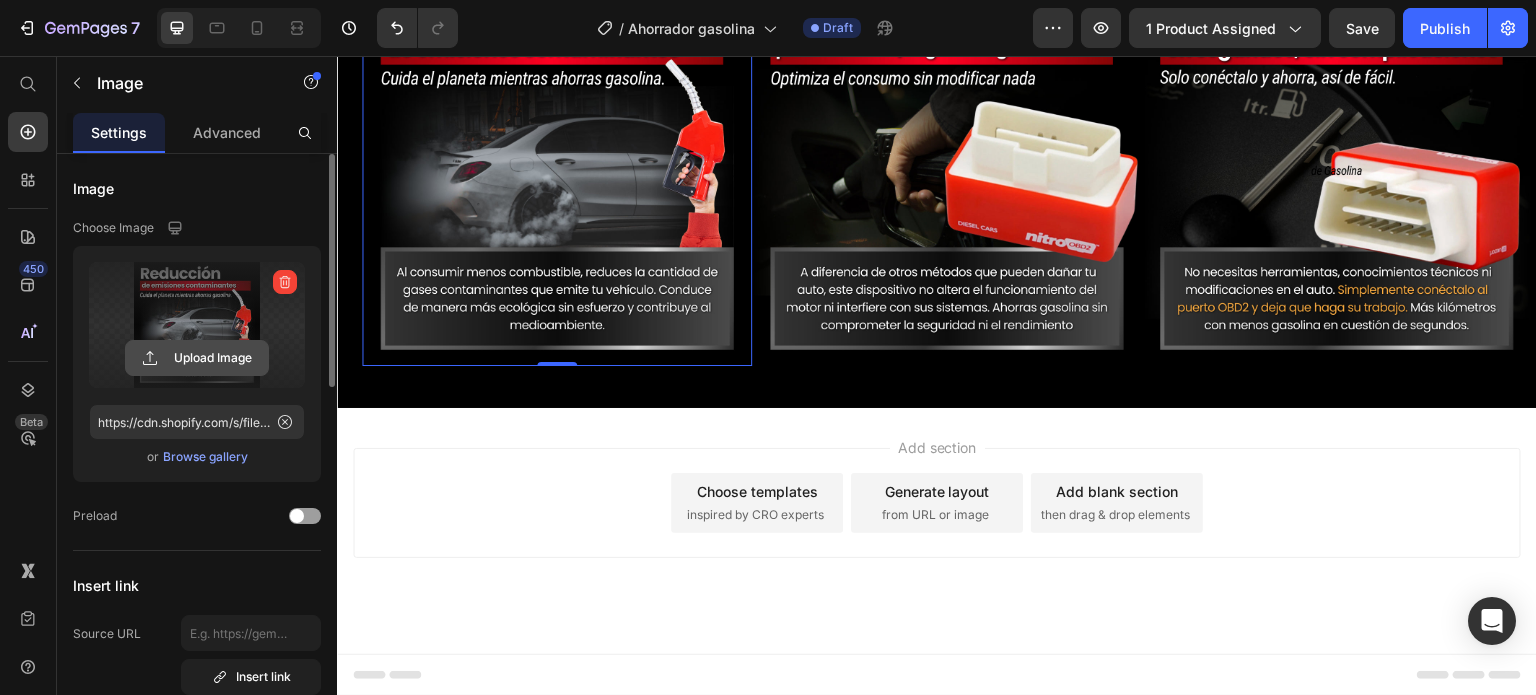 click 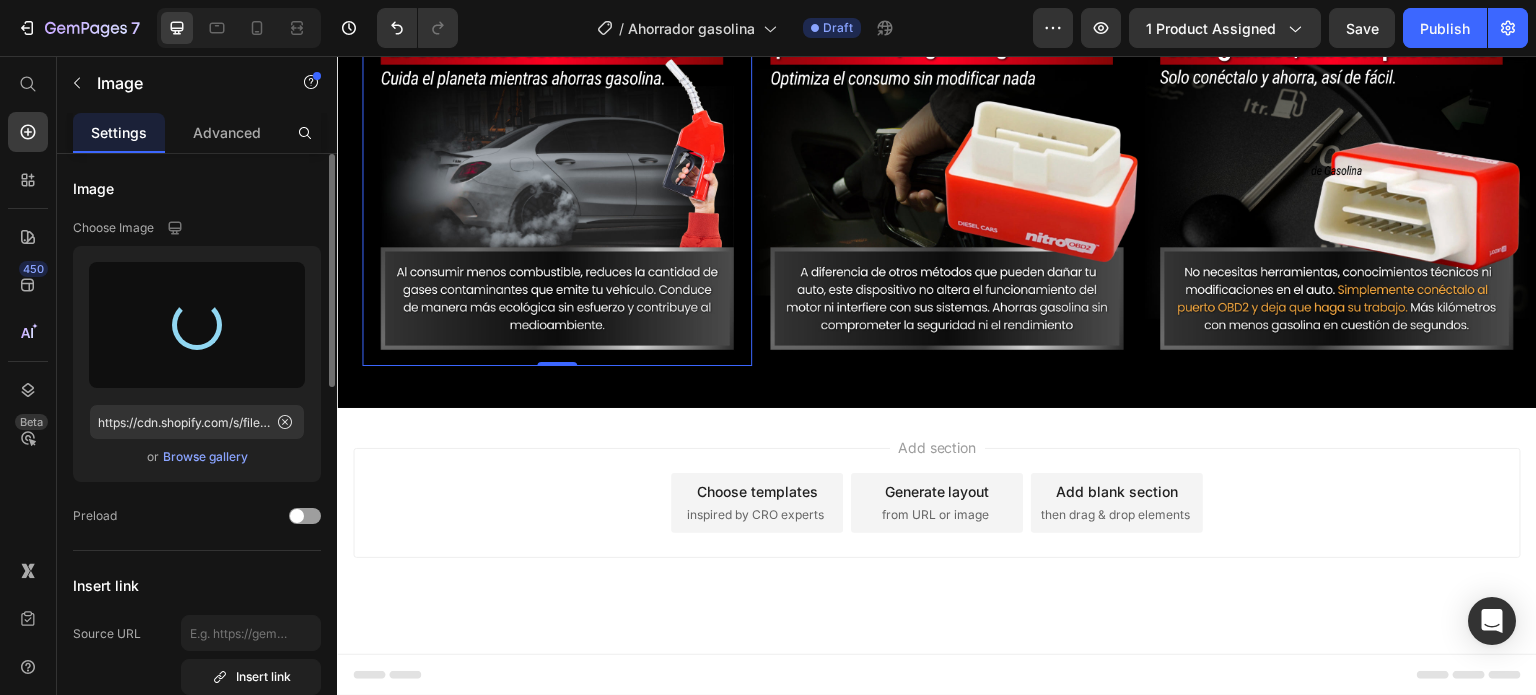 type on "https://cdn.shopify.com/s/files/1/0646/8173/8401/files/gempages_549850503740130115-62a53ca0-0b59-4b06-b2d6-0eddfbd4b366.webp" 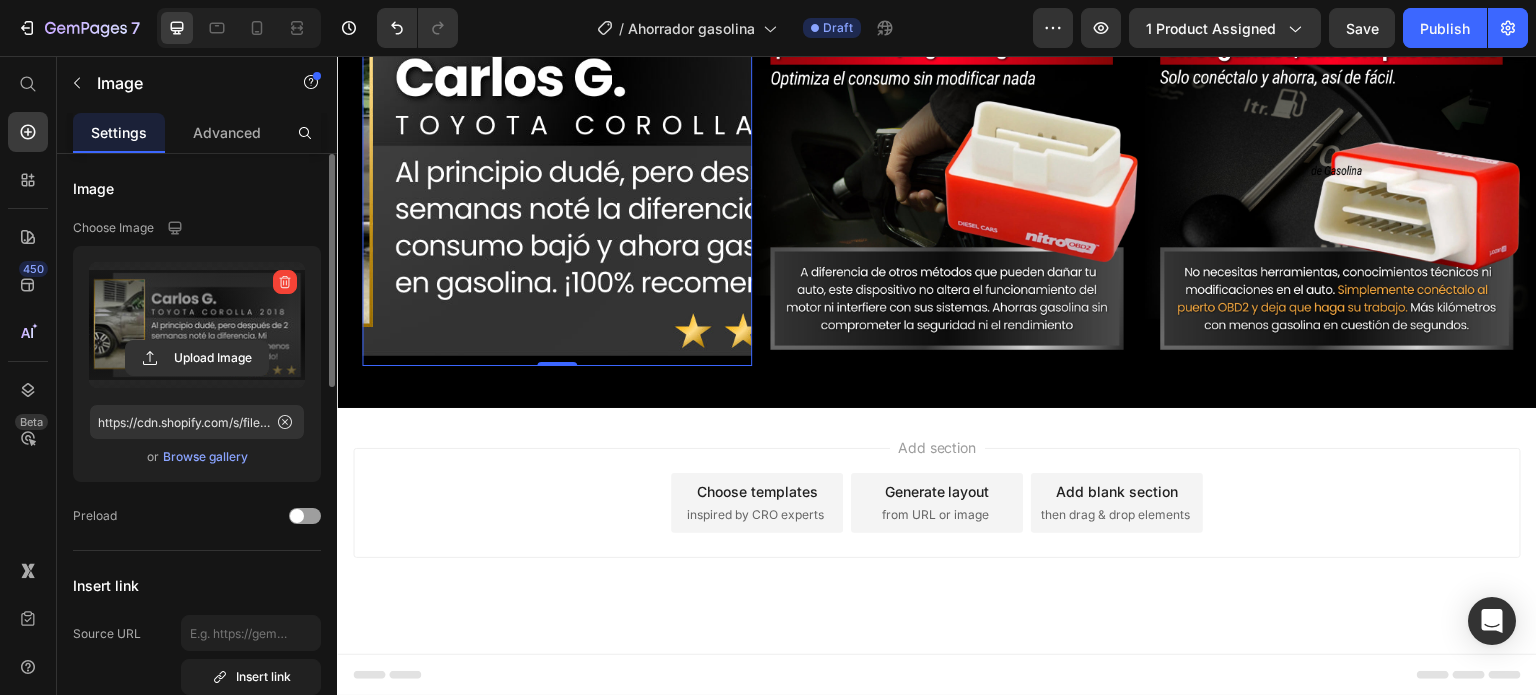 click on "¡Más de 1300 Clientes Satisfechos" at bounding box center (937, -70) 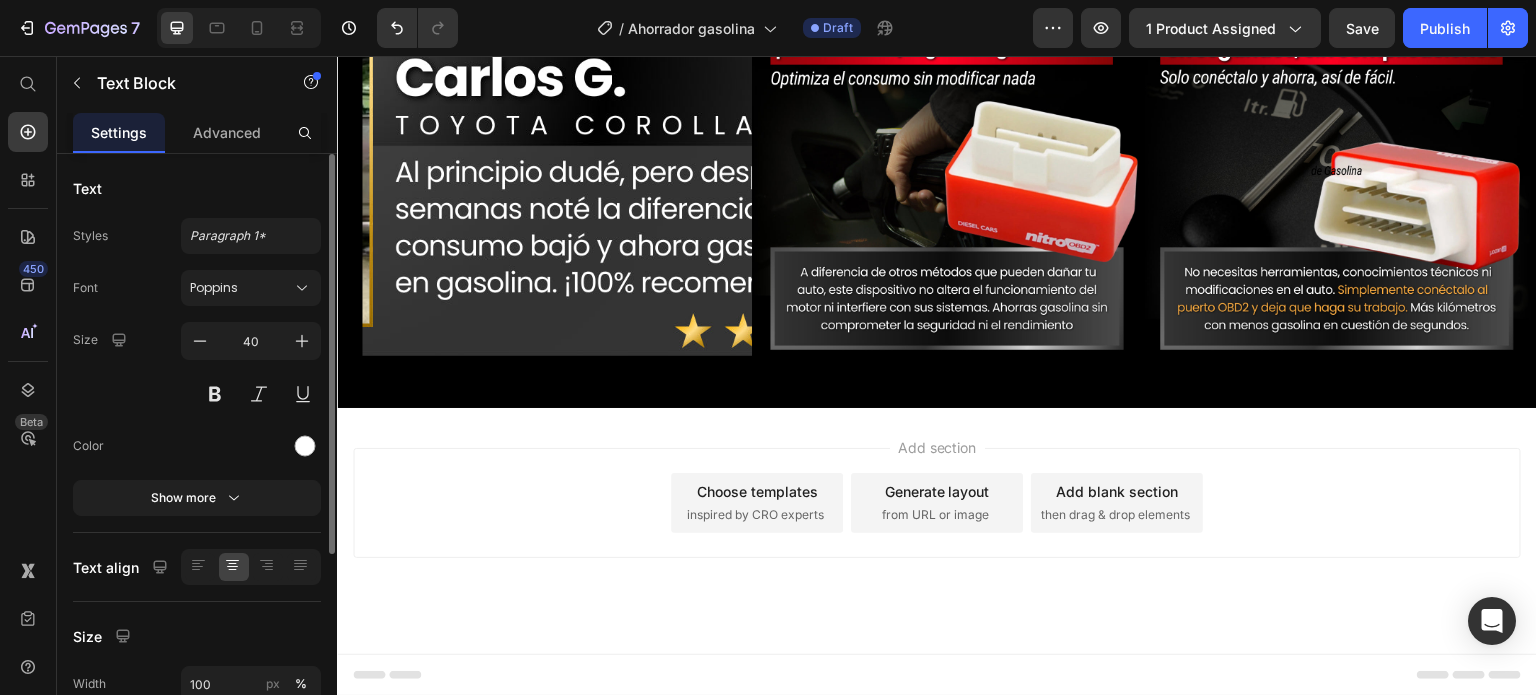 scroll, scrollTop: 100, scrollLeft: 0, axis: vertical 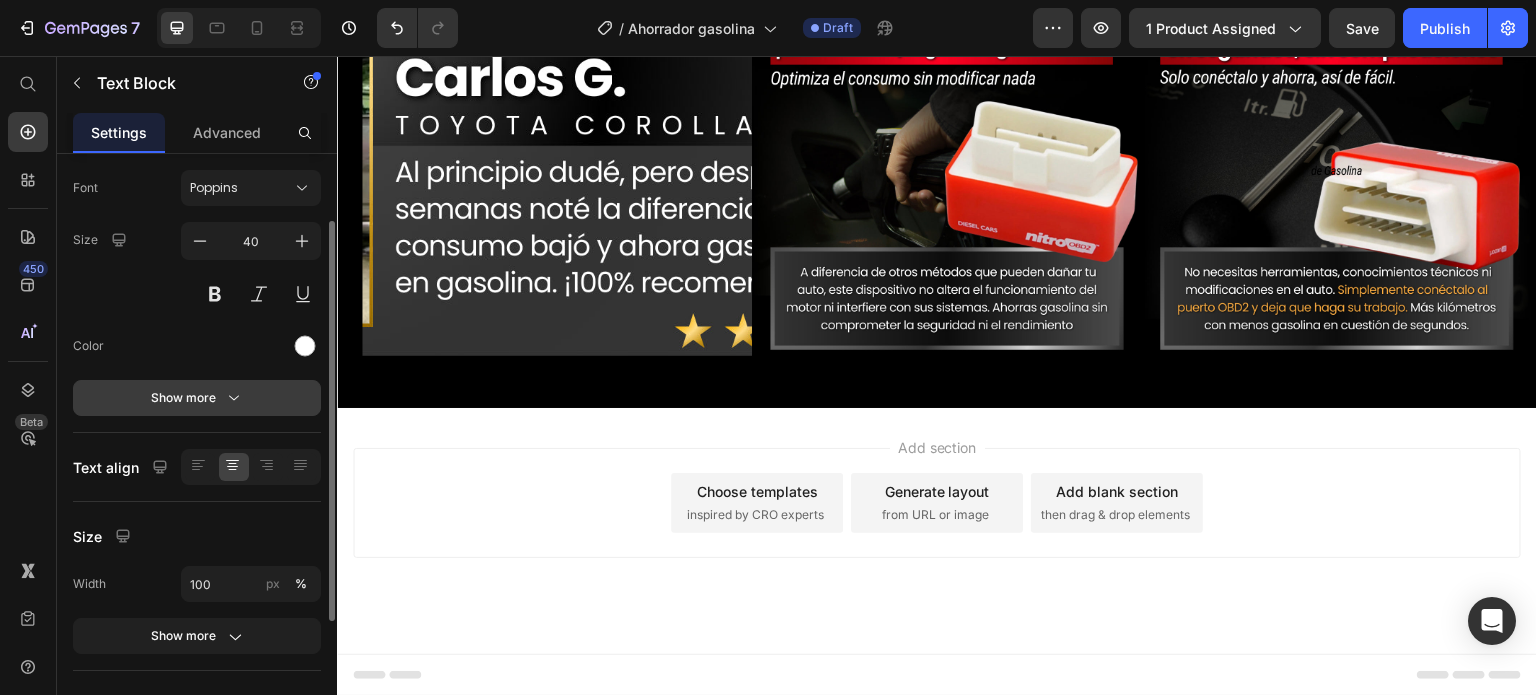 click on "Show more" at bounding box center [197, 398] 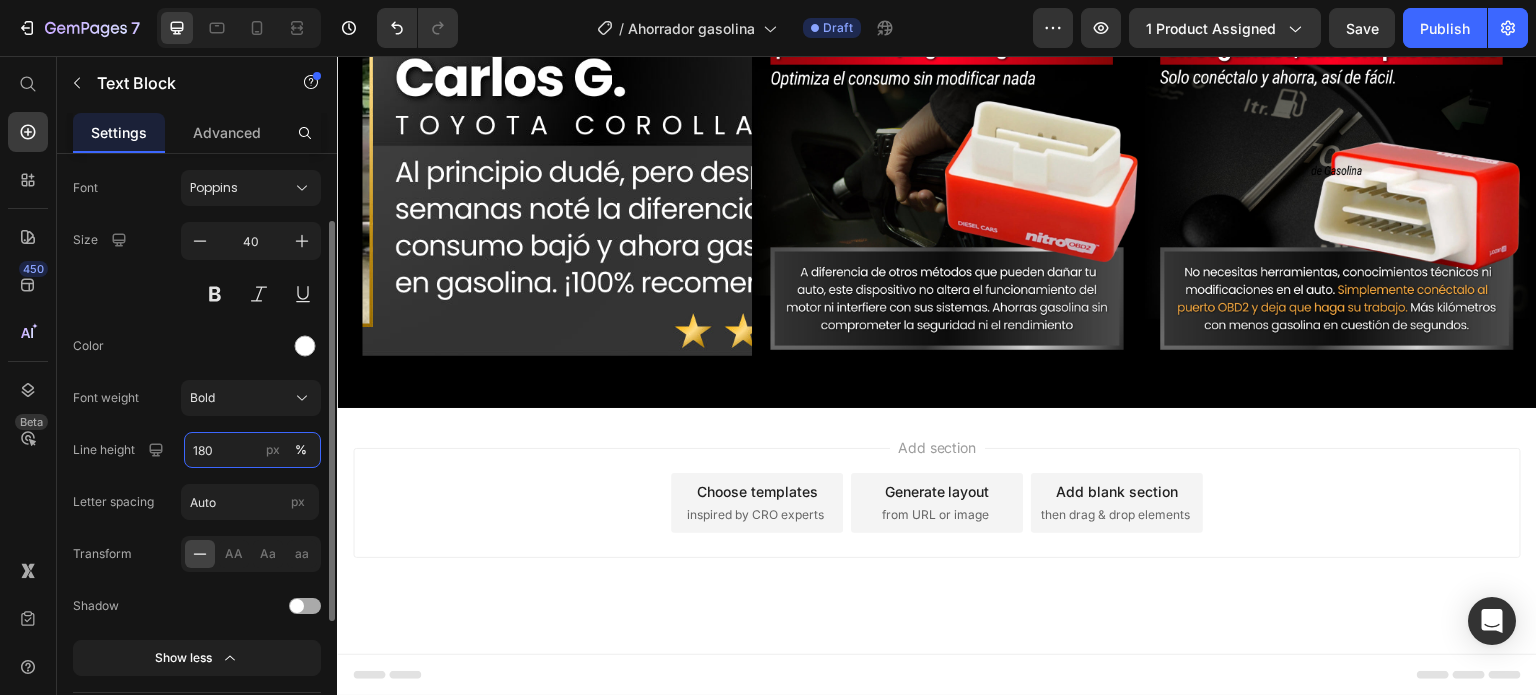 click on "180" at bounding box center [252, 450] 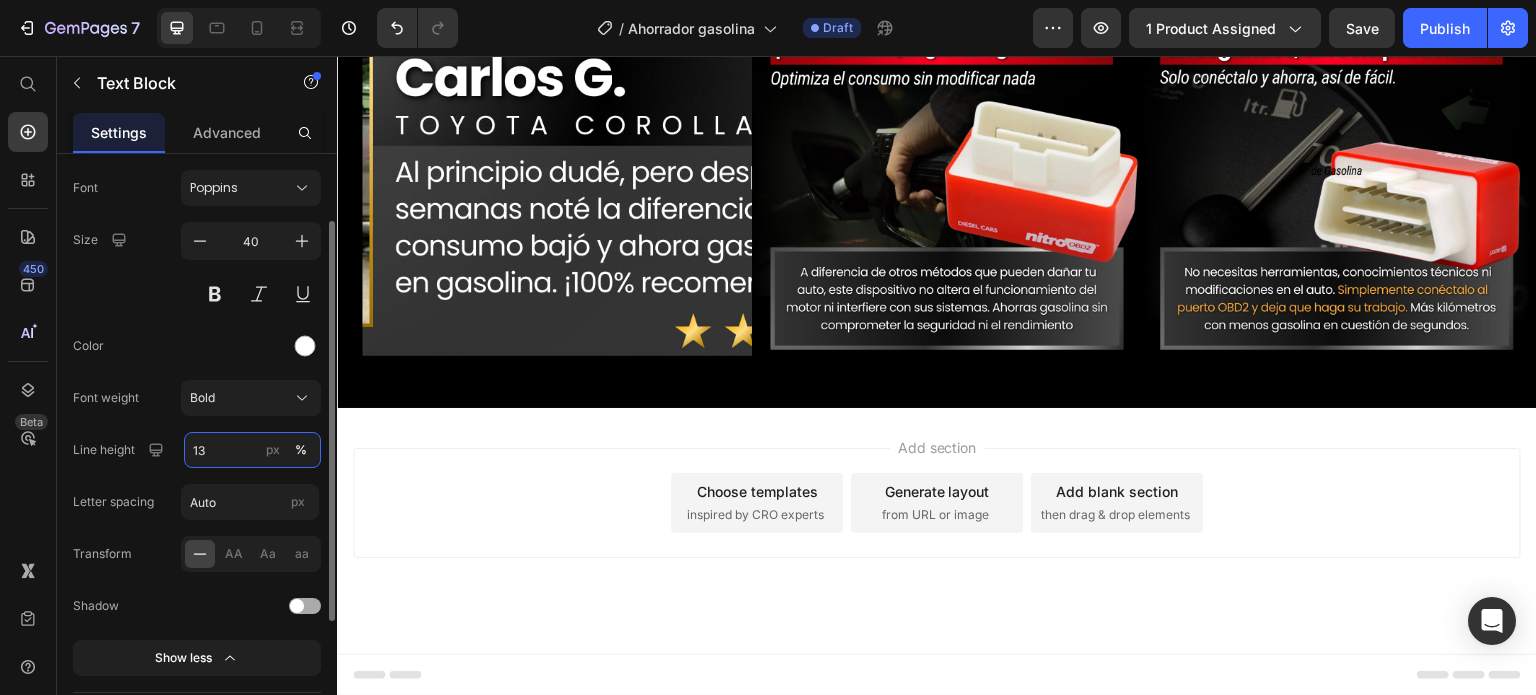 type on "130" 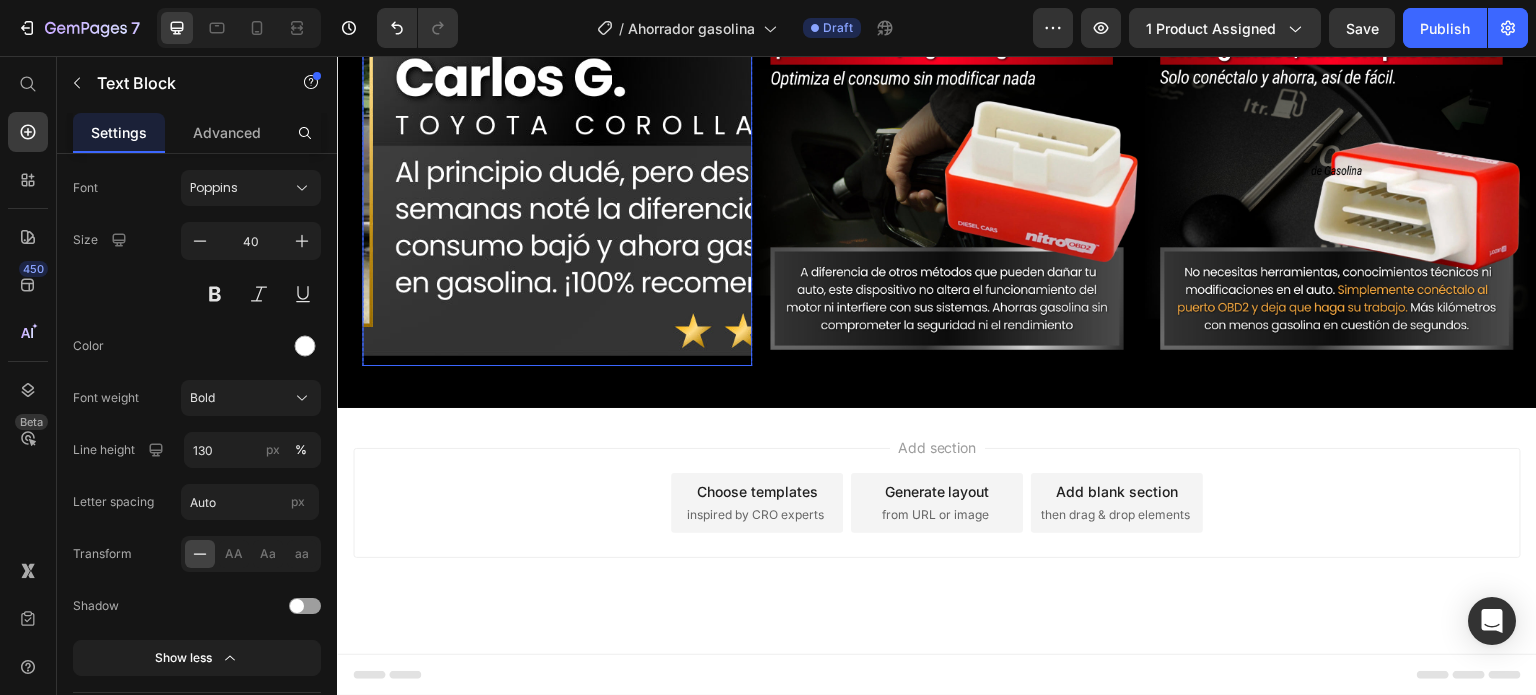 click at bounding box center [557, 171] 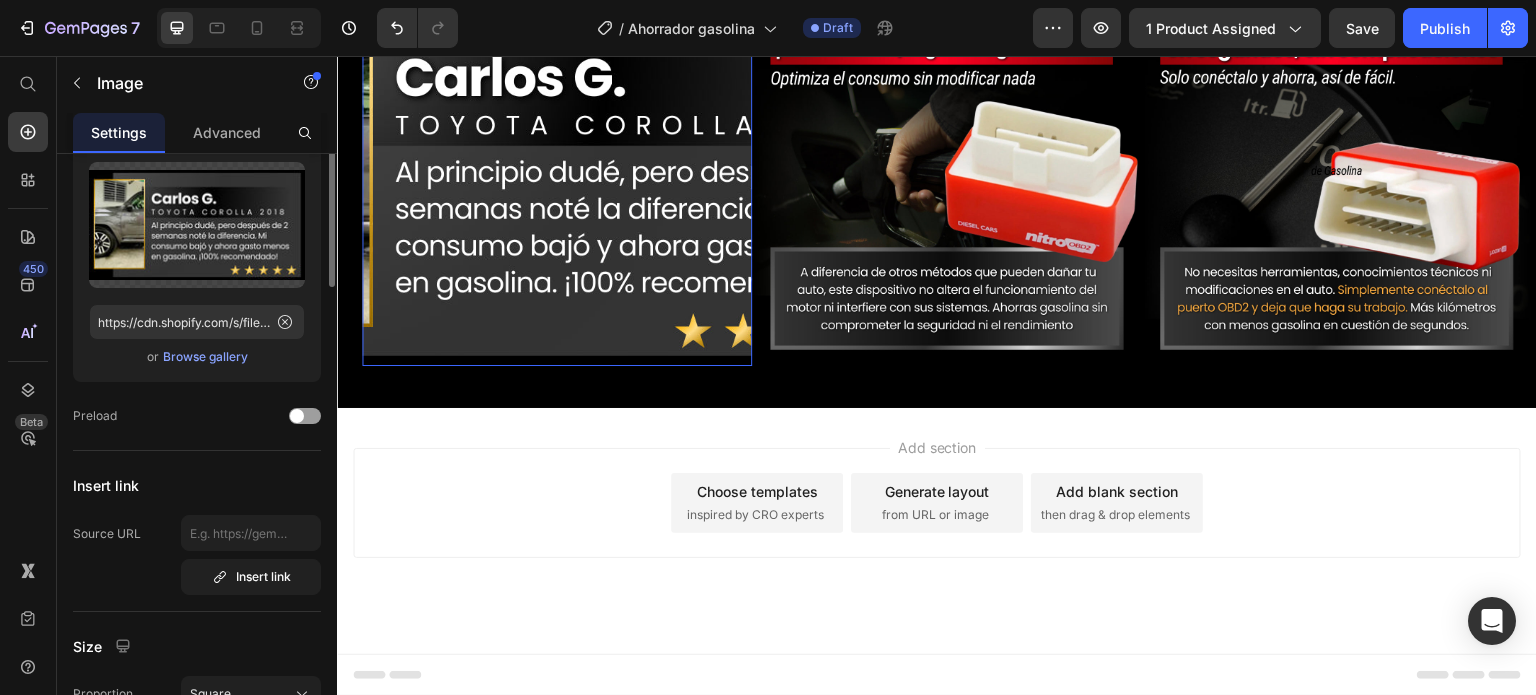 scroll, scrollTop: 0, scrollLeft: 0, axis: both 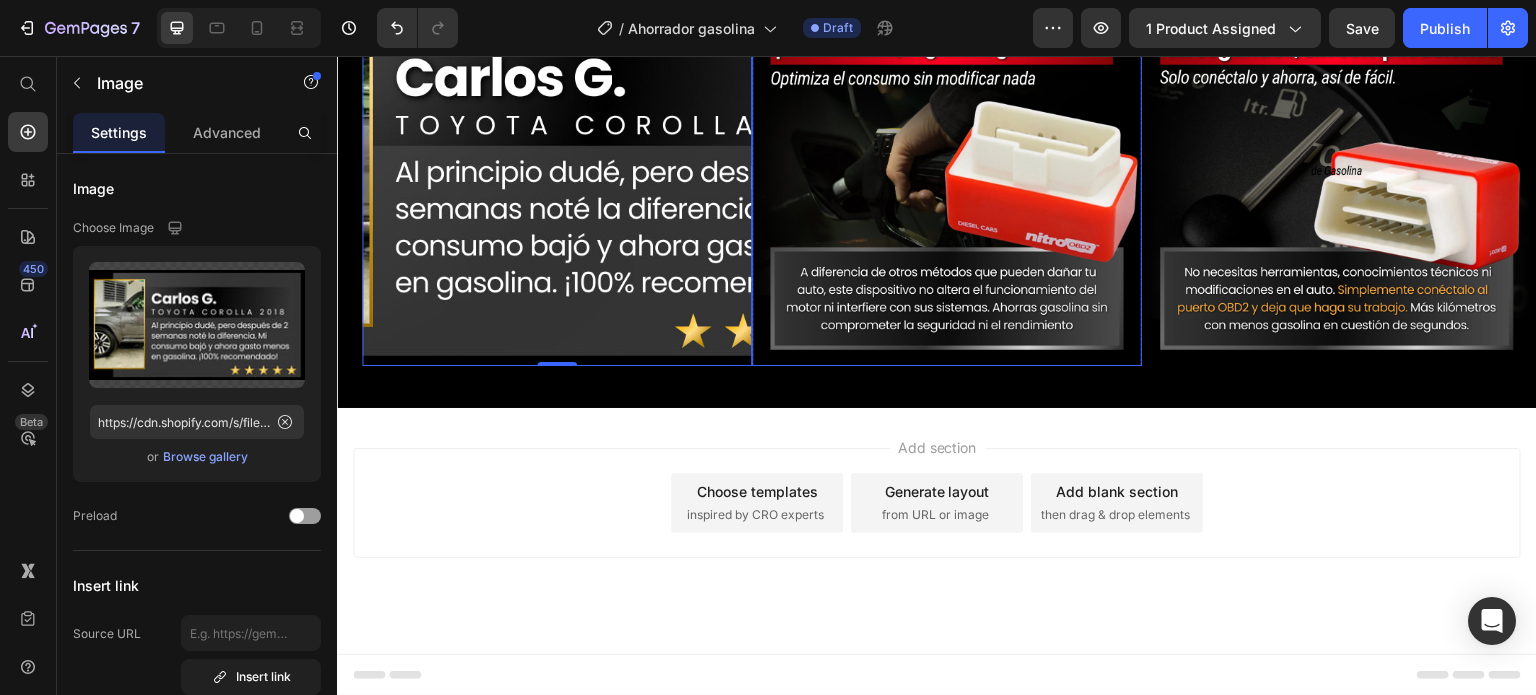 click at bounding box center [947, 171] 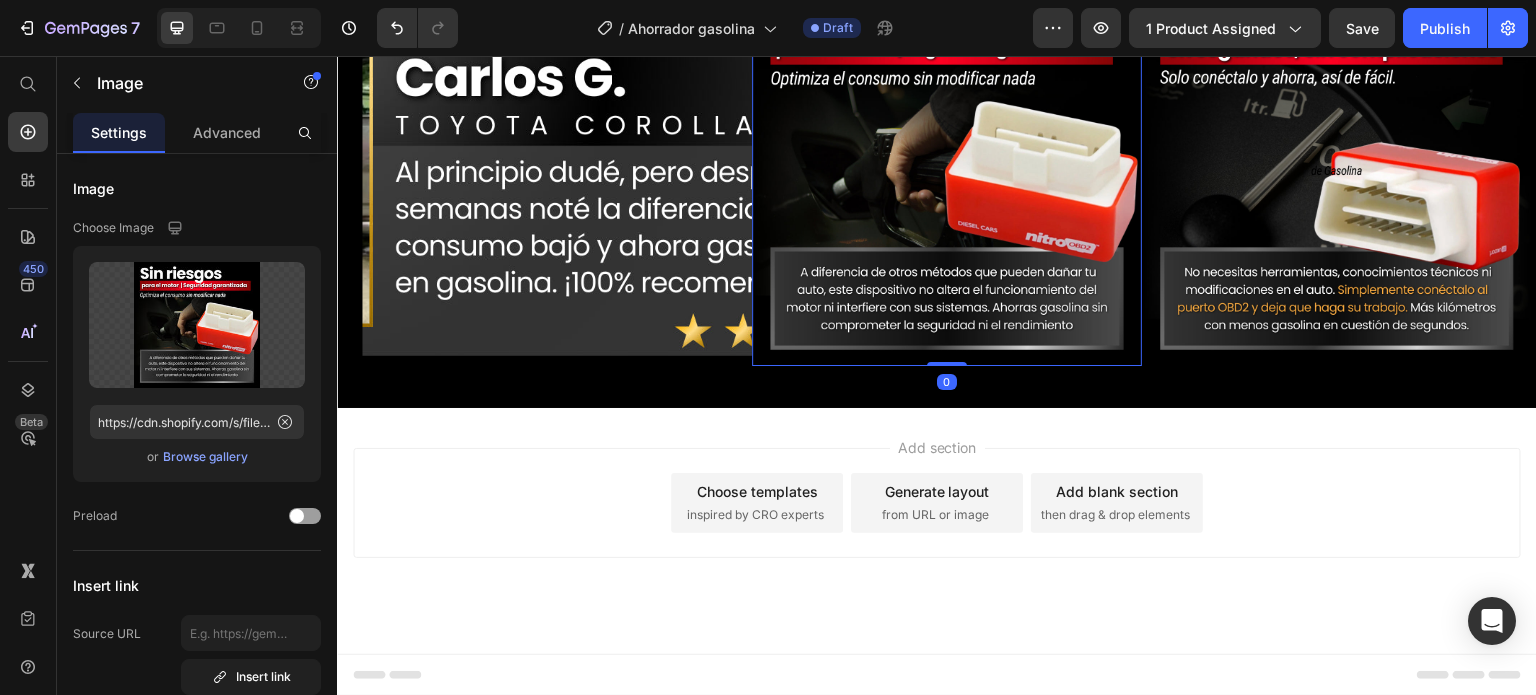click at bounding box center (557, 171) 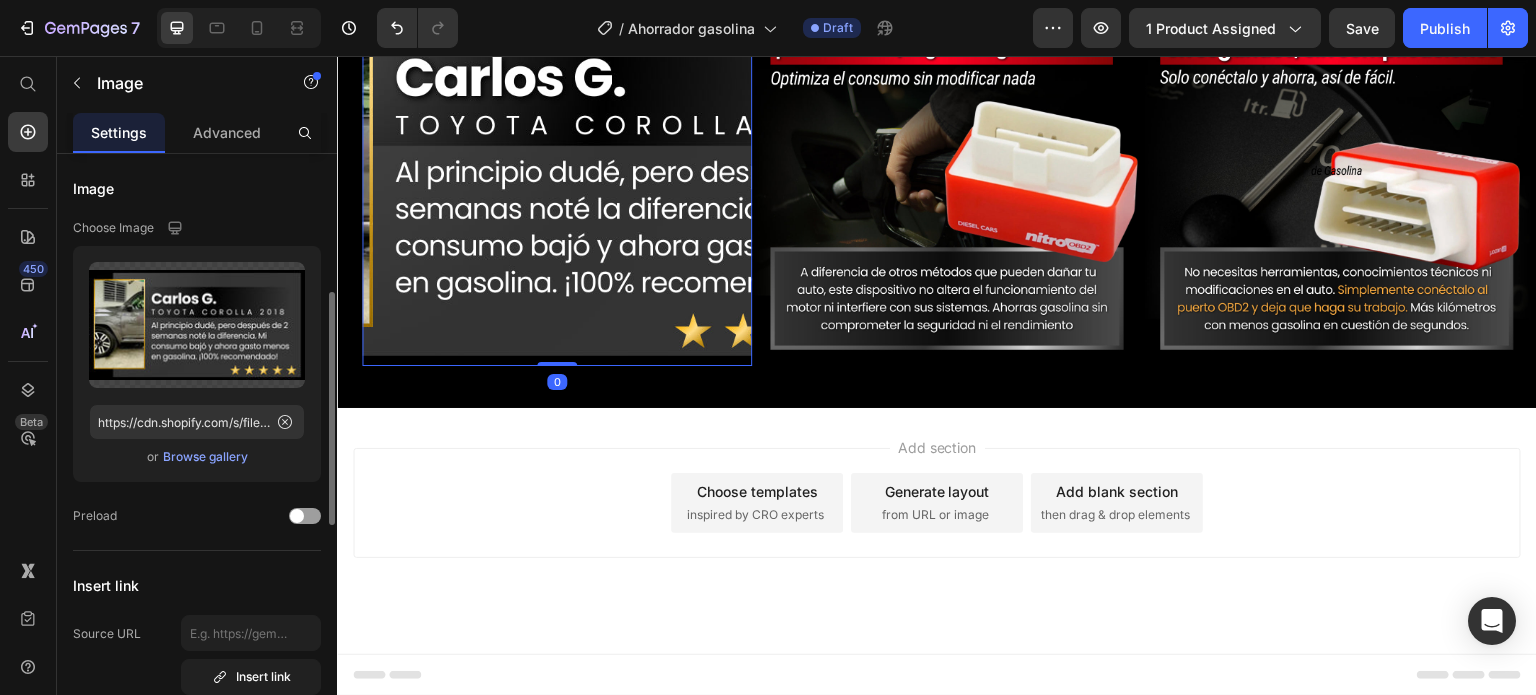 scroll, scrollTop: 200, scrollLeft: 0, axis: vertical 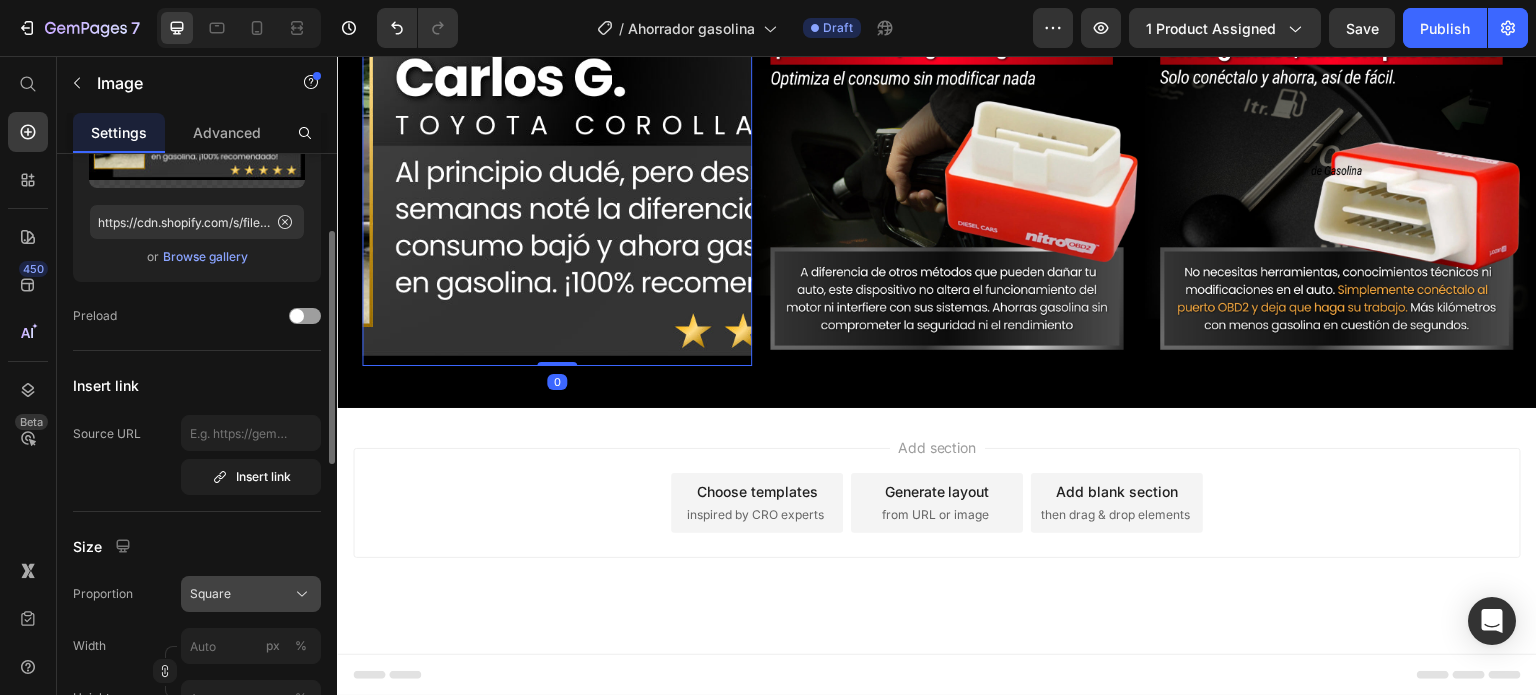 click on "Square" 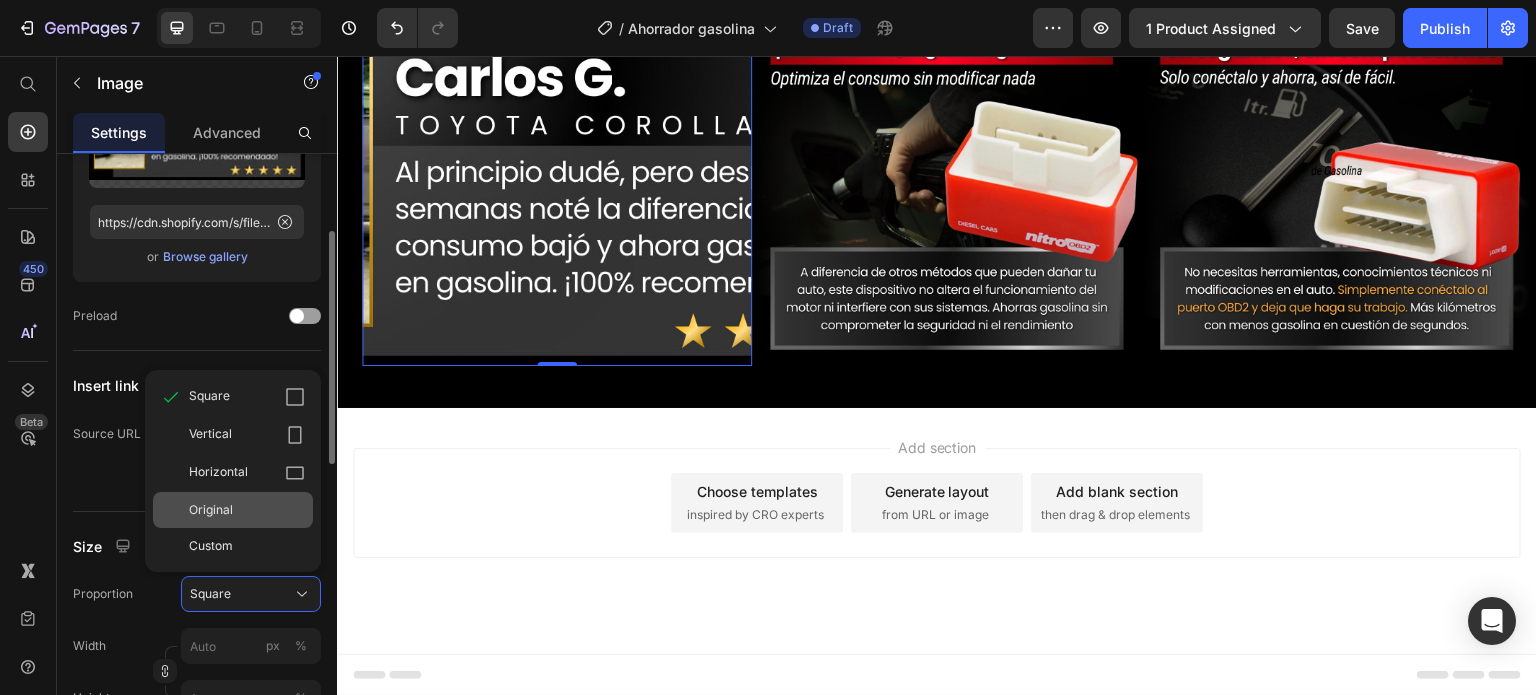 click on "Original" 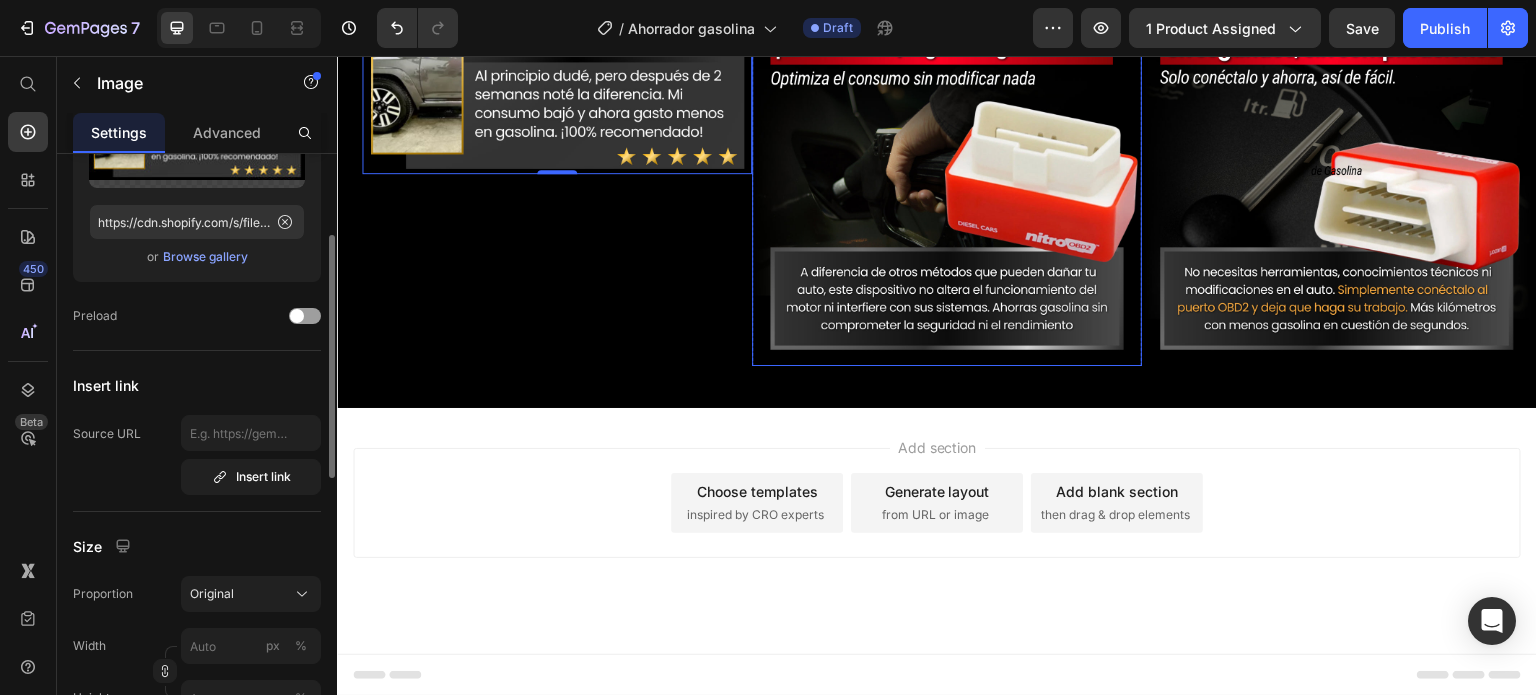 click at bounding box center (947, 171) 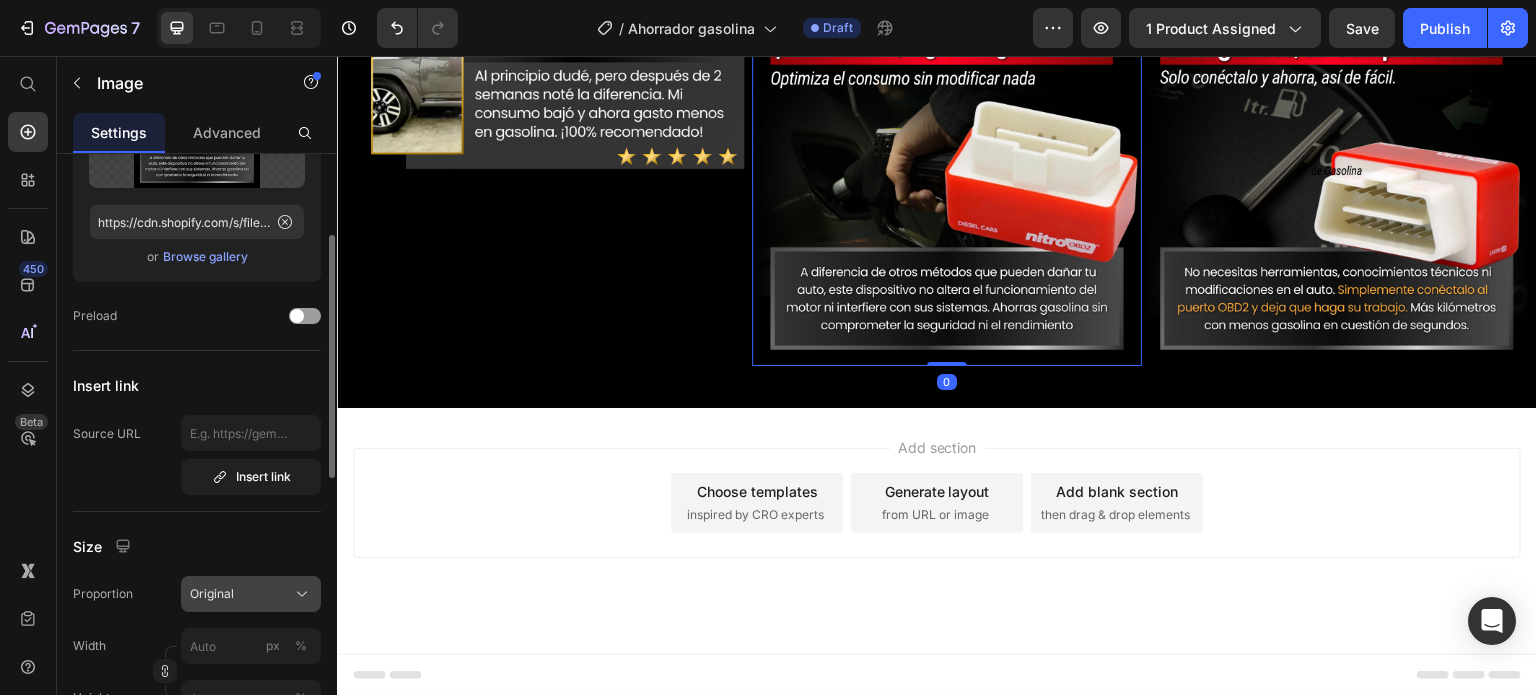 click on "Original" 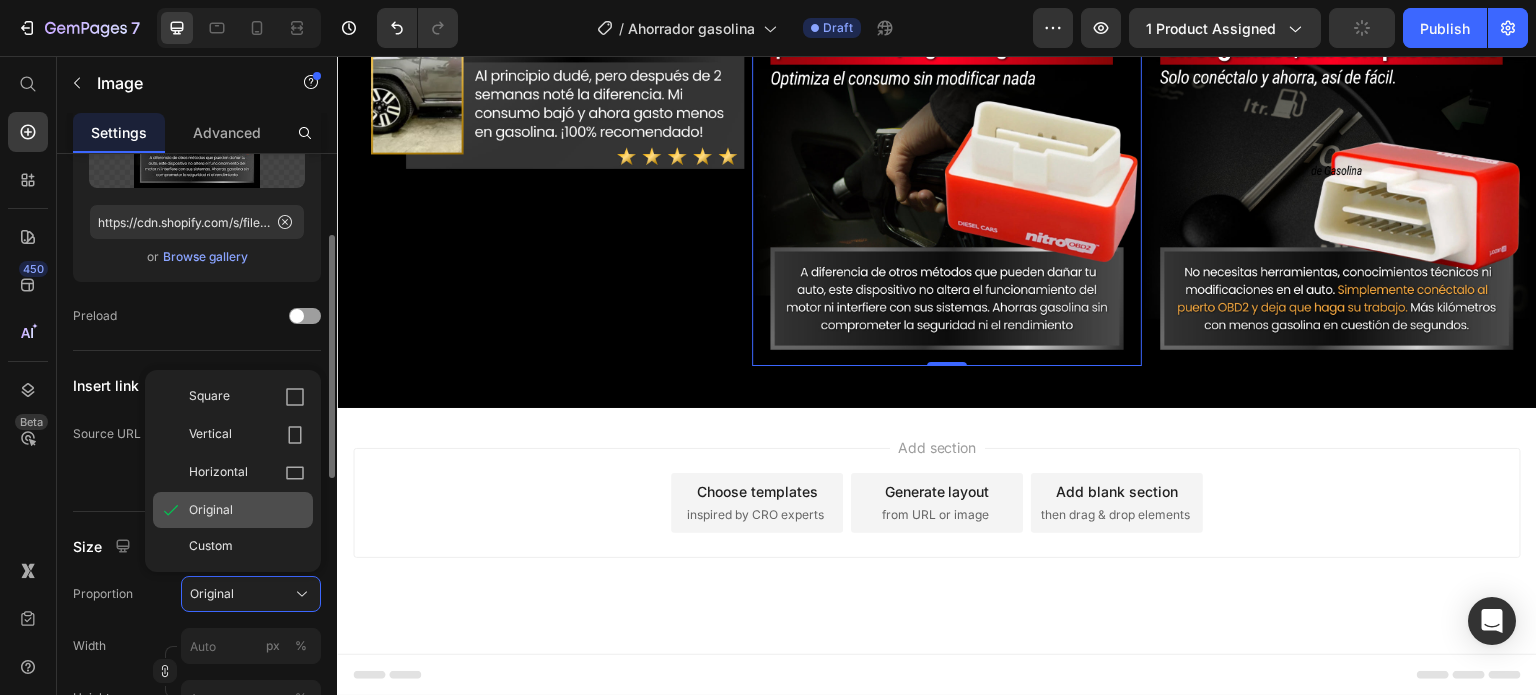 click on "Original" at bounding box center (211, 510) 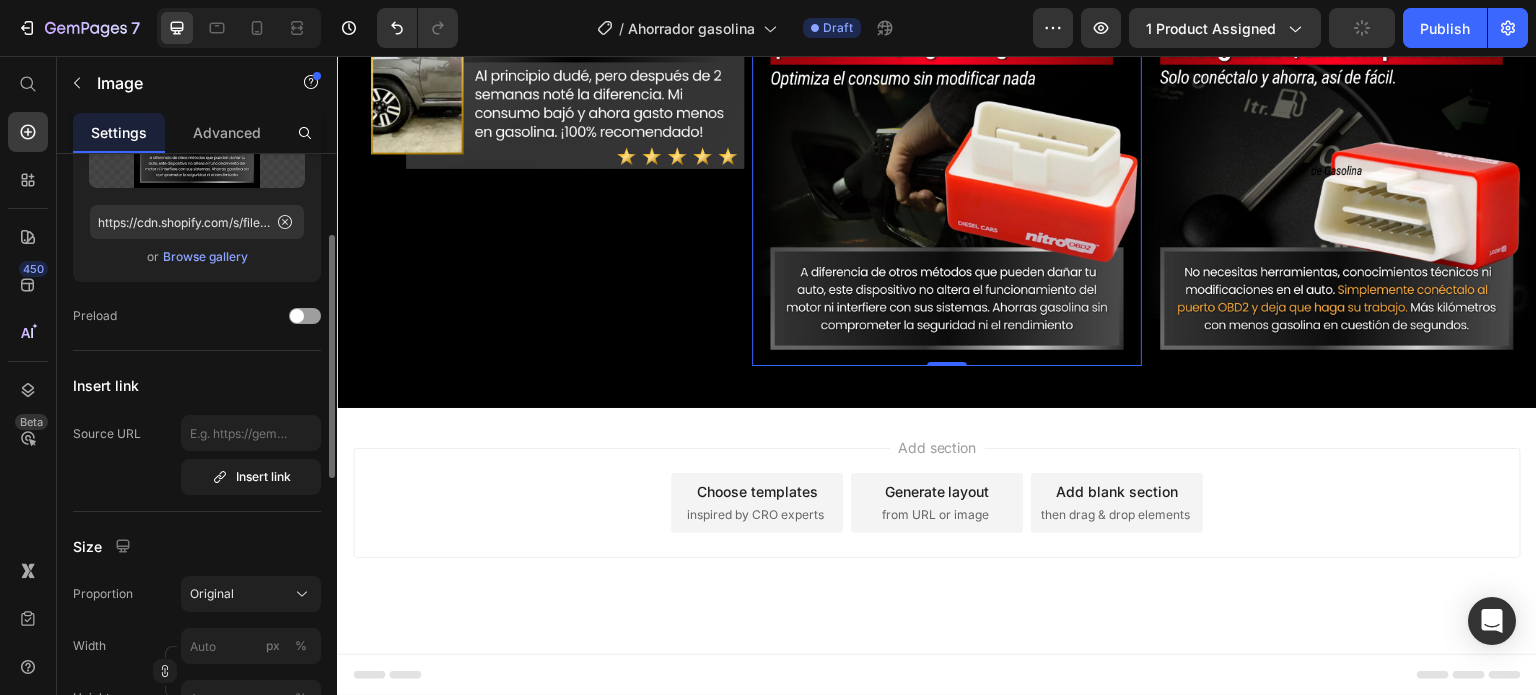 click at bounding box center [947, 171] 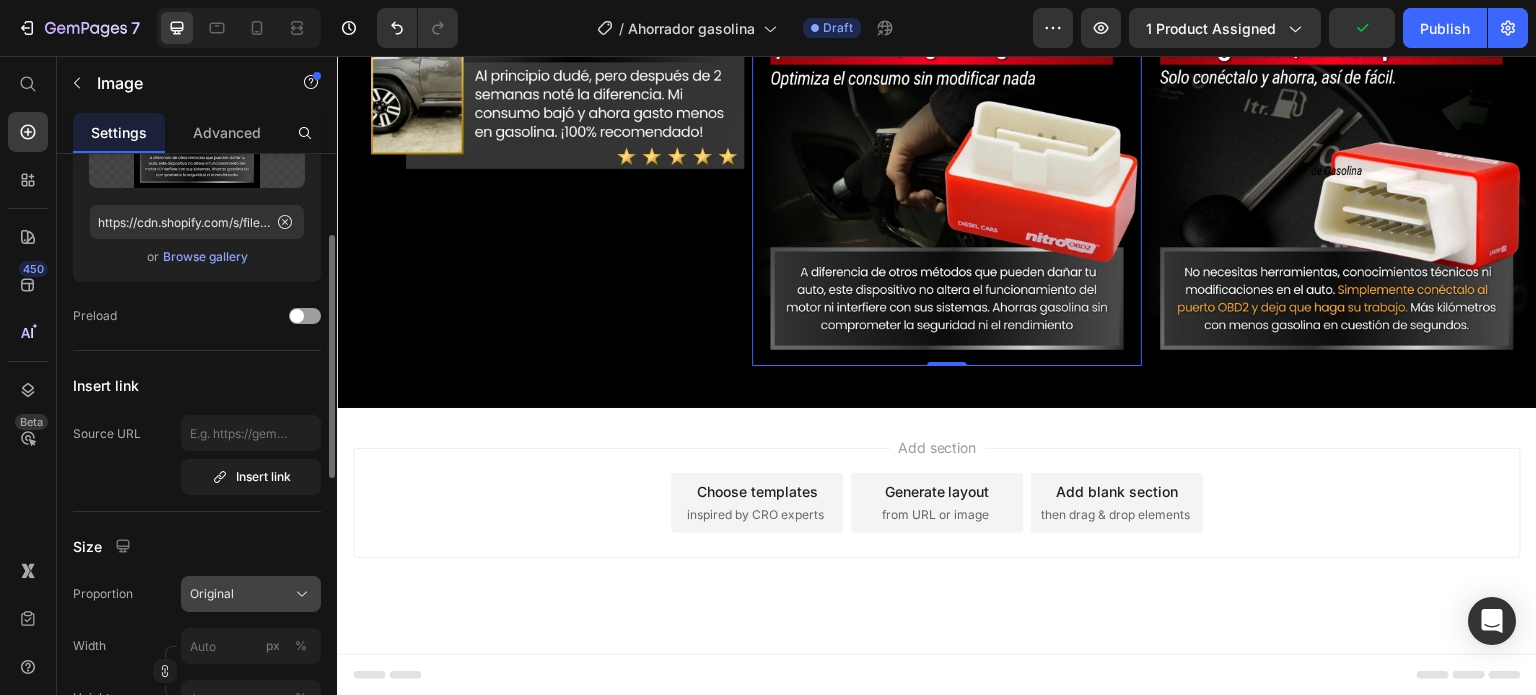 click on "Original" at bounding box center [212, 594] 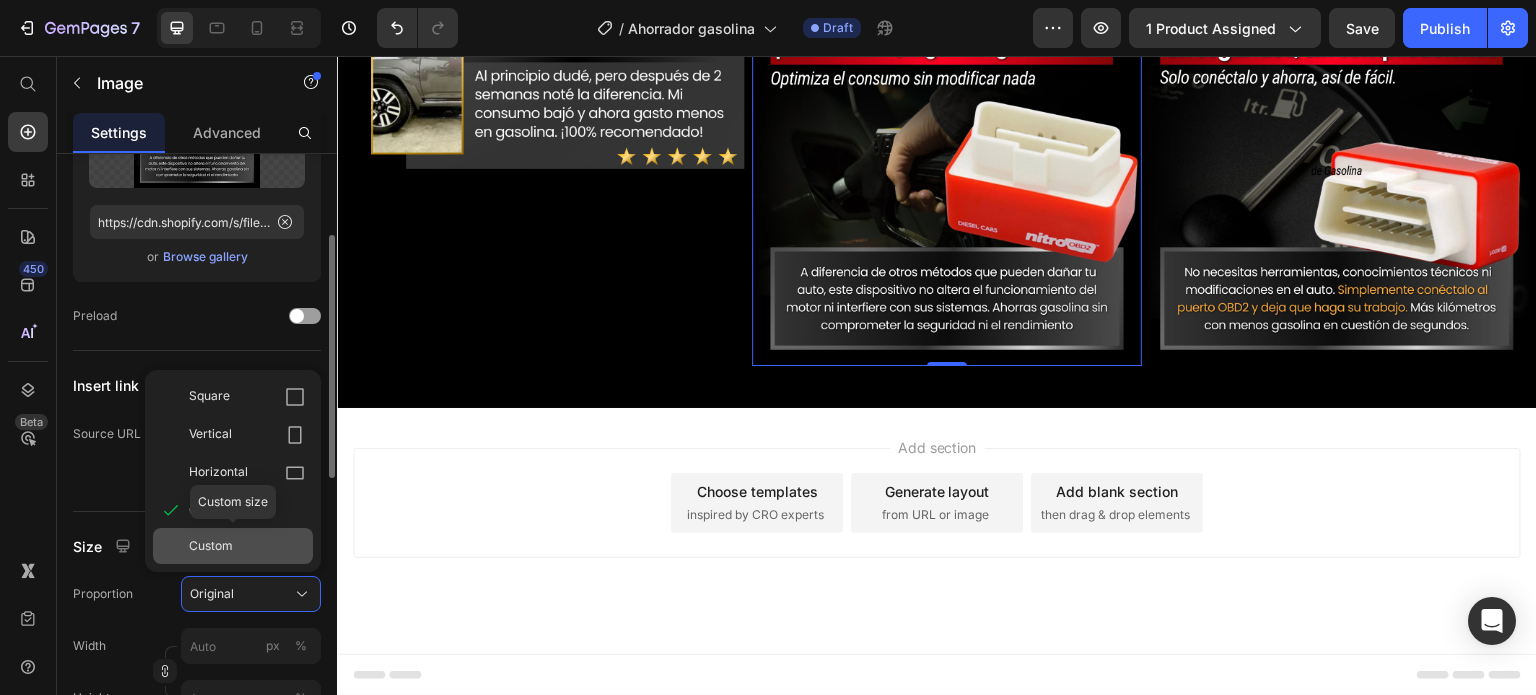 click on "Custom" at bounding box center [211, 546] 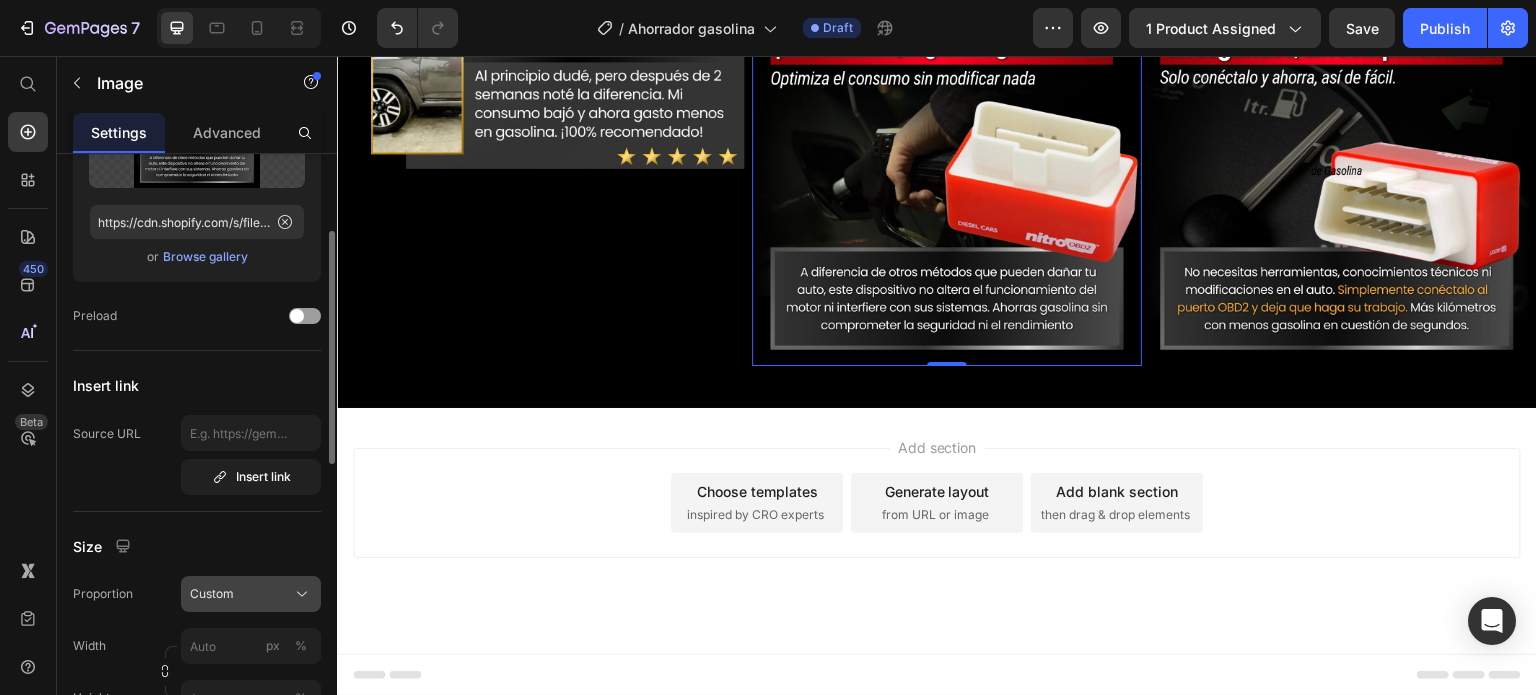 click on "Custom" at bounding box center (212, 594) 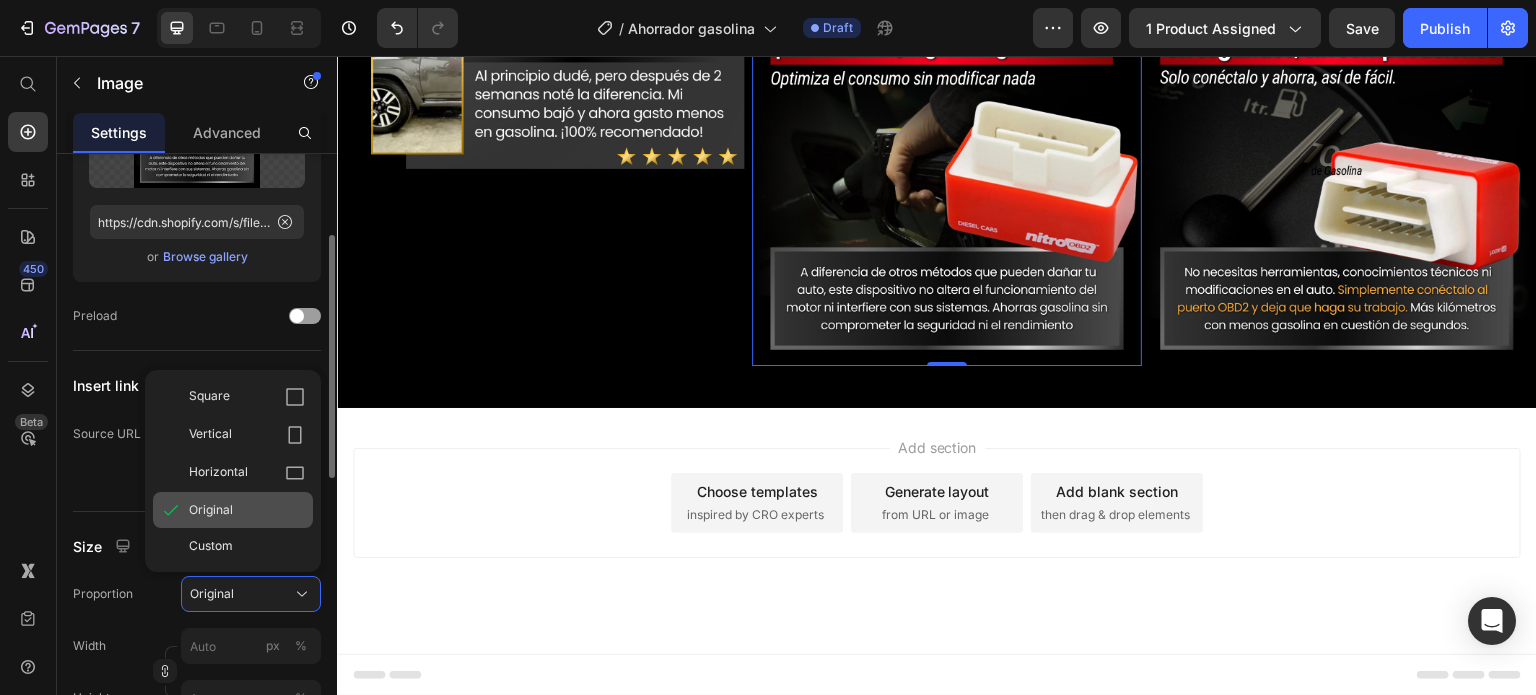 click on "Original" at bounding box center [247, 510] 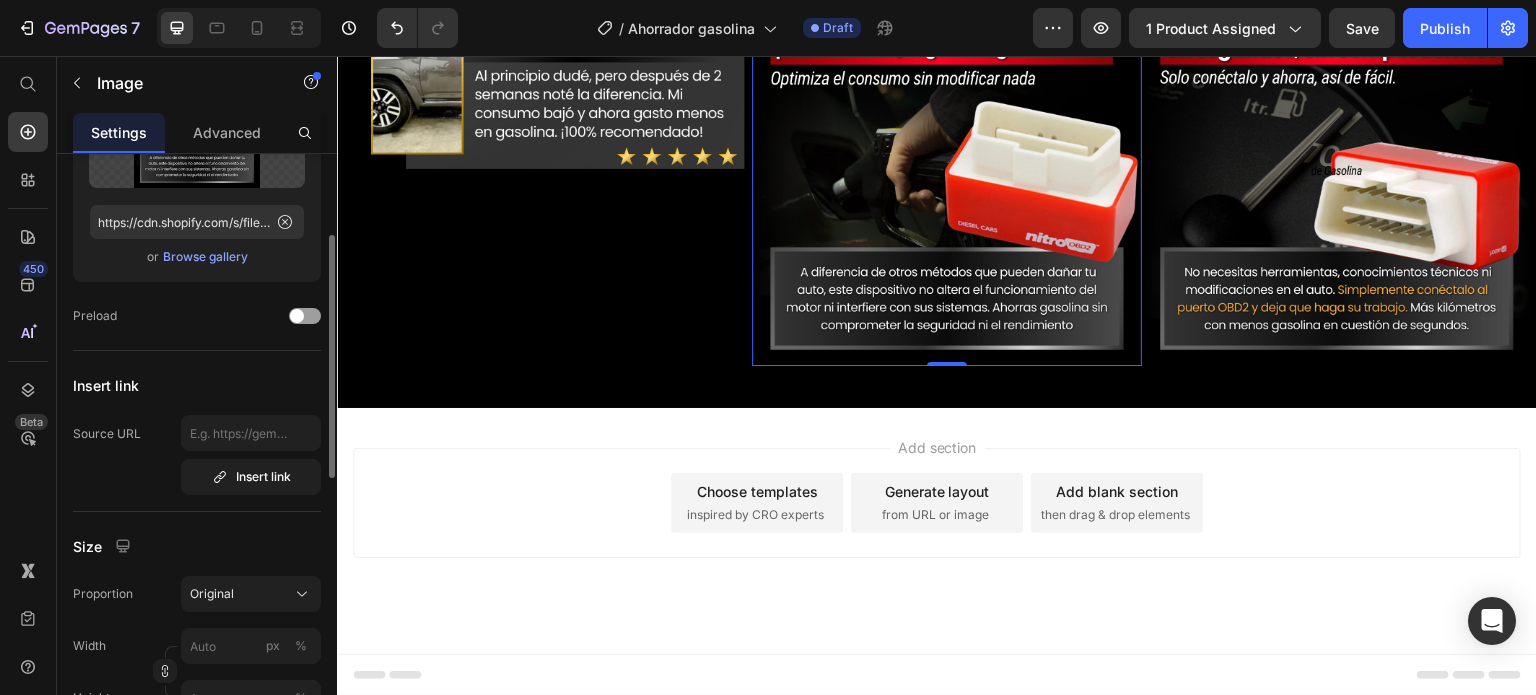 click at bounding box center (947, 171) 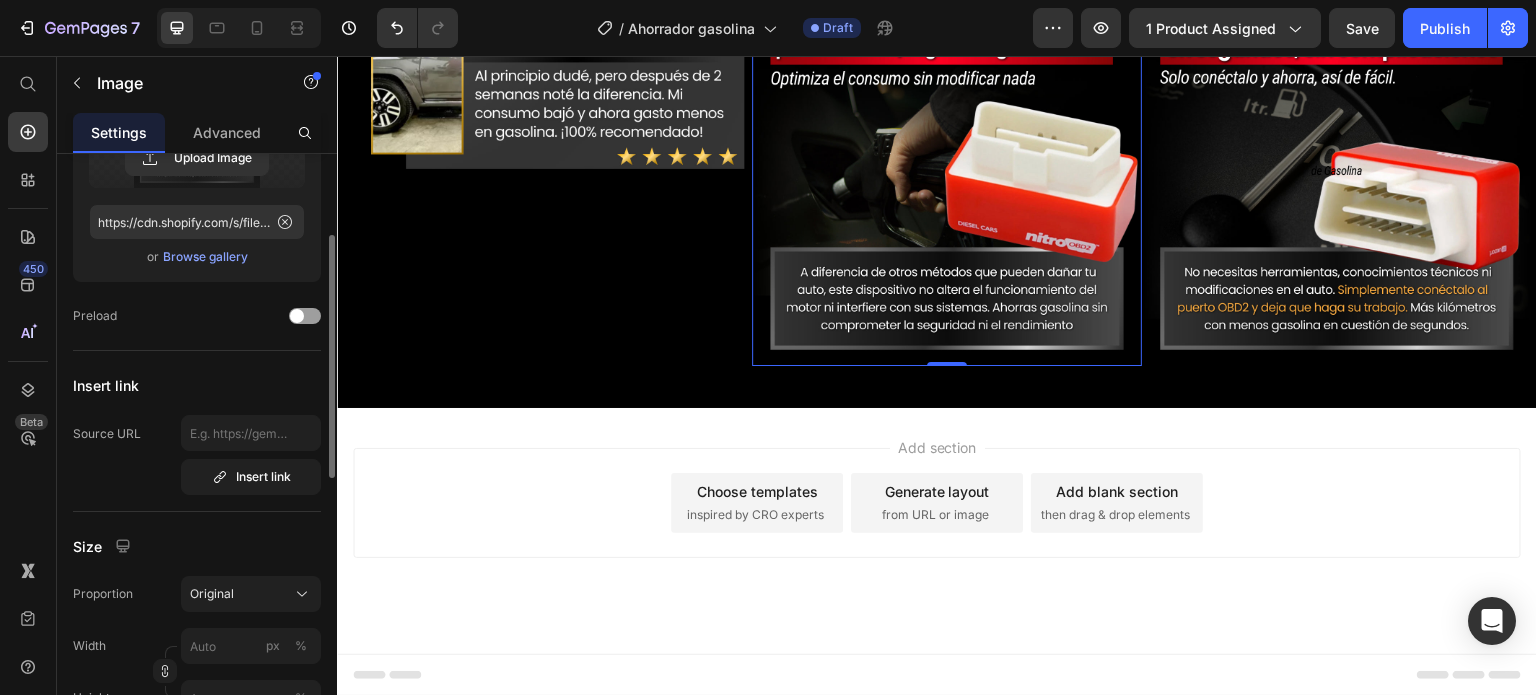 scroll, scrollTop: 0, scrollLeft: 0, axis: both 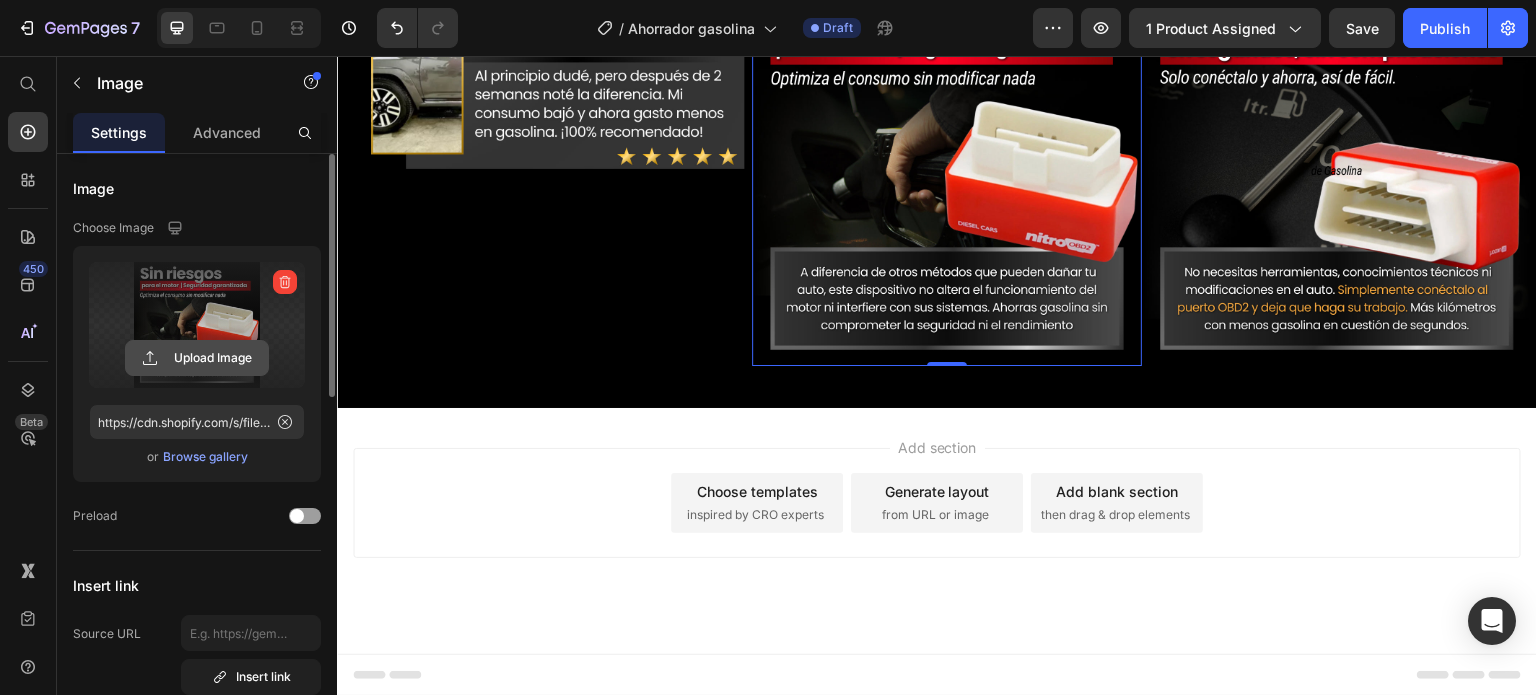click 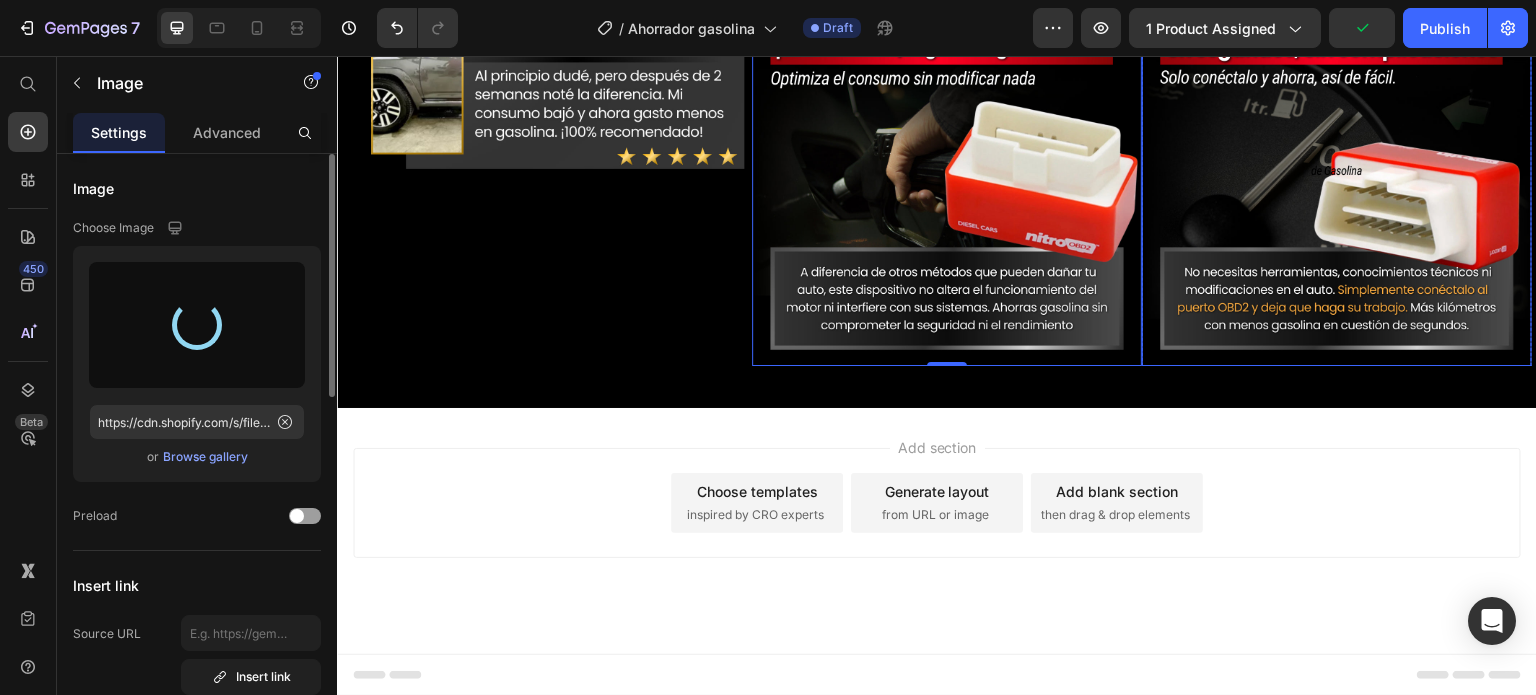 type on "https://cdn.shopify.com/s/files/1/0646/8173/8401/files/gempages_549850503740130115-c2440da9-ecb1-4245-80b9-daded0d7fea5.webp" 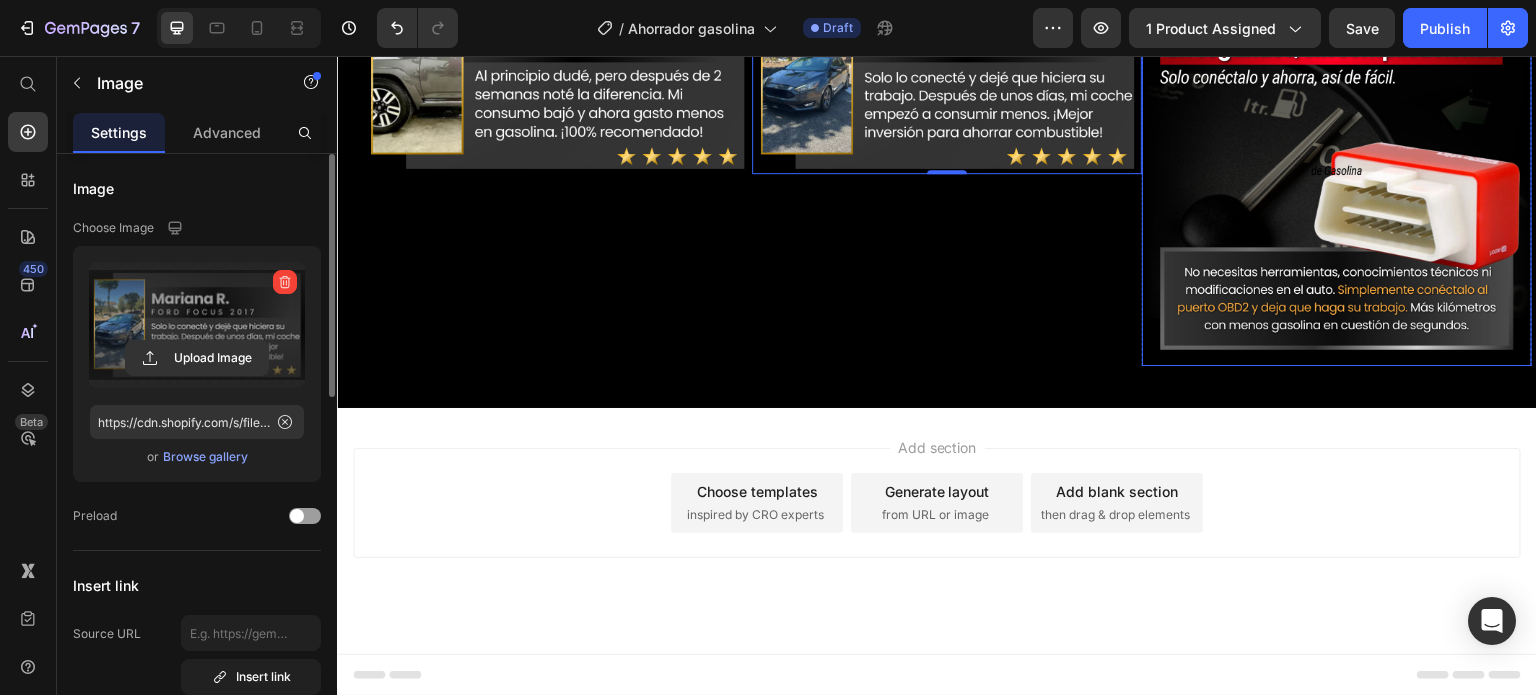 click at bounding box center (1337, 171) 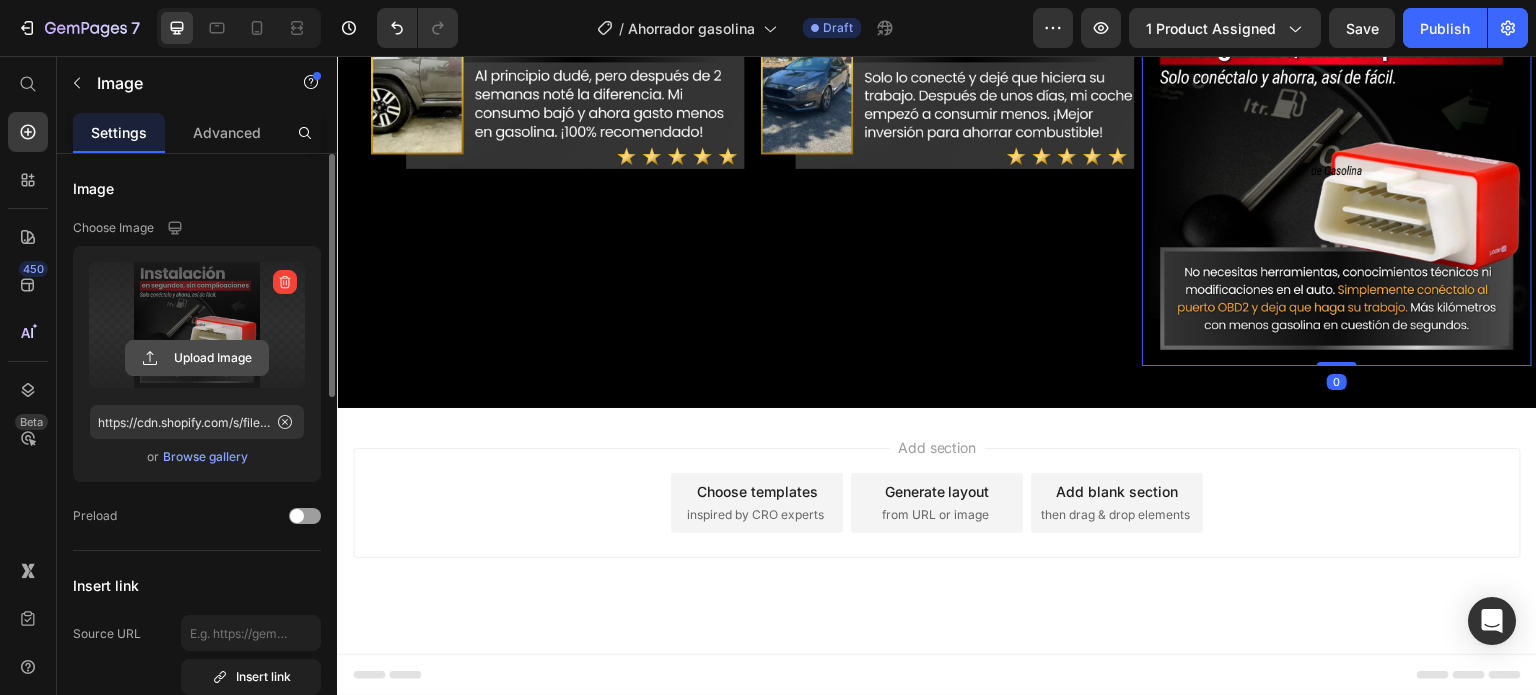 click 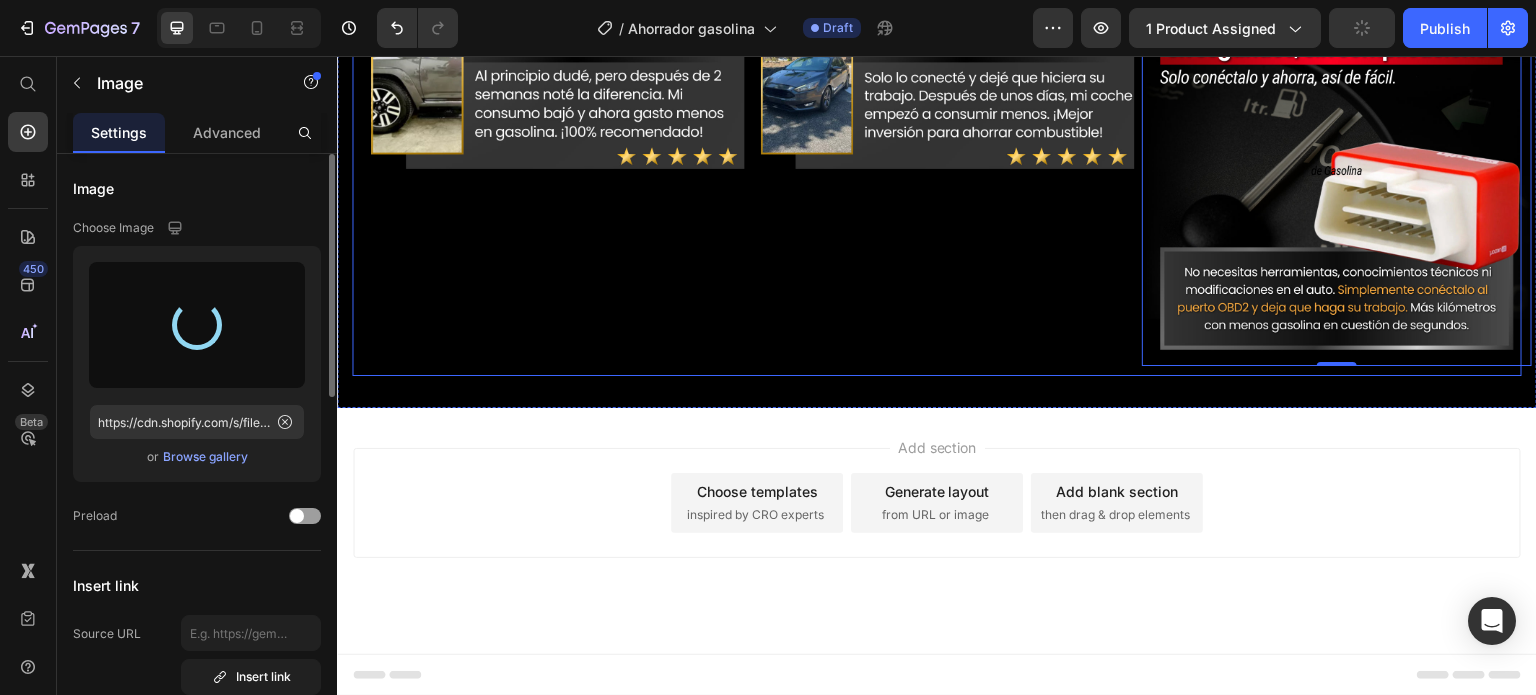 type on "https://cdn.shopify.com/s/files/1/0646/8173/8401/files/gempages_549850503740130115-ec81f487-ca43-4803-9f53-92f2b555cd7a.webp" 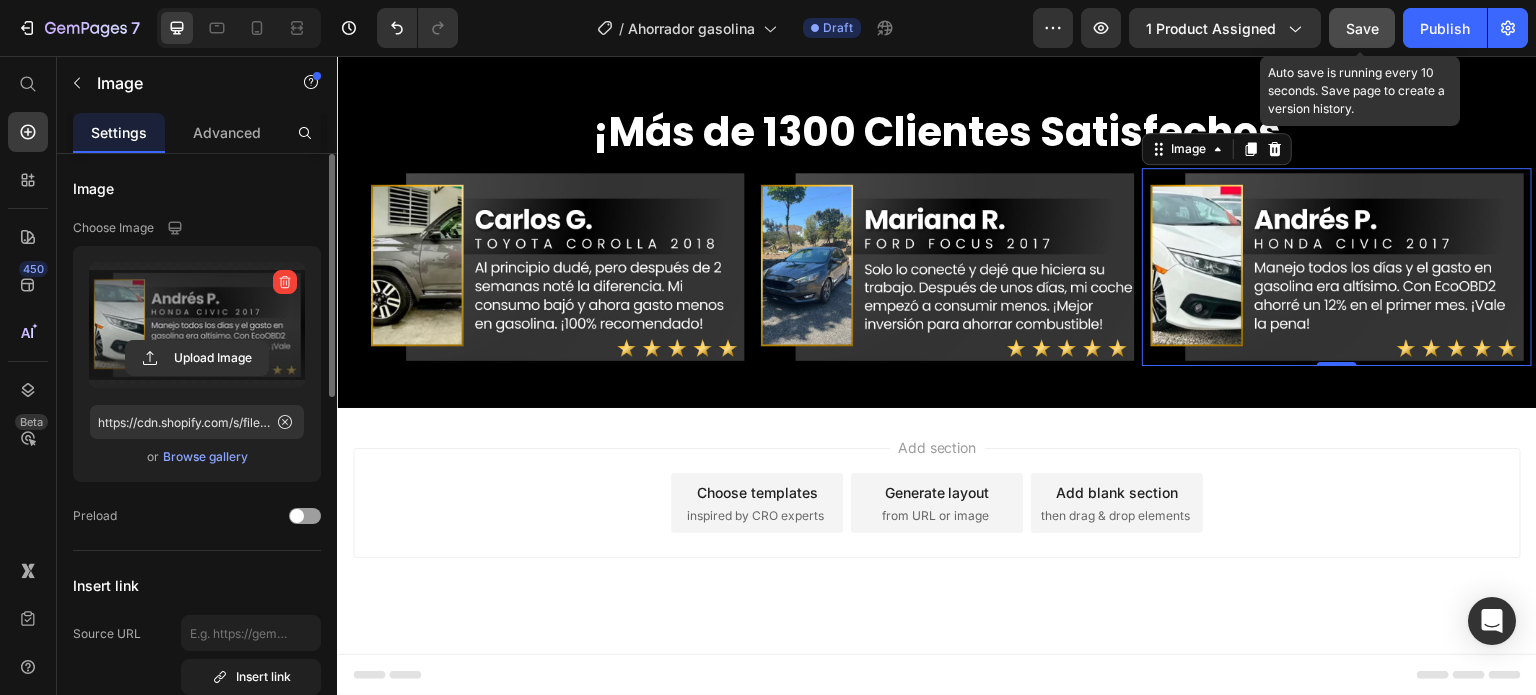 click on "Save" 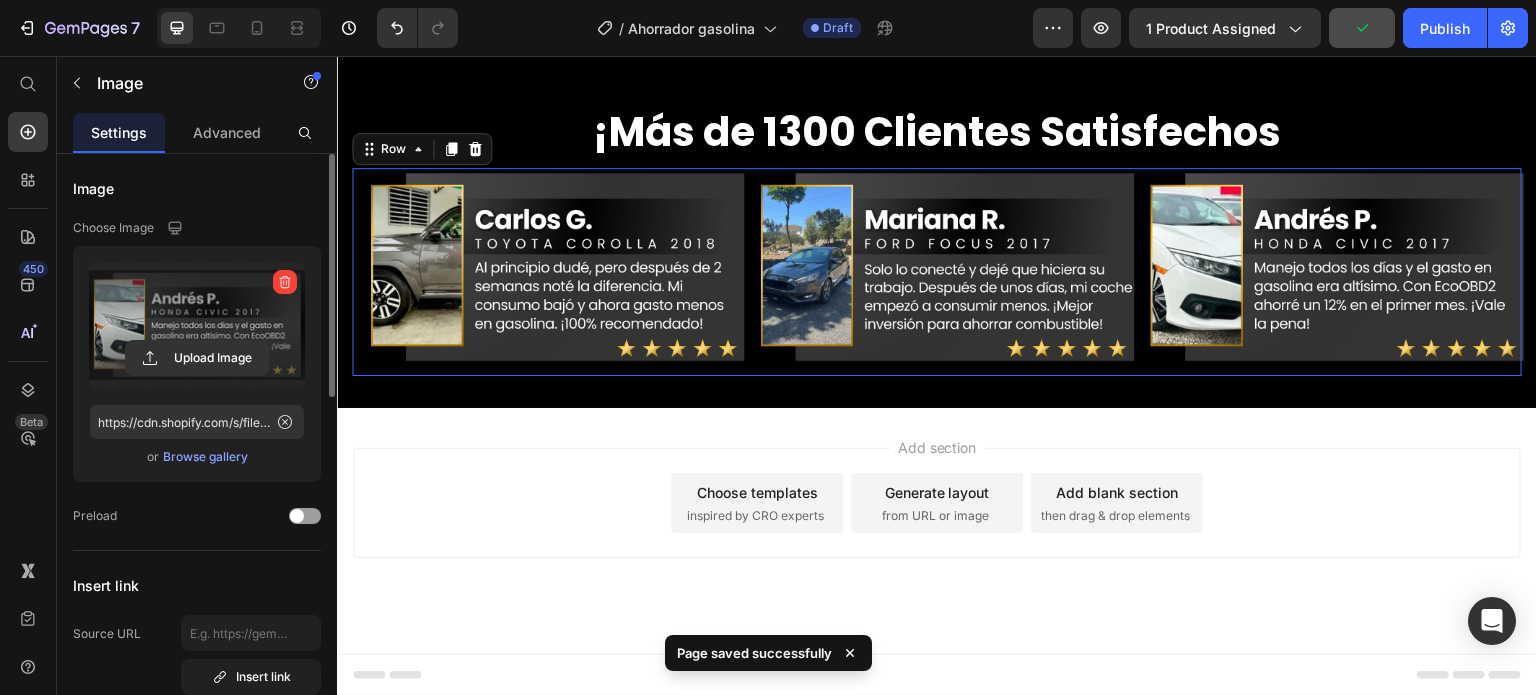 click on "Image Row" at bounding box center [937, 272] 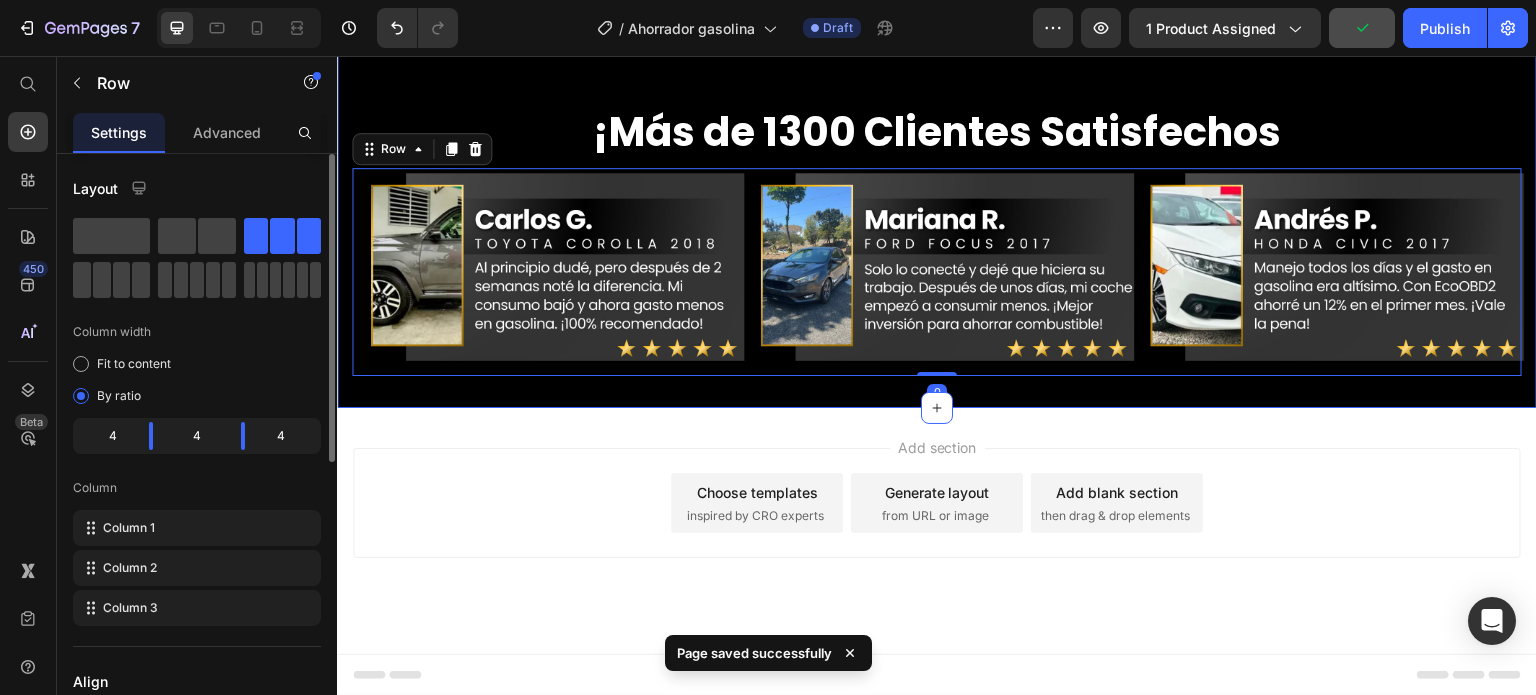 click on "Visto también en: Text Block Image Row Image Image ¿Sabías que estás gastando más gasolina de la que realmente necesitas? Pruebas reales demuestran que este dispositivo  ayuda a reducir el consumo hasta en un 15% , optimizando el rendimiento de tu motor sin afectar su potencia. Text Block Row Row Image GARANTÍA DE DEVOLUCIÓN DE DINERO DE 30 DÍAS Text Block Si no está absolutamente satisfecho con los resultados, le reembolsaremos cada centavo de su inversión. Text Block Row Image ENVÍO Y MANEJO GRATIS Text Block Proporcionamos envíos gratuitos para todos los pedidos superiores a $59.900 realizados hoy. Text Block Row Image ALTA CALIDAD GARANTIZADA Text Block Fabricado con materiales de alta calidad. Disfrute de un rendimiento constante y sin problemas durante mucho tiempo. Text Block Row Row OBTENER 50% DE DESCUENTO Button ¡SÓLO POR HOY! Text Block Row Image Cada vez que llenas el tanque, el precio sigue subiendo… pero  ¿y si pudieras reducir tu gasto hasta un 15% sin esfuerzo? Text Block Row" at bounding box center (937, -2088) 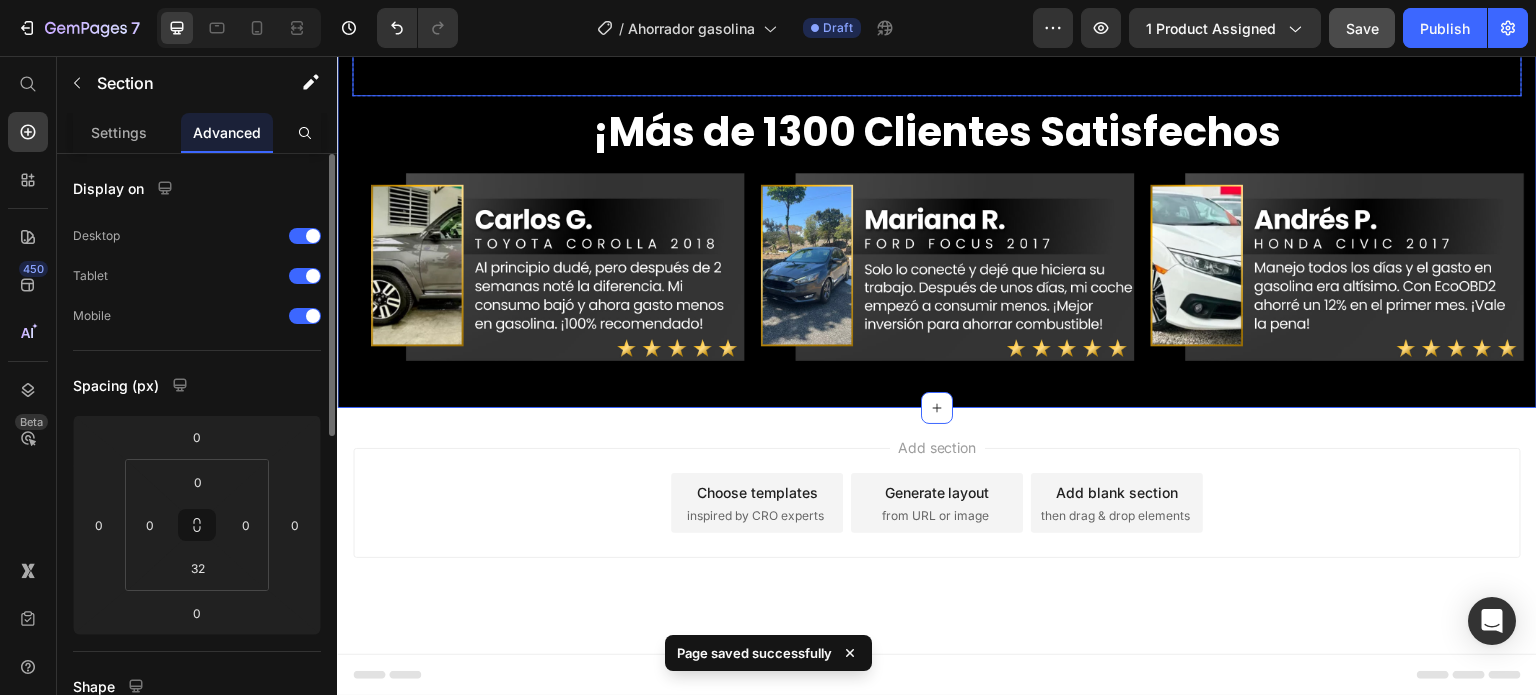 click at bounding box center (937, -489) 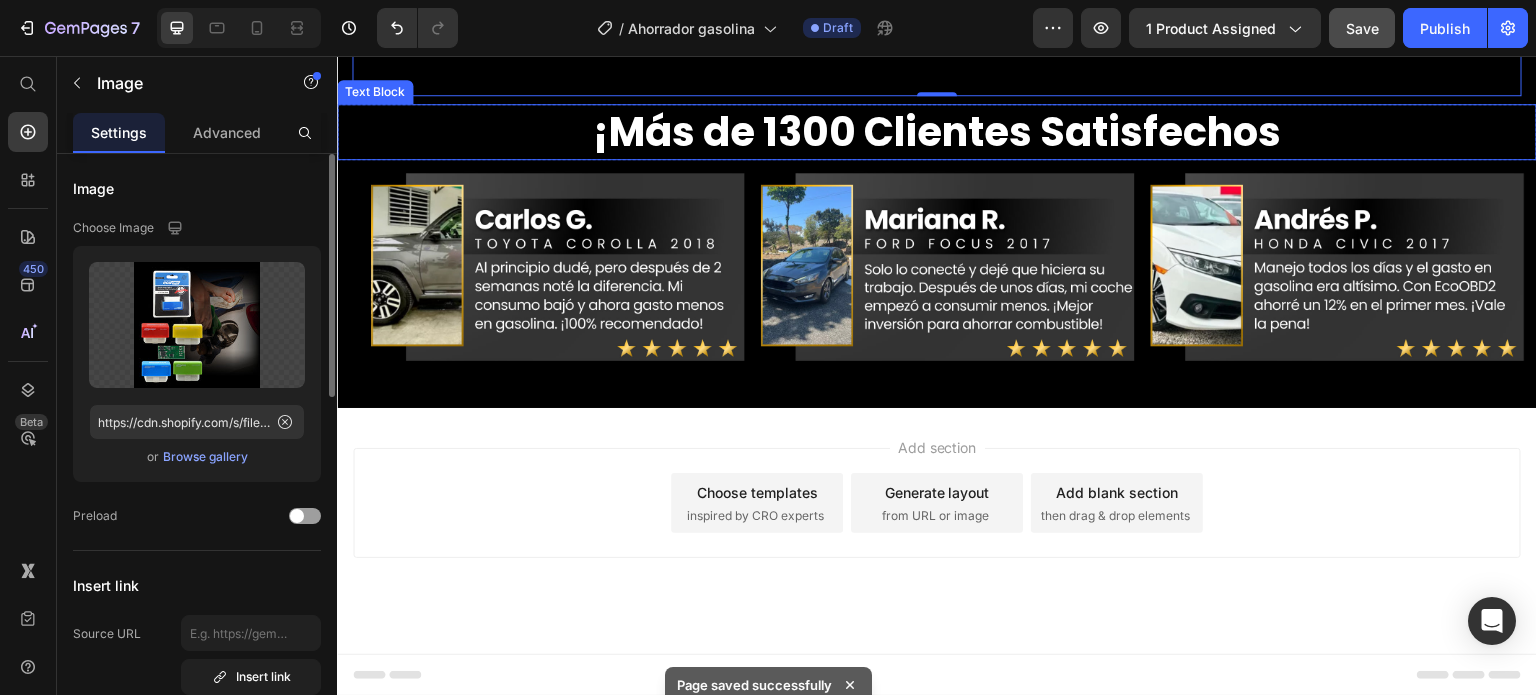 click on "¡Más de 1300 Clientes Satisfechos" at bounding box center (937, 132) 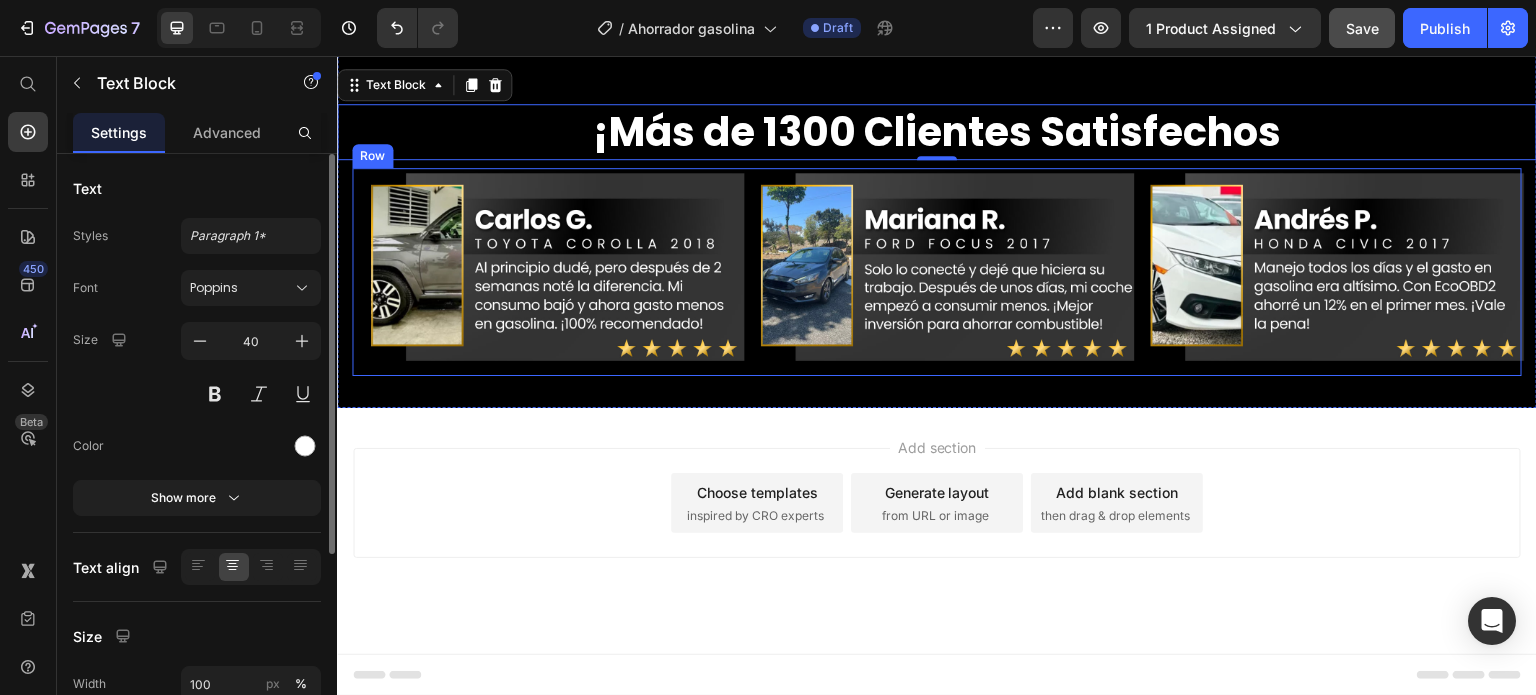click on "Image Row" at bounding box center (937, 272) 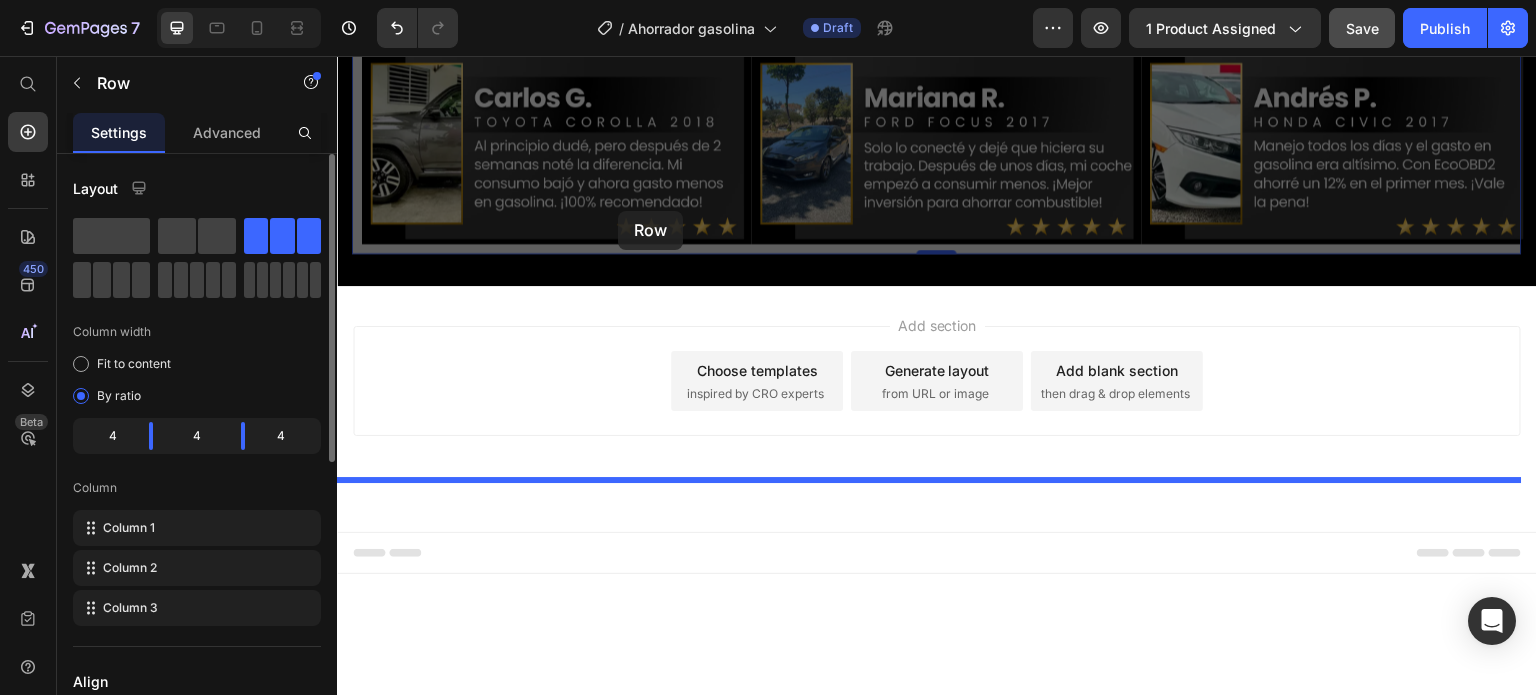 drag, startPoint x: 366, startPoint y: 225, endPoint x: 618, endPoint y: 211, distance: 252.3886 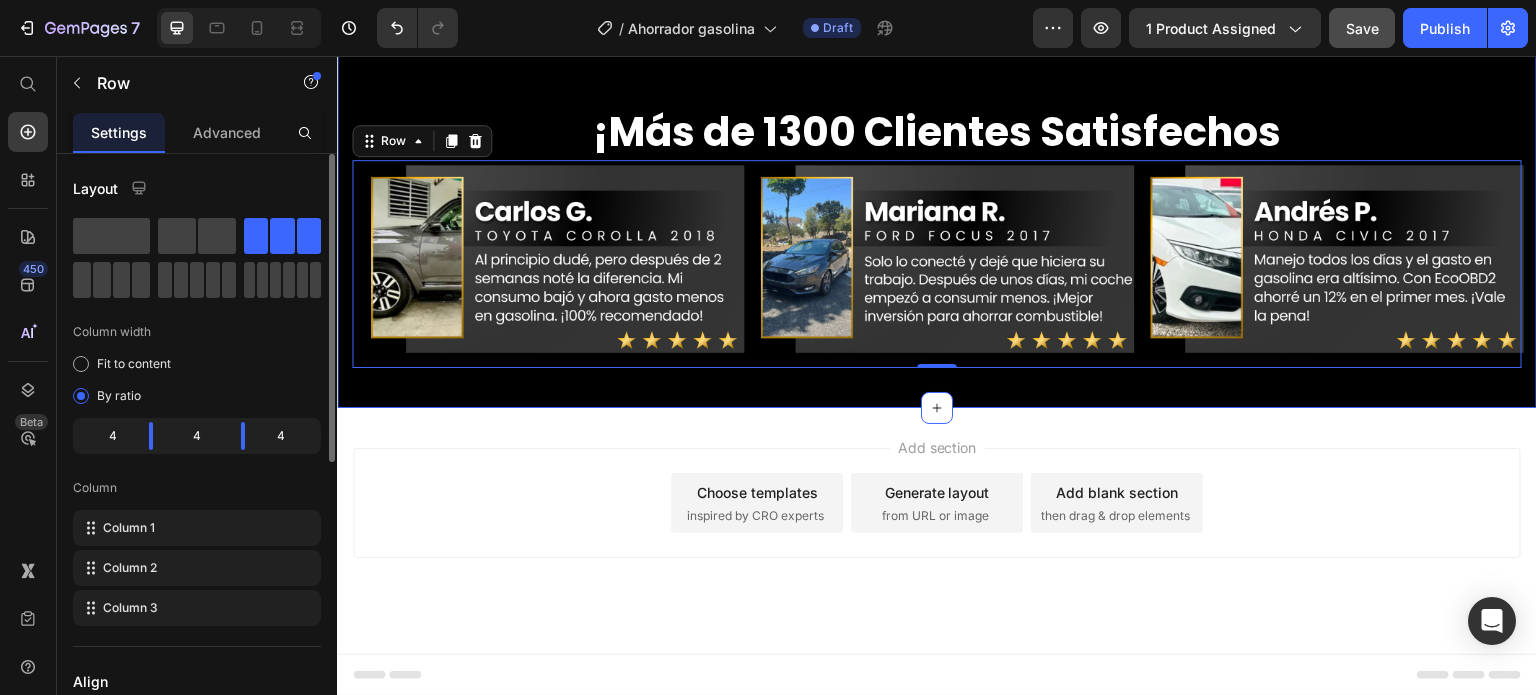click on "Visto también en: Text Block Image Row Image Image ¿Sabías que estás gastando más gasolina de la que realmente necesitas? Pruebas reales demuestran que este dispositivo  ayuda a reducir el consumo hasta en un 15% , optimizando el rendimiento de tu motor sin afectar su potencia. Text Block Row Row Image GARANTÍA DE DEVOLUCIÓN DE DINERO DE 30 DÍAS Text Block Si no está absolutamente satisfecho con los resultados, le reembolsaremos cada centavo de su inversión. Text Block Row Image ENVÍO Y MANEJO GRATIS Text Block Proporcionamos envíos gratuitos para todos los pedidos superiores a $59.900 realizados hoy. Text Block Row Image ALTA CALIDAD GARANTIZADA Text Block Fabricado con materiales de alta calidad. Disfrute de un rendimiento constante y sin problemas durante mucho tiempo. Text Block Row Row OBTENER 50% DE DESCUENTO Button ¡SÓLO POR HOY! Text Block Row Image Cada vez que llenas el tanque, el precio sigue subiendo… pero  ¿y si pudieras reducir tu gasto hasta un 15% sin esfuerzo? Text Block Row" at bounding box center (937, -2088) 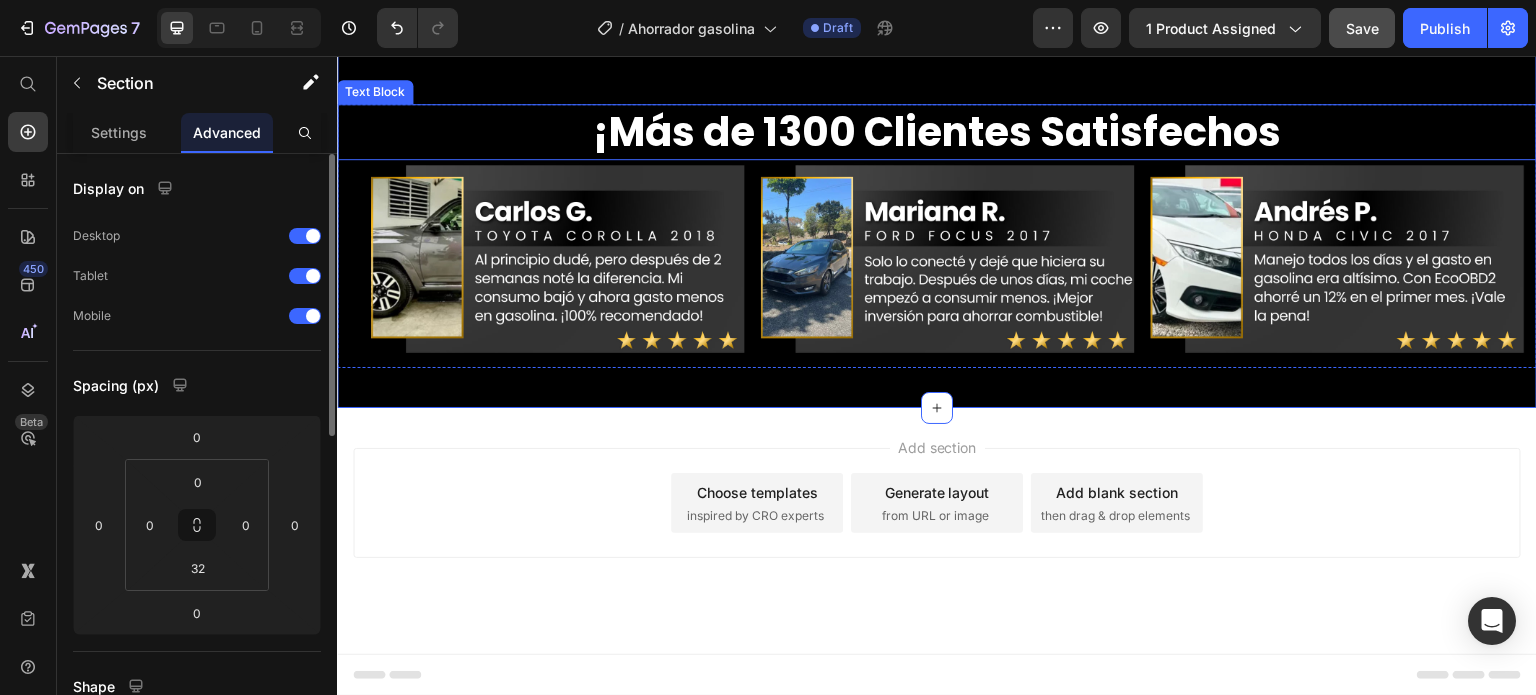 click on "¡Más de 1300 Clientes Satisfechos" at bounding box center (937, 132) 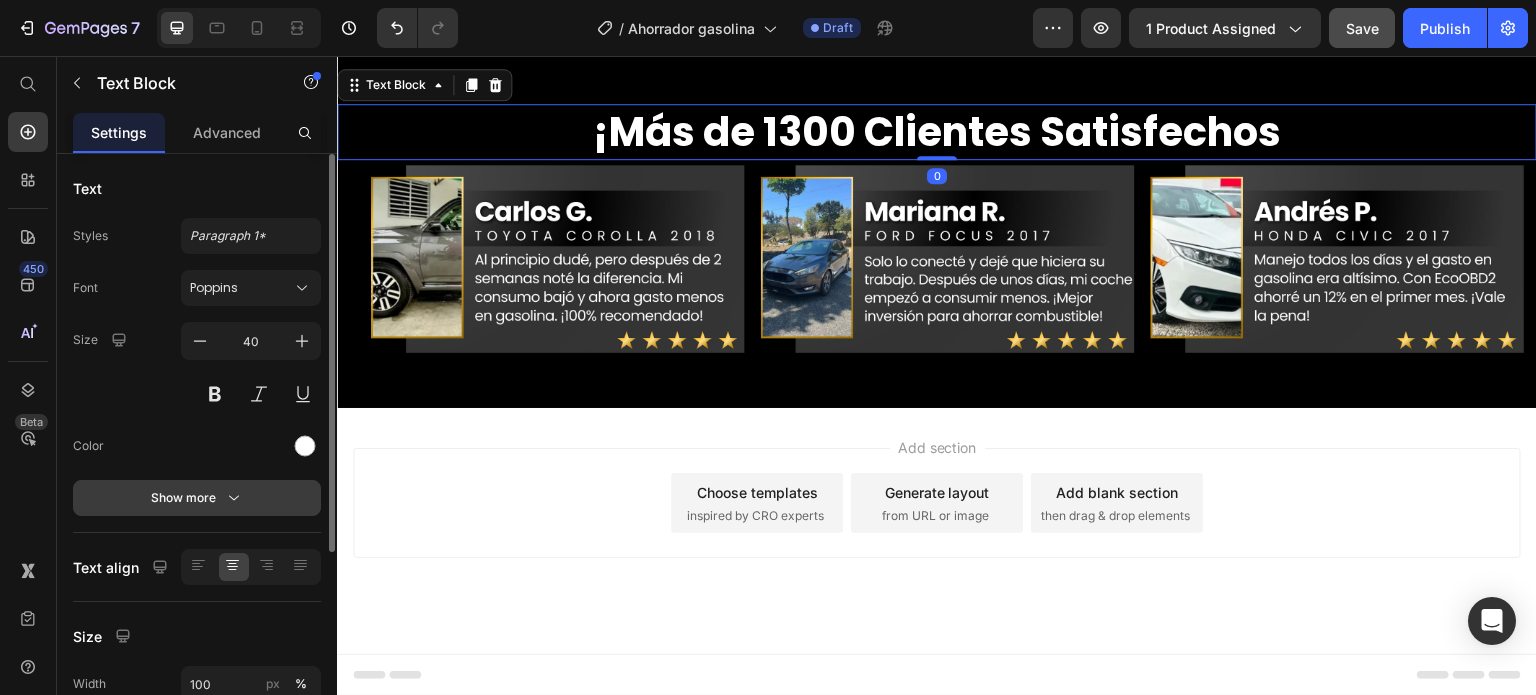 click on "Show more" at bounding box center (197, 498) 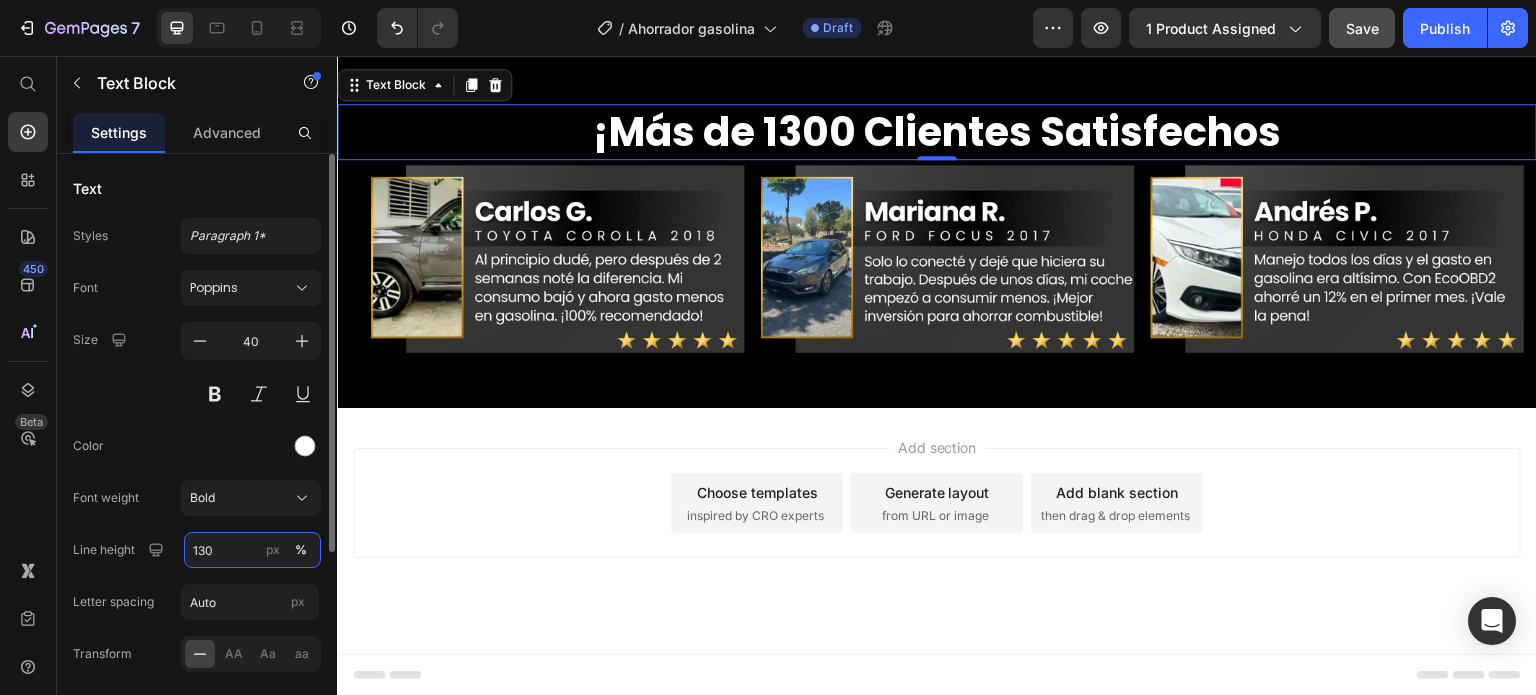 click on "130" at bounding box center (252, 550) 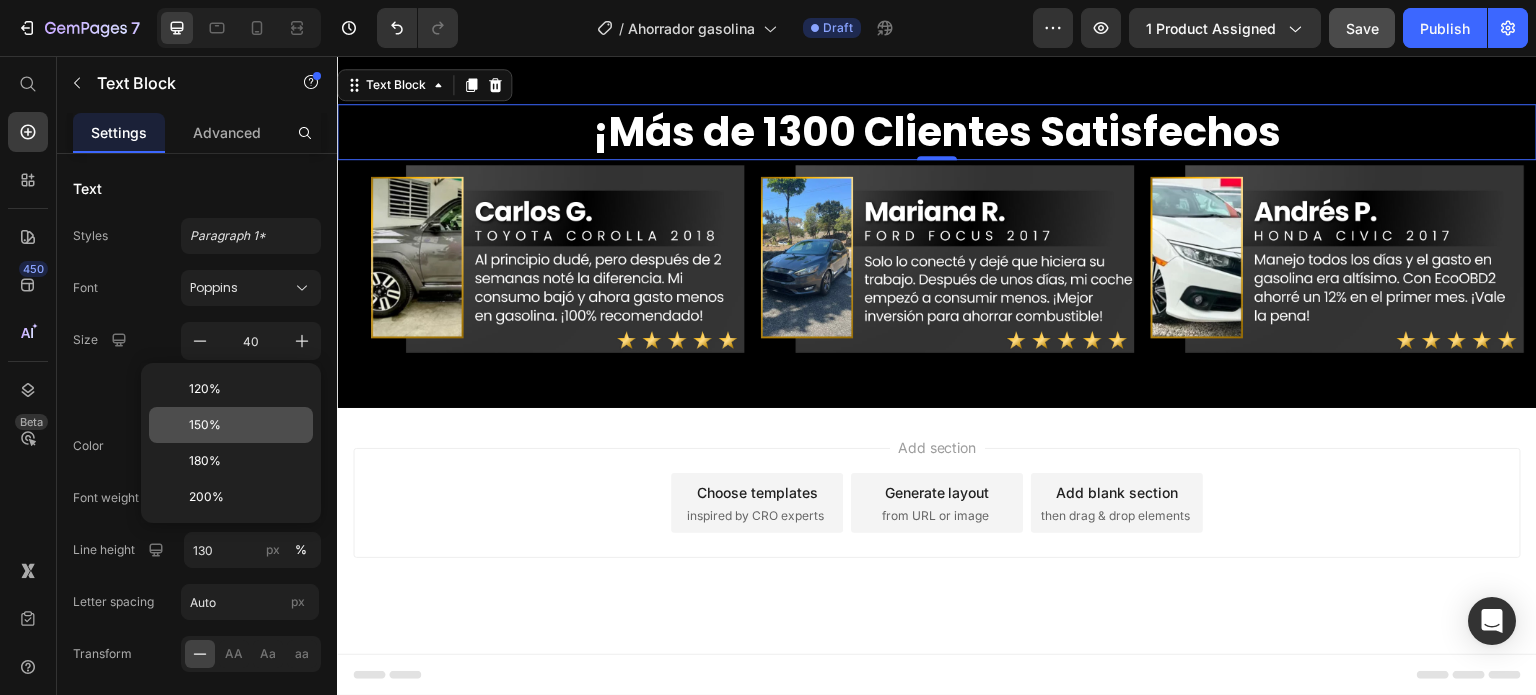 click on "150%" at bounding box center (247, 425) 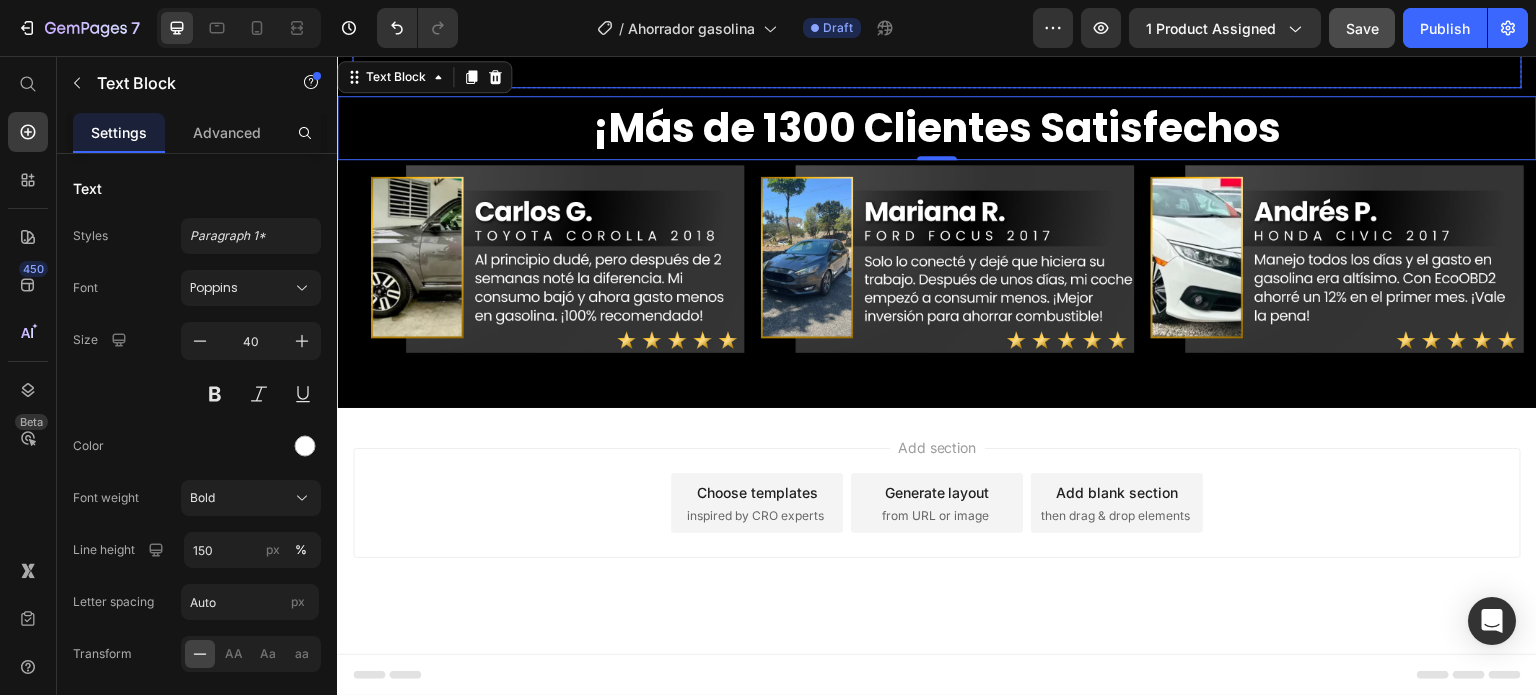 click at bounding box center [937, -497] 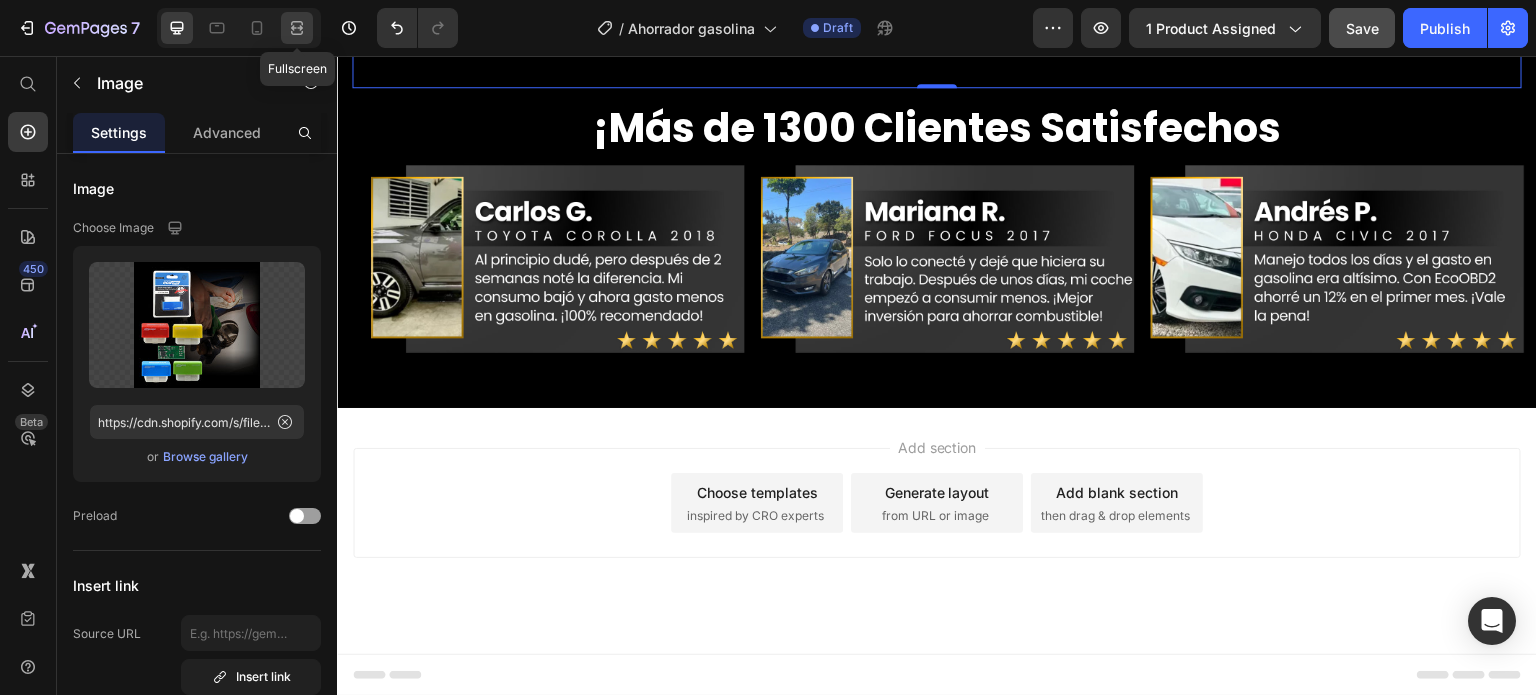 click 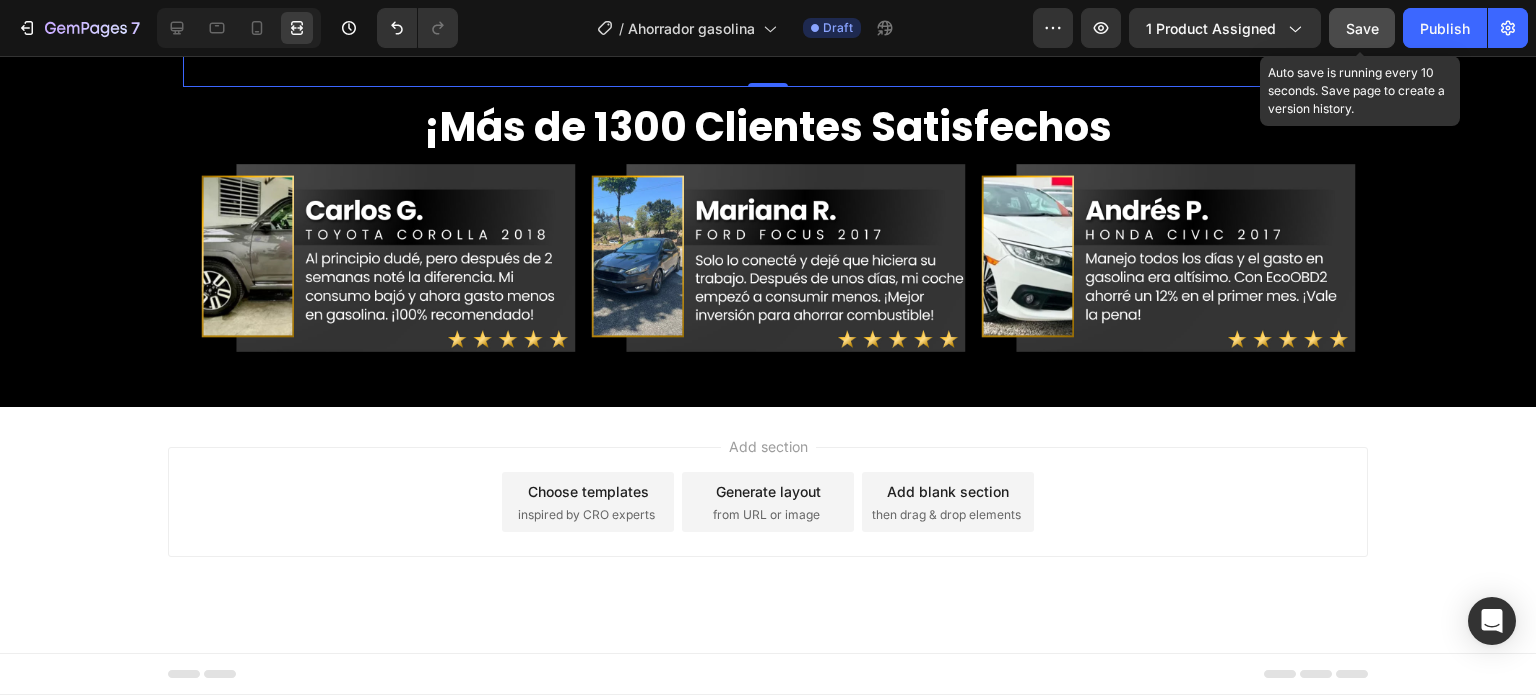 click on "Save" at bounding box center [1362, 28] 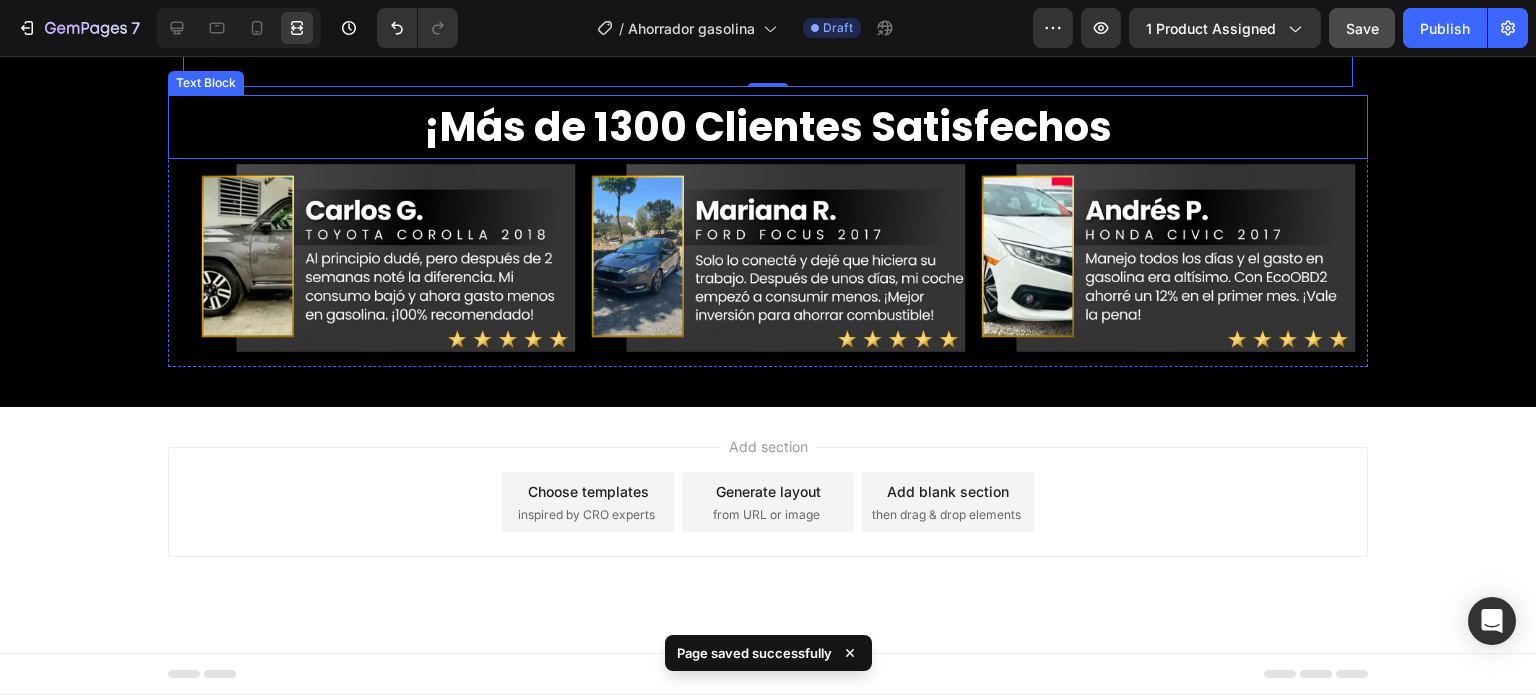 click on "¡Más de 1300 Clientes Satisfechos" at bounding box center (768, 127) 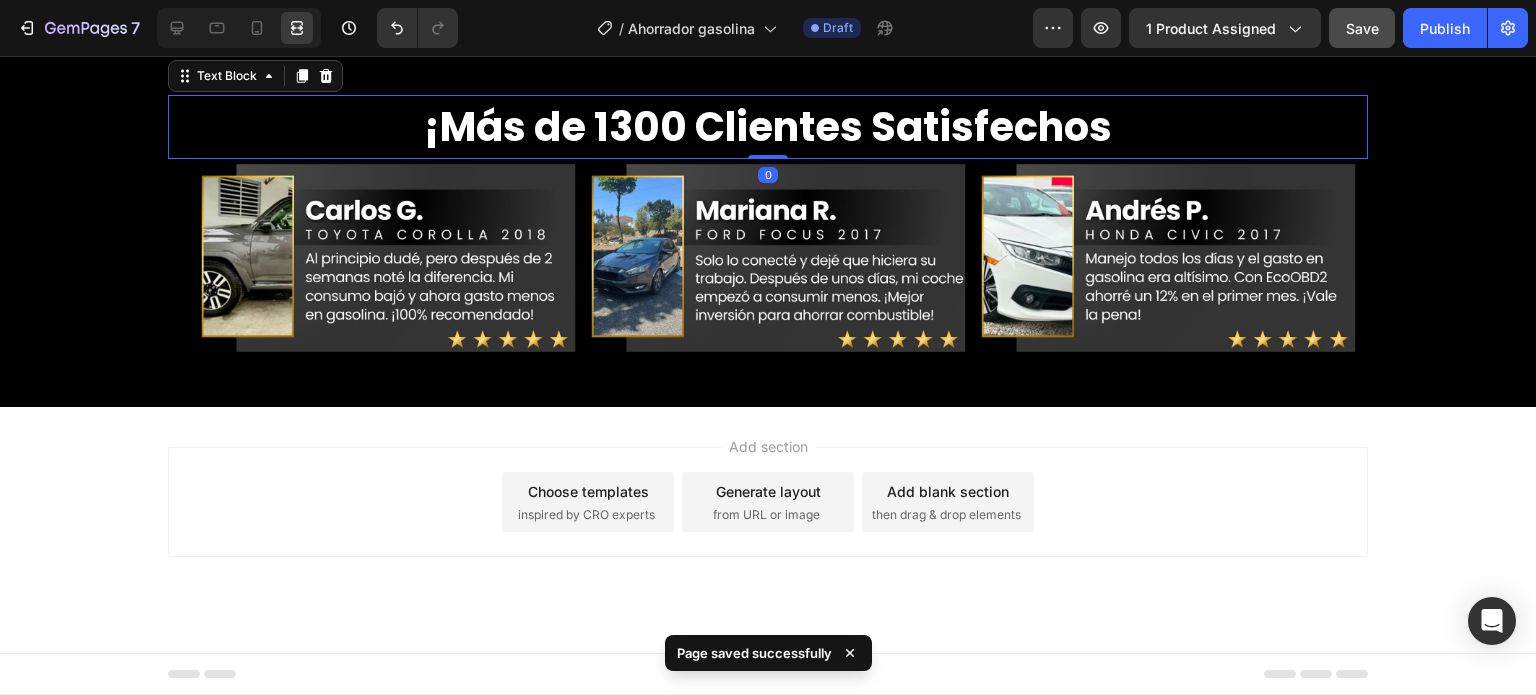 click on "Text Block" at bounding box center (255, 76) 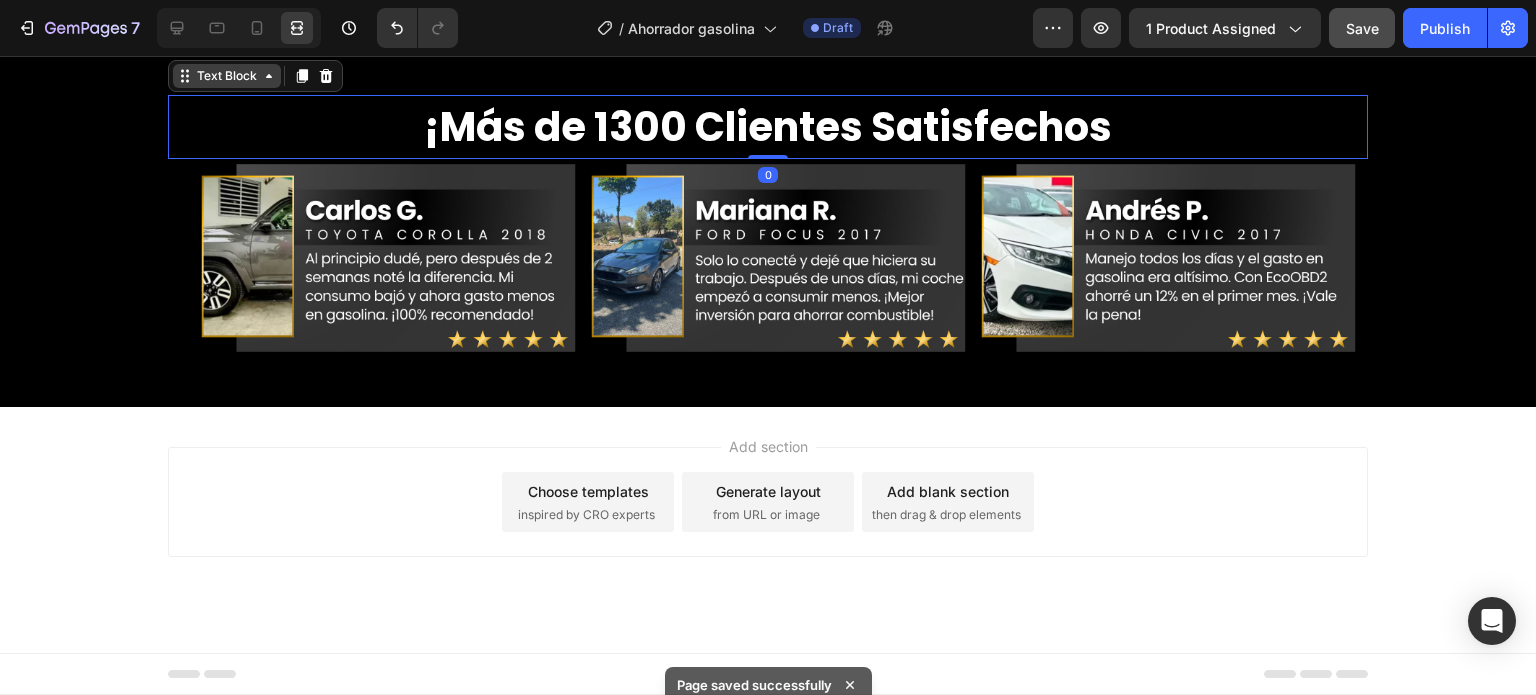 click on "Text Block" at bounding box center (227, 76) 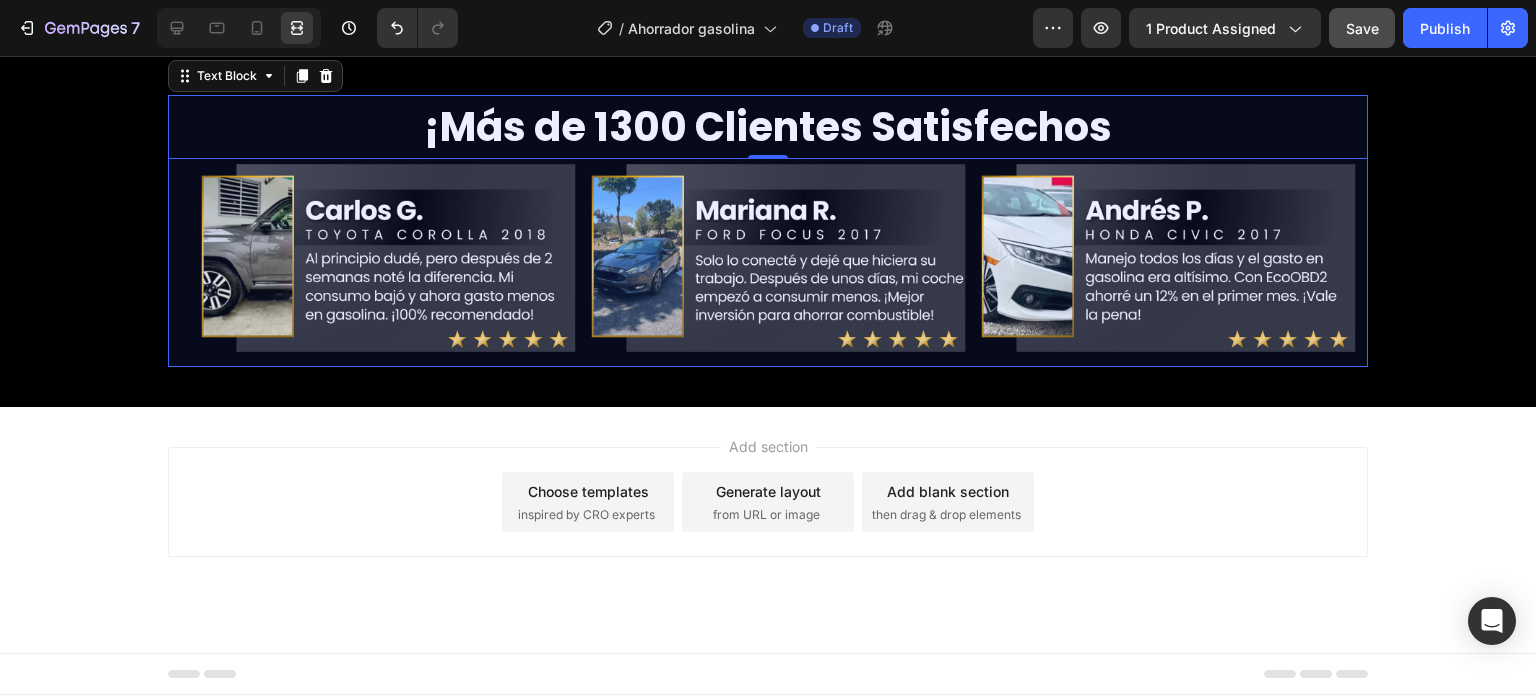 click on "Row 1 col" at bounding box center (207, 41) 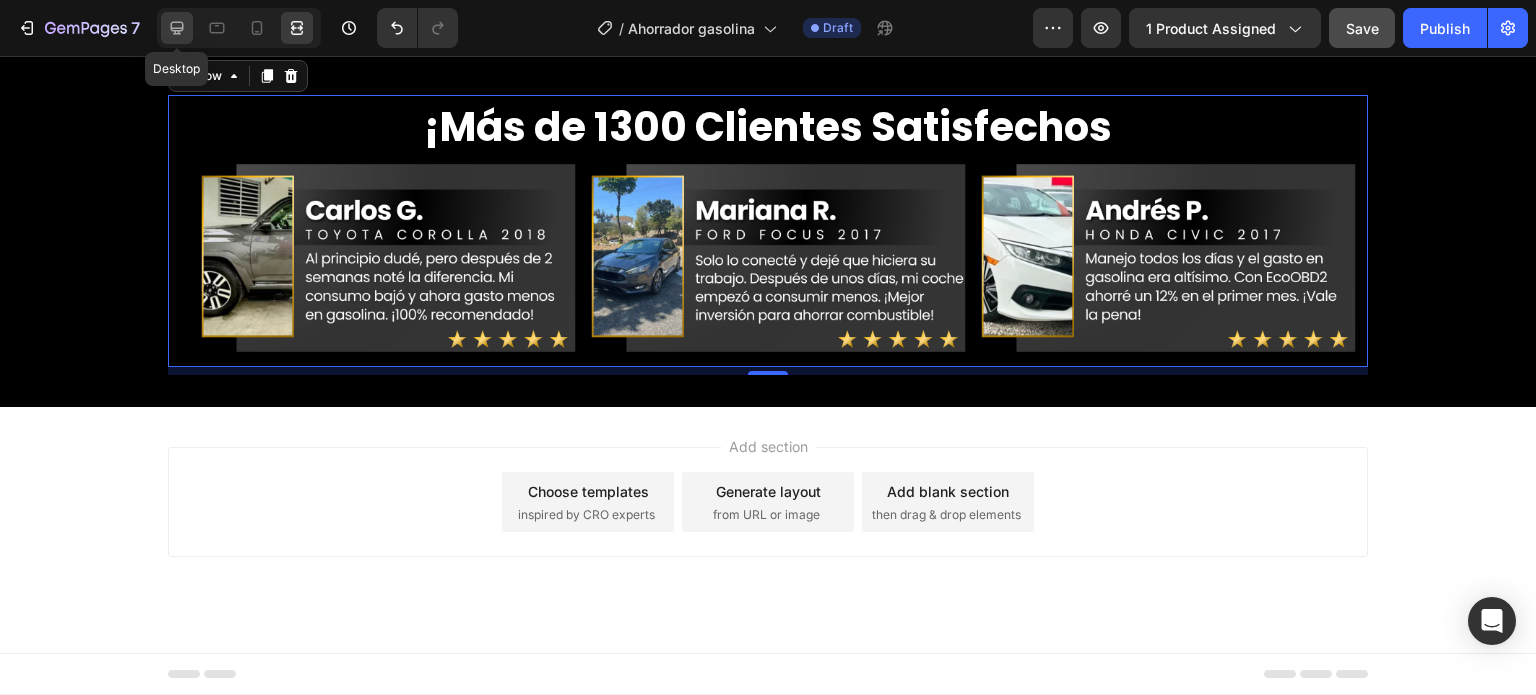 click 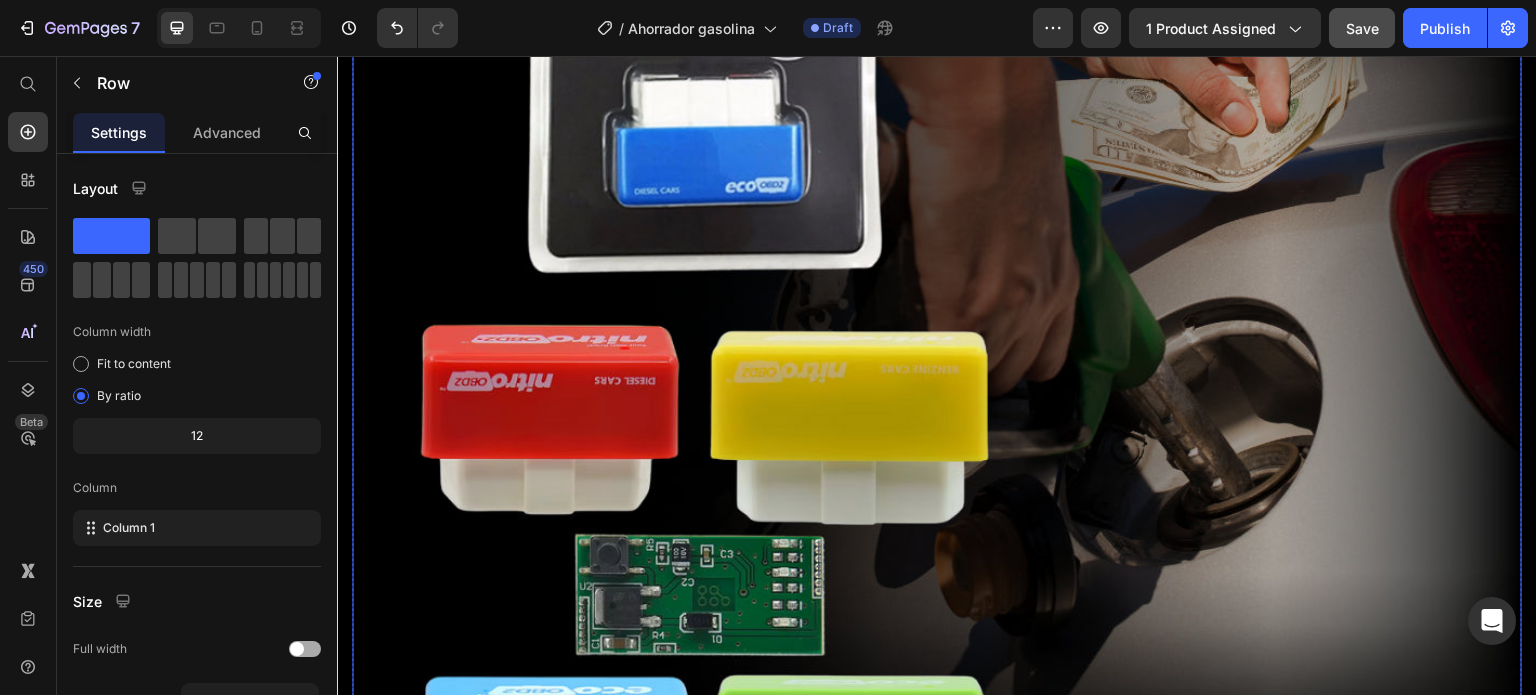 scroll, scrollTop: 4369, scrollLeft: 0, axis: vertical 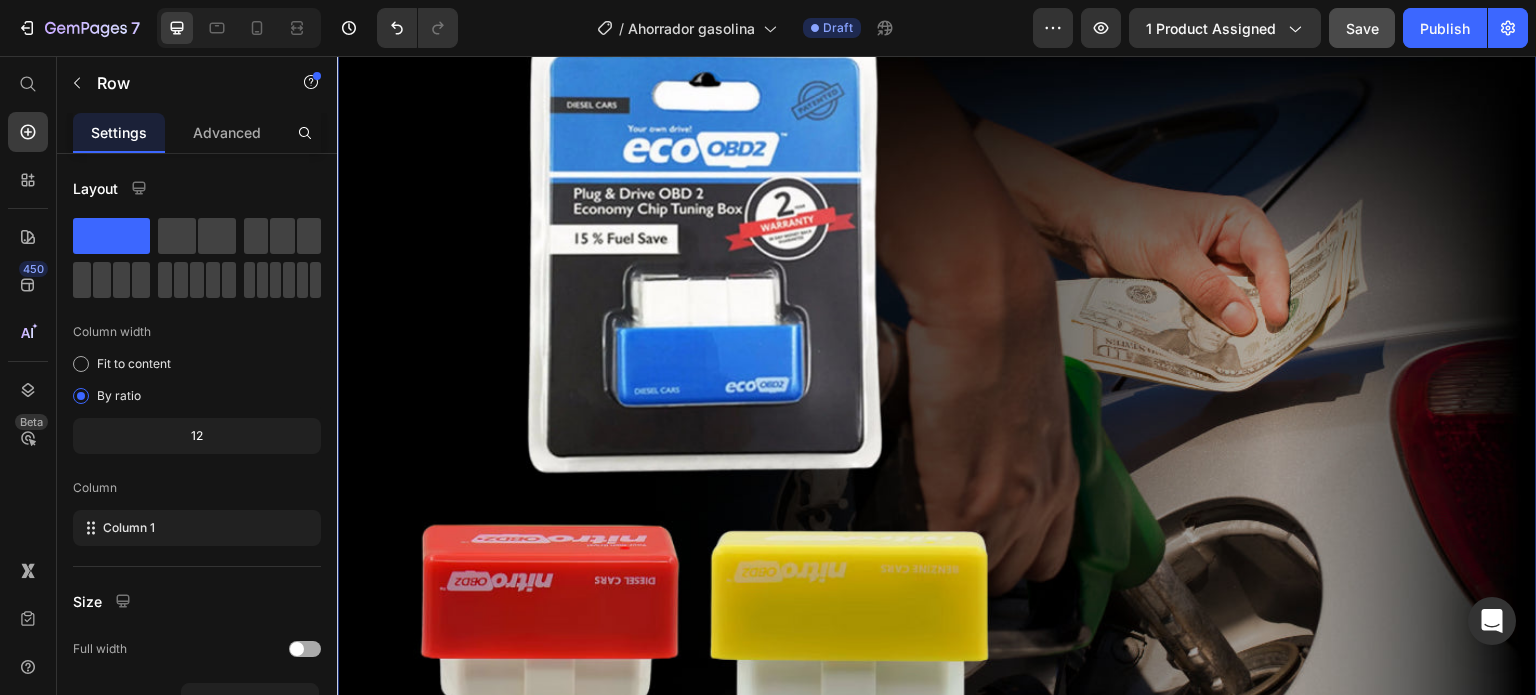 click on "Visto también en: Text Block Image Row Image Image ¿Sabías que estás gastando más gasolina de la que realmente necesitas? Pruebas reales demuestran que este dispositivo  ayuda a reducir el consumo hasta en un 15% , optimizando el rendimiento de tu motor sin afectar su potencia. Text Block Row Row Image GARANTÍA DE DEVOLUCIÓN DE DINERO DE 30 DÍAS Text Block Si no está absolutamente satisfecho con los resultados, le reembolsaremos cada centavo de su inversión. Text Block Row Image ENVÍO Y MANEJO GRATIS Text Block Proporcionamos envíos gratuitos para todos los pedidos superiores a $59.900 realizados hoy. Text Block Row Image ALTA CALIDAD GARANTIZADA Text Block Fabricado con materiales de alta calidad. Disfrute de un rendimiento constante y sin problemas durante mucho tiempo. Text Block Row Row OBTENER 50% DE DESCUENTO Button ¡SÓLO POR HOY! Text Block Row Image Cada vez que llenas el tanque, el precio sigue subiendo… pero  ¿y si pudieras reducir tu gasto hasta un 15% sin esfuerzo? Text Block Row" at bounding box center [937, -1069] 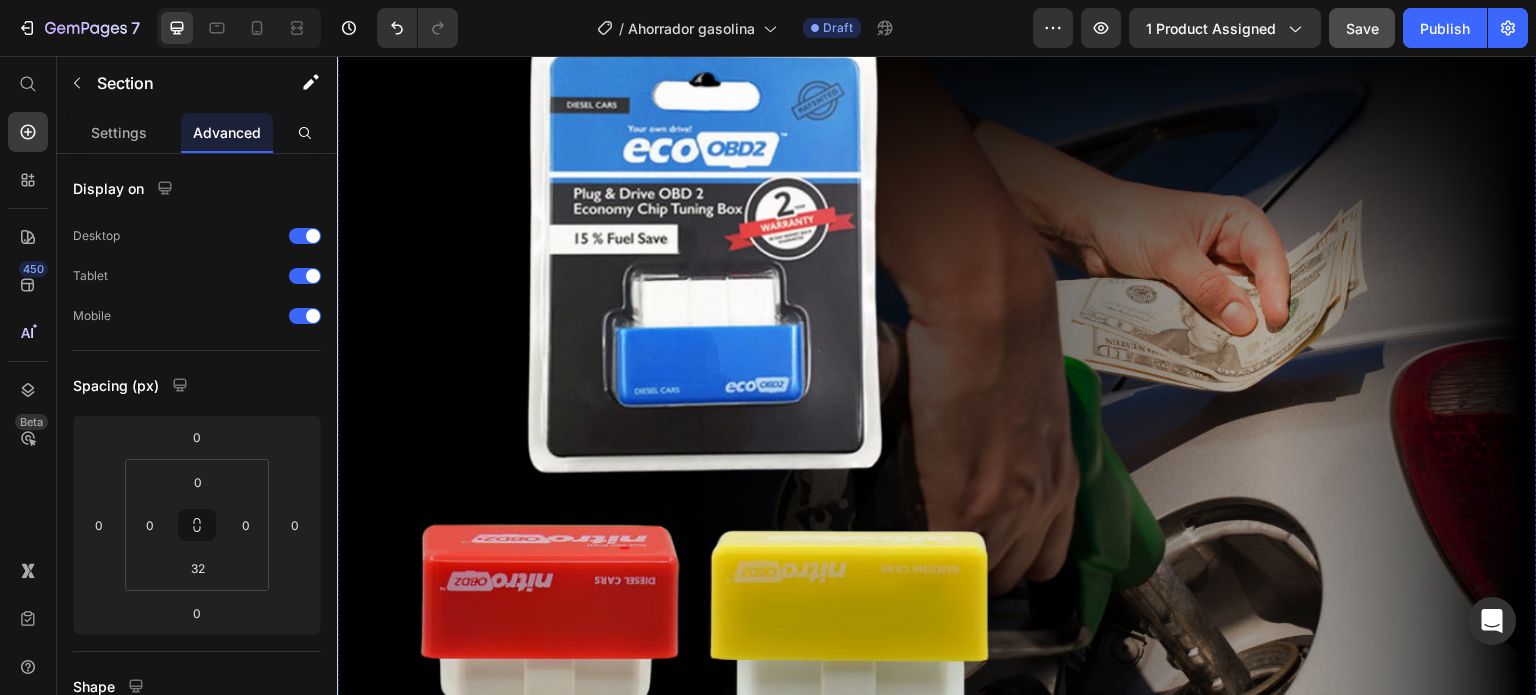 click on "OBTENER 50% DE DESCUENTO Button ¡SÓLO POR HOY! Text Block" at bounding box center [937, -86] 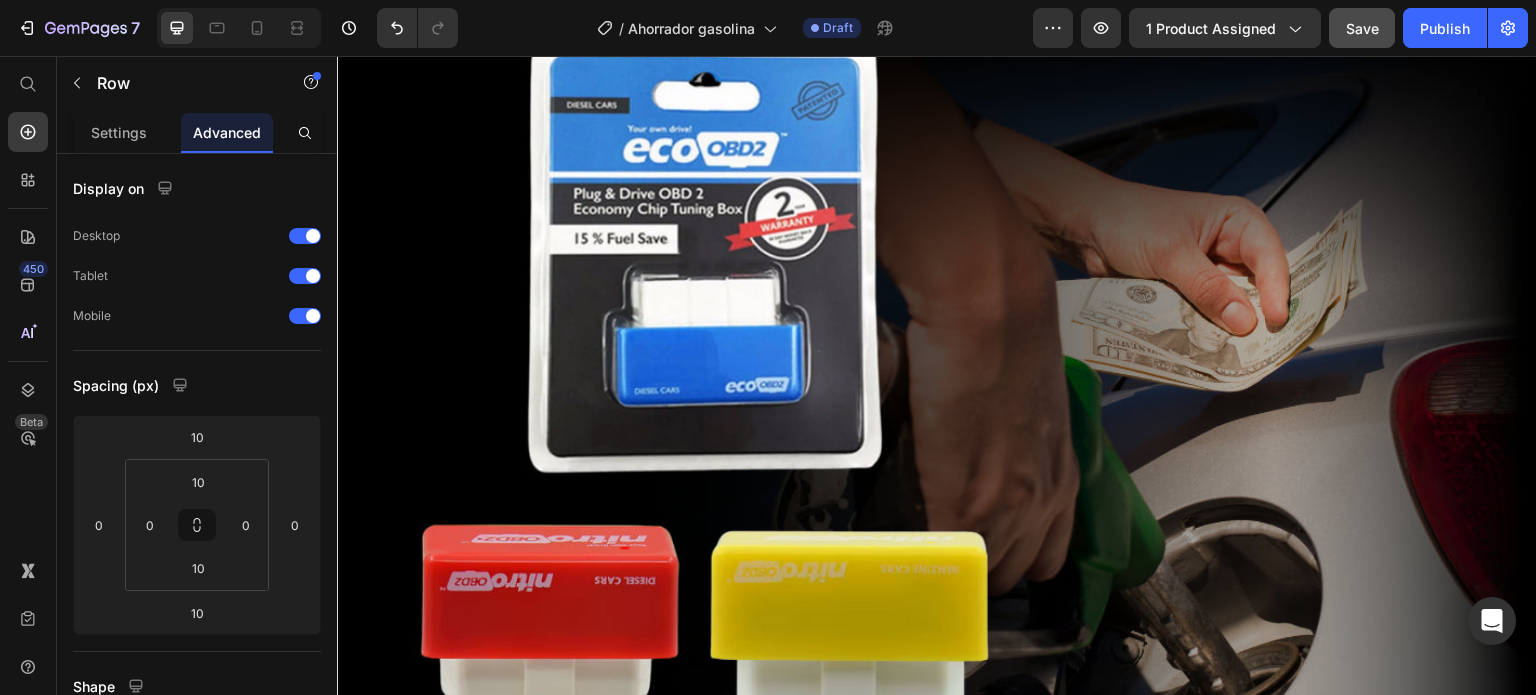 click 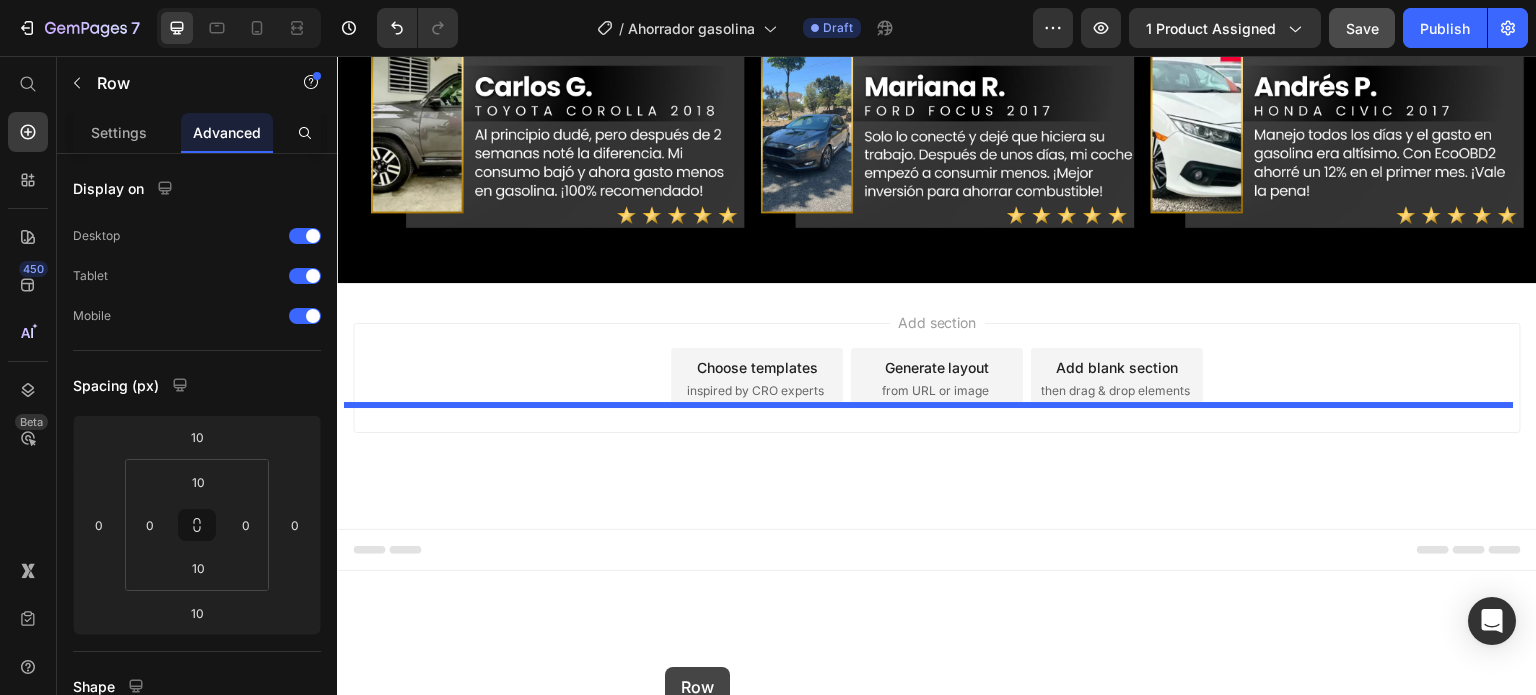 scroll, scrollTop: 5935, scrollLeft: 0, axis: vertical 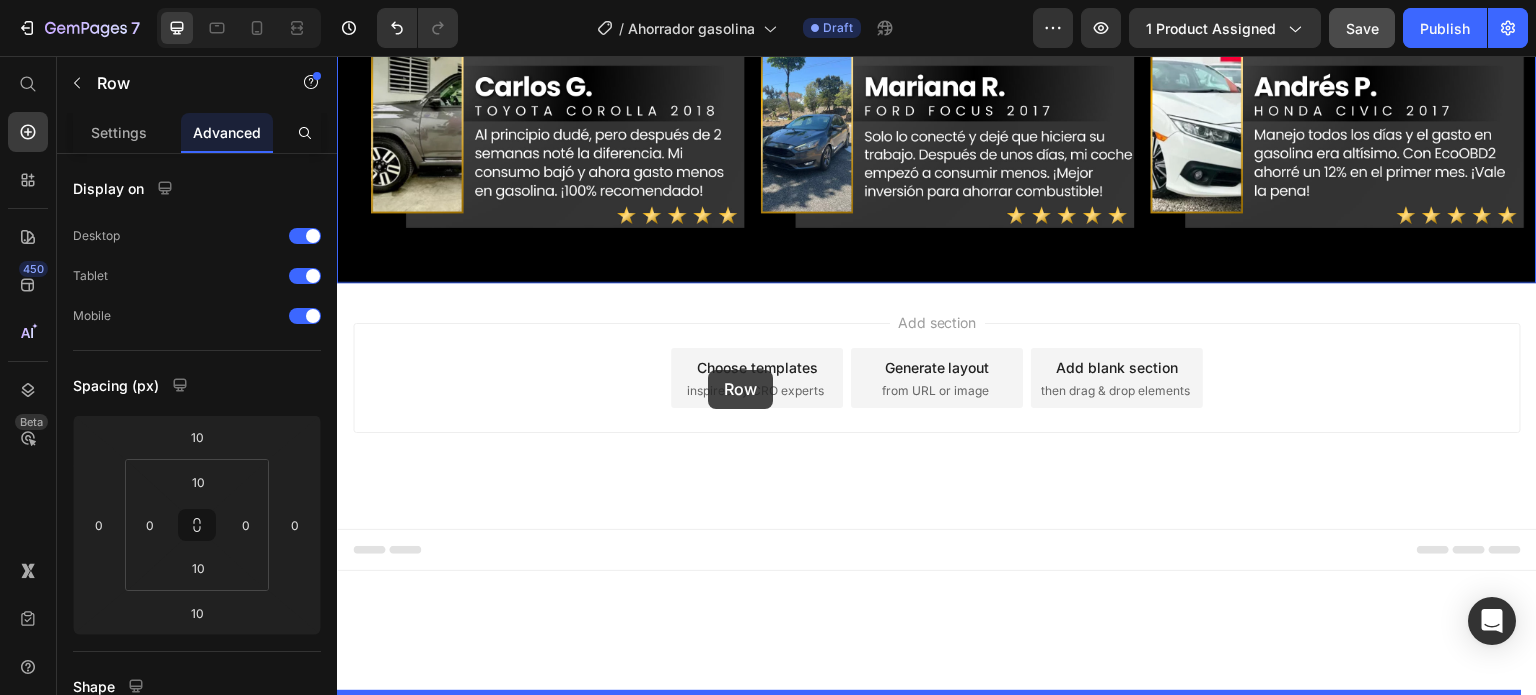drag, startPoint x: 362, startPoint y: 393, endPoint x: 708, endPoint y: 370, distance: 346.7636 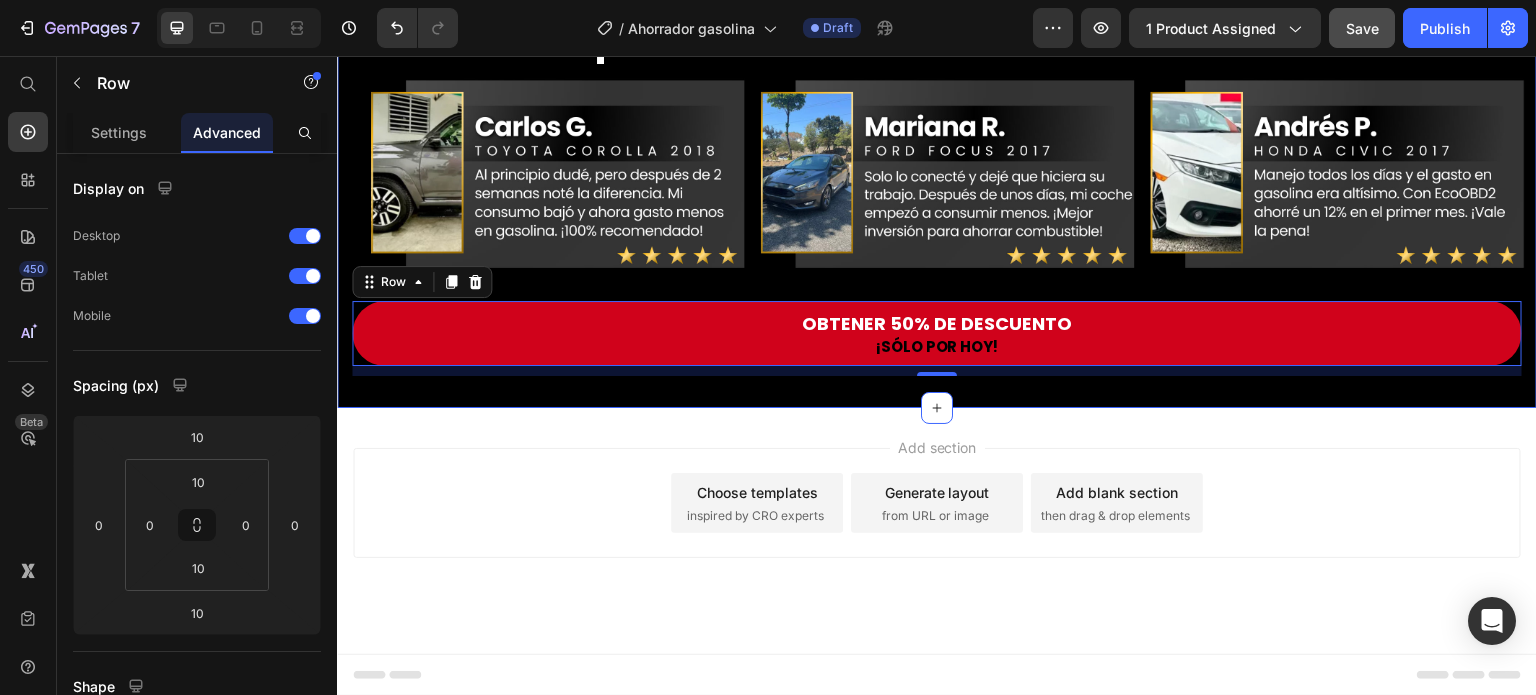 scroll, scrollTop: 5850, scrollLeft: 0, axis: vertical 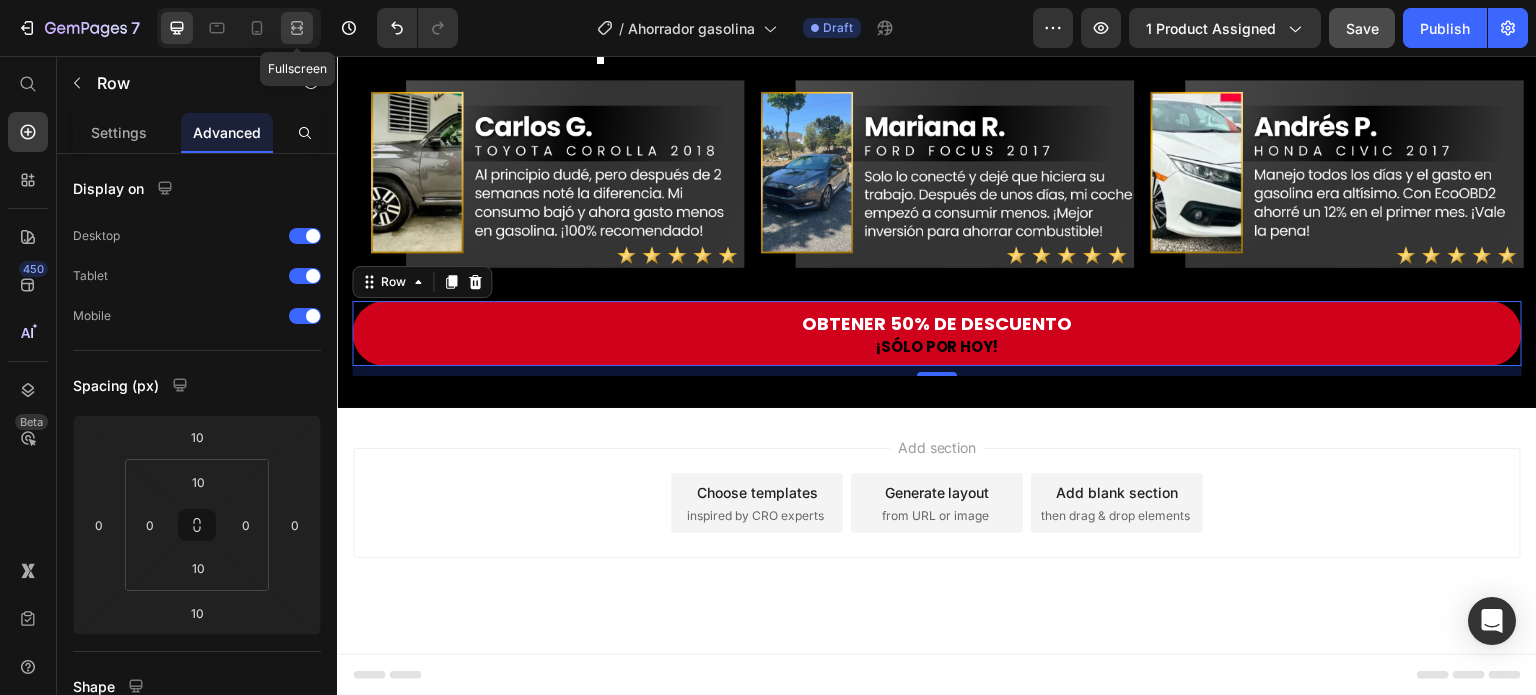click 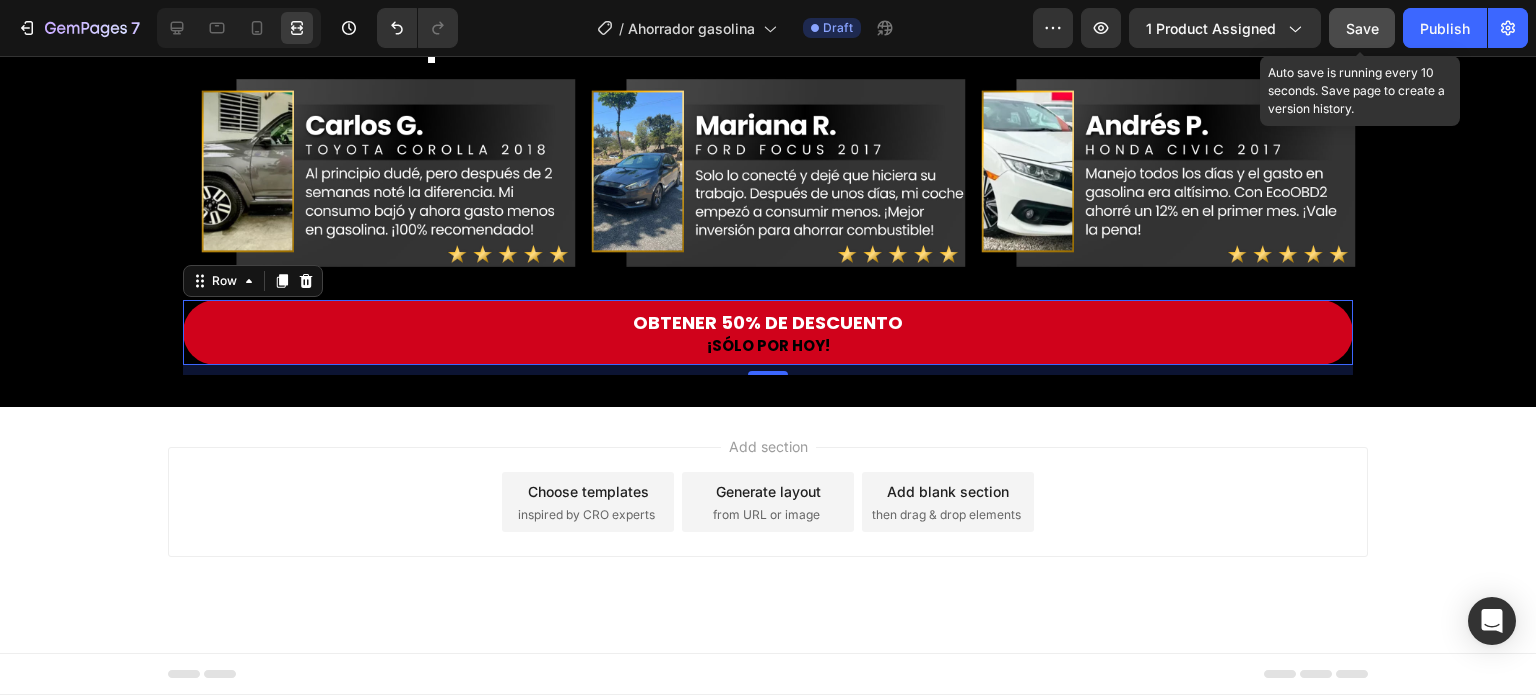 click on "Save" 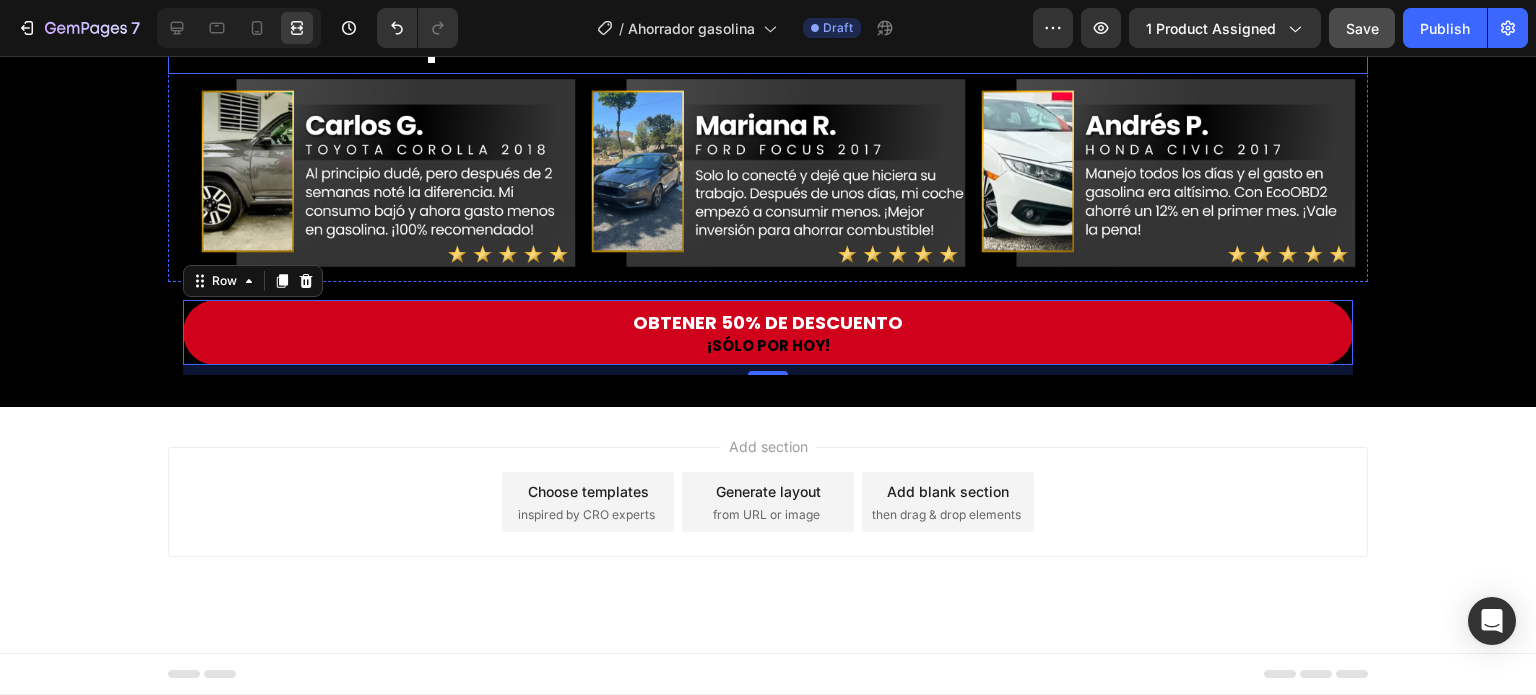 scroll, scrollTop: 5935, scrollLeft: 0, axis: vertical 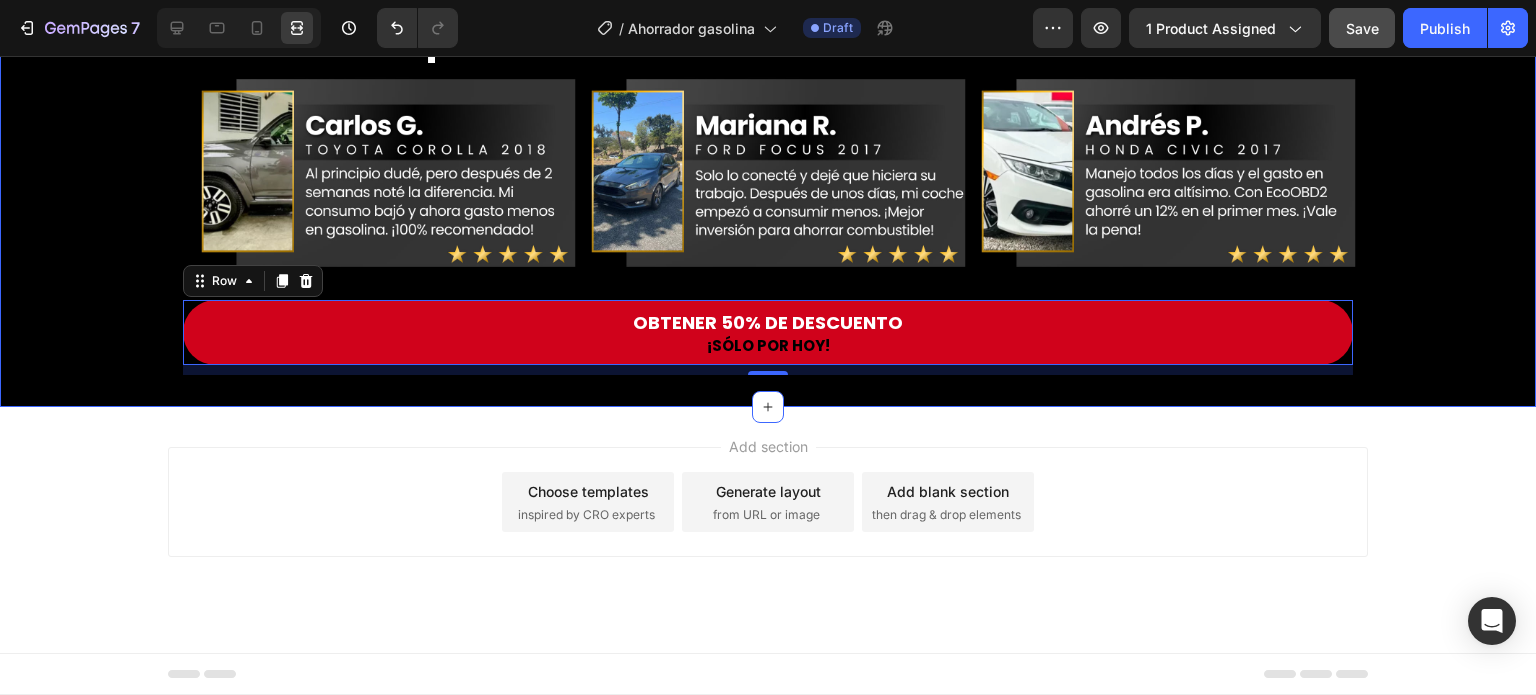 click on "Visto también en: Text Block Image Row Image Image ¿Sabías que estás gastando más gasolina de la que realmente necesitas? Pruebas reales demuestran que este dispositivo  ayuda a reducir el consumo hasta en un 15% , optimizando el rendimiento de tu motor sin afectar su potencia. Text Block Row Row Image GARANTÍA DE DEVOLUCIÓN DE DINERO DE 30 DÍAS Text Block Si no está absolutamente satisfecho con los resultados, le reembolsaremos cada centavo de su inversión. Text Block Row Image ENVÍO Y MANEJO GRATIS Text Block Proporcionamos envíos gratuitos para todos los pedidos superiores a $59.900 realizados hoy. Text Block Row Image ALTA CALIDAD GARANTIZADA Text Block Fabricado con materiales de alta calidad. Disfrute de un rendimiento constante y sin problemas durante mucho tiempo. Text Block Row Row OBTENER 50% DE DESCUENTO Button ¡SÓLO POR HOY! Text Block Row Image Cada vez que llenas el tanque, el precio sigue subiendo… pero  ¿y si pudieras reducir tu gasto hasta un 15% sin esfuerzo? Text Block Row" at bounding box center (768, -2135) 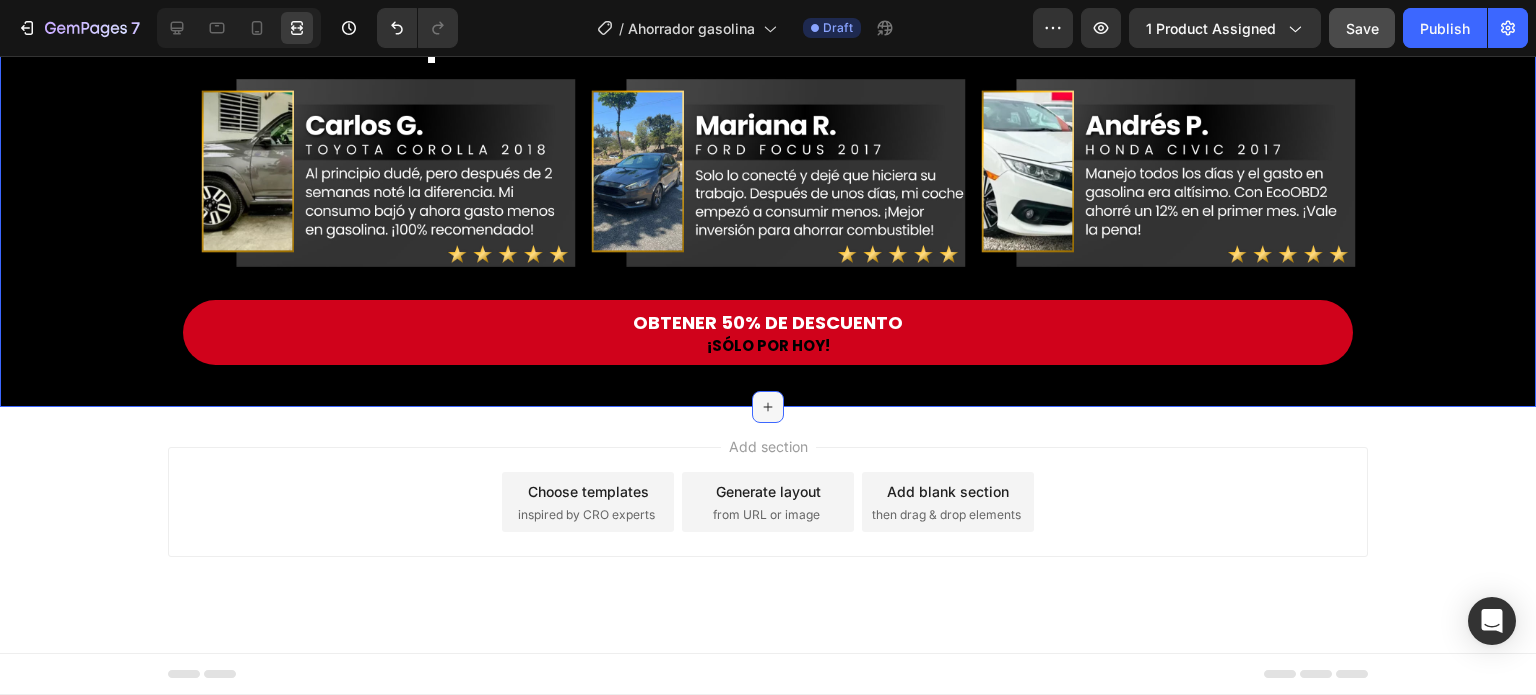 click 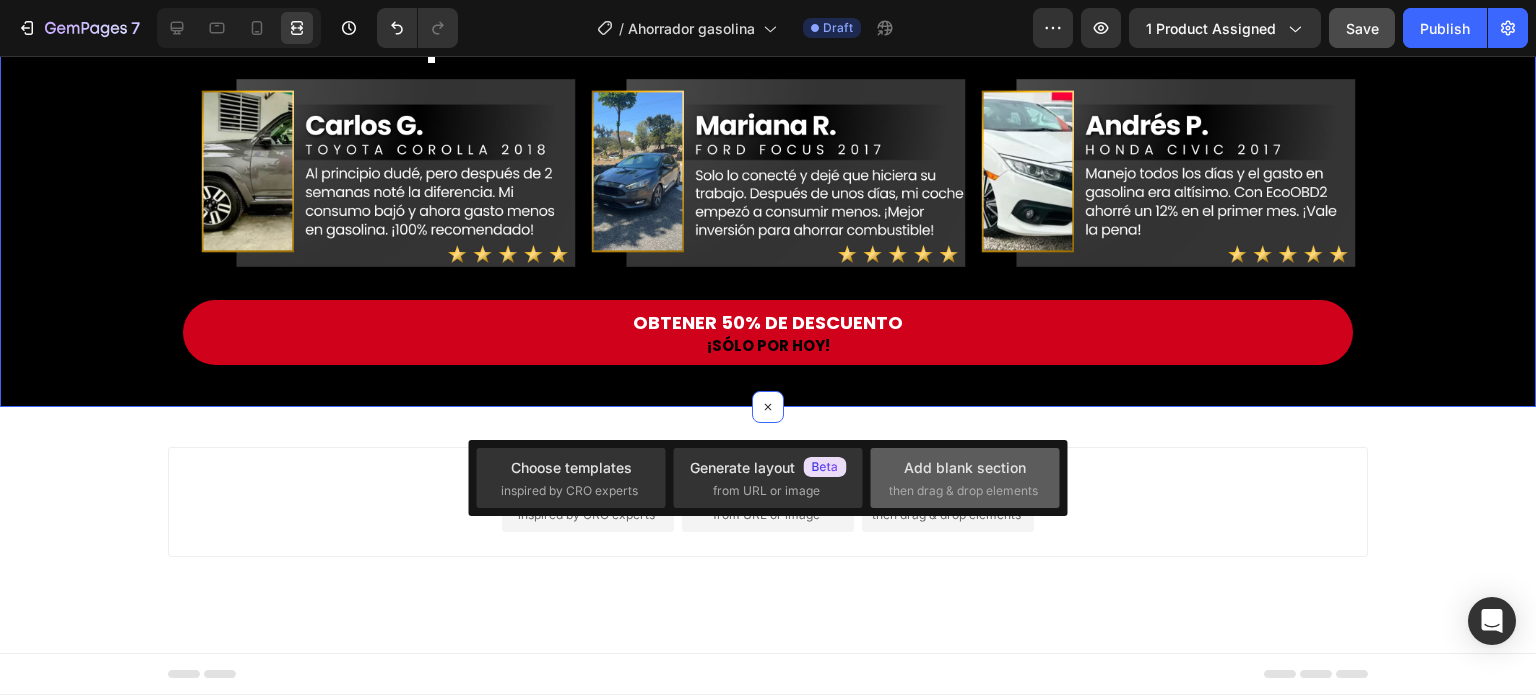 click on "then drag & drop elements" at bounding box center [963, 491] 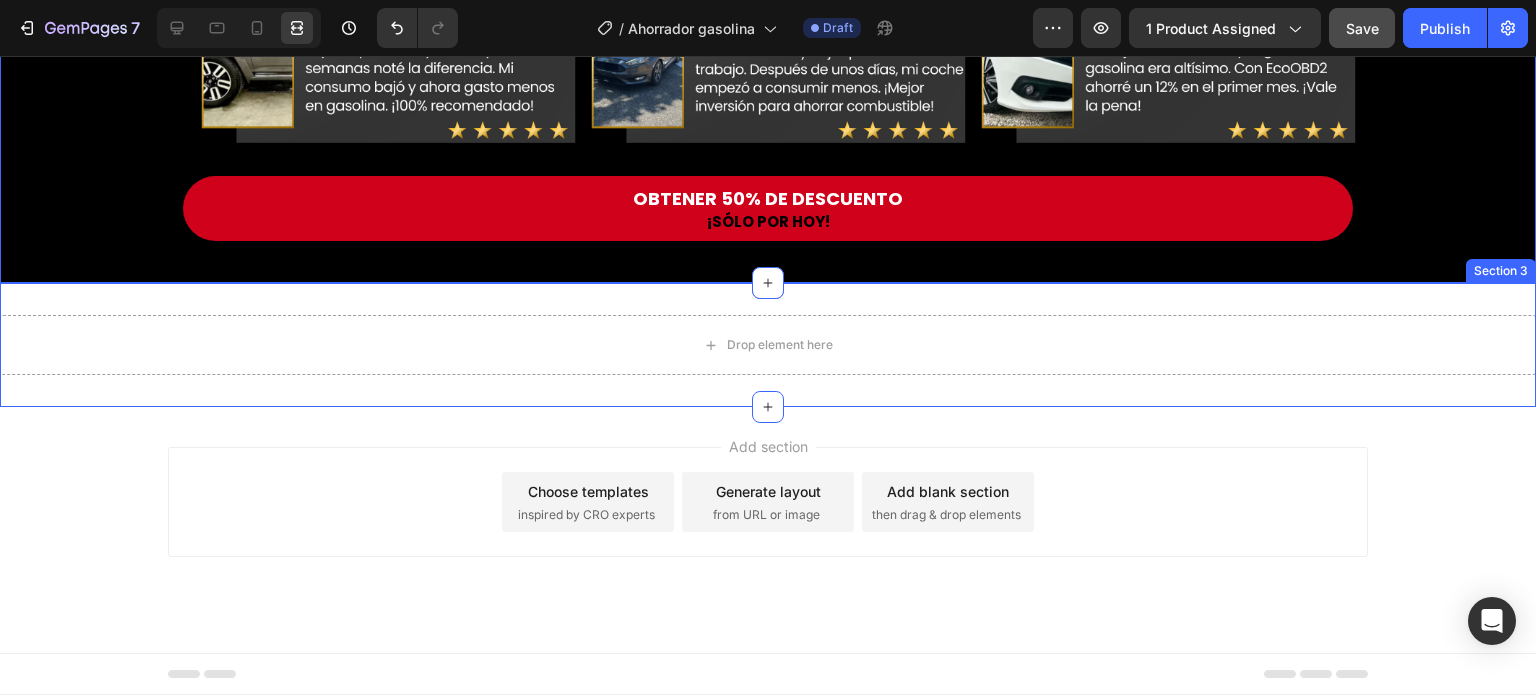 click on "Drop element here Section 3" at bounding box center [768, 345] 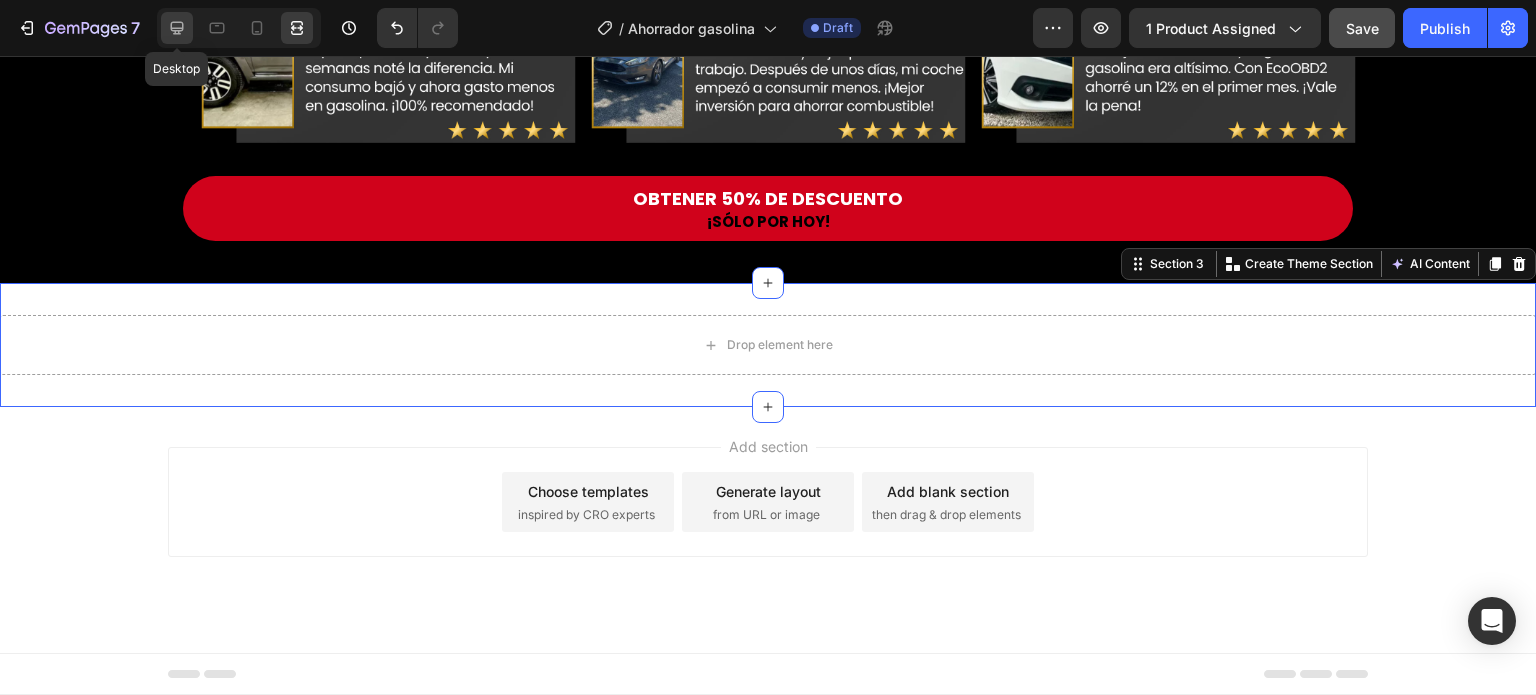 click 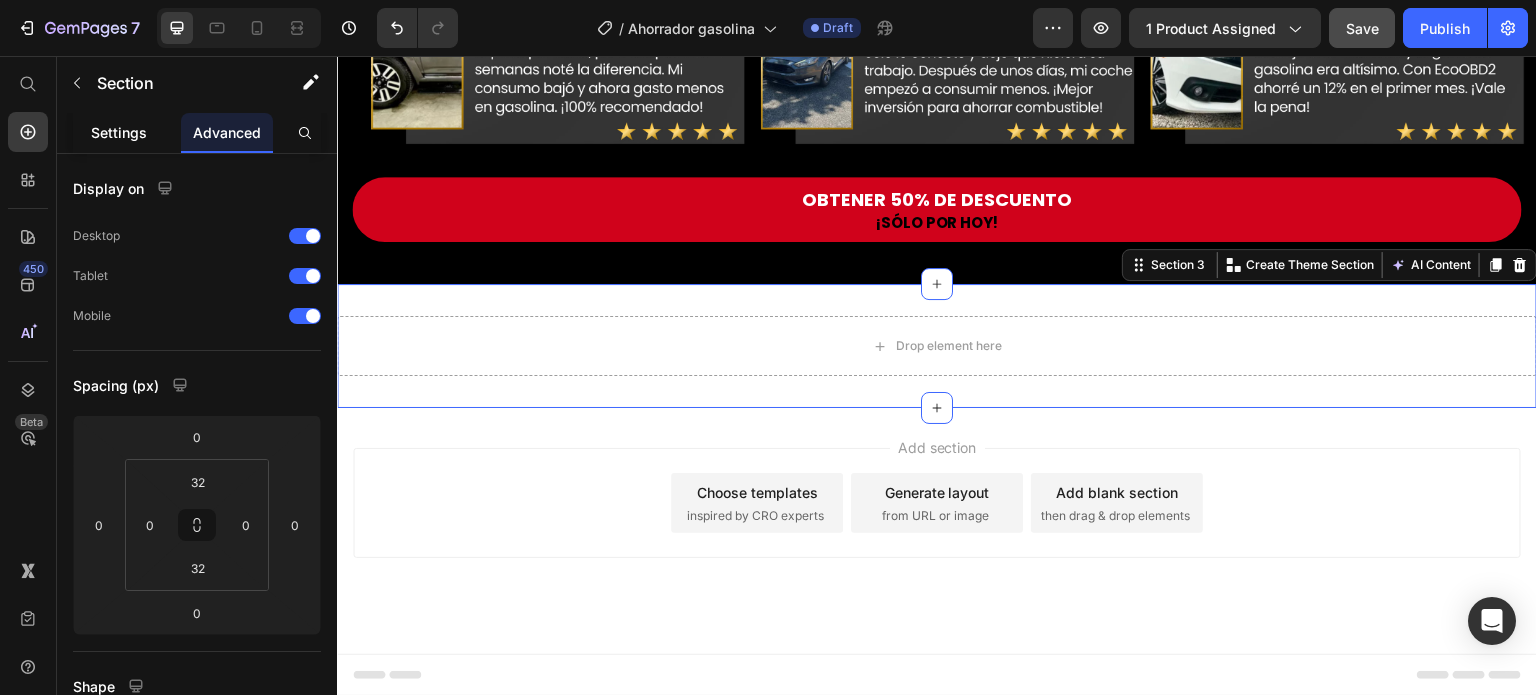 click on "Settings" at bounding box center (119, 132) 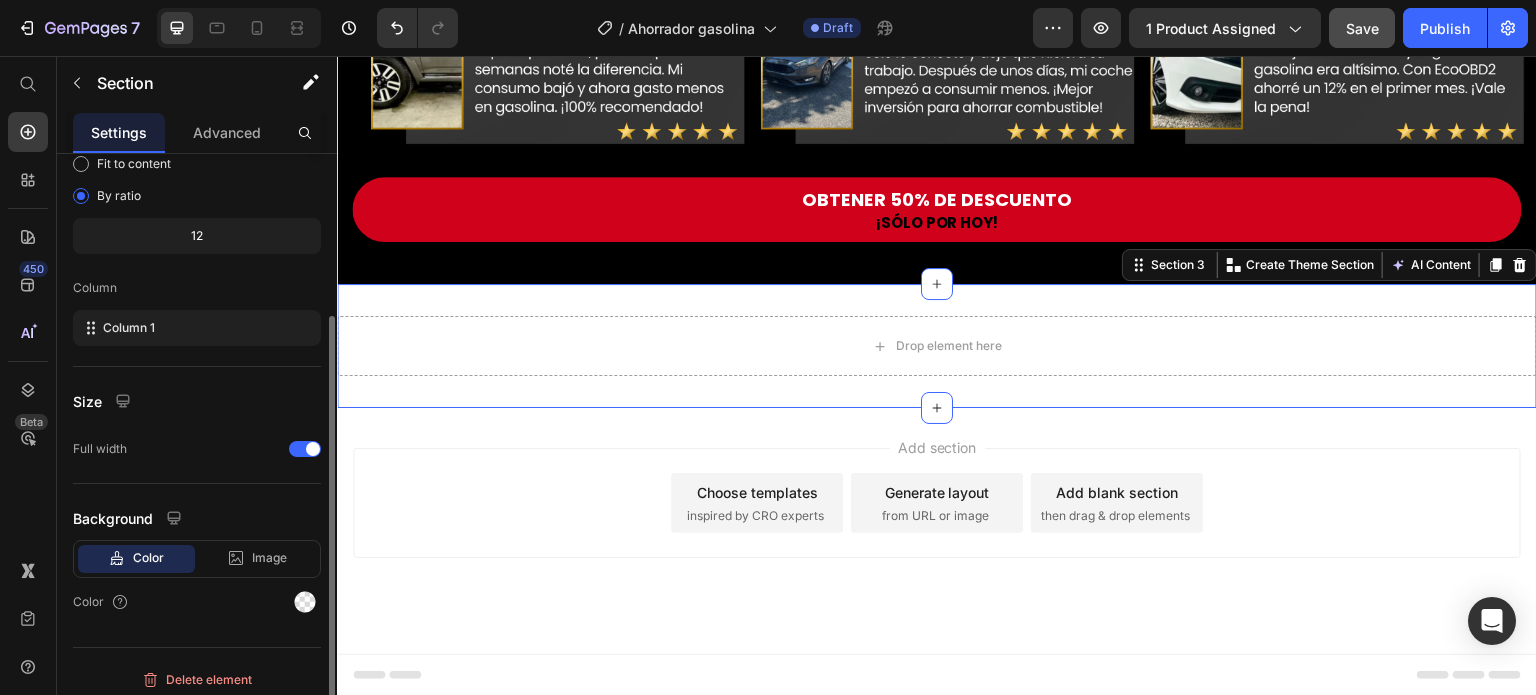 scroll, scrollTop: 208, scrollLeft: 0, axis: vertical 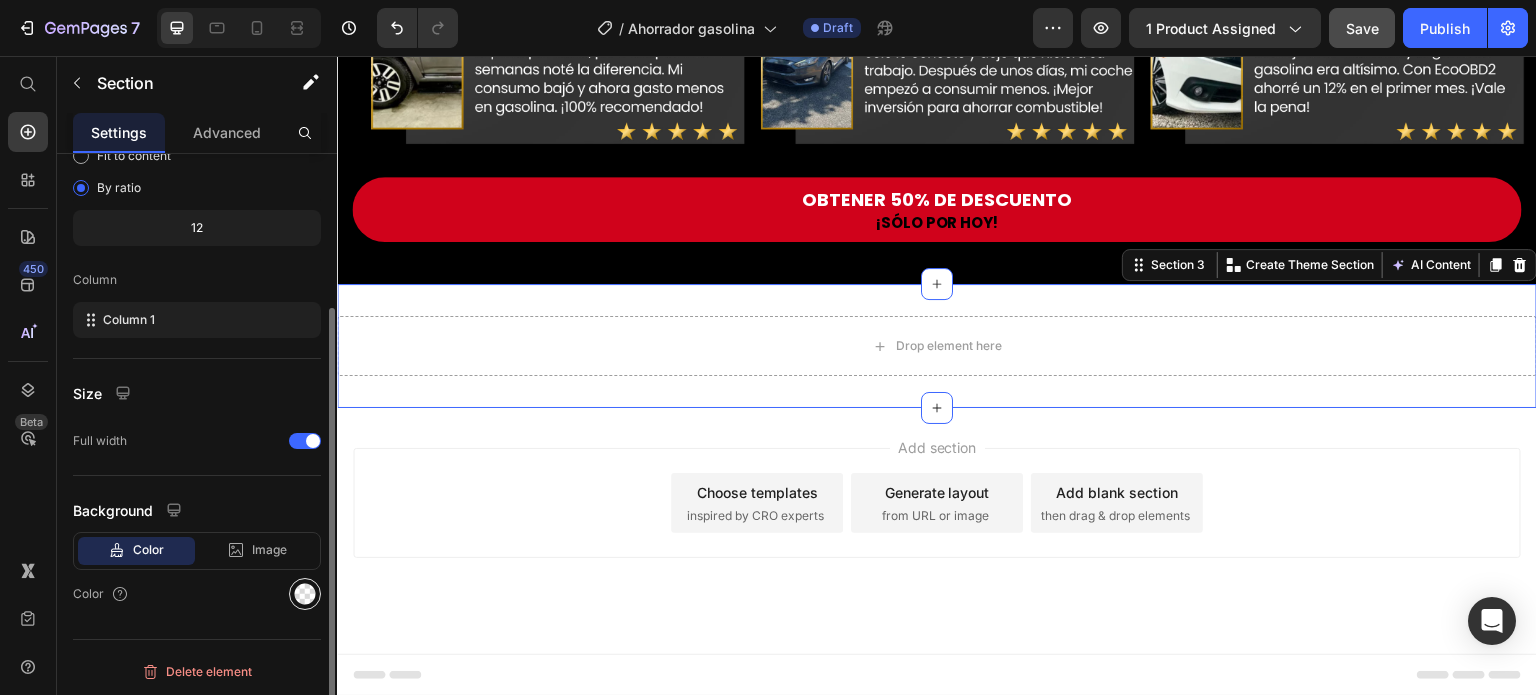 click at bounding box center [305, 594] 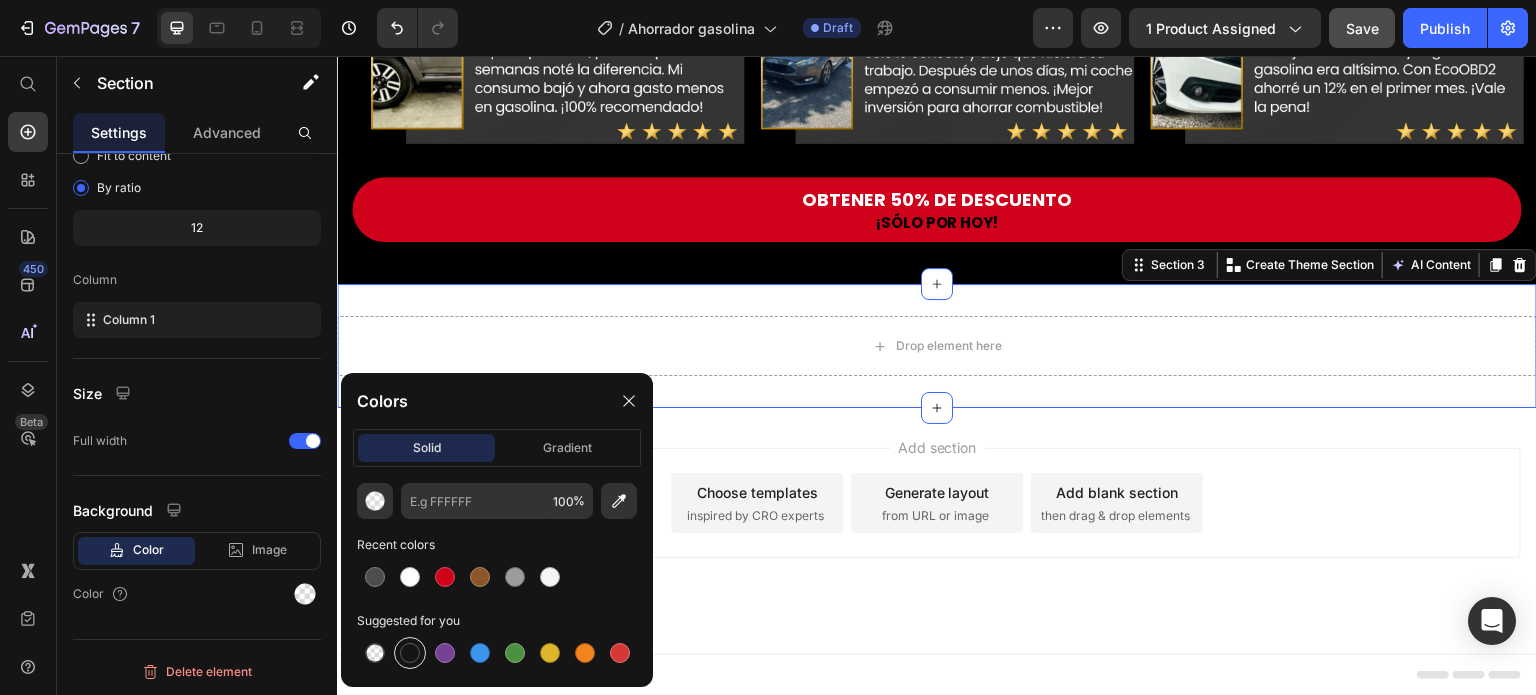 click at bounding box center [410, 653] 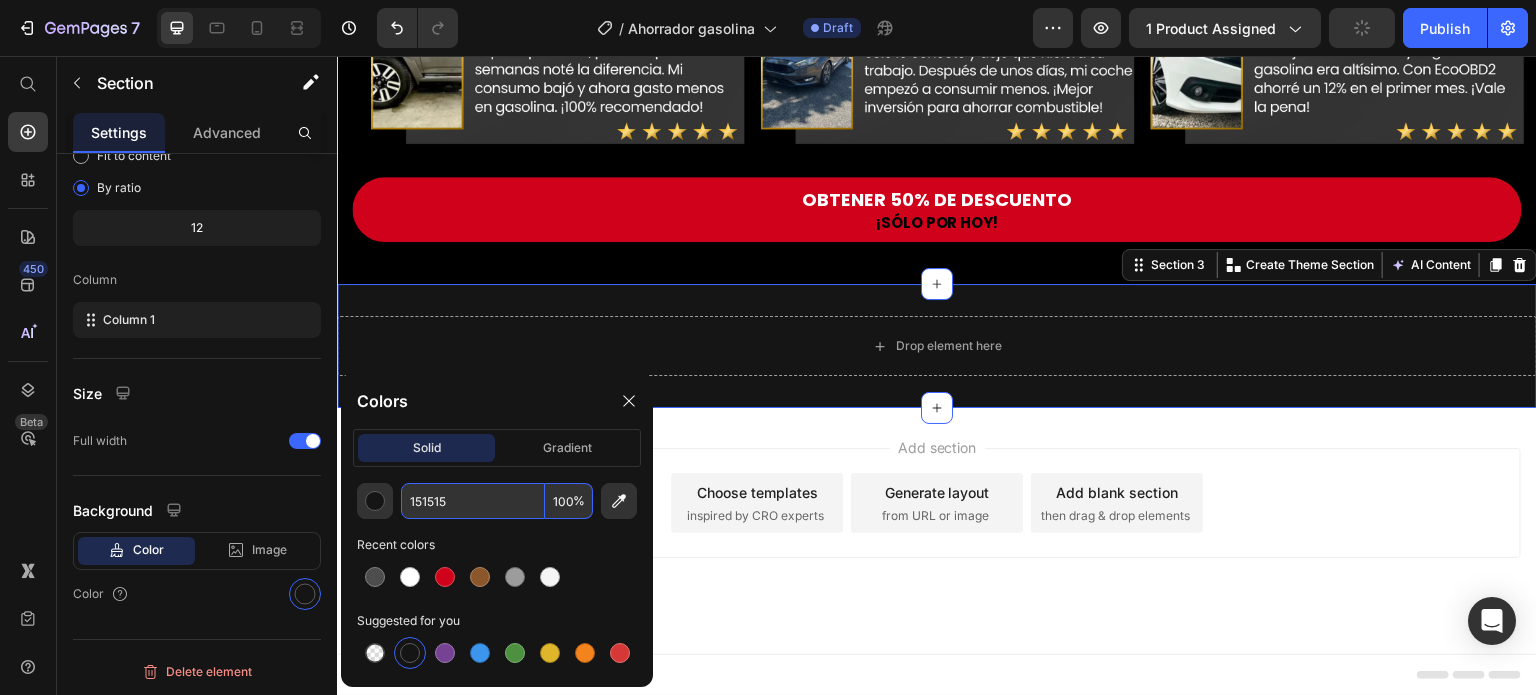 click on "151515" at bounding box center (473, 501) 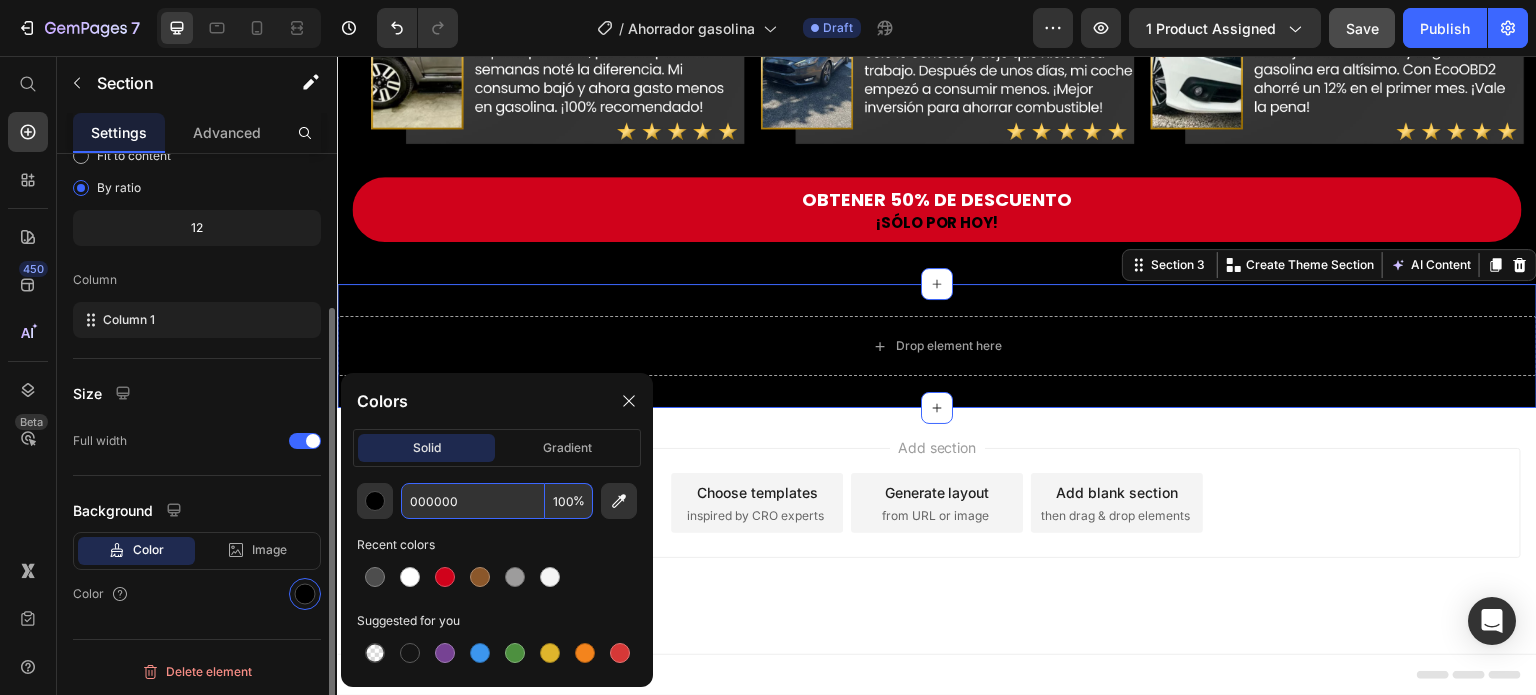 type on "000000" 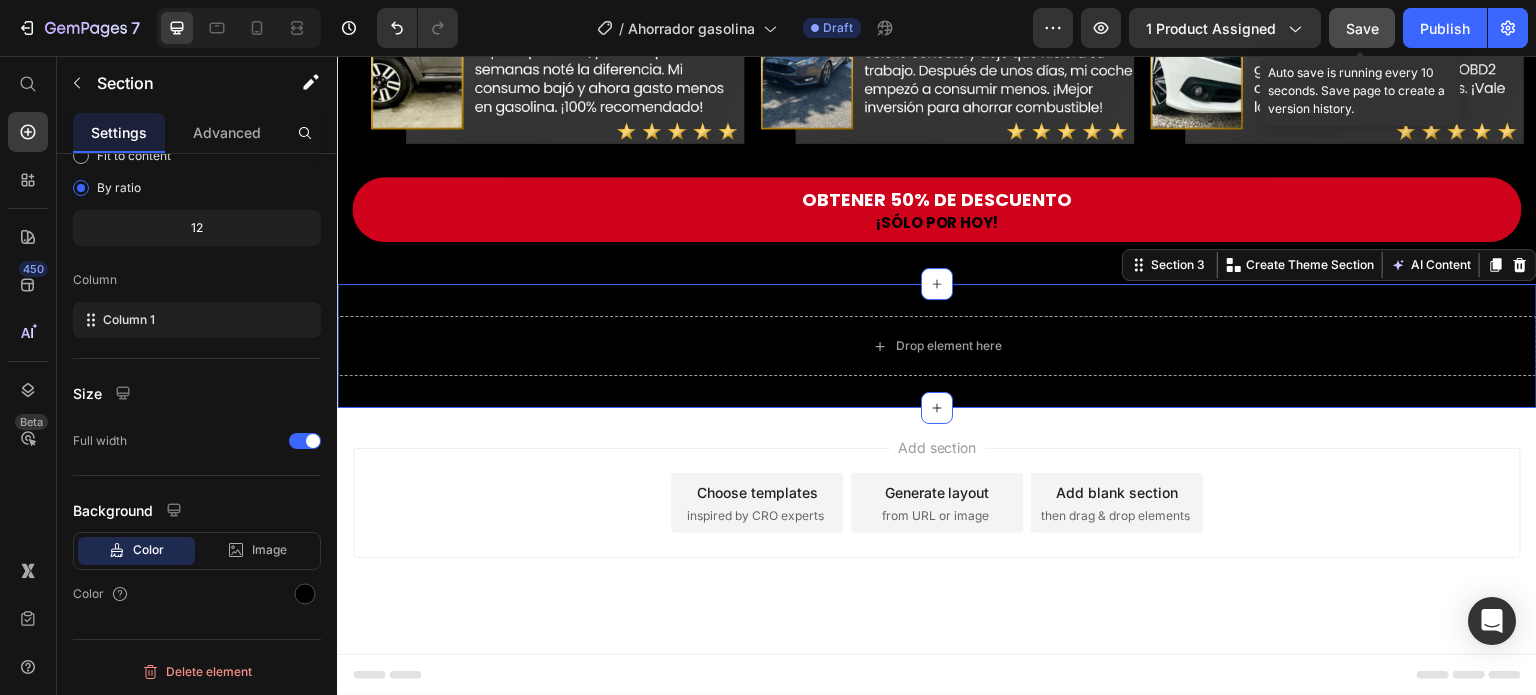 click on "Save" at bounding box center [1362, 28] 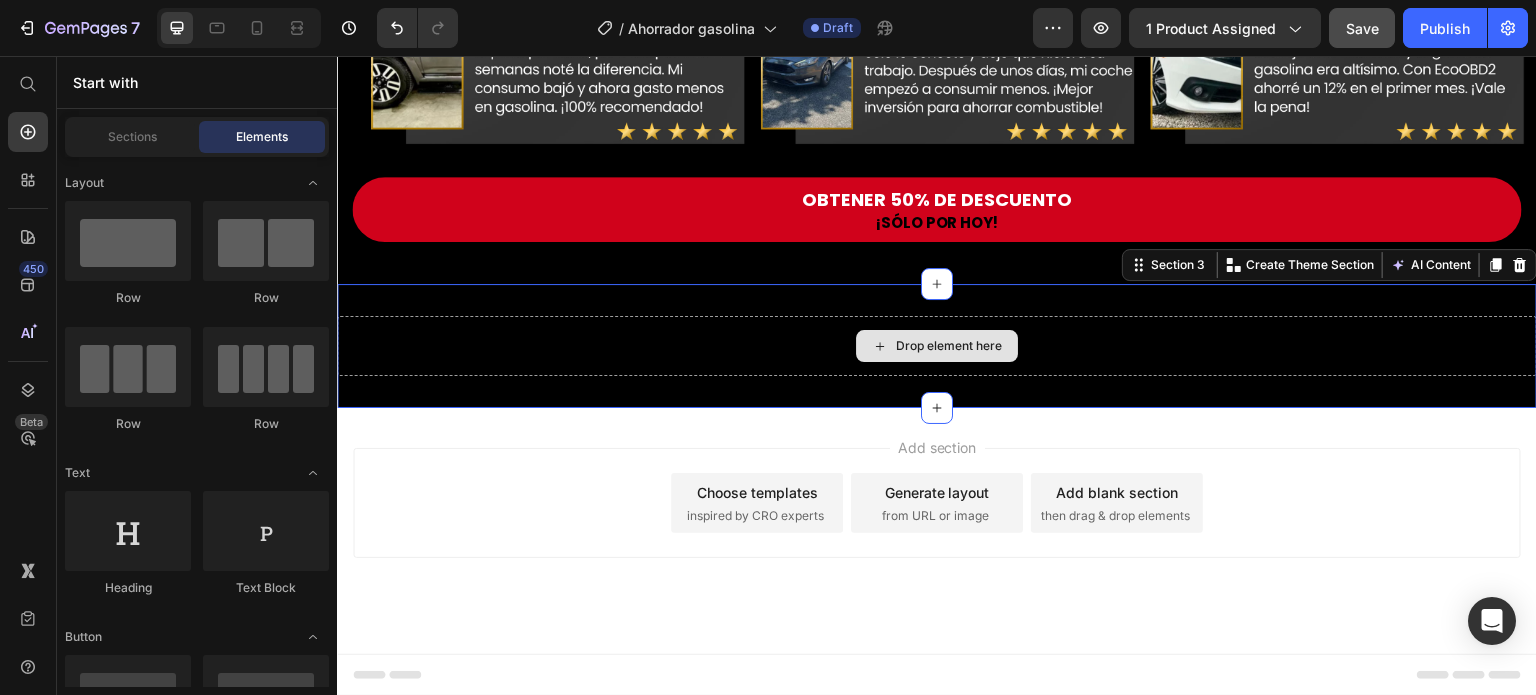 click on "Drop element here" at bounding box center [949, 346] 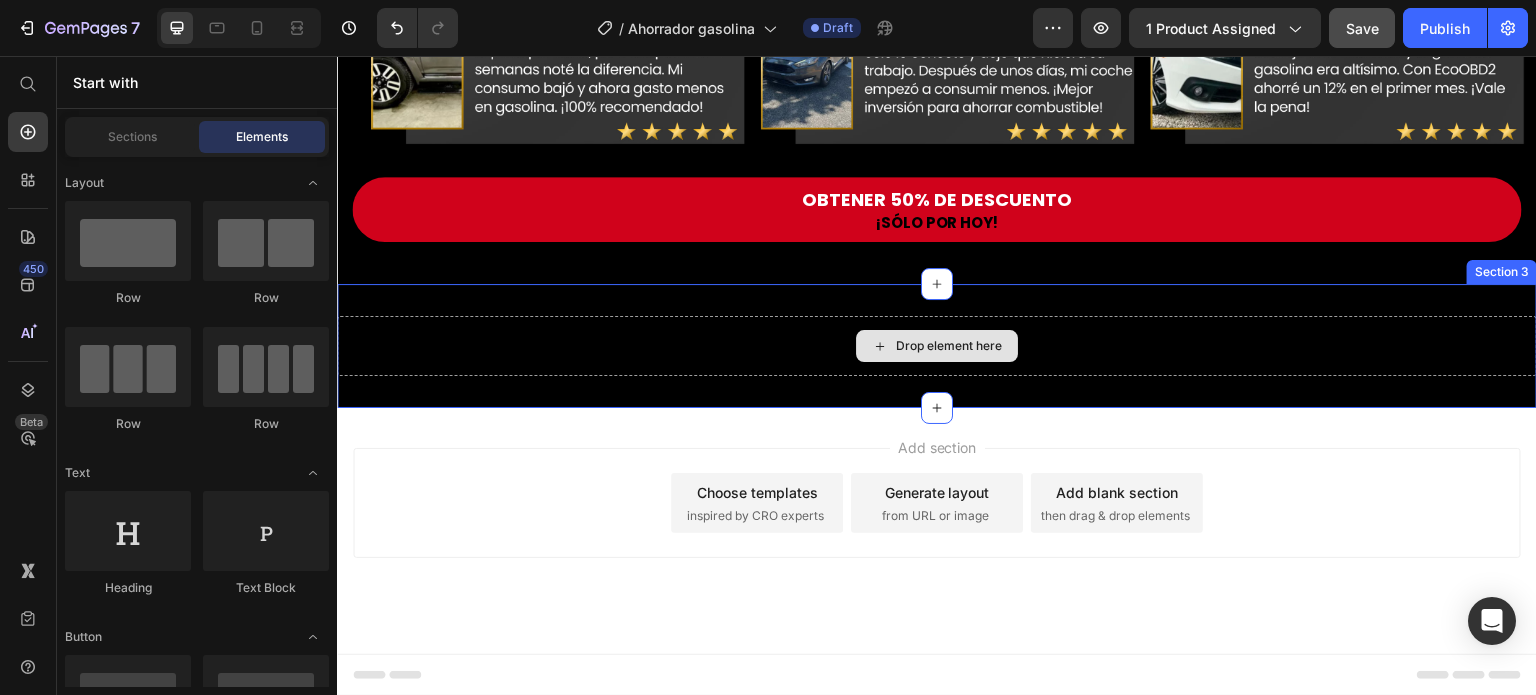 click on "Drop element here" at bounding box center [949, 346] 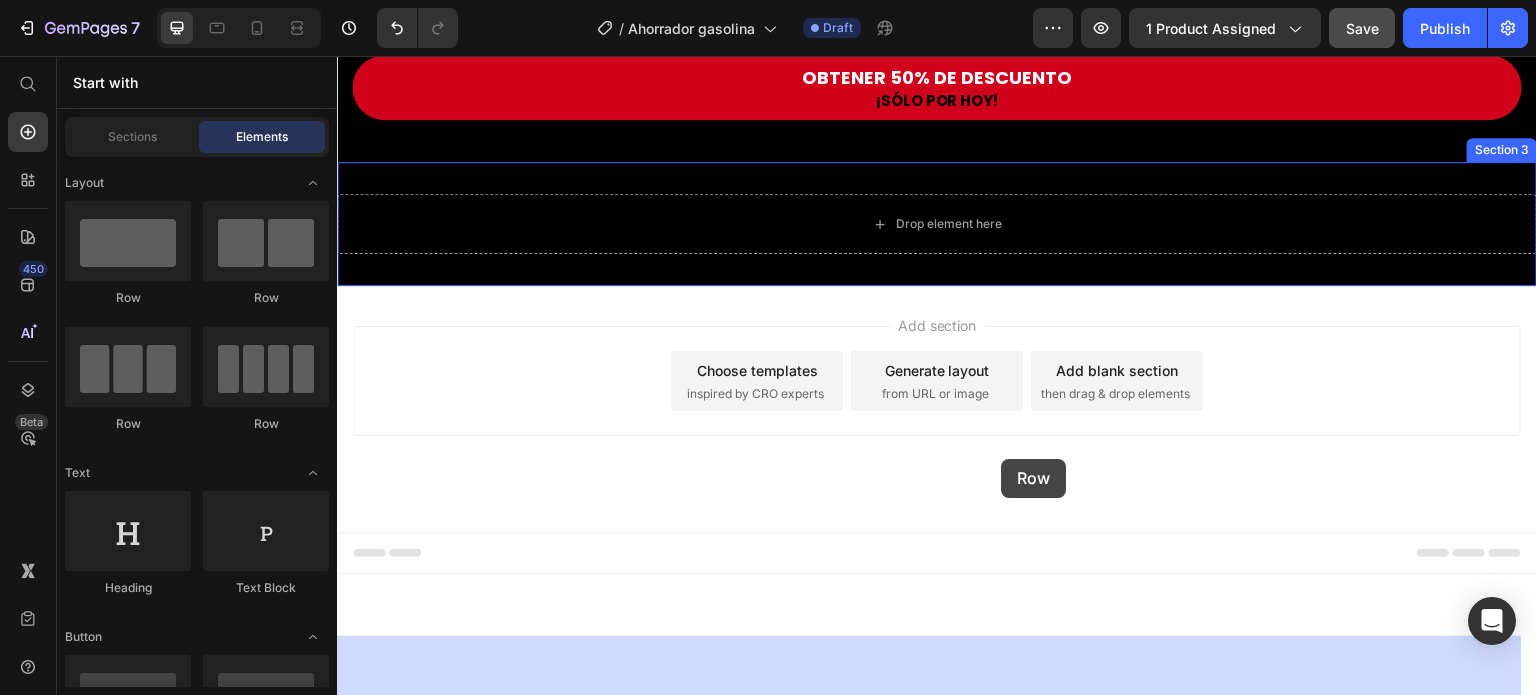 drag, startPoint x: 457, startPoint y: 307, endPoint x: 1002, endPoint y: 459, distance: 565.79944 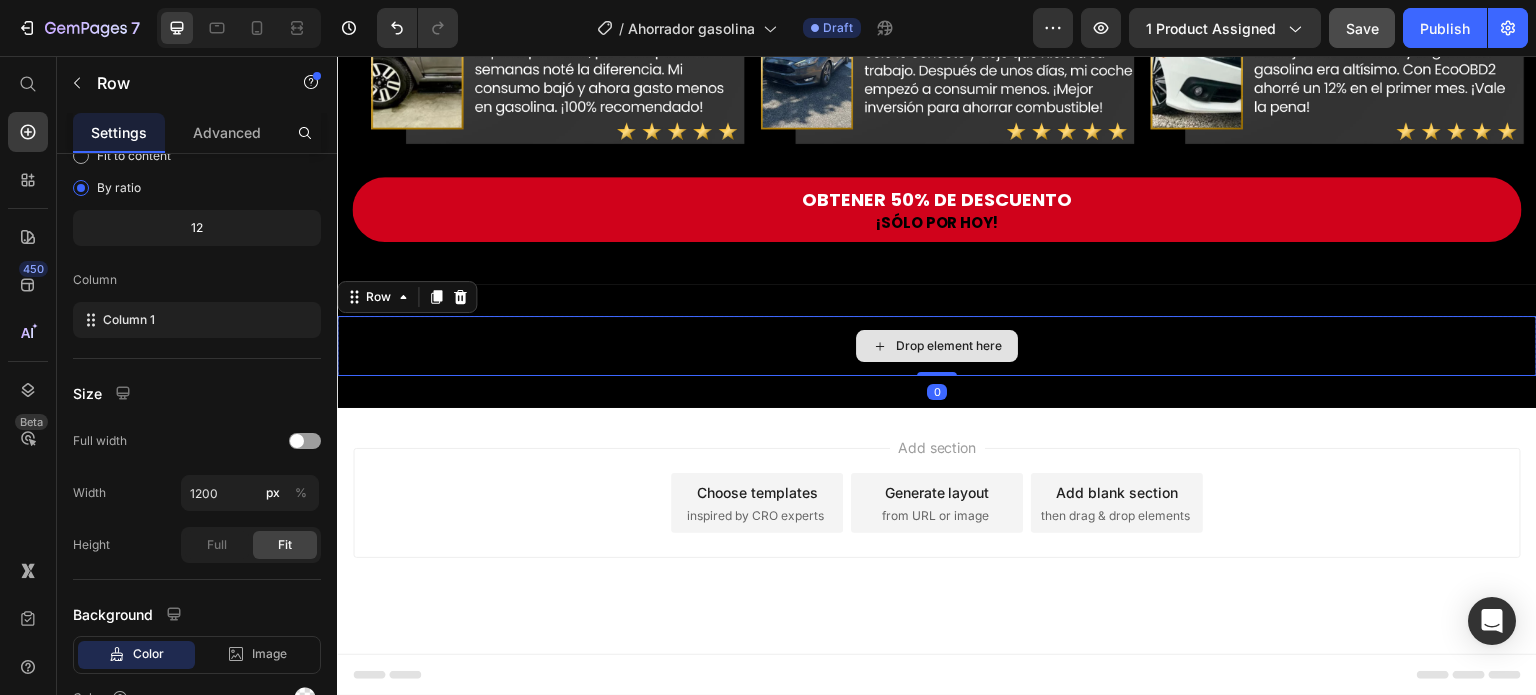 scroll, scrollTop: 0, scrollLeft: 0, axis: both 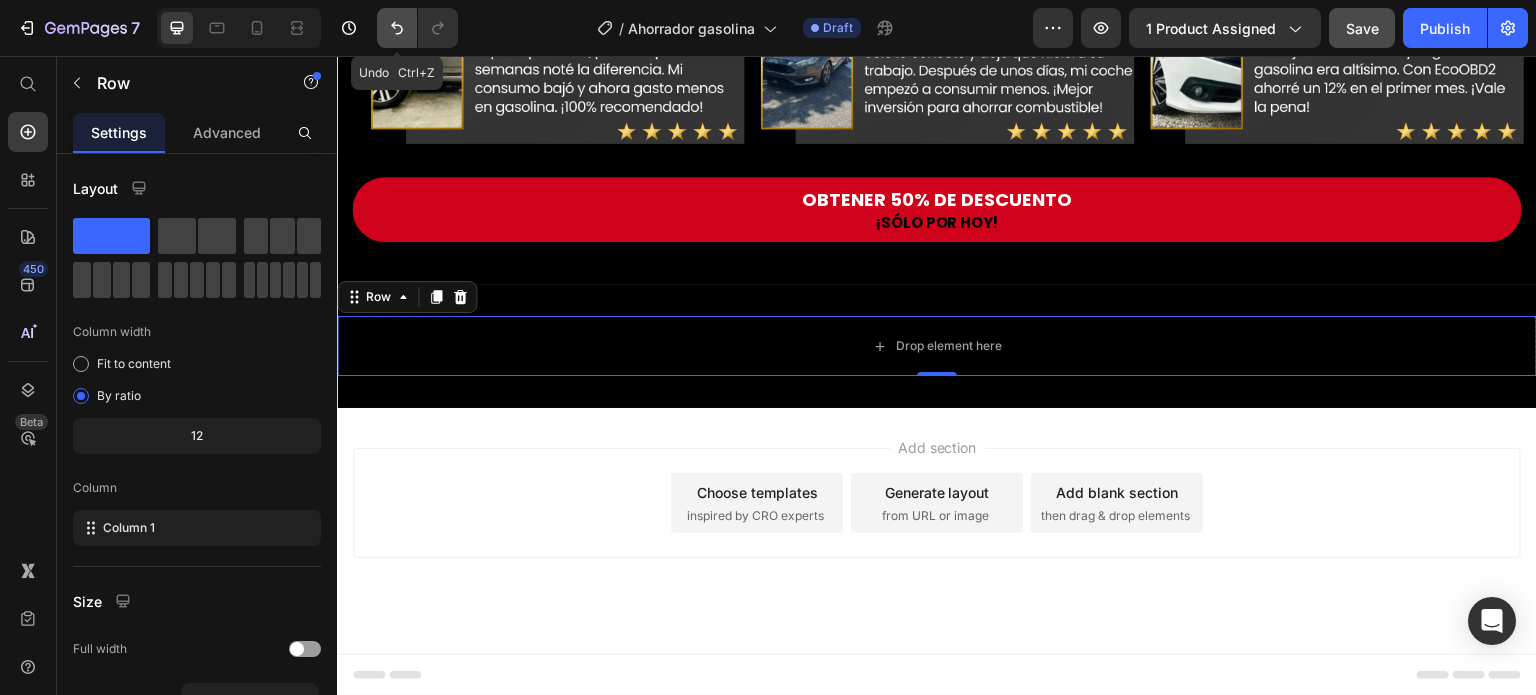 click 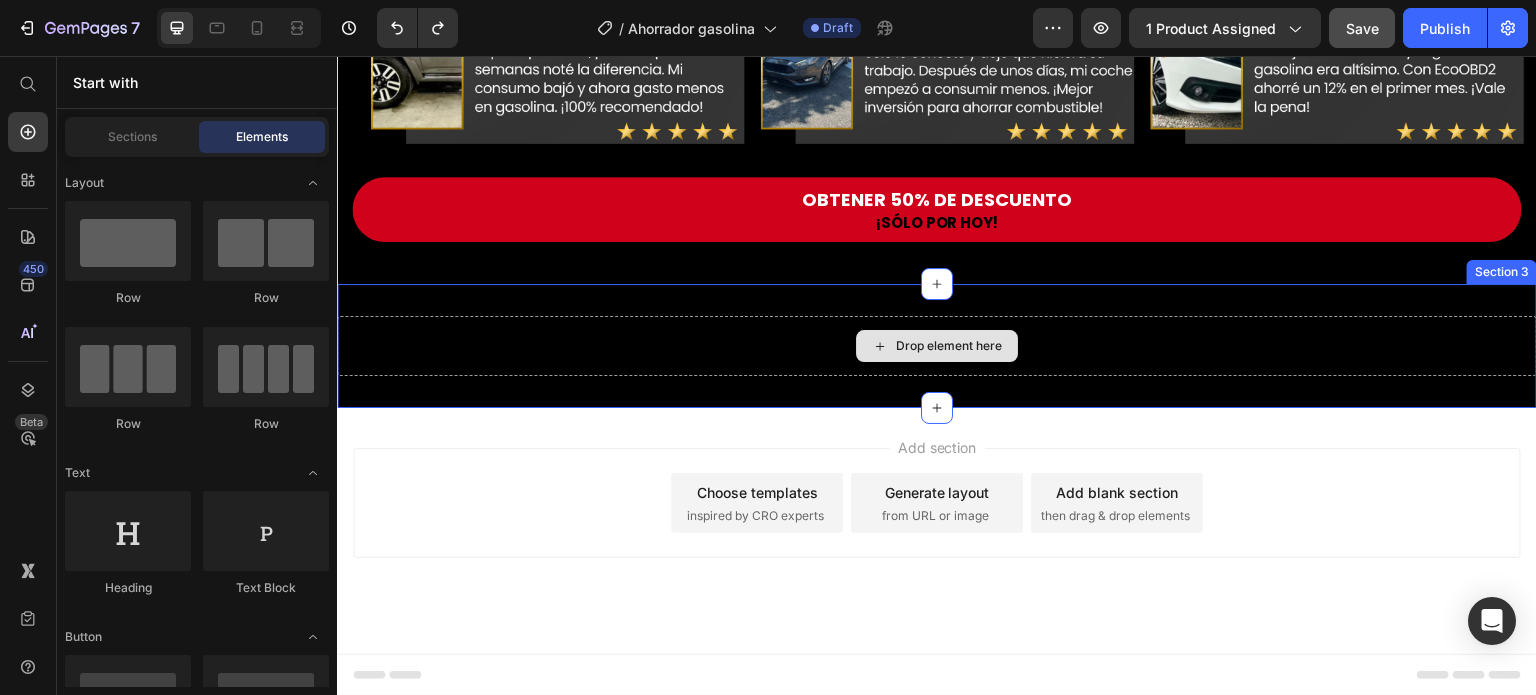 click 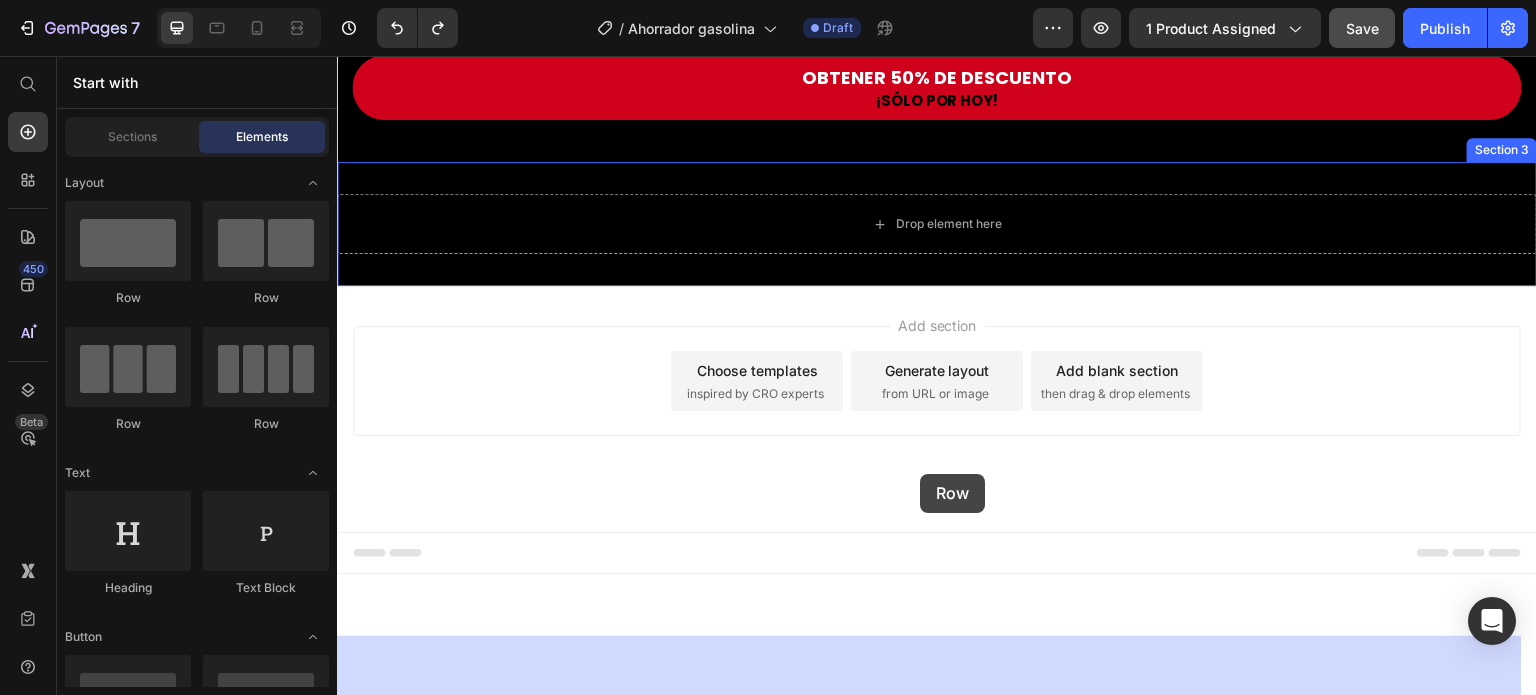 drag, startPoint x: 452, startPoint y: 281, endPoint x: 920, endPoint y: 474, distance: 506.23413 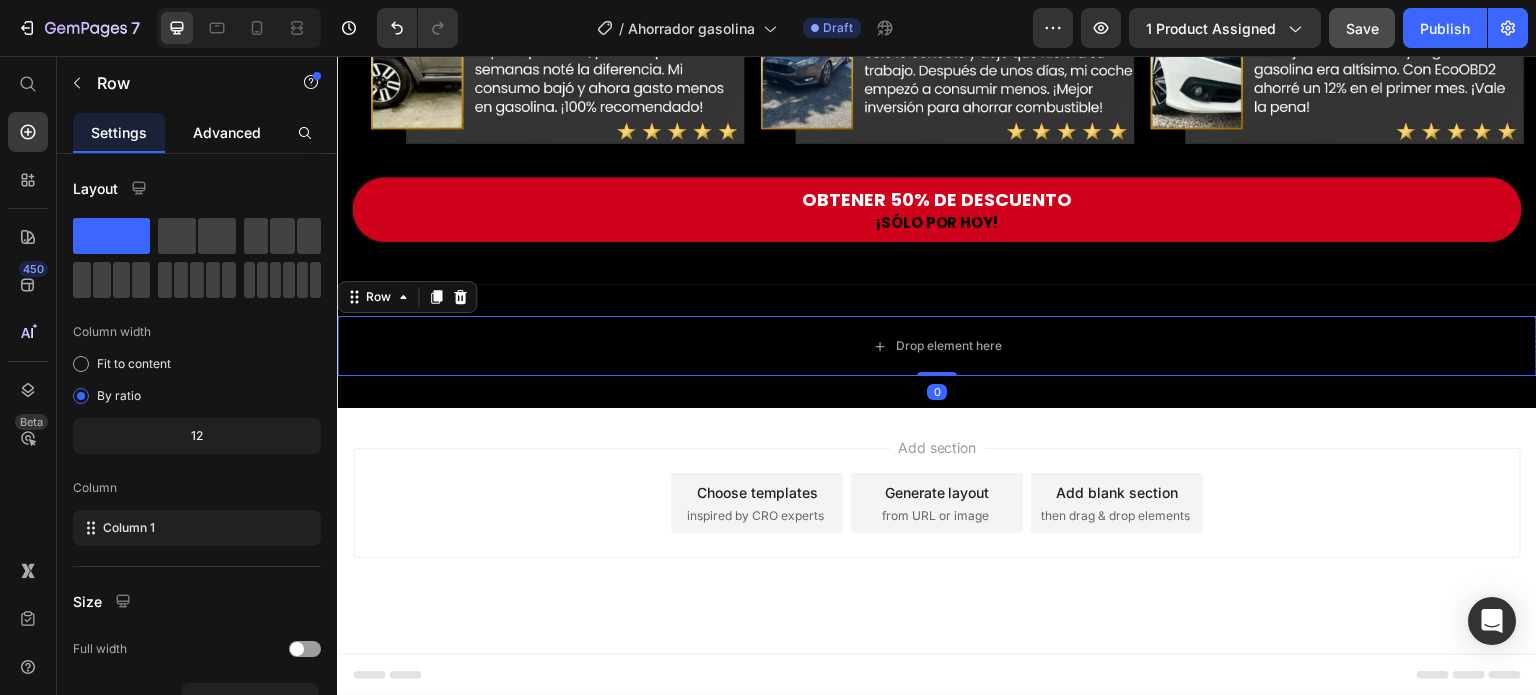 click on "Advanced" at bounding box center [227, 132] 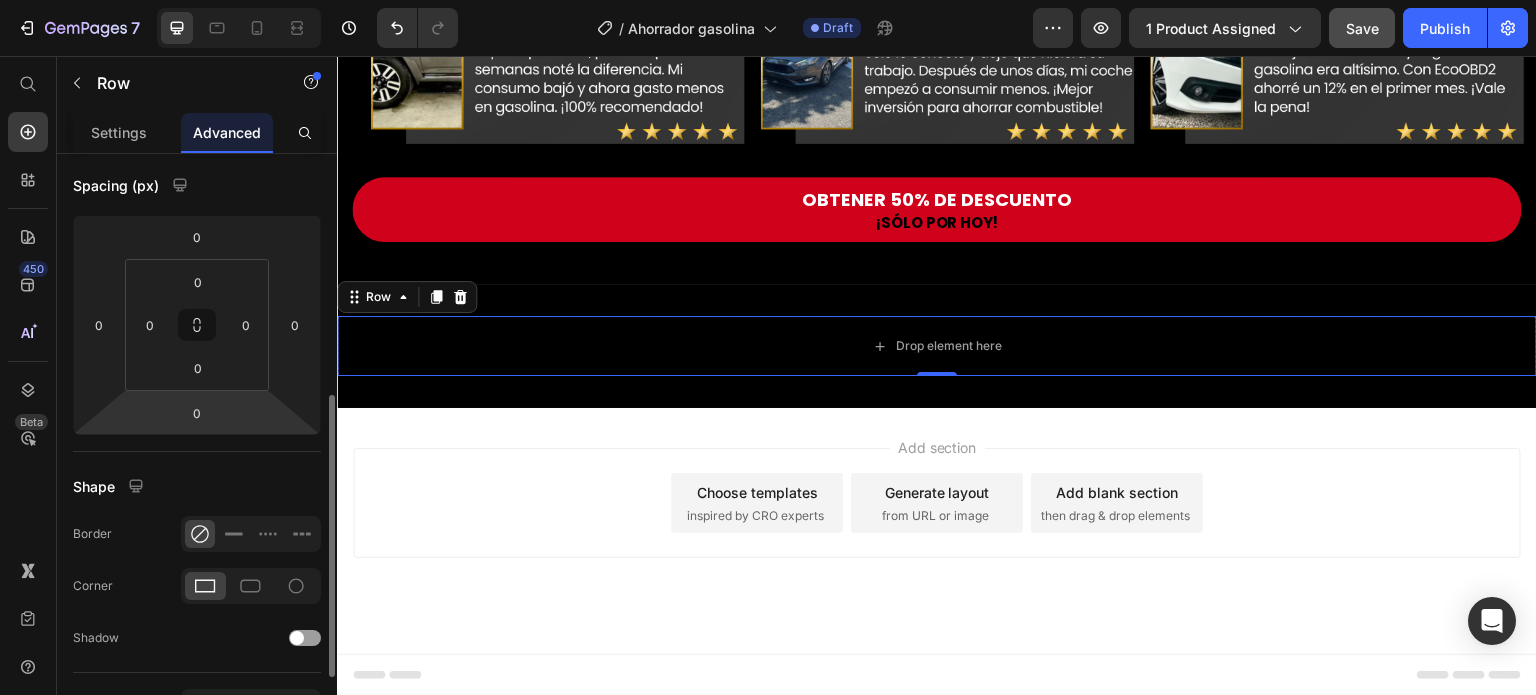 scroll, scrollTop: 400, scrollLeft: 0, axis: vertical 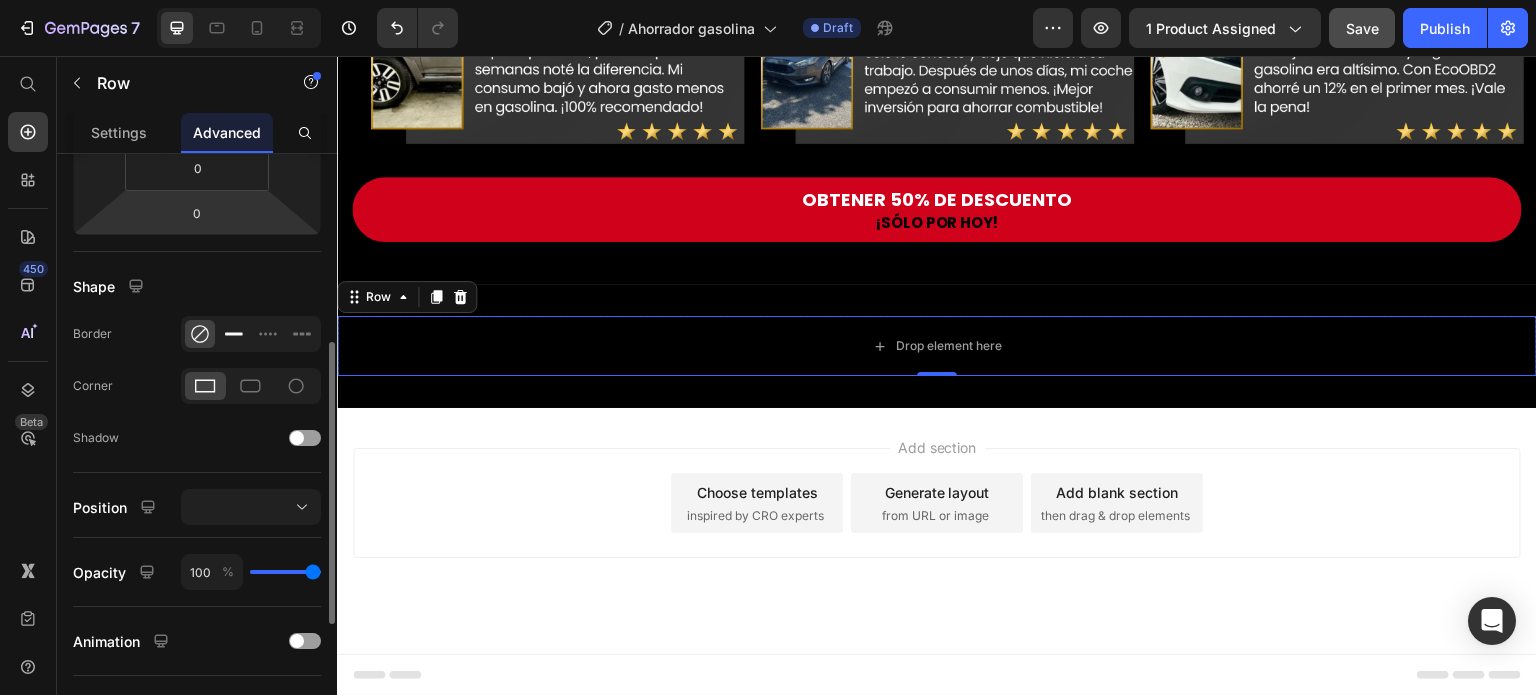 click 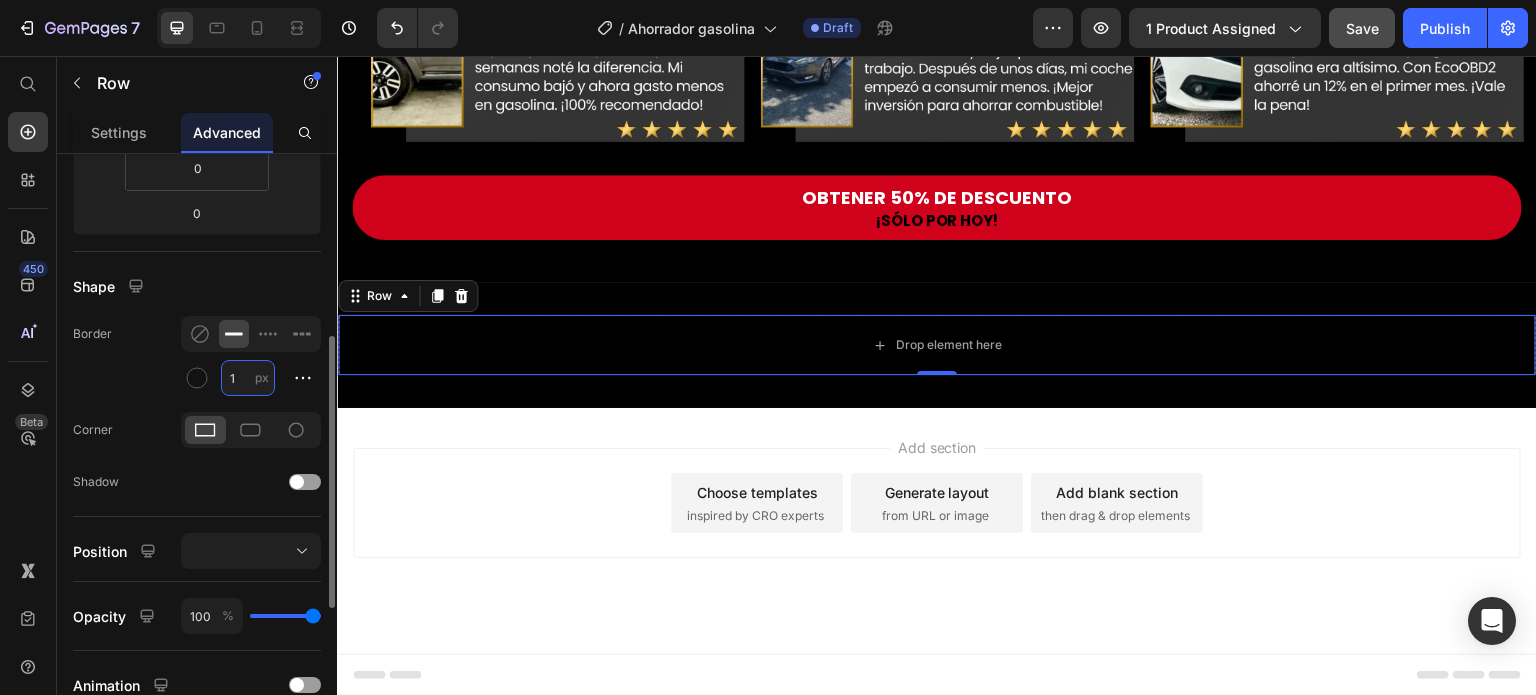 click on "1" at bounding box center (248, 378) 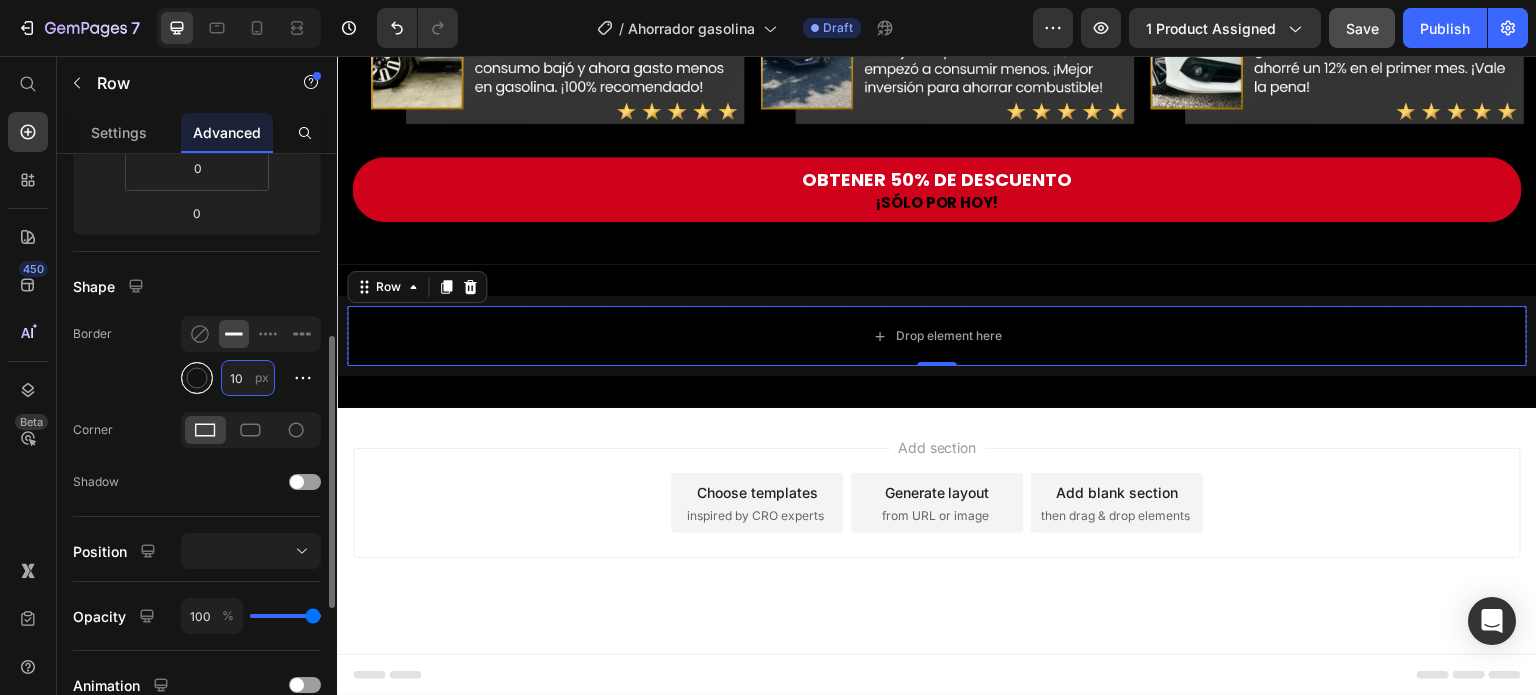 type on "10" 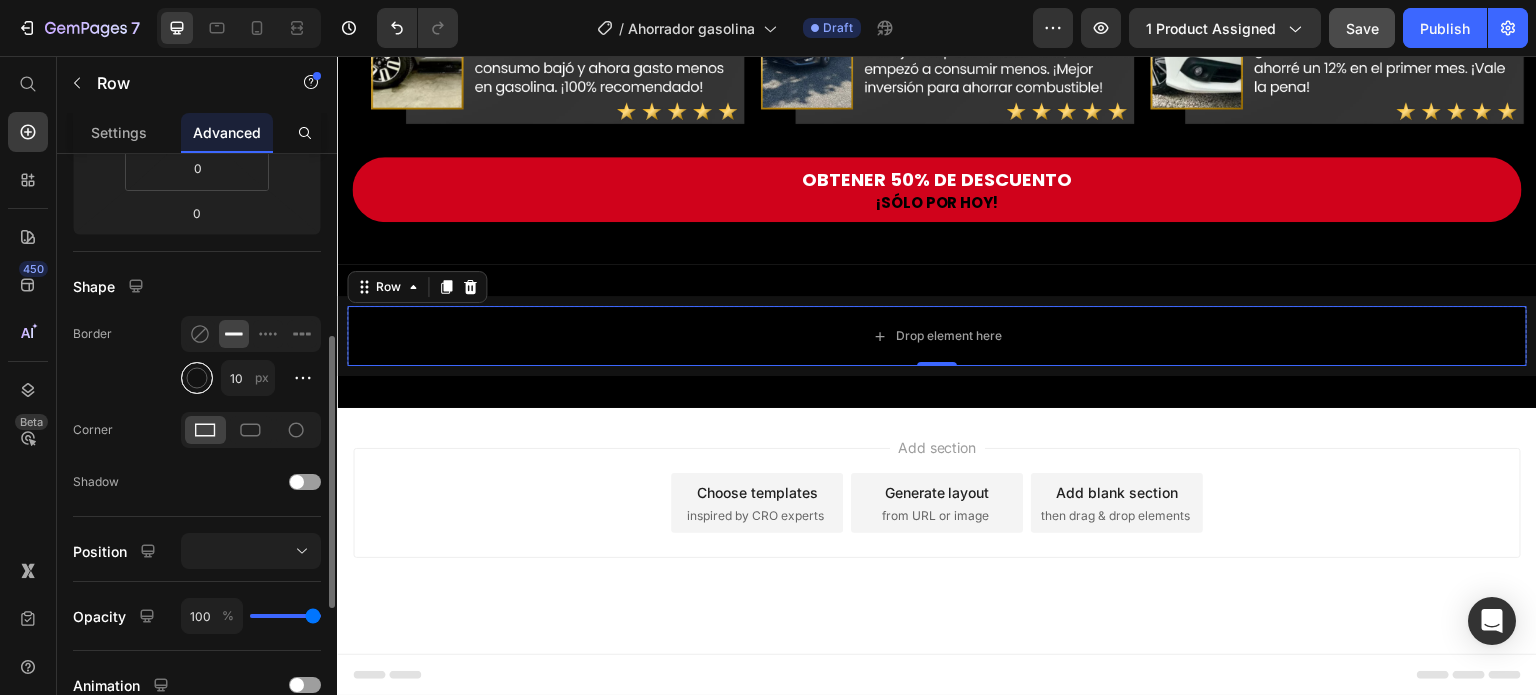 click at bounding box center (197, 378) 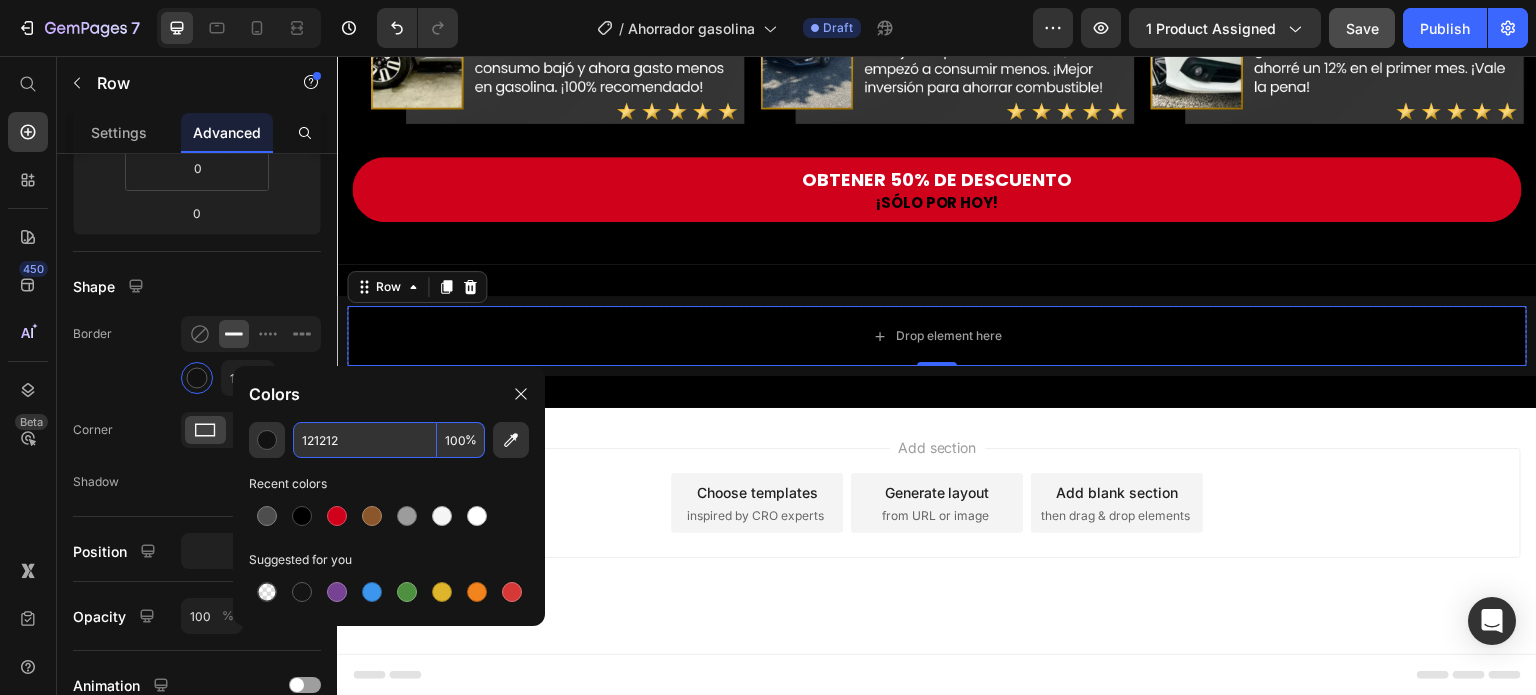 click on "121212" at bounding box center (365, 440) 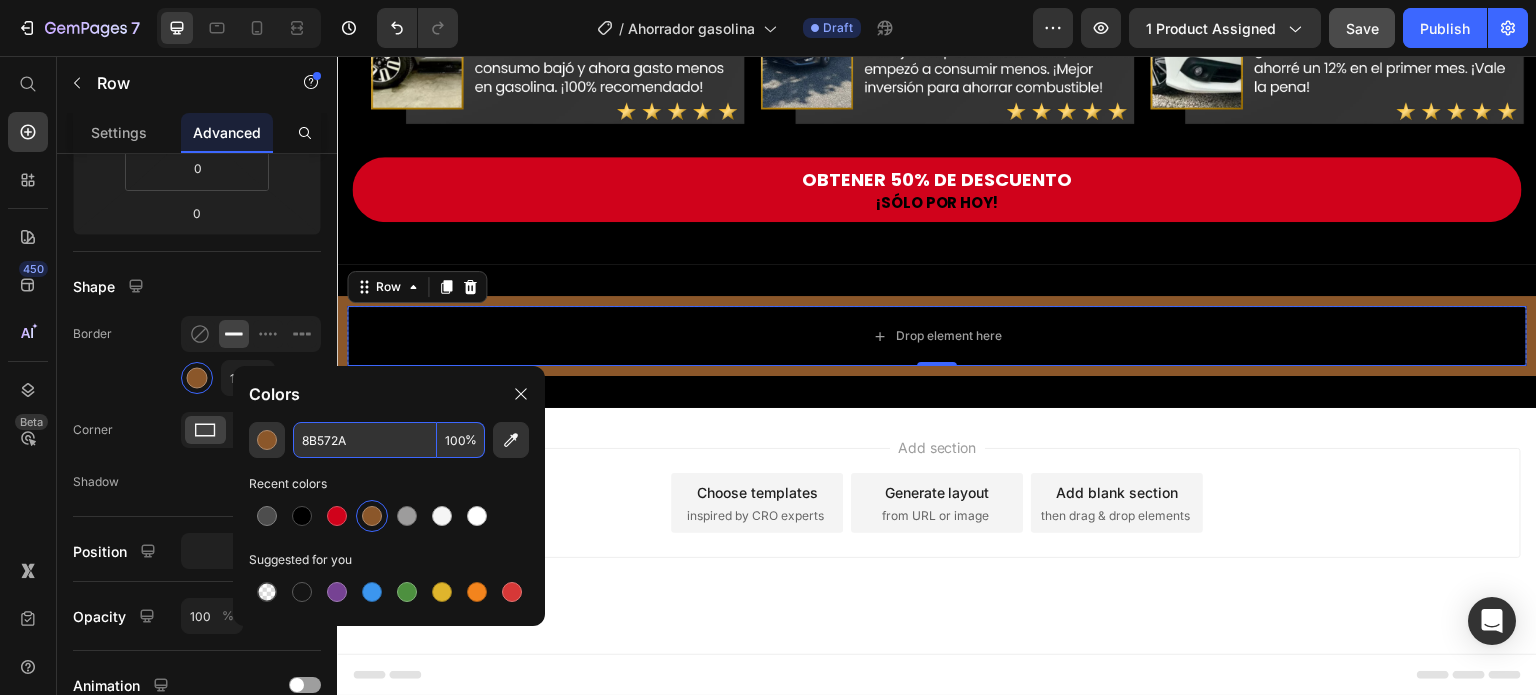 type on "8B572A" 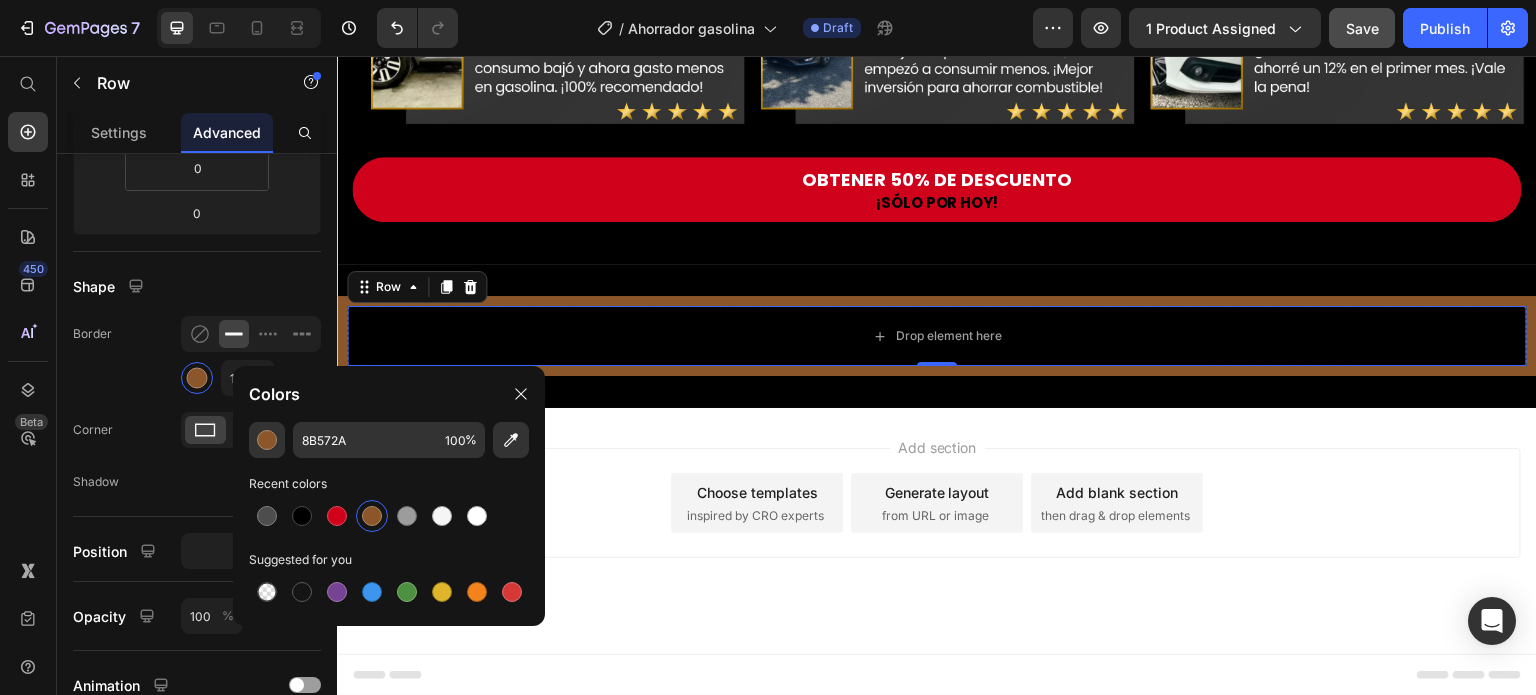 click on "8B572A 100 % Recent colors Suggested for you" 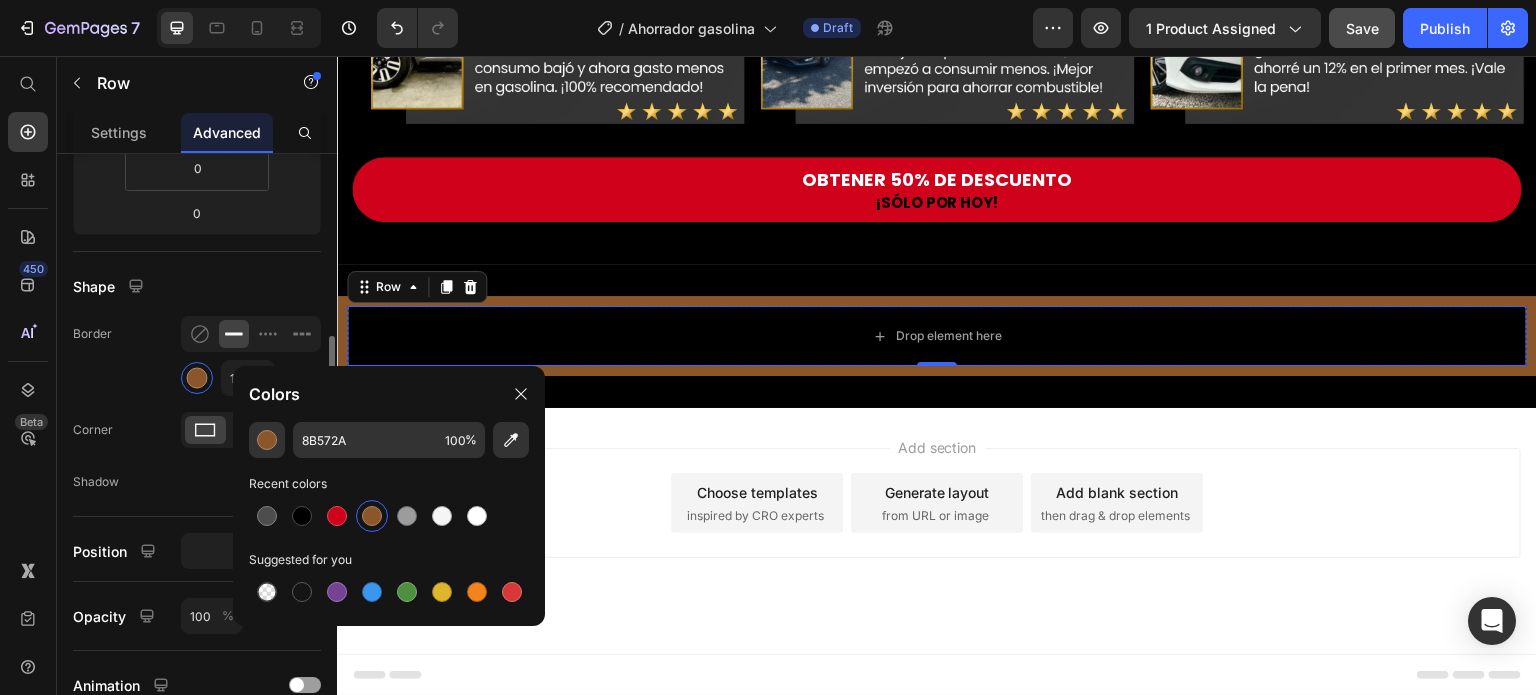 click on "Border 10 px" 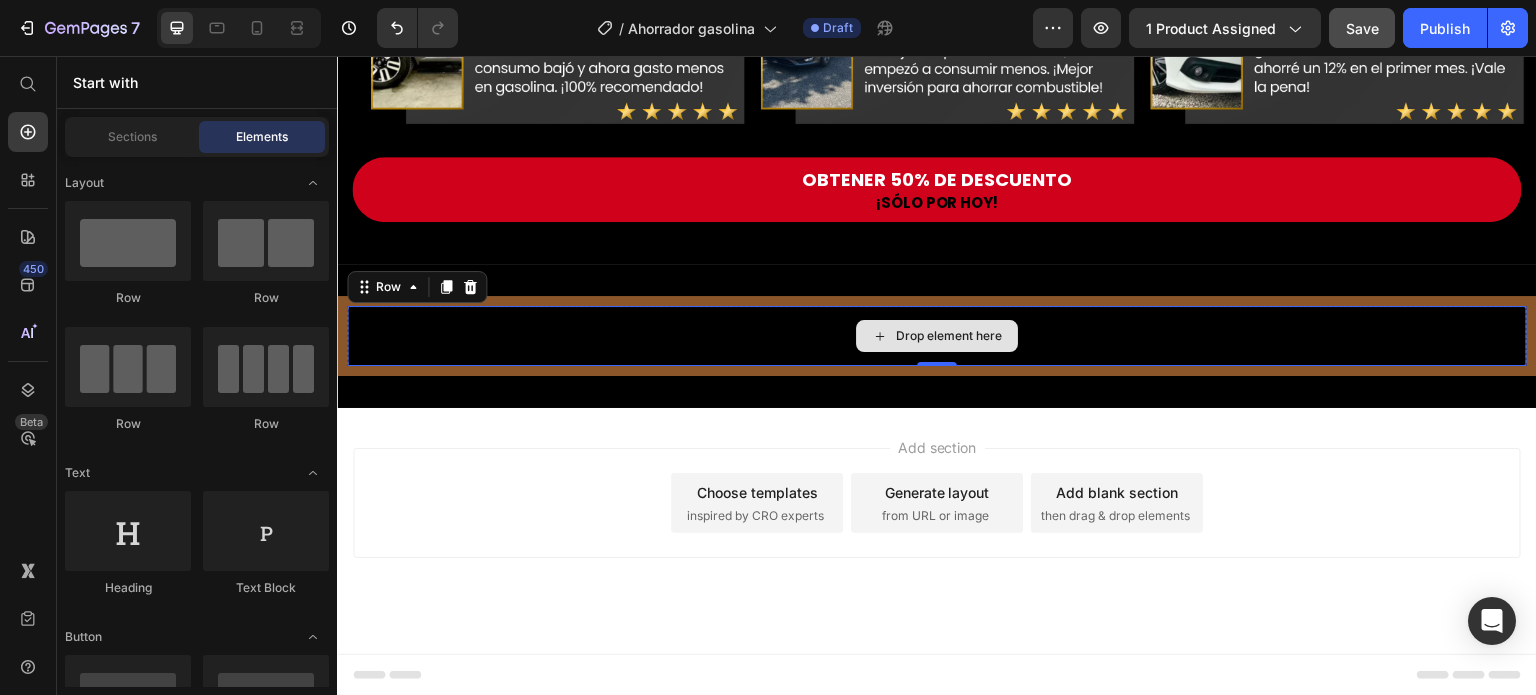 click on "Drop element here" at bounding box center [937, 336] 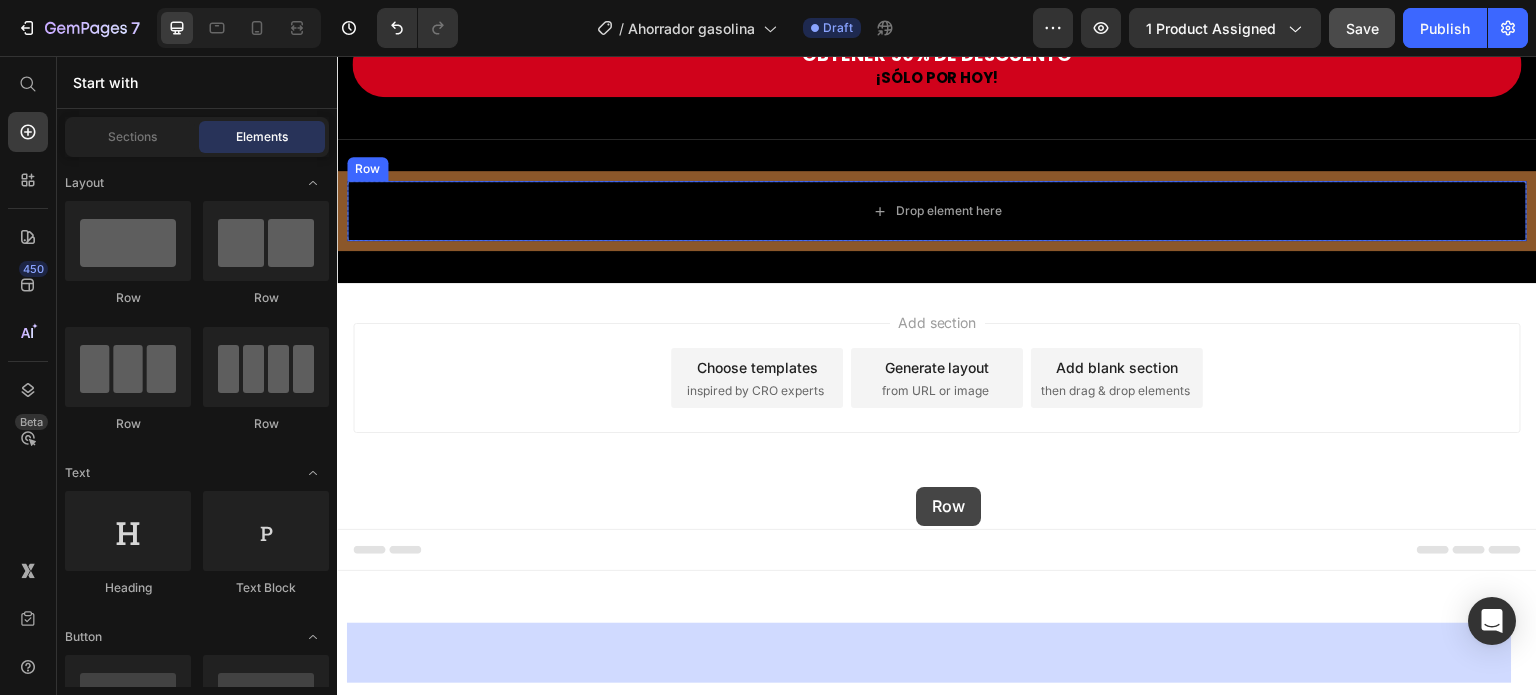 drag, startPoint x: 601, startPoint y: 315, endPoint x: 916, endPoint y: 487, distance: 358.89972 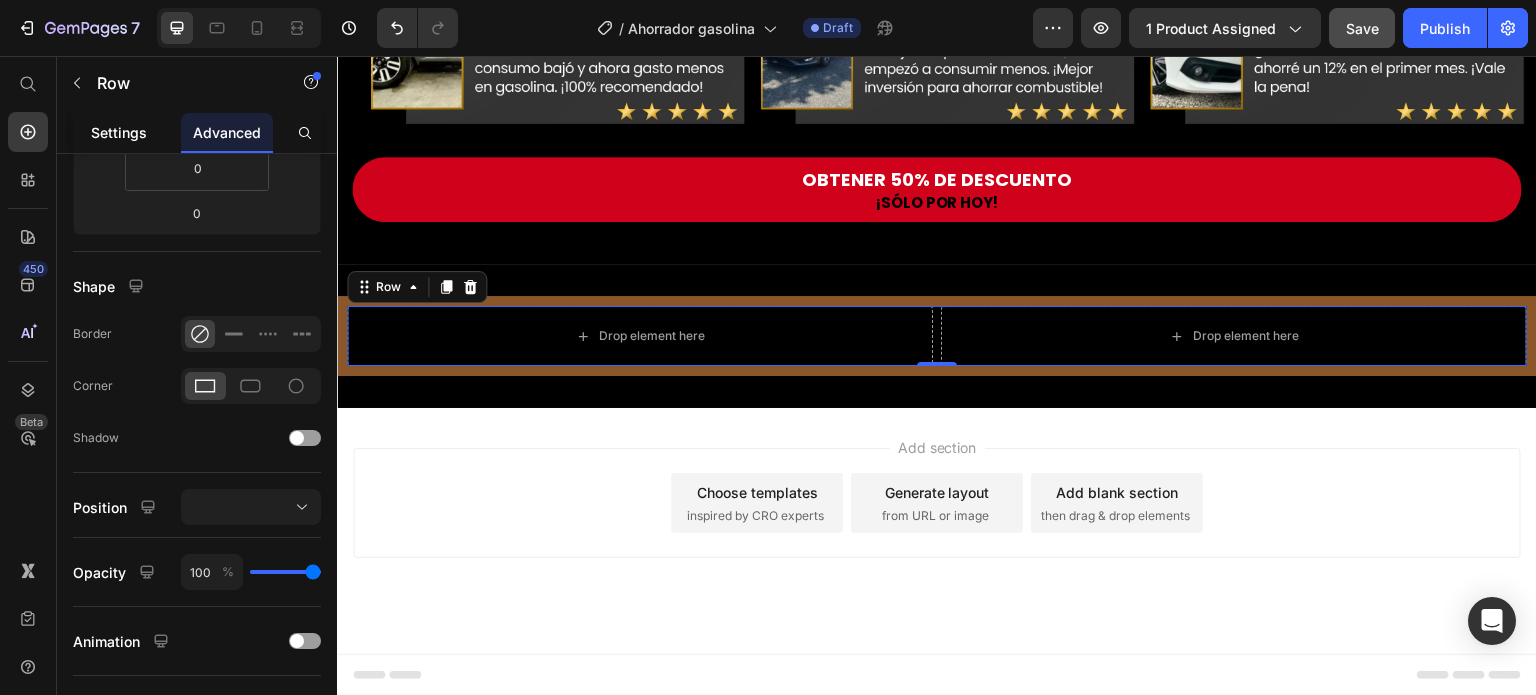 click on "Settings" at bounding box center [119, 132] 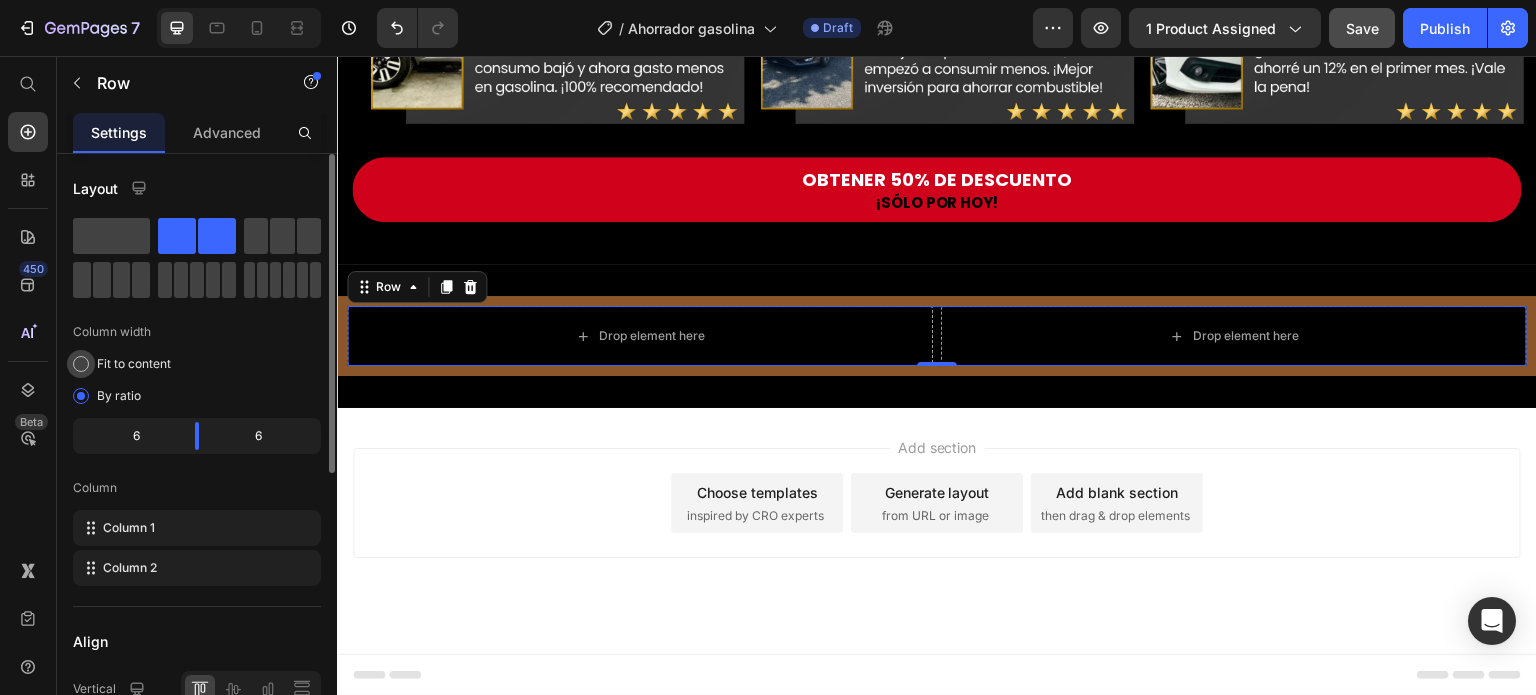 click on "Fit to content" at bounding box center (134, 364) 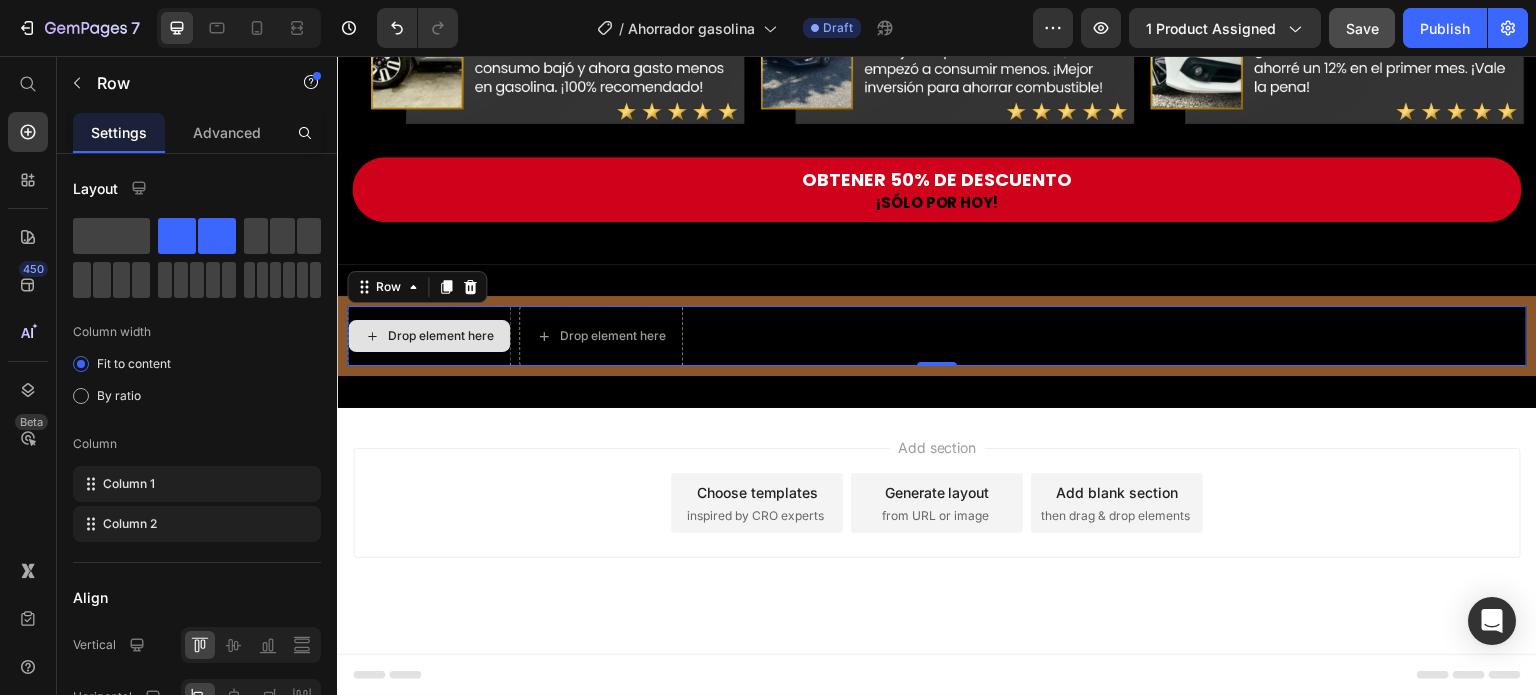click on "Drop element here" at bounding box center (441, 336) 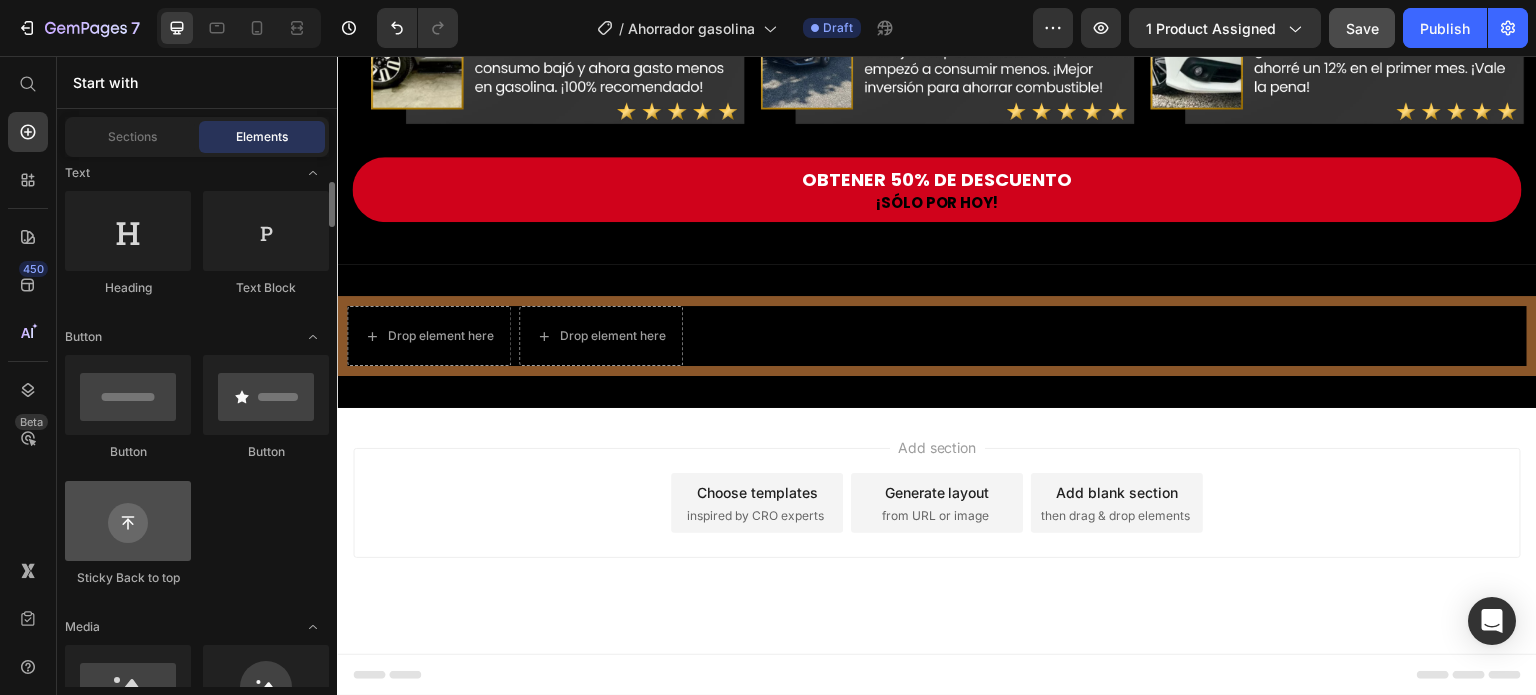 scroll, scrollTop: 500, scrollLeft: 0, axis: vertical 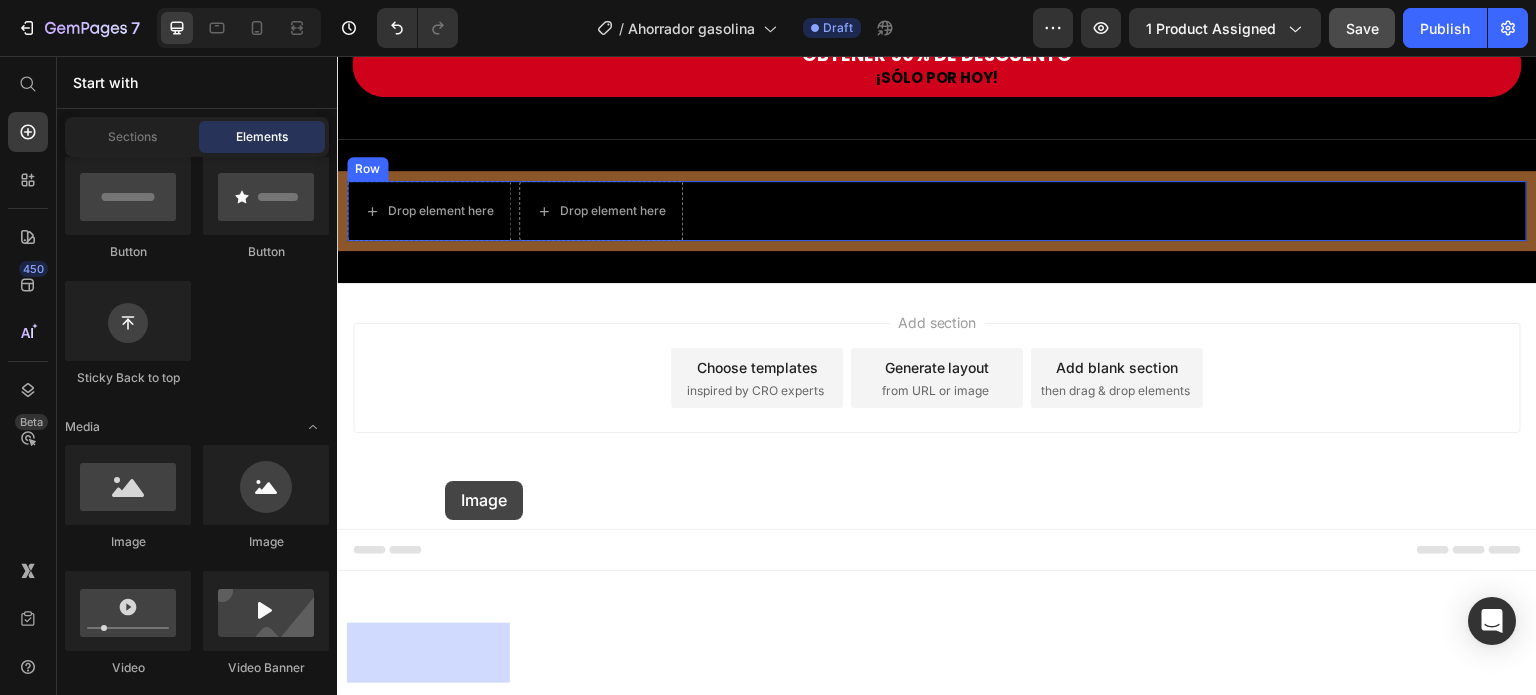drag, startPoint x: 444, startPoint y: 540, endPoint x: 445, endPoint y: 481, distance: 59.008472 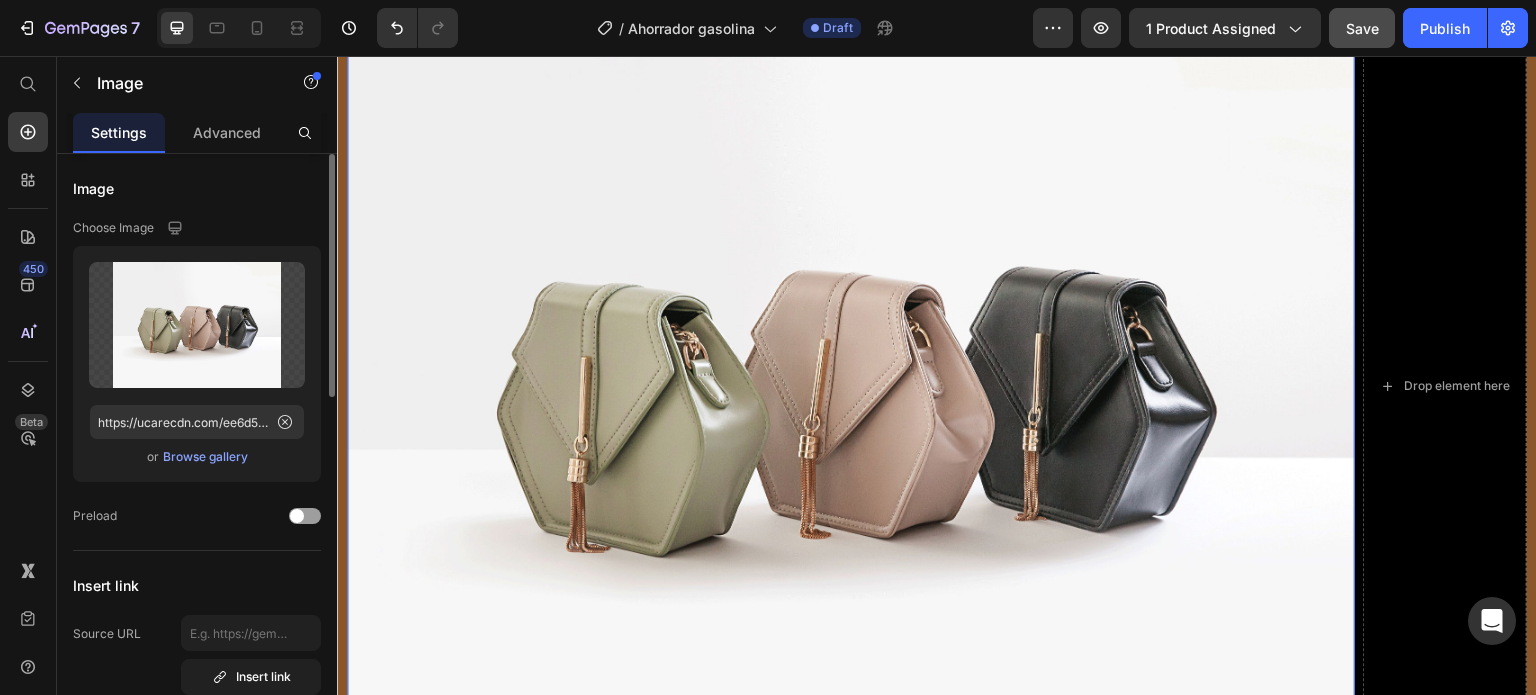 click on "Browse gallery" at bounding box center [205, 457] 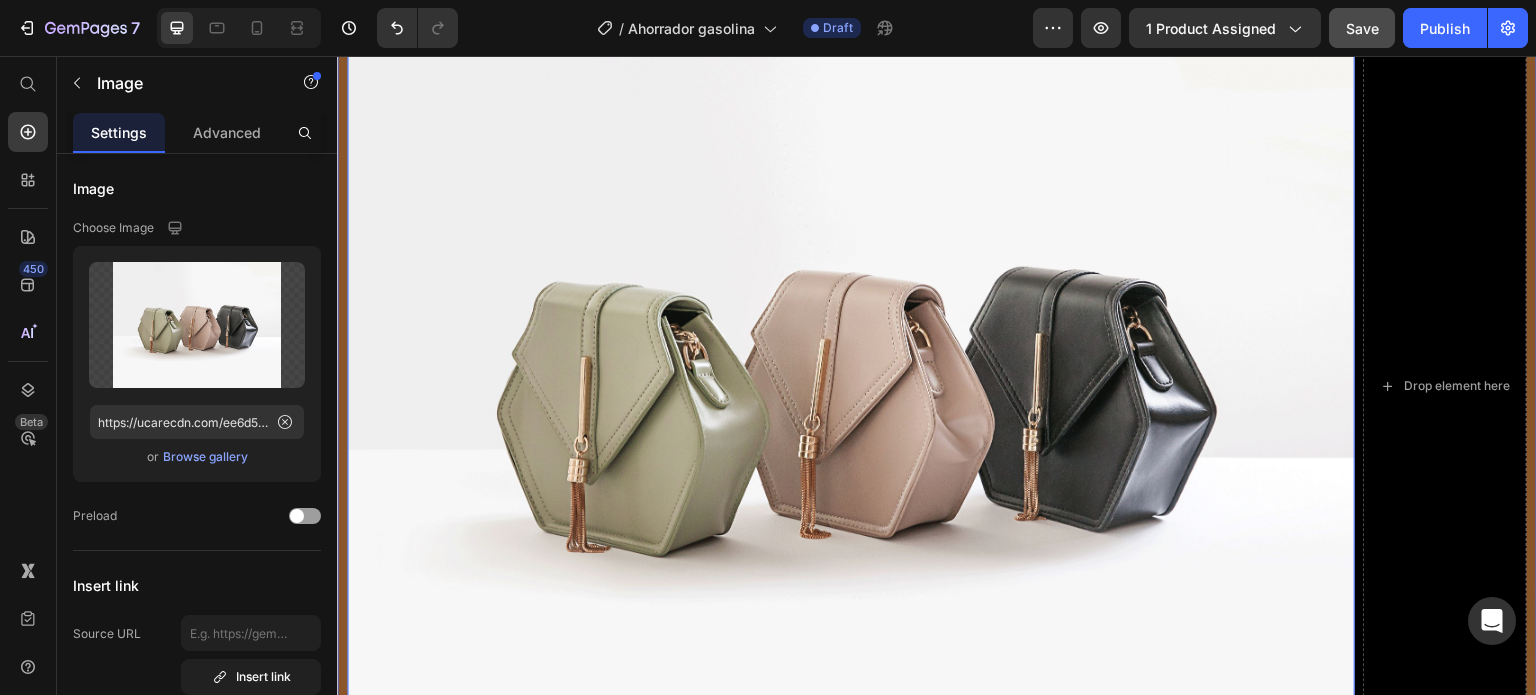 scroll, scrollTop: 6035, scrollLeft: 0, axis: vertical 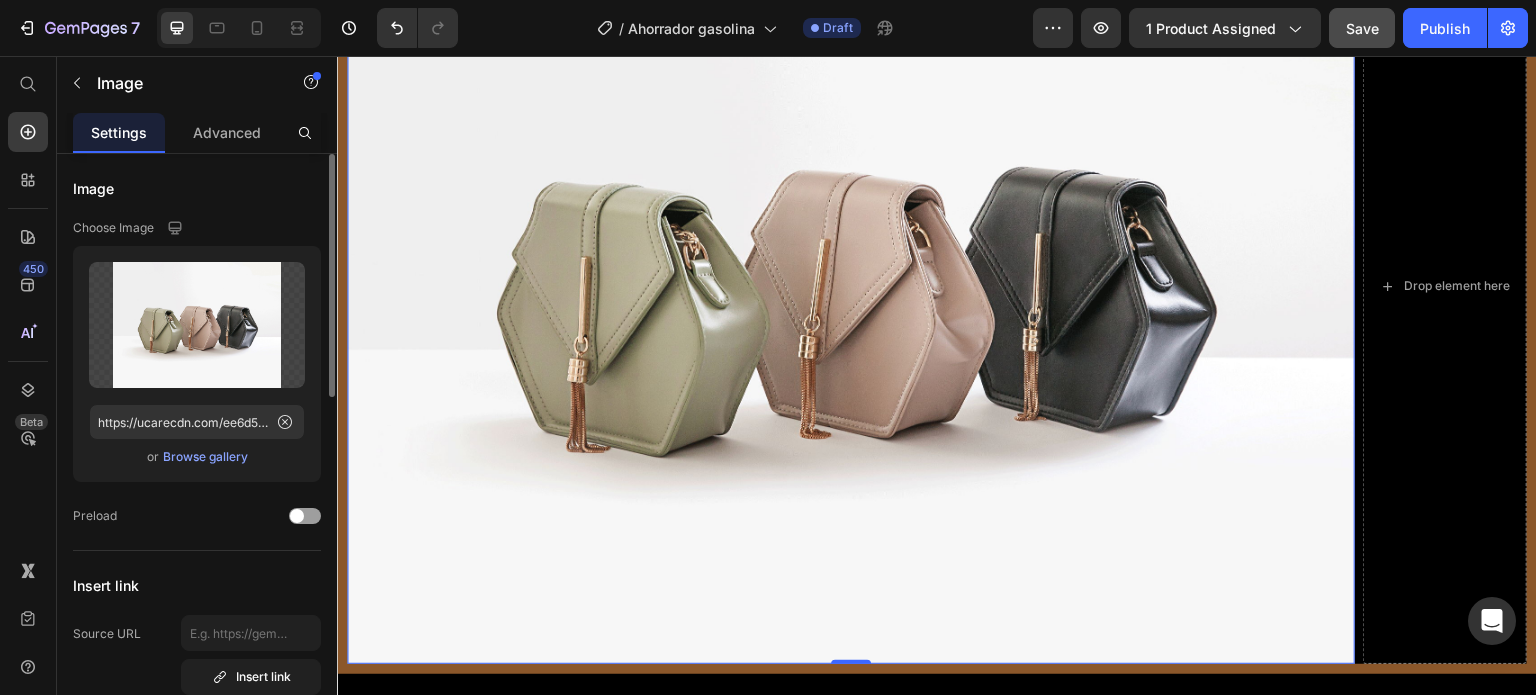 click on "Browse gallery" at bounding box center [205, 457] 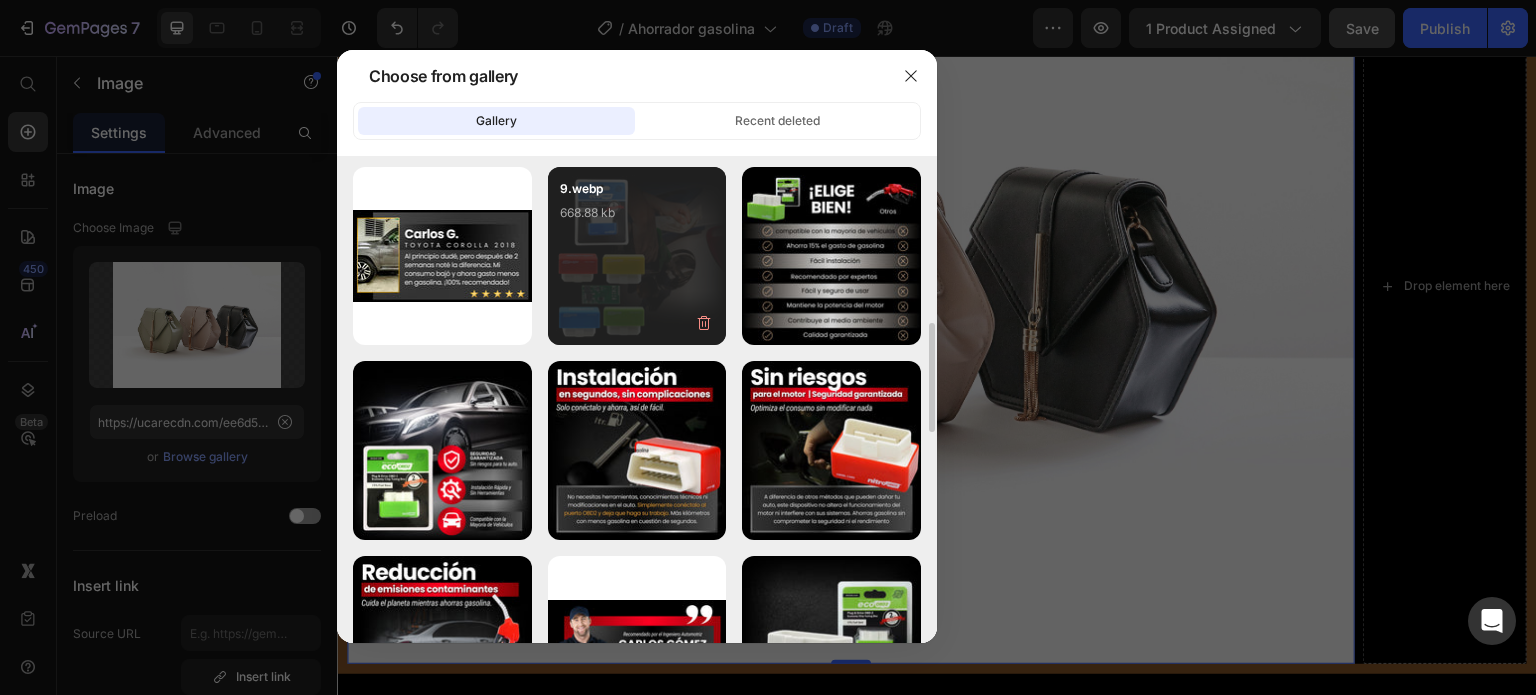 scroll, scrollTop: 400, scrollLeft: 0, axis: vertical 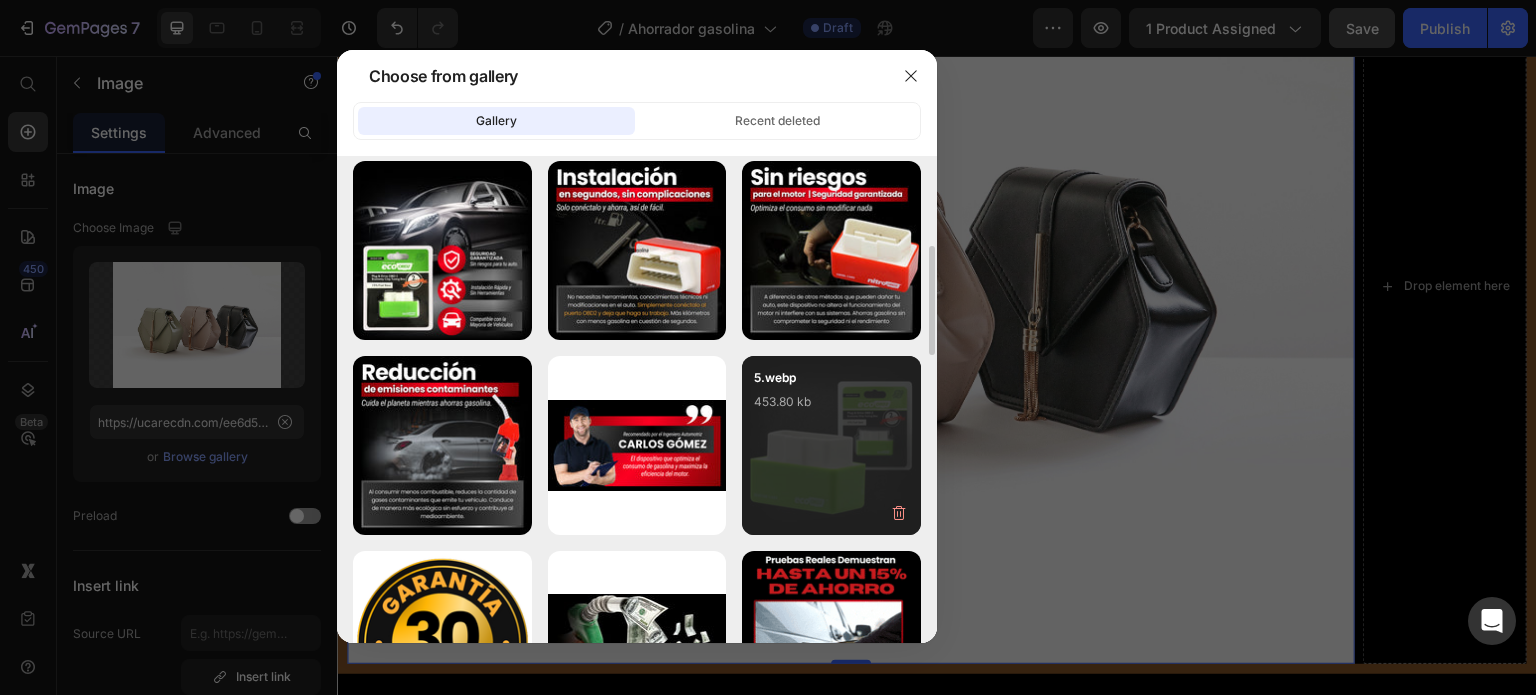 click on "5.webp 453.80 kb" at bounding box center [831, 408] 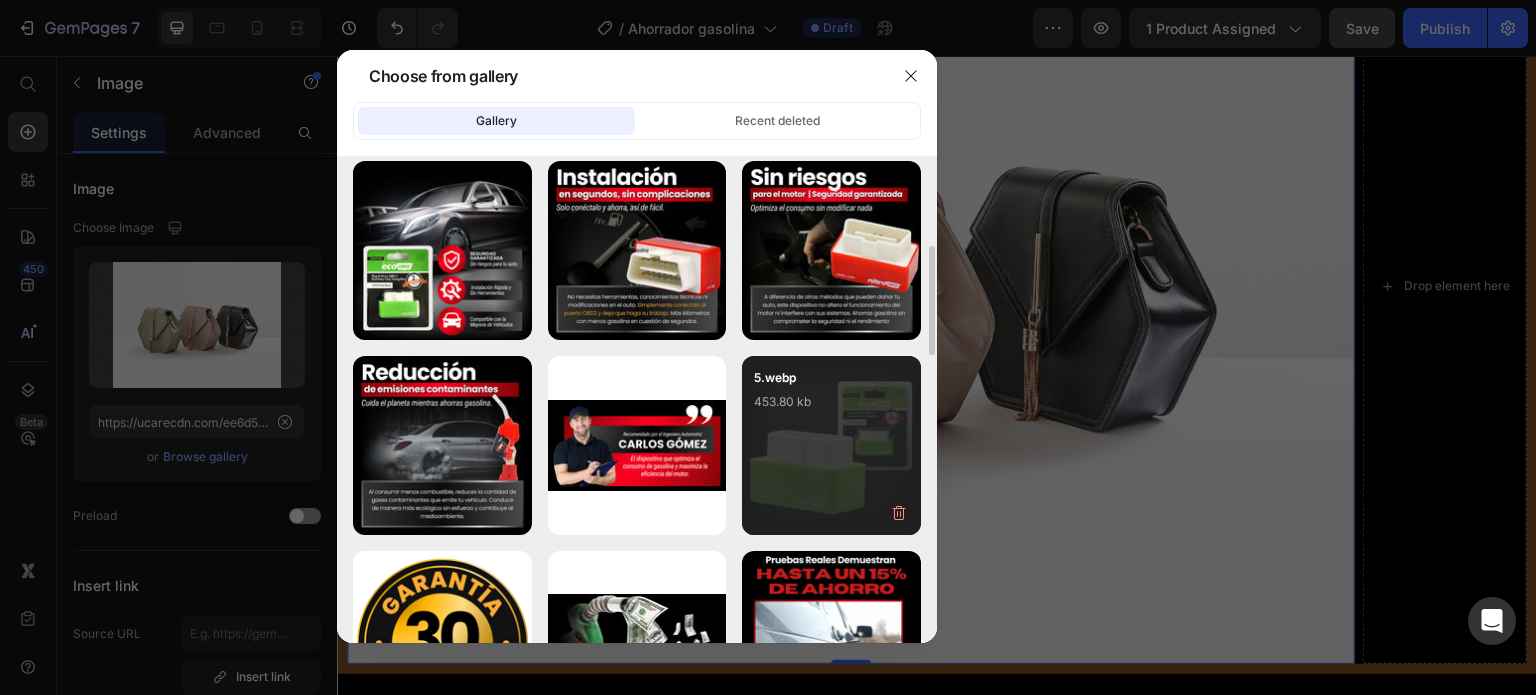 type on "https://cdn.shopify.com/s/files/1/0646/8173/8401/files/gempages_549850503740130115-e37765f5-9b4c-469d-99d3-facd9b60d946.webp" 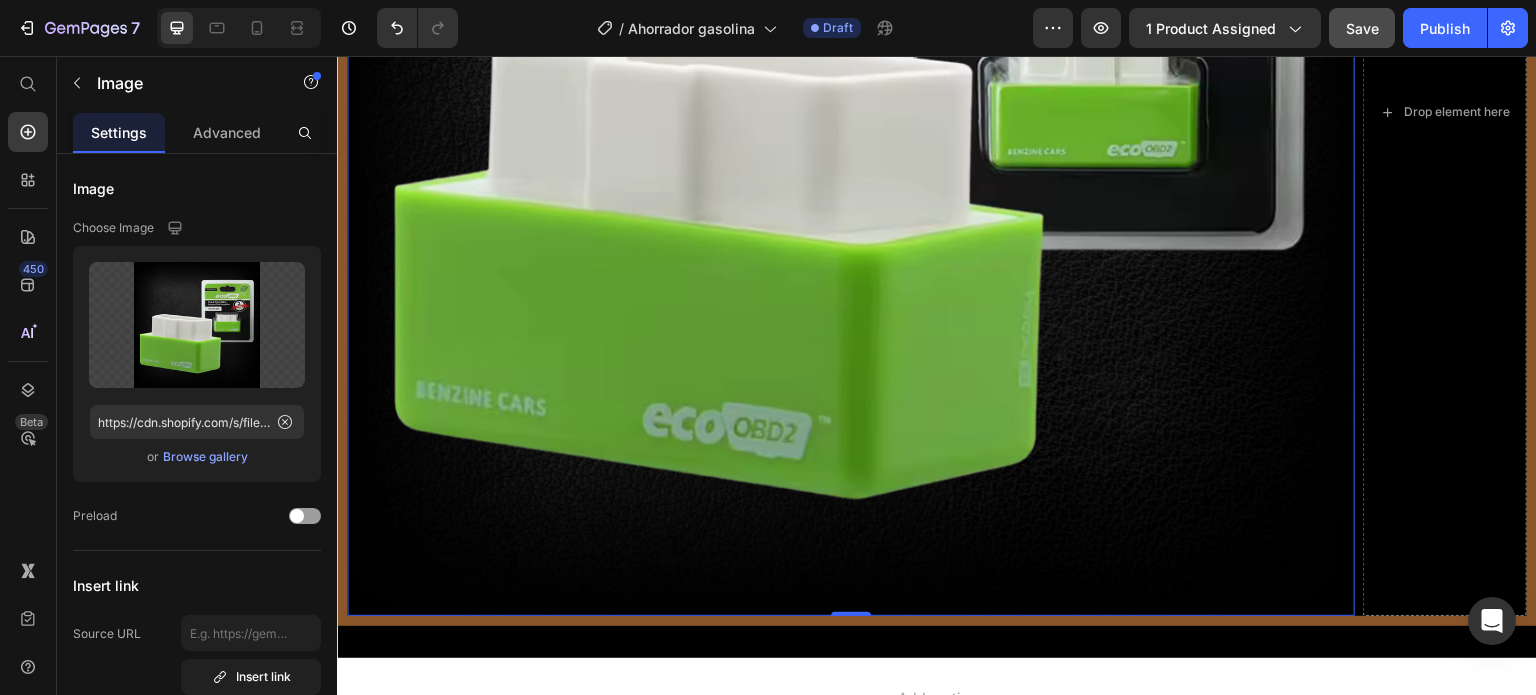 scroll, scrollTop: 6535, scrollLeft: 0, axis: vertical 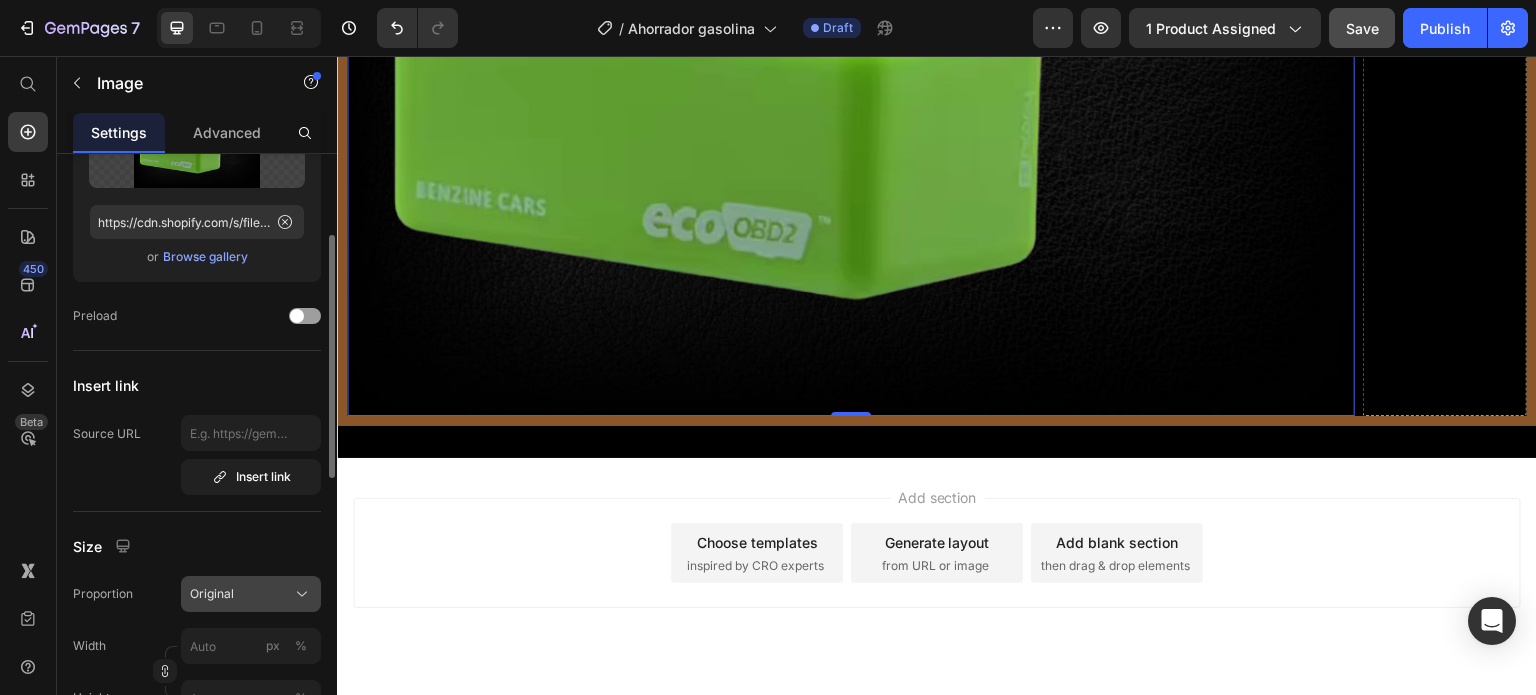click on "Original" at bounding box center (212, 594) 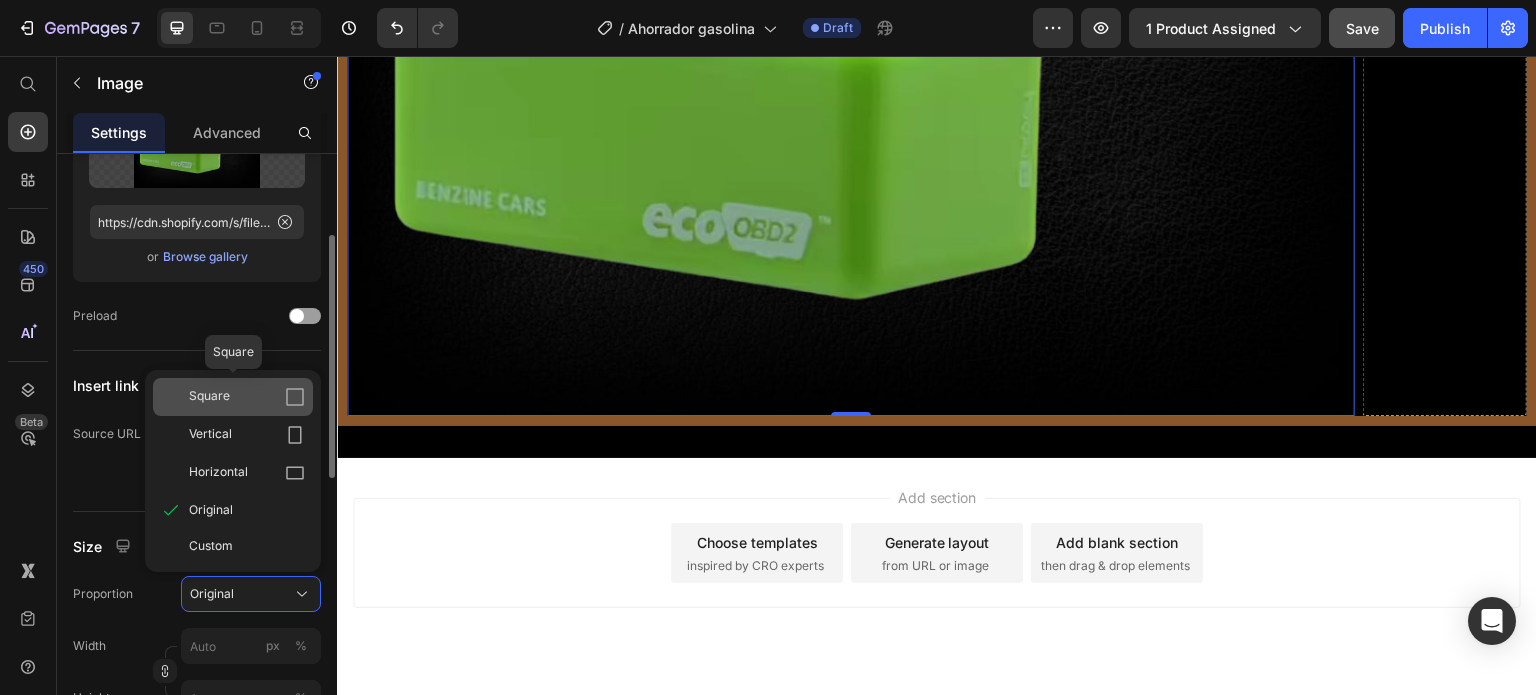 click on "Square" at bounding box center [247, 397] 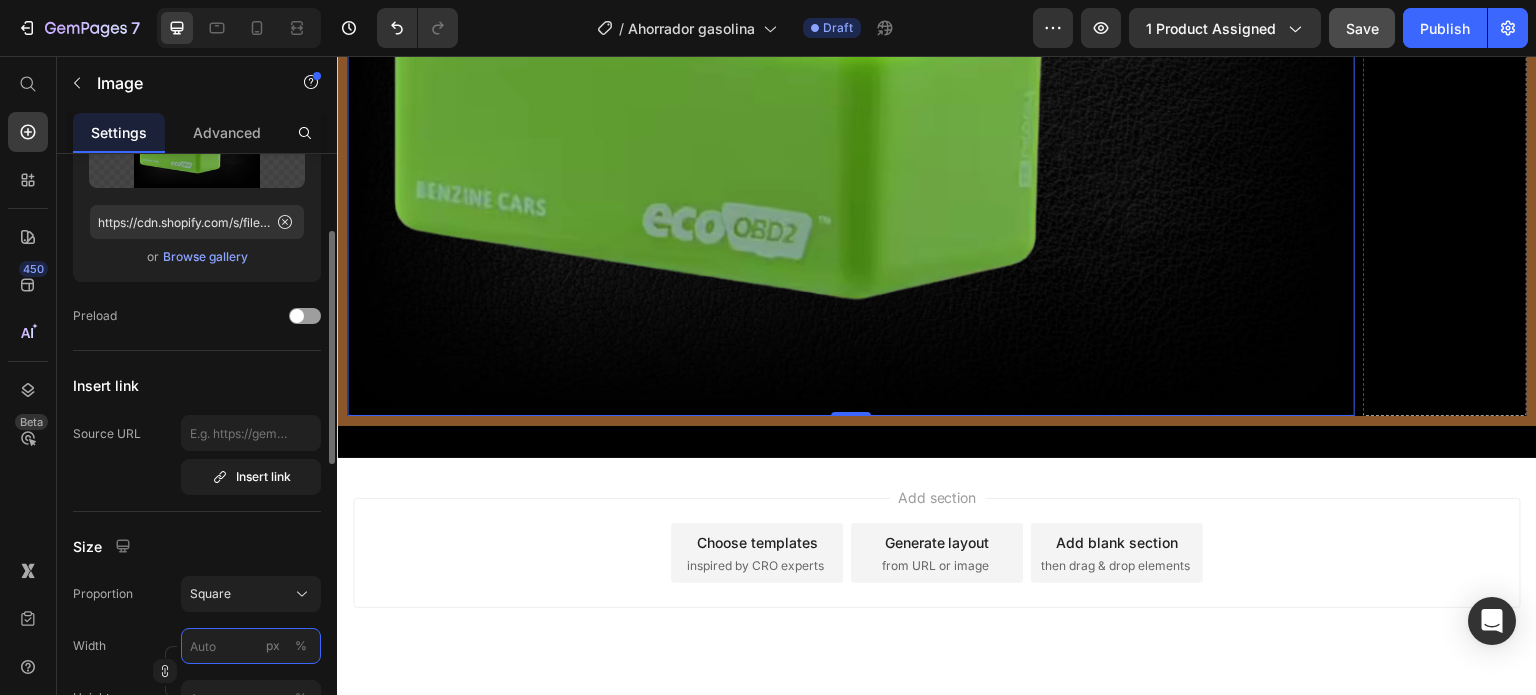 click on "px %" at bounding box center (251, 646) 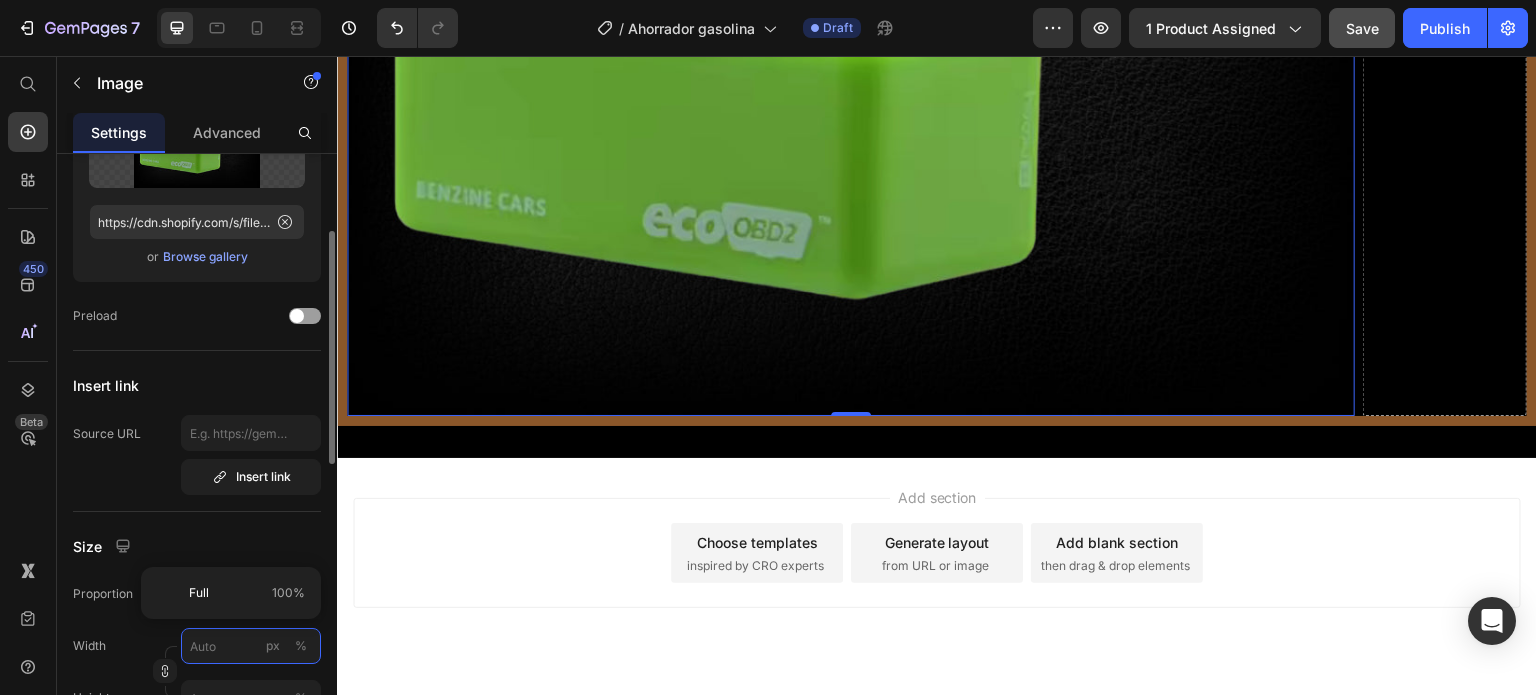 type on "4" 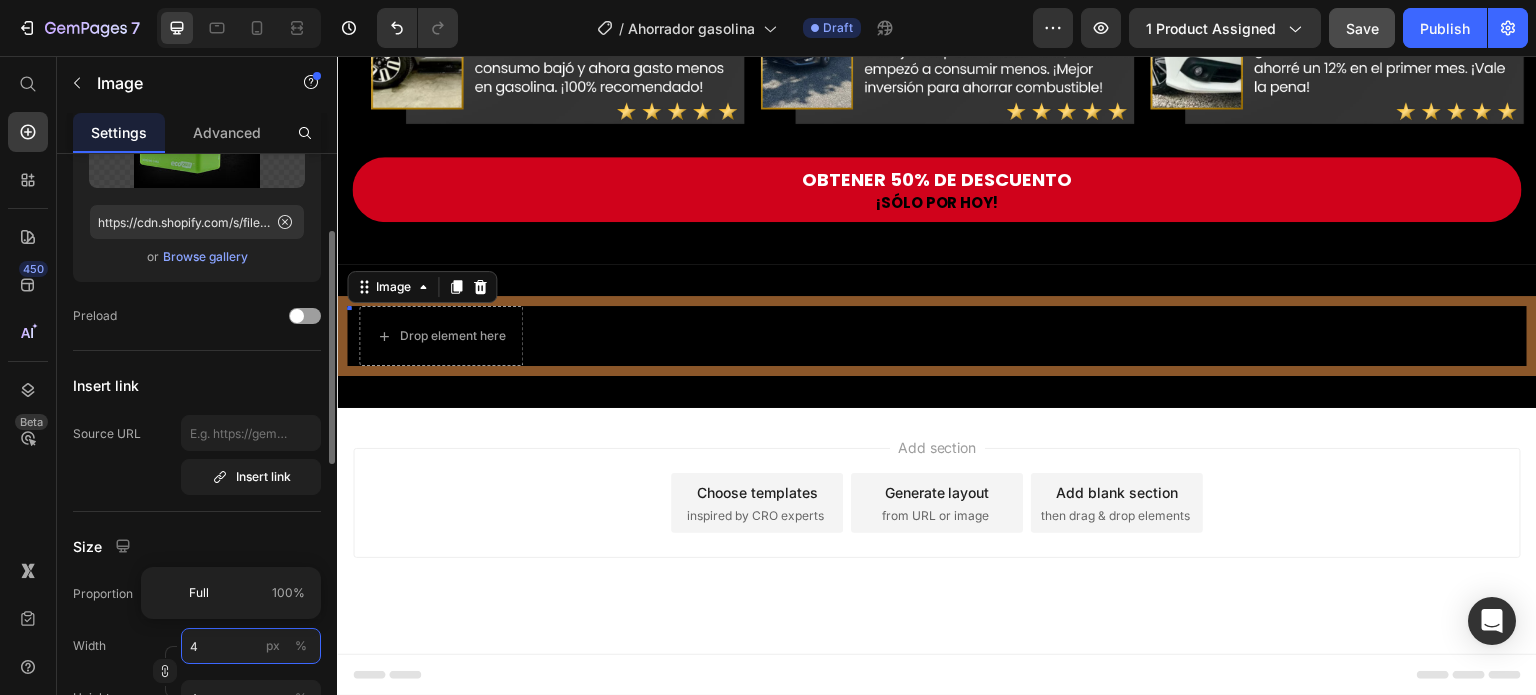 scroll, scrollTop: 6078, scrollLeft: 0, axis: vertical 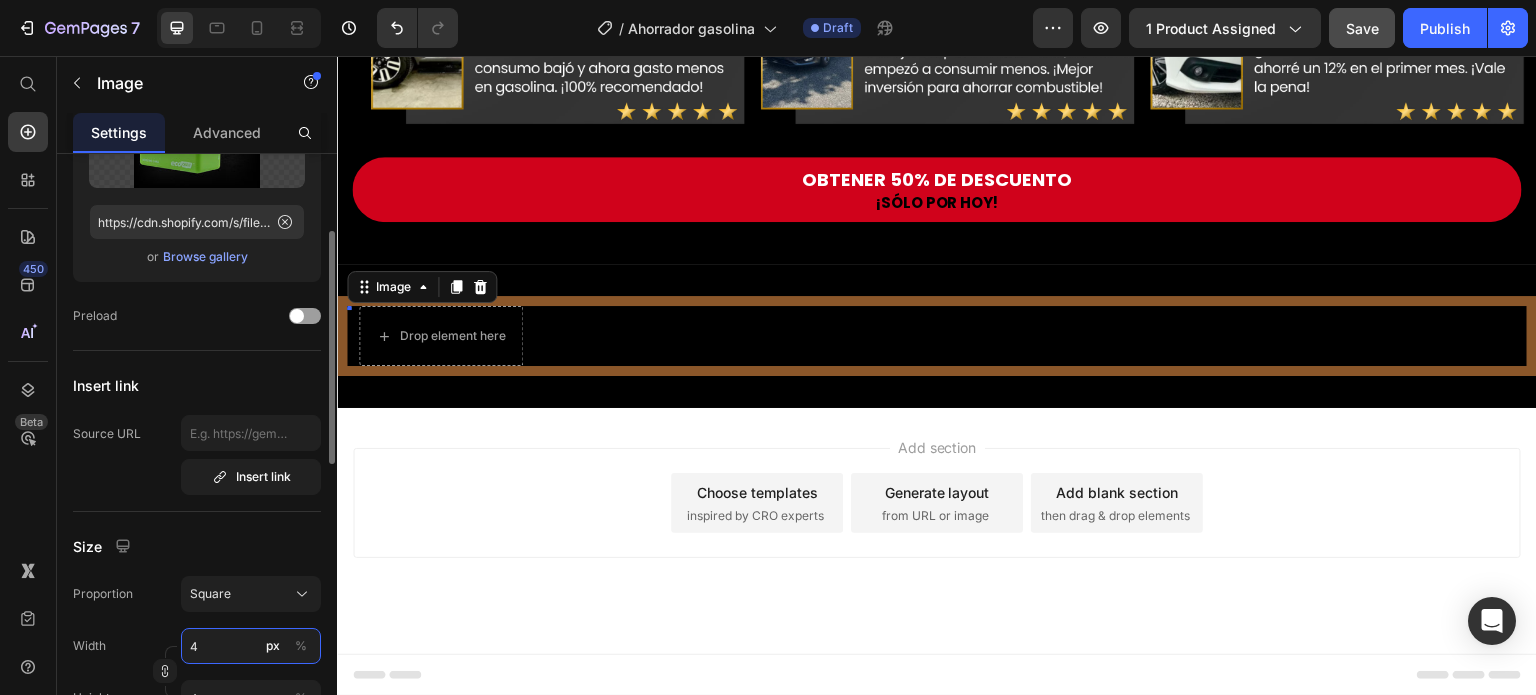 type on "40" 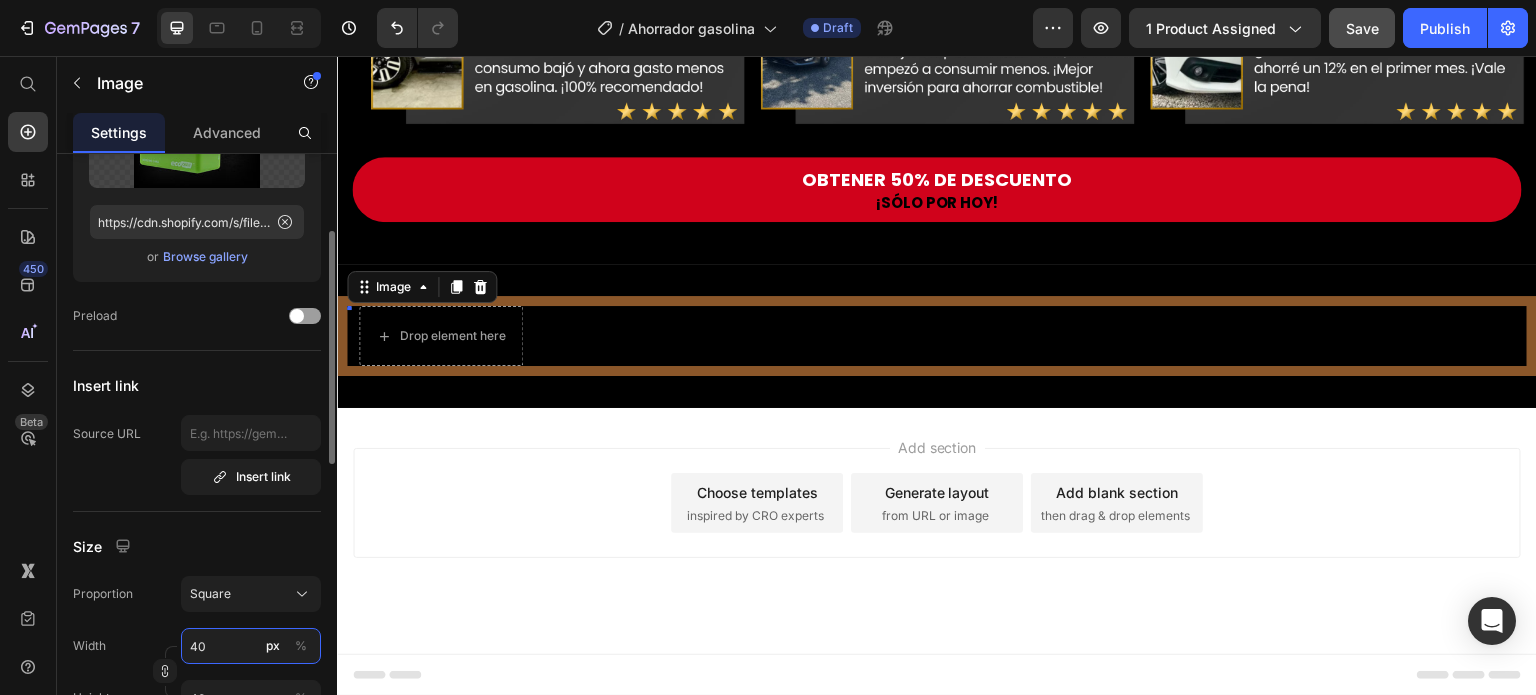 type on "400" 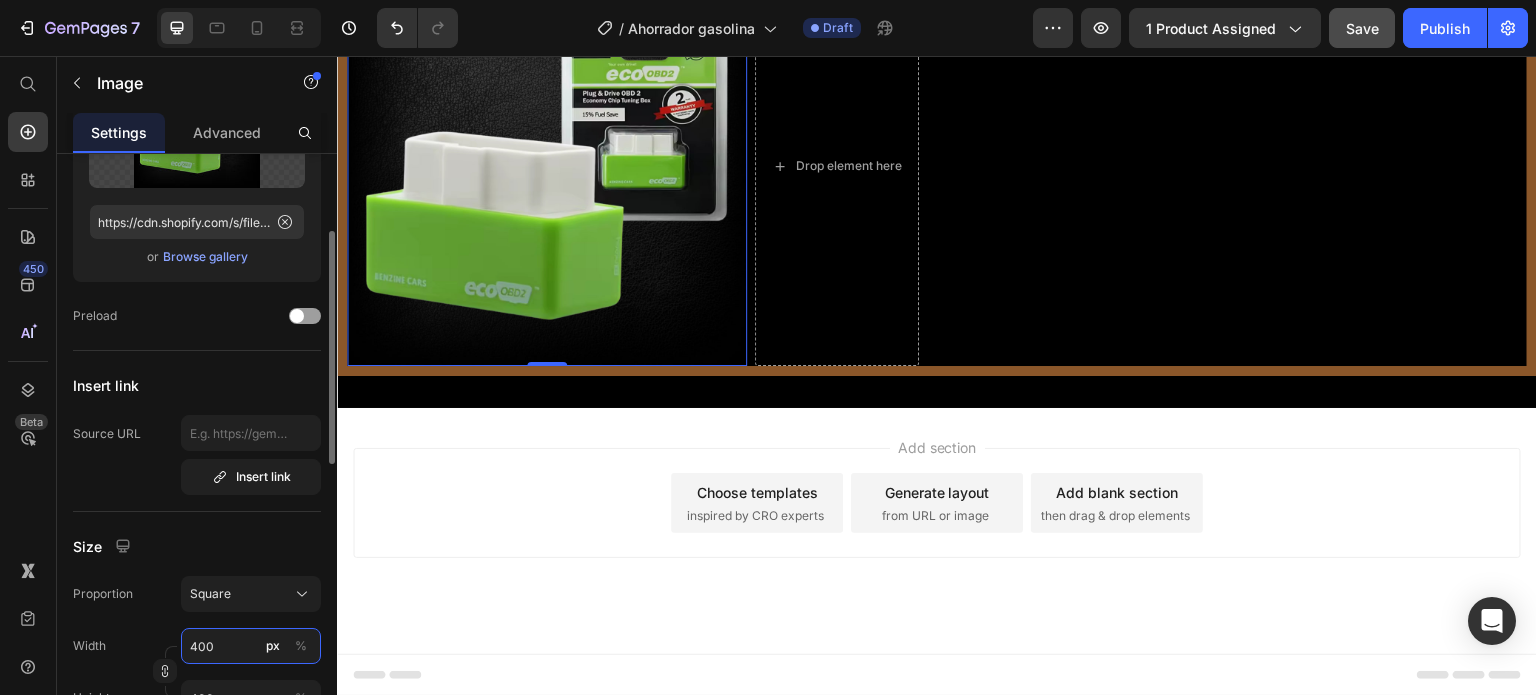 type on "400" 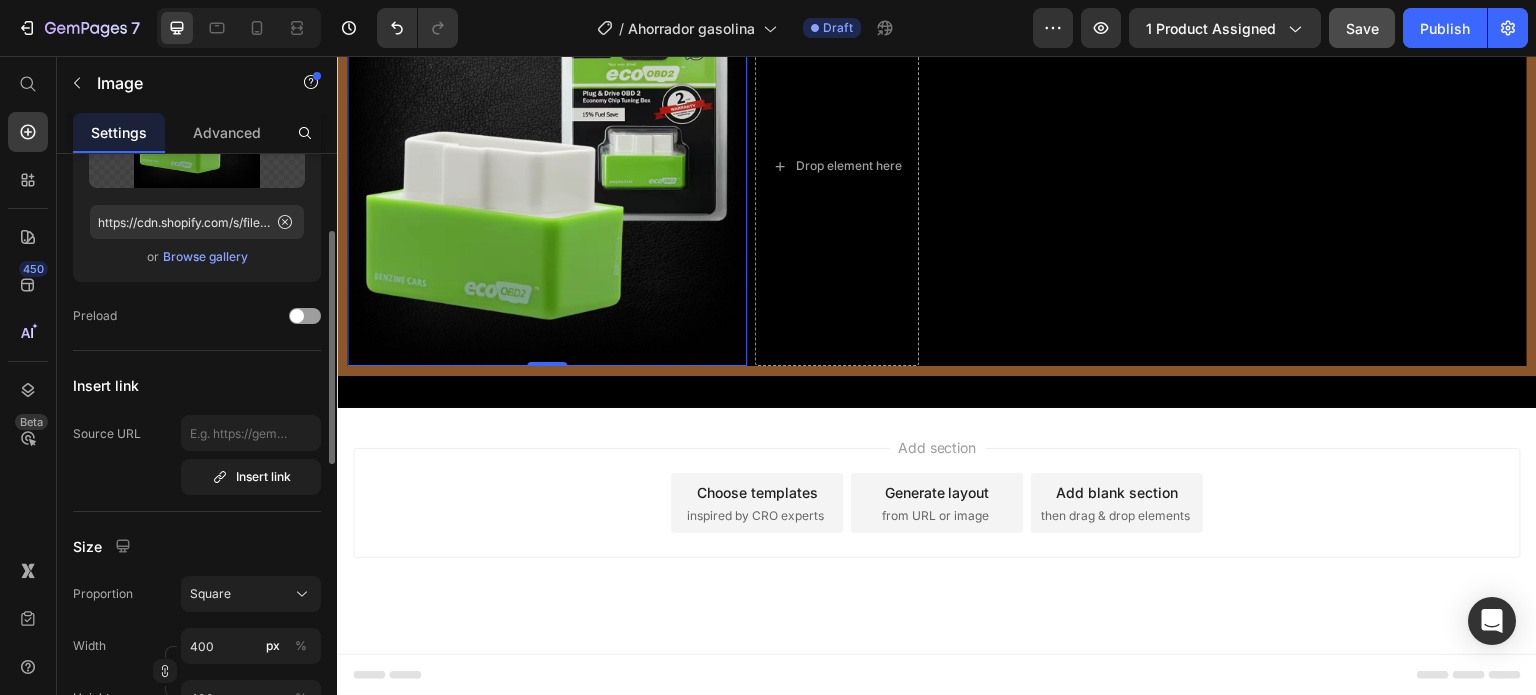 click on "Image Choose Image Upload Image https://cdn.shopify.com/s/files/1/0646/8173/8401/files/gempages_549850503740130115-e37765f5-9b4c-469d-99d3-facd9b60d946.webp  or   Browse gallery  Preload Insert link Source URL  Insert link  Size Proportion Square Width 400 px % Height 400 px % Image scale Shape Border Corner Shadow Align SEO Alt text Image title" at bounding box center [197, 672] 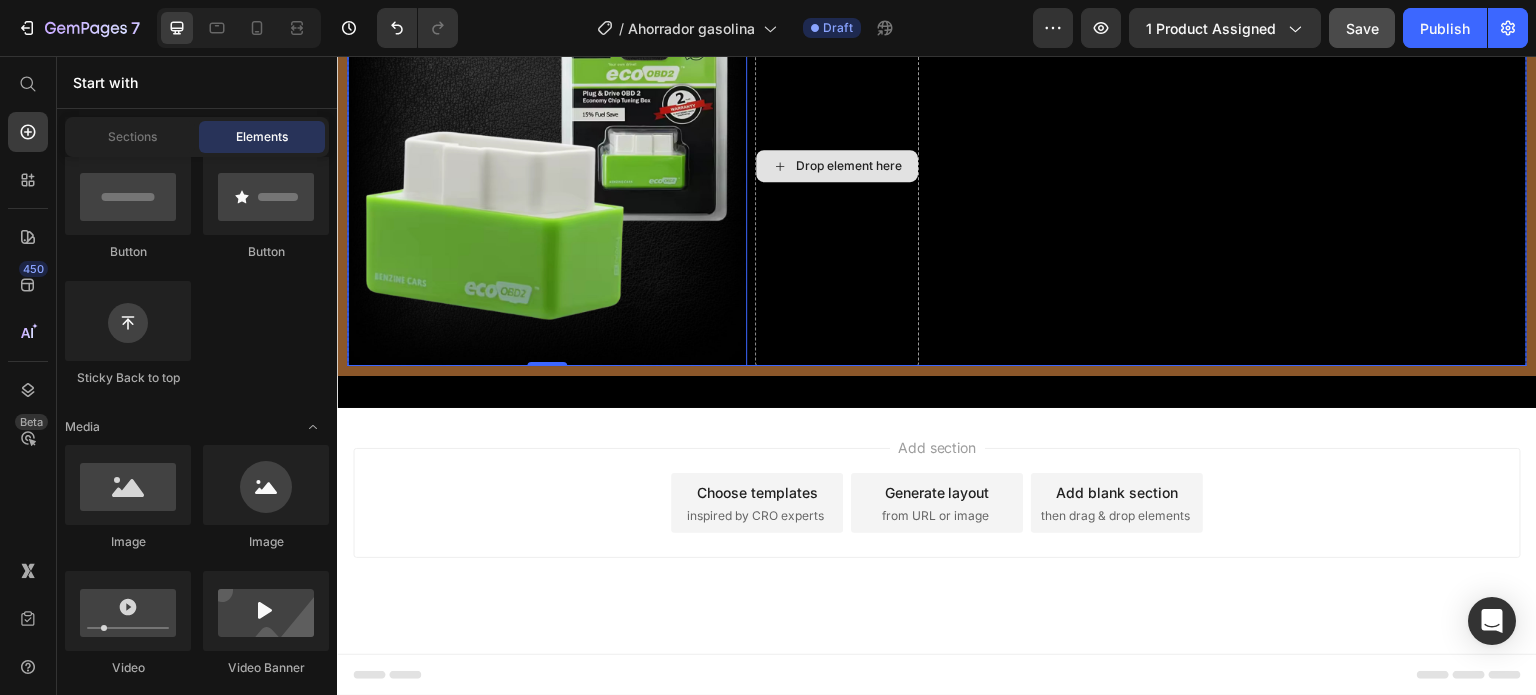 click on "Drop element here" at bounding box center (849, 166) 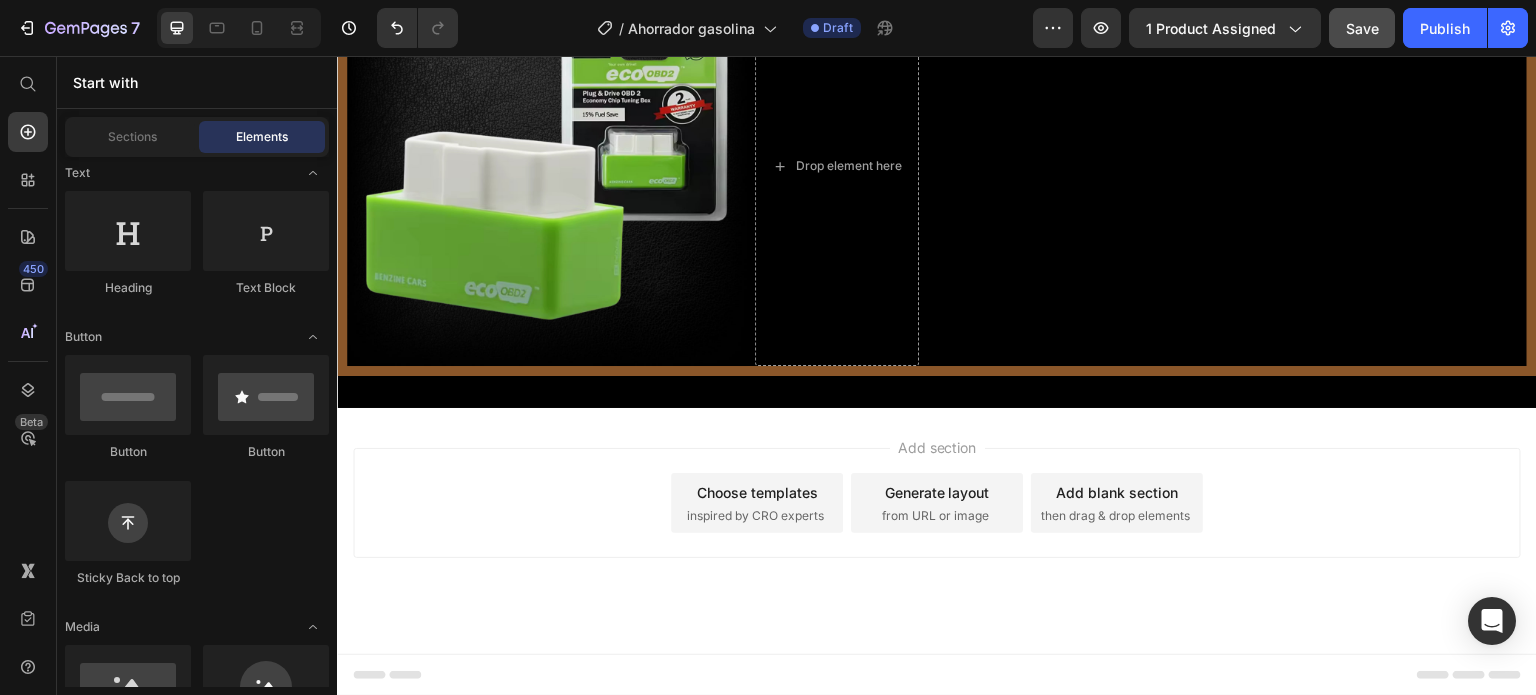scroll, scrollTop: 200, scrollLeft: 0, axis: vertical 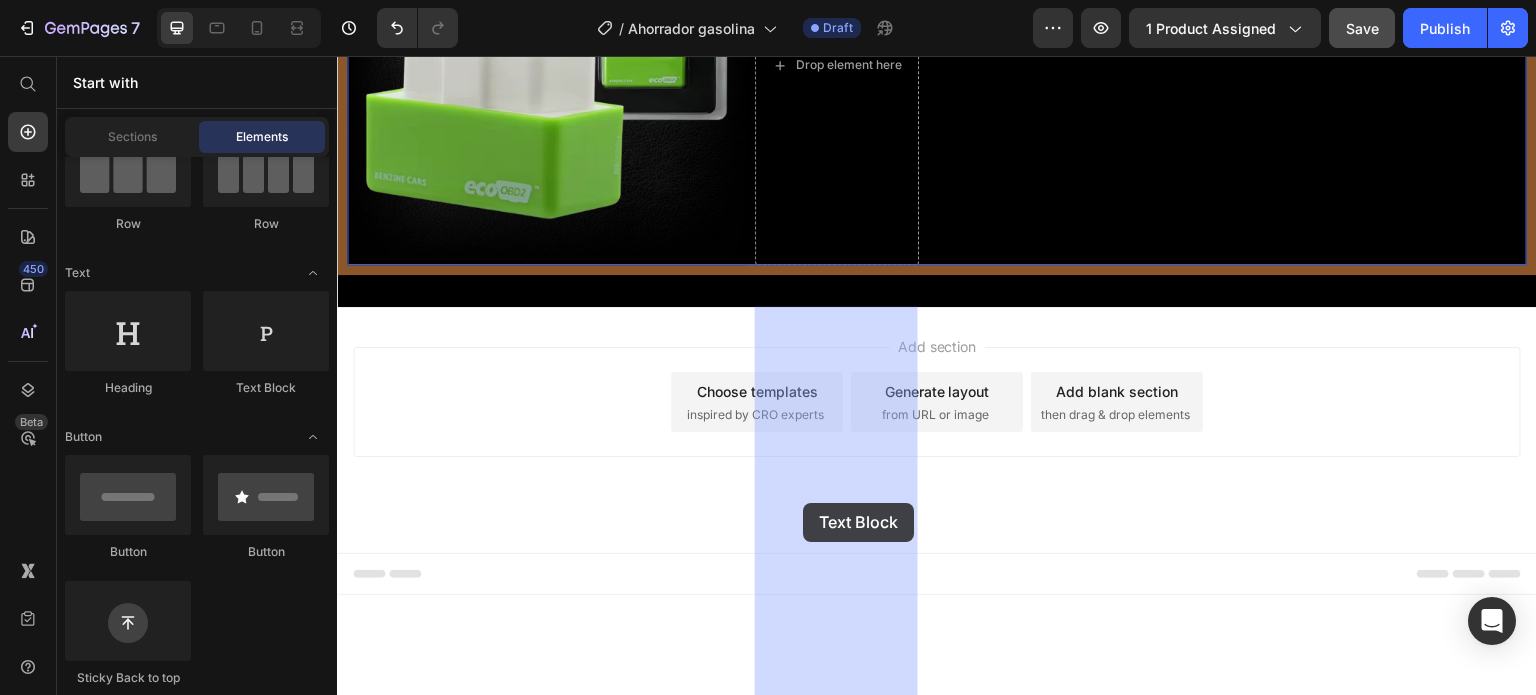 drag, startPoint x: 604, startPoint y: 399, endPoint x: 803, endPoint y: 503, distance: 224.53731 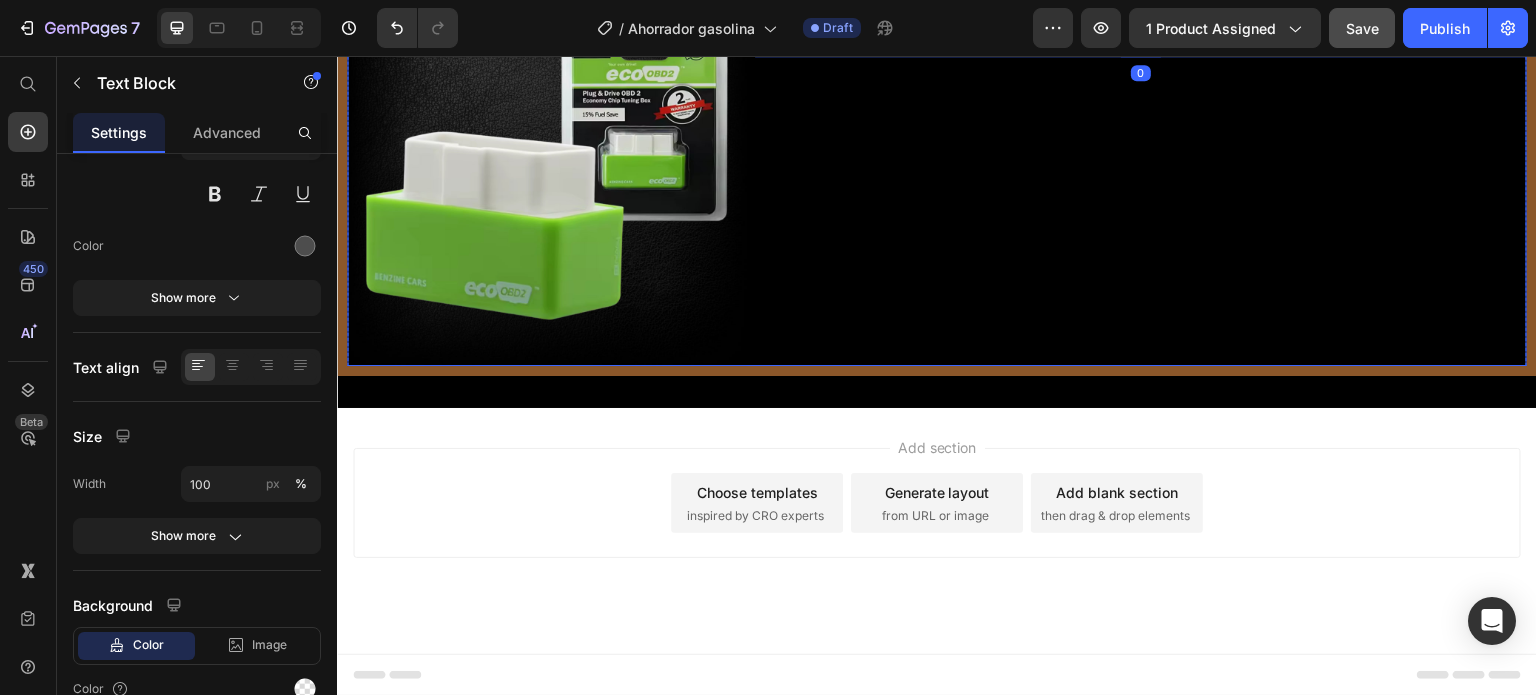 scroll, scrollTop: 0, scrollLeft: 0, axis: both 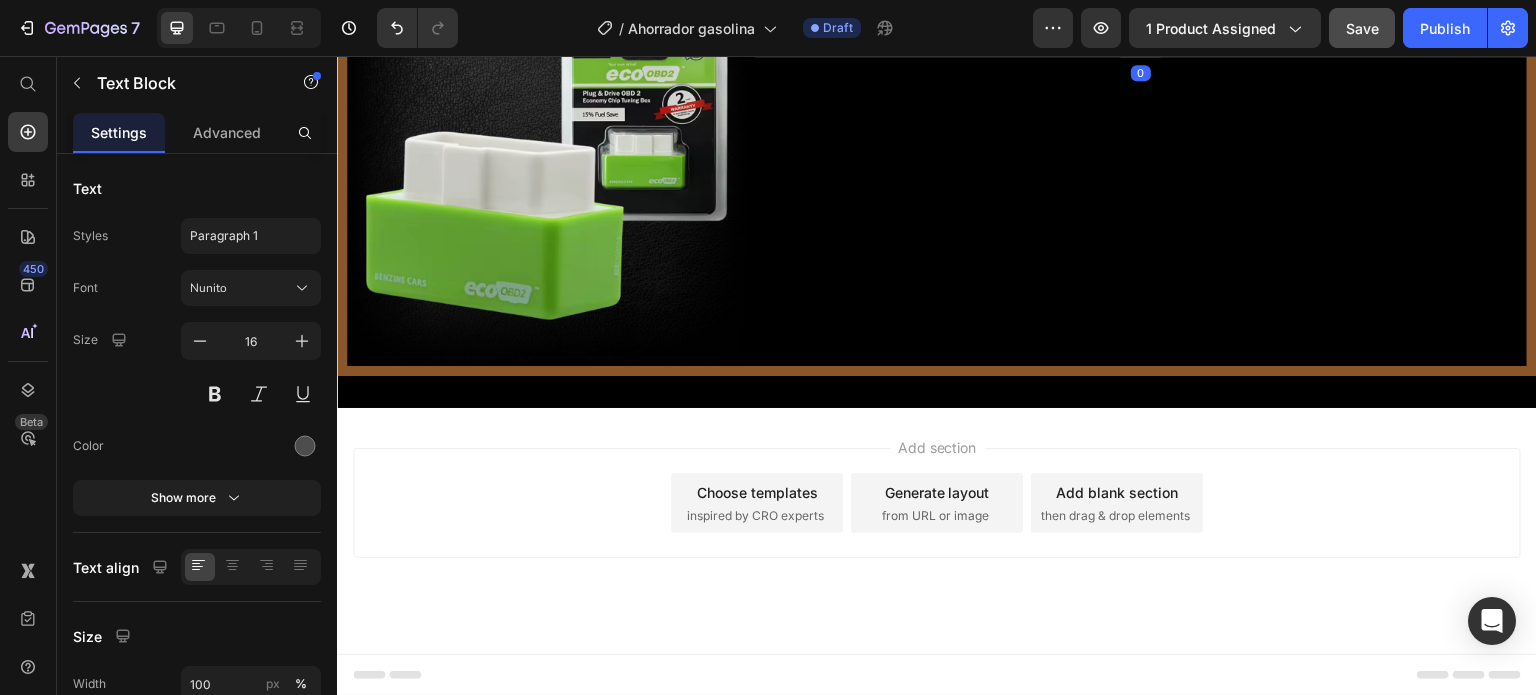 click on "Lorem ipsum dolor sit amet, consectetur adipiscing elit, sed do eiusmod tempor incididunt ut labore et dolore magna aliqua. Ut enim ad minim veniam, quis nostrud exercitation ullamco laboris nisi ut aliquip ex ea commodo consequat." at bounding box center [1141, 11] 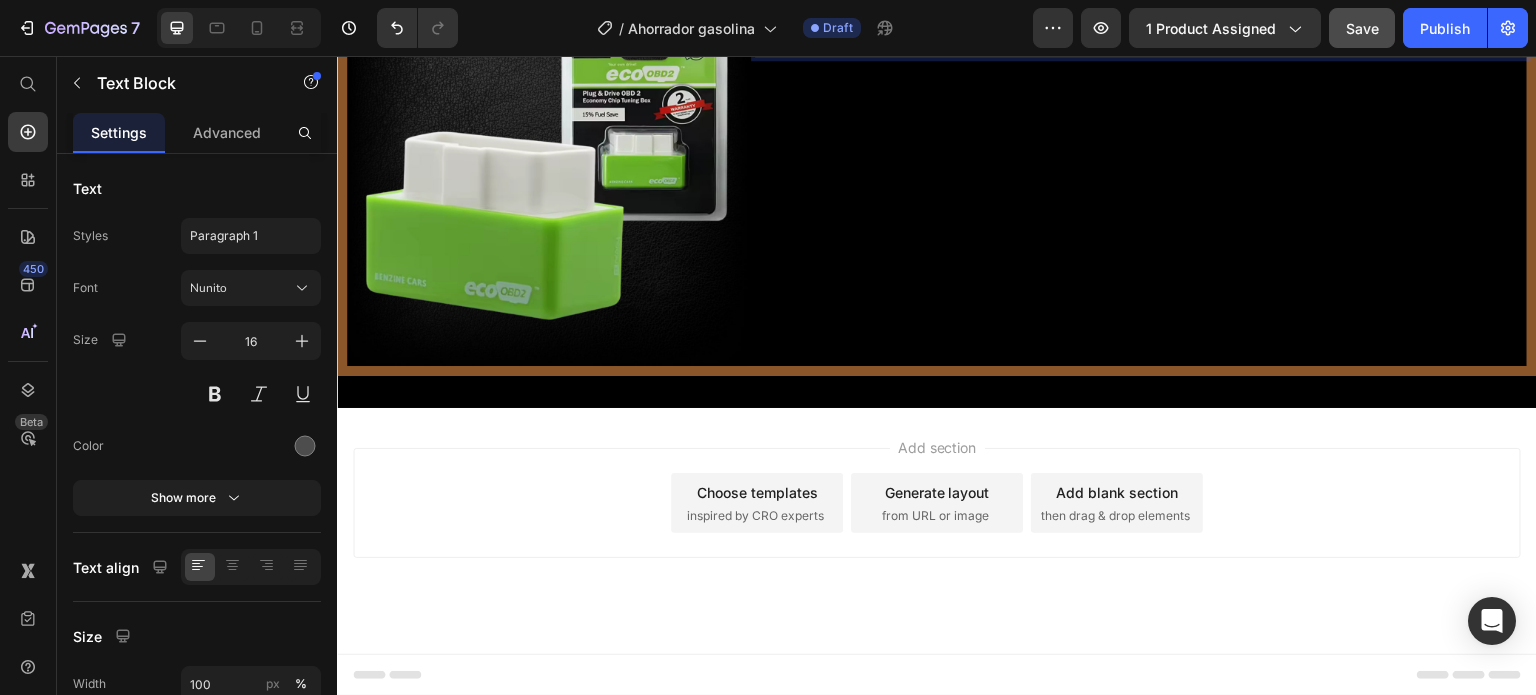 click on "Lorem ipsum dolor sit amet, consectetur adipiscing elit, sed do eiusmod tempor incididunt ut labore et dolore magna aliqua. Ut enim ad minim veniam, quis nostrud exercitation ullamco laboris nisi ut aliquip ex ea commodo consequat." at bounding box center [1141, 11] 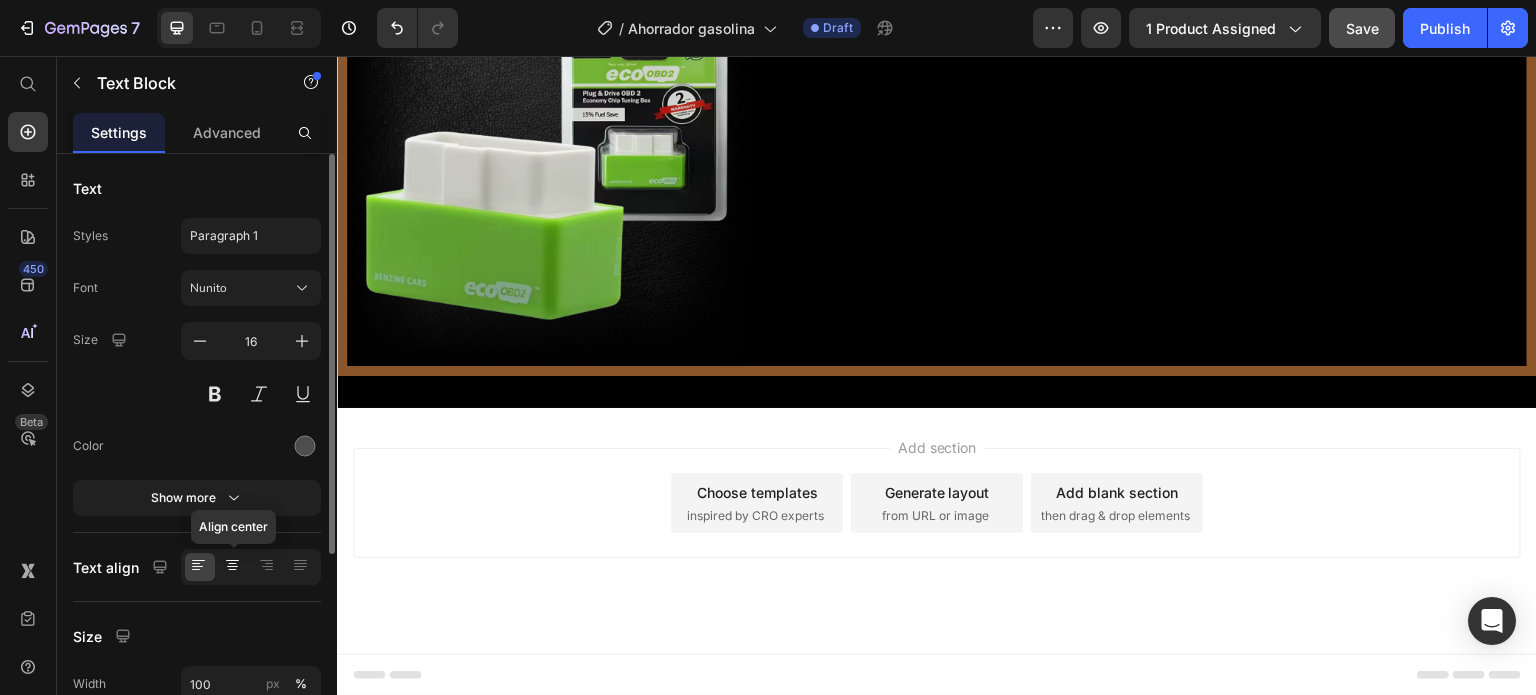 click 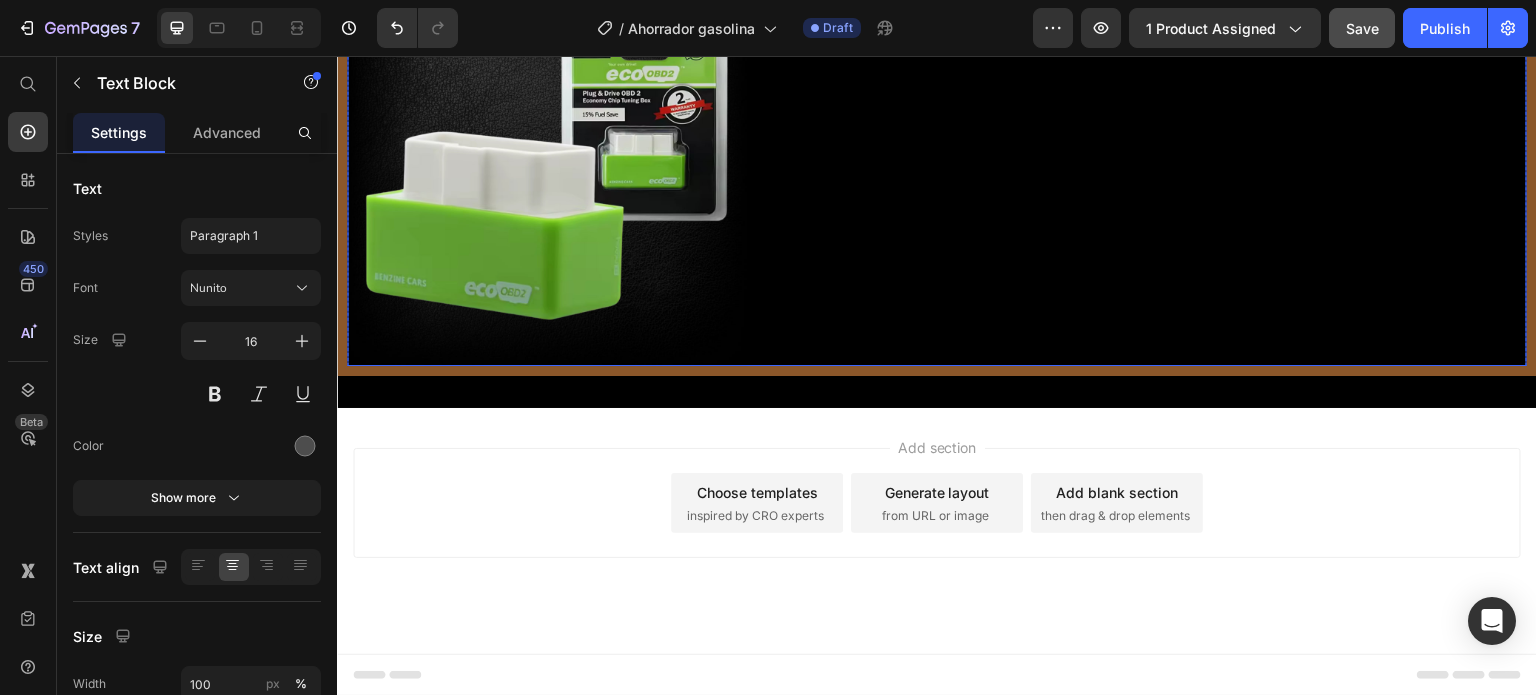 click on "Image ¡Oferta Especial Ahora! Text Block   0 Row" at bounding box center (937, 166) 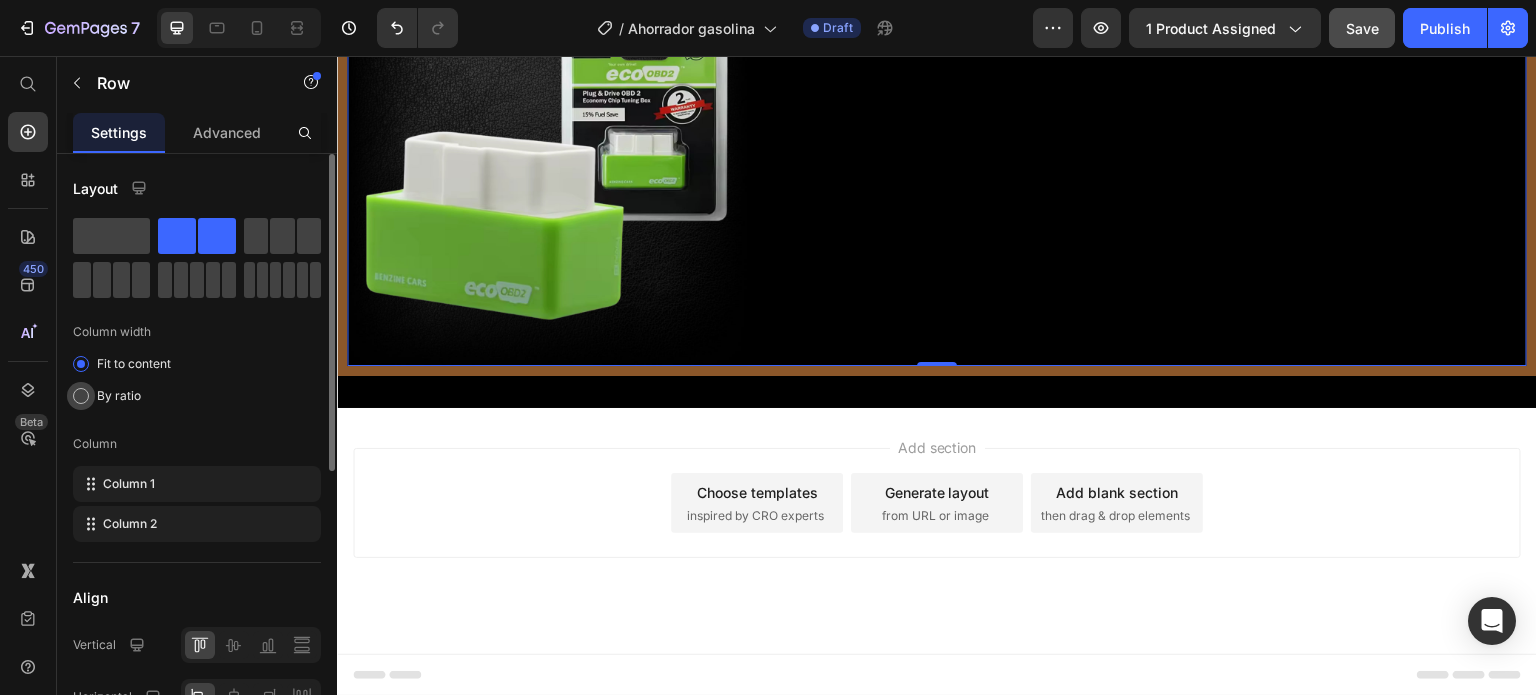 click on "By ratio" at bounding box center [119, 396] 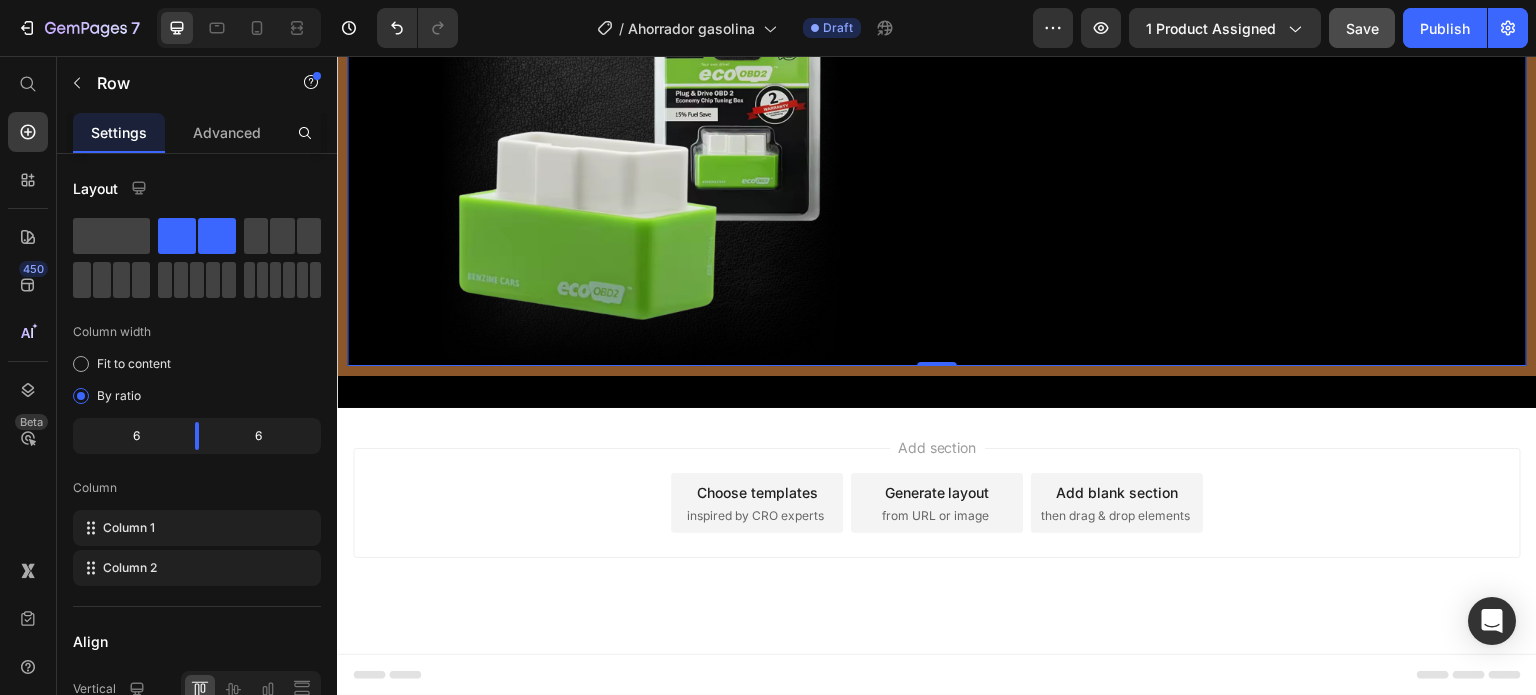 scroll, scrollTop: 6278, scrollLeft: 0, axis: vertical 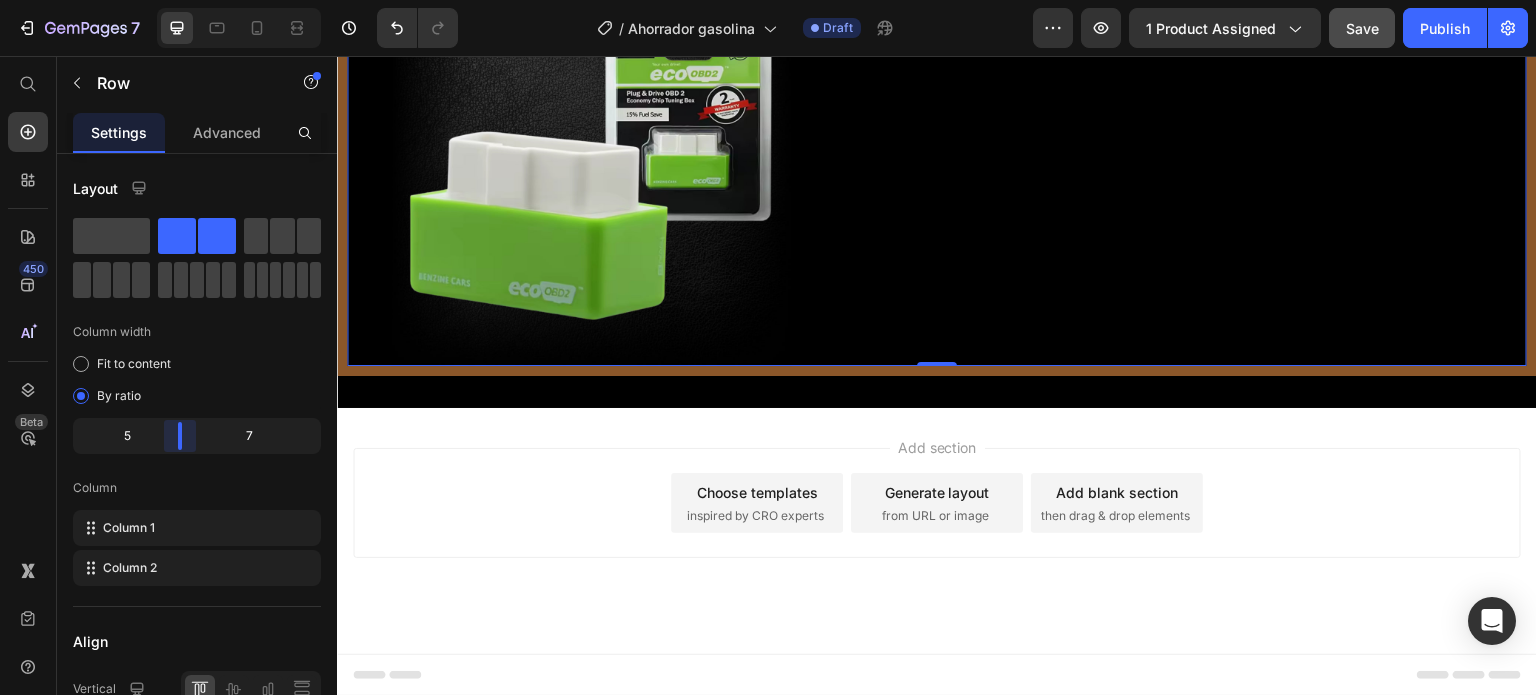 drag, startPoint x: 189, startPoint y: 432, endPoint x: 171, endPoint y: 424, distance: 19.697716 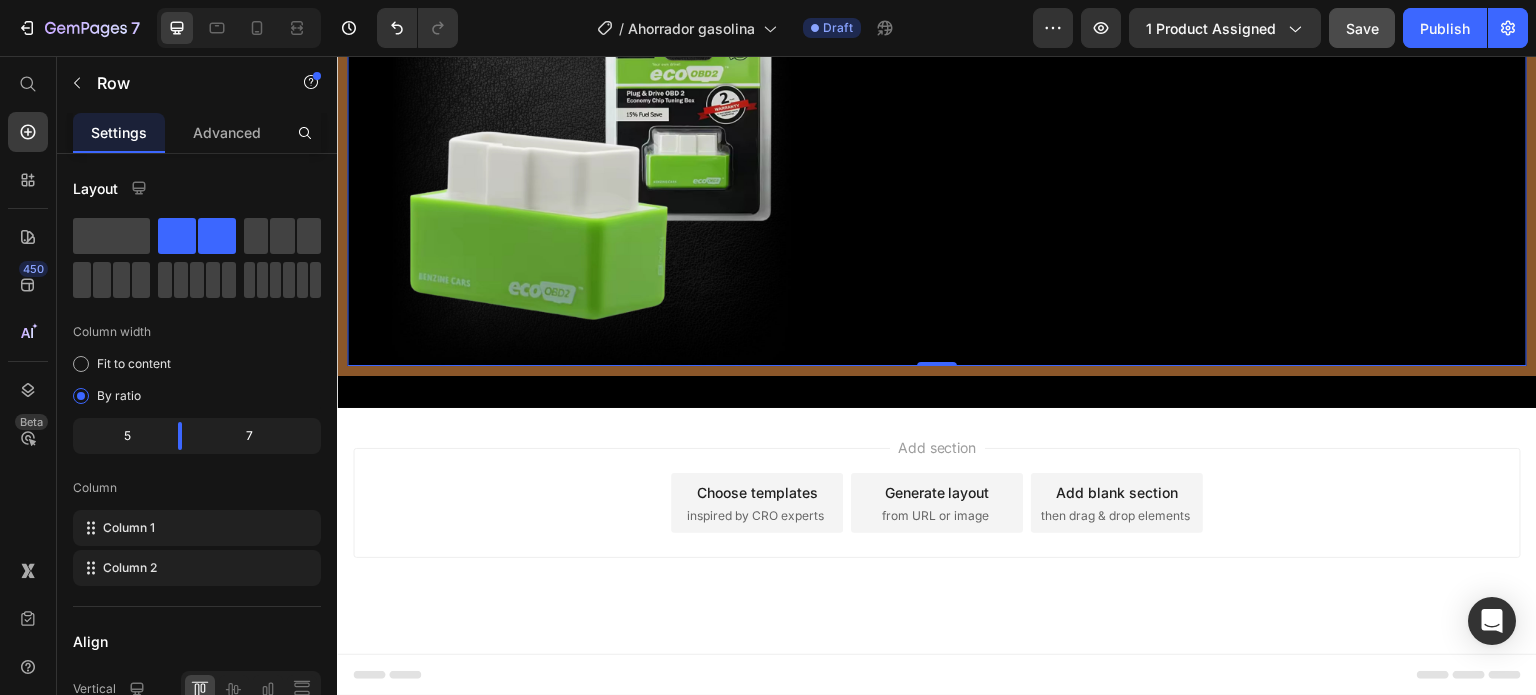 click on "Image ¡Oferta Especial Ahora! Text Block Row   0" at bounding box center [937, 166] 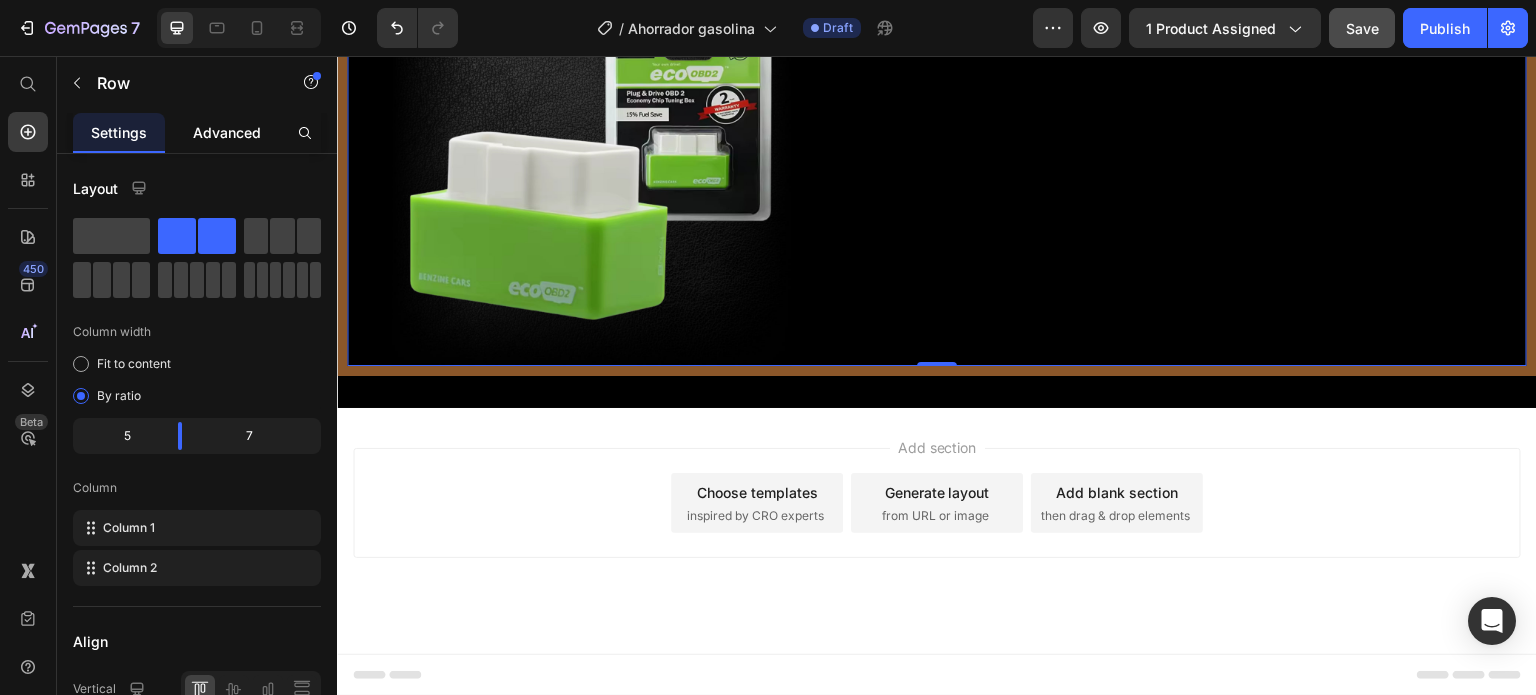 click on "Advanced" at bounding box center (227, 132) 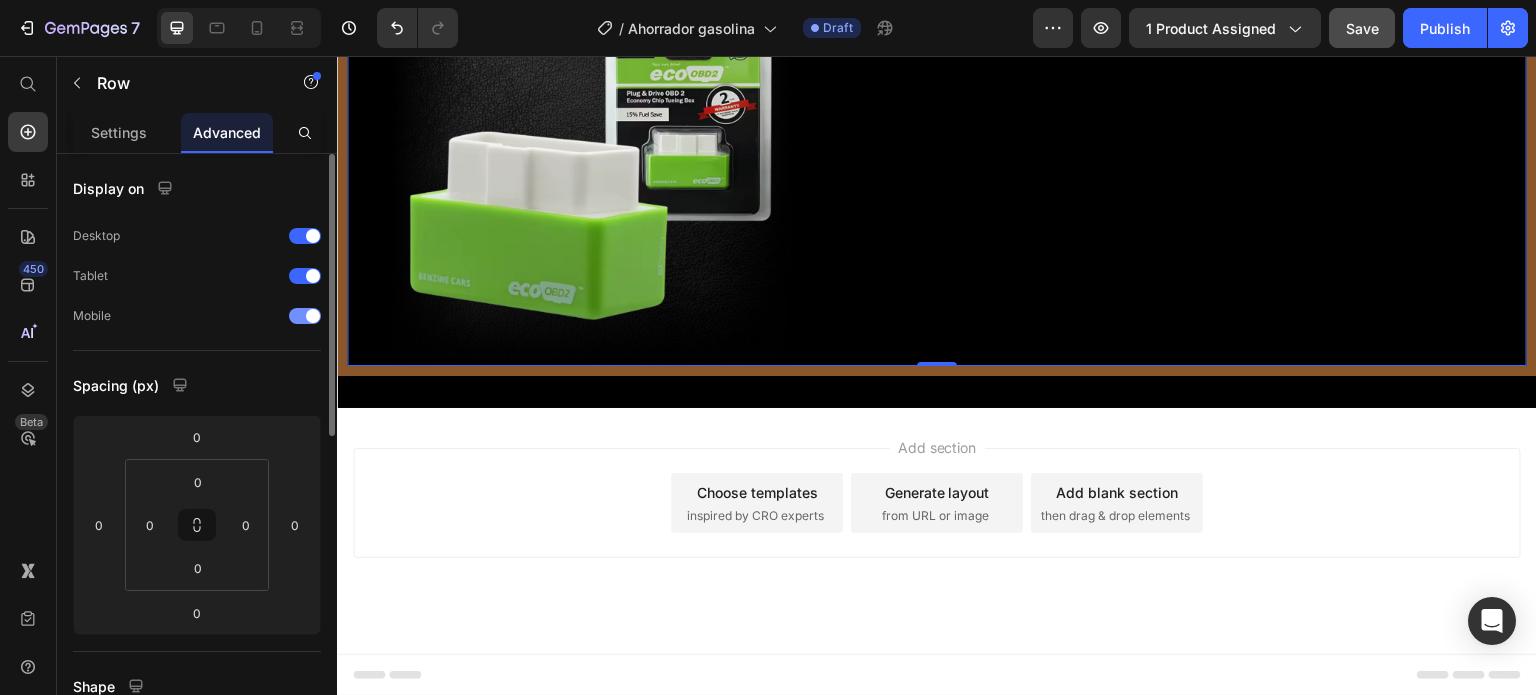 scroll, scrollTop: 200, scrollLeft: 0, axis: vertical 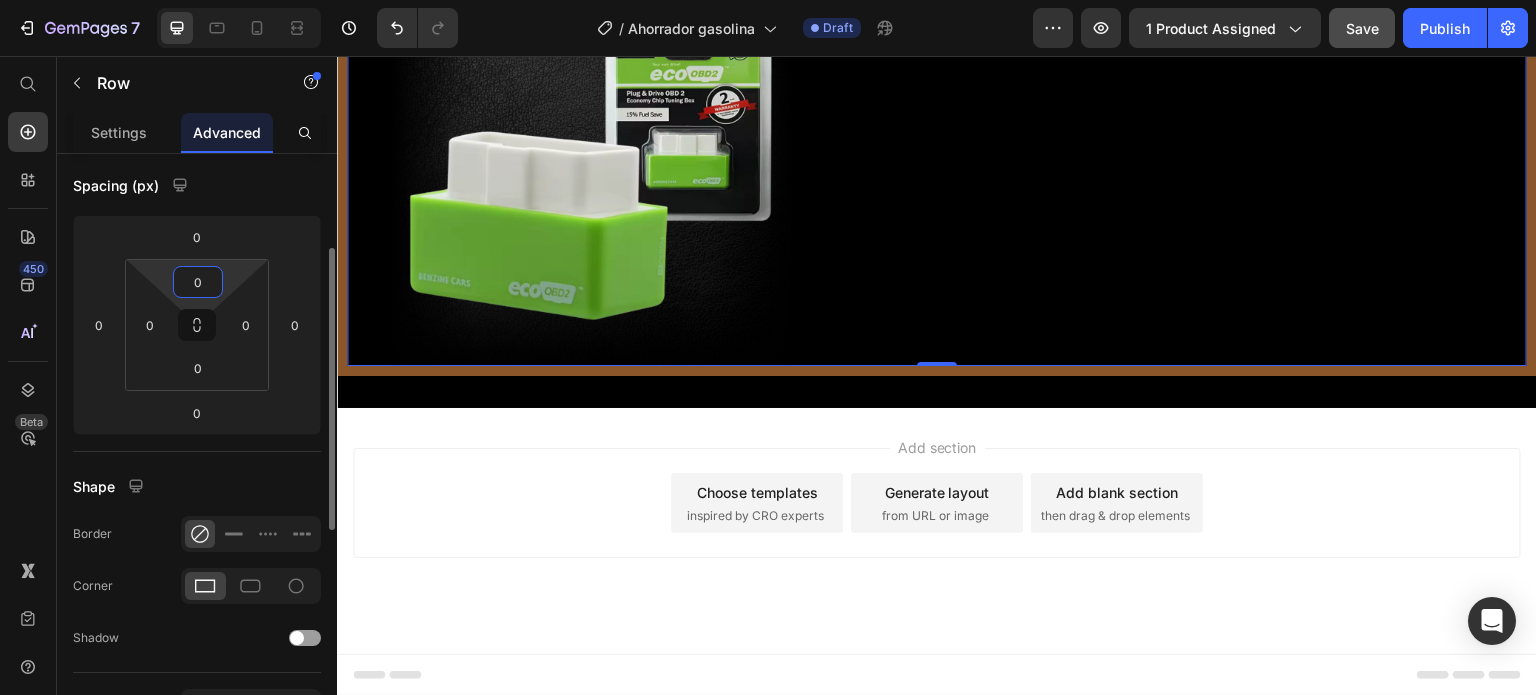 click on "0" at bounding box center [198, 282] 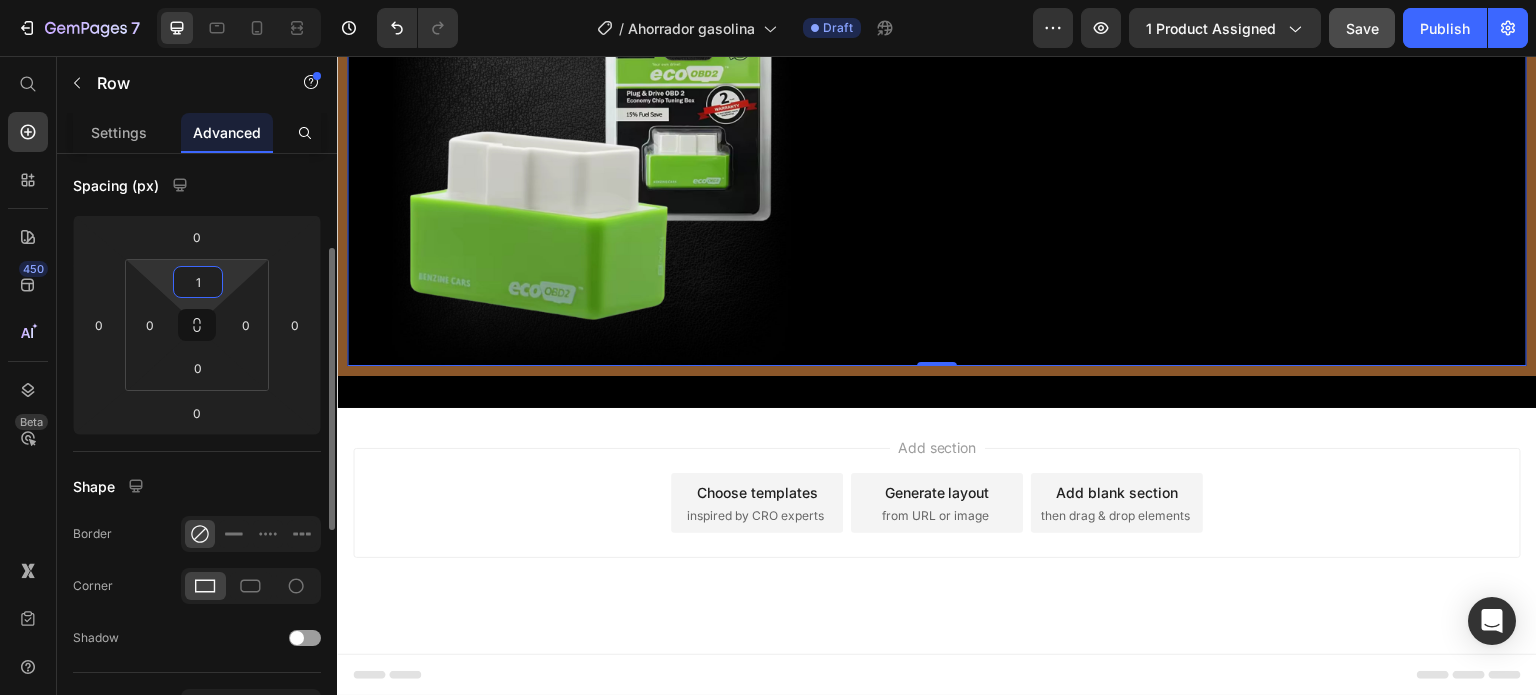type on "10" 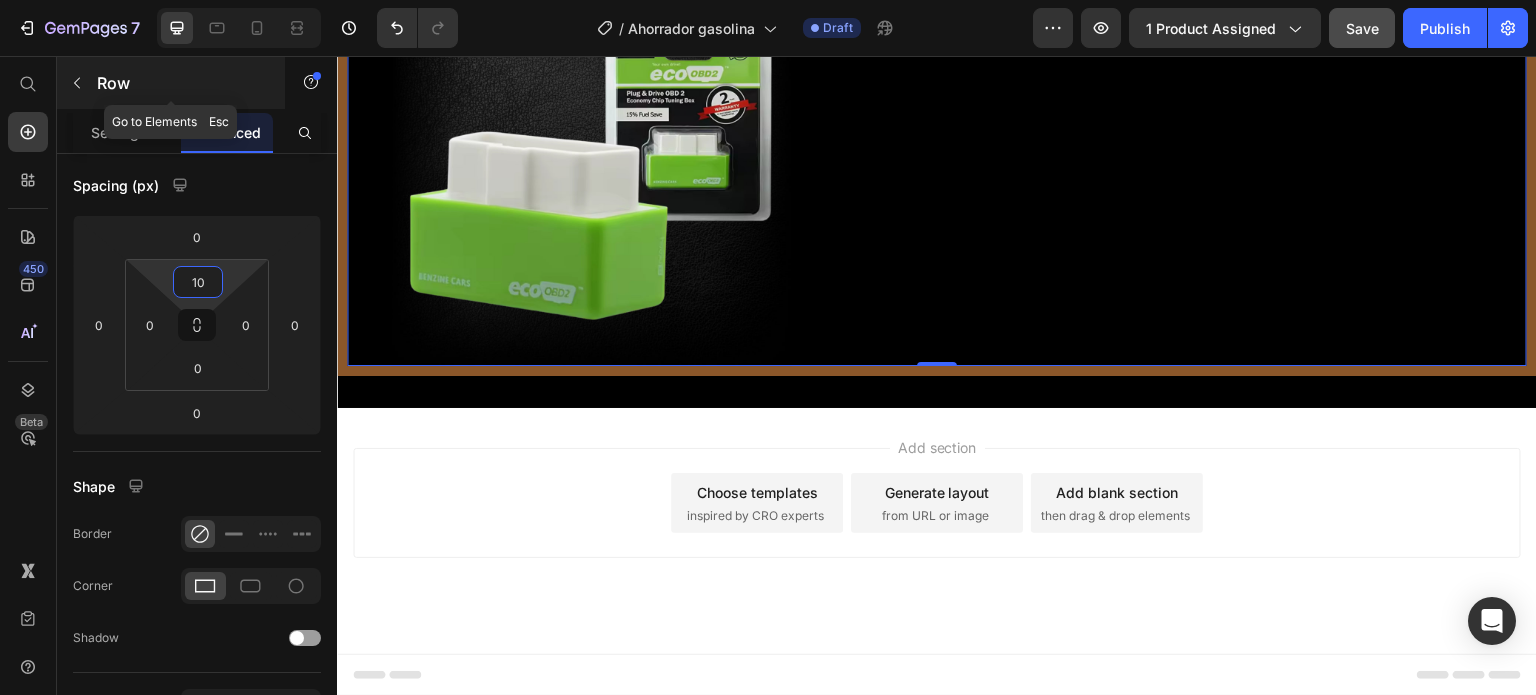 click 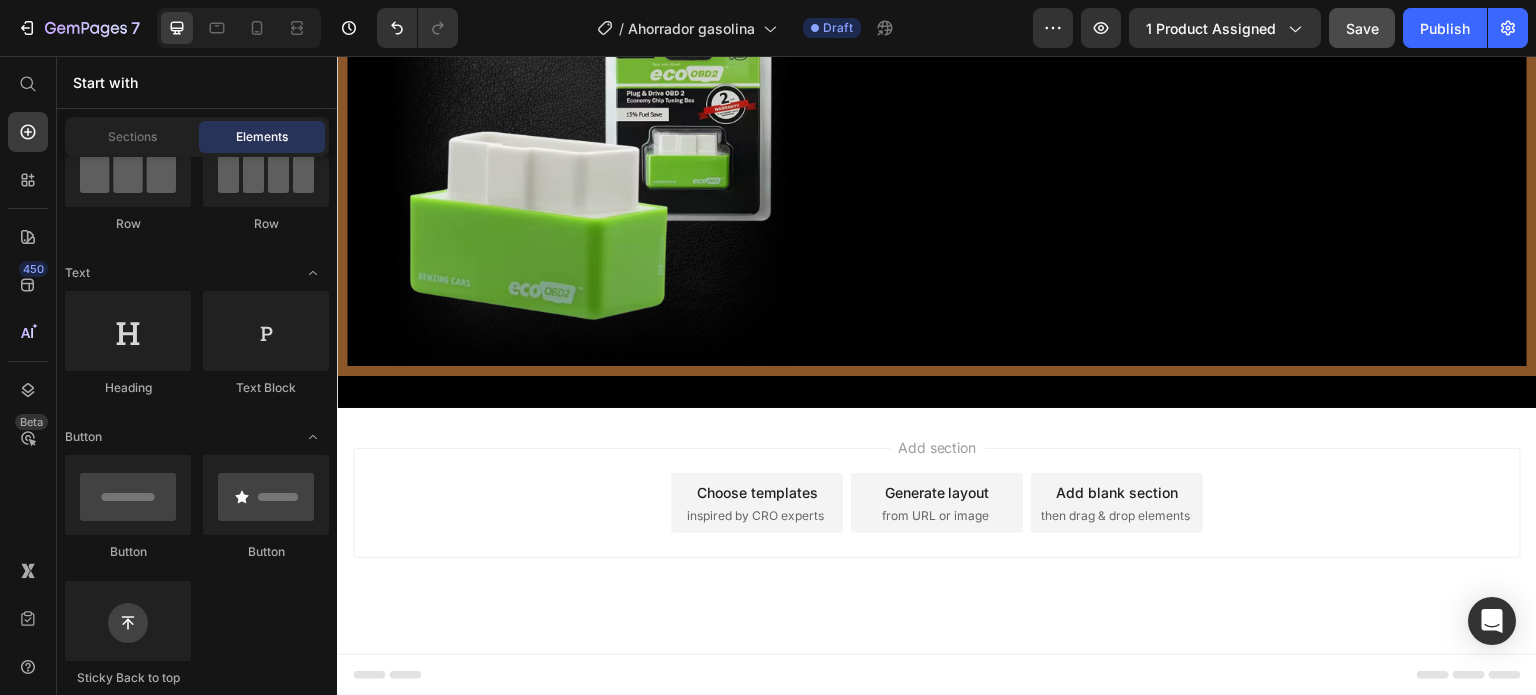 scroll, scrollTop: 0, scrollLeft: 0, axis: both 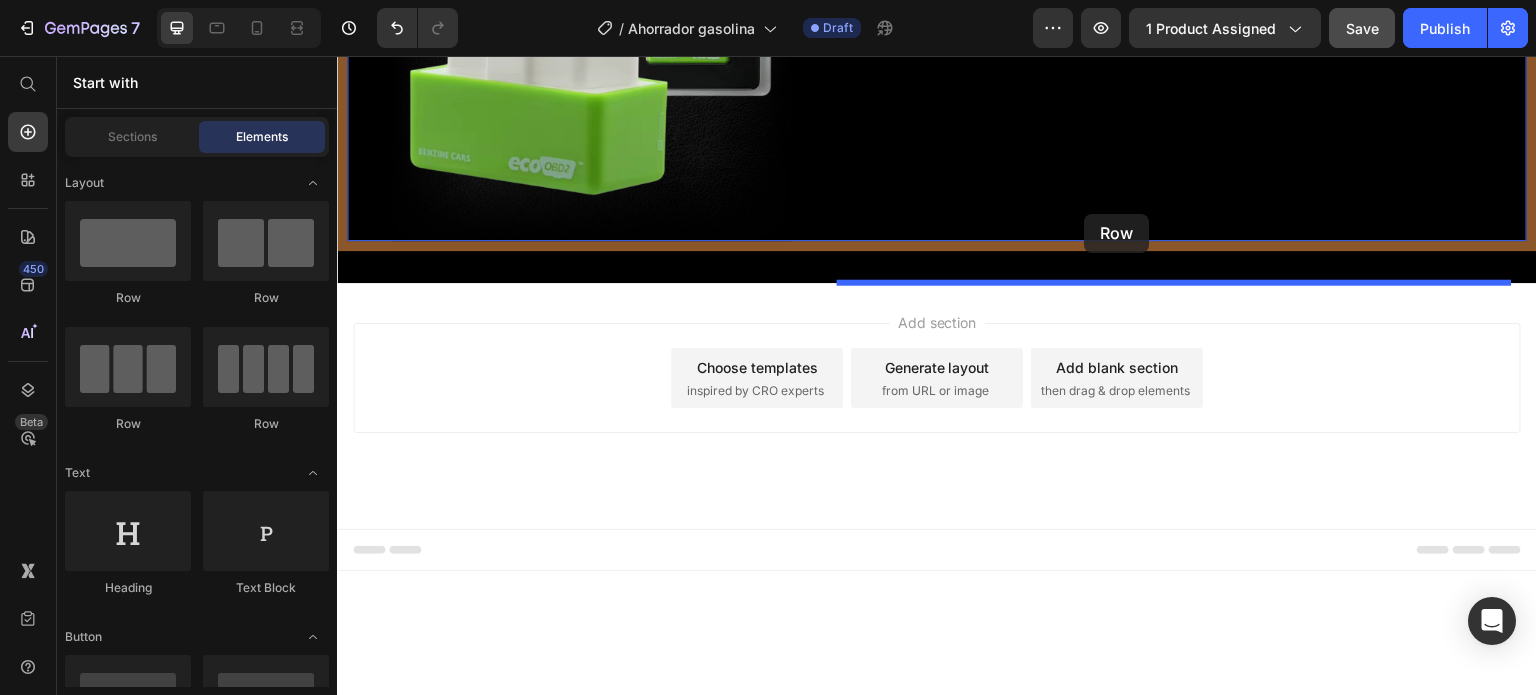 drag, startPoint x: 443, startPoint y: 312, endPoint x: 1085, endPoint y: 214, distance: 649.4367 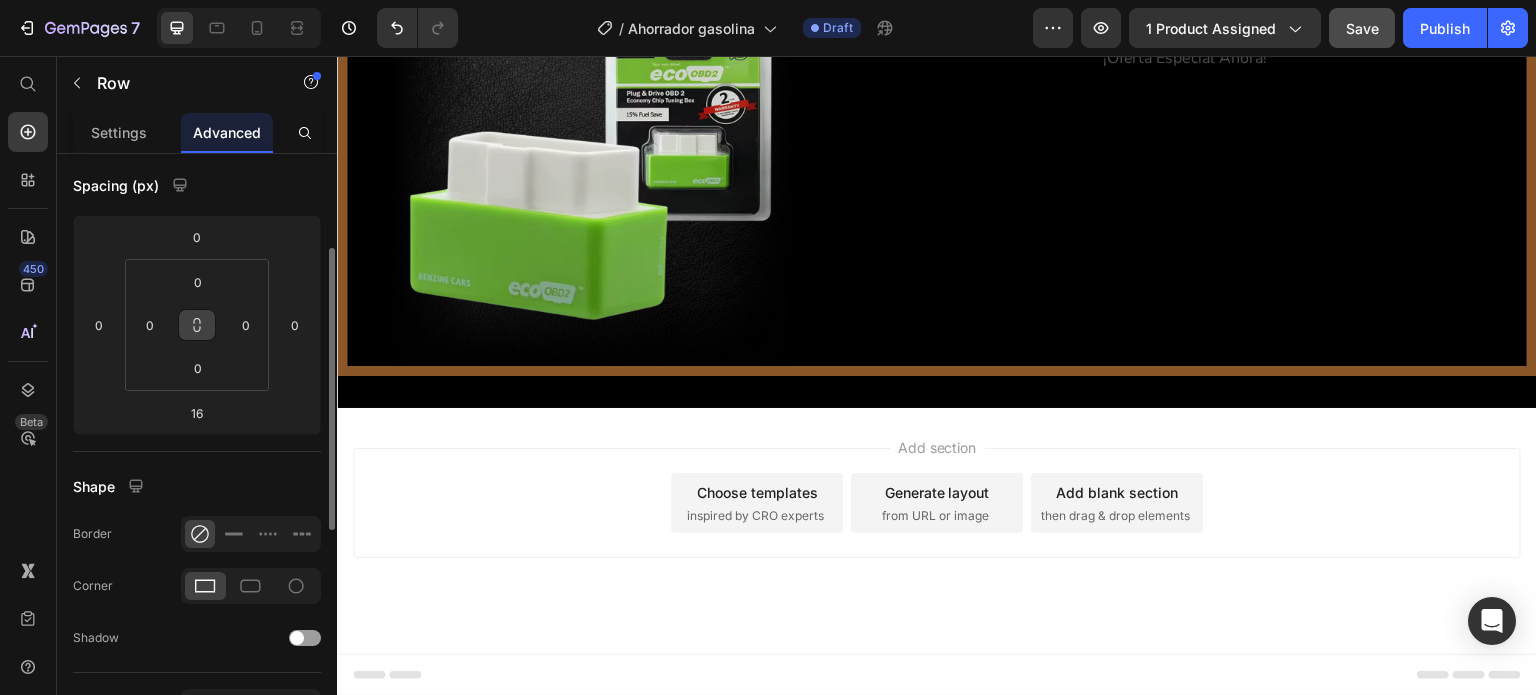 click 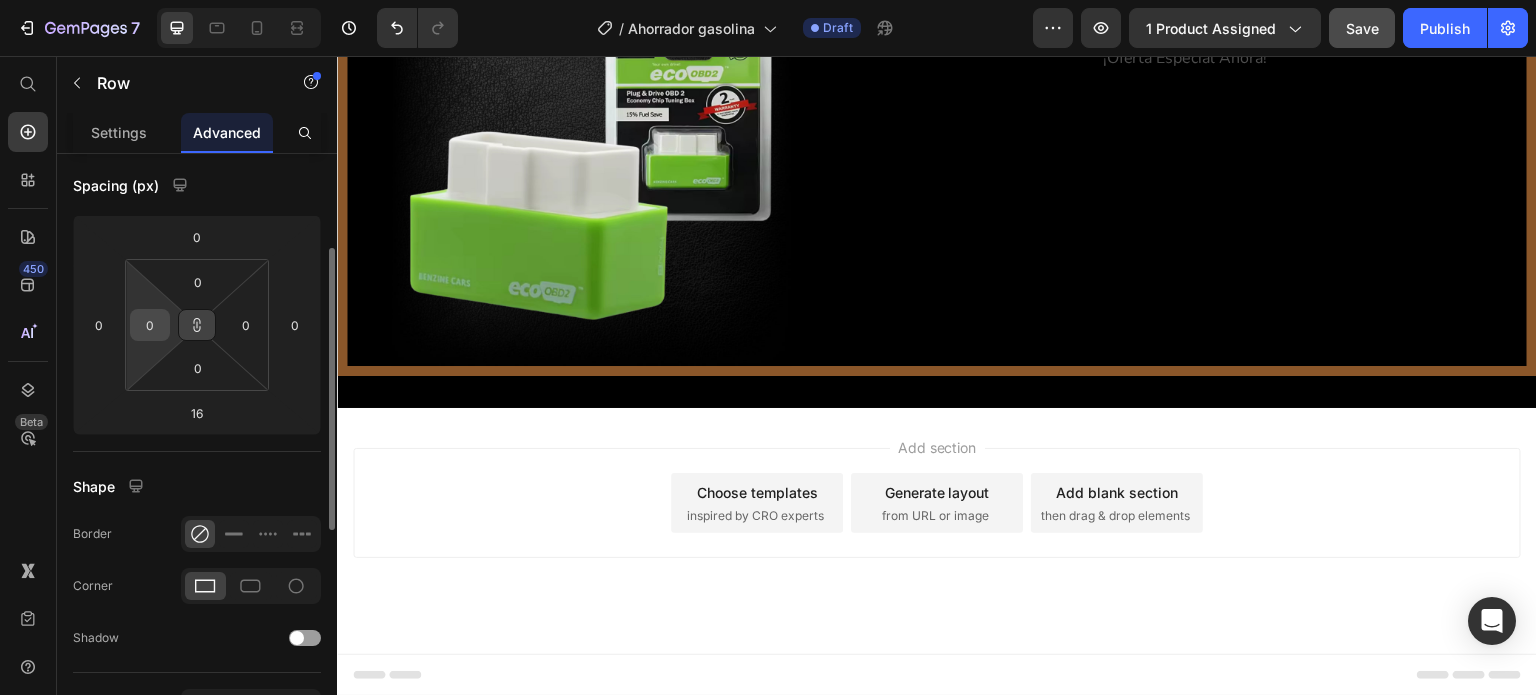 click on "0" at bounding box center [150, 325] 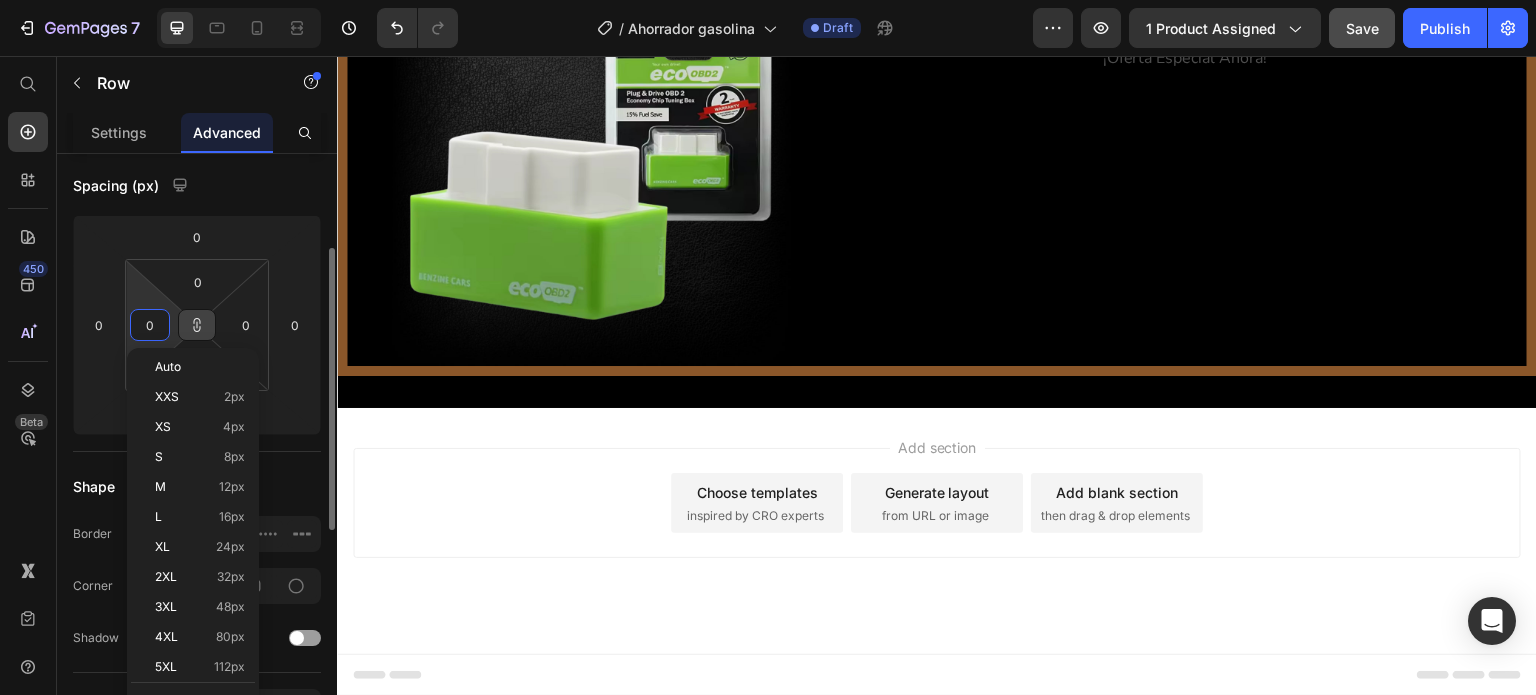 type on "1" 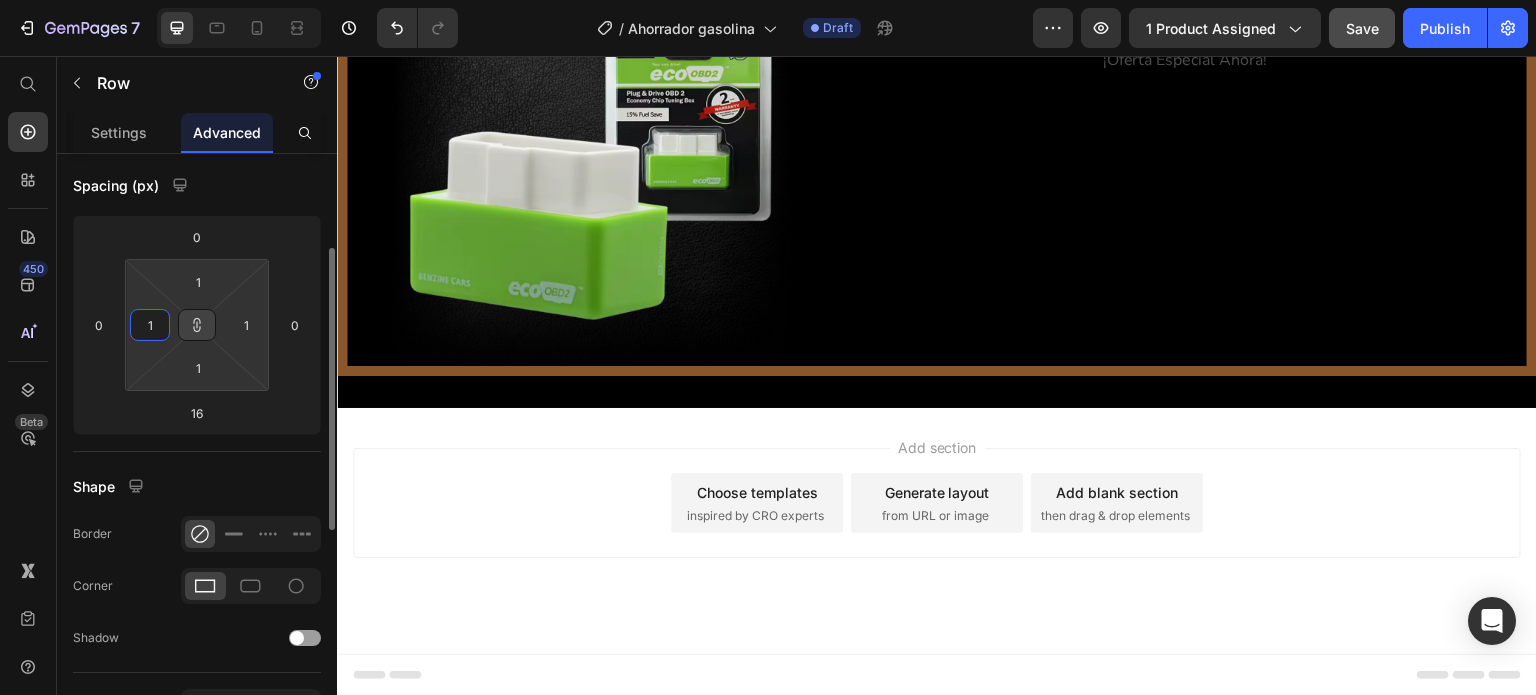 type on "12" 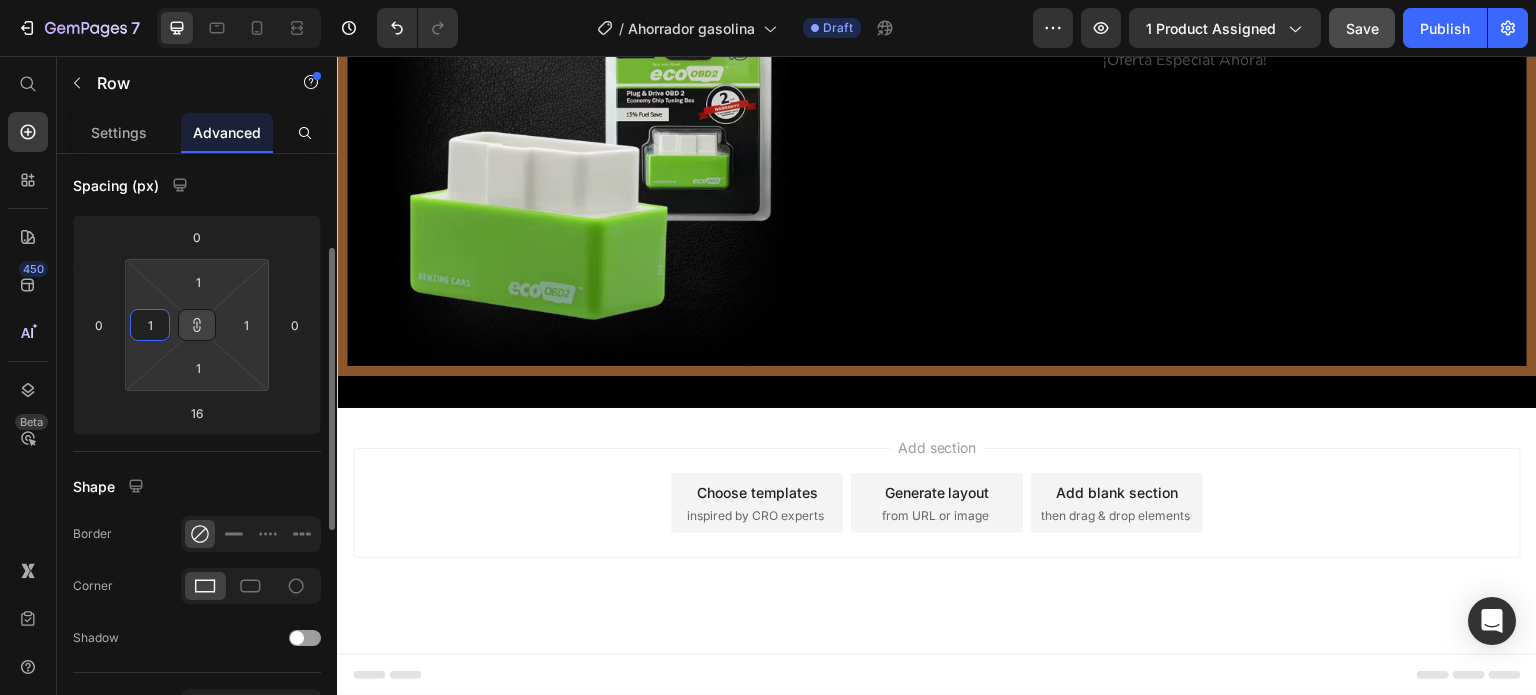 type on "12" 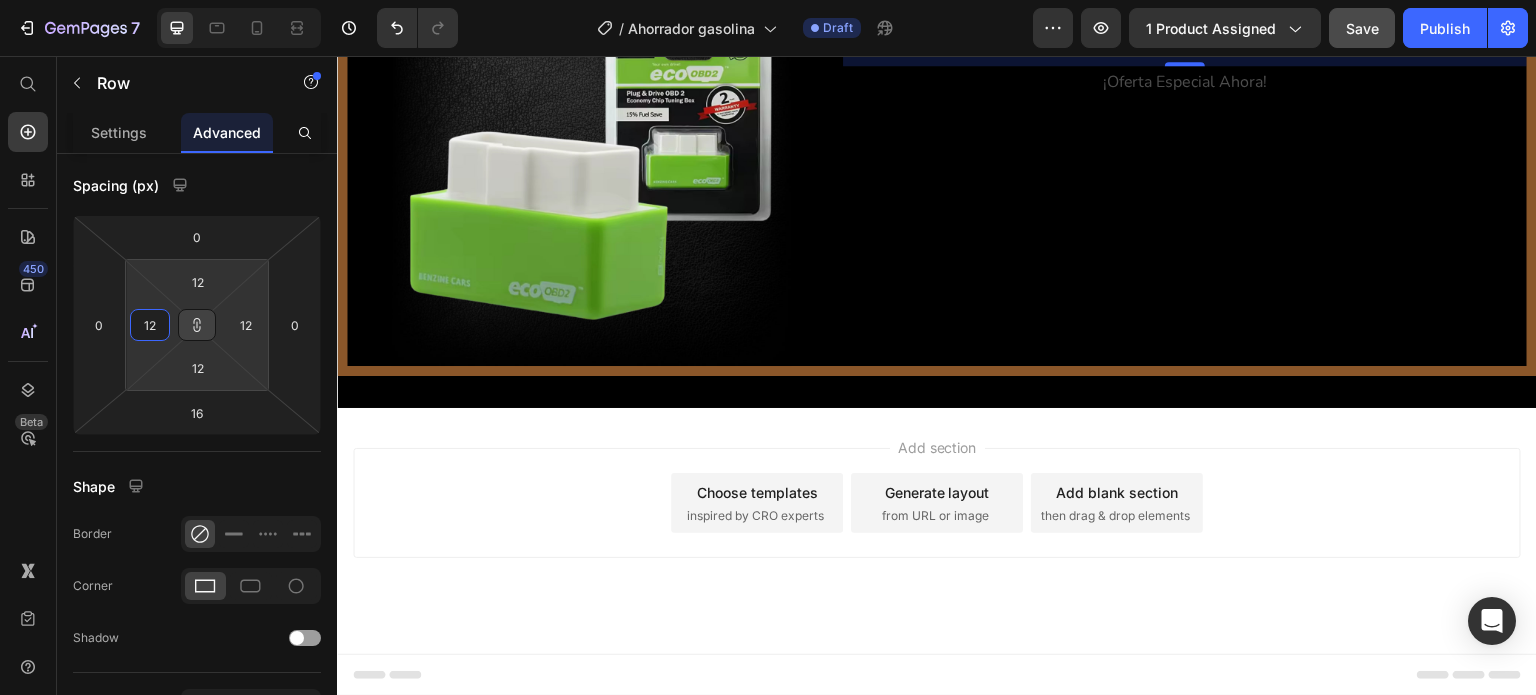 type on "12" 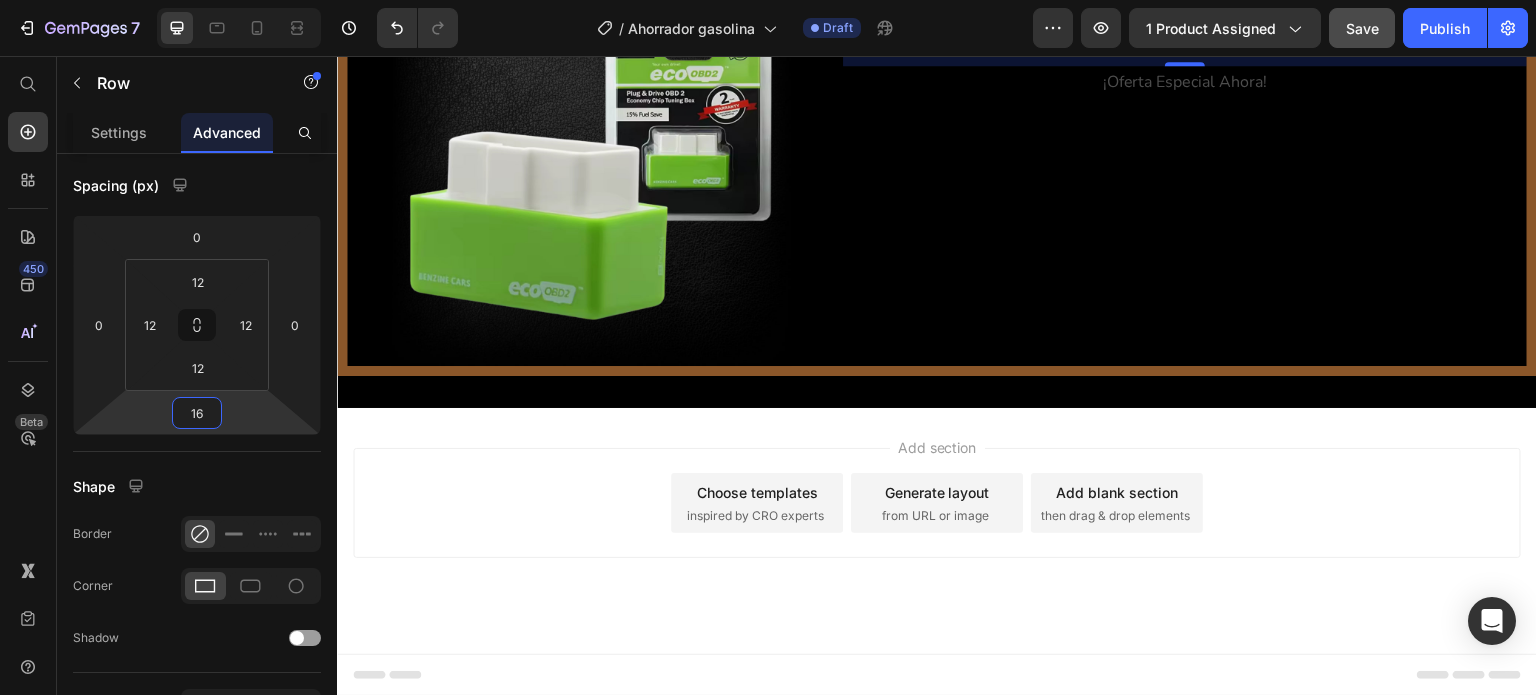 click on "16" at bounding box center (197, 413) 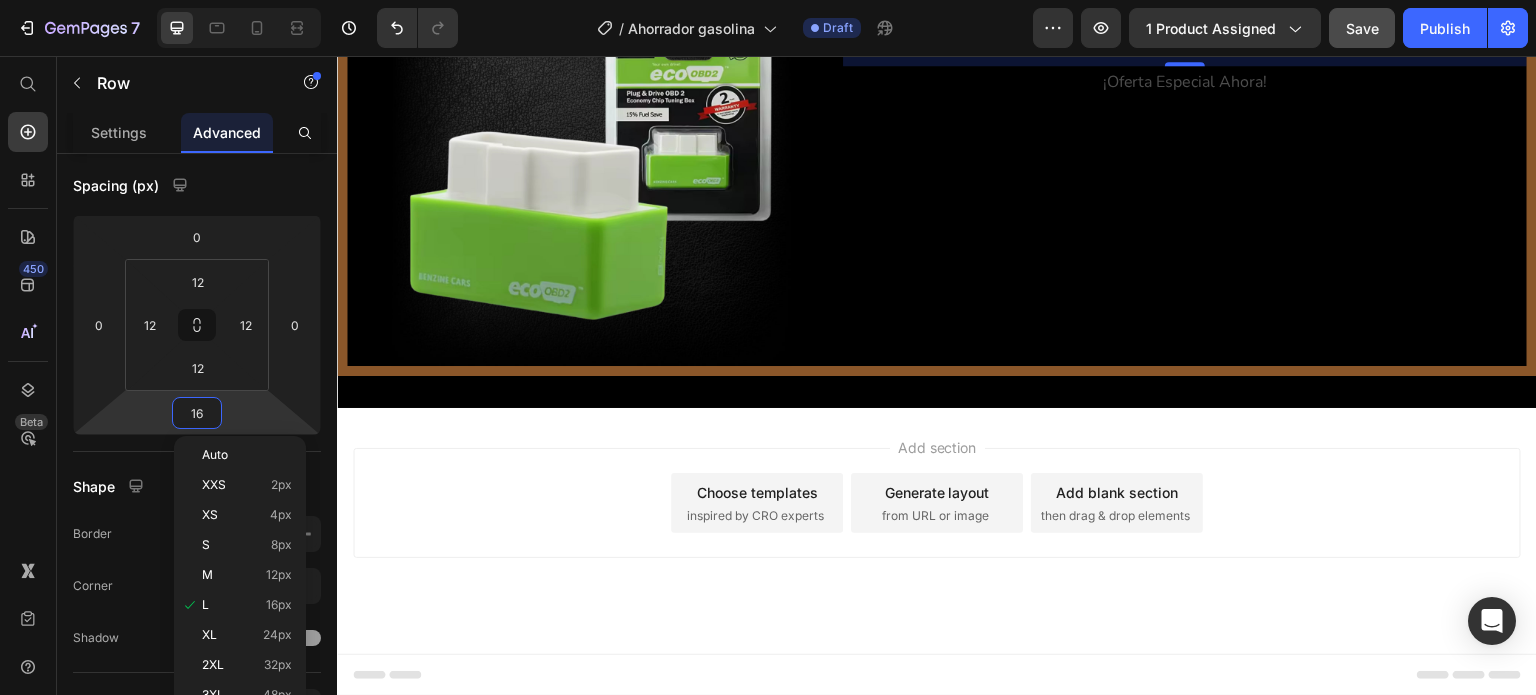 type on "15" 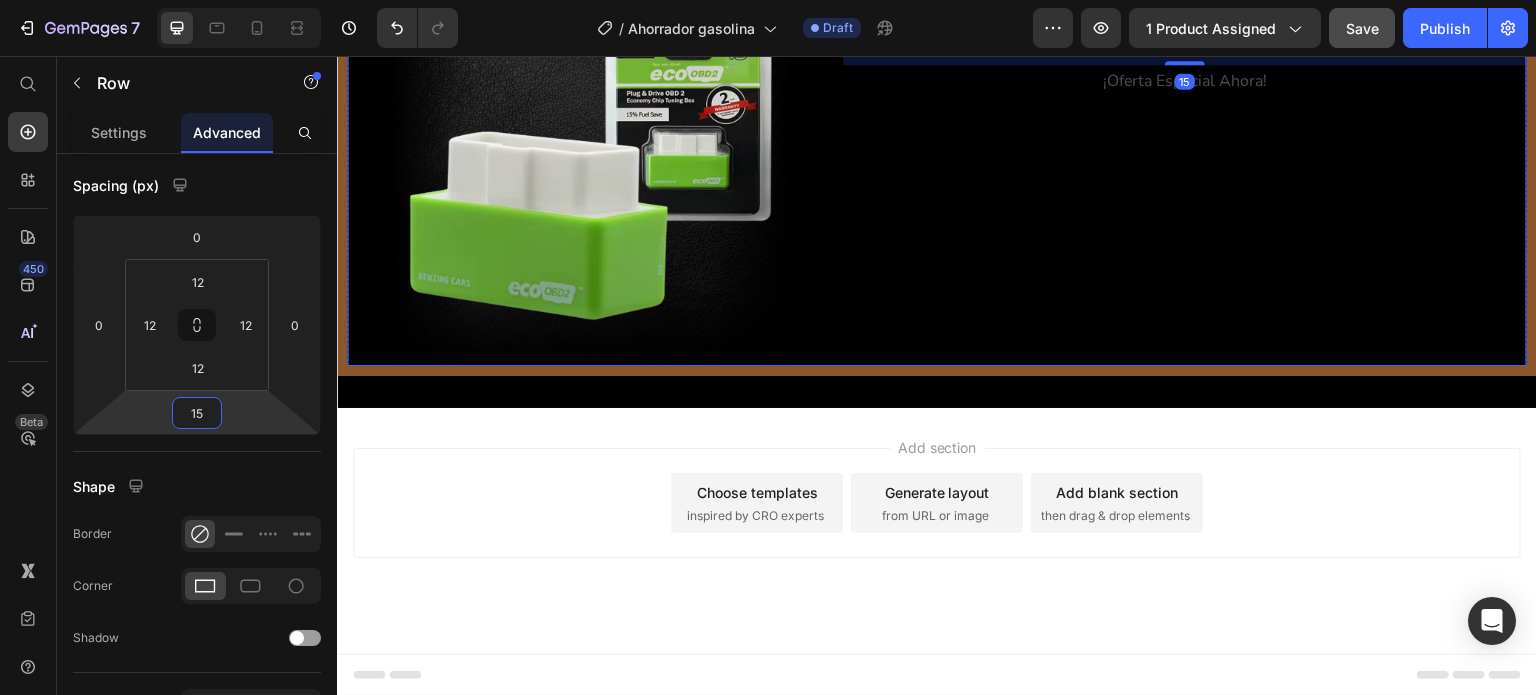 click on "Drop element here Row   15 ¡Oferta Especial Ahora! Text Block" at bounding box center [1185, 166] 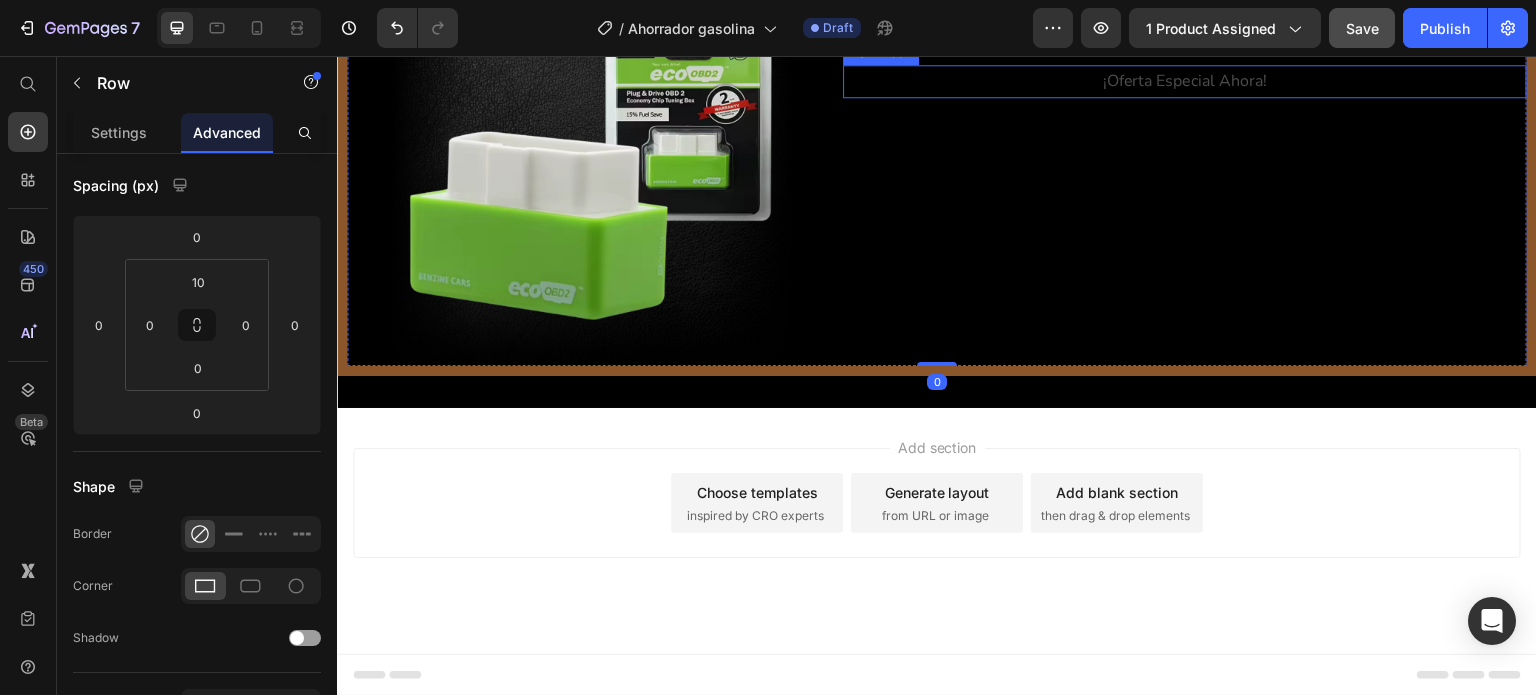 click on "¡Oferta Especial Ahora!" at bounding box center (1185, 81) 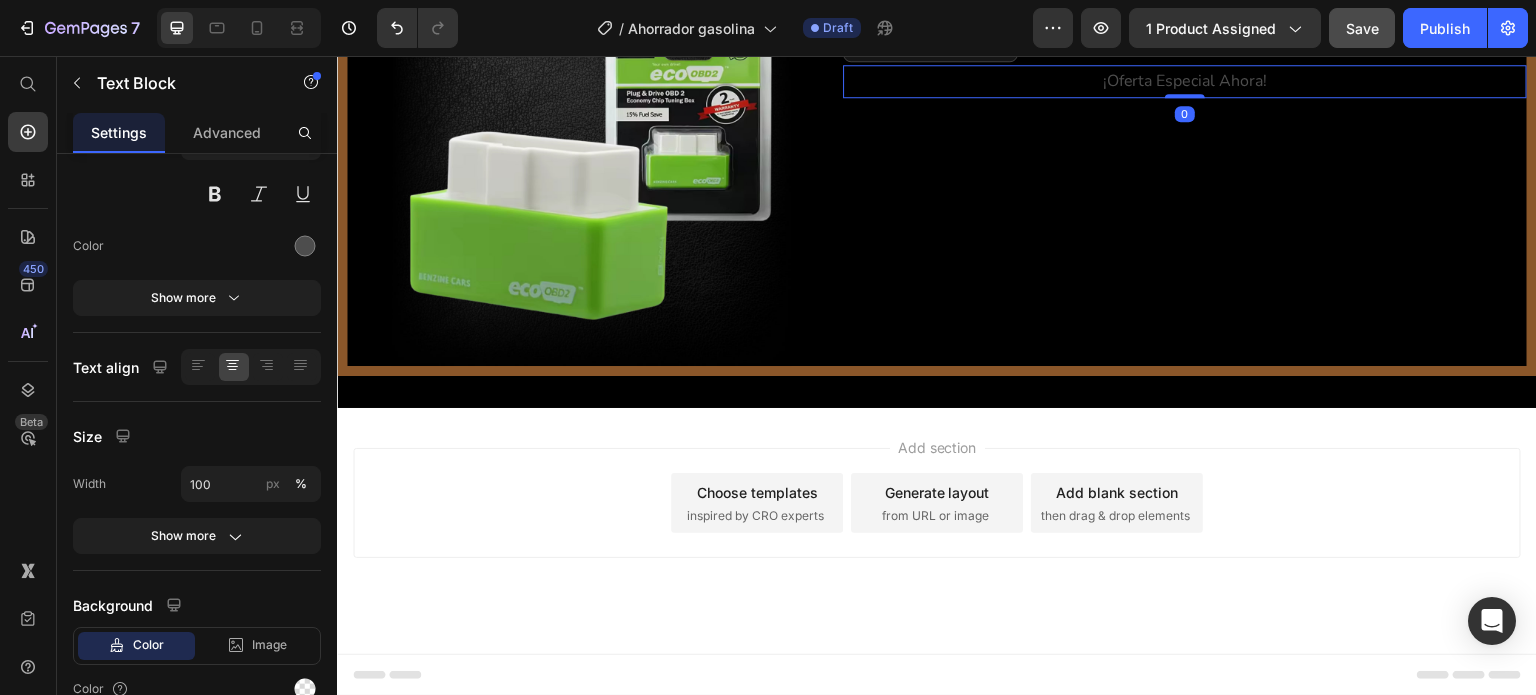 scroll, scrollTop: 0, scrollLeft: 0, axis: both 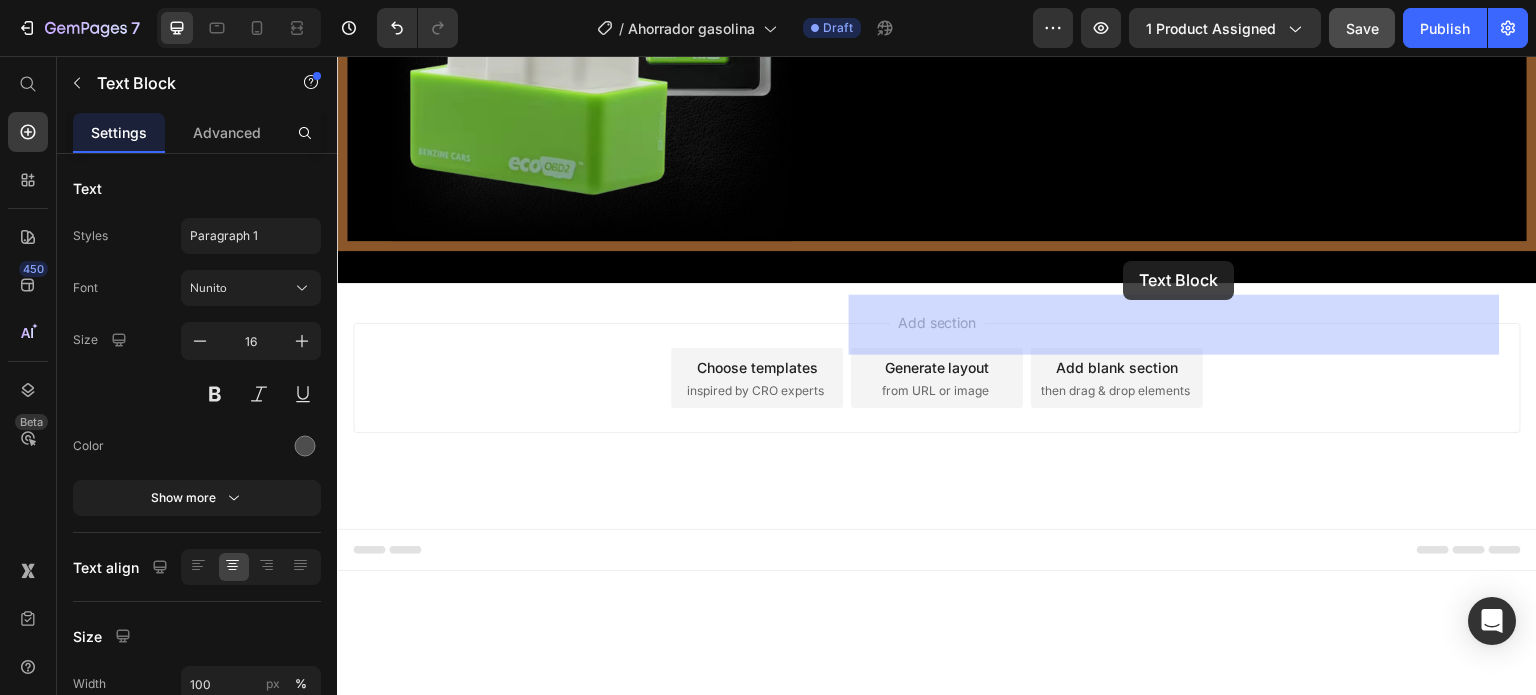 drag, startPoint x: 856, startPoint y: 288, endPoint x: 1124, endPoint y: 261, distance: 269.35663 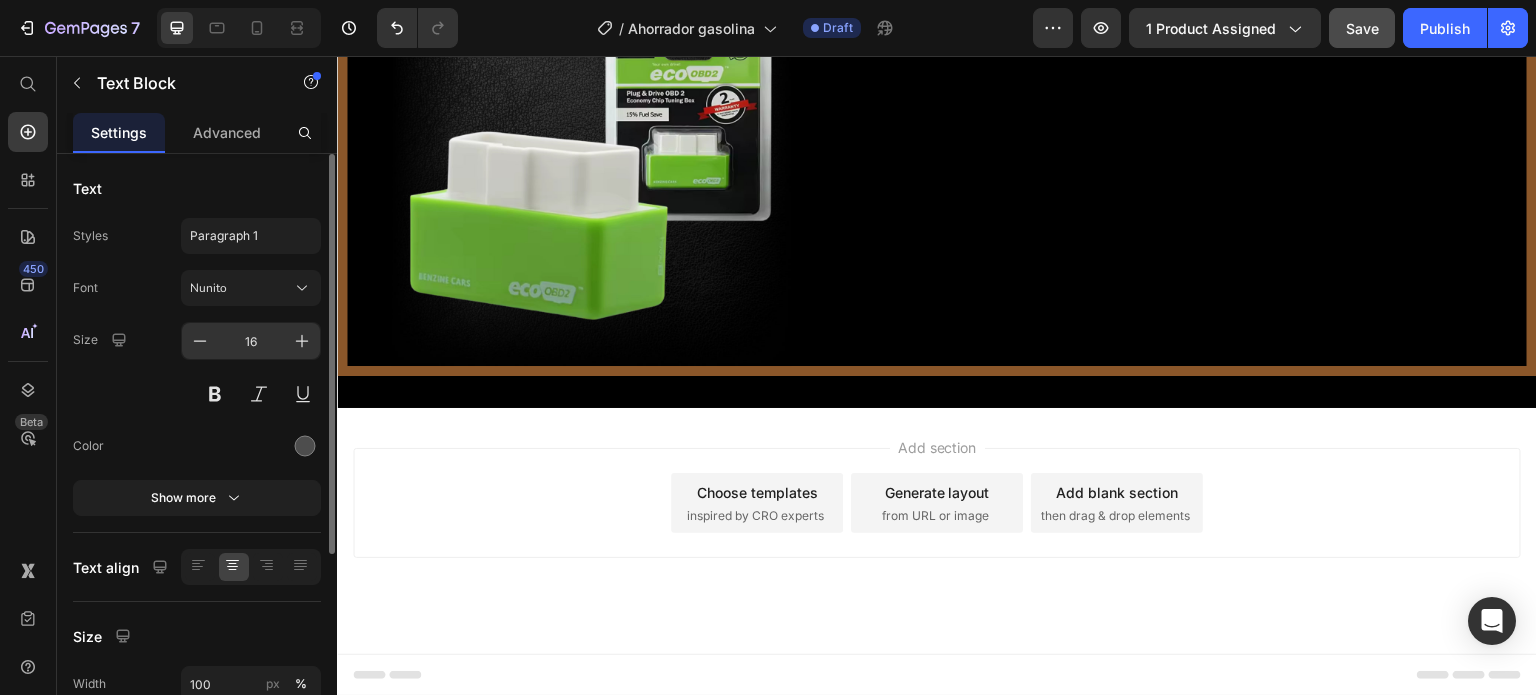click on "16" at bounding box center [251, 341] 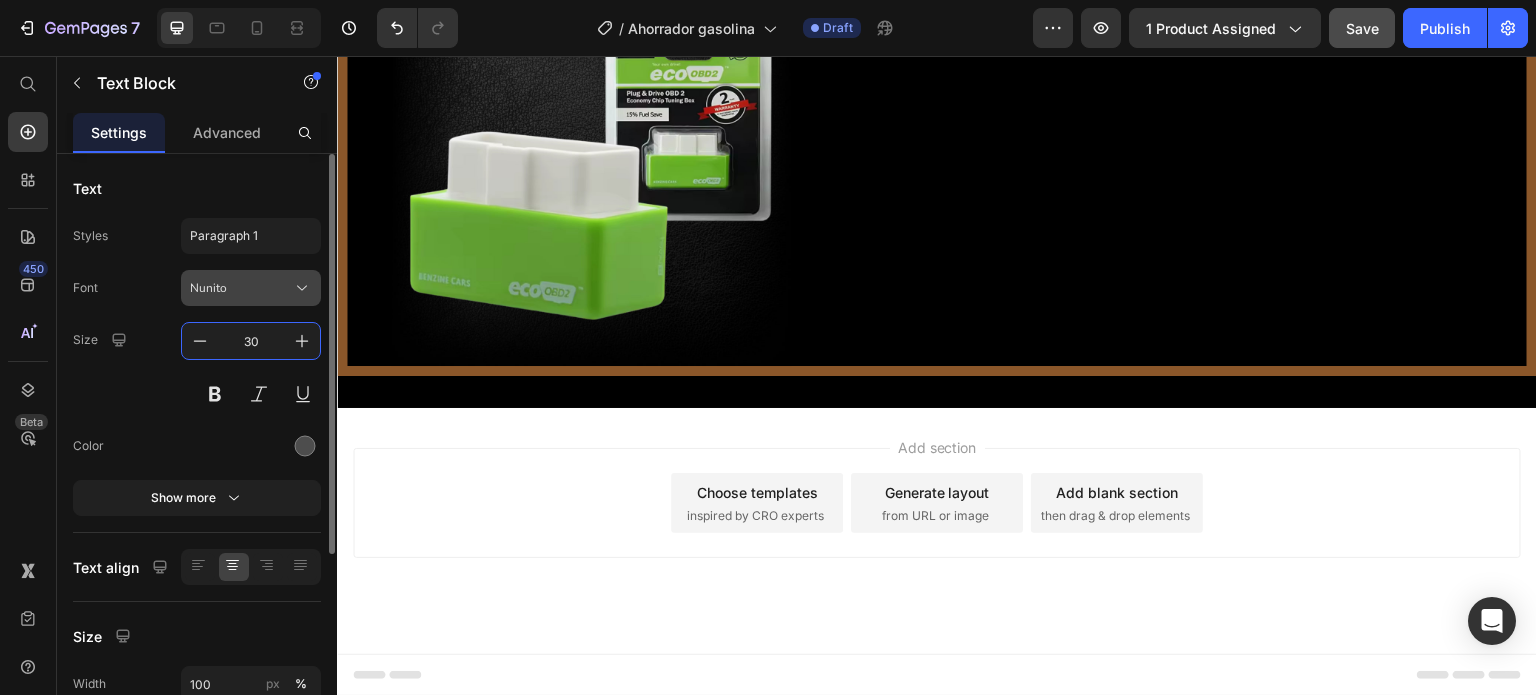 type on "30" 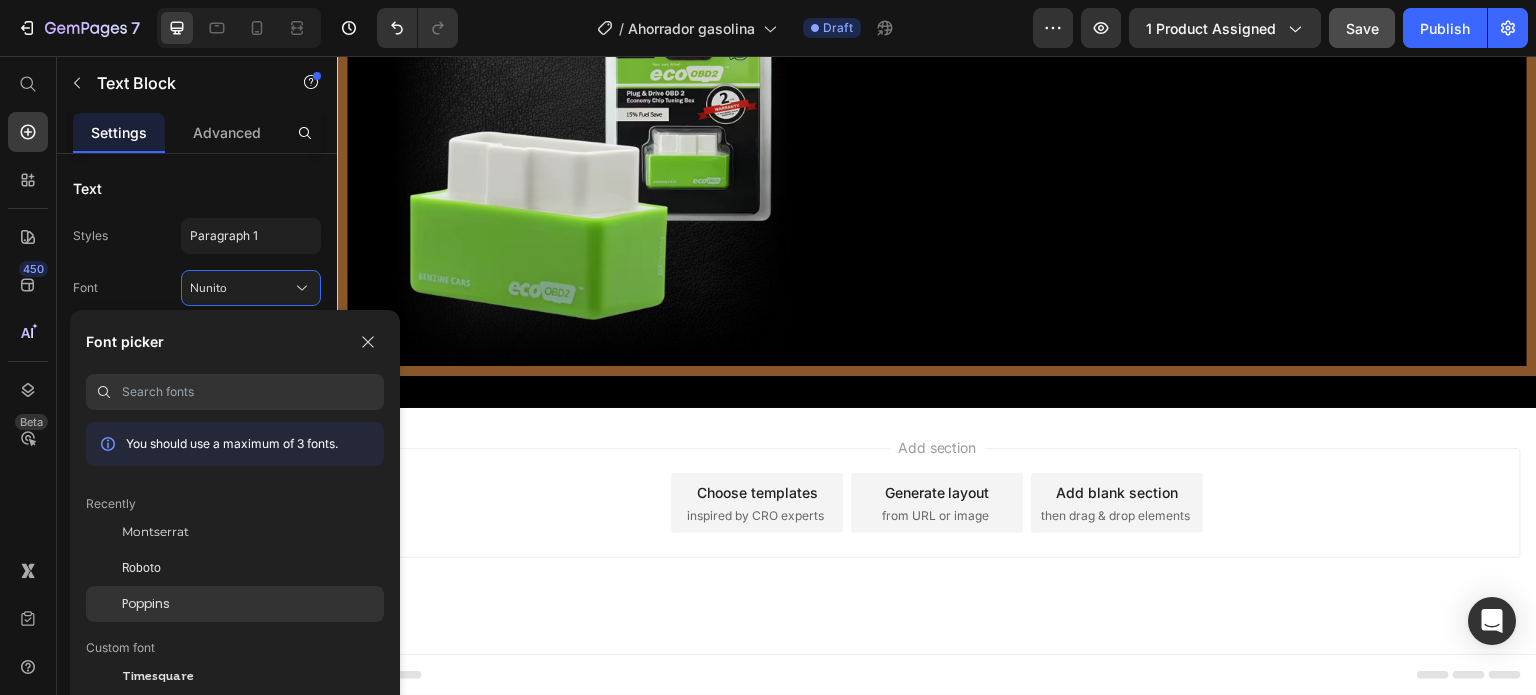click on "Poppins" at bounding box center [146, 604] 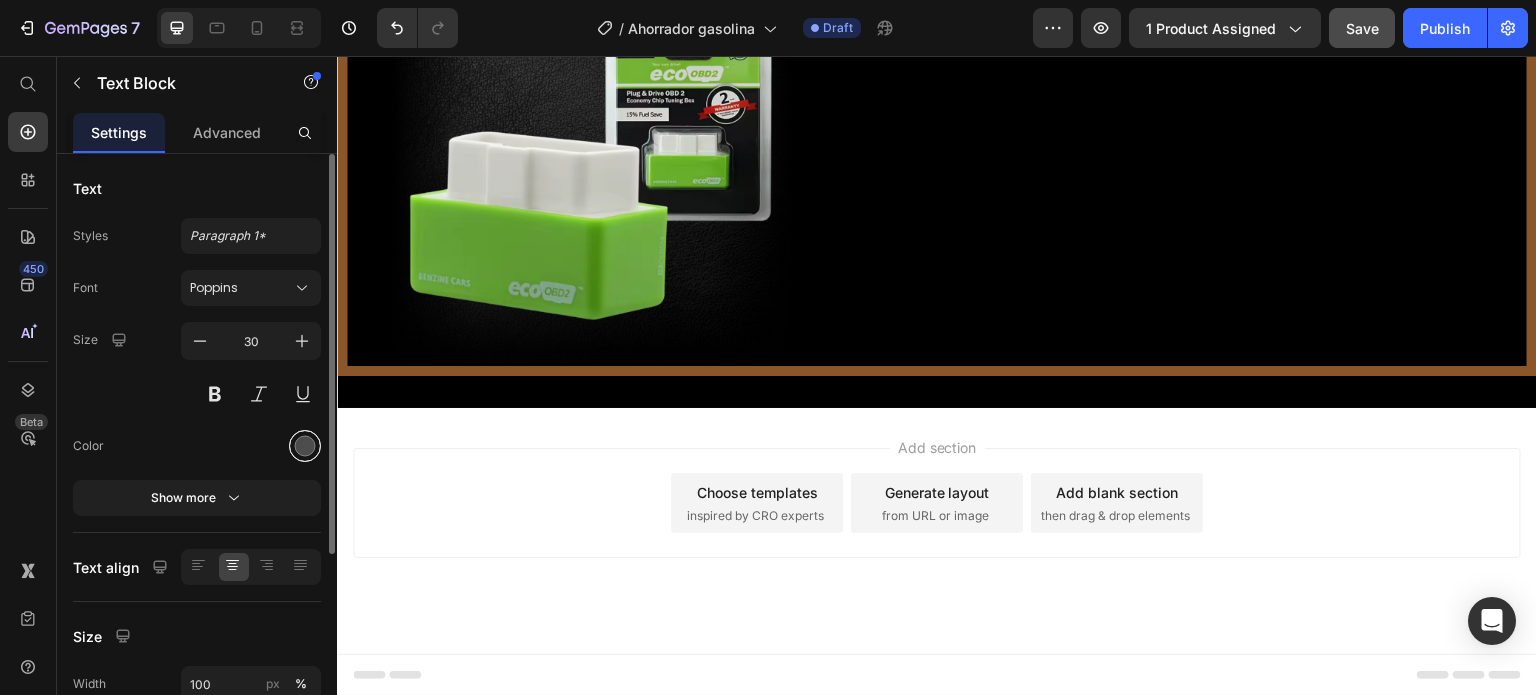 click at bounding box center (305, 446) 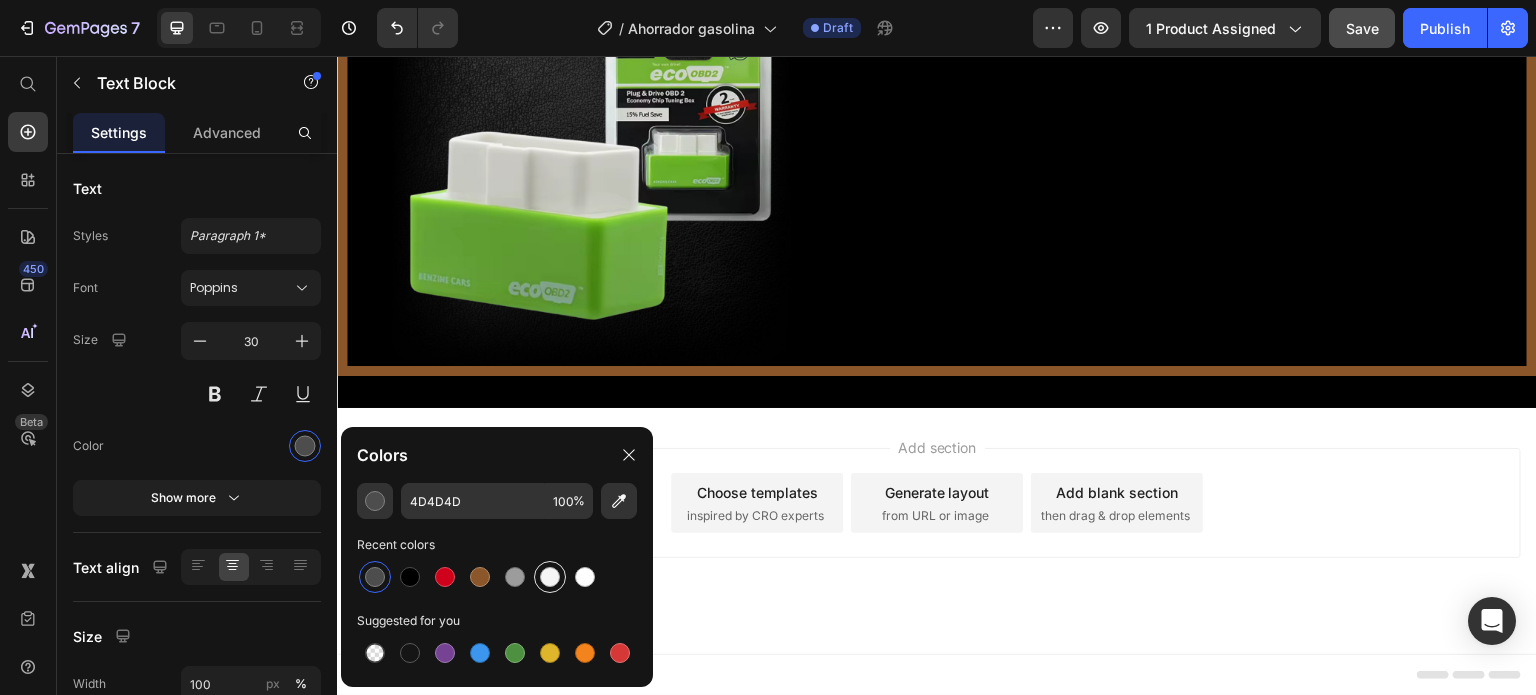 click at bounding box center [550, 577] 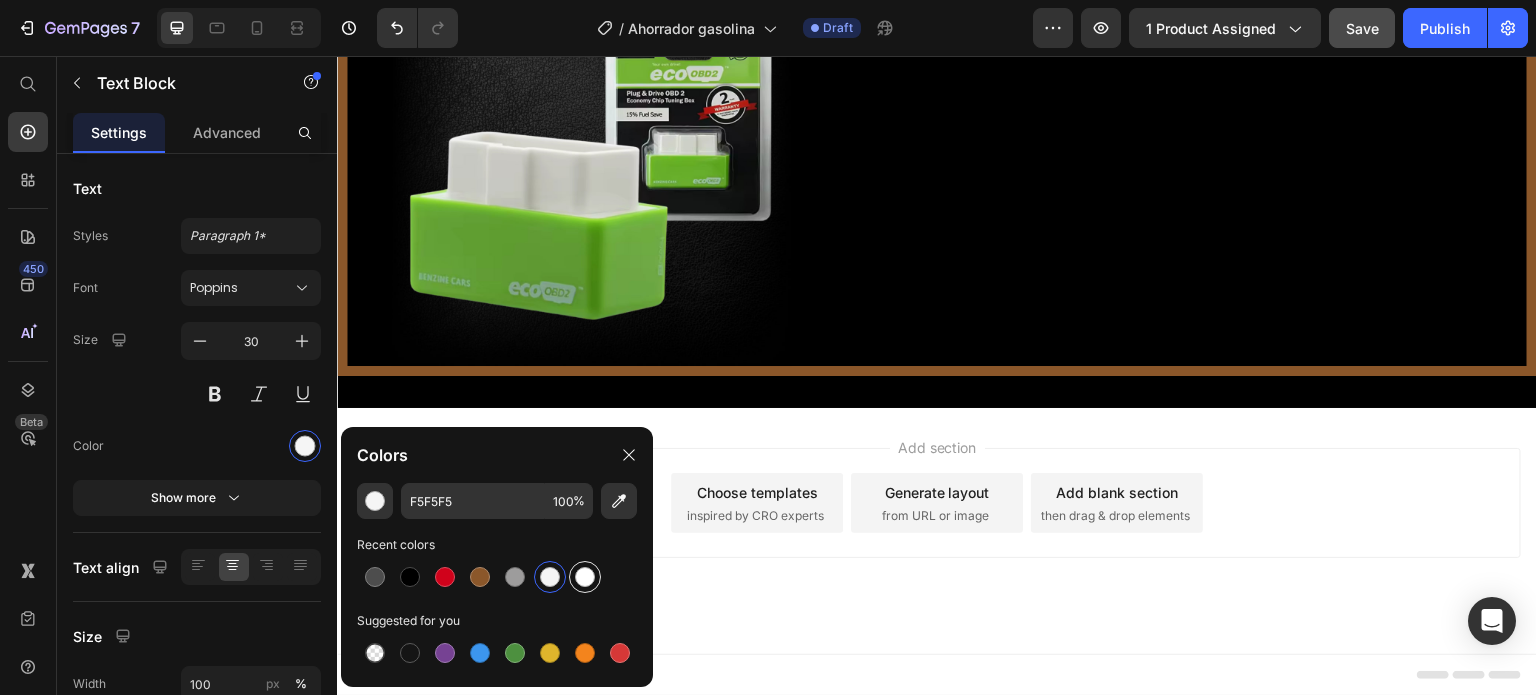 click at bounding box center (585, 577) 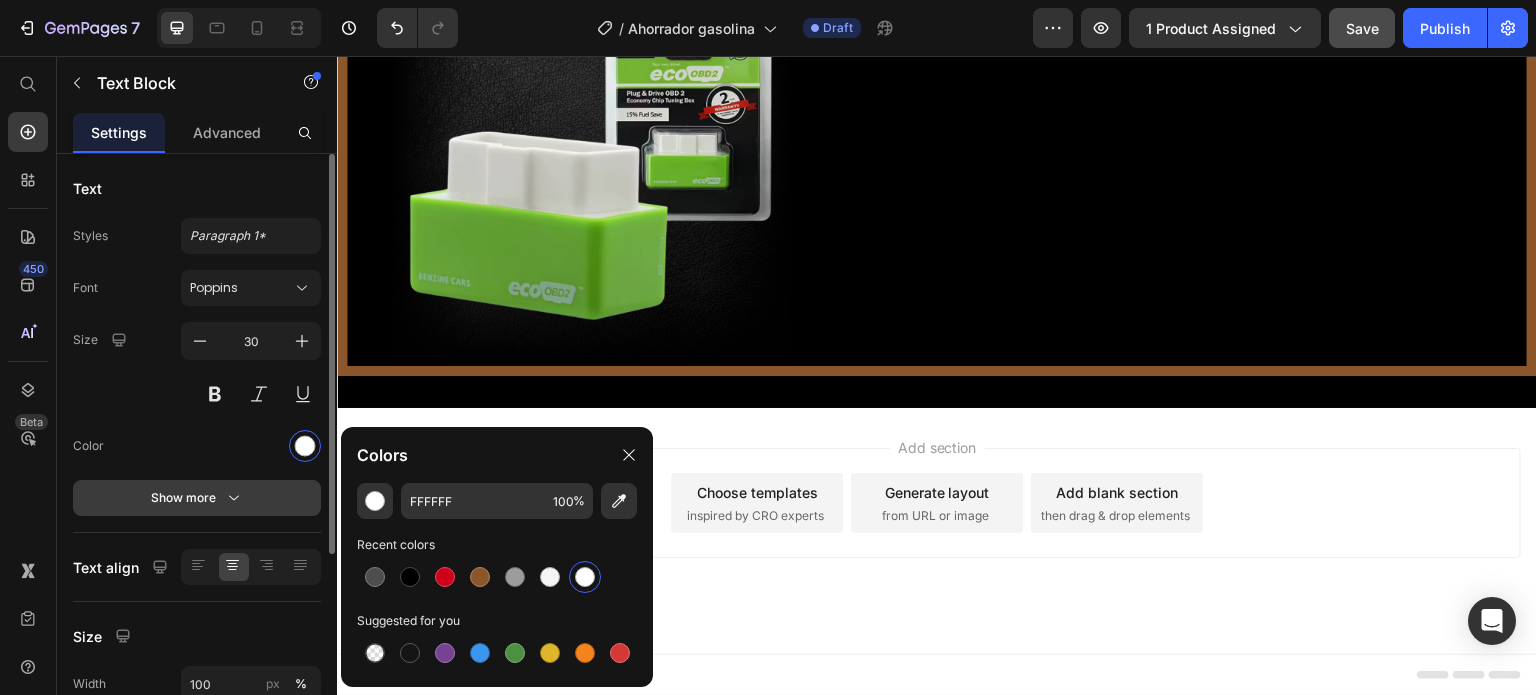 click 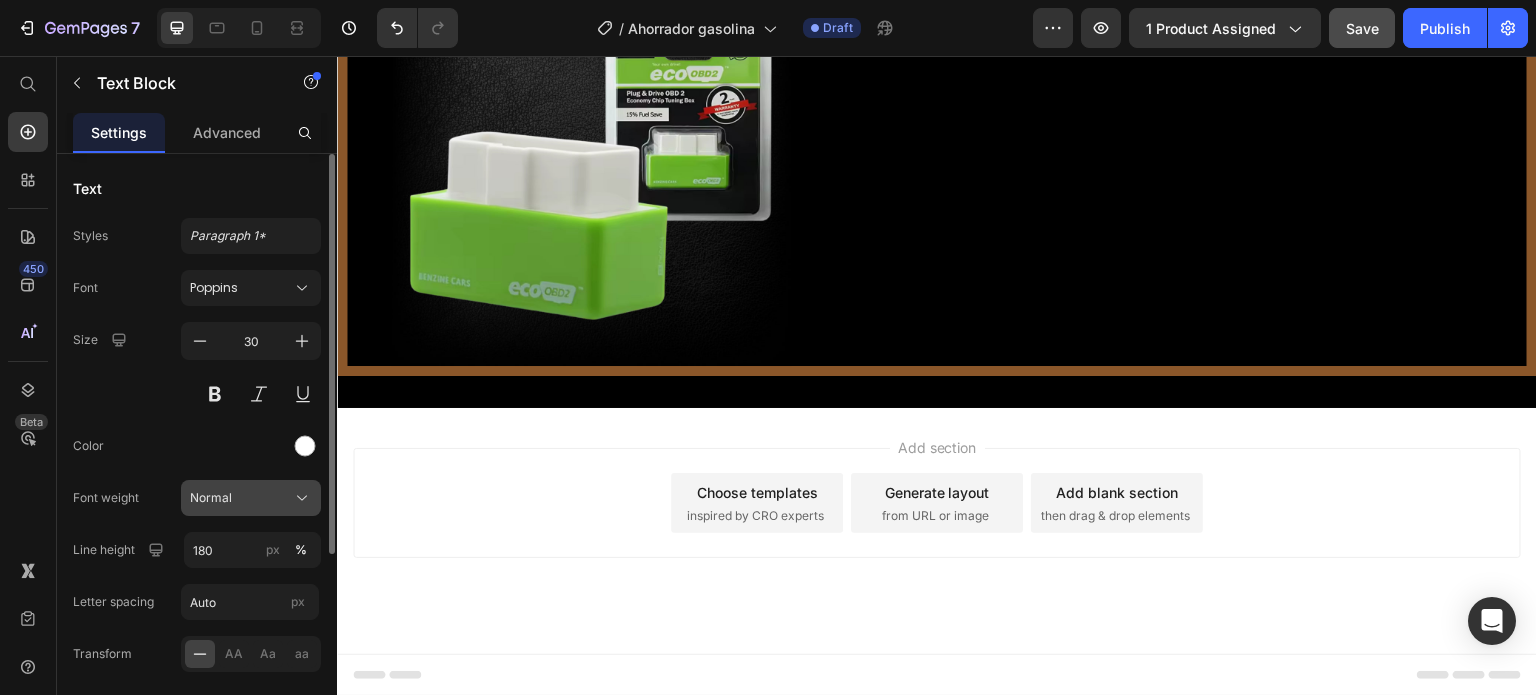 click on "Normal" 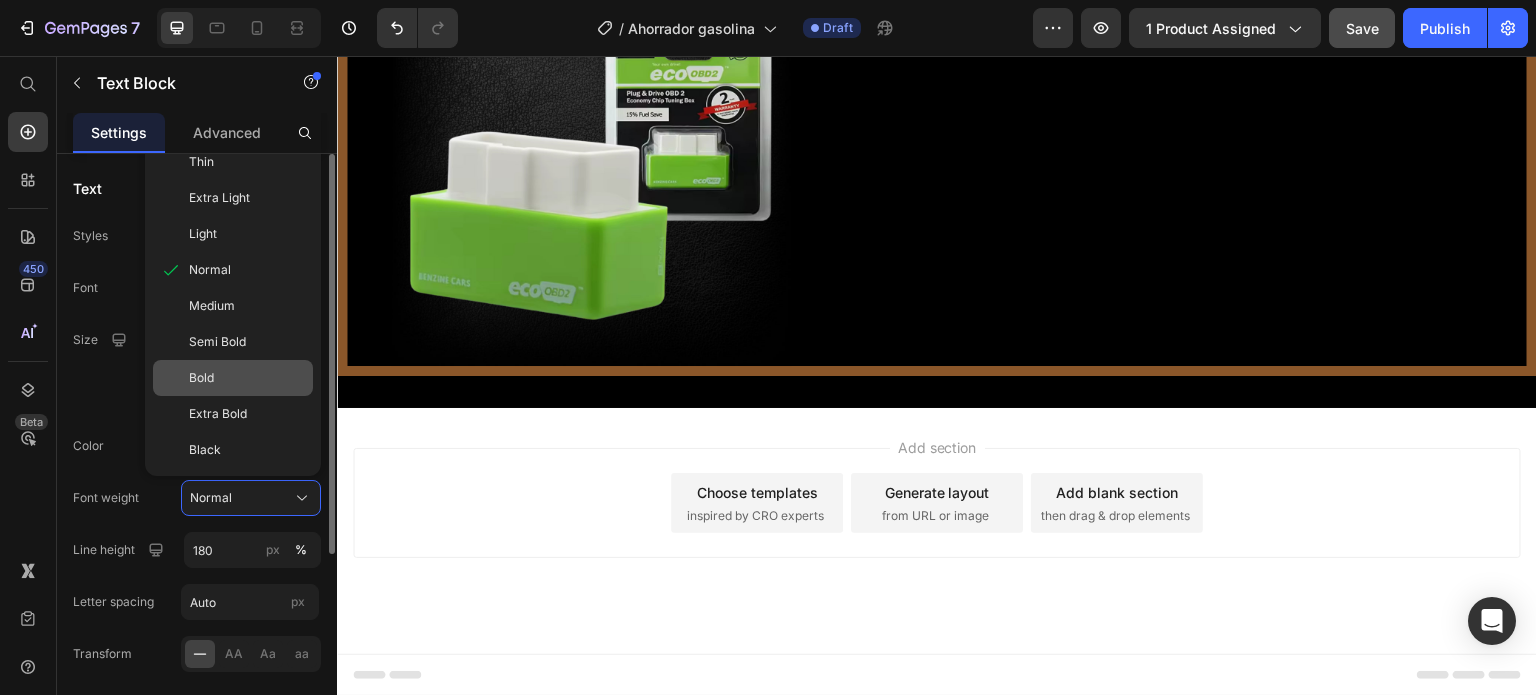 click on "Bold" at bounding box center (247, 378) 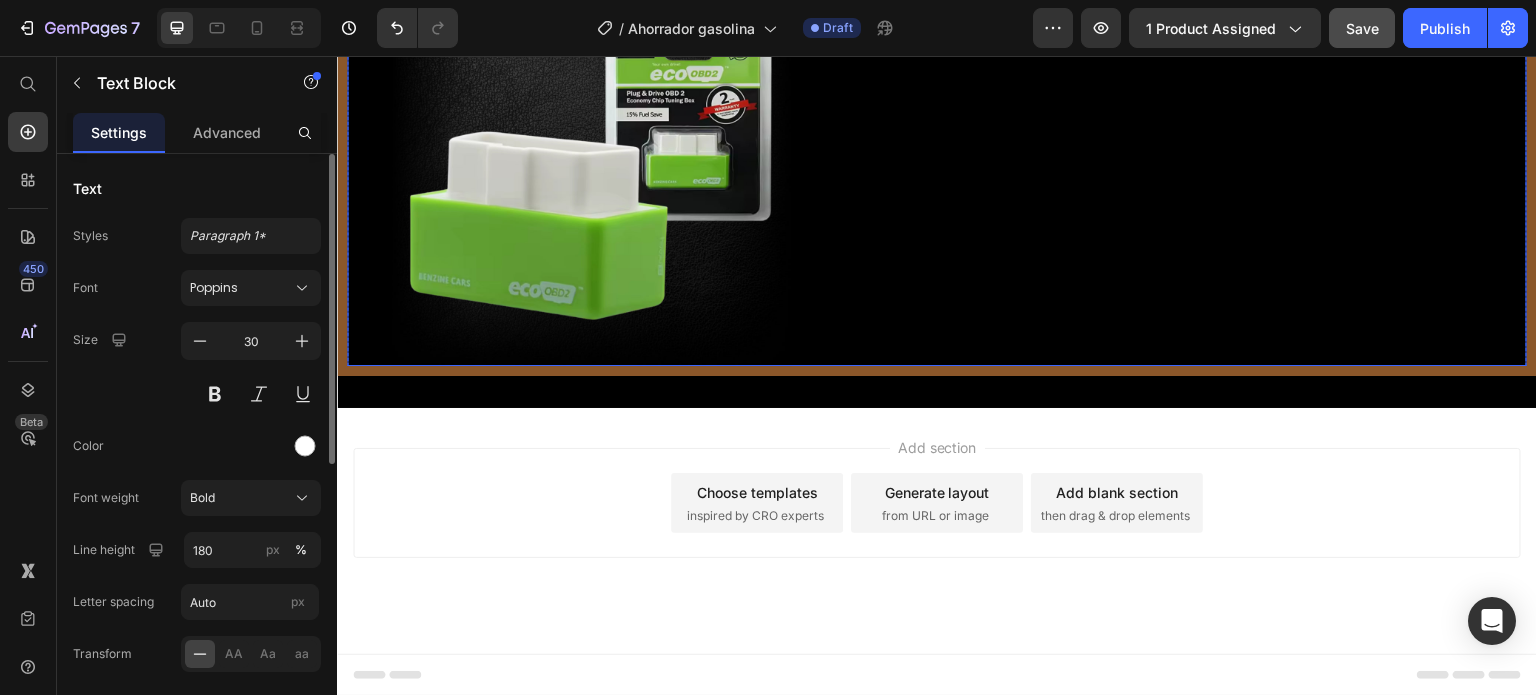 click on "¡Oferta Especial Ahora! Text Block   0 Row" at bounding box center (1185, 166) 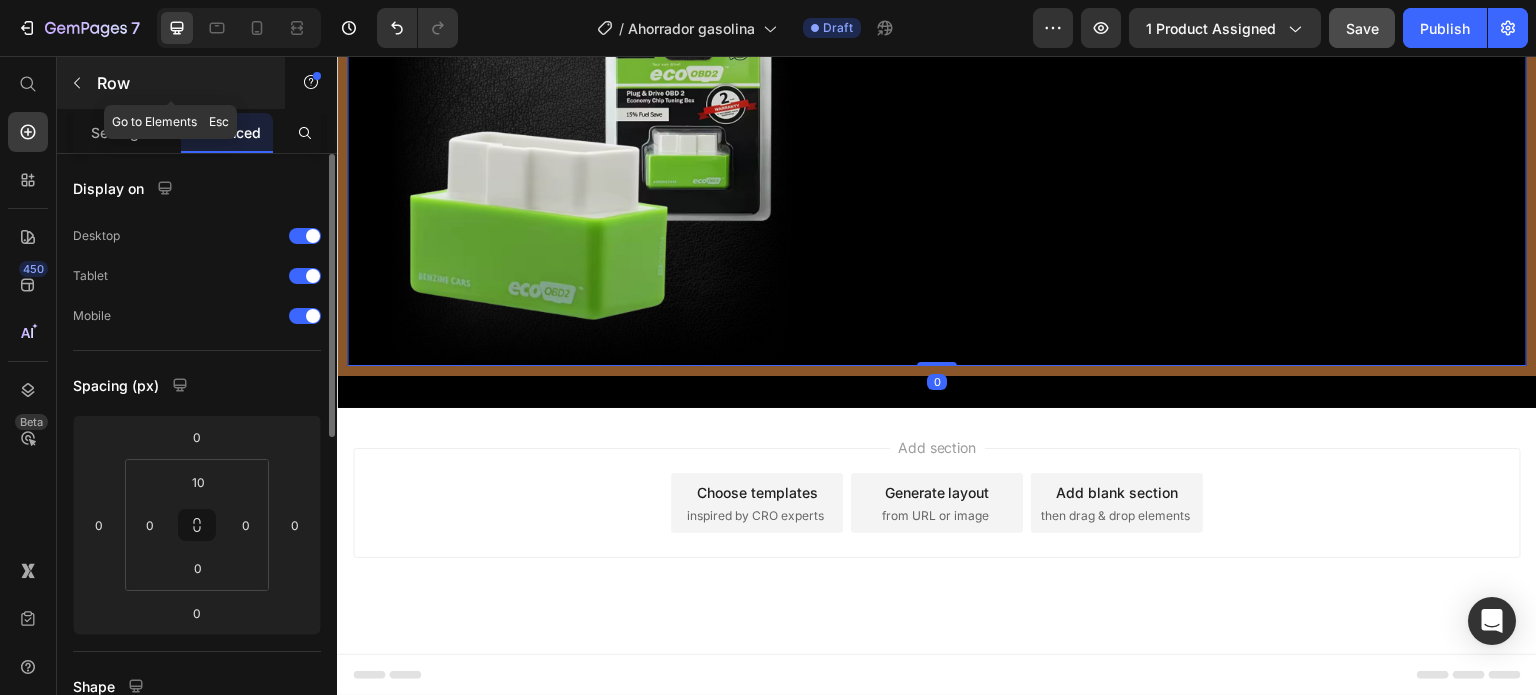 click 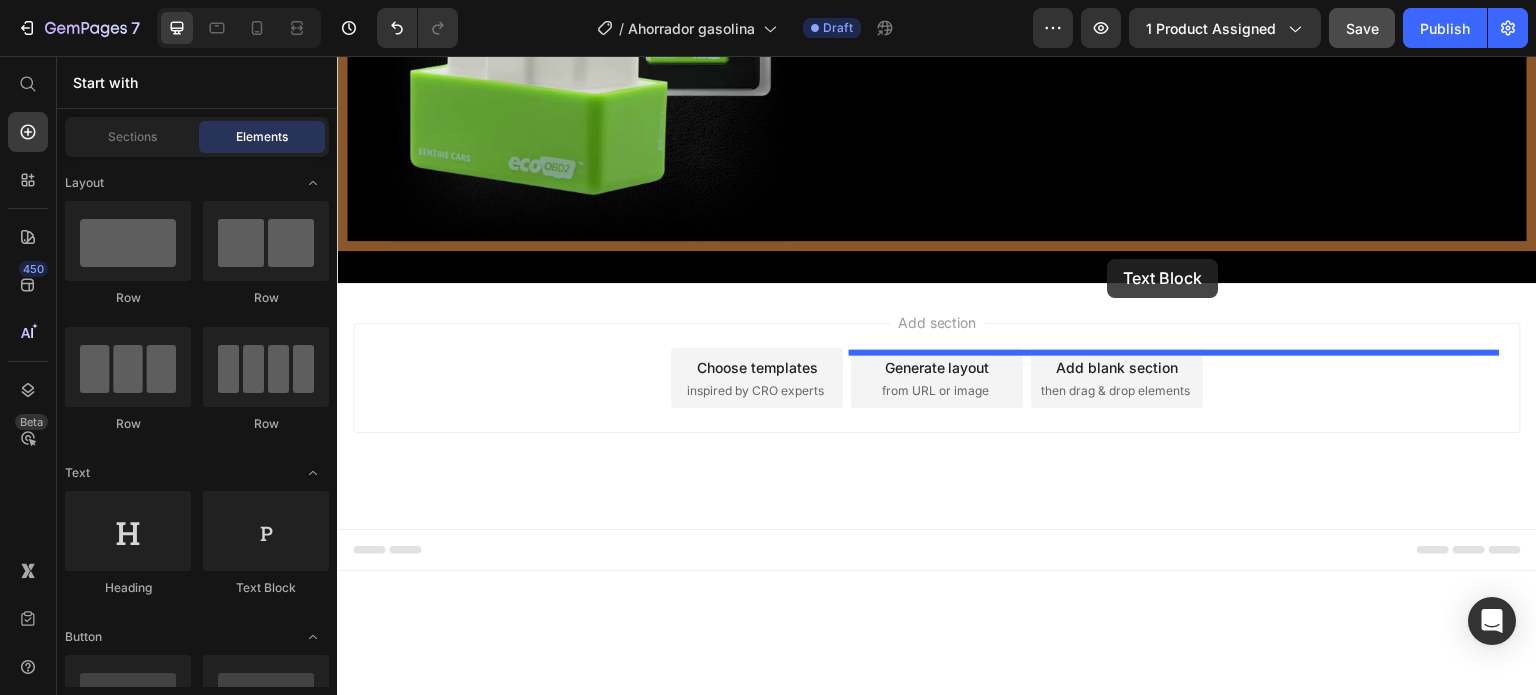 drag, startPoint x: 585, startPoint y: 596, endPoint x: 1108, endPoint y: 259, distance: 622.172 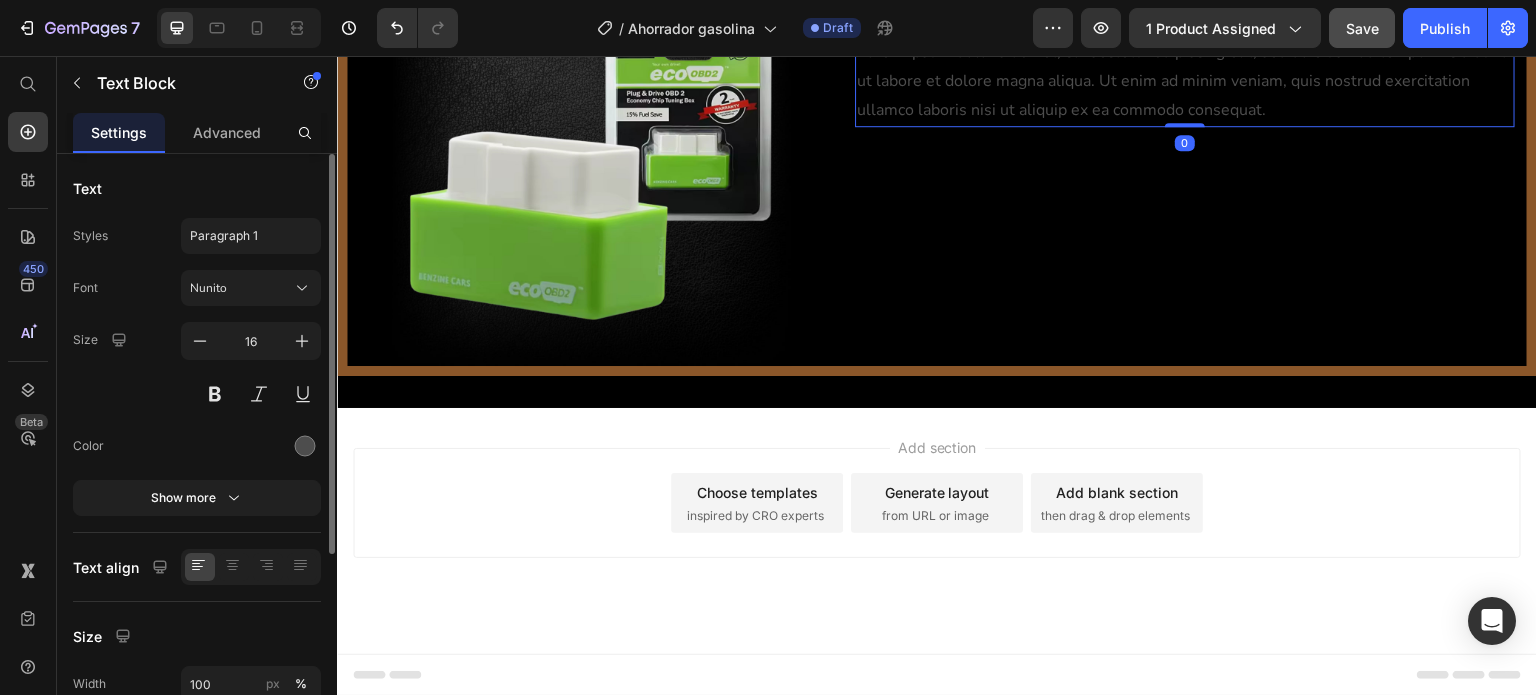 click on "Lorem ipsum dolor sit amet, consectetur adipiscing elit, sed do eiusmod tempor incididunt ut labore et dolore magna aliqua. Ut enim ad minim veniam, quis nostrud exercitation ullamco laboris nisi ut aliquip ex ea commodo consequat." at bounding box center (1185, 81) 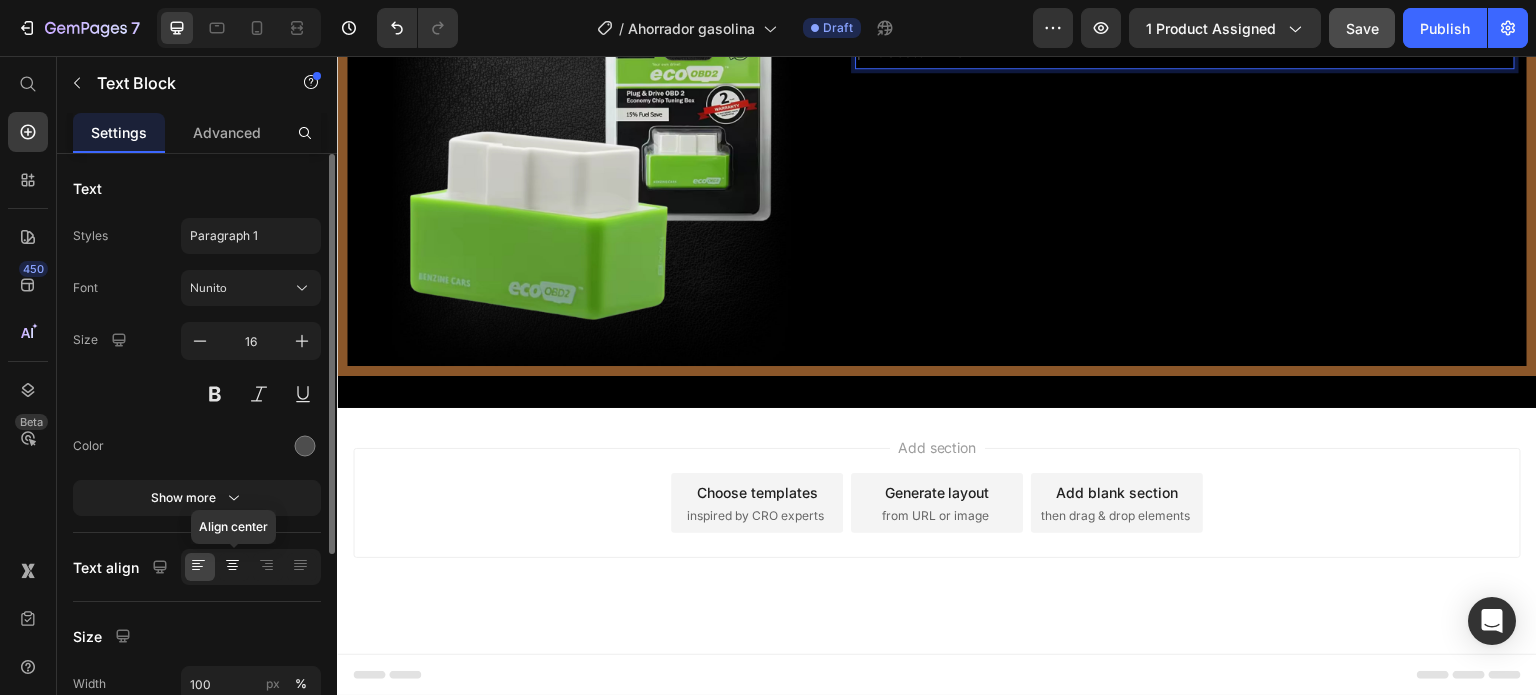 click 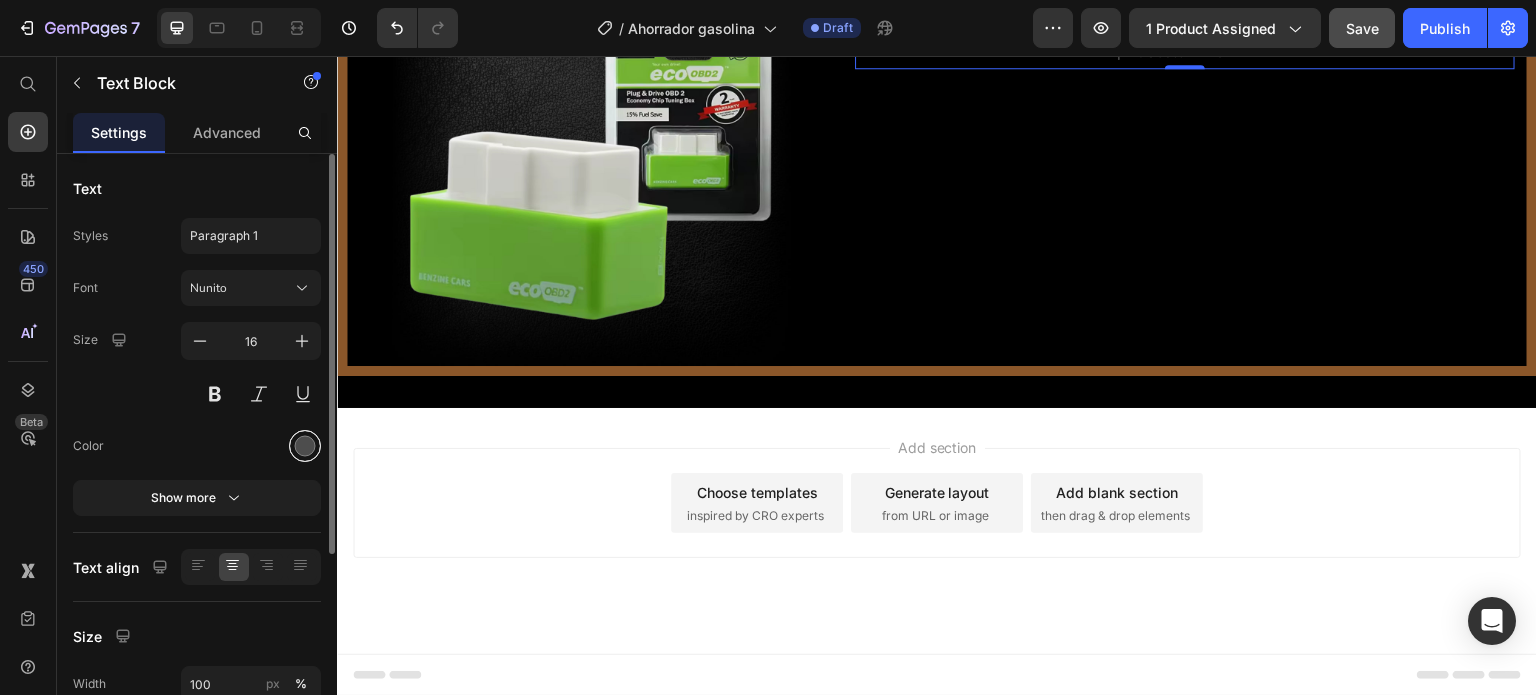 click at bounding box center (305, 446) 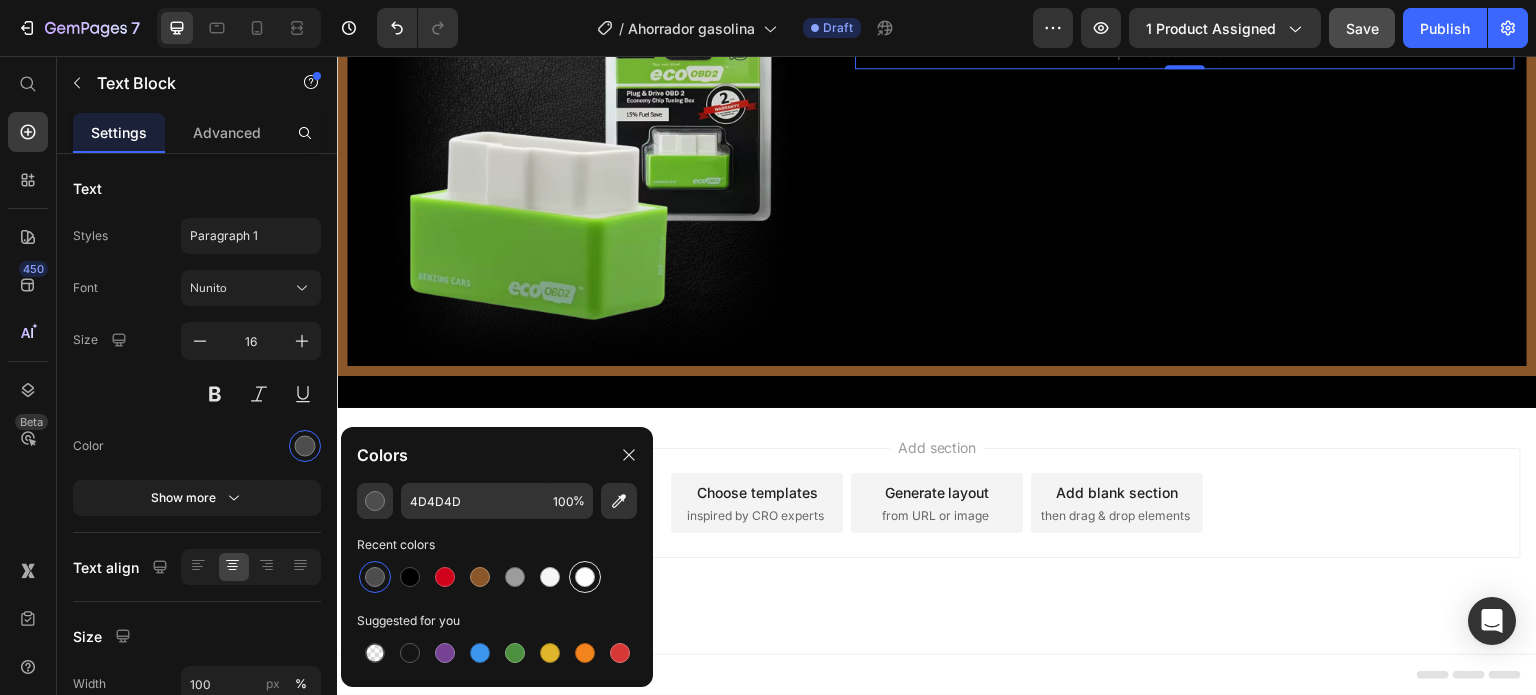 click at bounding box center (585, 577) 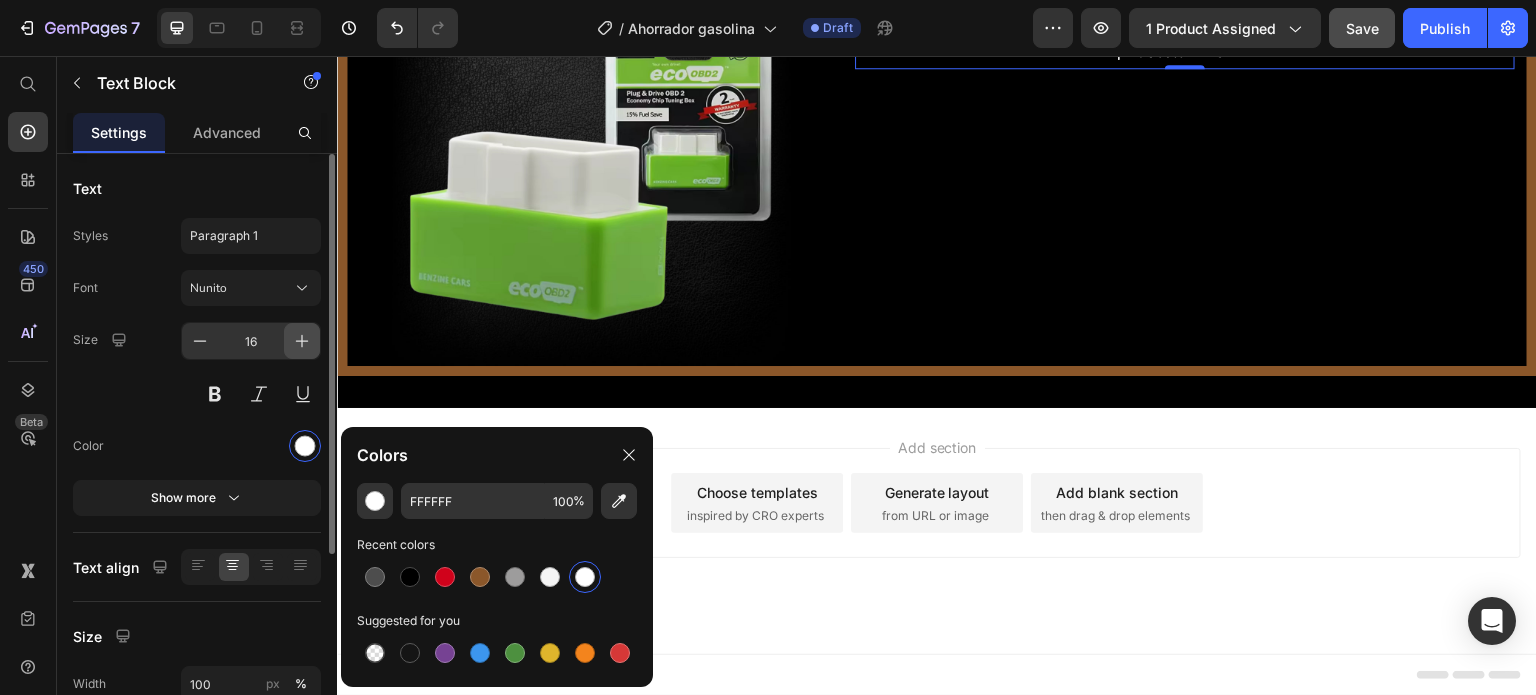 click 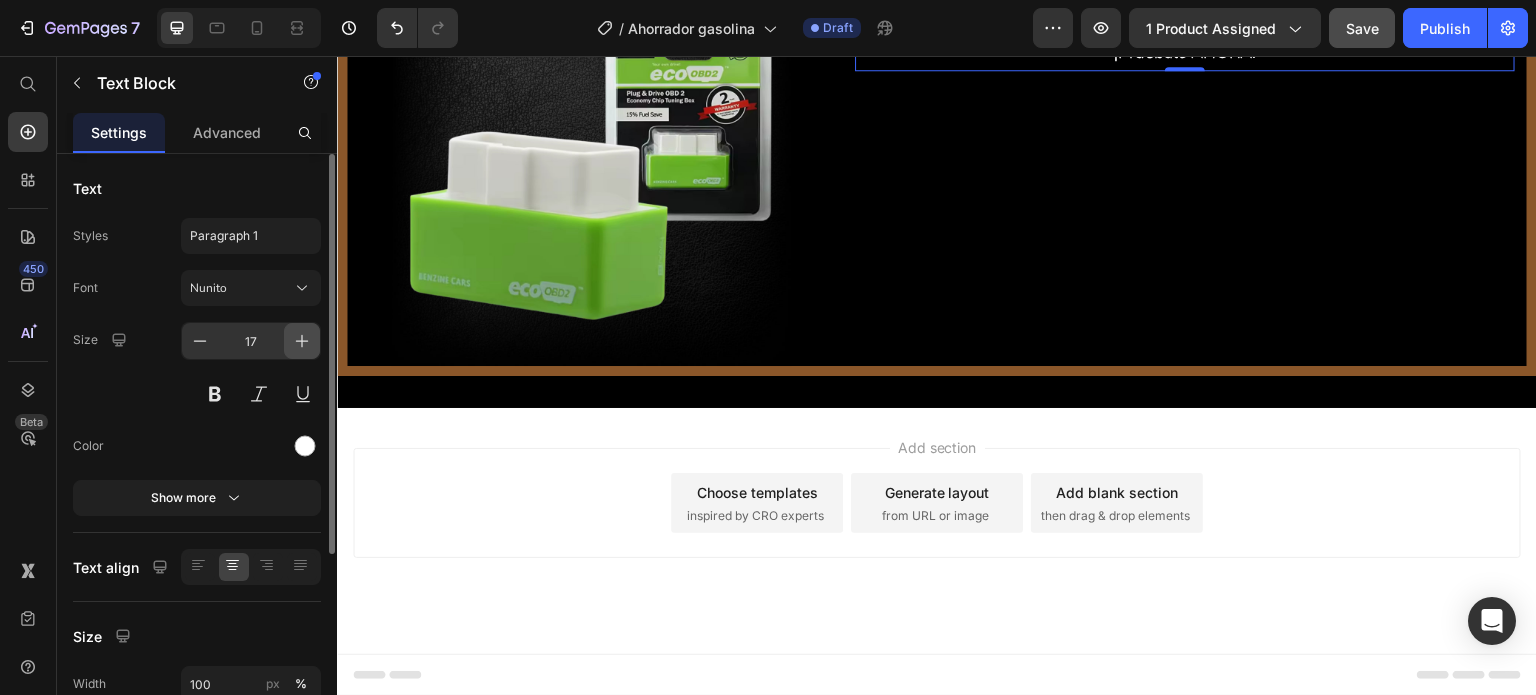 click 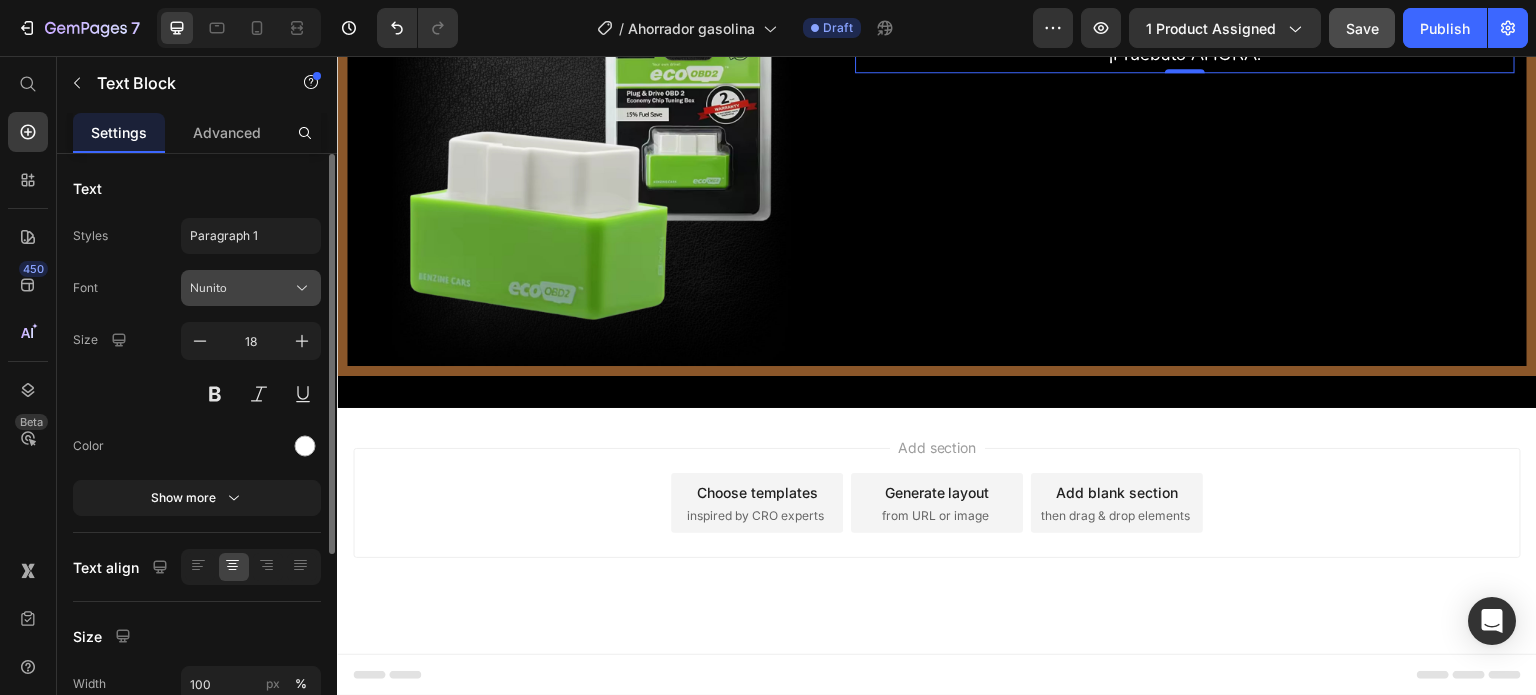 click on "Nunito" at bounding box center (251, 288) 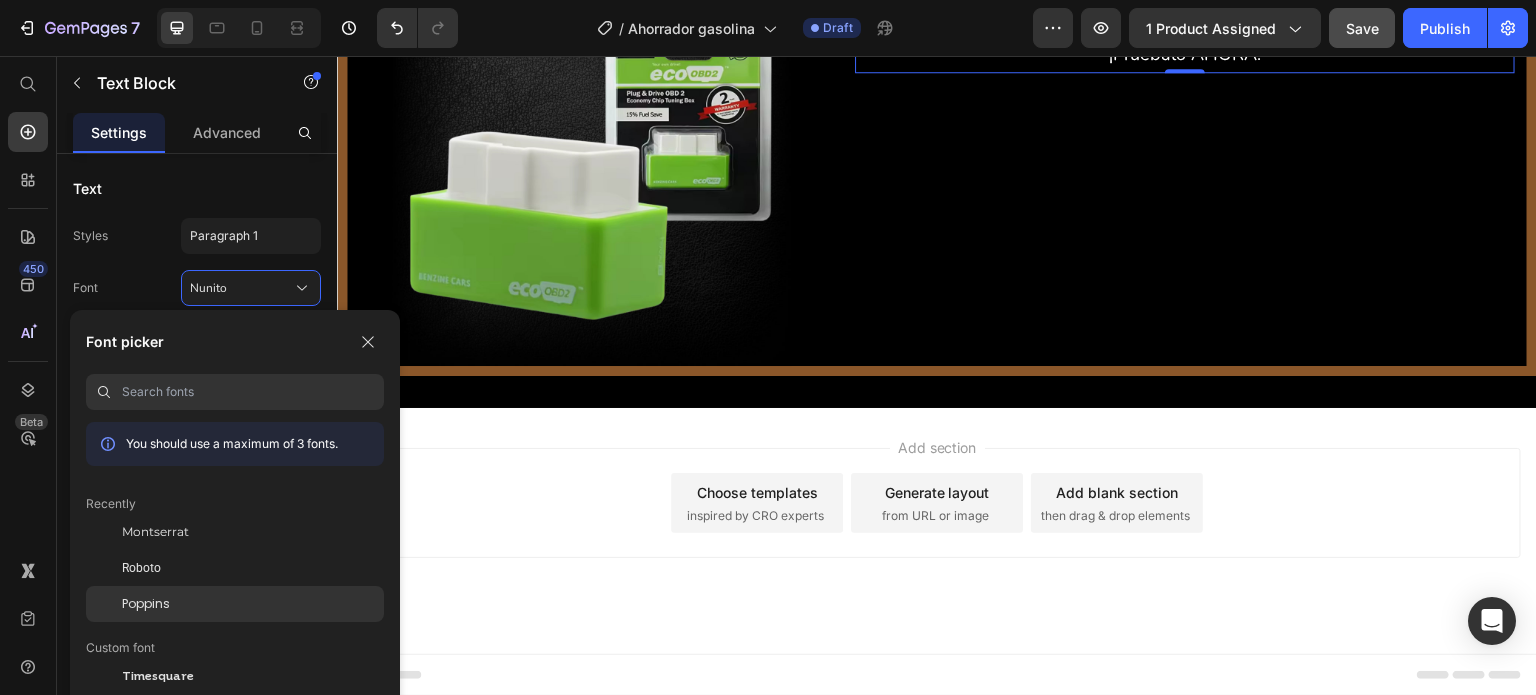 click on "Poppins" 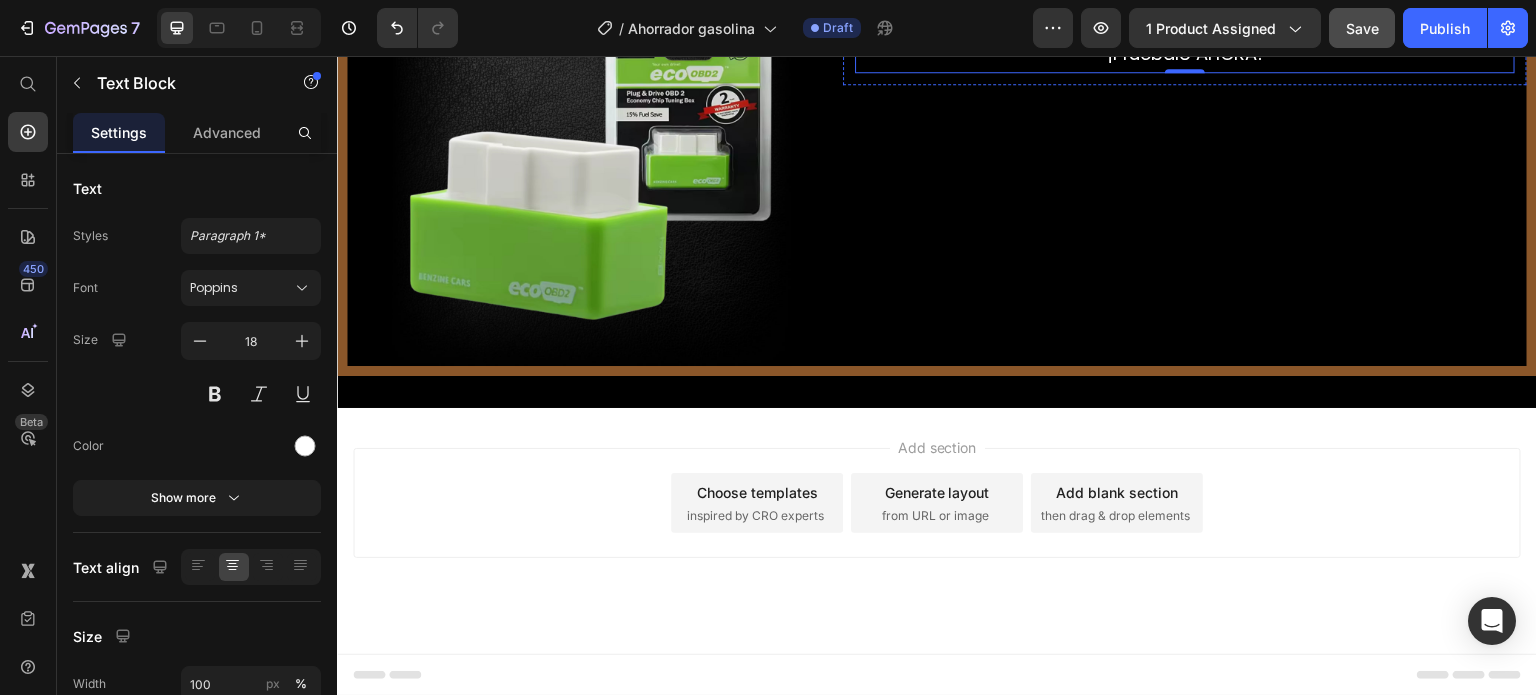 click on "¡Oferta Especial Ahora!" at bounding box center (1185, 7) 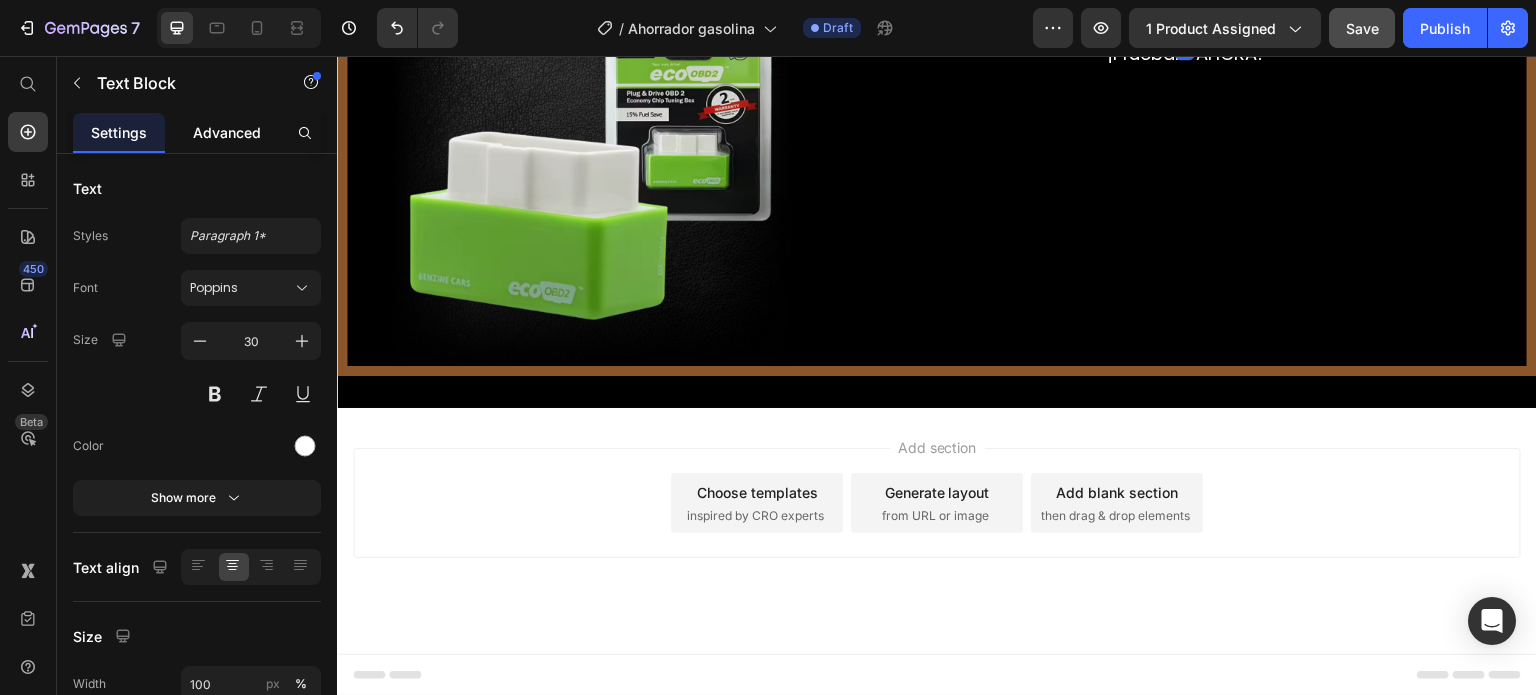 click on "Advanced" at bounding box center [227, 132] 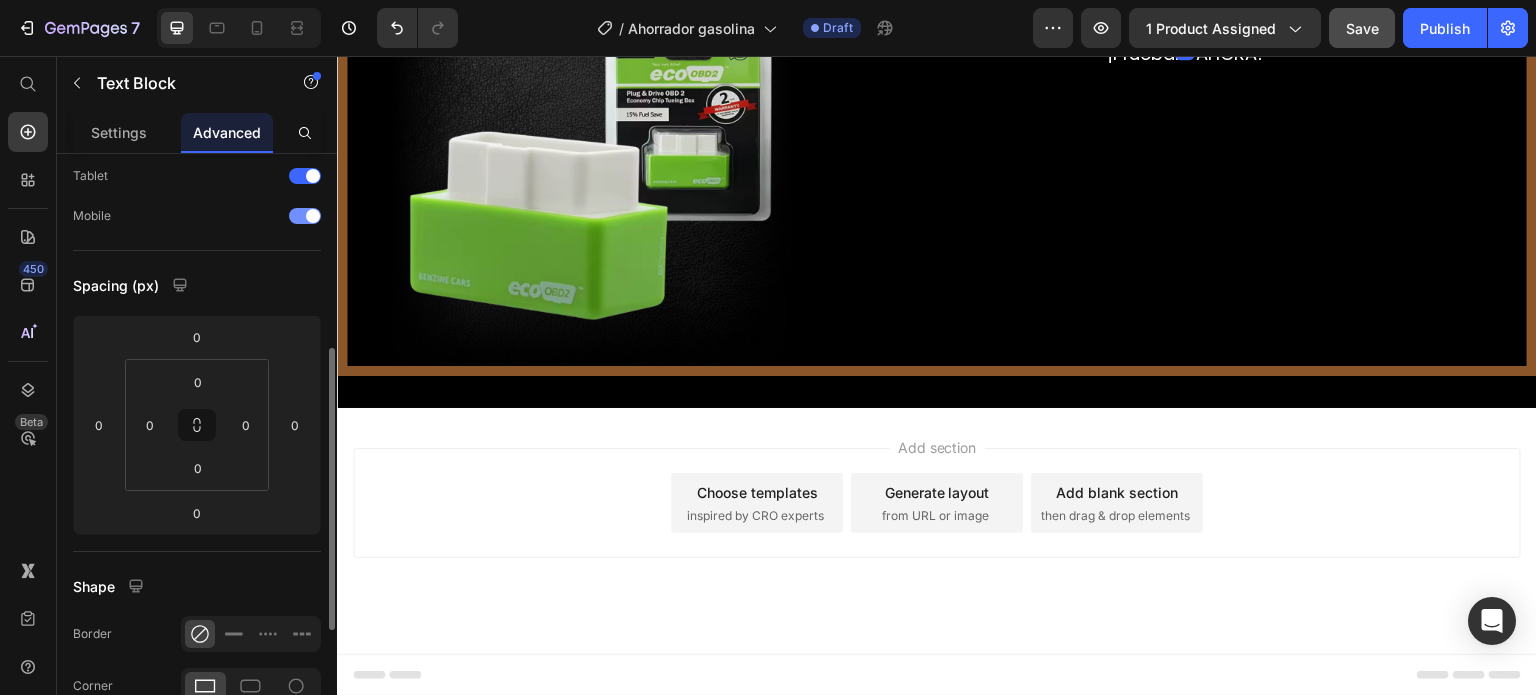 scroll, scrollTop: 300, scrollLeft: 0, axis: vertical 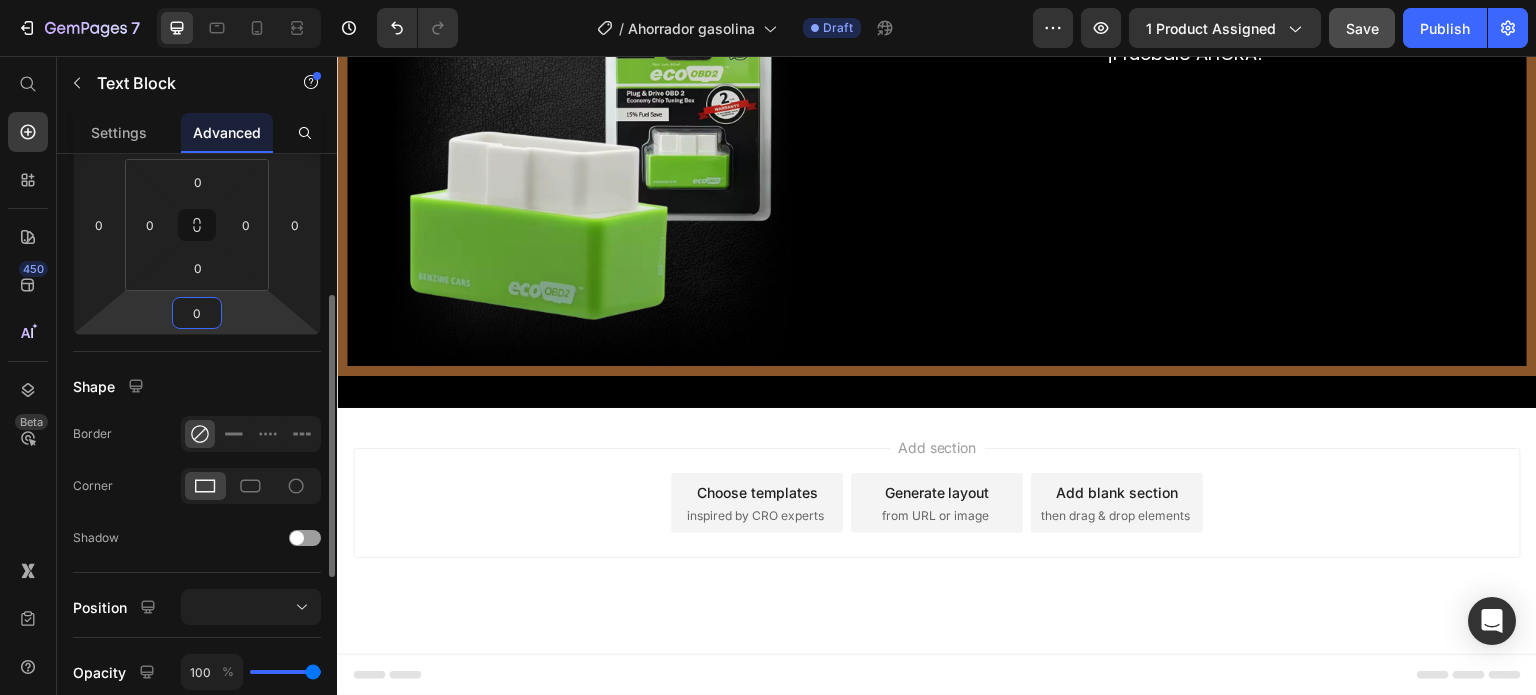 click on "0" at bounding box center [197, 313] 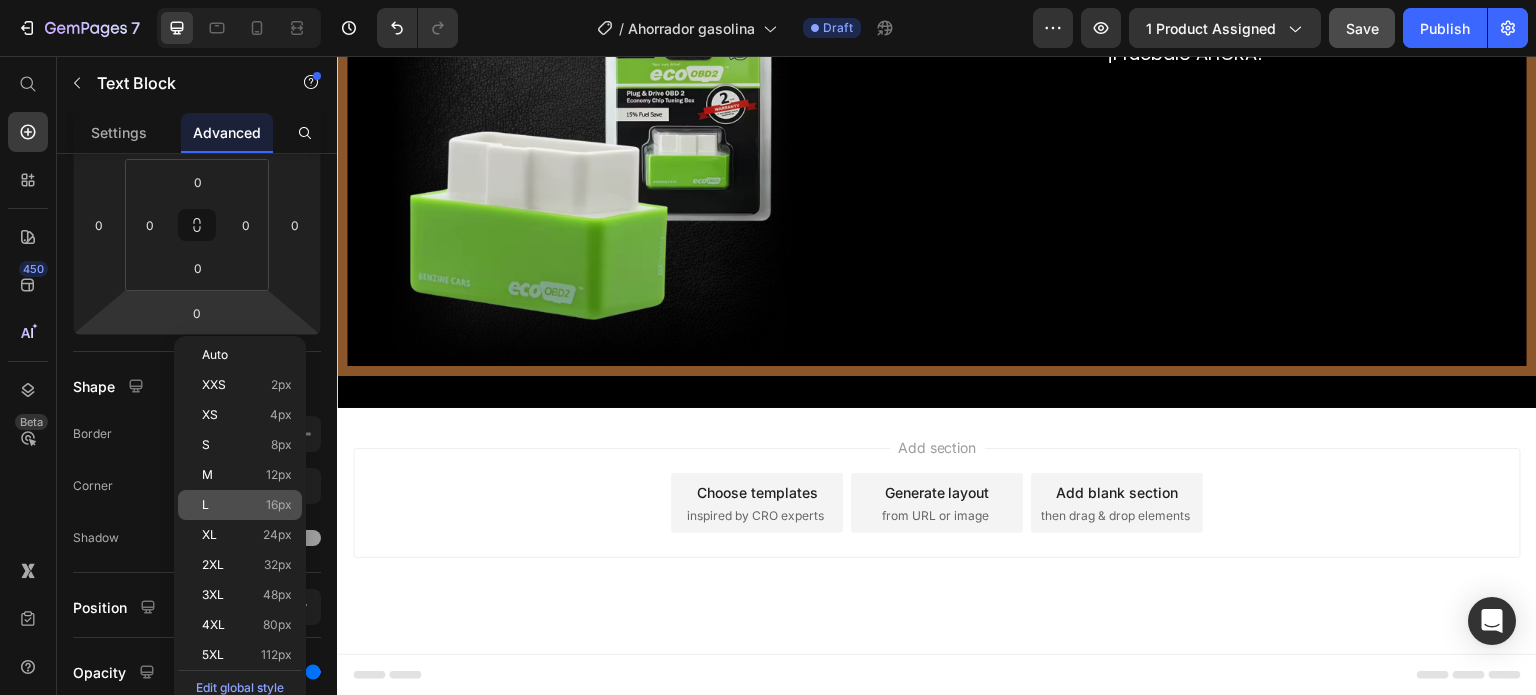 click on "L 16px" at bounding box center (247, 505) 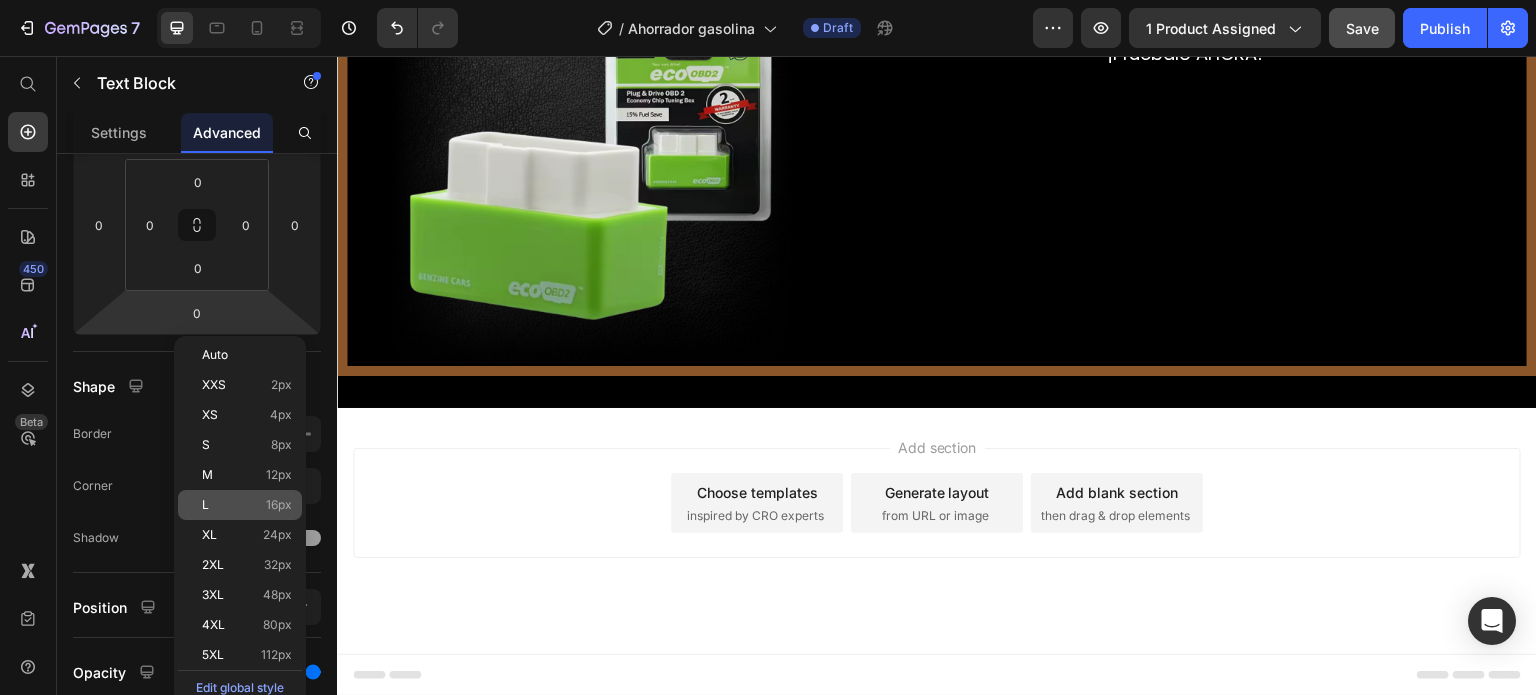 type on "16" 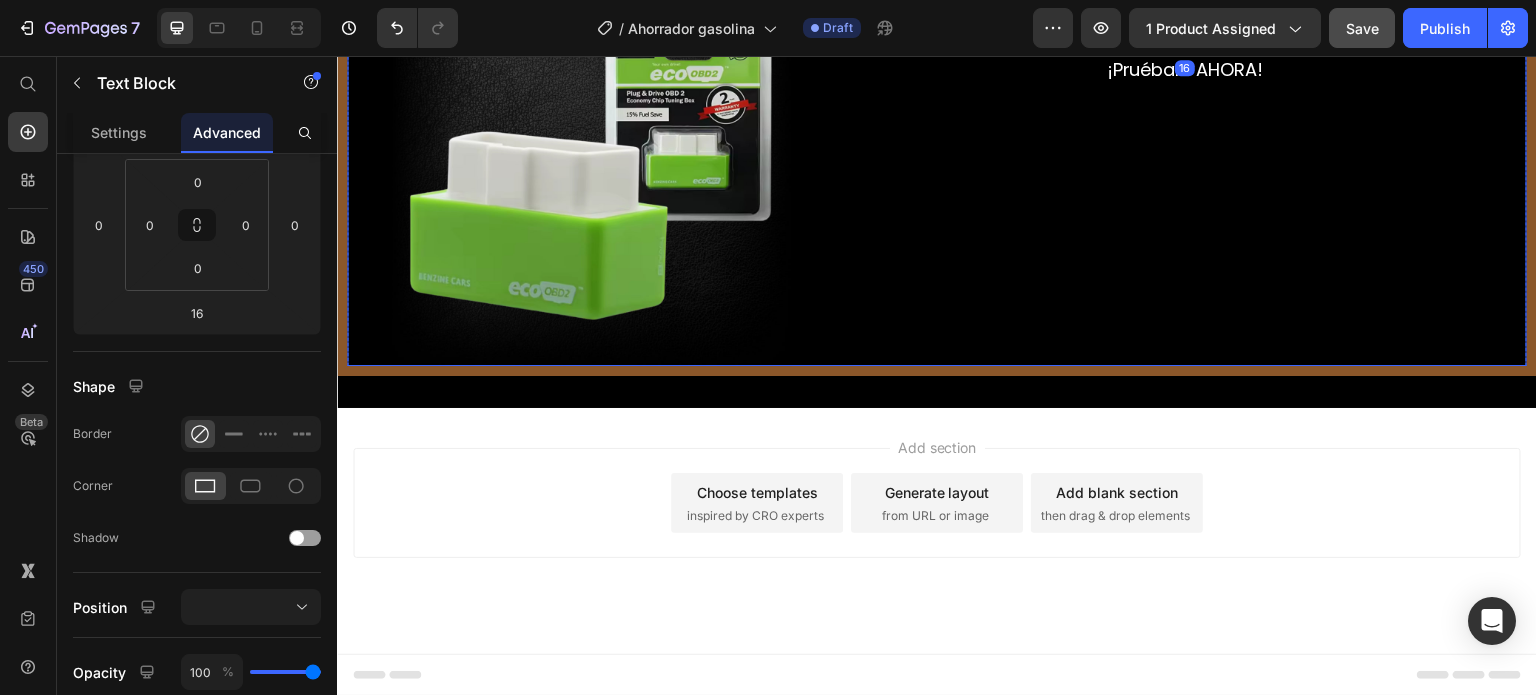click on "¡Oferta Especial Ahora! Text Block   16 ¡Pruébalo AHORA! Text Block Row" at bounding box center (1185, 166) 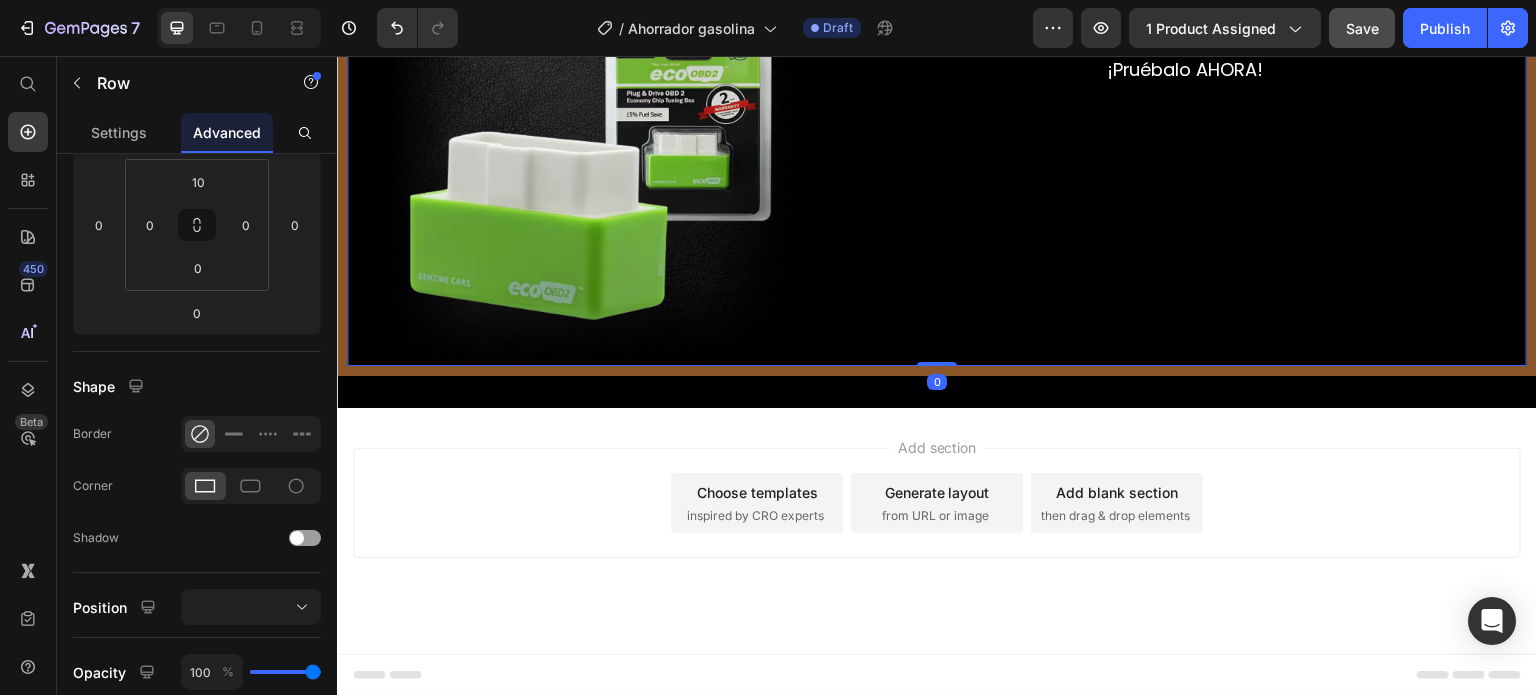 scroll, scrollTop: 0, scrollLeft: 0, axis: both 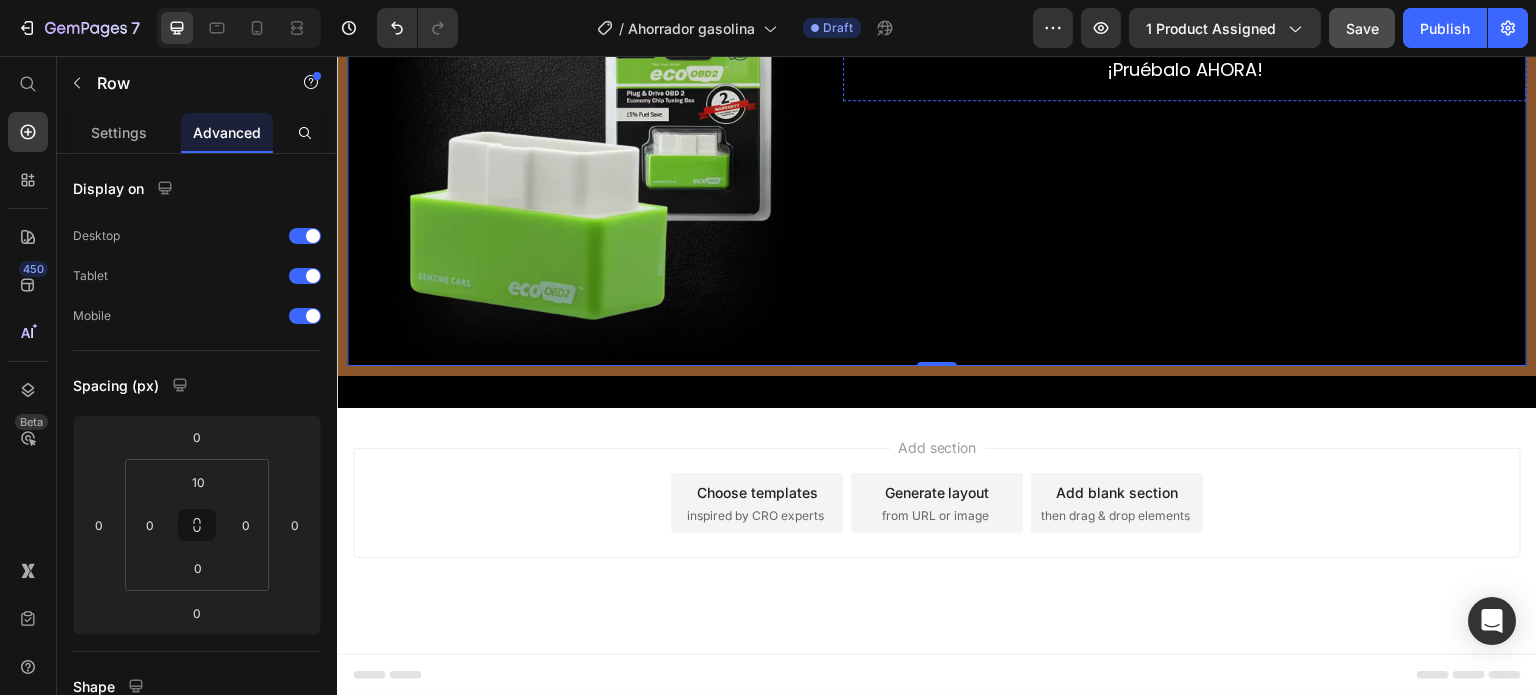 click on "¡Oferta Especial Ahora!" at bounding box center [1185, 7] 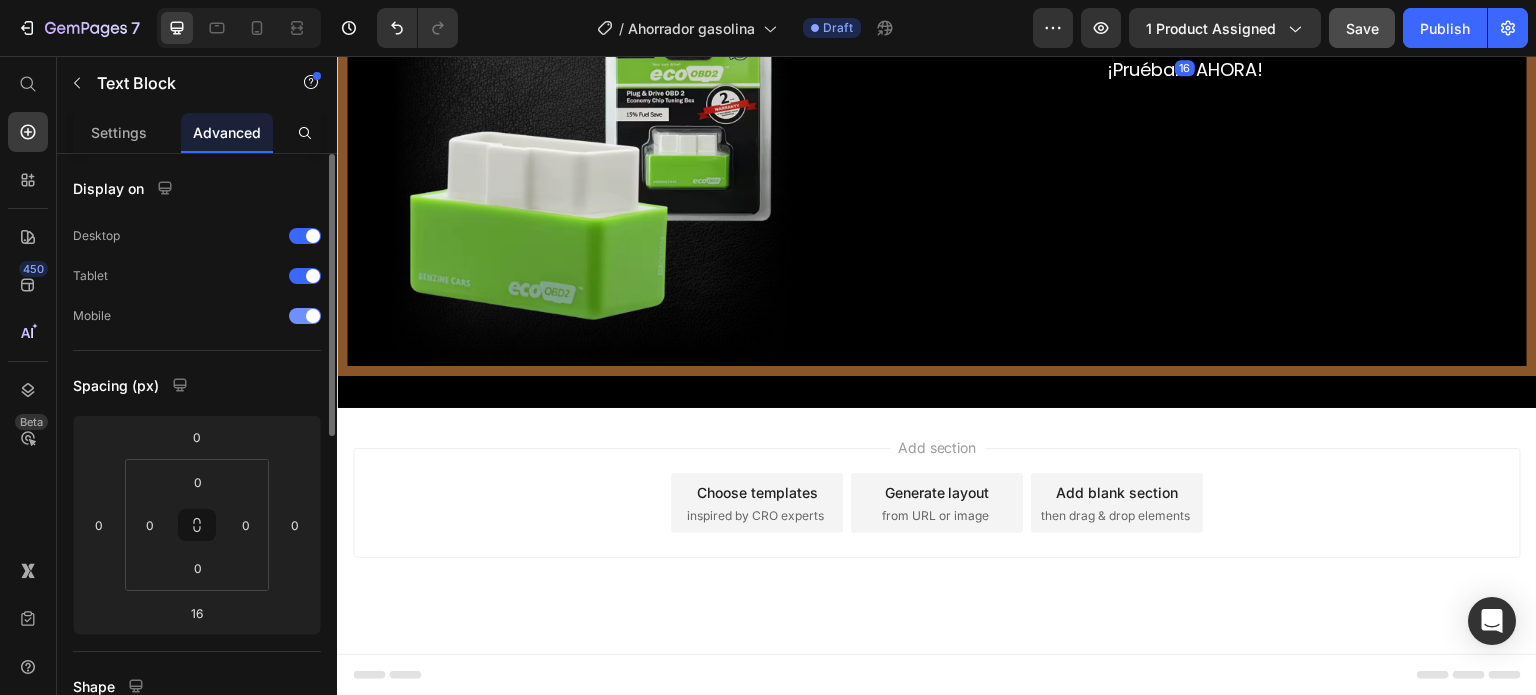 scroll, scrollTop: 200, scrollLeft: 0, axis: vertical 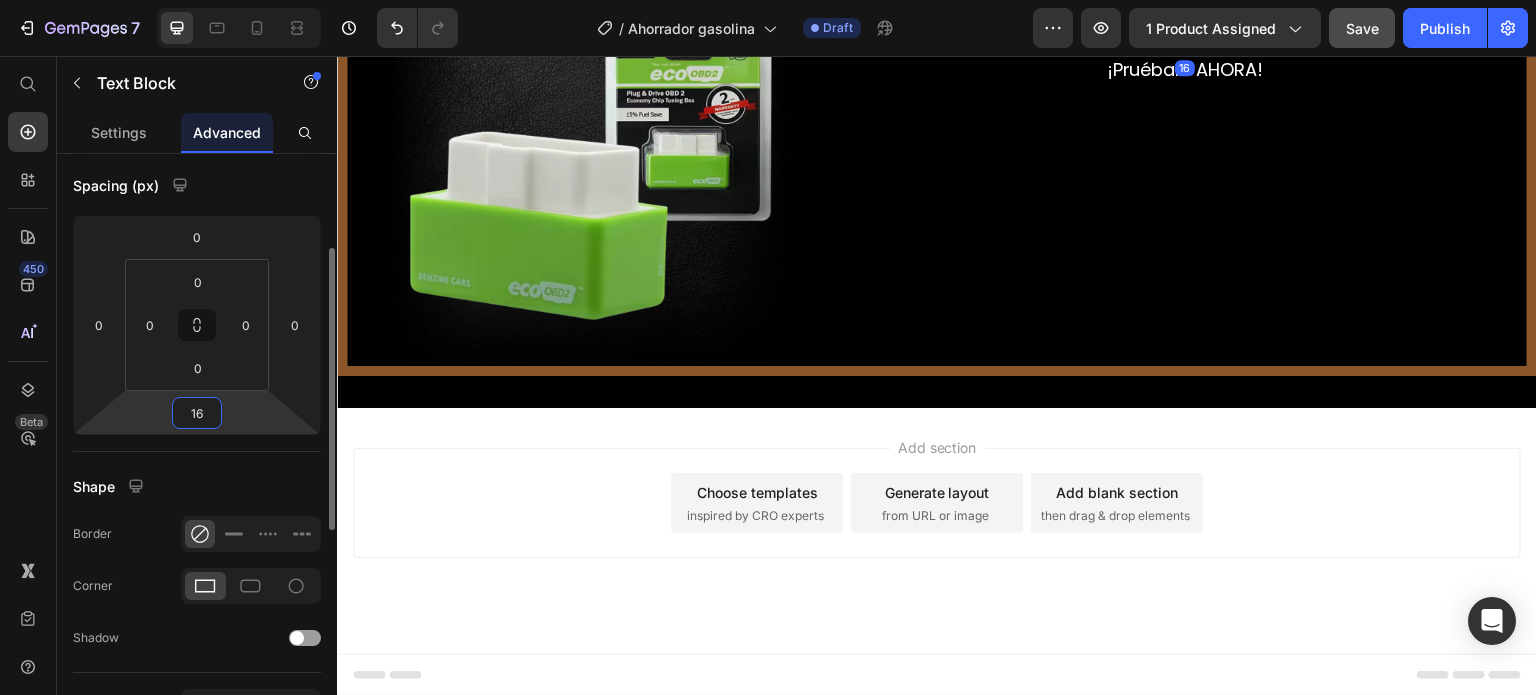 click on "16" at bounding box center (197, 413) 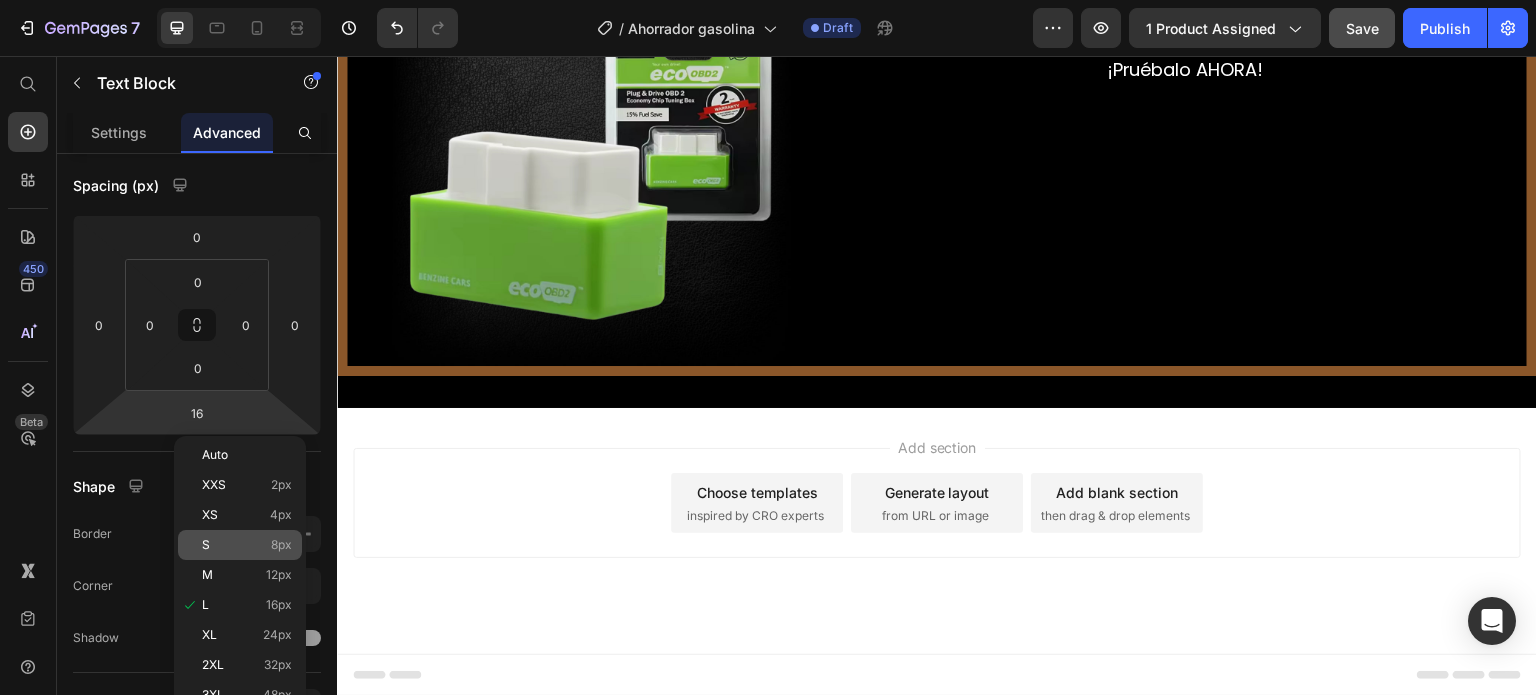 click on "S 8px" 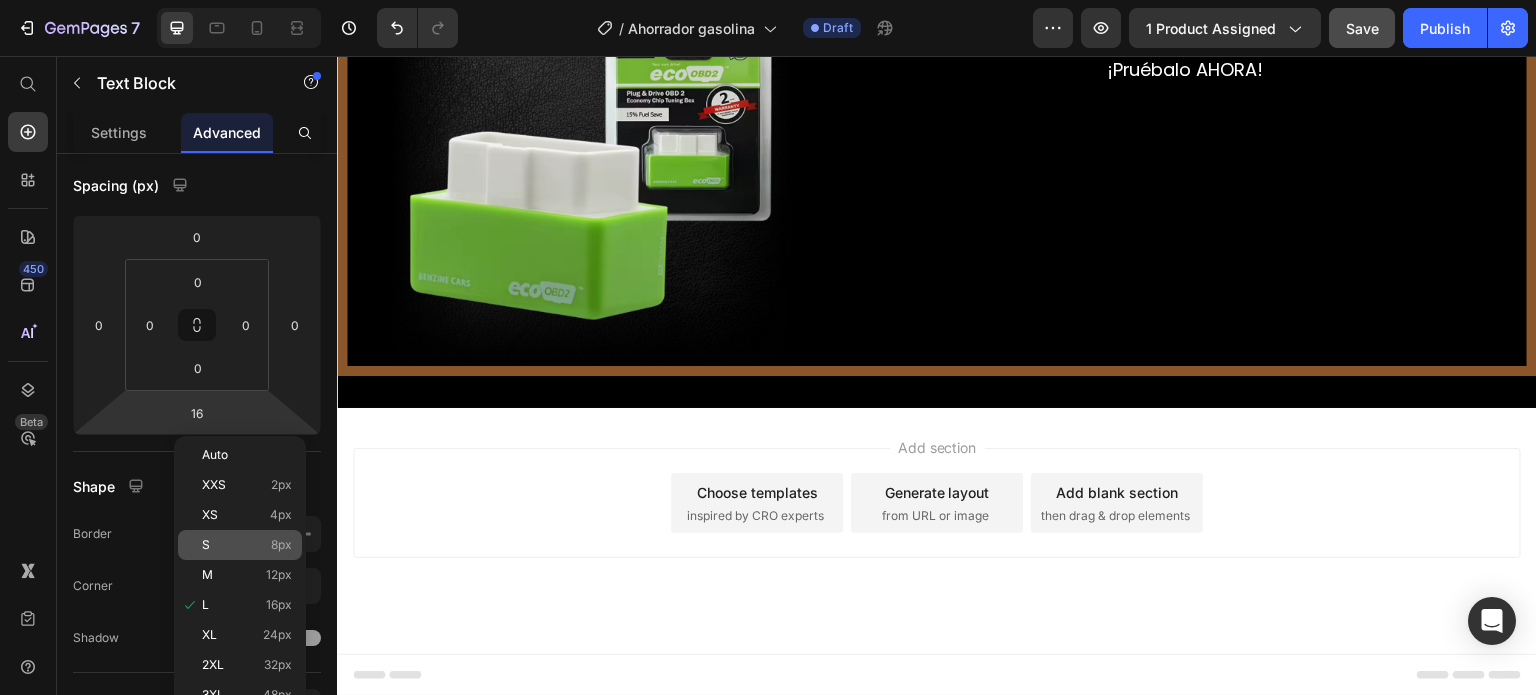 type on "8" 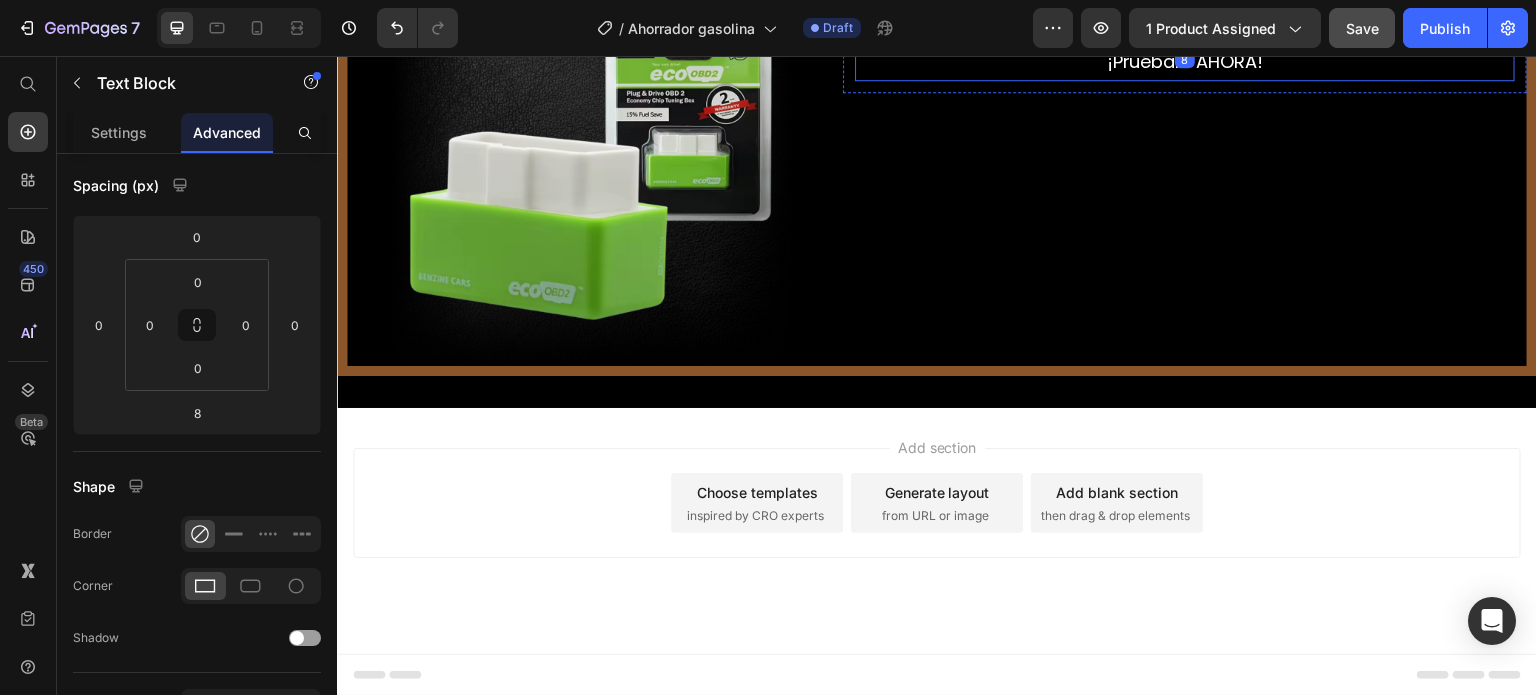 click on "¡Pruébalo AHORA!" at bounding box center (1185, 62) 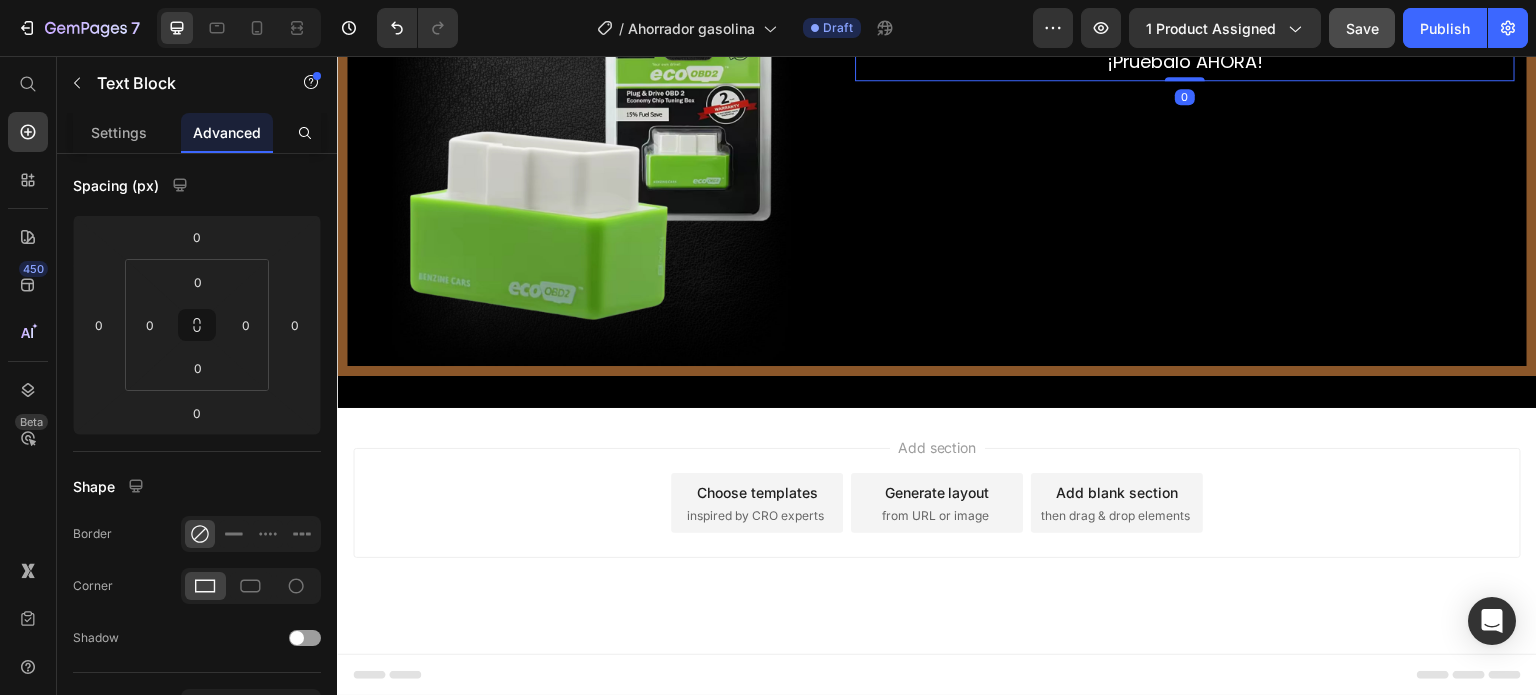 click 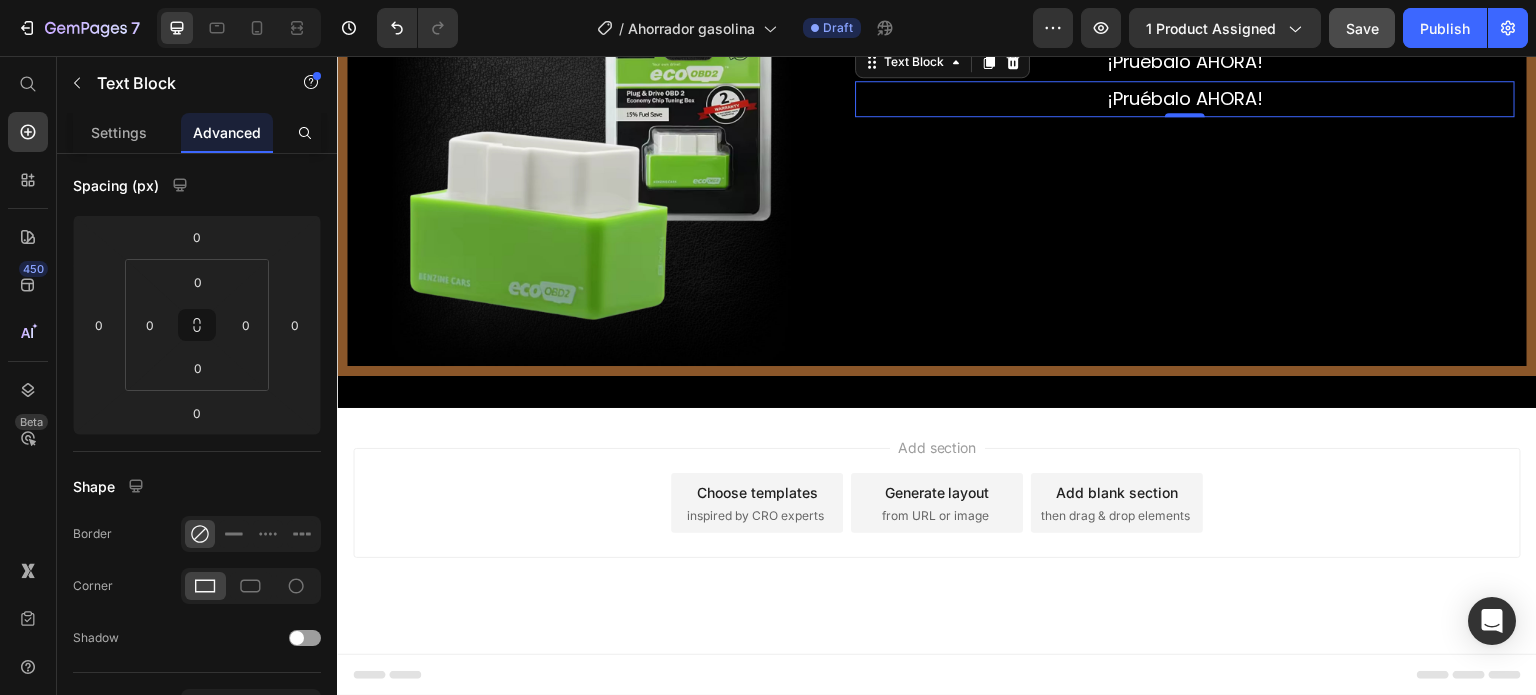 click on "¡Pruébalo AHORA!" at bounding box center [1185, 99] 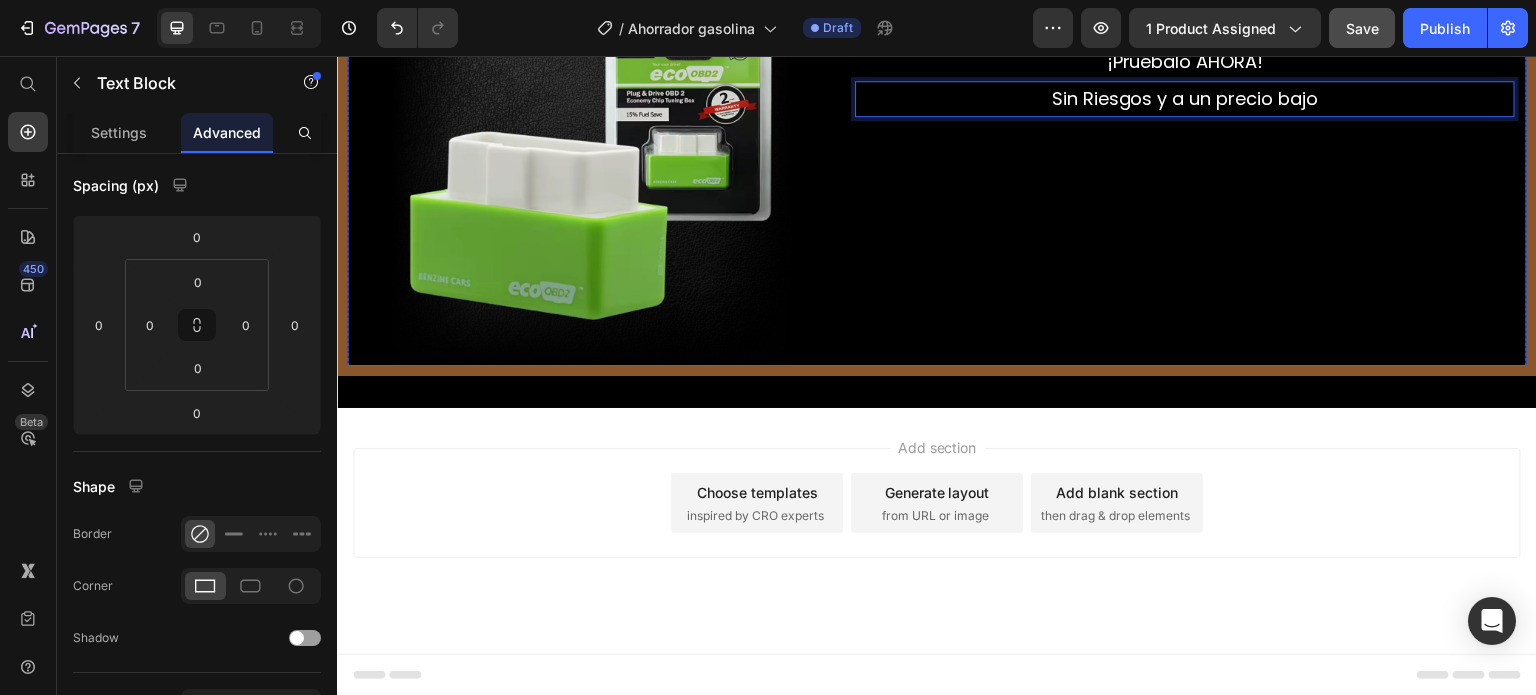 click on "¡Oferta Especial Ahora! Text Block ¡Pruébalo AHORA! Text Block Sin Riesgos y a un precio bajo Text Block   0 Row" at bounding box center [1185, 166] 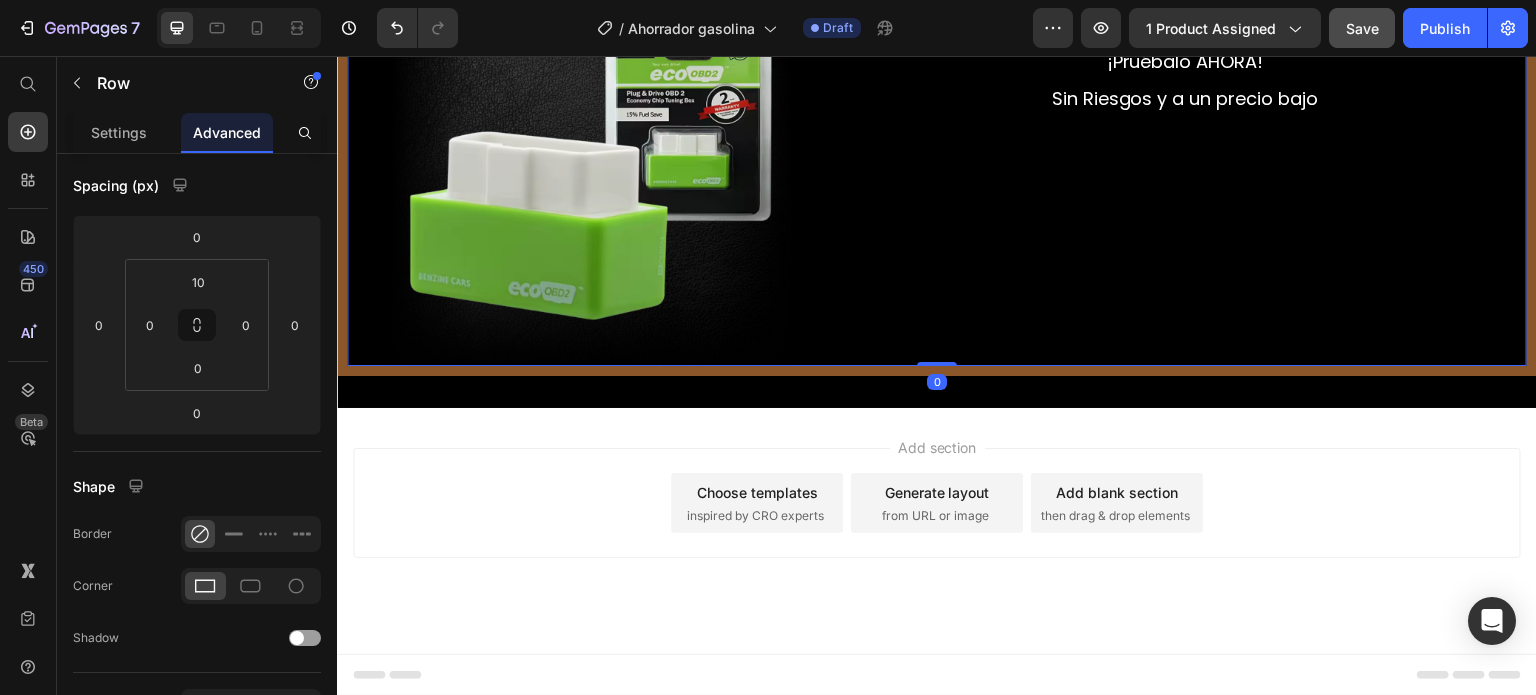scroll, scrollTop: 0, scrollLeft: 0, axis: both 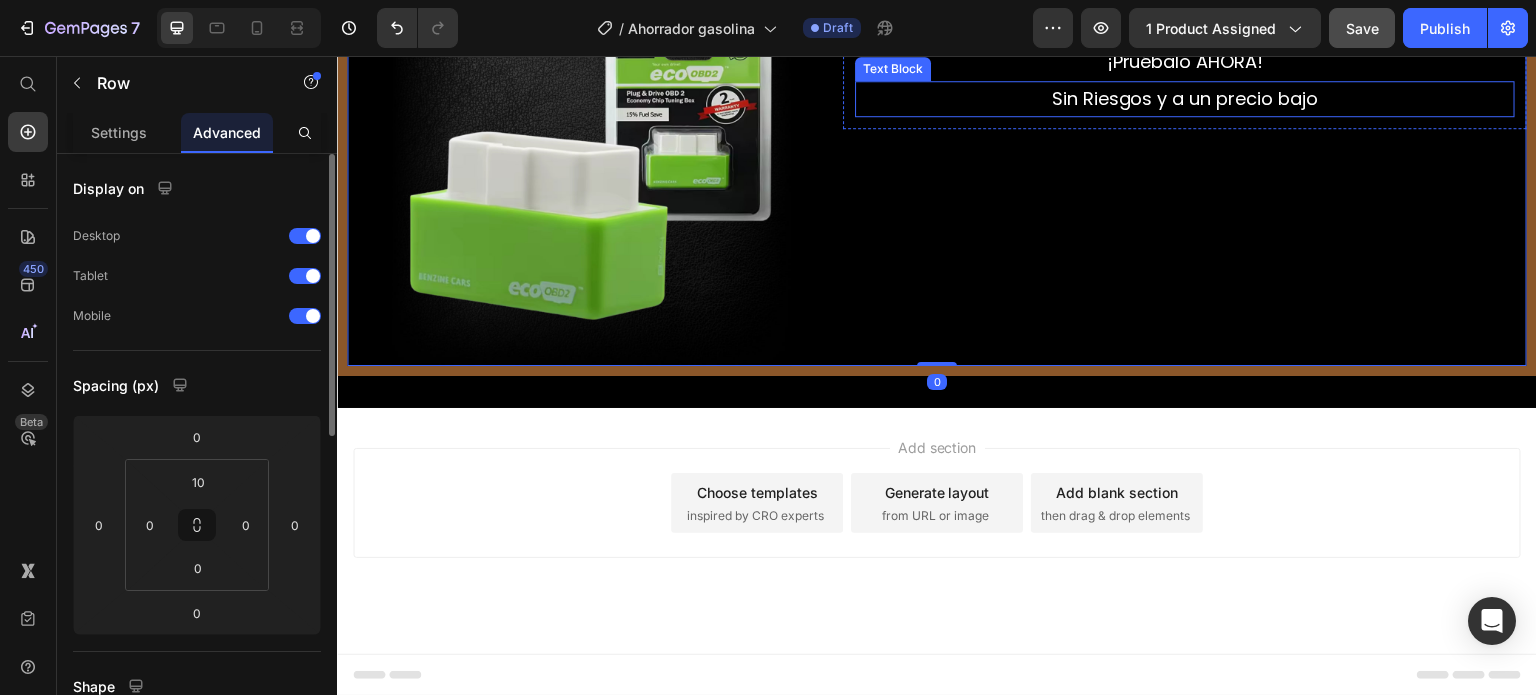 click on "Sin Riesgos y a un precio bajo" at bounding box center [1185, 99] 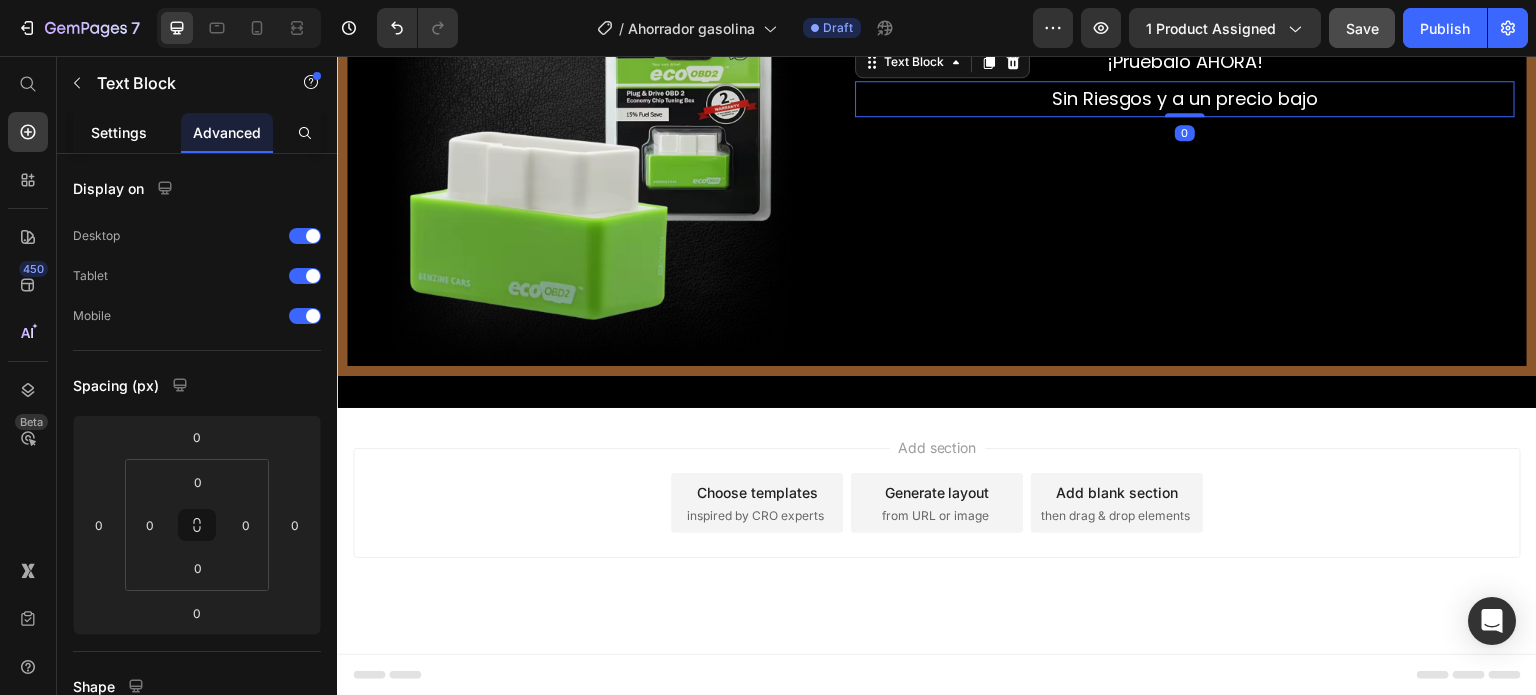 click on "Settings" at bounding box center (119, 132) 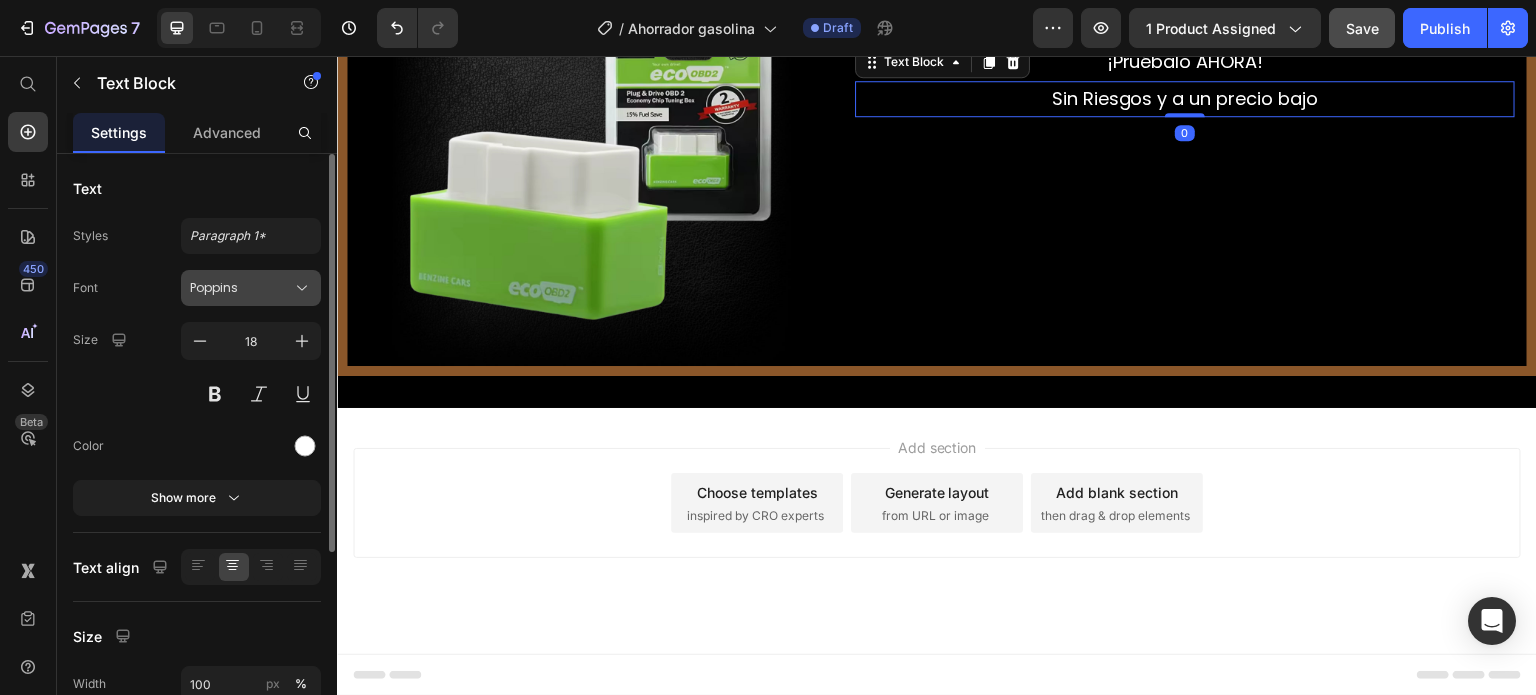 scroll, scrollTop: 100, scrollLeft: 0, axis: vertical 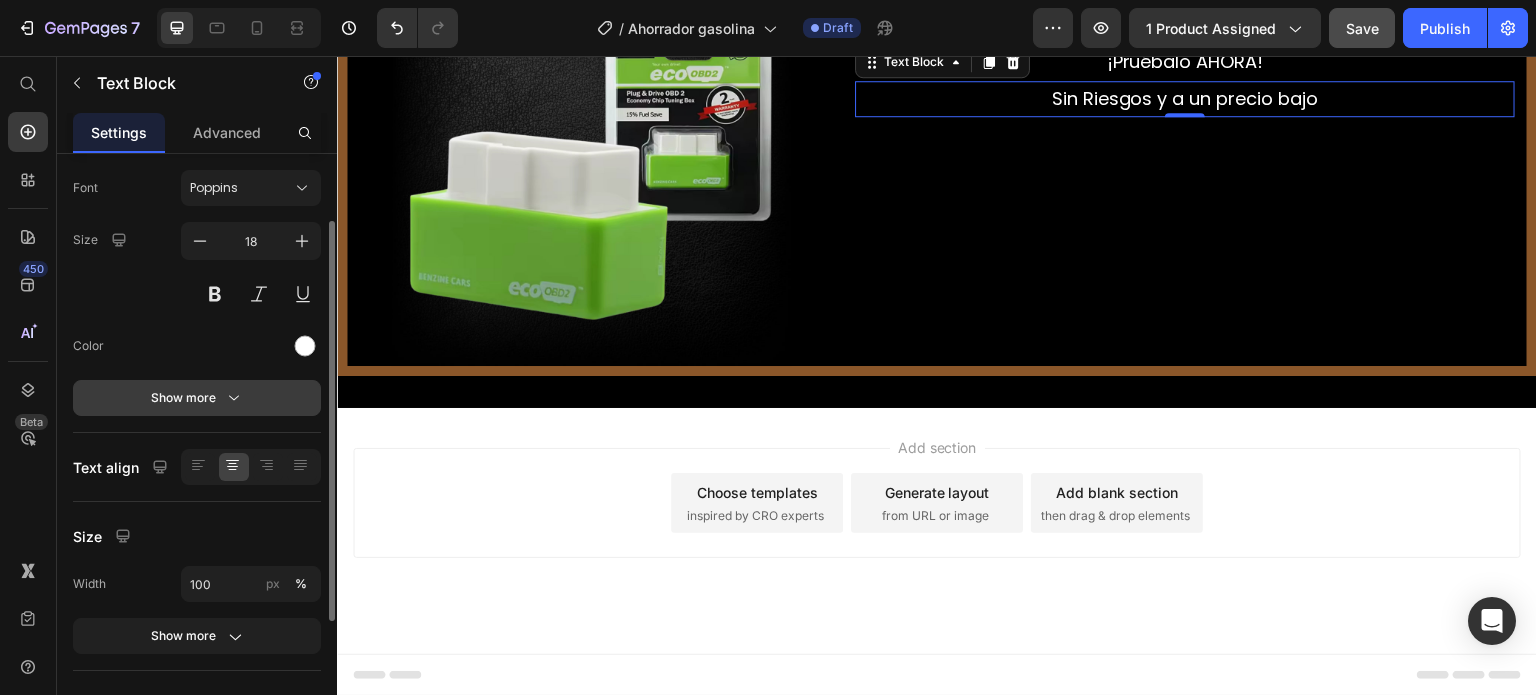 click 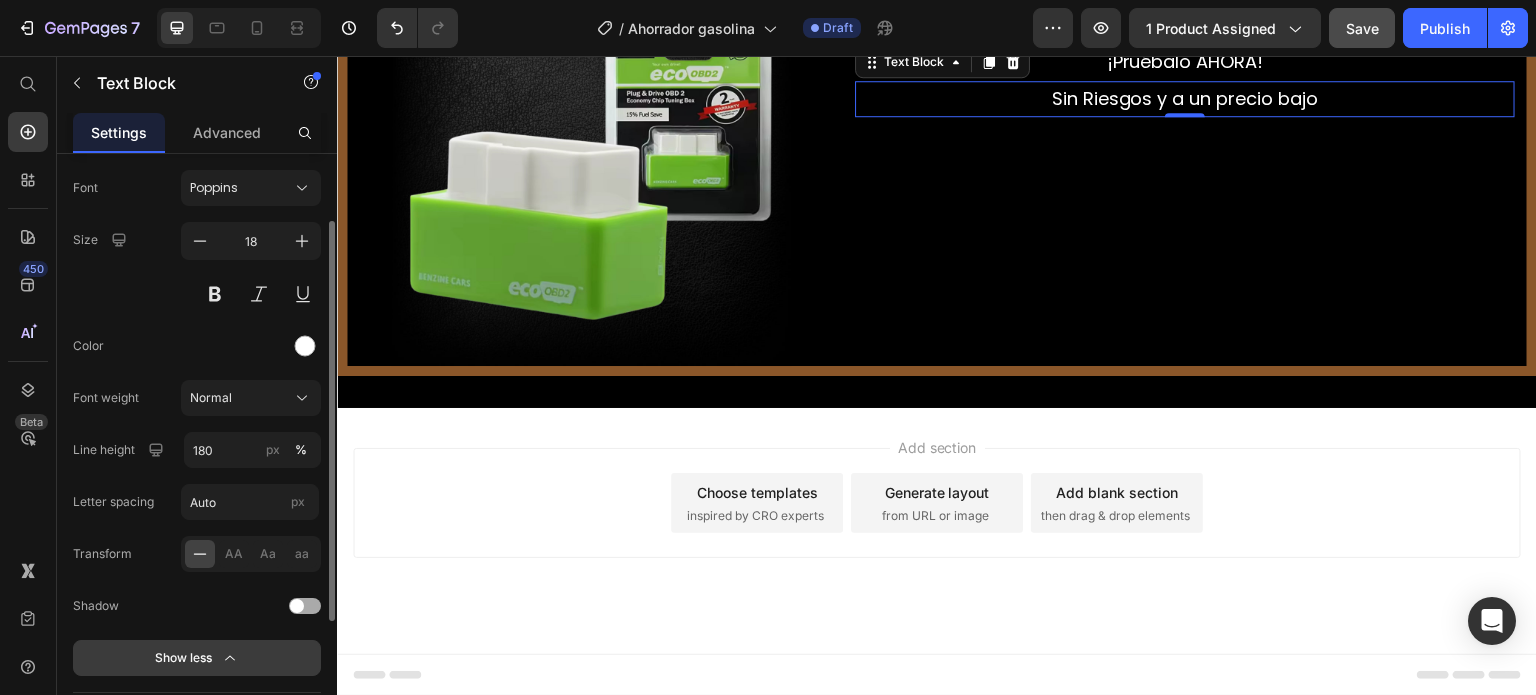 click on "Normal" at bounding box center [211, 398] 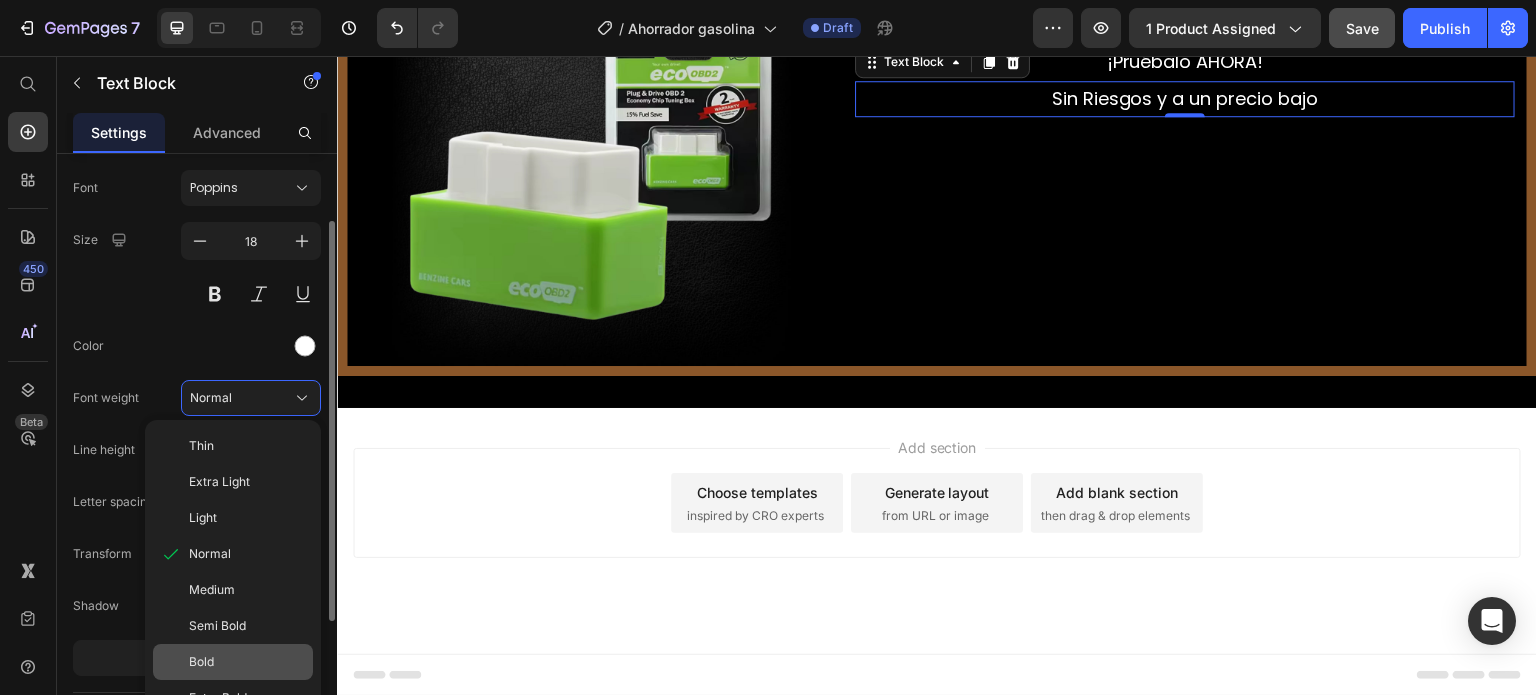 click on "Bold" at bounding box center (201, 662) 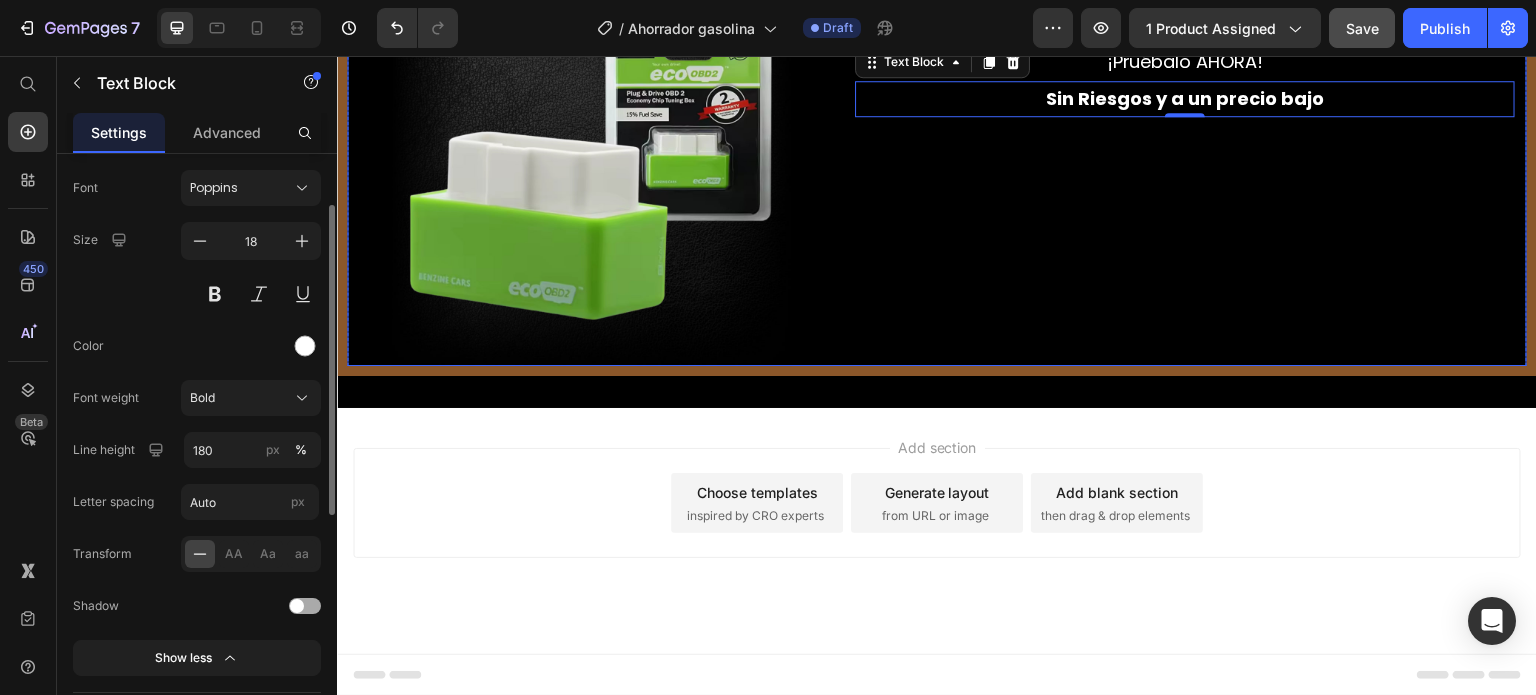 click on "¡Oferta Especial Ahora! Text Block ¡Pruébalo AHORA! Text Block Sin Riesgos y a un precio bajo Text Block   0 Row" at bounding box center [1185, 166] 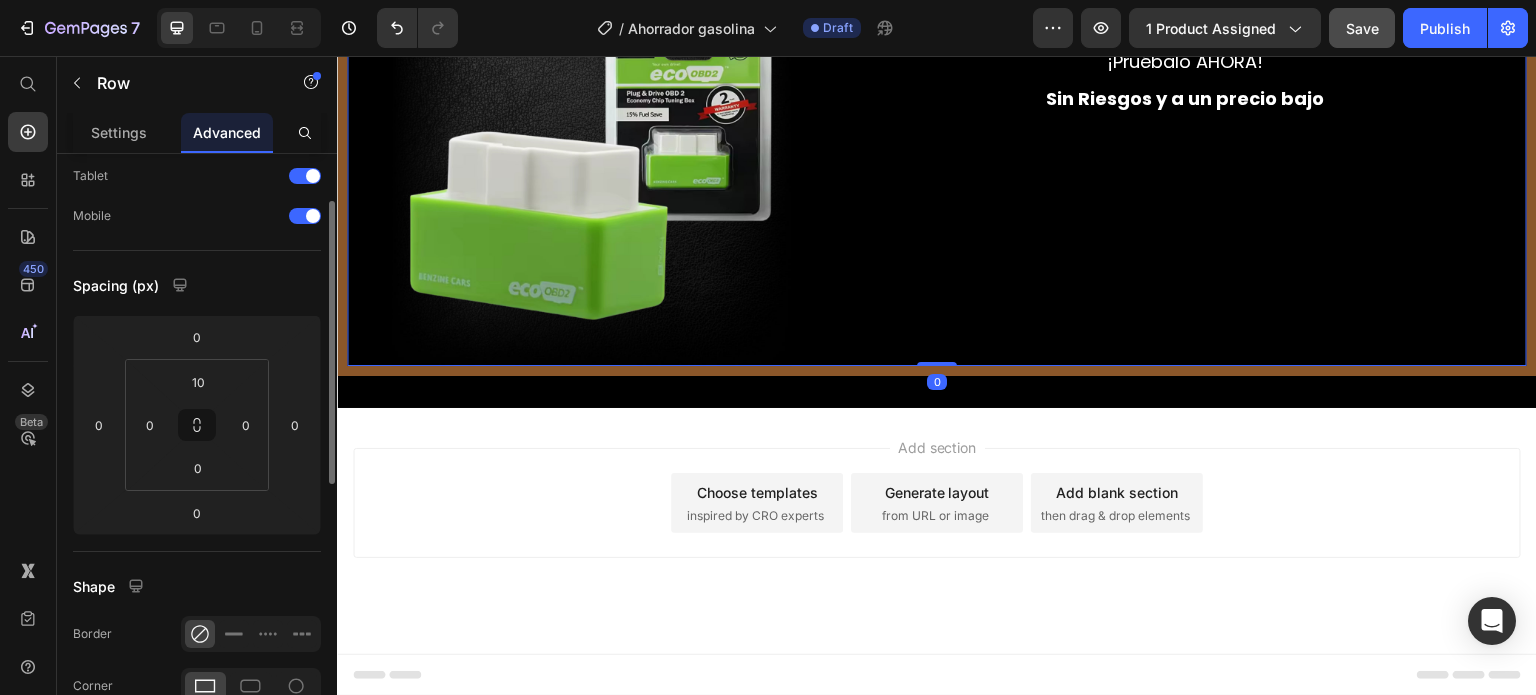 scroll, scrollTop: 0, scrollLeft: 0, axis: both 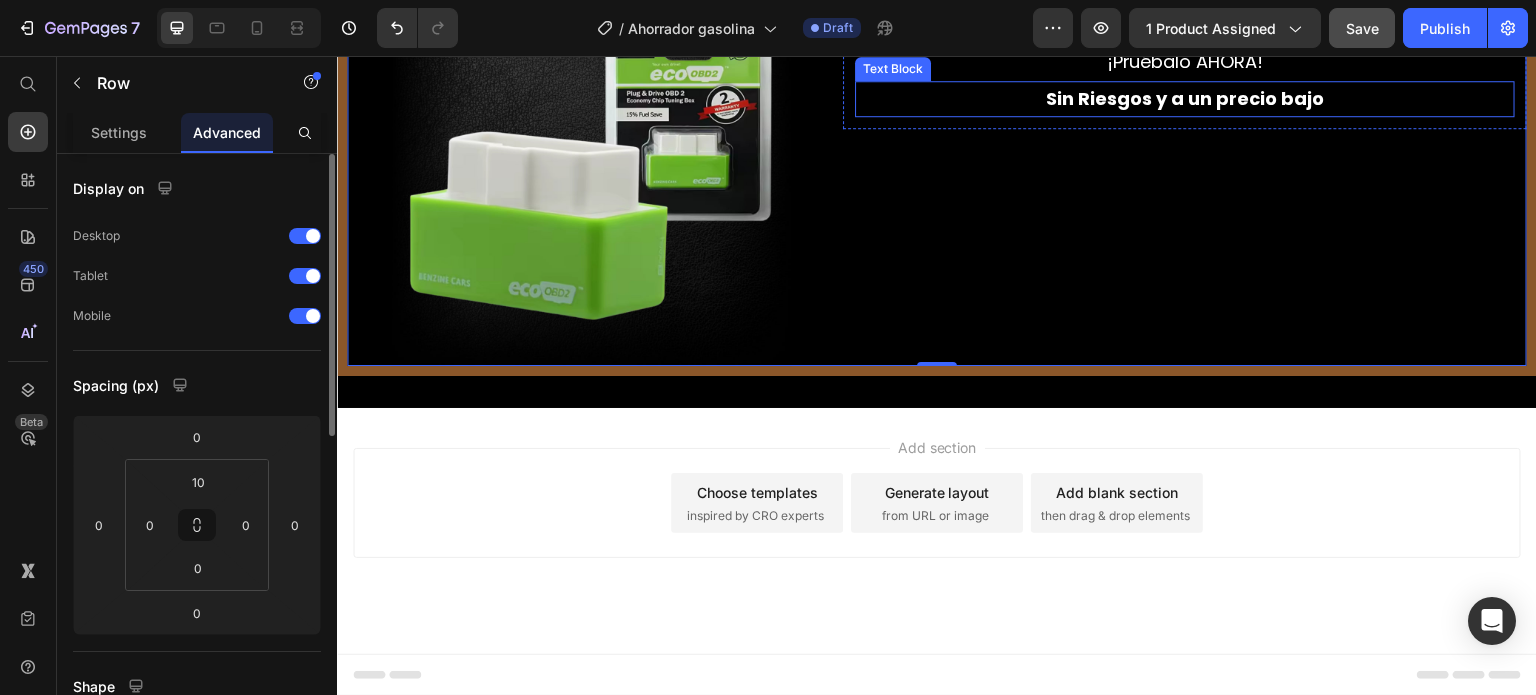 click on "Sin Riesgos y a un precio bajo" at bounding box center (1185, 99) 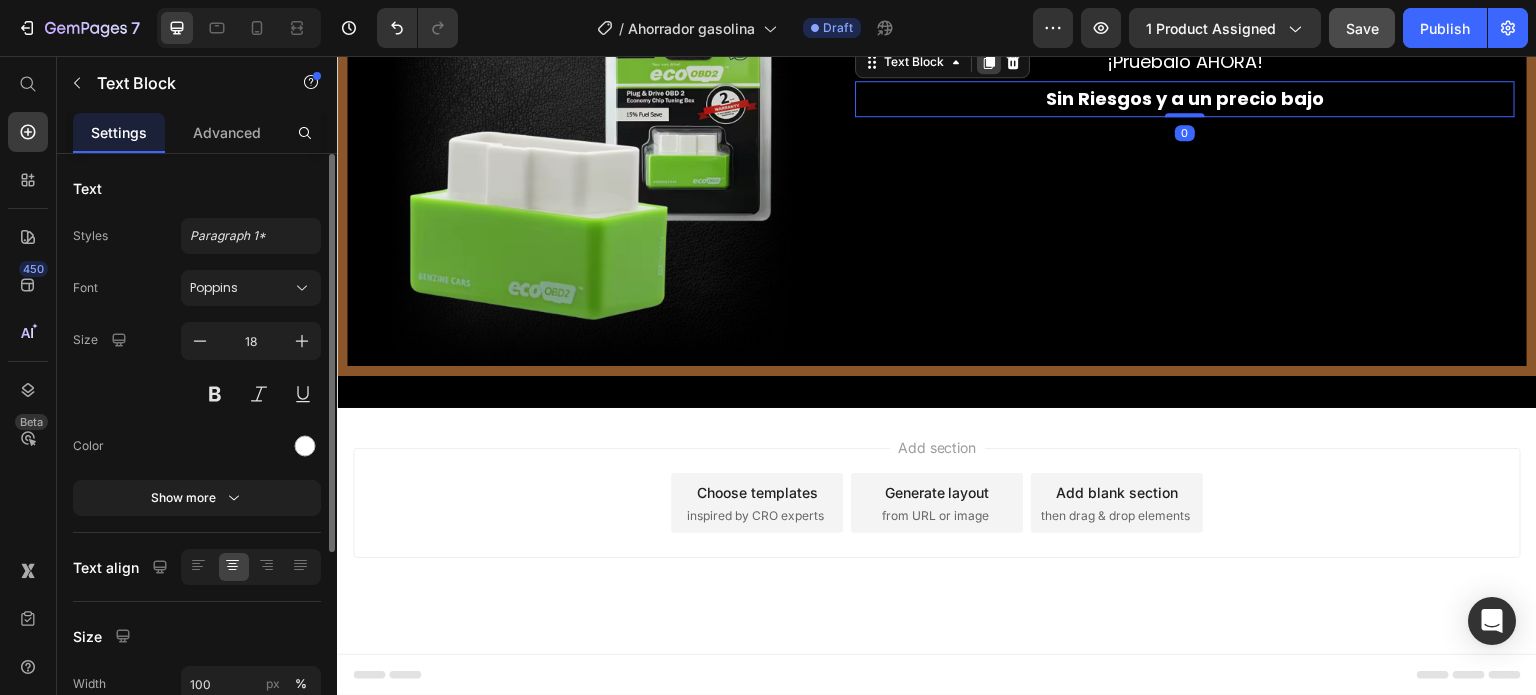 click 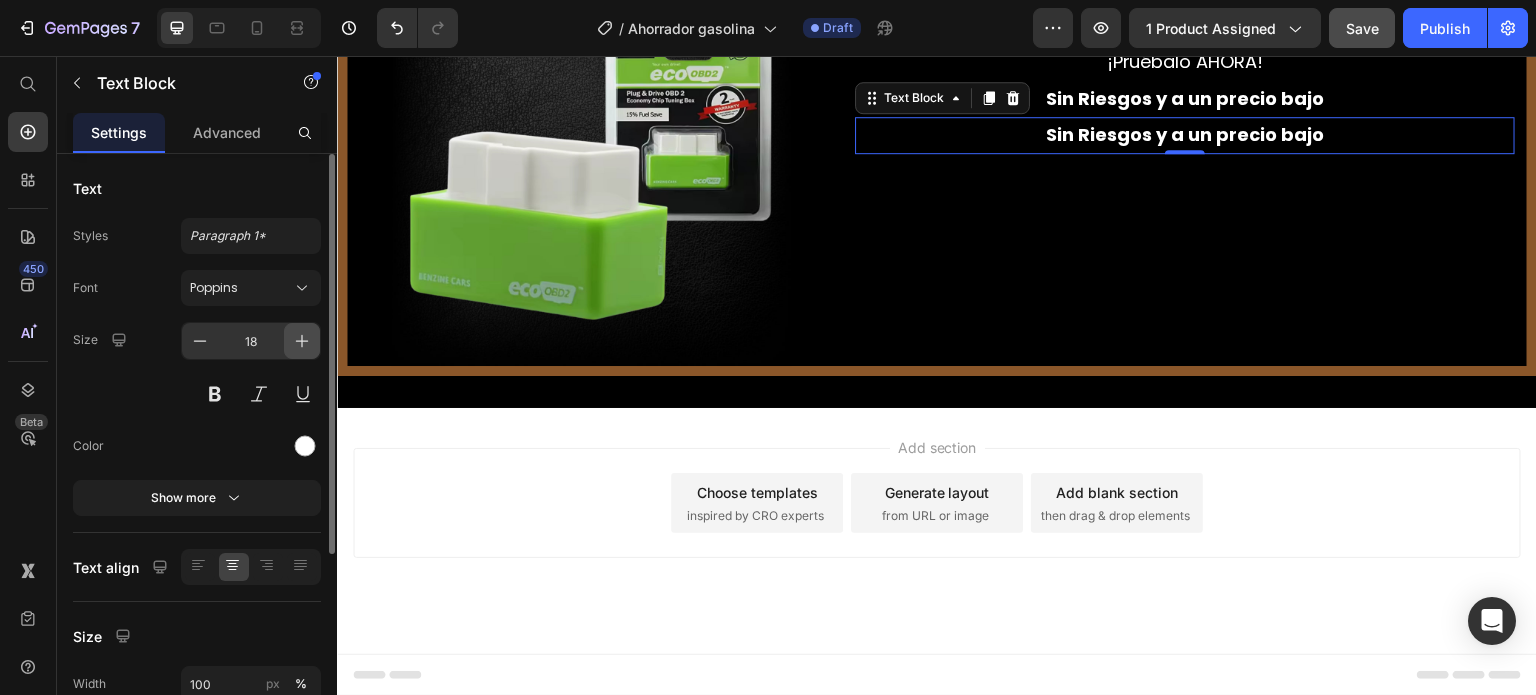click 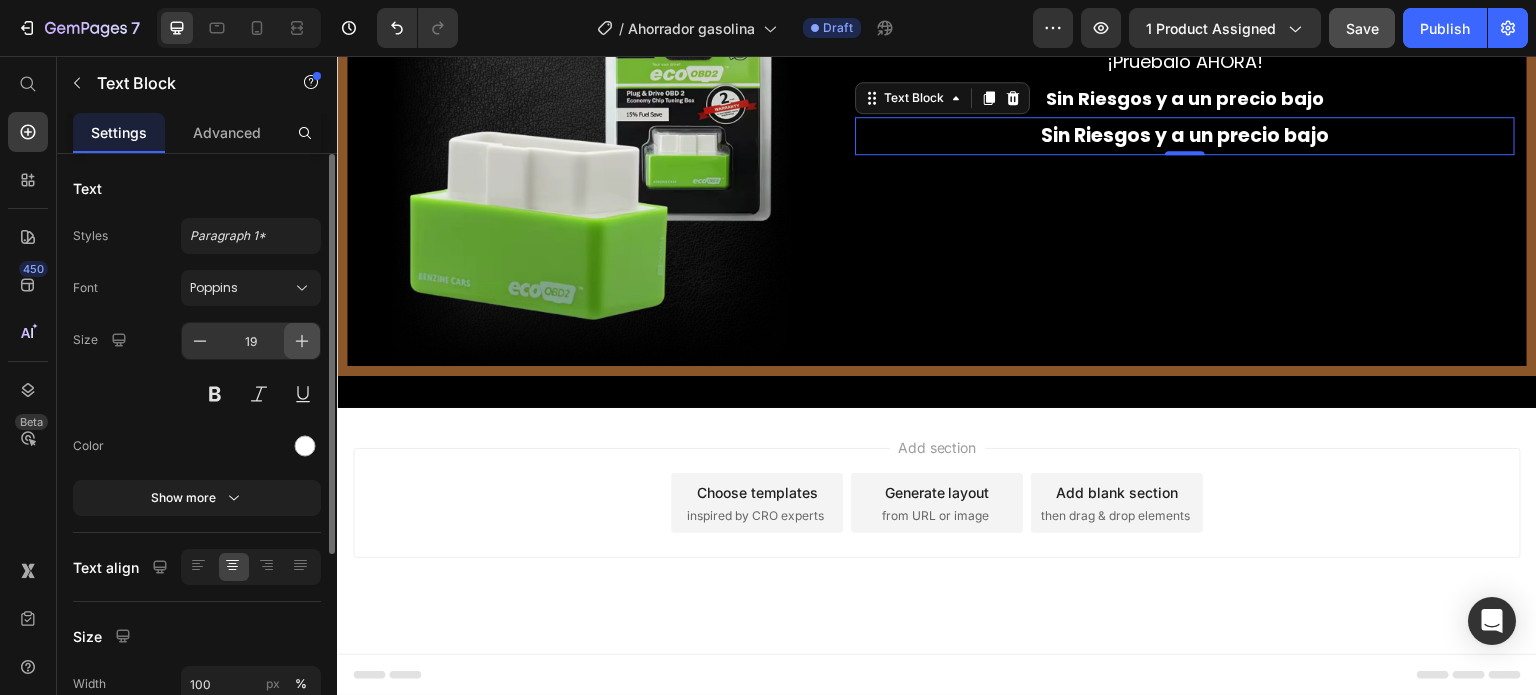 click 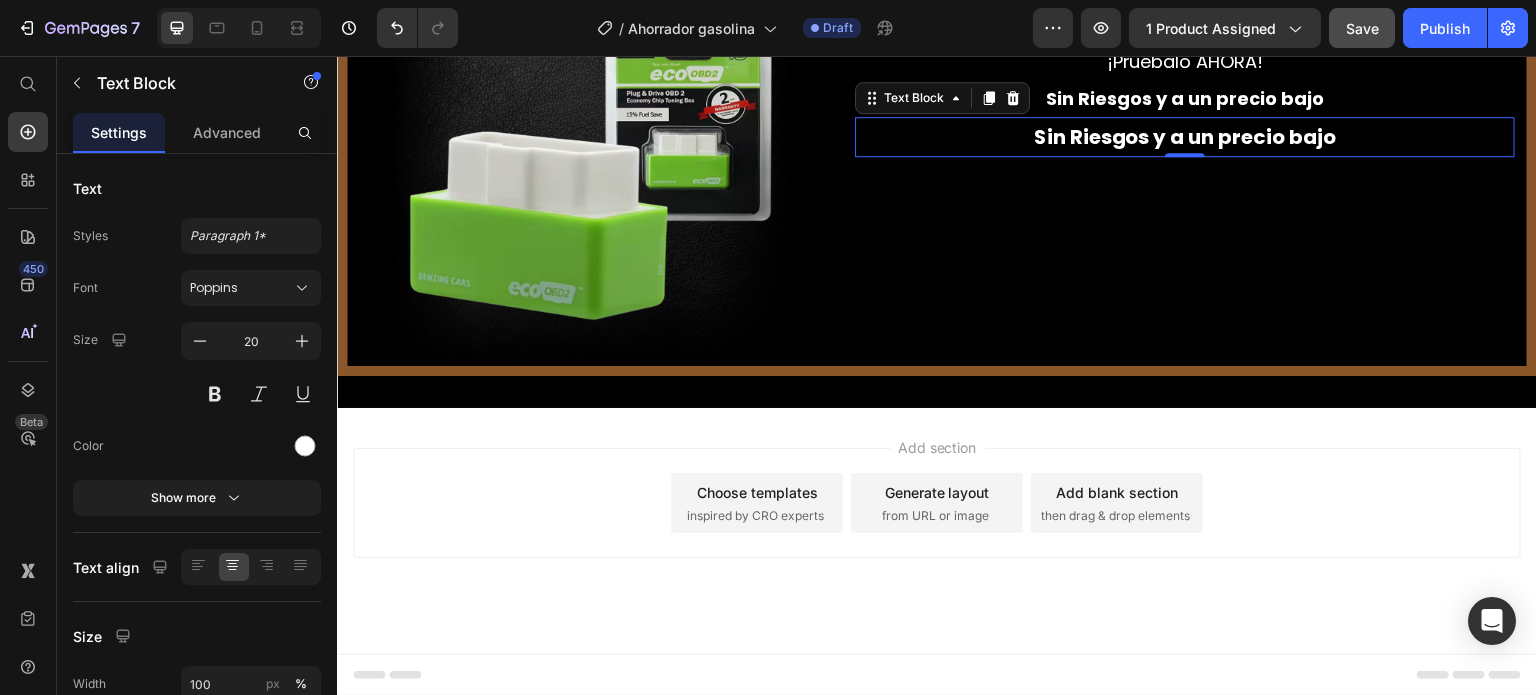 click on "Sin Riesgos y a un precio bajo" at bounding box center (1185, 137) 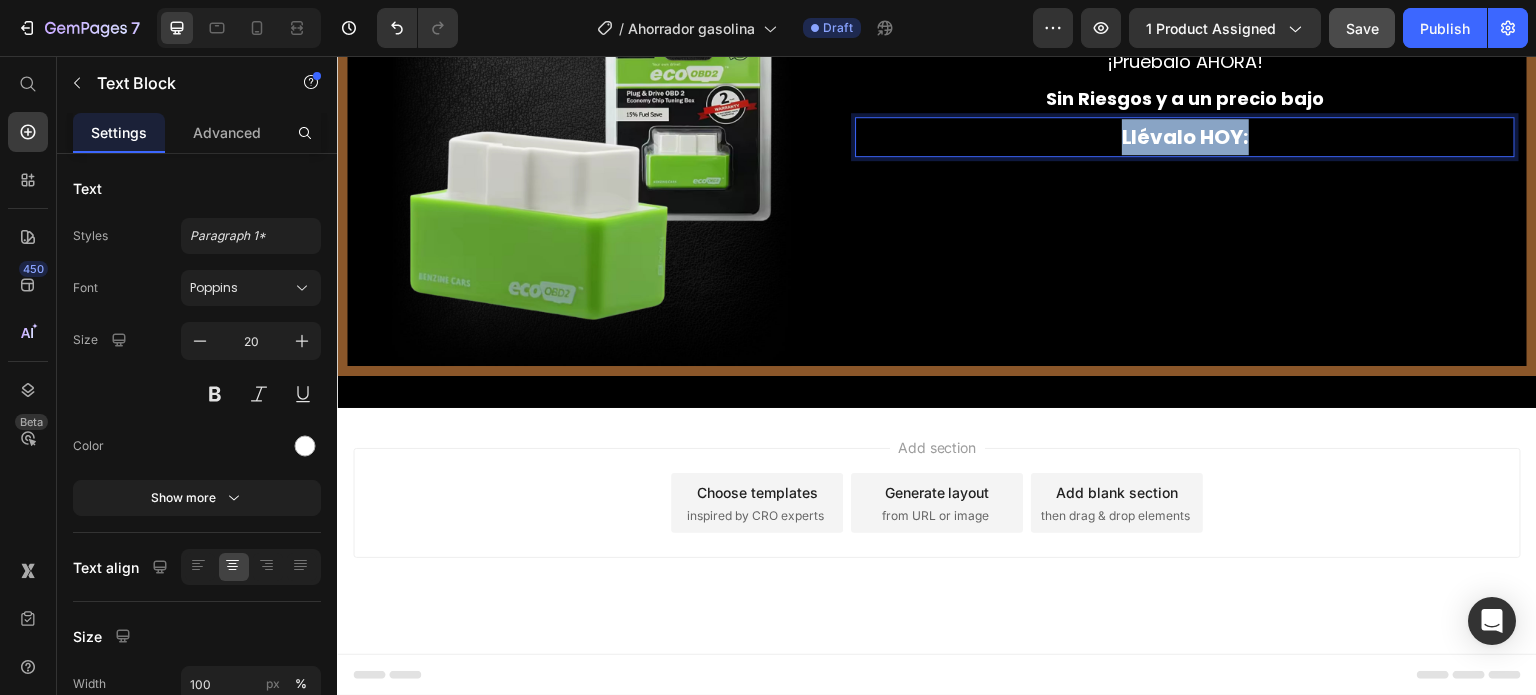 click on "Llévalo HOY:" at bounding box center (1185, 137) 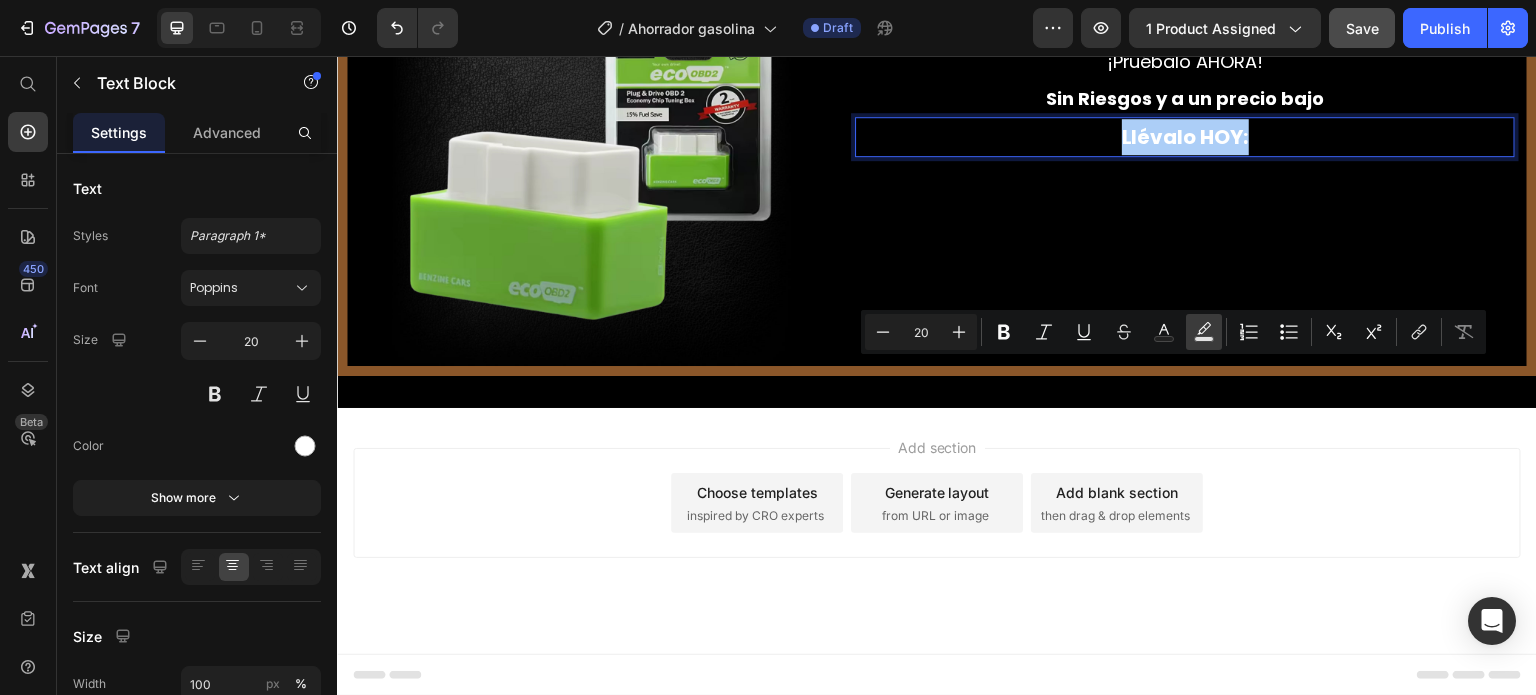 click 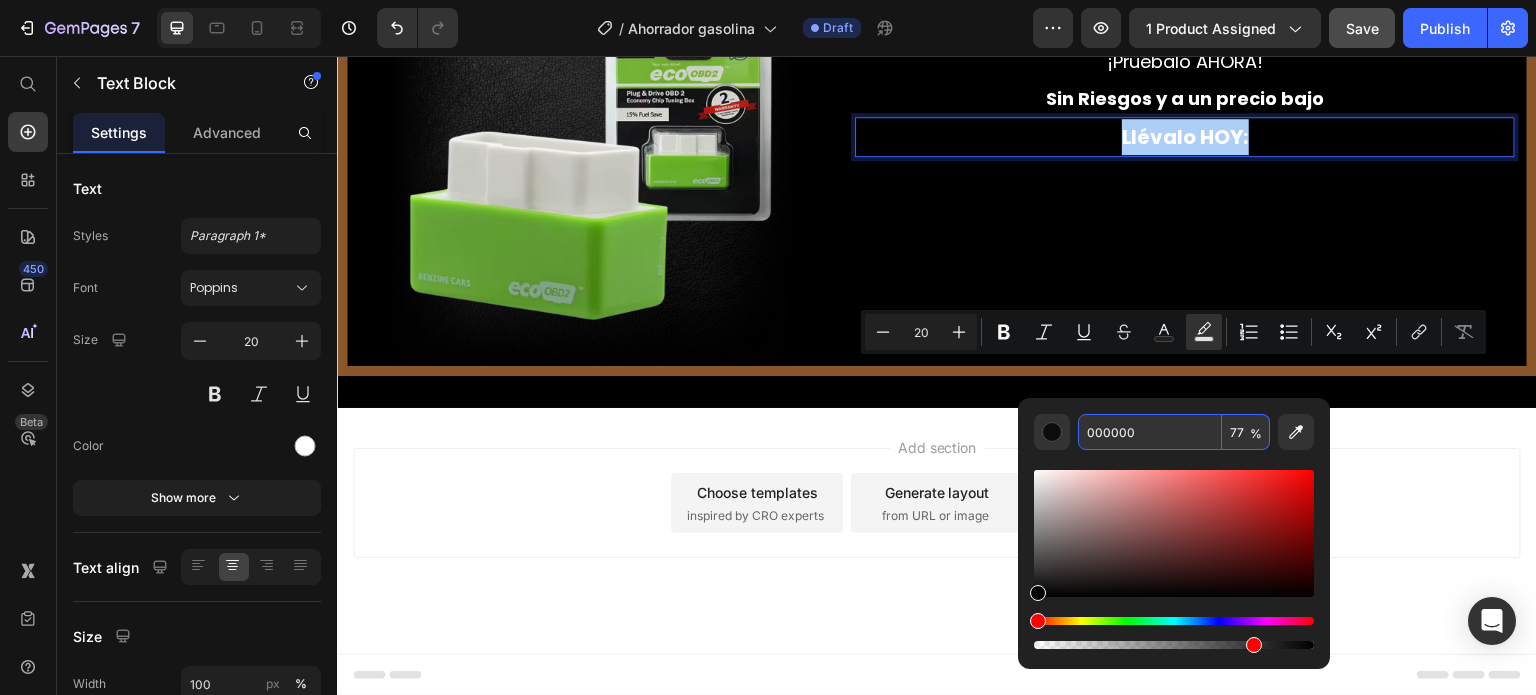 click on "000000" at bounding box center [1150, 432] 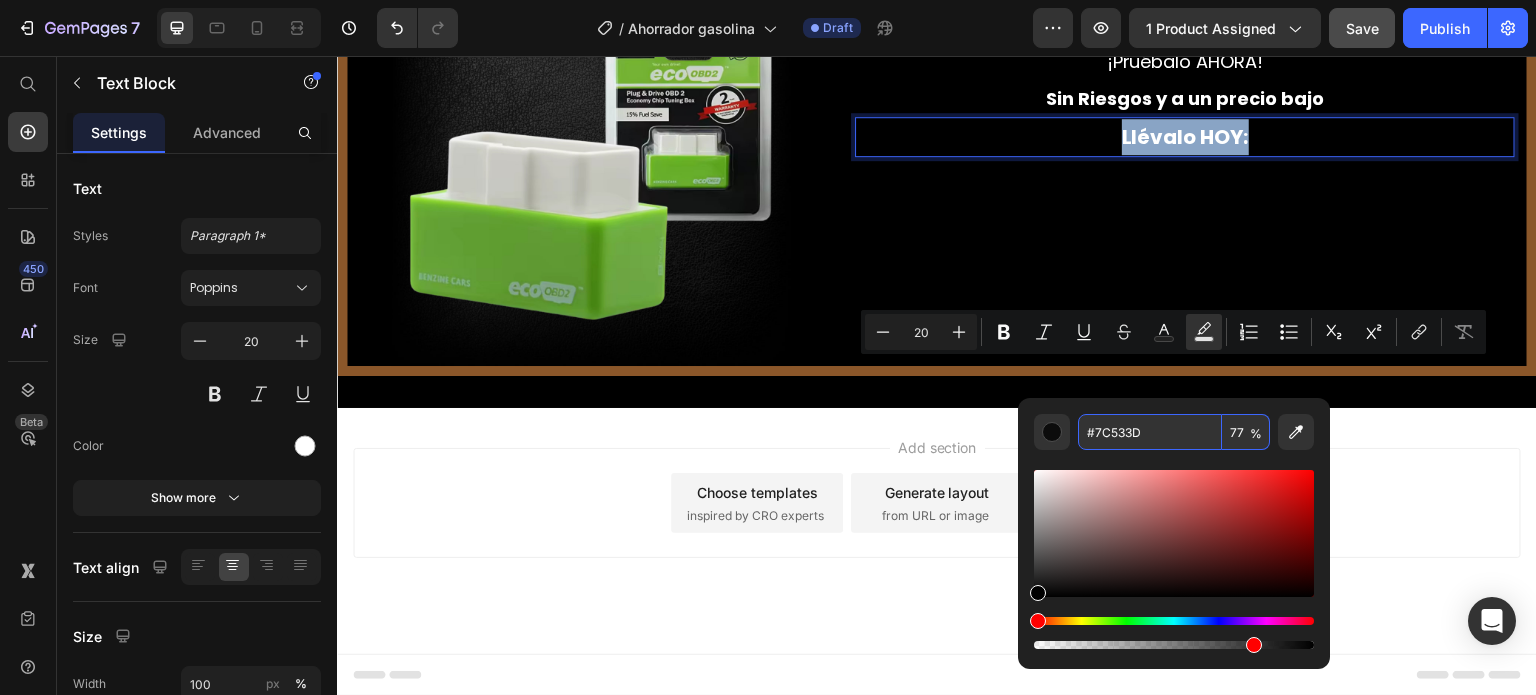 type on "7C533D" 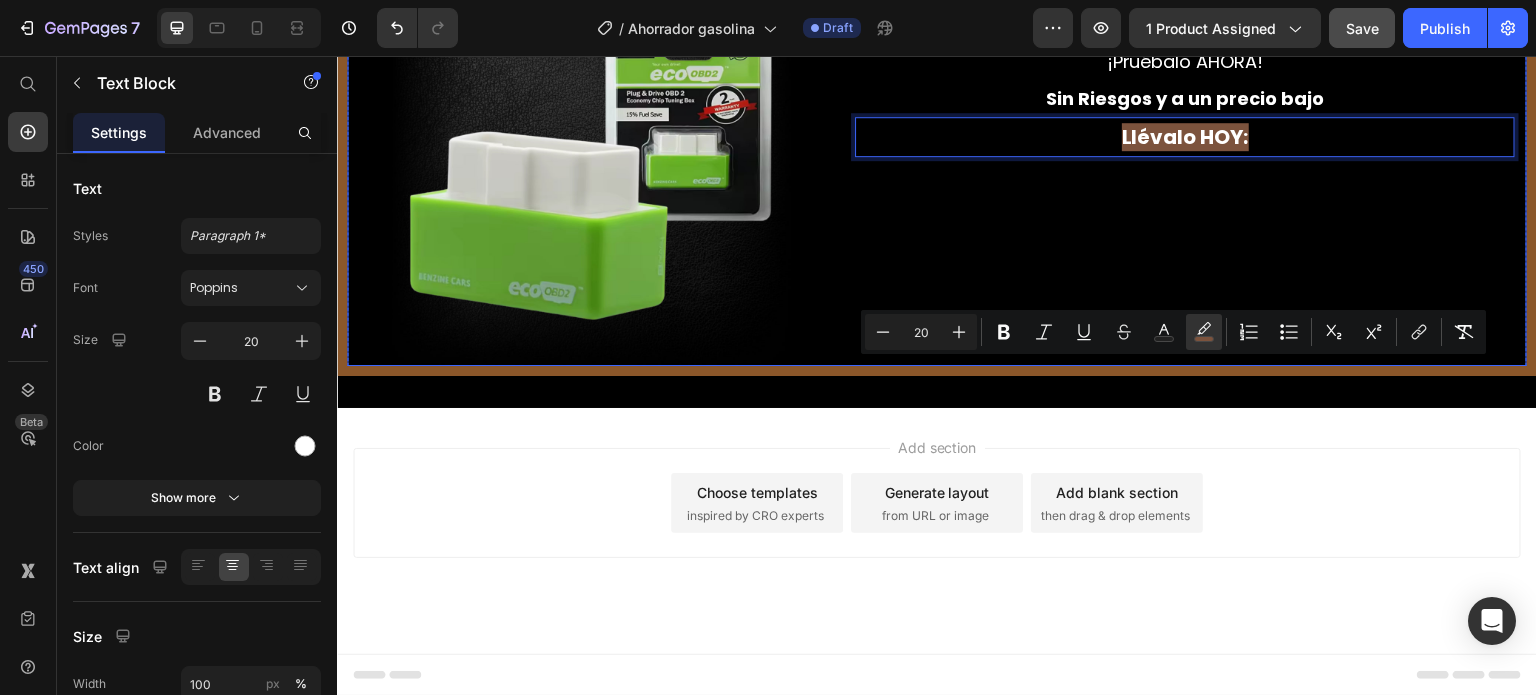 click on "¡Oferta Especial Ahora! Text Block ¡Pruébalo AHORA! Text Block Sin Riesgos y a un precio bajo Text Block Llévalo HOY: Text Block   0 Row" at bounding box center (1185, 166) 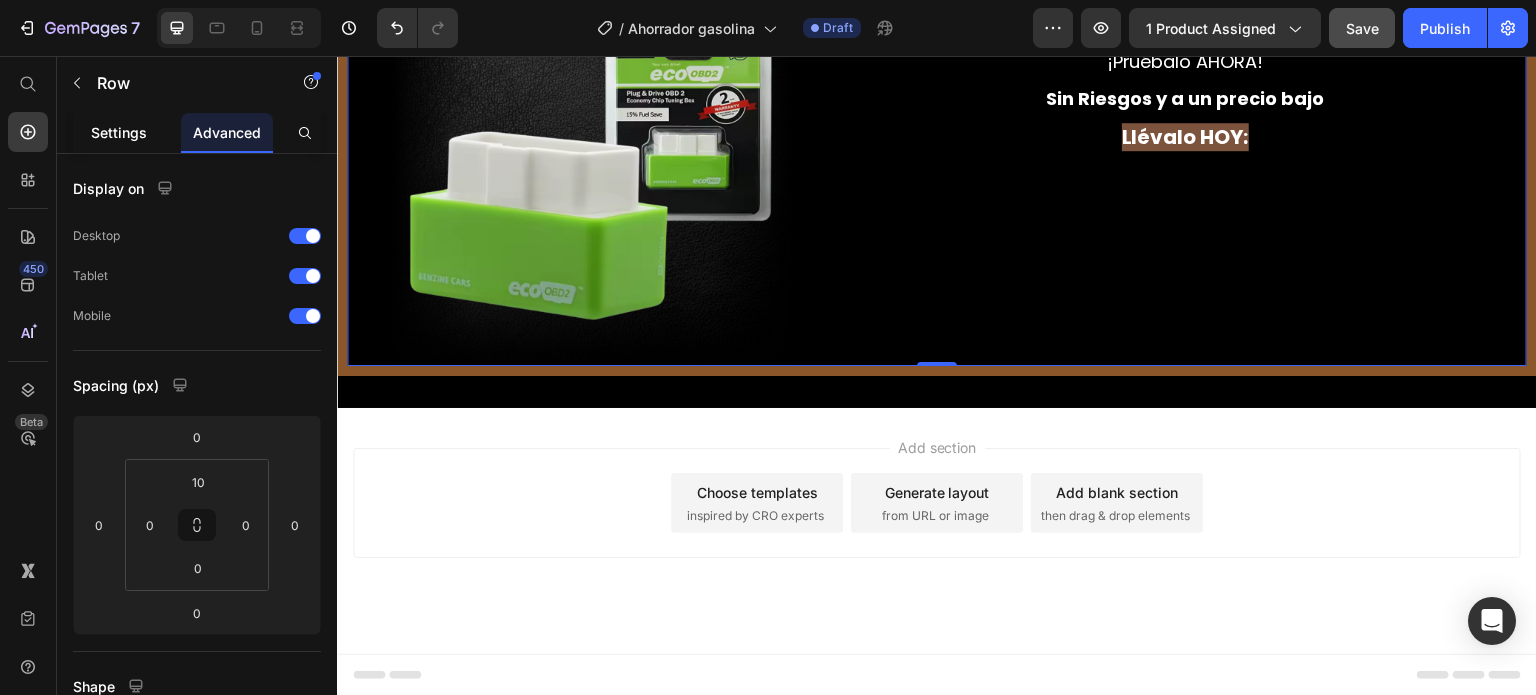 click on "Settings" at bounding box center [119, 132] 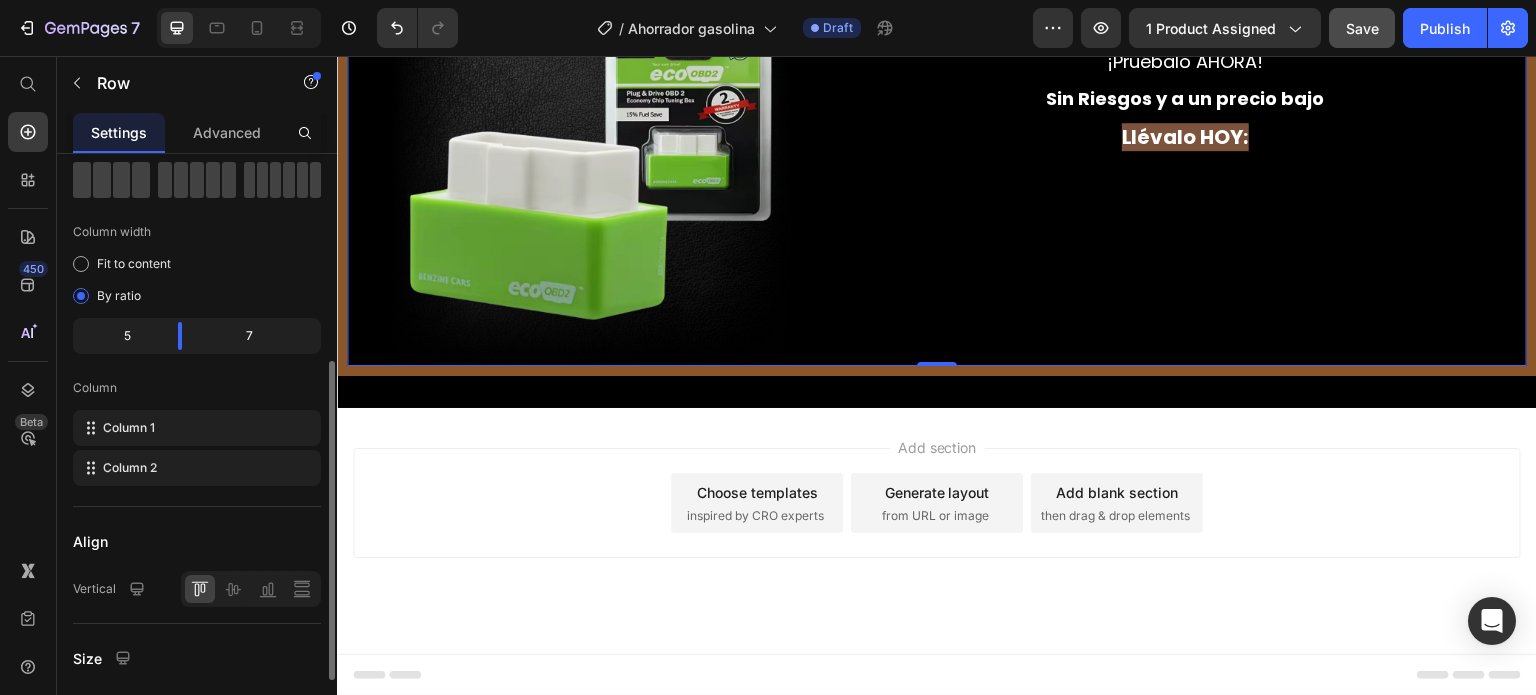scroll, scrollTop: 200, scrollLeft: 0, axis: vertical 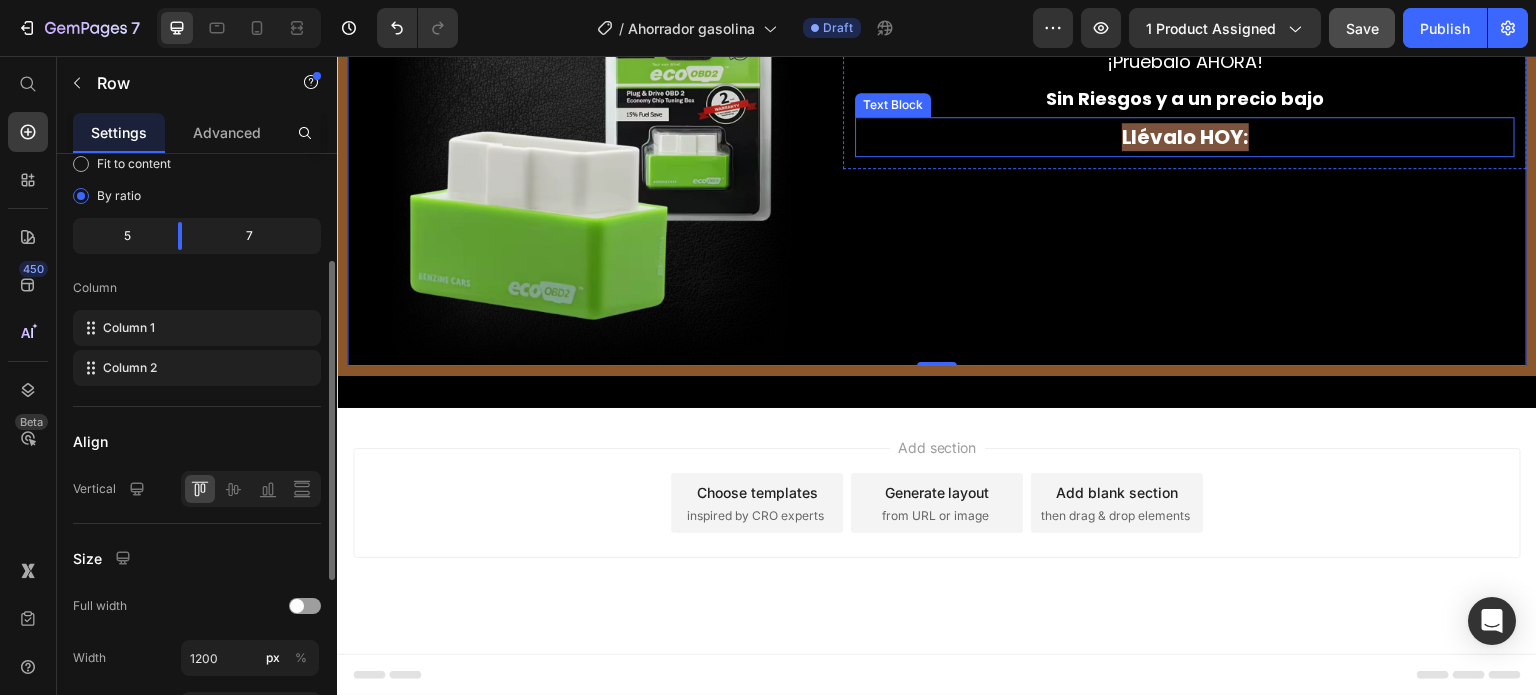 click on "Llévalo HOY:" at bounding box center [1185, 137] 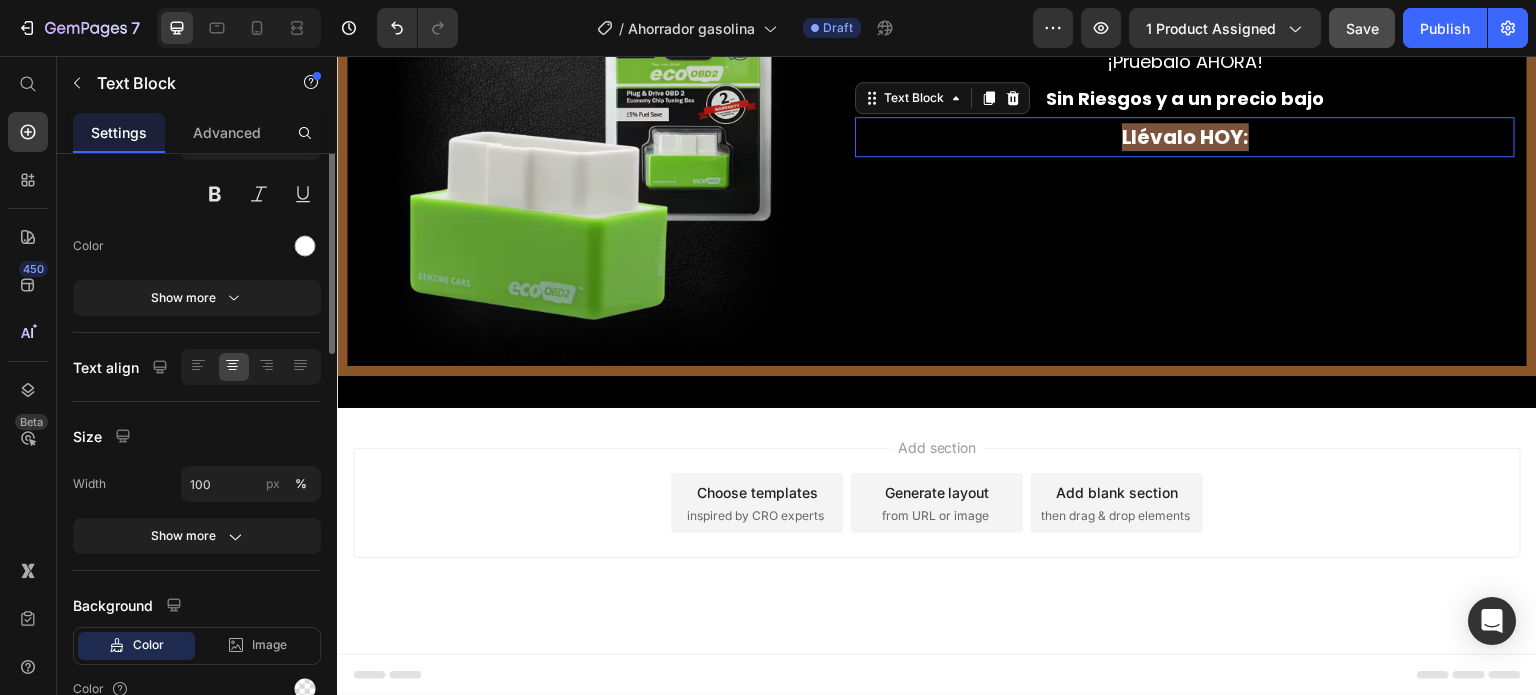 scroll, scrollTop: 0, scrollLeft: 0, axis: both 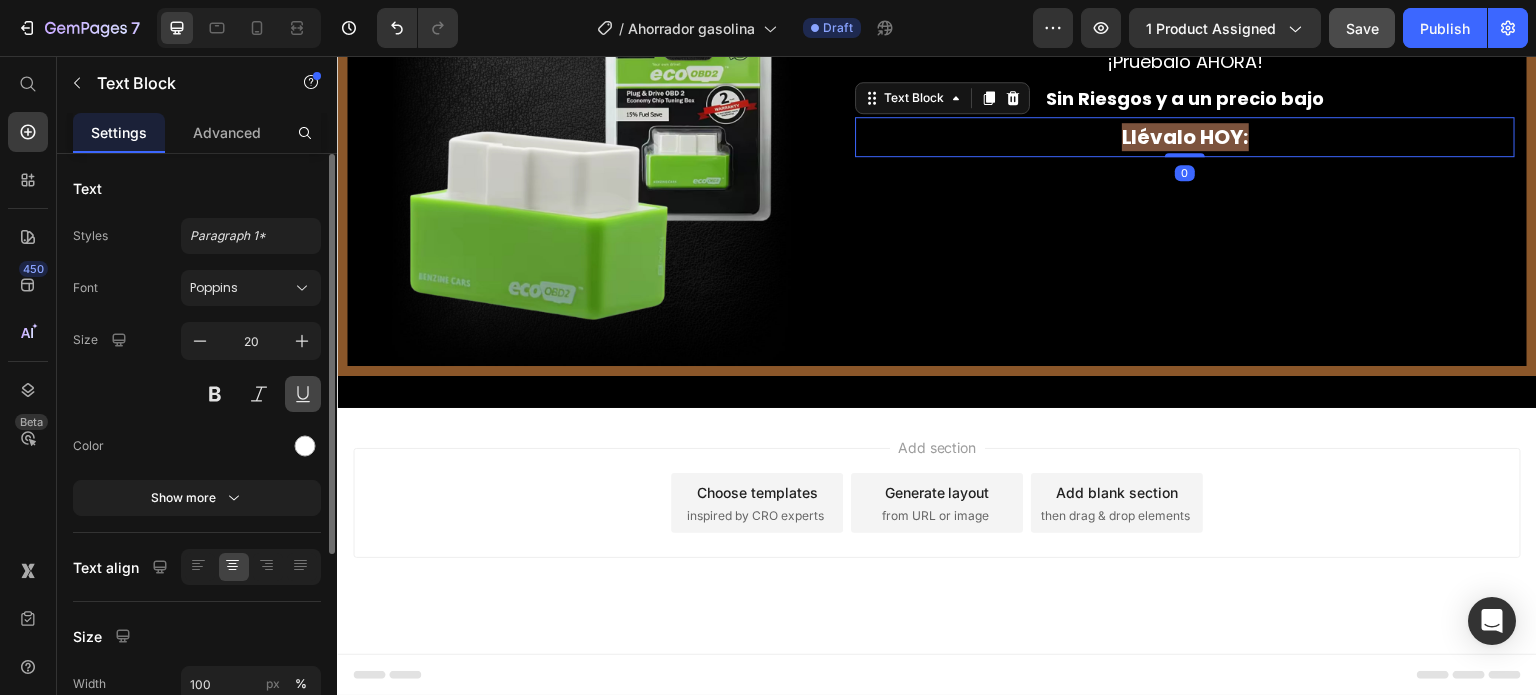 click at bounding box center [303, 394] 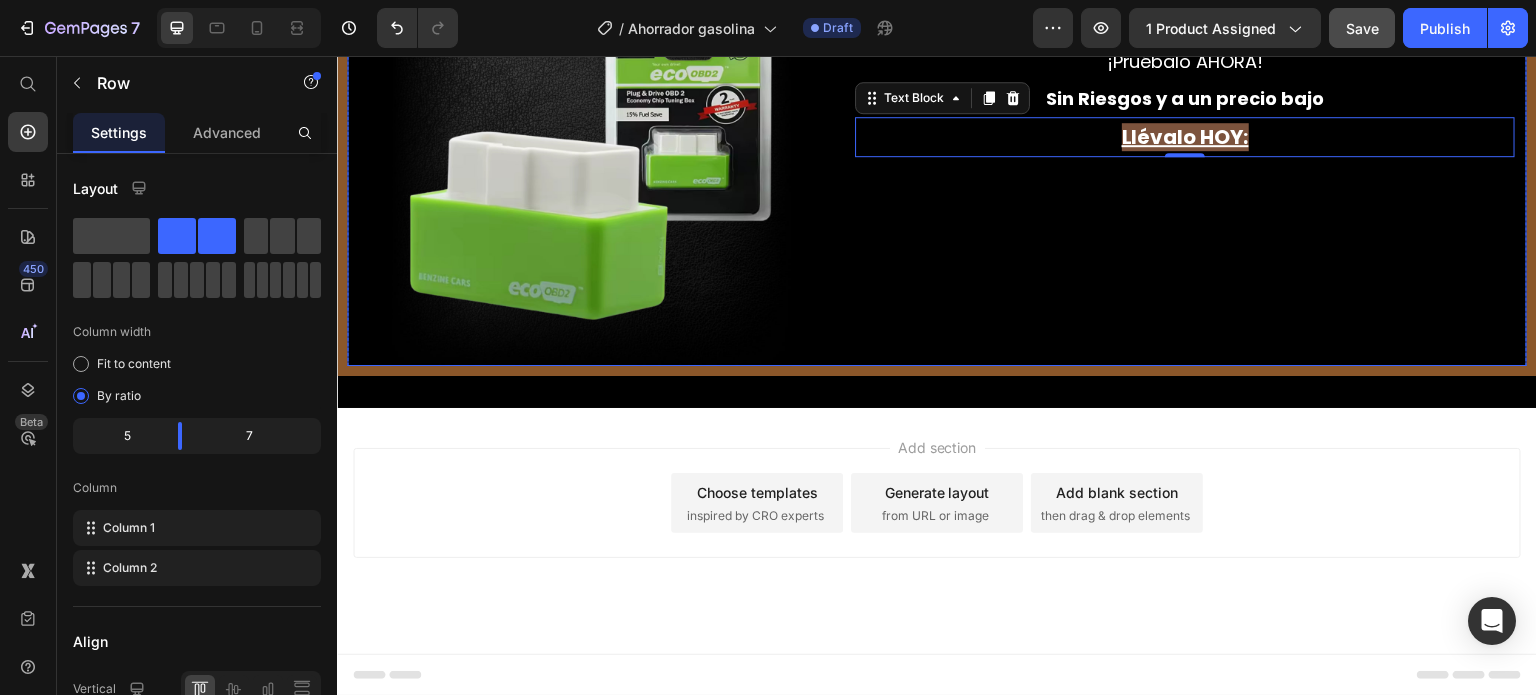 click on "¡Oferta Especial Ahora! Text Block ¡Pruébalo AHORA! Text Block Sin Riesgos y a un precio bajo Text Block Llévalo HOY: Text Block   0 Row" at bounding box center [1185, 166] 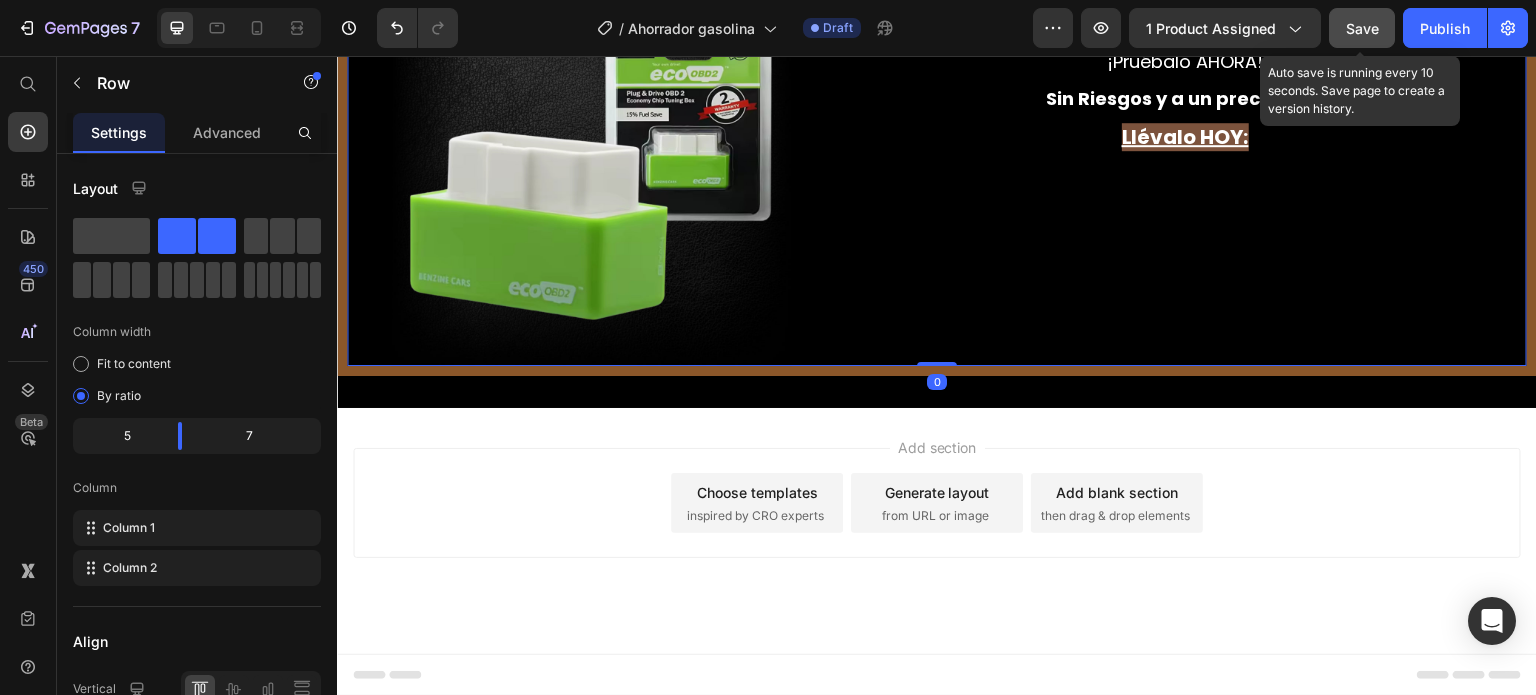 click on "Save" at bounding box center [1362, 28] 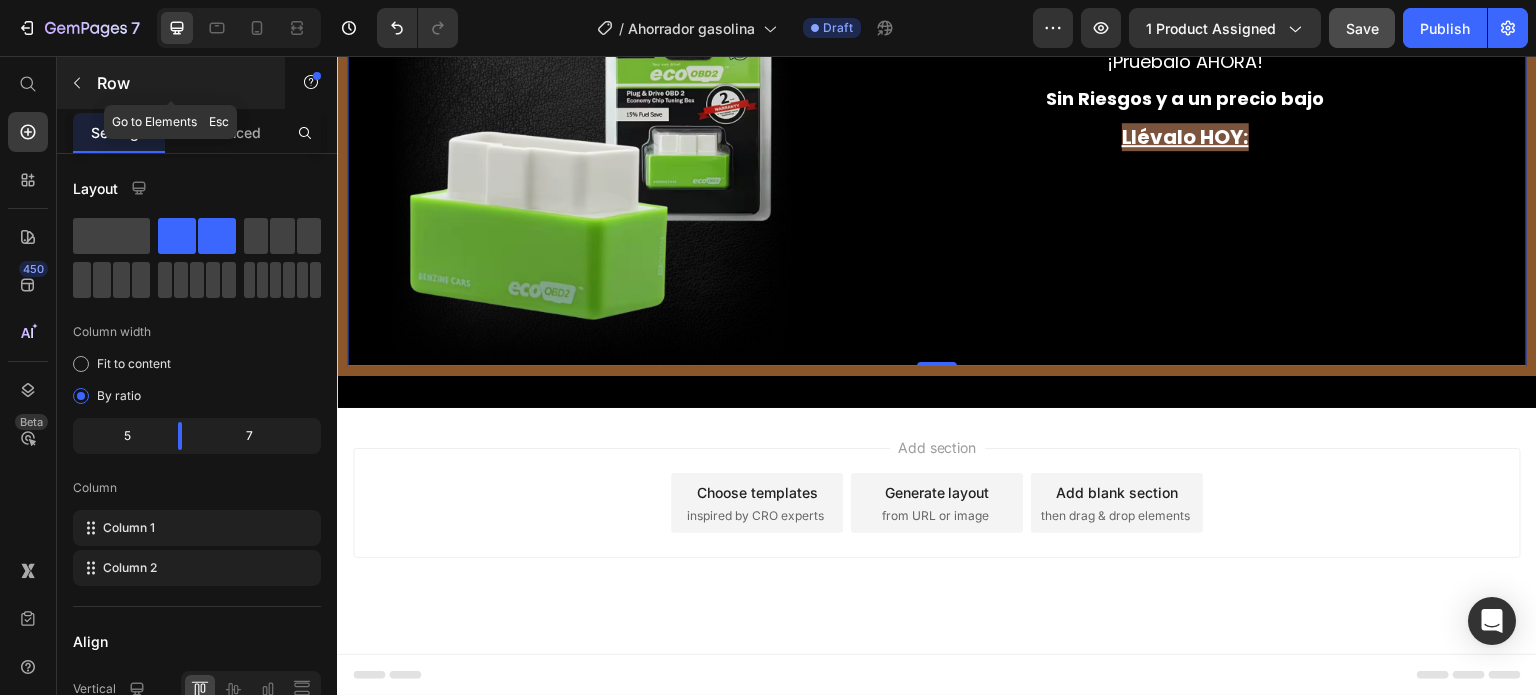 click 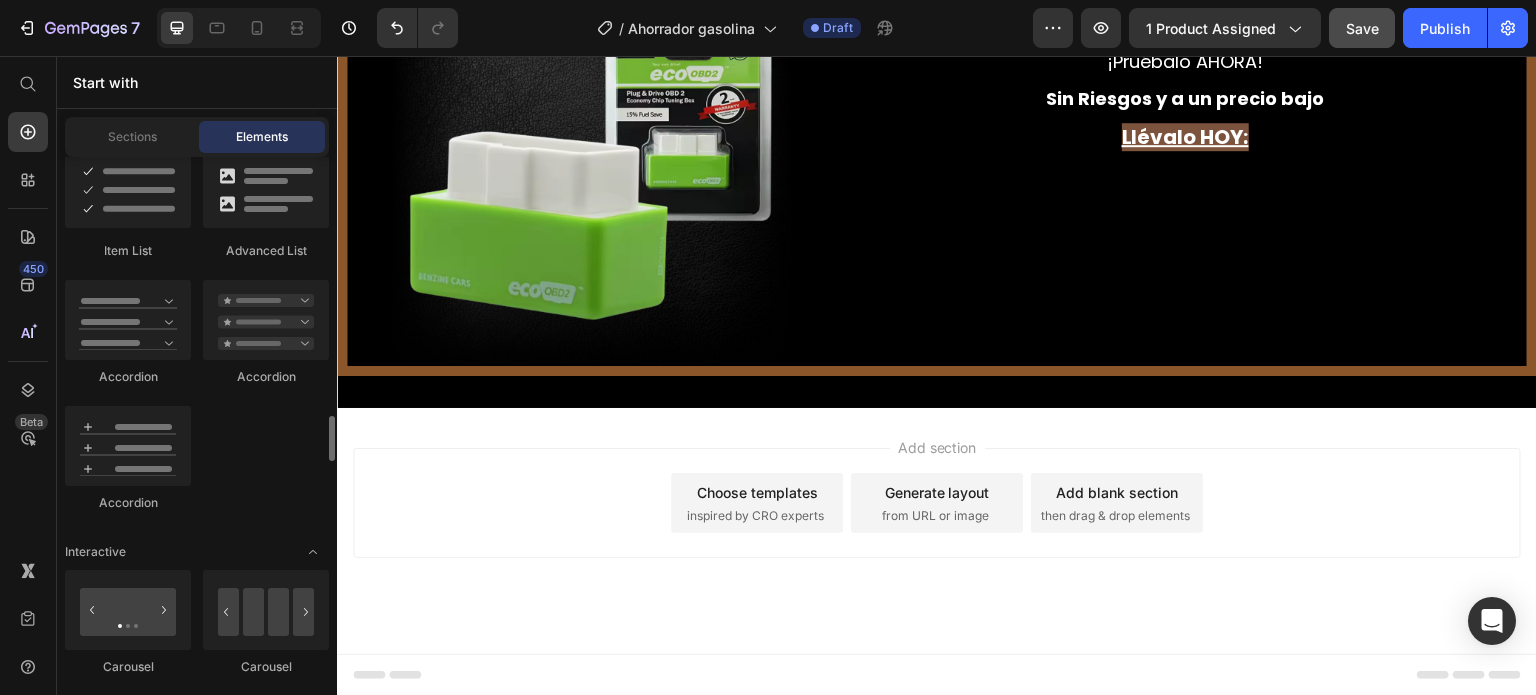 scroll, scrollTop: 1555, scrollLeft: 0, axis: vertical 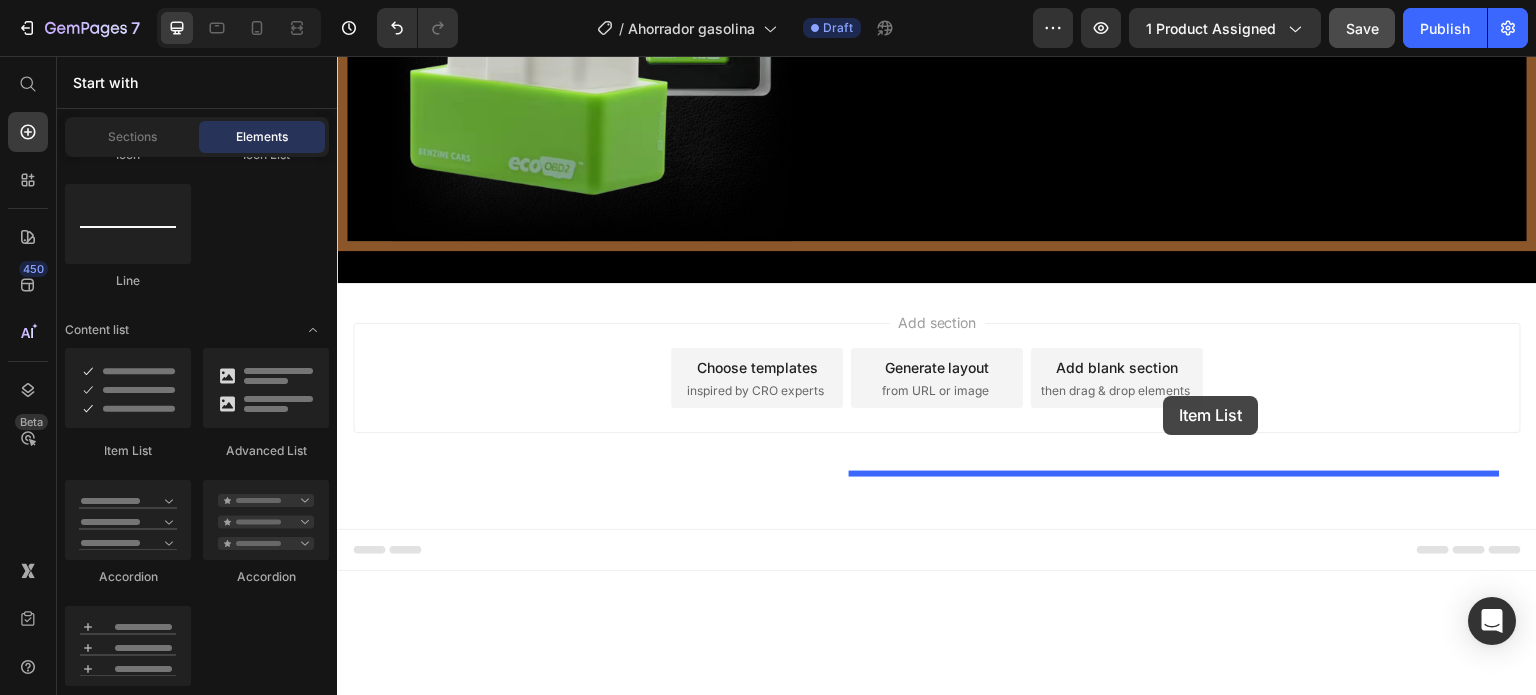 drag, startPoint x: 458, startPoint y: 447, endPoint x: 1164, endPoint y: 396, distance: 707.83966 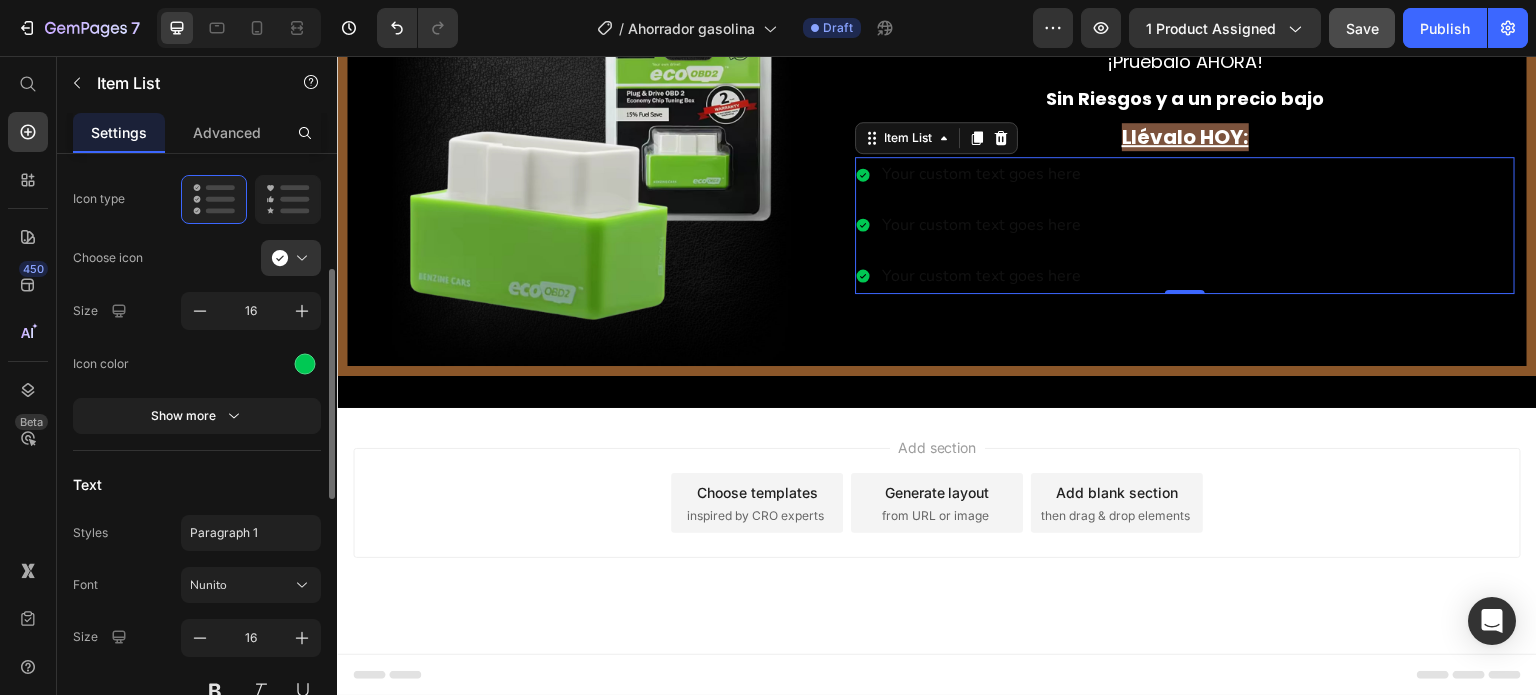 scroll, scrollTop: 400, scrollLeft: 0, axis: vertical 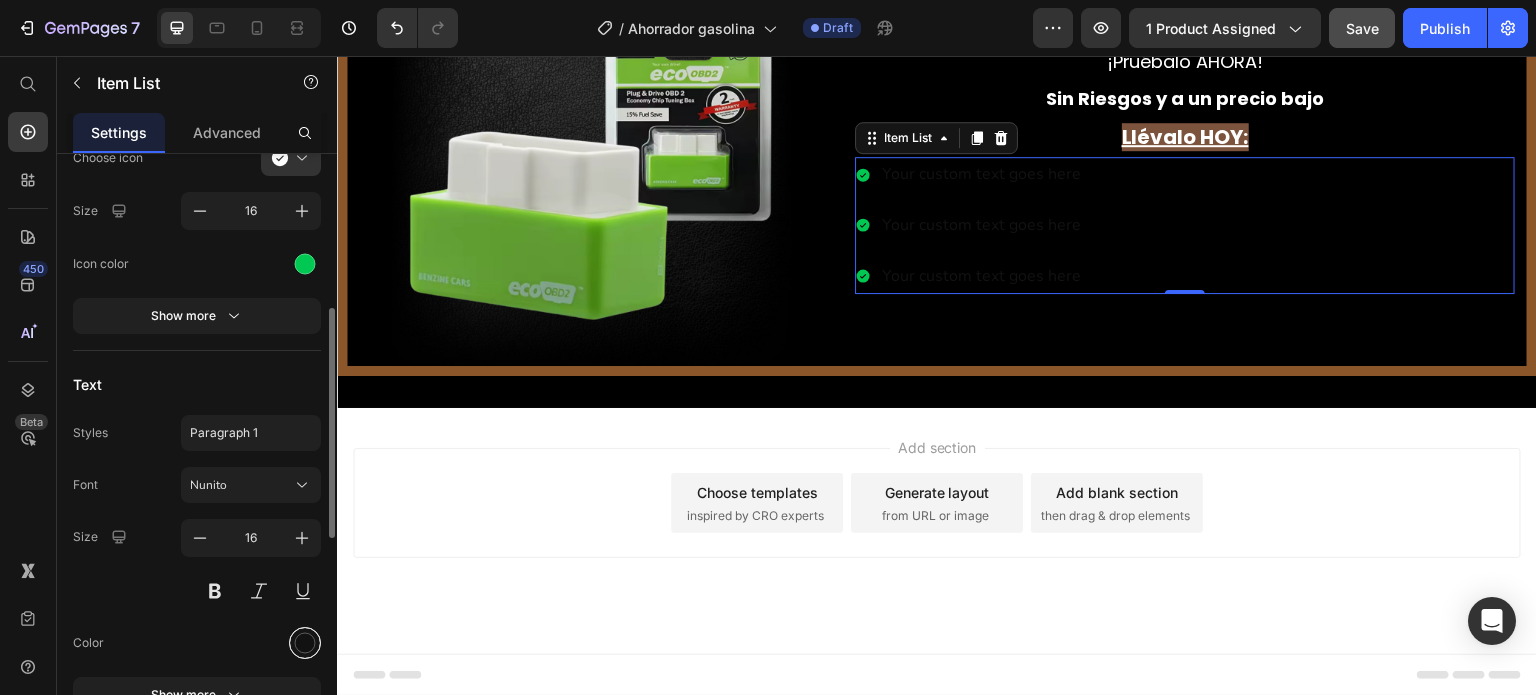 click at bounding box center [305, 642] 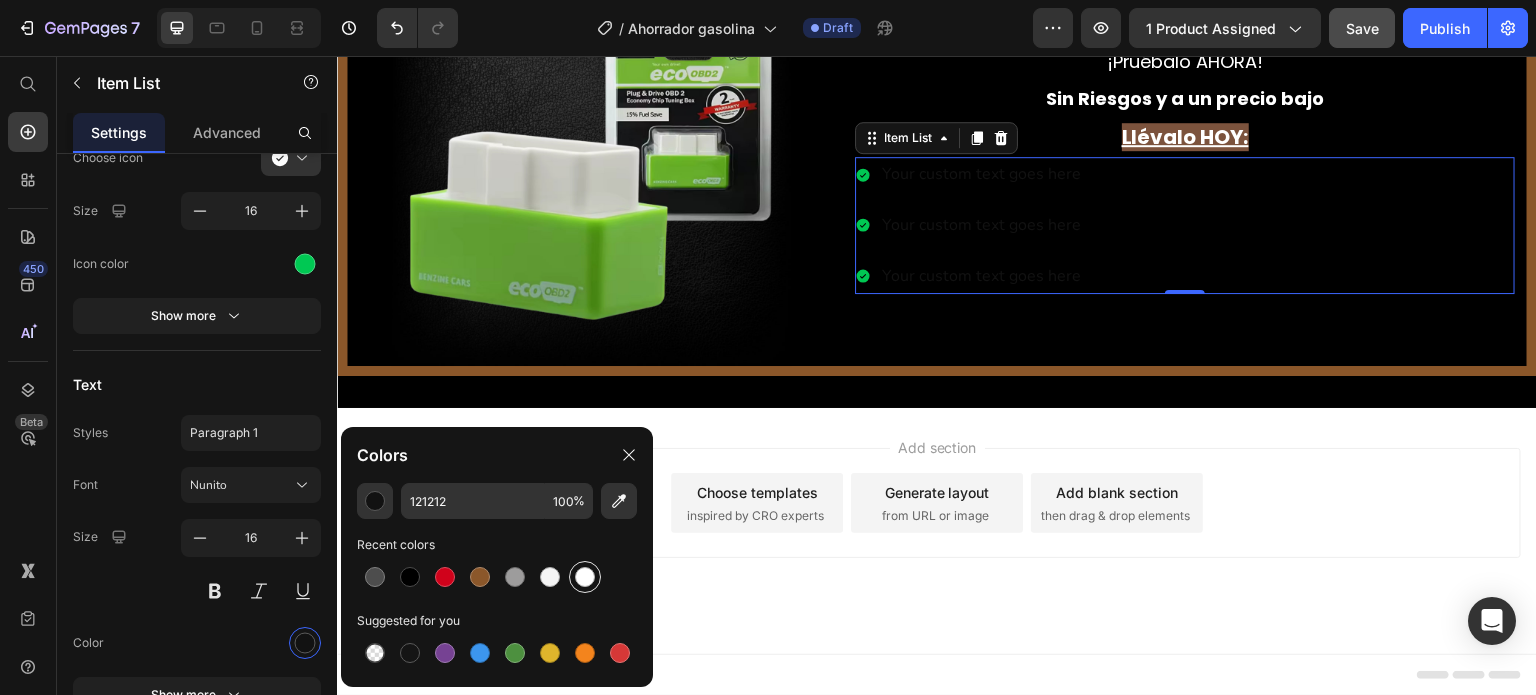 click at bounding box center (585, 577) 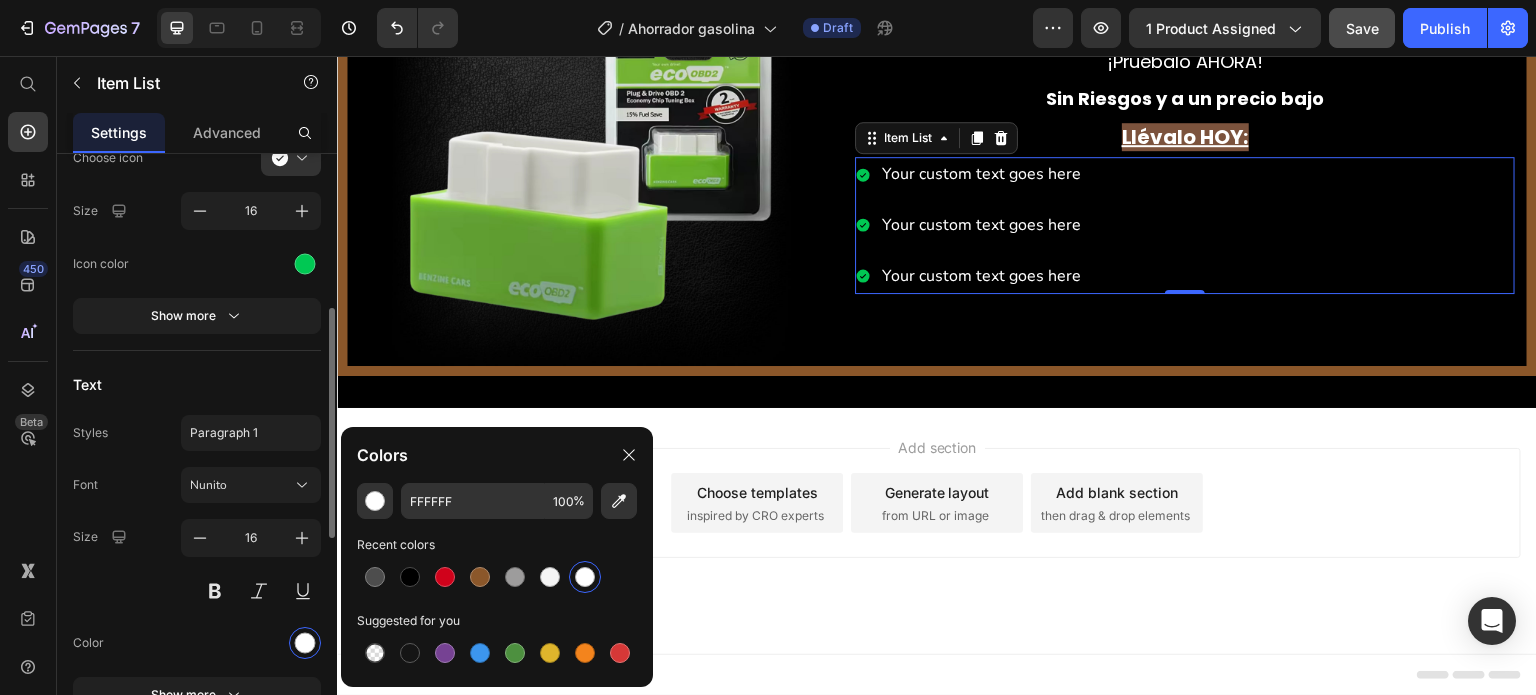 click on "Text" at bounding box center [197, 385] 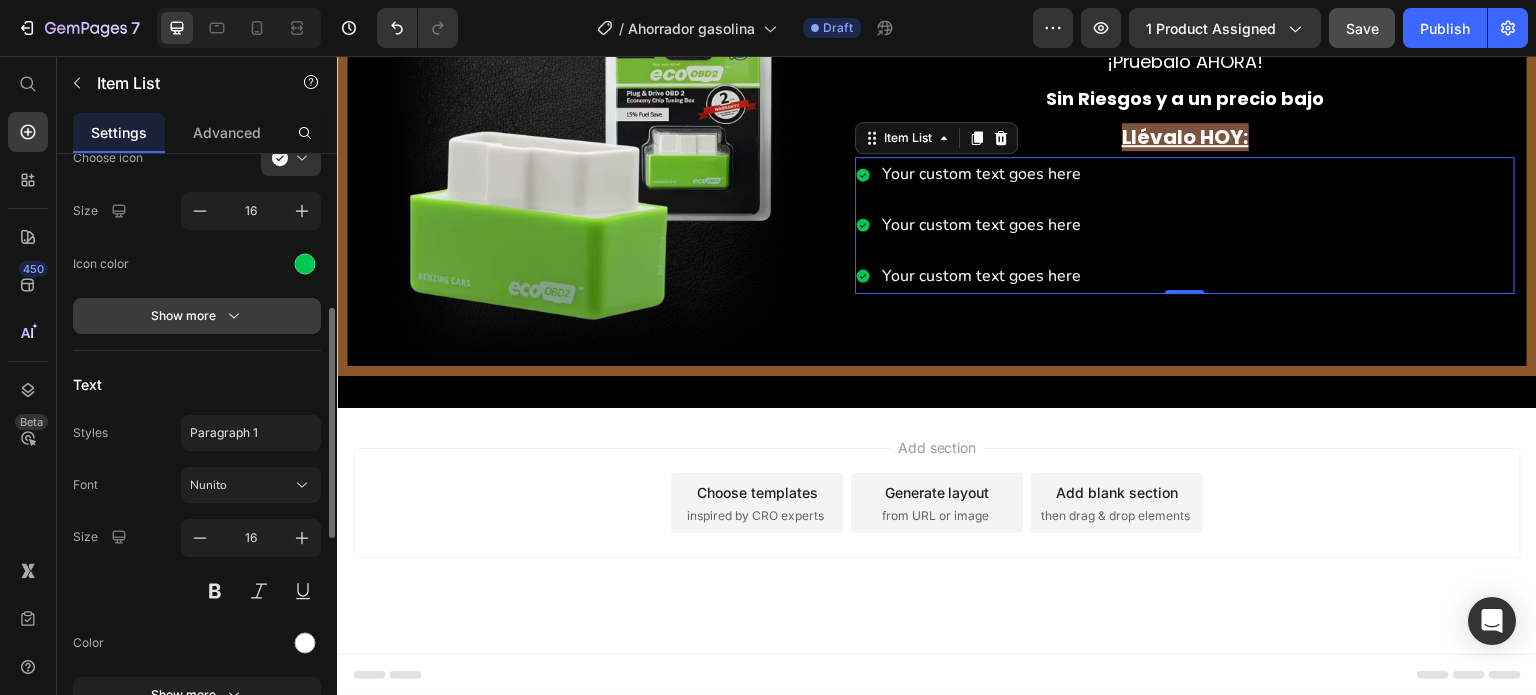 scroll, scrollTop: 300, scrollLeft: 0, axis: vertical 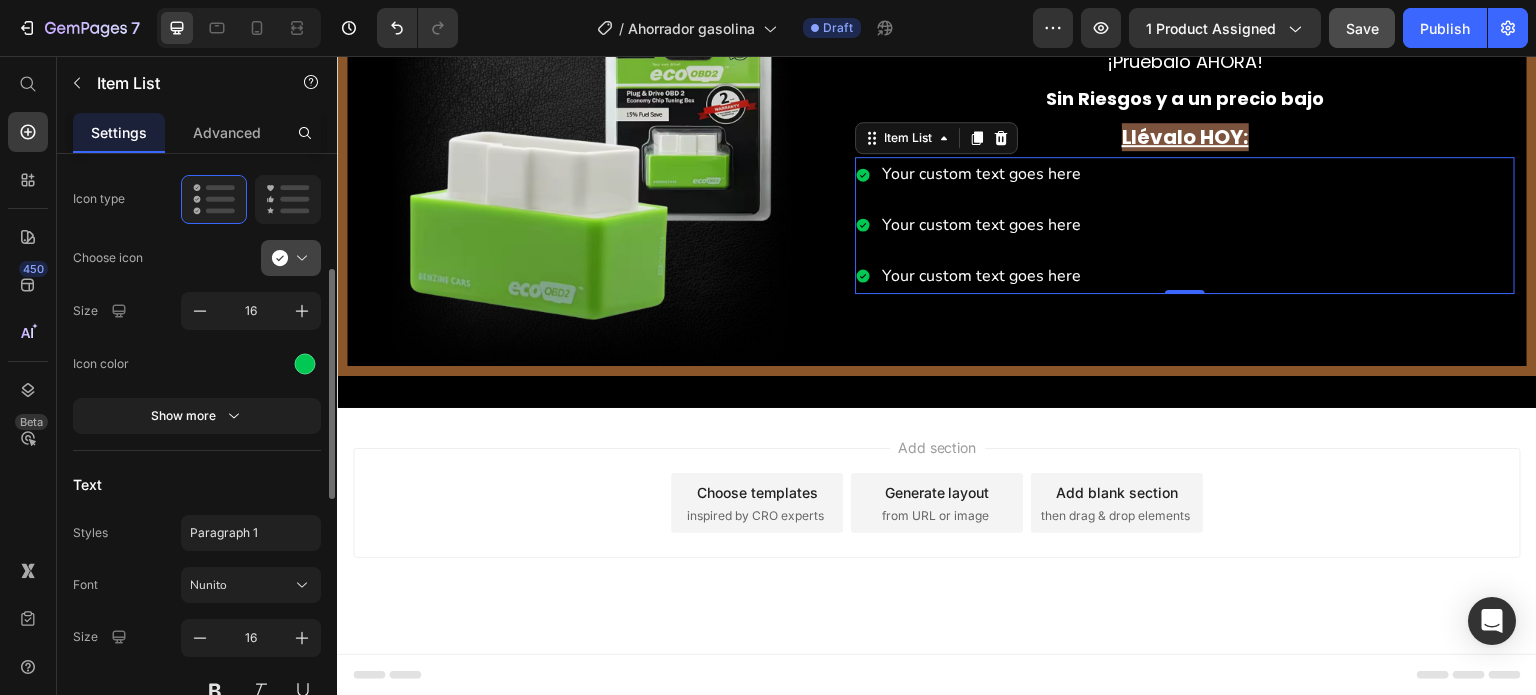 click at bounding box center [299, 258] 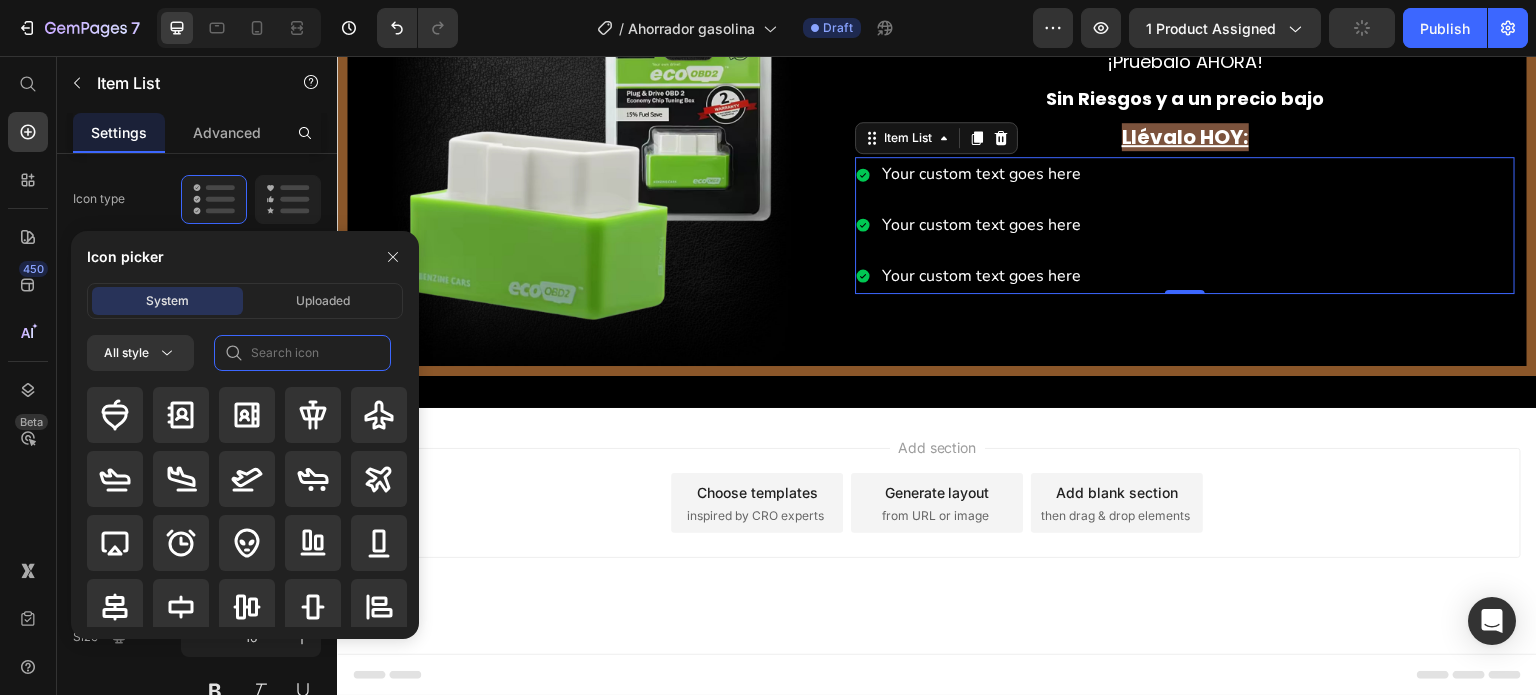 click 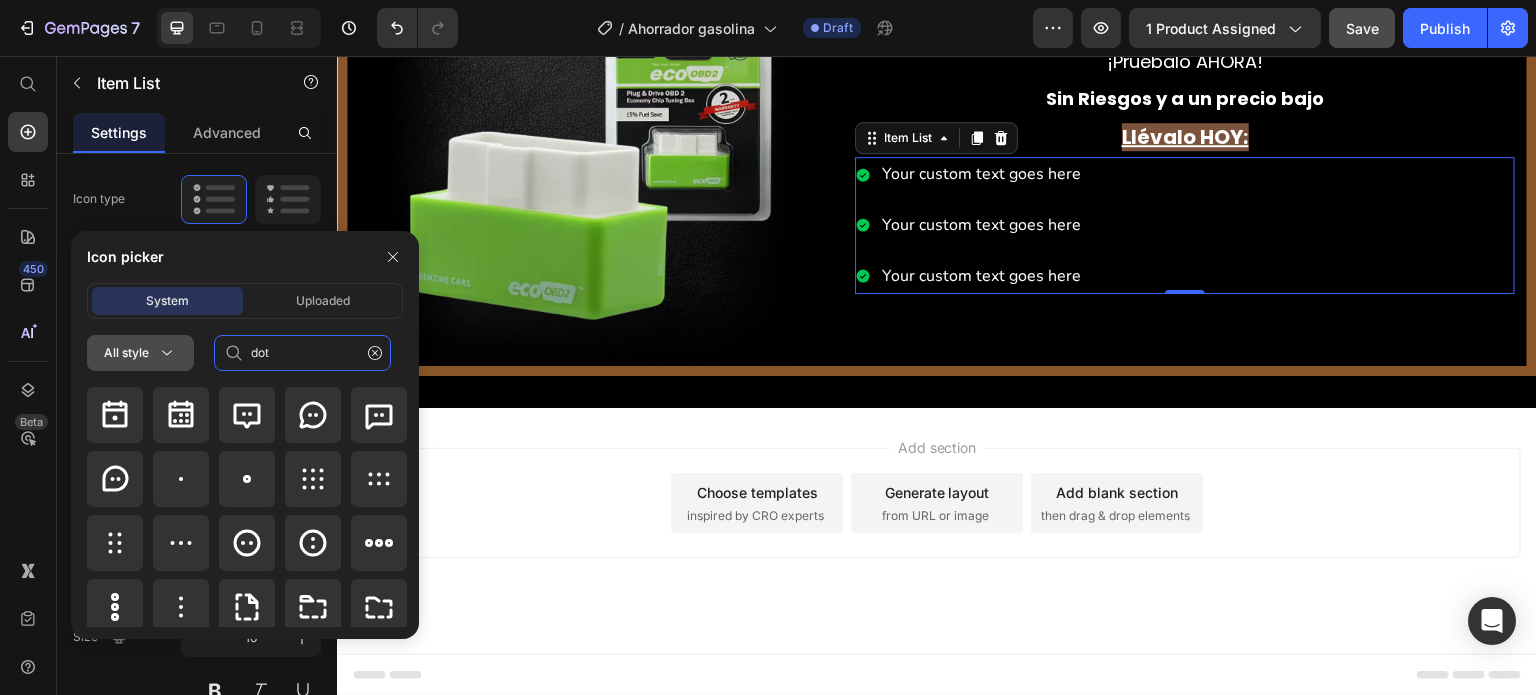 click 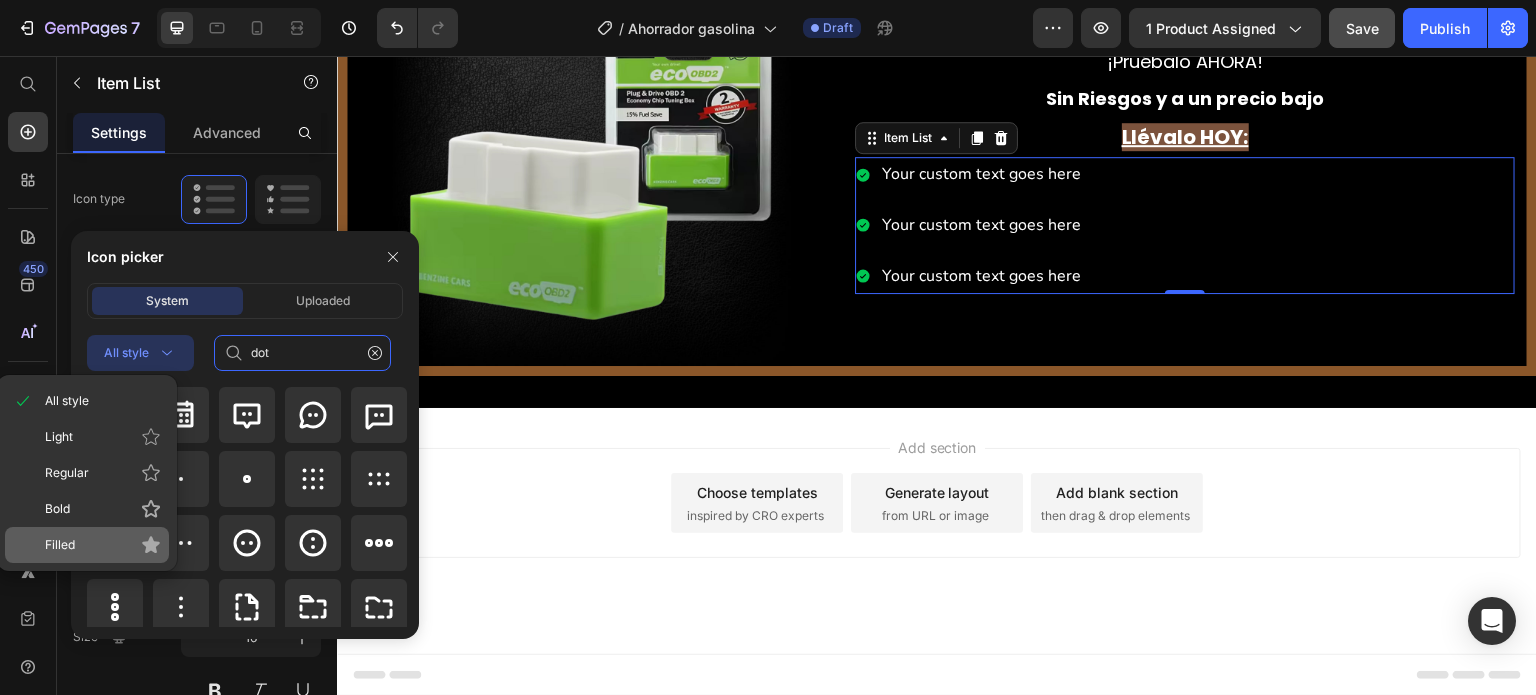 type on "dot" 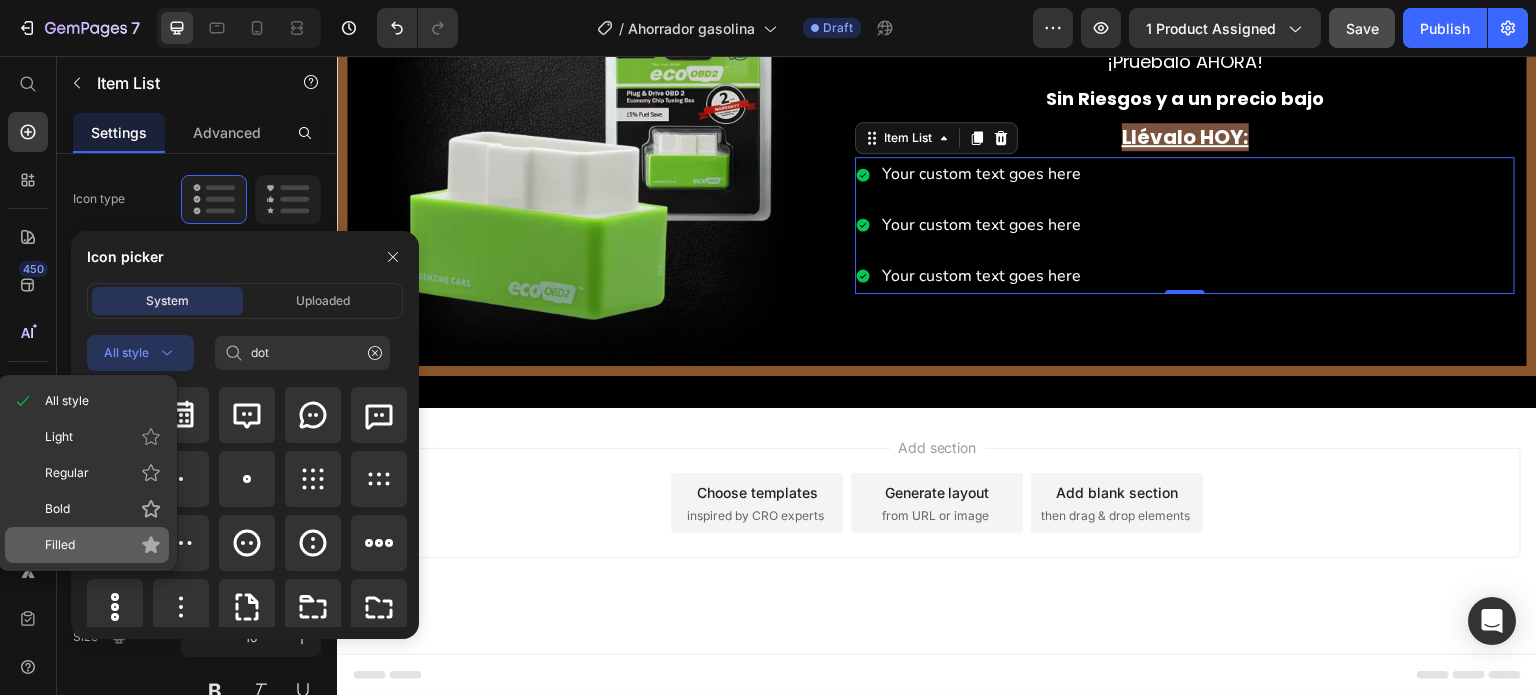 click on "Filled" at bounding box center (103, 545) 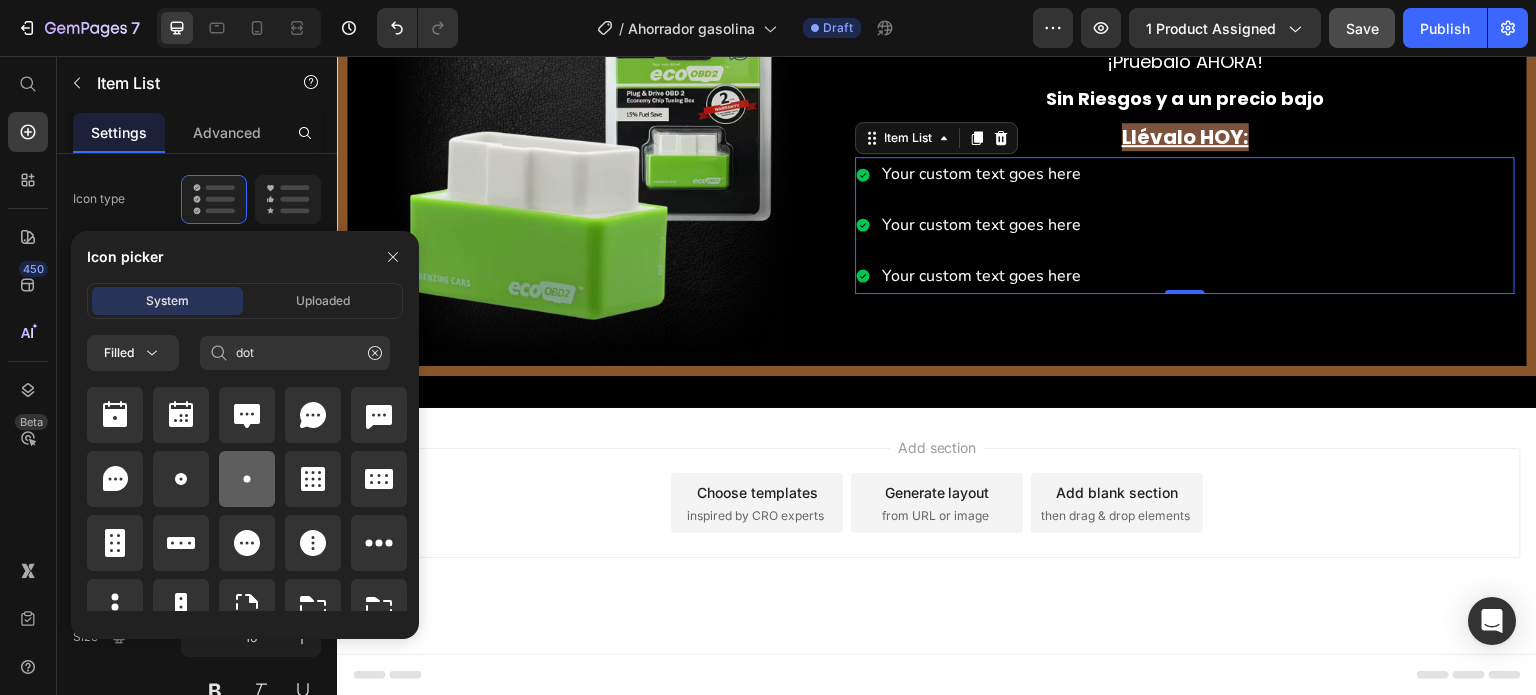 click 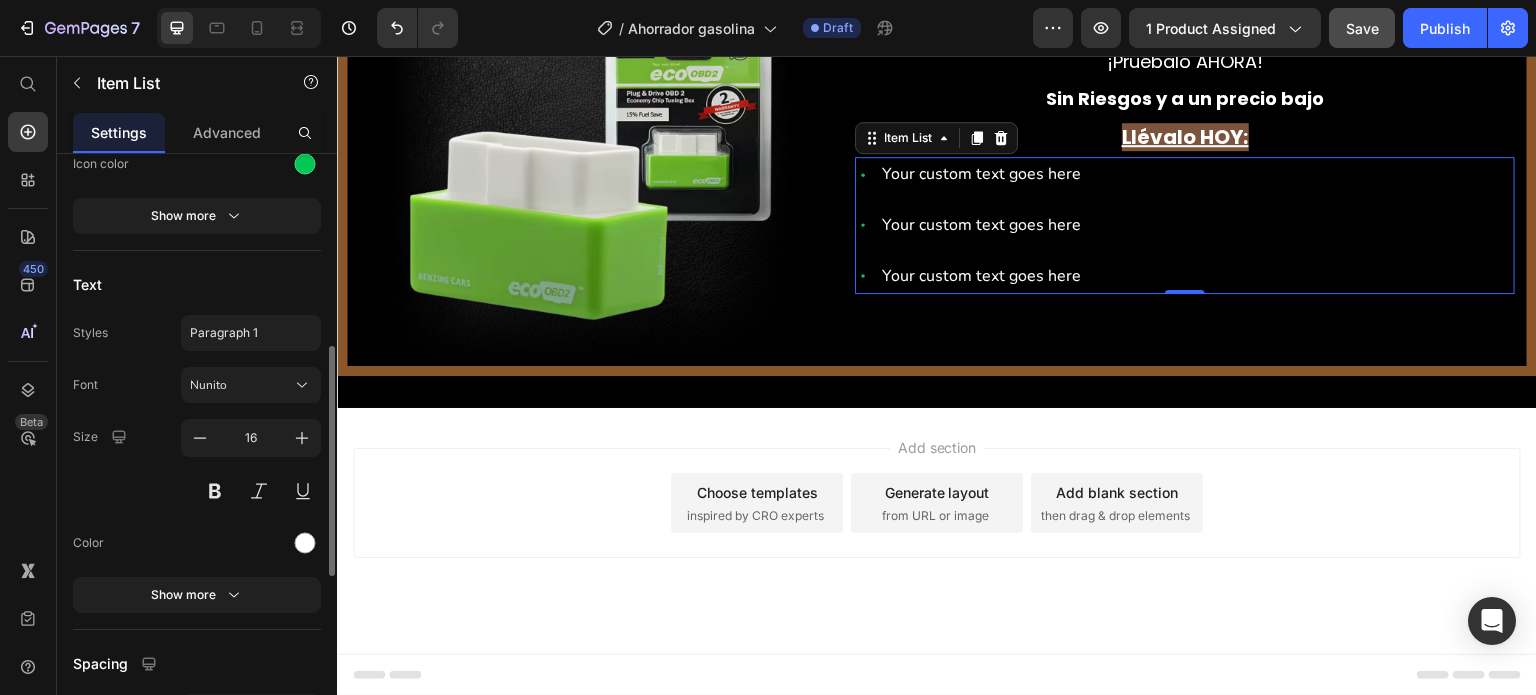 scroll, scrollTop: 800, scrollLeft: 0, axis: vertical 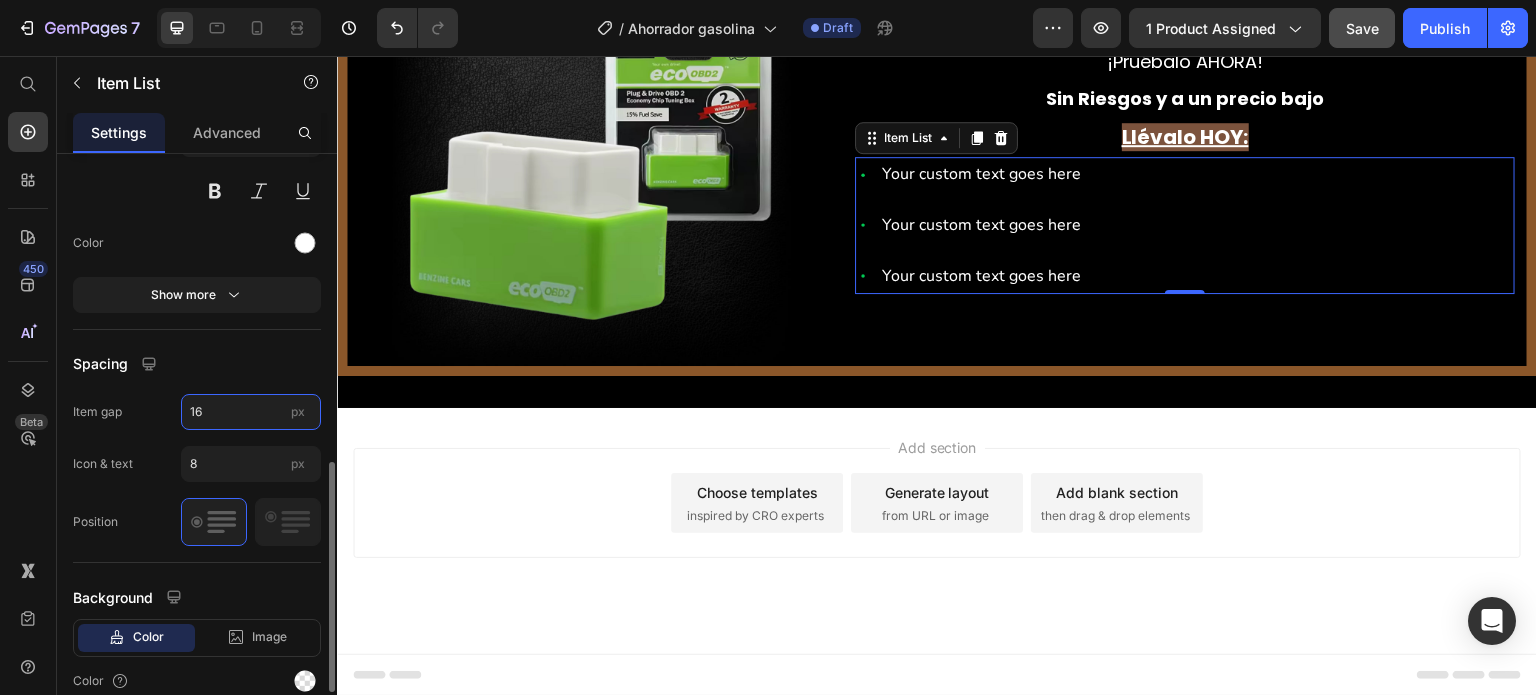 click on "16" at bounding box center [251, 412] 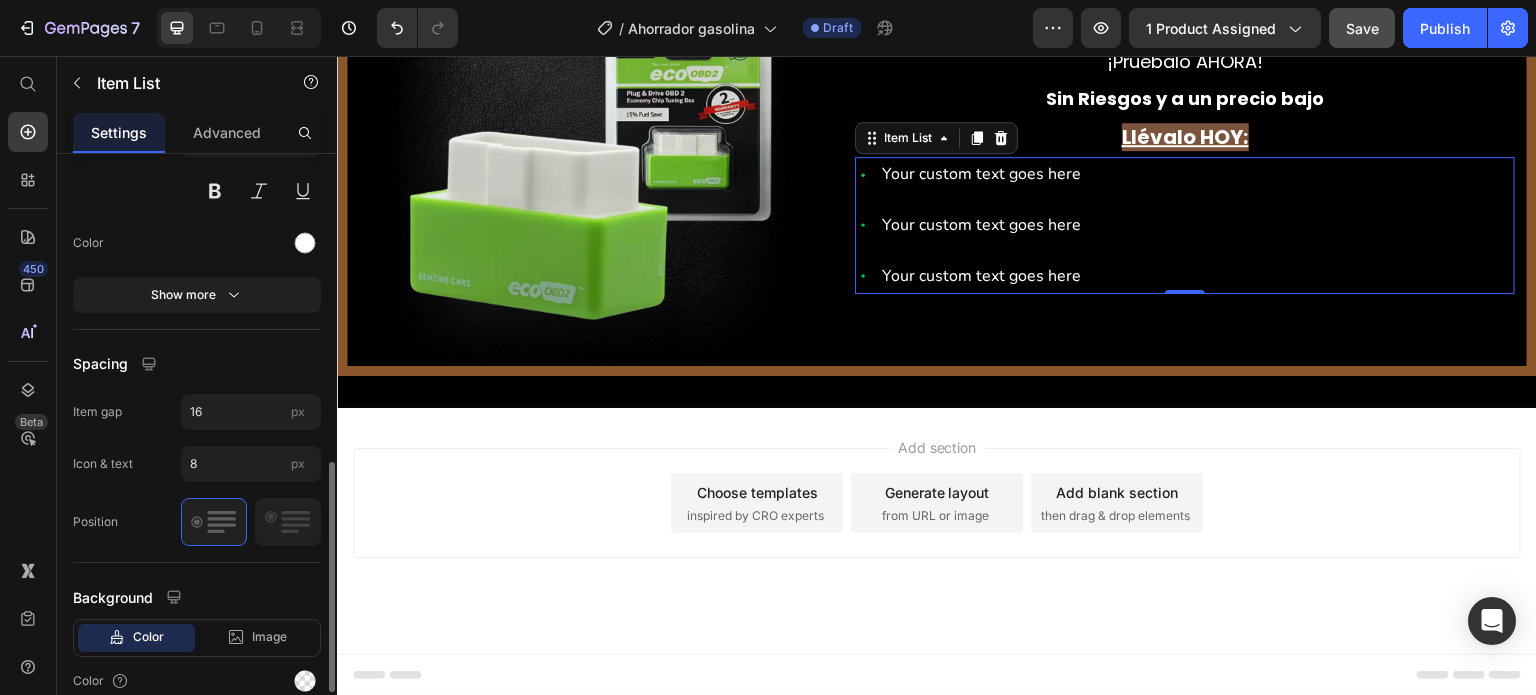 click on "Item gap 16 px" 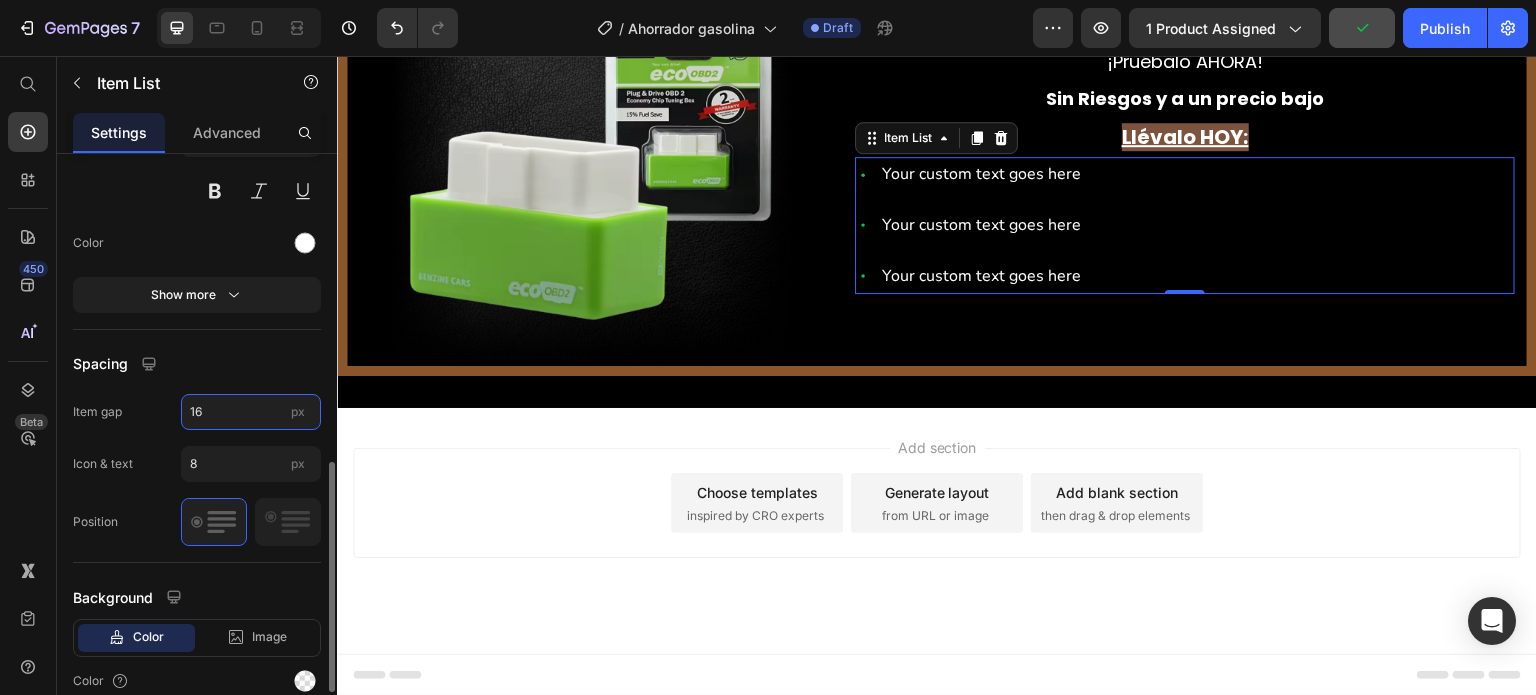 click on "16" at bounding box center [251, 412] 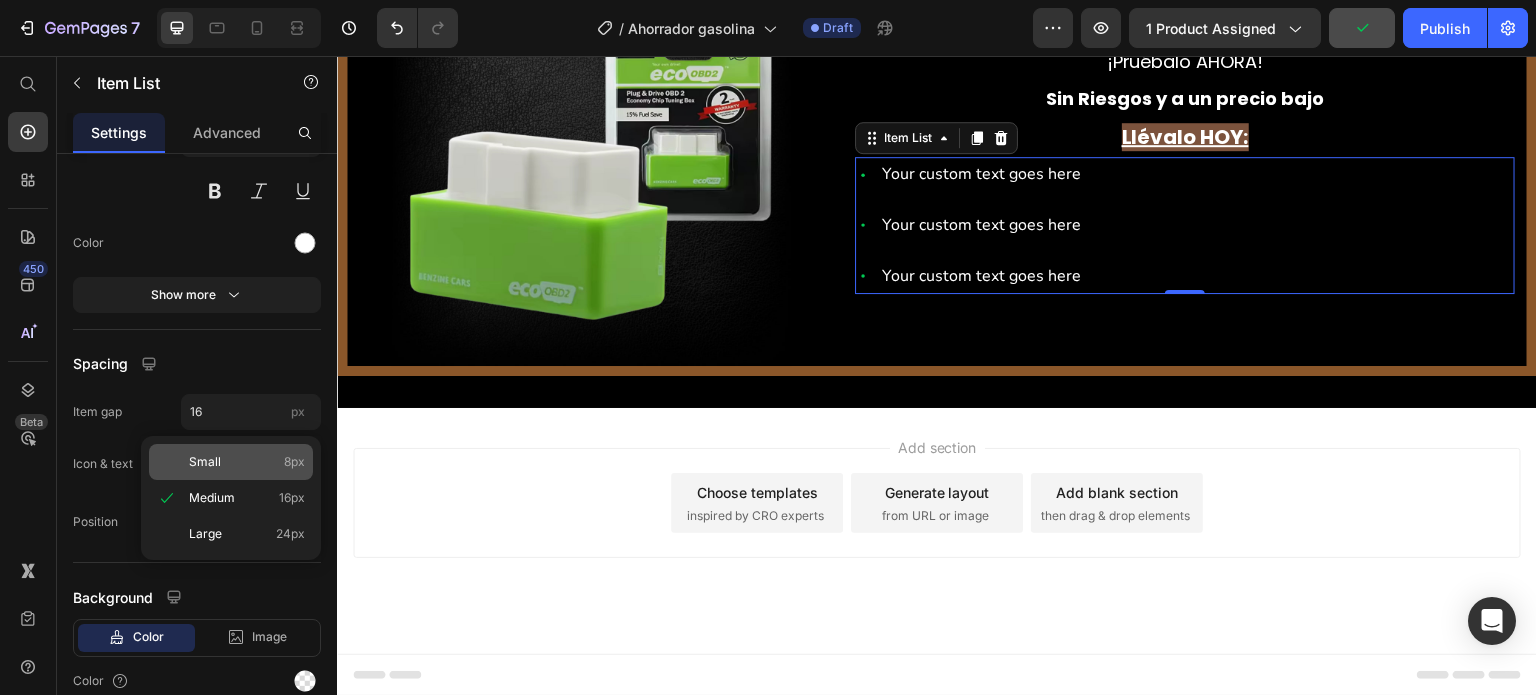 click on "Small 8px" 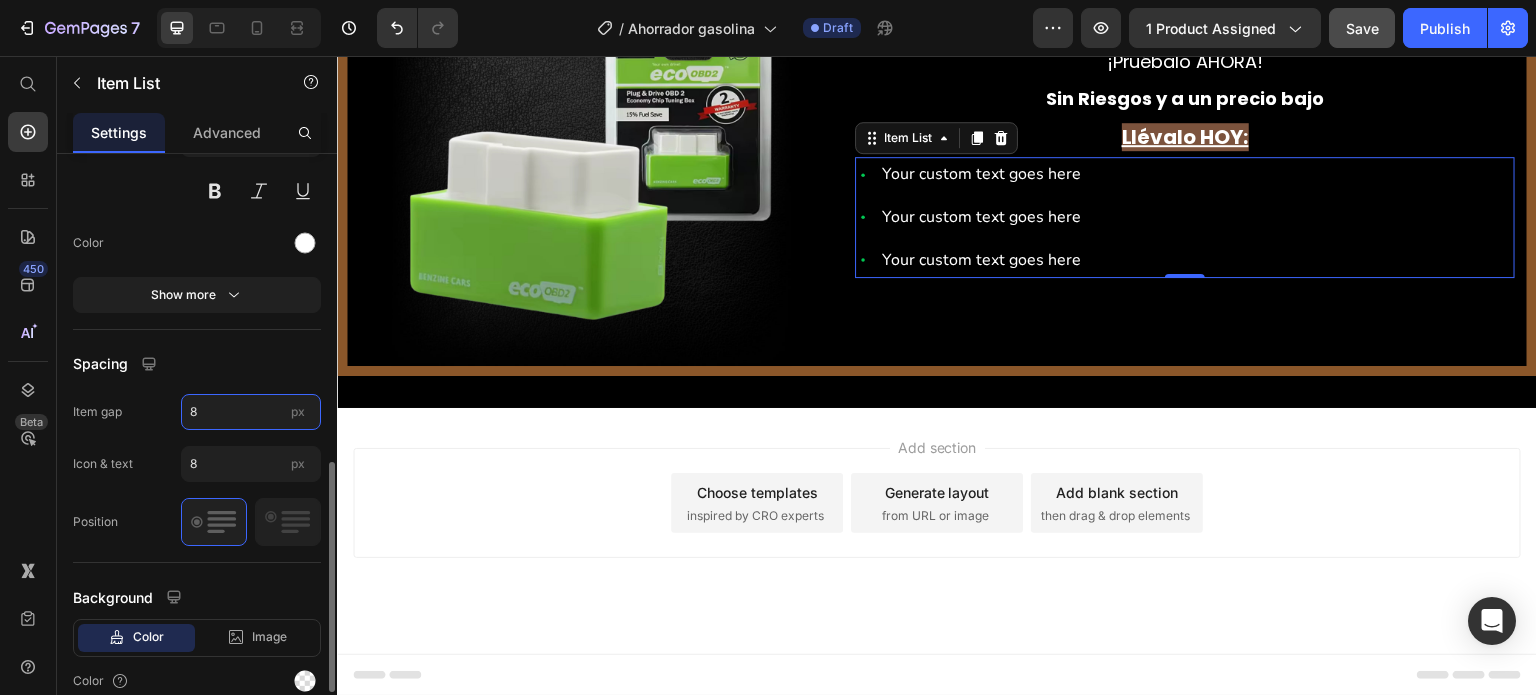 click on "8" at bounding box center (251, 412) 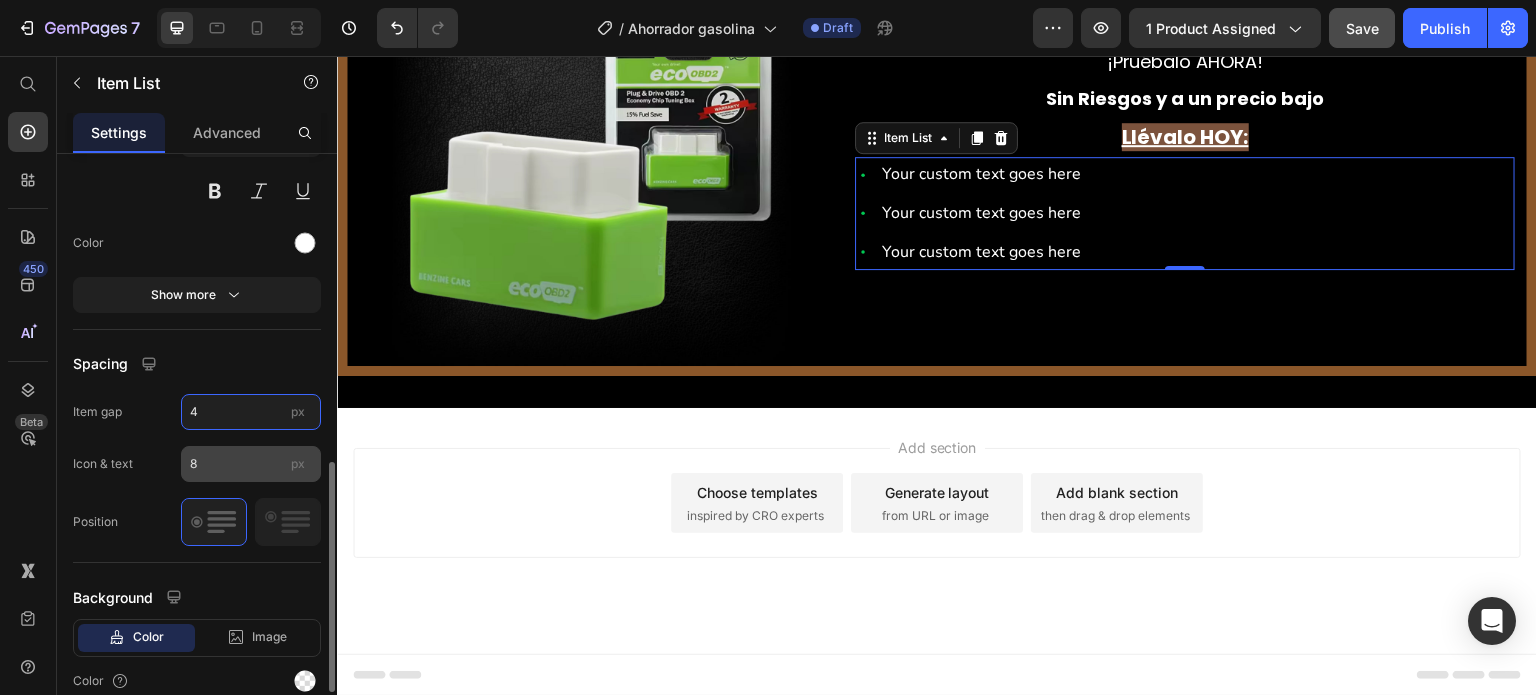 type on "4" 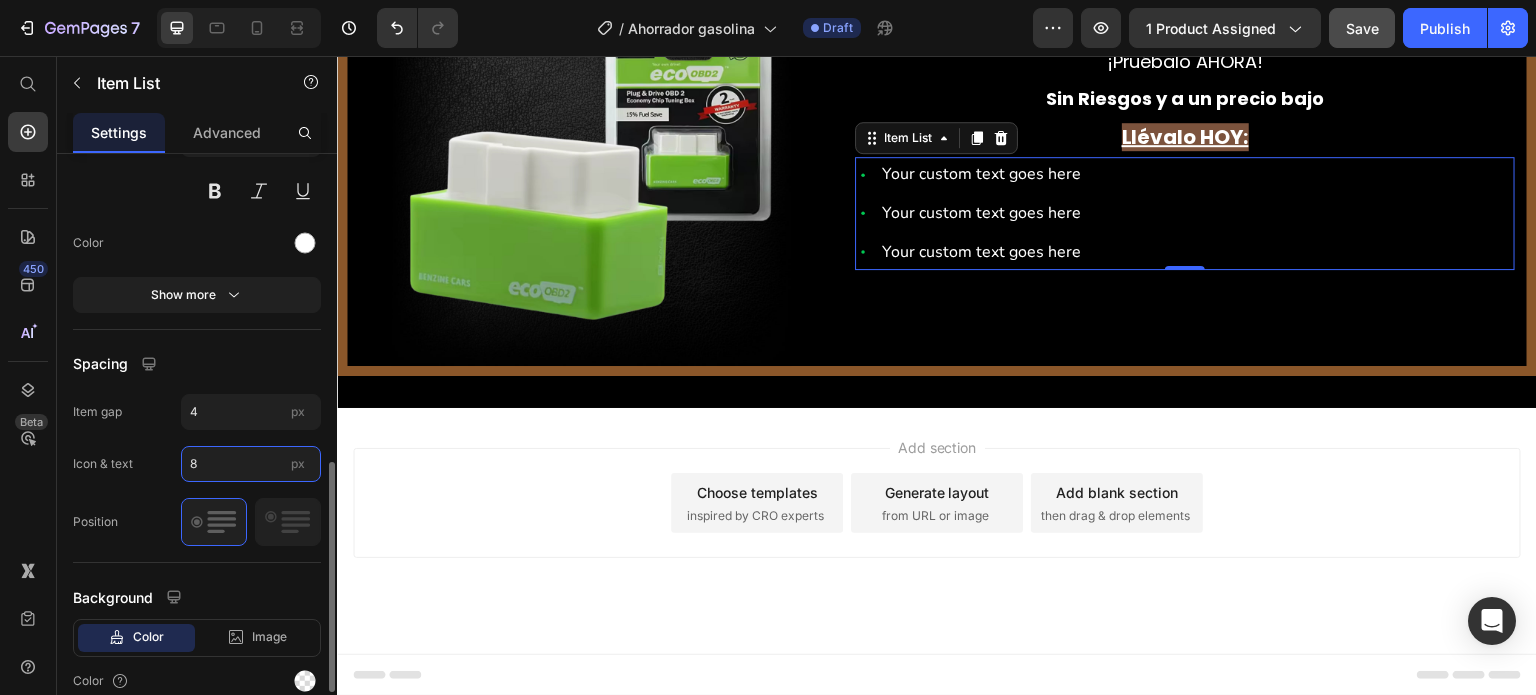 click on "8" at bounding box center (251, 464) 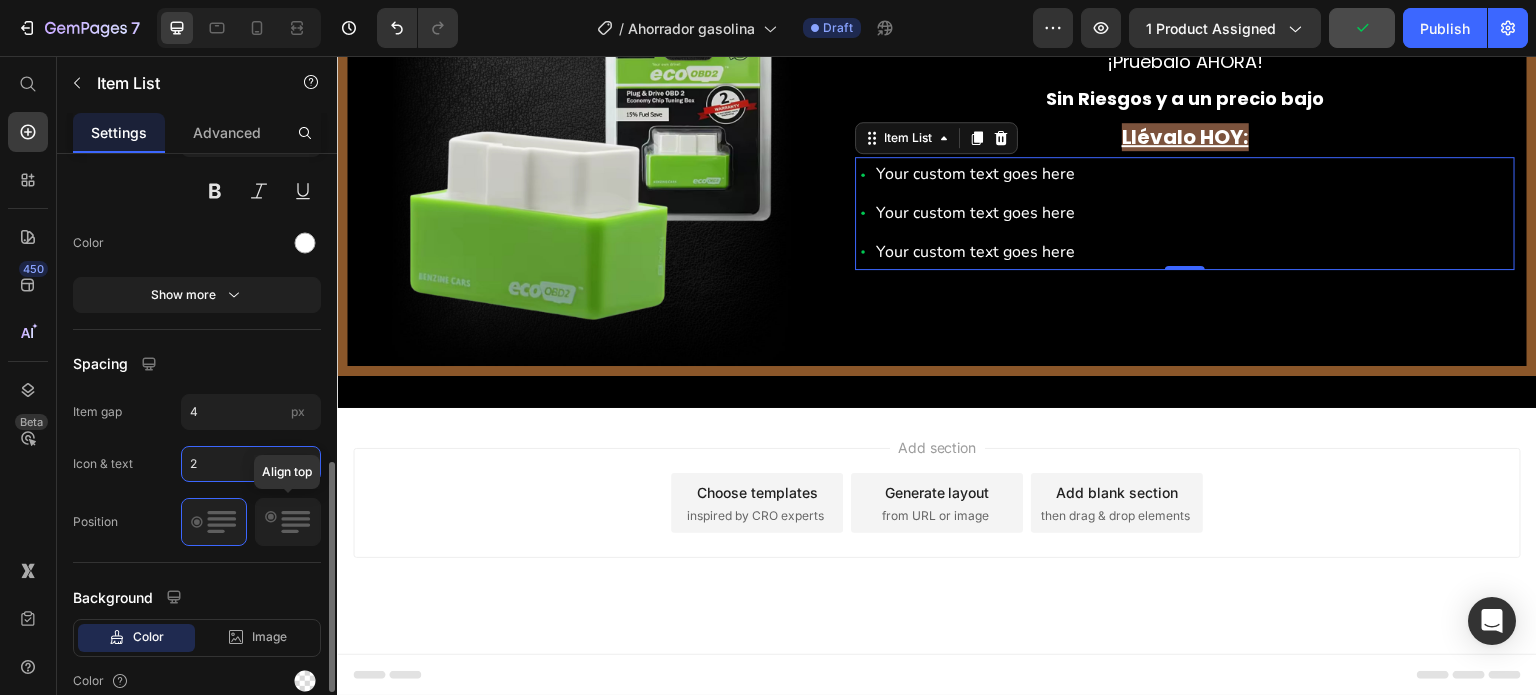 type on "2" 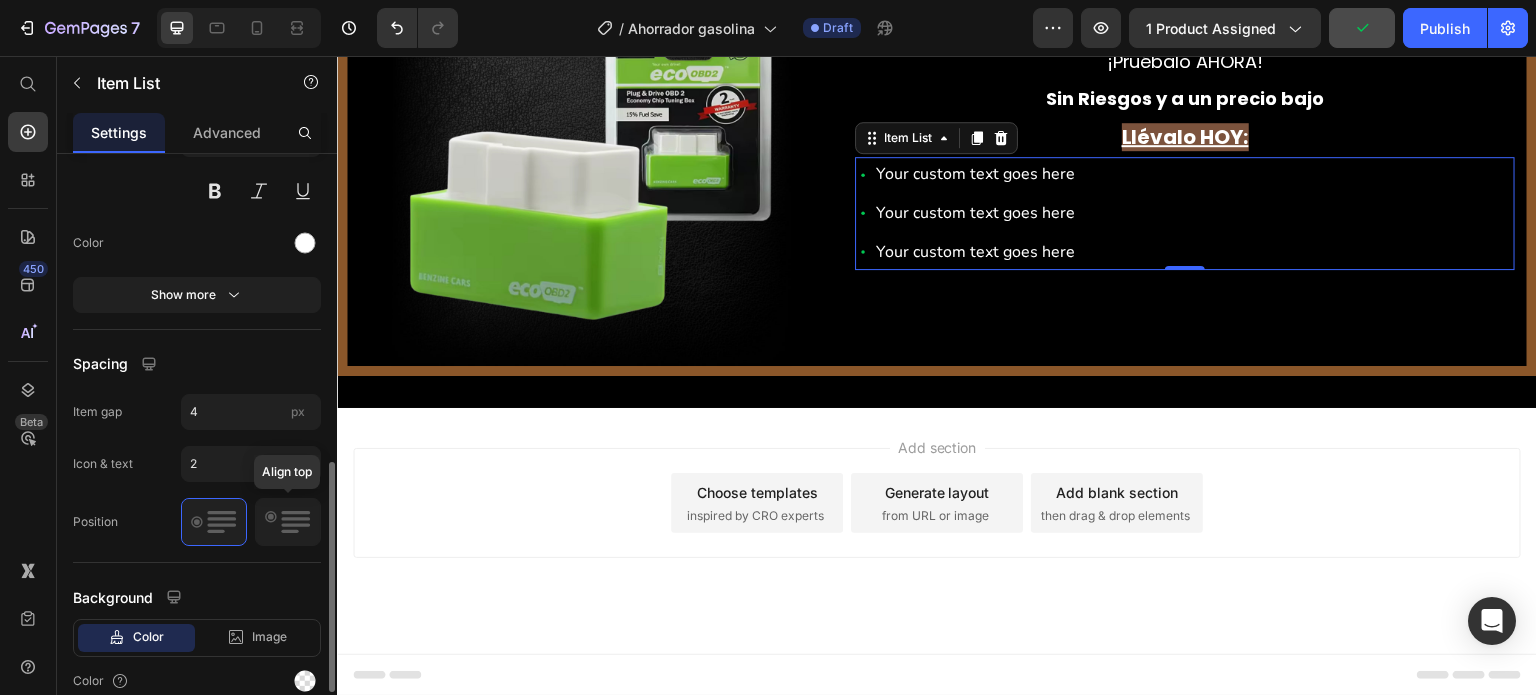 click 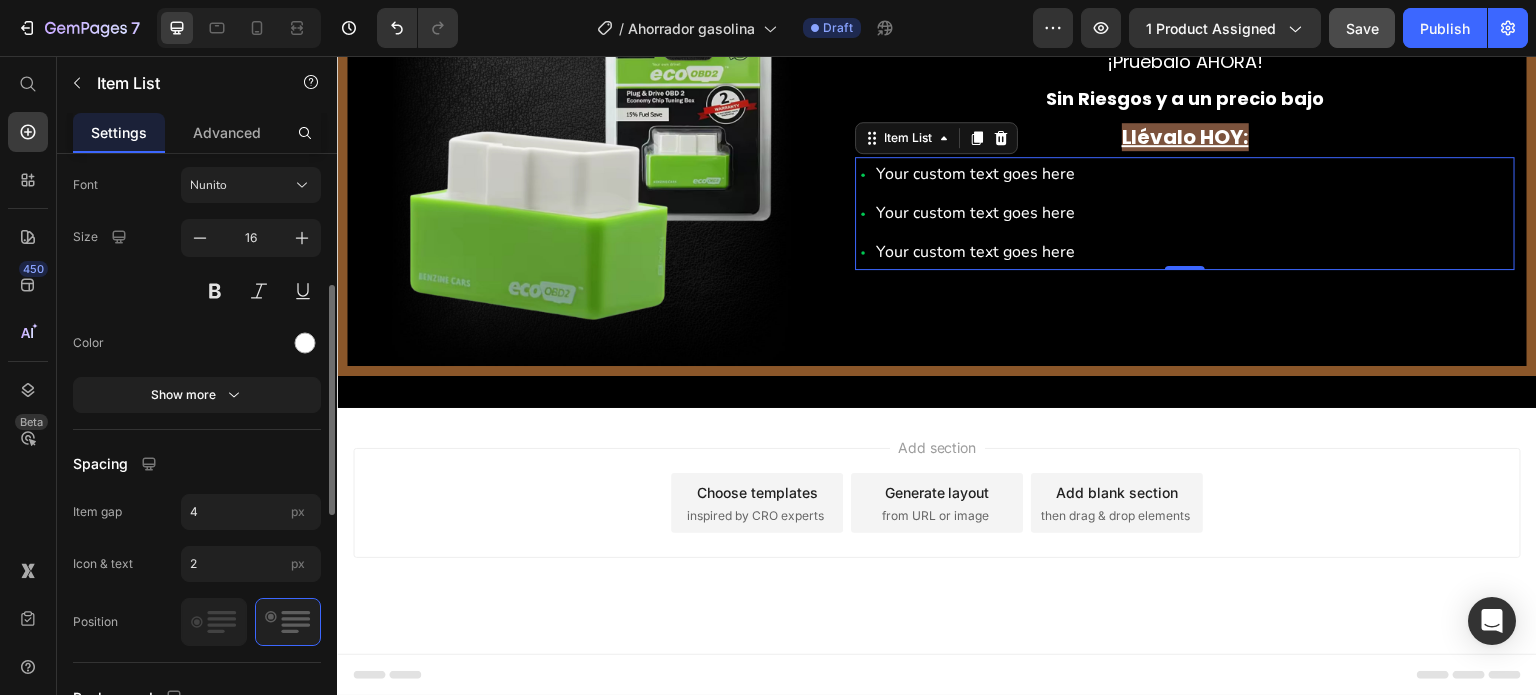 scroll, scrollTop: 600, scrollLeft: 0, axis: vertical 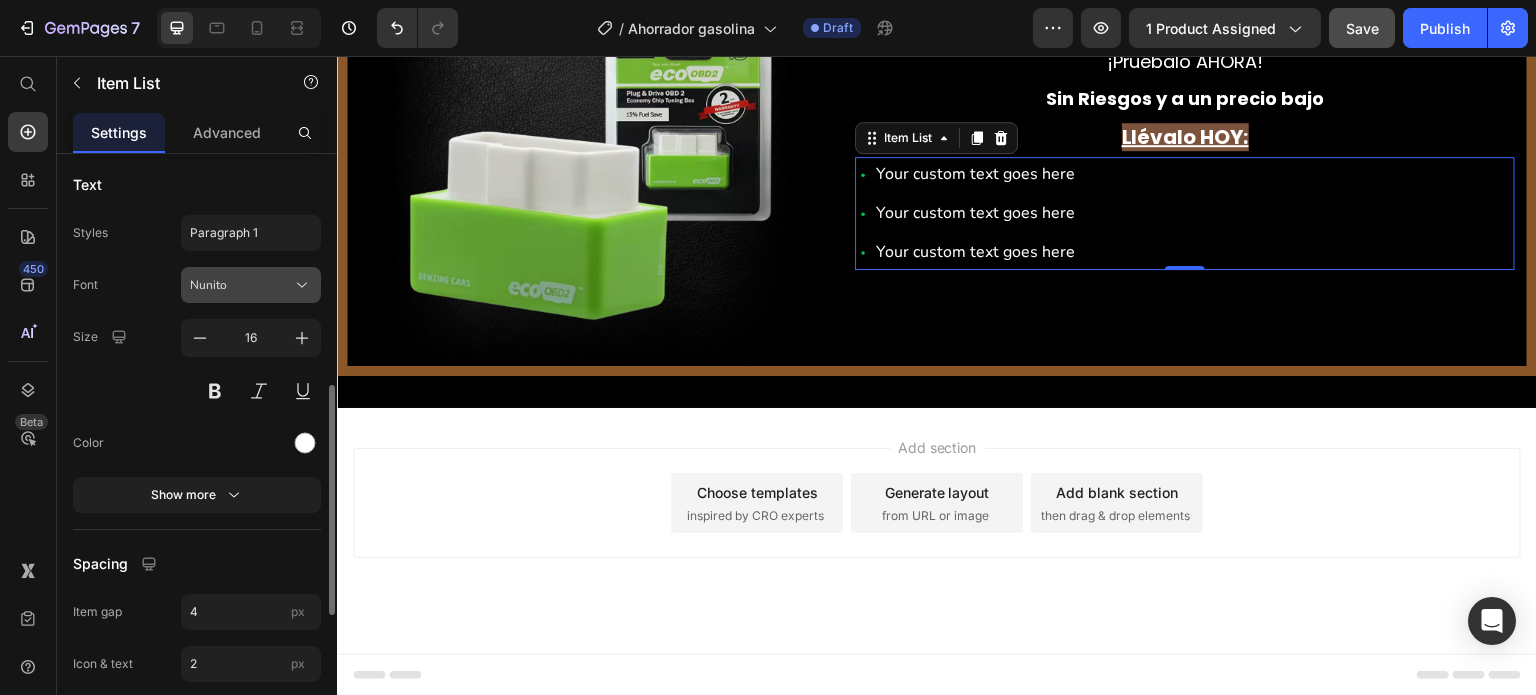 click on "Nunito" at bounding box center (241, 285) 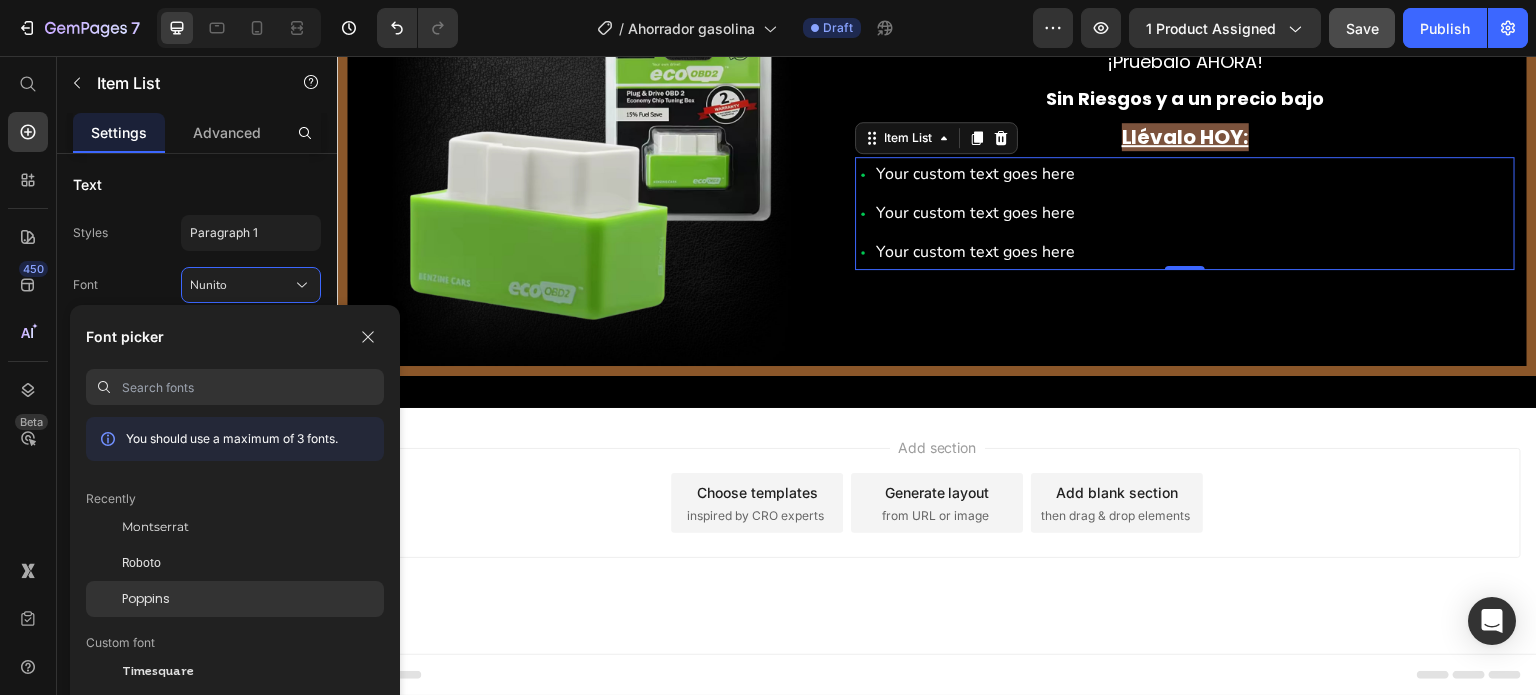 click on "Poppins" 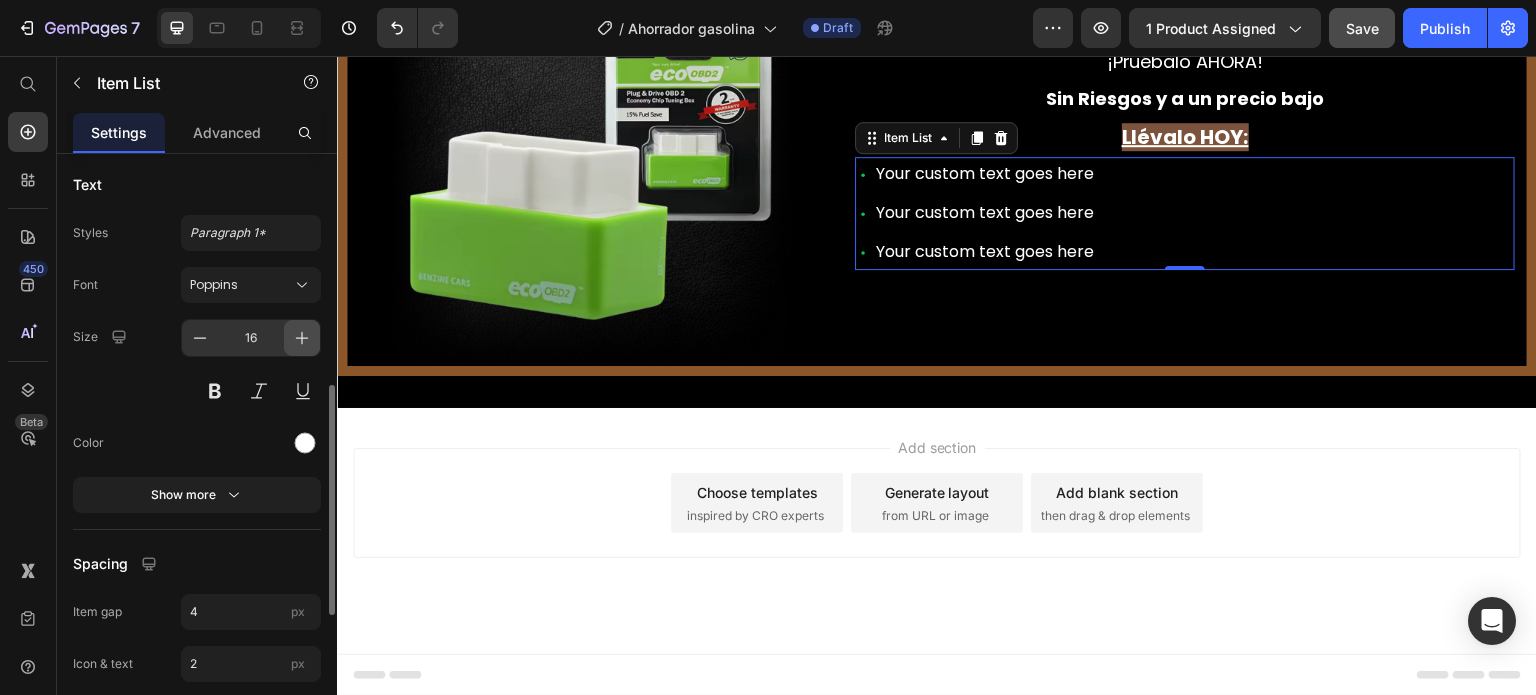 click 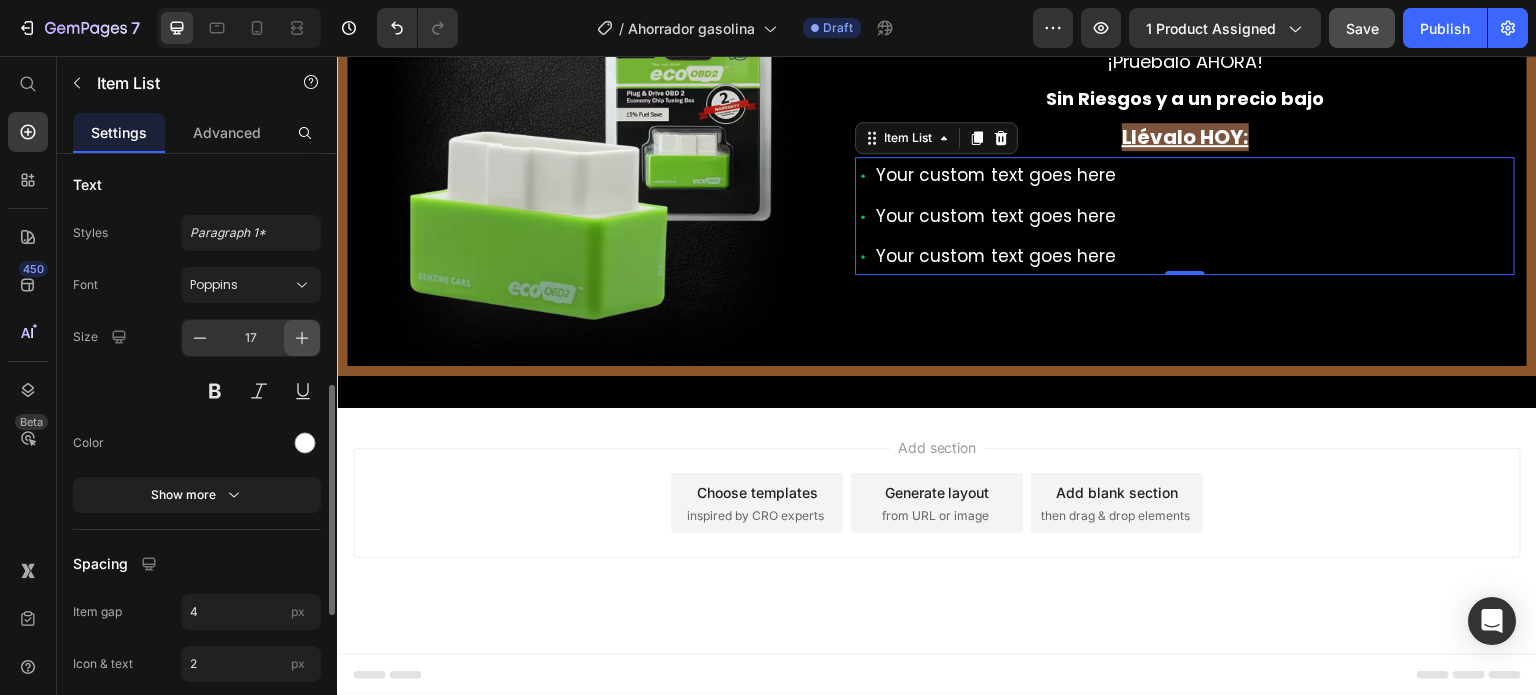 click 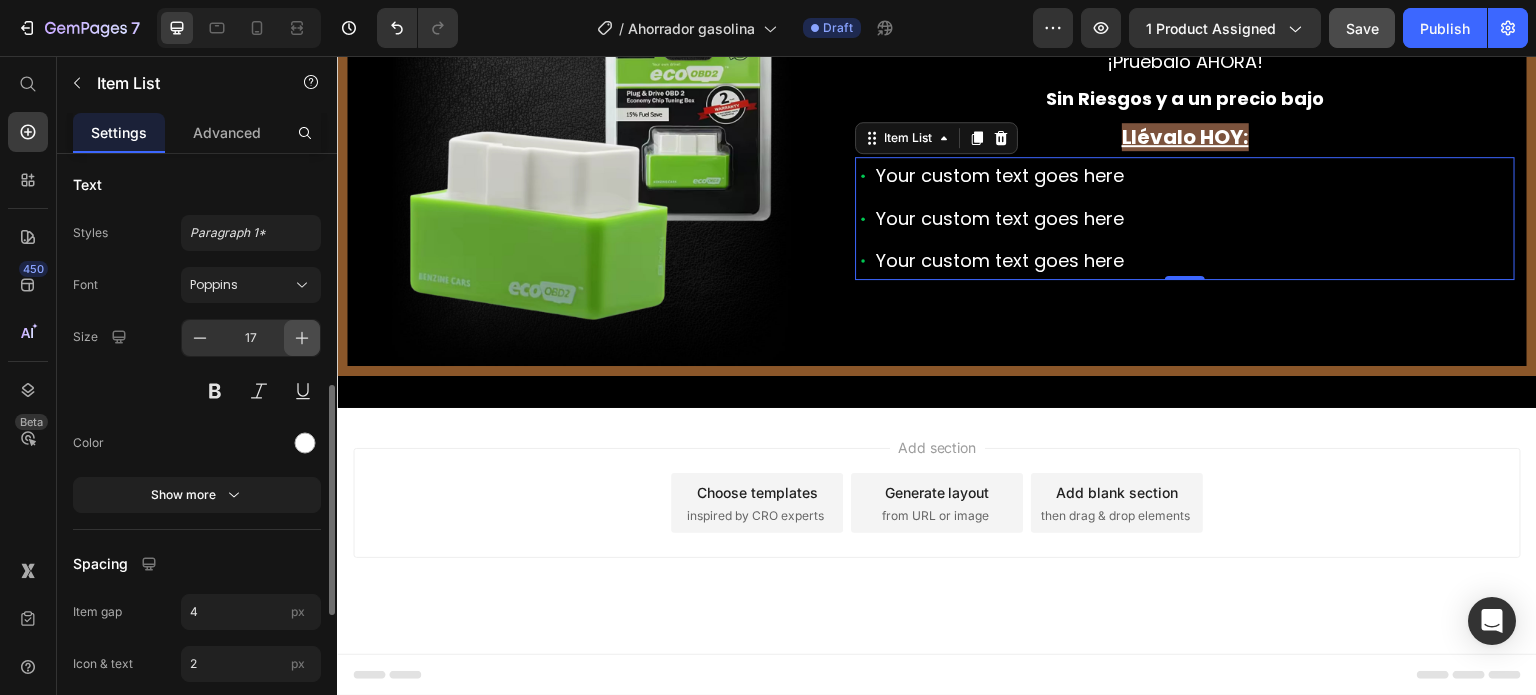 type on "18" 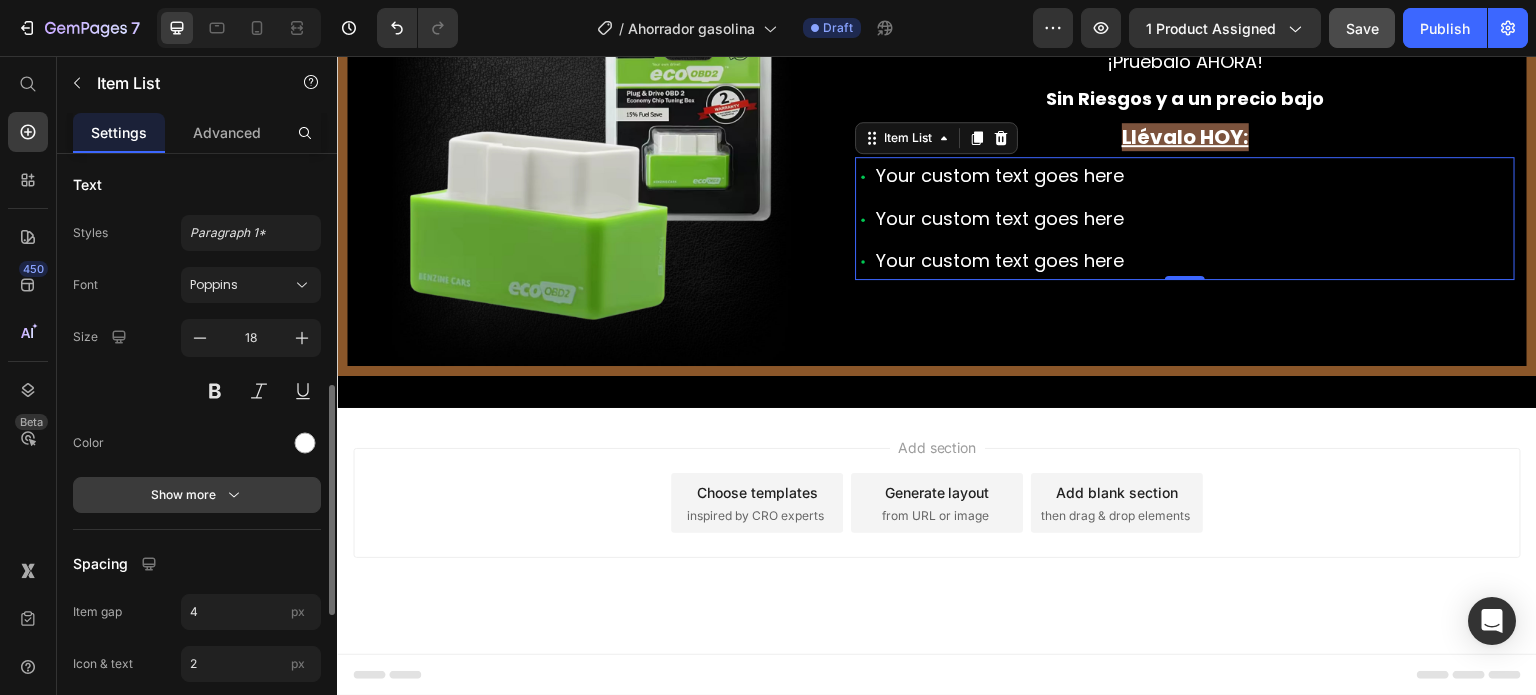 click on "Show more" at bounding box center (197, 495) 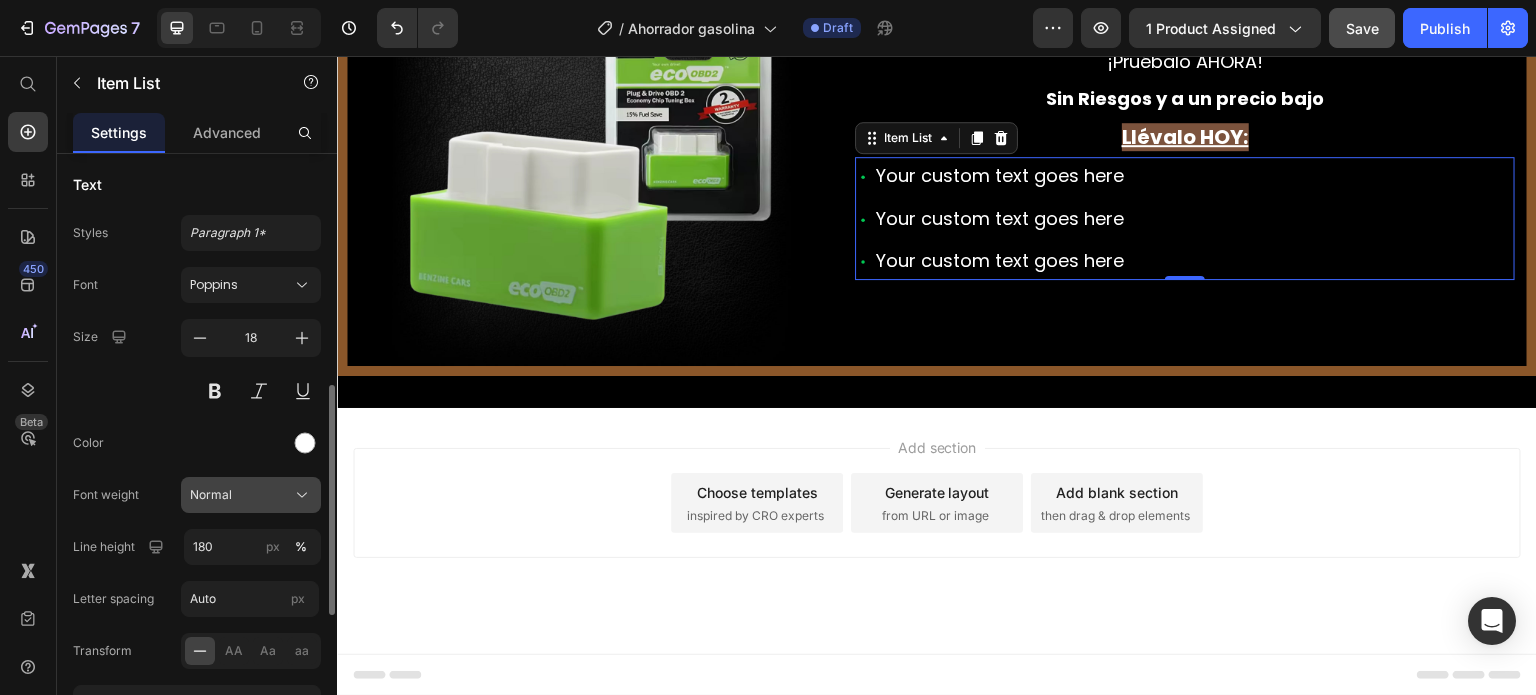 click on "Normal" 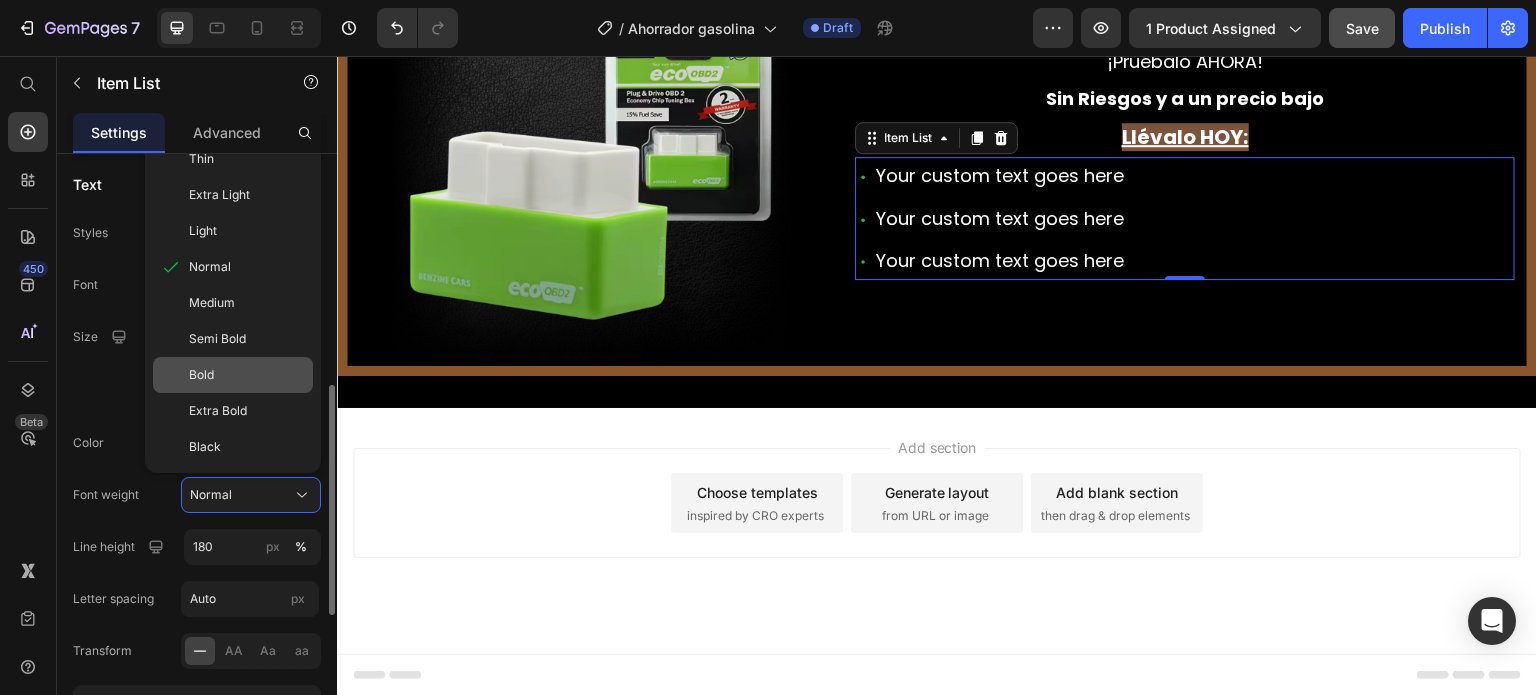 click on "Bold" at bounding box center (247, 375) 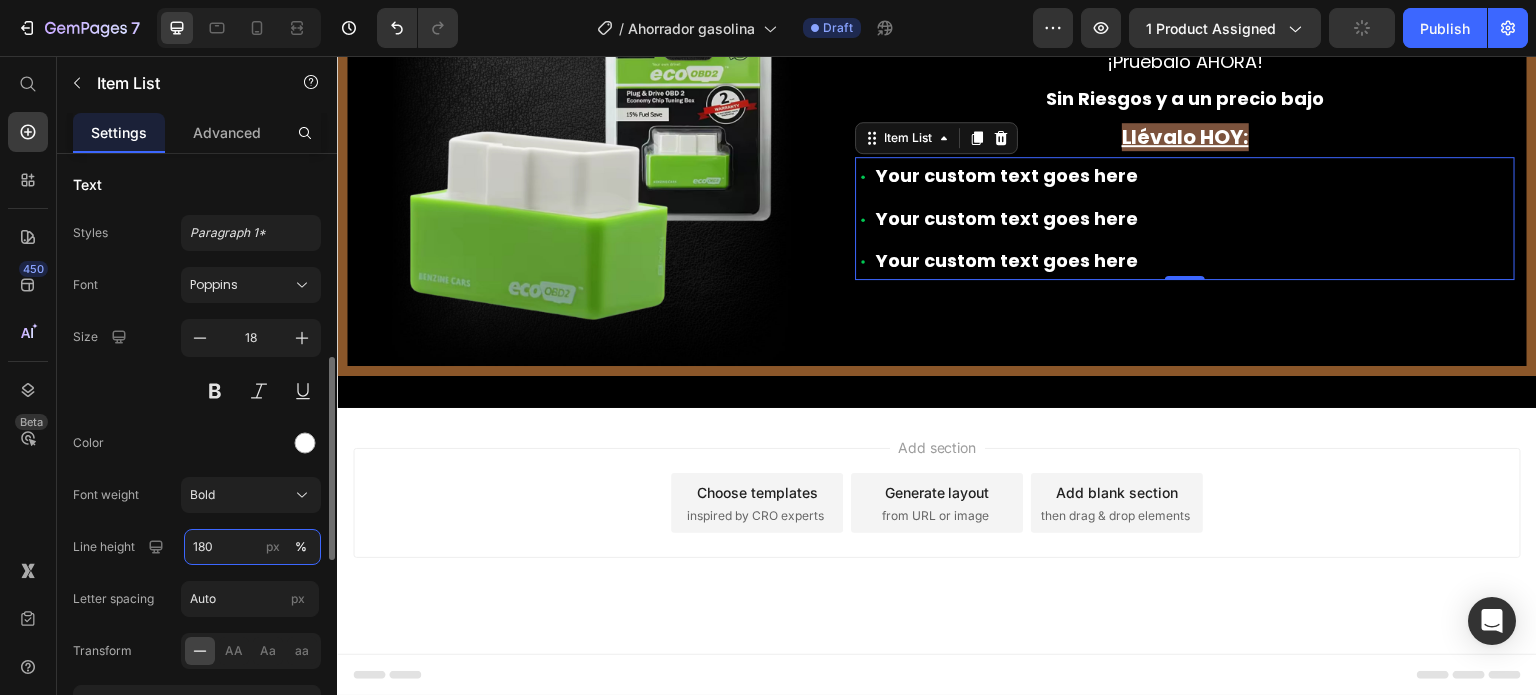 click on "180" at bounding box center (252, 547) 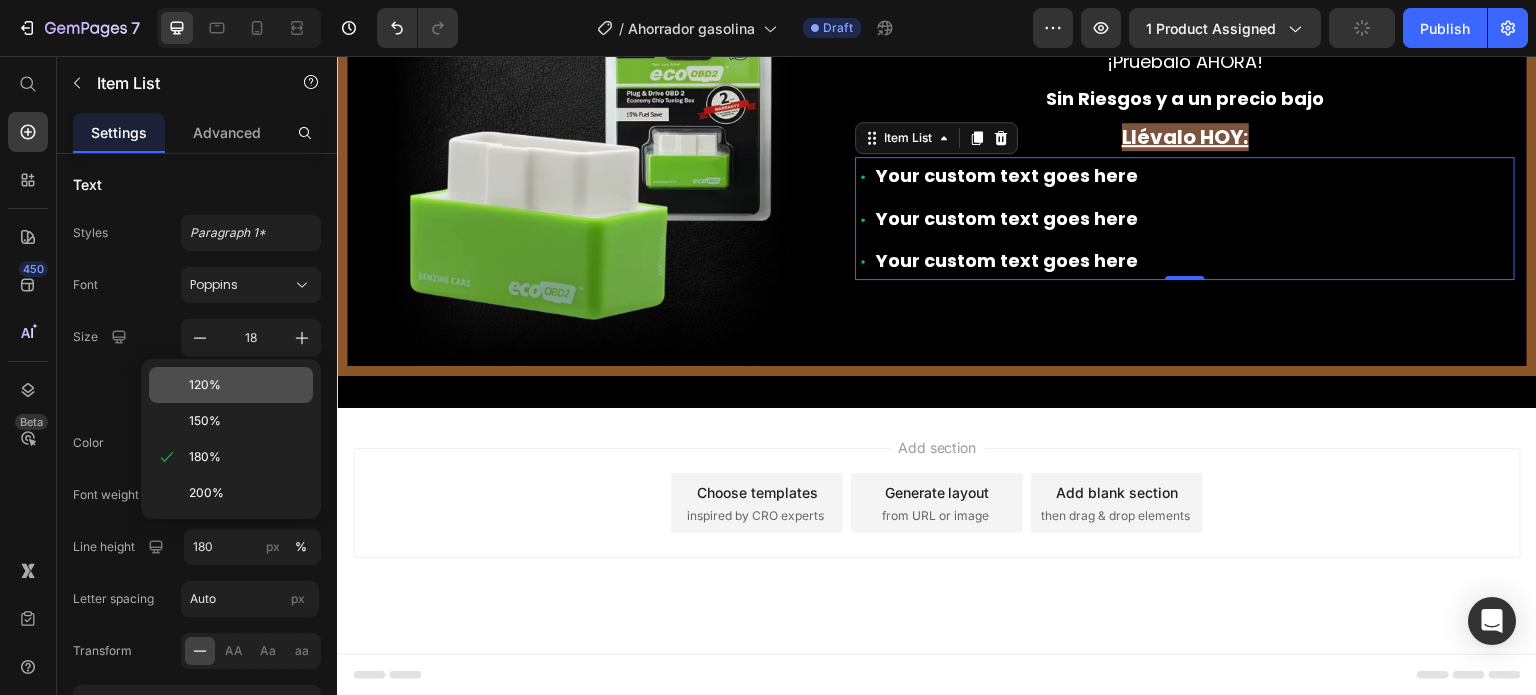 click on "120%" at bounding box center [247, 385] 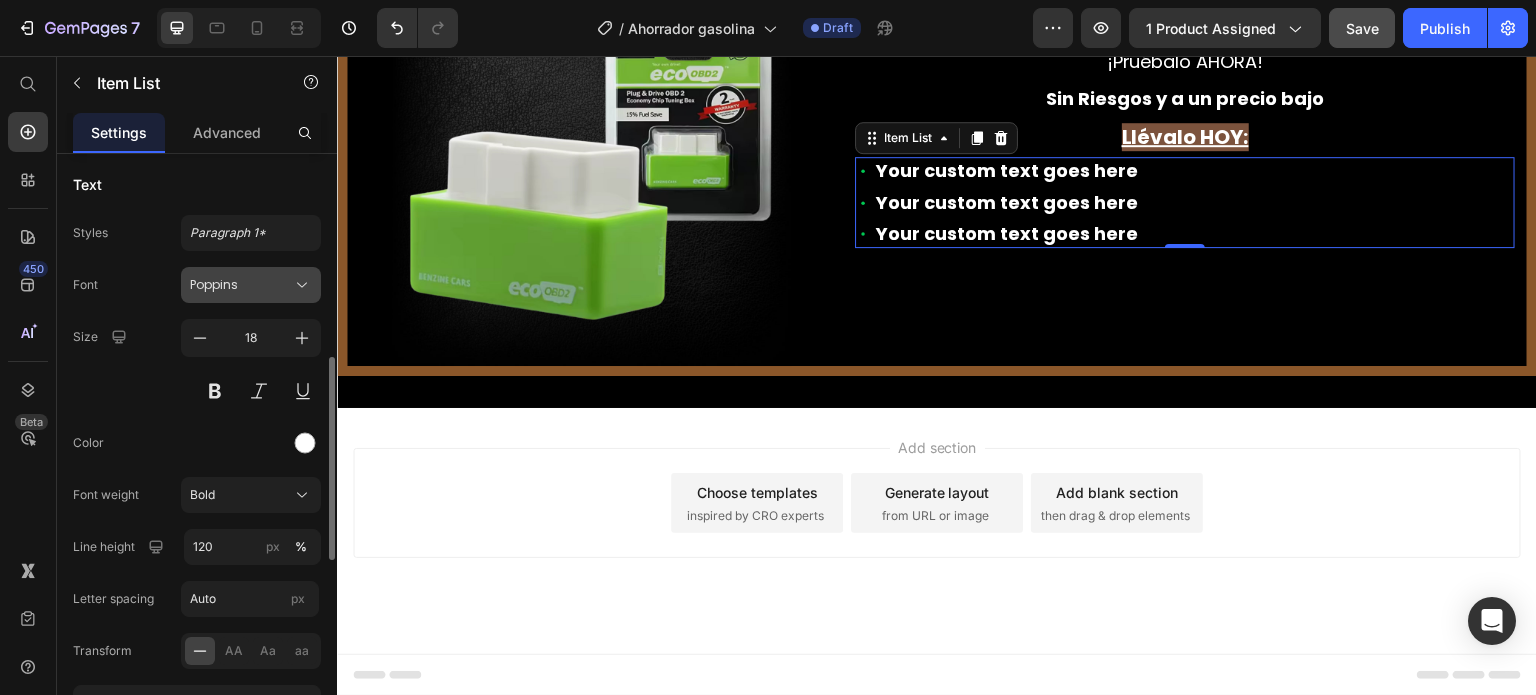 click on "Poppins" at bounding box center [241, 285] 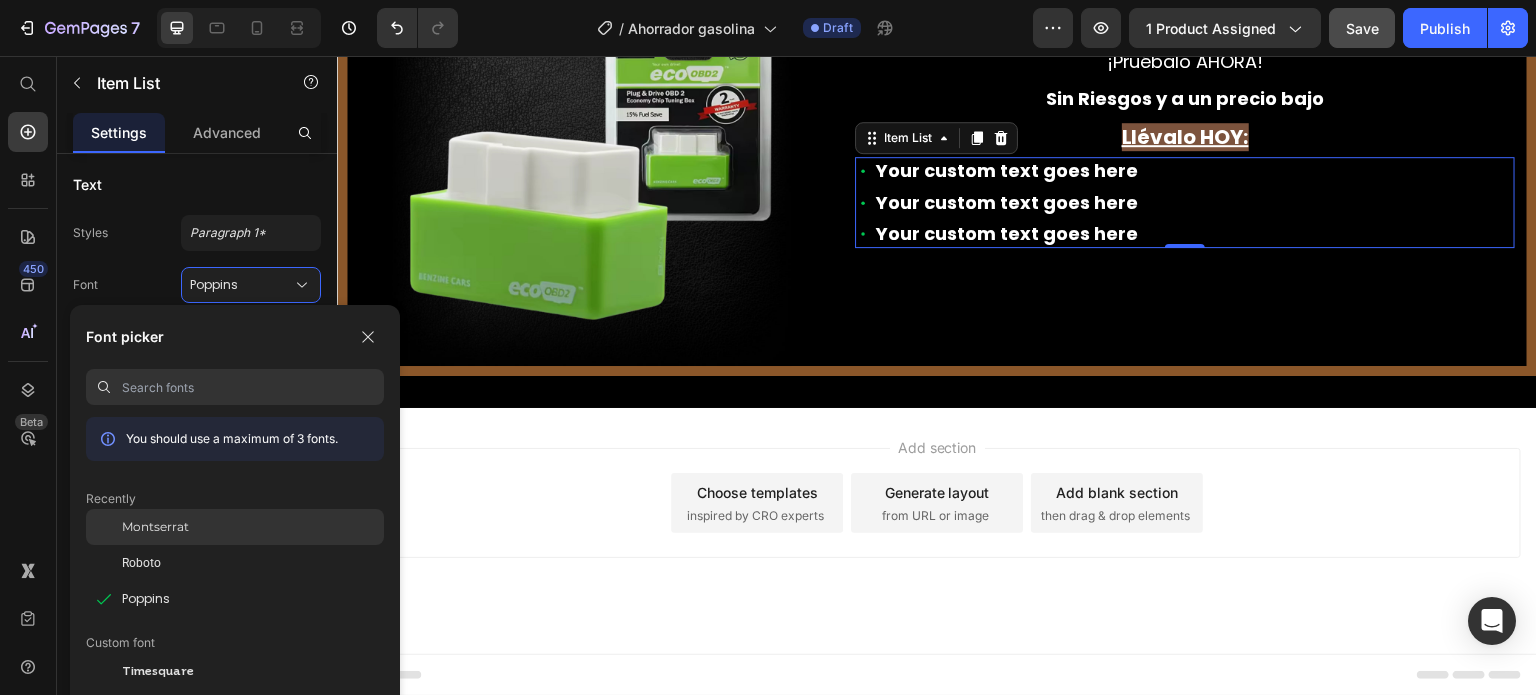 click on "Montserrat" 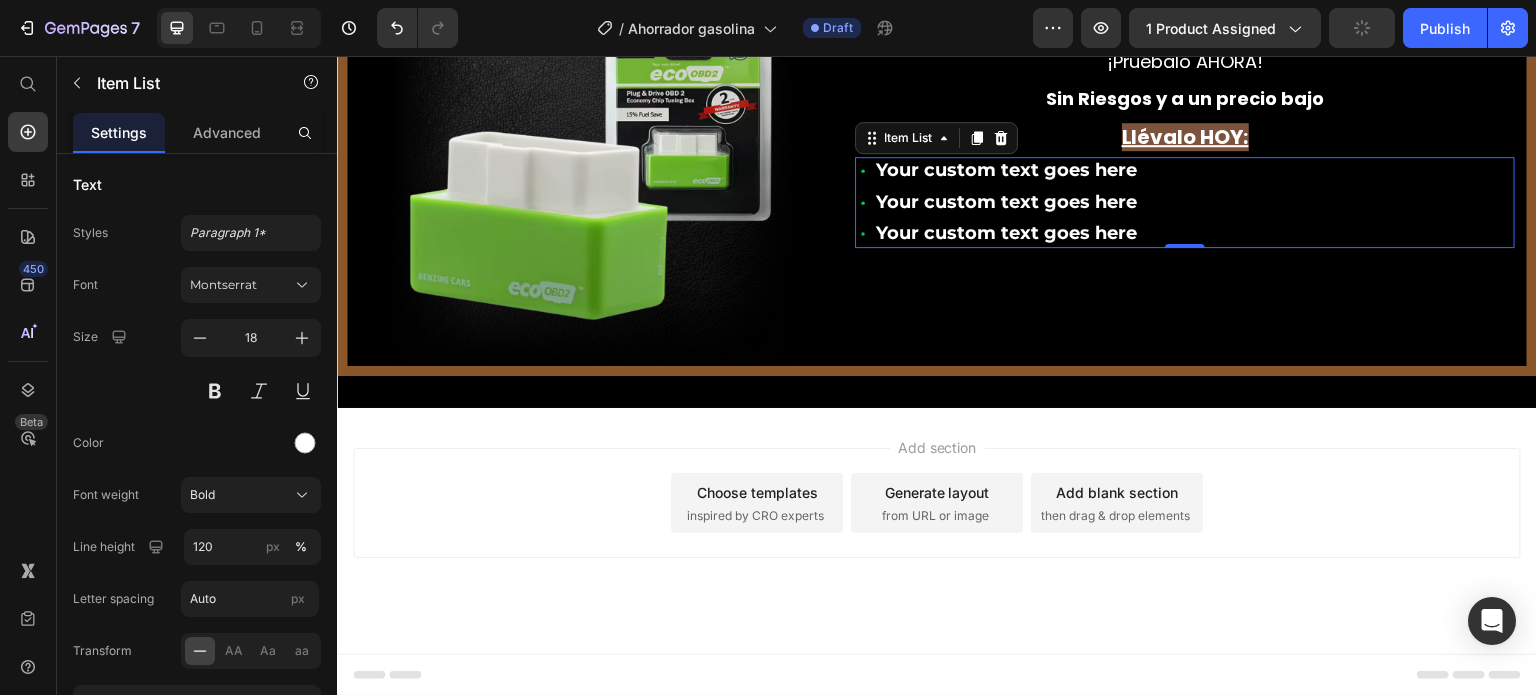 click on "Your custom text goes here" at bounding box center (1006, 171) 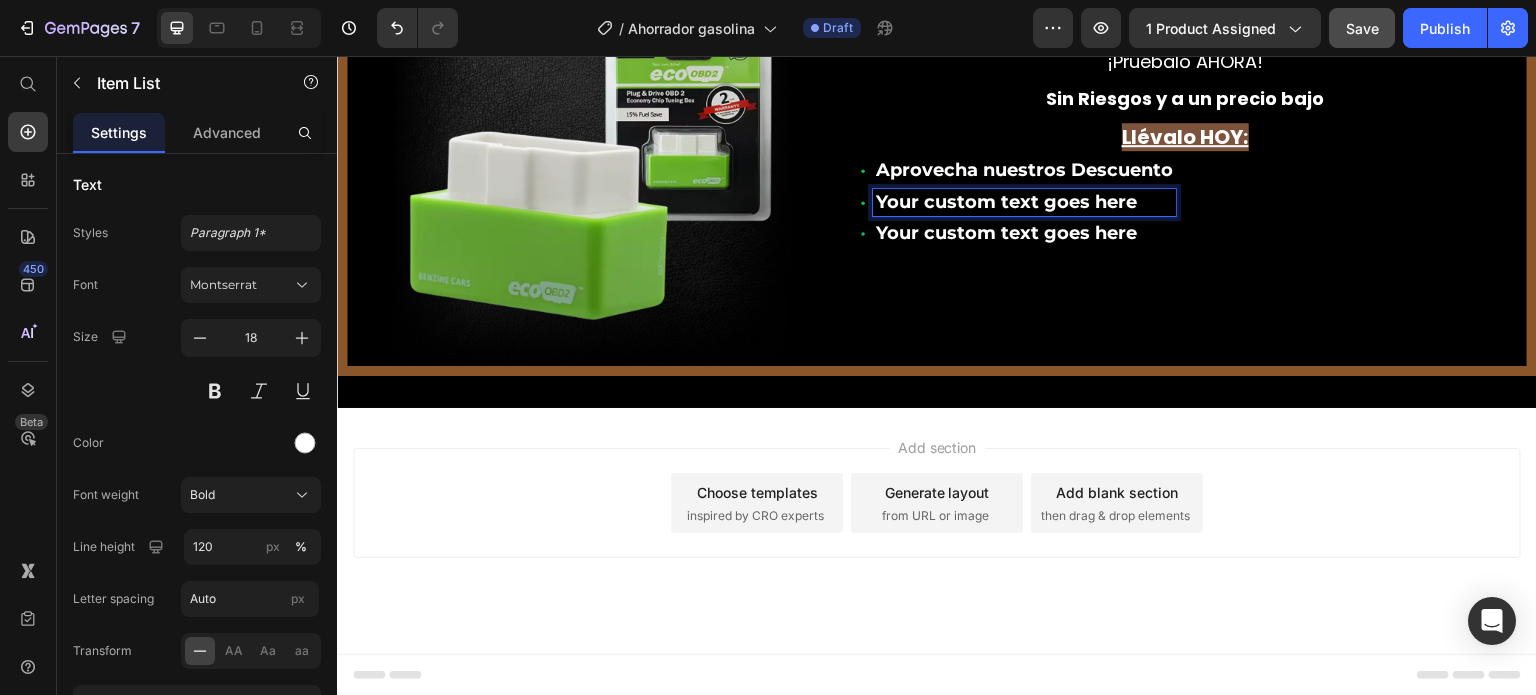 click on "Your custom text goes here" at bounding box center (1024, 203) 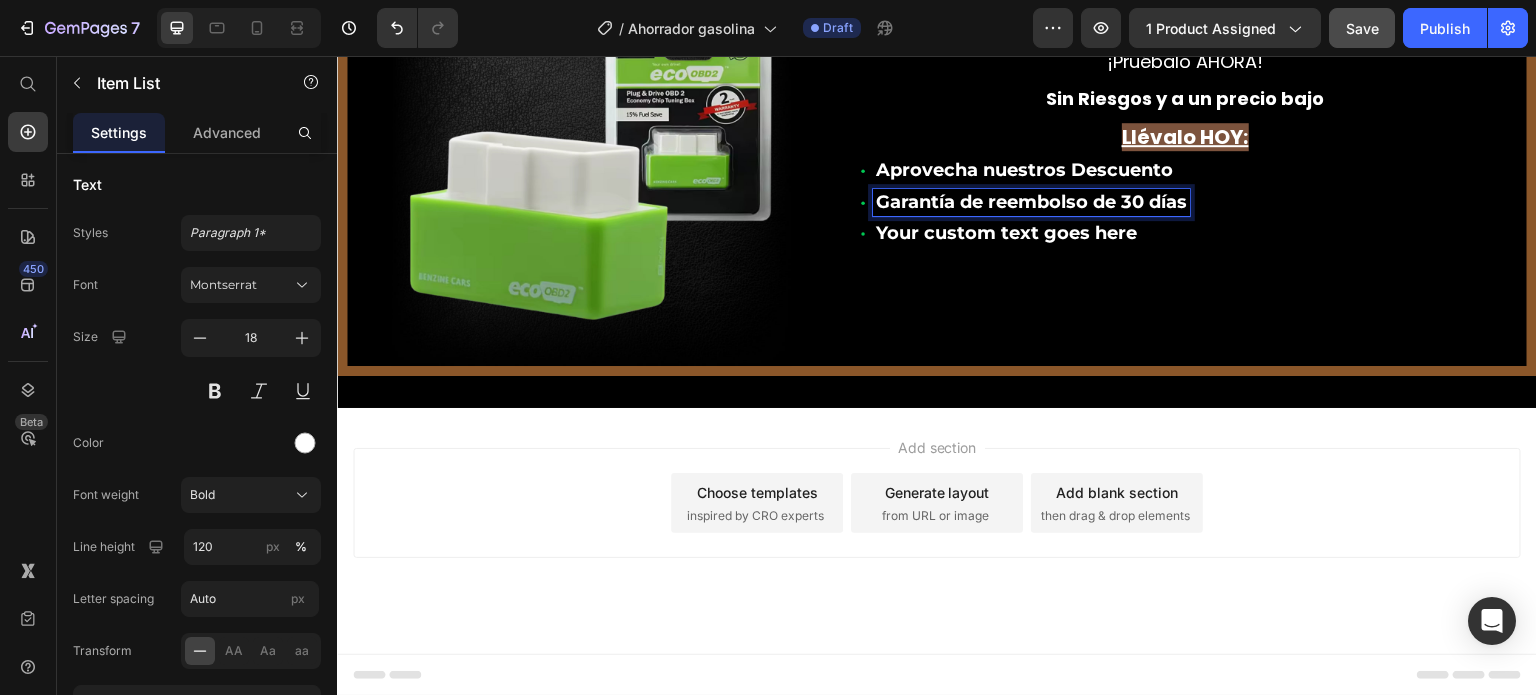 click on "Your custom text goes here" at bounding box center (1031, 234) 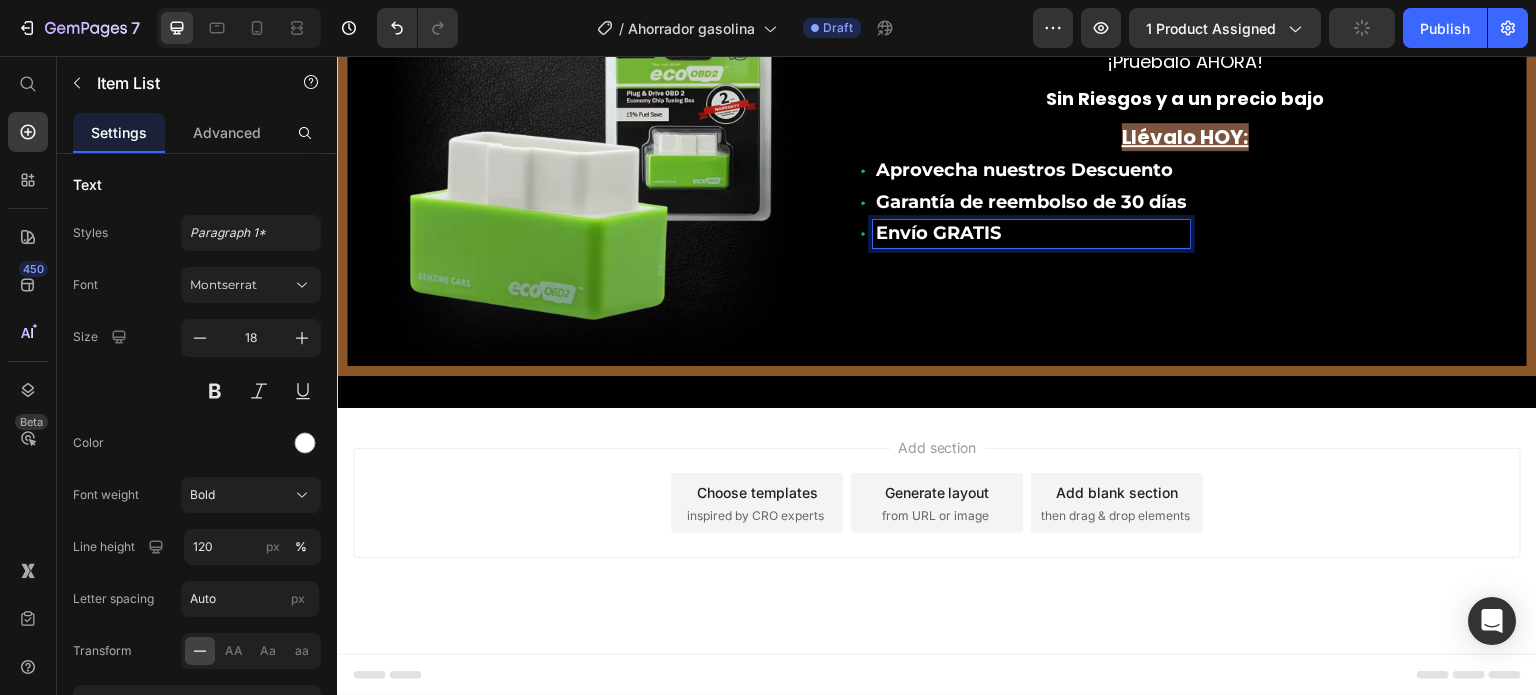 click on "Aprovecha nuestros Descuento
Garantía de reembolso de 30 días
Envío GRATIS" at bounding box center (1185, 202) 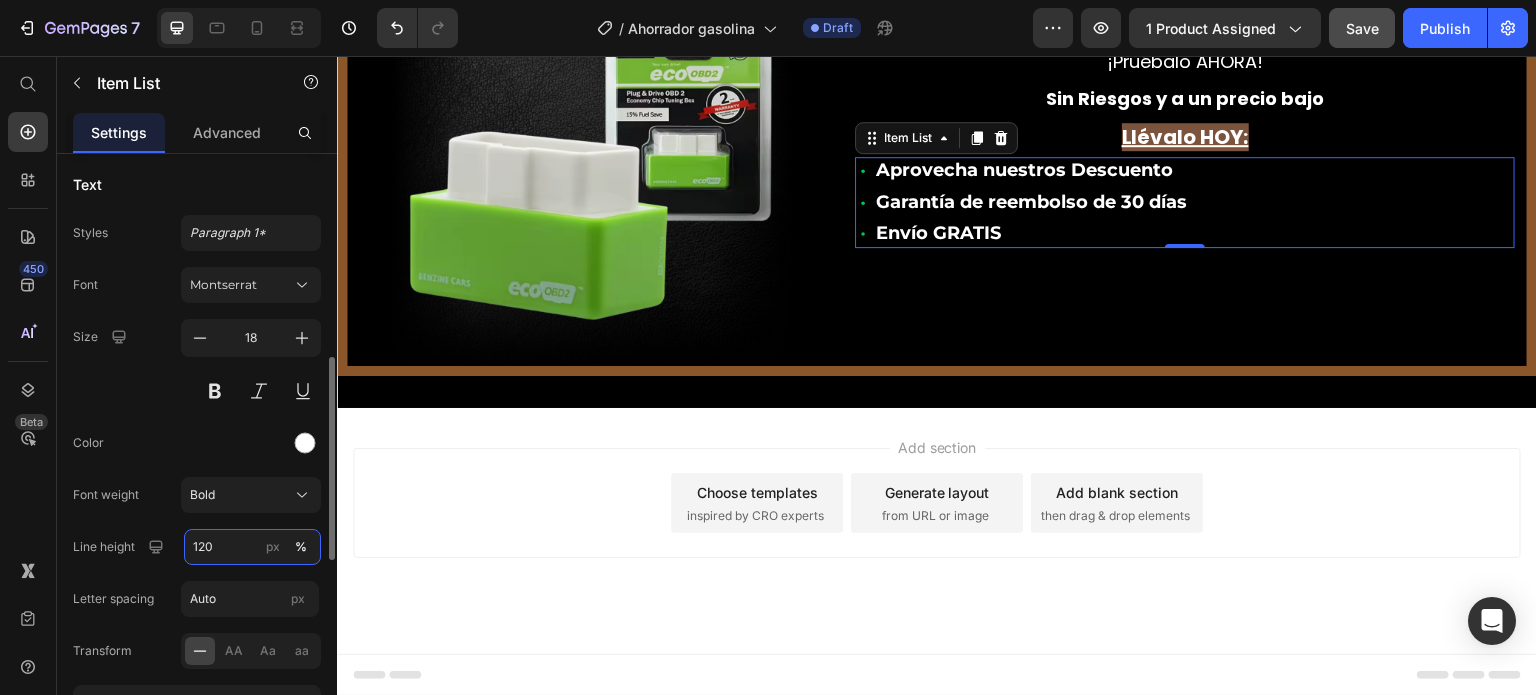 click on "120" at bounding box center (252, 547) 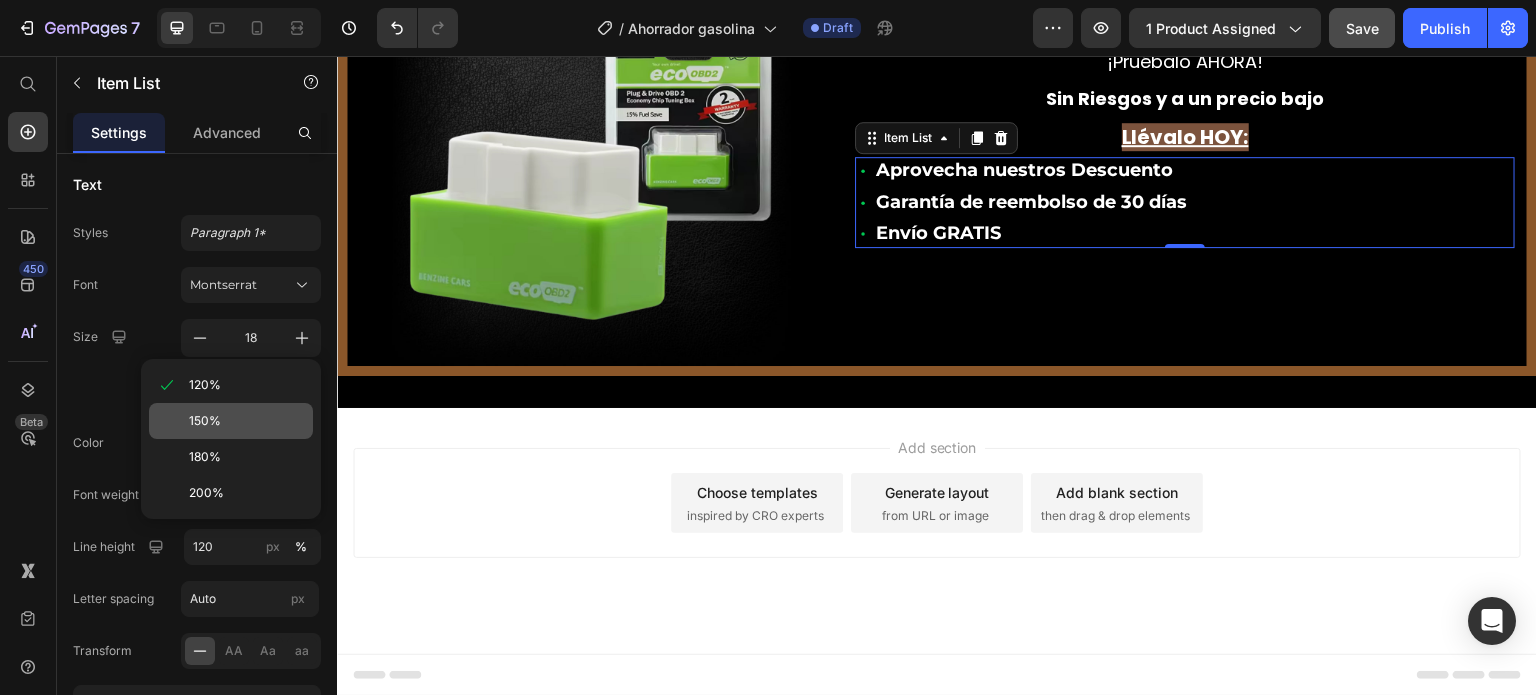 click on "150%" at bounding box center [205, 421] 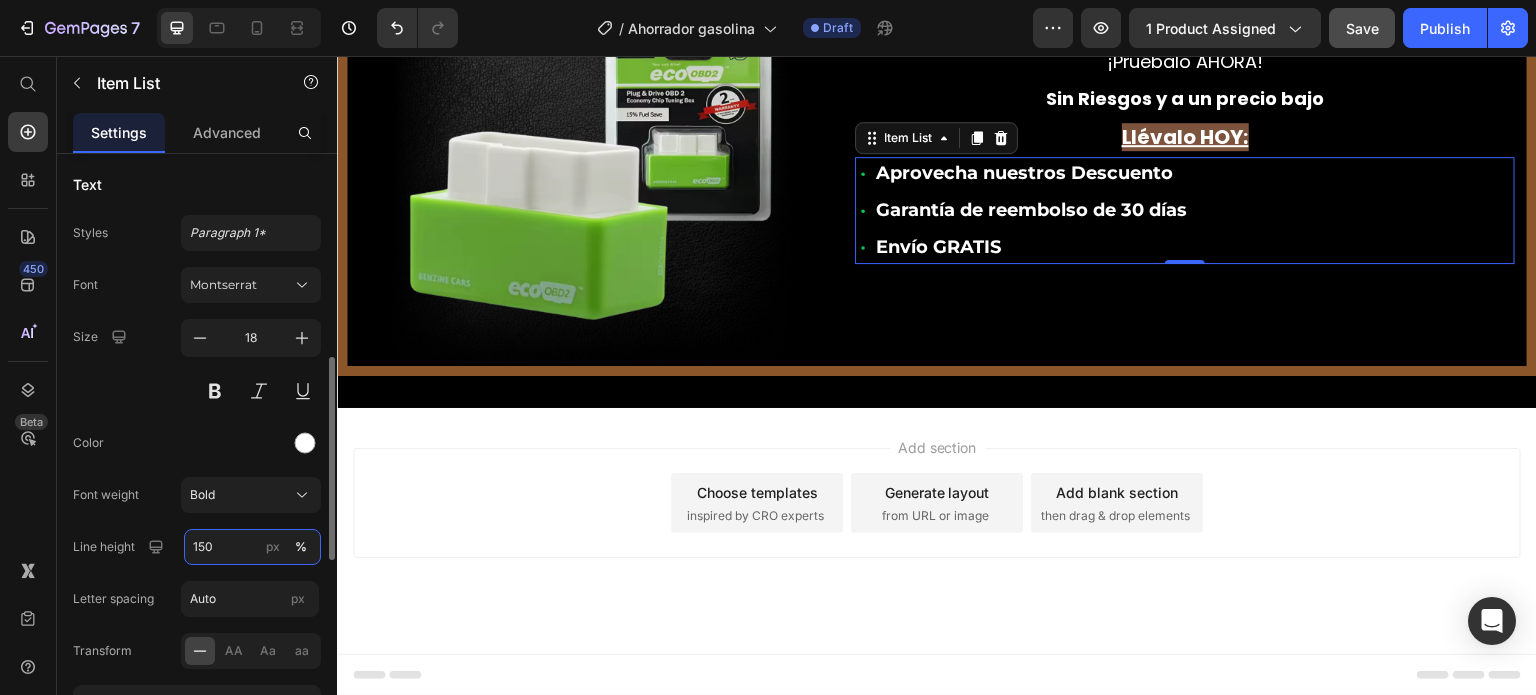 click on "150" at bounding box center [252, 547] 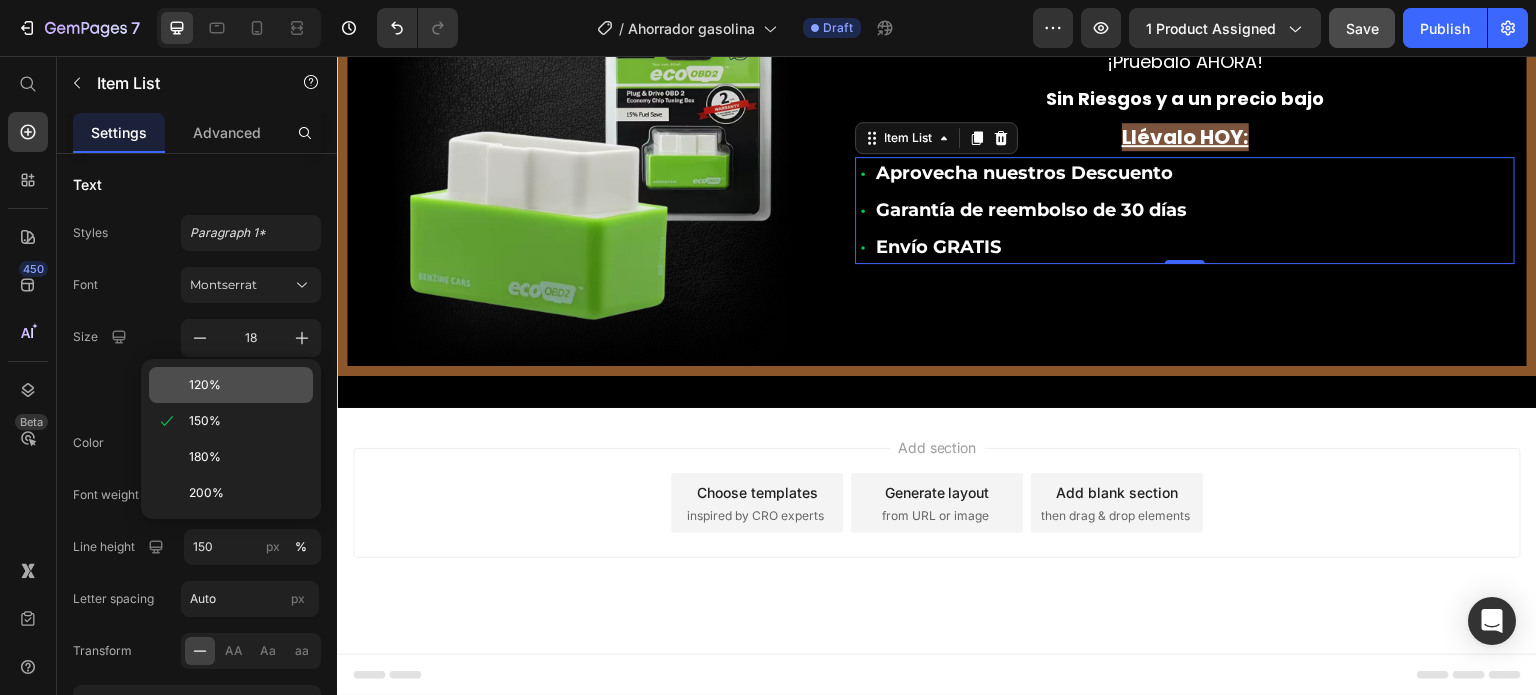 click on "120%" at bounding box center [247, 385] 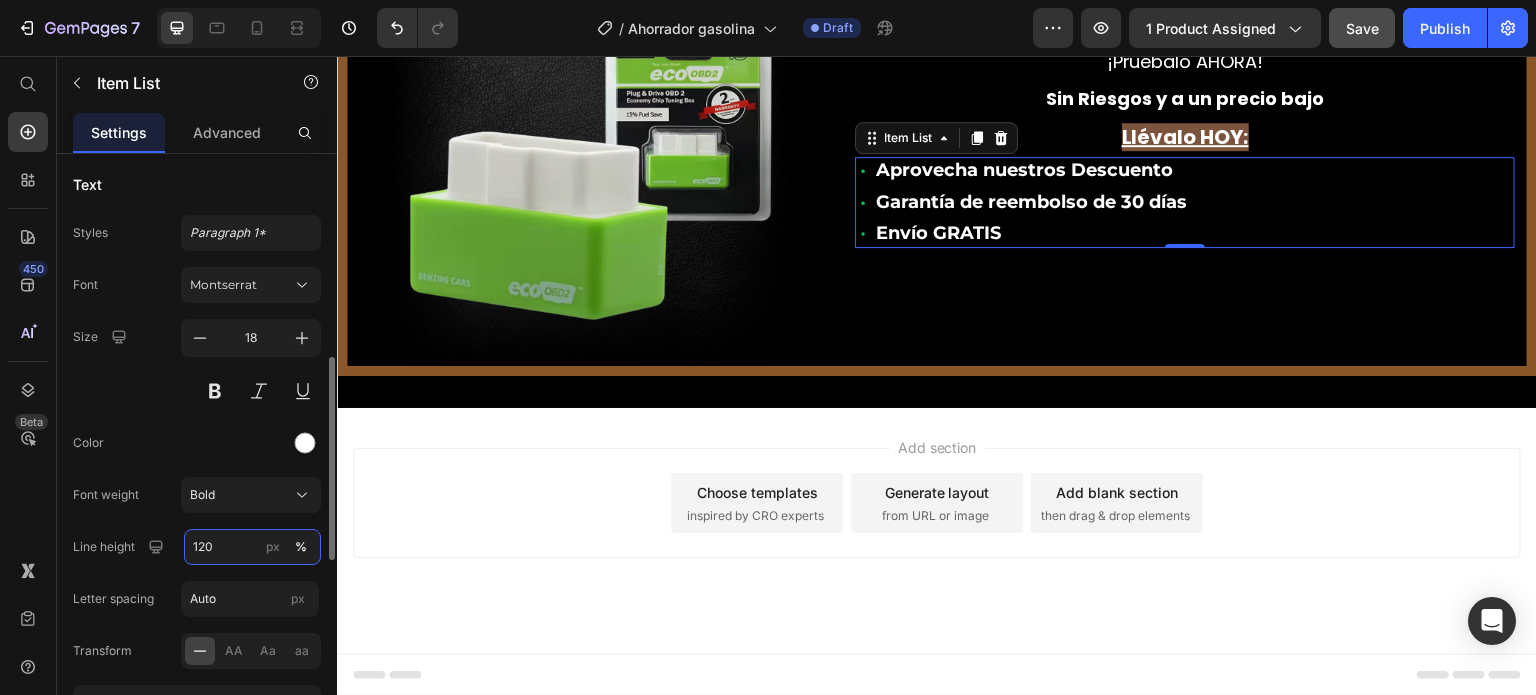 click on "120" at bounding box center [252, 547] 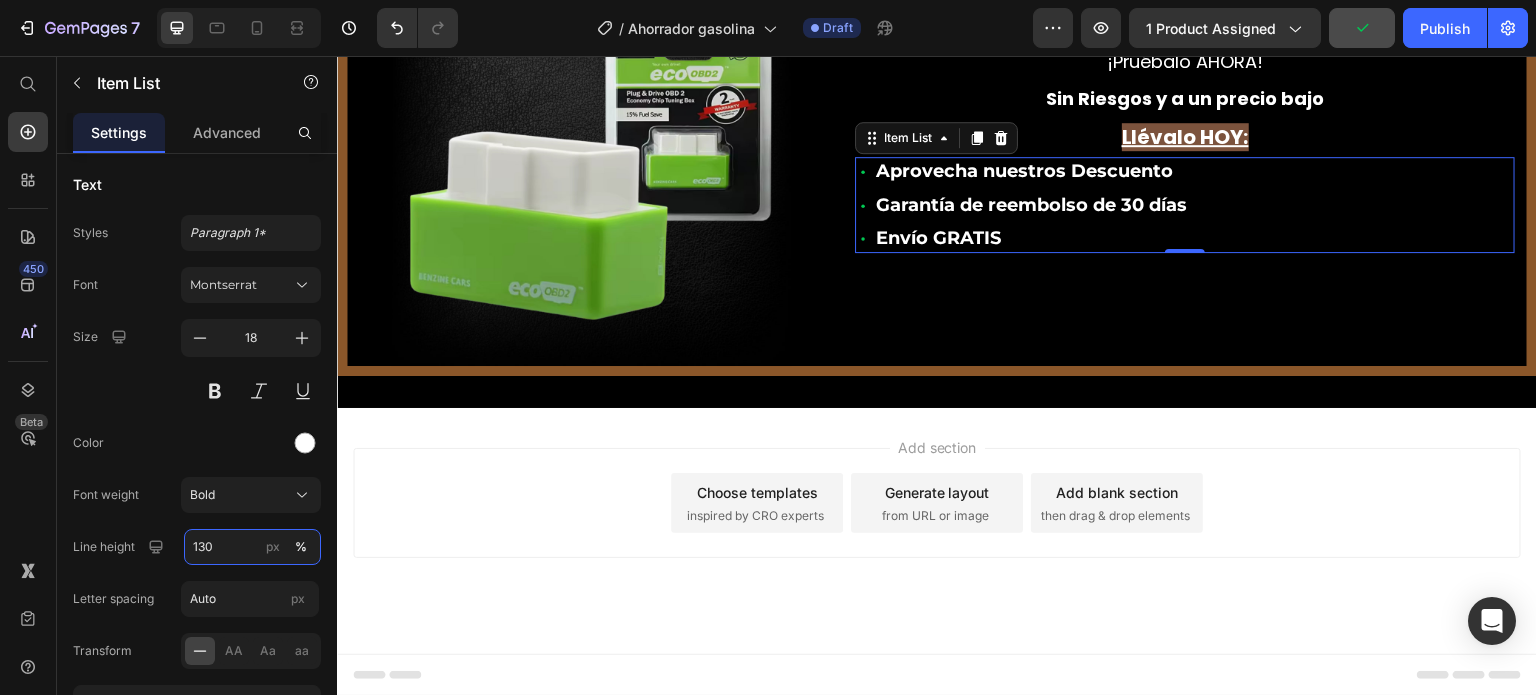 type on "130" 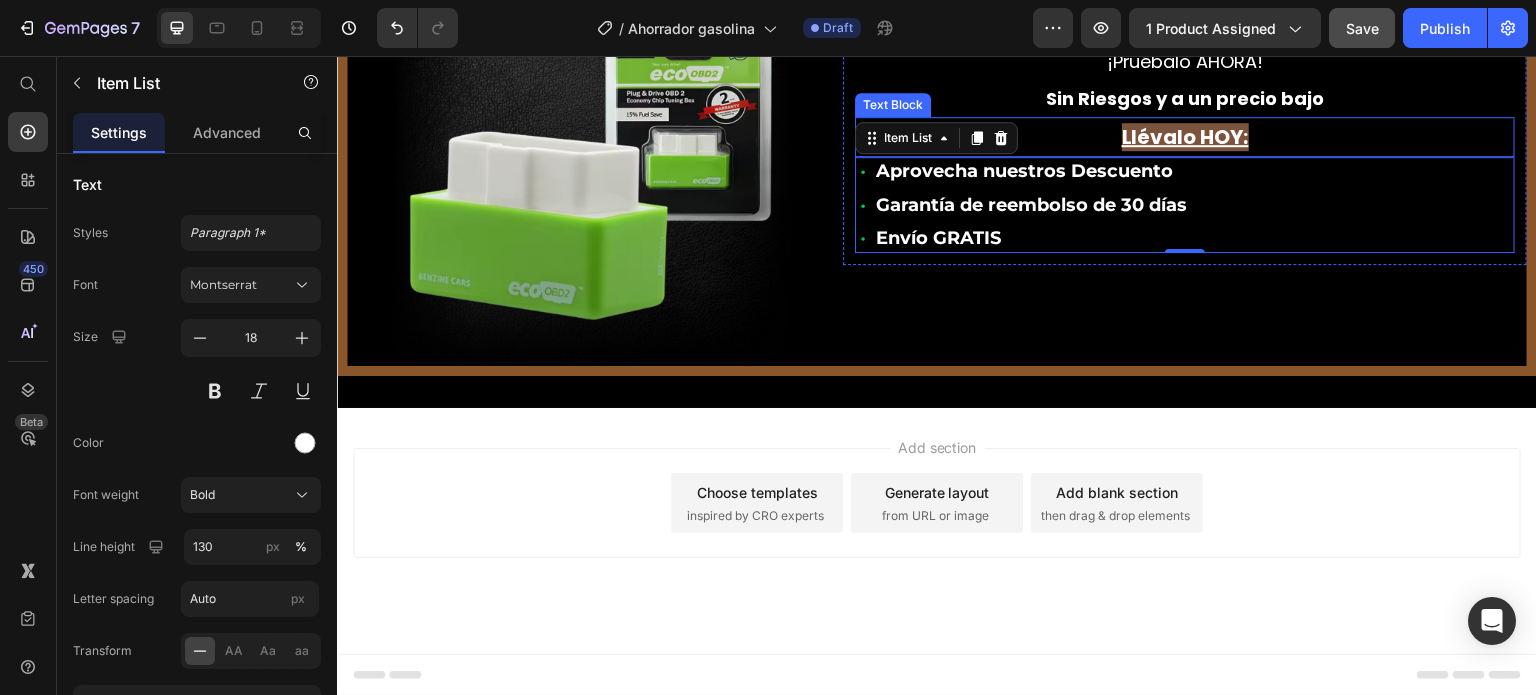 click on "Llévalo HOY:" at bounding box center [1185, 137] 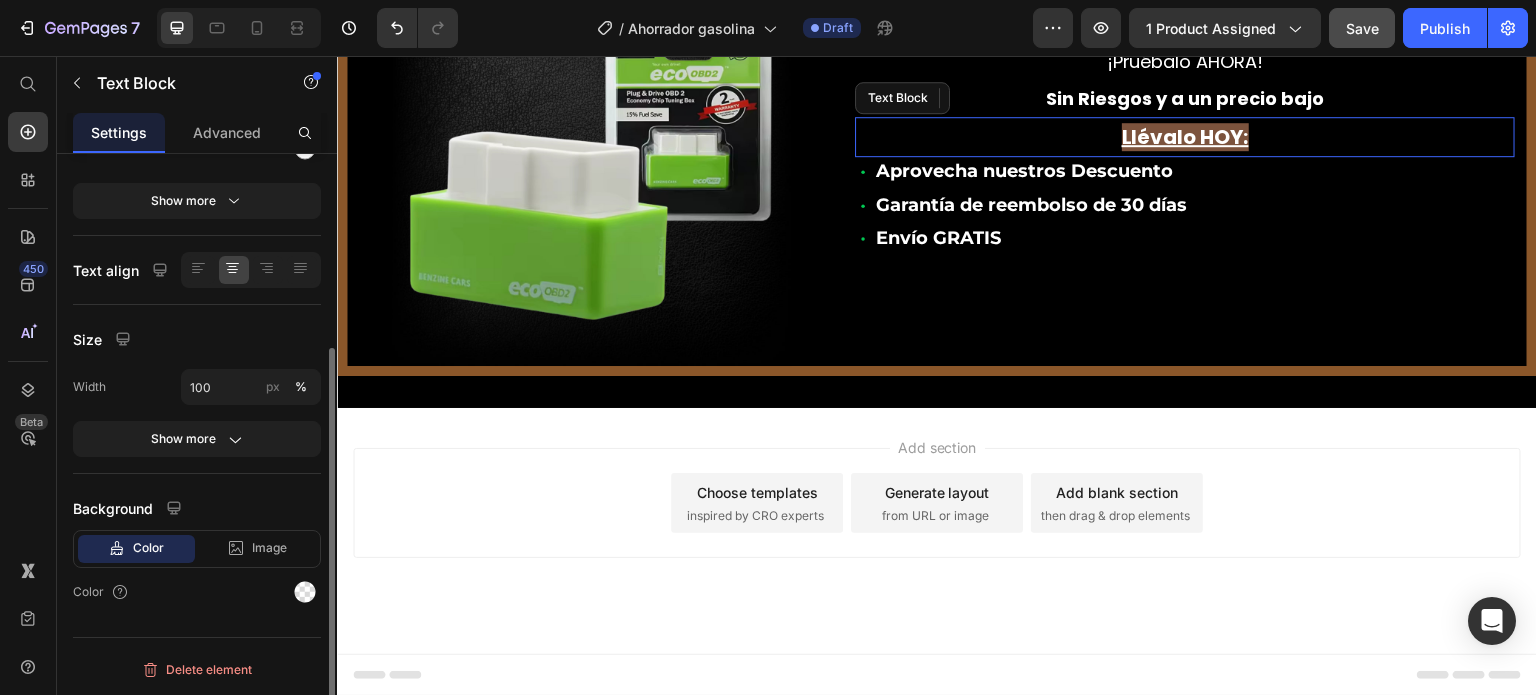 scroll, scrollTop: 0, scrollLeft: 0, axis: both 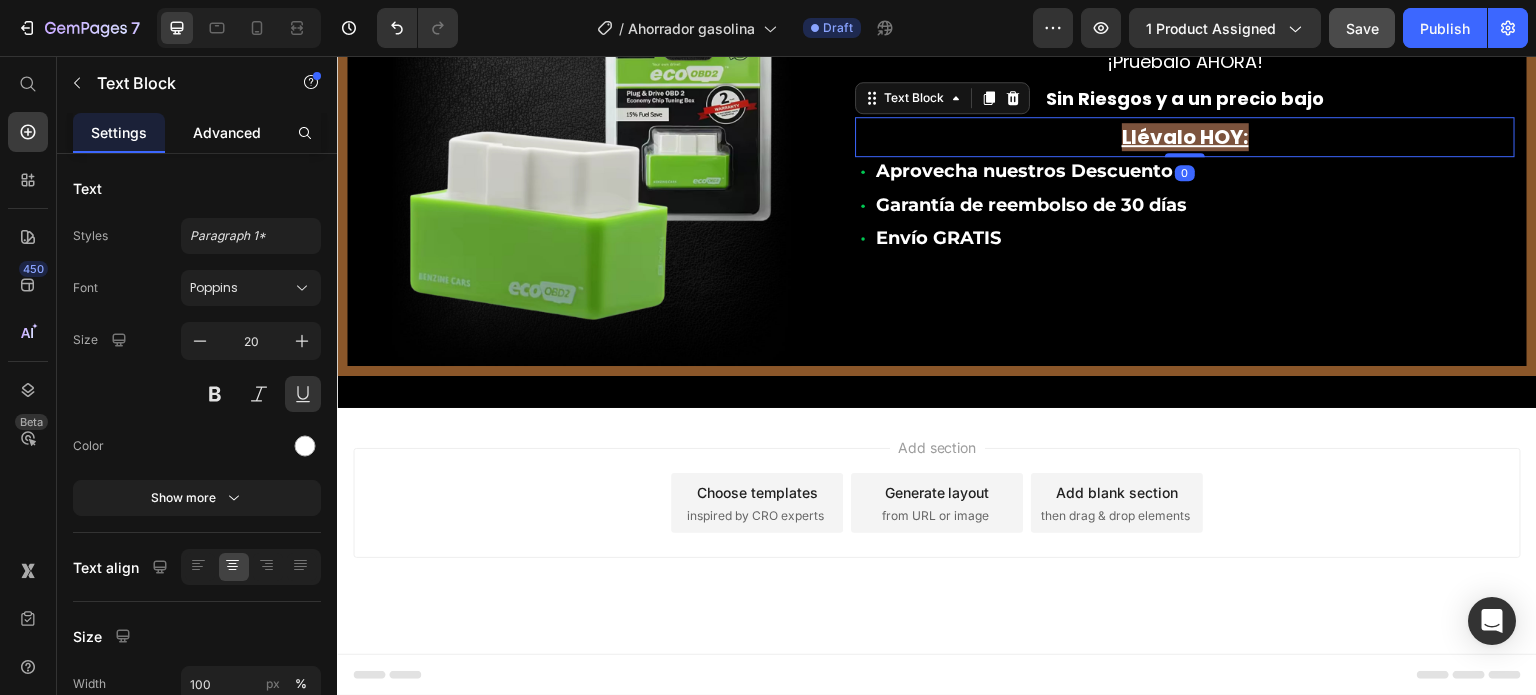 click on "Advanced" at bounding box center [227, 132] 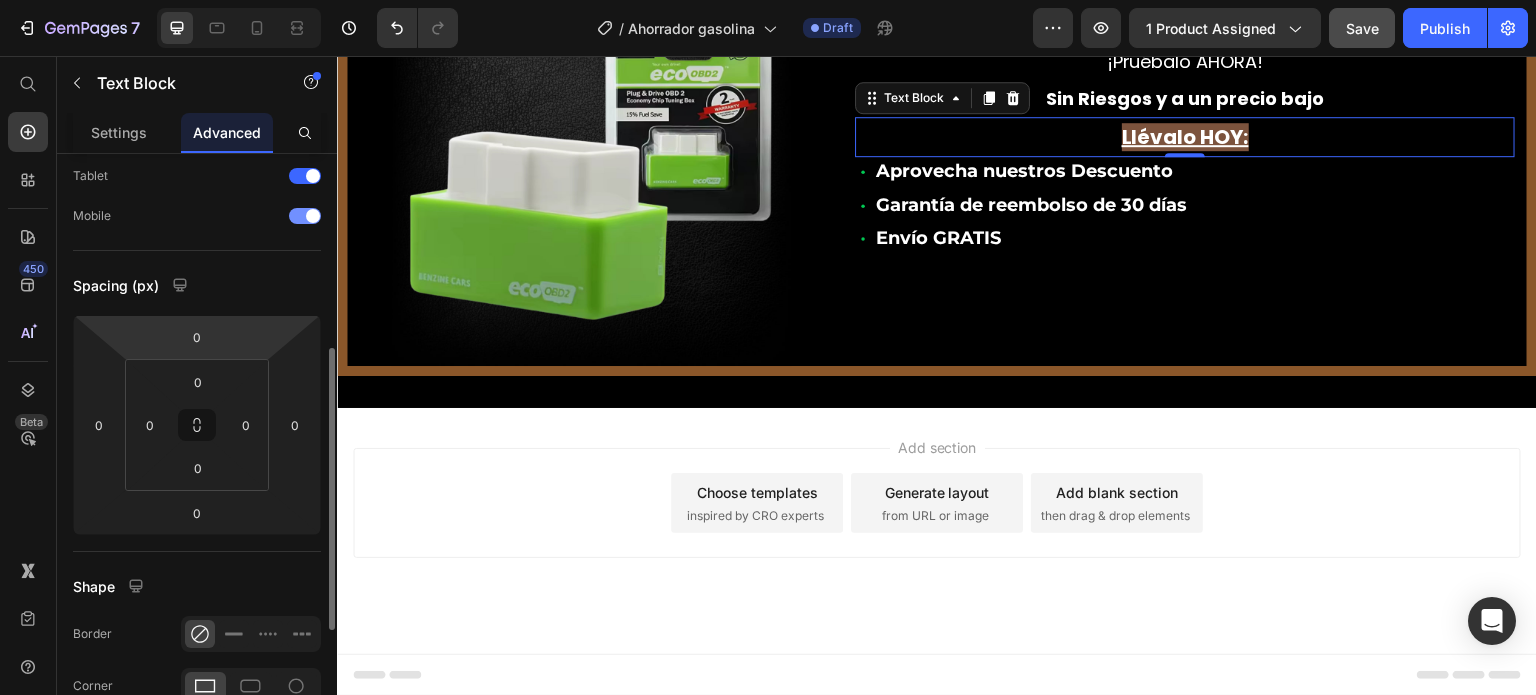 scroll, scrollTop: 200, scrollLeft: 0, axis: vertical 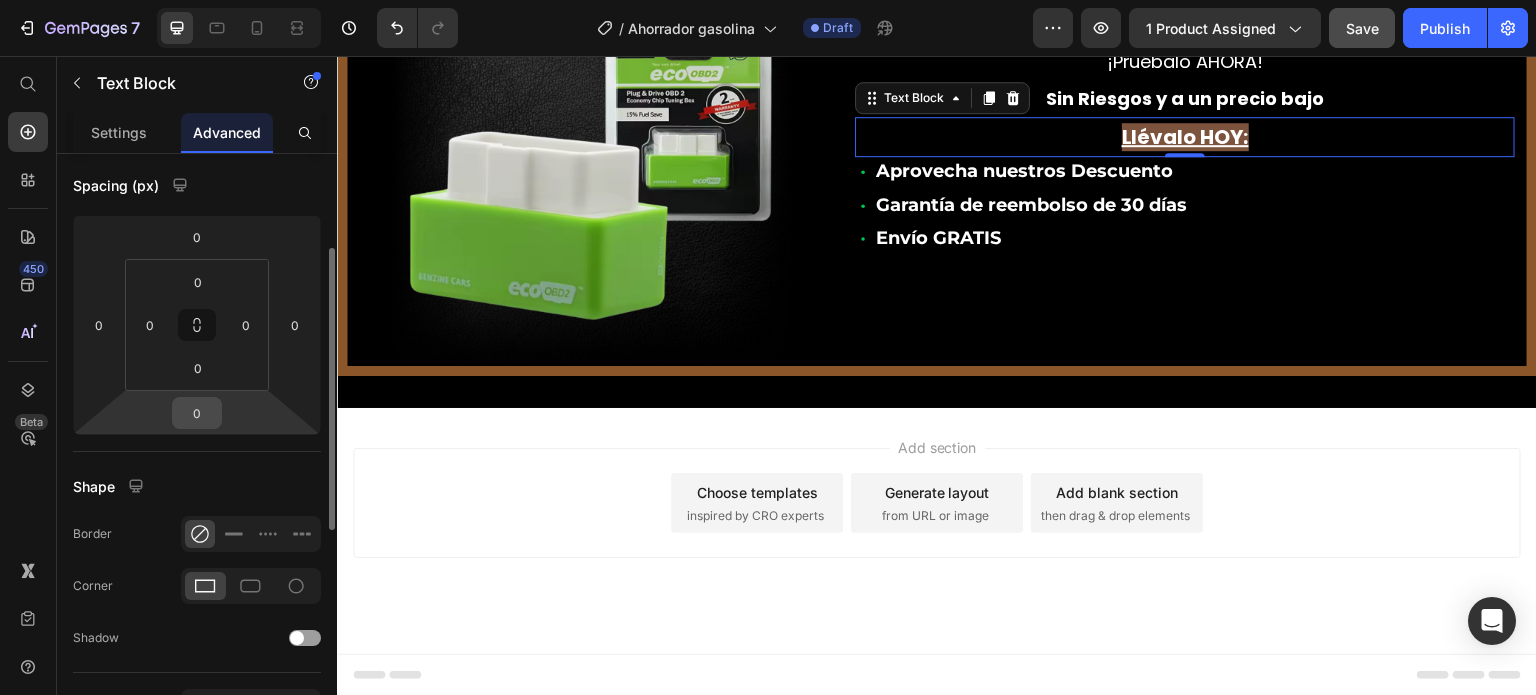 click on "0" at bounding box center [197, 413] 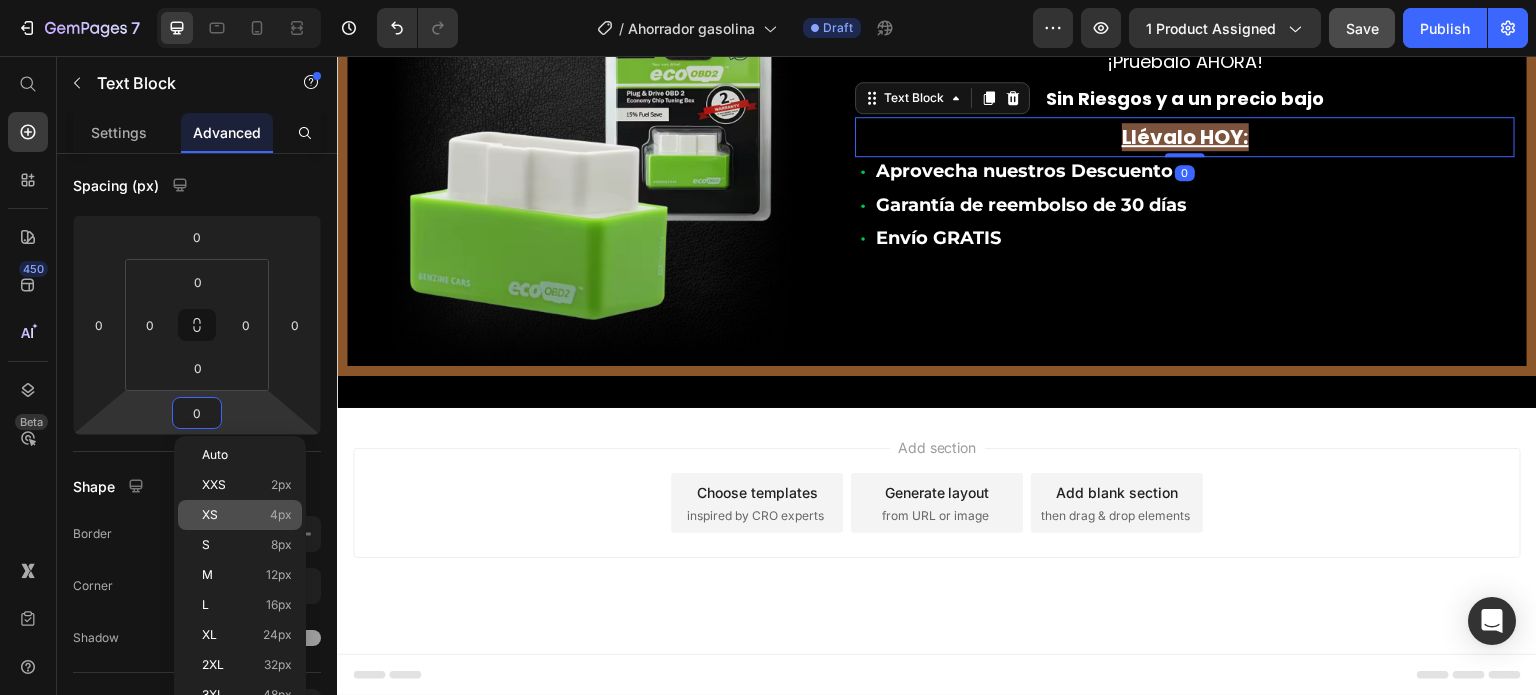 click on "XS 4px" at bounding box center [247, 515] 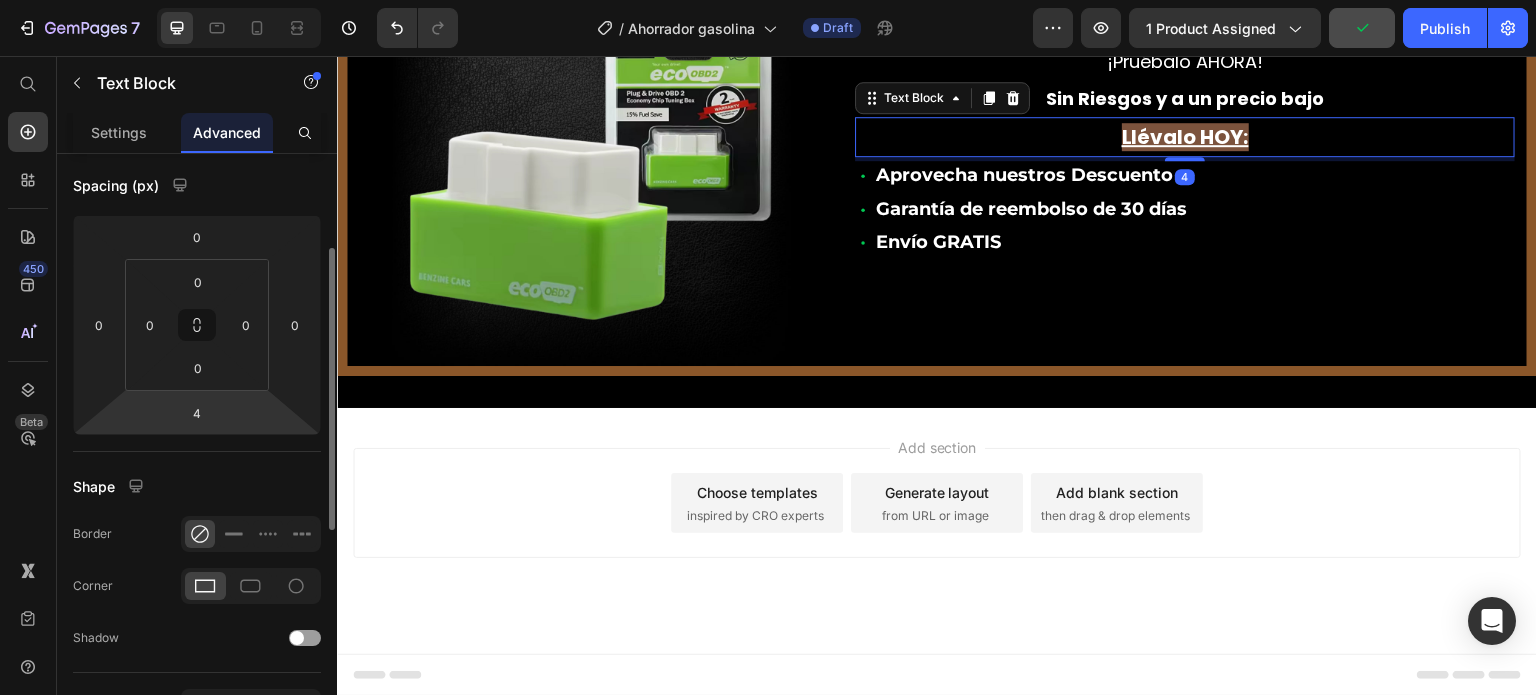 click on "7  Version history  /  Ahorrador gasolina Draft Preview 1 product assigned  Publish  450 Beta Start with Sections Elements Hero Section Product Detail Brands Trusted Badges Guarantee Product Breakdown How to use Testimonials Compare Bundle FAQs Social Proof Brand Story Product List Collection Blog List Contact Sticky Add to Cart Custom Footer Browse Library 450 Layout
Row
Row
Row
Row Text
Heading
Text Block Button
Button
Button
Sticky Back to top Media
Image Image" at bounding box center (768, 0) 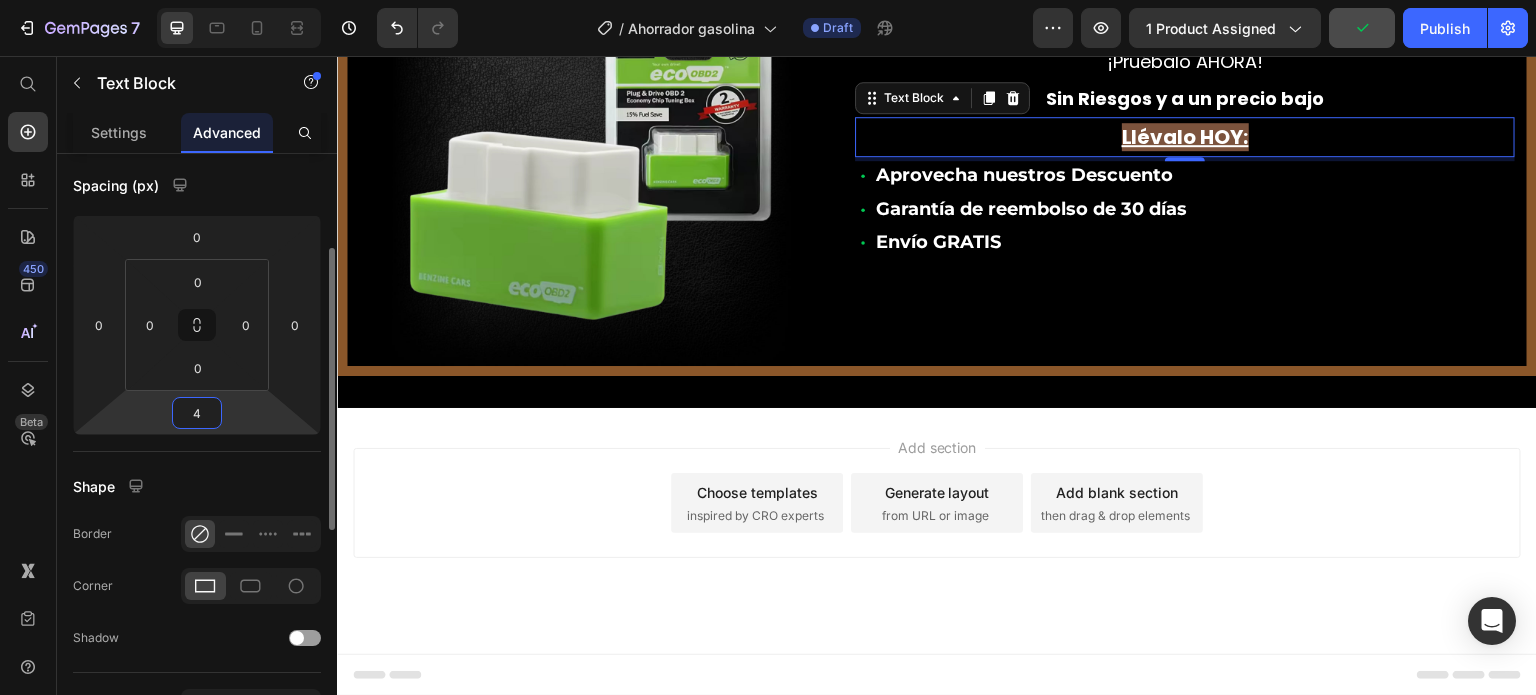 click on "4" at bounding box center (197, 413) 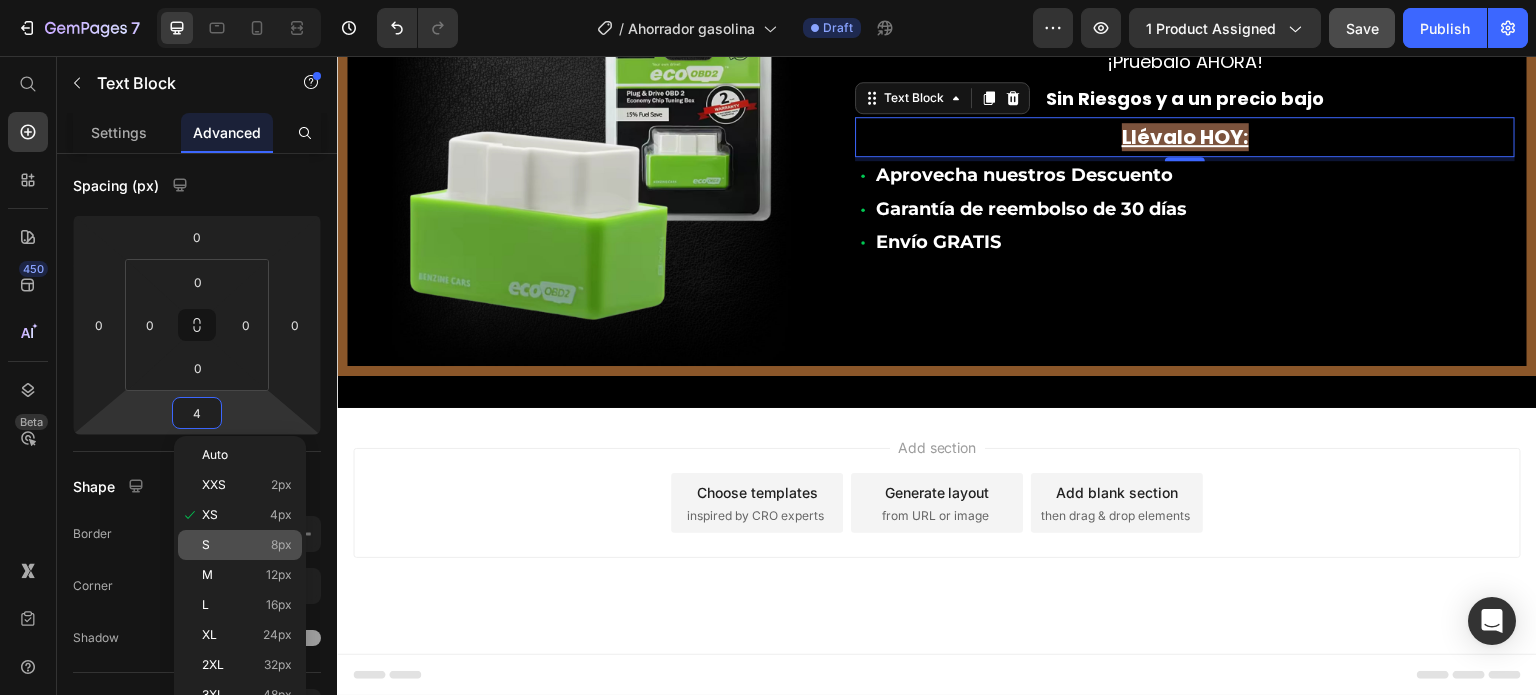 click on "S 8px" at bounding box center [247, 545] 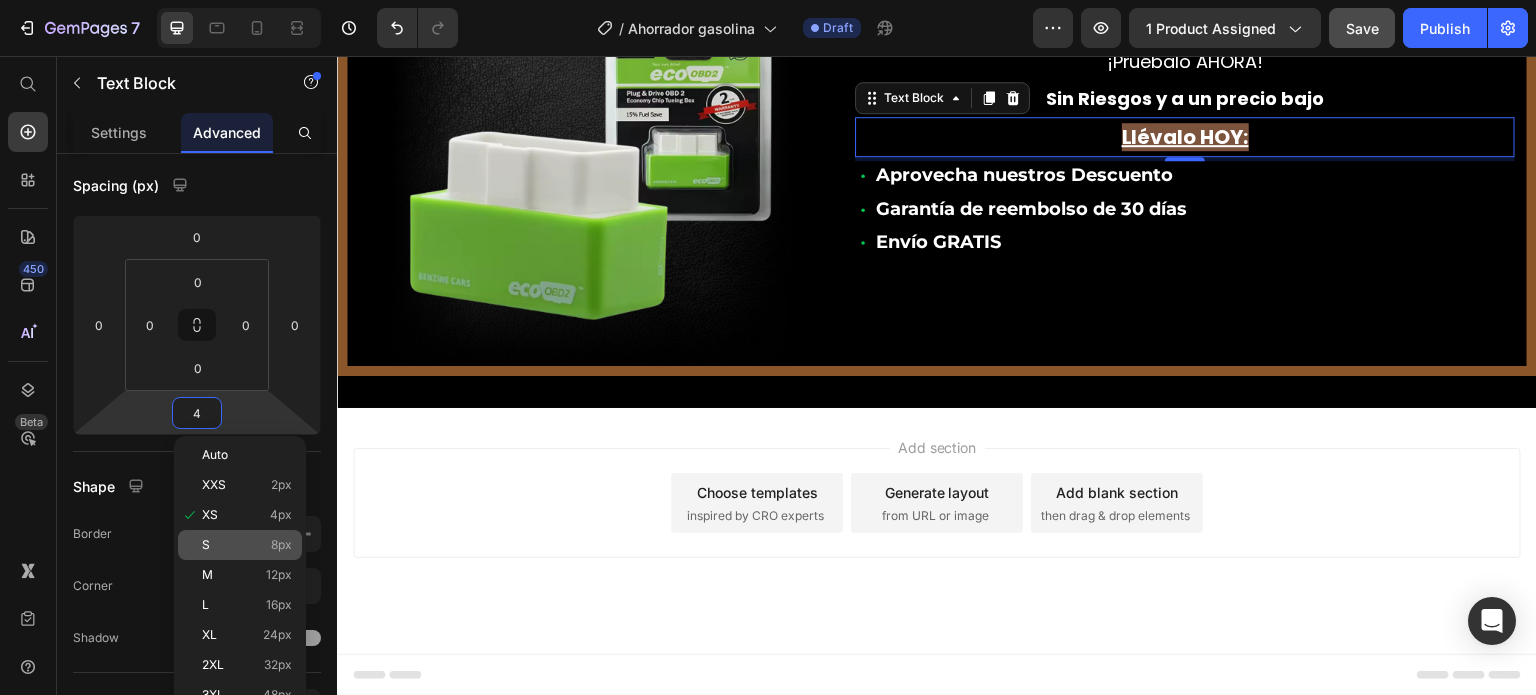 type on "8" 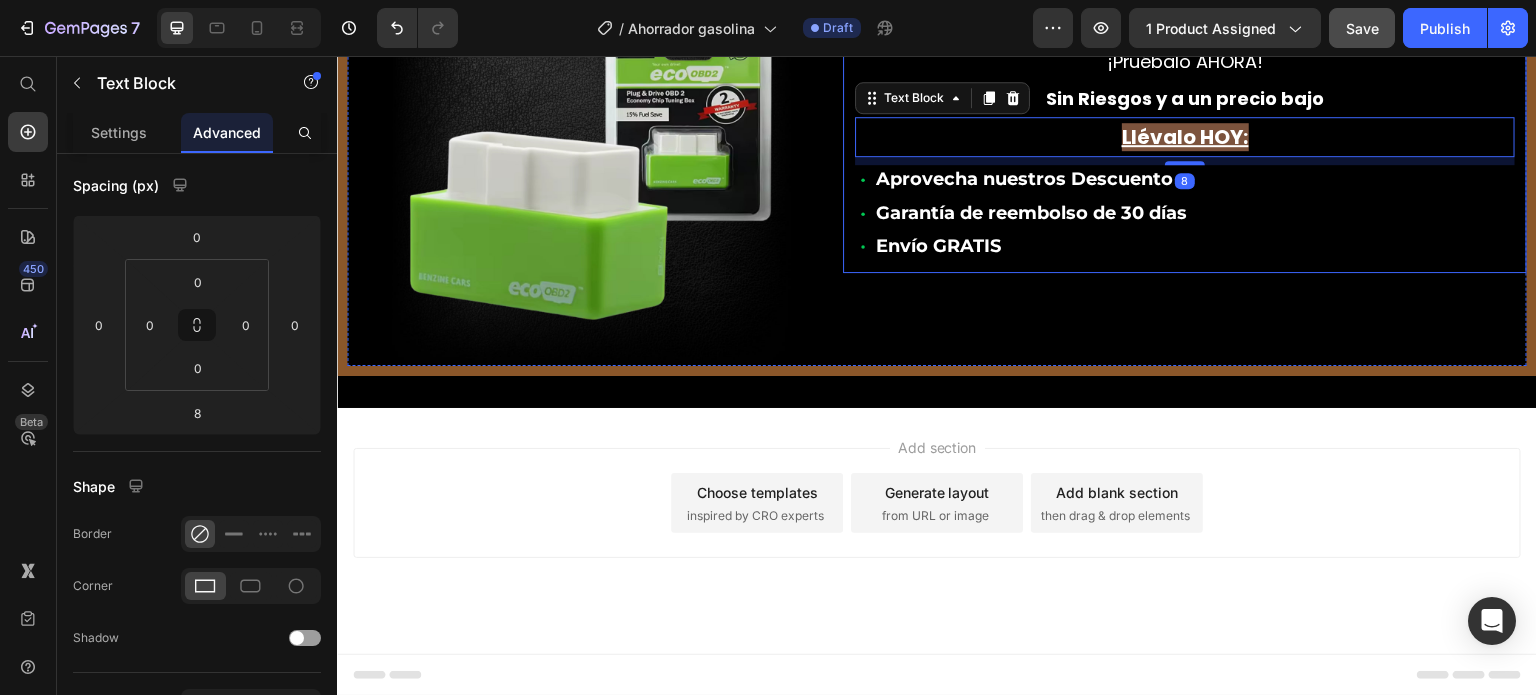 click on "¡Oferta Especial Ahora! Text Block ¡Pruébalo AHORA! Text Block Sin Riesgos y a un precio bajo Text Block Llévalo HOY: Text Block   8
Aprovecha nuestros Descuento
Garantía de reembolso de 30 días
Envío GRATIS Item List Row" at bounding box center [1185, 119] 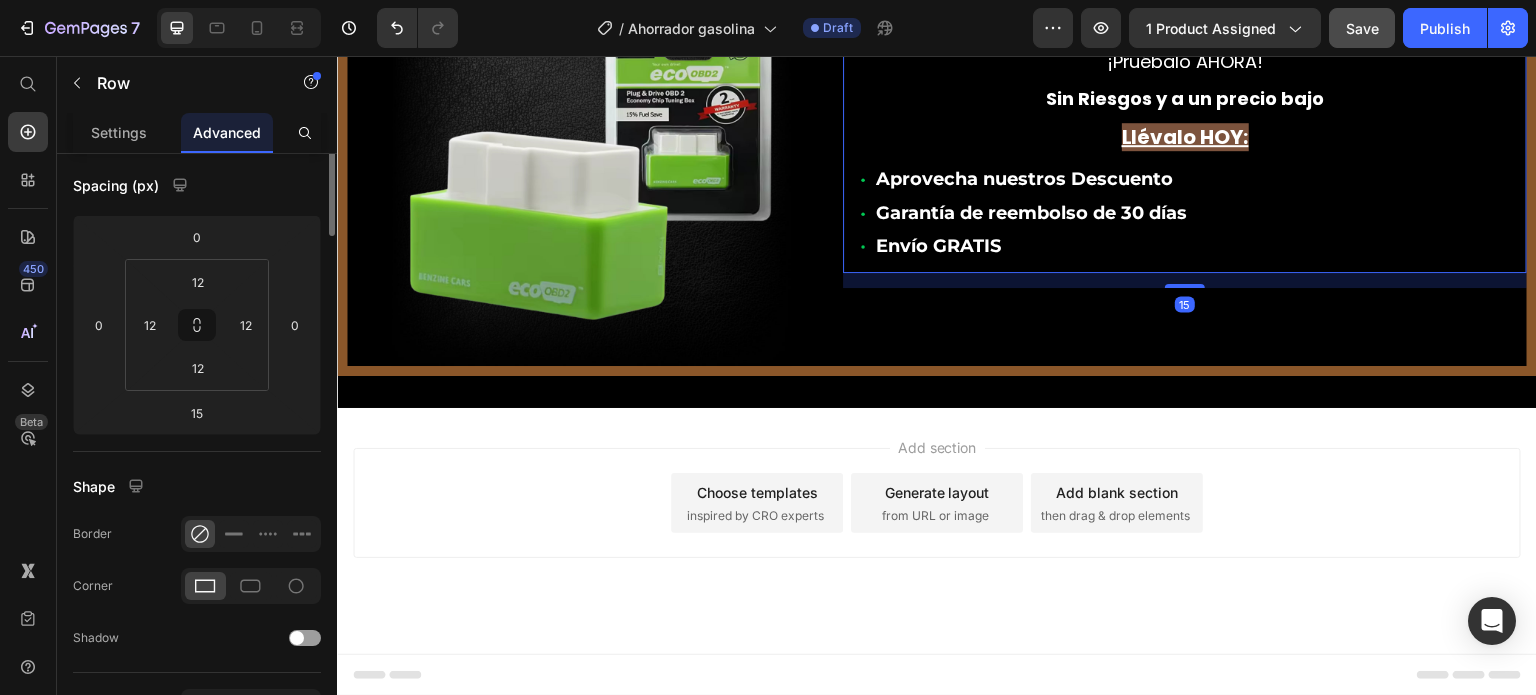 scroll, scrollTop: 0, scrollLeft: 0, axis: both 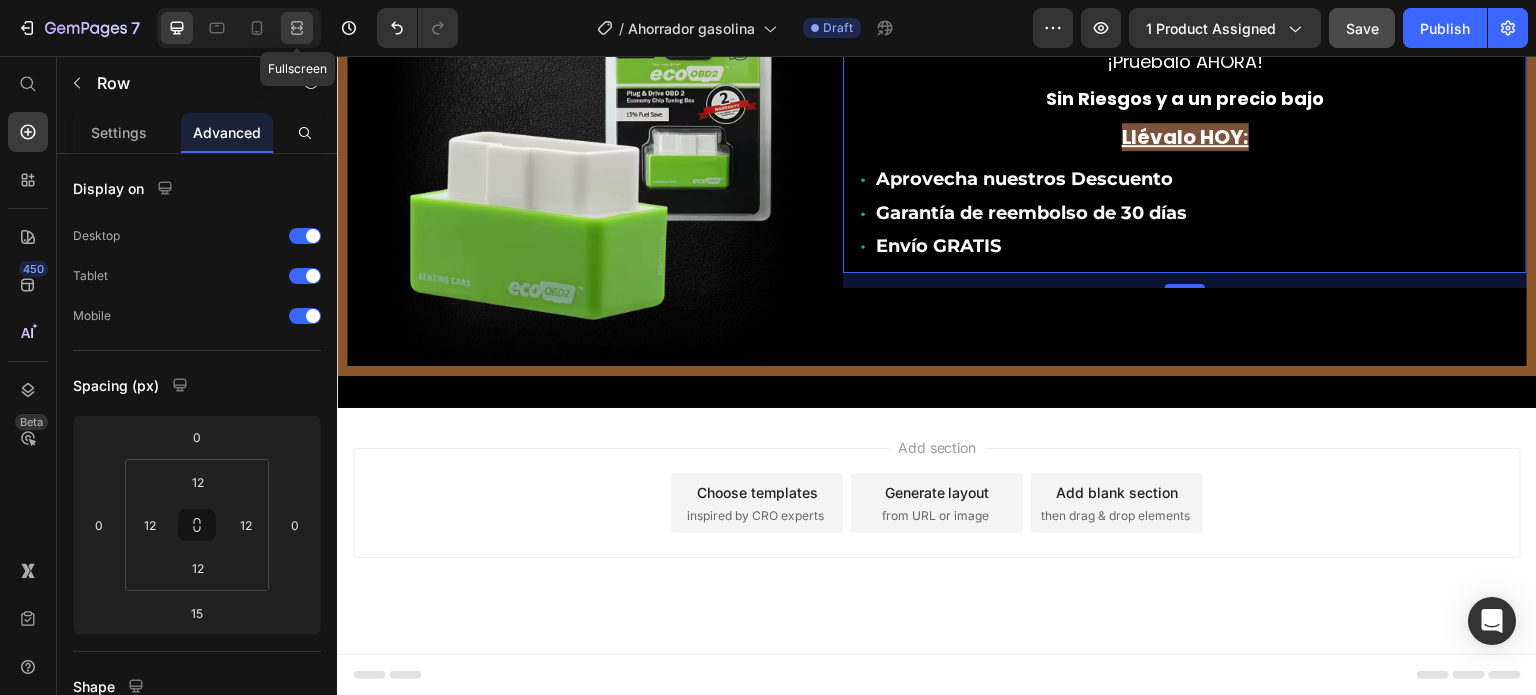 click 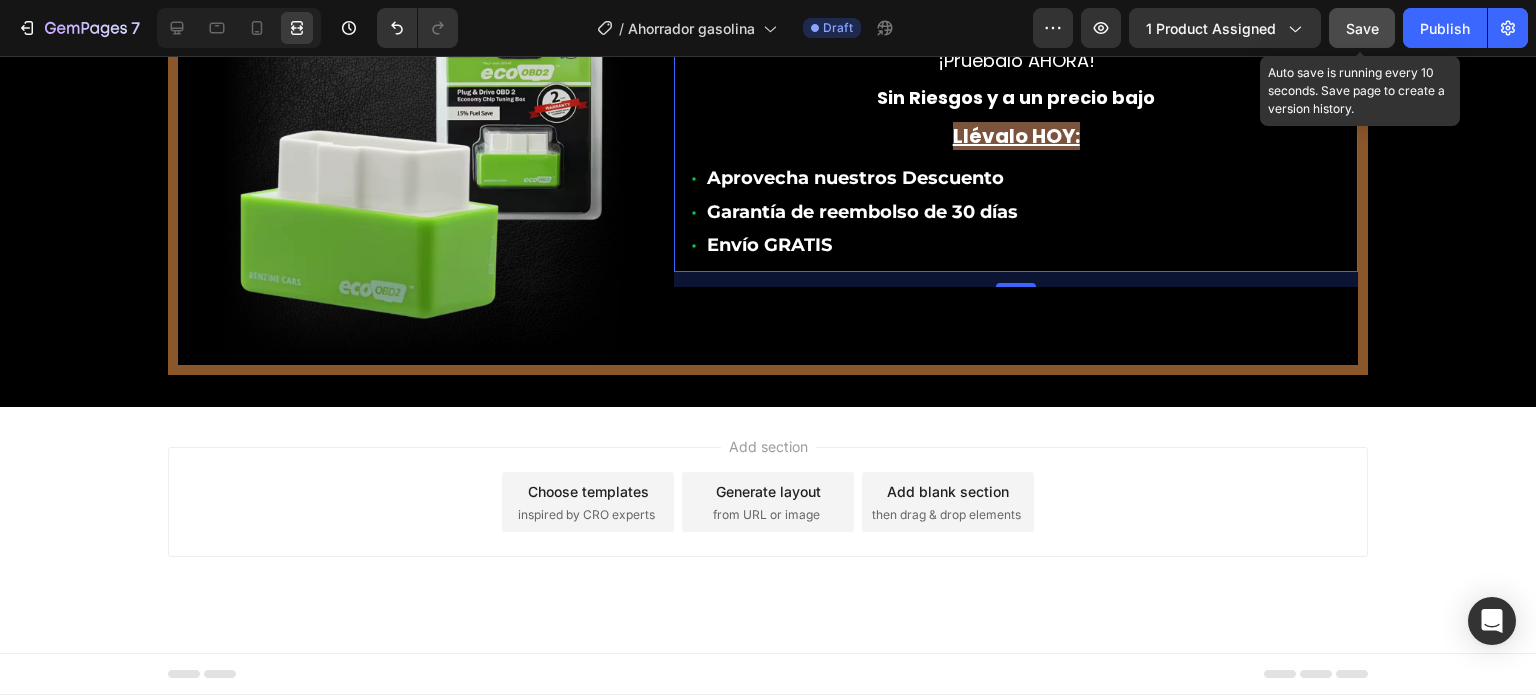 click on "Save" at bounding box center (1362, 28) 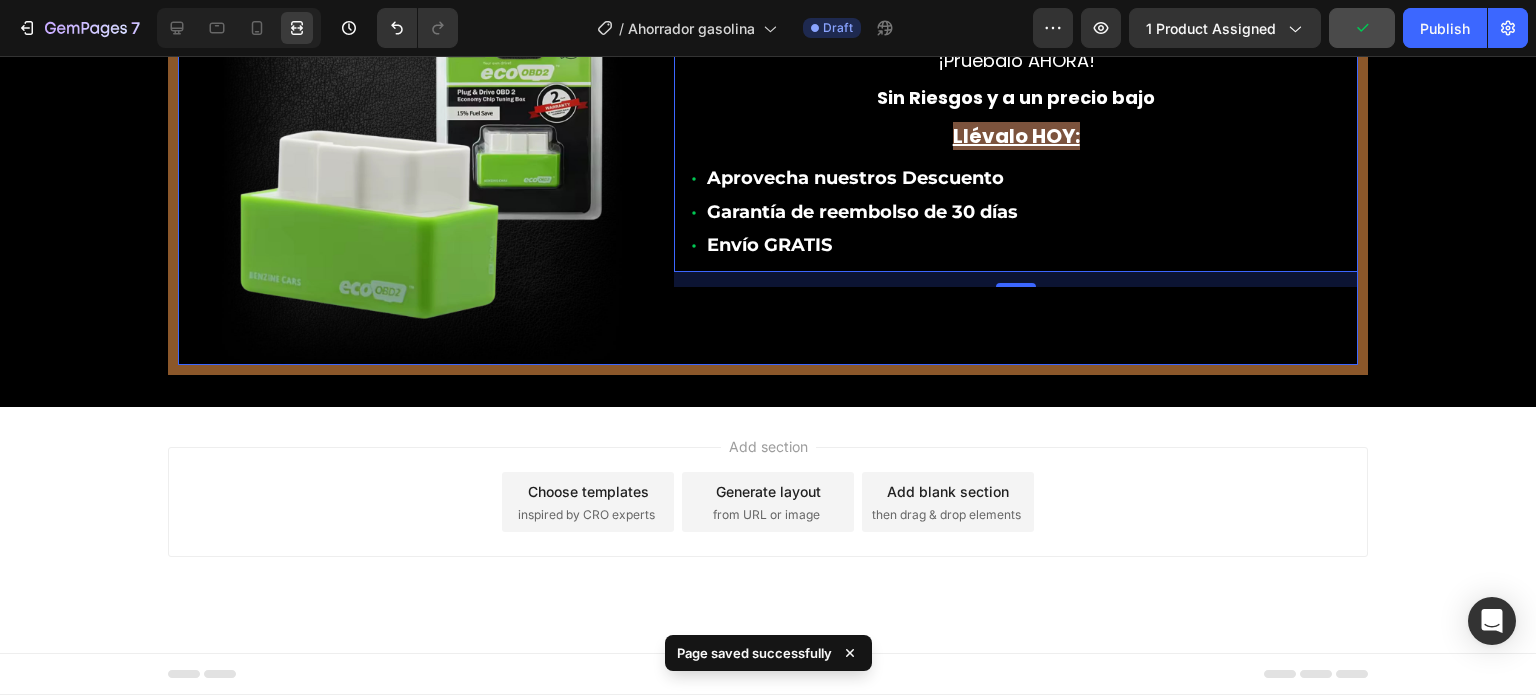 click on "Image ¡Oferta Especial Ahora! Text Block ¡Pruébalo AHORA! Text Block Sin Riesgos y a un precio bajo Text Block Llévalo HOY: Text Block
Aprovecha nuestros Descuento
Garantía de reembolso de 30 días
Envío GRATIS Item List Row   15 Row" at bounding box center (768, 160) 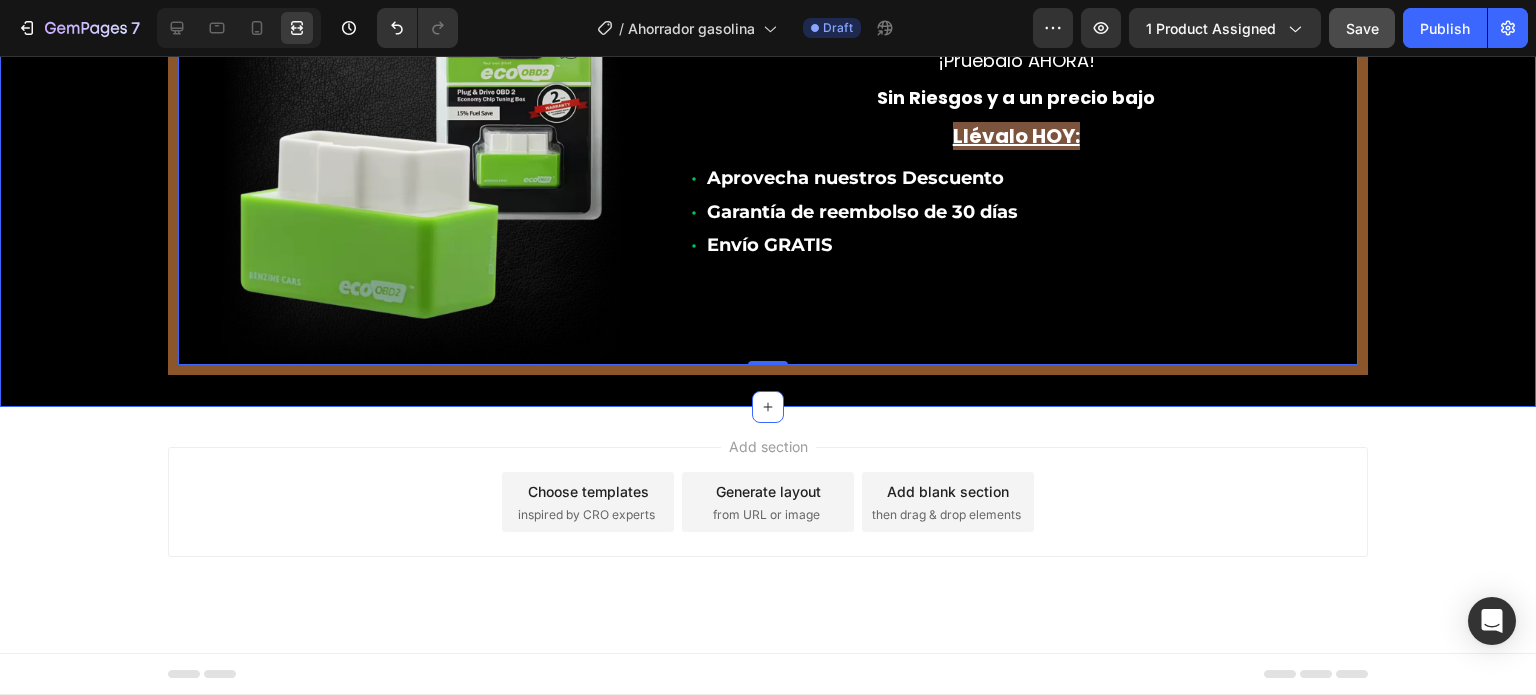 scroll, scrollTop: 5988, scrollLeft: 0, axis: vertical 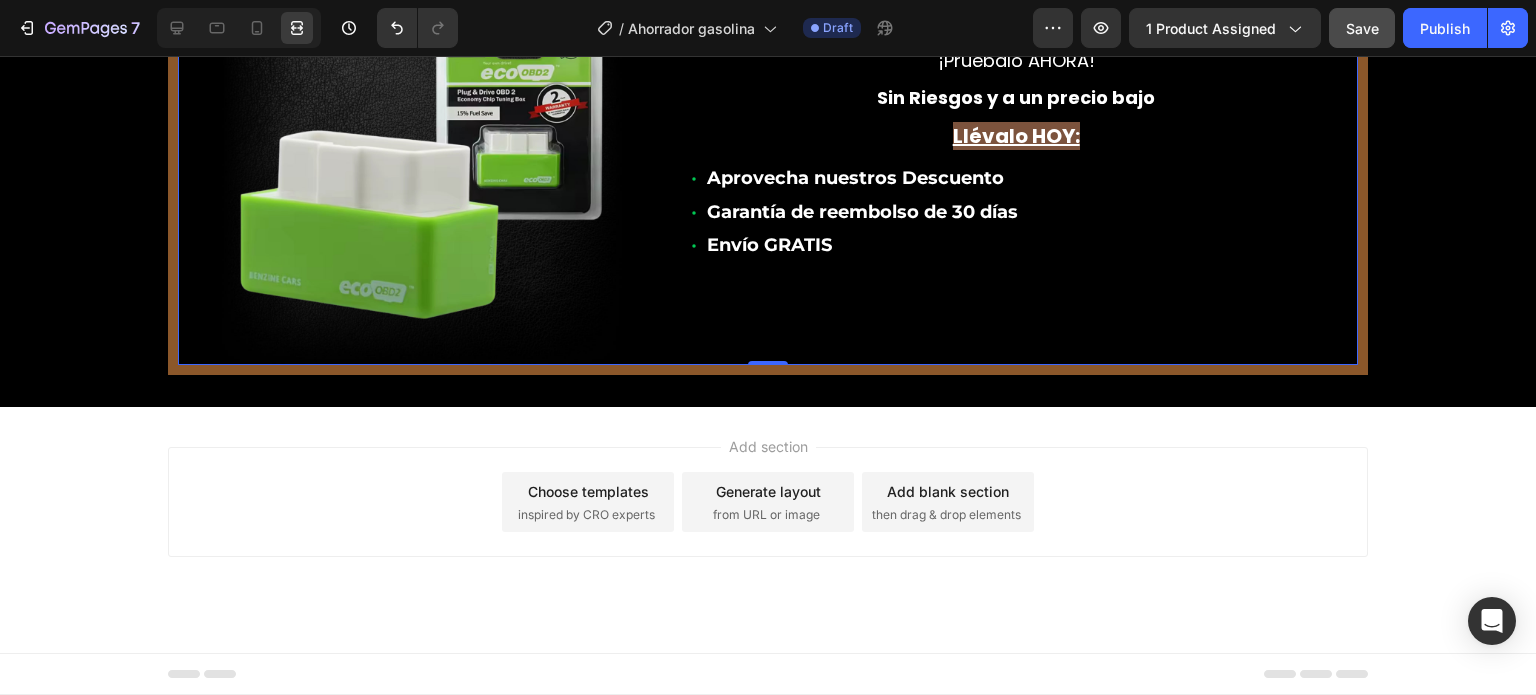 click on "OBTENER 50% DE DESCUENTO Button ¡SÓLO POR HOY! Text Block Row" at bounding box center [768, -162] 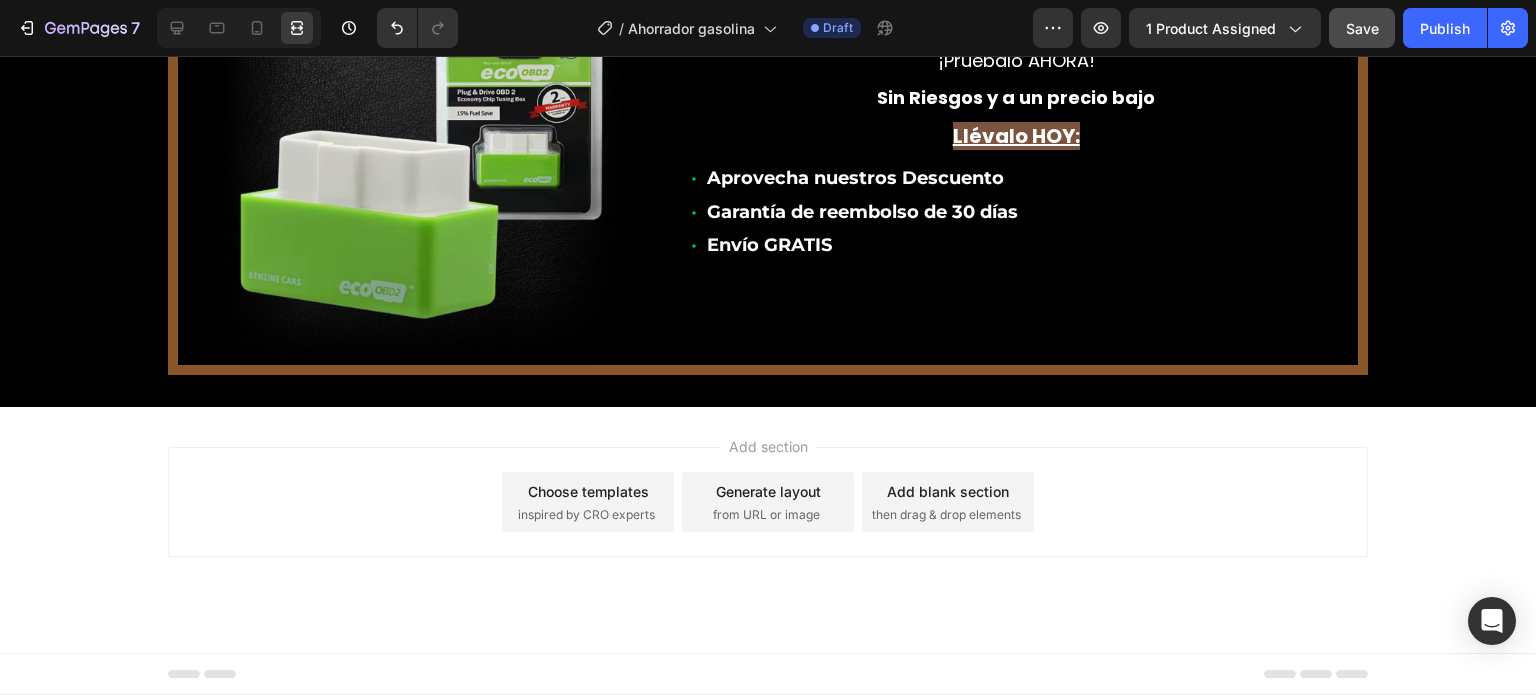 click 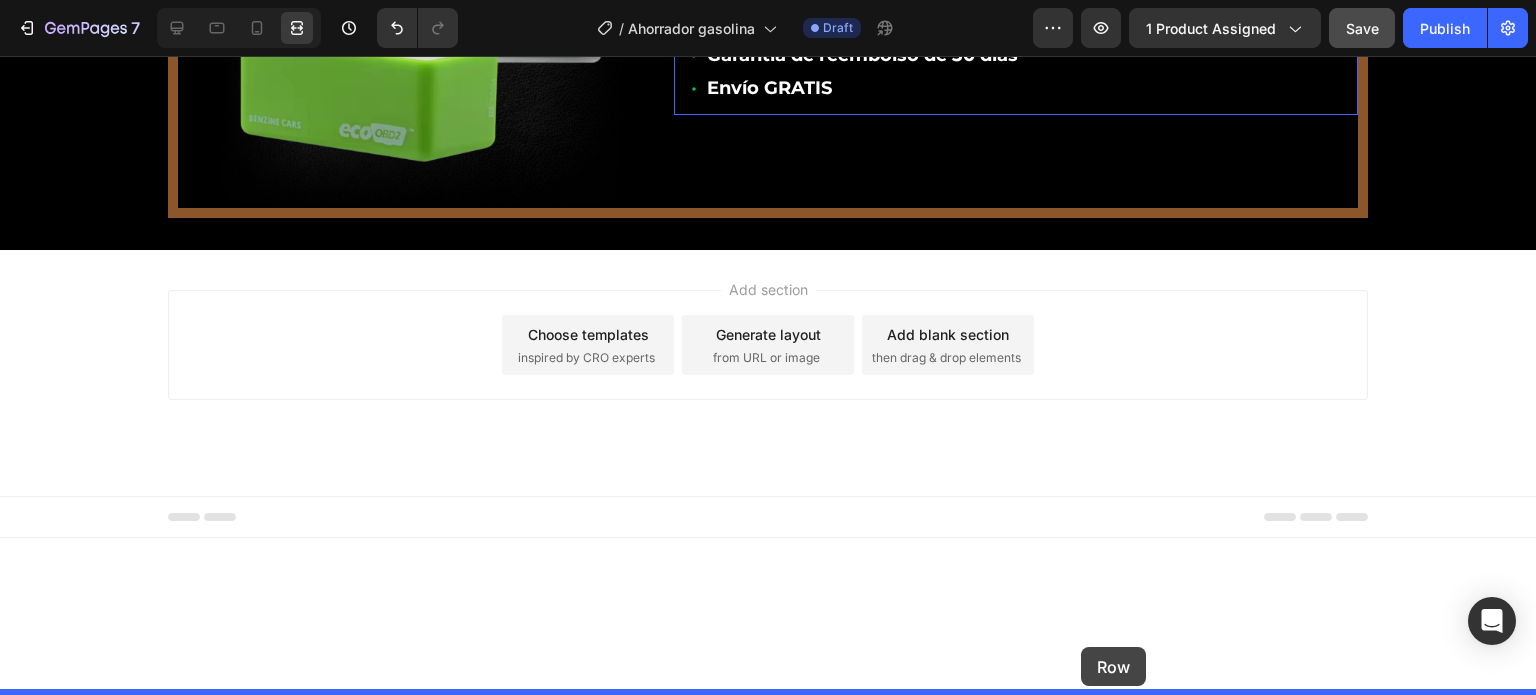 scroll, scrollTop: 6304, scrollLeft: 0, axis: vertical 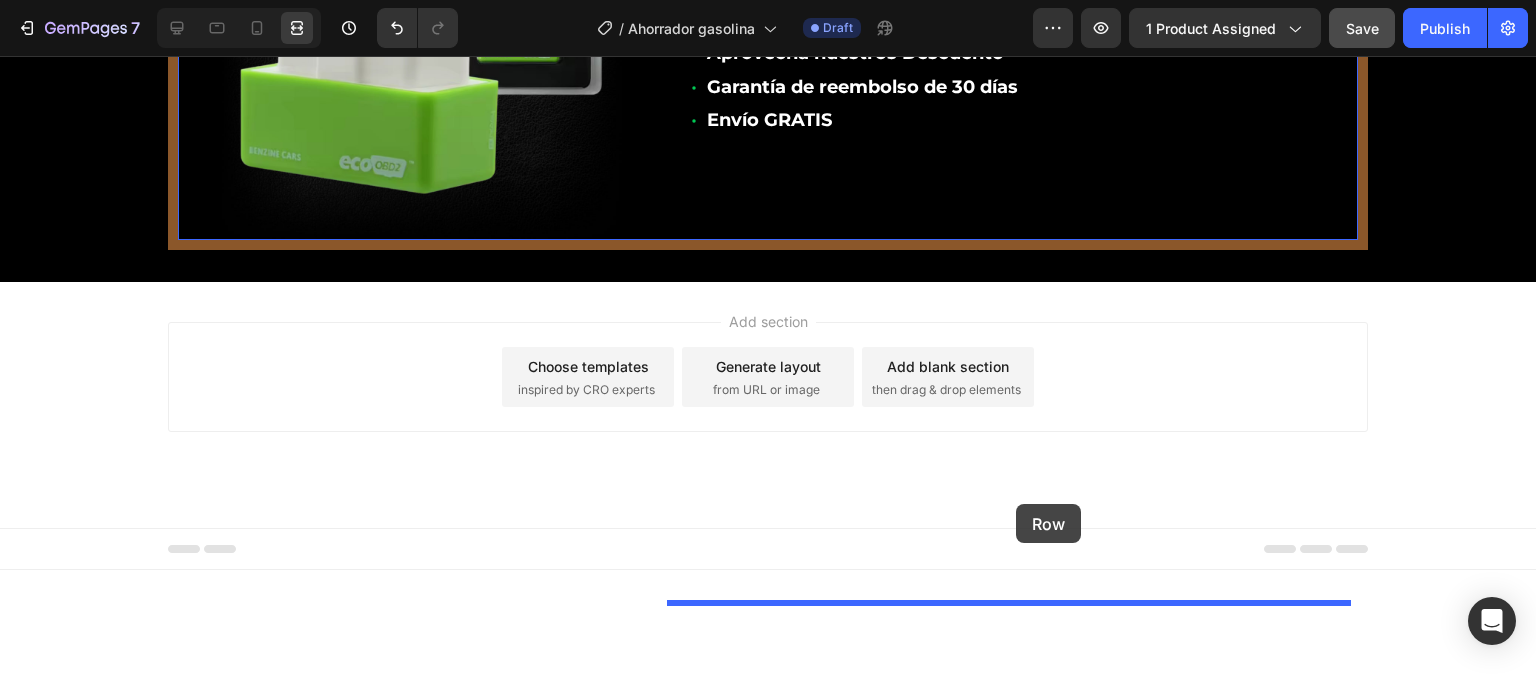 drag, startPoint x: 195, startPoint y: 319, endPoint x: 1016, endPoint y: 504, distance: 841.5854 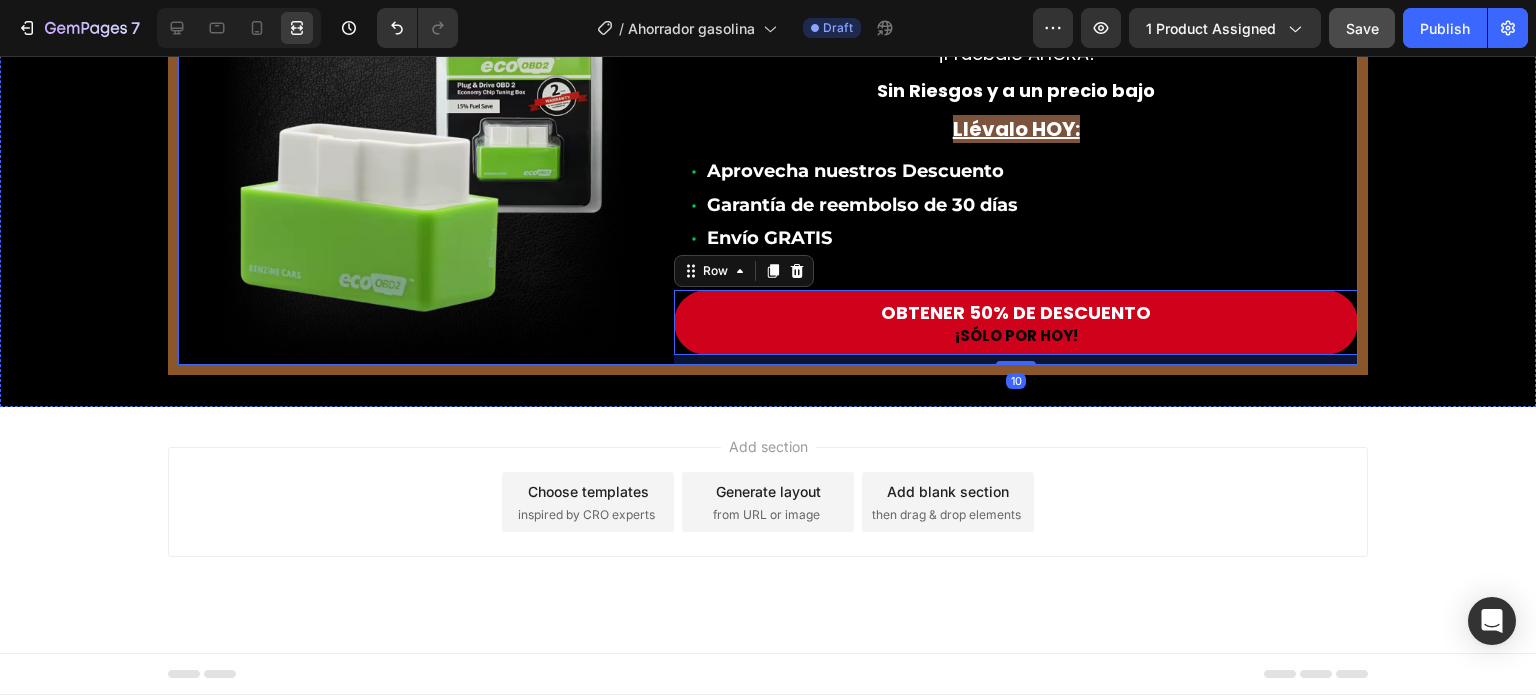 click on "Image ¡Oferta Especial Ahora! Text Block ¡Pruébalo AHORA! Text Block Sin Riesgos y a un precio bajo Text Block Llévalo HOY: Text Block
Aprovecha nuestros Descuento
Garantía de reembolso de 30 días
Envío GRATIS Item List Row OBTENER 50% DE DESCUENTO Button ¡SÓLO POR HOY! Text Block Row   10 Row Row" at bounding box center (768, 156) 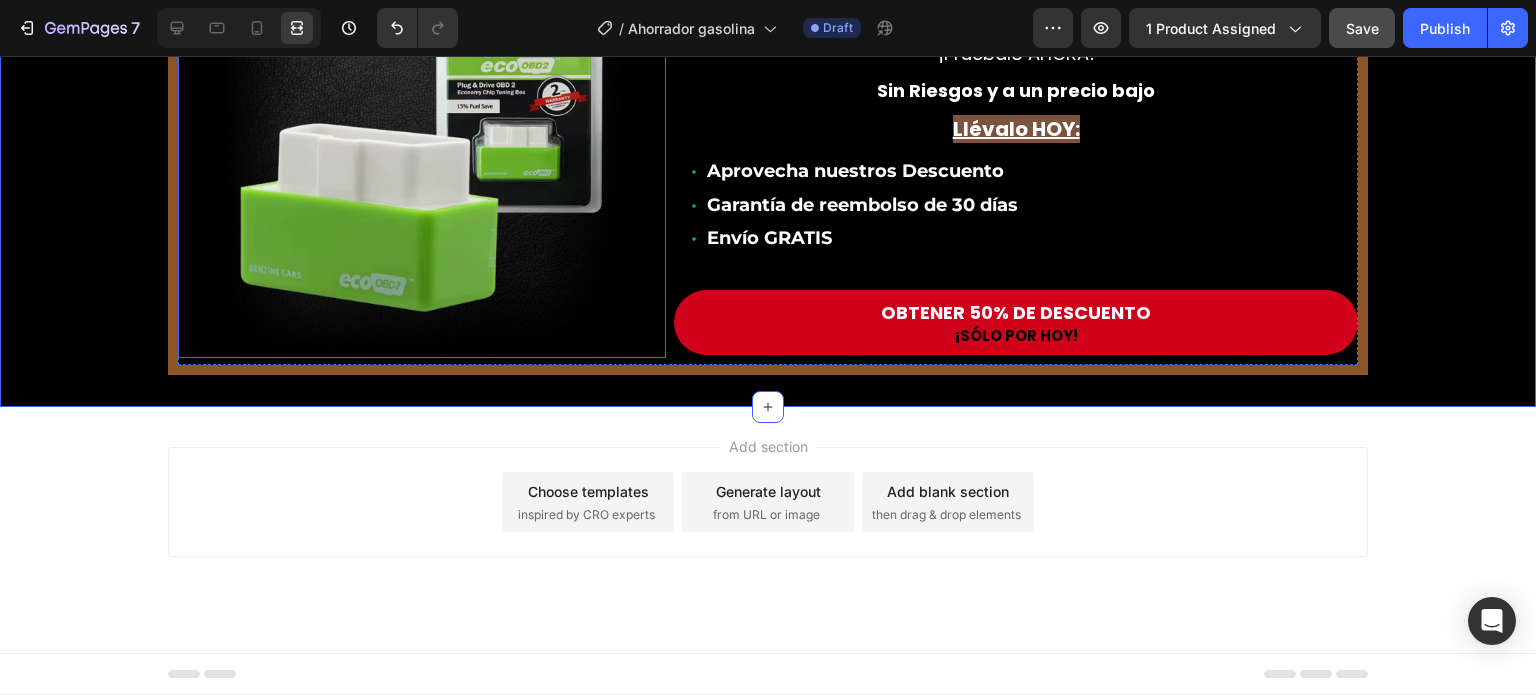 click at bounding box center [422, 158] 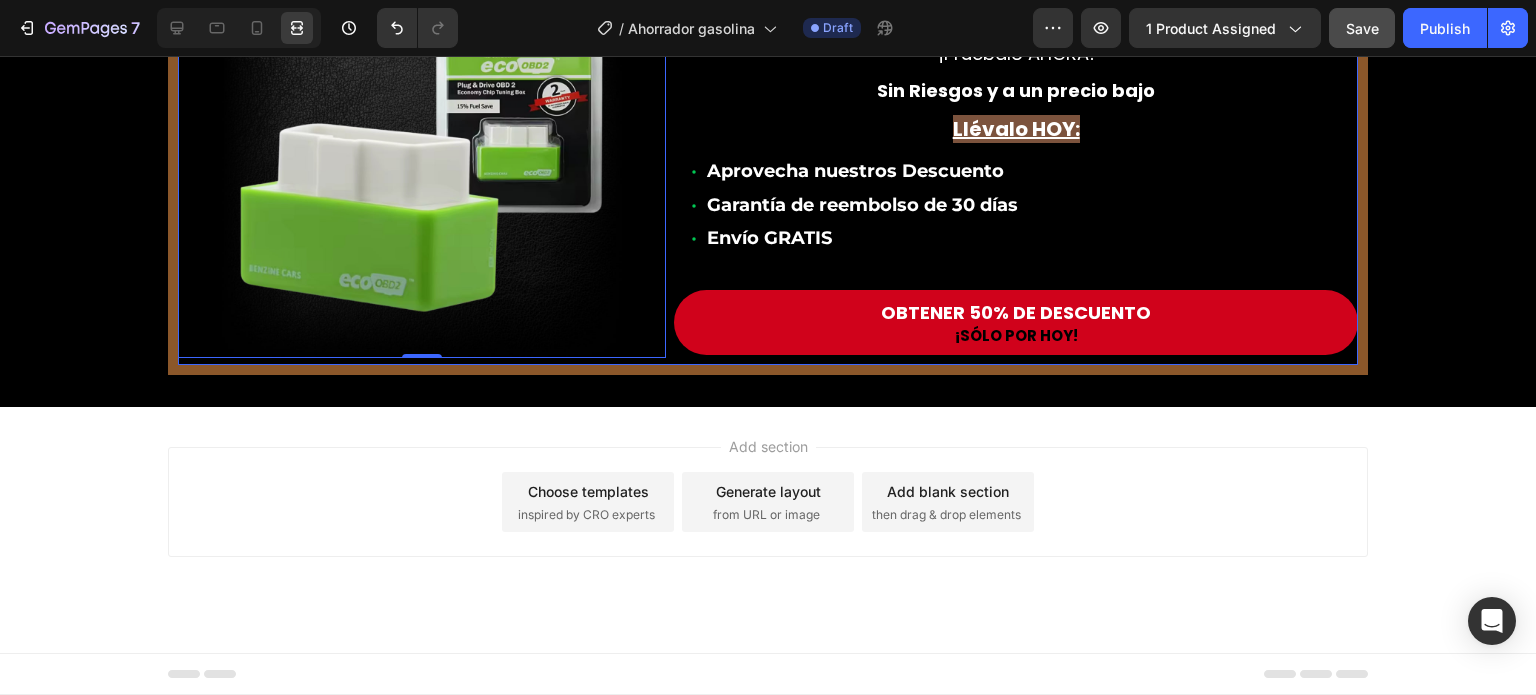 click on "Image   0 ¡Oferta Especial Ahora! Text Block ¡Pruébalo AHORA! Text Block Sin Riesgos y a un precio bajo Text Block Llévalo HOY: Text Block
Aprovecha nuestros Descuento
Garantía de reembolso de 30 días
Envío GRATIS Item List Row OBTENER 50% DE DESCUENTO Button ¡SÓLO POR HOY! Text Block Row Row" at bounding box center (768, 156) 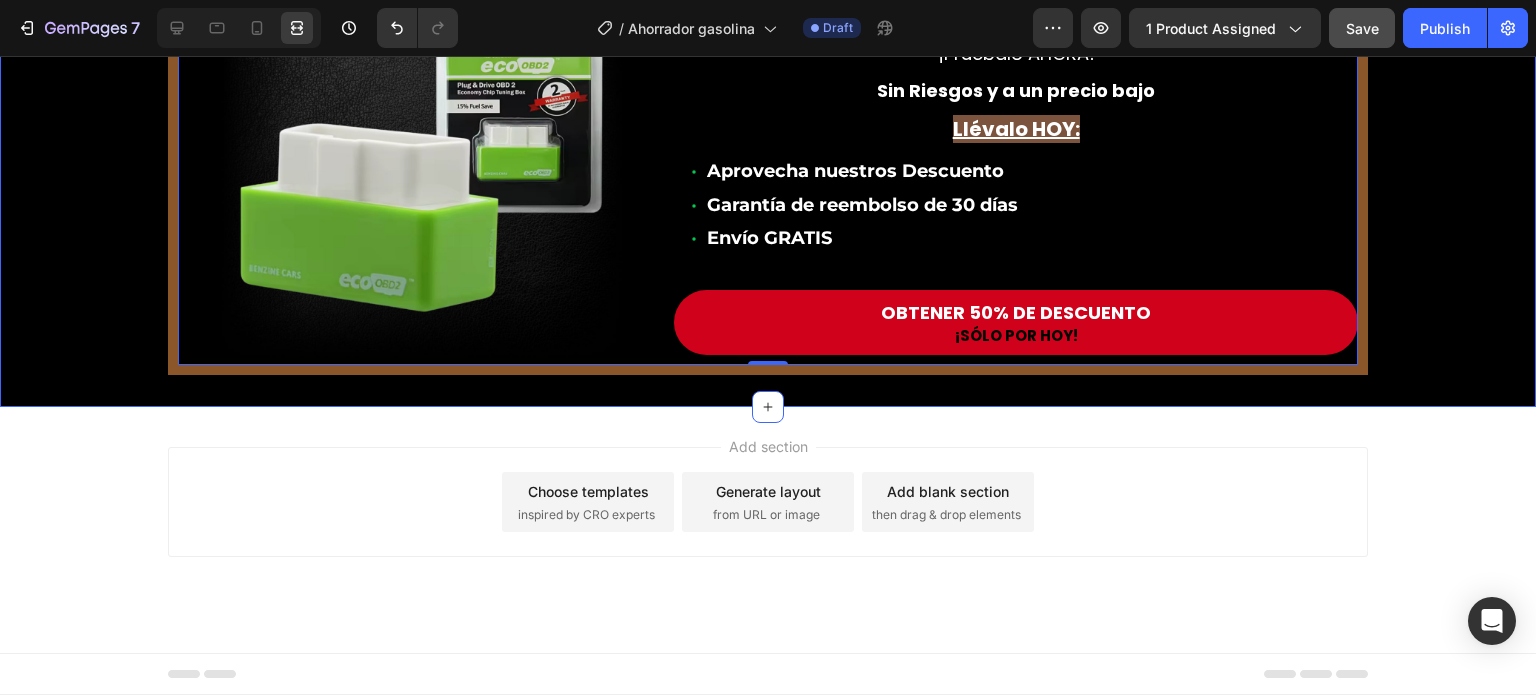 click on "Image ¡Oferta Especial Ahora! Text Block ¡Pruébalo AHORA! Text Block Sin Riesgos y a un precio bajo Text Block Llévalo HOY: Text Block
Aprovecha nuestros Descuento
Garantía de reembolso de 30 días
Envío GRATIS Item List Row OBTENER 50% DE DESCUENTO Button ¡SÓLO POR HOY! Text Block Row Row   0 Row" at bounding box center (768, 156) 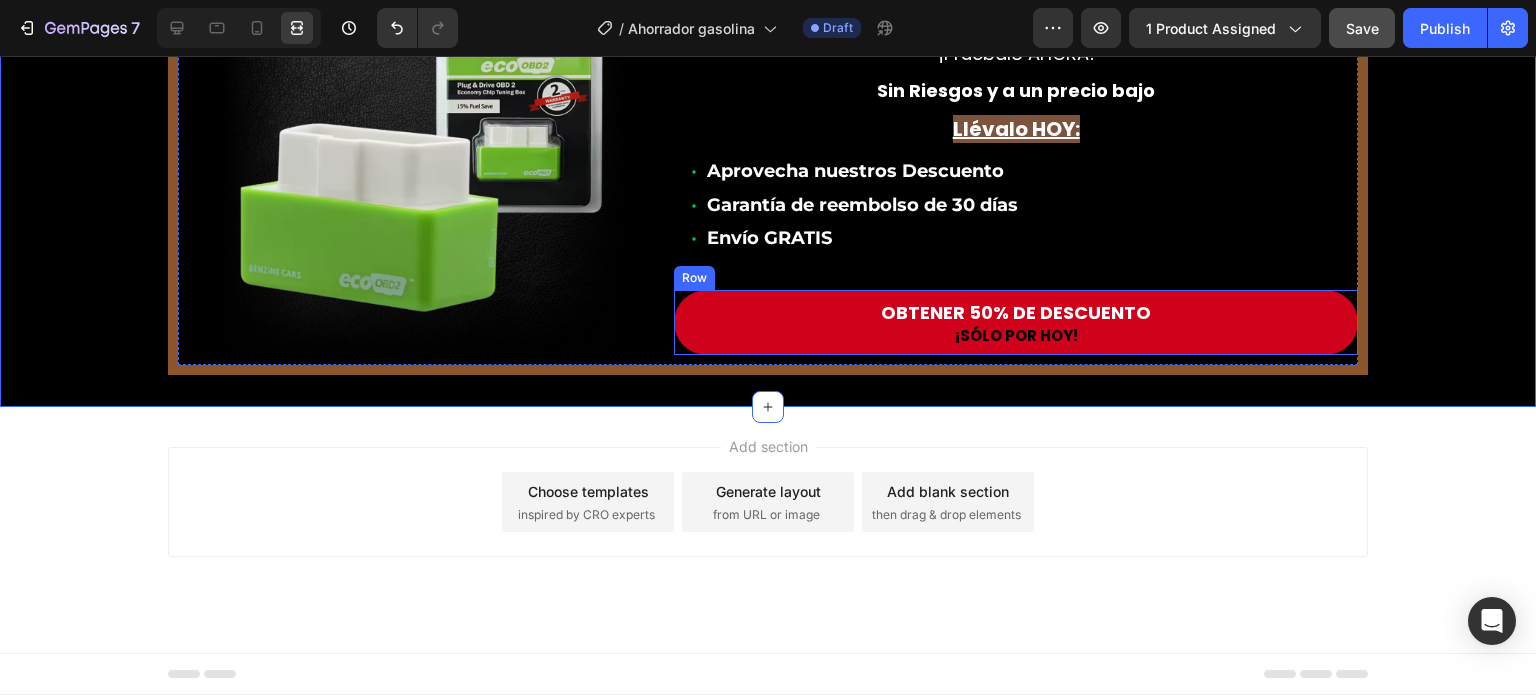 click on "OBTENER 50% DE DESCUENTO Button ¡SÓLO POR HOY! Text Block Row" at bounding box center [1016, 322] 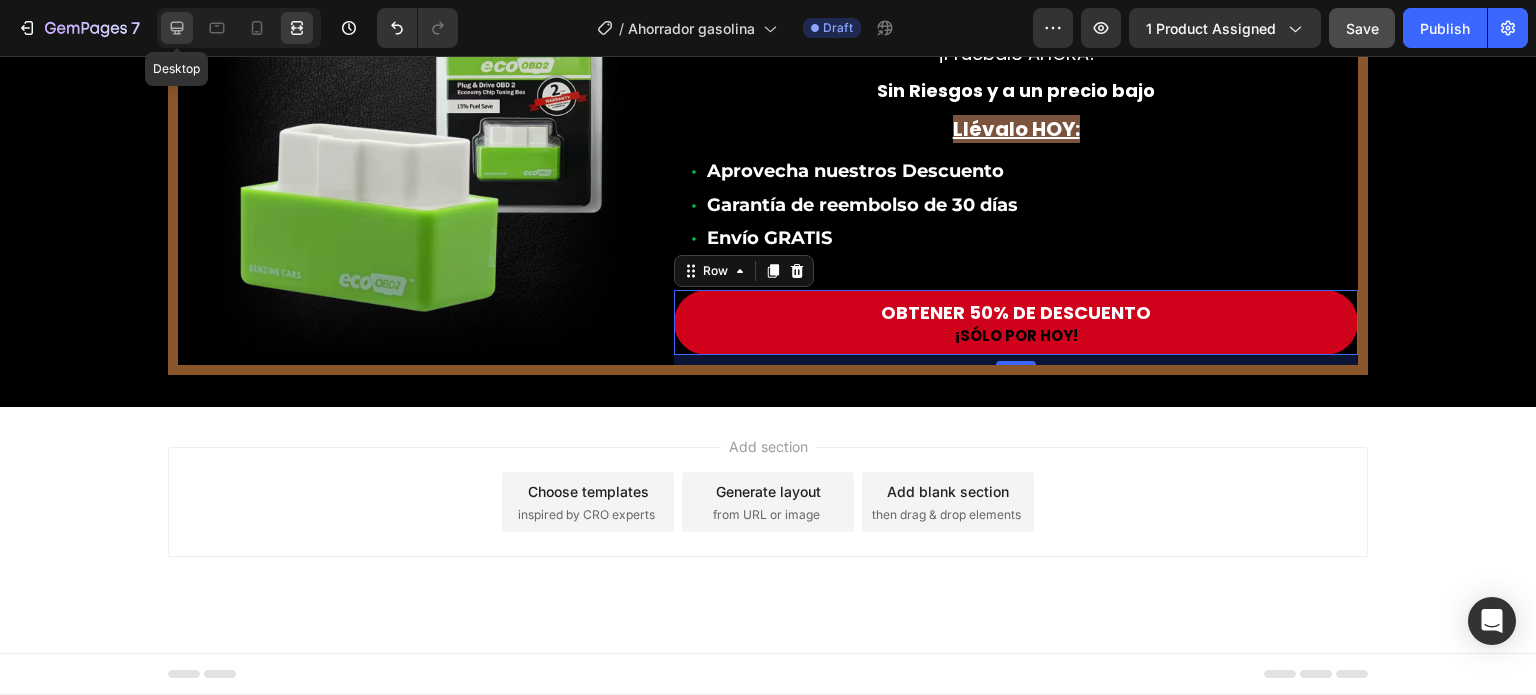 click 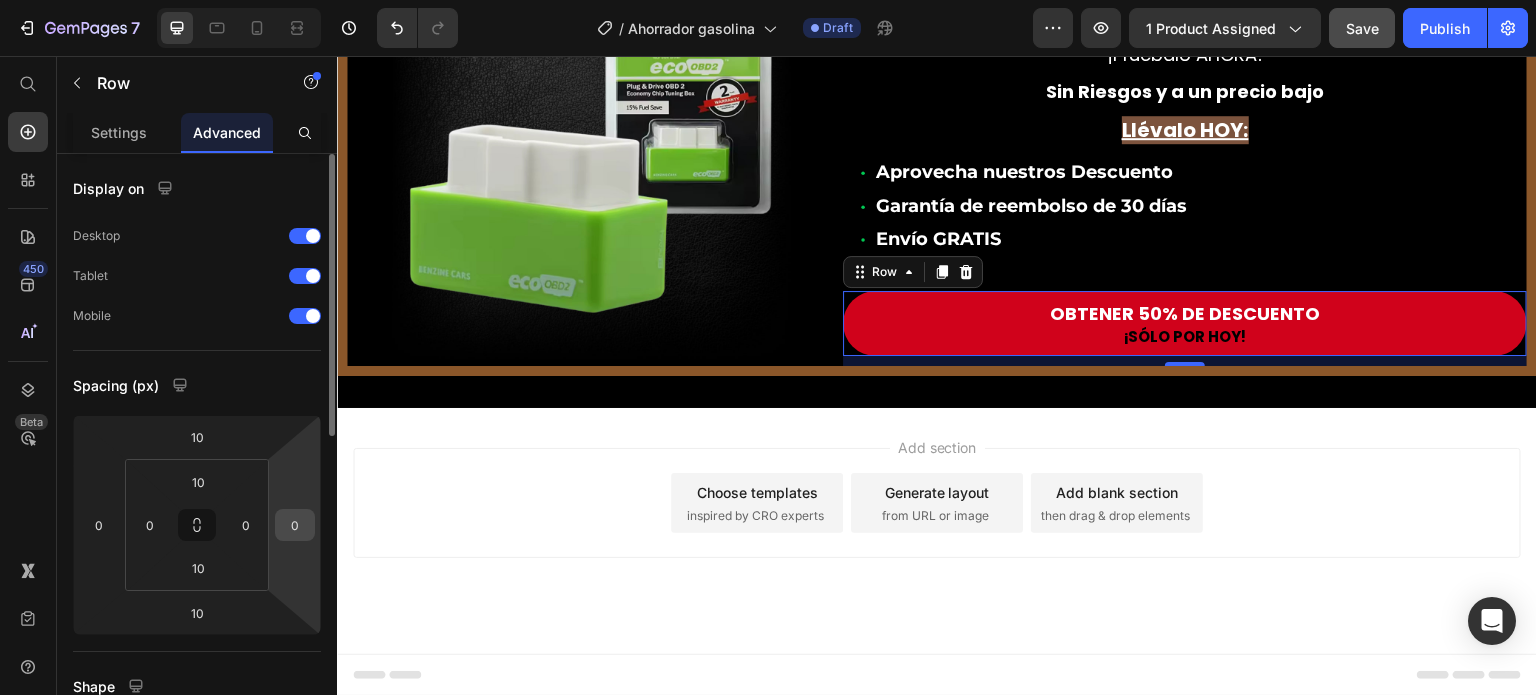click on "0" at bounding box center [295, 525] 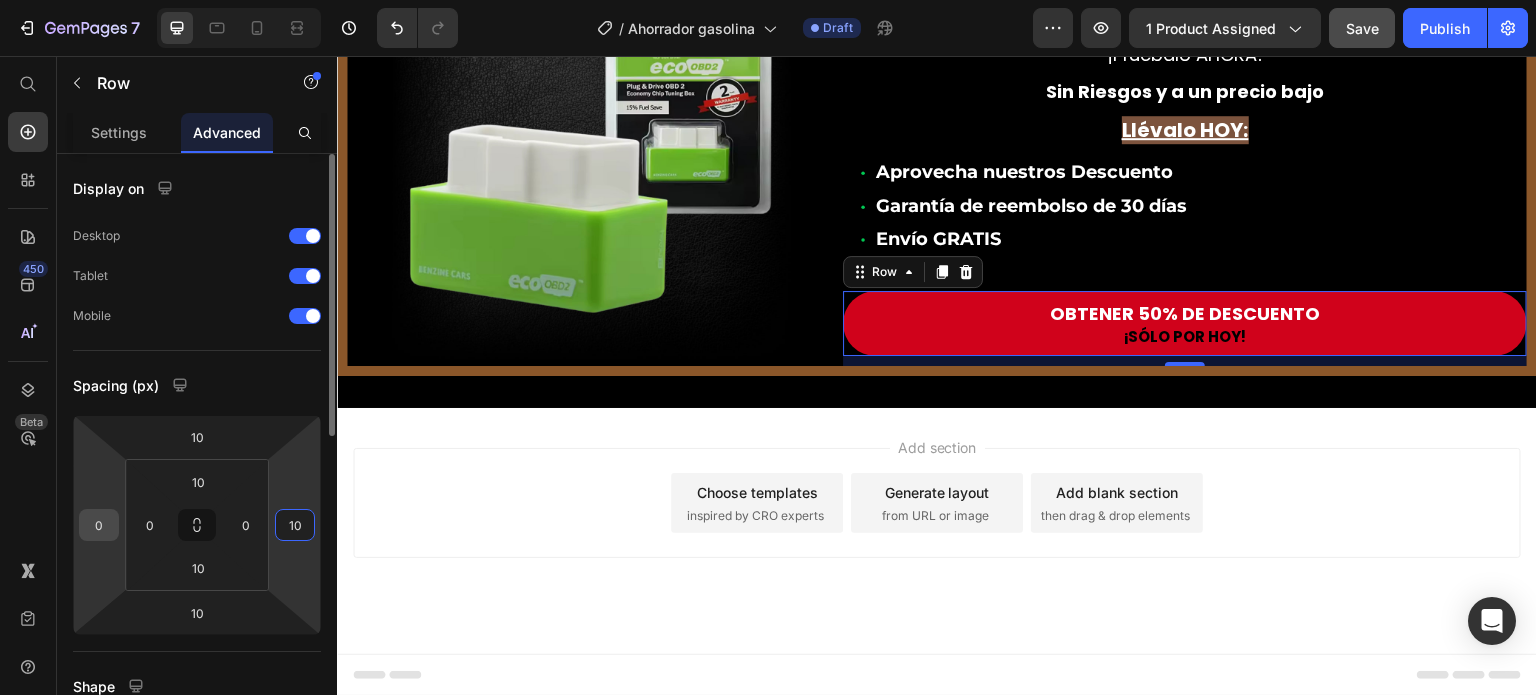 type on "10" 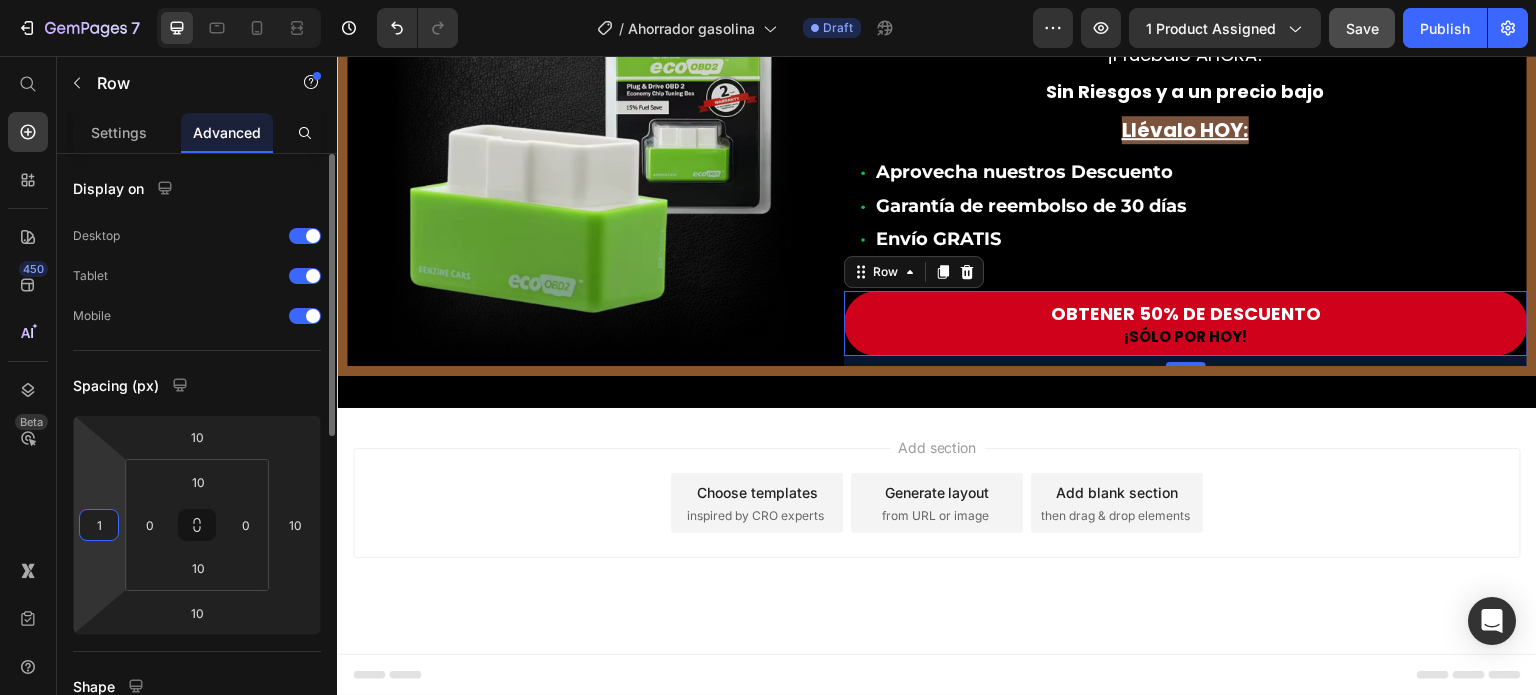 type on "10" 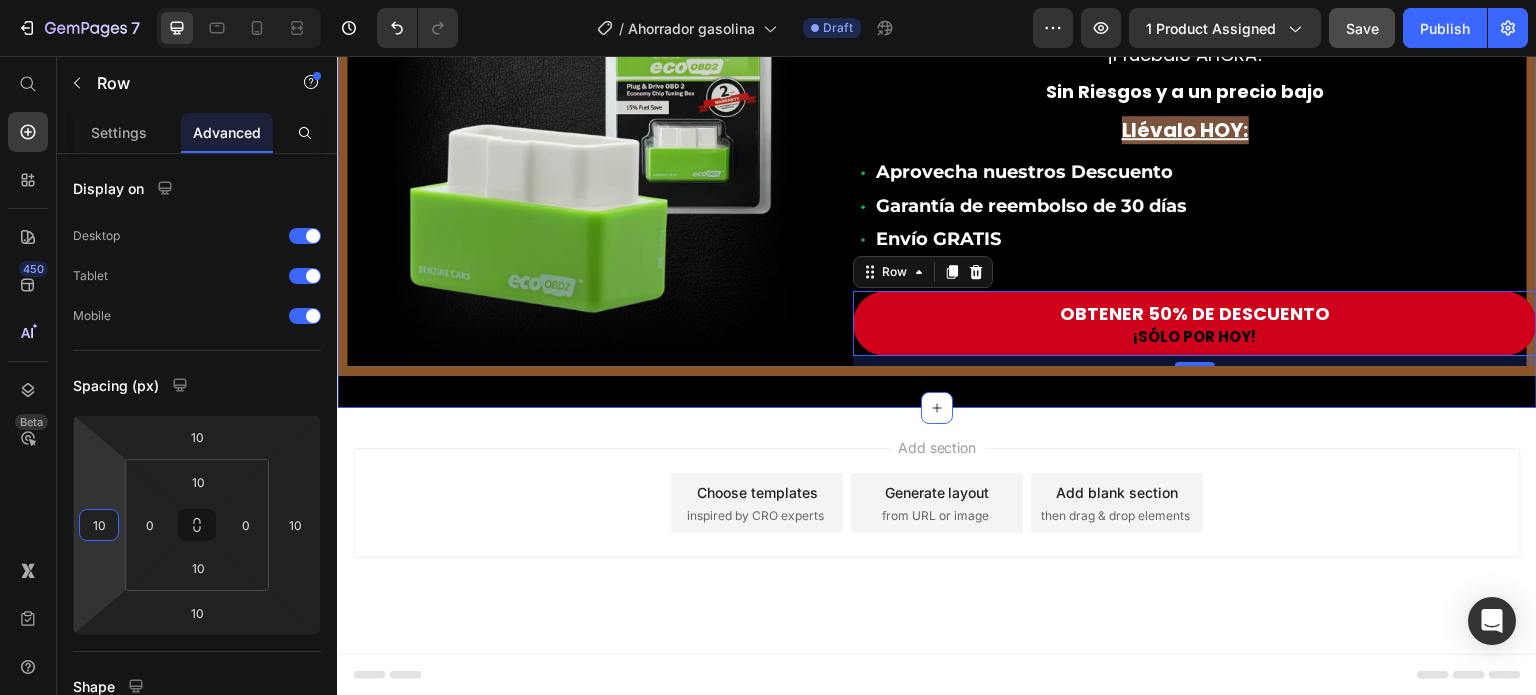 click on "Image ¡Oferta Especial Ahora! Text Block ¡Pruébalo AHORA! Text Block Sin Riesgos y a un precio bajo Text Block Llévalo HOY: Text Block
Aprovecha nuestros Descuento
Garantía de reembolso de 30 días
Envío GRATIS Item List Row OBTENER 50% DE DESCUENTO Button ¡SÓLO POR HOY! Text Block Row   10 Row Row Section 3" at bounding box center (937, 157) 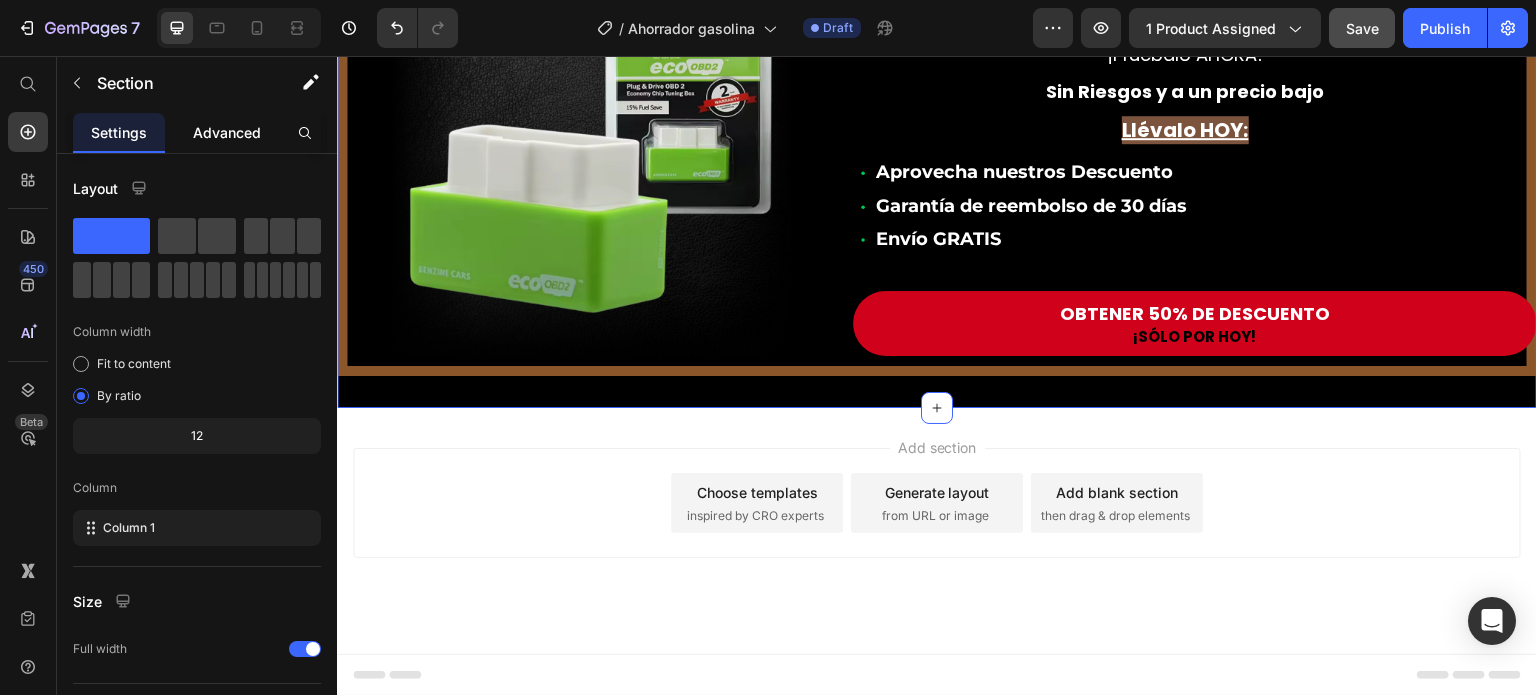 click on "Advanced" at bounding box center (227, 132) 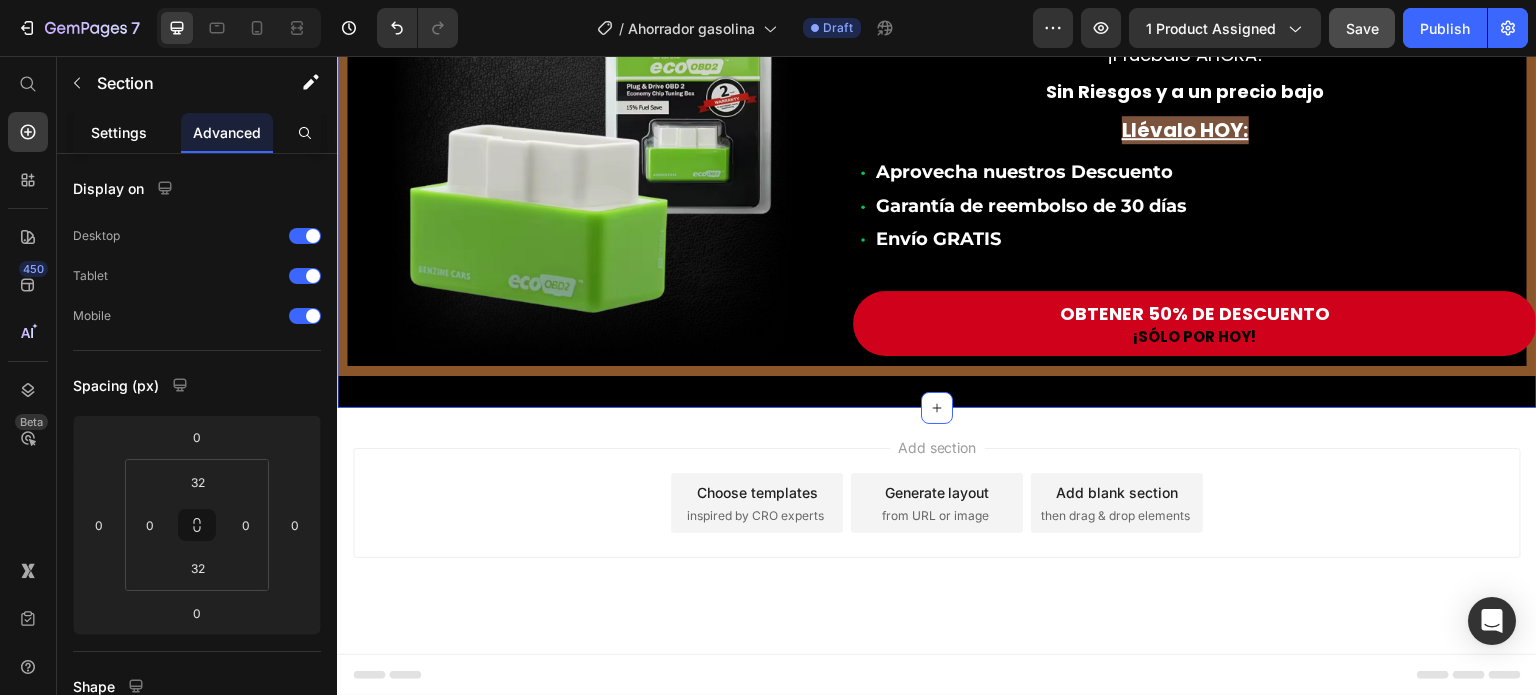 click on "Settings" 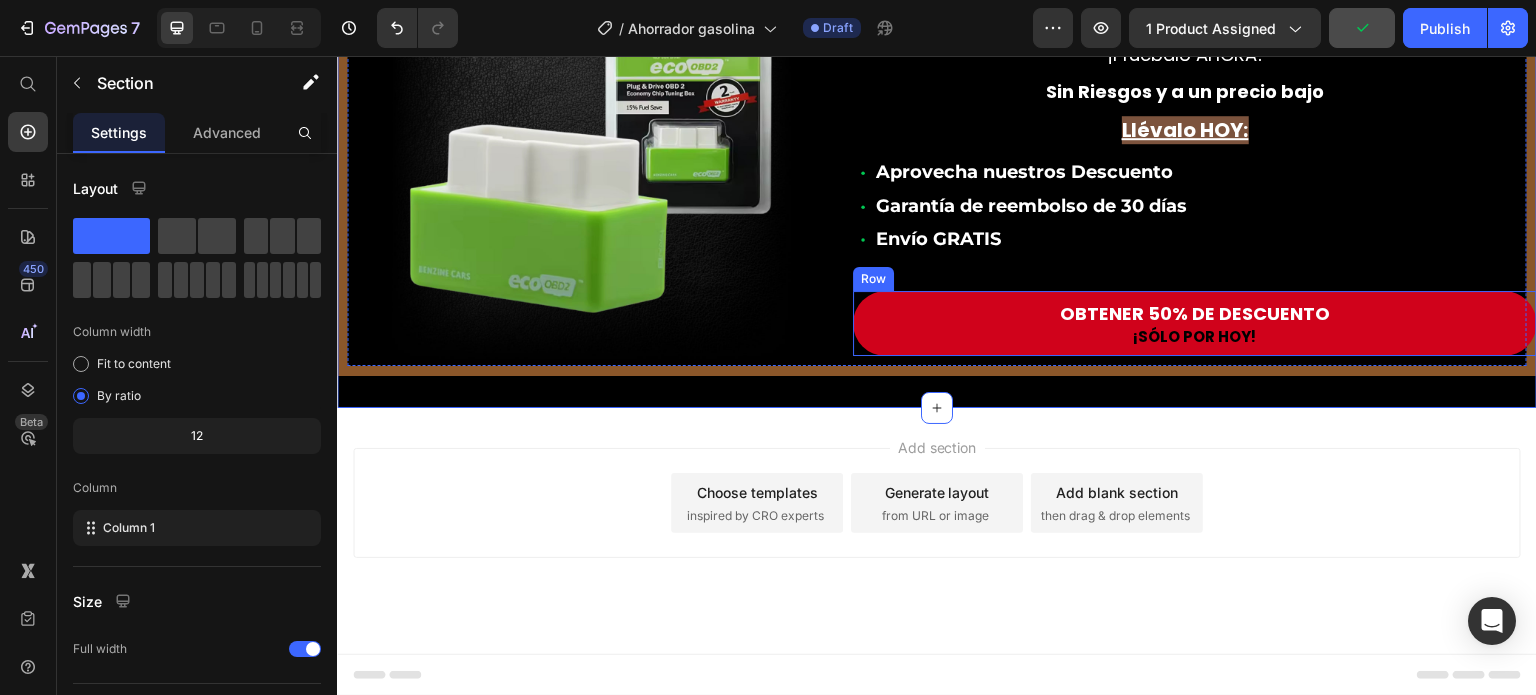 click on "OBTENER 50% DE DESCUENTO Button ¡SÓLO POR HOY! Text Block" at bounding box center [1195, 323] 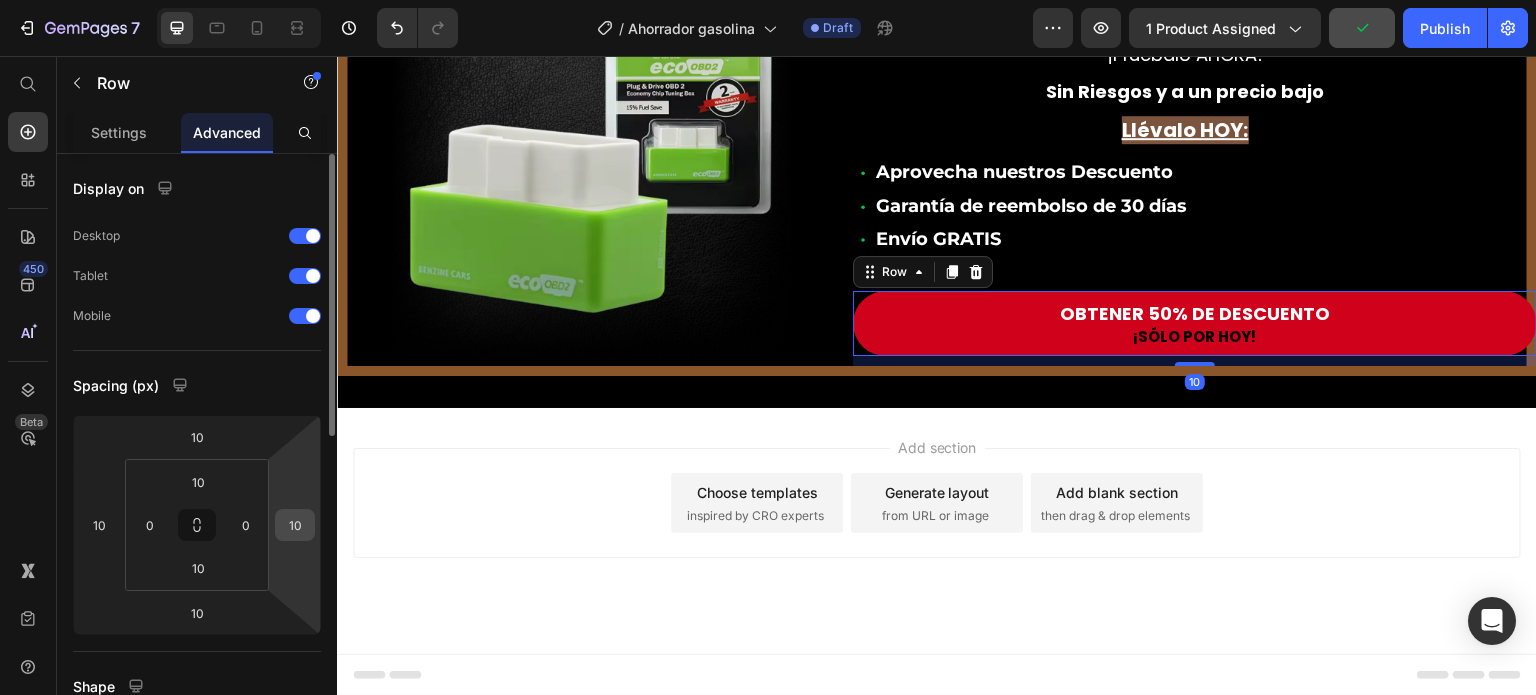 click on "10" at bounding box center [295, 525] 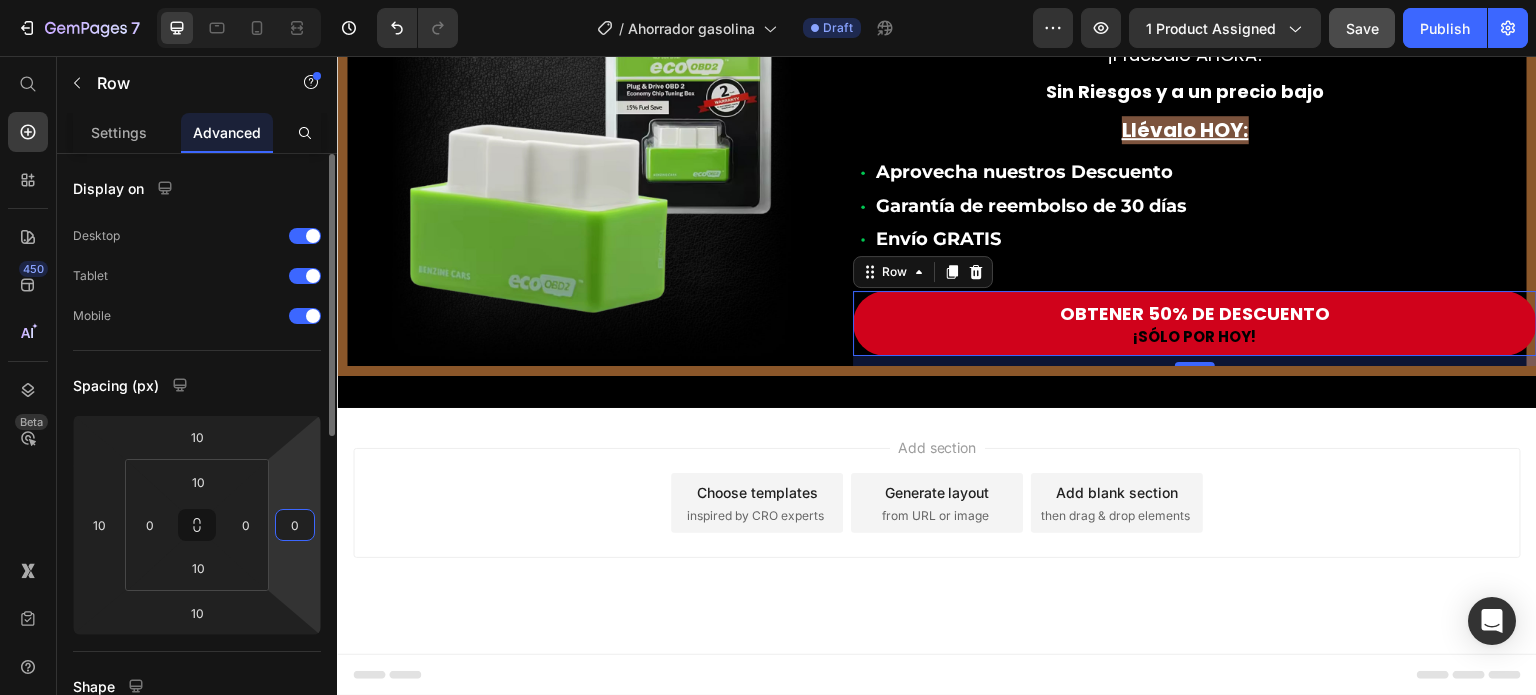 type on "0" 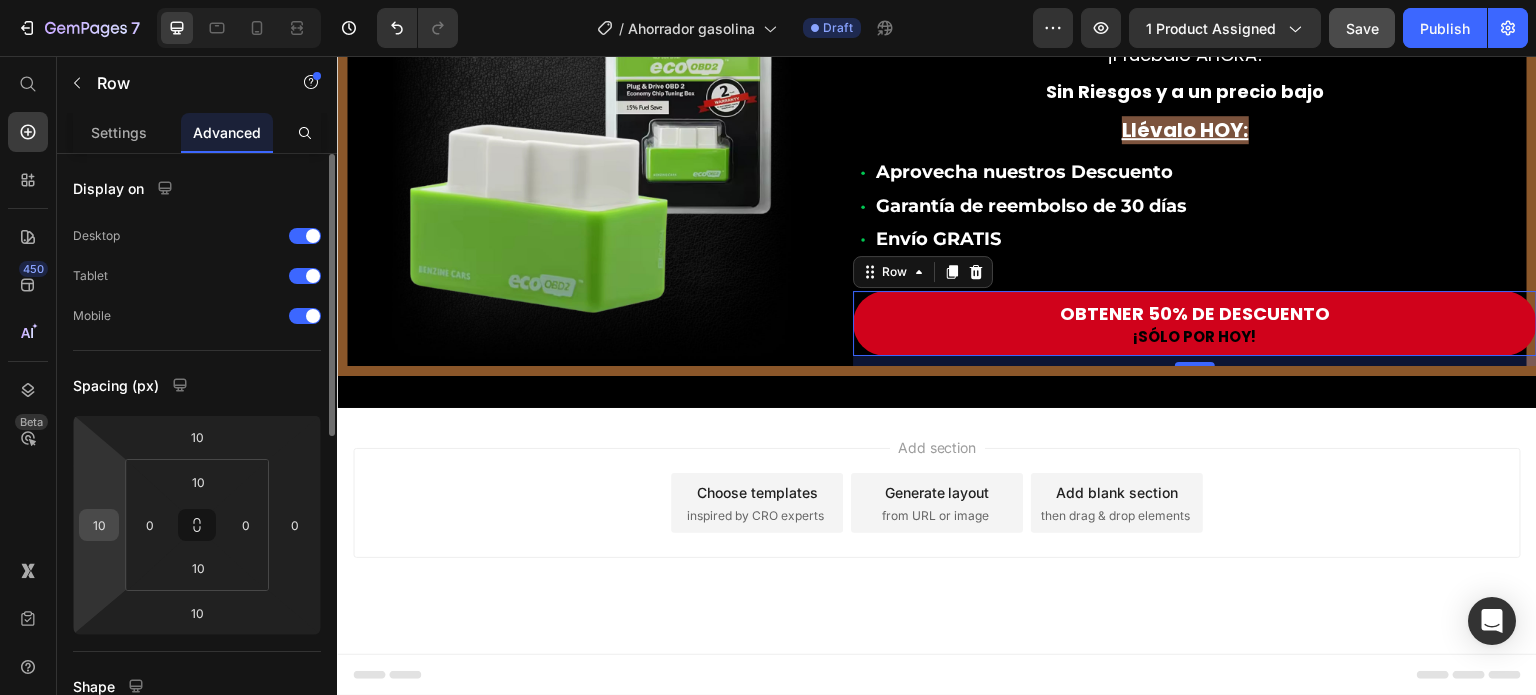 click on "10" at bounding box center [99, 525] 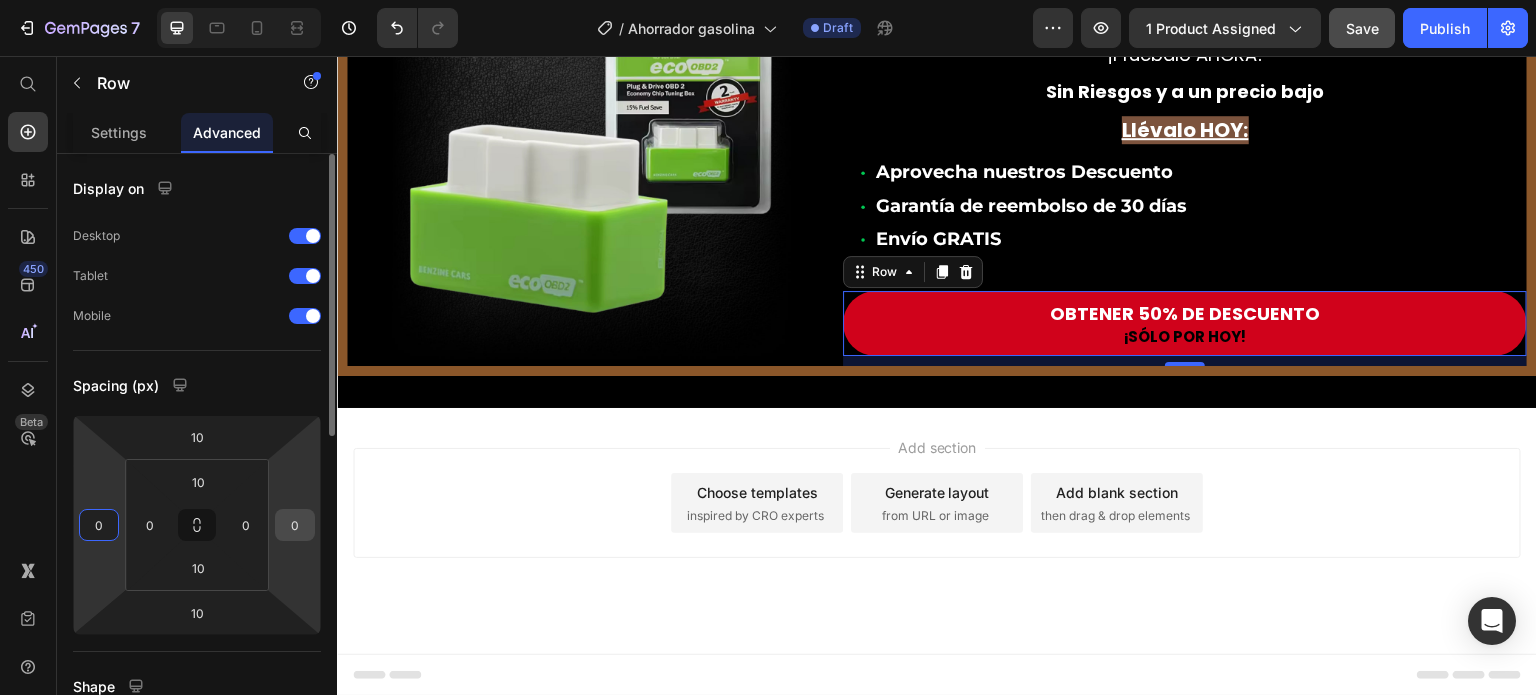 type on "0" 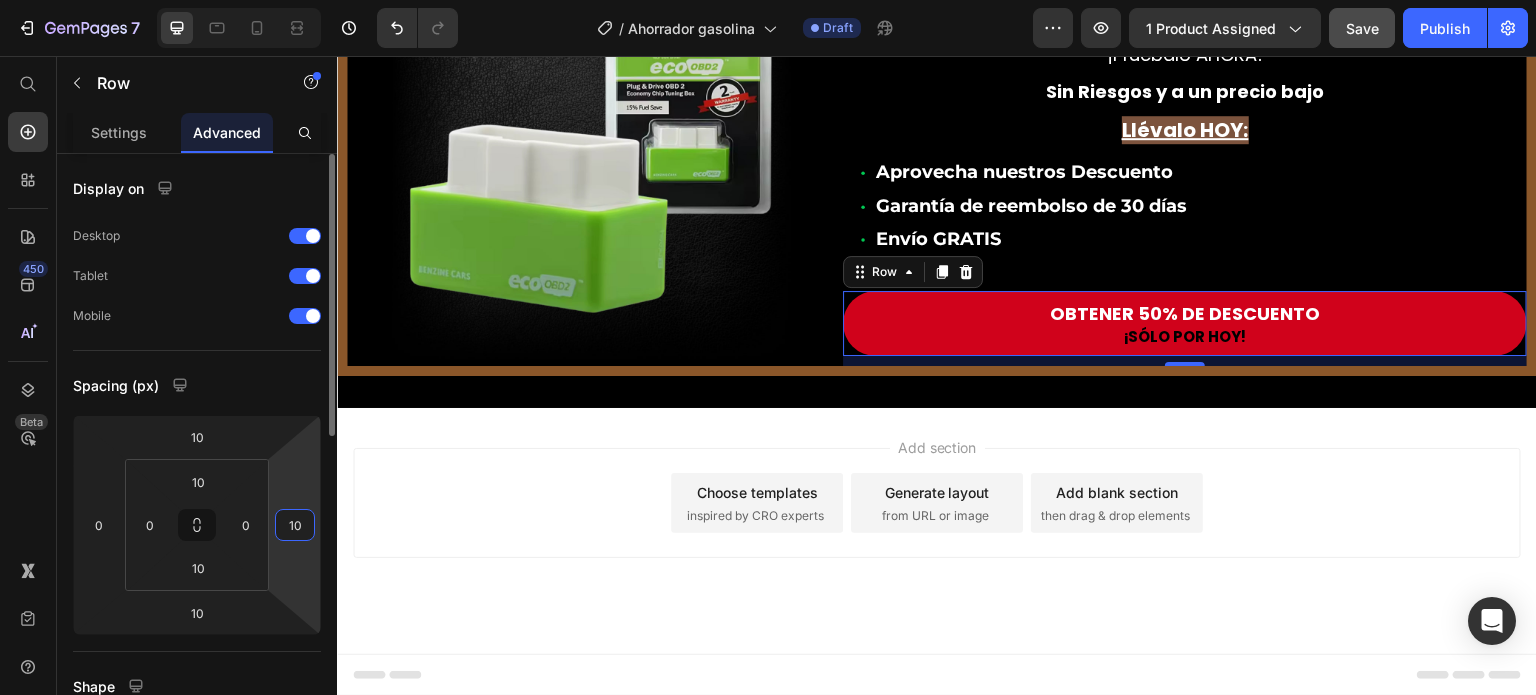 type on "1" 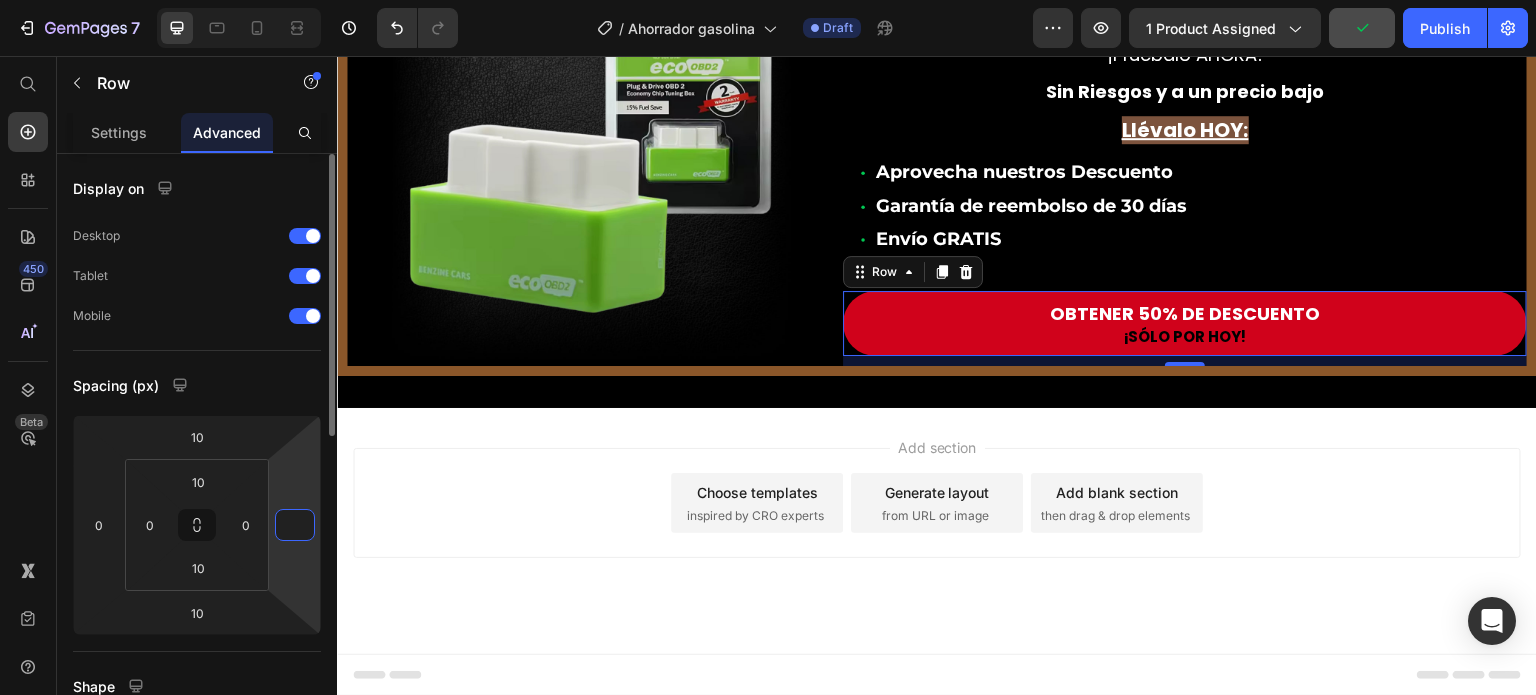 type on "0" 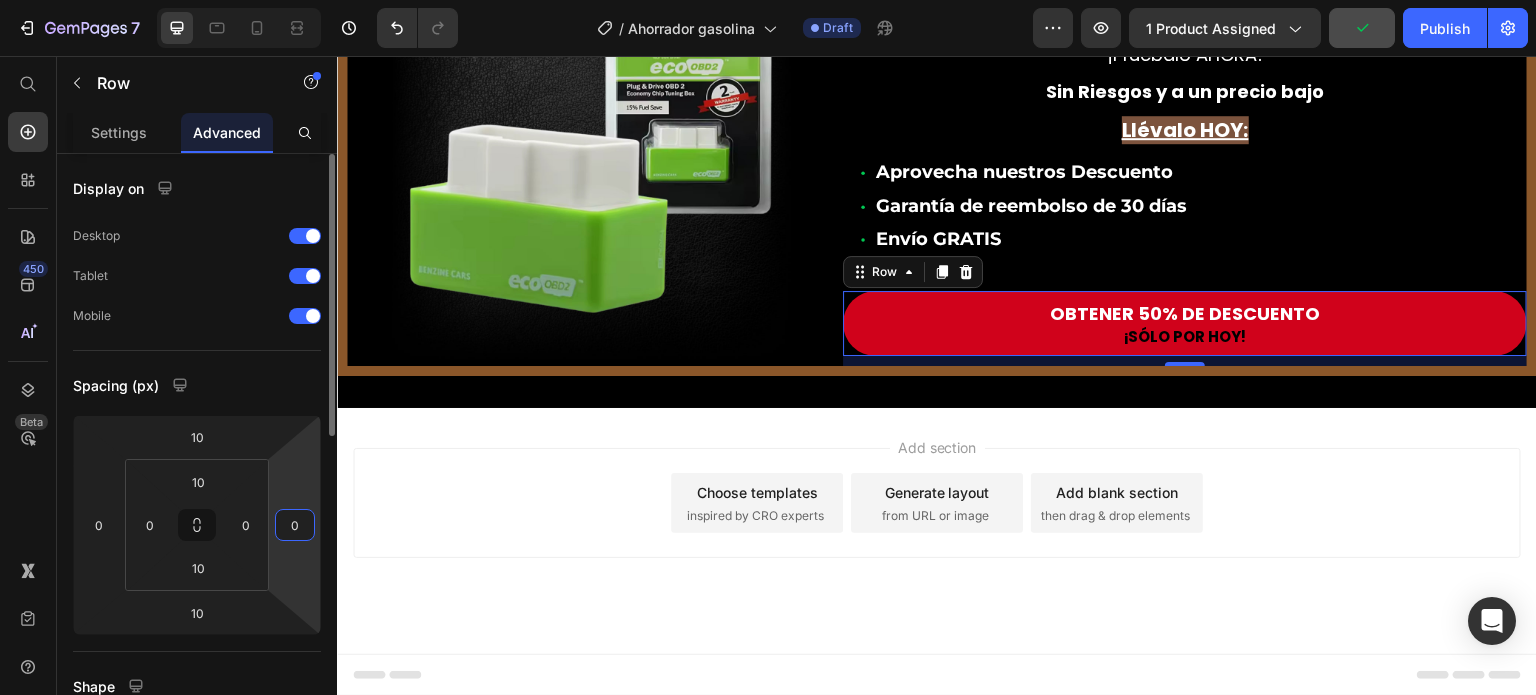 click on "Spacing (px)" at bounding box center (197, 385) 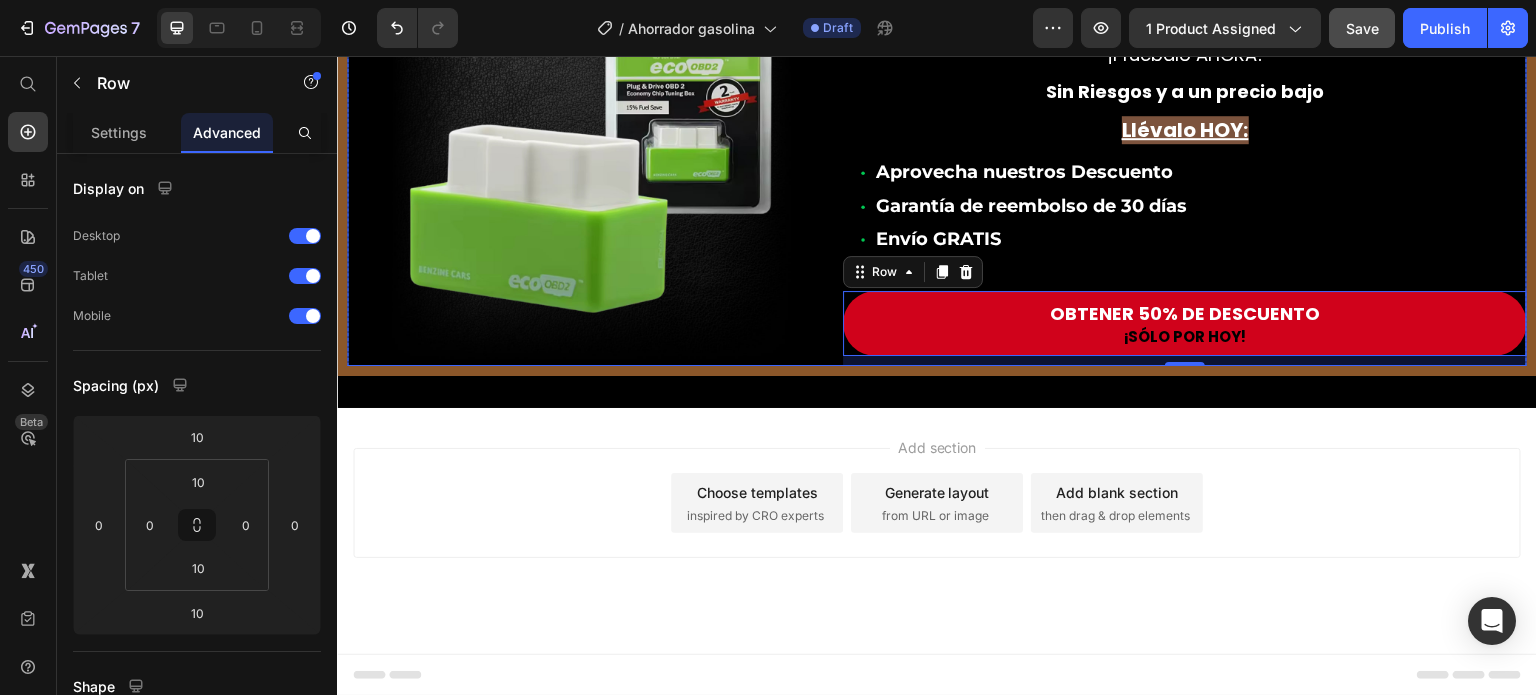 click on "Image ¡Oferta Especial Ahora! Text Block ¡Pruébalo AHORA! Text Block Sin Riesgos y a un precio bajo Text Block Llévalo HOY: Text Block
Aprovecha nuestros Descuento
Garantía de reembolso de 30 días
Envío GRATIS Item List Row OBTENER 50% DE DESCUENTO Button ¡SÓLO POR HOY! Text Block Row   10 Row" at bounding box center [937, 157] 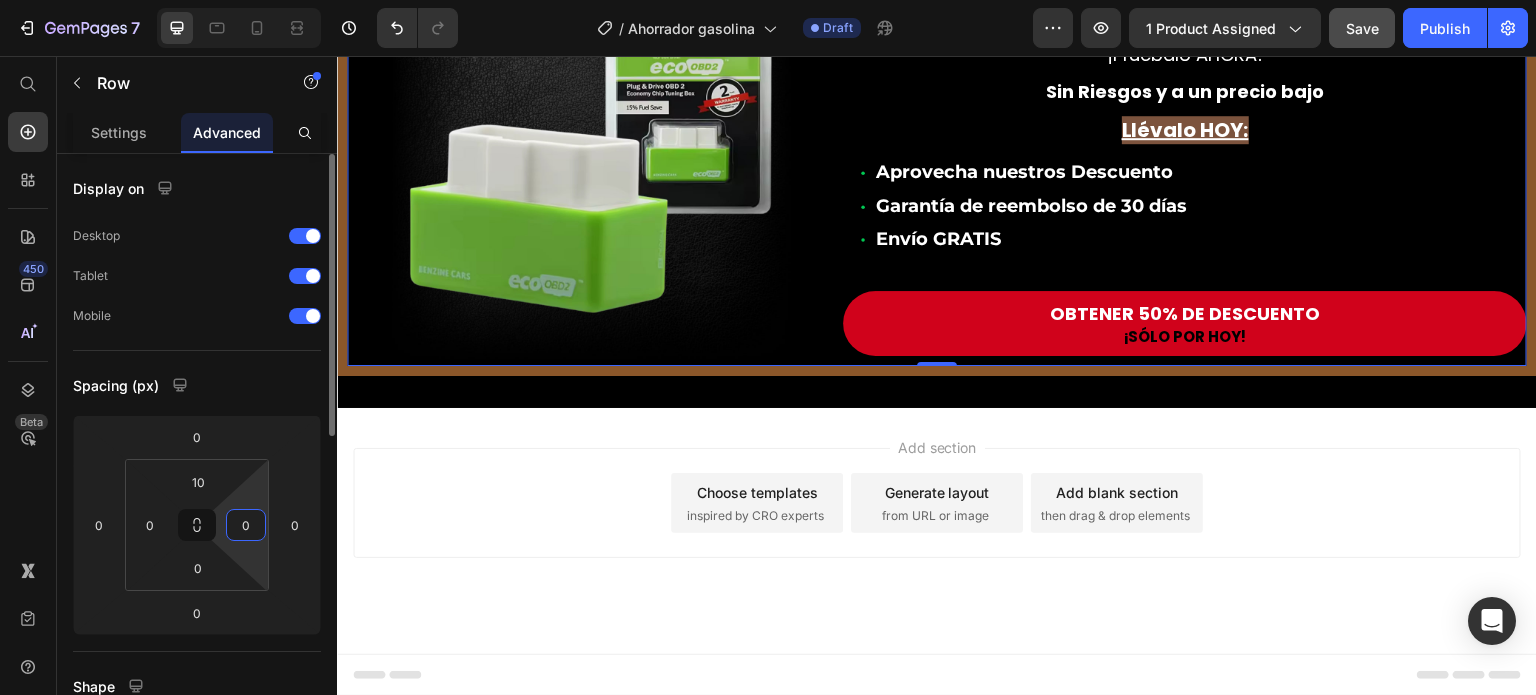 click on "0" at bounding box center [246, 525] 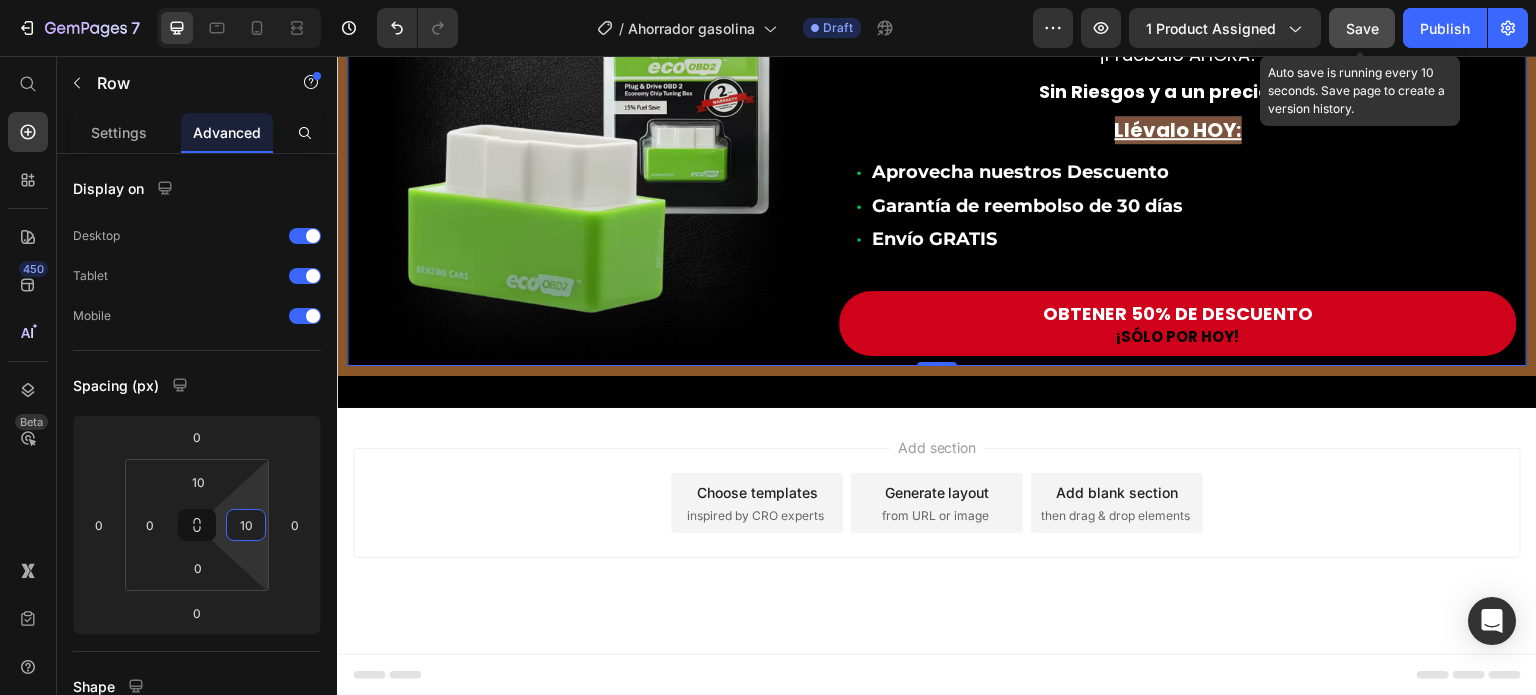 type on "10" 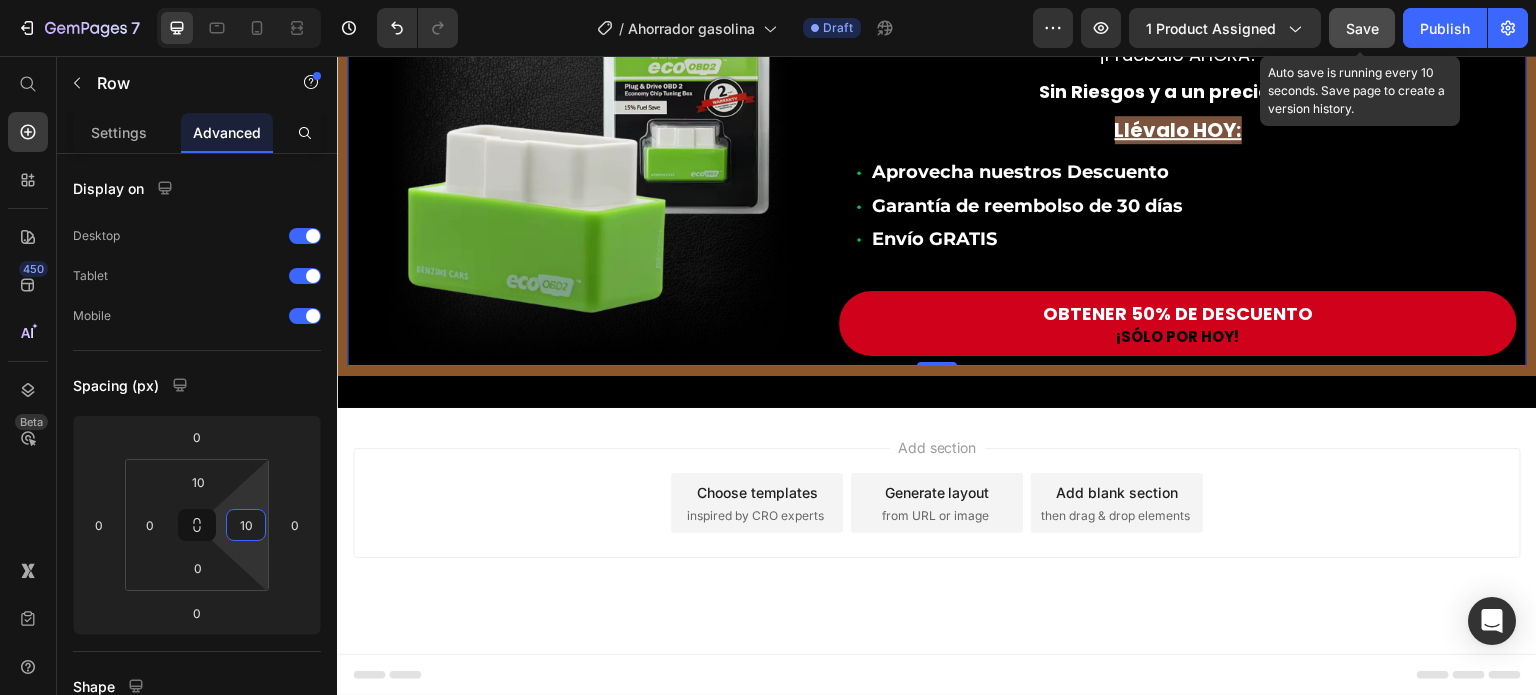 click on "Save" 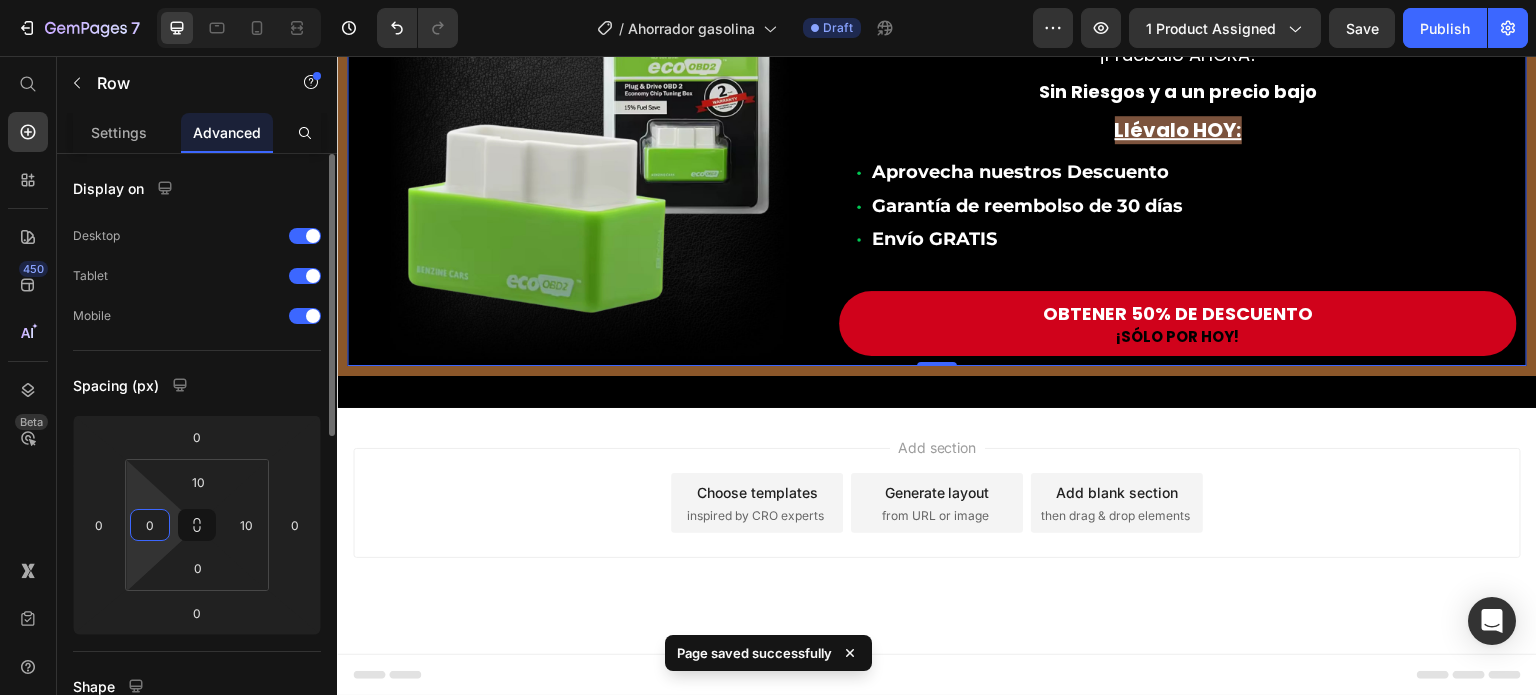 click on "0" at bounding box center [150, 525] 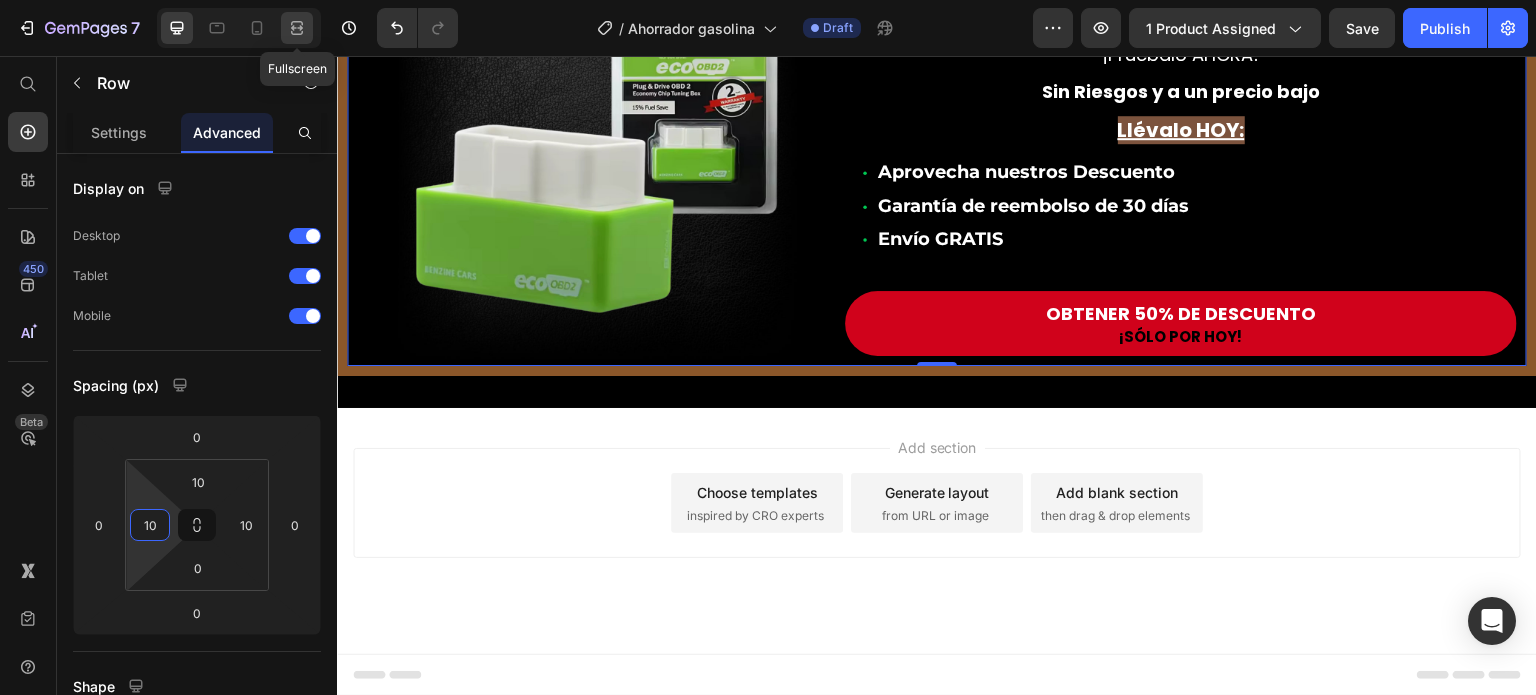 type on "10" 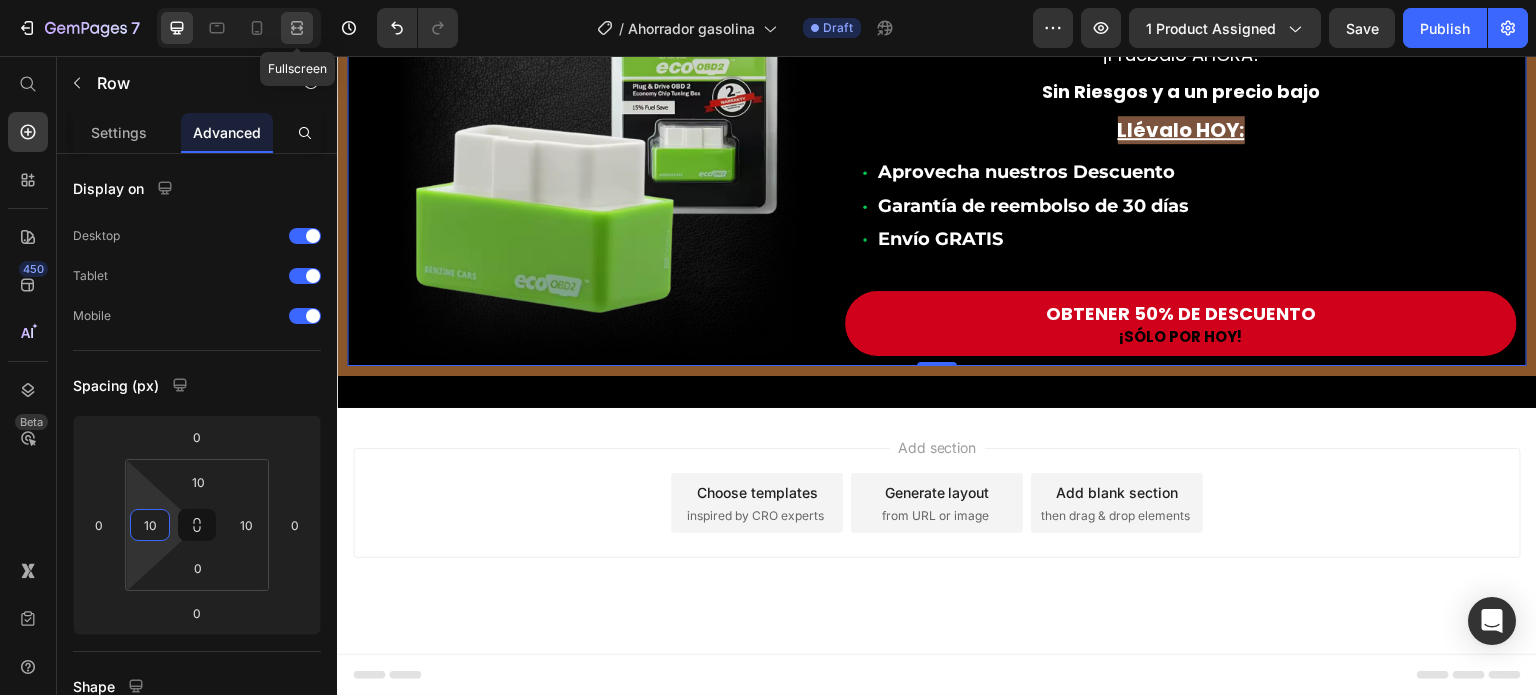 click 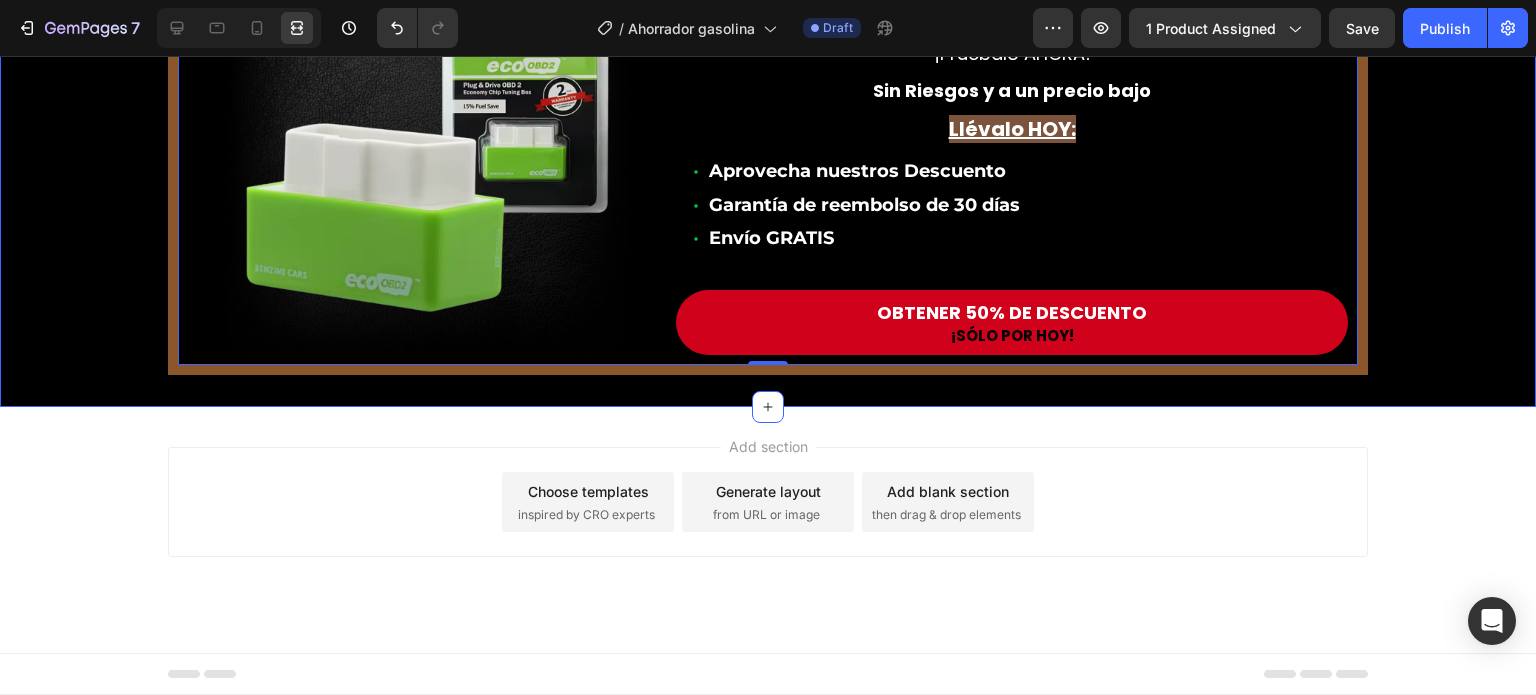click on "Image ¡Oferta Especial Ahora! Text Block ¡Pruébalo AHORA! Text Block Sin Riesgos y a un precio bajo Text Block Llévalo HOY: Text Block
Aprovecha nuestros Descuento
Garantía de reembolso de 30 días
Envío GRATIS Item List Row OBTENER 50% DE DESCUENTO Button ¡SÓLO POR HOY! Text Block Row Row   0 Row" at bounding box center [768, 156] 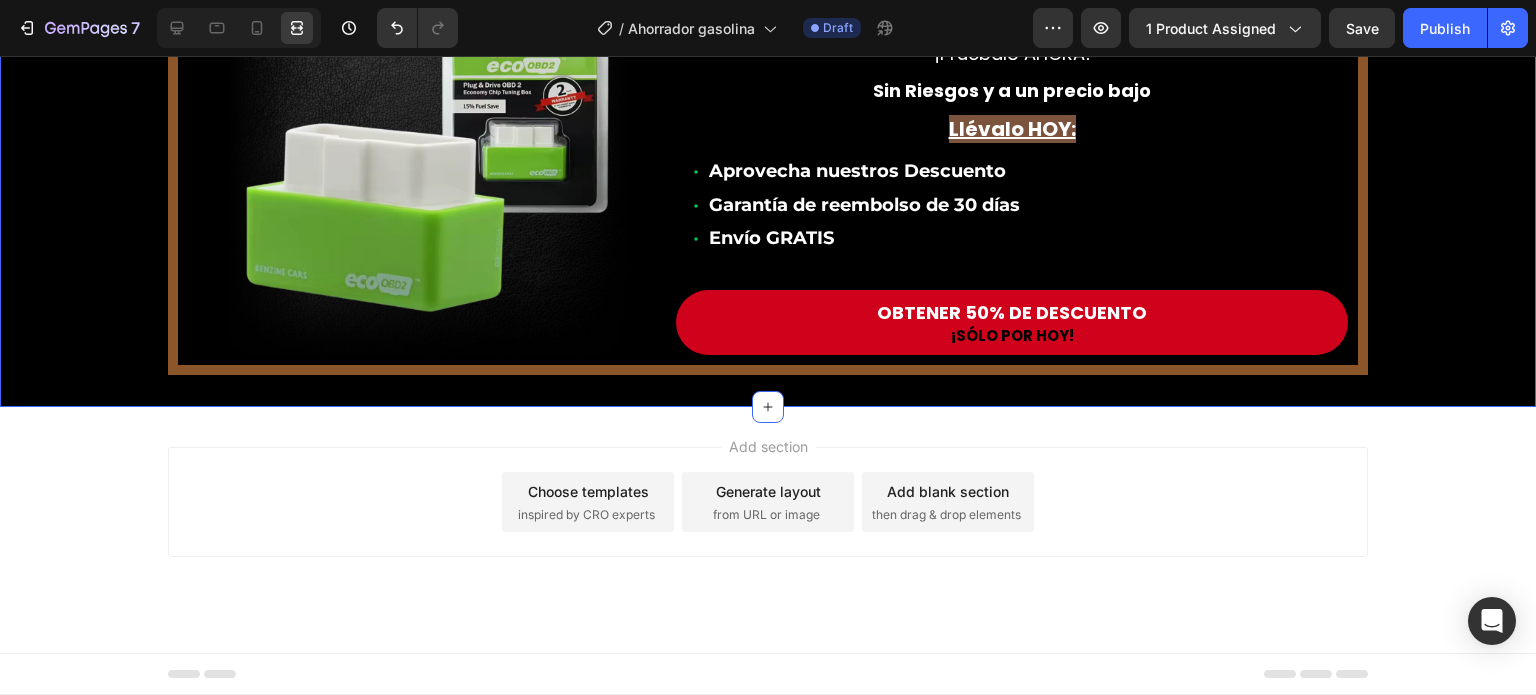 scroll, scrollTop: 6404, scrollLeft: 0, axis: vertical 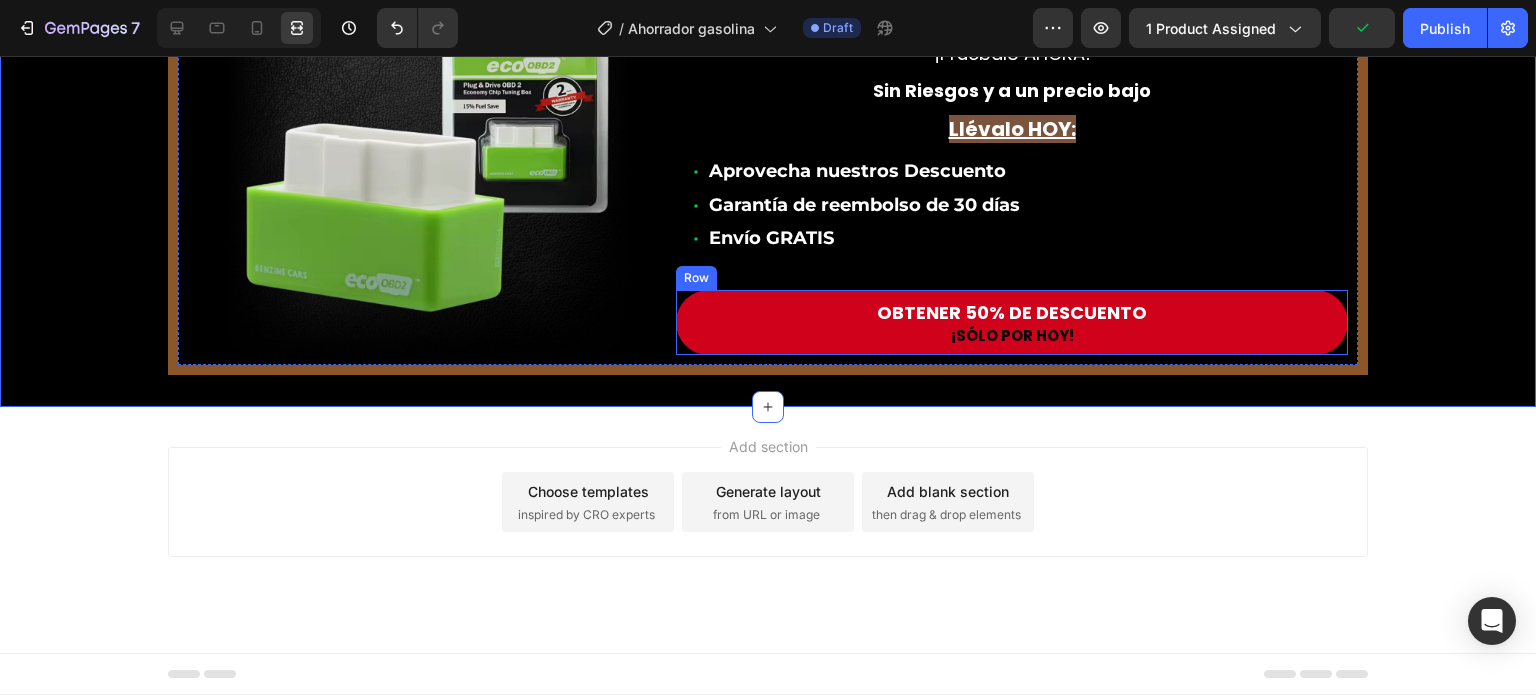 click on "OBTENER 50% DE DESCUENTO Button ¡SÓLO POR HOY! Text Block" at bounding box center [1012, 322] 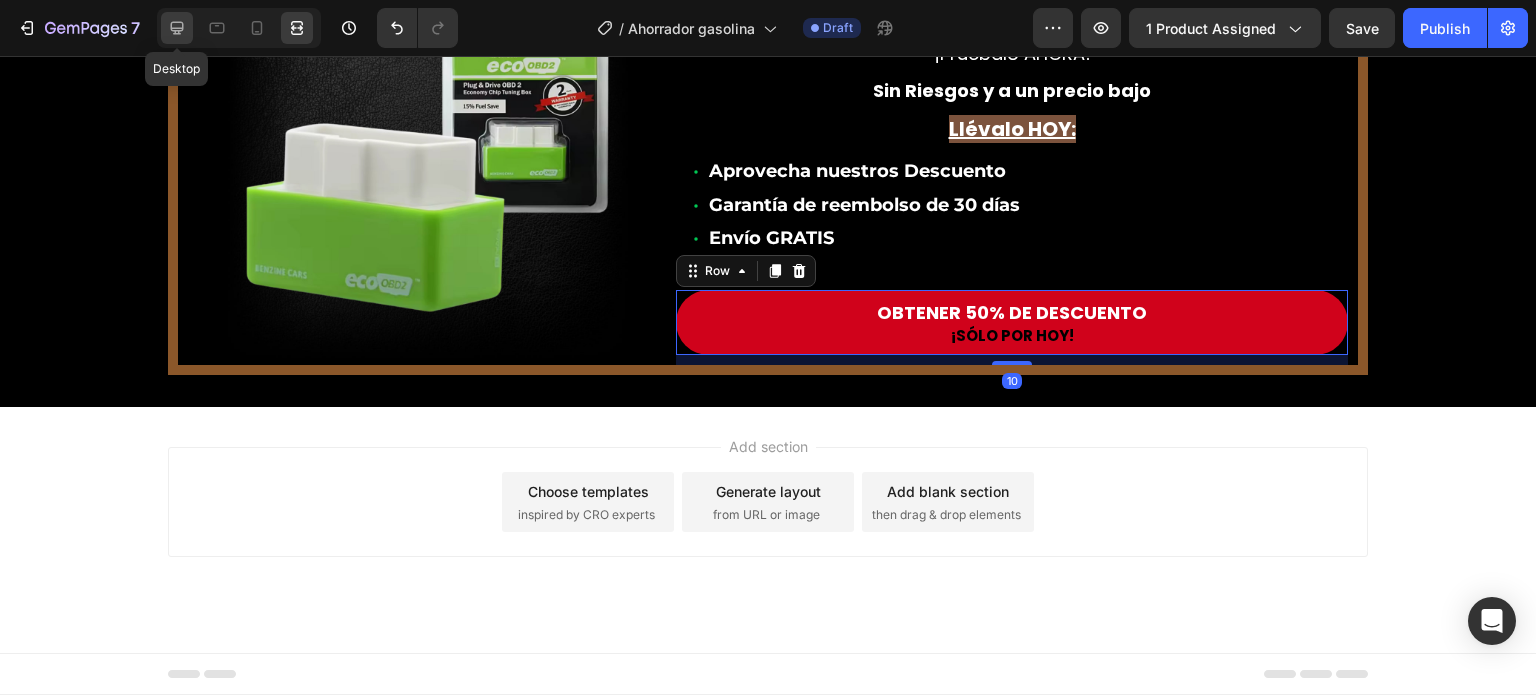 click 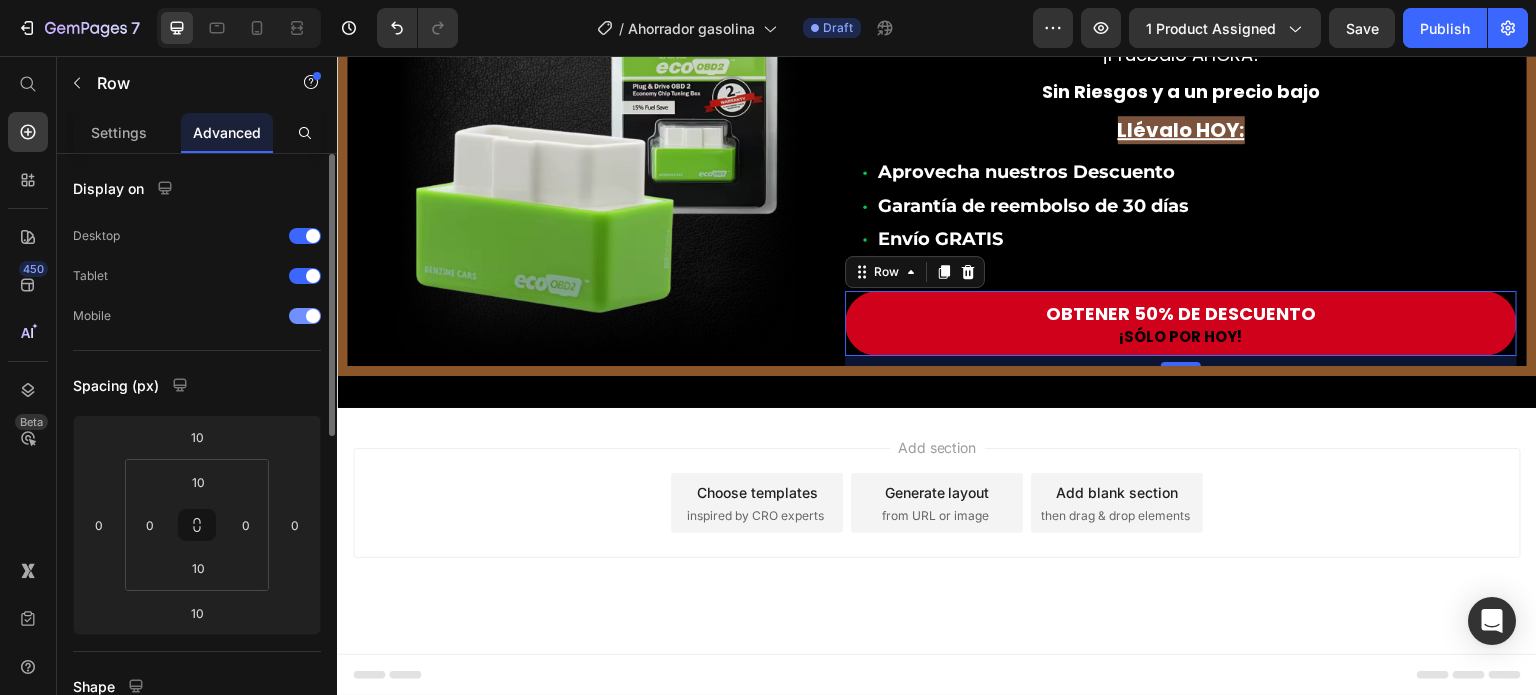 scroll, scrollTop: 200, scrollLeft: 0, axis: vertical 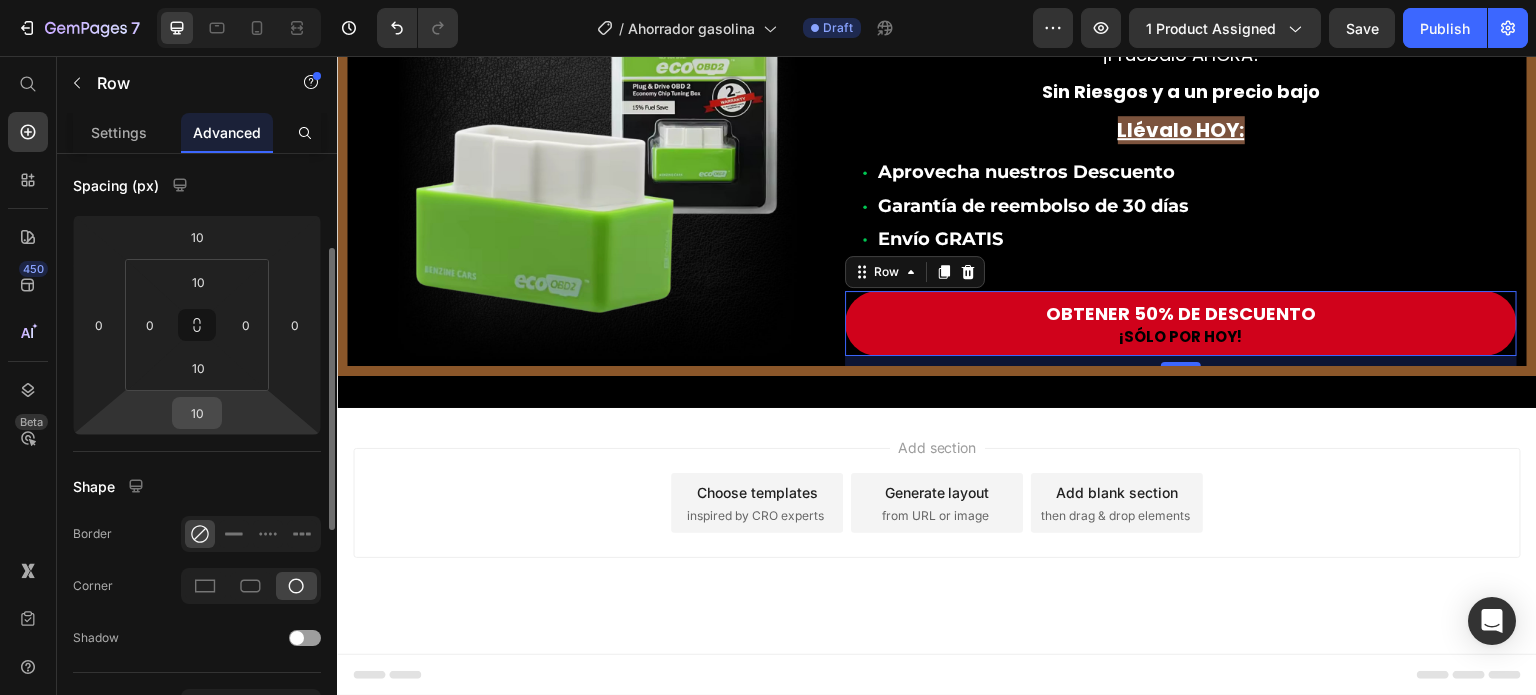 click on "10" at bounding box center [197, 413] 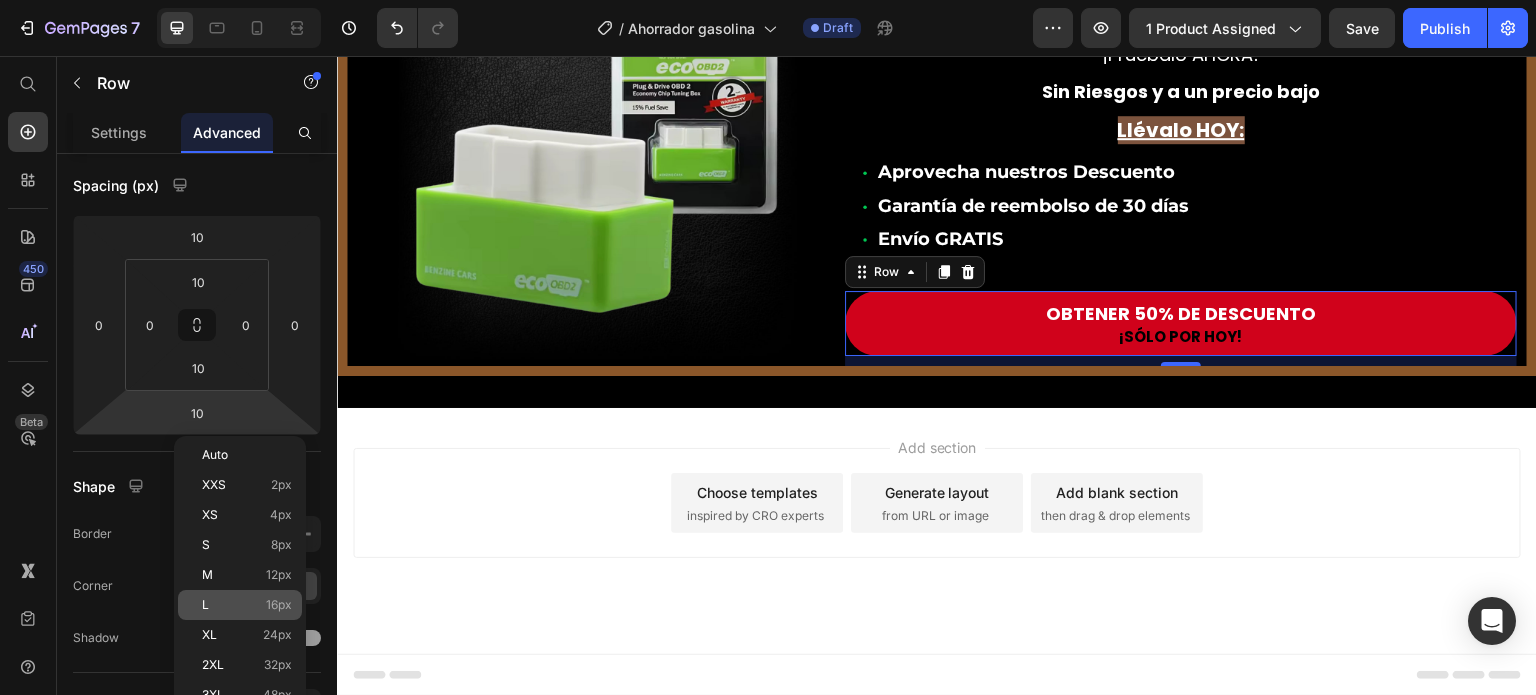 click on "L 16px" at bounding box center [247, 605] 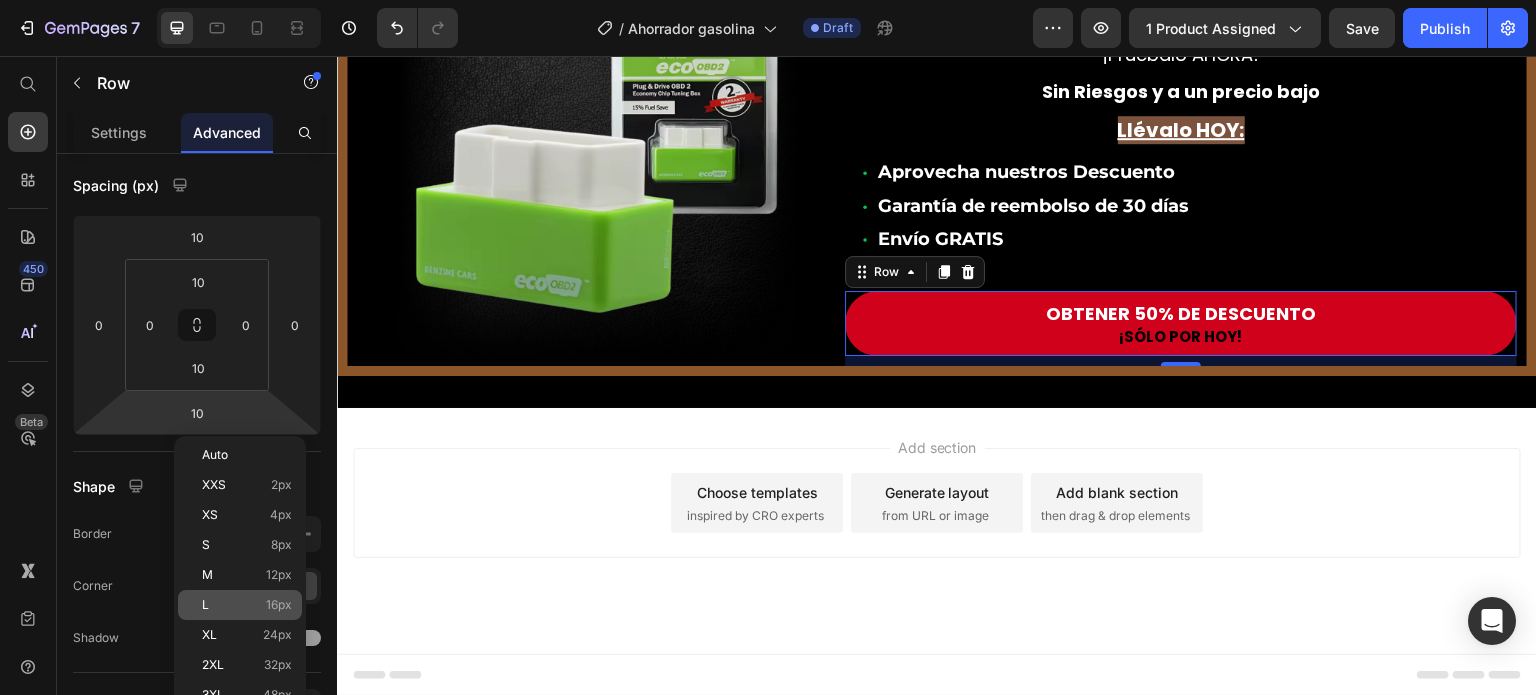type on "16" 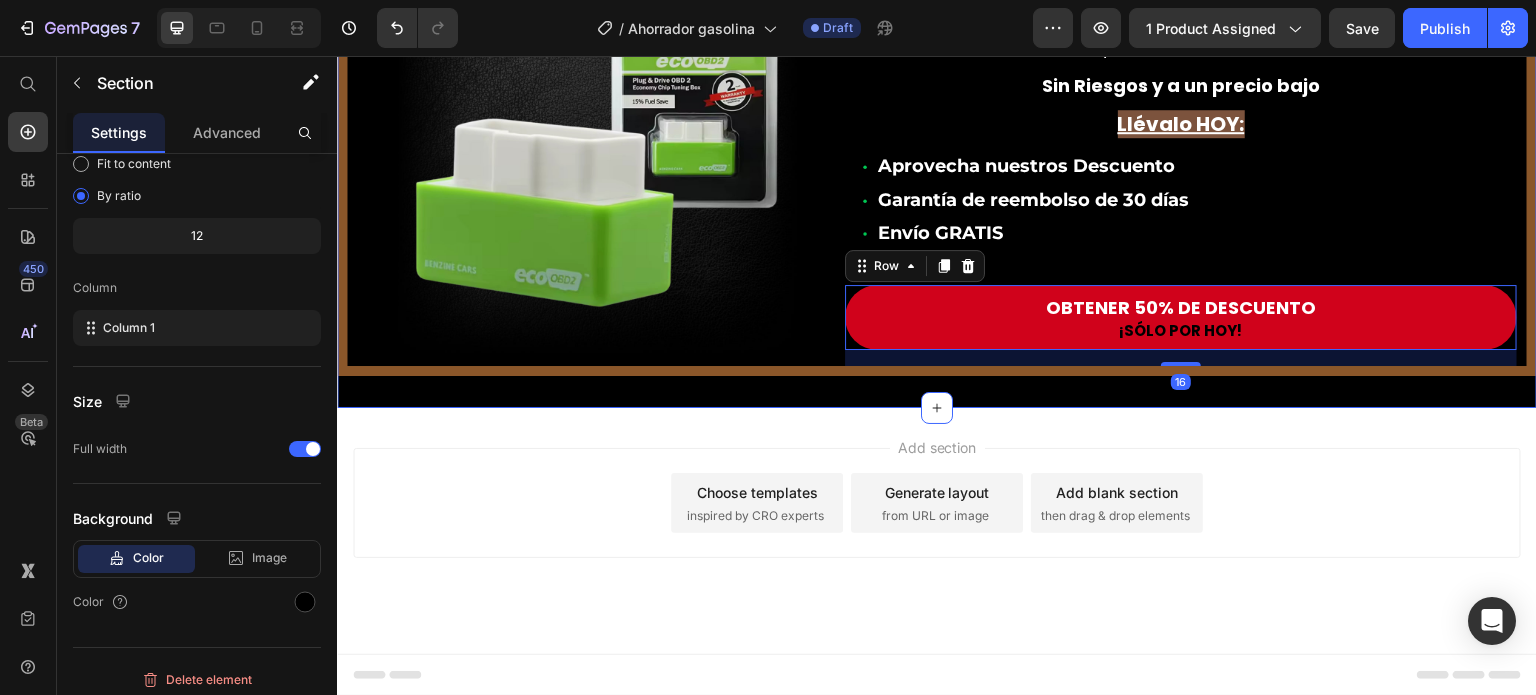click on "Image ¡Oferta Especial Ahora! Text Block ¡Pruébalo AHORA! Text Block Sin Riesgos y a un precio bajo Text Block Llévalo HOY: Text Block
Aprovecha nuestros Descuento
Garantía de reembolso de 30 días
Envío GRATIS Item List Row OBTENER 50% DE DESCUENTO Button ¡SÓLO POR HOY! Text Block Row   16 Row Row Section 3" at bounding box center (937, 154) 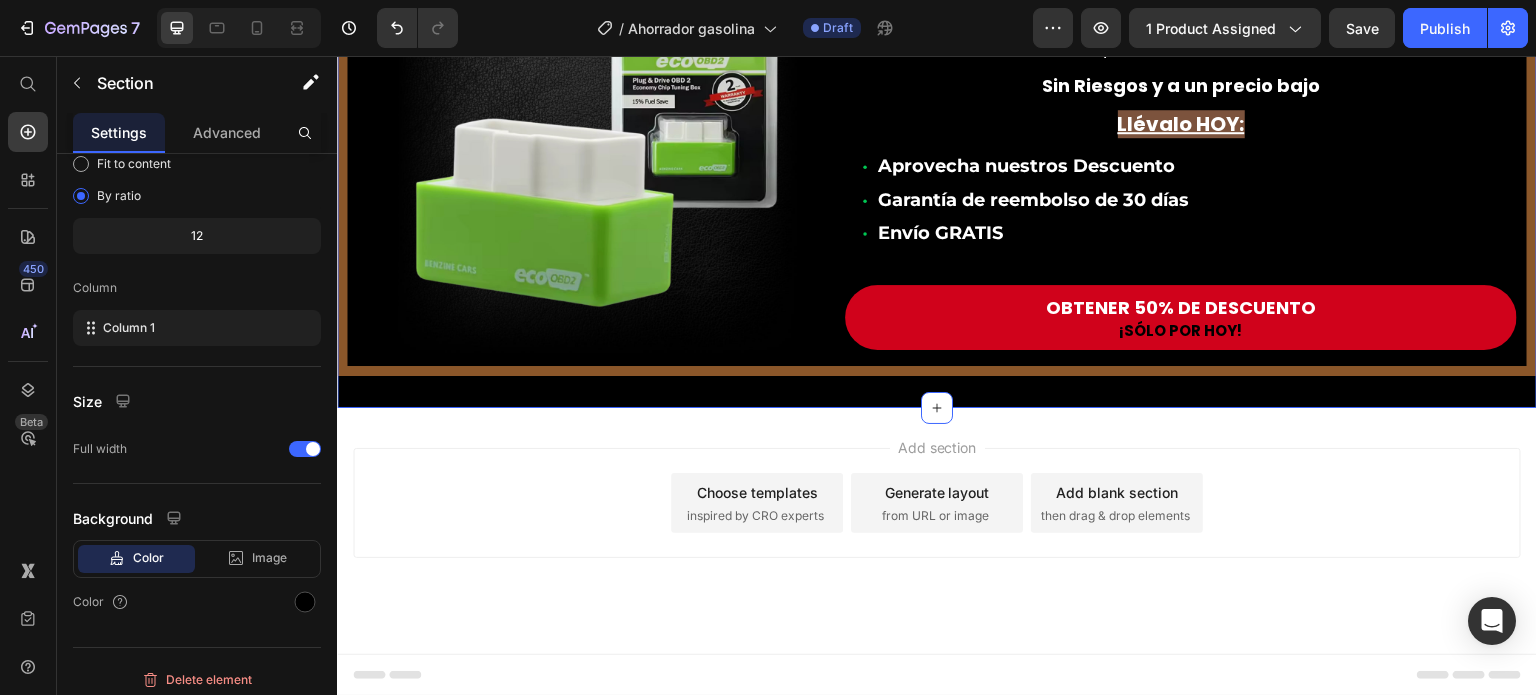 scroll, scrollTop: 0, scrollLeft: 0, axis: both 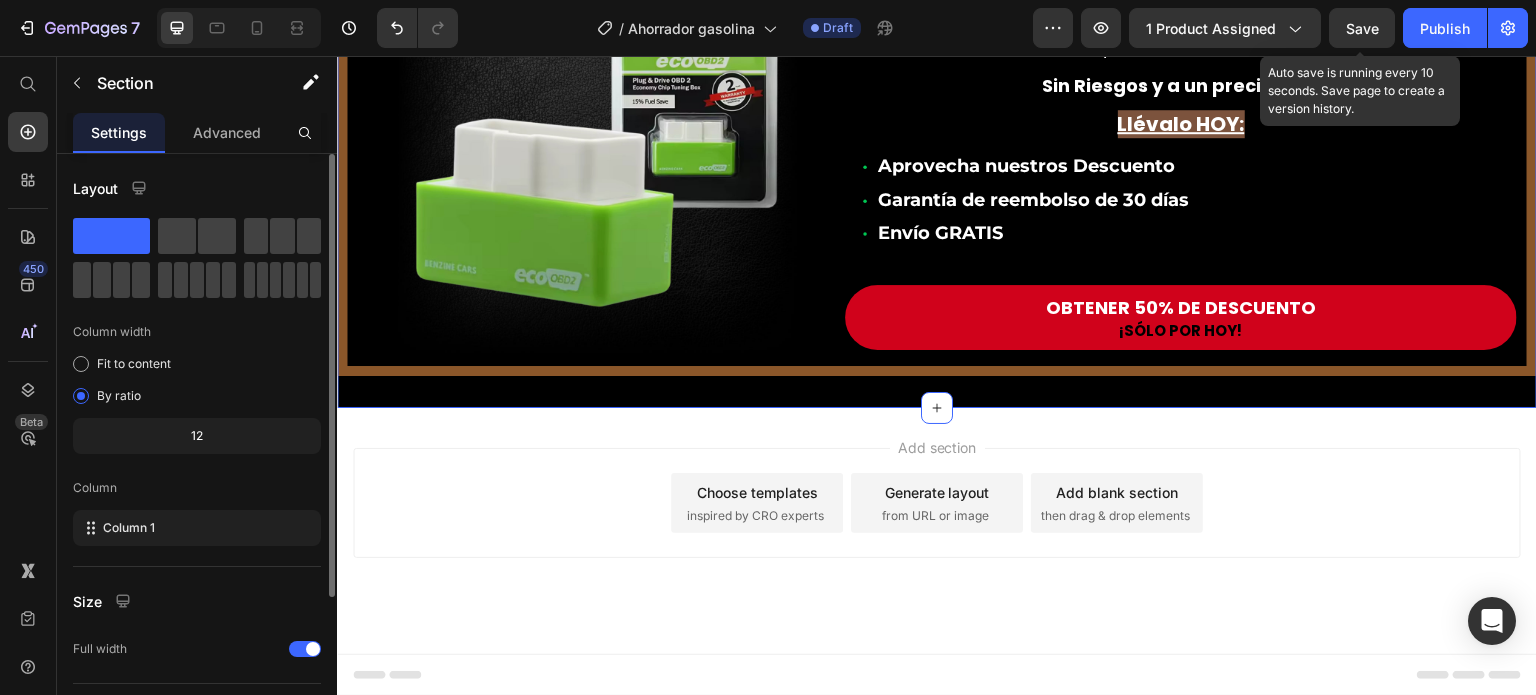 click on "Save" 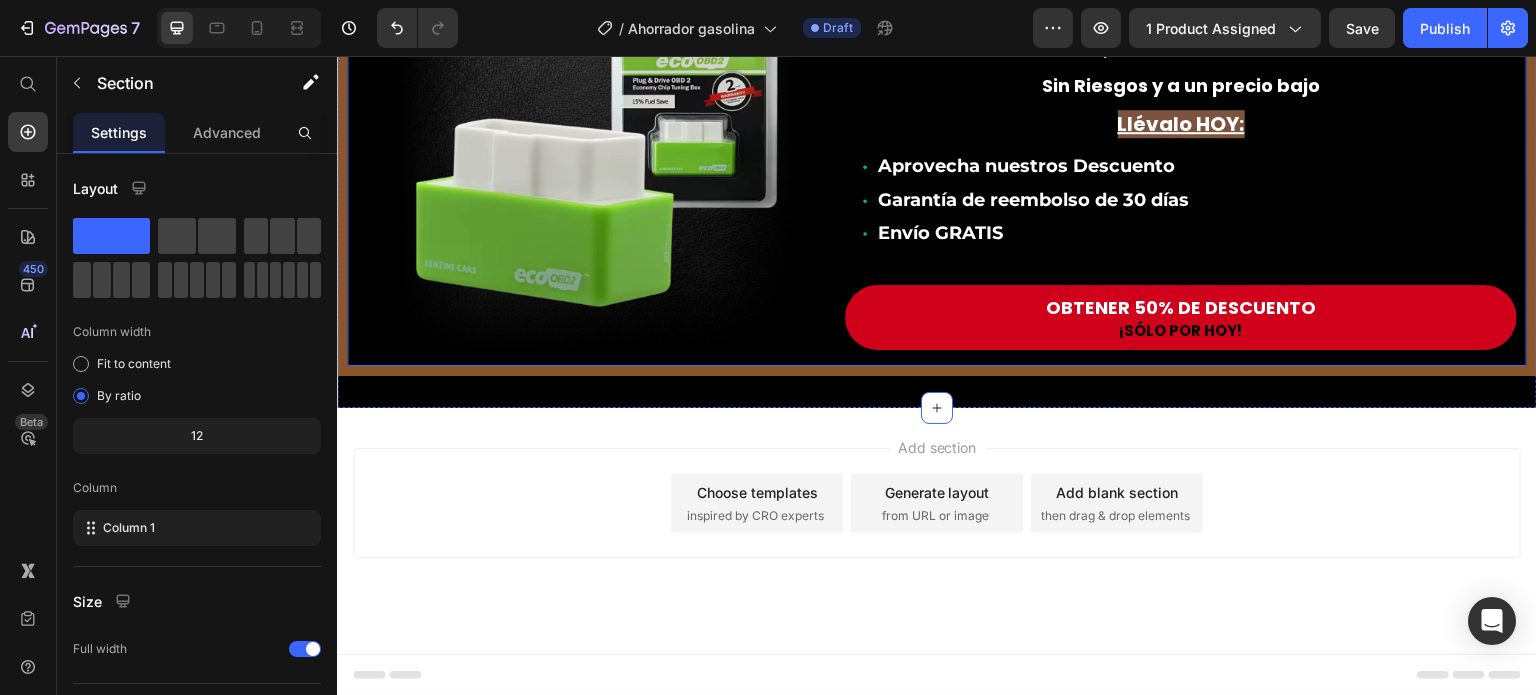 click on "Image ¡Oferta Especial Ahora! Text Block ¡Pruébalo AHORA! Text Block Sin Riesgos y a un precio bajo Text Block Llévalo HOY: Text Block
Aprovecha nuestros Descuento
Garantía de reembolso de 30 días
Envío GRATIS Item List Row OBTENER 50% DE DESCUENTO Button ¡SÓLO POR HOY! Text Block Row Row Row" at bounding box center [937, 154] 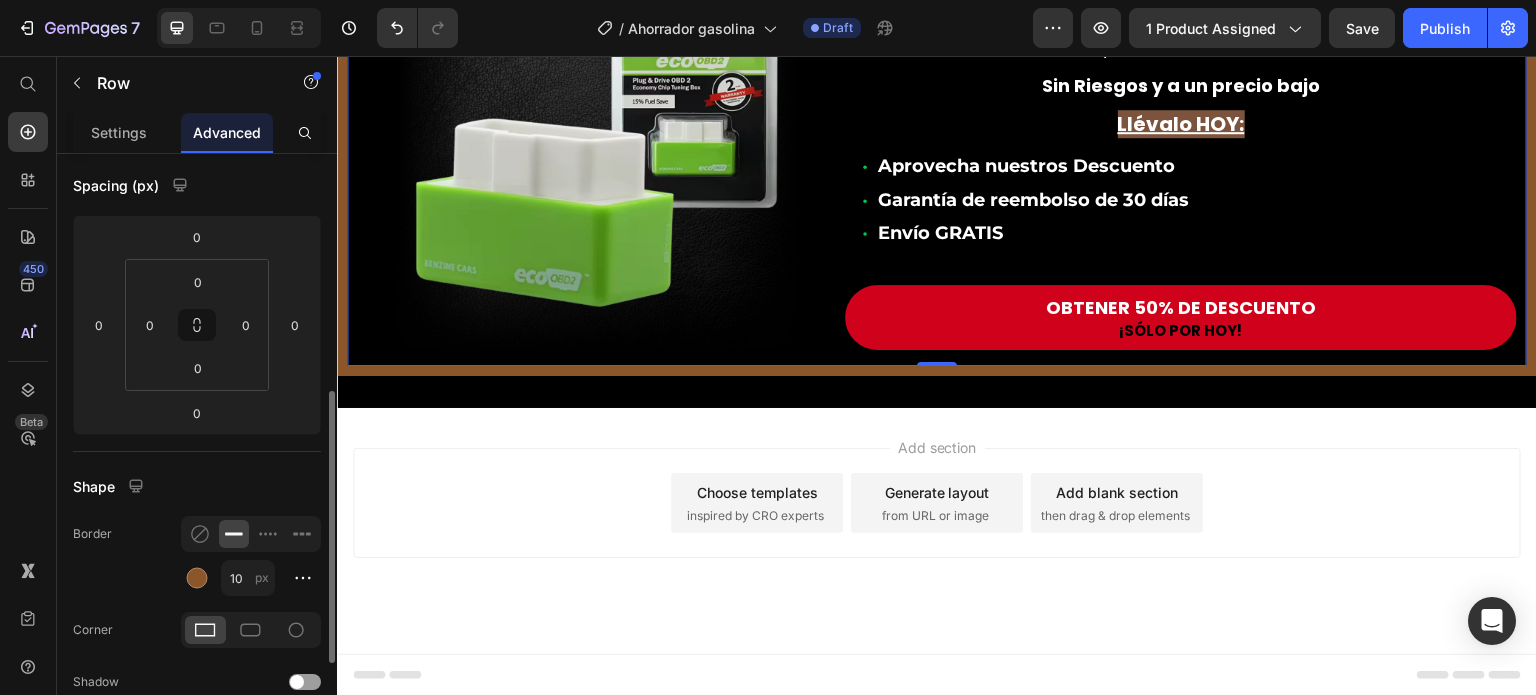 scroll, scrollTop: 300, scrollLeft: 0, axis: vertical 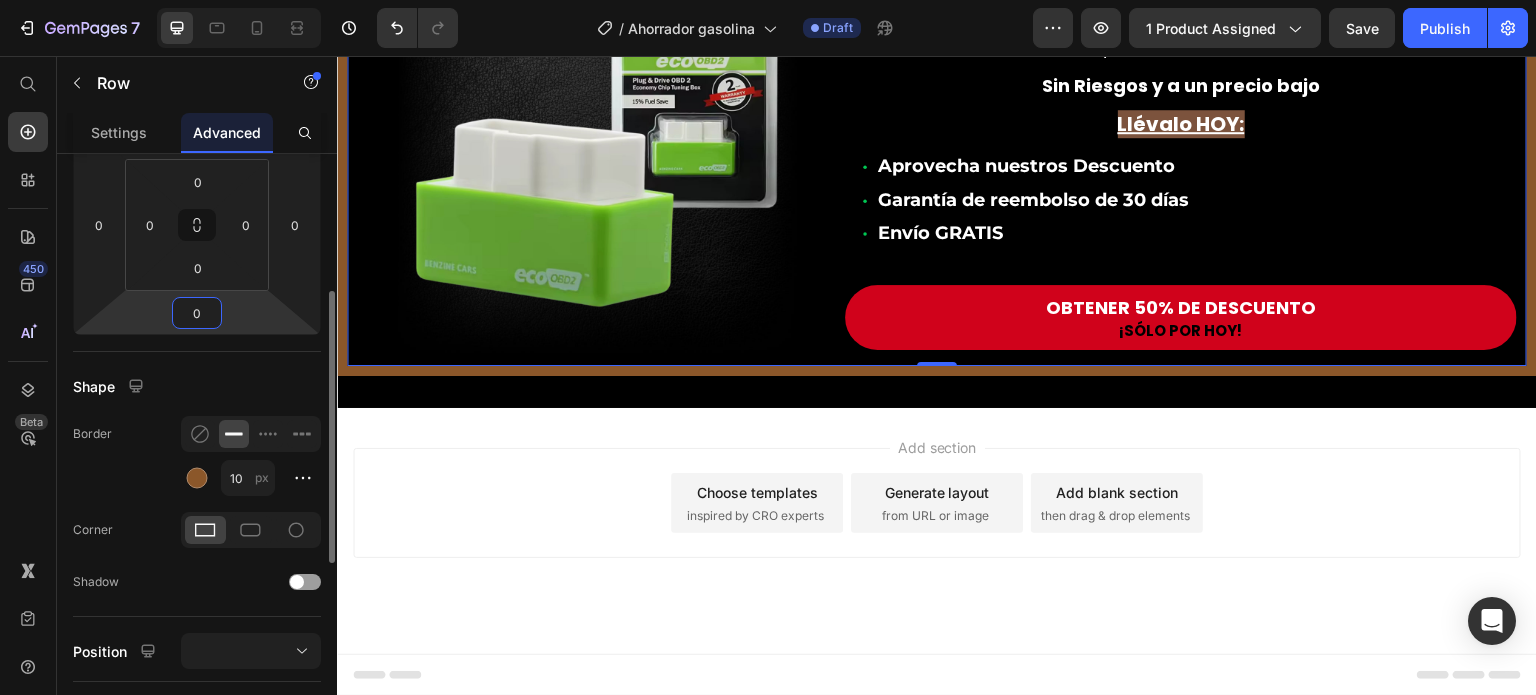 click on "0" at bounding box center [197, 313] 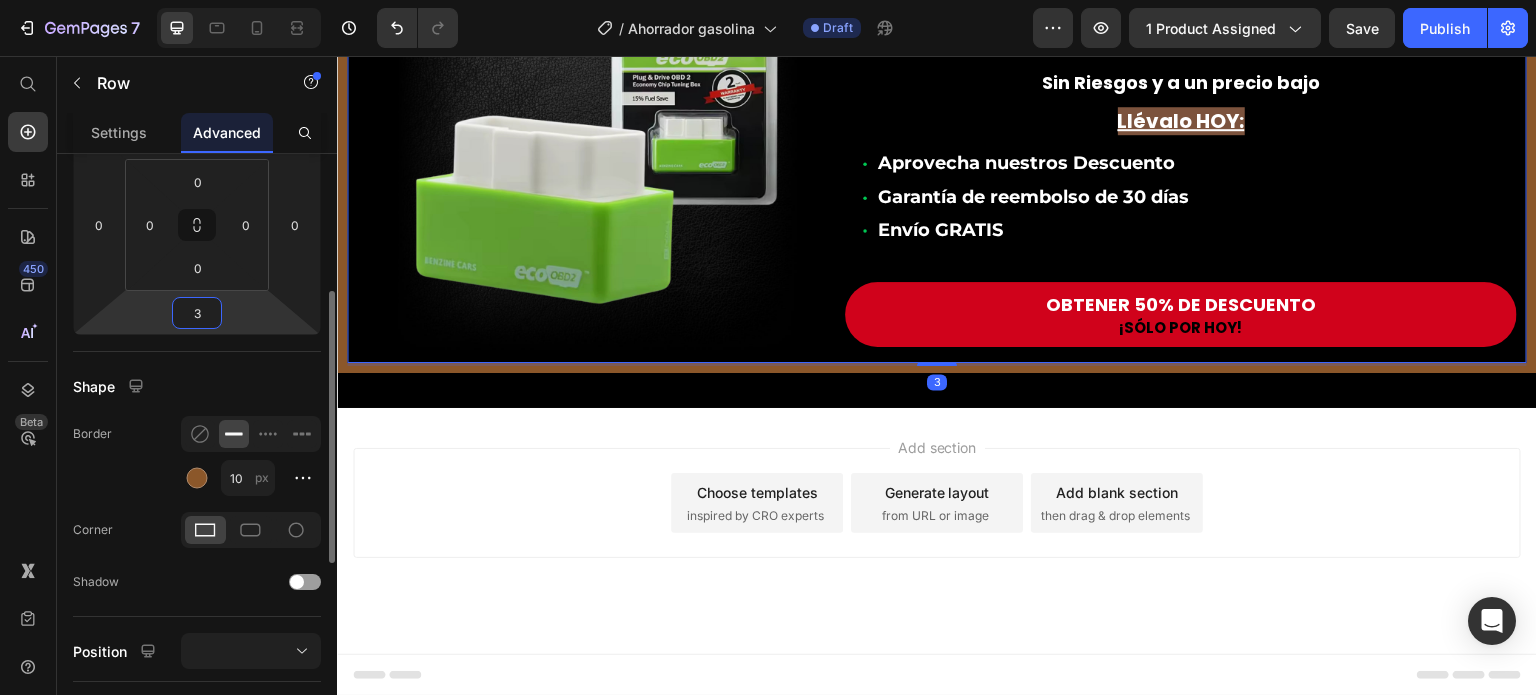 type on "30" 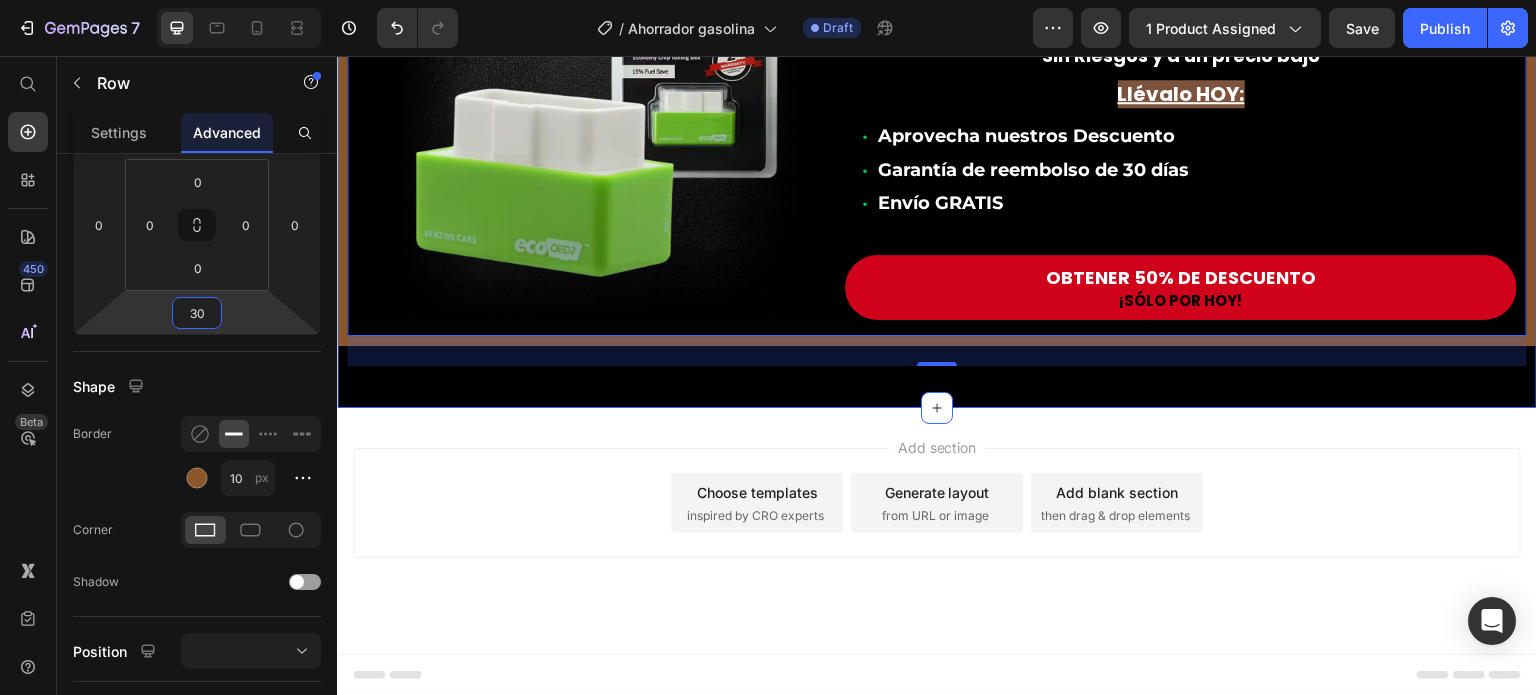 click on "Image ¡Oferta Especial Ahora! Text Block ¡Pruébalo AHORA! Text Block Sin Riesgos y a un precio bajo Text Block Llévalo HOY: Text Block
Aprovecha nuestros Descuento
Garantía de reembolso de 30 días
Envío GRATIS Item List Row OBTENER 50% DE DESCUENTO Button ¡SÓLO POR HOY! Text Block Row Row Row   30 Section 3" at bounding box center (937, 139) 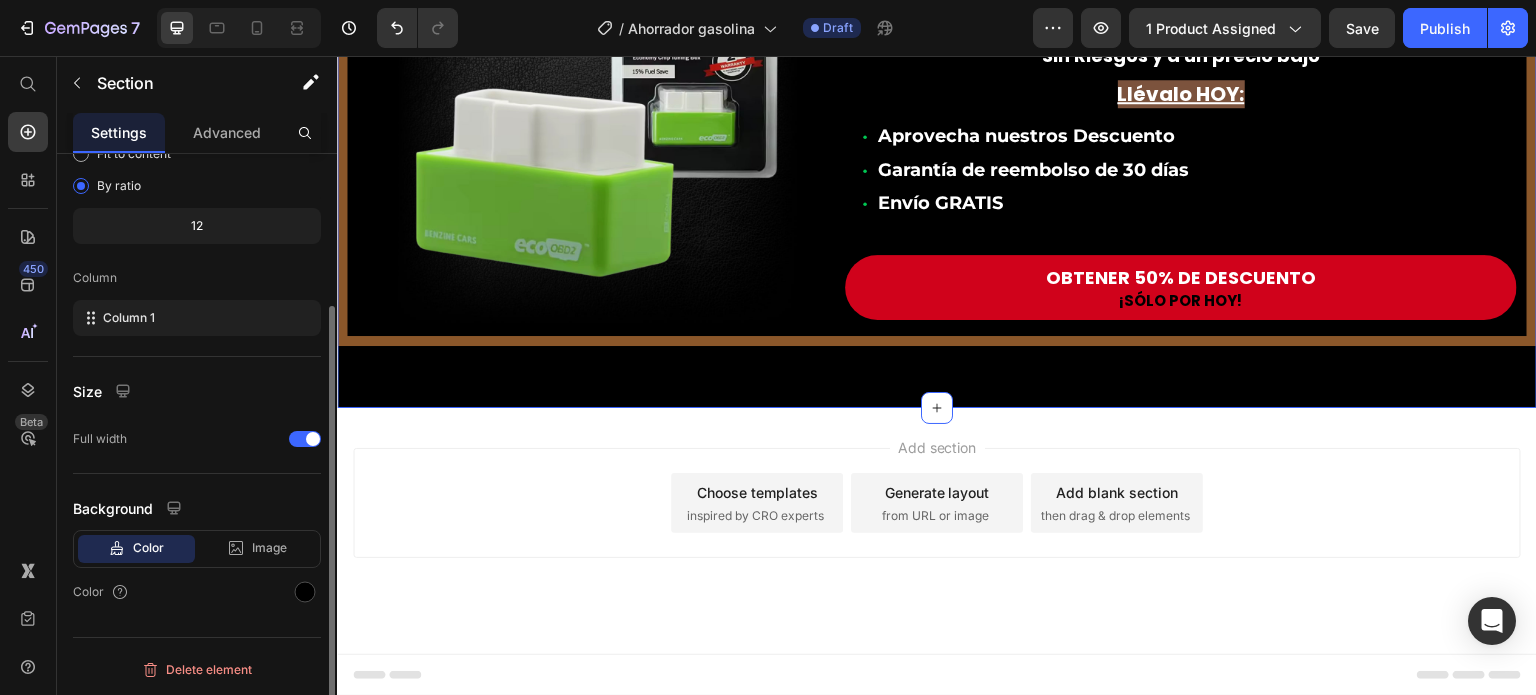 scroll, scrollTop: 0, scrollLeft: 0, axis: both 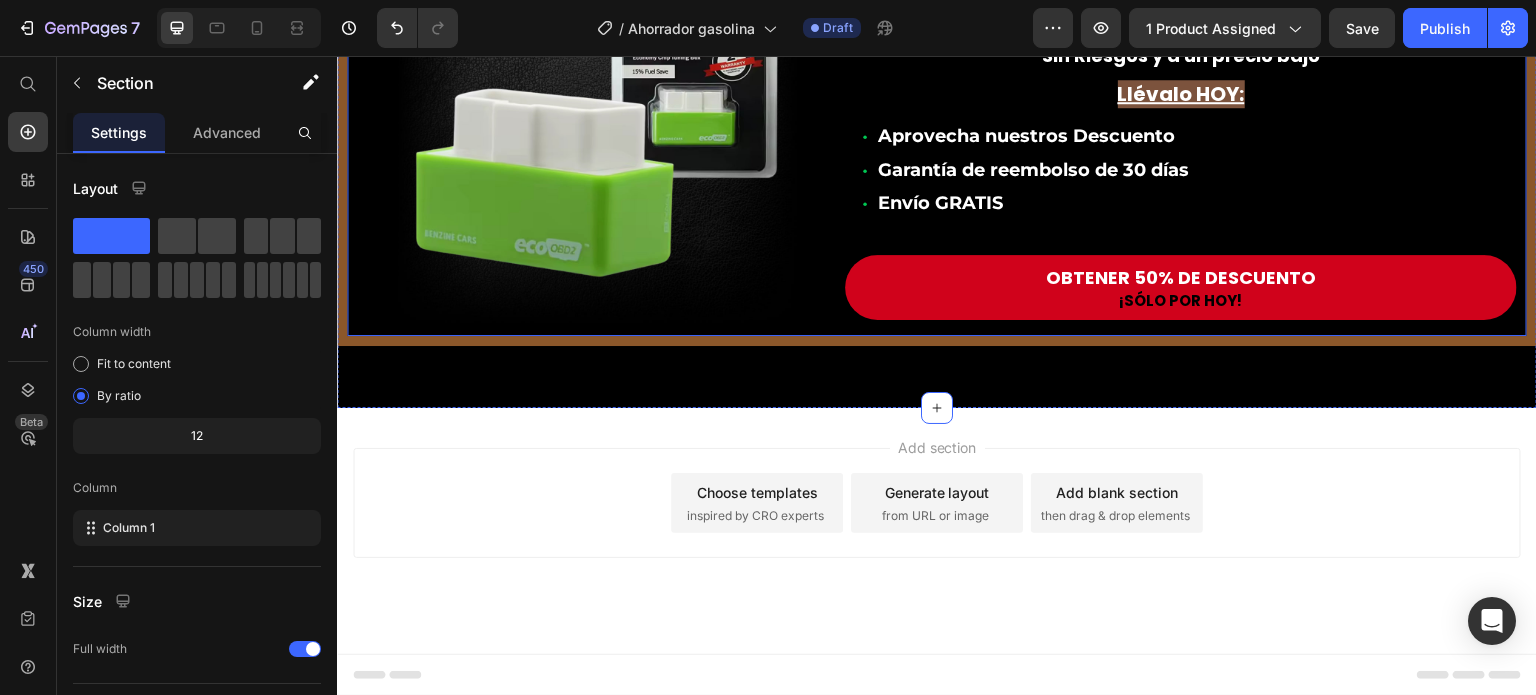 click on "Image ¡Oferta Especial Ahora! Text Block ¡Pruébalo AHORA! Text Block Sin Riesgos y a un precio bajo Text Block Llévalo HOY: Text Block
Aprovecha nuestros Descuento
Garantía de reembolso de 30 días
Envío GRATIS Item List Row OBTENER 50% DE DESCUENTO Button ¡SÓLO POR HOY! Text Block Row Row Row" at bounding box center (937, 124) 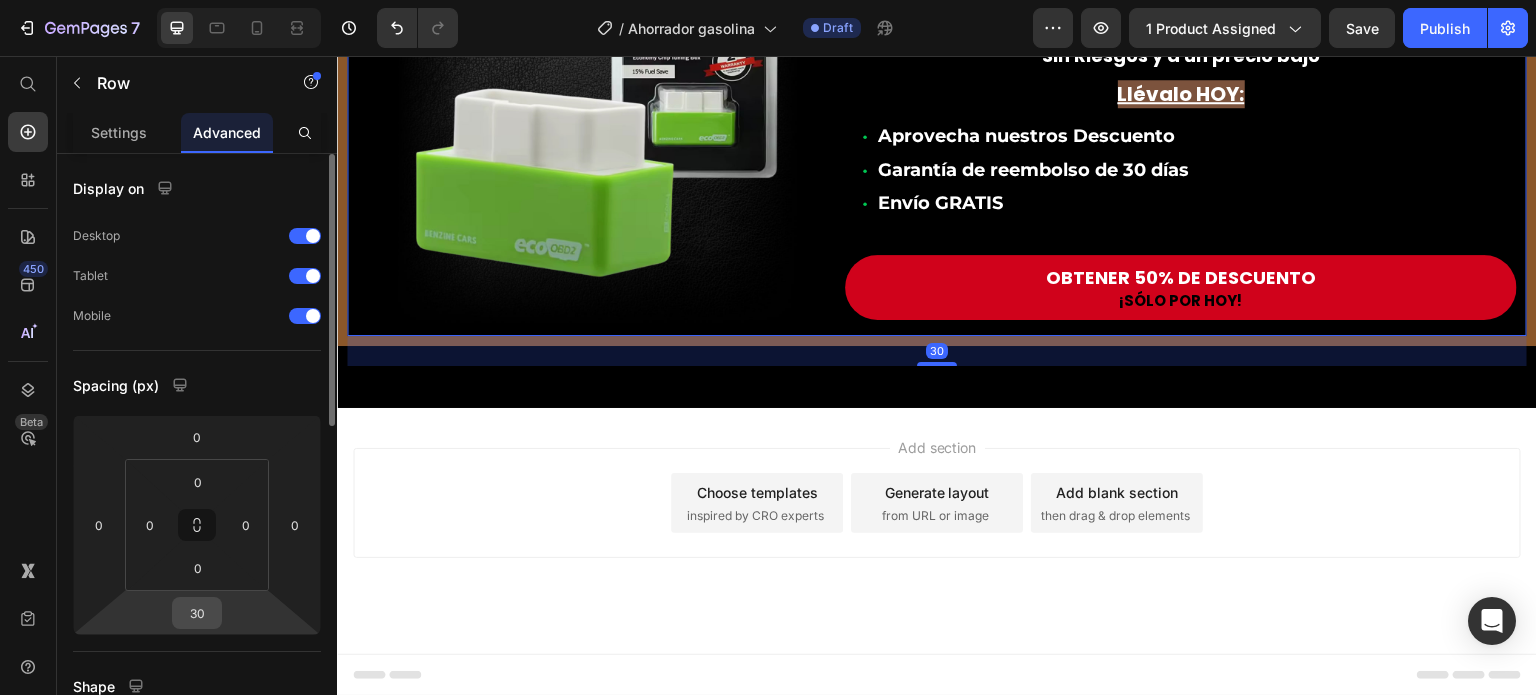 click on "30" at bounding box center (197, 613) 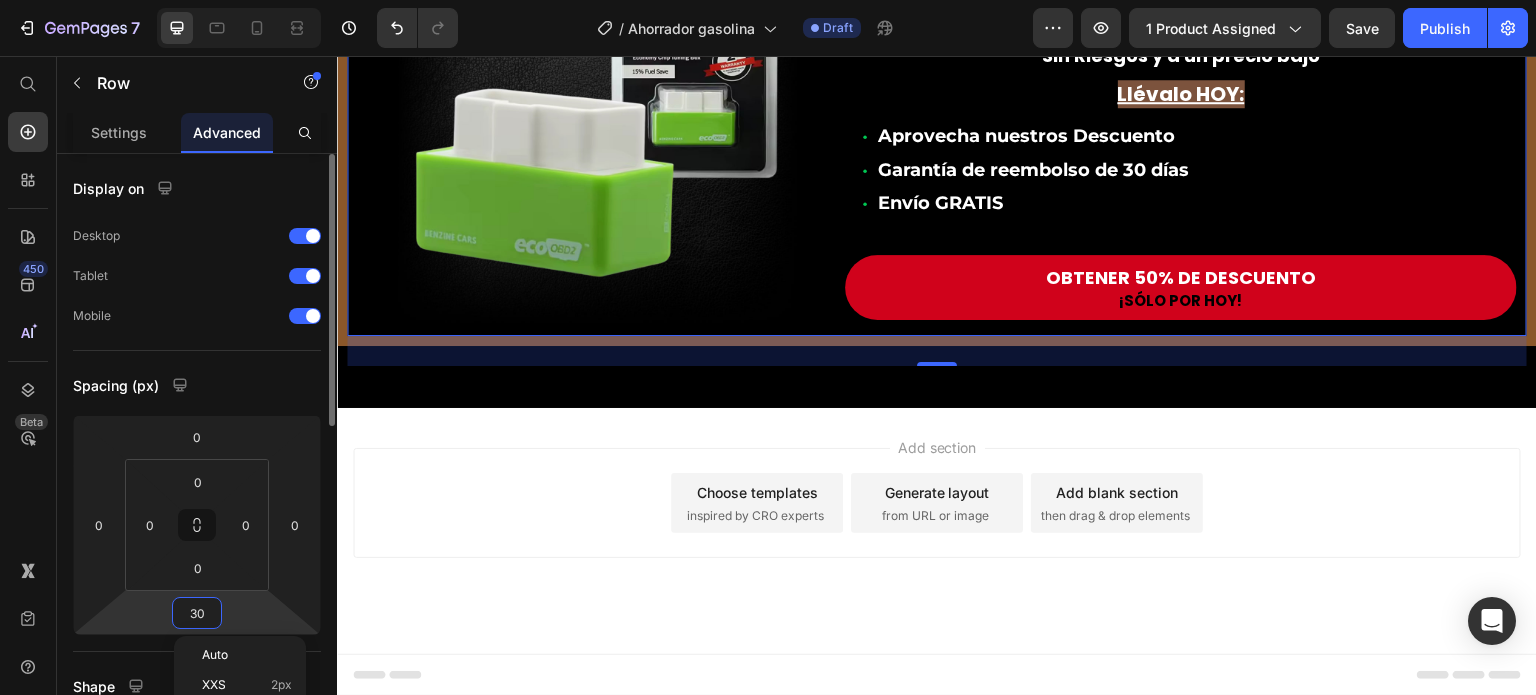 type on "0" 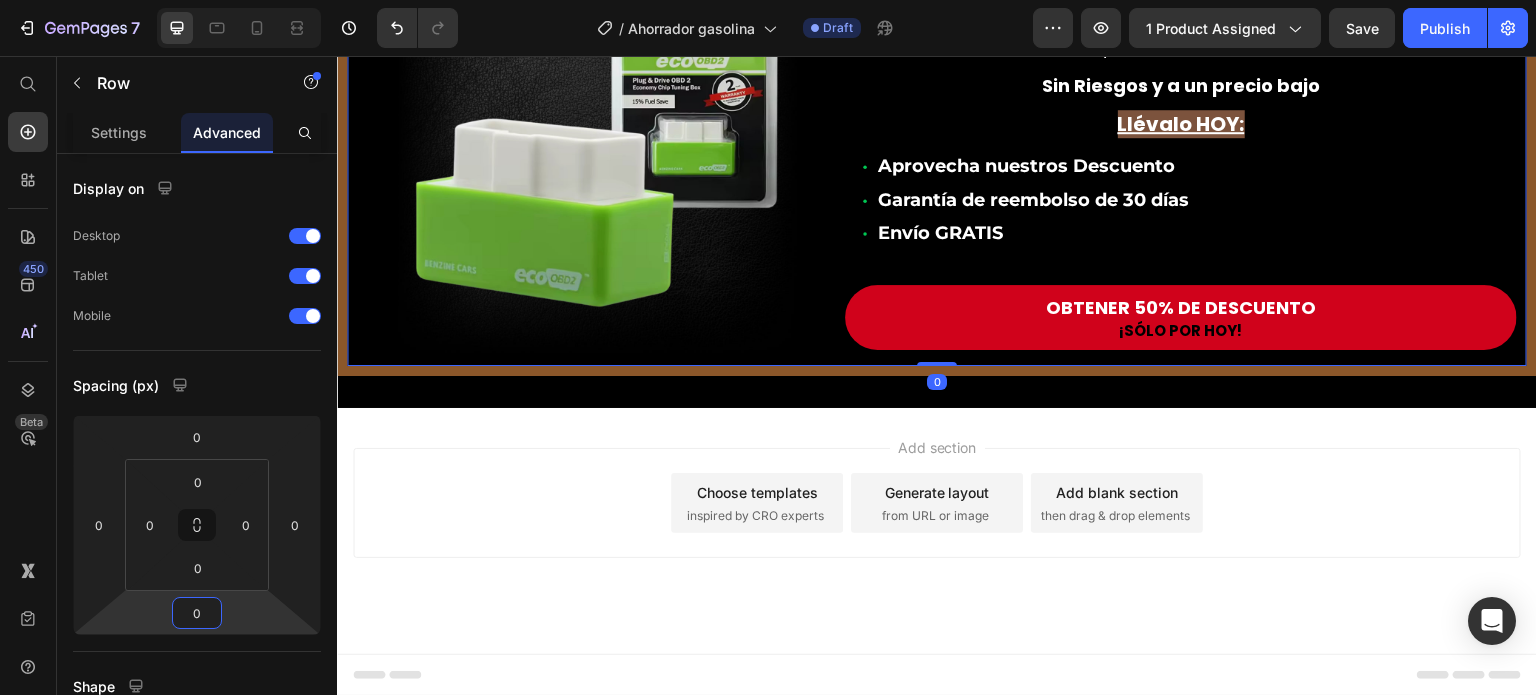 click on "Add section Choose templates inspired by CRO experts Generate layout from URL or image Add blank section then drag & drop elements" at bounding box center [937, 531] 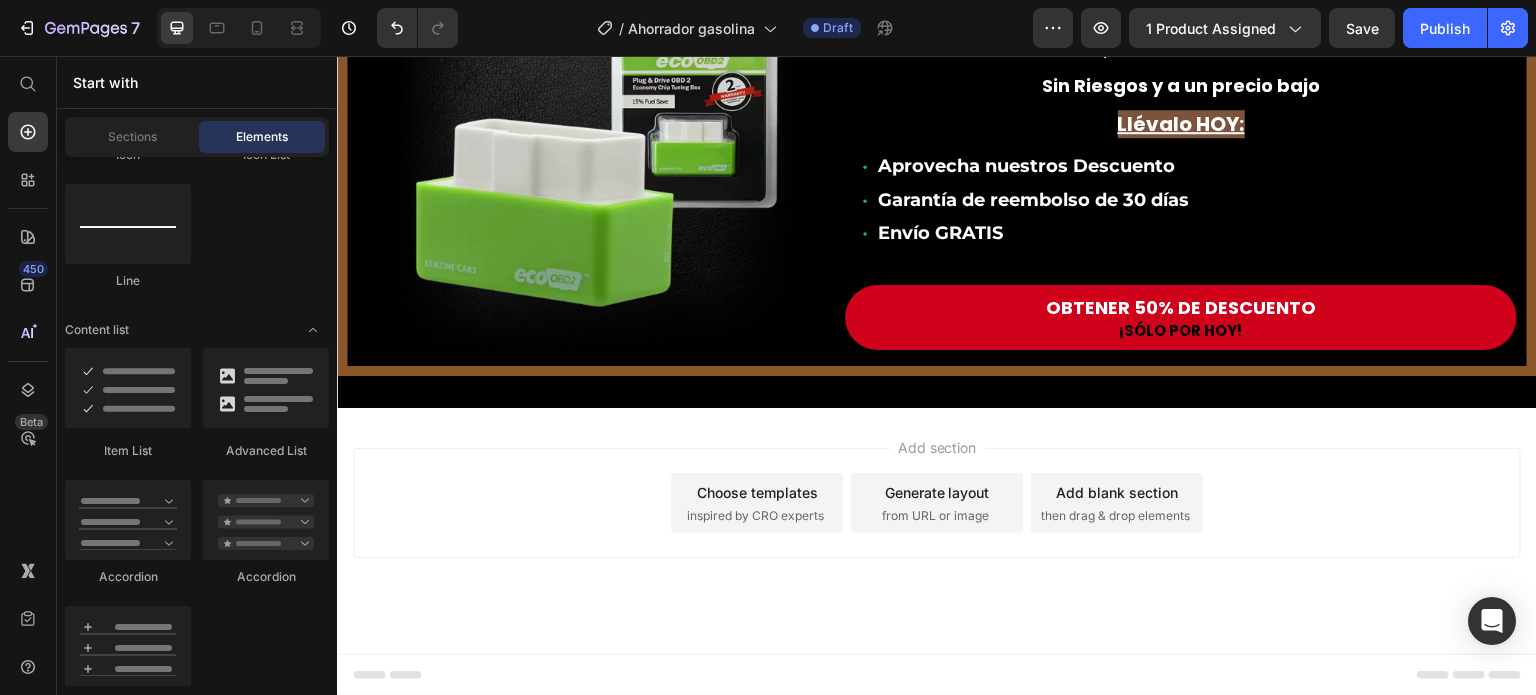 click on "Add blank section" at bounding box center [1117, 492] 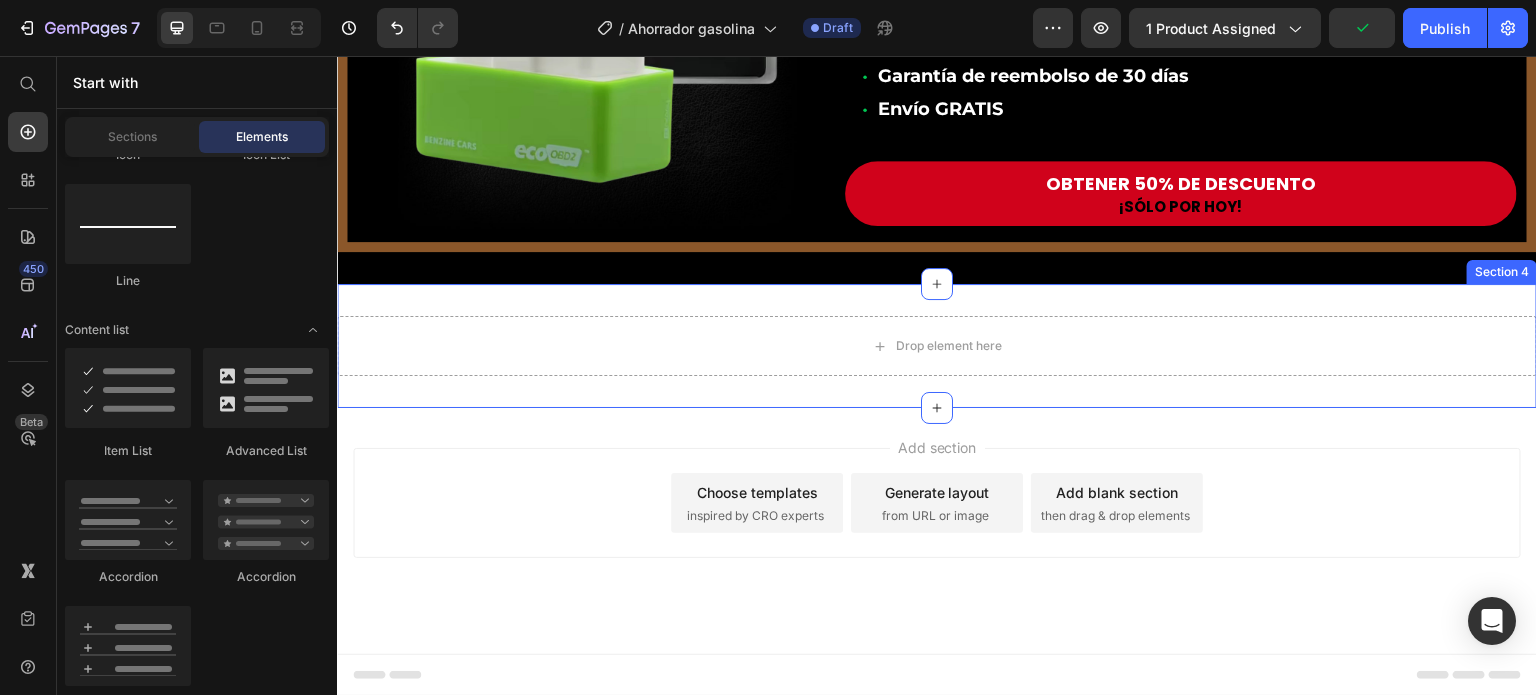 click on "Drop element here Section 4" at bounding box center (937, 346) 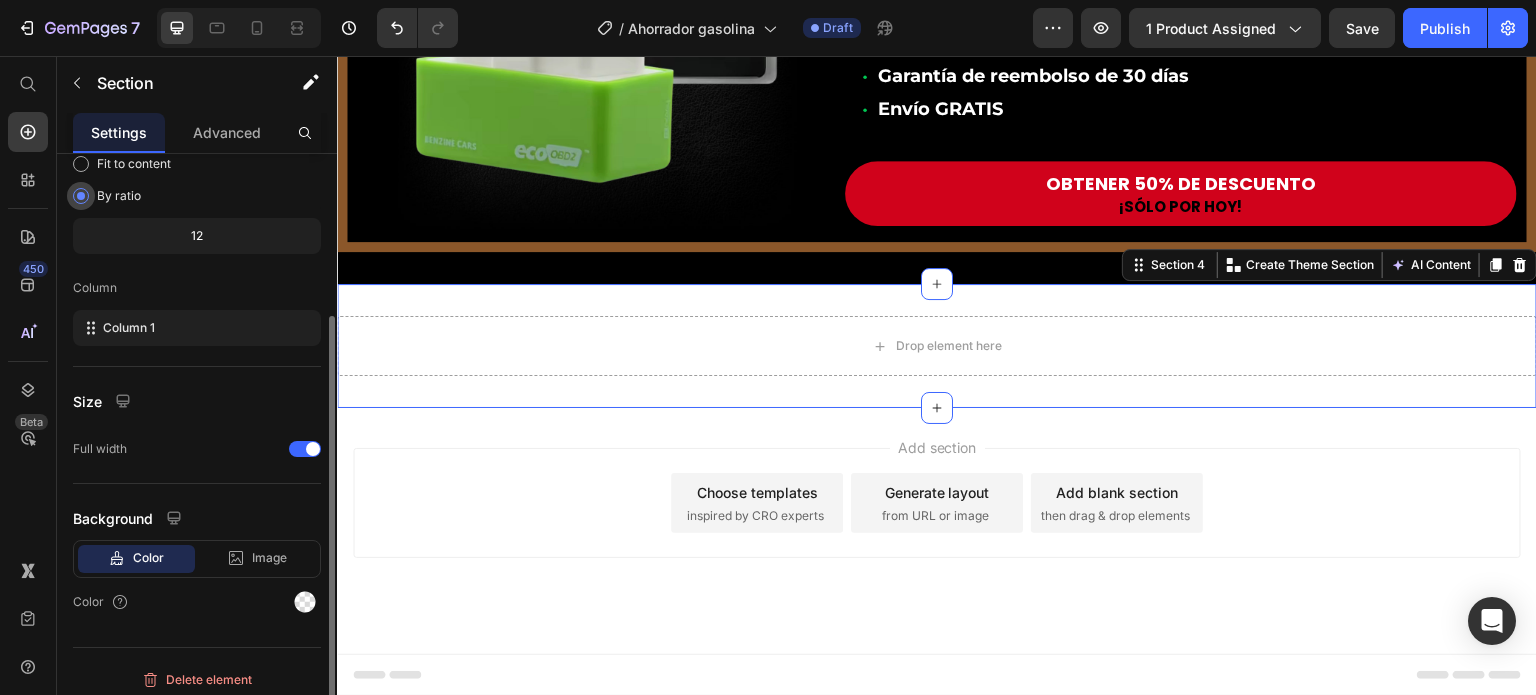 scroll, scrollTop: 208, scrollLeft: 0, axis: vertical 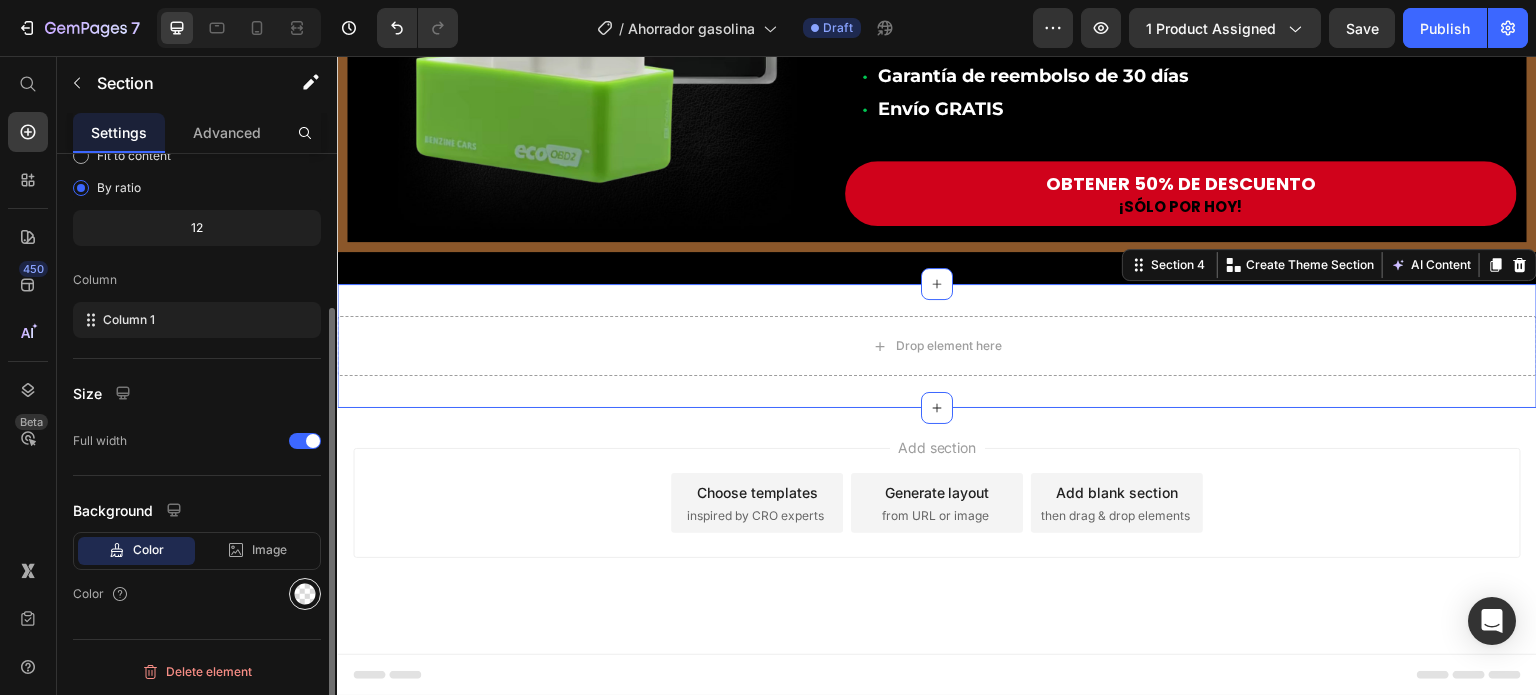 click at bounding box center (305, 594) 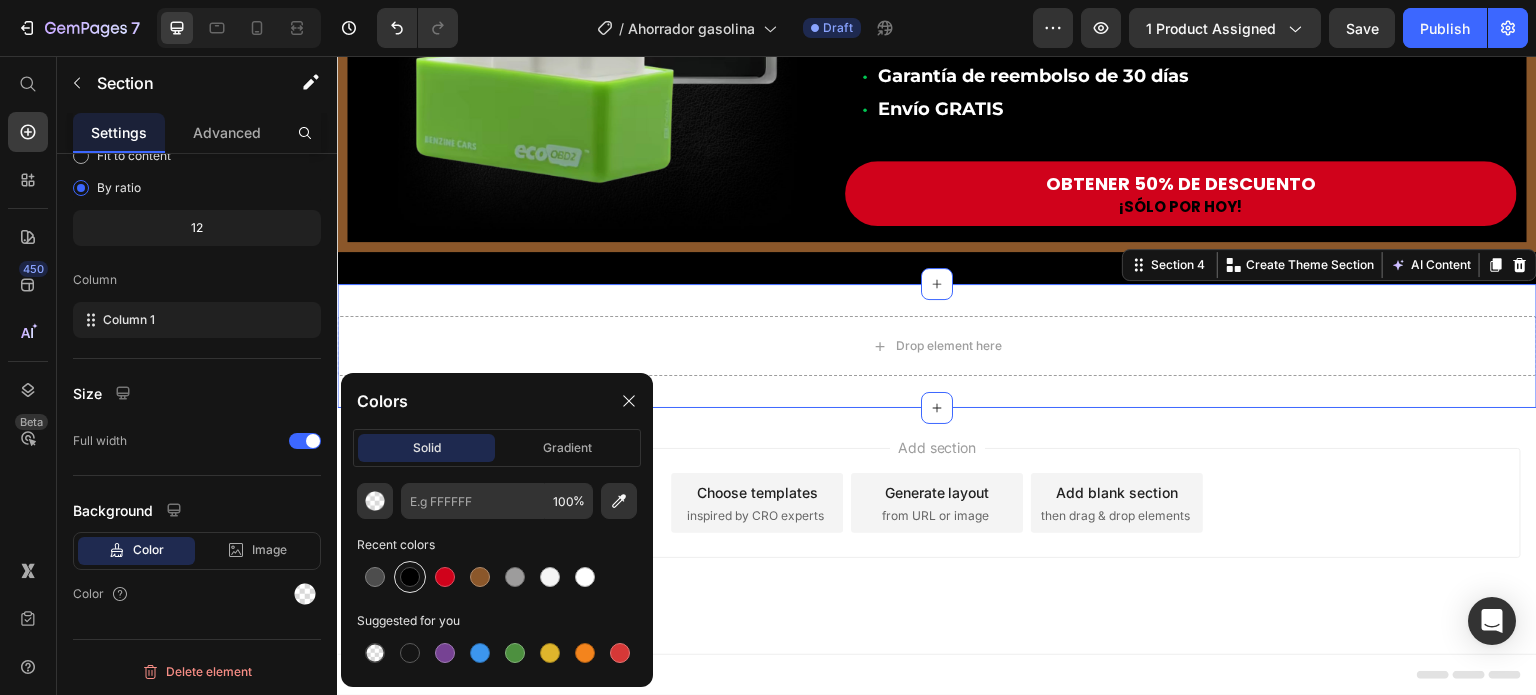 click at bounding box center (410, 577) 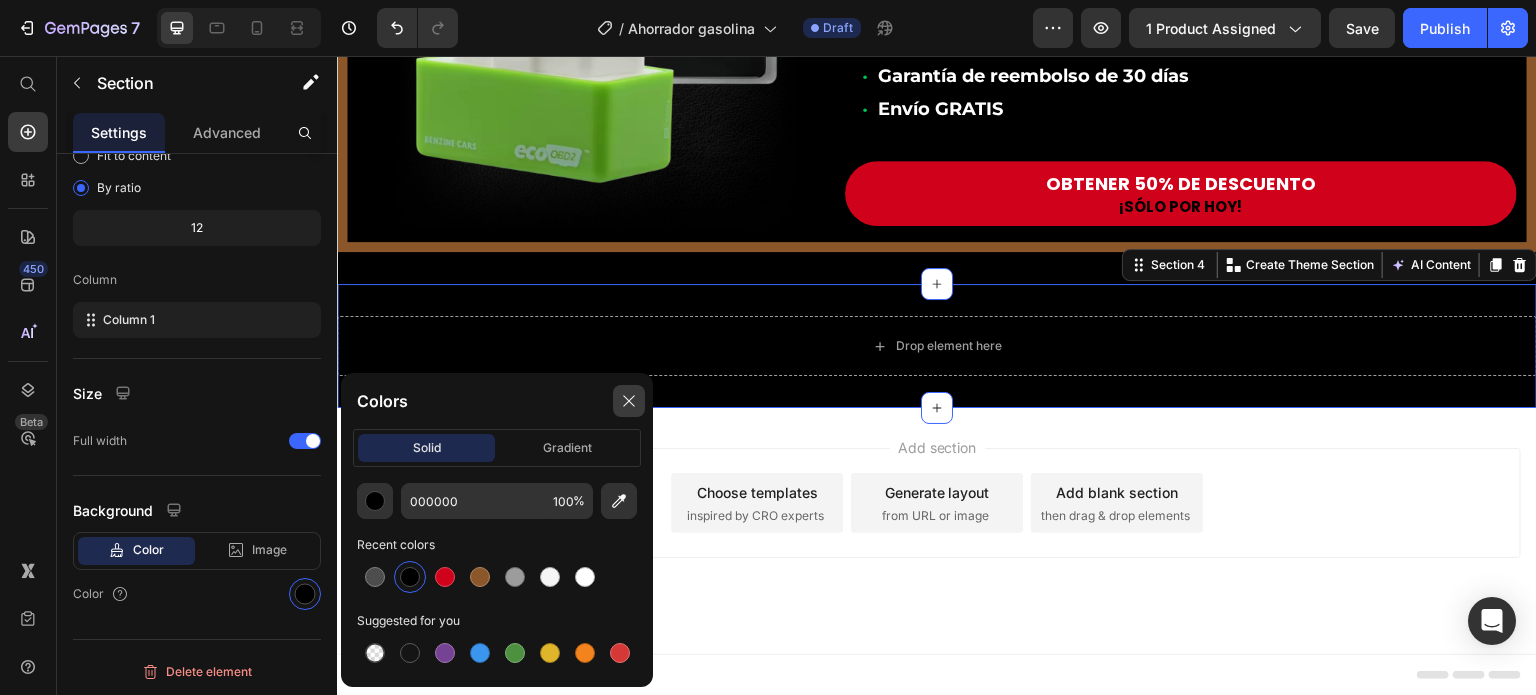click 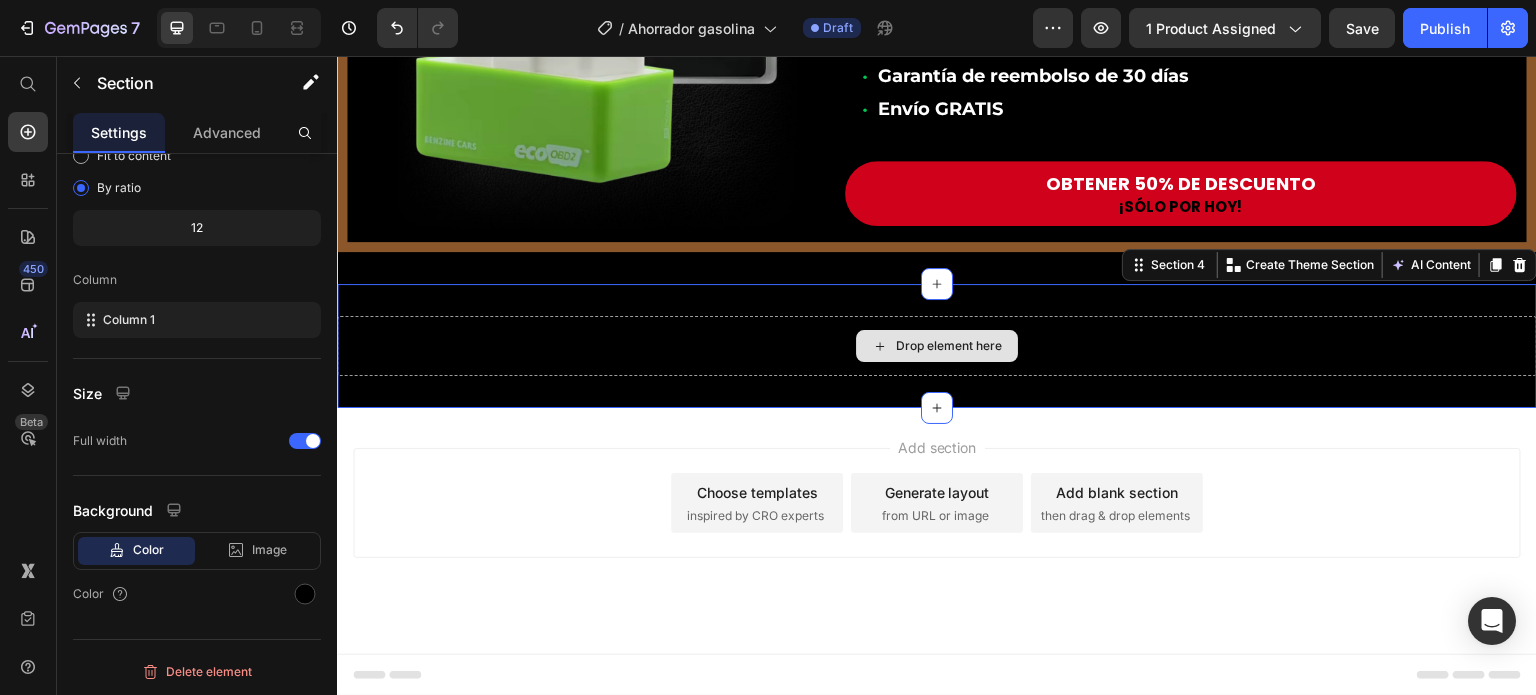 click on "Drop element here" at bounding box center (949, 346) 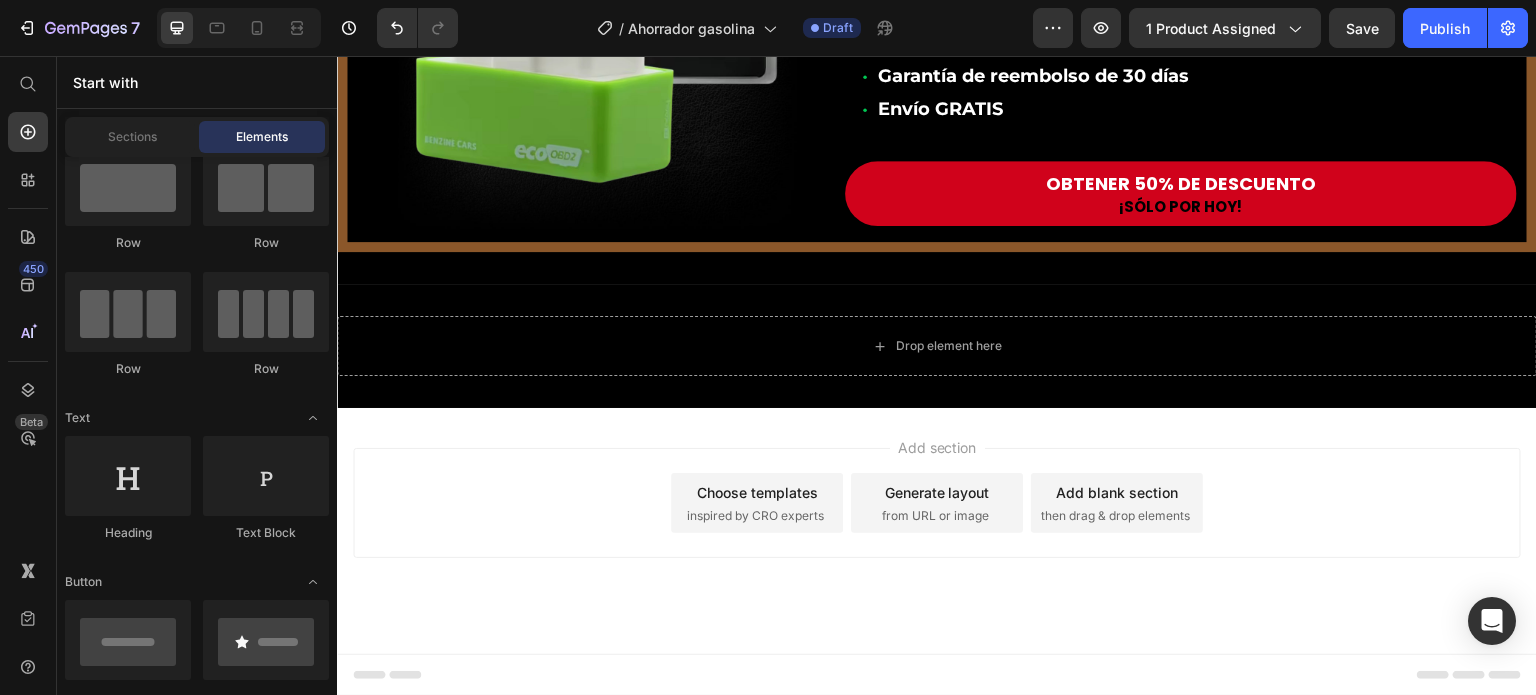scroll, scrollTop: 0, scrollLeft: 0, axis: both 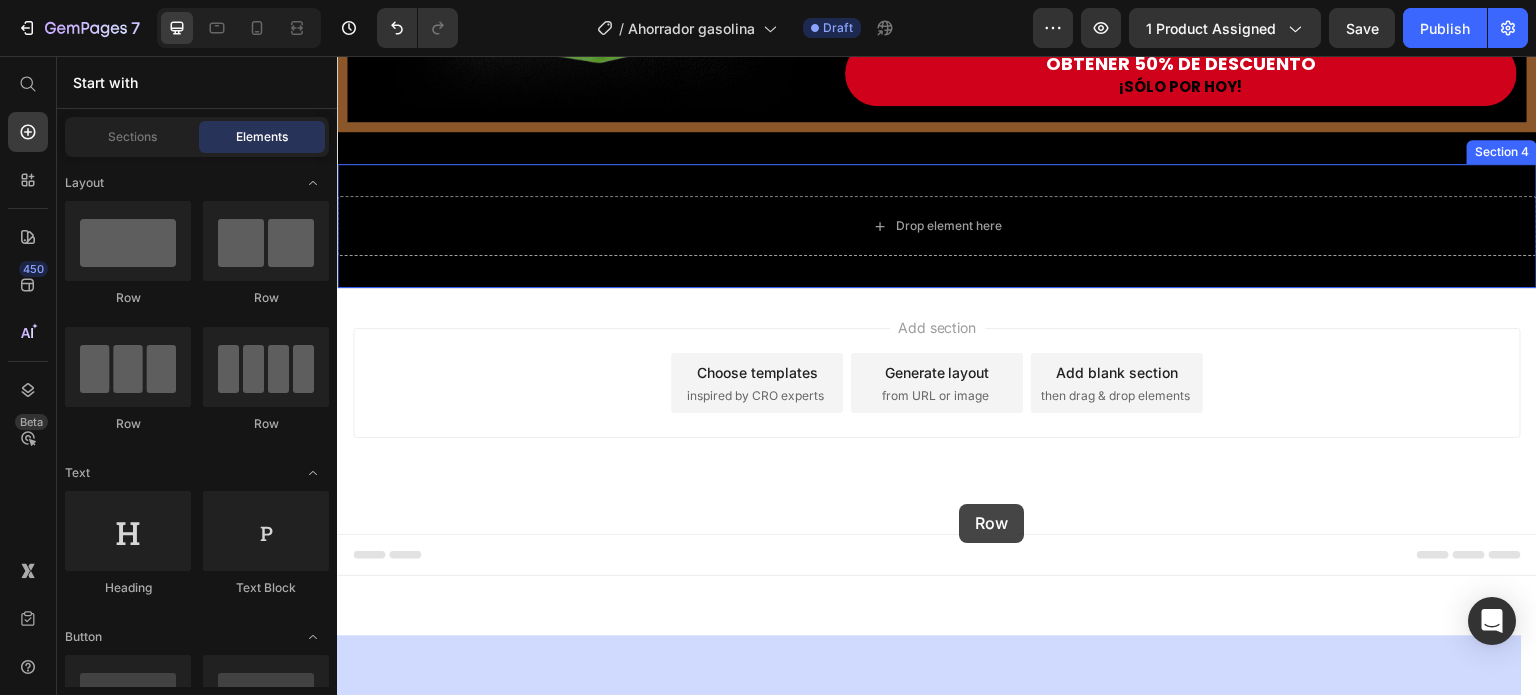 drag, startPoint x: 462, startPoint y: 311, endPoint x: 960, endPoint y: 504, distance: 534.0908 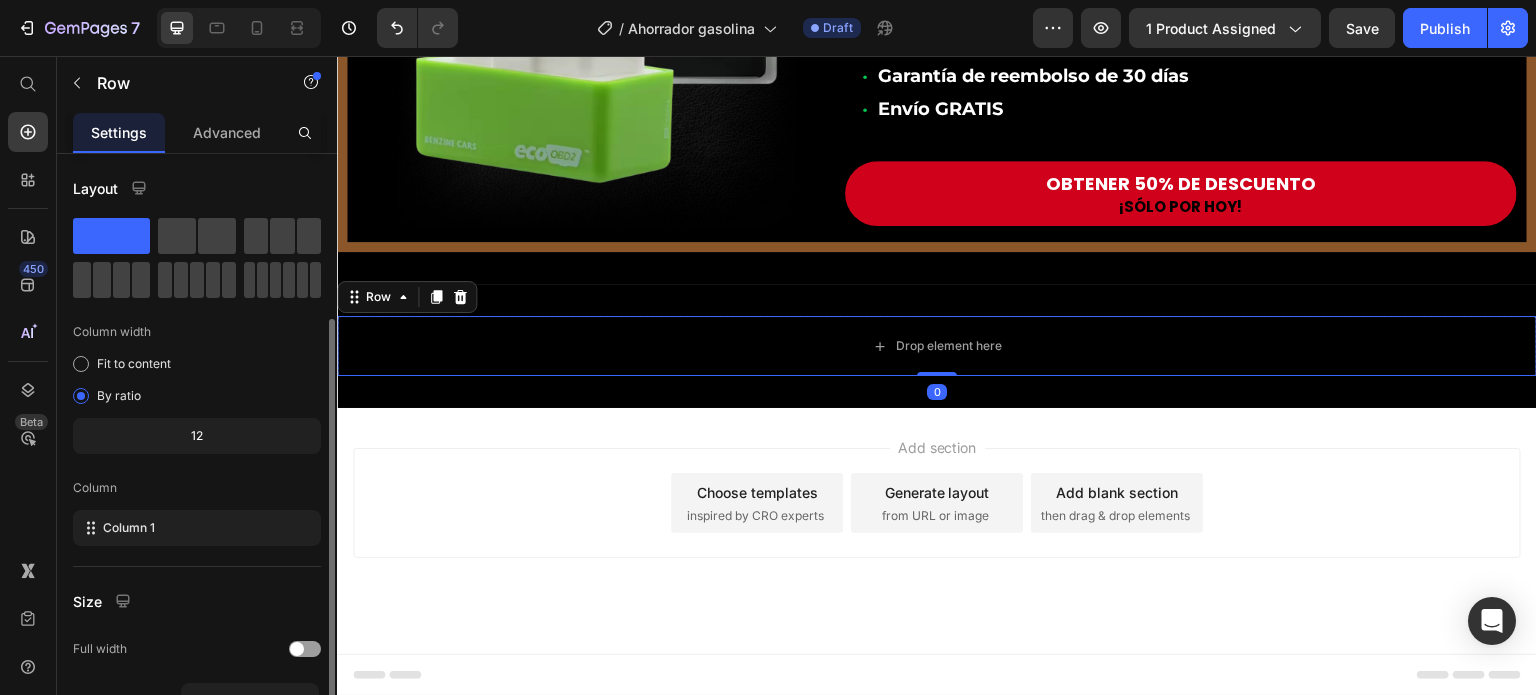 scroll, scrollTop: 100, scrollLeft: 0, axis: vertical 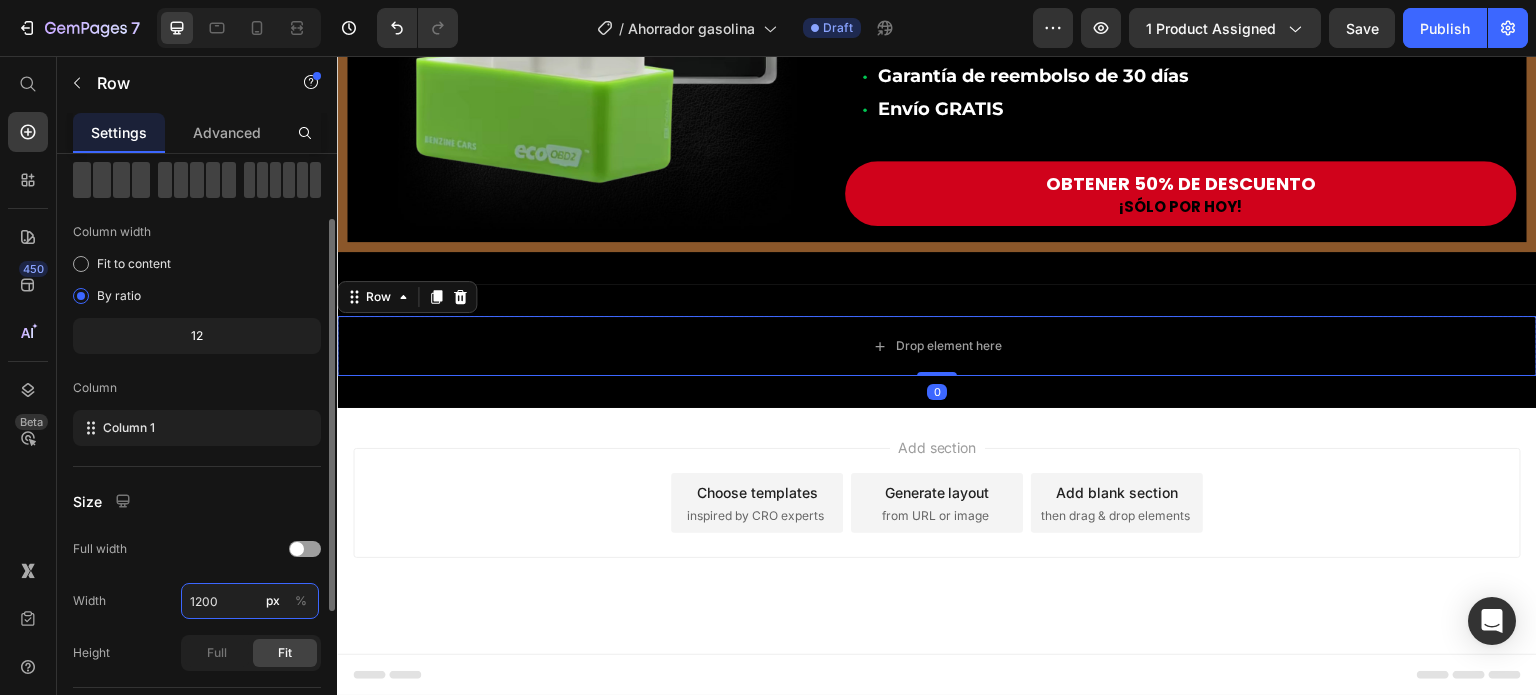click on "1200" at bounding box center [250, 601] 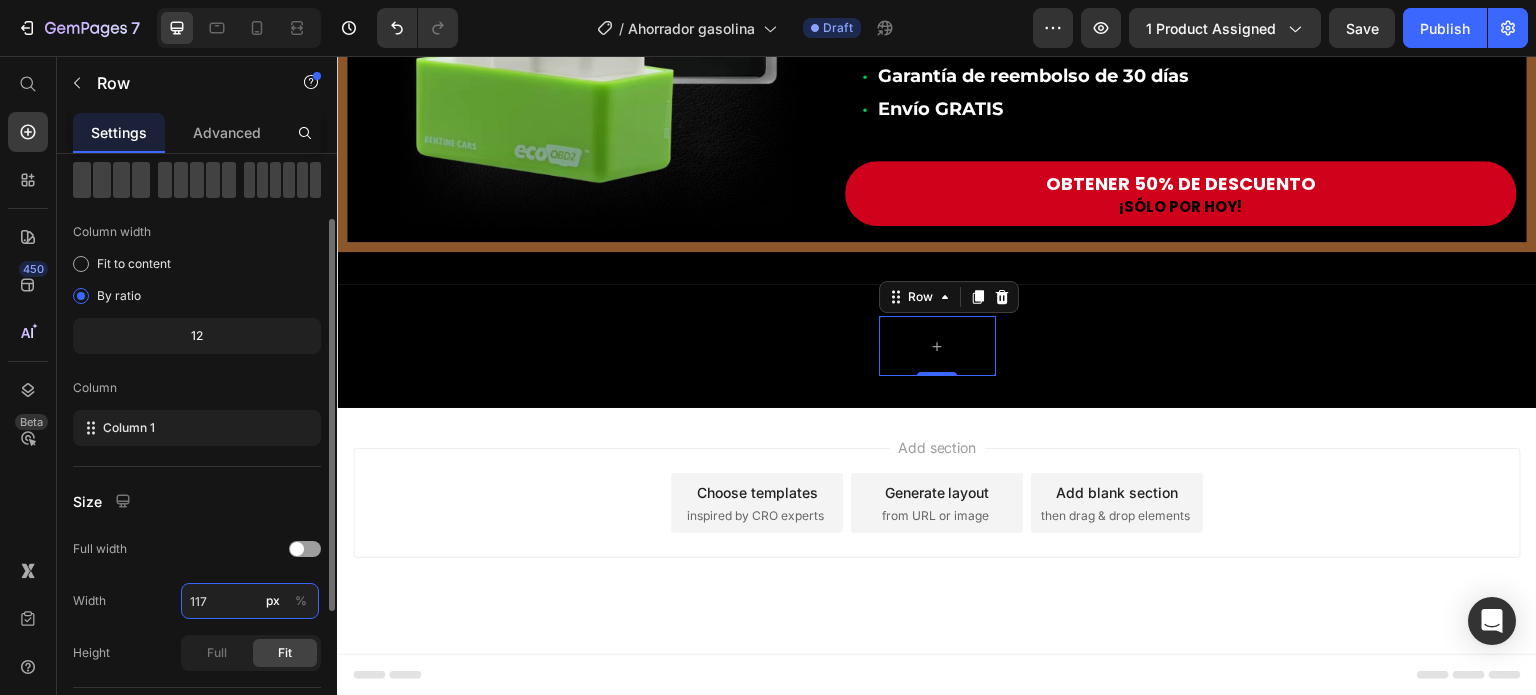 type on "1170" 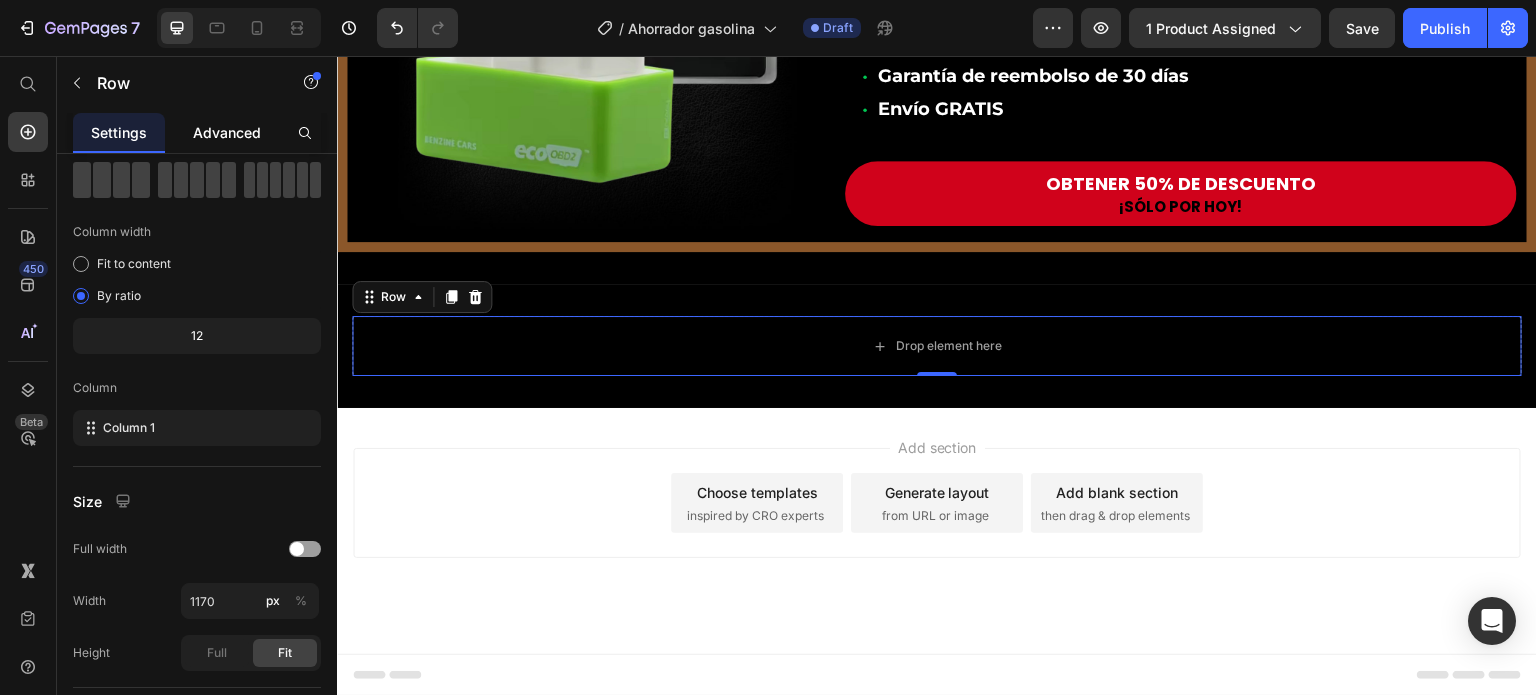 click on "Advanced" 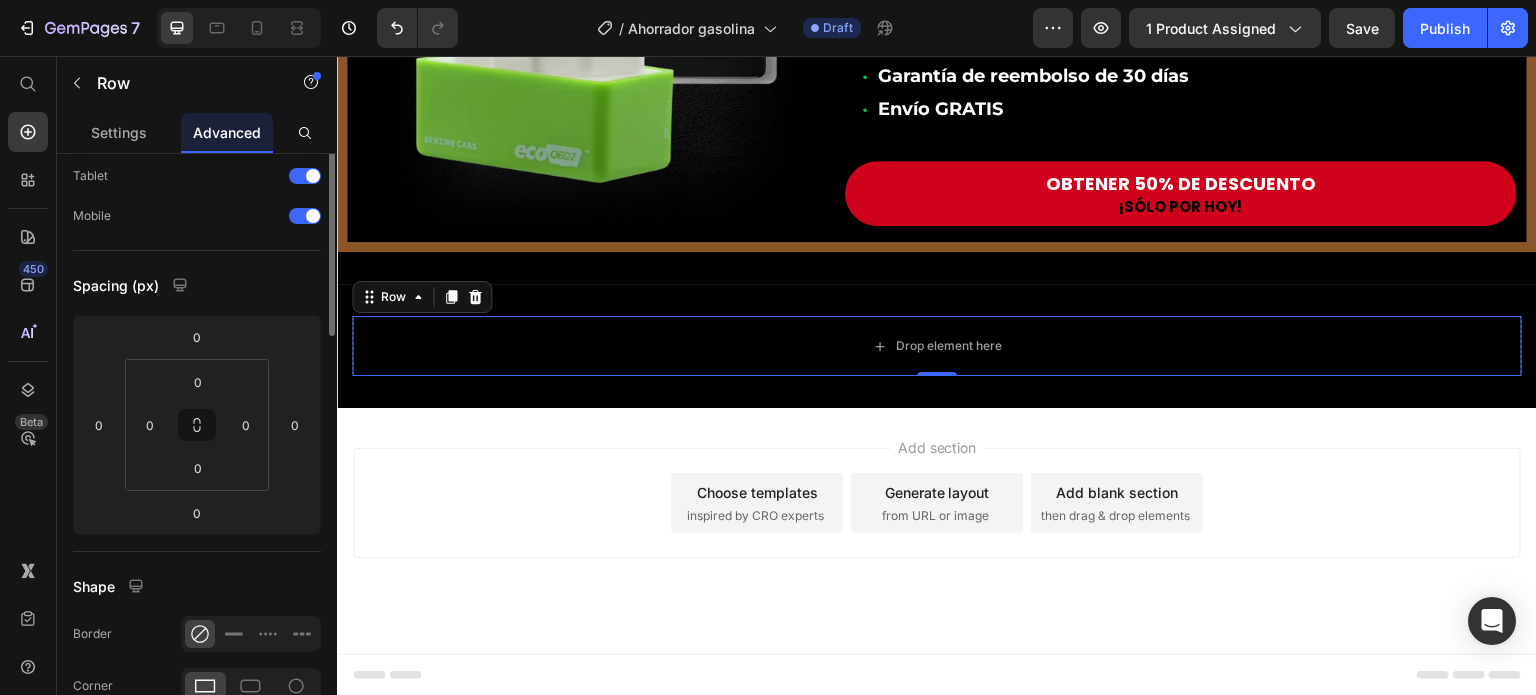 scroll, scrollTop: 0, scrollLeft: 0, axis: both 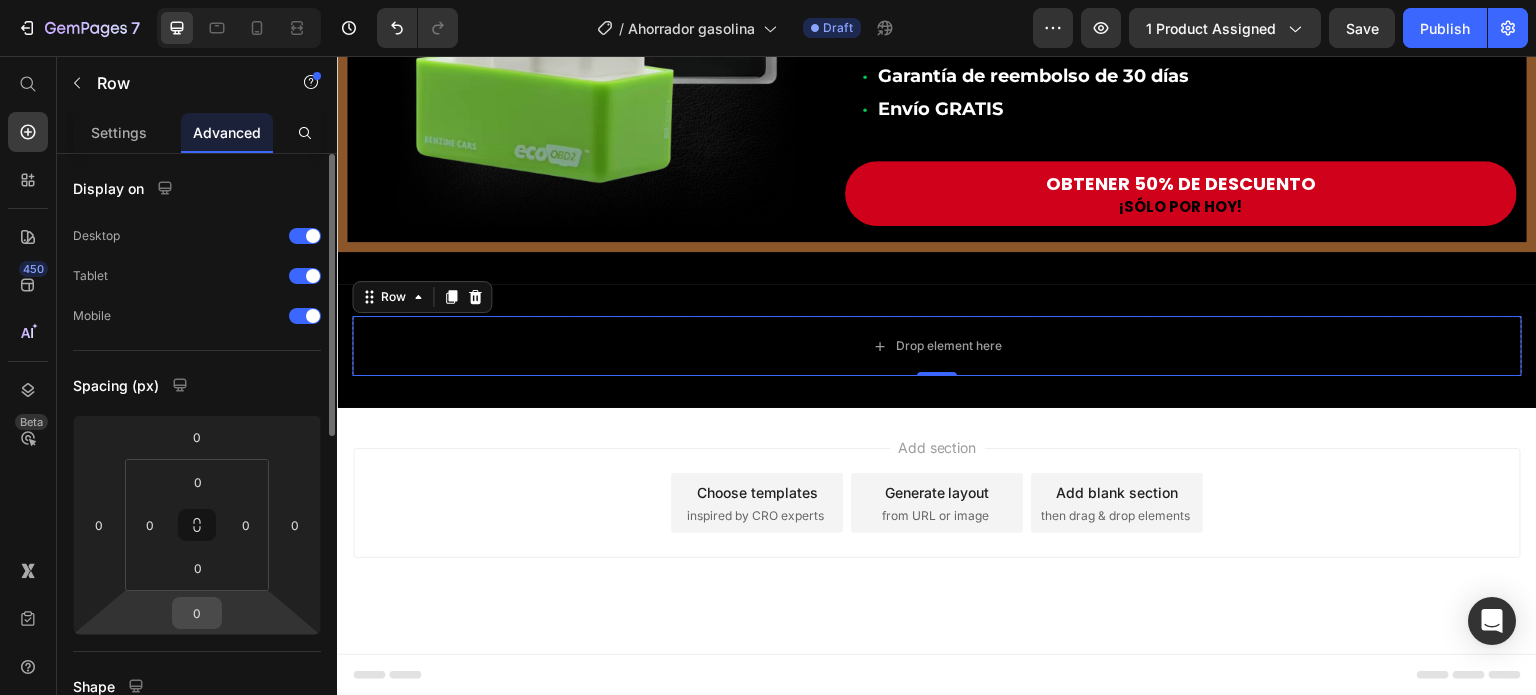 click on "0" at bounding box center [197, 613] 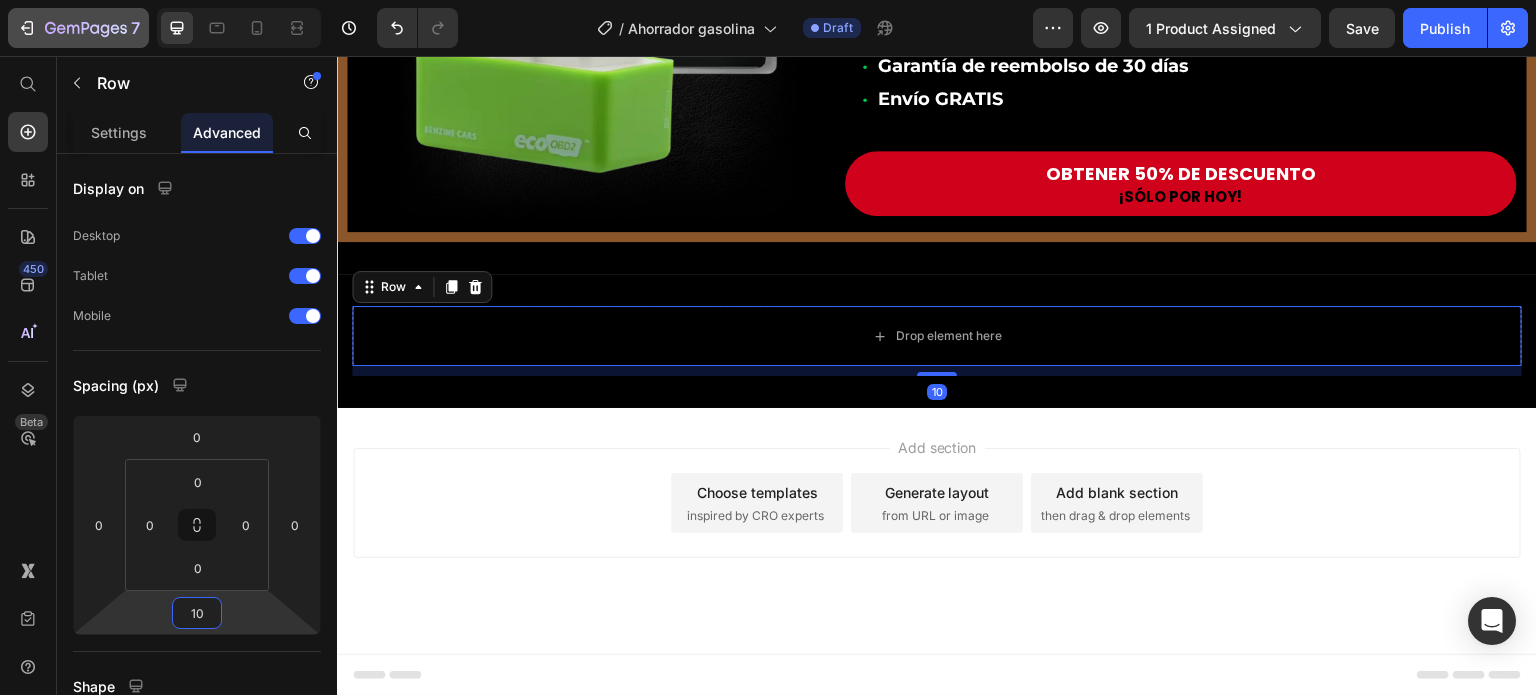 type on "10" 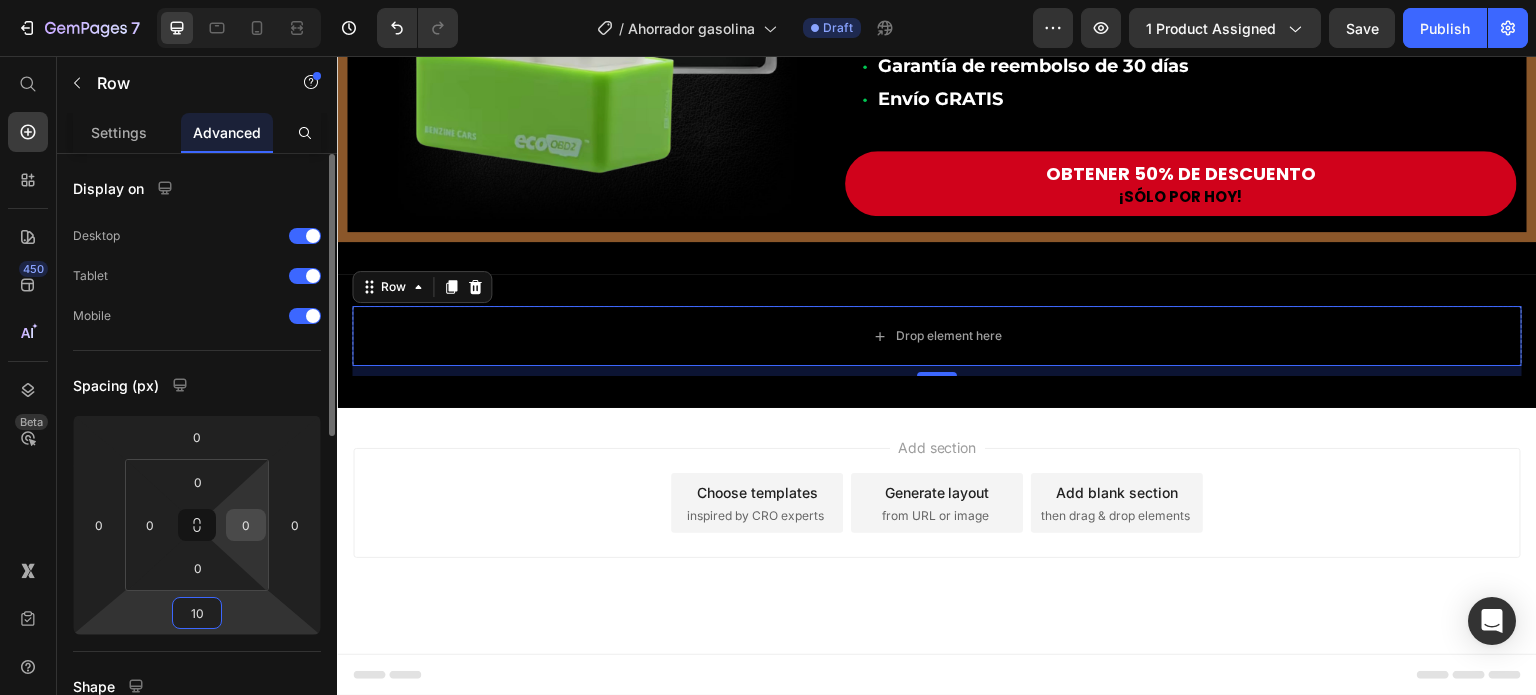 click on "0" at bounding box center [246, 525] 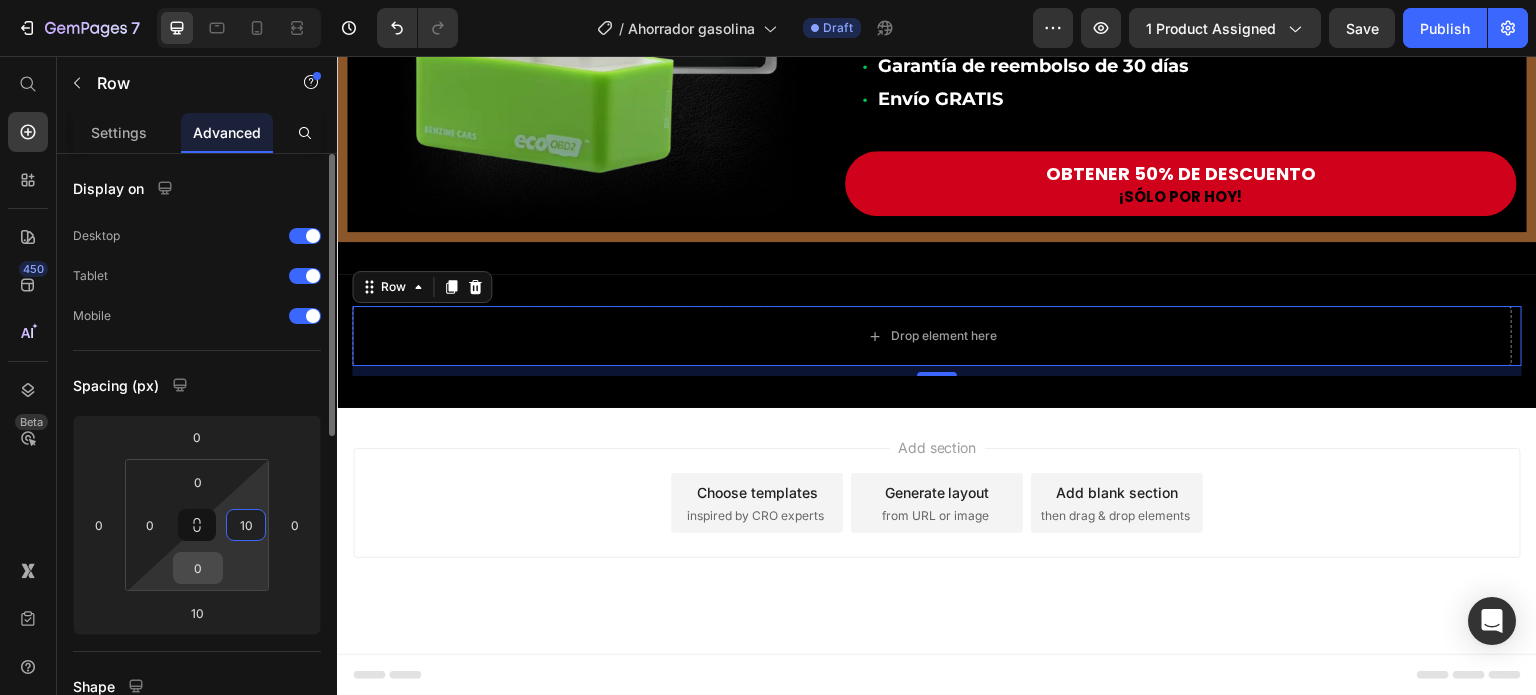 type on "10" 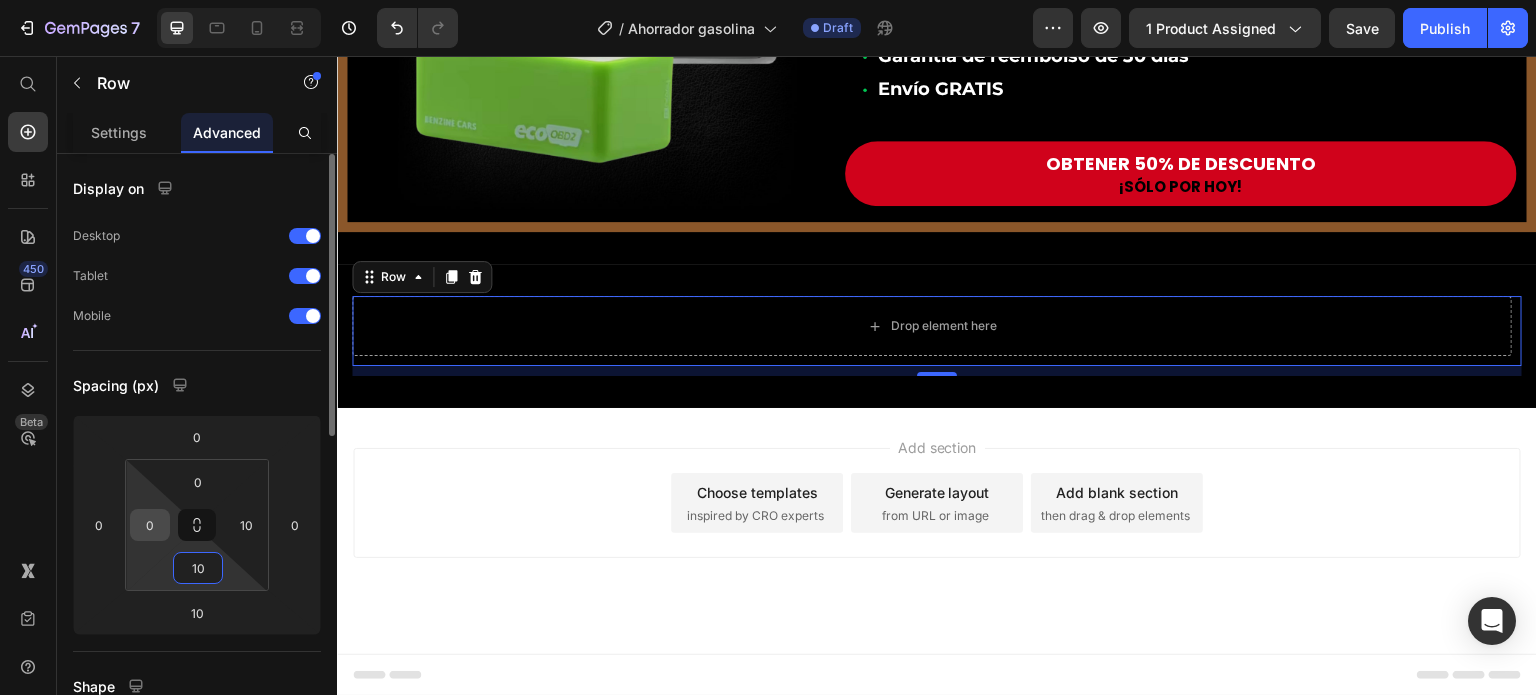 type on "10" 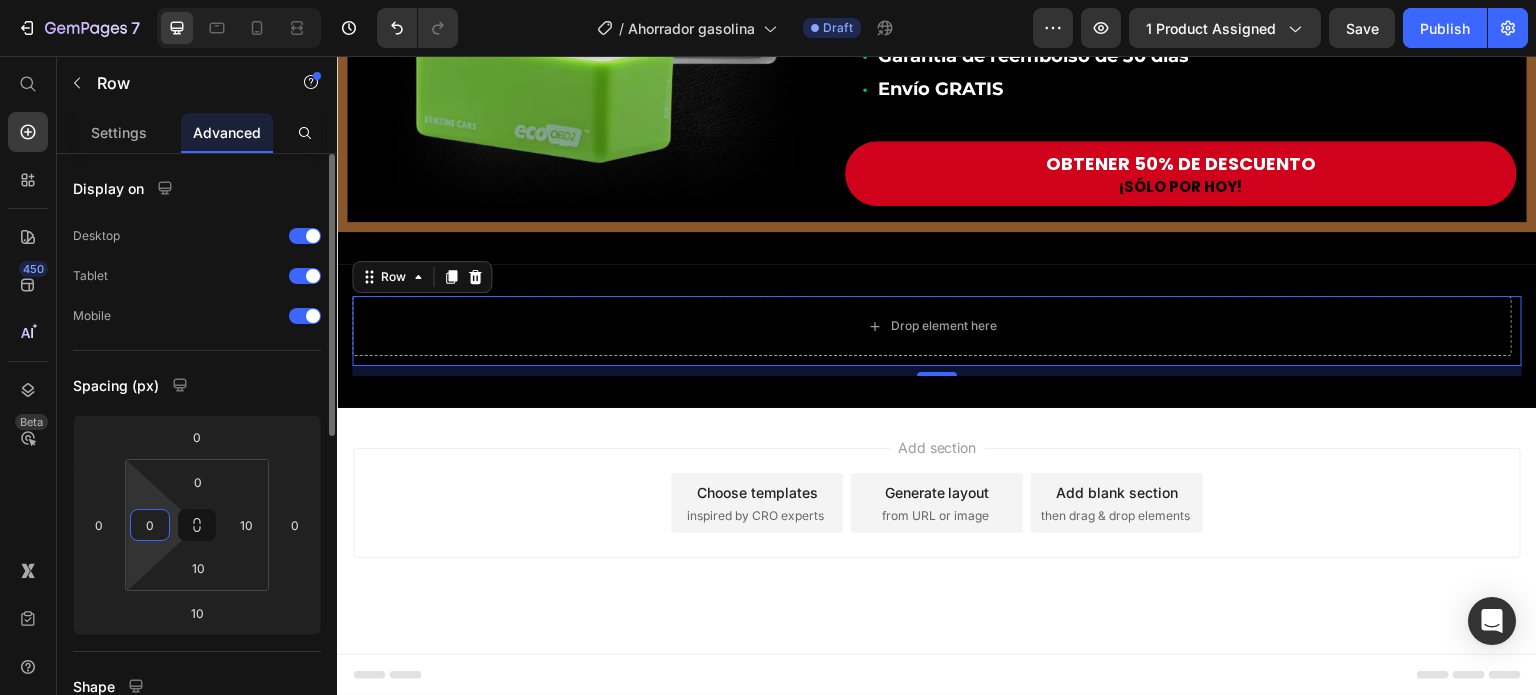 click on "0" at bounding box center (150, 525) 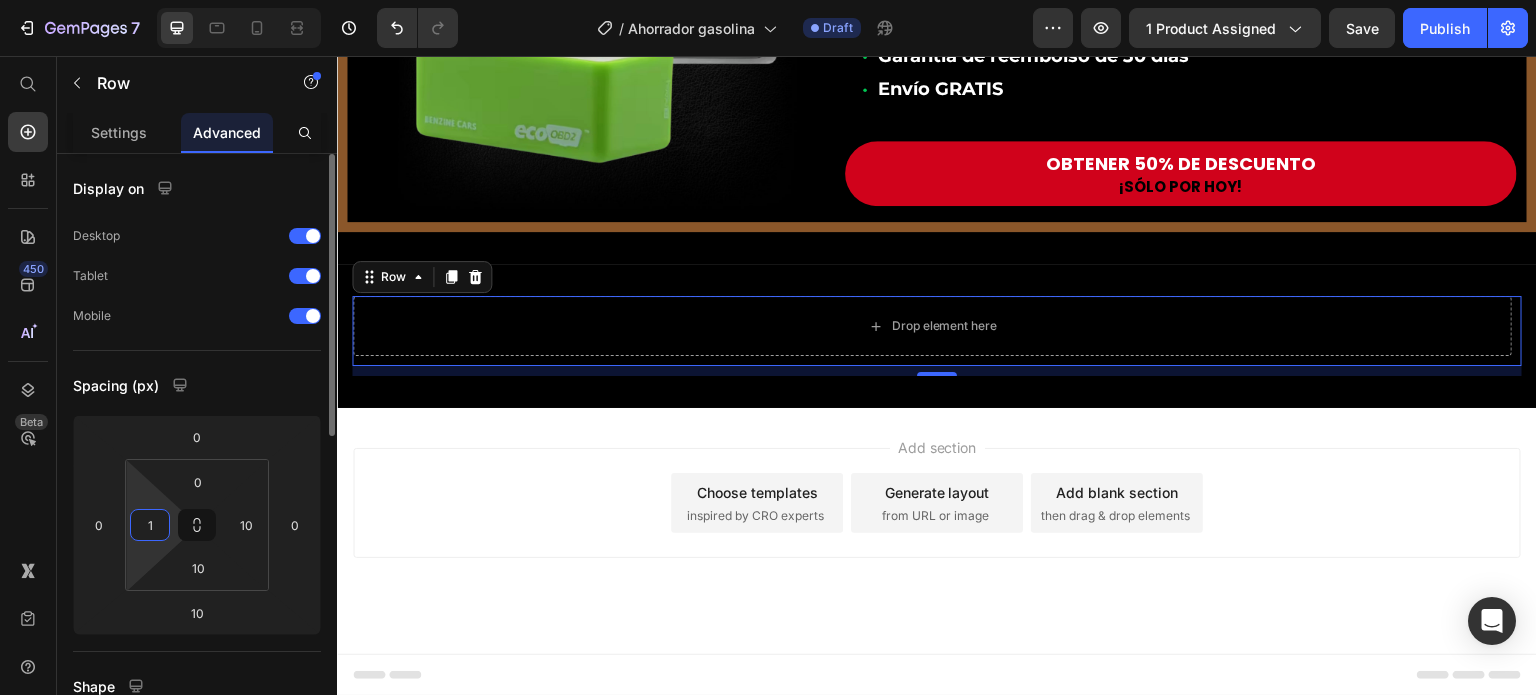type on "10" 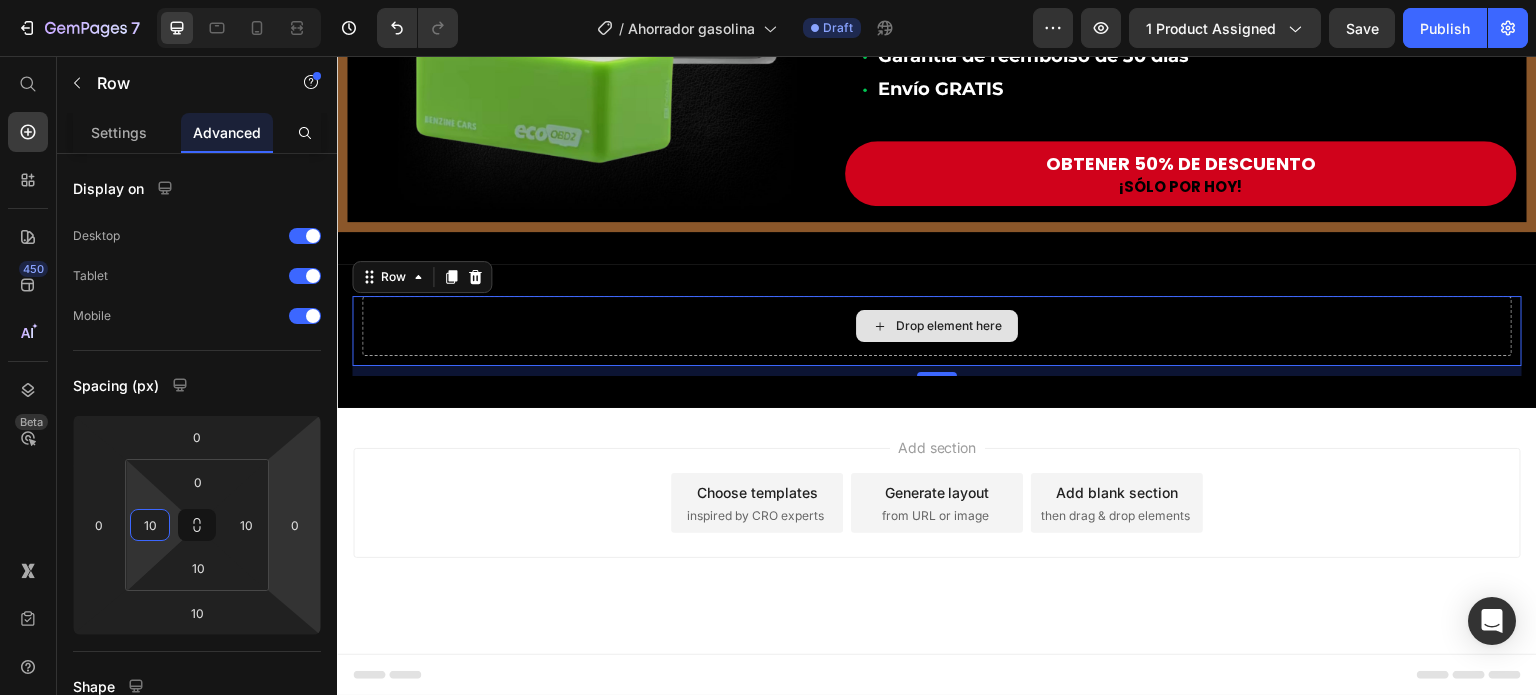 click on "Drop element here" at bounding box center (949, 326) 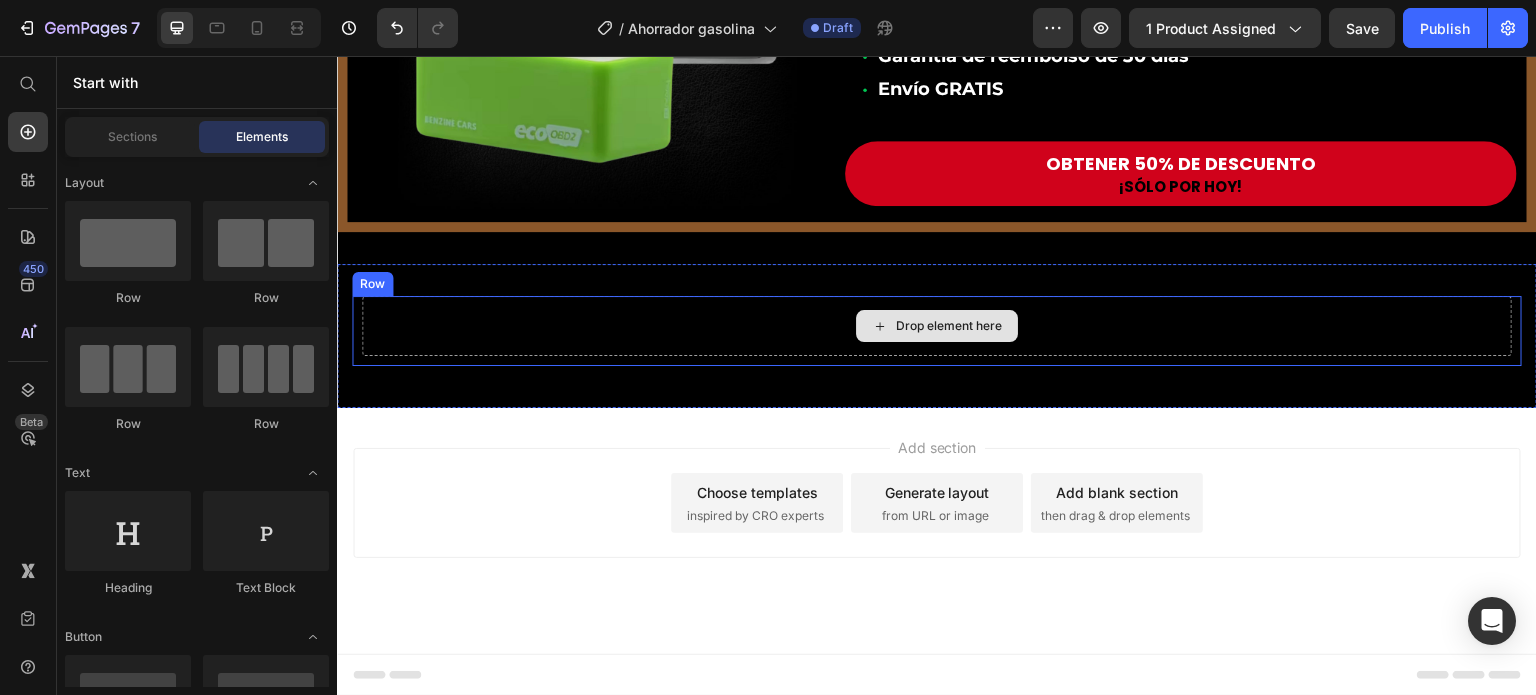 click on "Drop element here" at bounding box center (949, 326) 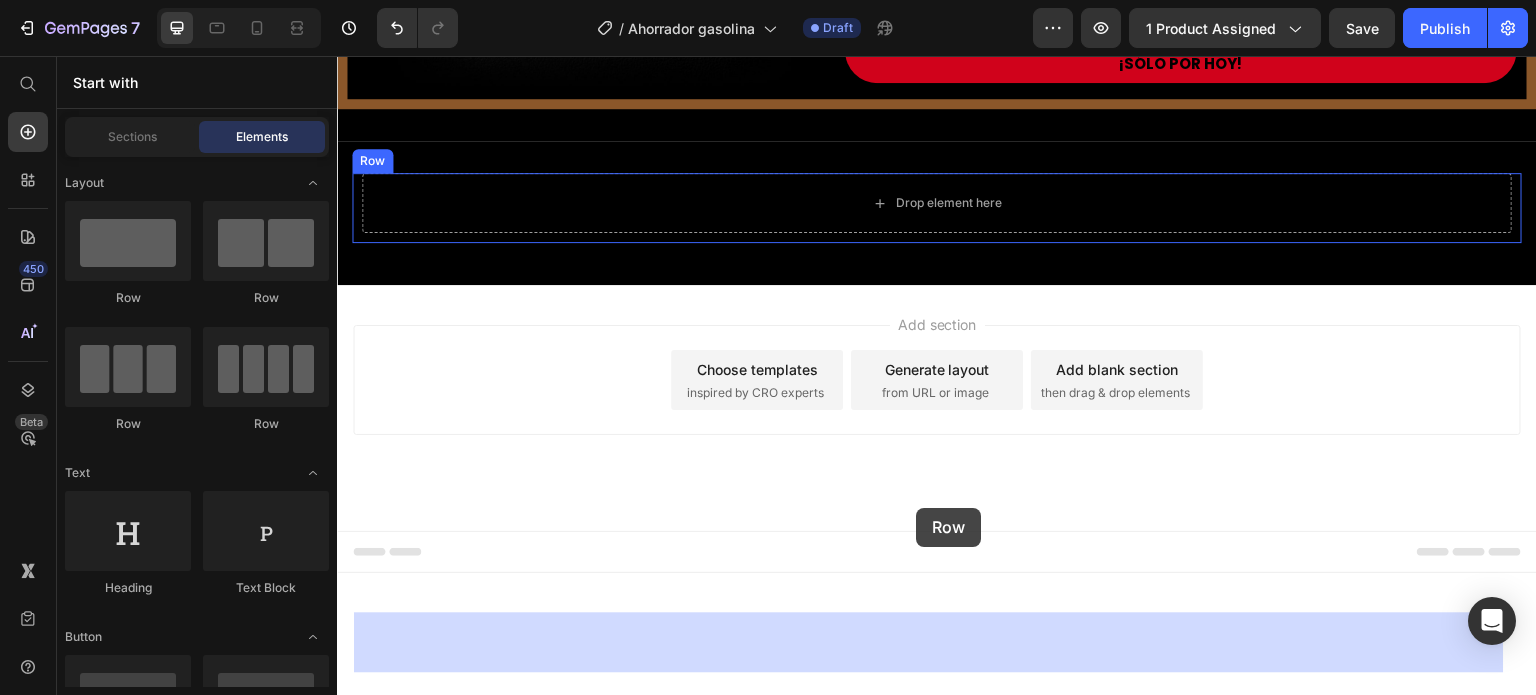 drag, startPoint x: 603, startPoint y: 296, endPoint x: 916, endPoint y: 508, distance: 378.03836 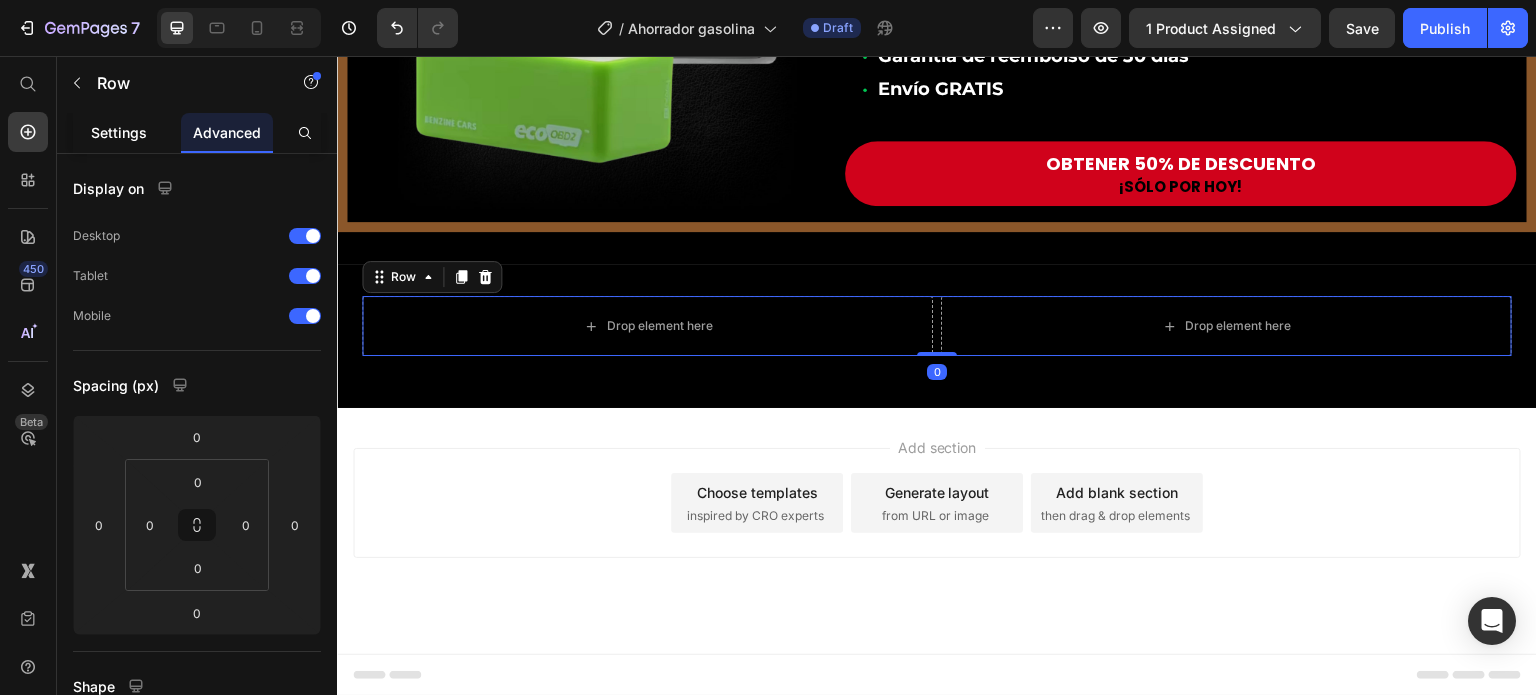 click on "Settings" at bounding box center [119, 132] 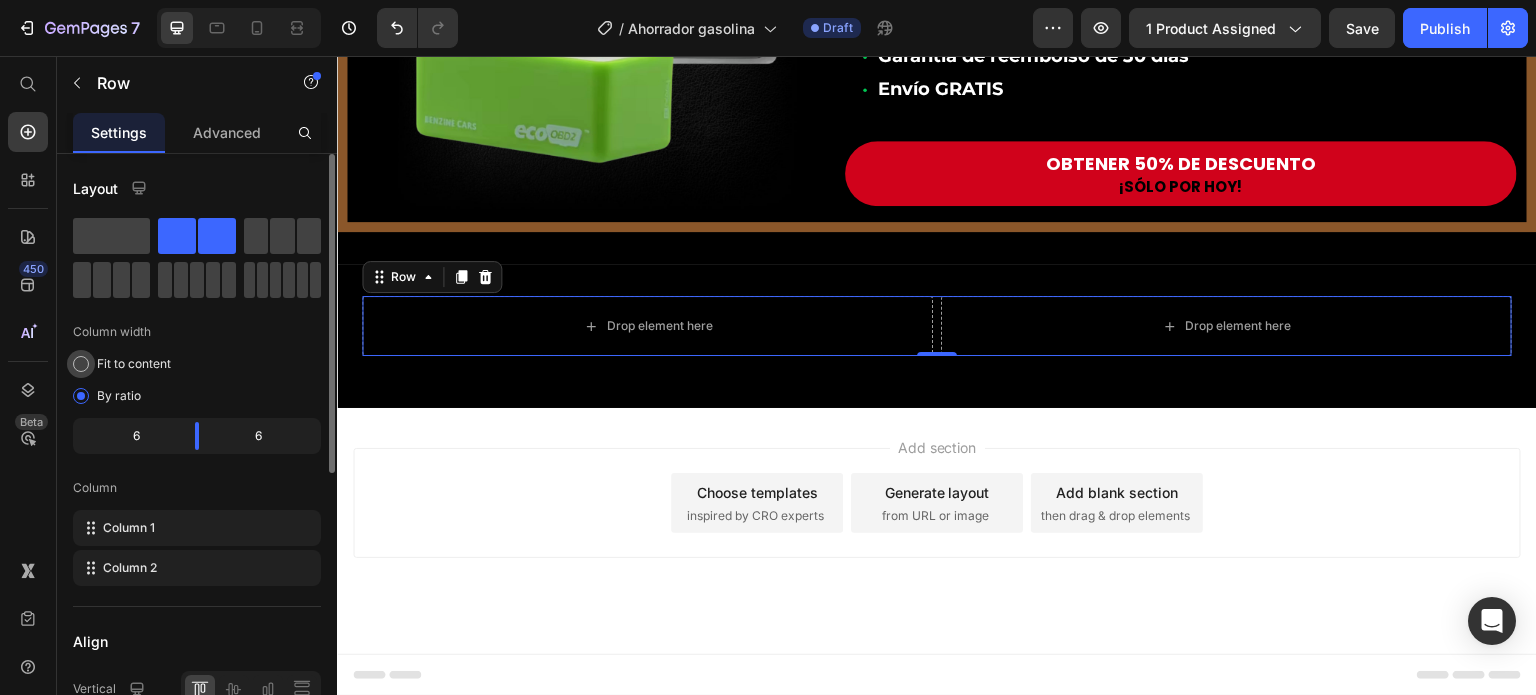 click on "Fit to content" at bounding box center [134, 364] 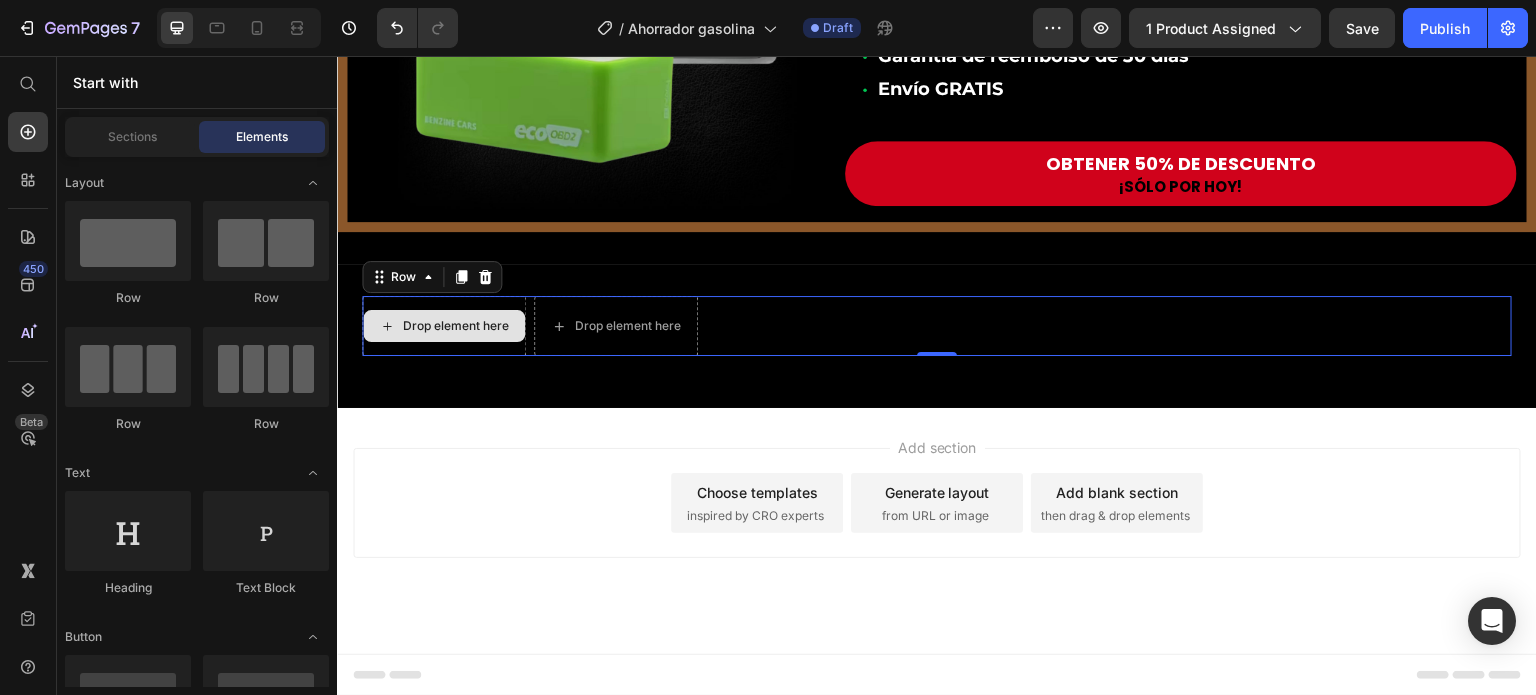 click on "Drop element here" at bounding box center [456, 326] 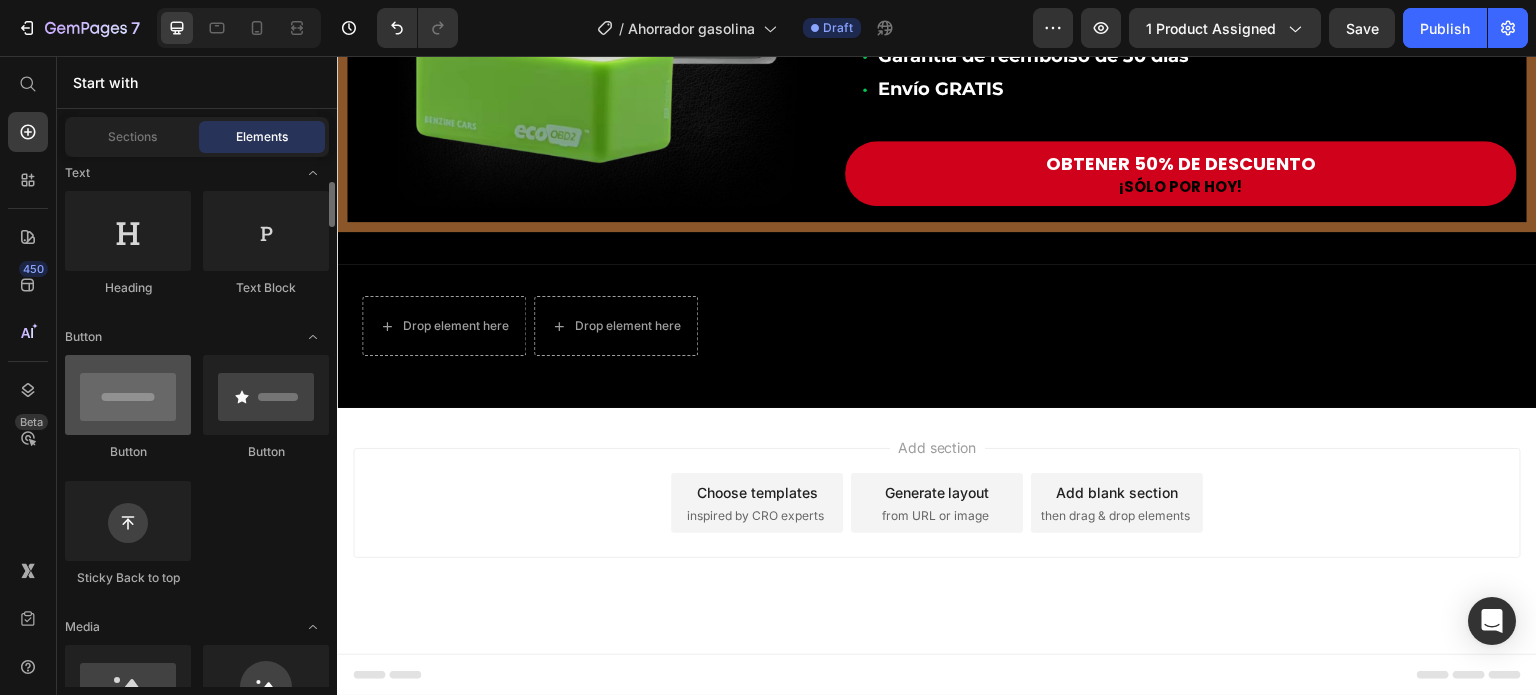 scroll, scrollTop: 400, scrollLeft: 0, axis: vertical 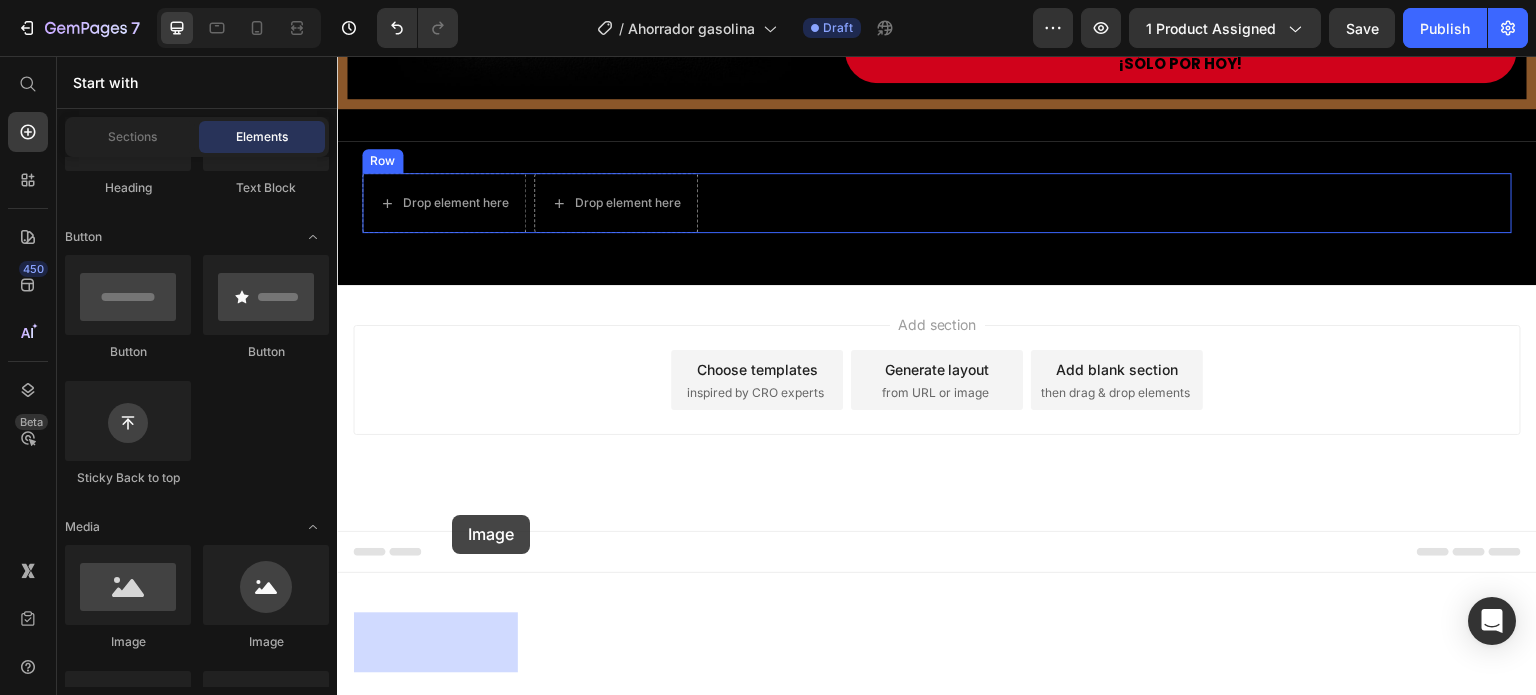 drag, startPoint x: 464, startPoint y: 647, endPoint x: 452, endPoint y: 515, distance: 132.54433 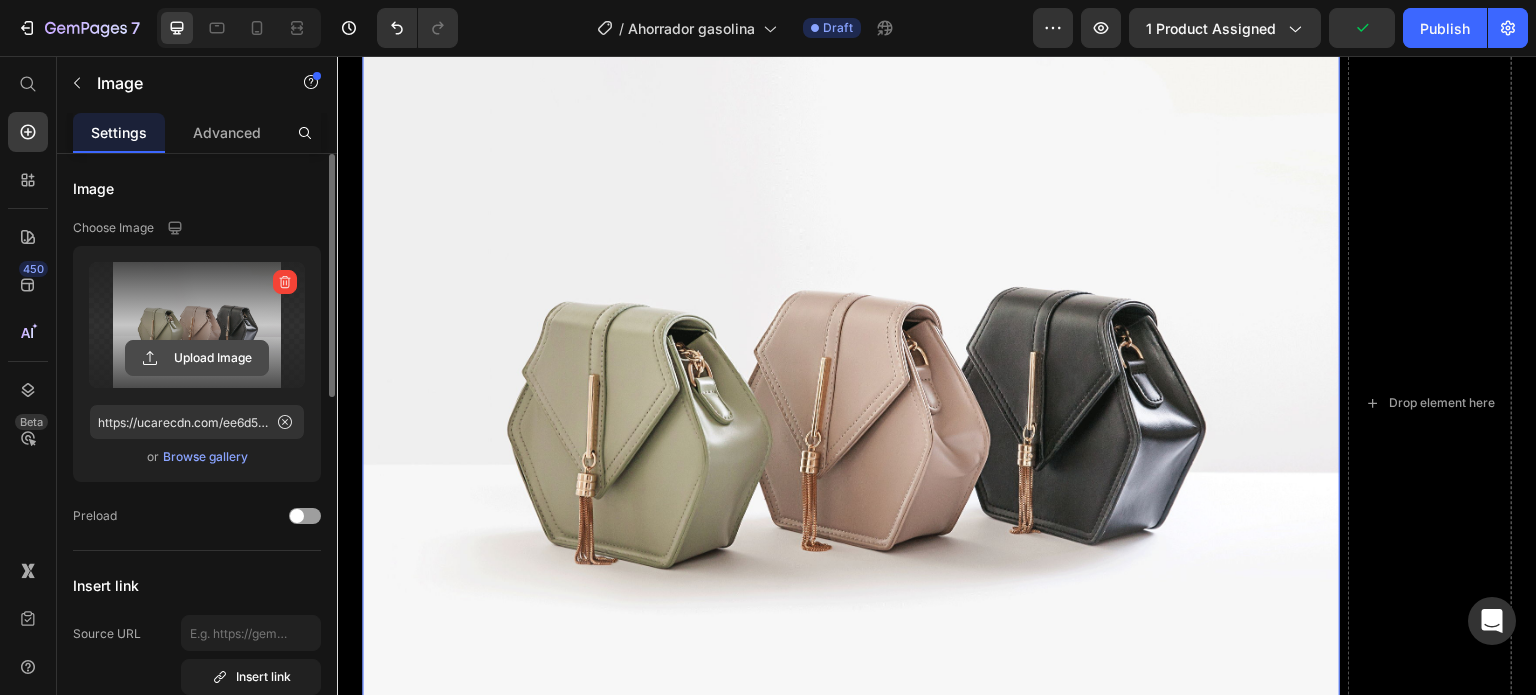 click 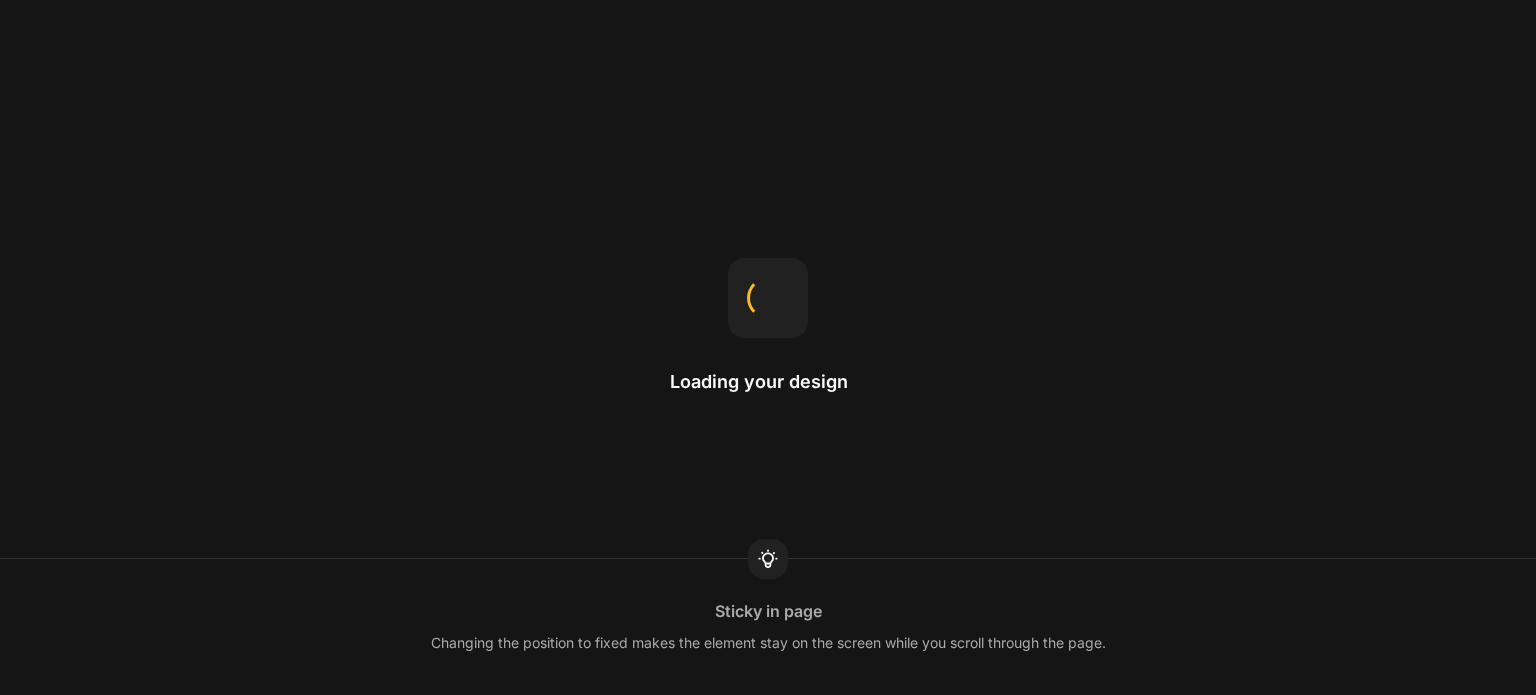 scroll, scrollTop: 0, scrollLeft: 0, axis: both 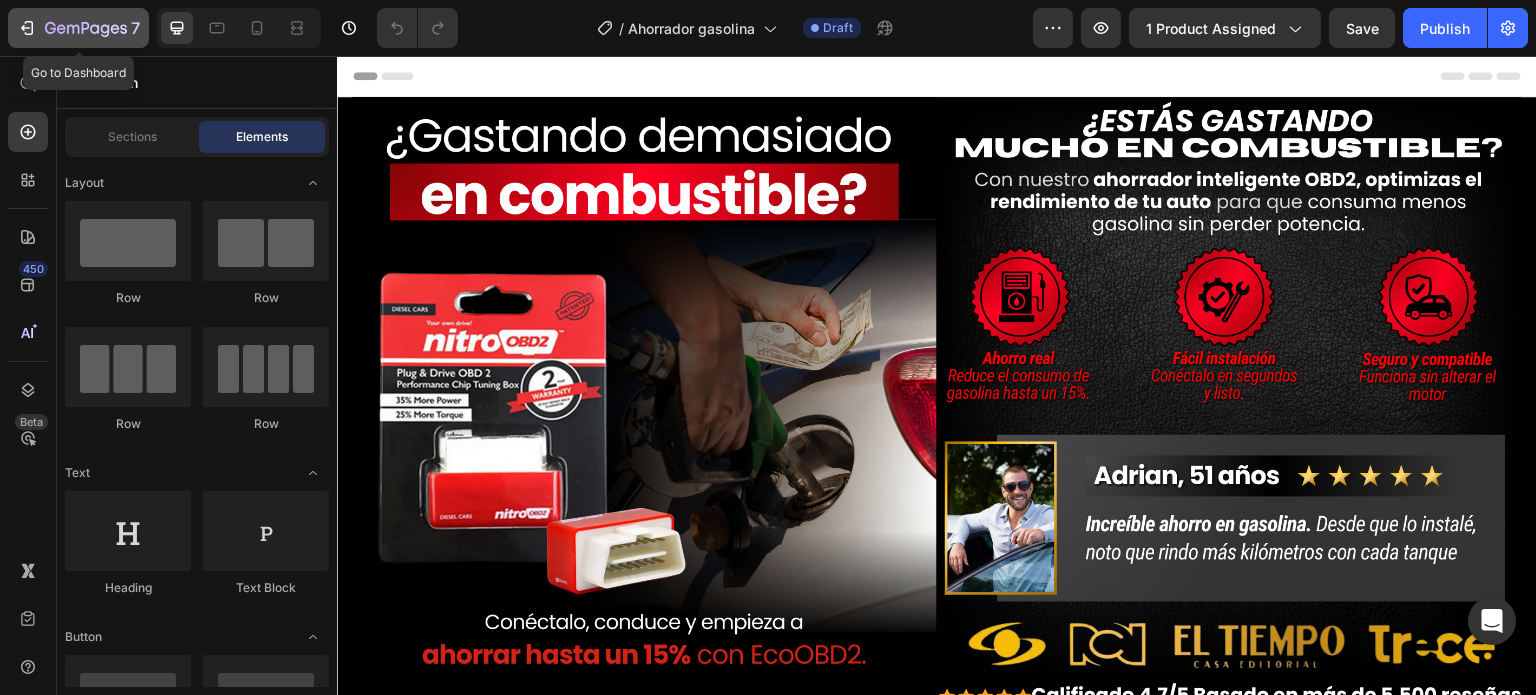 click 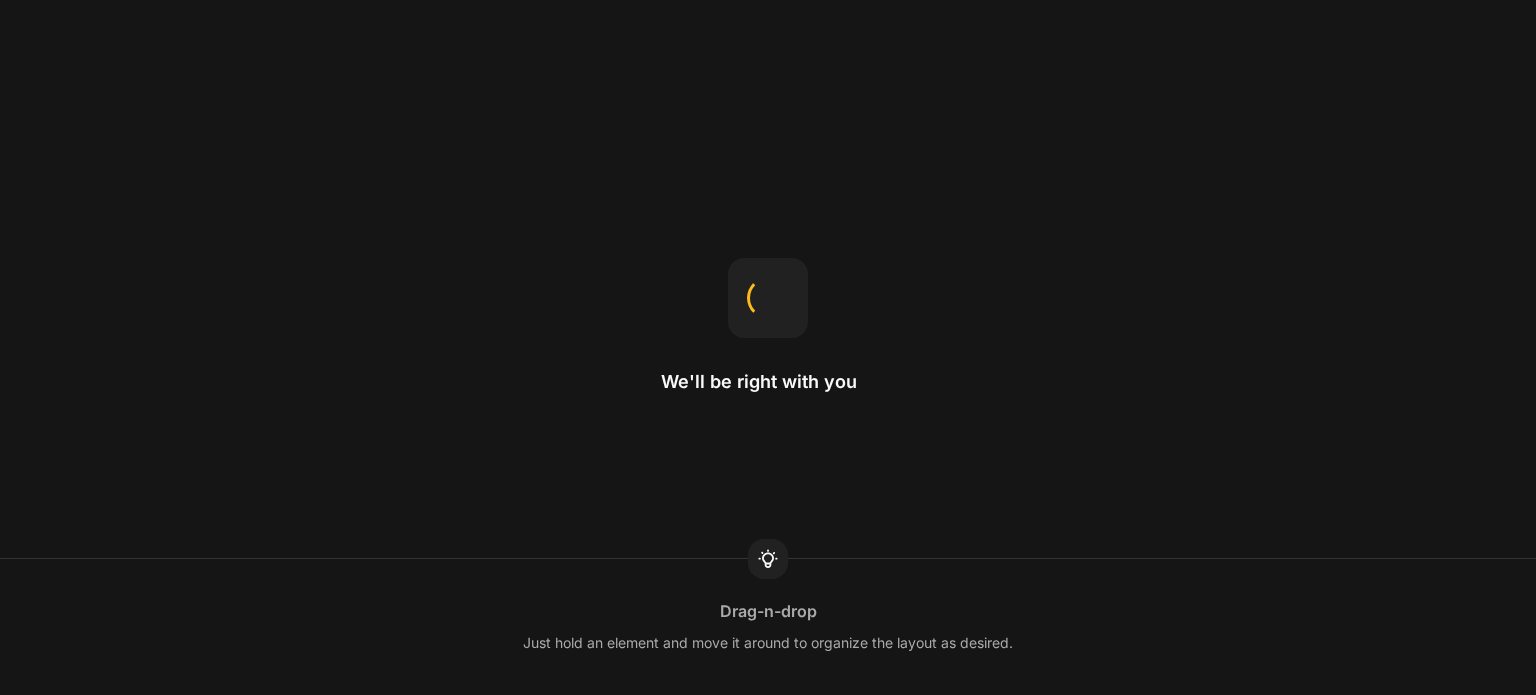 scroll, scrollTop: 0, scrollLeft: 0, axis: both 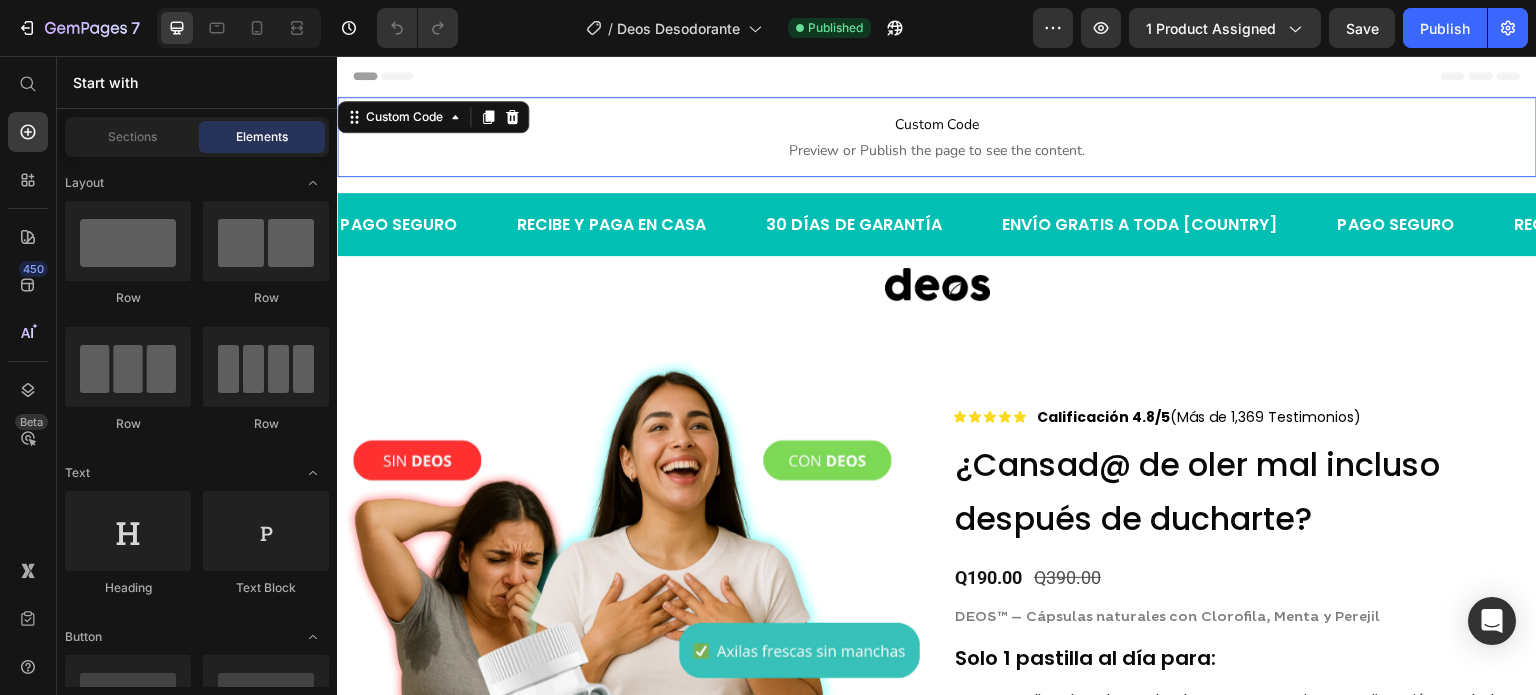 click on "Preview or Publish the page to see the content." at bounding box center (937, 151) 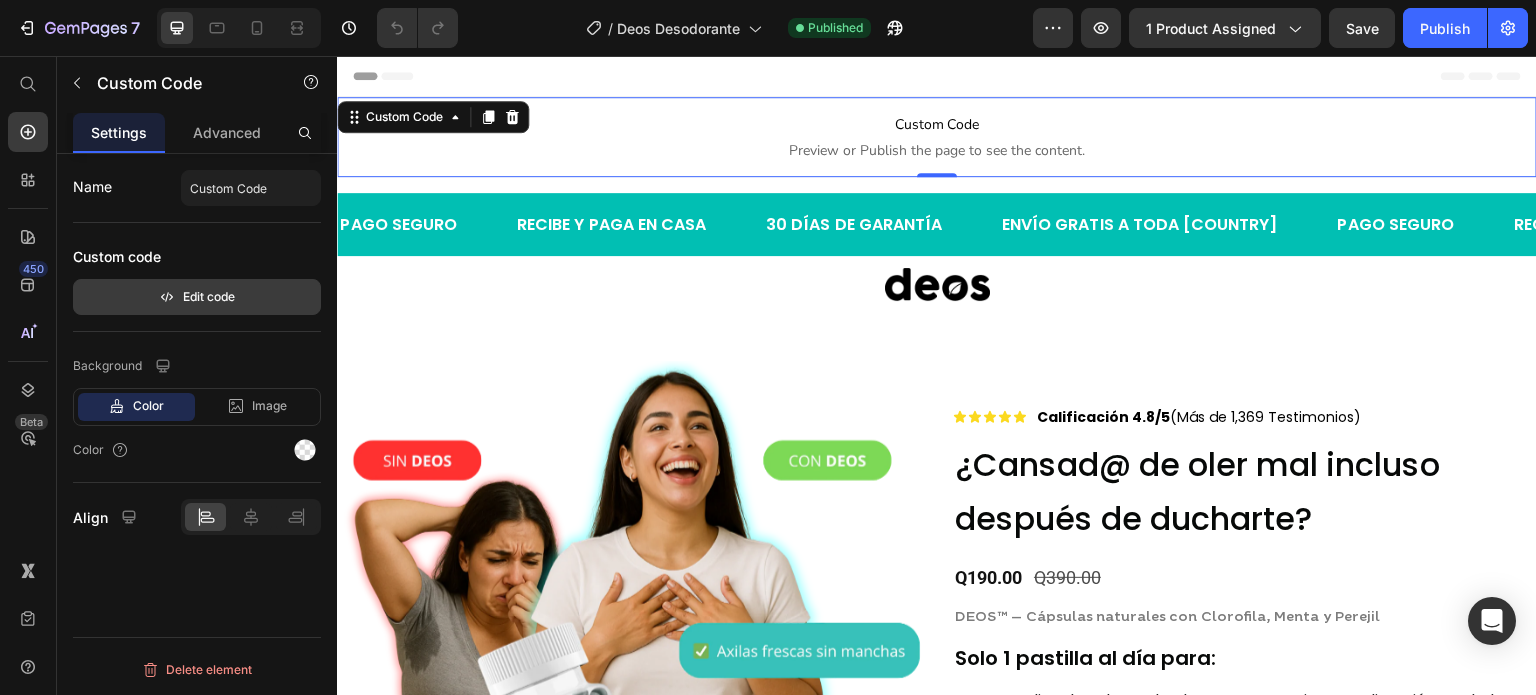 click on "Edit code" at bounding box center [197, 297] 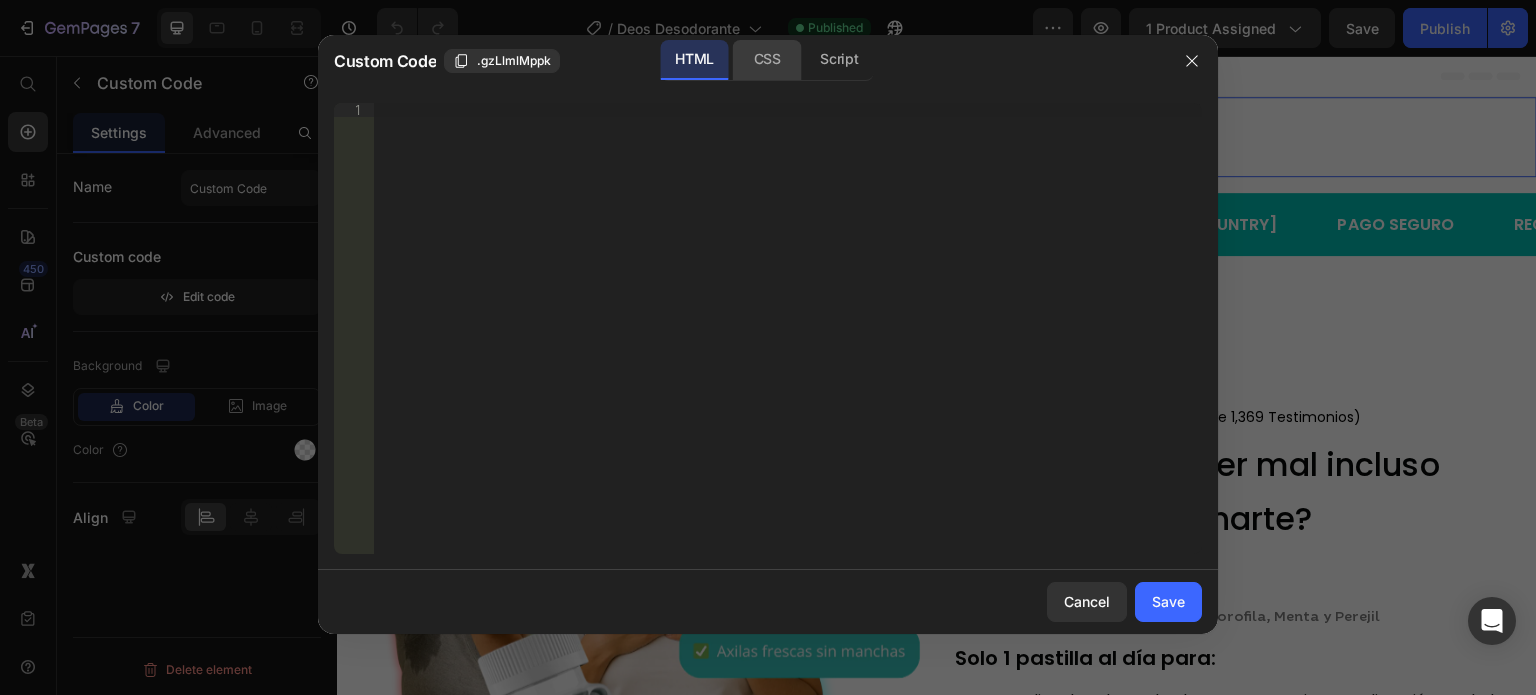 click on "CSS" 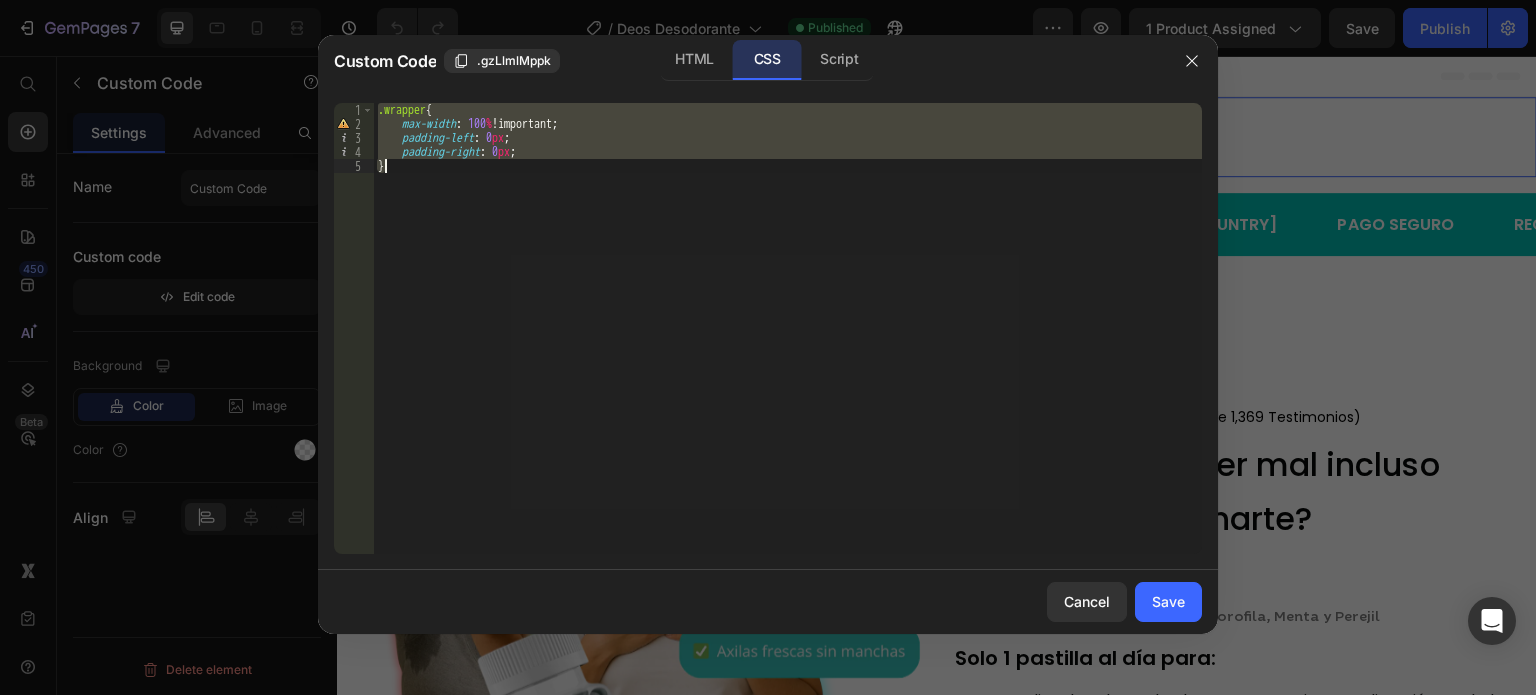 click on ".wrapper {      max-width :   100 %  !important ;      padding-left :   0 px ;      padding-right :   0 px ; }" at bounding box center (788, 328) 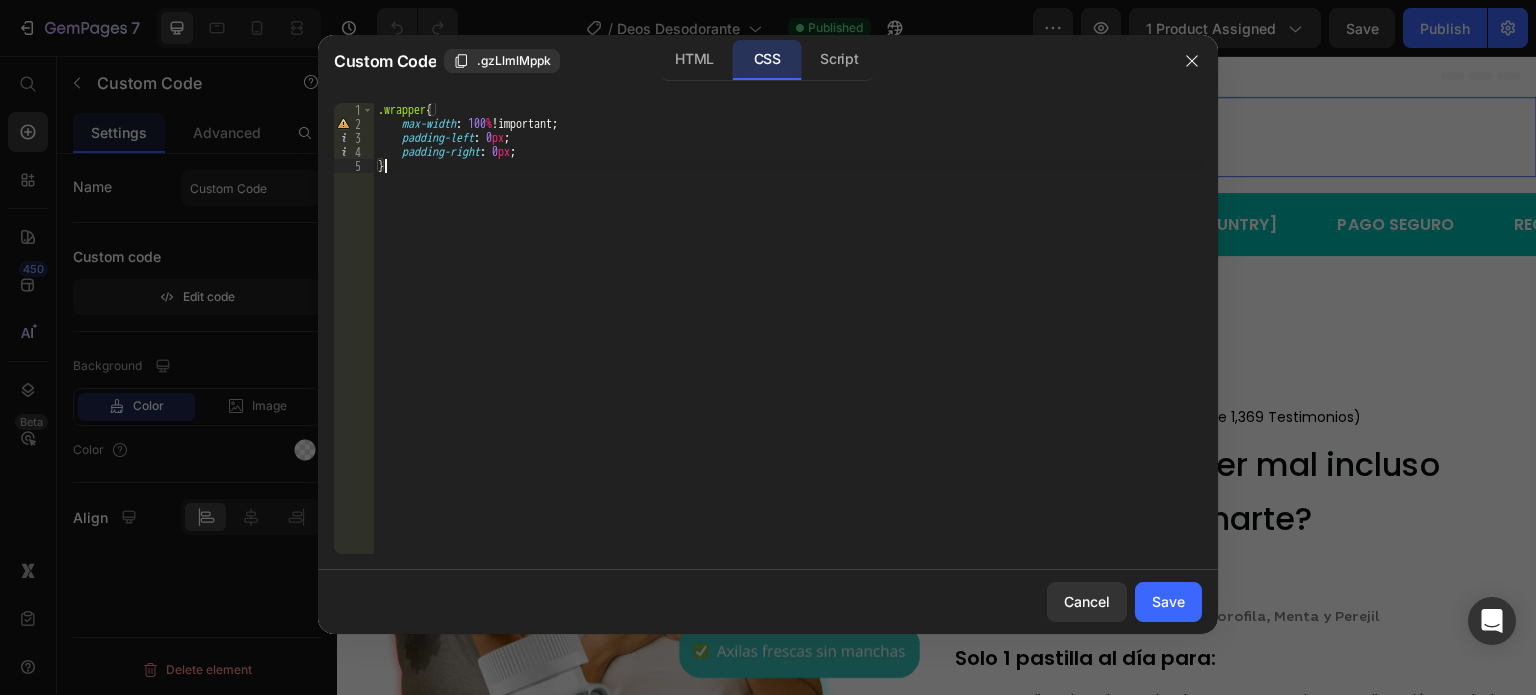 type on "padding-right: 0px;
}" 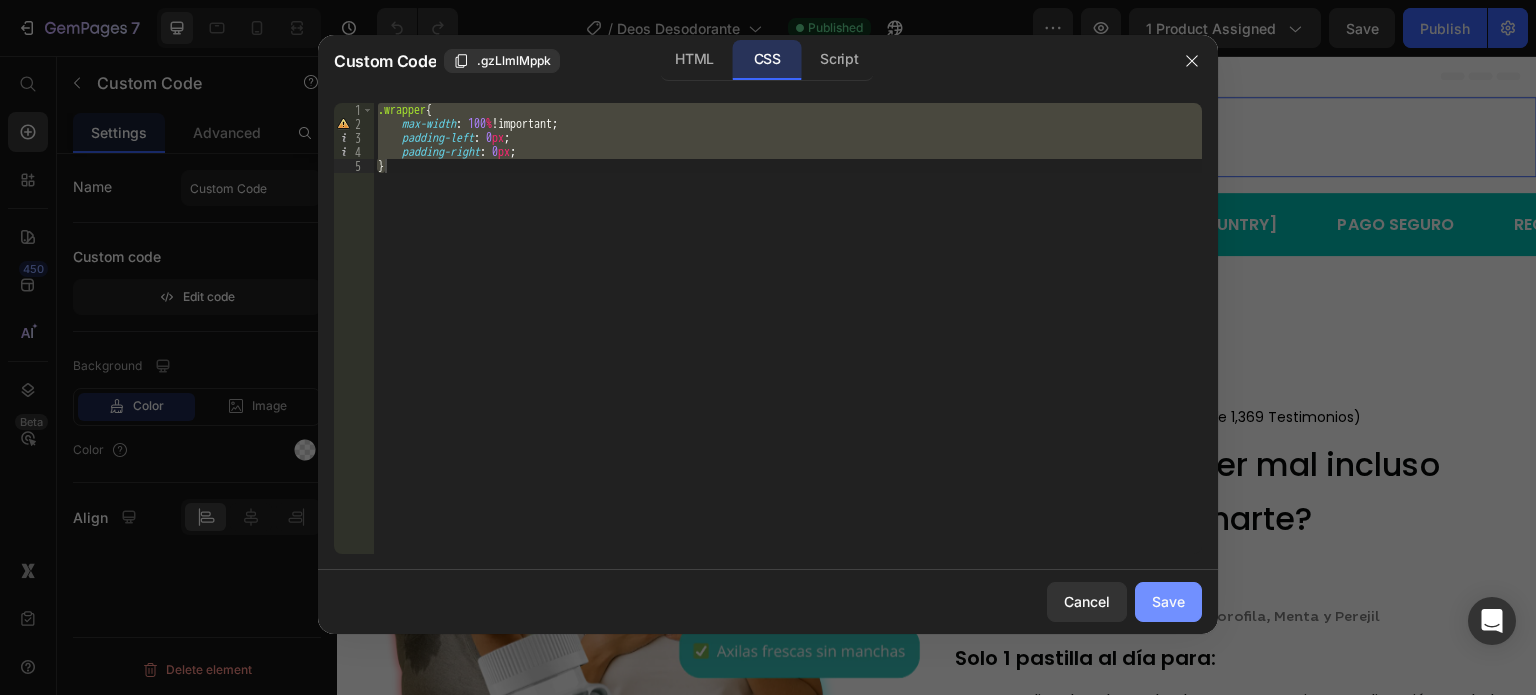 click on "Save" at bounding box center (1168, 601) 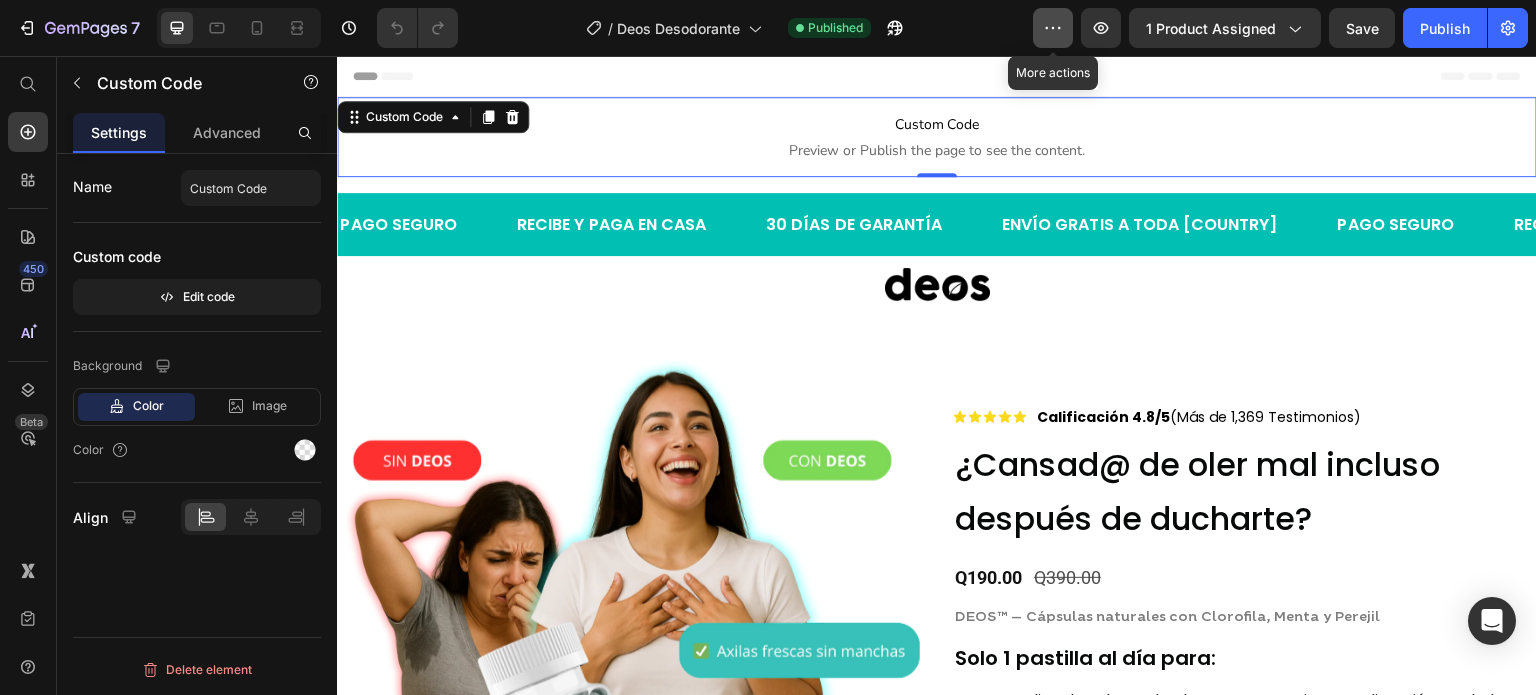 click 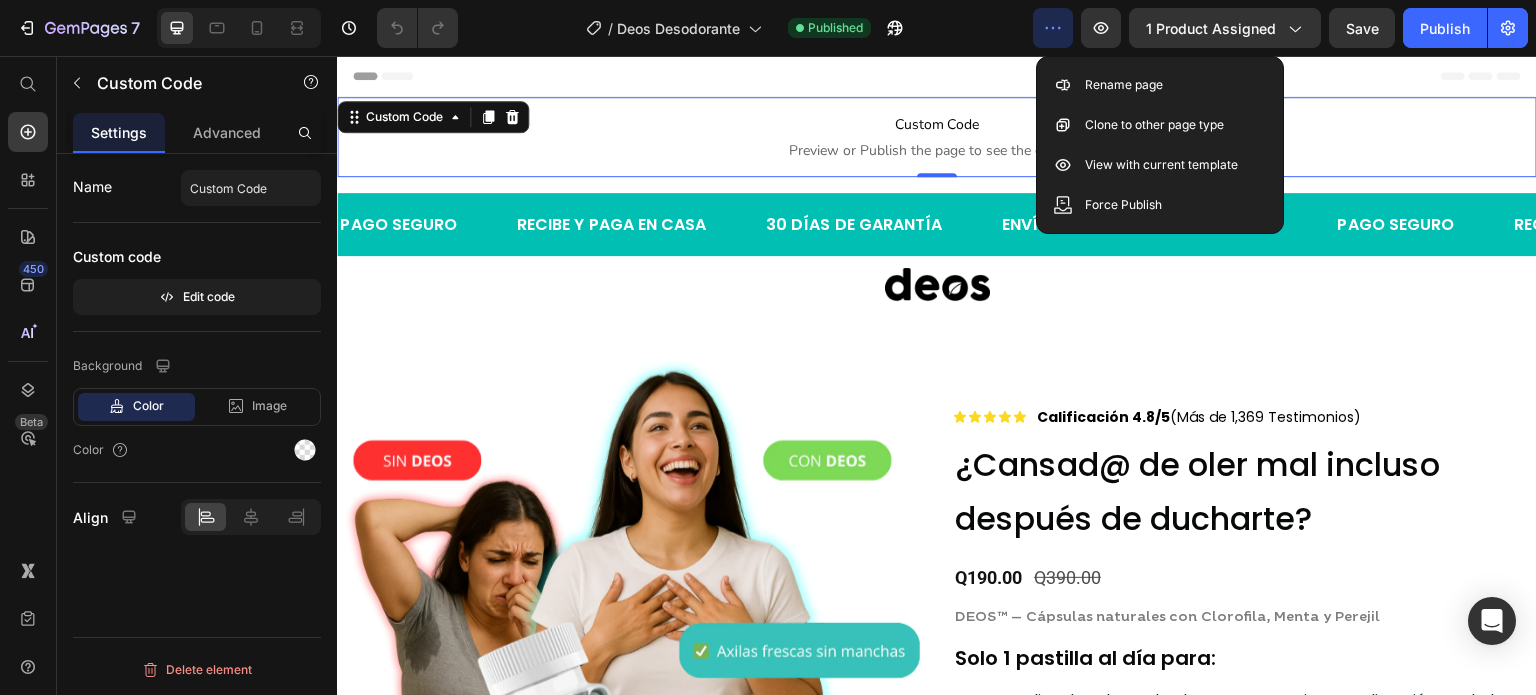 click on "/  Deos Desodorante Published" 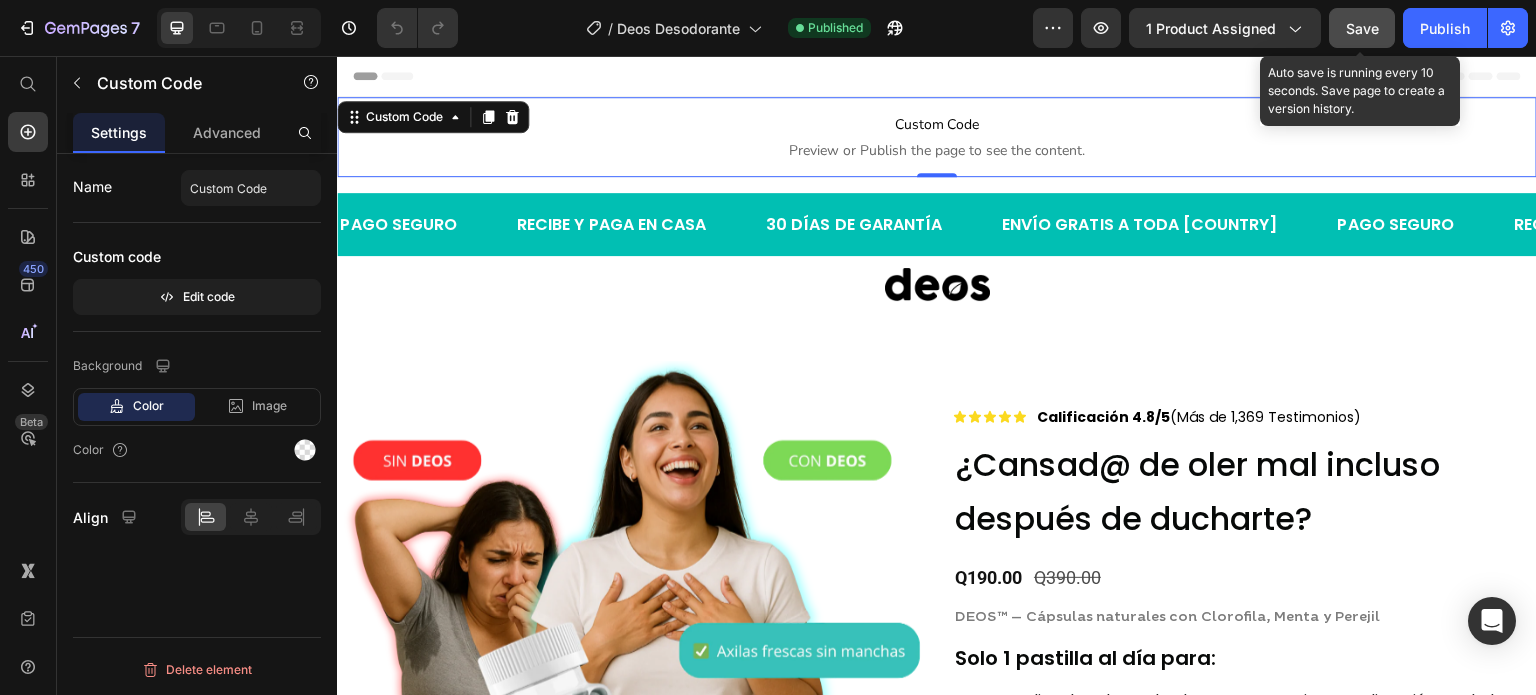 click on "Save" at bounding box center (1362, 28) 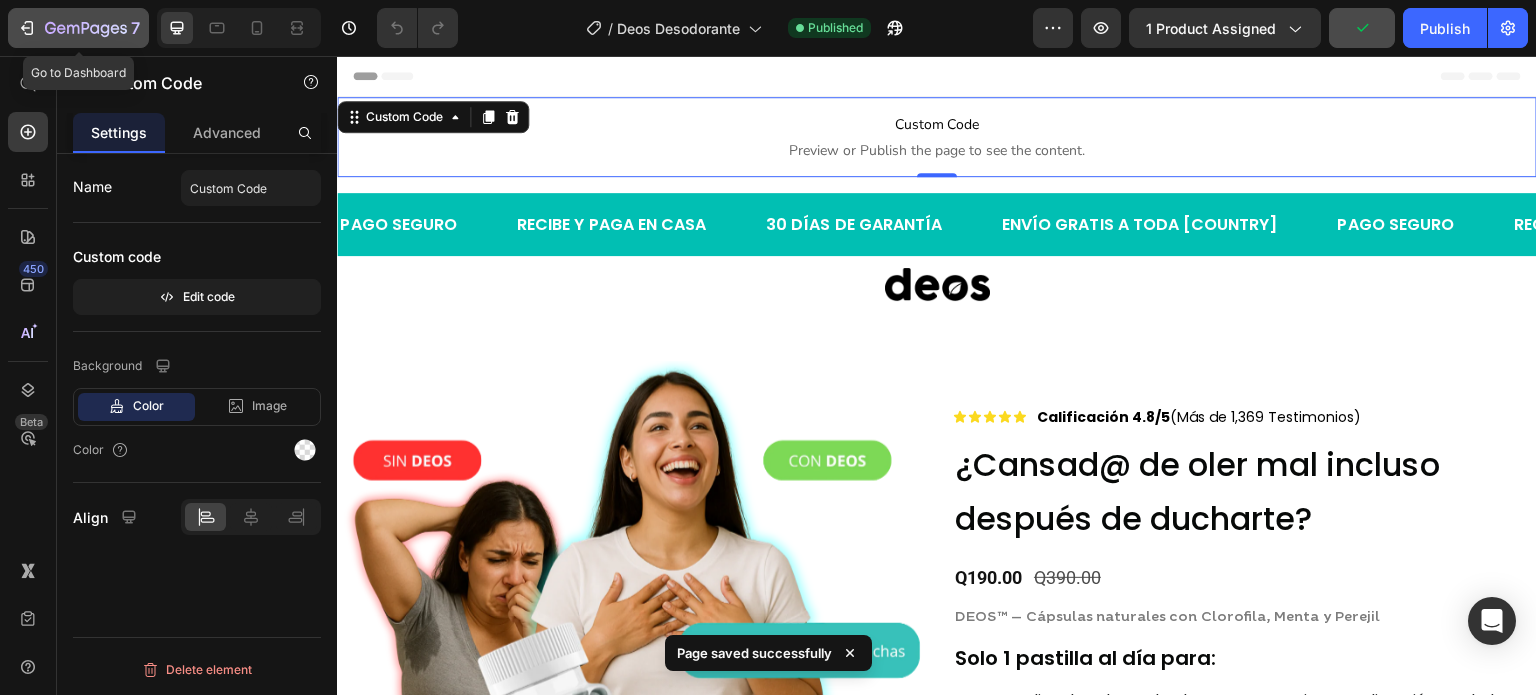 click on "7" 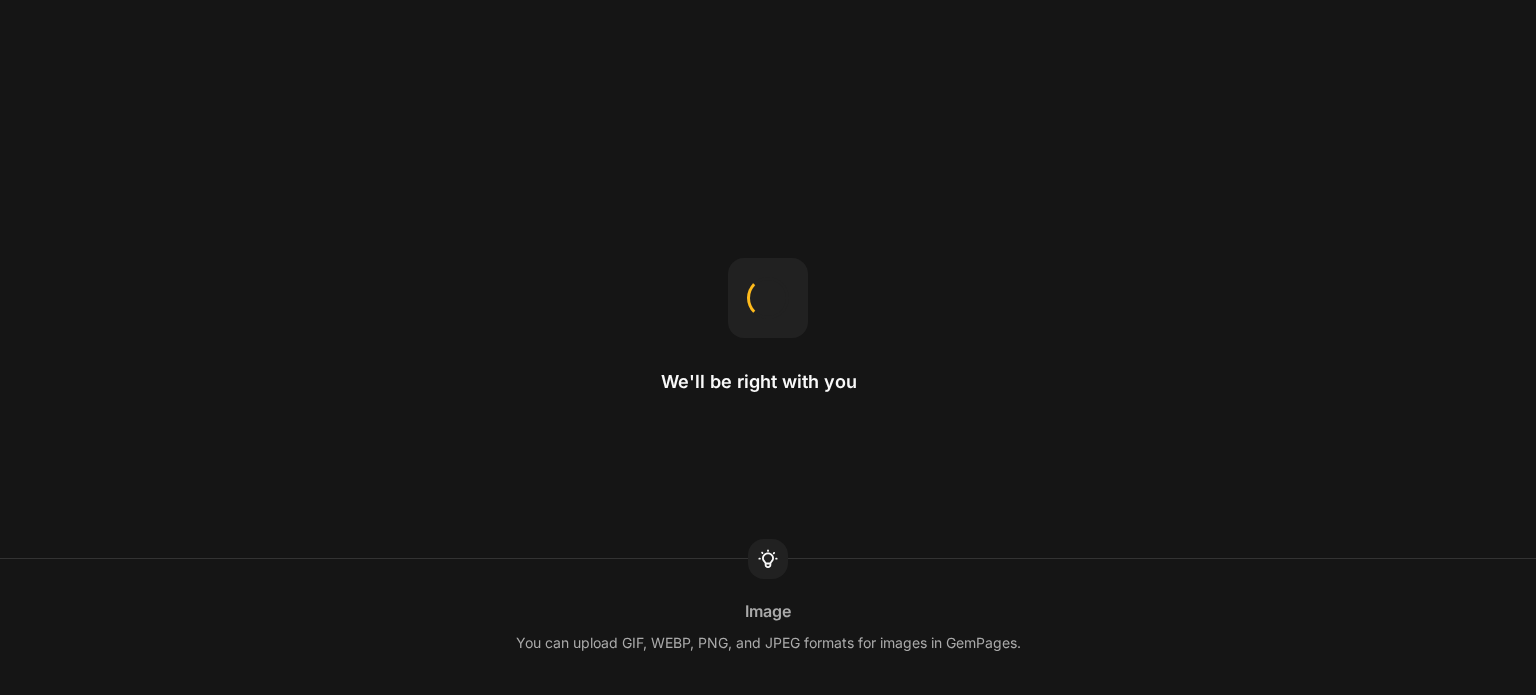 scroll, scrollTop: 0, scrollLeft: 0, axis: both 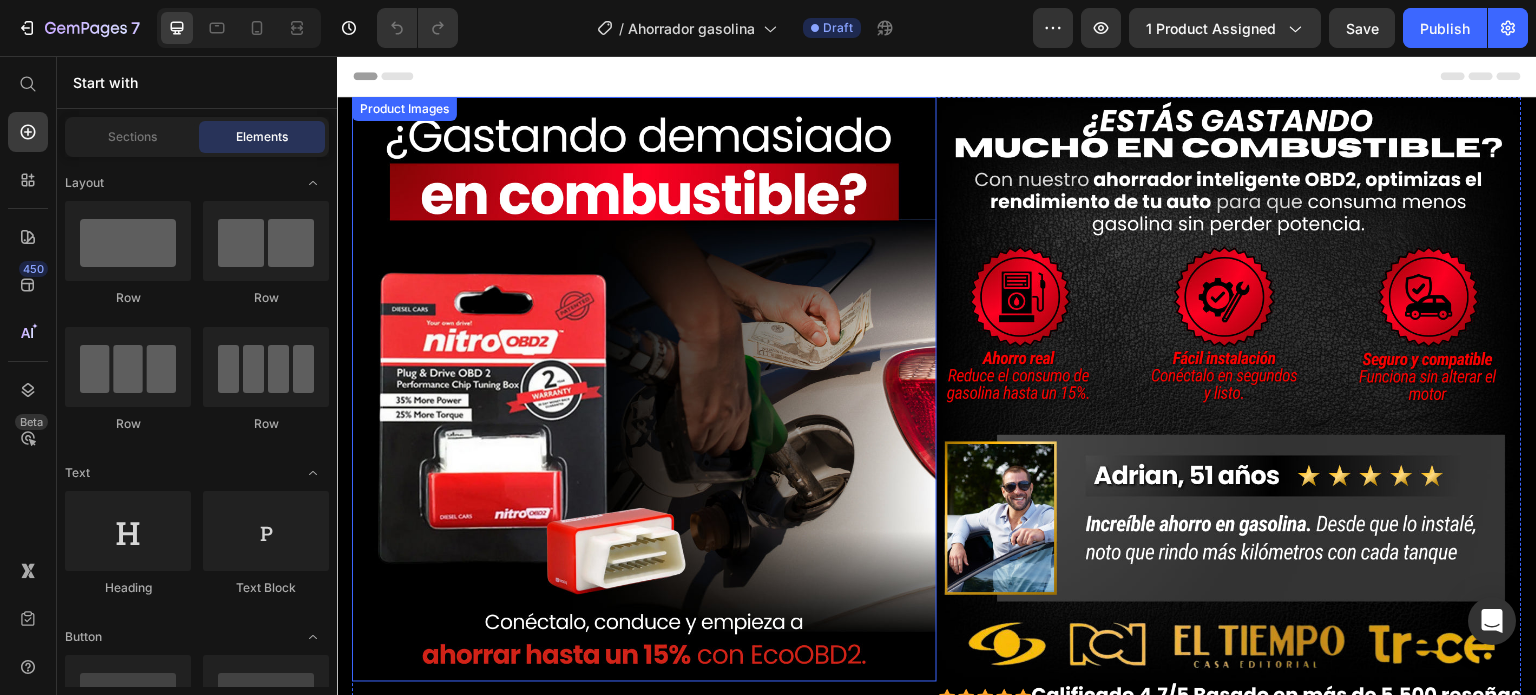 click at bounding box center (644, 389) 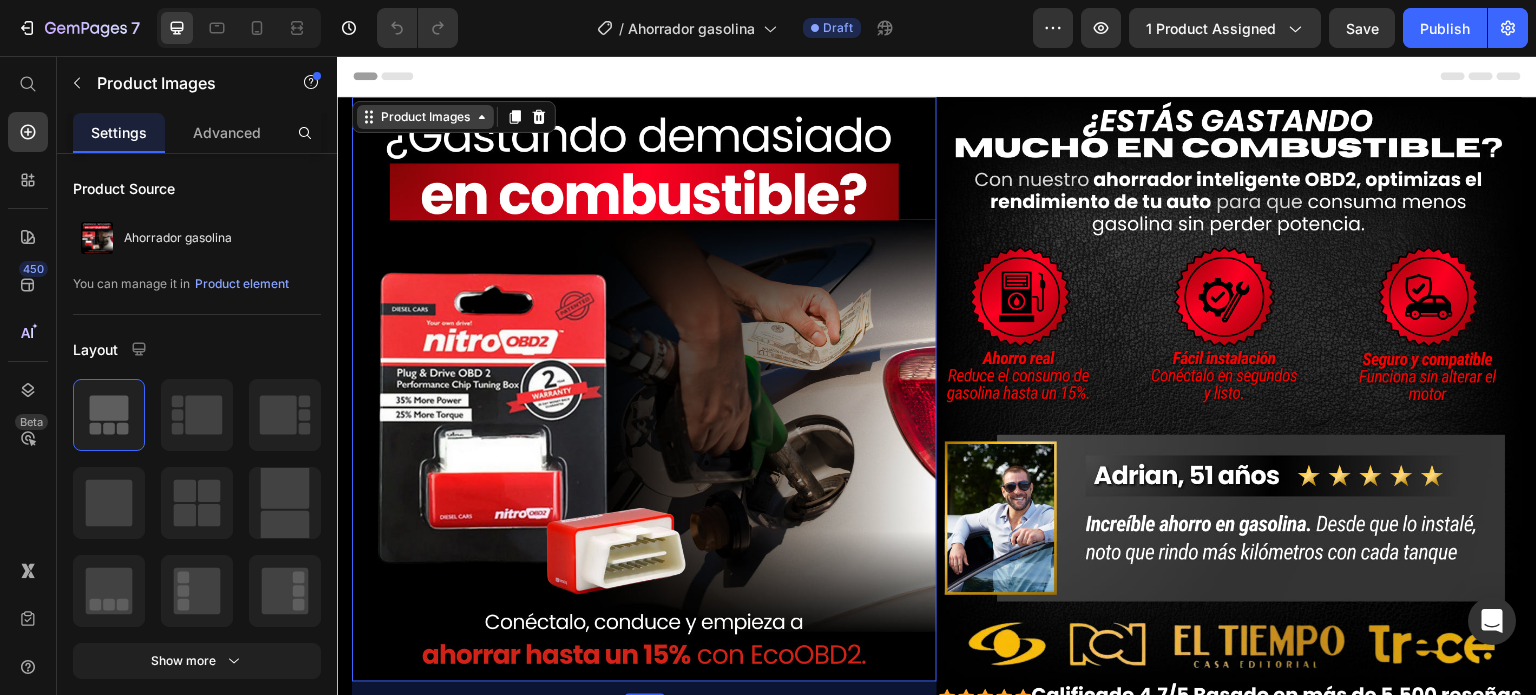 click on "Product Images" at bounding box center [425, 117] 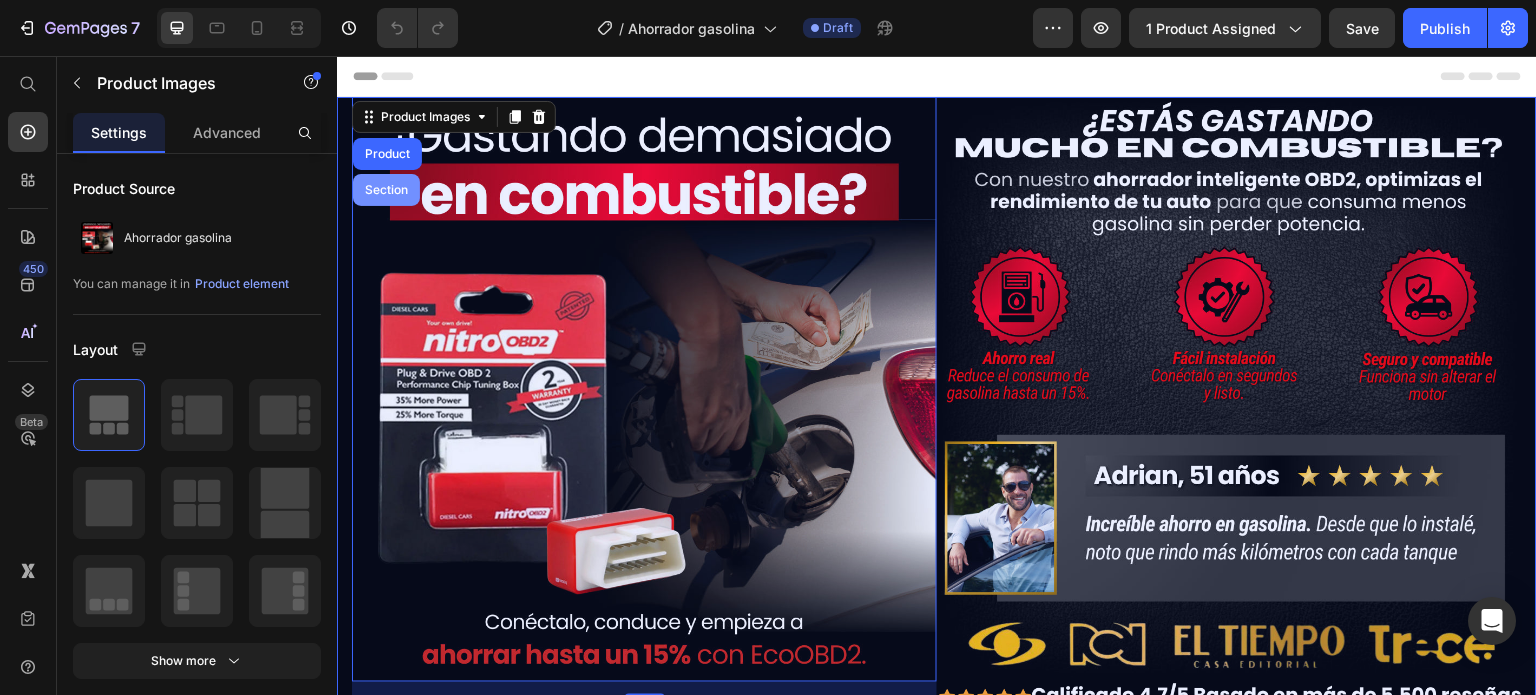 click on "Section" at bounding box center [386, 190] 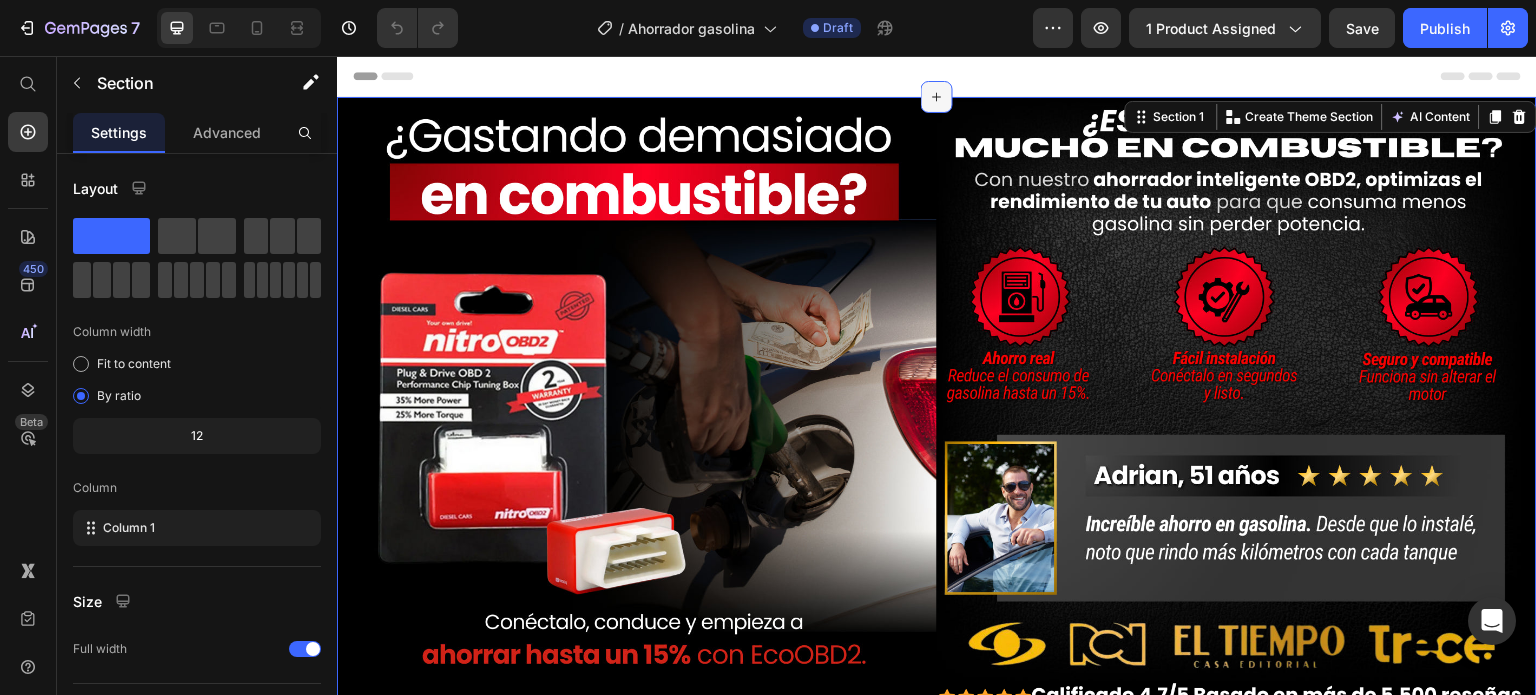 click 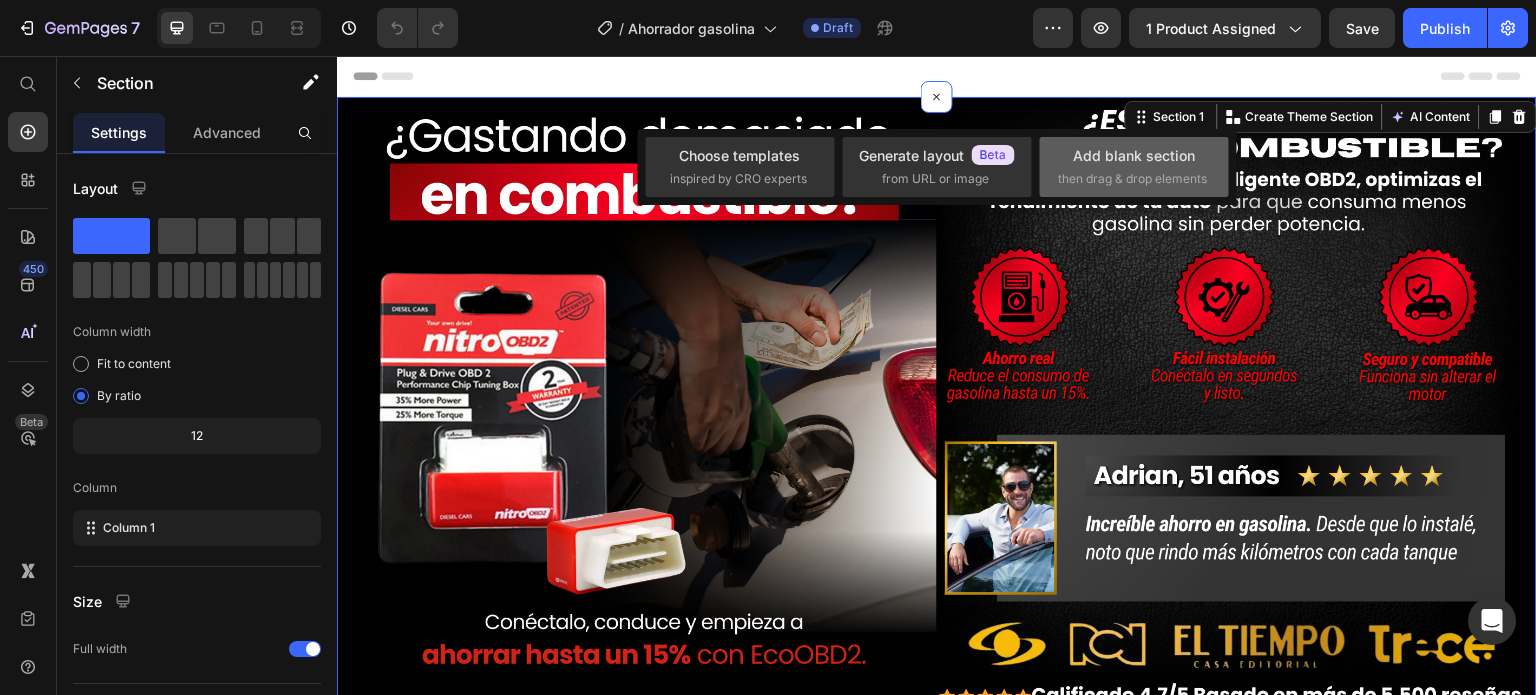 click on "Add blank section  then drag & drop elements" at bounding box center (1134, 166) 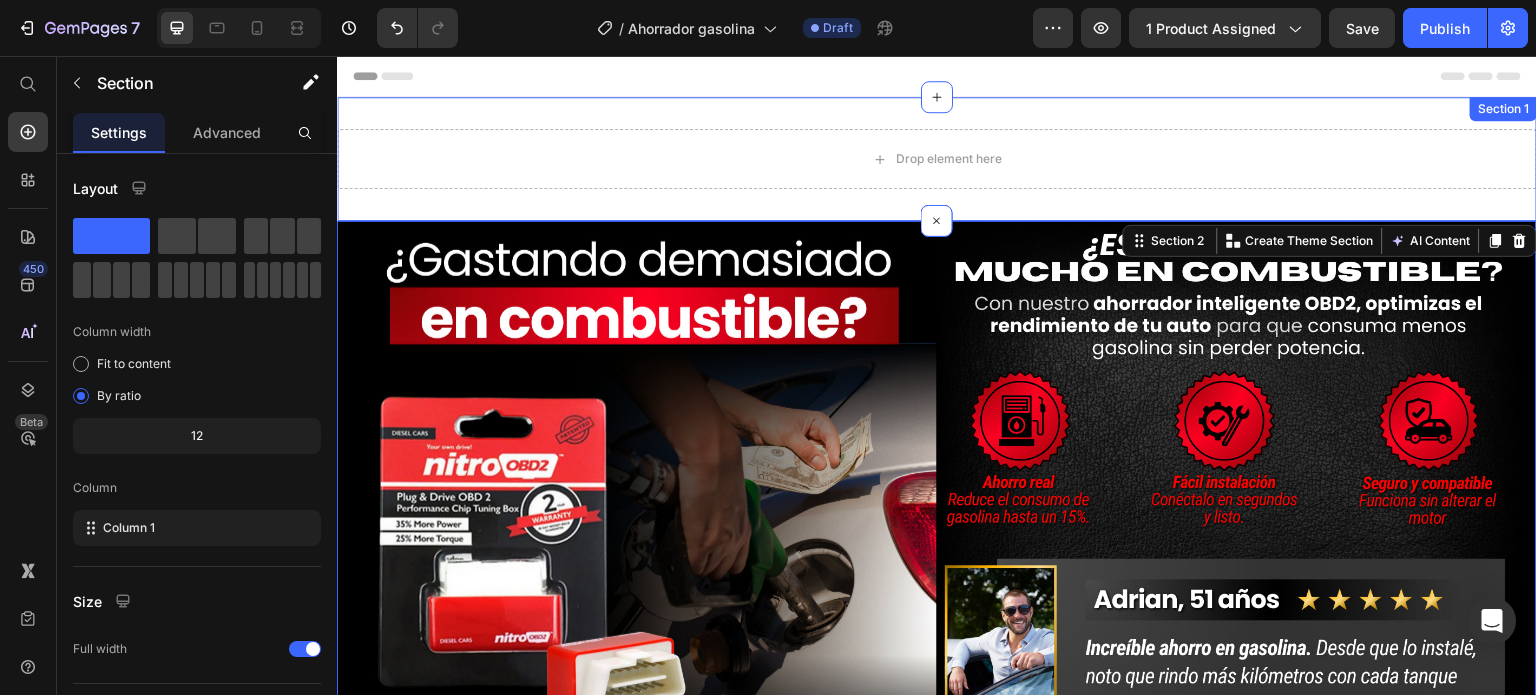 click on "Drop element here Section 1" at bounding box center (937, 159) 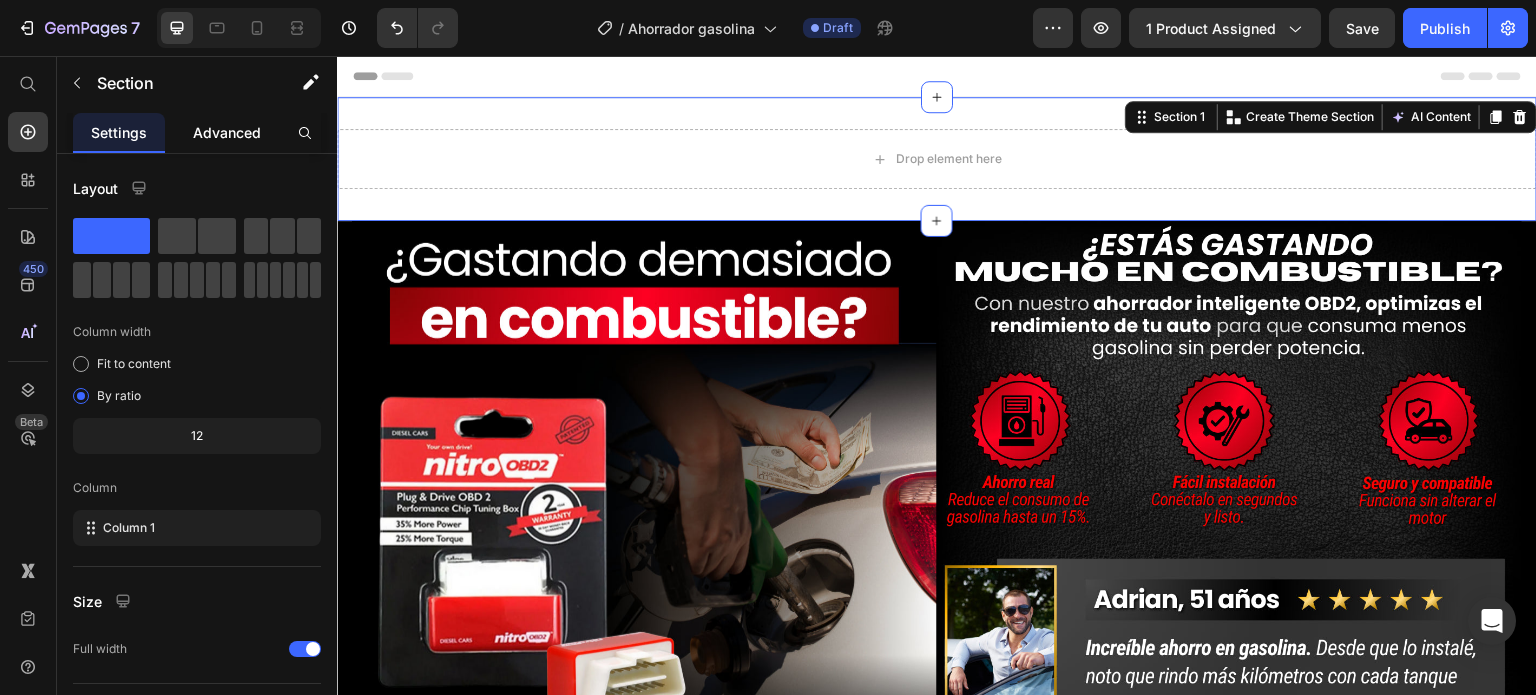click on "Advanced" at bounding box center [227, 132] 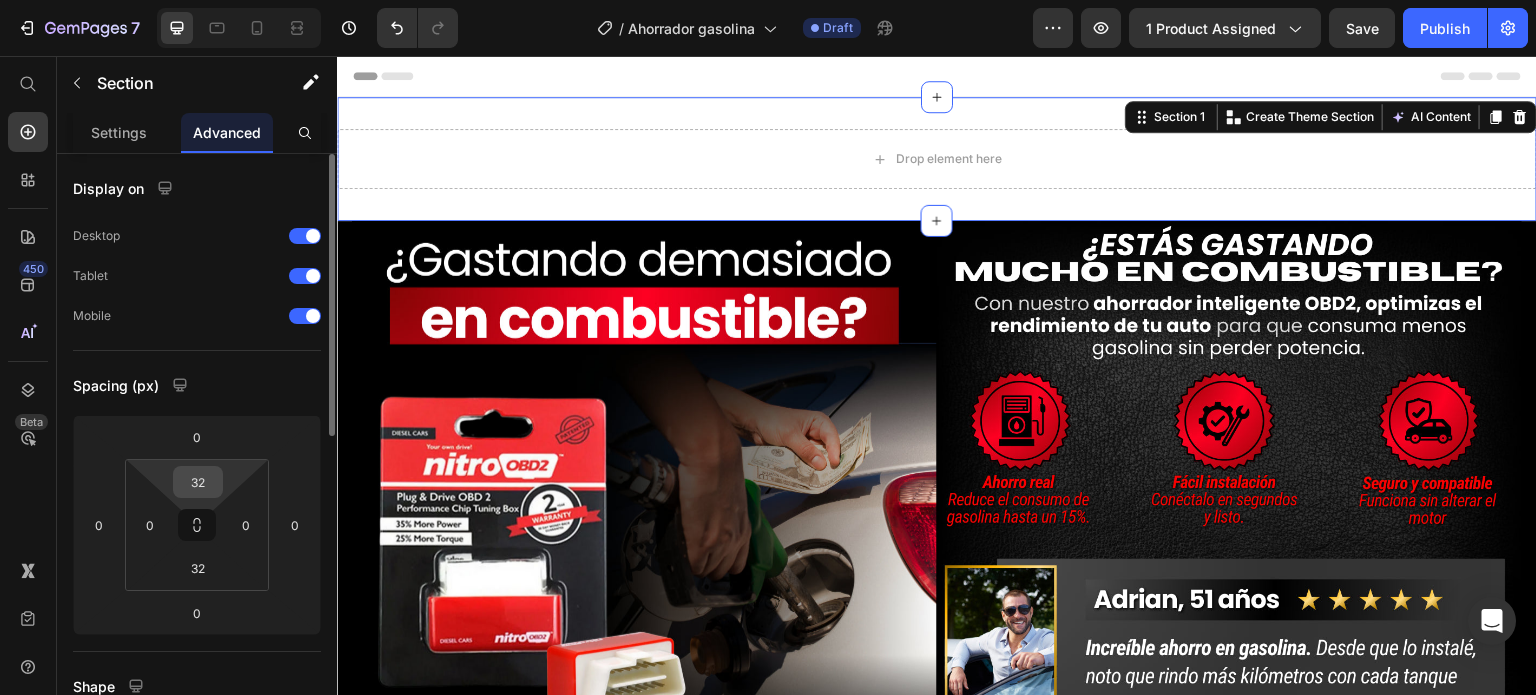 click on "32" at bounding box center (198, 482) 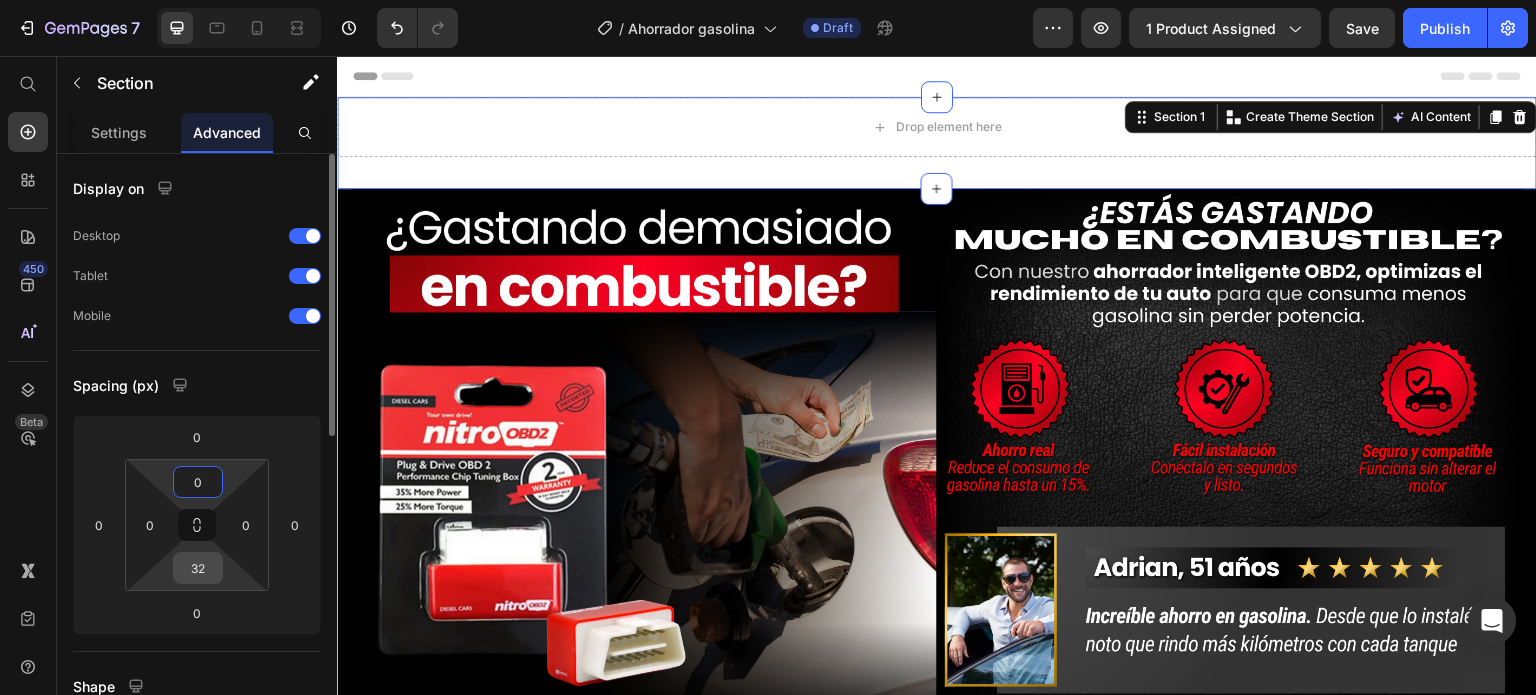 type on "0" 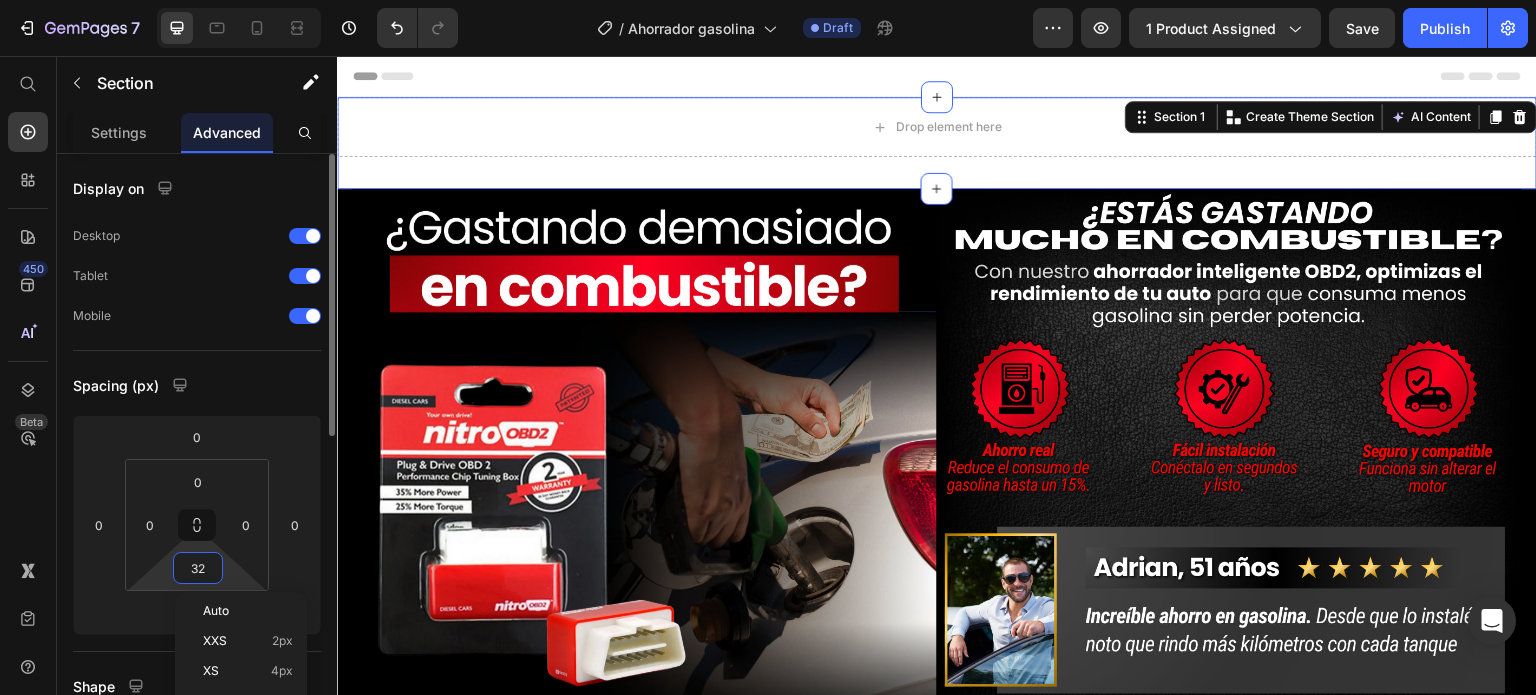 type on "0" 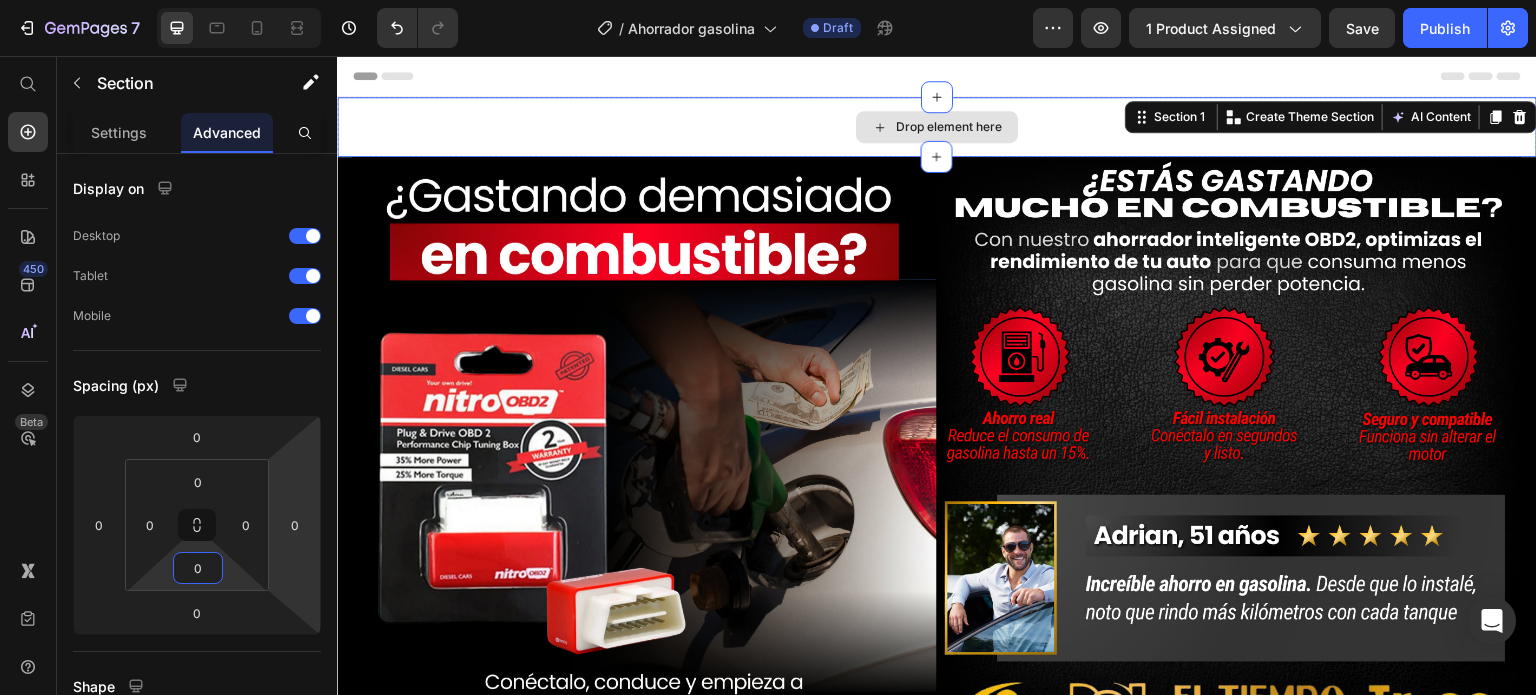 click on "Drop element here" at bounding box center (949, 127) 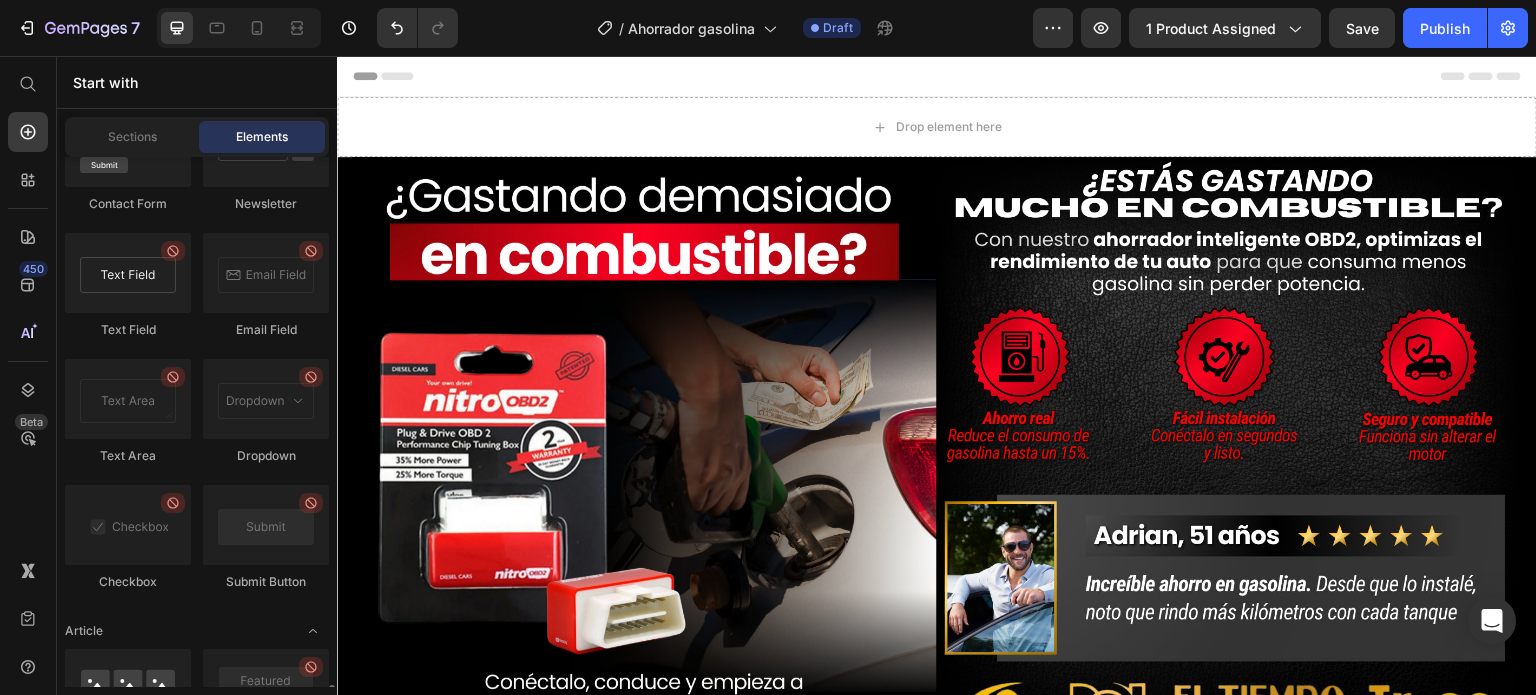 scroll, scrollTop: 5000, scrollLeft: 0, axis: vertical 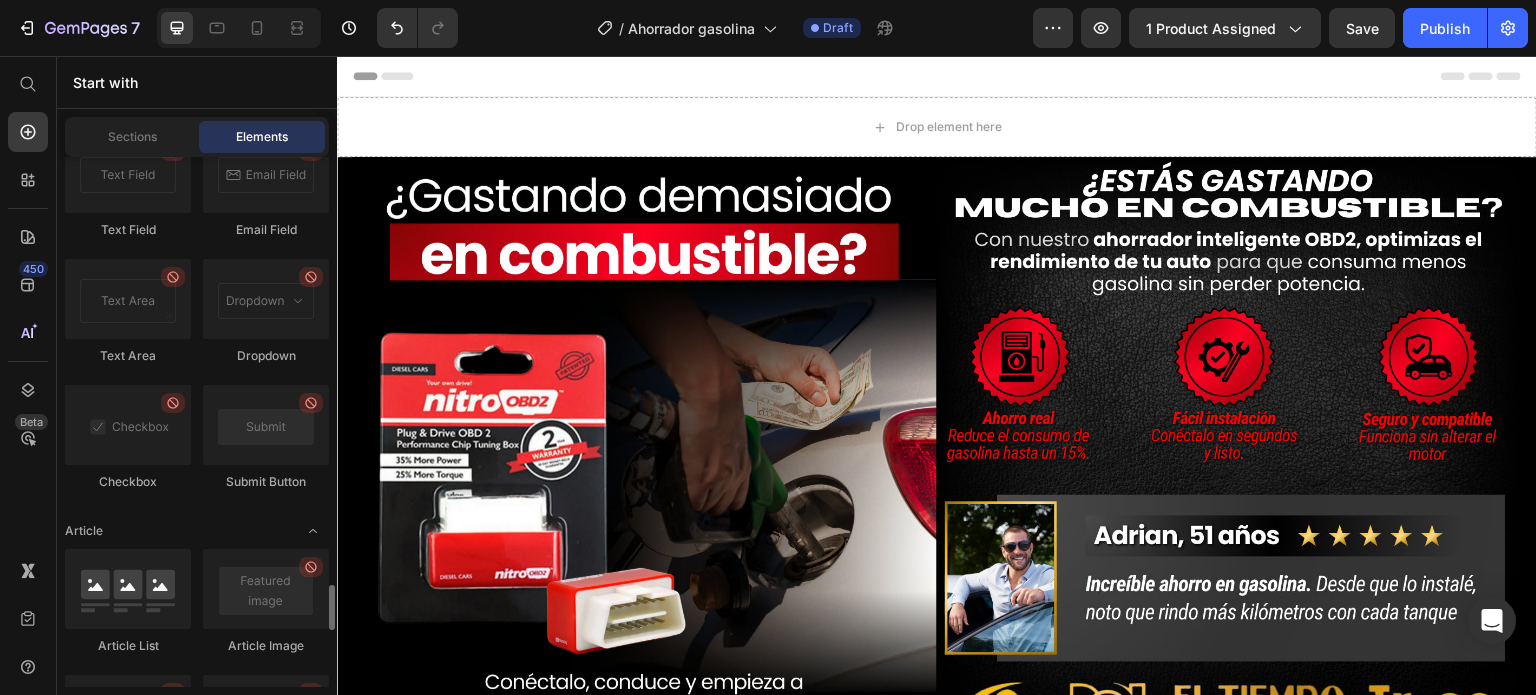 click on "Contact Form
Newsletter
Text Field
Email Field
Text Area
Dropdown
Checkbox
Submit Button" 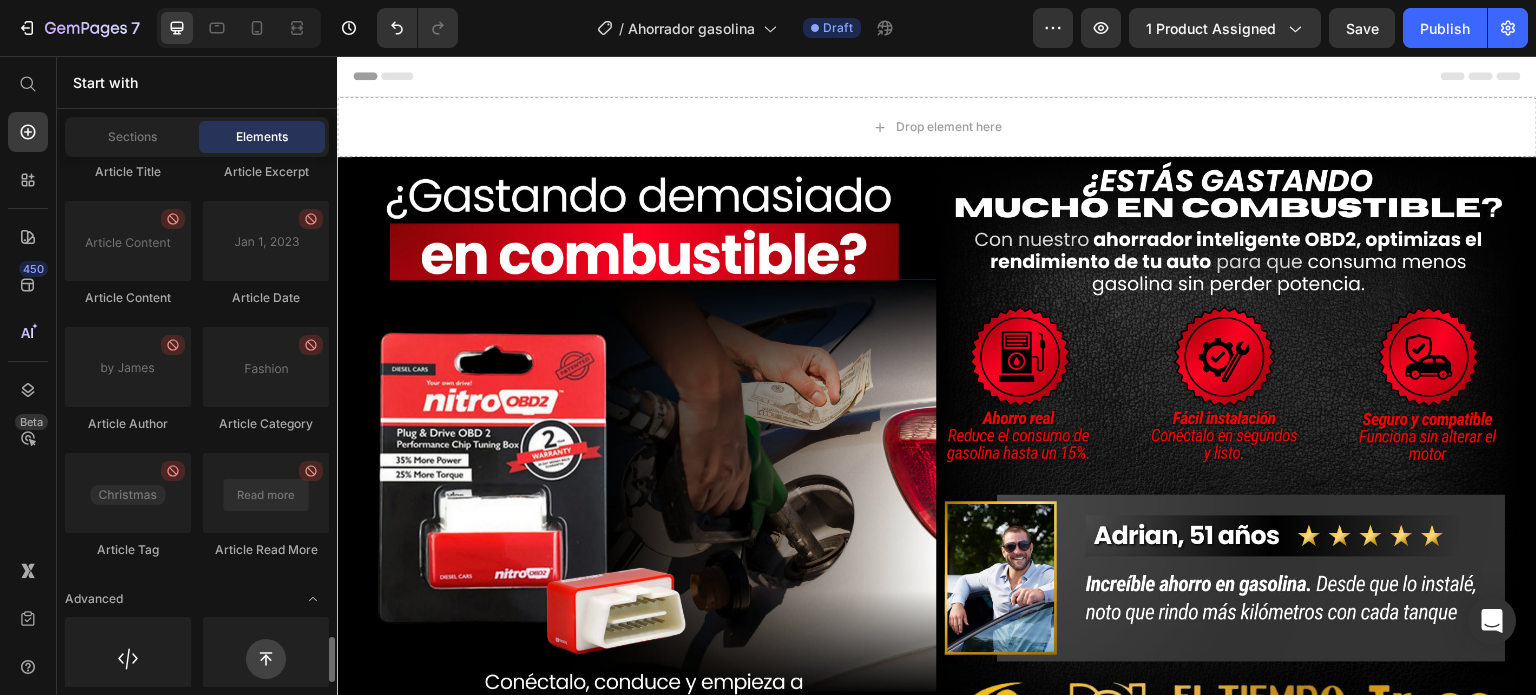 scroll, scrollTop: 5655, scrollLeft: 0, axis: vertical 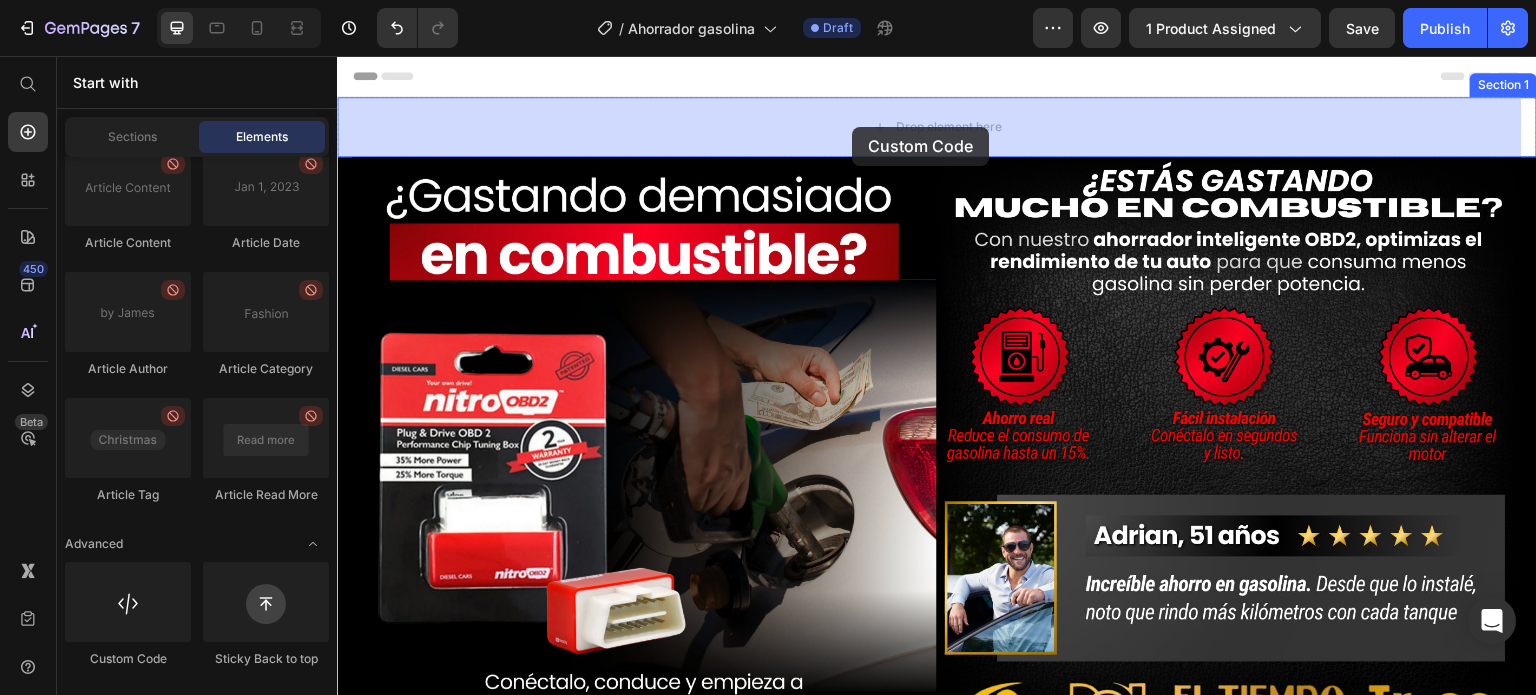 drag, startPoint x: 459, startPoint y: 671, endPoint x: 830, endPoint y: 146, distance: 642.85767 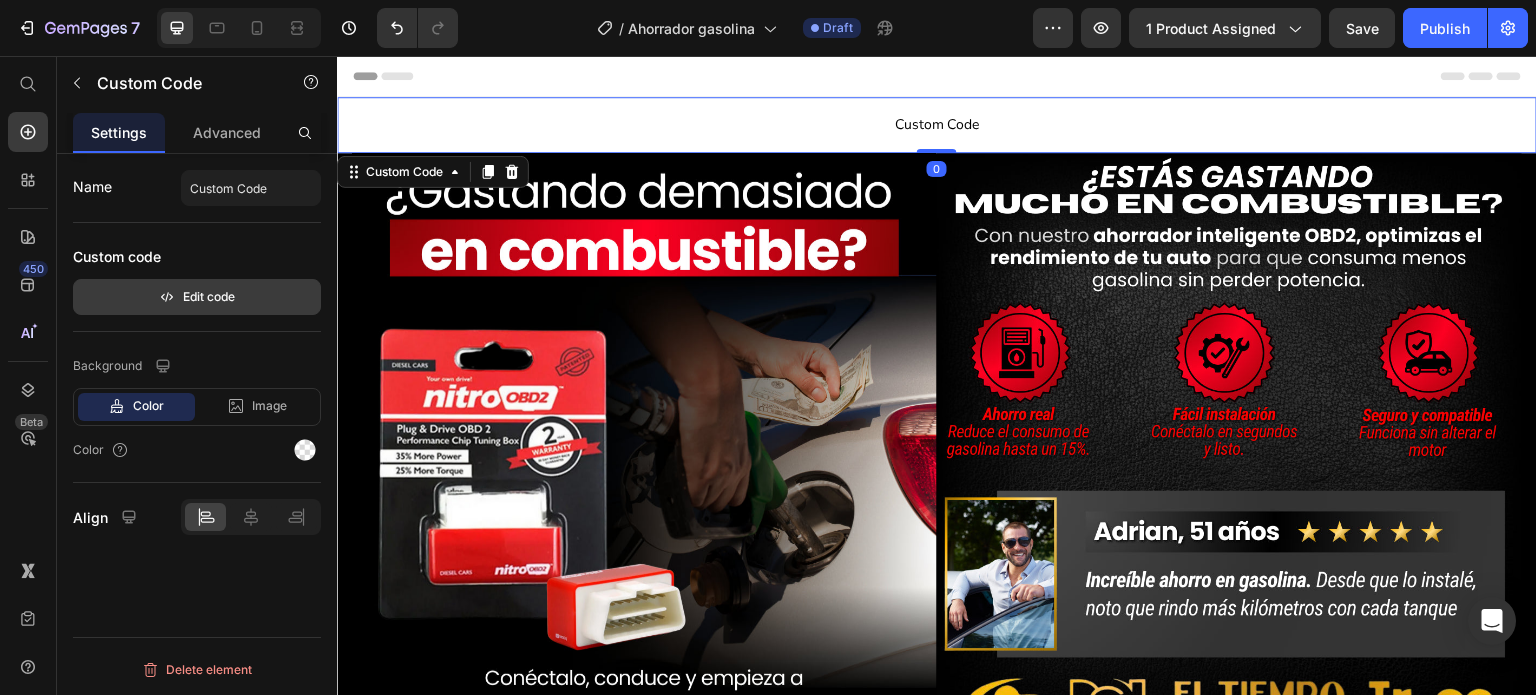 click on "Edit code" at bounding box center [197, 297] 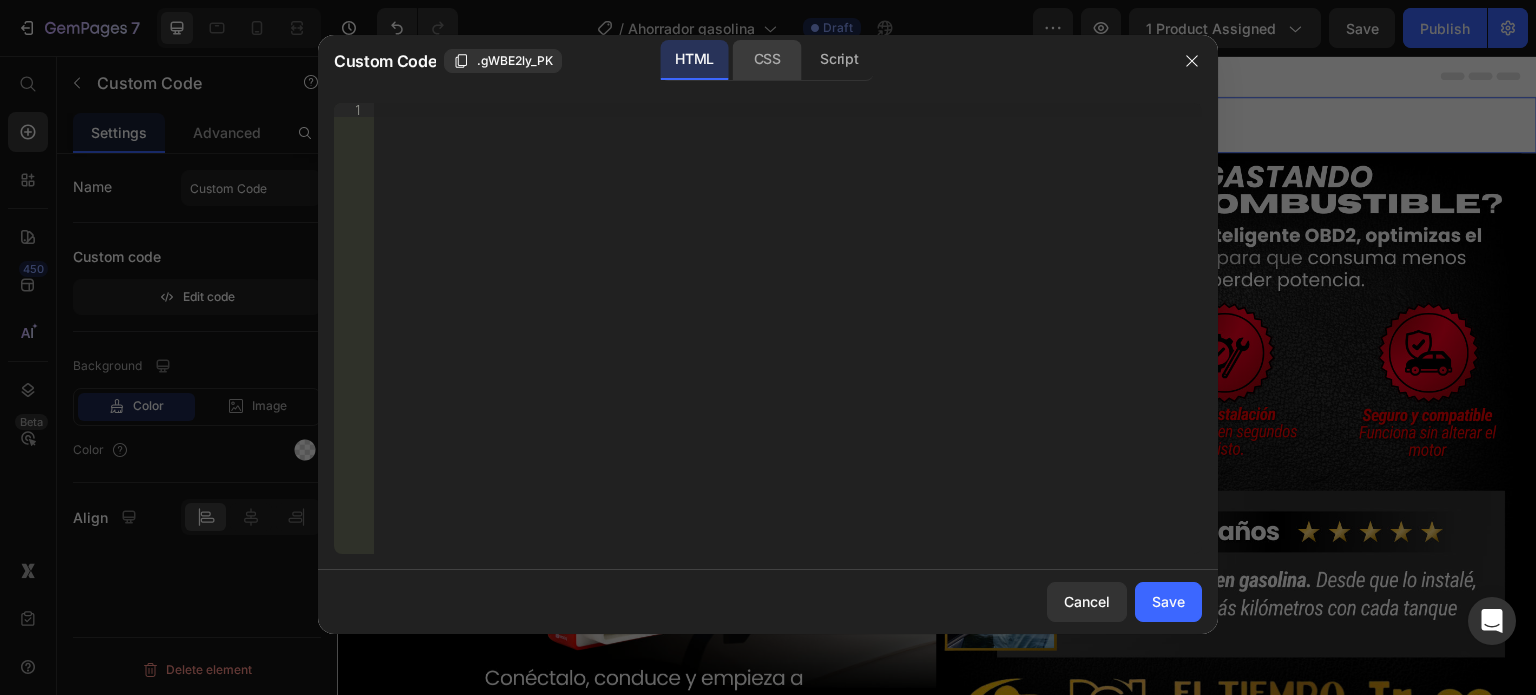 click on "CSS" 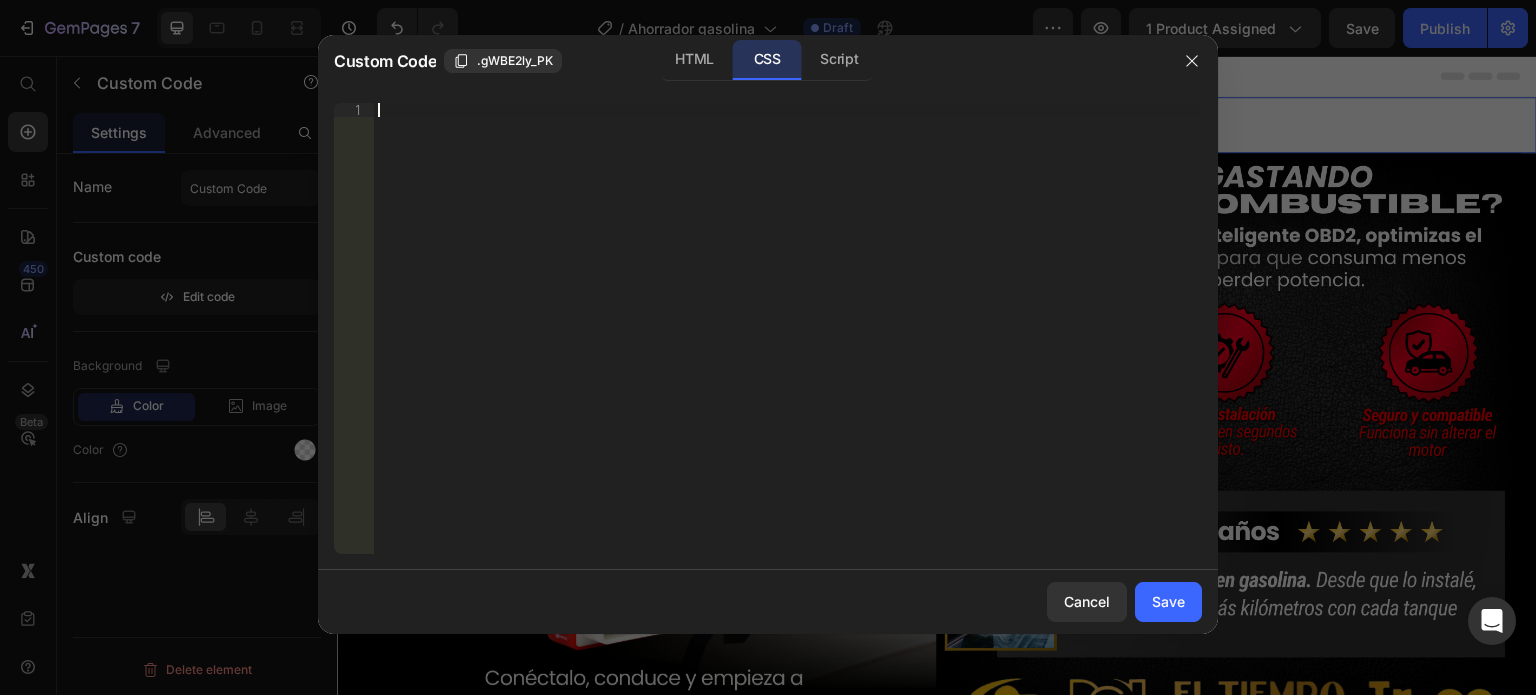 click on "Insert the CSS code to style your content right here." at bounding box center [788, 342] 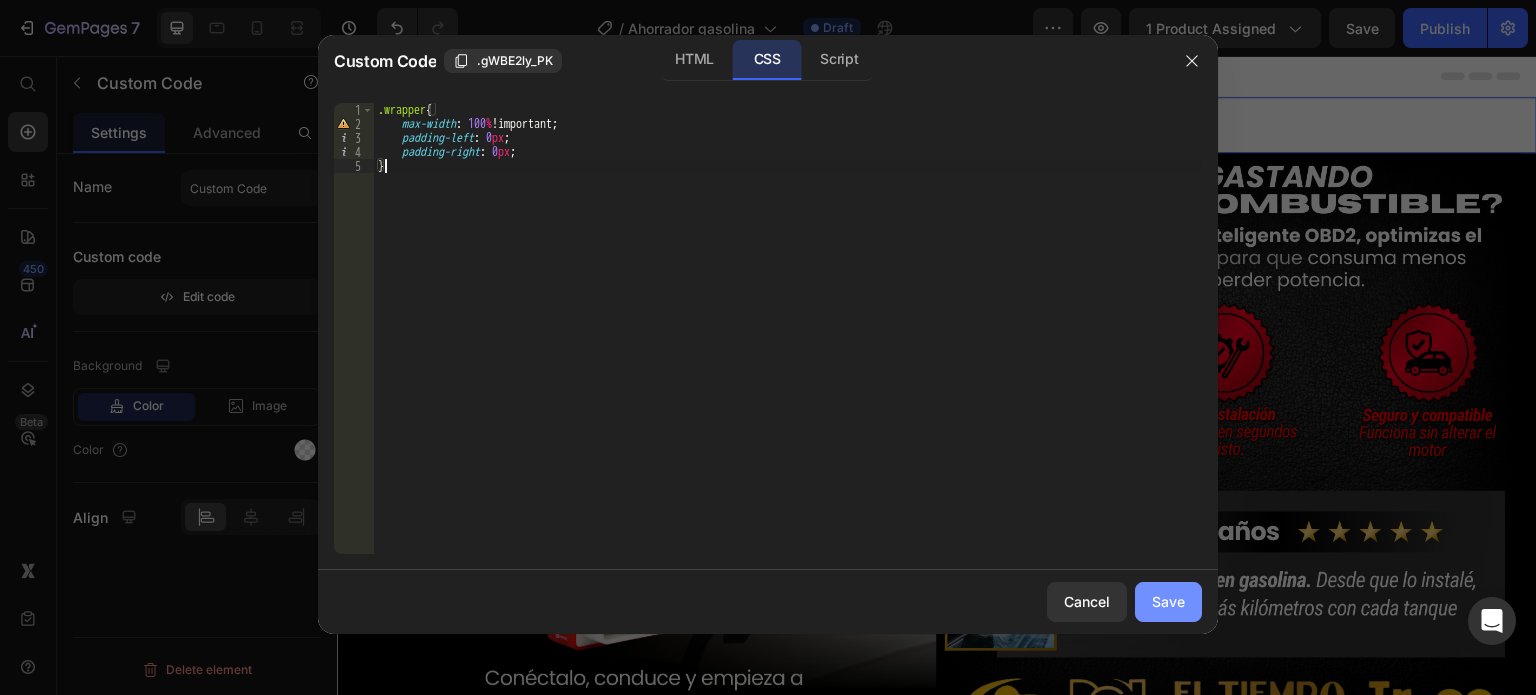 click on "Save" at bounding box center [1168, 601] 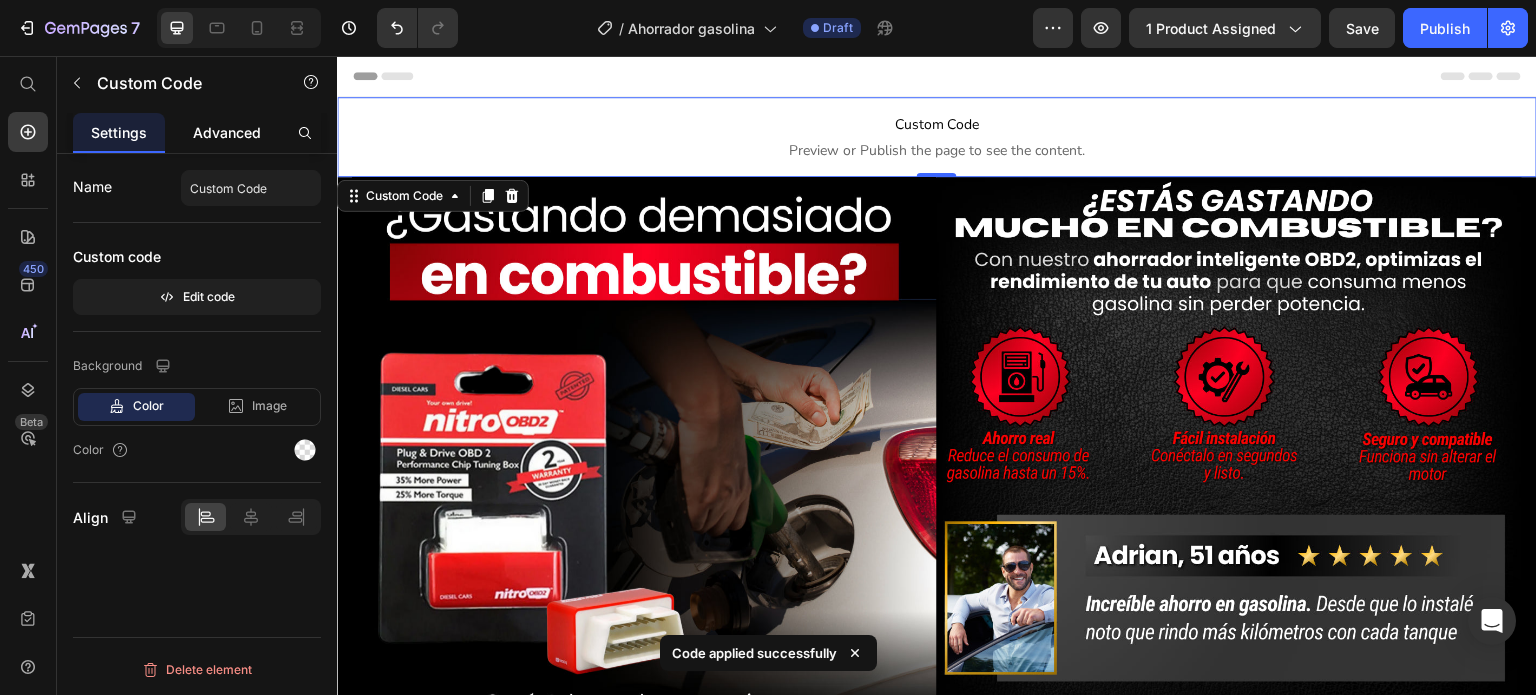 click on "Advanced" at bounding box center (227, 132) 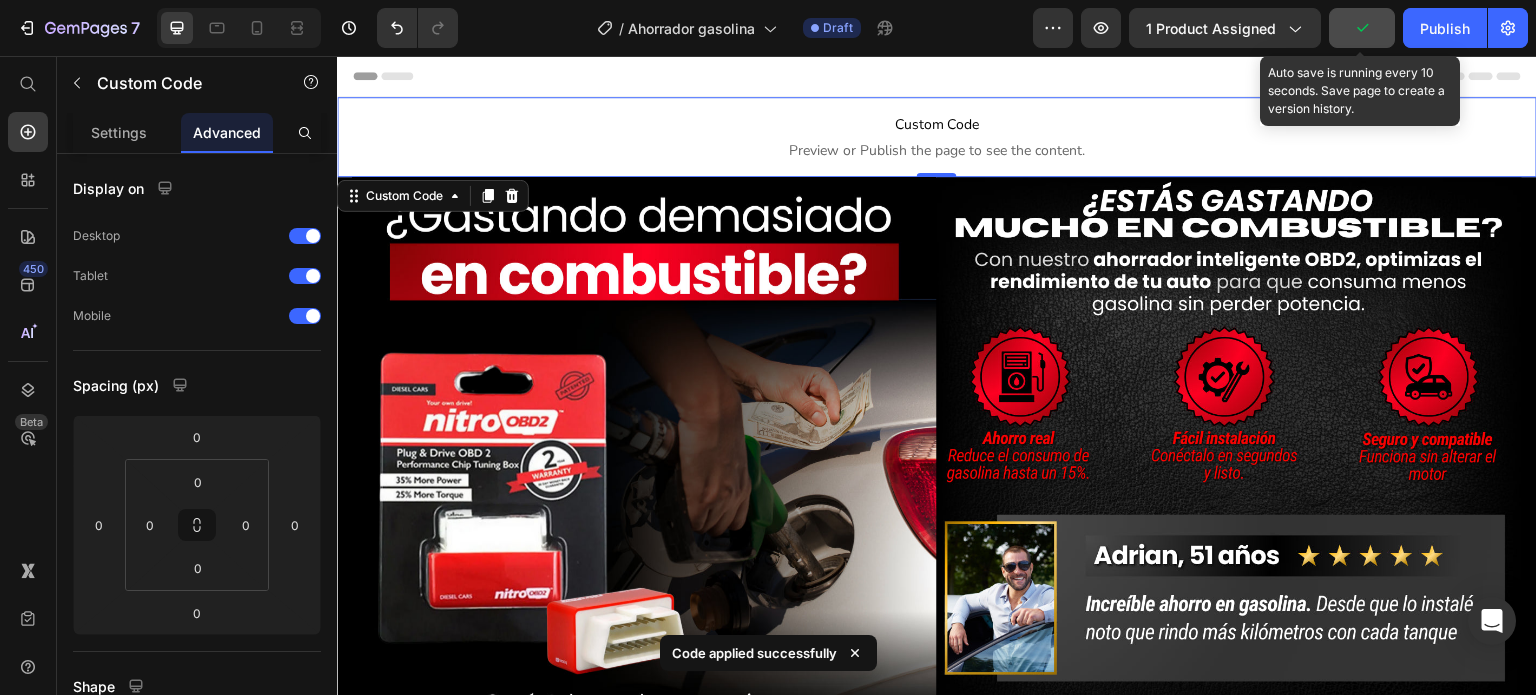 click 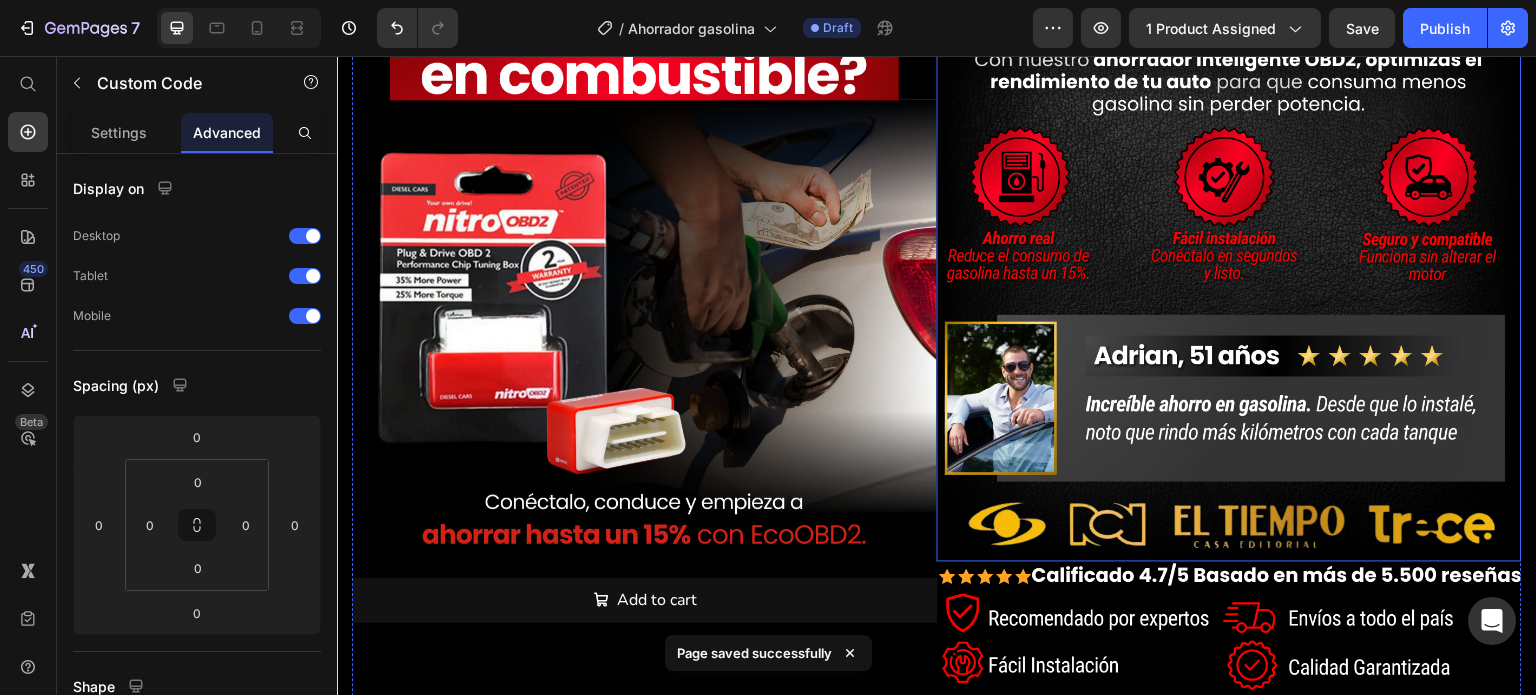 scroll, scrollTop: 400, scrollLeft: 0, axis: vertical 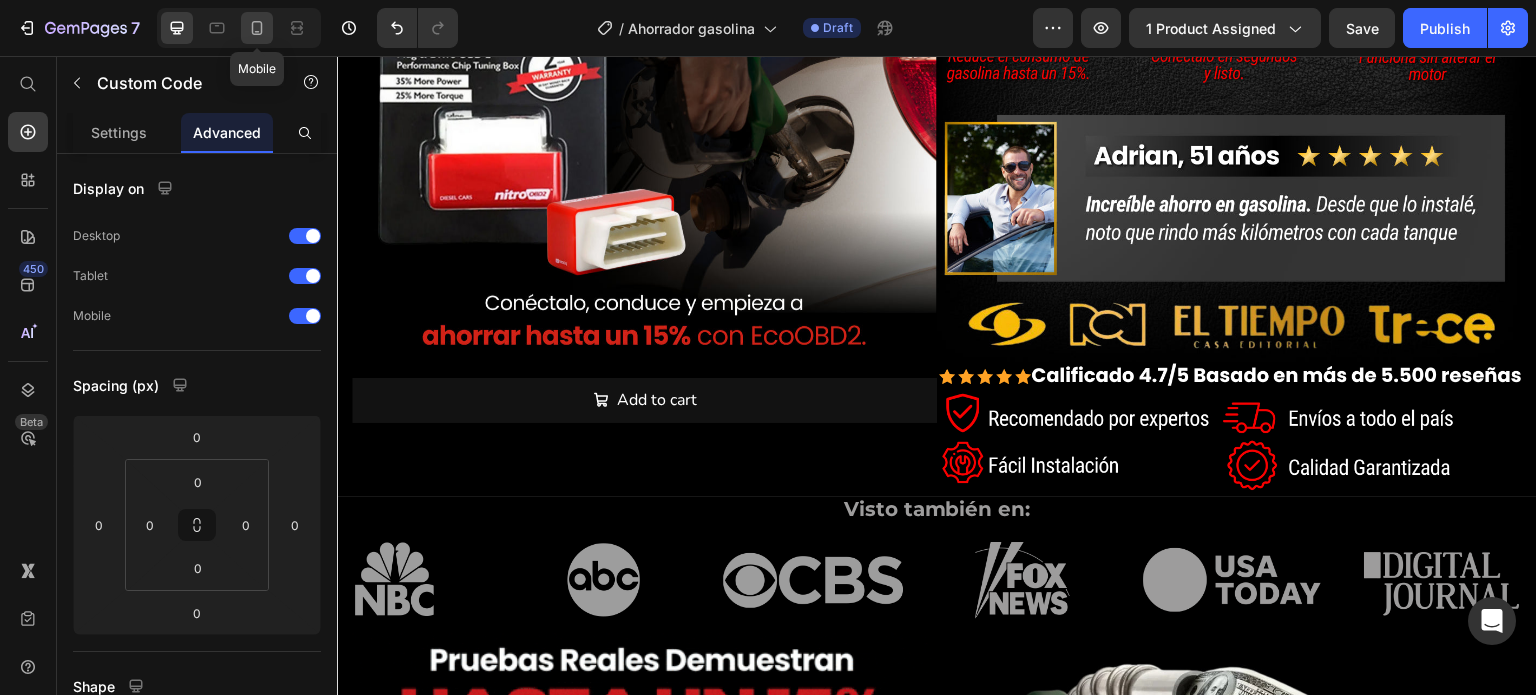 click 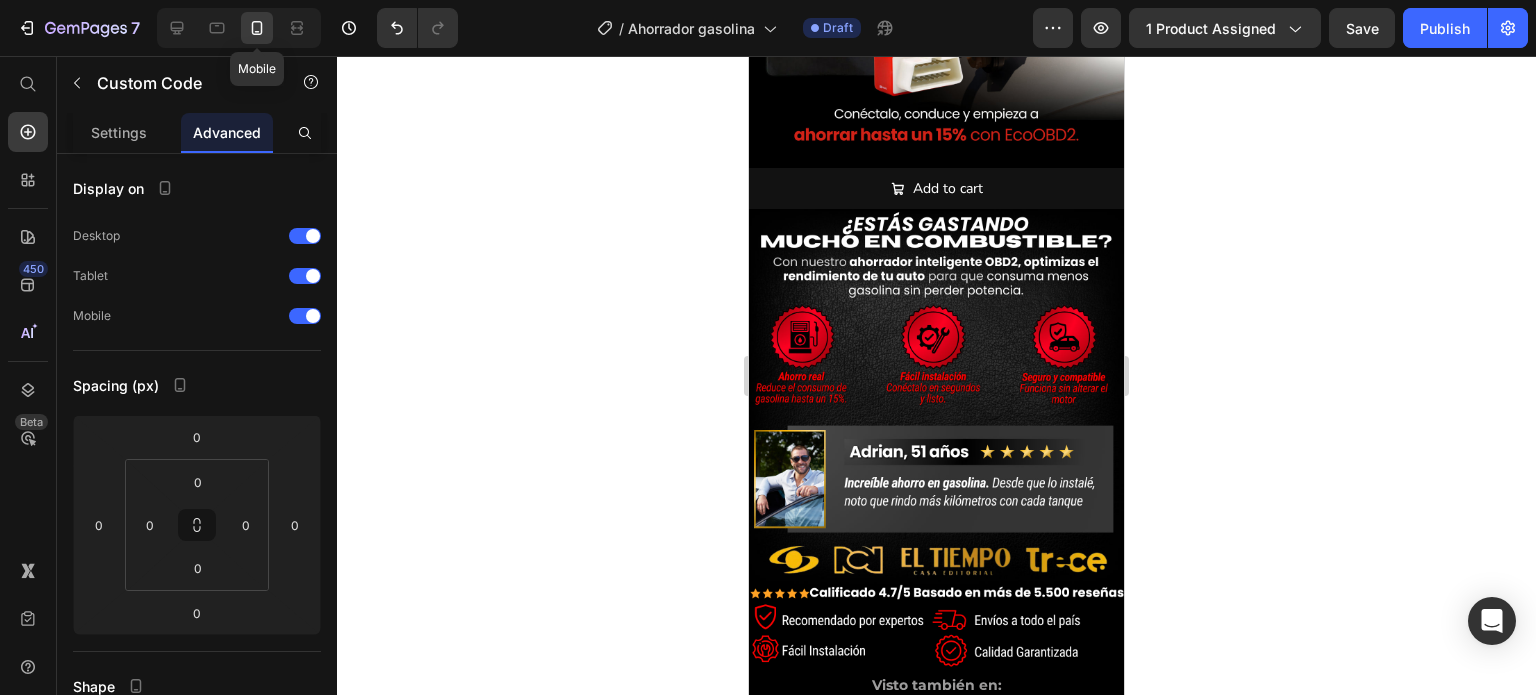 scroll, scrollTop: 0, scrollLeft: 0, axis: both 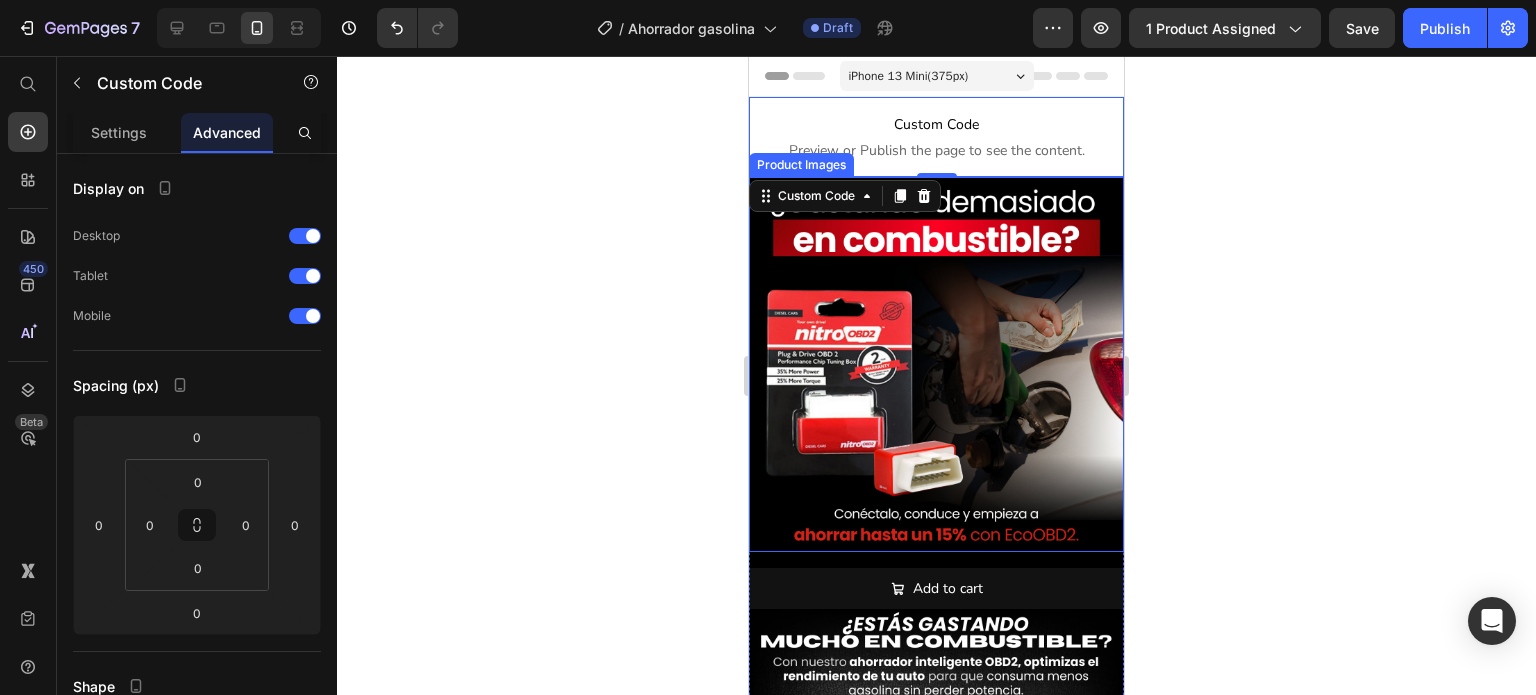 click at bounding box center [936, 364] 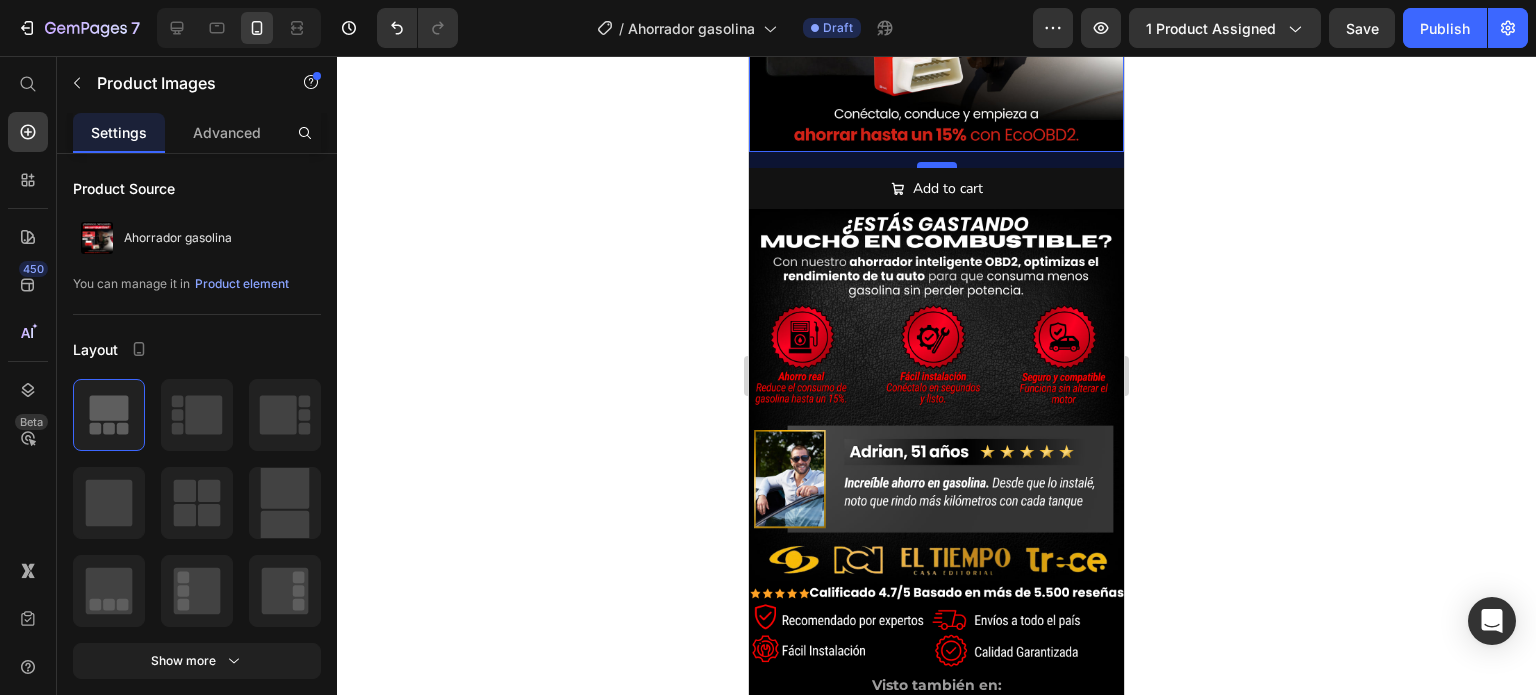 scroll, scrollTop: 300, scrollLeft: 0, axis: vertical 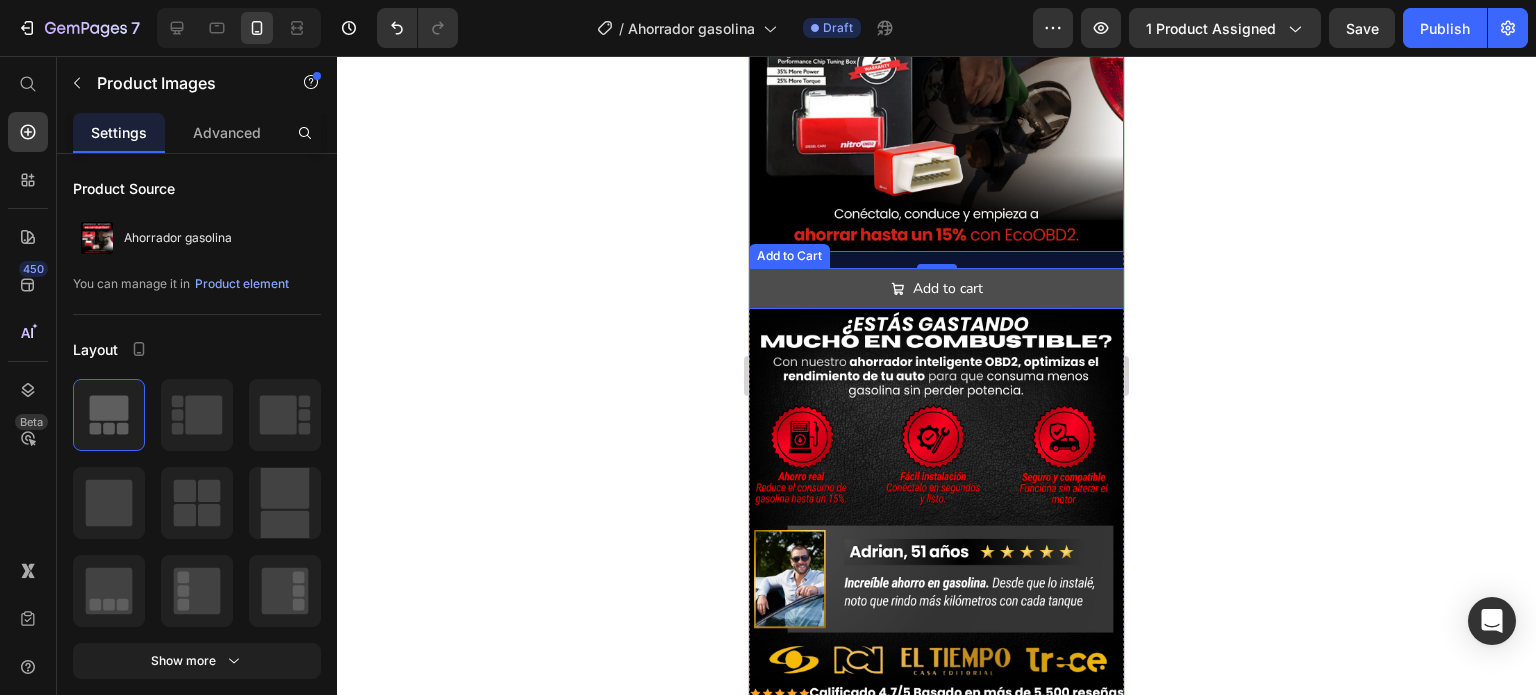click on "Add to cart" at bounding box center [936, 288] 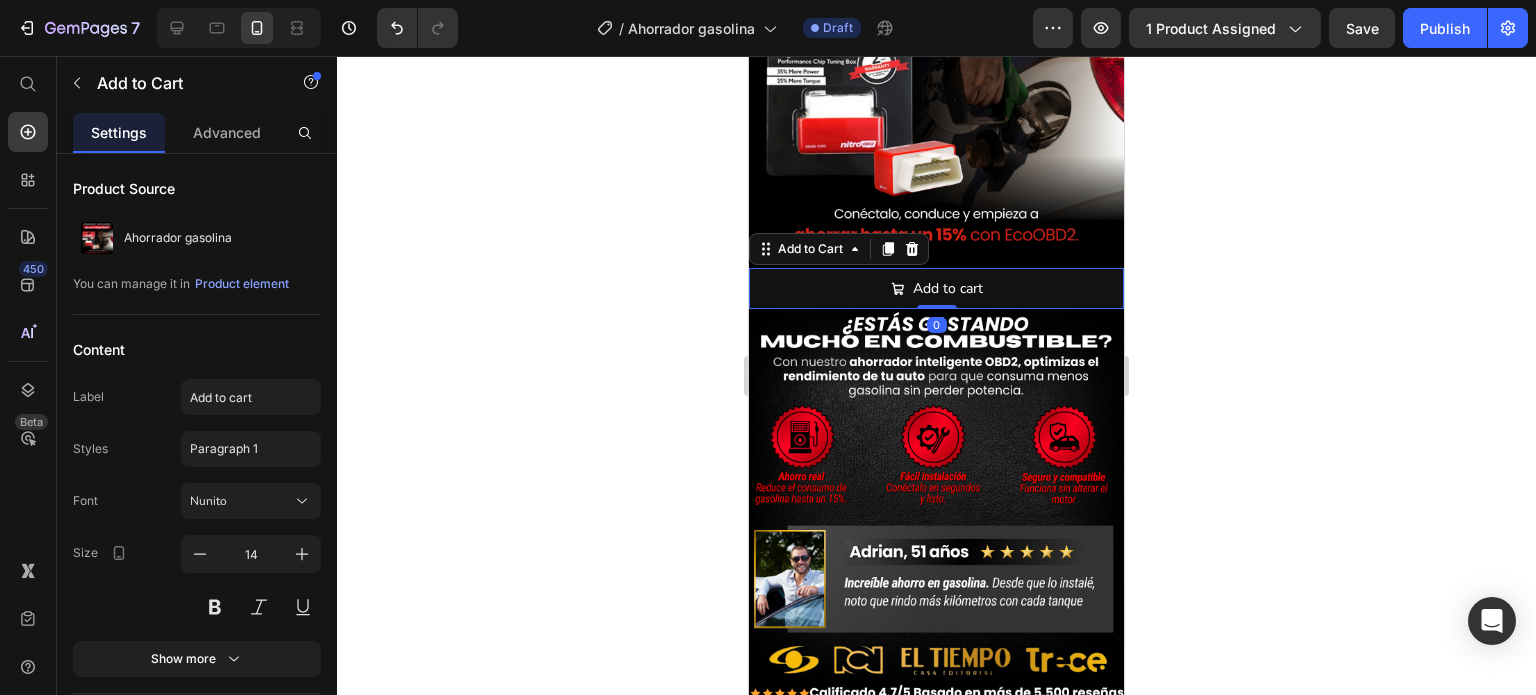 click at bounding box center [936, 64] 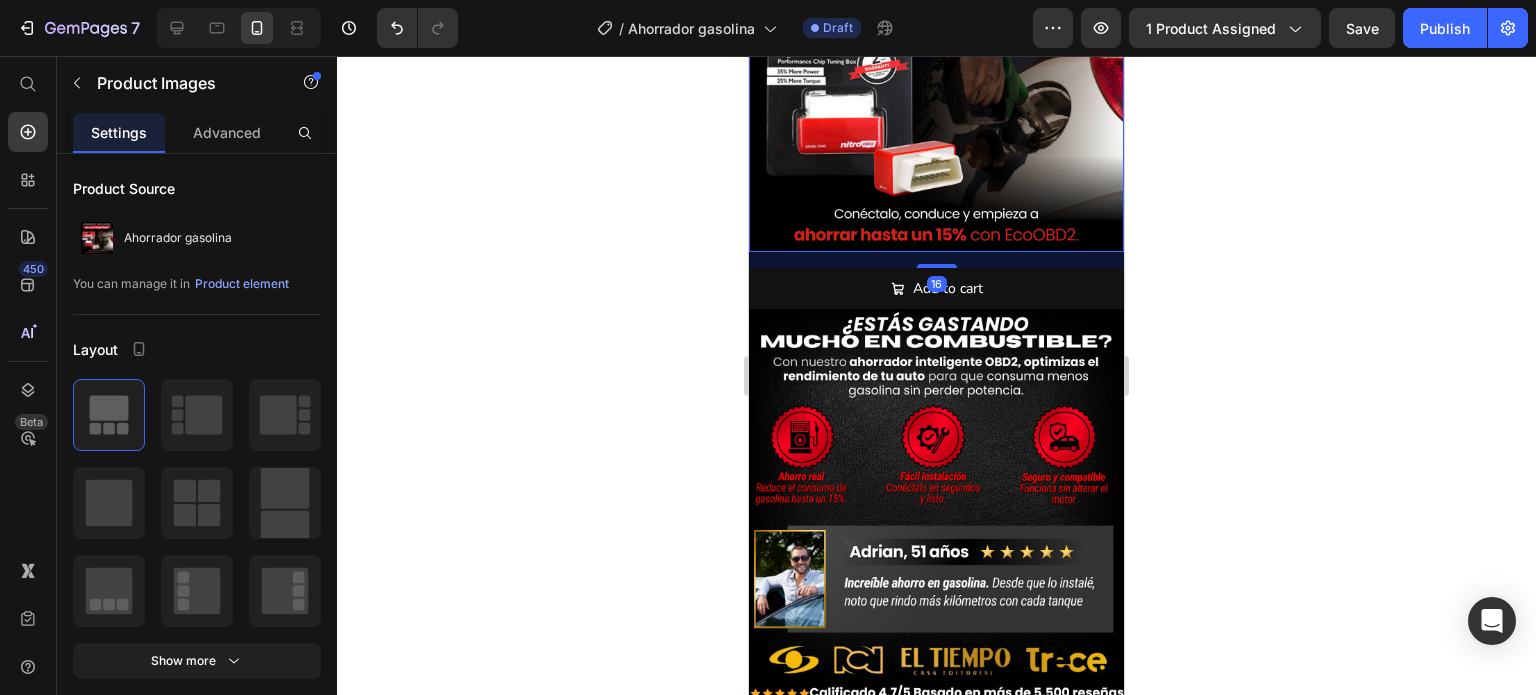 scroll, scrollTop: 100, scrollLeft: 0, axis: vertical 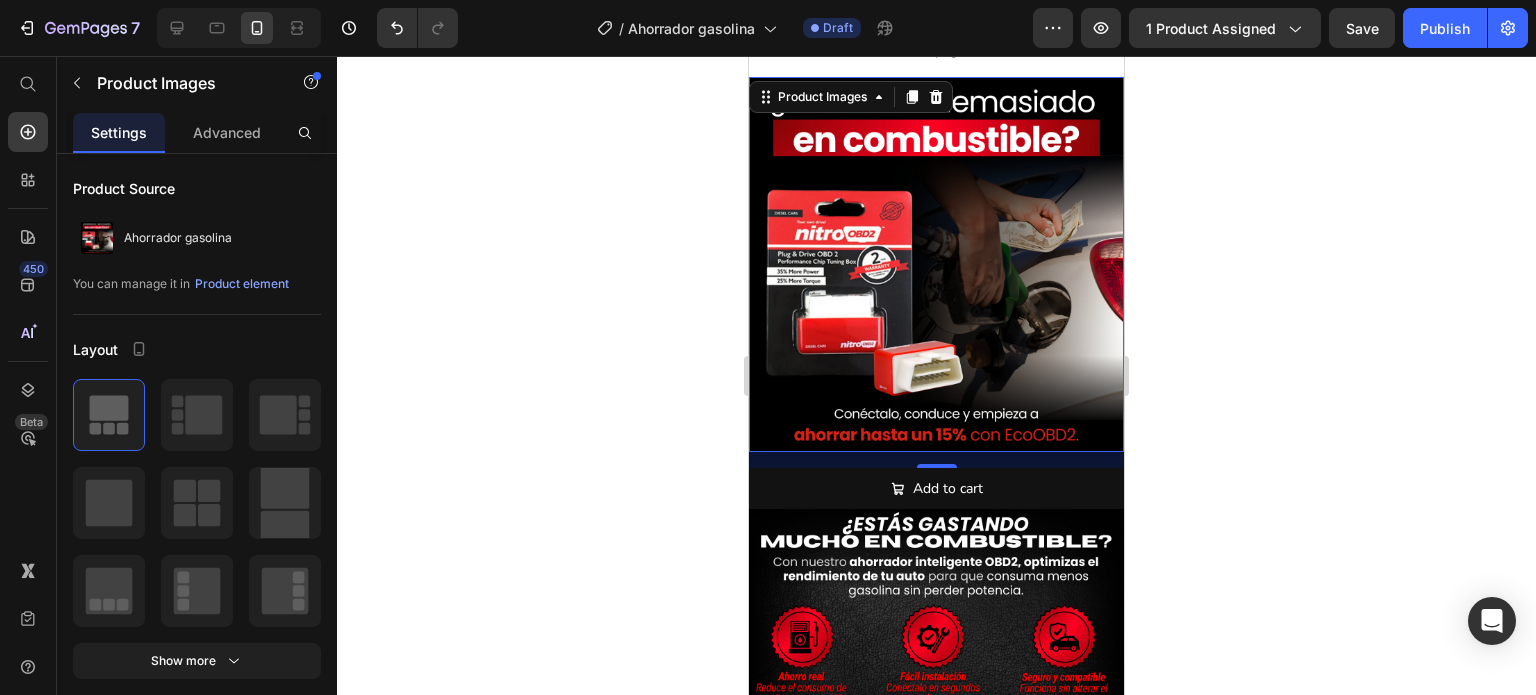 click at bounding box center (936, 264) 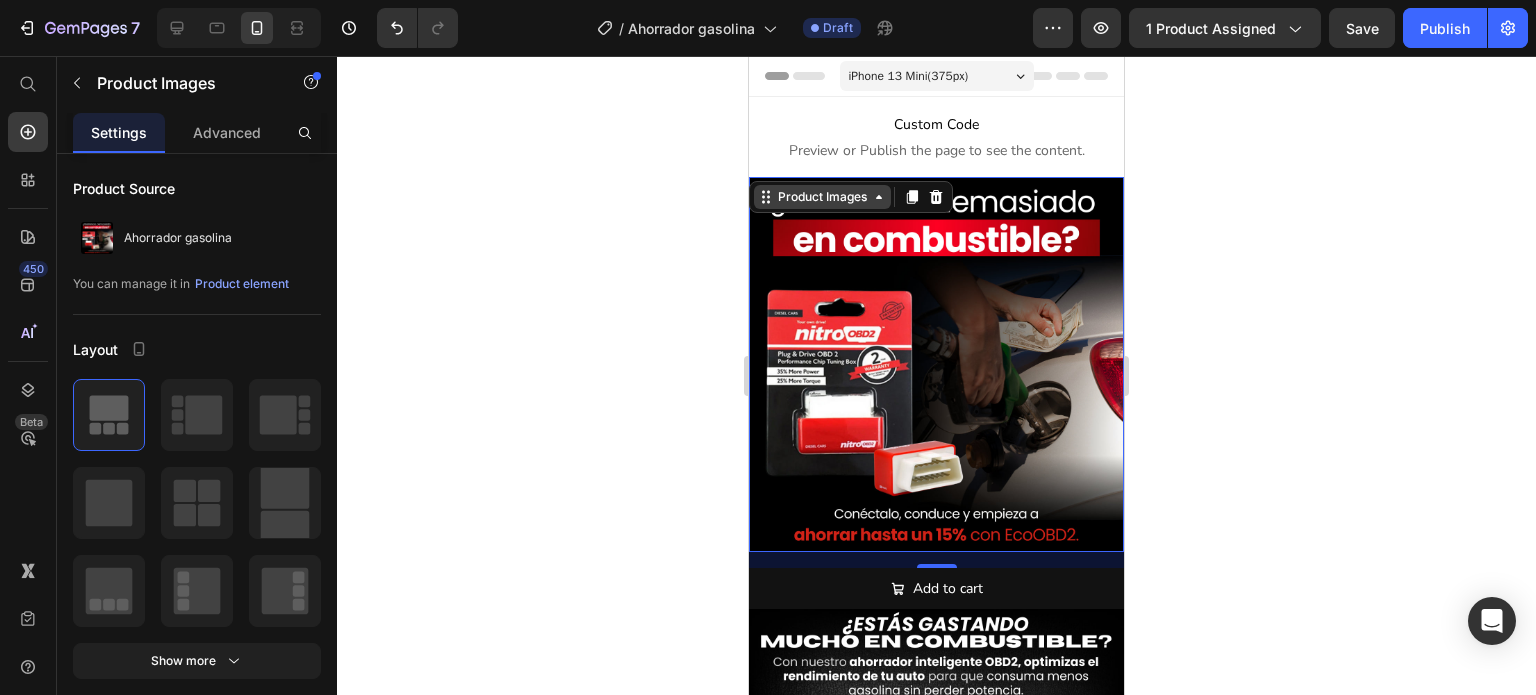 click on "Product Images" at bounding box center [822, 197] 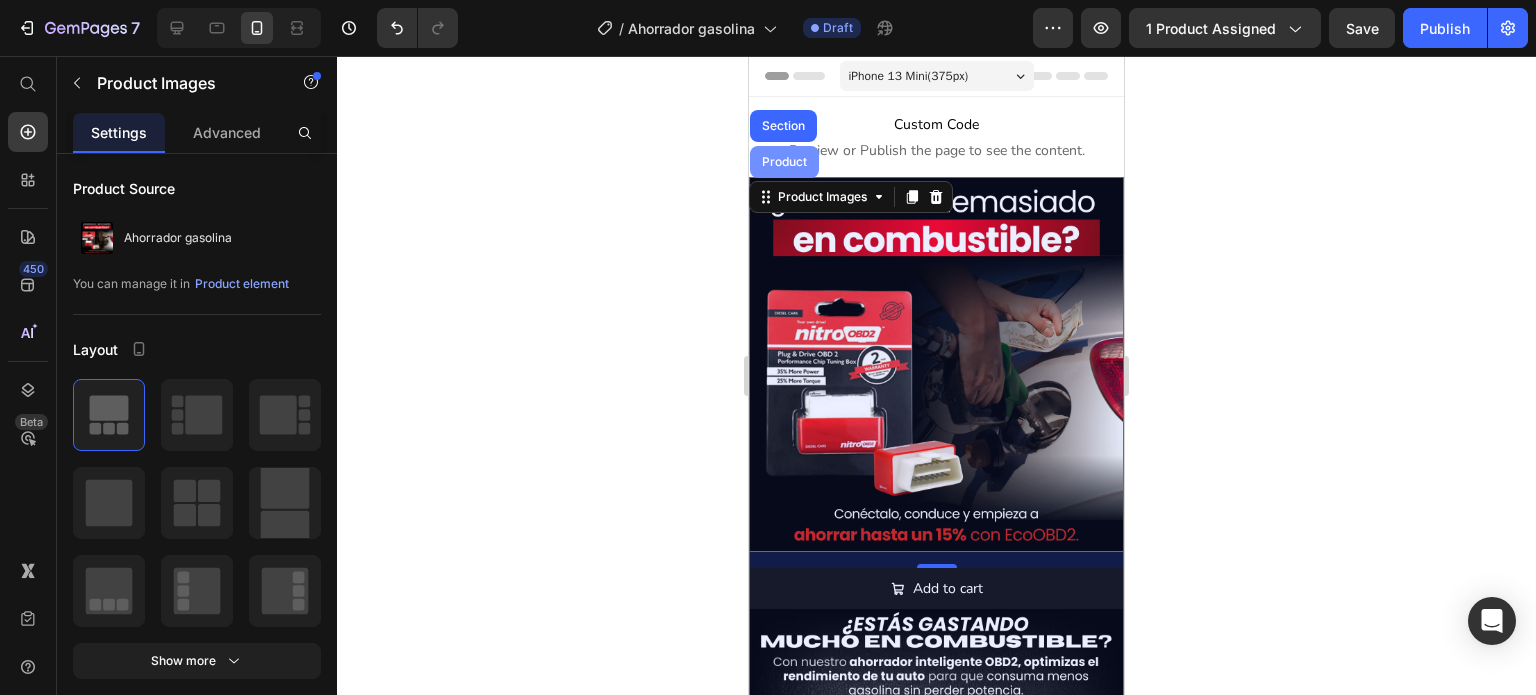 click on "Product" at bounding box center (784, 162) 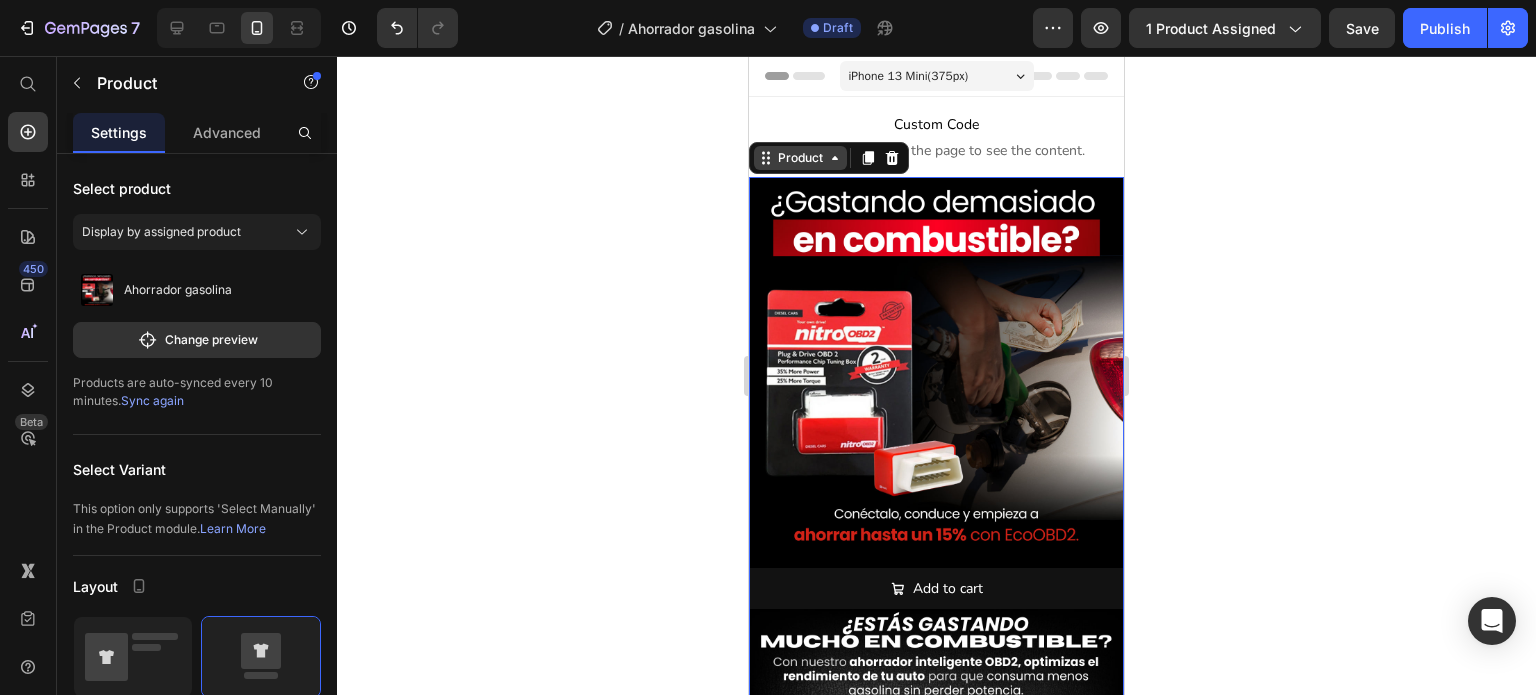 click on "Product" at bounding box center (800, 158) 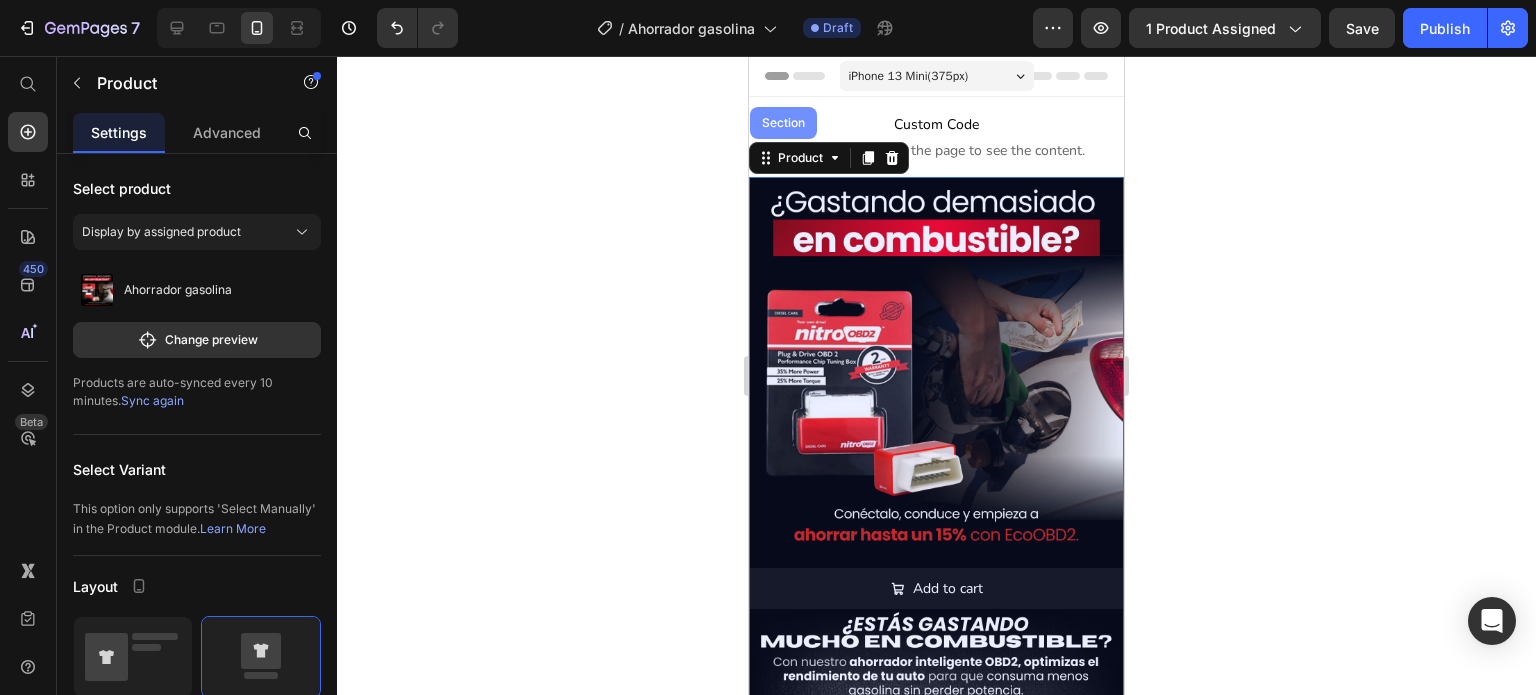 click on "Section" at bounding box center (783, 123) 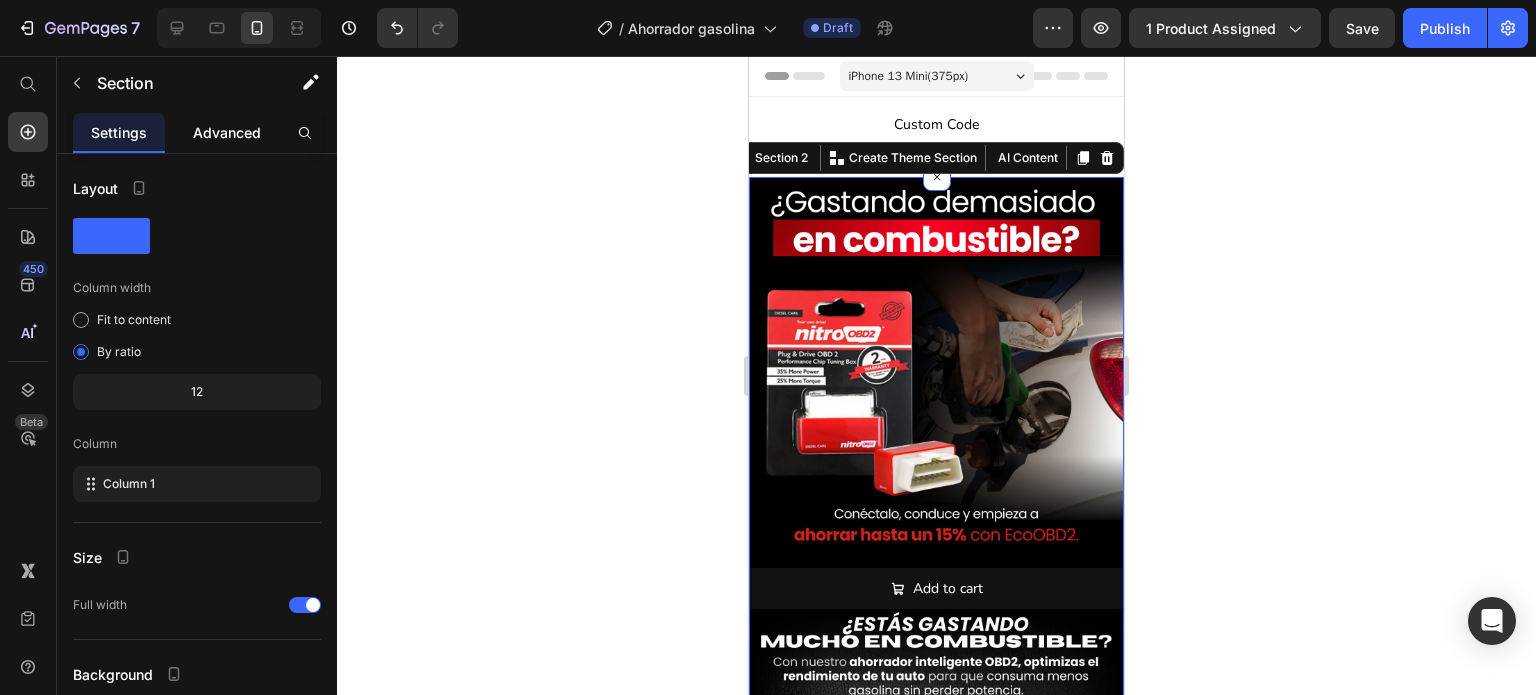 click on "Advanced" at bounding box center (227, 132) 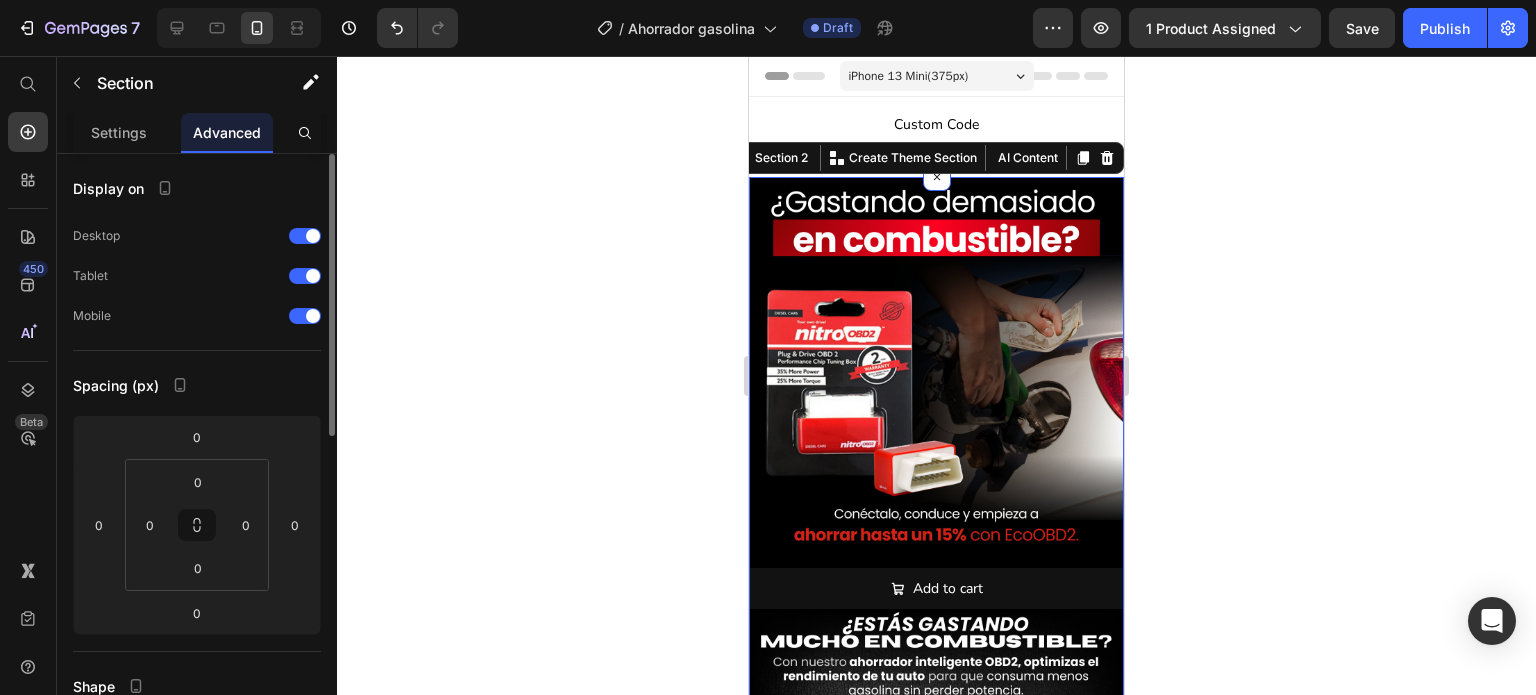 scroll, scrollTop: 100, scrollLeft: 0, axis: vertical 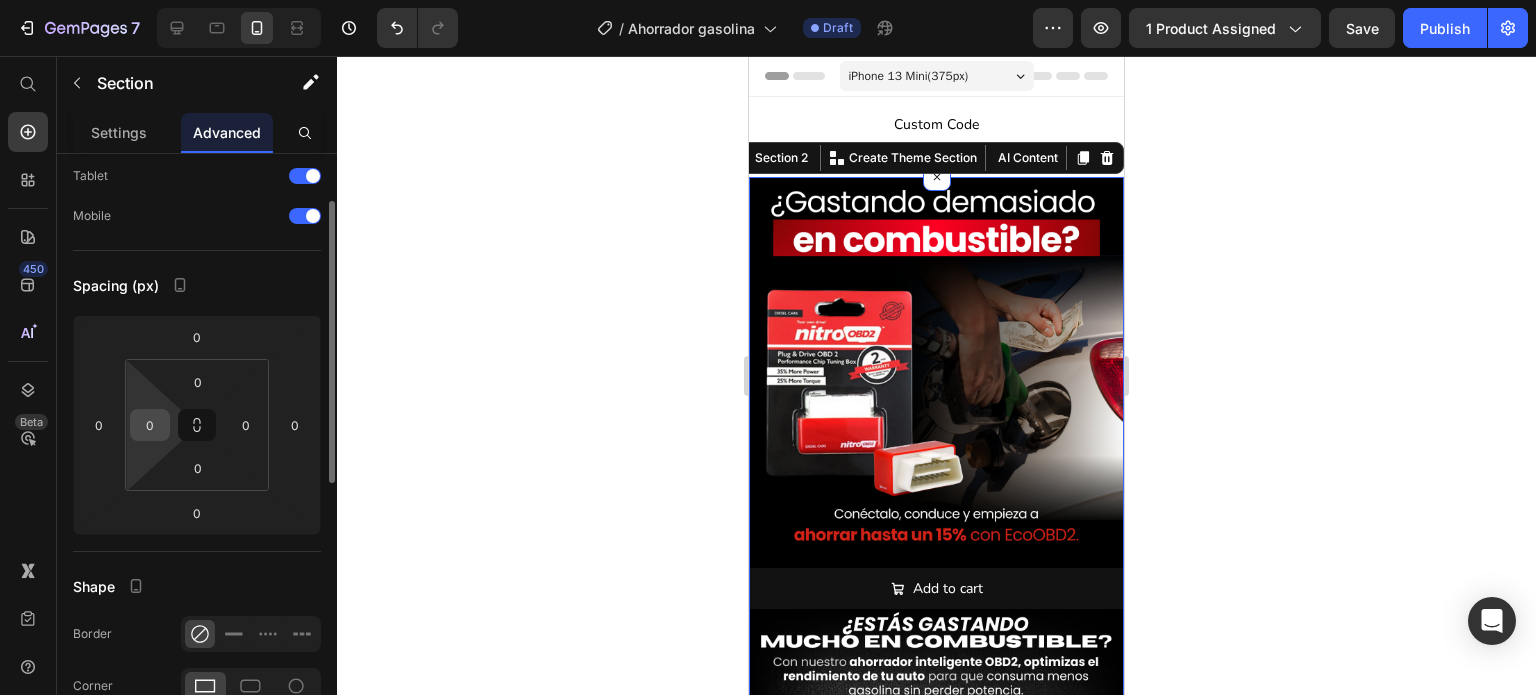 click on "0" at bounding box center [150, 425] 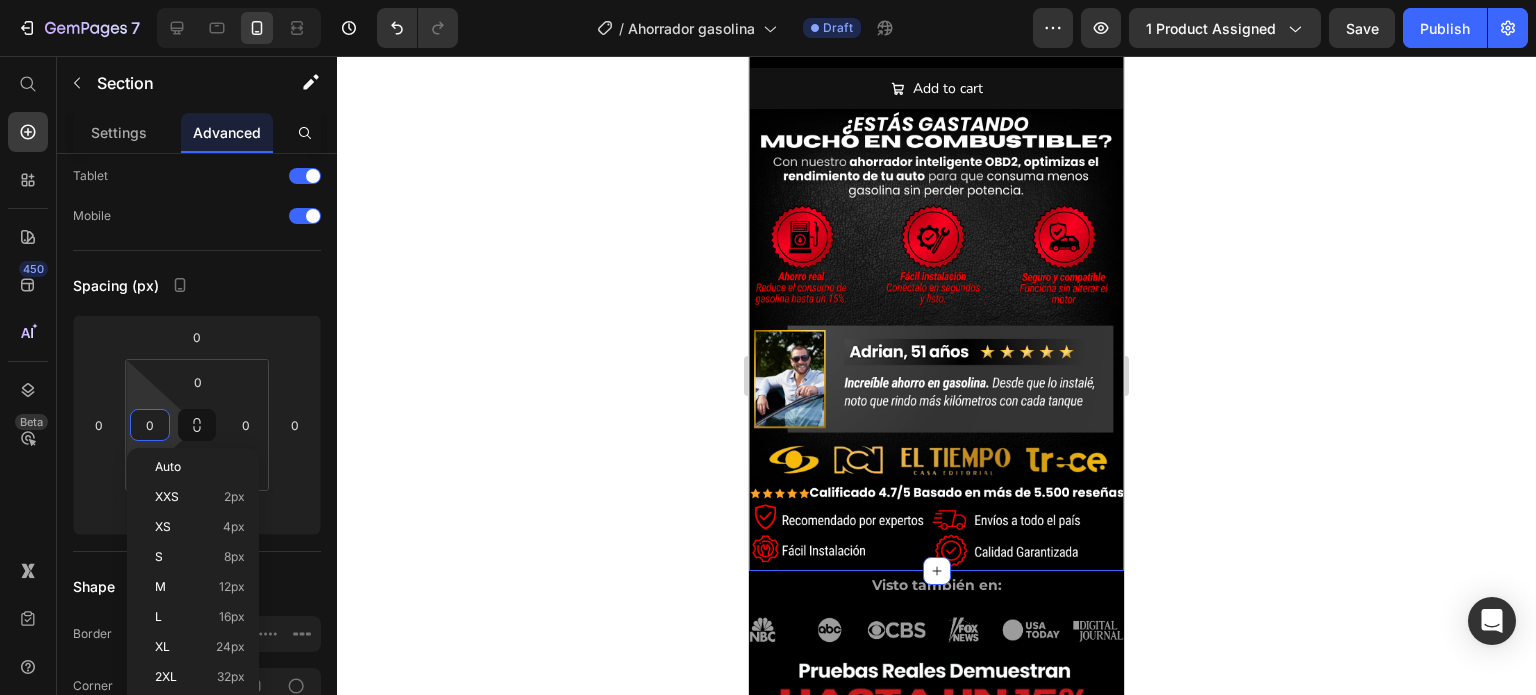 scroll, scrollTop: 600, scrollLeft: 0, axis: vertical 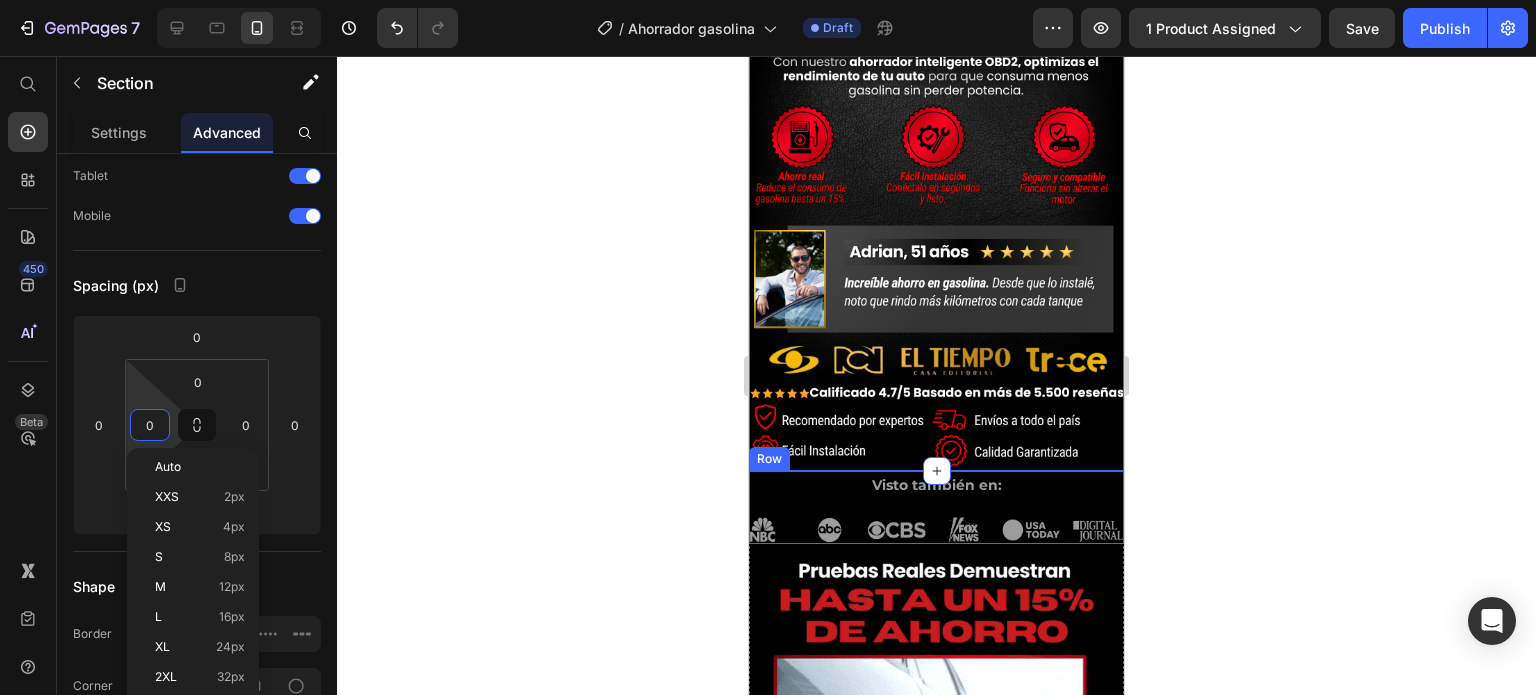 click on "Visto también en: Text Block Image" at bounding box center (936, 507) 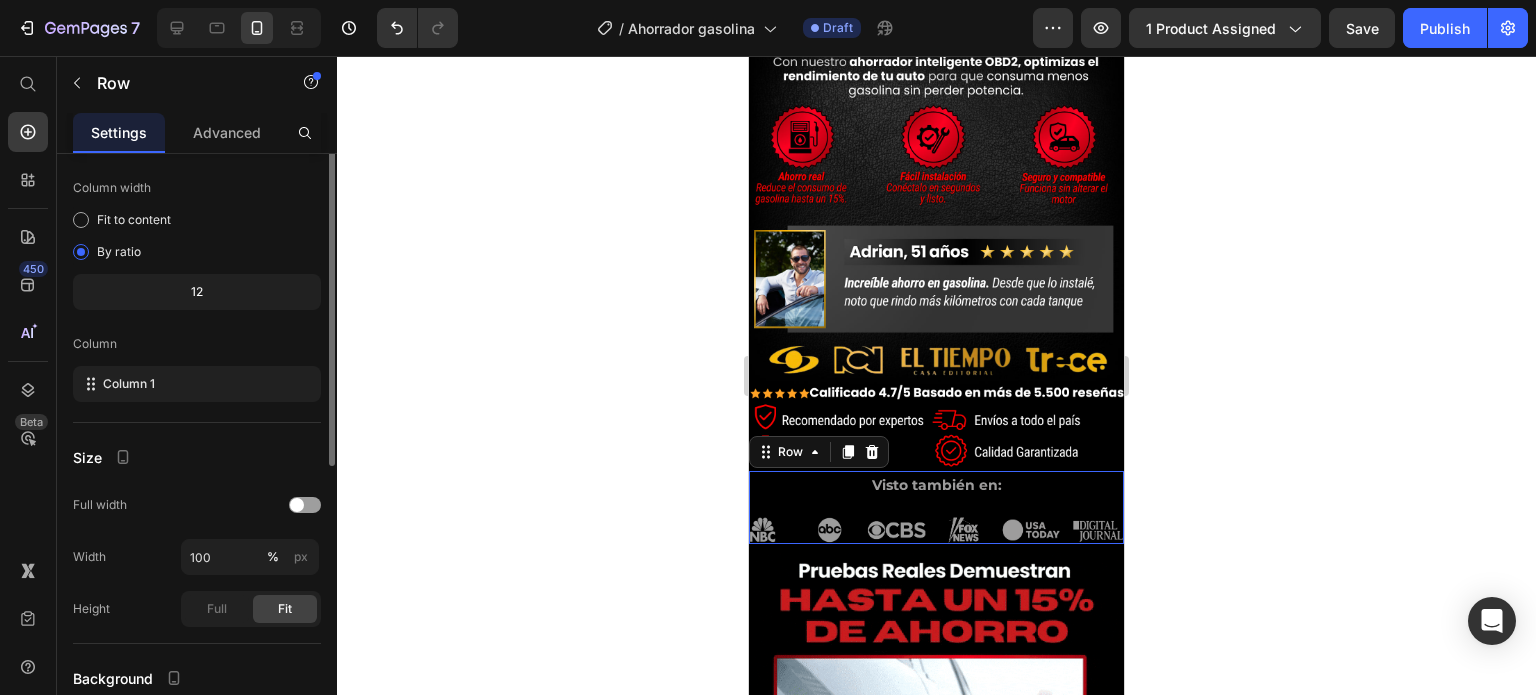 scroll, scrollTop: 0, scrollLeft: 0, axis: both 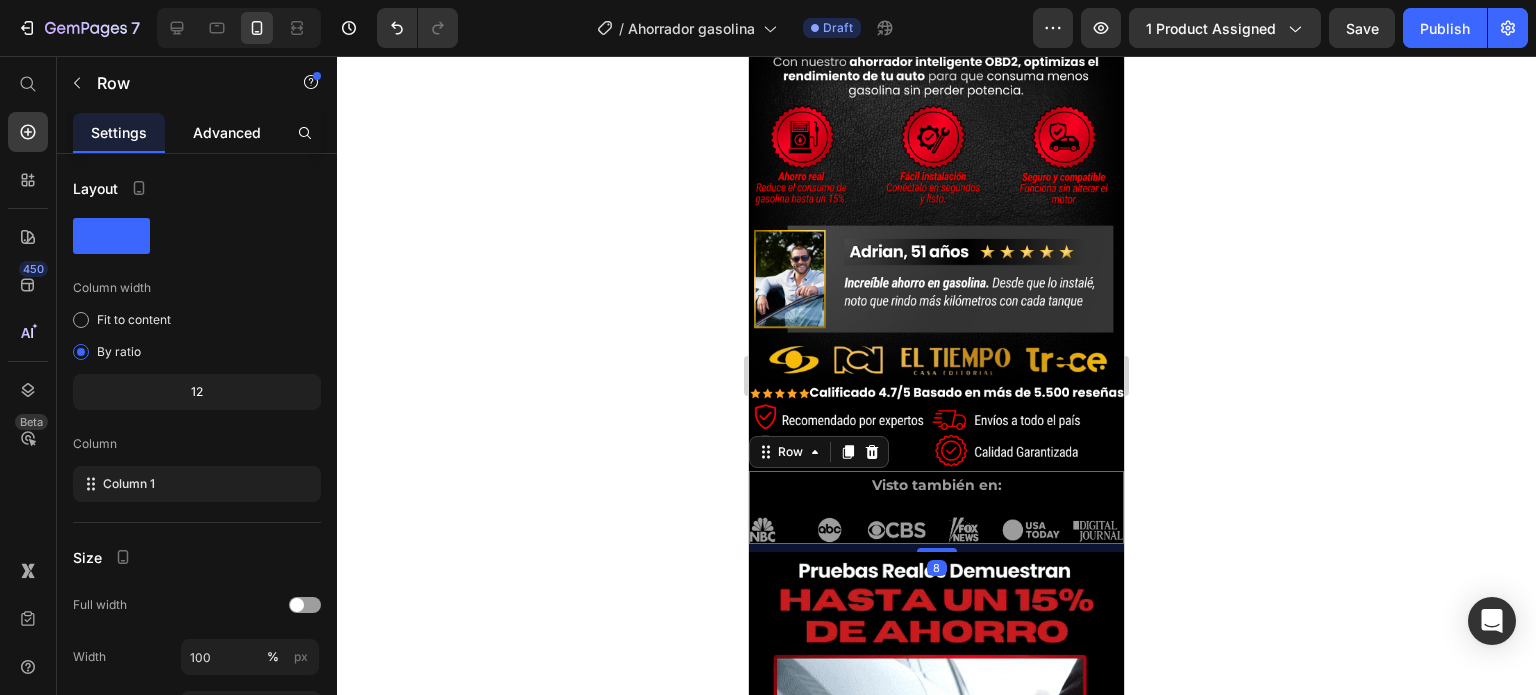 click on "Advanced" at bounding box center [227, 132] 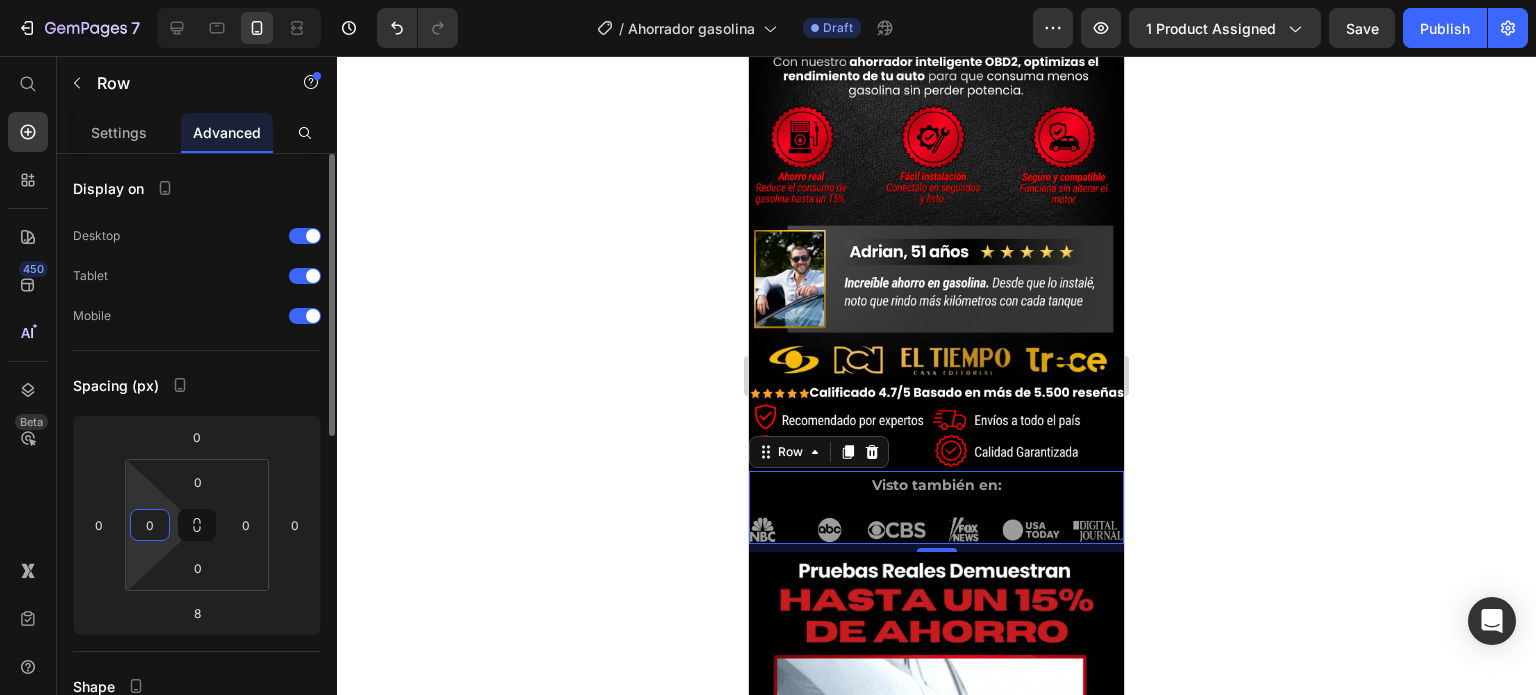 click on "0" at bounding box center (150, 525) 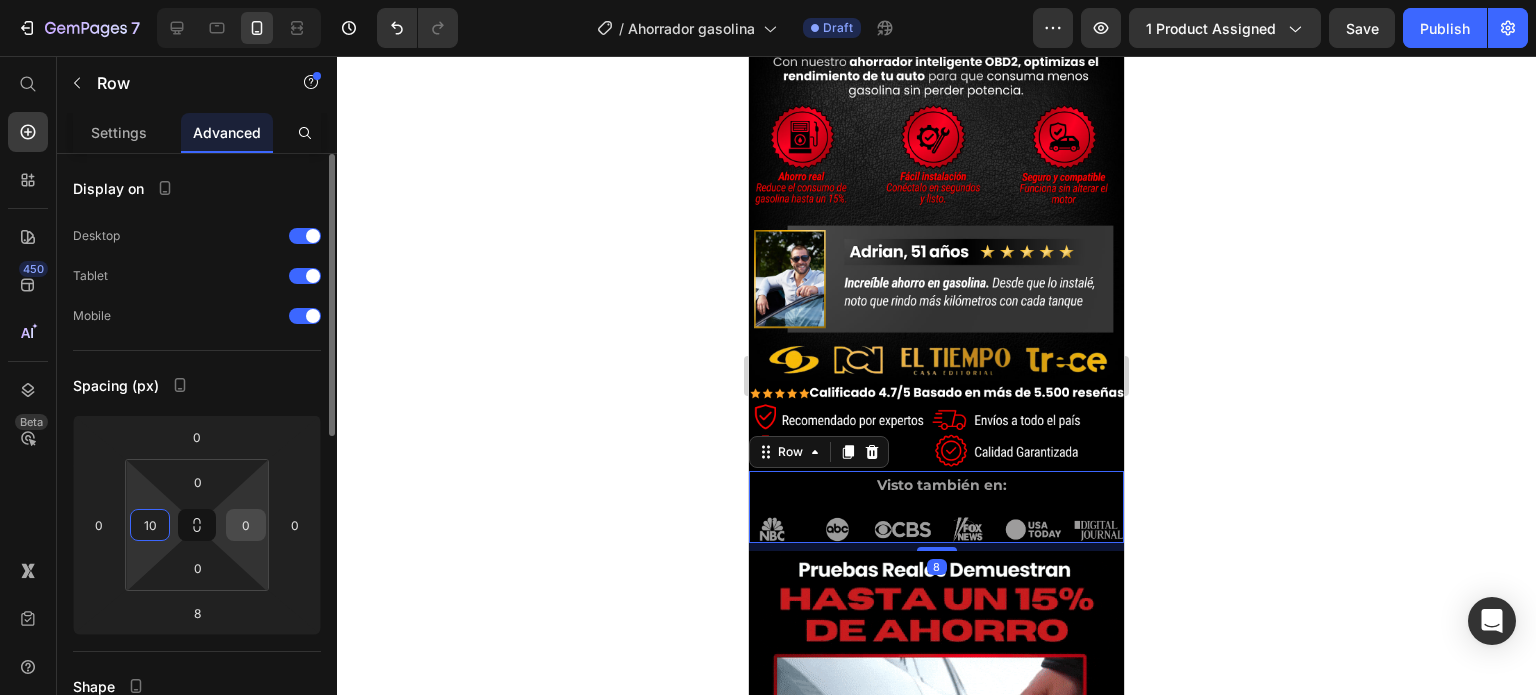 type on "10" 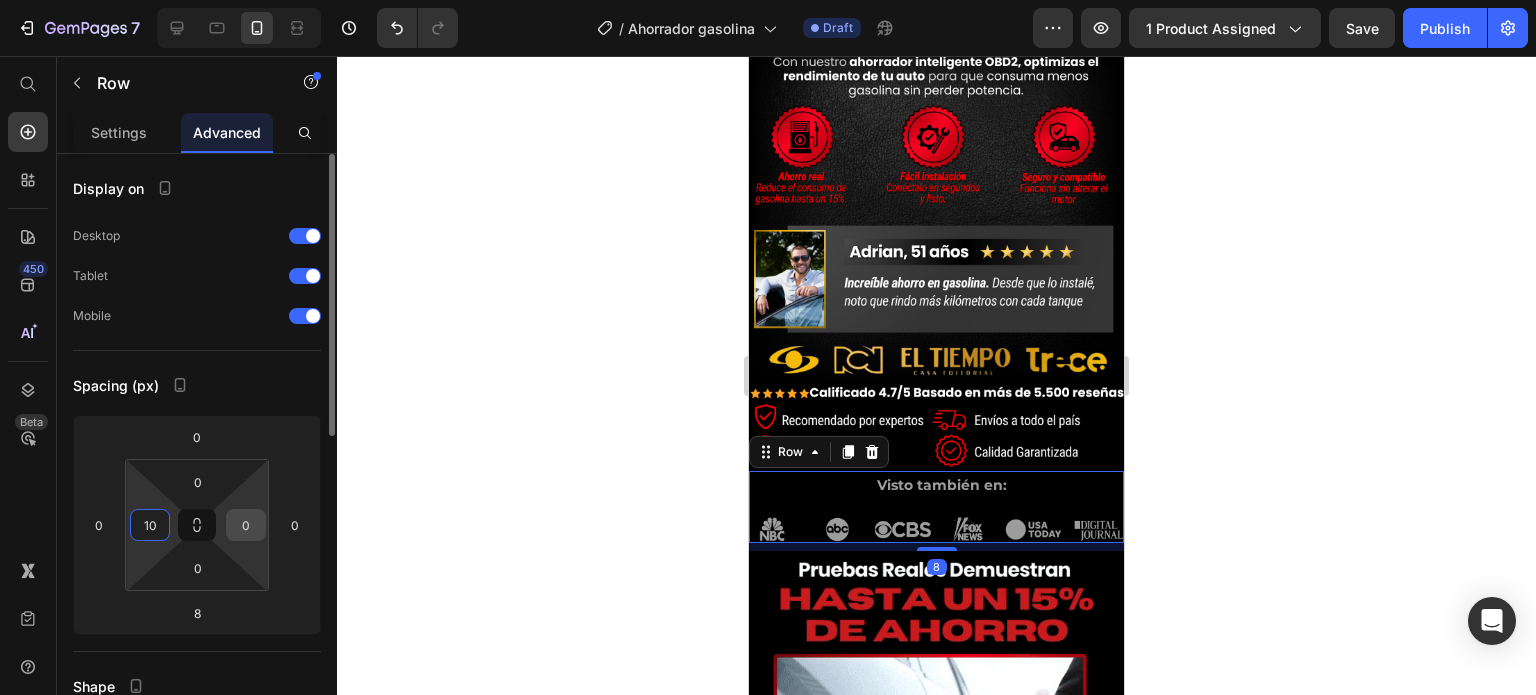 click on "0" at bounding box center (246, 525) 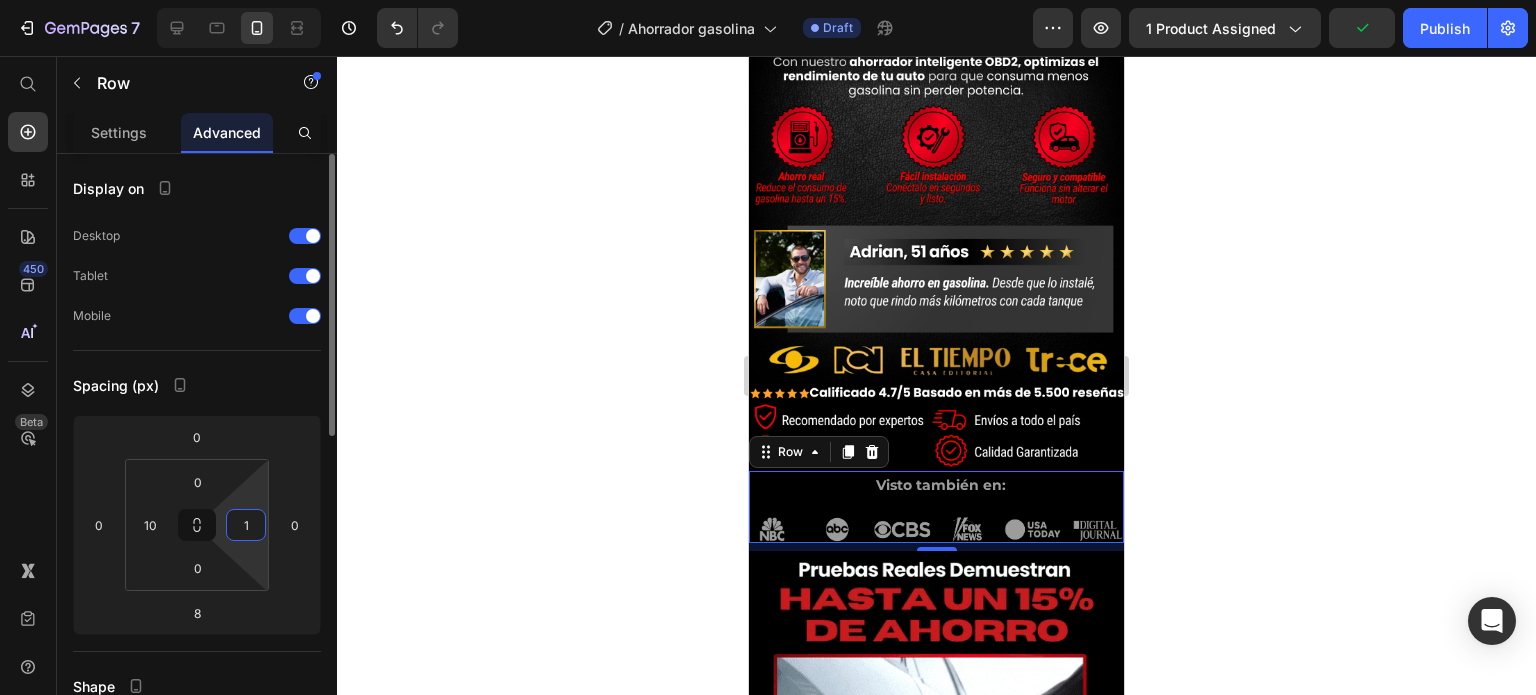 type on "10" 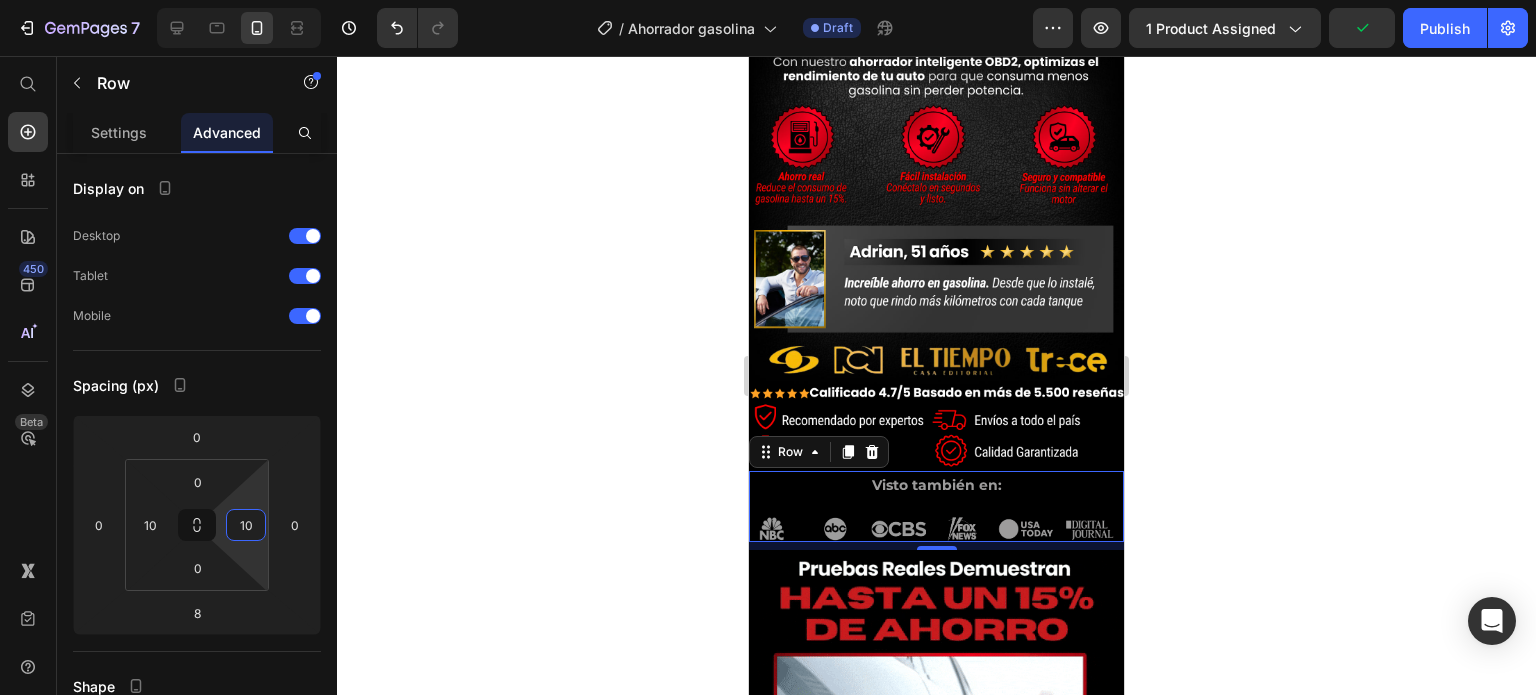 click 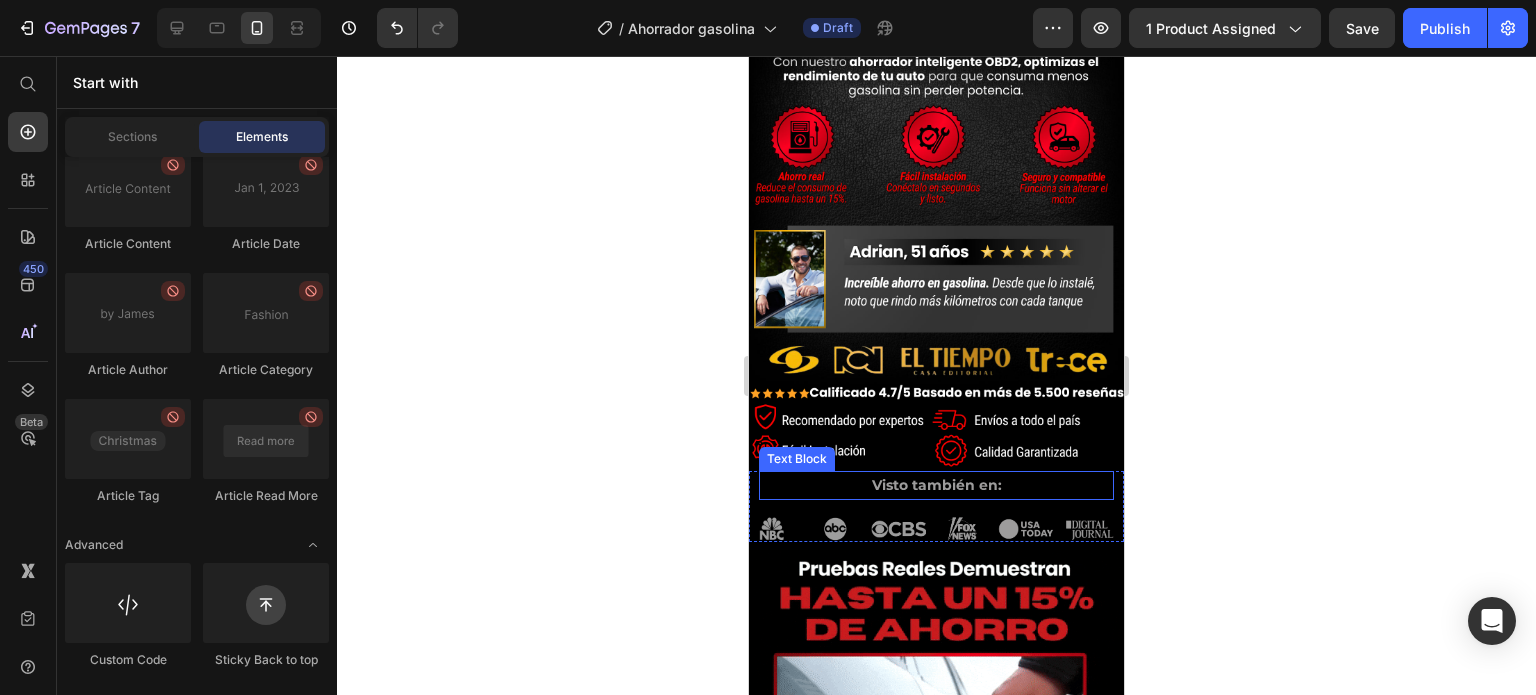 click on "Visto también en:" at bounding box center [936, 485] 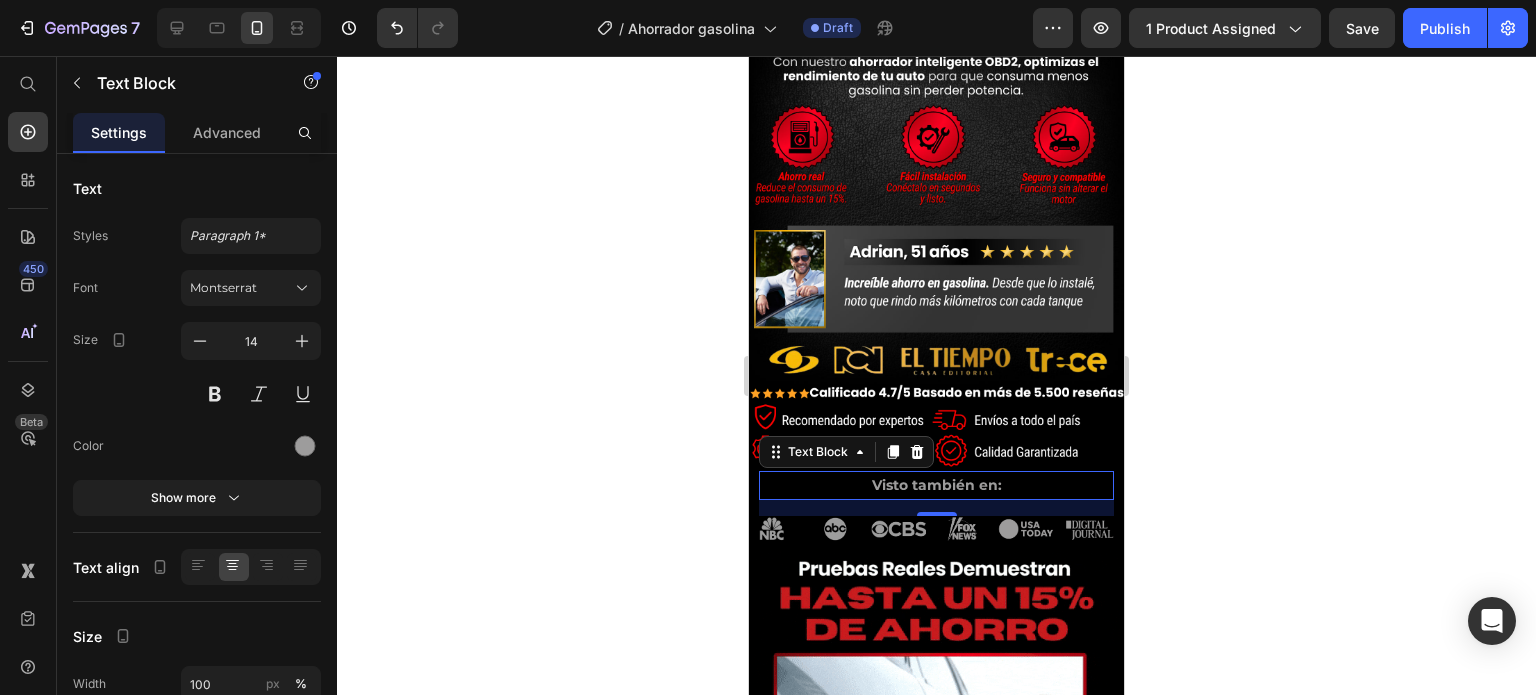 scroll, scrollTop: 700, scrollLeft: 0, axis: vertical 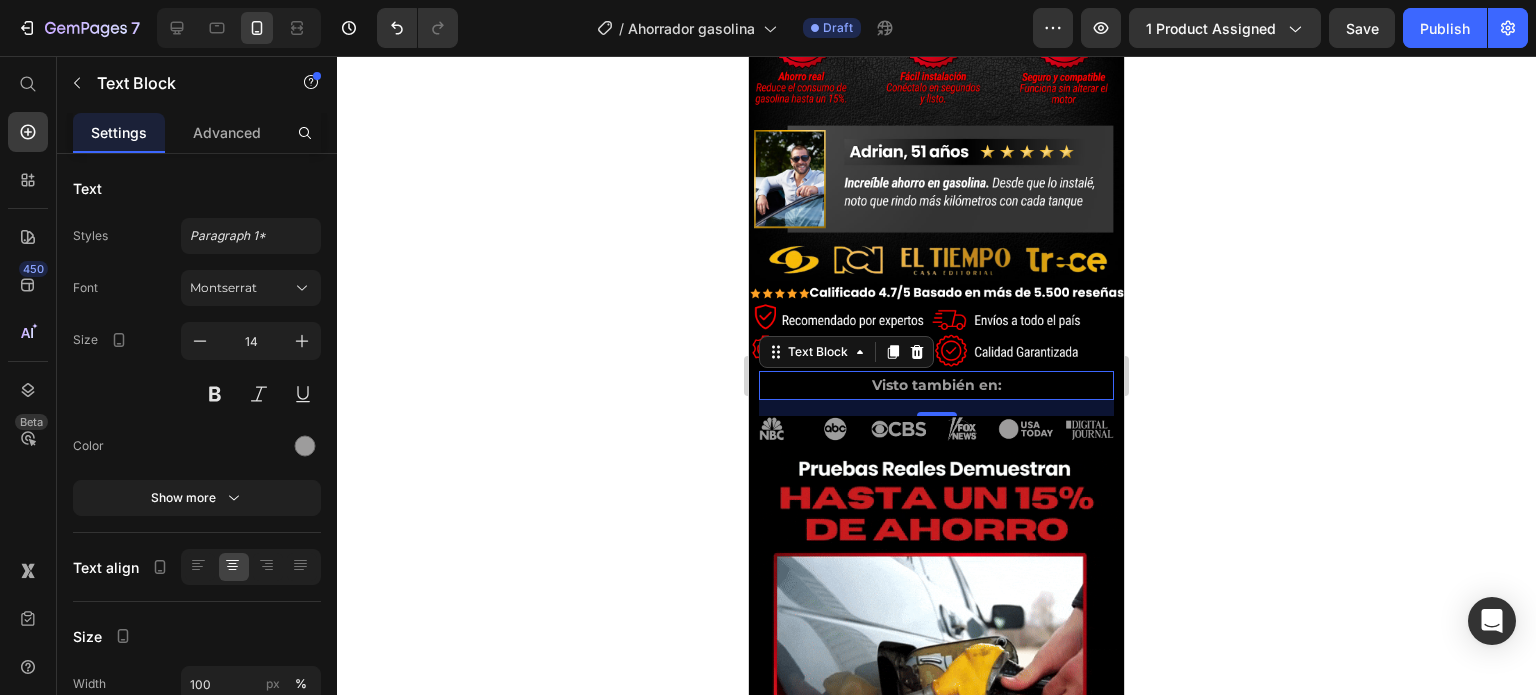 click at bounding box center [936, 637] 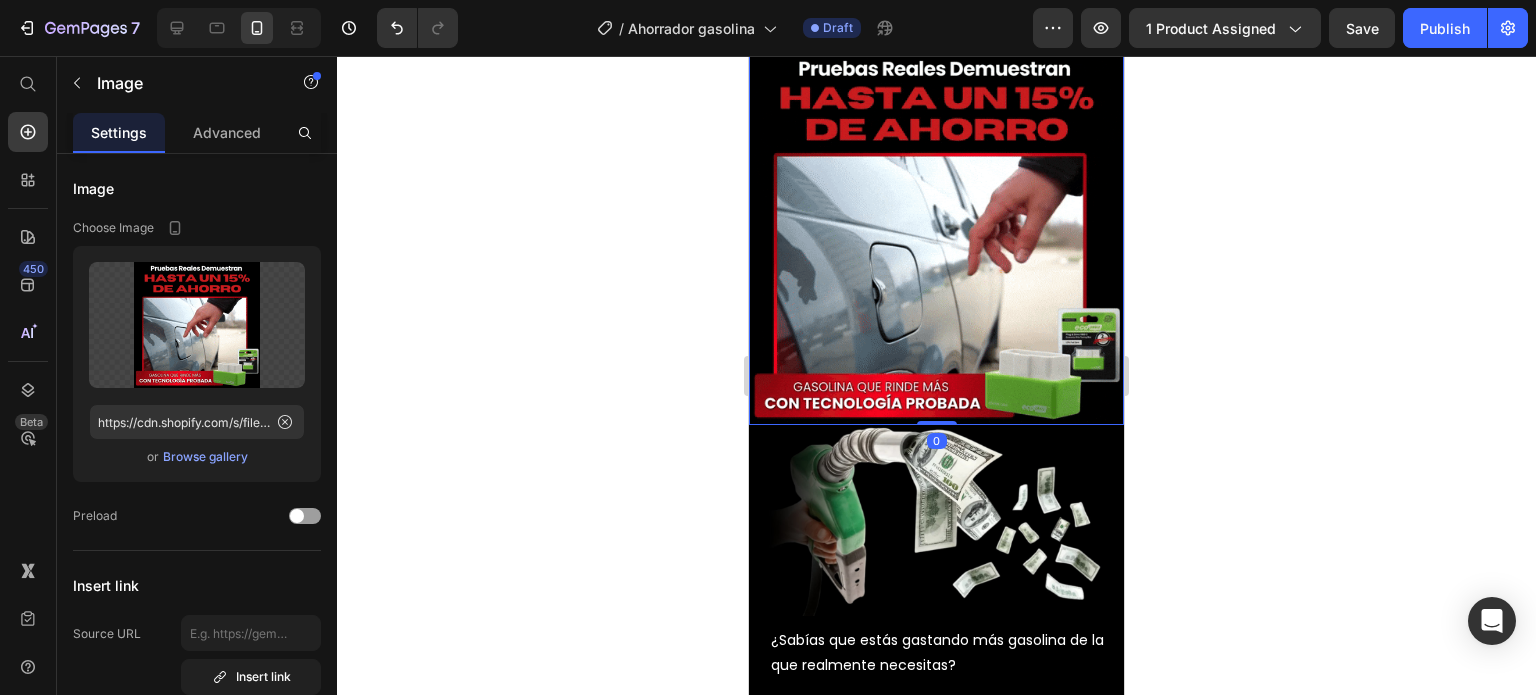 scroll, scrollTop: 1200, scrollLeft: 0, axis: vertical 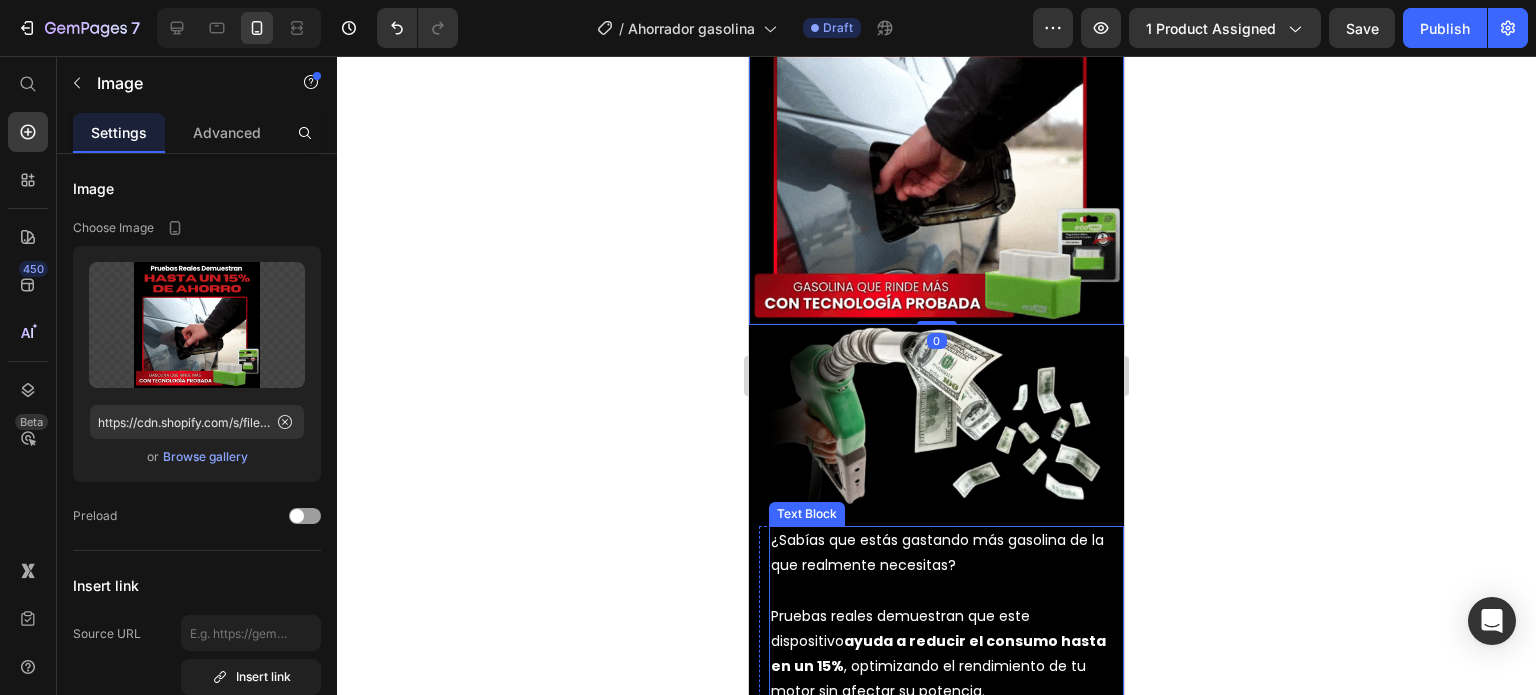 click on "¿Sabías que estás gastando más gasolina de la que realmente necesitas?" at bounding box center [946, 553] 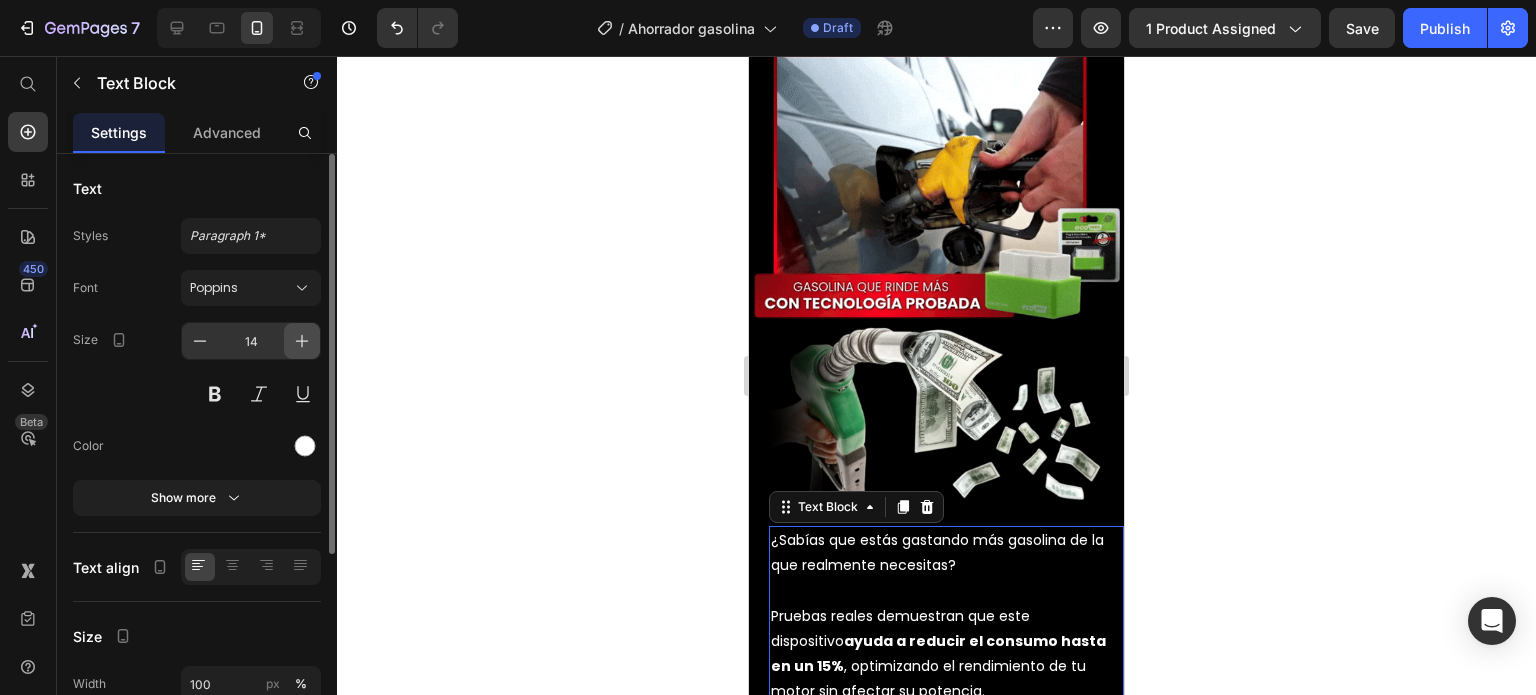 click 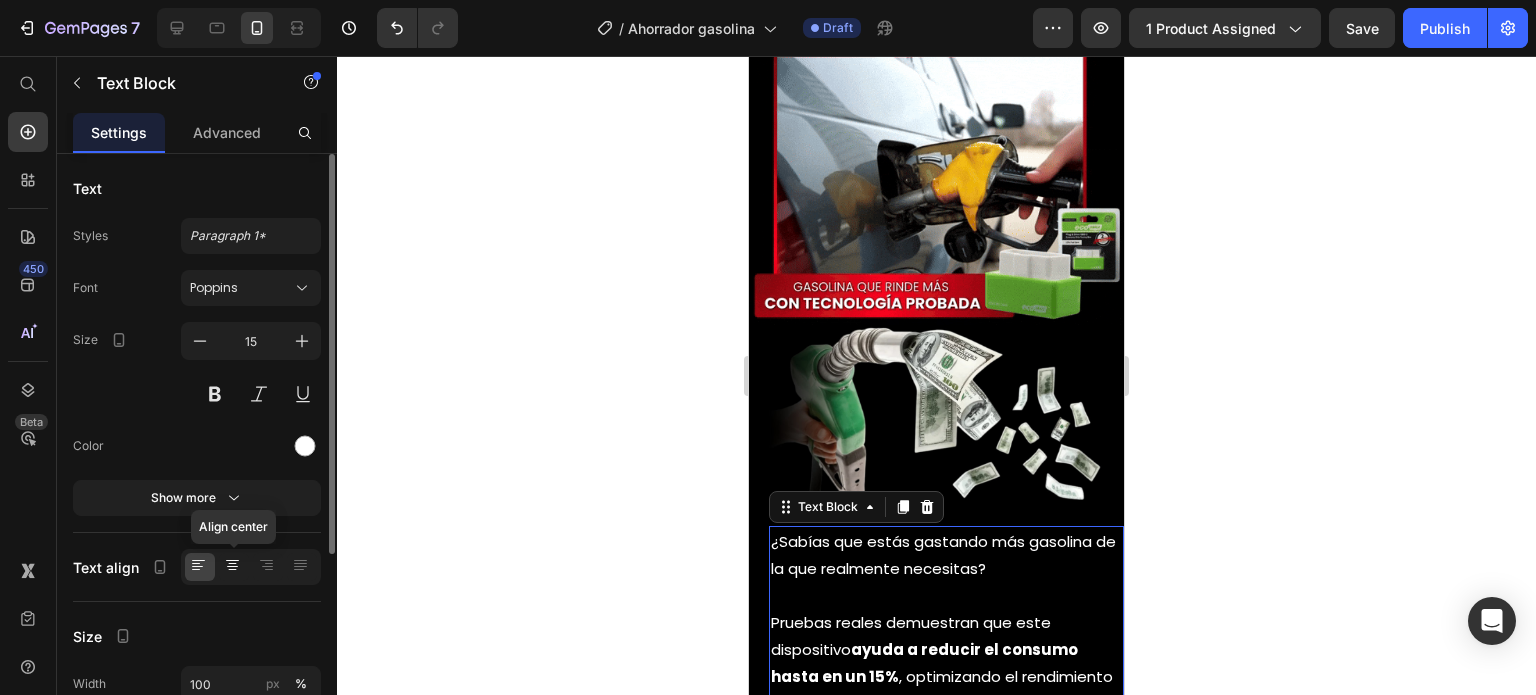 click 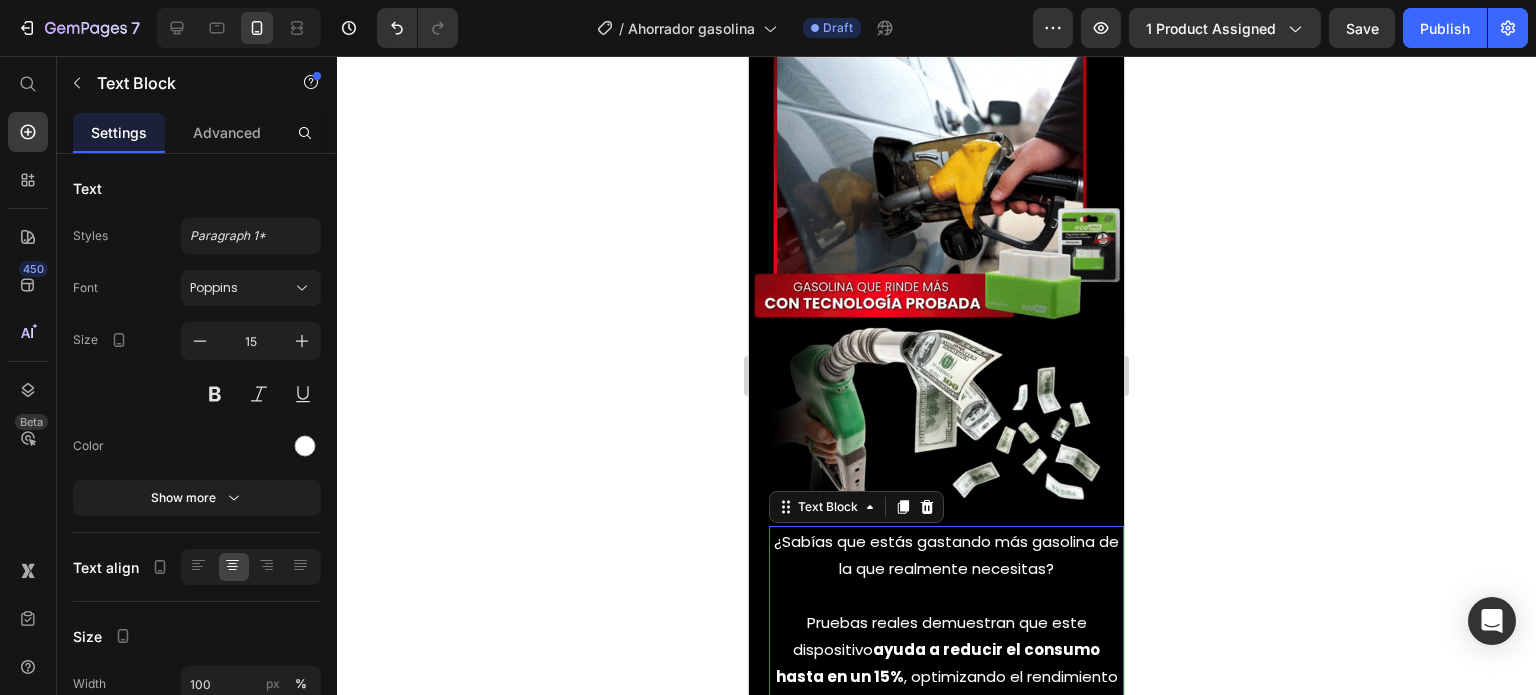 scroll, scrollTop: 1300, scrollLeft: 0, axis: vertical 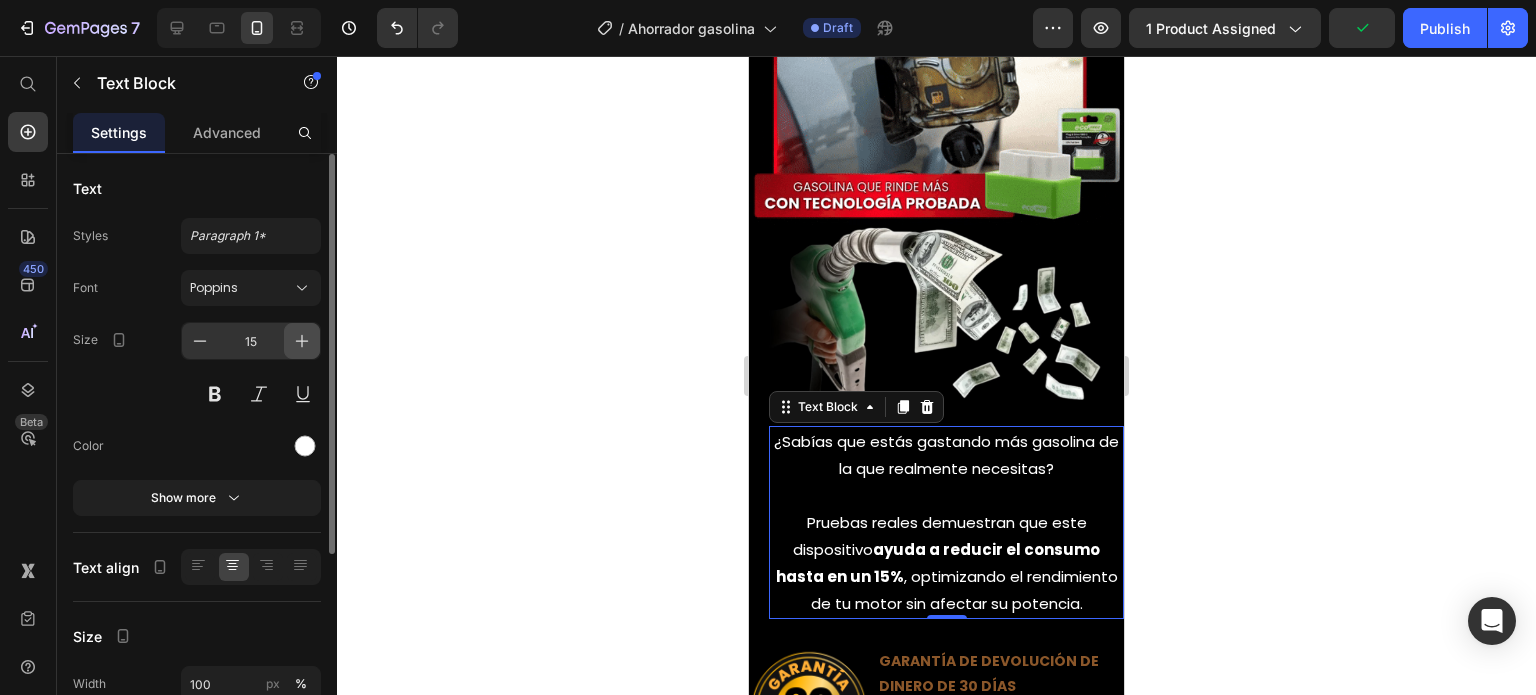 click 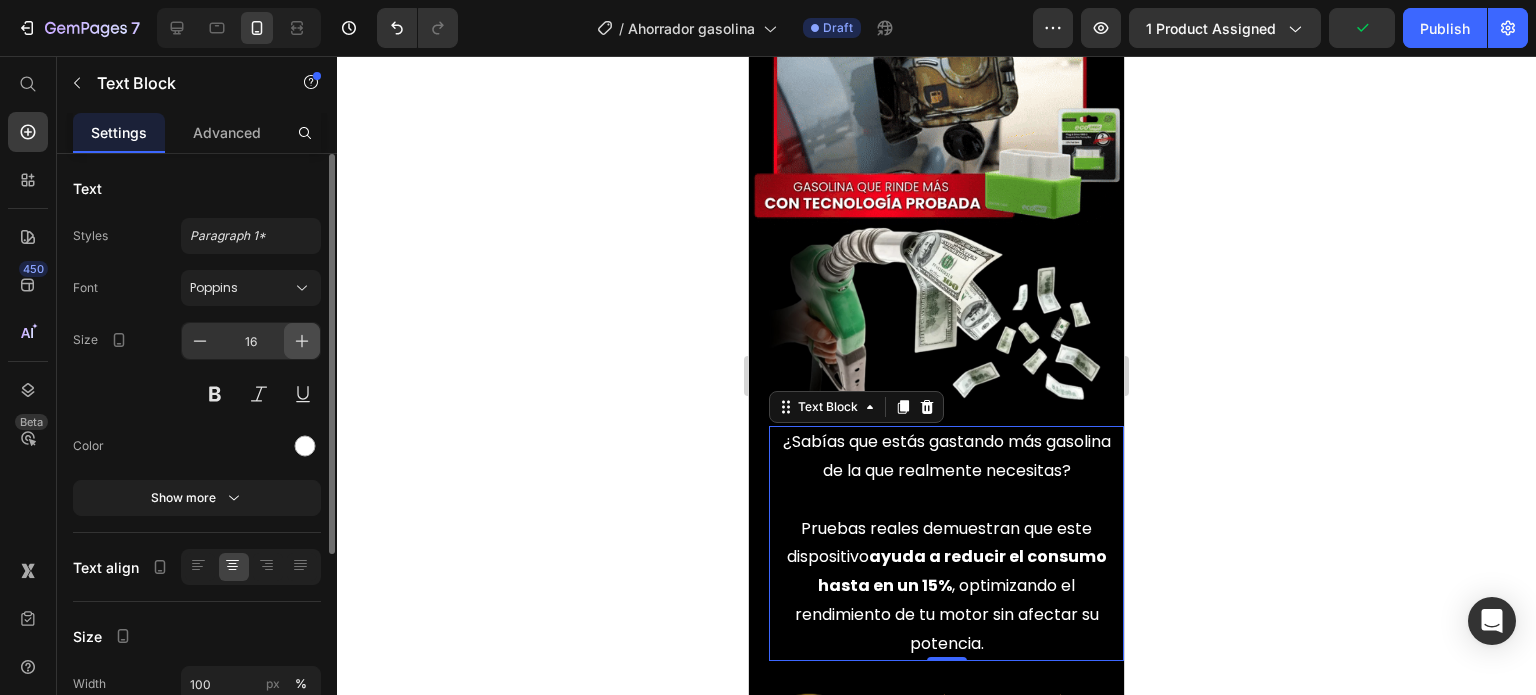 click 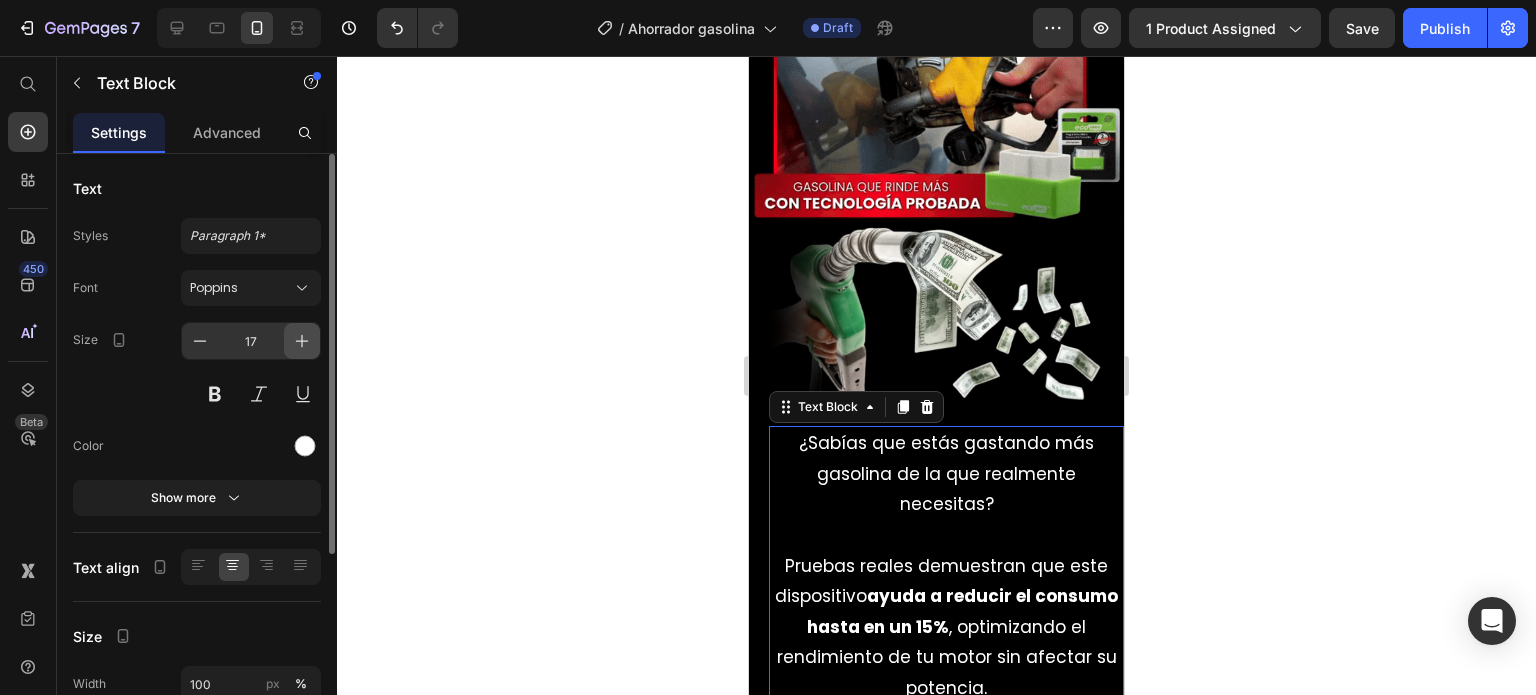 click 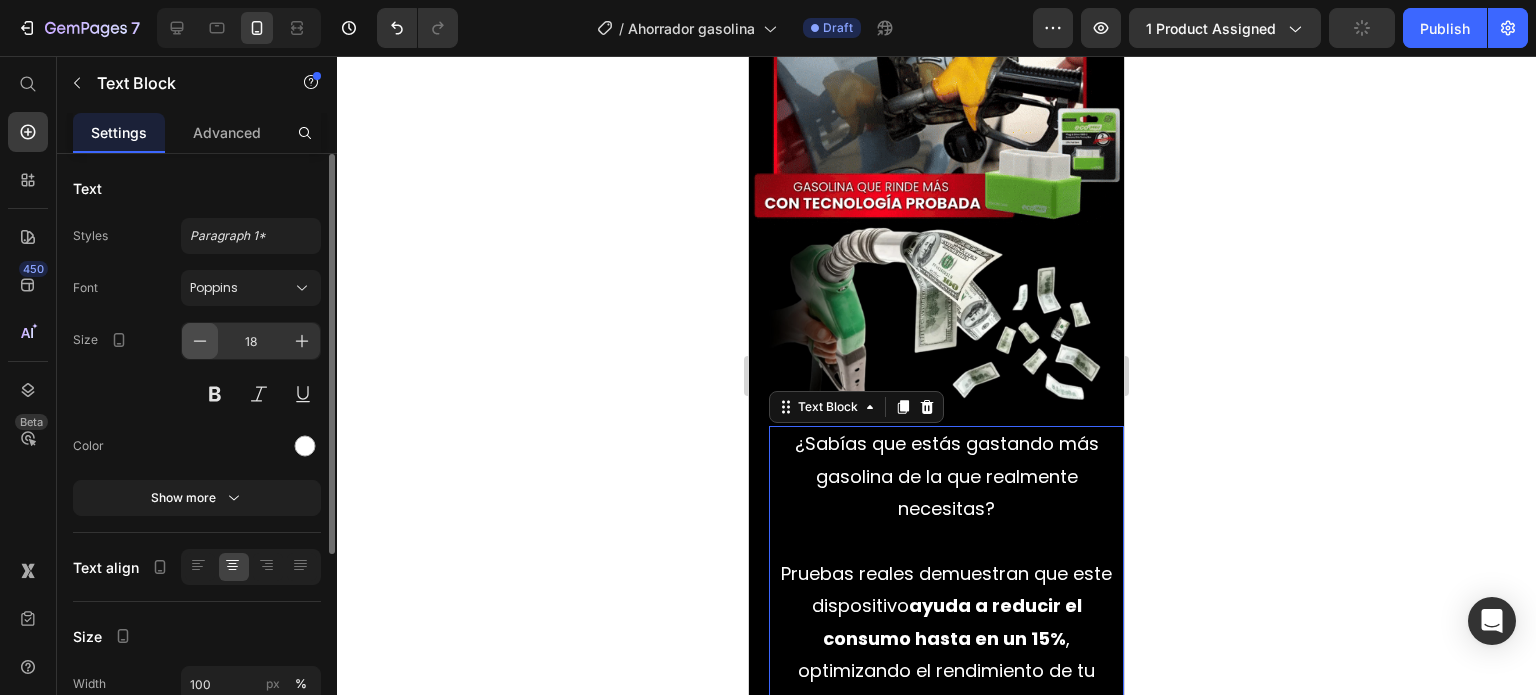 click 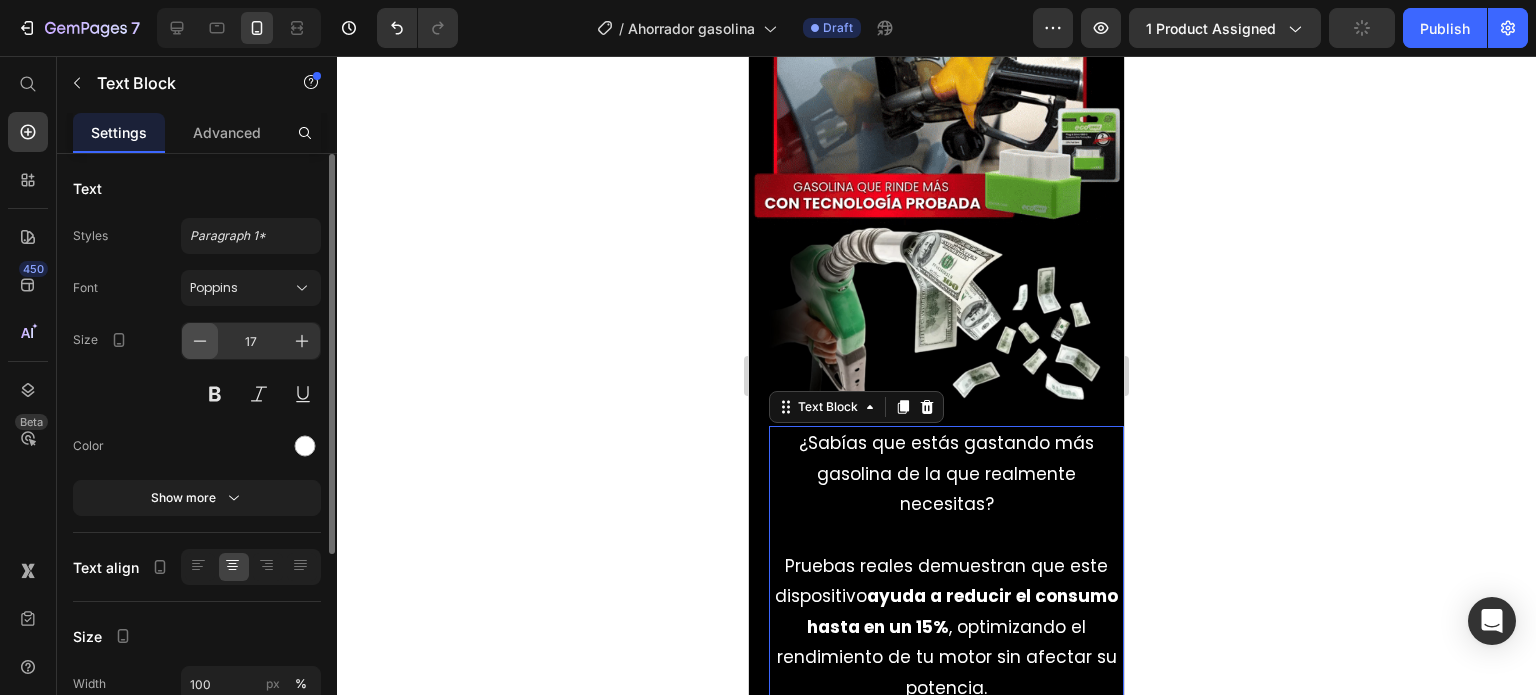 click 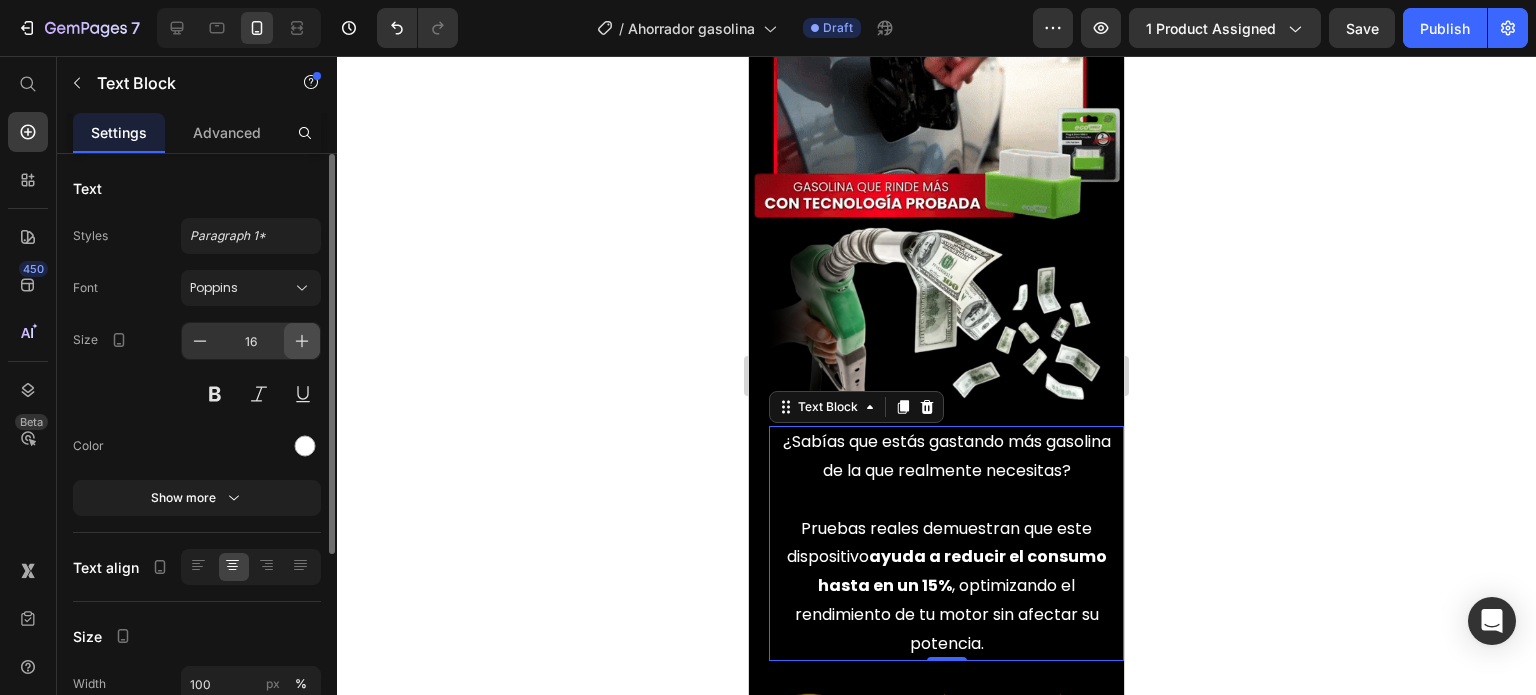 click 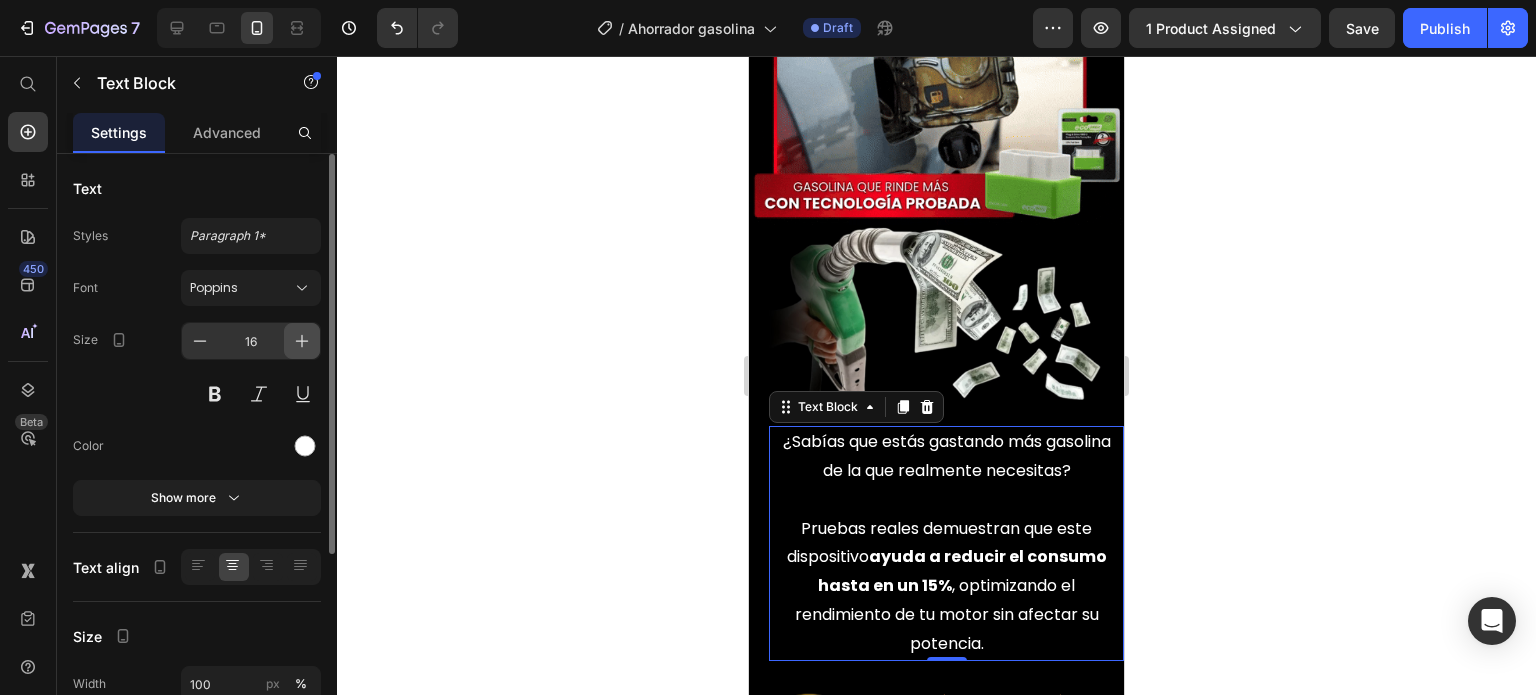 type on "17" 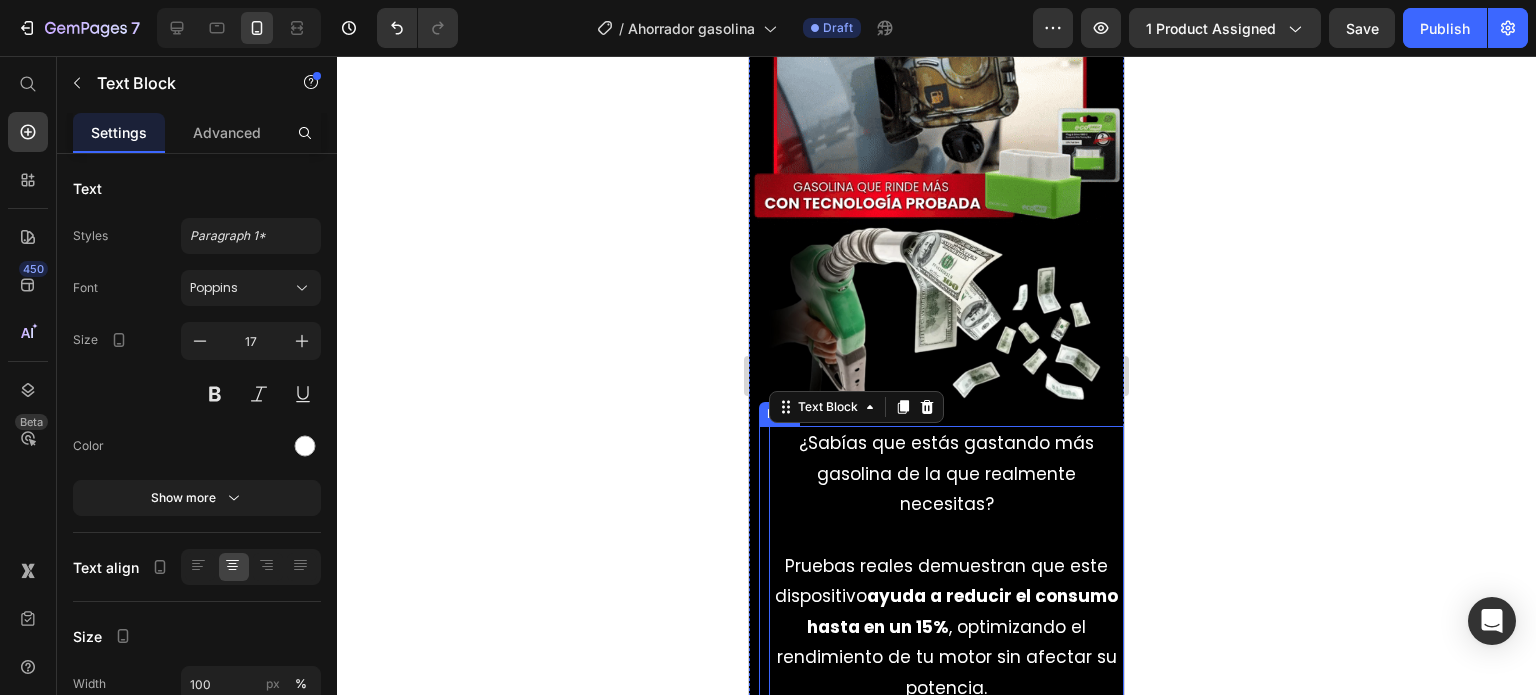 click on "¿Sabías que estás gastando más gasolina de la que realmente necesitas?   Pruebas reales demuestran que este dispositivo  ayuda a reducir el consumo hasta en un 15% , optimizando el rendimiento de tu motor sin afectar su potencia. Text Block   0 Row" at bounding box center [946, 570] 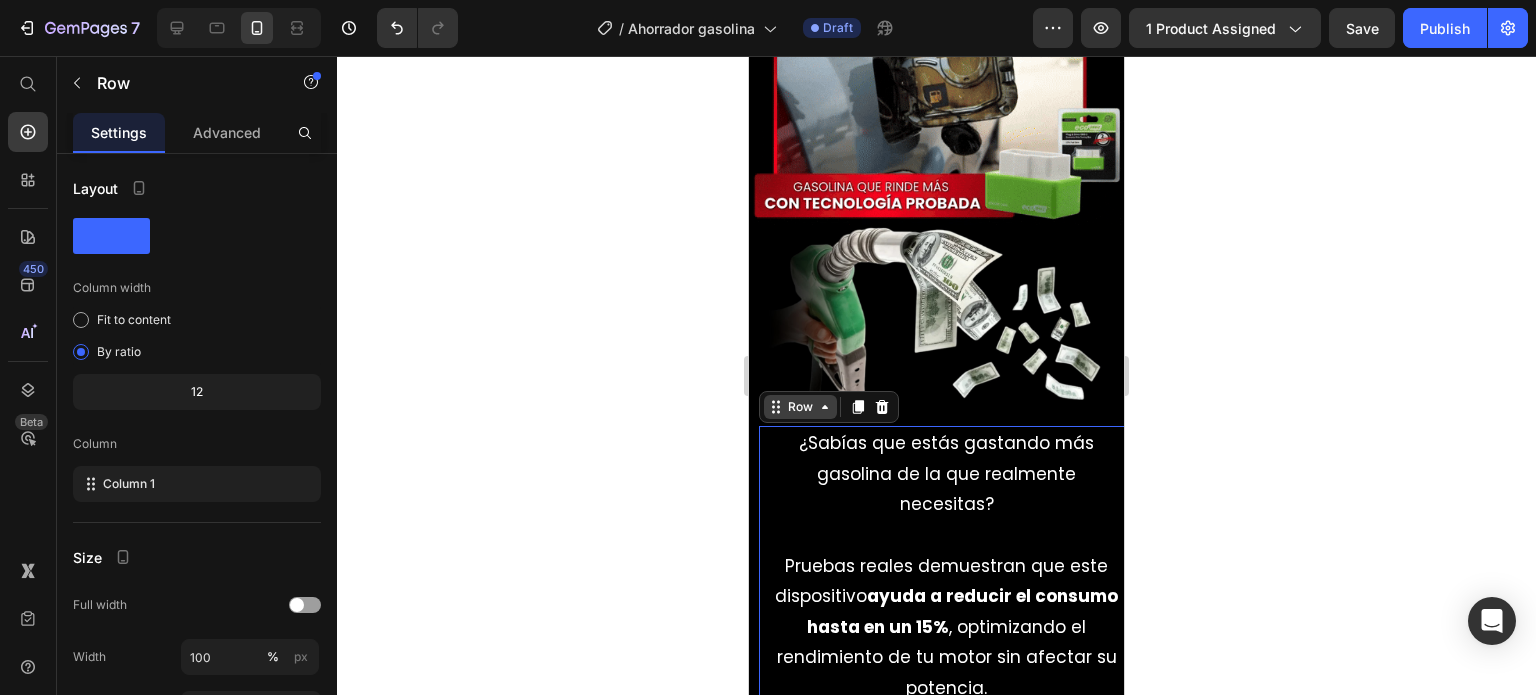 click on "Row" at bounding box center [800, 407] 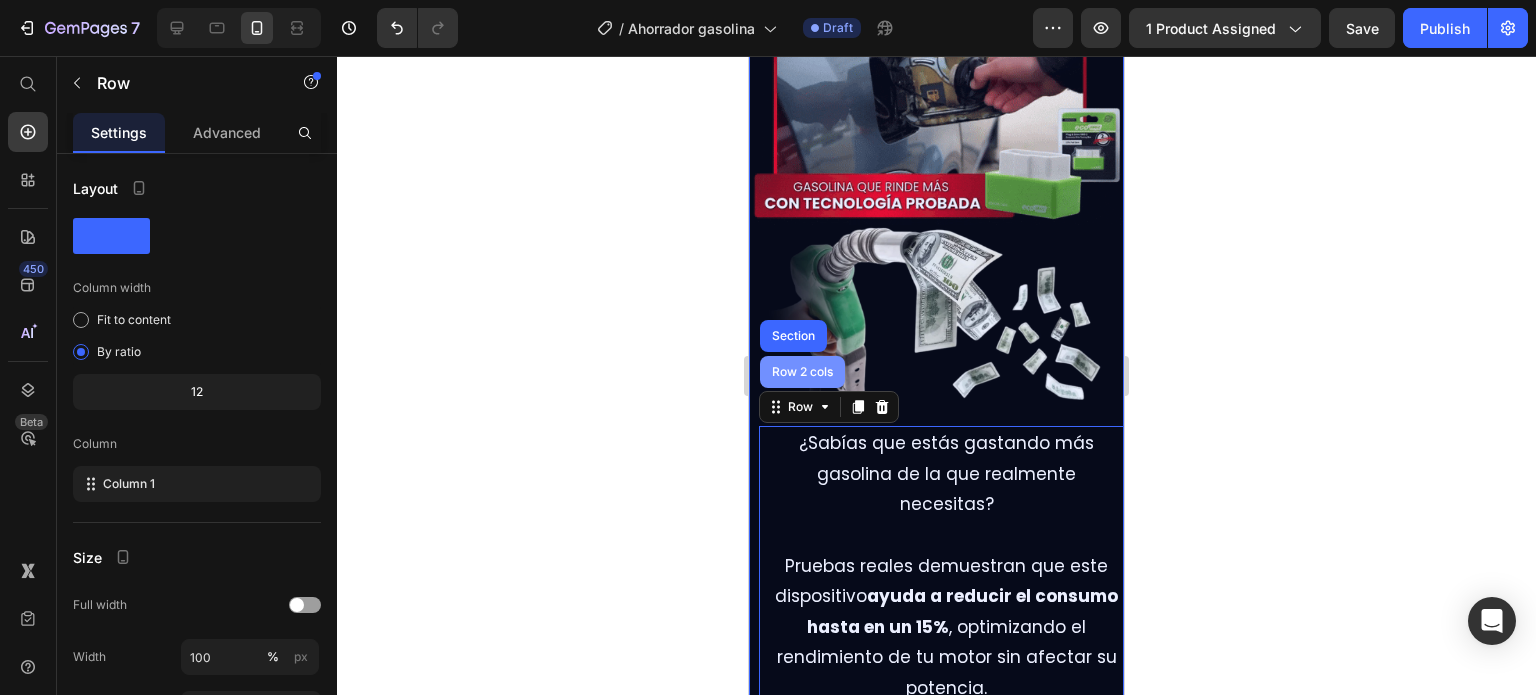click on "Row 2 cols" at bounding box center (802, 372) 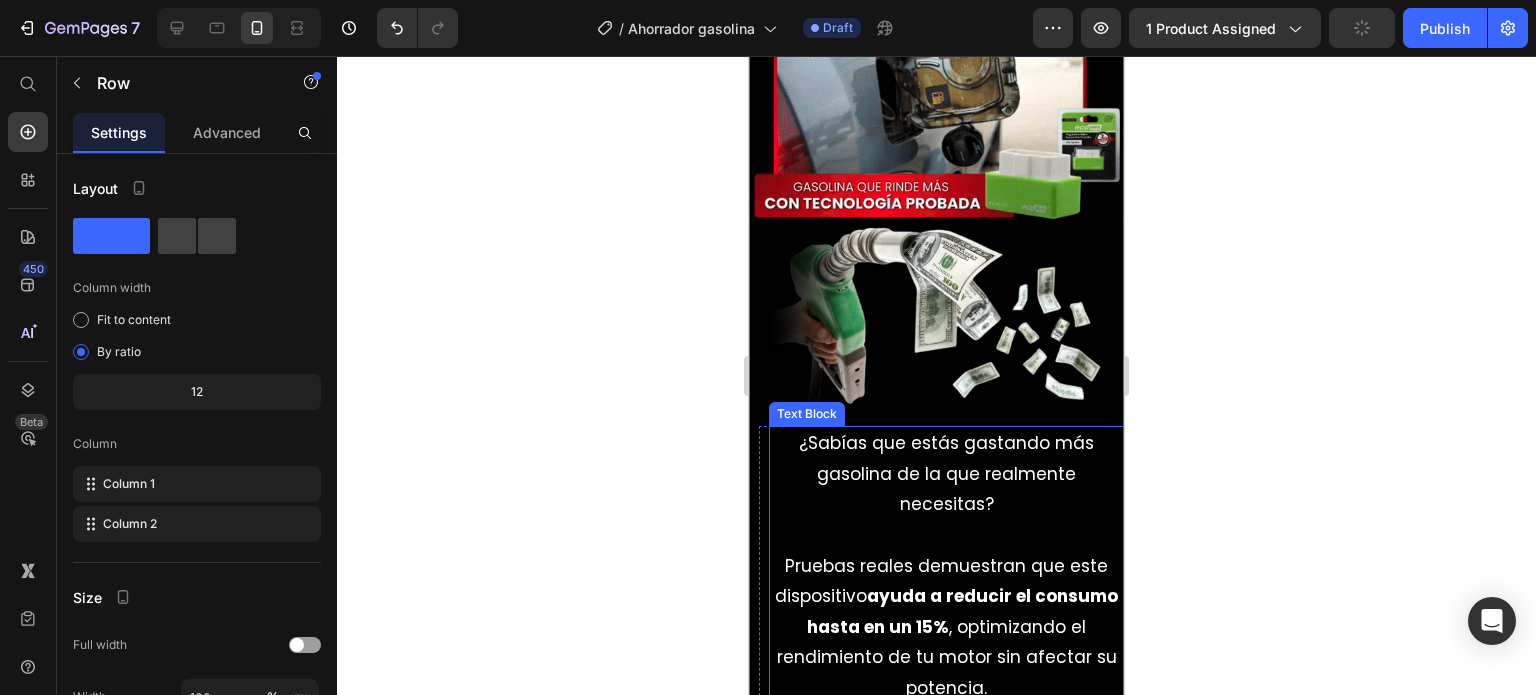 scroll, scrollTop: 1500, scrollLeft: 0, axis: vertical 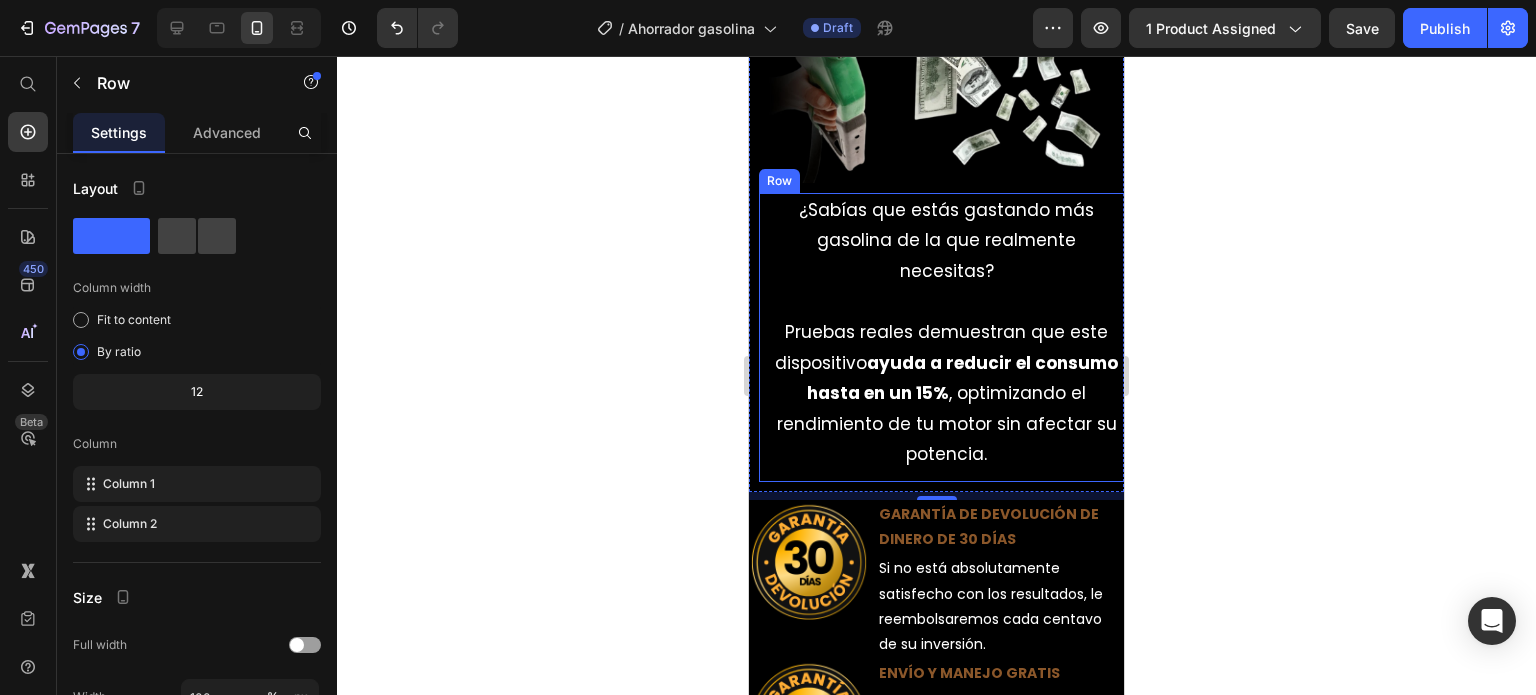 click on "¿Sabías que estás gastando más gasolina de la que realmente necesitas?   Pruebas reales demuestran que este dispositivo  ayuda a reducir el consumo hasta en un 15% , optimizando el rendimiento de tu motor sin afectar su potencia. Text Block Row" at bounding box center [946, 337] 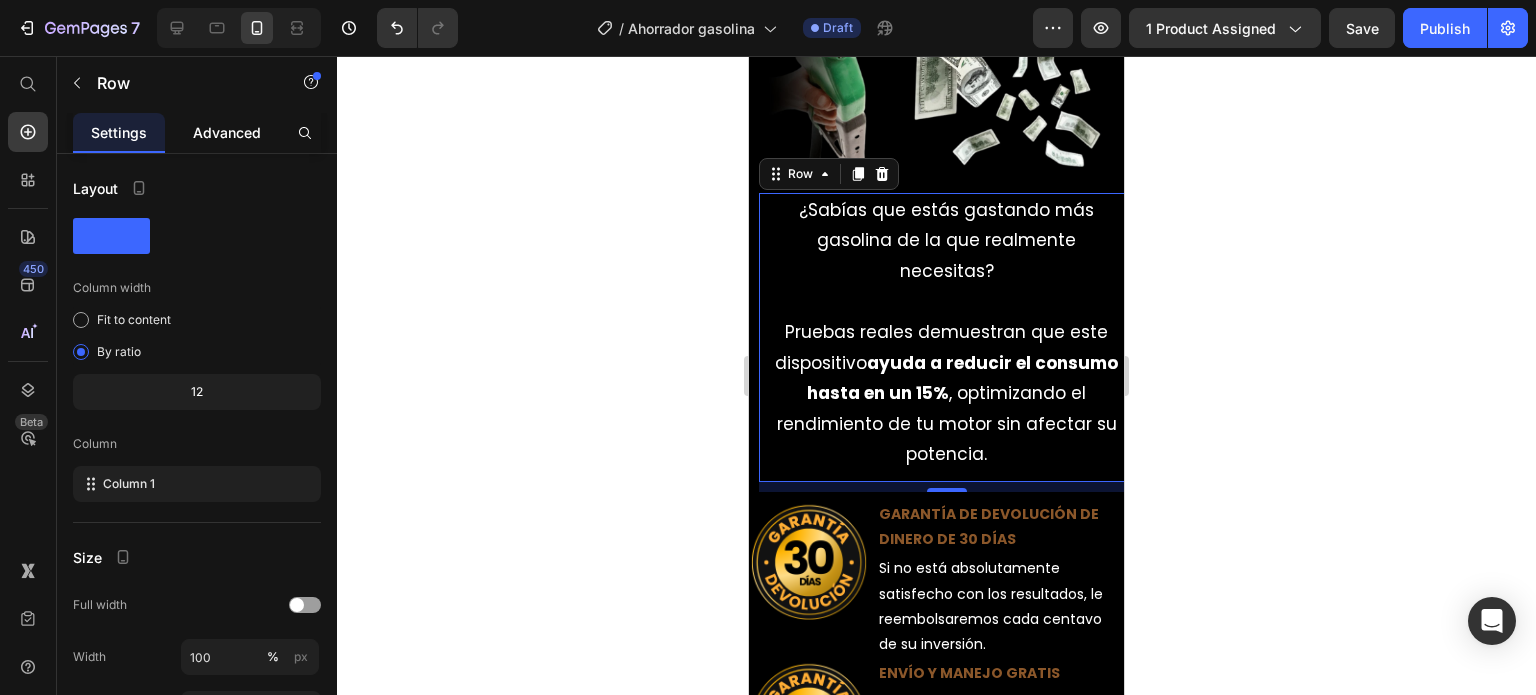 click on "Advanced" at bounding box center (227, 132) 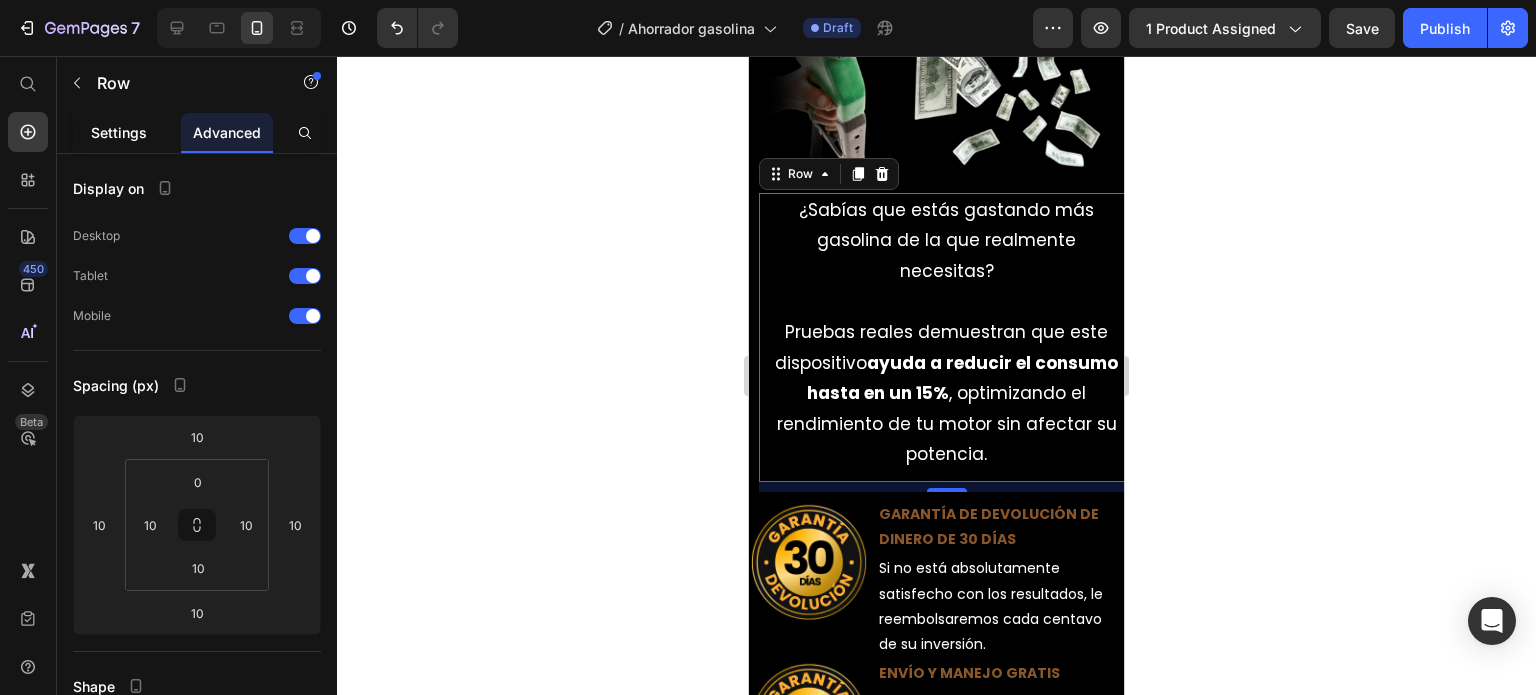 click on "Settings" 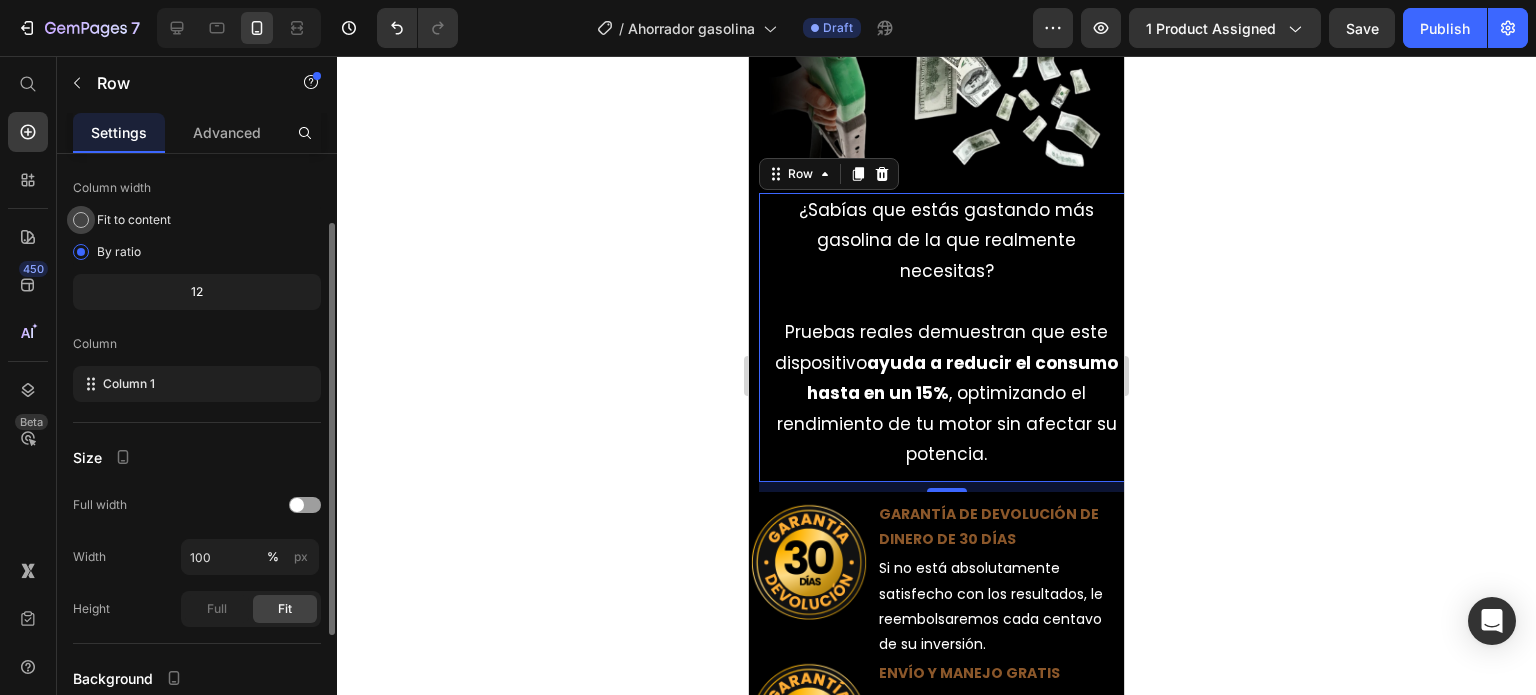 scroll, scrollTop: 200, scrollLeft: 0, axis: vertical 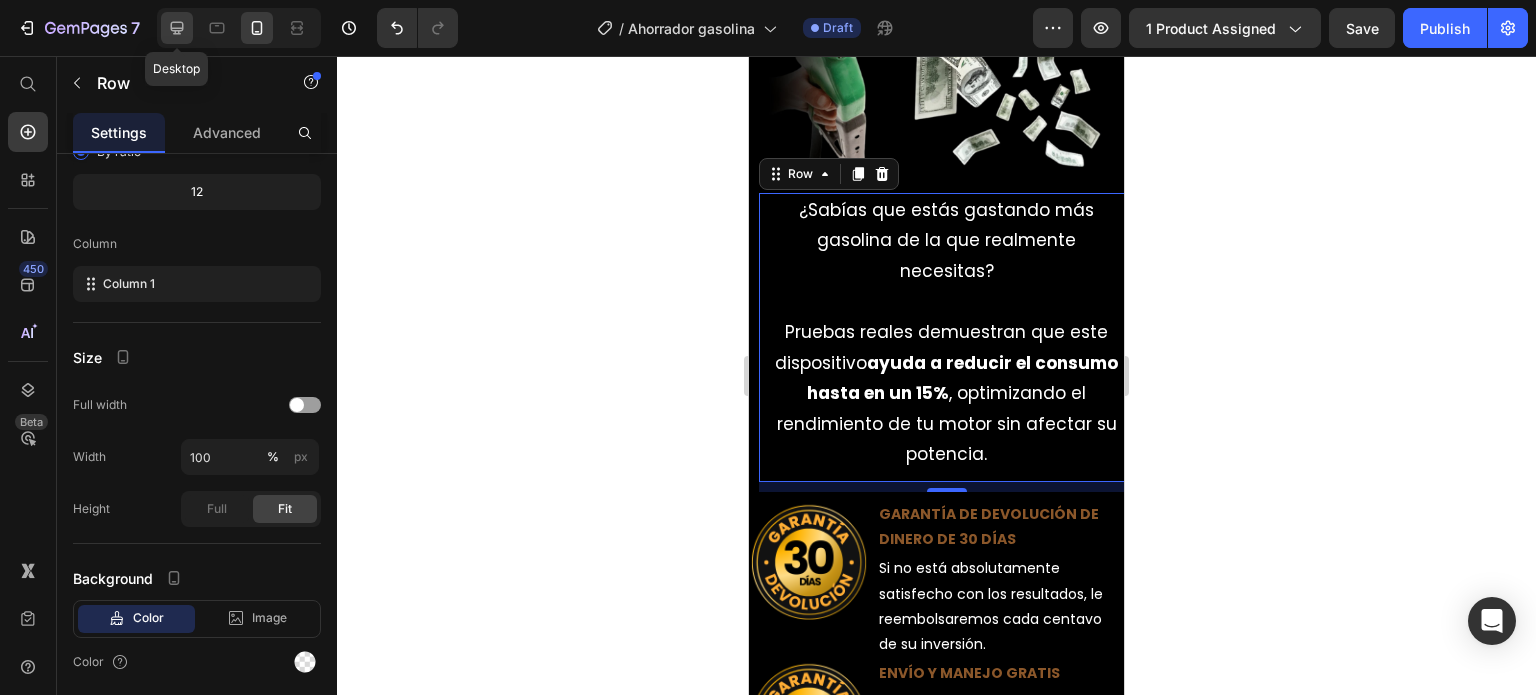 click 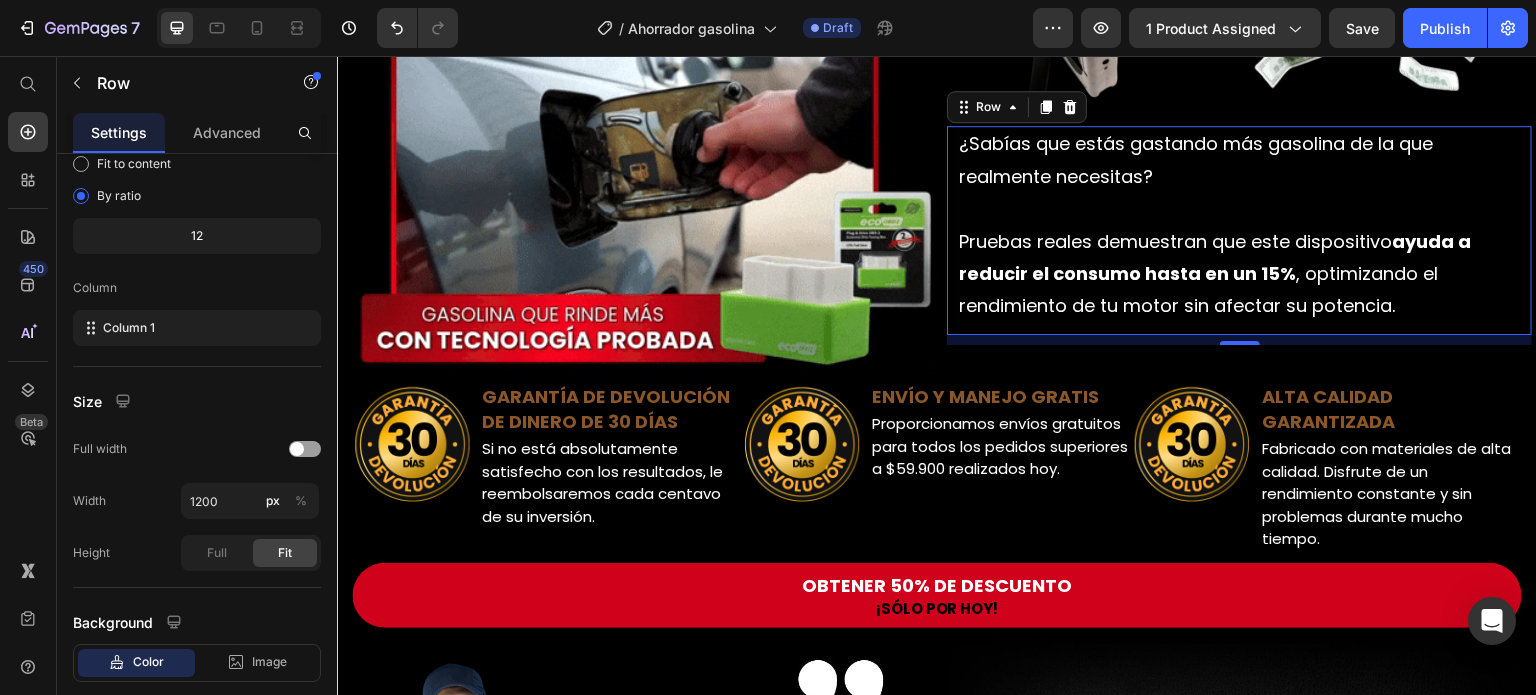 scroll, scrollTop: 1142, scrollLeft: 0, axis: vertical 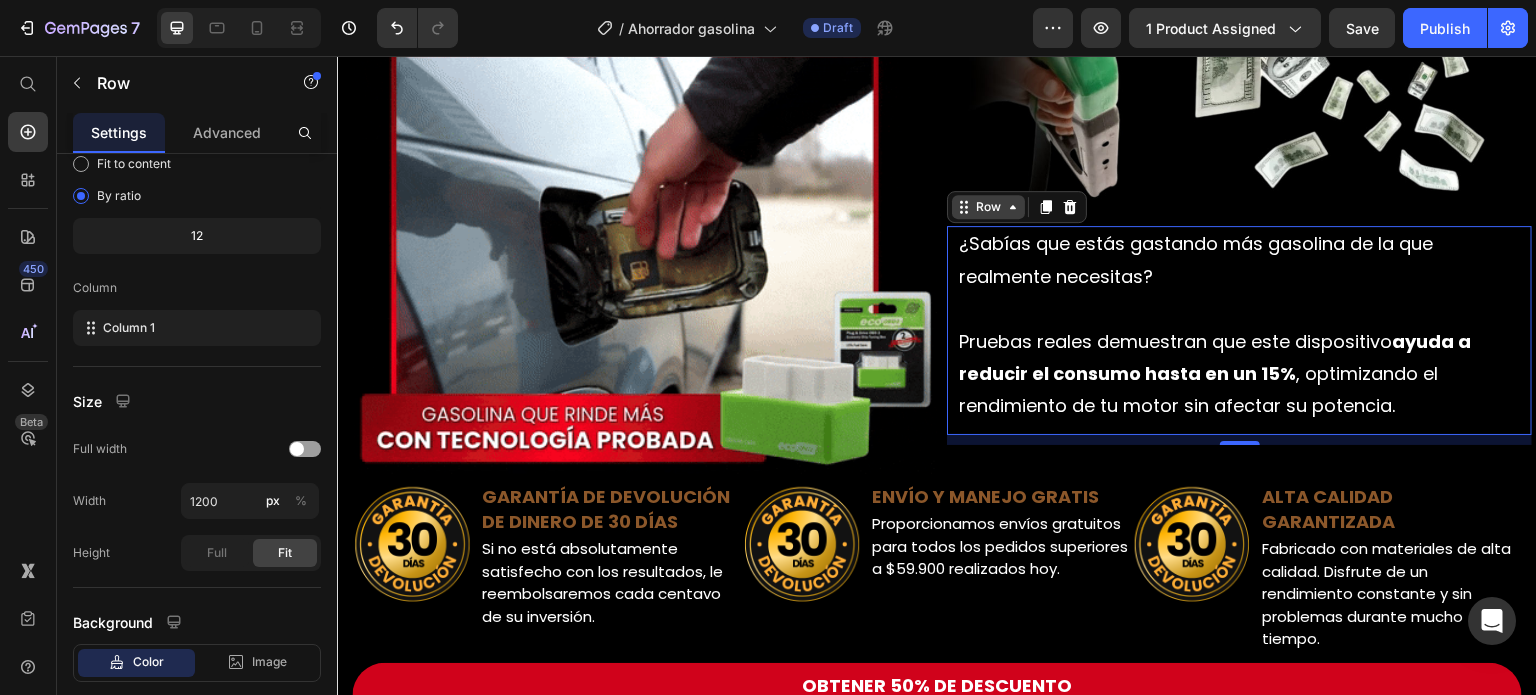 click 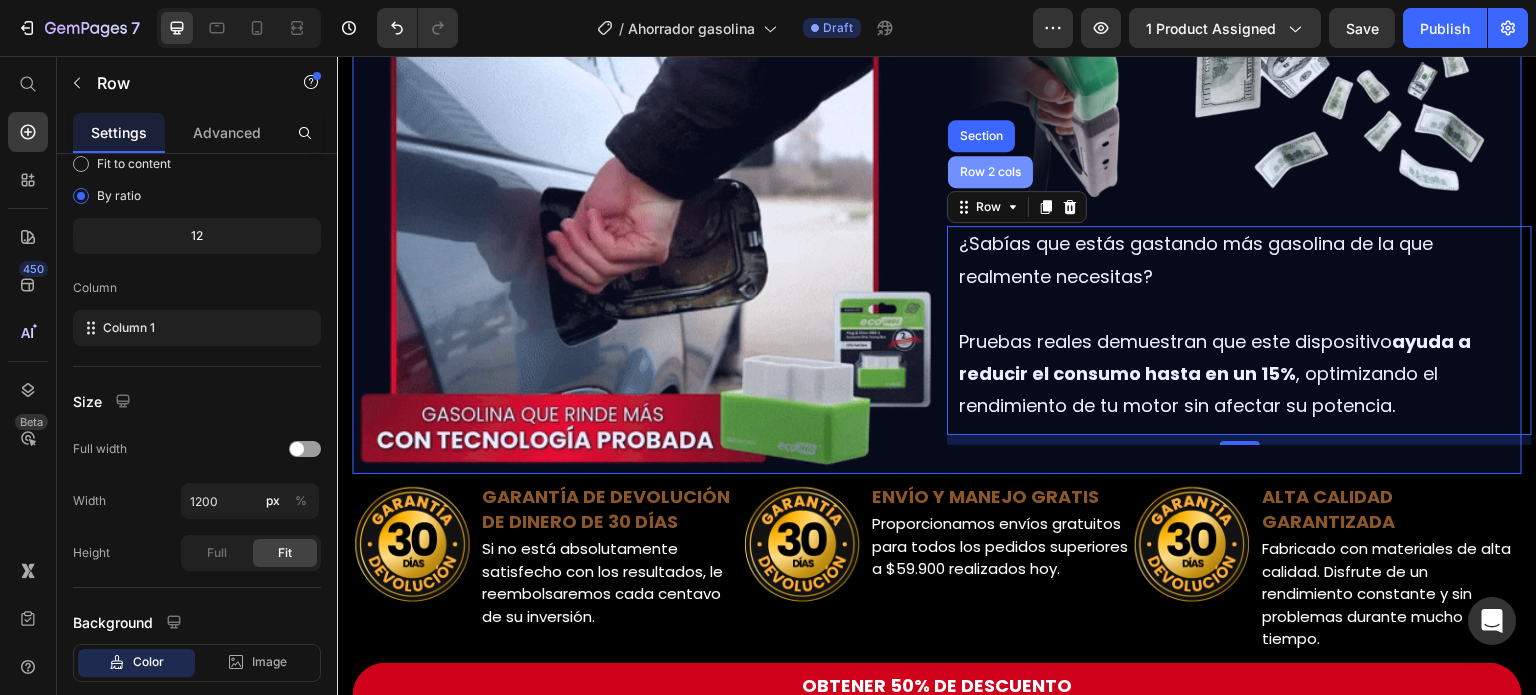 click on "Row 2 cols" at bounding box center [990, 172] 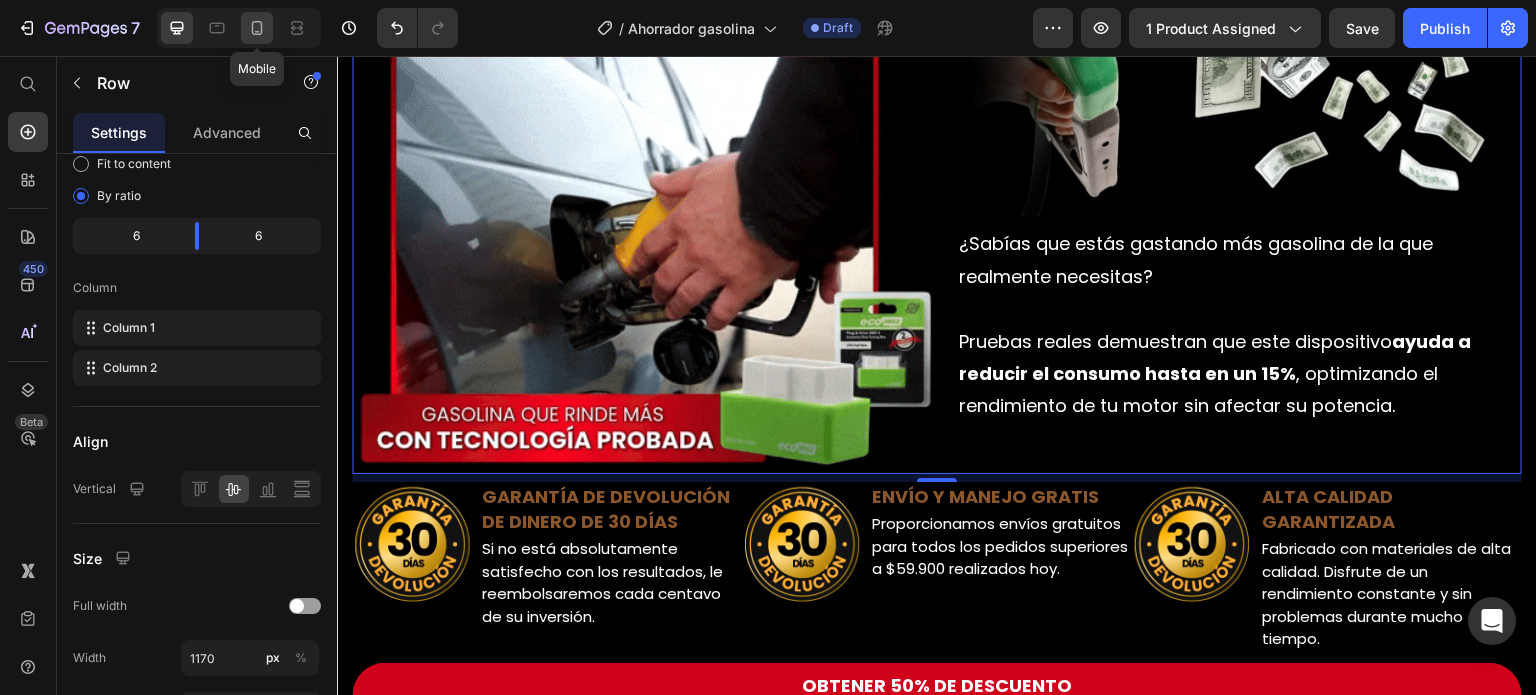 click 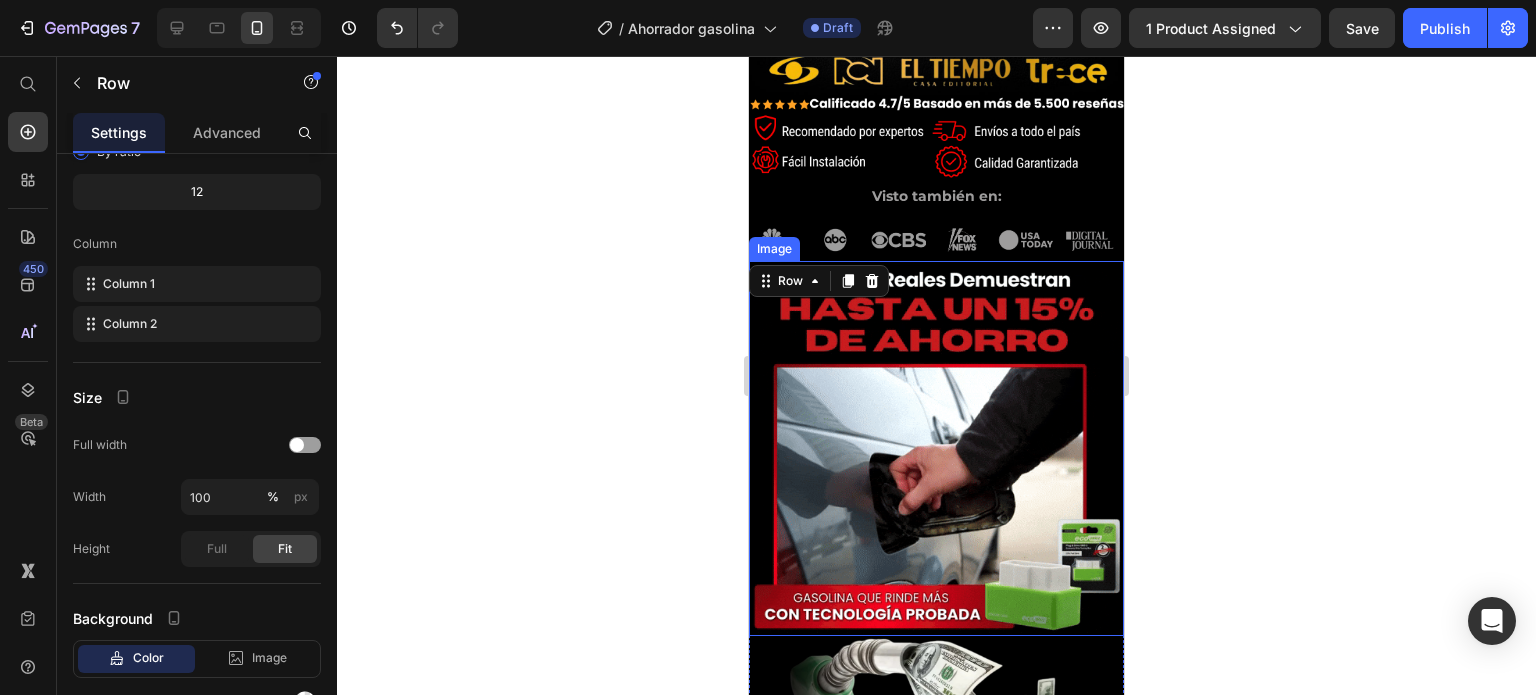 scroll, scrollTop: 689, scrollLeft: 0, axis: vertical 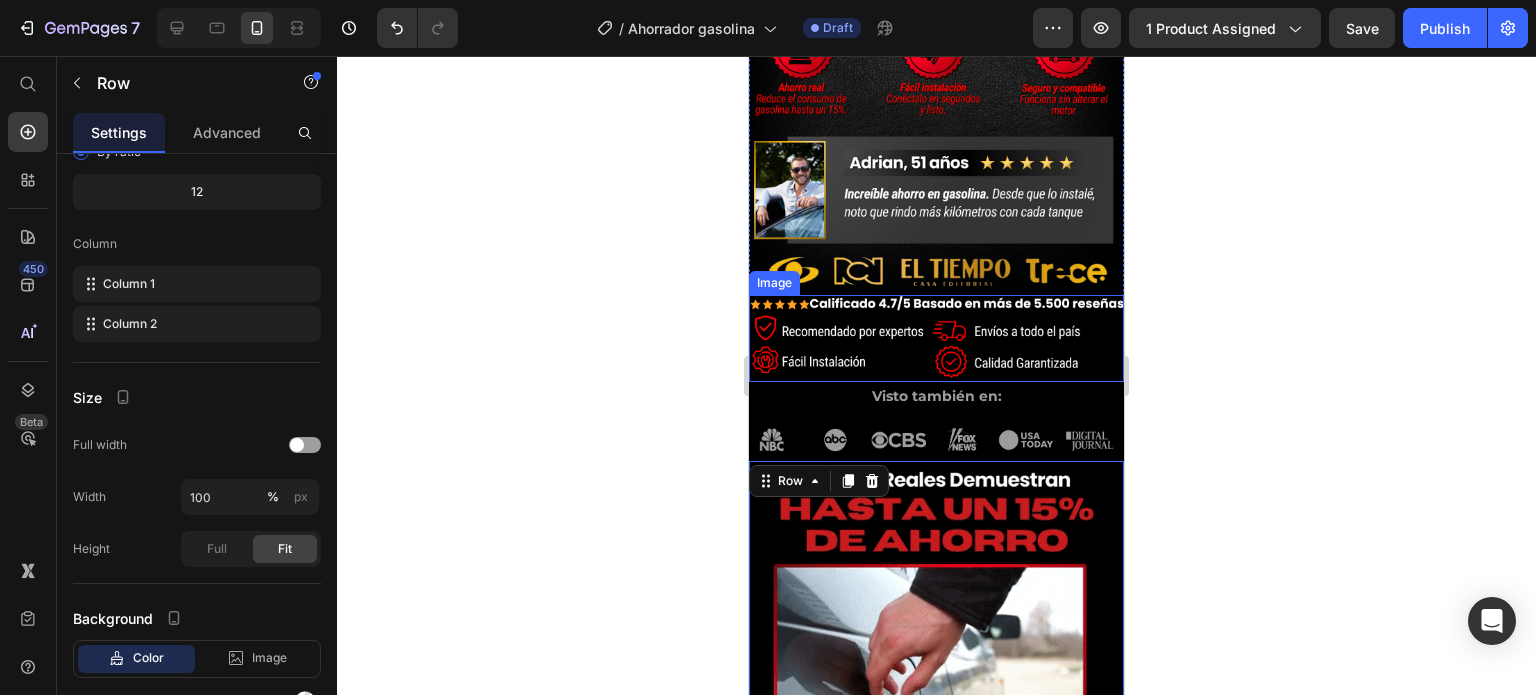 click at bounding box center (936, 338) 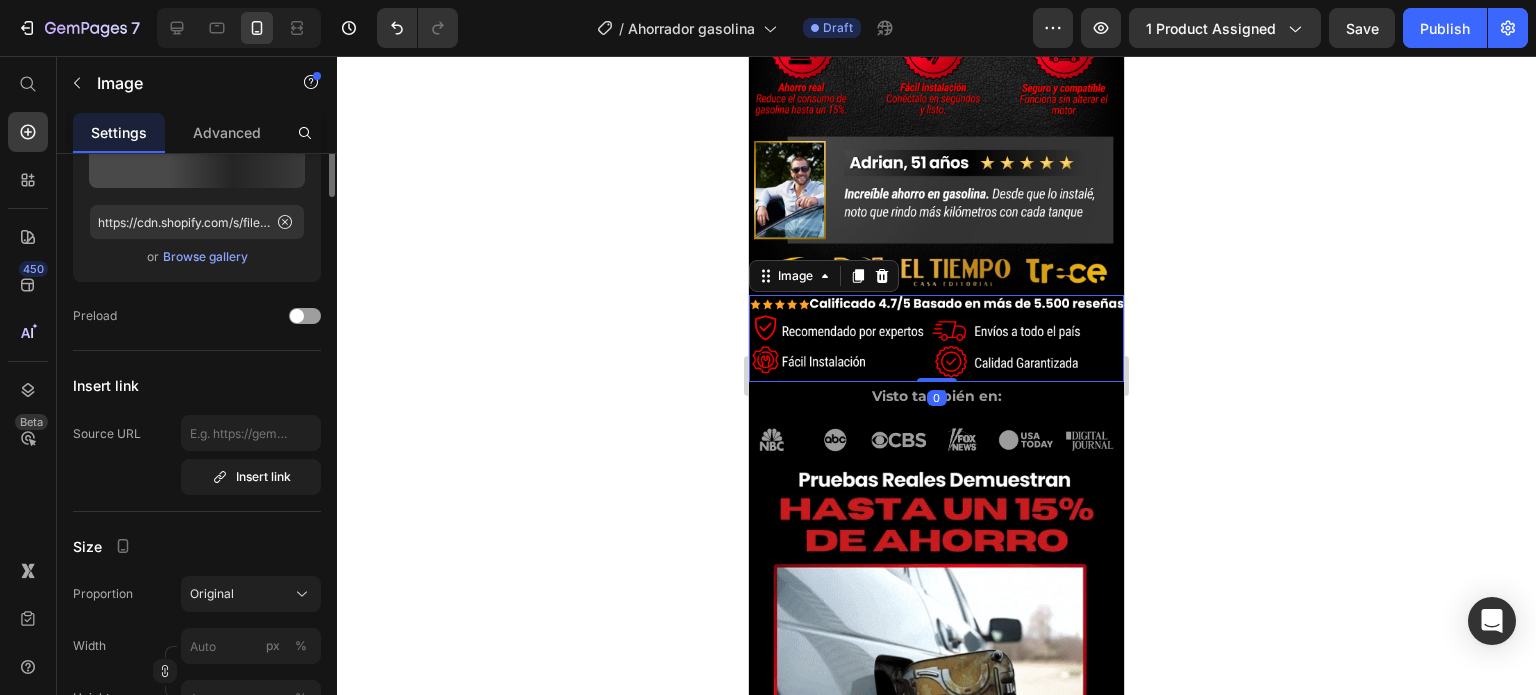 scroll, scrollTop: 0, scrollLeft: 0, axis: both 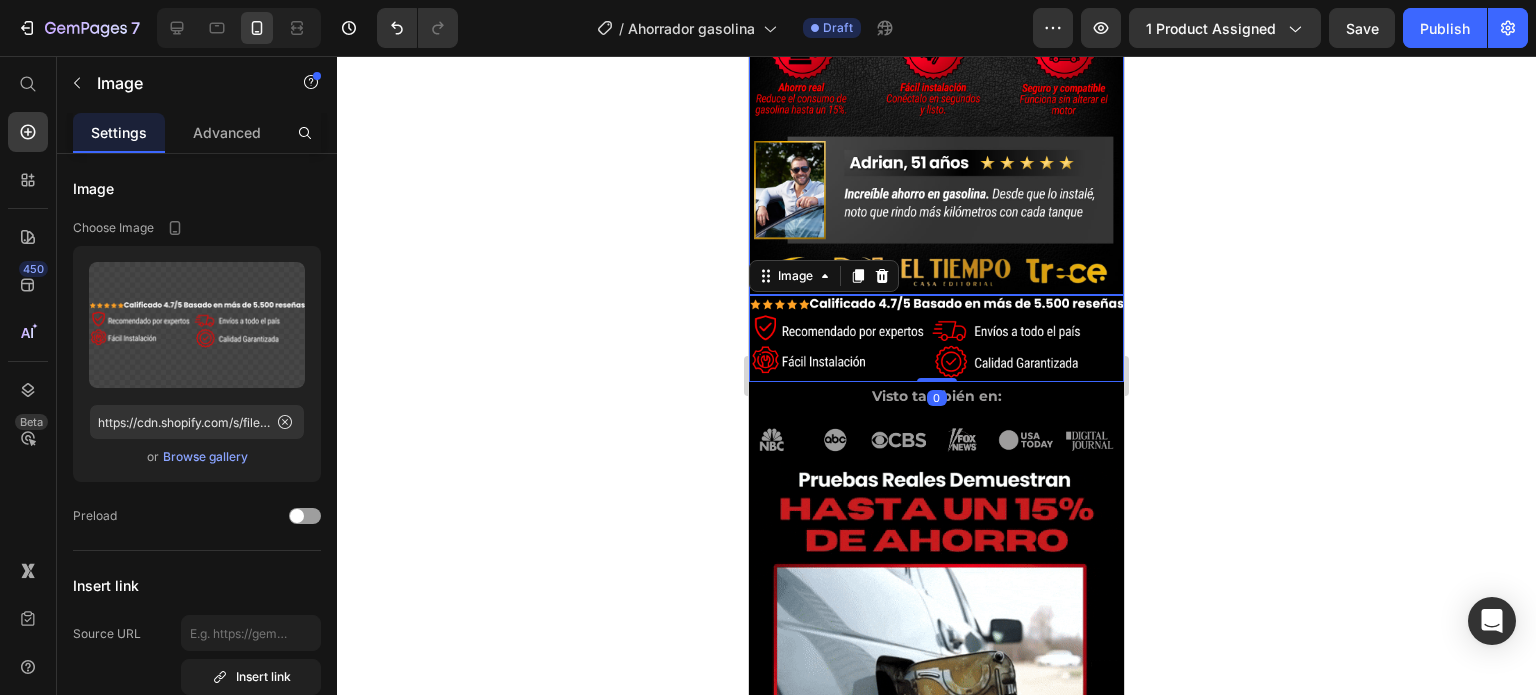 click at bounding box center (936, 107) 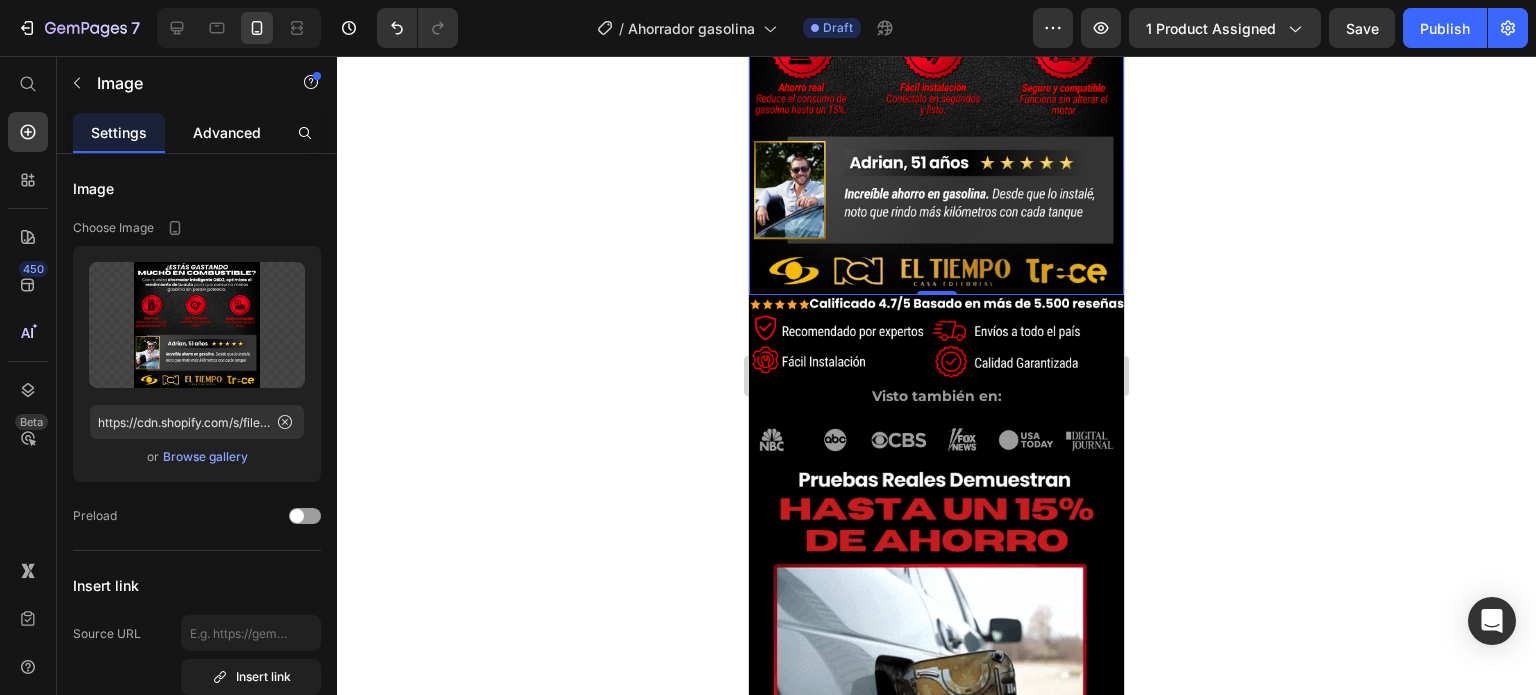 click on "Advanced" at bounding box center (227, 132) 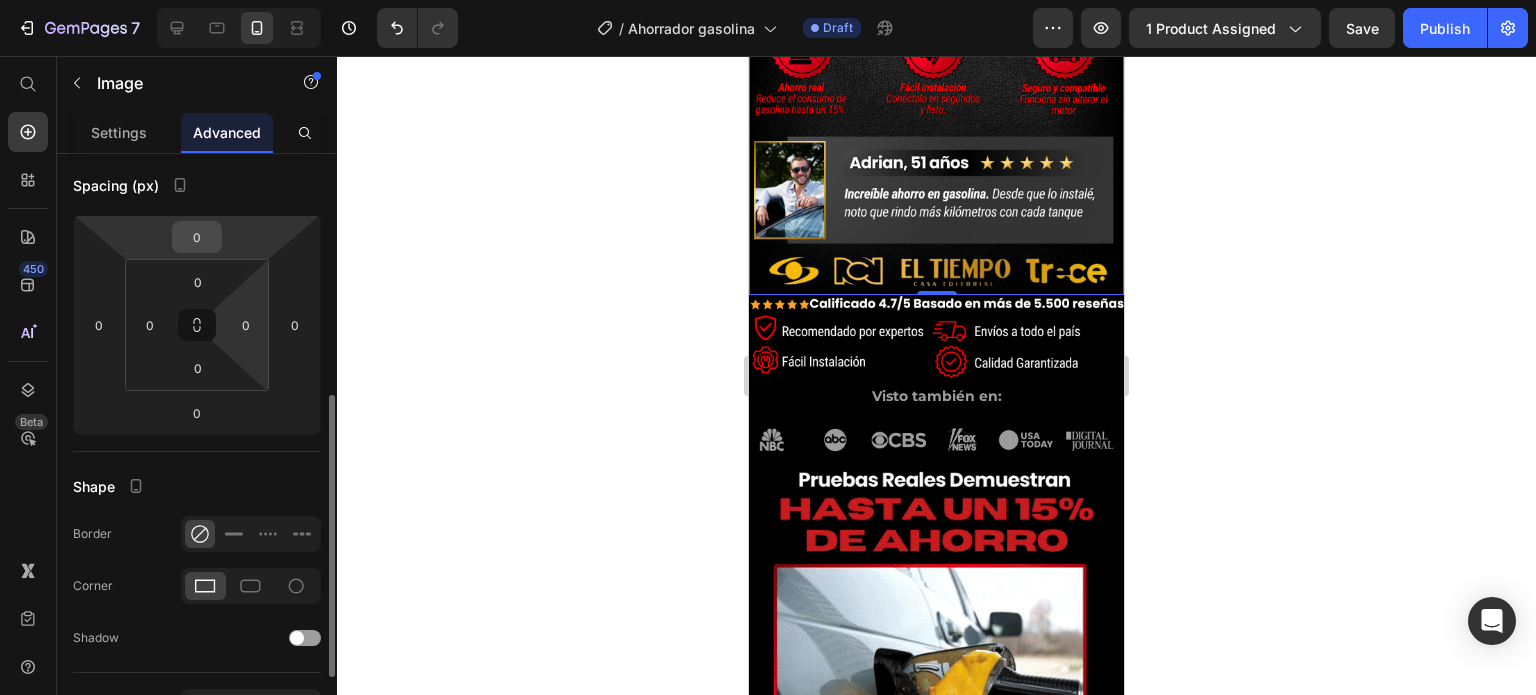 scroll, scrollTop: 400, scrollLeft: 0, axis: vertical 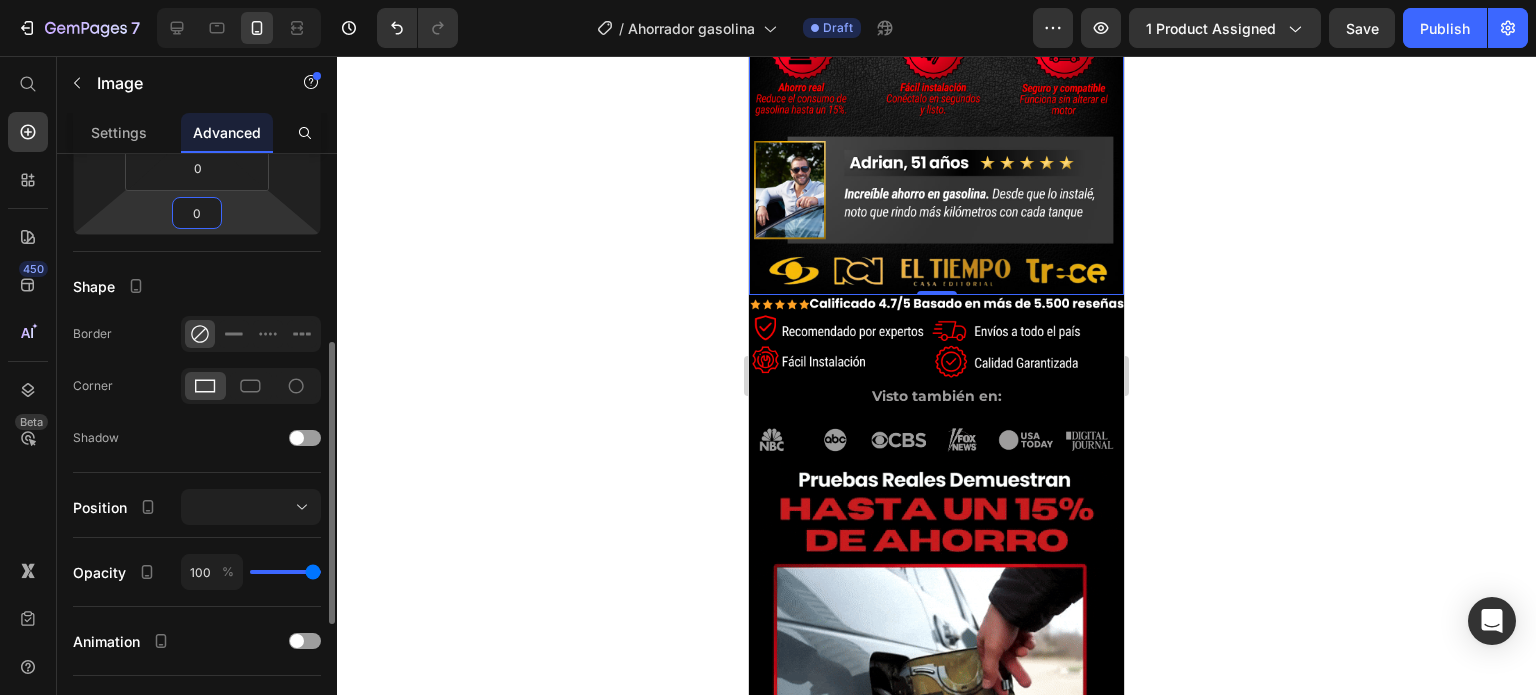 click on "0" at bounding box center (197, 213) 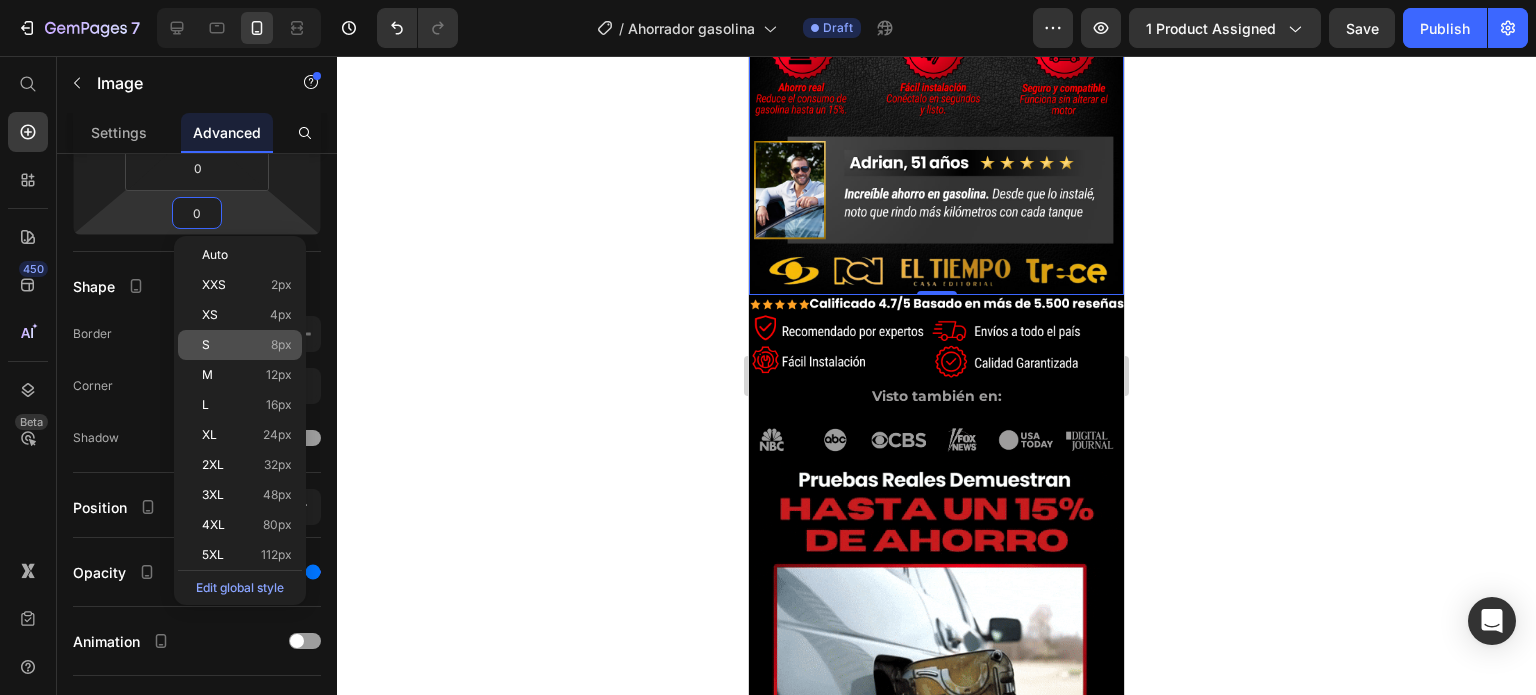 click on "S 8px" at bounding box center [247, 345] 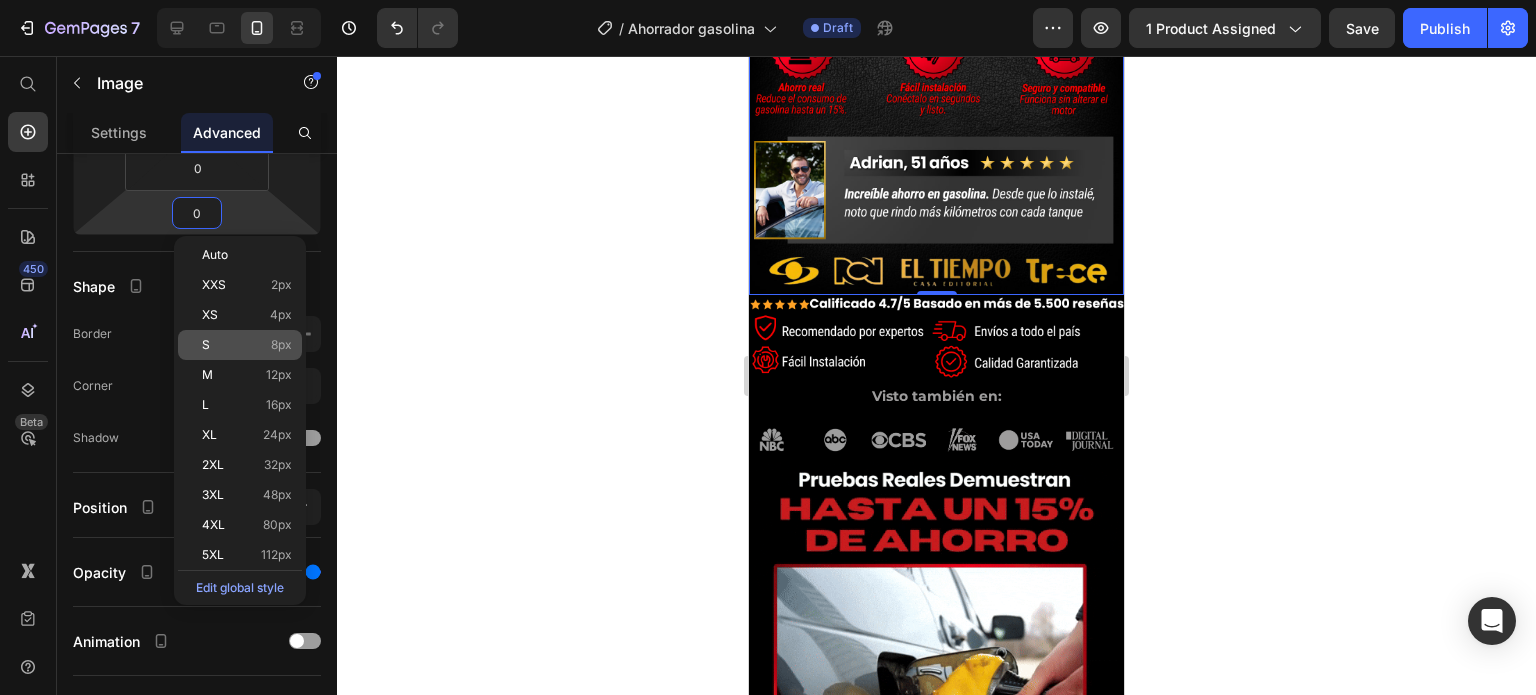 type on "8" 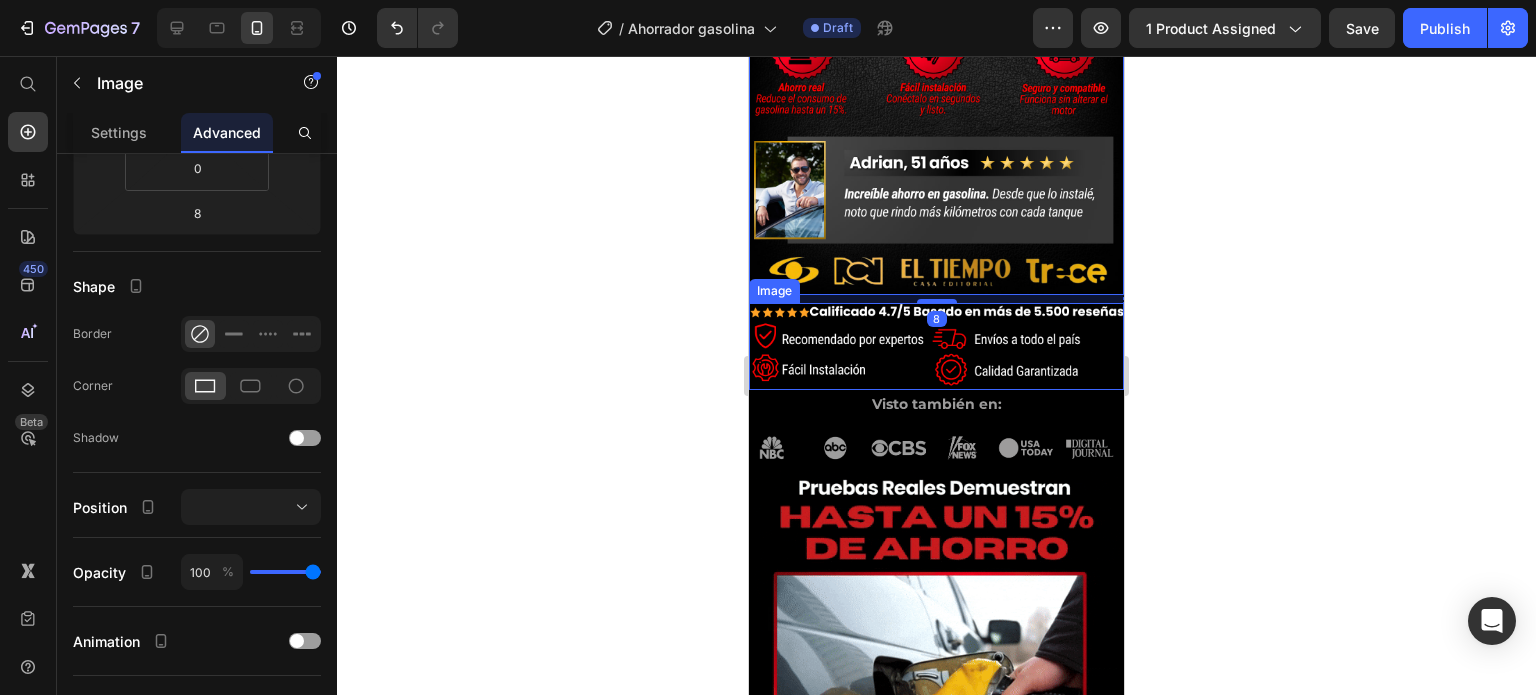 click at bounding box center [936, 346] 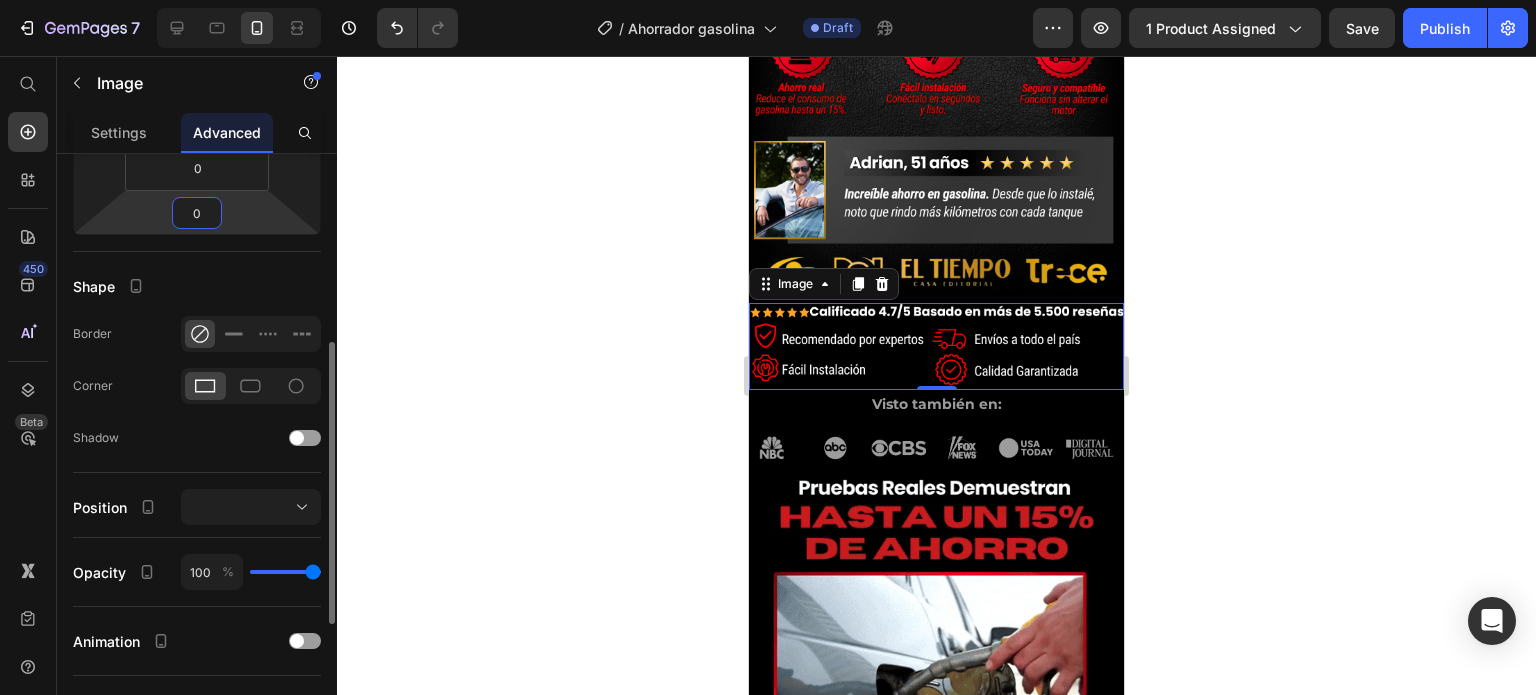 click on "0" at bounding box center (197, 213) 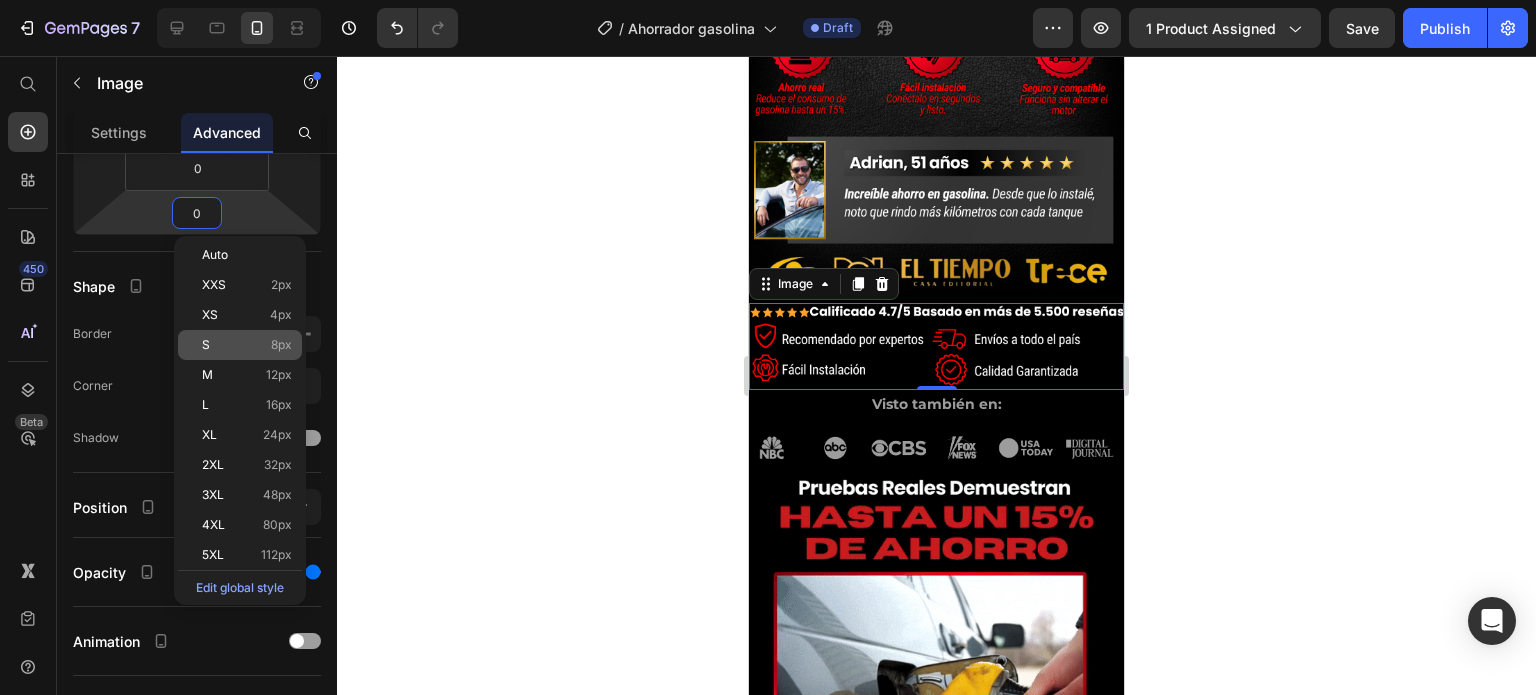 click on "S 8px" at bounding box center [247, 345] 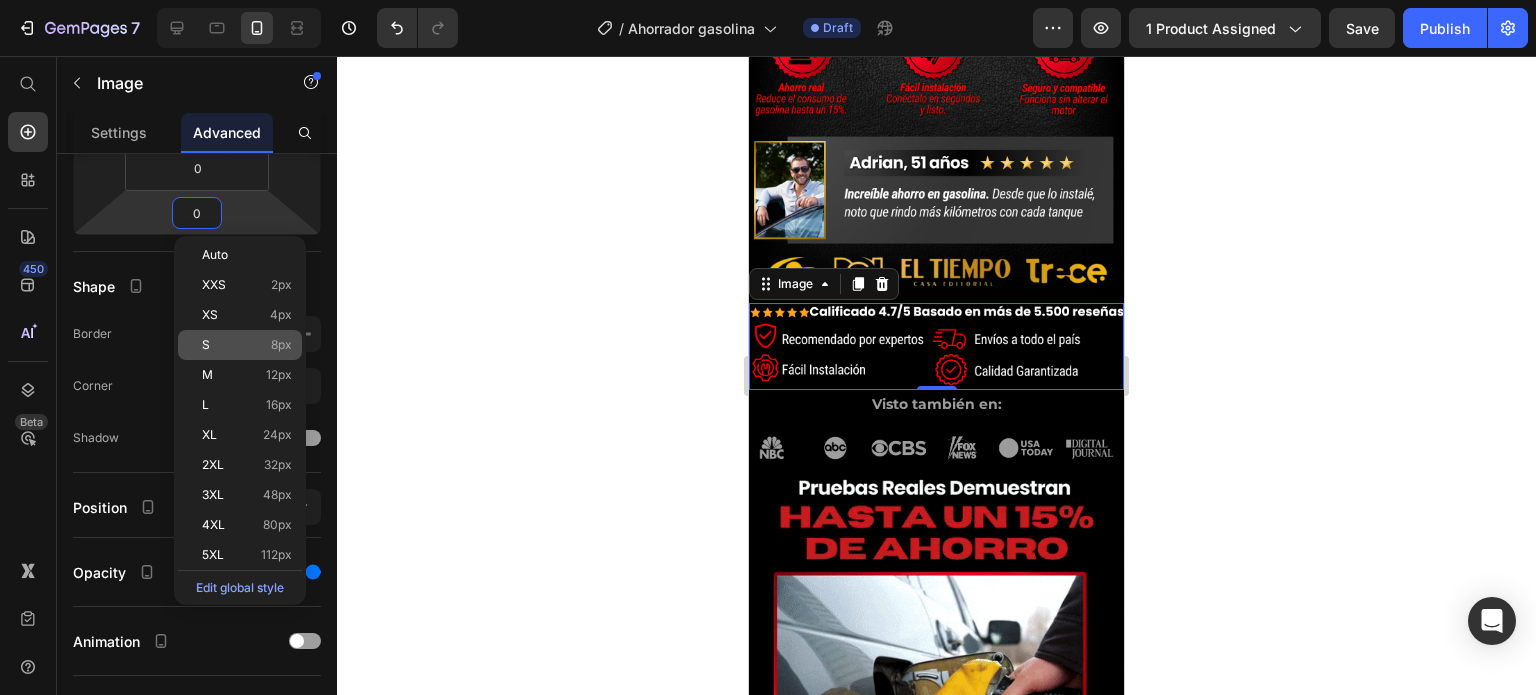 type on "8" 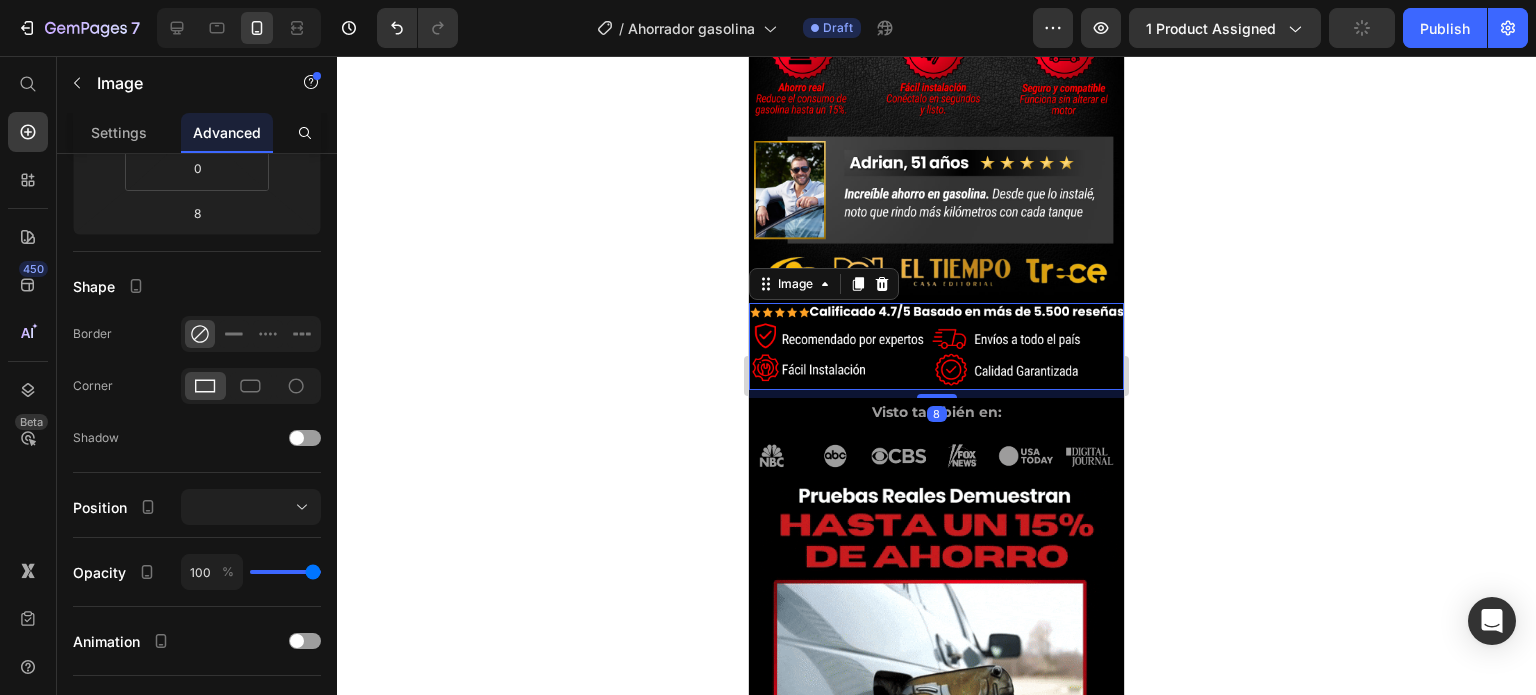 click 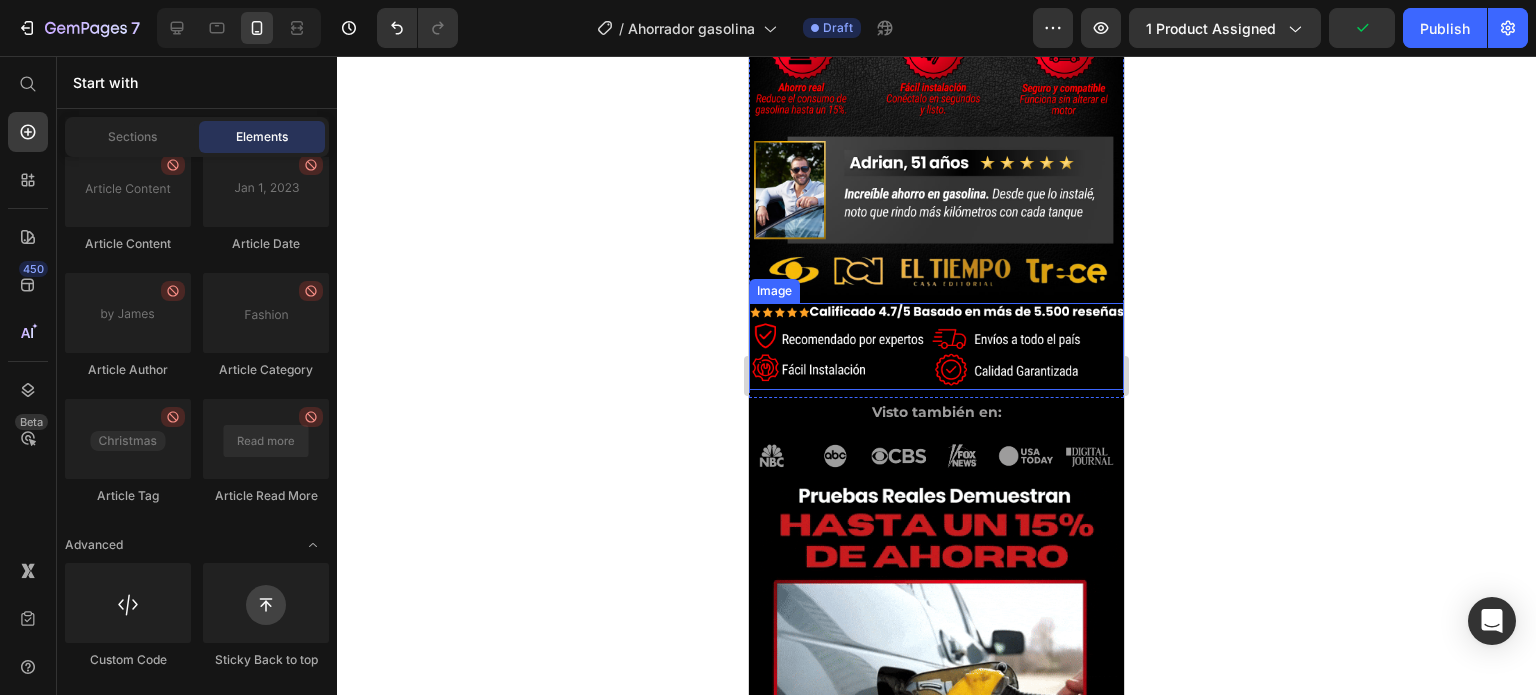 click at bounding box center [936, 346] 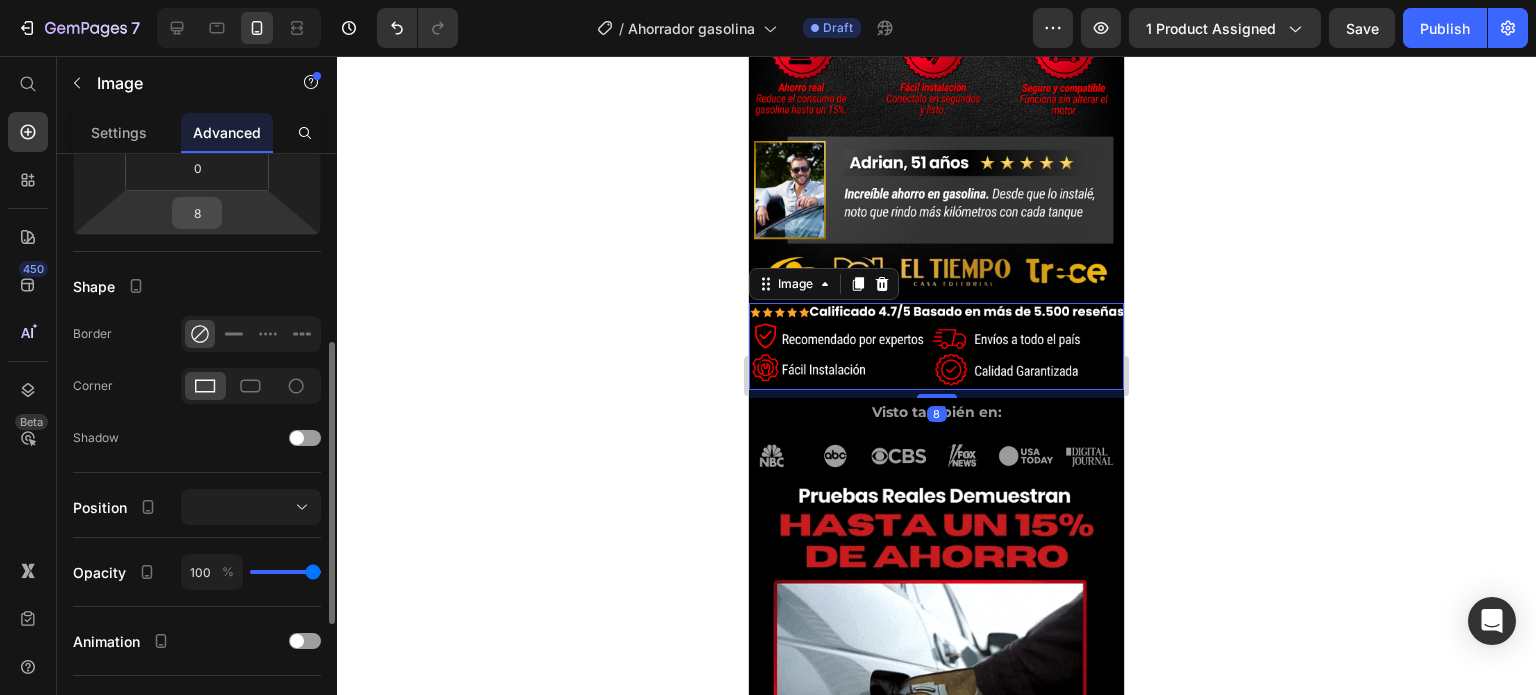 click on "8" at bounding box center [197, 213] 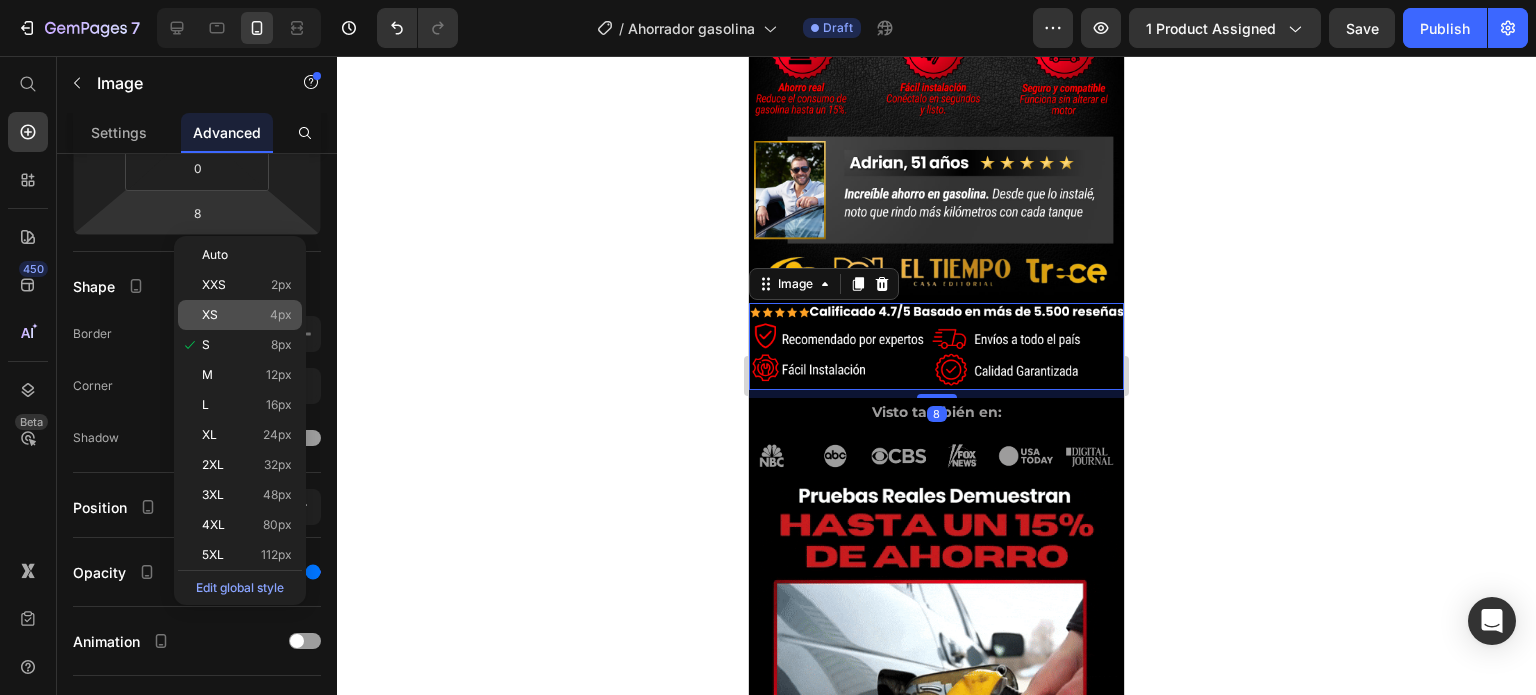 click on "XS 4px" 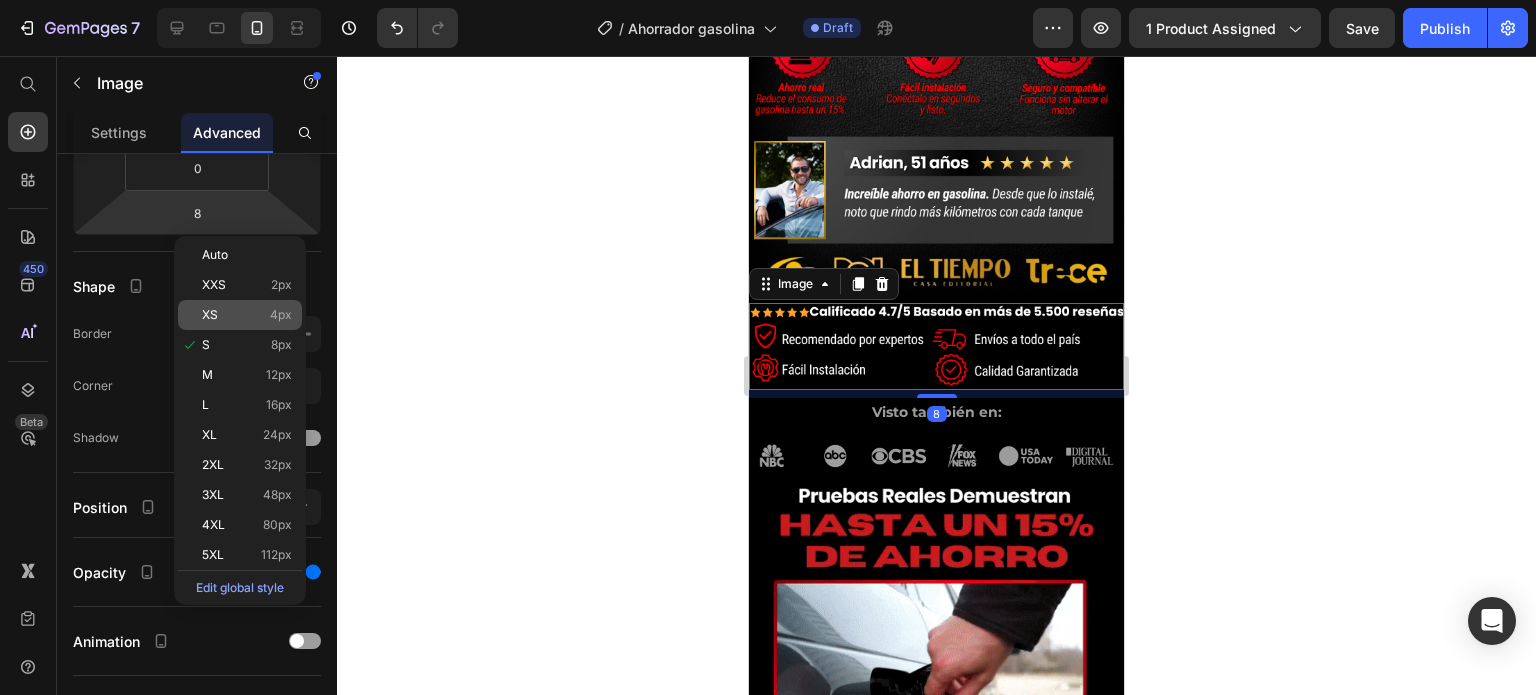 type on "4" 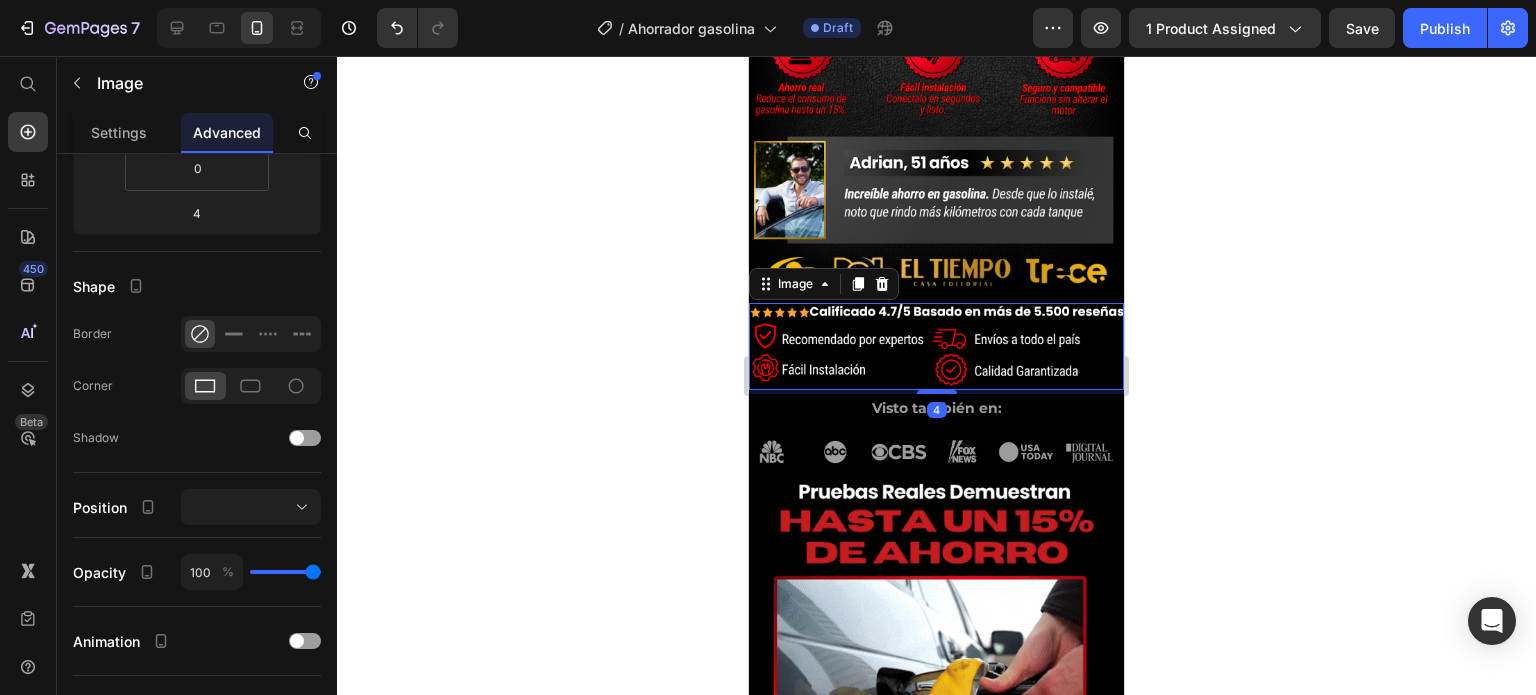 click 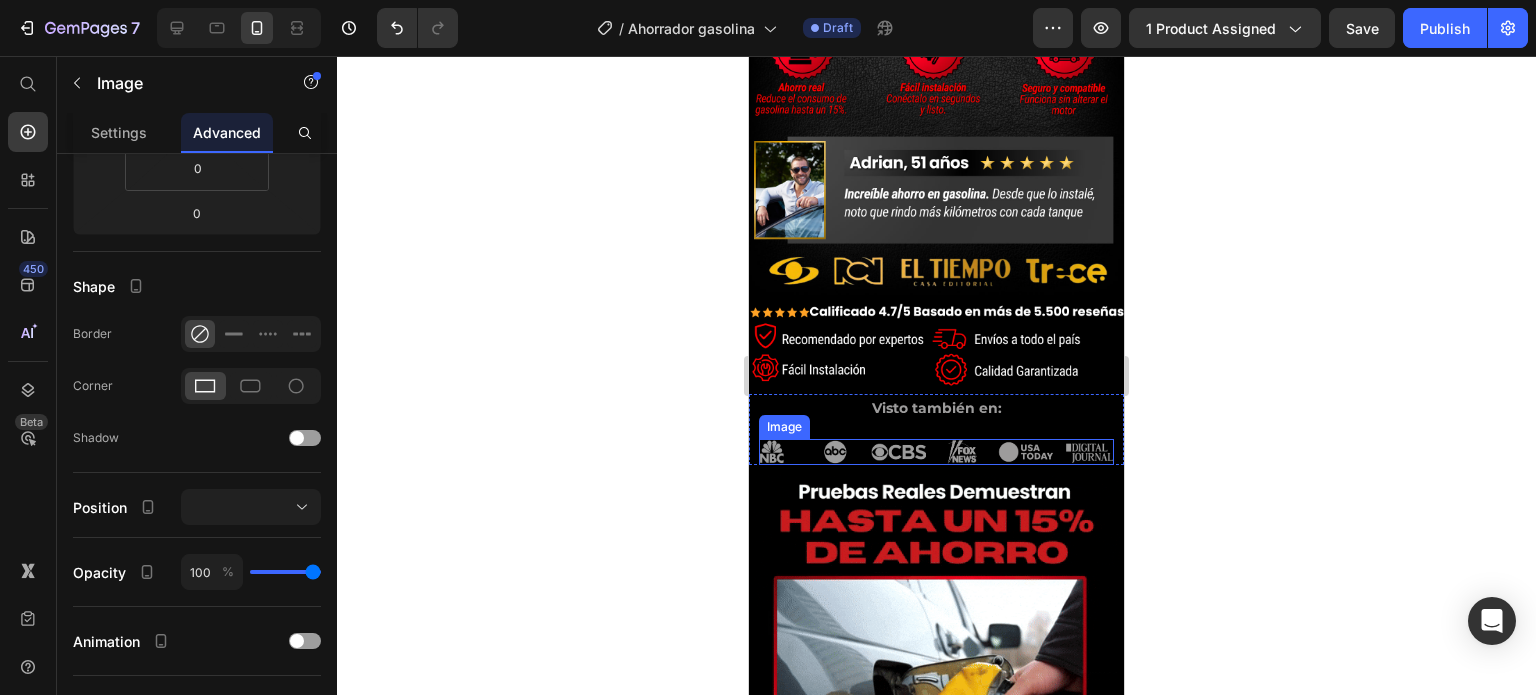 click at bounding box center (936, 452) 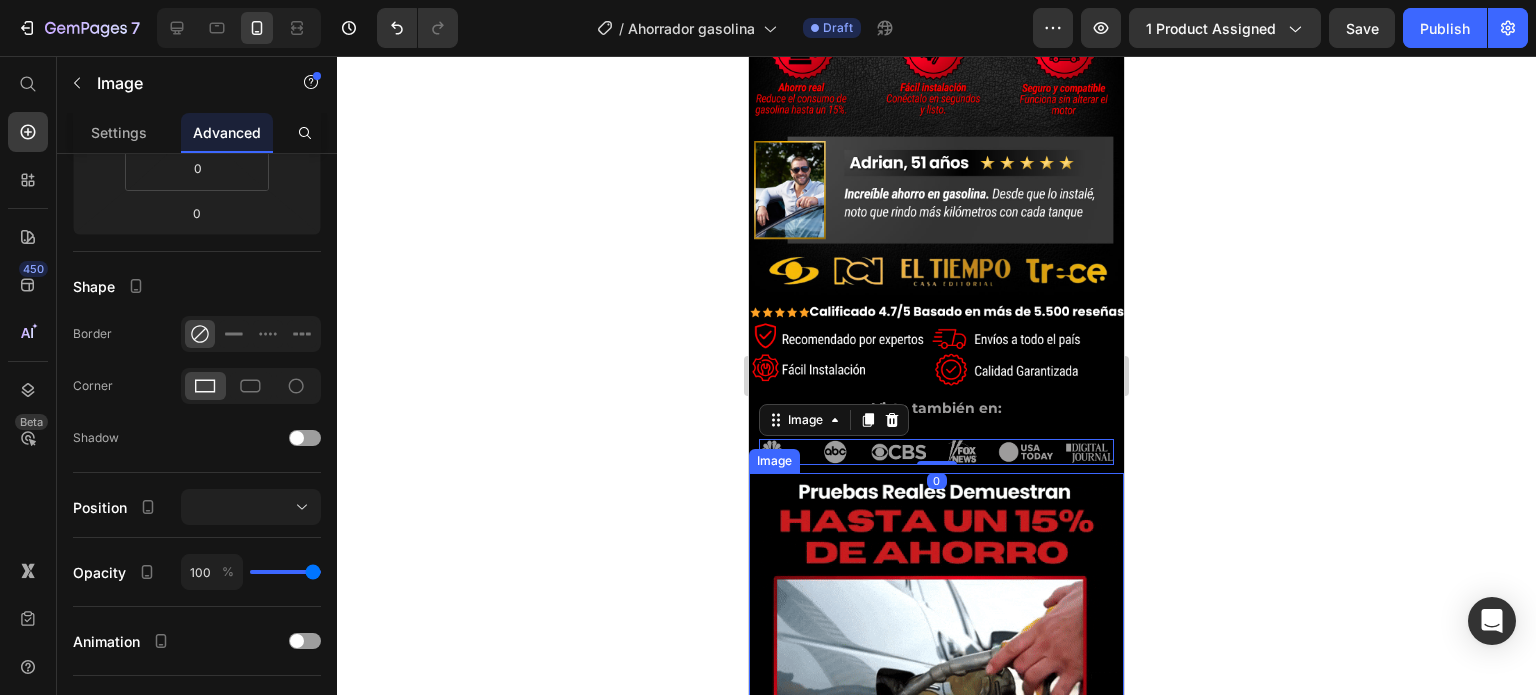 click at bounding box center (936, 660) 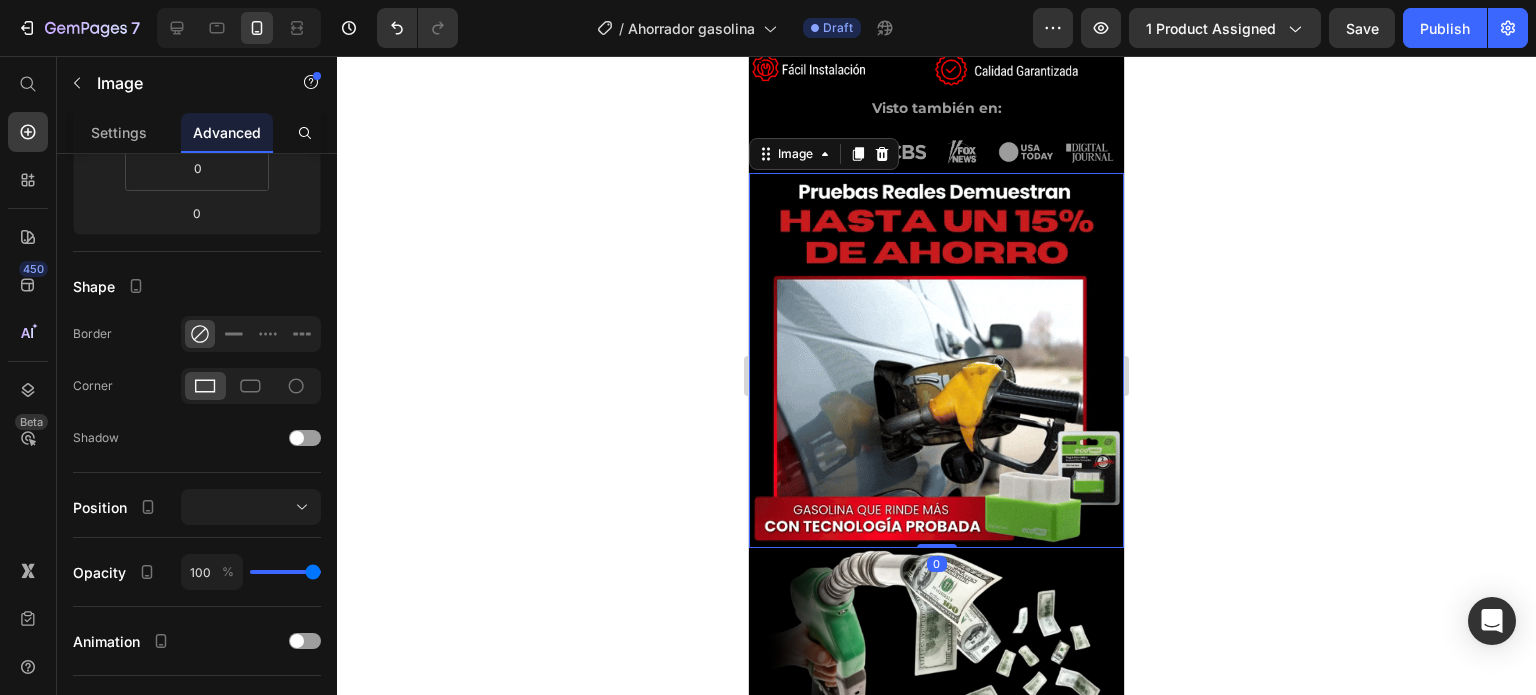 scroll, scrollTop: 1189, scrollLeft: 0, axis: vertical 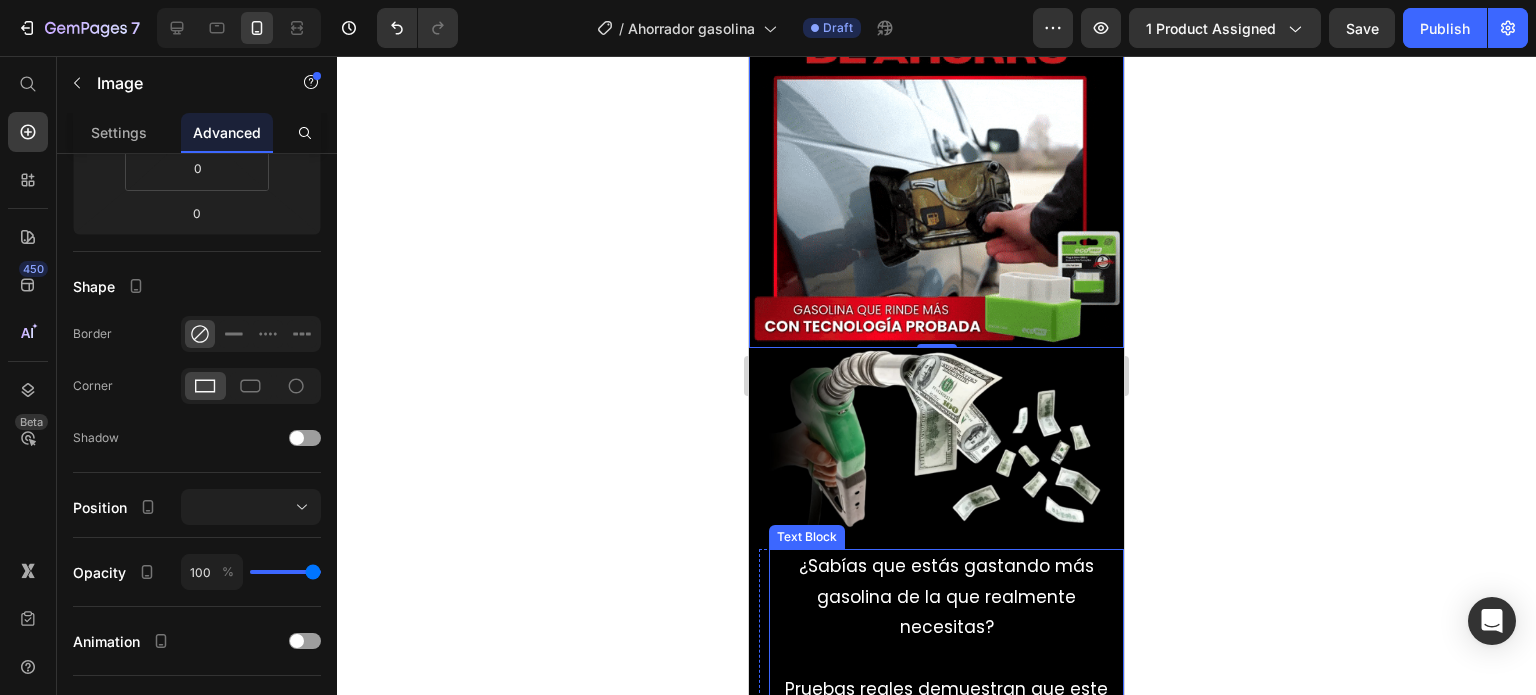 click on "¿Sabías que estás gastando más gasolina de la que realmente necesitas?" at bounding box center (946, 597) 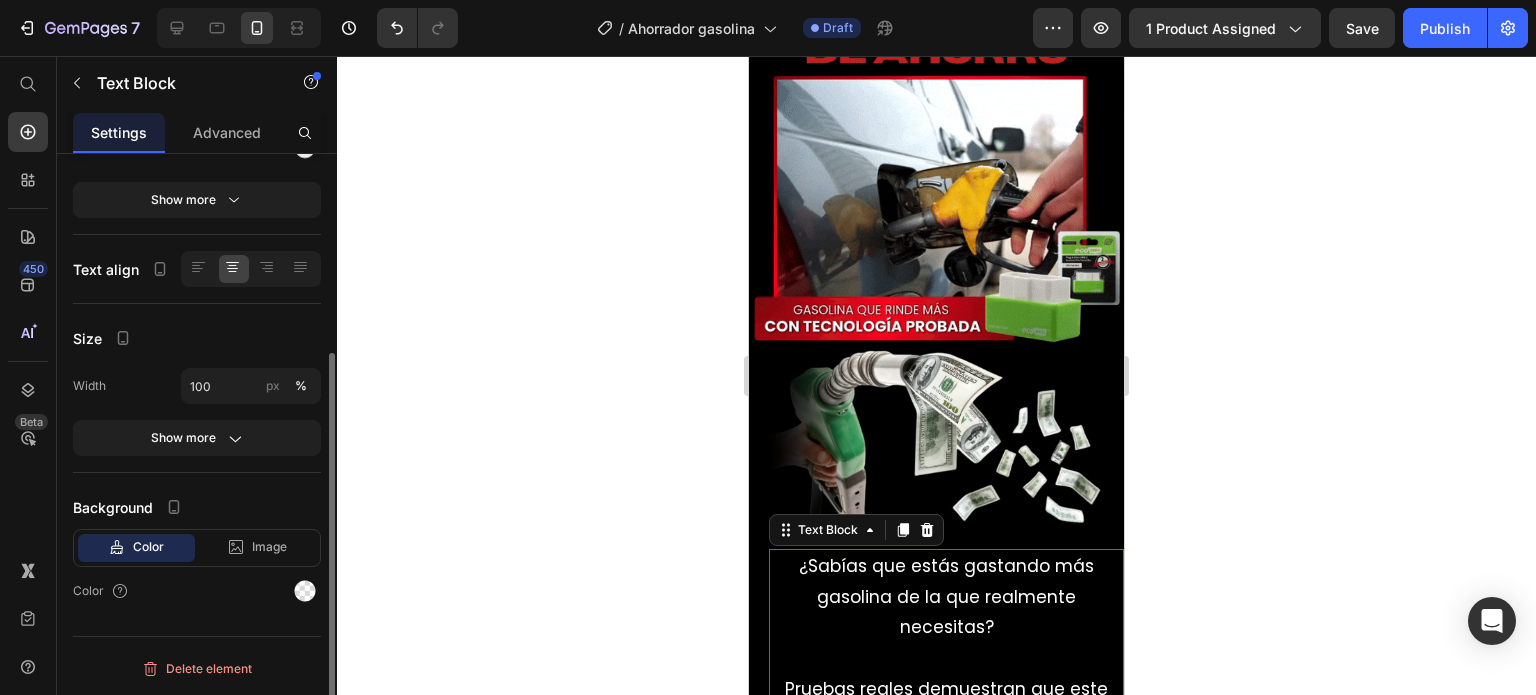 scroll, scrollTop: 0, scrollLeft: 0, axis: both 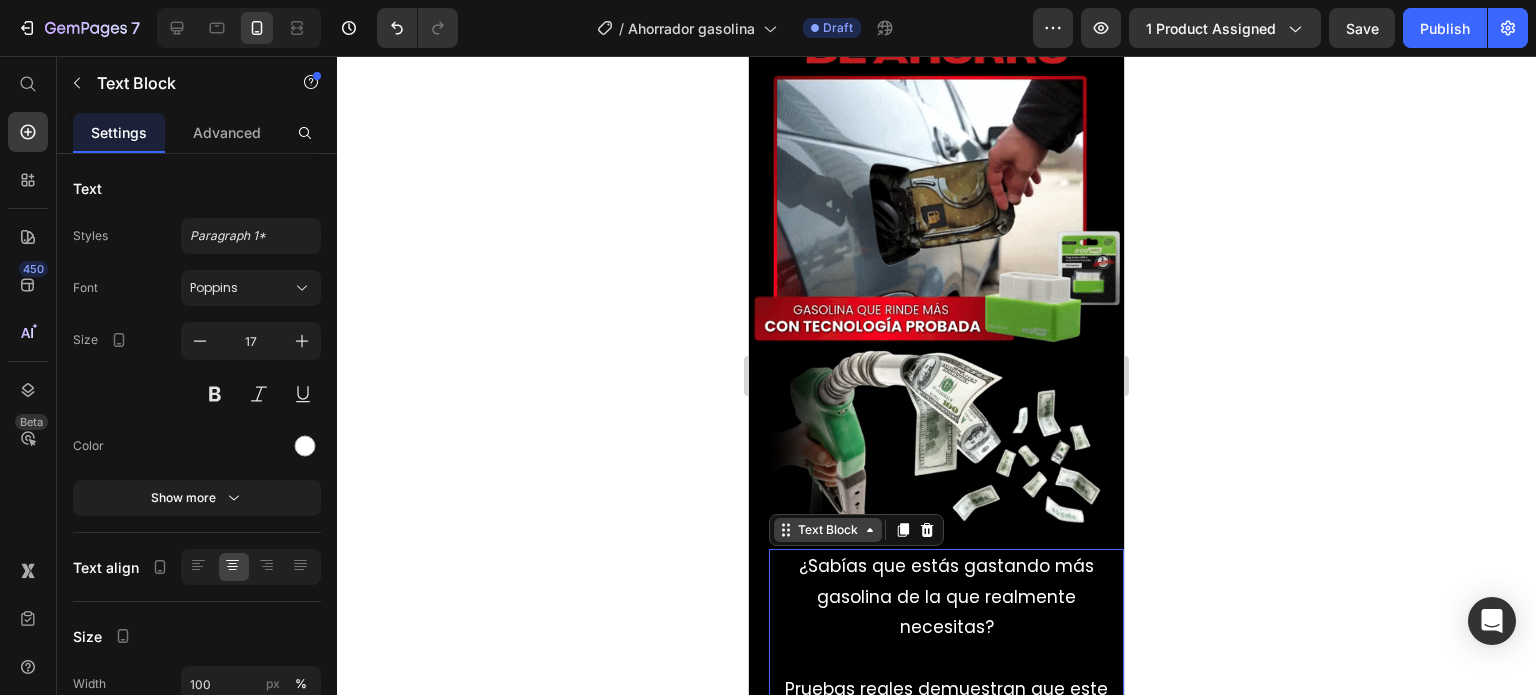click on "Text Block" at bounding box center [828, 530] 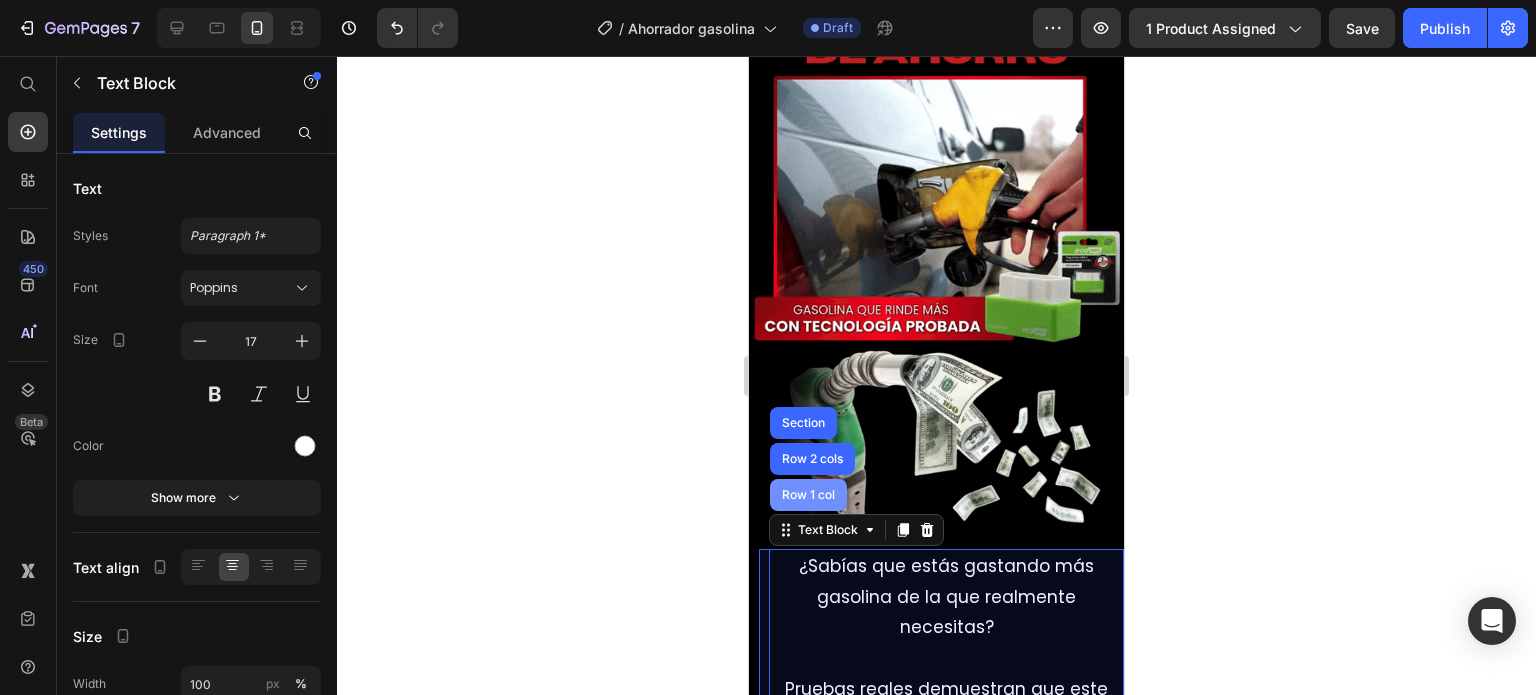 click on "Row 1 col" at bounding box center [808, 495] 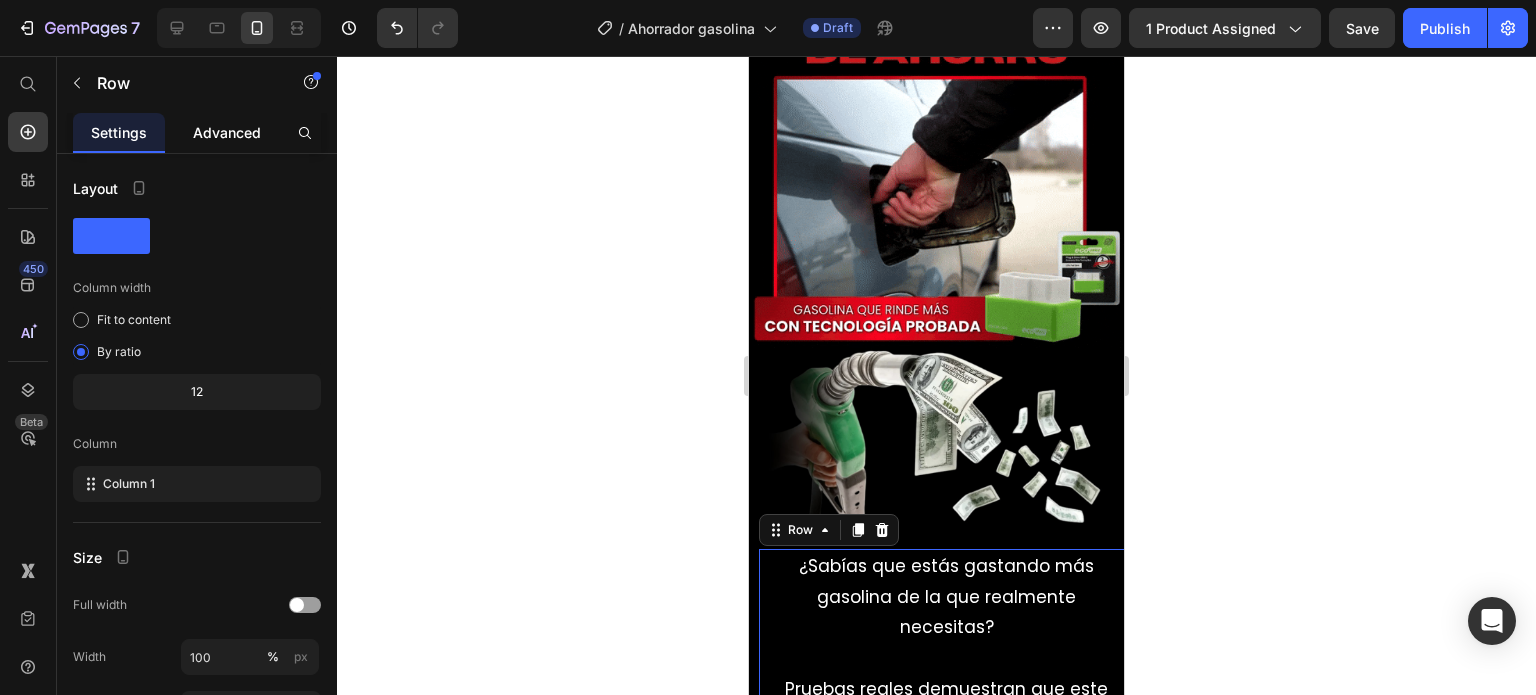 click on "Advanced" 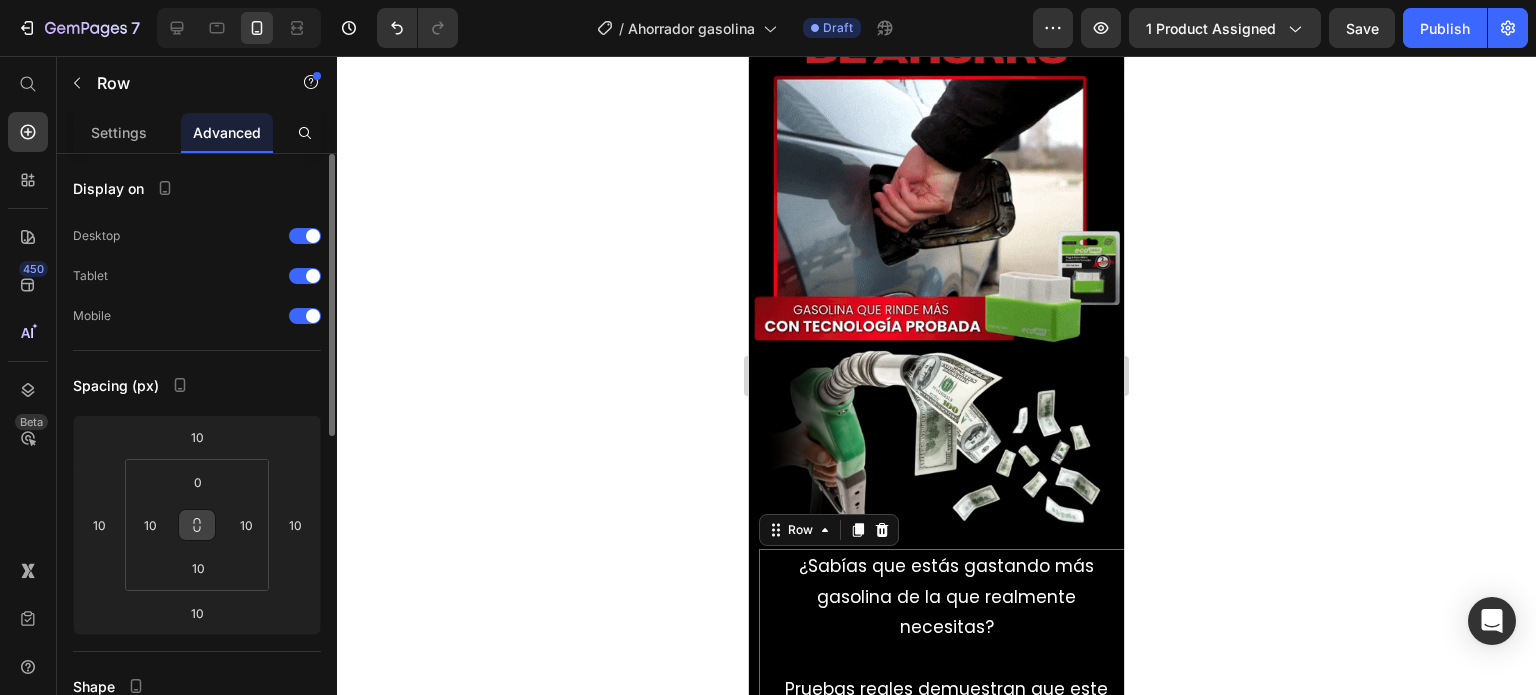 click 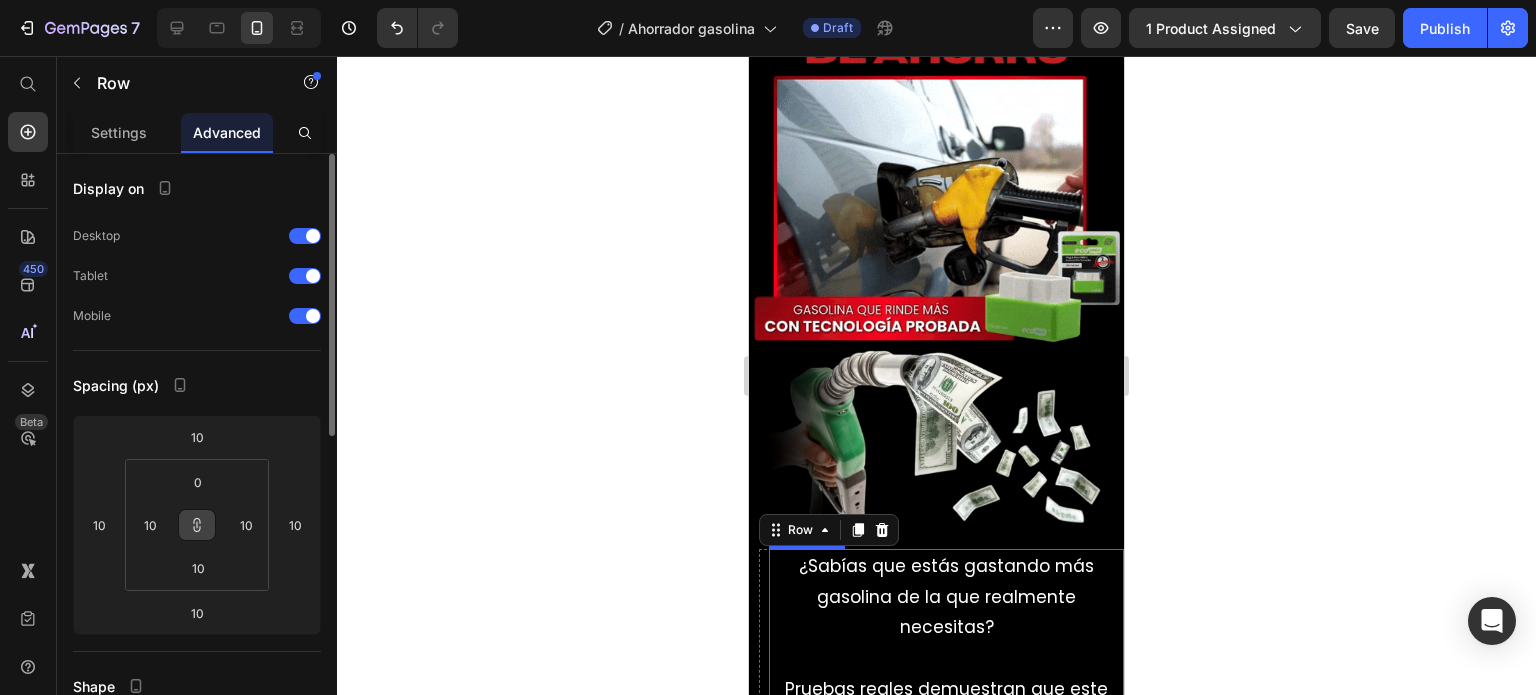 scroll, scrollTop: 1289, scrollLeft: 0, axis: vertical 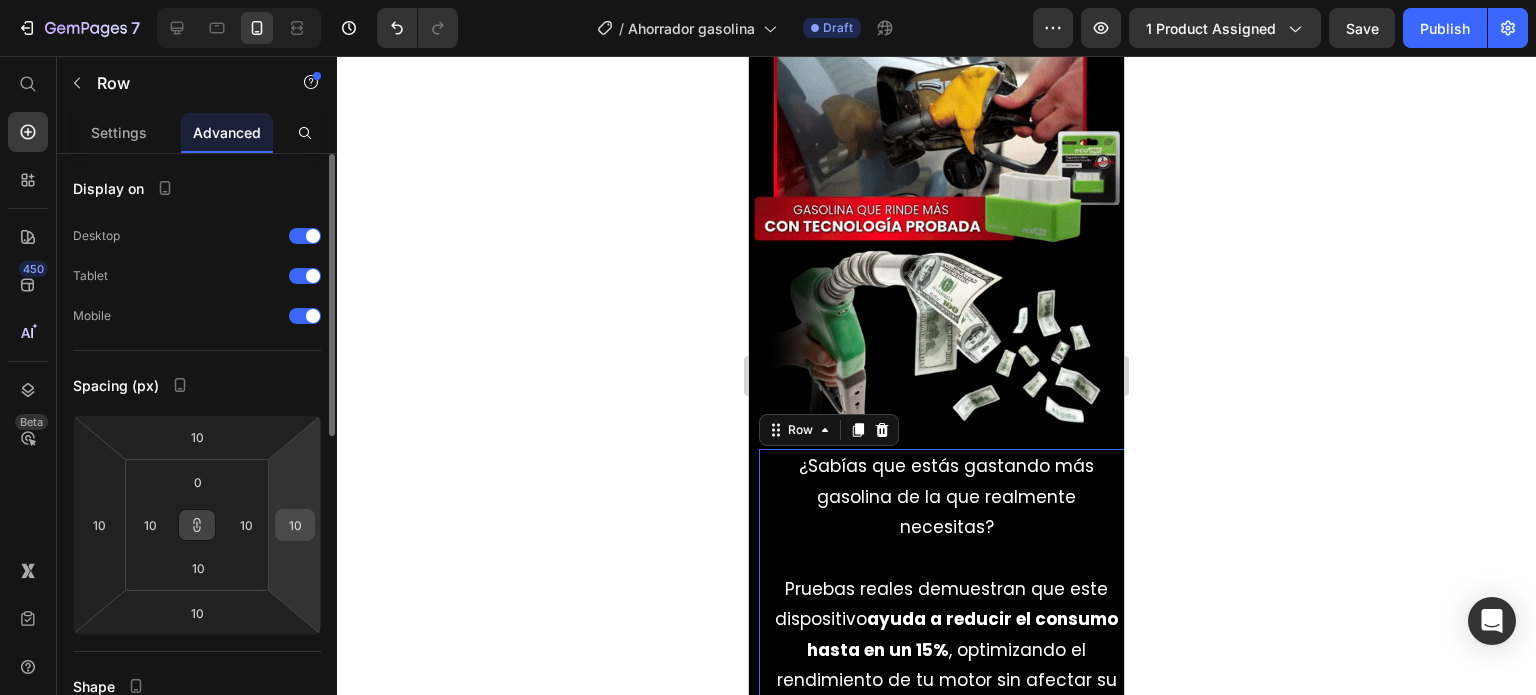 click on "10" at bounding box center [295, 525] 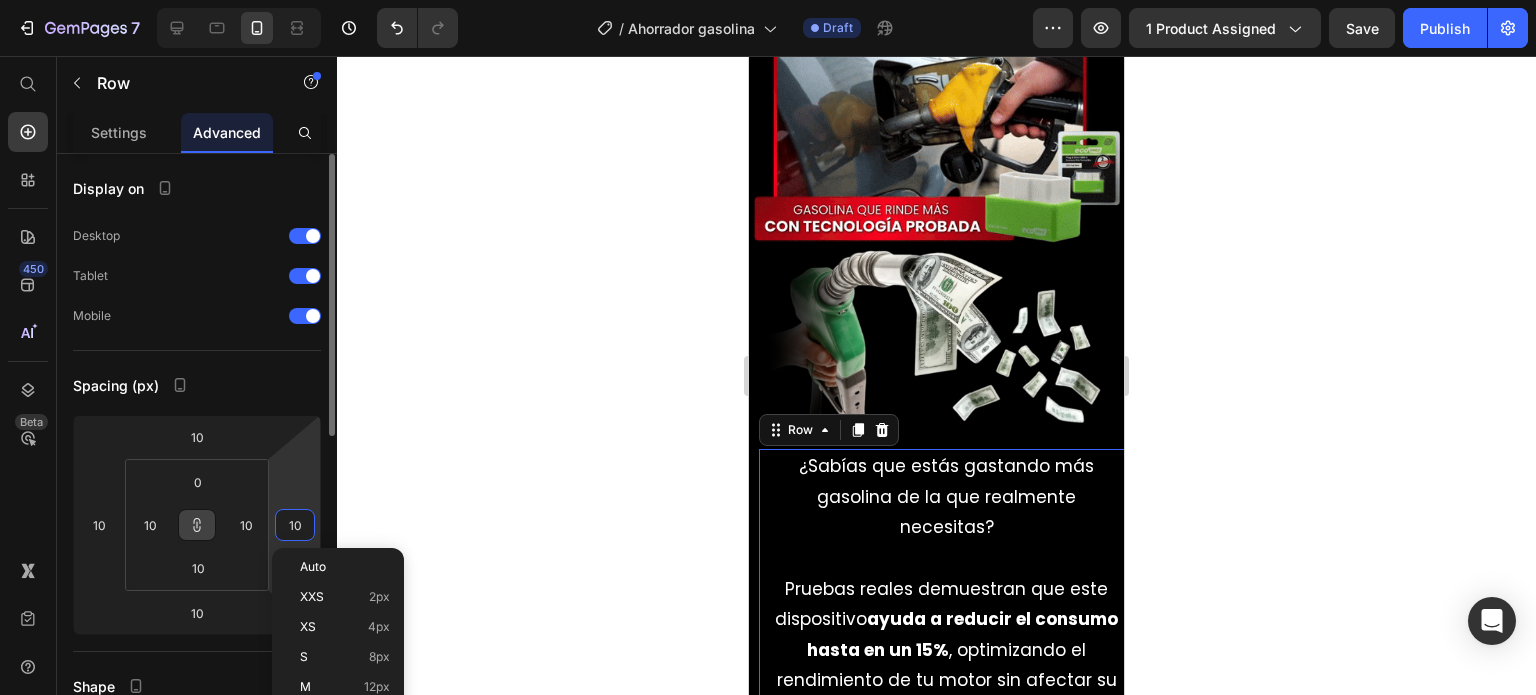 click on "Spacing (px)" at bounding box center (197, 385) 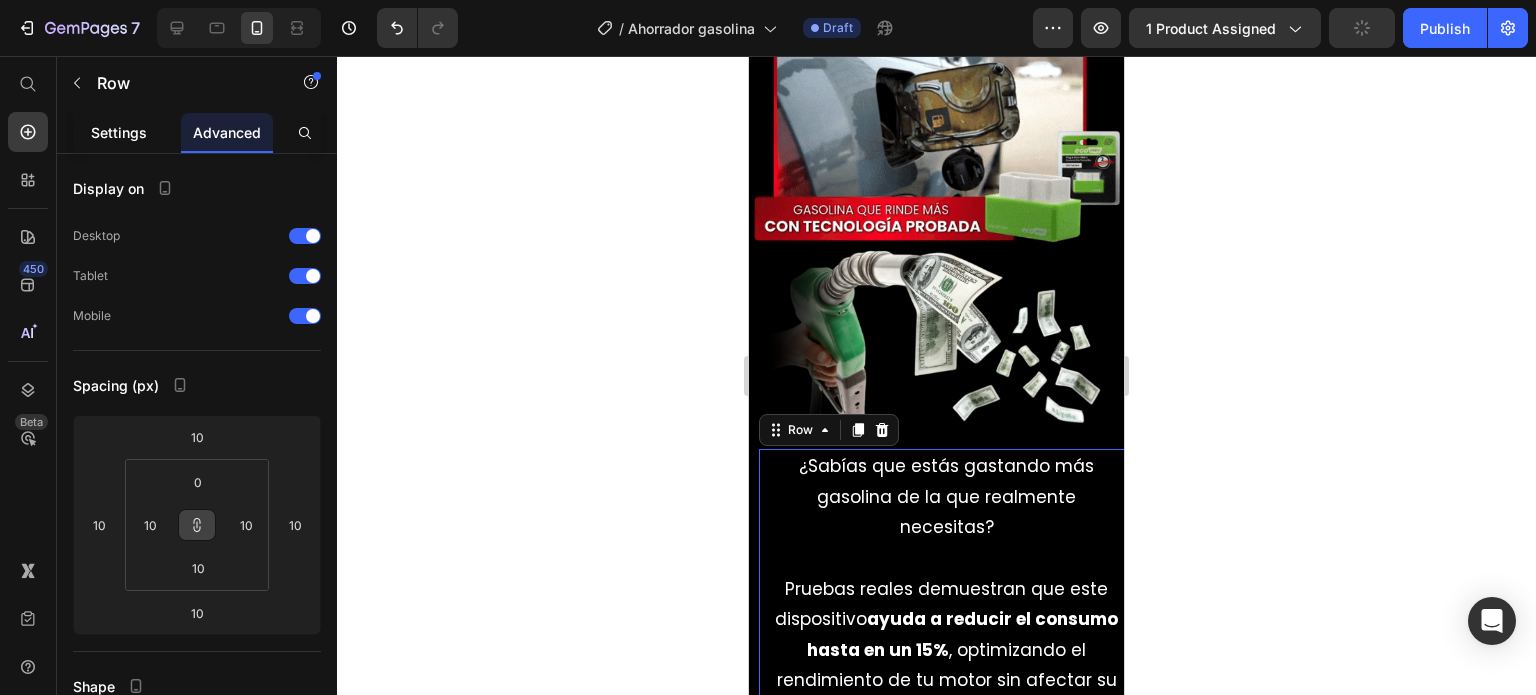 click on "Settings" at bounding box center [119, 132] 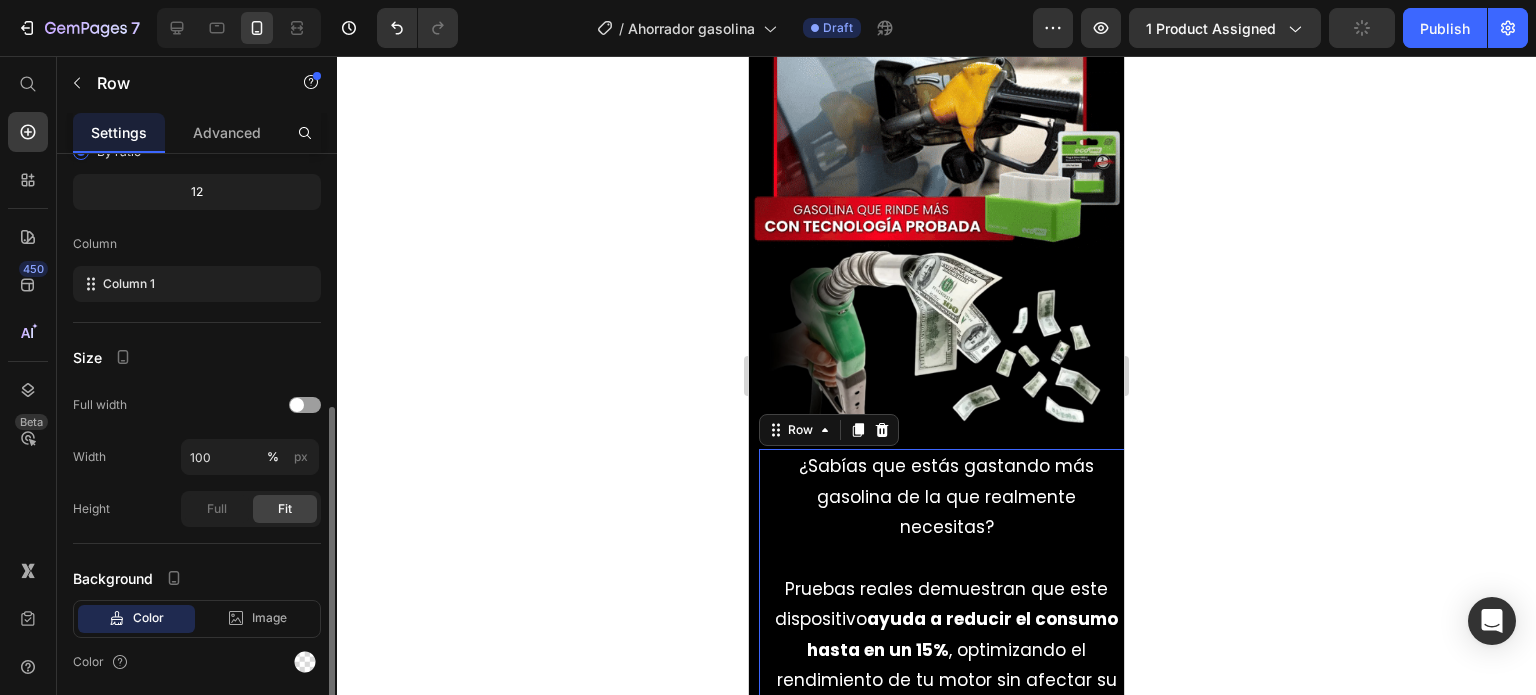 scroll, scrollTop: 268, scrollLeft: 0, axis: vertical 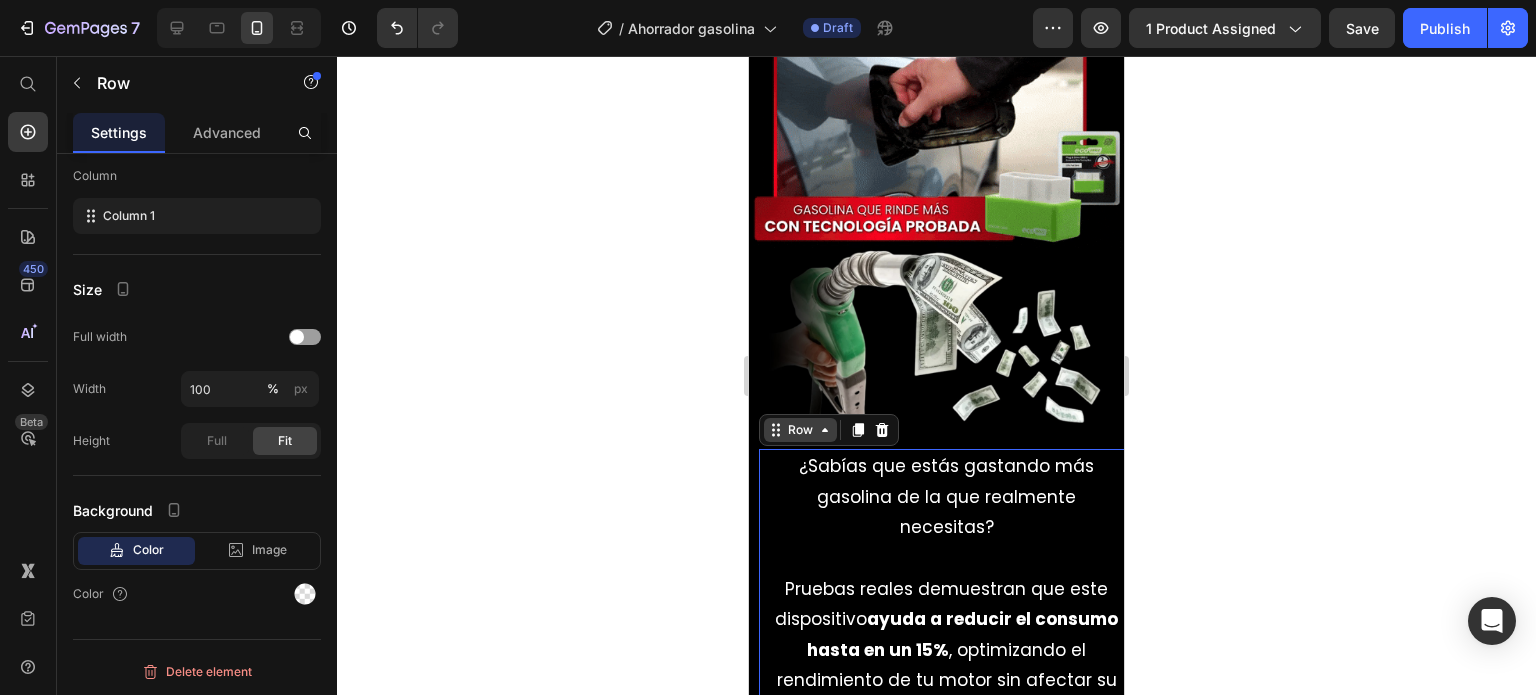 click 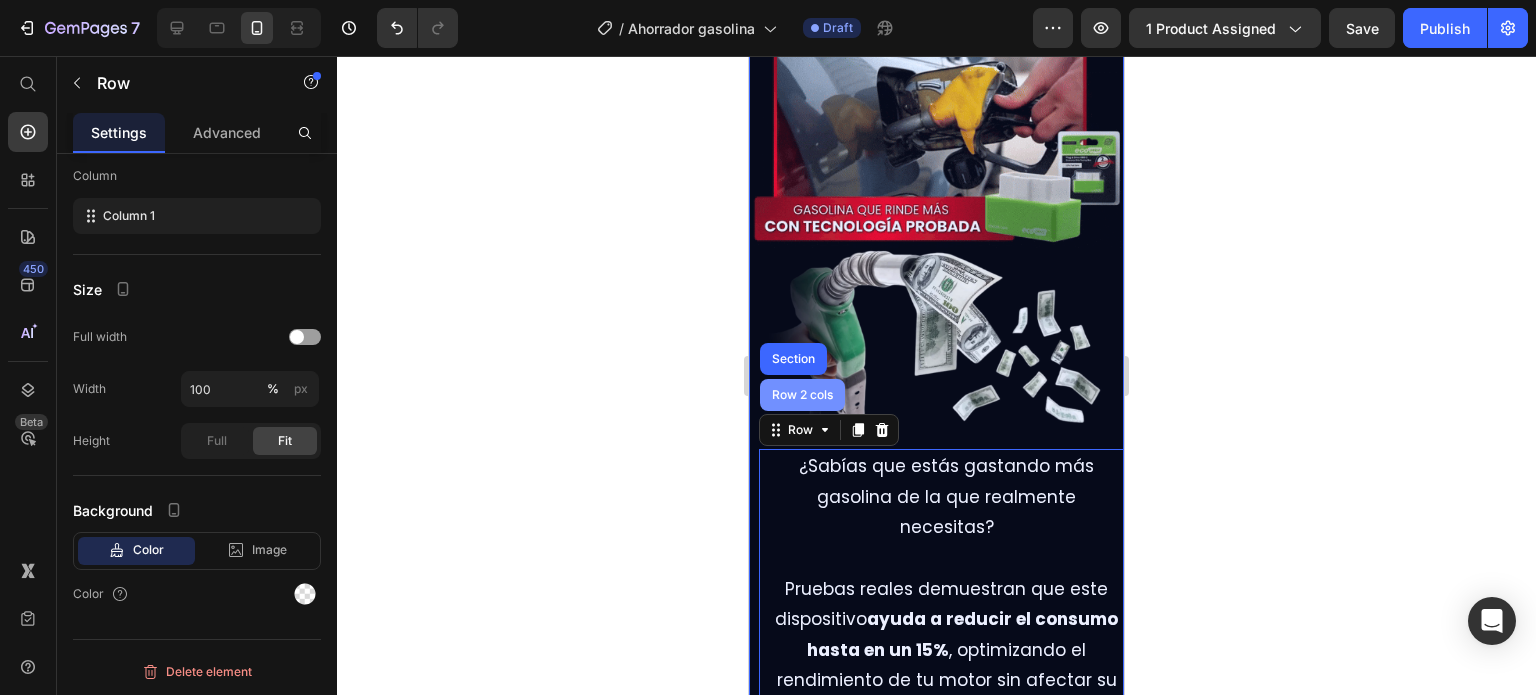 click on "Row 2 cols" at bounding box center [802, 395] 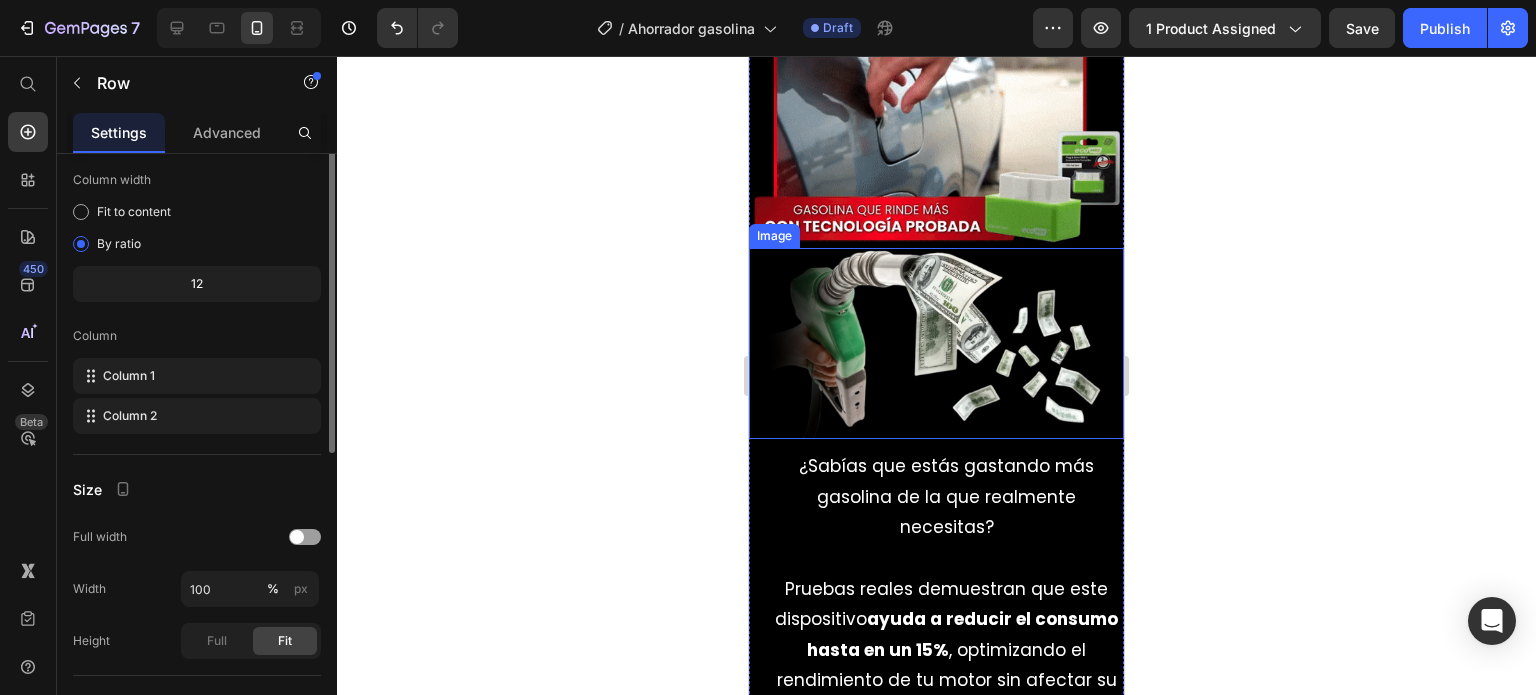 scroll, scrollTop: 0, scrollLeft: 0, axis: both 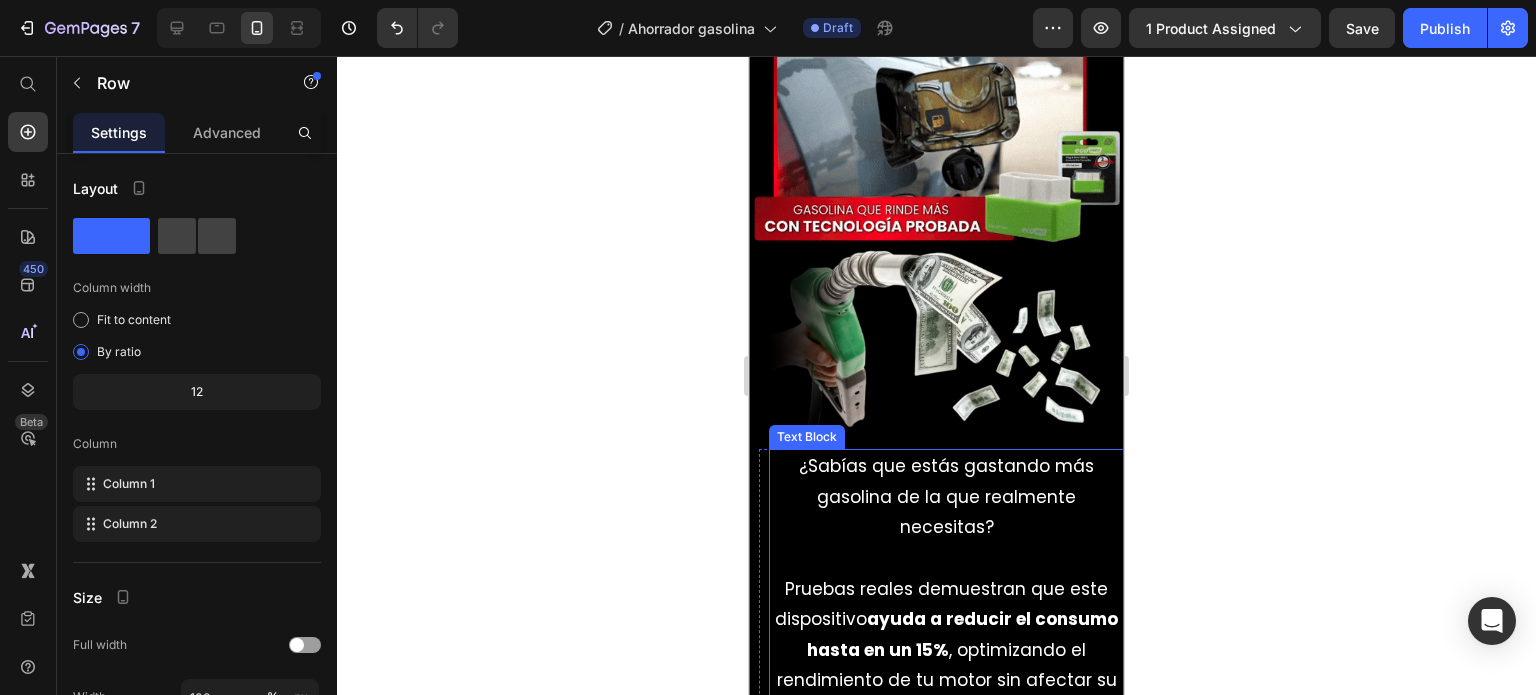 click on "¿Sabías que estás gastando más gasolina de la que realmente necesitas?" at bounding box center [946, 497] 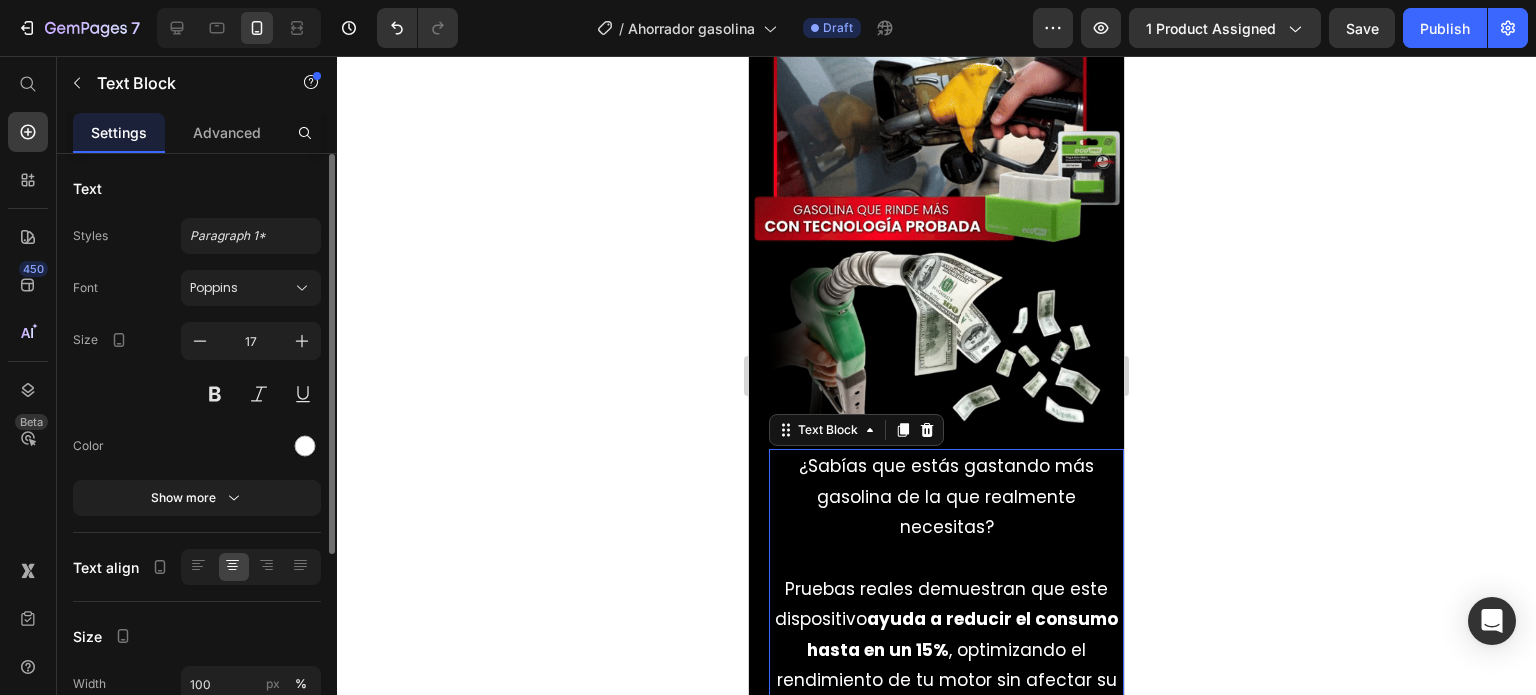 scroll, scrollTop: 294, scrollLeft: 0, axis: vertical 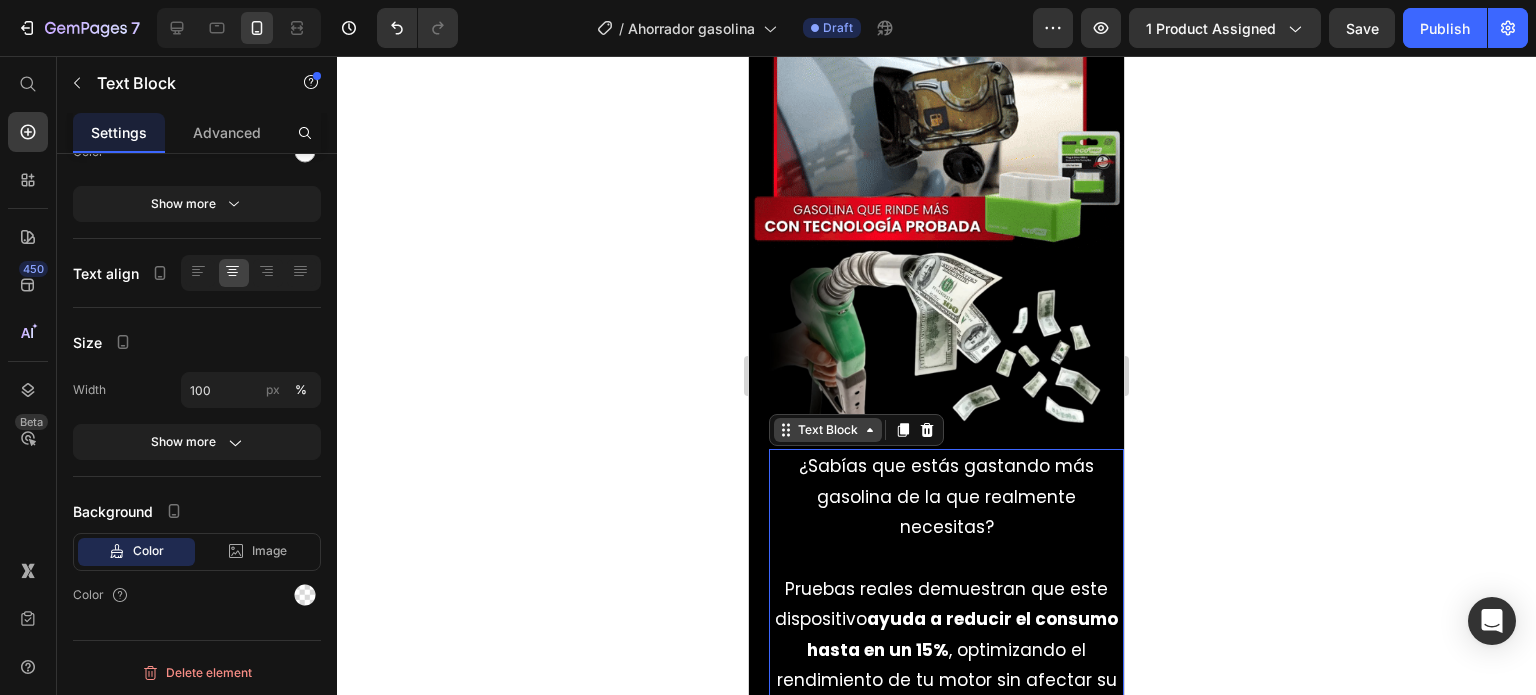 click on "Text Block" at bounding box center [828, 430] 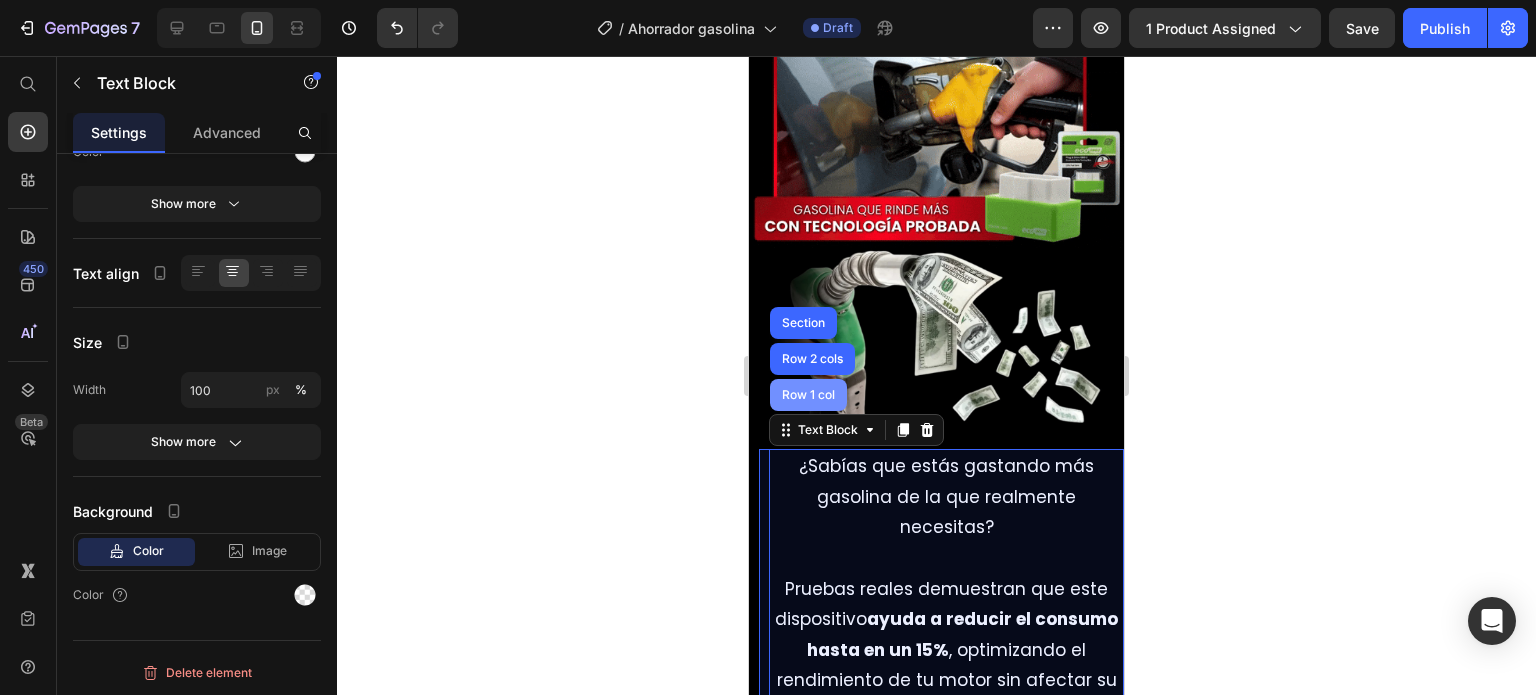 click on "Row 1 col" at bounding box center (808, 395) 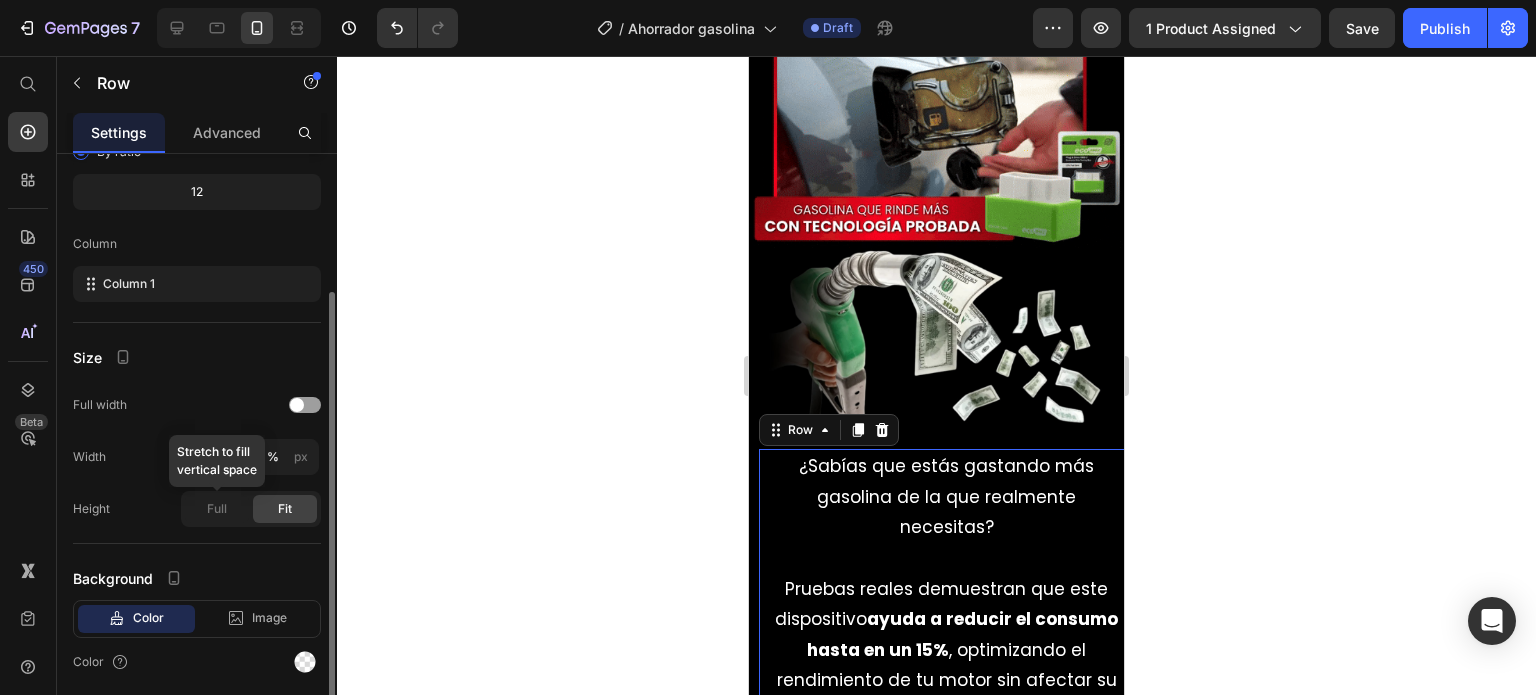 scroll, scrollTop: 268, scrollLeft: 0, axis: vertical 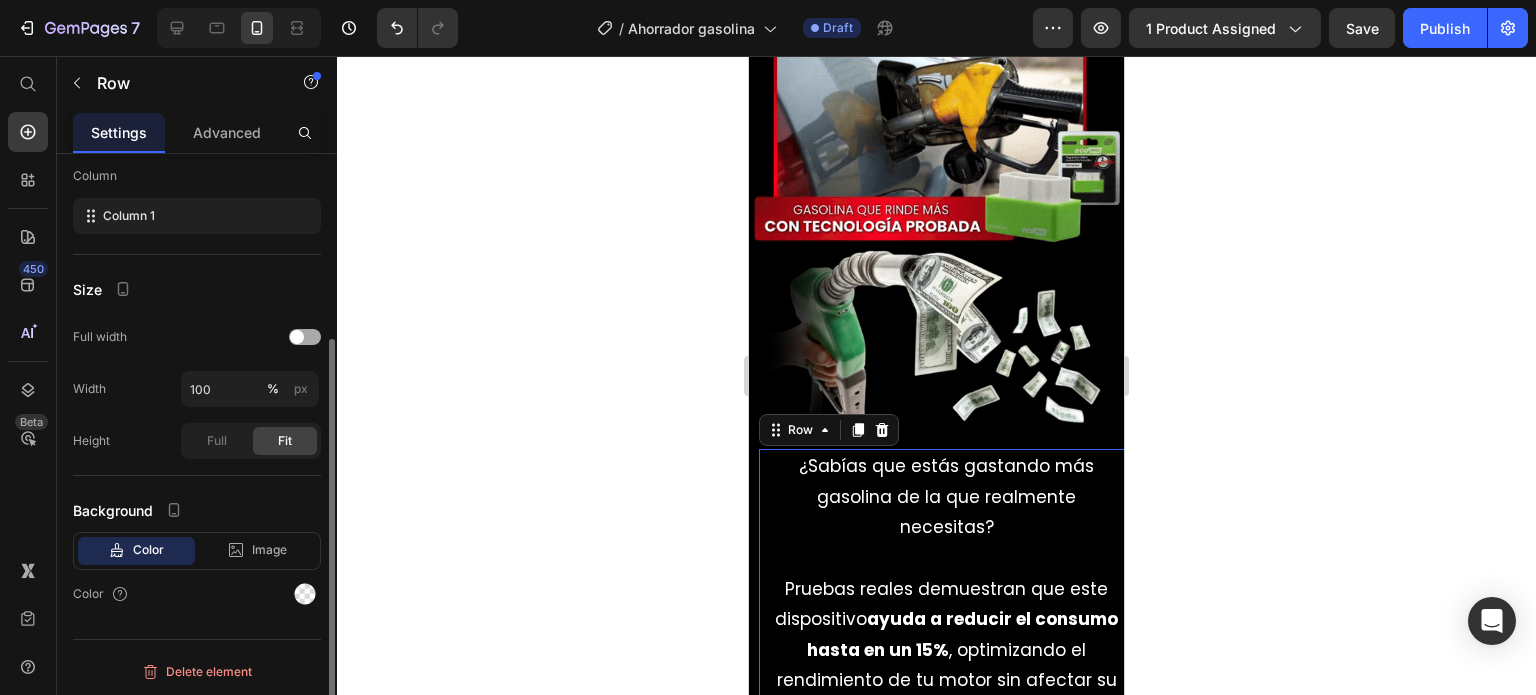 click at bounding box center (305, 337) 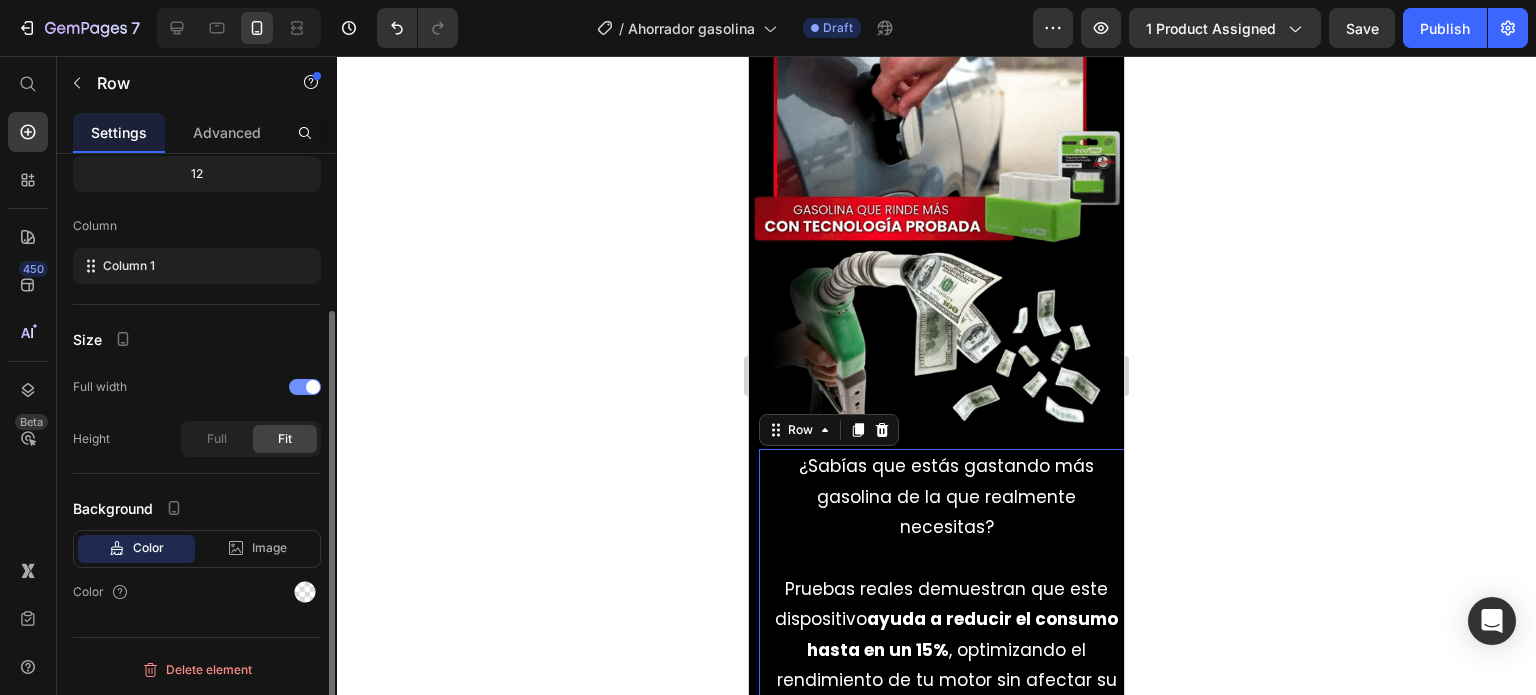 scroll, scrollTop: 216, scrollLeft: 0, axis: vertical 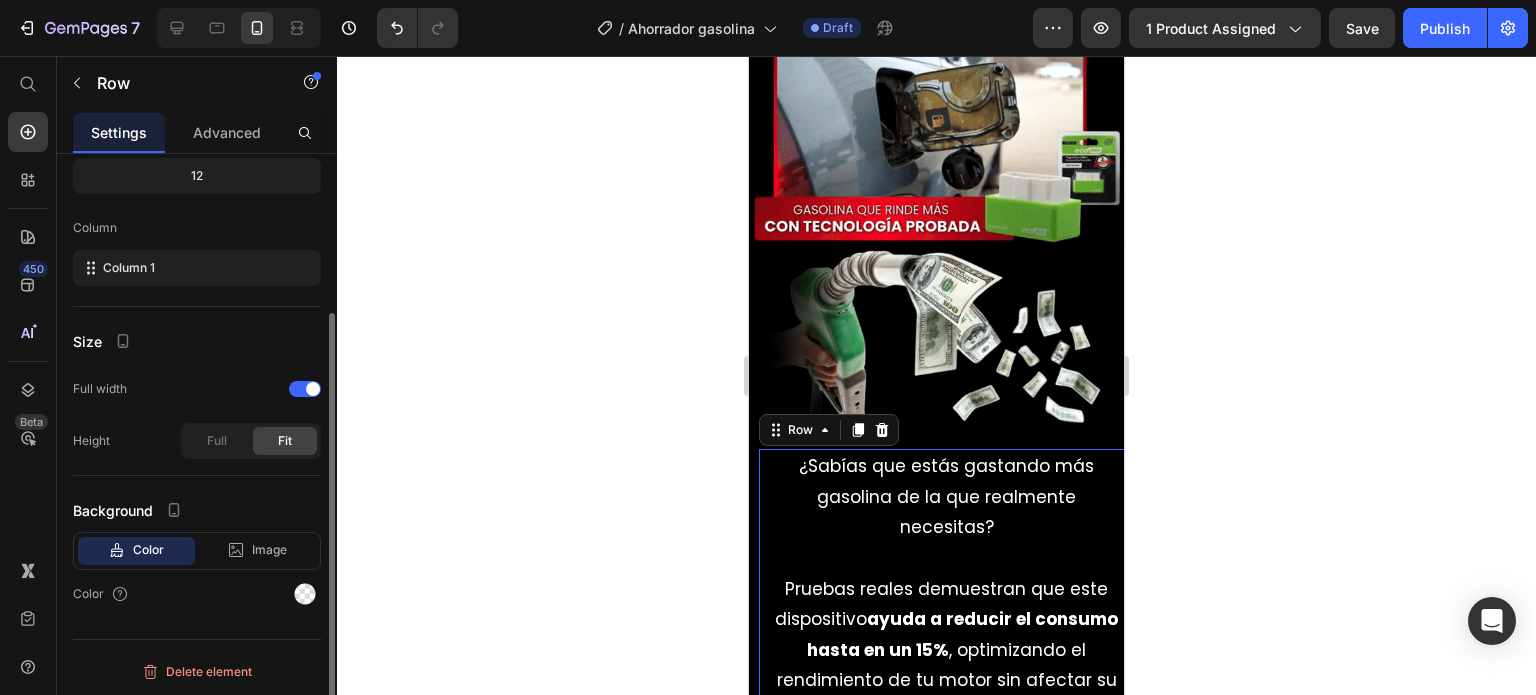 click on "Size Full width Height Full Fit" 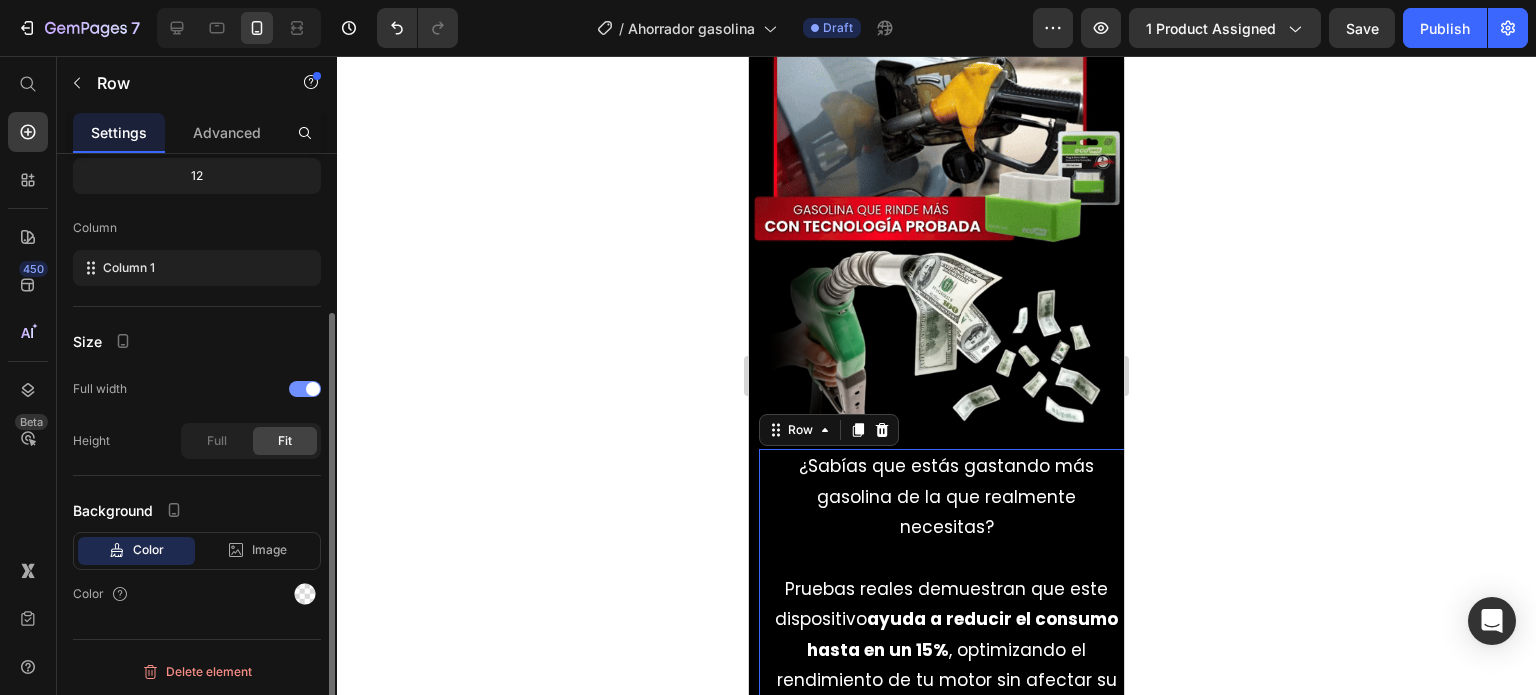 click at bounding box center (305, 389) 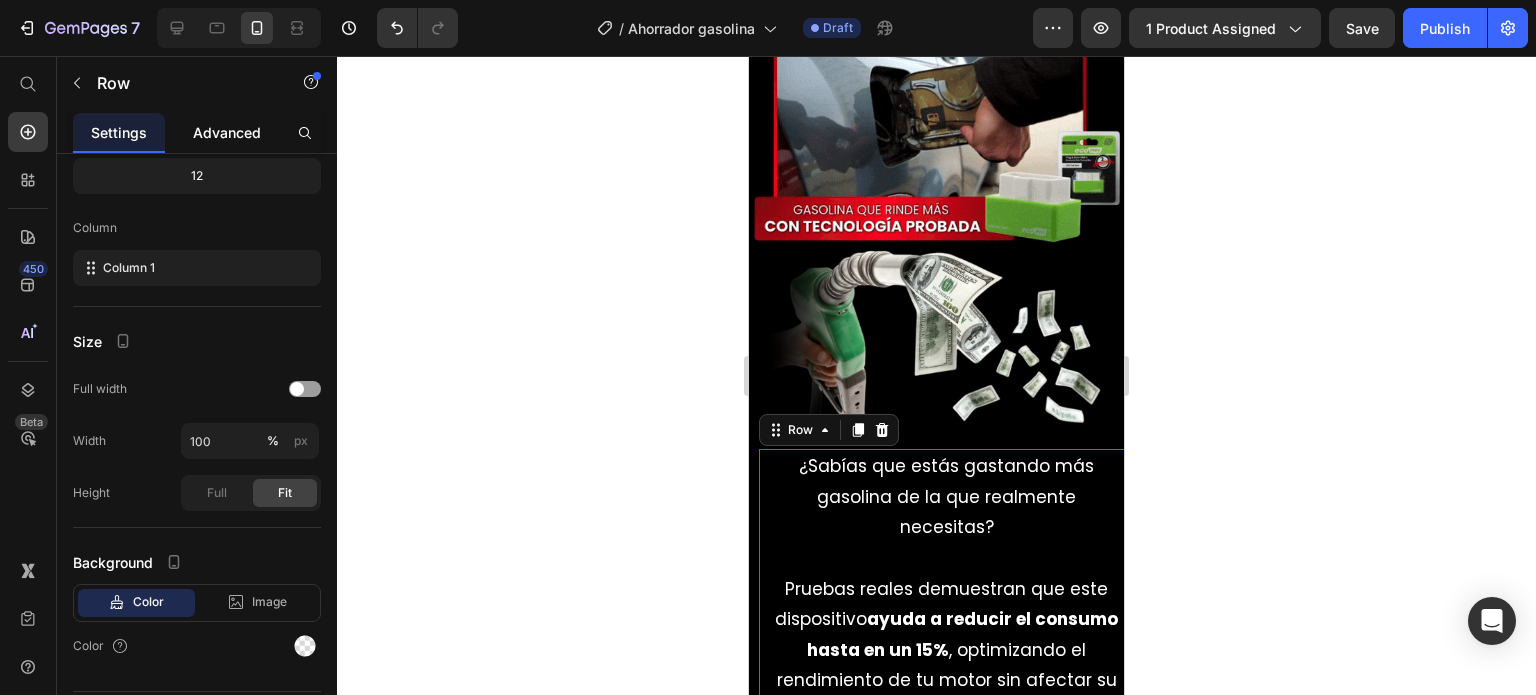 click on "Advanced" at bounding box center (227, 132) 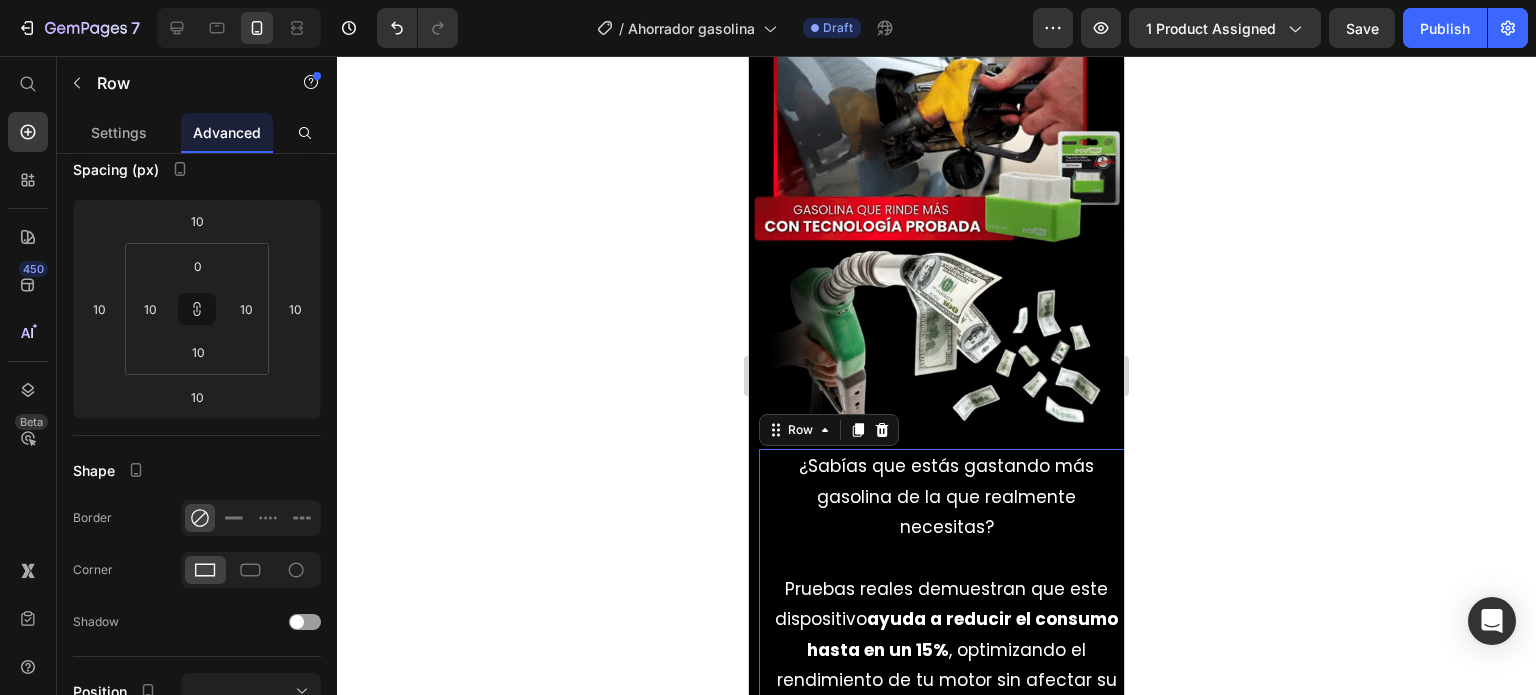 scroll, scrollTop: 0, scrollLeft: 0, axis: both 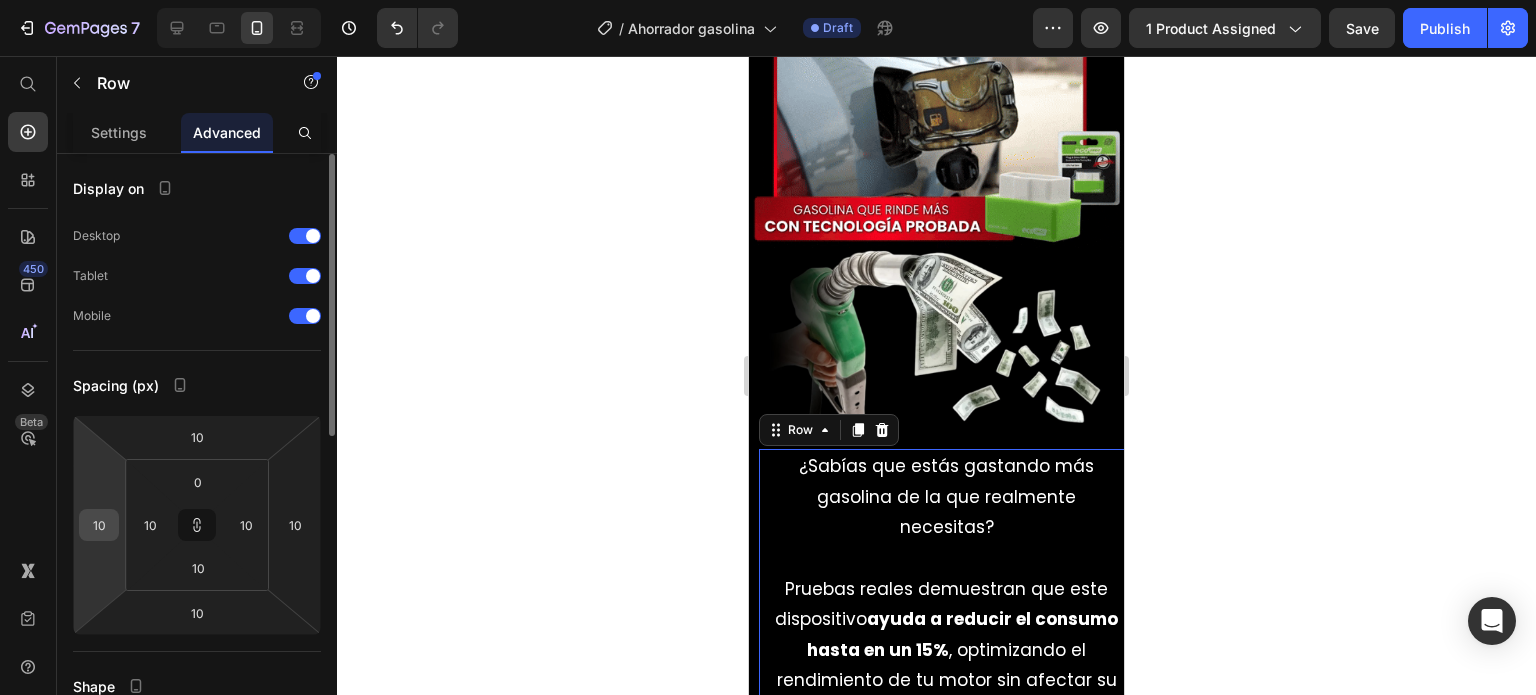 click on "10" at bounding box center (99, 525) 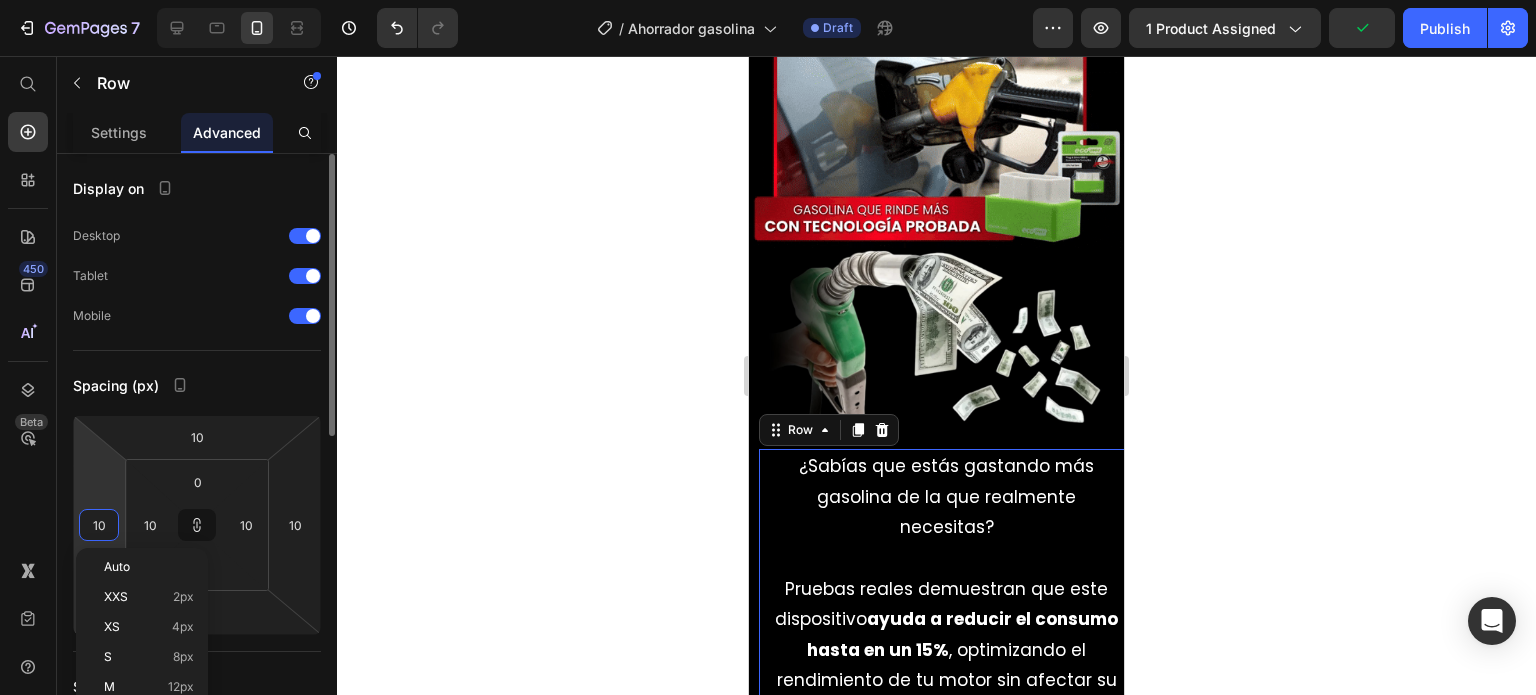 type on "0" 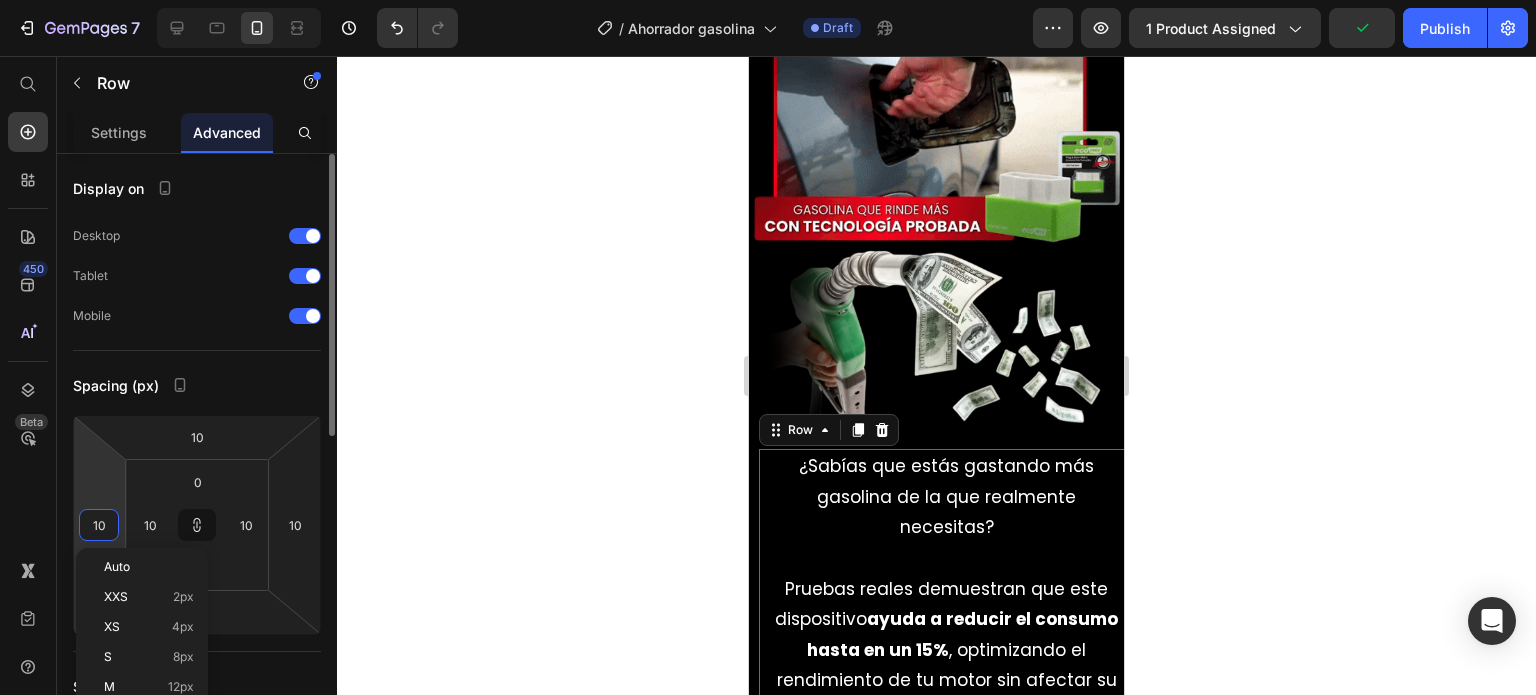 type on "0" 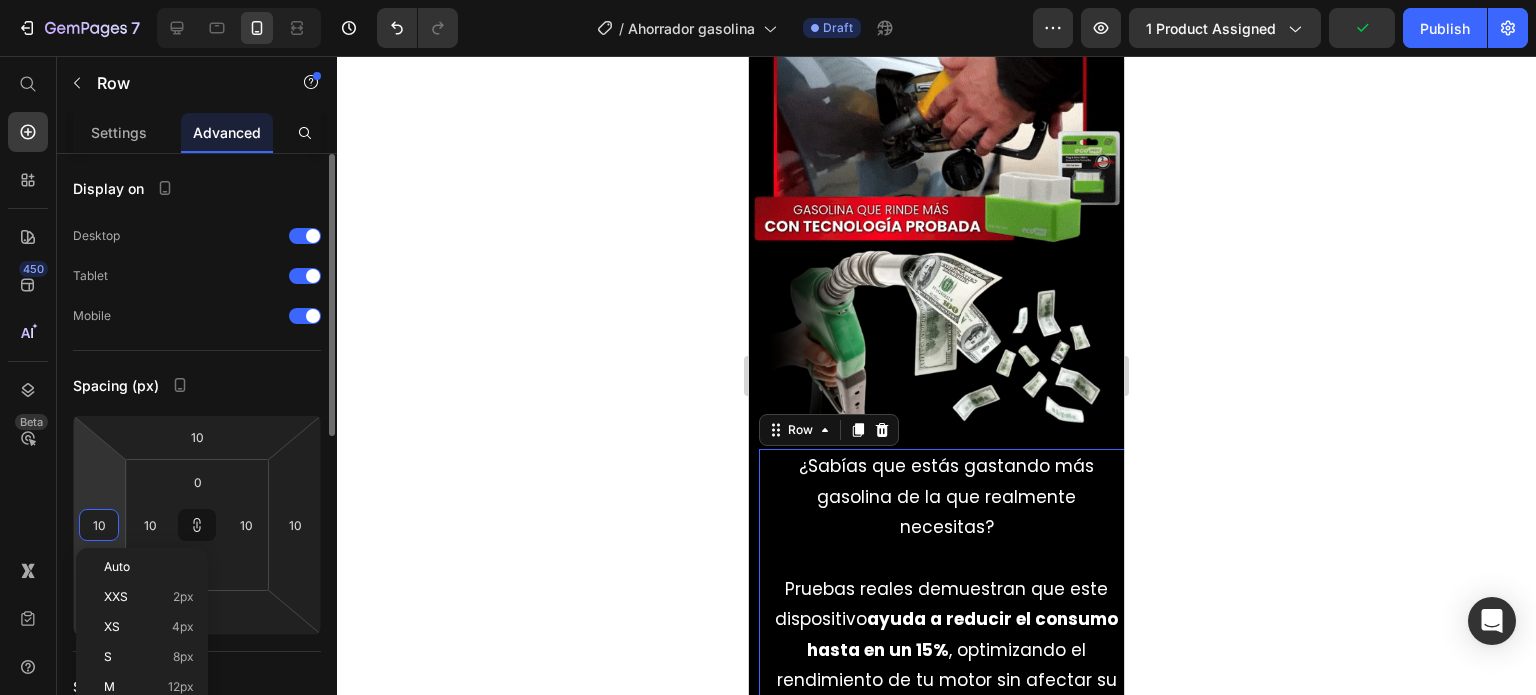 type on "0" 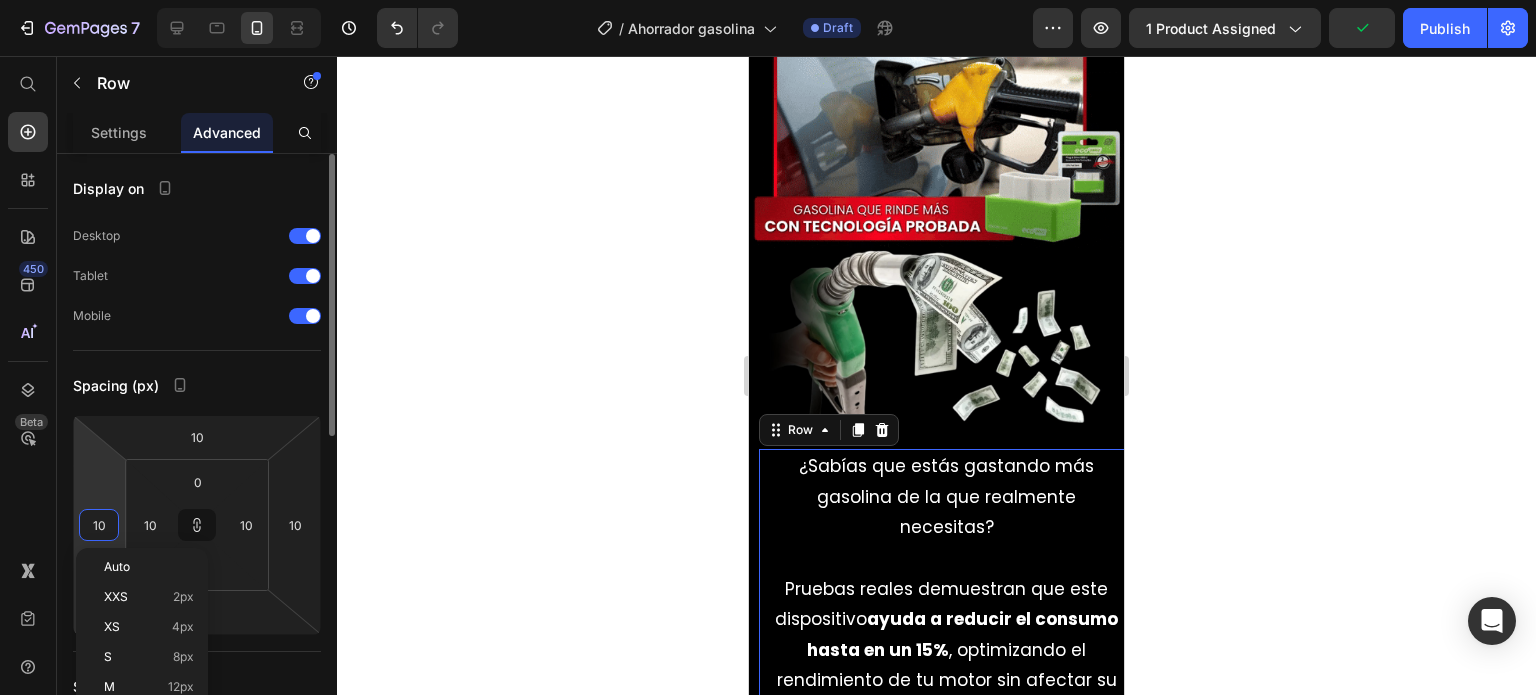 type on "0" 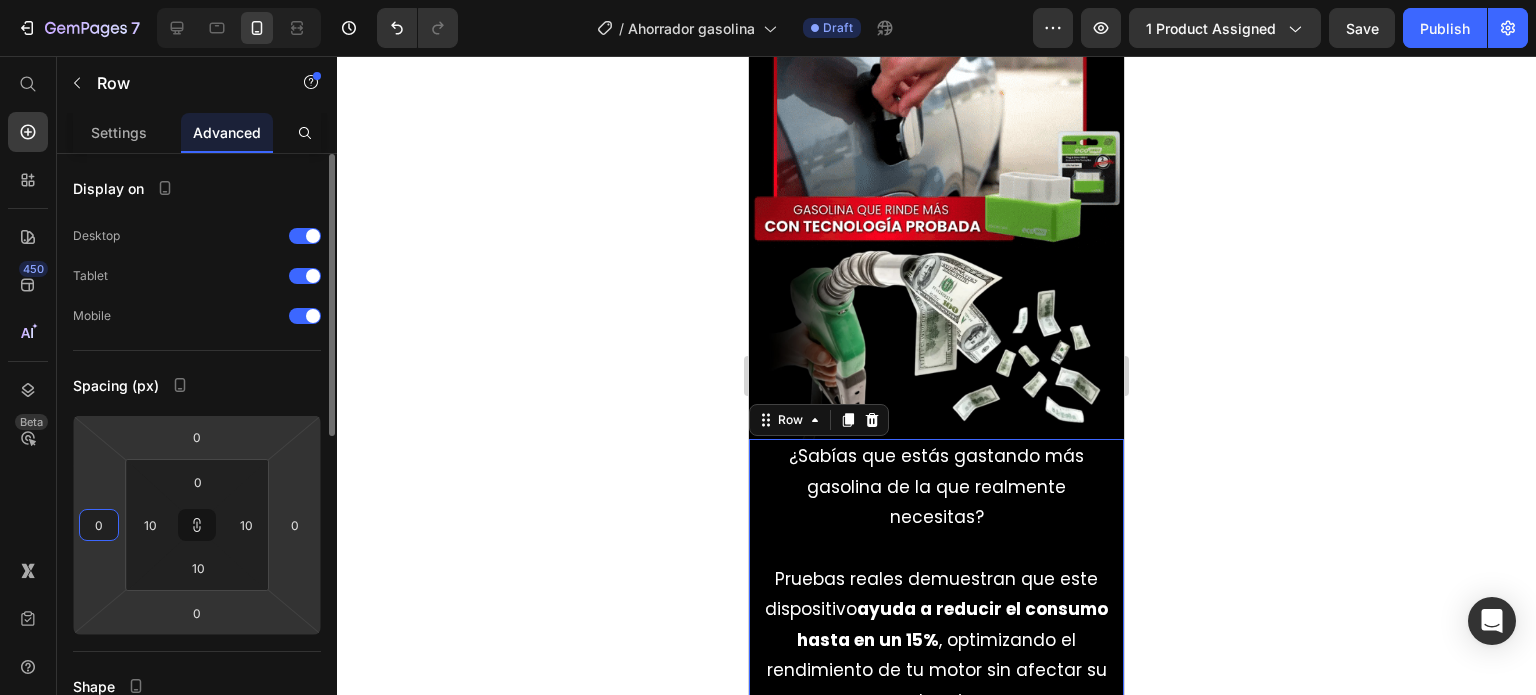 type on "0" 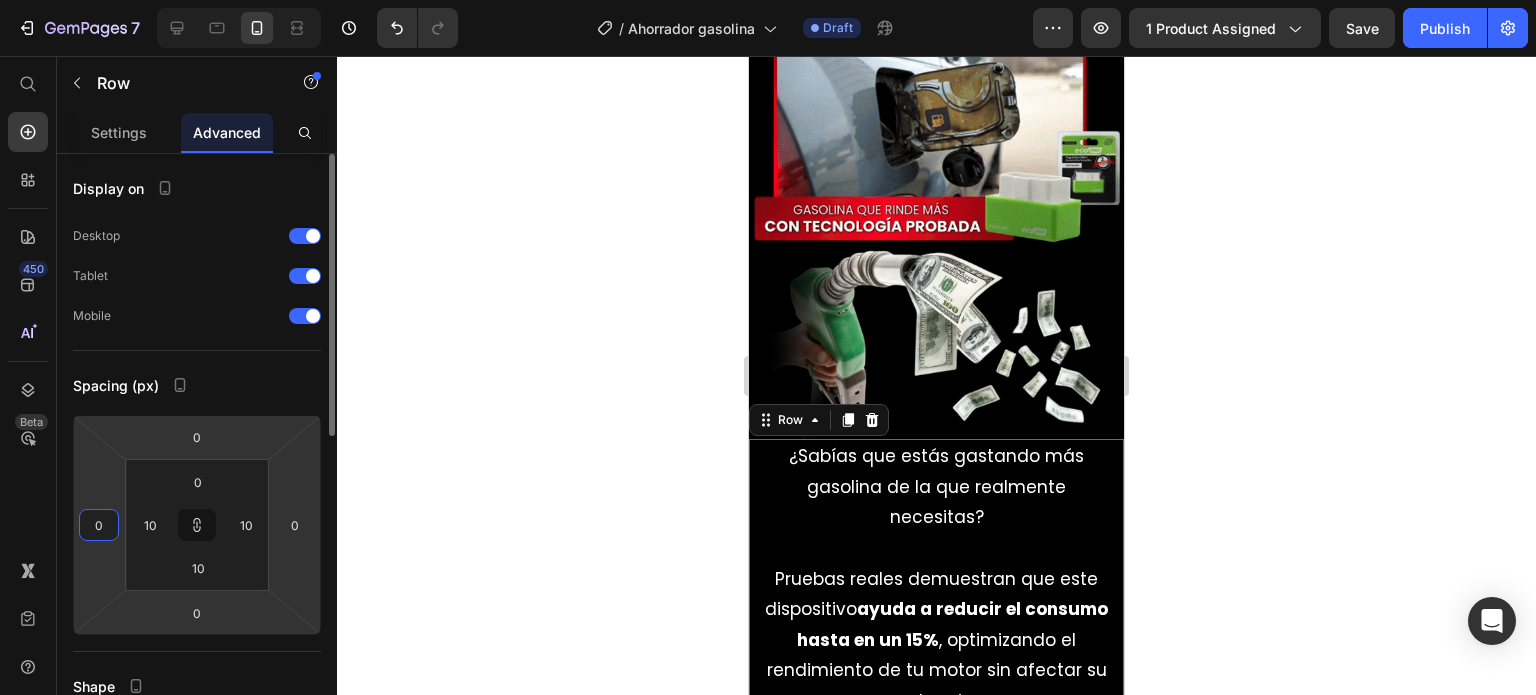 click on "Display on Desktop Tablet Mobile Spacing (px) 0 0 0 0 0 10 10 10 Shape Border Corner Shadow Position Opacity 100 % Animation Interaction Upgrade to Optimize plan  to unlock Interaction & other premium features. CSS class" at bounding box center [197, 739] 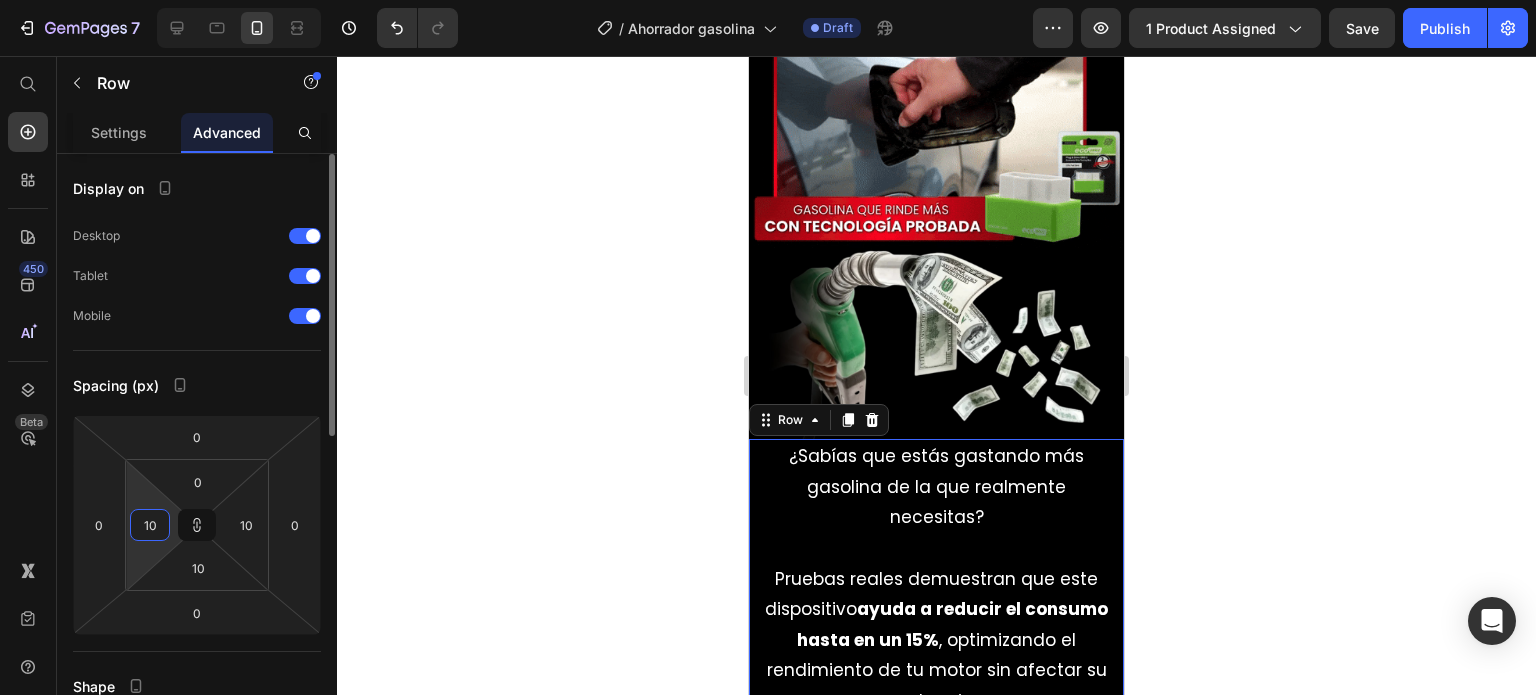 click on "10" at bounding box center [150, 525] 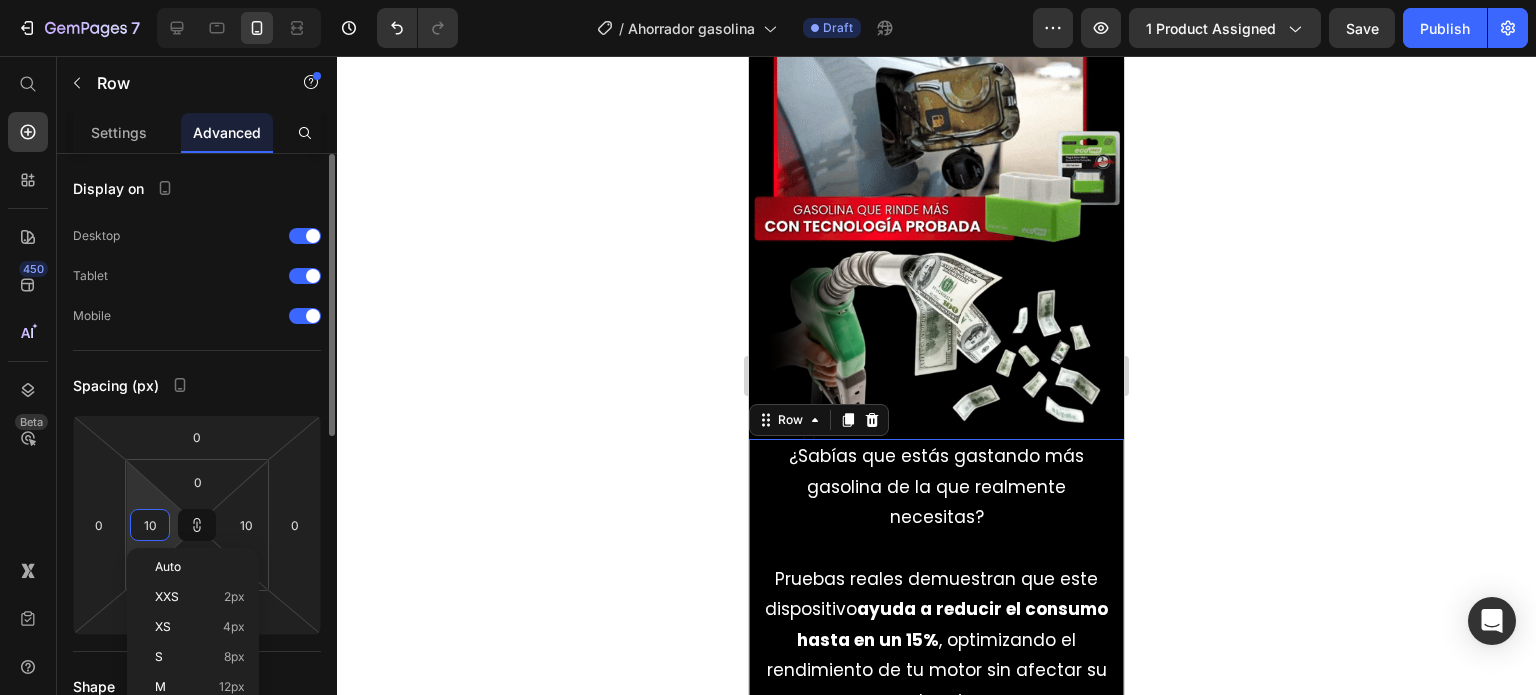 type on "0" 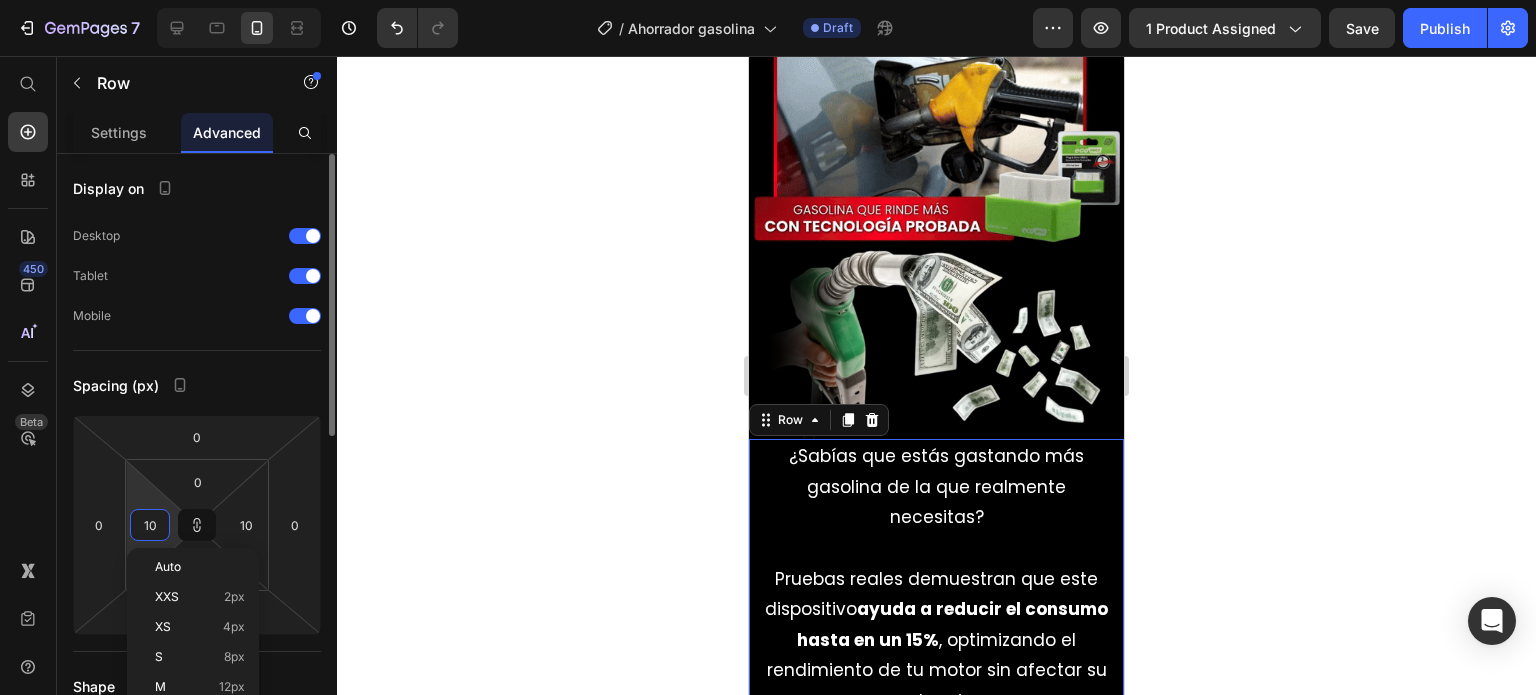 type on "0" 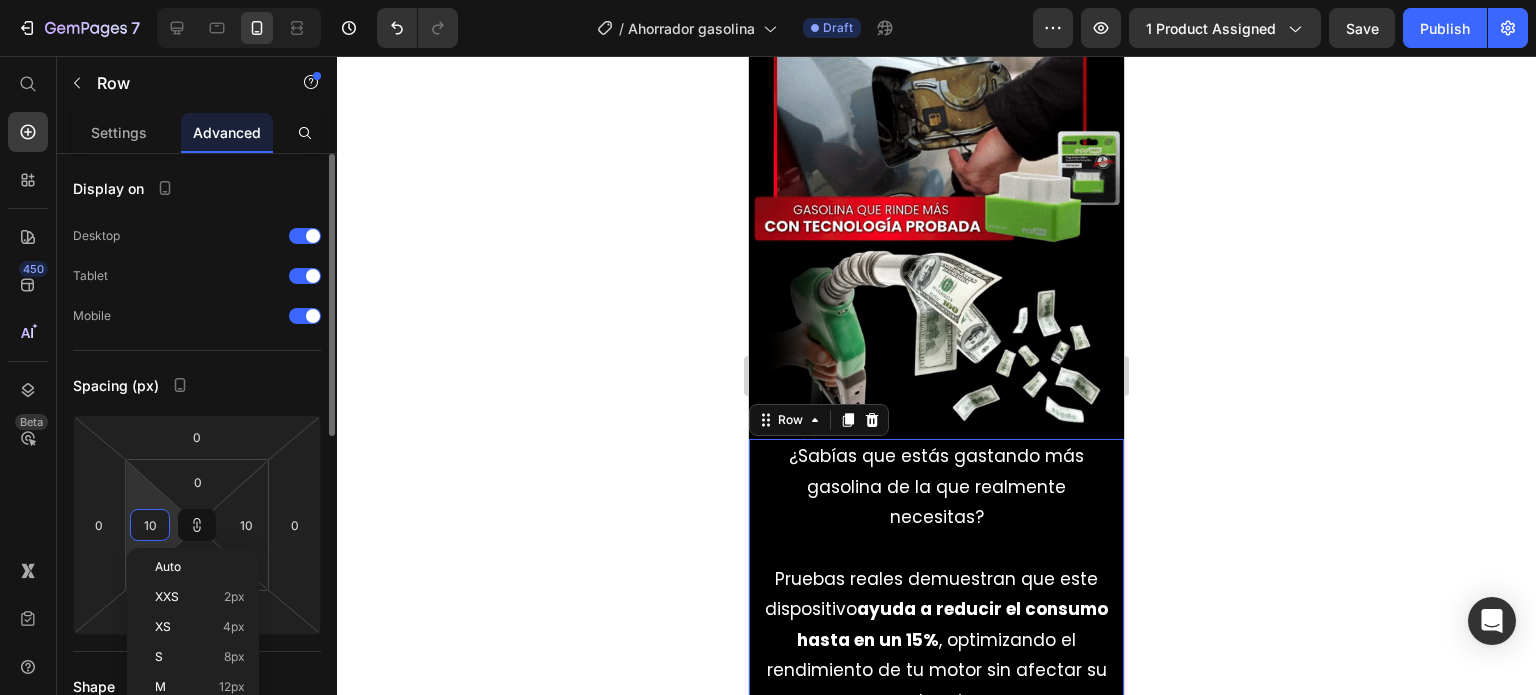 type on "0" 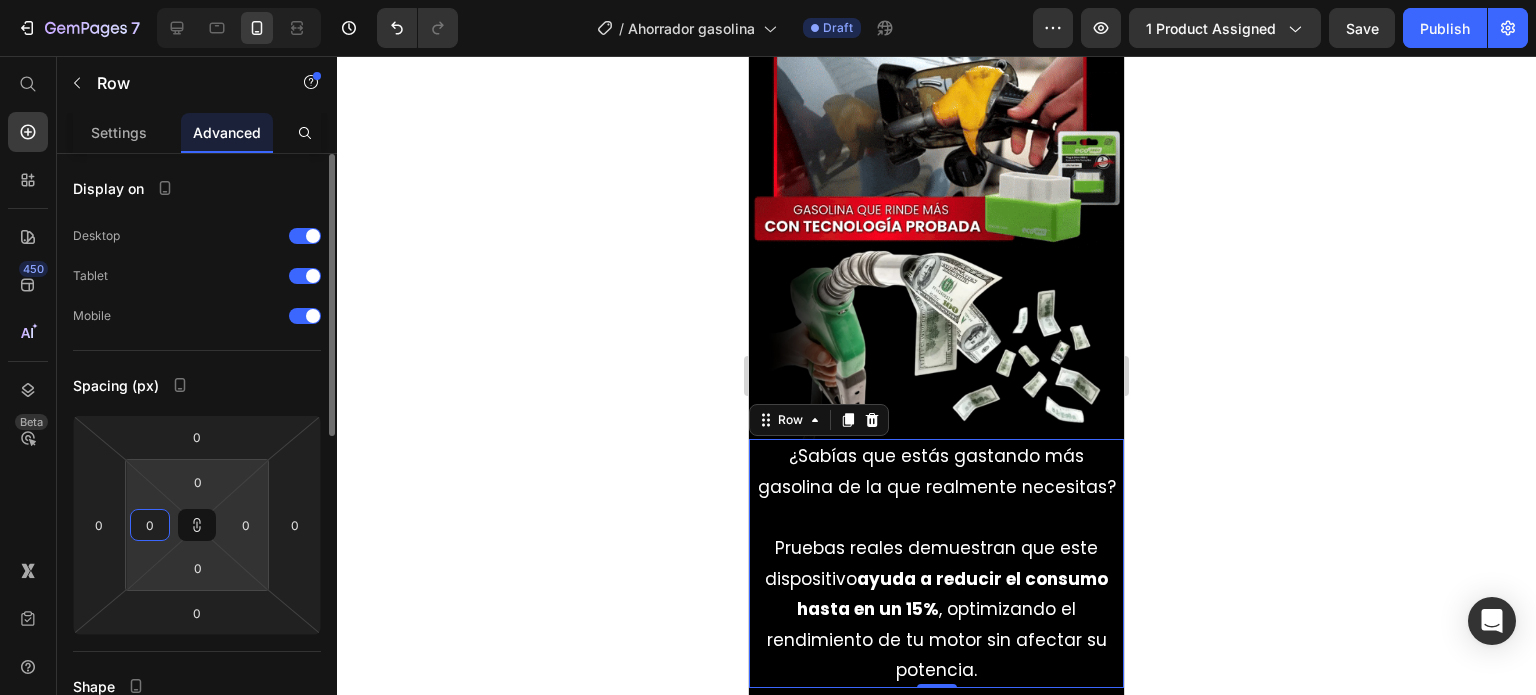 type on "1" 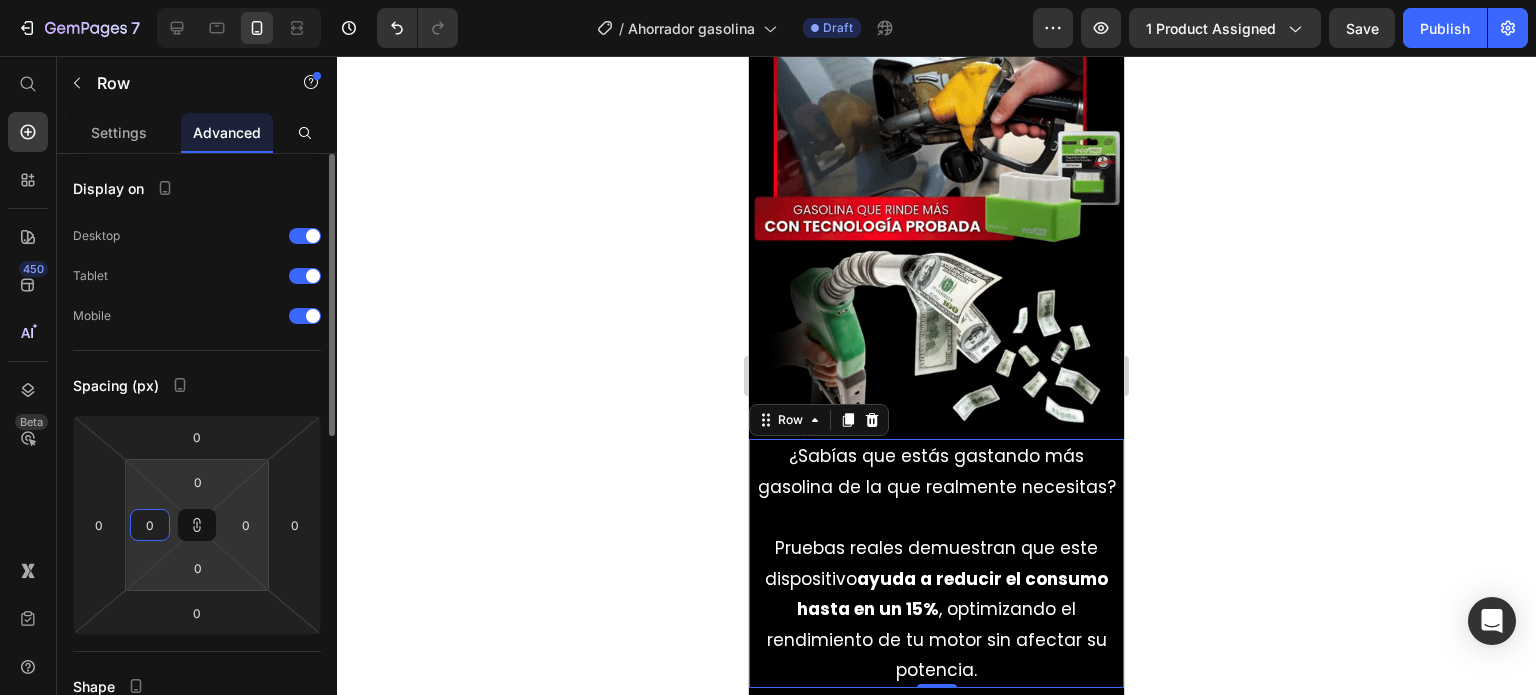 type on "1" 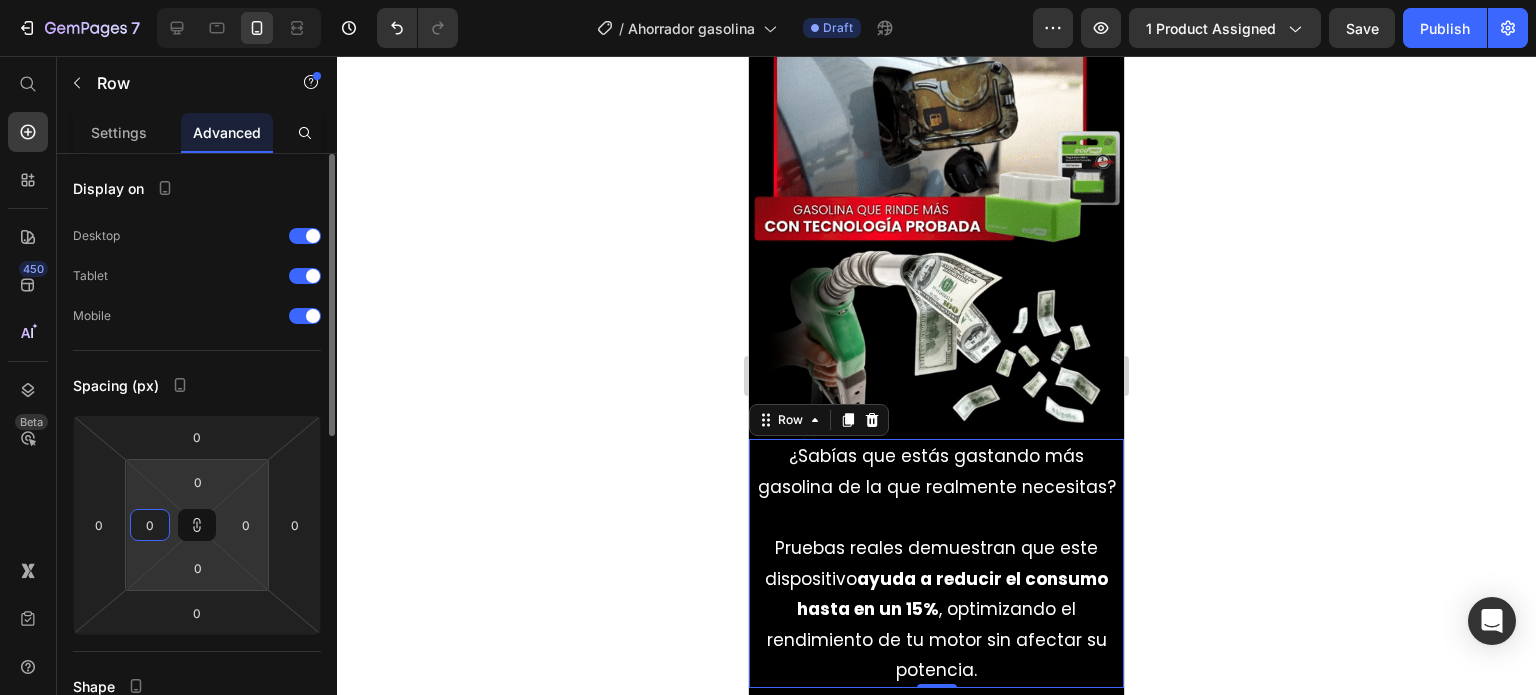 type on "1" 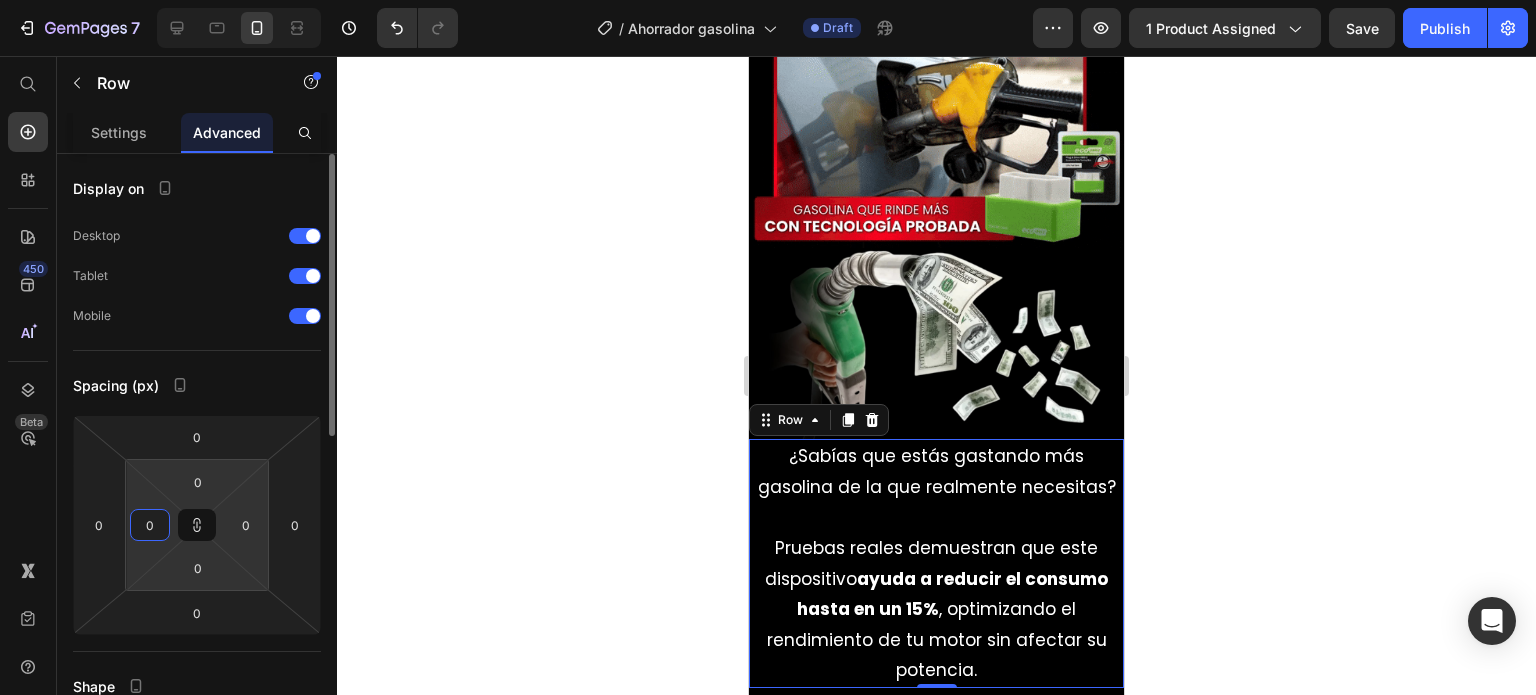 type on "1" 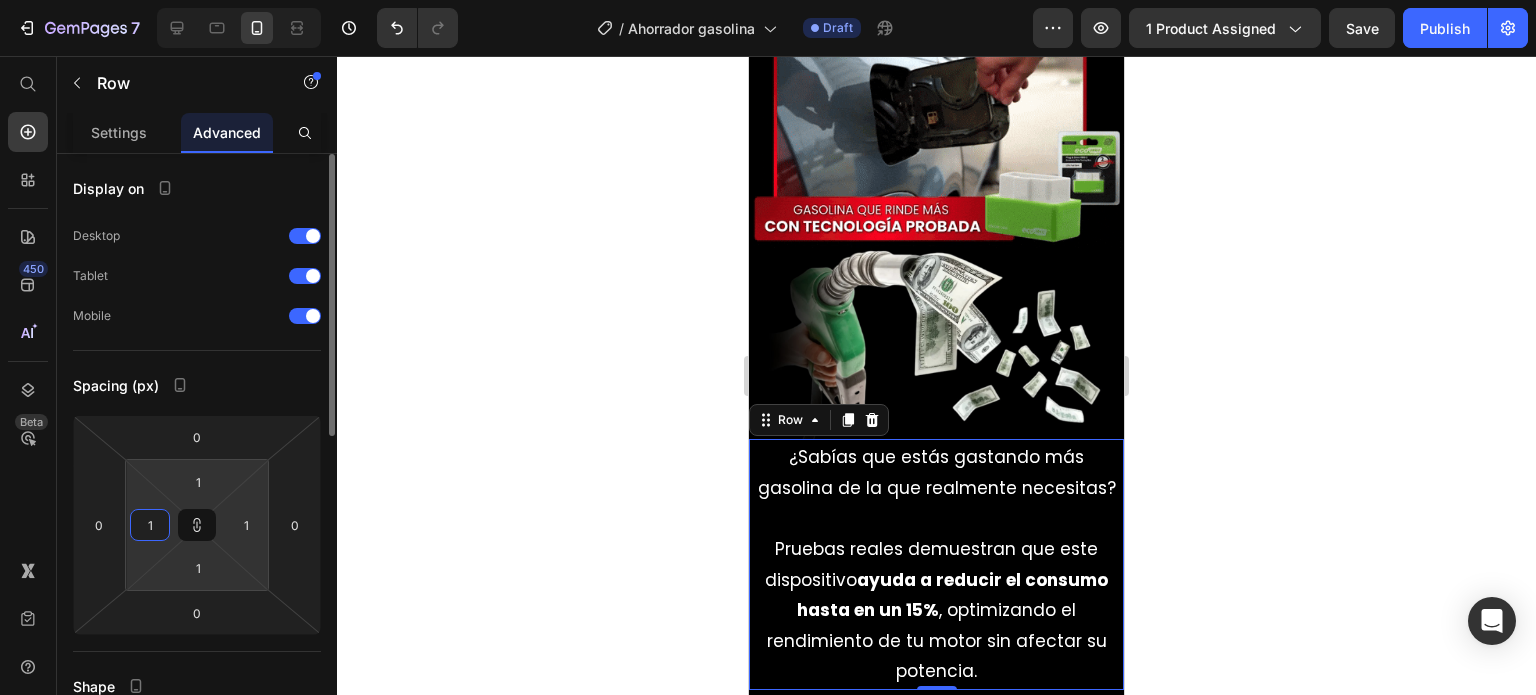 type on "10" 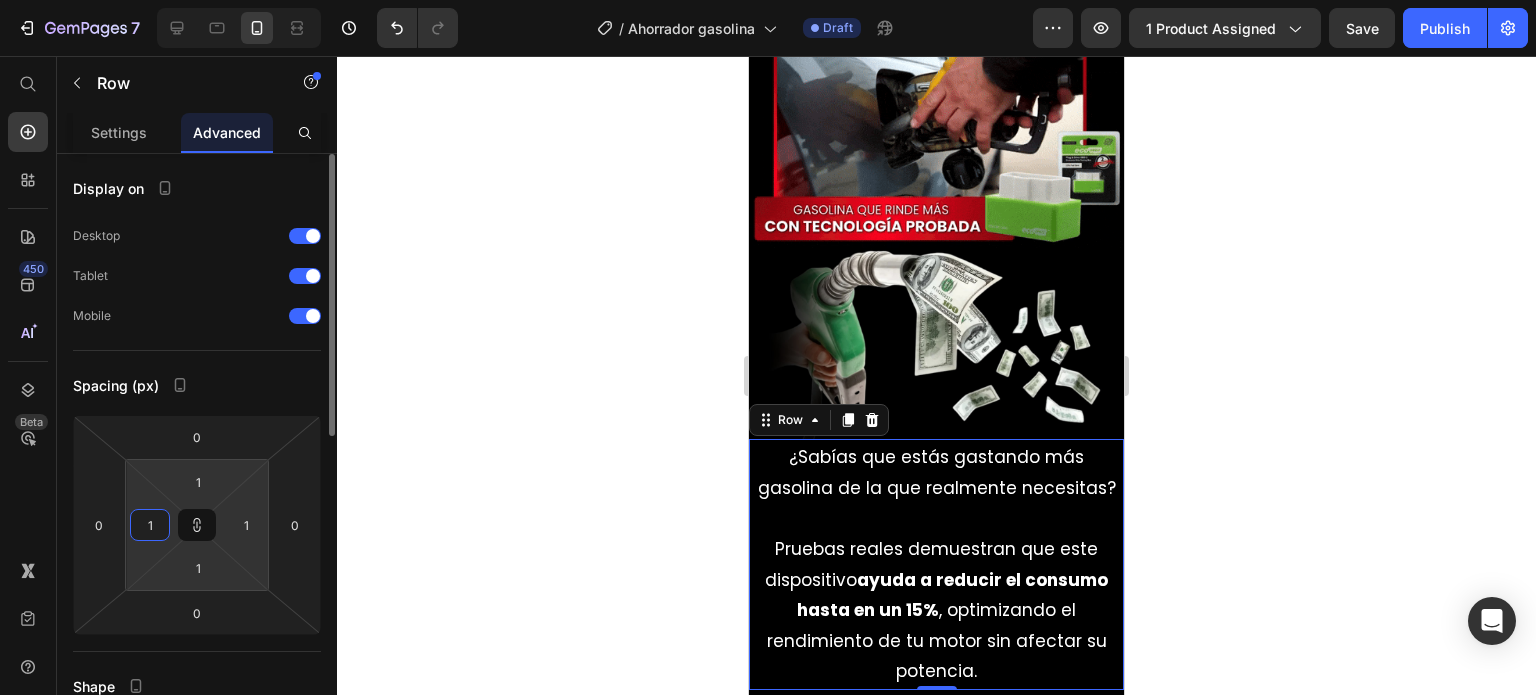 type on "10" 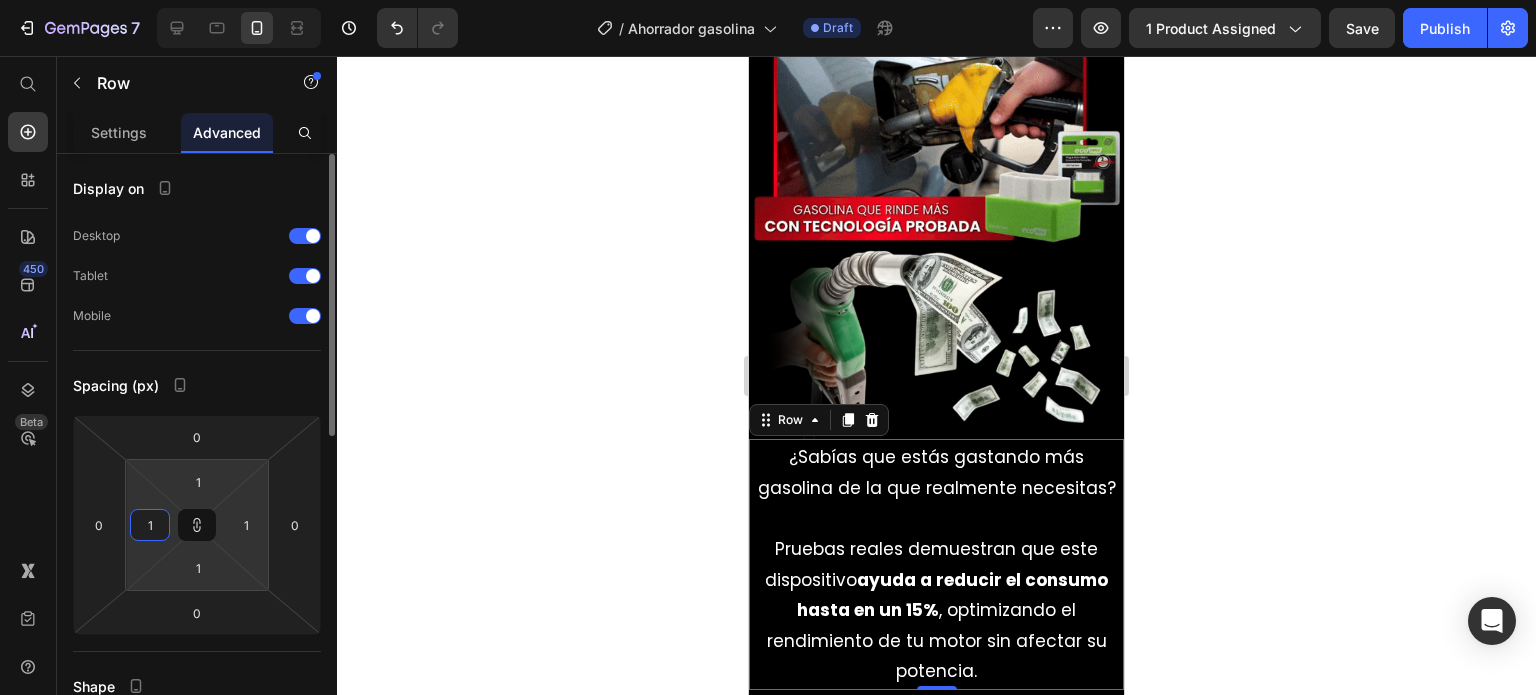 type on "10" 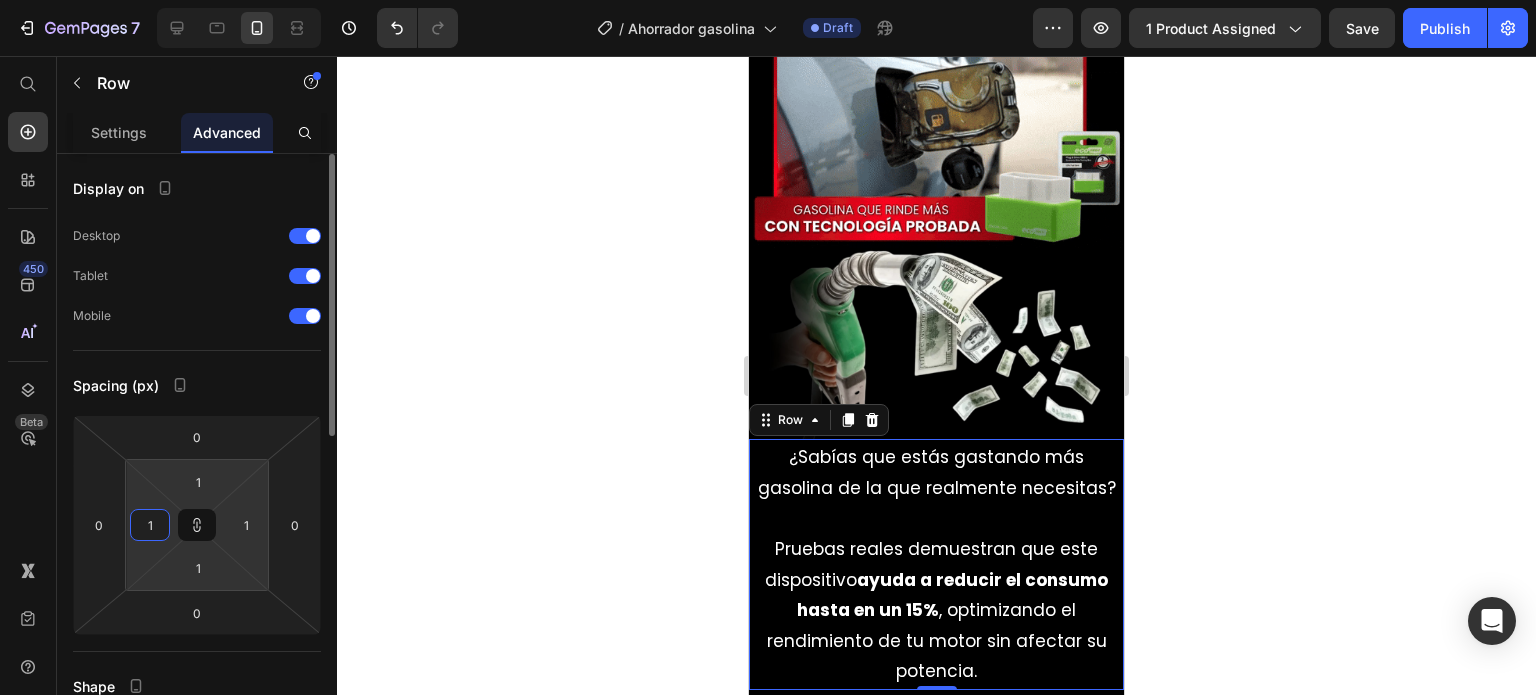 type on "10" 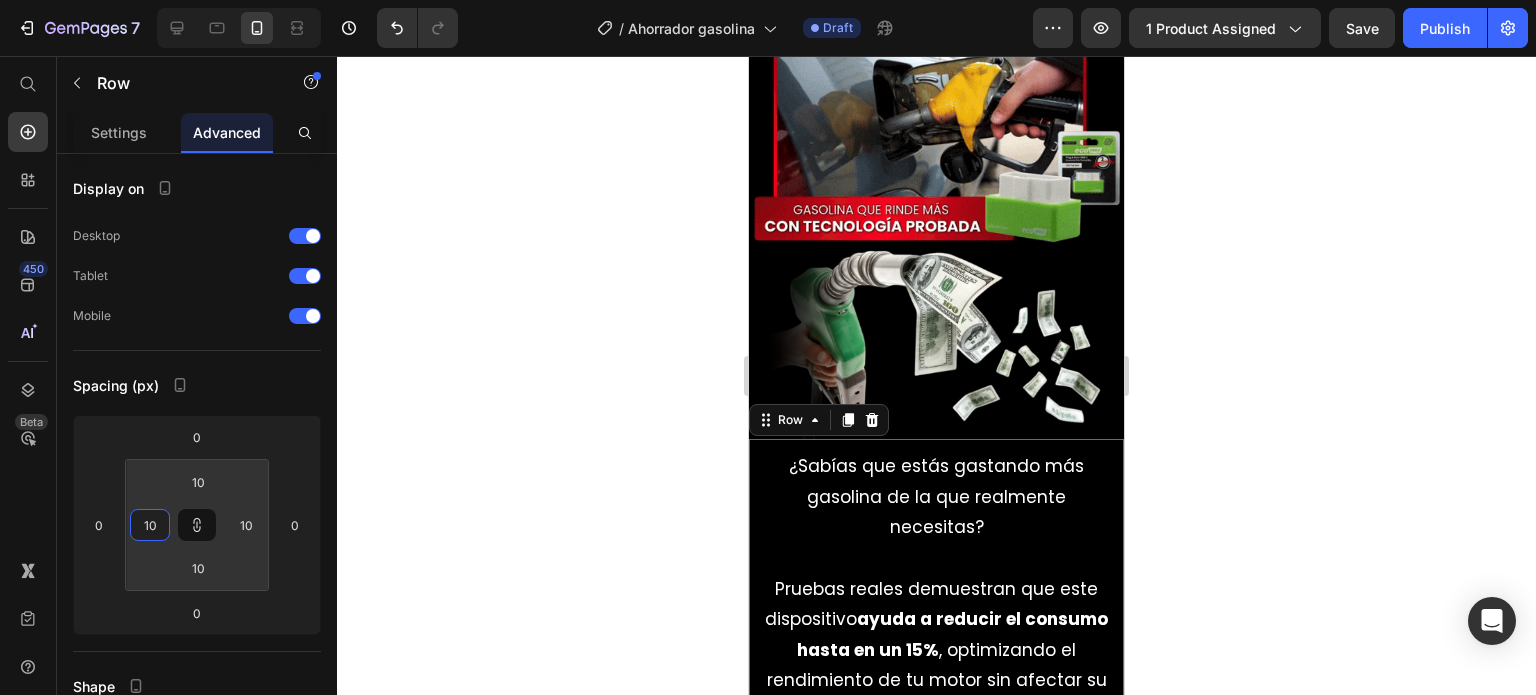 click on "¿Sabías que estás gastando más gasolina de la que realmente necesitas?   Pruebas reales demuestran que este dispositivo  ayuda a reducir el consumo hasta en un 15% , optimizando el rendimiento de tu motor sin afectar su potencia. Text Block Row   0" at bounding box center [936, 588] 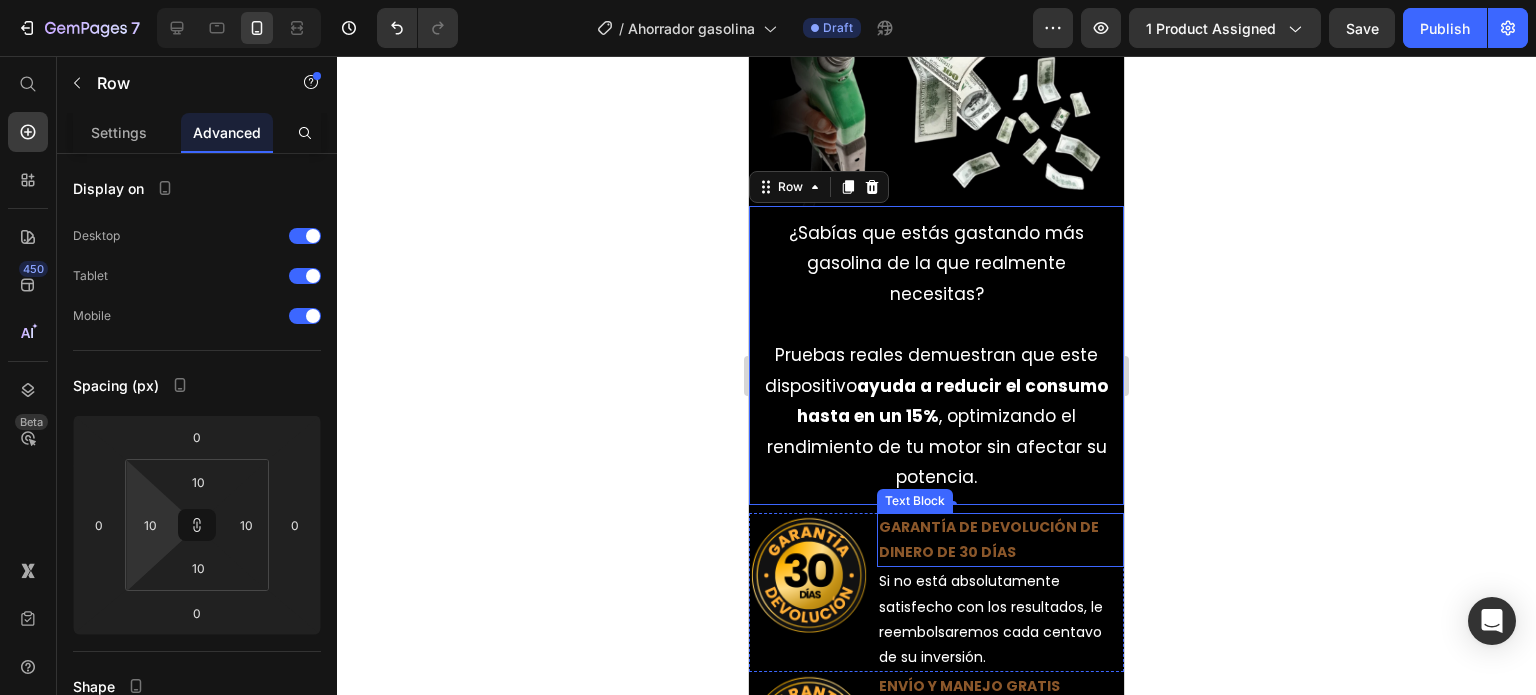 scroll, scrollTop: 1589, scrollLeft: 0, axis: vertical 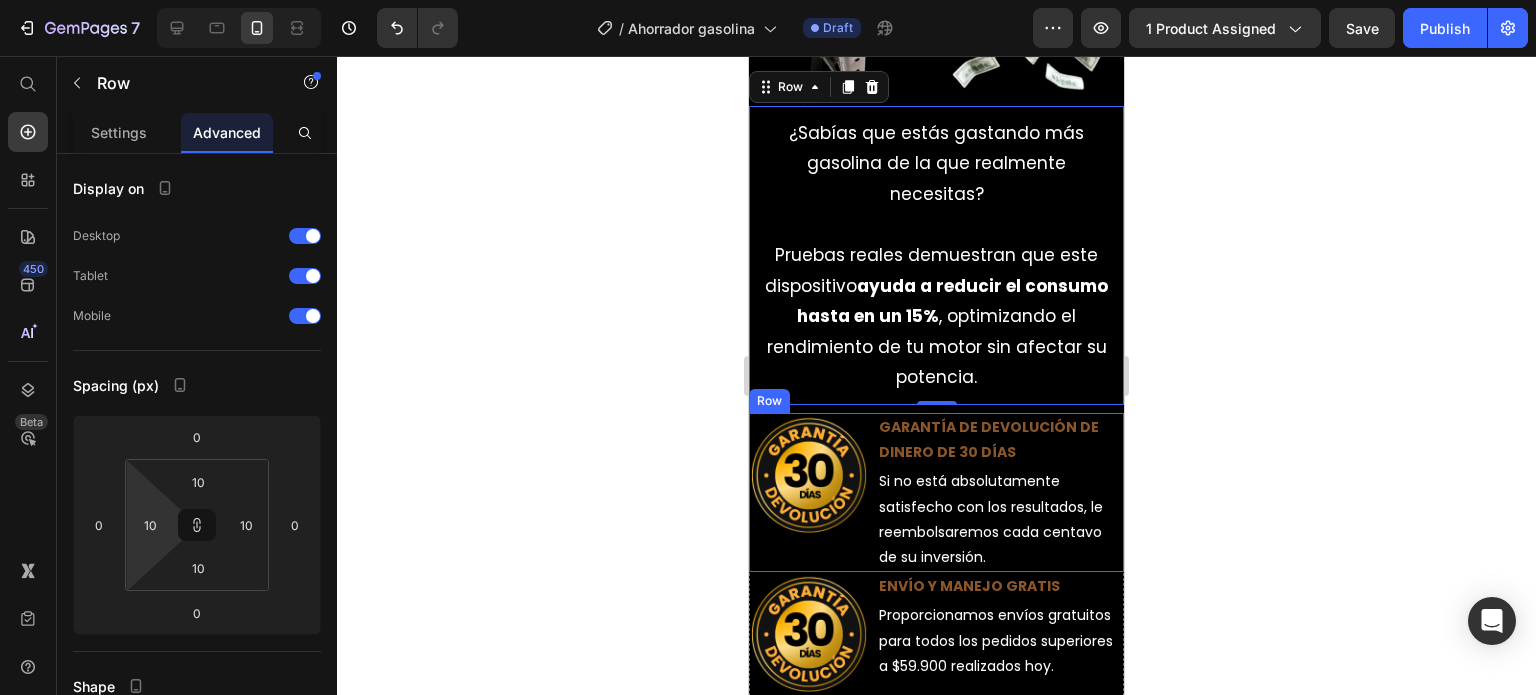 click on "Image" at bounding box center (809, 492) 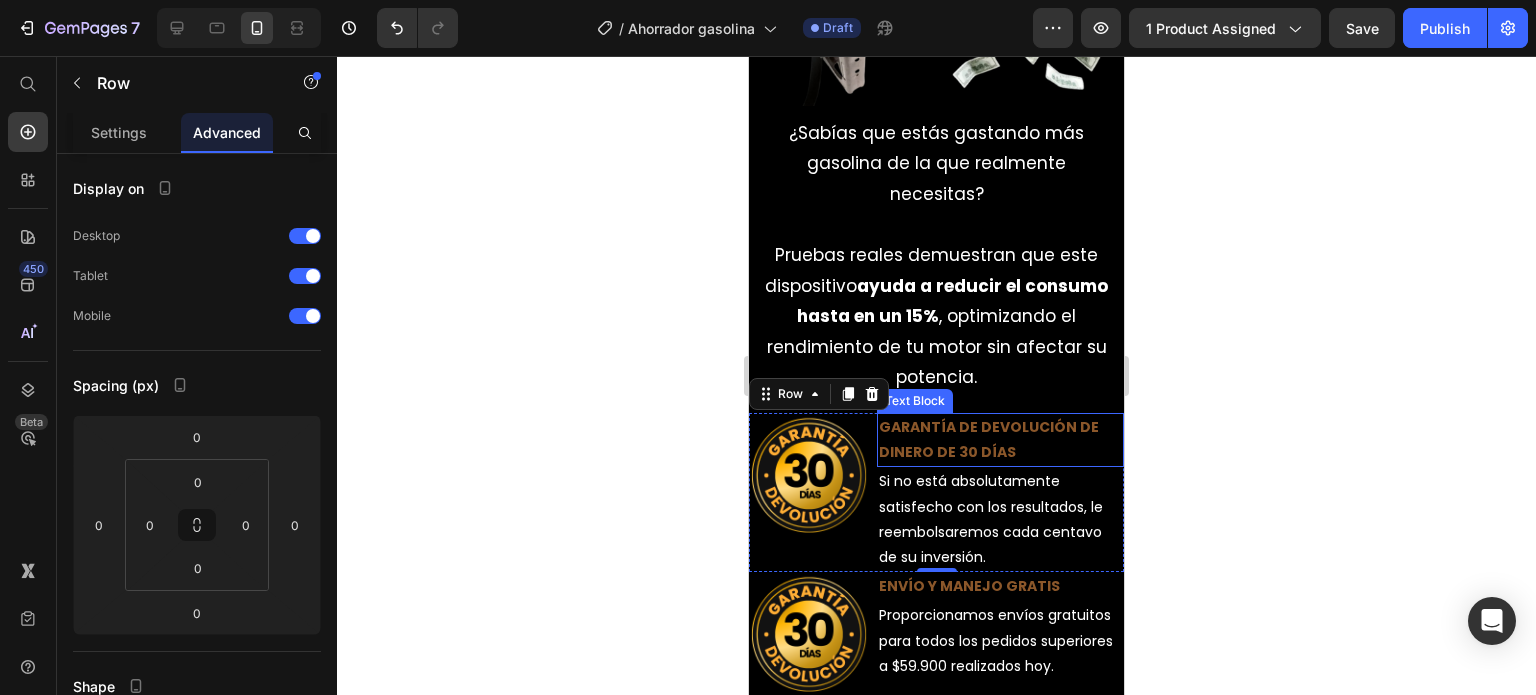 click on "GARANTÍA DE DEVOLUCIÓN DE DINERO DE 30 DÍAS" at bounding box center (1000, 440) 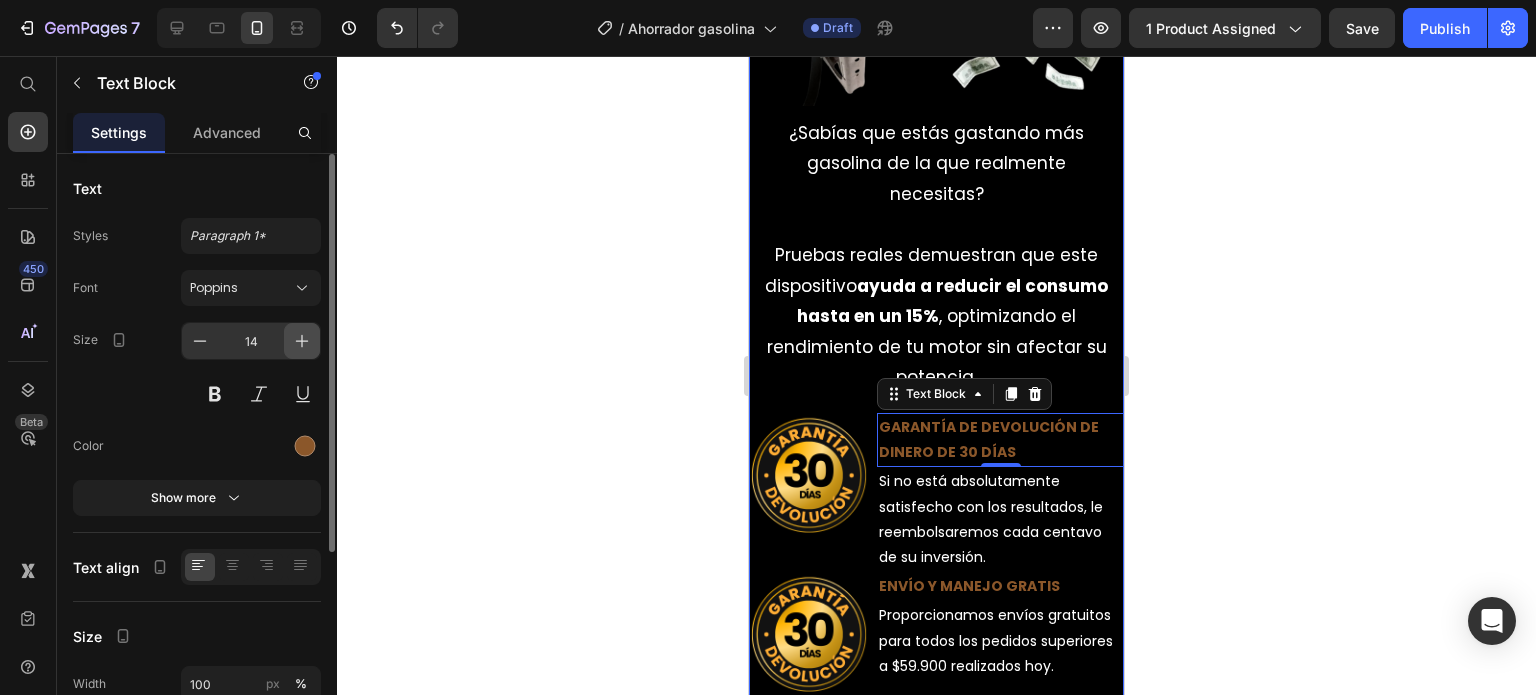 click 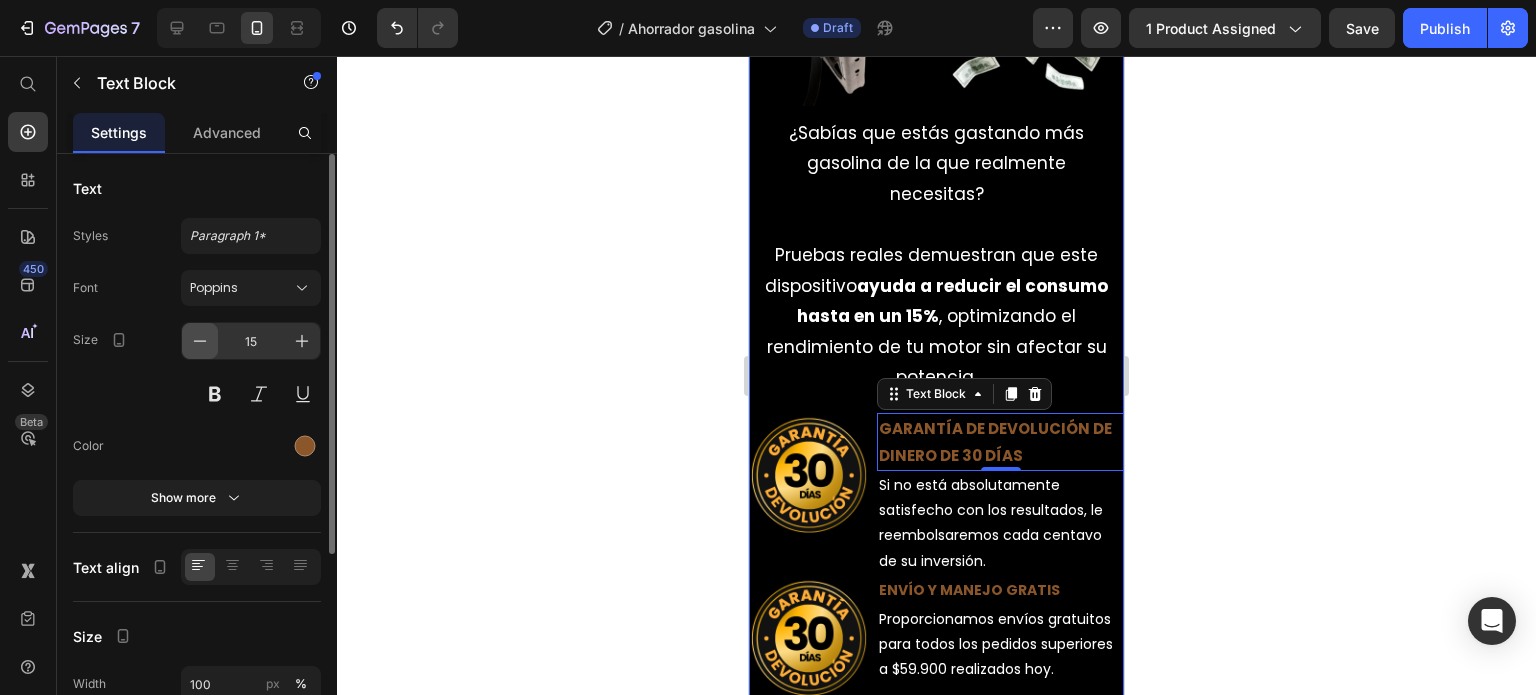 click 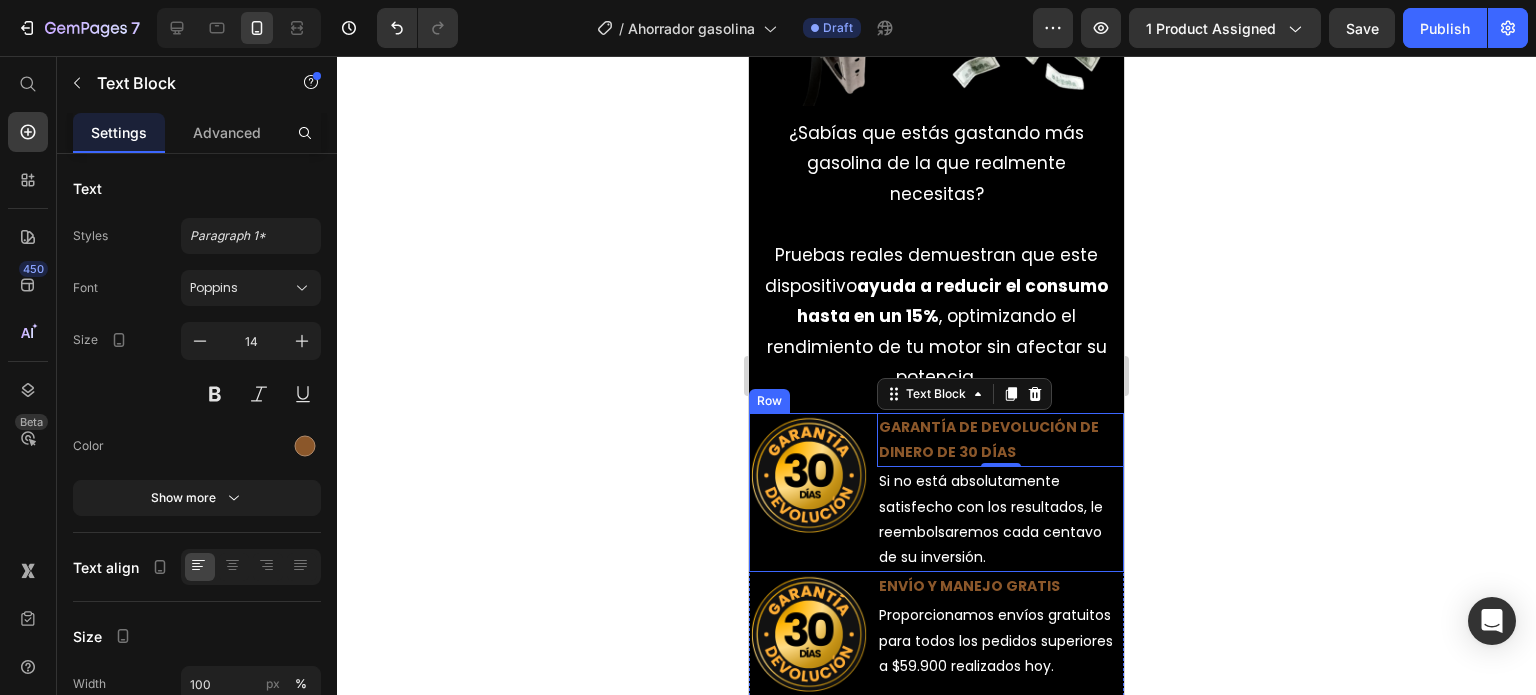 click on "Image" at bounding box center [809, 492] 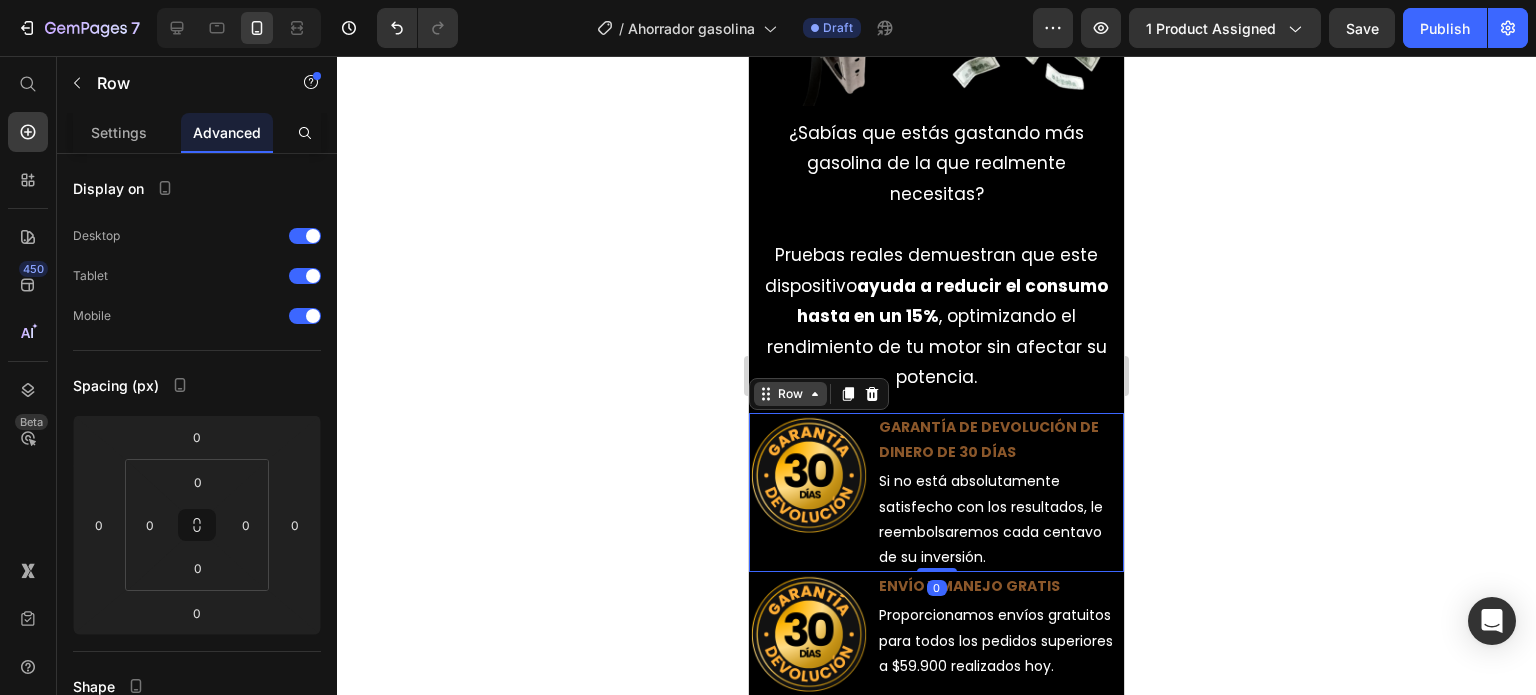 click on "Row" at bounding box center (790, 394) 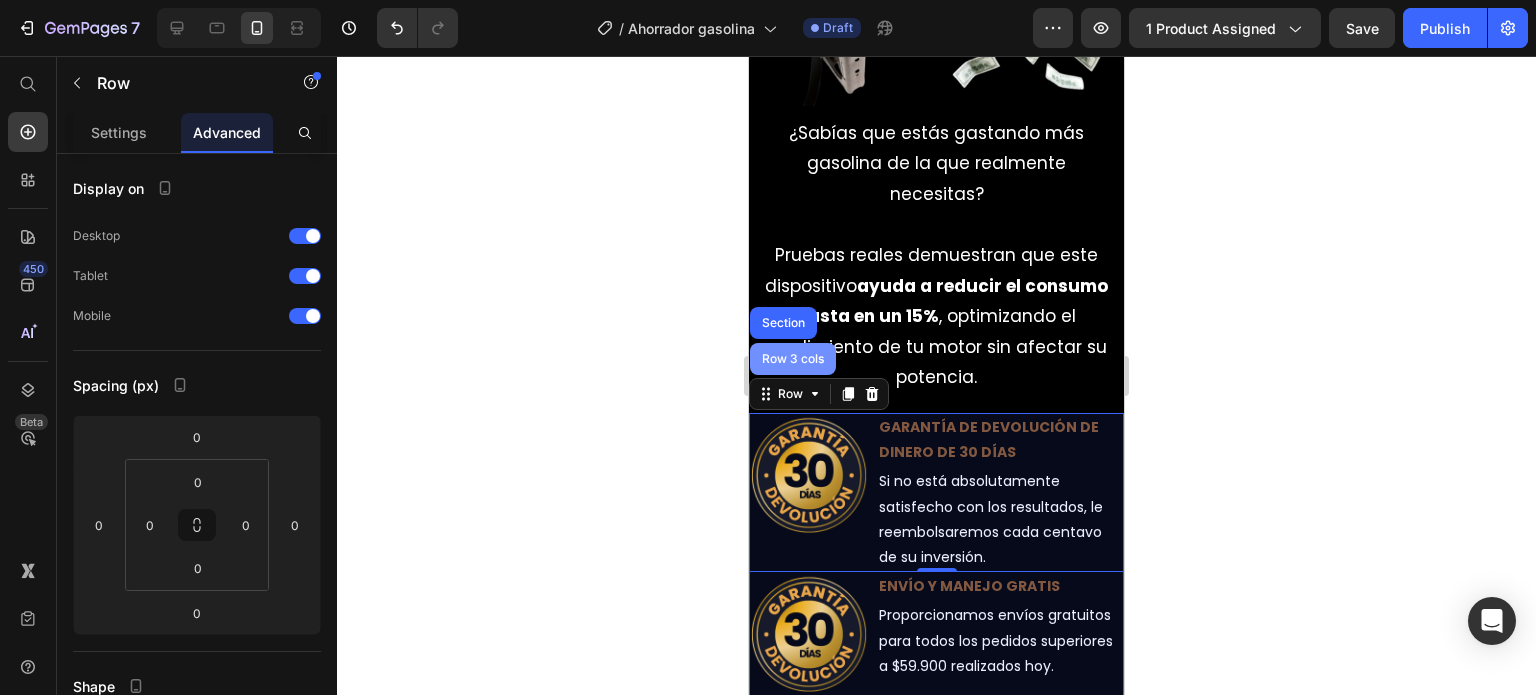 click on "Row 3 cols" at bounding box center (793, 359) 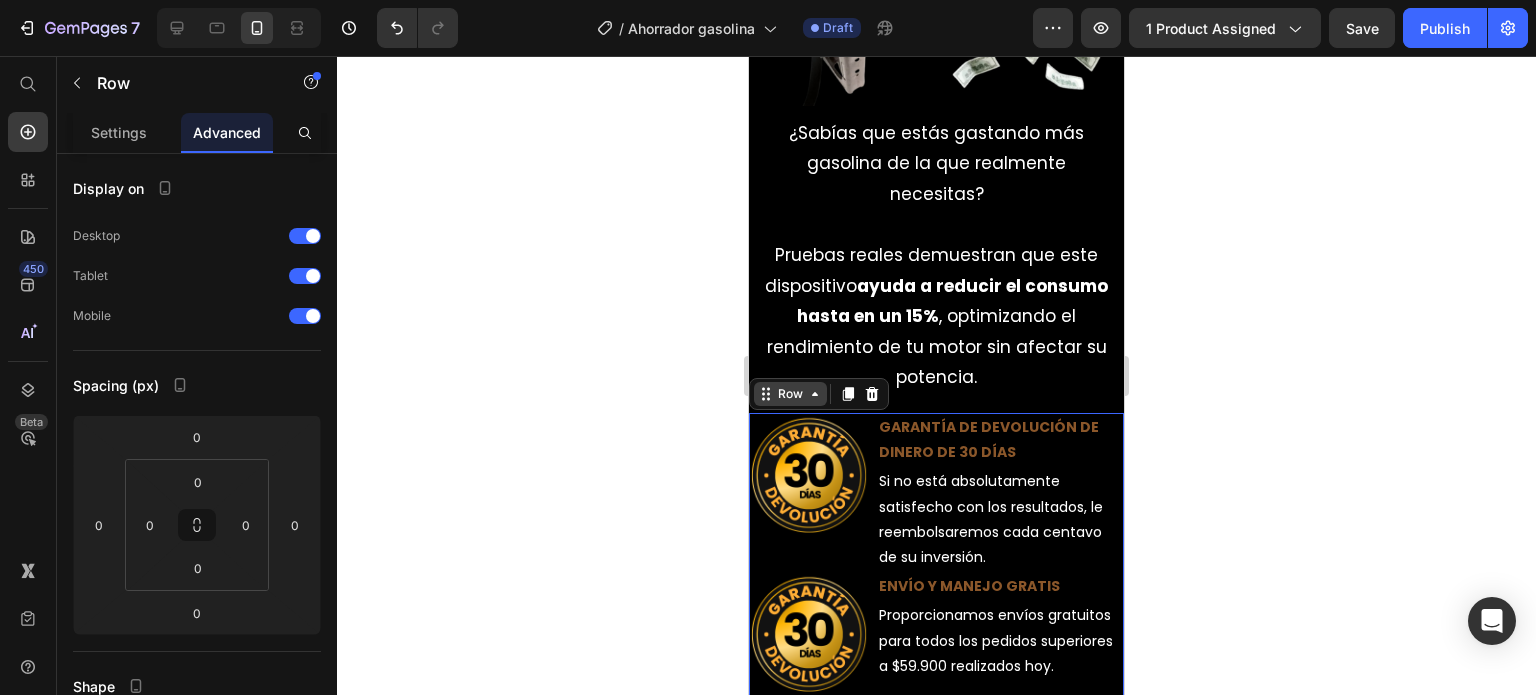 click on "Row" at bounding box center [790, 394] 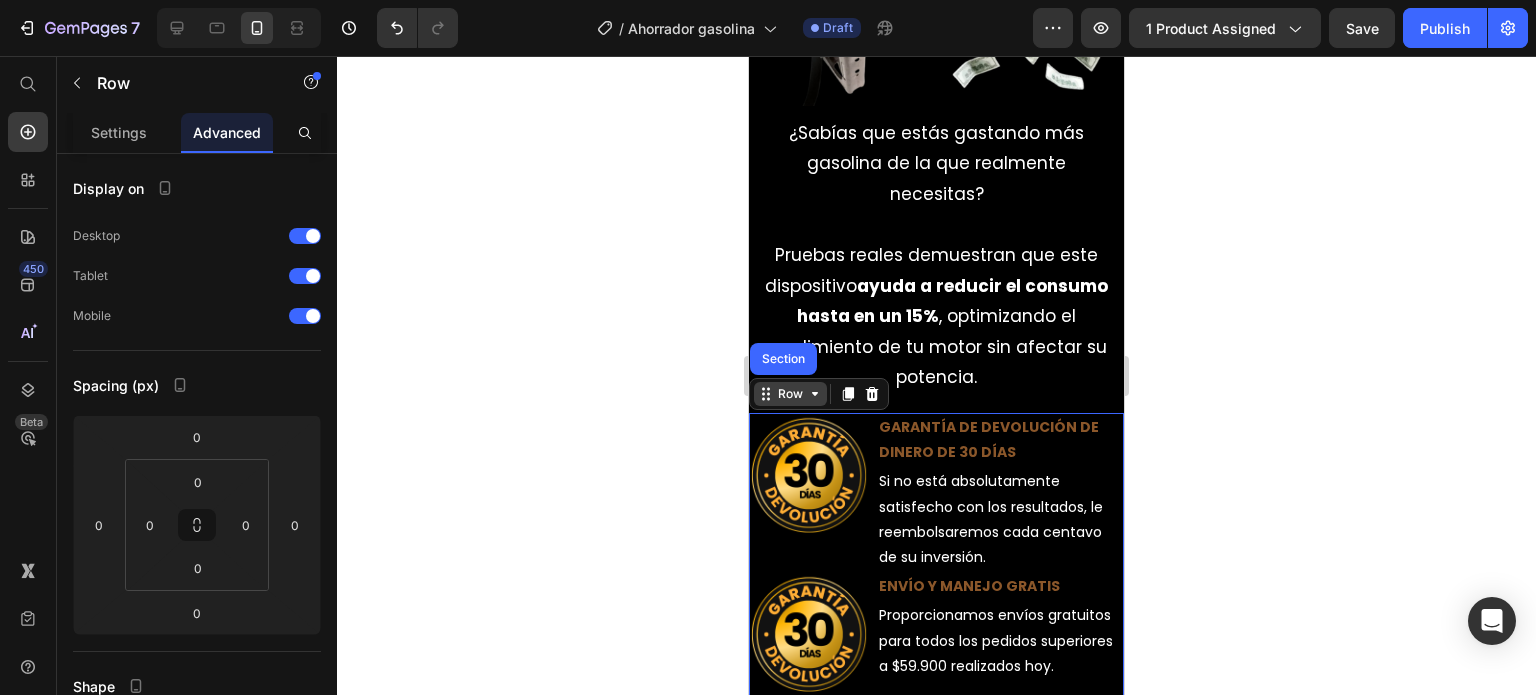 click on "Row" at bounding box center [790, 394] 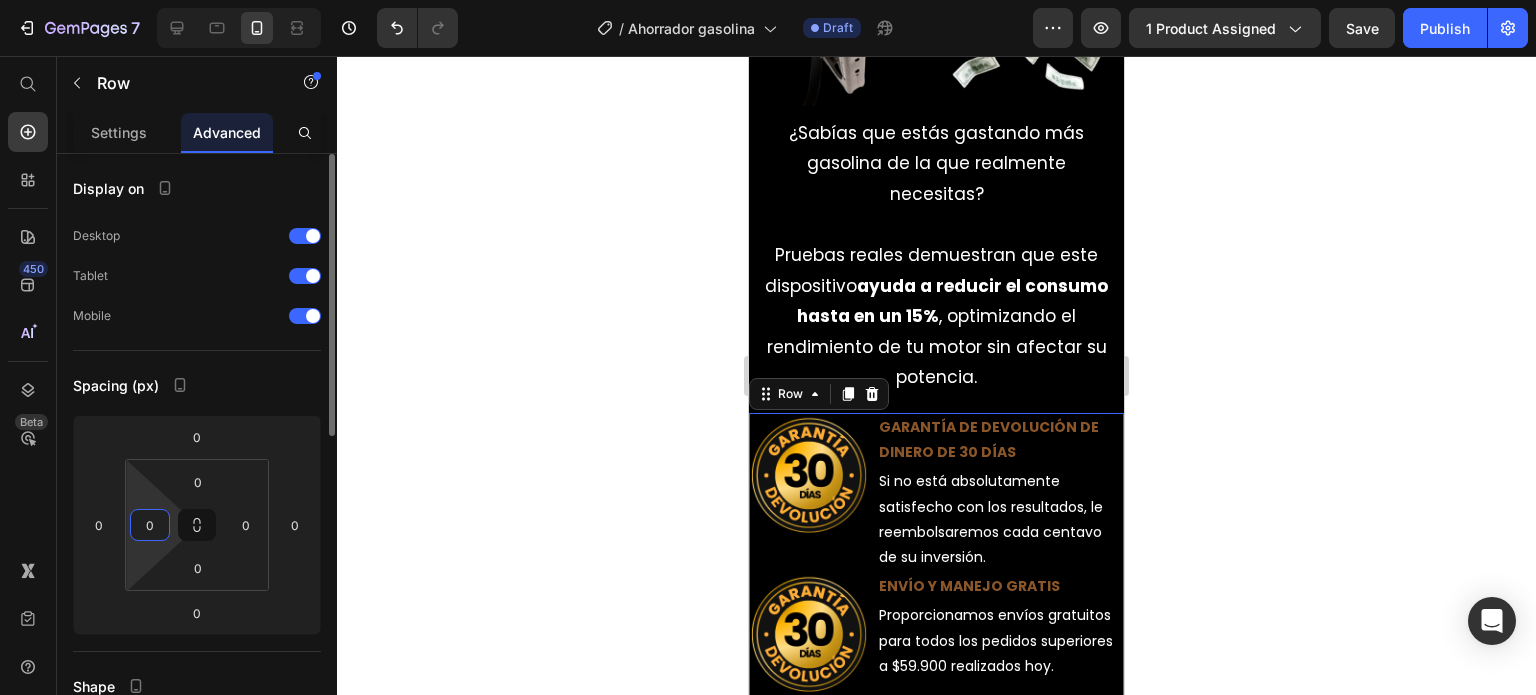 click on "0" at bounding box center (150, 525) 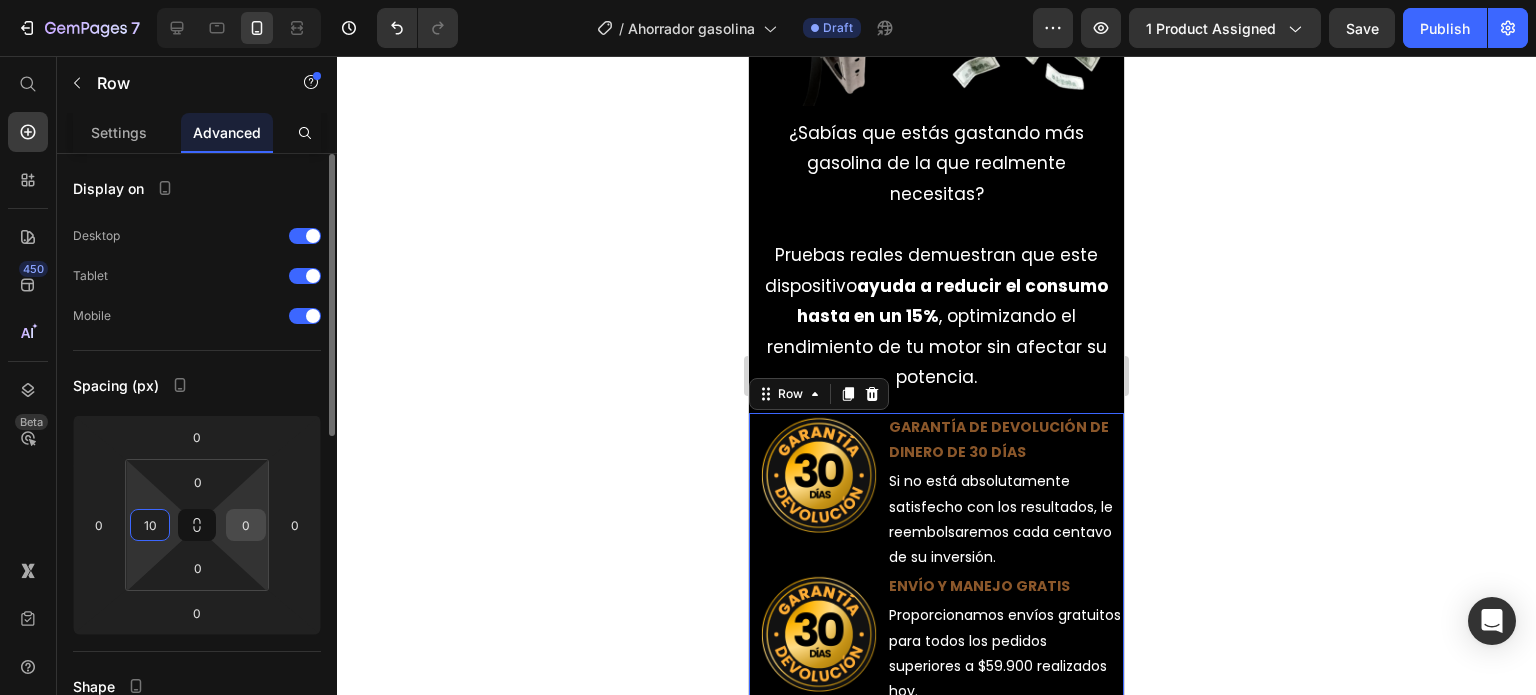type on "10" 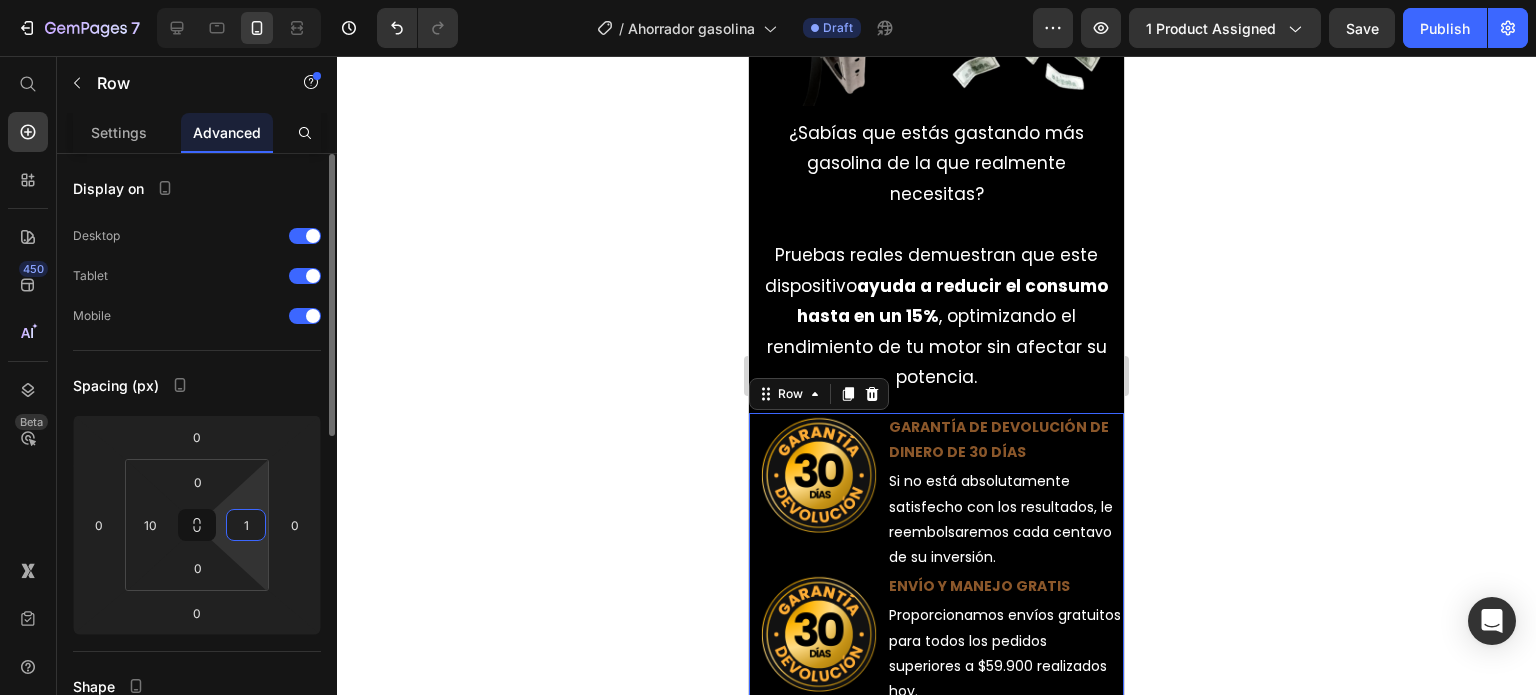 type on "10" 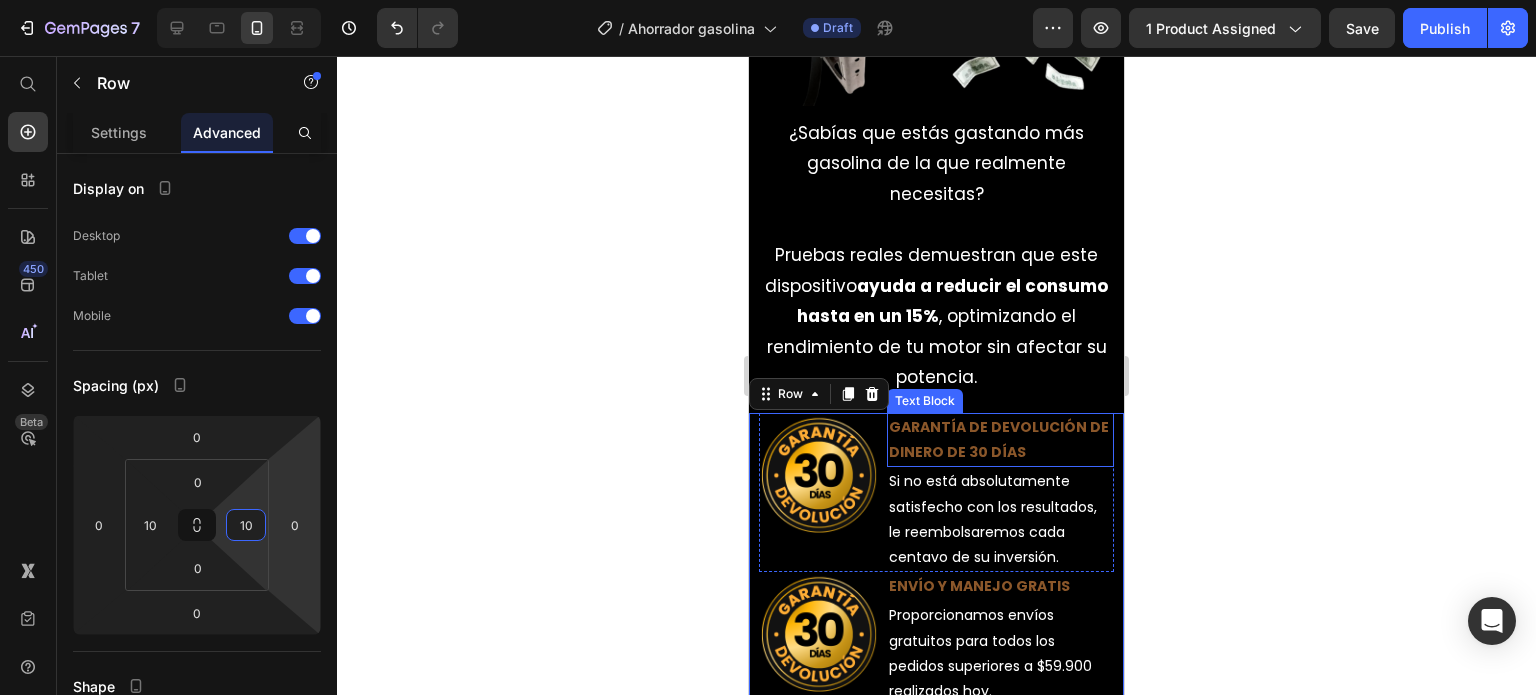 click on "GARANTÍA DE DEVOLUCIÓN DE DINERO DE 30 DÍAS" at bounding box center [1000, 440] 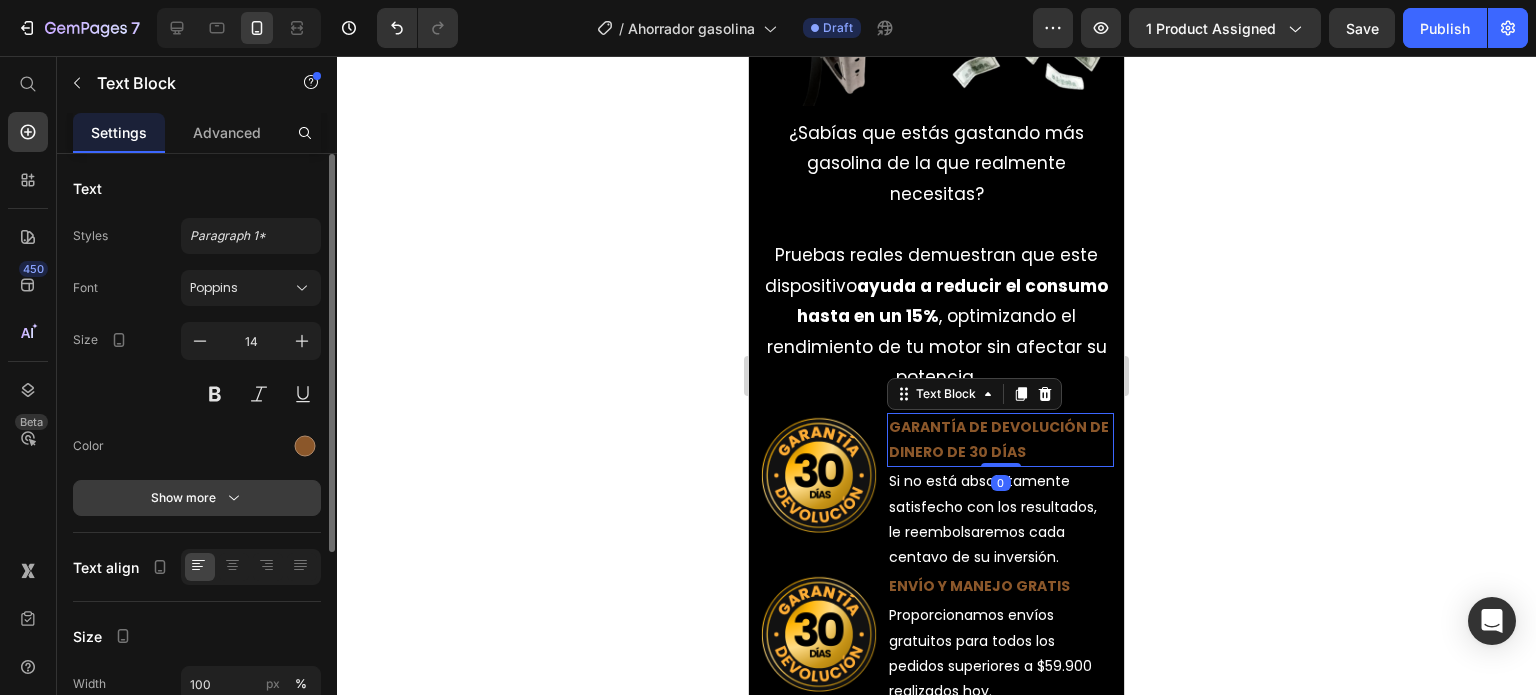 click on "Show more" at bounding box center (197, 498) 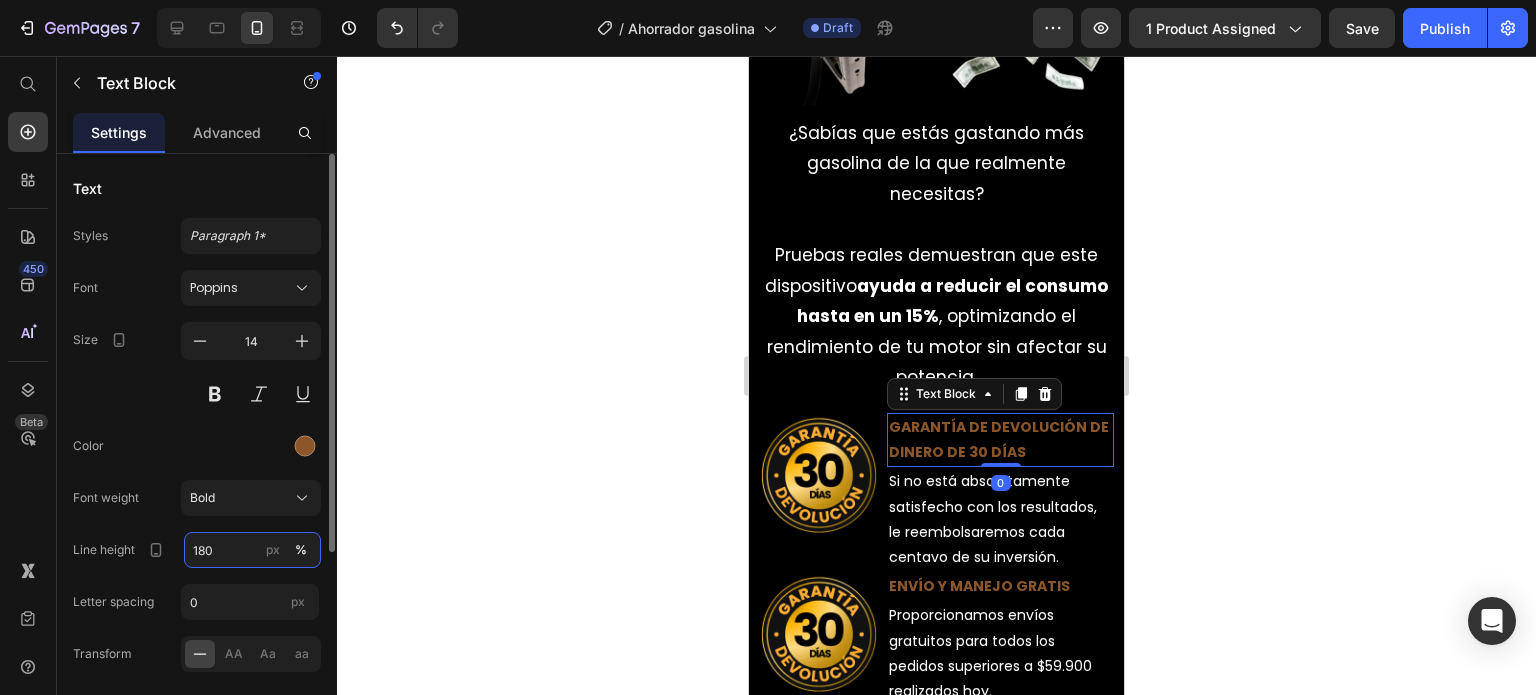 click on "180" at bounding box center [252, 550] 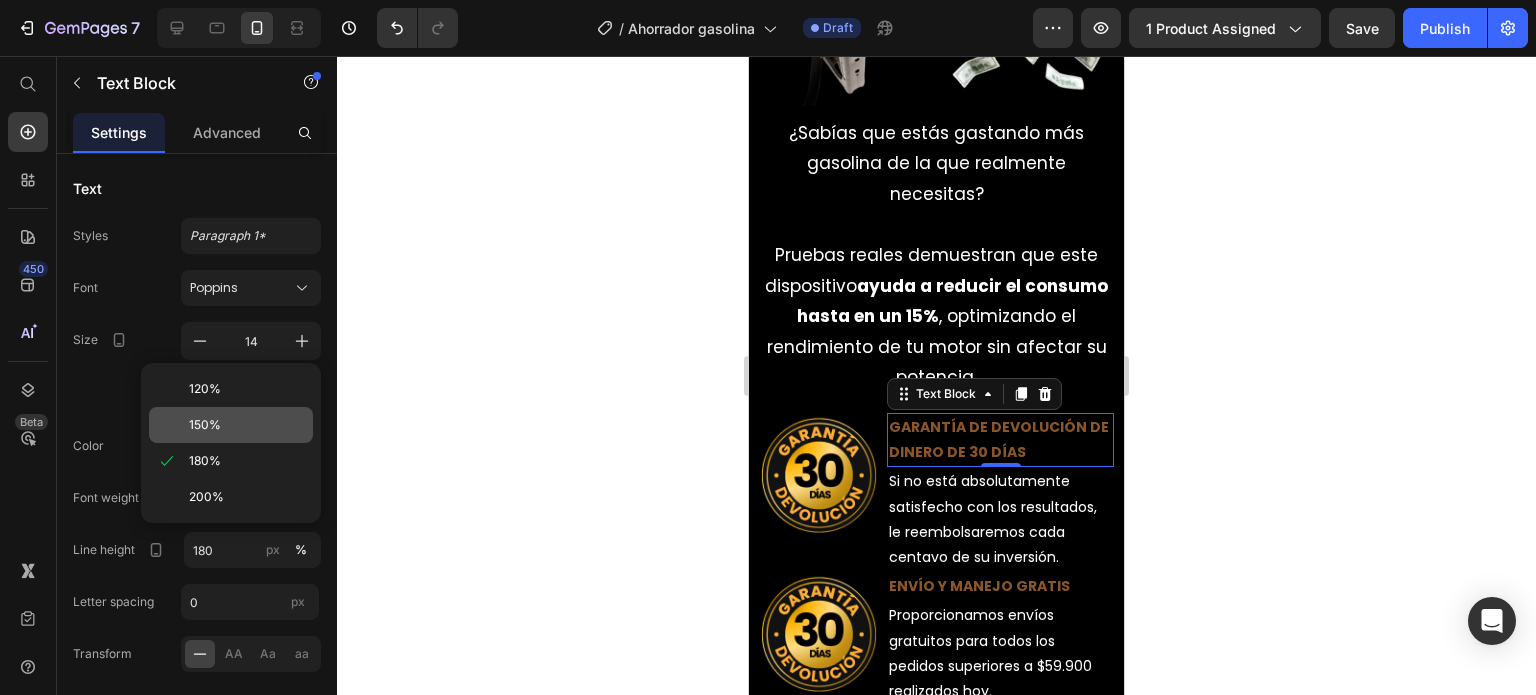 click on "150%" at bounding box center (247, 425) 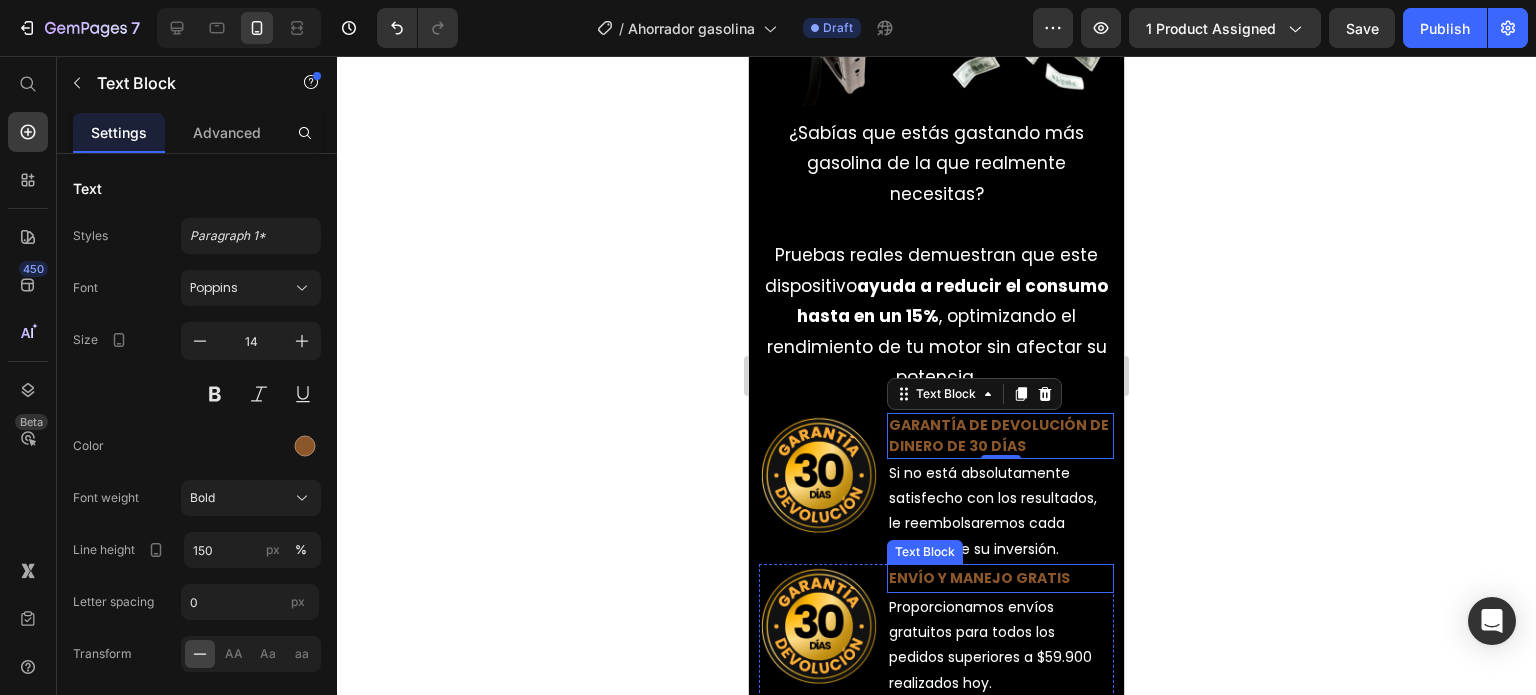 click on "ENVÍO Y MANEJO GRATIS" at bounding box center (1000, 578) 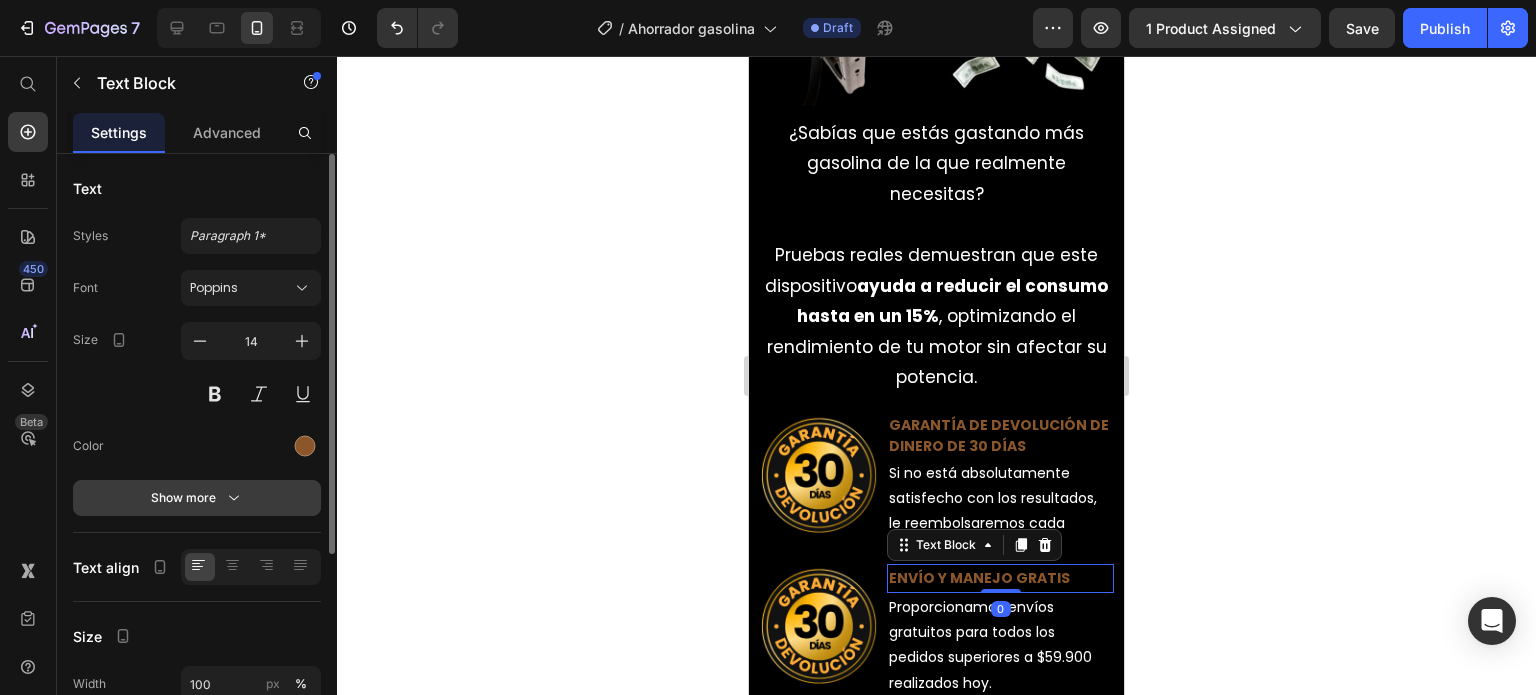 click on "Show more" at bounding box center [197, 498] 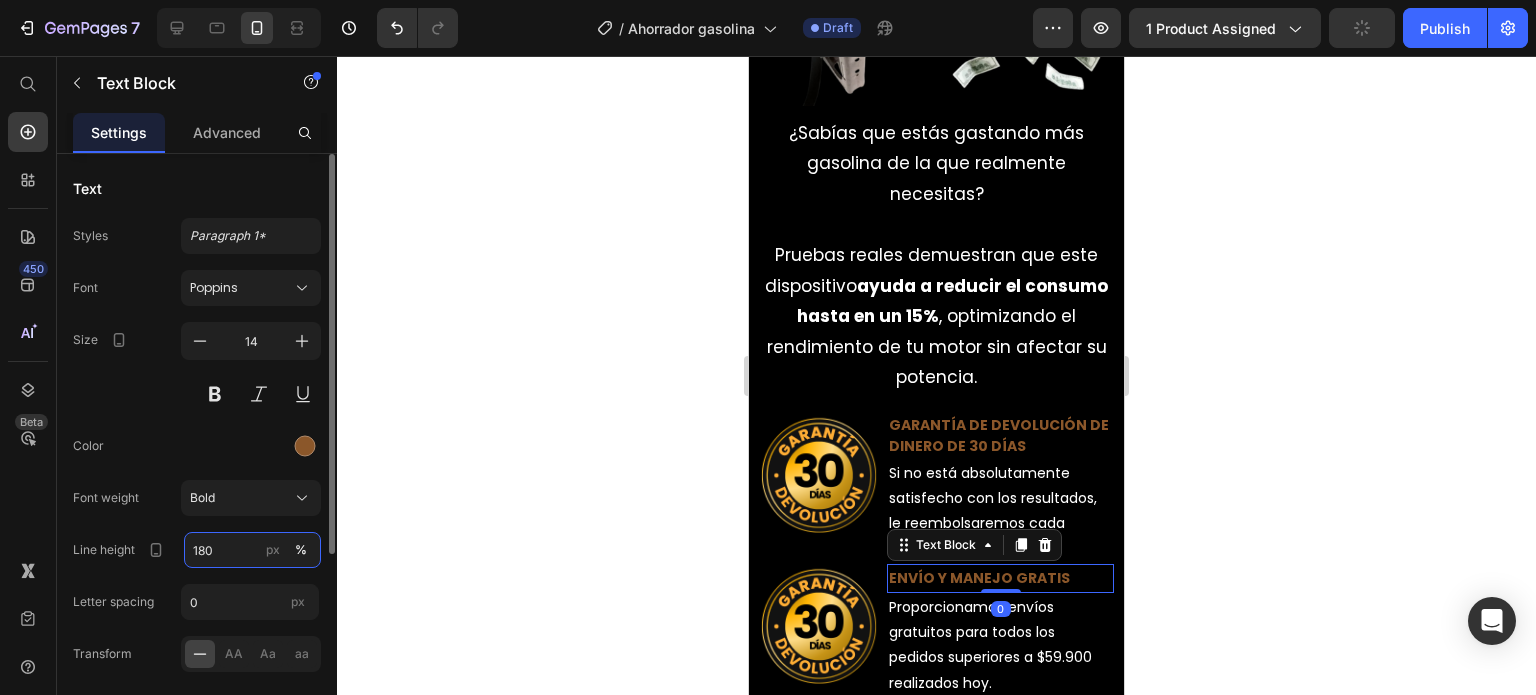 click on "180" at bounding box center (252, 550) 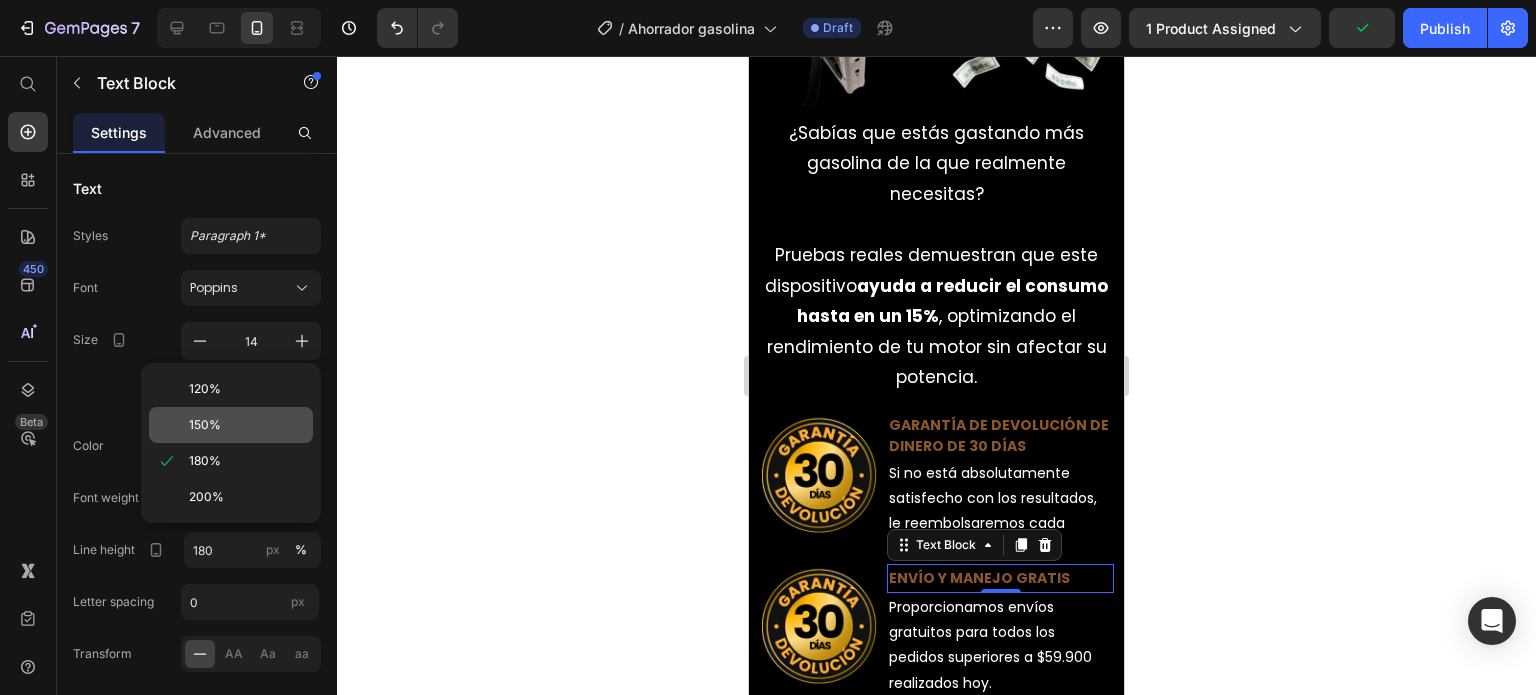 click on "150%" at bounding box center [205, 425] 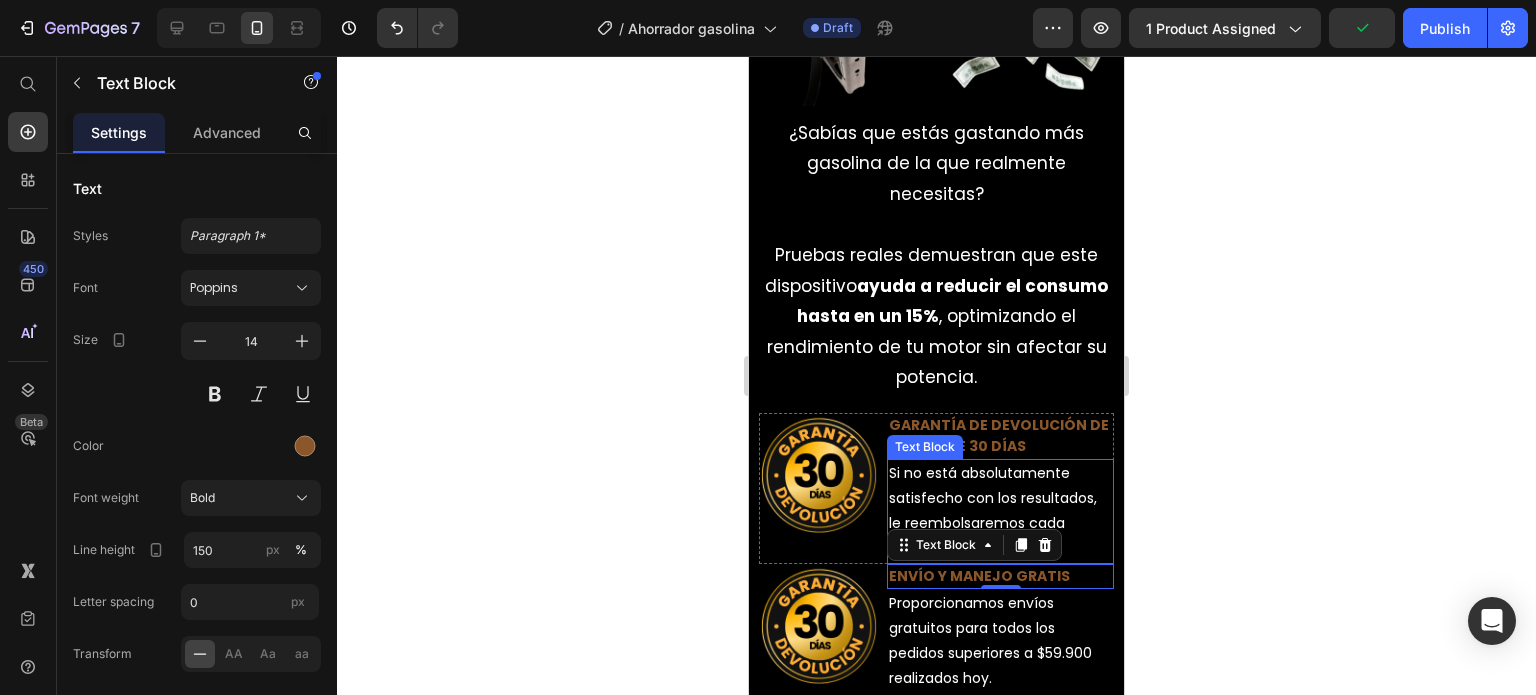 click on "Si no está absolutamente satisfecho con los resultados, le reembolsaremos cada centavo de su inversión." at bounding box center [1000, 511] 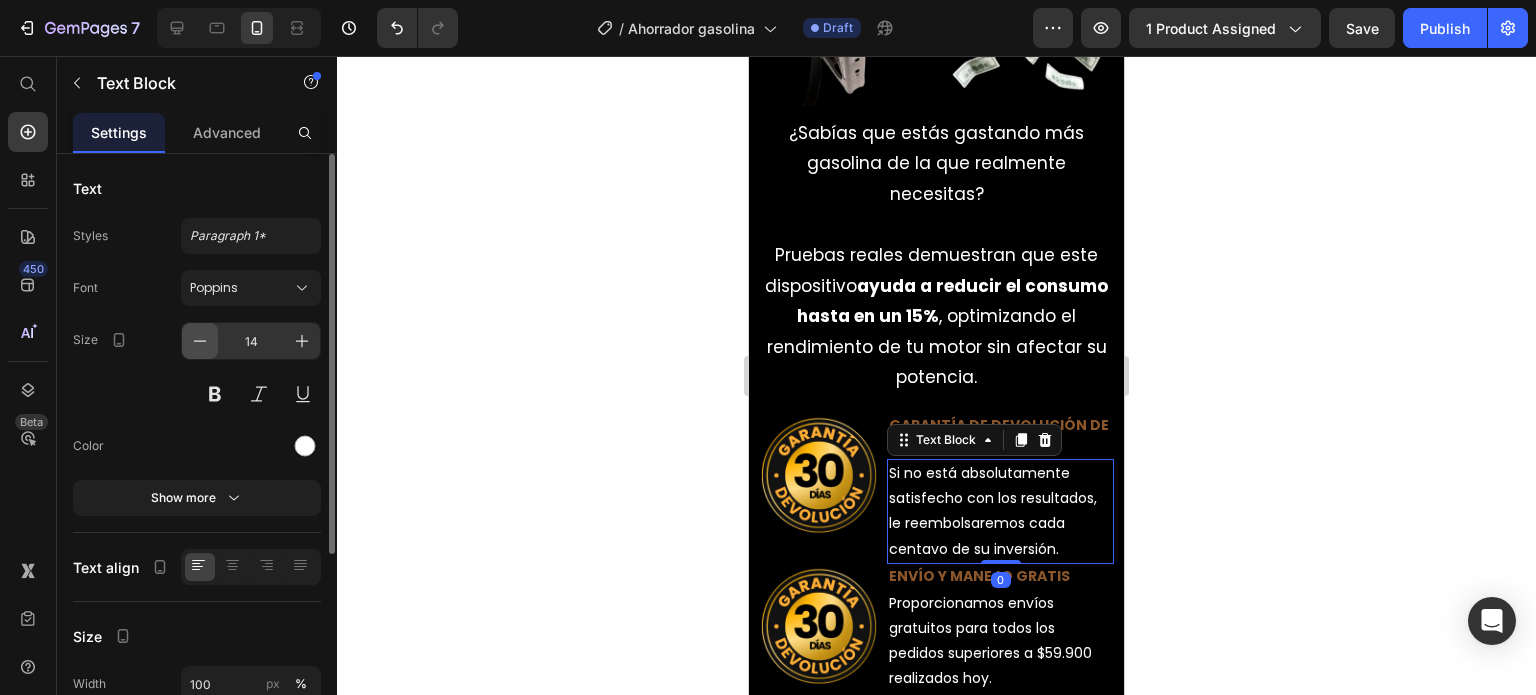 click 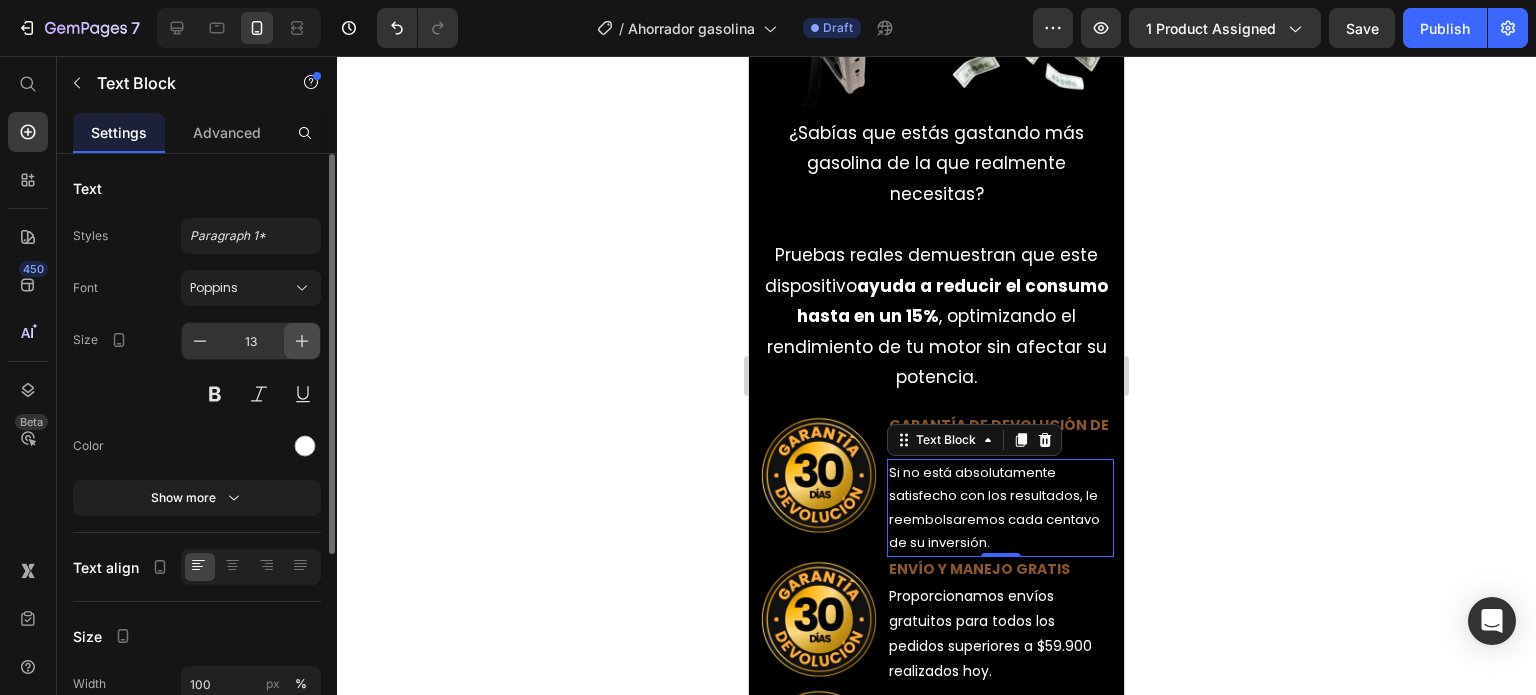 click 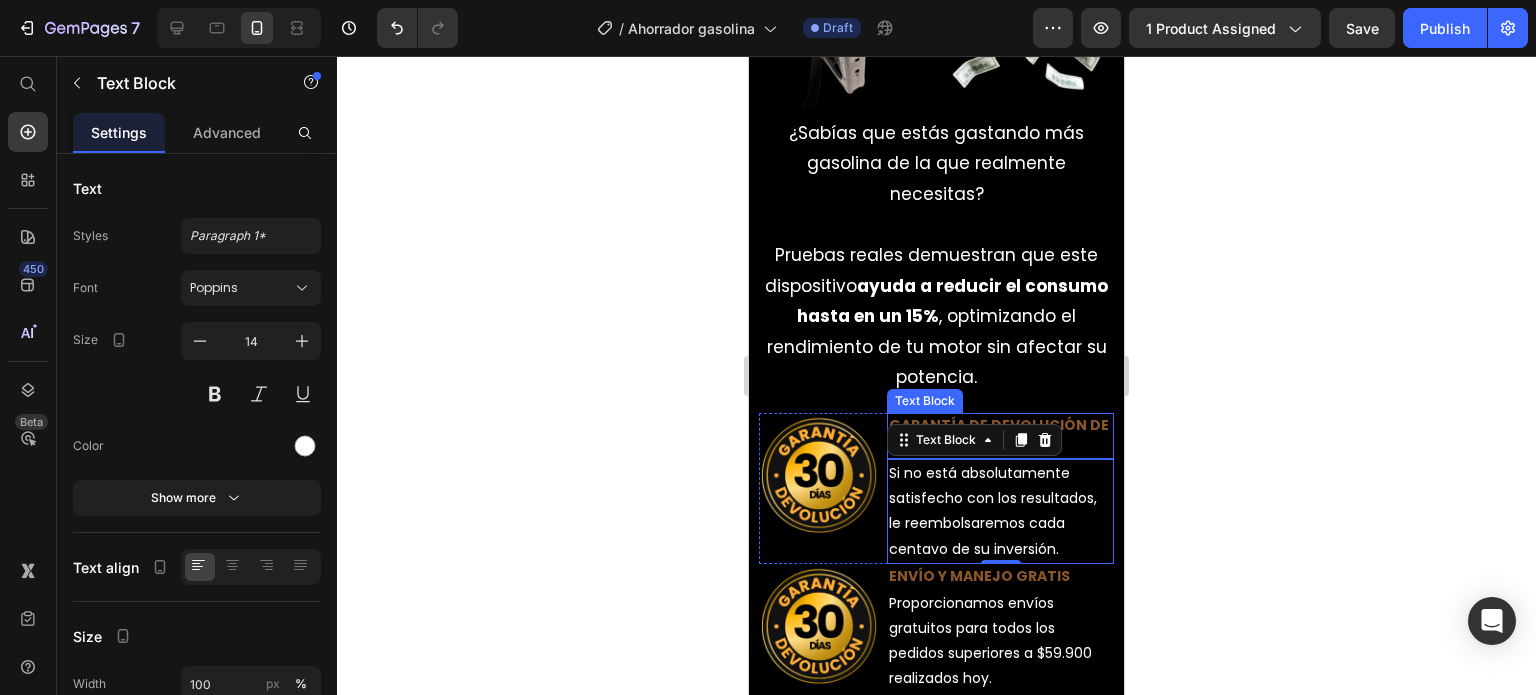 click on "GARANTÍA DE DEVOLUCIÓN DE DINERO DE 30 DÍAS" at bounding box center [1000, 436] 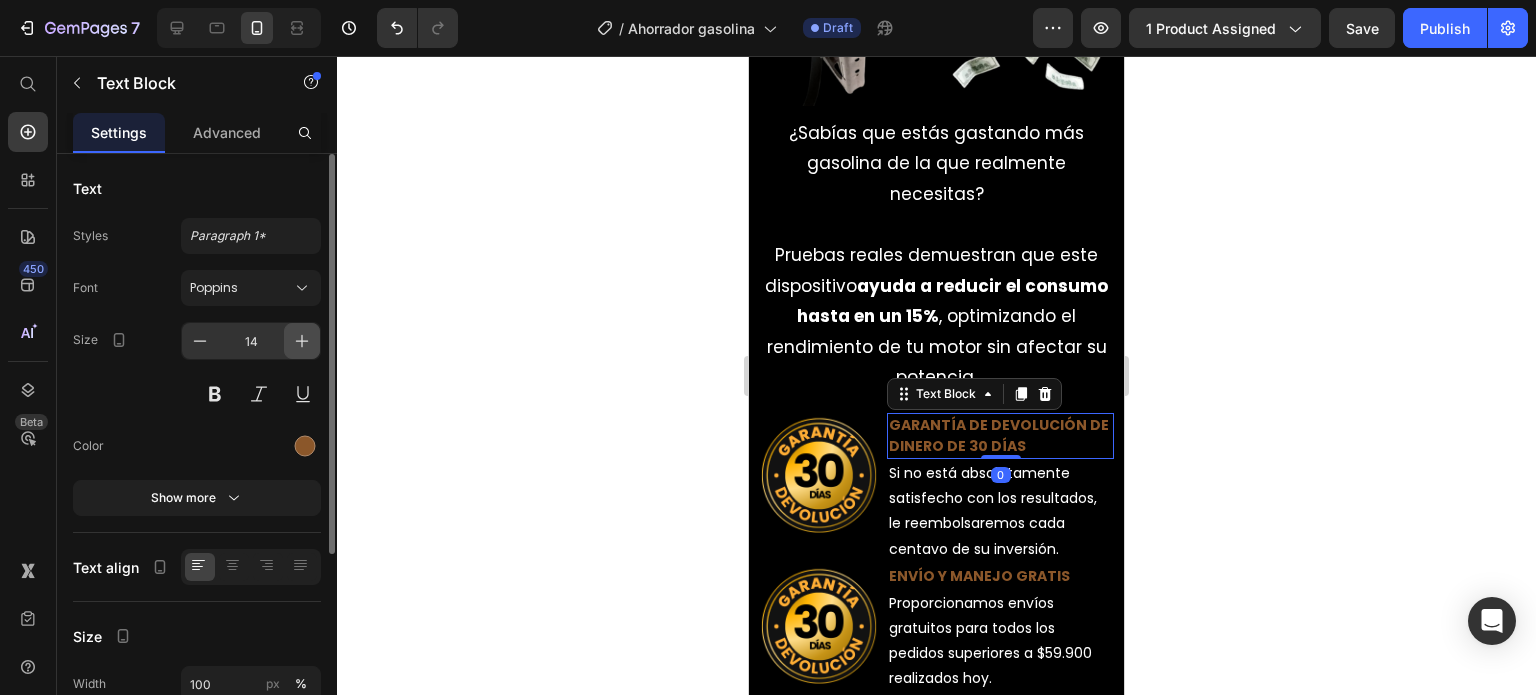 click at bounding box center [302, 341] 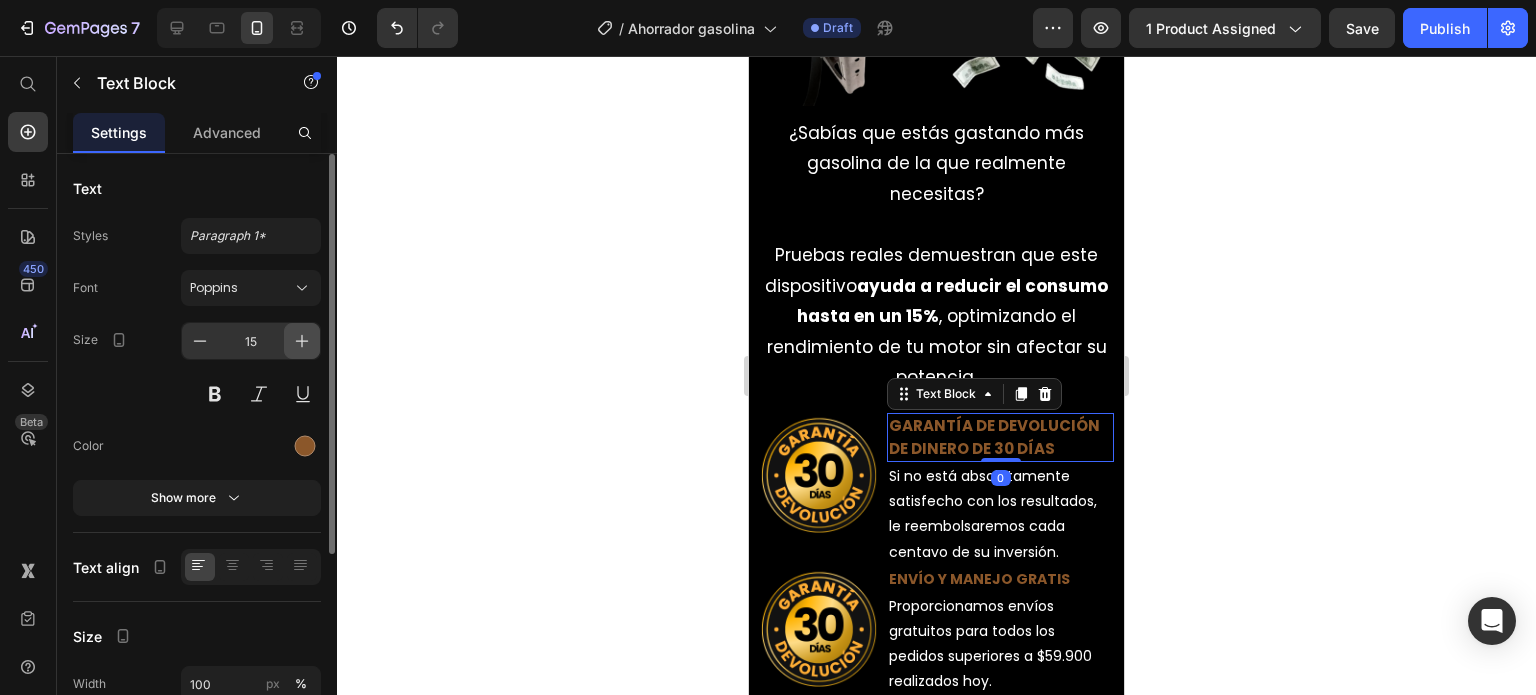 click at bounding box center [302, 341] 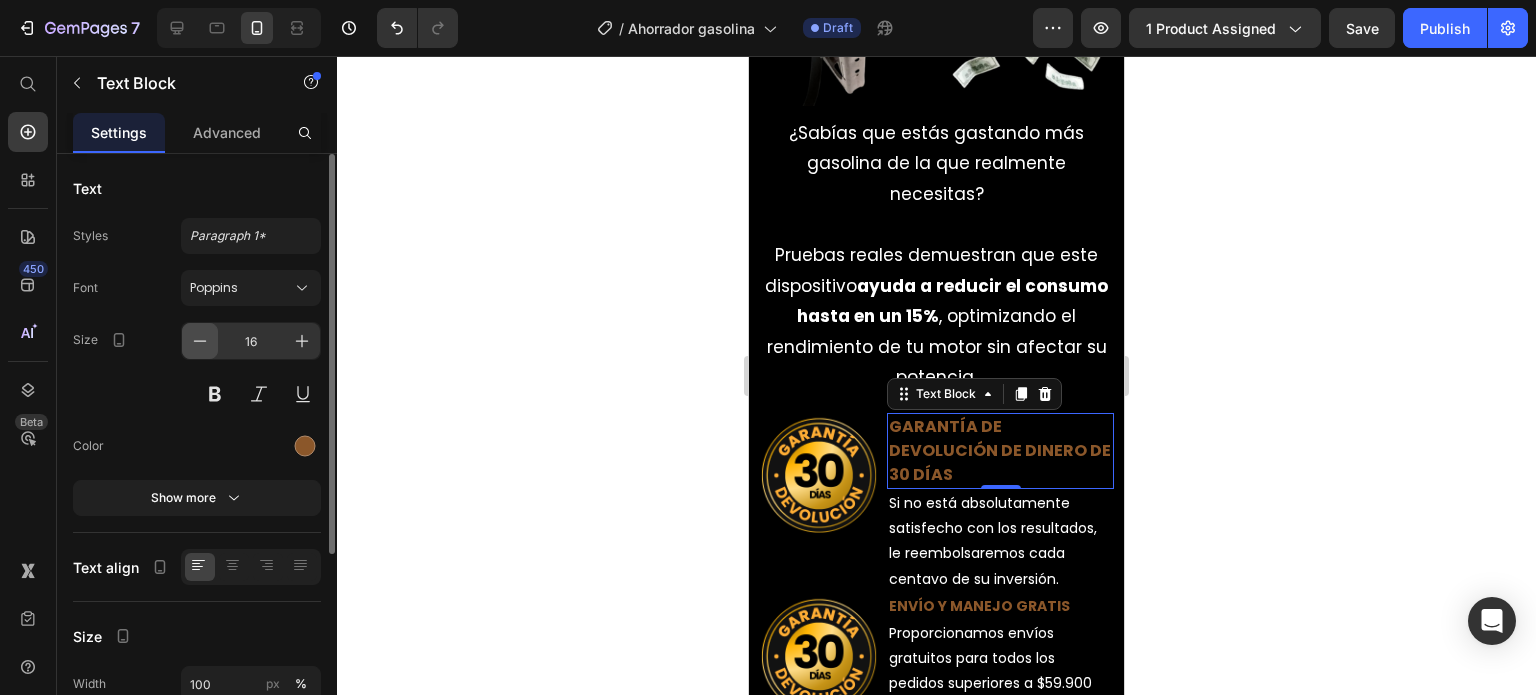 click 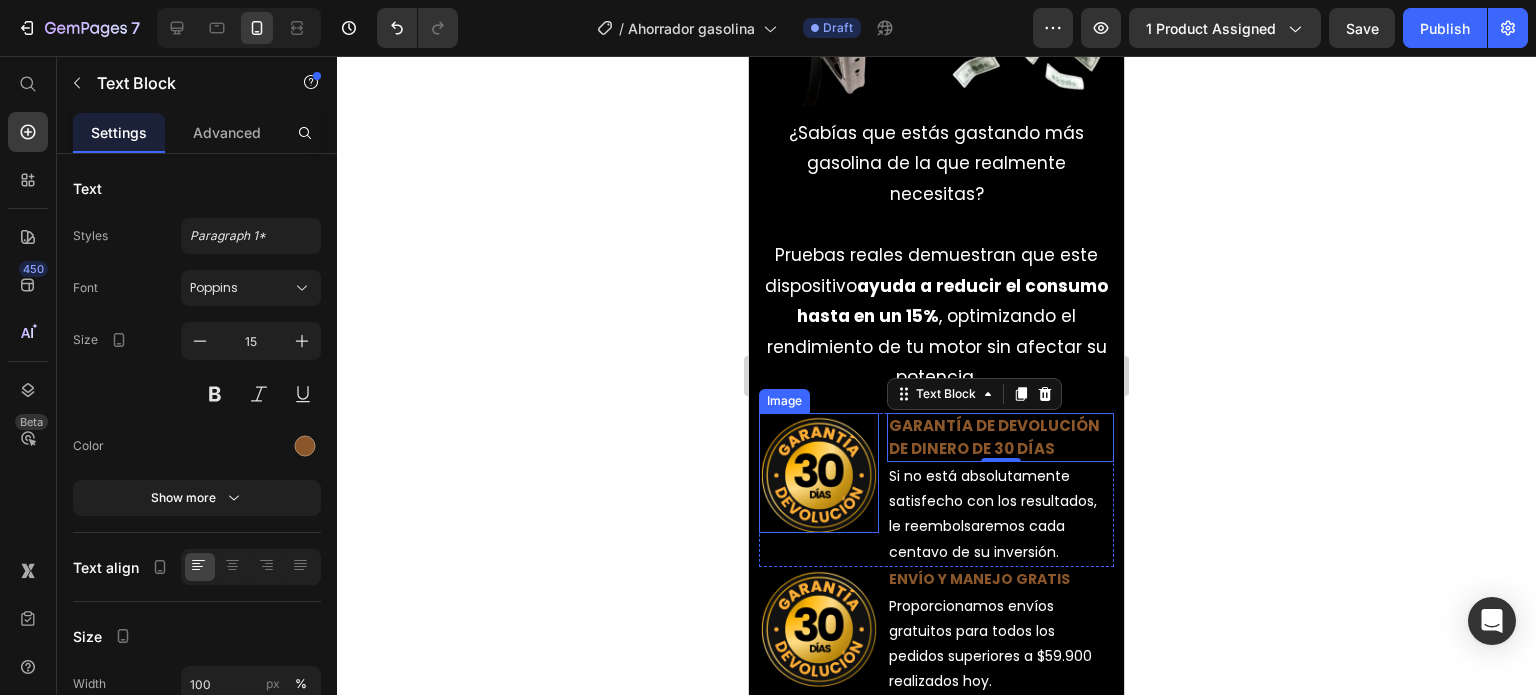 click at bounding box center [819, 473] 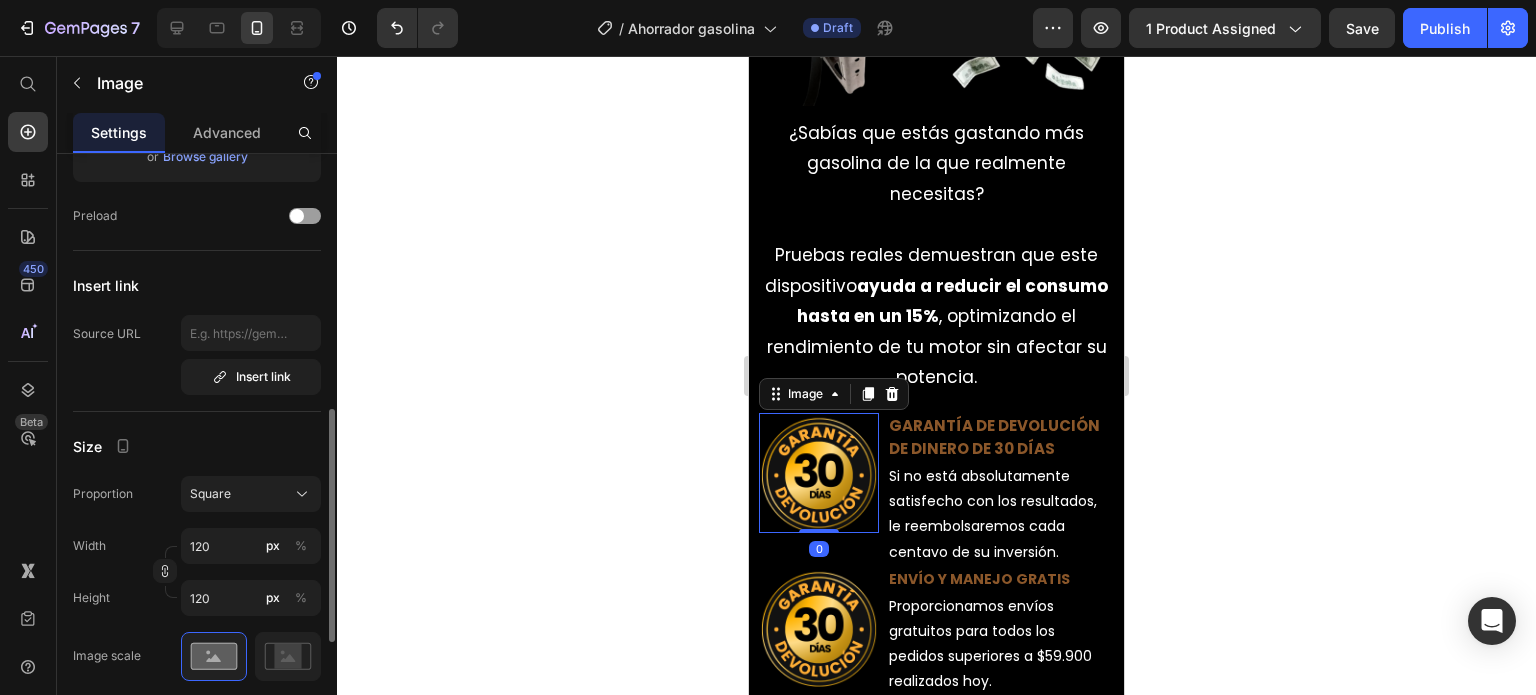 scroll, scrollTop: 400, scrollLeft: 0, axis: vertical 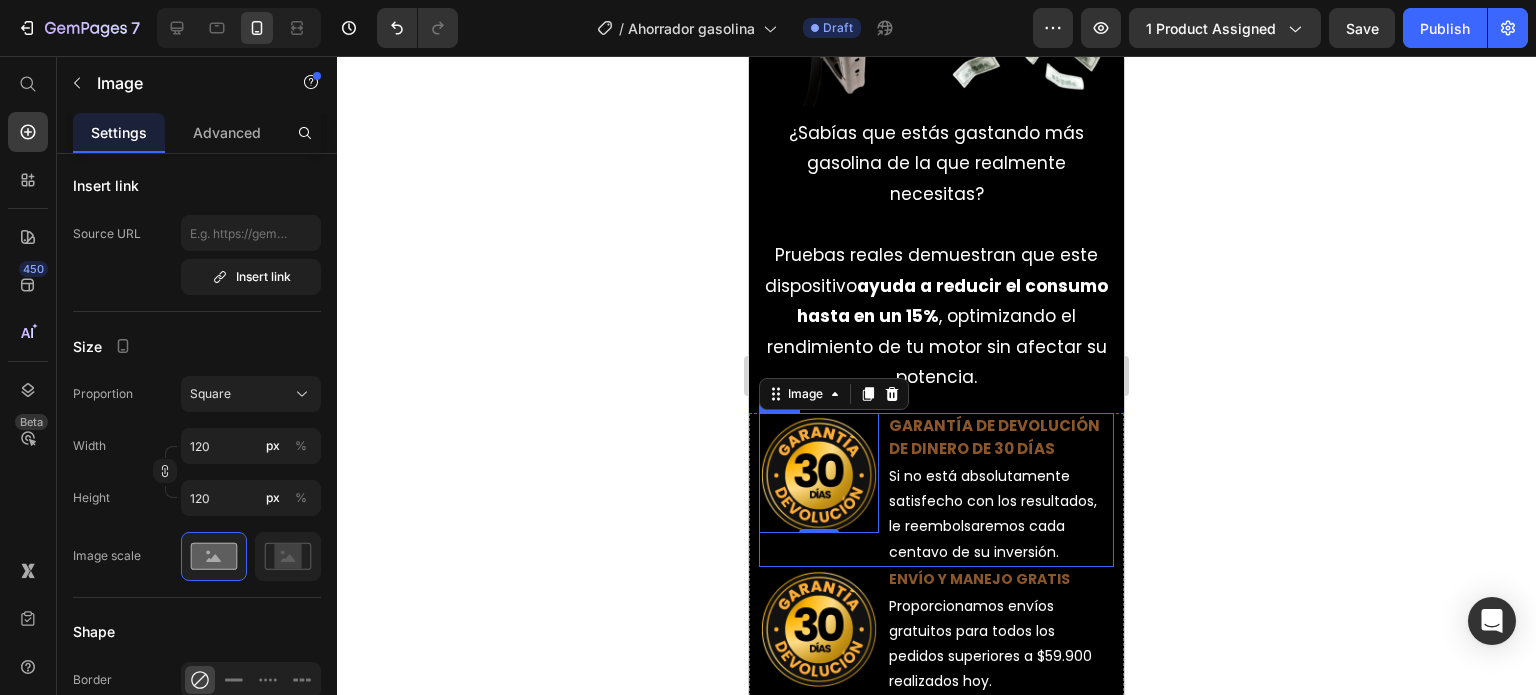 click on "Image   0 GARANTÍA DE DEVOLUCIÓN DE DINERO DE 30 DÍAS Text Block Si no está absolutamente satisfecho con los resultados, le reembolsaremos cada centavo de su inversión. Text Block Row" at bounding box center (936, 490) 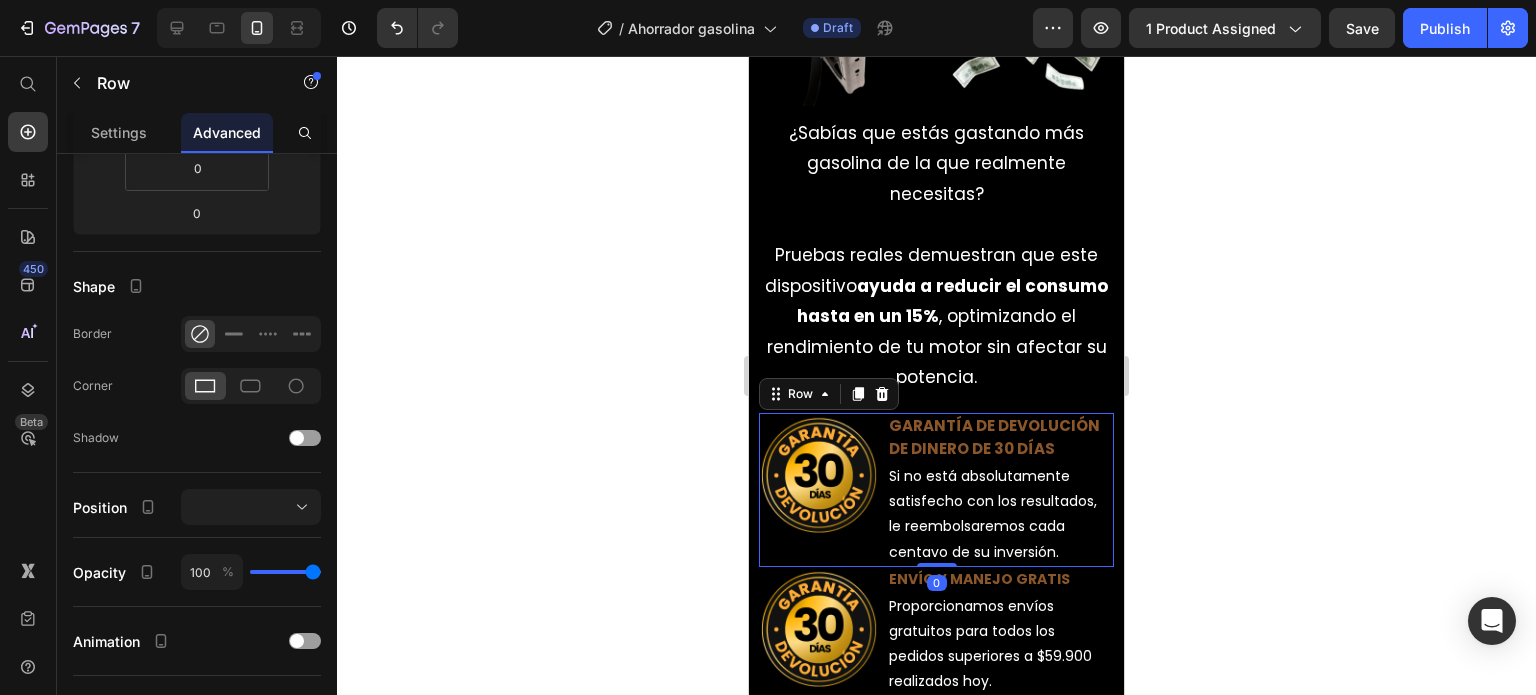 scroll, scrollTop: 0, scrollLeft: 0, axis: both 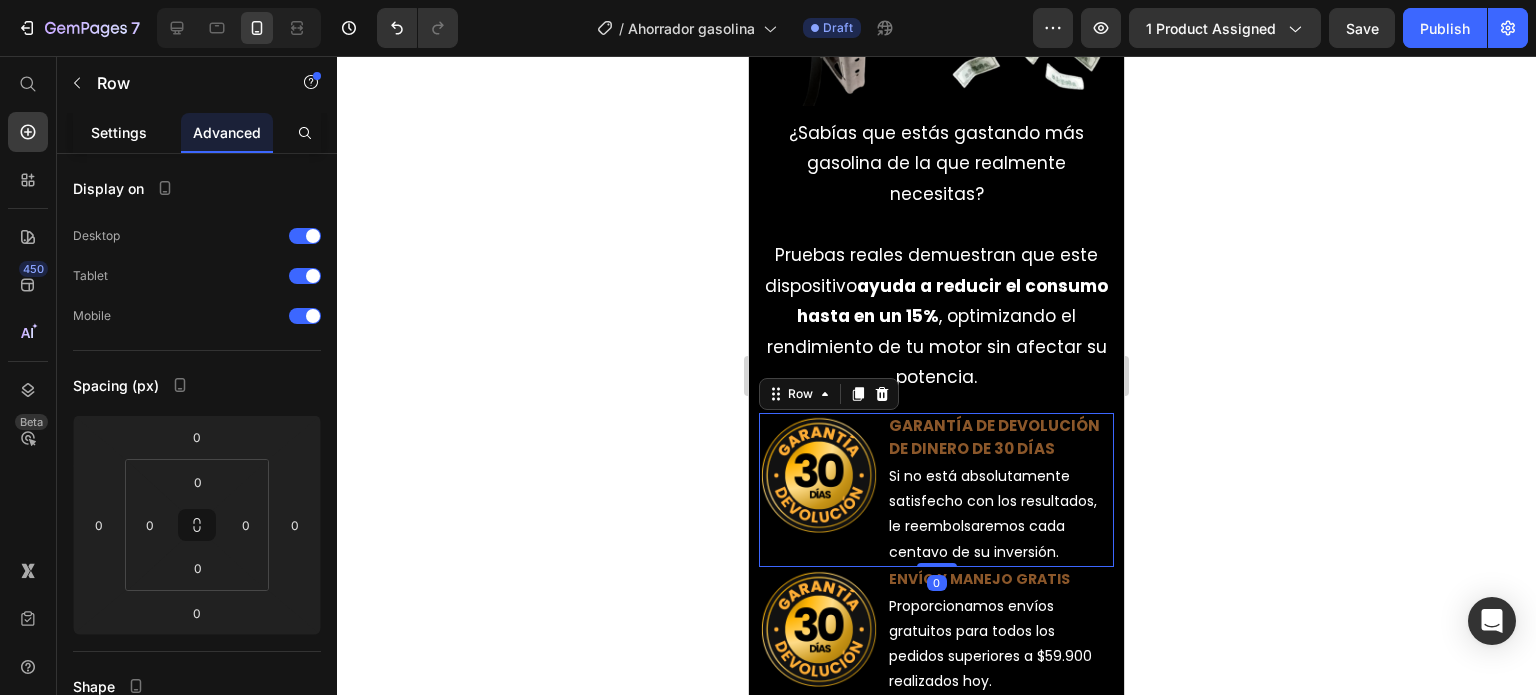 click on "Settings" at bounding box center [119, 132] 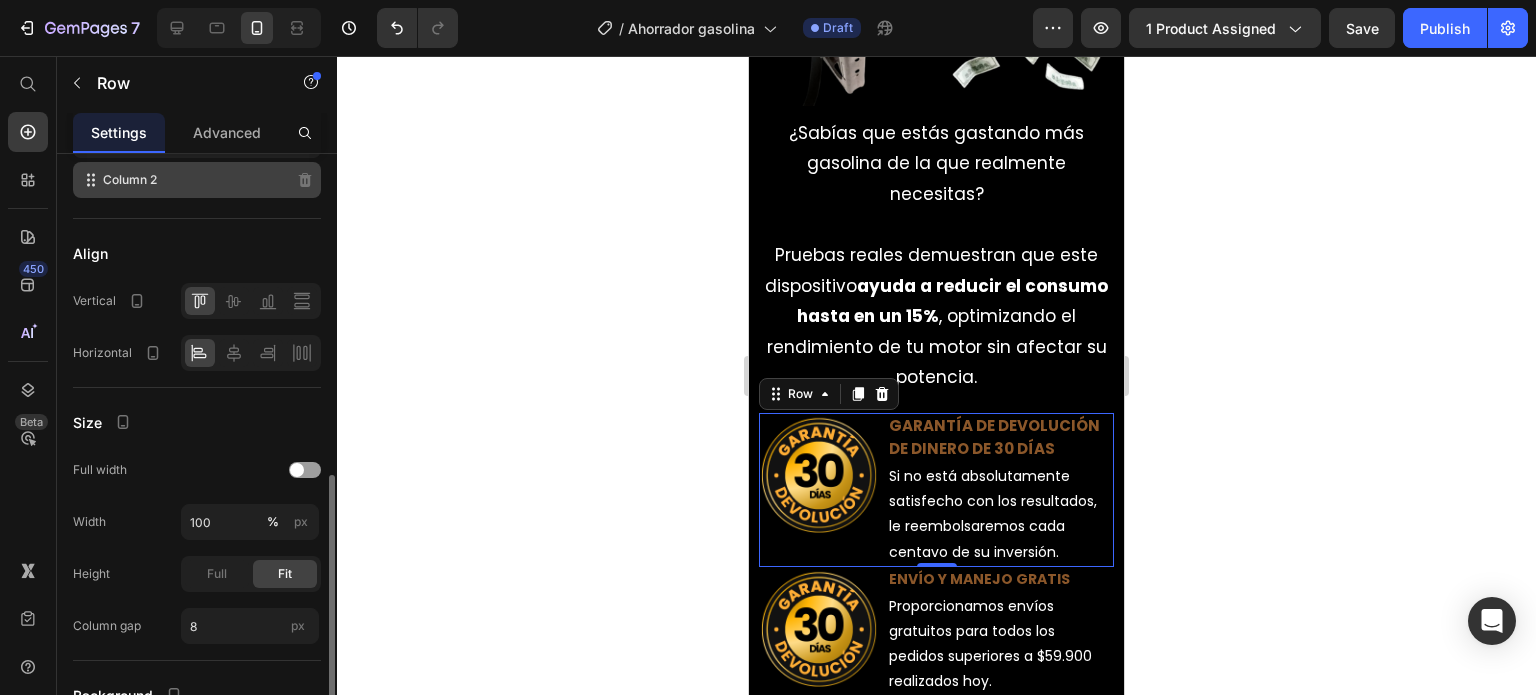 scroll, scrollTop: 400, scrollLeft: 0, axis: vertical 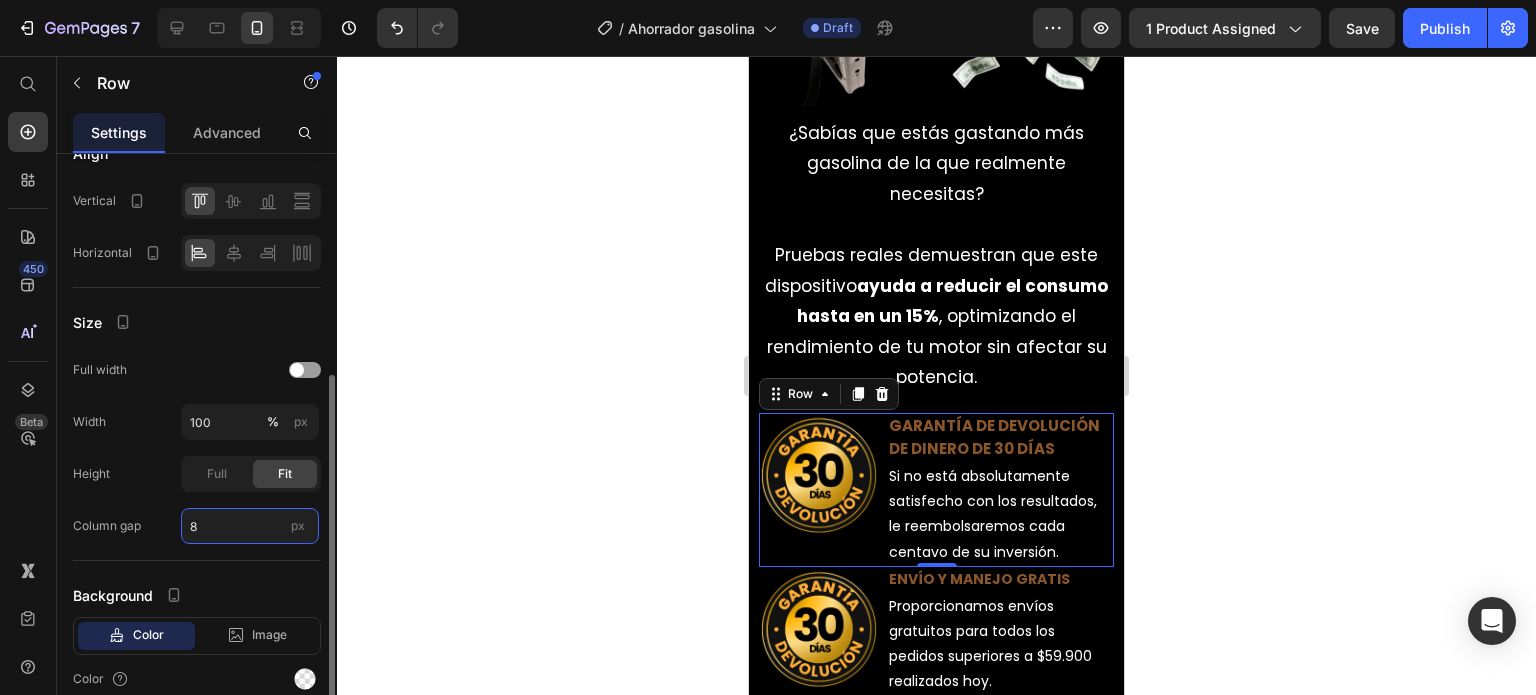 click on "8" at bounding box center (250, 526) 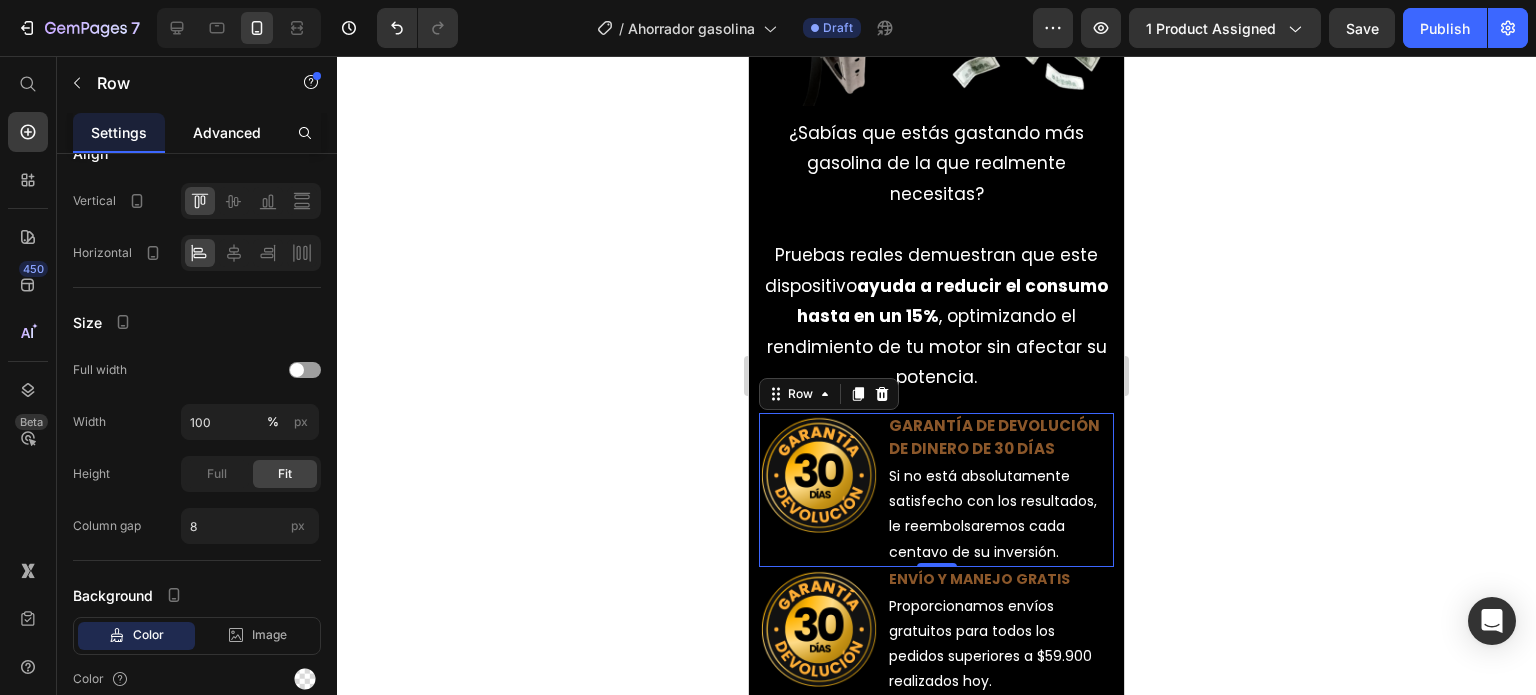 click on "Advanced" at bounding box center [227, 132] 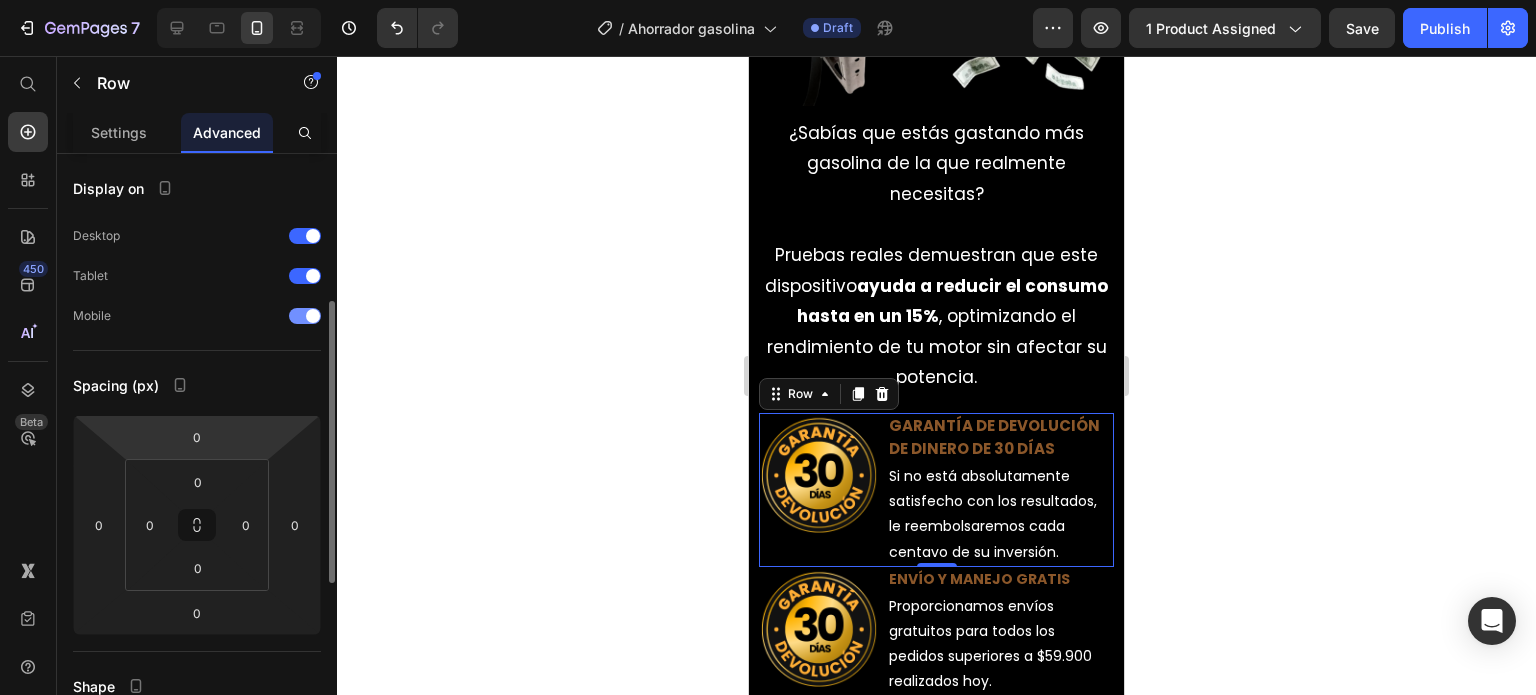 scroll, scrollTop: 300, scrollLeft: 0, axis: vertical 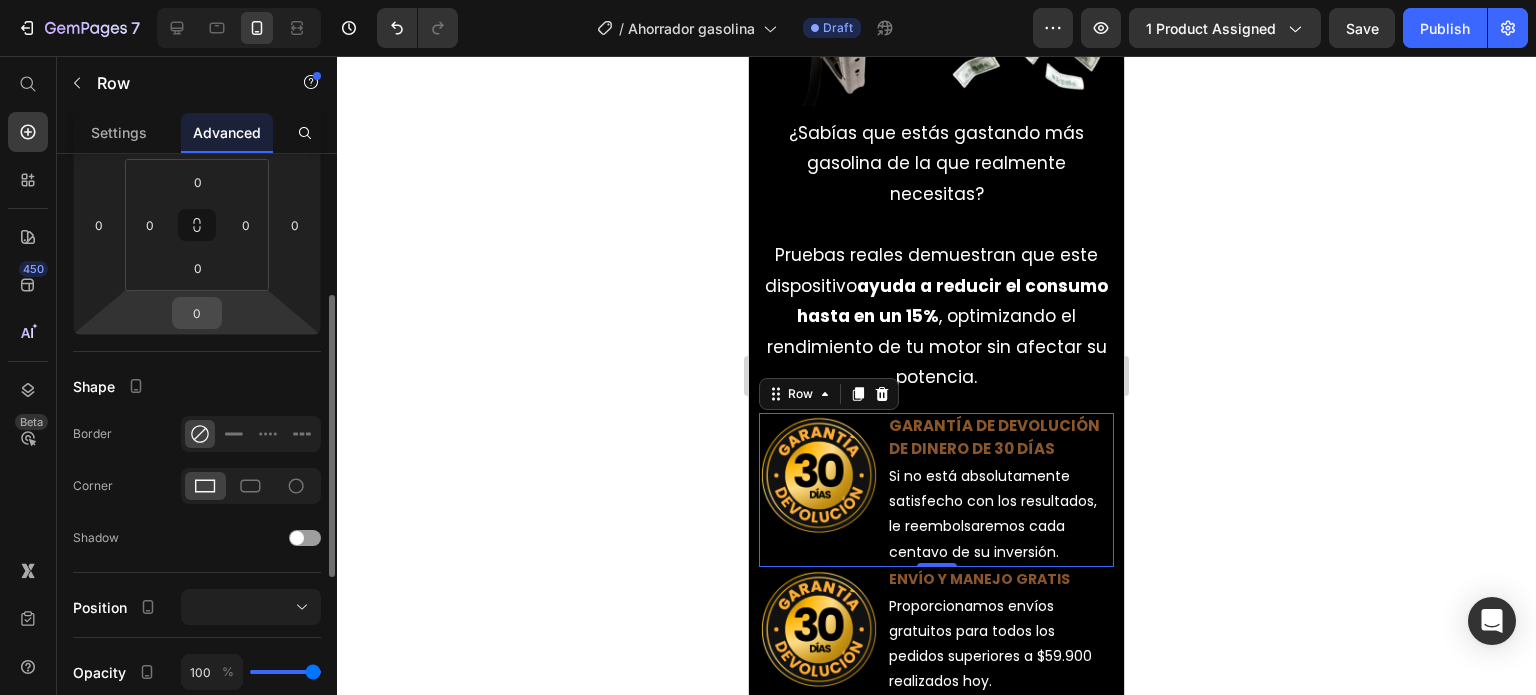 click on "0" at bounding box center [197, 313] 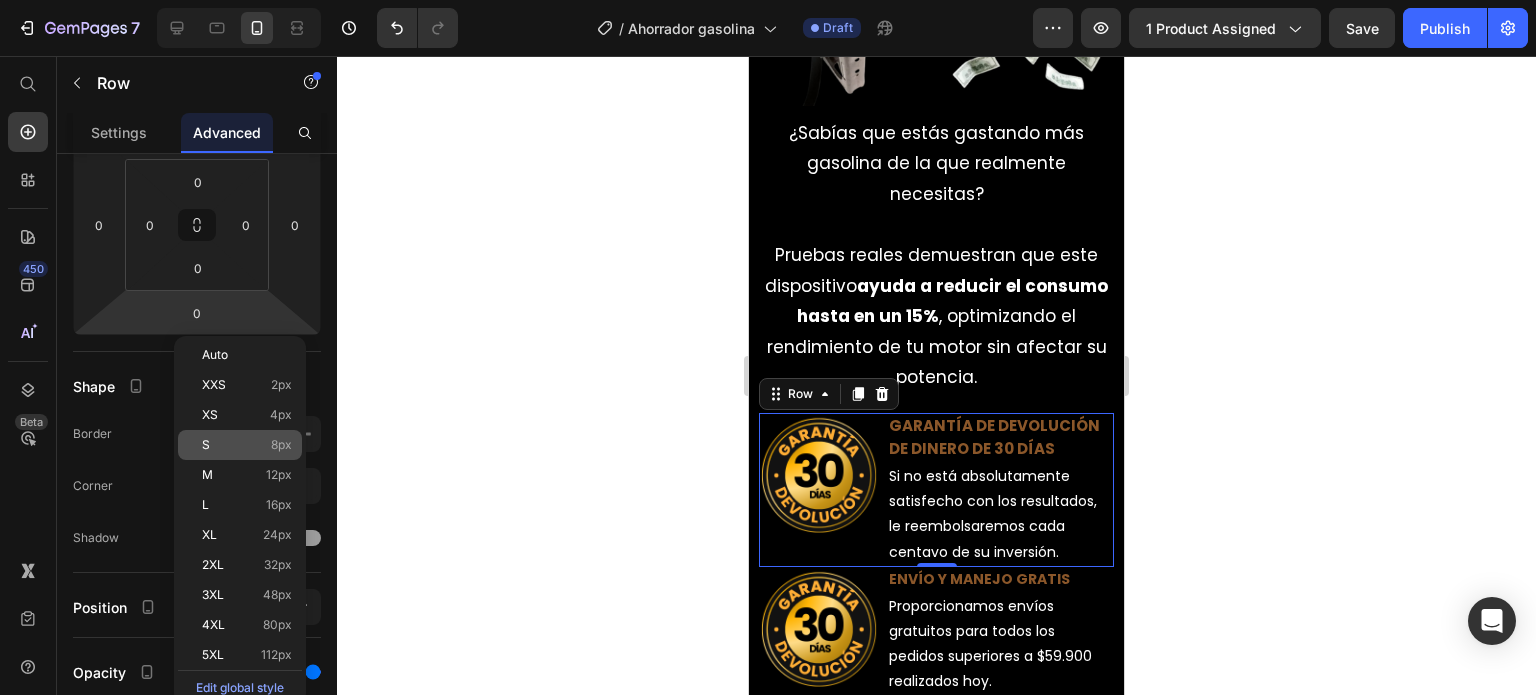 click on "S 8px" at bounding box center (247, 445) 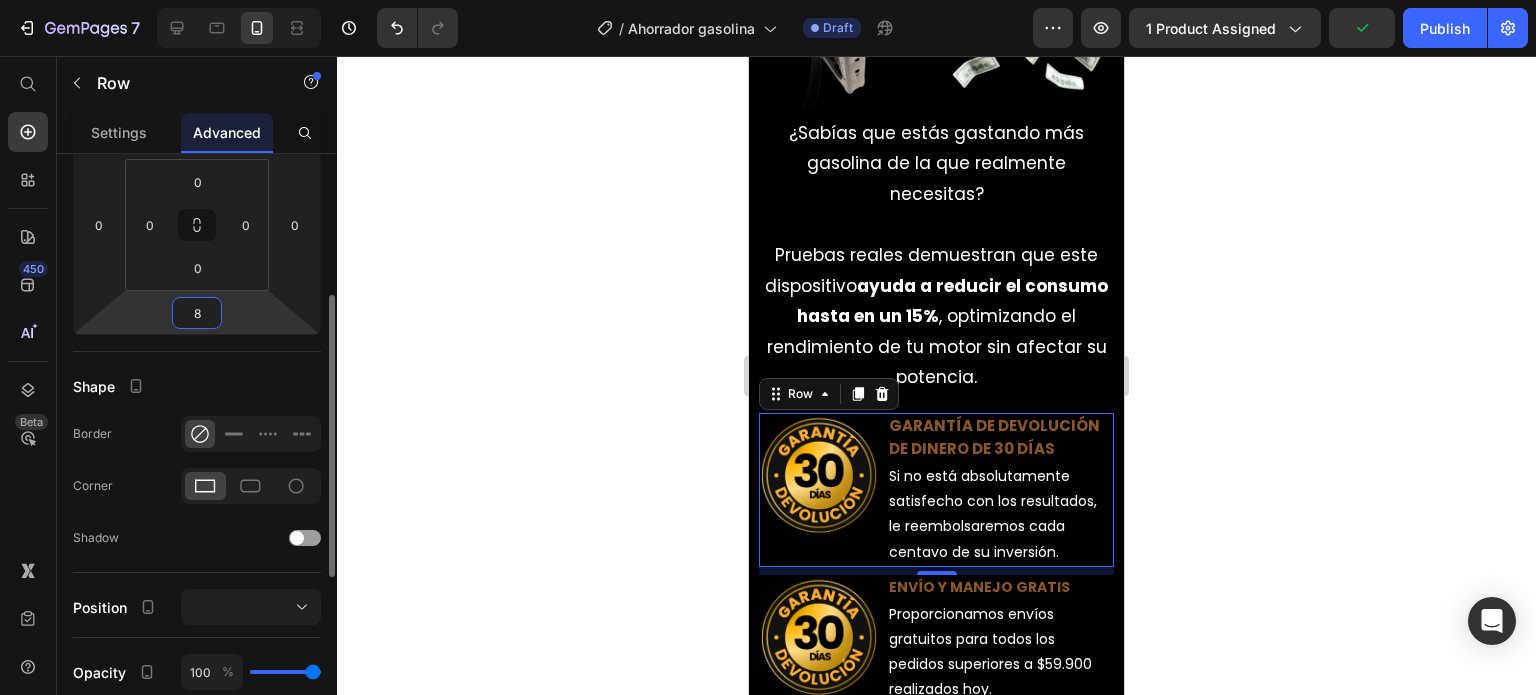 click on "8" at bounding box center (197, 313) 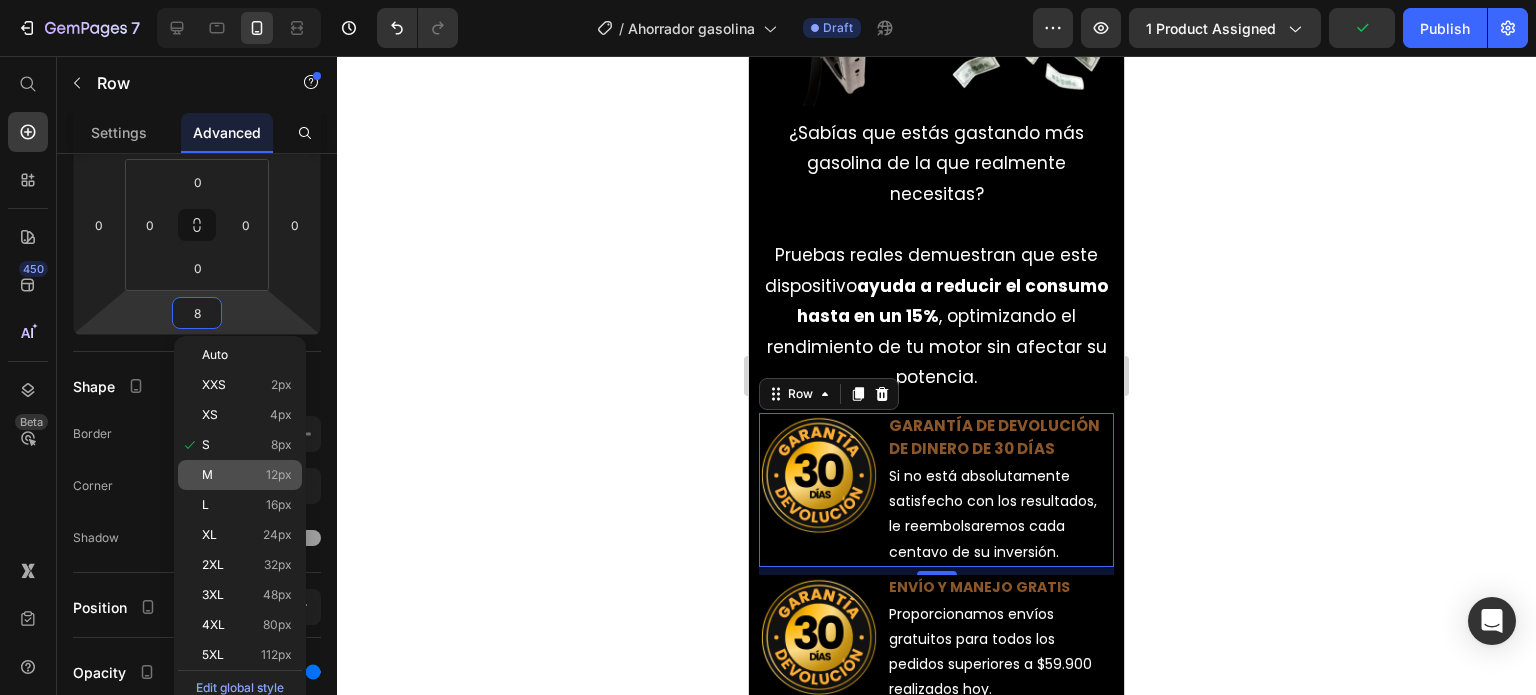 click on "M 12px" 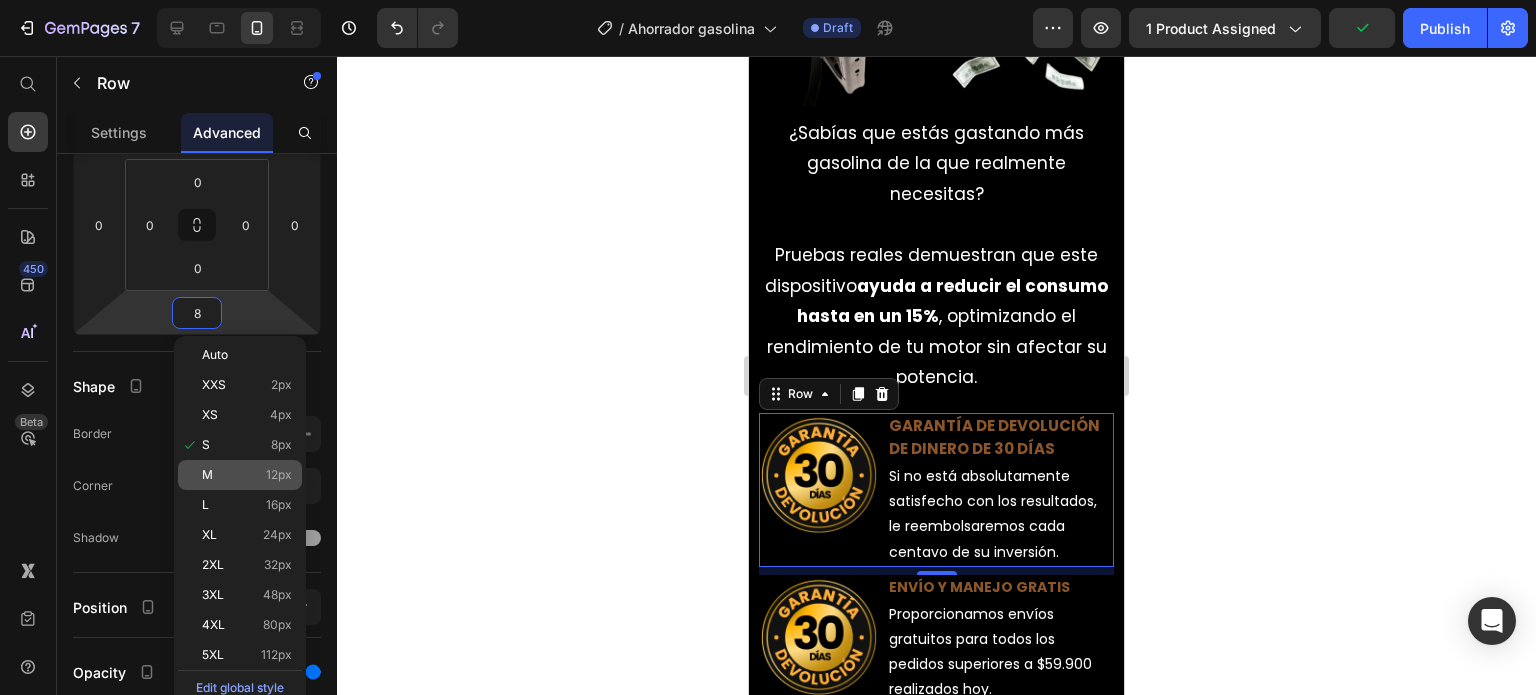type on "12" 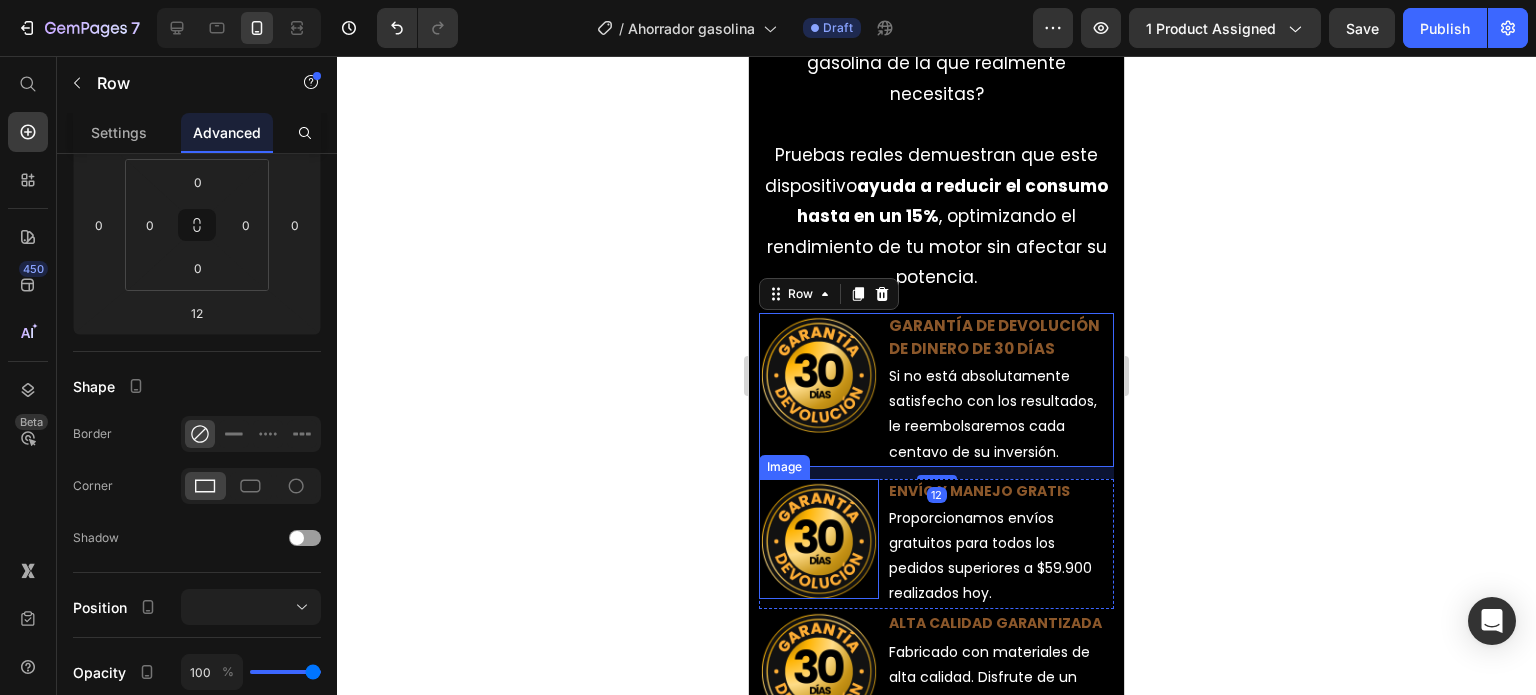 scroll, scrollTop: 1789, scrollLeft: 0, axis: vertical 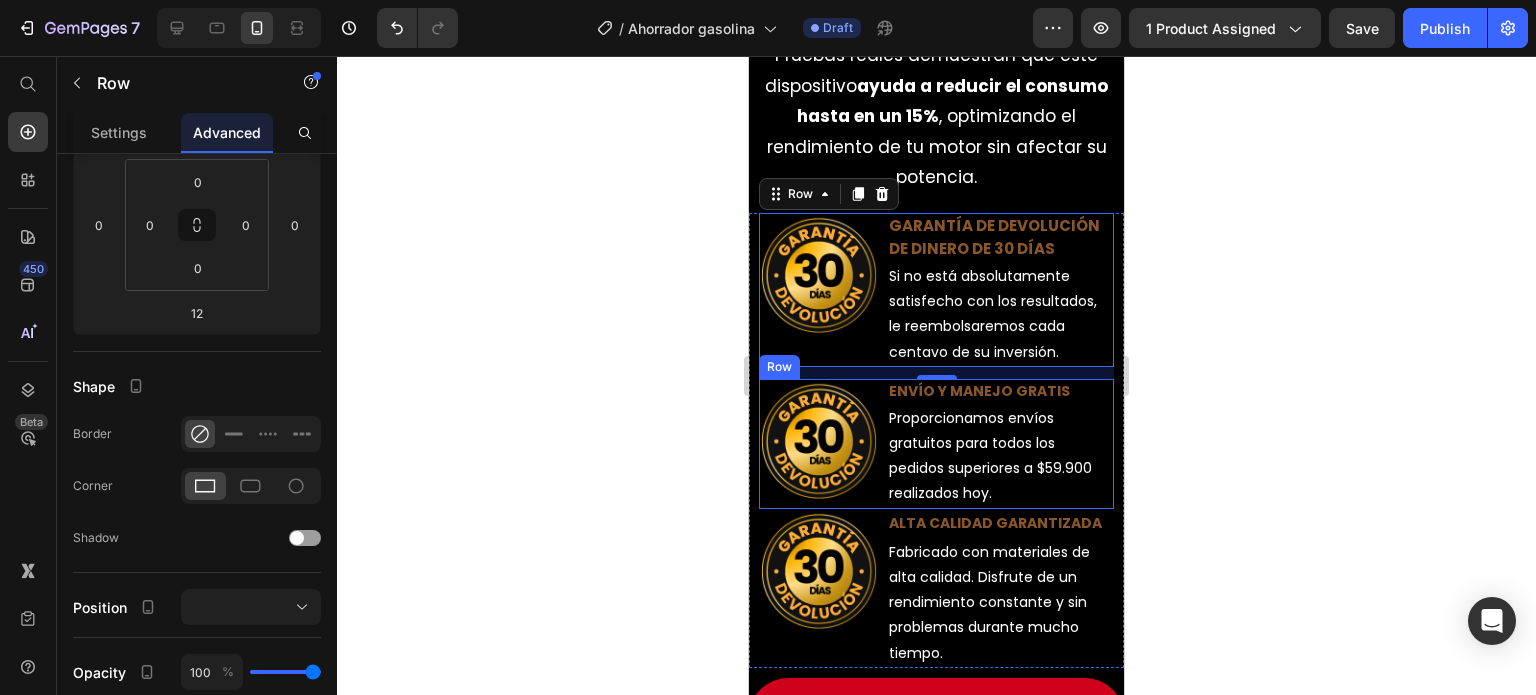 click on "Image" at bounding box center (819, 444) 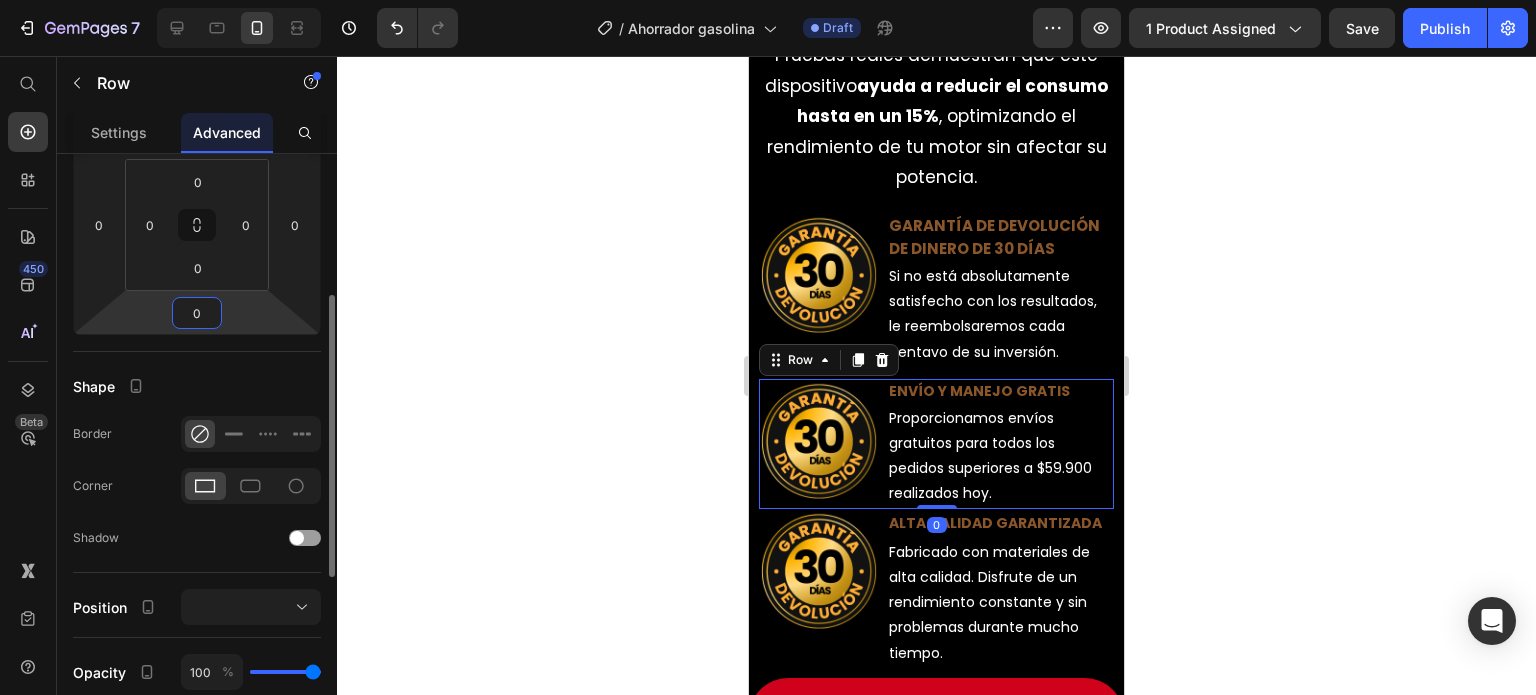 click on "0" at bounding box center (197, 313) 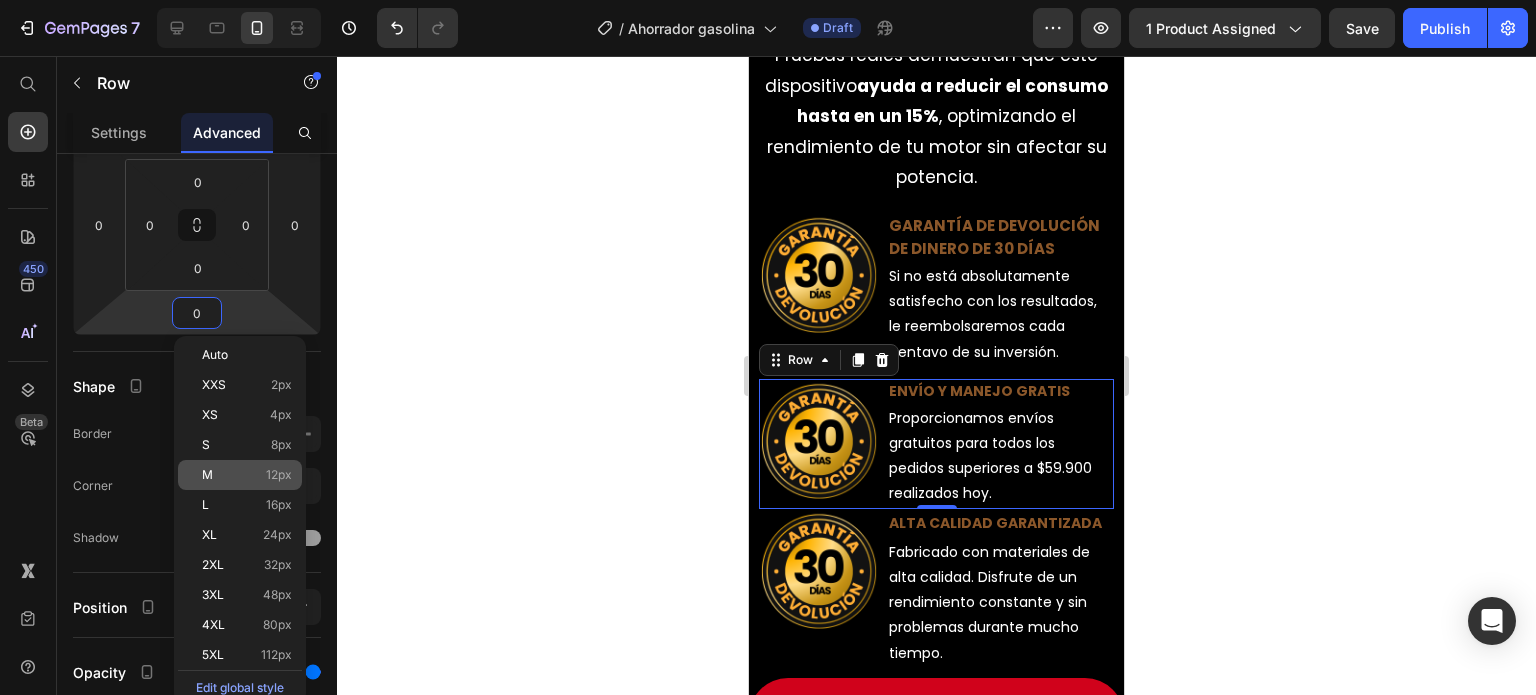 click on "M 12px" 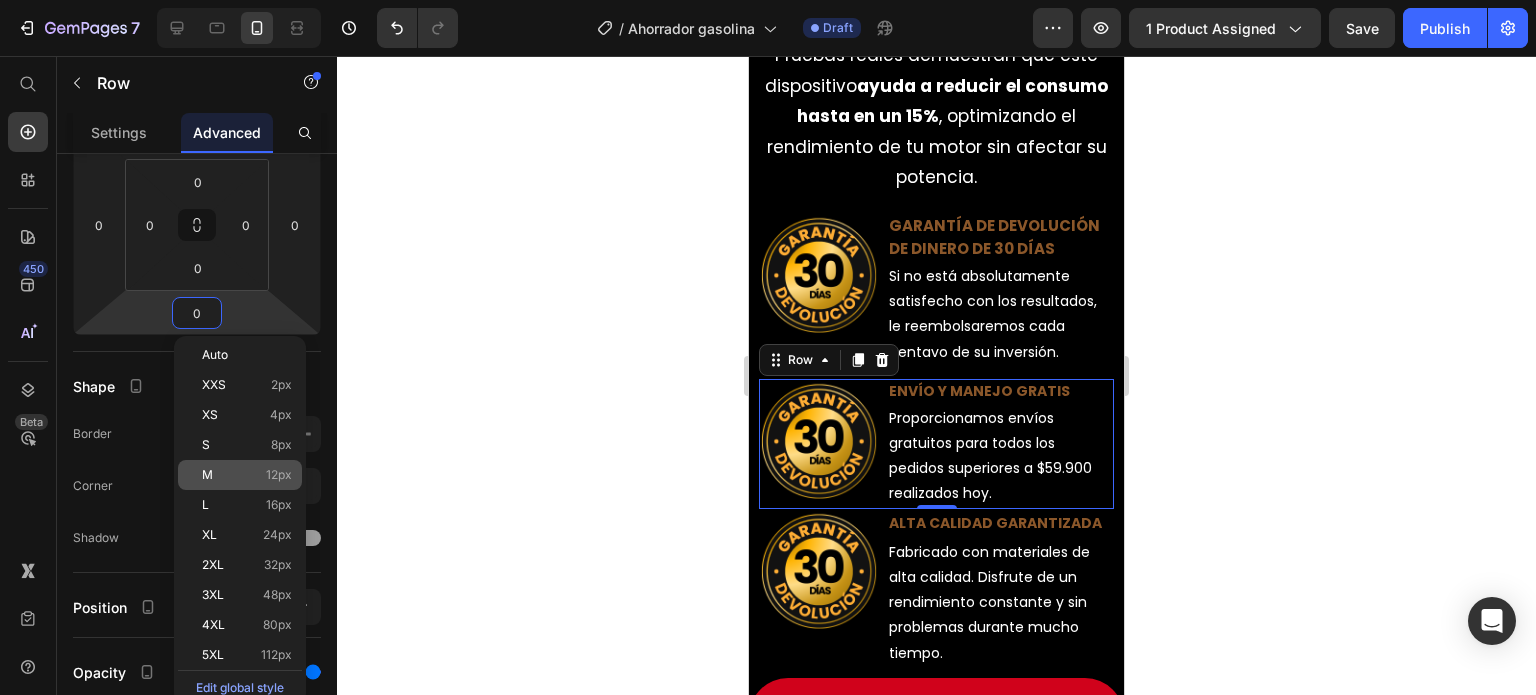 type on "12" 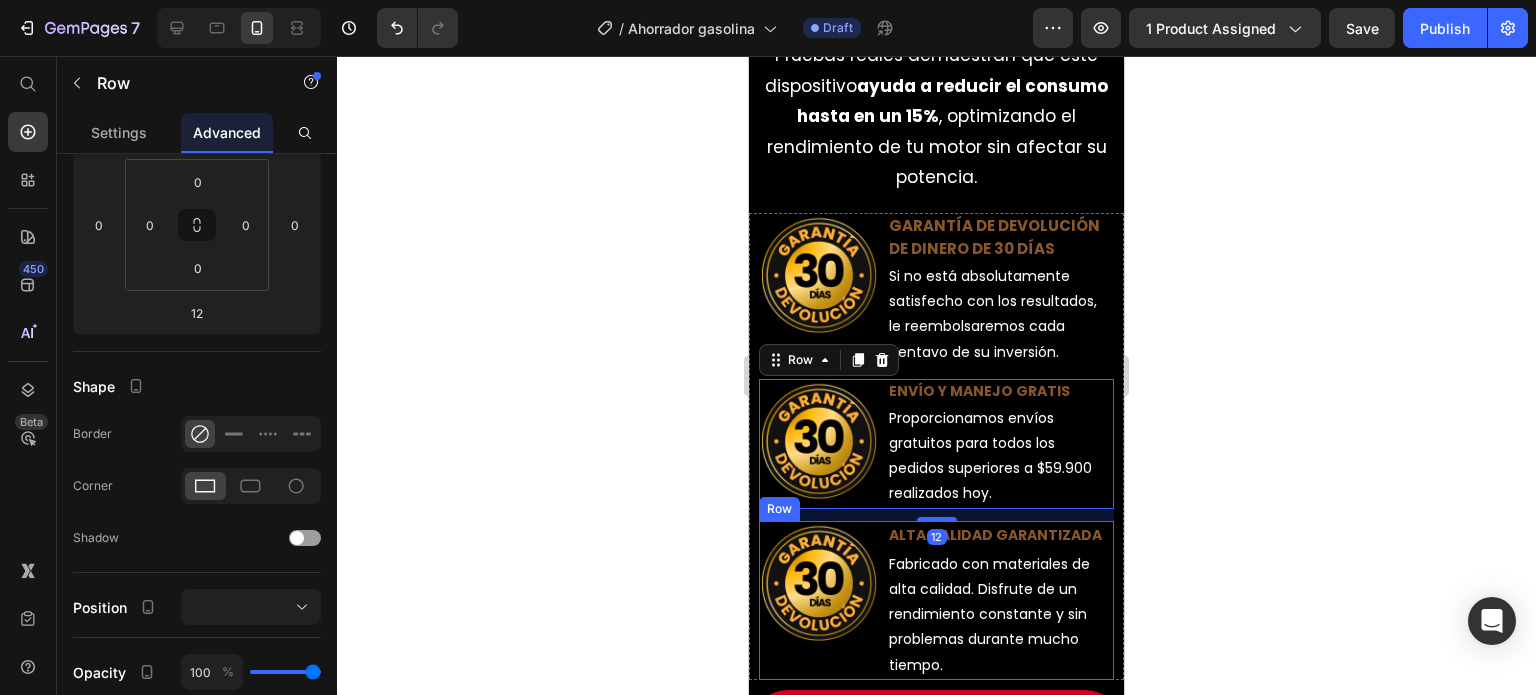 click on "Image" at bounding box center [819, 600] 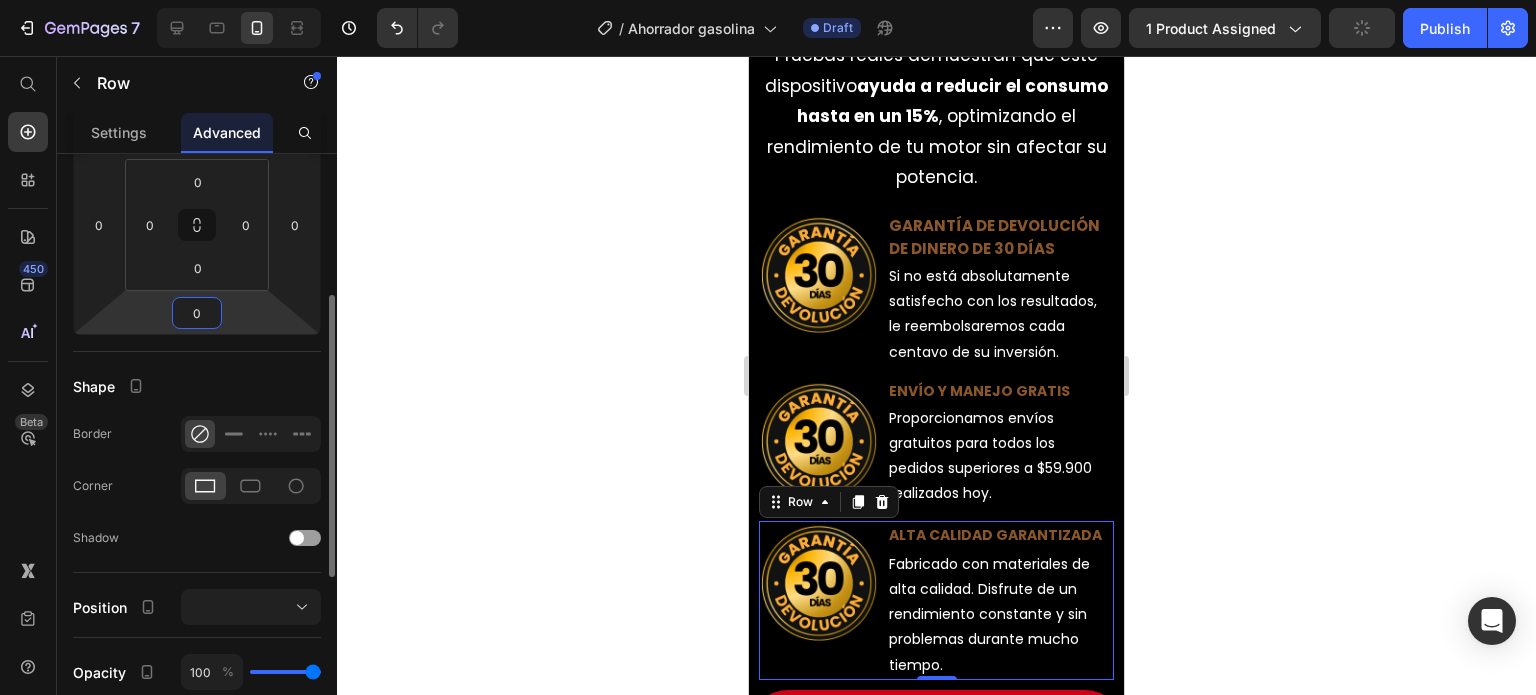 click on "0" at bounding box center [197, 313] 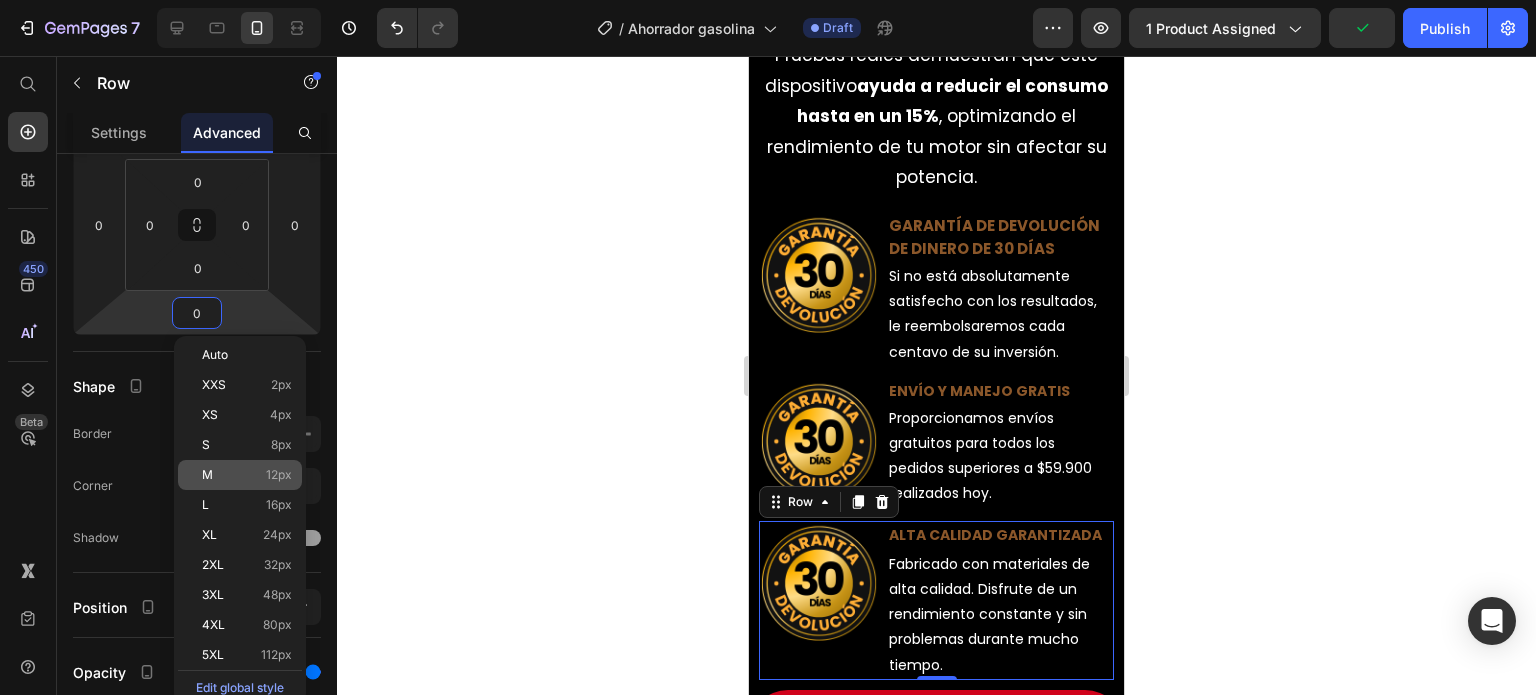 click on "M 12px" at bounding box center (247, 475) 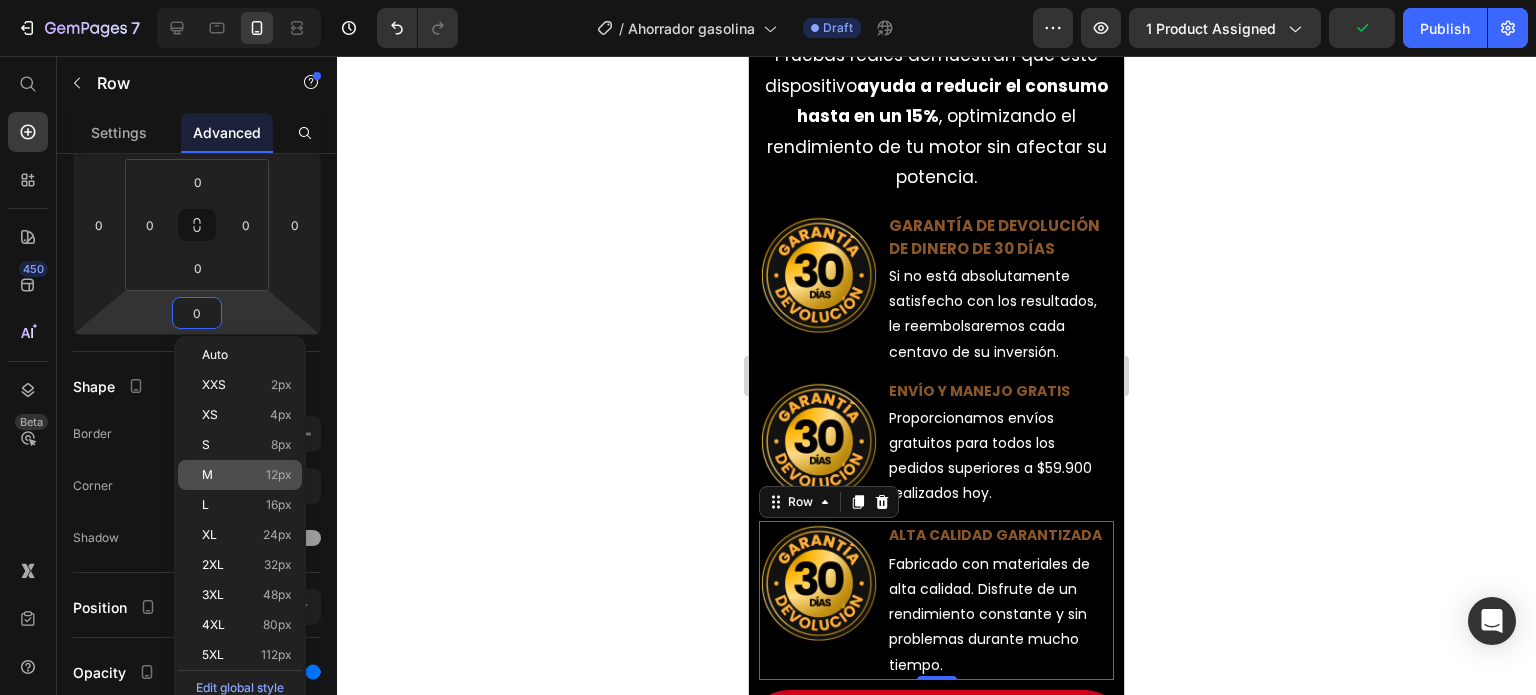 type on "12" 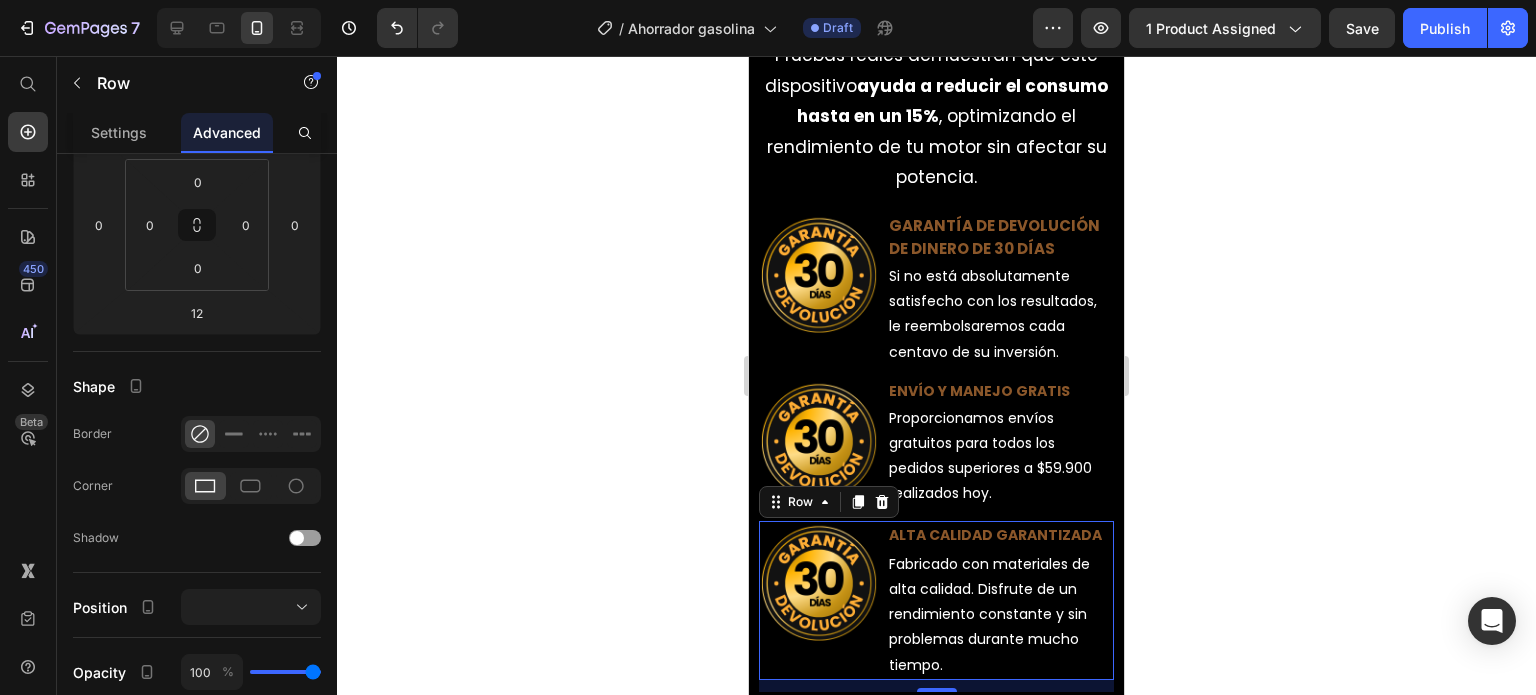 click 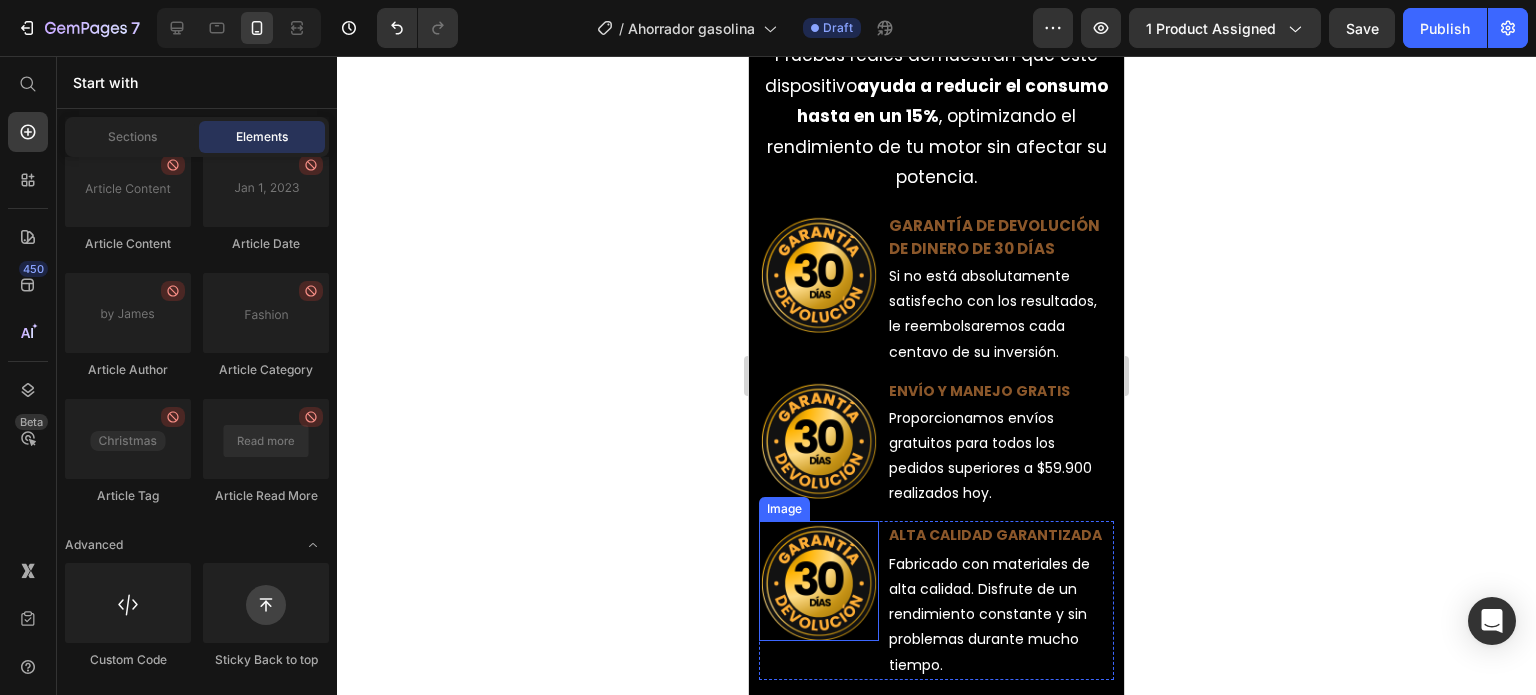 scroll, scrollTop: 1989, scrollLeft: 0, axis: vertical 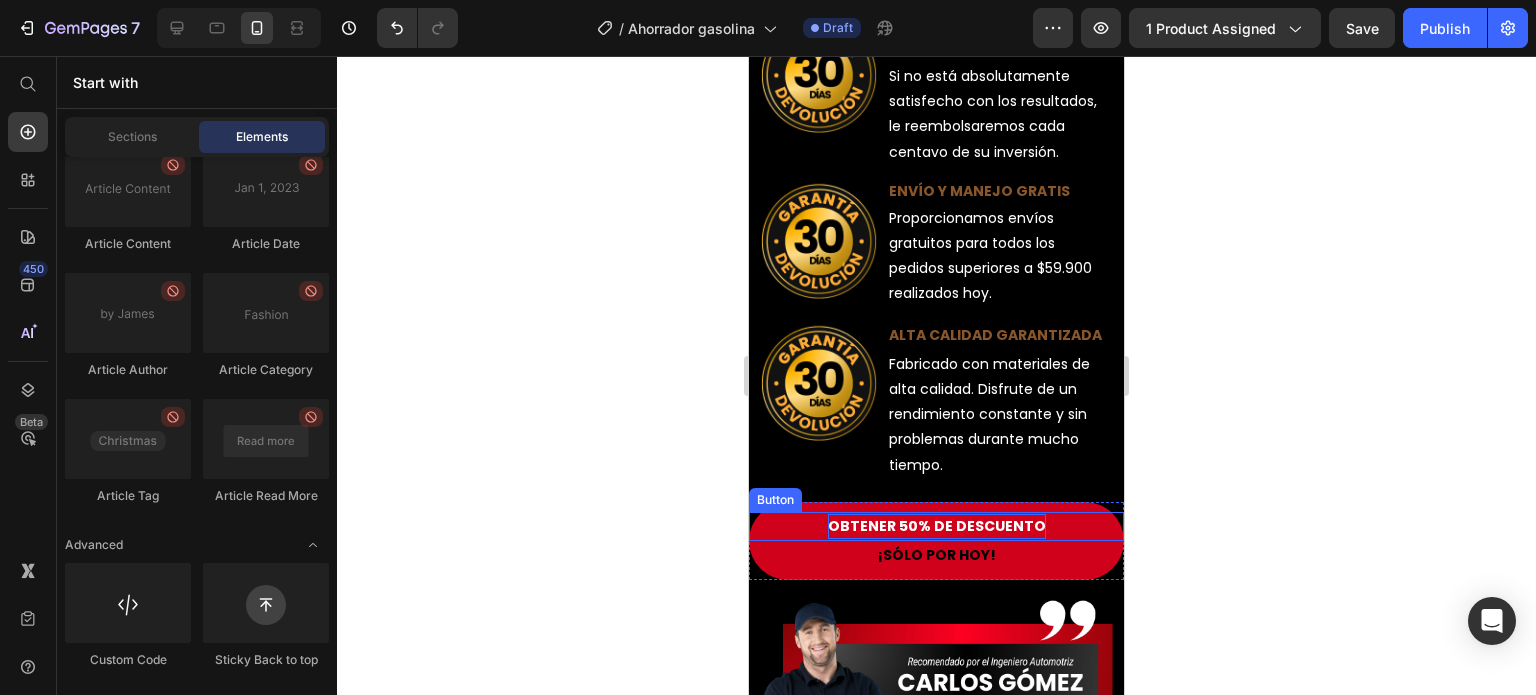 click on "OBTENER 50% DE DESCUENTO" at bounding box center [937, 526] 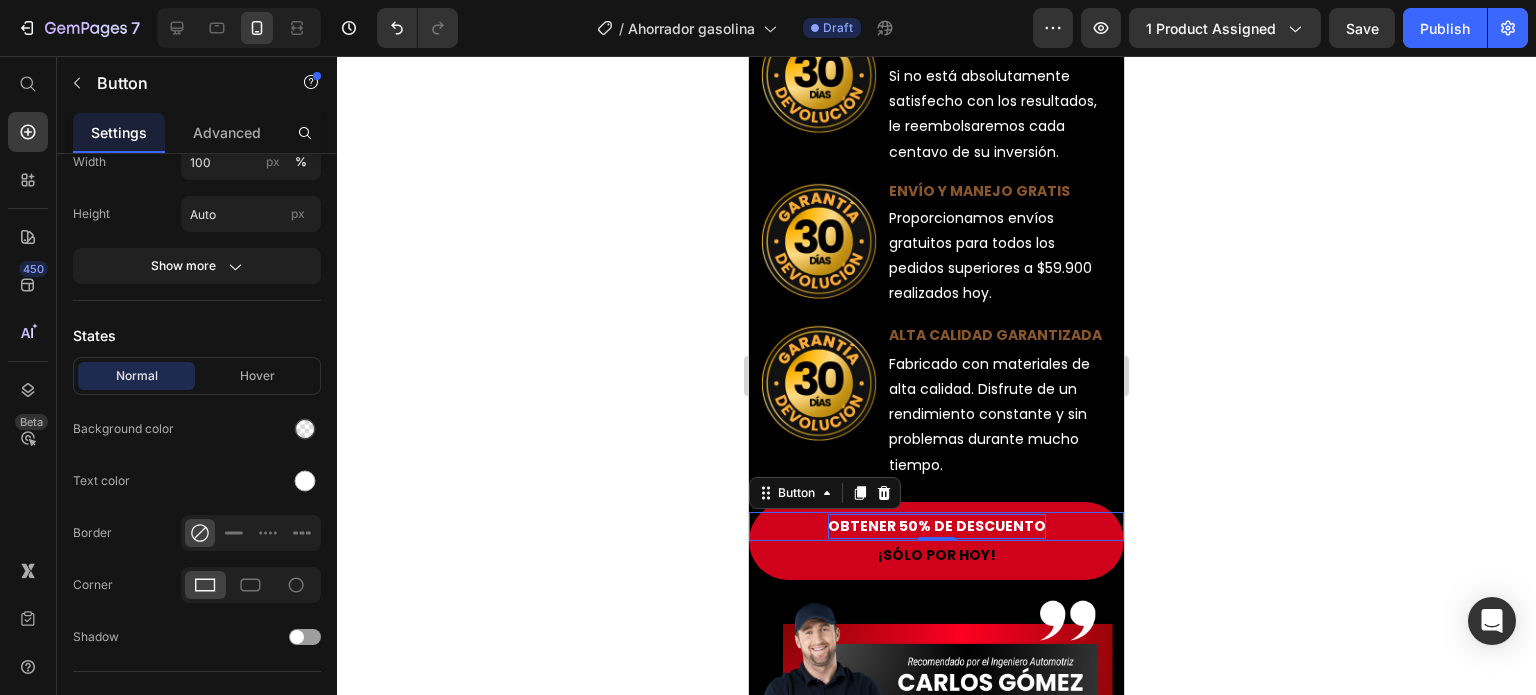 scroll, scrollTop: 0, scrollLeft: 0, axis: both 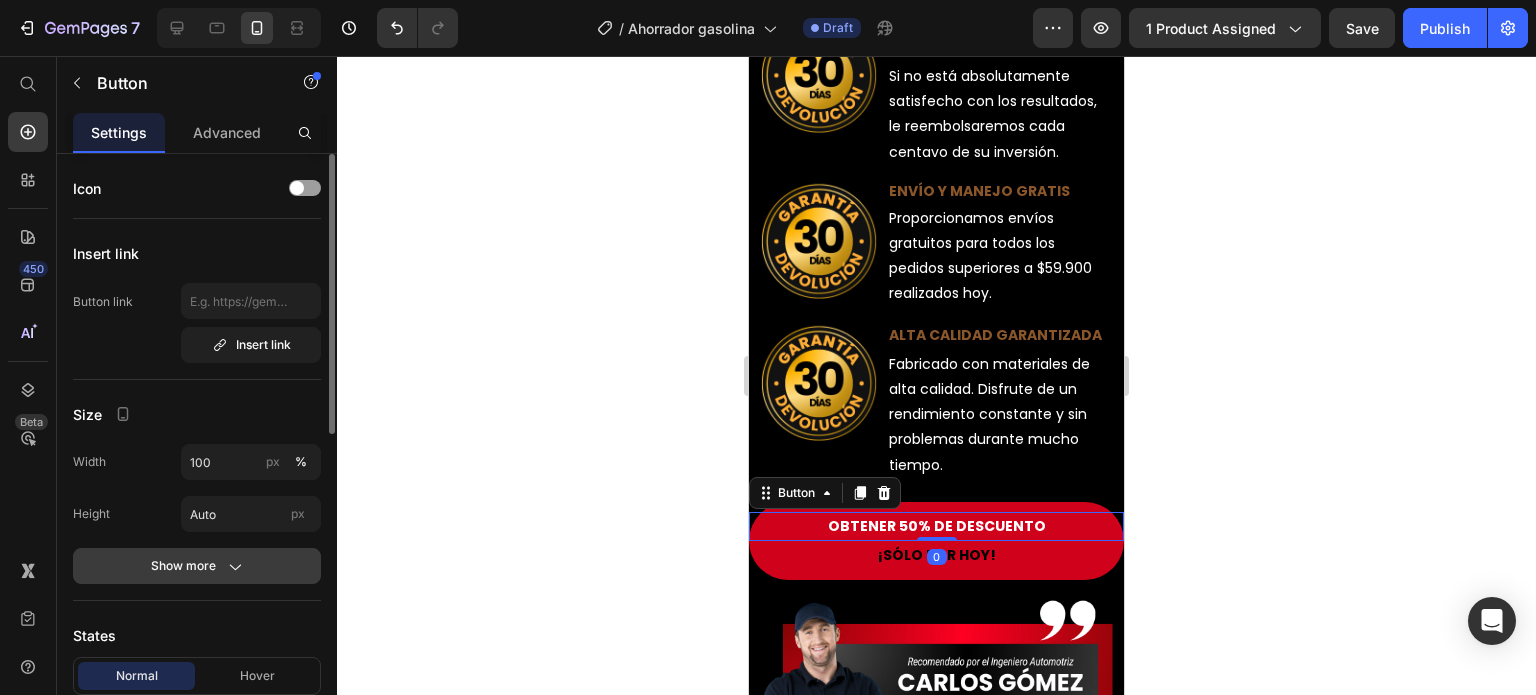 click 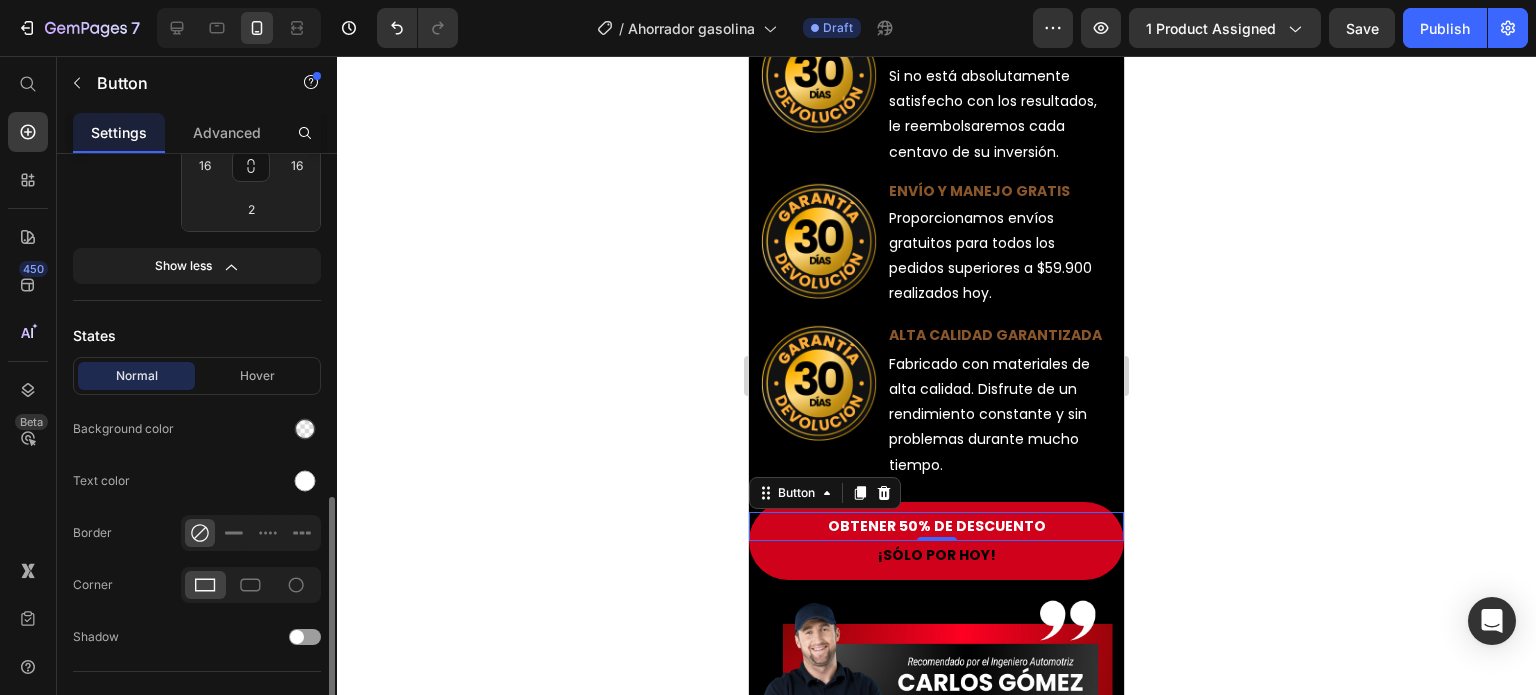 scroll, scrollTop: 876, scrollLeft: 0, axis: vertical 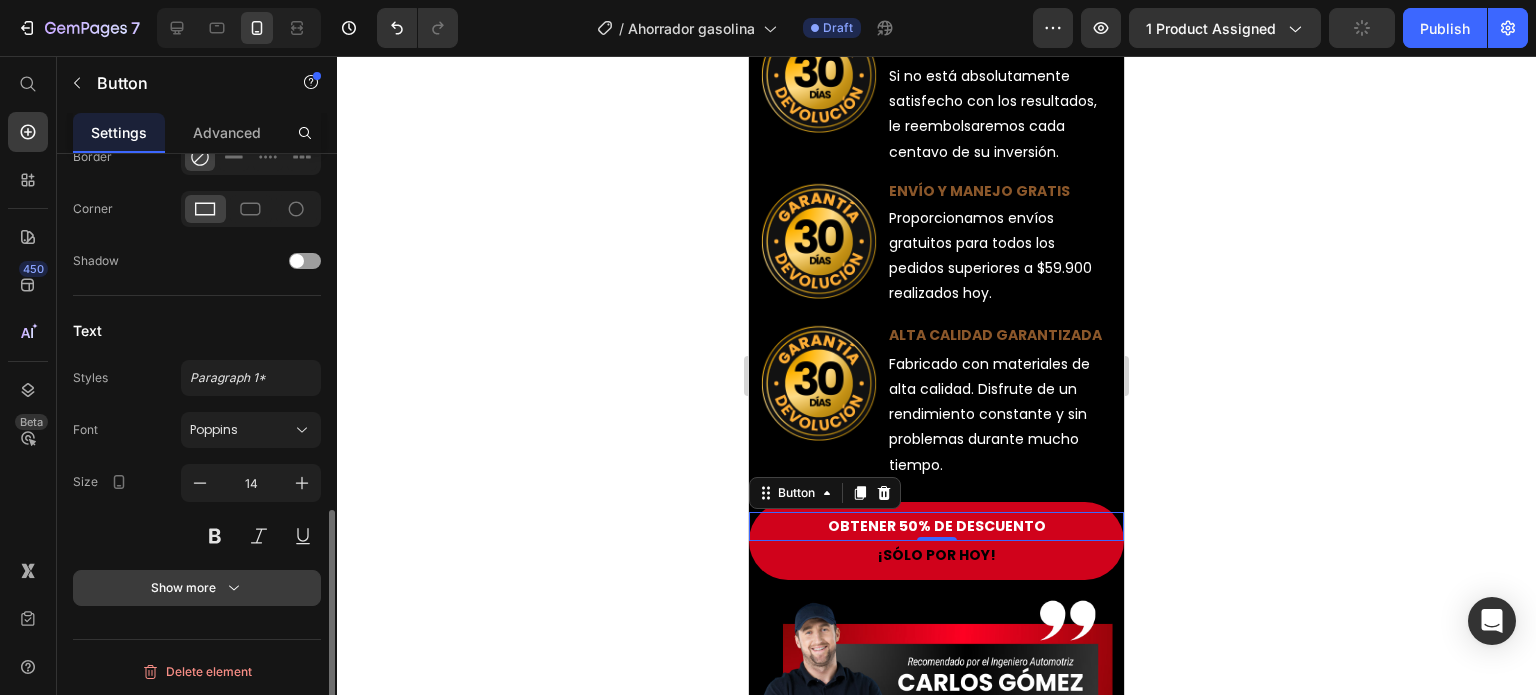 click 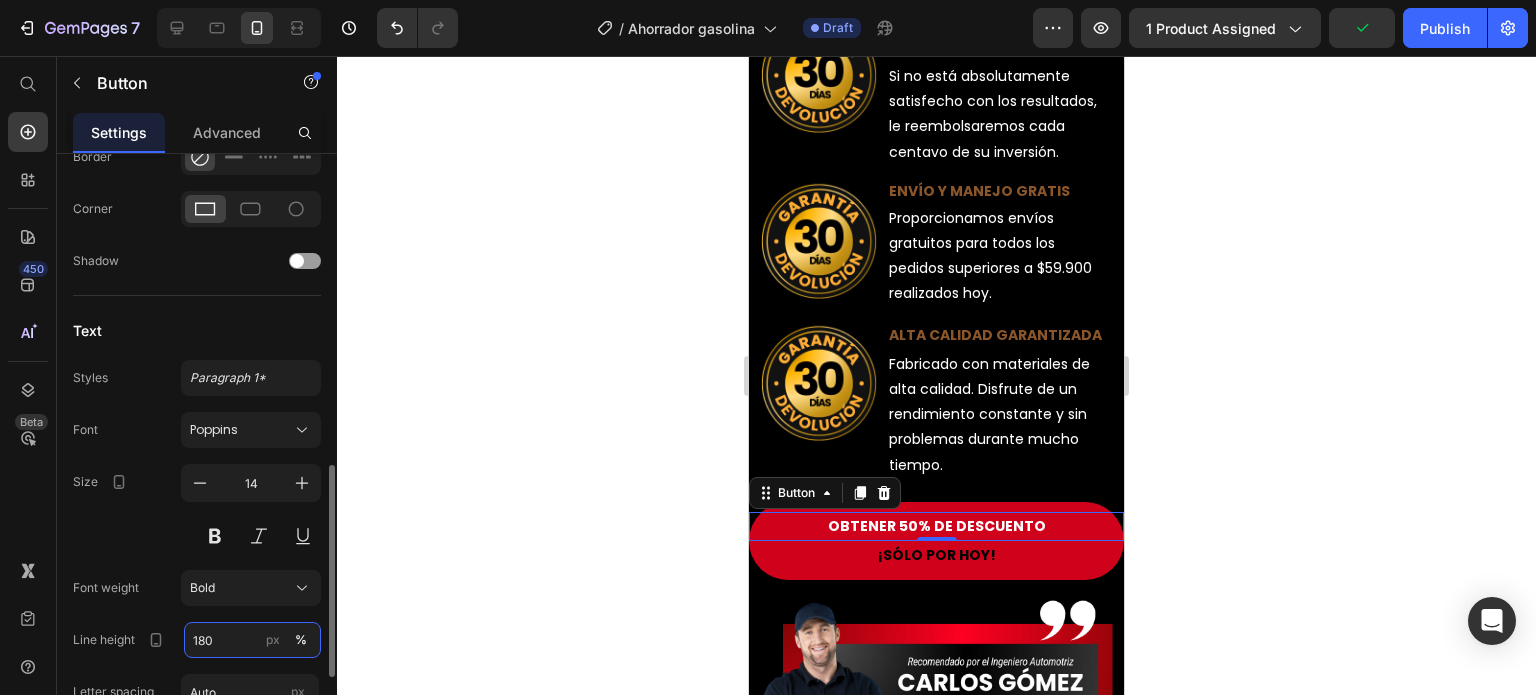 click on "180" at bounding box center (252, 640) 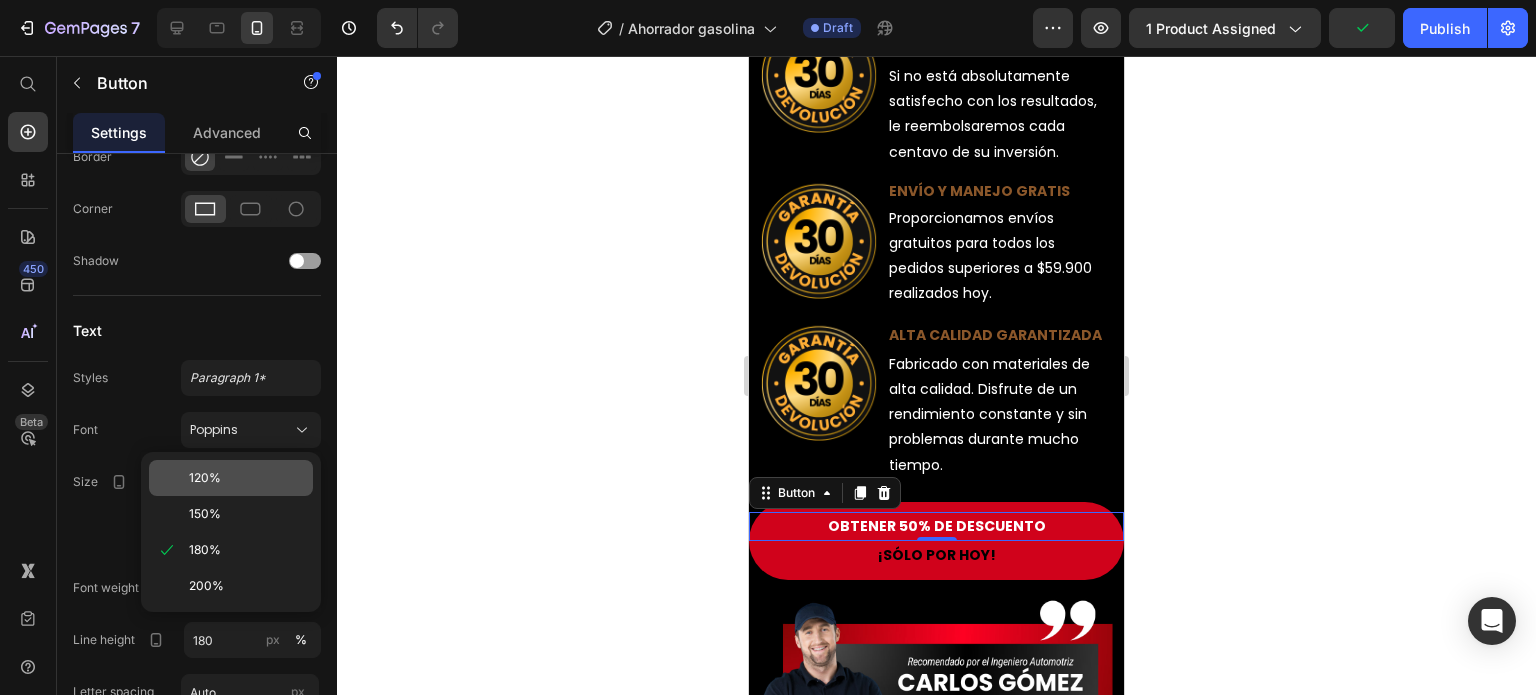 click on "120%" at bounding box center (247, 478) 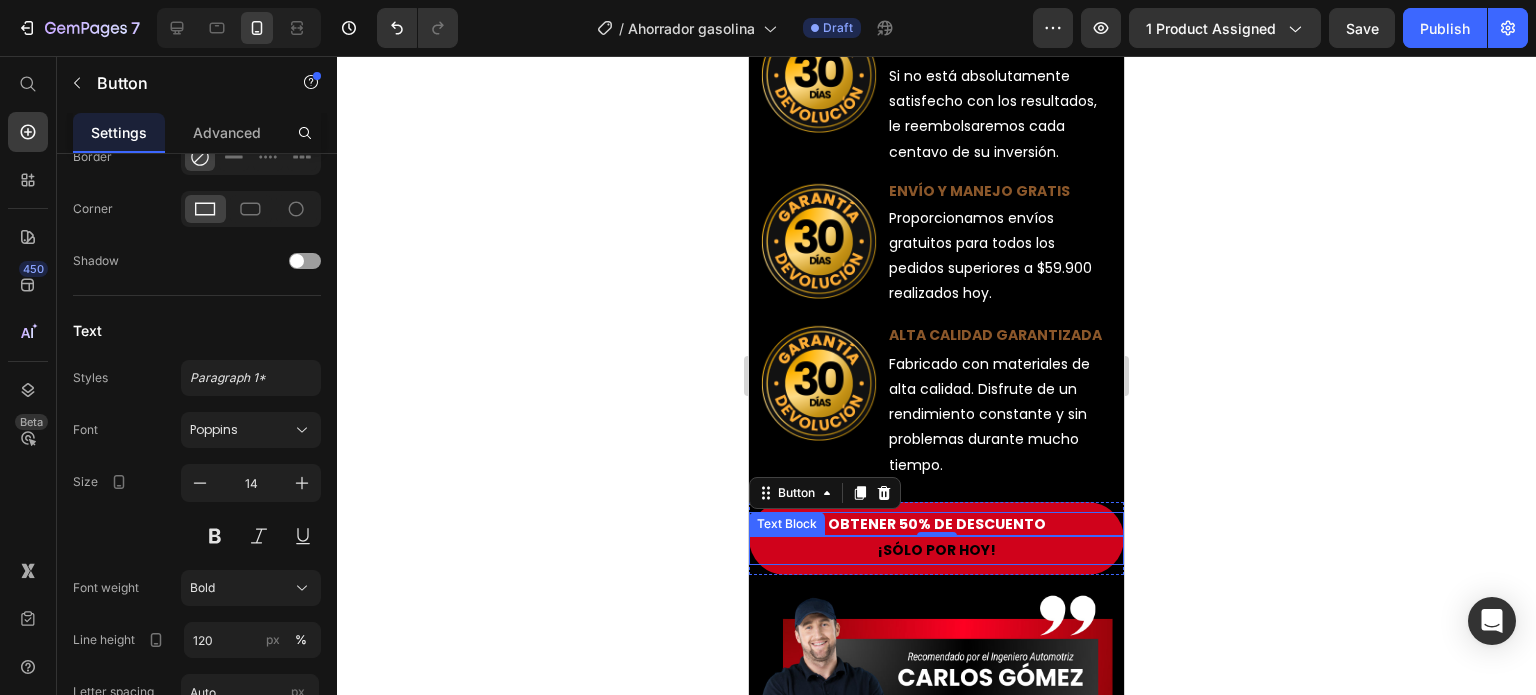 click on "¡SÓLO POR HOY!" at bounding box center (937, 550) 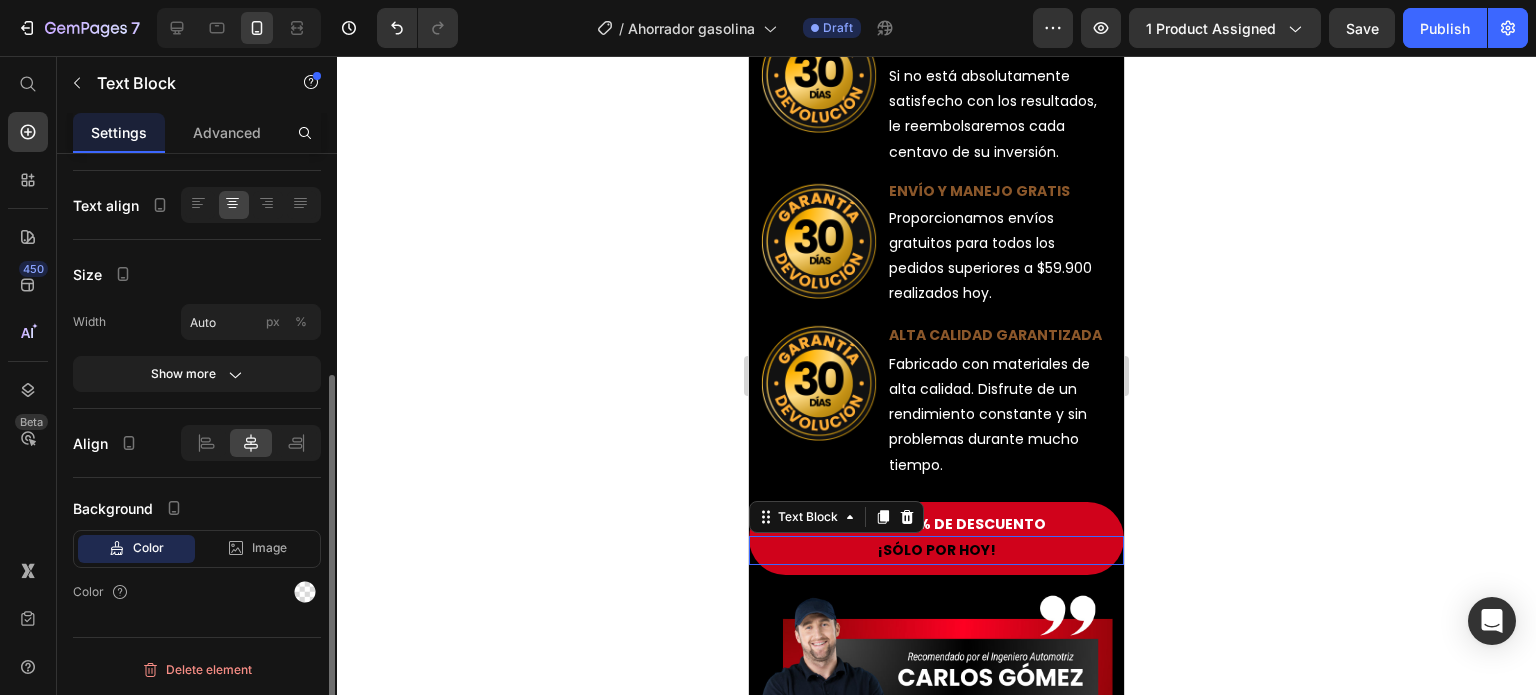 scroll, scrollTop: 0, scrollLeft: 0, axis: both 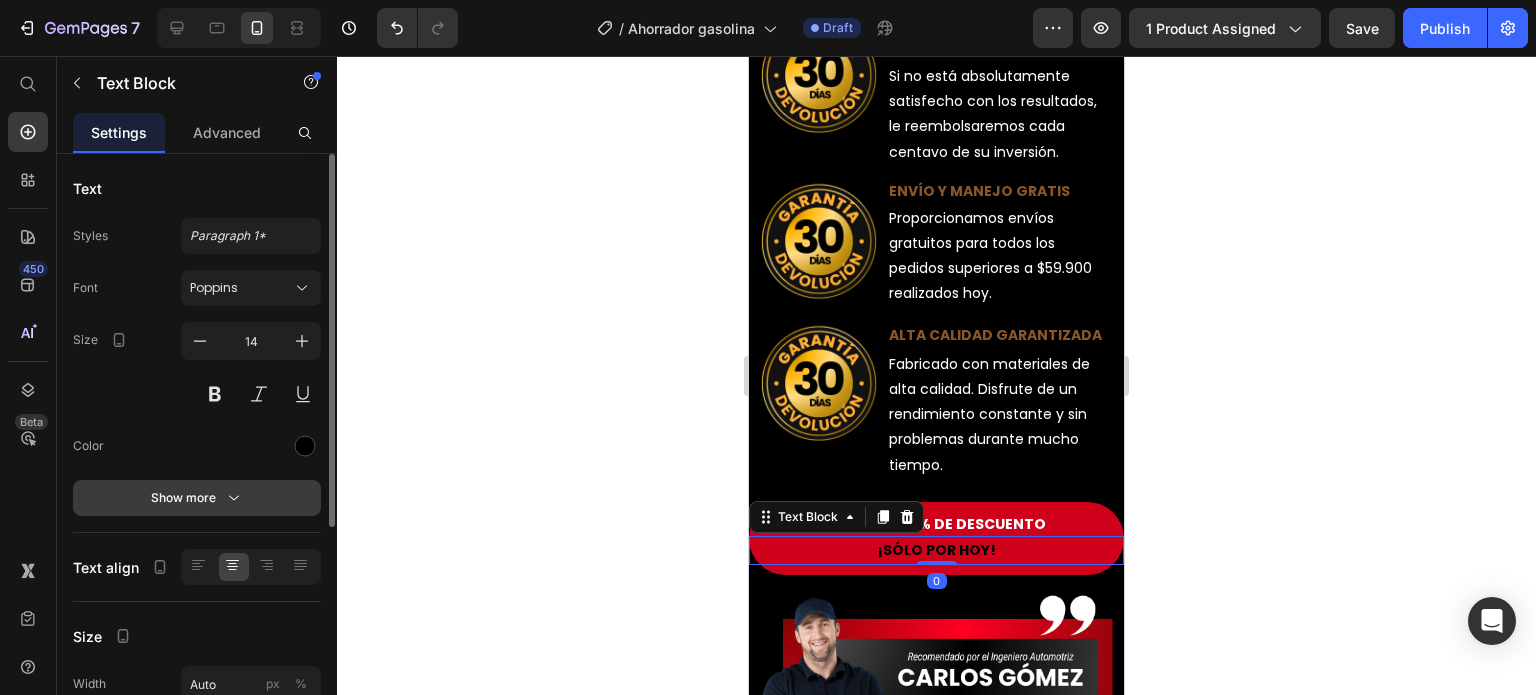 click on "Show more" at bounding box center [197, 498] 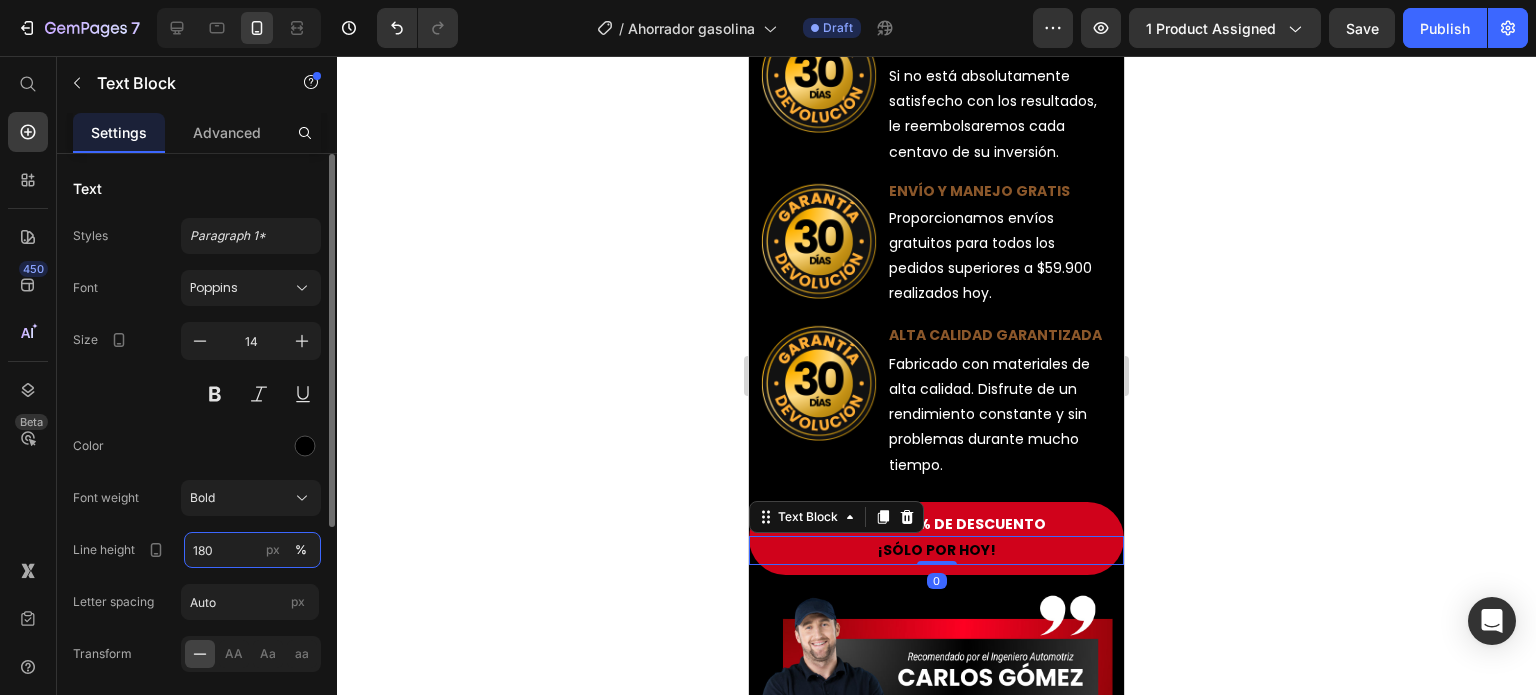 click on "180" at bounding box center (252, 550) 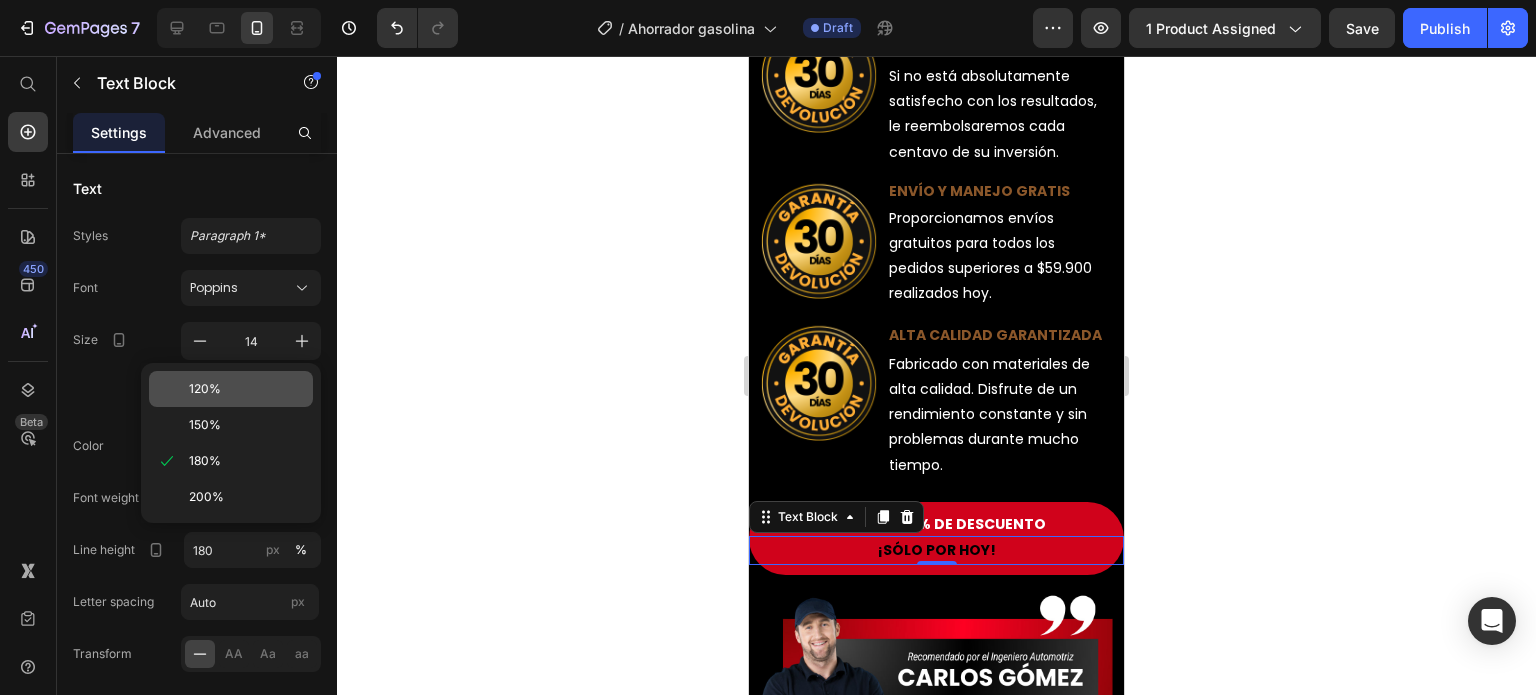 click on "120%" at bounding box center (205, 389) 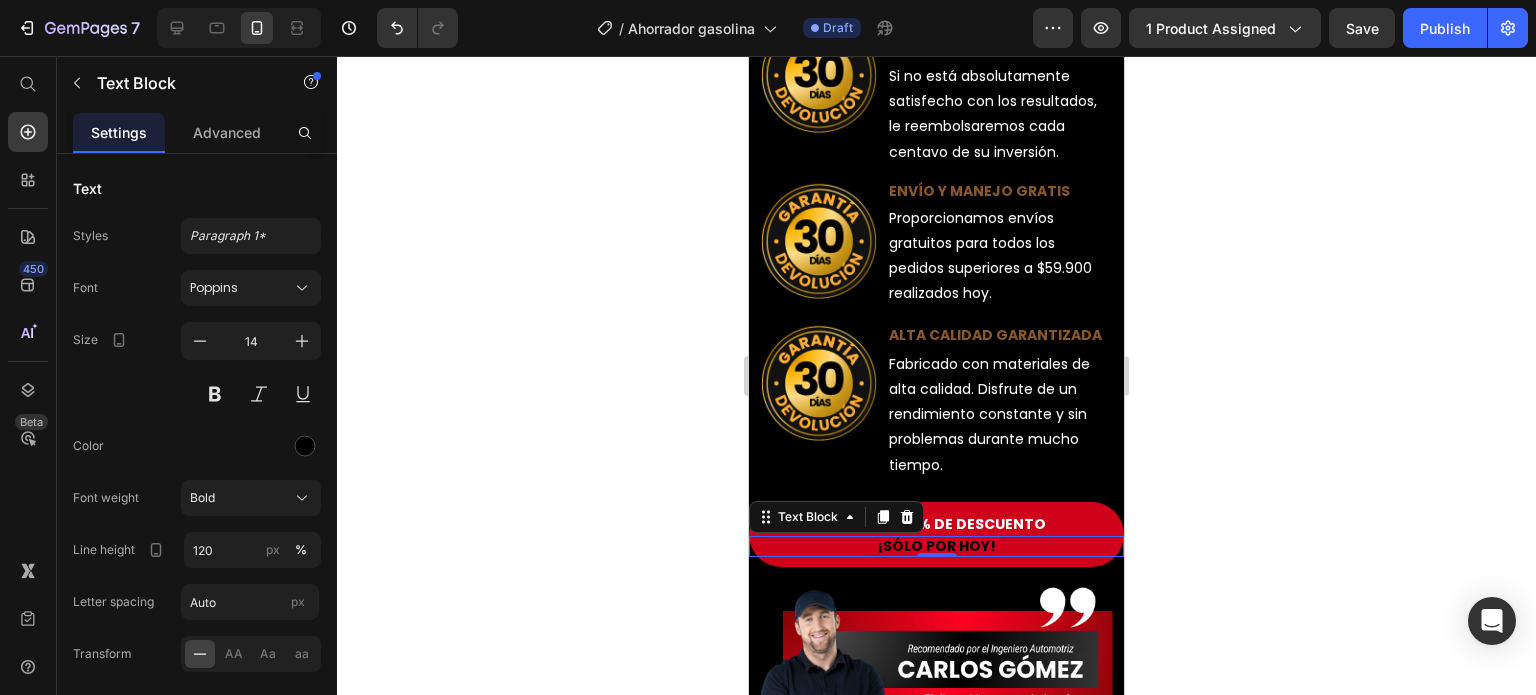 click 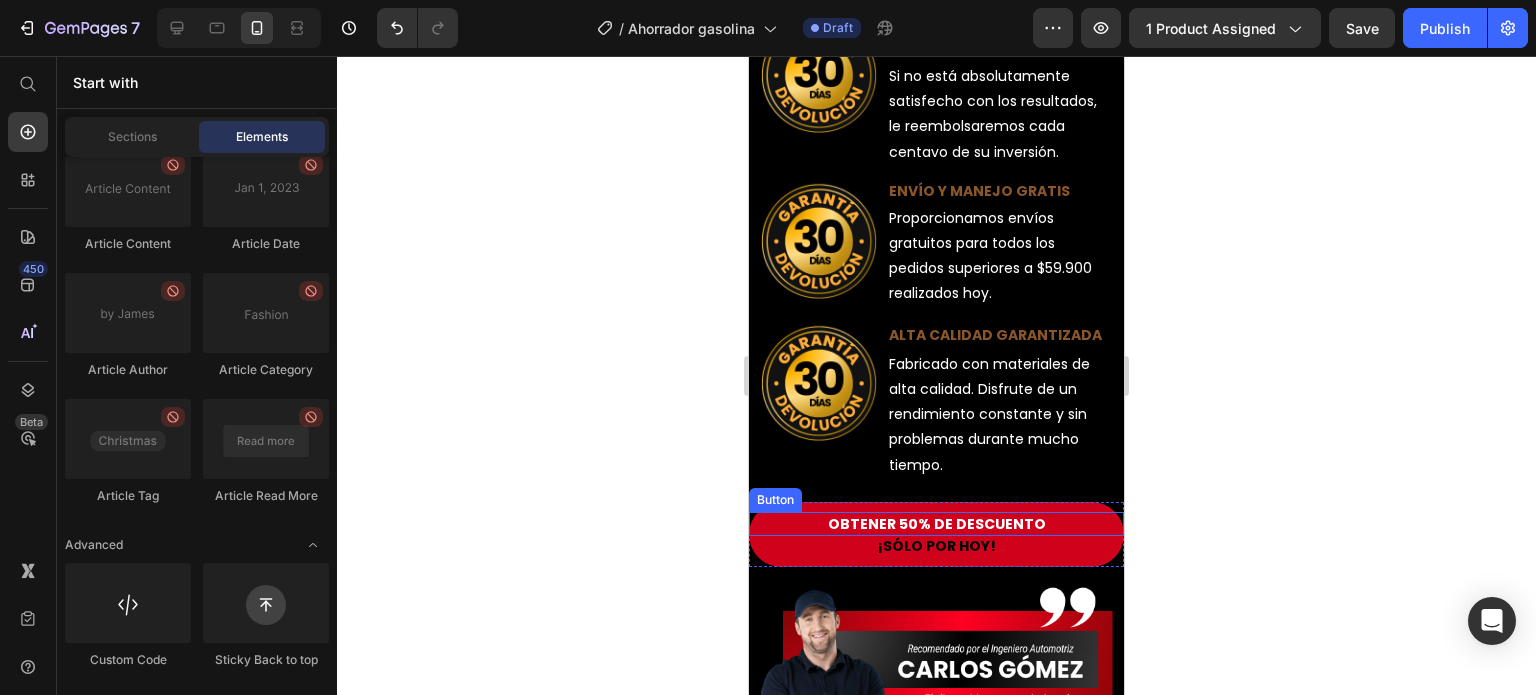 click on "Button" at bounding box center [775, 500] 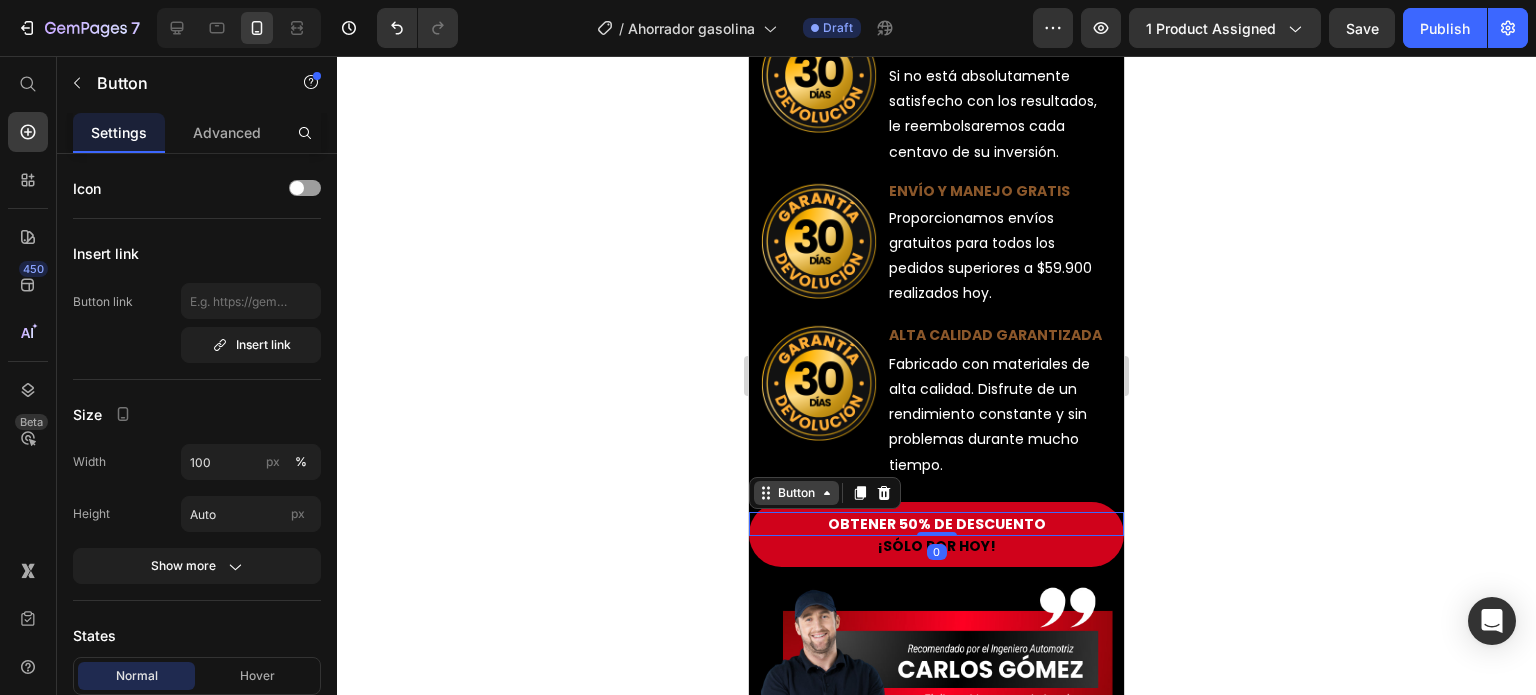 click on "Button" at bounding box center [796, 493] 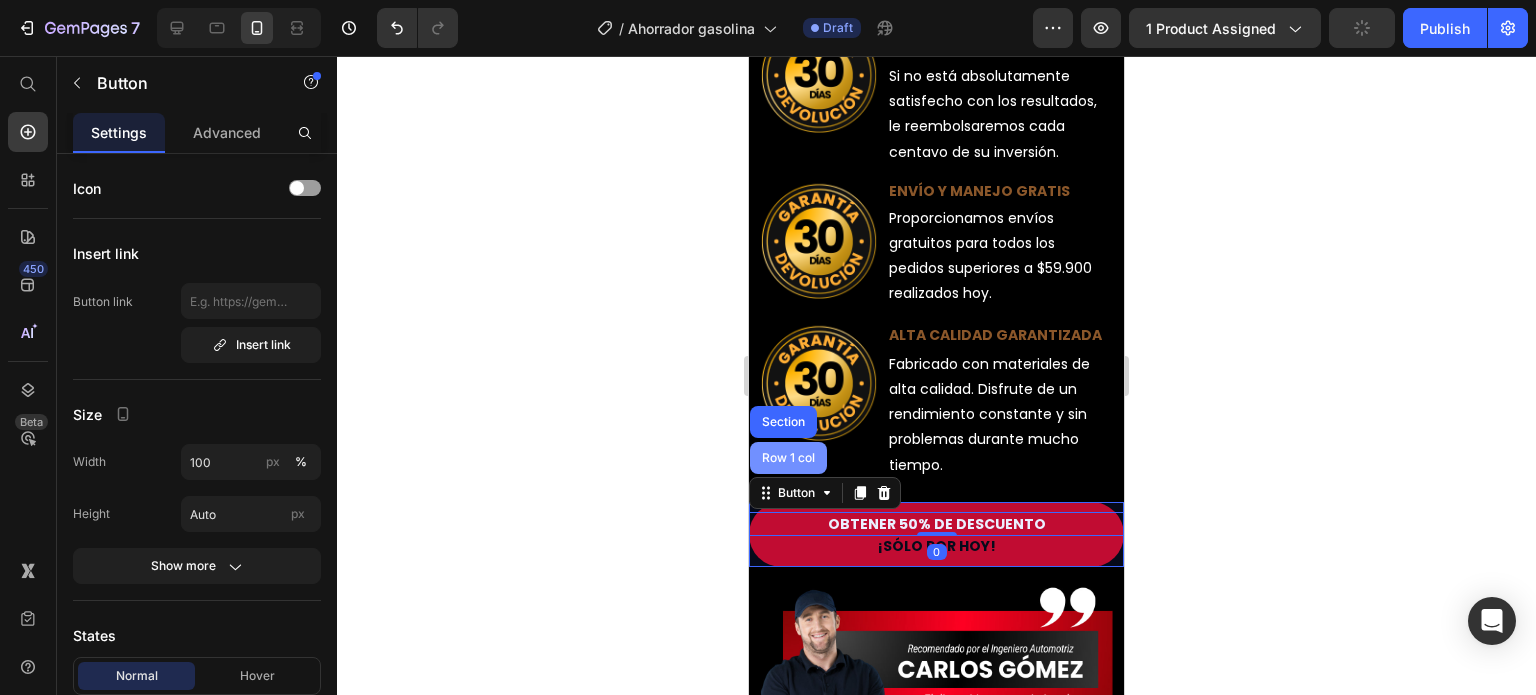 click on "Row 1 col" at bounding box center [788, 458] 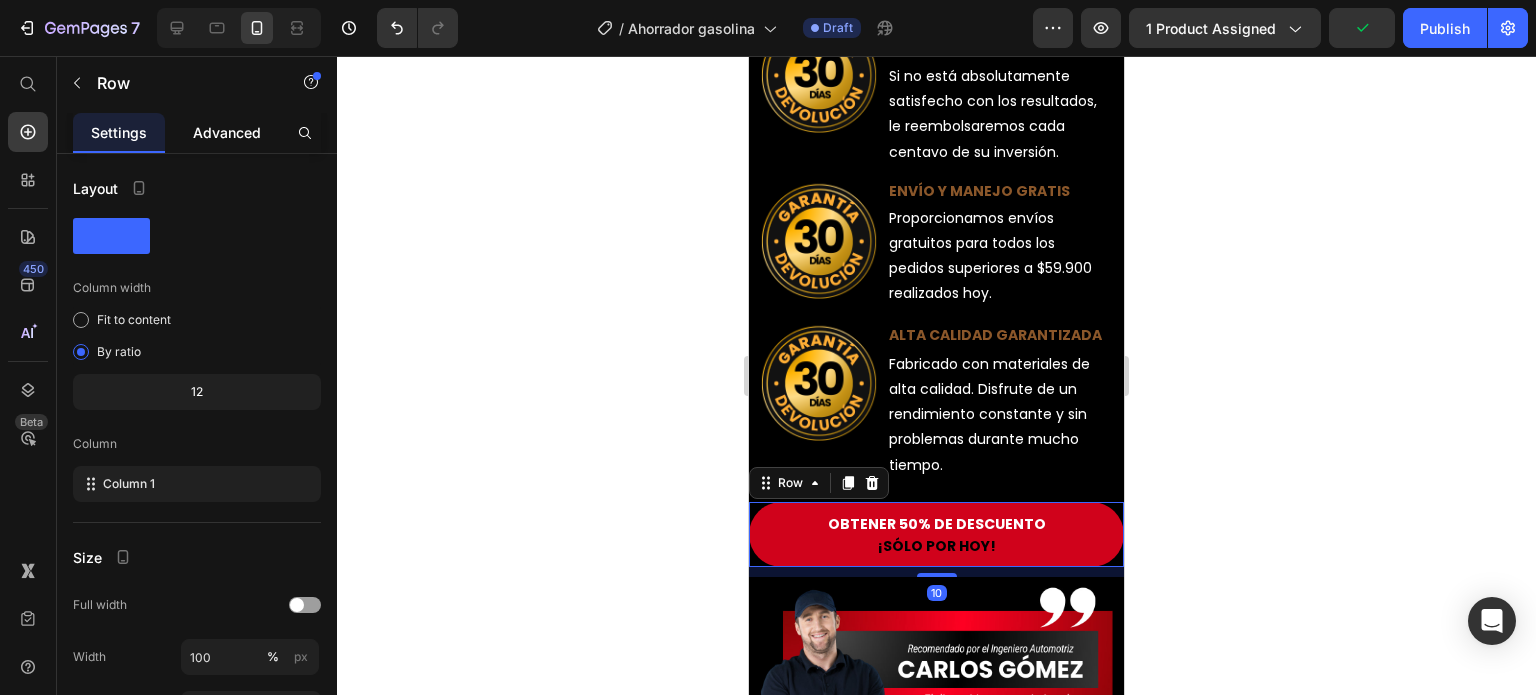 click on "Advanced" at bounding box center [227, 132] 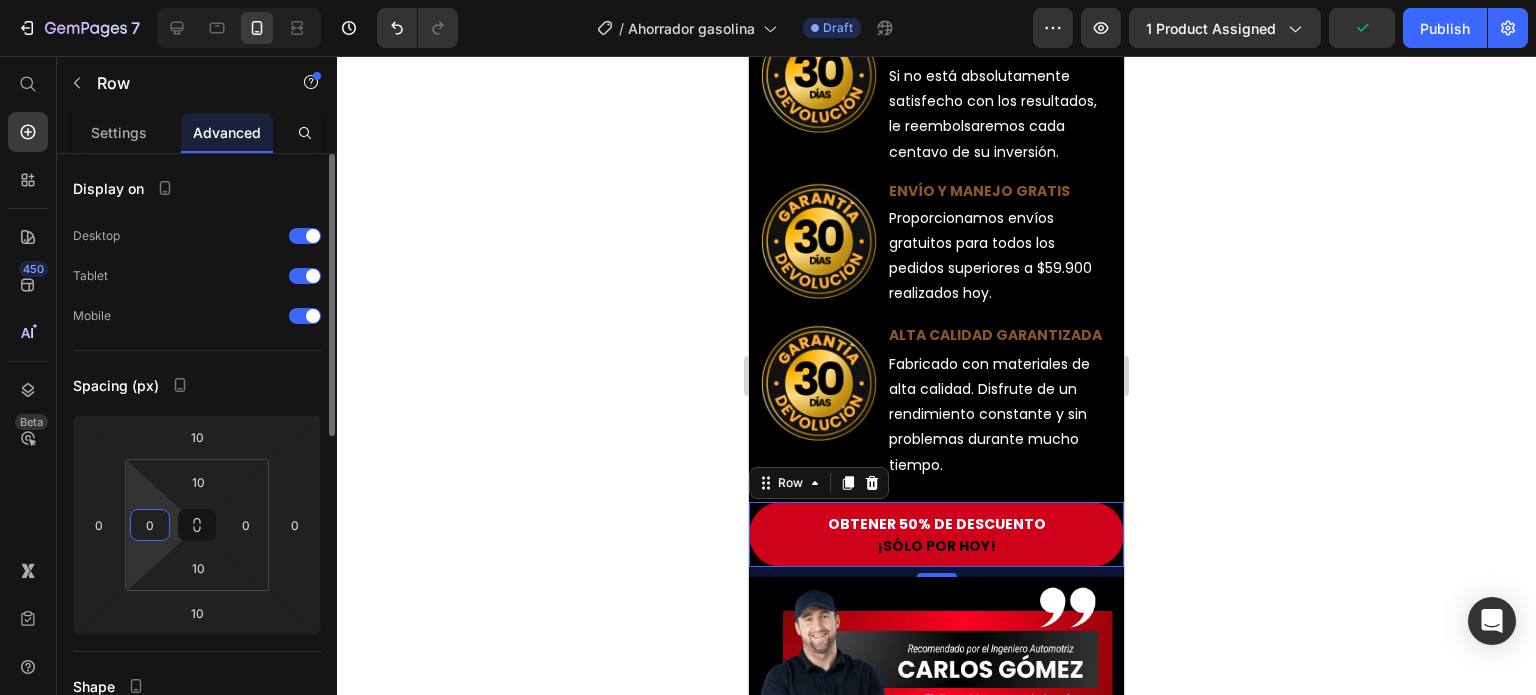 click on "0" at bounding box center (150, 525) 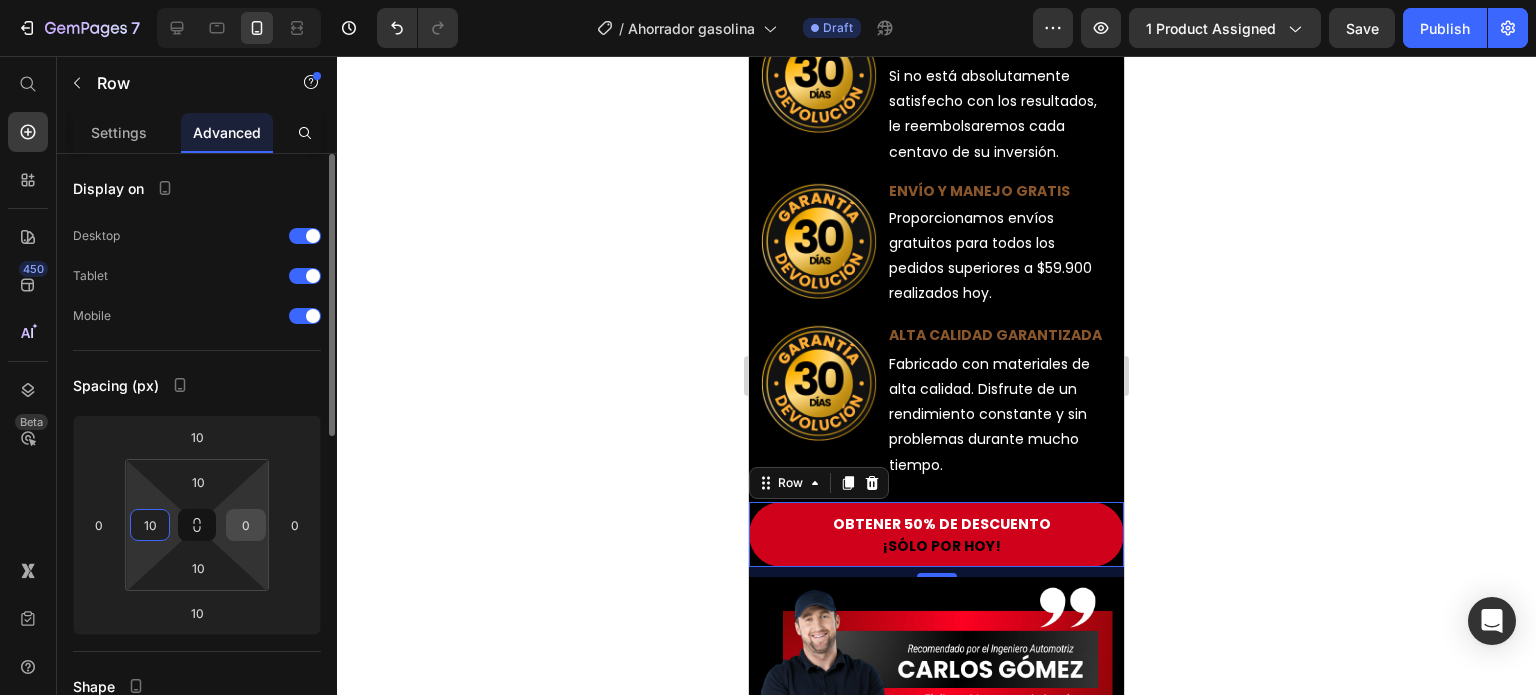 type on "1" 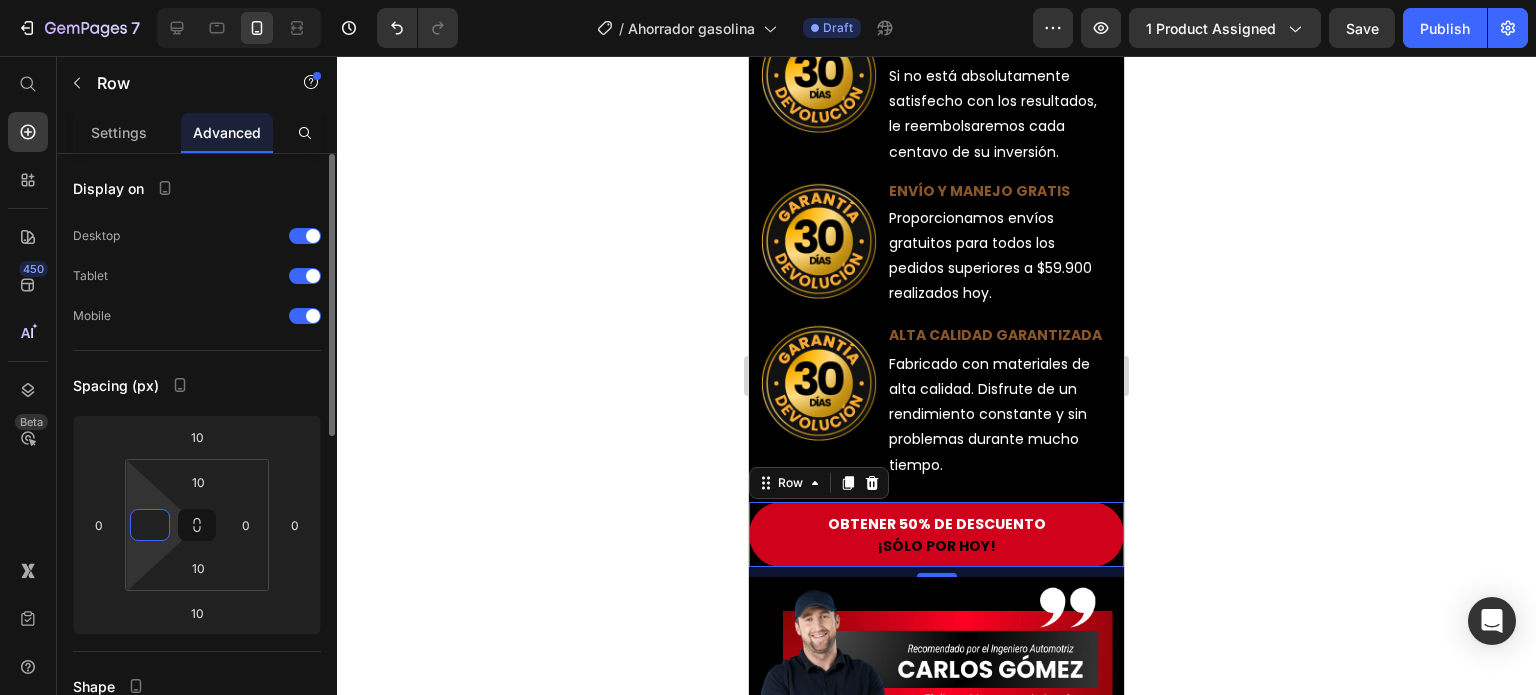 type on "0" 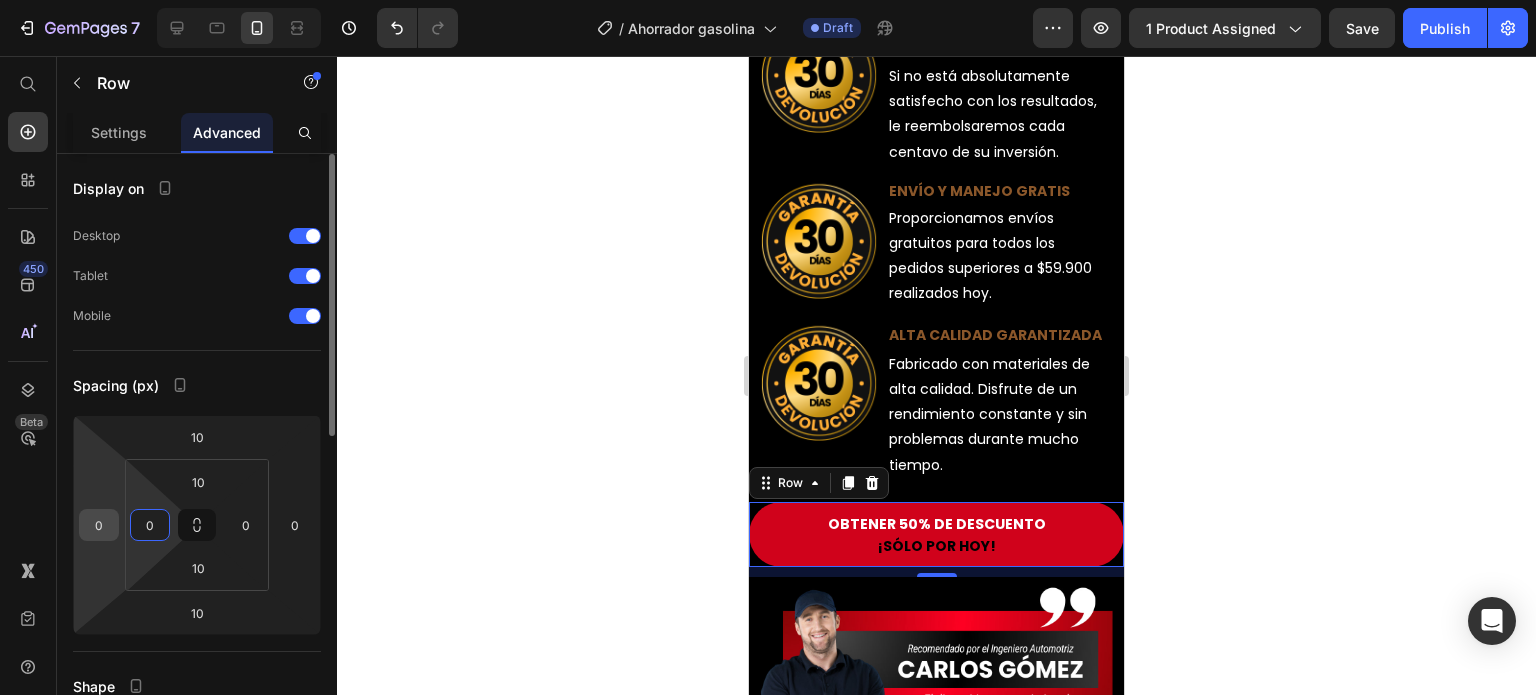 click on "0" at bounding box center [99, 525] 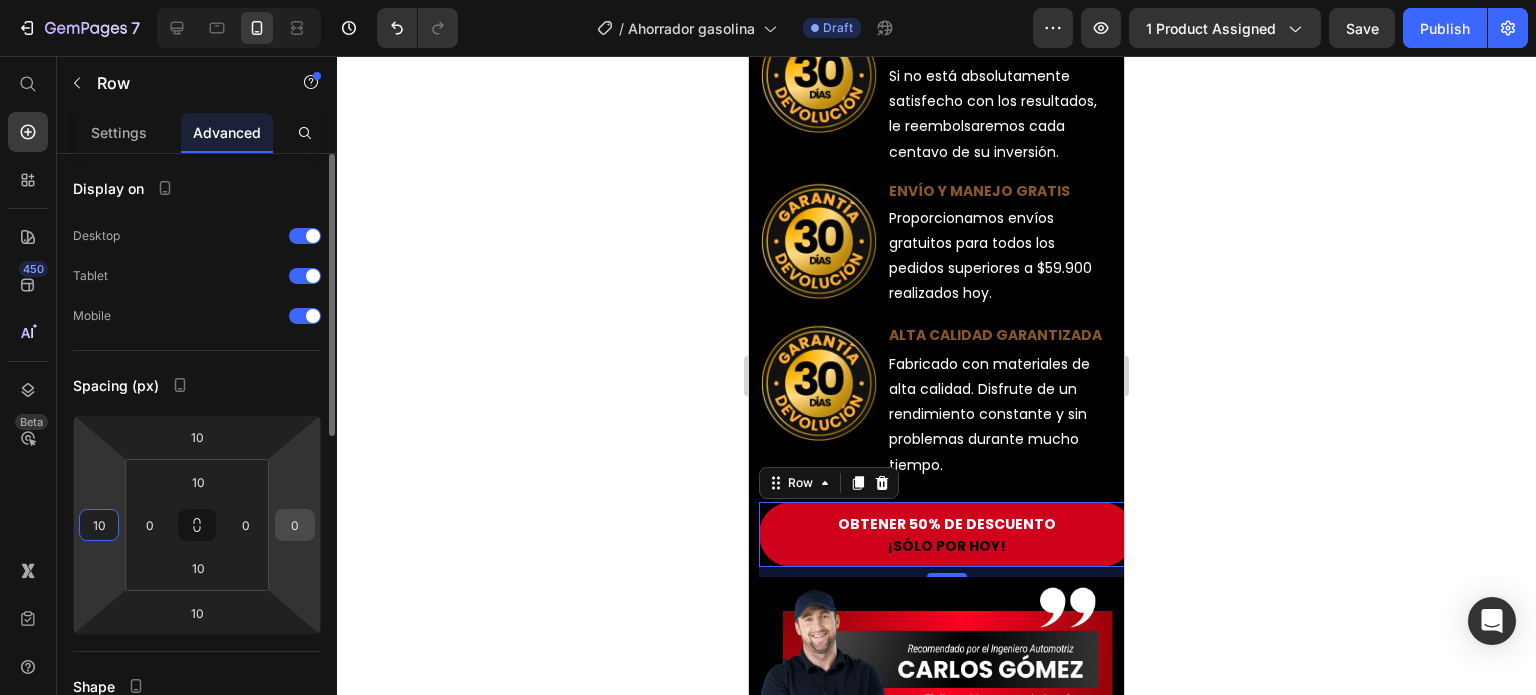 type on "10" 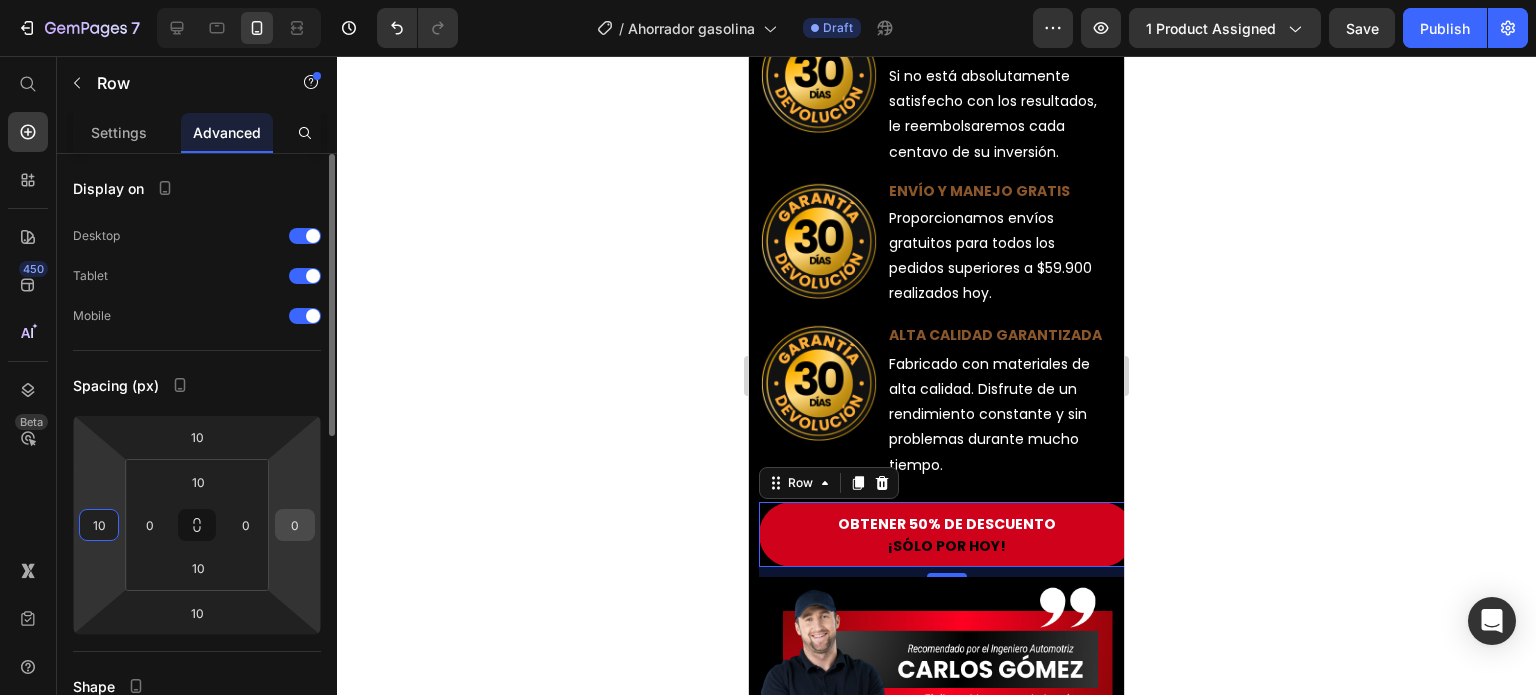 click on "0" at bounding box center (295, 525) 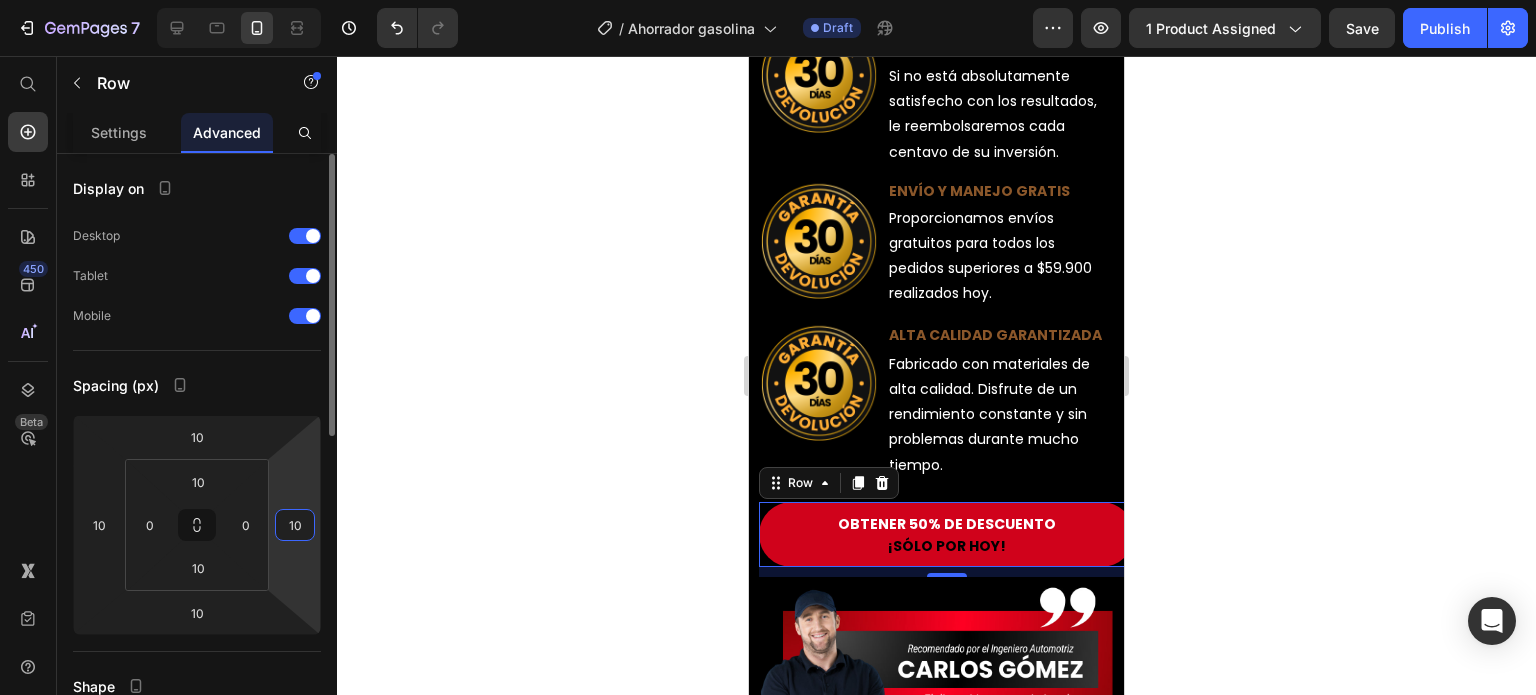 type on "1" 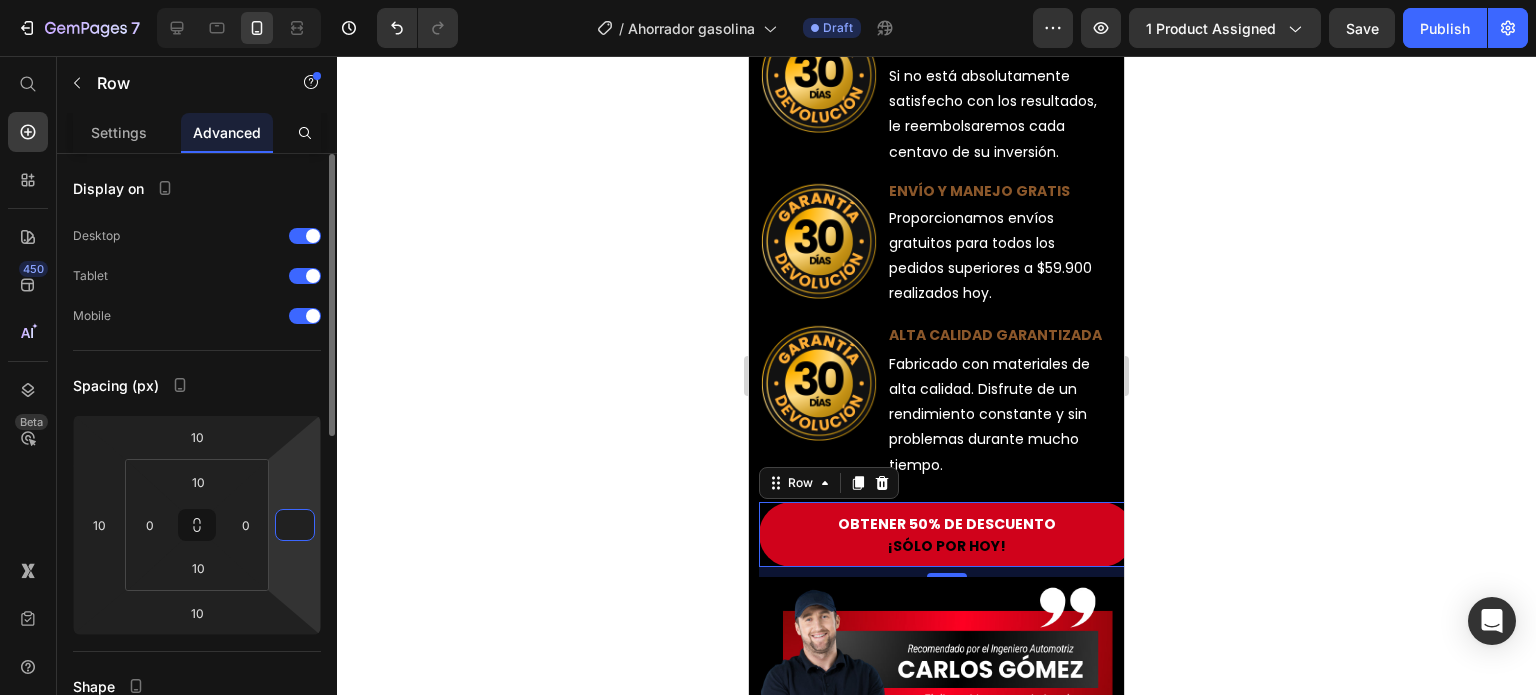 type on "0" 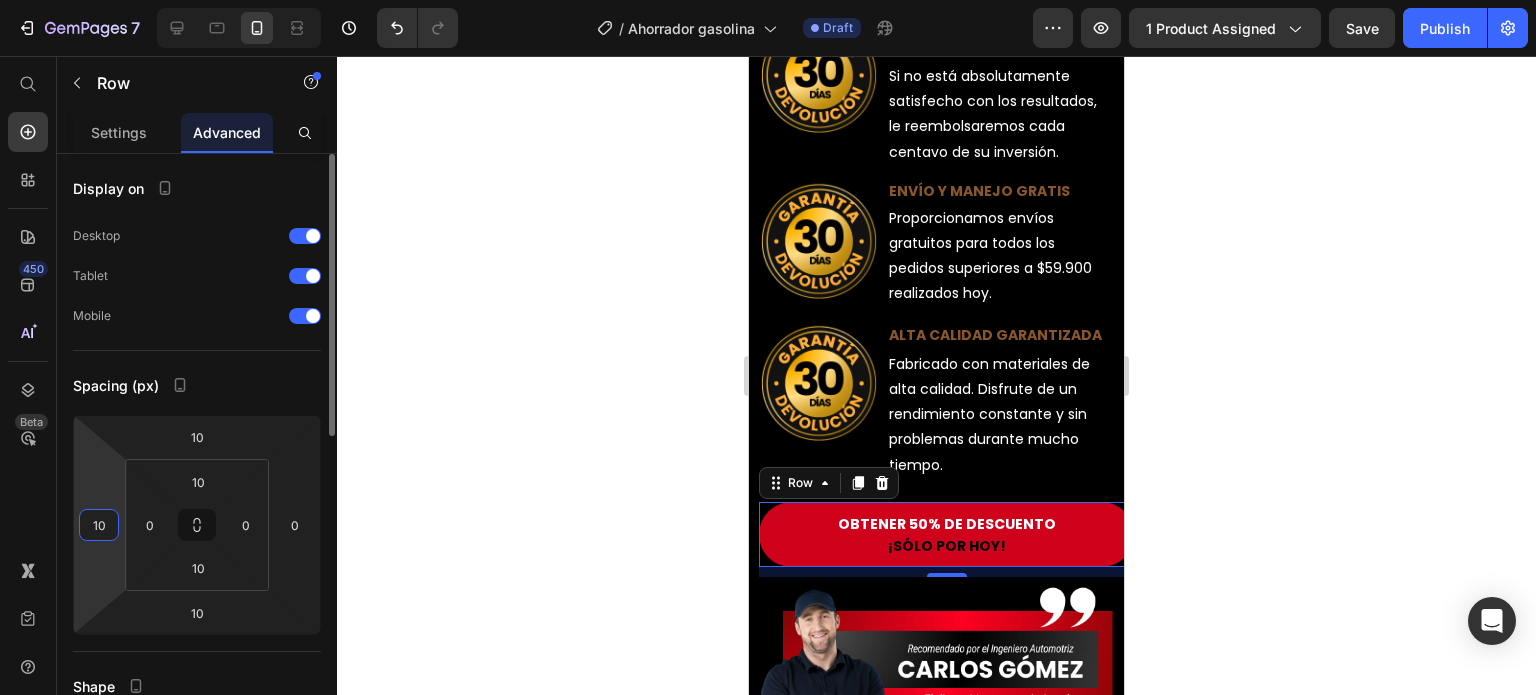 click on "10" at bounding box center [99, 525] 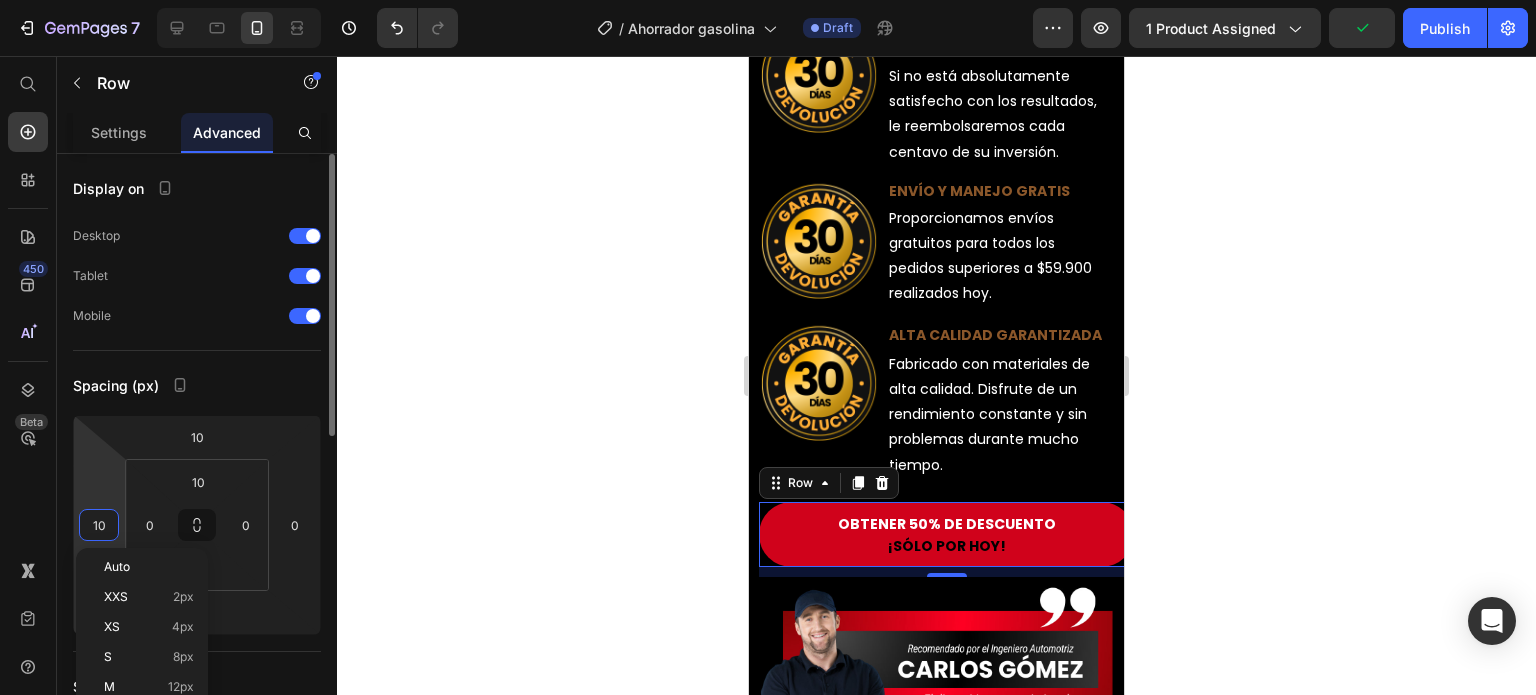 type on "0" 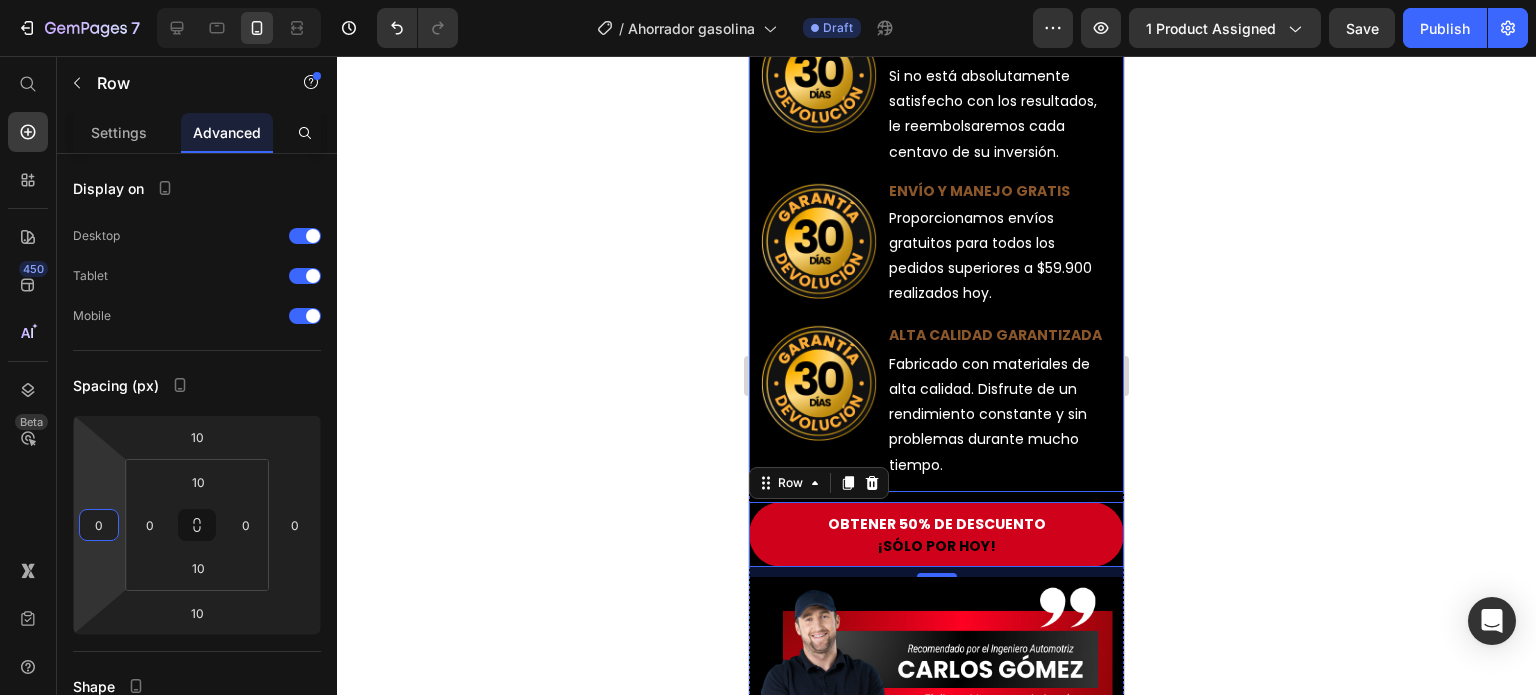 click on "Image GARANTÍA DE DEVOLUCIÓN DE DINERO DE 30 DÍAS Text Block Si no está absolutamente satisfecho con los resultados, le reembolsaremos cada centavo de su inversión. Text Block Row Image ENVÍO Y MANEJO GRATIS Text Block Proporcionamos envíos gratuitos para todos los pedidos superiores a $59.900 realizados hoy. Text Block Row Image ALTA CALIDAD GARANTIZADA Text Block Fabricado con materiales de alta calidad. Disfrute de un rendimiento constante y sin problemas durante mucho tiempo. Text Block Row Row" at bounding box center (936, 252) 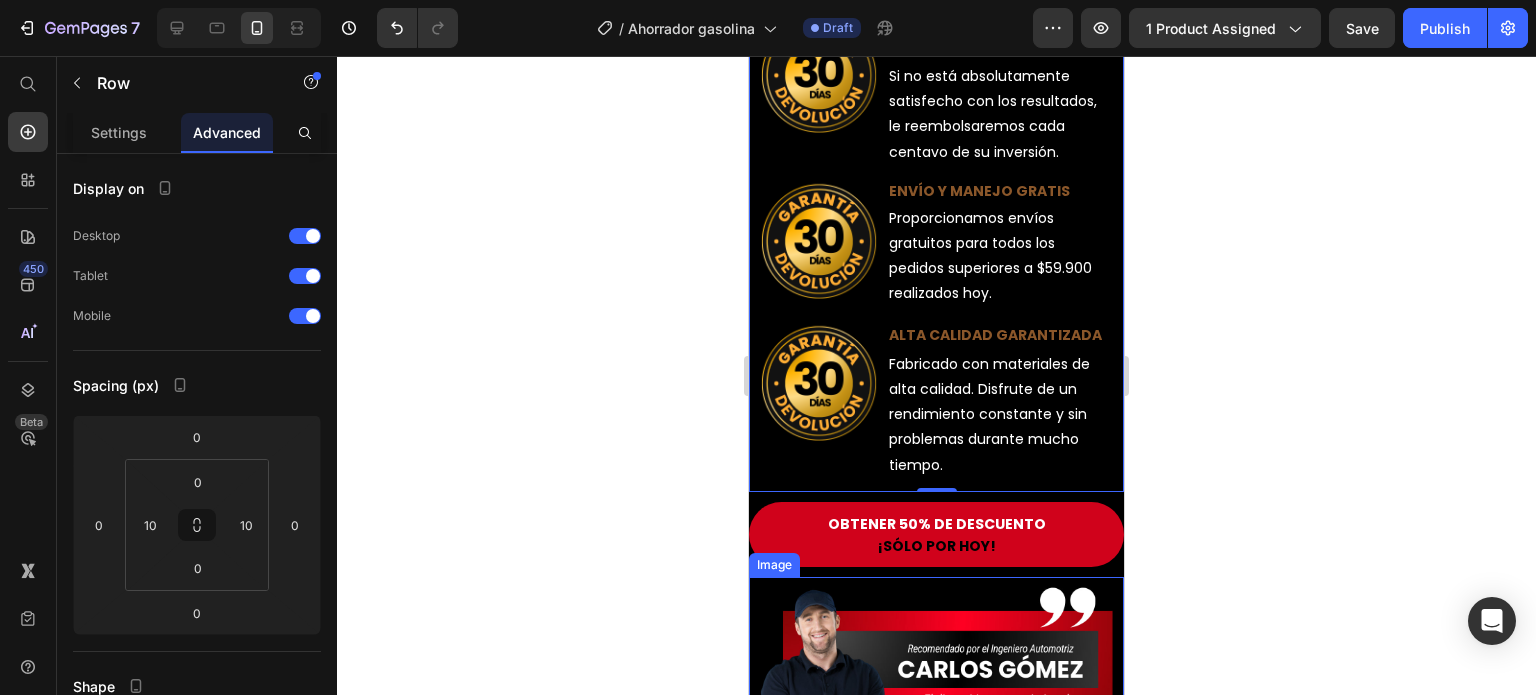 click at bounding box center [936, 672] 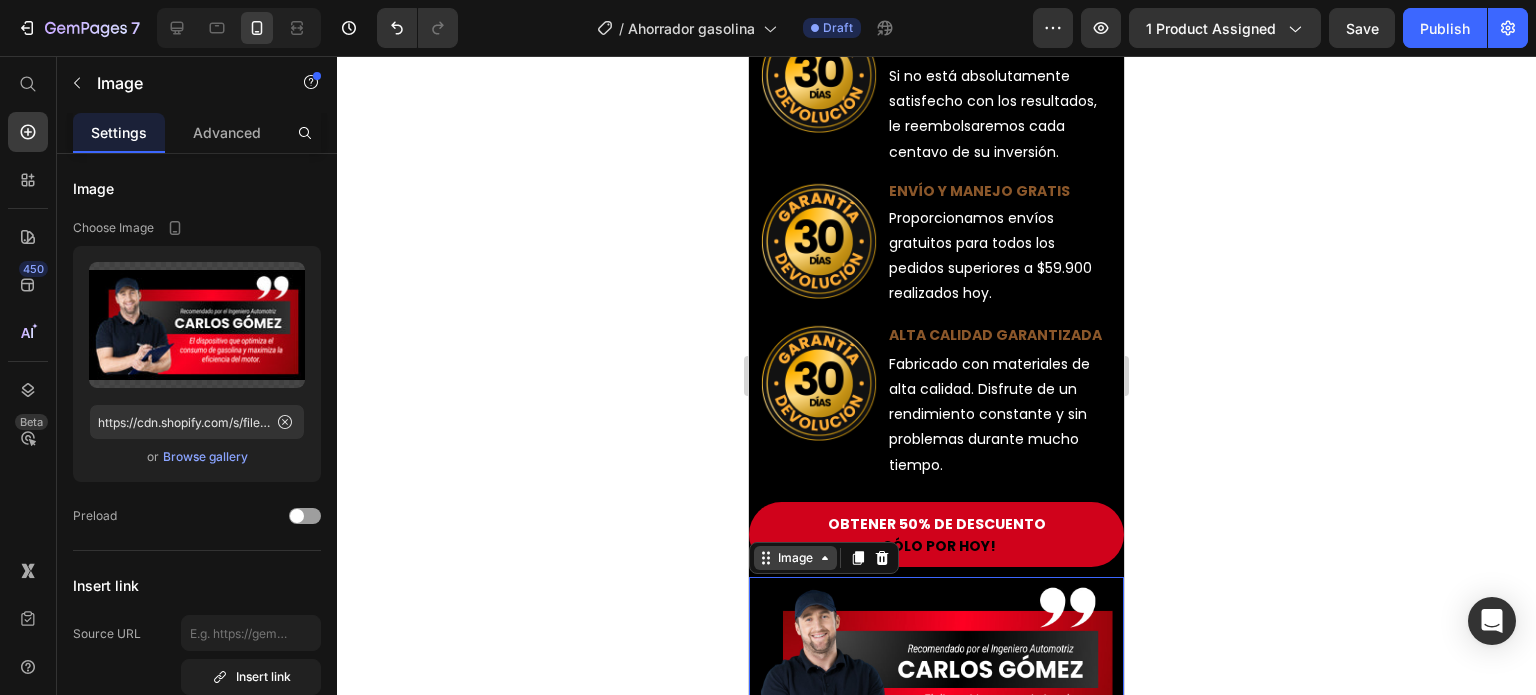 click on "Image" at bounding box center [795, 558] 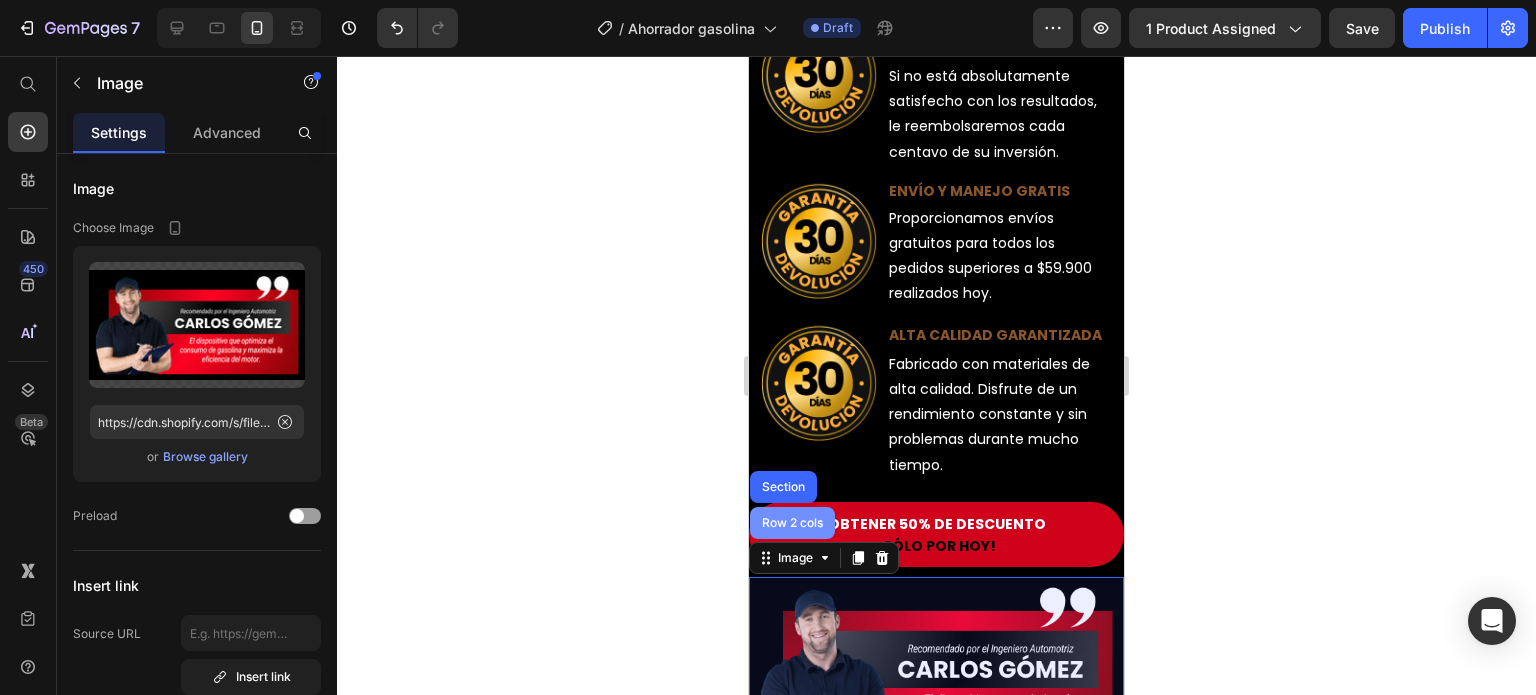 click on "Row 2 cols" at bounding box center (792, 523) 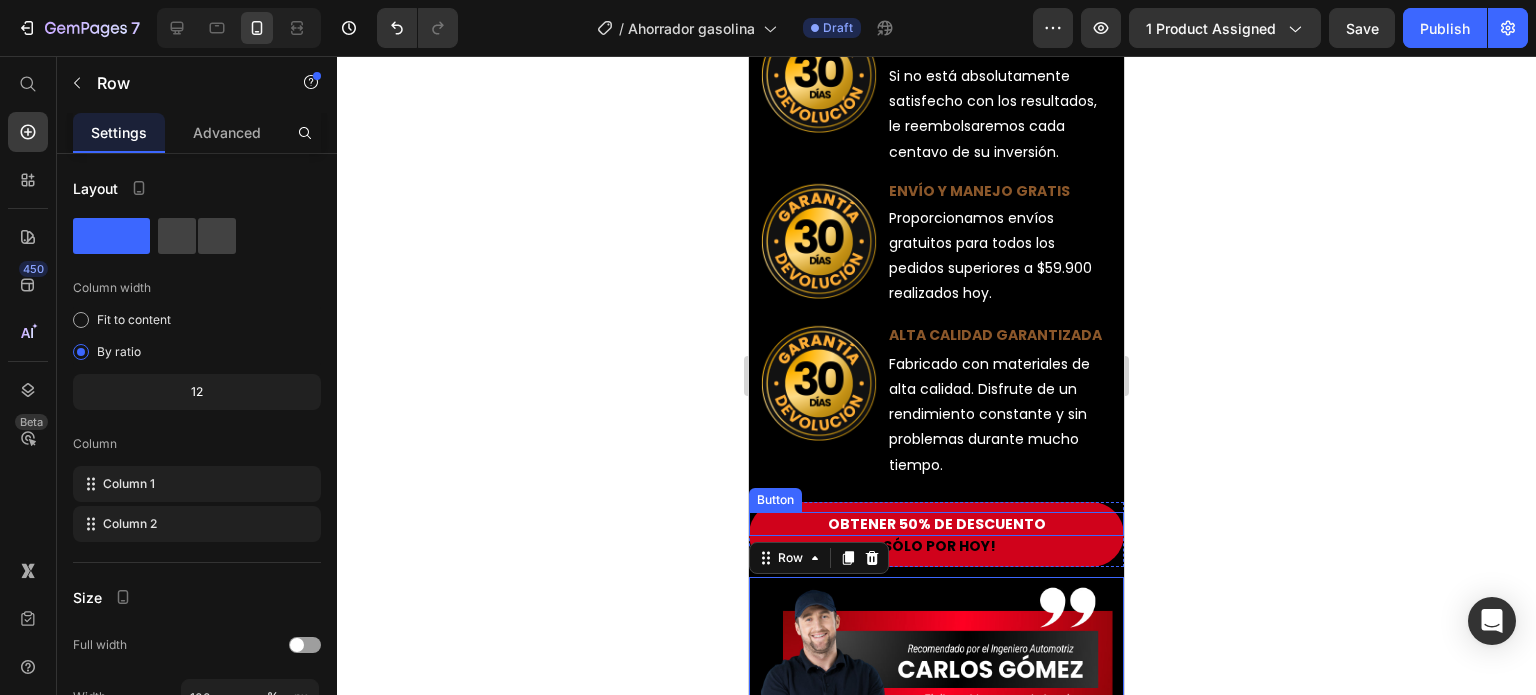 click on "OBTENER 50% DE DESCUENTO Button" at bounding box center (936, 524) 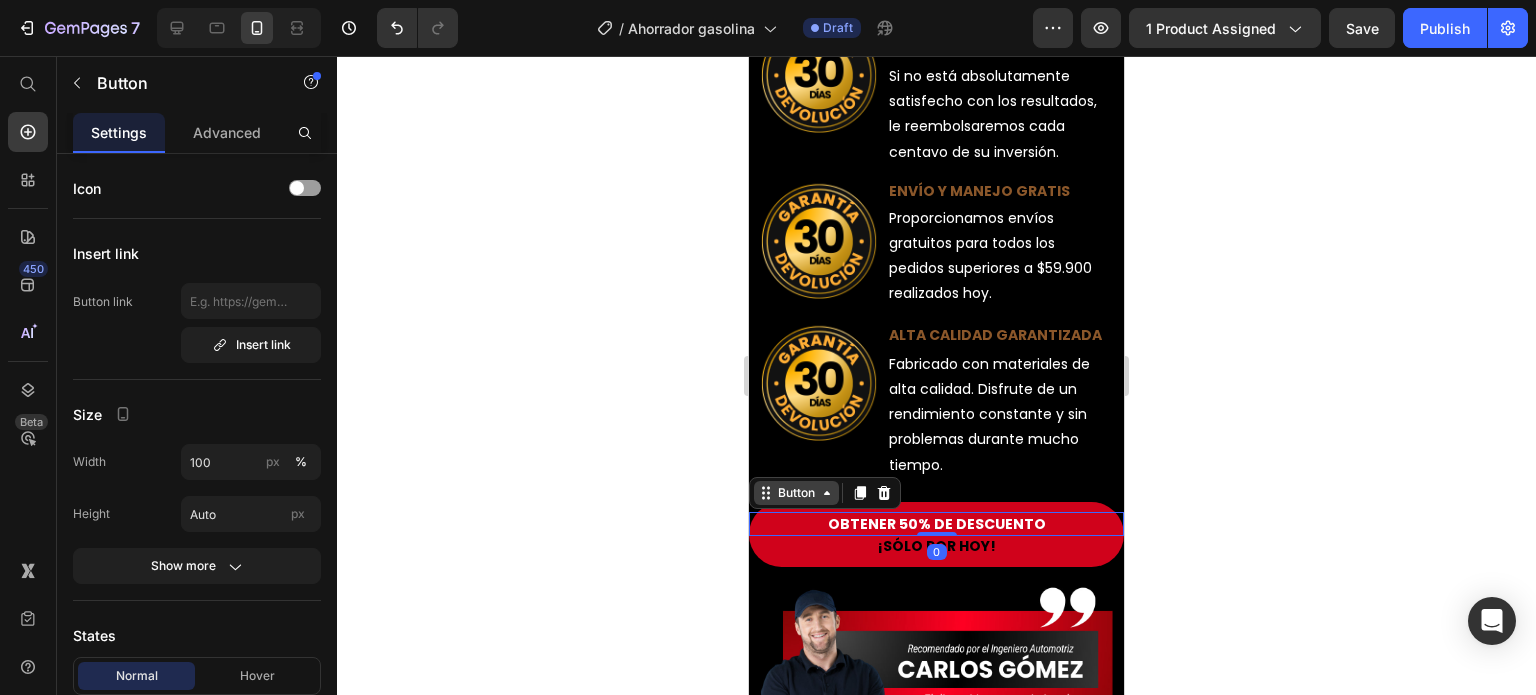 click on "Button" at bounding box center (796, 493) 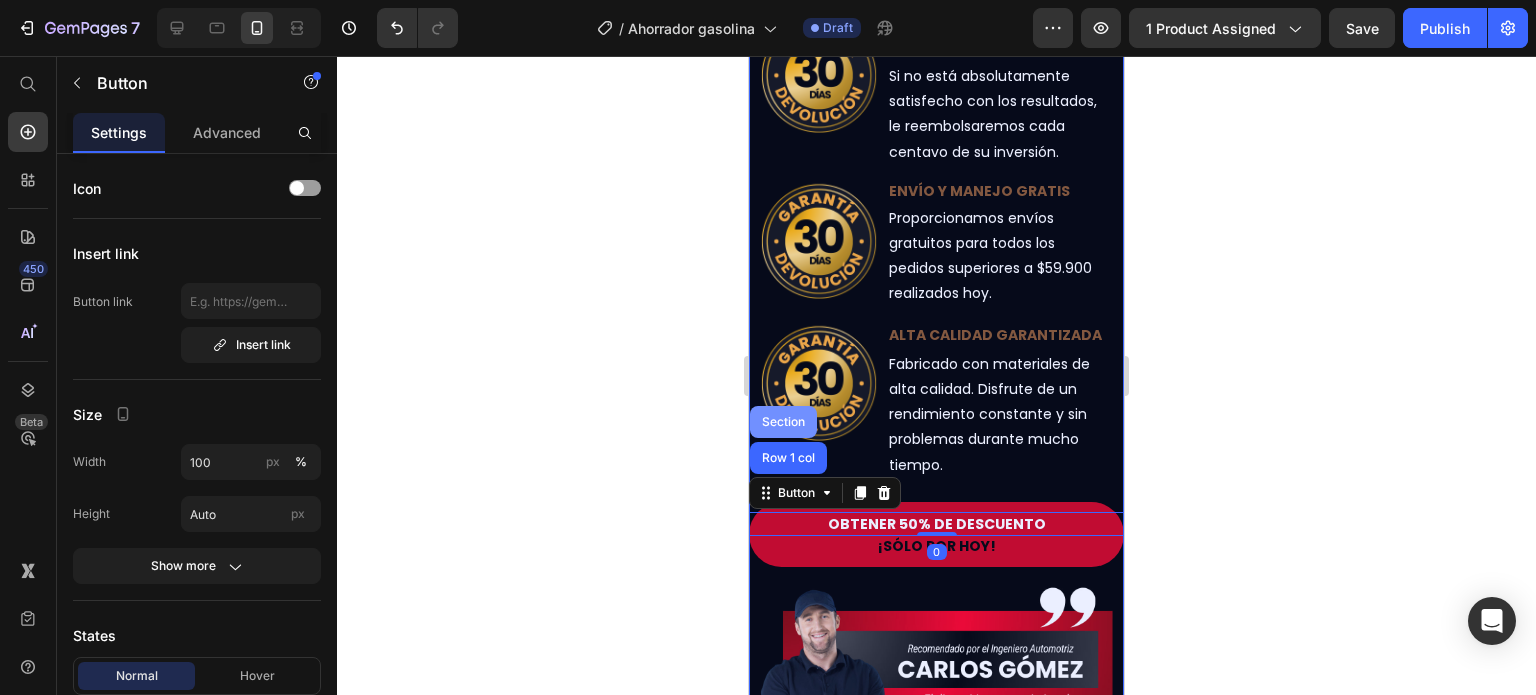 click on "Section" at bounding box center [783, 422] 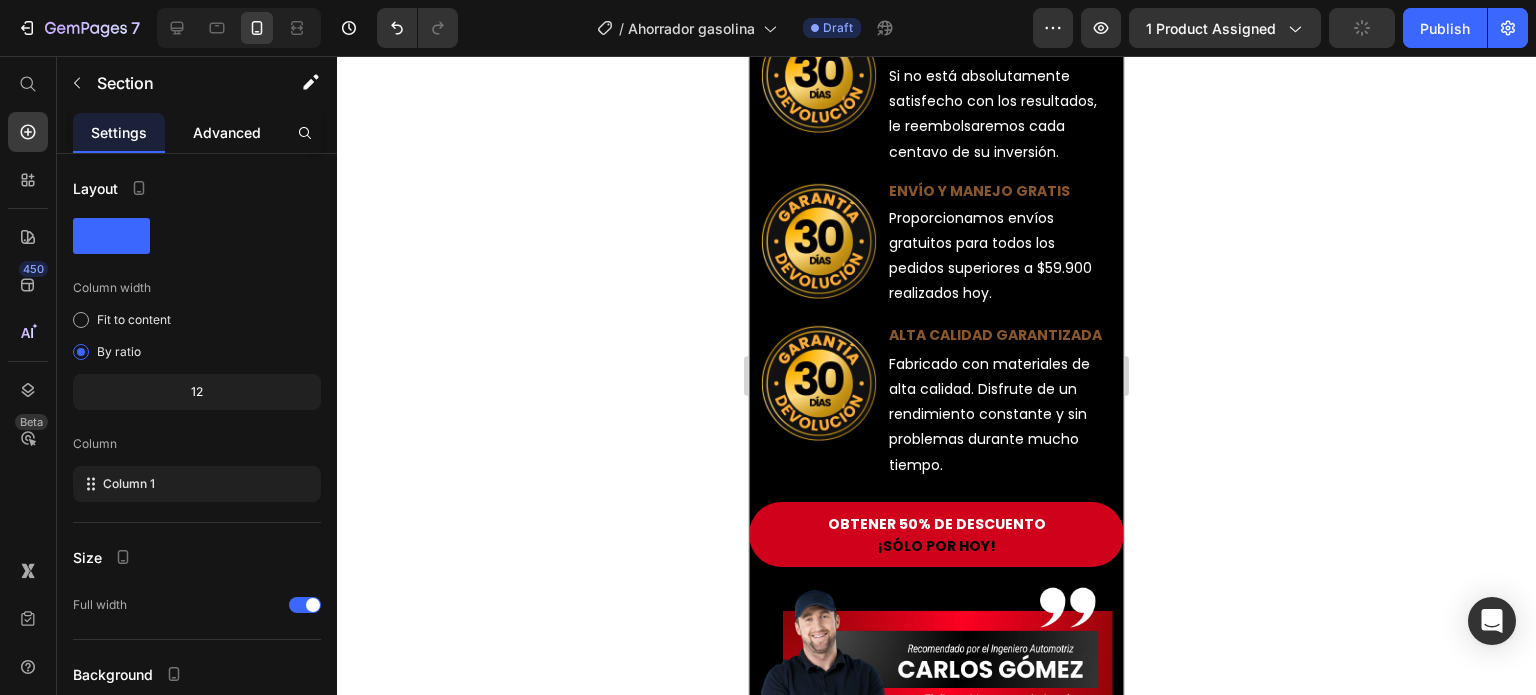 click on "Advanced" at bounding box center [227, 132] 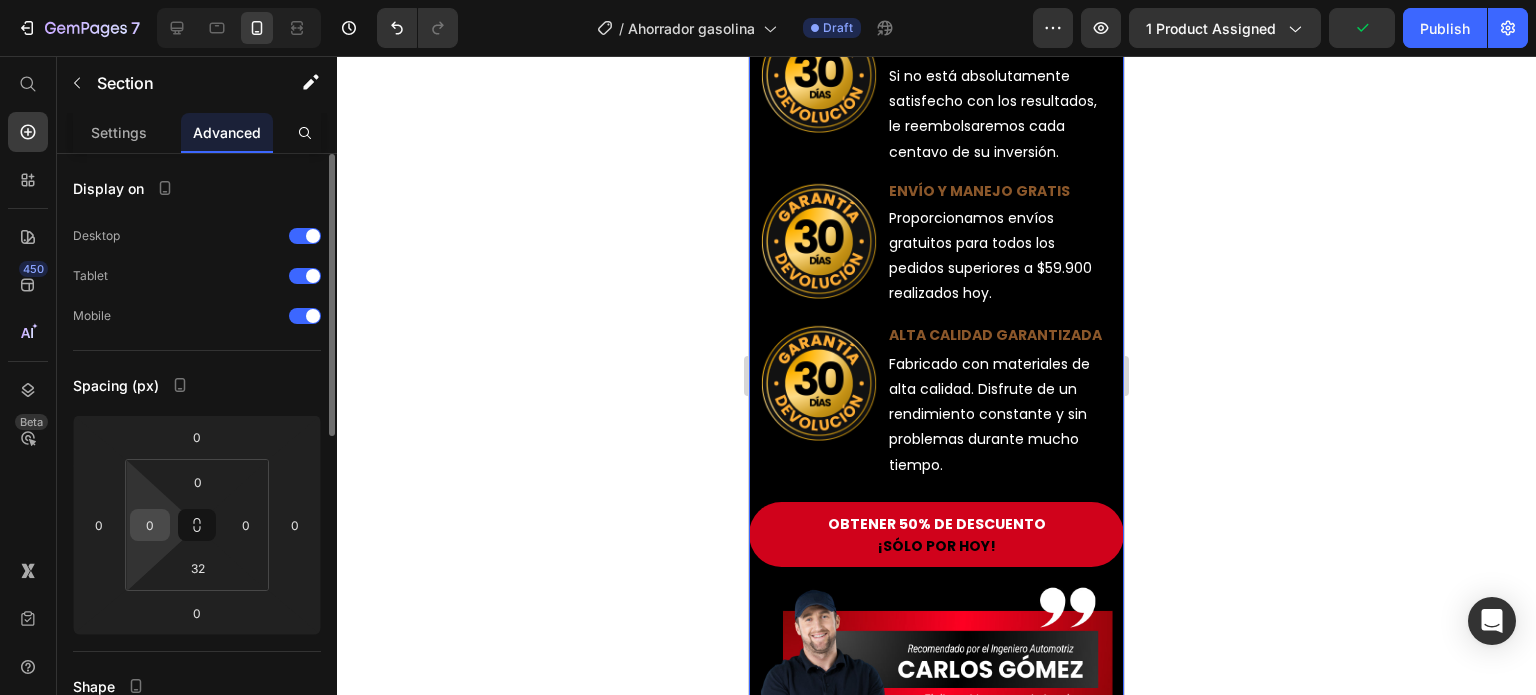 click on "0" at bounding box center (150, 525) 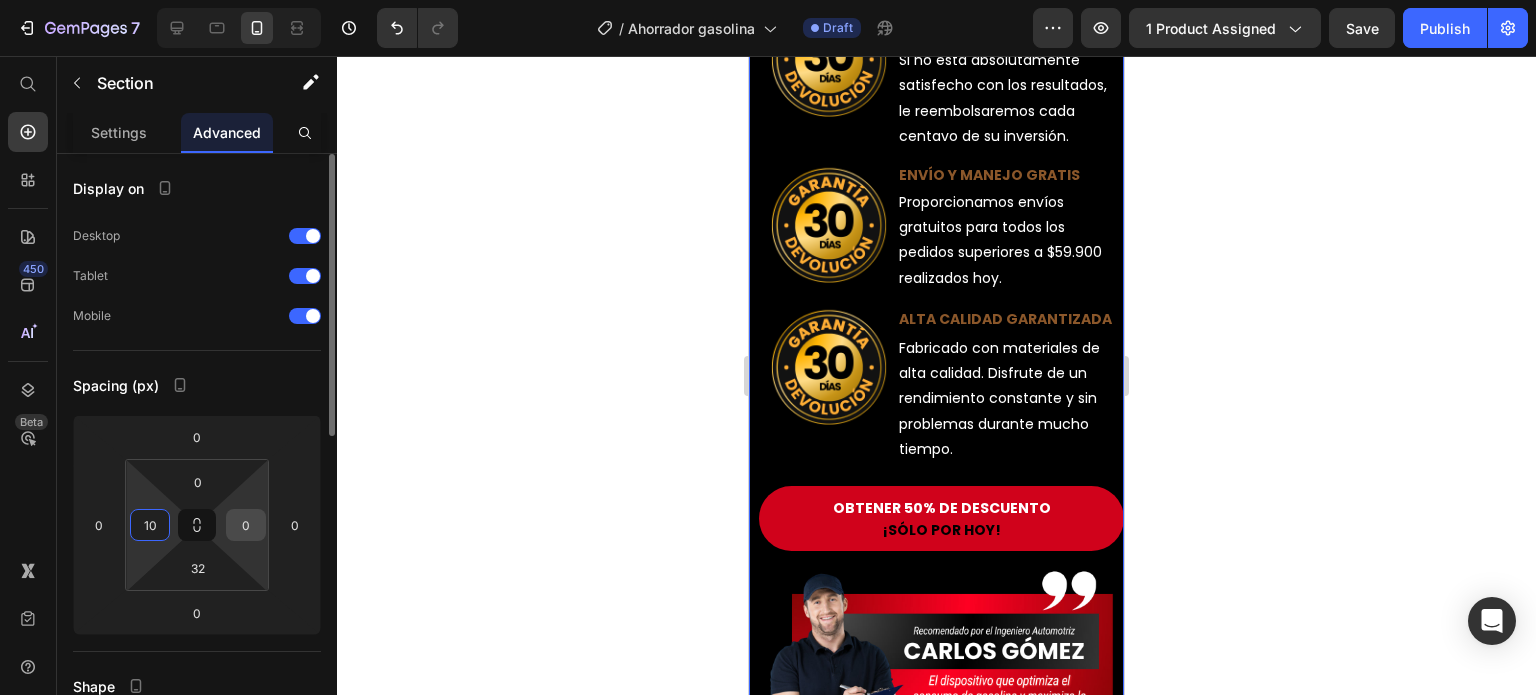 type on "10" 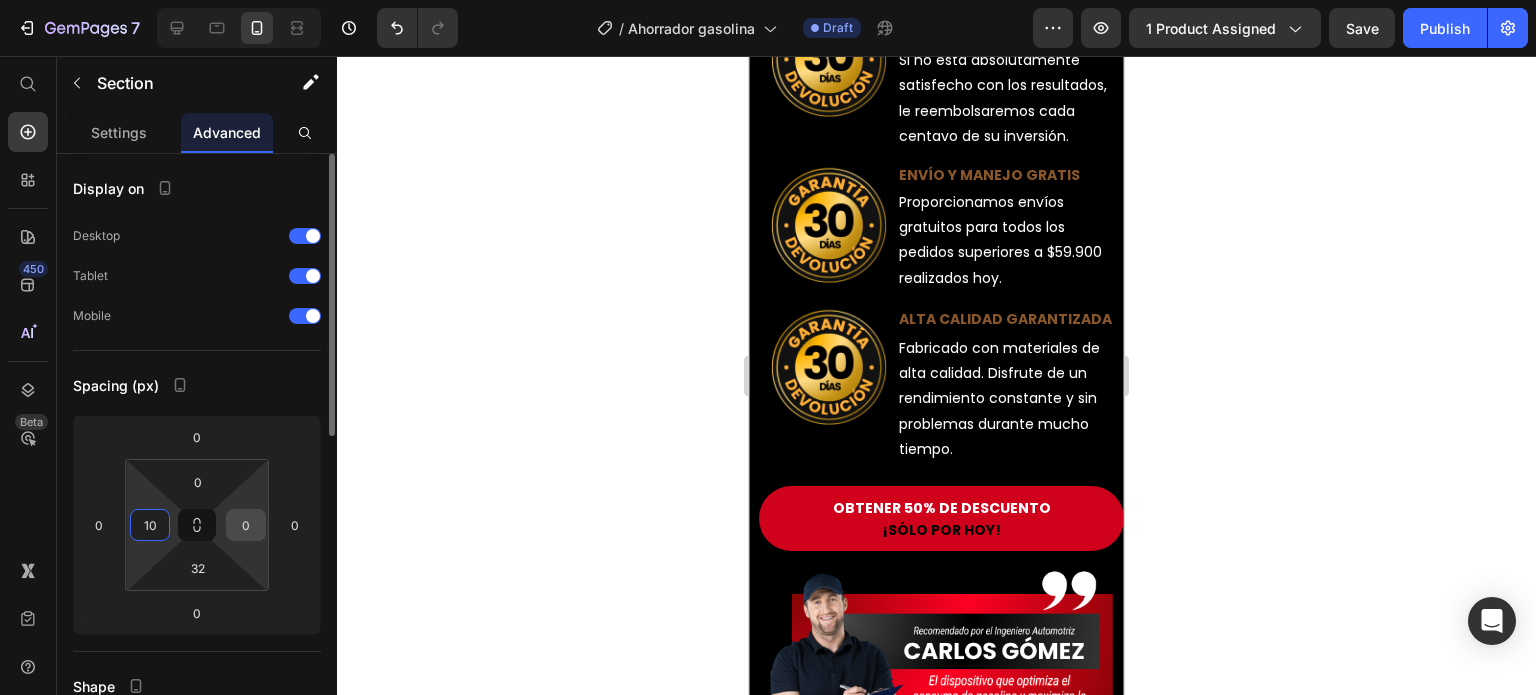 click on "0" at bounding box center (246, 525) 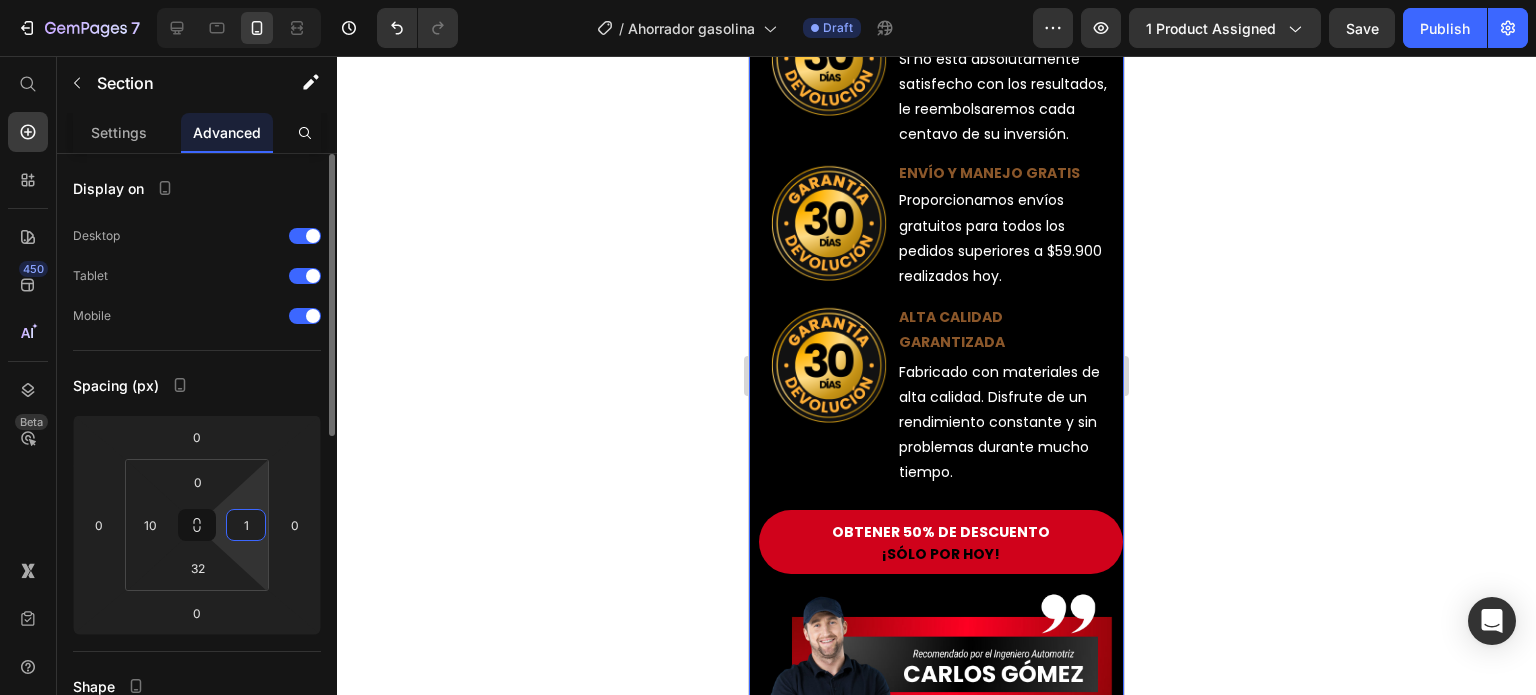 type on "10" 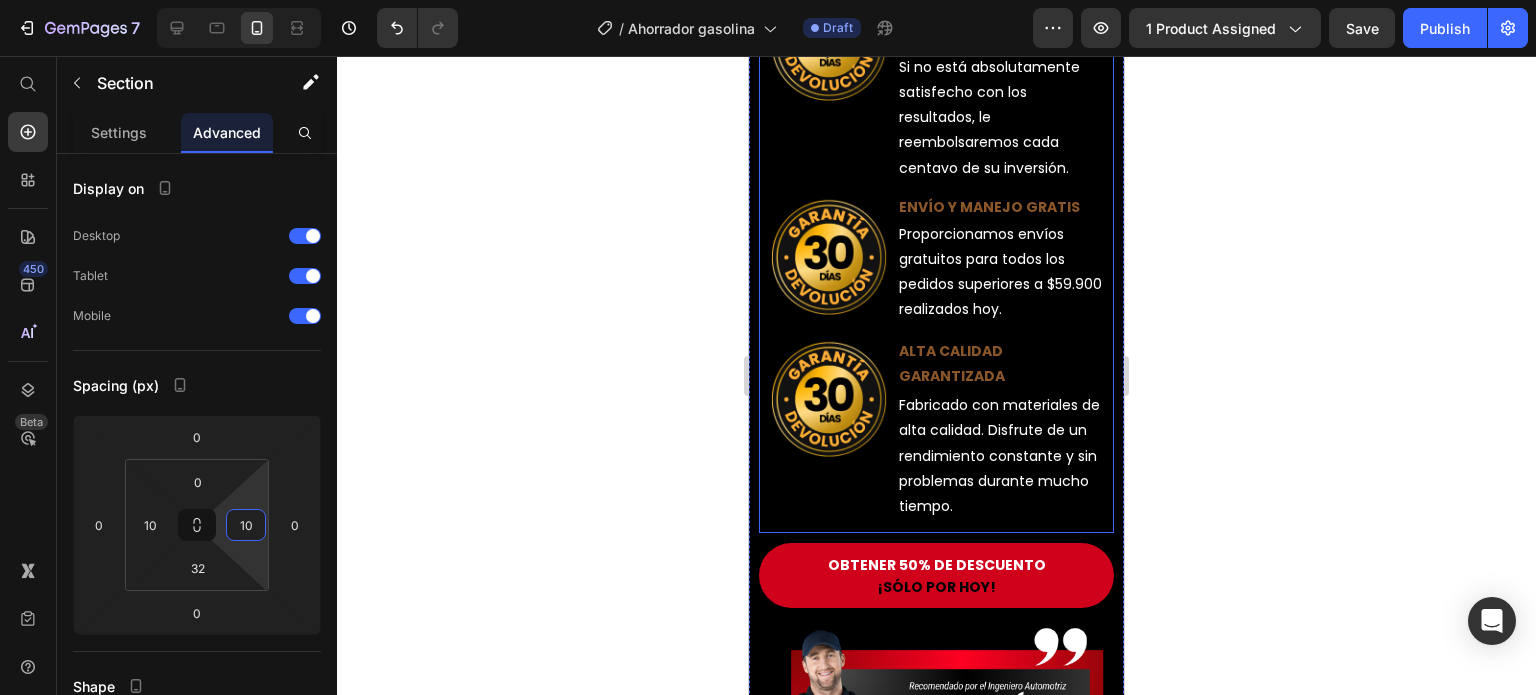 click on "Image ALTA CALIDAD GARANTIZADA Text Block Fabricado con materiales de alta calidad. Disfrute de un rendimiento constante y sin problemas durante mucho tiempo. Text Block Row" at bounding box center [936, 435] 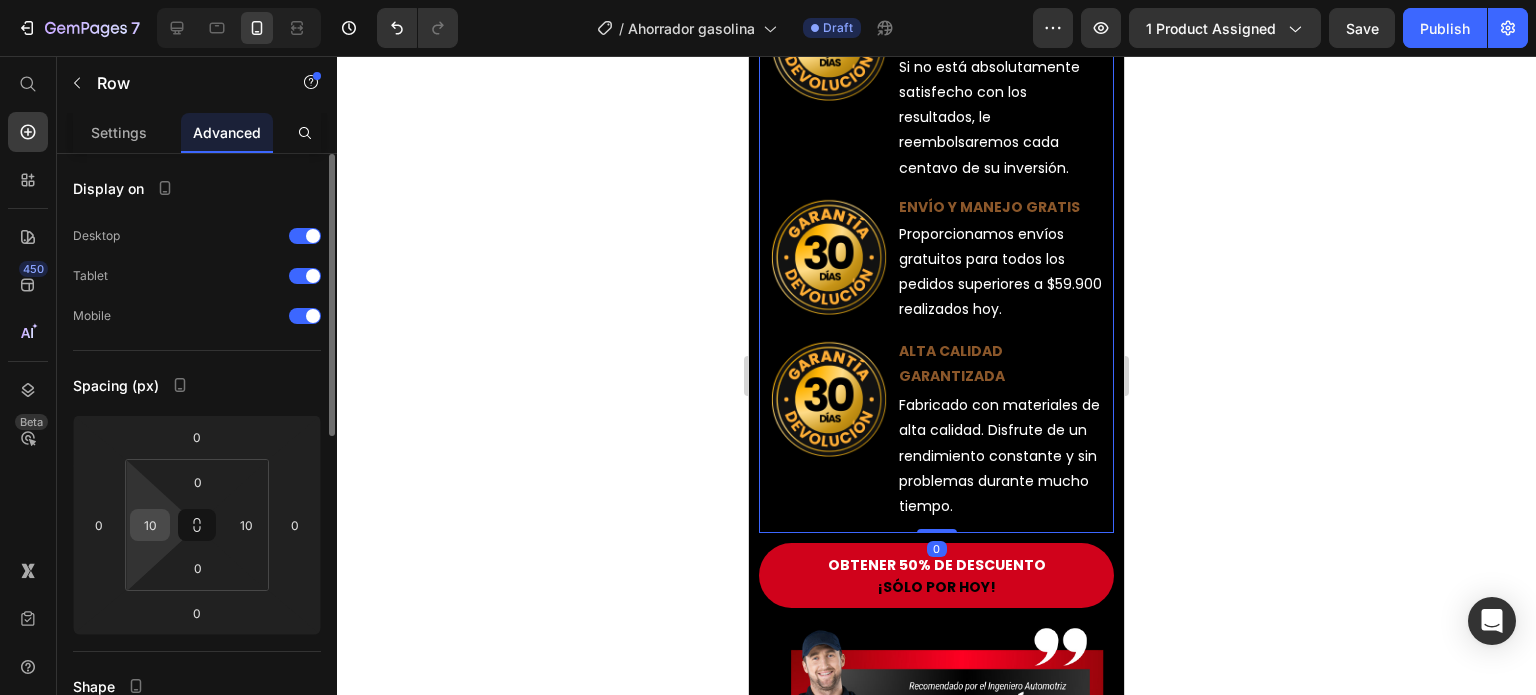 click on "10" at bounding box center (150, 525) 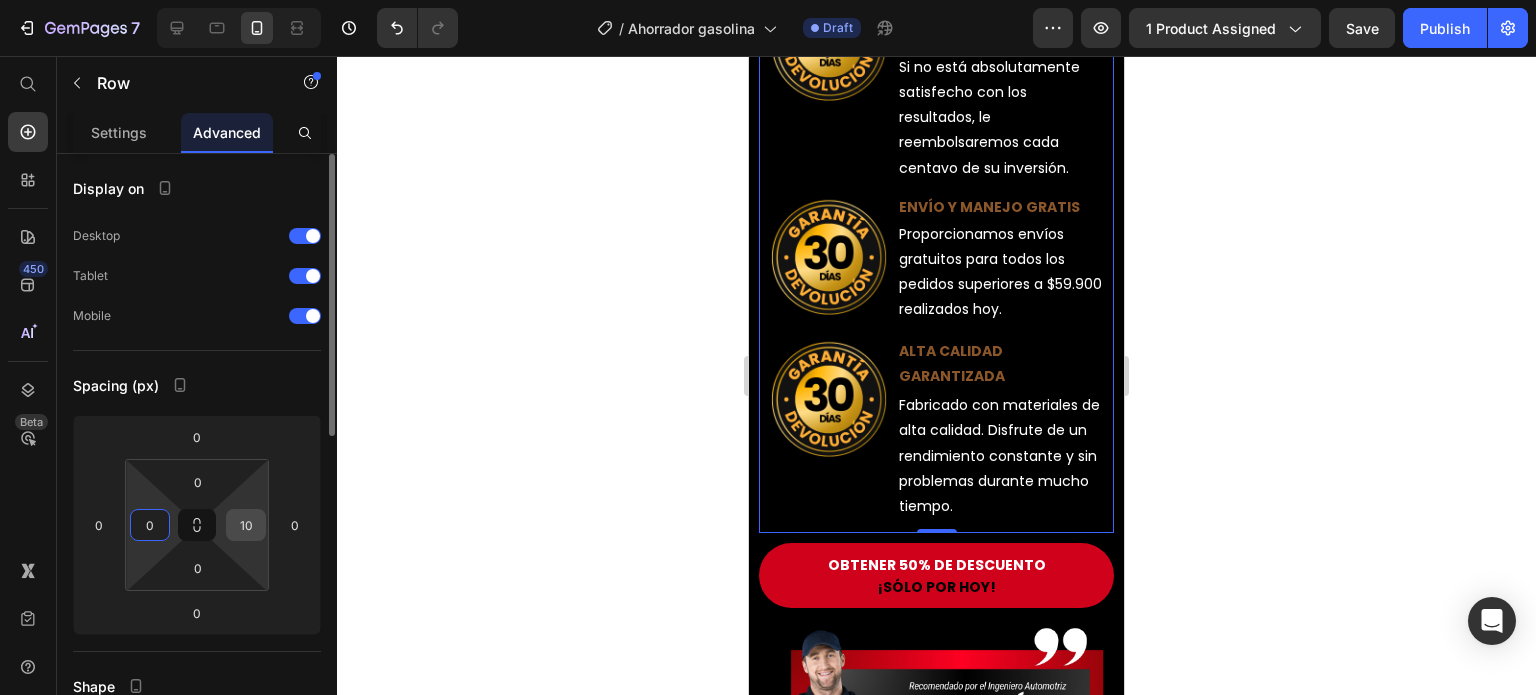 type on "0" 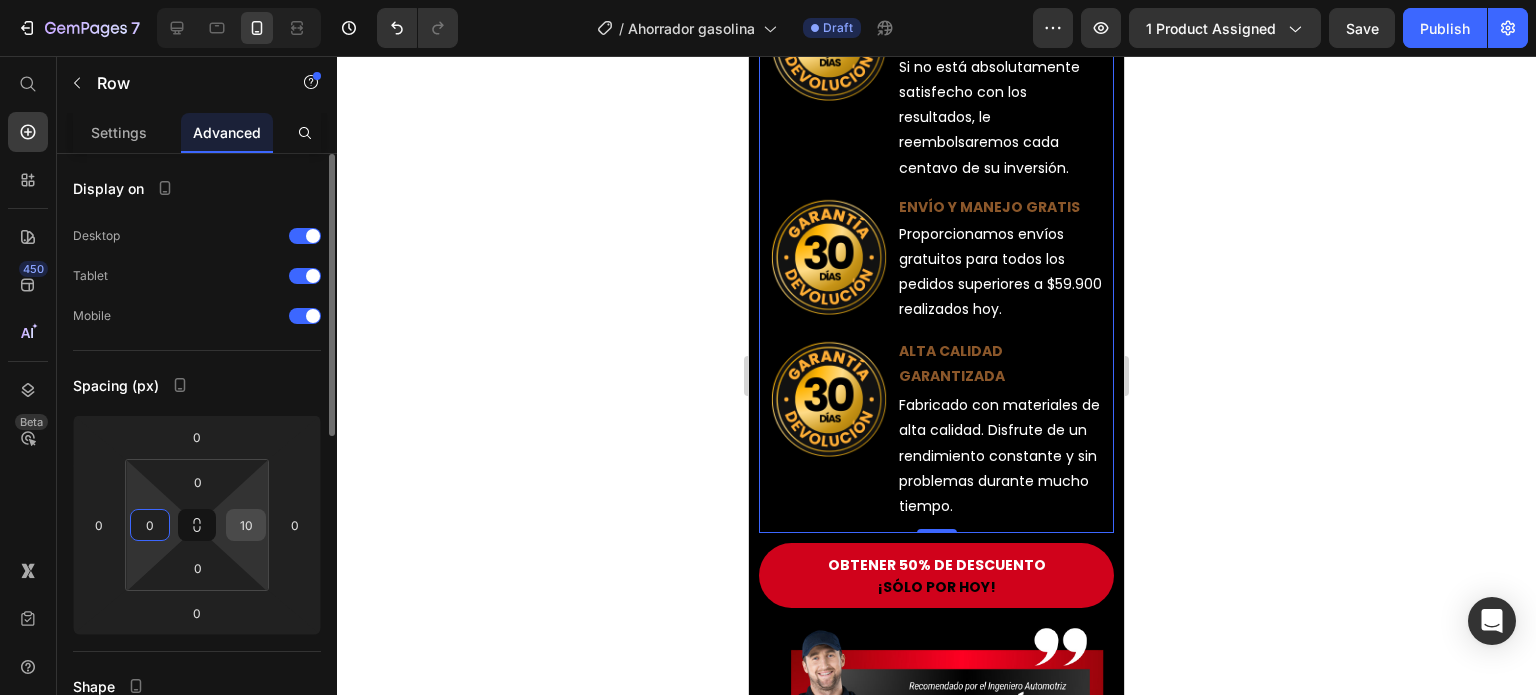 click on "10" at bounding box center [246, 525] 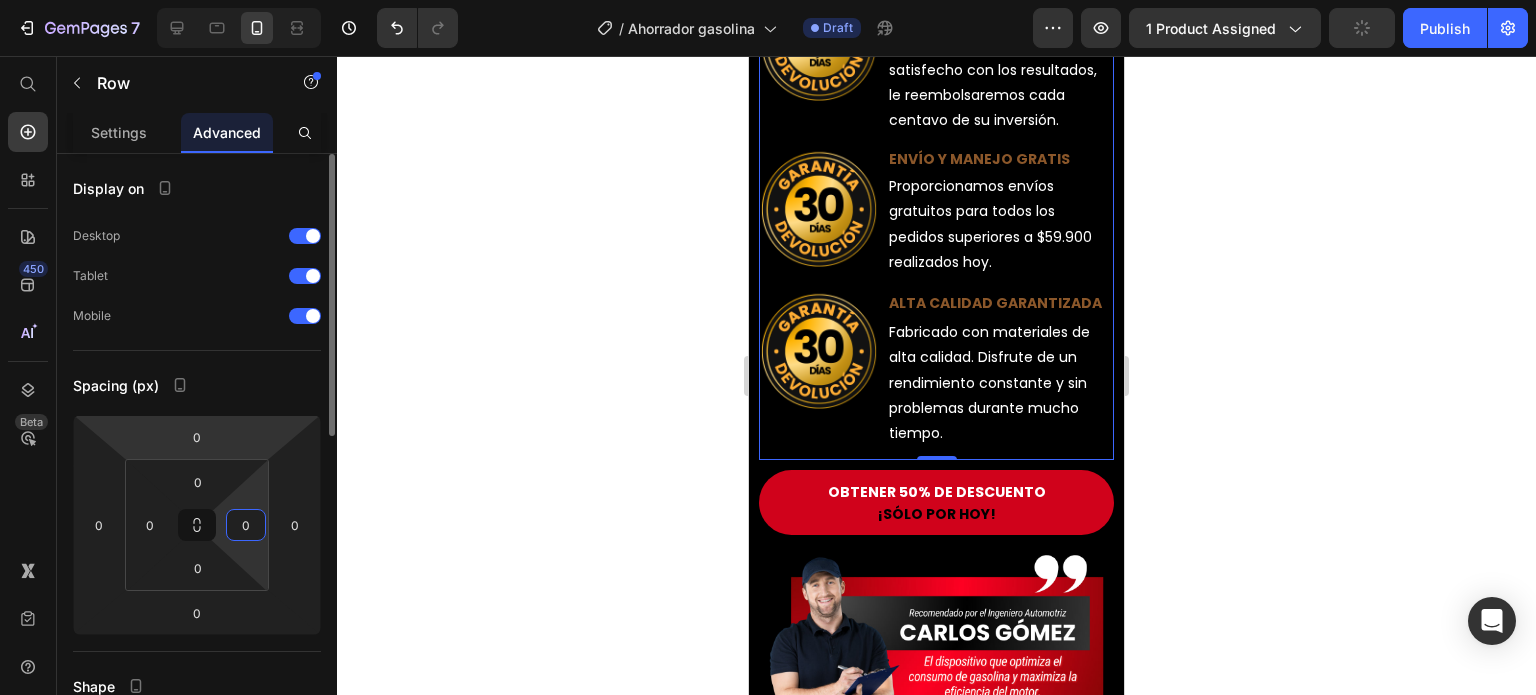 type on "0" 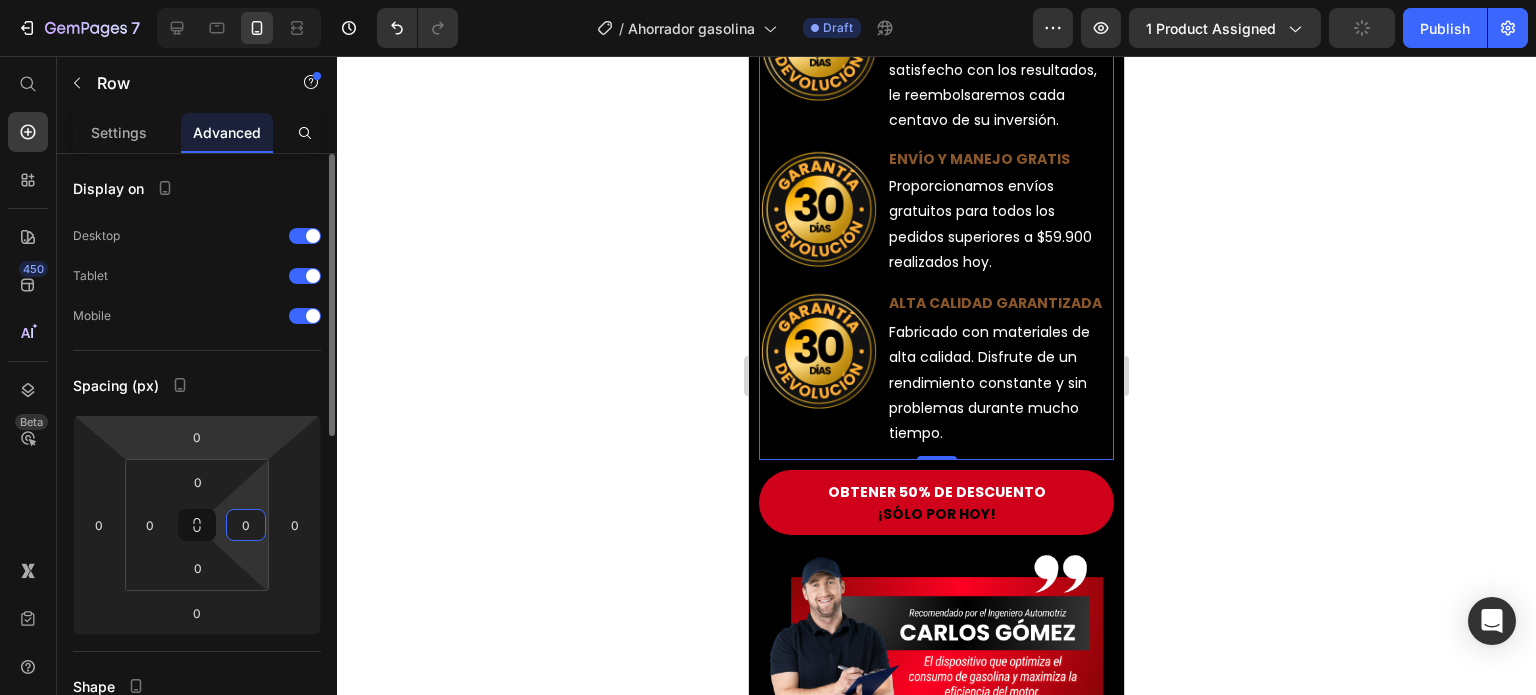 click on "Spacing (px)" at bounding box center (197, 385) 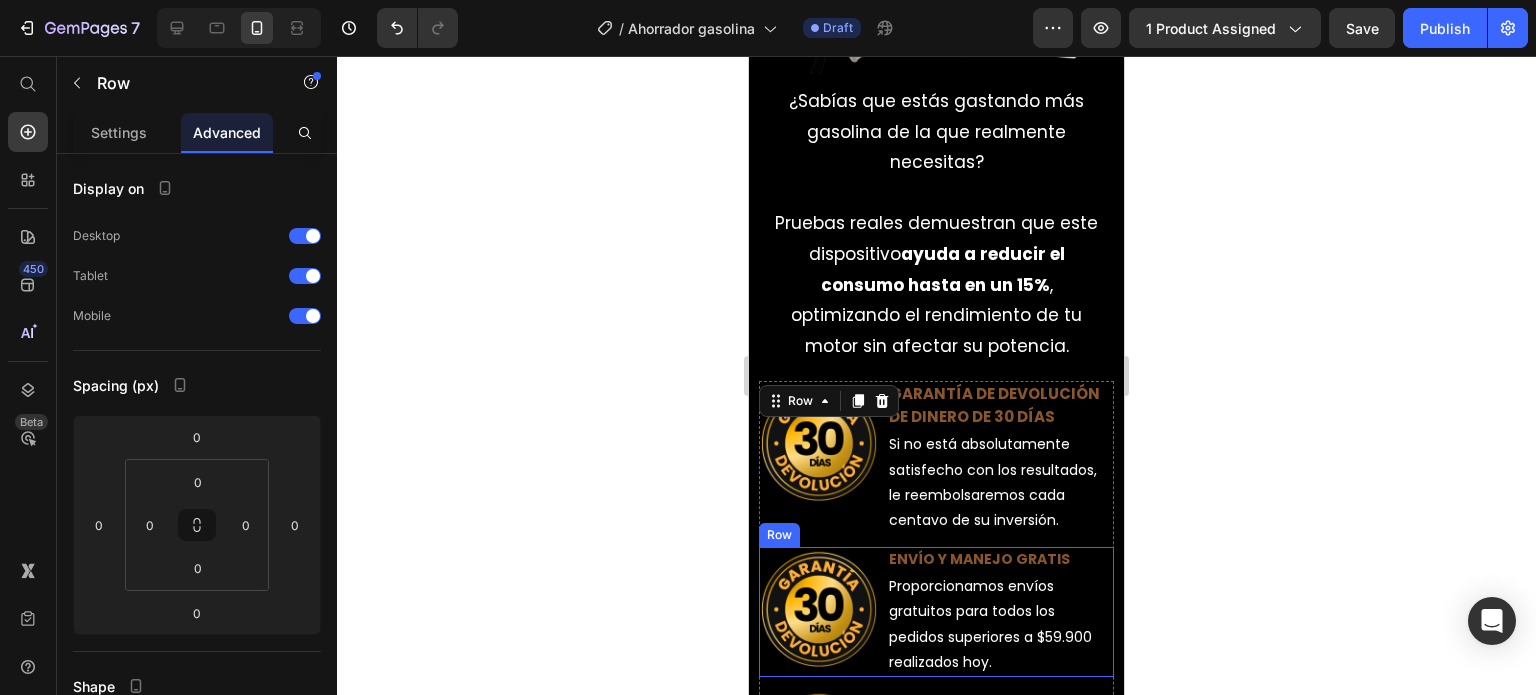 scroll, scrollTop: 1489, scrollLeft: 0, axis: vertical 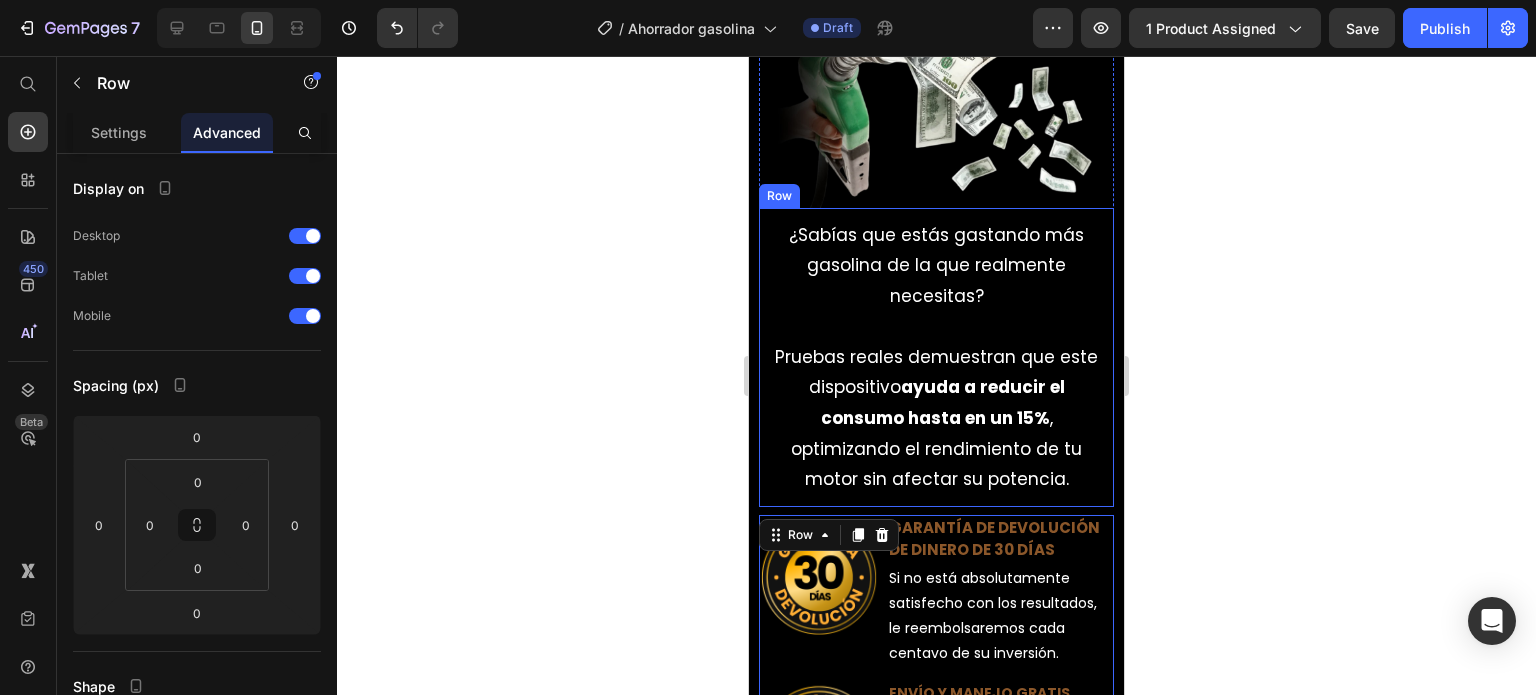 click on "¿Sabías que estás gastando más gasolina de la que realmente necesitas?   Pruebas reales demuestran que este dispositivo  ayuda a reducir el consumo hasta en un 15% , optimizando el rendimiento de tu motor sin afectar su potencia. Text Block Row" at bounding box center [936, 357] 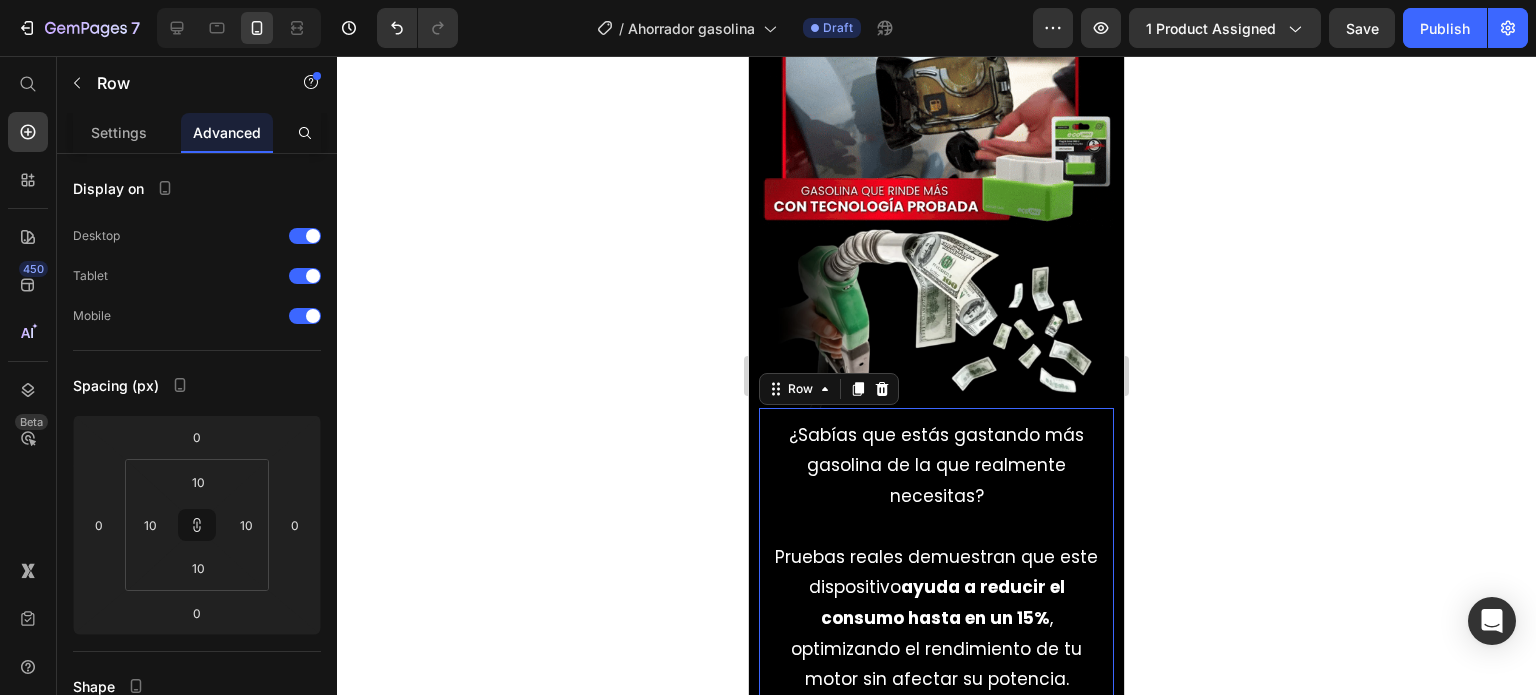 scroll, scrollTop: 1089, scrollLeft: 0, axis: vertical 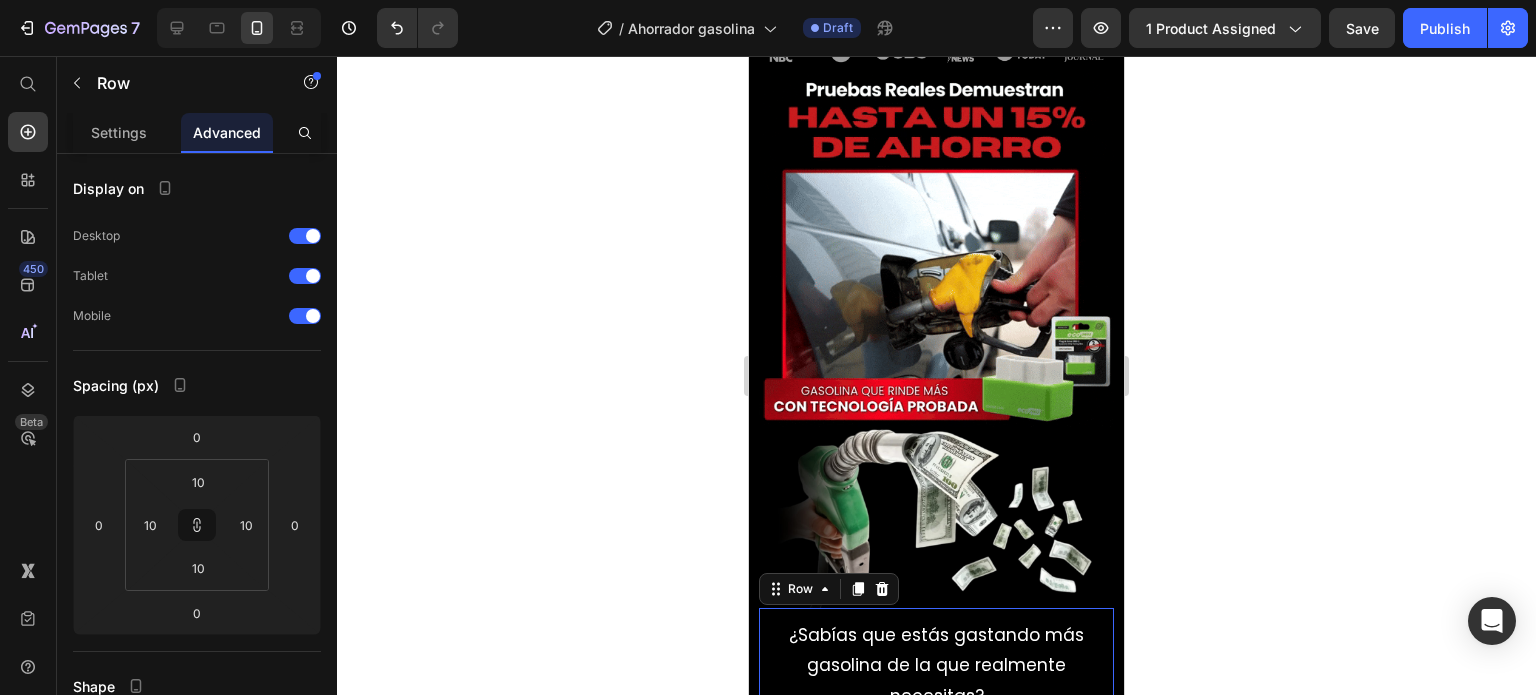 click at bounding box center (936, 517) 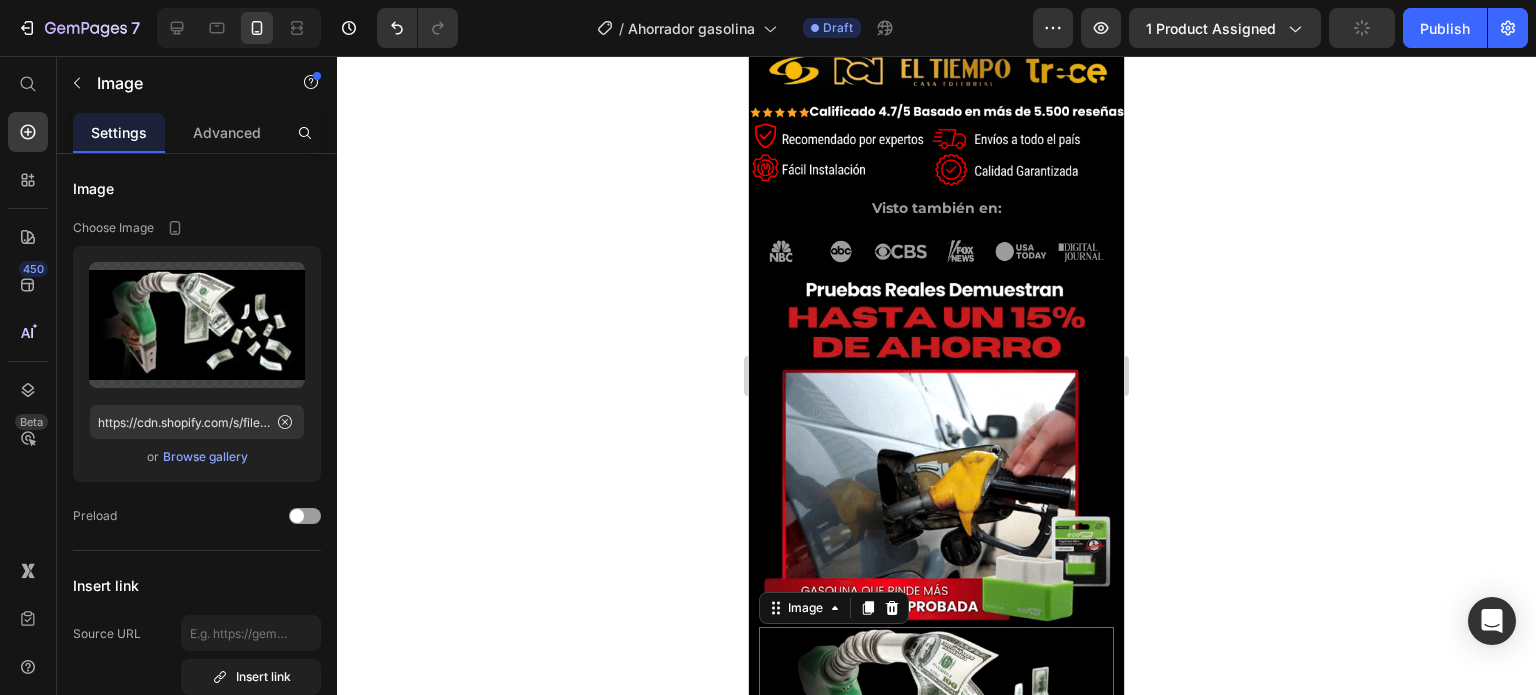scroll, scrollTop: 789, scrollLeft: 0, axis: vertical 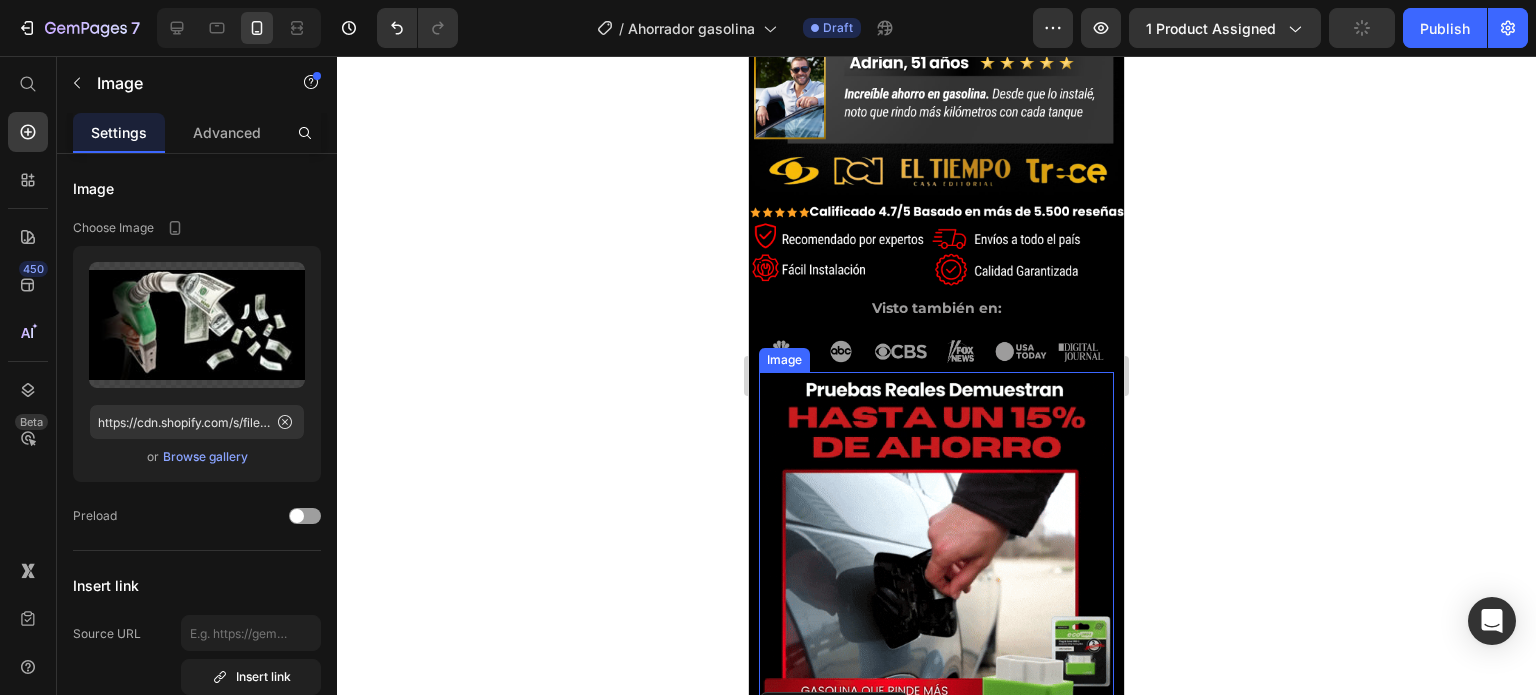 click at bounding box center (936, 549) 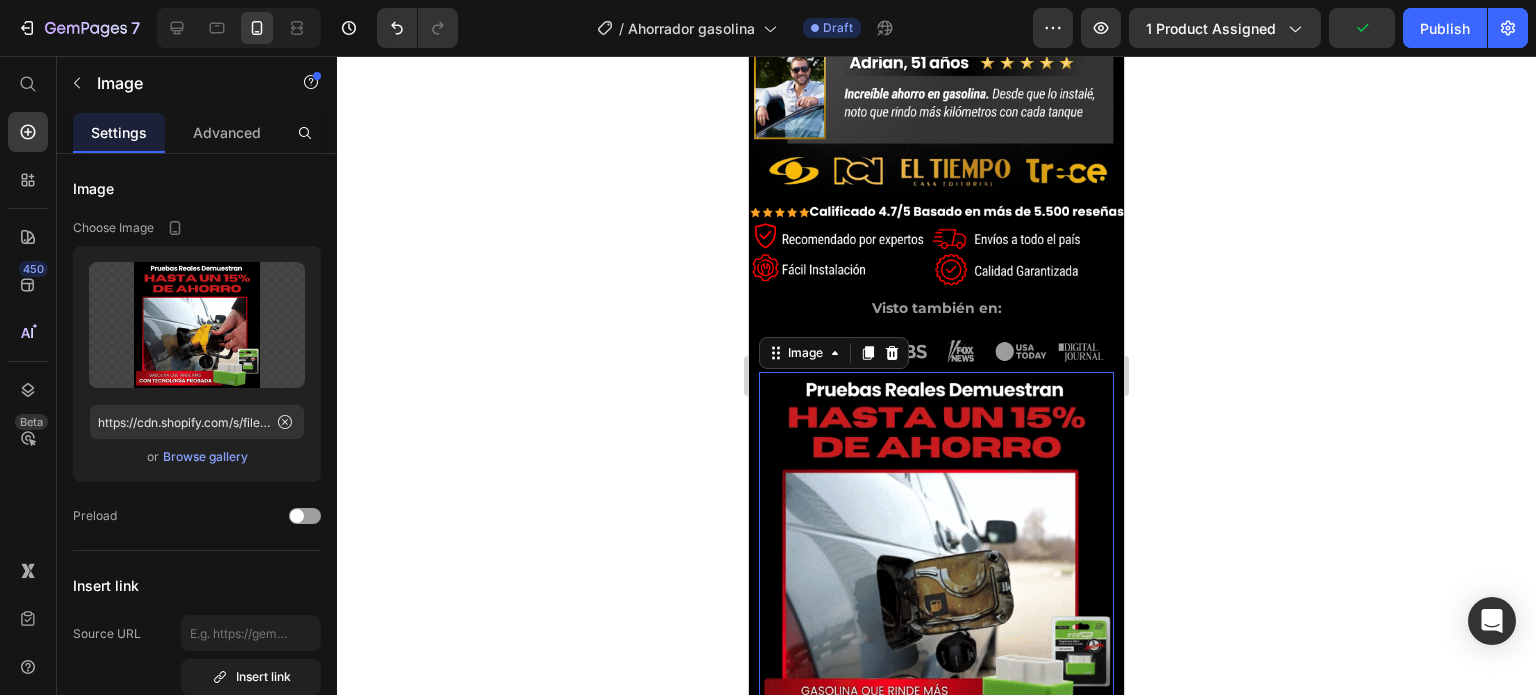 scroll, scrollTop: 689, scrollLeft: 0, axis: vertical 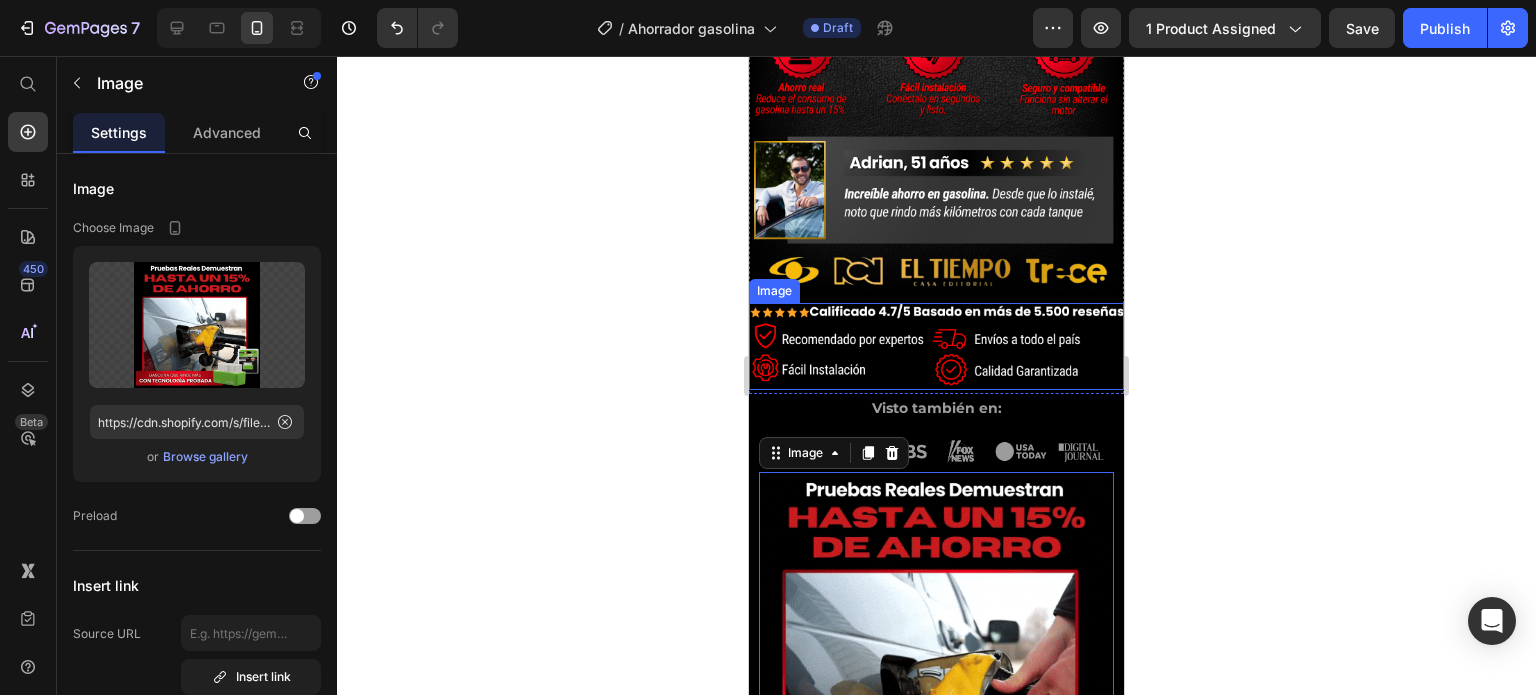click at bounding box center [936, 346] 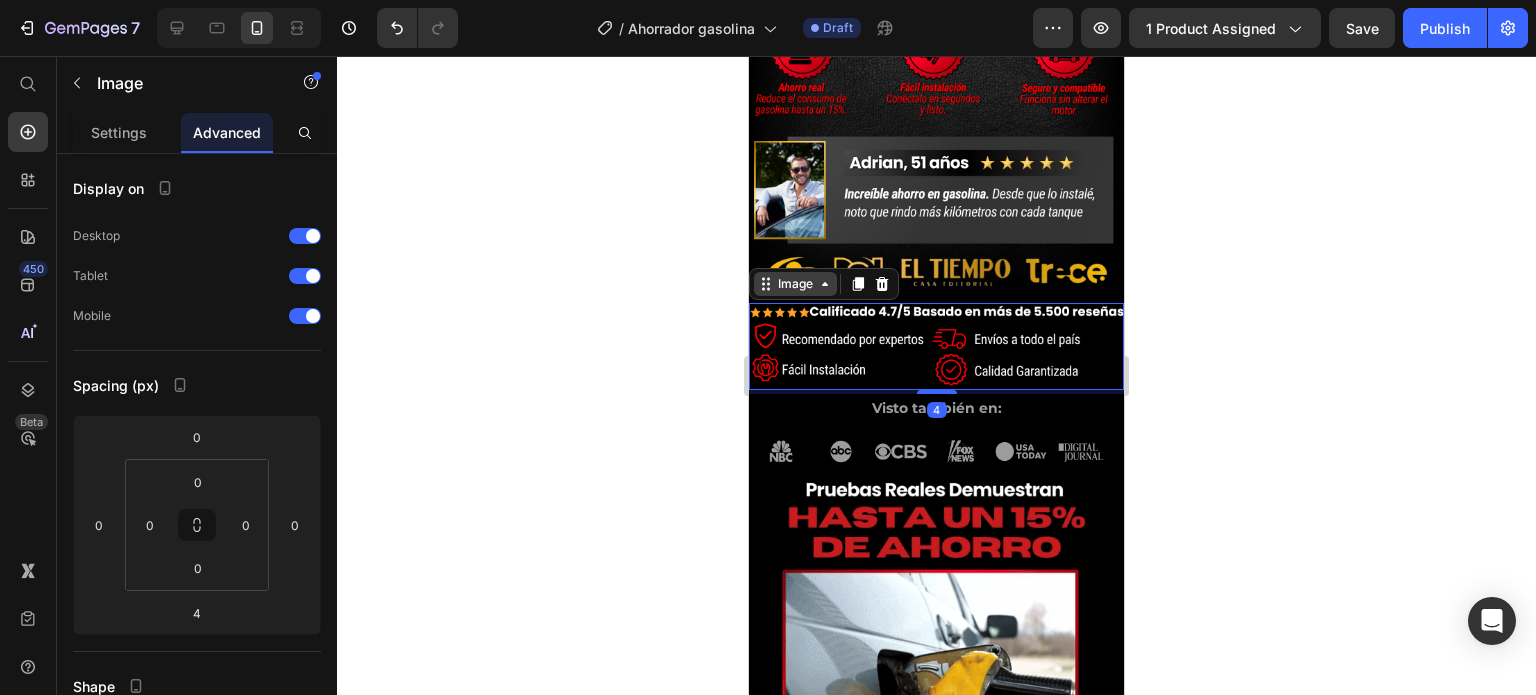 click on "Image" at bounding box center (795, 284) 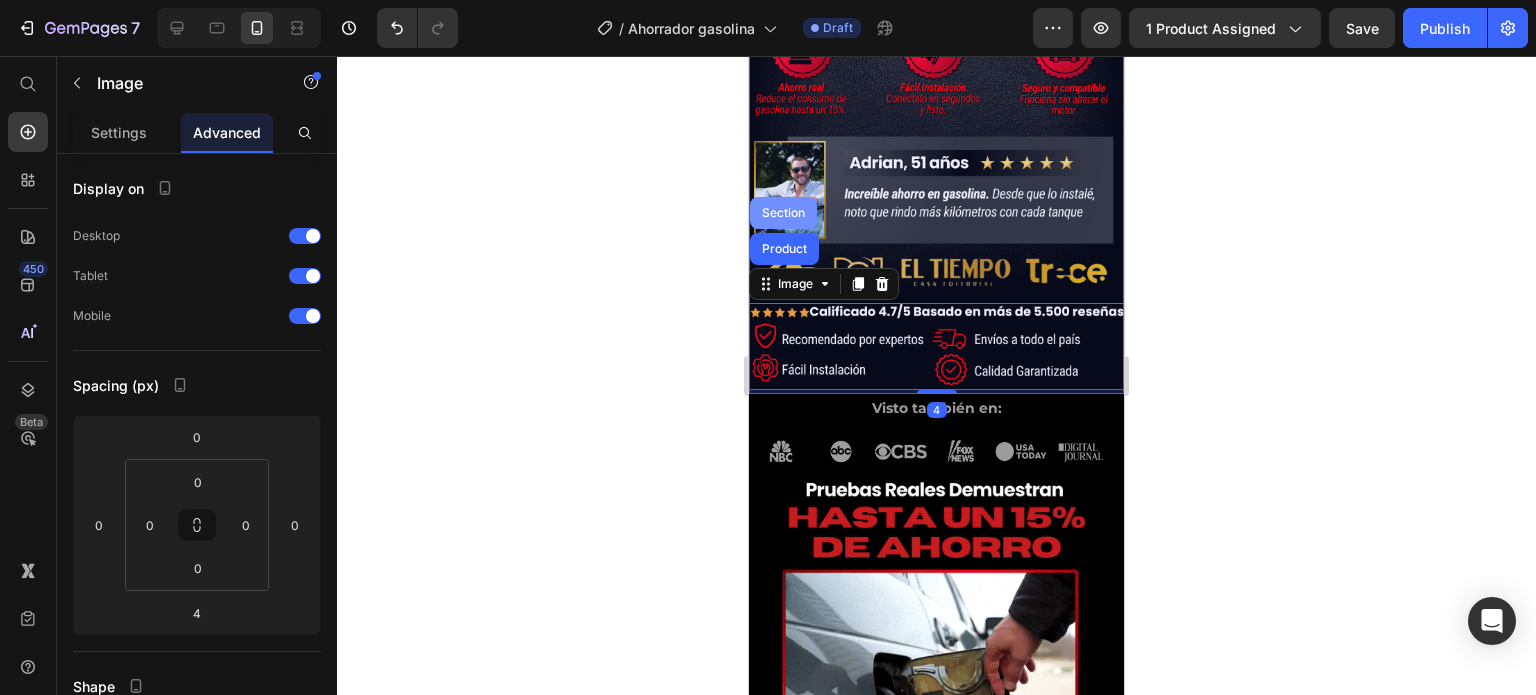 click on "Section" at bounding box center (783, 213) 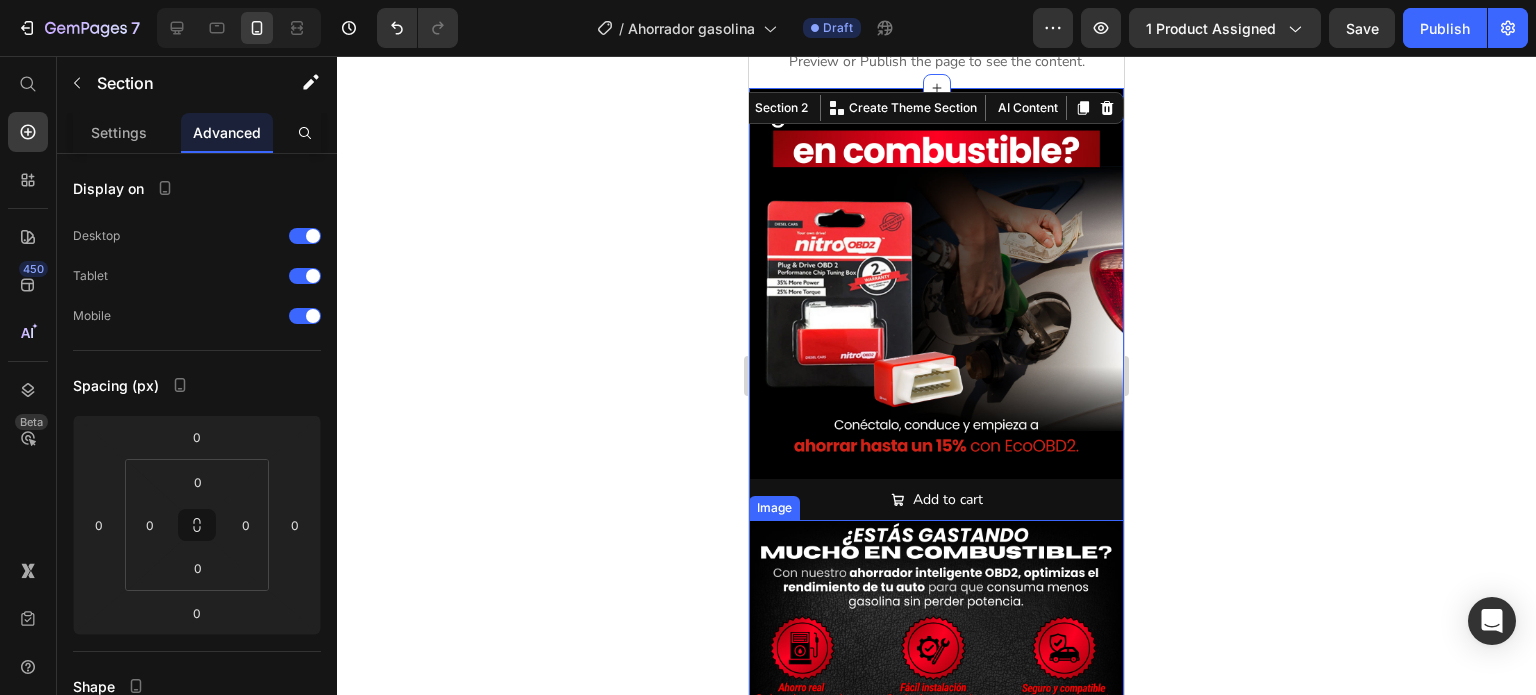 scroll, scrollTop: 0, scrollLeft: 0, axis: both 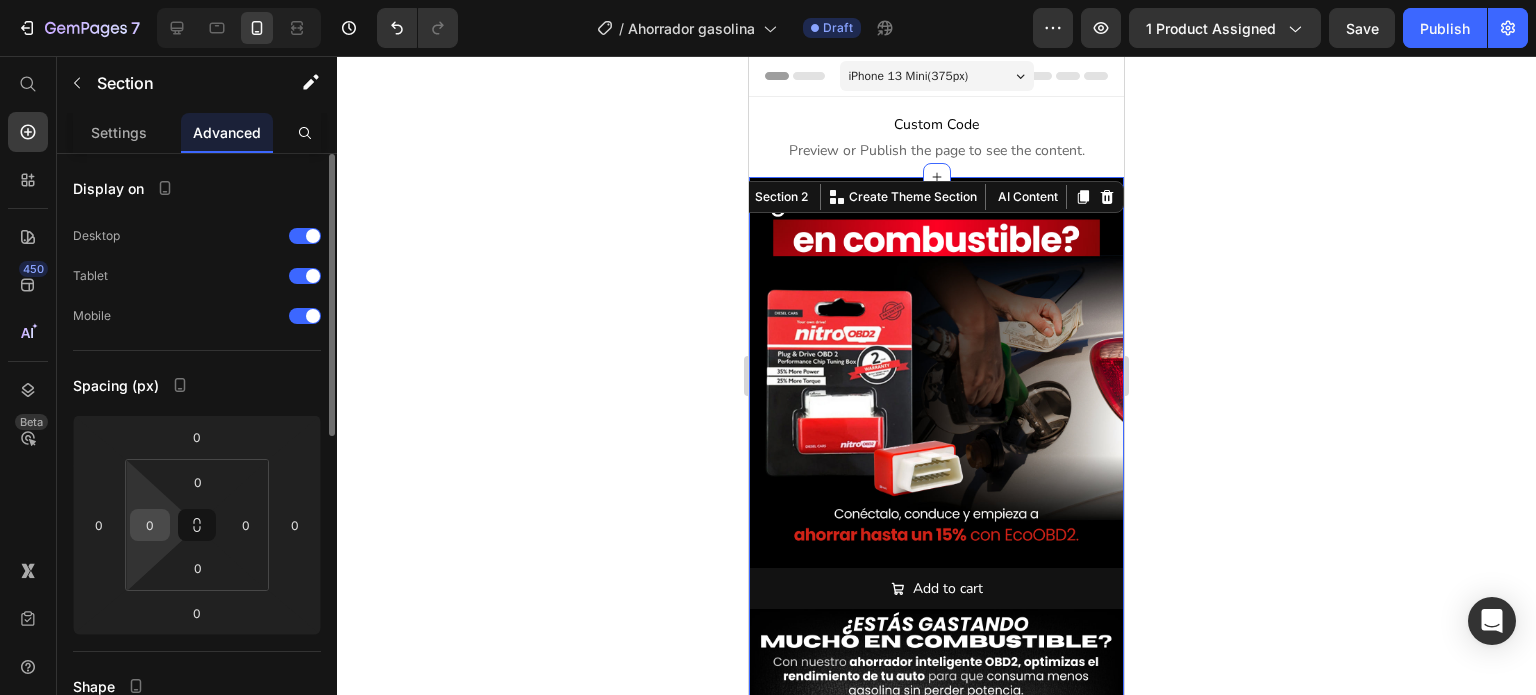 click on "0" at bounding box center (150, 525) 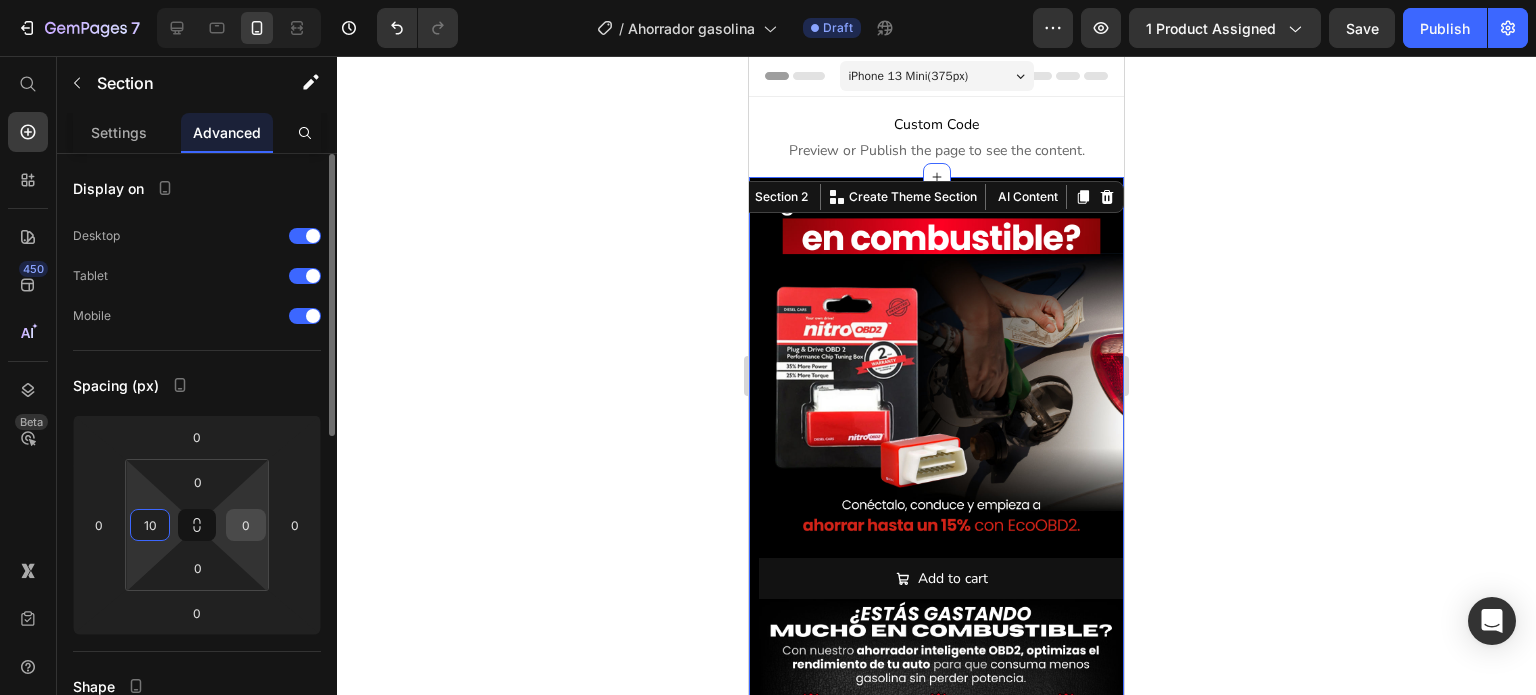 type on "10" 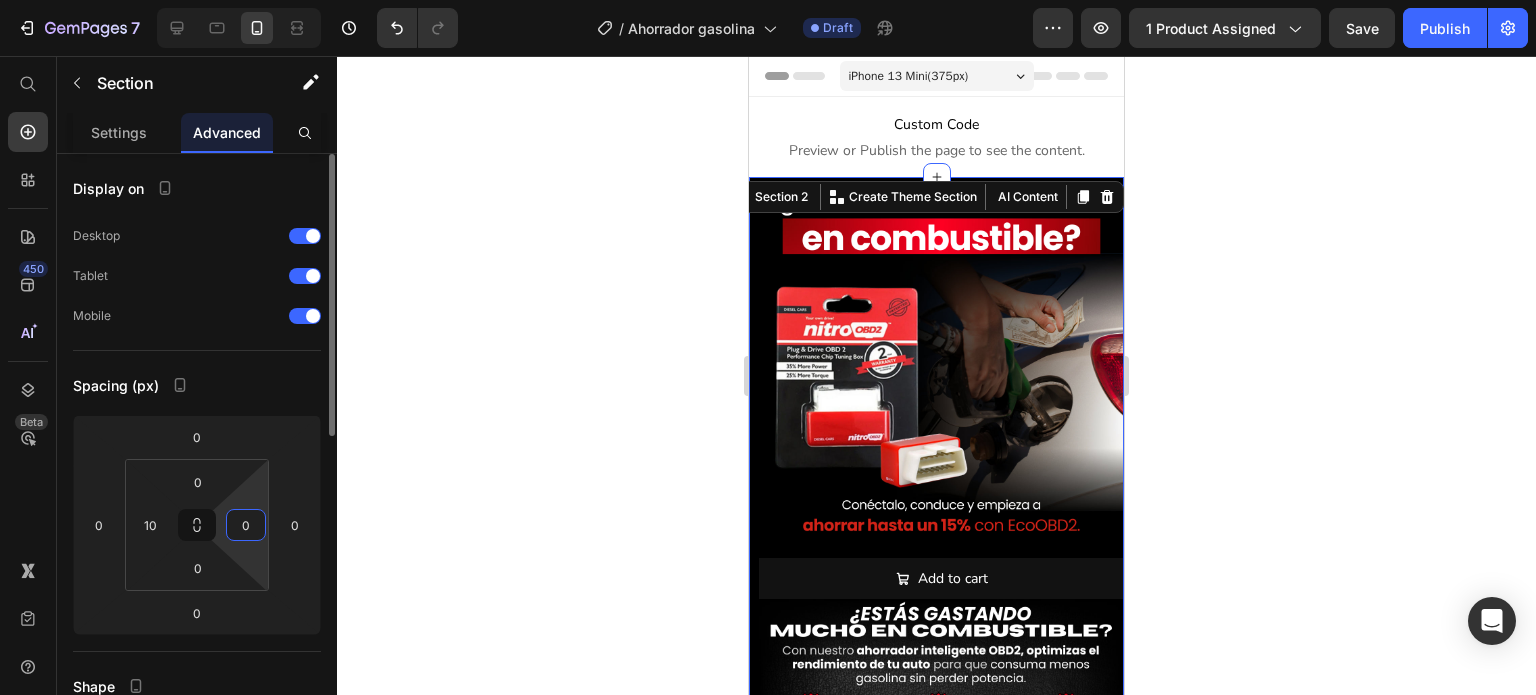 click on "0" at bounding box center [246, 525] 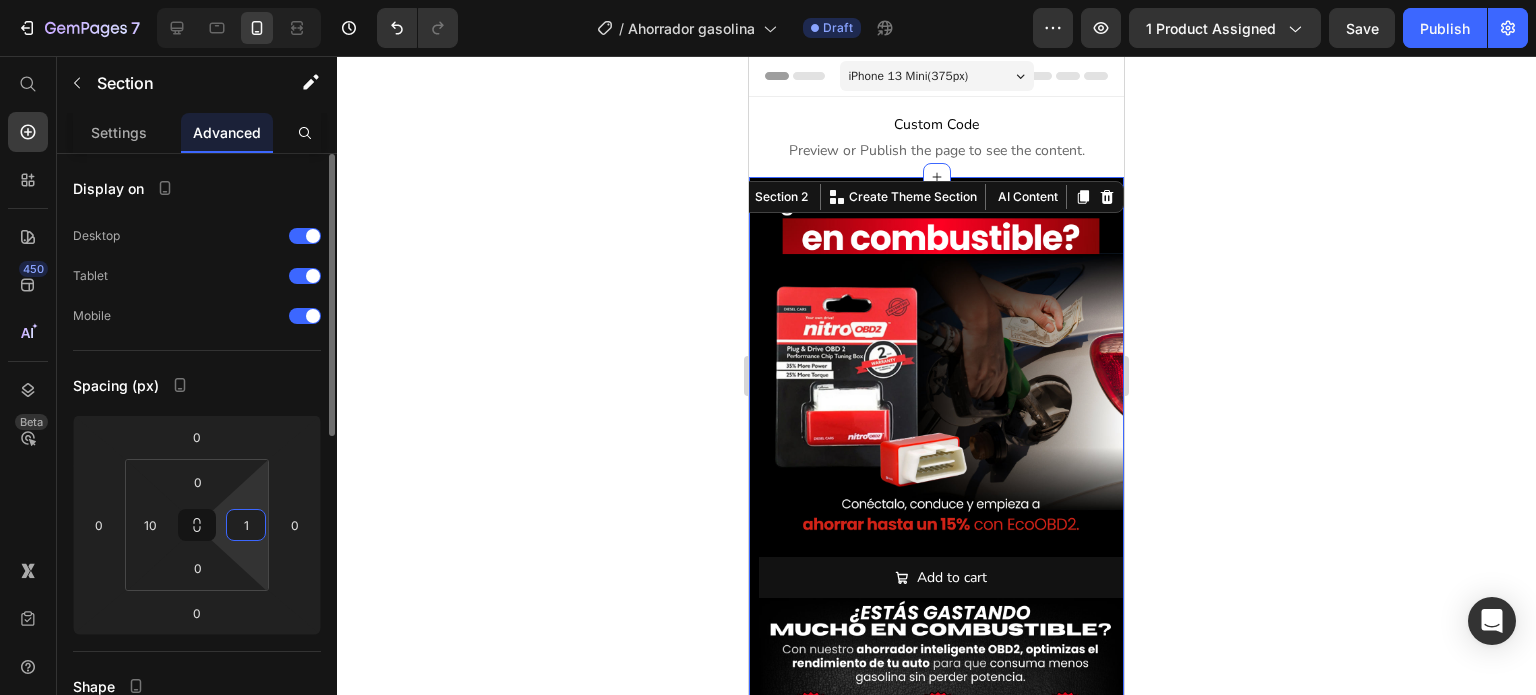 type on "10" 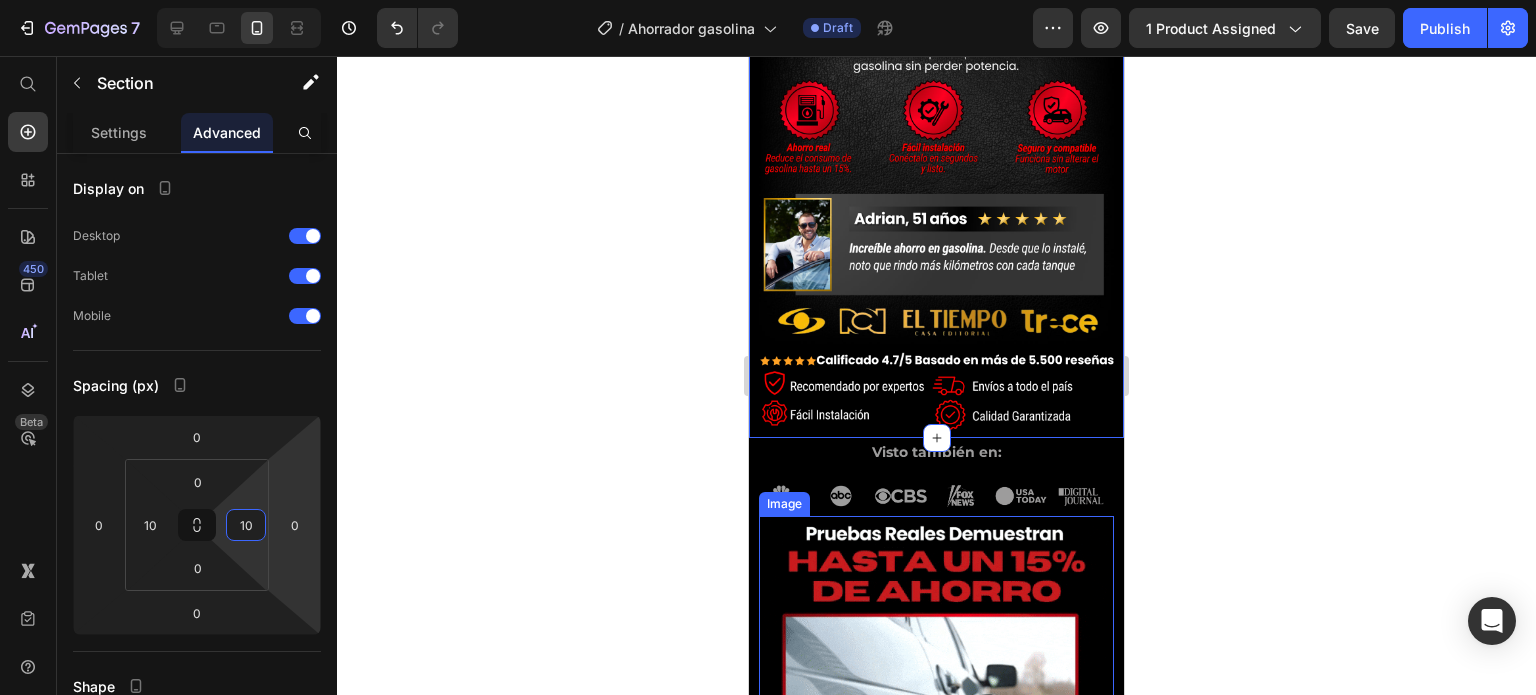 scroll, scrollTop: 700, scrollLeft: 0, axis: vertical 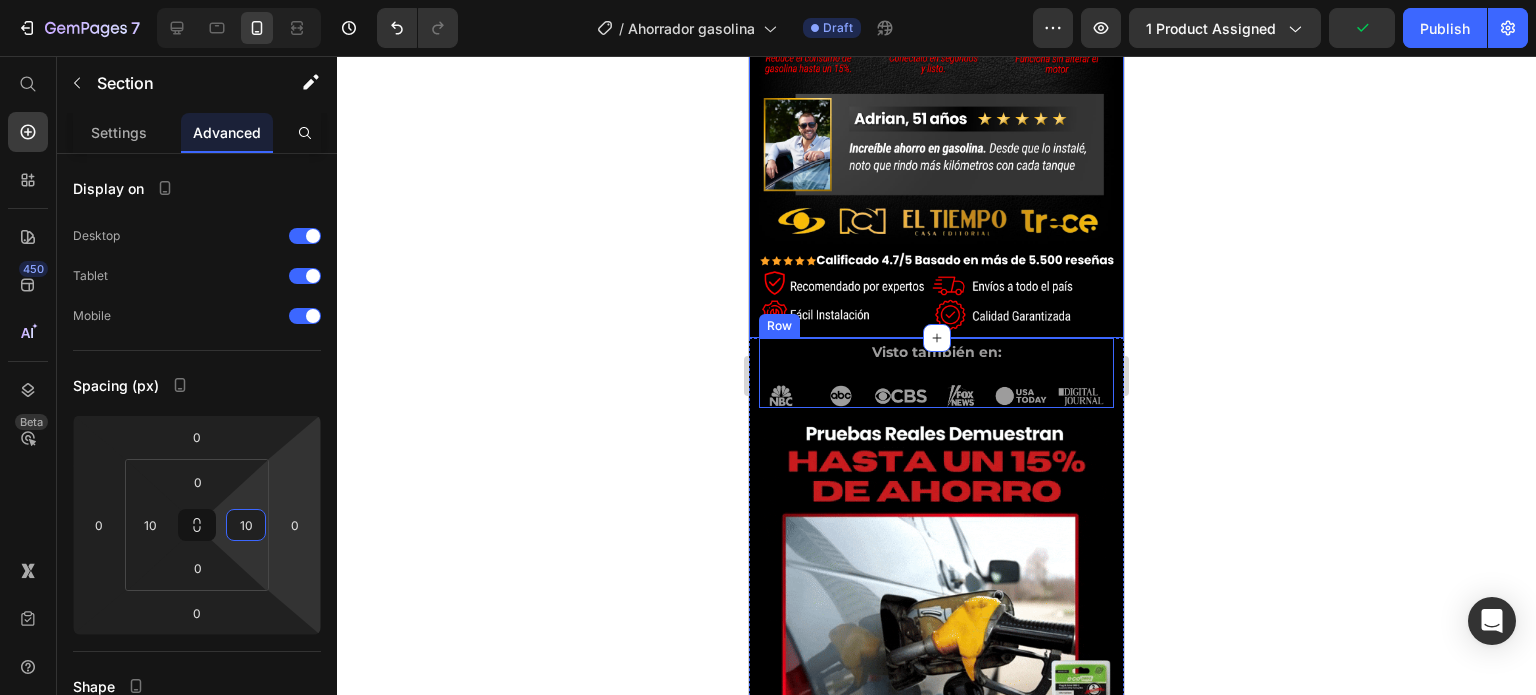 click on "Visto también en: Text Block Image" at bounding box center [936, 373] 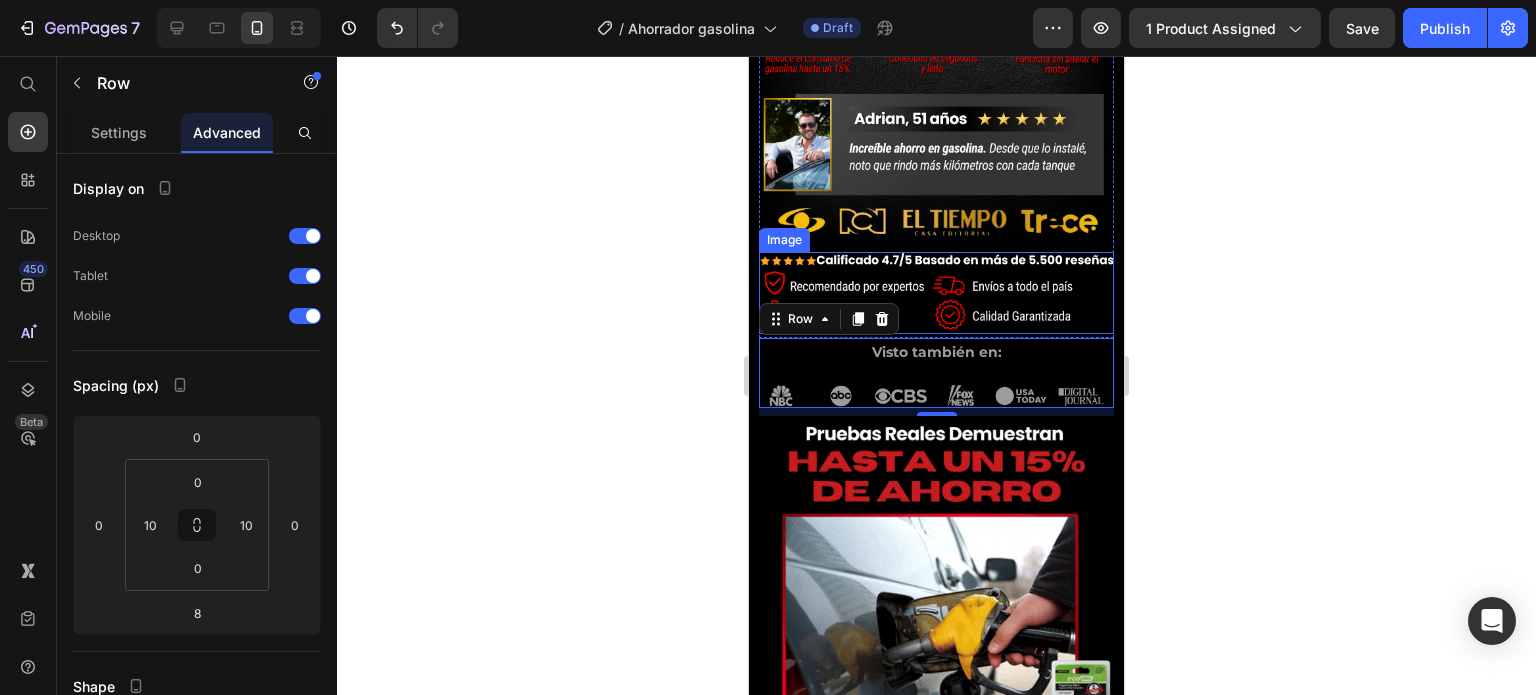 click at bounding box center (936, 293) 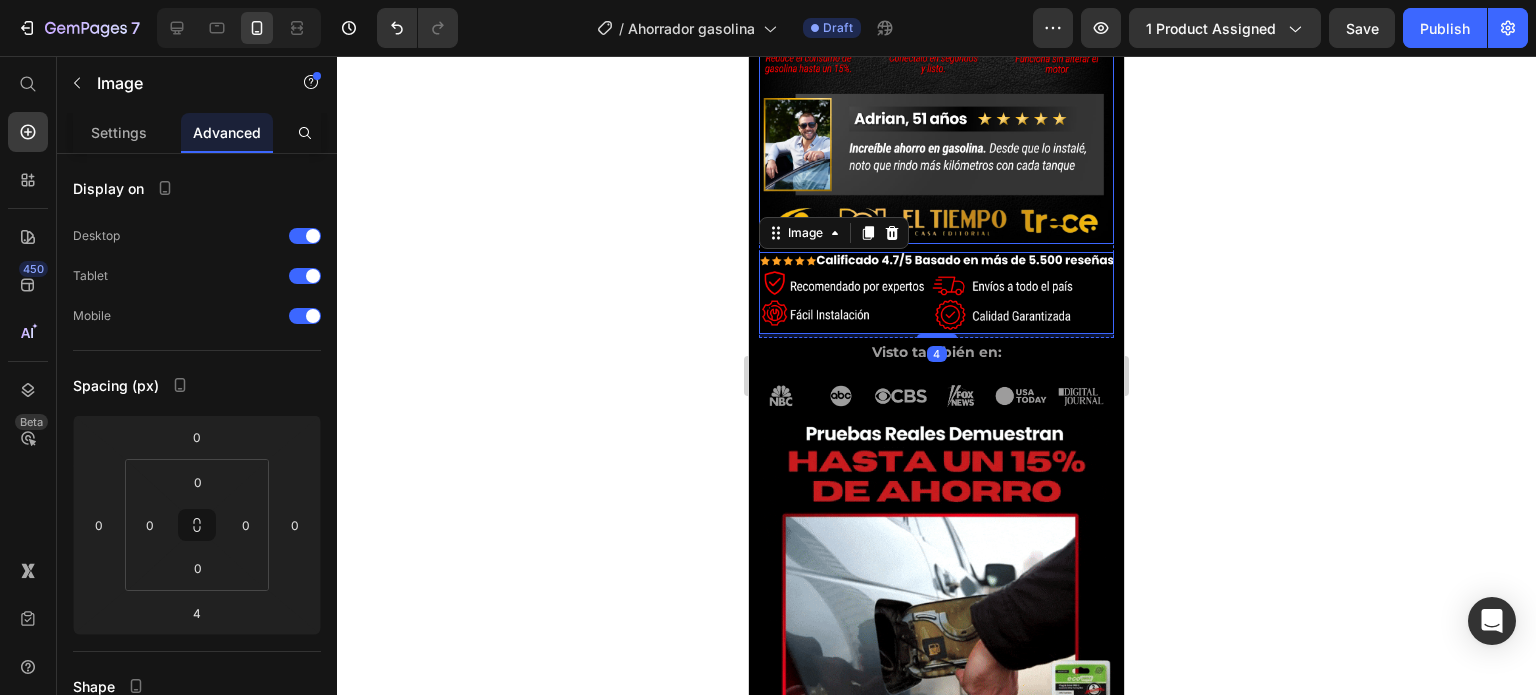 click at bounding box center [936, 66] 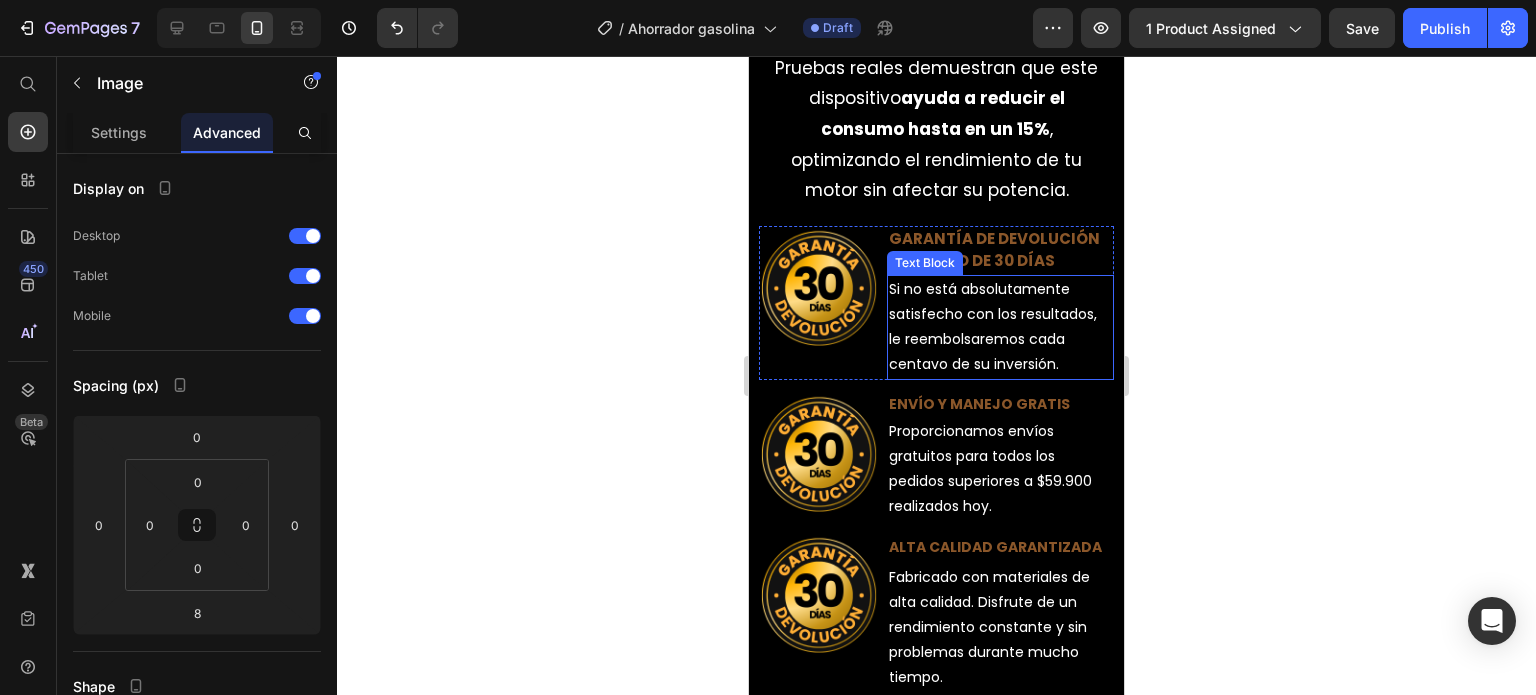scroll, scrollTop: 1800, scrollLeft: 0, axis: vertical 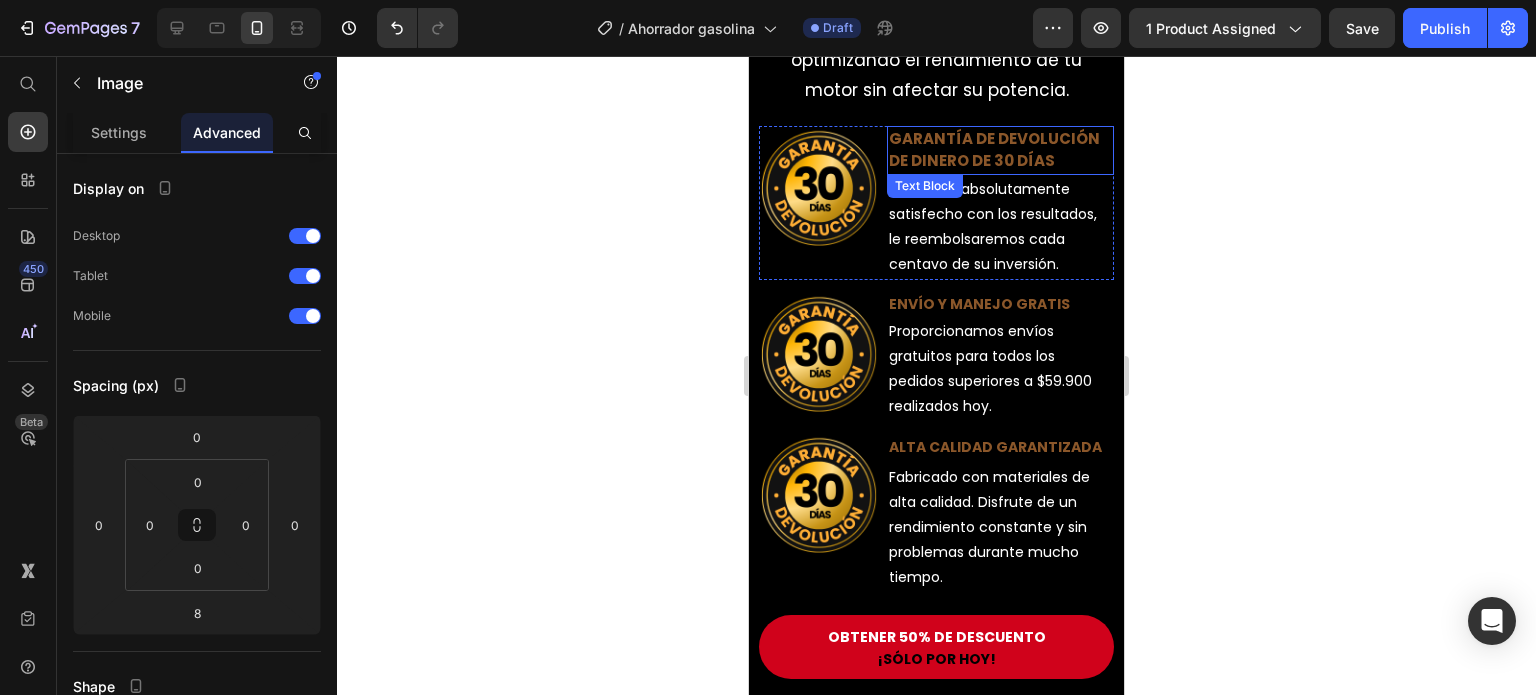 click on "GARANTÍA DE DEVOLUCIÓN DE DINERO DE 30 DÍAS" at bounding box center [1000, 150] 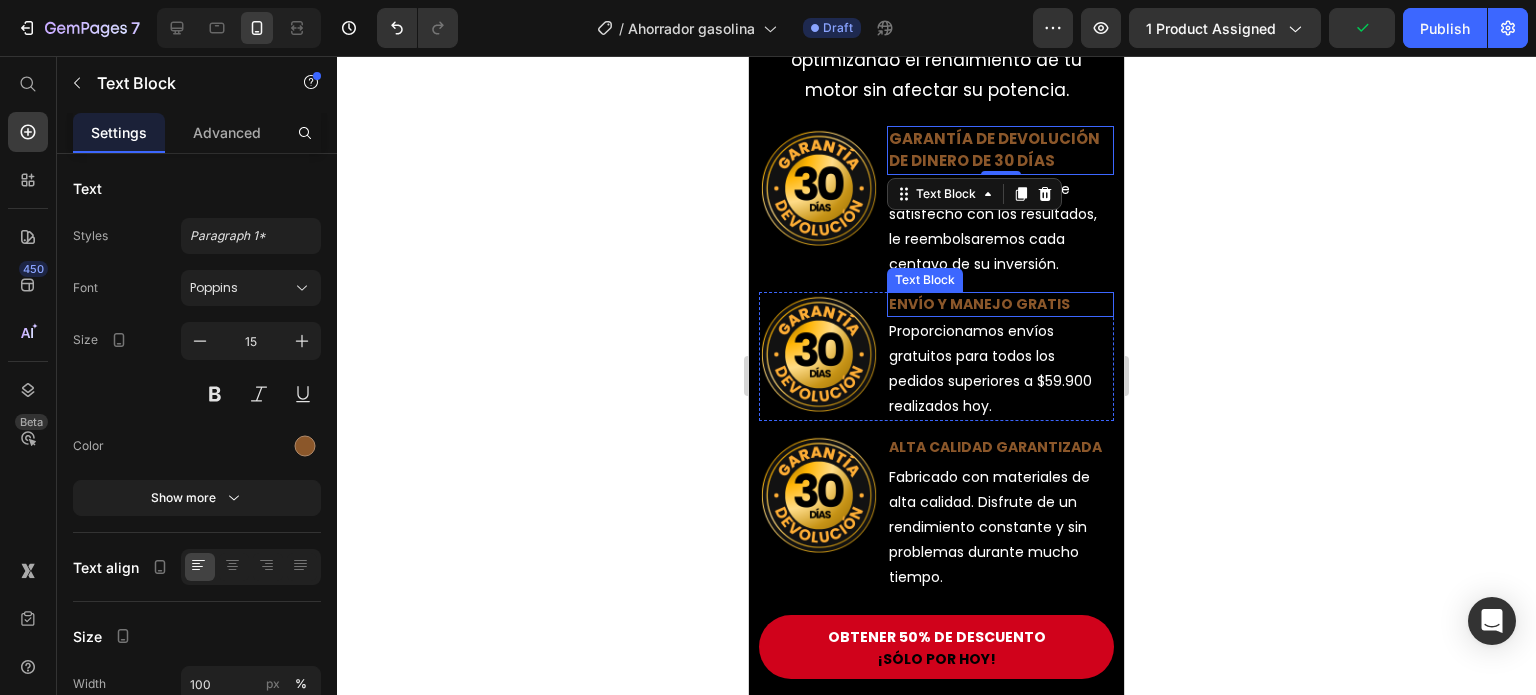 click on "ENVÍO Y MANEJO GRATIS" at bounding box center (1000, 304) 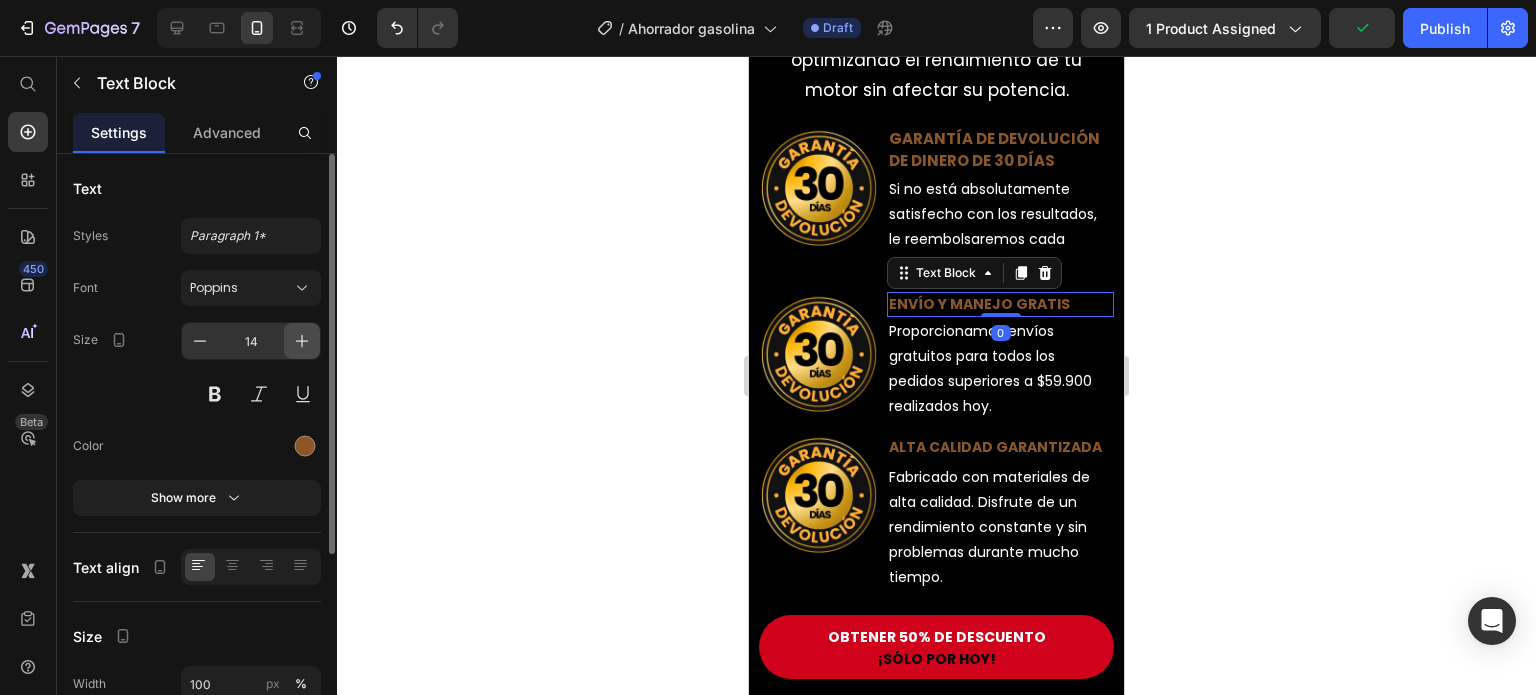 click 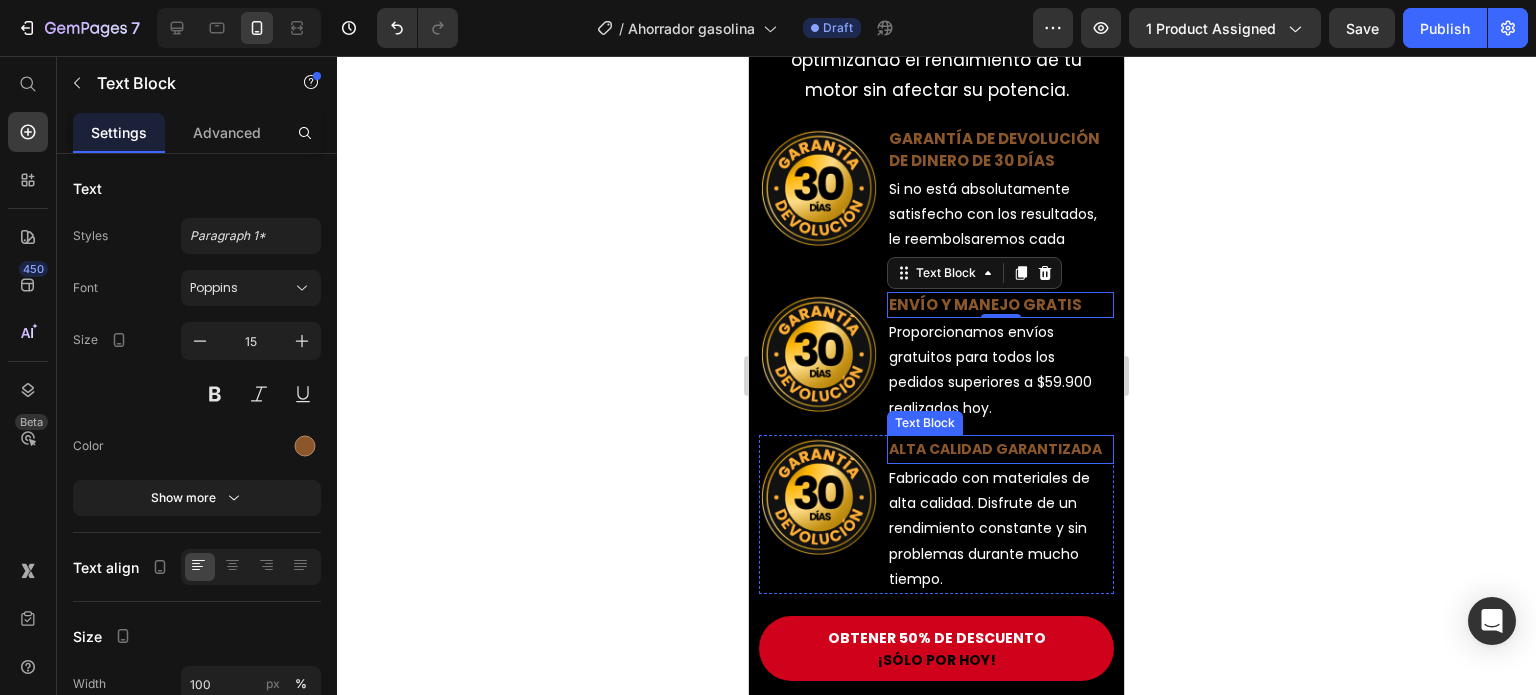 click on "ALTA CALIDAD GARANTIZADA" at bounding box center [1000, 449] 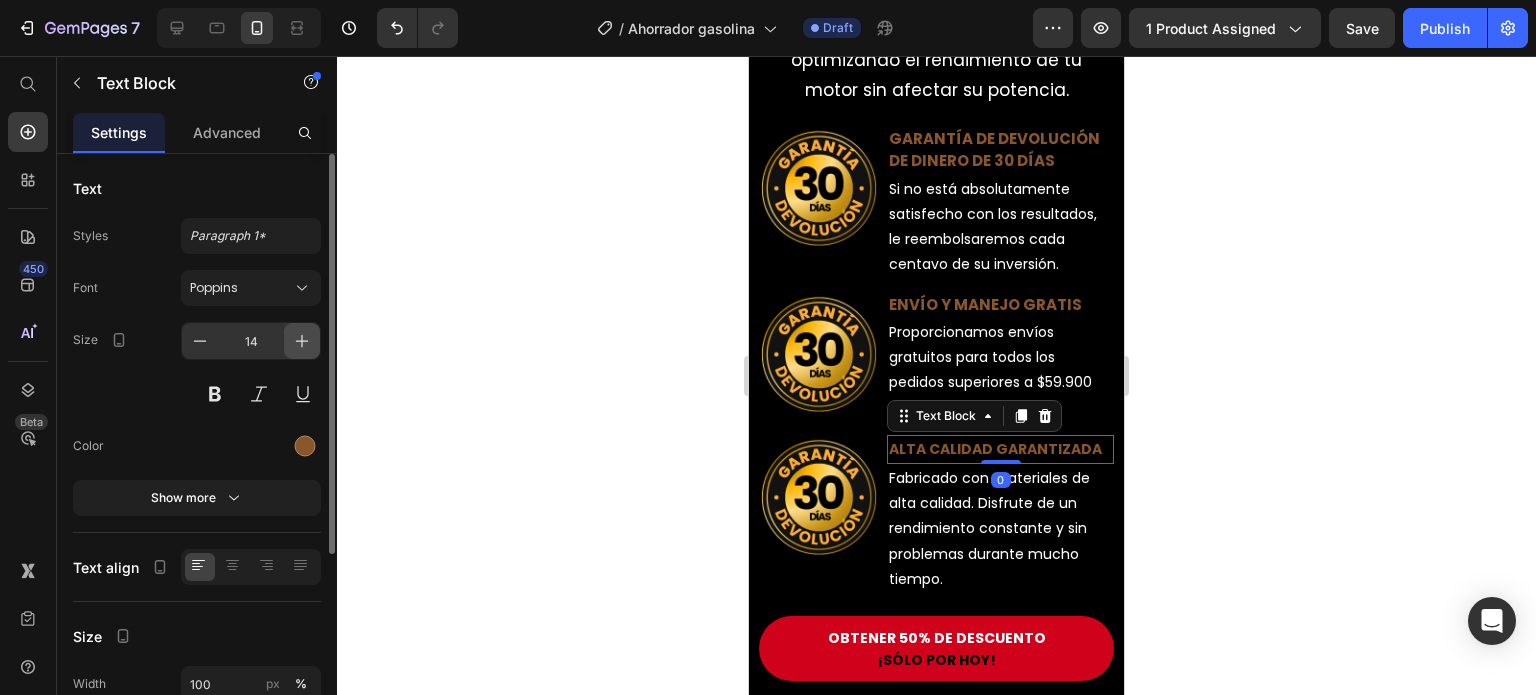 click 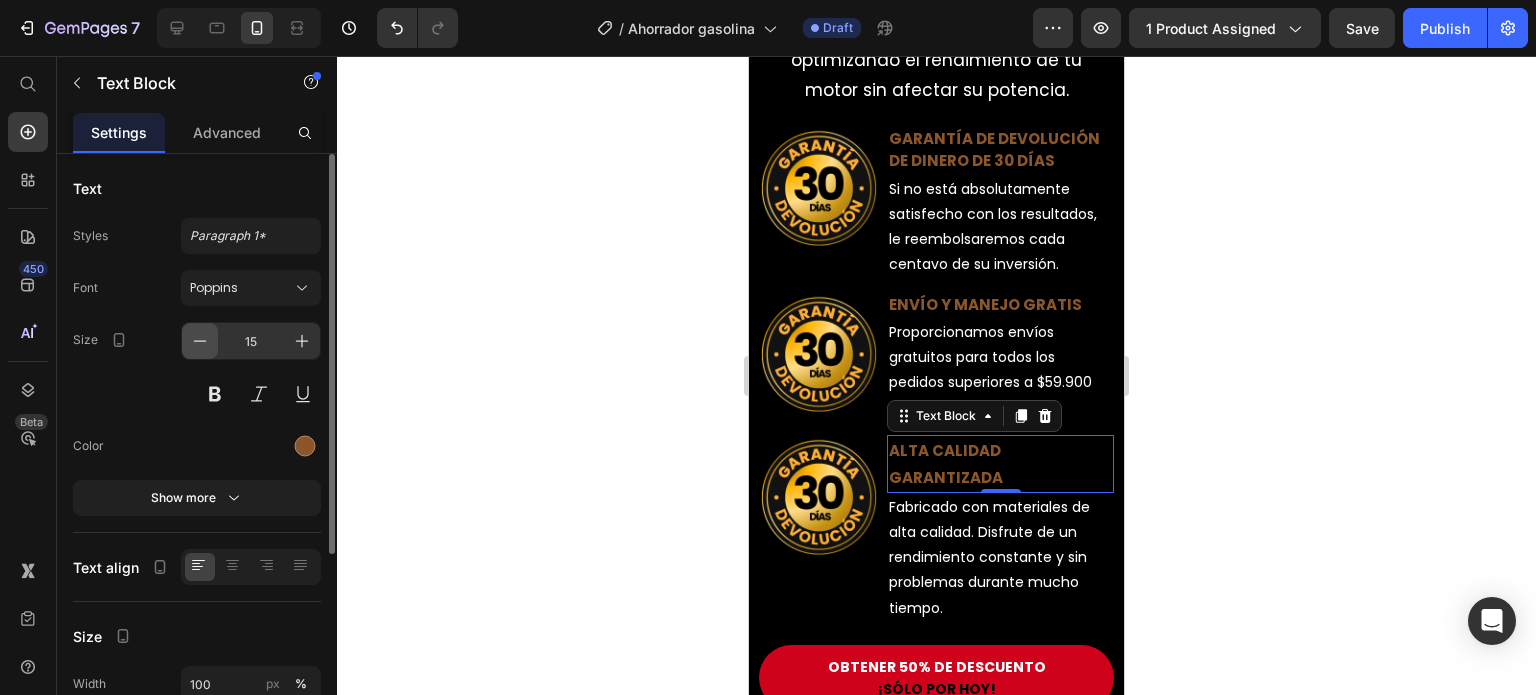click 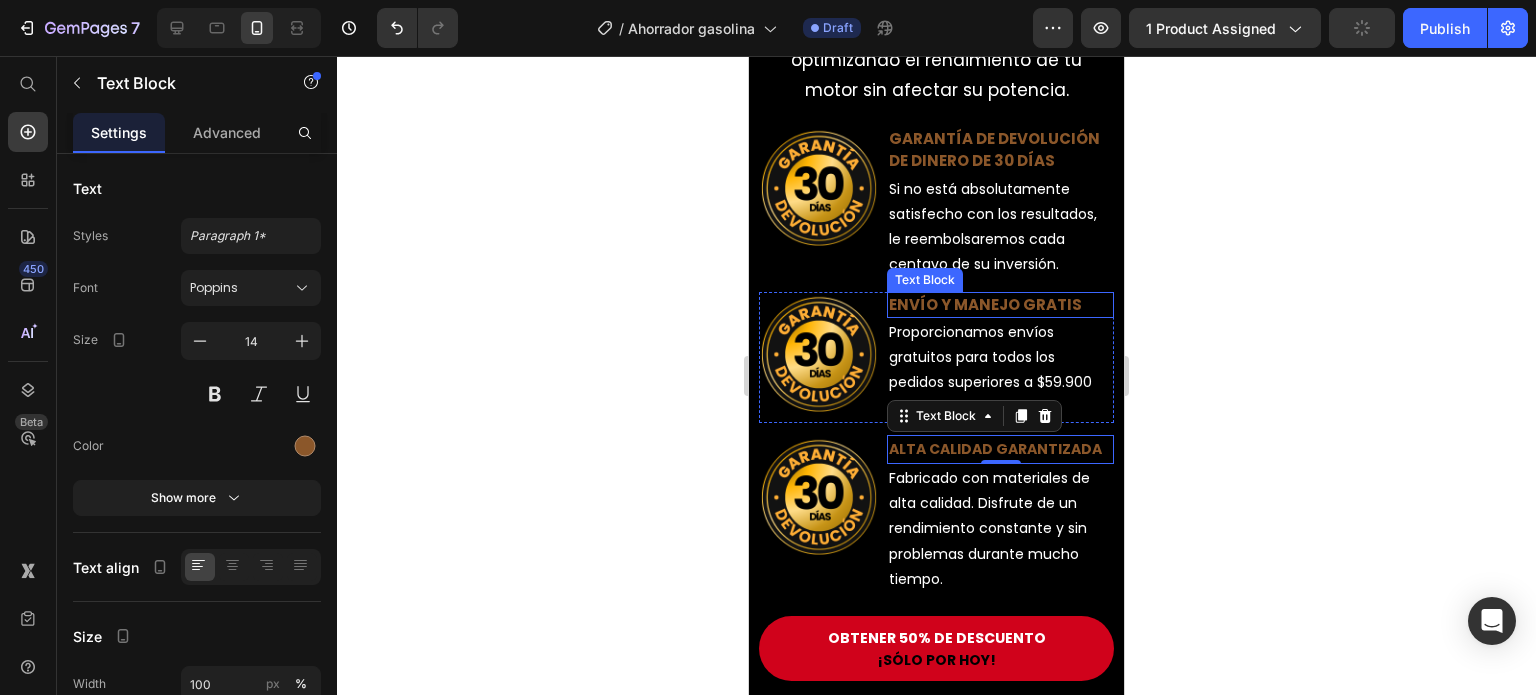 click on "ENVÍO Y MANEJO GRATIS" at bounding box center [1000, 305] 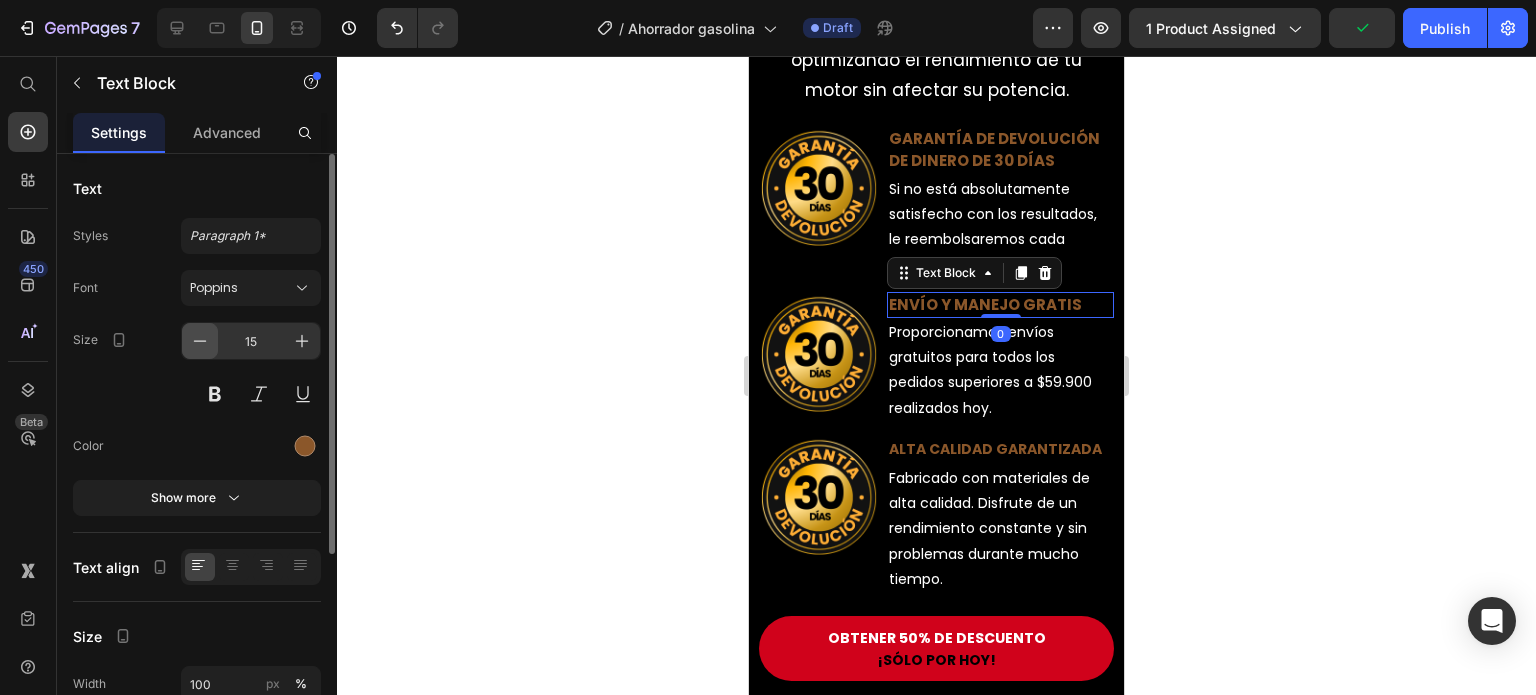 click 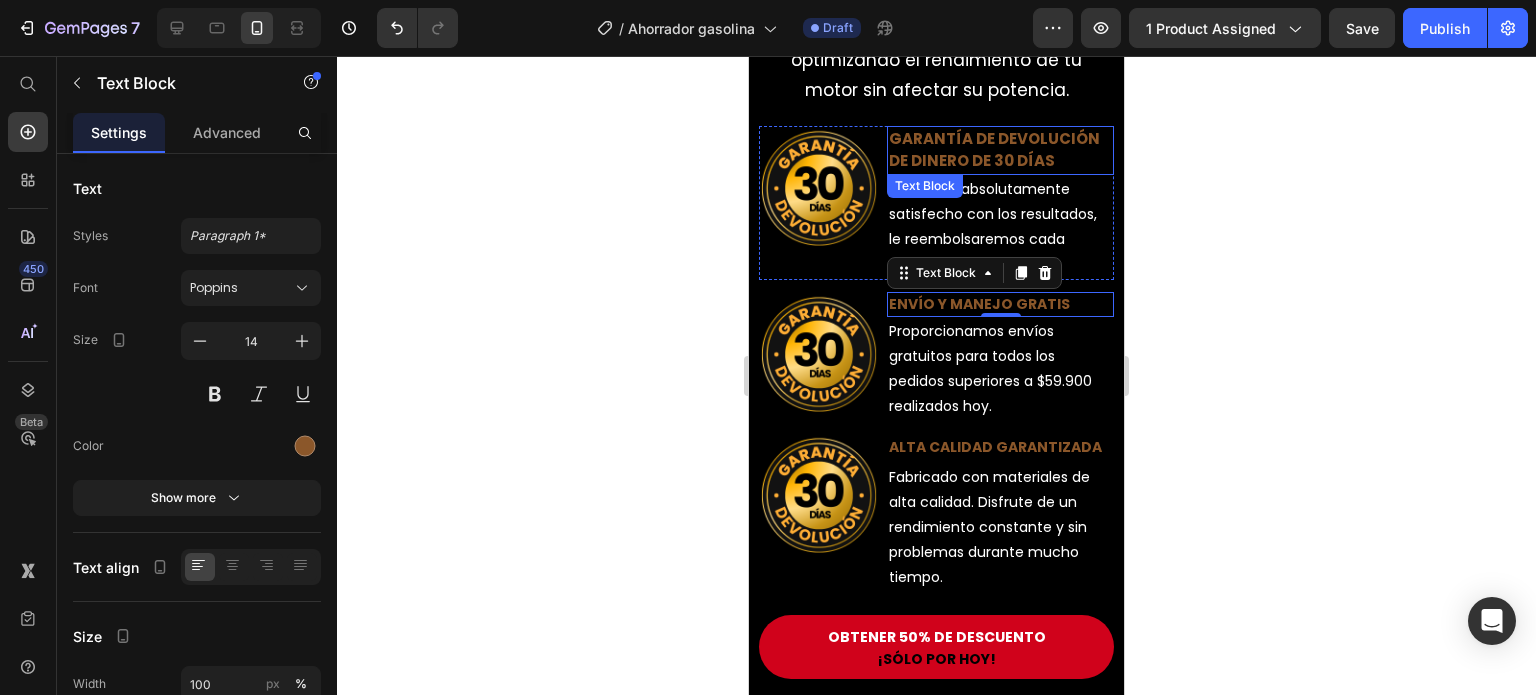 click on "GARANTÍA DE DEVOLUCIÓN DE DINERO DE 30 DÍAS" at bounding box center [1000, 150] 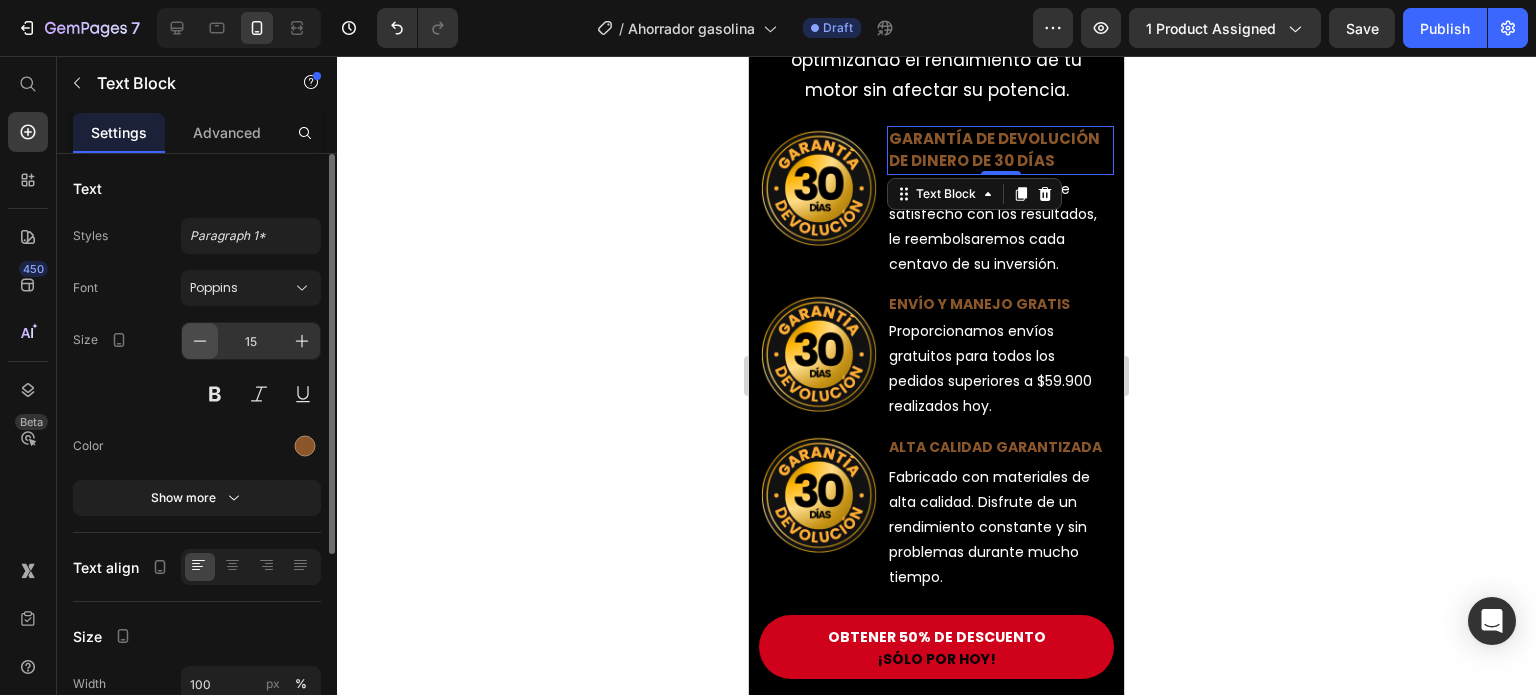 click 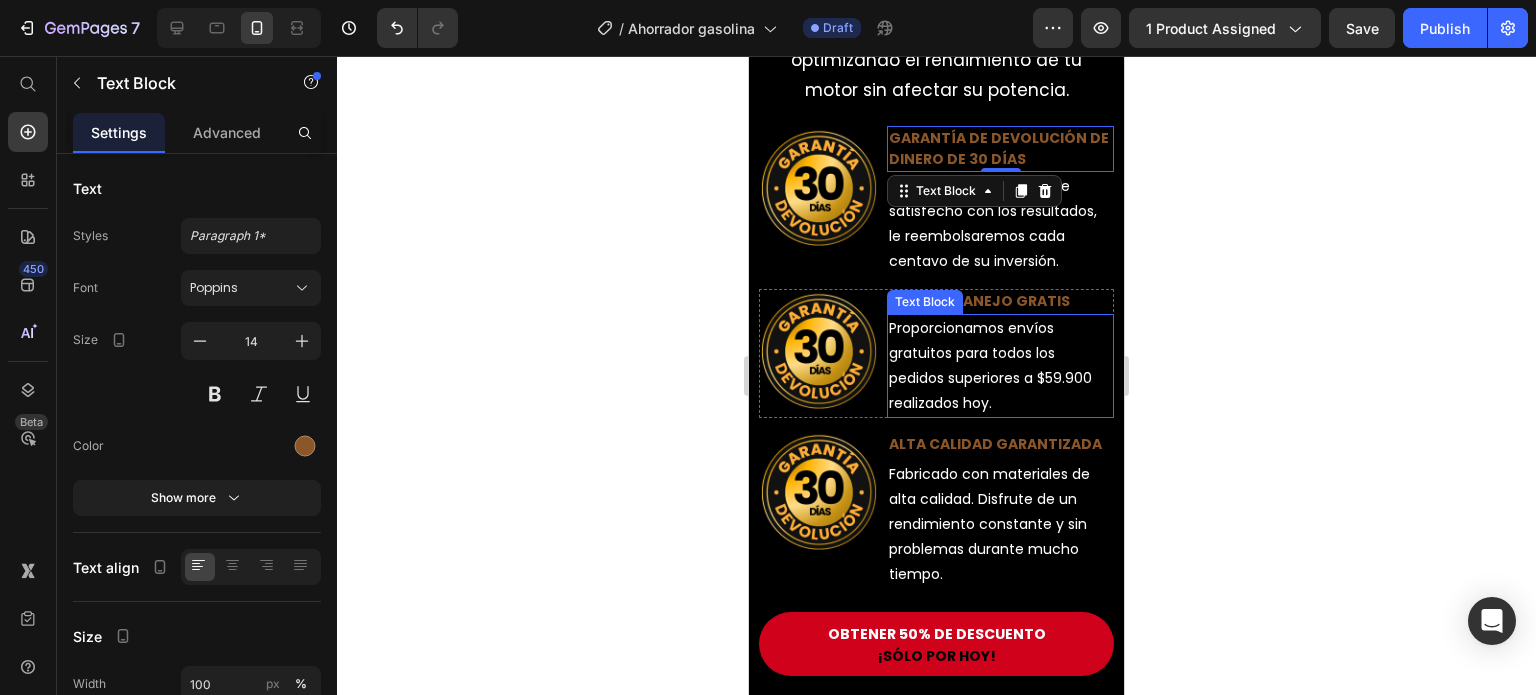 click on "Proporcionamos envíos gratuitos para todos los pedidos superiores a $59.900 realizados hoy." at bounding box center (1000, 366) 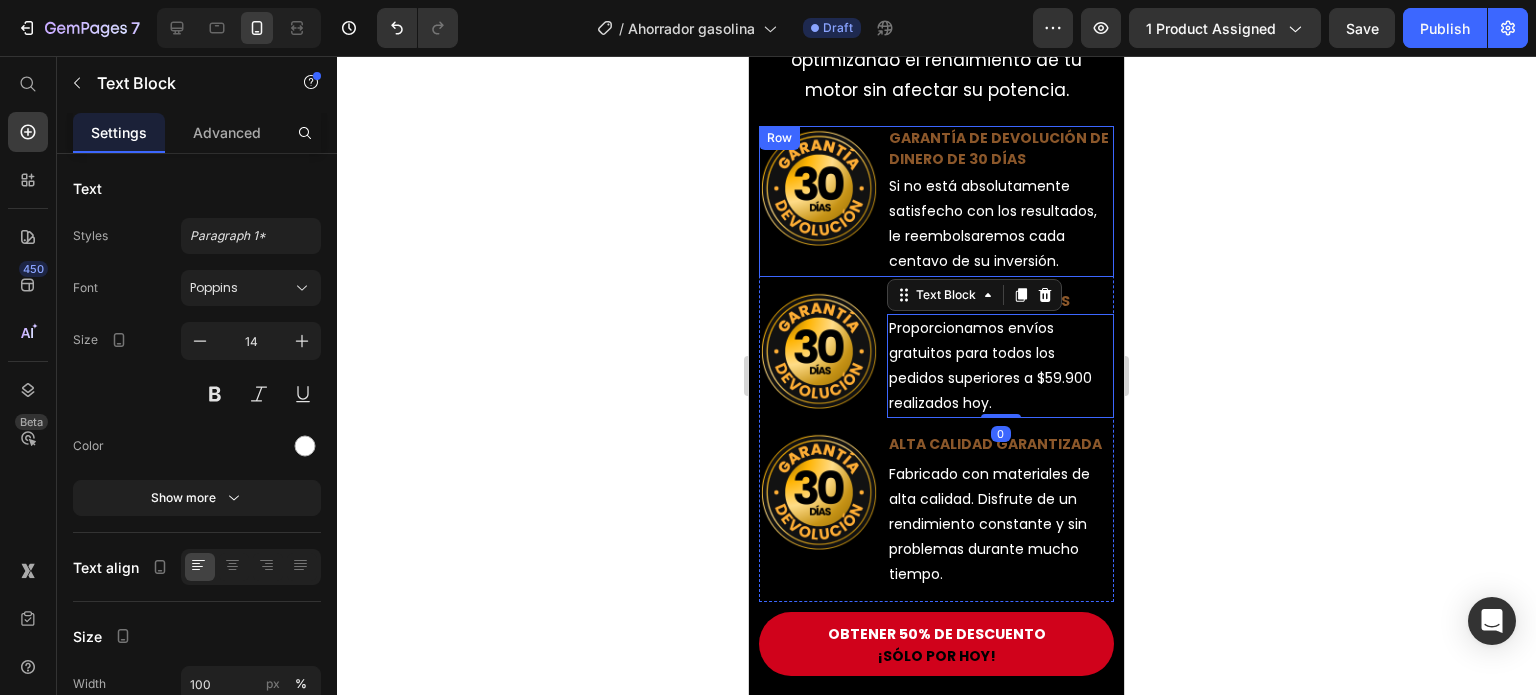 click on "Image" at bounding box center [819, 201] 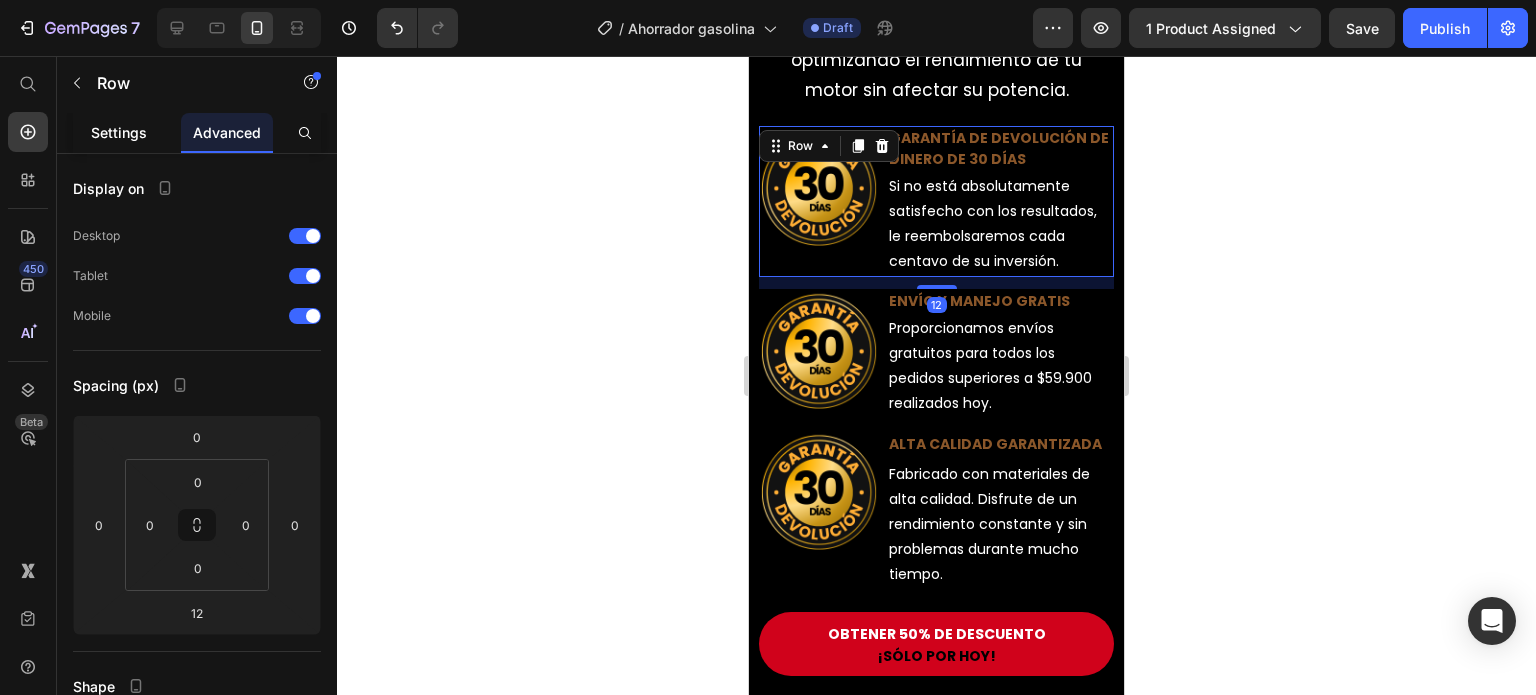 click on "Settings" at bounding box center (119, 132) 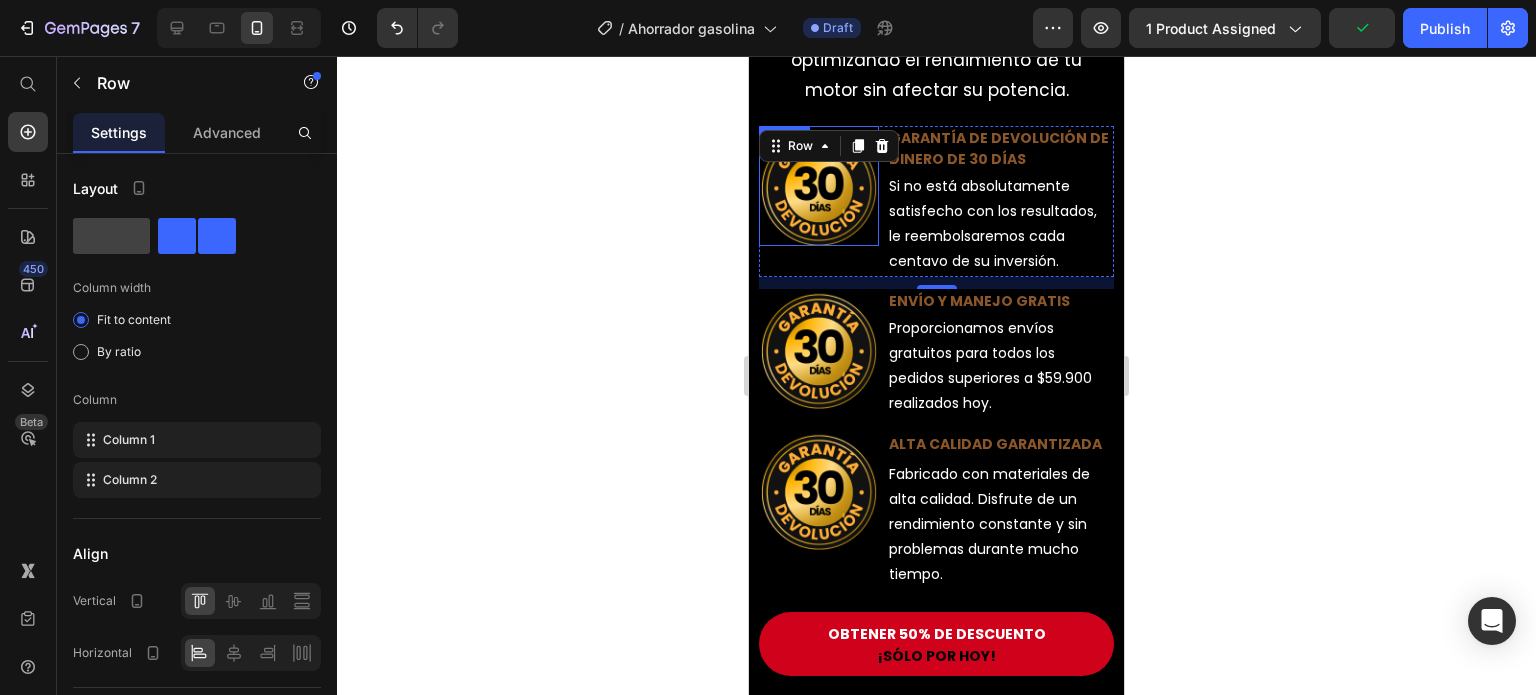 click at bounding box center (819, 186) 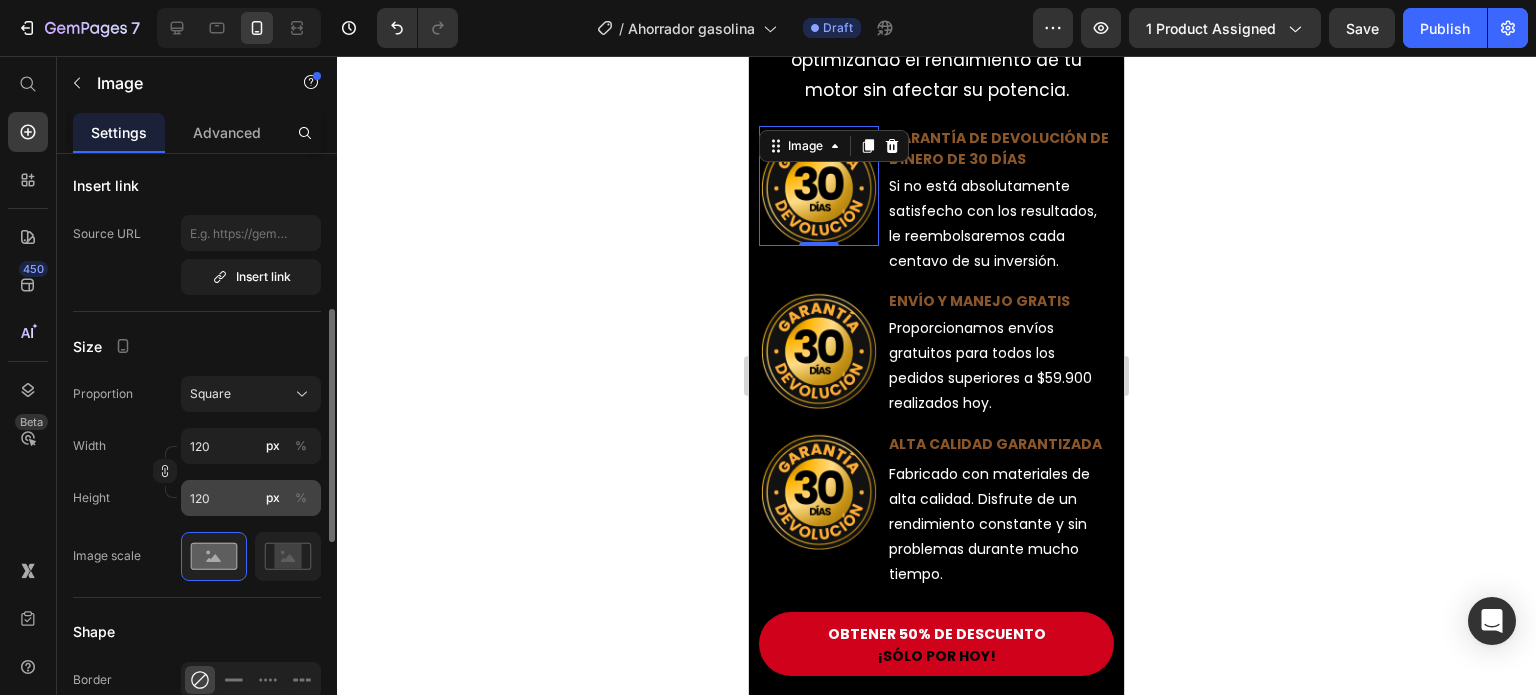 scroll, scrollTop: 500, scrollLeft: 0, axis: vertical 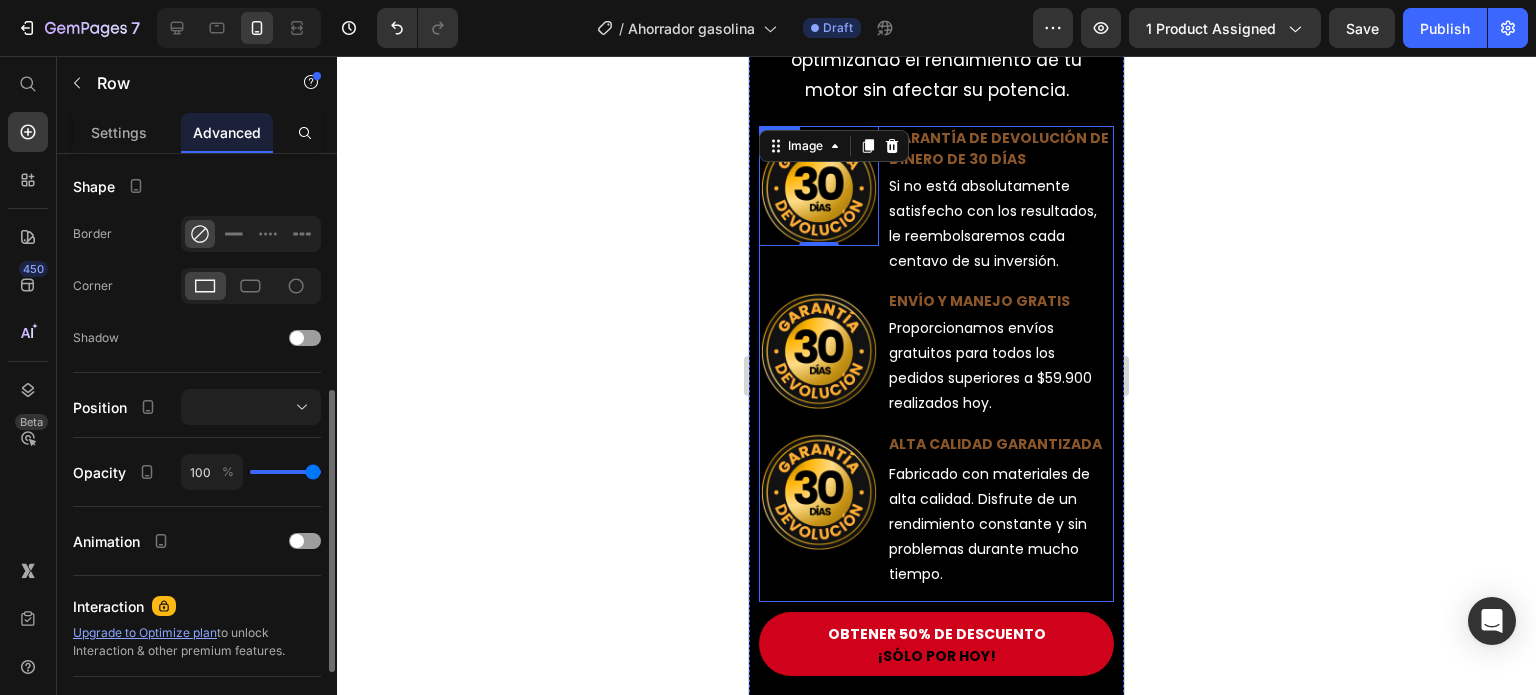 click on "Image ALTA CALIDAD GARANTIZADA Text Block Fabricado con materiales de alta calidad. Disfrute de un rendimiento constante y sin problemas durante mucho tiempo. Text Block Row" at bounding box center (936, 515) 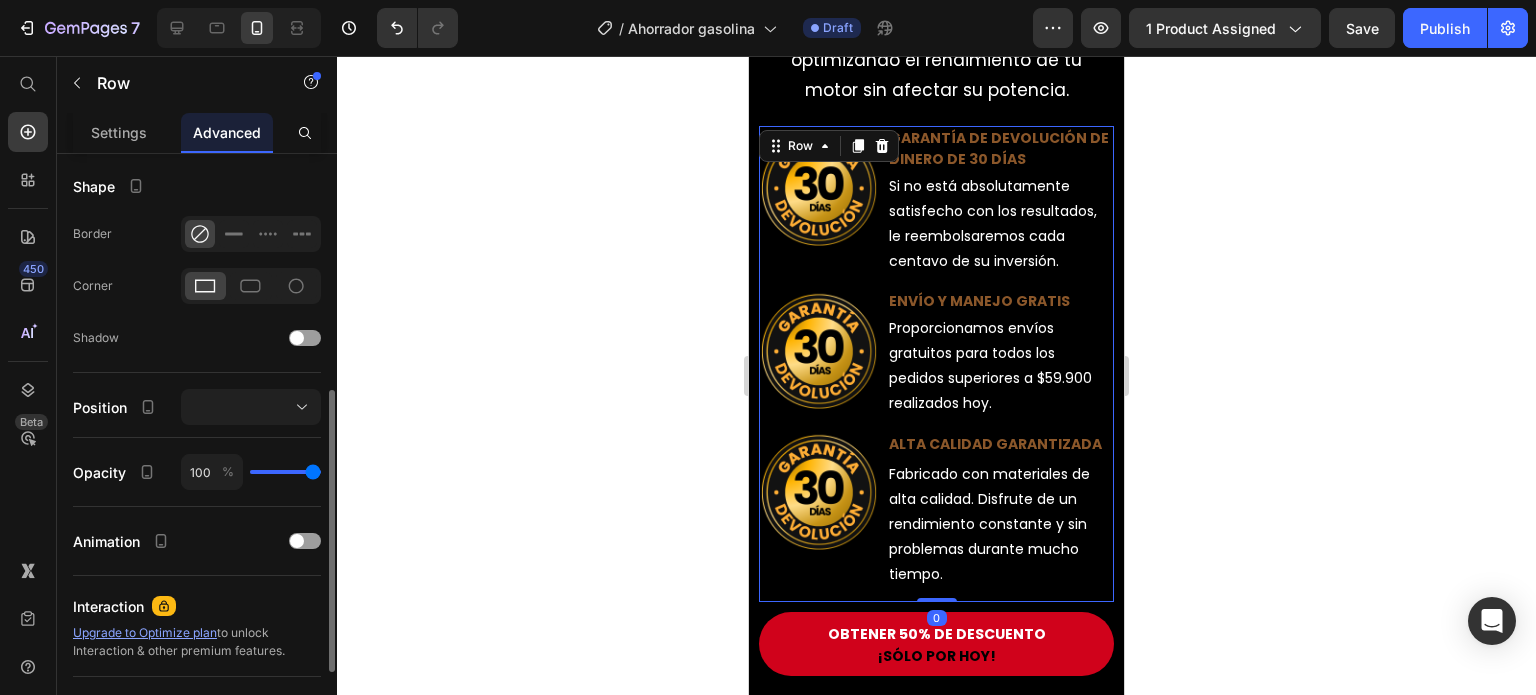 scroll, scrollTop: 0, scrollLeft: 0, axis: both 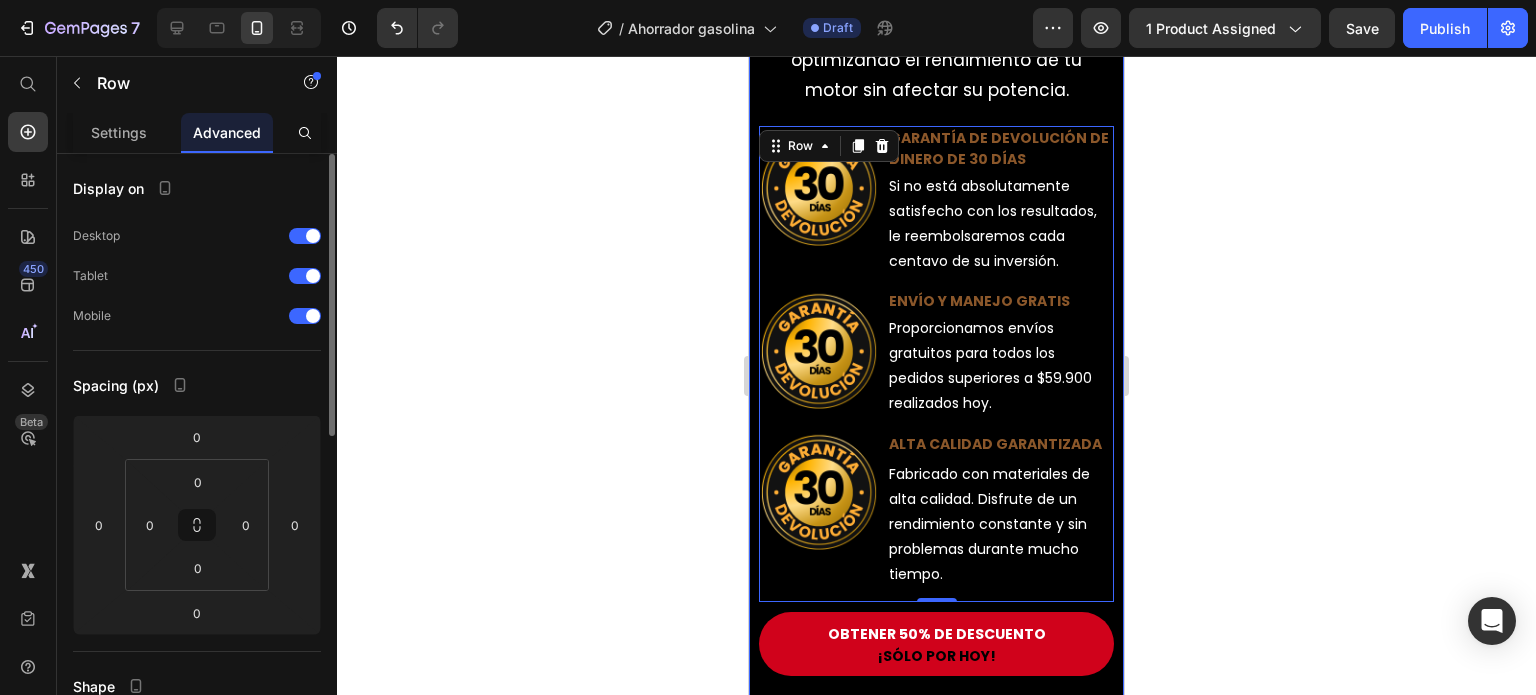 click on "Visto también en: Text Block Image Row Image Image ¿Sabías que estás gastando más gasolina de la que realmente necesitas?   Pruebas reales demuestran que este dispositivo  ayuda a reducir el consumo hasta en un 15% , optimizando el rendimiento de tu motor sin afectar su potencia. Text Block Row Row Image GARANTÍA DE DEVOLUCIÓN DE DINERO DE 30 DÍAS Text Block Si no está absolutamente satisfecho con los resultados, le reembolsaremos cada centavo de su inversión. Text Block Row Image ENVÍO Y MANEJO GRATIS Text Block Proporcionamos envíos gratuitos para todos los pedidos superiores a $59.900 realizados hoy. Text Block Row Image ALTA CALIDAD GARANTIZADA Text Block Fabricado con materiales de alta calidad. Disfrute de un rendimiento constante y sin problemas durante mucho tiempo. Text Block Row Row   0 OBTENER 50% DE DESCUENTO Button ¡SÓLO POR HOY! Text Block Row Image Cada vez que llenas el tanque, el precio sigue subiendo… pero  ¿y si pudieras reducir tu gasto hasta un 15% sin esfuerzo?   Row" at bounding box center [936, 641] 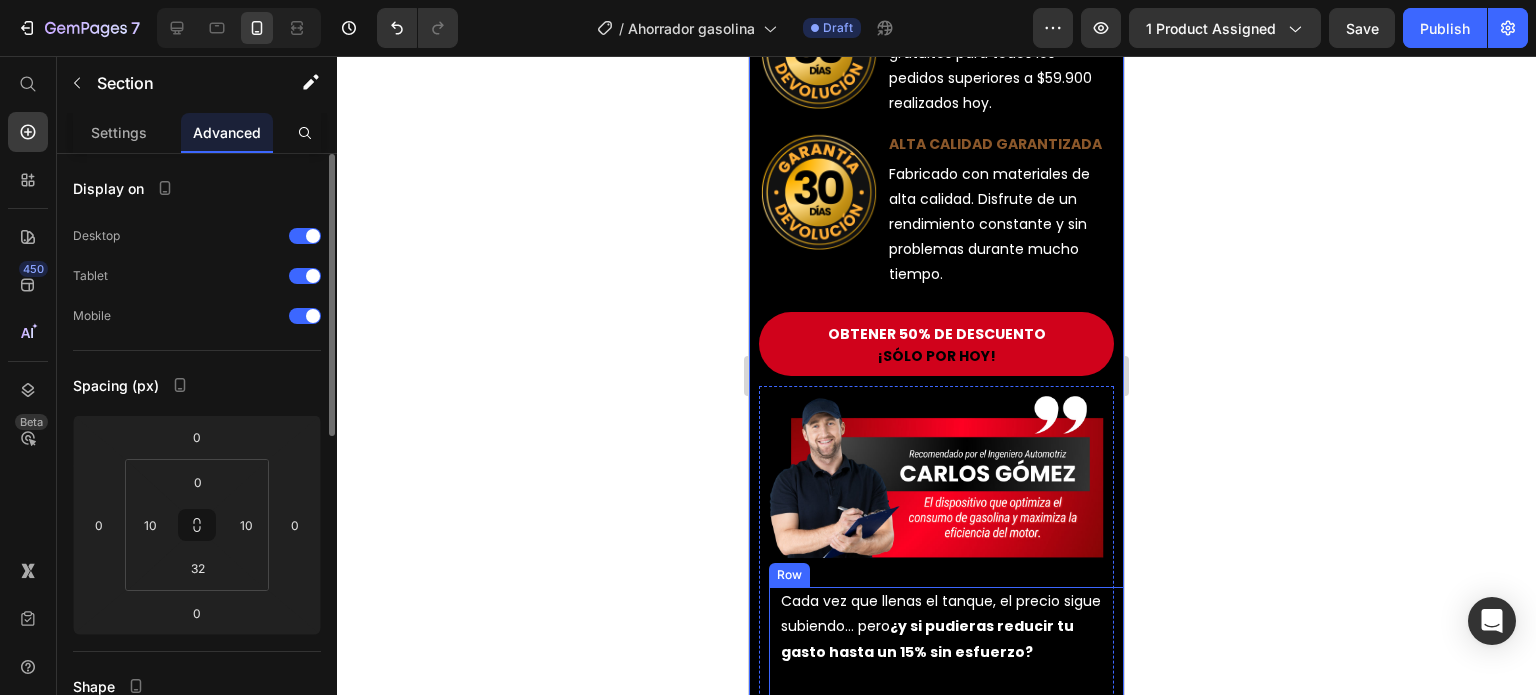 scroll, scrollTop: 2300, scrollLeft: 0, axis: vertical 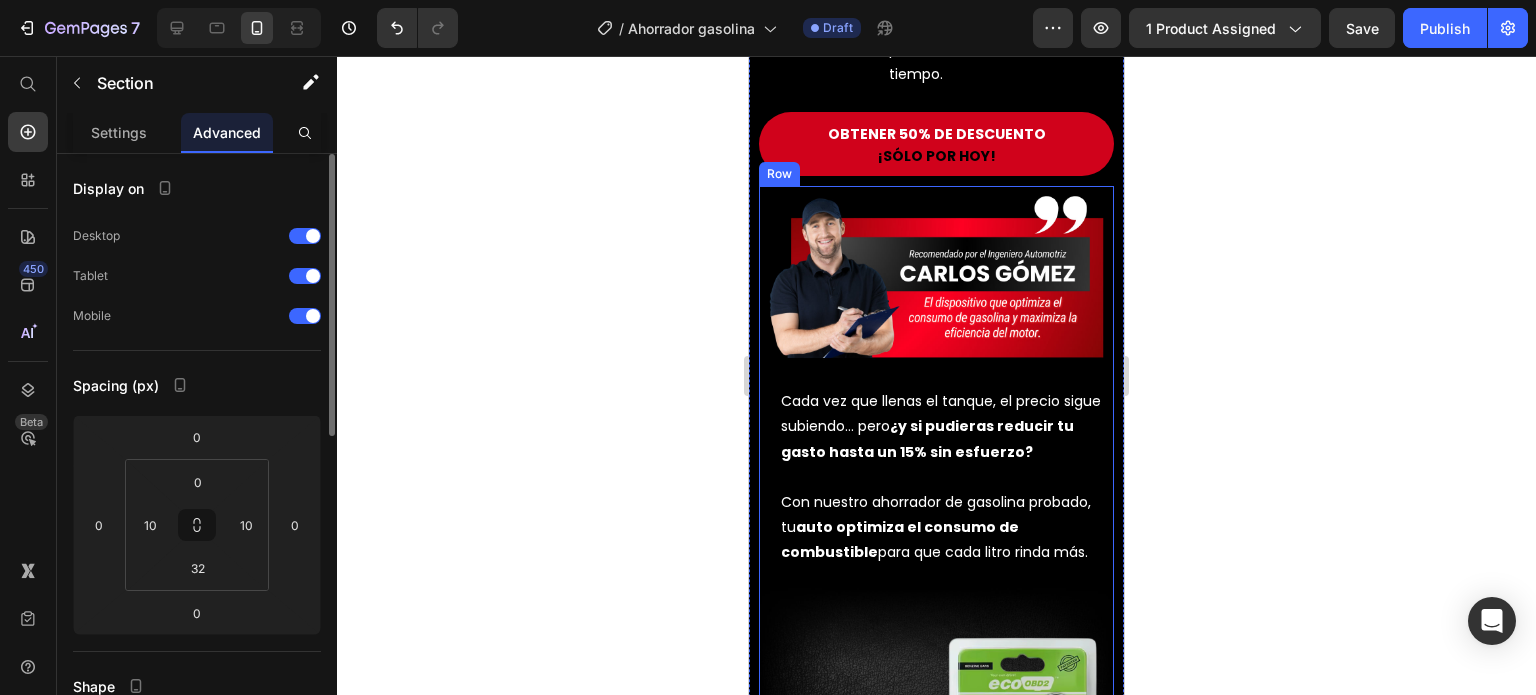 click on "Image Cada vez que llenas el tanque, el precio sigue subiendo… pero  ¿y si pudieras reducir tu gasto hasta un 15% sin esfuerzo?   Con nuestro ahorrador de gasolina probado, tu  auto optimiza el consumo de combustible  para que cada litro rinda más. Text Block Row" at bounding box center (936, 386) 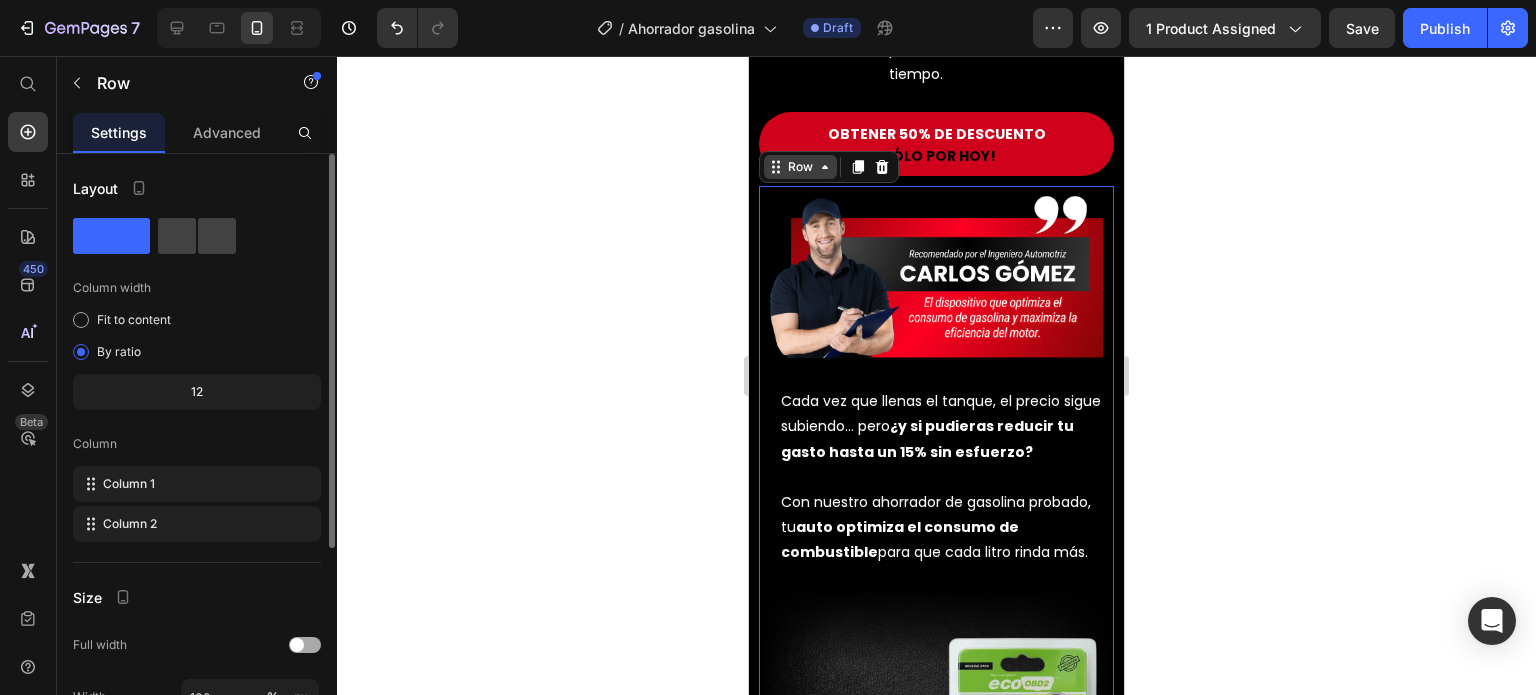 click on "Row" at bounding box center [800, 167] 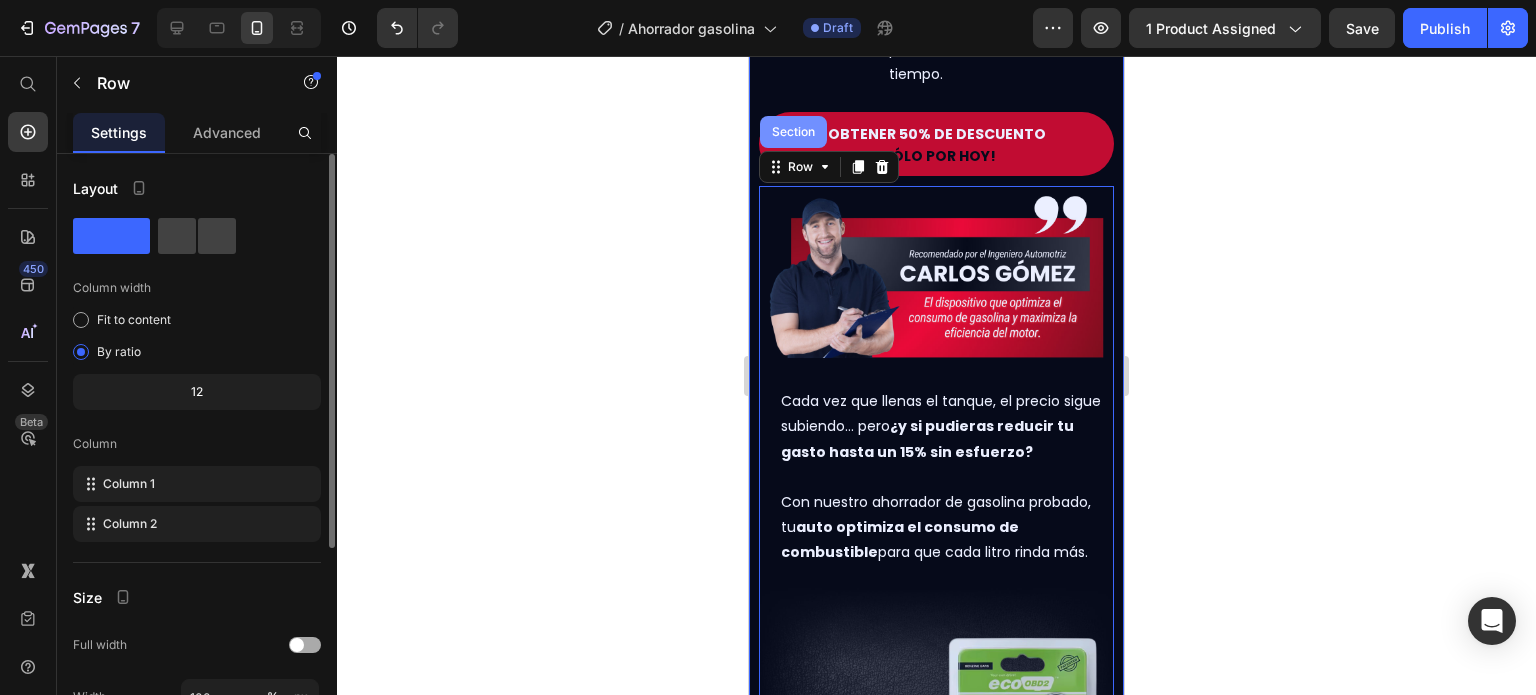 click on "Section" at bounding box center [793, 132] 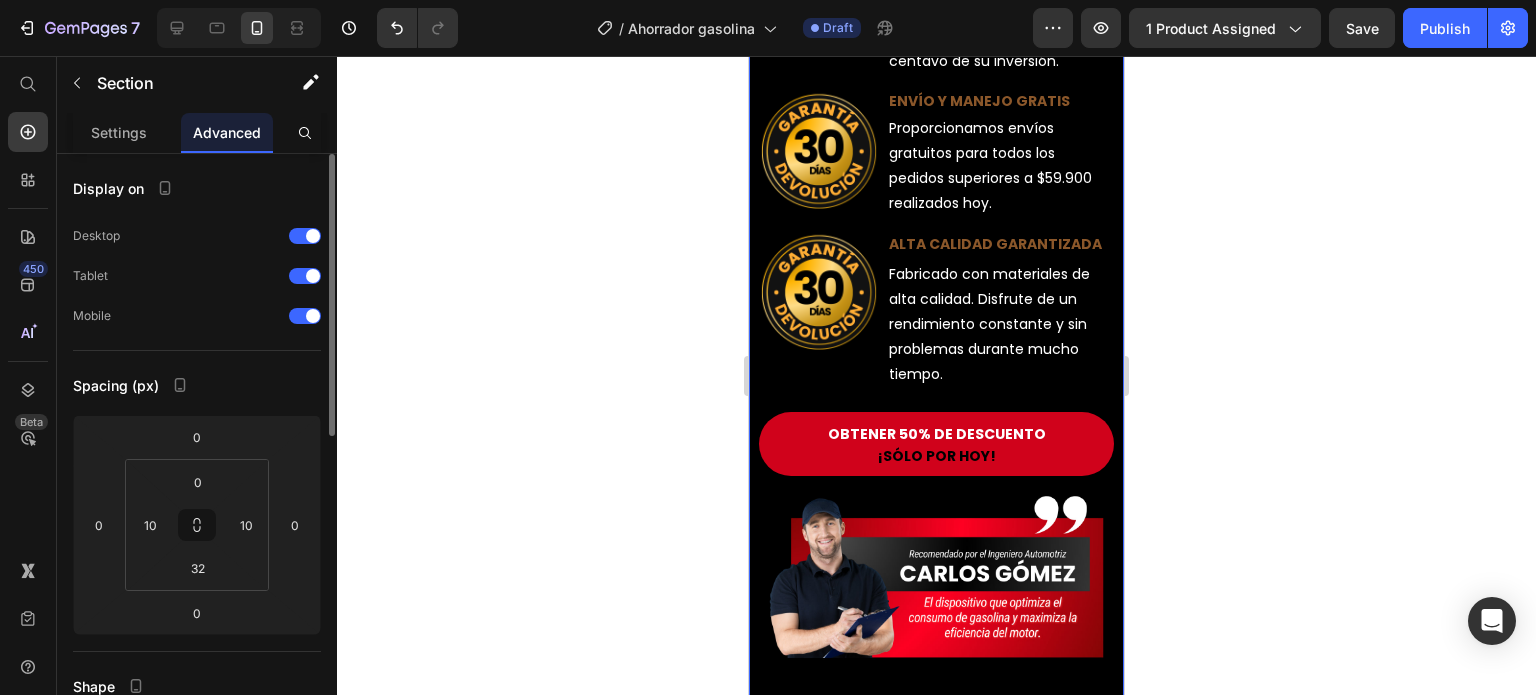 scroll, scrollTop: 2300, scrollLeft: 0, axis: vertical 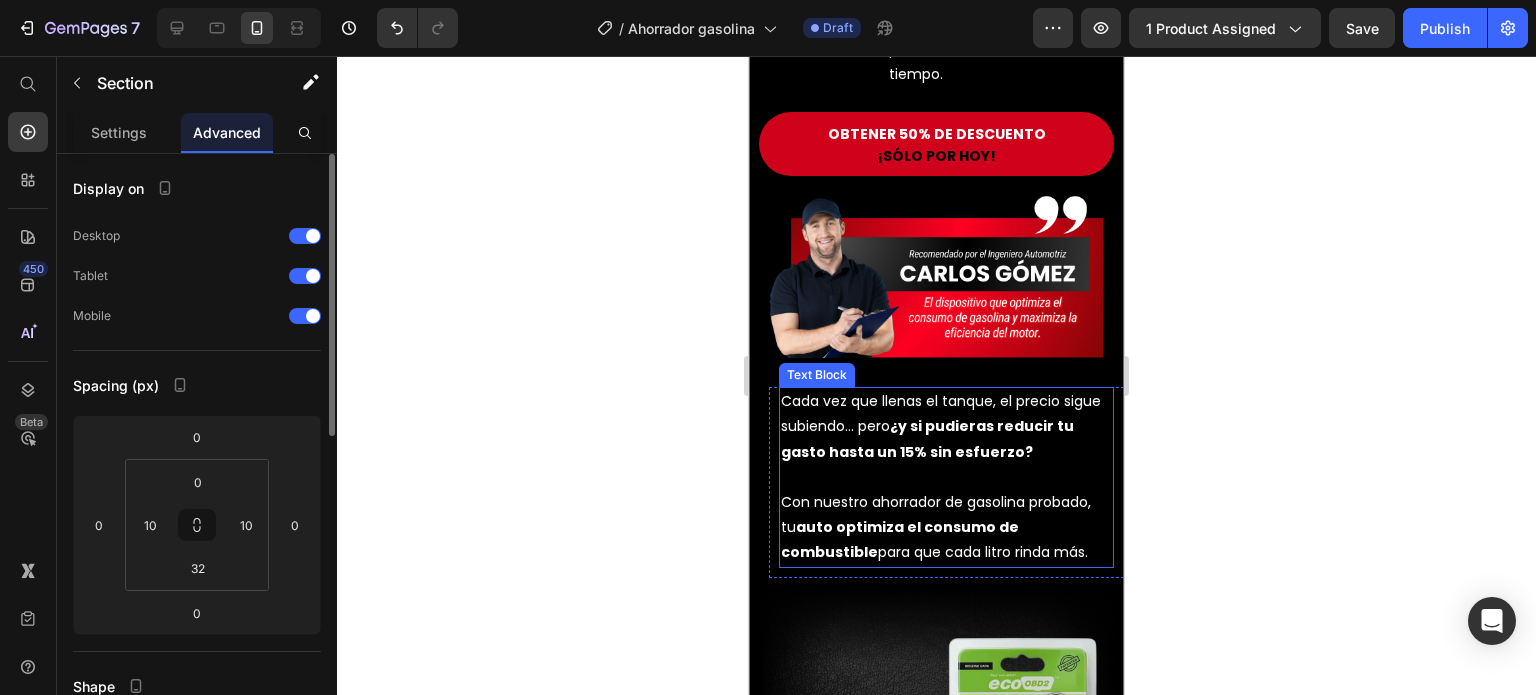 click on "Cada vez que llenas el tanque, el precio sigue subiendo… pero  ¿y si pudieras reducir tu gasto hasta un 15% sin esfuerzo?" at bounding box center [946, 427] 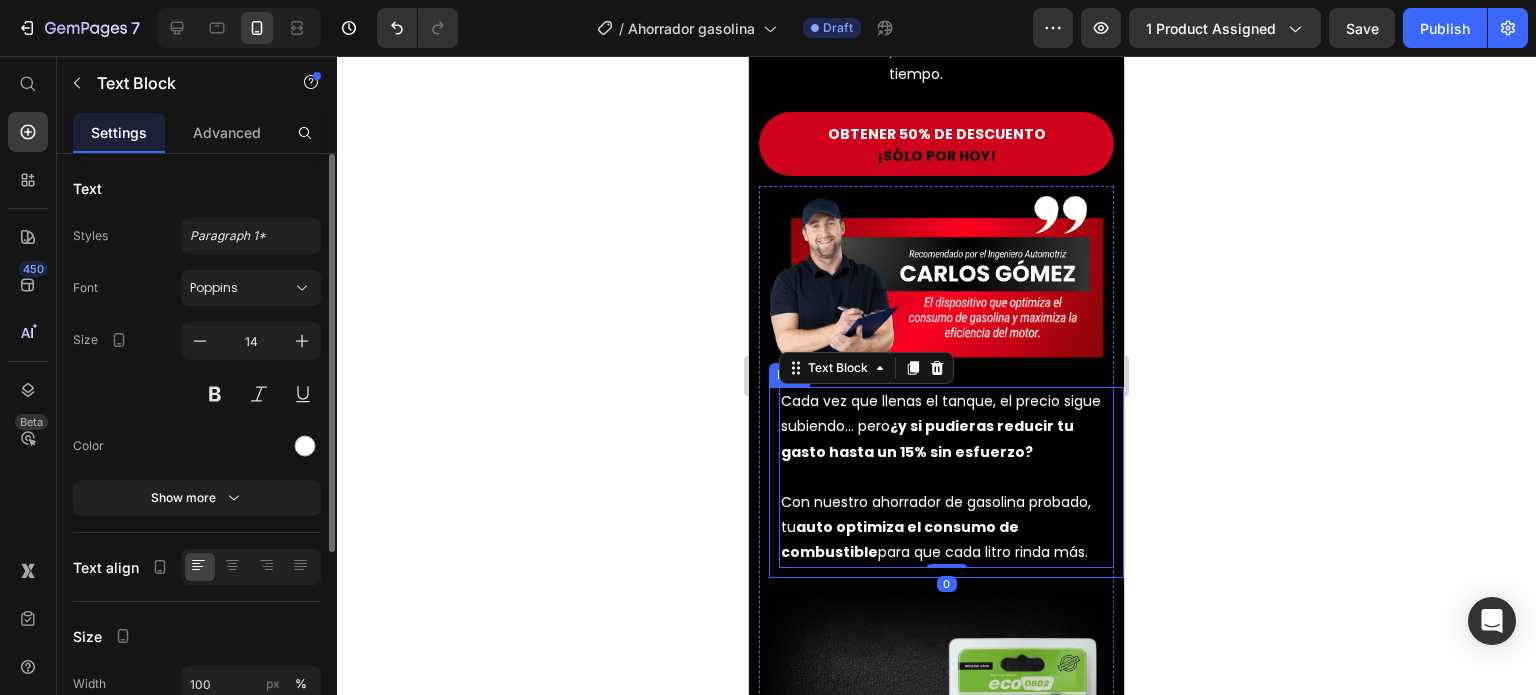 click on "Cada vez que llenas el tanque, el precio sigue subiendo… pero  ¿y si pudieras reducir tu gasto hasta un 15% sin esfuerzo?   Con nuestro ahorrador de gasolina probado, tu  auto optimiza el consumo de combustible  para que cada litro rinda más. Text Block   0 Row" at bounding box center (946, 482) 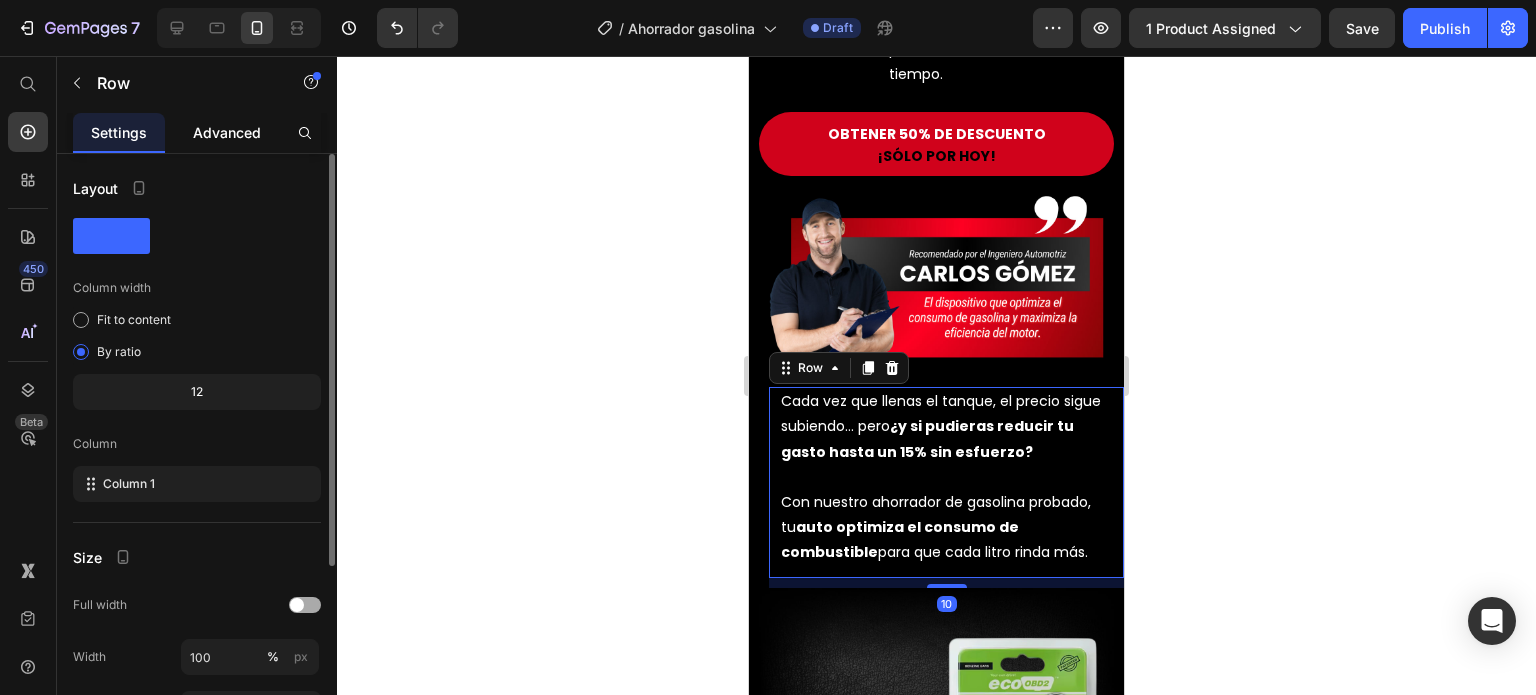 click on "Advanced" at bounding box center [227, 132] 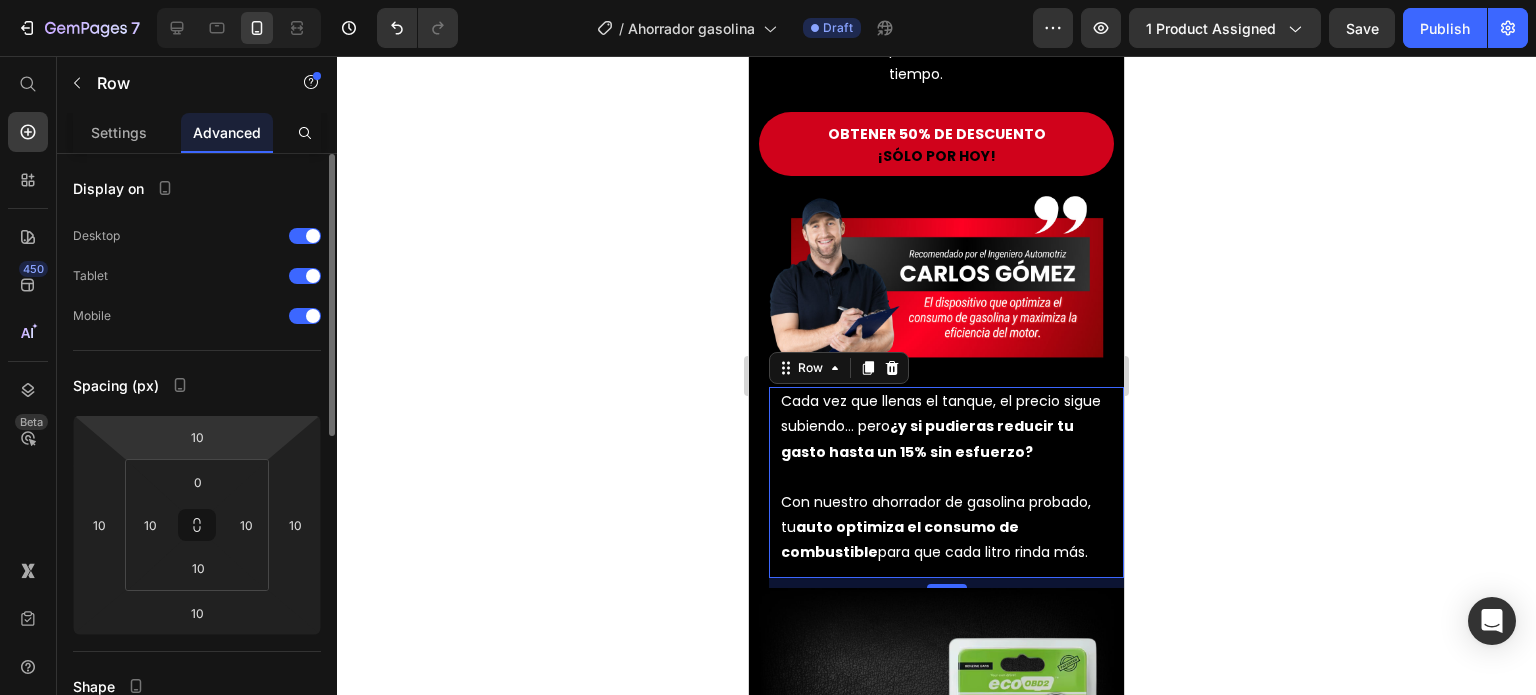 click on "7  Version history  /  Ahorrador gasolina Draft Preview 1 product assigned  Save   Publish  450 Beta Start with Sections Elements Hero Section Product Detail Brands Trusted Badges Guarantee Product Breakdown How to use Testimonials Compare Bundle FAQs Social Proof Brand Story Product List Collection Blog List Contact Sticky Add to Cart Custom Footer Browse Library 450 Layout
Row
Row
Row
Row Text
Heading
Text Block Button
Button
Button
Sticky Back to top Media
Image" at bounding box center [768, 0] 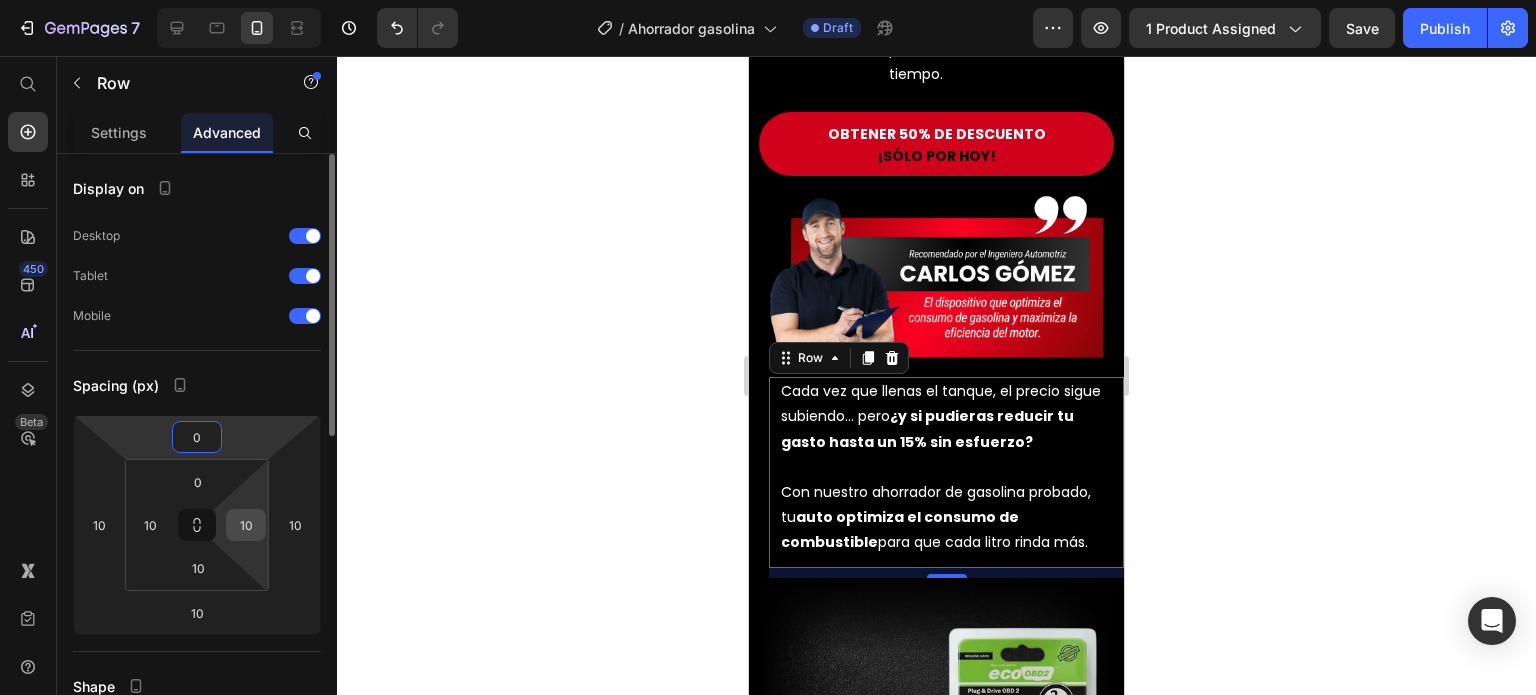 type on "0" 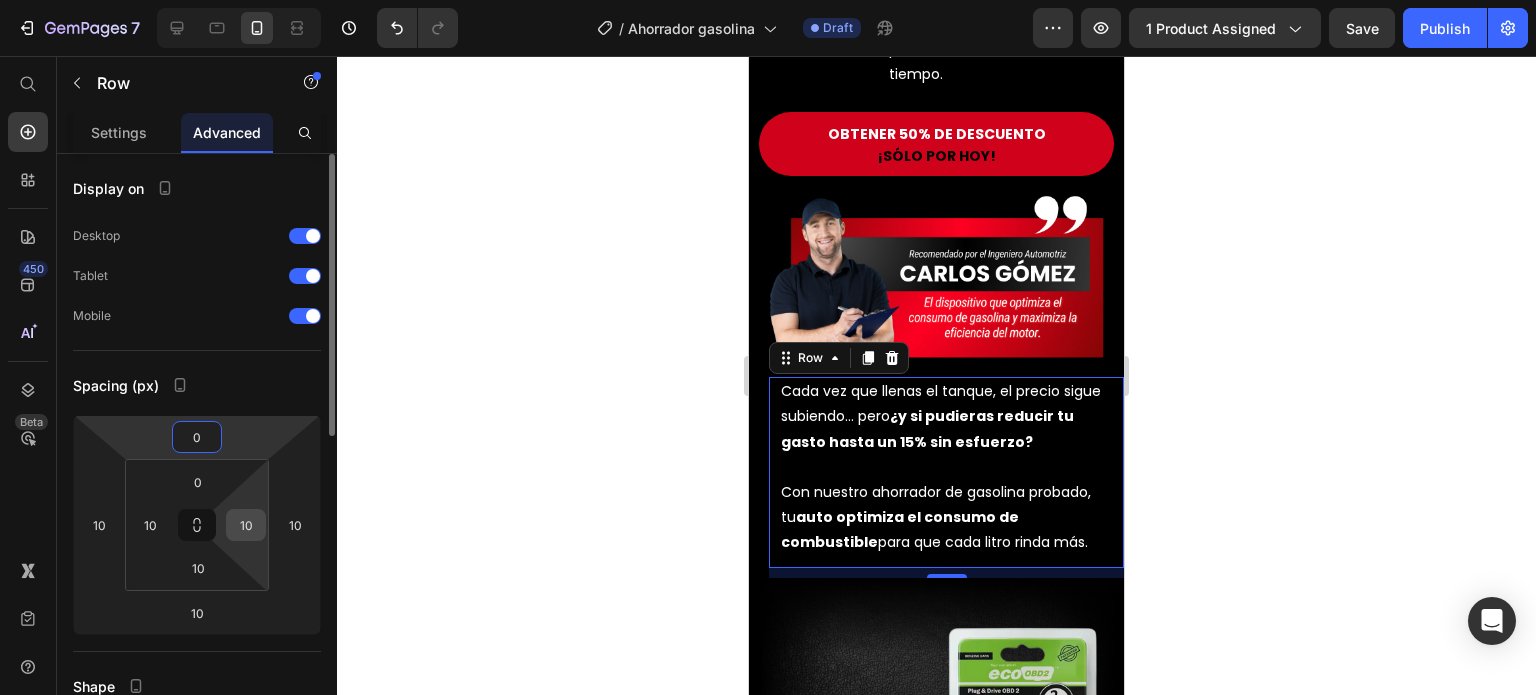 click on "10" at bounding box center (246, 525) 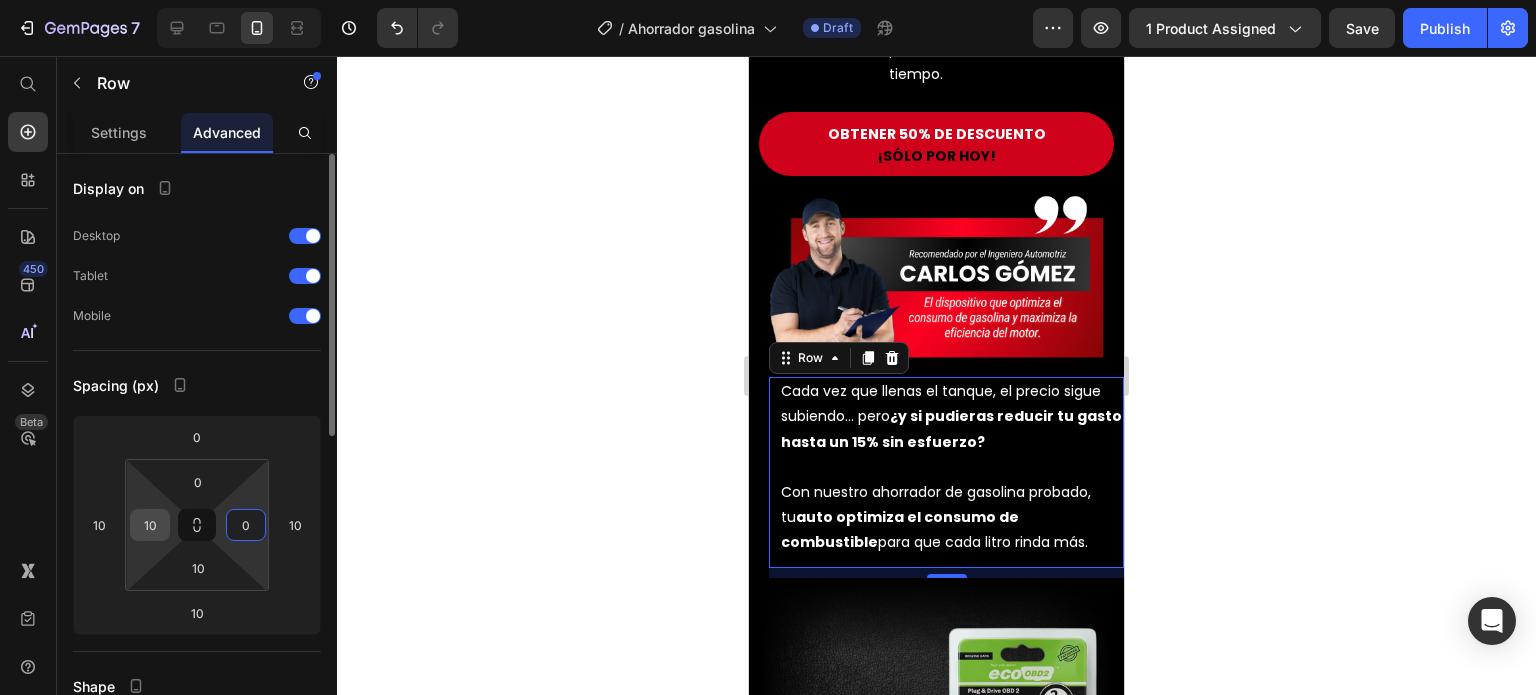 type on "0" 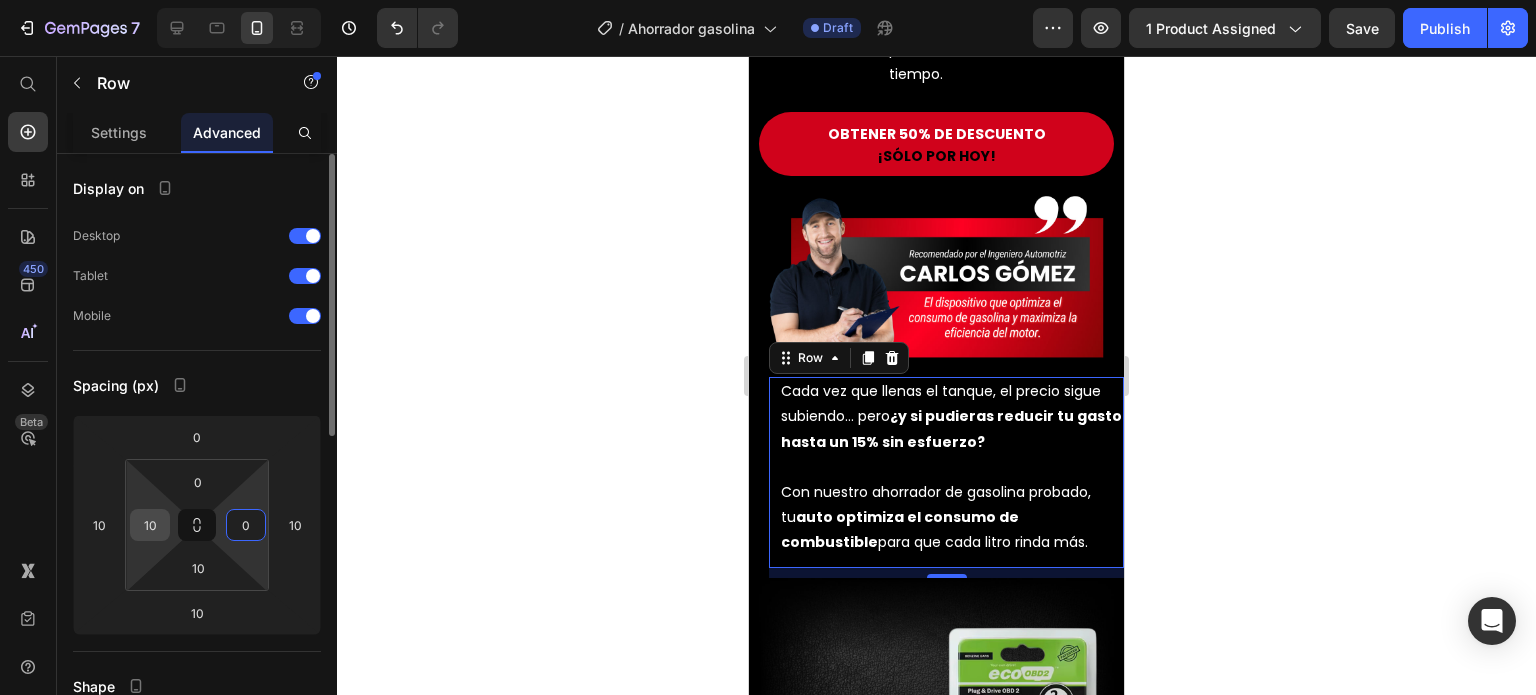 click on "10" at bounding box center (150, 525) 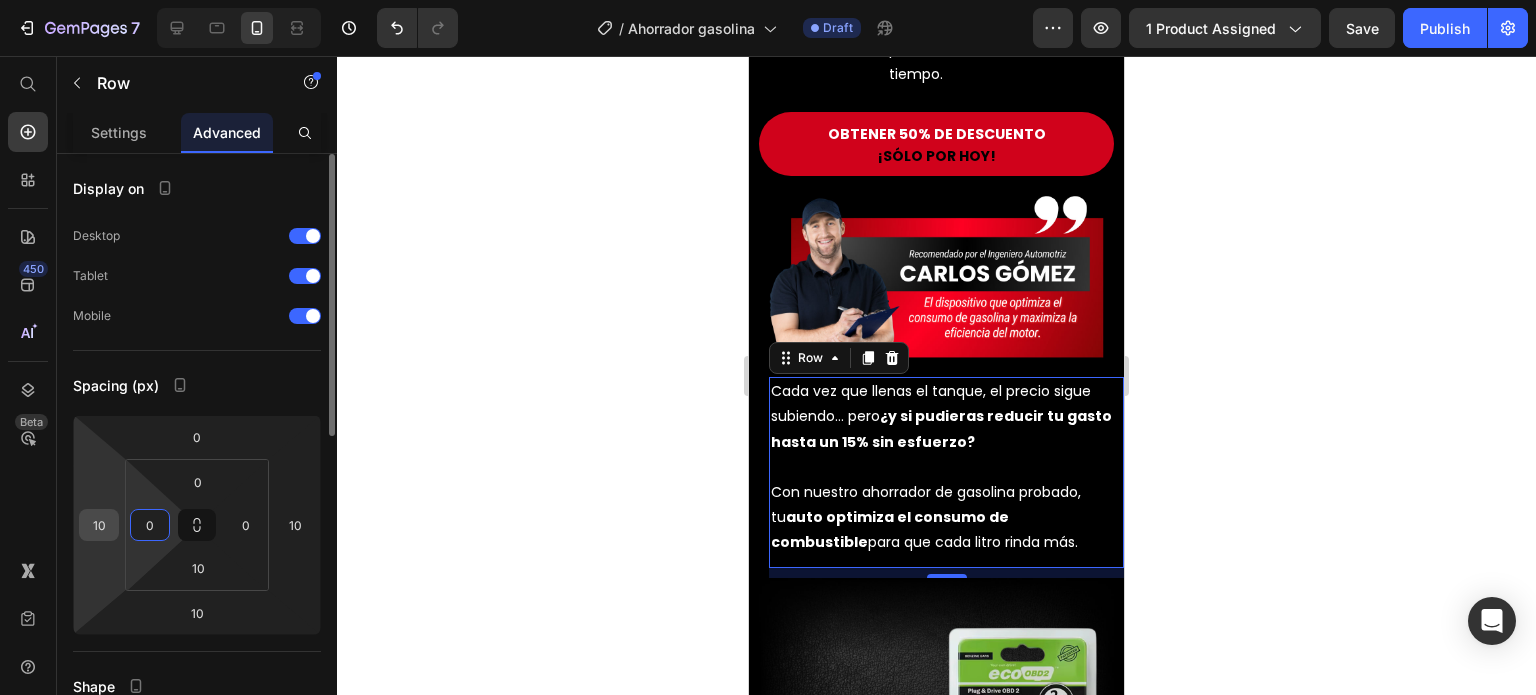 type on "0" 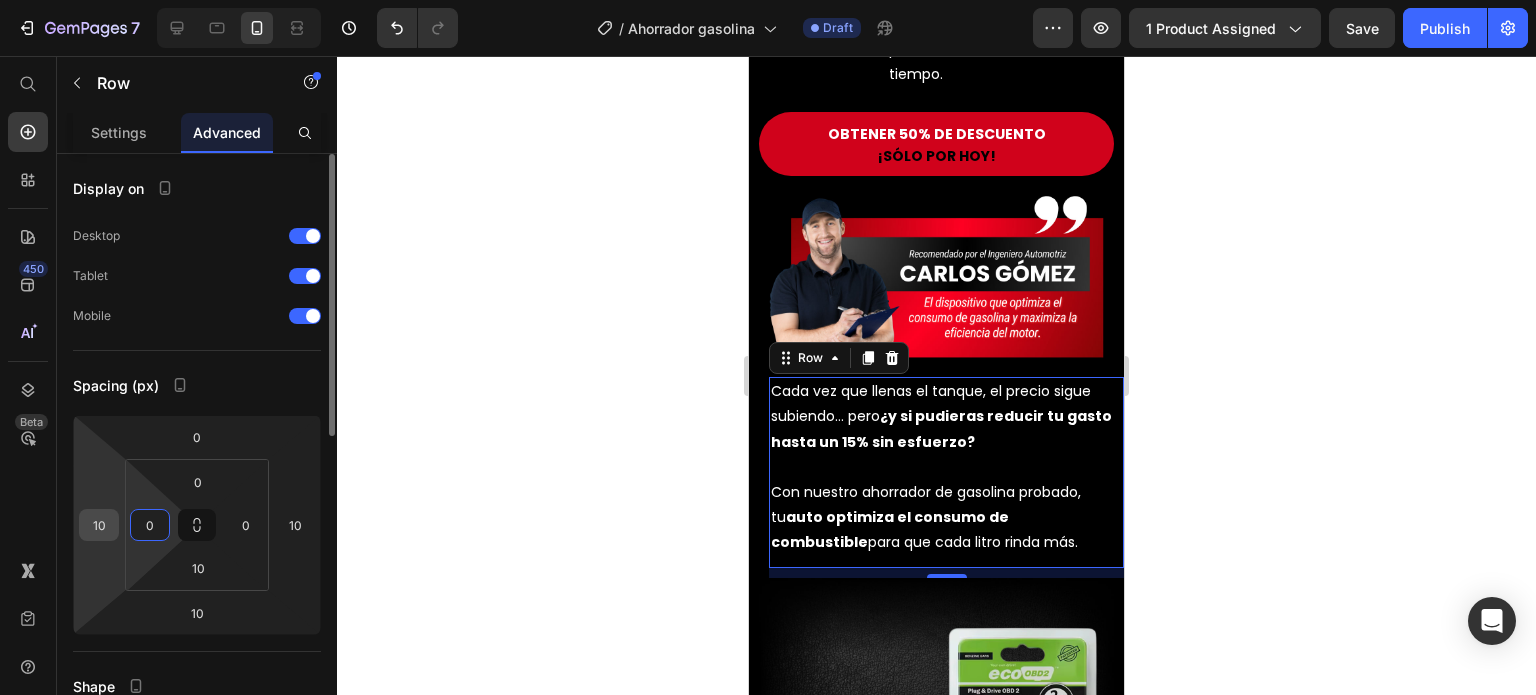 click on "10" at bounding box center [99, 525] 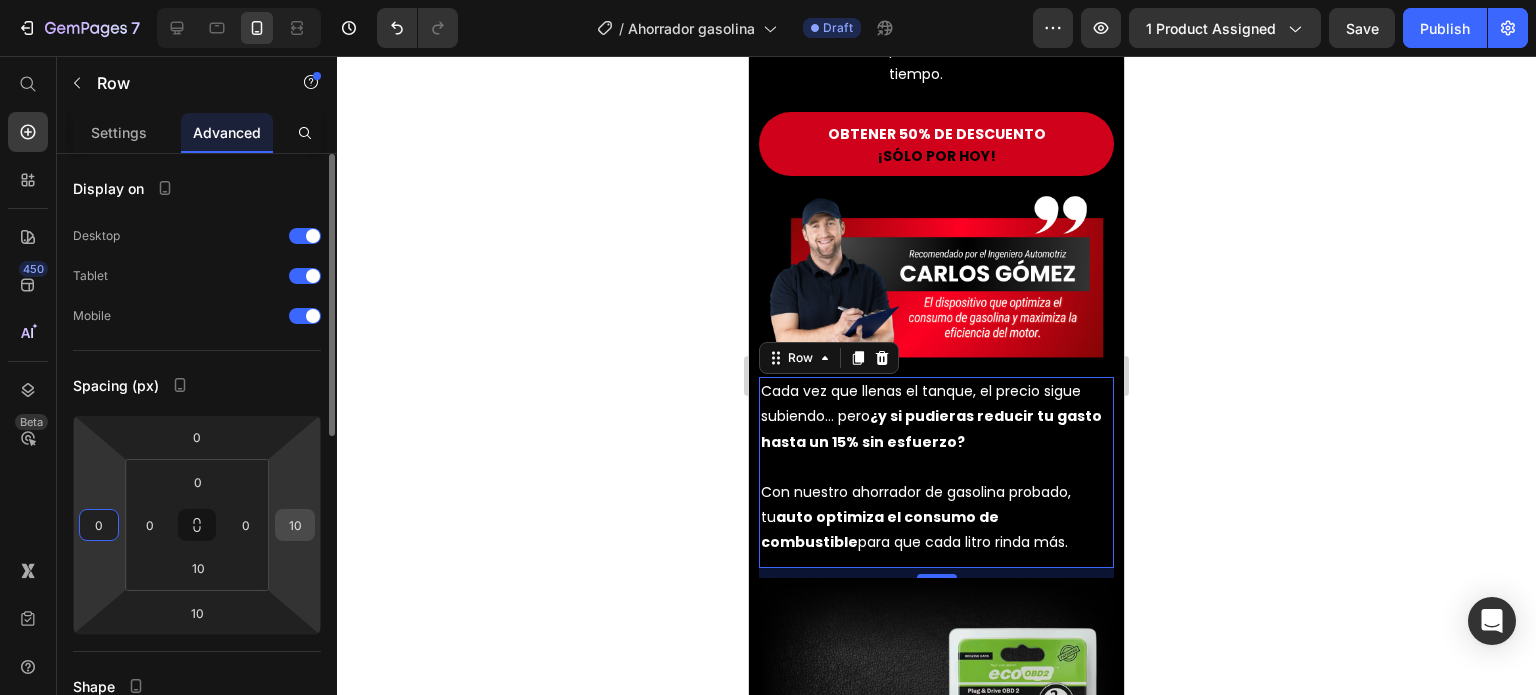 type on "0" 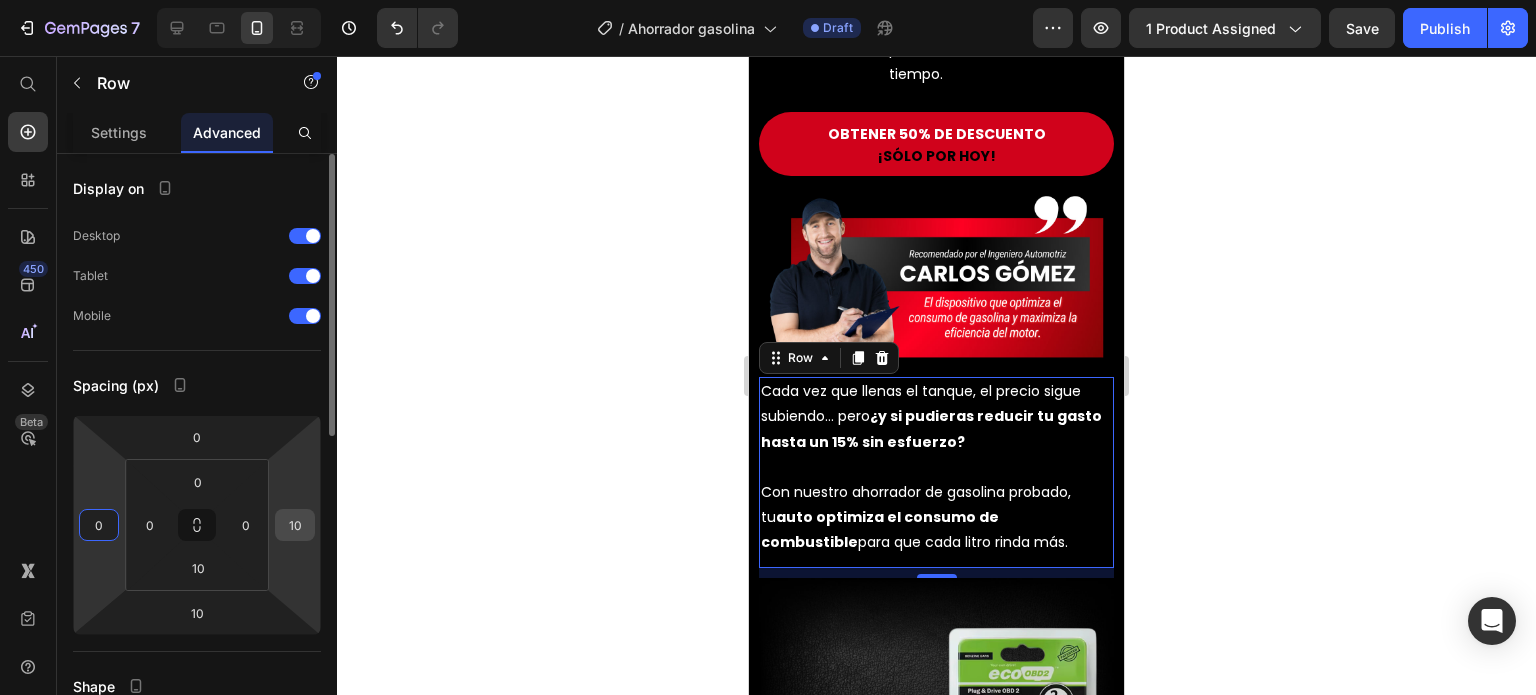 click on "10" at bounding box center [295, 525] 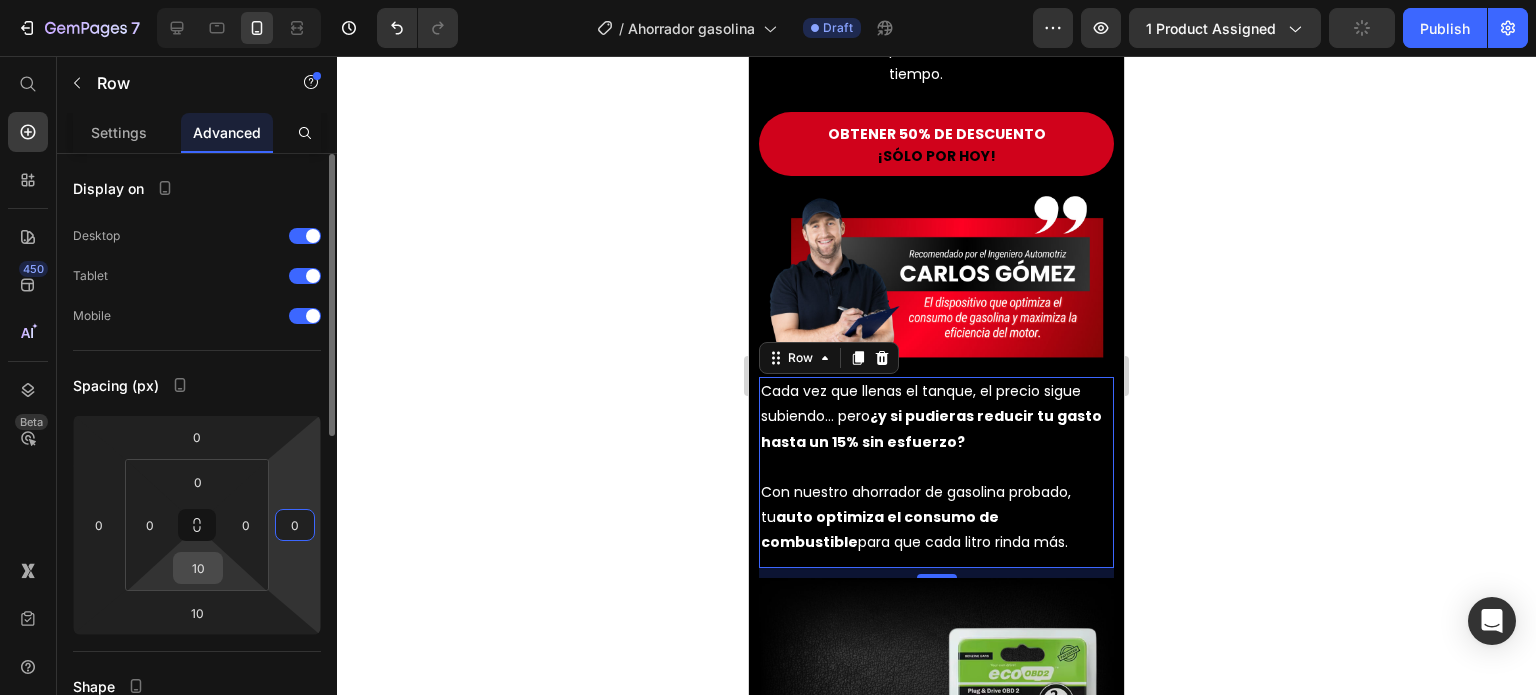 type on "0" 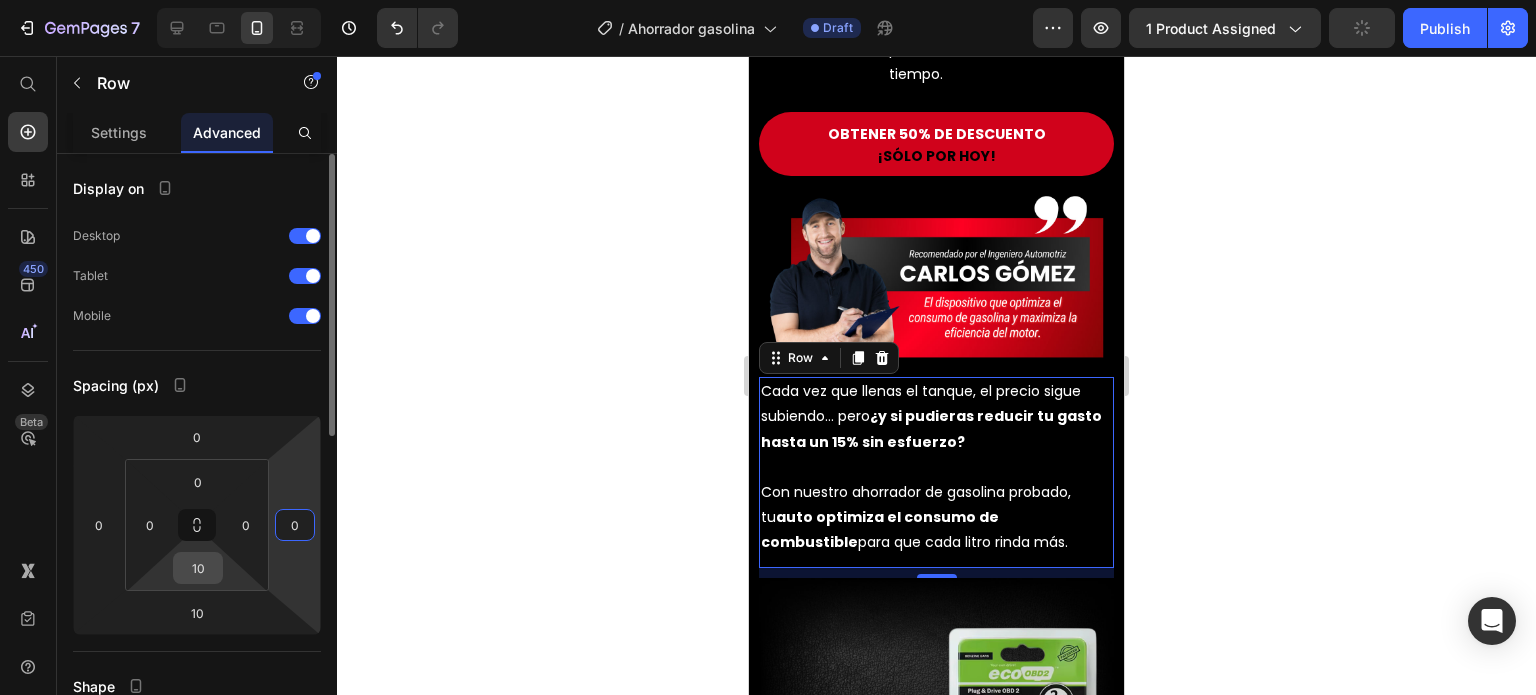 click on "10" at bounding box center [198, 568] 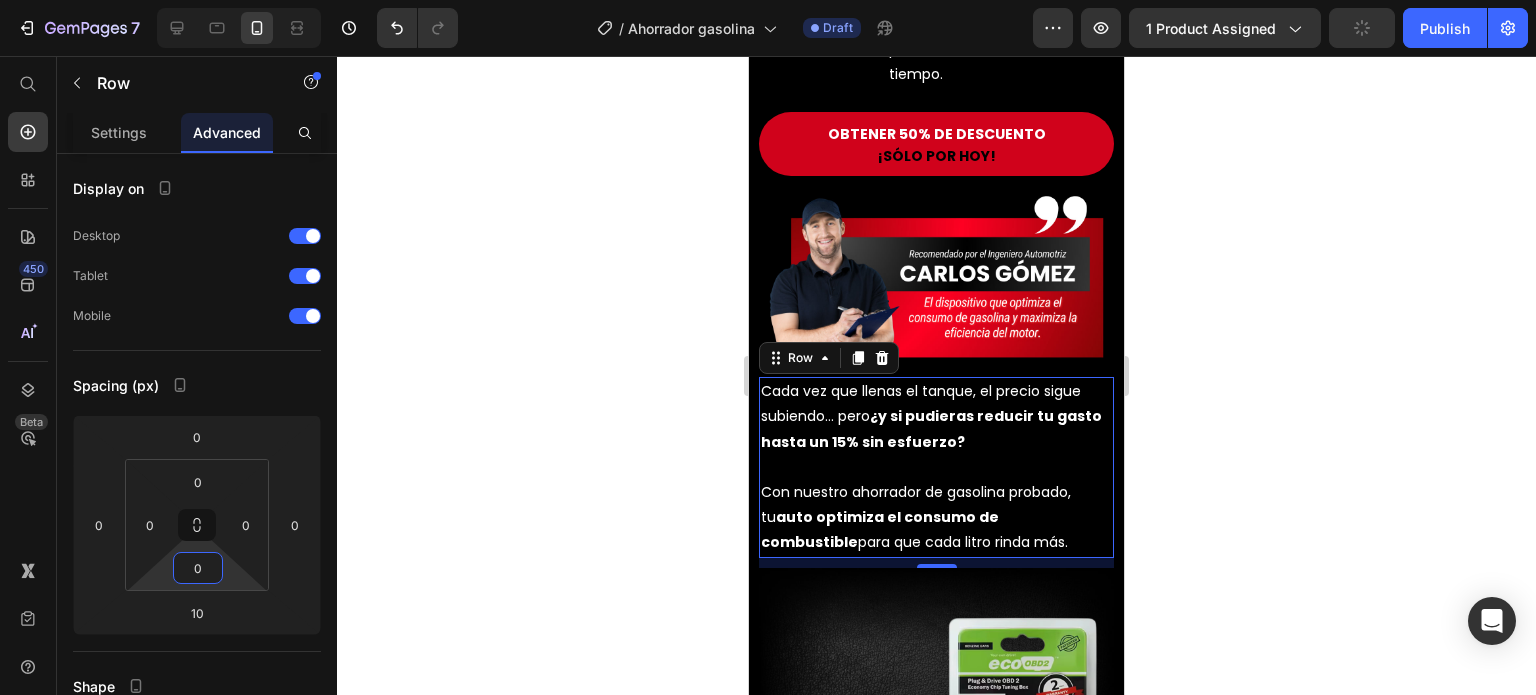type on "0" 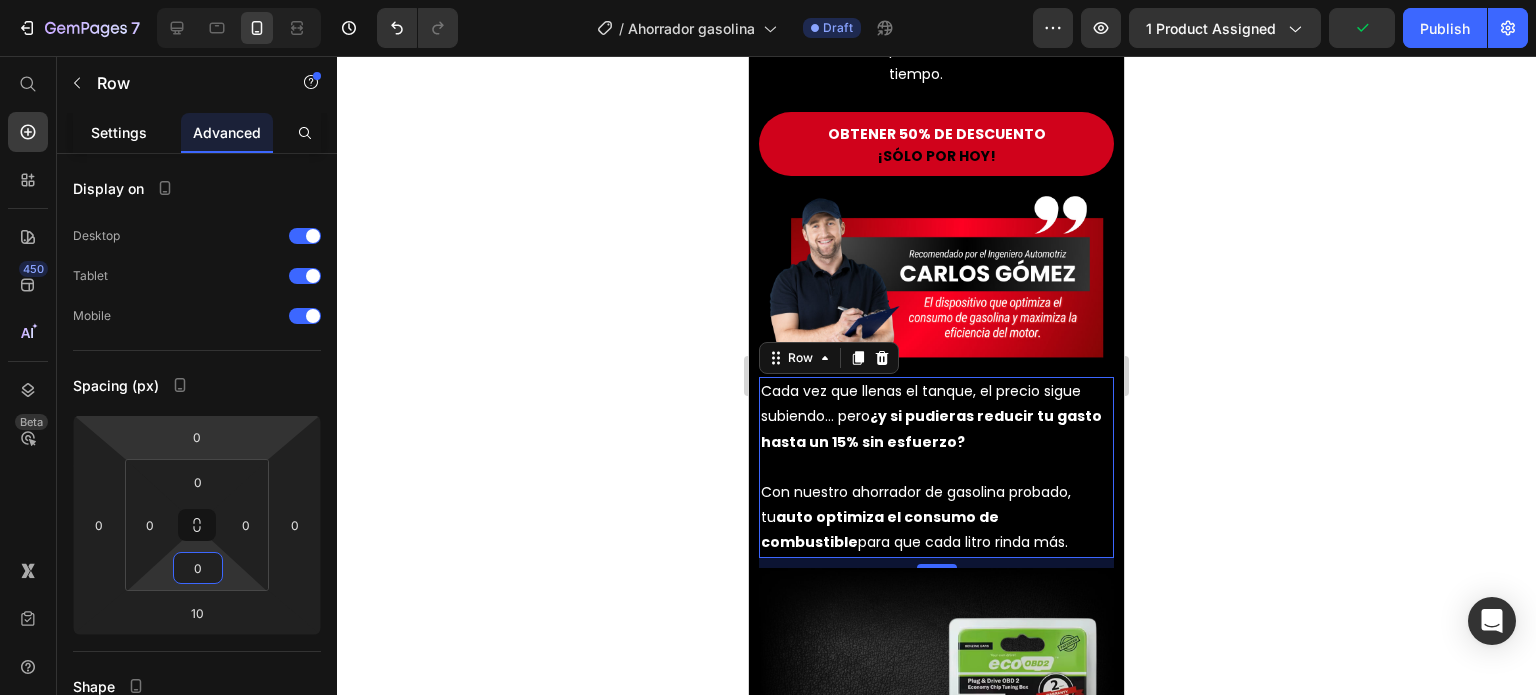 click on "Settings" 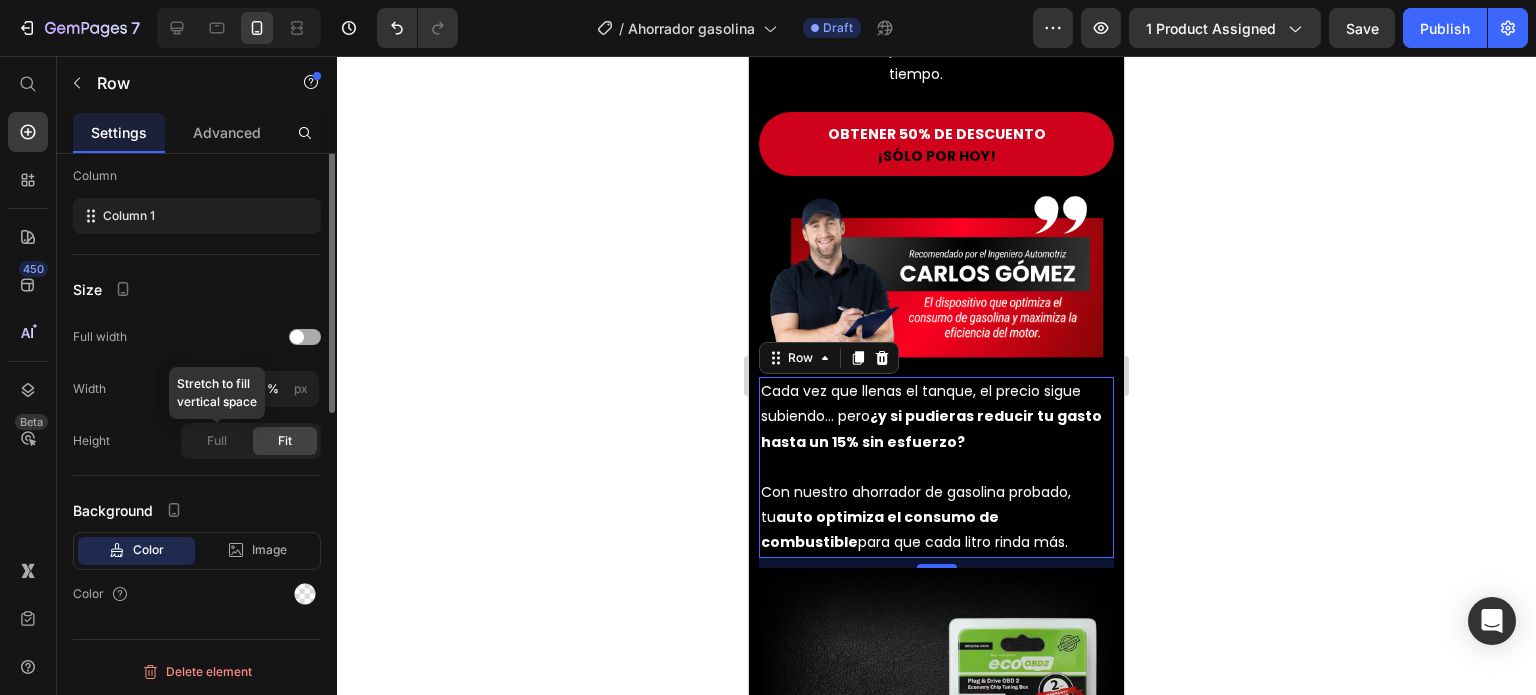 scroll, scrollTop: 68, scrollLeft: 0, axis: vertical 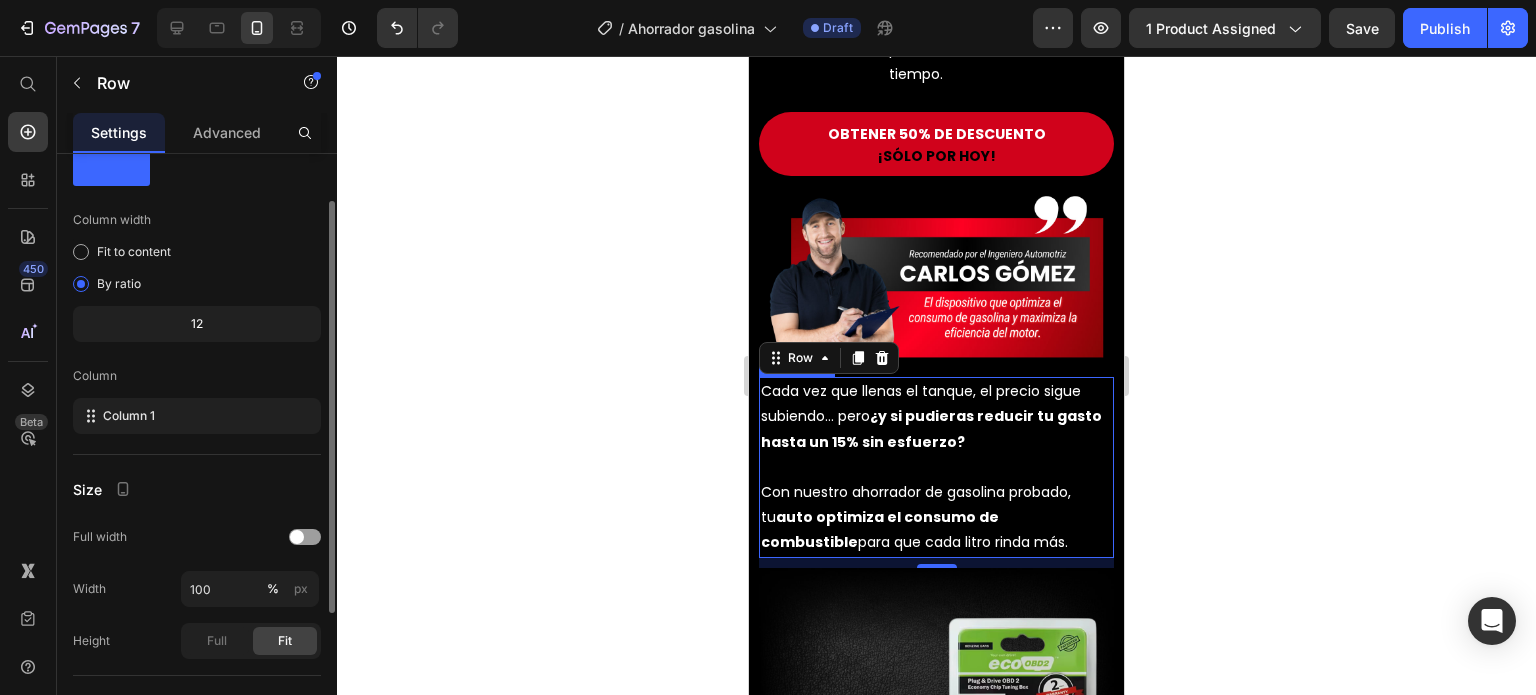 click at bounding box center [936, 467] 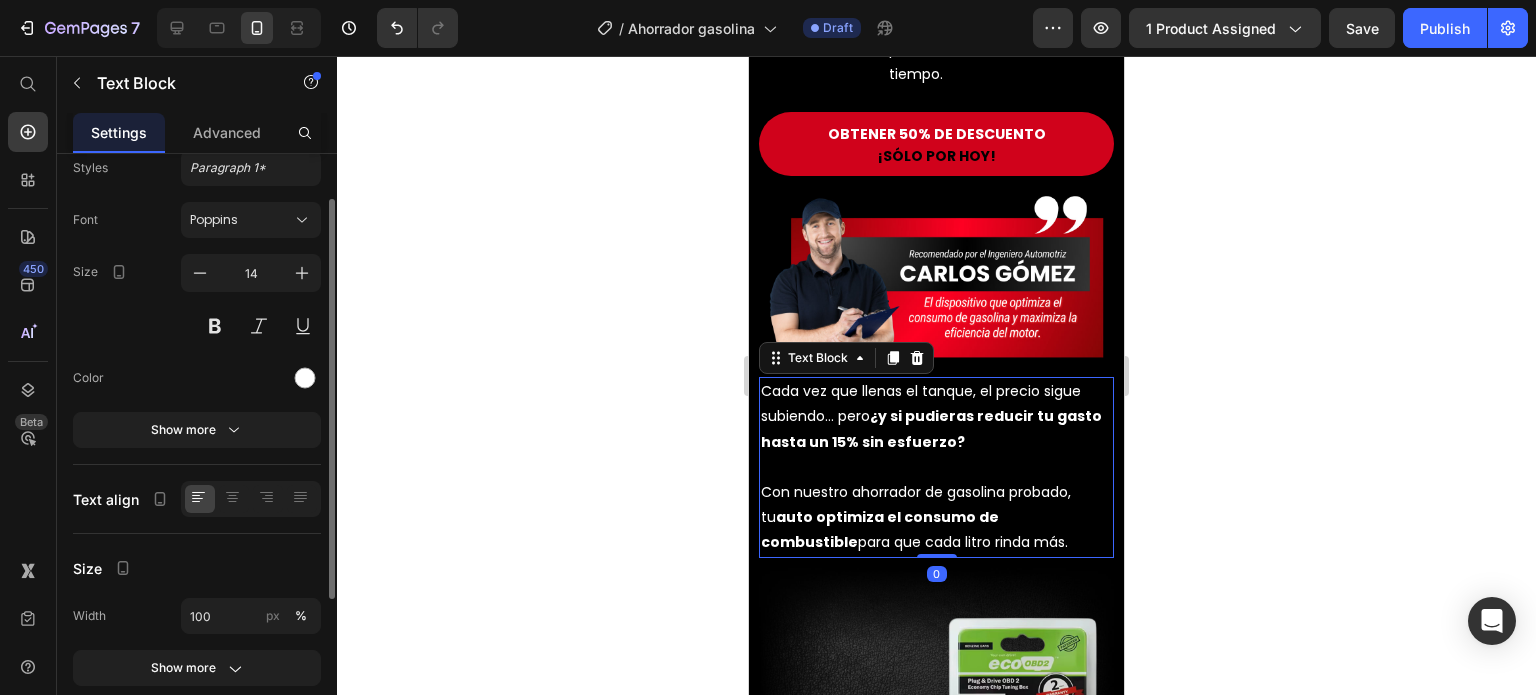 scroll, scrollTop: 0, scrollLeft: 0, axis: both 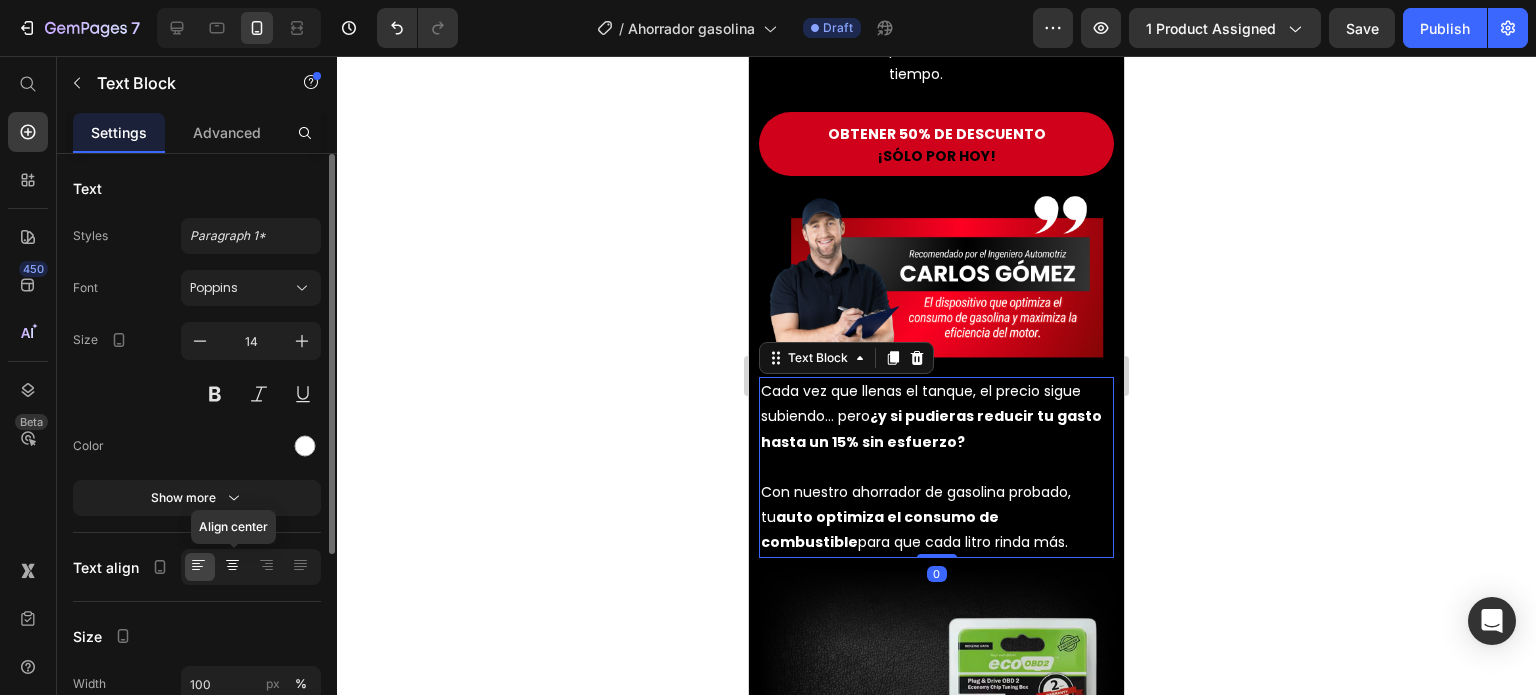 click 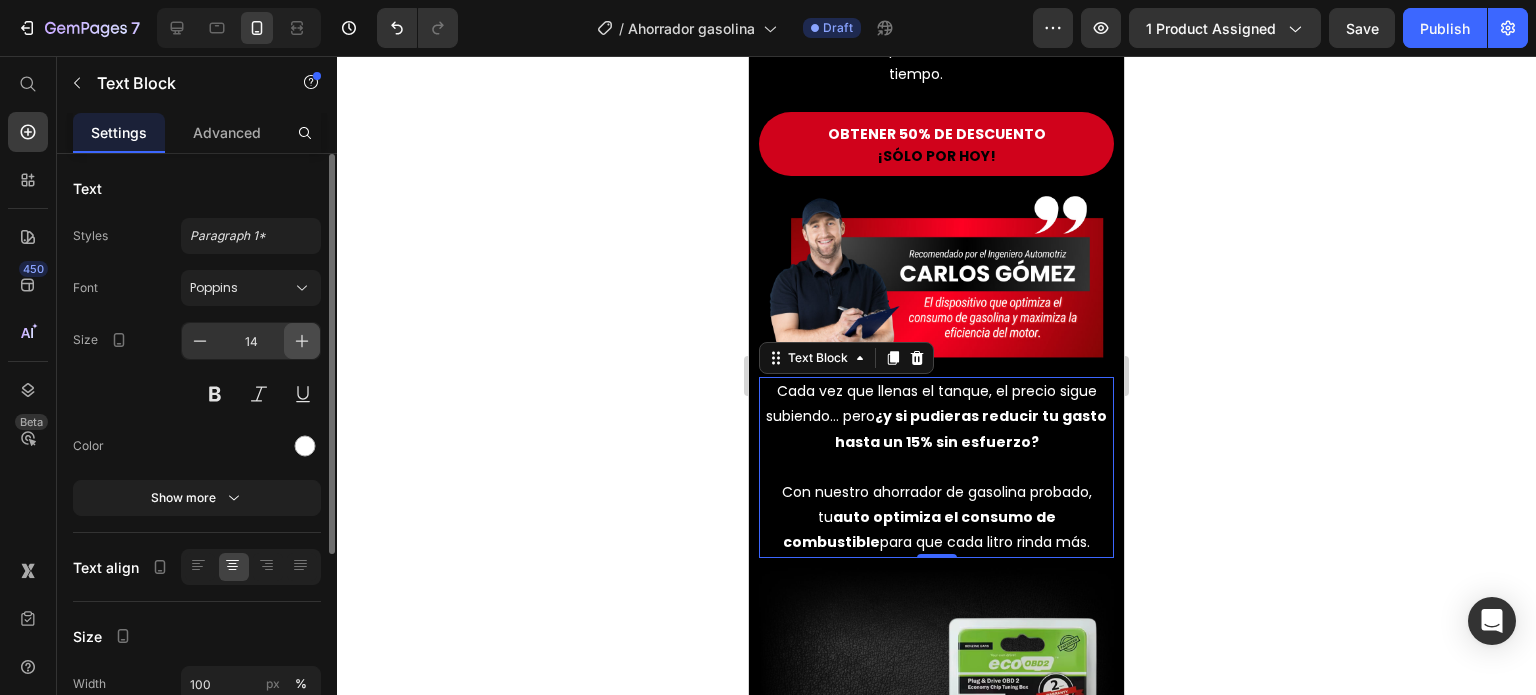 click 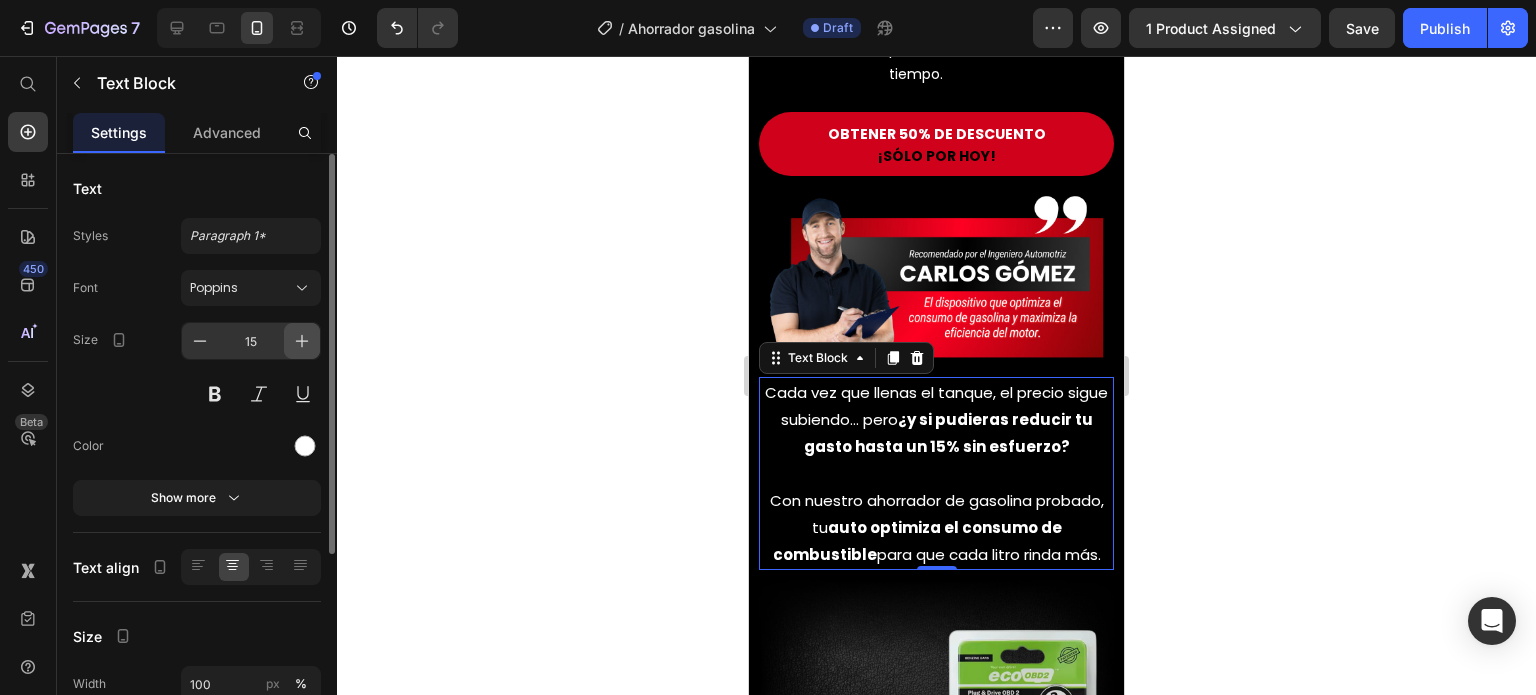 click 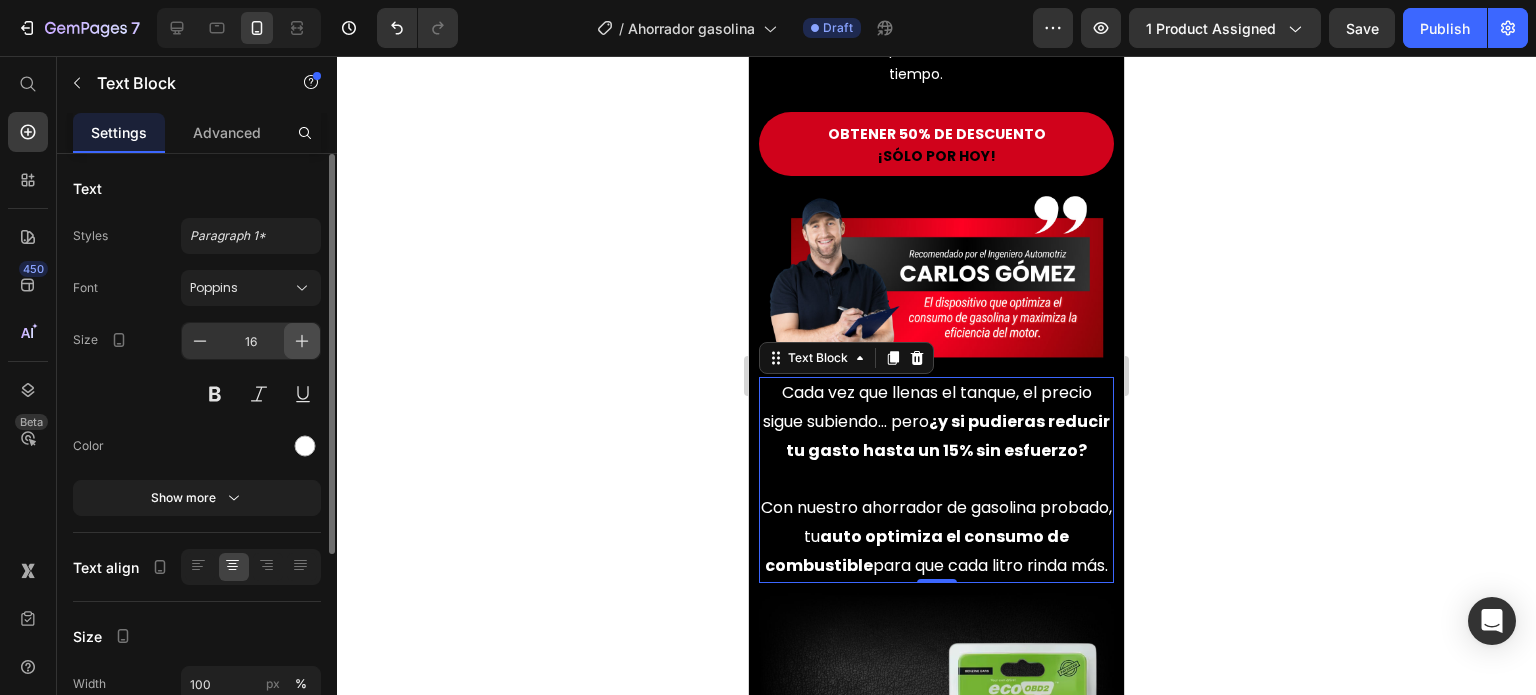 click at bounding box center [302, 341] 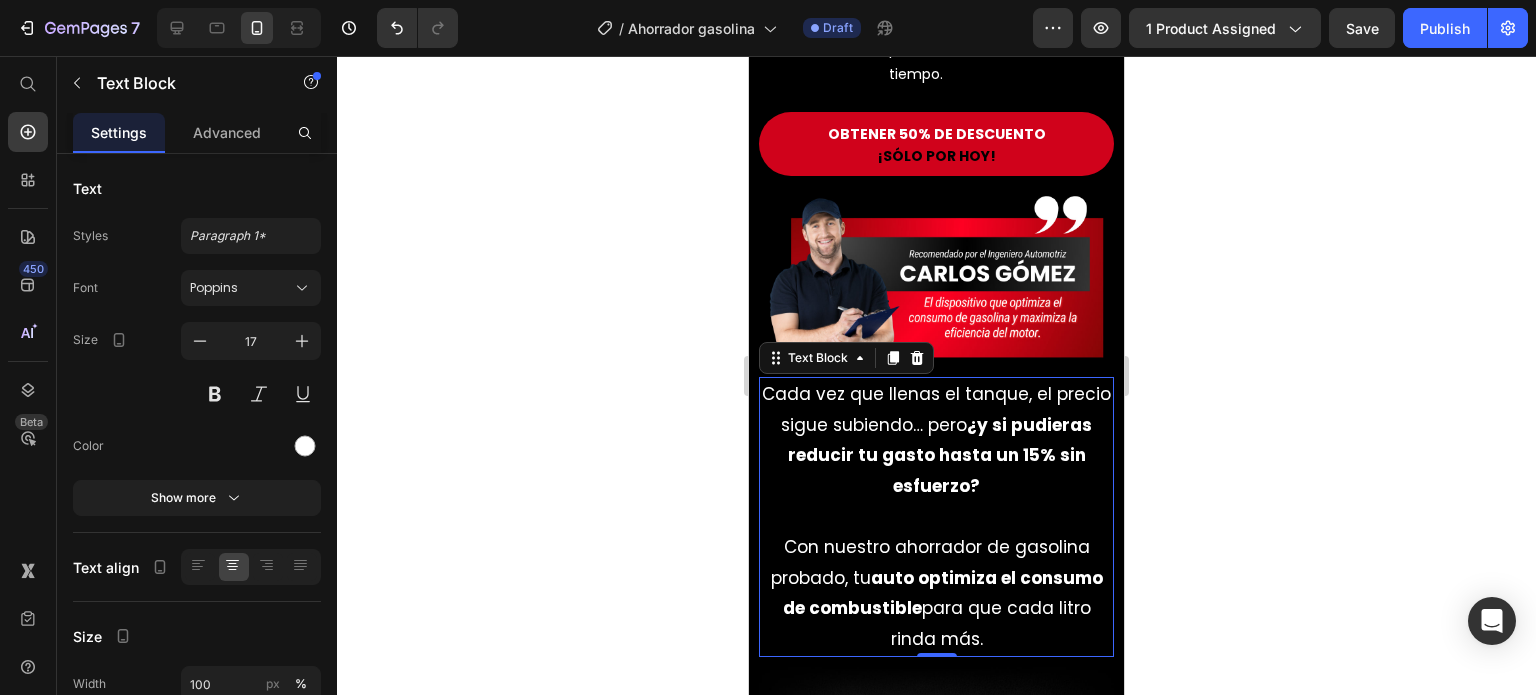 scroll, scrollTop: 2600, scrollLeft: 0, axis: vertical 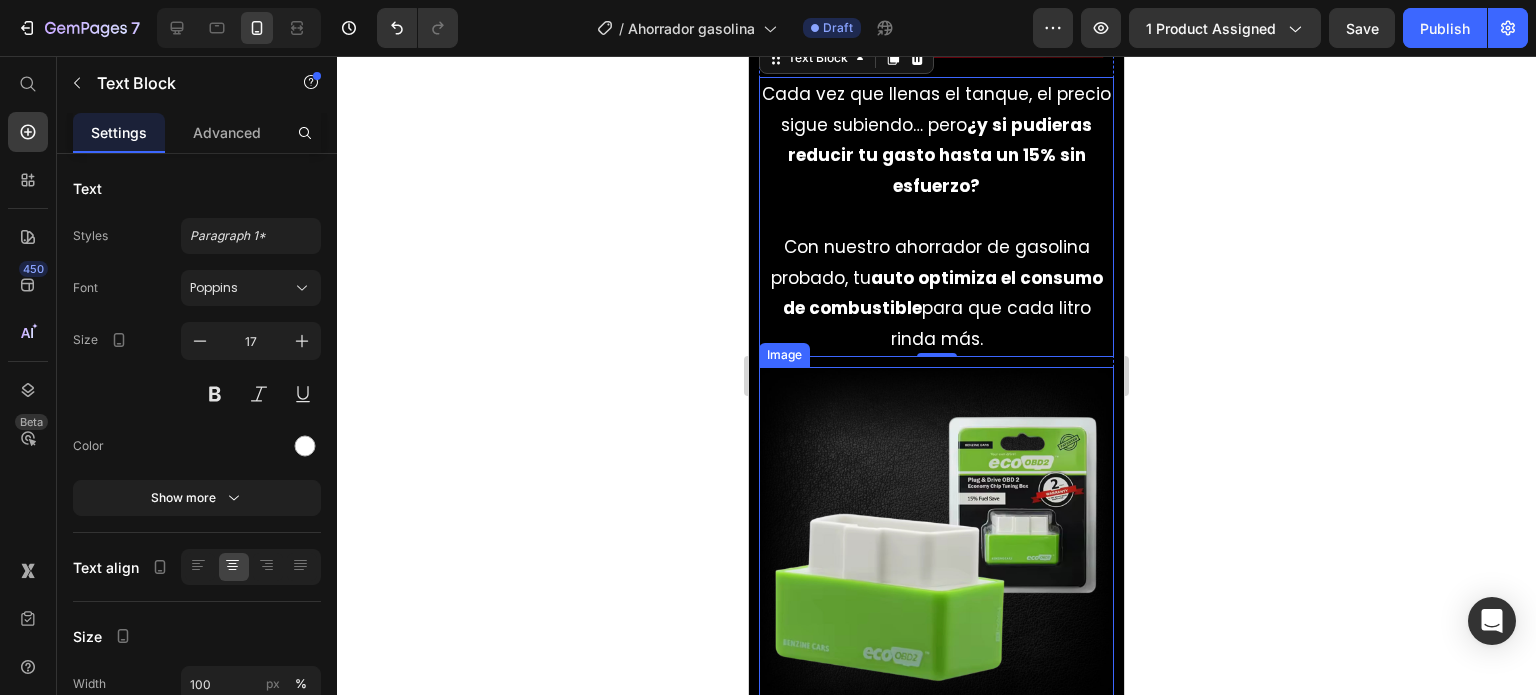 click at bounding box center (936, 544) 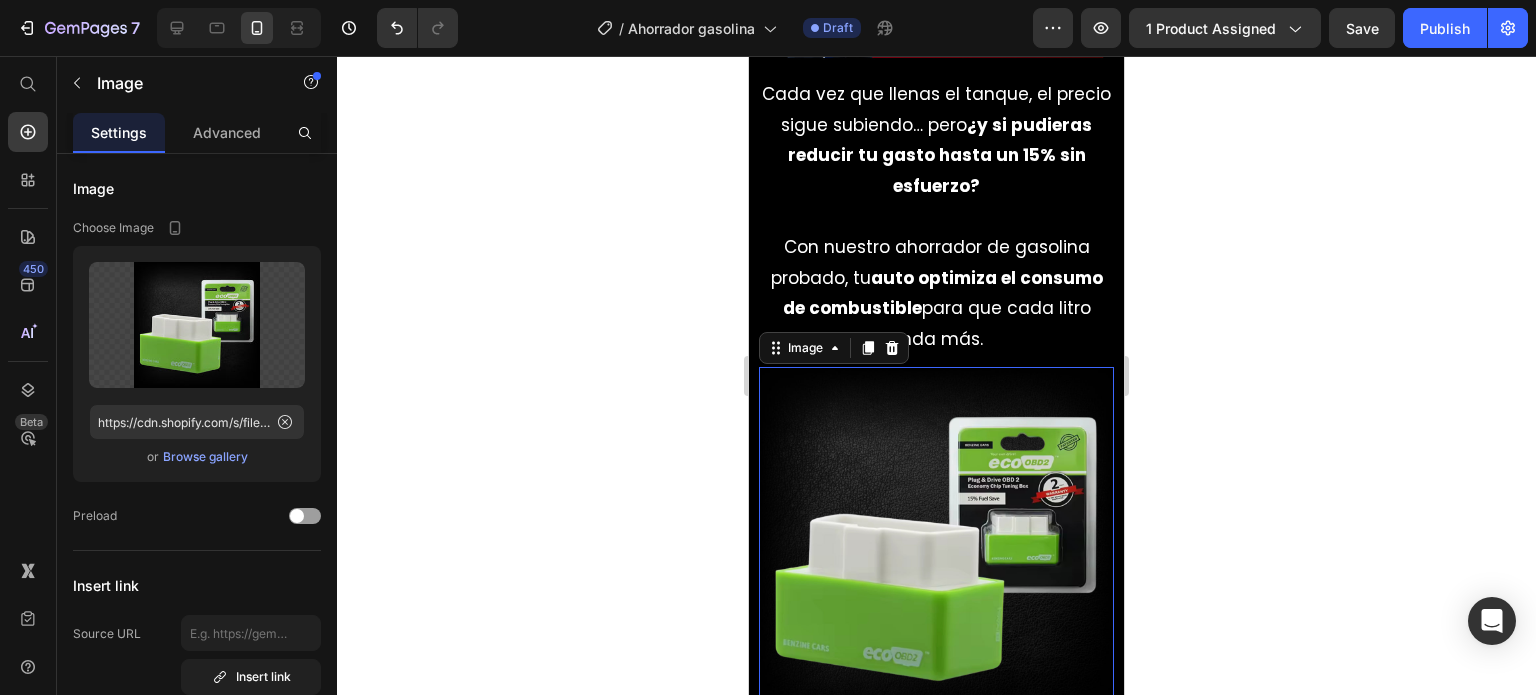 scroll, scrollTop: 2900, scrollLeft: 0, axis: vertical 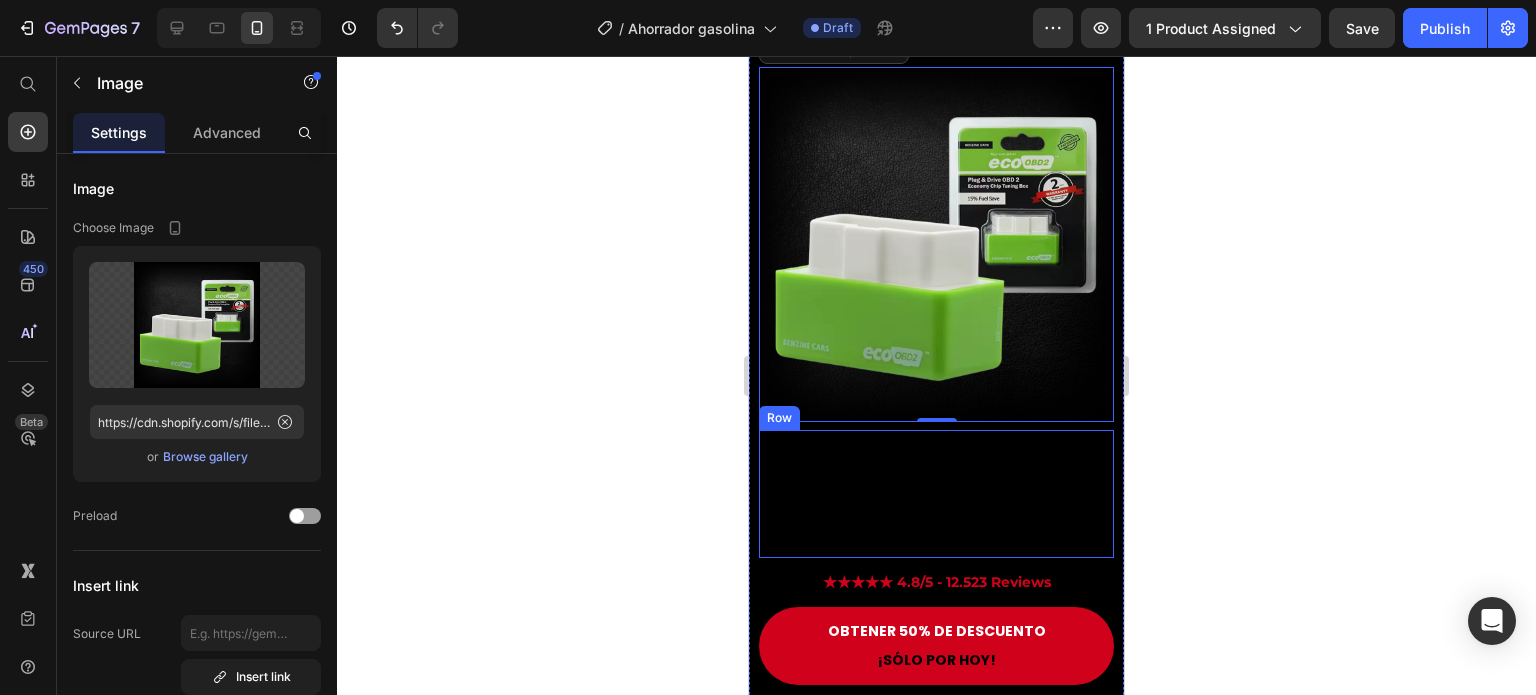 click on "Image Row" at bounding box center [936, 494] 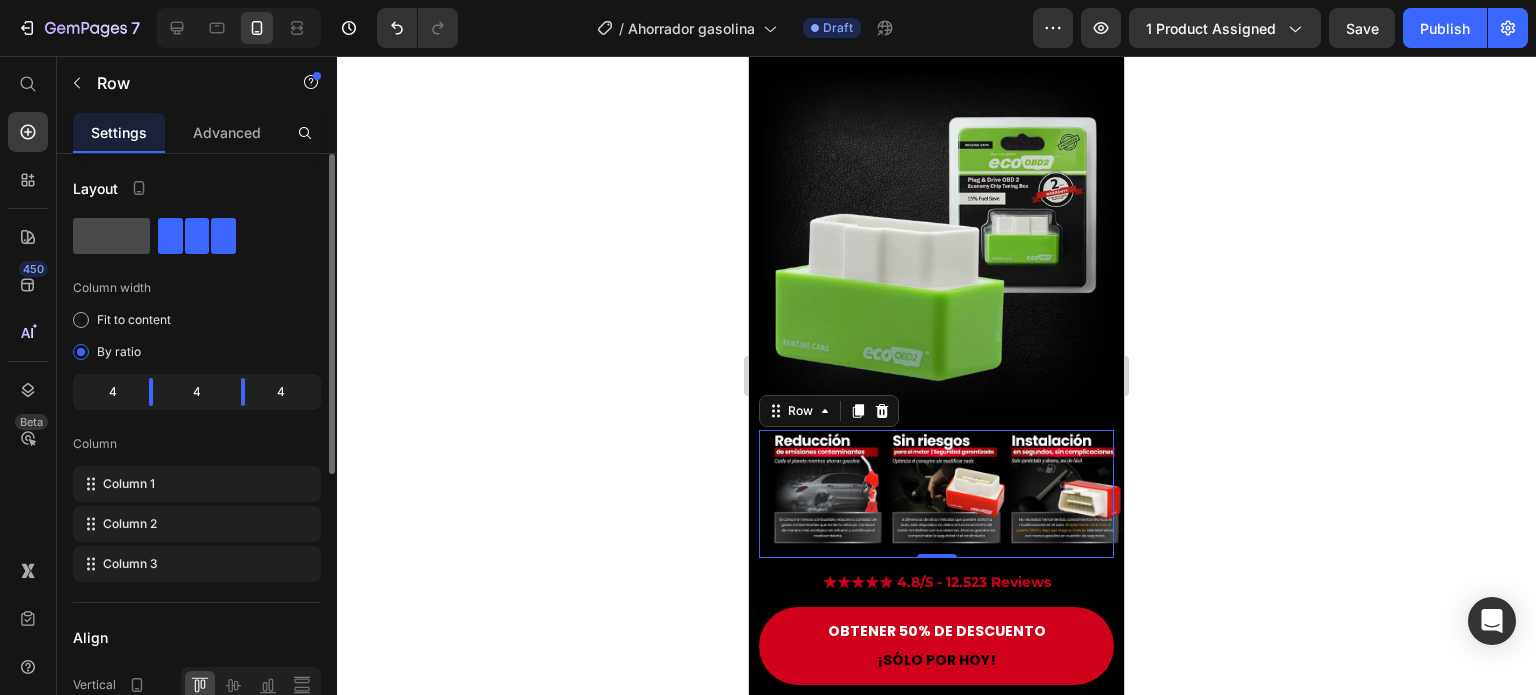 click 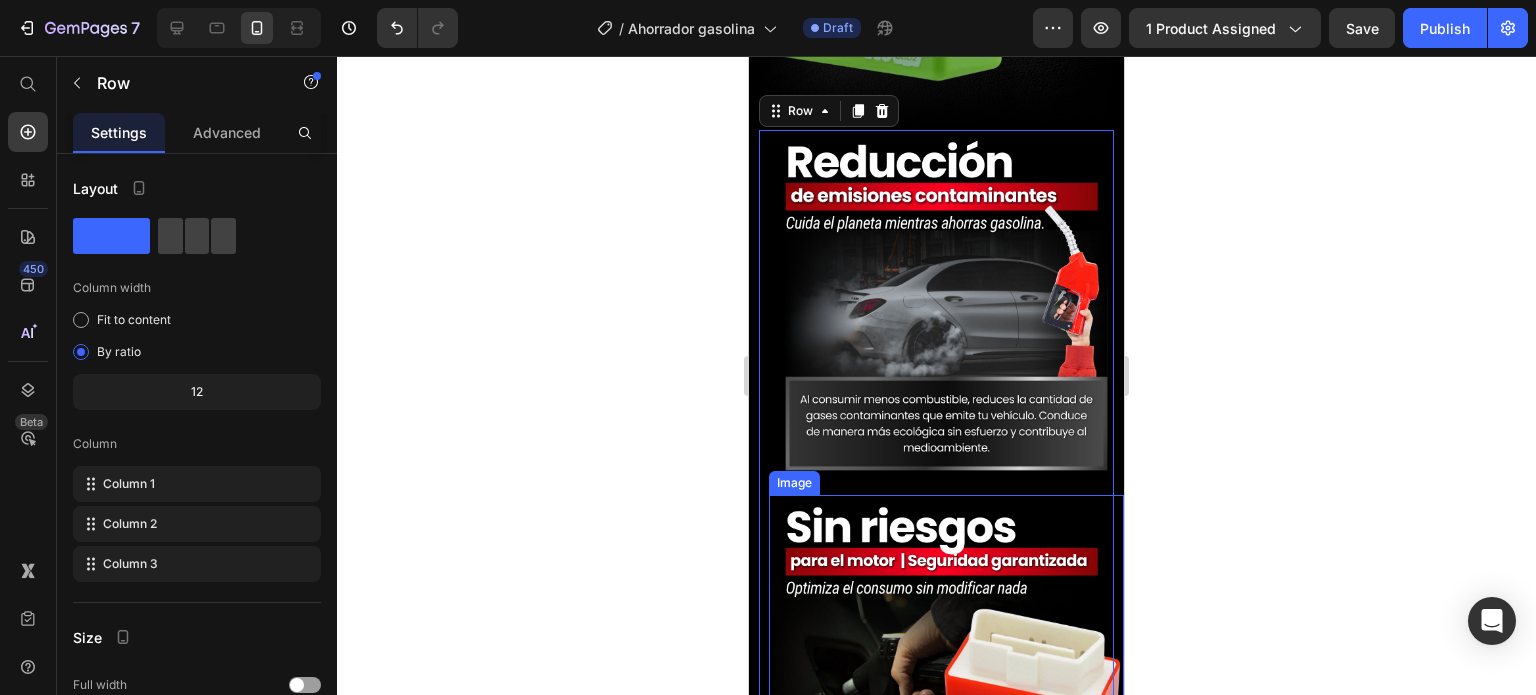 scroll, scrollTop: 3300, scrollLeft: 0, axis: vertical 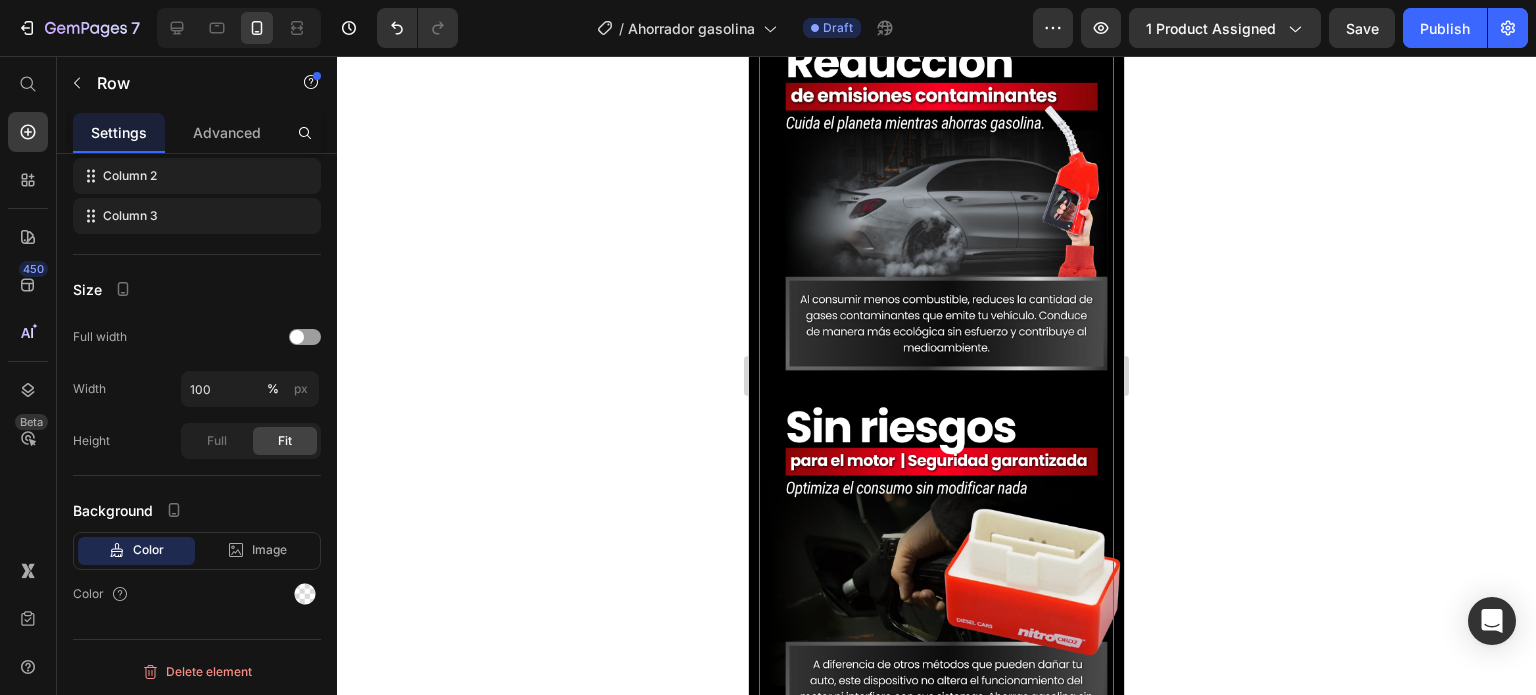 click on "Image Row" at bounding box center [936, 577] 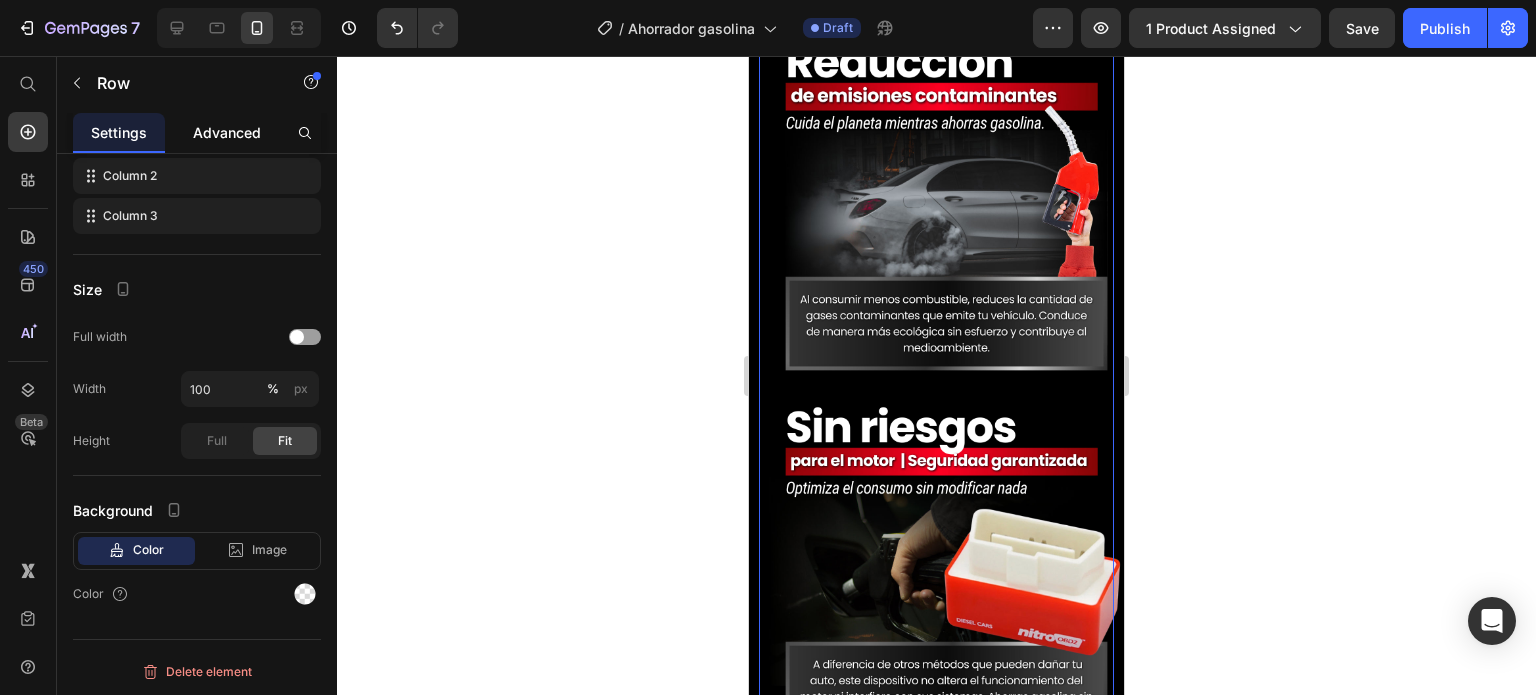 click on "Advanced" at bounding box center (227, 132) 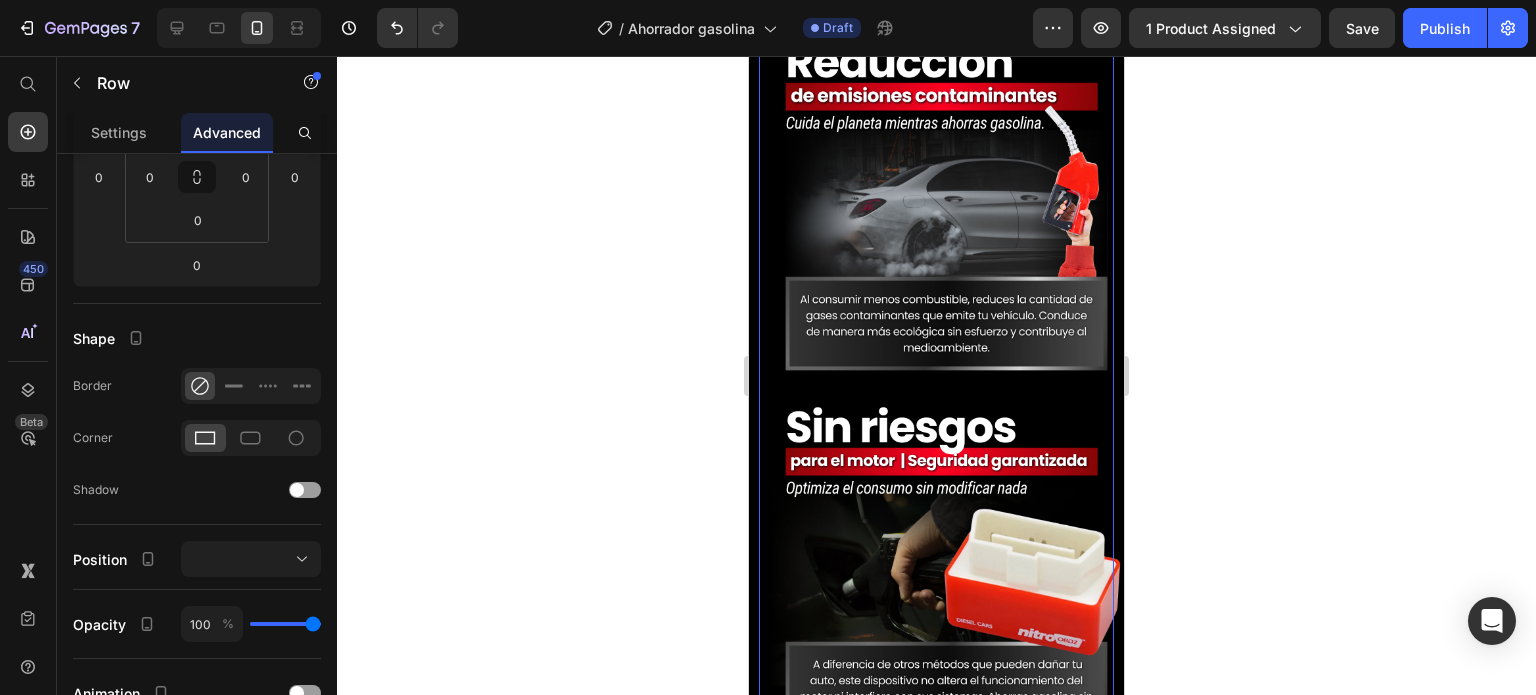 scroll, scrollTop: 0, scrollLeft: 0, axis: both 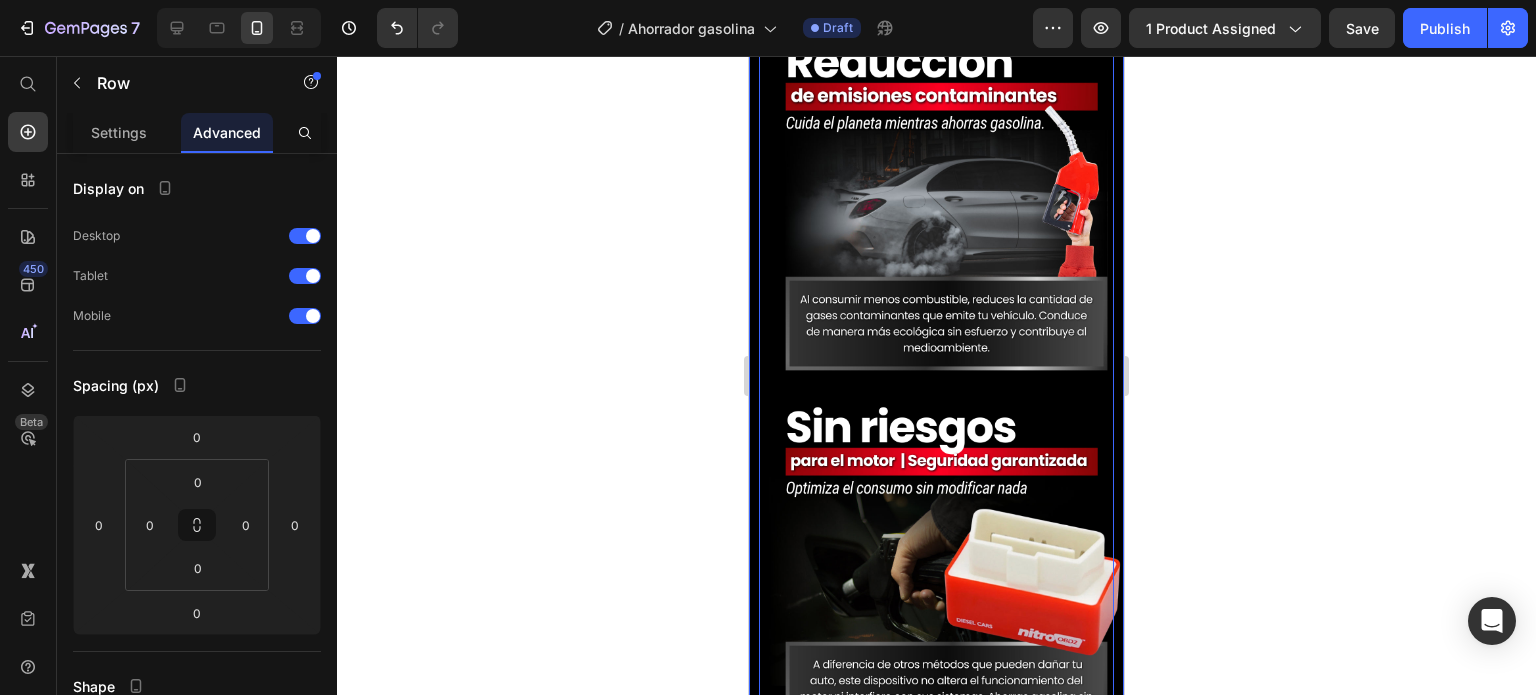 click on "Visto también en: Text Block Image Row Image Image ¿Sabías que estás gastando más gasolina de la que realmente necesitas?   Pruebas reales demuestran que este dispositivo  ayuda a reducir el consumo hasta en un 15% , optimizando el rendimiento de tu motor sin afectar su potencia. Text Block Row Row Image GARANTÍA DE DEVOLUCIÓN DE DINERO DE 30 DÍAS Text Block Si no está absolutamente satisfecho con los resultados, le reembolsaremos cada centavo de su inversión. Text Block Row Image ENVÍO Y MANEJO GRATIS Text Block Proporcionamos envíos gratuitos para todos los pedidos superiores a $59.900 realizados hoy. Text Block Row Image ALTA CALIDAD GARANTIZADA Text Block Fabricado con materiales de alta calidad. Disfrute de un rendimiento constante y sin problemas durante mucho tiempo. Text Block Row Row OBTENER 50% DE DESCUENTO Button ¡SÓLO POR HOY! Text Block Row Image Cada vez que llenas el tanque, el precio sigue subiendo… pero  ¿y si pudieras reducir tu gasto hasta un 15% sin esfuerzo?   Row Image" at bounding box center (936, -337) 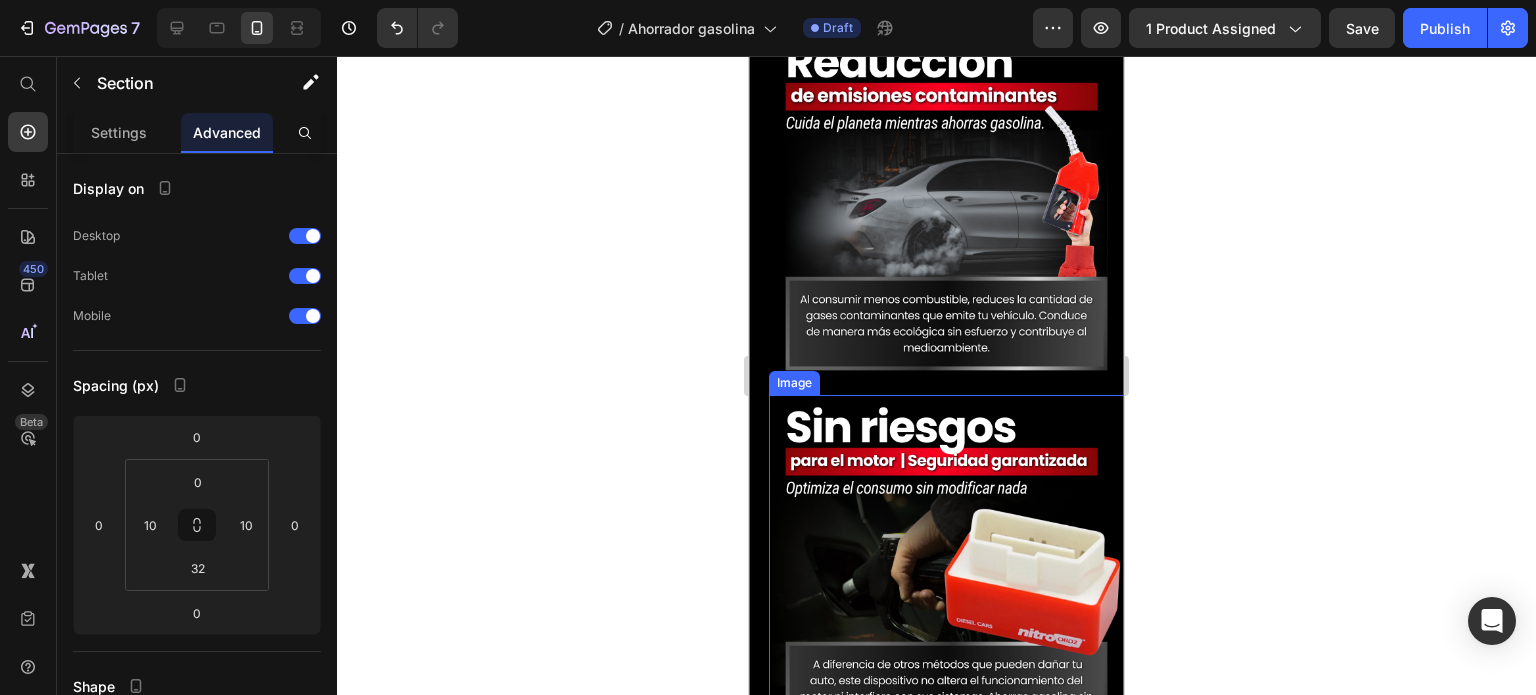 click at bounding box center (946, 572) 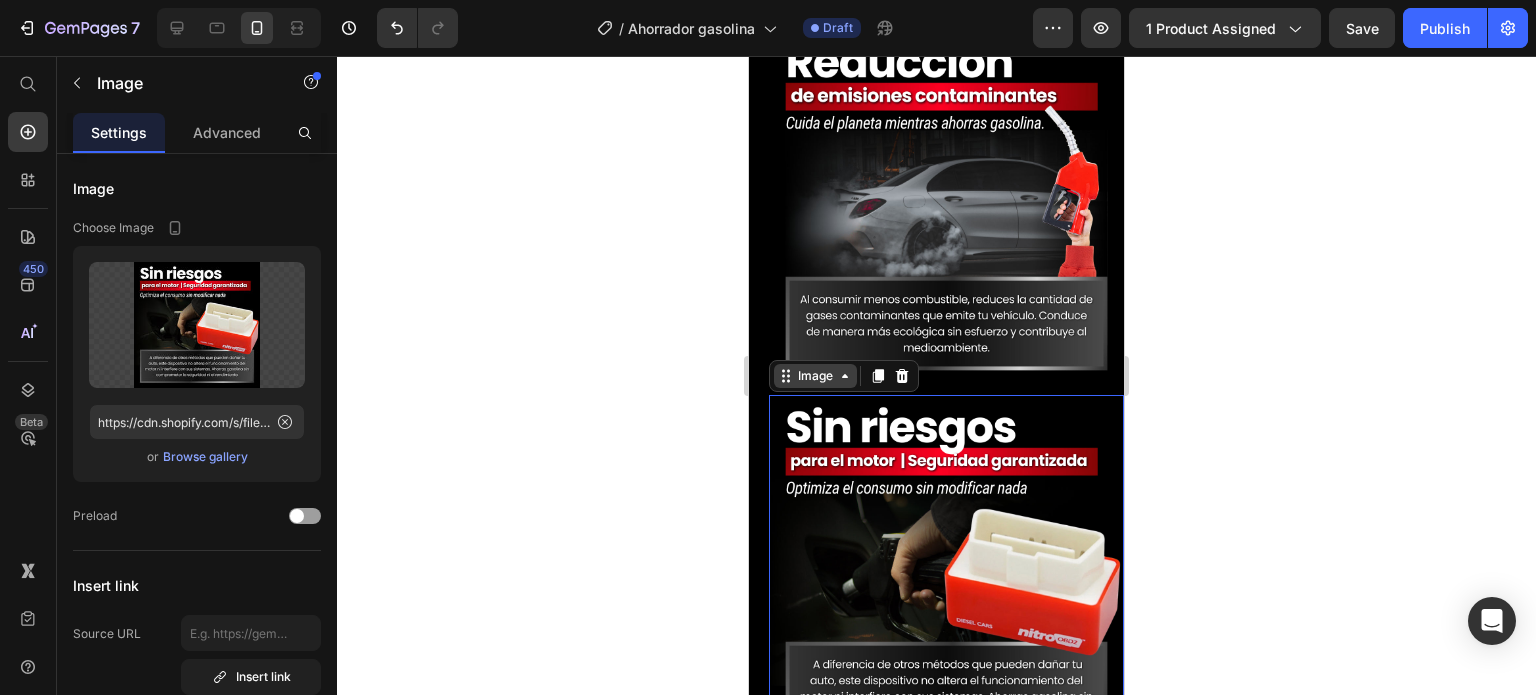 click on "Image" at bounding box center (815, 376) 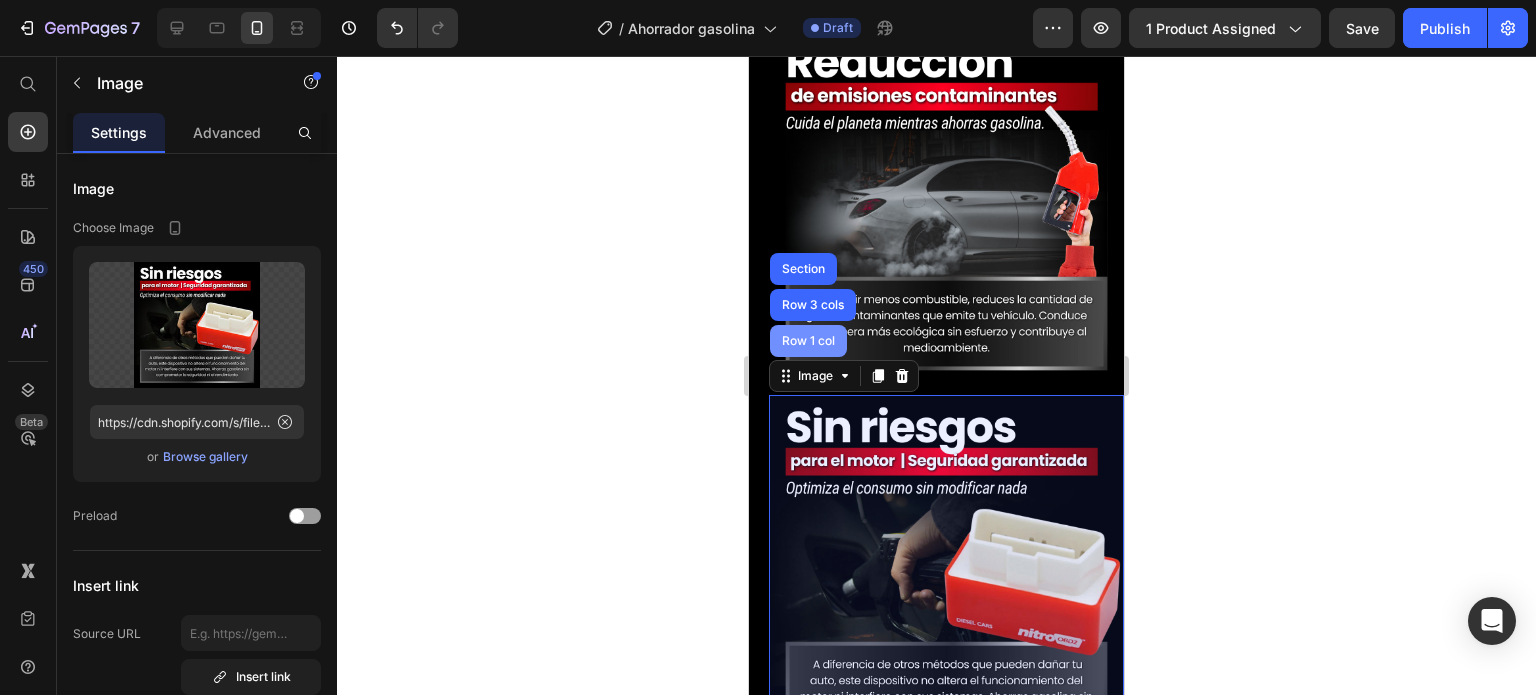 click on "Row 1 col" at bounding box center [808, 341] 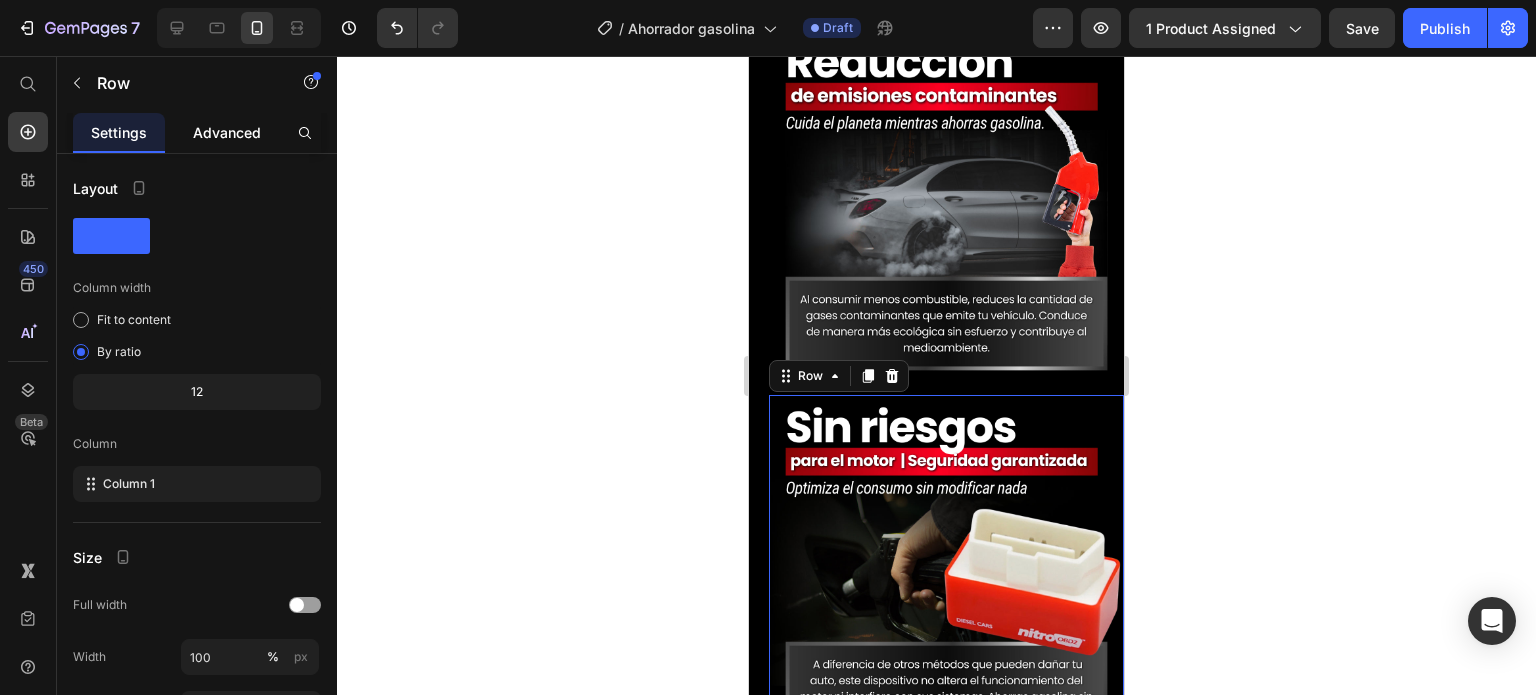 click on "Advanced" at bounding box center (227, 132) 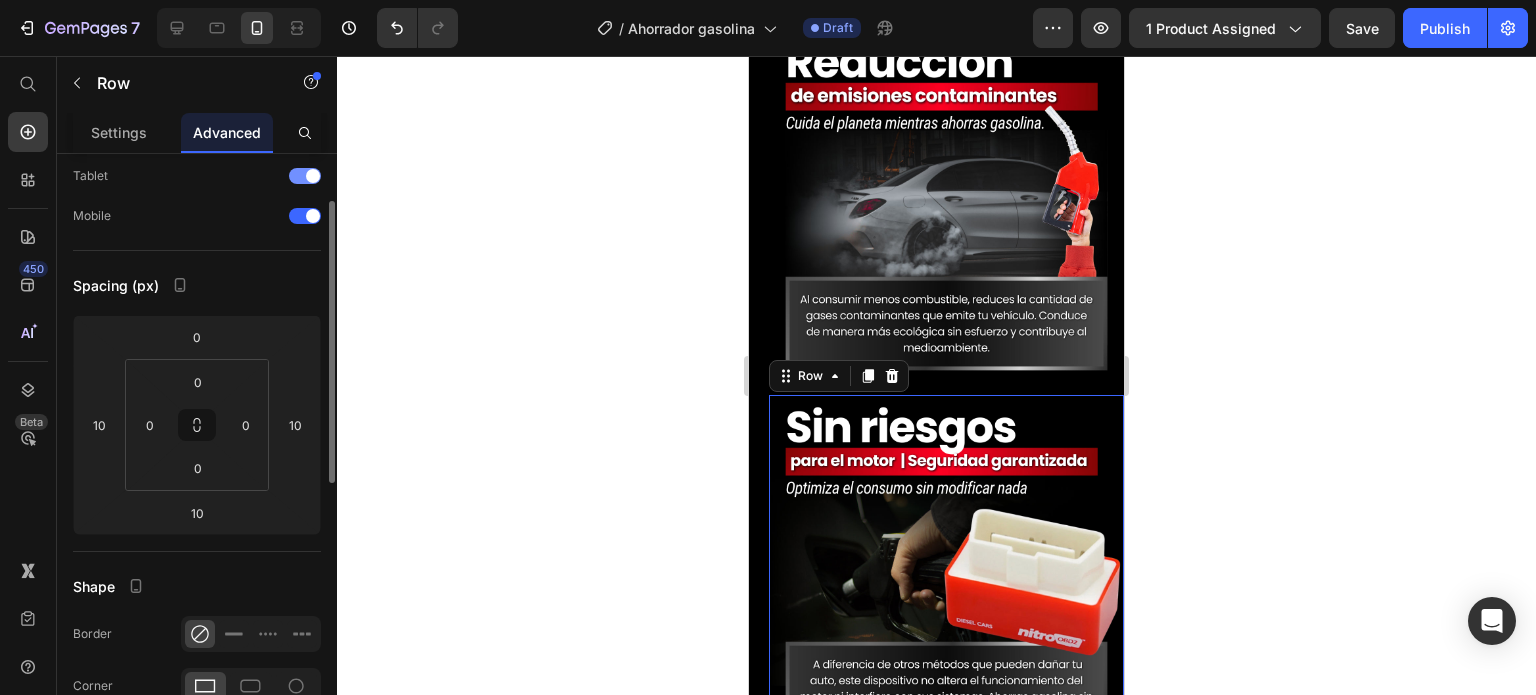 scroll, scrollTop: 200, scrollLeft: 0, axis: vertical 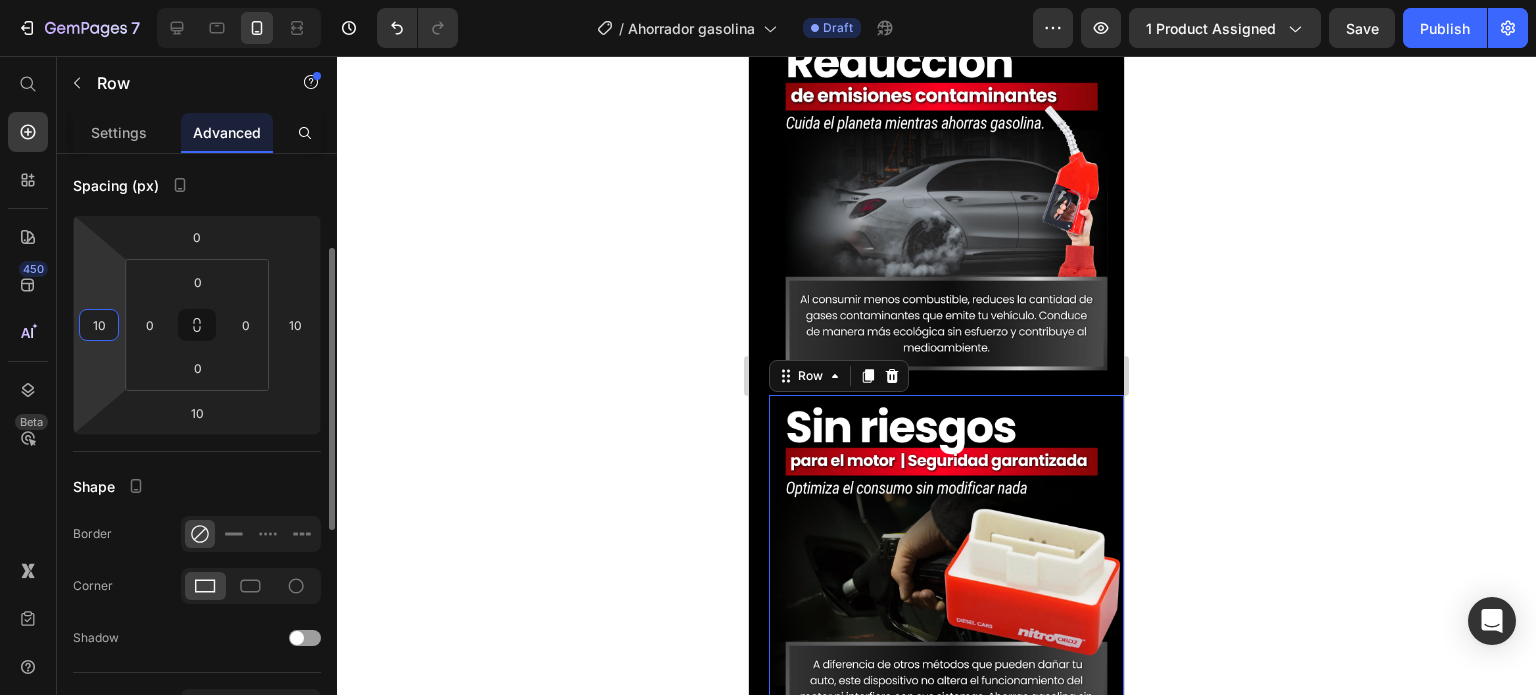 click on "10" at bounding box center [99, 325] 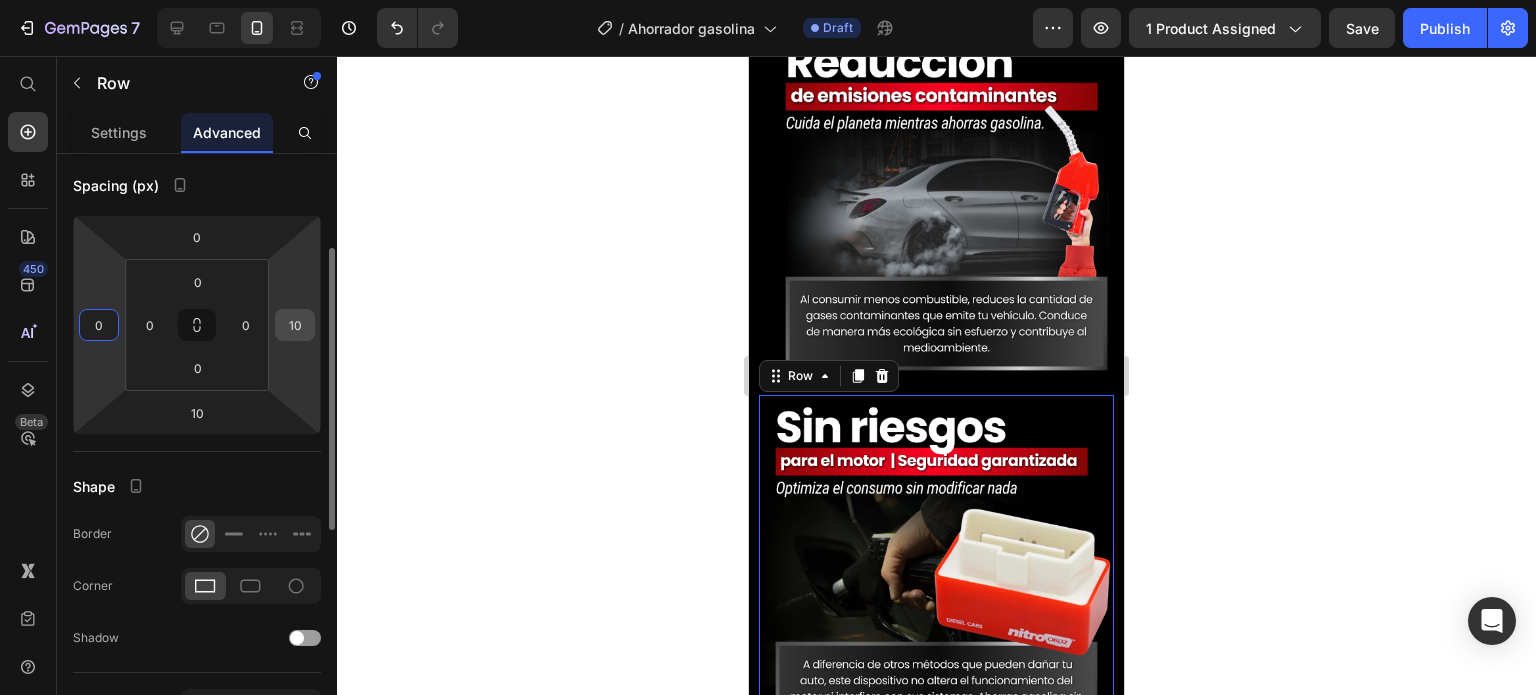 type on "0" 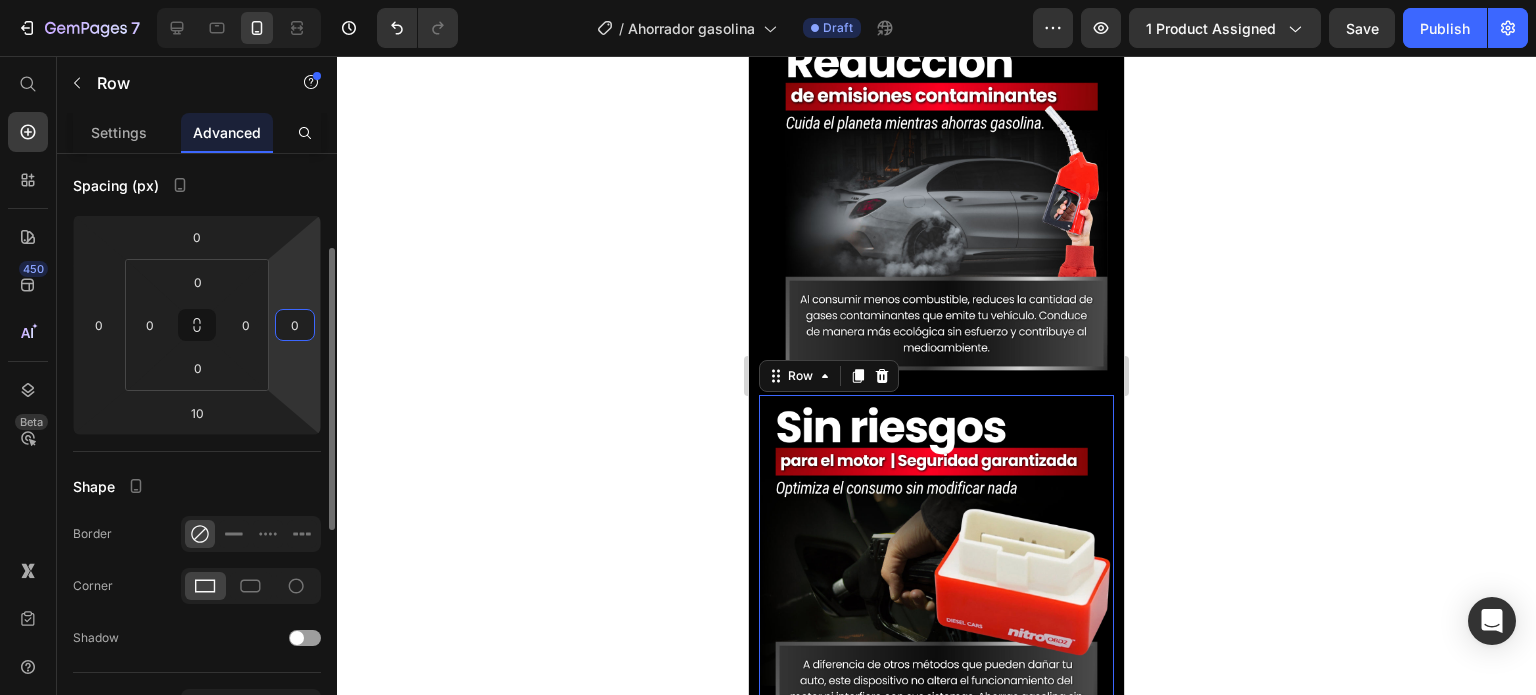 type on "0" 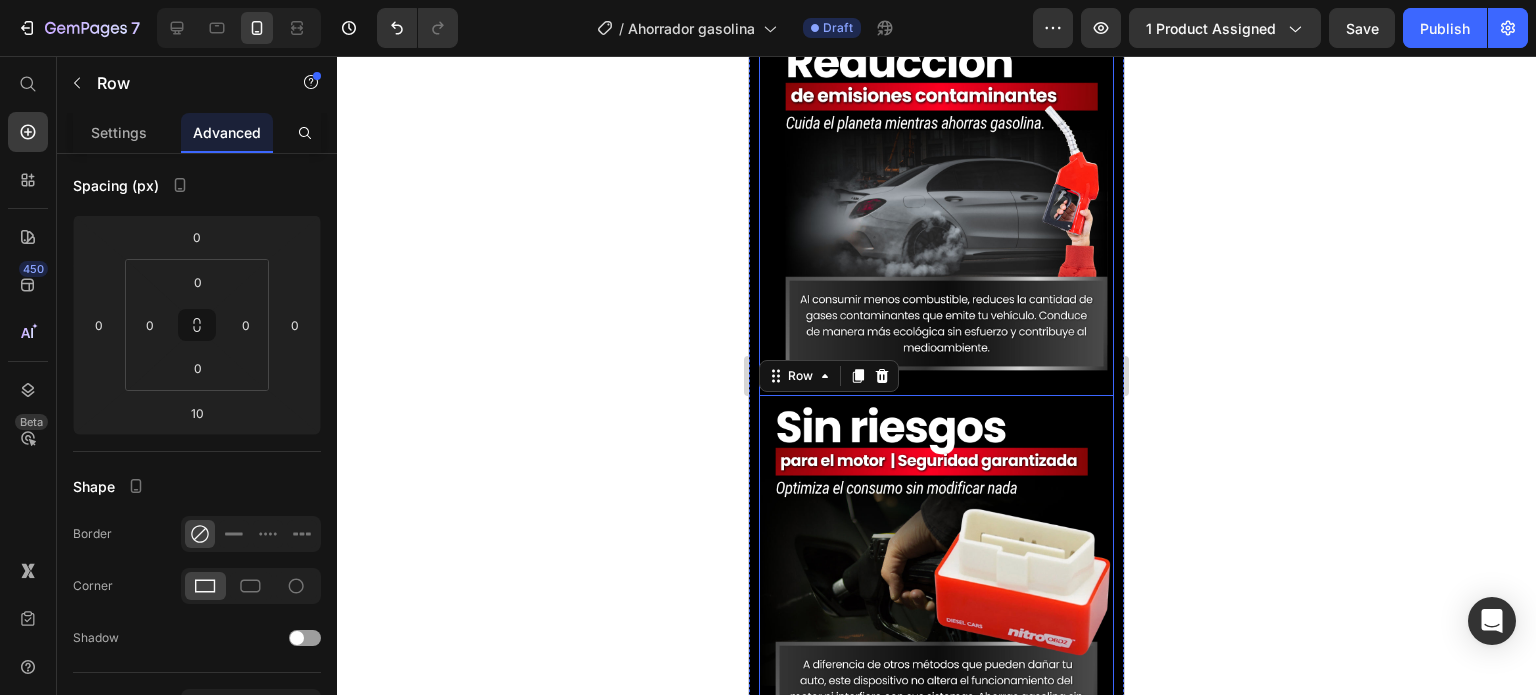 click on "Image Row" at bounding box center (936, 212) 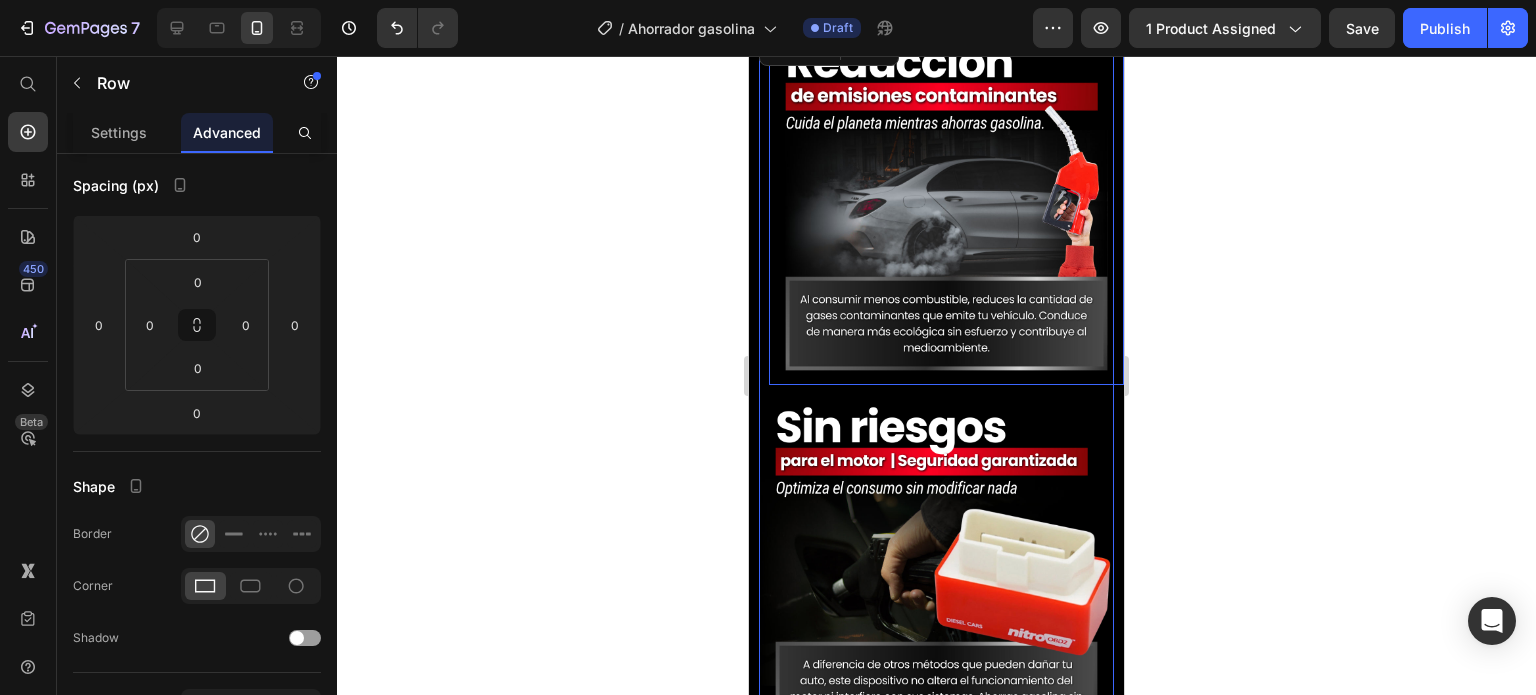 click at bounding box center (946, 207) 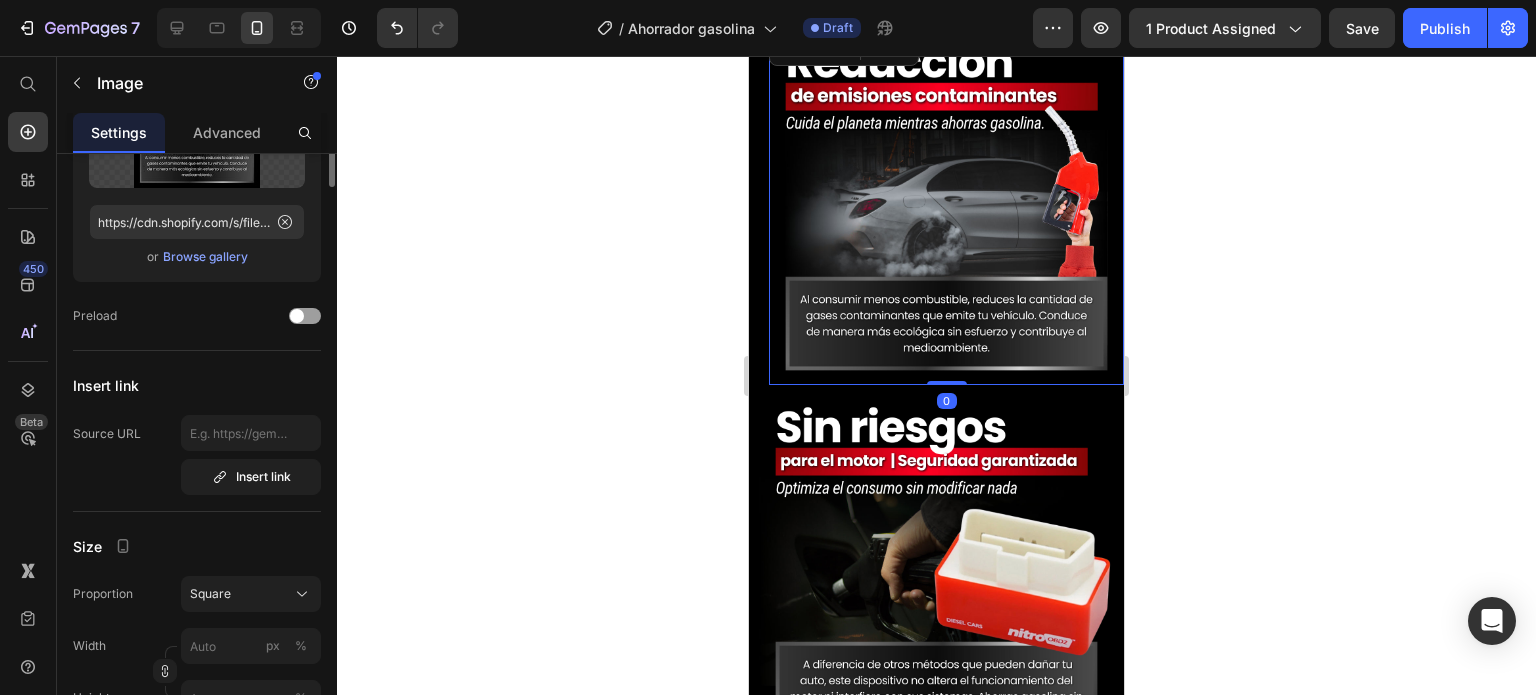 scroll, scrollTop: 0, scrollLeft: 0, axis: both 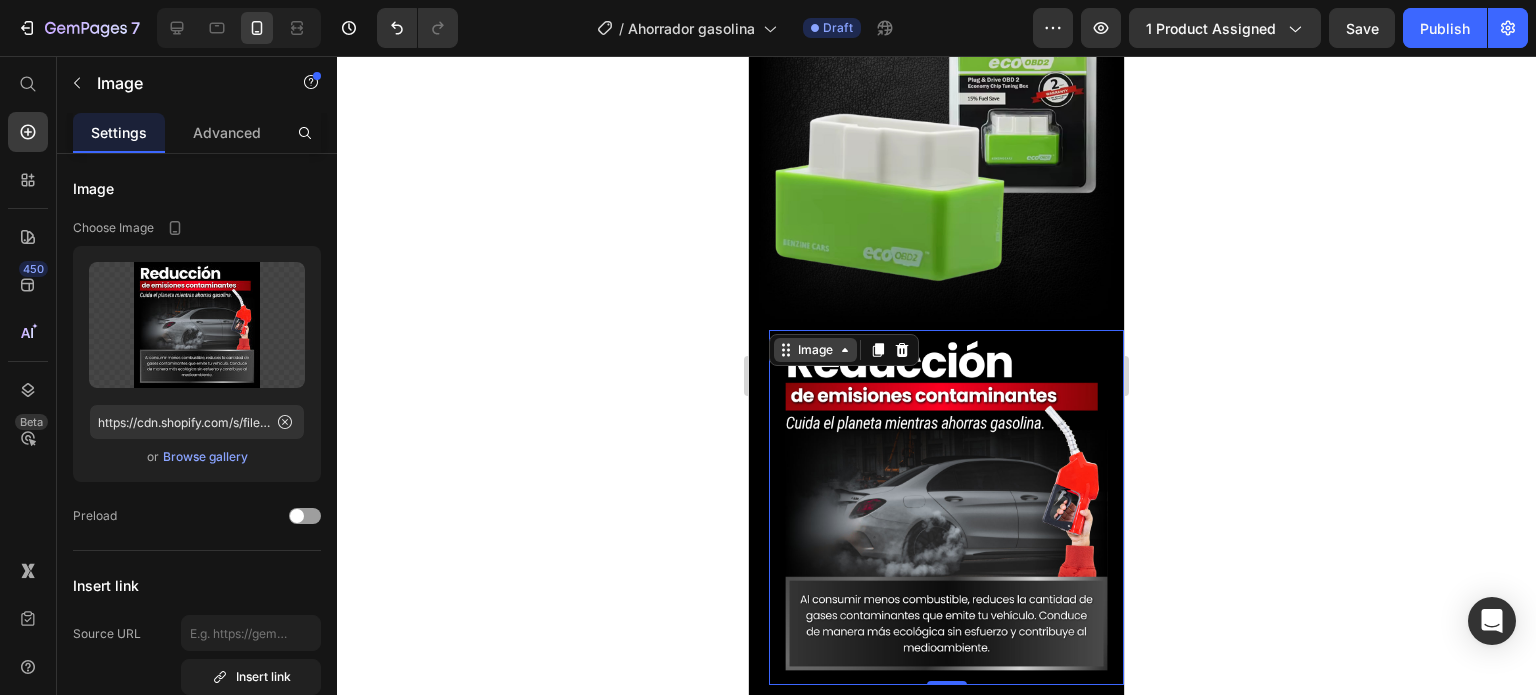 click on "Image" at bounding box center [815, 350] 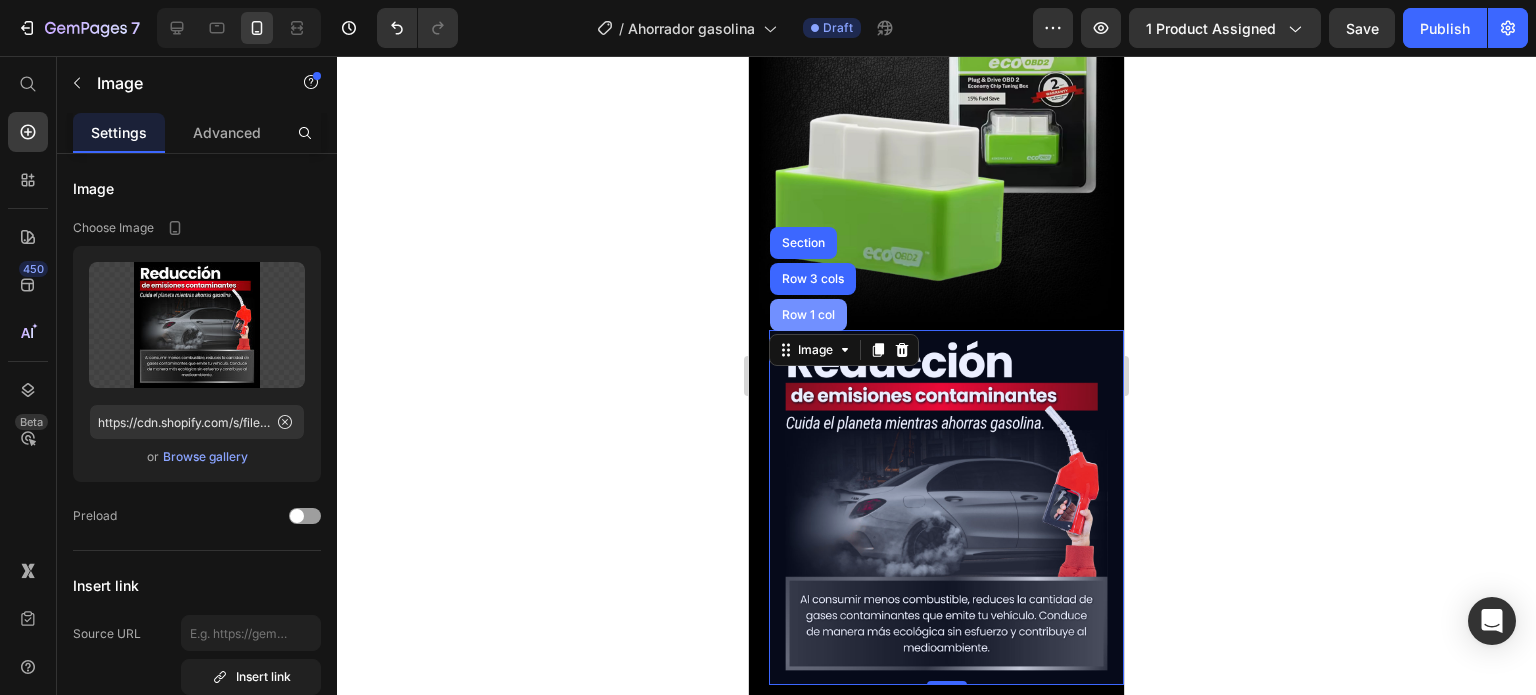 click on "Row 1 col" at bounding box center [808, 315] 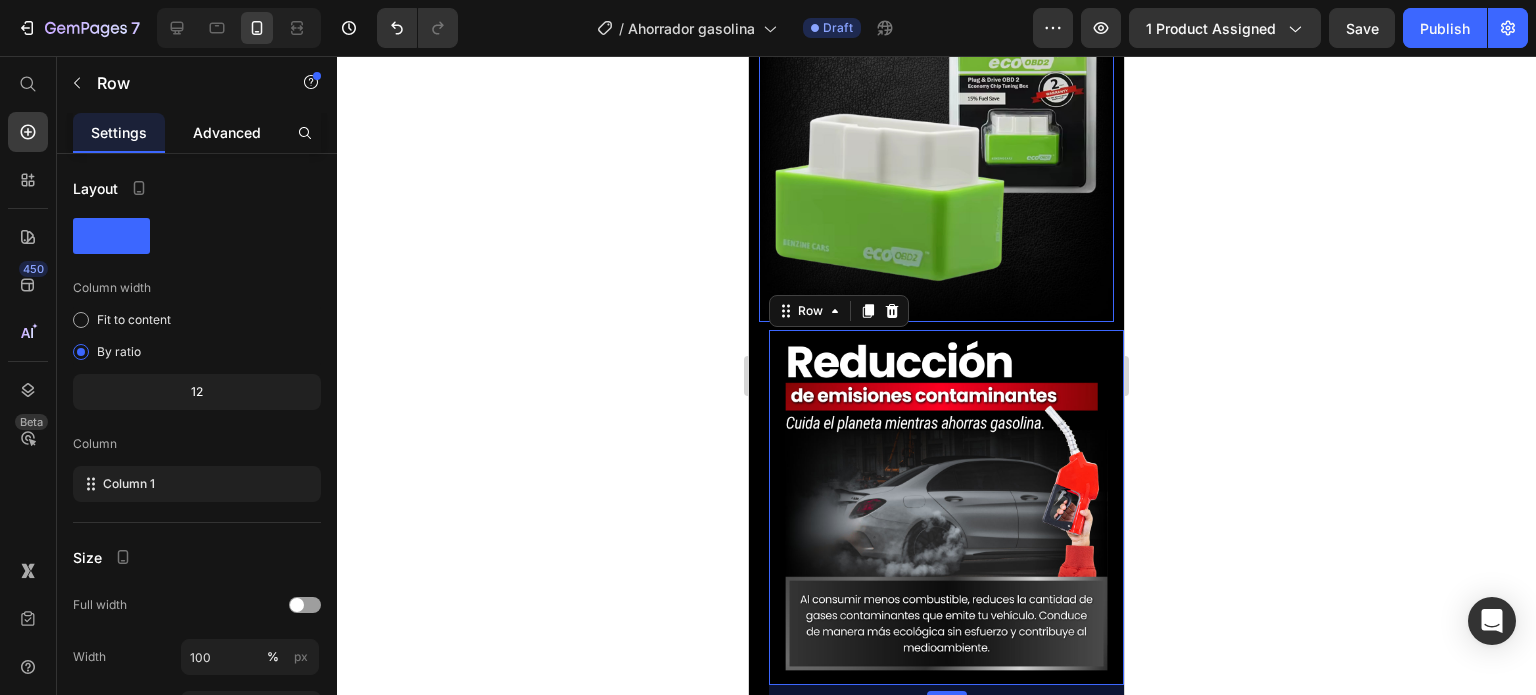 click on "Advanced" at bounding box center [227, 132] 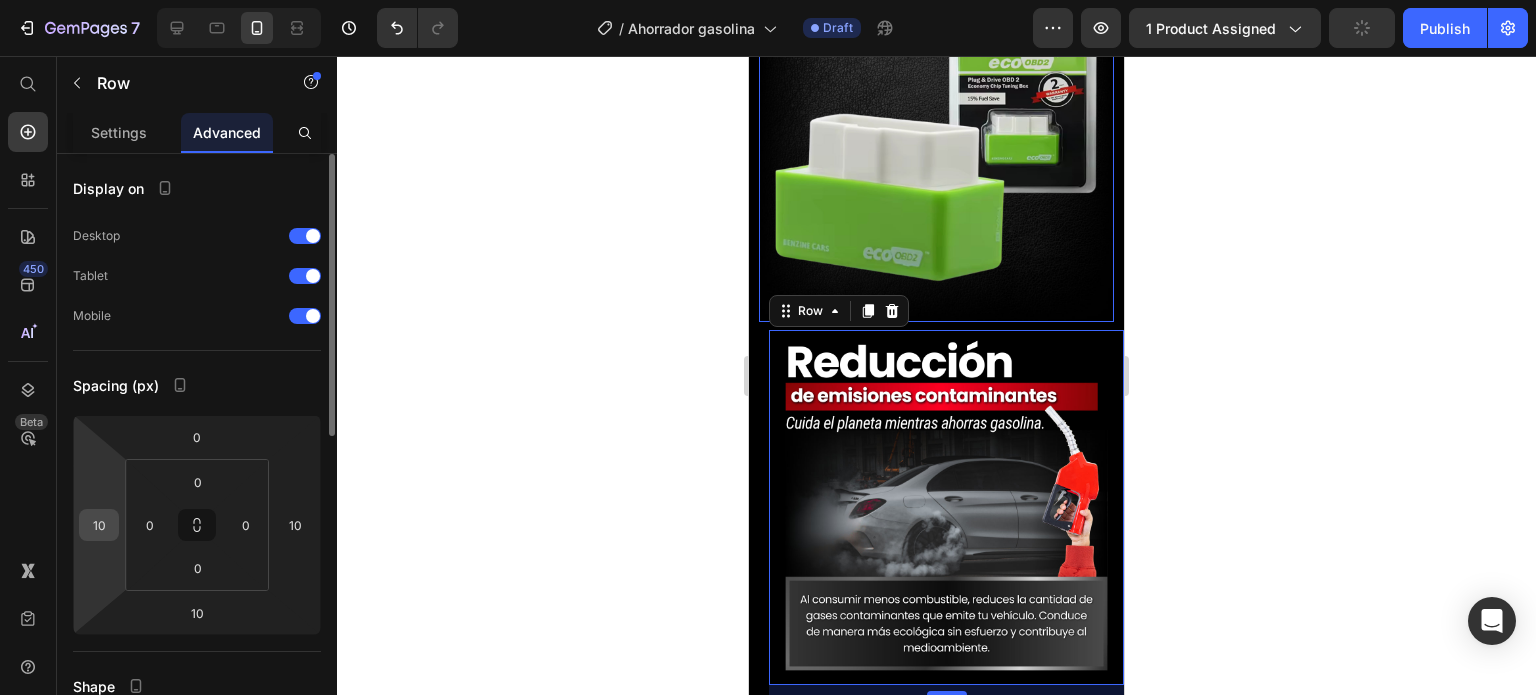 click on "10" at bounding box center (99, 525) 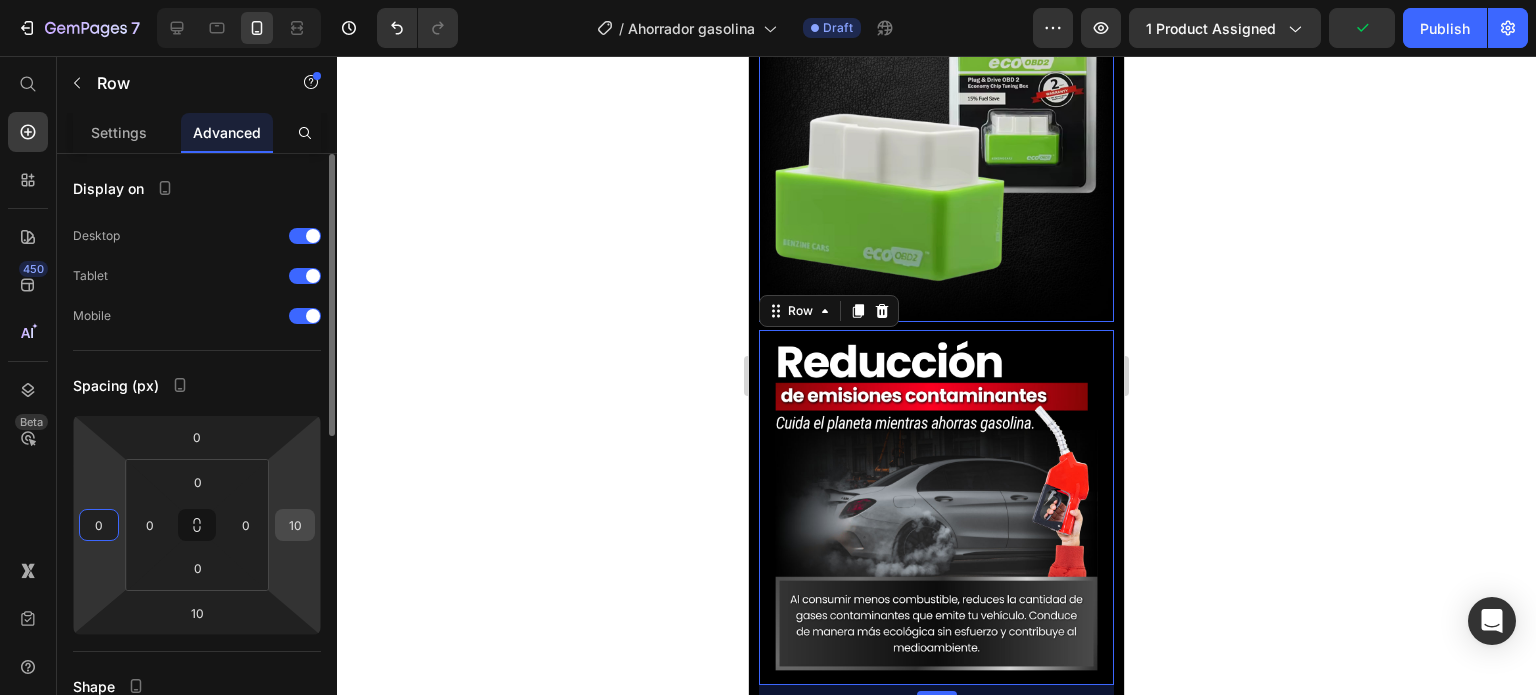 type on "0" 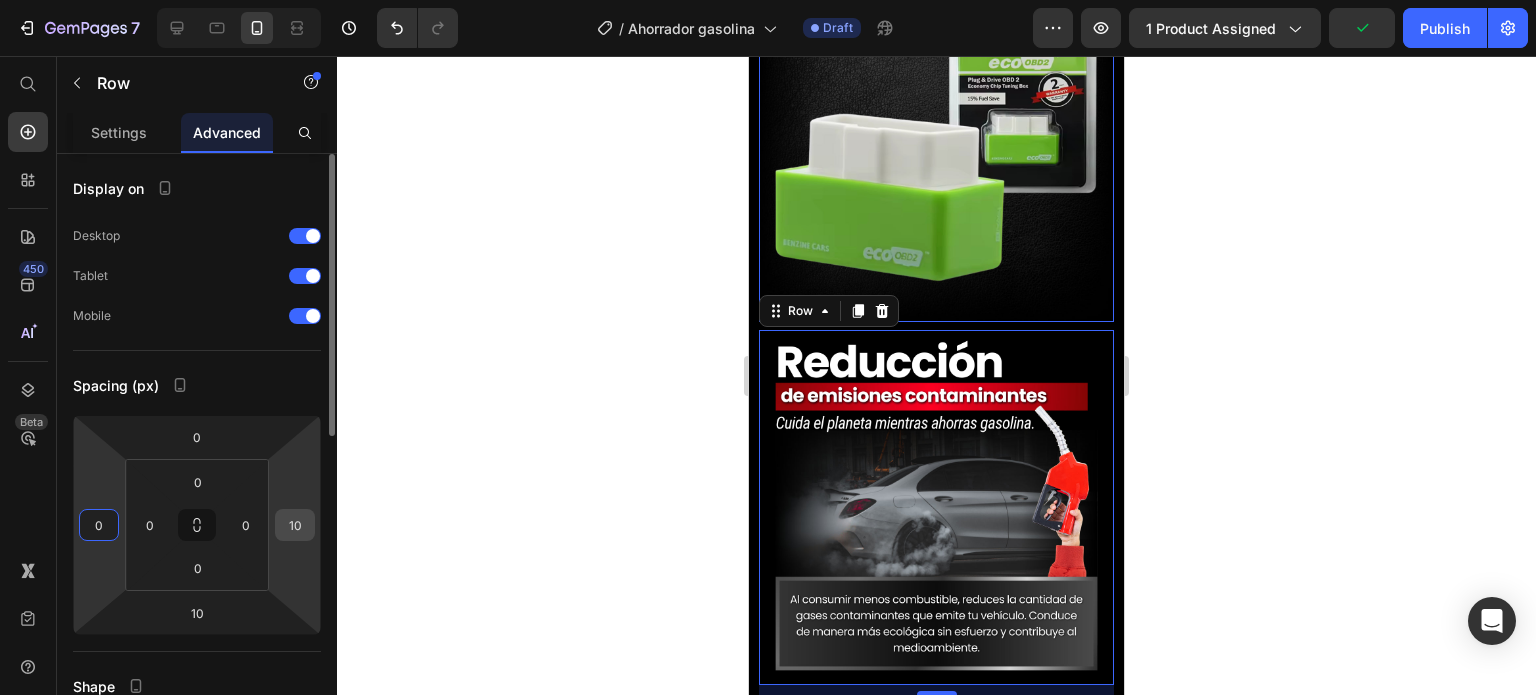 click on "10" at bounding box center (295, 525) 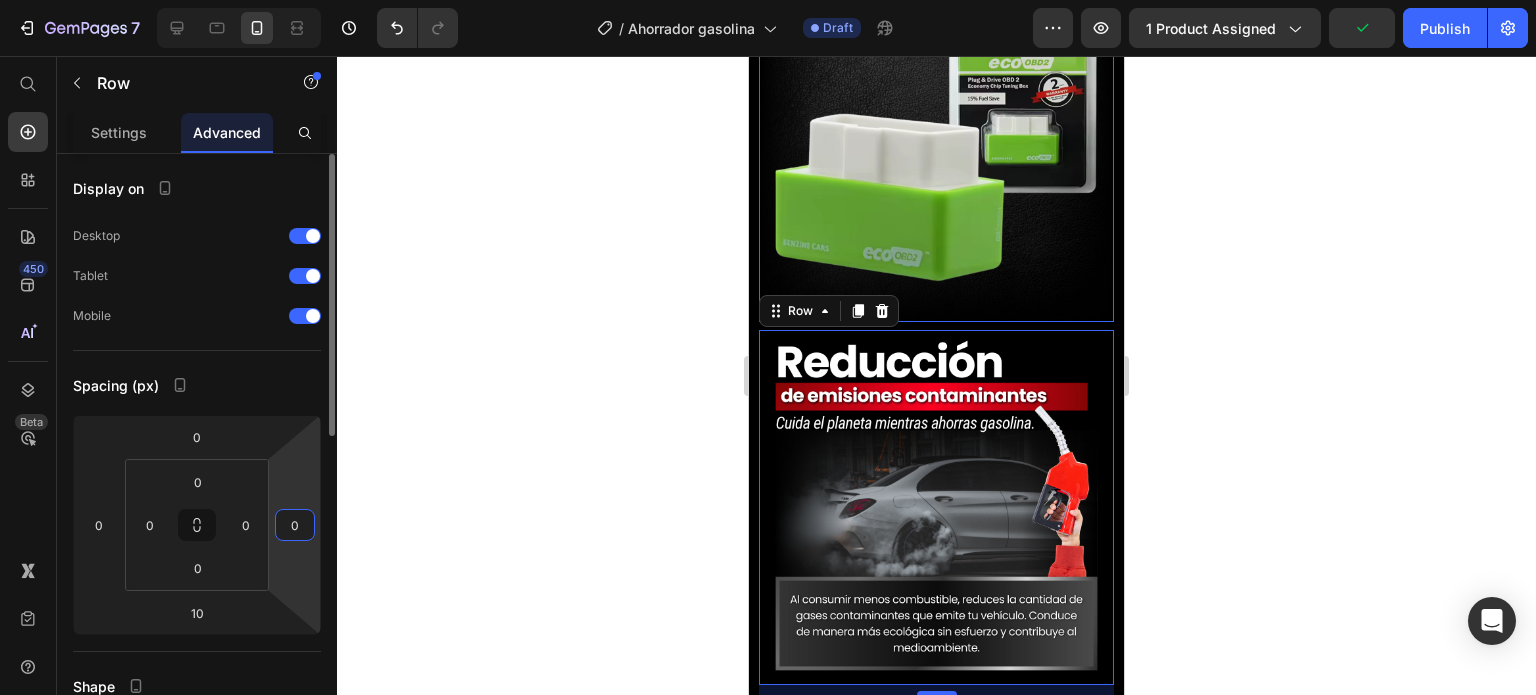 type on "0" 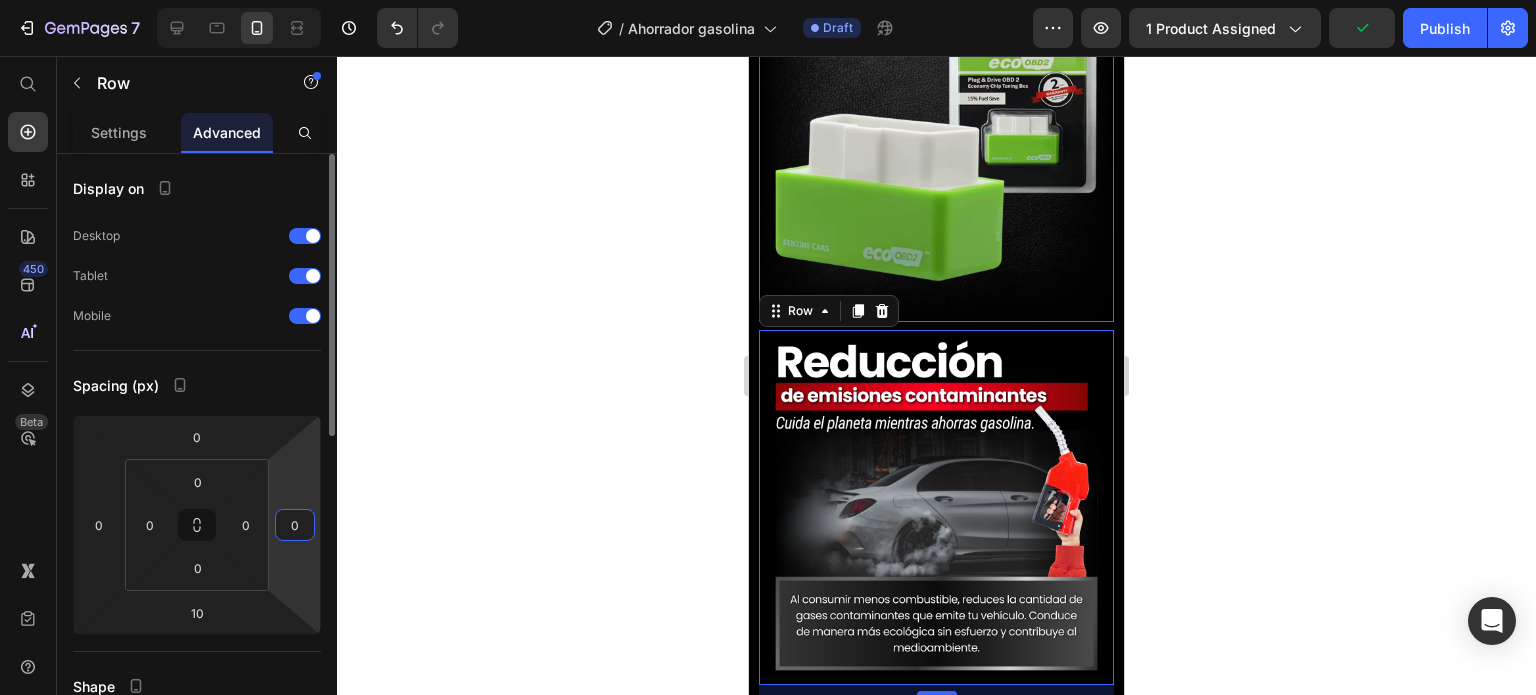 click on "Spacing (px)" at bounding box center [197, 385] 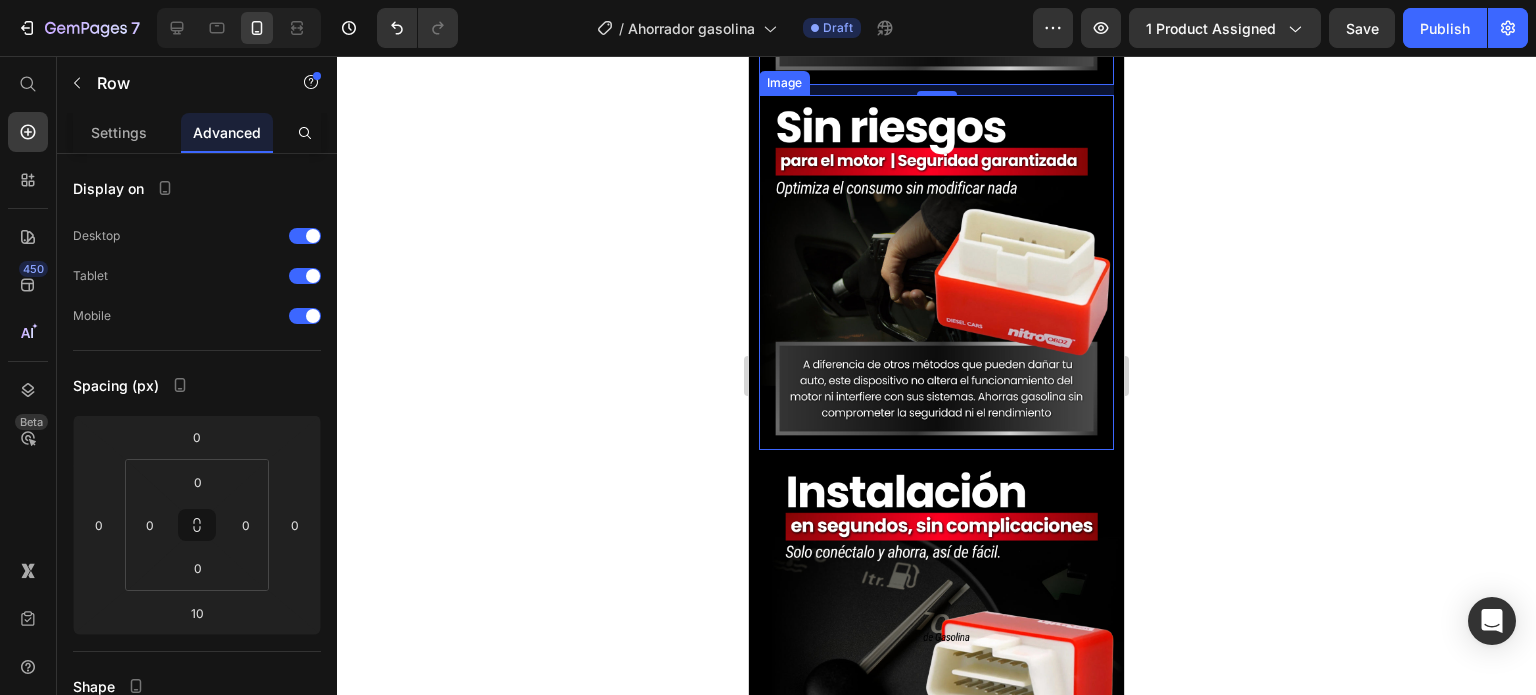 scroll, scrollTop: 3700, scrollLeft: 0, axis: vertical 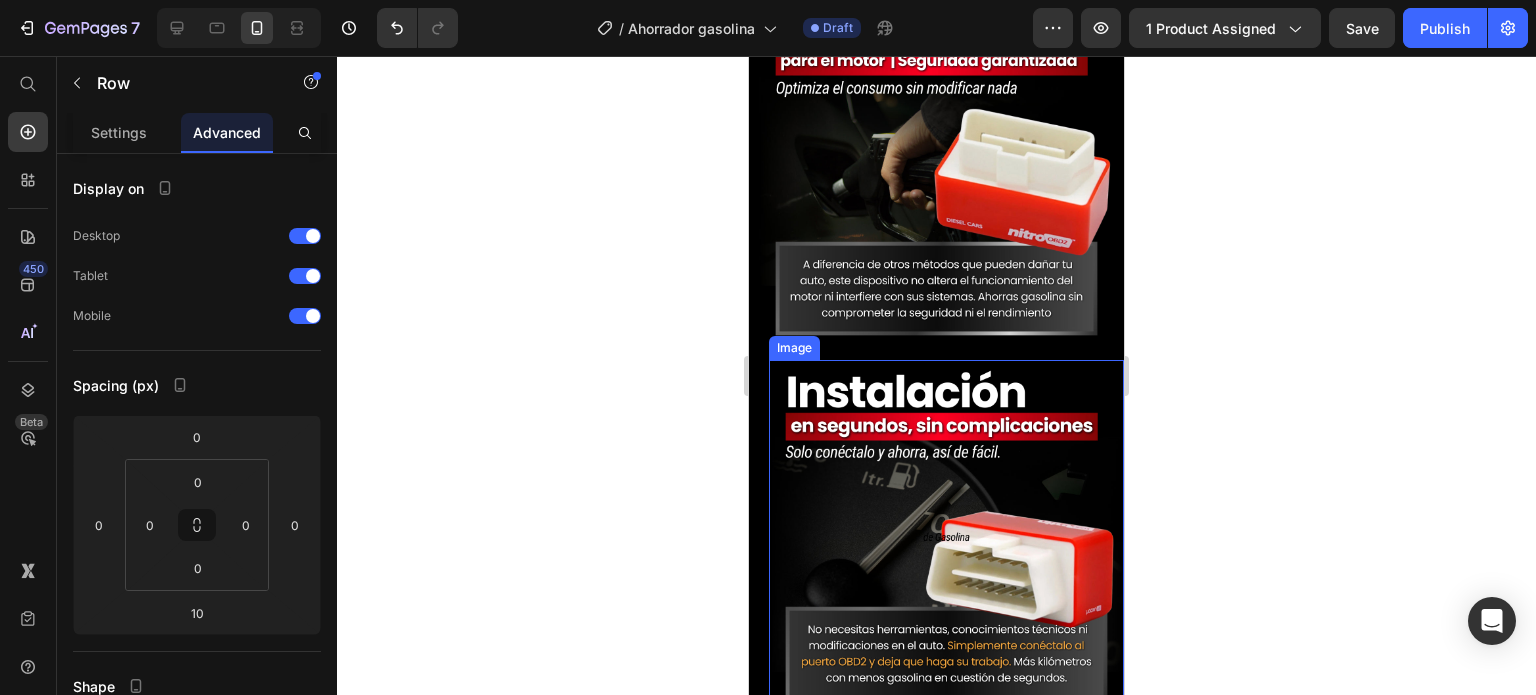 click at bounding box center [946, 537] 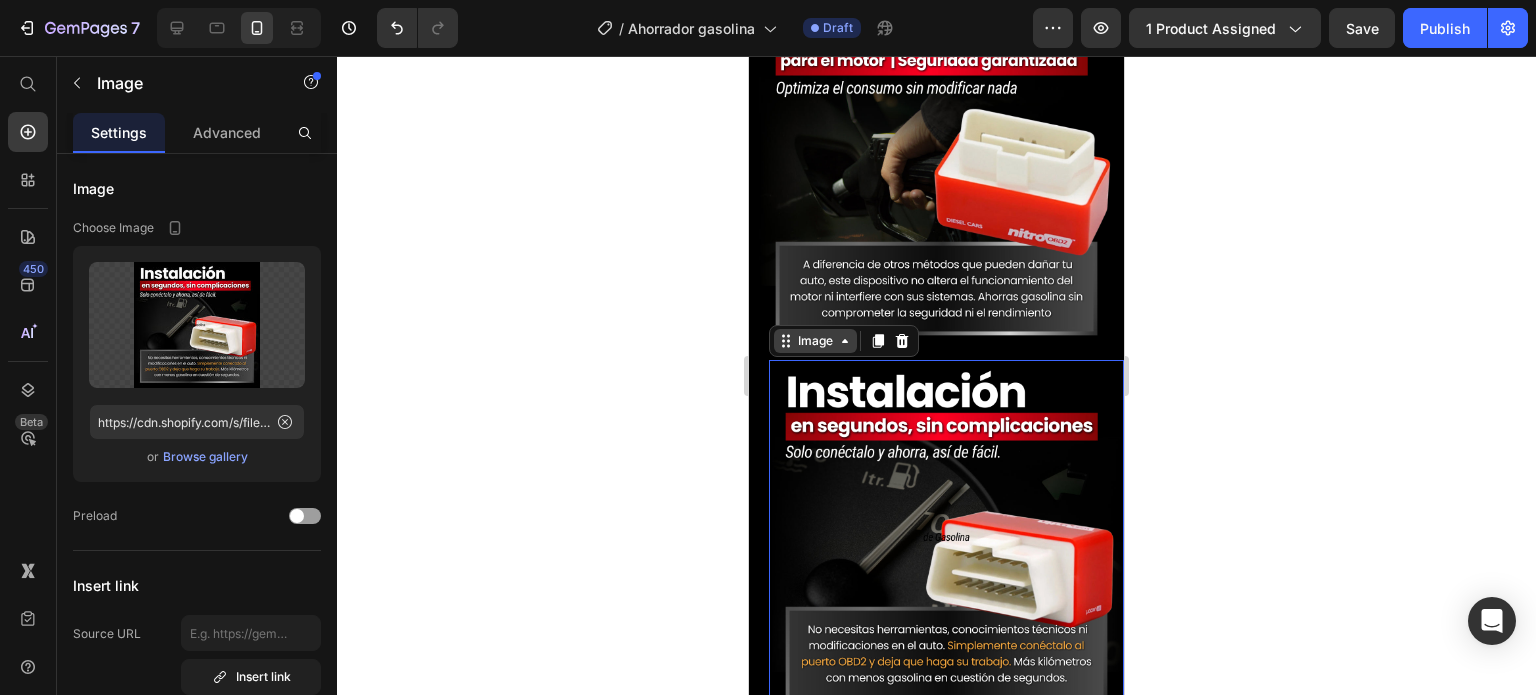click on "Image" at bounding box center [815, 341] 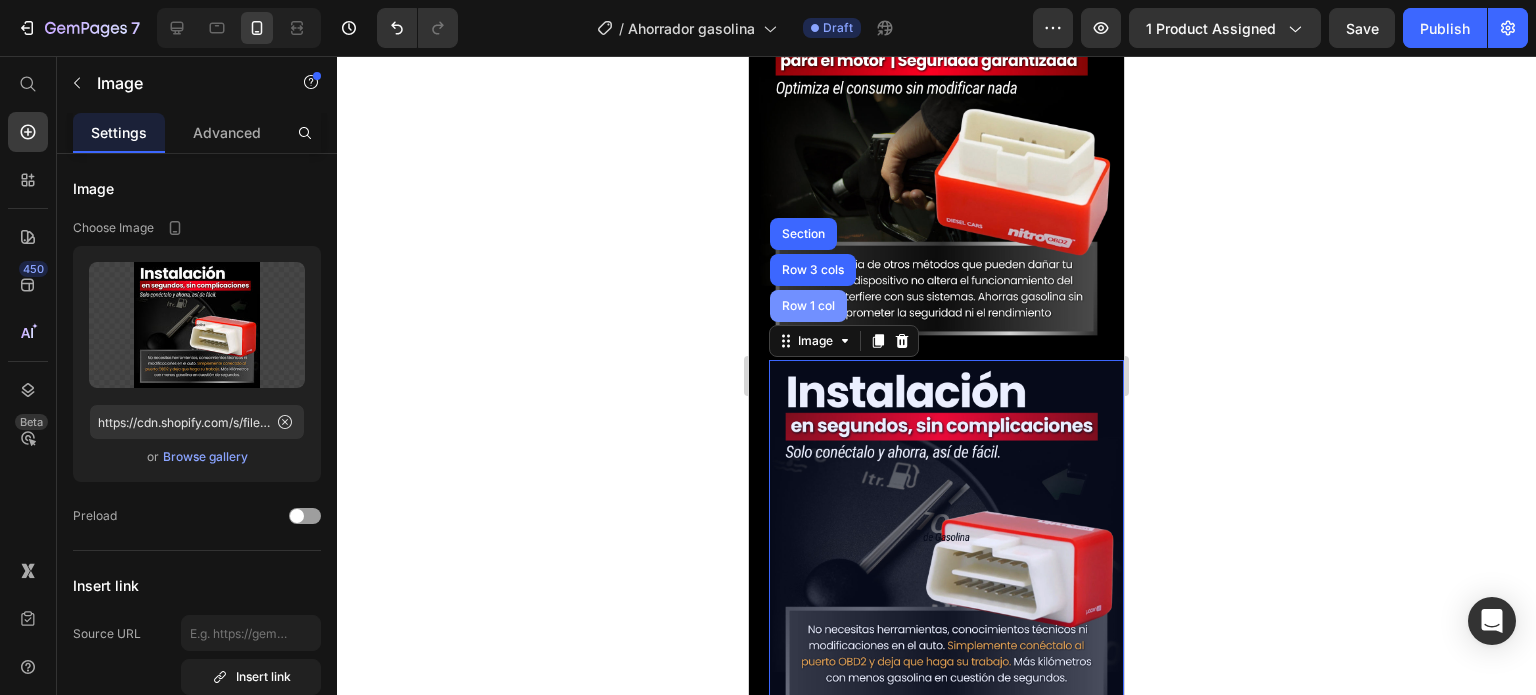 click on "Row 1 col" at bounding box center [808, 306] 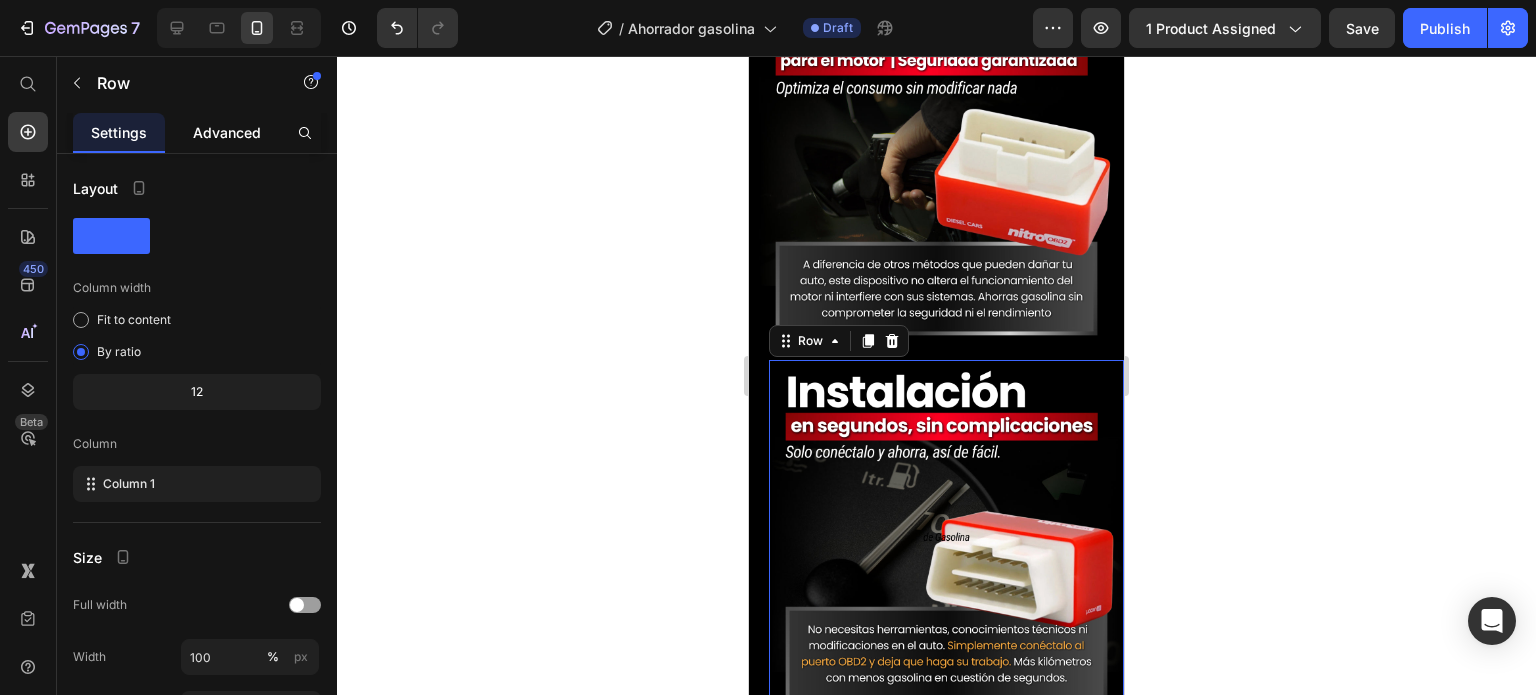 click on "Advanced" at bounding box center (227, 132) 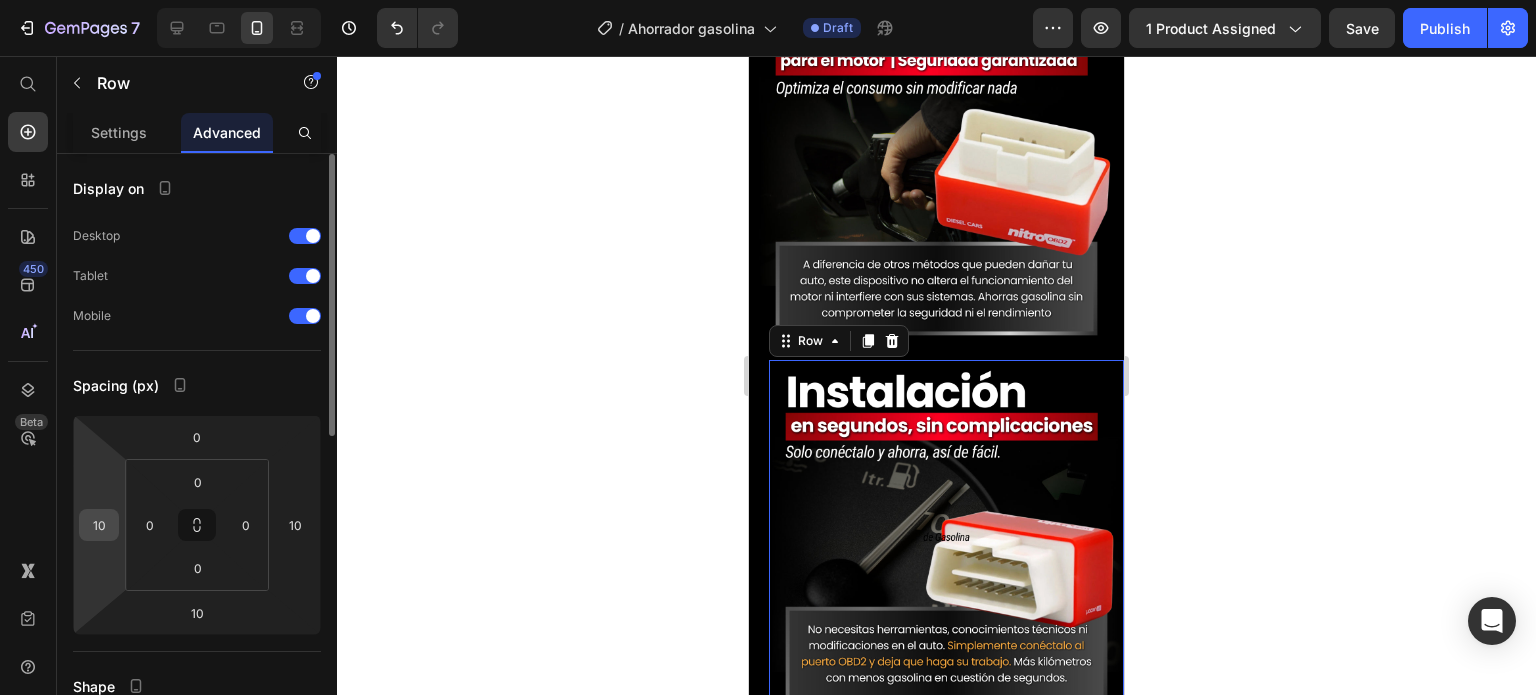 click on "10" at bounding box center (99, 525) 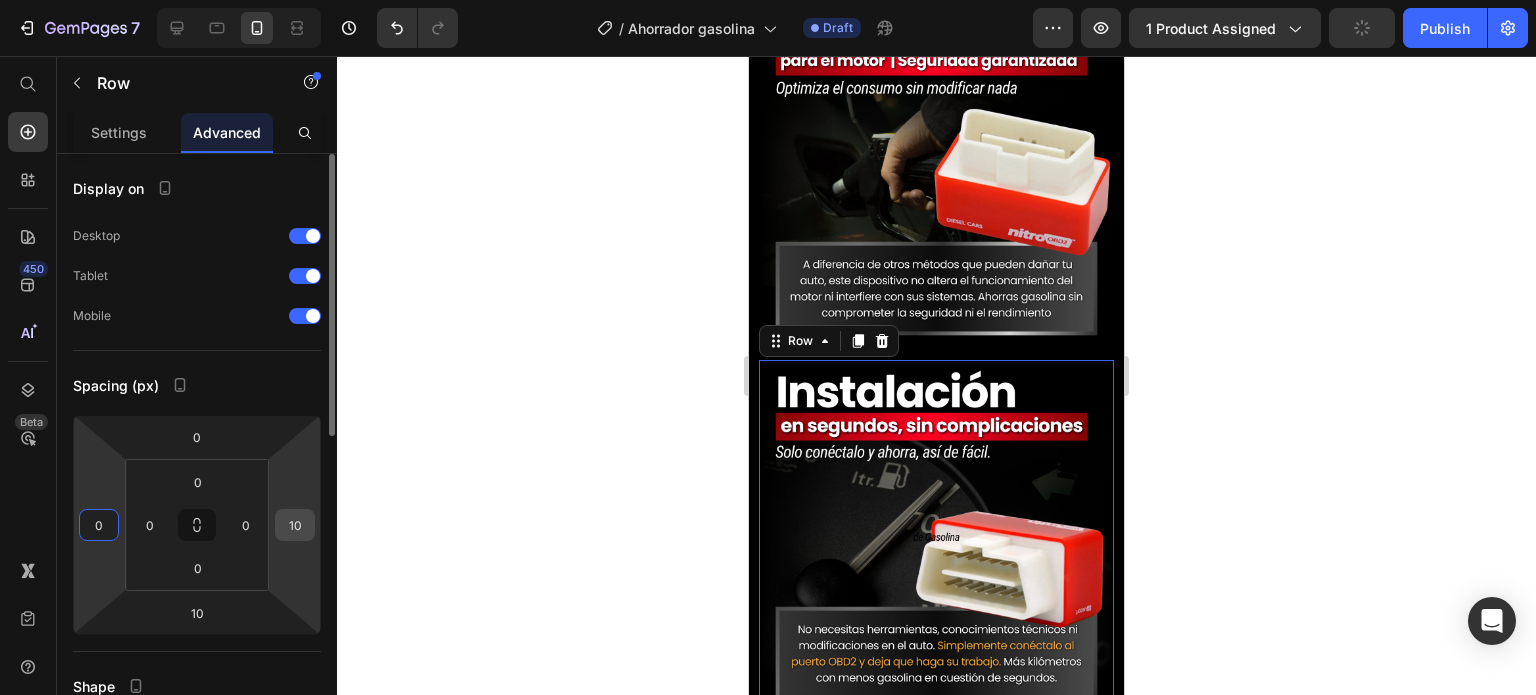 type on "0" 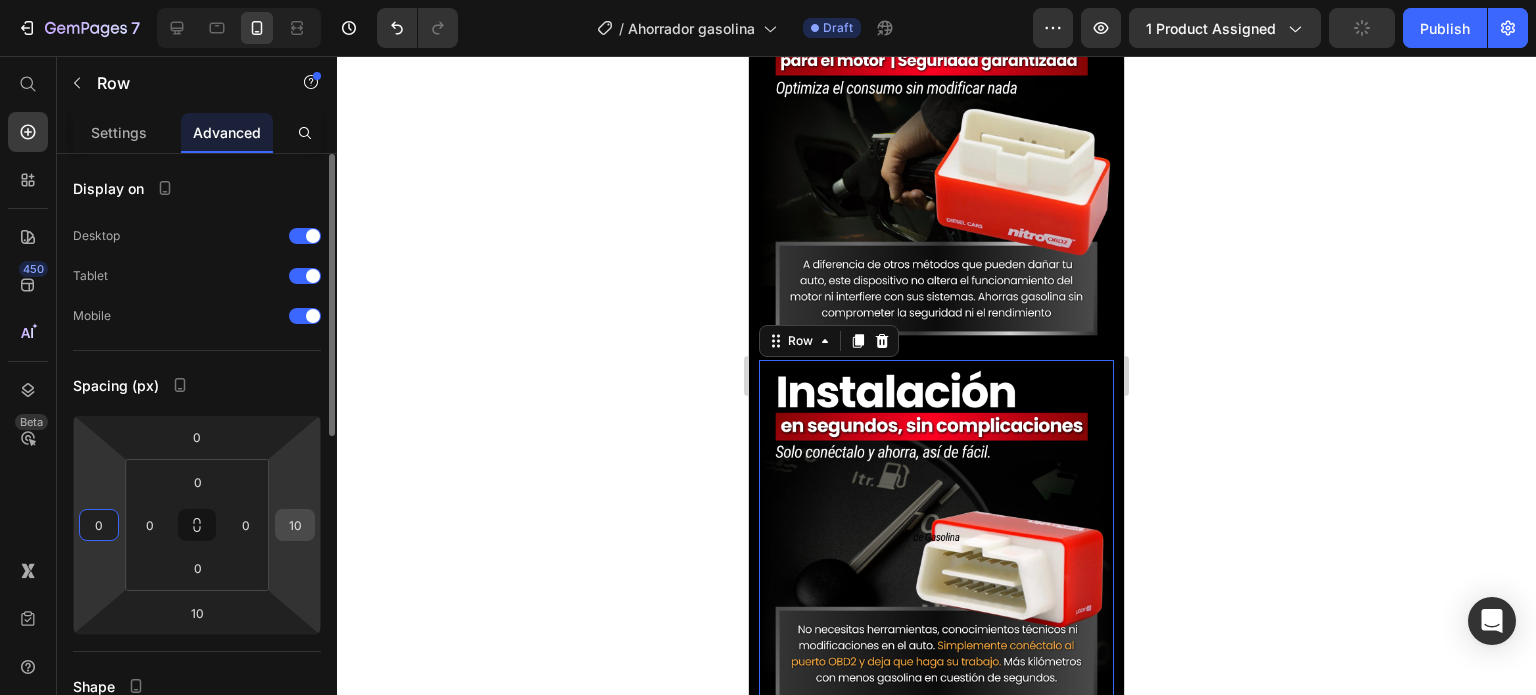 click on "10" at bounding box center (295, 525) 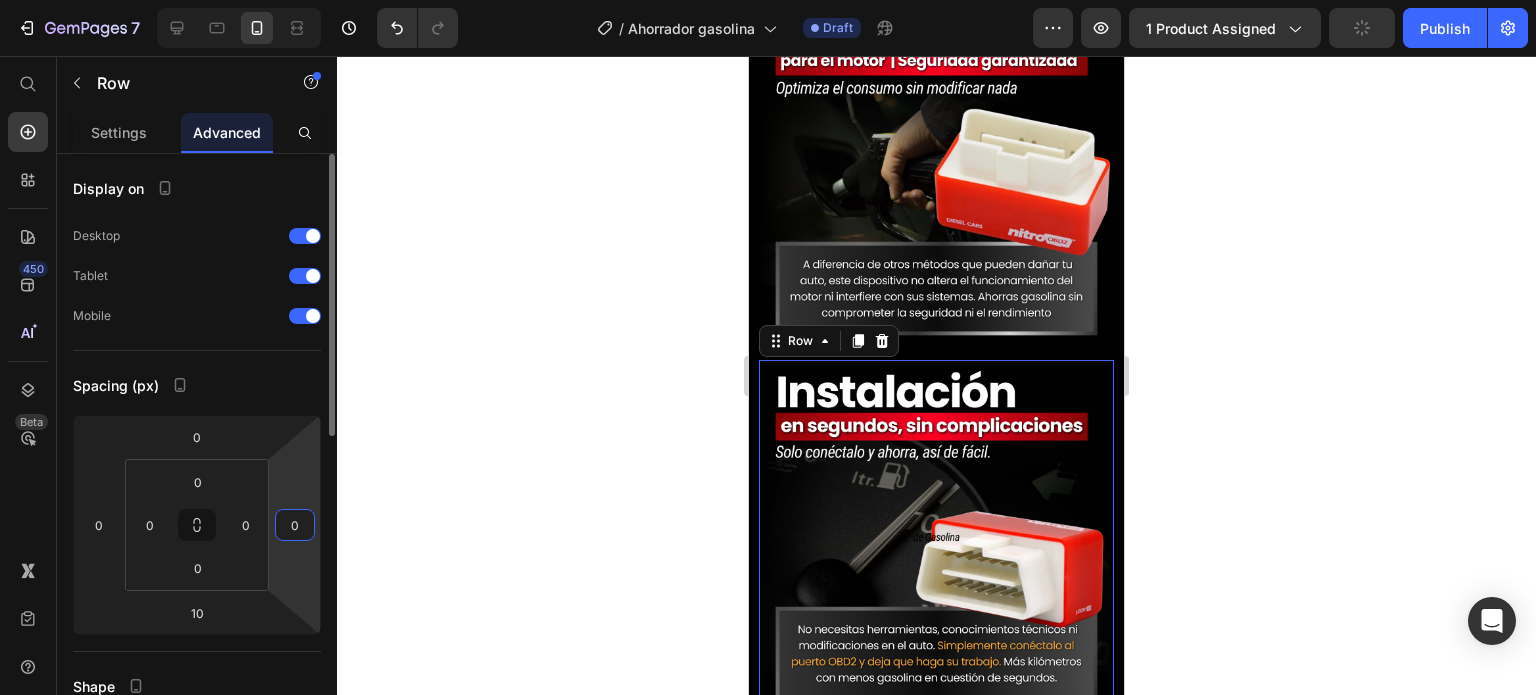 type on "0" 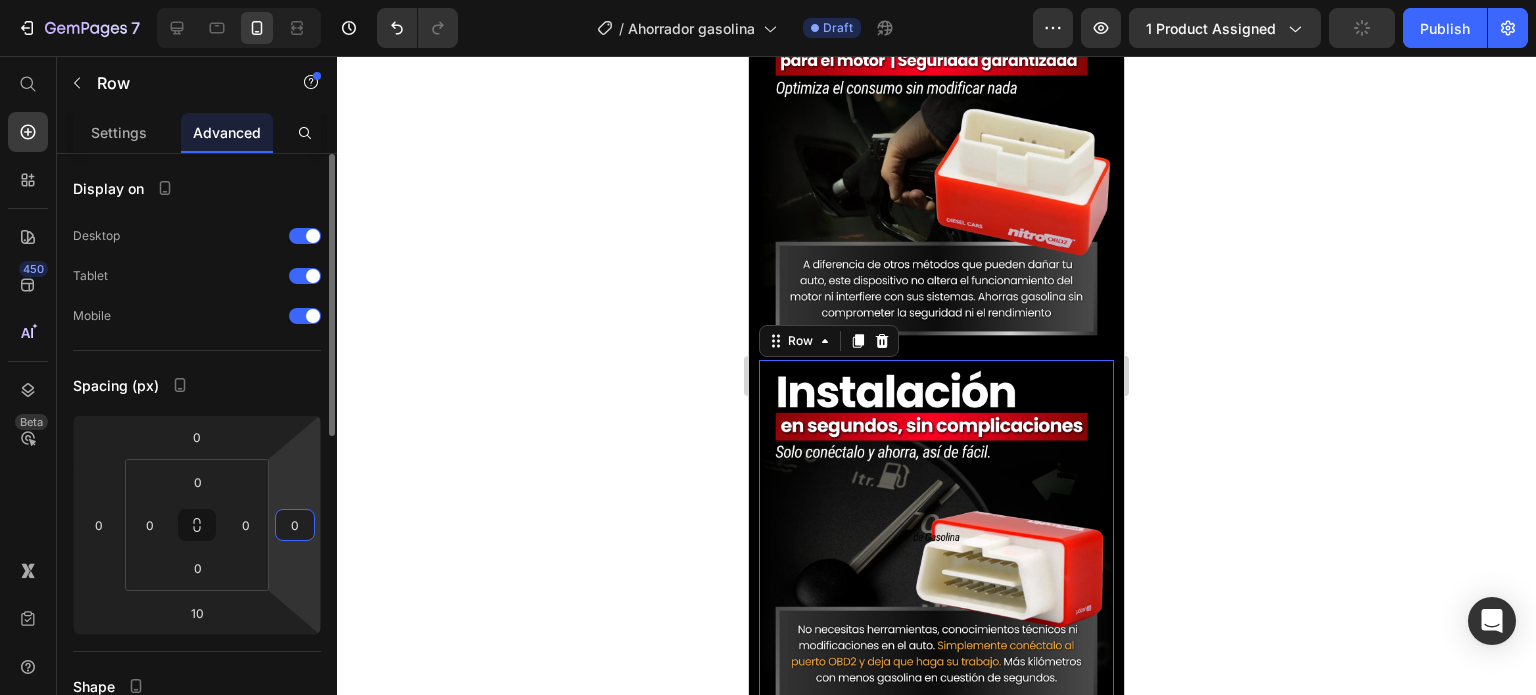 click on "Spacing (px)" at bounding box center (197, 385) 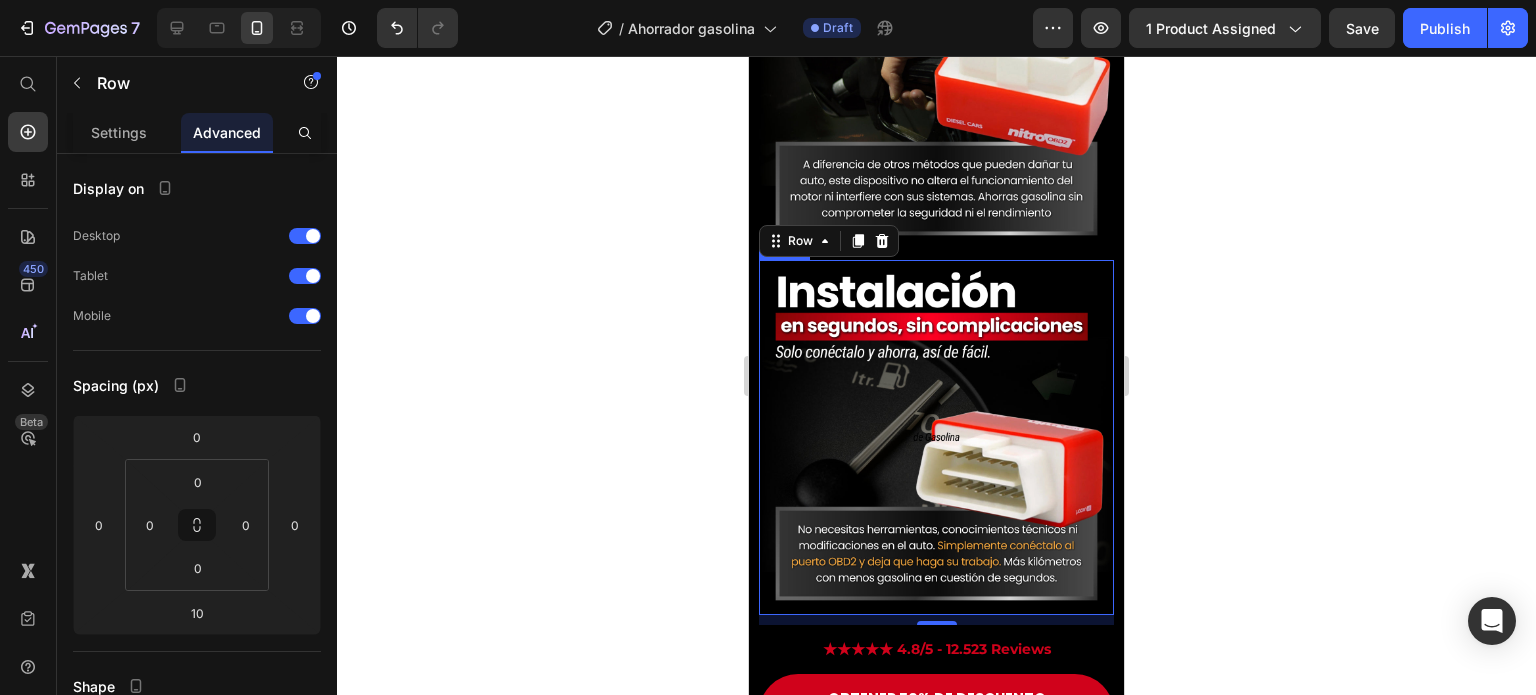 scroll, scrollTop: 4000, scrollLeft: 0, axis: vertical 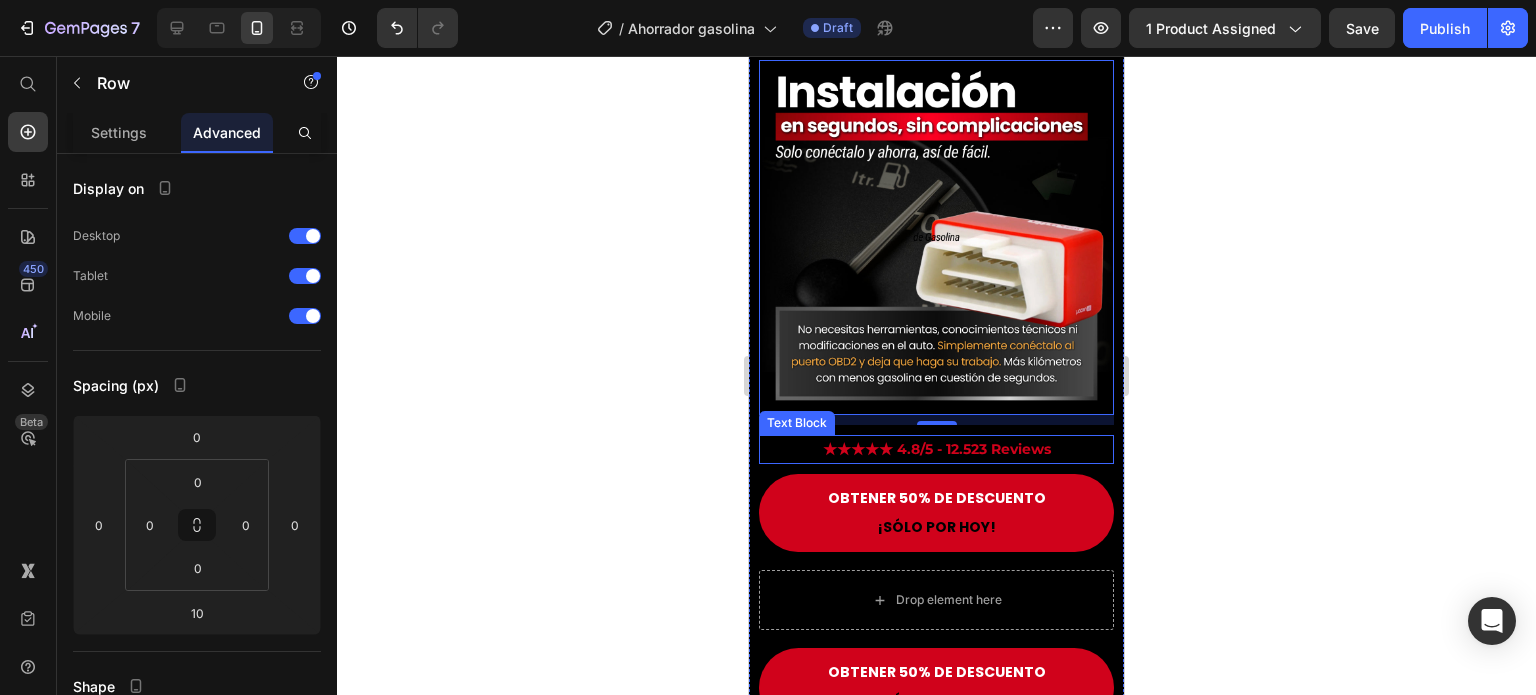 click on "★★★★★ 4.8/5 - 12.523 Reviews" at bounding box center [936, 449] 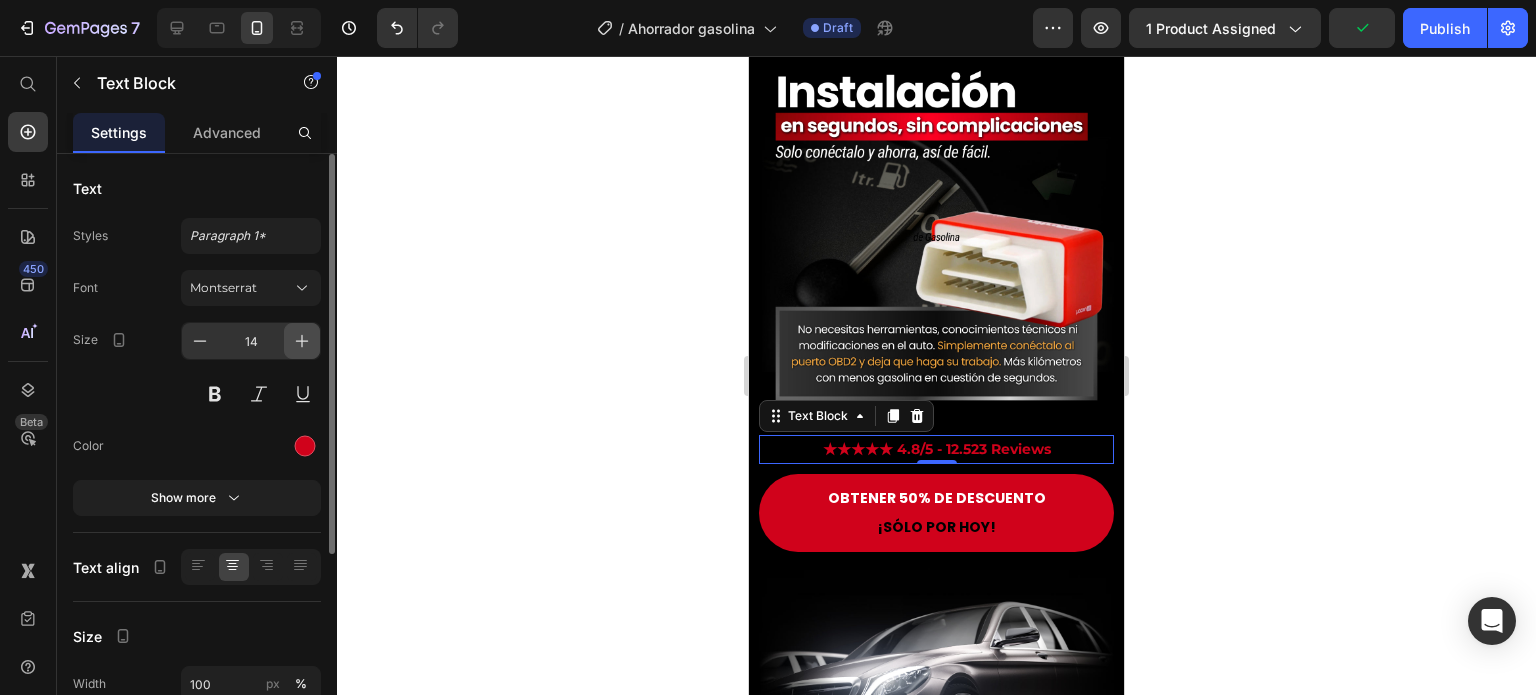 click 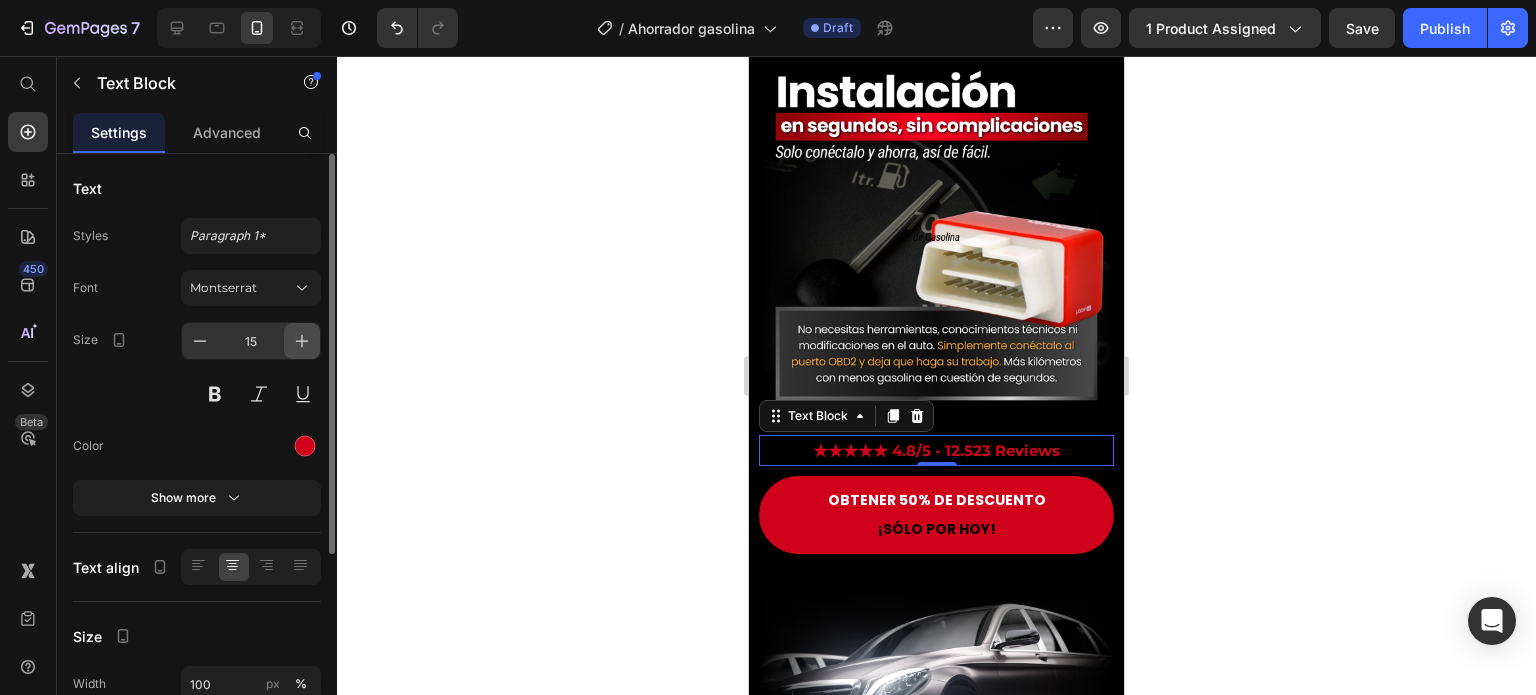 click 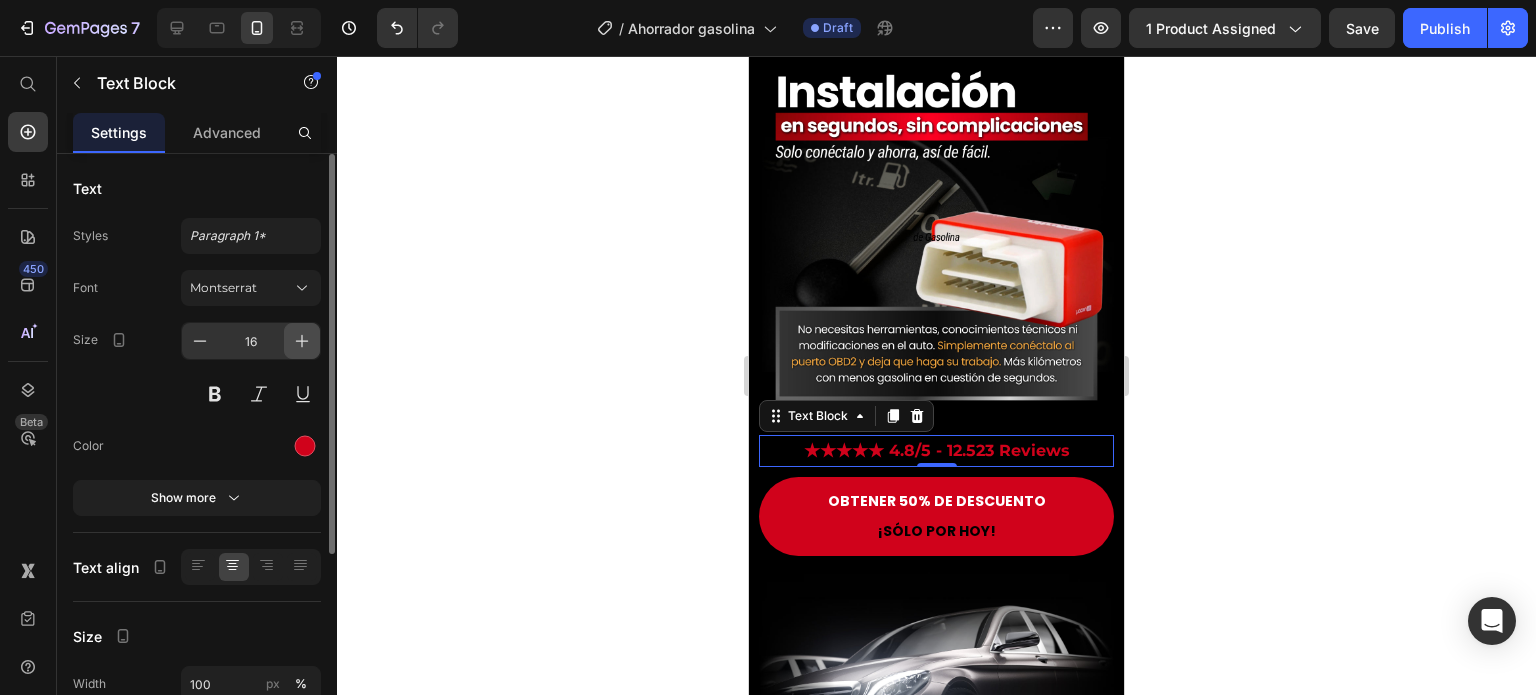 click 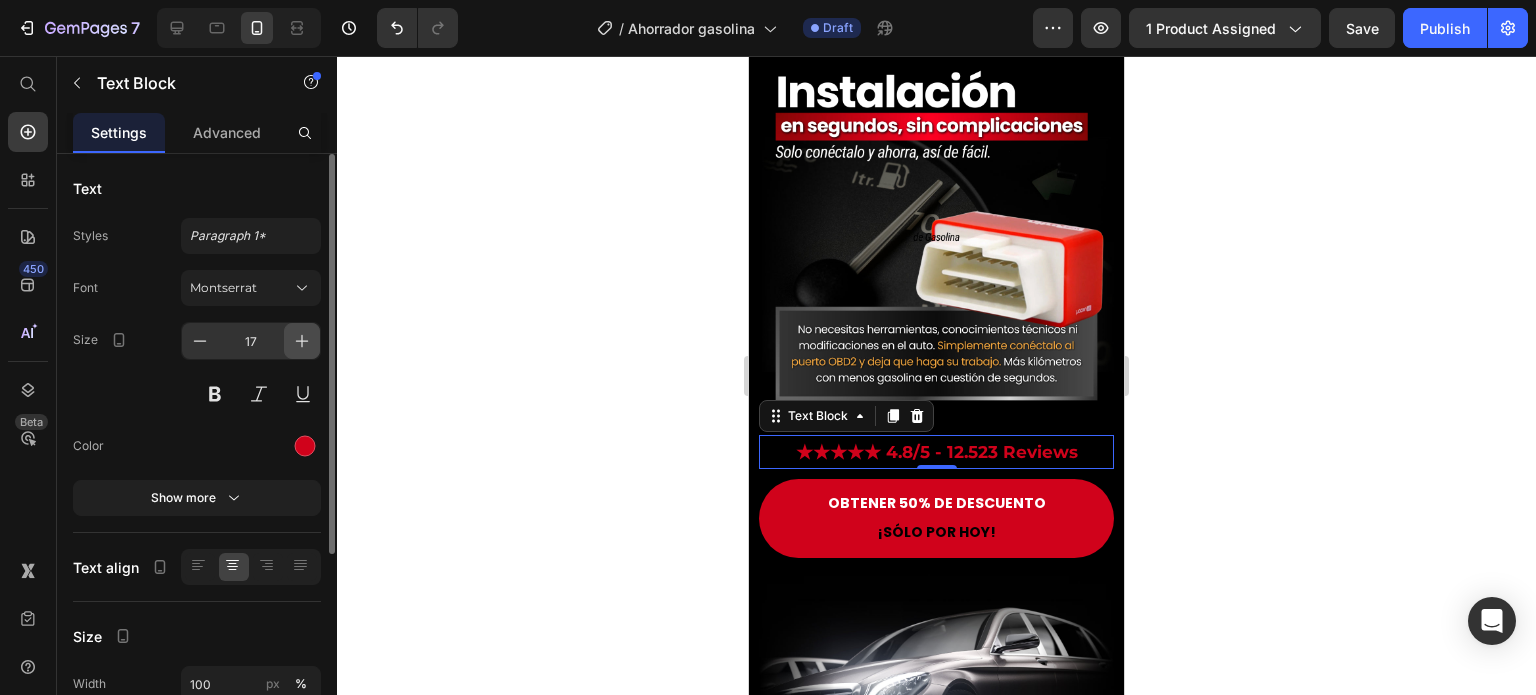 click 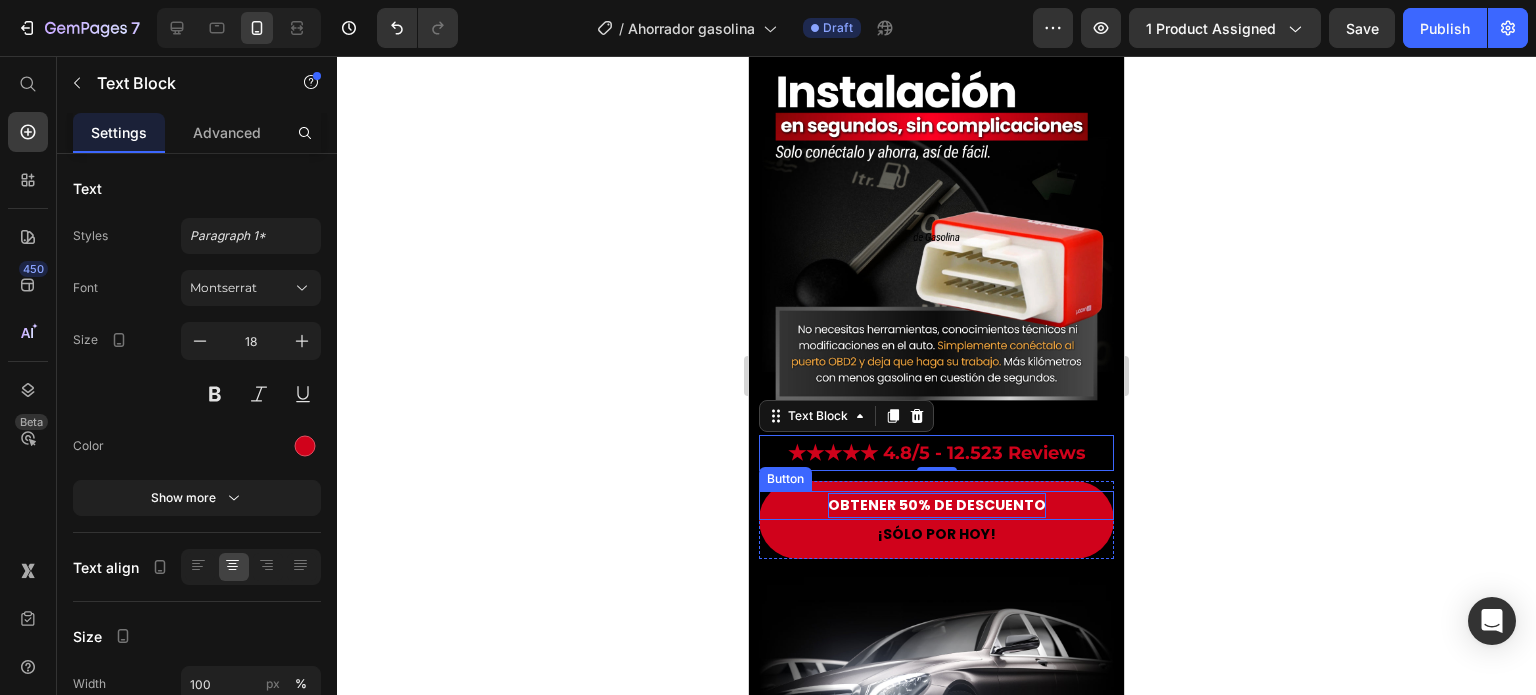 click on "OBTENER 50% DE DESCUENTO" at bounding box center (937, 505) 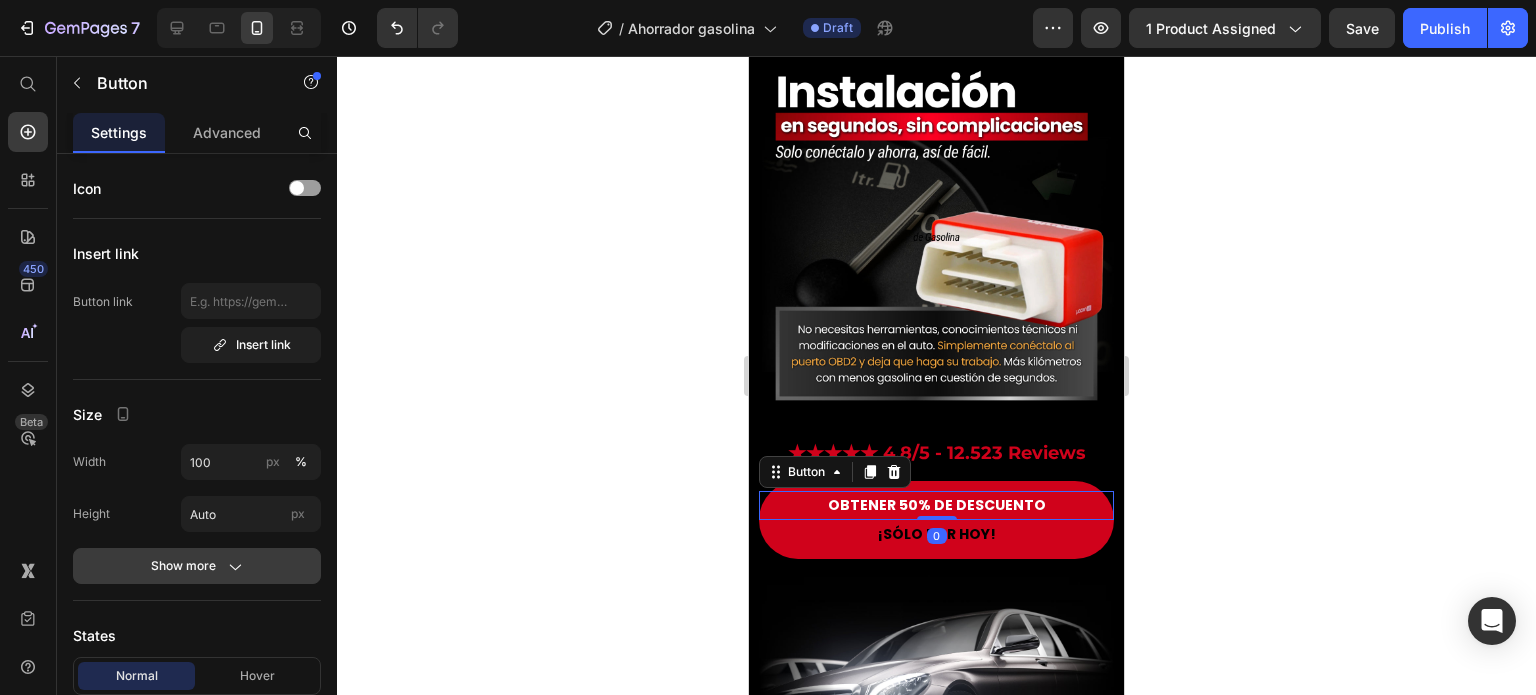 click on "Show more" at bounding box center [197, 566] 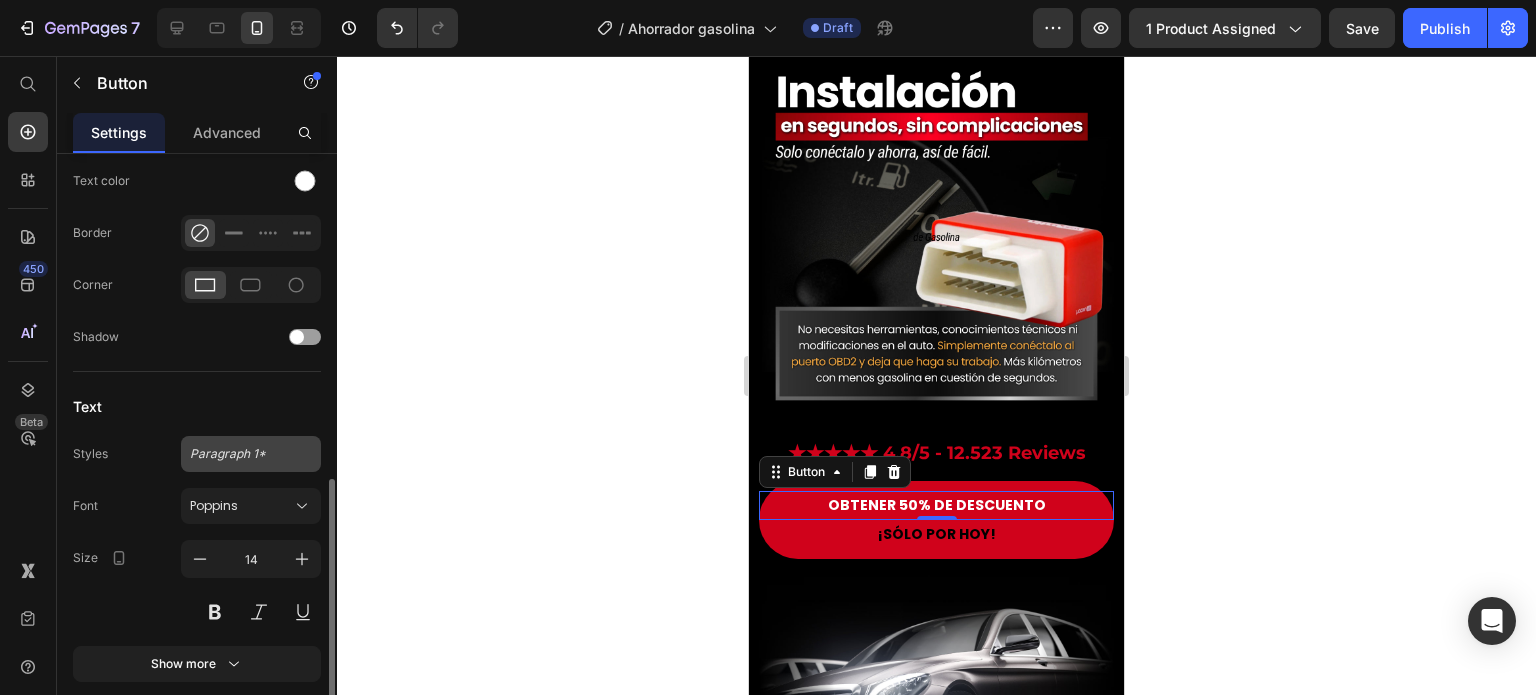 scroll, scrollTop: 876, scrollLeft: 0, axis: vertical 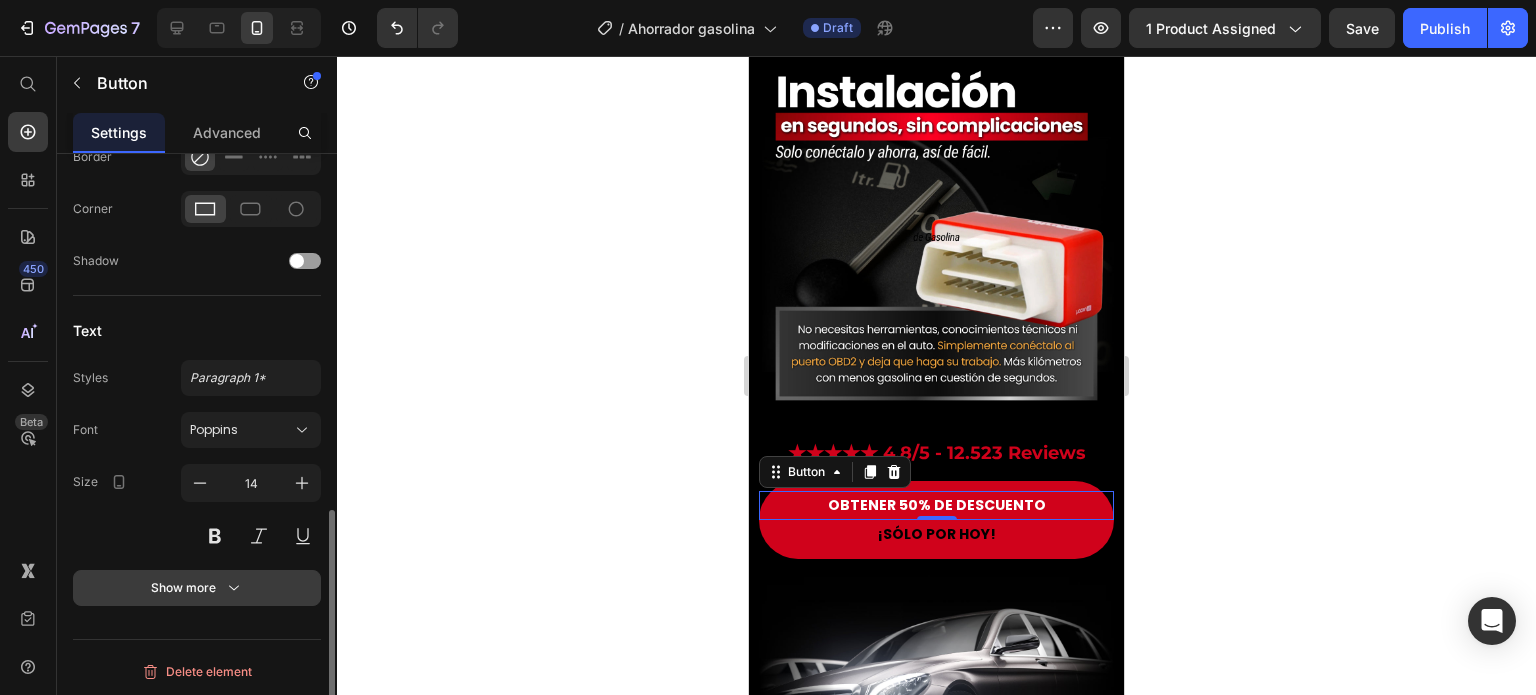 click on "Show more" at bounding box center [197, 588] 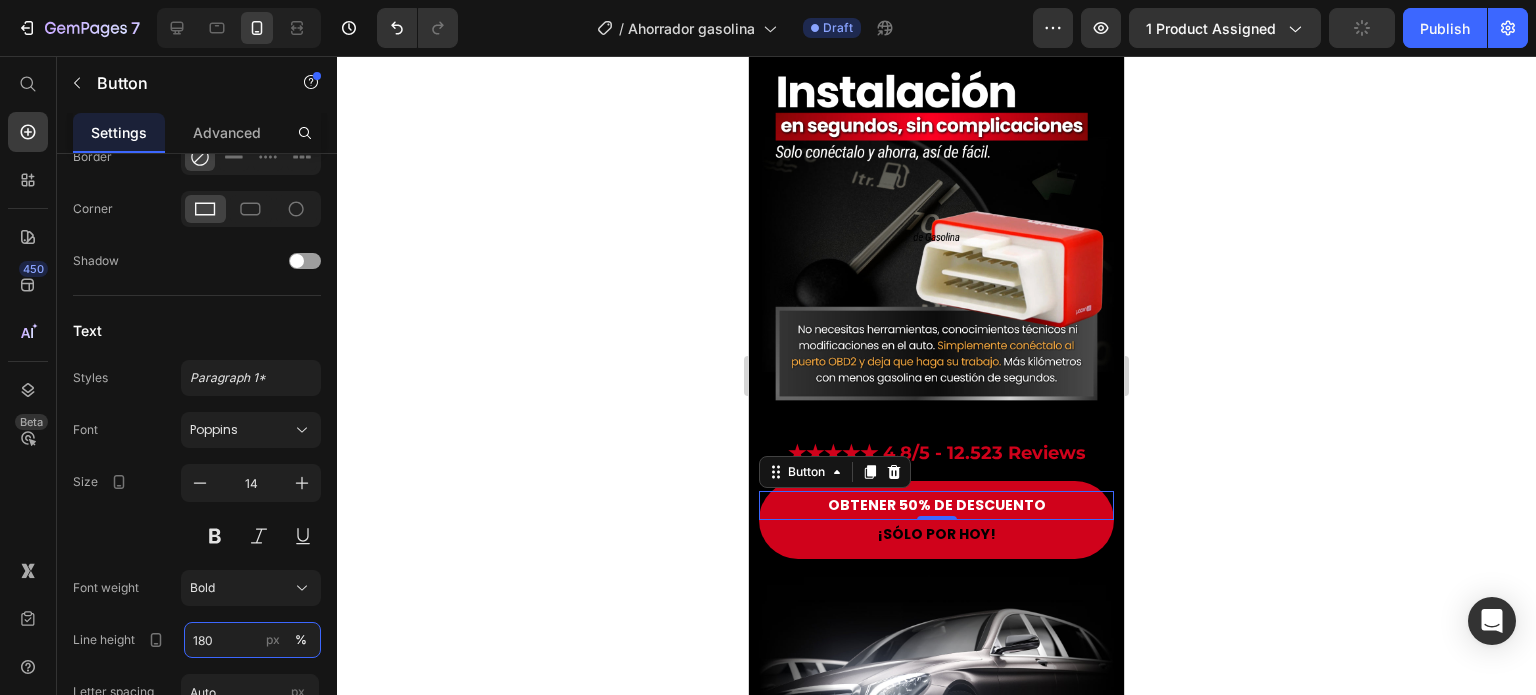 click on "180" at bounding box center (252, 640) 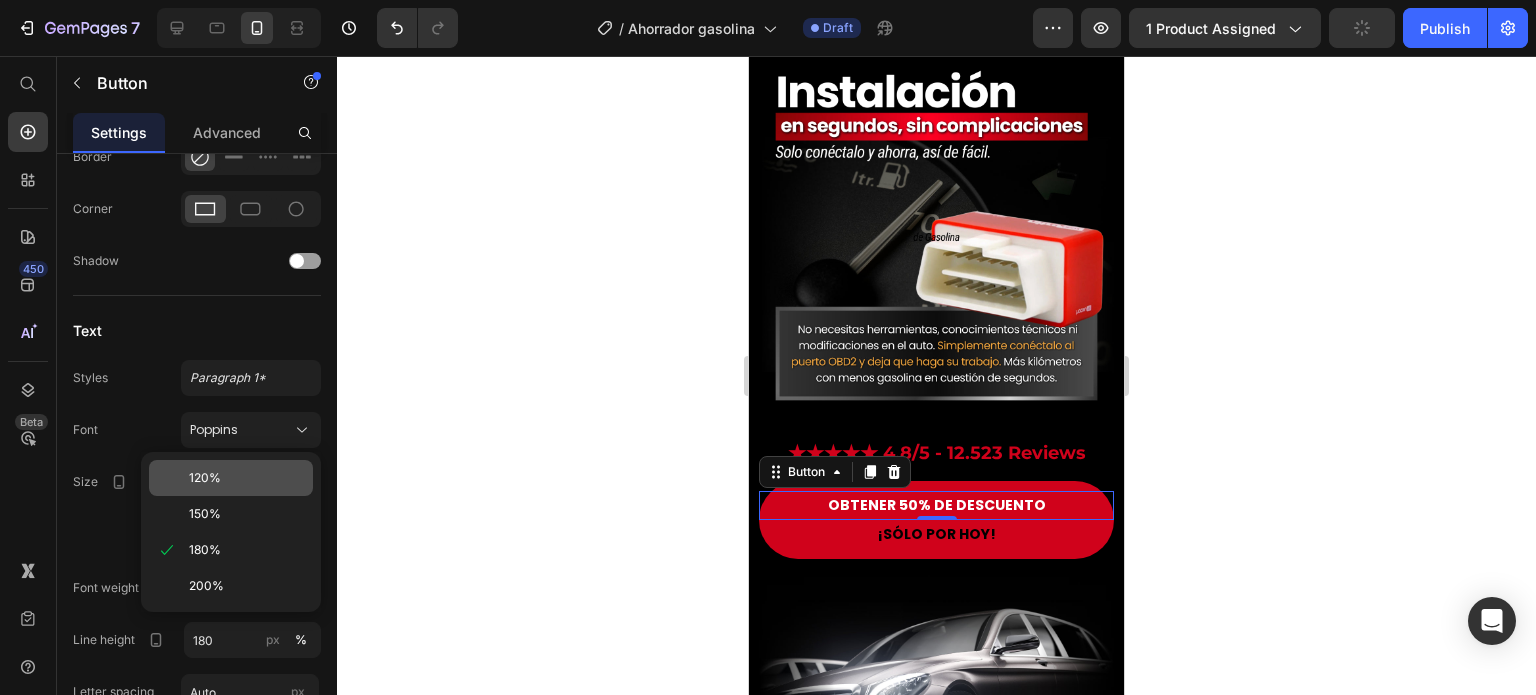 click on "120%" 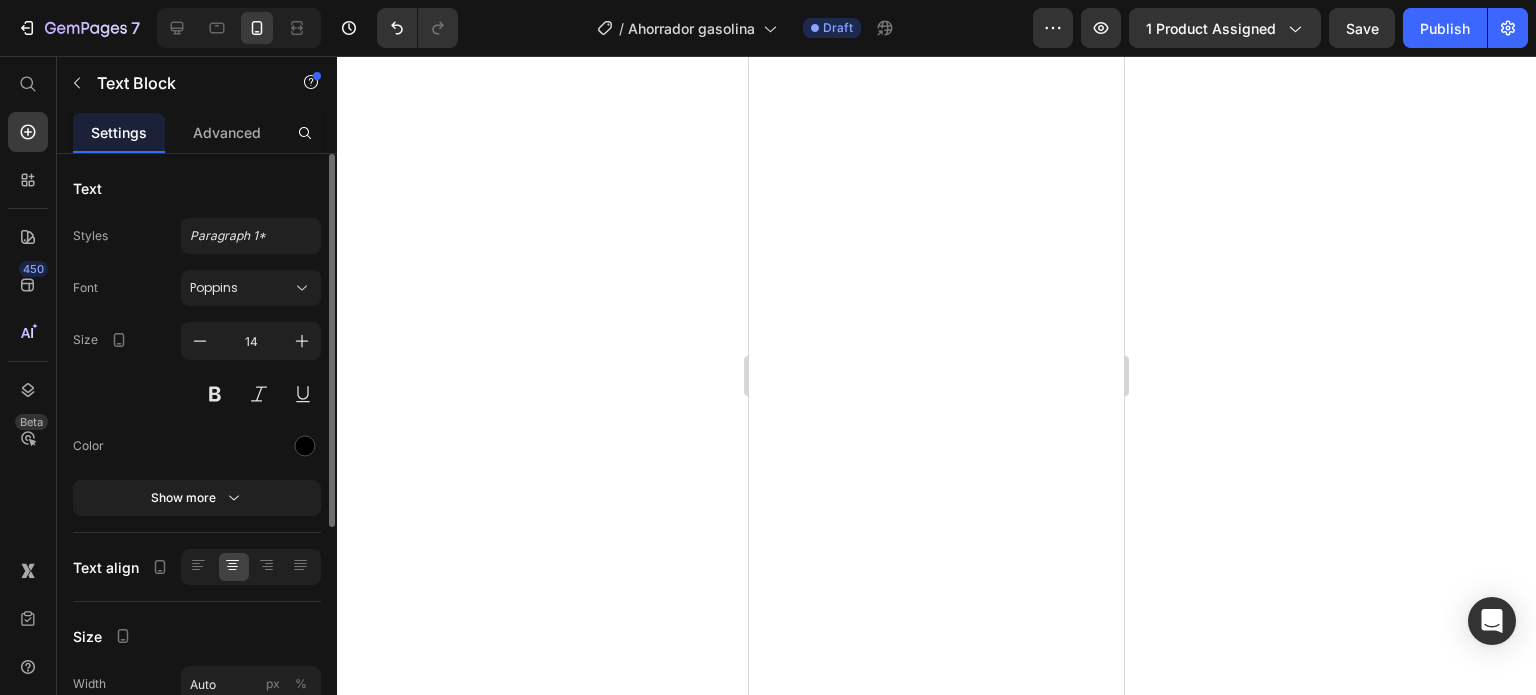 scroll, scrollTop: 0, scrollLeft: 0, axis: both 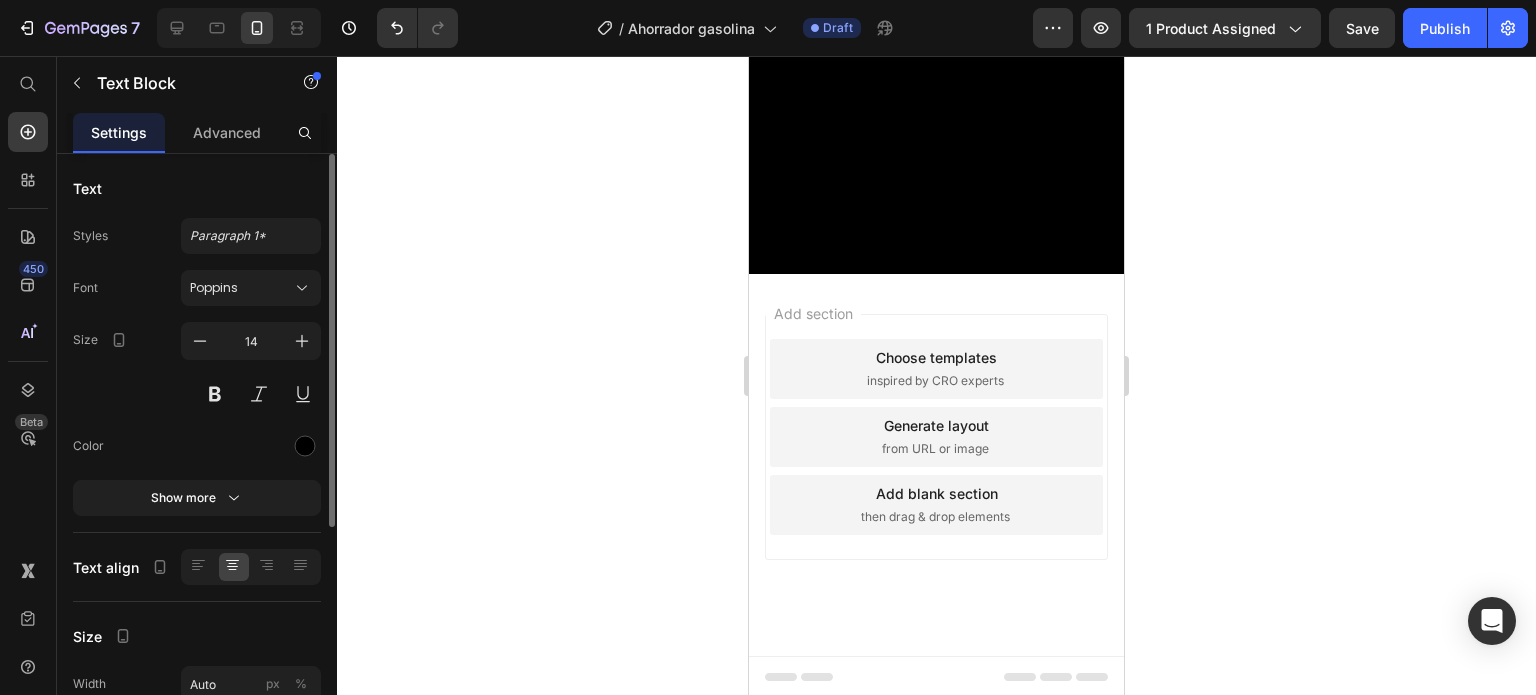 click on "Show more" at bounding box center (197, 498) 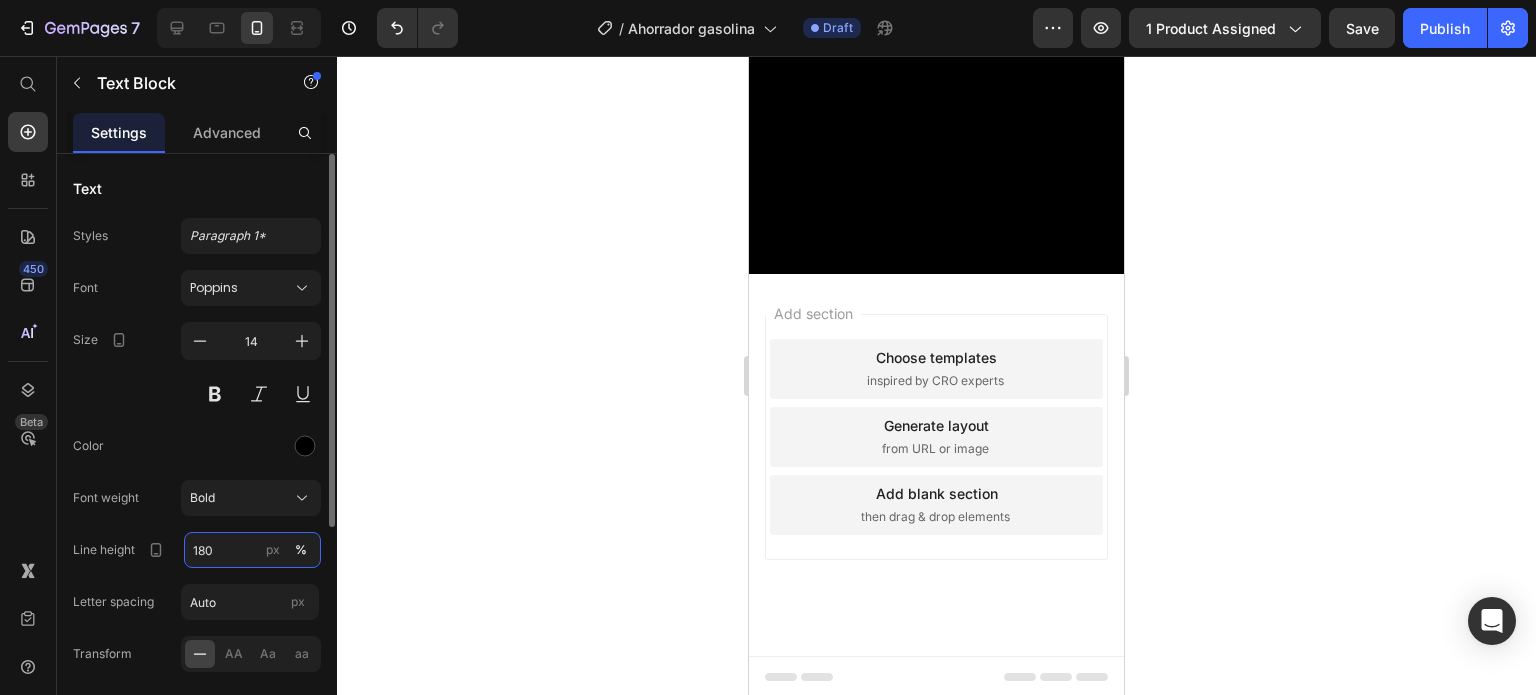 click on "180" at bounding box center (252, 550) 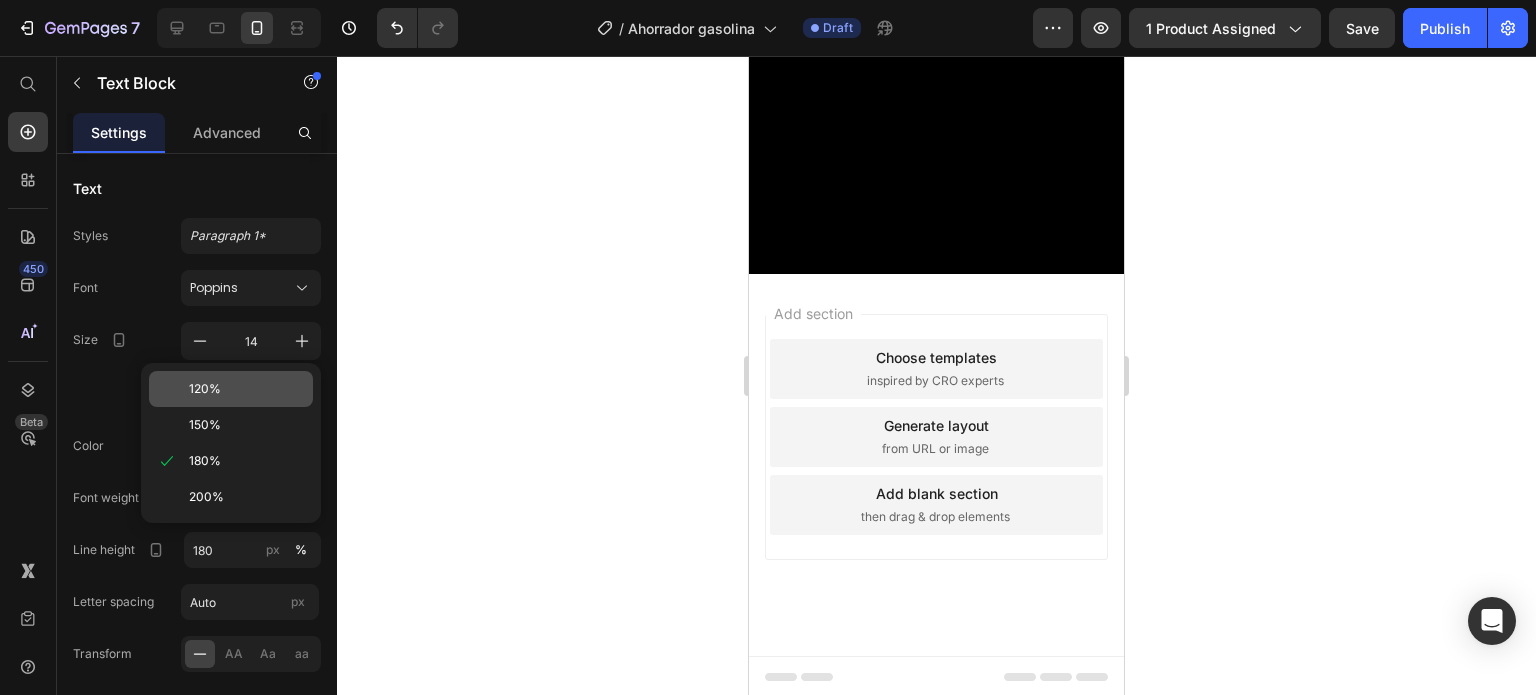 click on "120%" at bounding box center [247, 389] 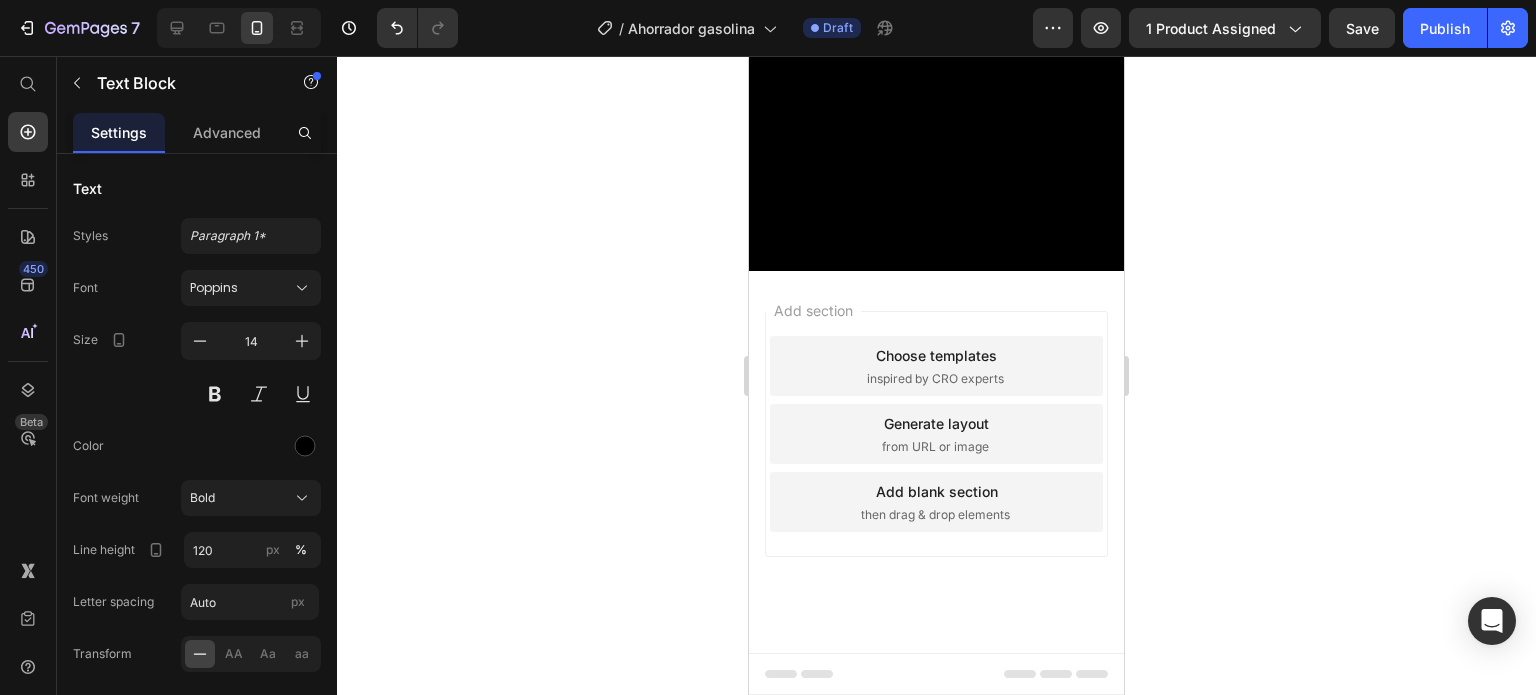 click 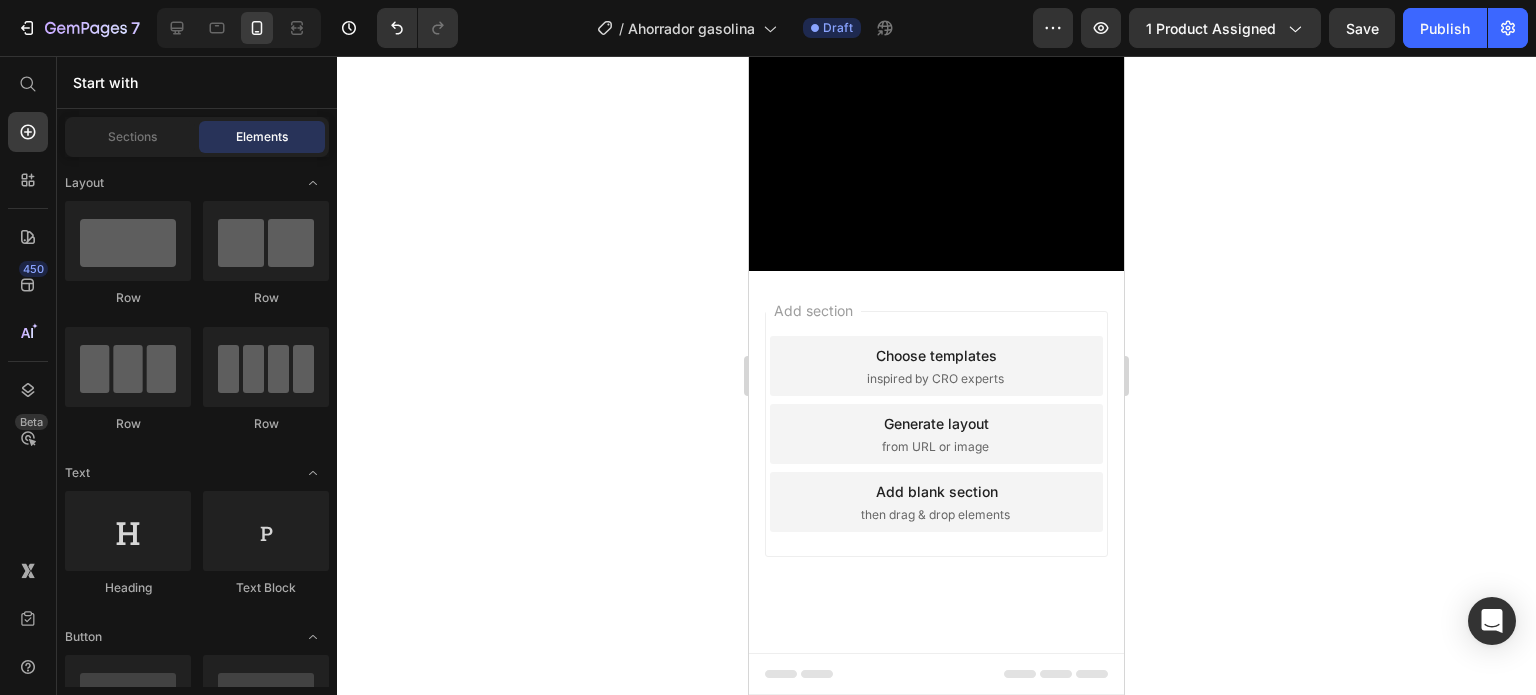 click on "OBTENER 50% DE DESCUENTO Button ¡SÓLO POR HOY! Text Block" at bounding box center (936, -1287) 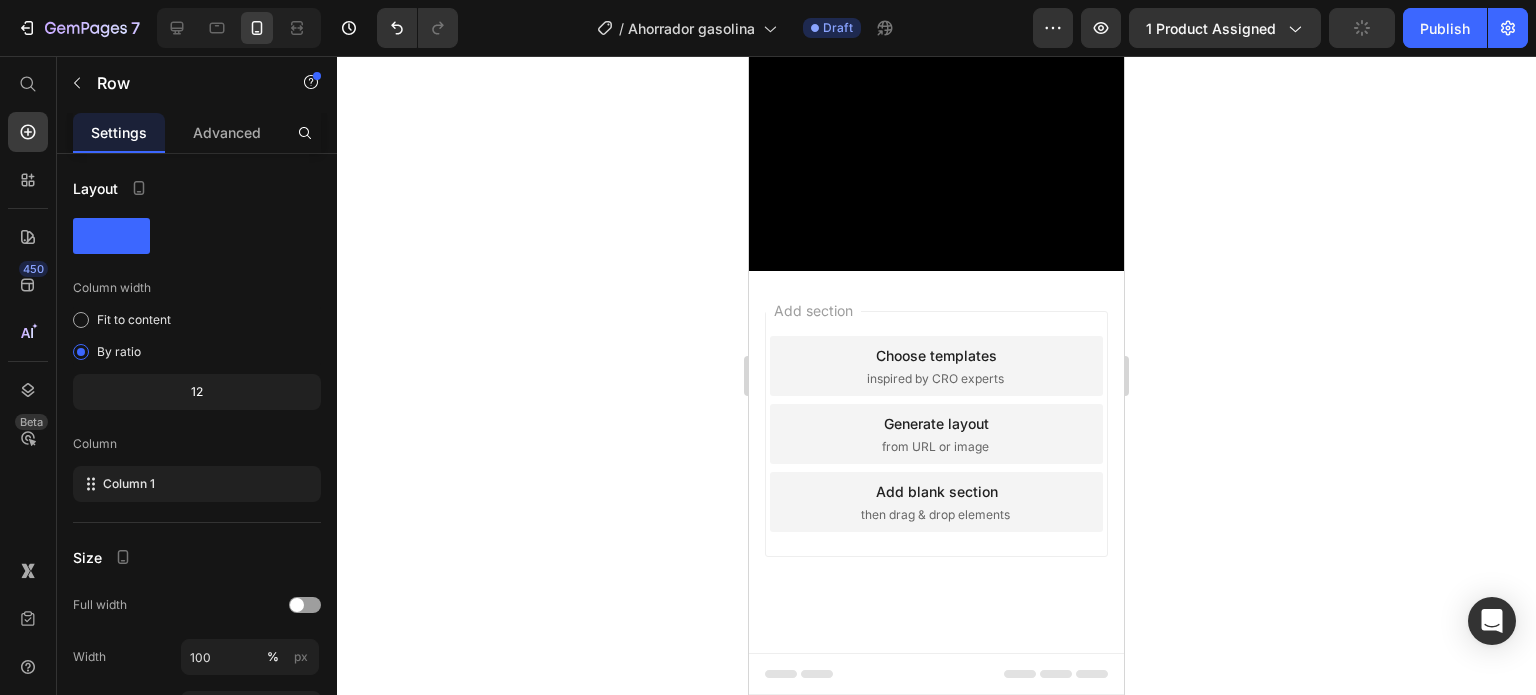 scroll, scrollTop: 4300, scrollLeft: 0, axis: vertical 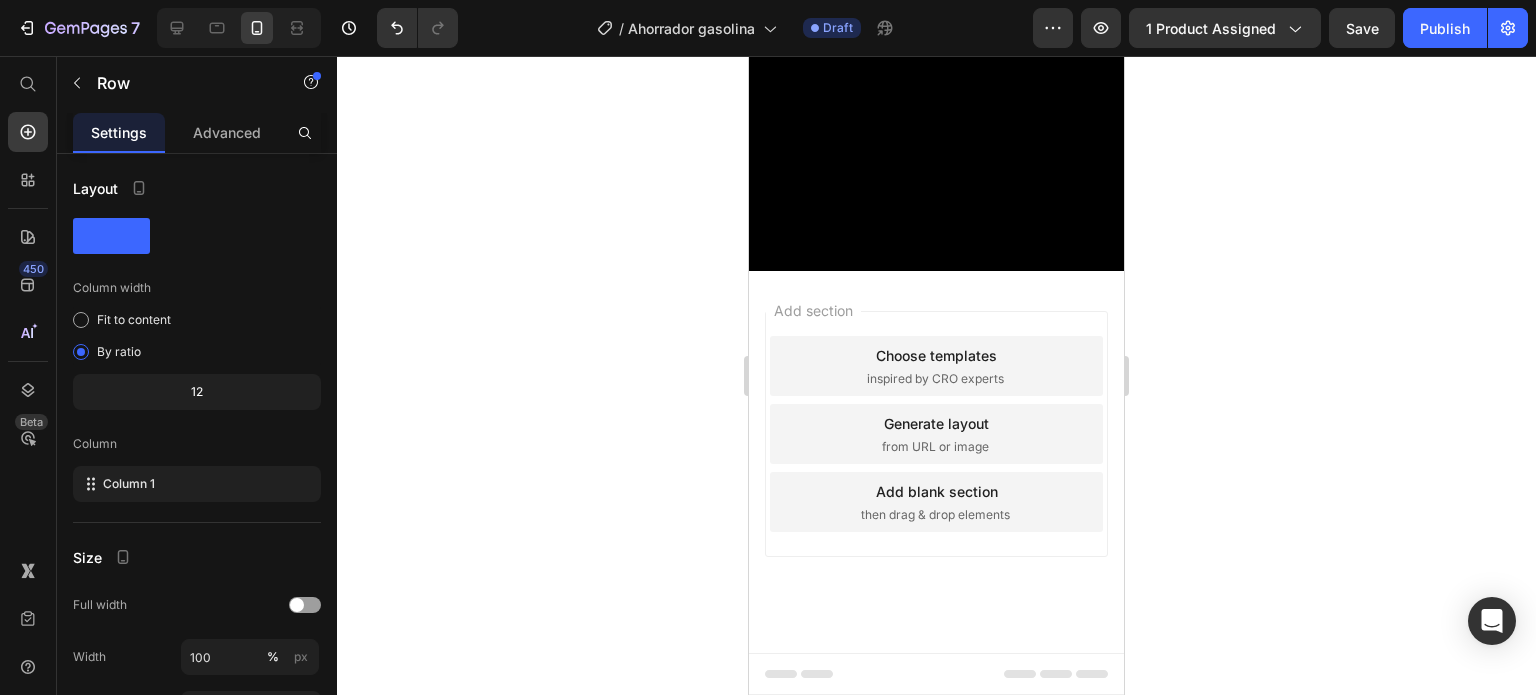 click on "Drop element here" at bounding box center [936, -1206] 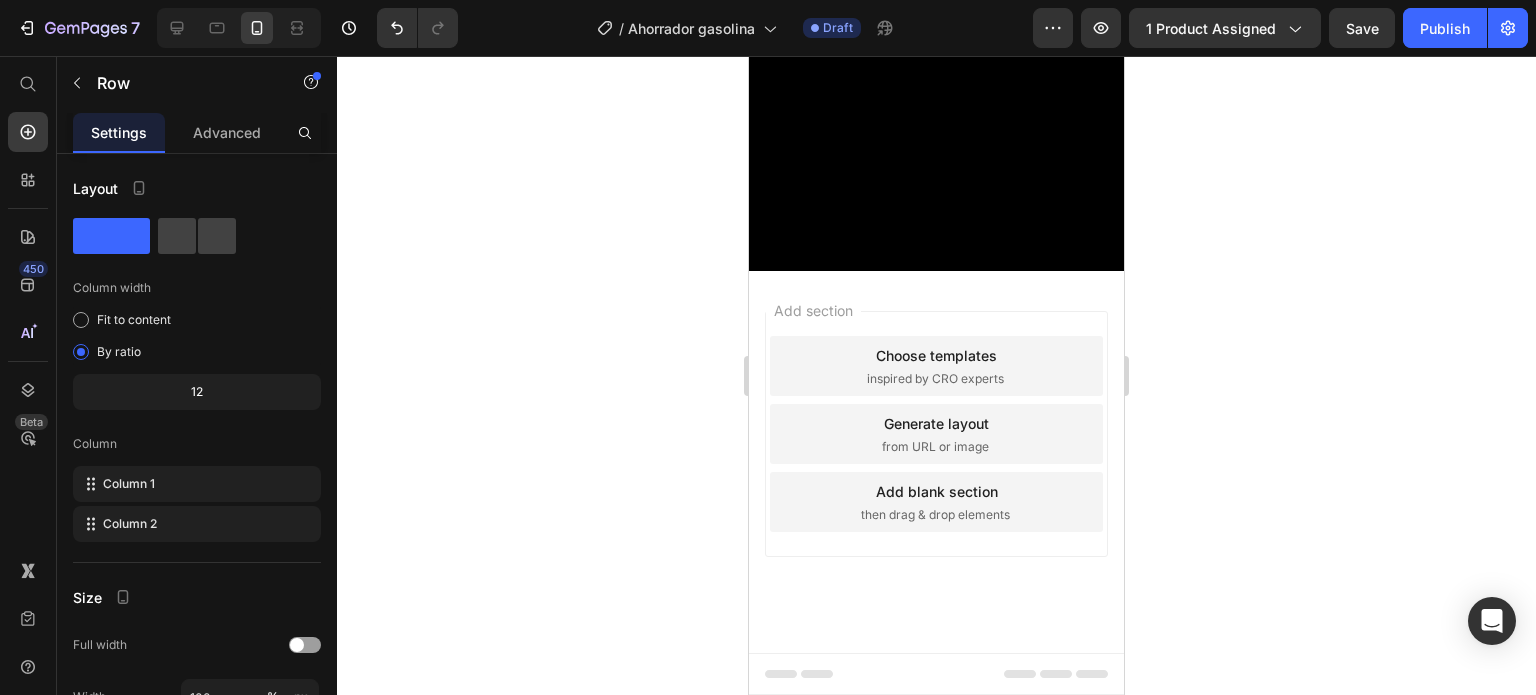 scroll, scrollTop: 4500, scrollLeft: 0, axis: vertical 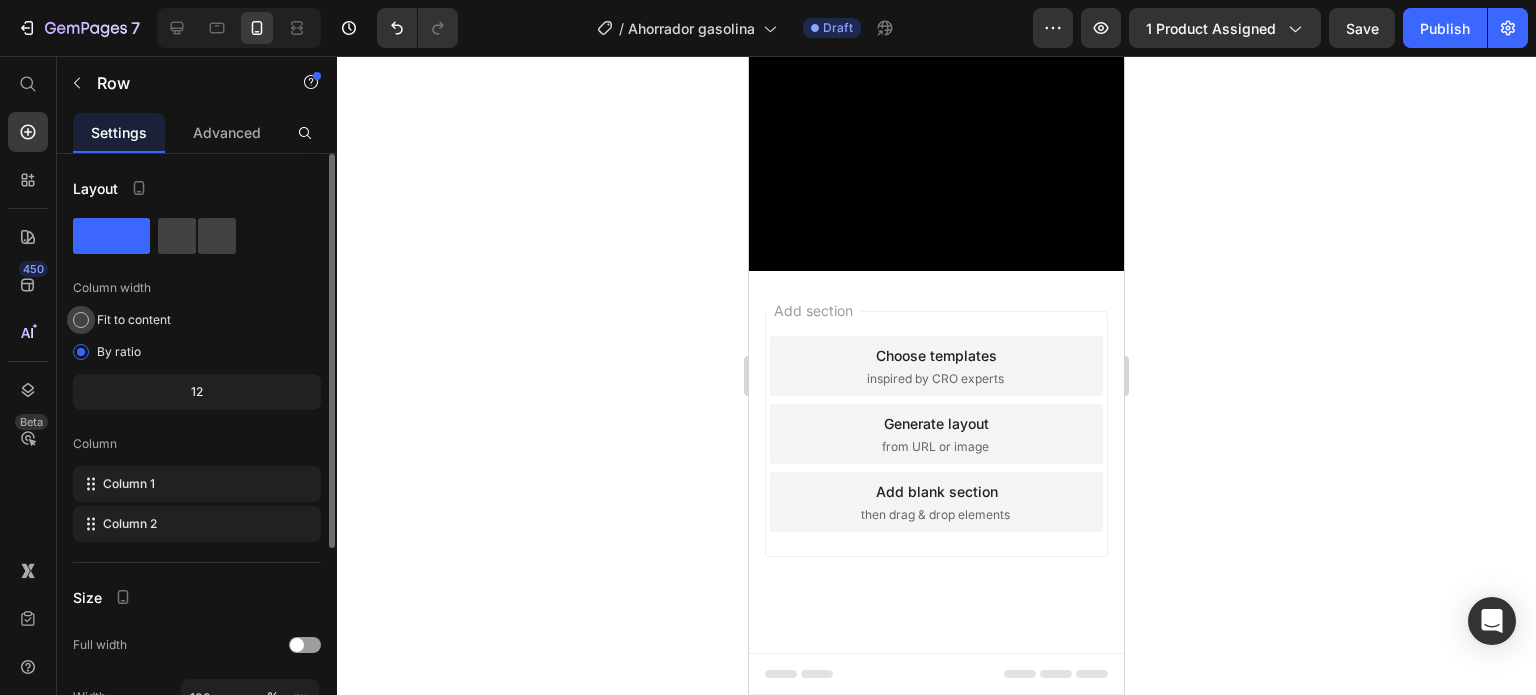 click on "Fit to content" at bounding box center (134, 320) 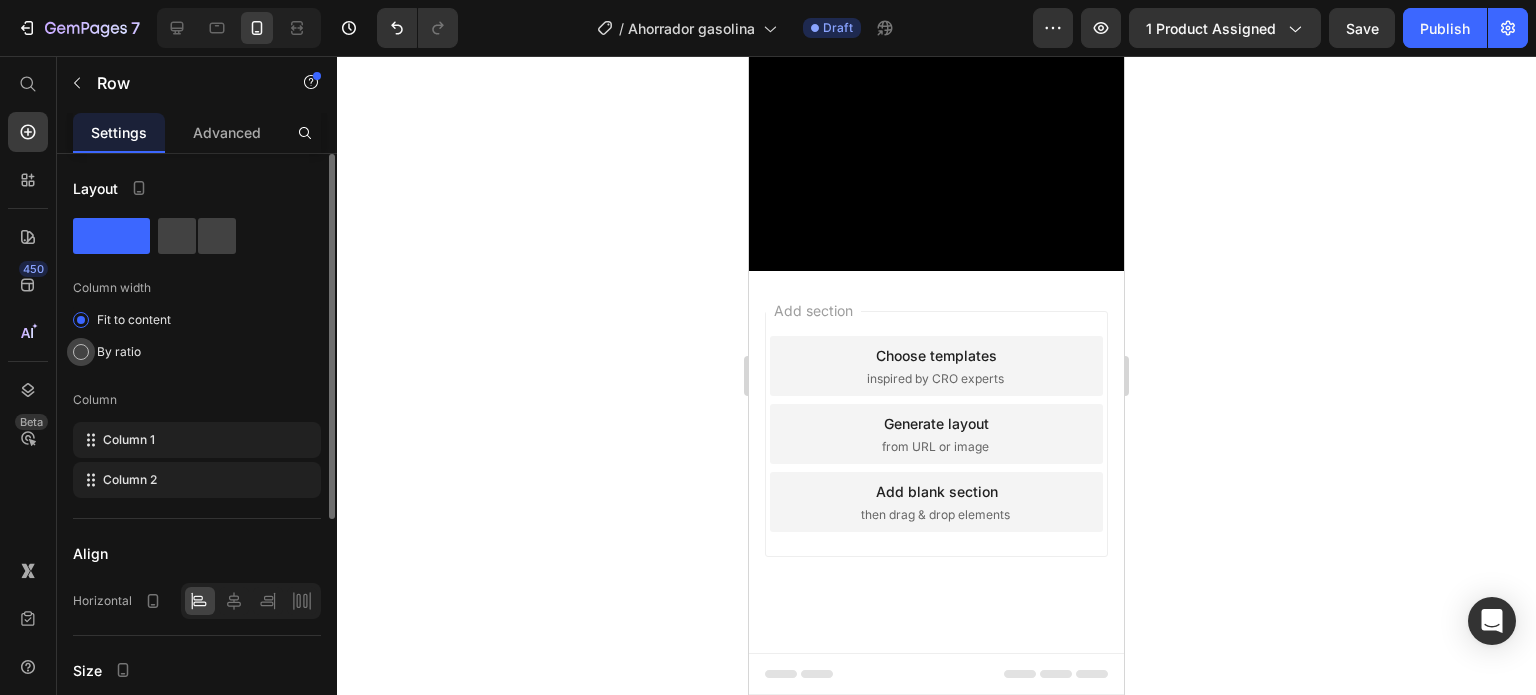 click on "By ratio" at bounding box center [119, 352] 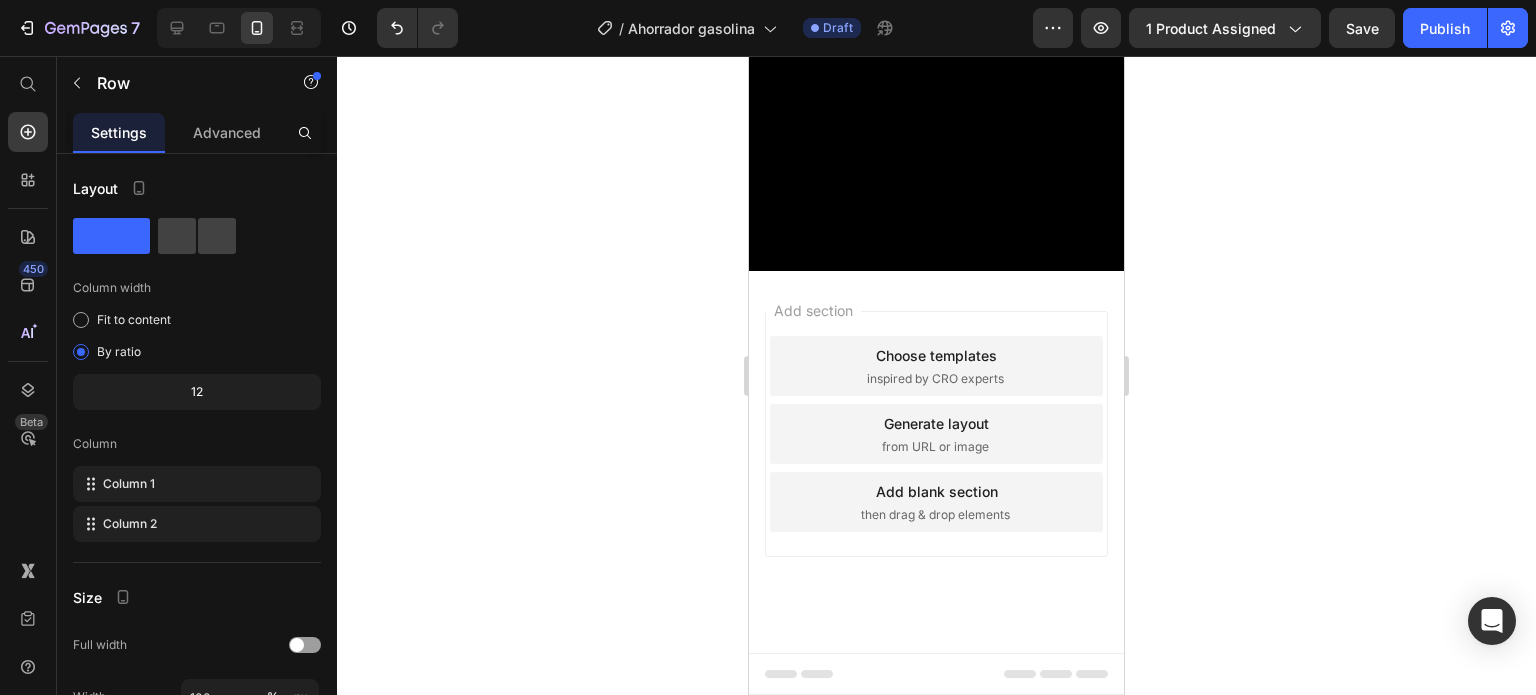 scroll, scrollTop: 4800, scrollLeft: 0, axis: vertical 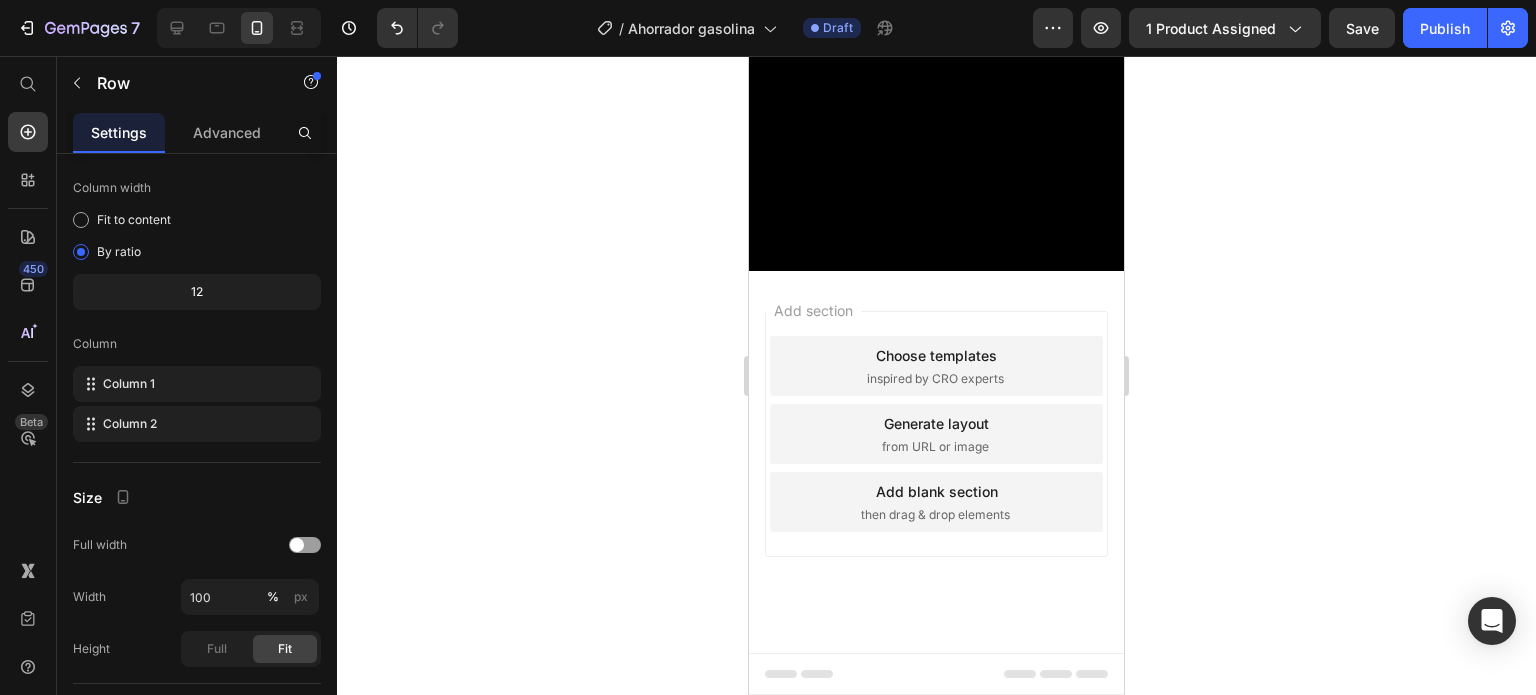 click at bounding box center [936, -1462] 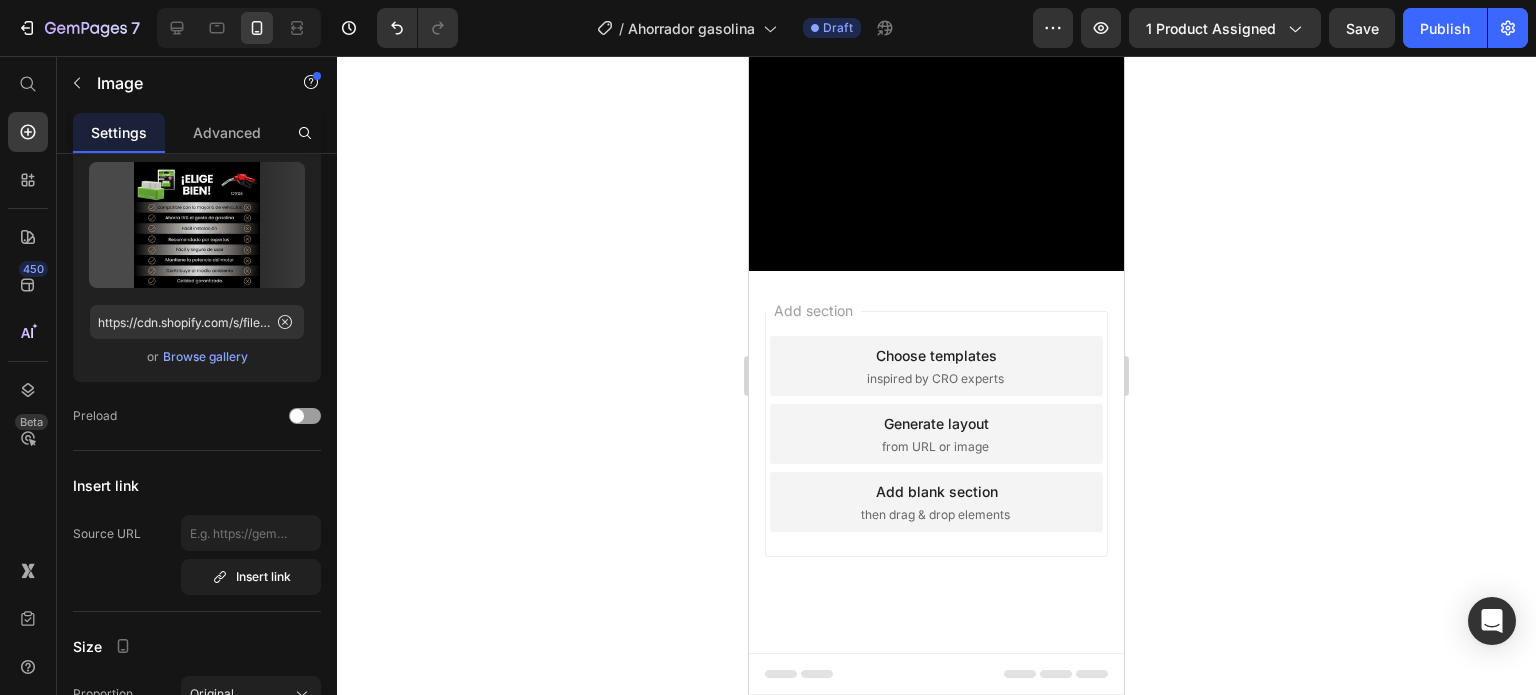 scroll, scrollTop: 0, scrollLeft: 0, axis: both 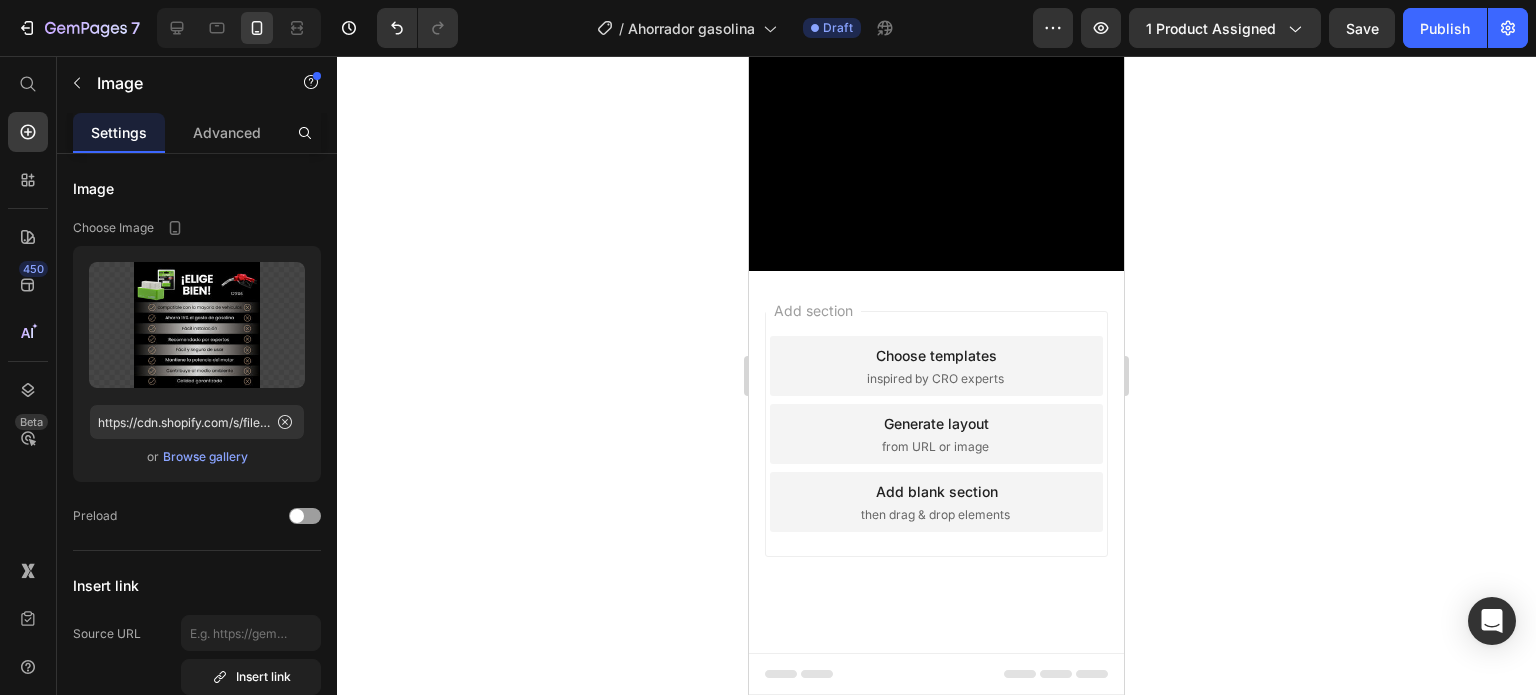 click at bounding box center (936, -1530) 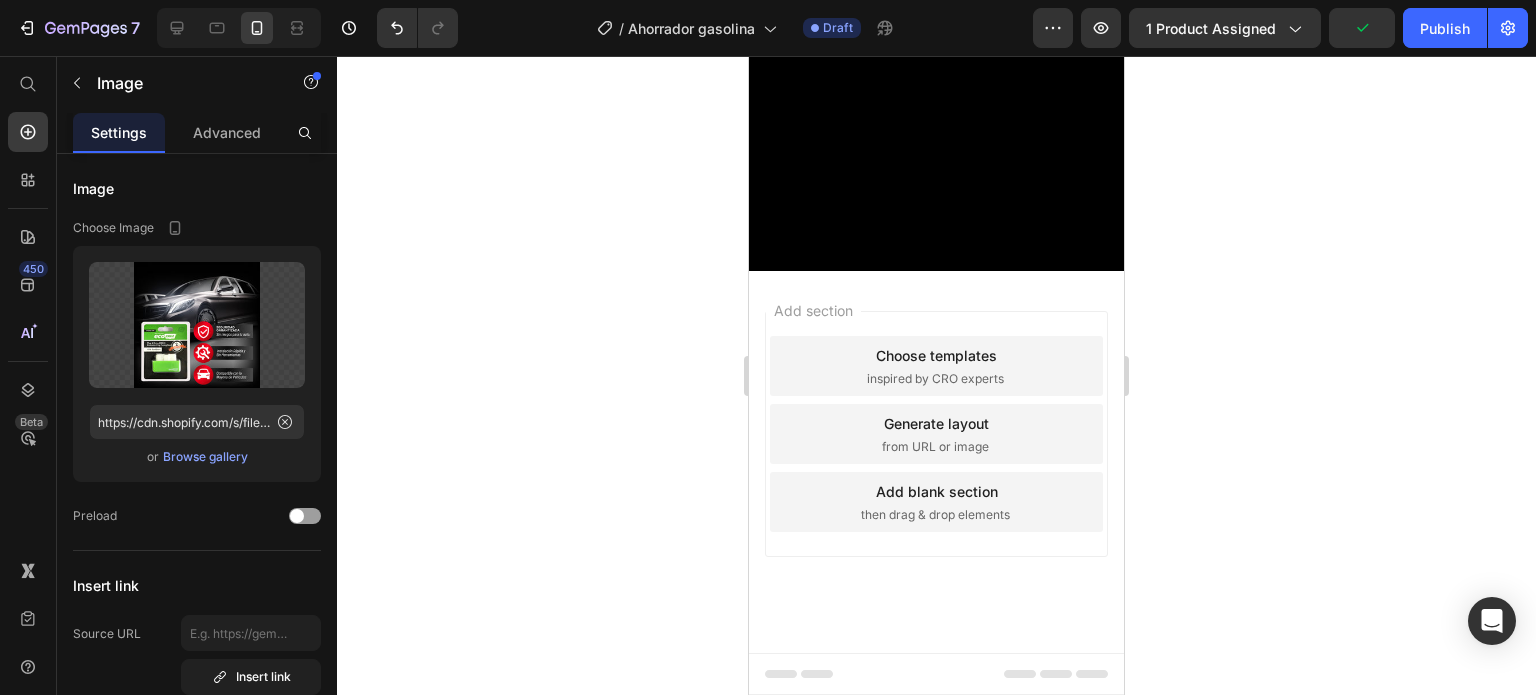 click on "Drop element here" at bounding box center (936, -1492) 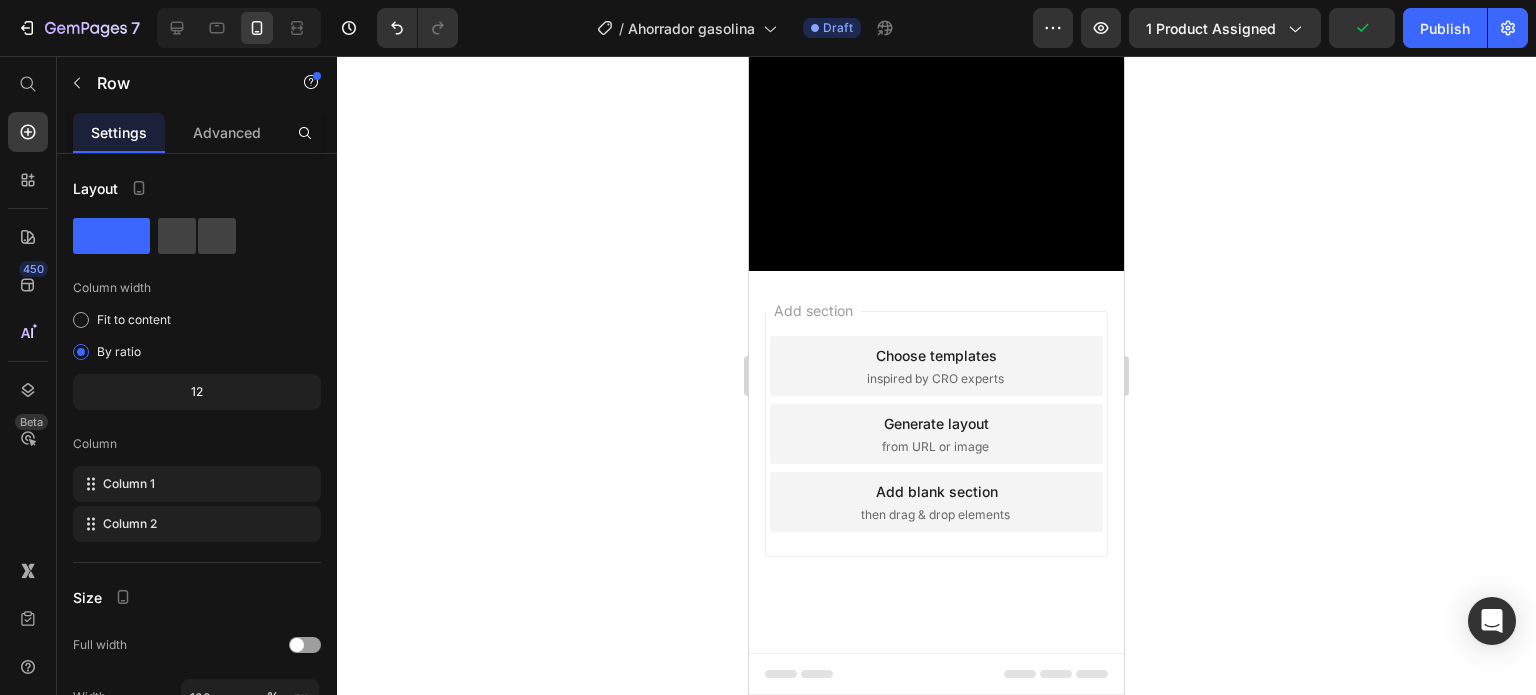 click at bounding box center [936, -1530] 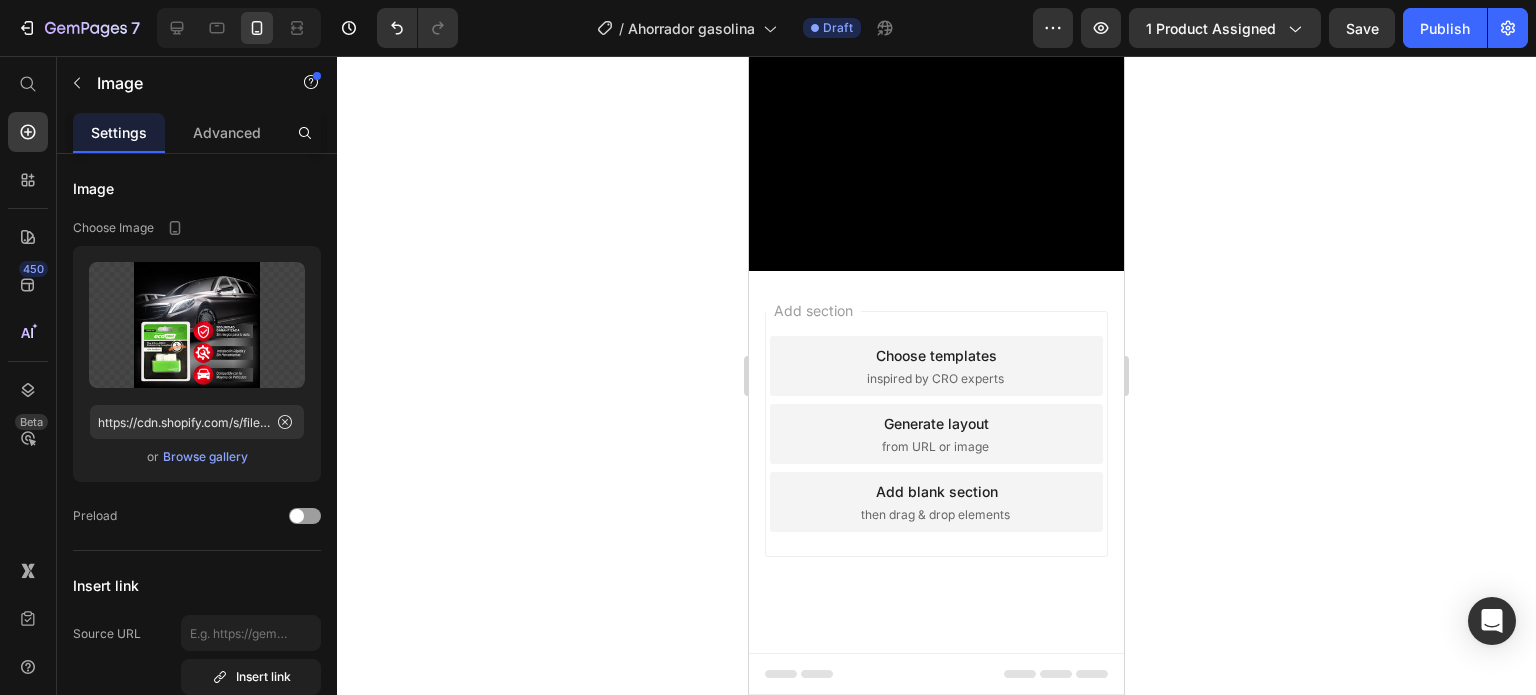 scroll, scrollTop: 4200, scrollLeft: 0, axis: vertical 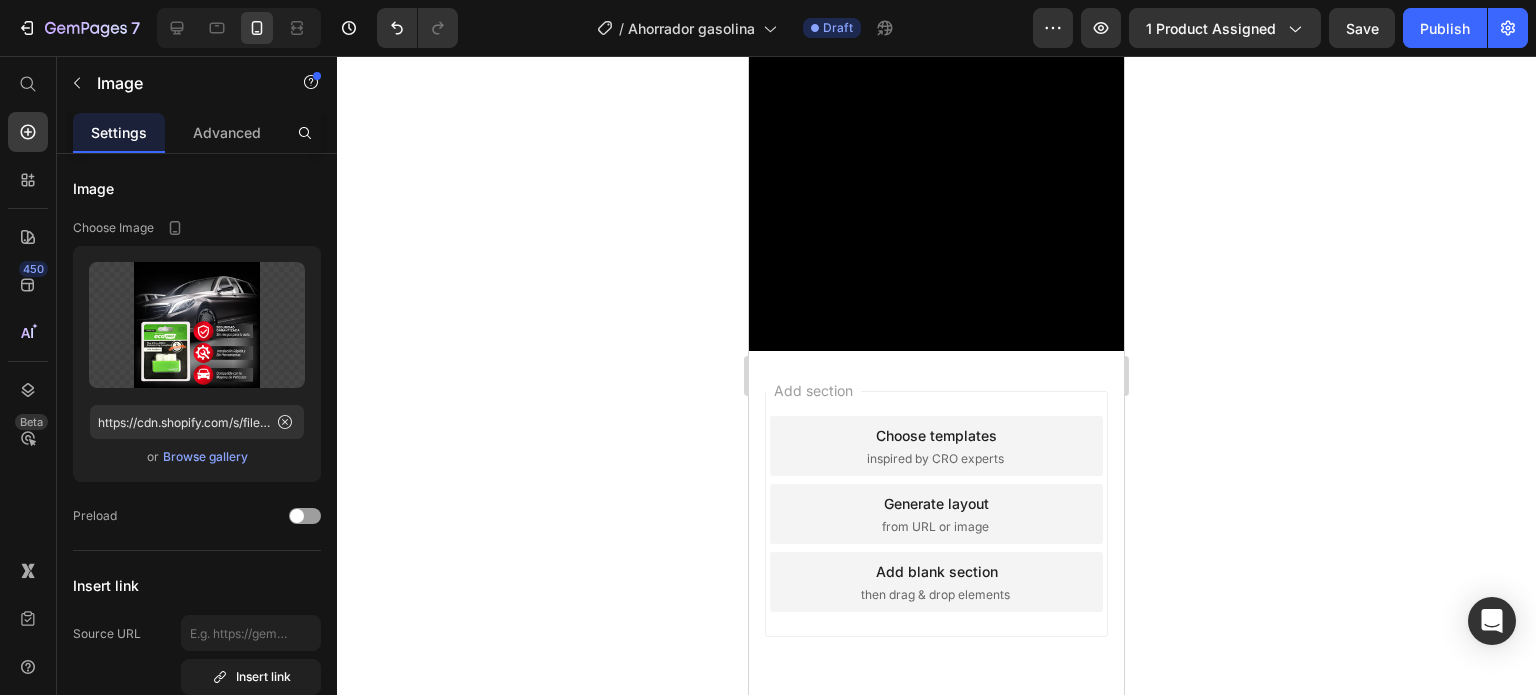 click on "Image" at bounding box center [805, -1430] 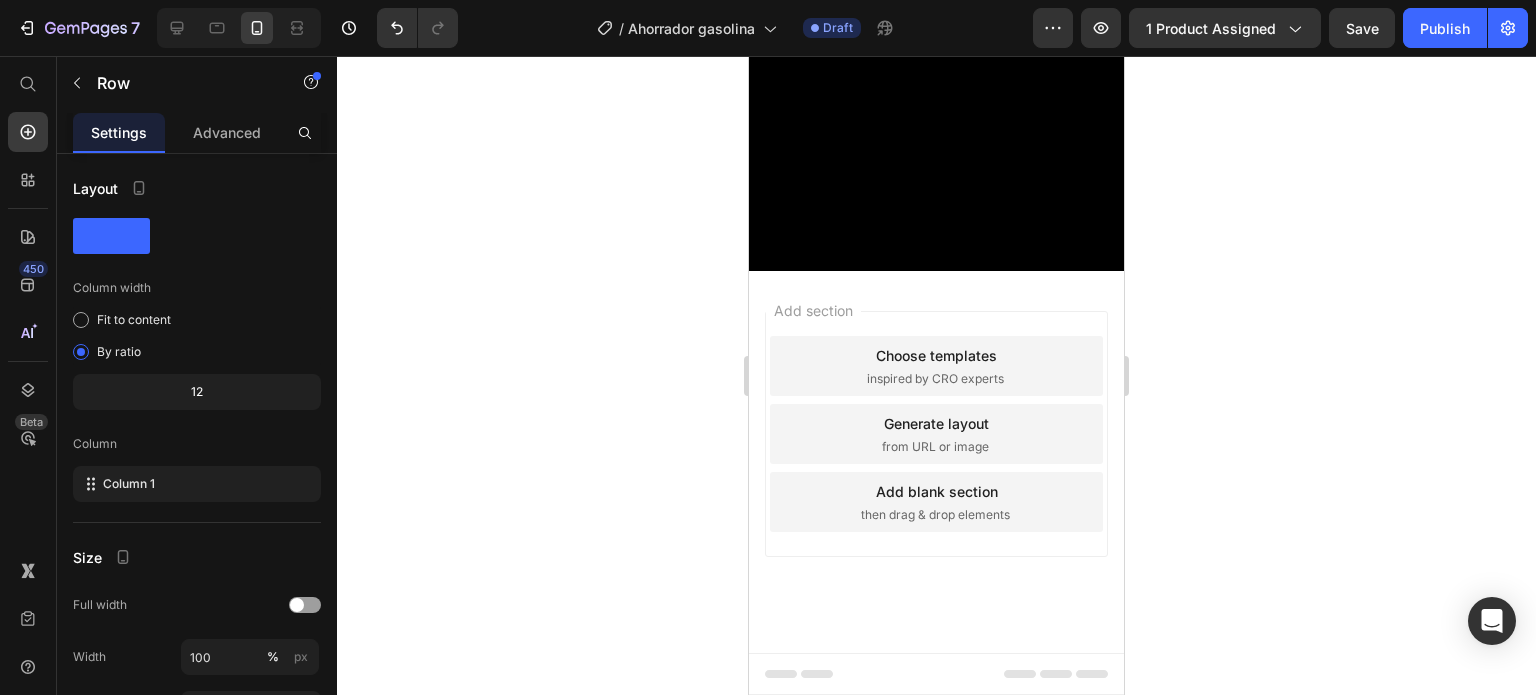 scroll, scrollTop: 4600, scrollLeft: 0, axis: vertical 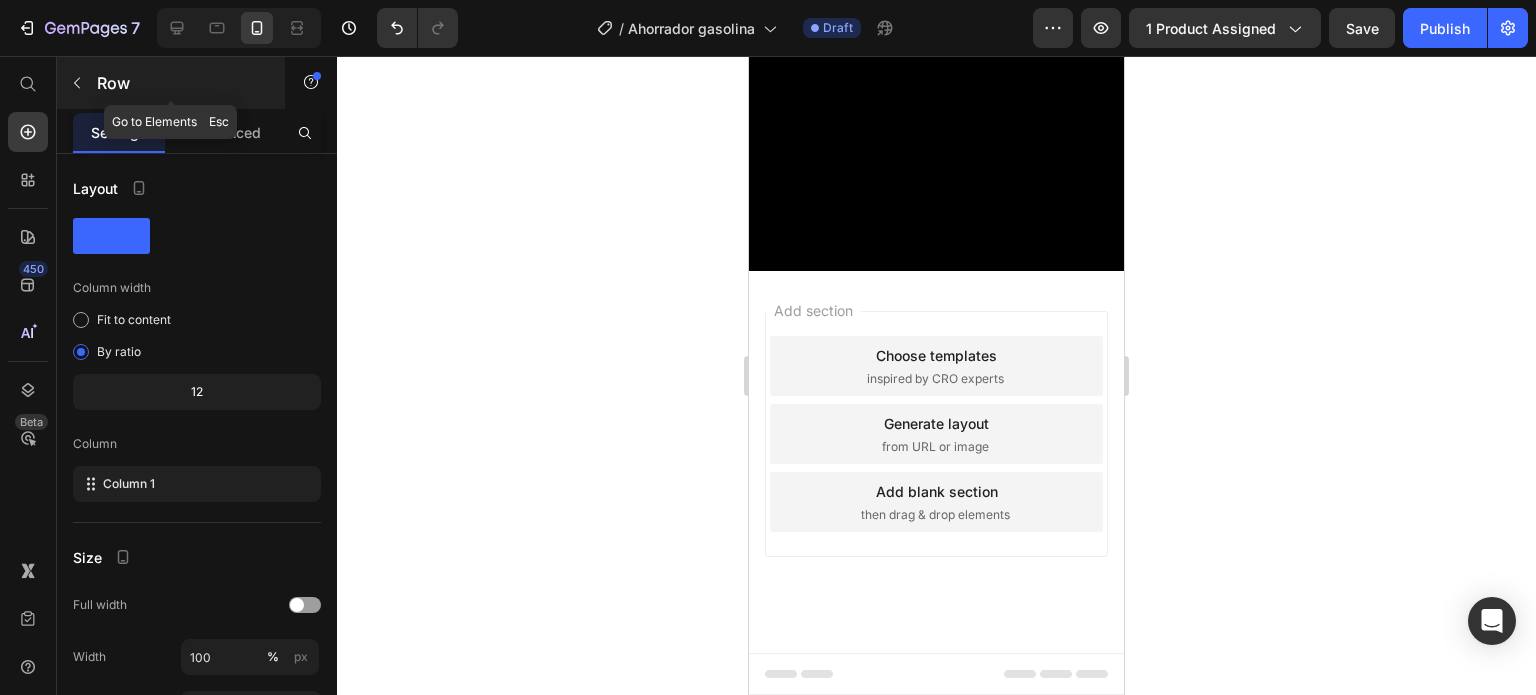 click on "Row" at bounding box center (171, 83) 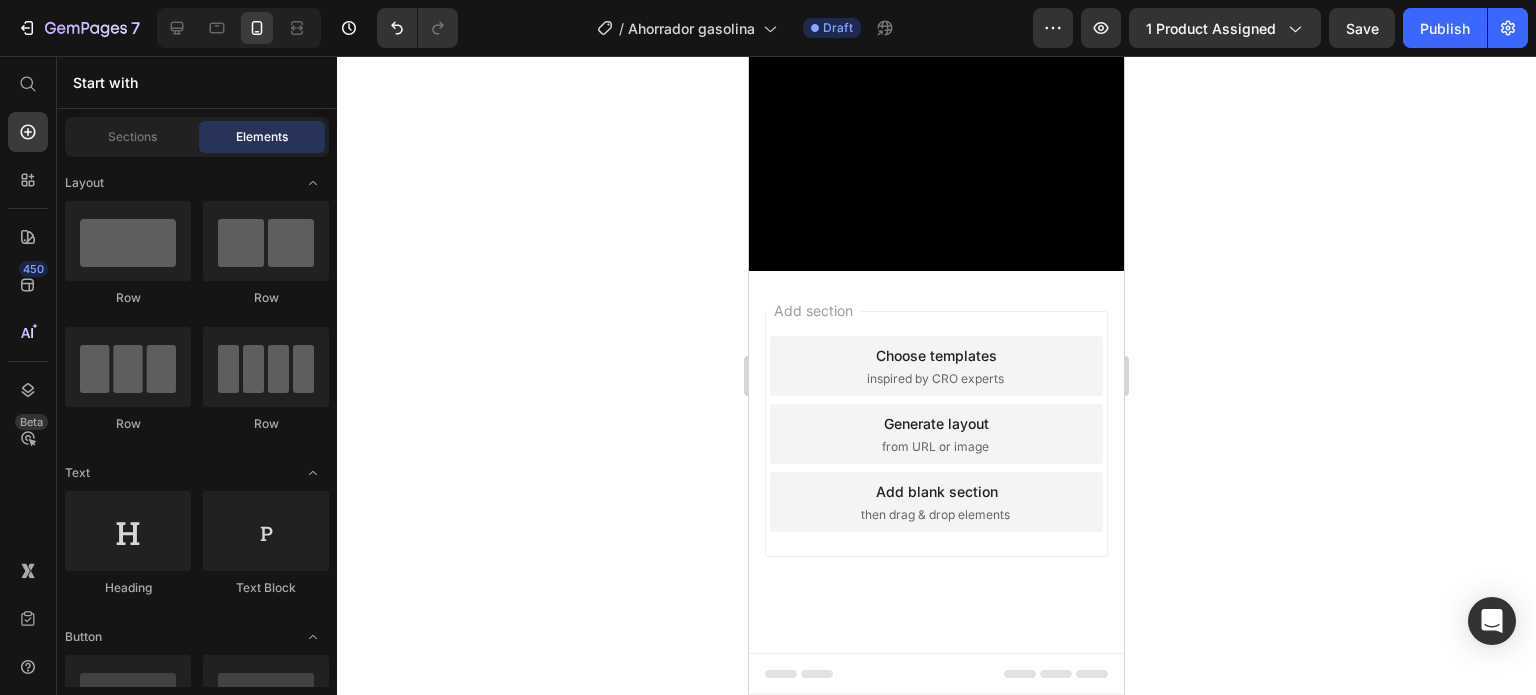 click at bounding box center [936, -1530] 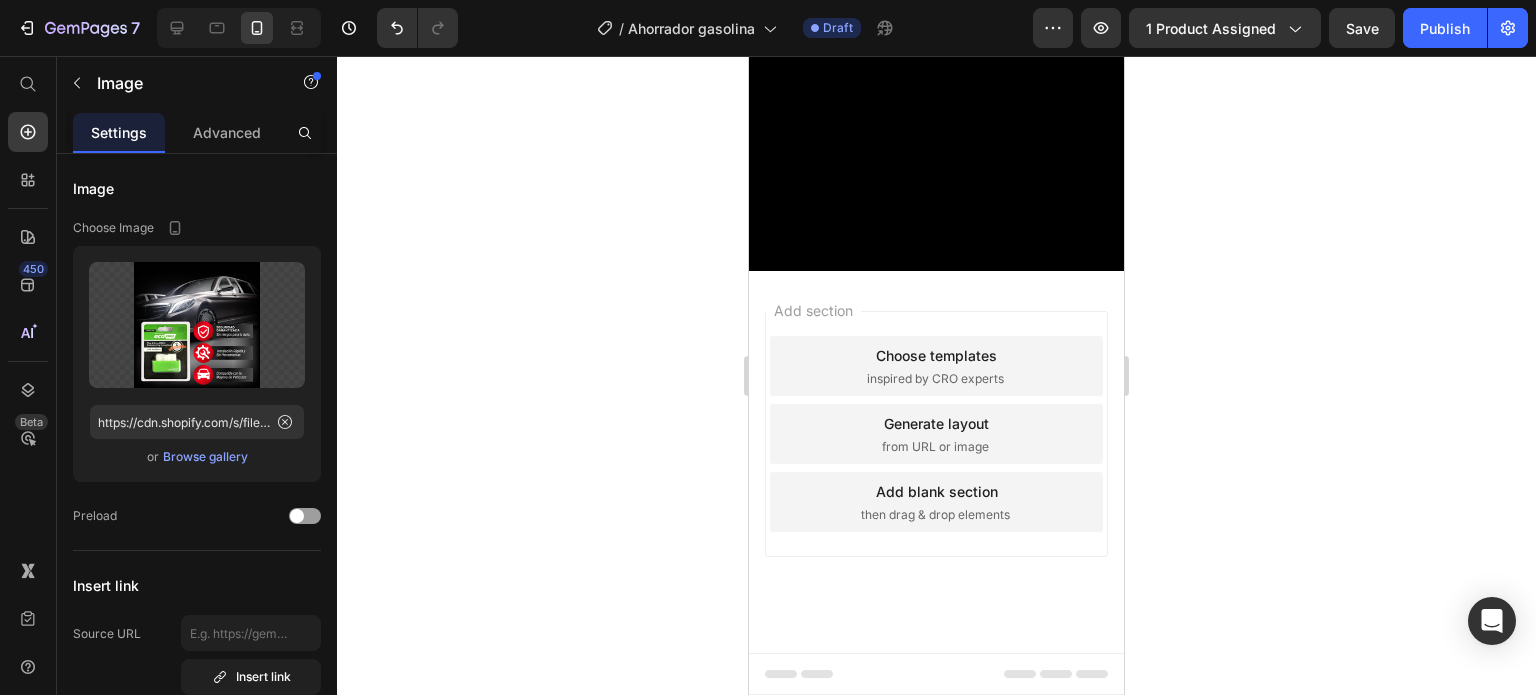 scroll, scrollTop: 4200, scrollLeft: 0, axis: vertical 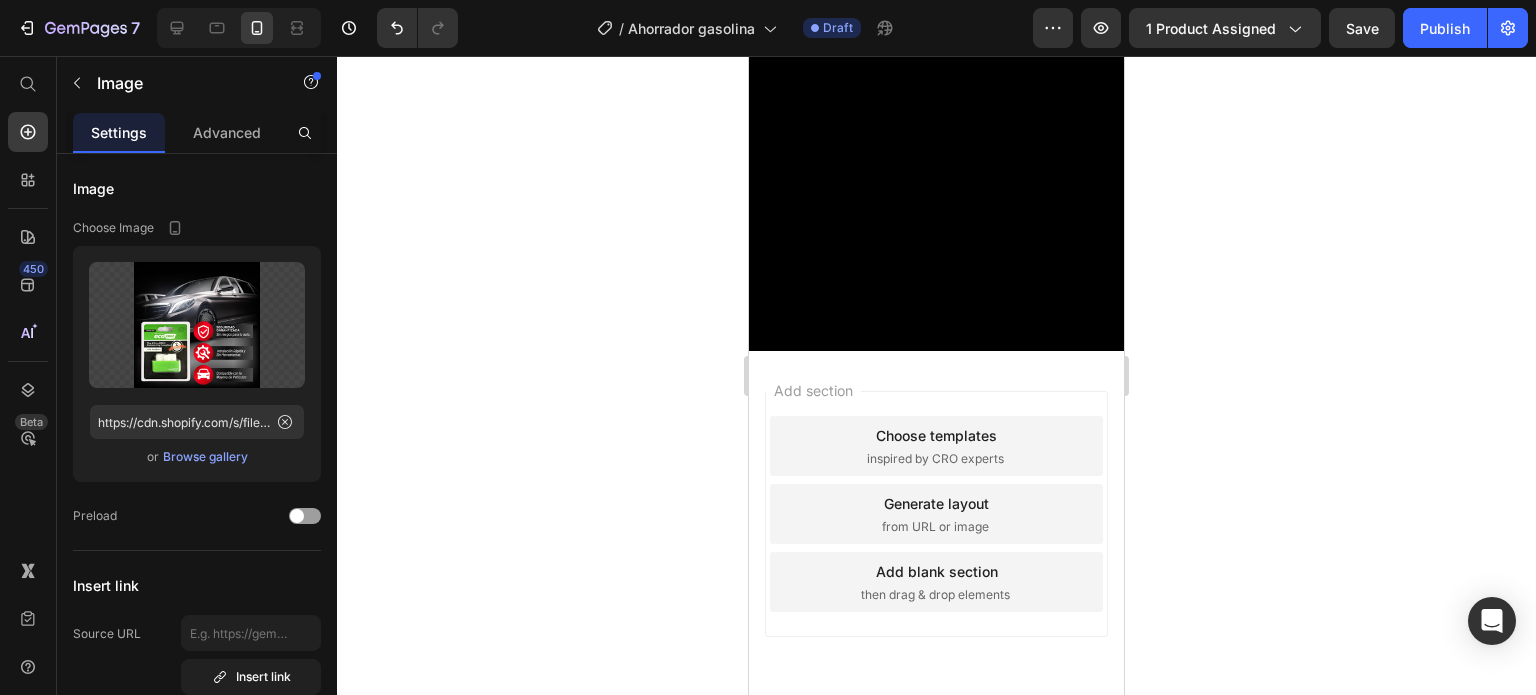 click on "Image" at bounding box center [805, -1430] 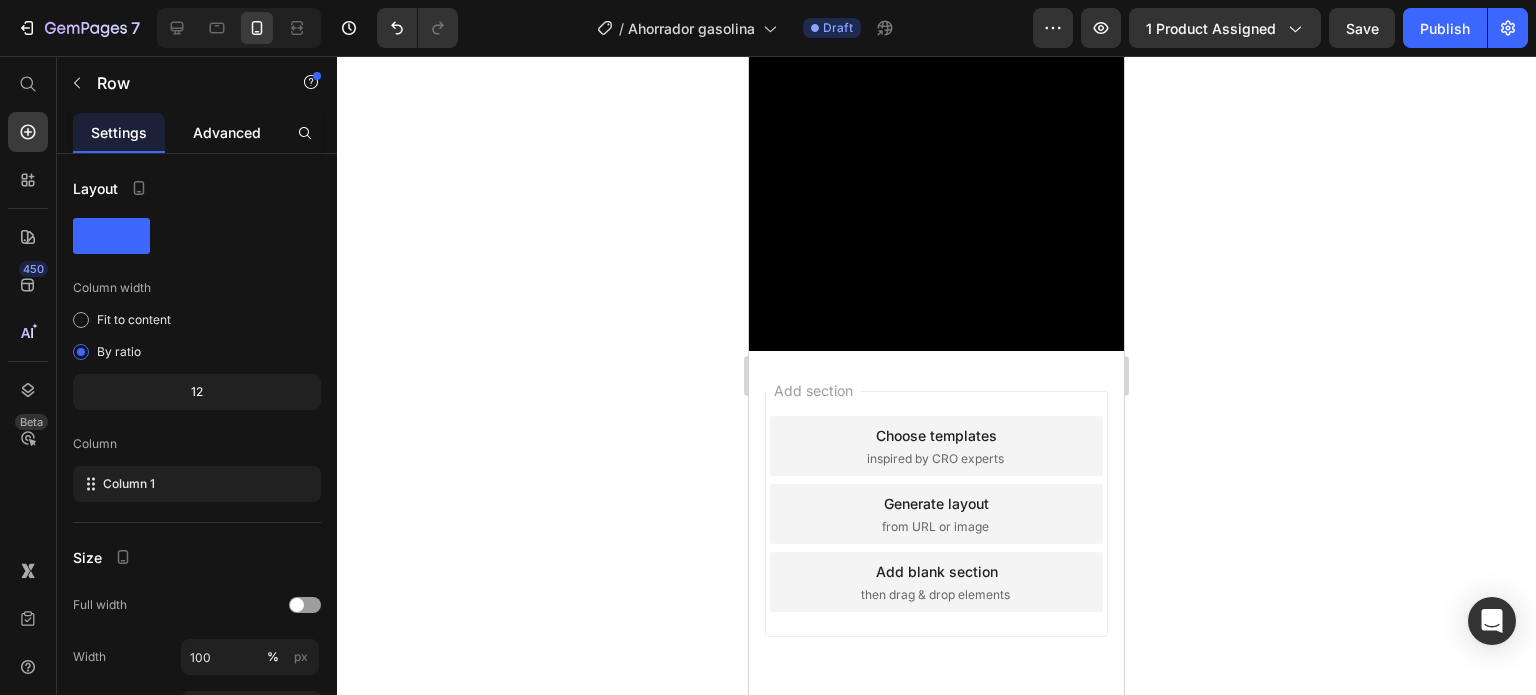 click on "Advanced" at bounding box center (227, 132) 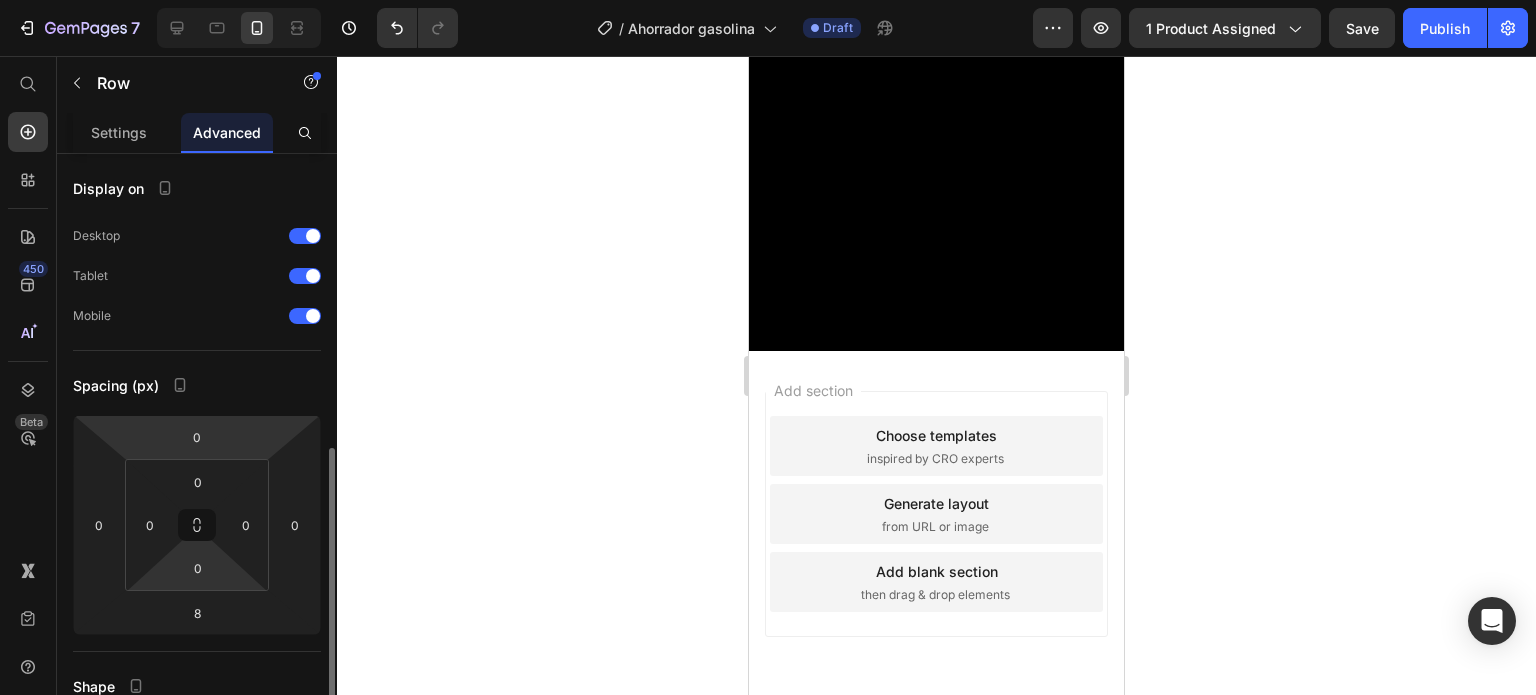 scroll, scrollTop: 200, scrollLeft: 0, axis: vertical 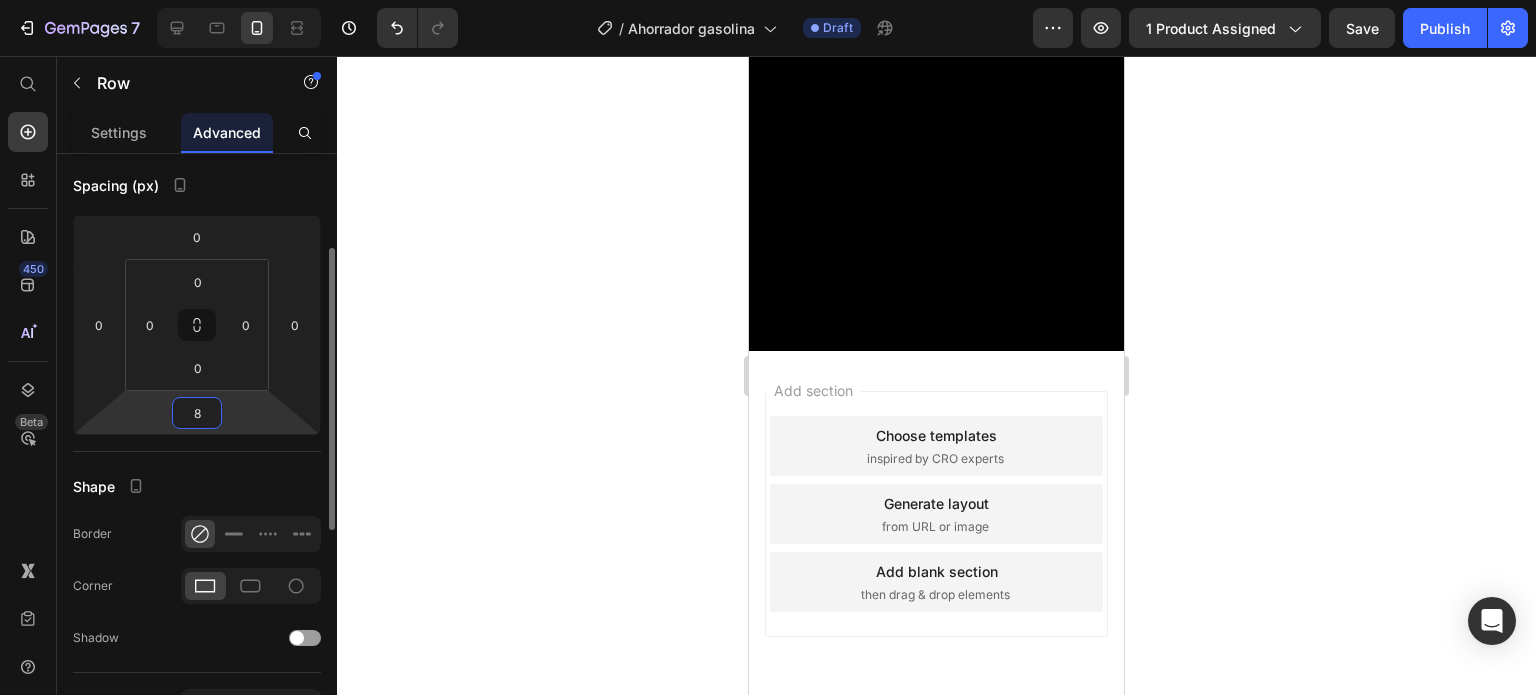 click on "8" at bounding box center [197, 413] 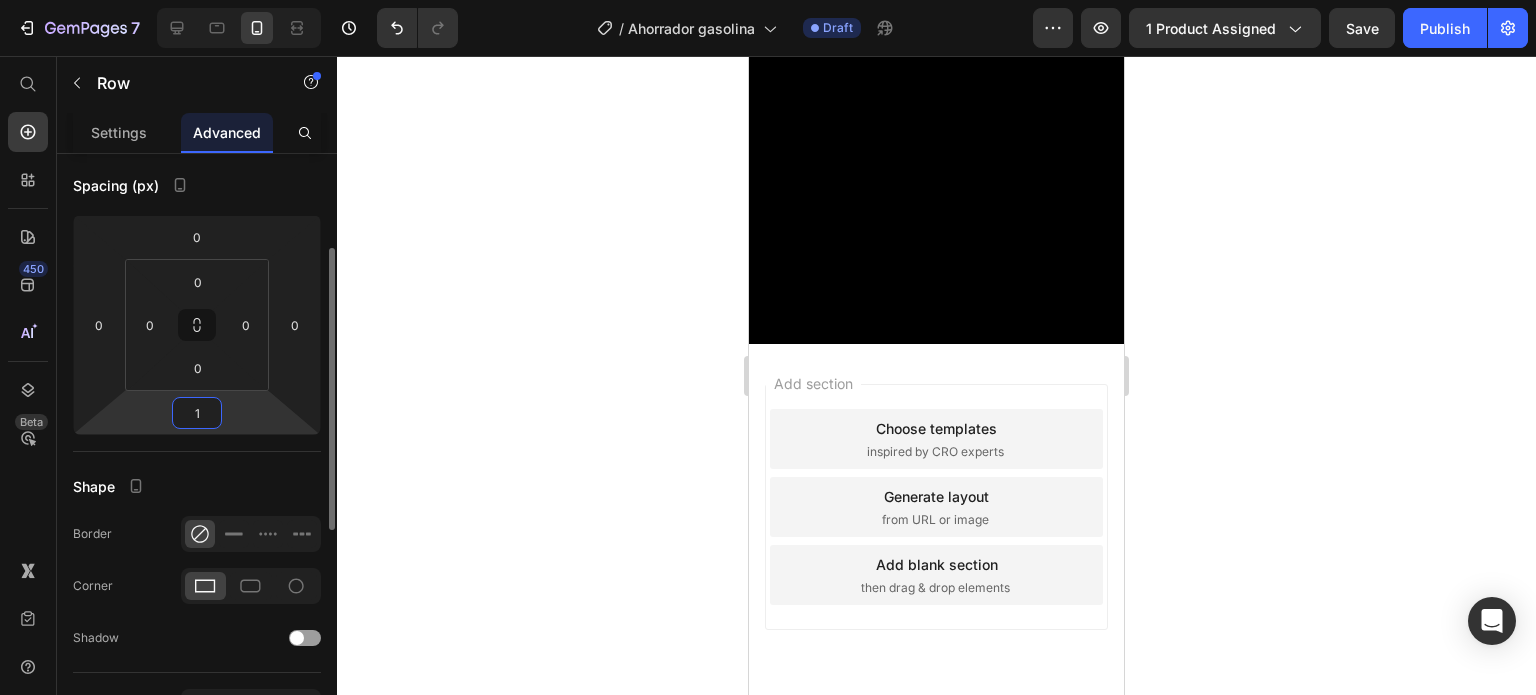 type on "10" 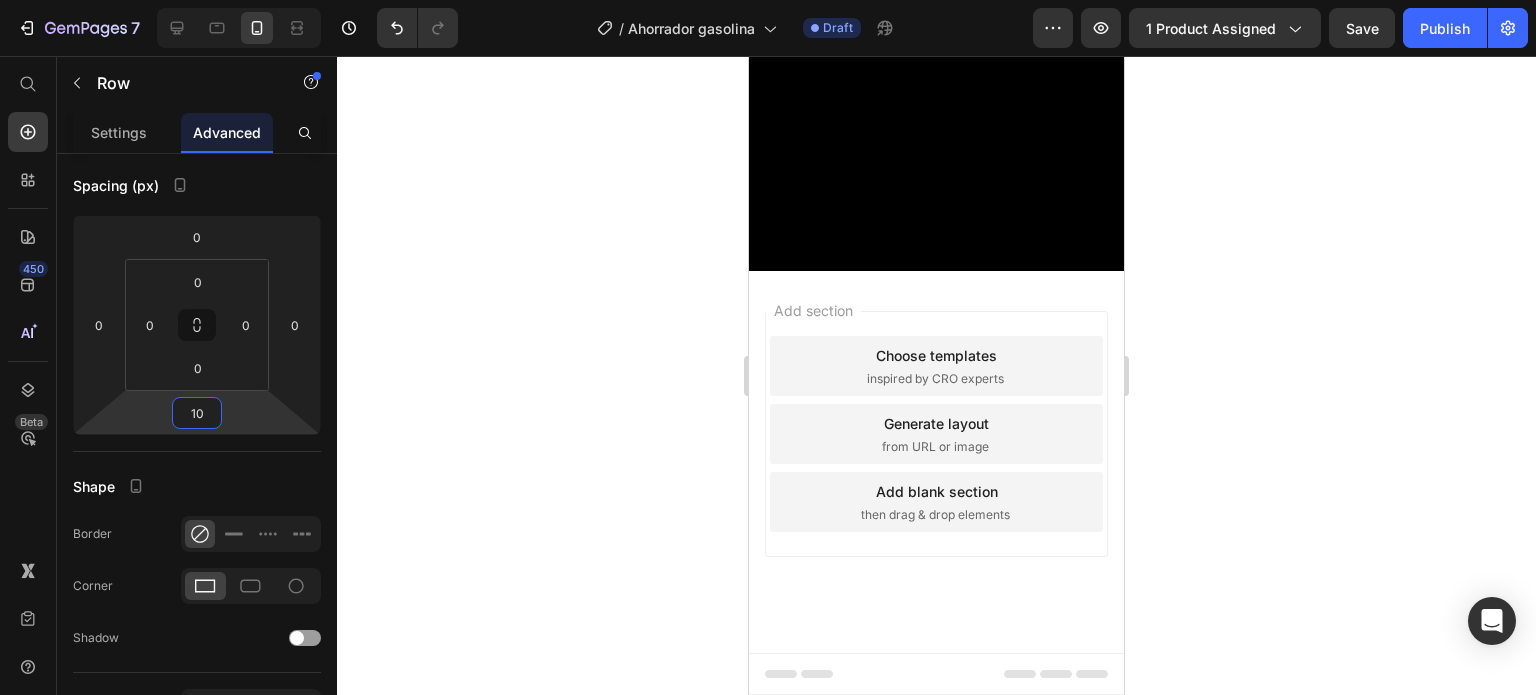 scroll, scrollTop: 4500, scrollLeft: 0, axis: vertical 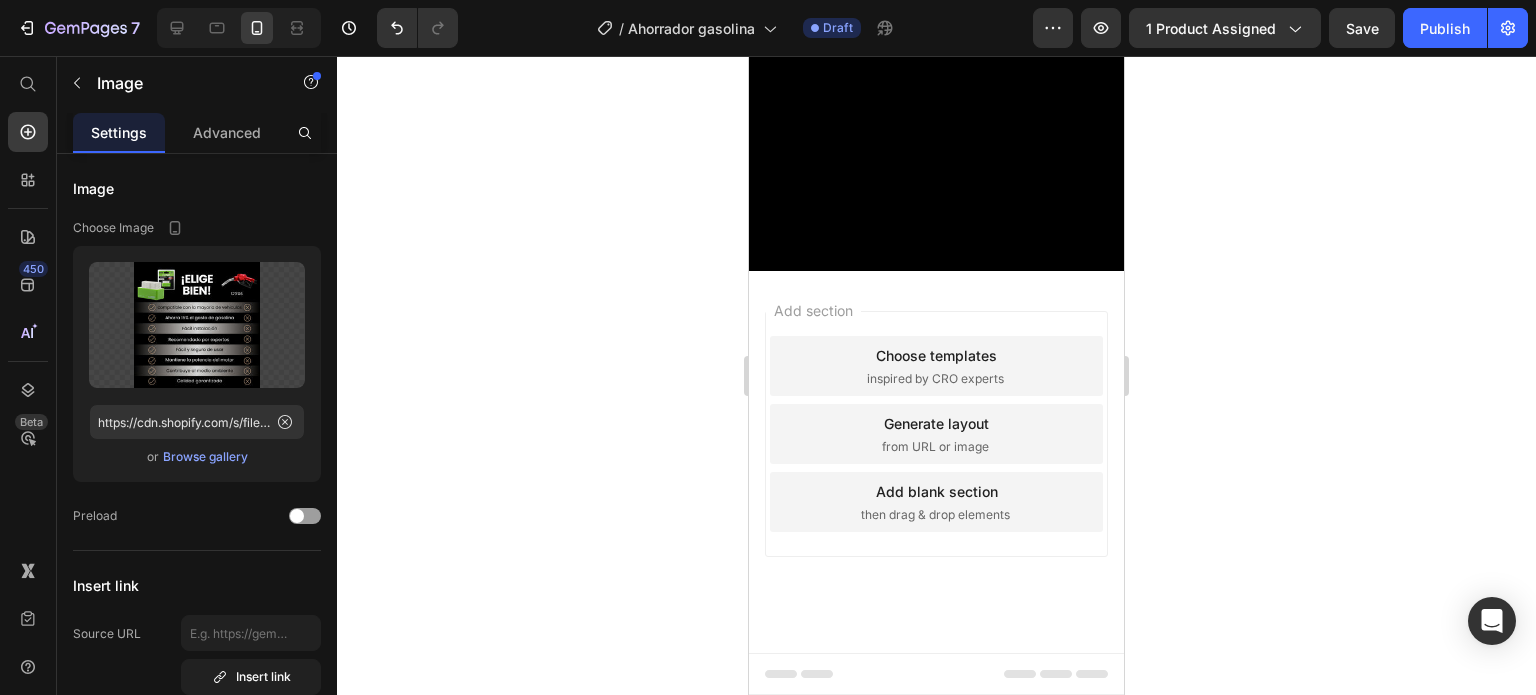 click on "OBTENER 50% DE DESCUENTO" at bounding box center [936, -1436] 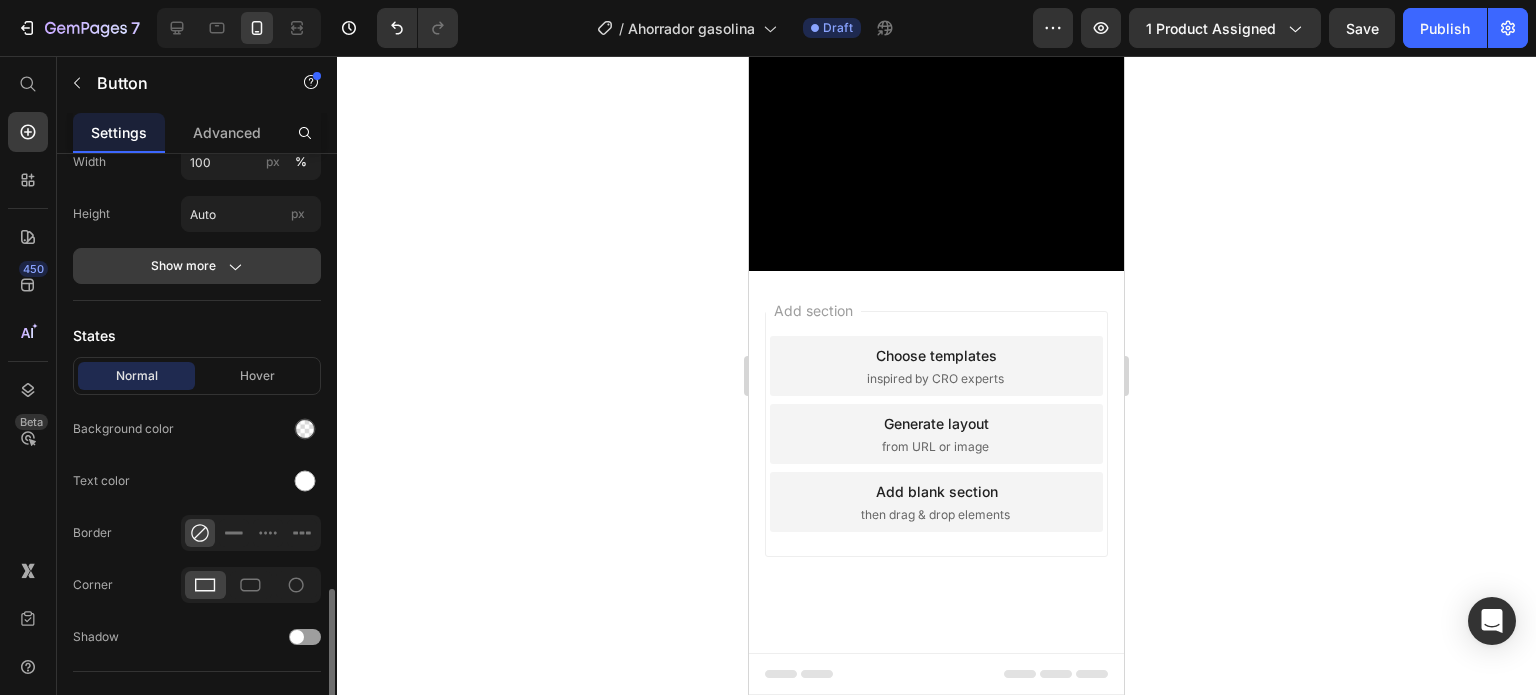 scroll, scrollTop: 676, scrollLeft: 0, axis: vertical 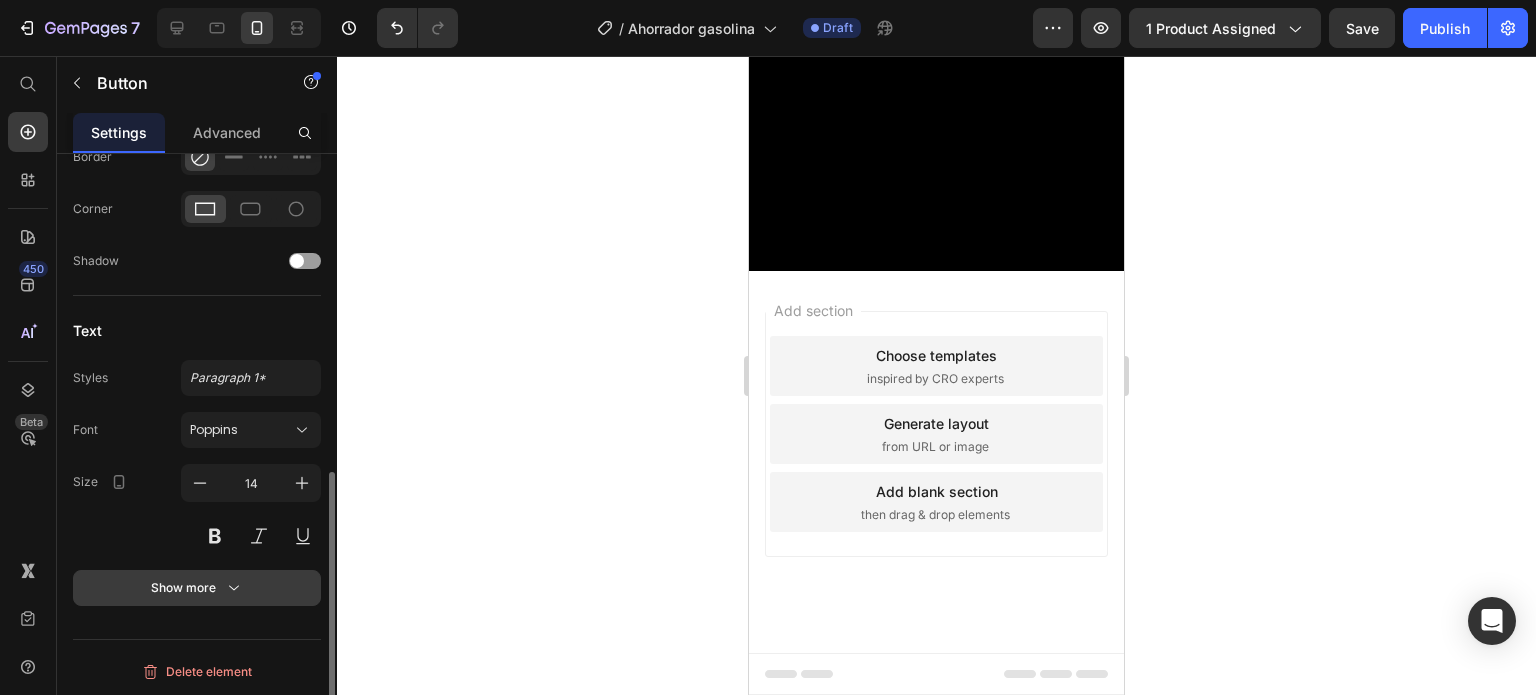 click on "Show more" at bounding box center (197, 588) 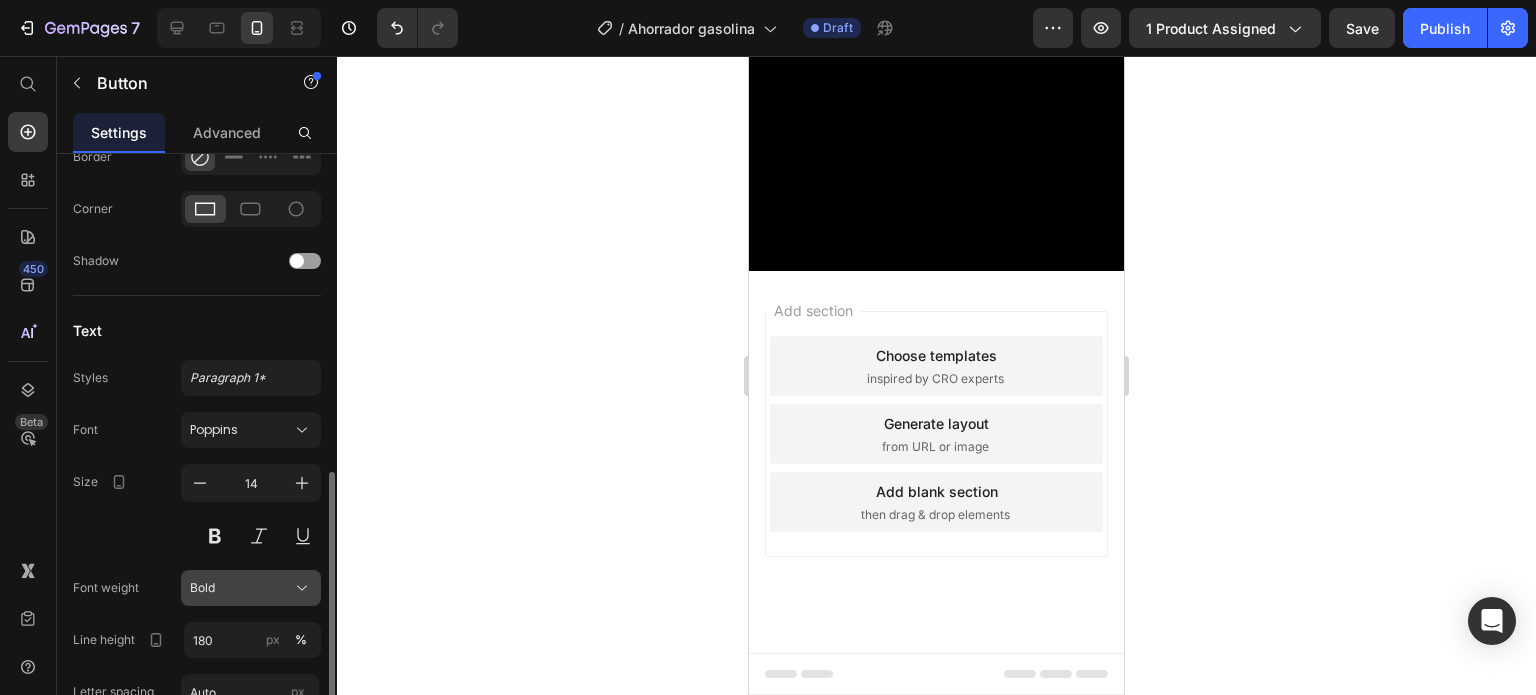 click on "Bold" 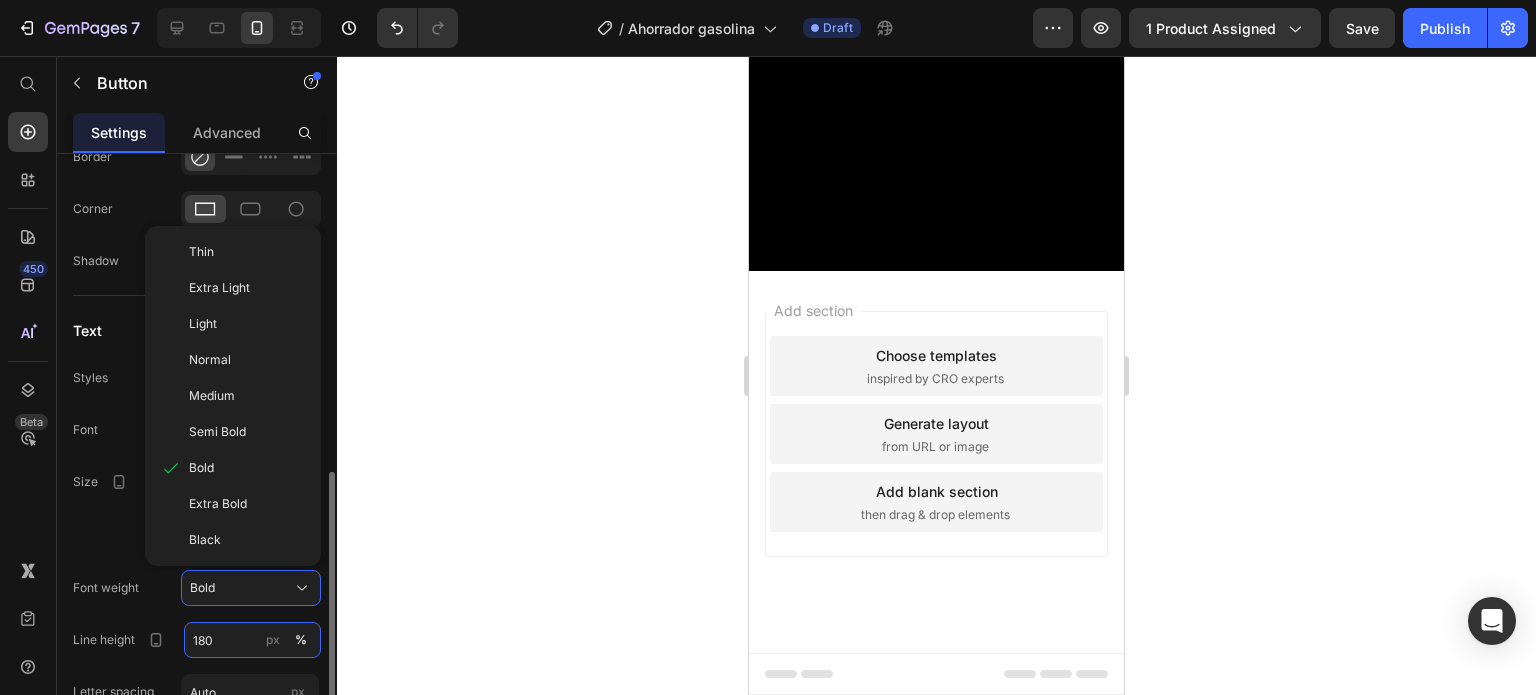 click on "180" at bounding box center [252, 640] 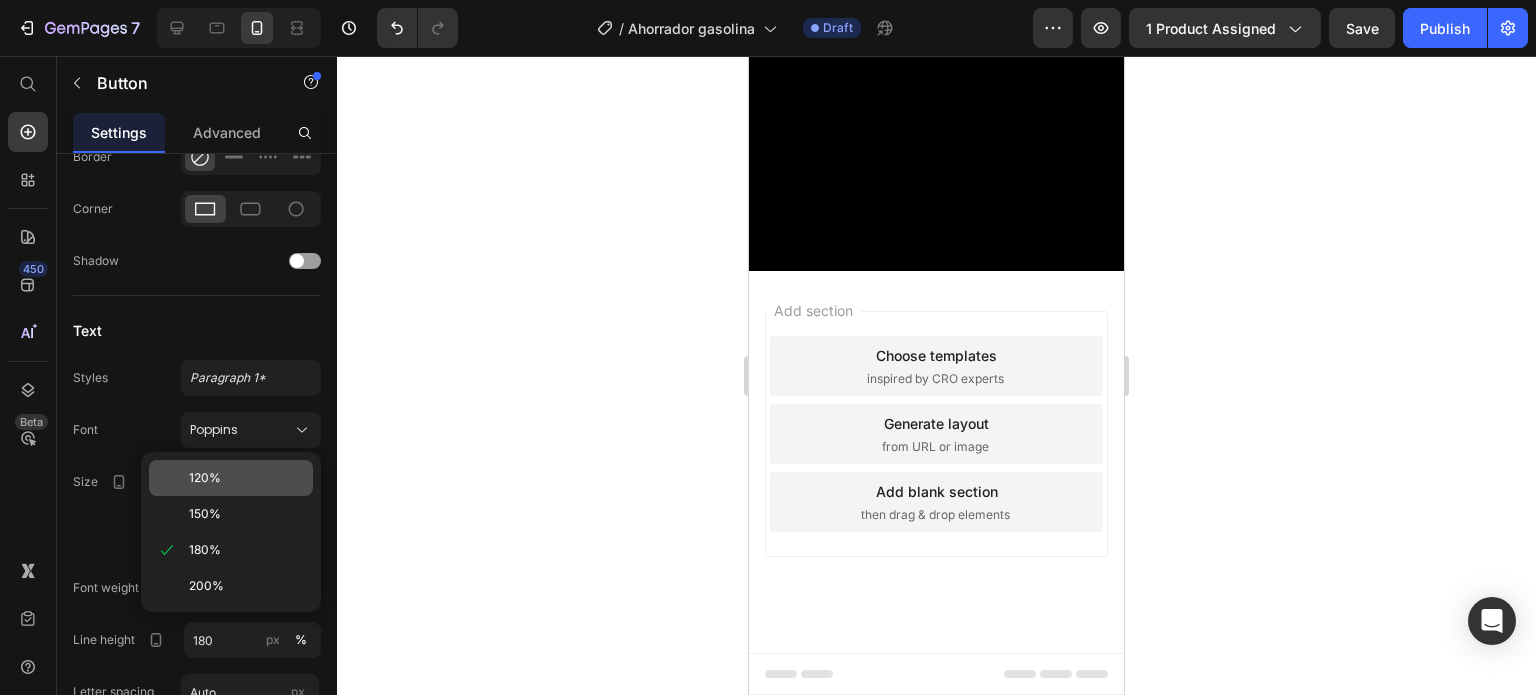 click on "120%" at bounding box center (247, 478) 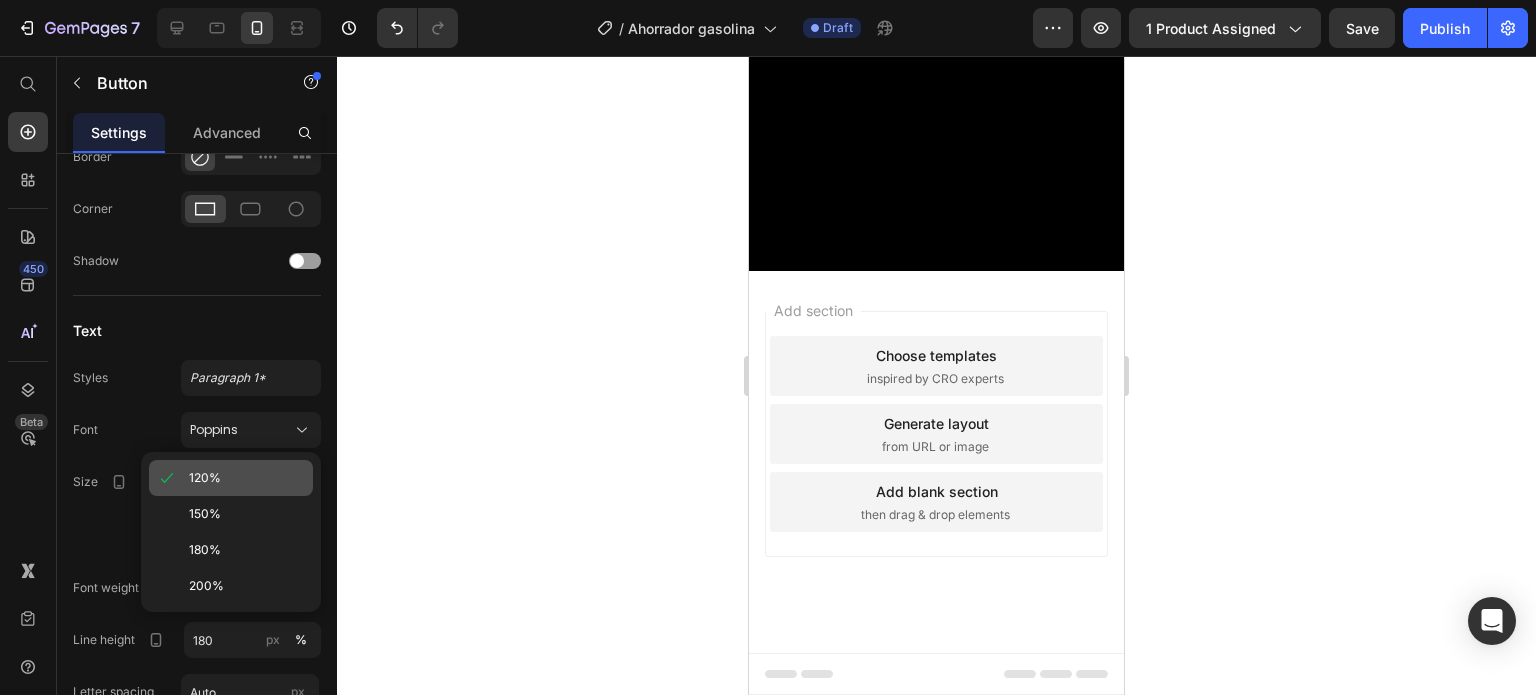 type on "120" 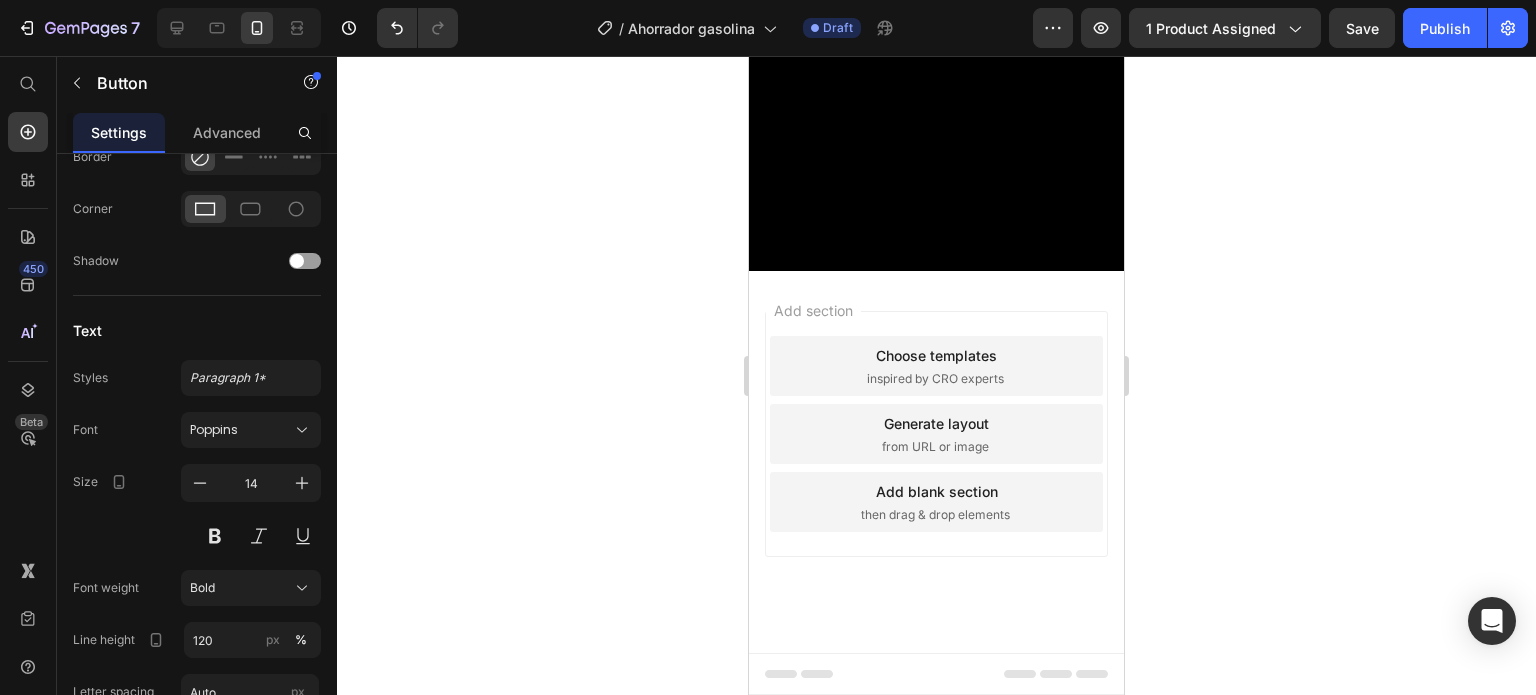 click on "0" at bounding box center [937, -1405] 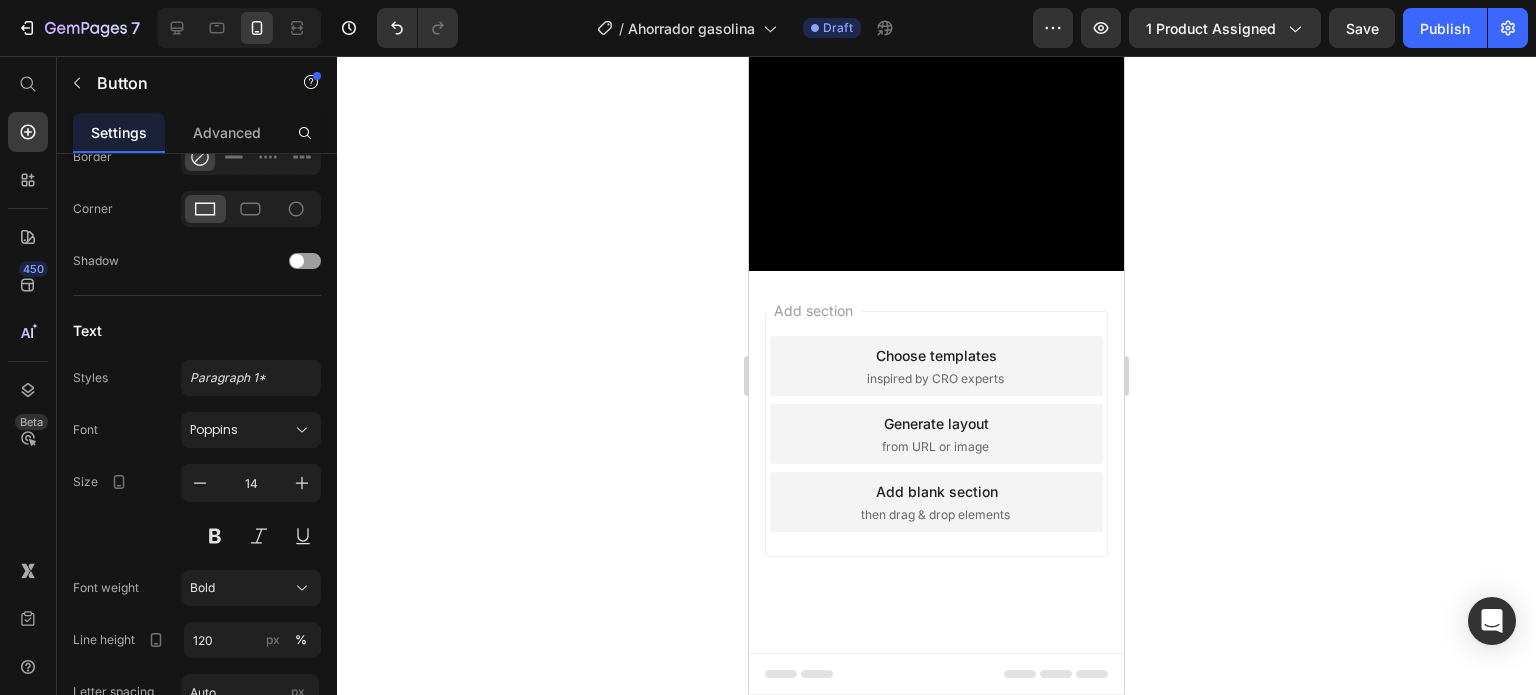 click on "Visto también en: Text Block Image Row Image Image ¿Sabías que estás gastando más gasolina de la que realmente necesitas?   Pruebas reales demuestran que este dispositivo  ayuda a reducir el consumo hasta en un 15% , optimizando el rendimiento de tu motor sin afectar su potencia. Text Block Row Row Image GARANTÍA DE DEVOLUCIÓN DE DINERO DE 30 DÍAS Text Block Si no está absolutamente satisfecho con los resultados, le reembolsaremos cada centavo de su inversión. Text Block Row Image ENVÍO Y MANEJO GRATIS Text Block Proporcionamos envíos gratuitos para todos los pedidos superiores a $59.900 realizados hoy. Text Block Row Image ALTA CALIDAD GARANTIZADA Text Block Fabricado con materiales de alta calidad. Disfrute de un rendimiento constante y sin problemas durante mucho tiempo. Text Block Row Row OBTENER 50% DE DESCUENTO Button ¡SÓLO POR HOY! Text Block Row Image Cada vez que llenas el tanque, el precio sigue subiendo… pero  ¿y si pudieras reducir tu gasto hasta un 15% sin esfuerzo?   Row Image" at bounding box center [936, -2253] 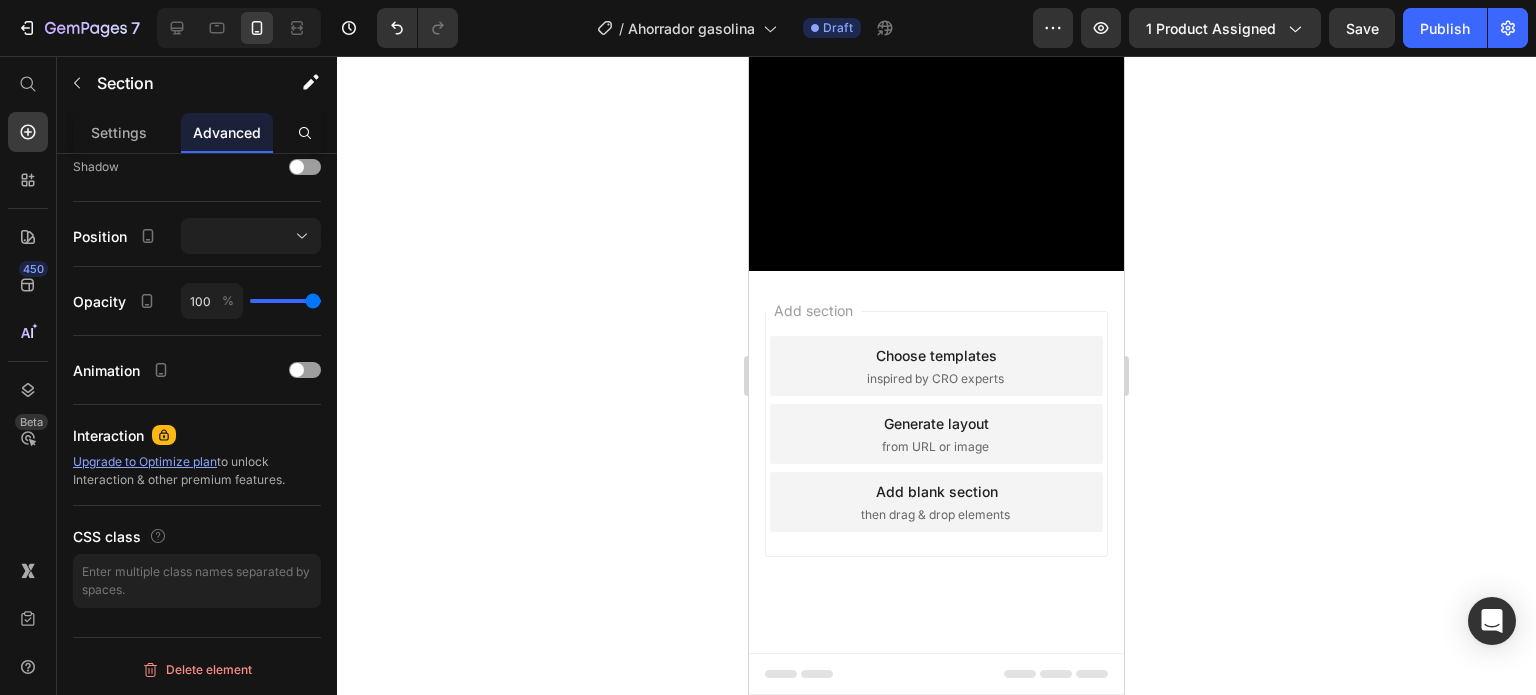 scroll, scrollTop: 0, scrollLeft: 0, axis: both 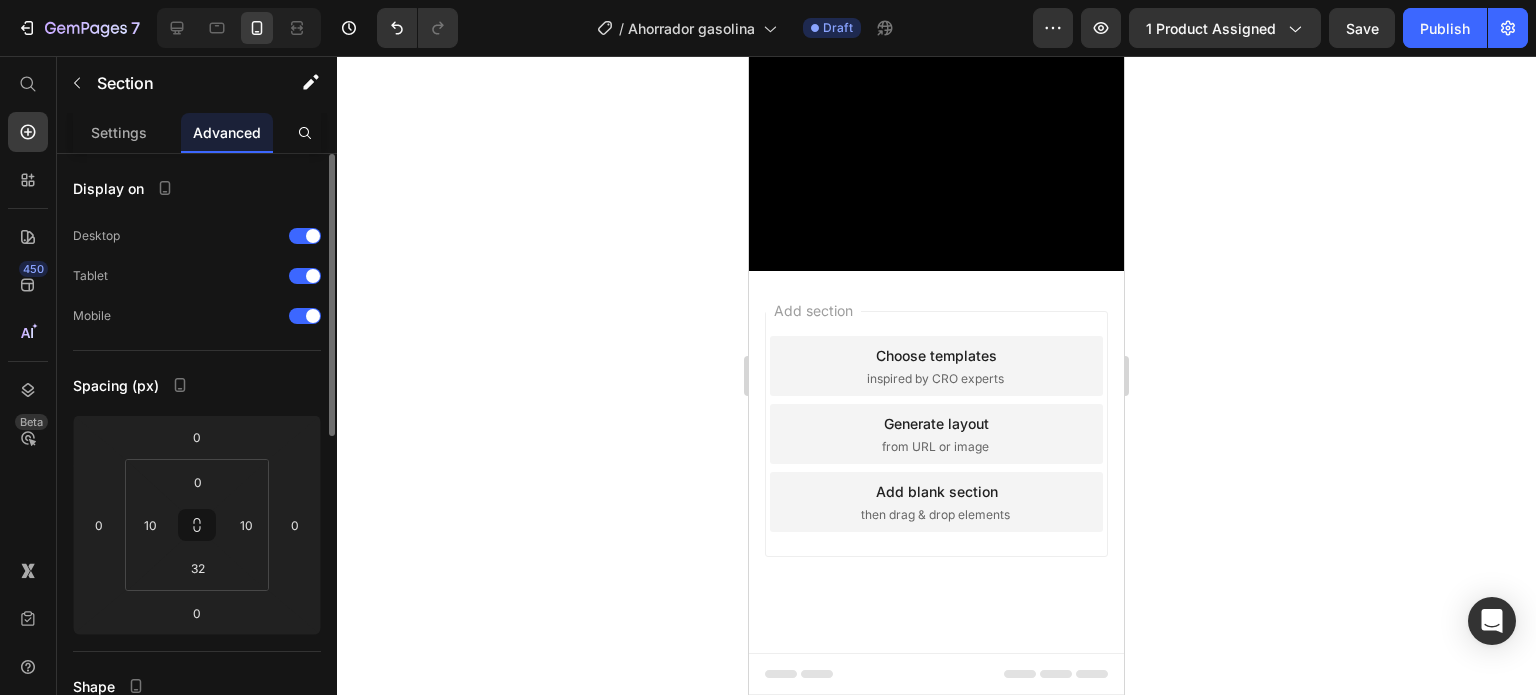 click on "¡SÓLO POR HOY!" at bounding box center [937, -1407] 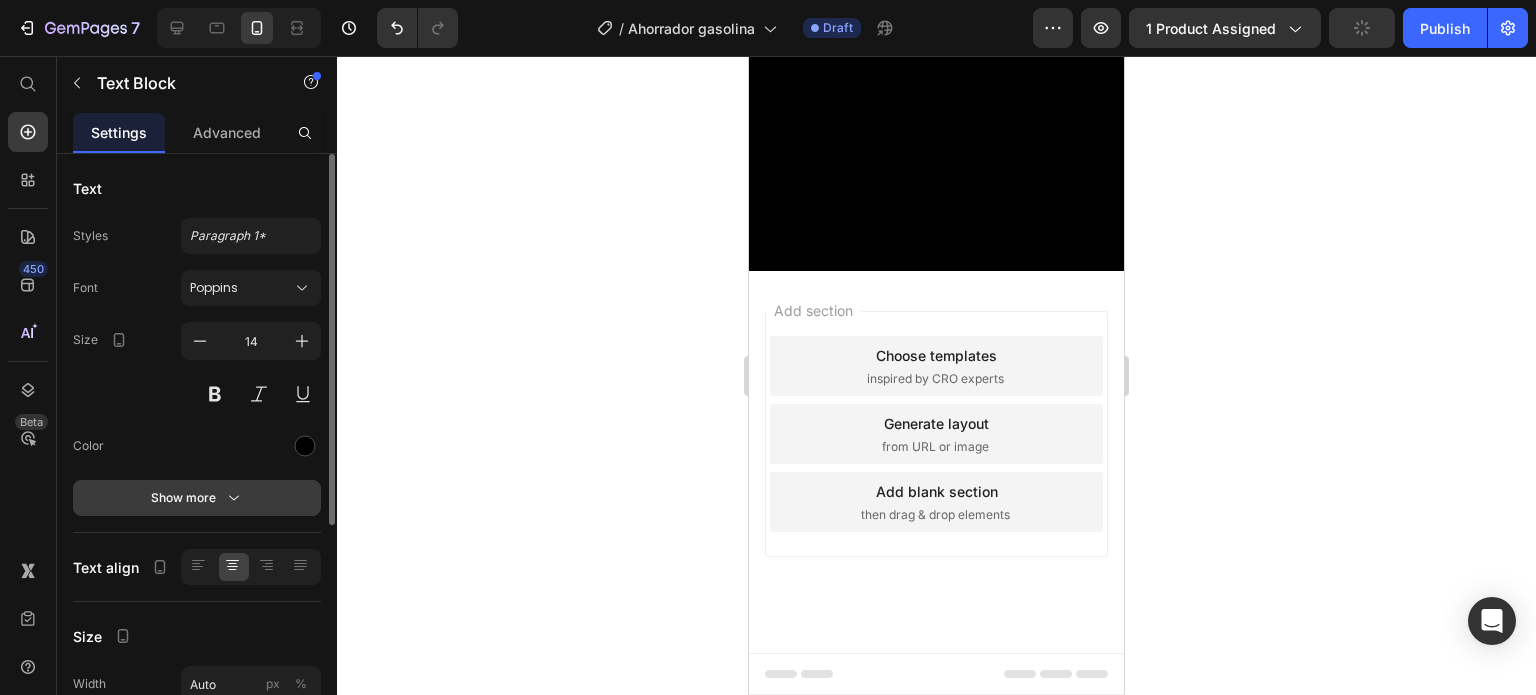 click on "Show more" at bounding box center (197, 498) 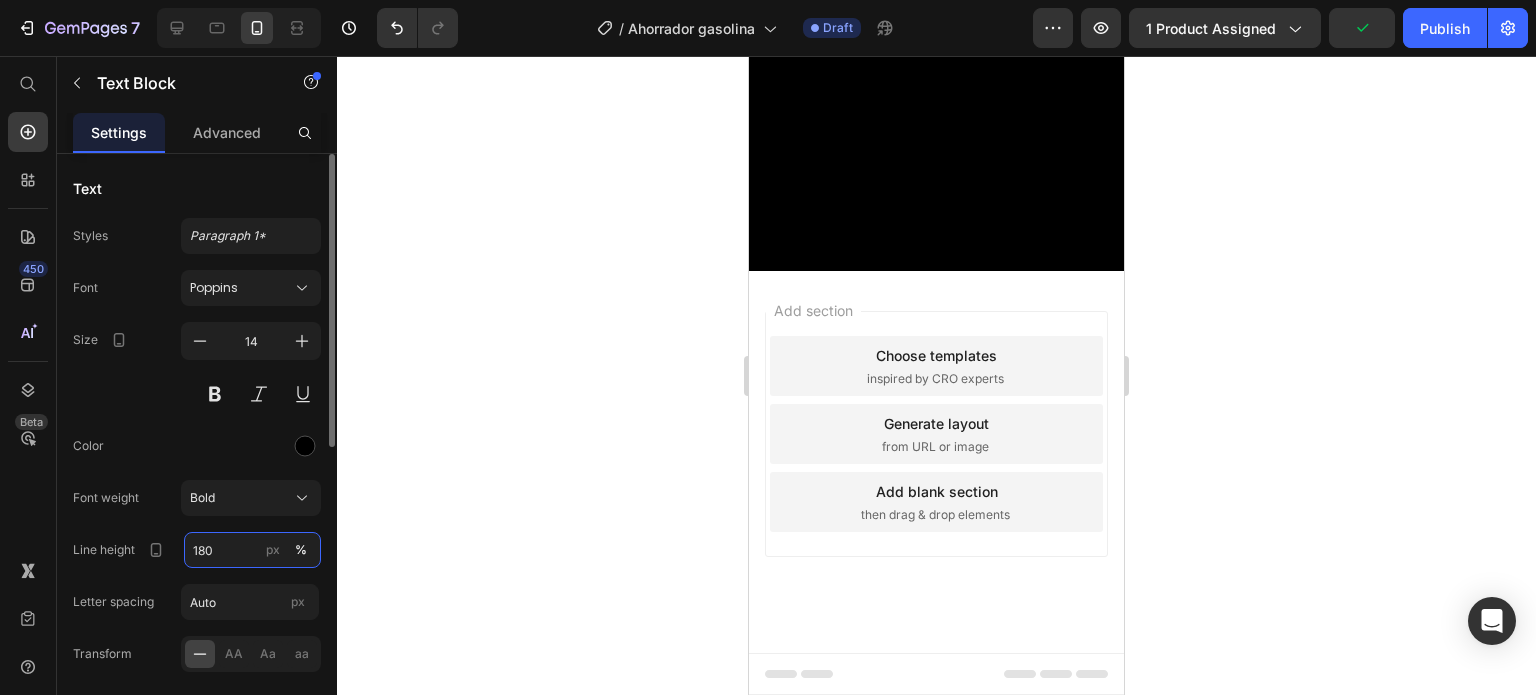 click on "180" at bounding box center (252, 550) 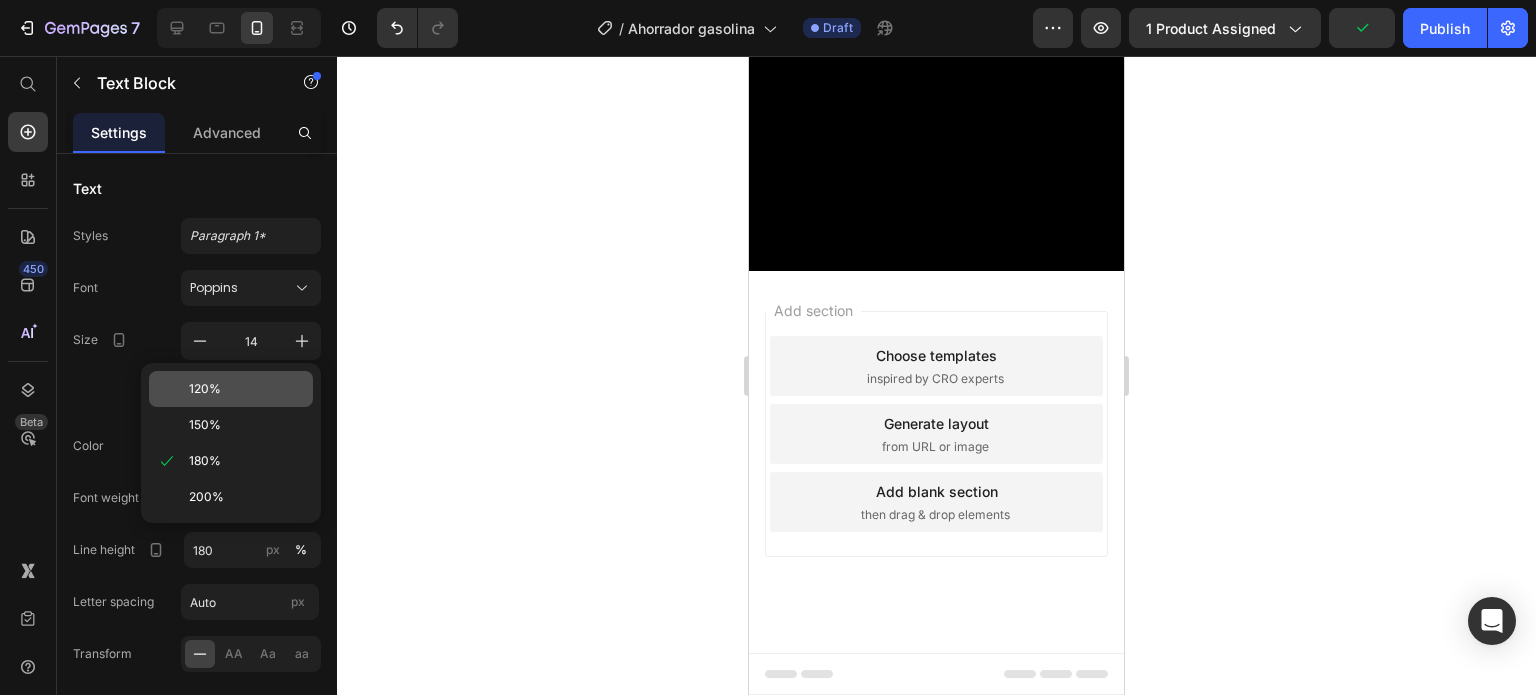 click on "120%" at bounding box center [247, 389] 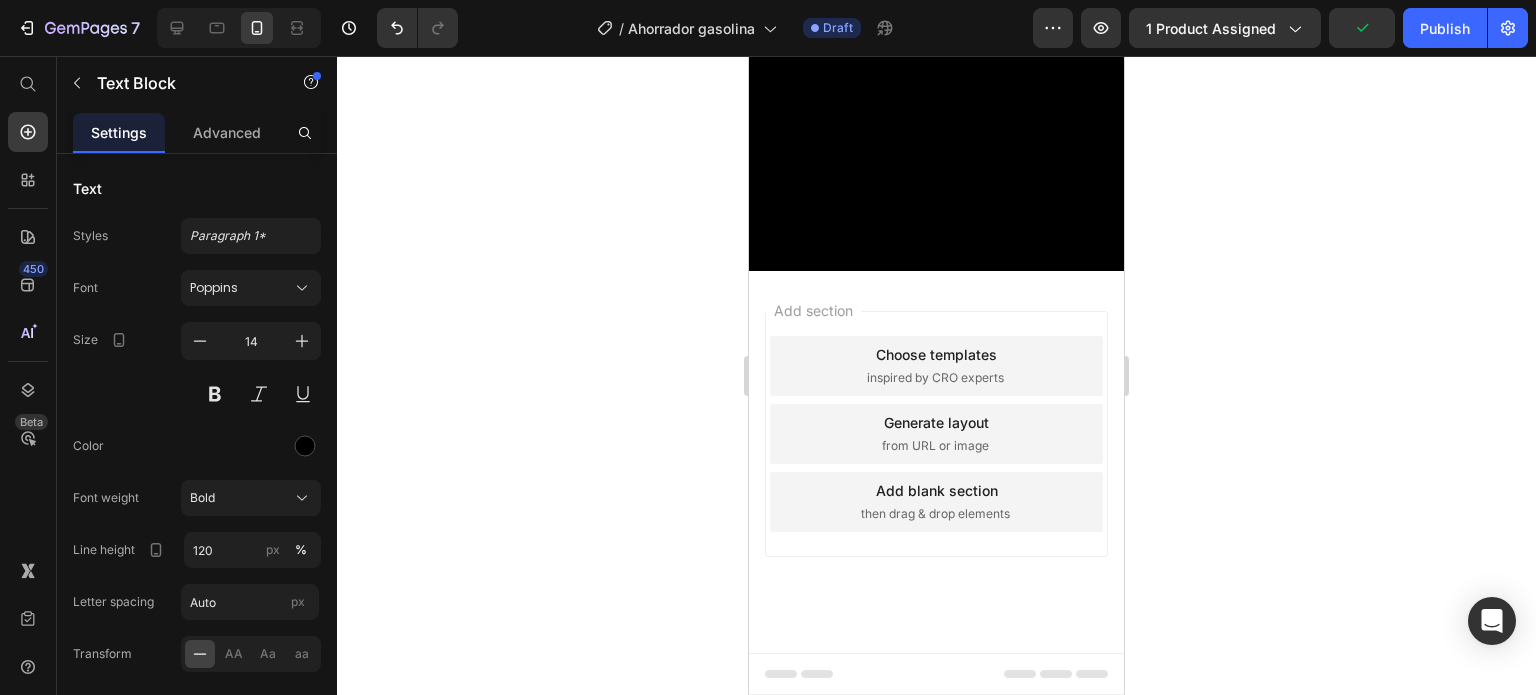 click at bounding box center [936, -1373] 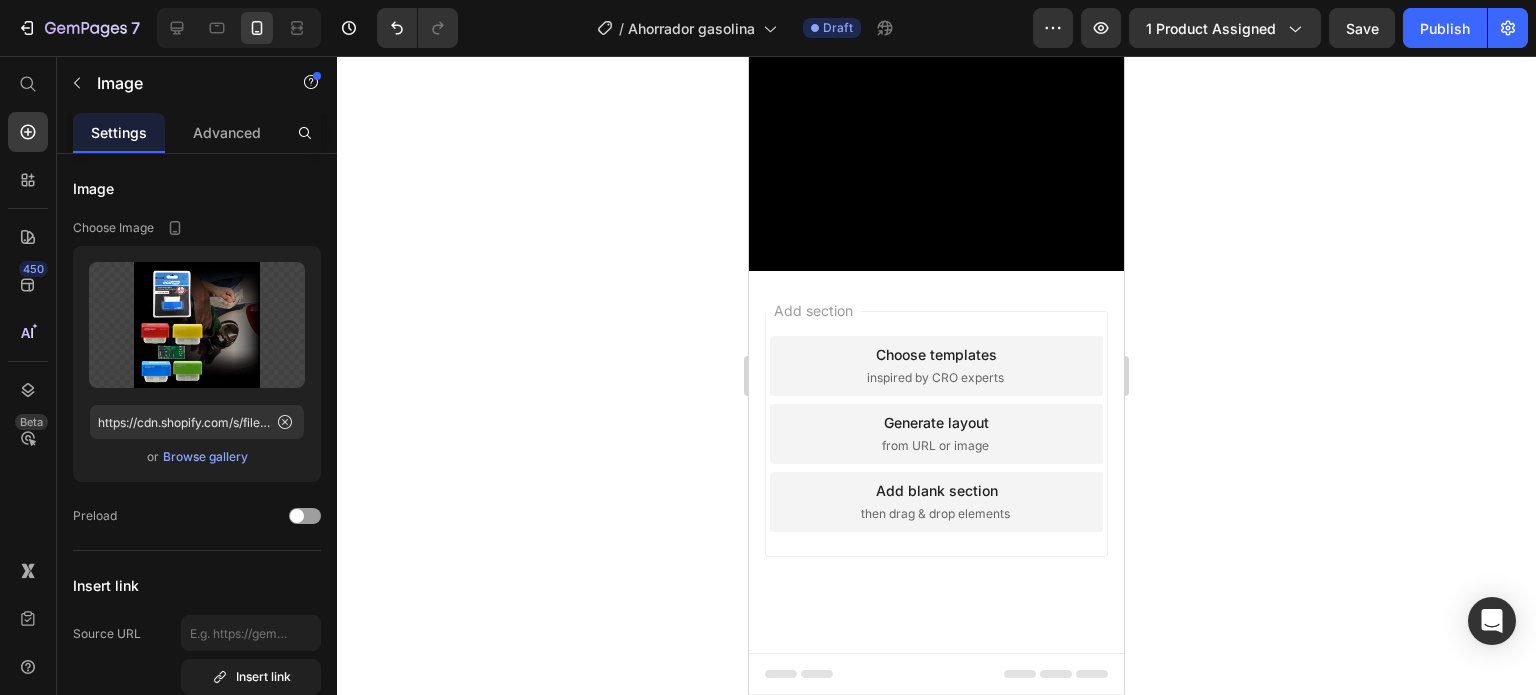 scroll, scrollTop: 5400, scrollLeft: 0, axis: vertical 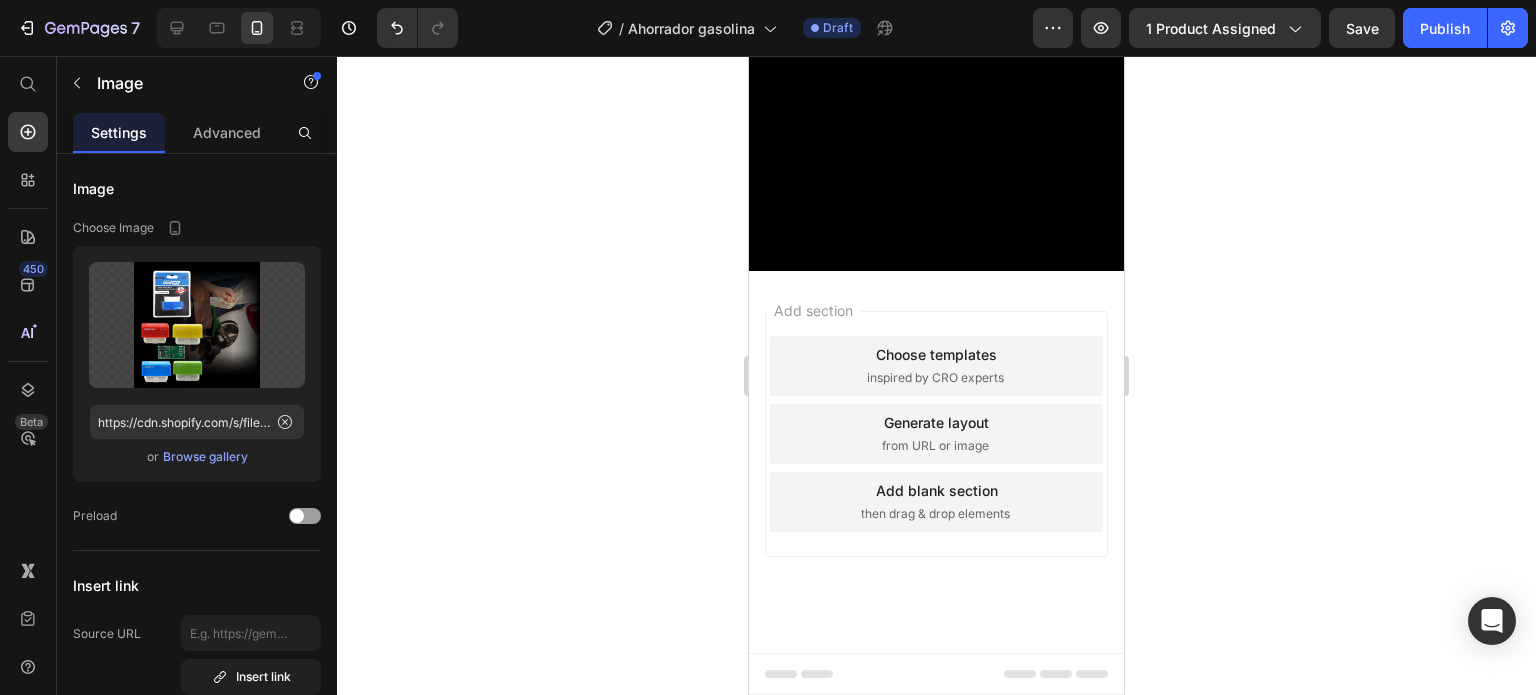 click on "OBTENER 50% DE DESCUENTO" at bounding box center (937, -1283) 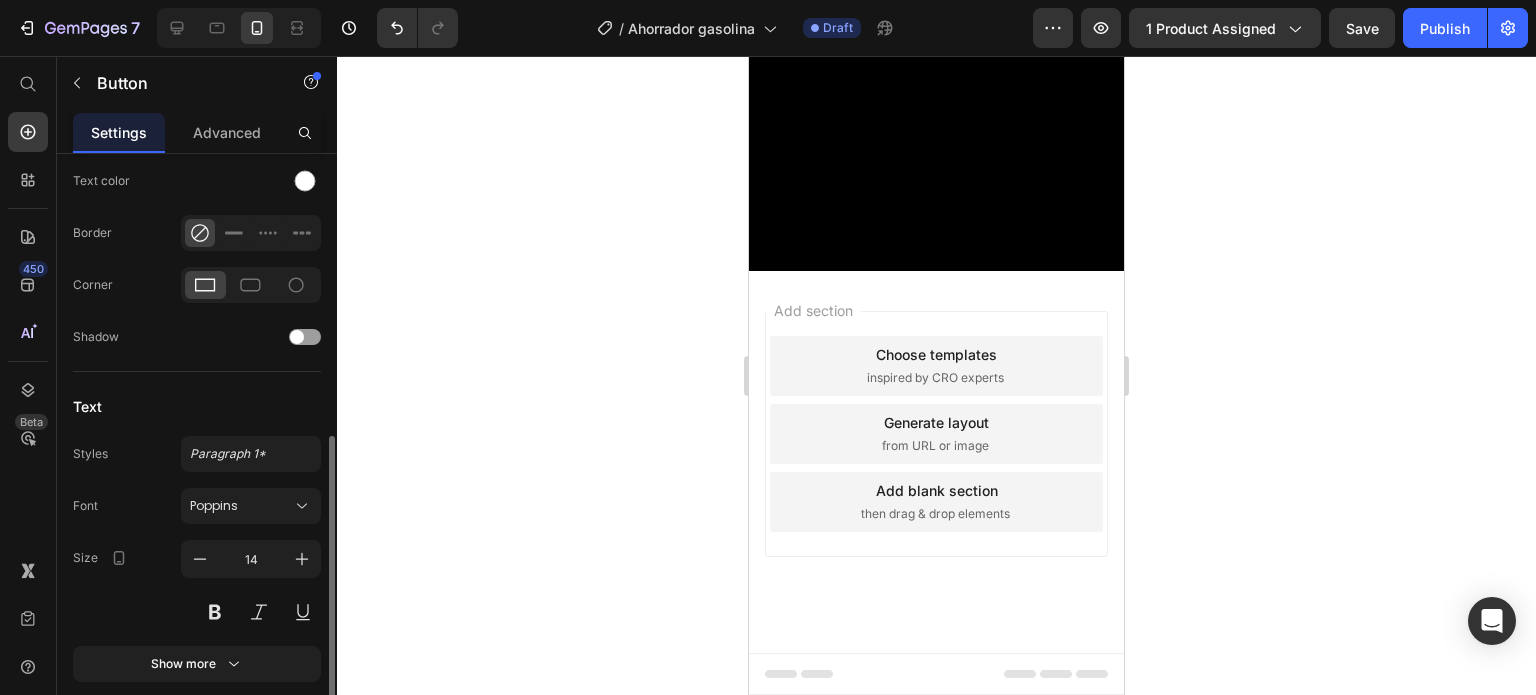 scroll, scrollTop: 676, scrollLeft: 0, axis: vertical 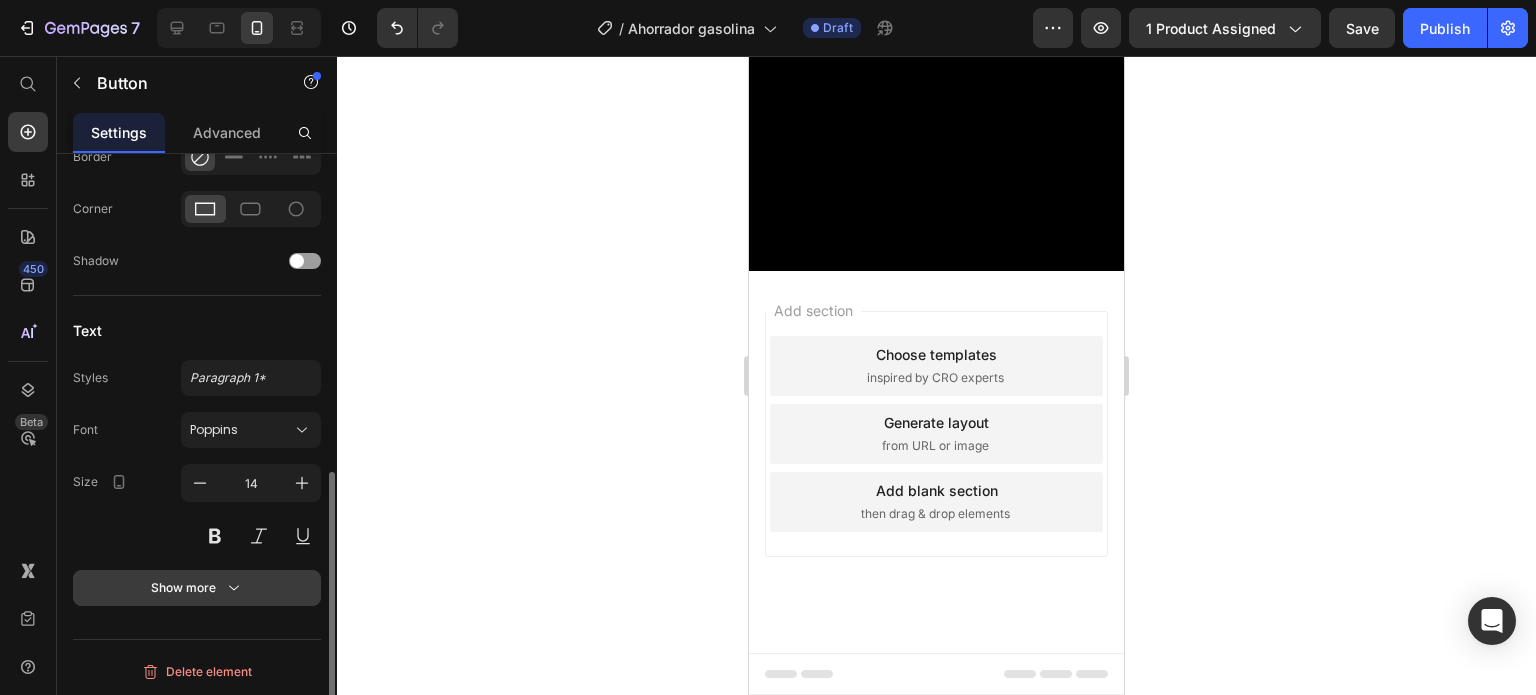 click on "Show more" at bounding box center [197, 588] 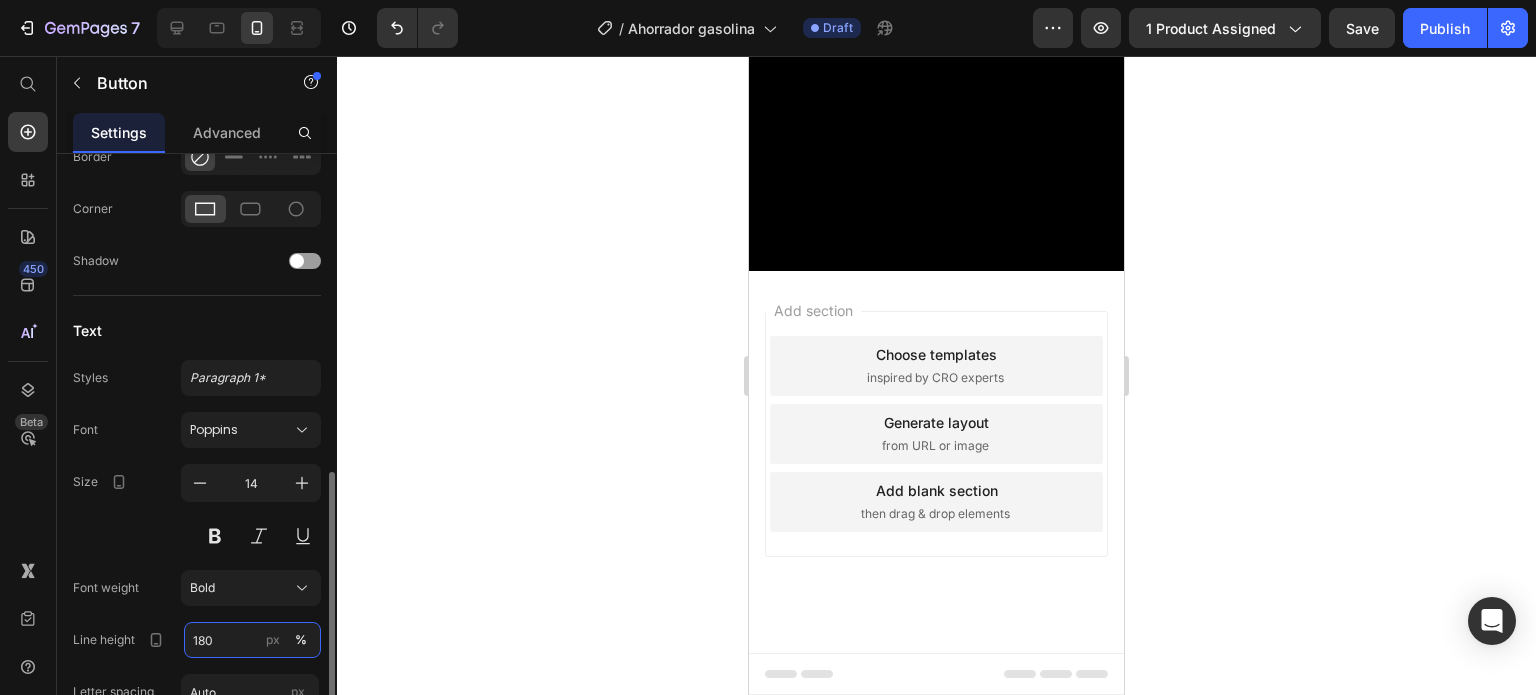 click on "180" at bounding box center [252, 640] 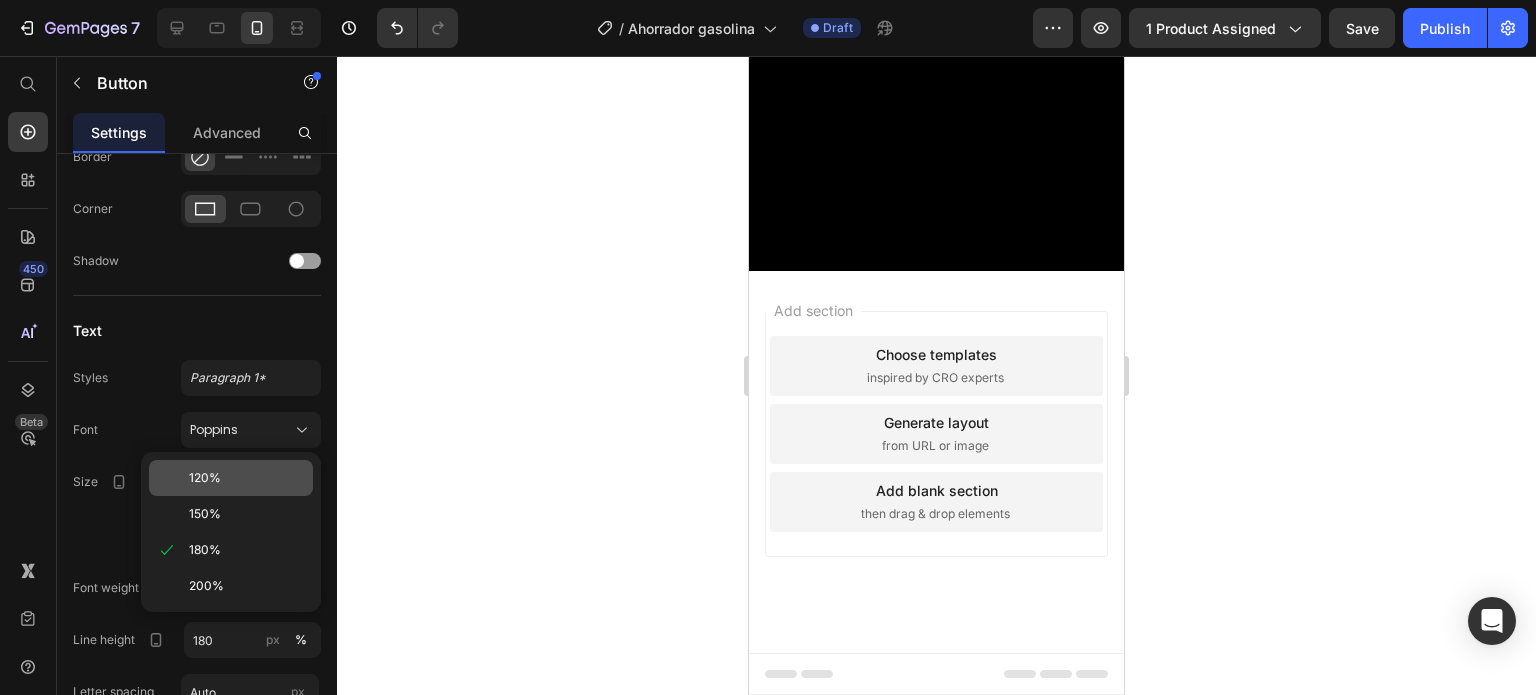 click on "120%" at bounding box center (247, 478) 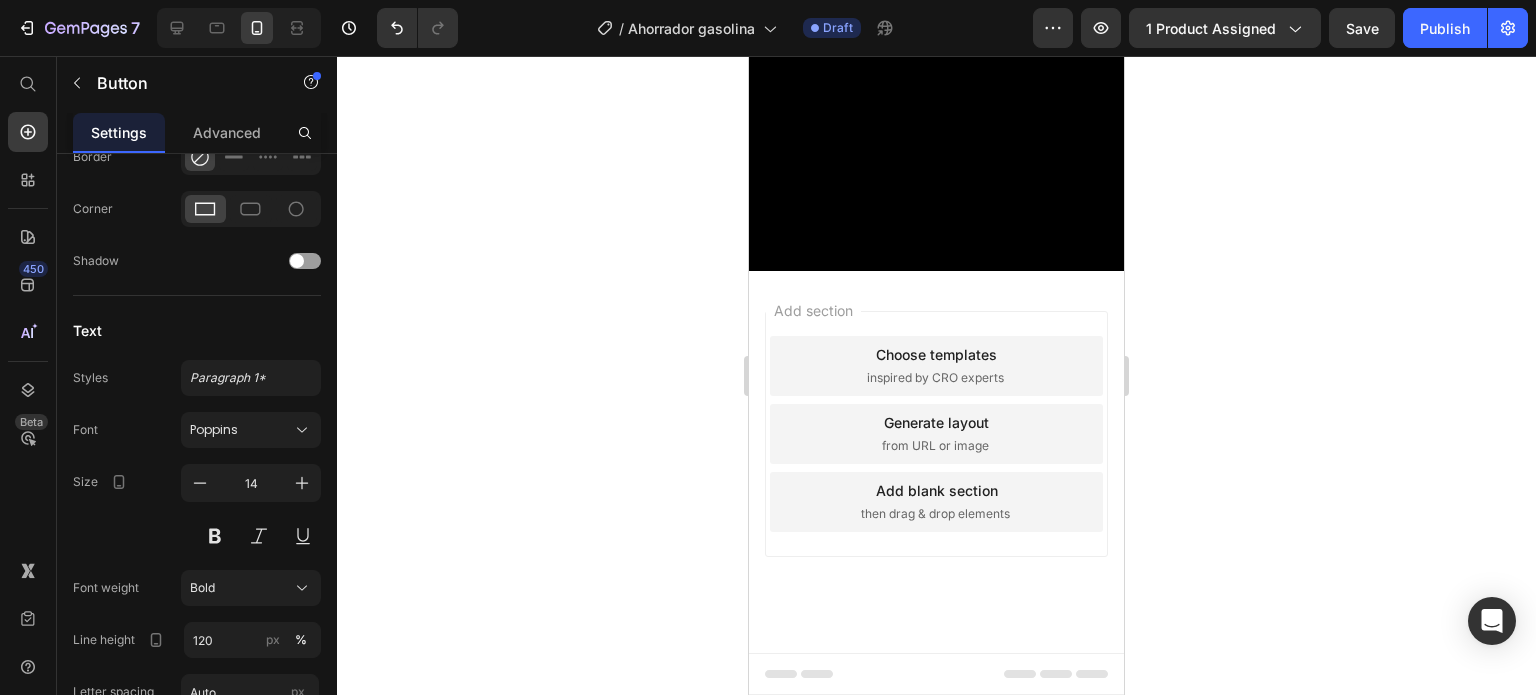 click on "¡SÓLO POR HOY!" at bounding box center (937, -1254) 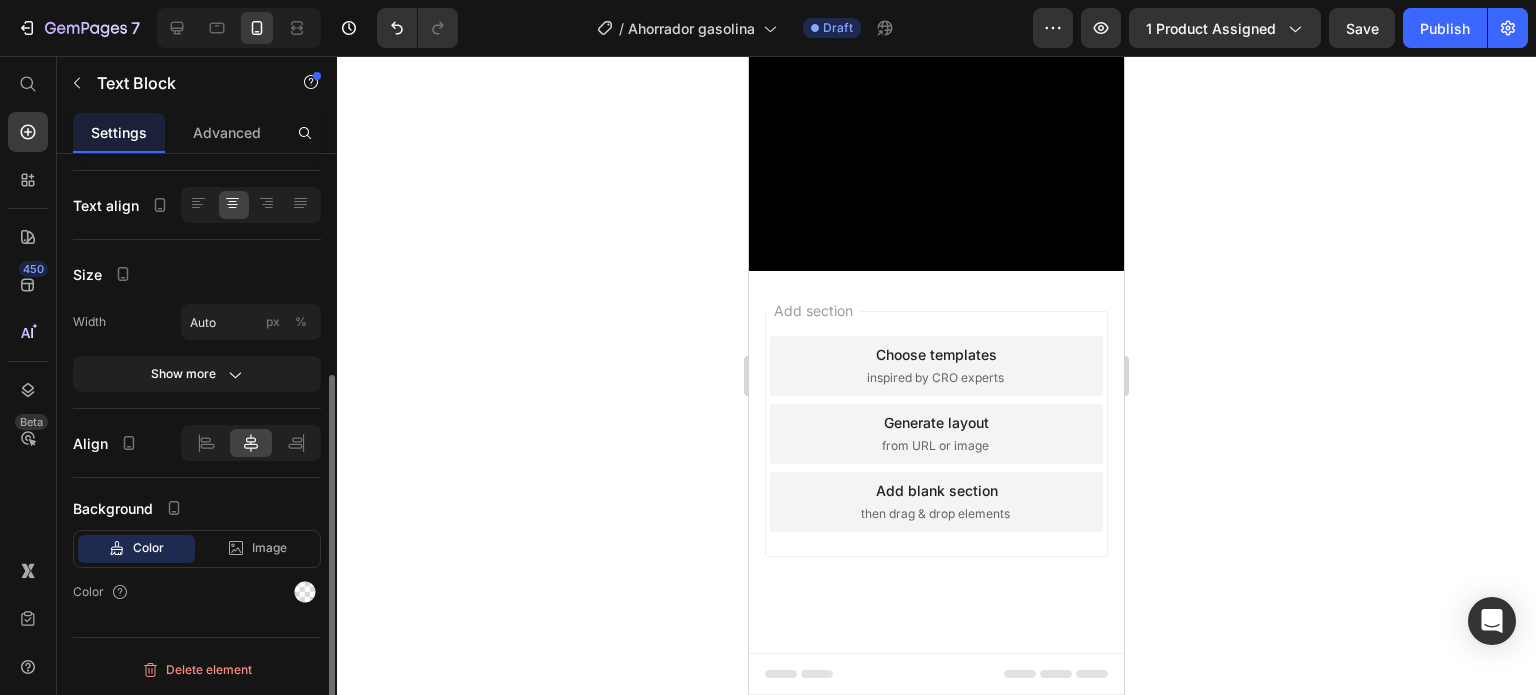 scroll, scrollTop: 0, scrollLeft: 0, axis: both 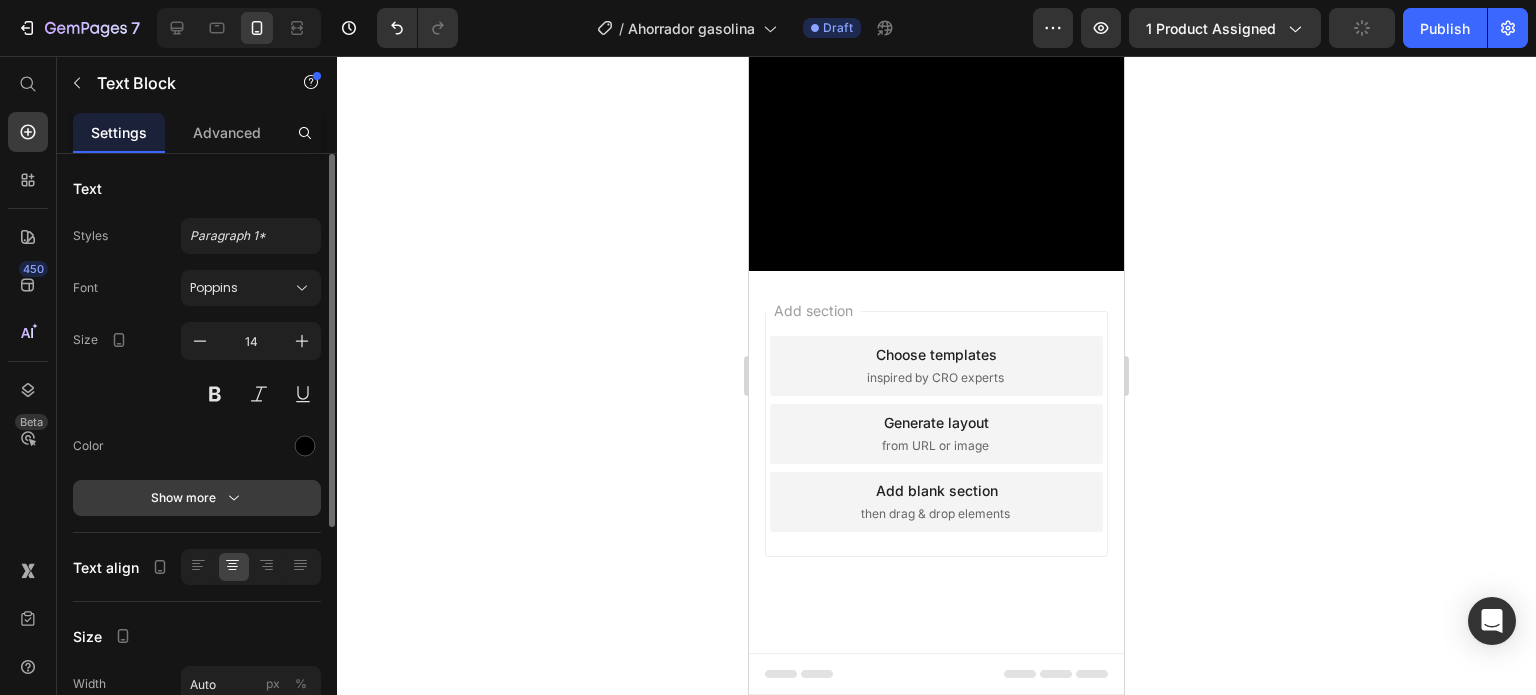click 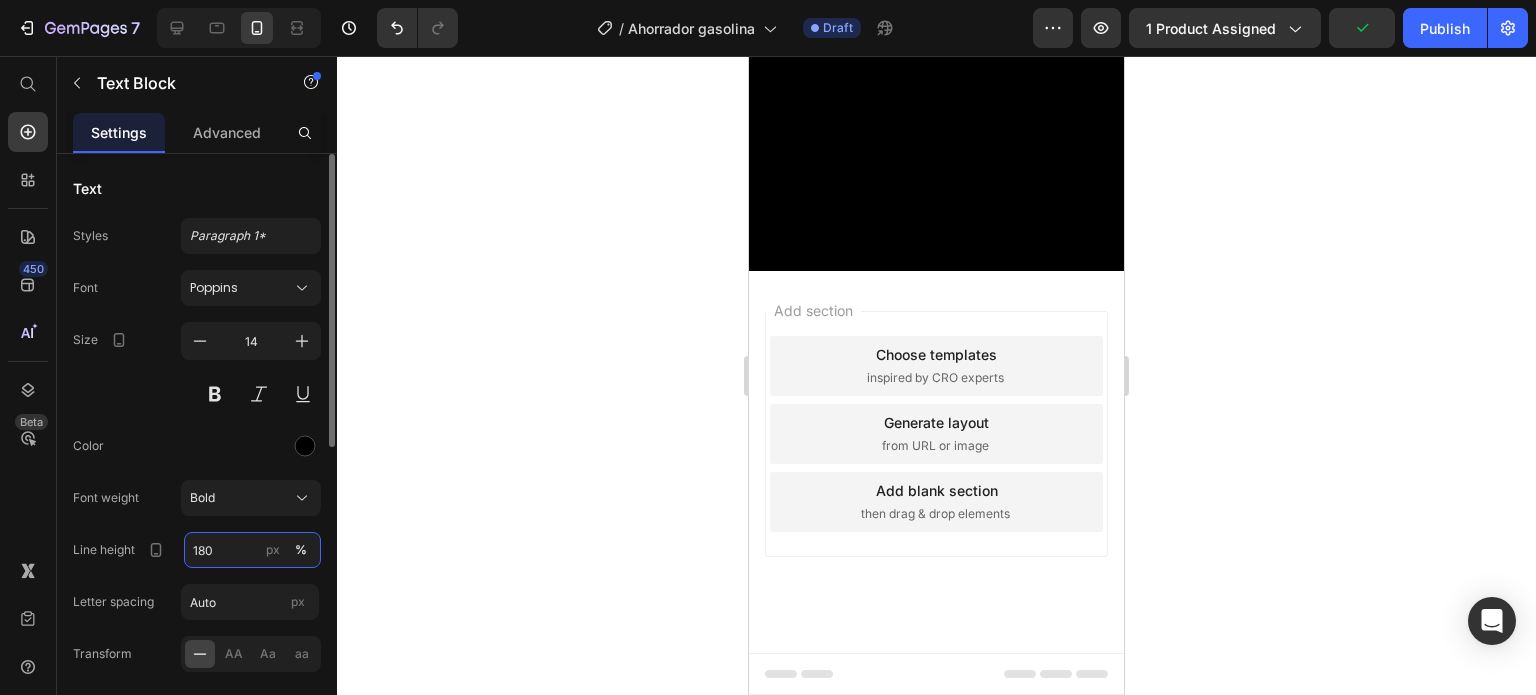 click on "180" at bounding box center (252, 550) 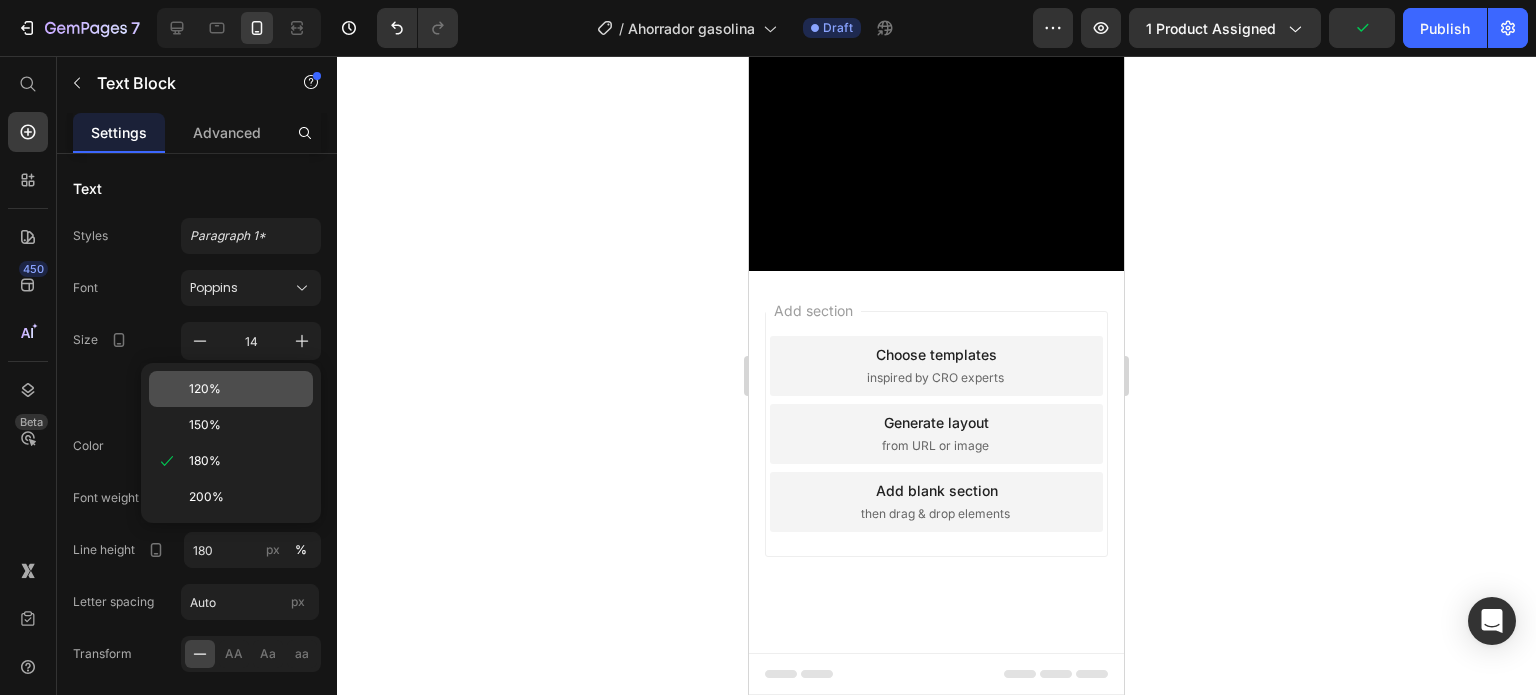 click on "120%" at bounding box center [247, 389] 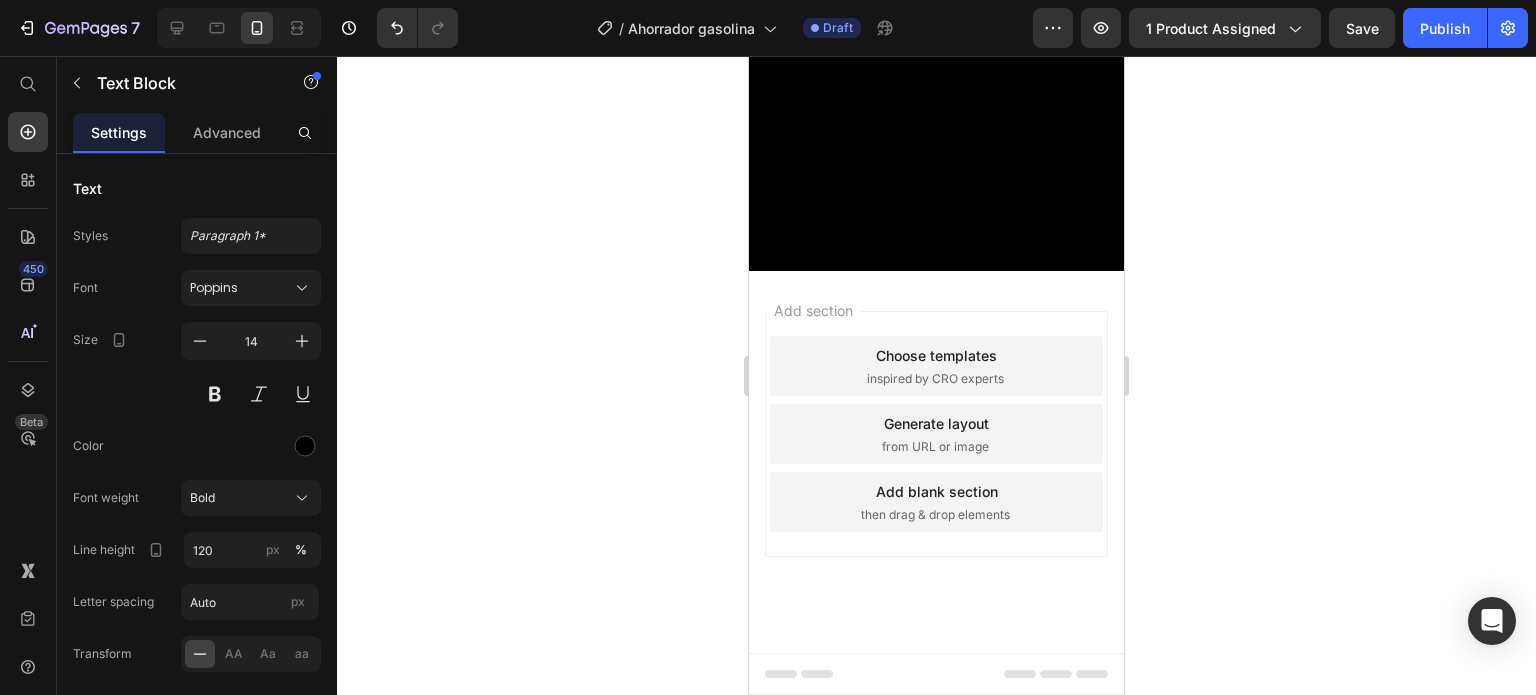 click 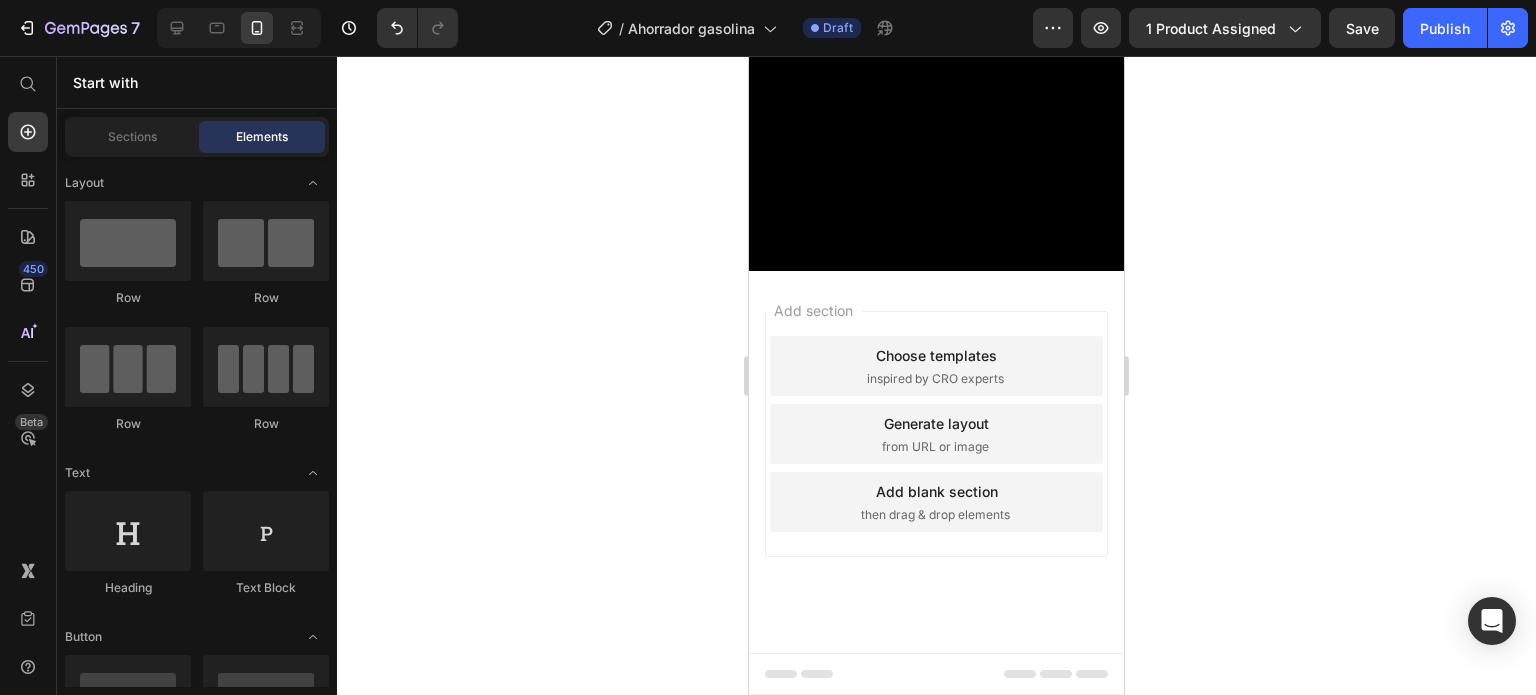 click on "Image ¡Oferta Especial Ahora! Text Block ¡Pruébalo AHORA! Text Block Sin Riesgos y a un precio bajo Text Block Llévalo HOY: Text Block
Aprovecha nuestros Descuento
Garantía de reembolso de 30 días
Envío GRATIS Item List Row OBTENER 50% DE DESCUENTO Button ¡SÓLO POR HOY! Text Block Row Row Row Section 4" at bounding box center [936, -784] 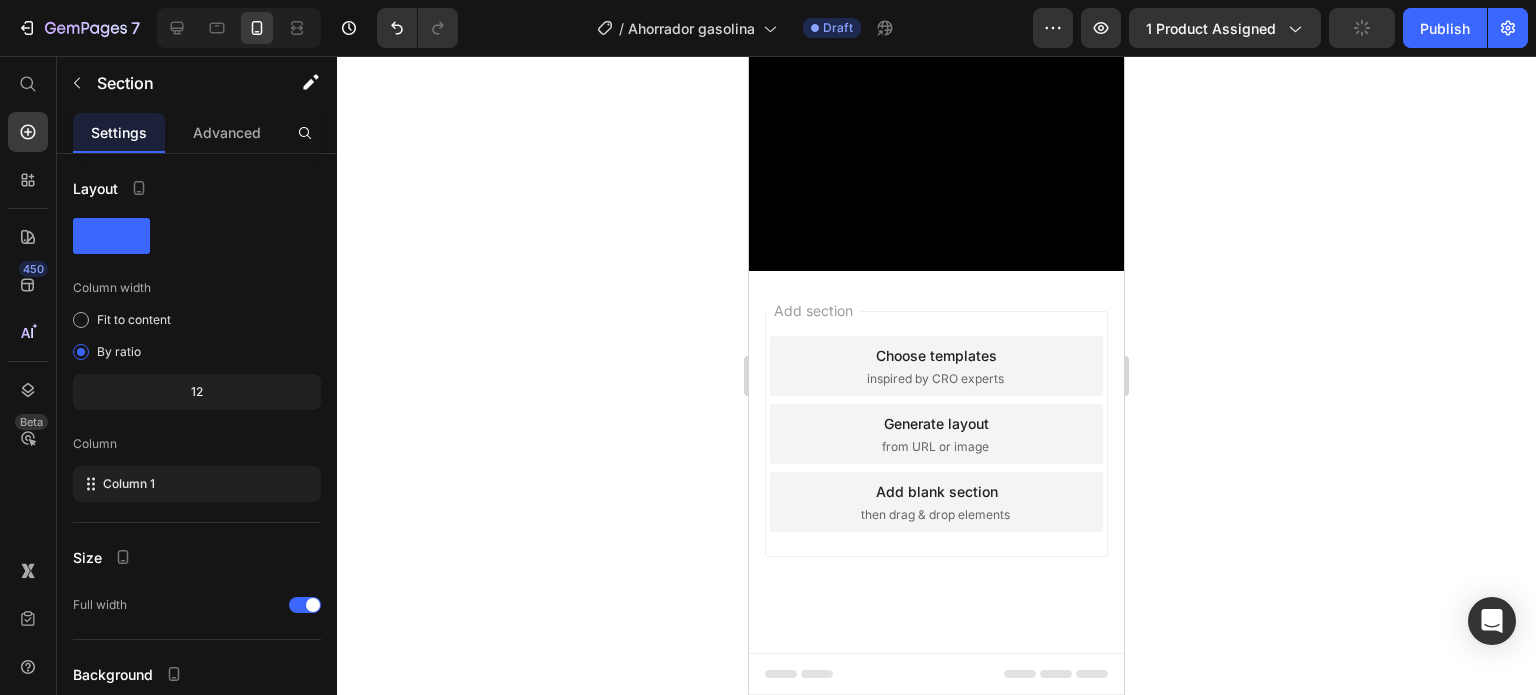 click on "Image Row" at bounding box center [936, -1316] 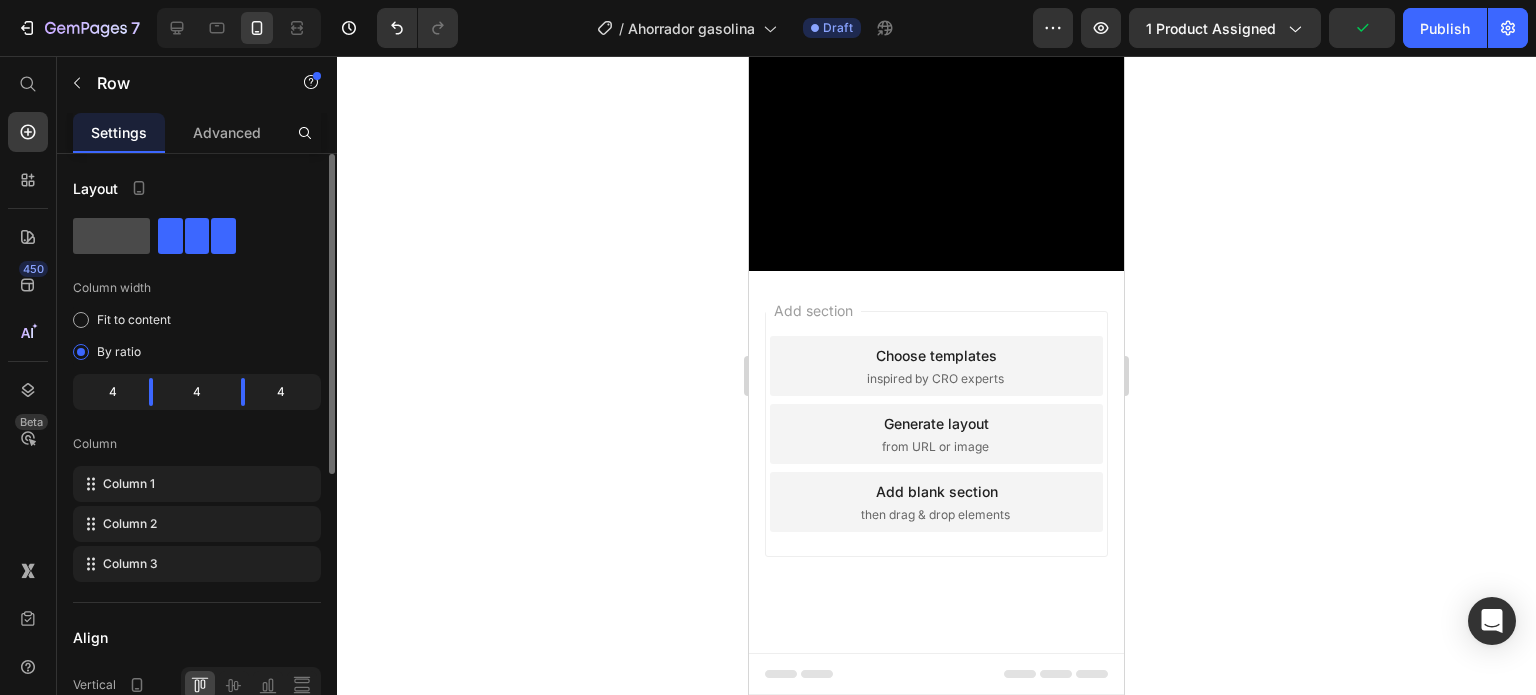 click 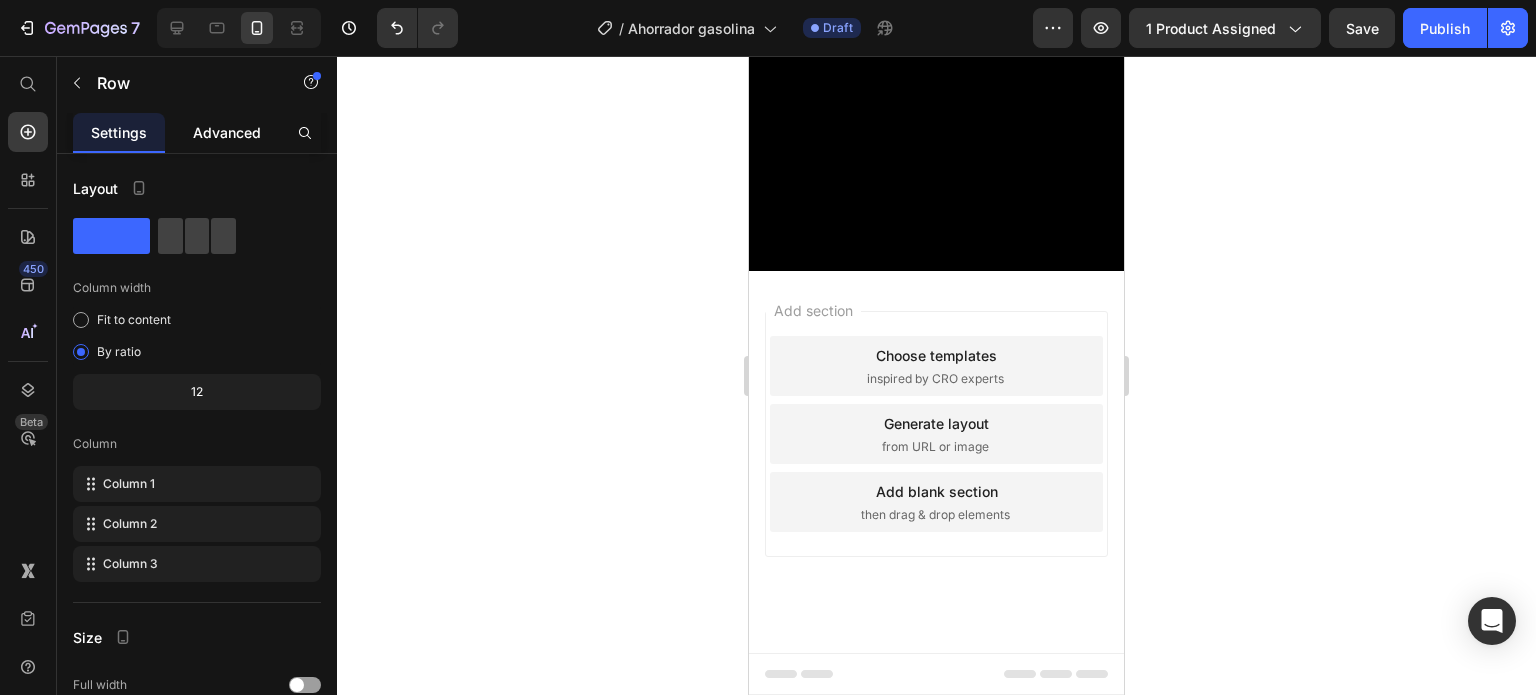 click on "Advanced" at bounding box center [227, 132] 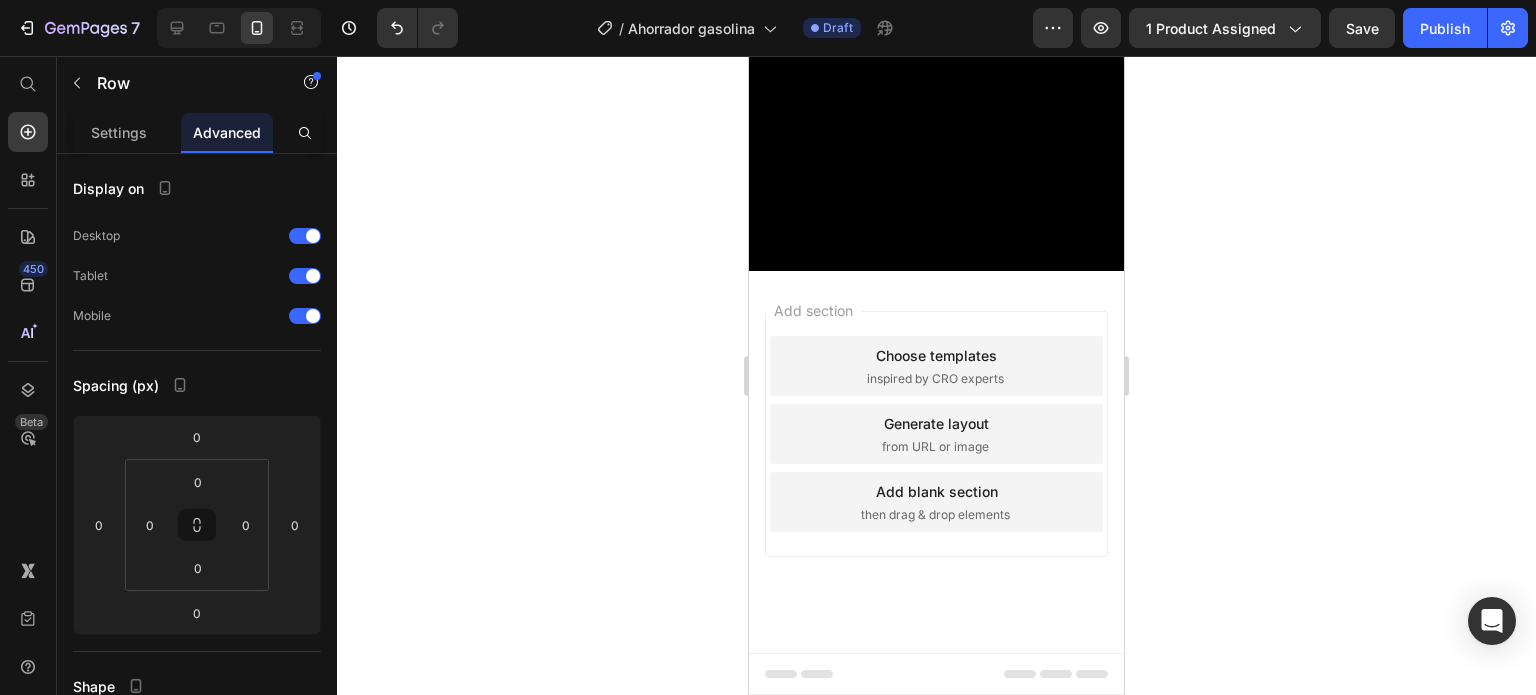 click on "Row" at bounding box center (800, -1360) 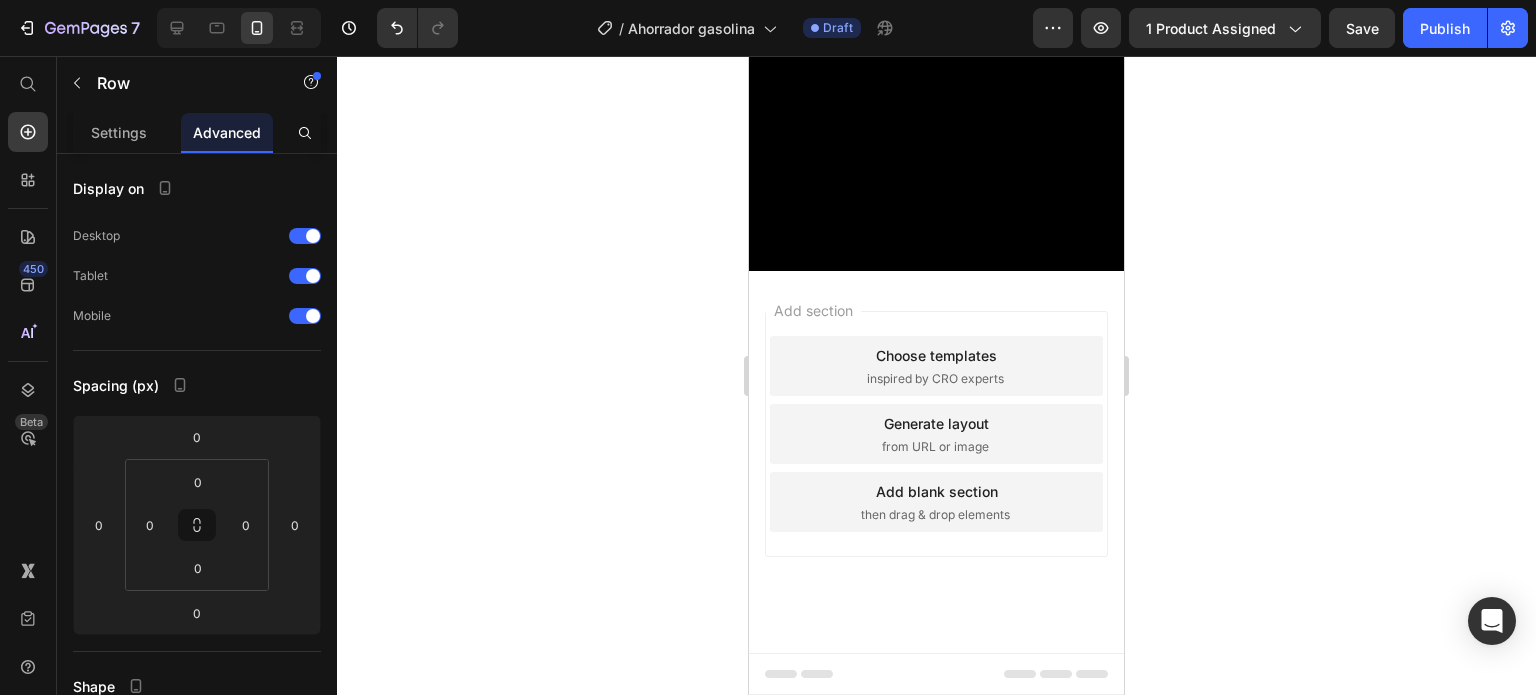 click on "Row 1 col" at bounding box center [798, -1395] 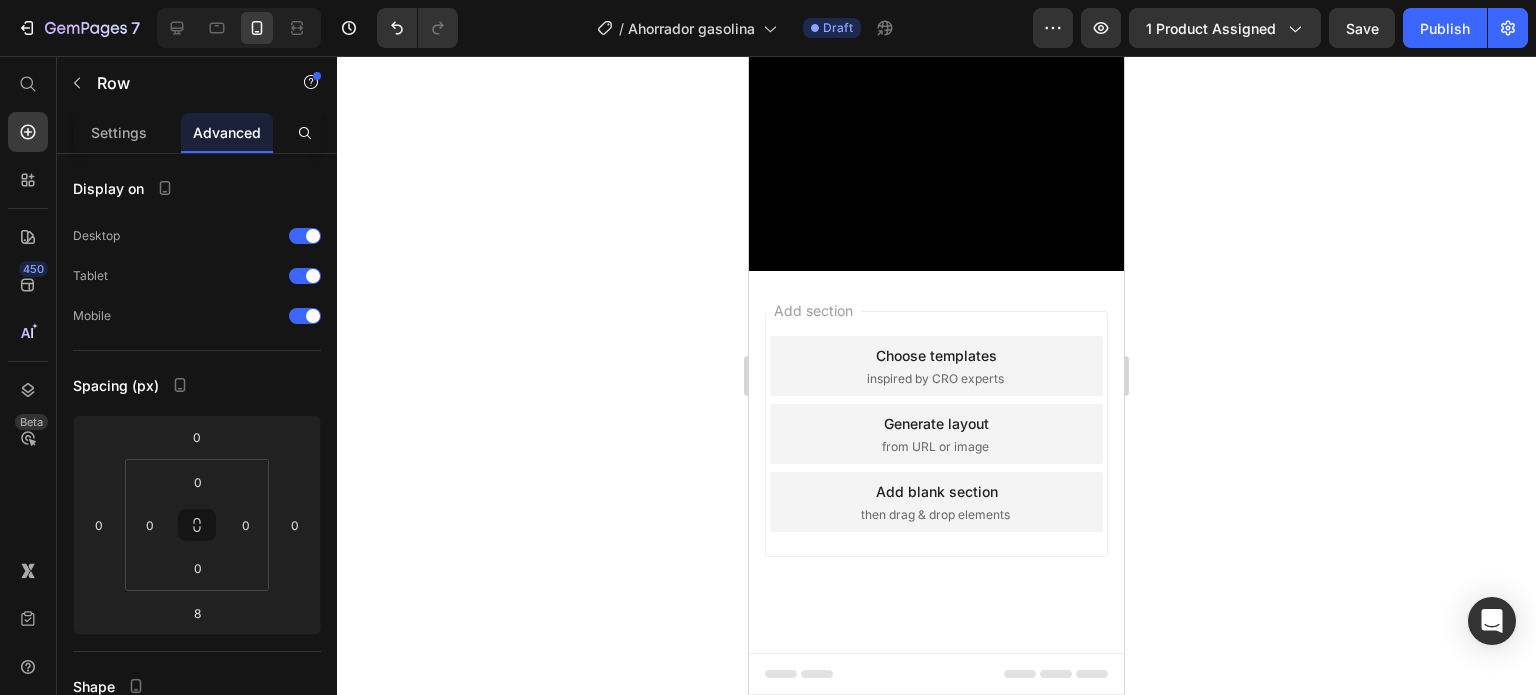 click on "¡Más de 1300 Clientes Satisfechos" at bounding box center [936, -1357] 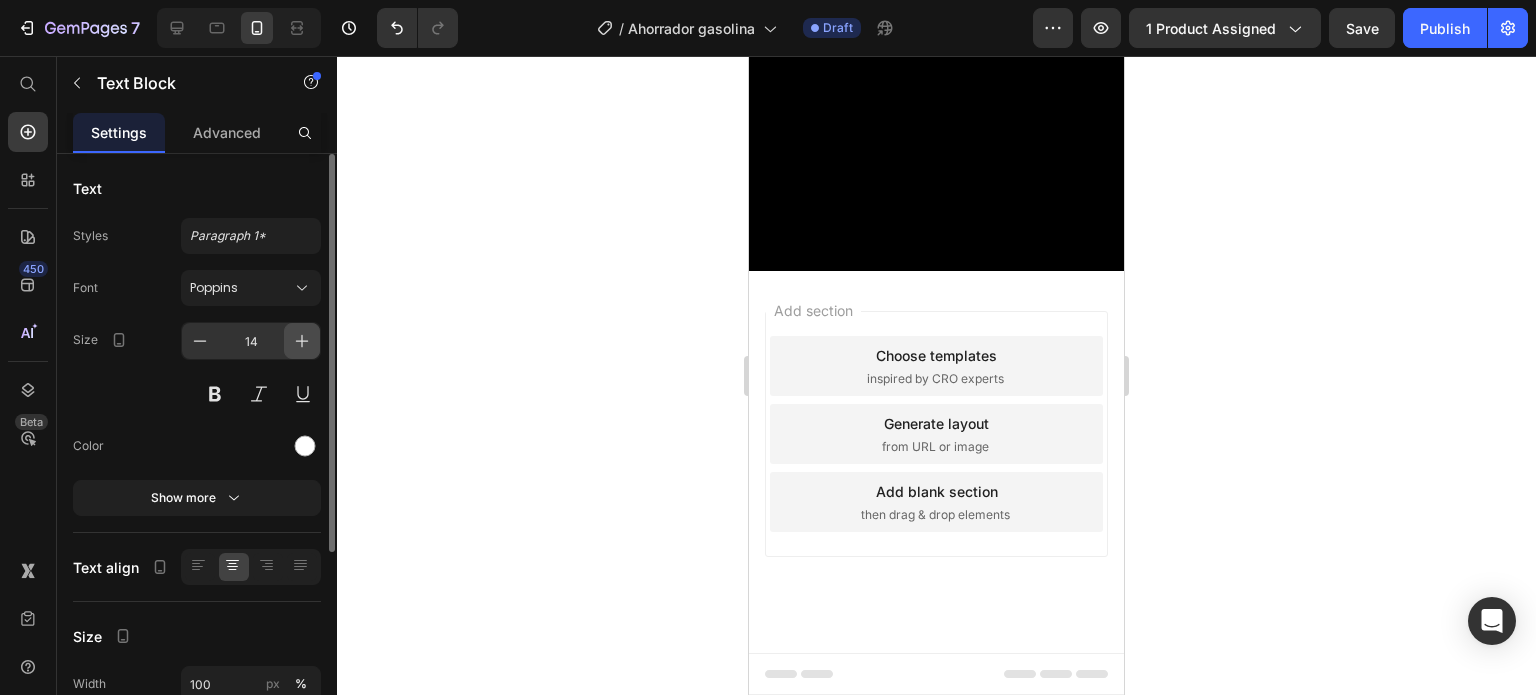 click 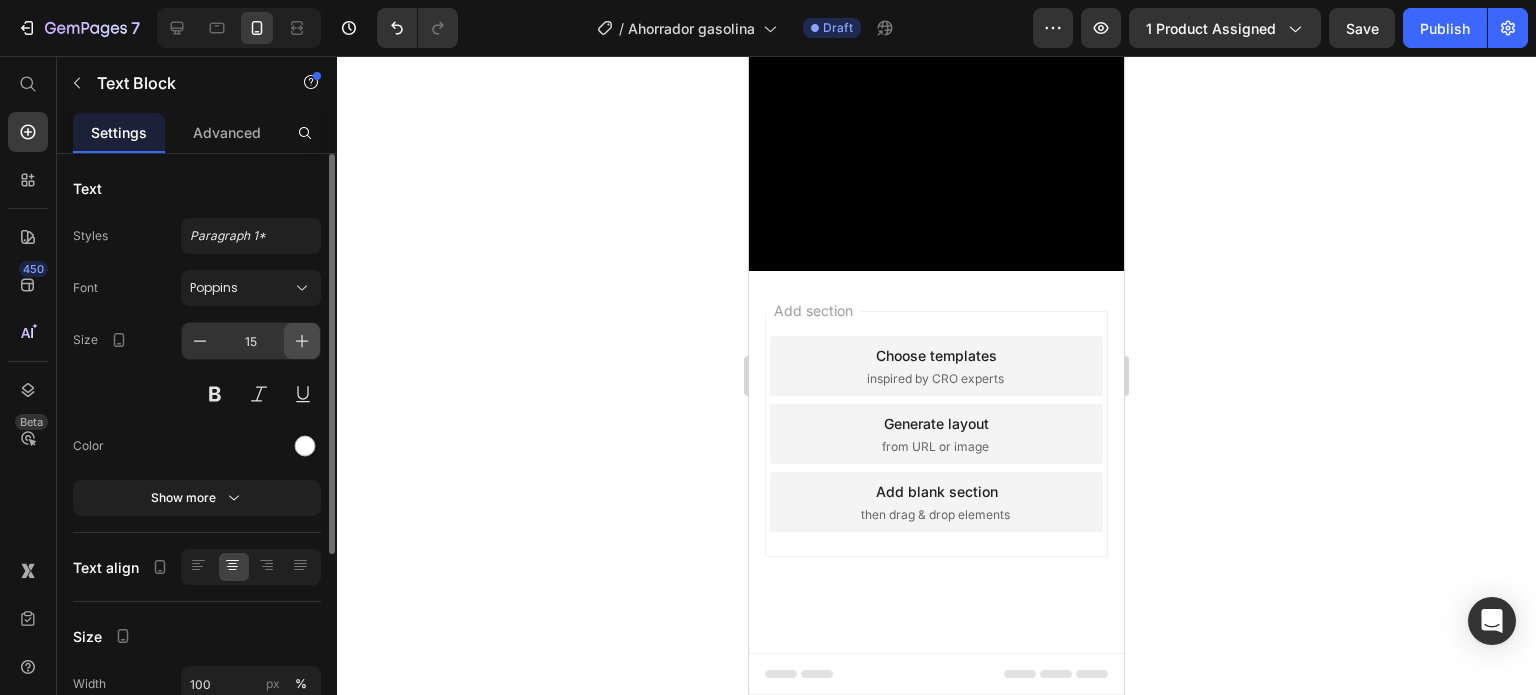 click 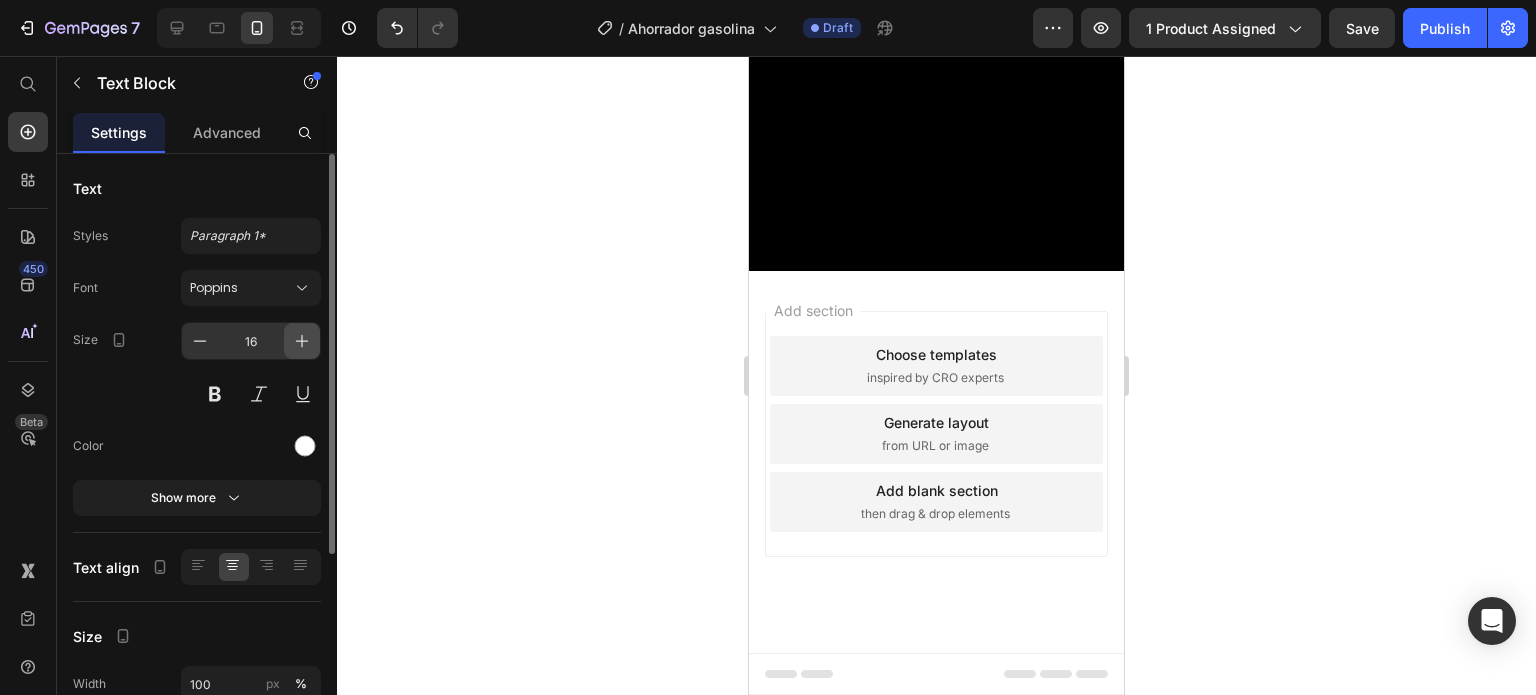 click 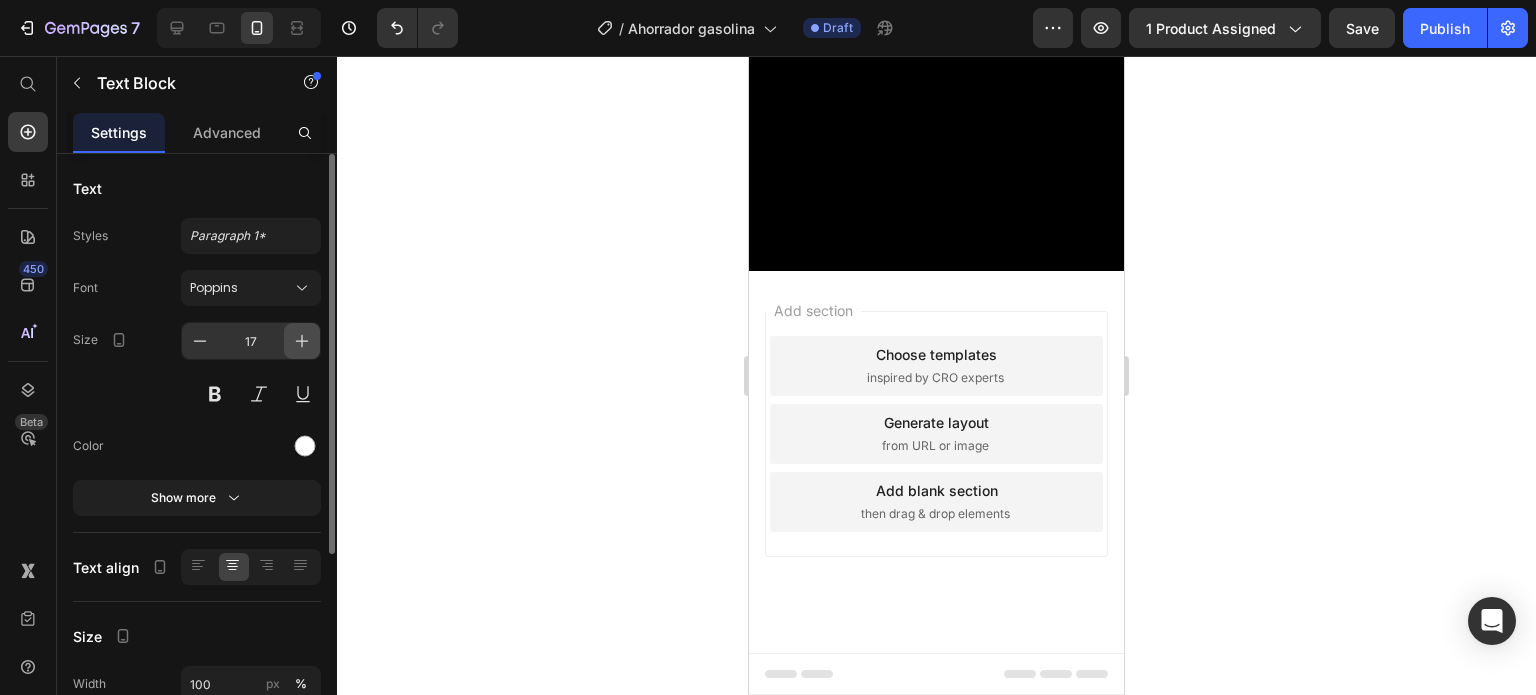 click 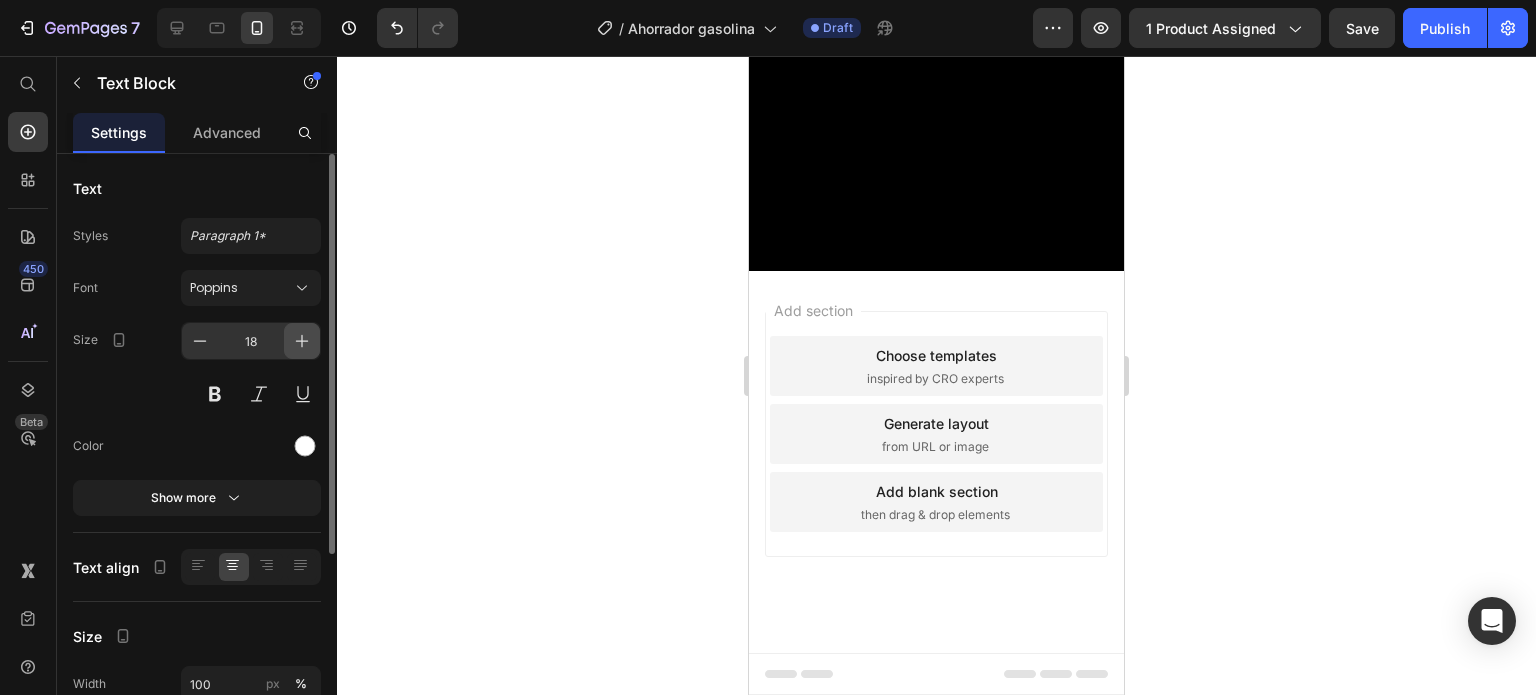 click 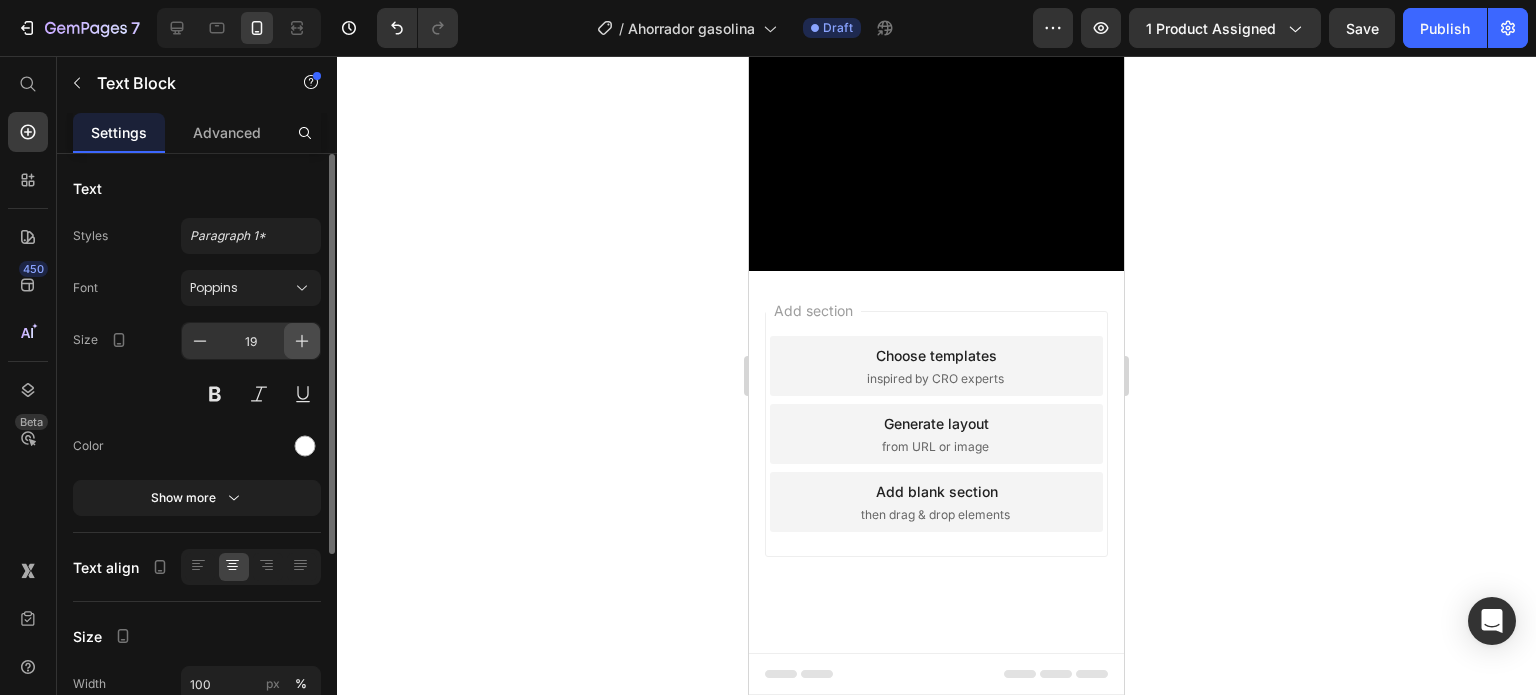 click 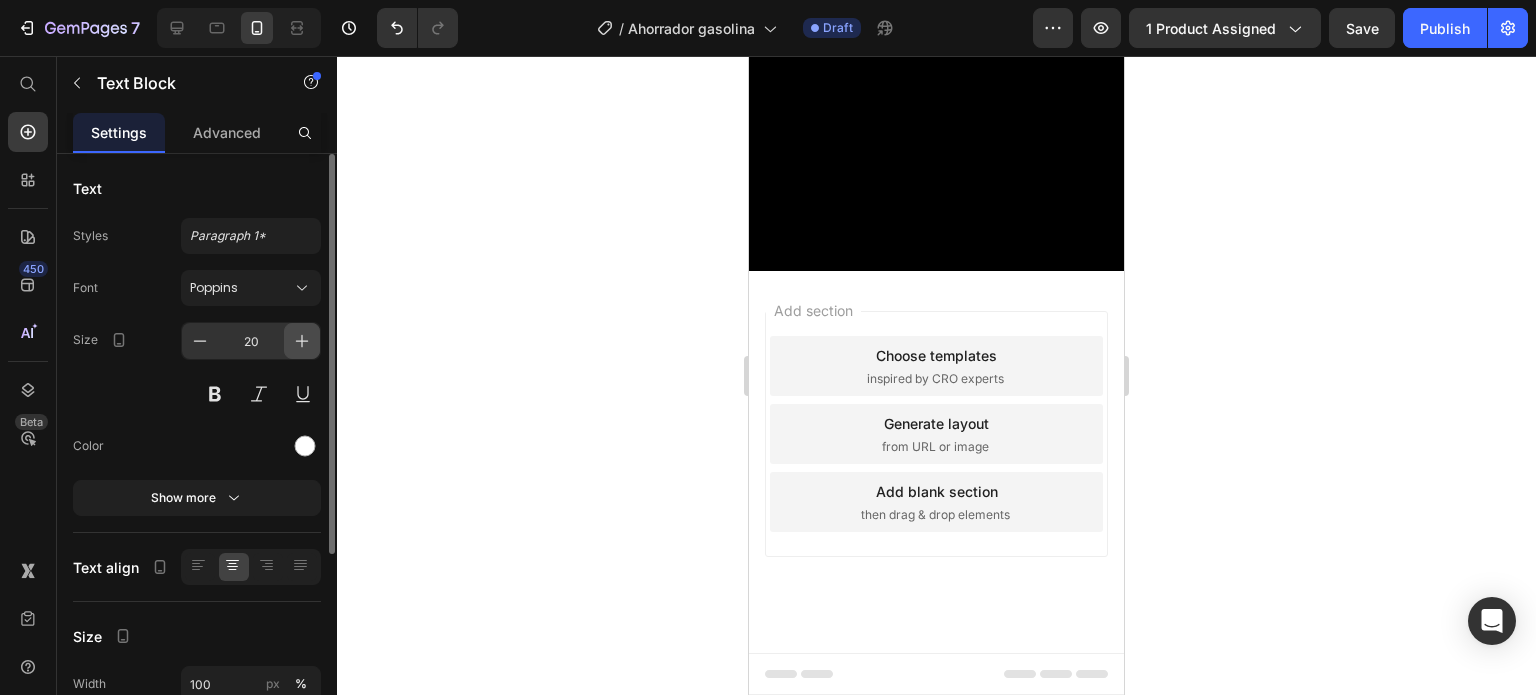 click 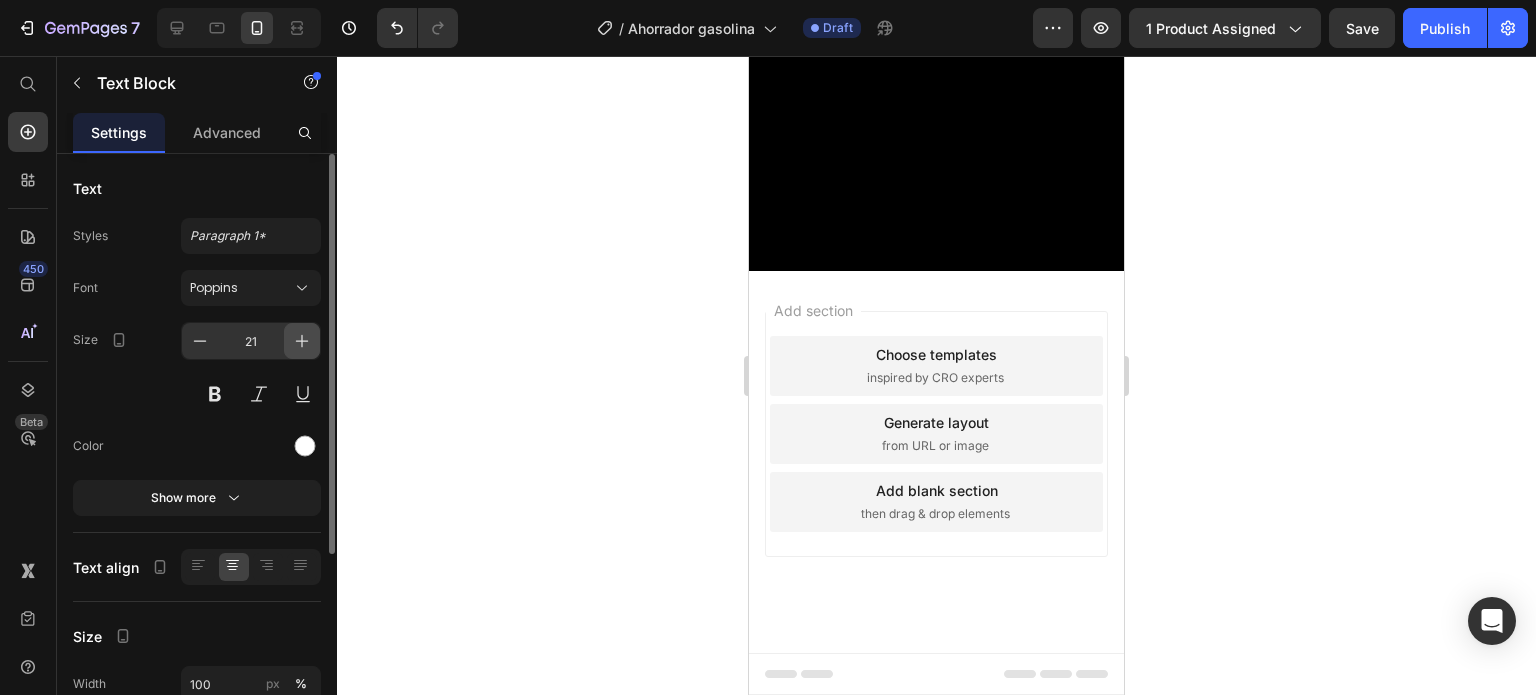 click 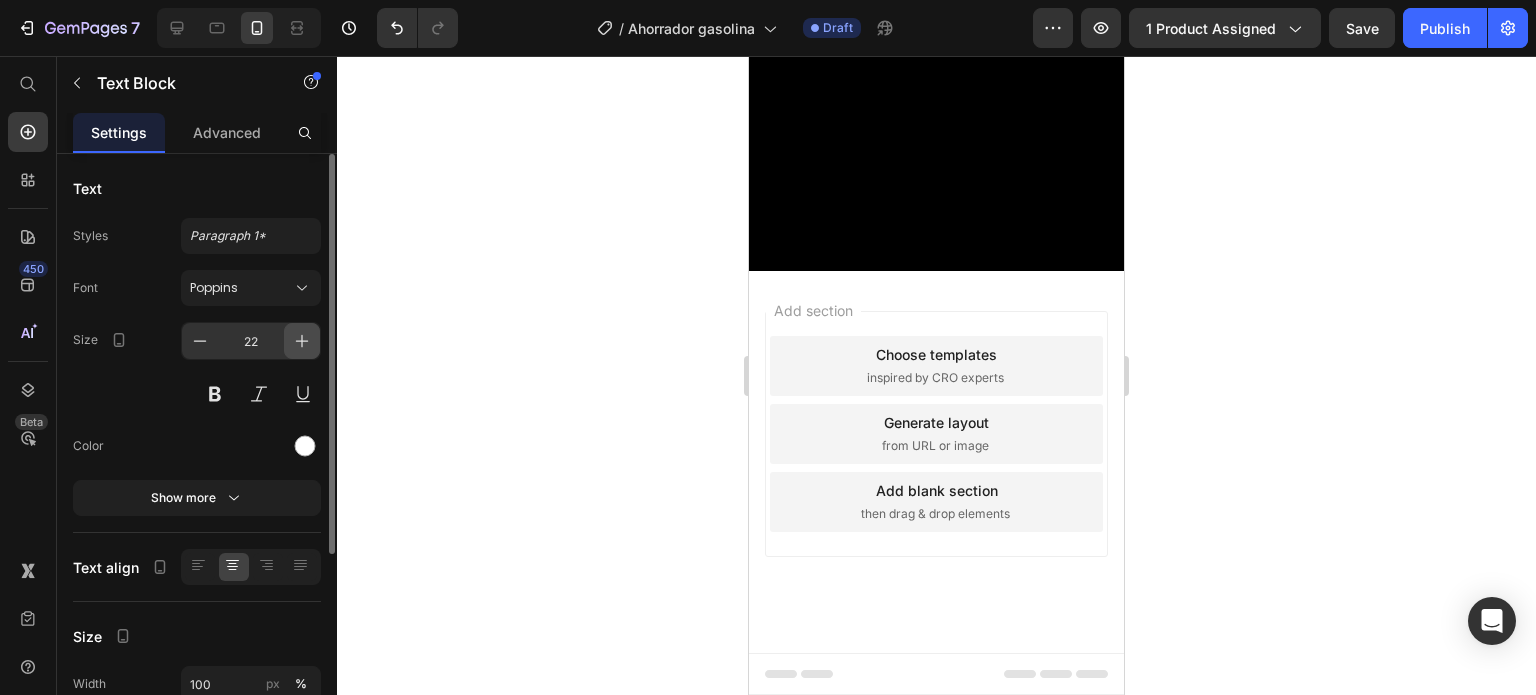 click 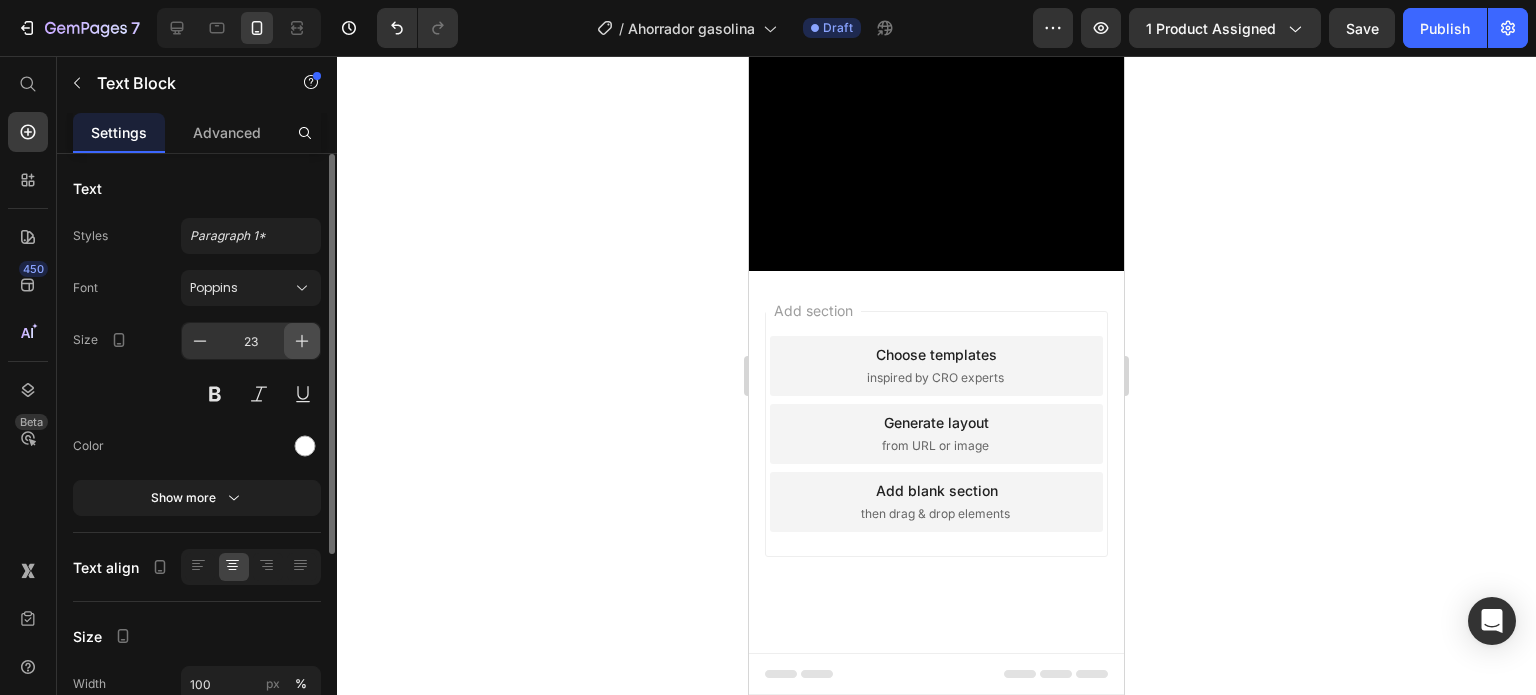 click 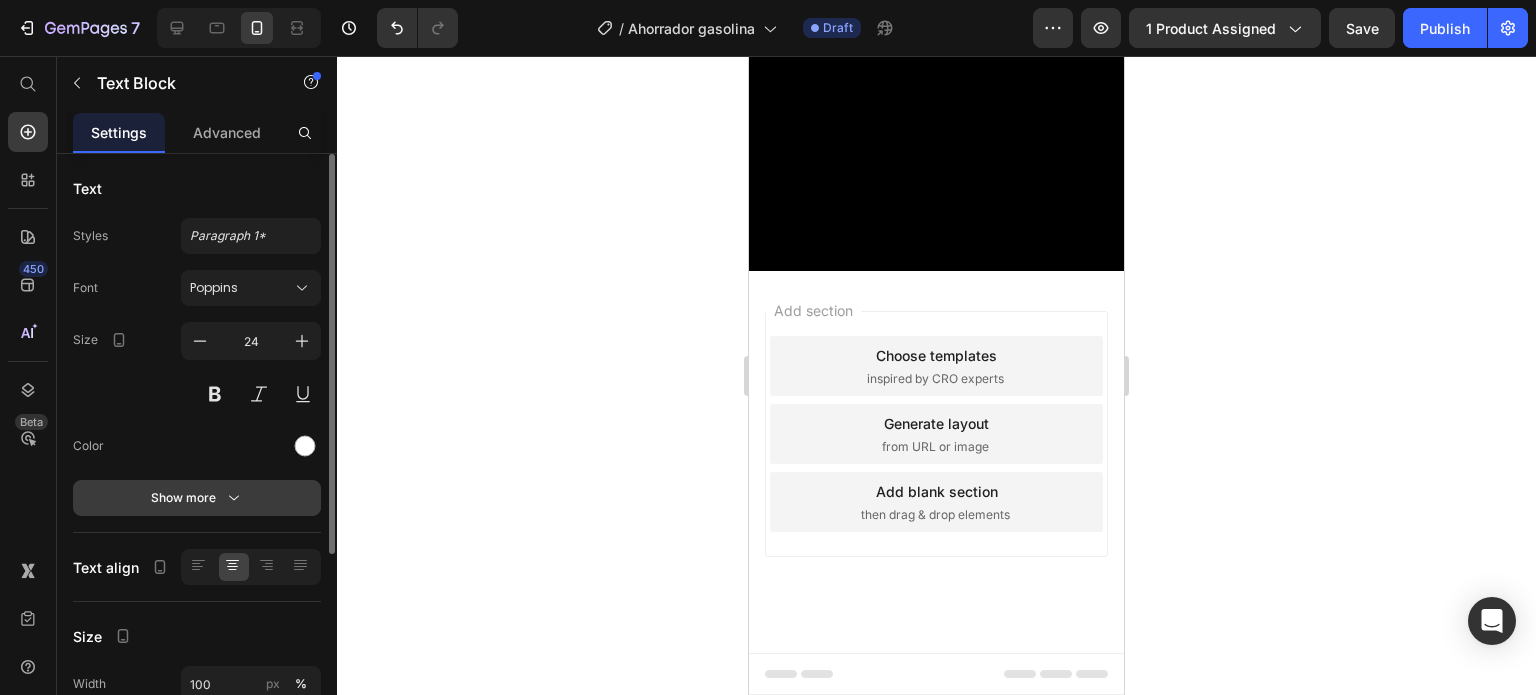 click on "Show more" at bounding box center (197, 498) 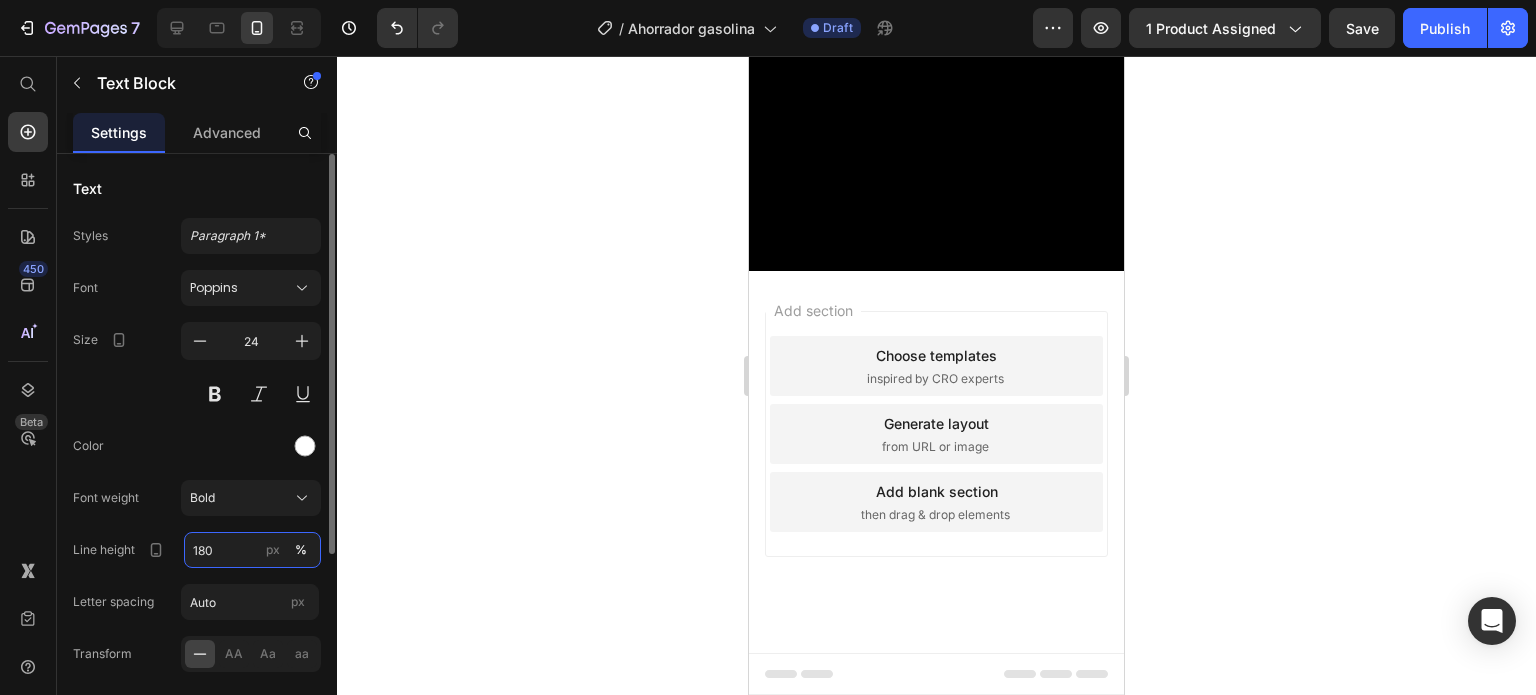 click on "180" at bounding box center [252, 550] 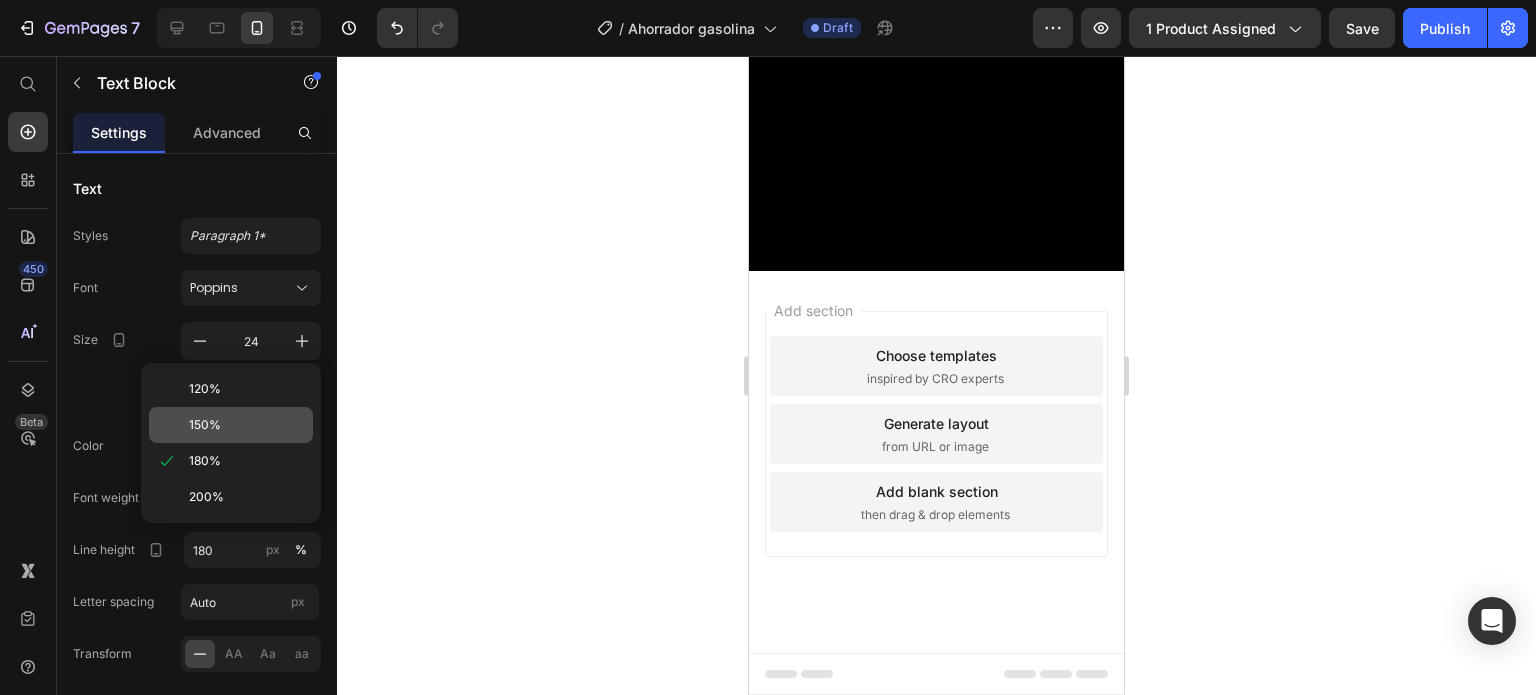 click on "150%" at bounding box center (247, 425) 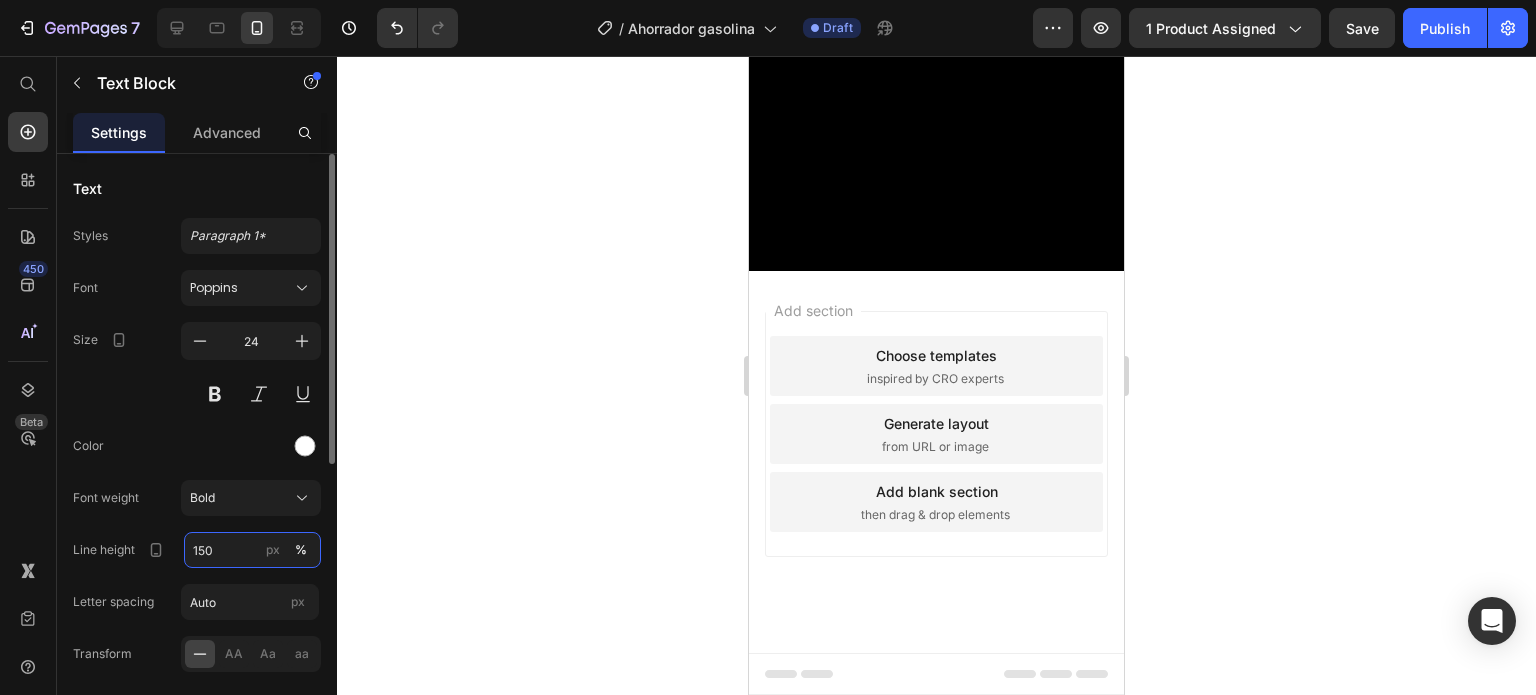 click on "150" at bounding box center [252, 550] 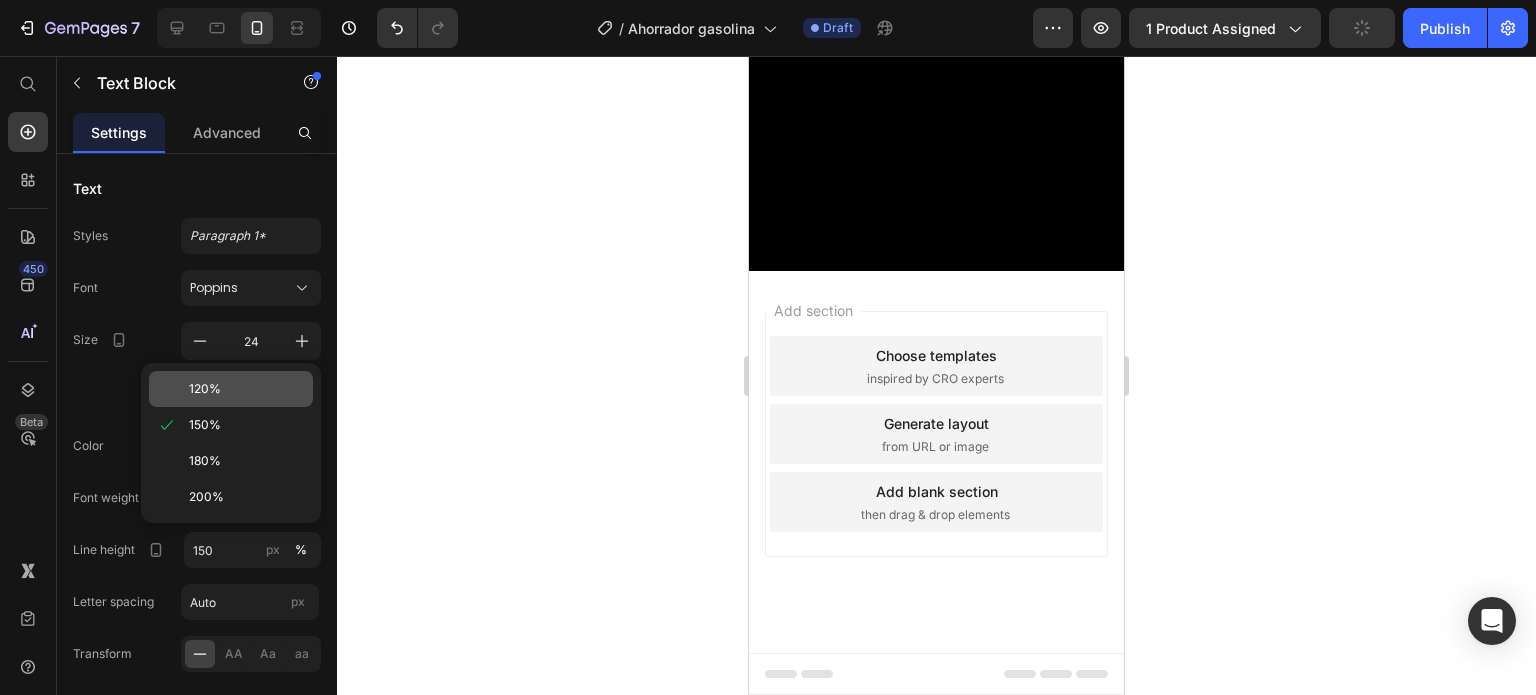 click on "120%" at bounding box center (247, 389) 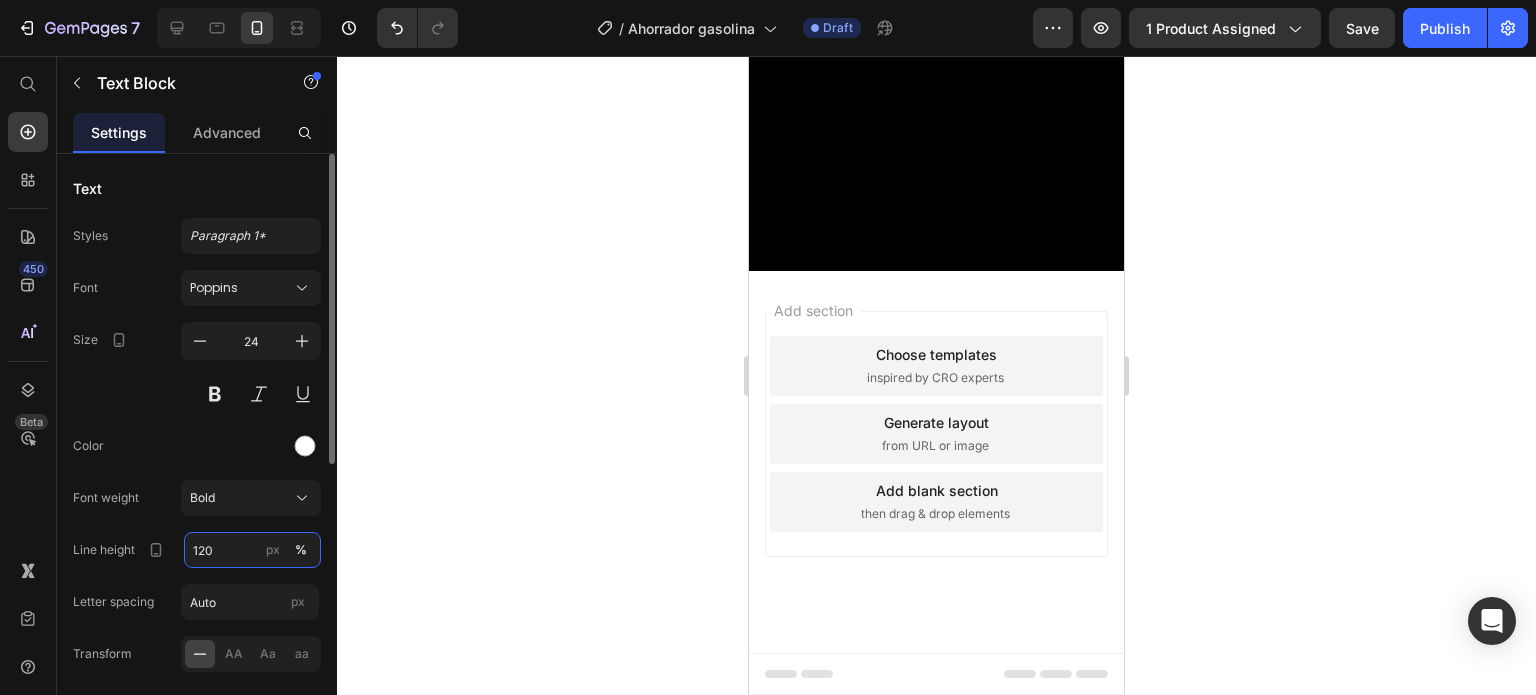 click on "120" at bounding box center [252, 550] 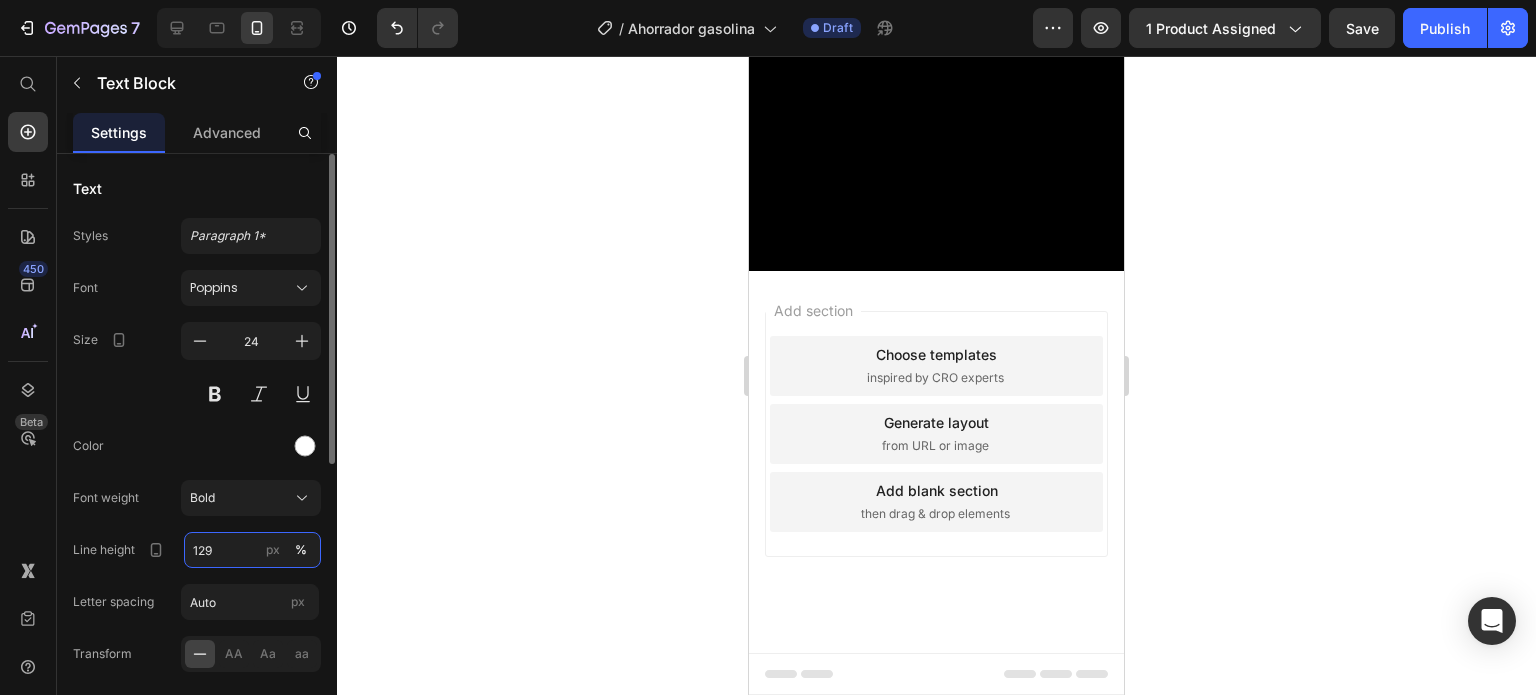 type on "130" 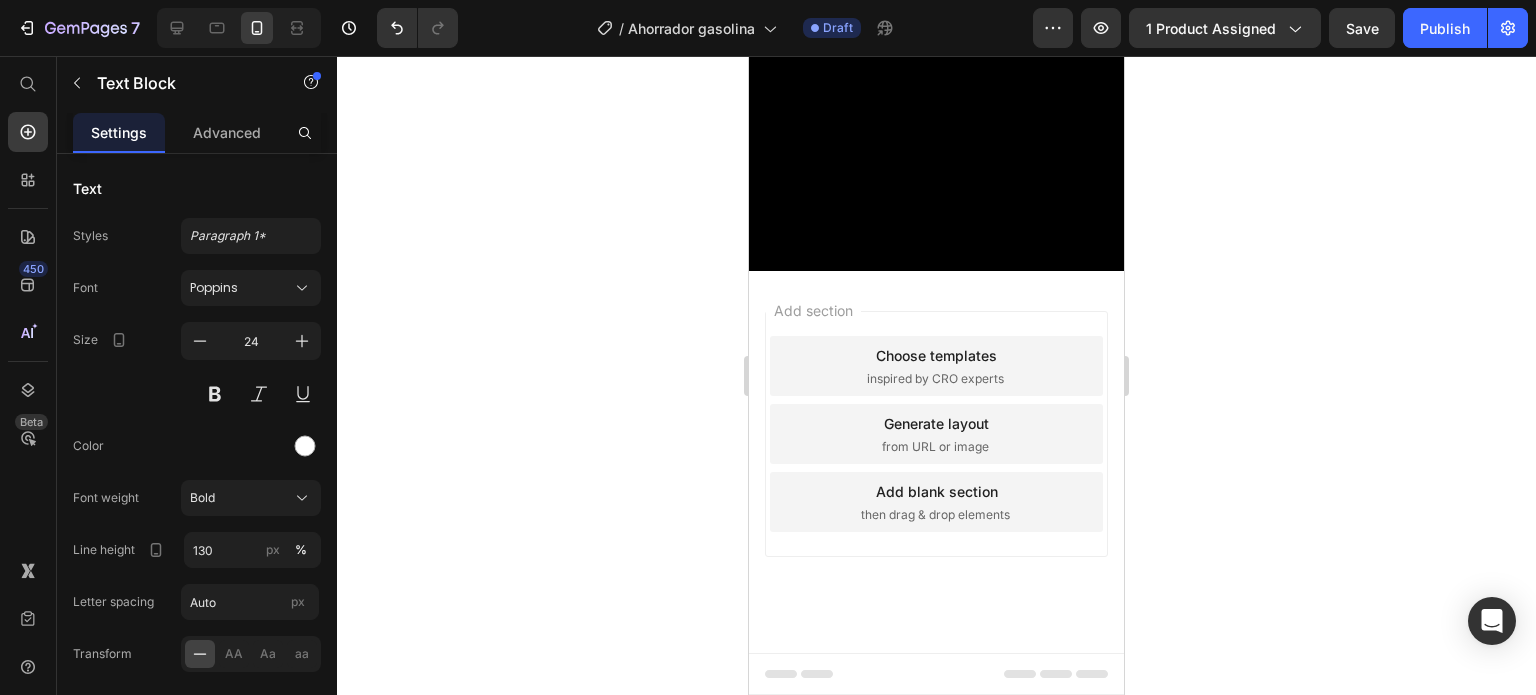 click 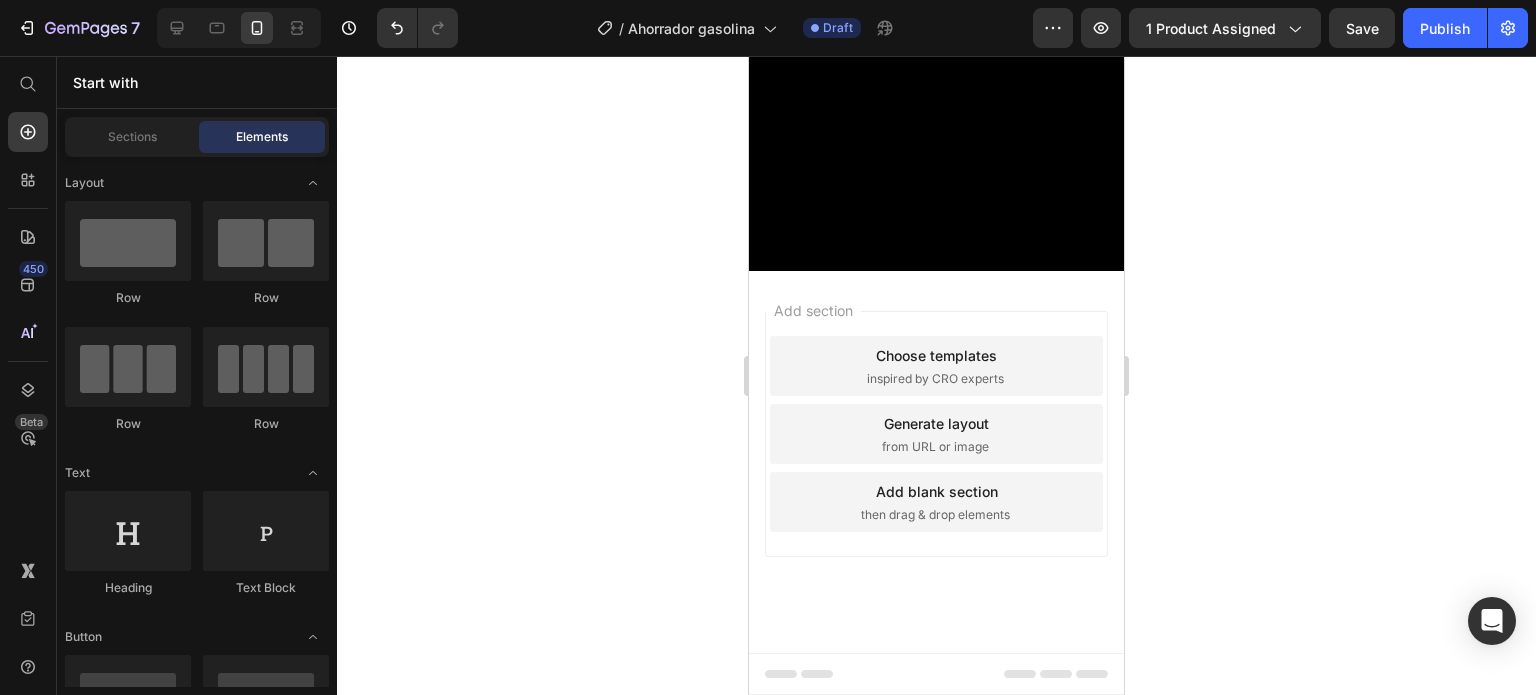 click on "Image Row" at bounding box center [936, -1326] 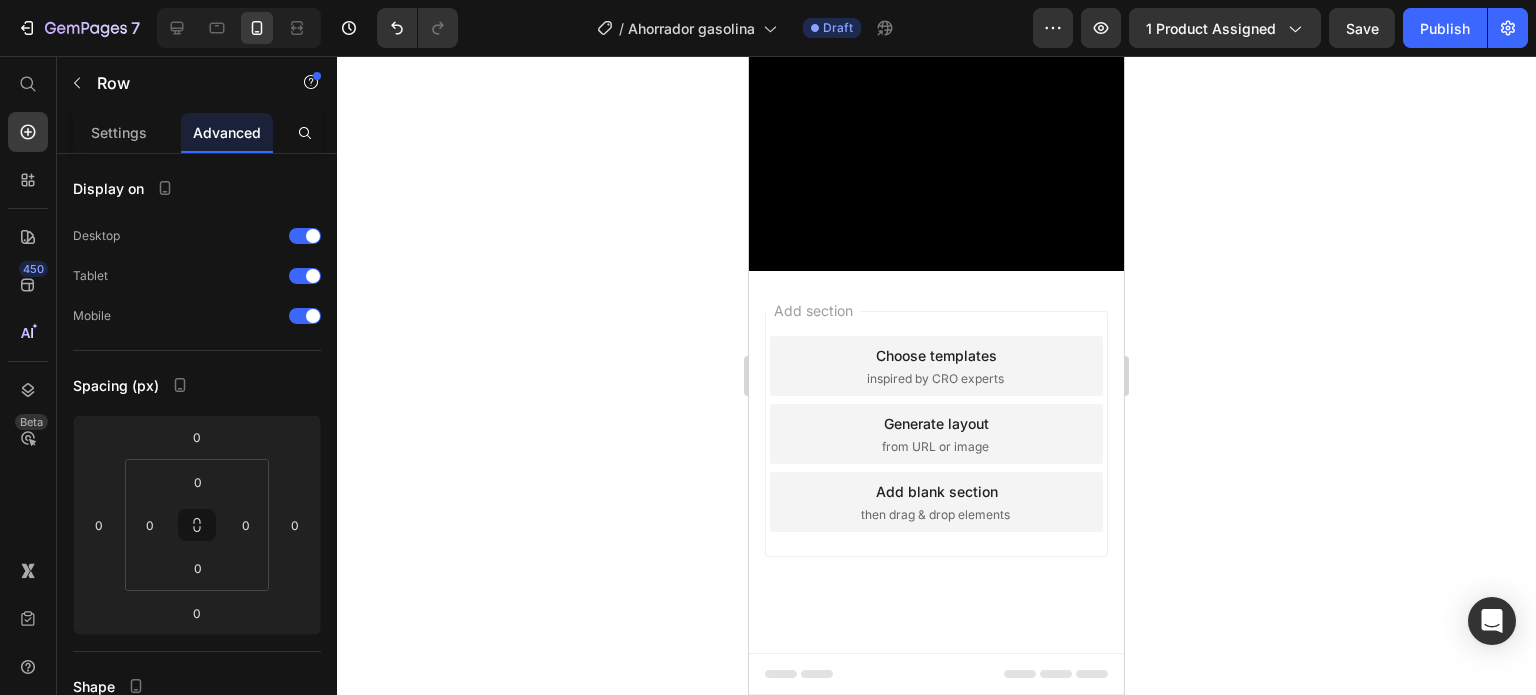 click at bounding box center [946, -1341] 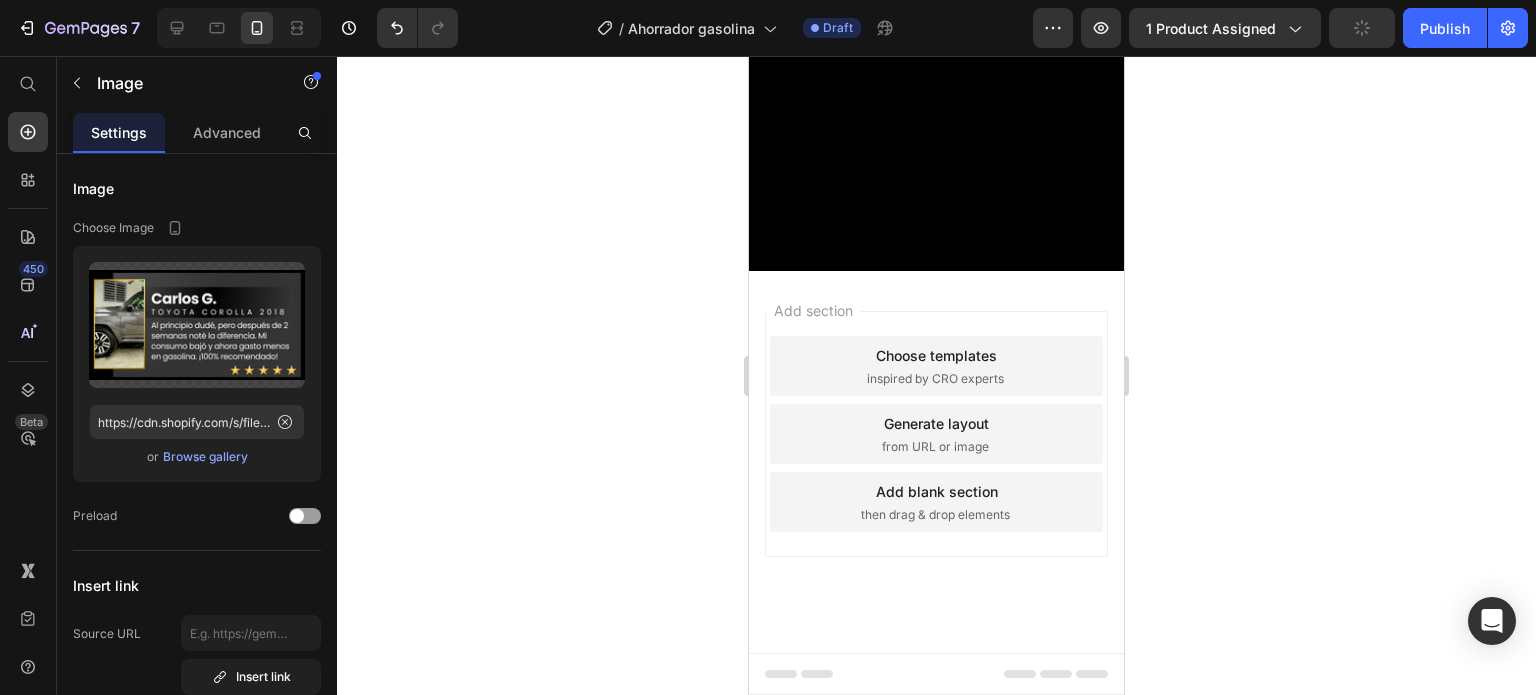 click on "Image" at bounding box center [815, -1360] 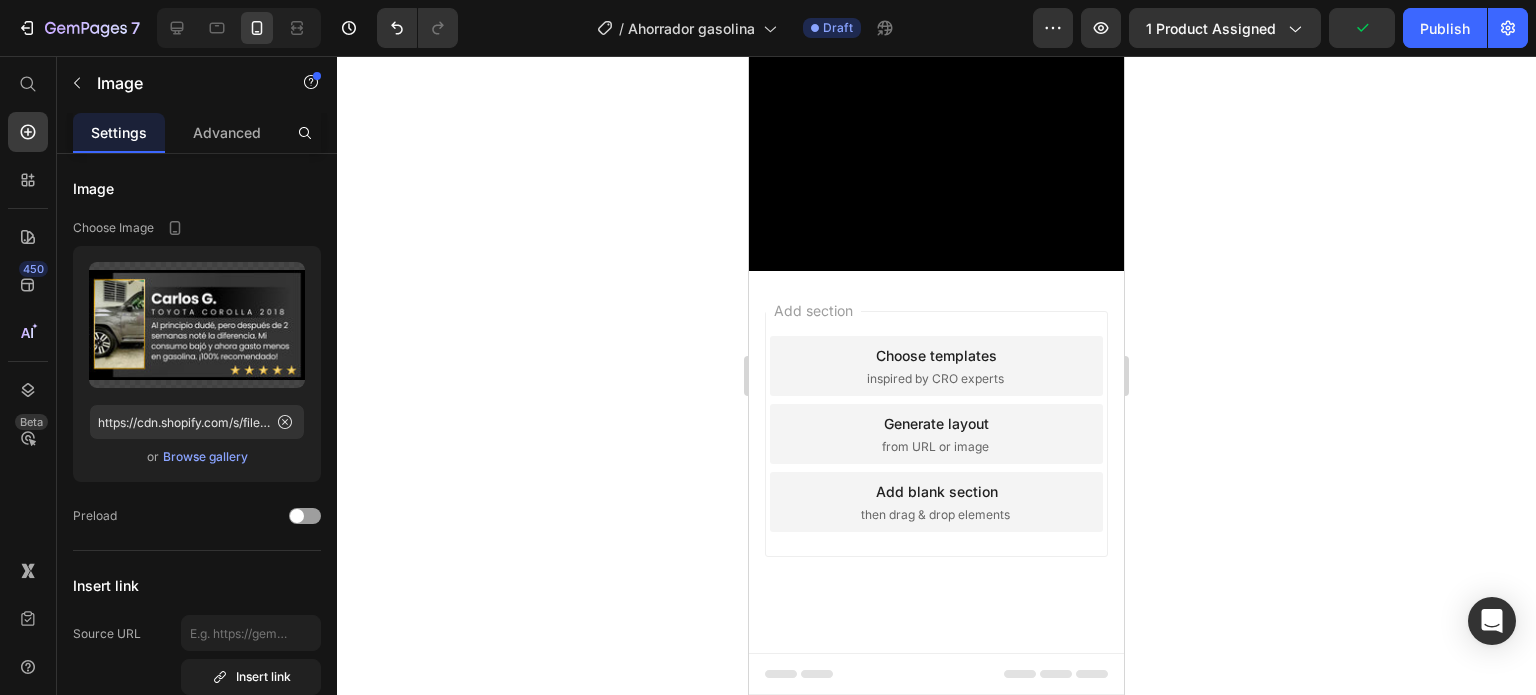 click on "Row 1 col" at bounding box center [808, -1395] 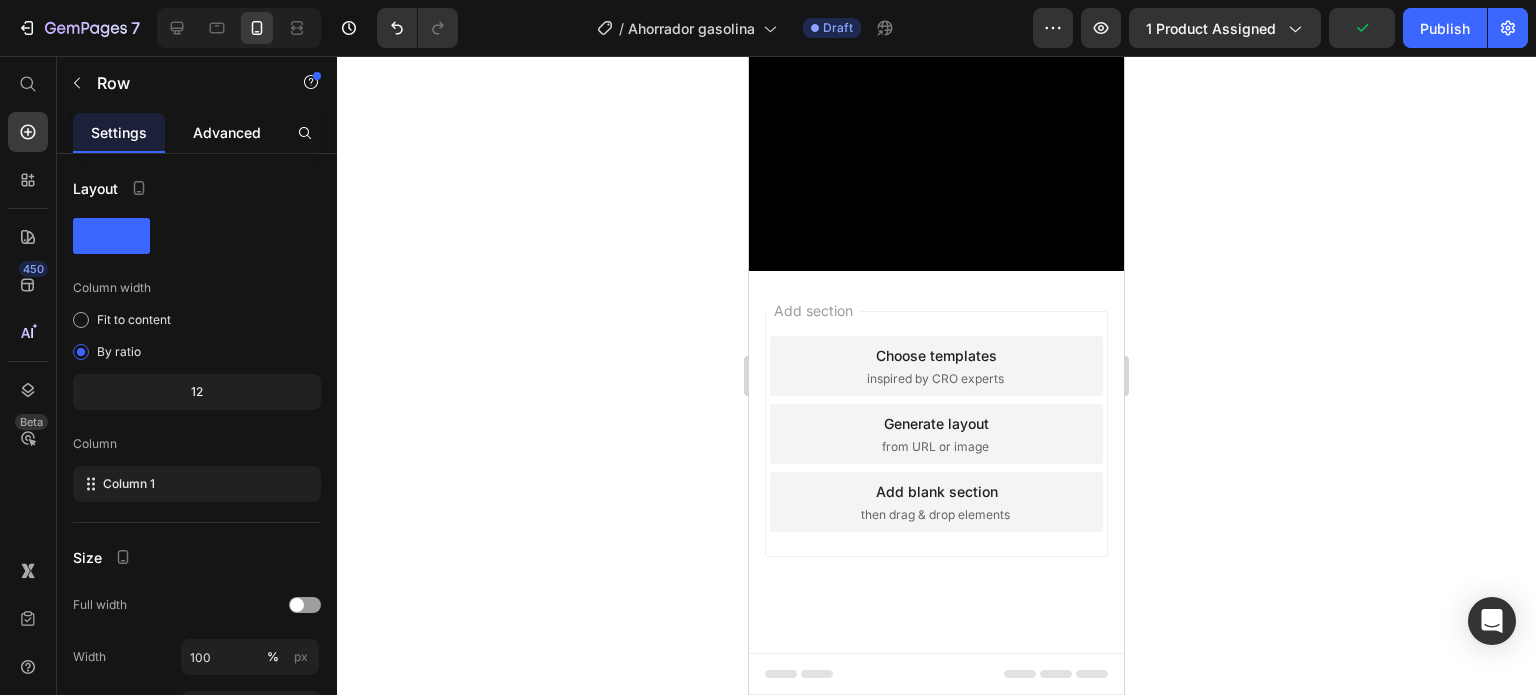 click on "Advanced" 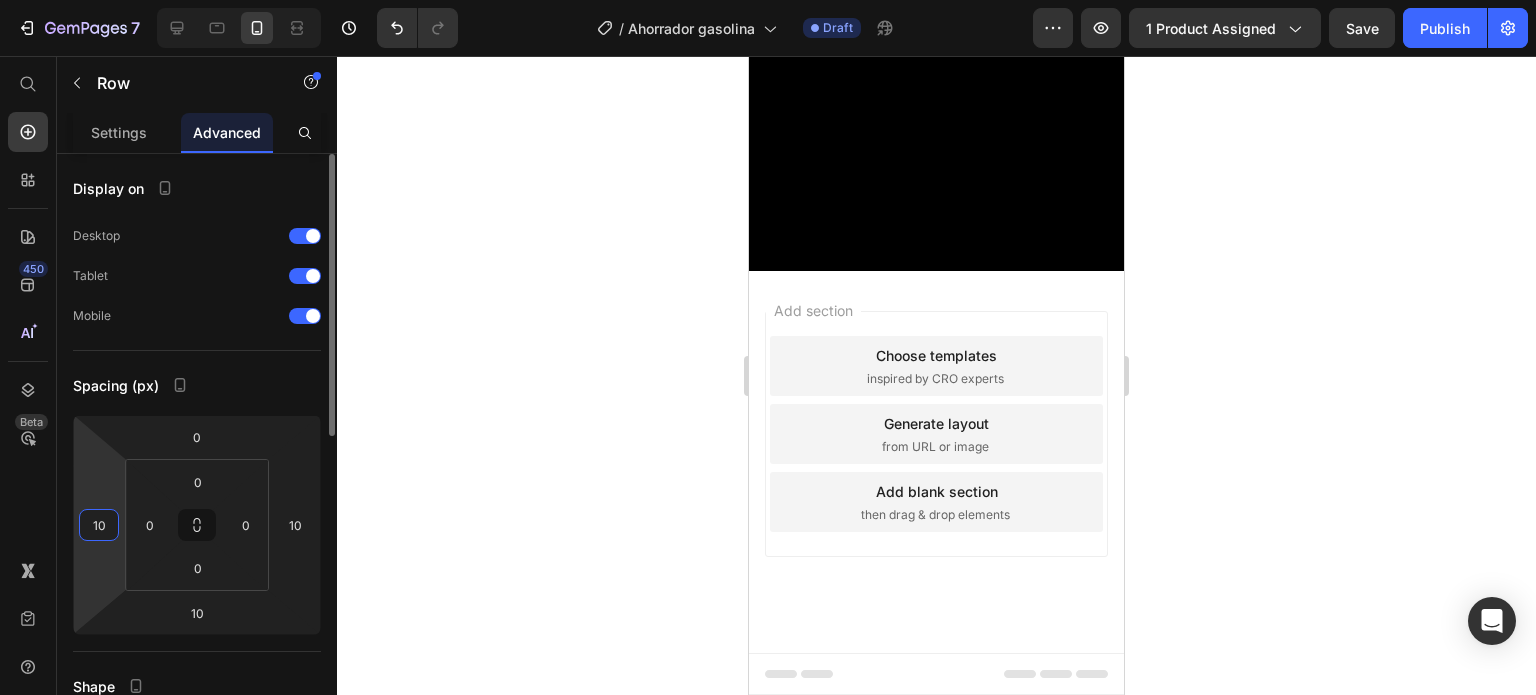 click on "10" at bounding box center (99, 525) 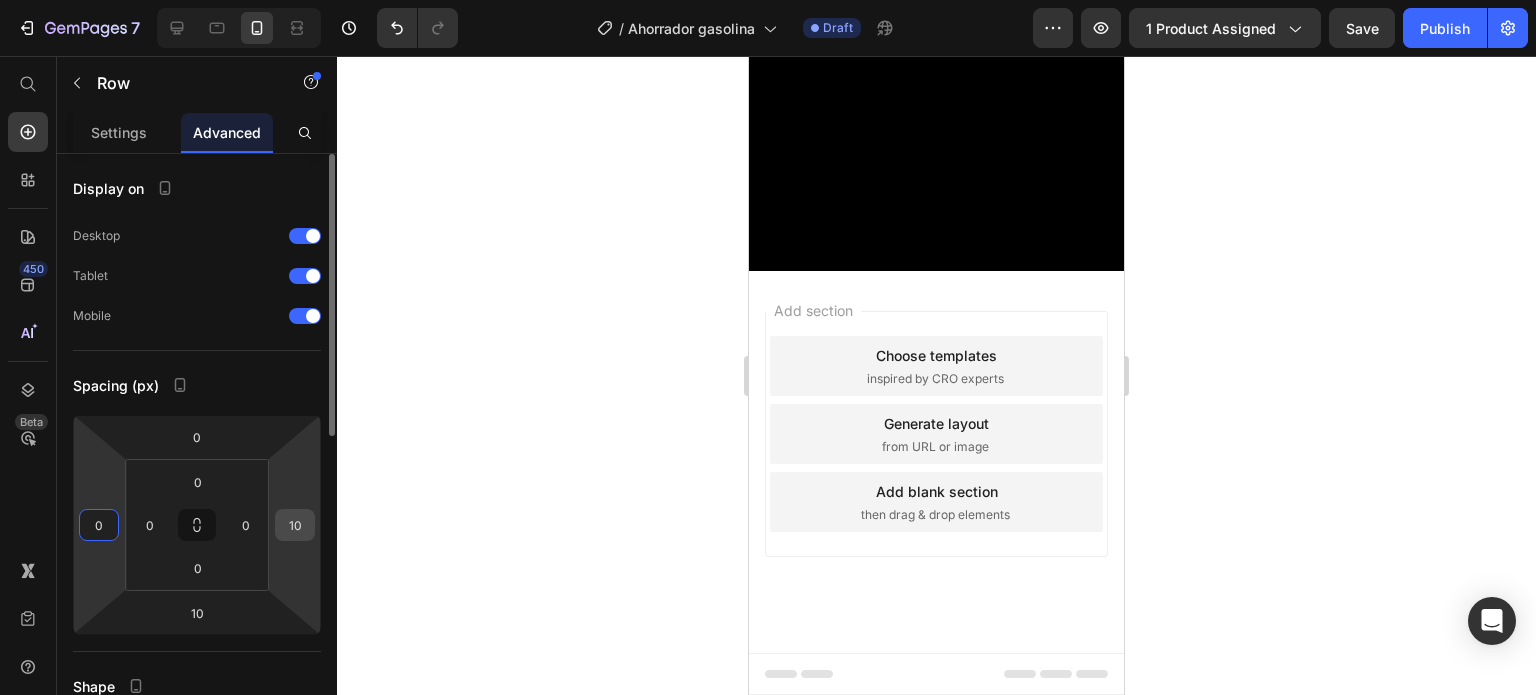 type on "0" 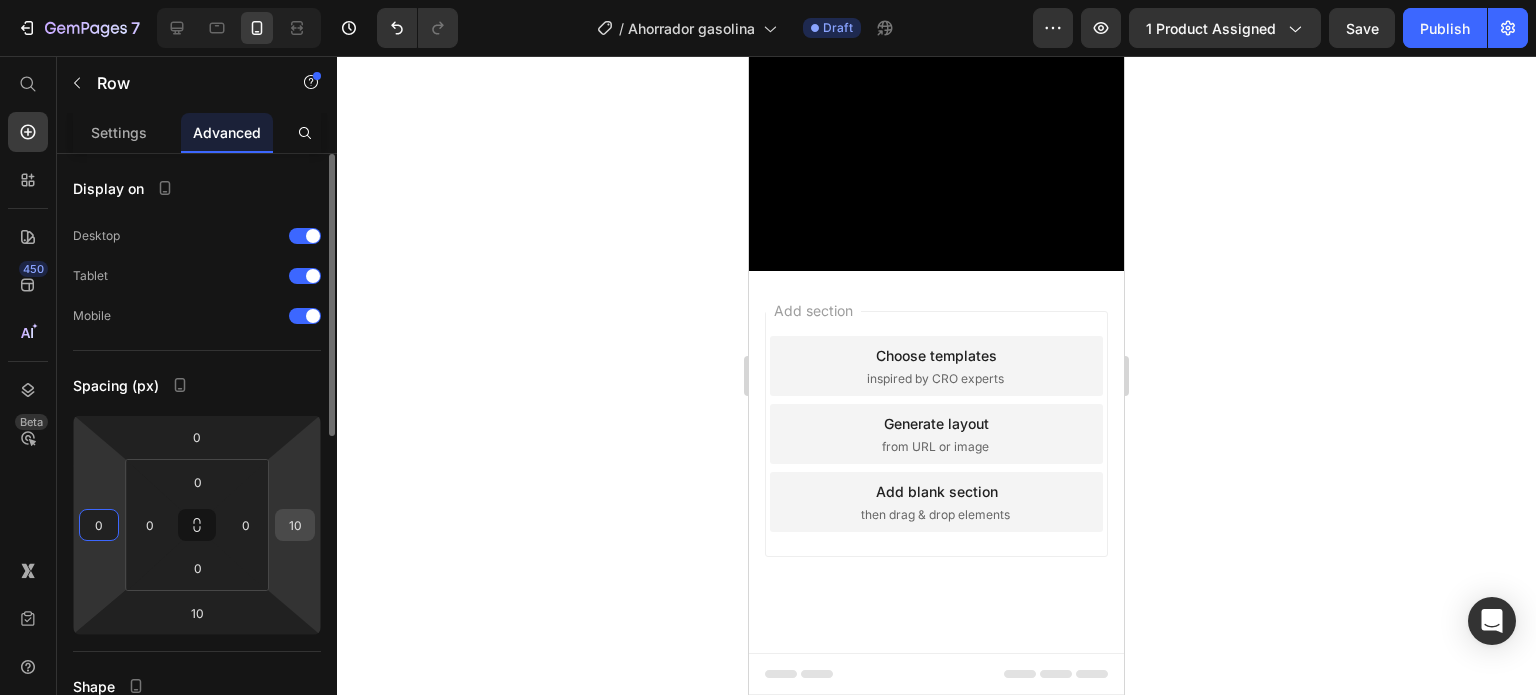 click on "10" at bounding box center [295, 525] 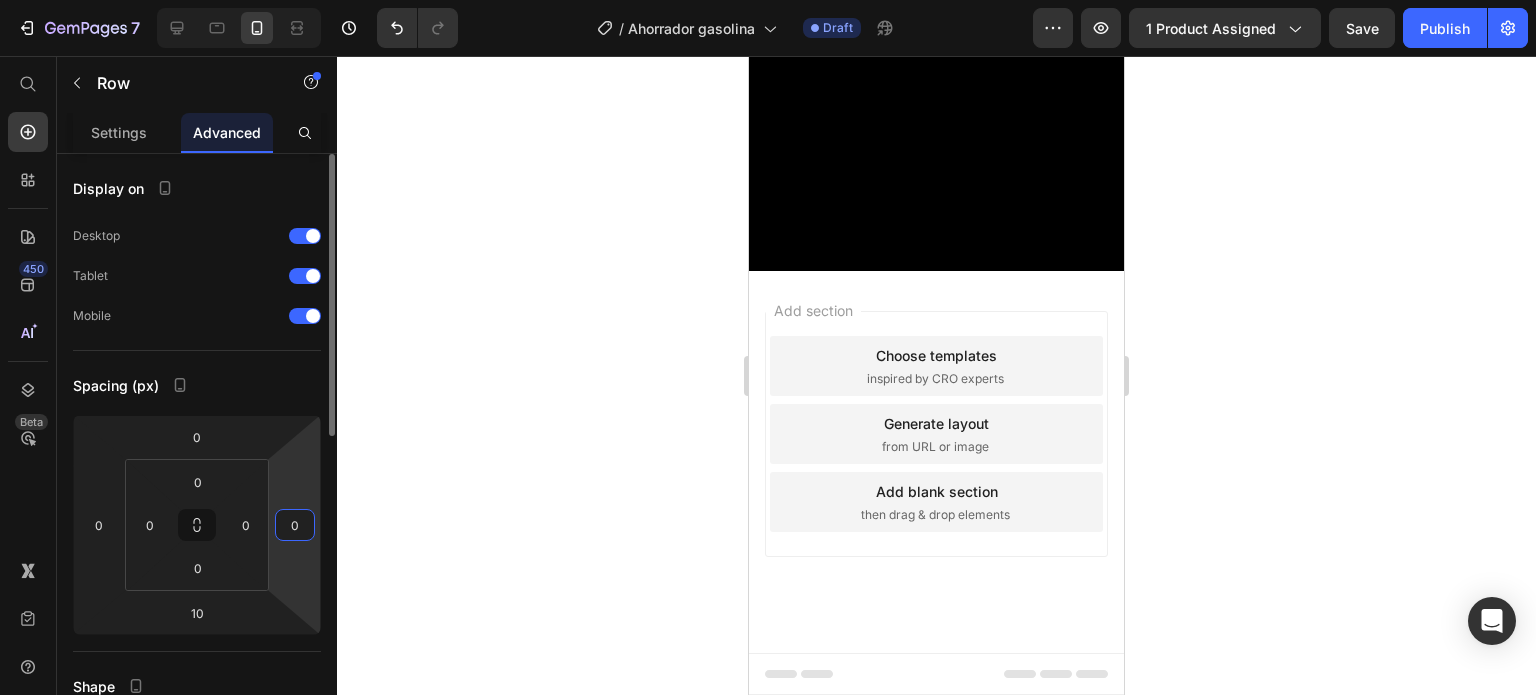 type on "0" 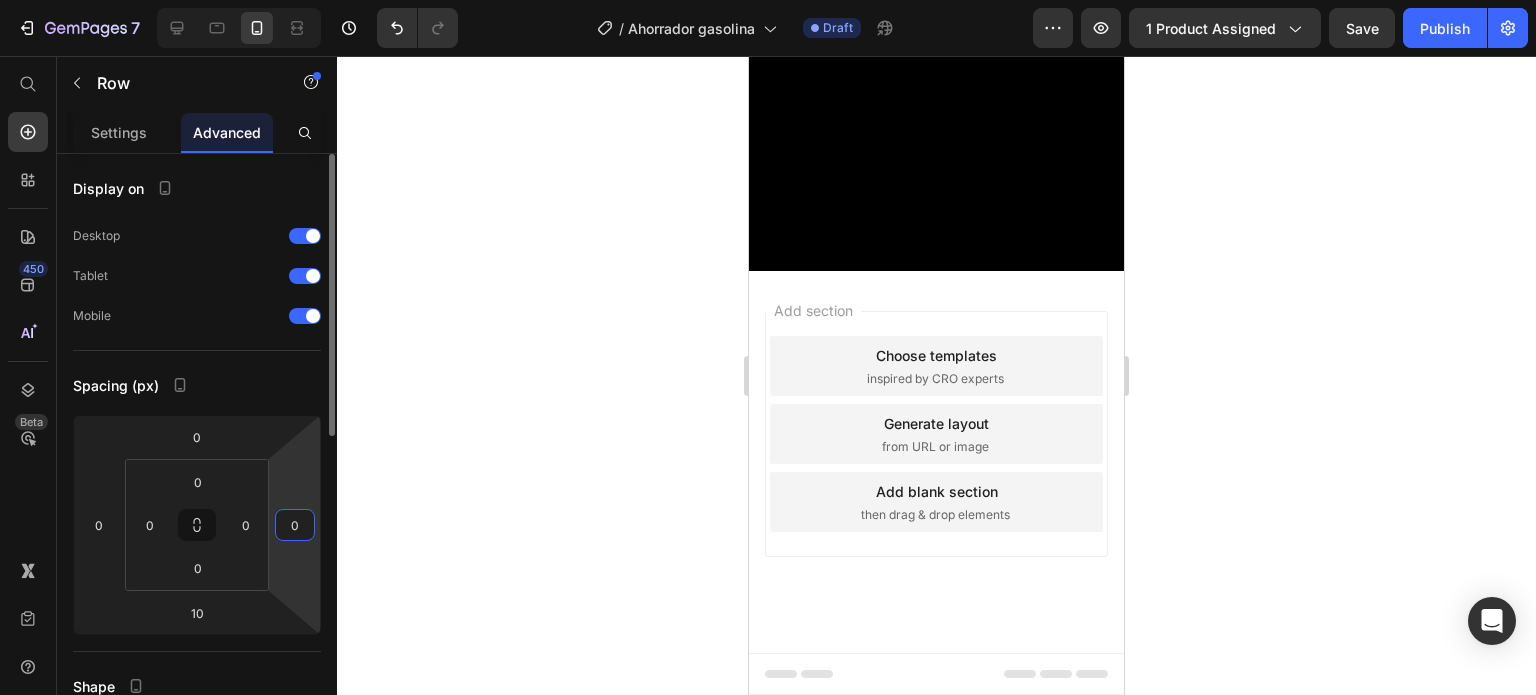 click on "Spacing (px)" at bounding box center [197, 385] 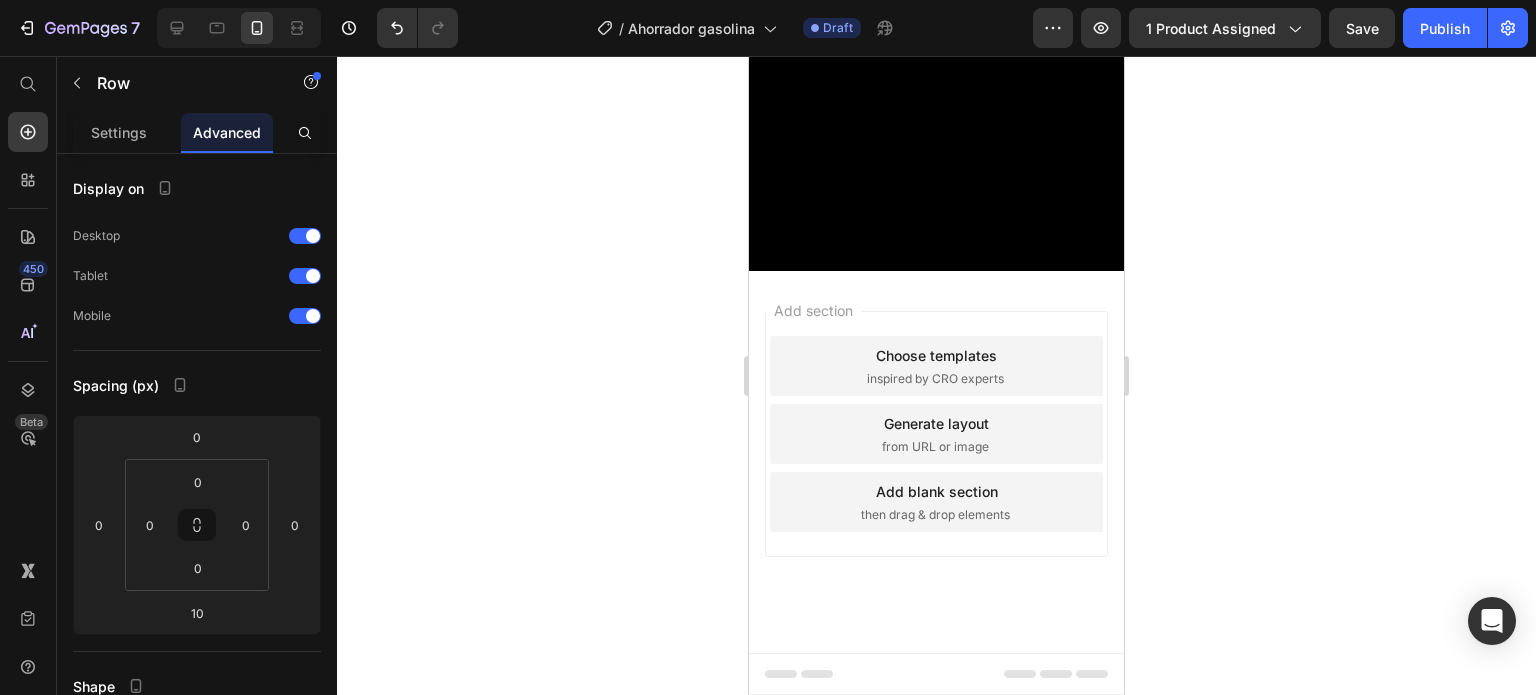 click at bounding box center (946, -1331) 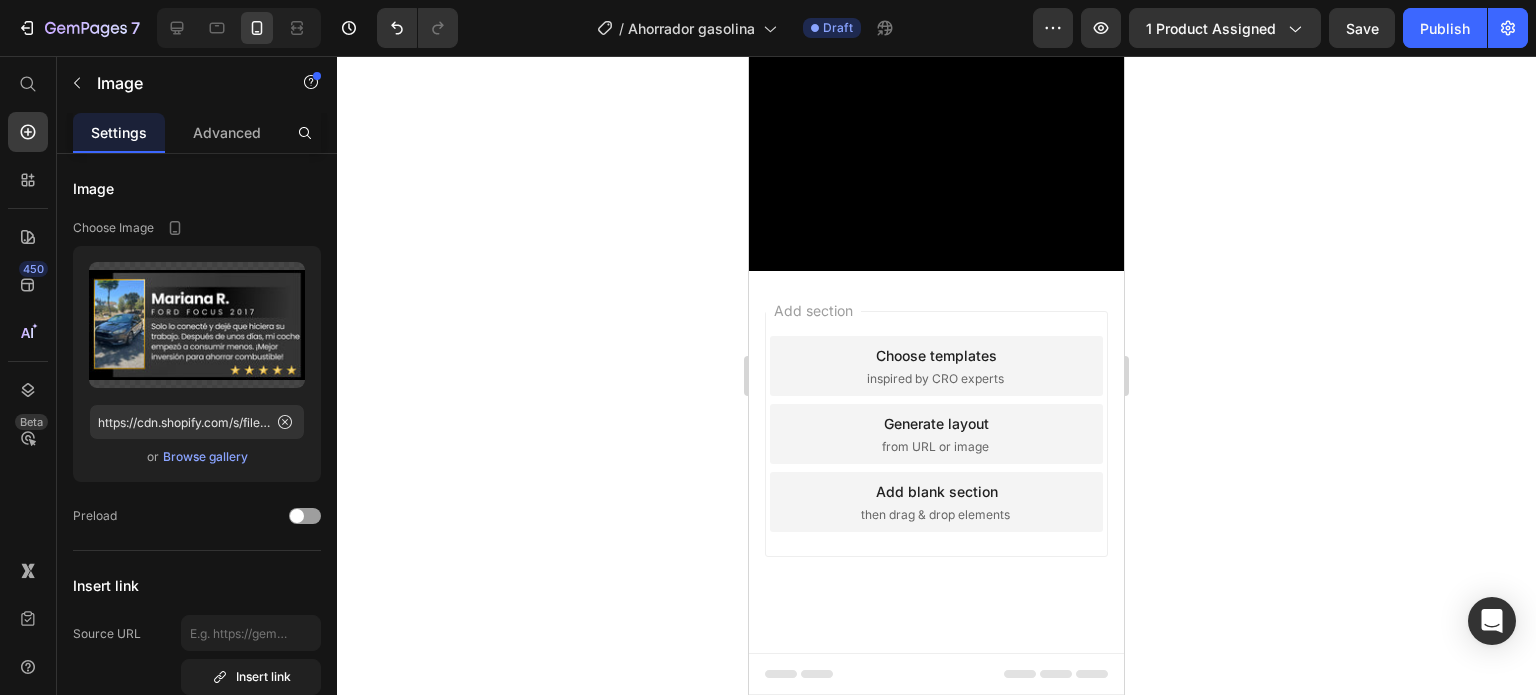 click on "Image" at bounding box center [815, -1350] 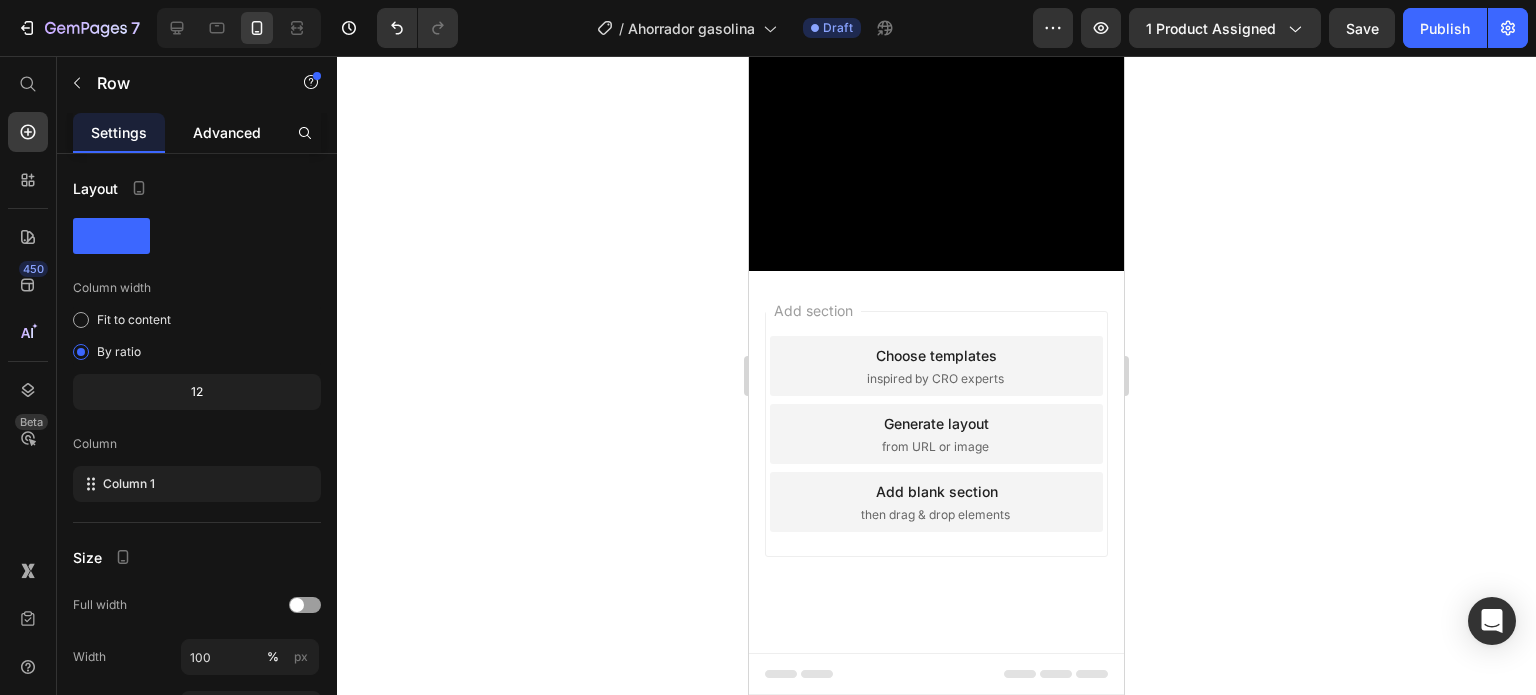 click on "Advanced" 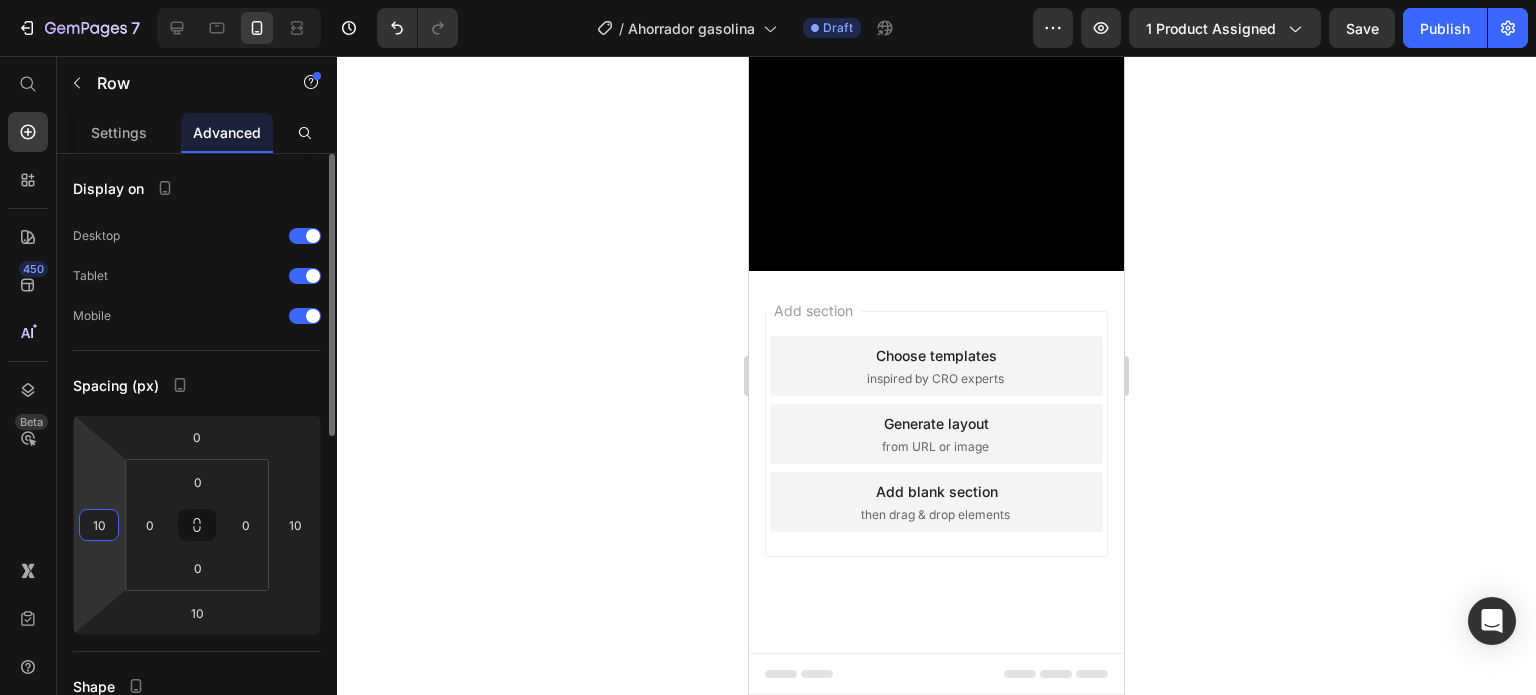 click on "10" at bounding box center (99, 525) 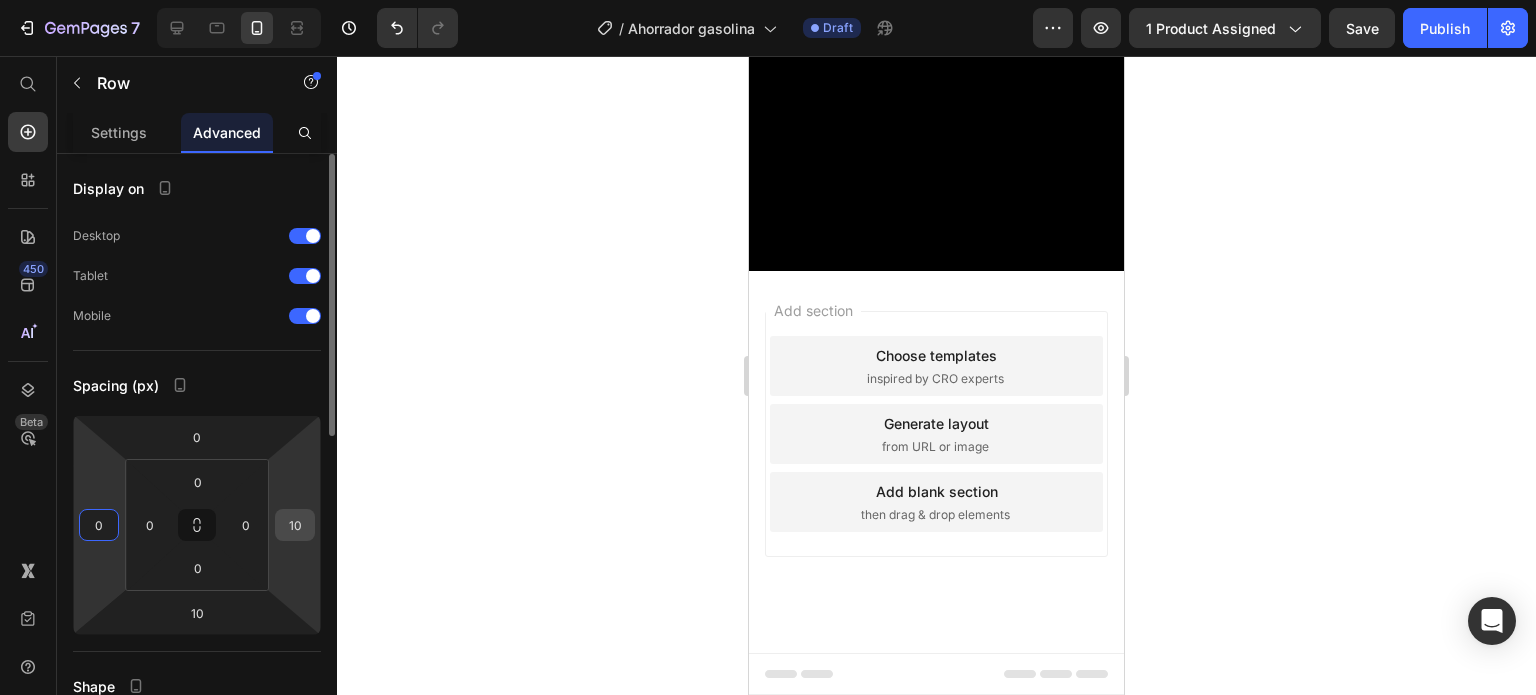 type on "0" 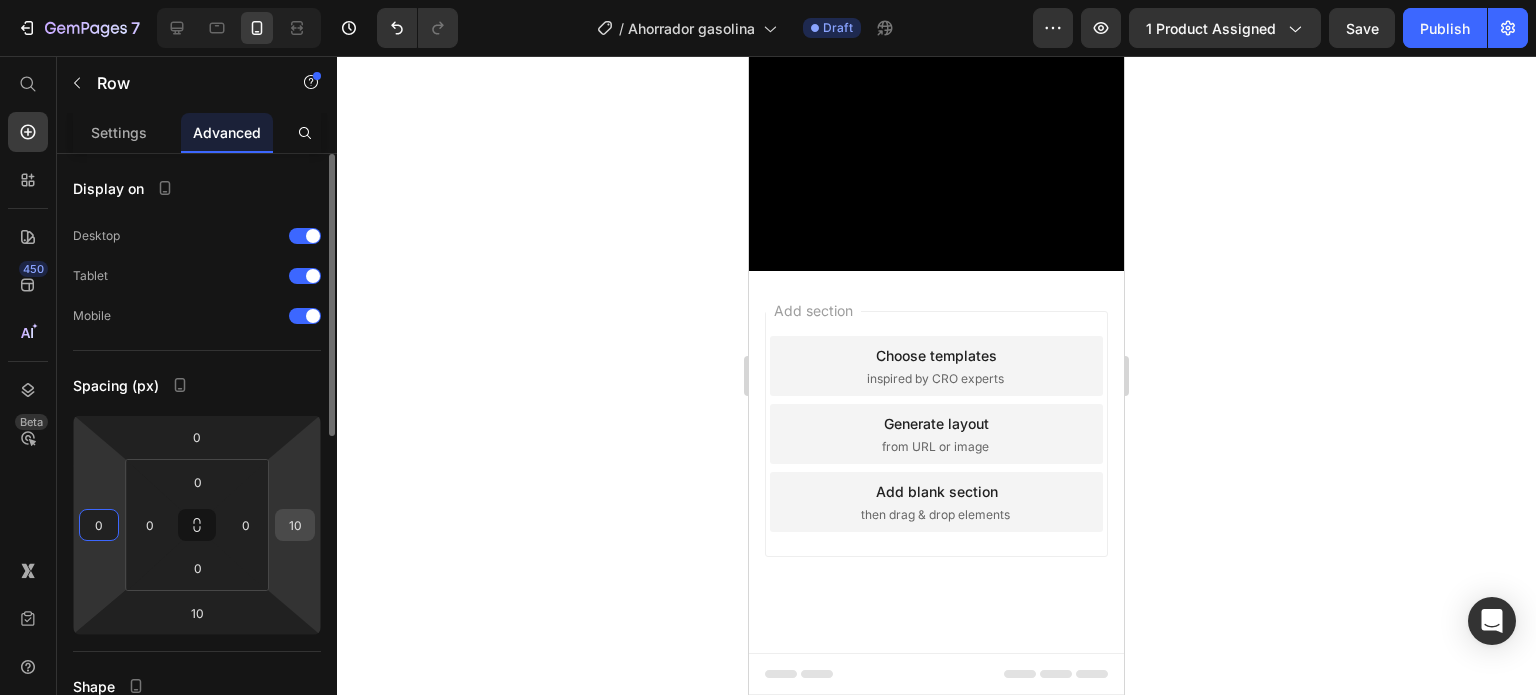 click on "10" at bounding box center (295, 525) 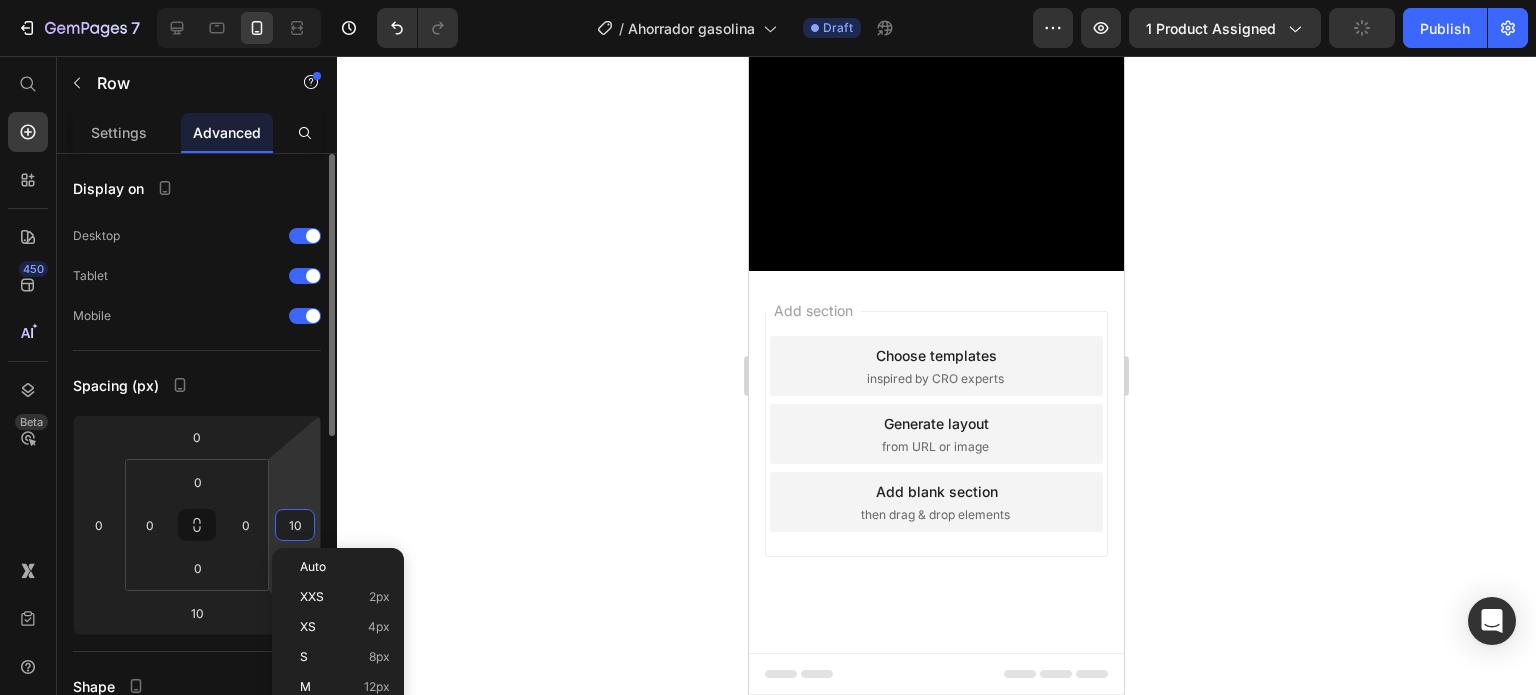type on "0" 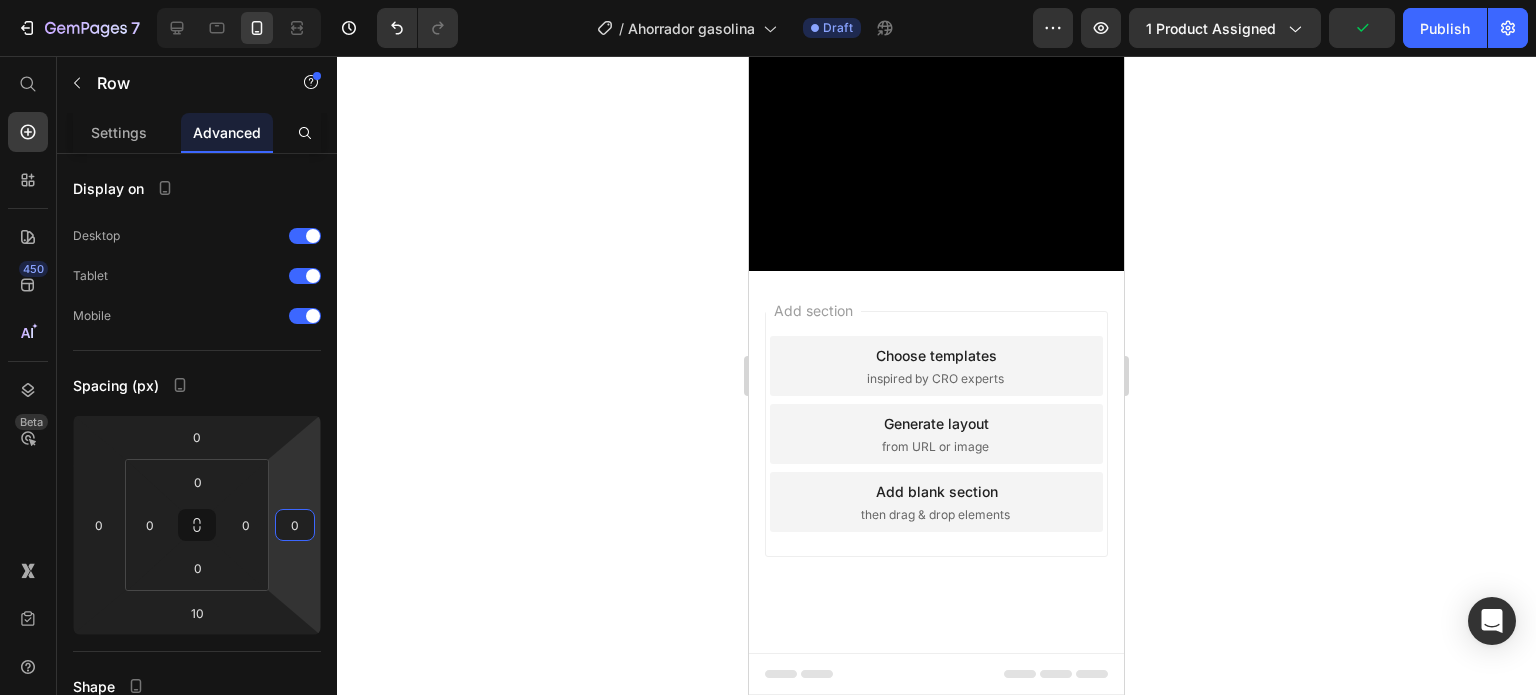 scroll, scrollTop: 5800, scrollLeft: 0, axis: vertical 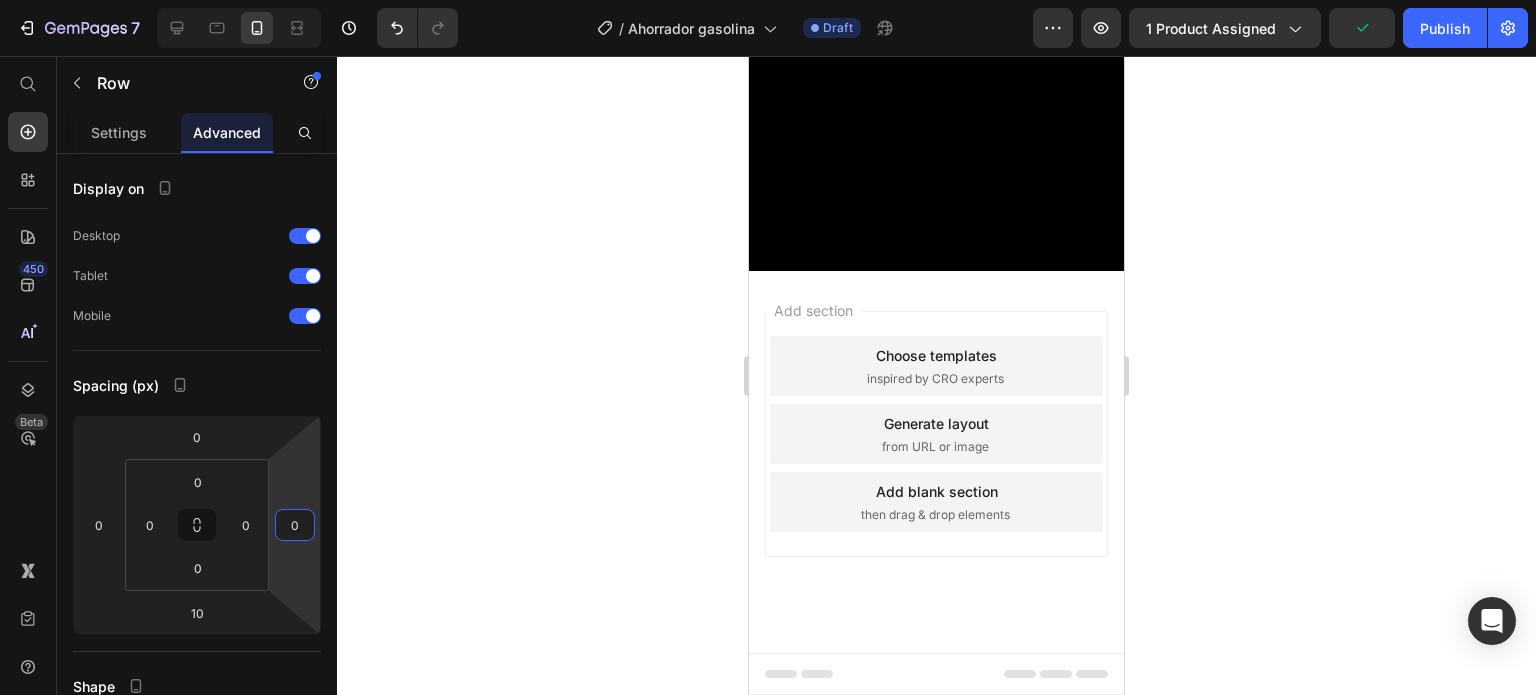 click at bounding box center (946, -1321) 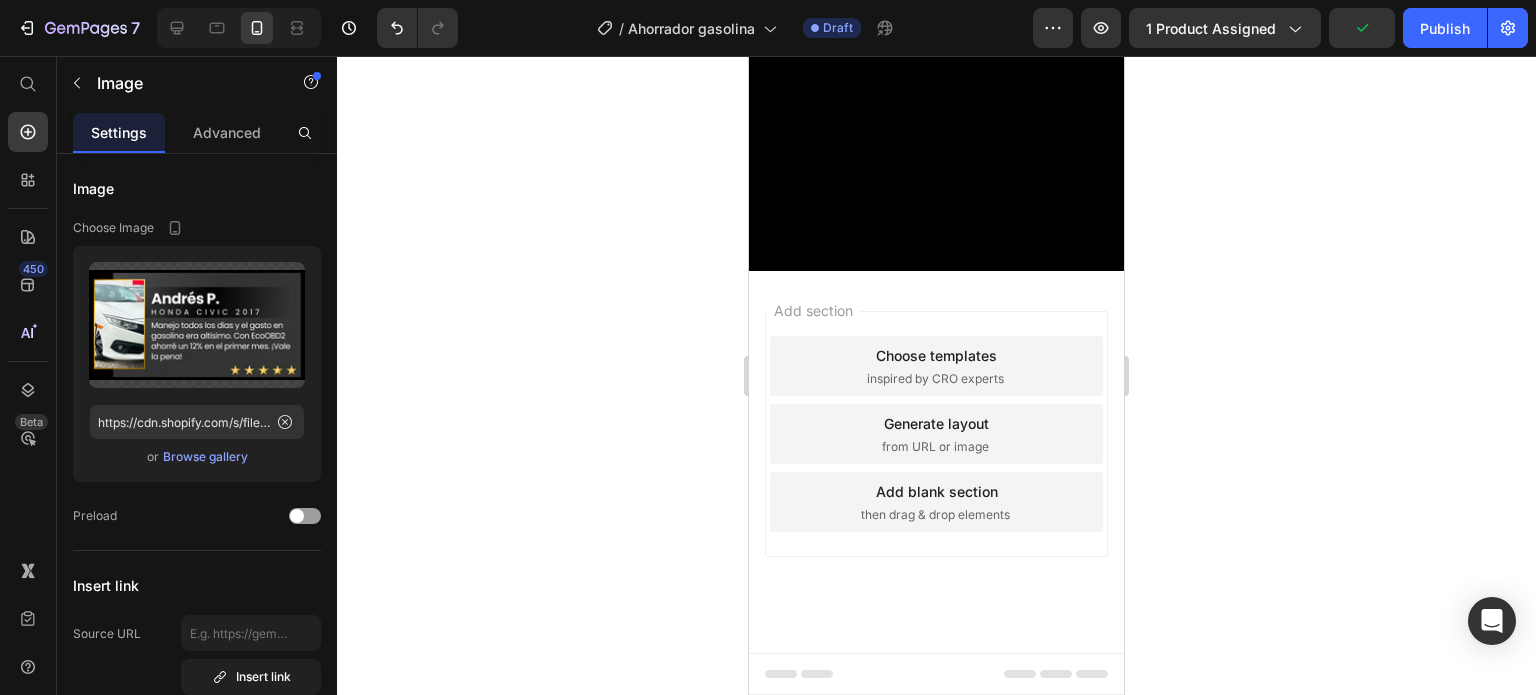 click on "Image" at bounding box center (815, -1340) 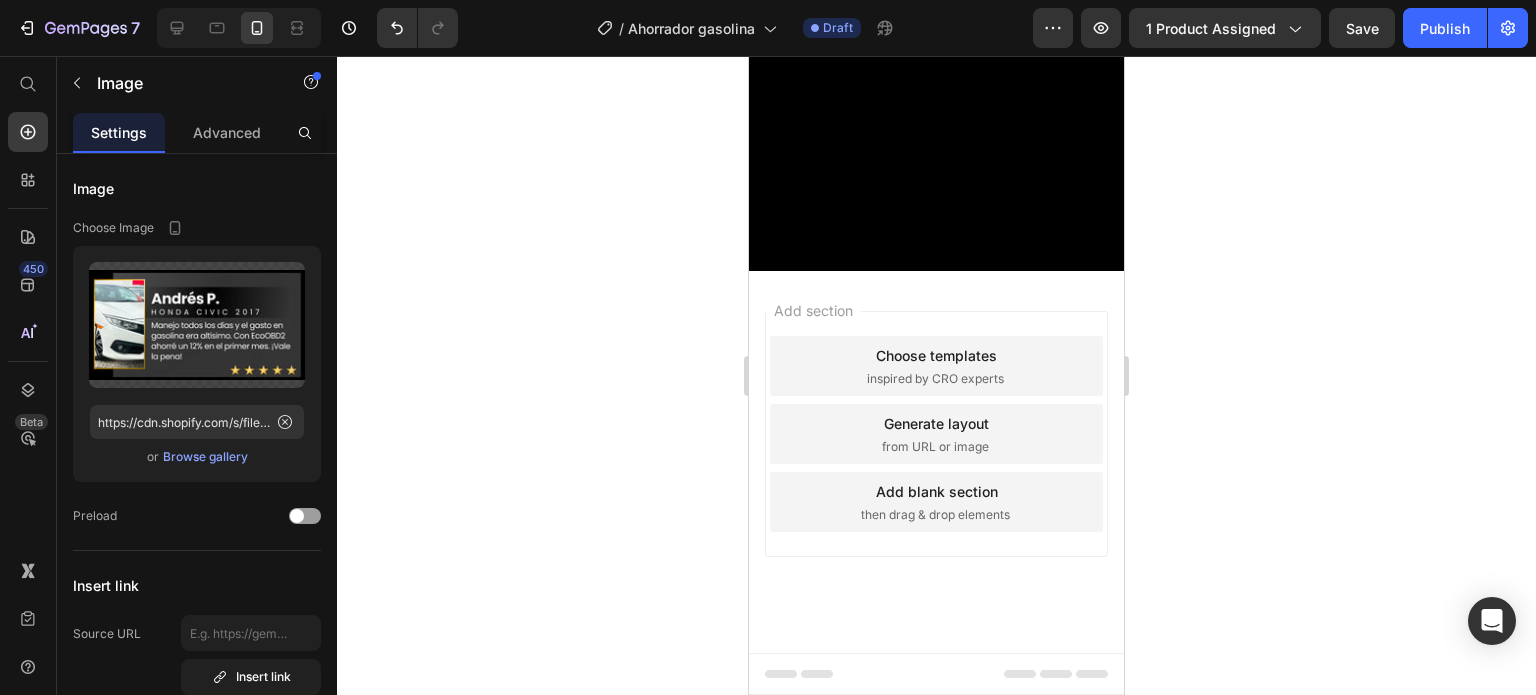 click on "Row 1 col" at bounding box center [808, -1375] 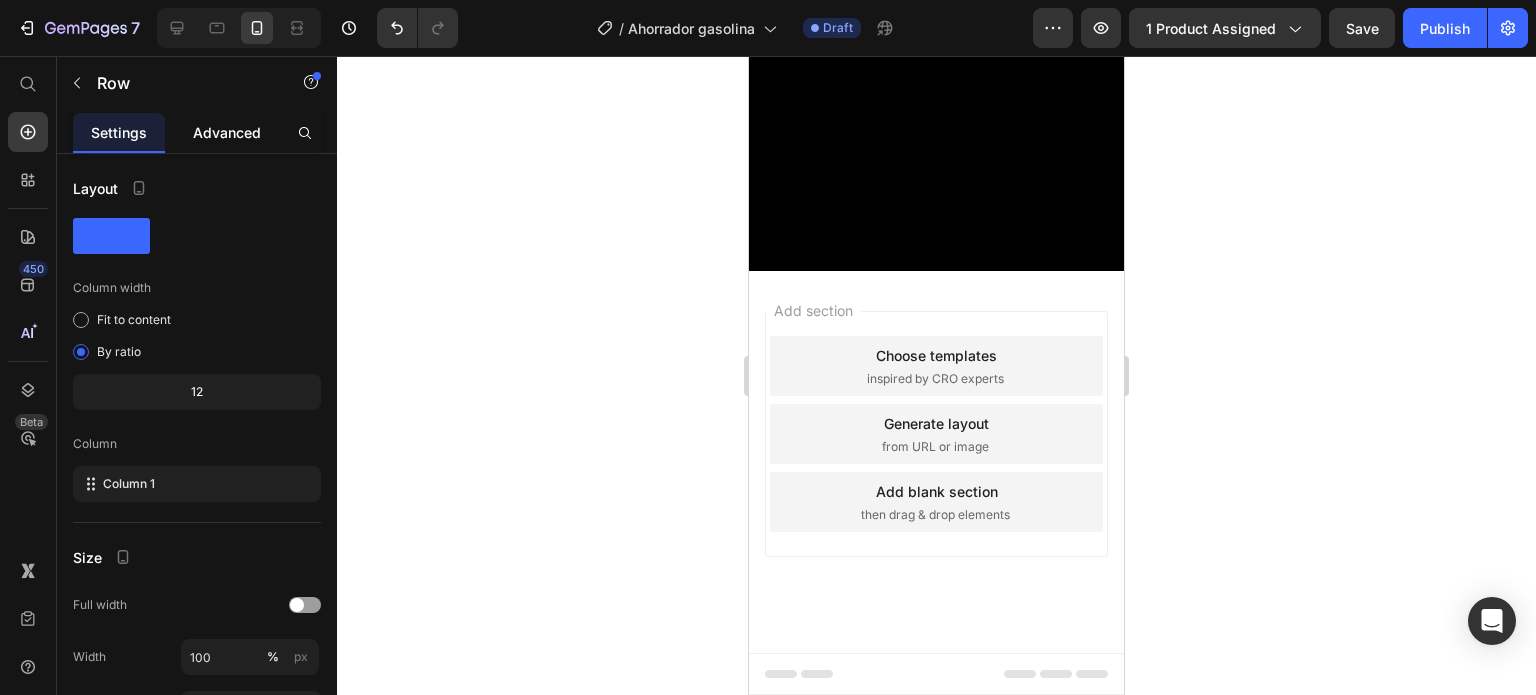click on "Advanced" at bounding box center [227, 132] 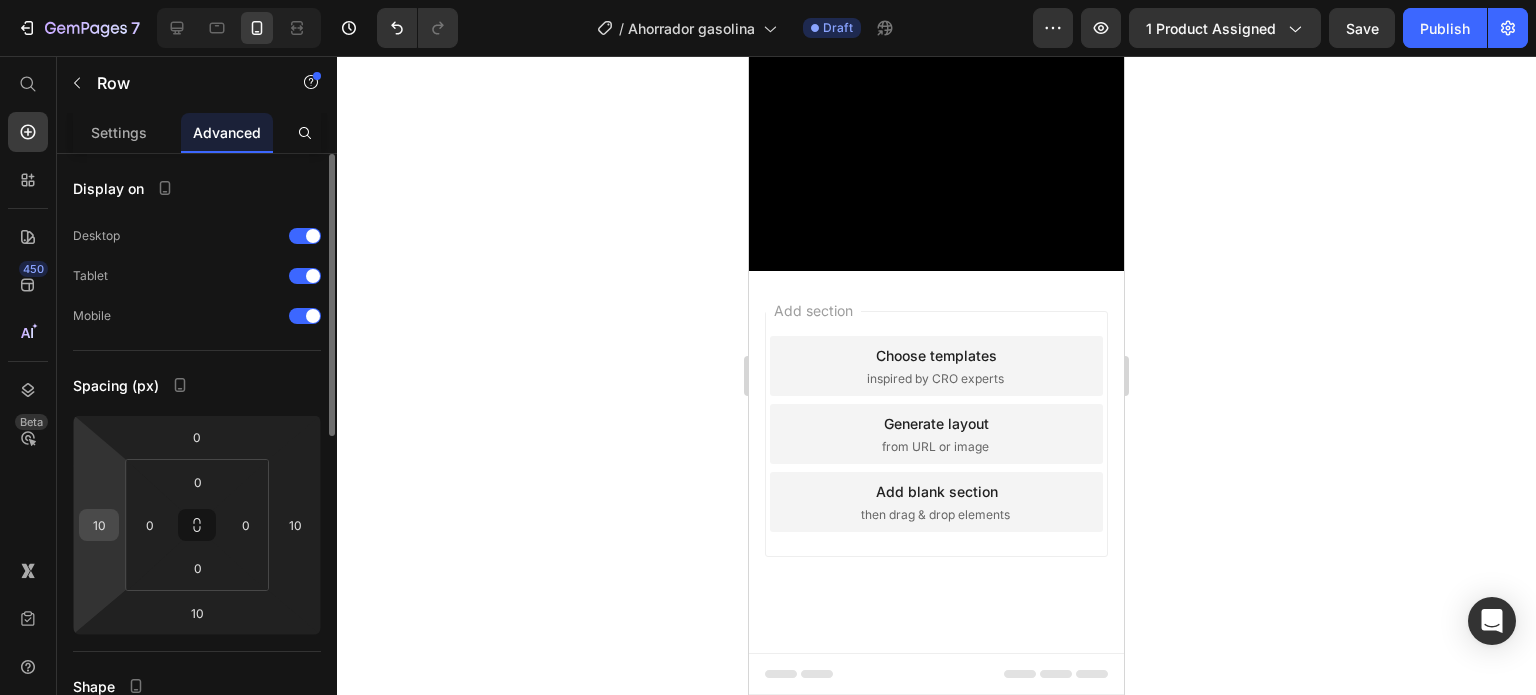 click on "10" at bounding box center (99, 525) 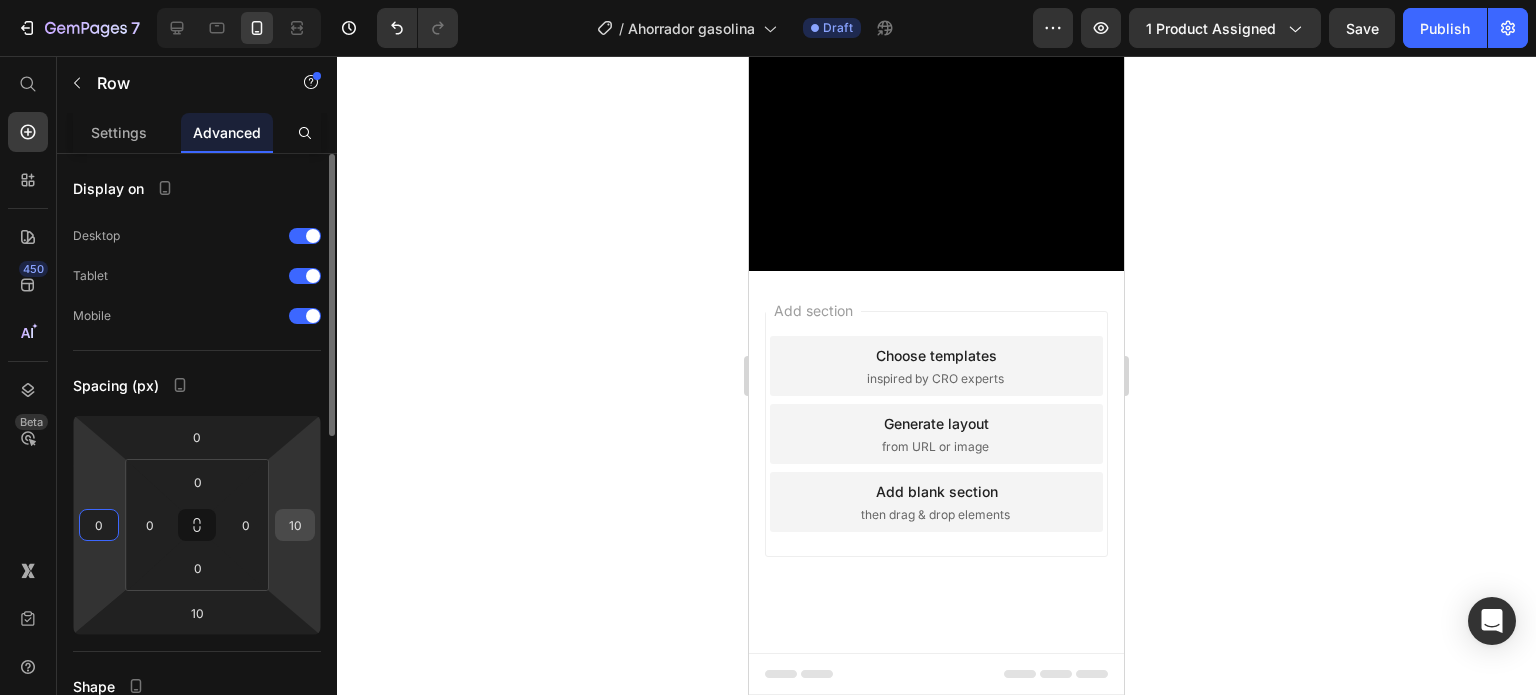 type on "0" 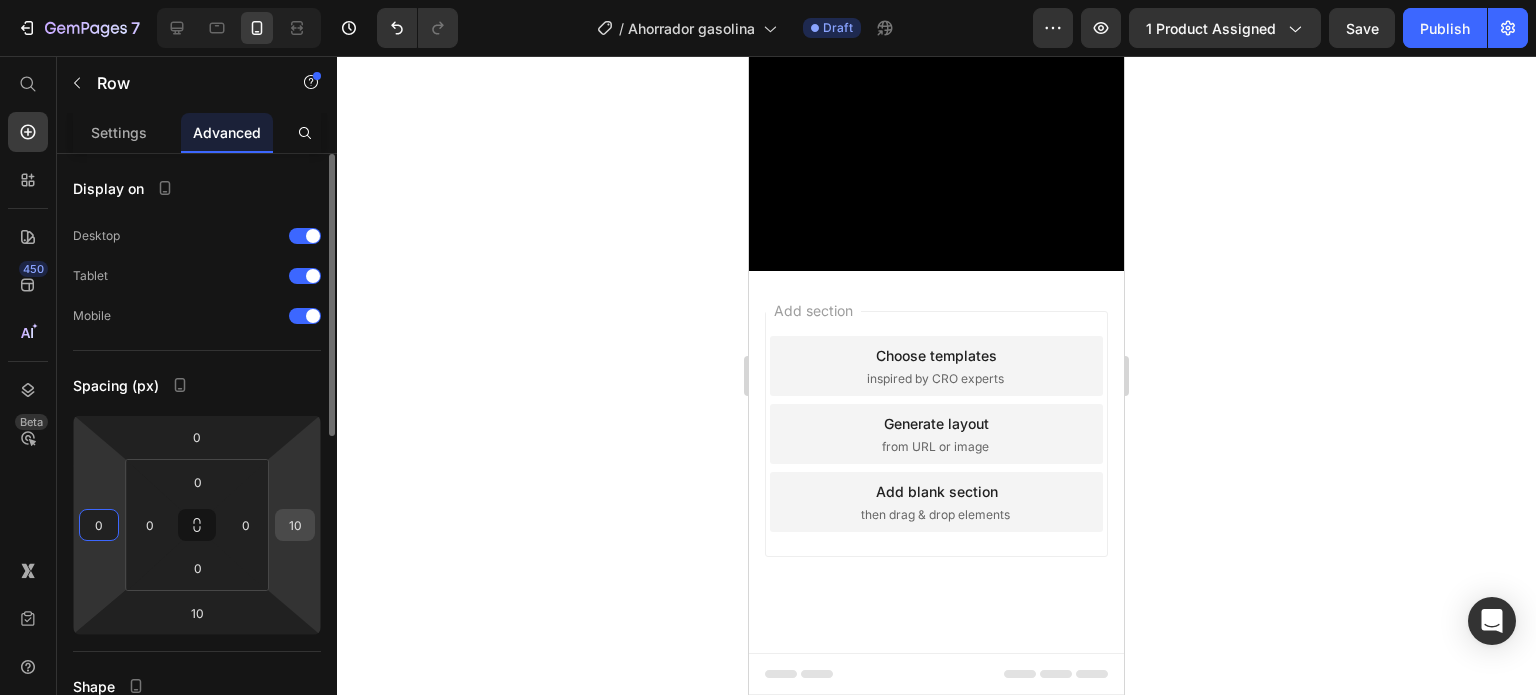 click on "10" at bounding box center [295, 525] 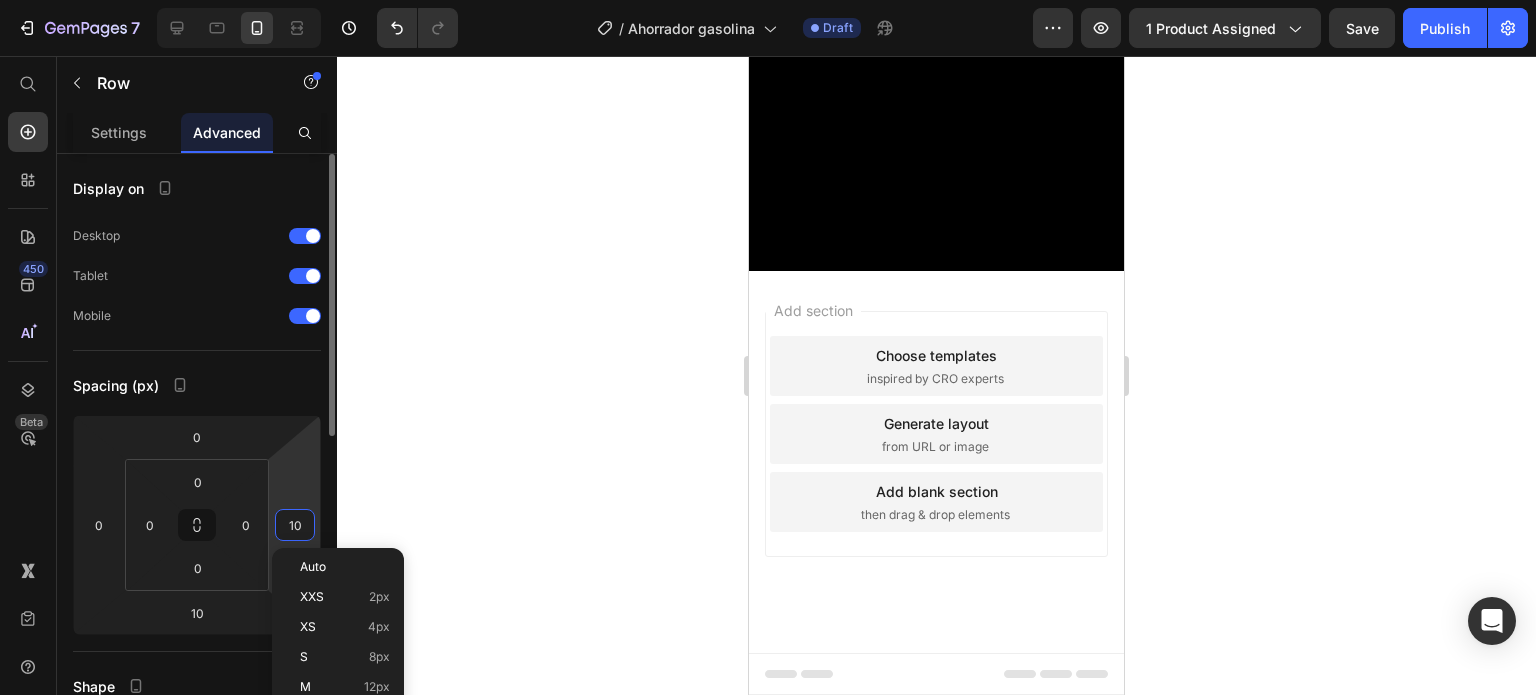 type on "0" 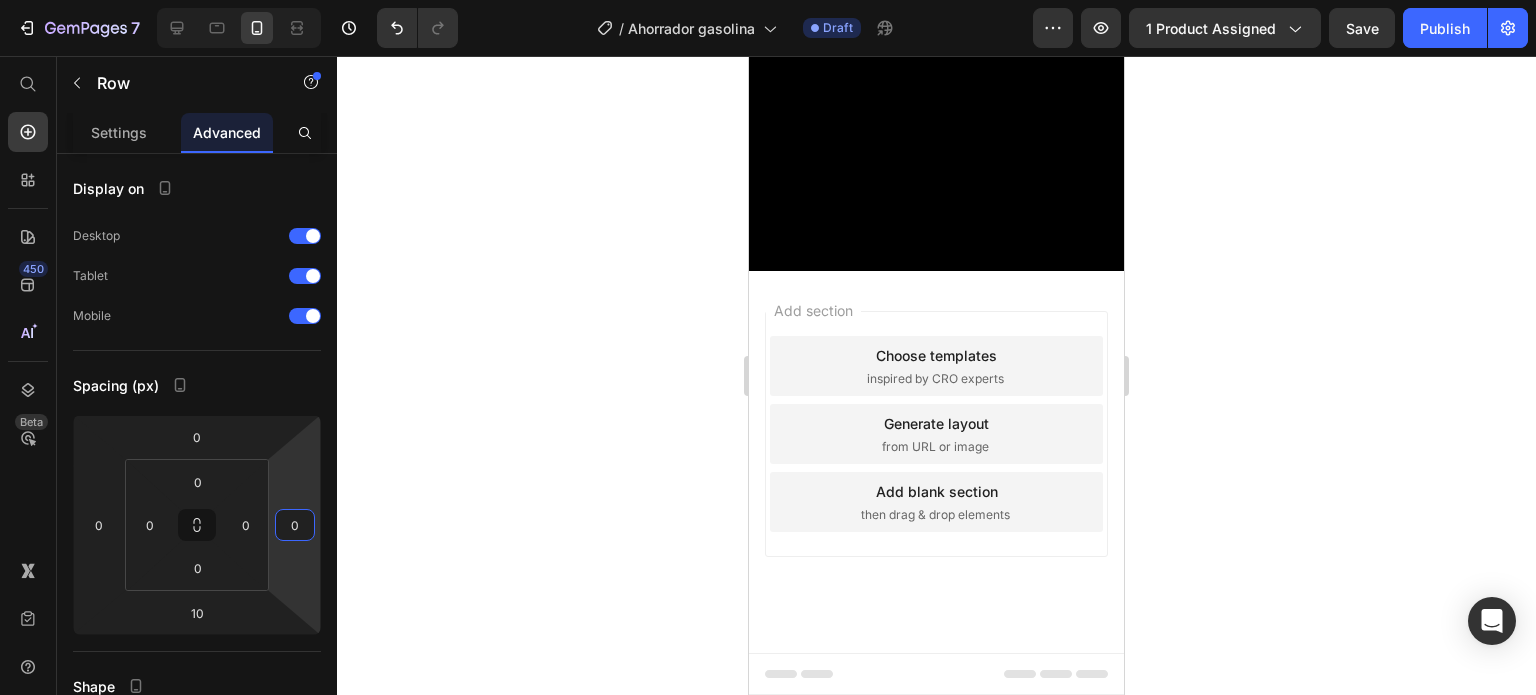 click on "Visto también en: Text Block Image Row Image Image ¿Sabías que estás gastando más gasolina de la que realmente necesitas?   Pruebas reales demuestran que este dispositivo  ayuda a reducir el consumo hasta en un 15% , optimizando el rendimiento de tu motor sin afectar su potencia. Text Block Row Row Image GARANTÍA DE DEVOLUCIÓN DE DINERO DE 30 DÍAS Text Block Si no está absolutamente satisfecho con los resultados, le reembolsaremos cada centavo de su inversión. Text Block Row Image ENVÍO Y MANEJO GRATIS Text Block Proporcionamos envíos gratuitos para todos los pedidos superiores a $59.900 realizados hoy. Text Block Row Image ALTA CALIDAD GARANTIZADA Text Block Fabricado con materiales de alta calidad. Disfrute de un rendimiento constante y sin problemas durante mucho tiempo. Text Block Row Row OBTENER 50% DE DESCUENTO Button ¡SÓLO POR HOY! Text Block Row Image Cada vez que llenas el tanque, el precio sigue subiendo… pero  ¿y si pudieras reducir tu gasto hasta un 15% sin esfuerzo?   Row Image" at bounding box center (936, -2255) 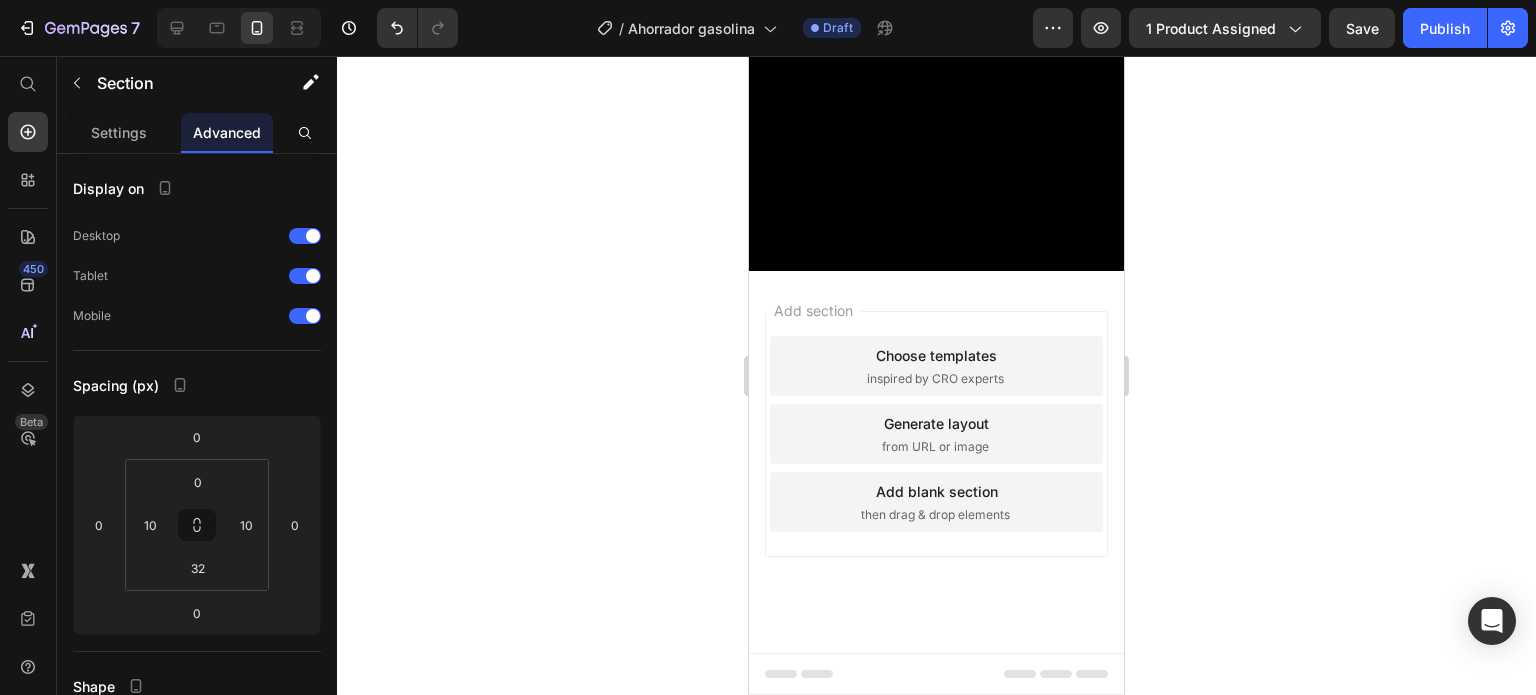 click on "Image Row" at bounding box center [936, -1316] 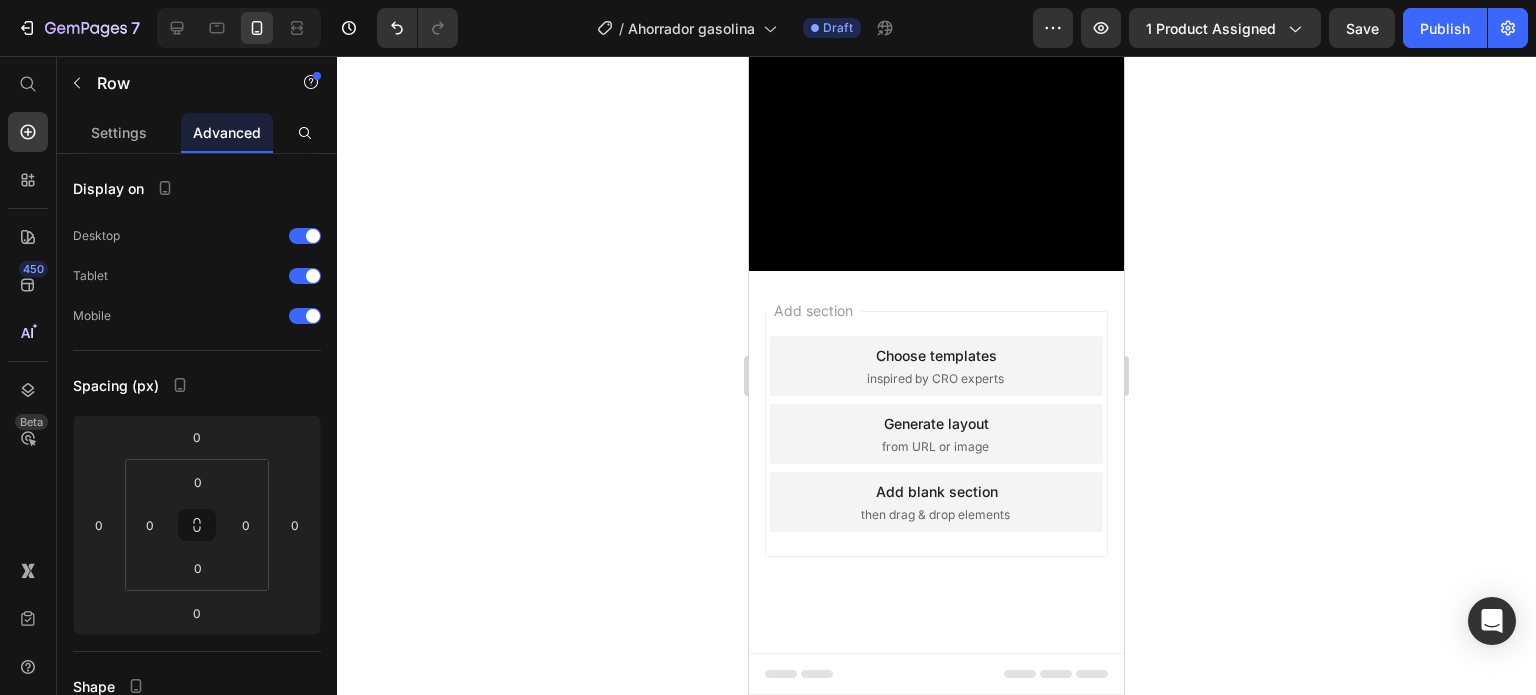 click at bounding box center [936, -1321] 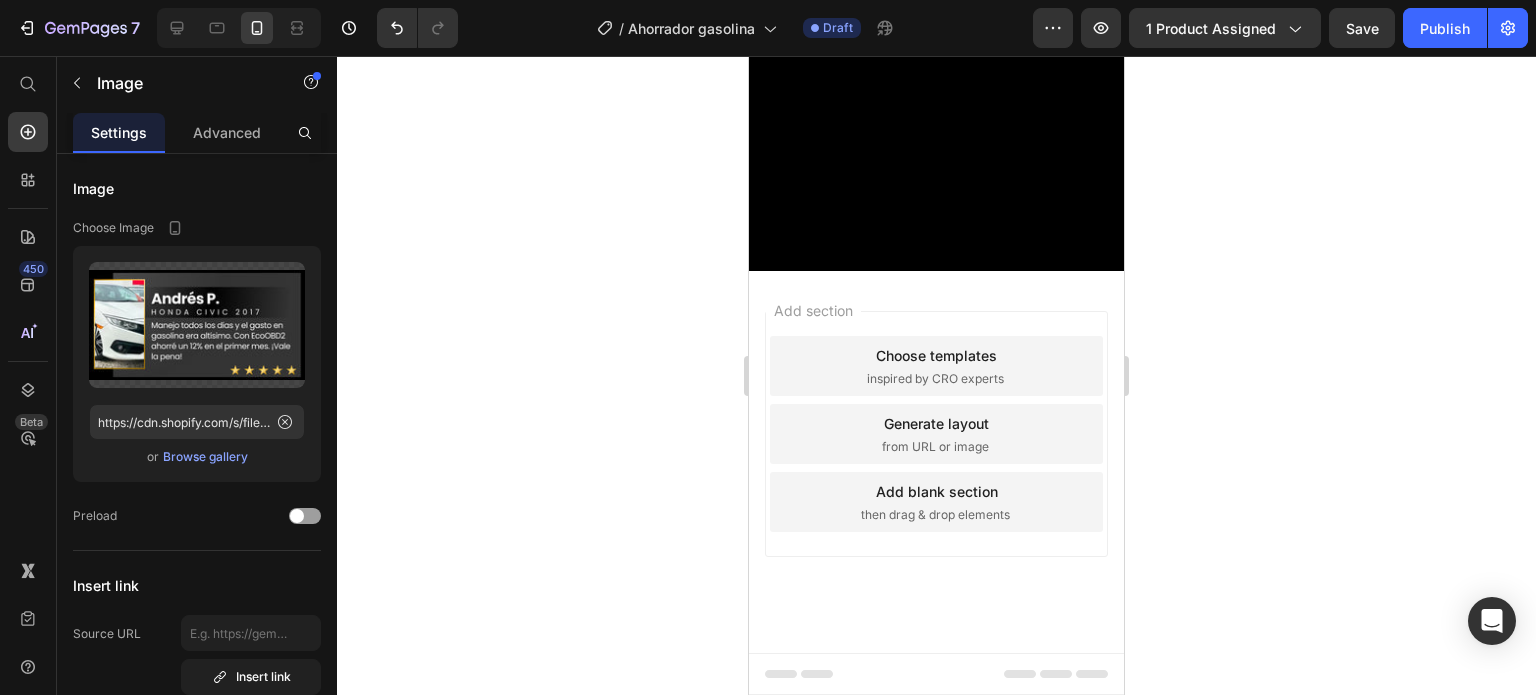 click 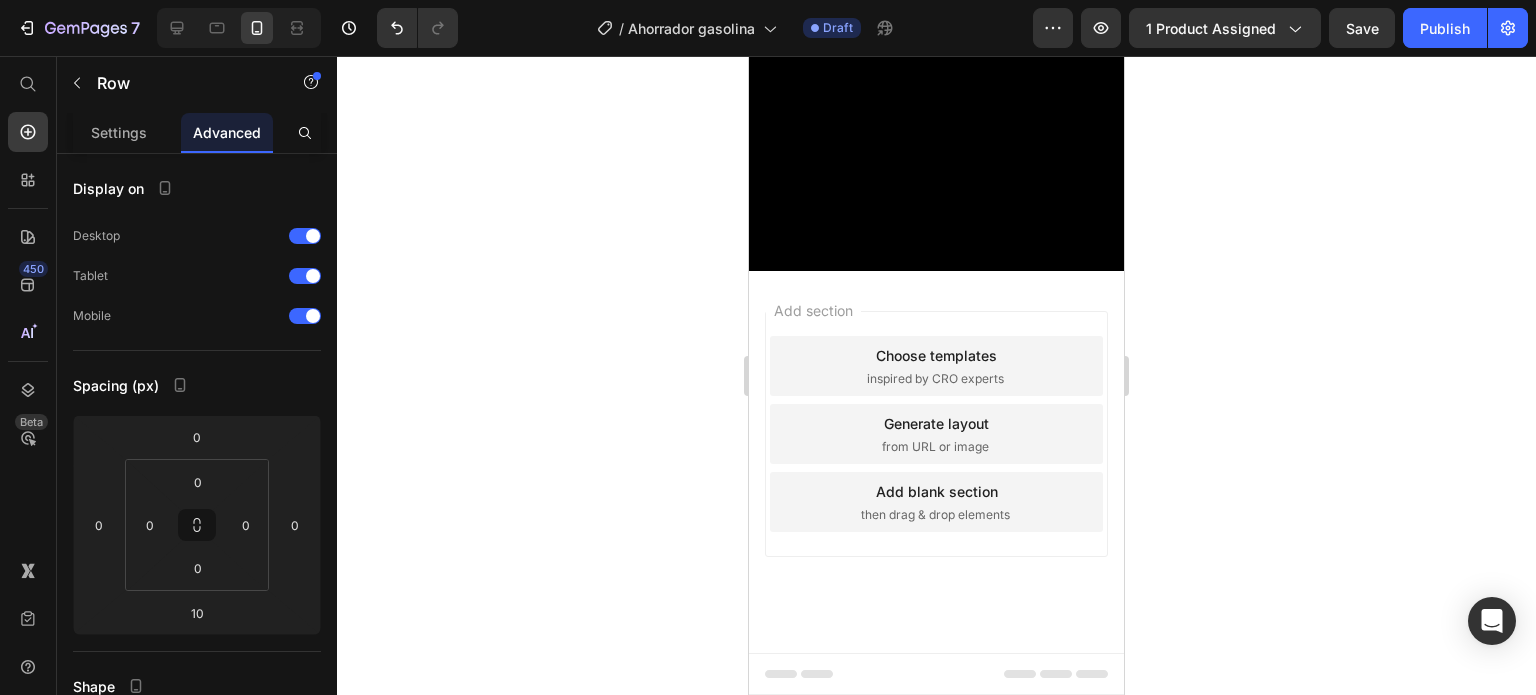 drag, startPoint x: 940, startPoint y: 465, endPoint x: 944, endPoint y: 444, distance: 21.377558 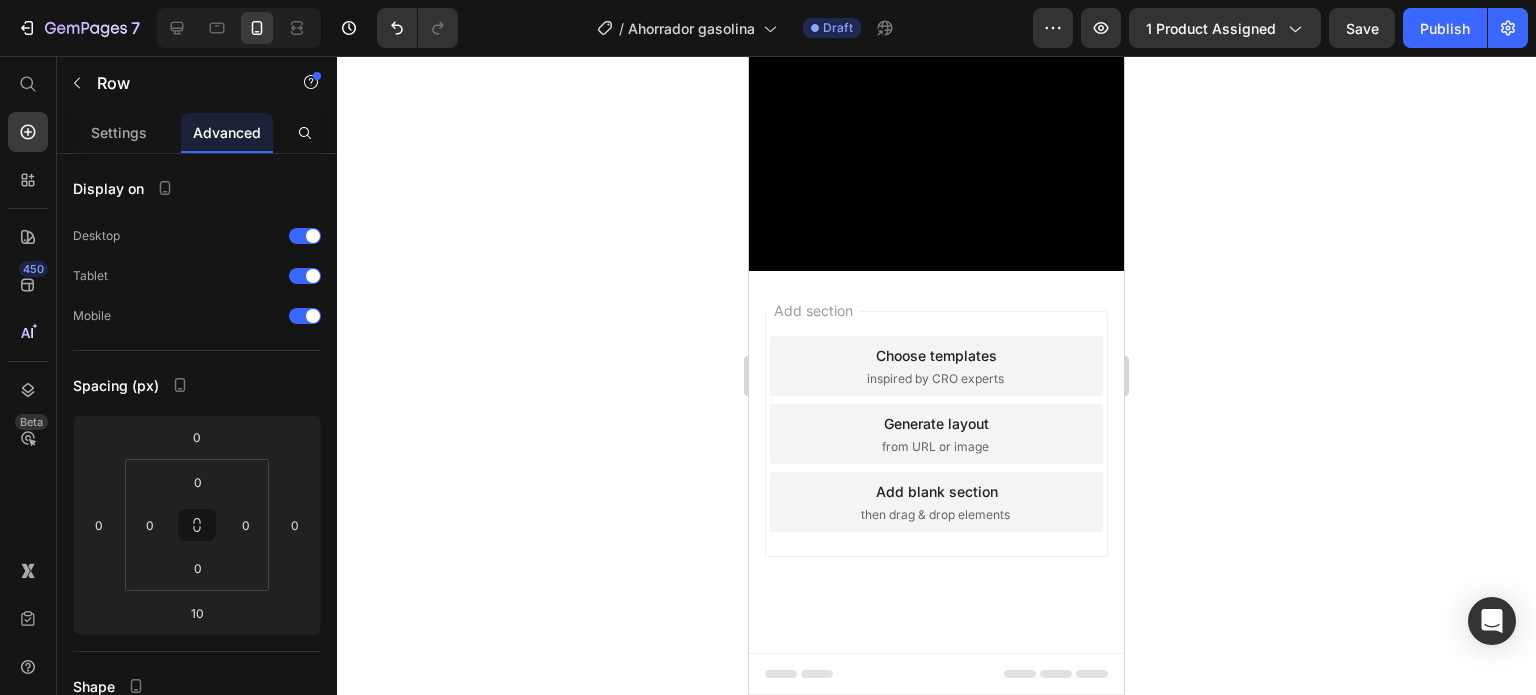 click on "Image Row   0" at bounding box center (936, -1311) 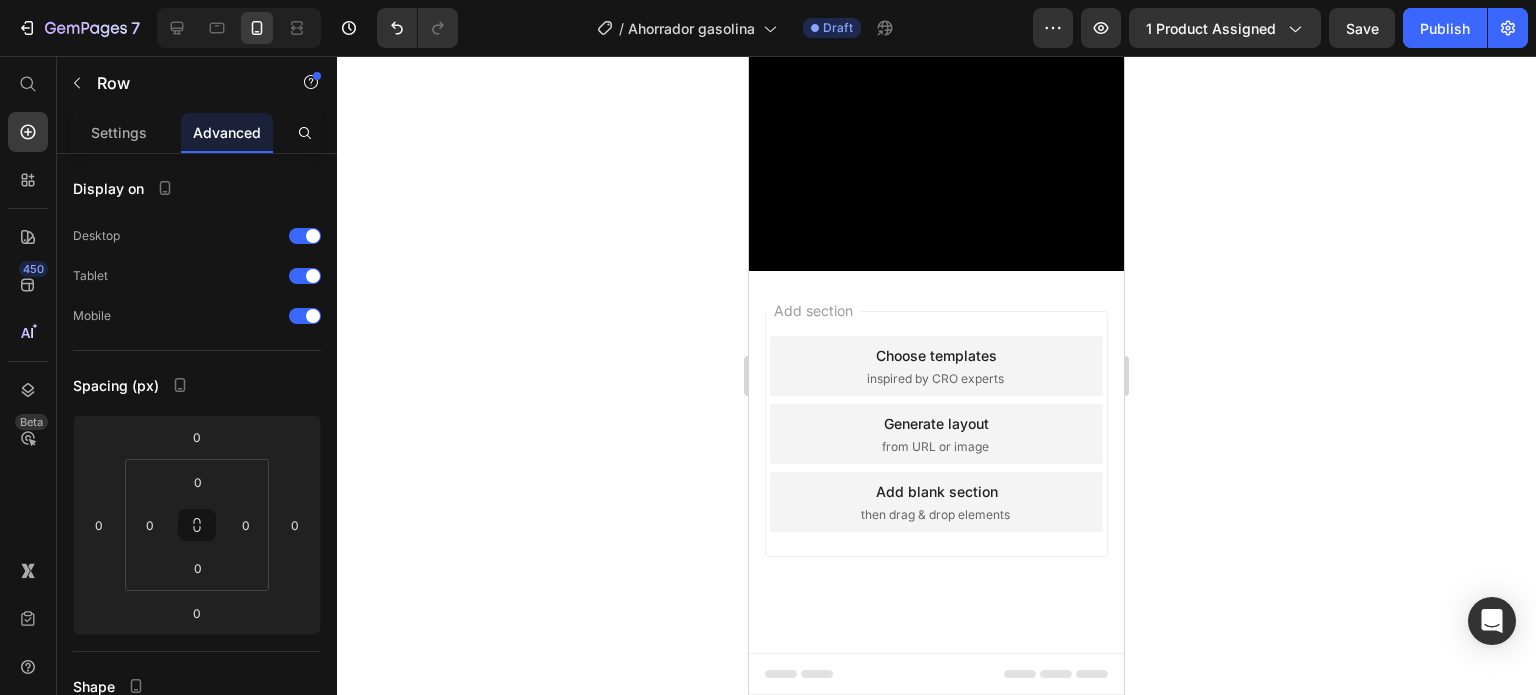 click on "OBTENER 50% DE DESCUENTO Button ¡SÓLO POR HOY! Text Block" at bounding box center [936, -1261] 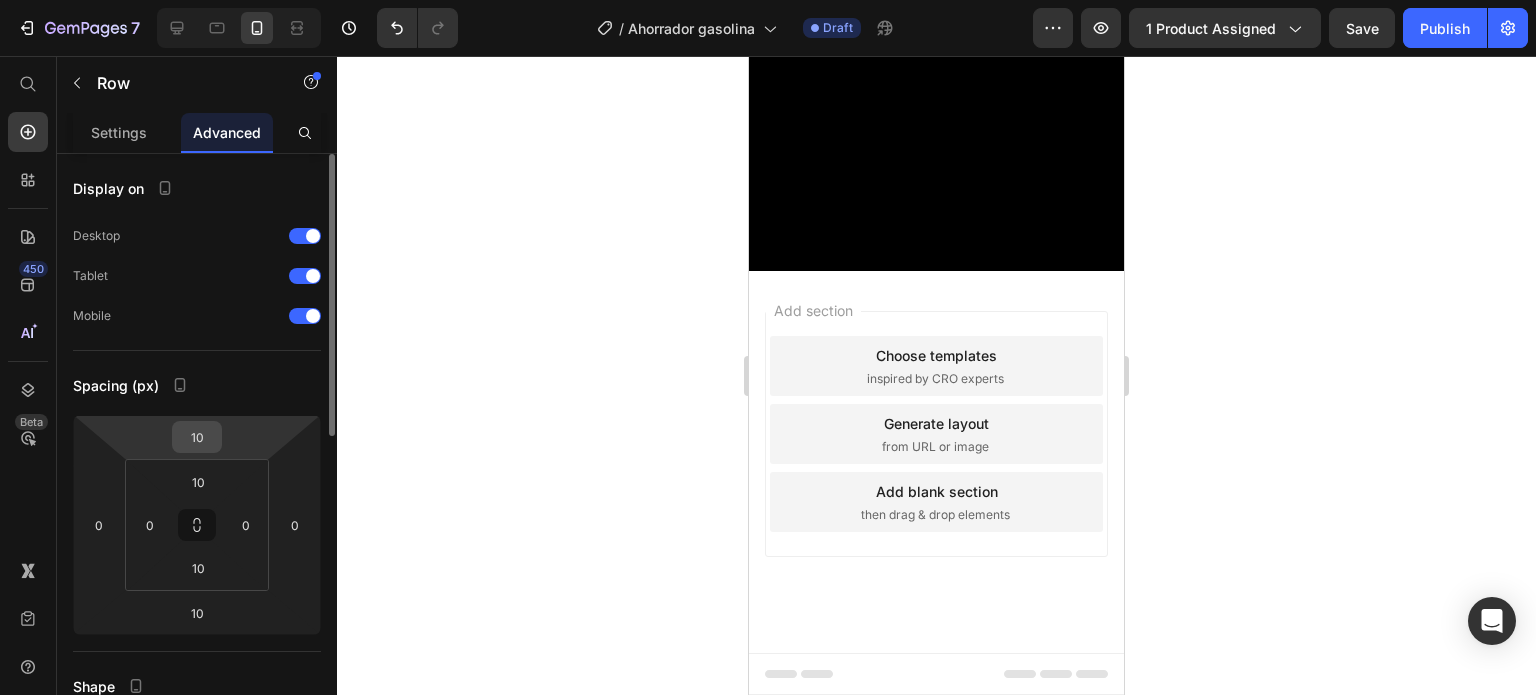 click on "10" at bounding box center [197, 437] 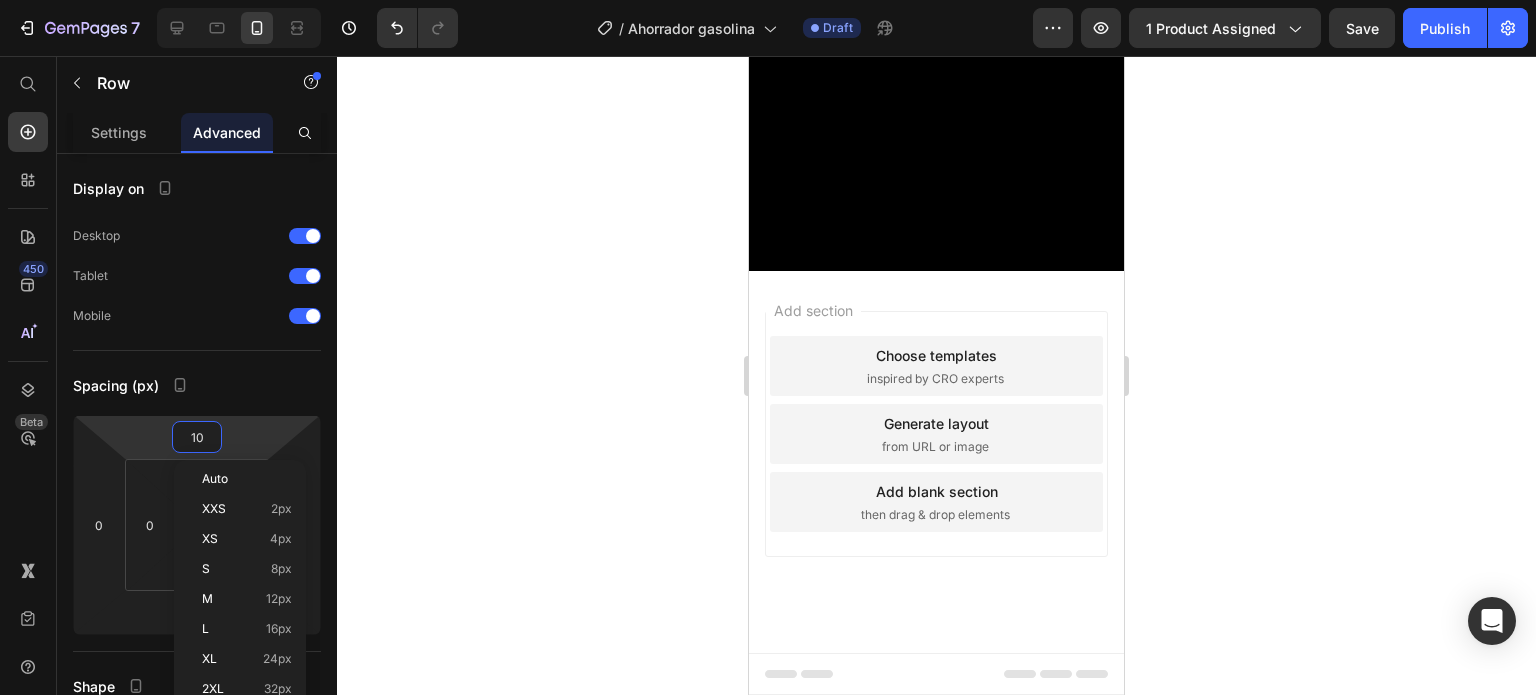click on "Visto también en: Text Block Image Row Image Image ¿Sabías que estás gastando más gasolina de la que realmente necesitas?   Pruebas reales demuestran que este dispositivo  ayuda a reducir el consumo hasta en un 15% , optimizando el rendimiento de tu motor sin afectar su potencia. Text Block Row Row Image GARANTÍA DE DEVOLUCIÓN DE DINERO DE 30 DÍAS Text Block Si no está absolutamente satisfecho con los resultados, le reembolsaremos cada centavo de su inversión. Text Block Row Image ENVÍO Y MANEJO GRATIS Text Block Proporcionamos envíos gratuitos para todos los pedidos superiores a $59.900 realizados hoy. Text Block Row Image ALTA CALIDAD GARANTIZADA Text Block Fabricado con materiales de alta calidad. Disfrute de un rendimiento constante y sin problemas durante mucho tiempo. Text Block Row Row OBTENER 50% DE DESCUENTO Button ¡SÓLO POR HOY! Text Block Row Image Cada vez que llenas el tanque, el precio sigue subiendo… pero  ¿y si pudieras reducir tu gasto hasta un 15% sin esfuerzo?   Row Image" at bounding box center (936, -2250) 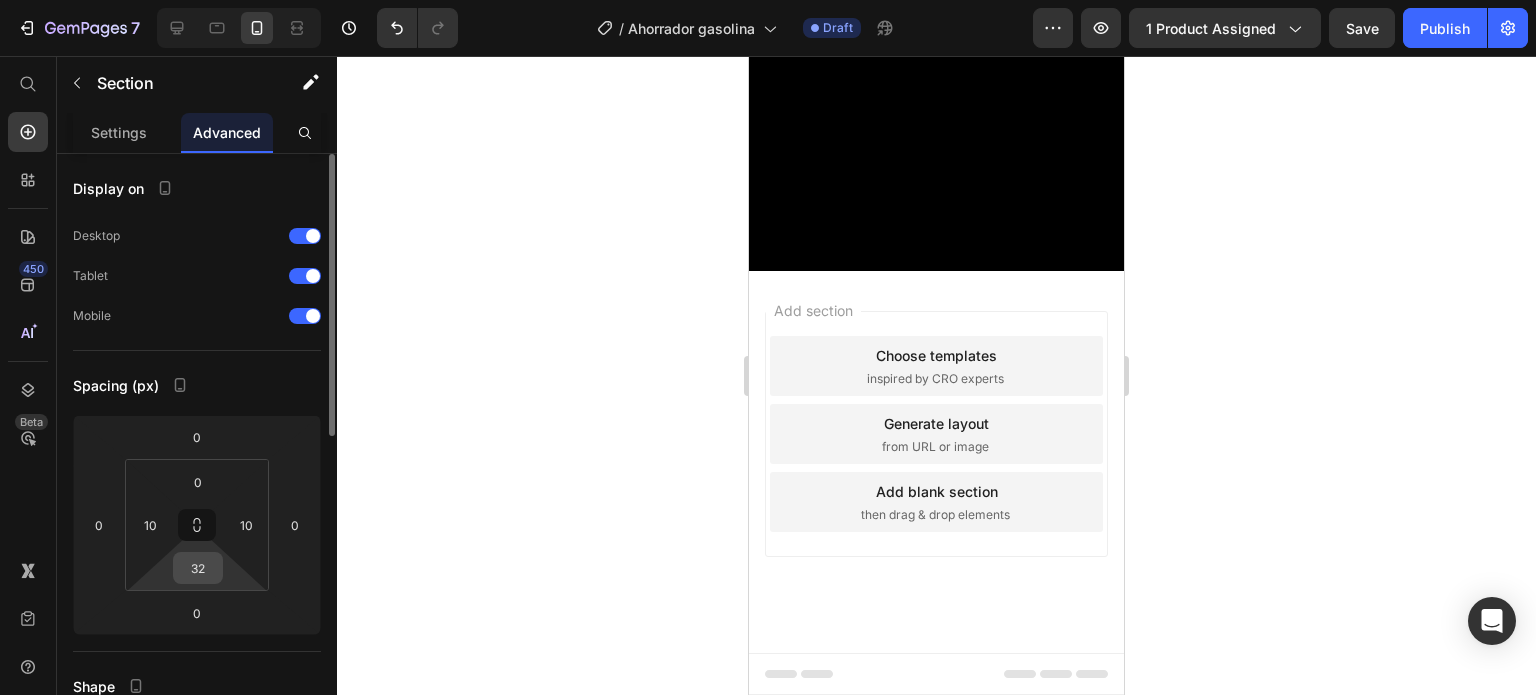 click on "32" at bounding box center (198, 568) 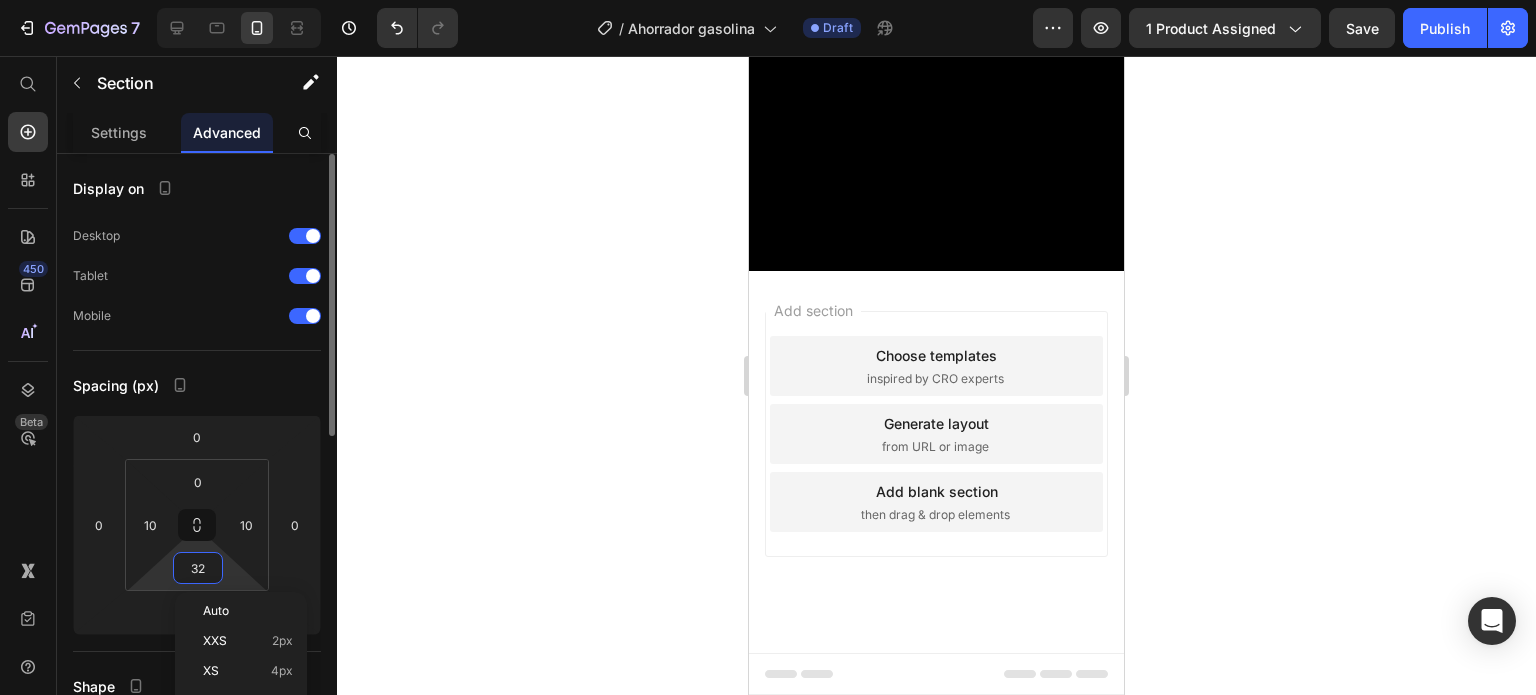 type on "0" 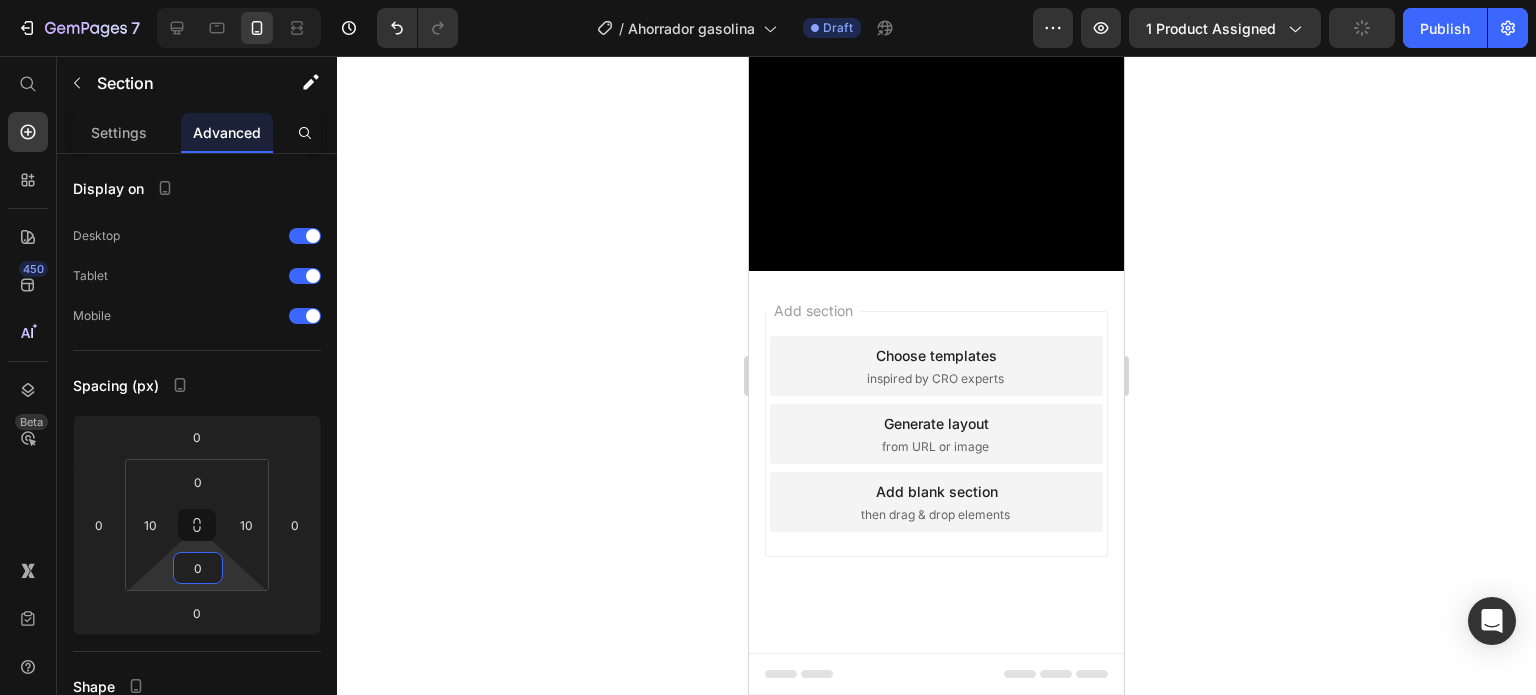 click on "Image ¡Oferta Especial Ahora! Text Block ¡Pruébalo AHORA! Text Block Sin Riesgos y a un precio bajo Text Block Llévalo HOY: Text Block
Aprovecha nuestros Descuento
Garantía de reembolso de 30 días
Envío GRATIS Item List Row OBTENER 50% DE DESCUENTO Button ¡SÓLO POR HOY! Text Block Row Row Row Section 4" at bounding box center (936, -783) 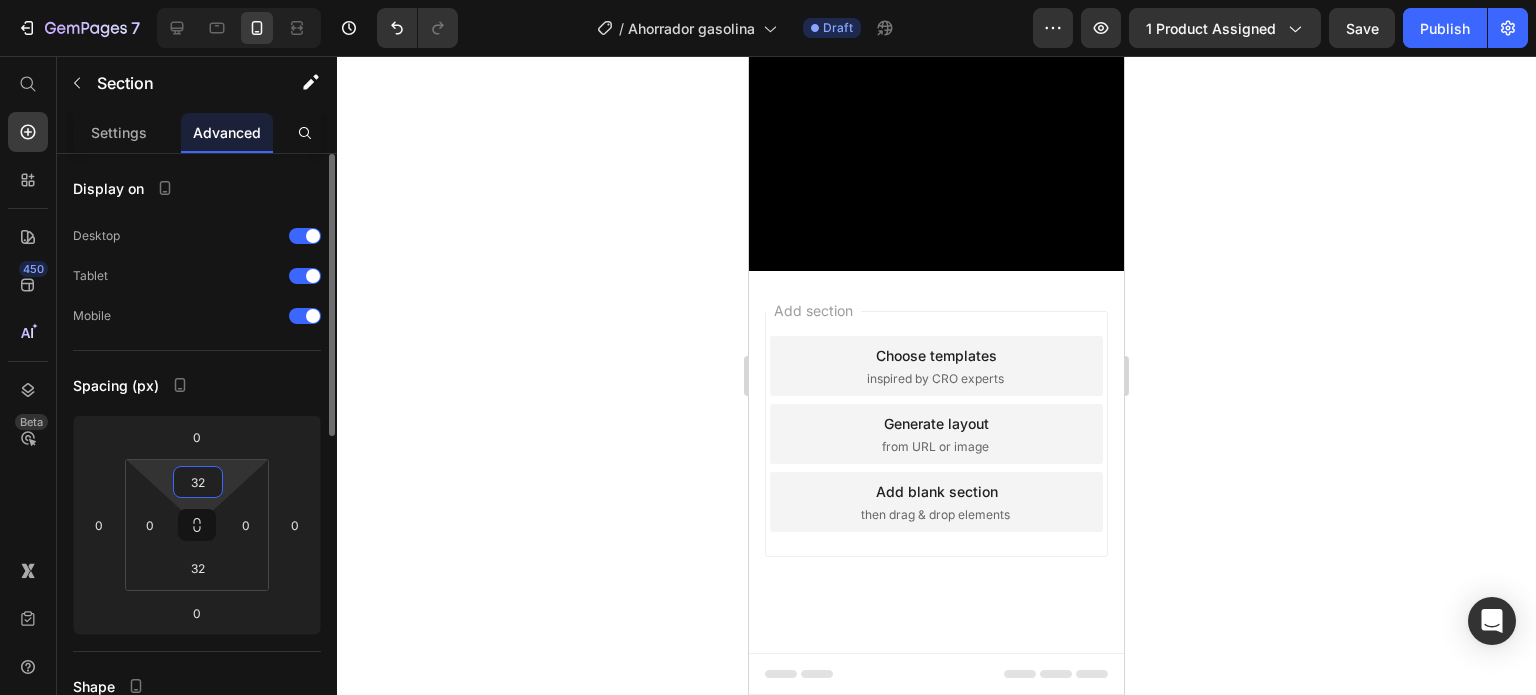 click on "32" at bounding box center (198, 482) 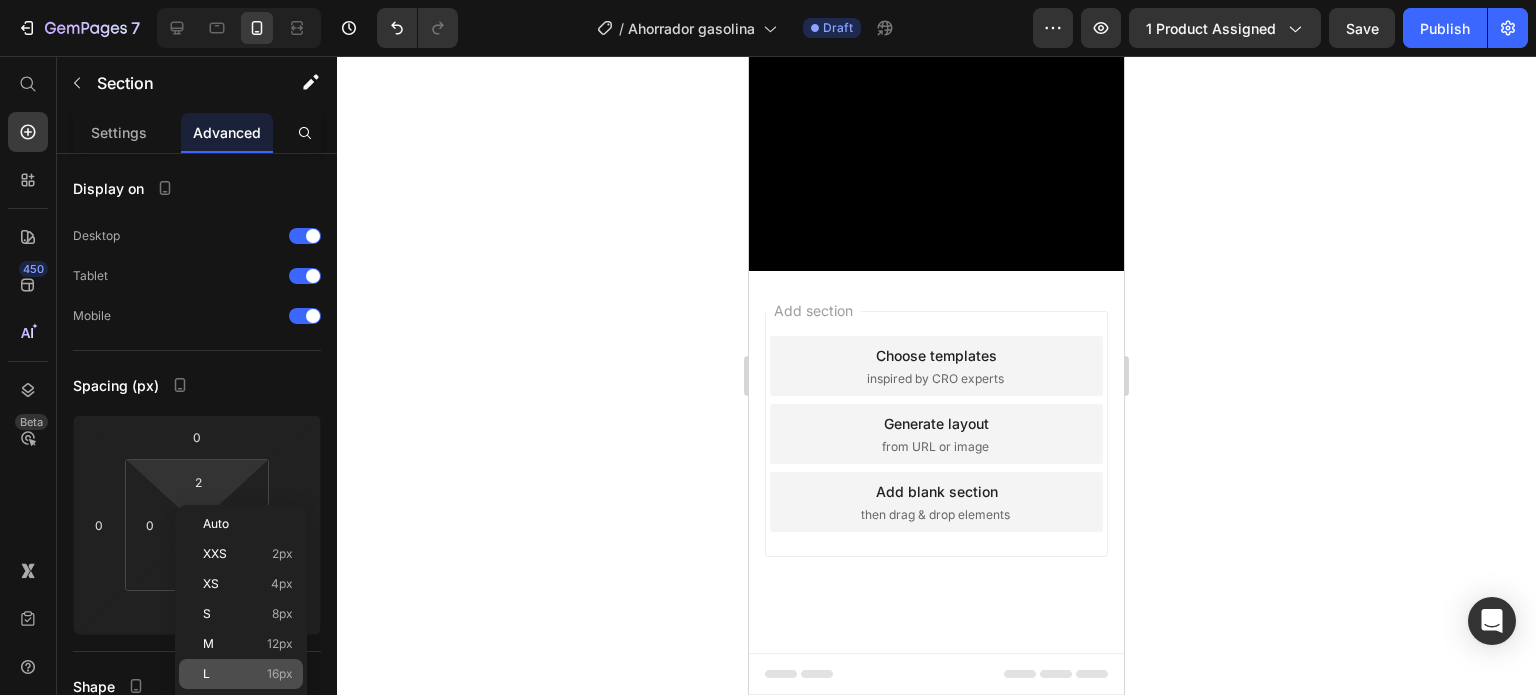 click on "L 16px" 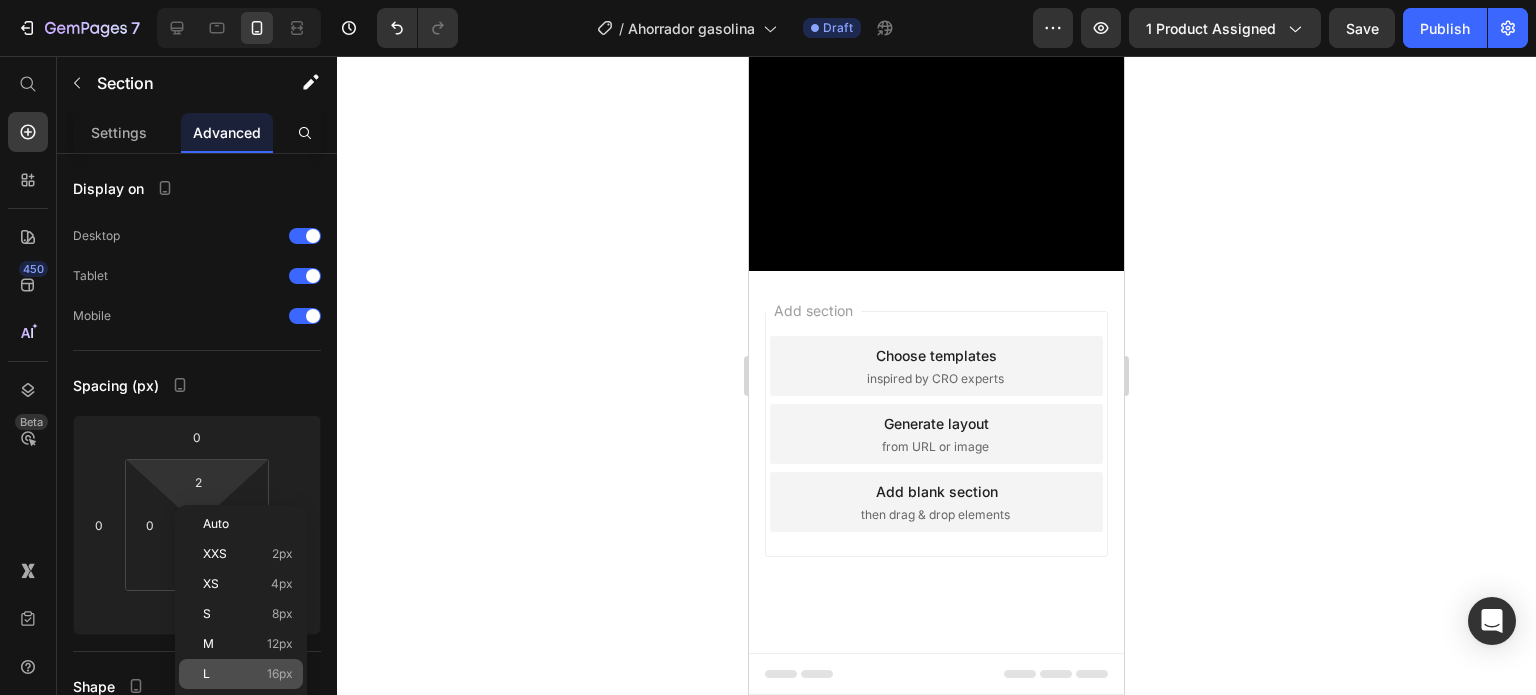 type on "16" 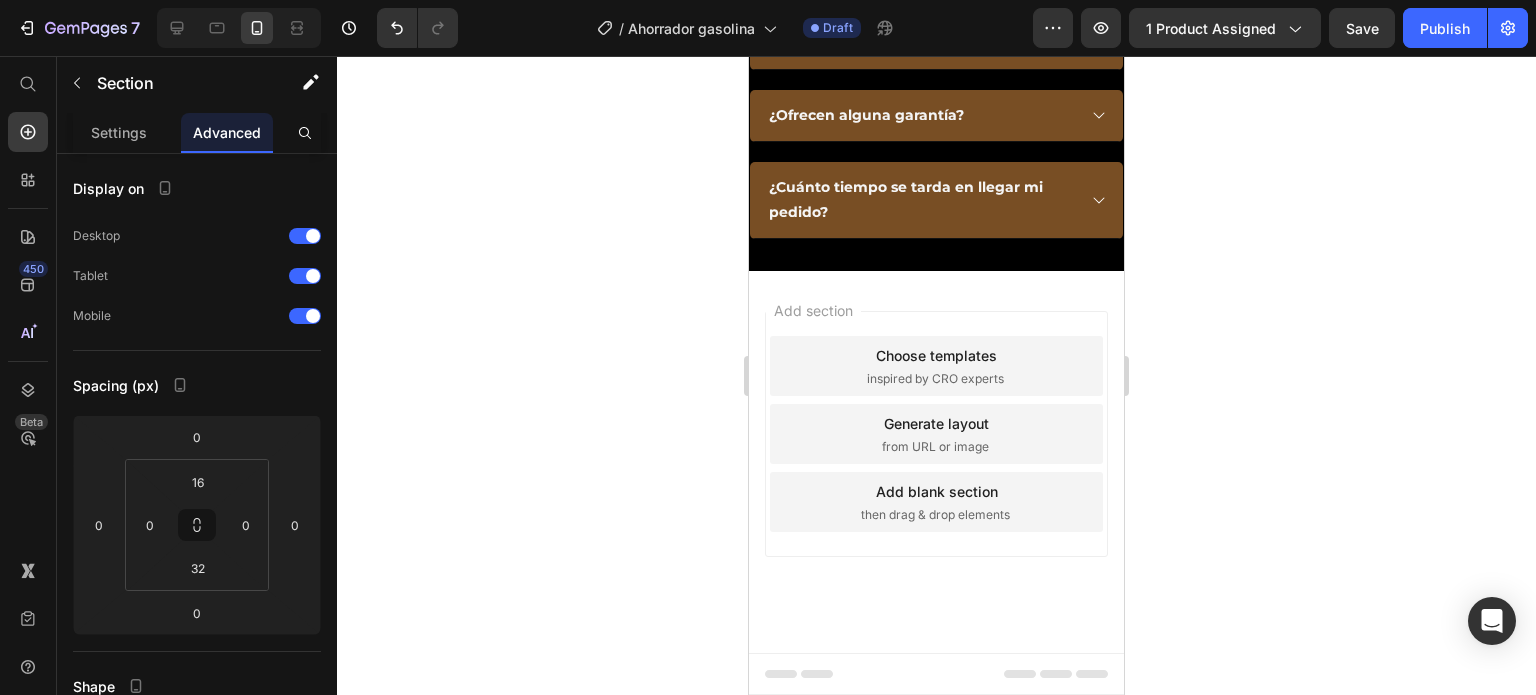 scroll, scrollTop: 6100, scrollLeft: 0, axis: vertical 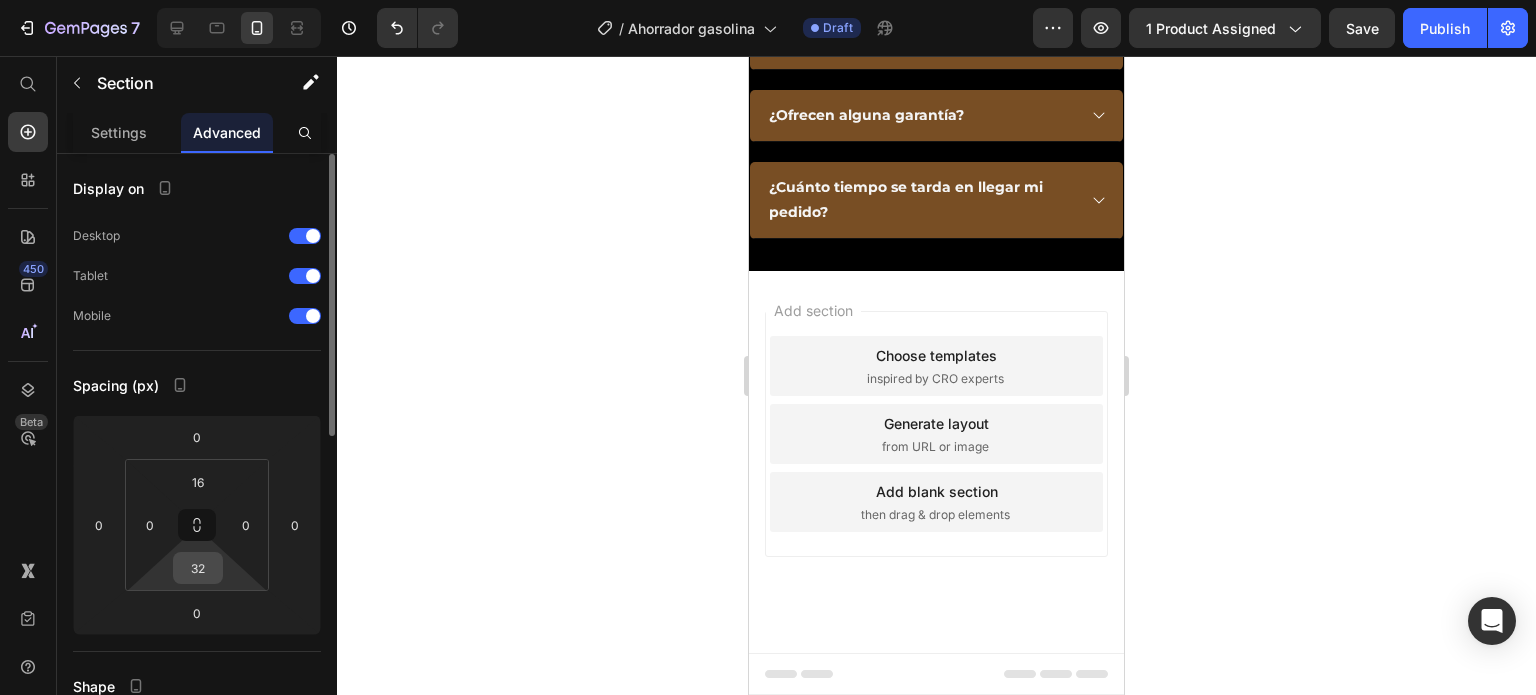 click on "32" at bounding box center [198, 568] 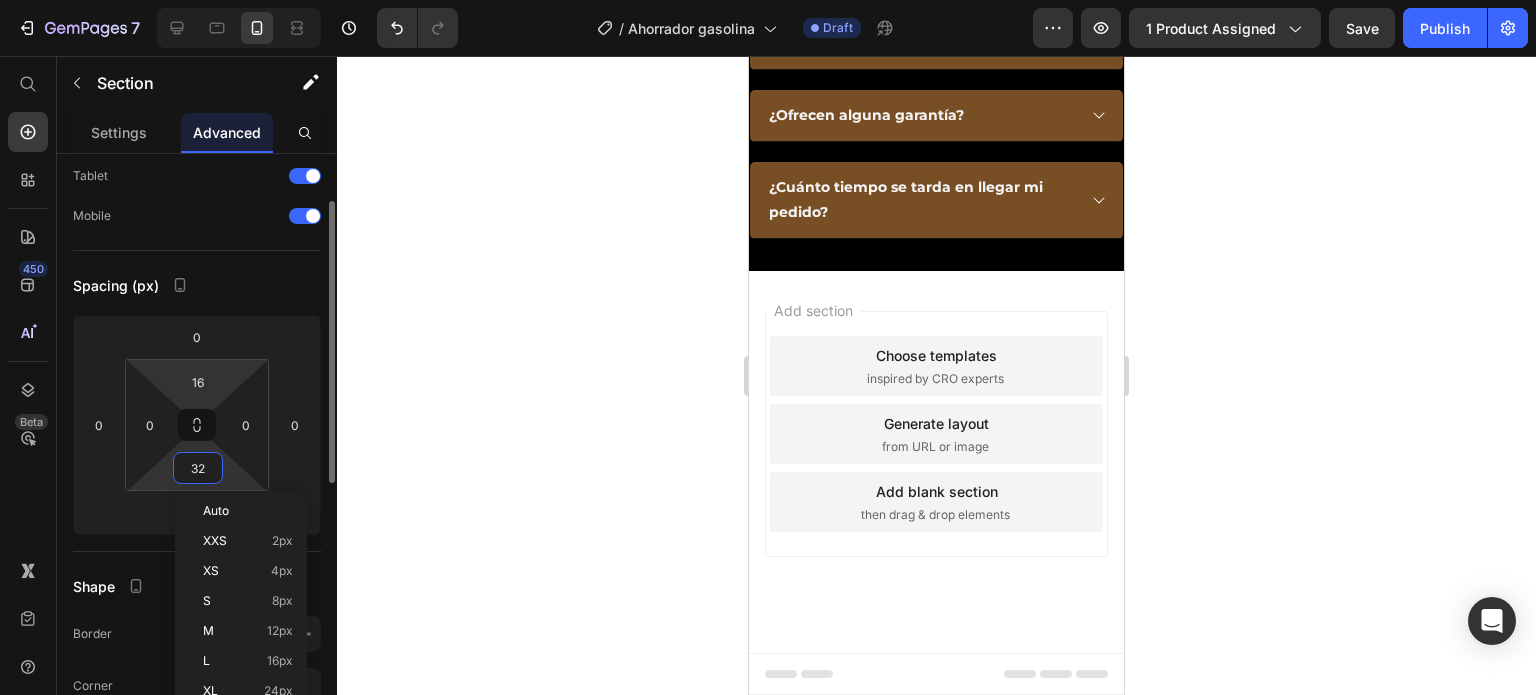 scroll, scrollTop: 300, scrollLeft: 0, axis: vertical 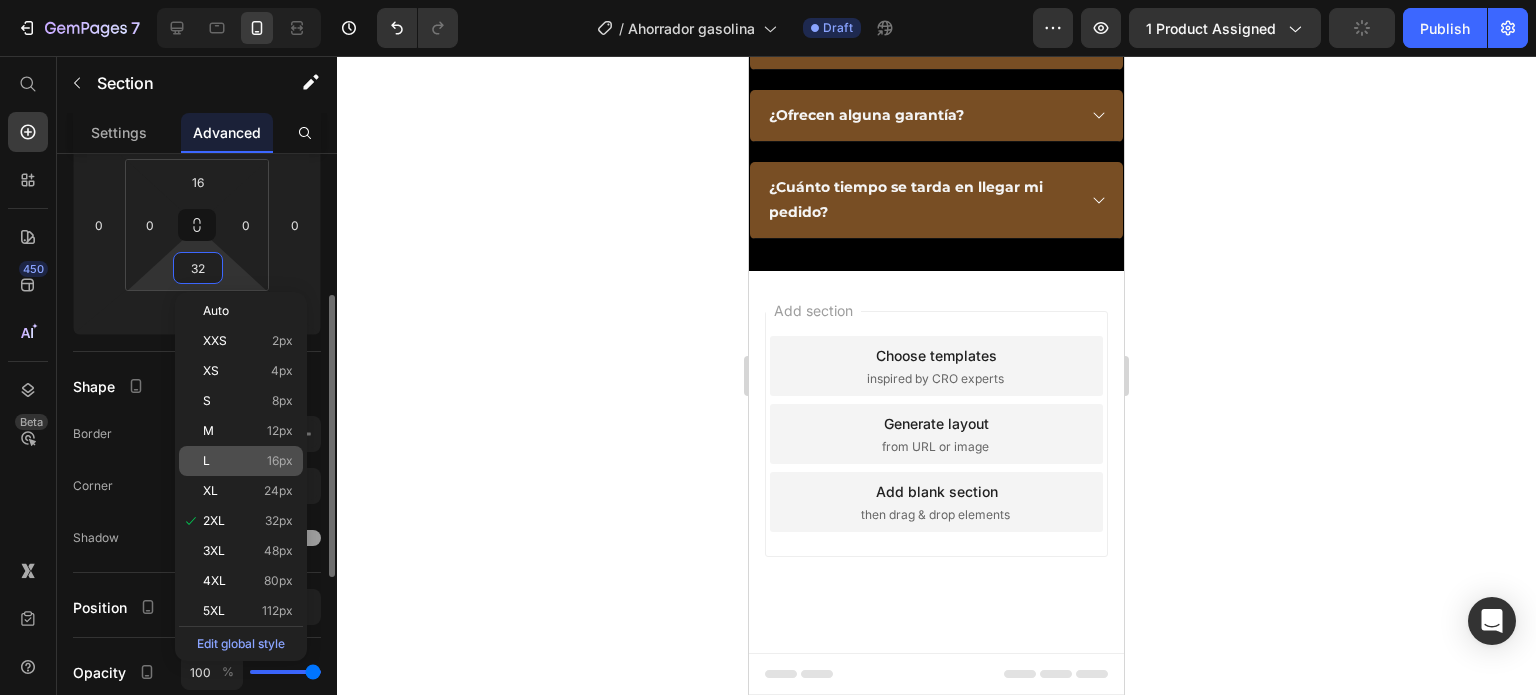 click on "L 16px" 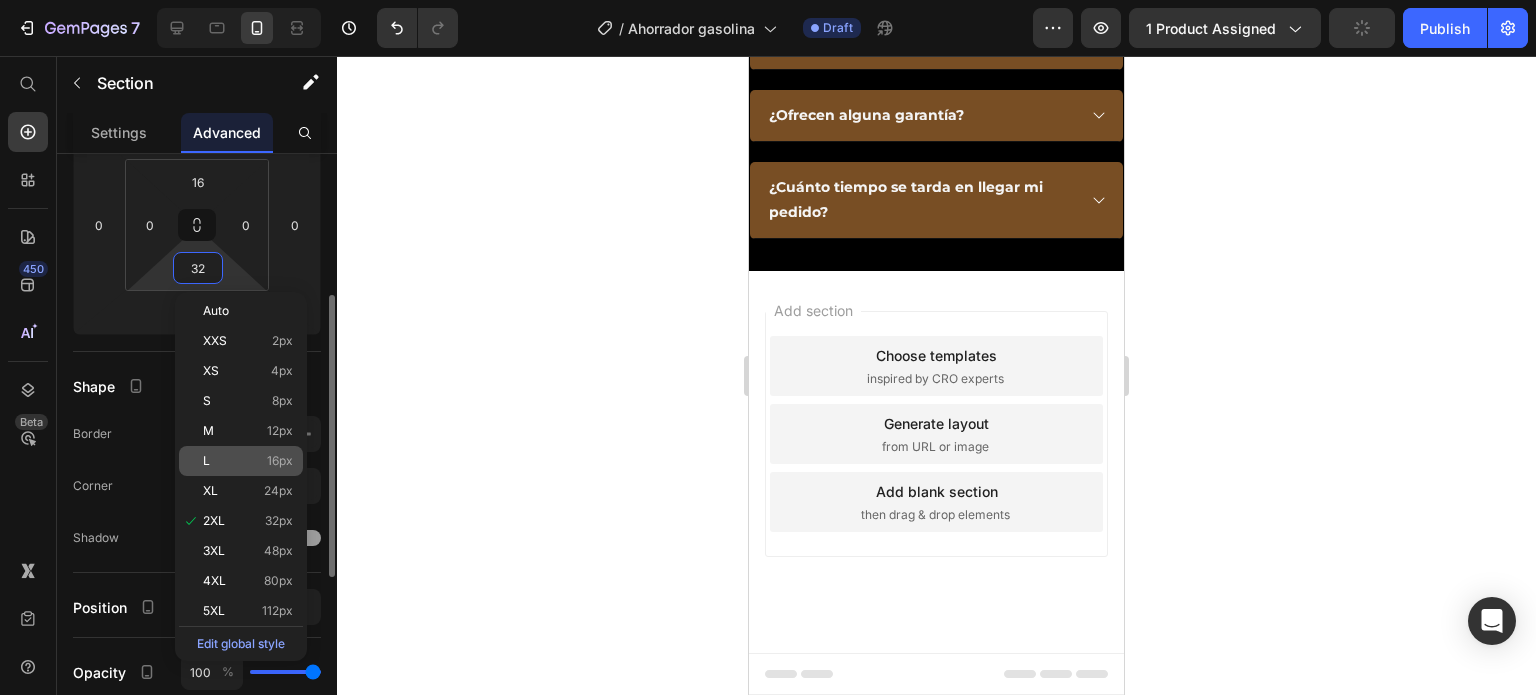 type on "16" 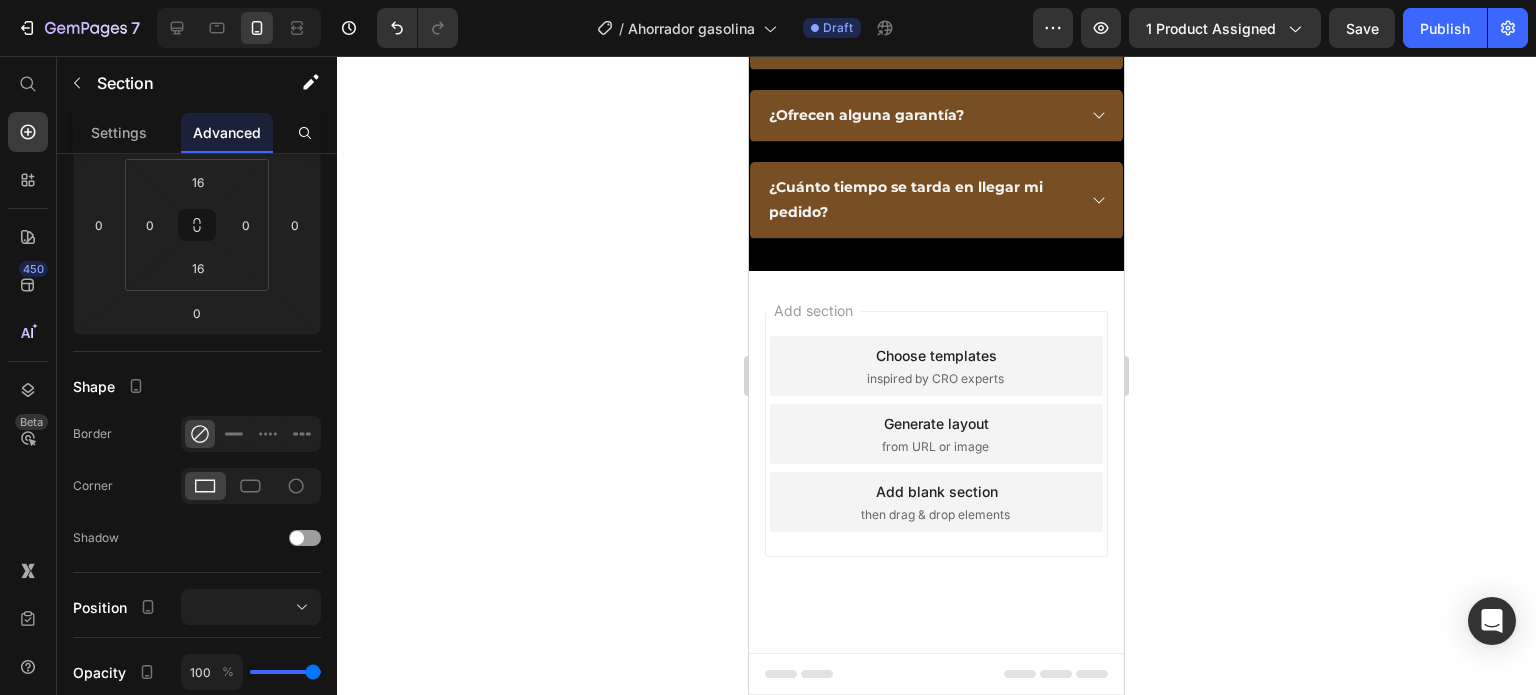 click on "Image ¡Oferta Especial Ahora! Text Block ¡Pruébalo AHORA! Text Block Sin Riesgos y a un precio bajo Text Block Llévalo HOY: Text Block
Aprovecha nuestros Descuento
Garantía de reembolso de 30 días
Envío GRATIS Item List Row OBTENER 50% DE DESCUENTO Button ¡SÓLO POR HOY! Text Block Row Row" at bounding box center [936, -827] 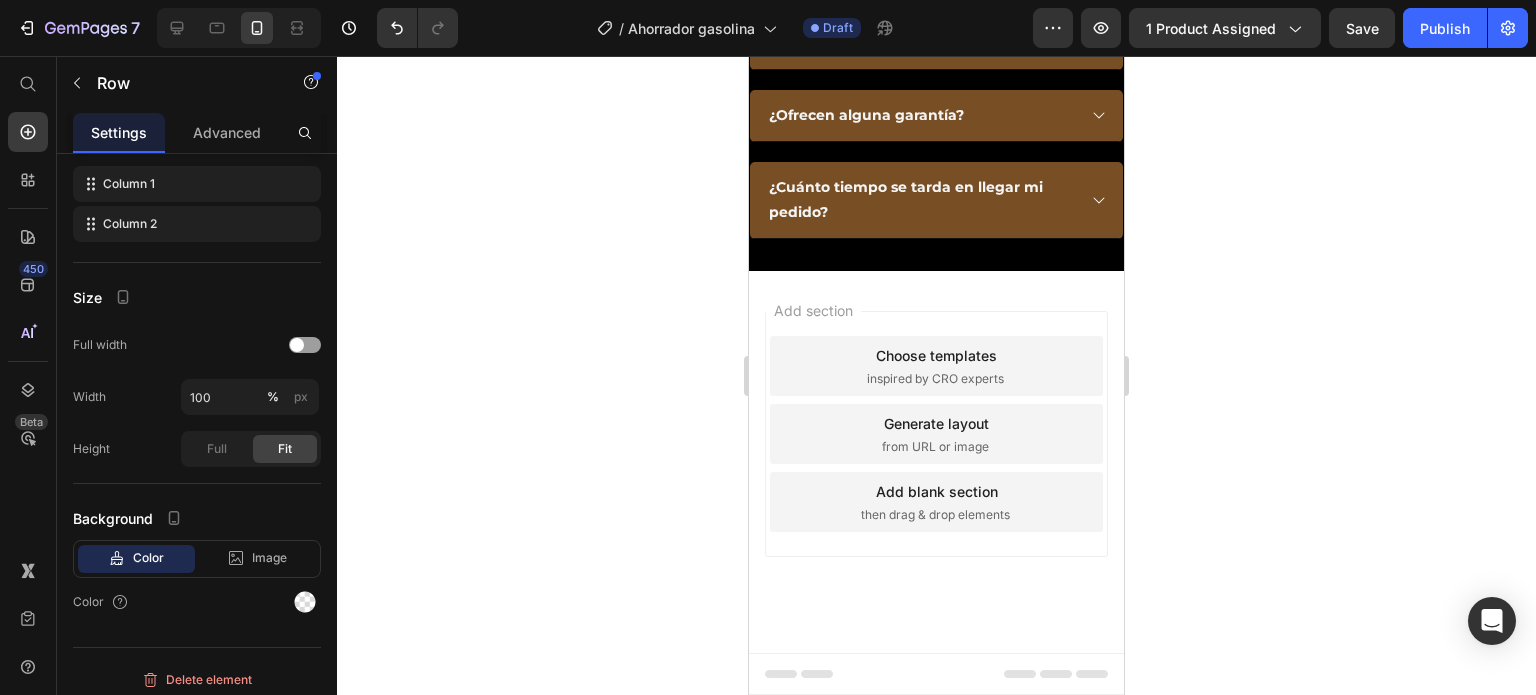scroll, scrollTop: 0, scrollLeft: 0, axis: both 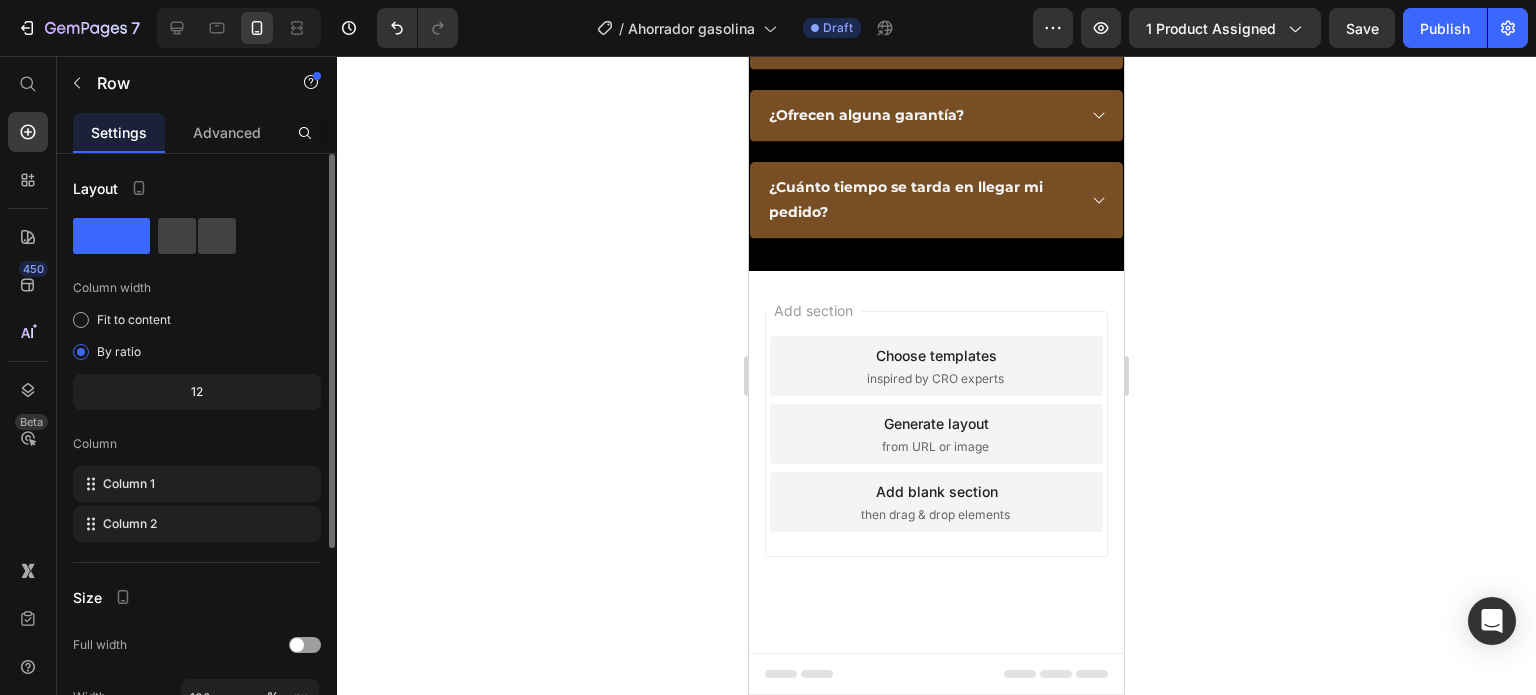 click on "Row" at bounding box center (800, -1207) 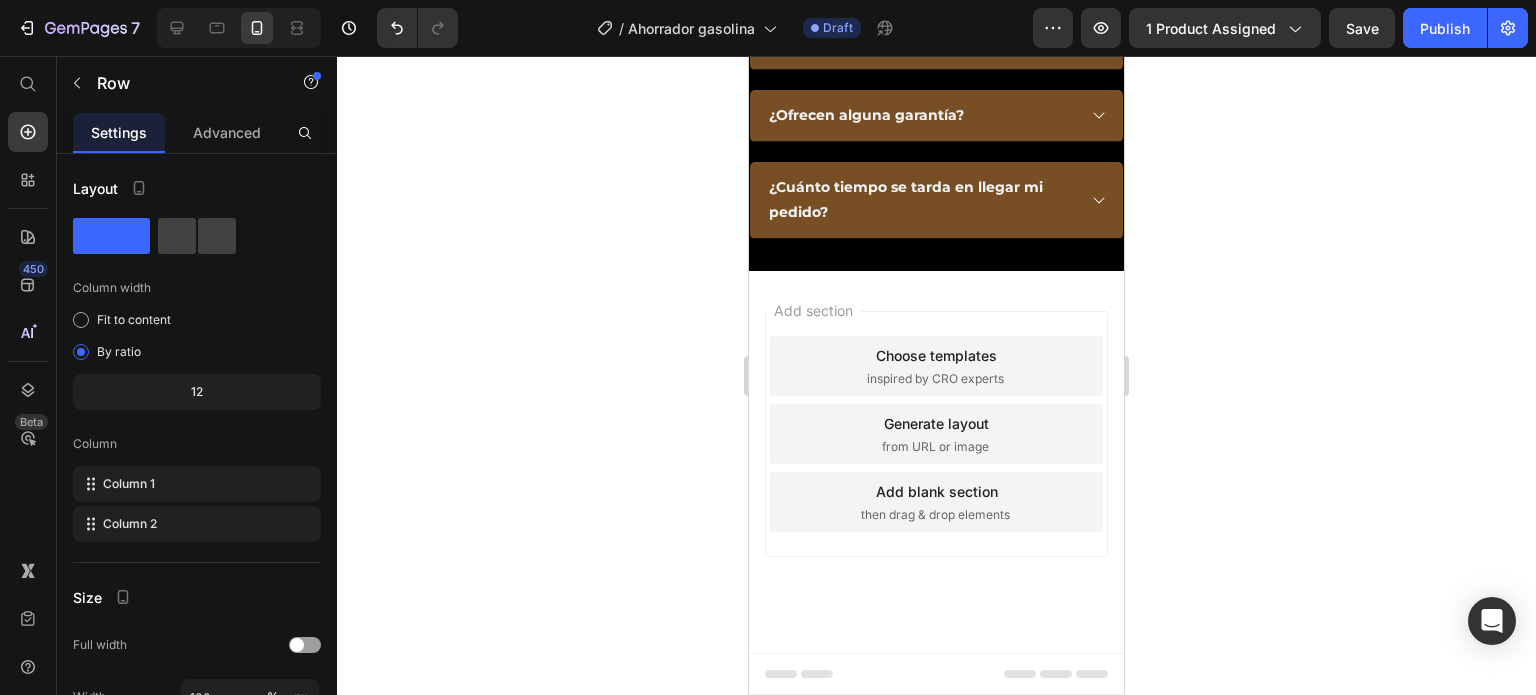 click on "Row 1 col" at bounding box center [798, -1242] 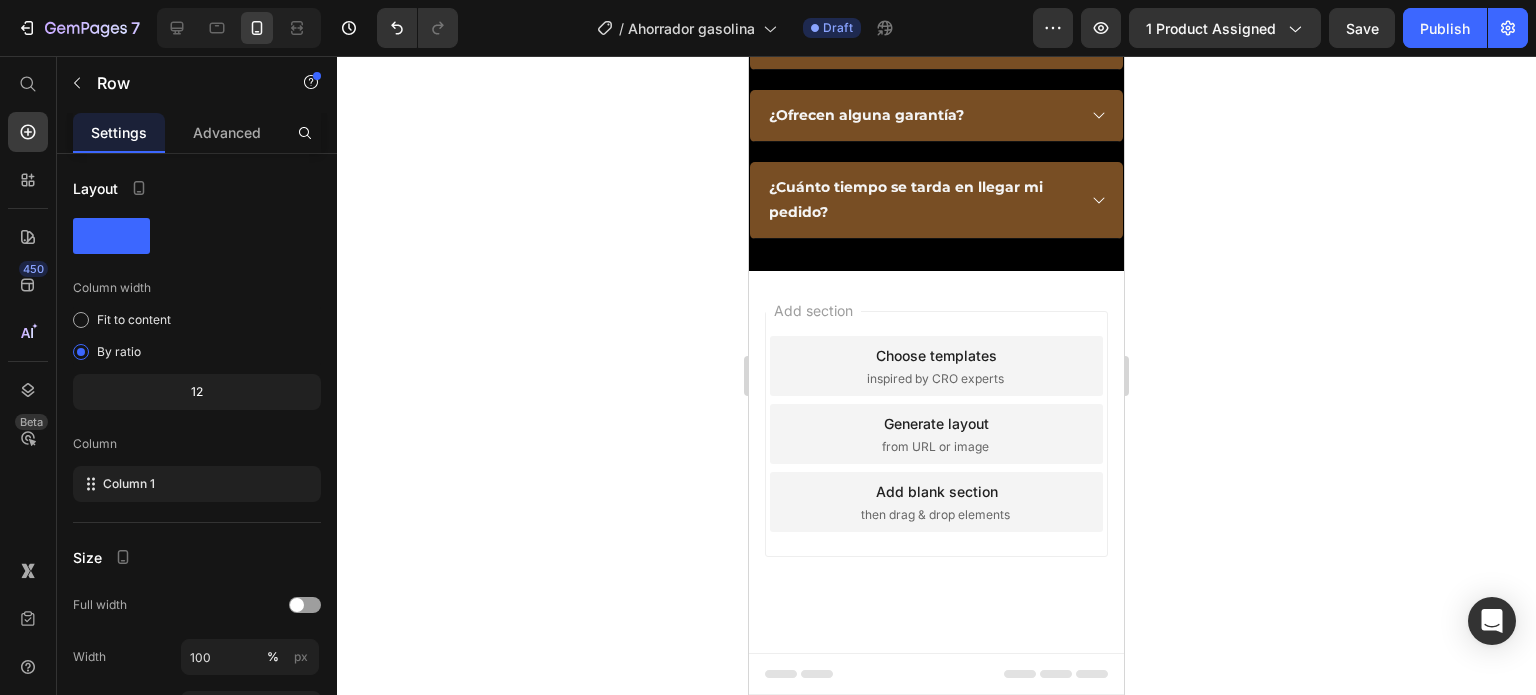 click on "Row" 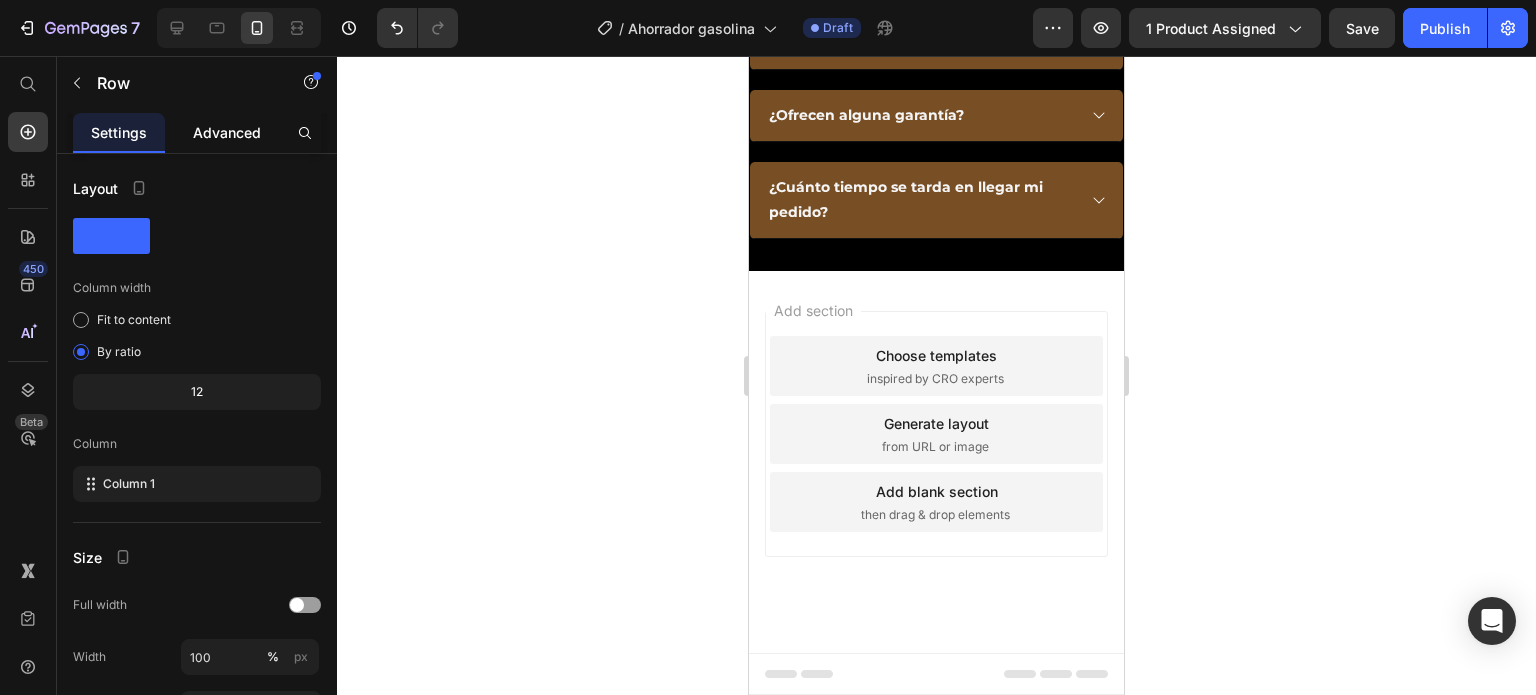 click on "Advanced" 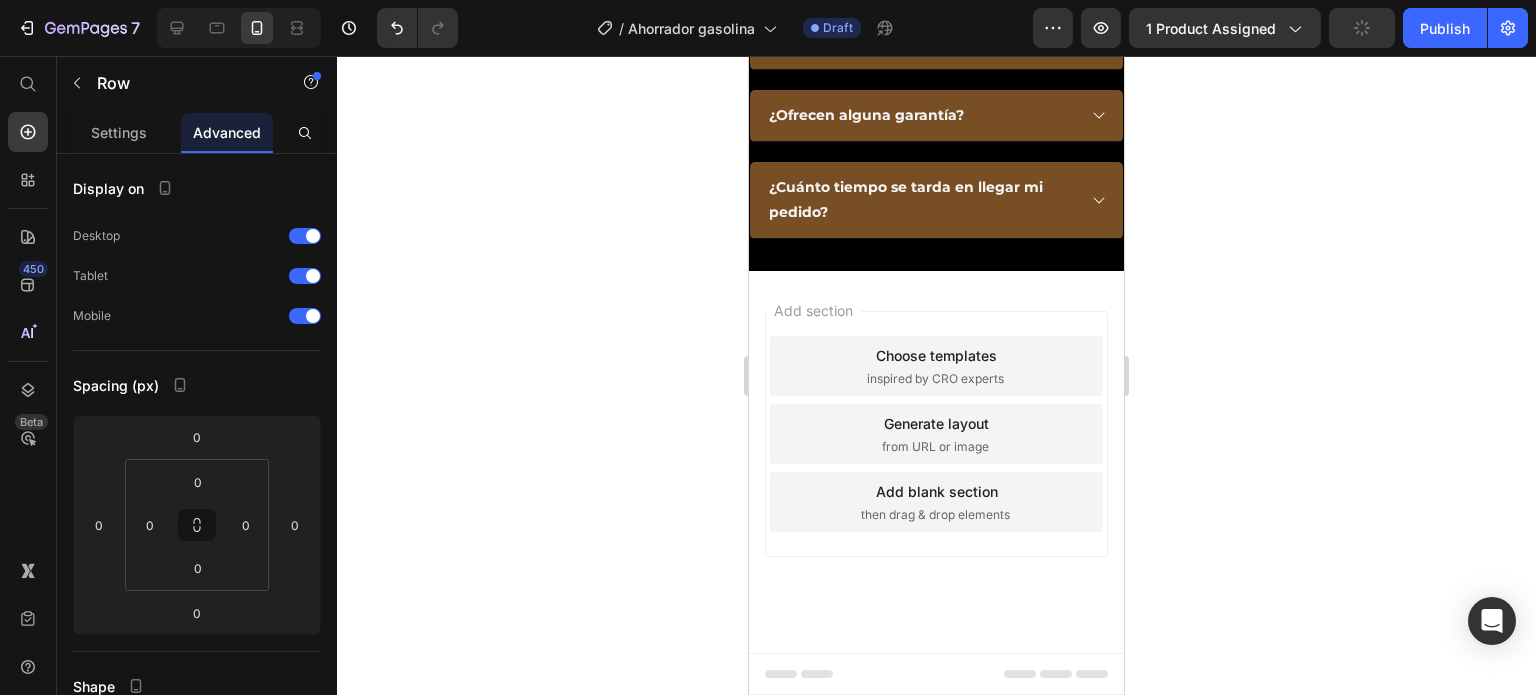 click on "Row" at bounding box center [800, -1207] 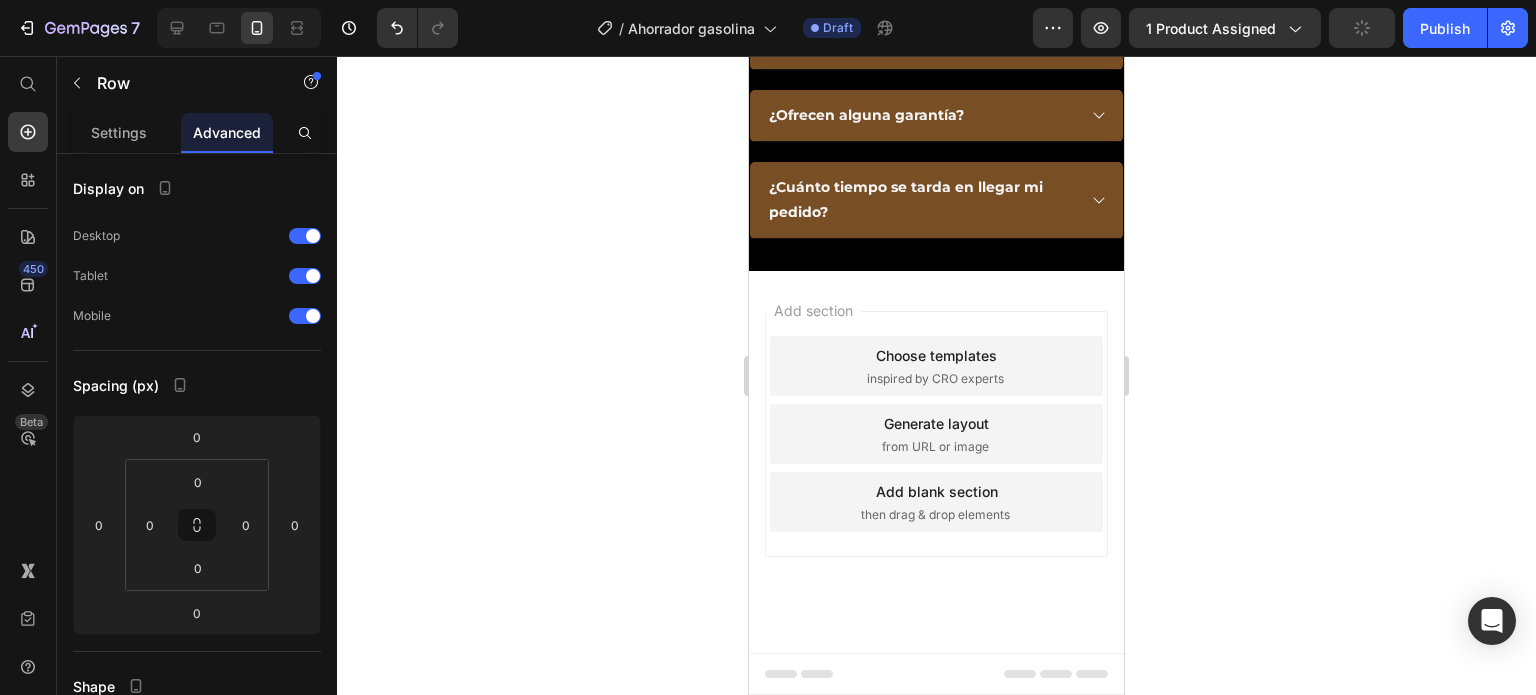 click on "Section" at bounding box center [793, -1242] 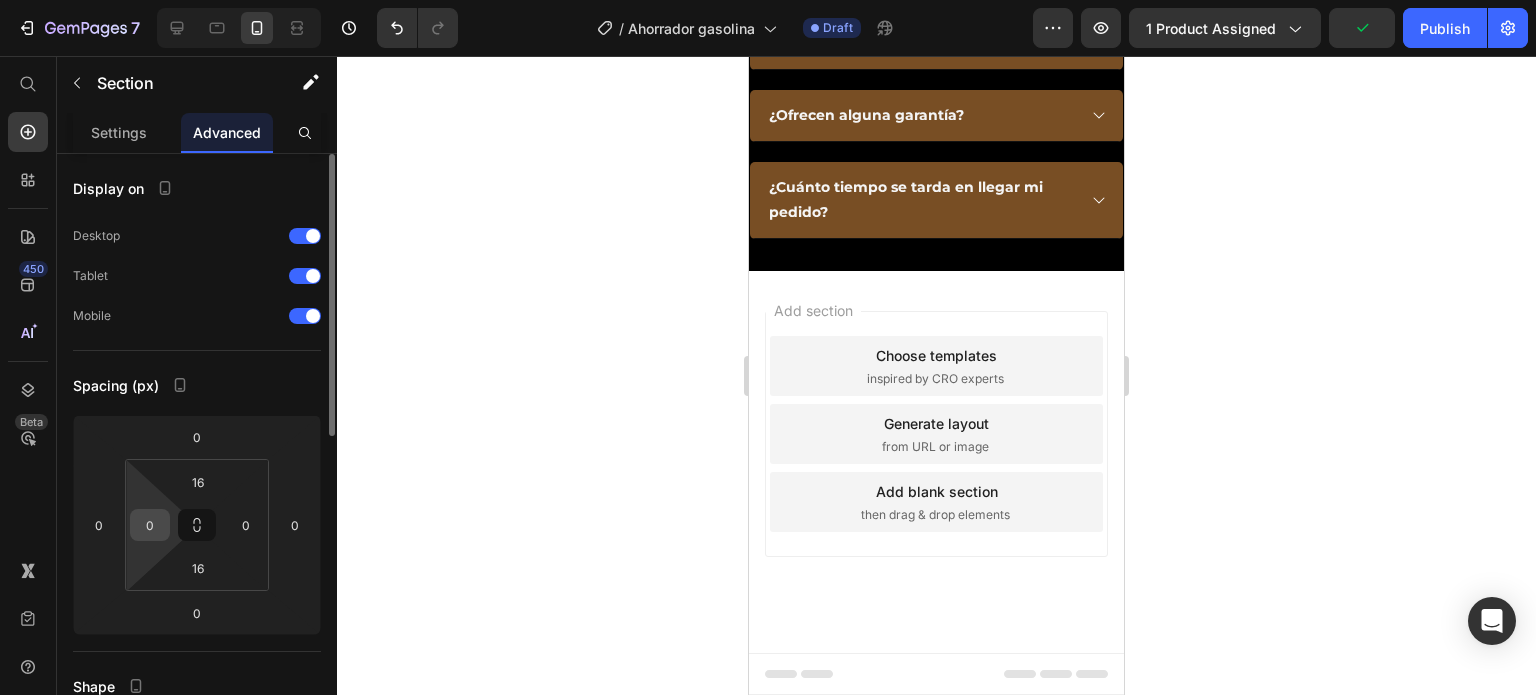 click on "0" at bounding box center [150, 525] 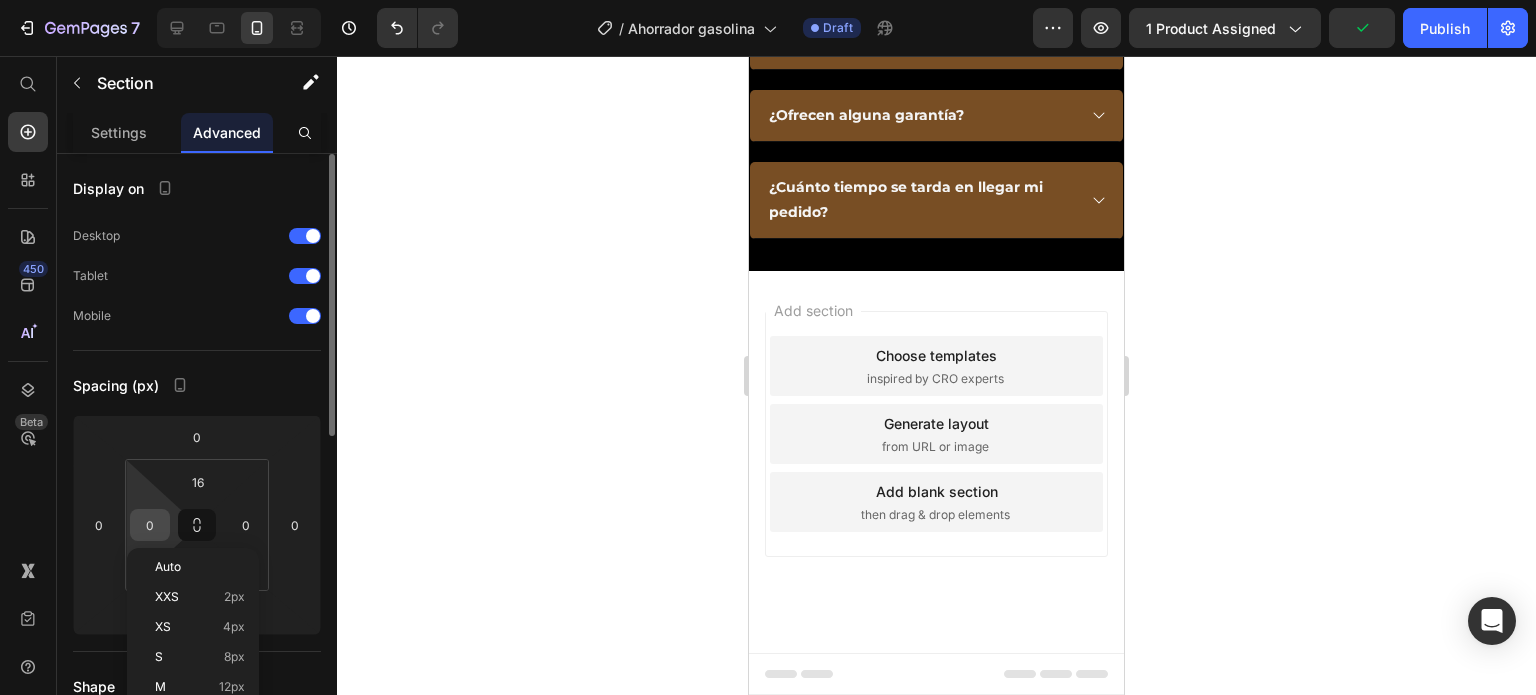 click on "0" at bounding box center (150, 525) 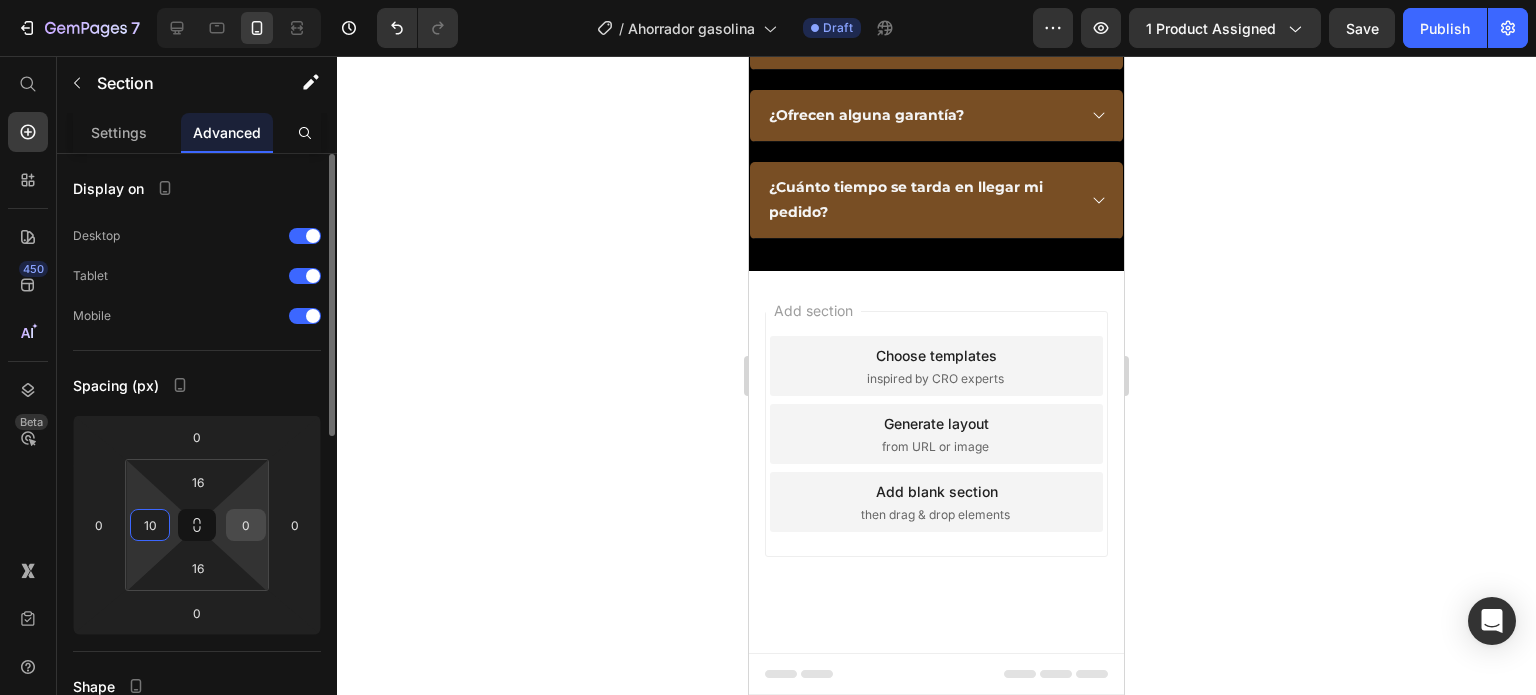 type on "10" 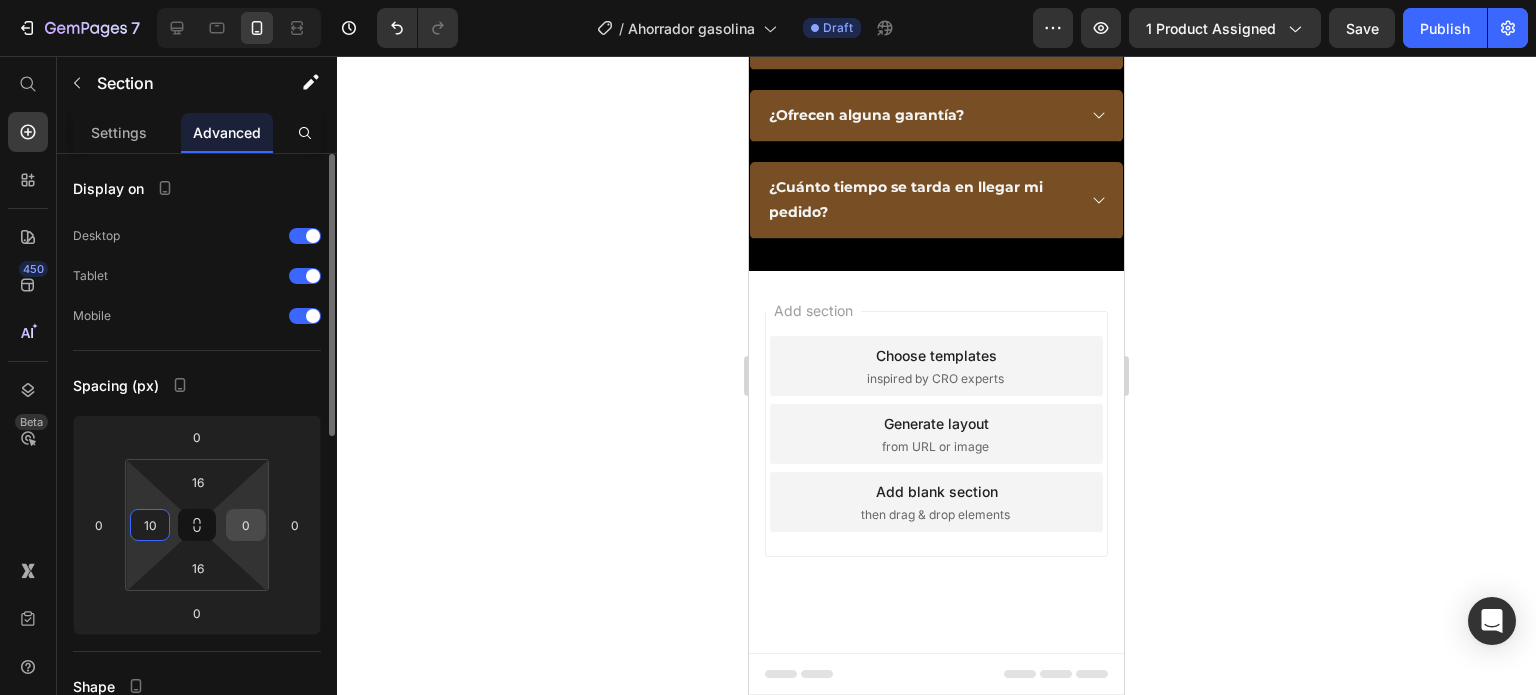 click on "0" at bounding box center (246, 525) 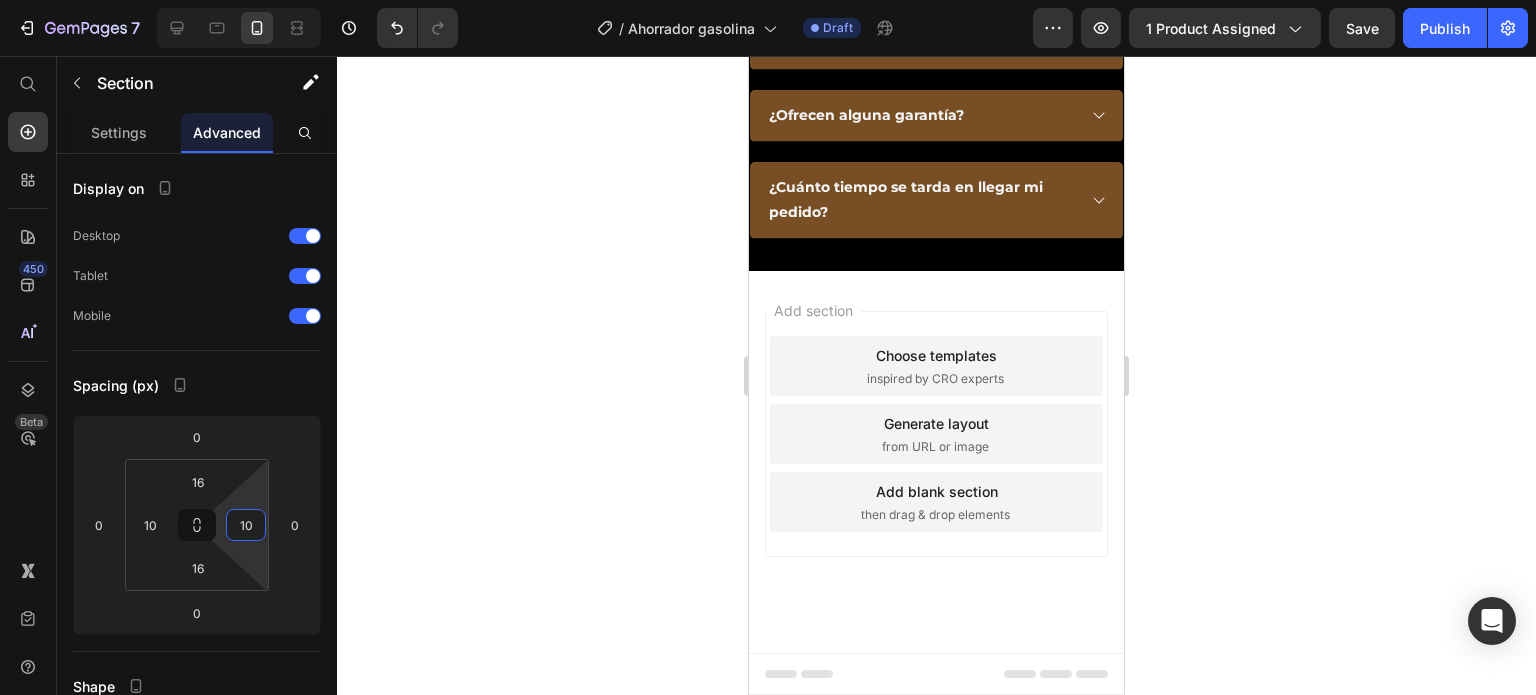 scroll, scrollTop: 6400, scrollLeft: 0, axis: vertical 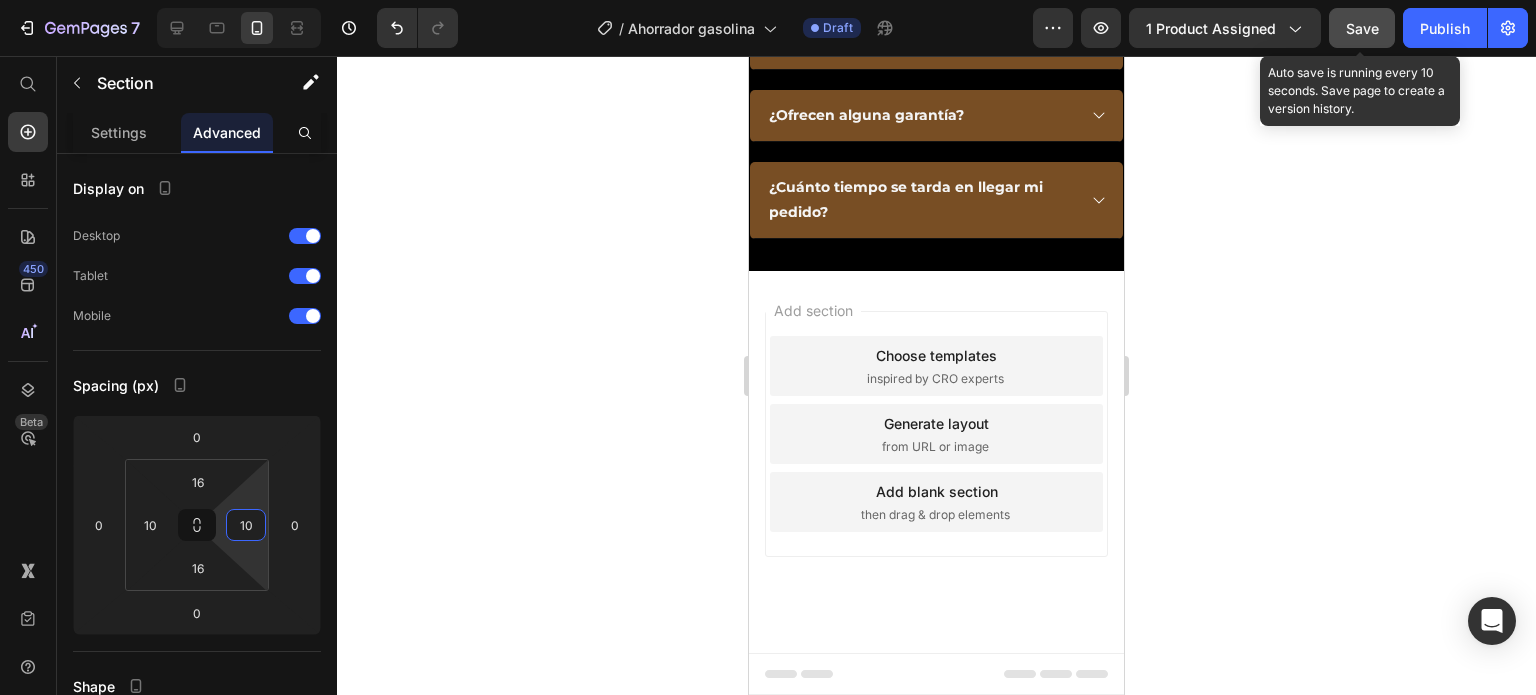 type on "10" 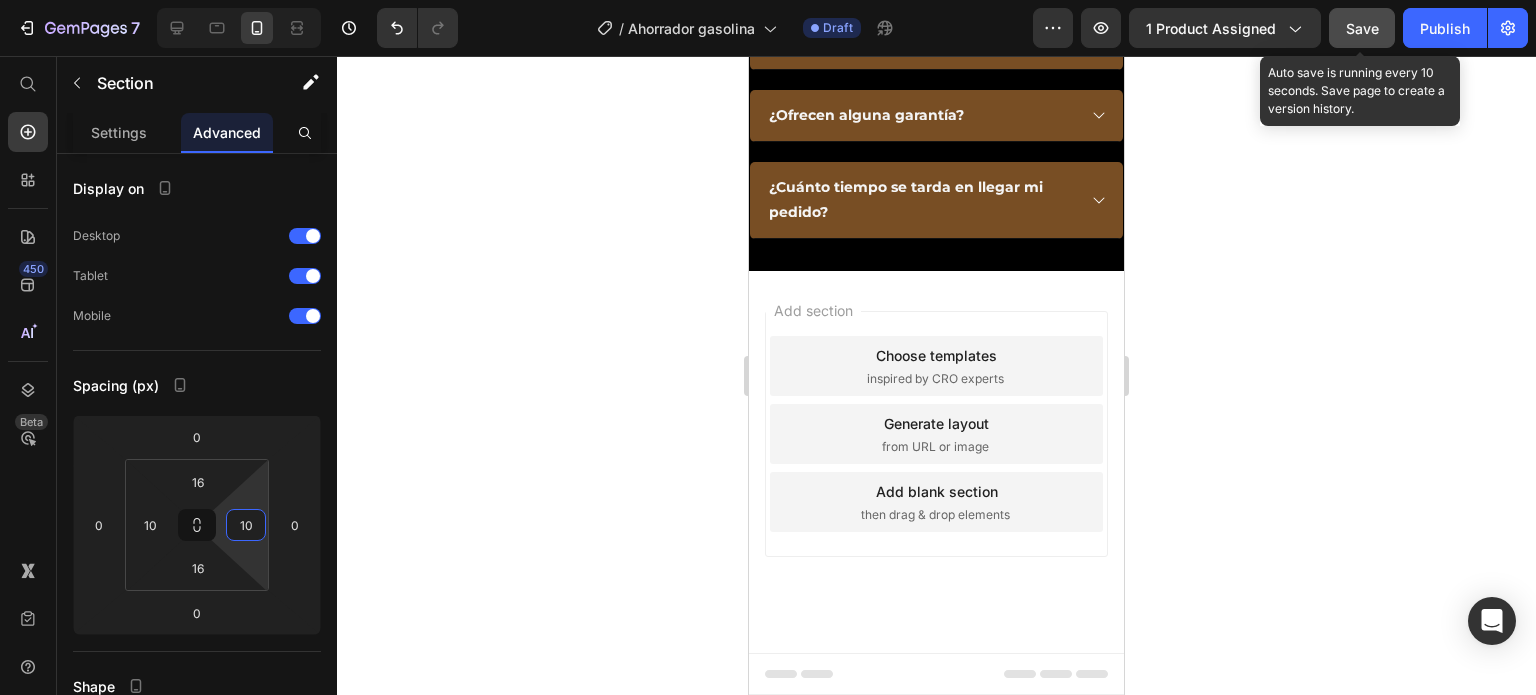 click on "Save" at bounding box center (1362, 28) 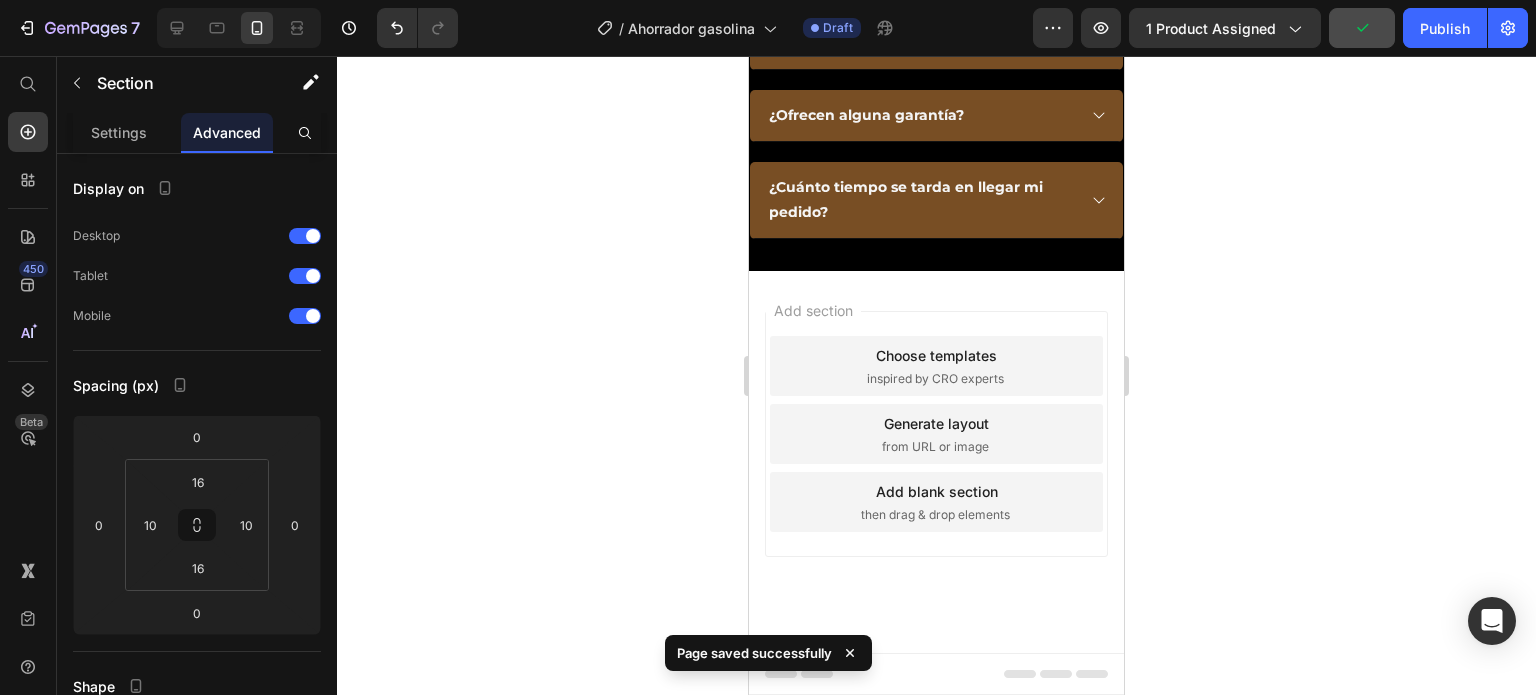 scroll, scrollTop: 6500, scrollLeft: 0, axis: vertical 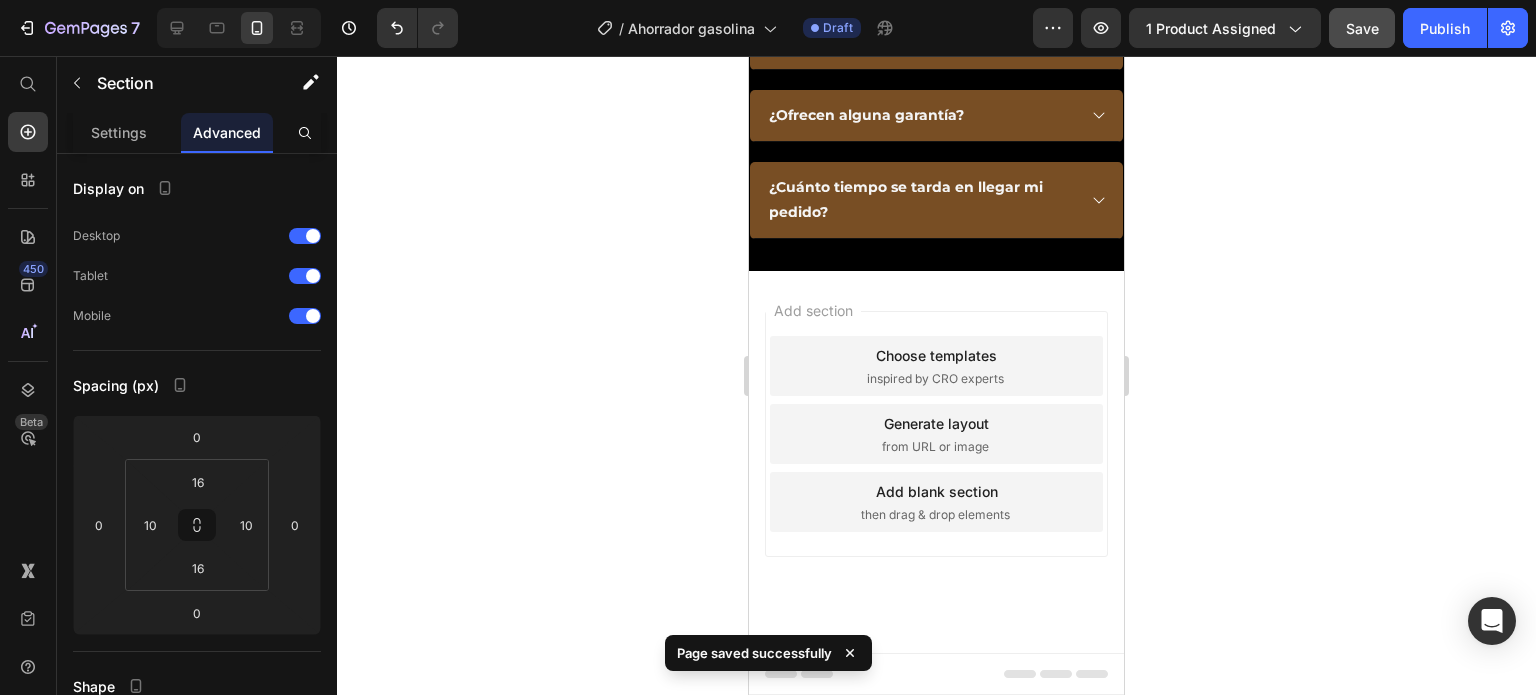 click on "OBTENER 50% DE DESCUENTO" at bounding box center [937, -536] 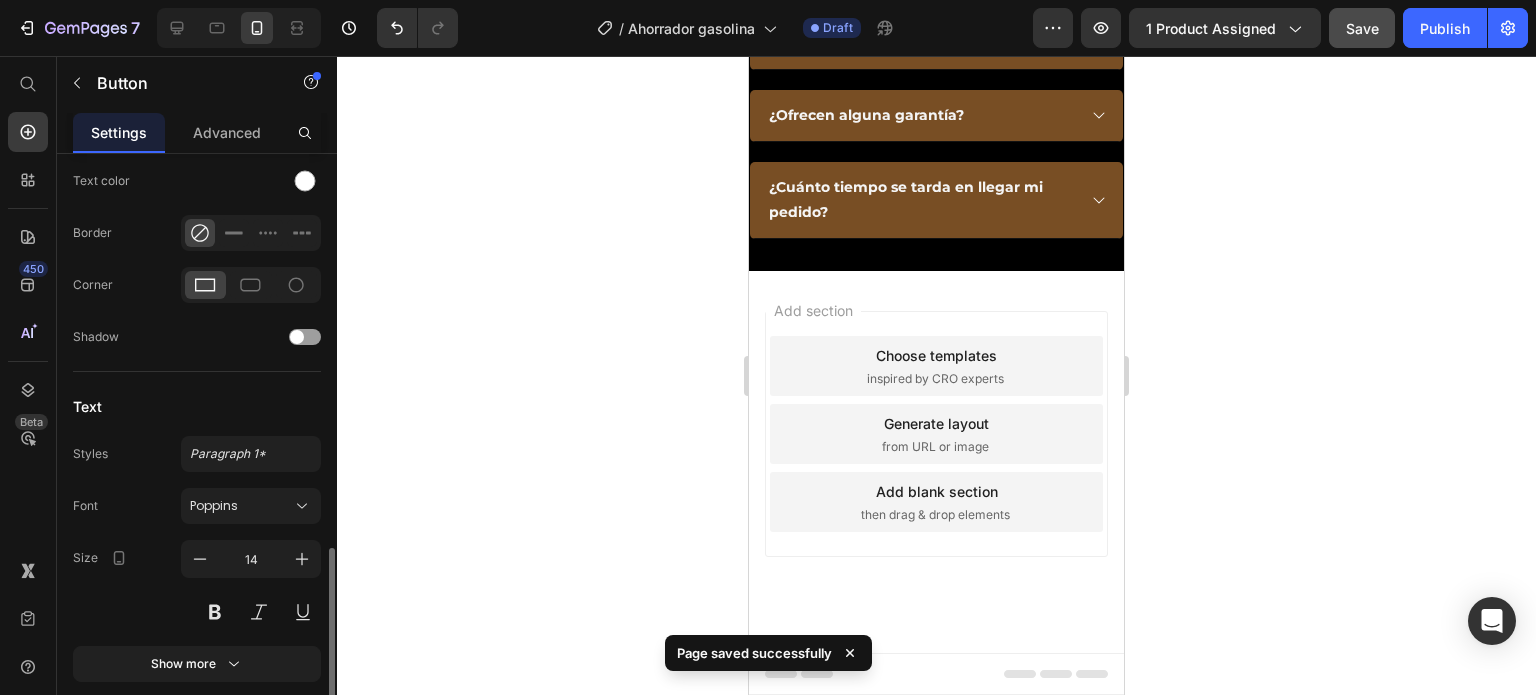 scroll, scrollTop: 676, scrollLeft: 0, axis: vertical 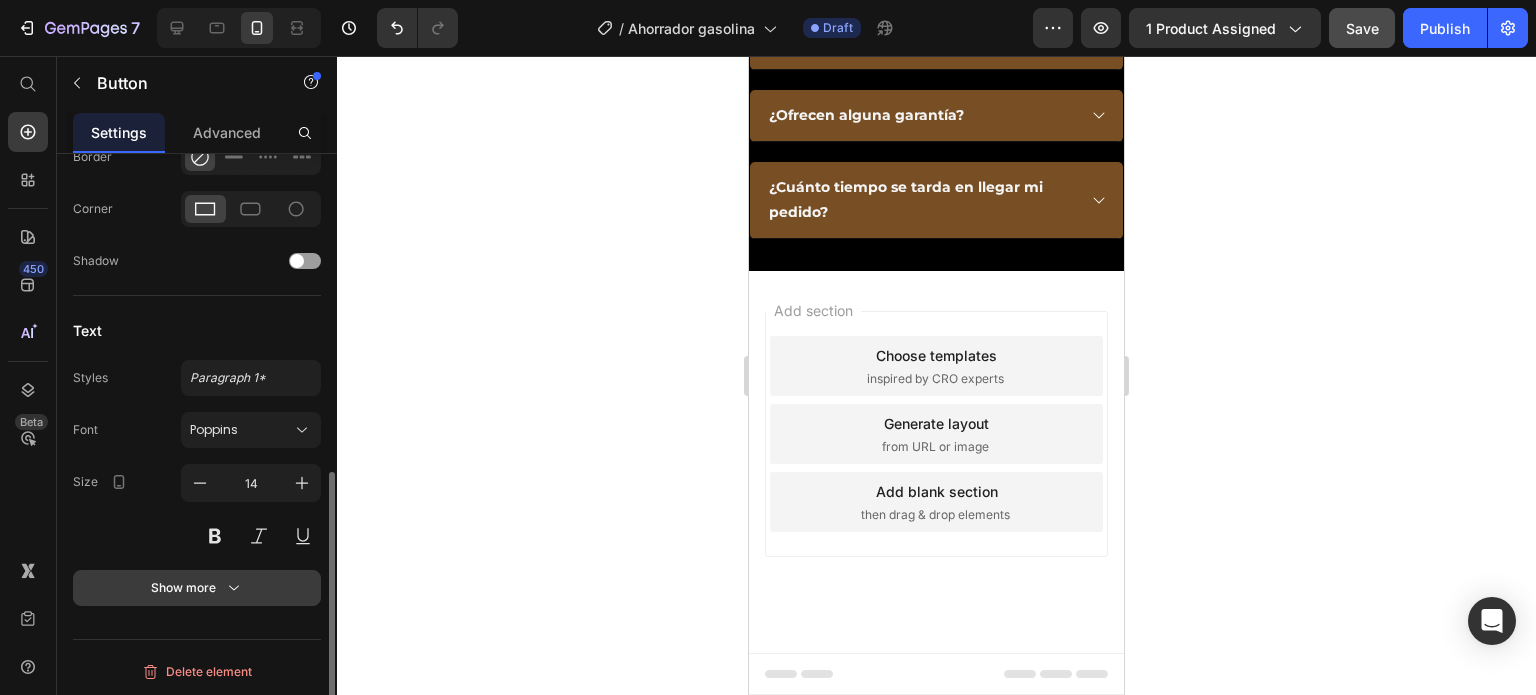 click on "Show more" at bounding box center [197, 588] 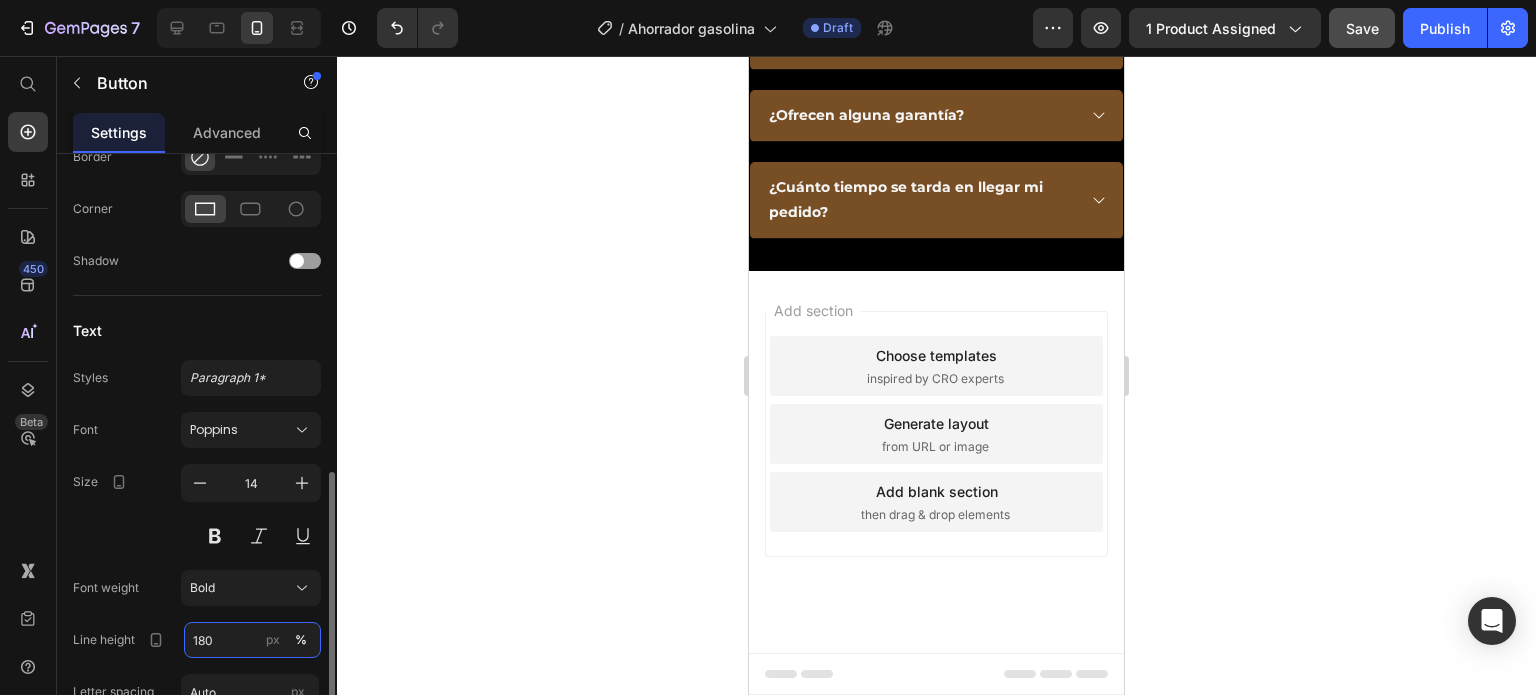 click on "180" at bounding box center (252, 640) 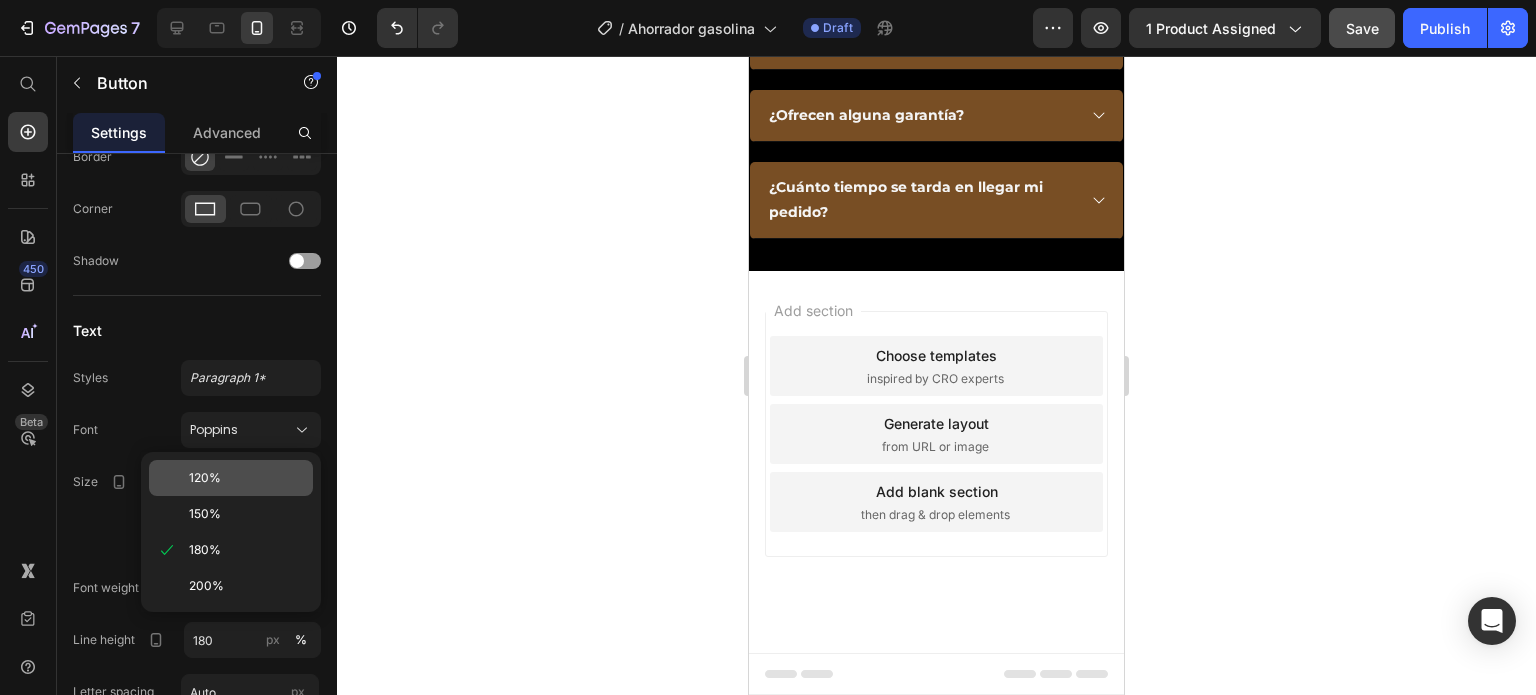 click on "120%" at bounding box center (247, 478) 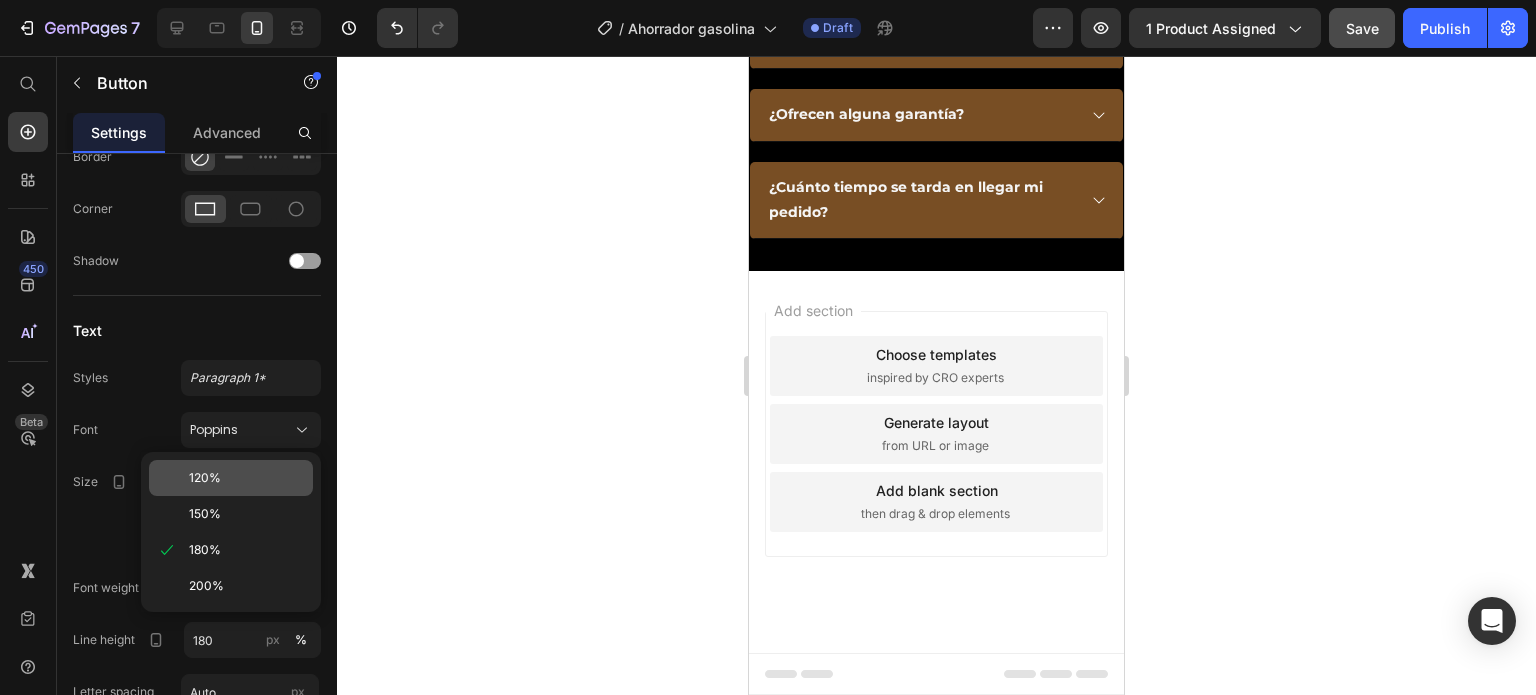 type on "120" 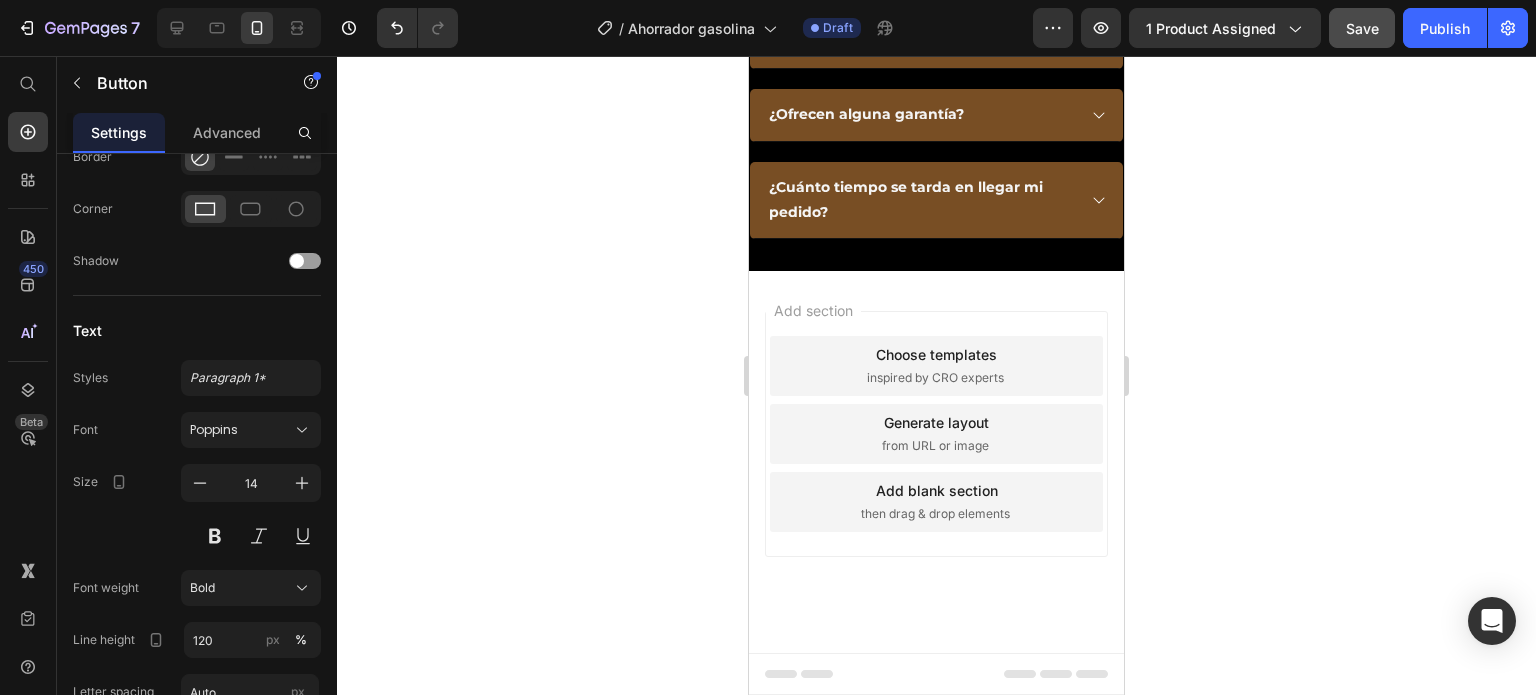 click on "¡SÓLO POR HOY!" at bounding box center [937, -507] 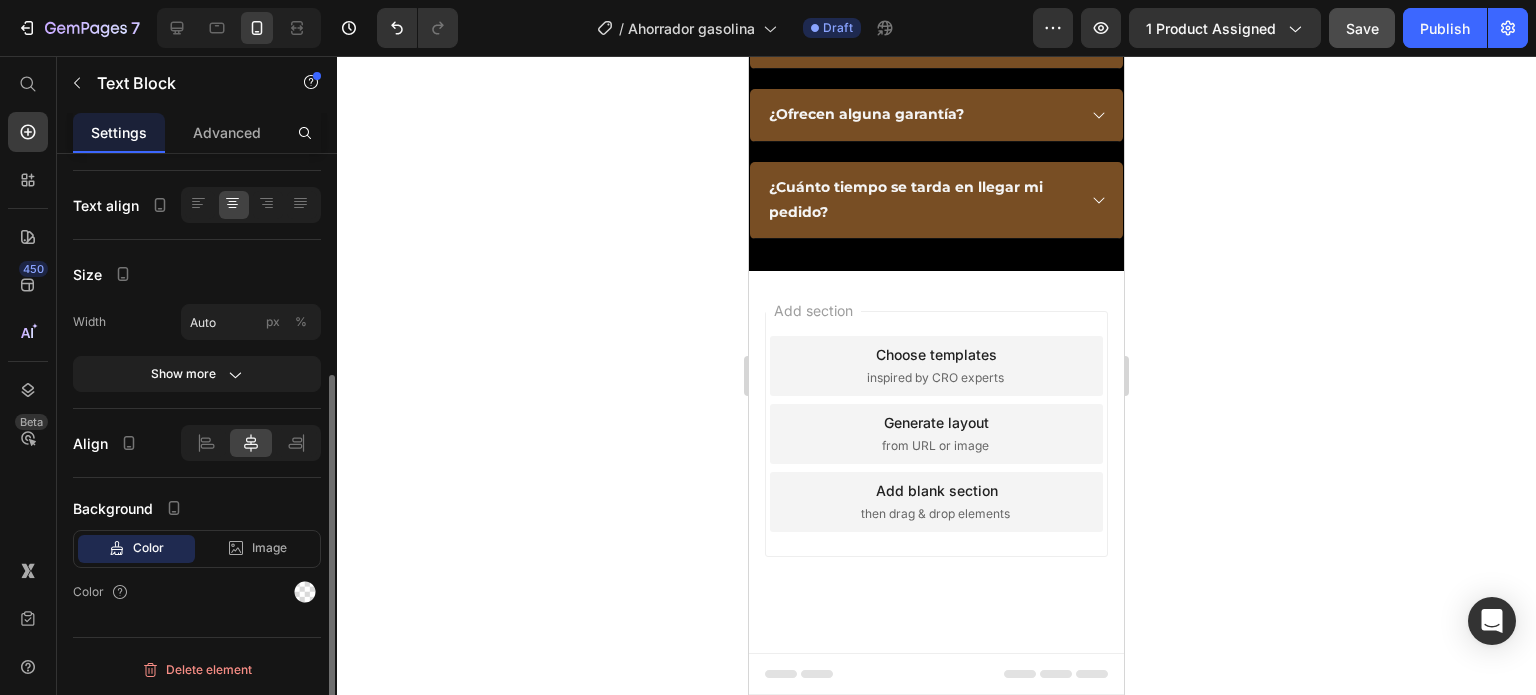 scroll, scrollTop: 0, scrollLeft: 0, axis: both 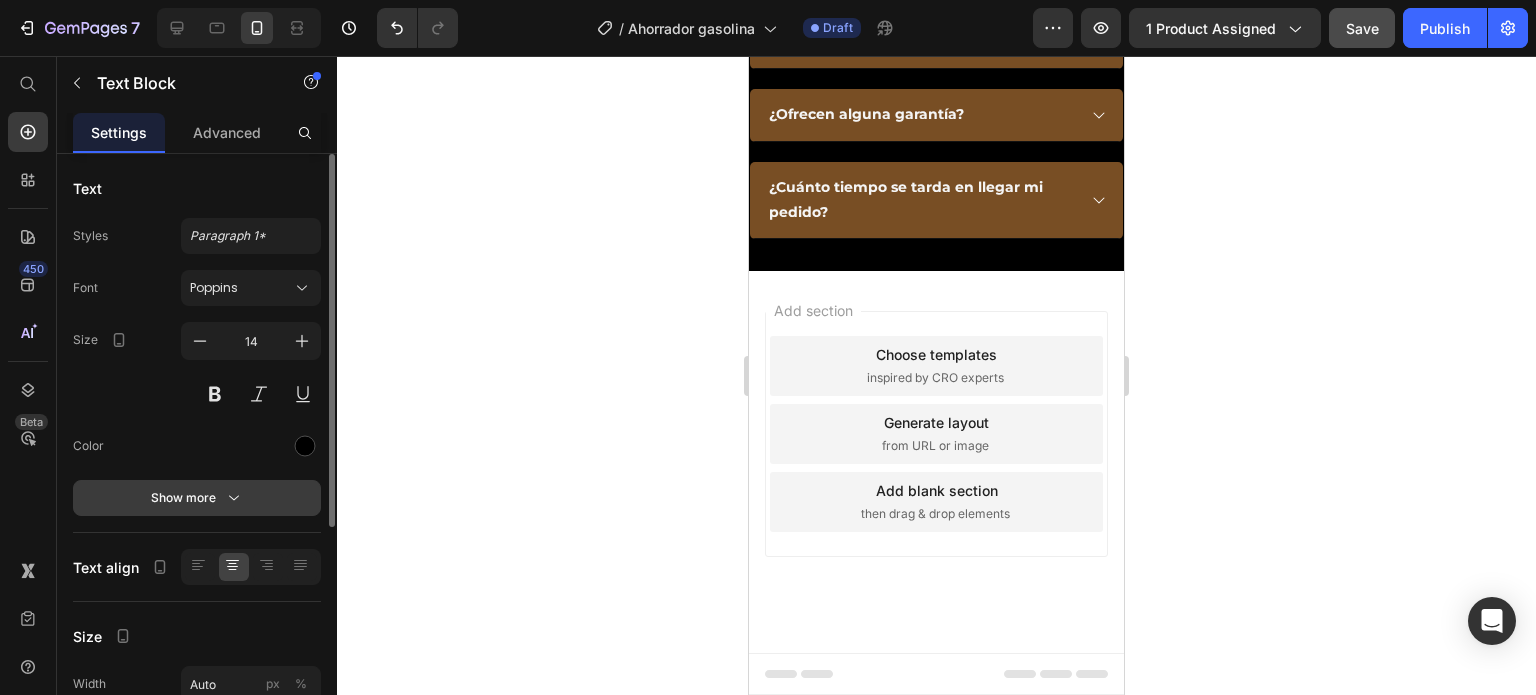 click on "Show more" at bounding box center (197, 498) 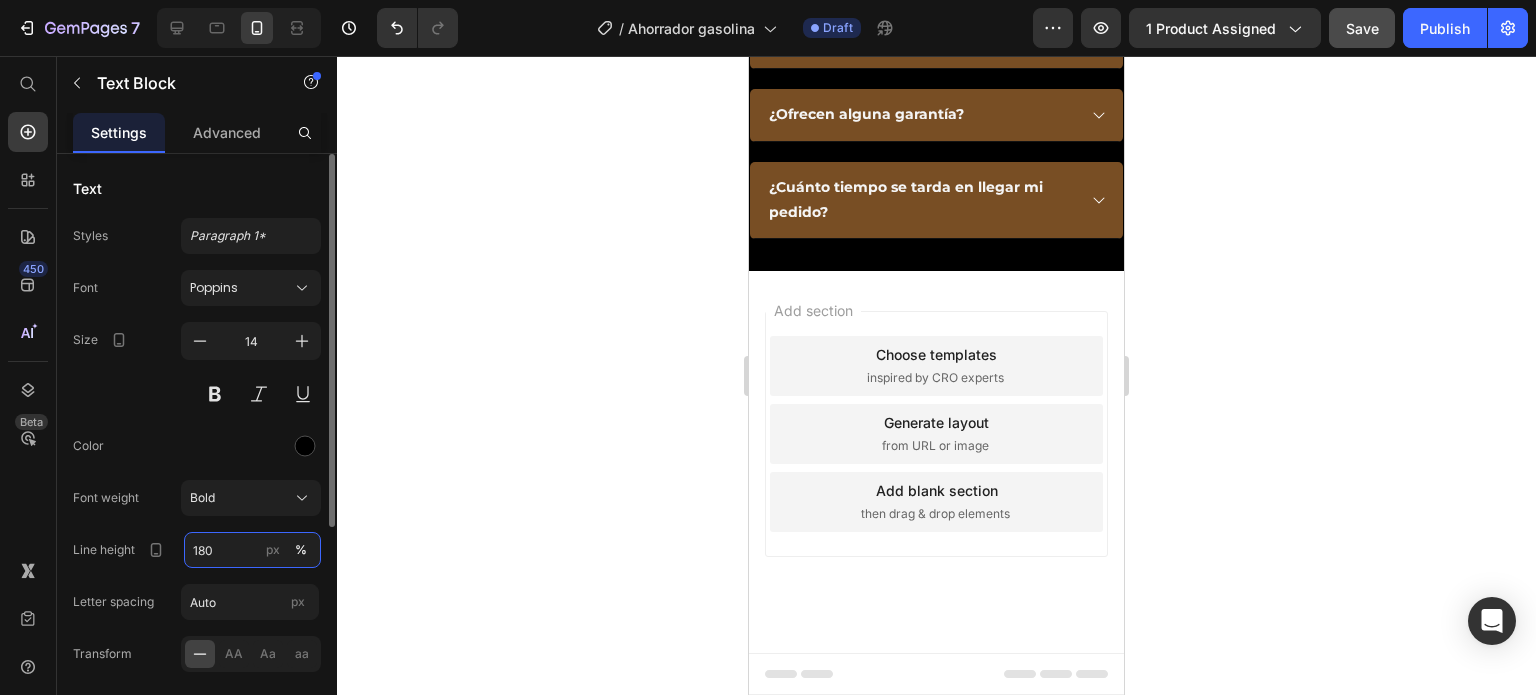 click on "180" at bounding box center [252, 550] 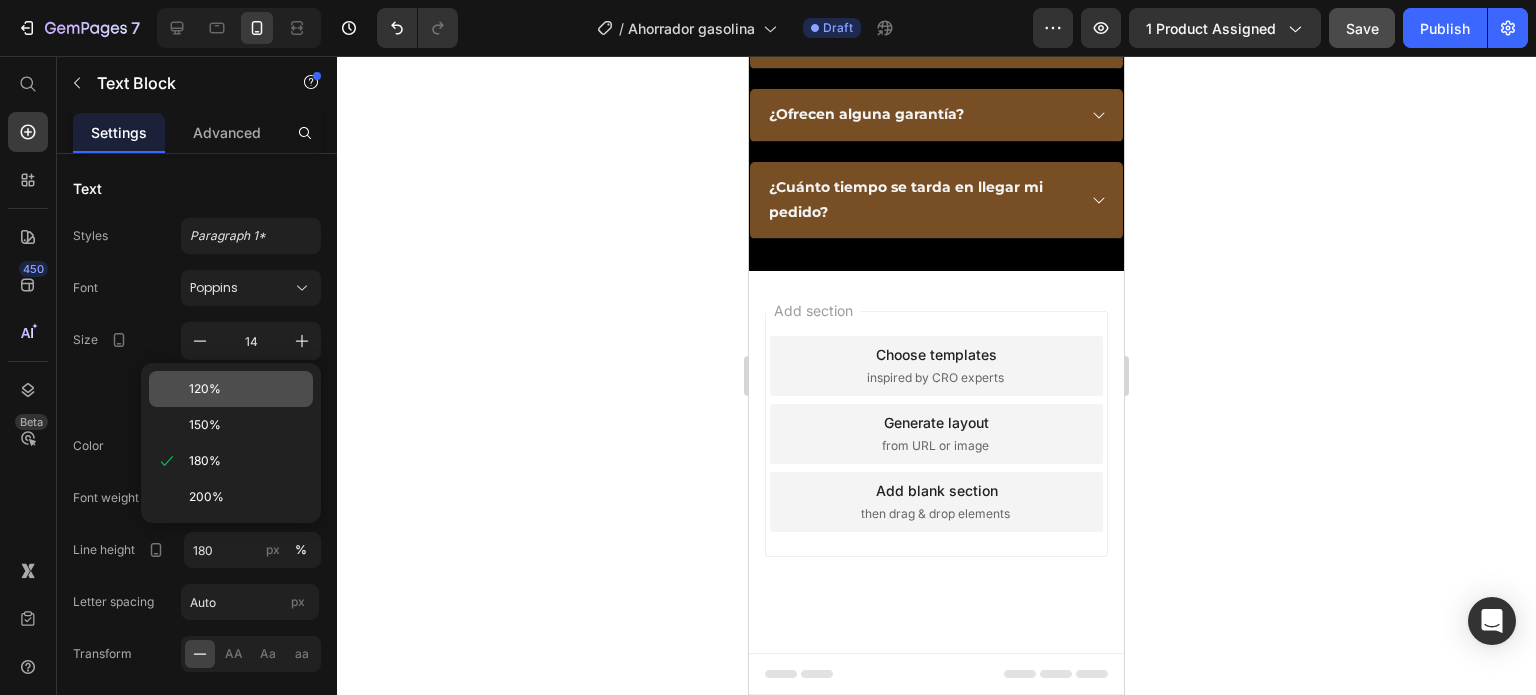 click on "120%" at bounding box center (247, 389) 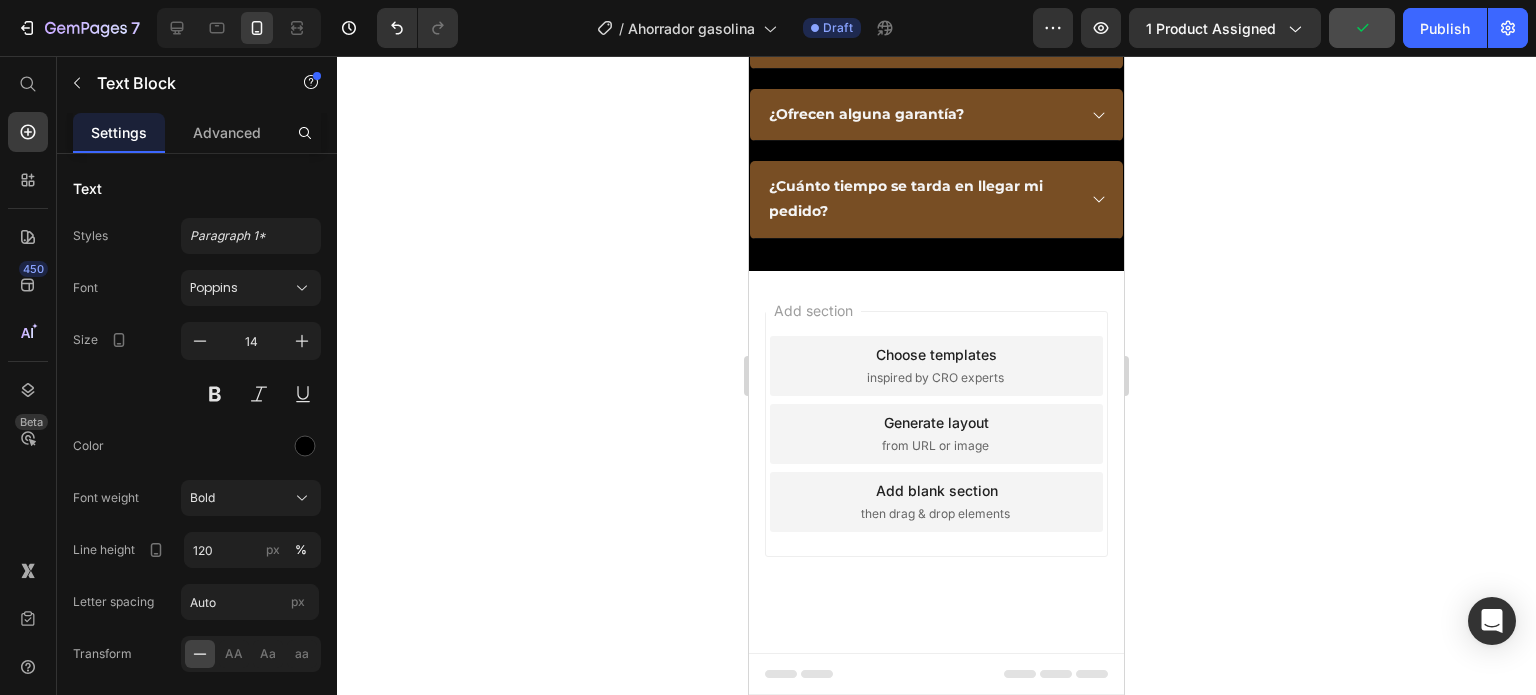 click on "Envío GRATIS" at bounding box center (926, -600) 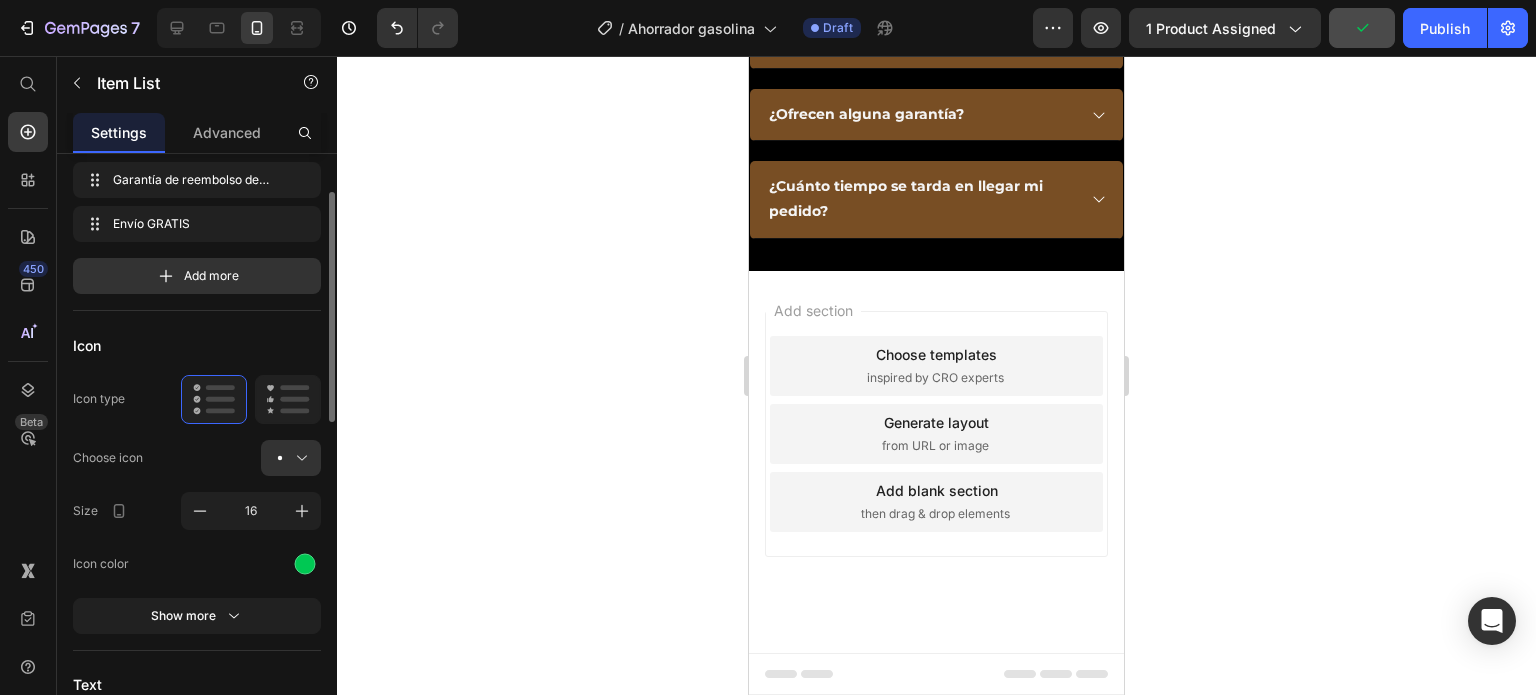 scroll, scrollTop: 200, scrollLeft: 0, axis: vertical 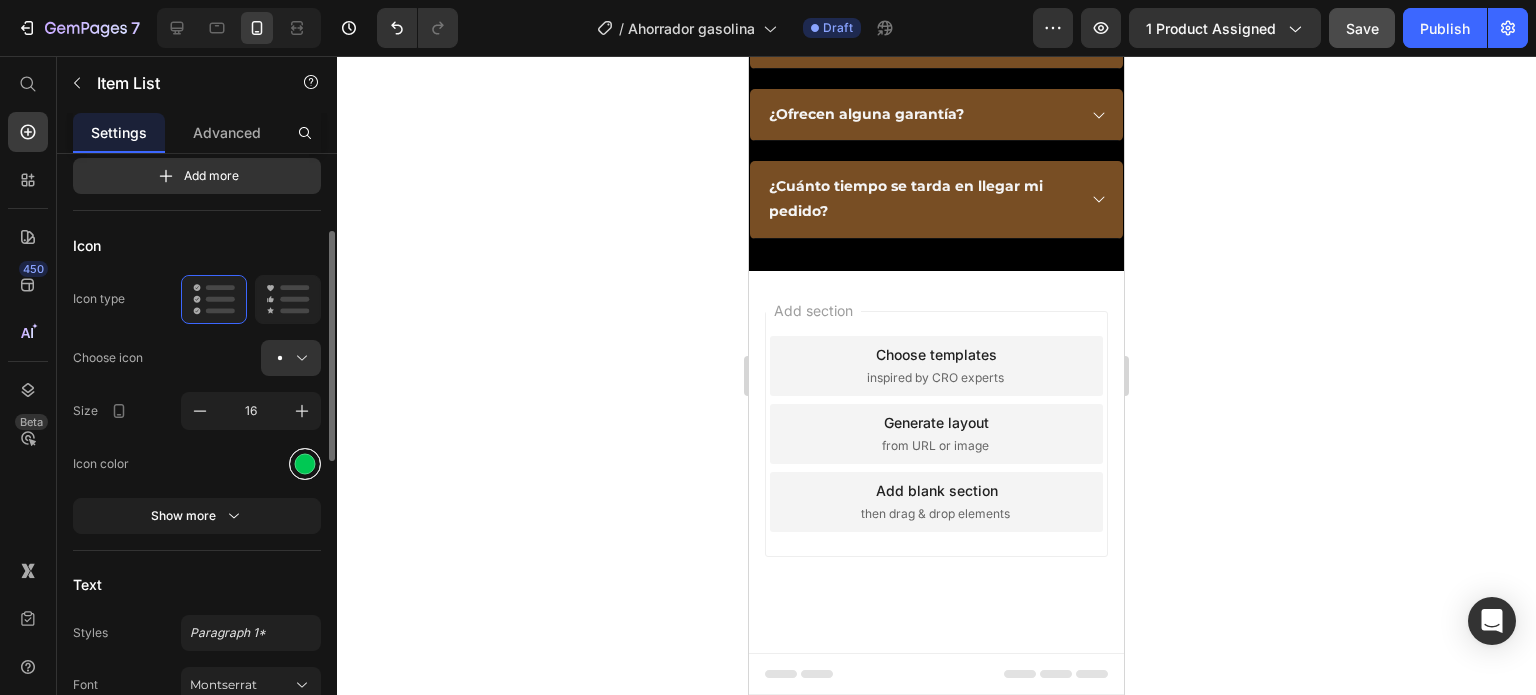 click at bounding box center [305, 463] 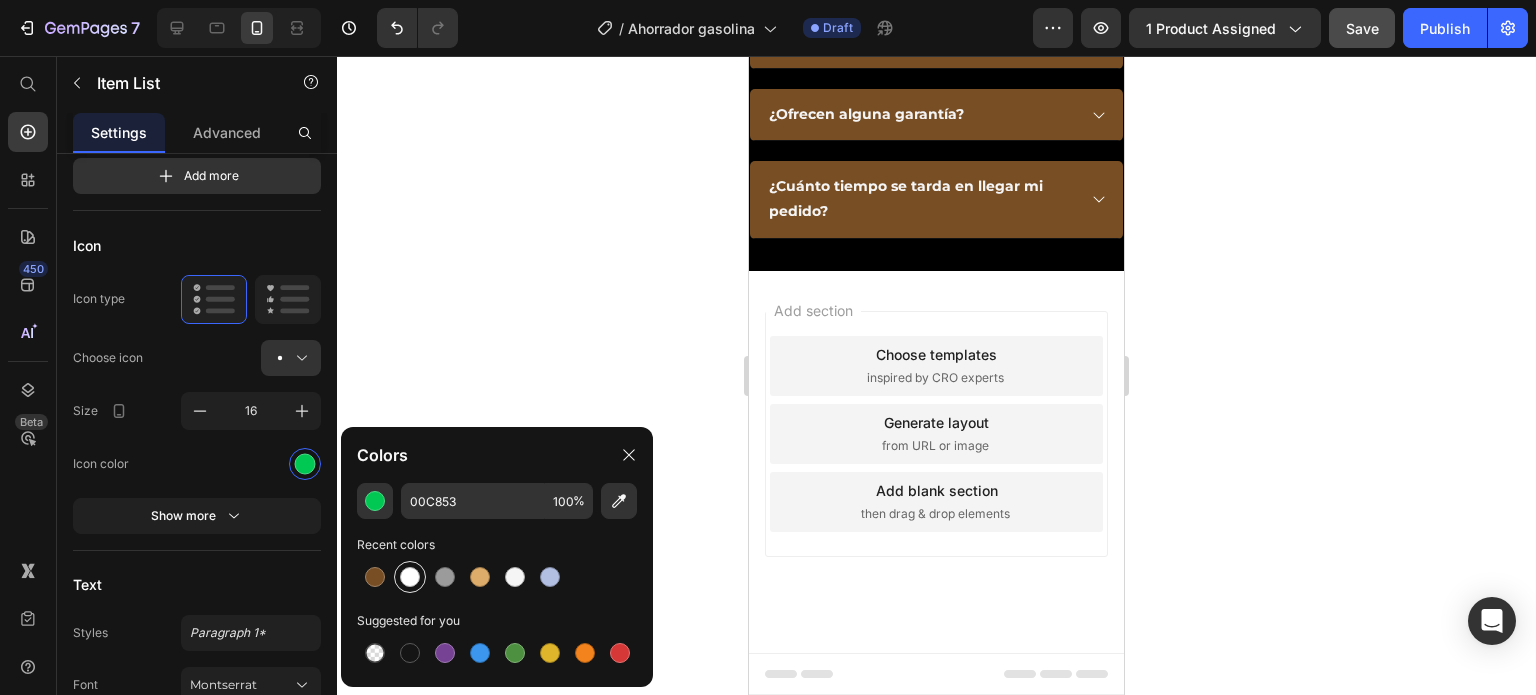 click at bounding box center (410, 577) 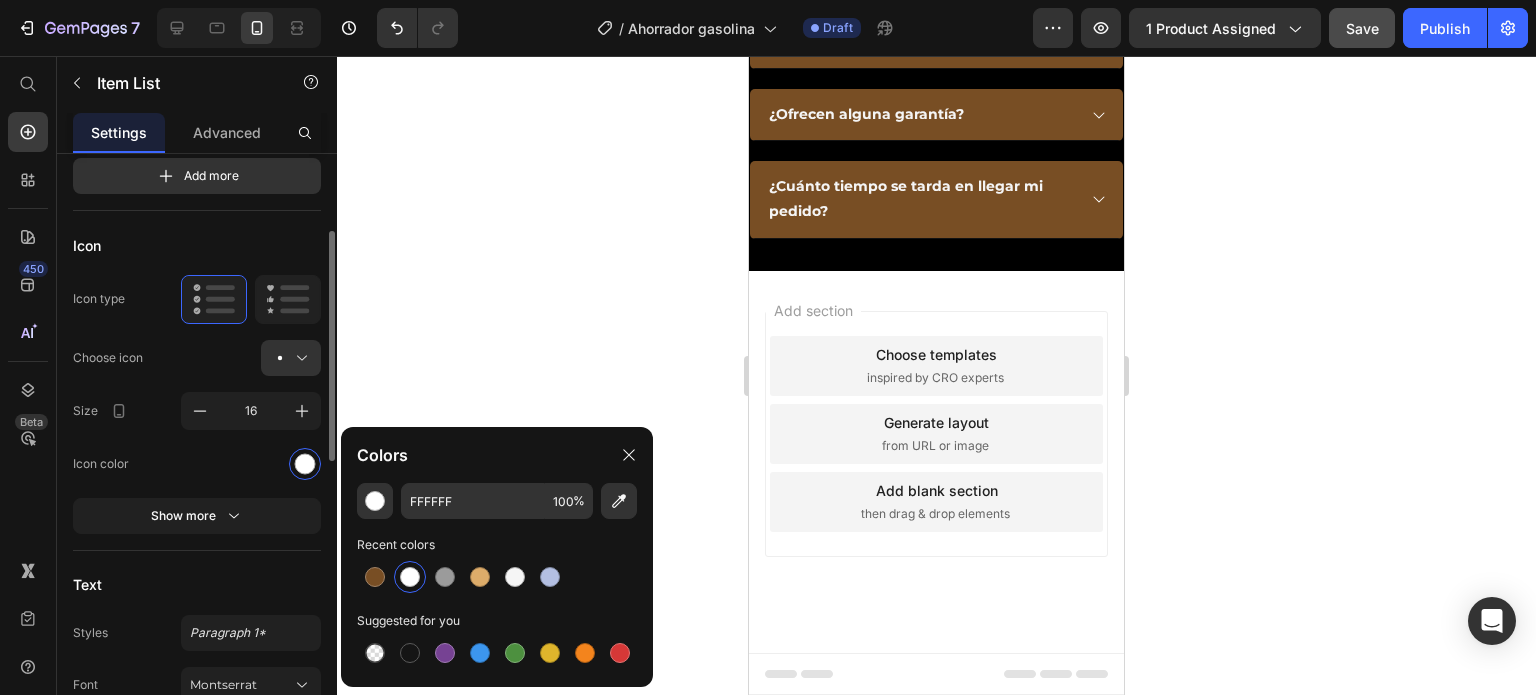 click on "Icon color" 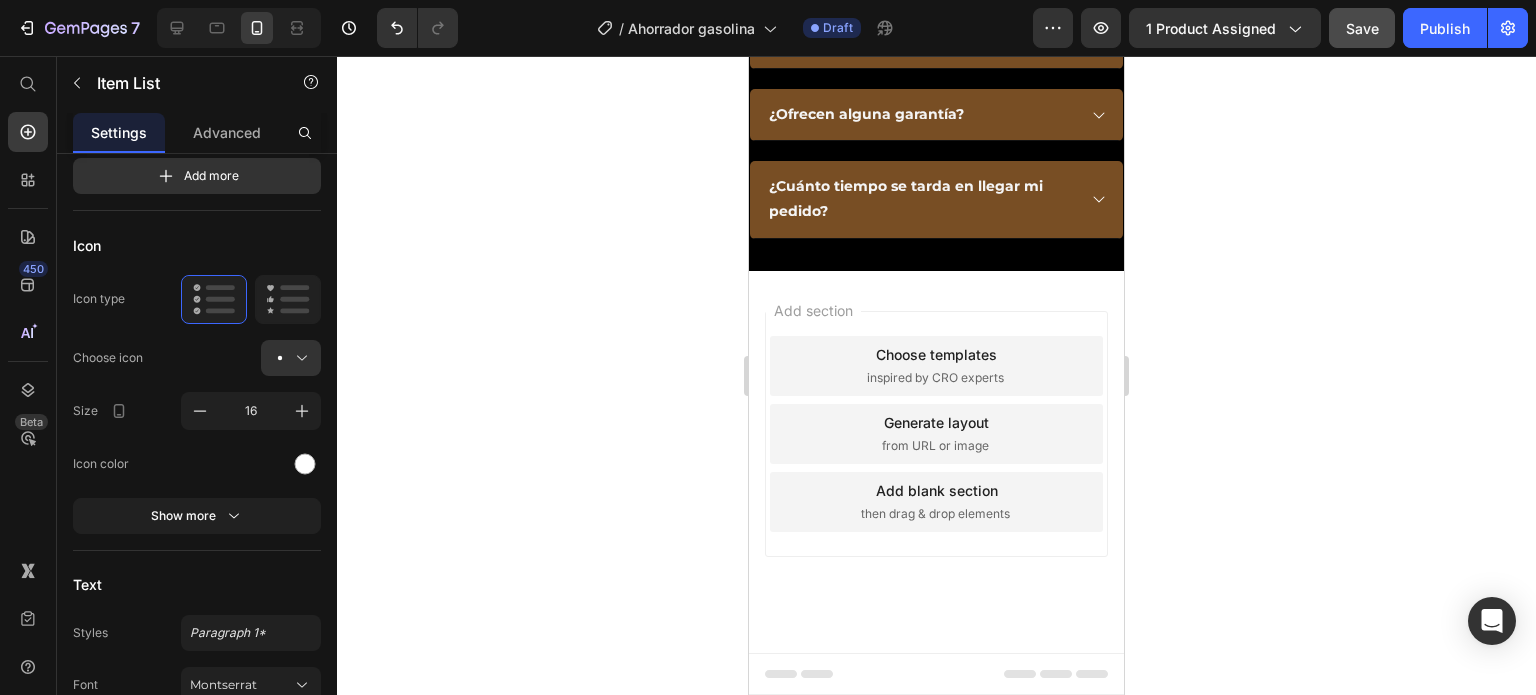 click on "¡Oferta Especial Ahora!" at bounding box center (936, -804) 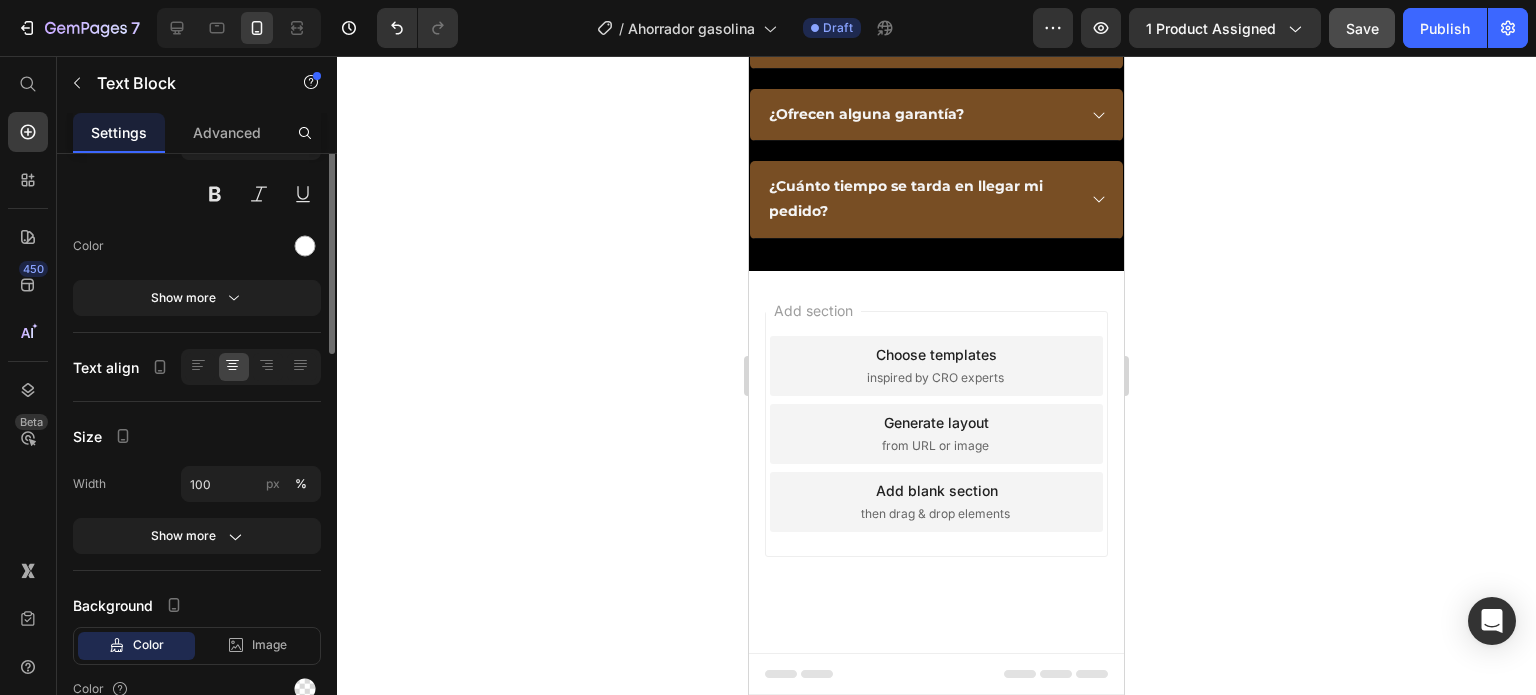 scroll, scrollTop: 0, scrollLeft: 0, axis: both 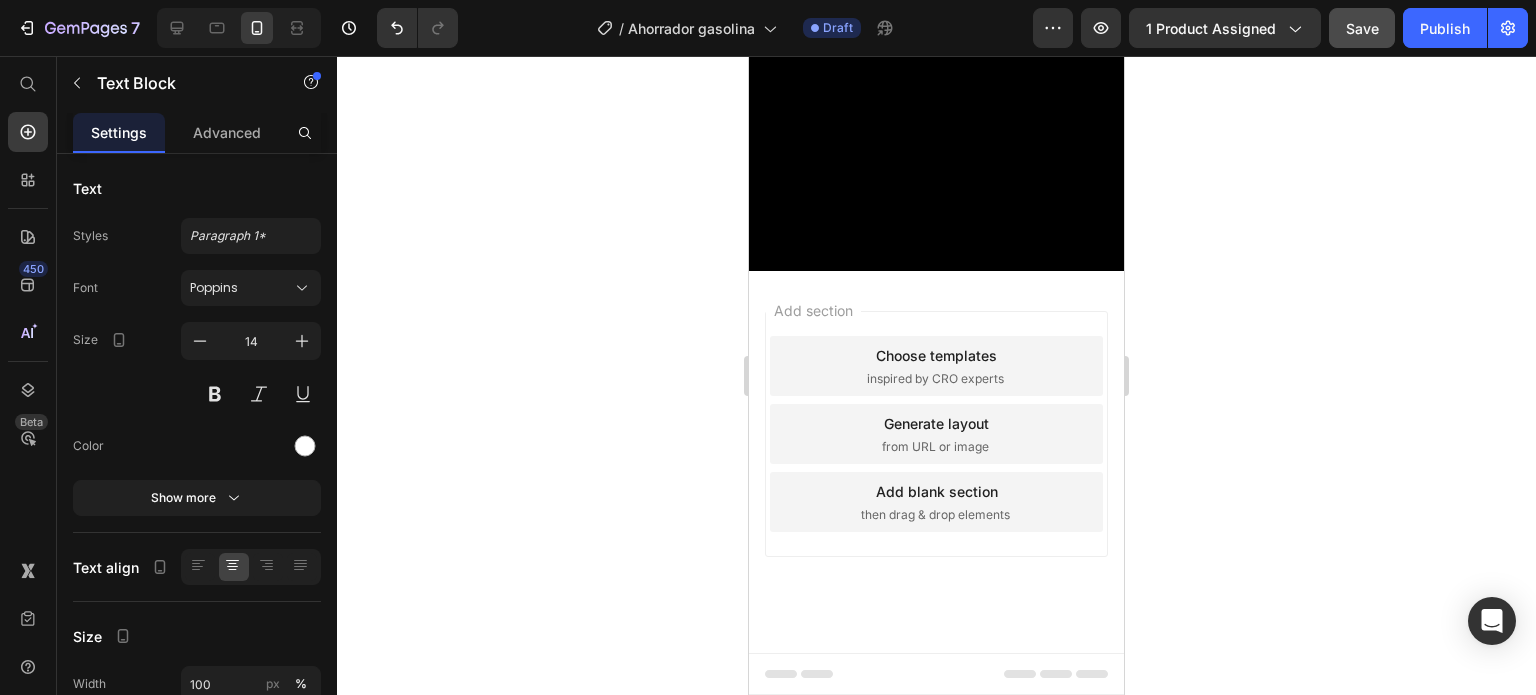 click on "¡Más de 1300 Clientes Satisfechos" at bounding box center (936, -1318) 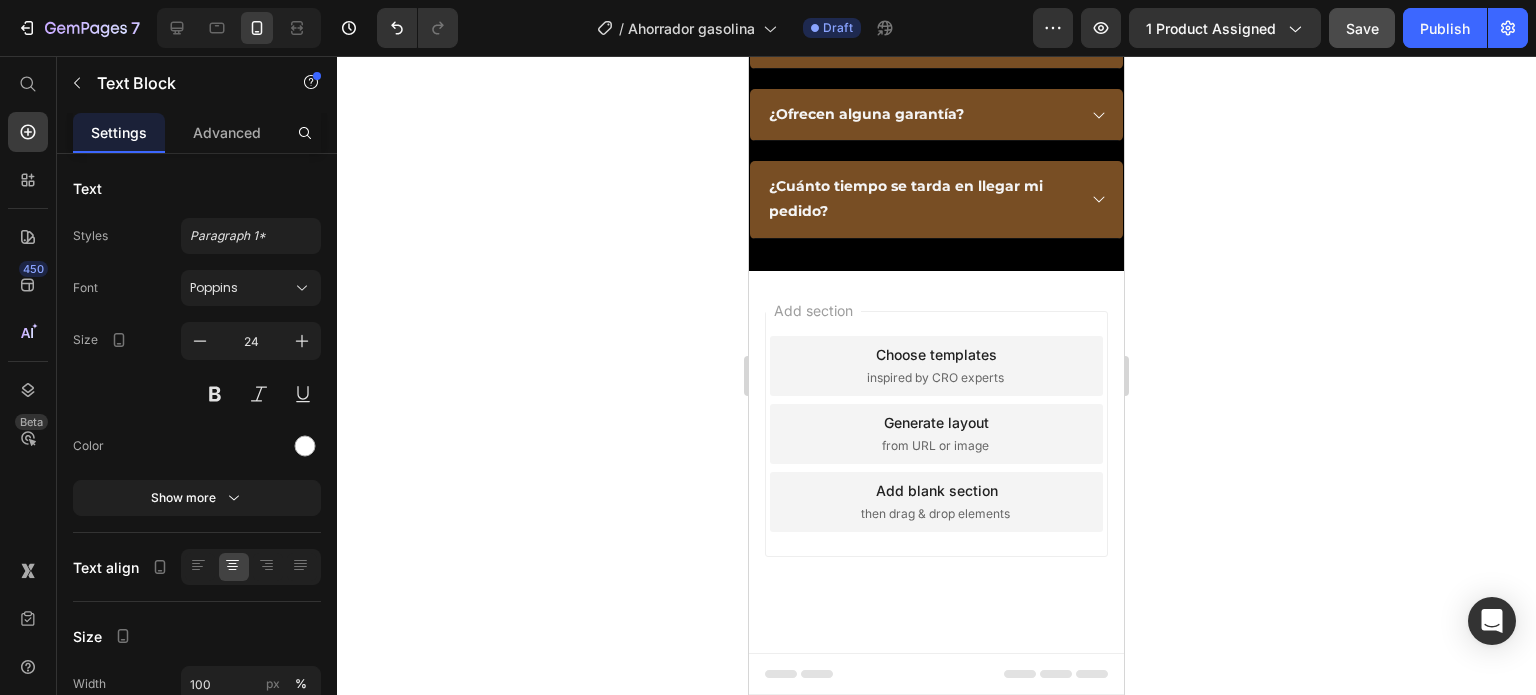 scroll, scrollTop: 6400, scrollLeft: 0, axis: vertical 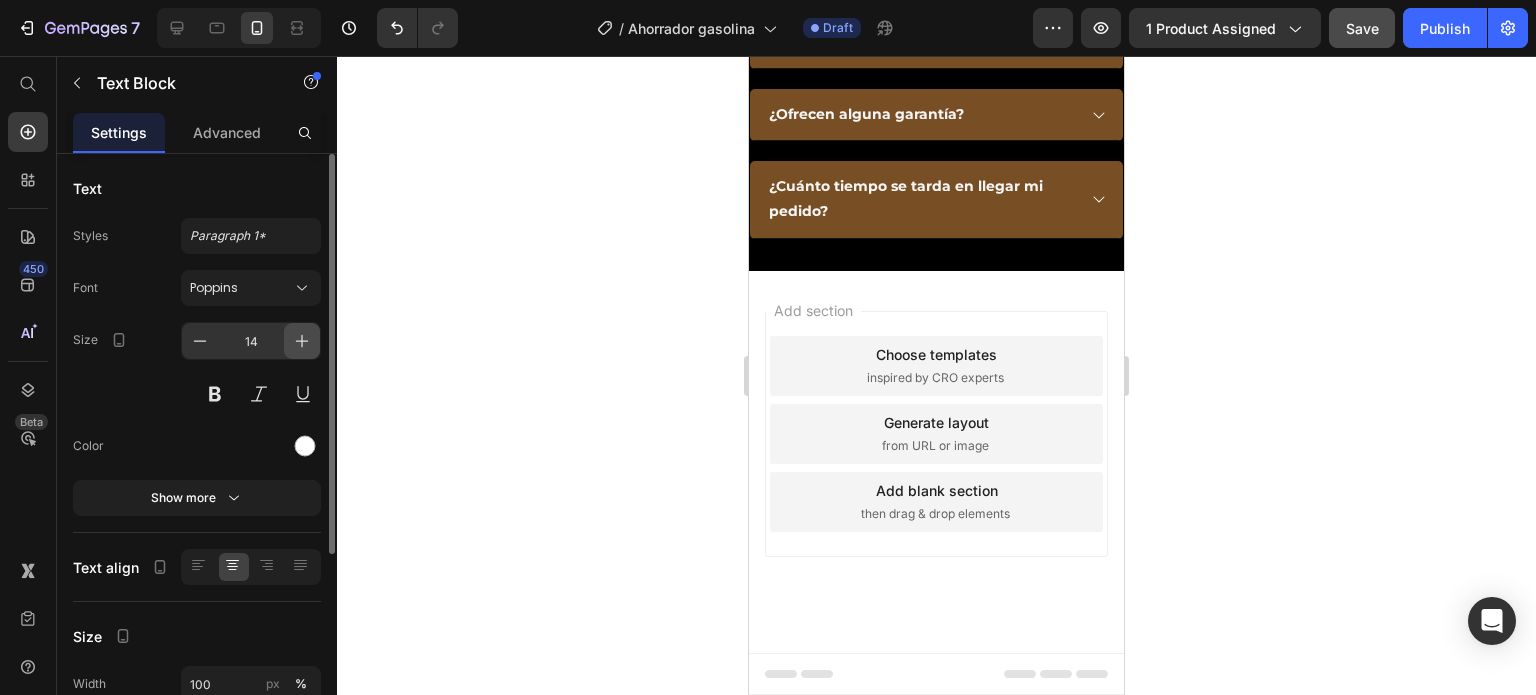 click at bounding box center (302, 341) 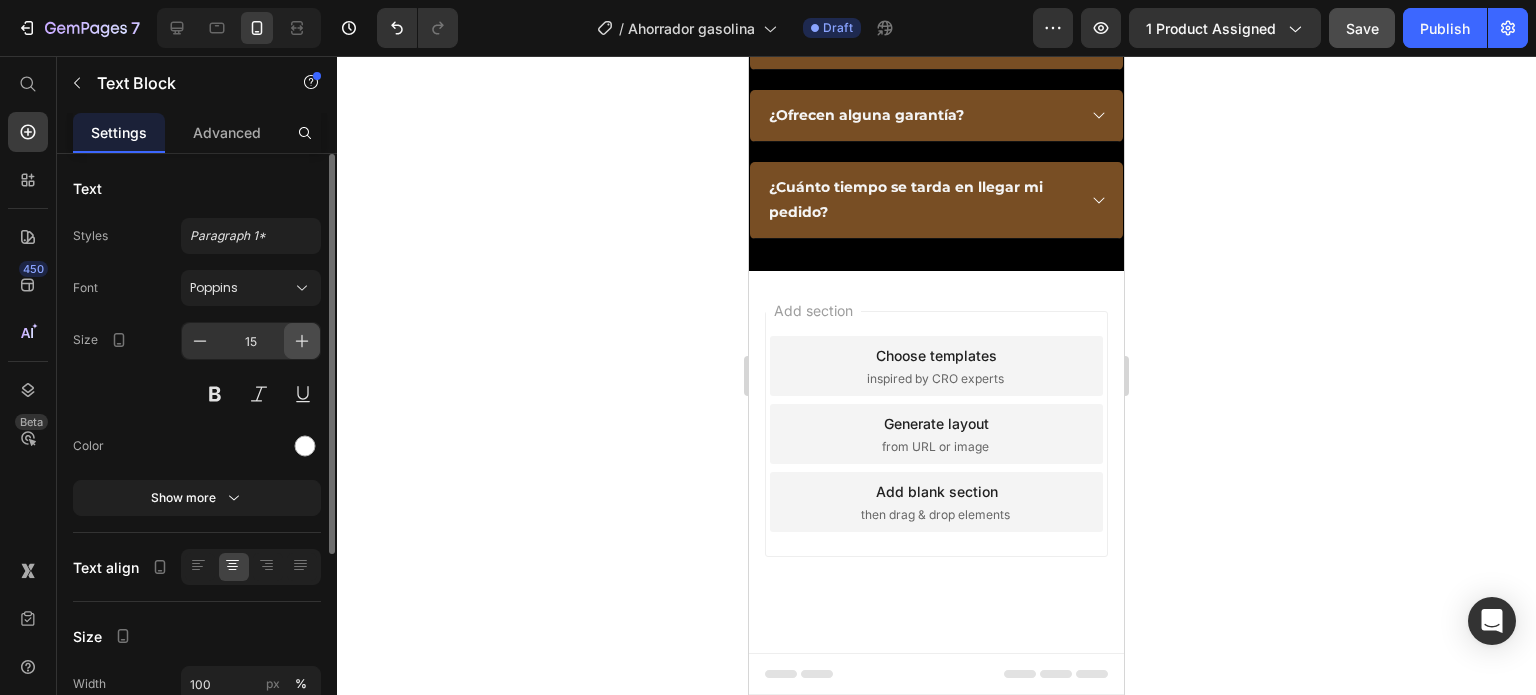 click at bounding box center (302, 341) 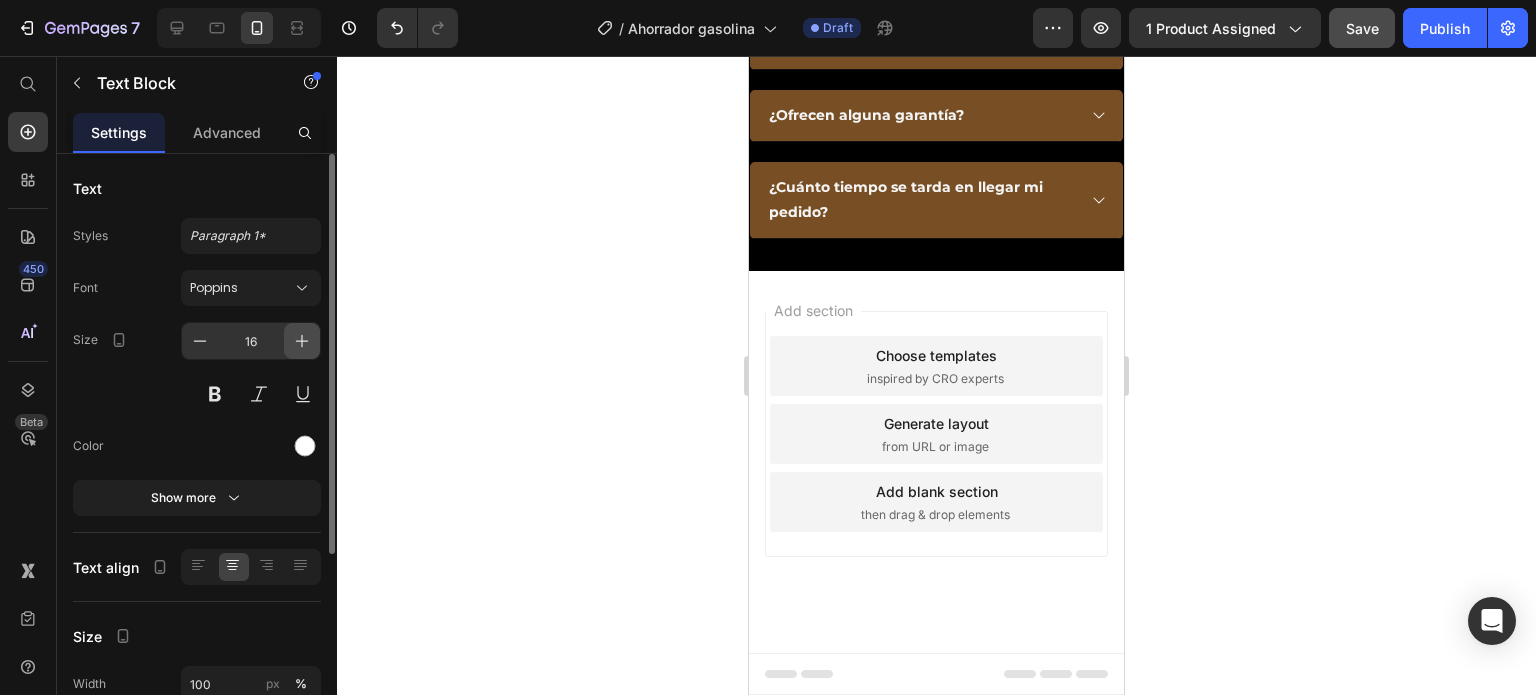 click 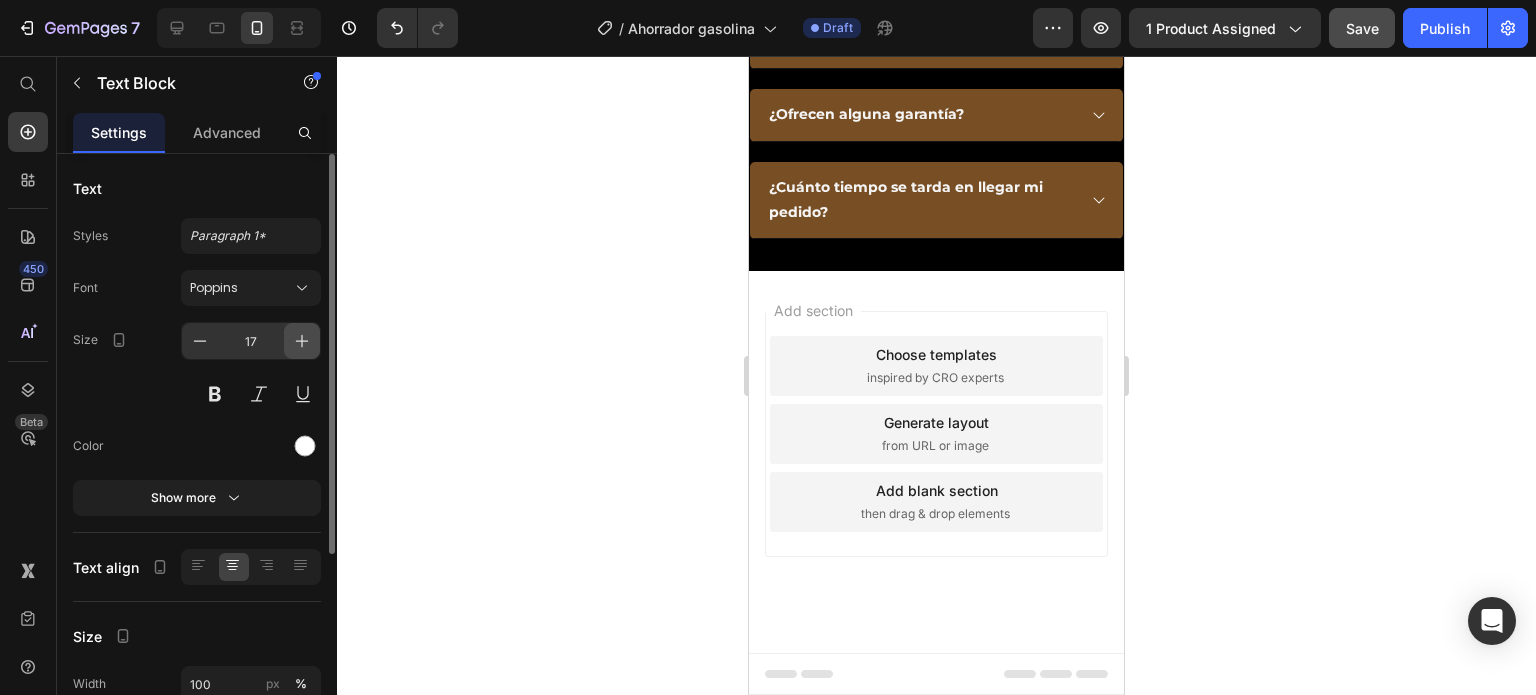 click 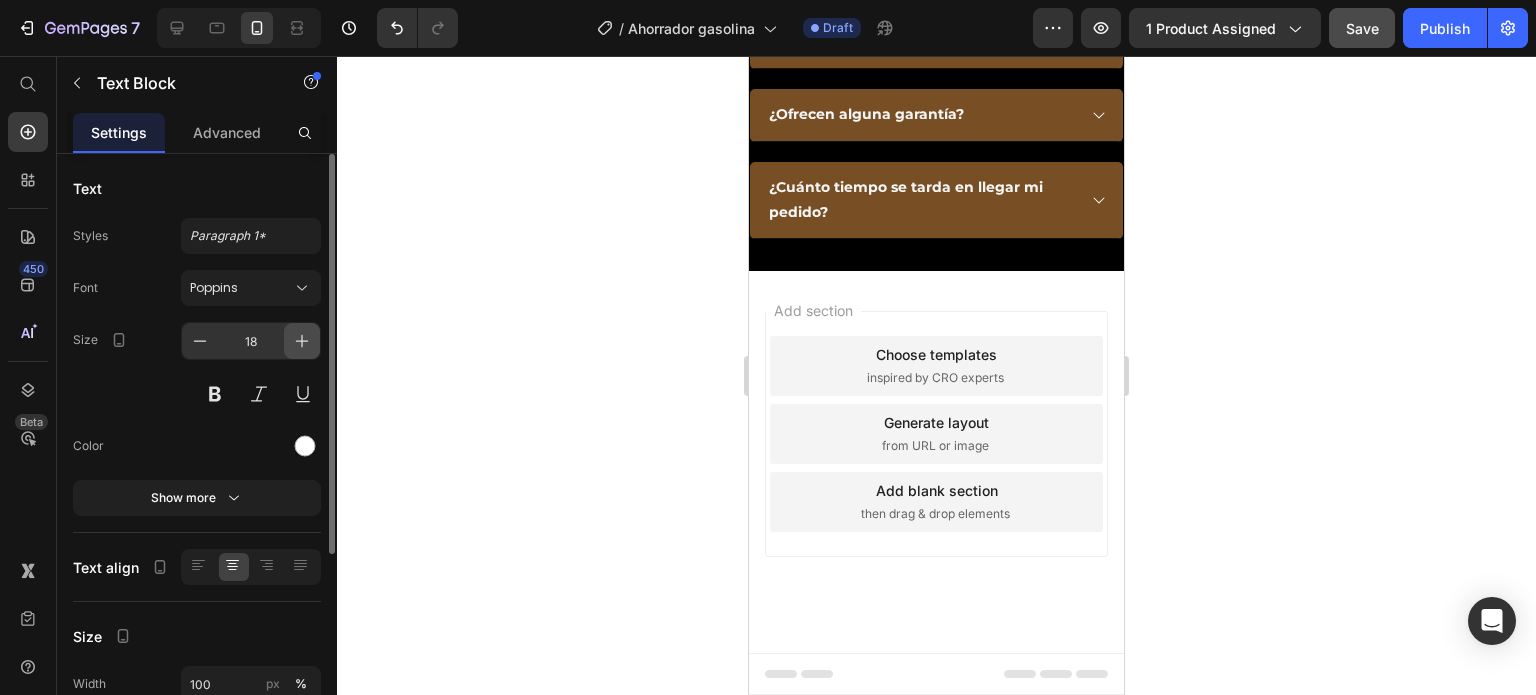 click 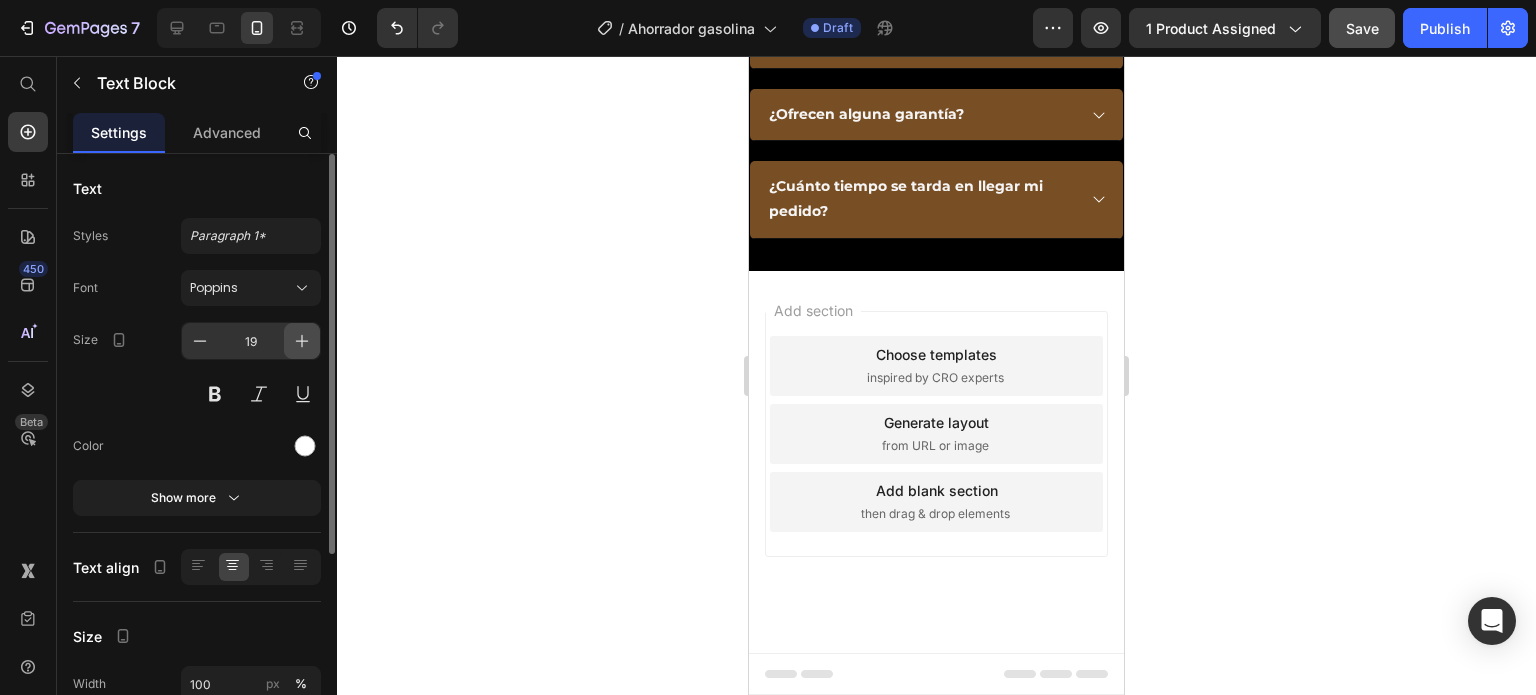 click 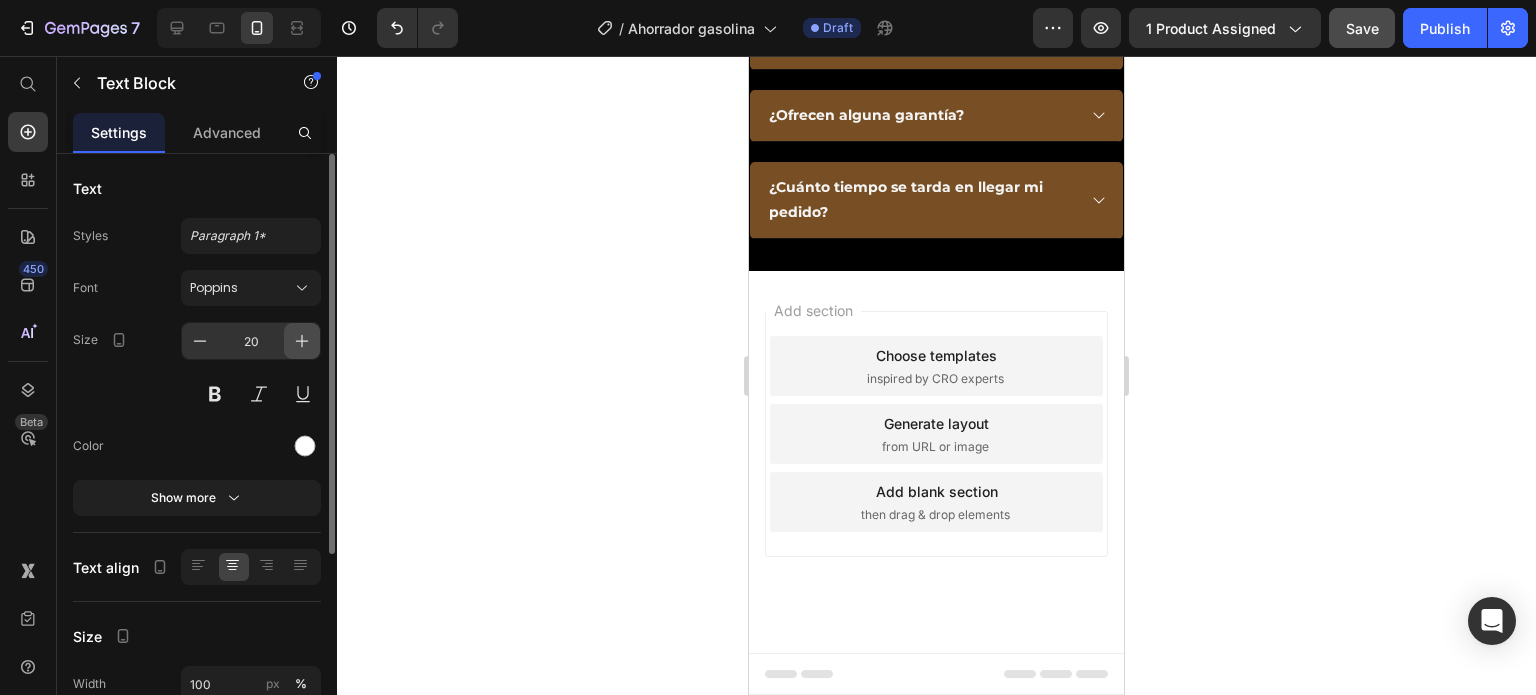 click 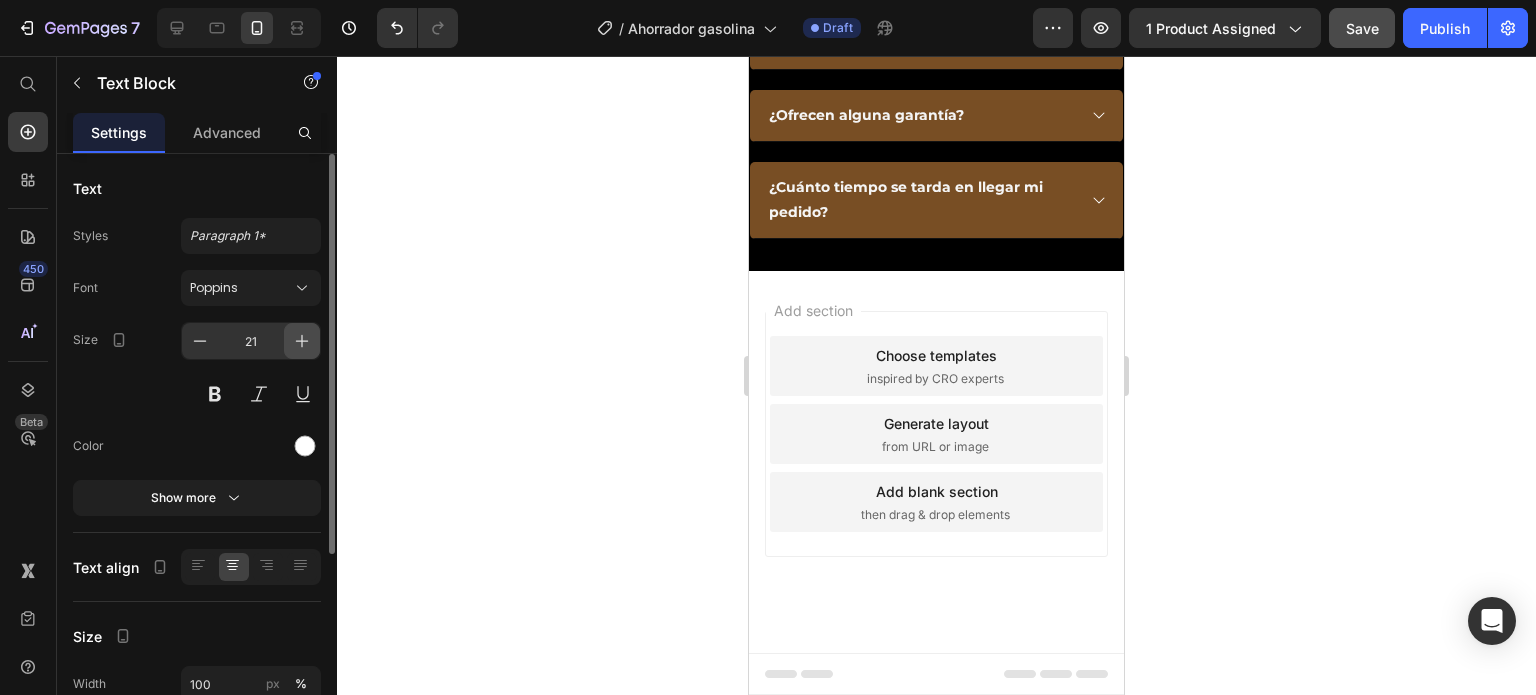 click 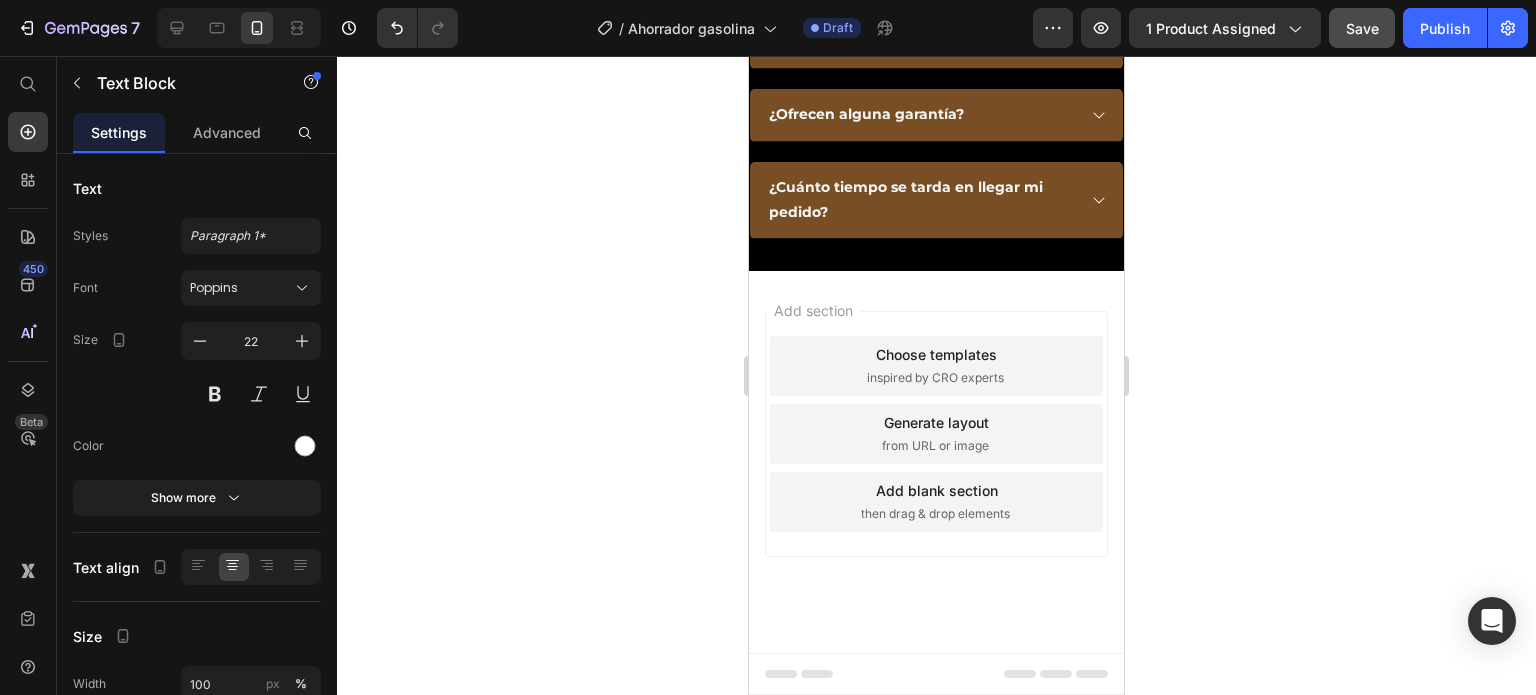 click on "¡Pruébalo AHORA!" at bounding box center (936, -767) 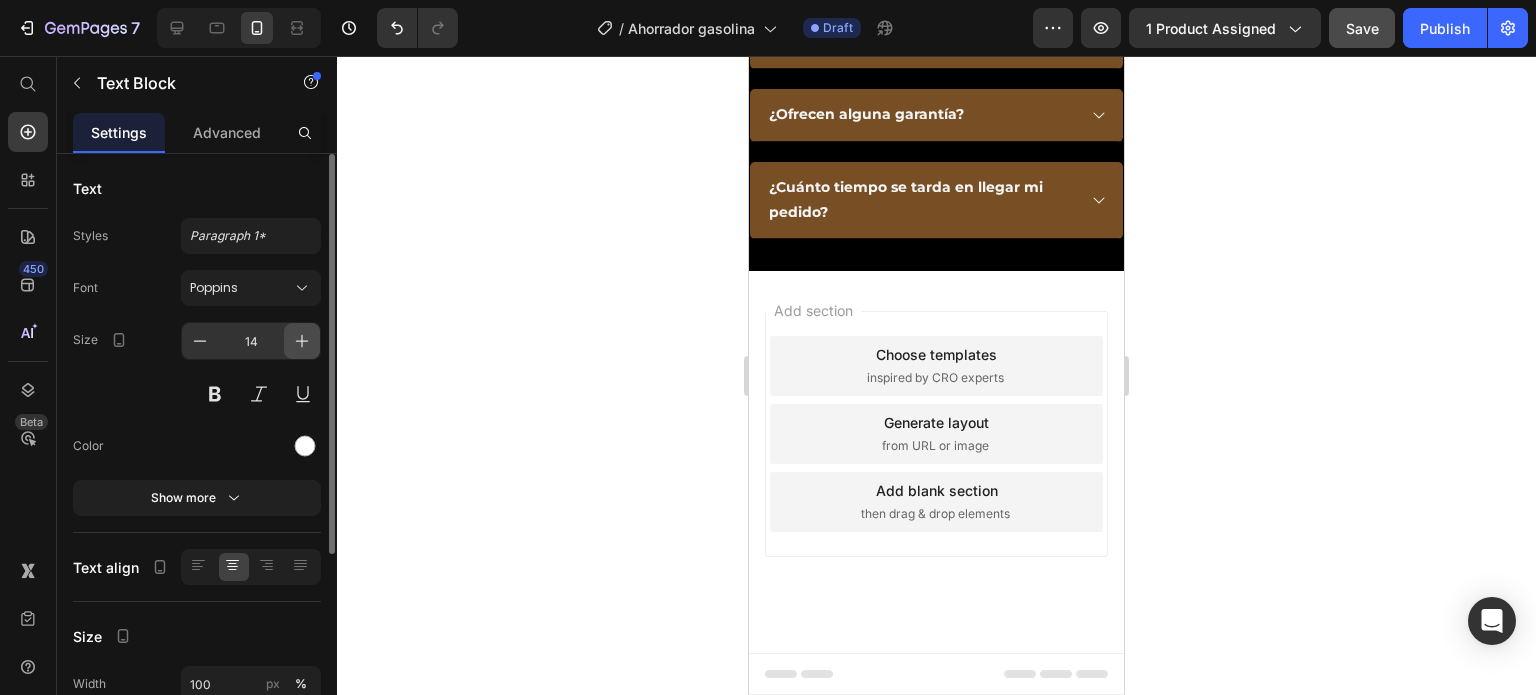 click 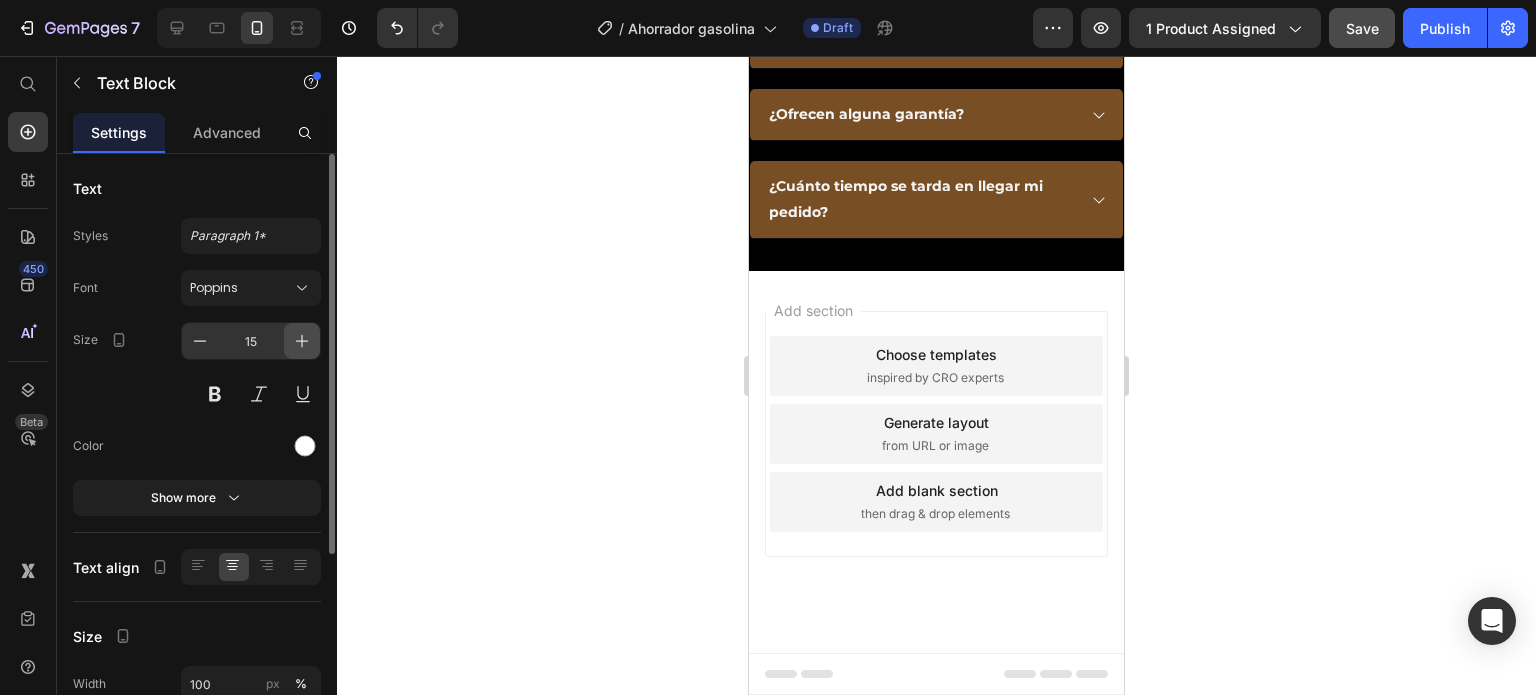 click 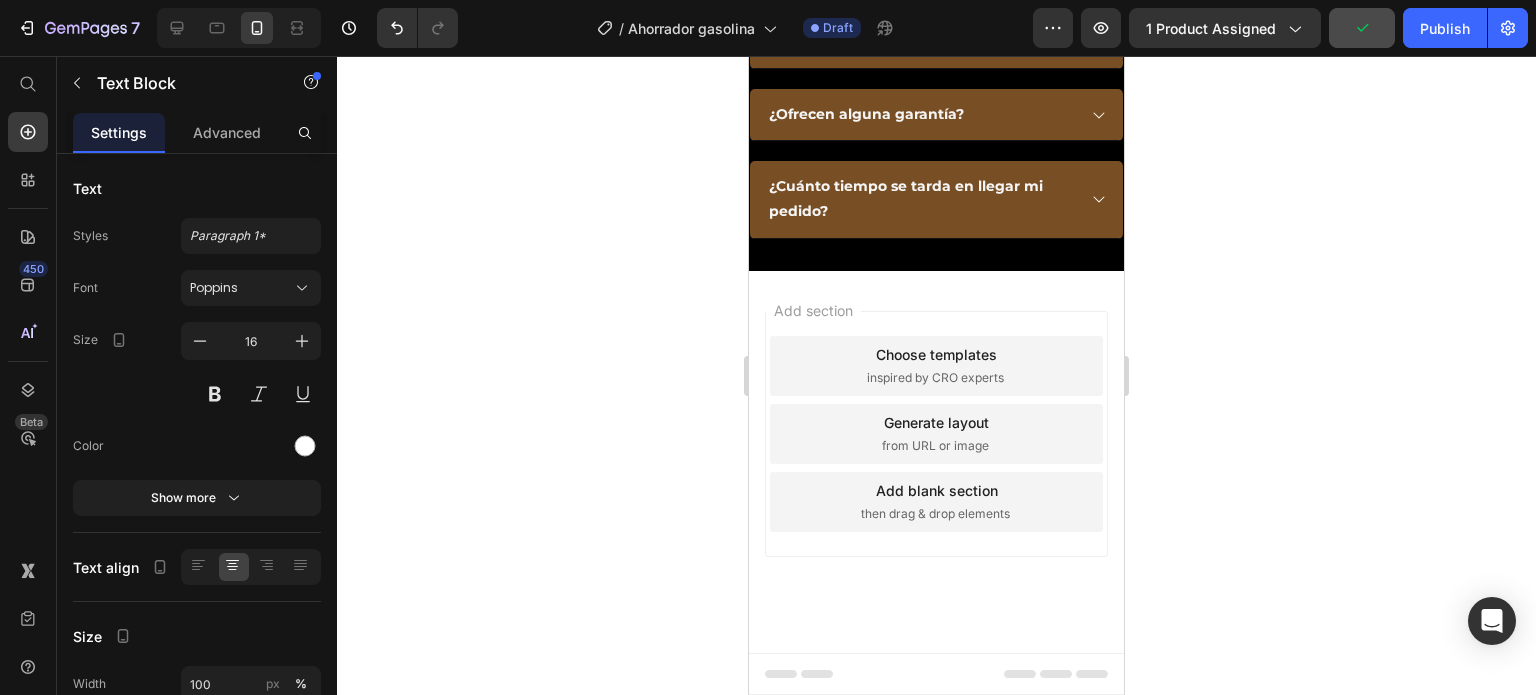 click on "Sin Riesgos y a un precio bajo" at bounding box center [936, -738] 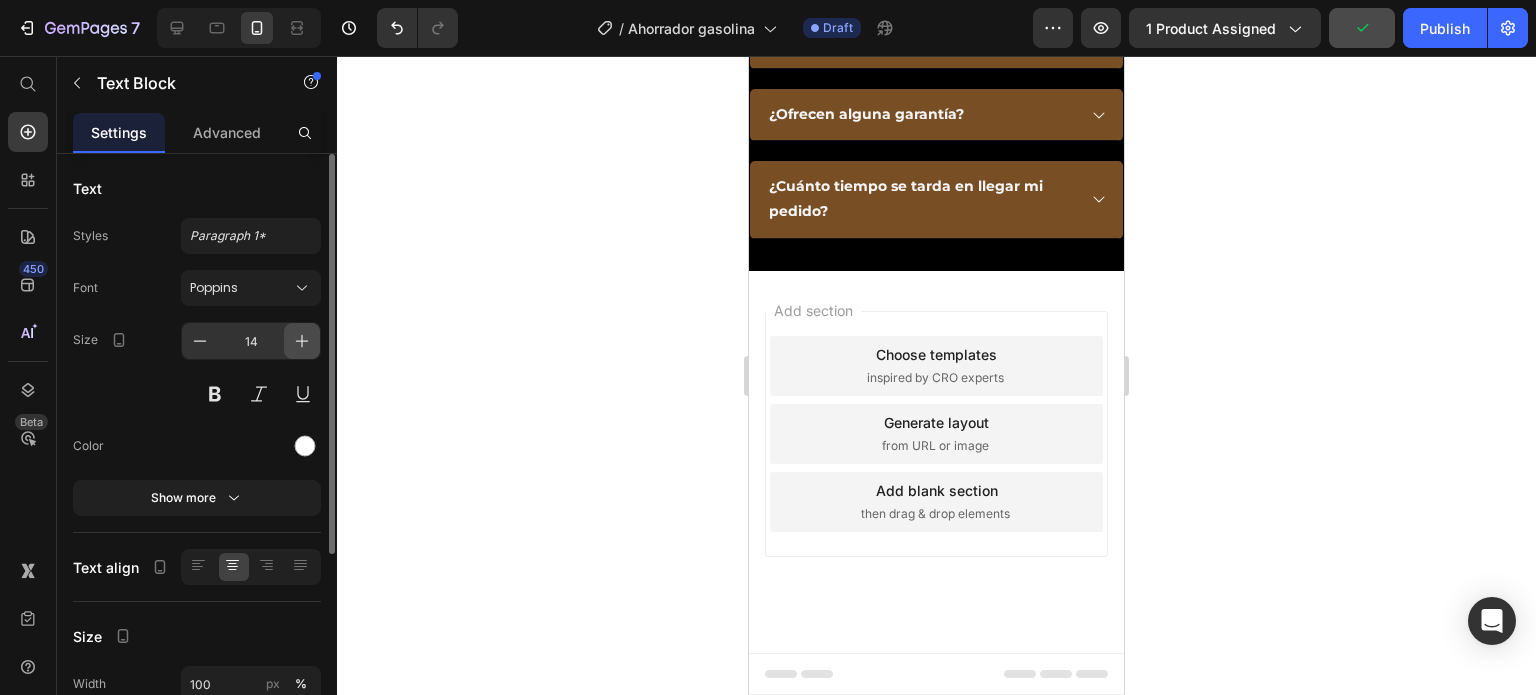 click 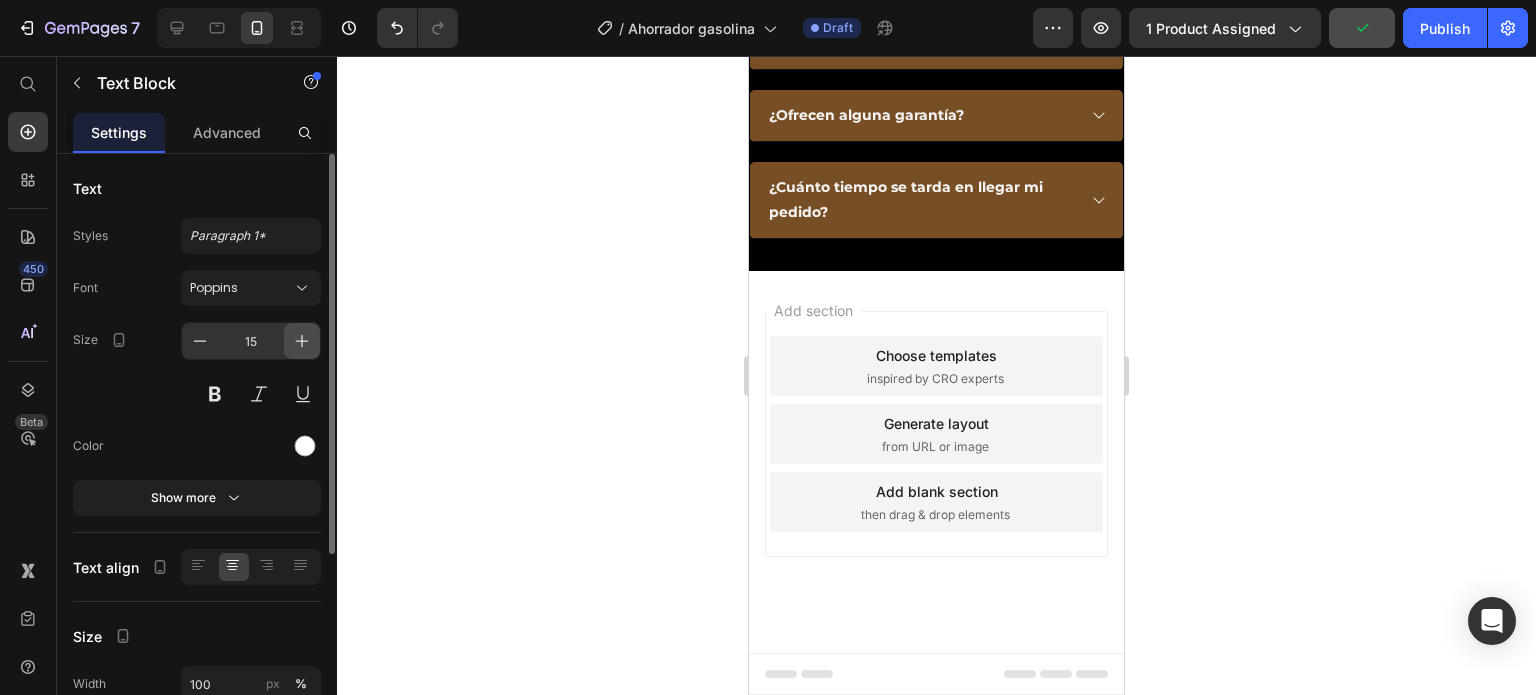click 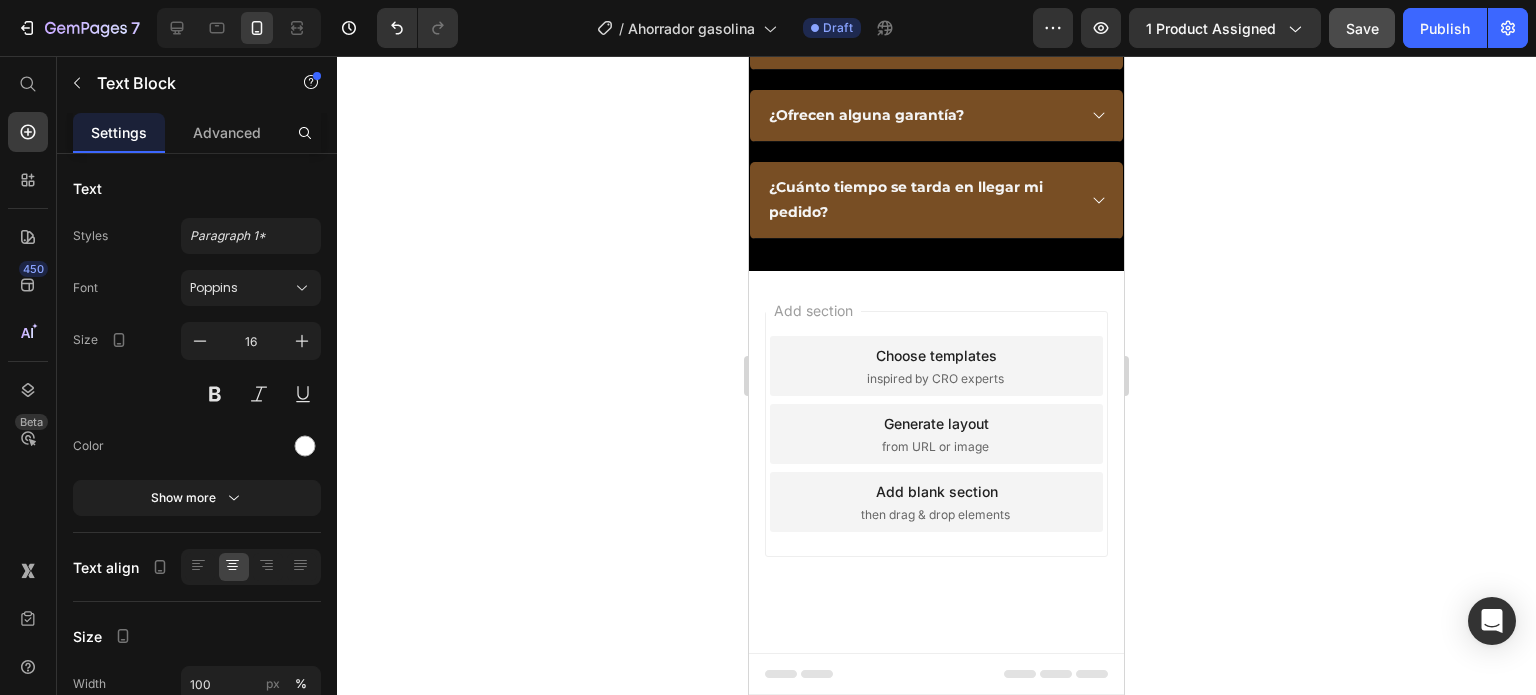 click on "Llévalo HOY:" at bounding box center [936, -708] 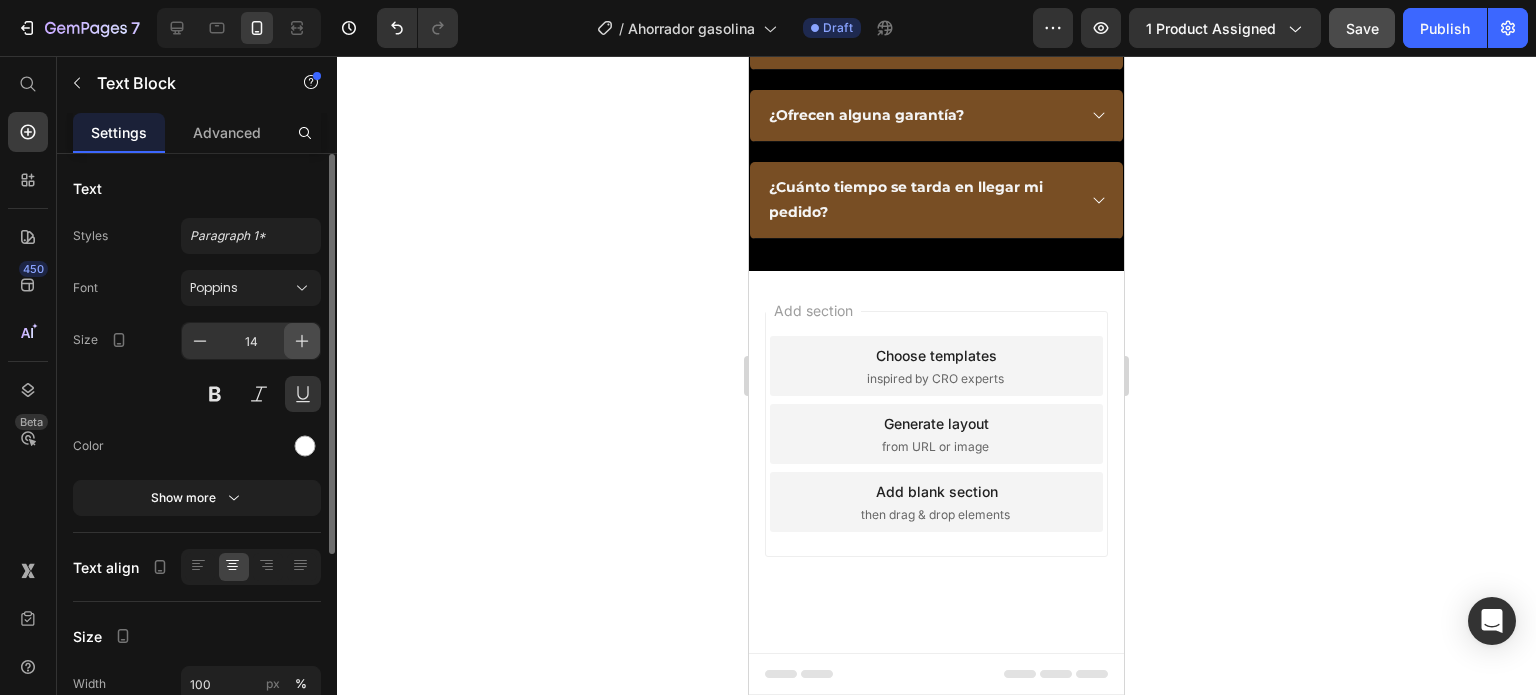 click 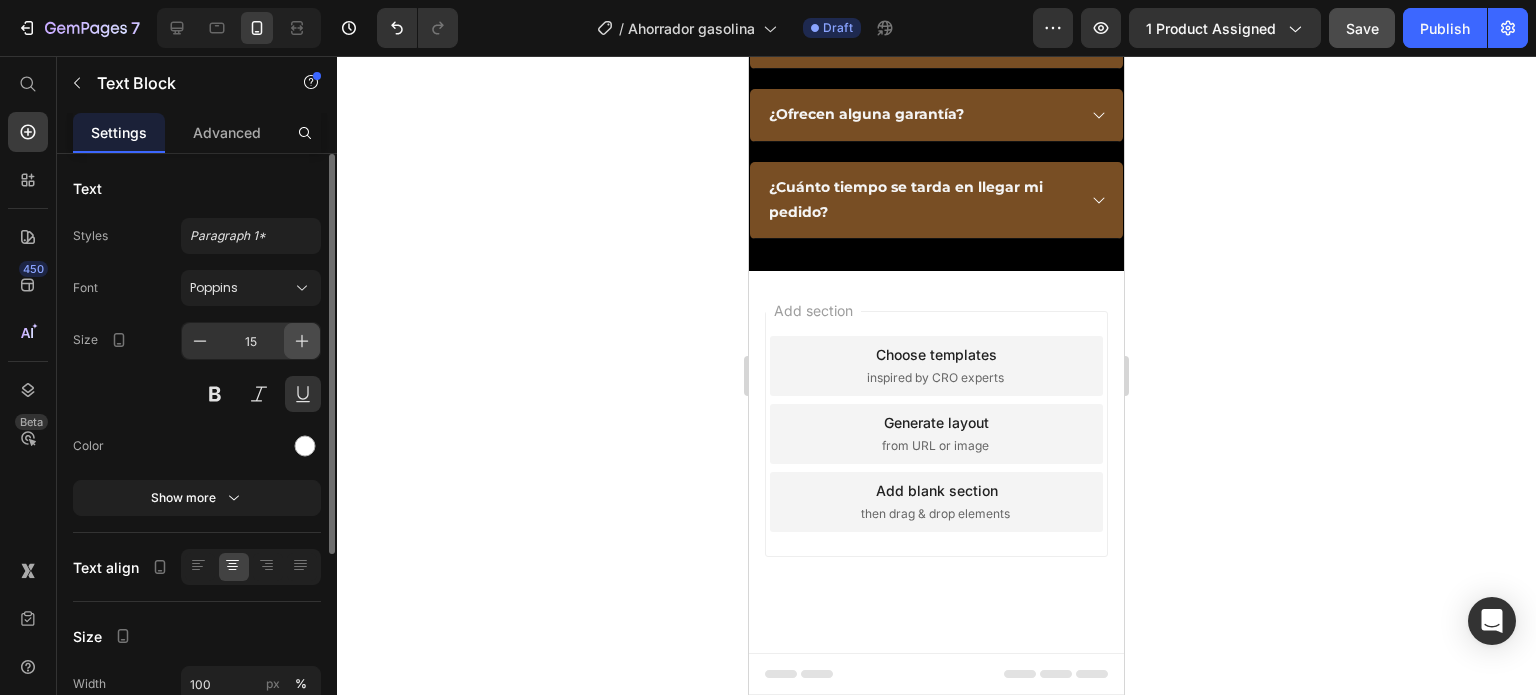 click 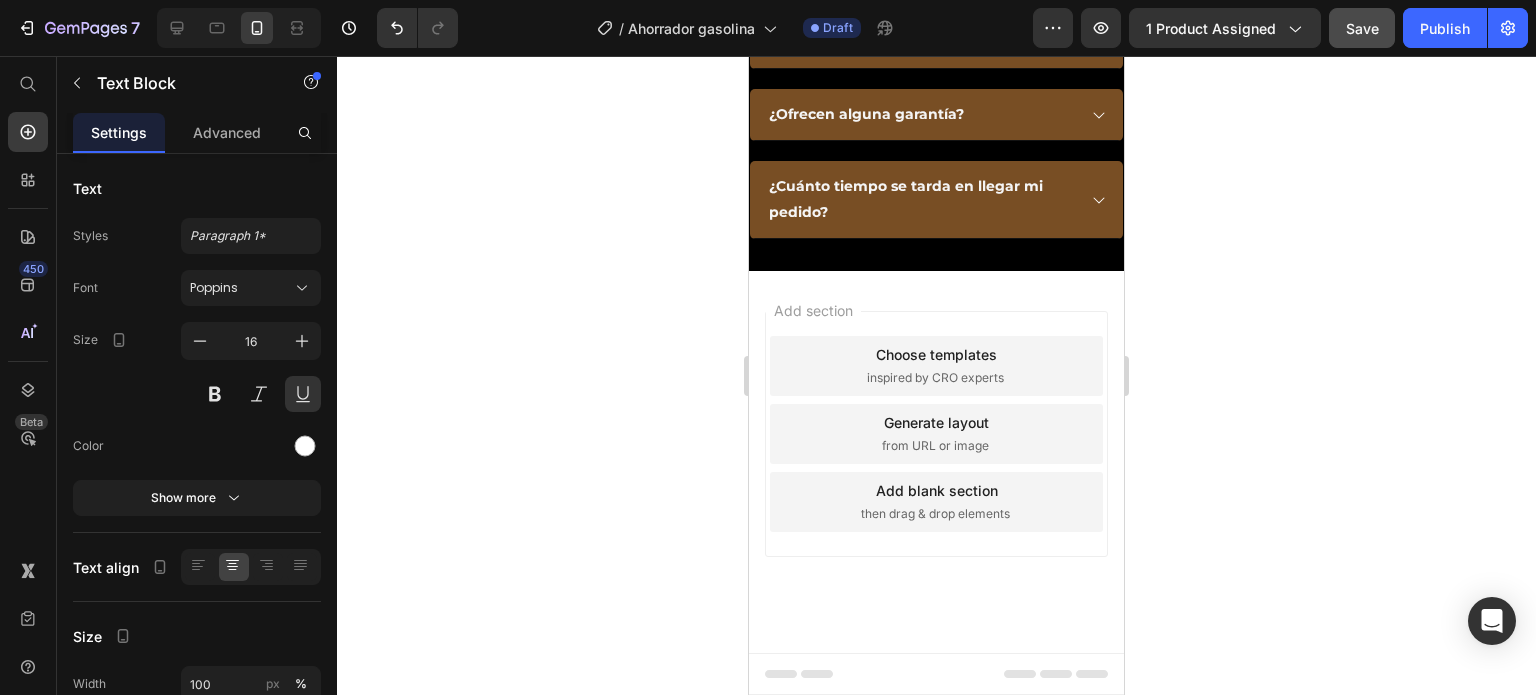 click on "Aprovecha nuestros Descuento" at bounding box center [926, -670] 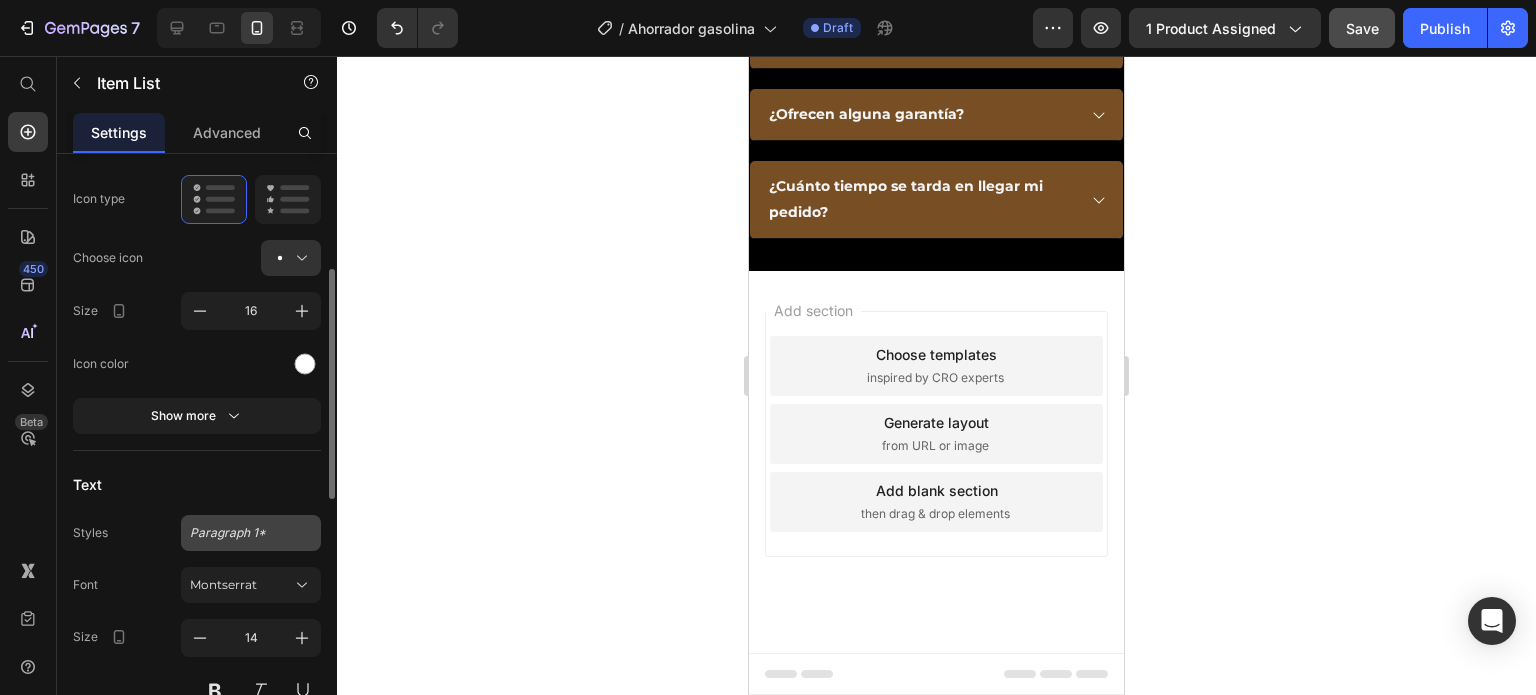 scroll, scrollTop: 500, scrollLeft: 0, axis: vertical 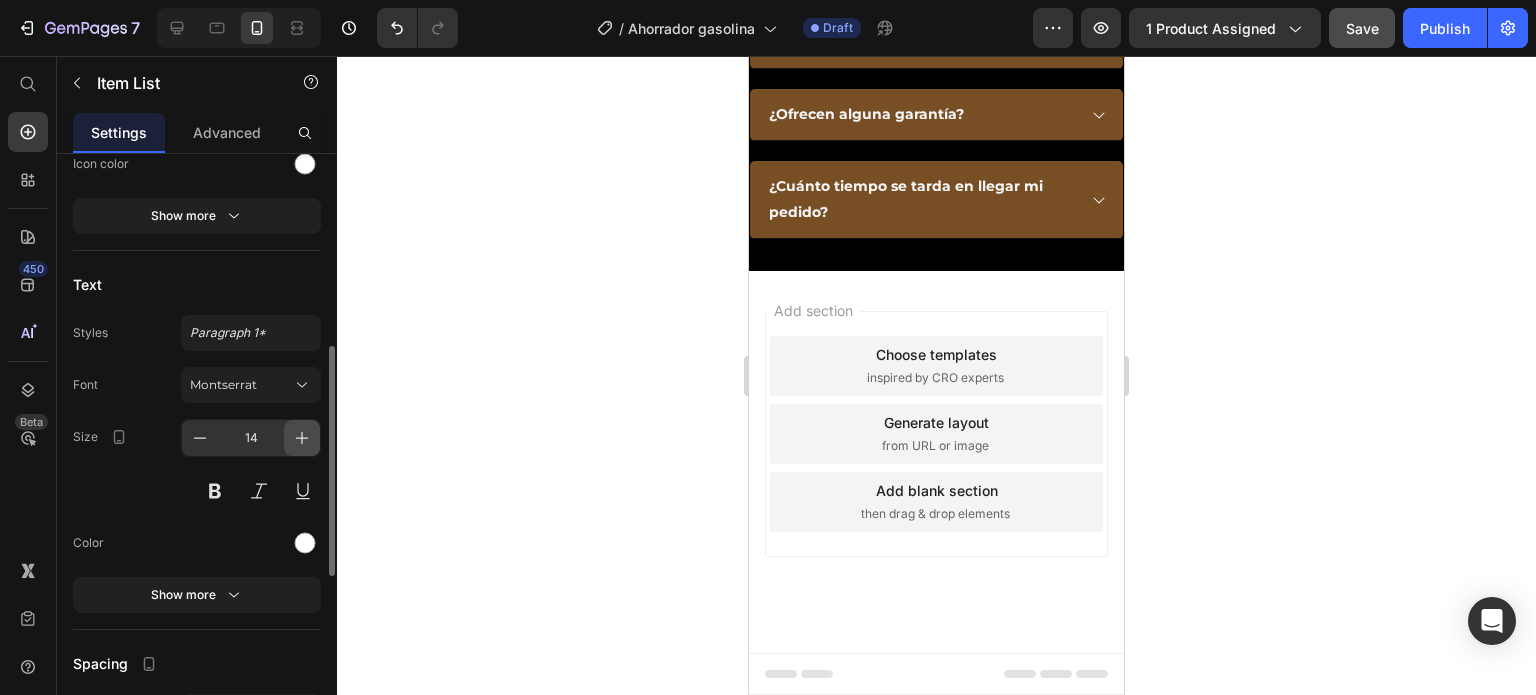 click 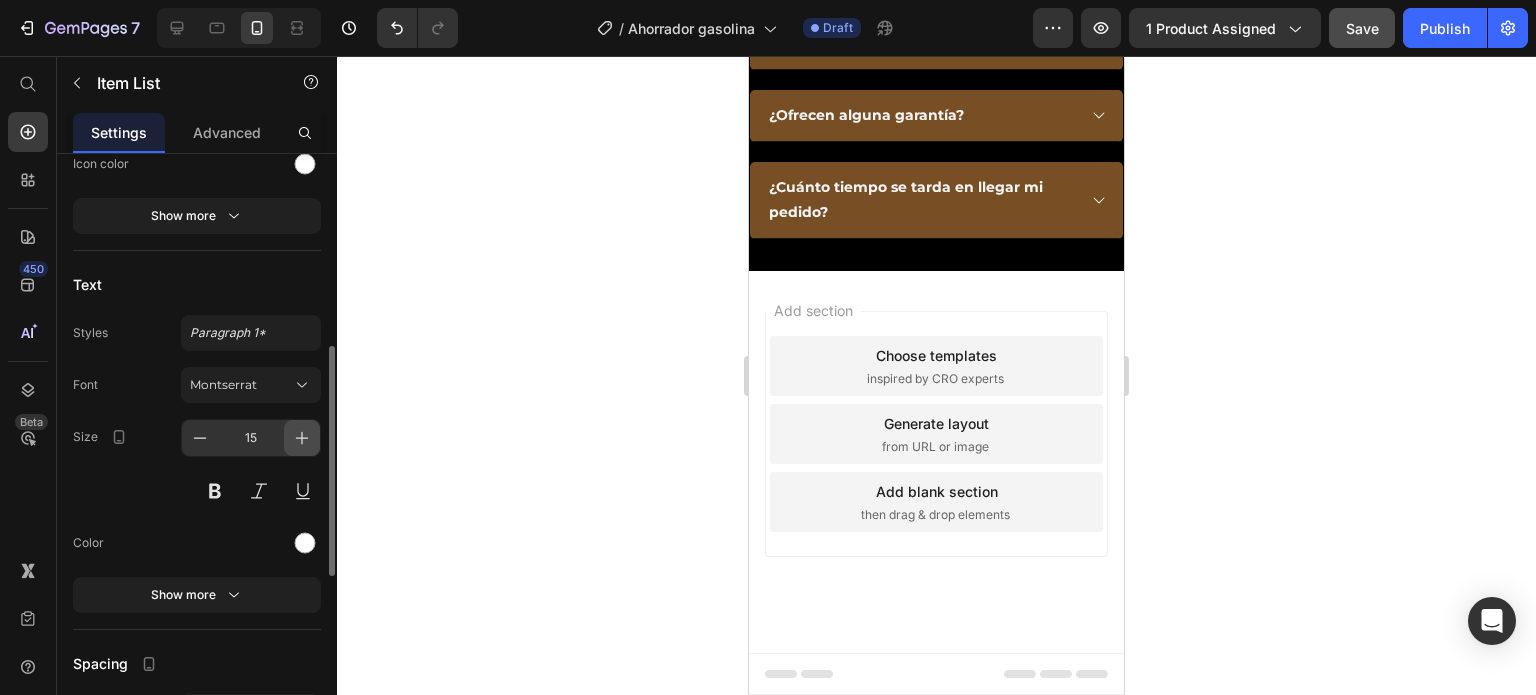 click 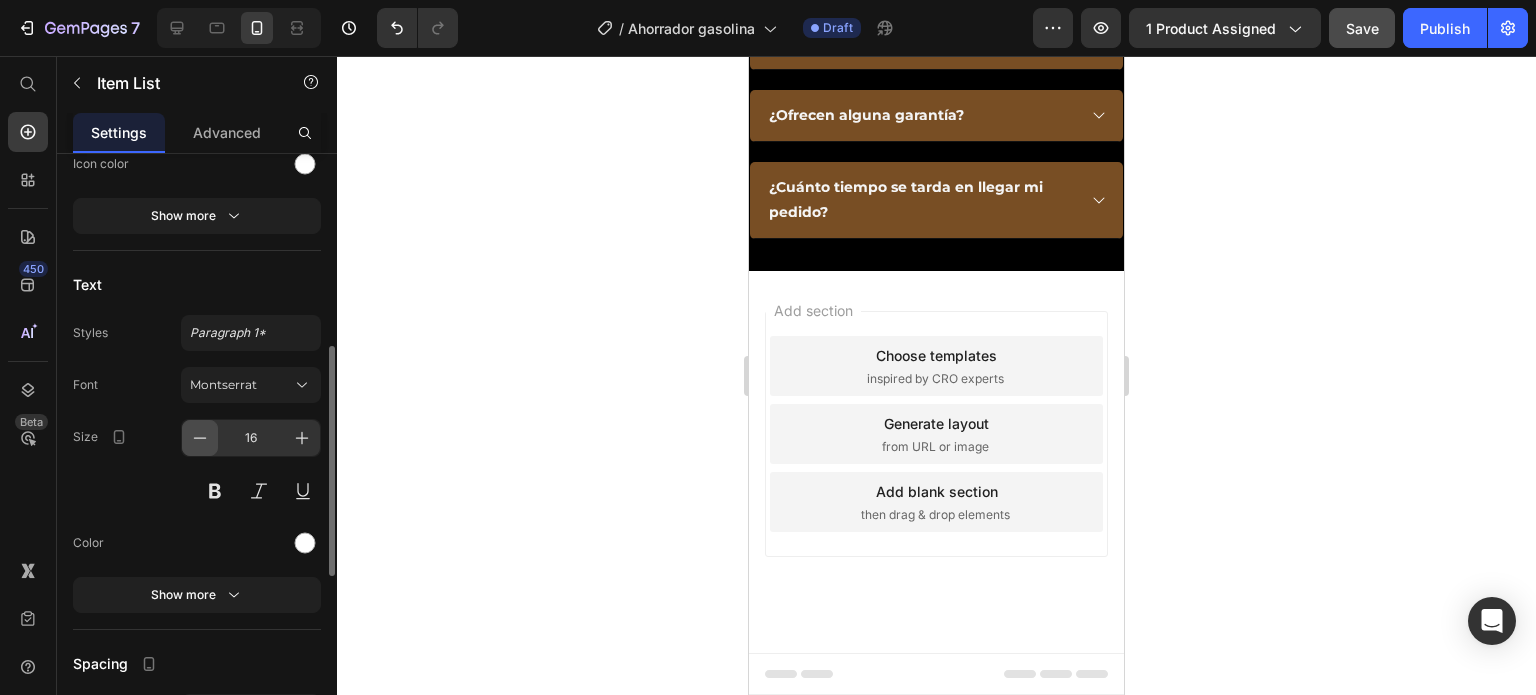 click 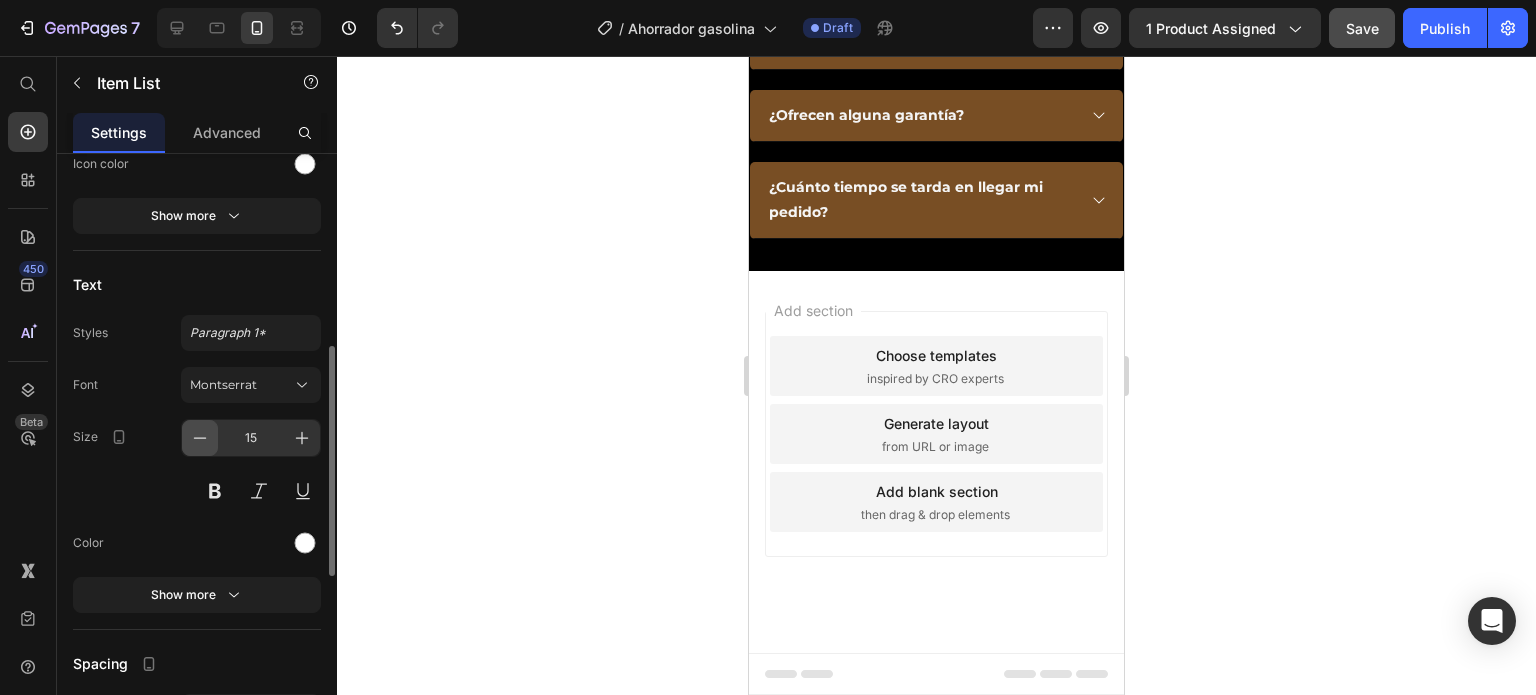 click 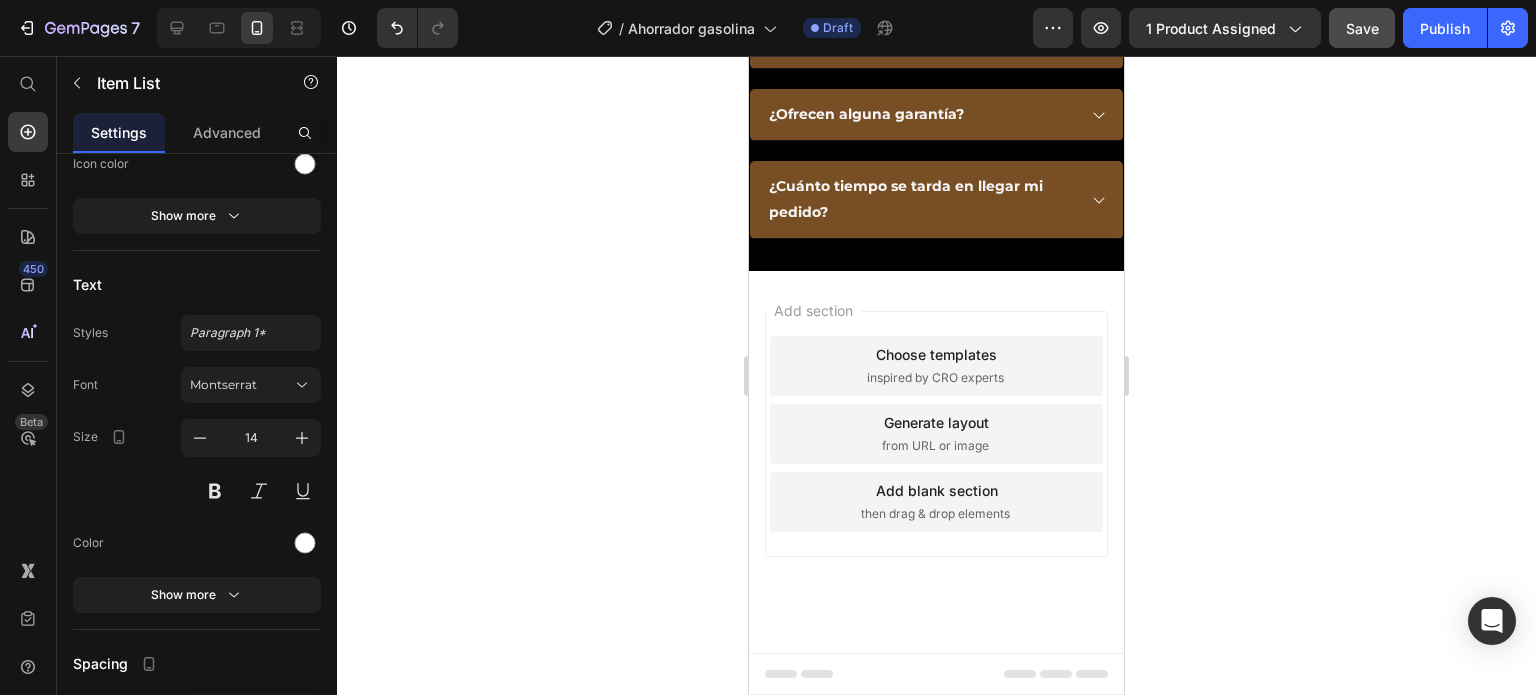 click on "Item List" at bounding box center [872, -704] 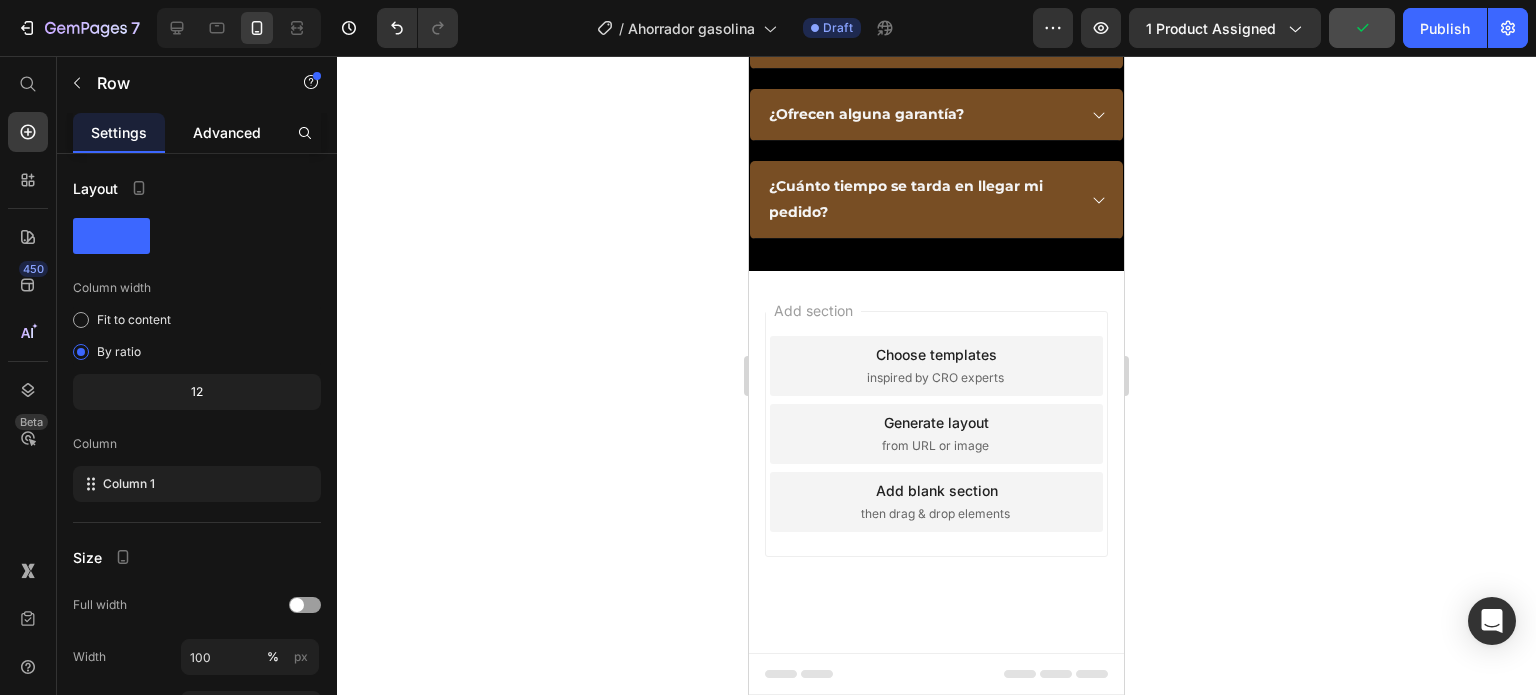 click on "Advanced" at bounding box center [227, 132] 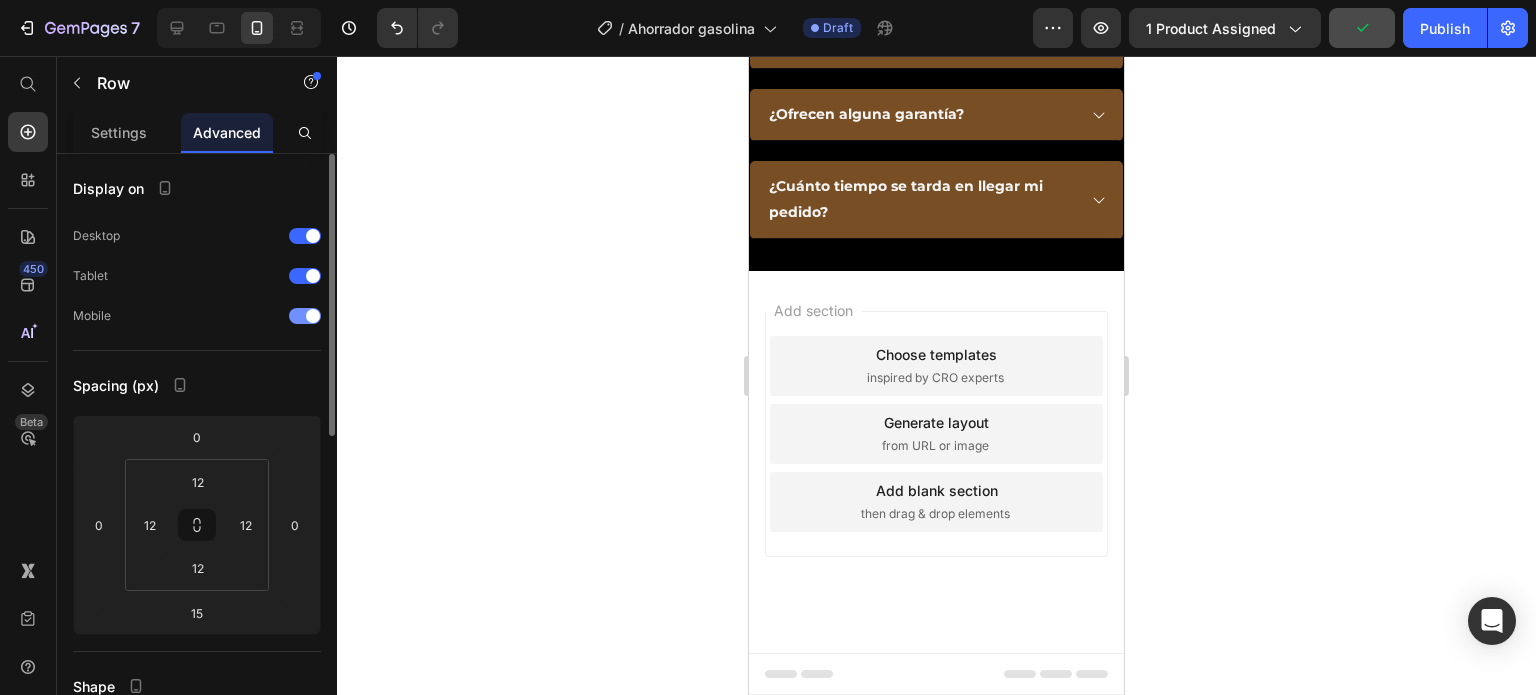 scroll, scrollTop: 200, scrollLeft: 0, axis: vertical 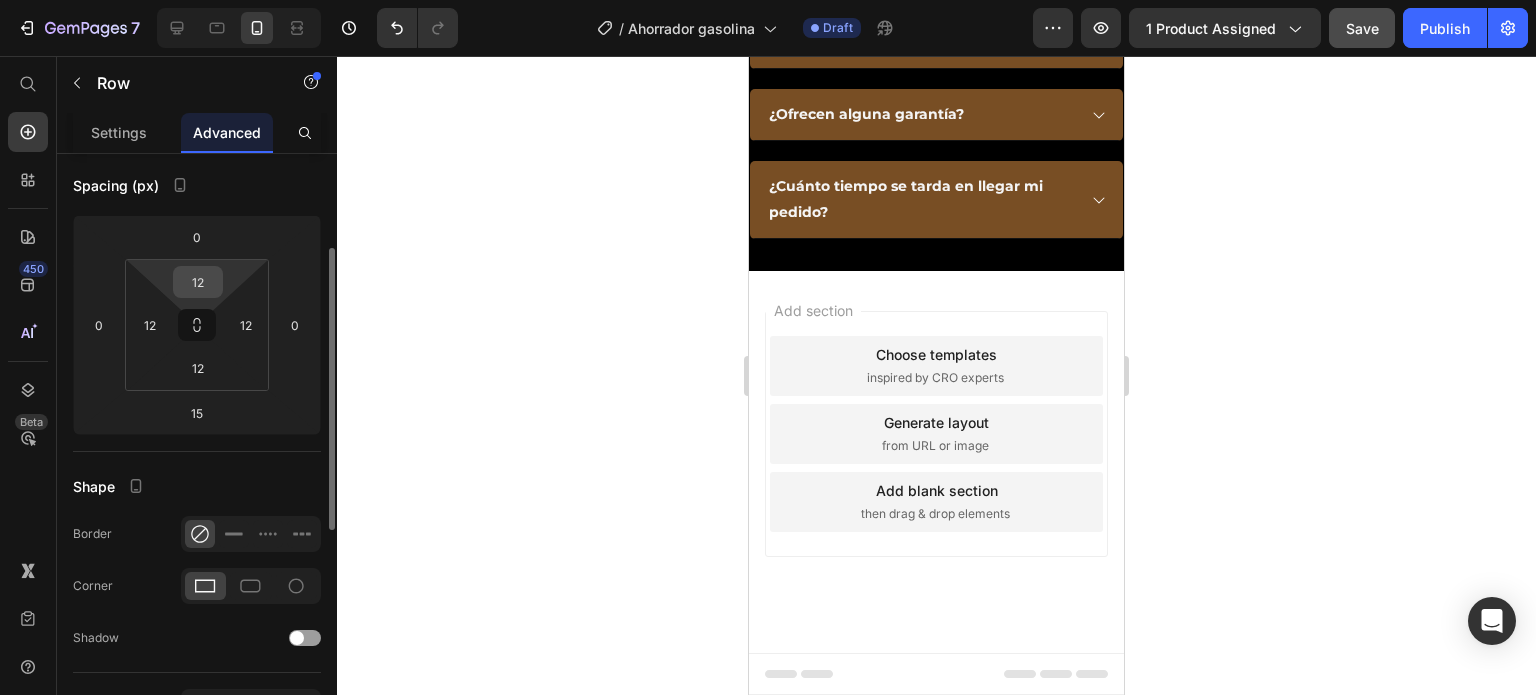click on "12" at bounding box center (198, 282) 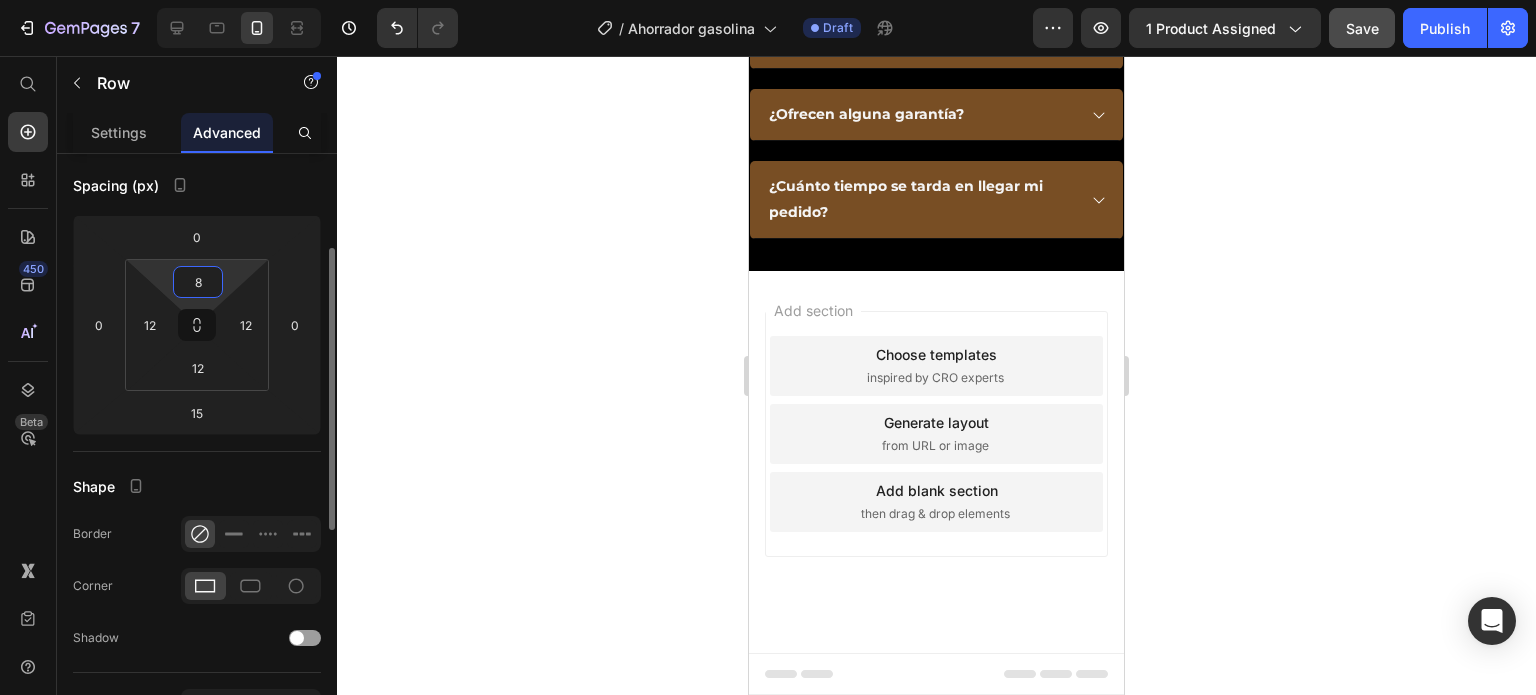 click on "Spacing (px)" at bounding box center [197, 185] 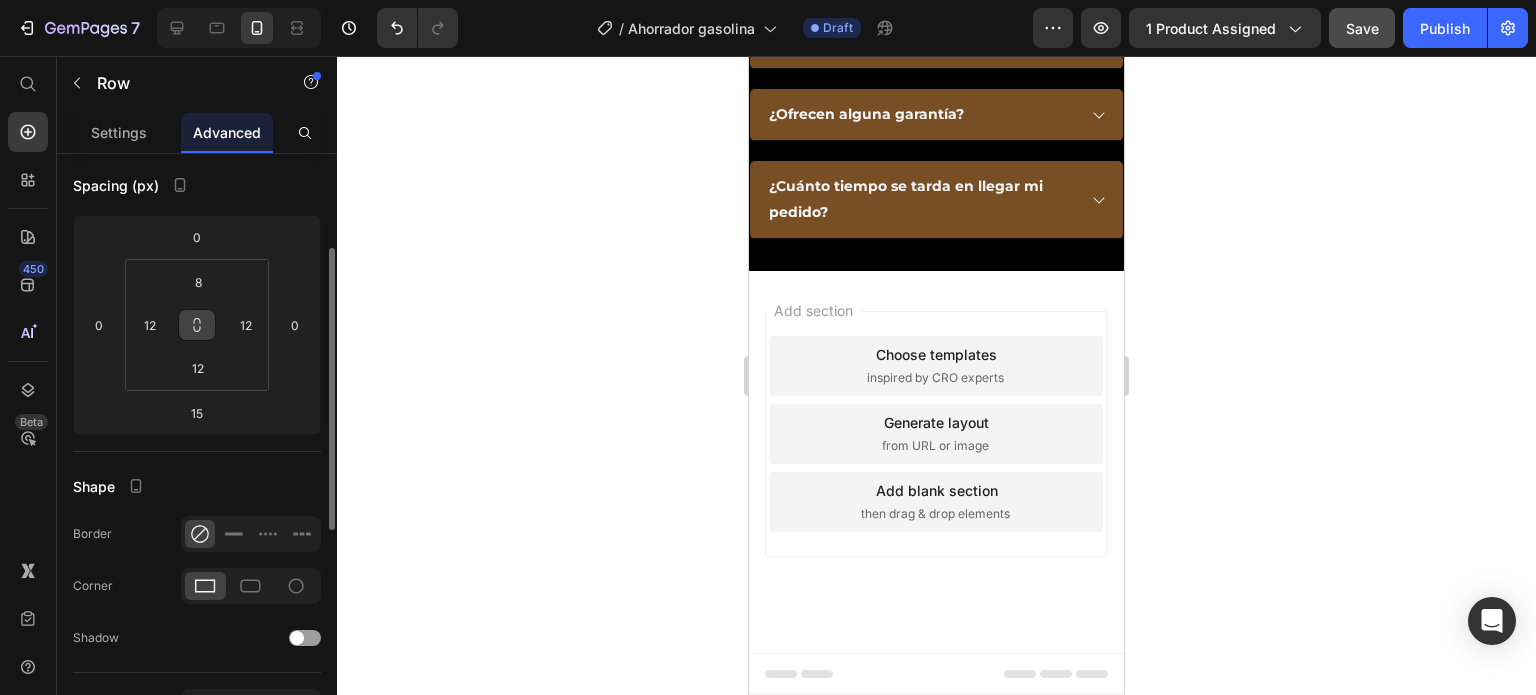 click at bounding box center [197, 325] 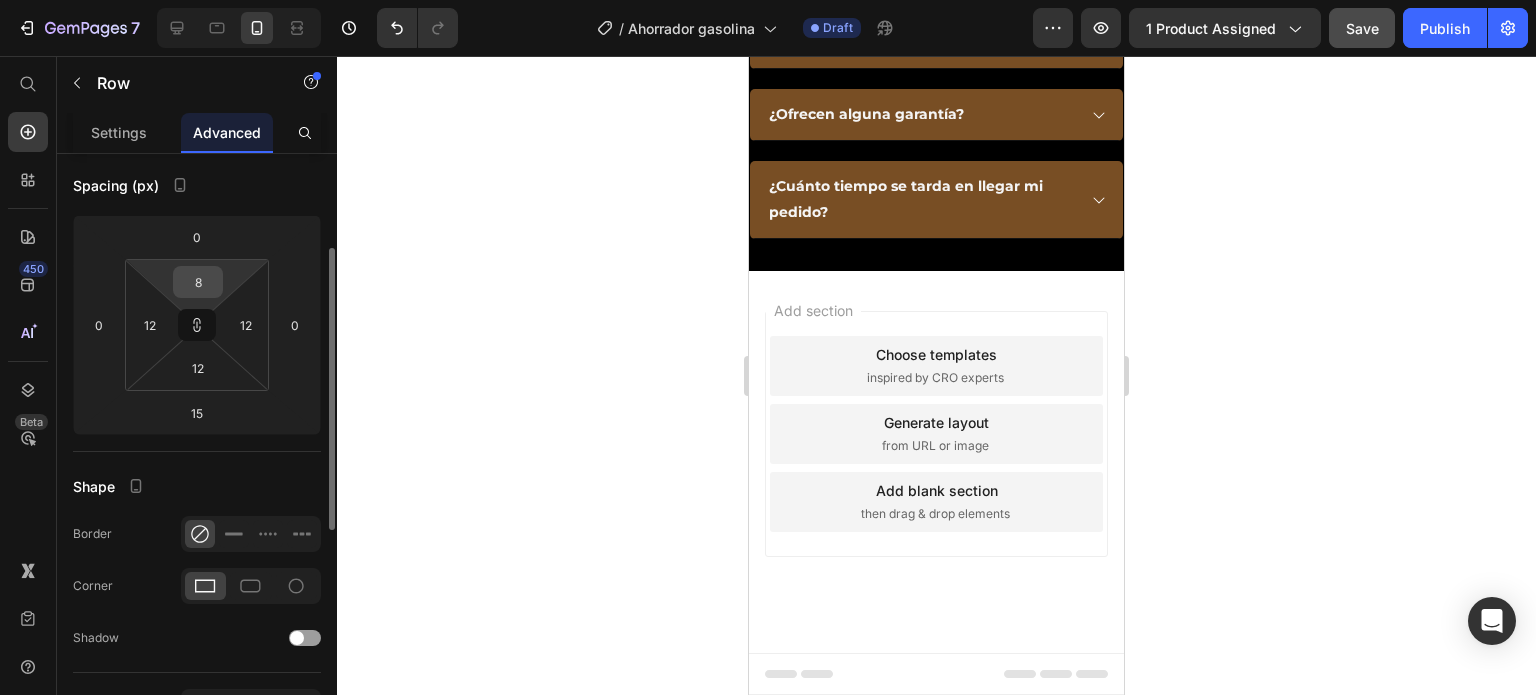 click on "8" at bounding box center (198, 282) 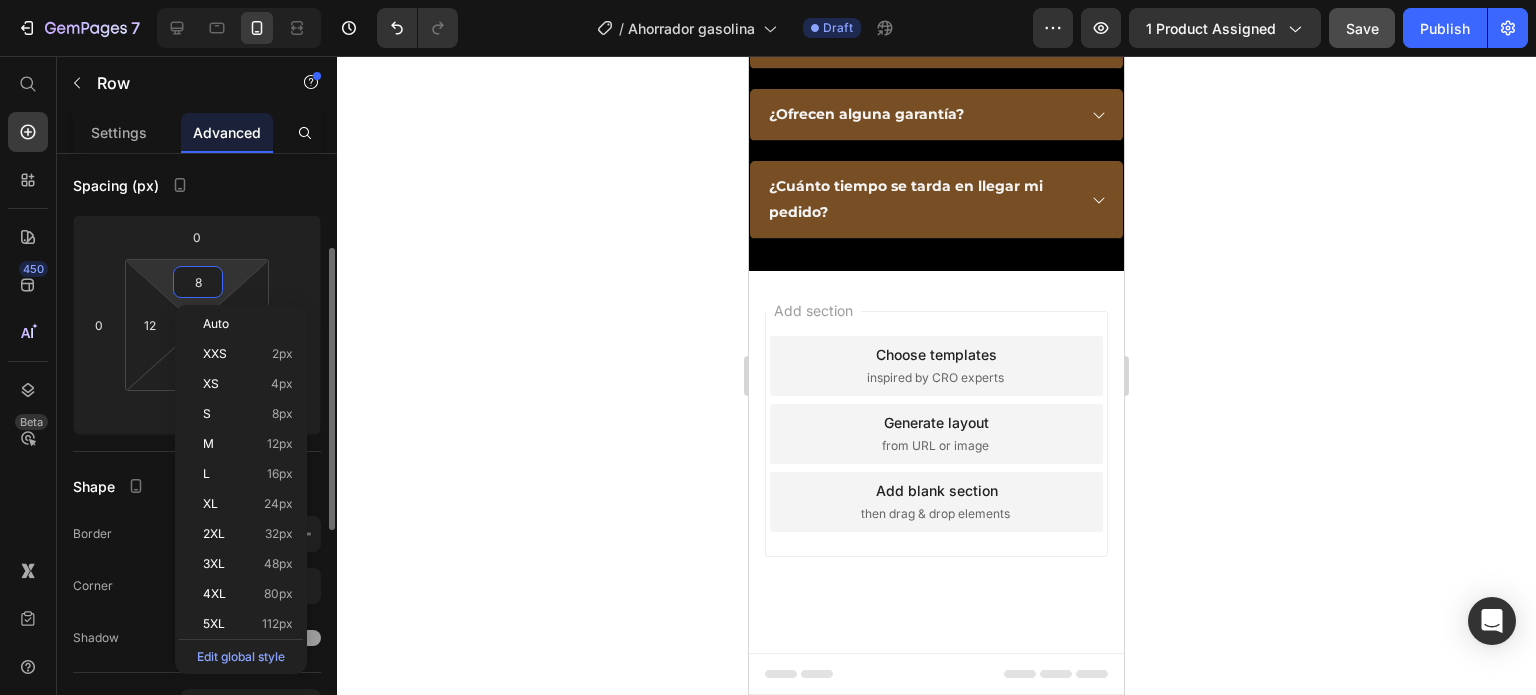 type on "0" 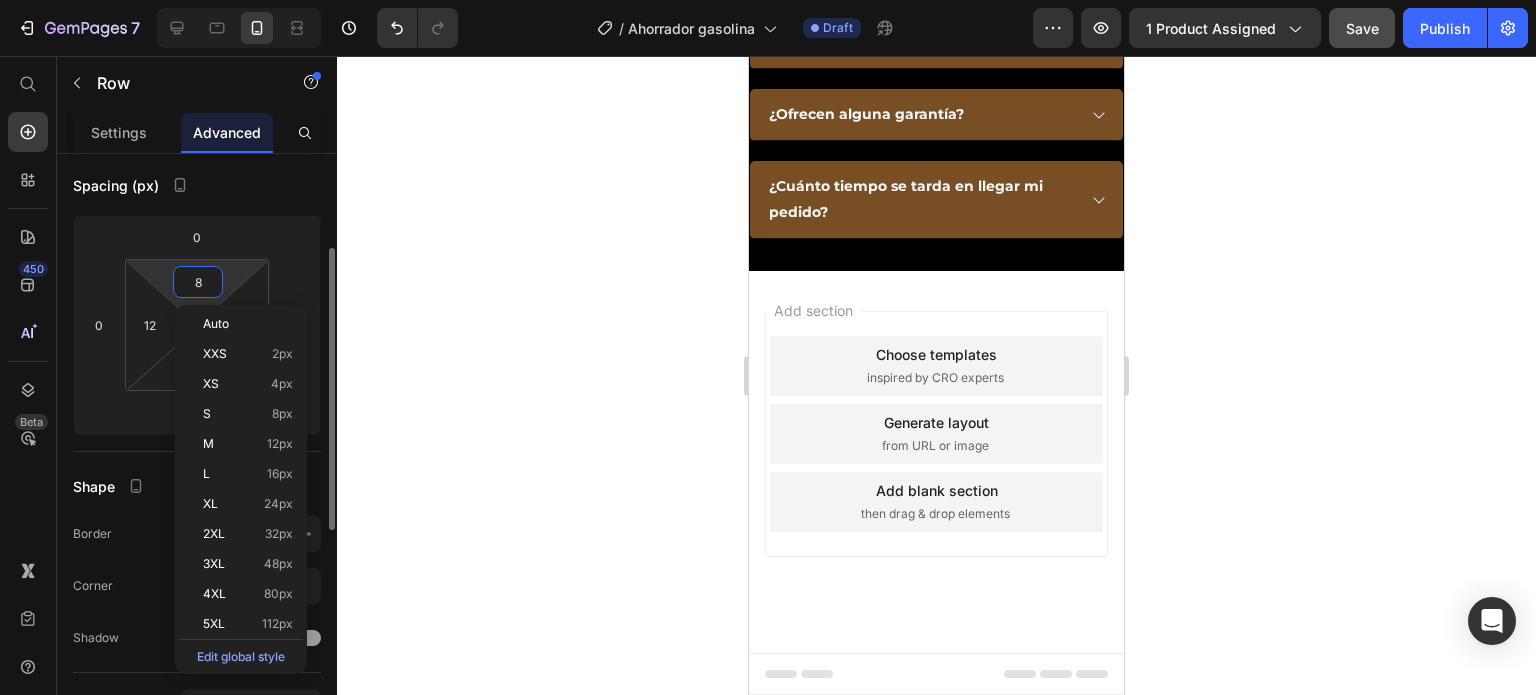type on "0" 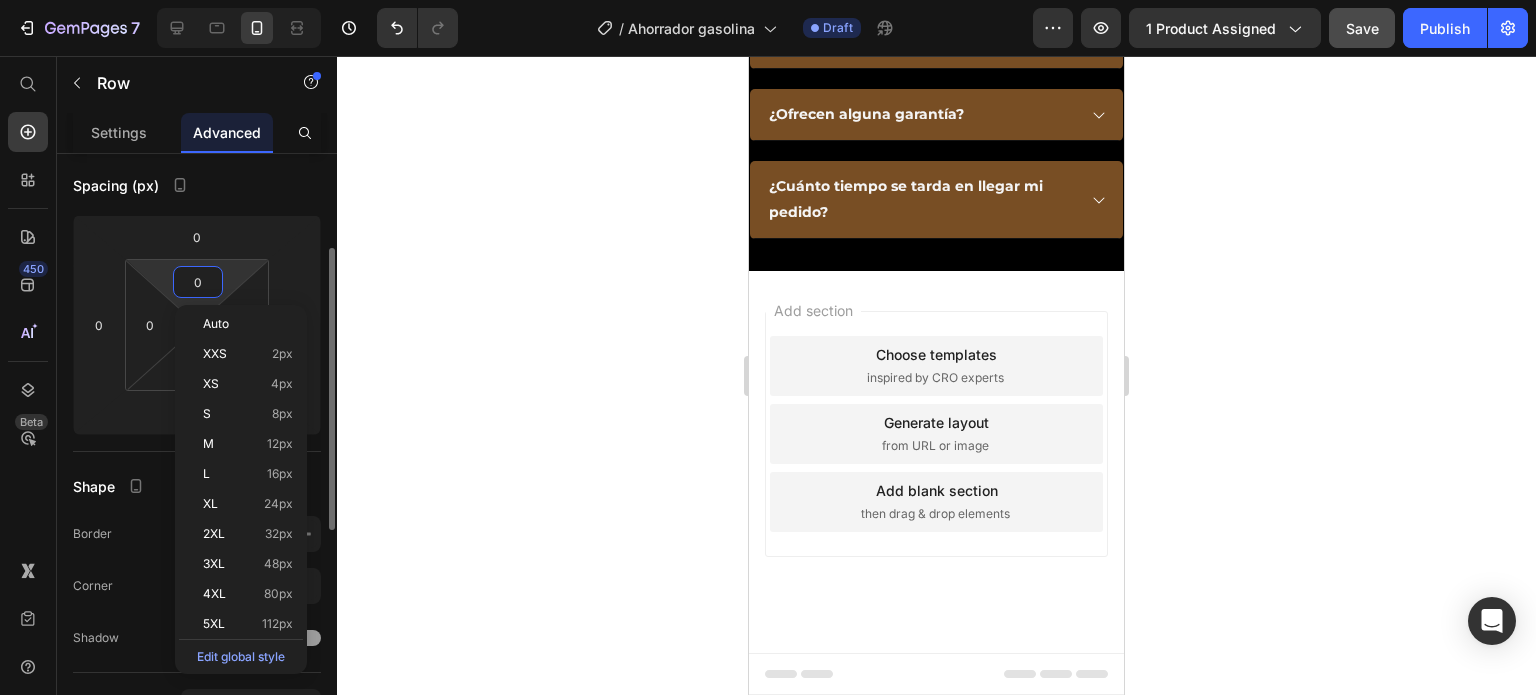 type on "0" 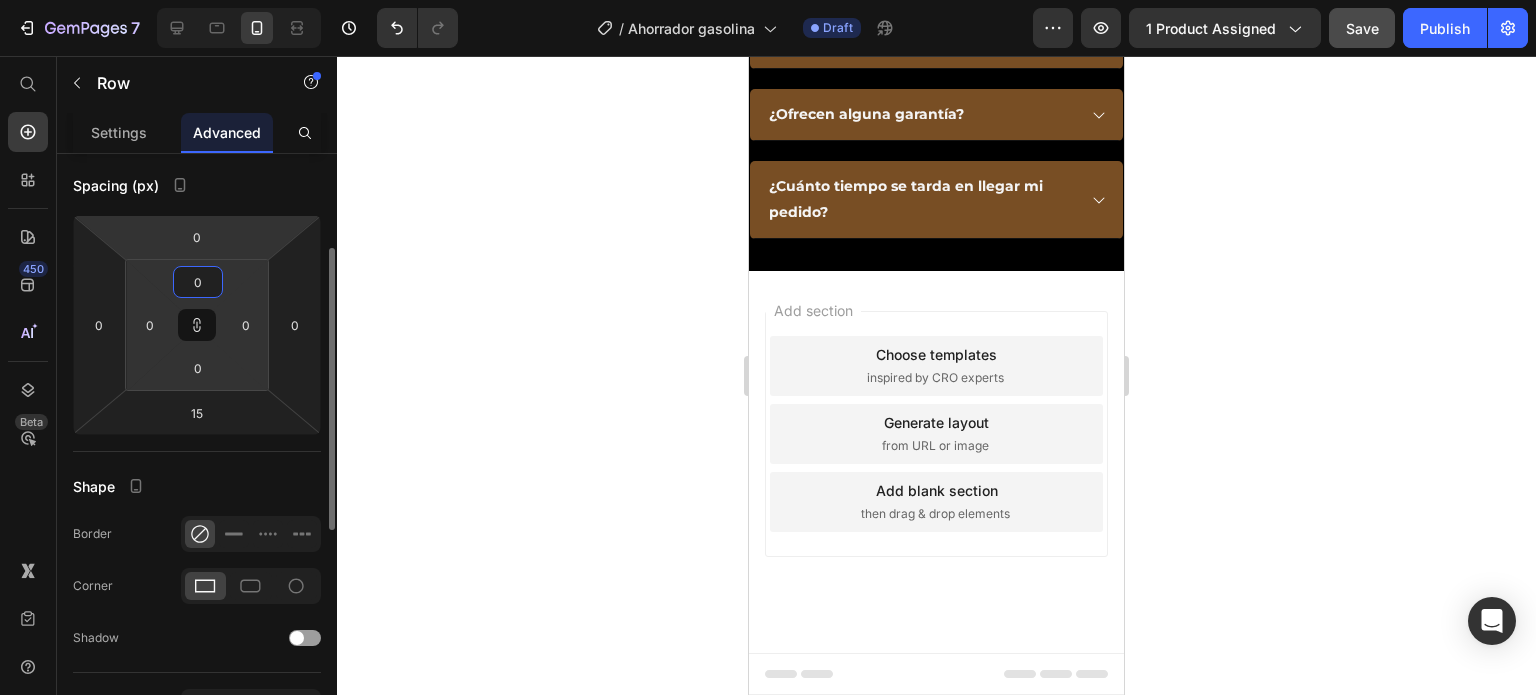 type on "0" 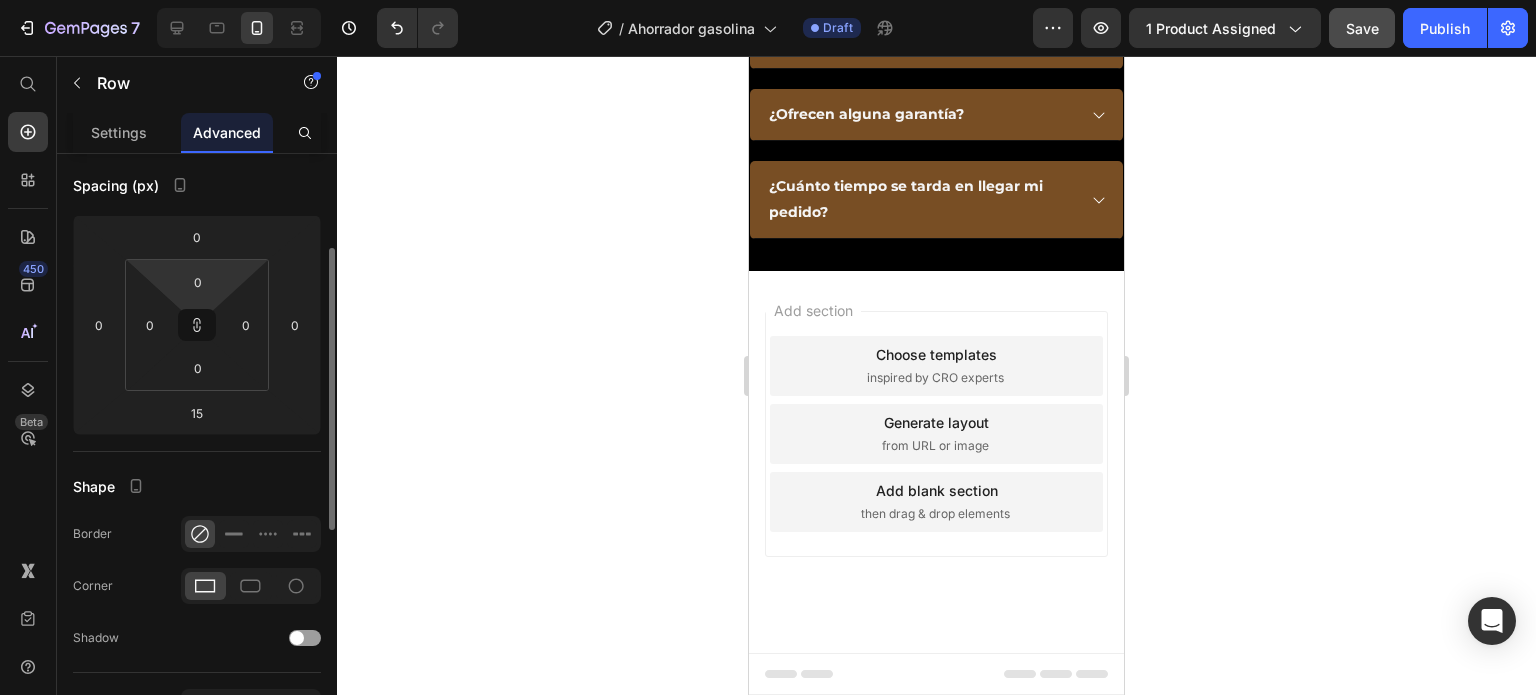click on "Spacing (px)" at bounding box center [197, 185] 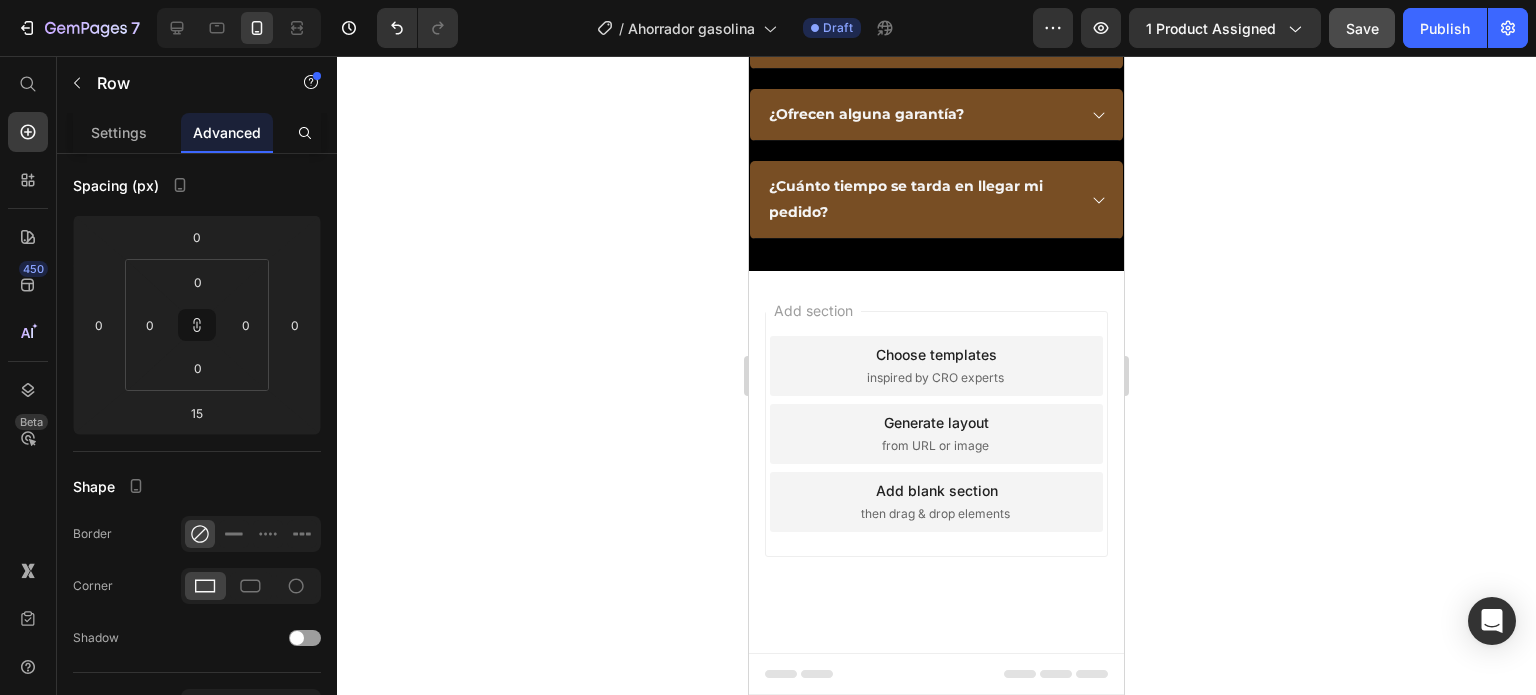 click 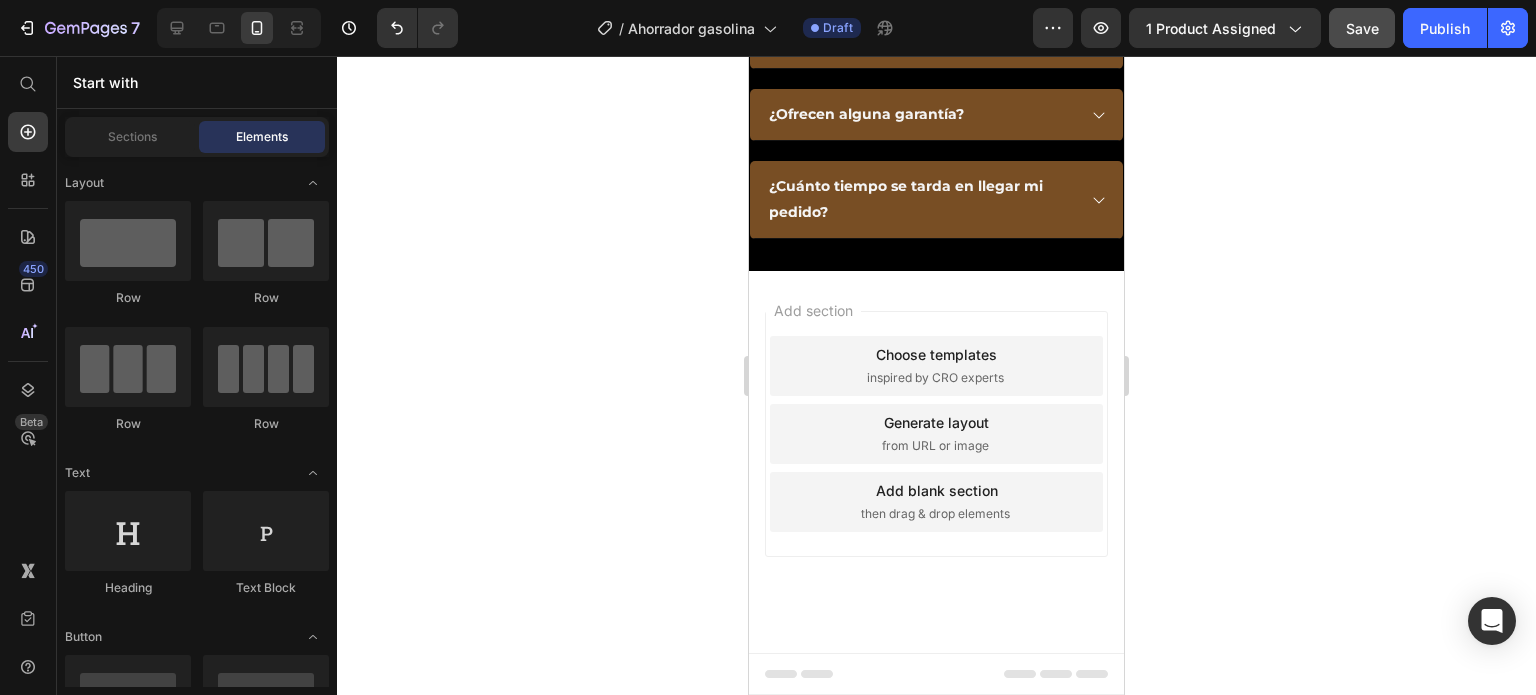 click on "OBTENER 50% DE DESCUENTO" at bounding box center [937, -525] 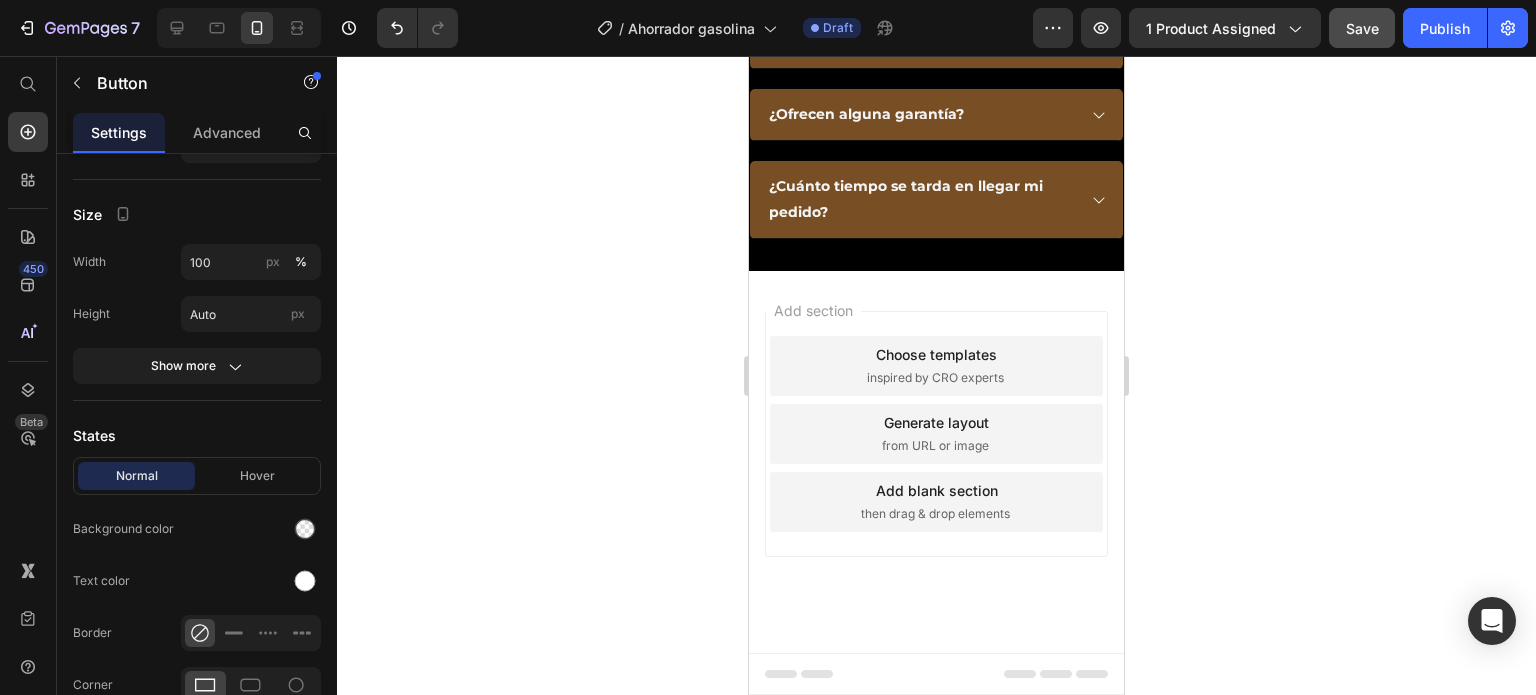 scroll, scrollTop: 0, scrollLeft: 0, axis: both 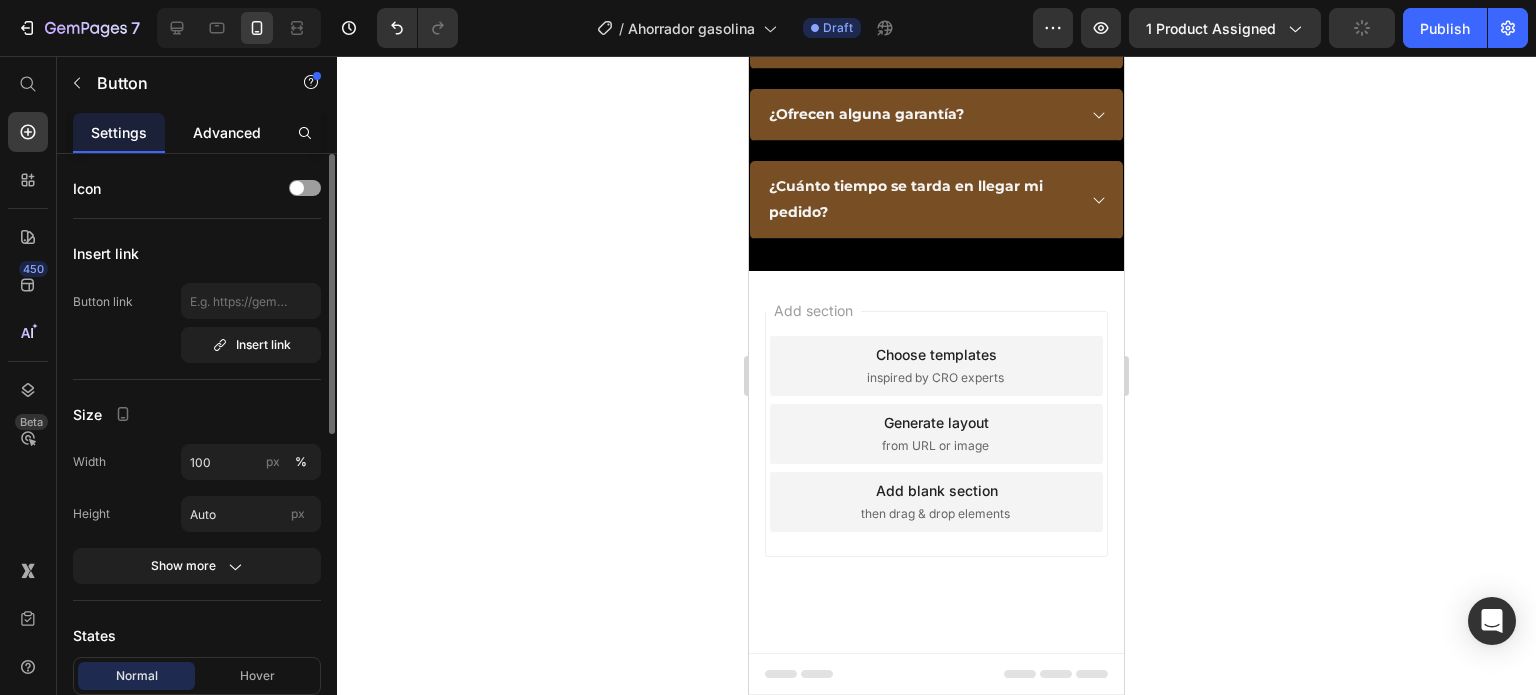 click on "Advanced" at bounding box center [227, 132] 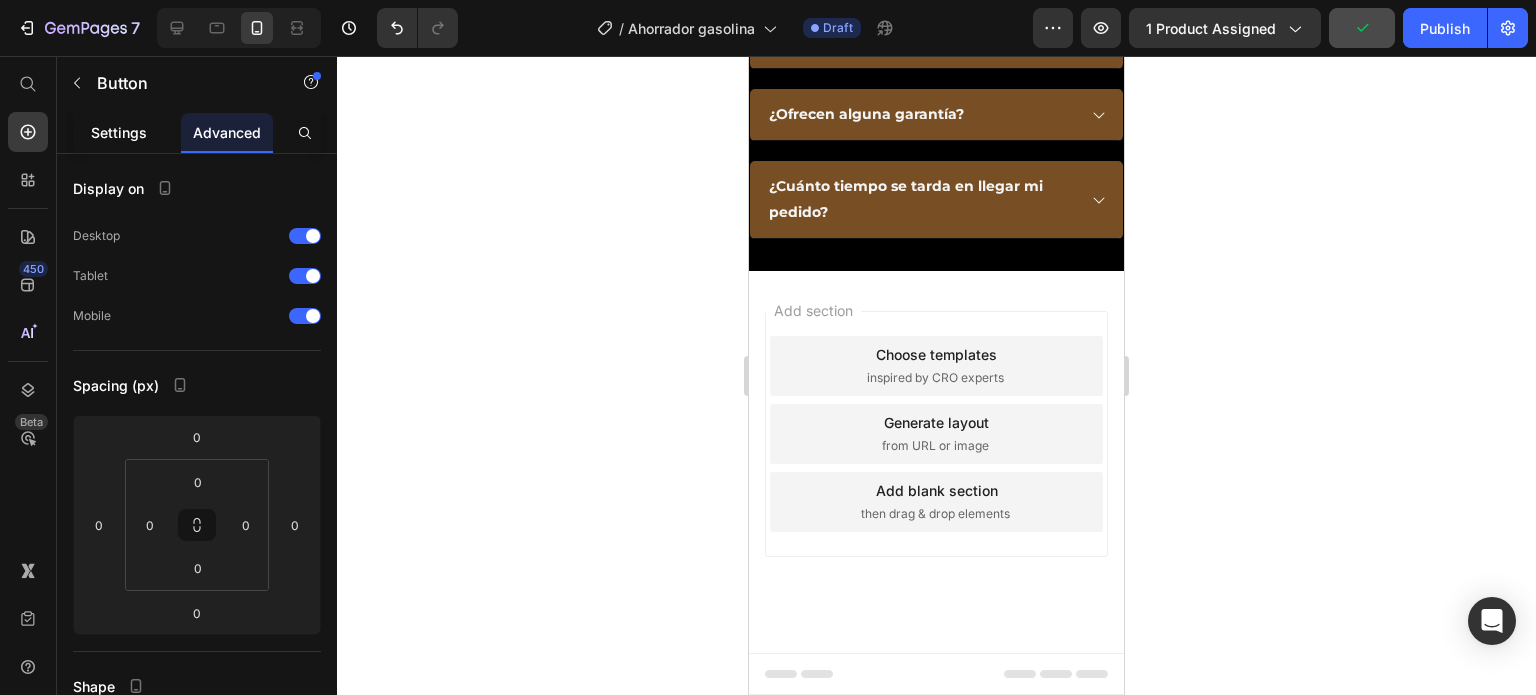 click on "Settings" at bounding box center [119, 132] 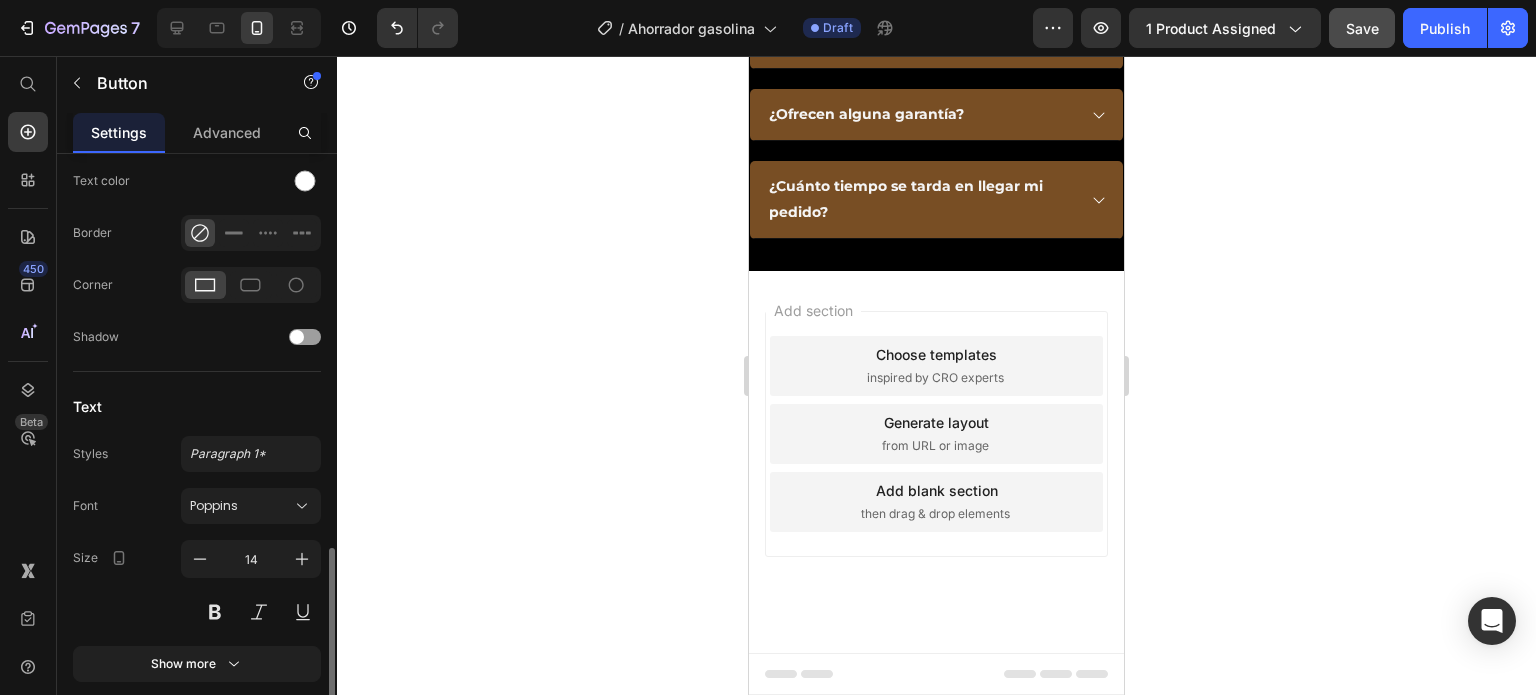 scroll, scrollTop: 676, scrollLeft: 0, axis: vertical 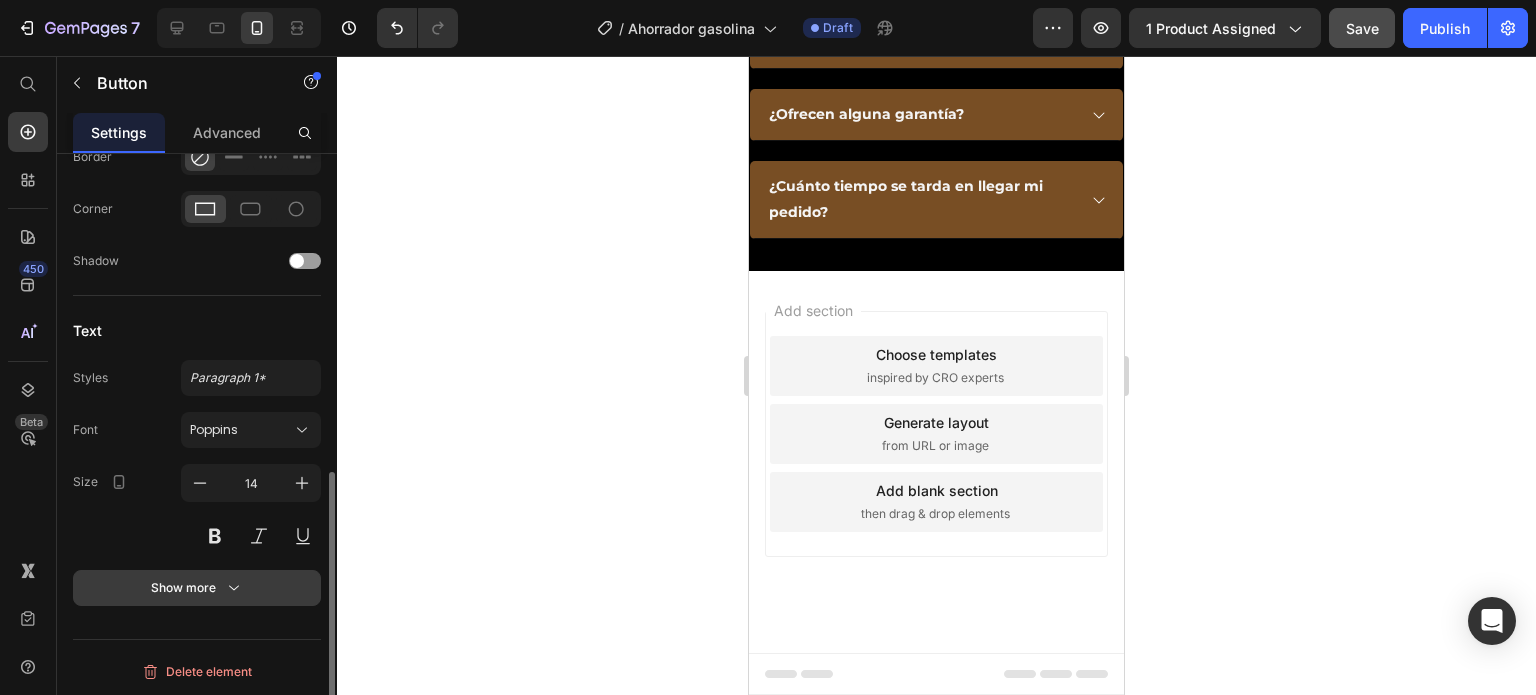 click on "Show more" at bounding box center [197, 588] 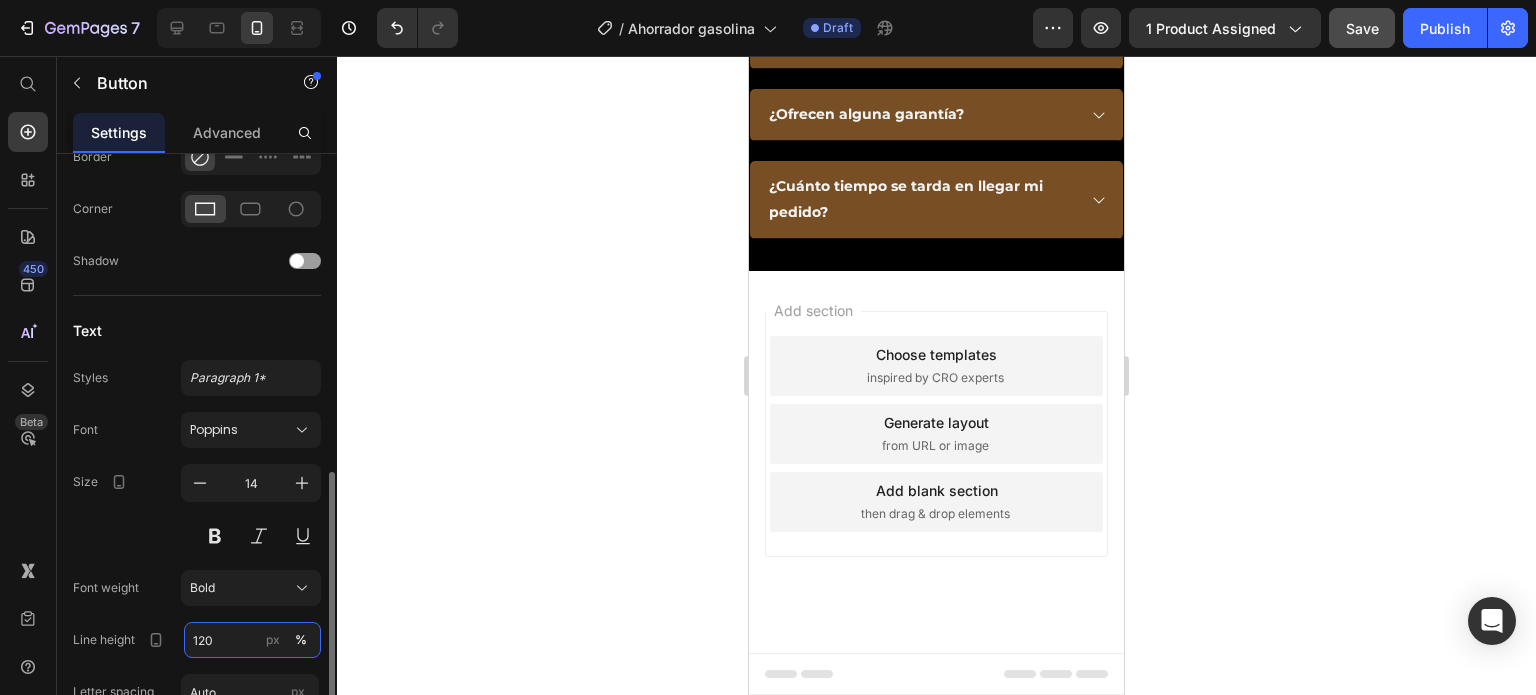click on "120" at bounding box center [252, 640] 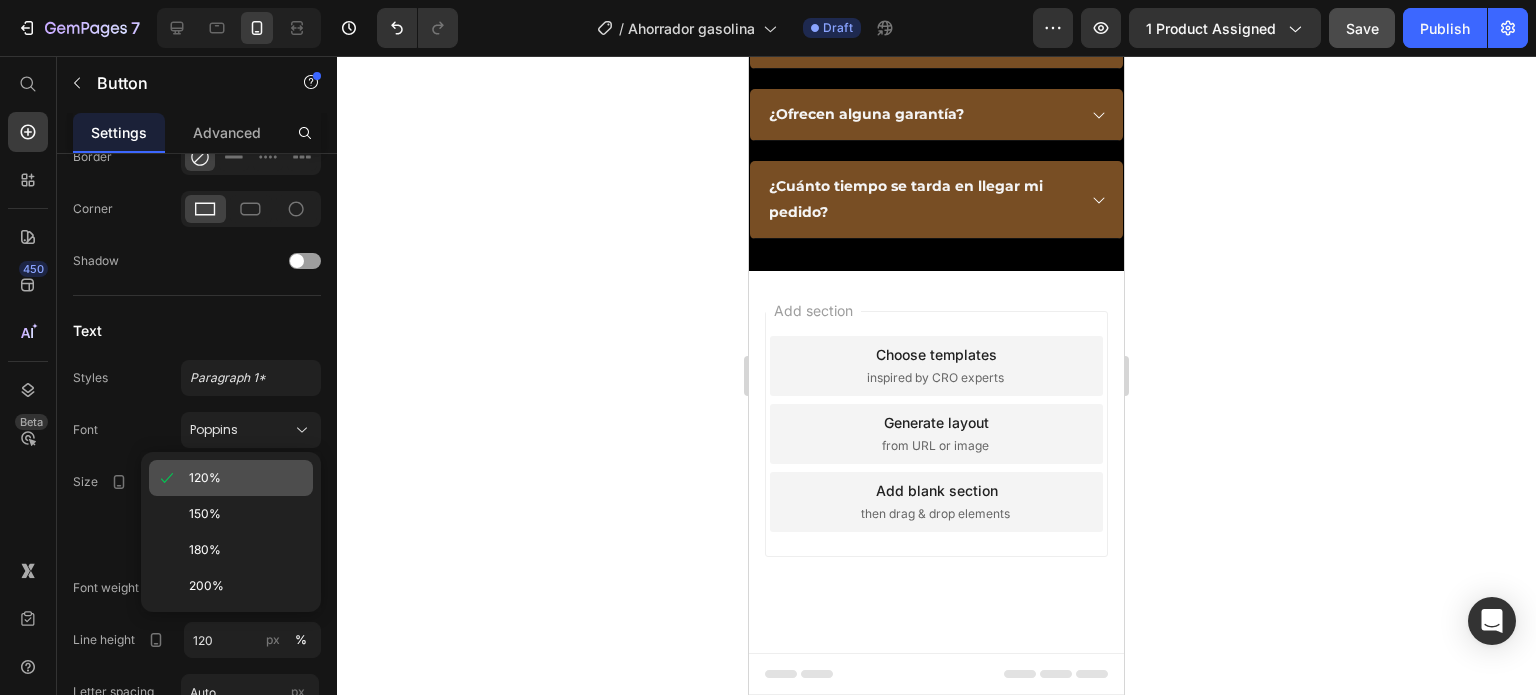 click on "120%" at bounding box center [247, 478] 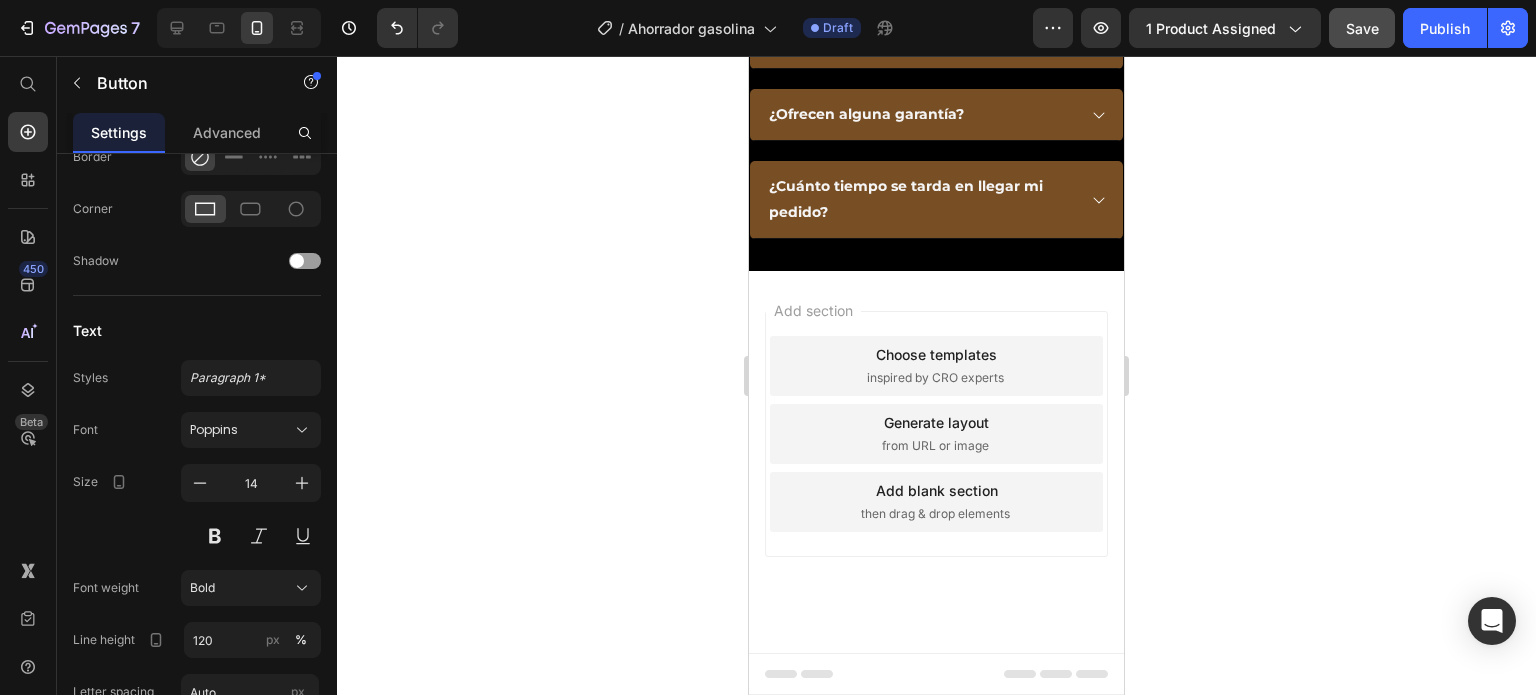 click on "¡SÓLO POR HOY!" at bounding box center [937, -503] 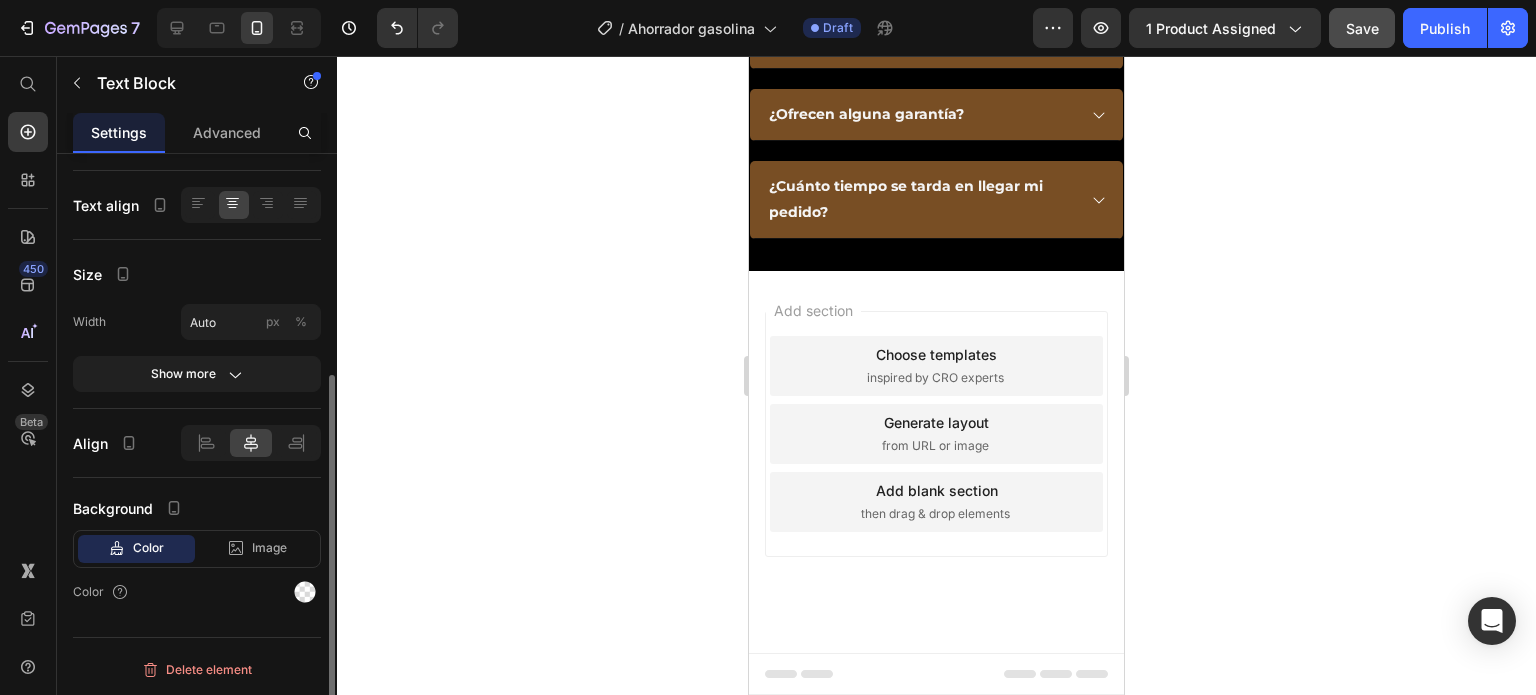 scroll, scrollTop: 0, scrollLeft: 0, axis: both 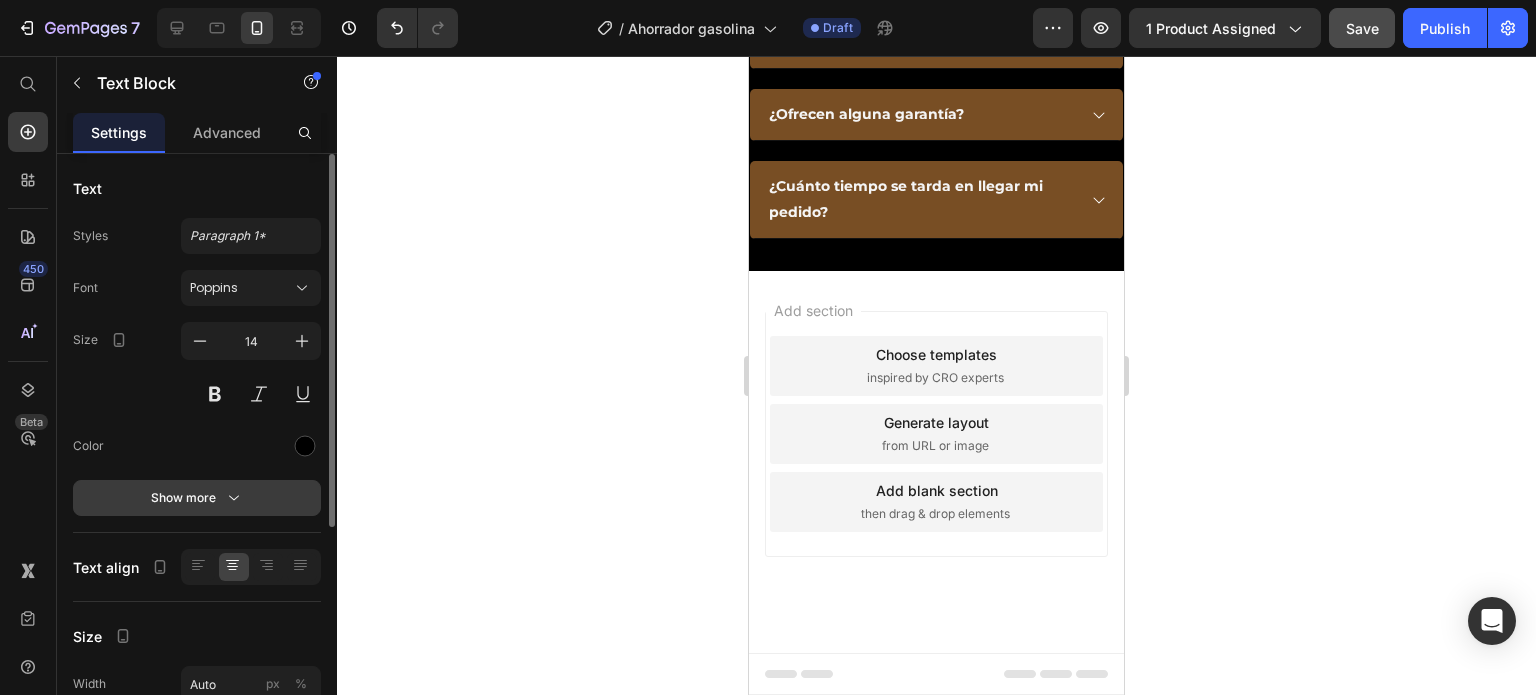 click 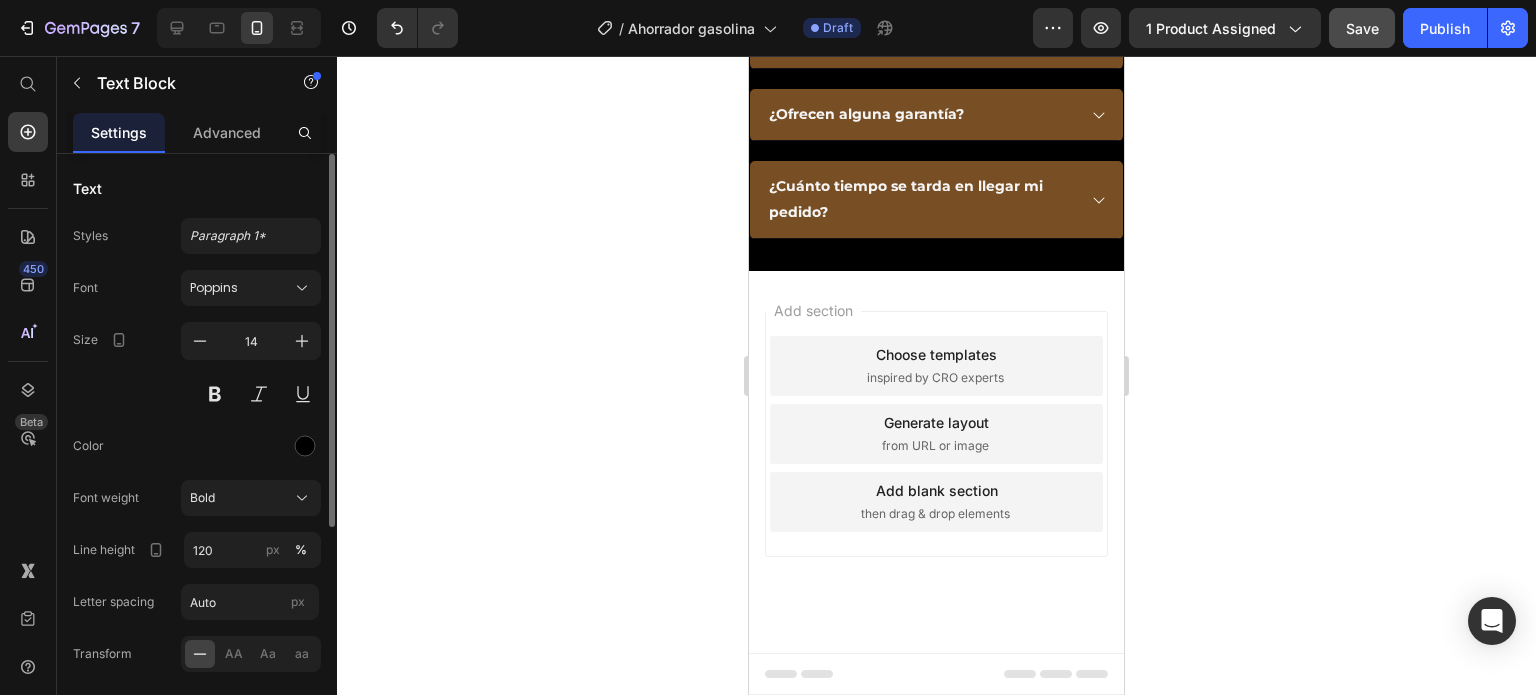 click on "Color" at bounding box center [197, 446] 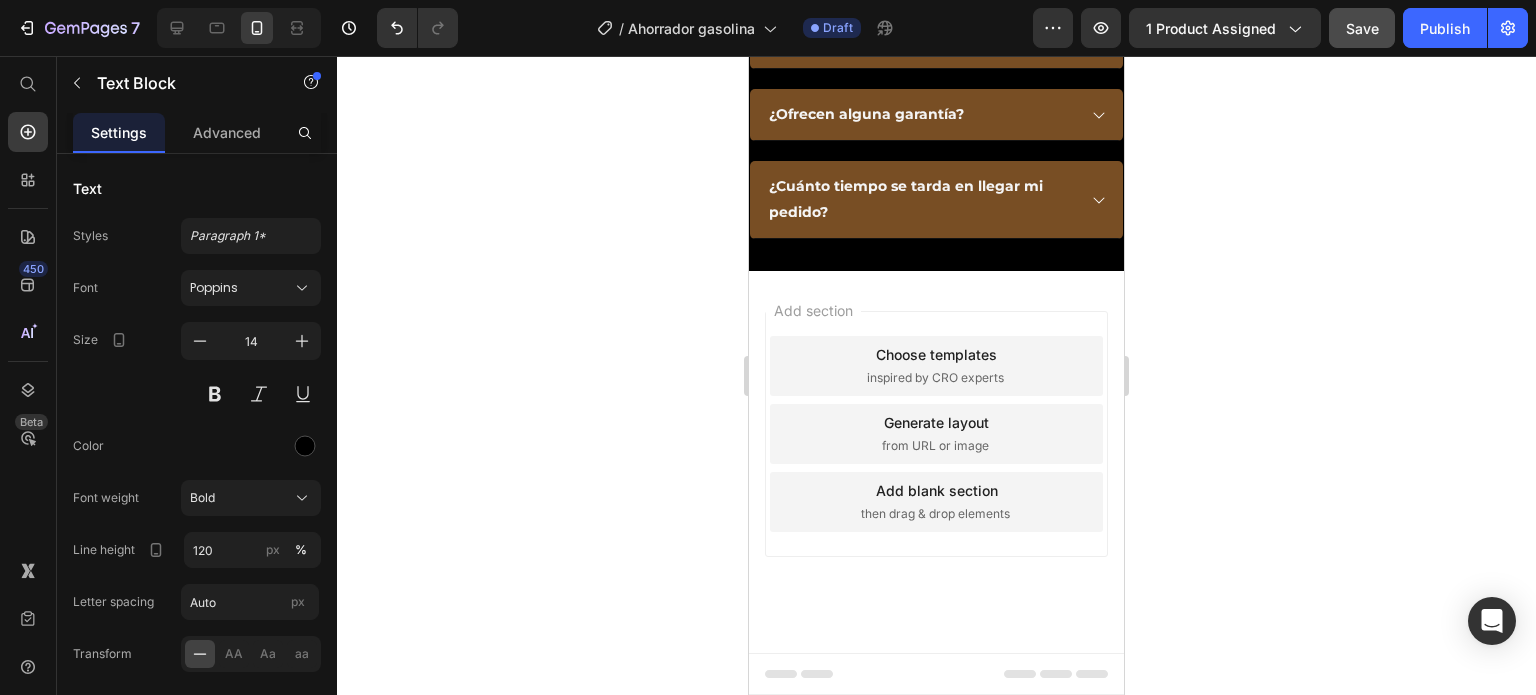 click 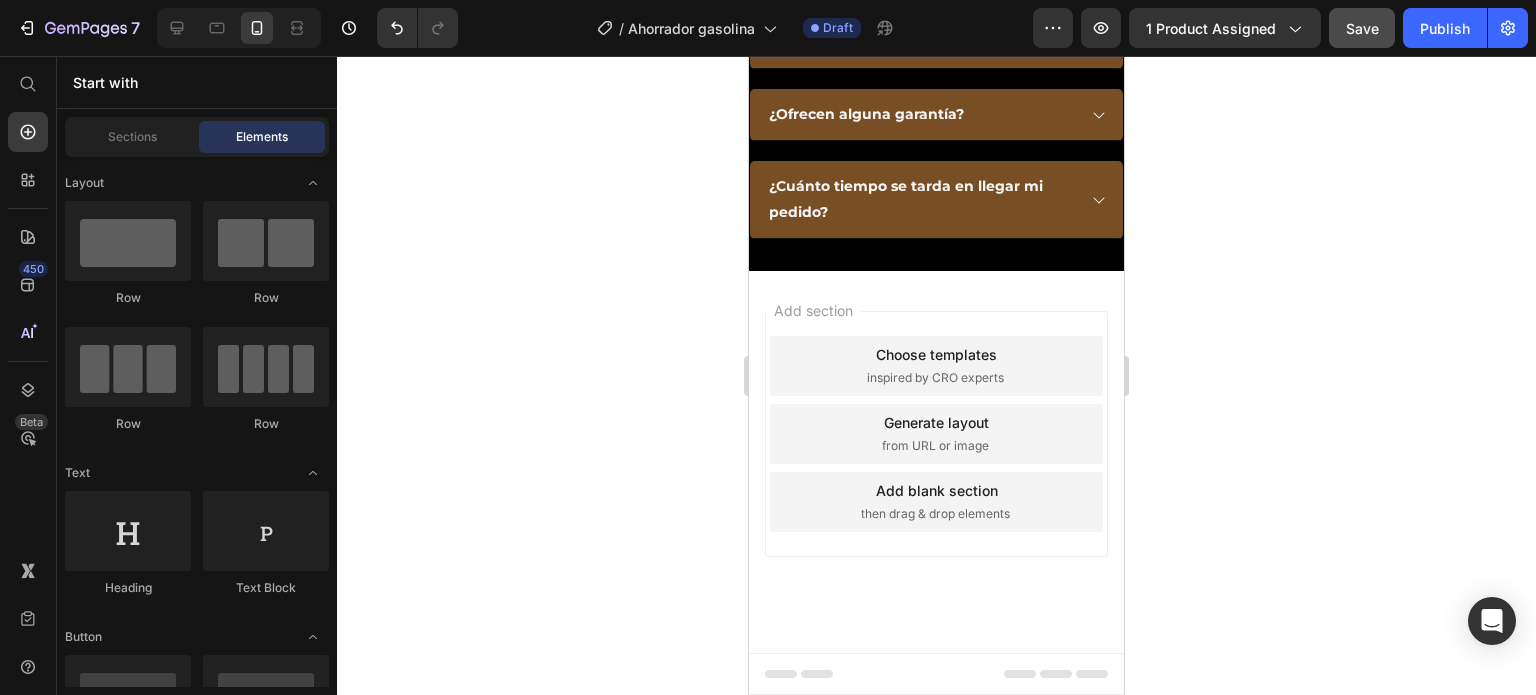 scroll, scrollTop: 6800, scrollLeft: 0, axis: vertical 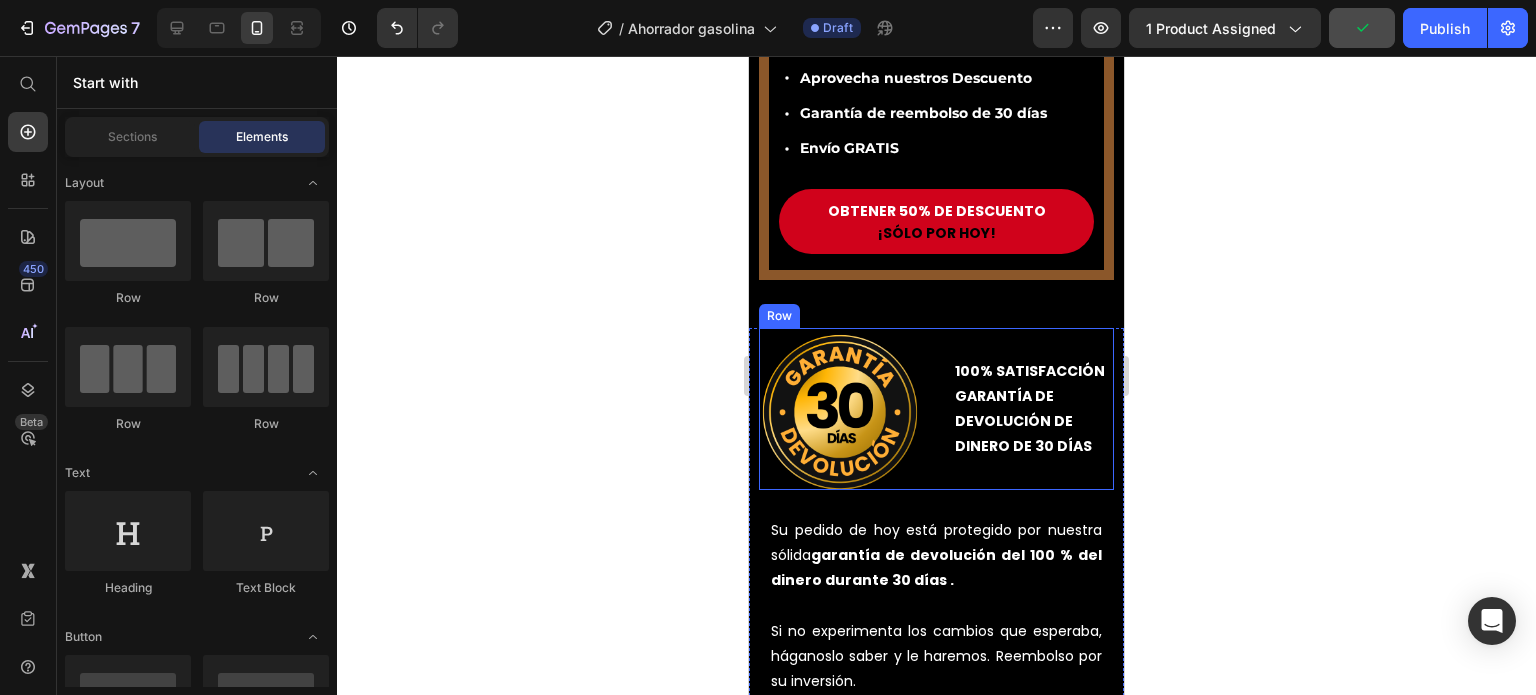 click on "Image 100% SATISFACCIÓN GARANTÍA DE DEVOLUCIÓN DE DINERO DE 30 DÍAS Text Block Row" at bounding box center [936, 409] 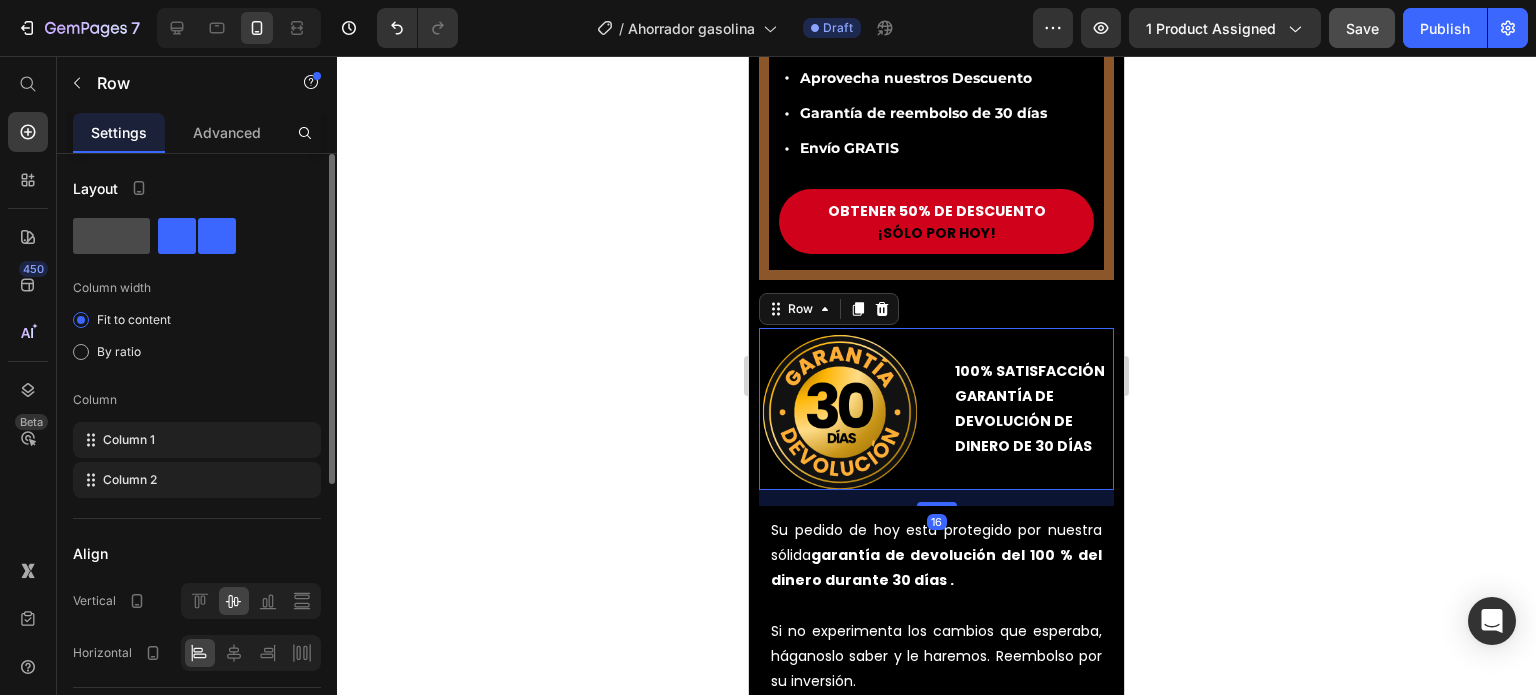 click 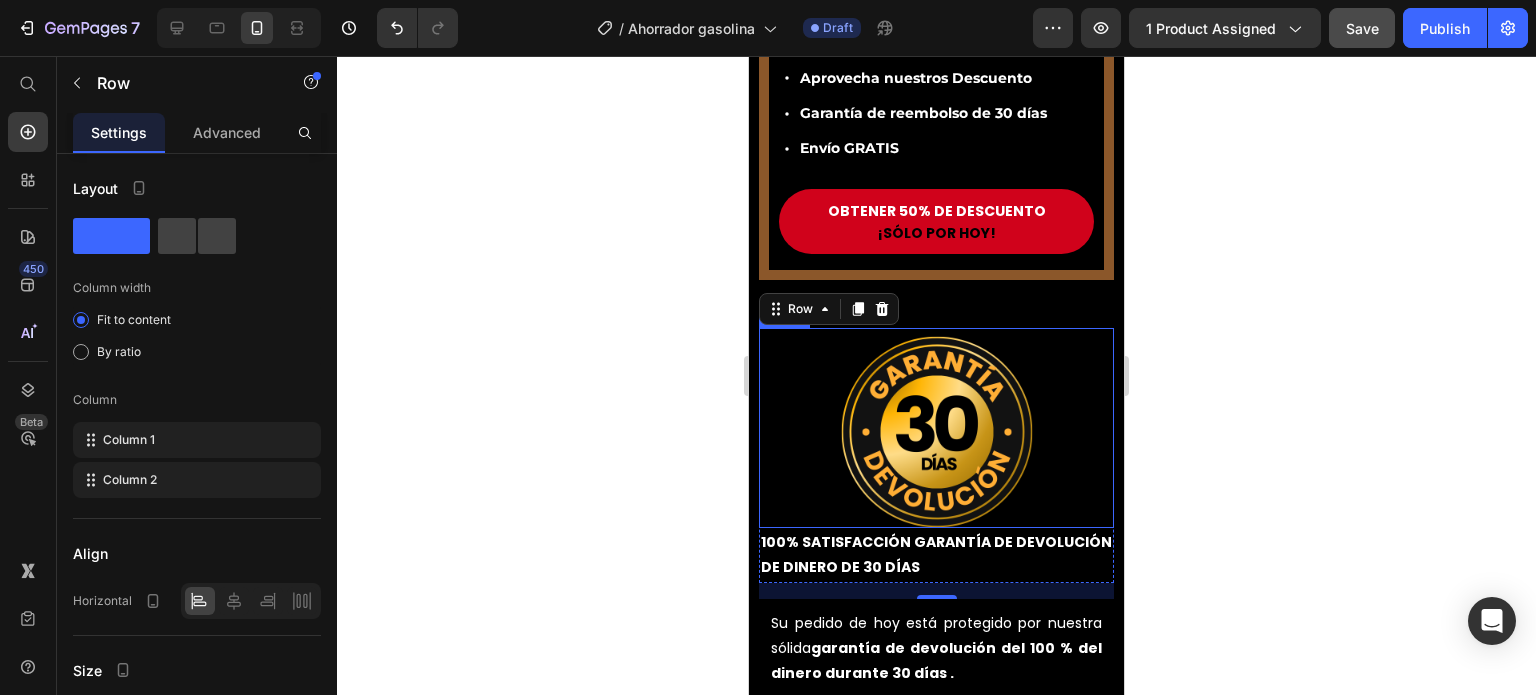 click at bounding box center [936, 428] 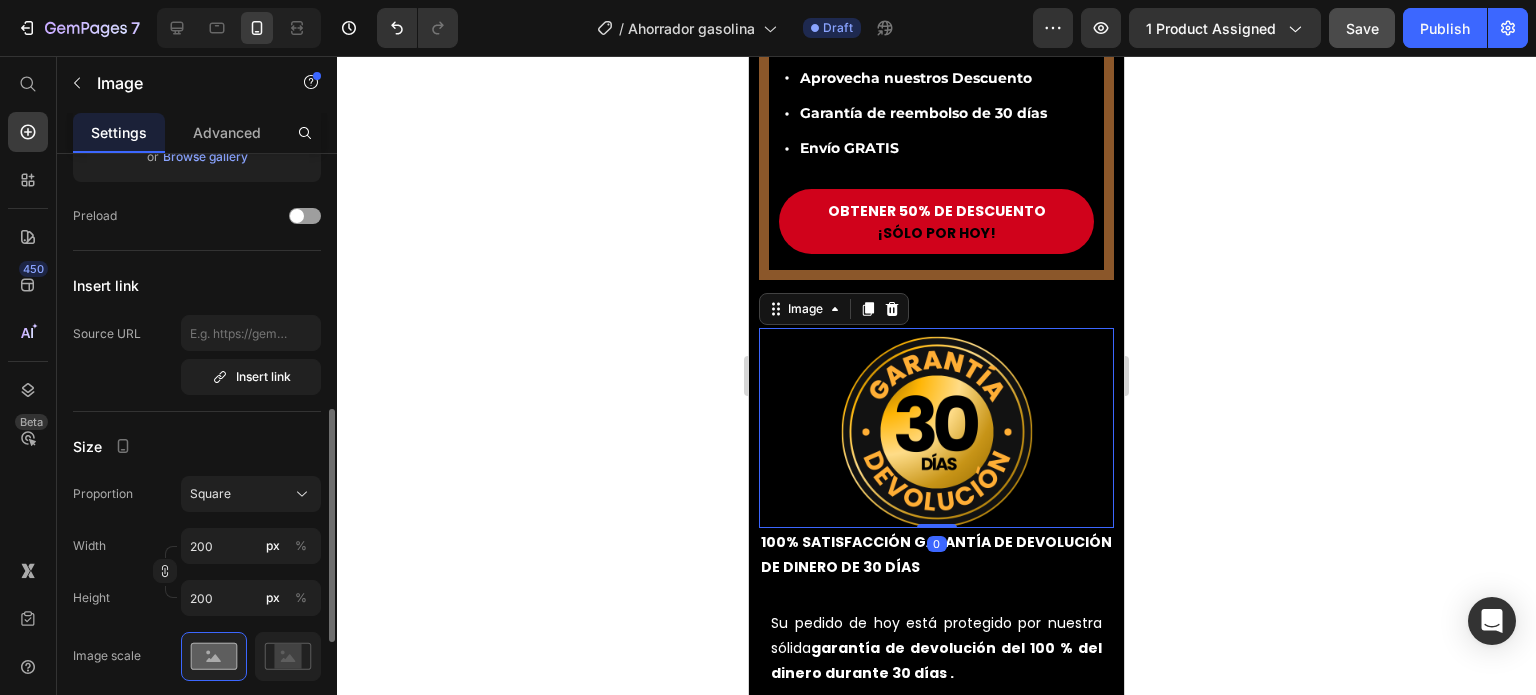 scroll, scrollTop: 400, scrollLeft: 0, axis: vertical 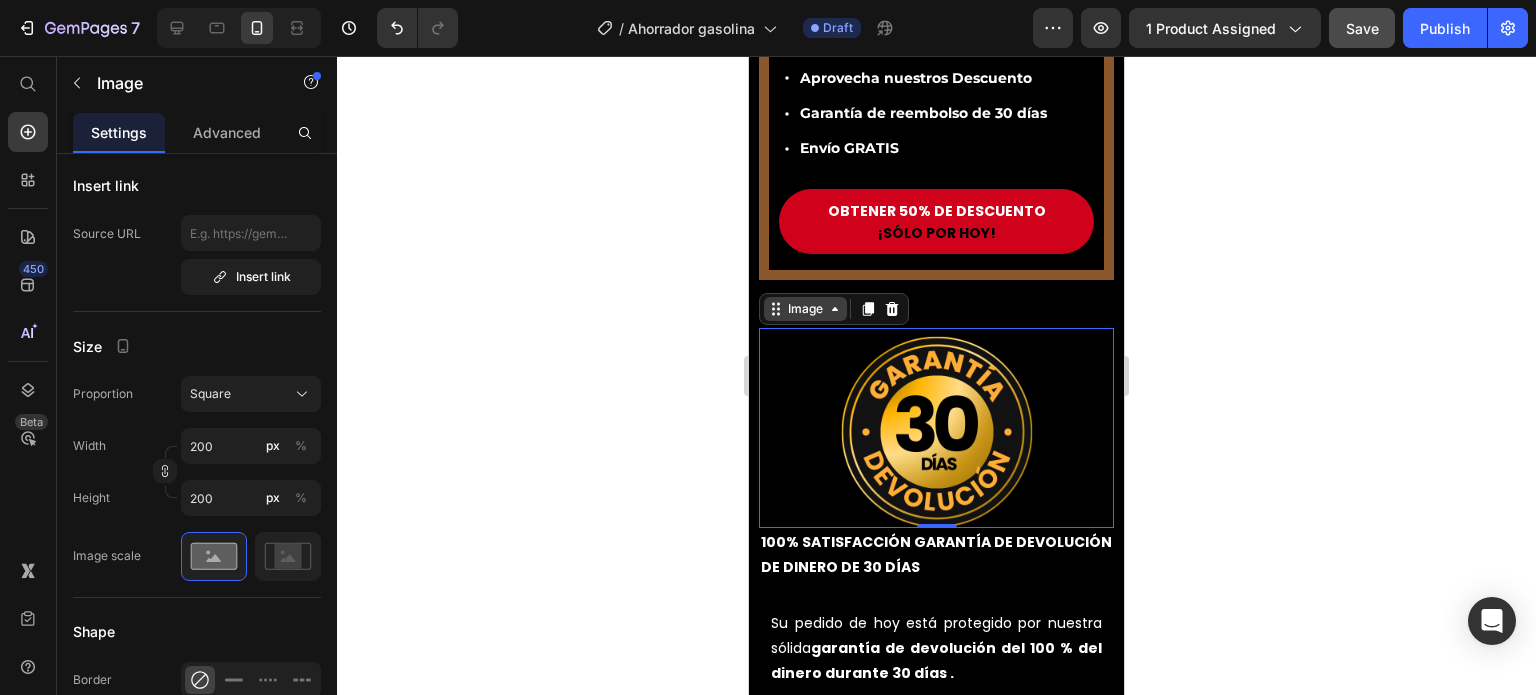 click on "Image" at bounding box center [805, 309] 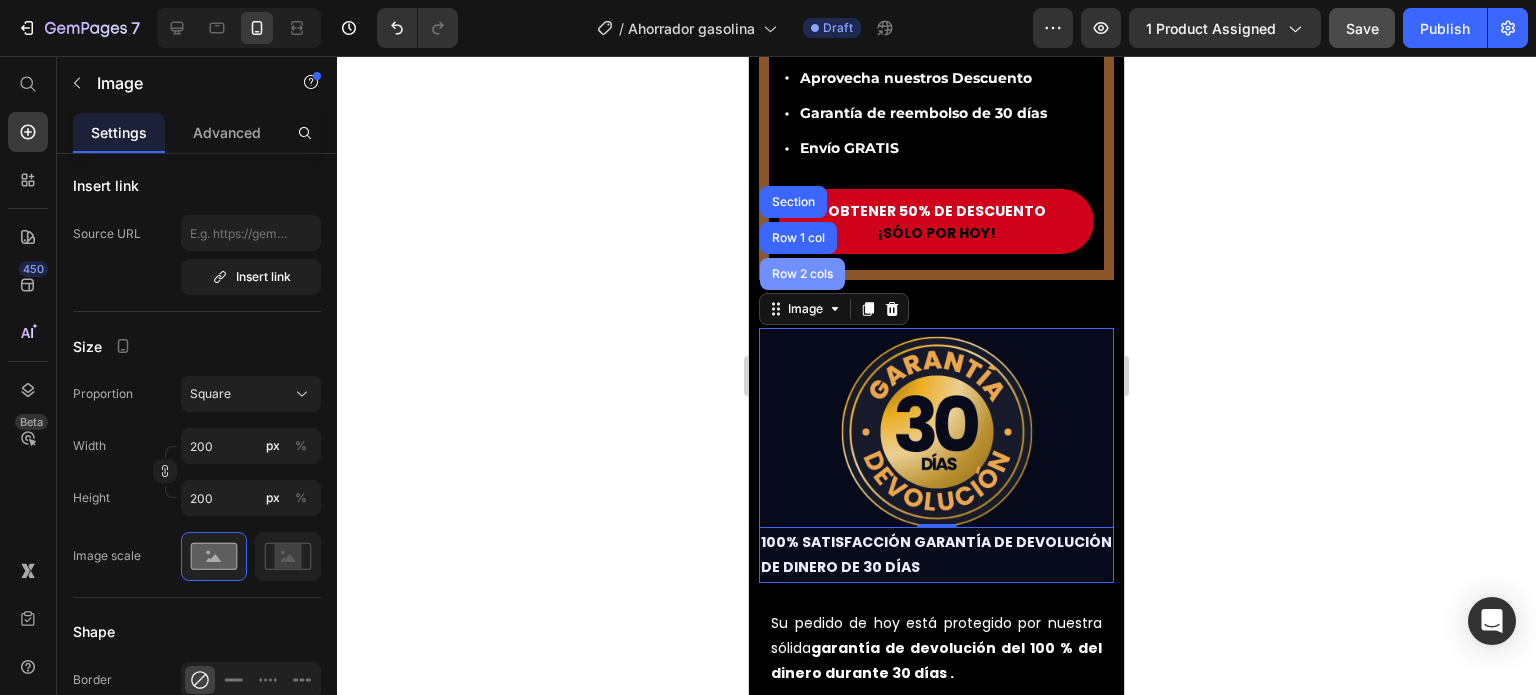click on "Row 2 cols" at bounding box center [802, 274] 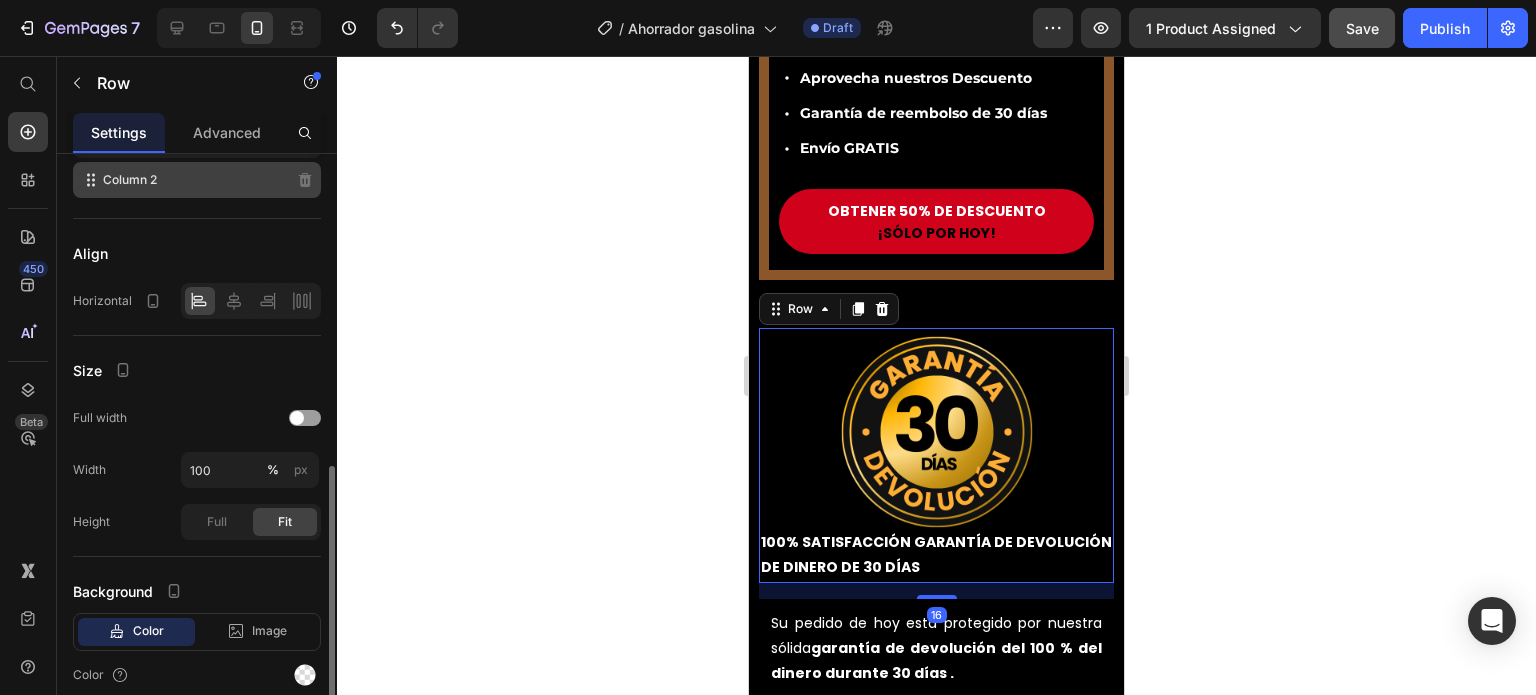 scroll, scrollTop: 380, scrollLeft: 0, axis: vertical 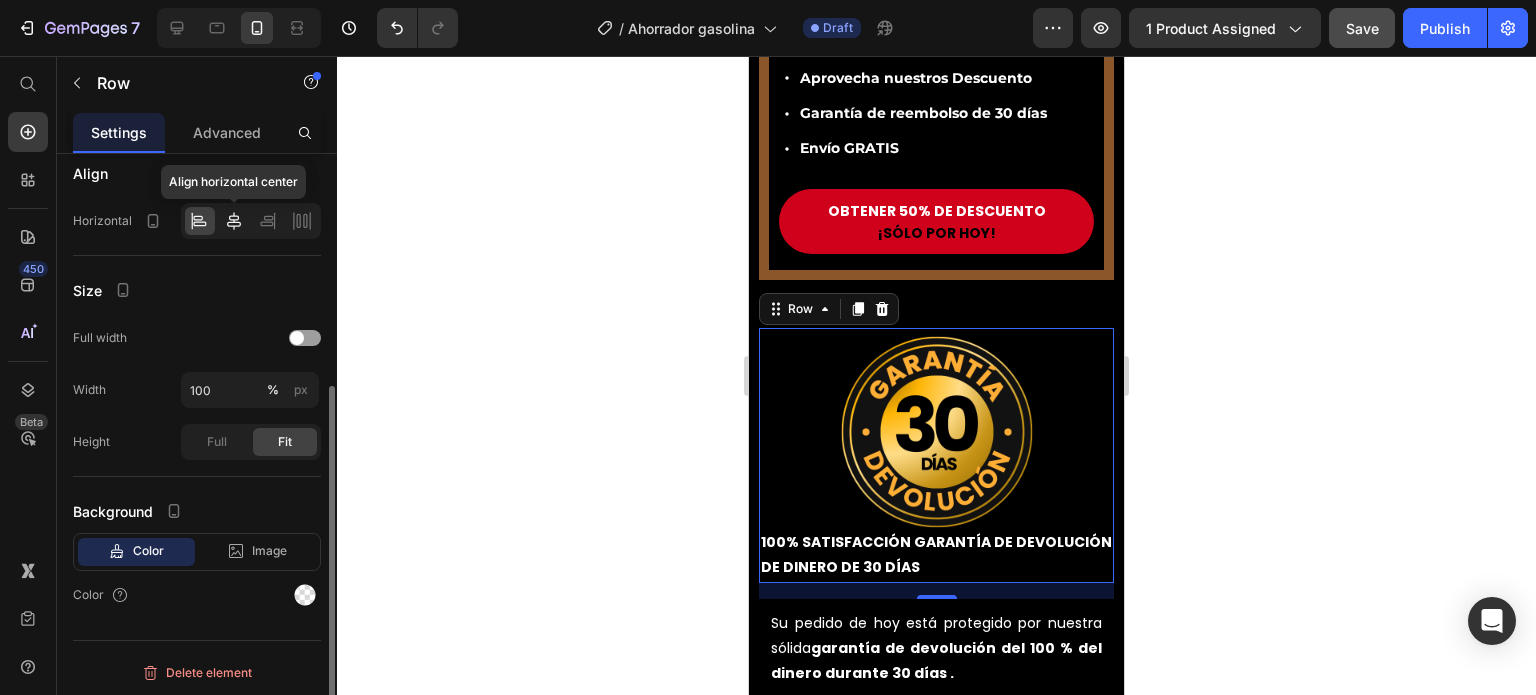 click 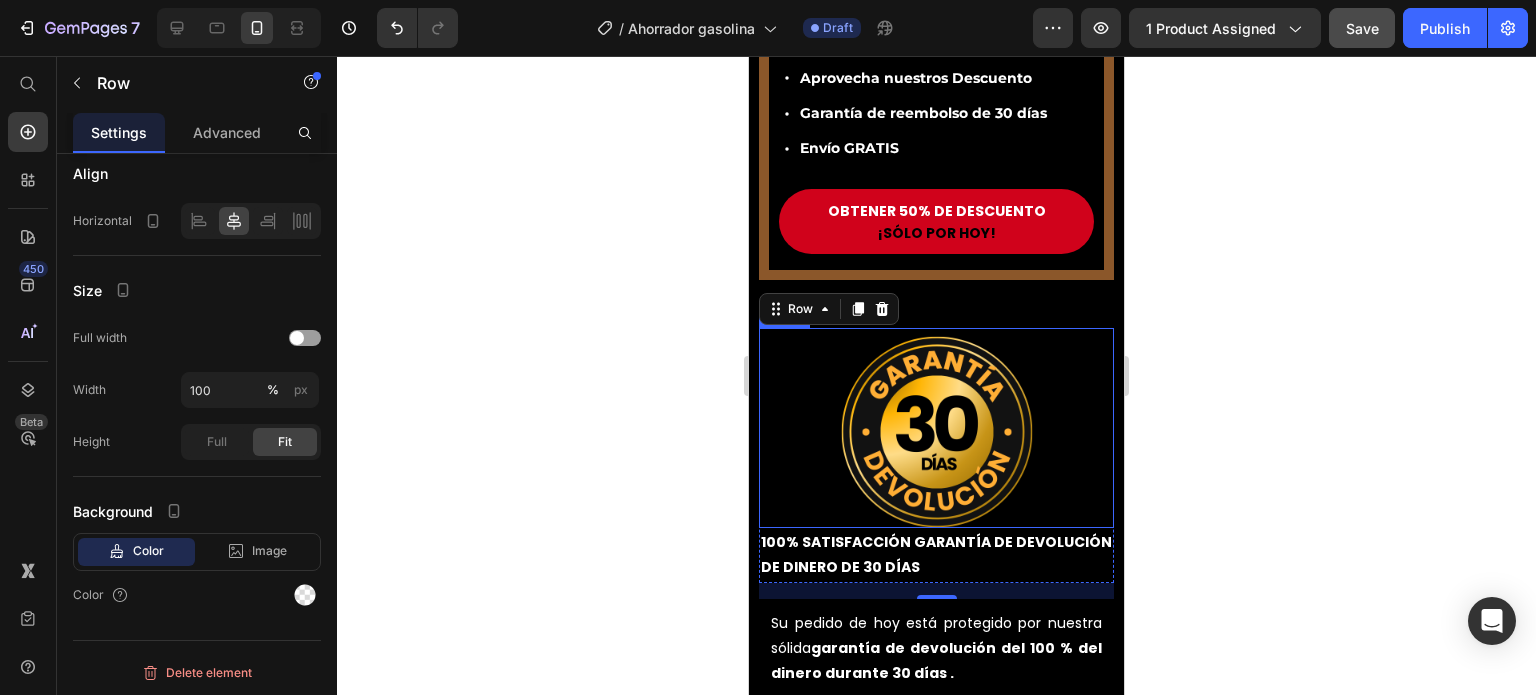 click at bounding box center (936, 428) 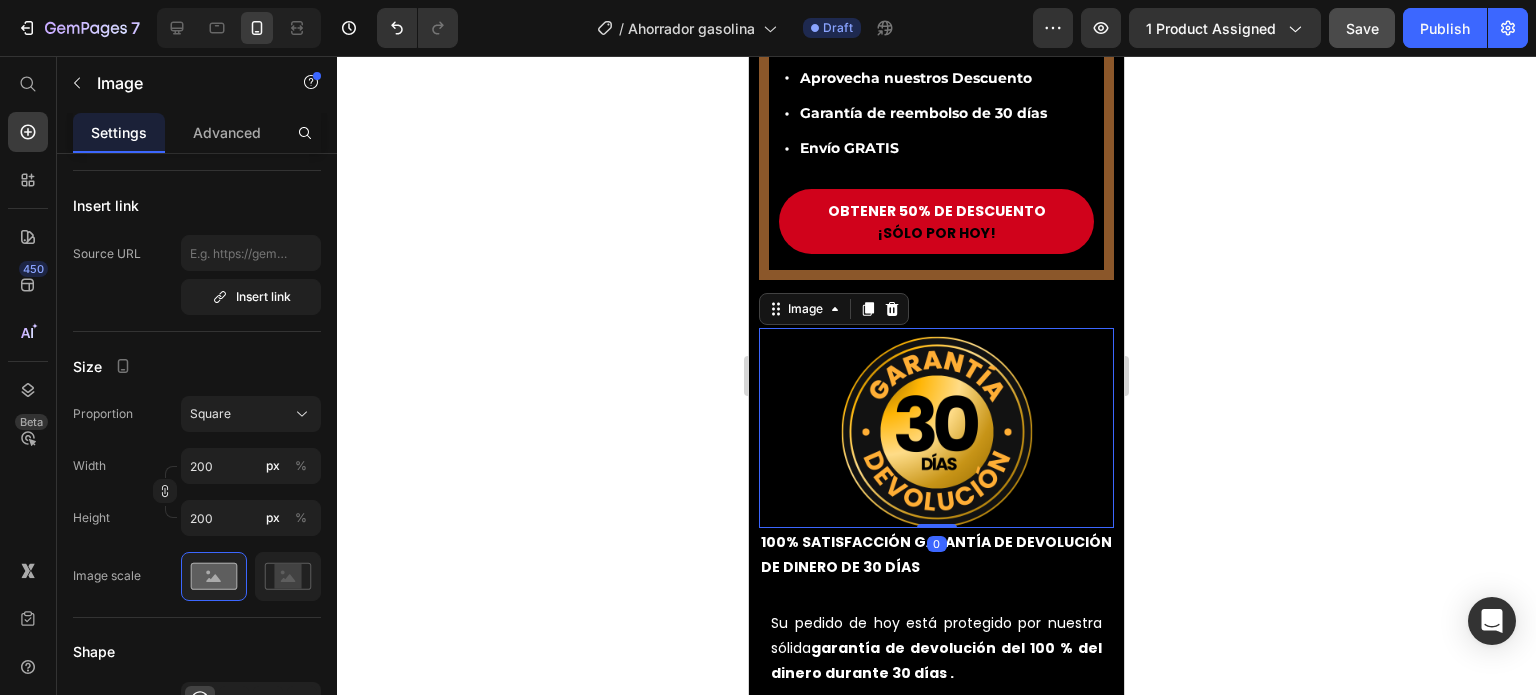 scroll, scrollTop: 0, scrollLeft: 0, axis: both 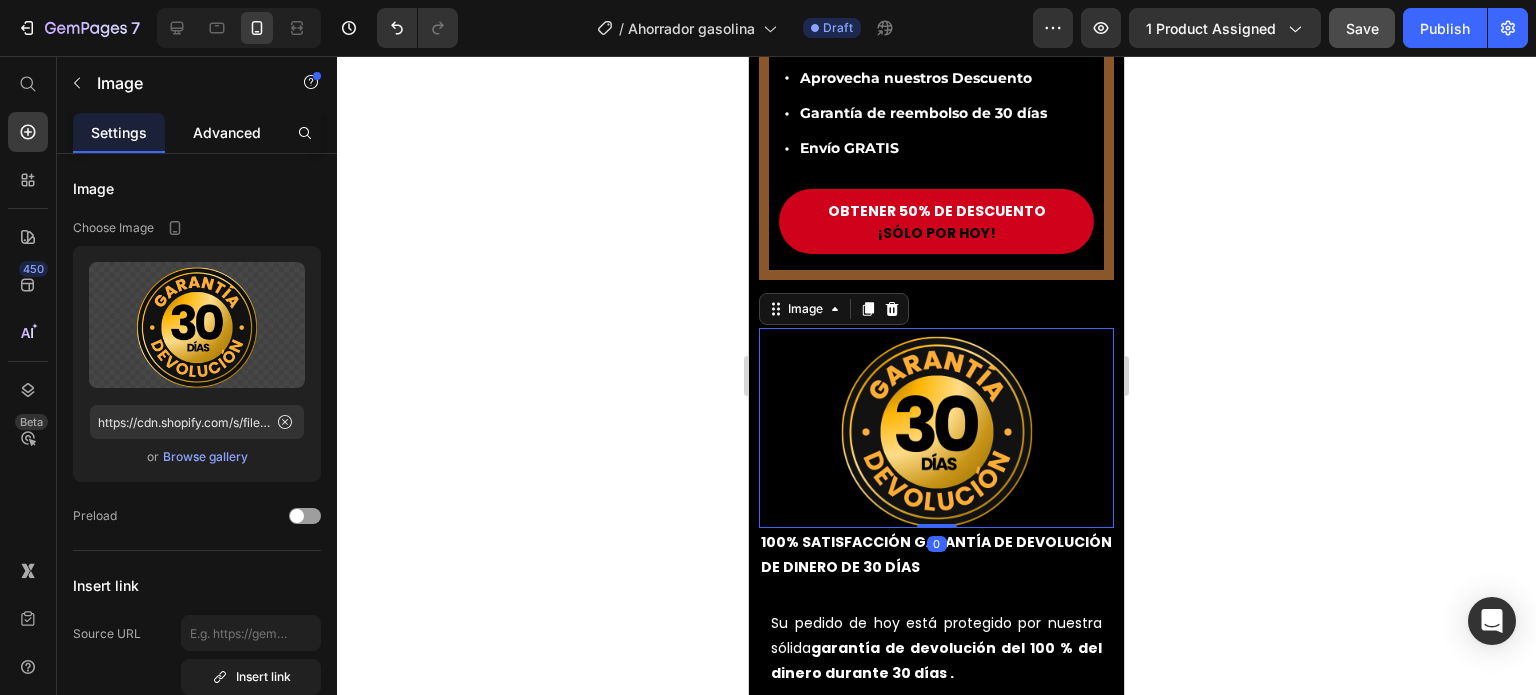 click on "Advanced" 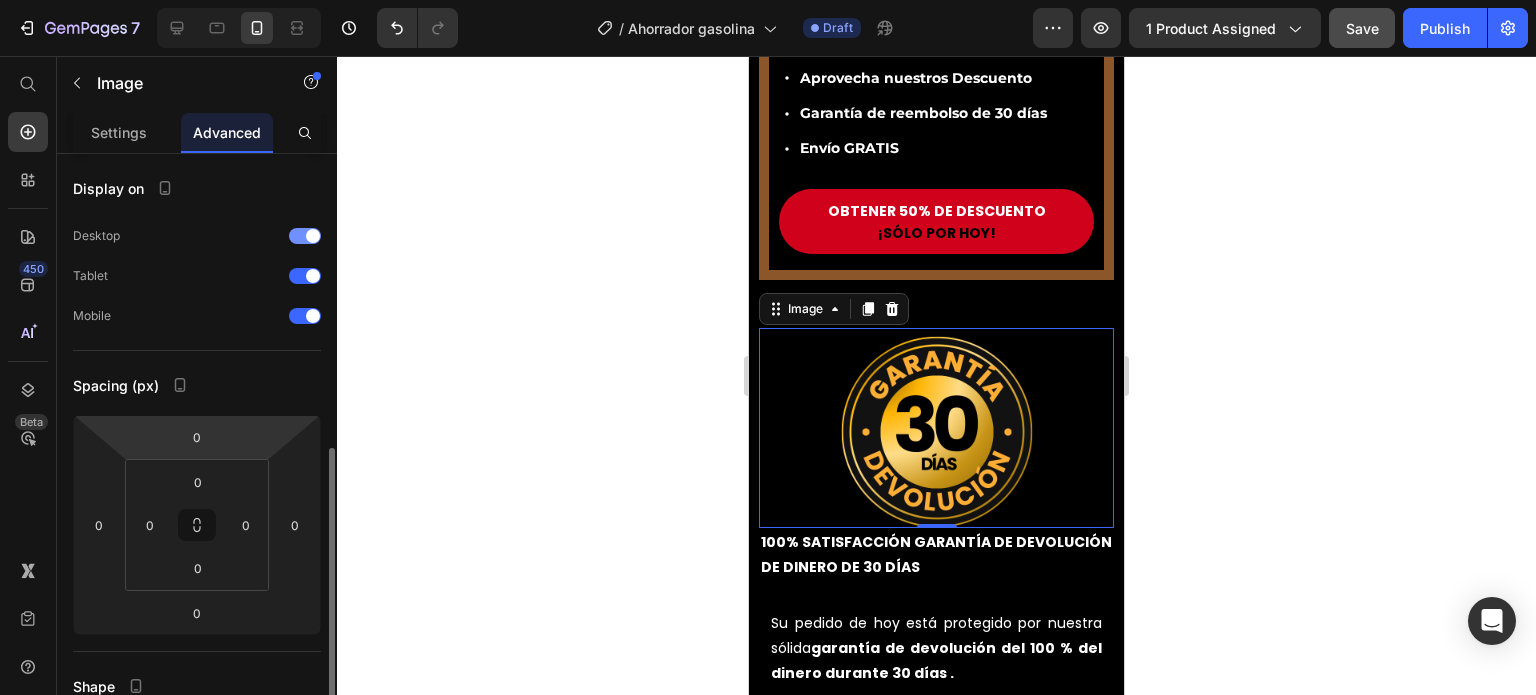 scroll, scrollTop: 300, scrollLeft: 0, axis: vertical 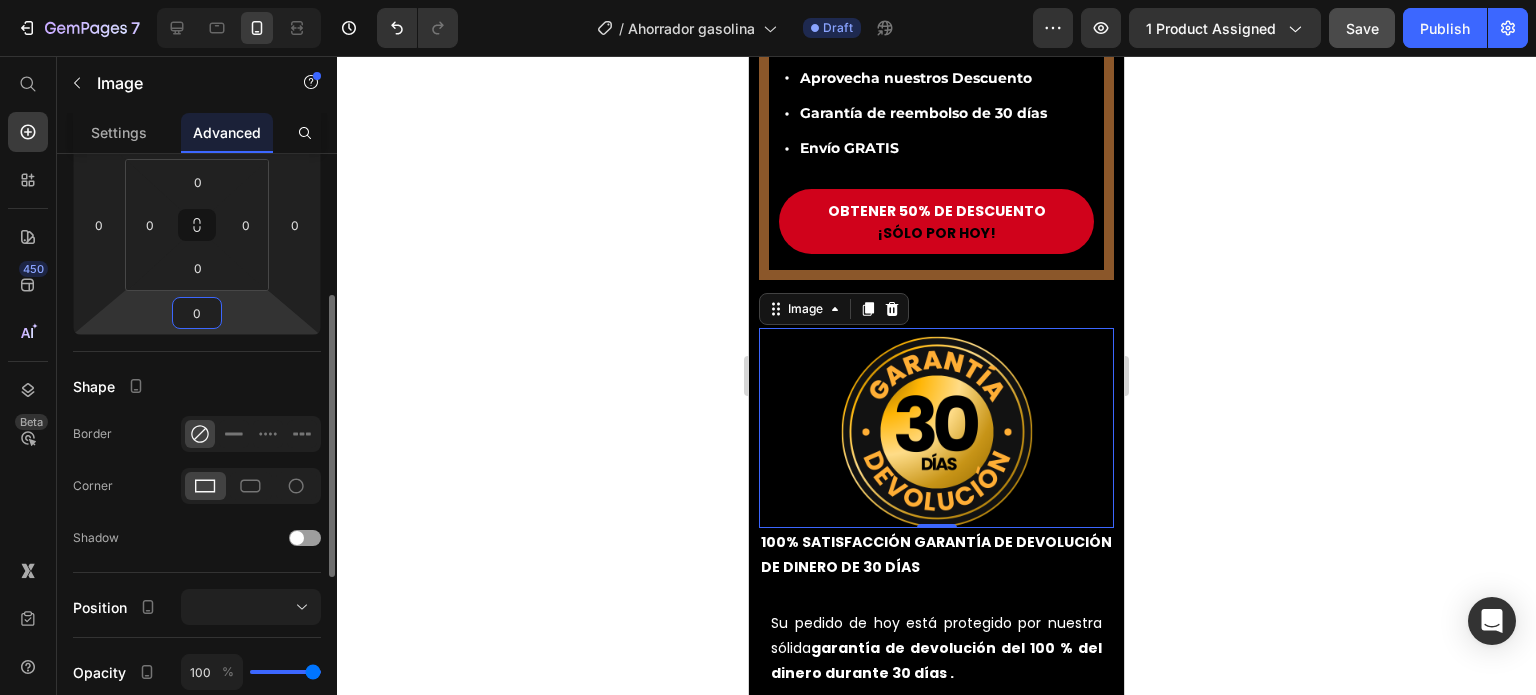 click on "0" at bounding box center (197, 313) 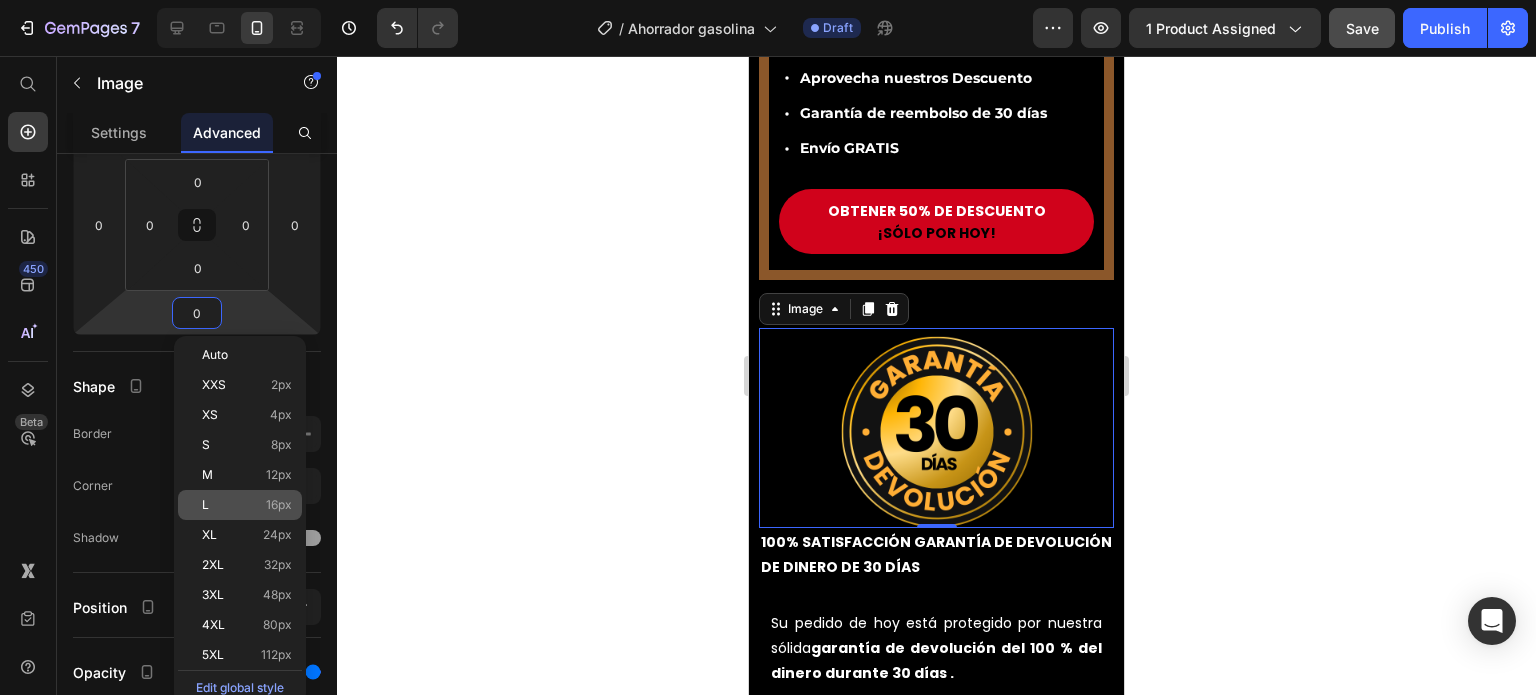 click on "L 16px" 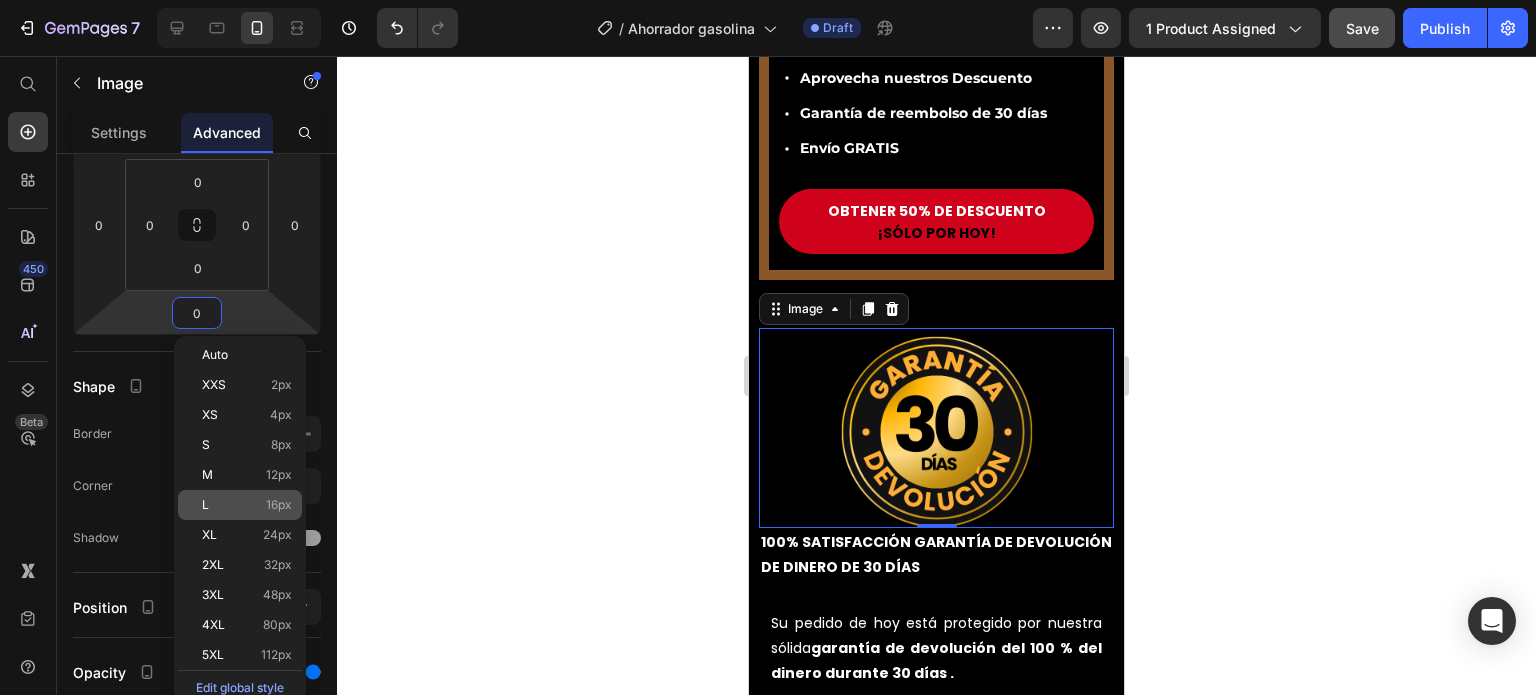 type on "16" 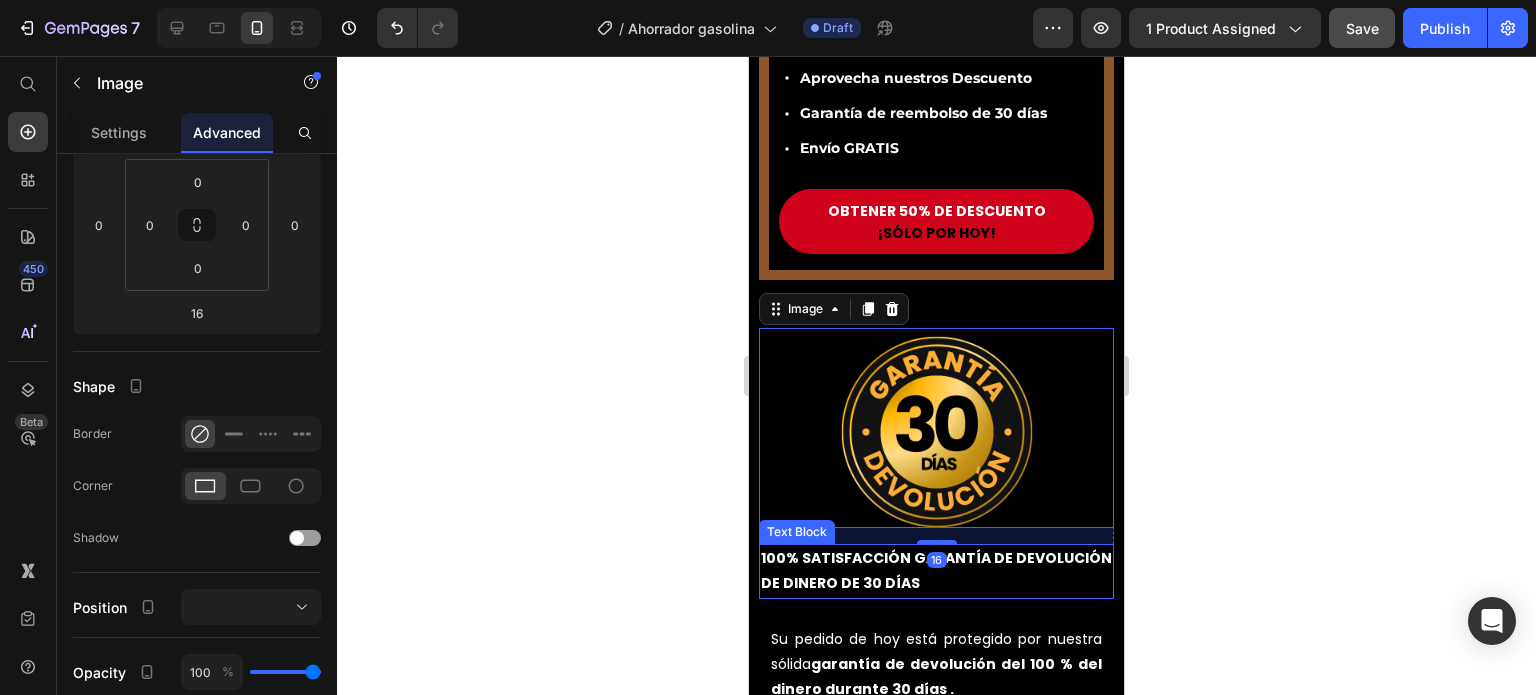 click on "100% SATISFACCIÓN GARANTÍA DE DEVOLUCIÓN DE DINERO DE 30 DÍAS" at bounding box center (936, 571) 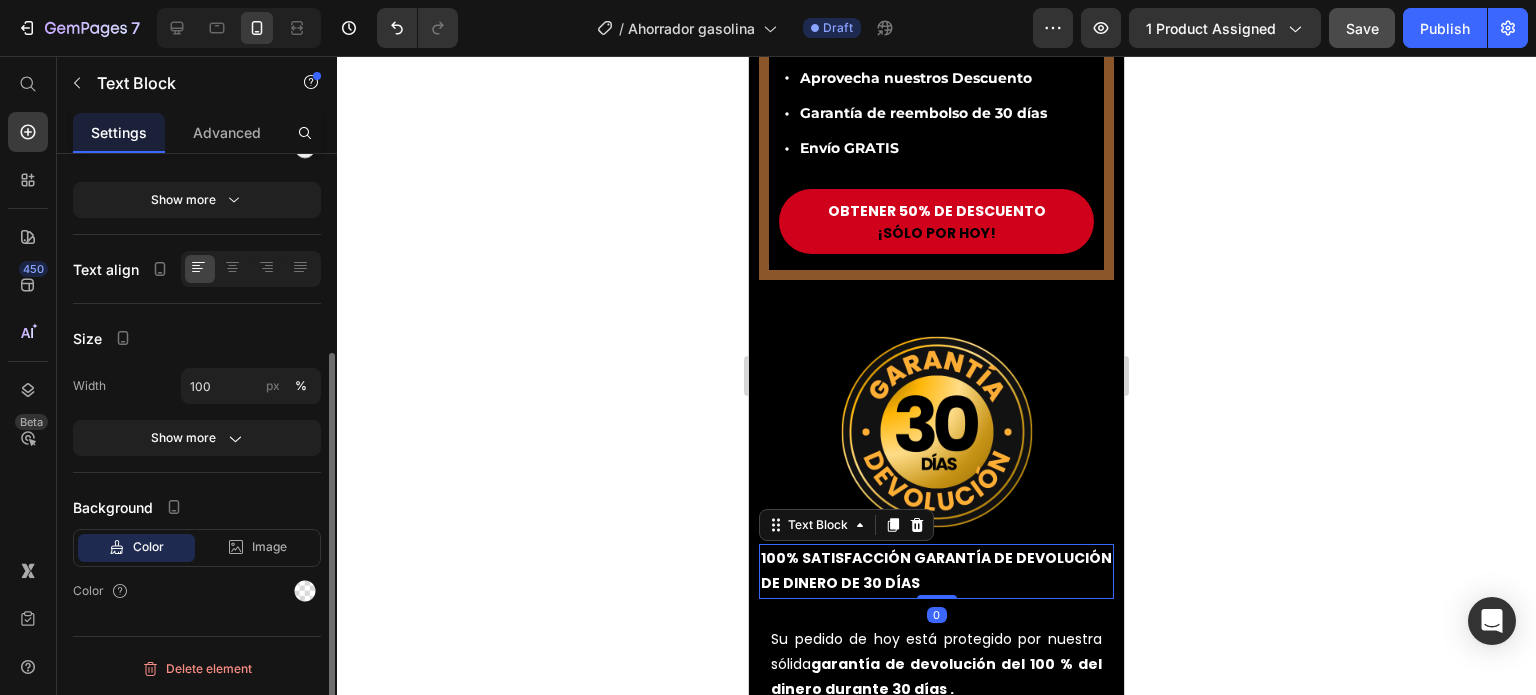 scroll, scrollTop: 0, scrollLeft: 0, axis: both 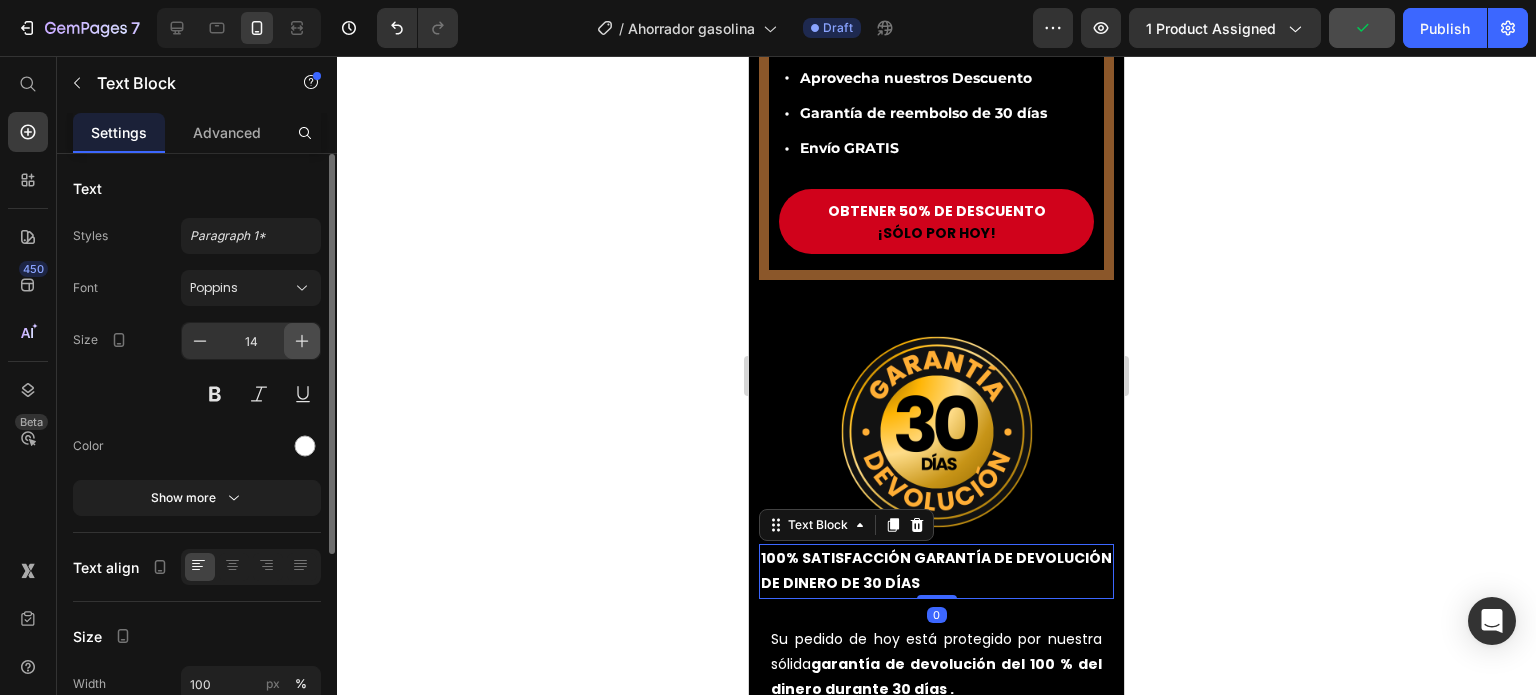 click 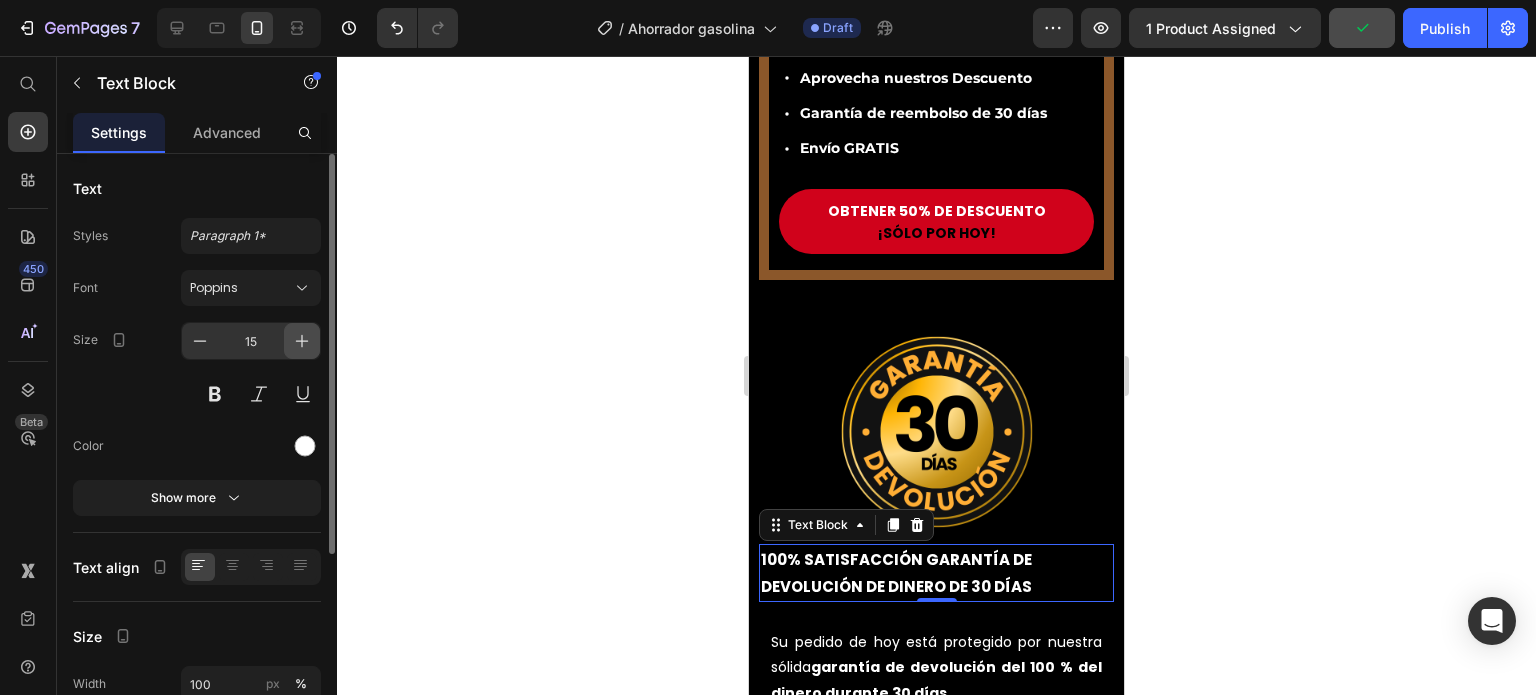 click 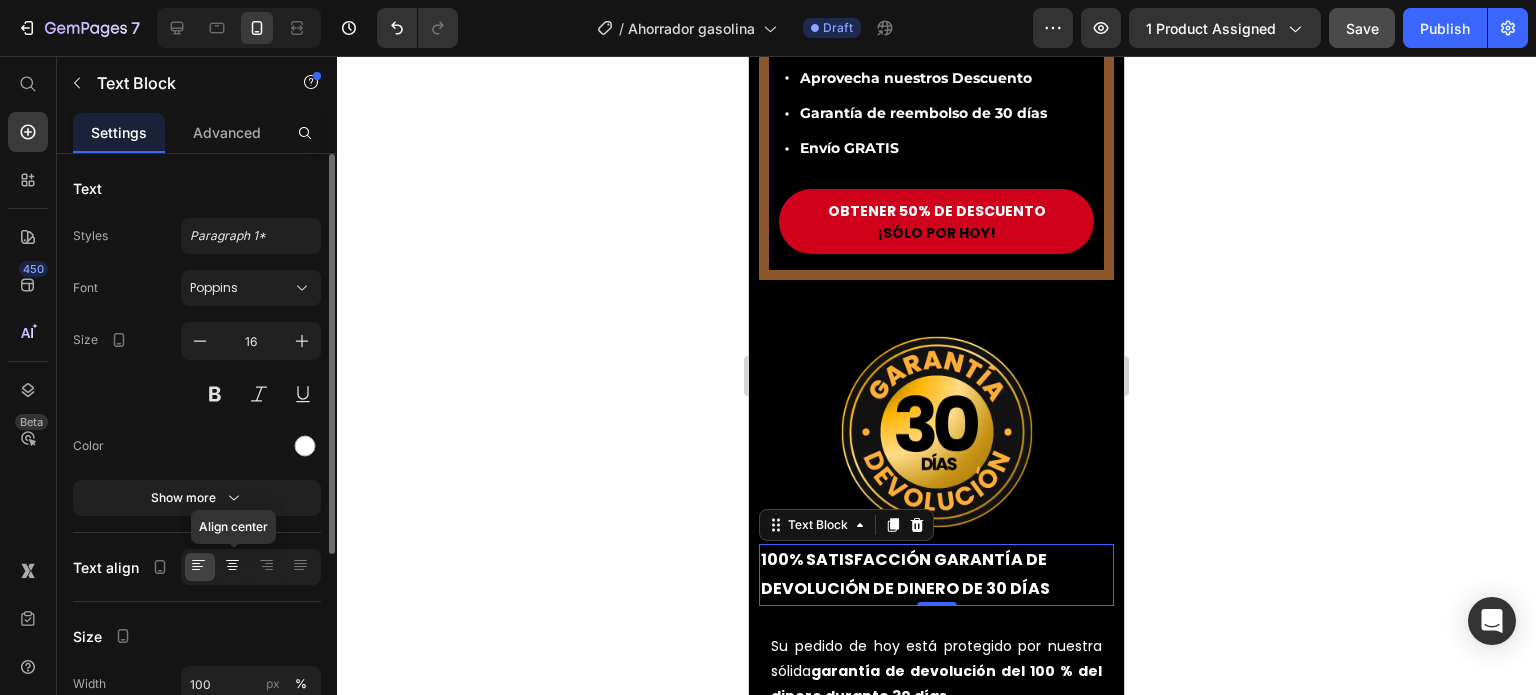 click 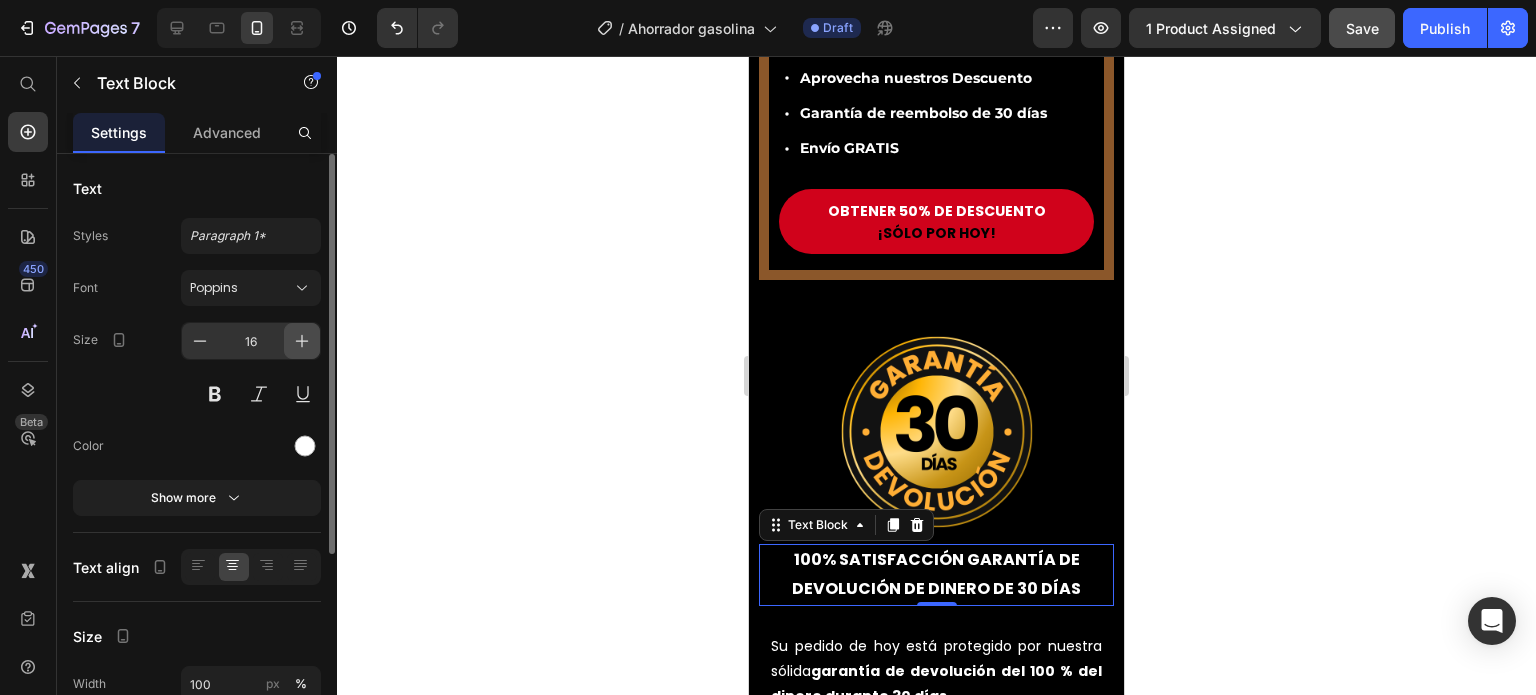 click at bounding box center (302, 341) 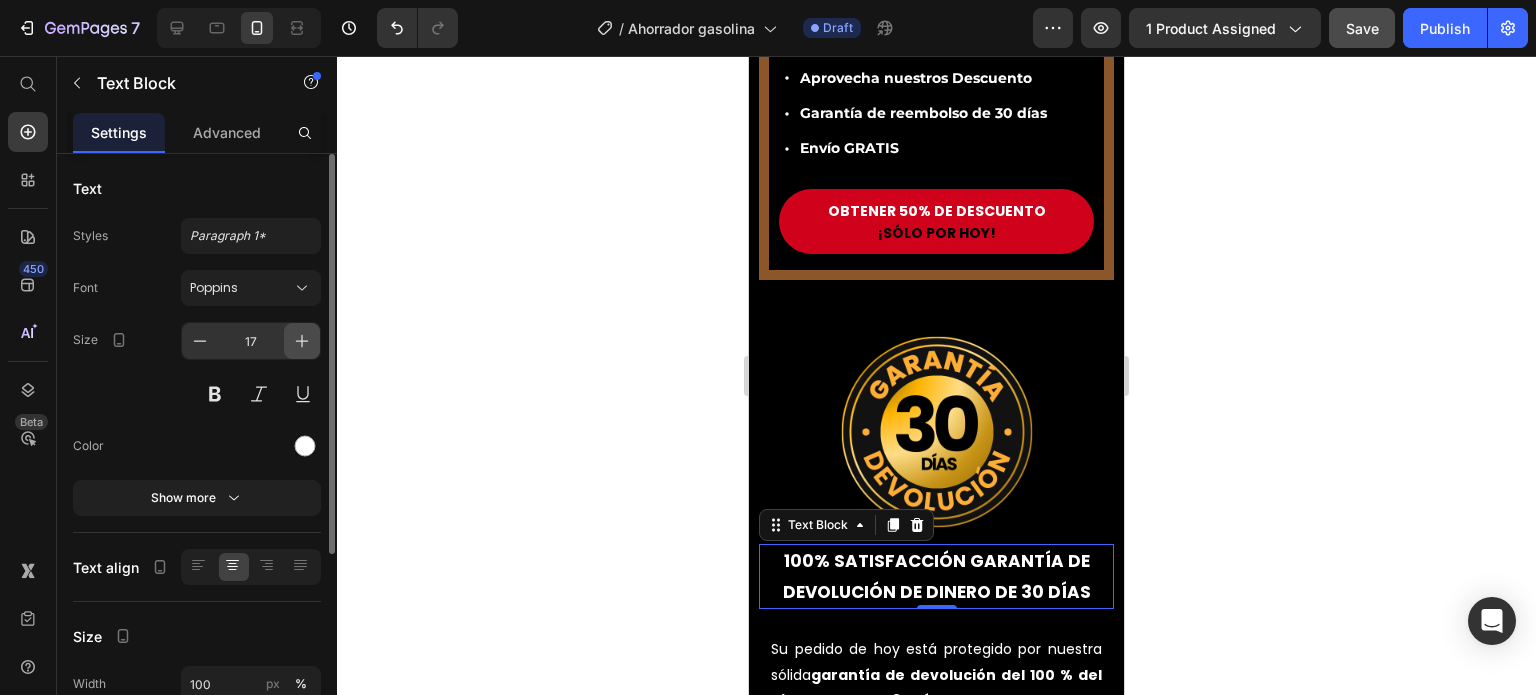 click at bounding box center [302, 341] 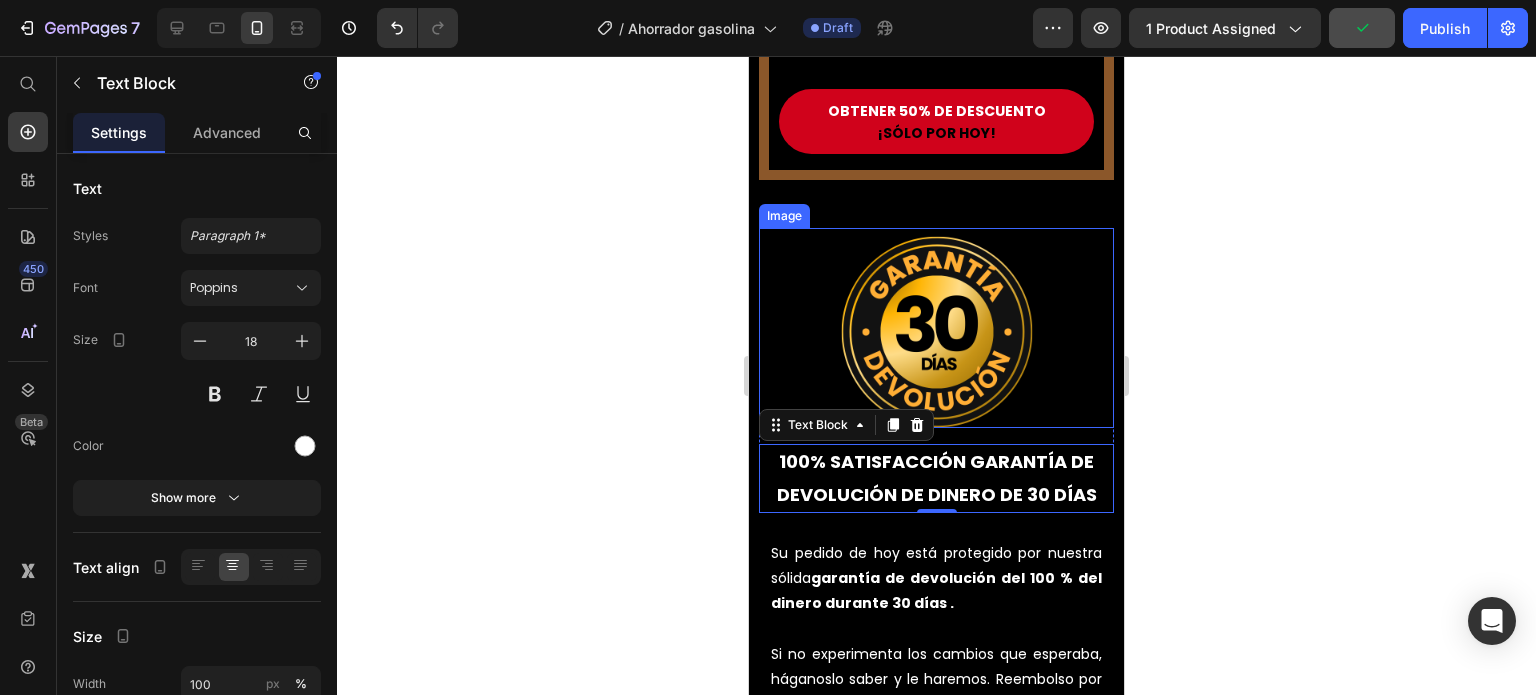 scroll, scrollTop: 7100, scrollLeft: 0, axis: vertical 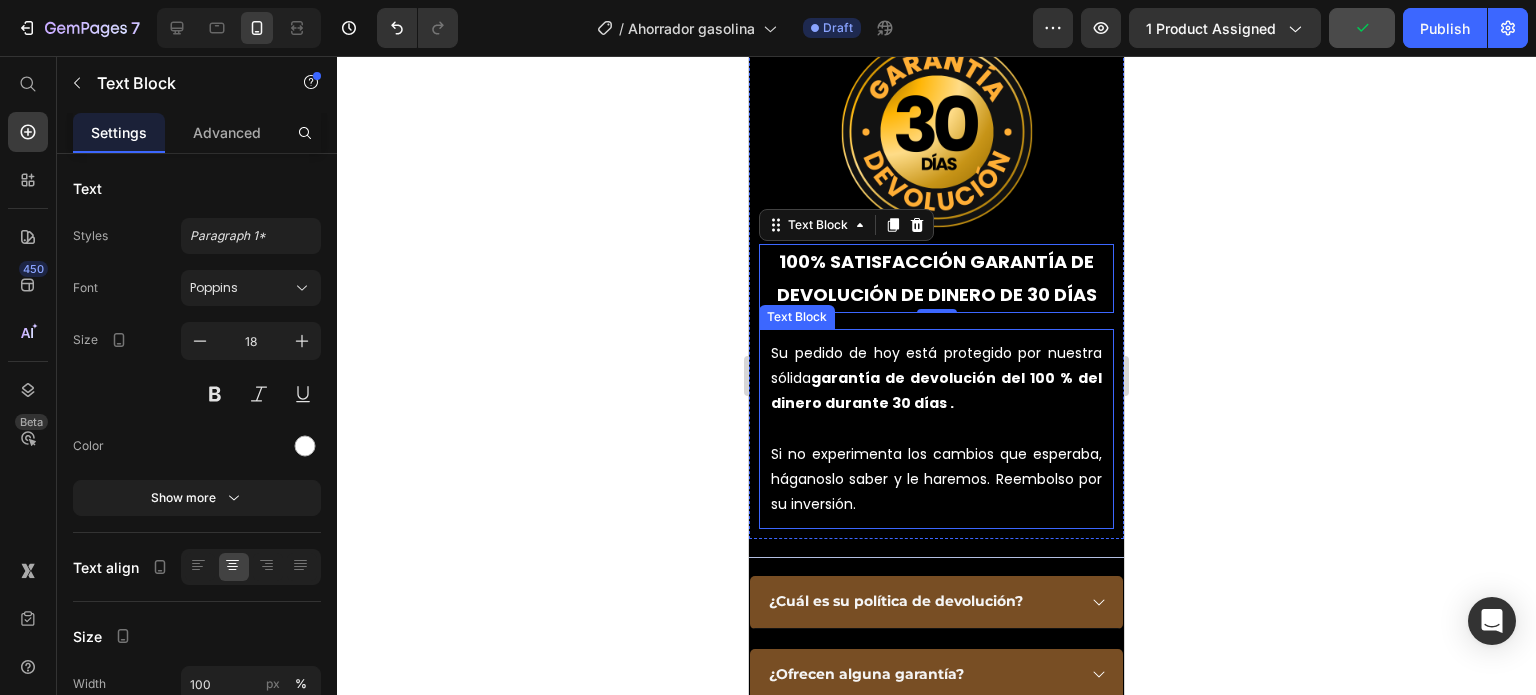 click on "garantía de devolución del 100 % del dinero durante 30 días ." at bounding box center [936, 390] 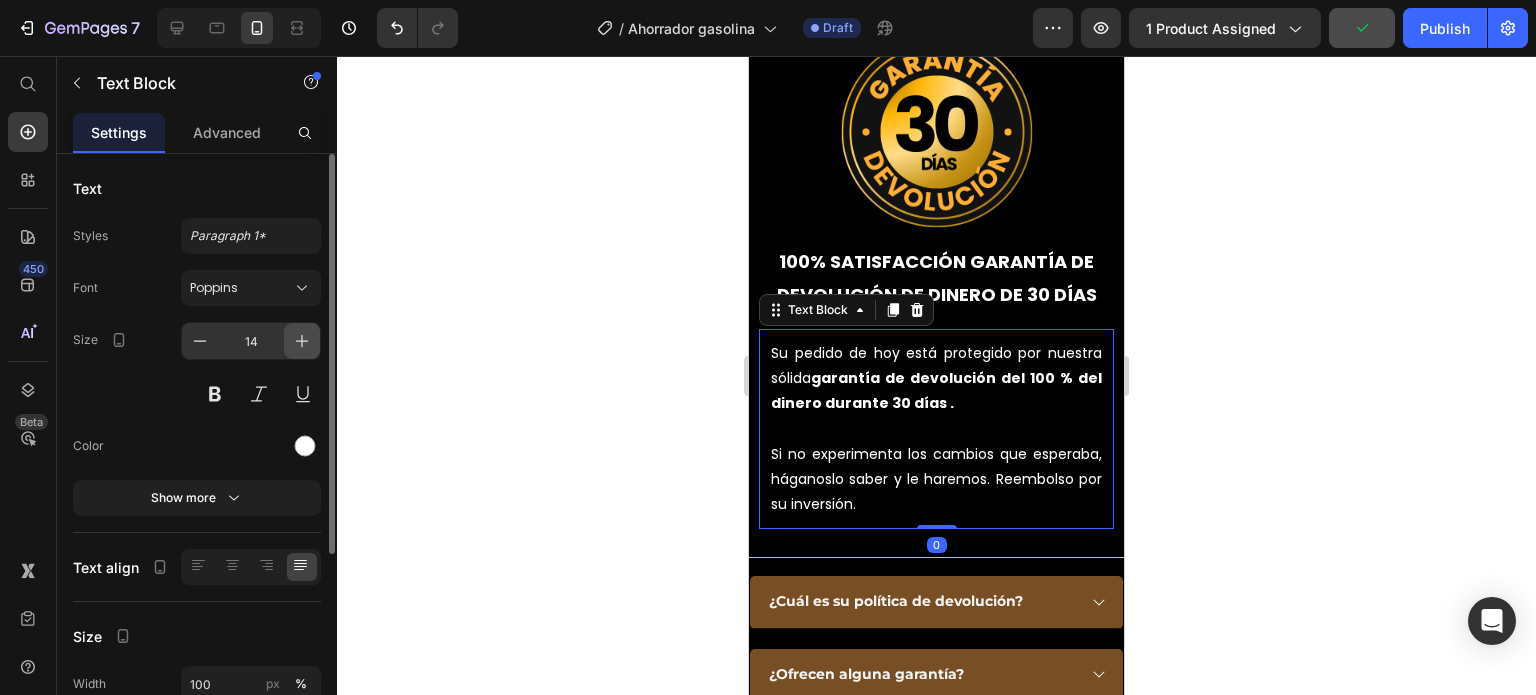 click 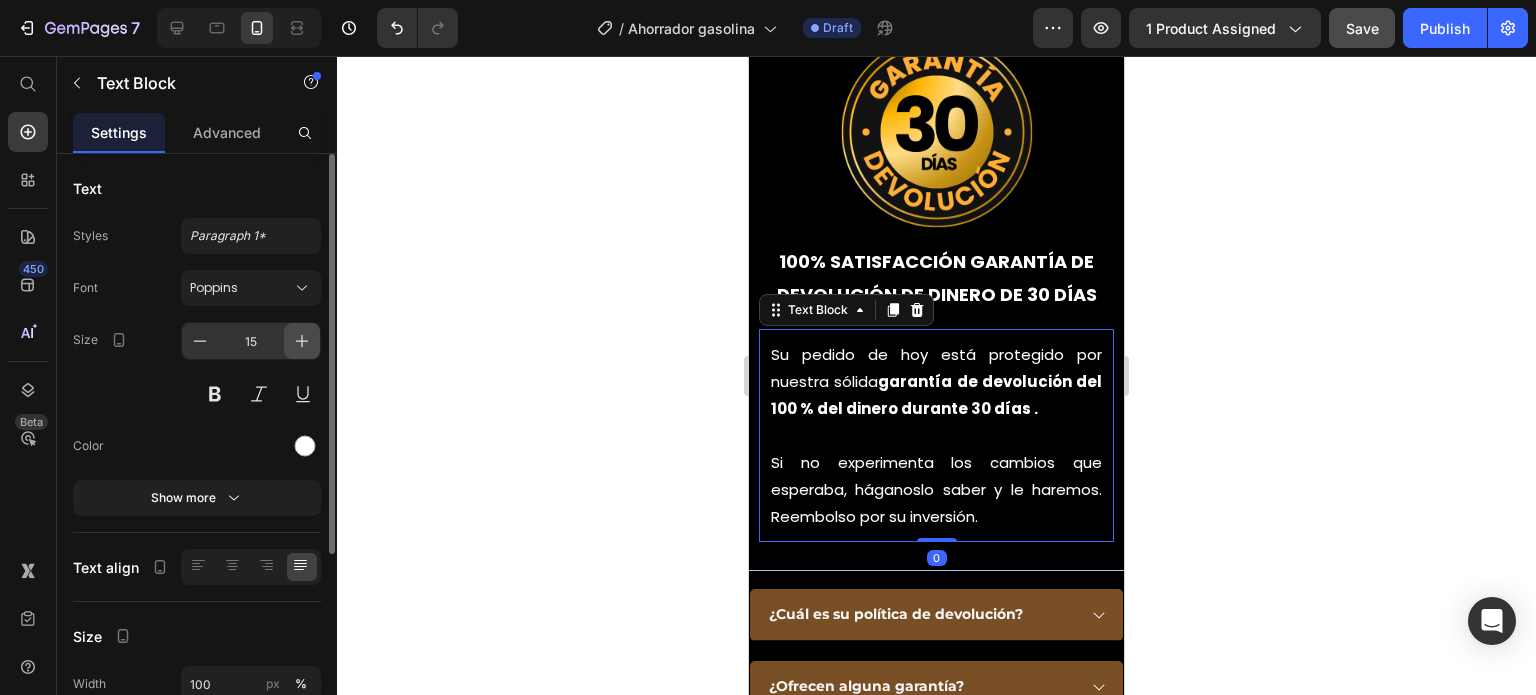 click 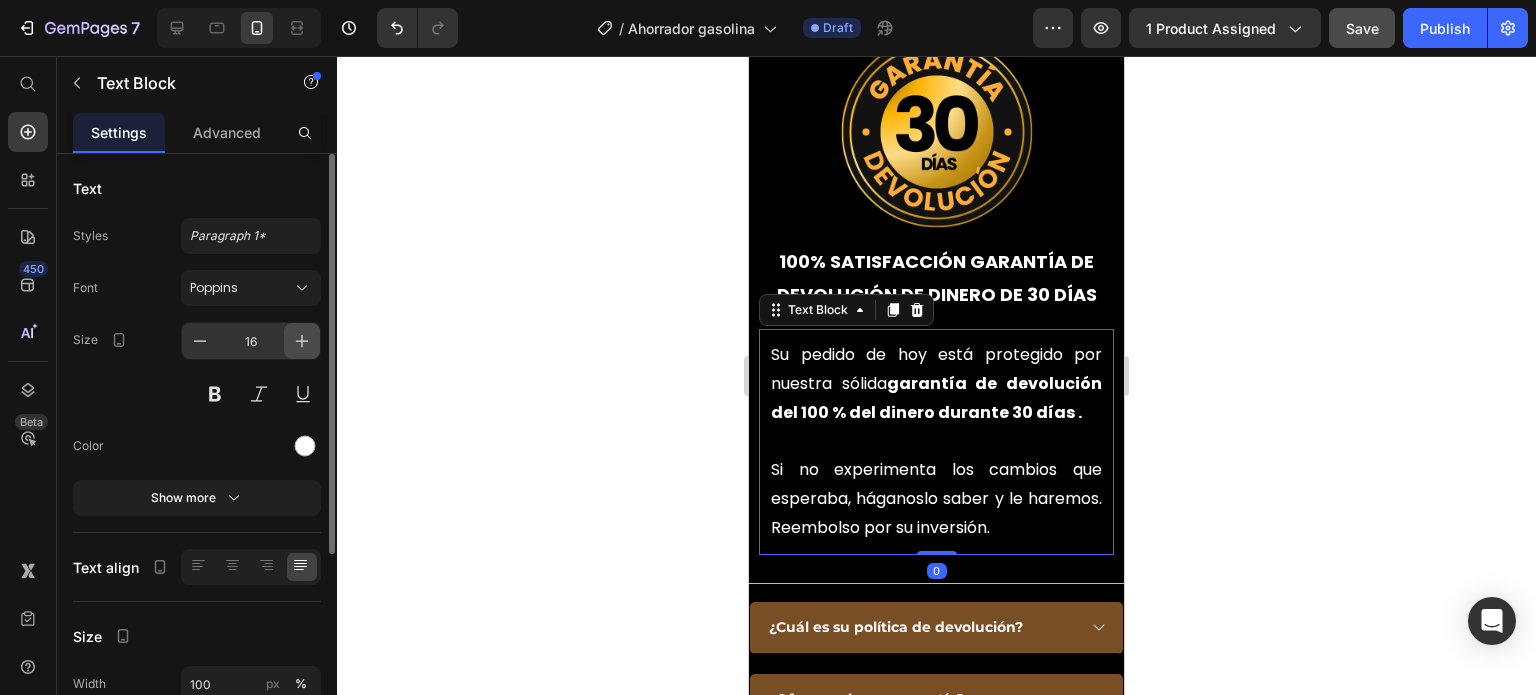 click 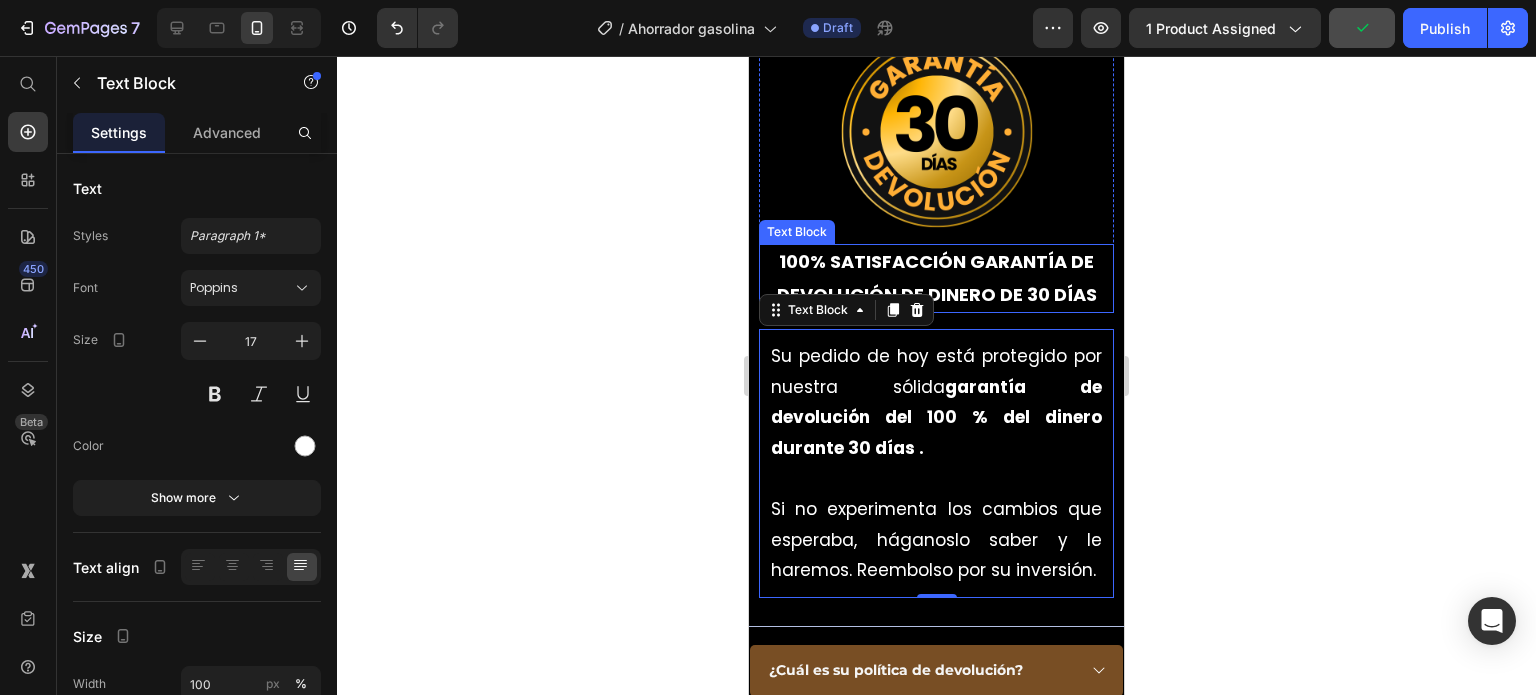 click on "100% SATISFACCIÓN GARANTÍA DE DEVOLUCIÓN DE DINERO DE 30 DÍAS" at bounding box center [936, 278] 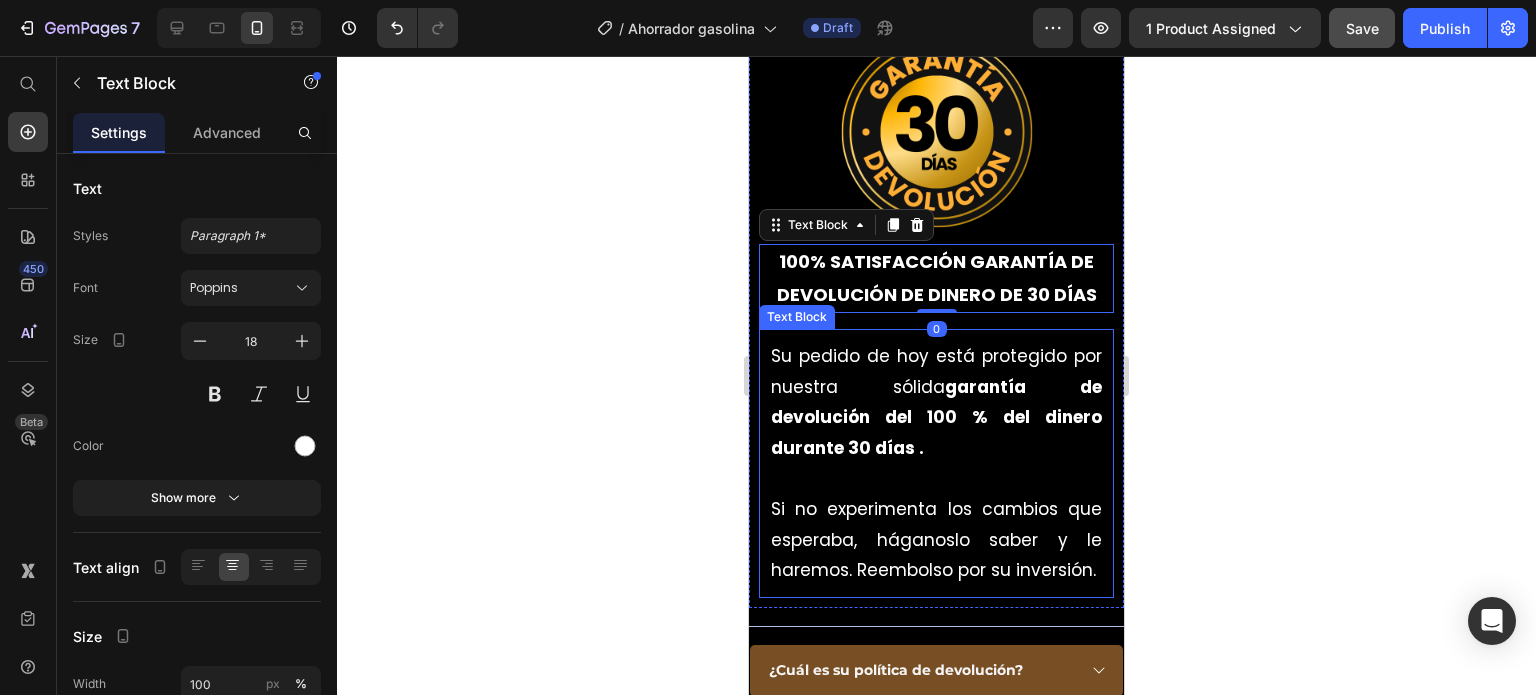 click on "Su pedido de hoy está protegido por nuestra sólida  garantía de devolución del 100 % del dinero durante 30 días ." at bounding box center (936, 402) 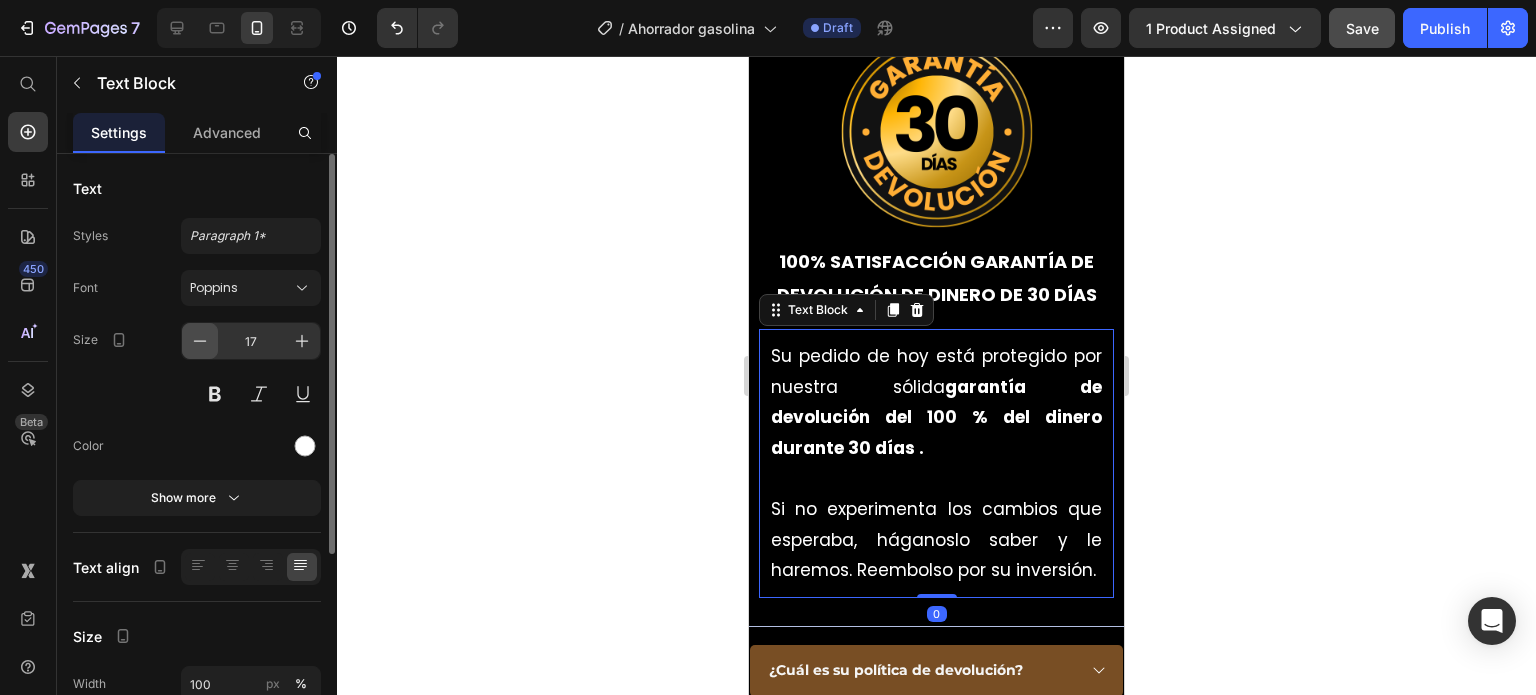 click 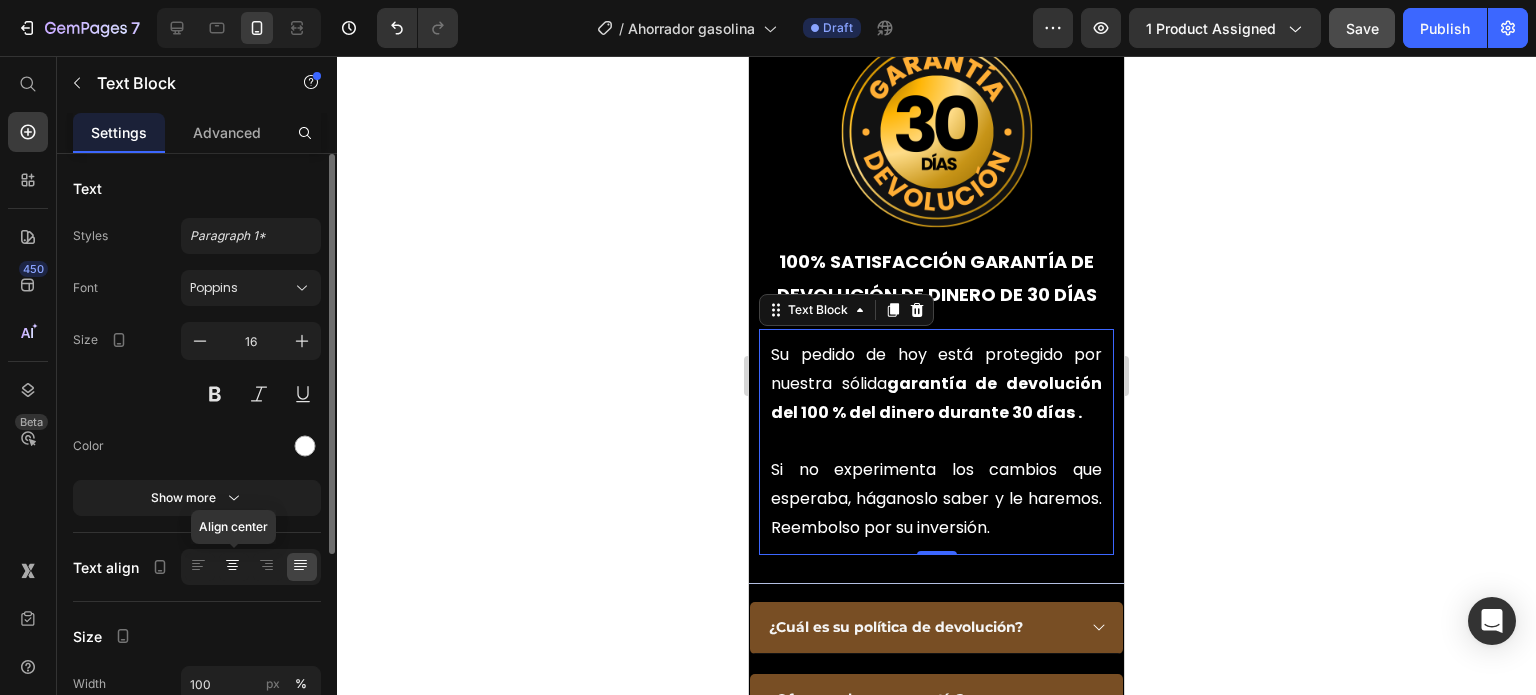 click 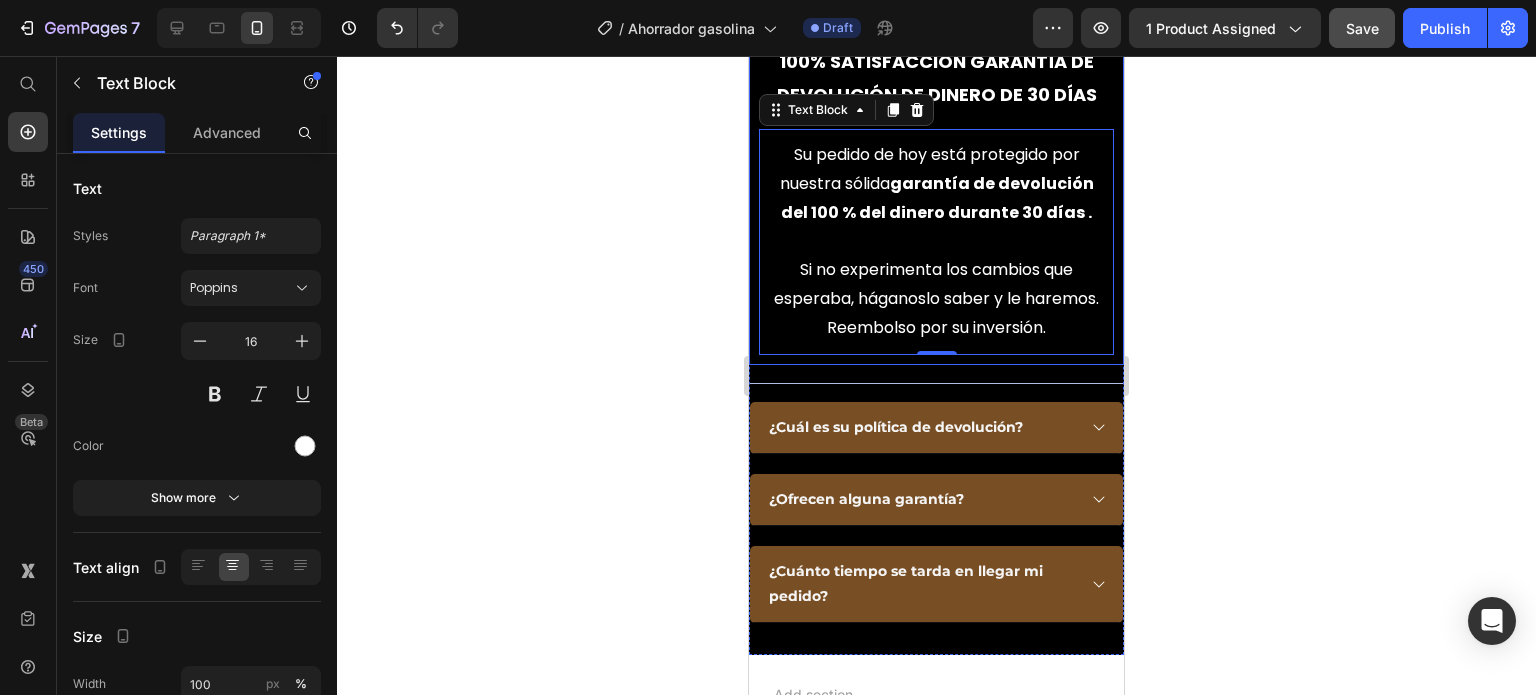 scroll, scrollTop: 7400, scrollLeft: 0, axis: vertical 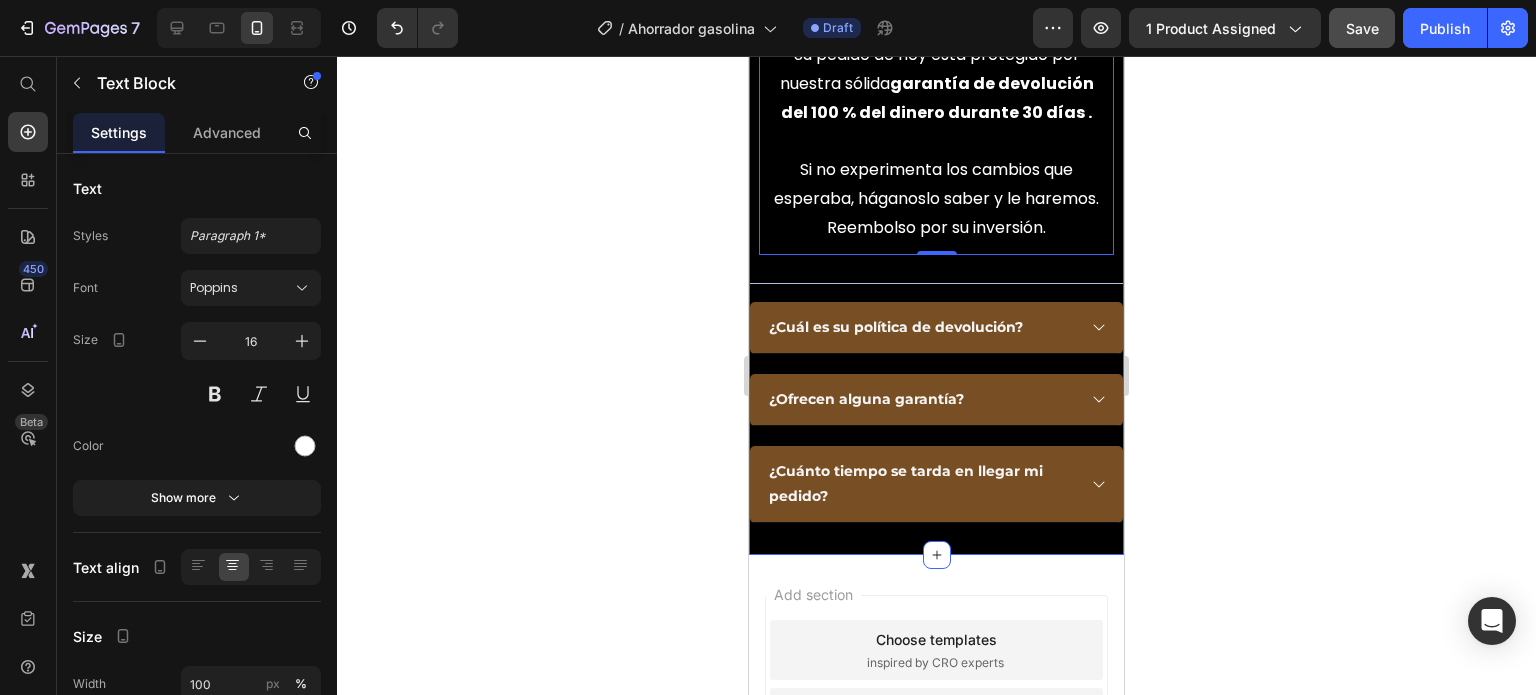 click on "Title Line" at bounding box center (936, 283) 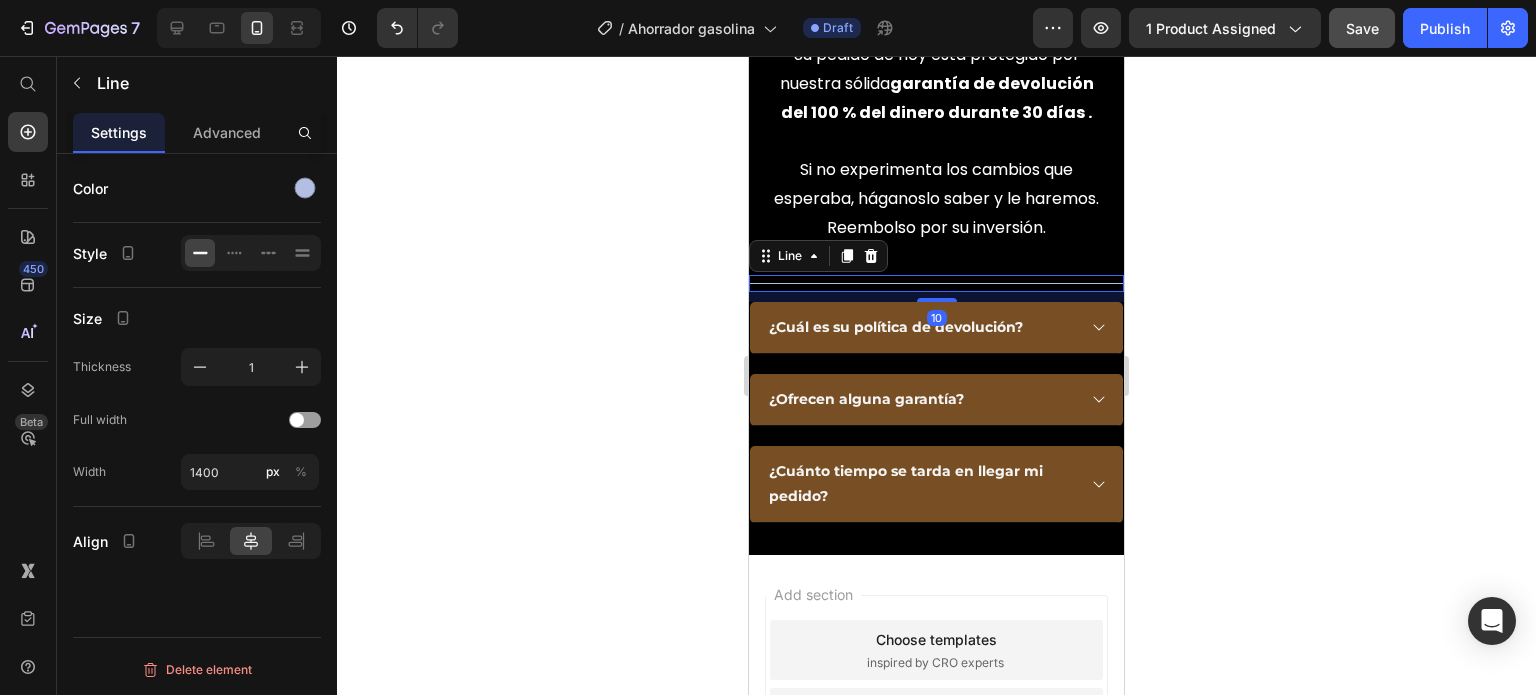 click on "10" at bounding box center [936, 297] 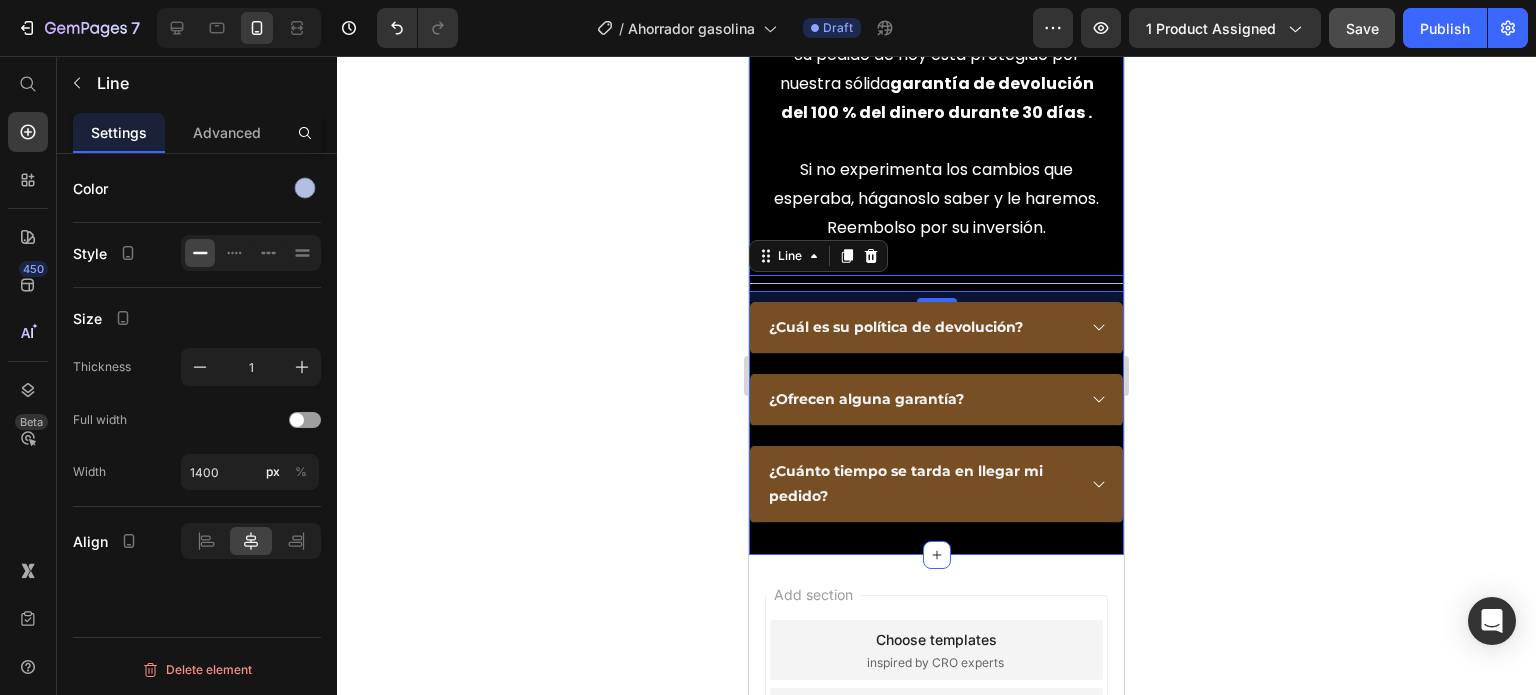 click on "Image 100% SATISFACCIÓN GARANTÍA DE DEVOLUCIÓN DE DINERO DE 30 DÍAS Text Block Row Su pedido de hoy está protegido por nuestra sólida  garantía de devolución del 100 % del dinero durante 30 días .   Si no experimenta los cambios que esperaba, háganoslo saber y le haremos. Reembolso por su inversión. Text Block Row                Title Line   10
¿Cuál es su política de devolución?
¿Ofrecen alguna garantía?
¿Cuánto tiempo se tarda en llegar mi pedido? Accordion Row Section 5" at bounding box center [936, 125] 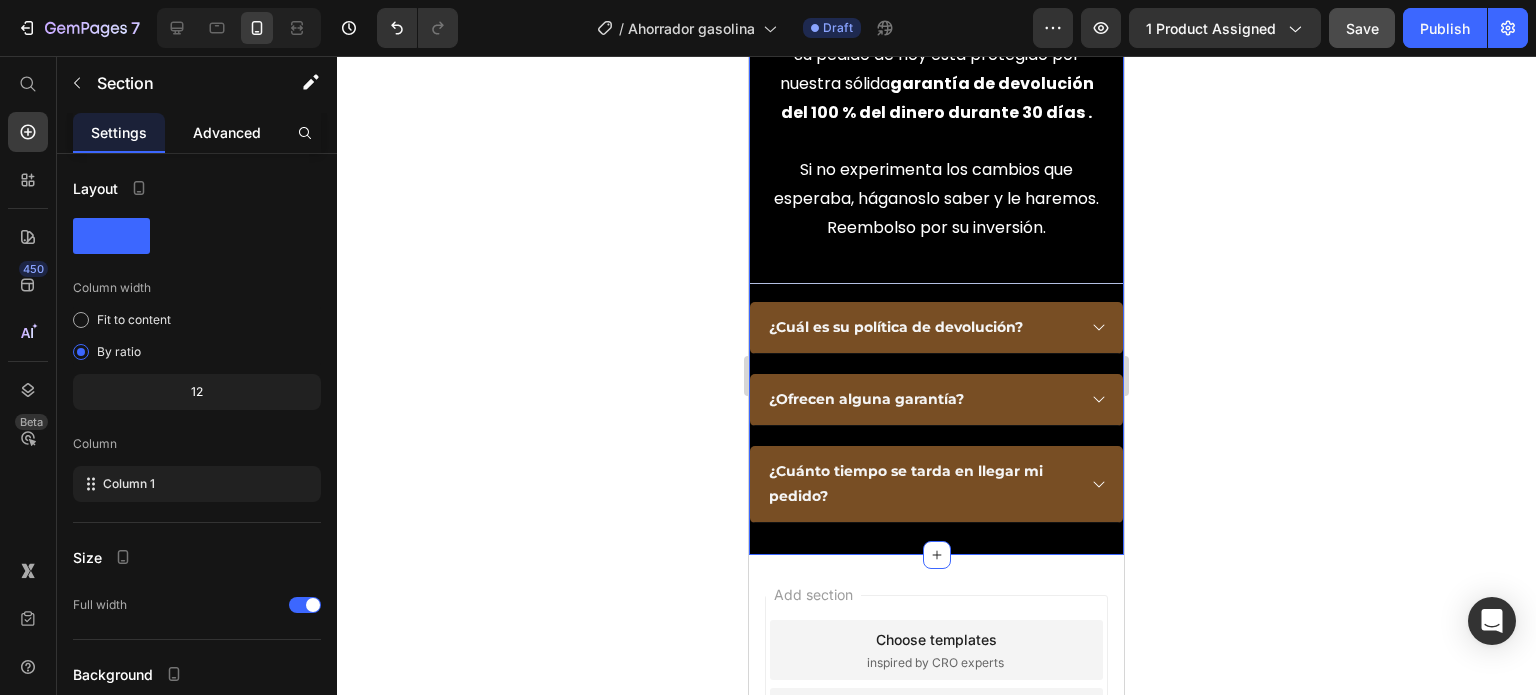 click on "Advanced" at bounding box center (227, 132) 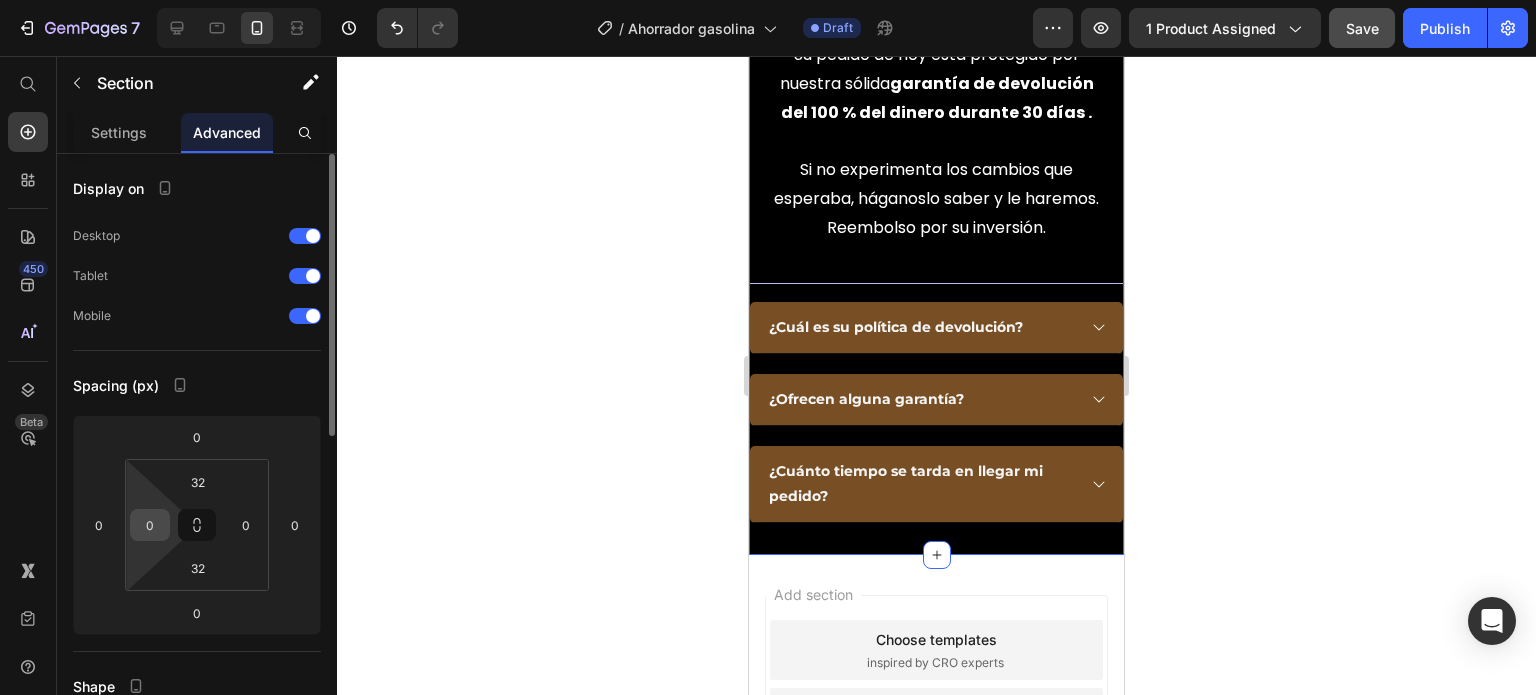 click on "0" at bounding box center [150, 525] 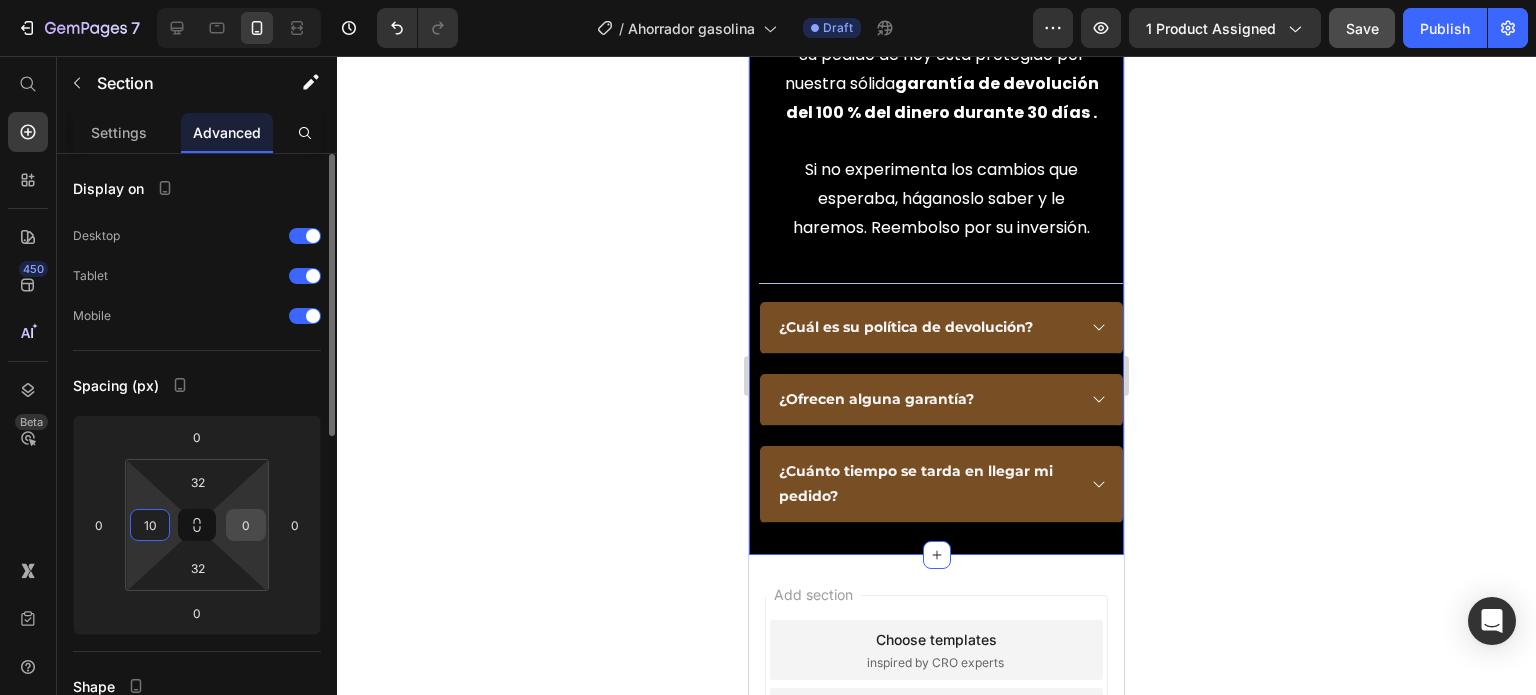 type on "10" 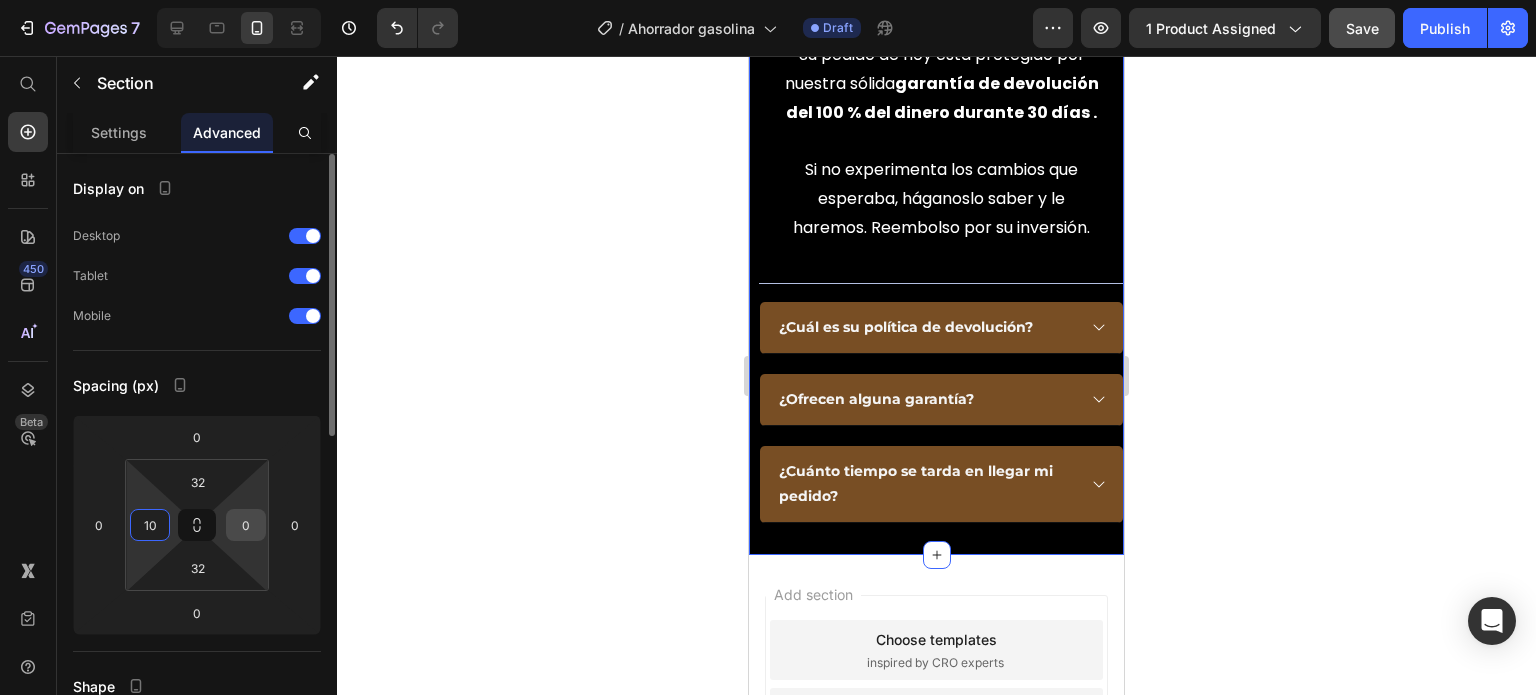 click on "0" at bounding box center [246, 525] 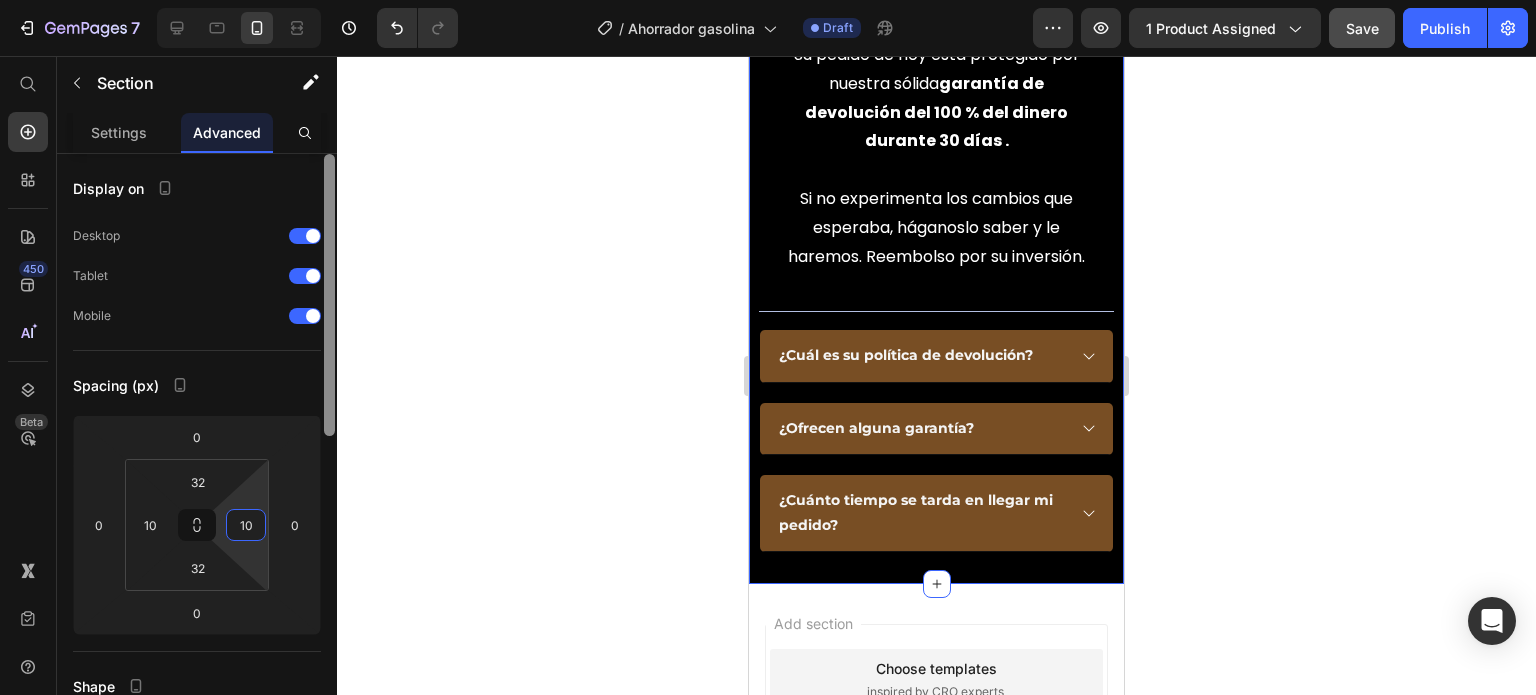 type on "1" 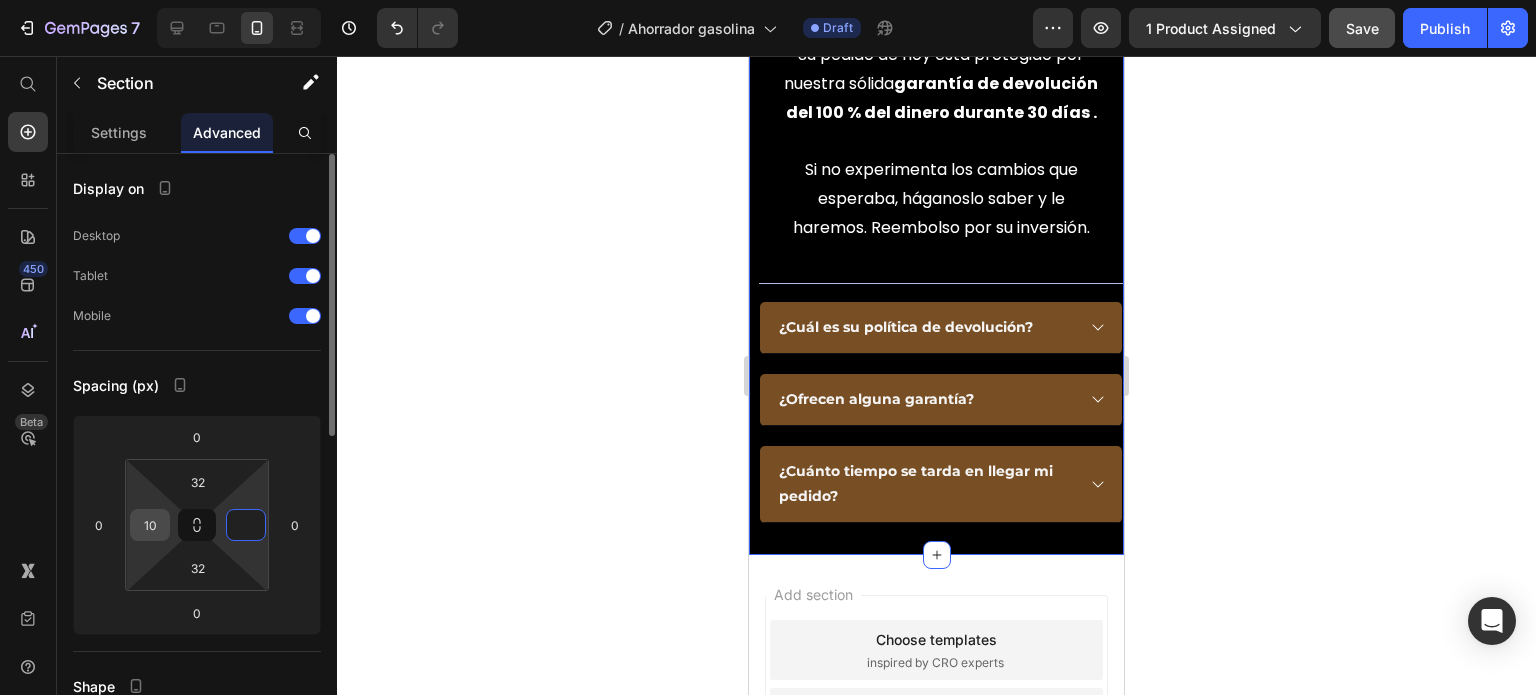 click on "10" at bounding box center (150, 525) 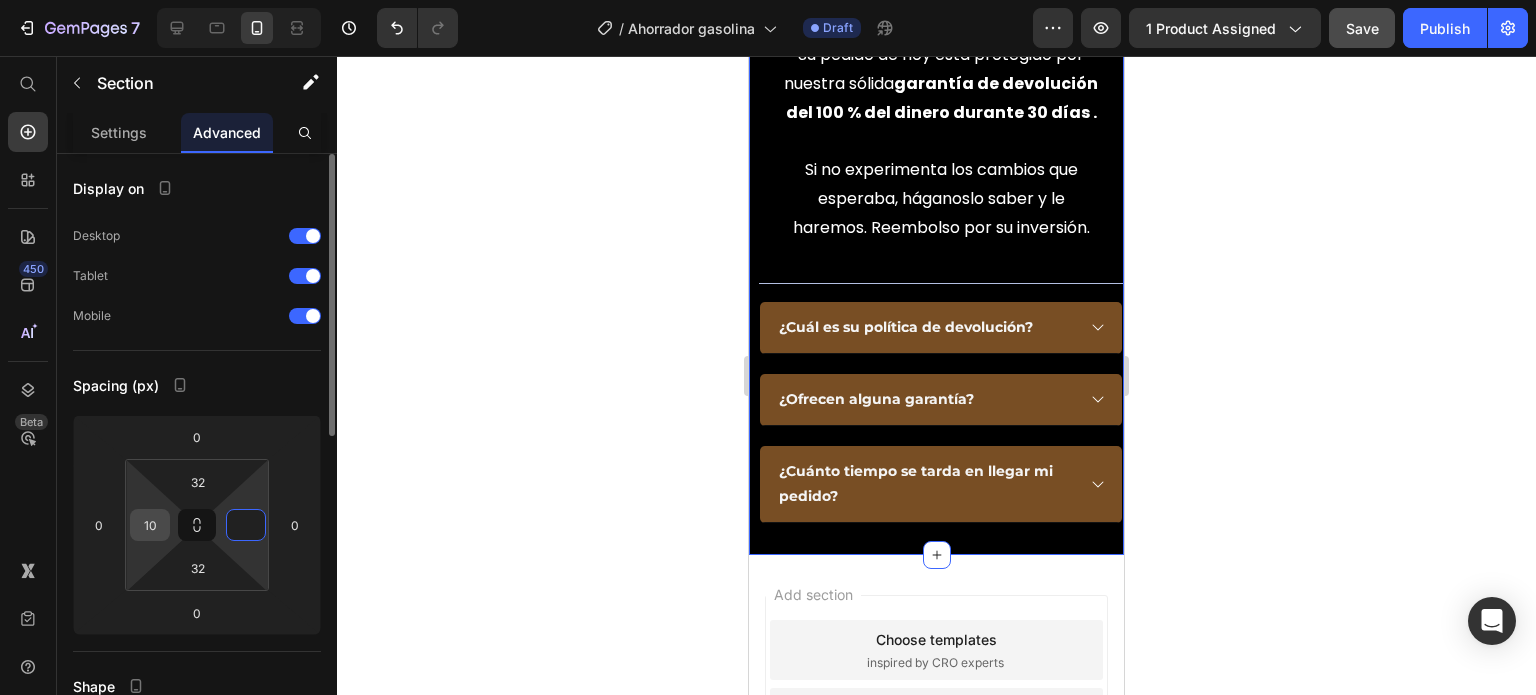 type on "0" 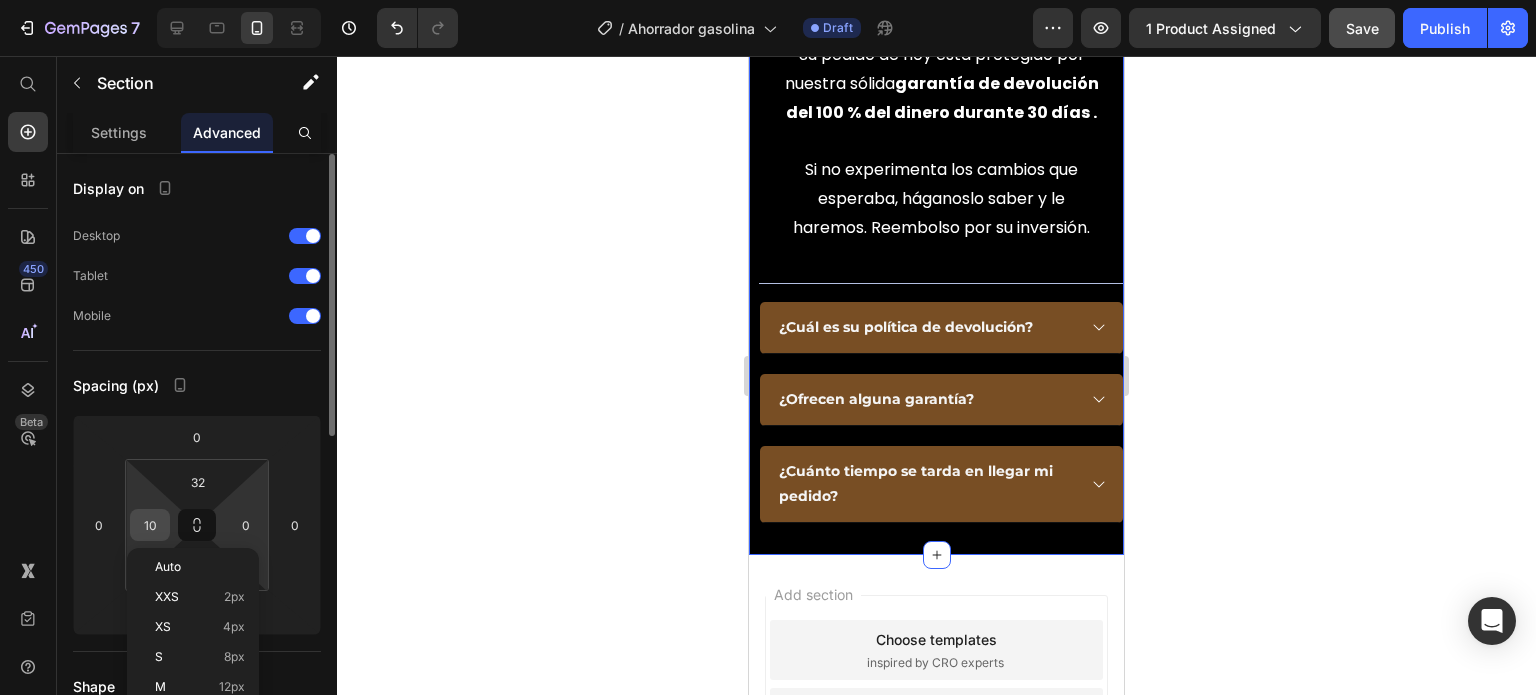 click on "10" at bounding box center (150, 525) 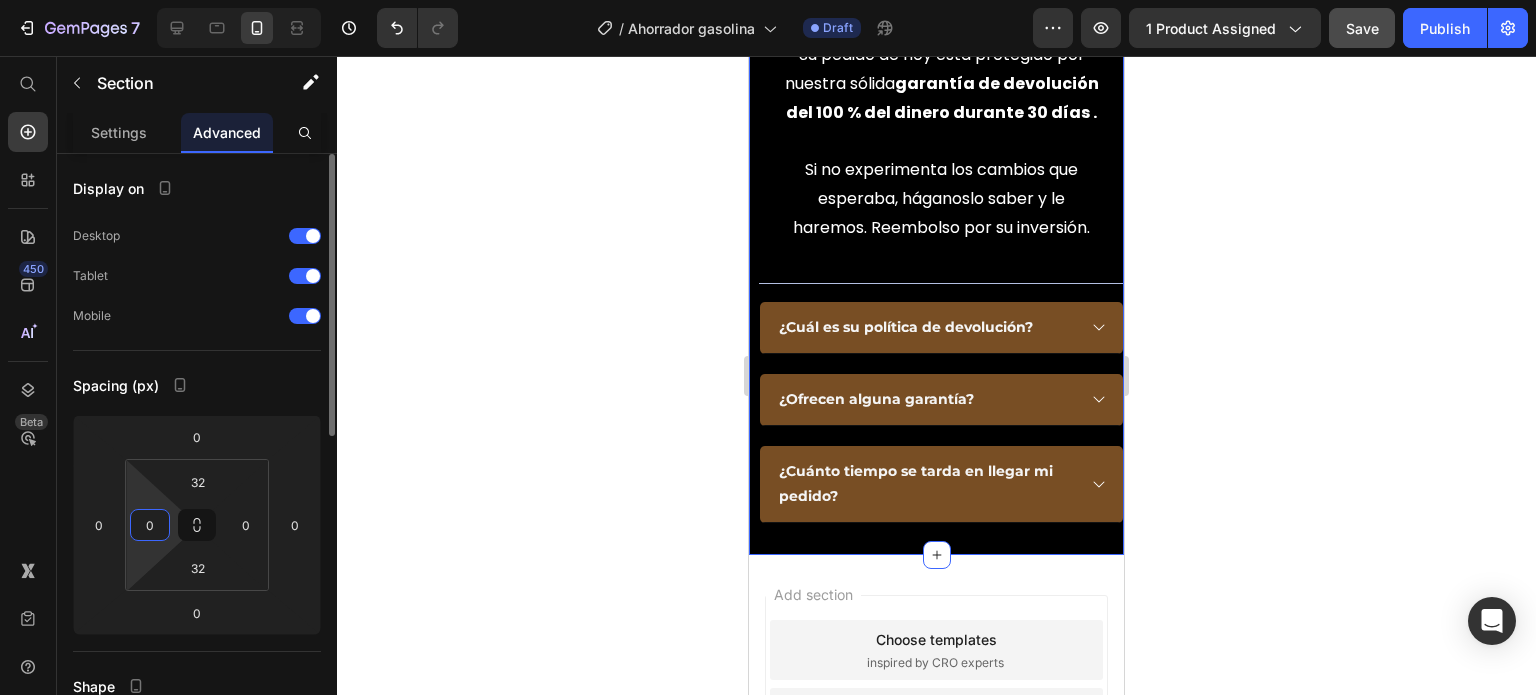 type on "0" 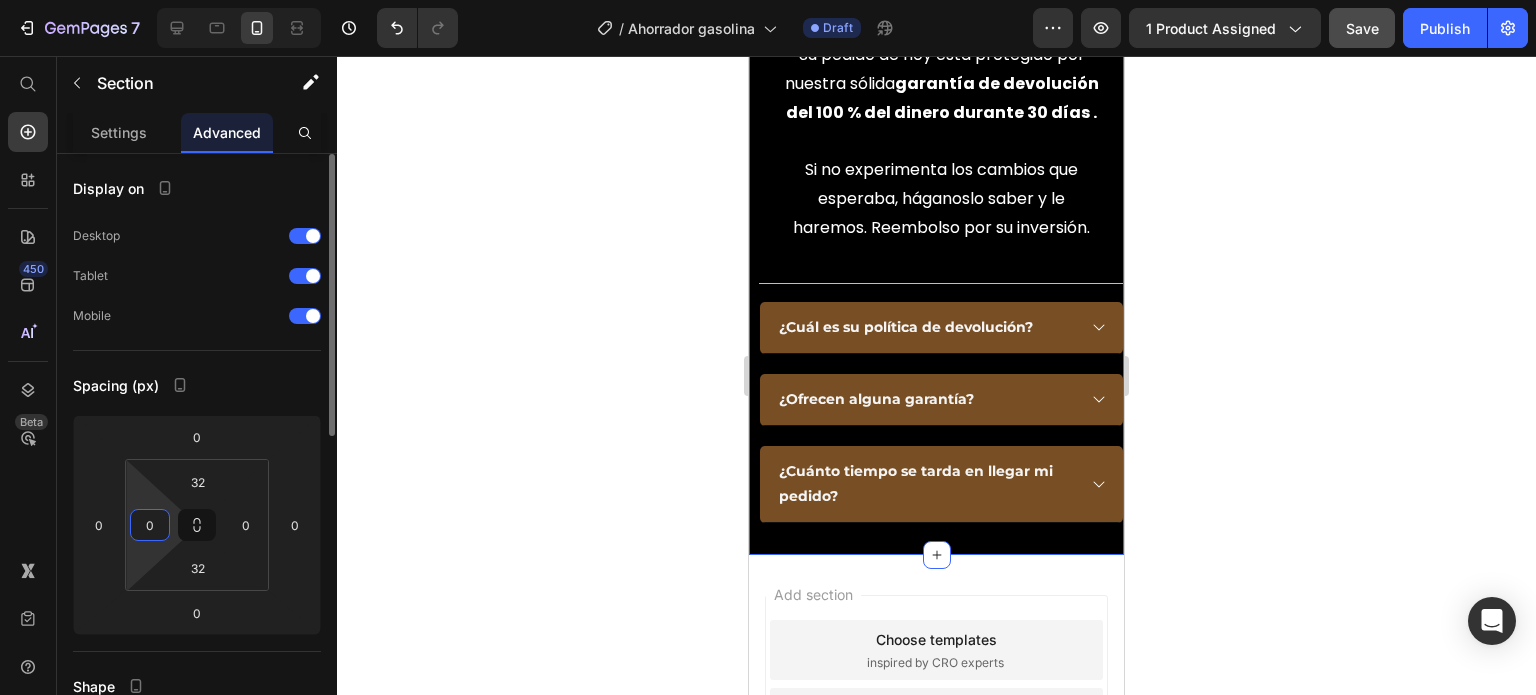 click on "Spacing (px)" at bounding box center [197, 385] 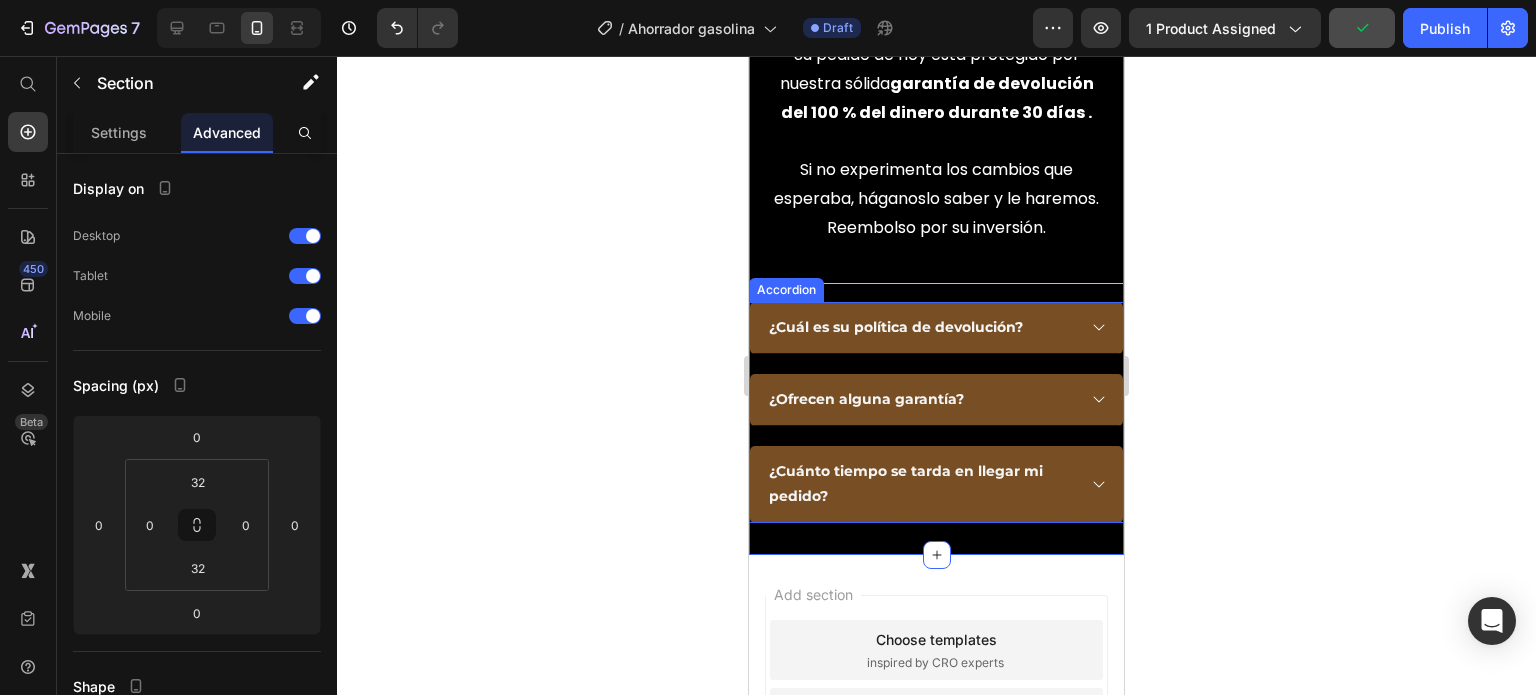 click on "Accordion" at bounding box center (786, 290) 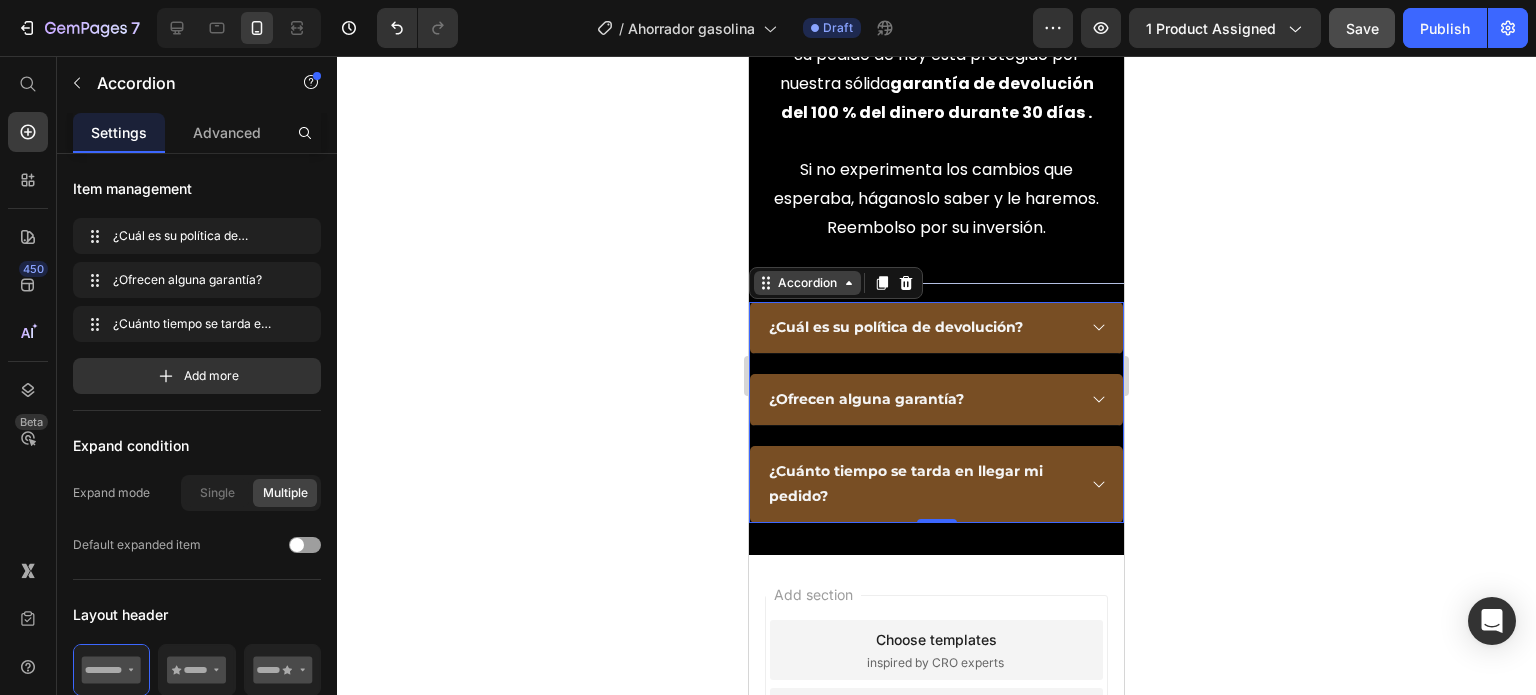 click on "Accordion" at bounding box center [807, 283] 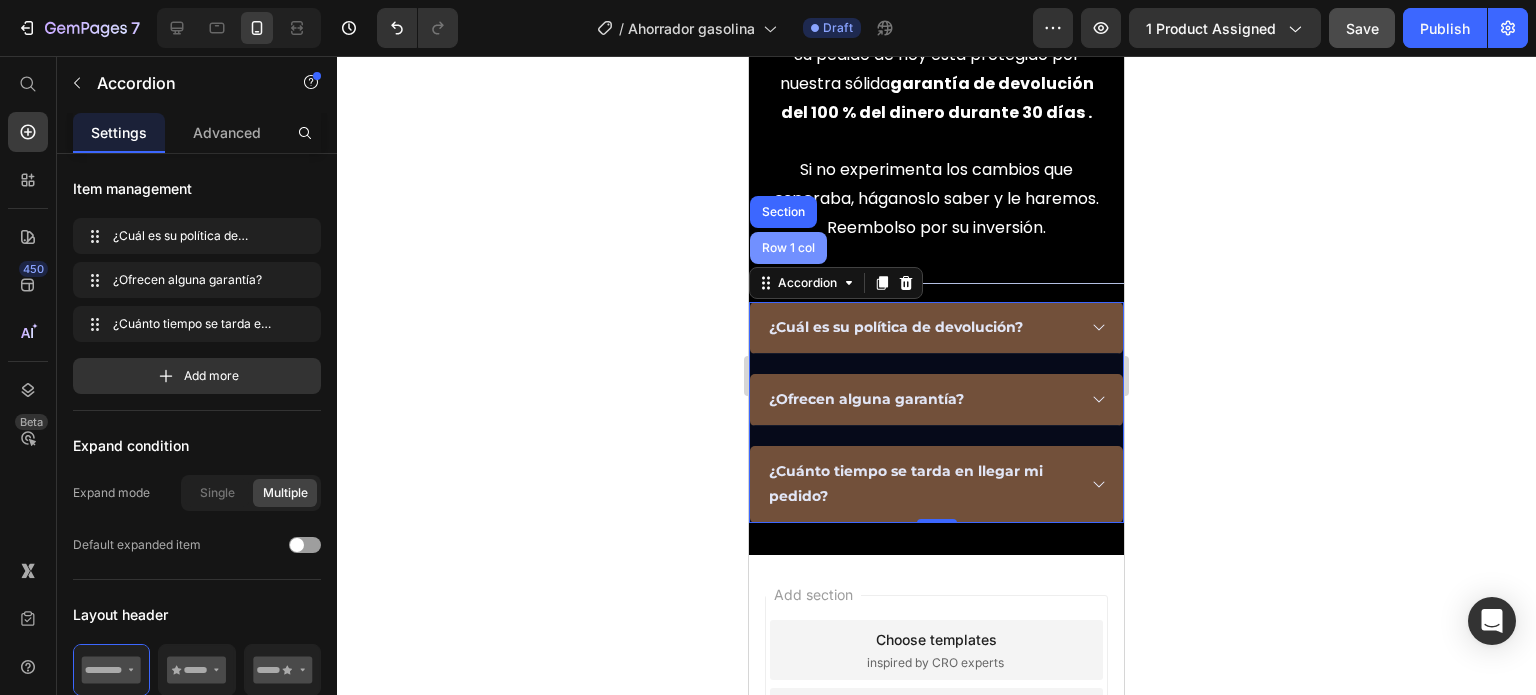 click on "Row 1 col" at bounding box center (788, 248) 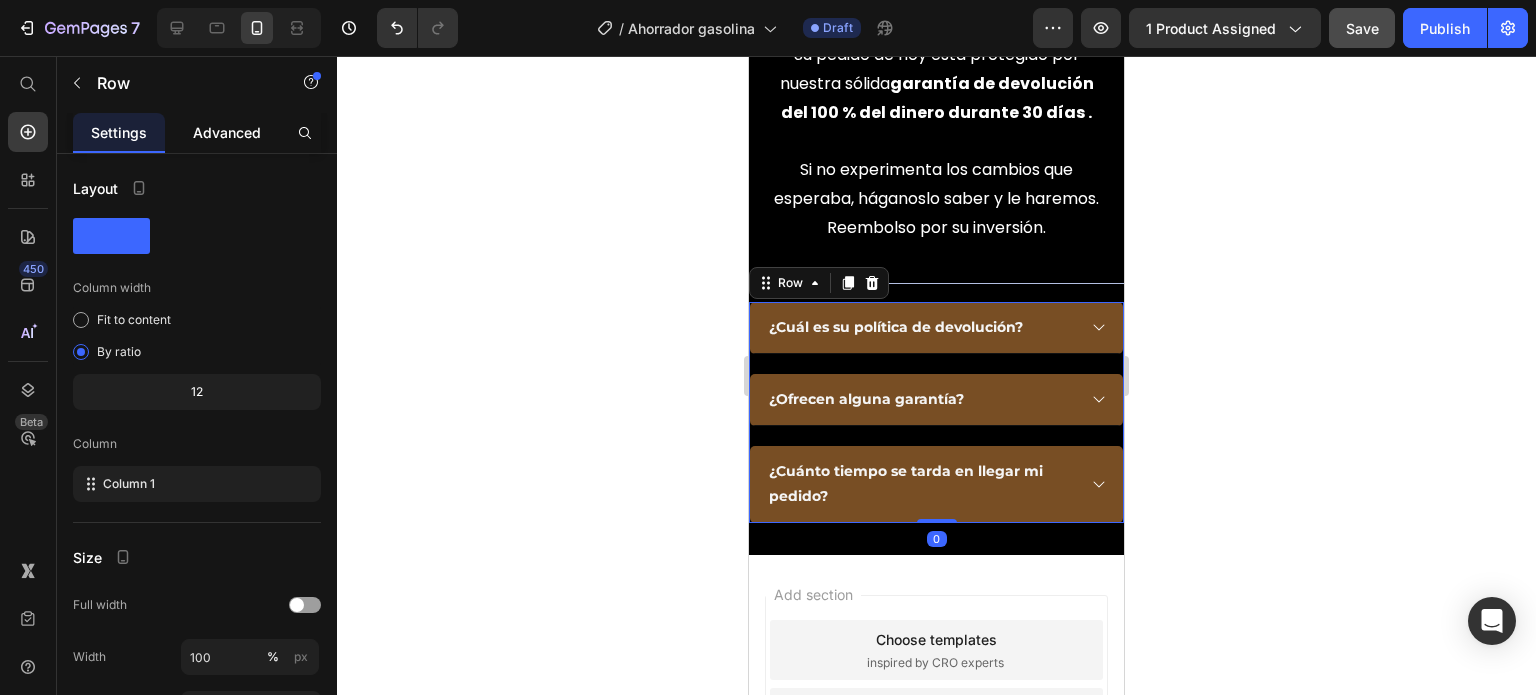 click on "Advanced" 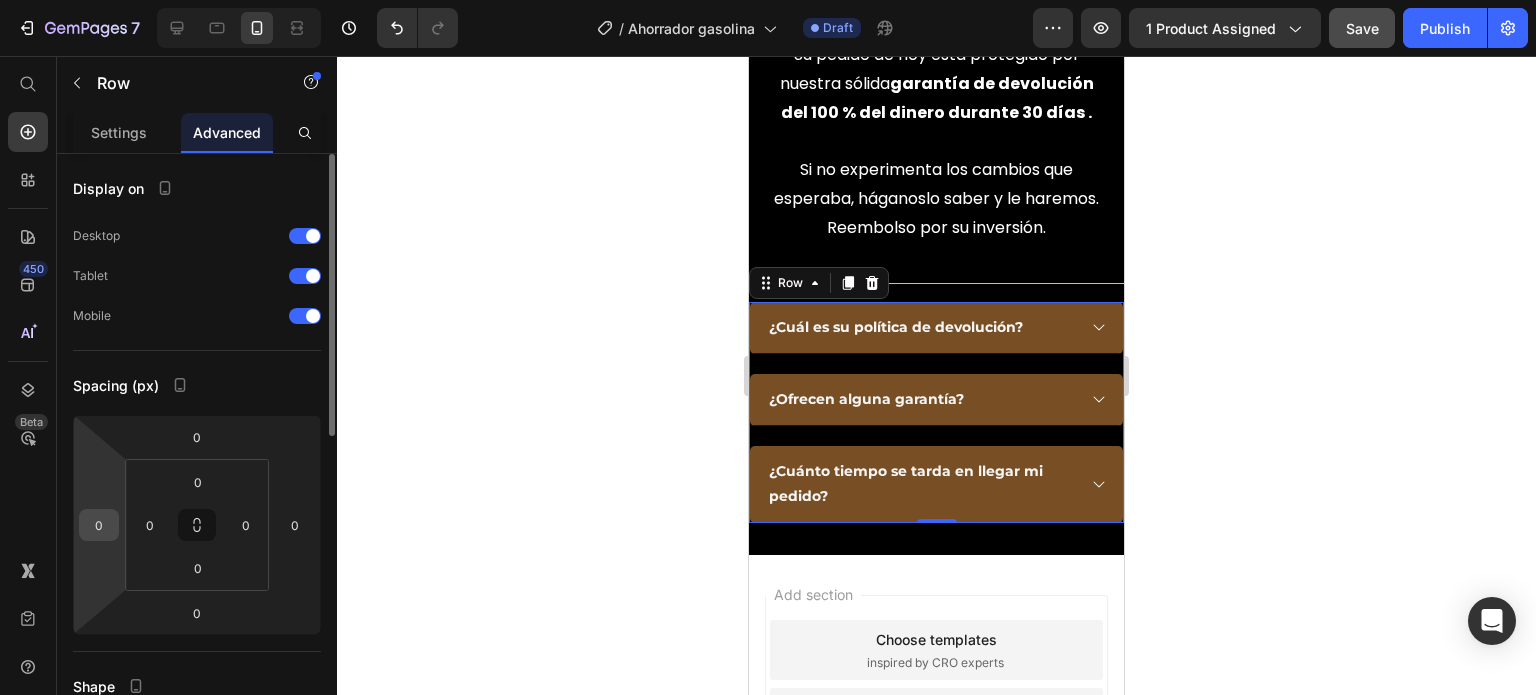 click on "0" at bounding box center [99, 525] 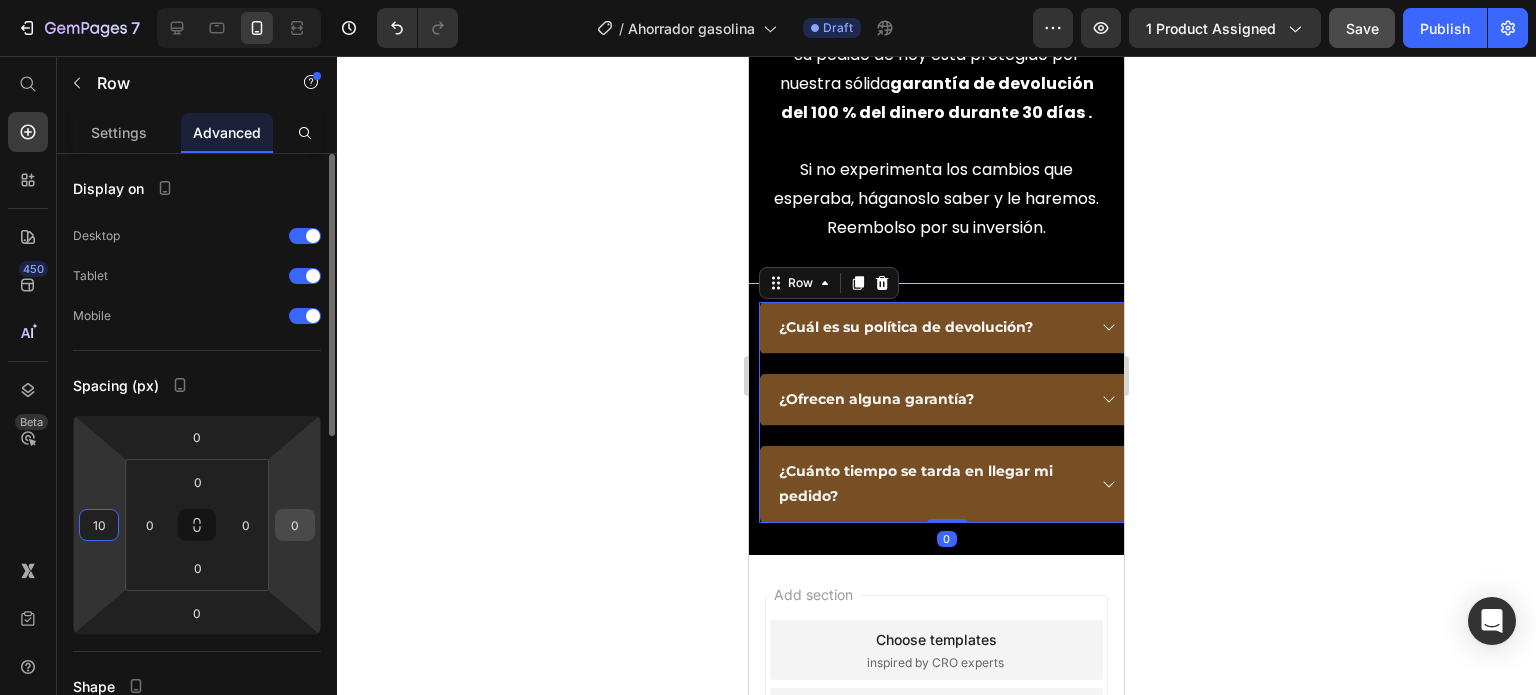 type on "10" 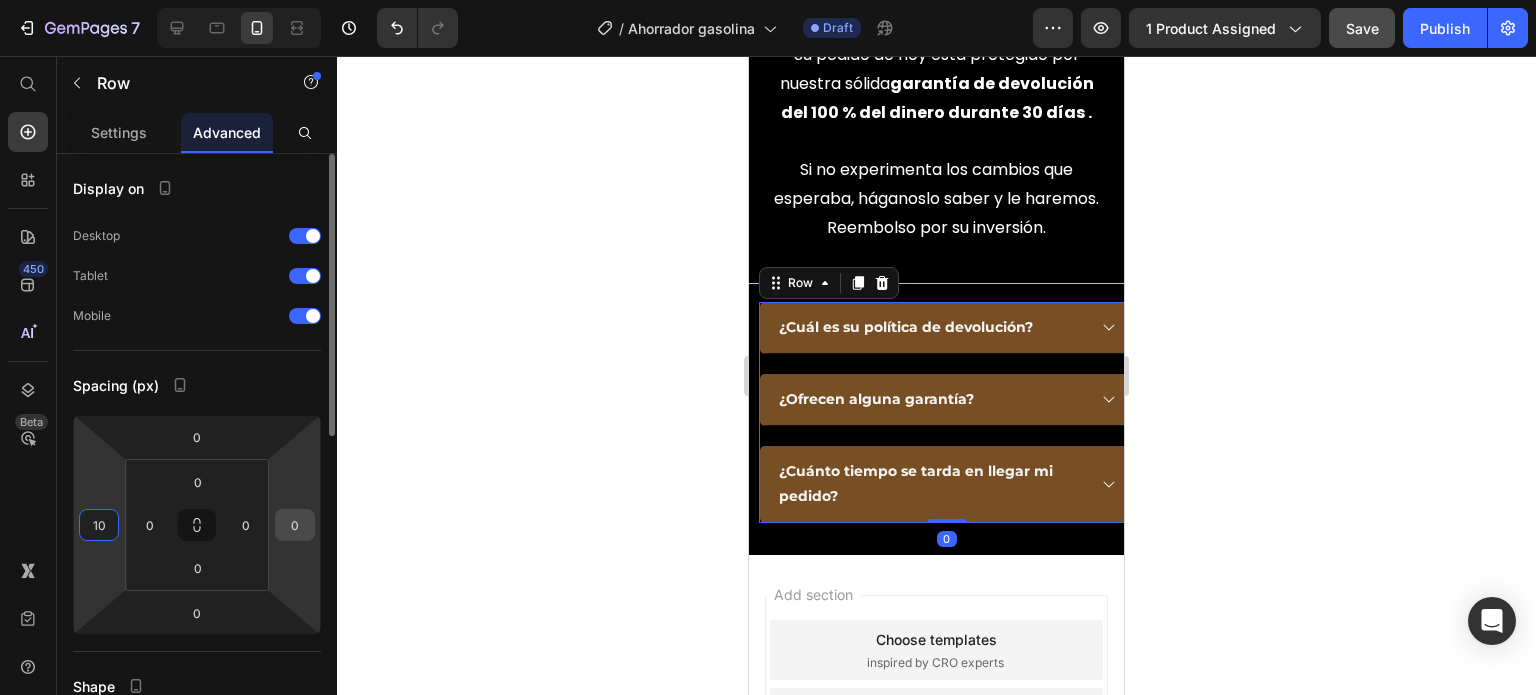 click on "0" at bounding box center (295, 525) 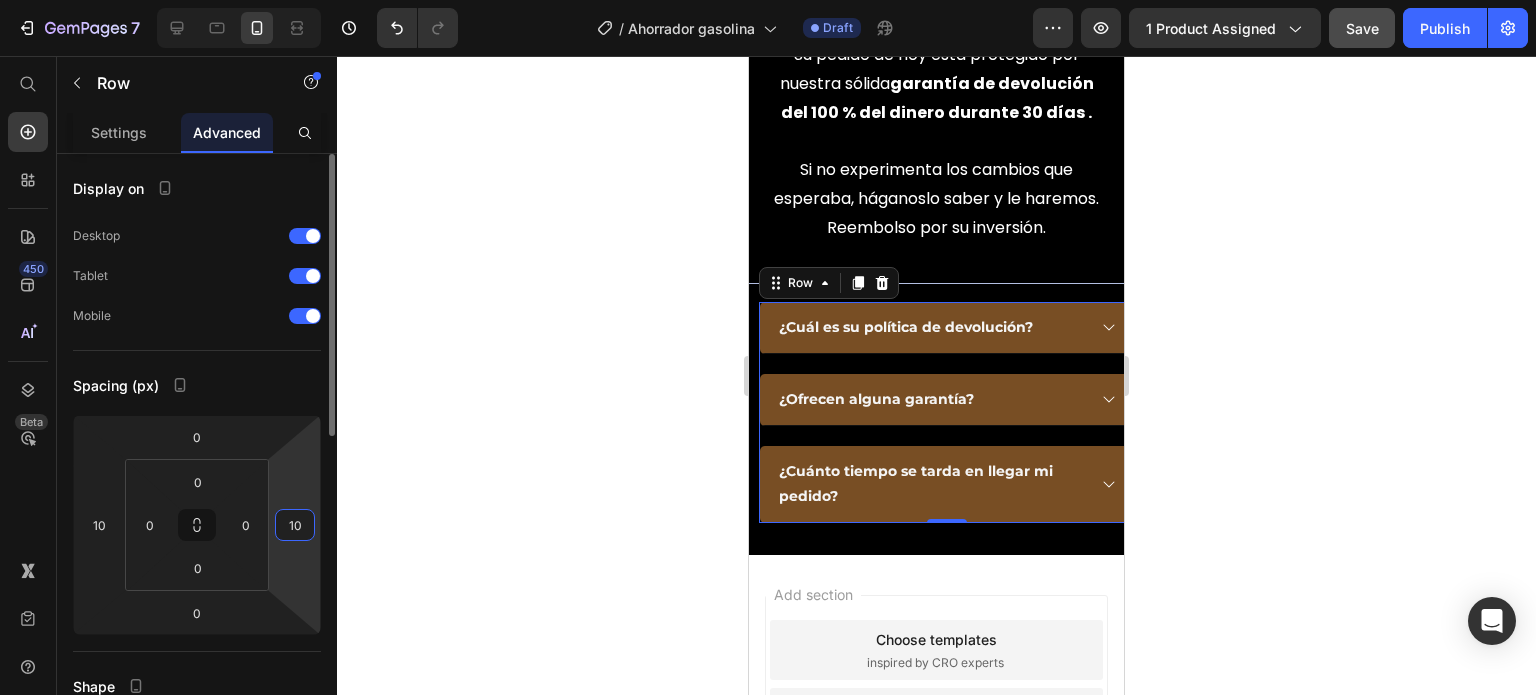 type on "1" 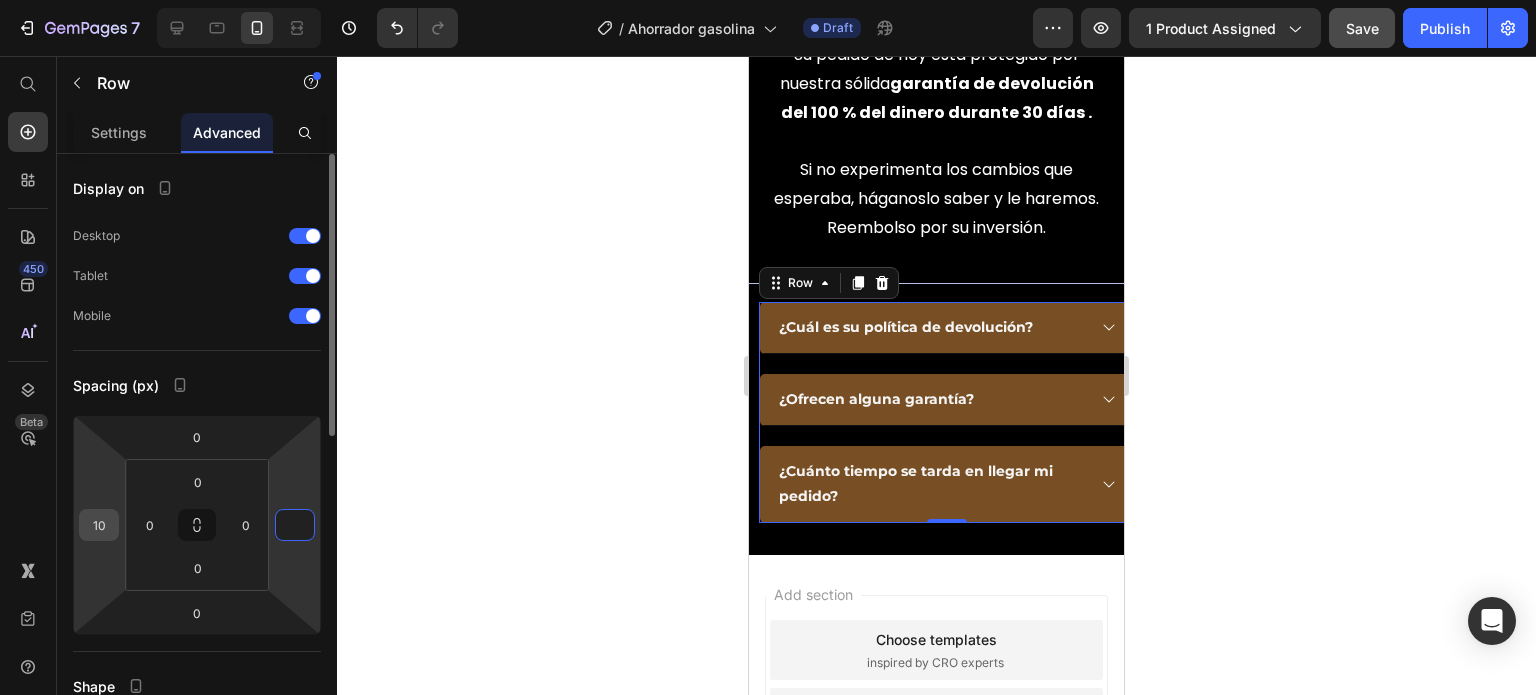 click on "10" at bounding box center (99, 525) 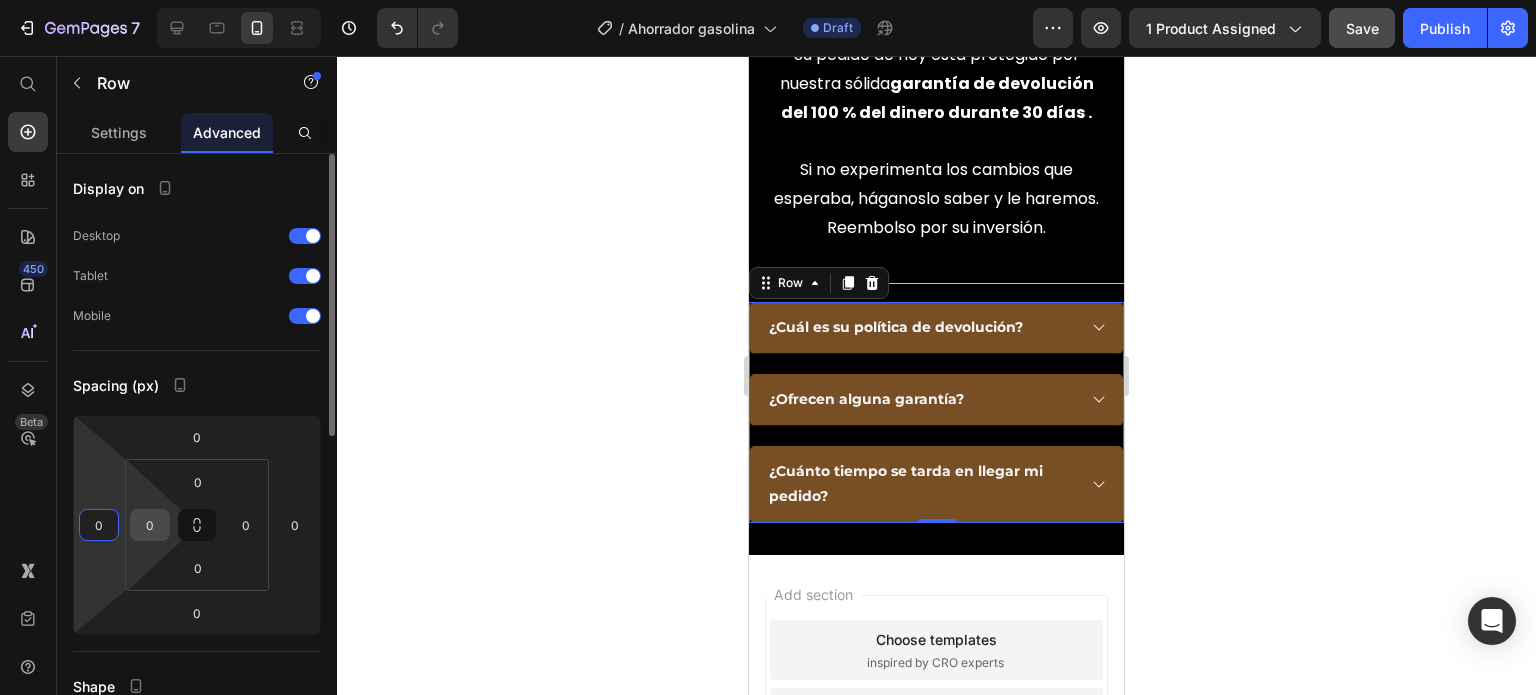 type on "0" 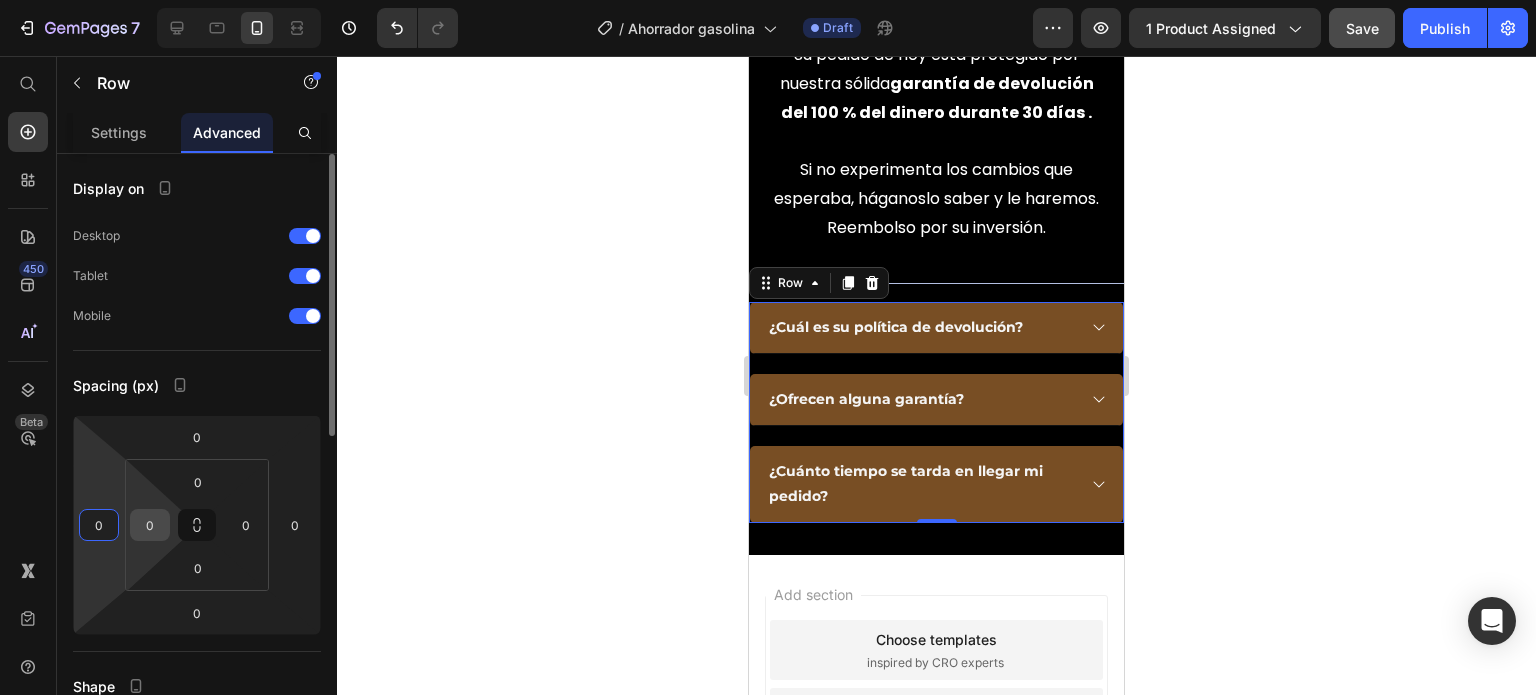 click on "0" at bounding box center (150, 525) 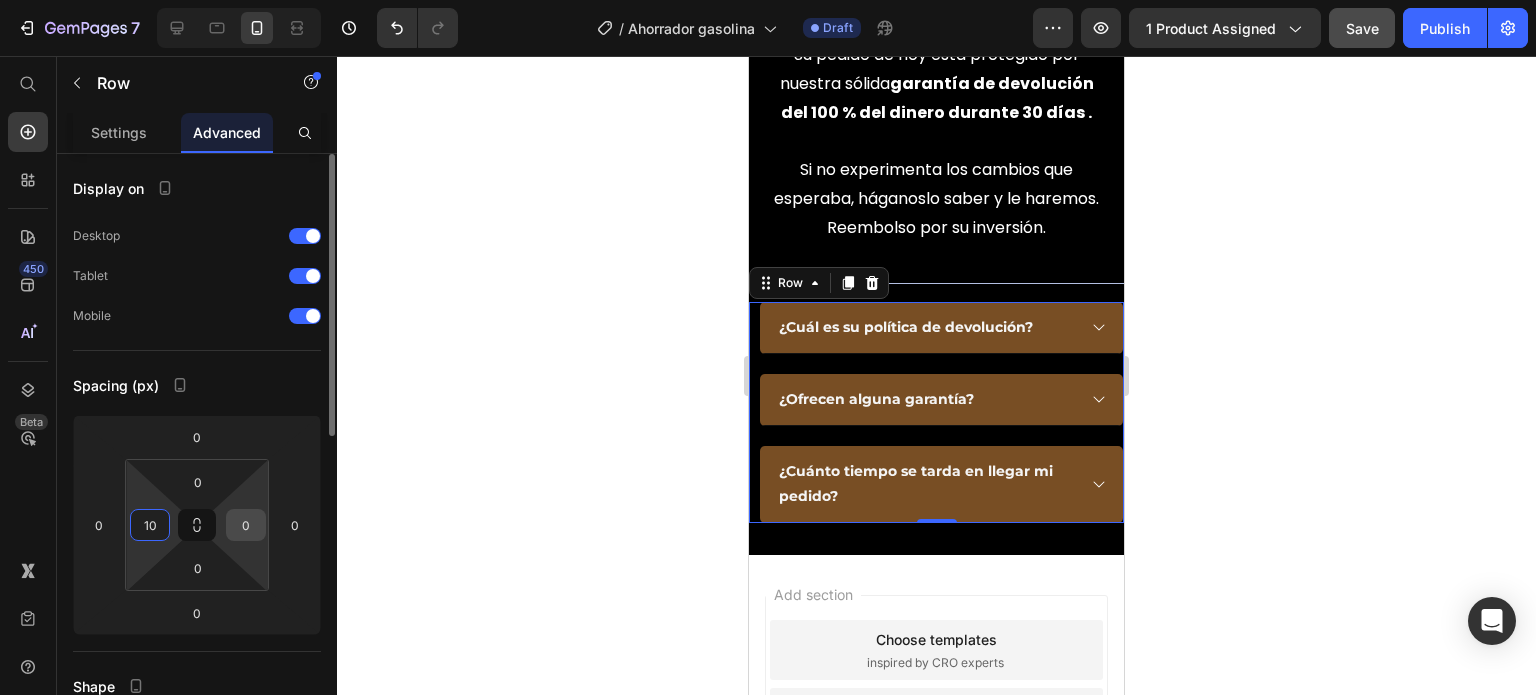 type on "10" 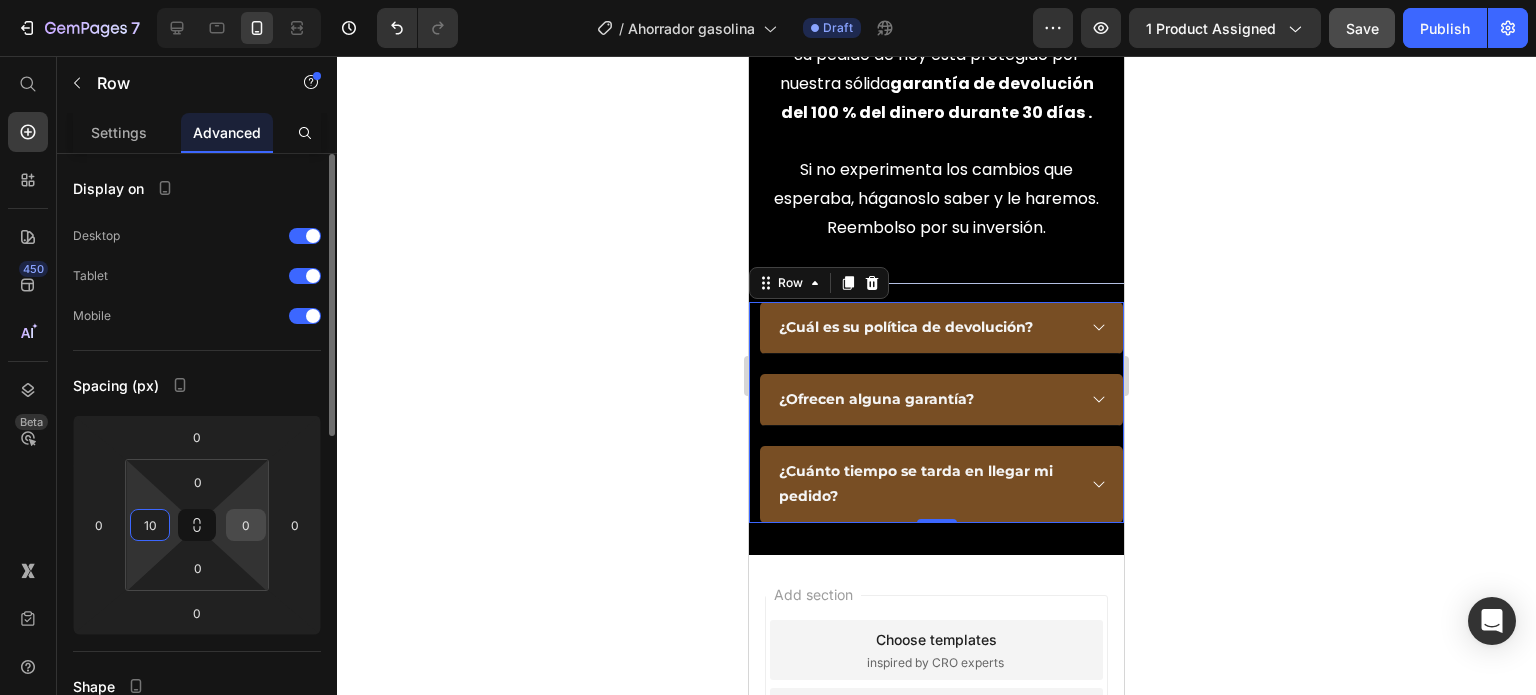 click on "0" at bounding box center [246, 525] 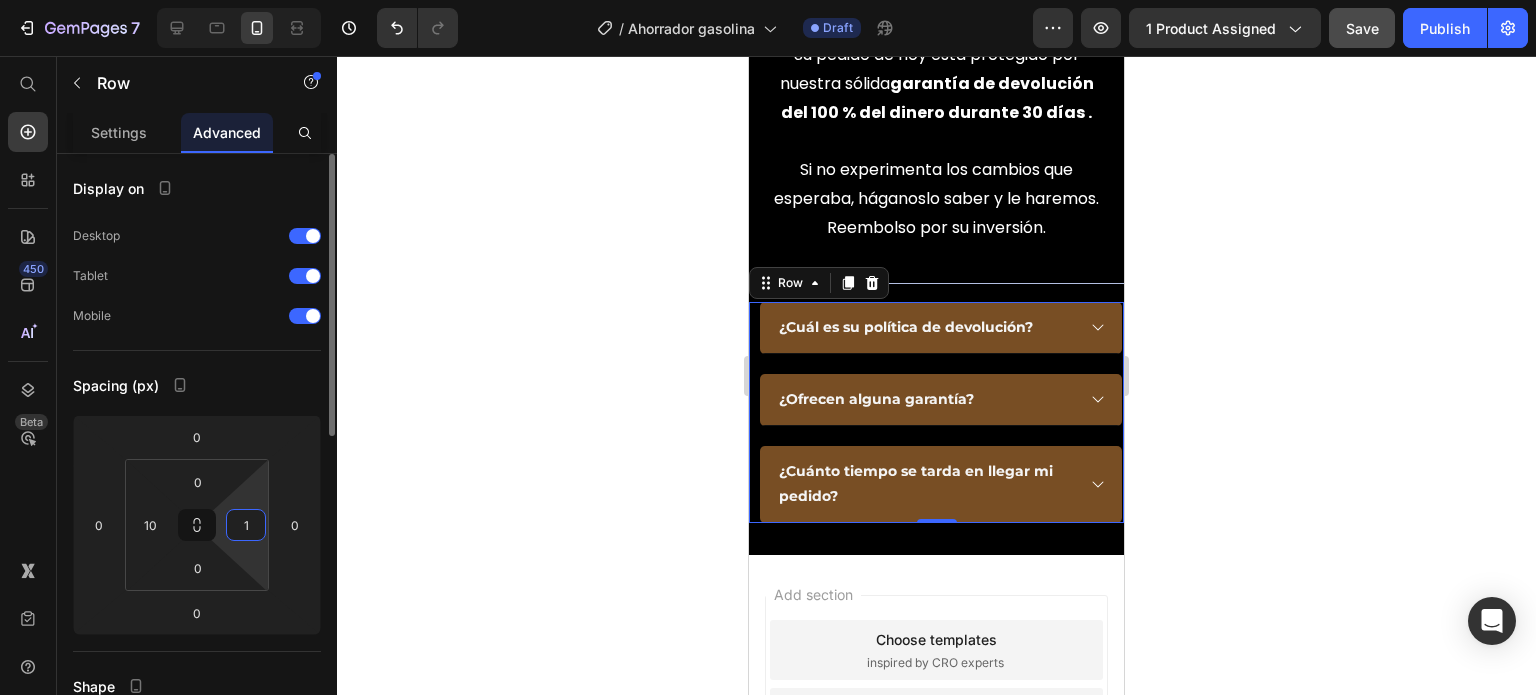 type on "10" 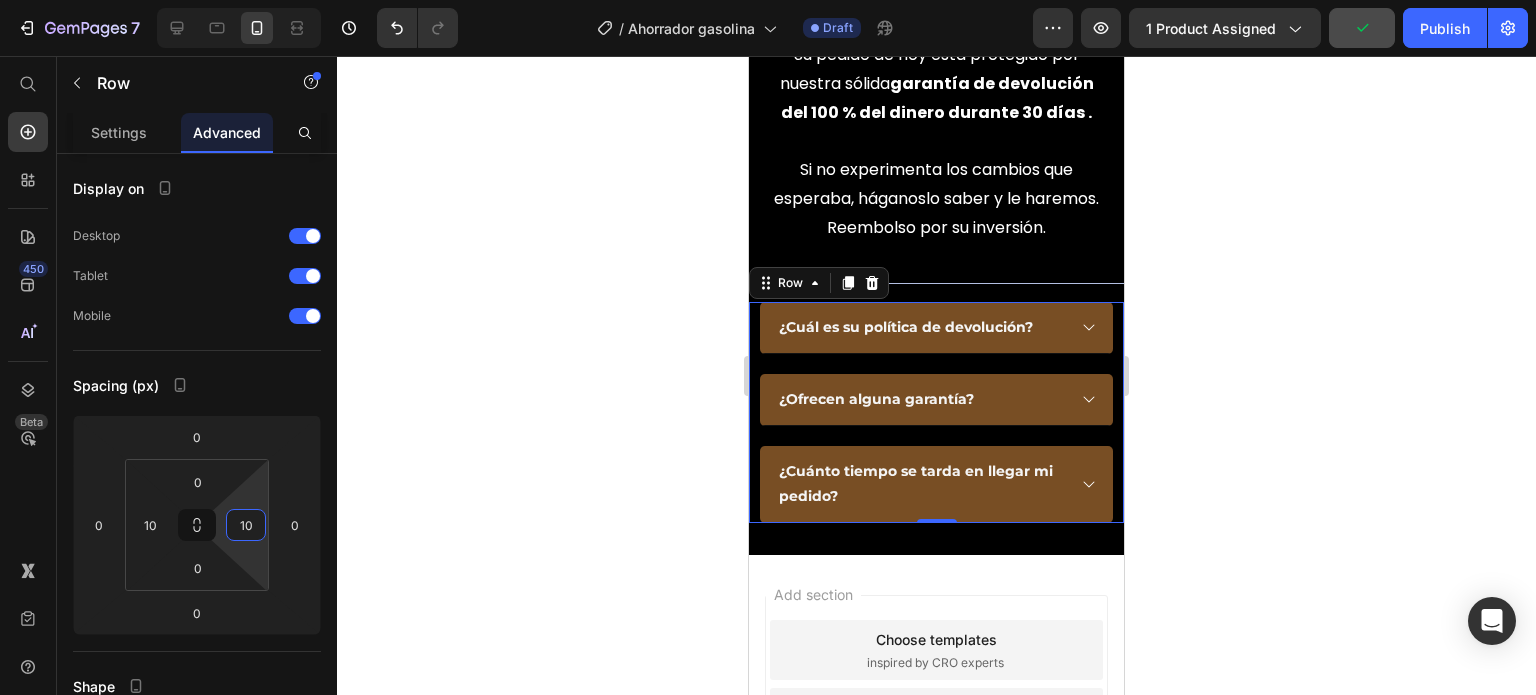 click 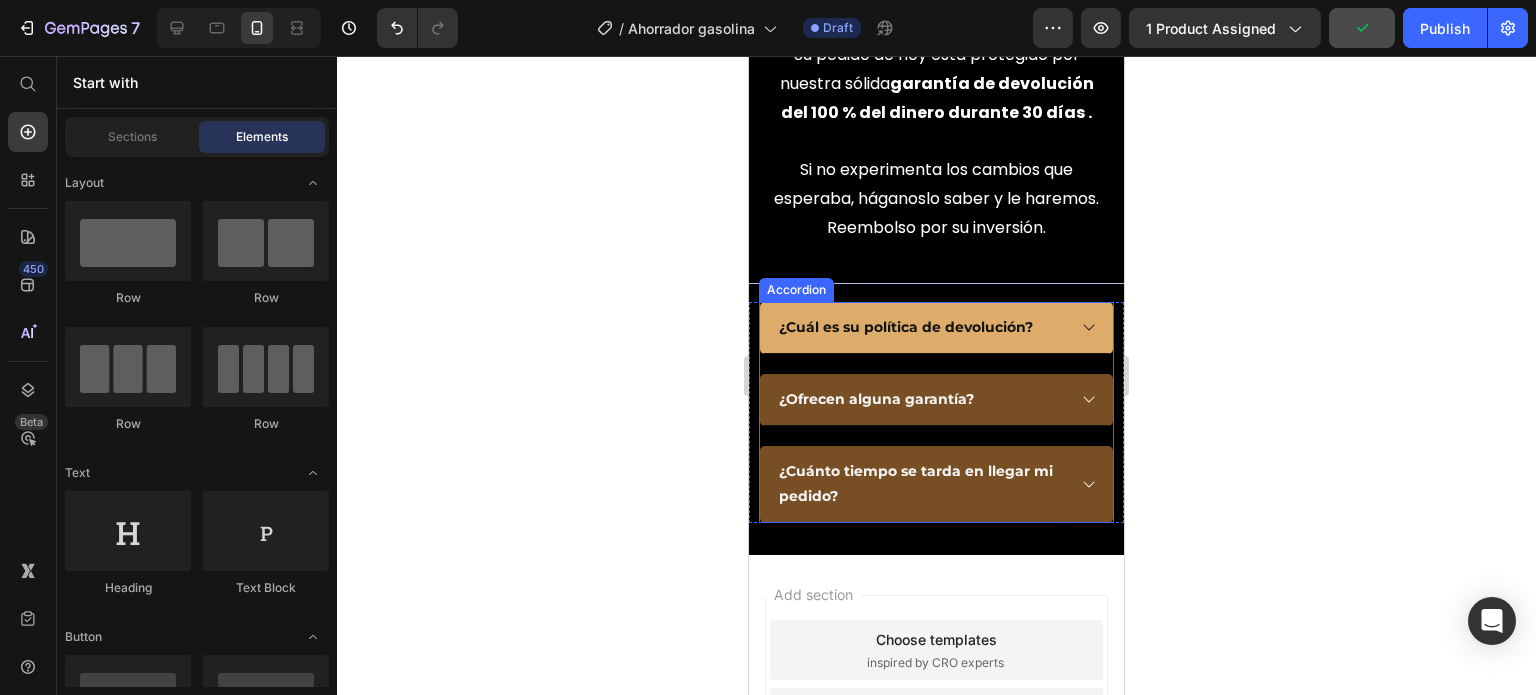 click on "¿Cuál es su política de devolución?" at bounding box center [936, 328] 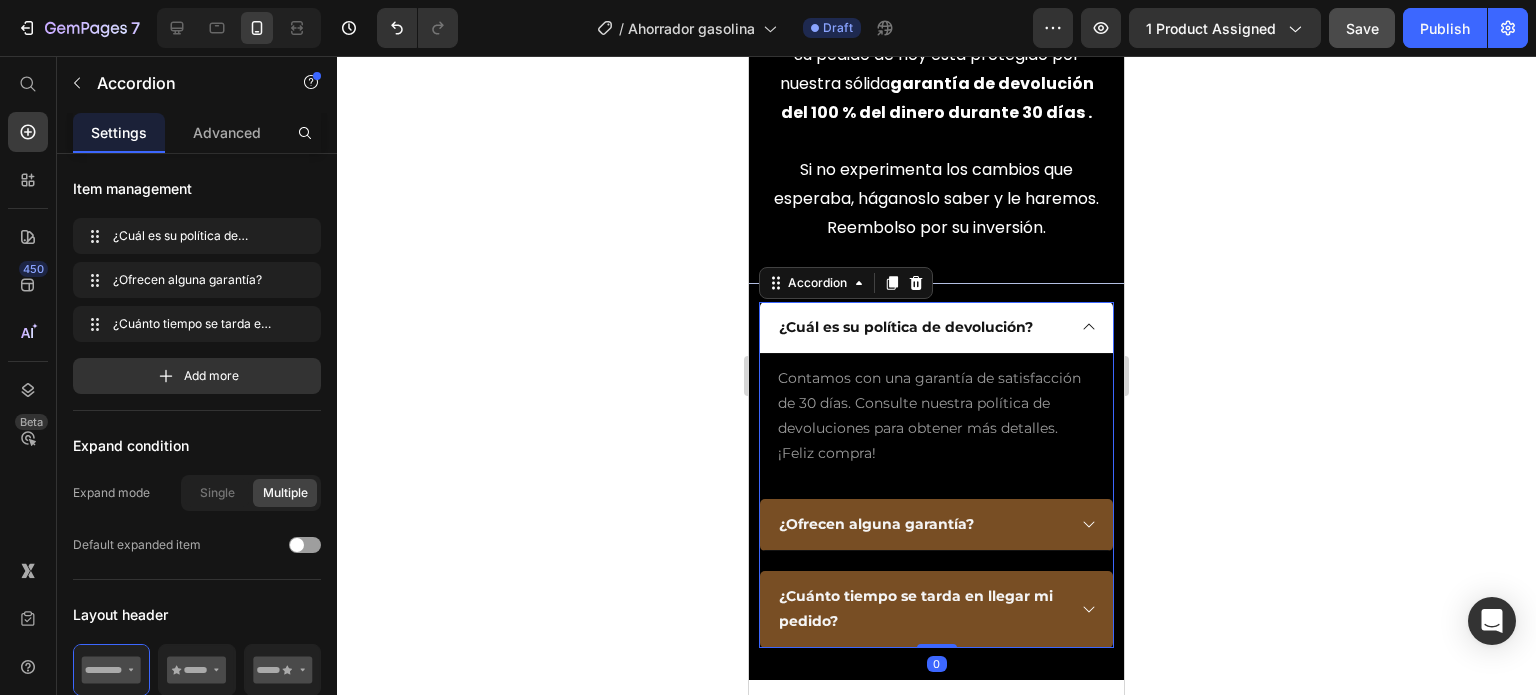 click on "¿Cuál es su política de devolución?" at bounding box center [936, 328] 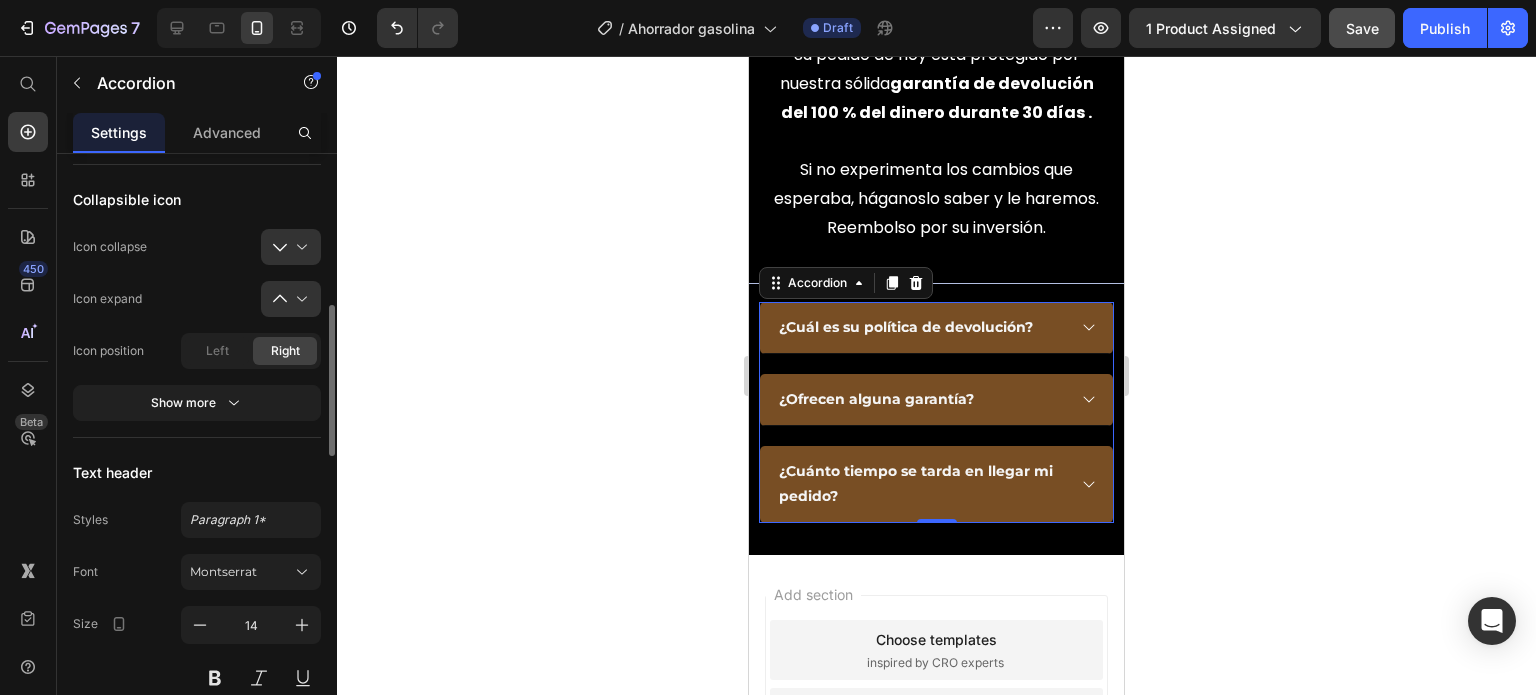 scroll, scrollTop: 800, scrollLeft: 0, axis: vertical 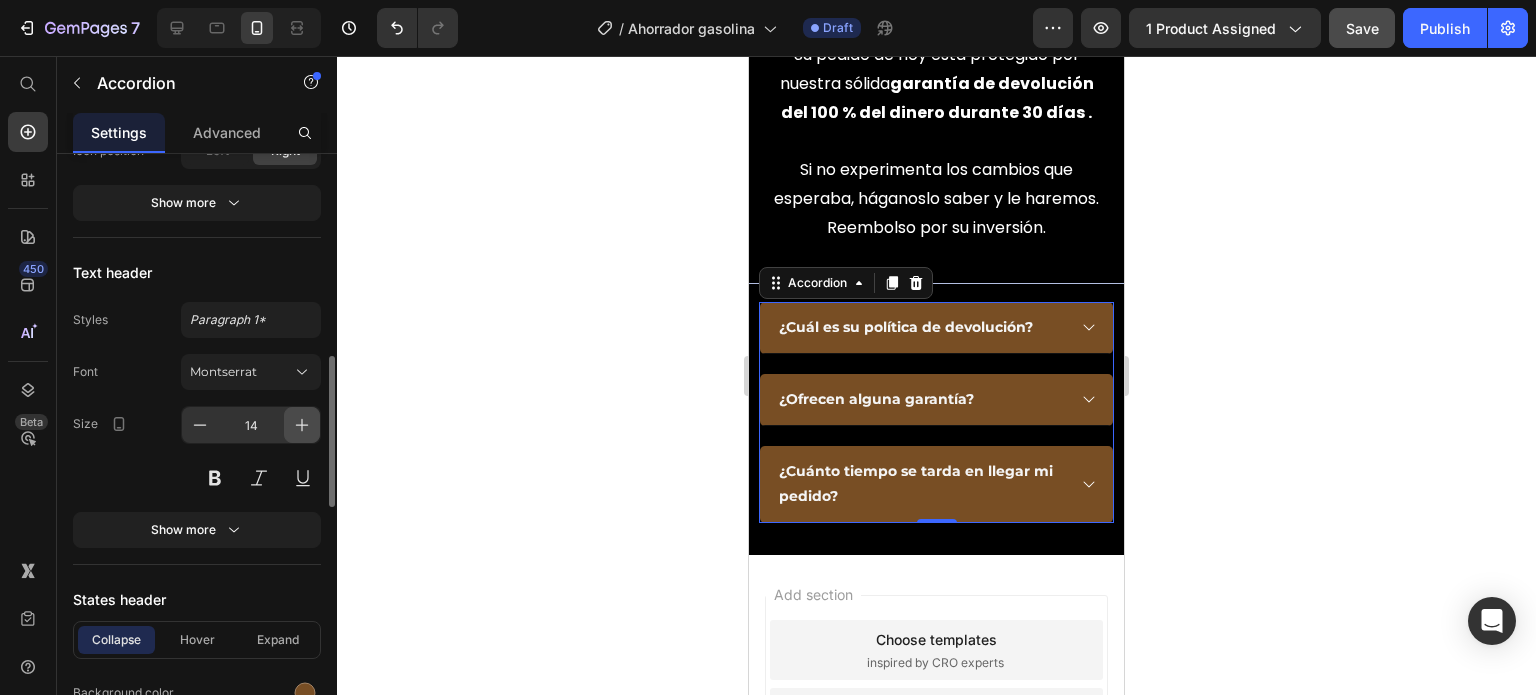 click 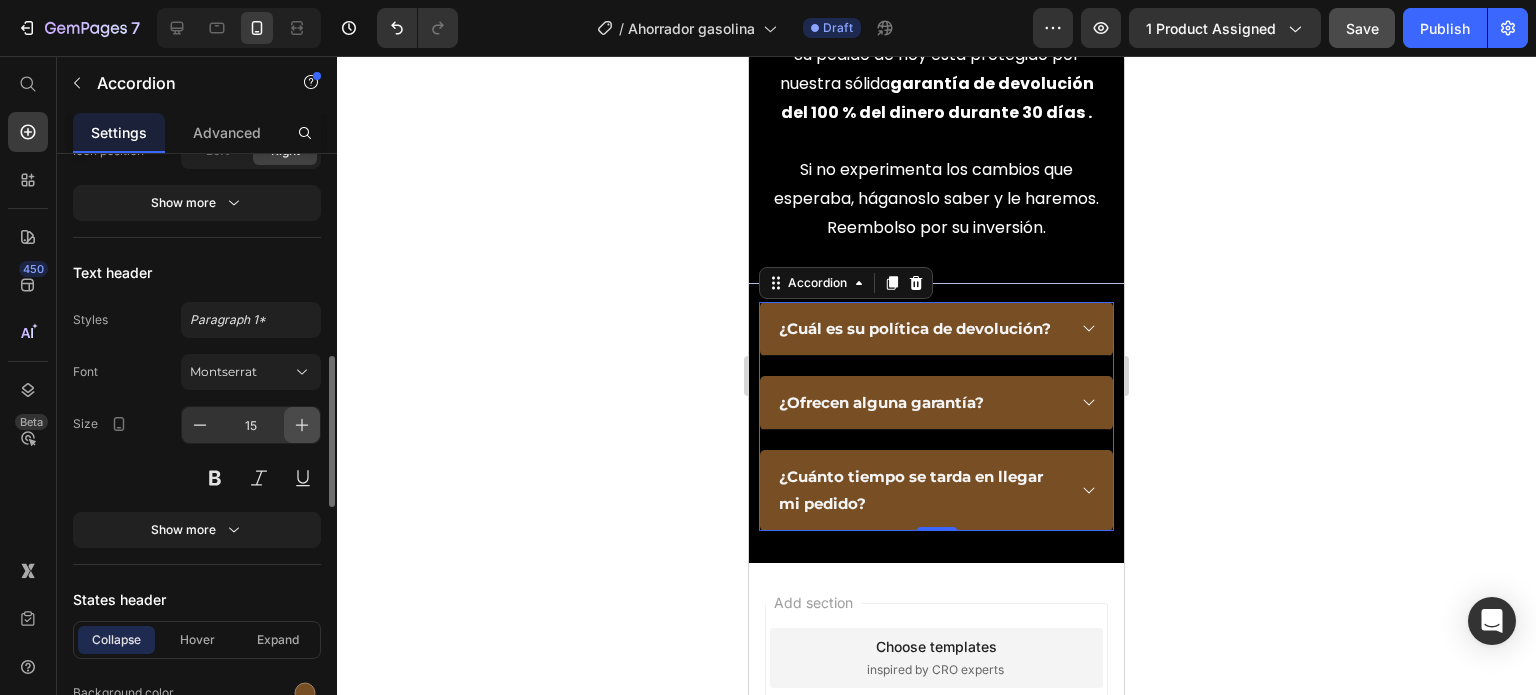 click 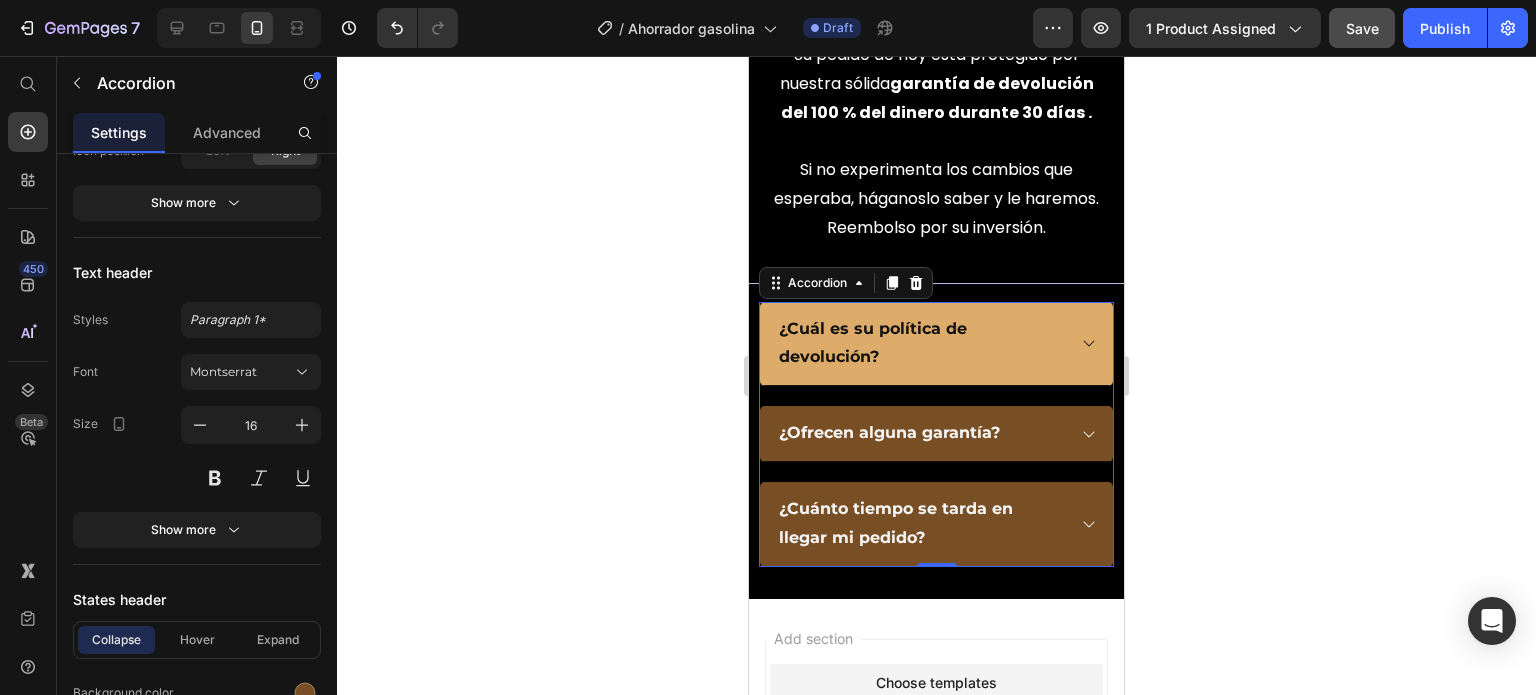 click on "¿Cuál es su política de devolución?" at bounding box center [936, 344] 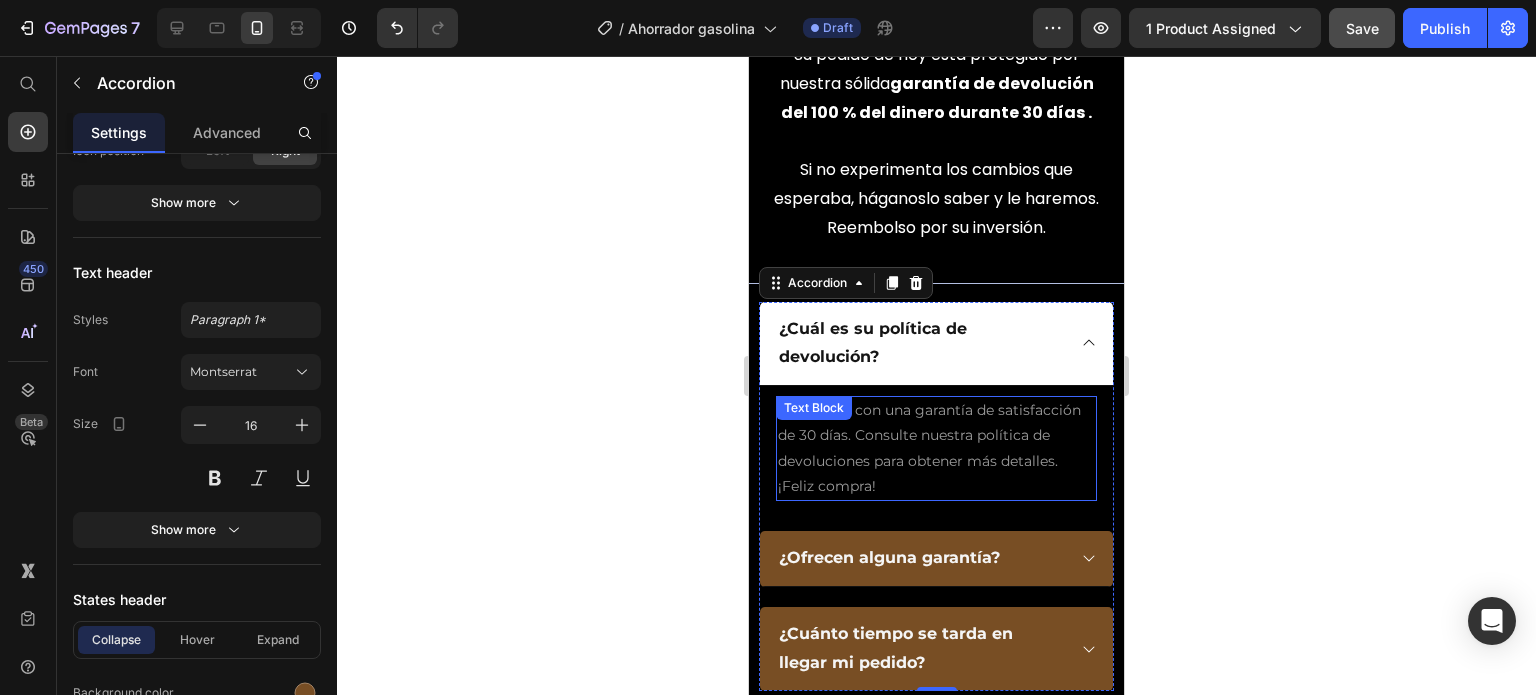 click on "Contamos con una garantía de satisfacción de 30 días. Consulte nuestra política de devoluciones para obtener más detalles. ¡Feliz compra!" at bounding box center (936, 448) 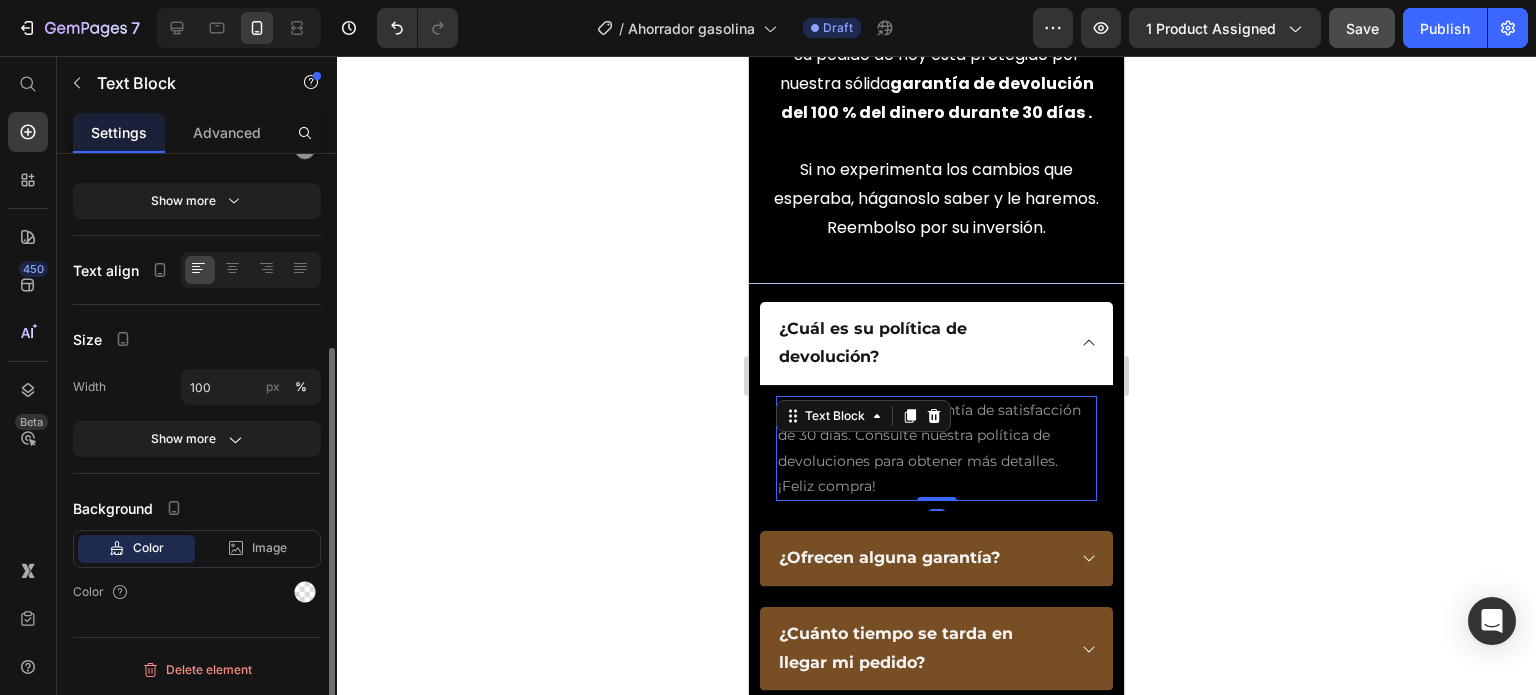 scroll, scrollTop: 0, scrollLeft: 0, axis: both 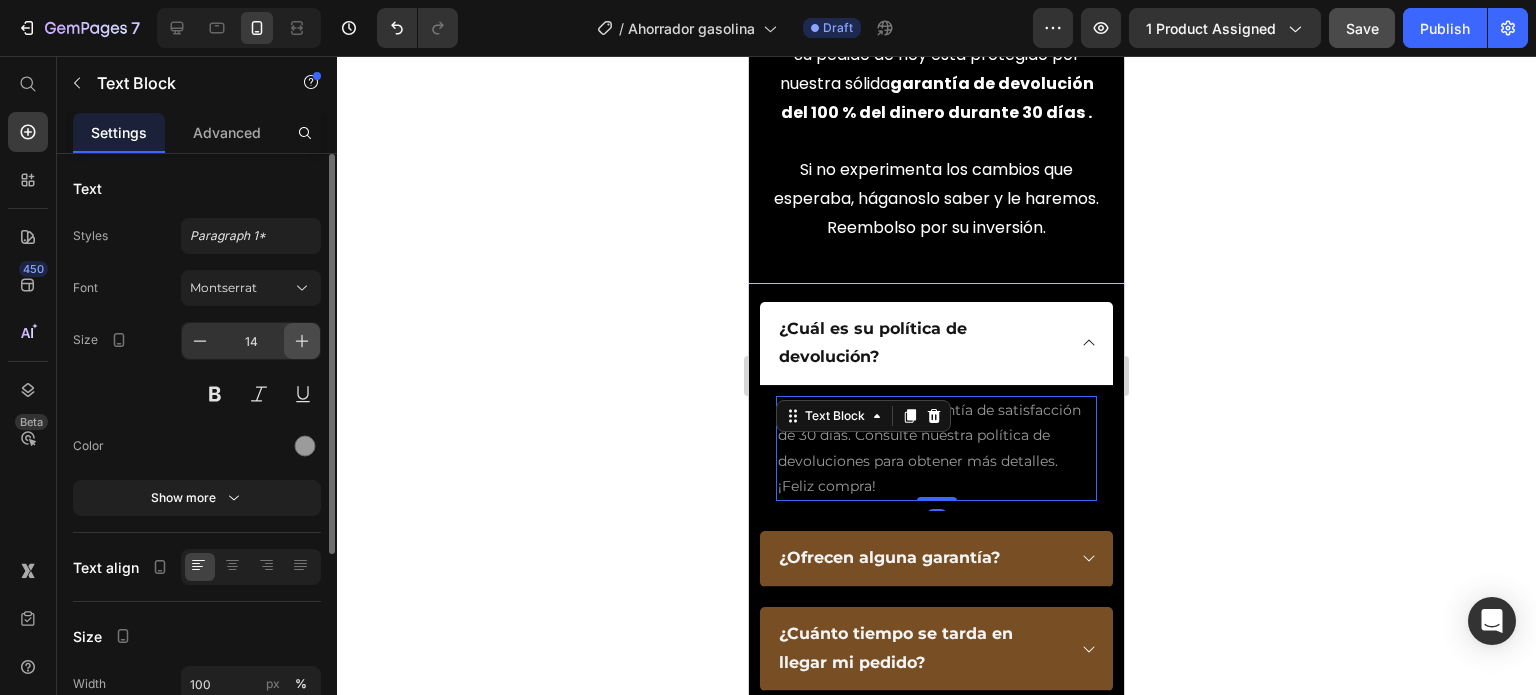 click 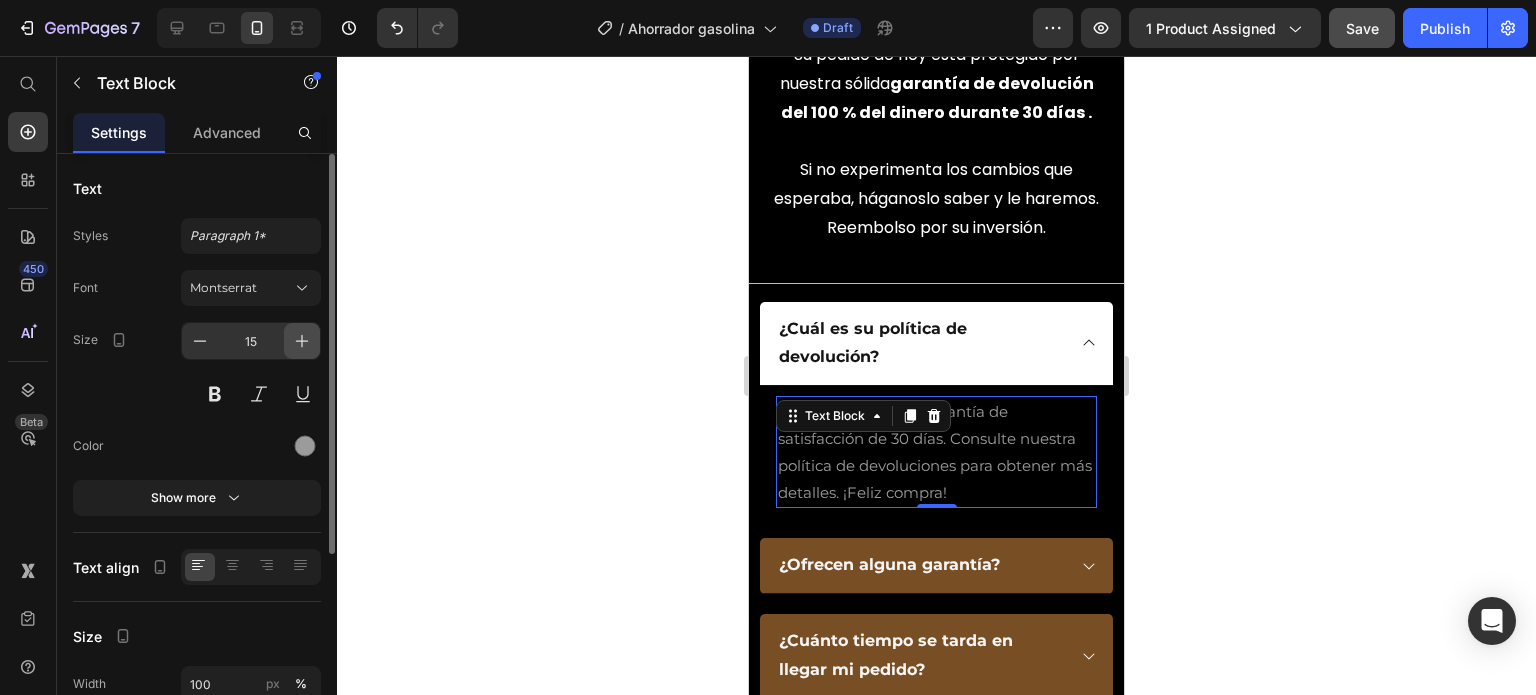 click 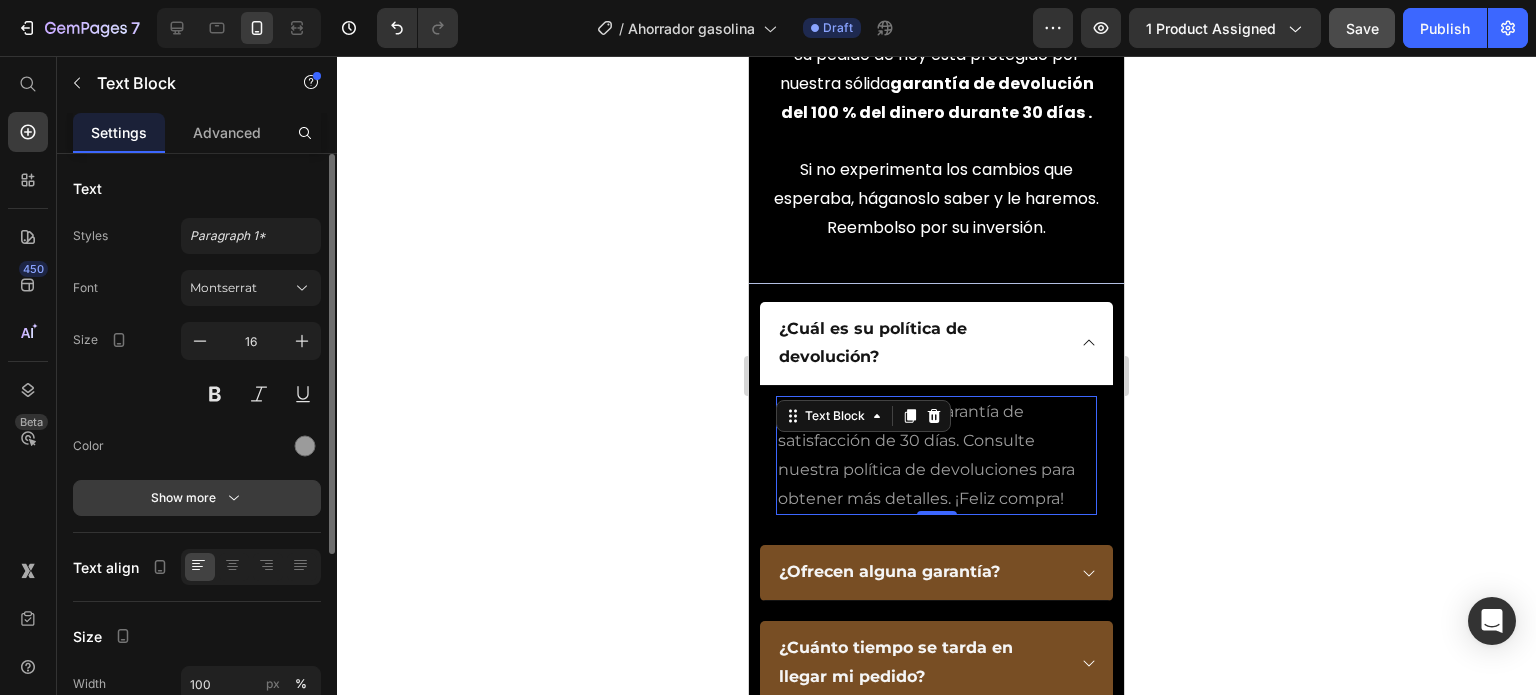 click on "Show more" at bounding box center (197, 498) 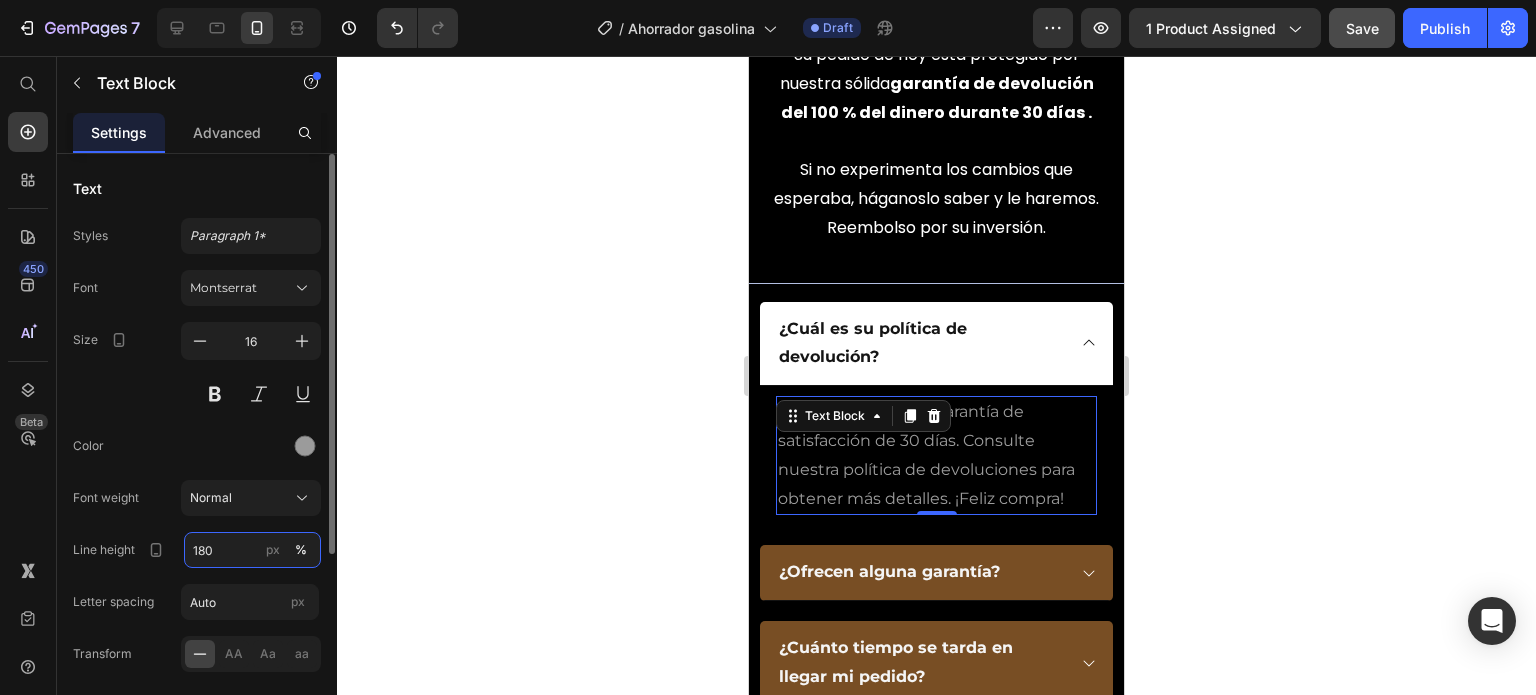 click on "180" at bounding box center (252, 550) 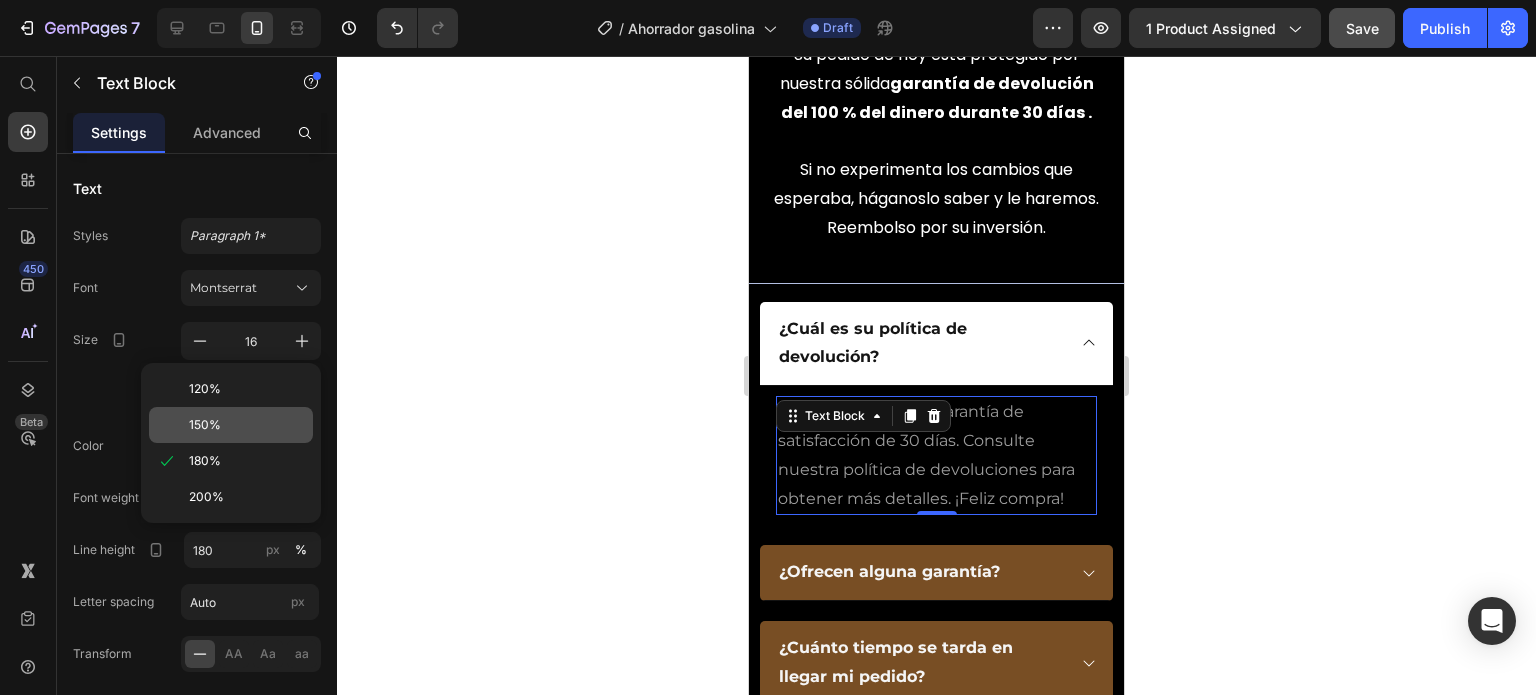 click on "150%" at bounding box center (247, 425) 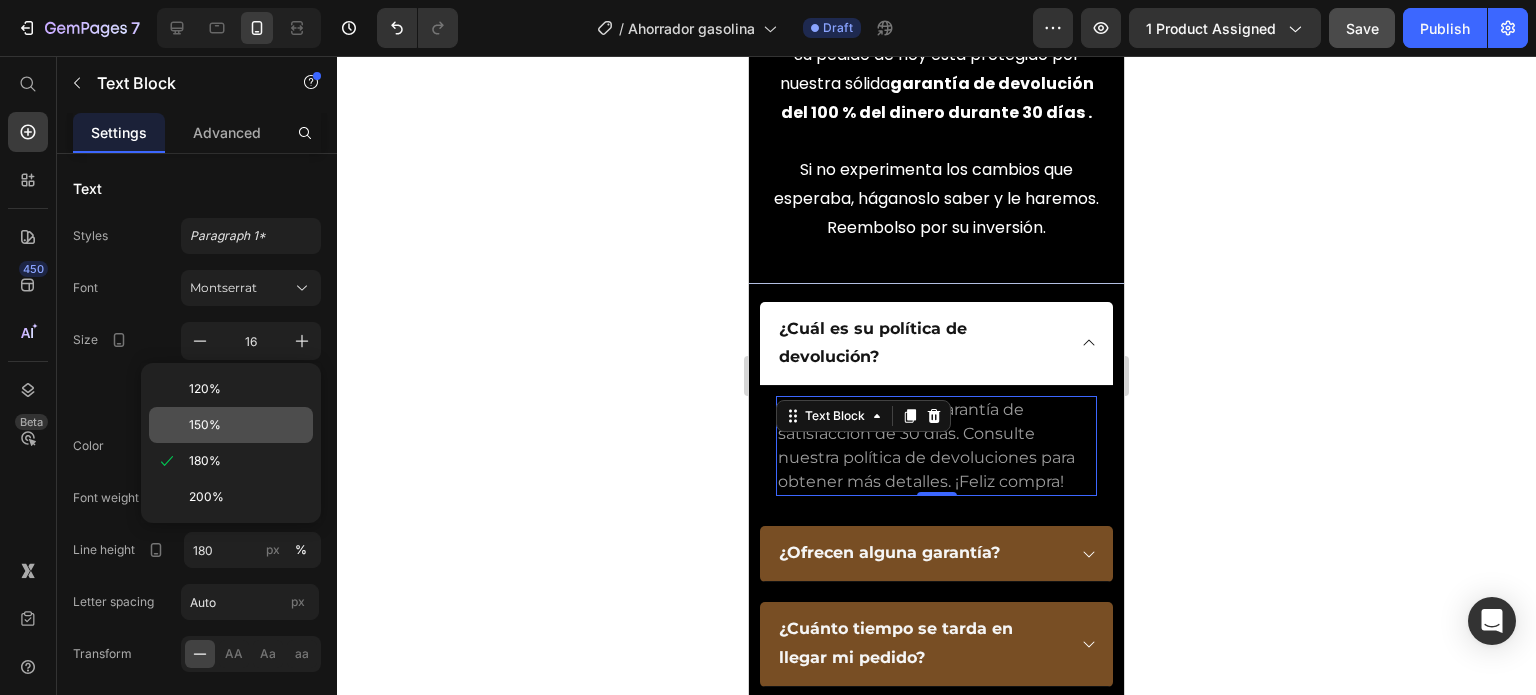 type on "150" 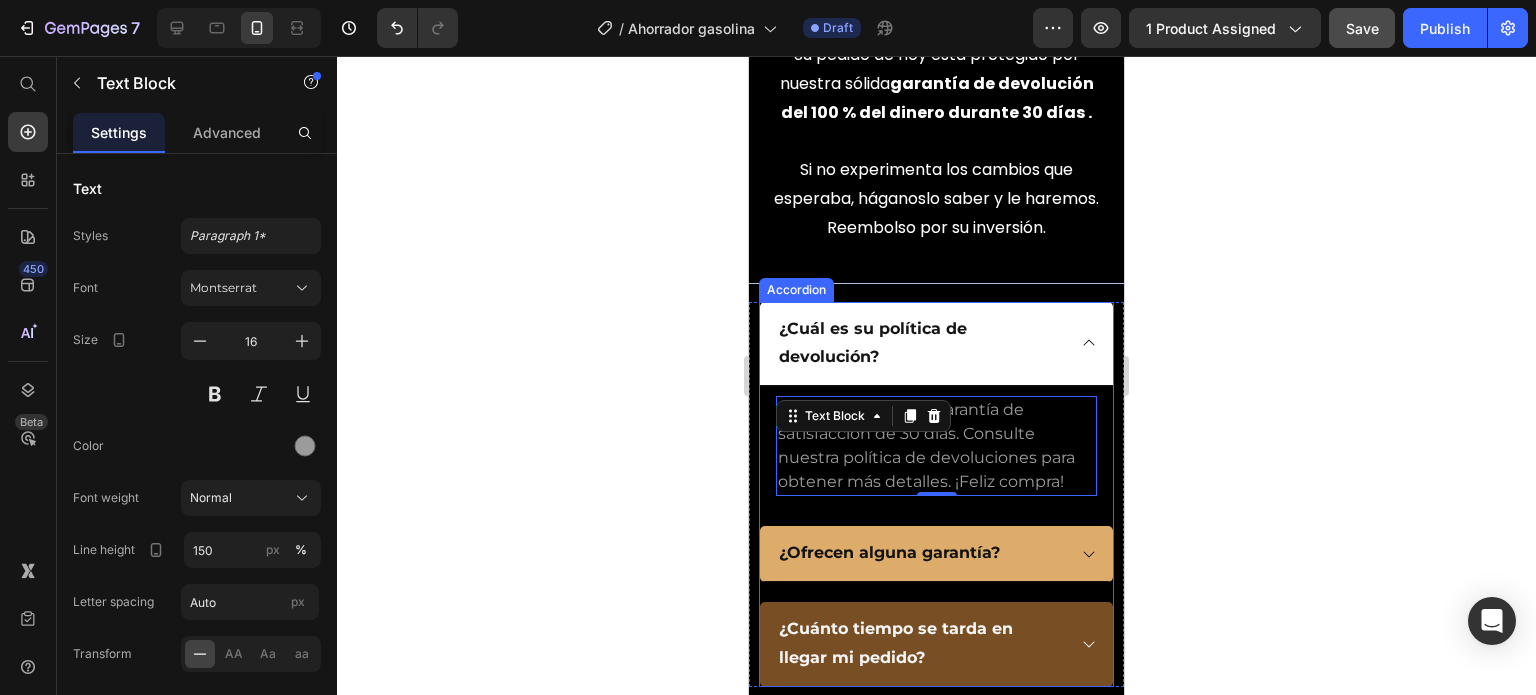 click on "¿Ofrecen alguna garantía?" at bounding box center (936, 554) 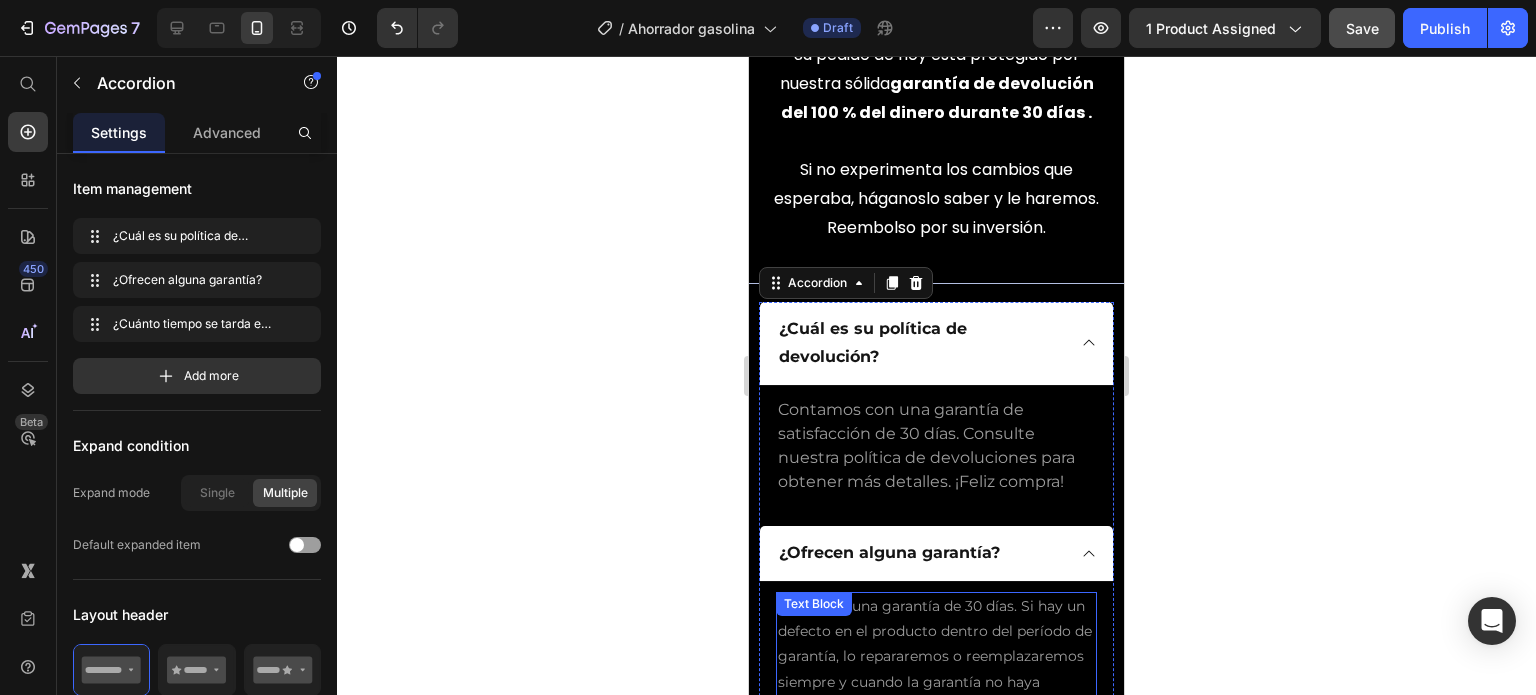 scroll, scrollTop: 7500, scrollLeft: 0, axis: vertical 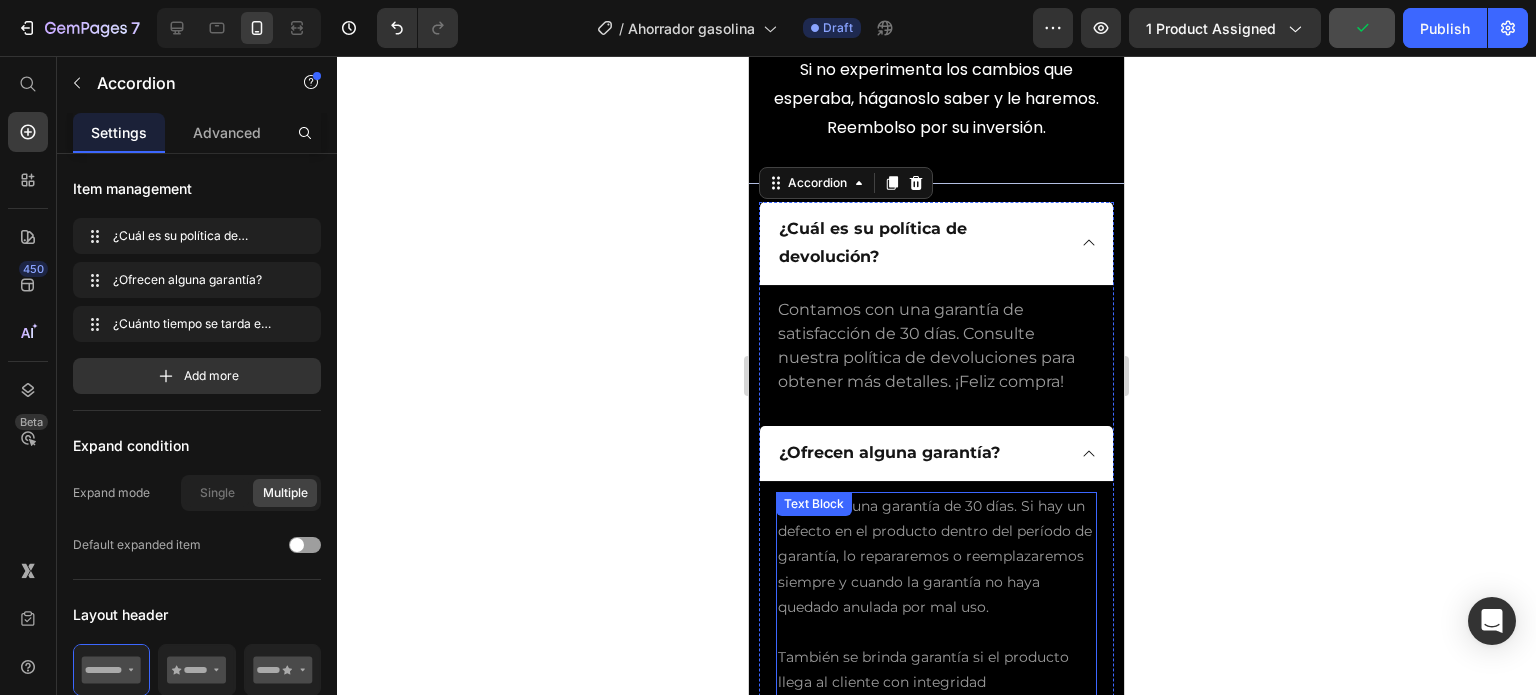 click on "Sí, incluye una garantía de 30 días. Si hay un defecto en el producto dentro del período de garantía, lo repararemos o reemplazaremos siempre y cuando la garantía no haya quedado anulada por mal uso." at bounding box center (936, 557) 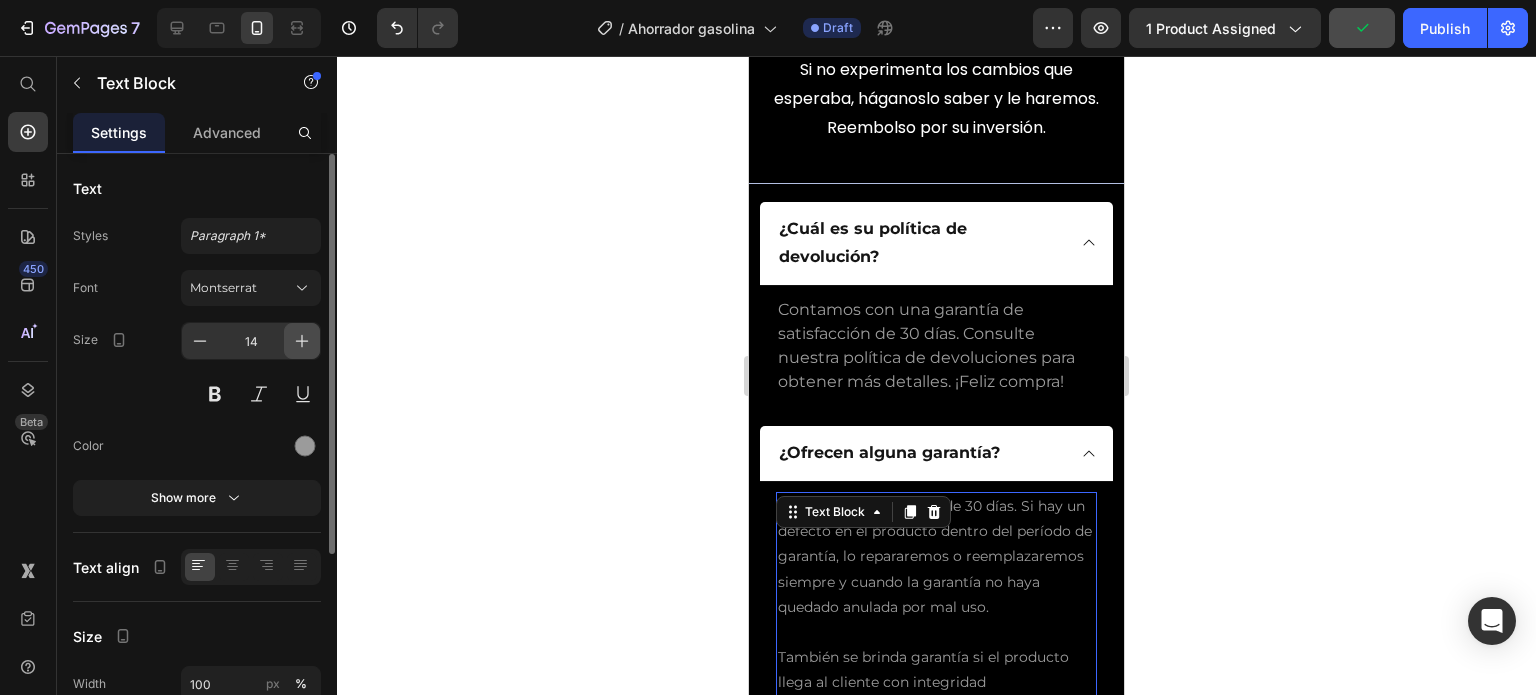 click at bounding box center (302, 341) 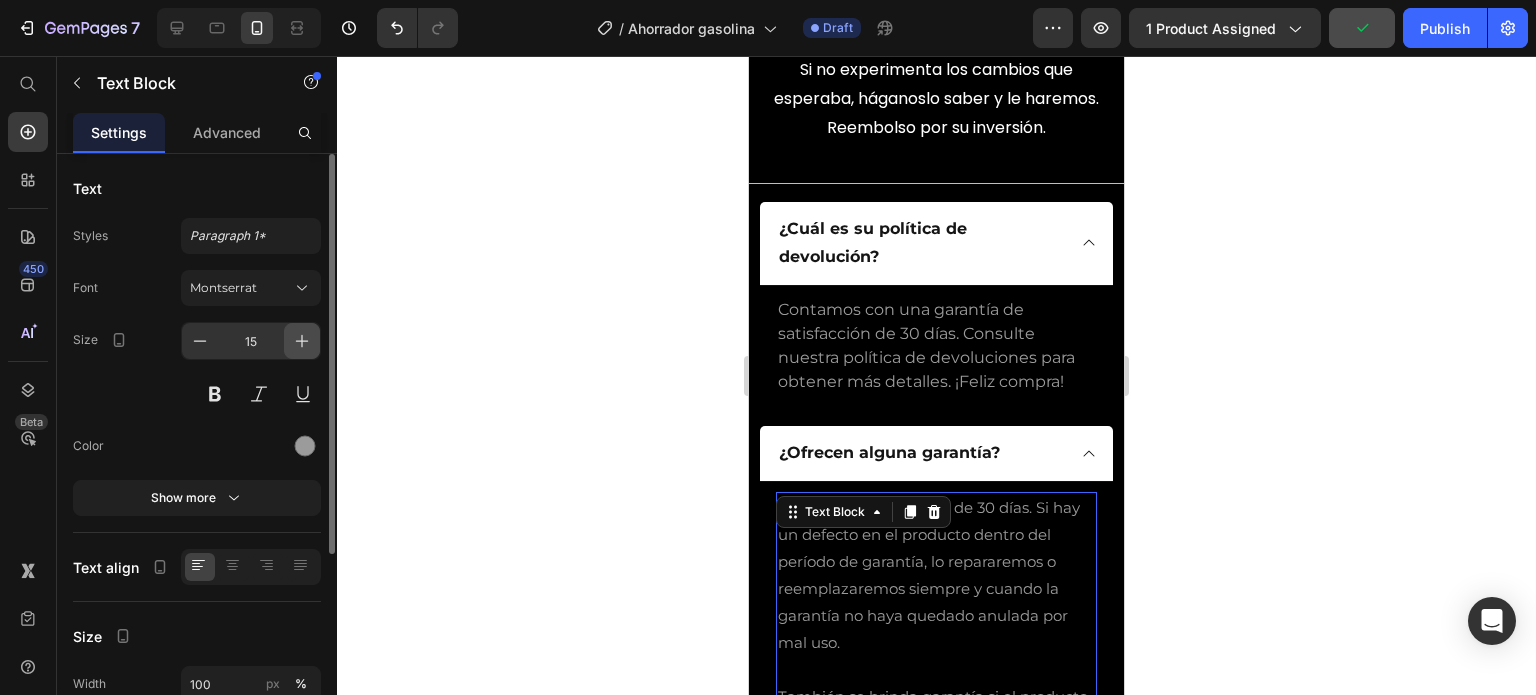 click 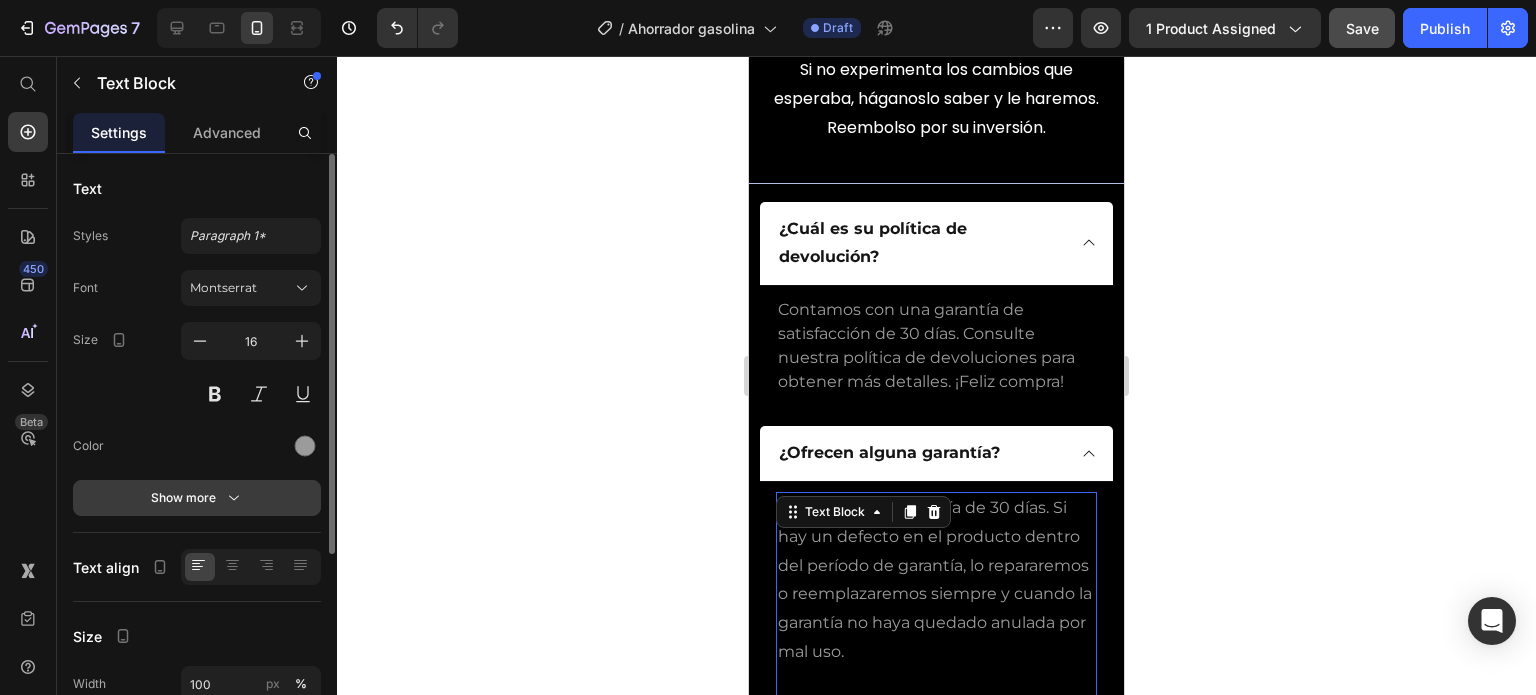 click on "Show more" at bounding box center (197, 498) 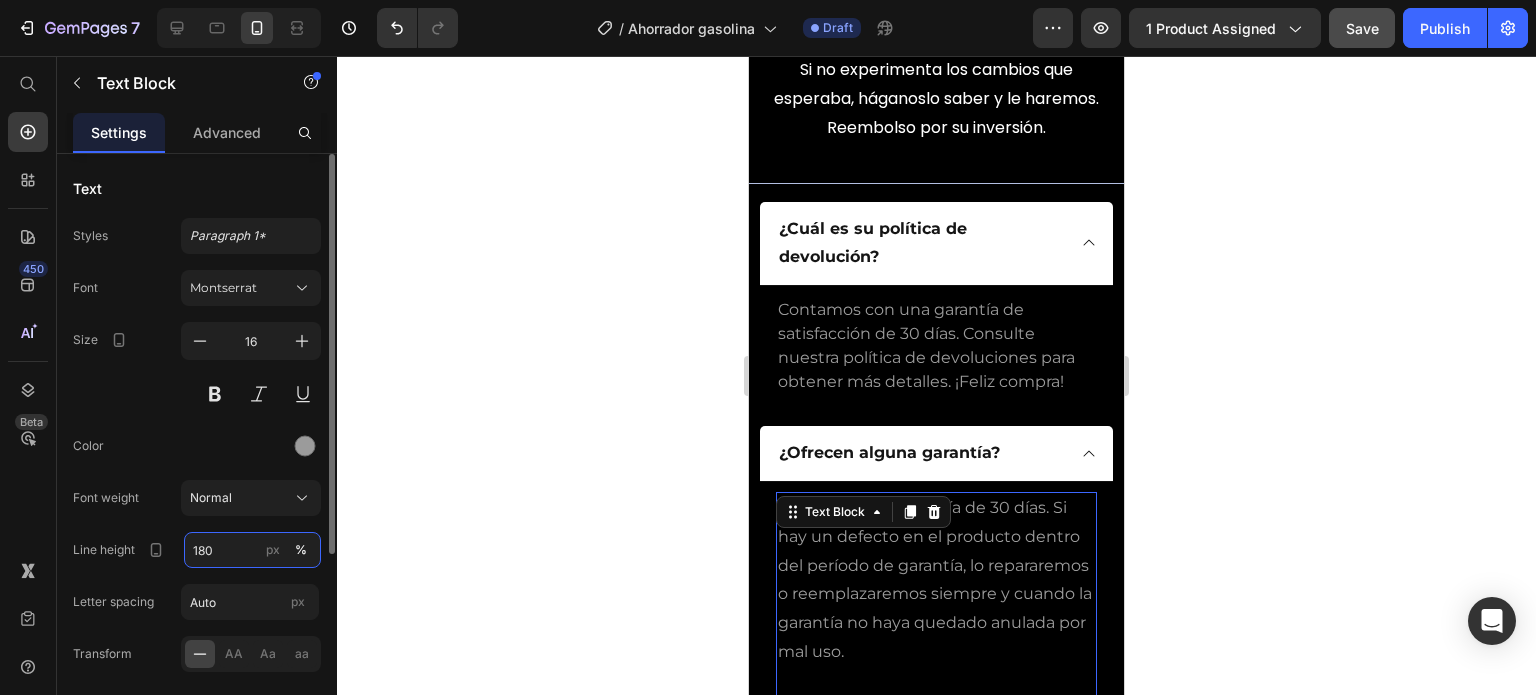 click on "180" at bounding box center (252, 550) 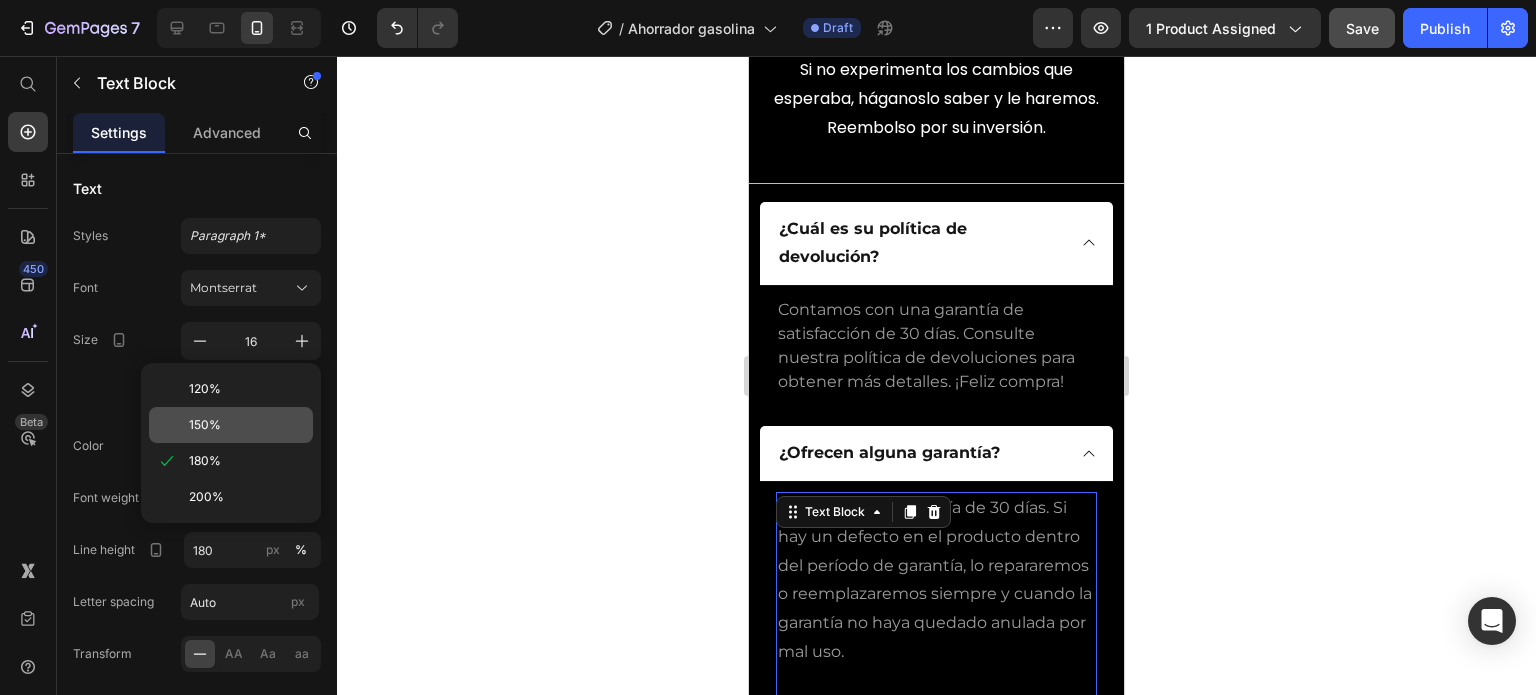 click on "150%" 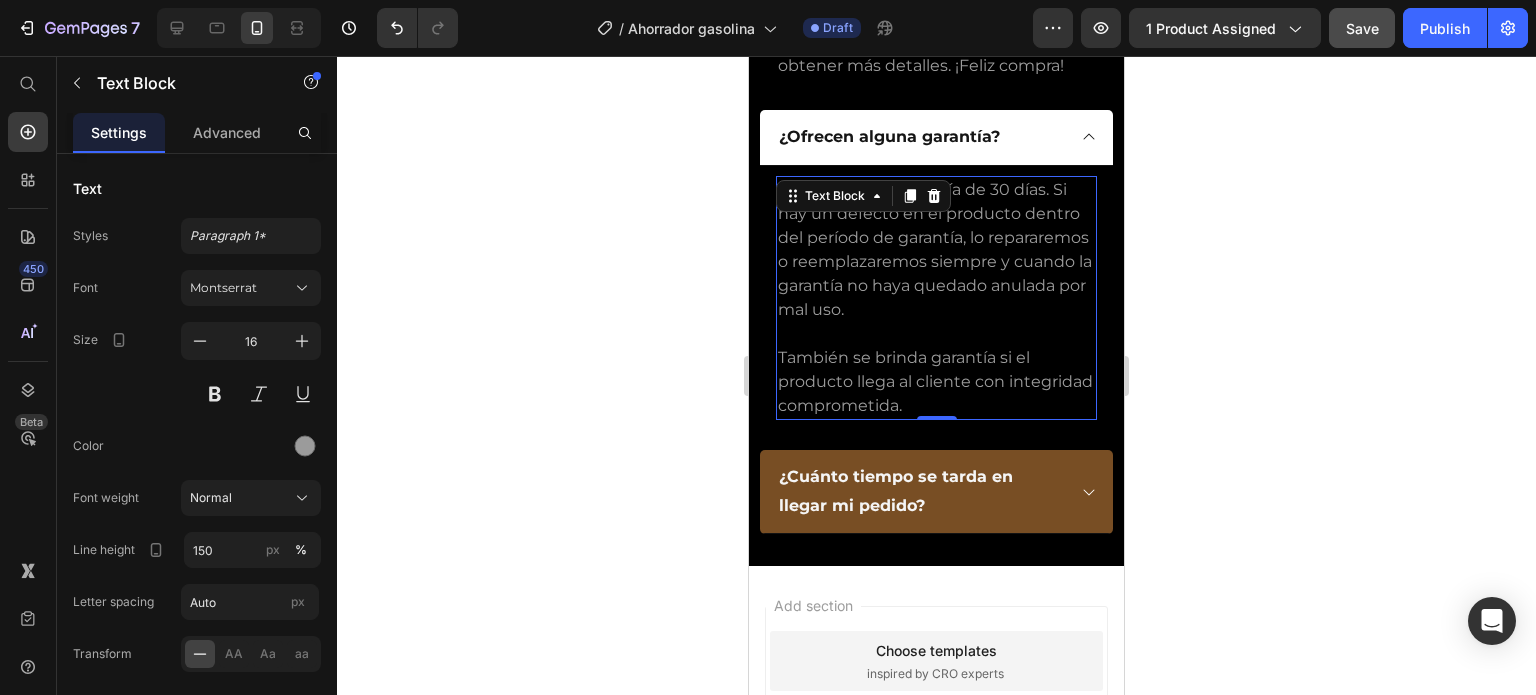 scroll, scrollTop: 7900, scrollLeft: 0, axis: vertical 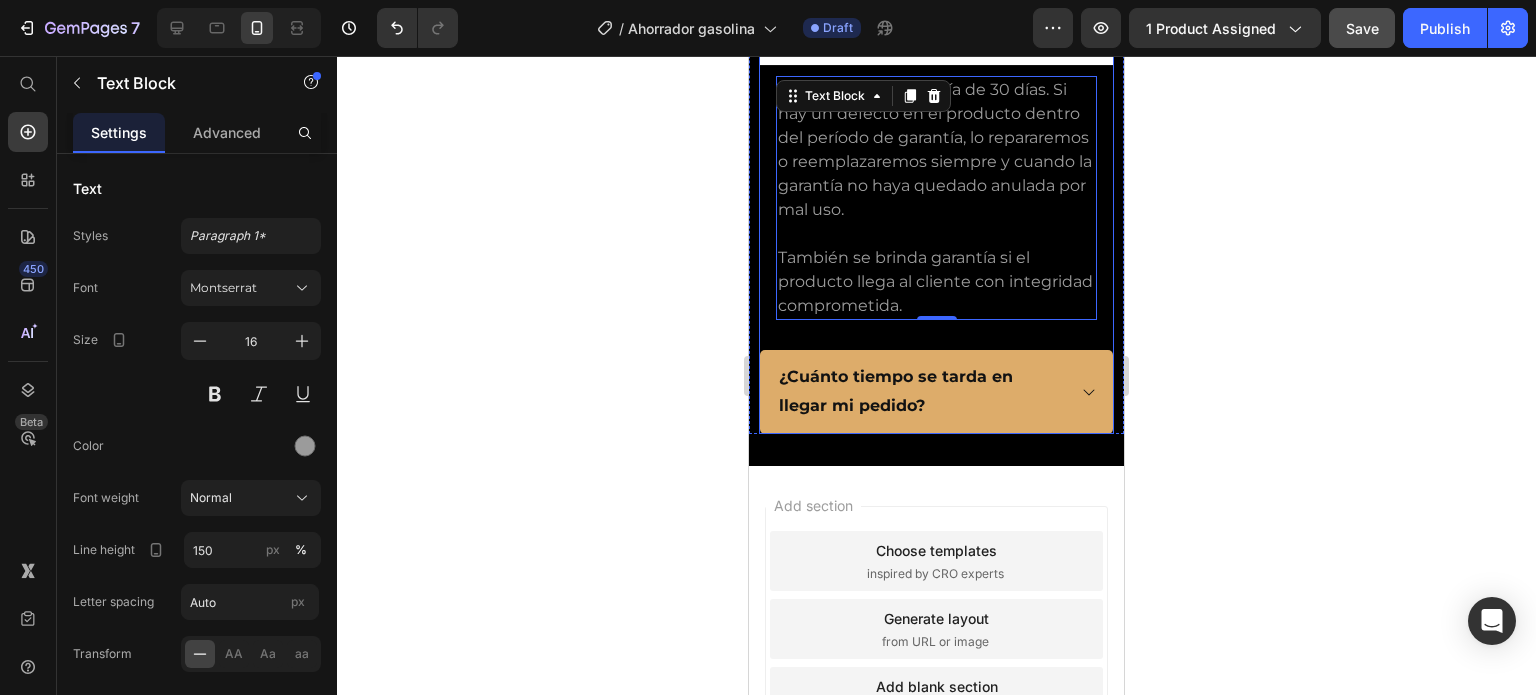click on "¿Cuánto tiempo se tarda en llegar mi pedido?" at bounding box center (920, 392) 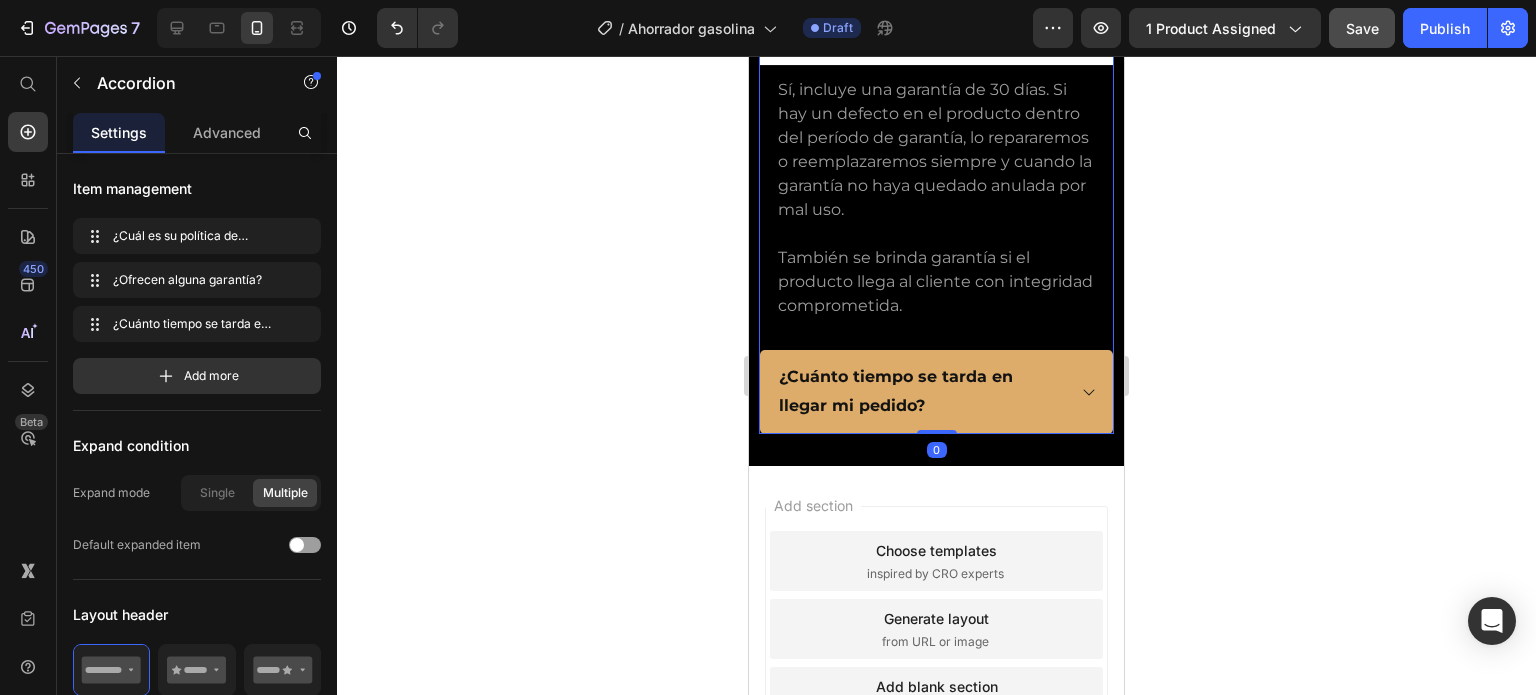 click on "¿Cuánto tiempo se tarda en llegar mi pedido?" at bounding box center (936, 392) 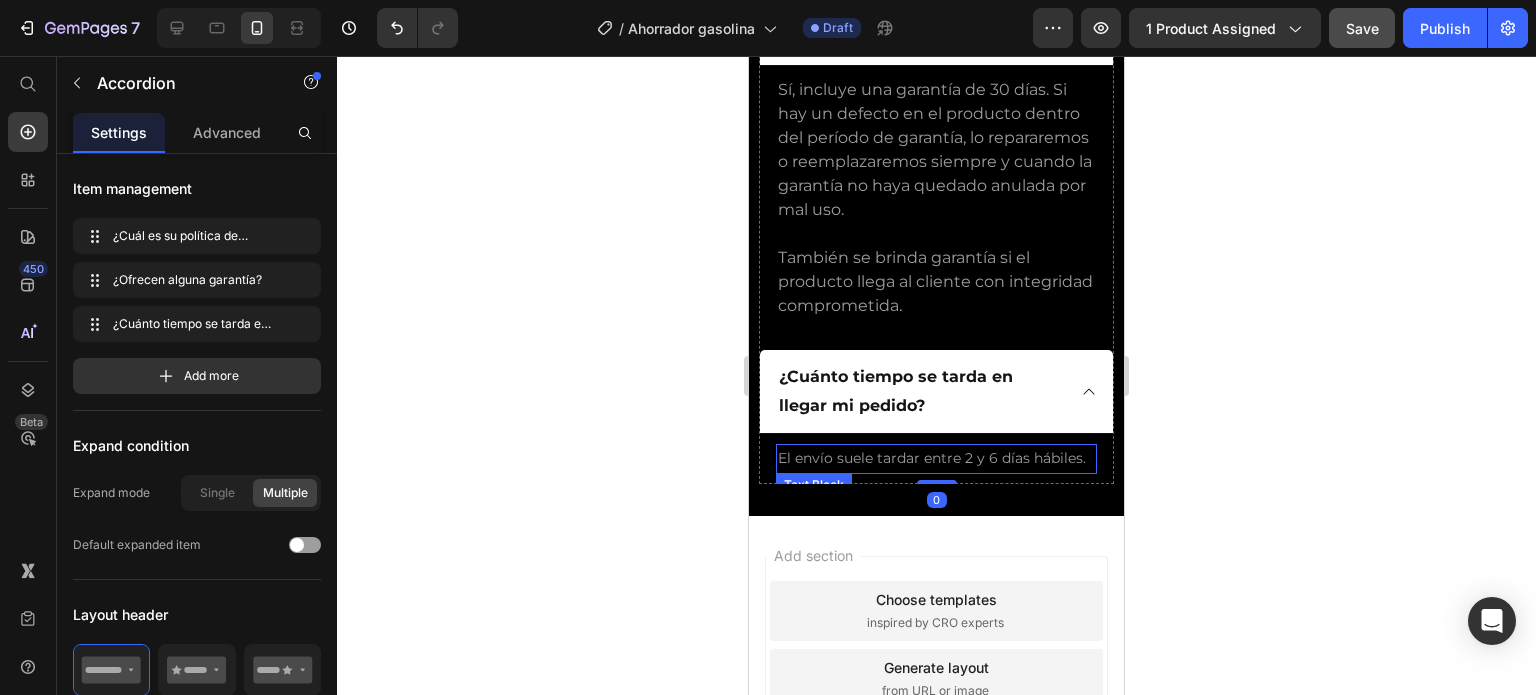 click on "El envío suele tardar entre 2 y 6 días hábiles." at bounding box center (936, 458) 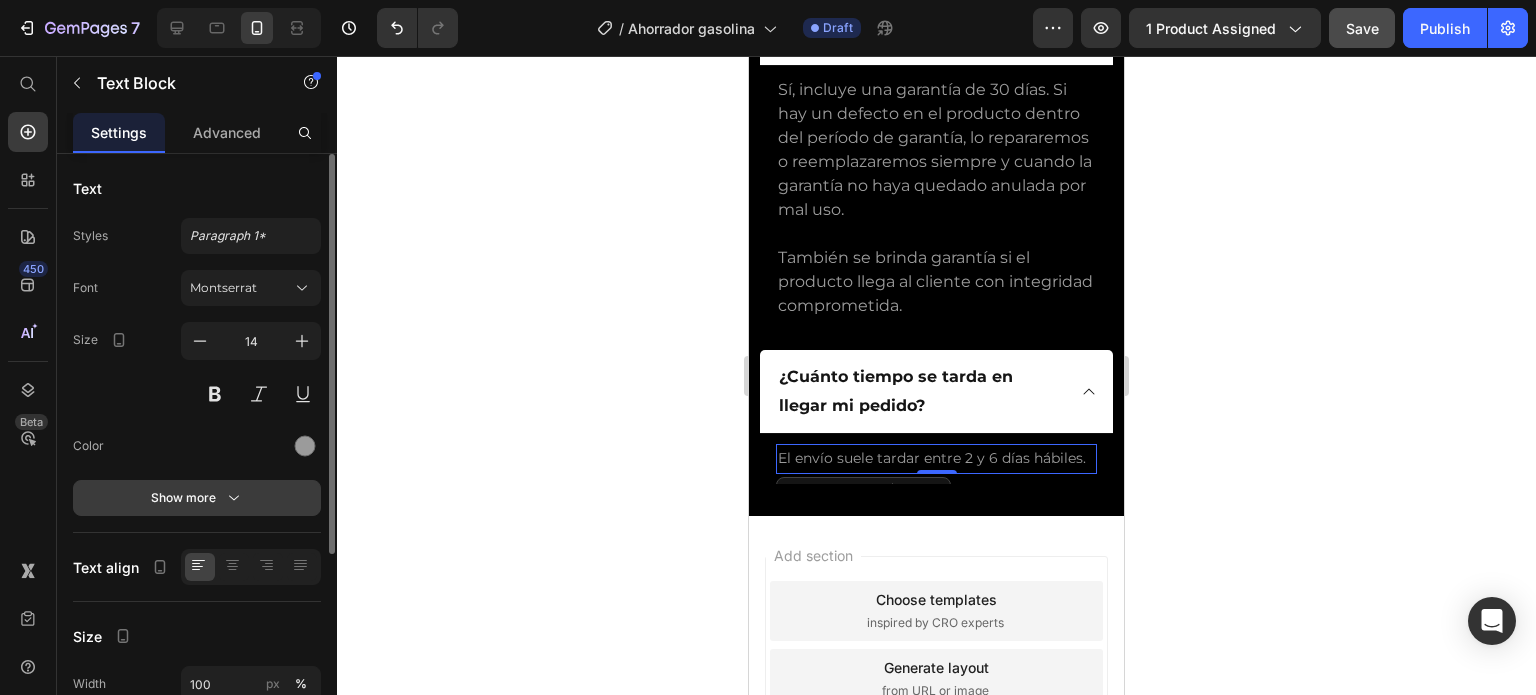 click on "Show more" at bounding box center [197, 498] 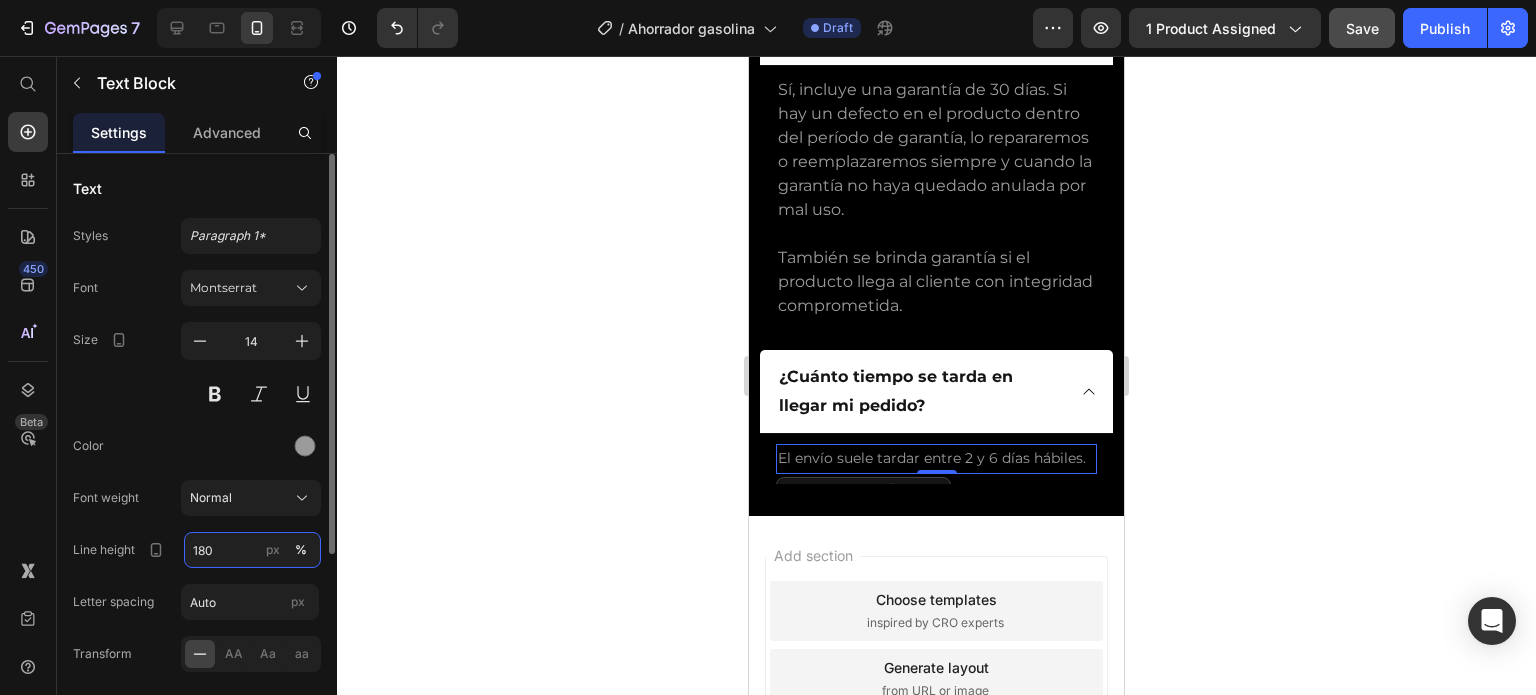 click on "180" at bounding box center (252, 550) 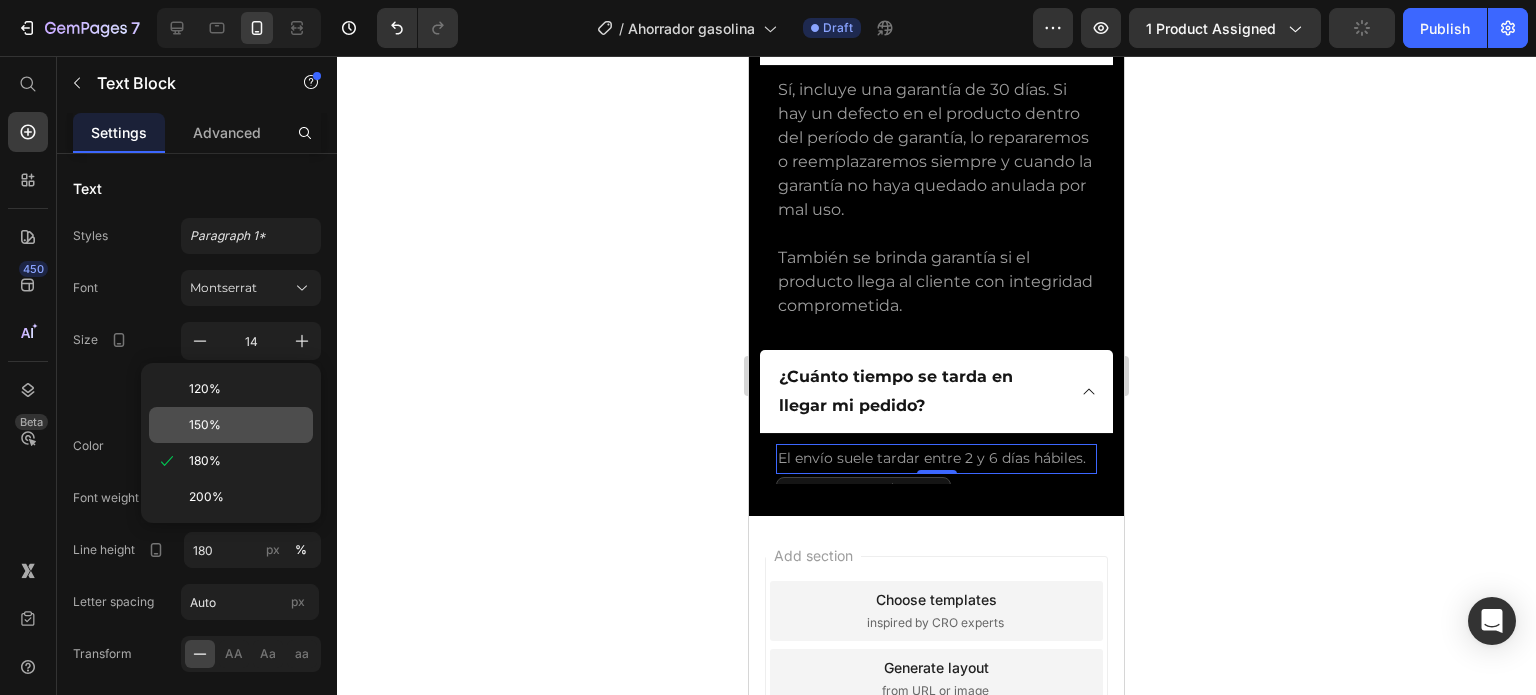 click on "150%" 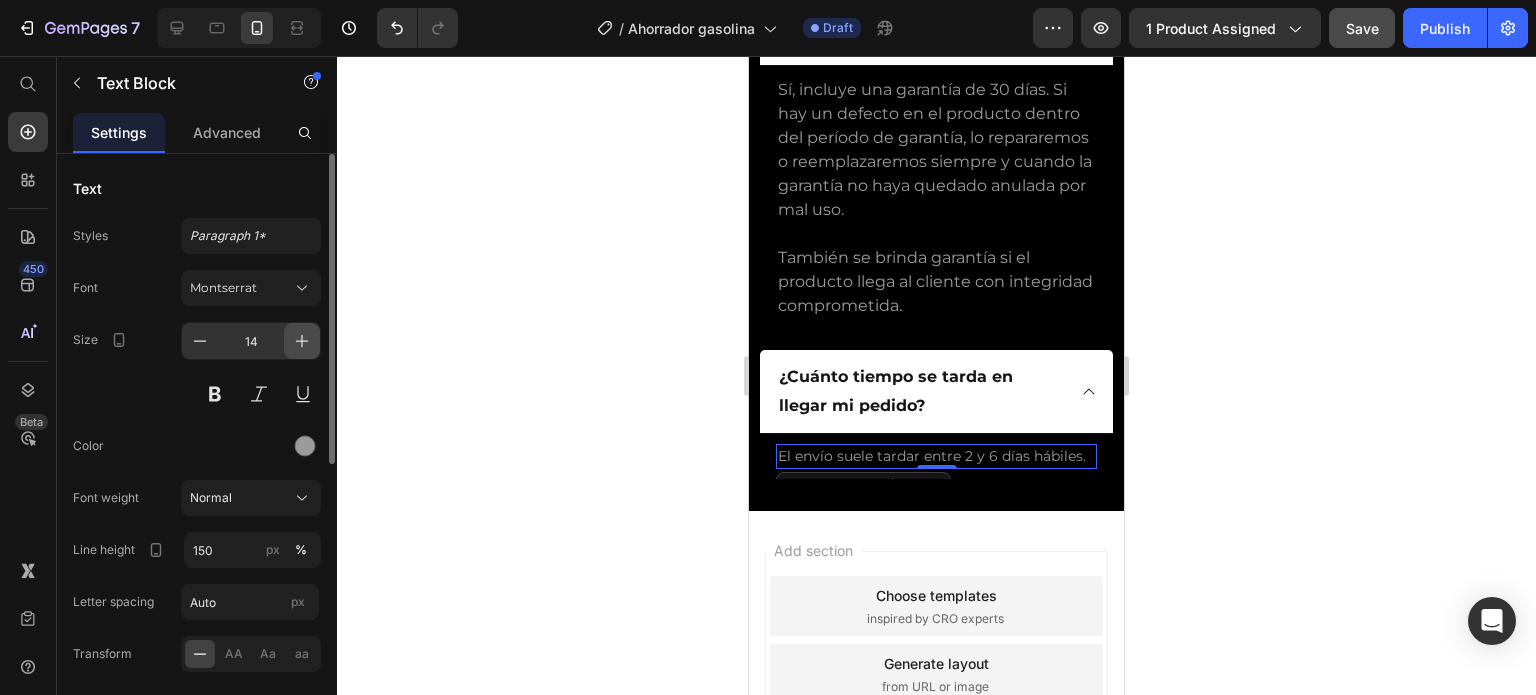 click at bounding box center [302, 341] 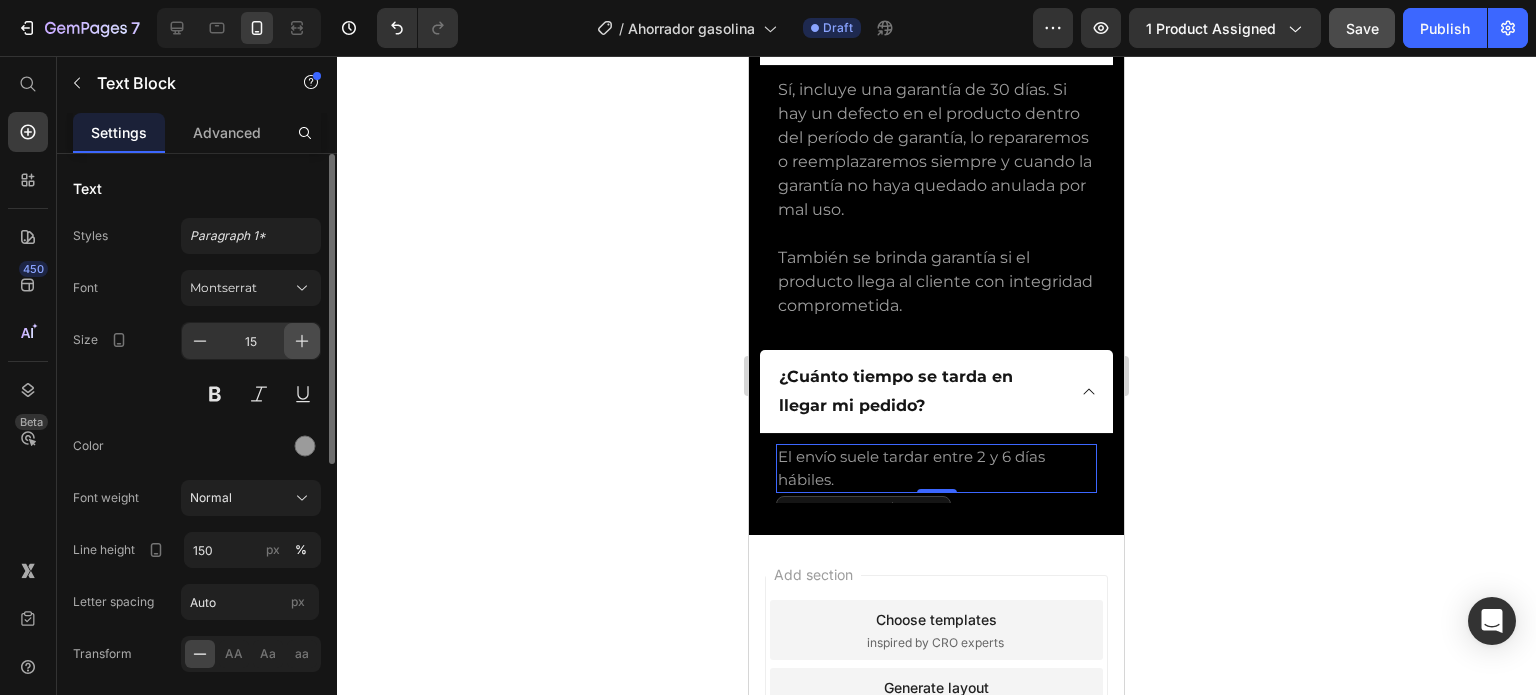 click at bounding box center (302, 341) 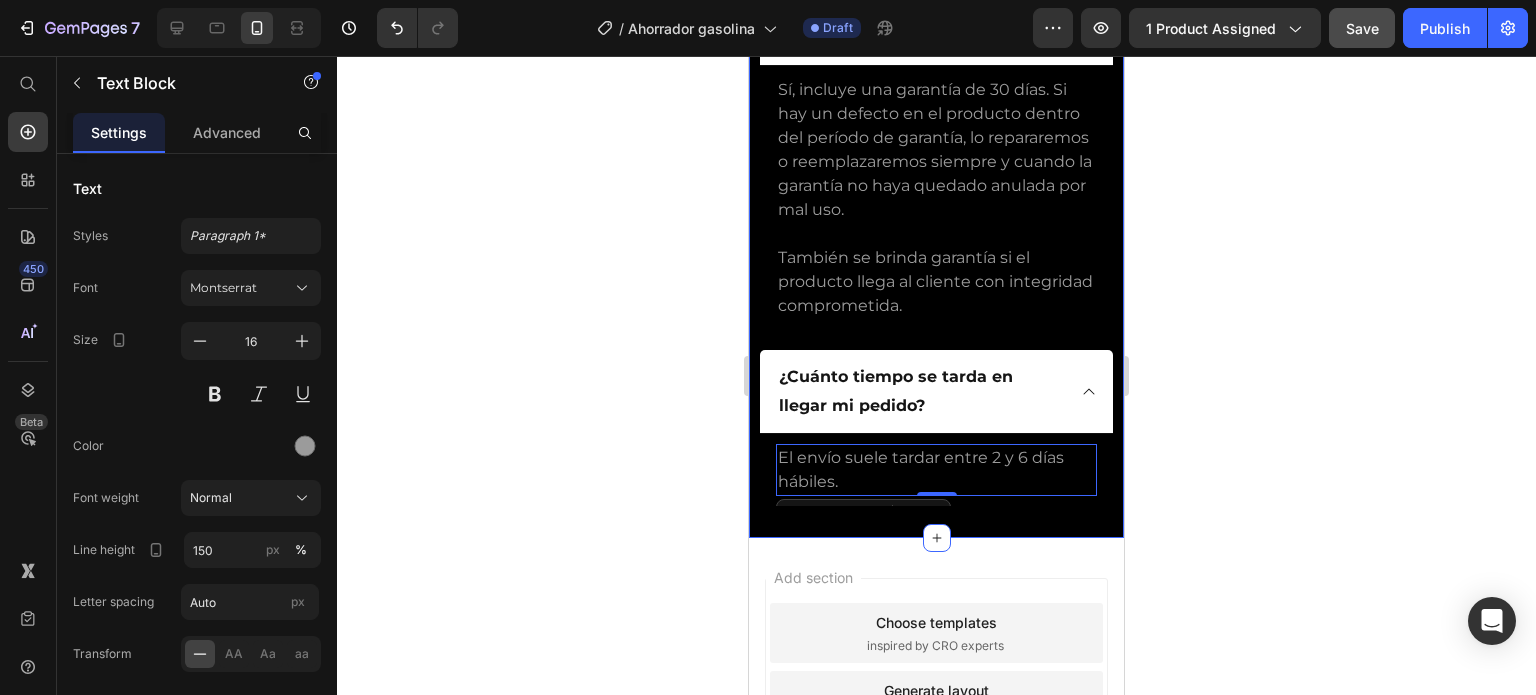 click on "Image 100% SATISFACCIÓN GARANTÍA DE DEVOLUCIÓN DE DINERO DE 30 DÍAS Text Block Row Su pedido de hoy está protegido por nuestra sólida  garantía de devolución del 100 % del dinero durante 30 días .   Si no experimenta los cambios que esperaba, háganoslo saber y le haremos. Reembolso por su inversión. Text Block Row                Title Line
¿Cuál es su política de devolución? Contamos con una garantía de satisfacción de 30 días. Consulte nuestra política de devoluciones para obtener más detalles. ¡Feliz compra! Text Block
¿Ofrecen alguna garantía? Sí, incluye una garantía de 30 días. Si hay un defecto en el producto dentro del período de garantía, lo repararemos o reemplazaremos siempre y cuando la garantía no haya quedado anulada por mal uso.   También se brinda garantía si el producto llega al cliente con integridad comprometida. Text Block
¿Cuánto tiempo se tarda en llegar mi pedido? Text Block   0 Accordion Row Section 5" at bounding box center [936, -141] 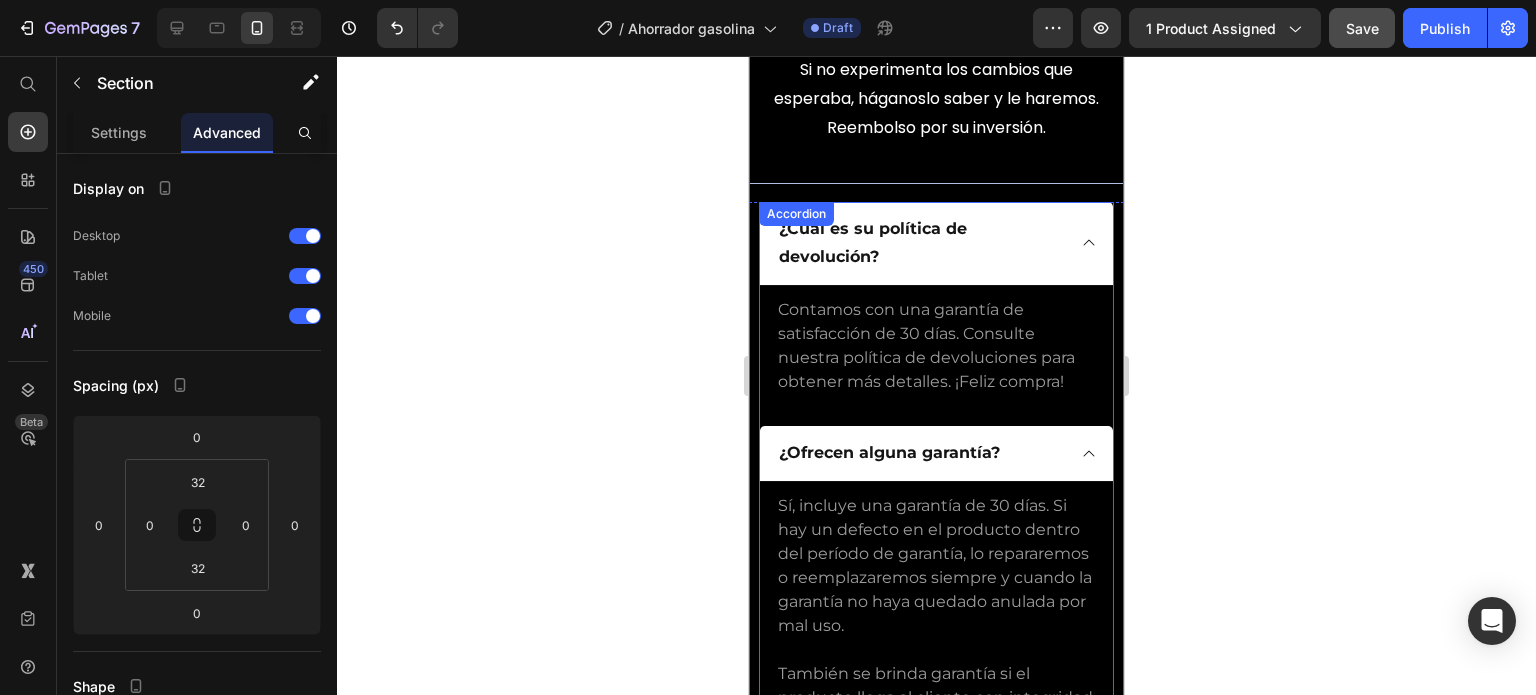 scroll, scrollTop: 7400, scrollLeft: 0, axis: vertical 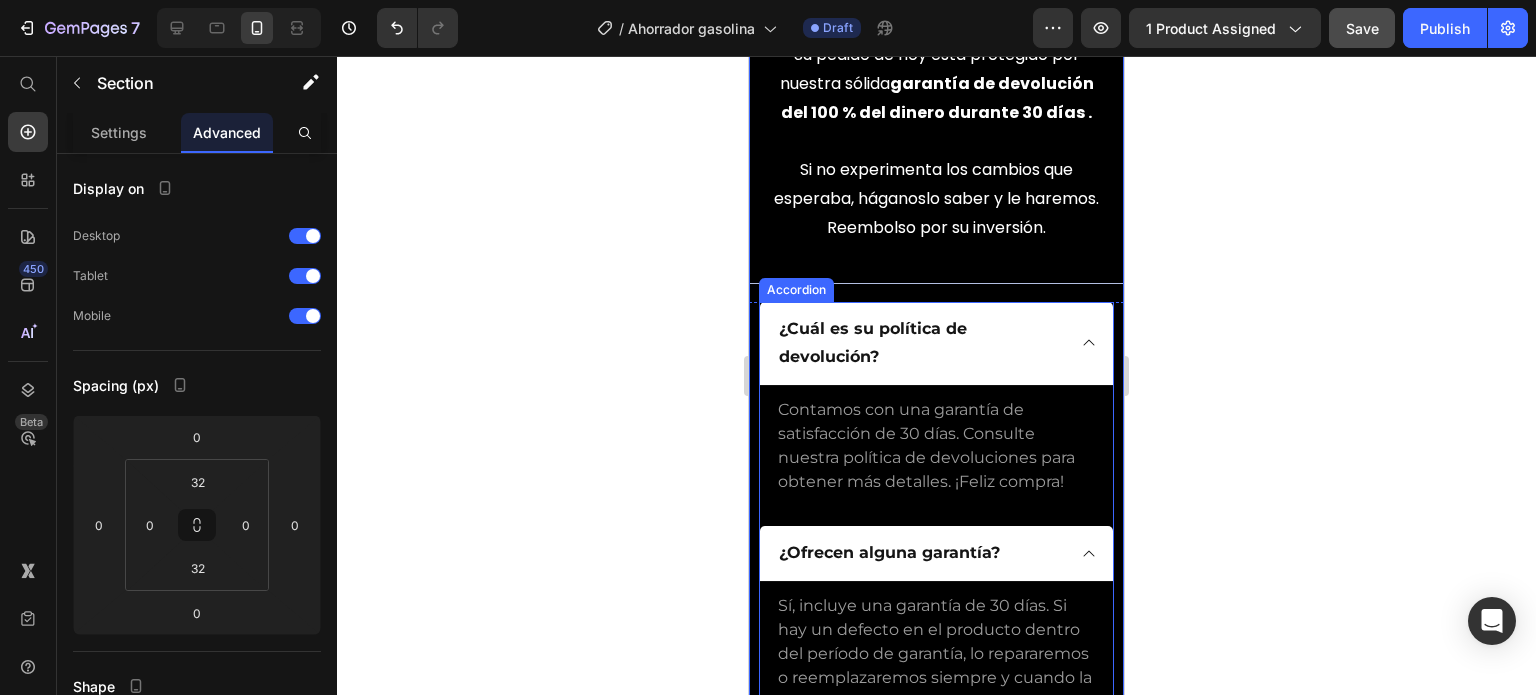 click on "Contamos con una garantía de satisfacción de 30 días. Consulte nuestra política de devoluciones para obtener más detalles. ¡Feliz compra! Text Block" at bounding box center [936, 446] 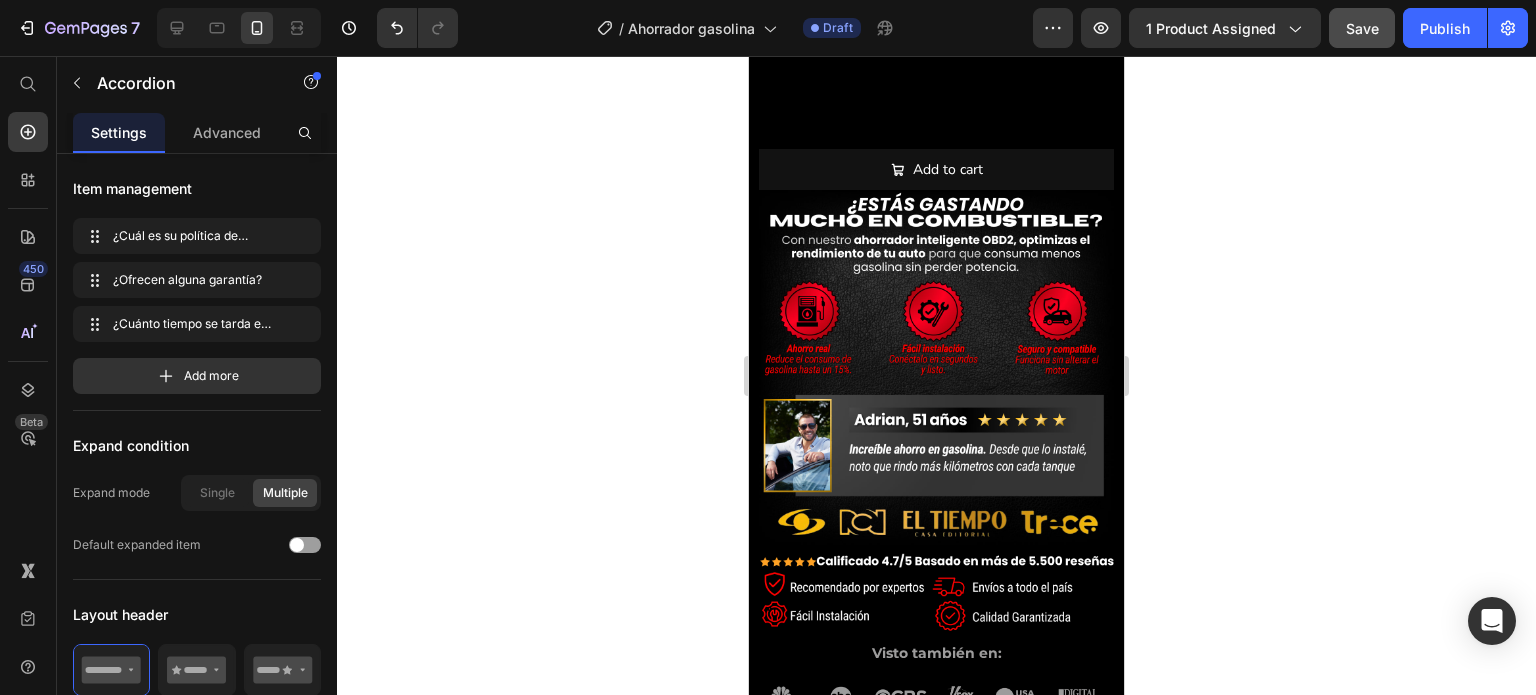 scroll, scrollTop: 0, scrollLeft: 0, axis: both 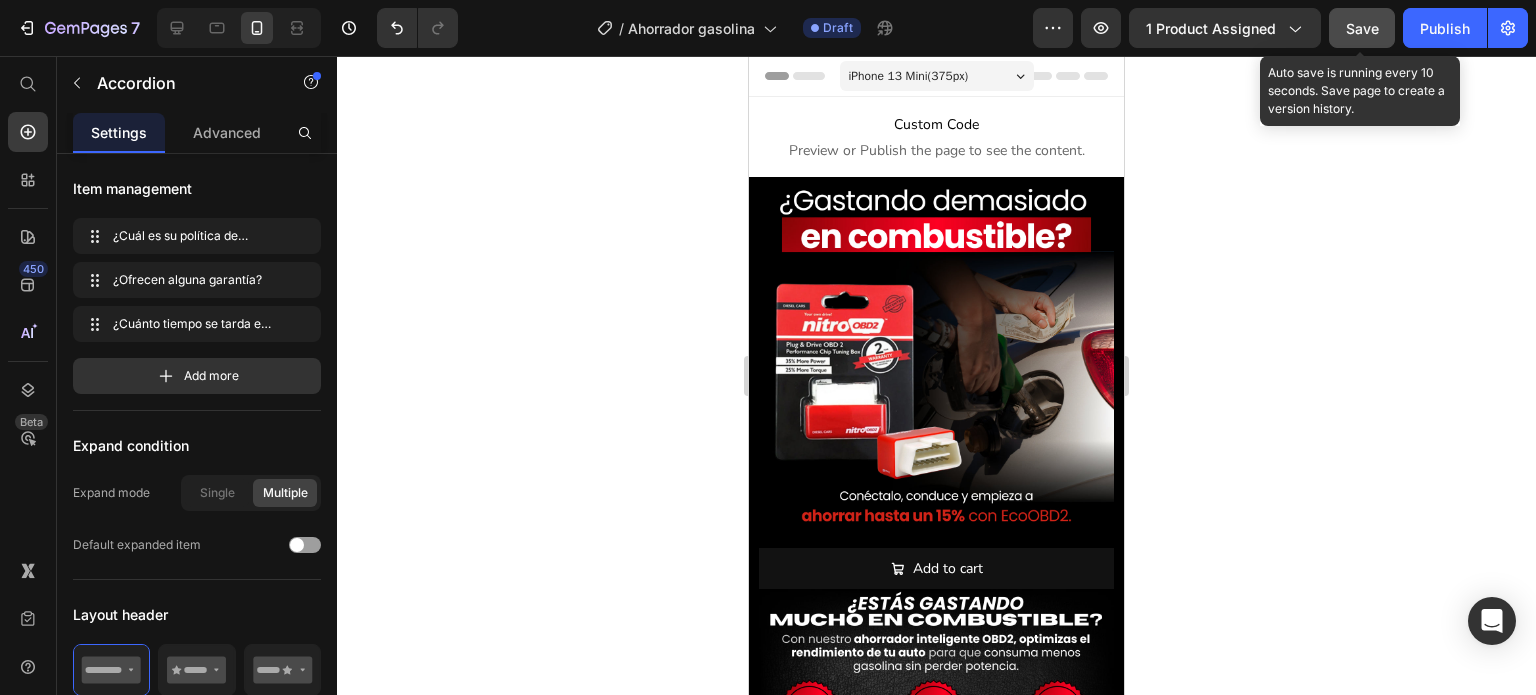 click on "Save" at bounding box center (1362, 28) 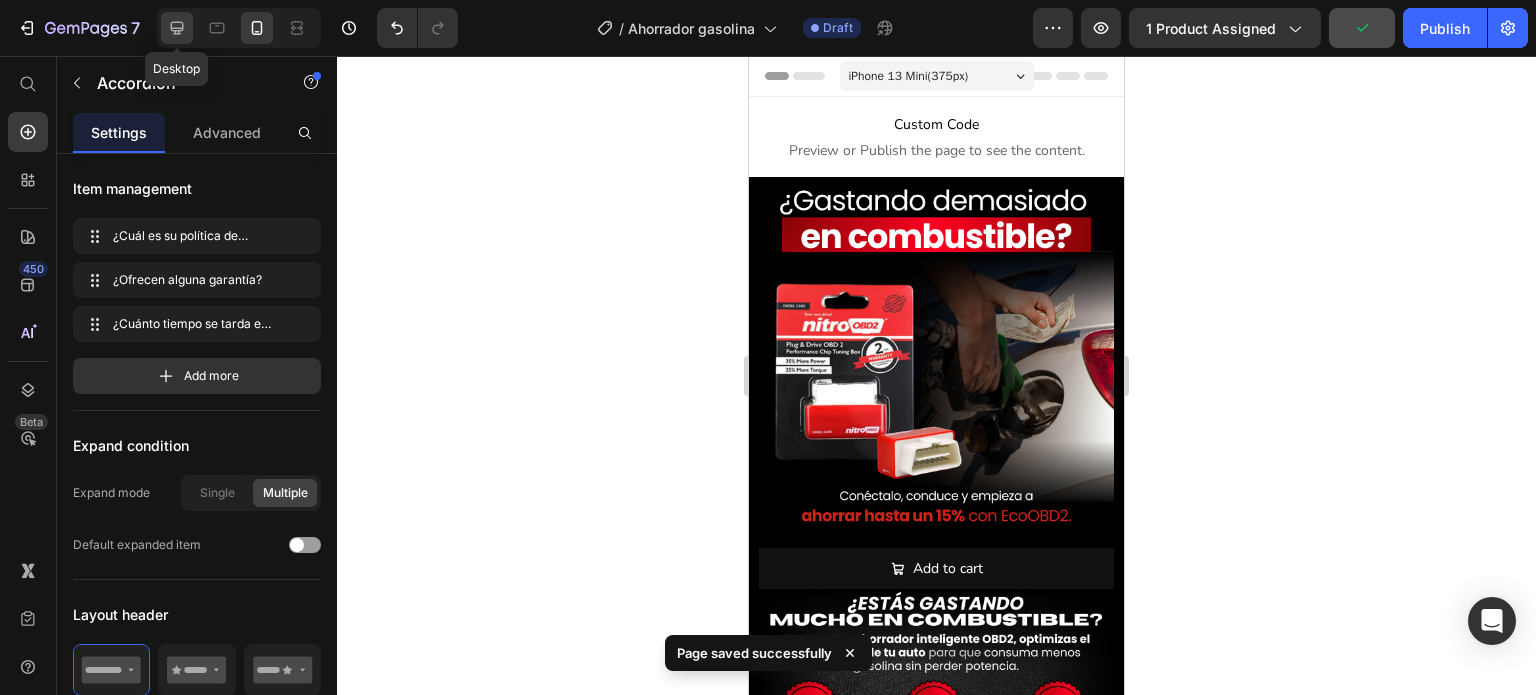 click 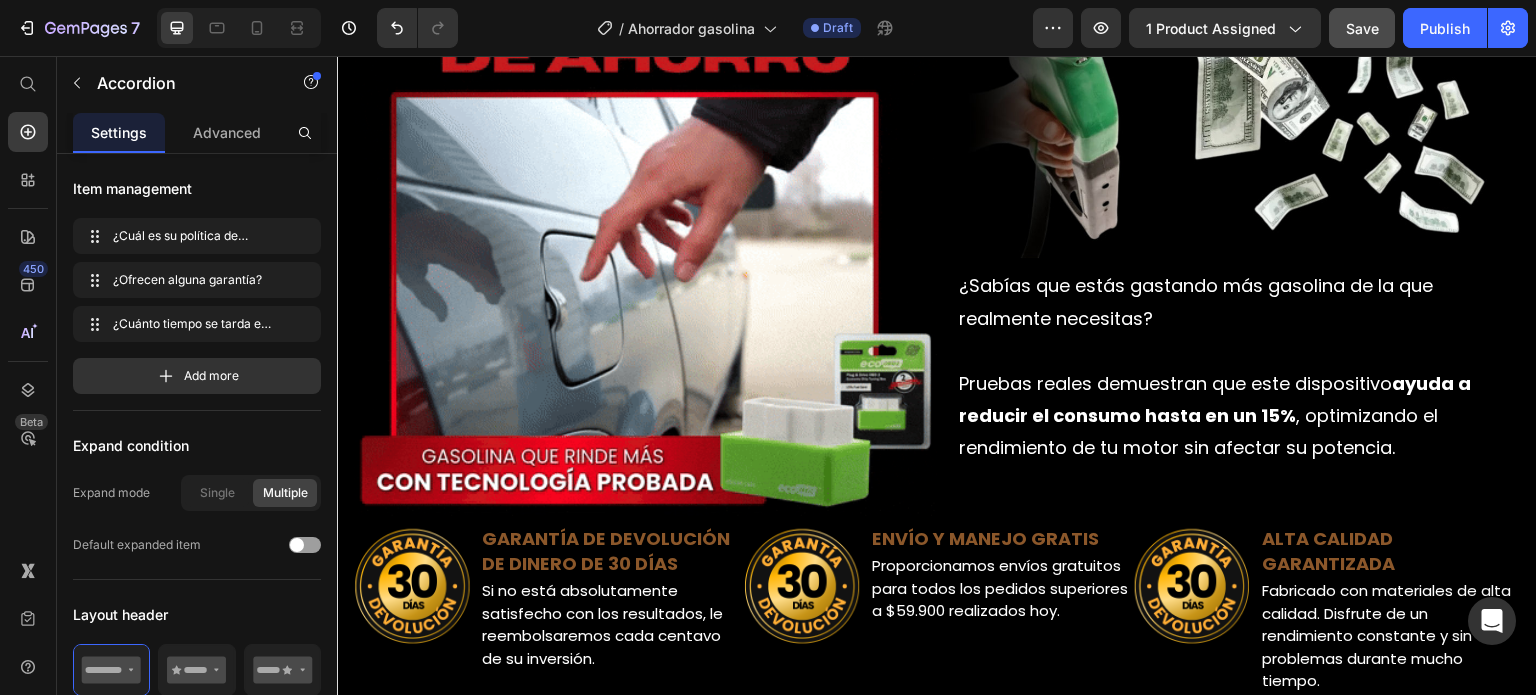 scroll, scrollTop: 1500, scrollLeft: 0, axis: vertical 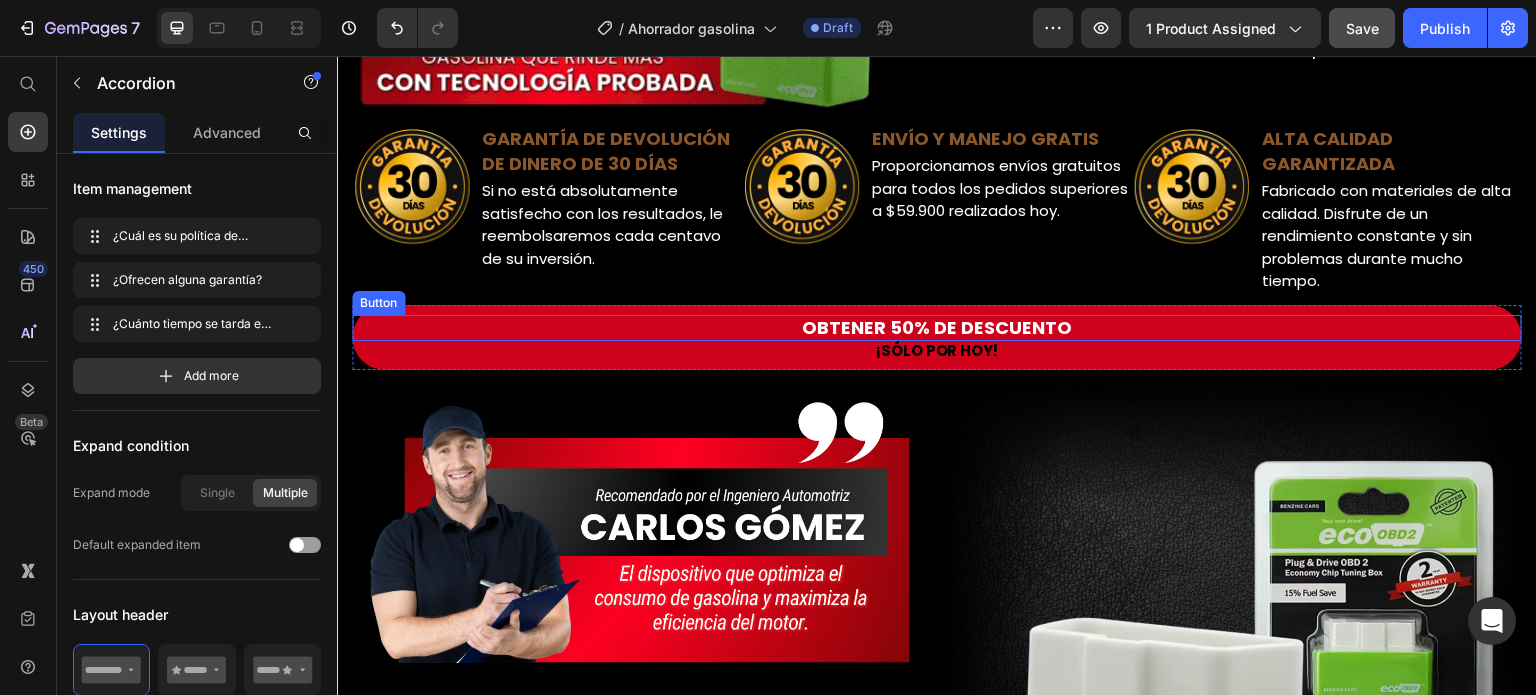 click on "OBTENER 50% DE DESCUENTO" at bounding box center (937, 328) 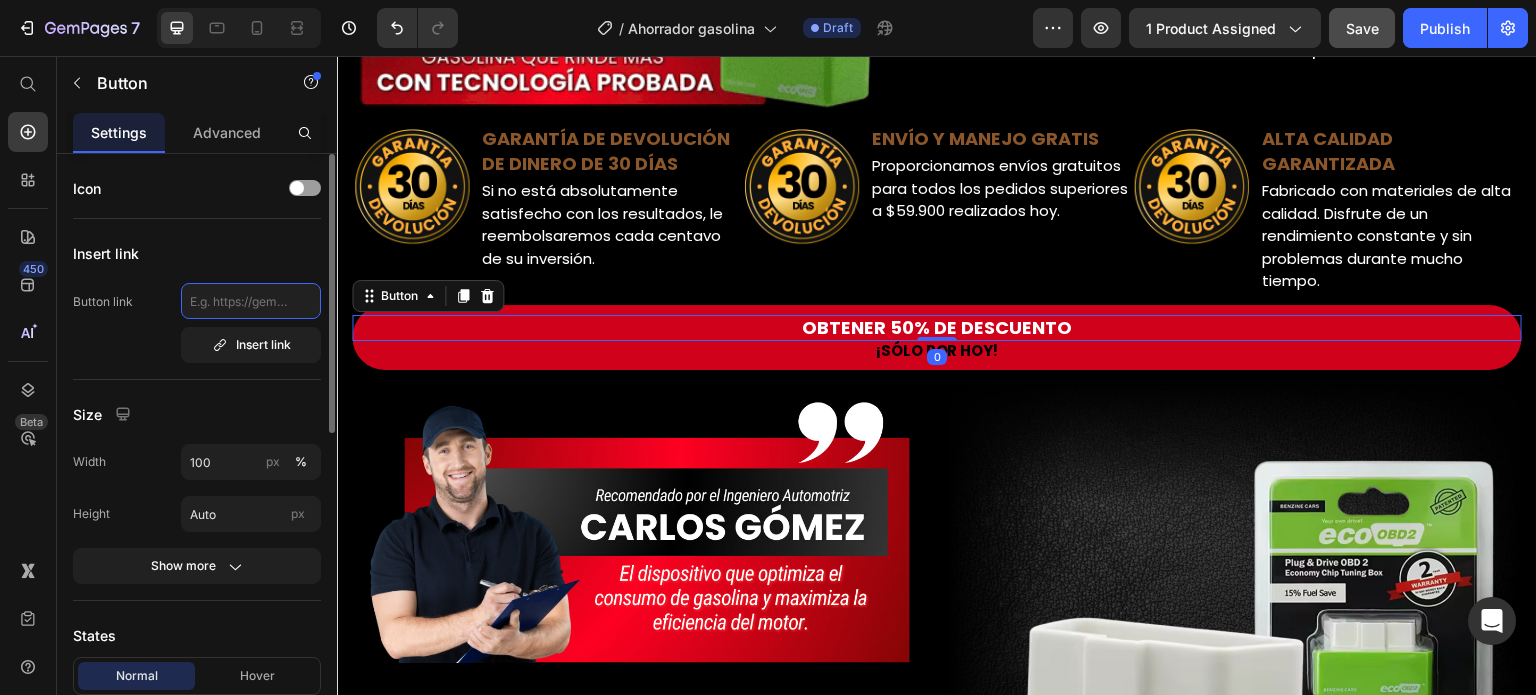 click 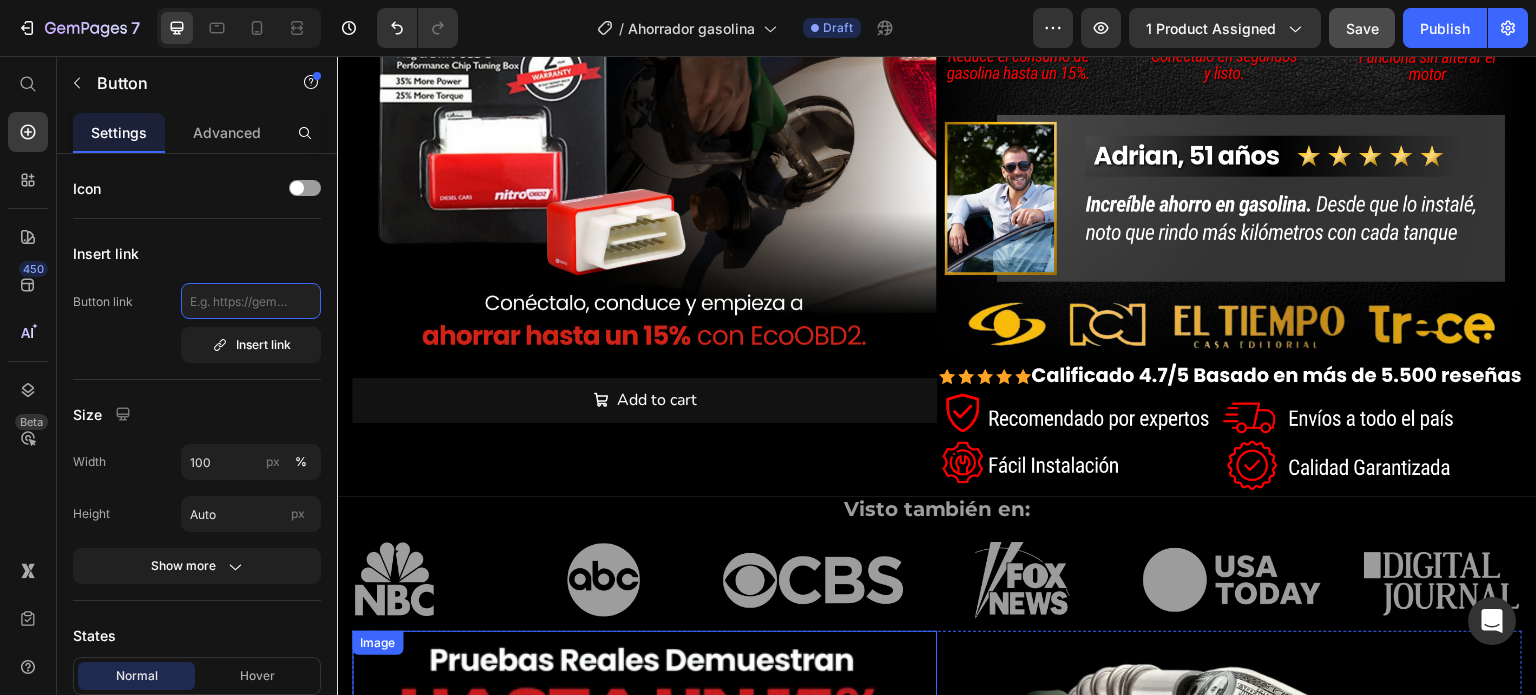 scroll, scrollTop: 300, scrollLeft: 0, axis: vertical 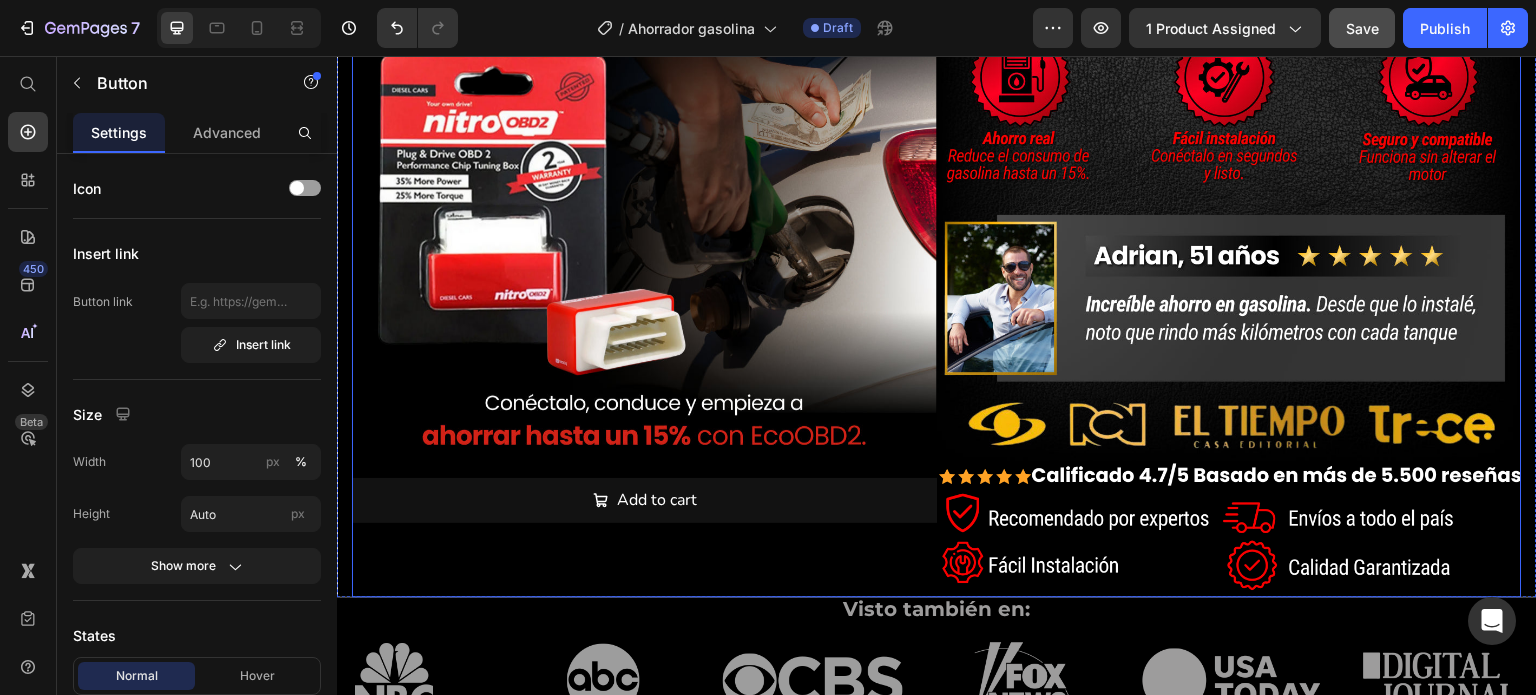 click on "Product Images
Add to cart Add to Cart" at bounding box center [644, 237] 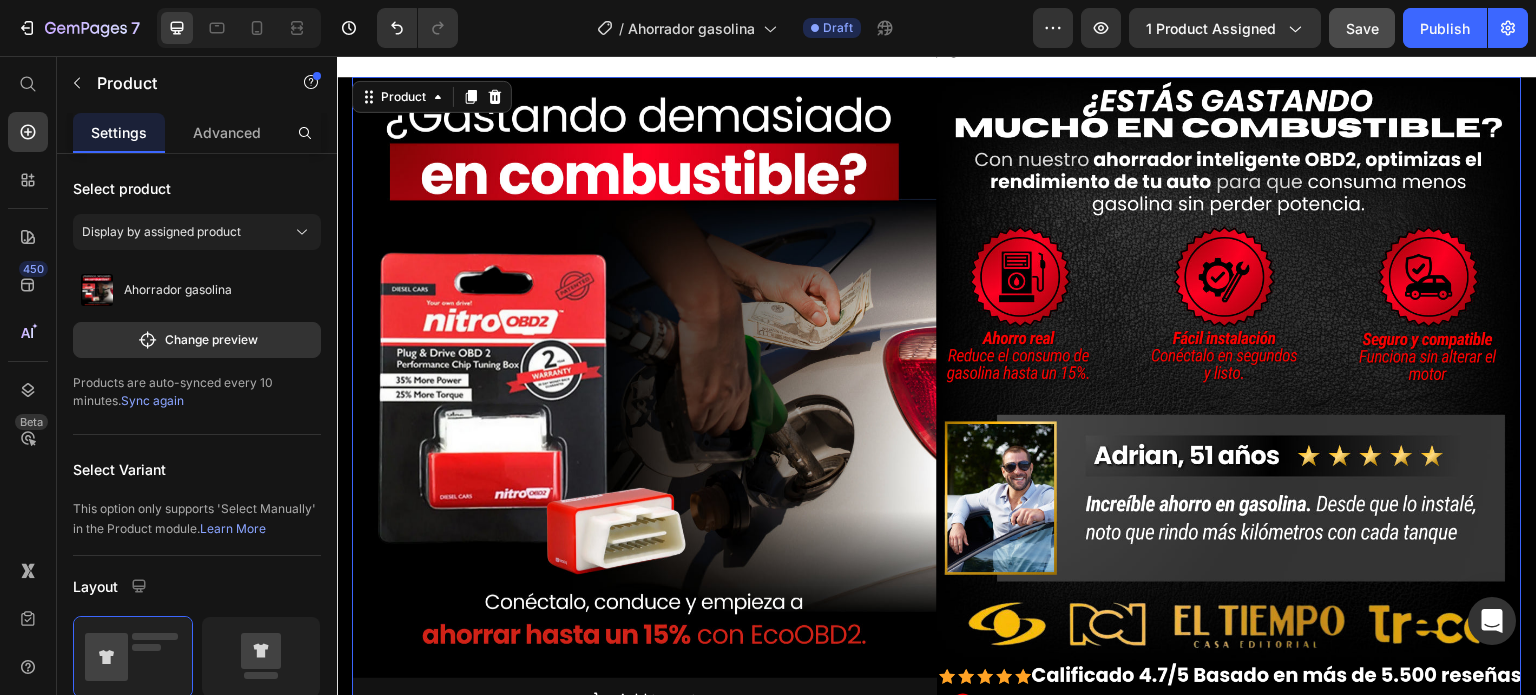 scroll, scrollTop: 0, scrollLeft: 0, axis: both 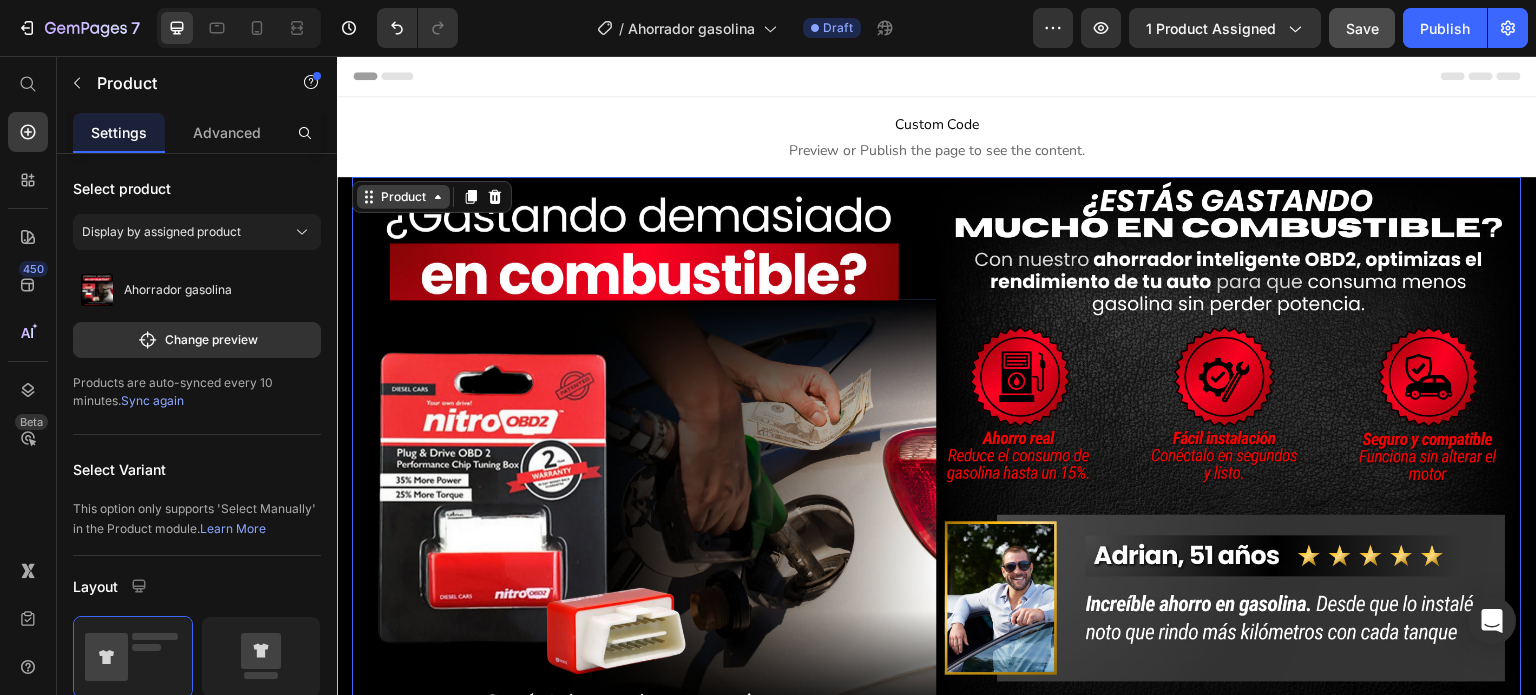 click on "Product" at bounding box center [403, 197] 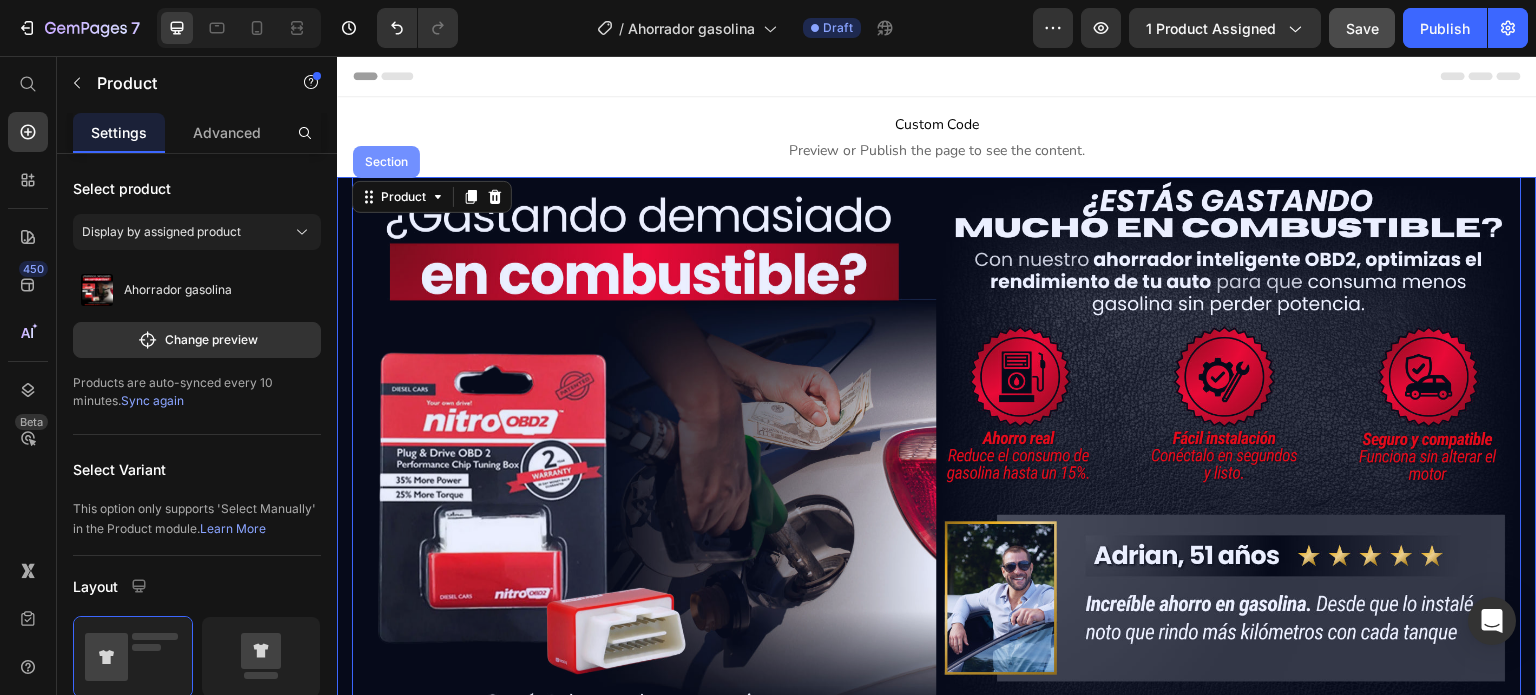 click on "Section" at bounding box center (386, 162) 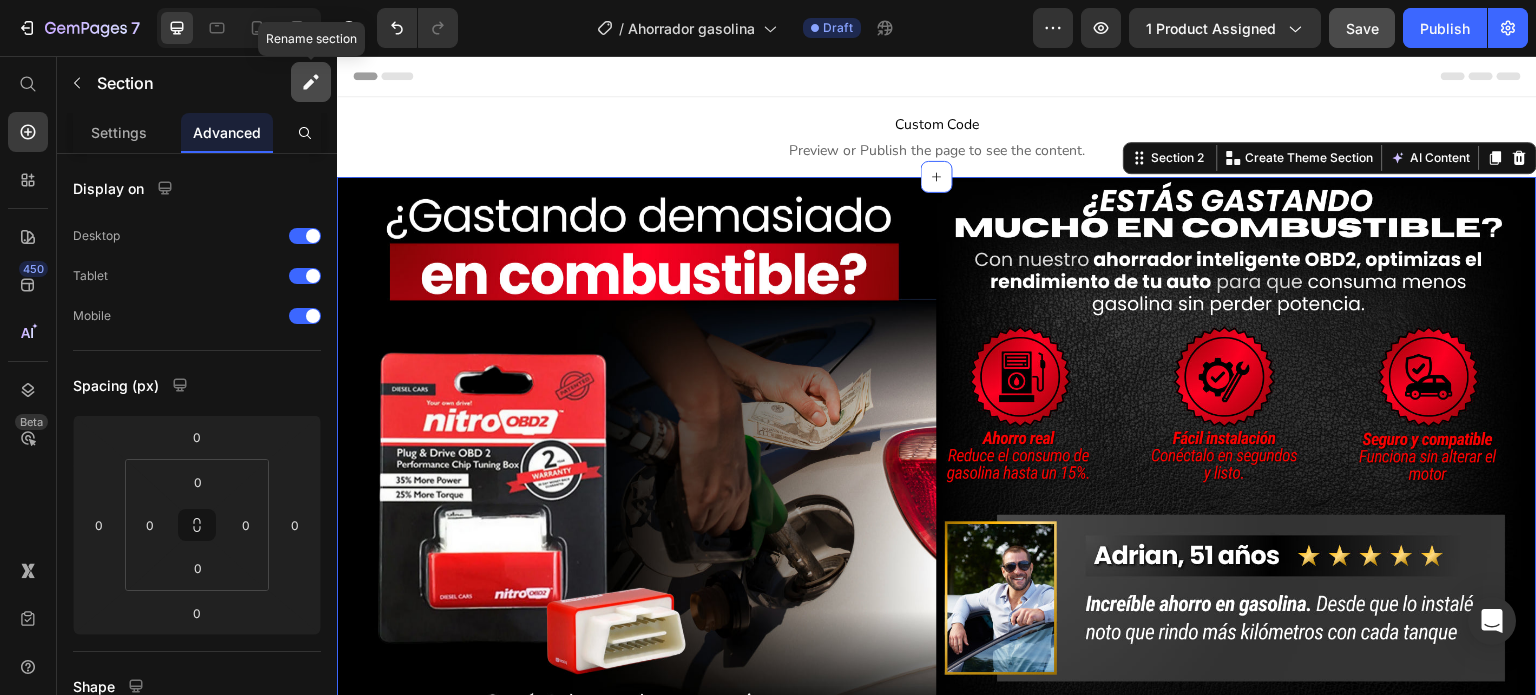 click 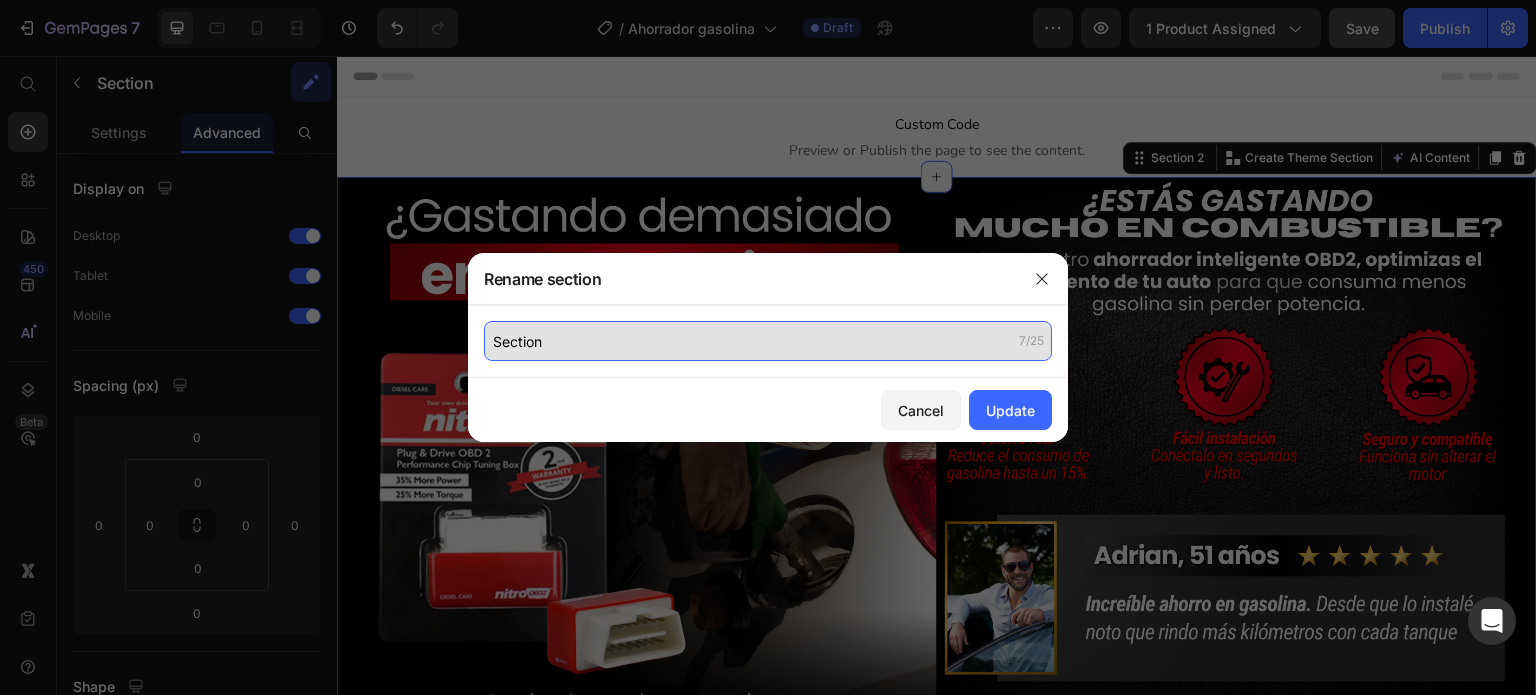 click on "Section" 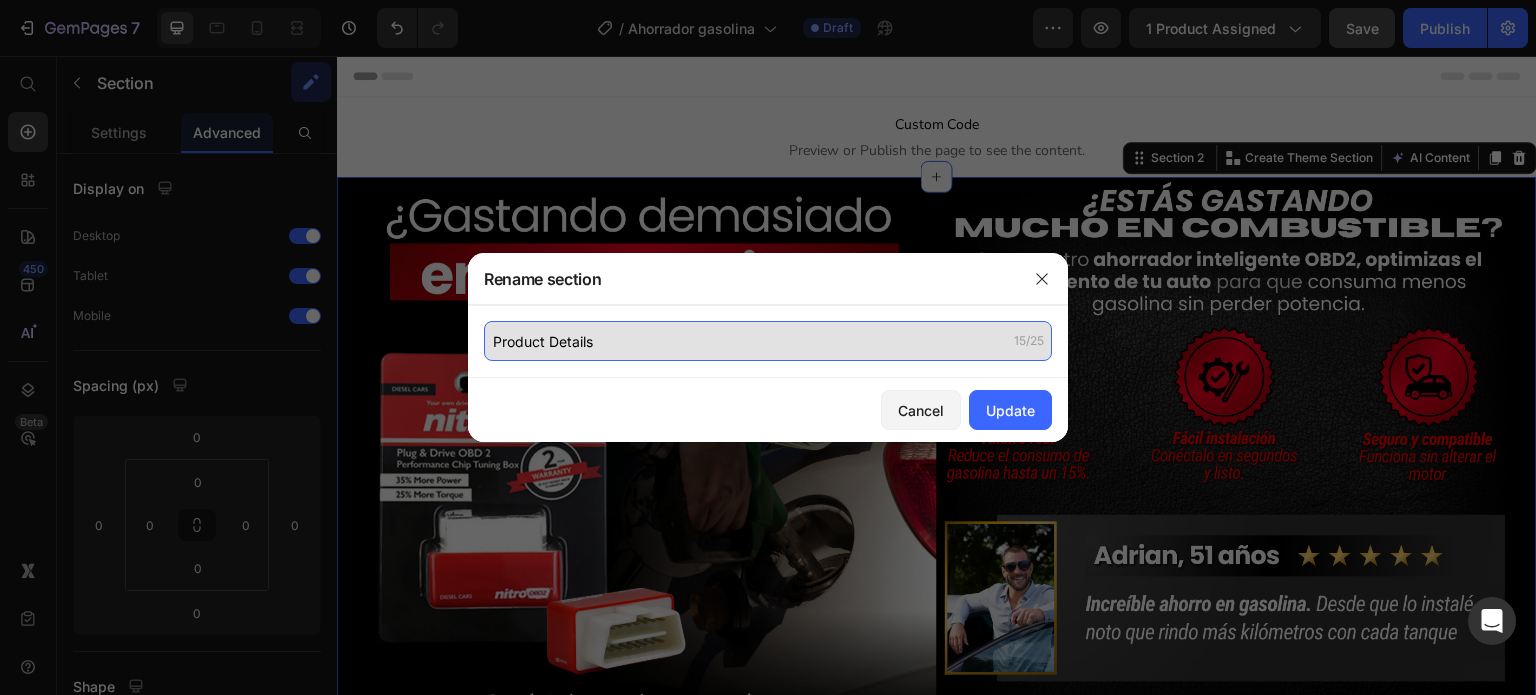 type on "Product Details" 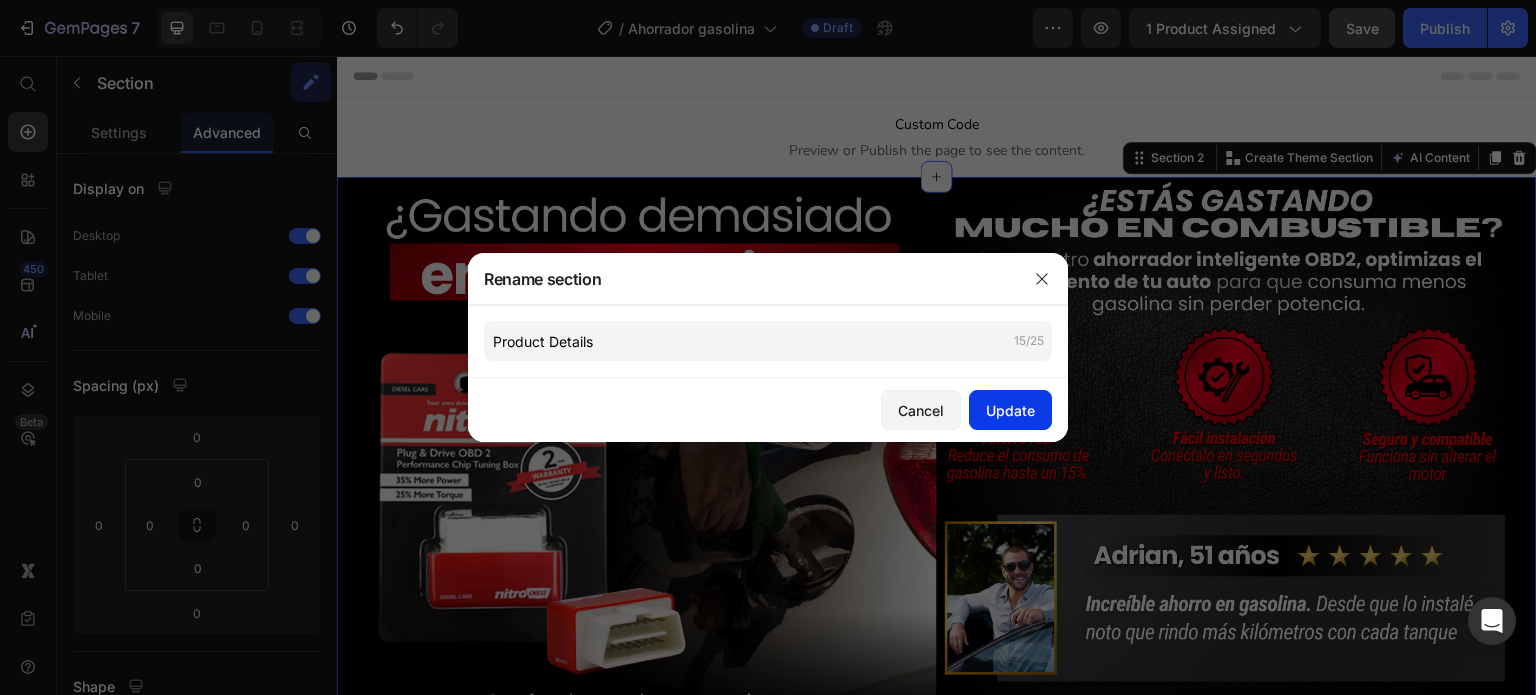 click on "Update" at bounding box center [1010, 410] 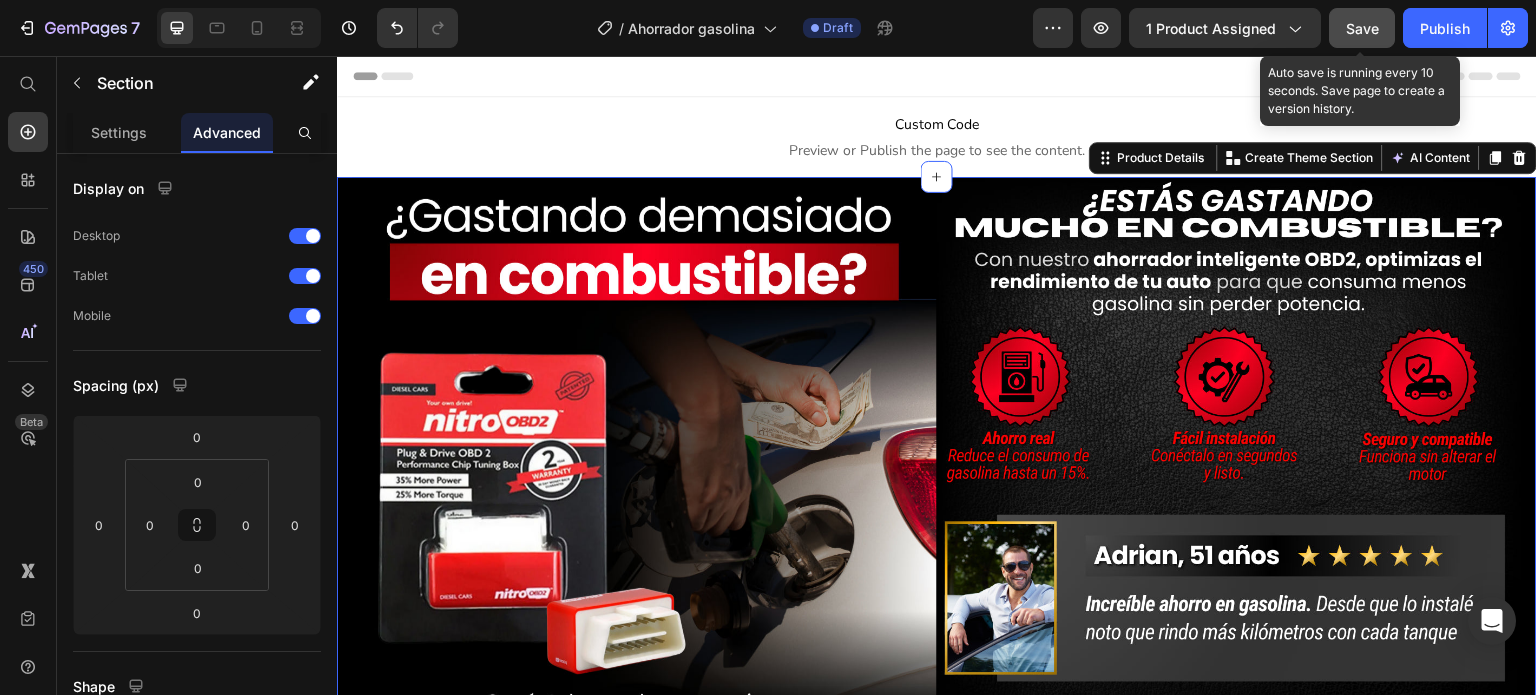 click on "Save" at bounding box center (1362, 28) 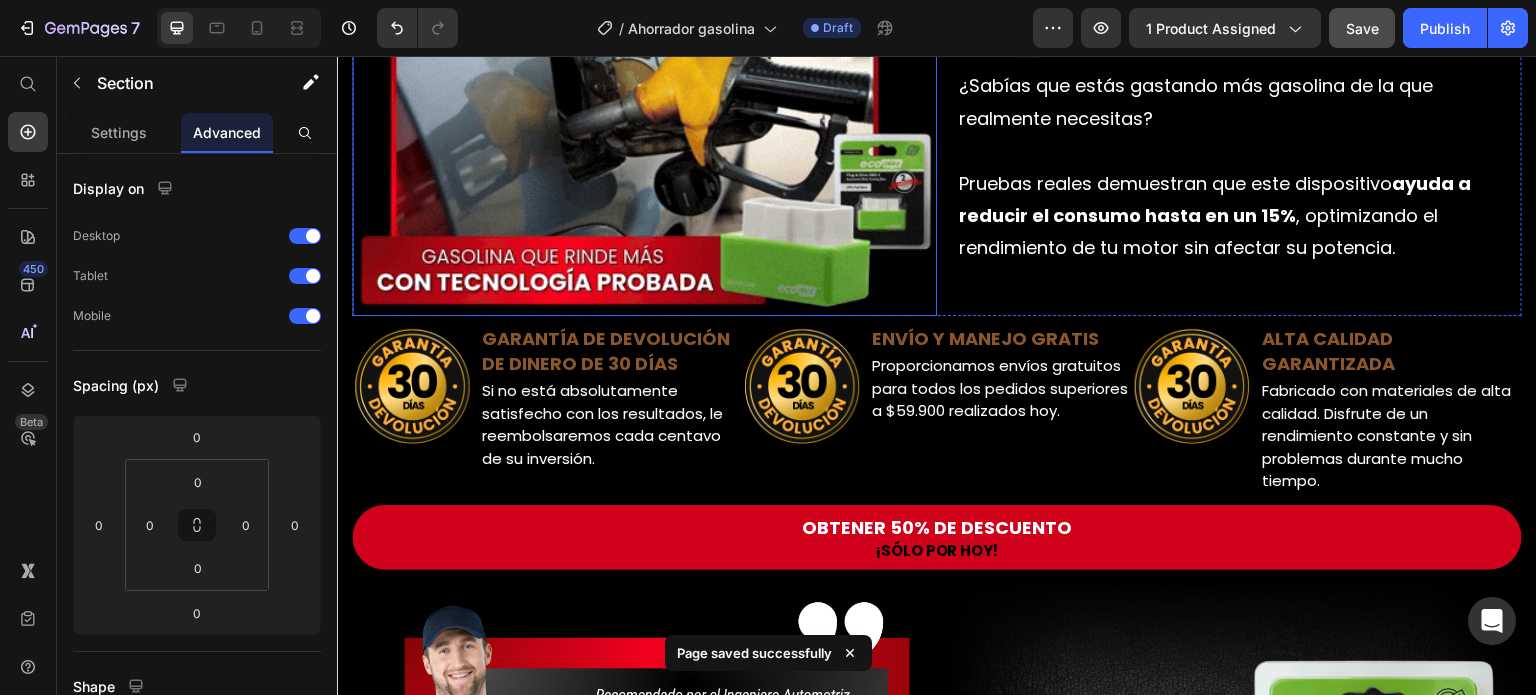 scroll, scrollTop: 1600, scrollLeft: 0, axis: vertical 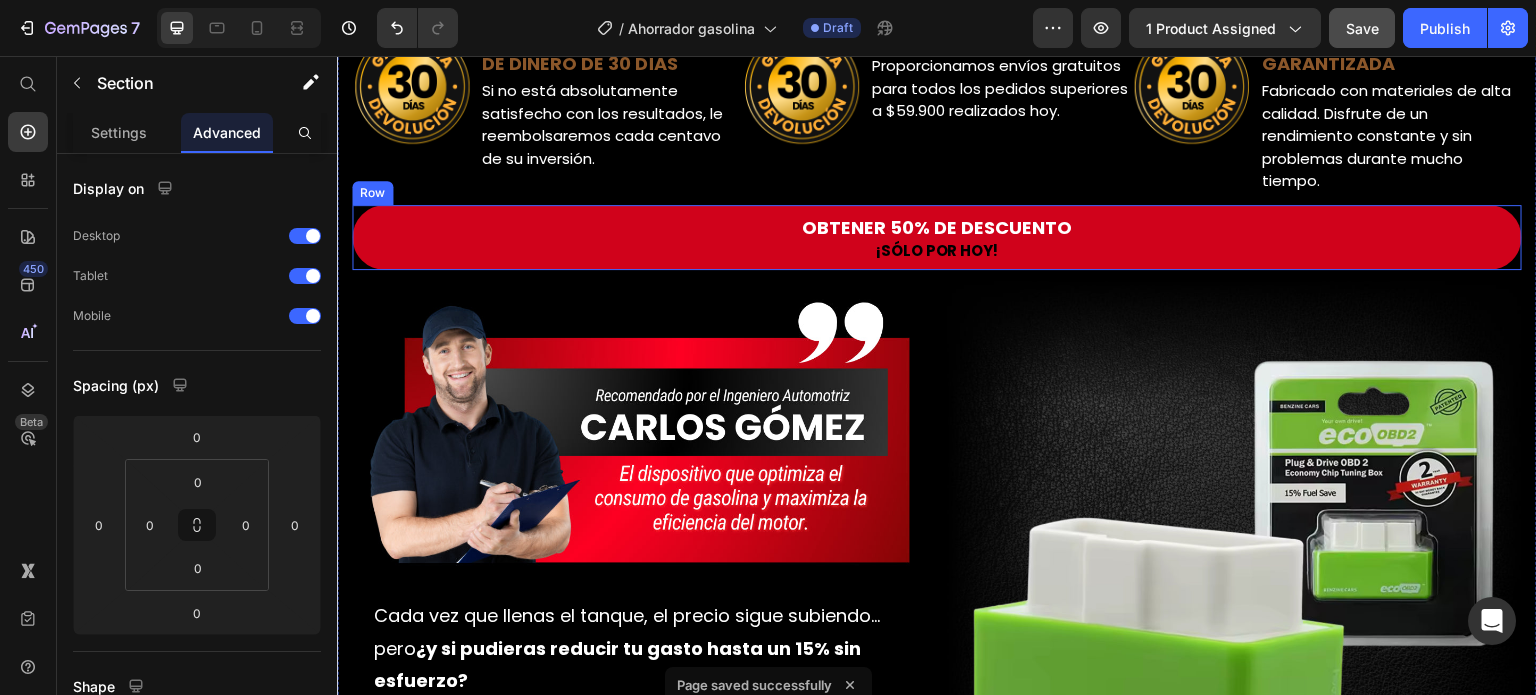 click on "OBTENER 50% DE DESCUENTO Button ¡SÓLO POR HOY! Text Block Row" at bounding box center [937, 237] 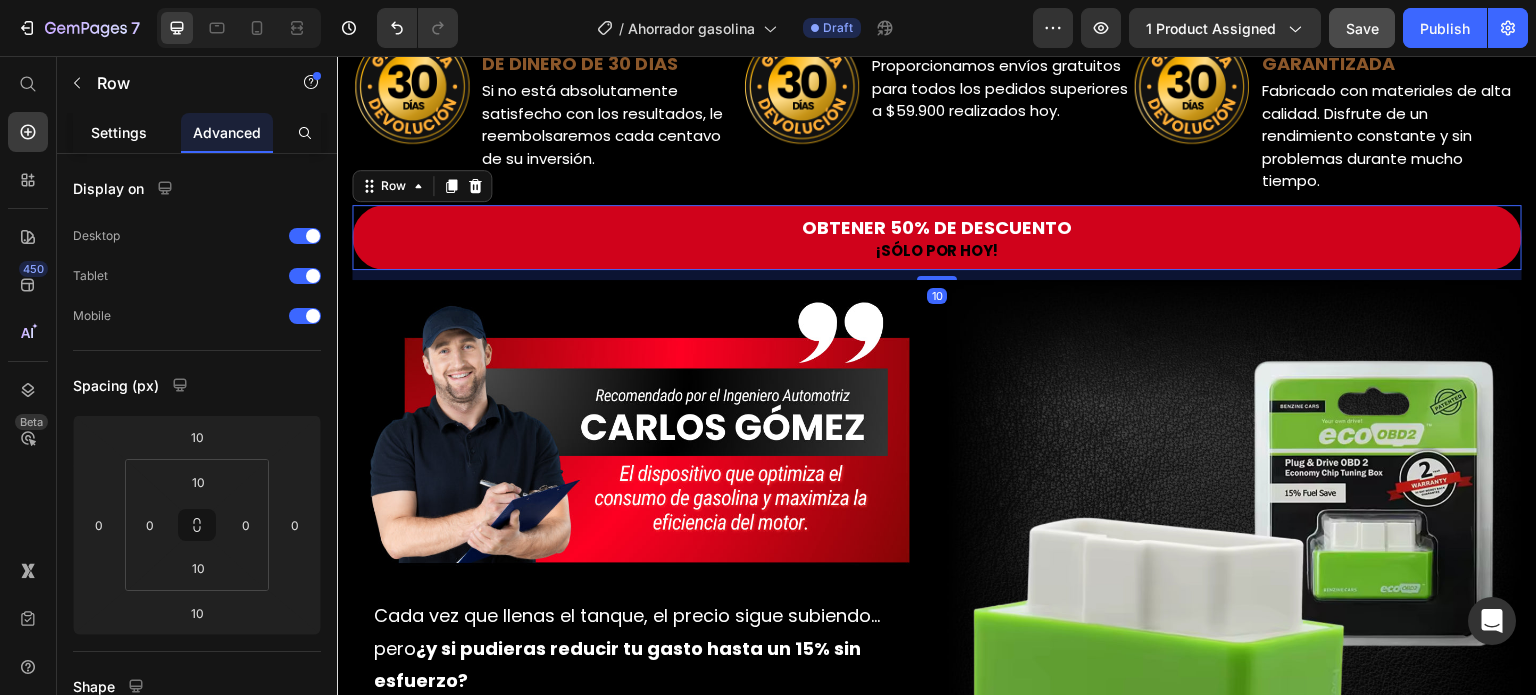 click on "Settings" 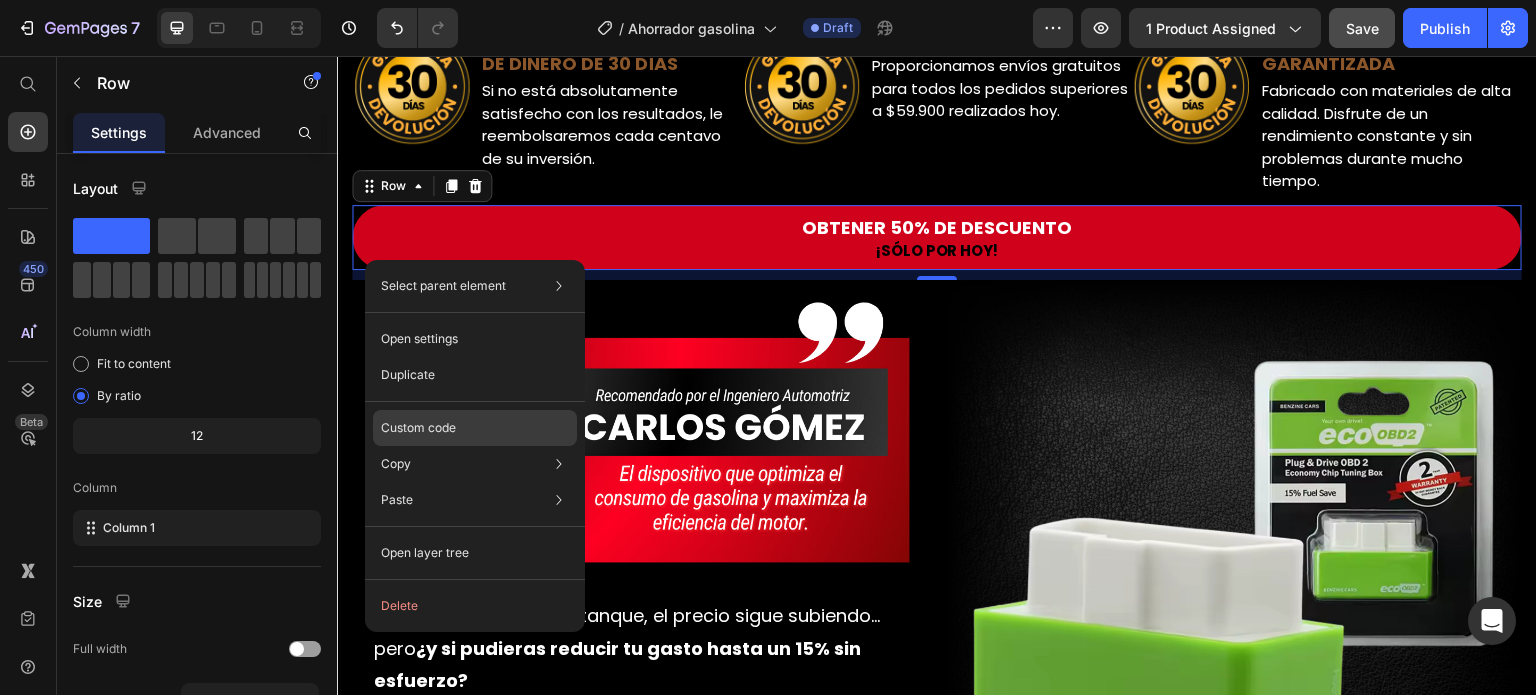 click on "Custom code" 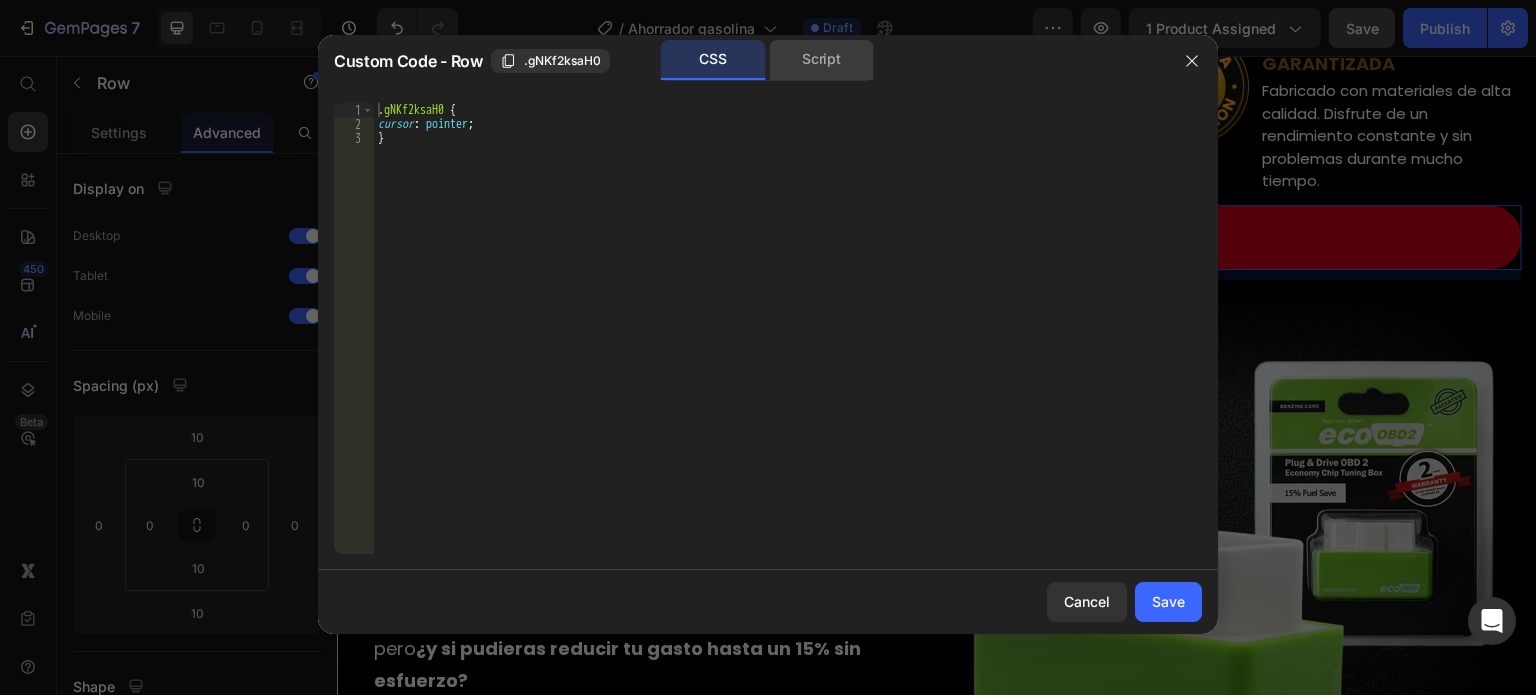 click on "Script" 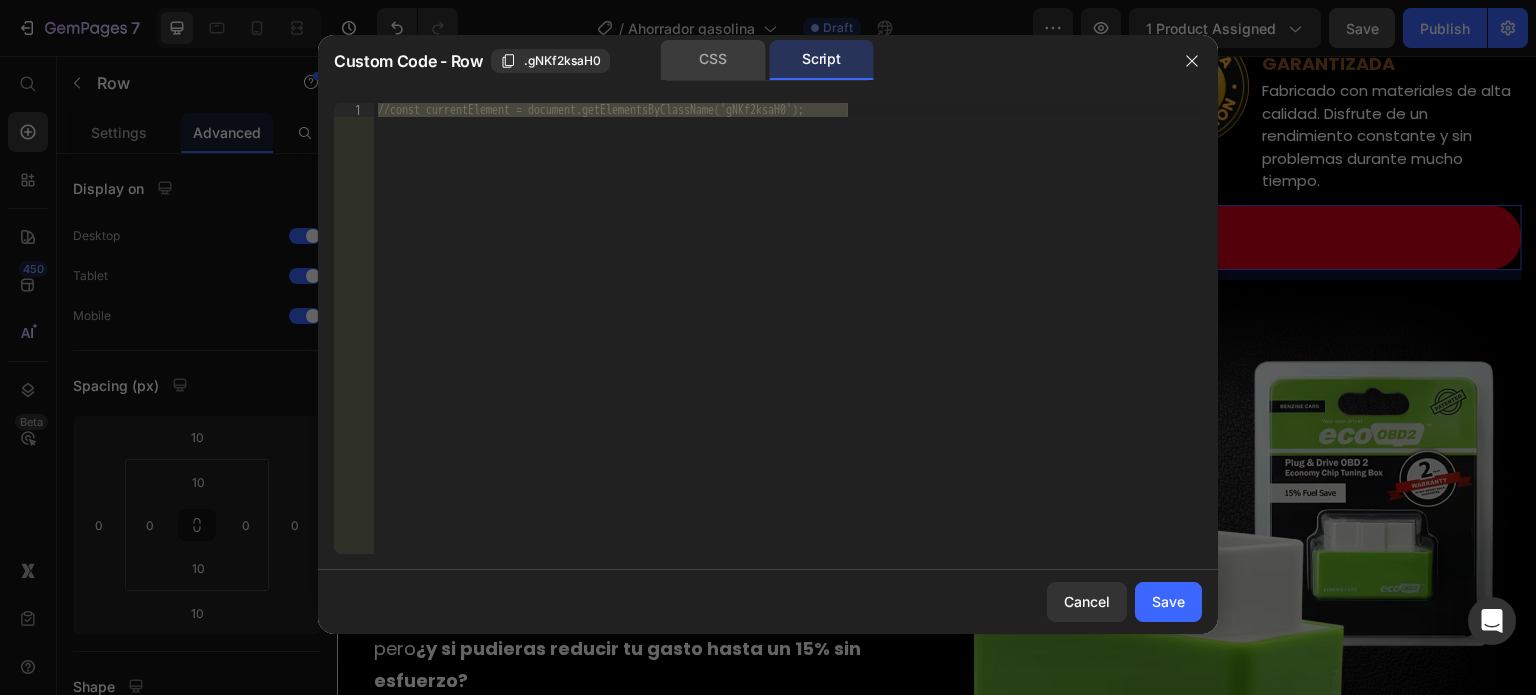 click on "CSS" 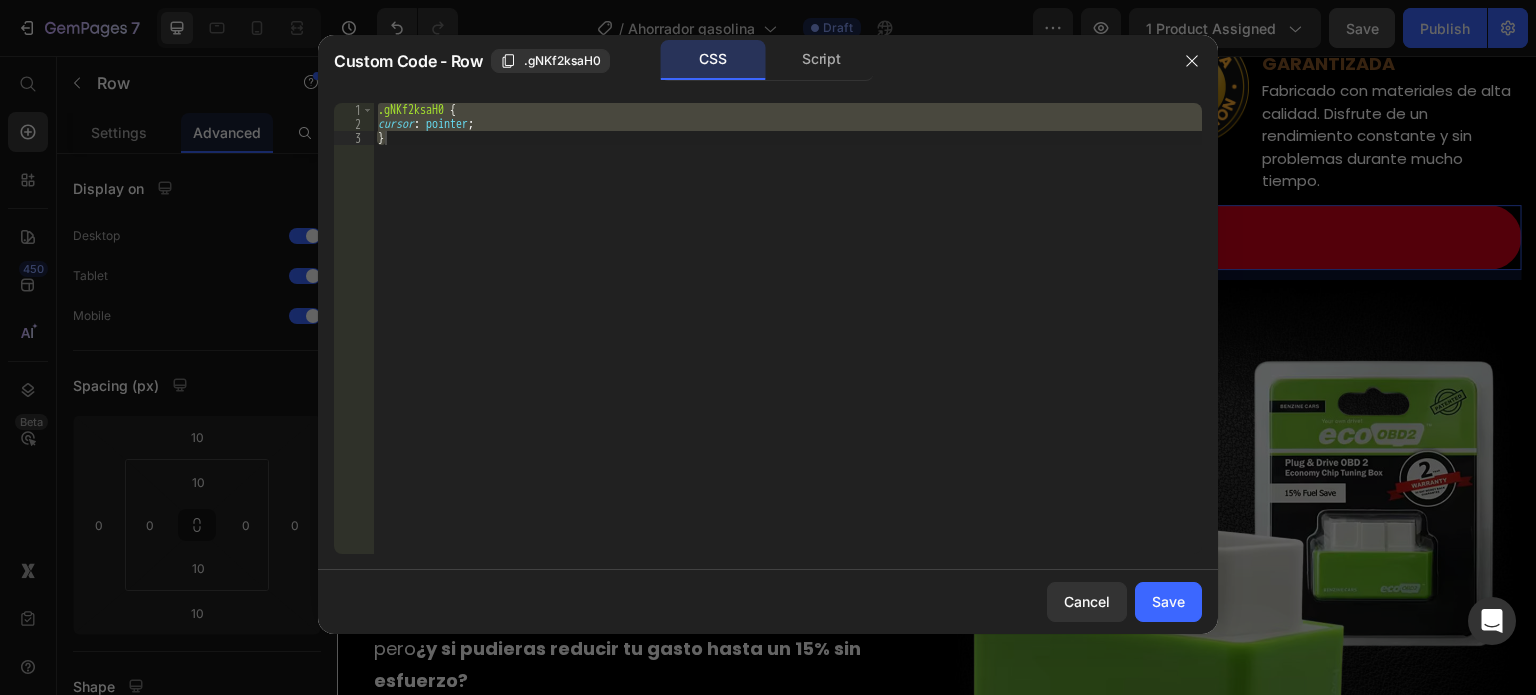 click on ".gNKf2ksaH0   { cursor :   pointer ; }" at bounding box center [788, 328] 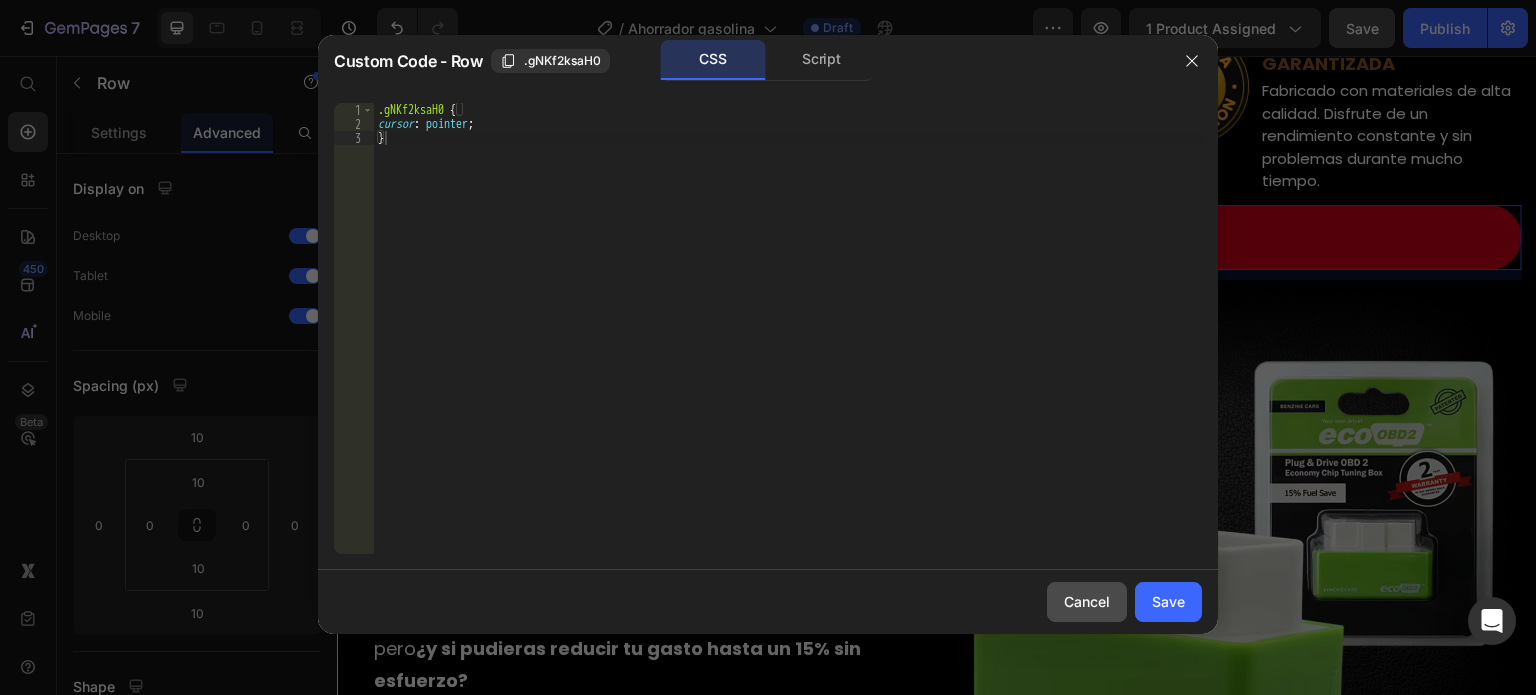 click on "Cancel" at bounding box center [1087, 601] 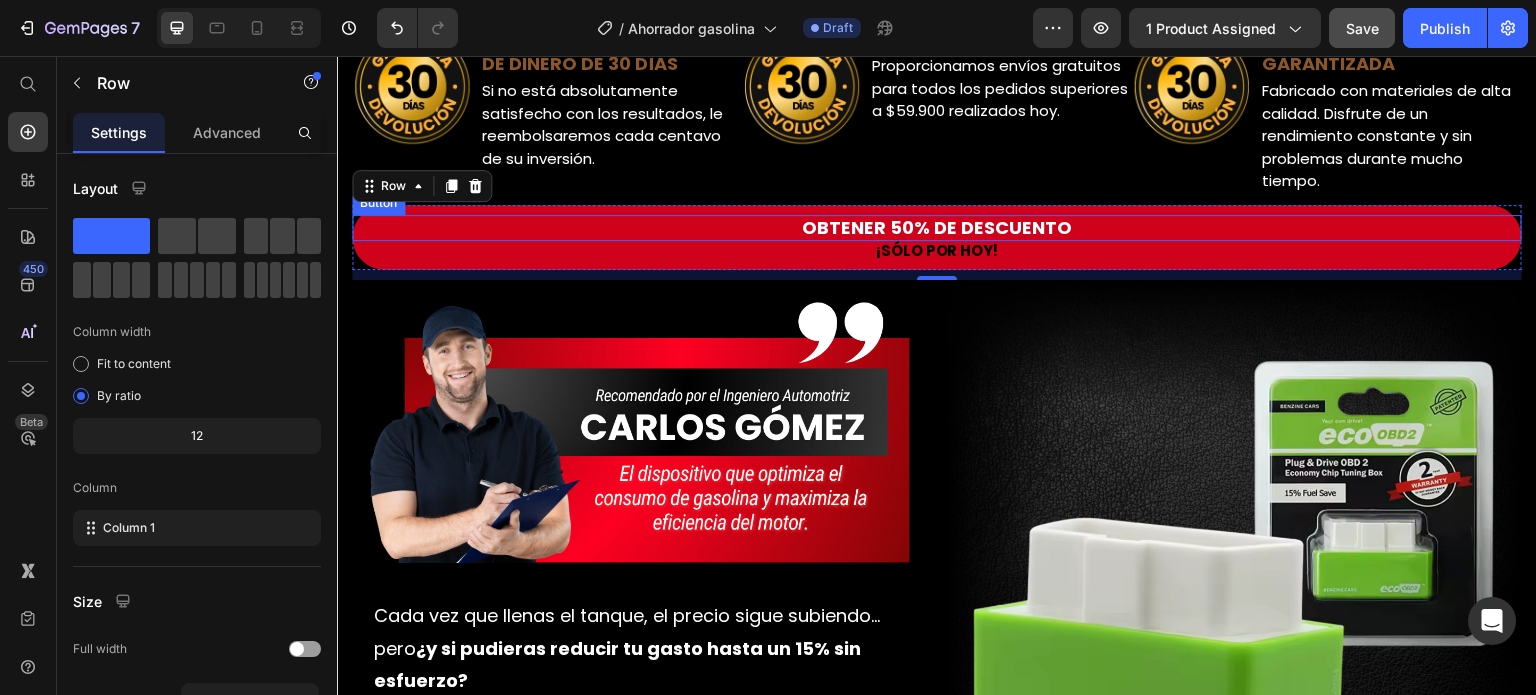 click on "OBTENER 50% DE DESCUENTO" at bounding box center [937, 228] 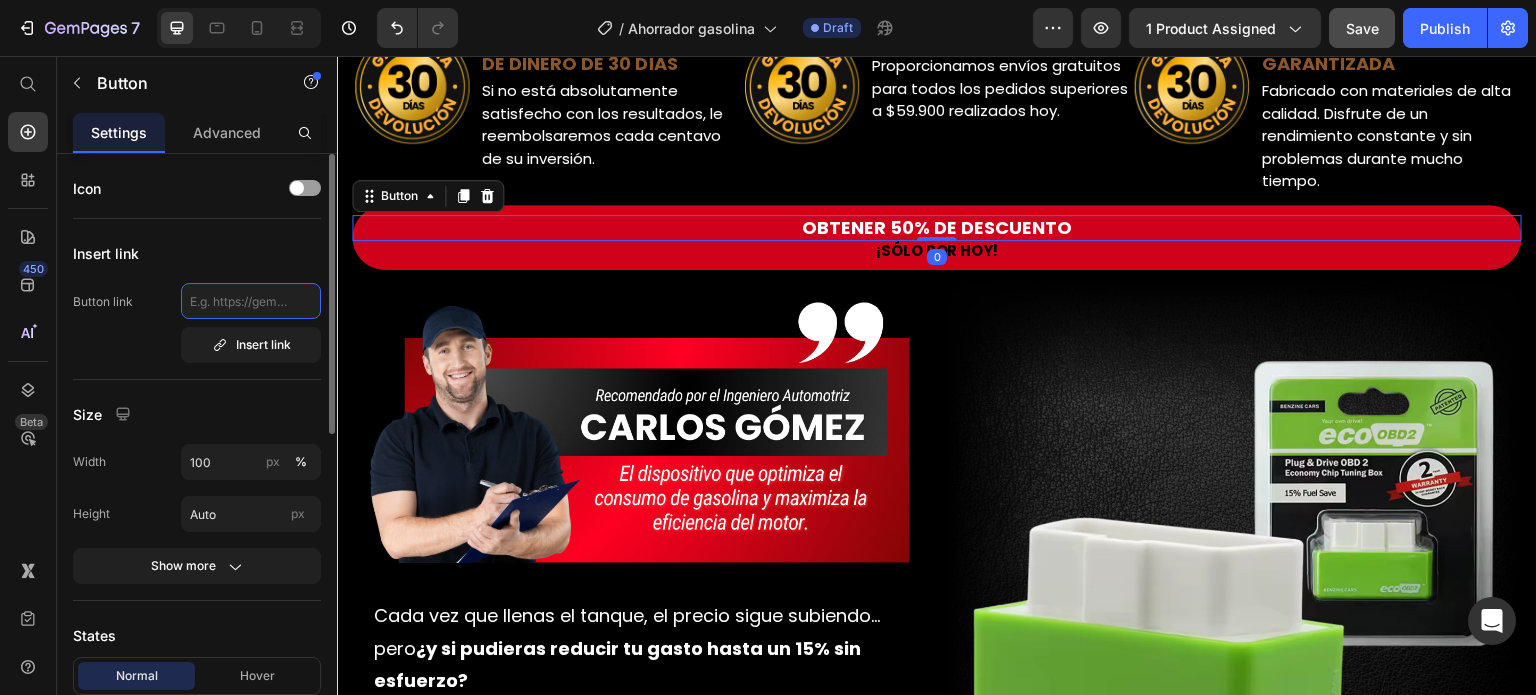 click 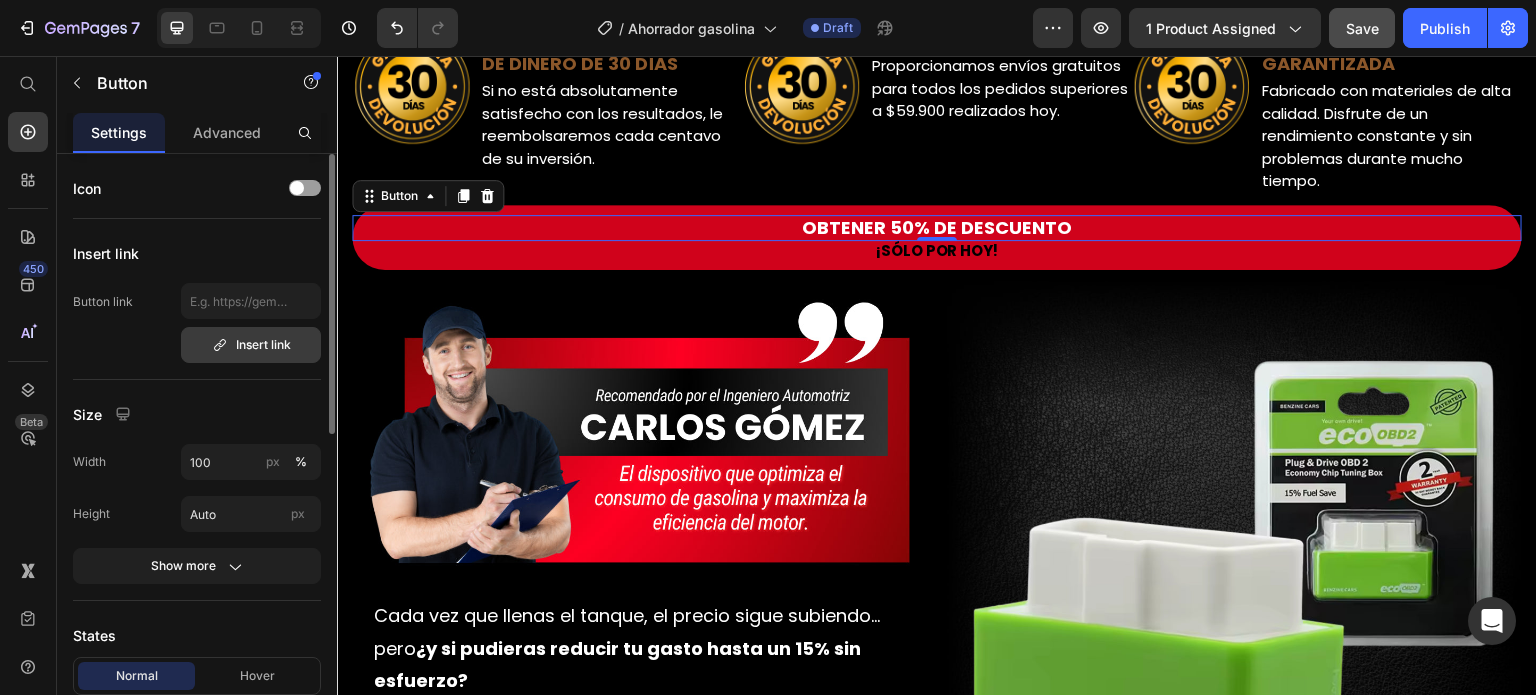 click on "Insert link" at bounding box center [251, 345] 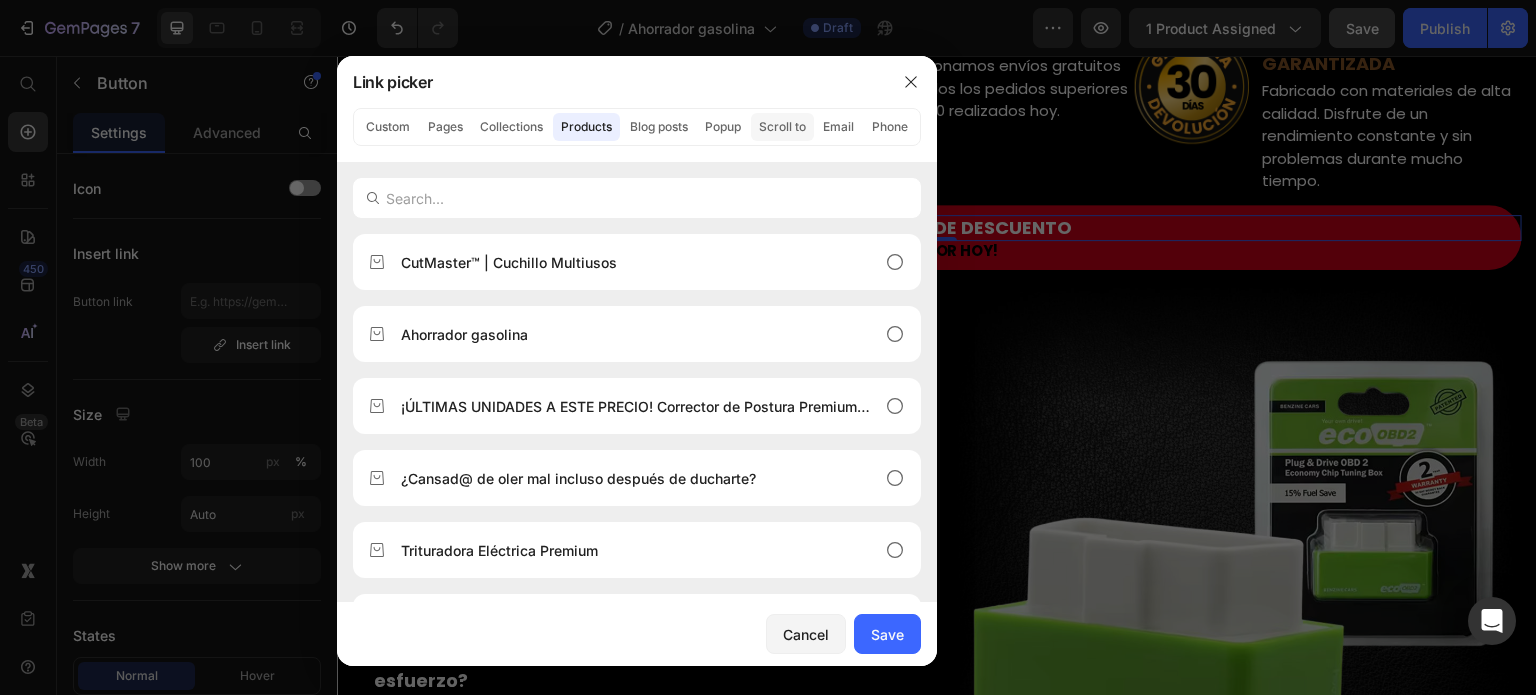 click on "Scroll to" 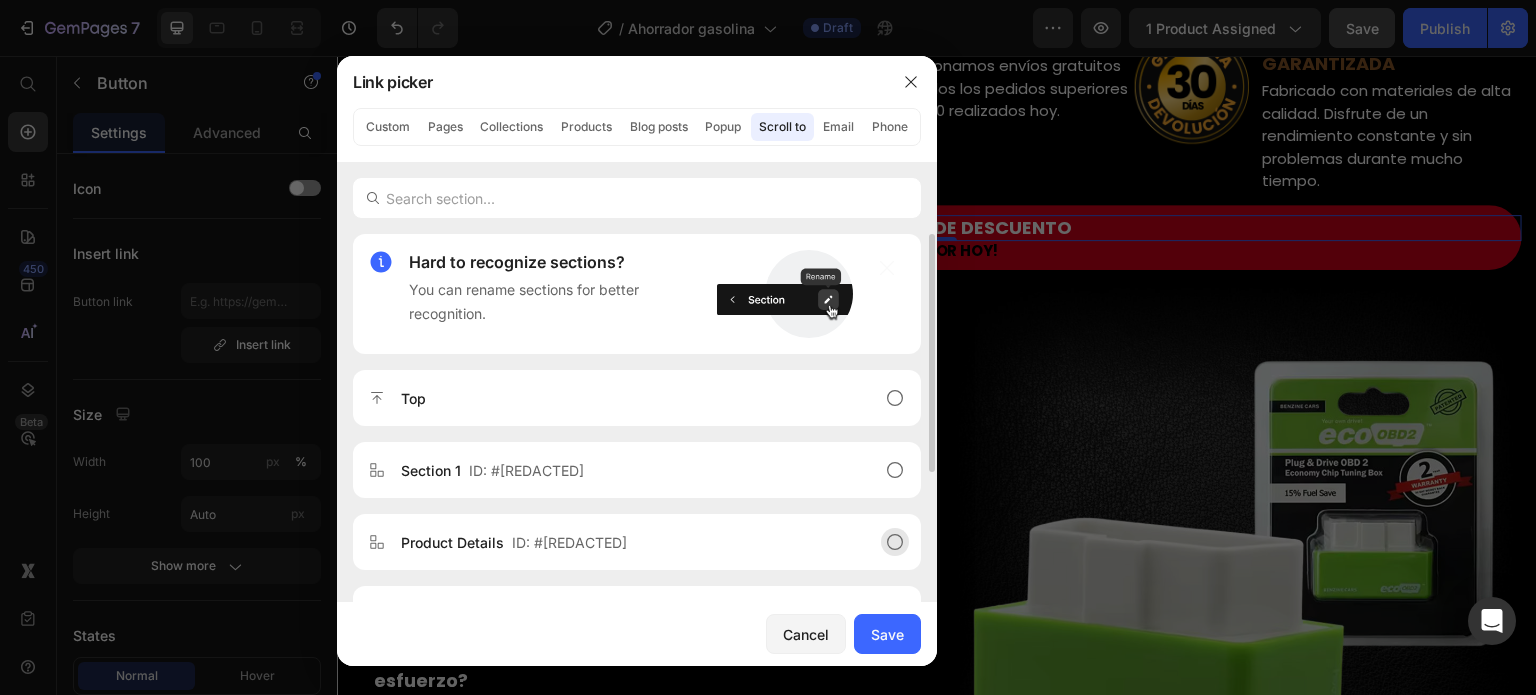 click on "Product Details  ID: #[REDACTED]" at bounding box center (621, 542) 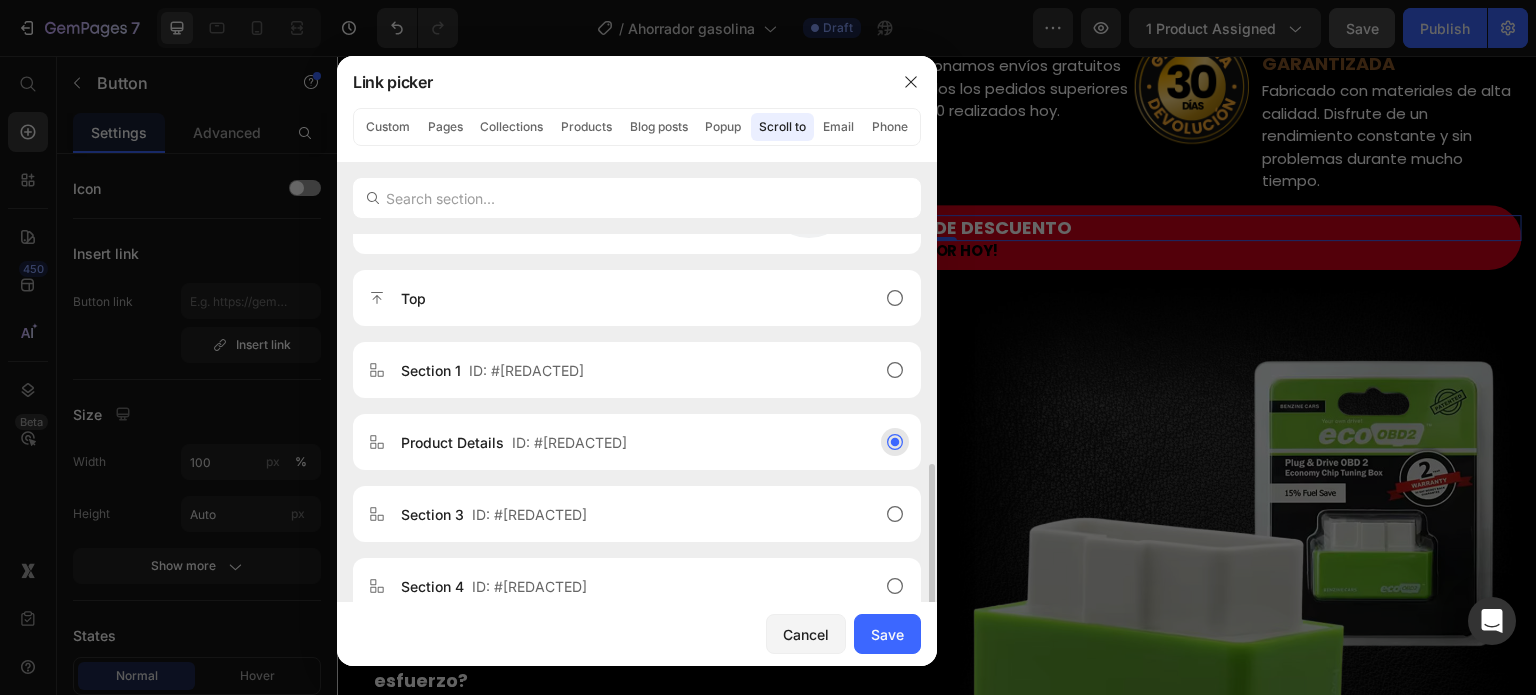 scroll, scrollTop: 200, scrollLeft: 0, axis: vertical 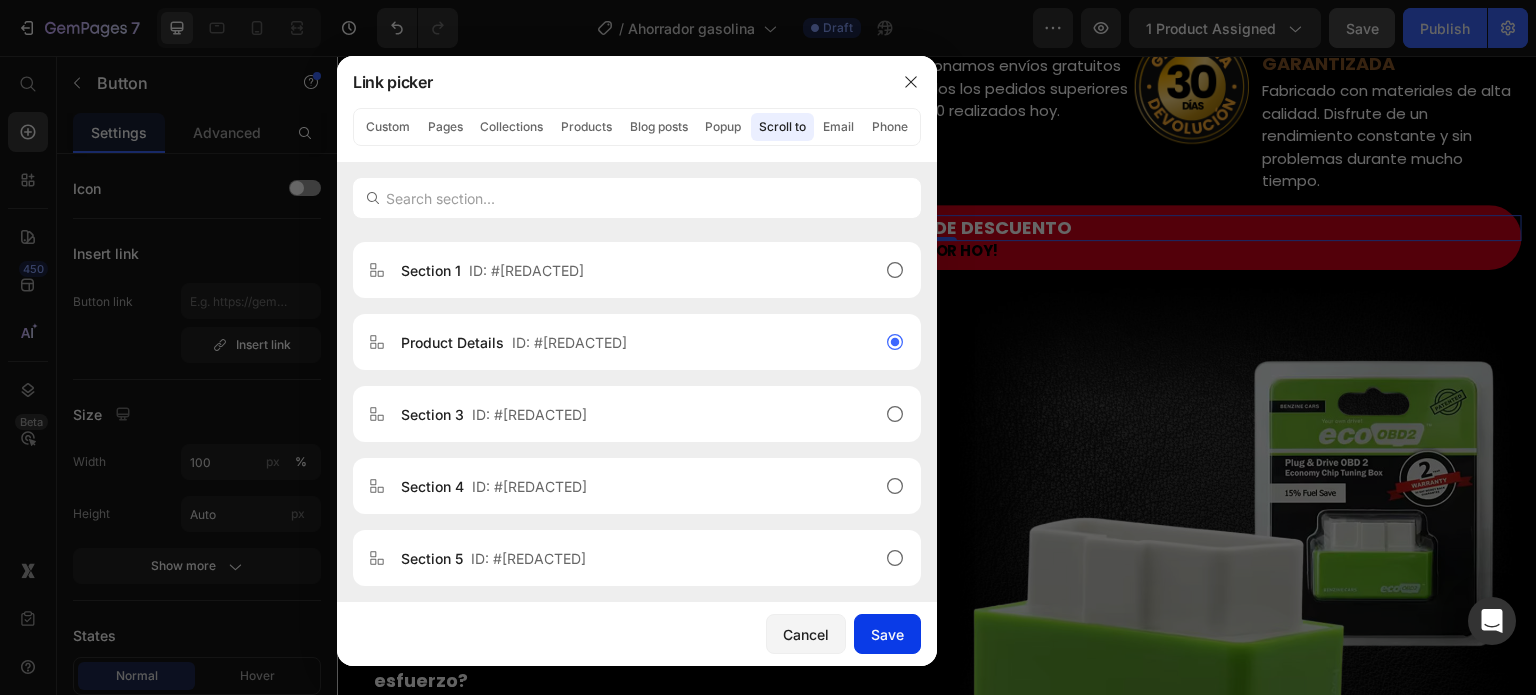 click on "Save" at bounding box center (887, 634) 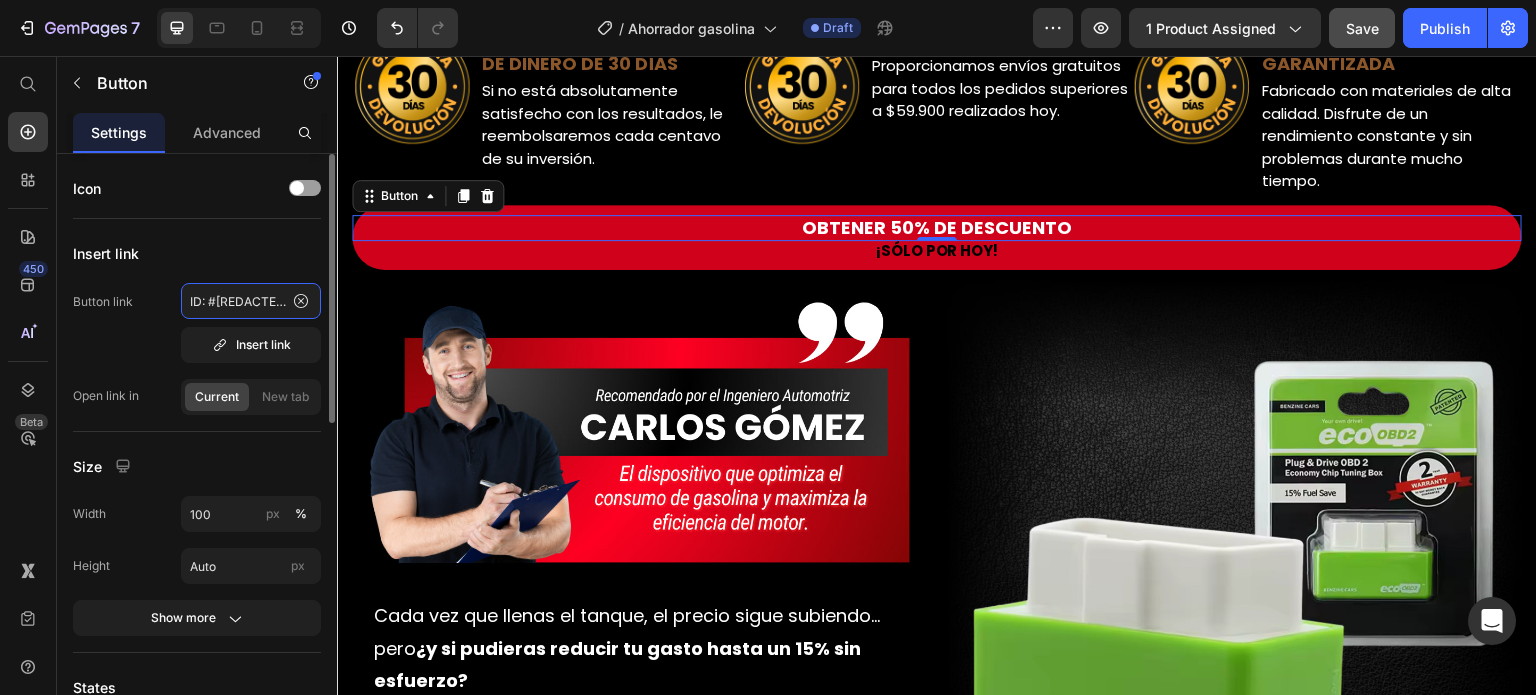 click on "ID: #[REDACTED]" 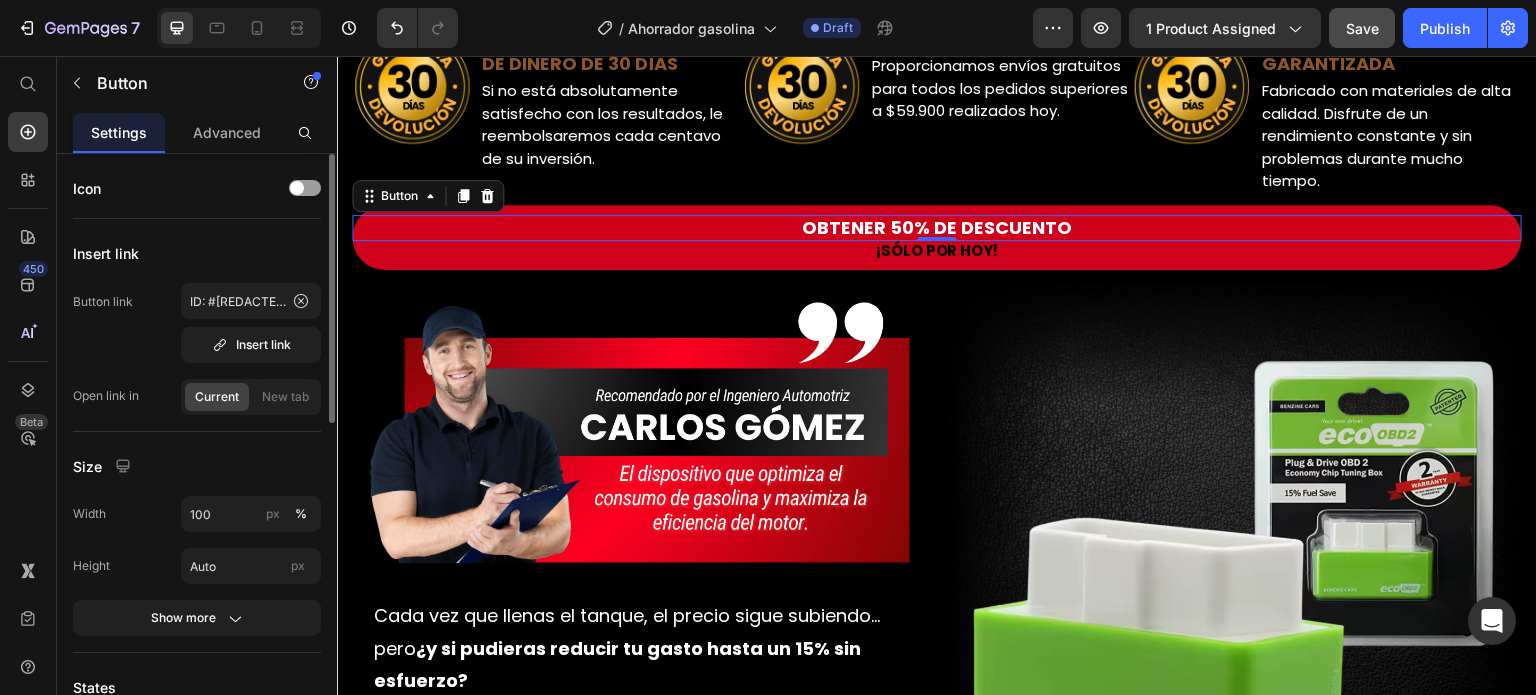 click on "Button link #[REDACTED]  Insert link" at bounding box center (197, 323) 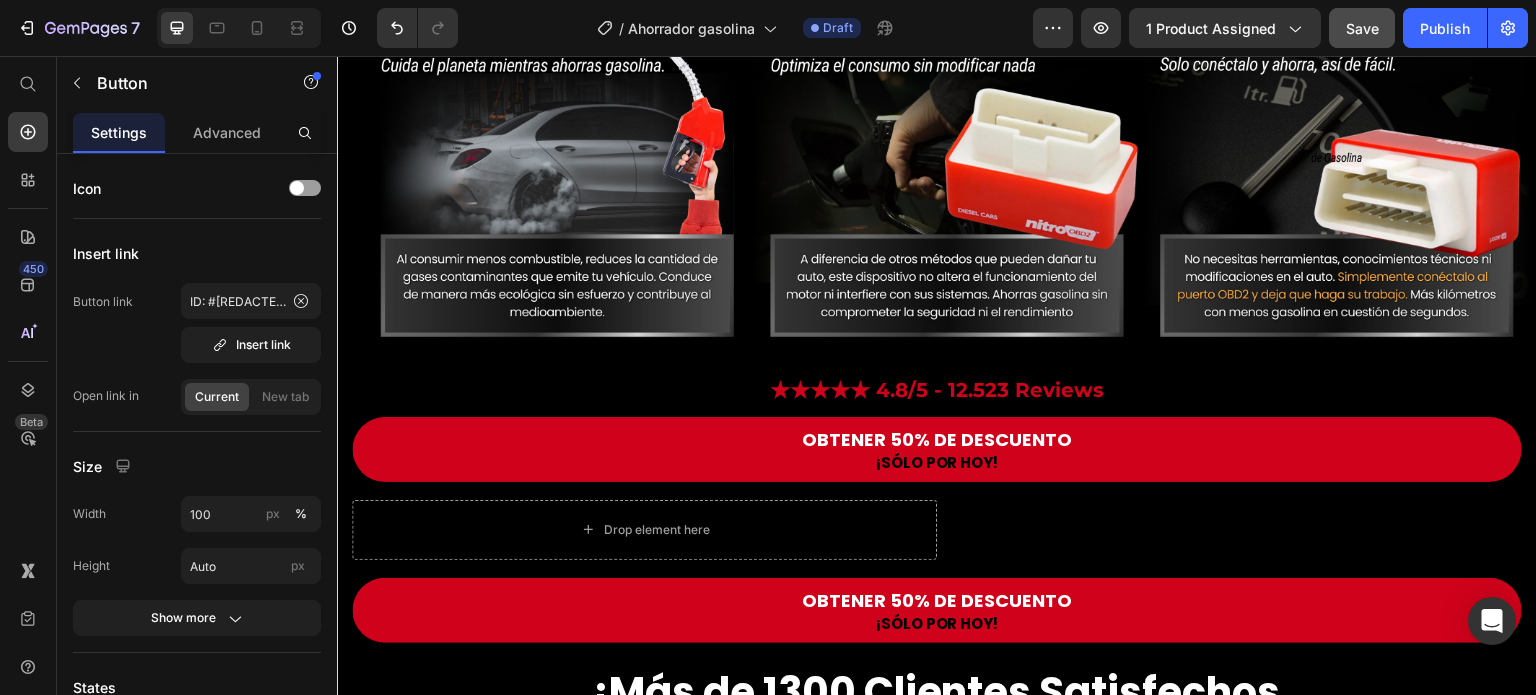 scroll, scrollTop: 2800, scrollLeft: 0, axis: vertical 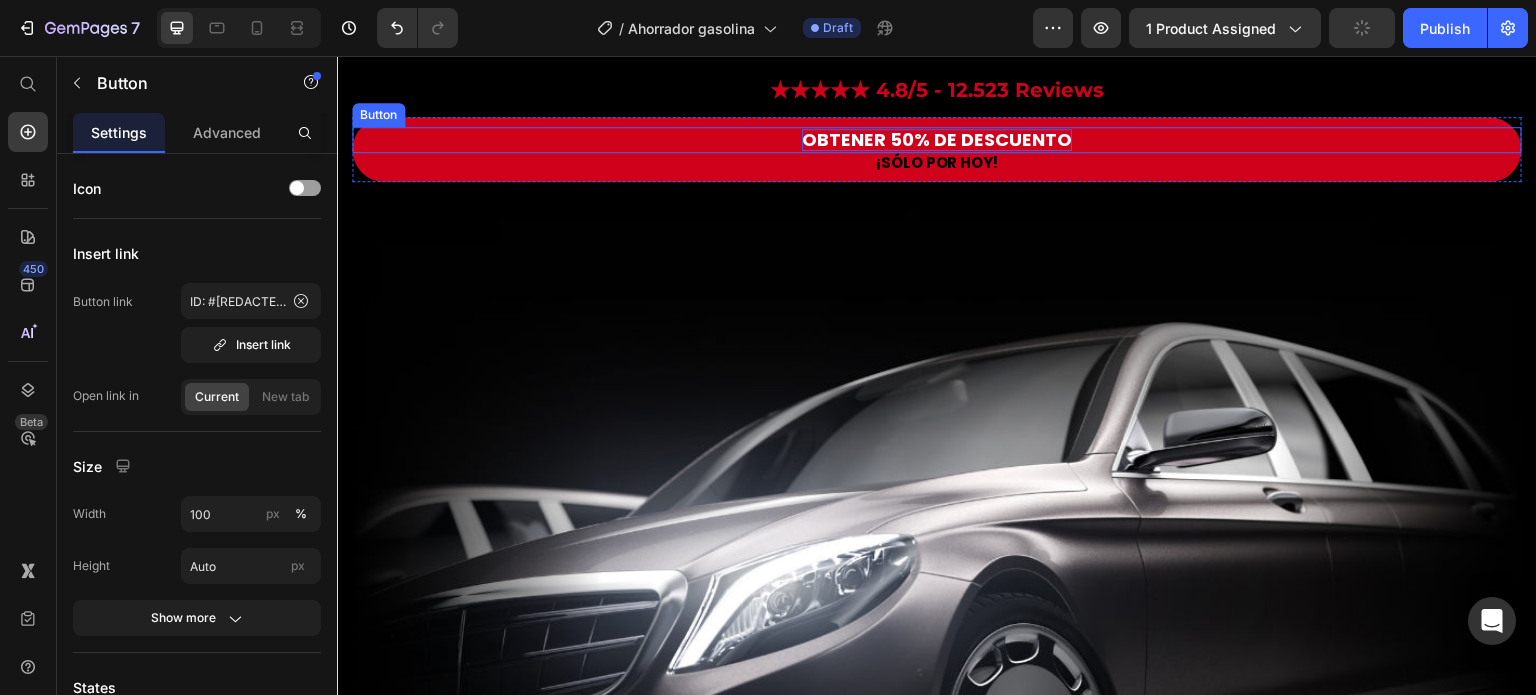 click on "OBTENER 50% DE DESCUENTO" at bounding box center (937, 140) 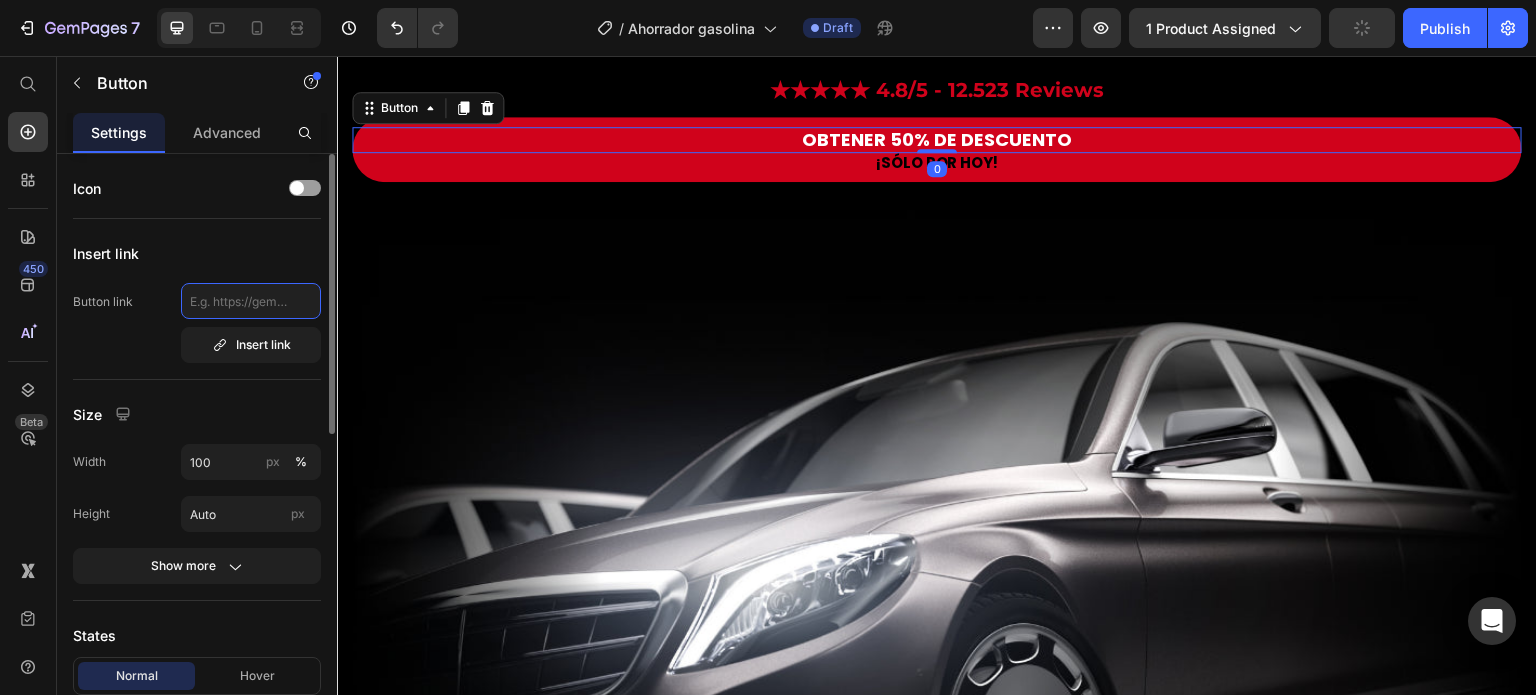 click 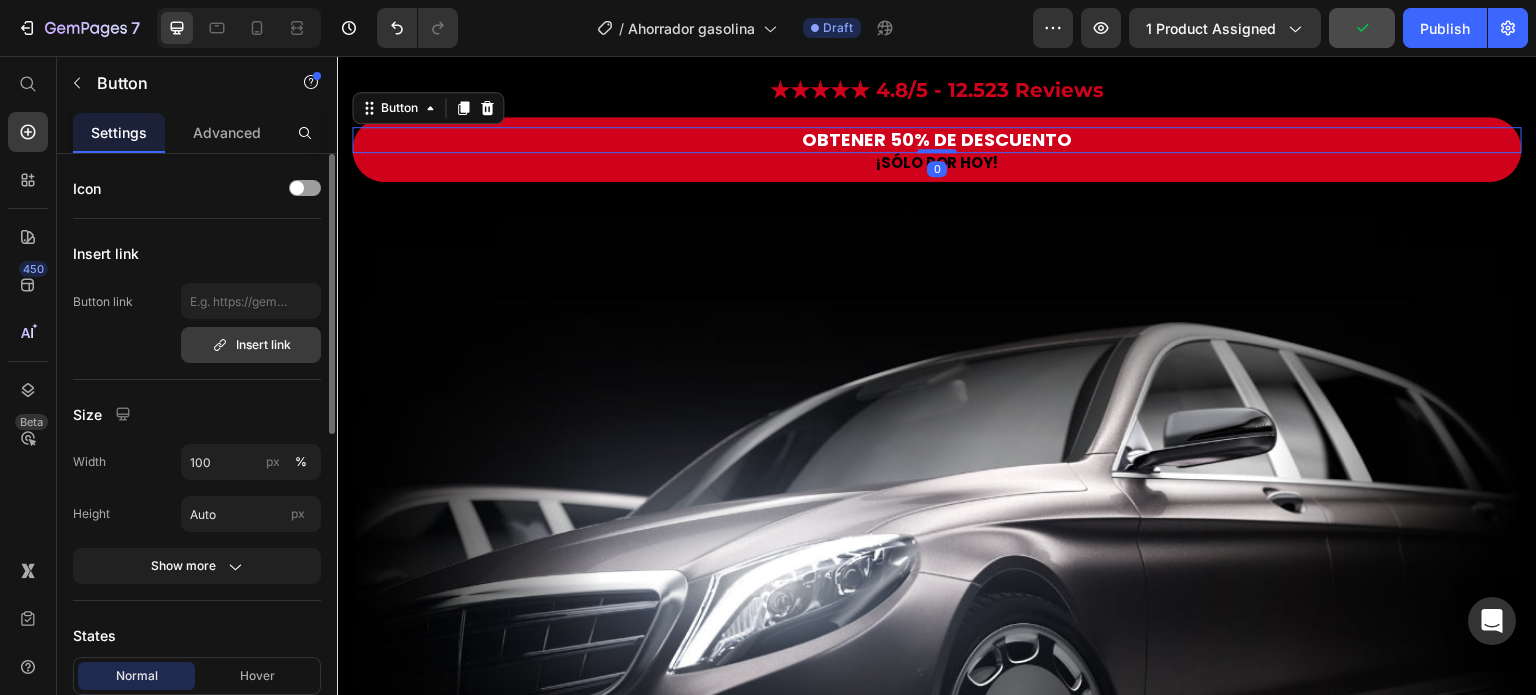 click on "Insert link" at bounding box center [251, 345] 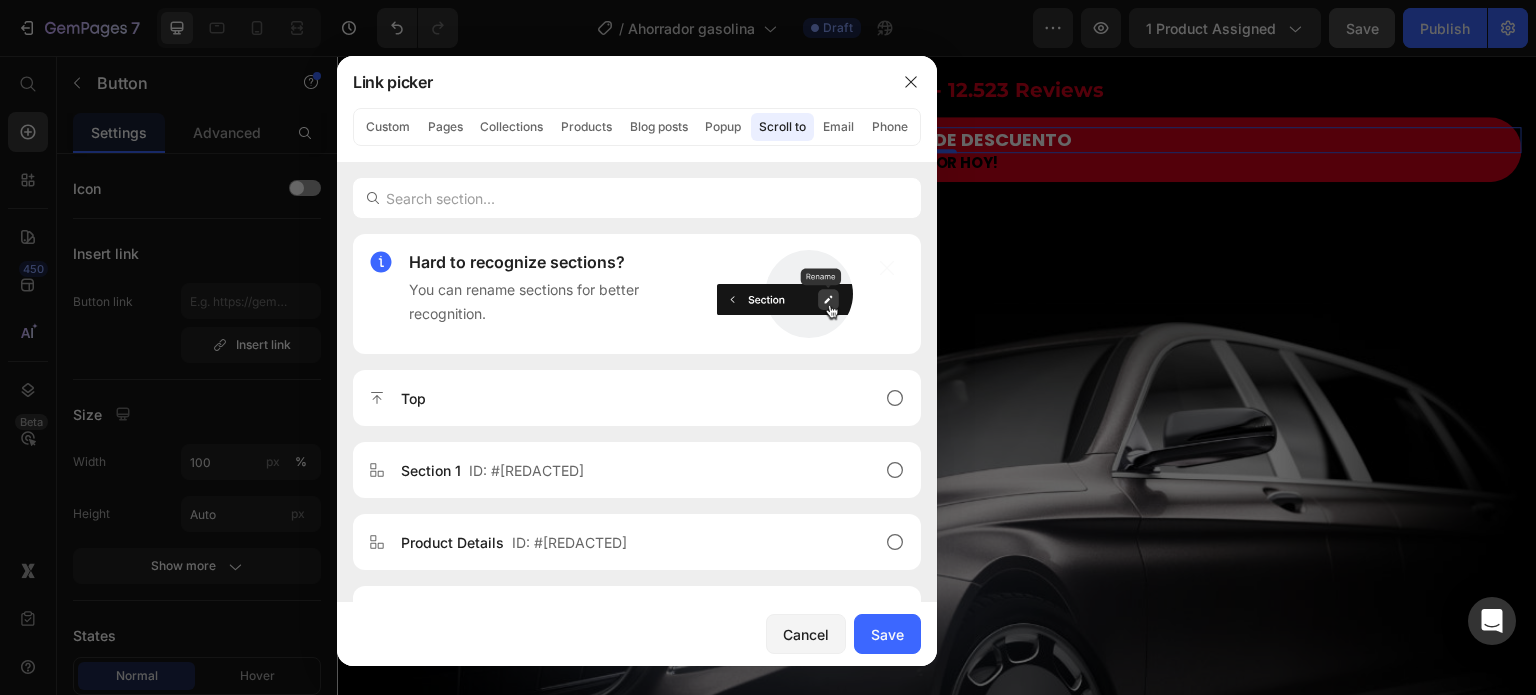 click on "Scroll to" 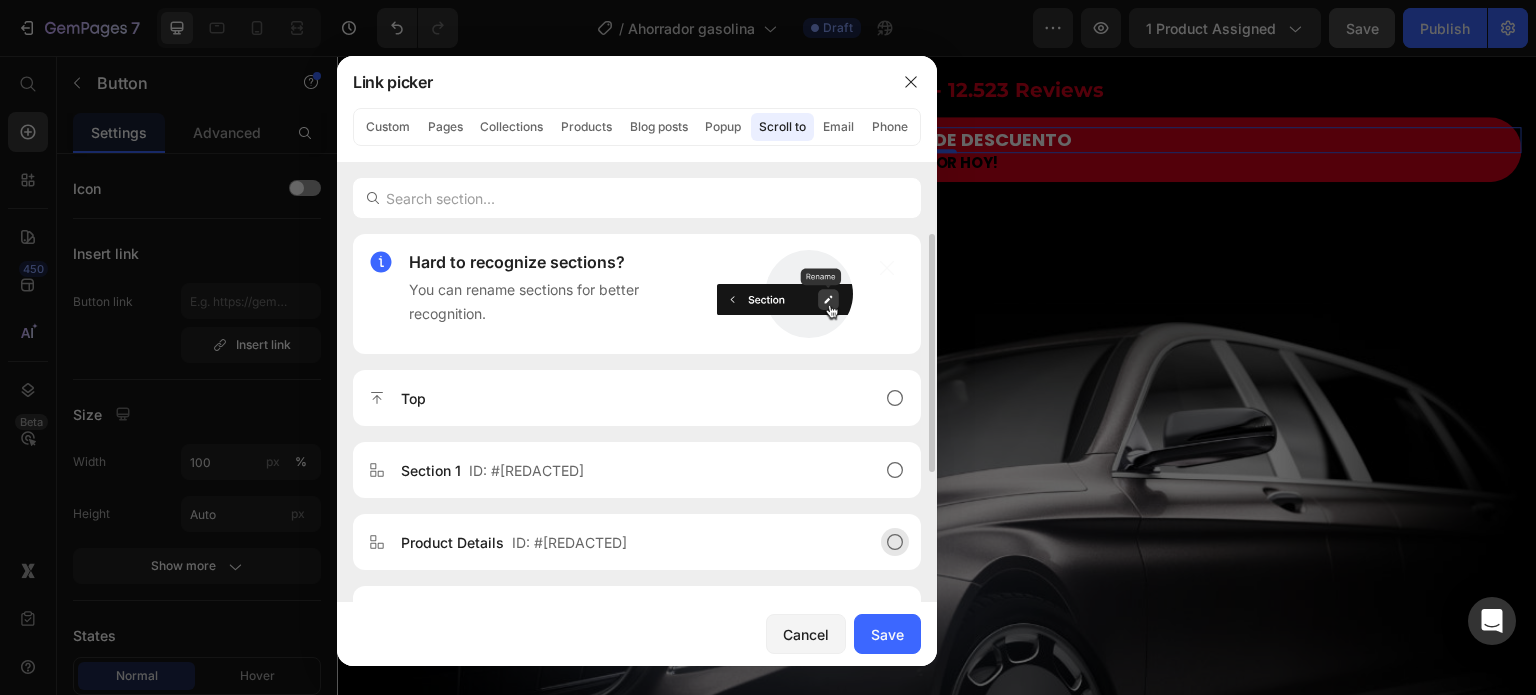 click on "Product Details  ID: #[REDACTED]" at bounding box center [514, 542] 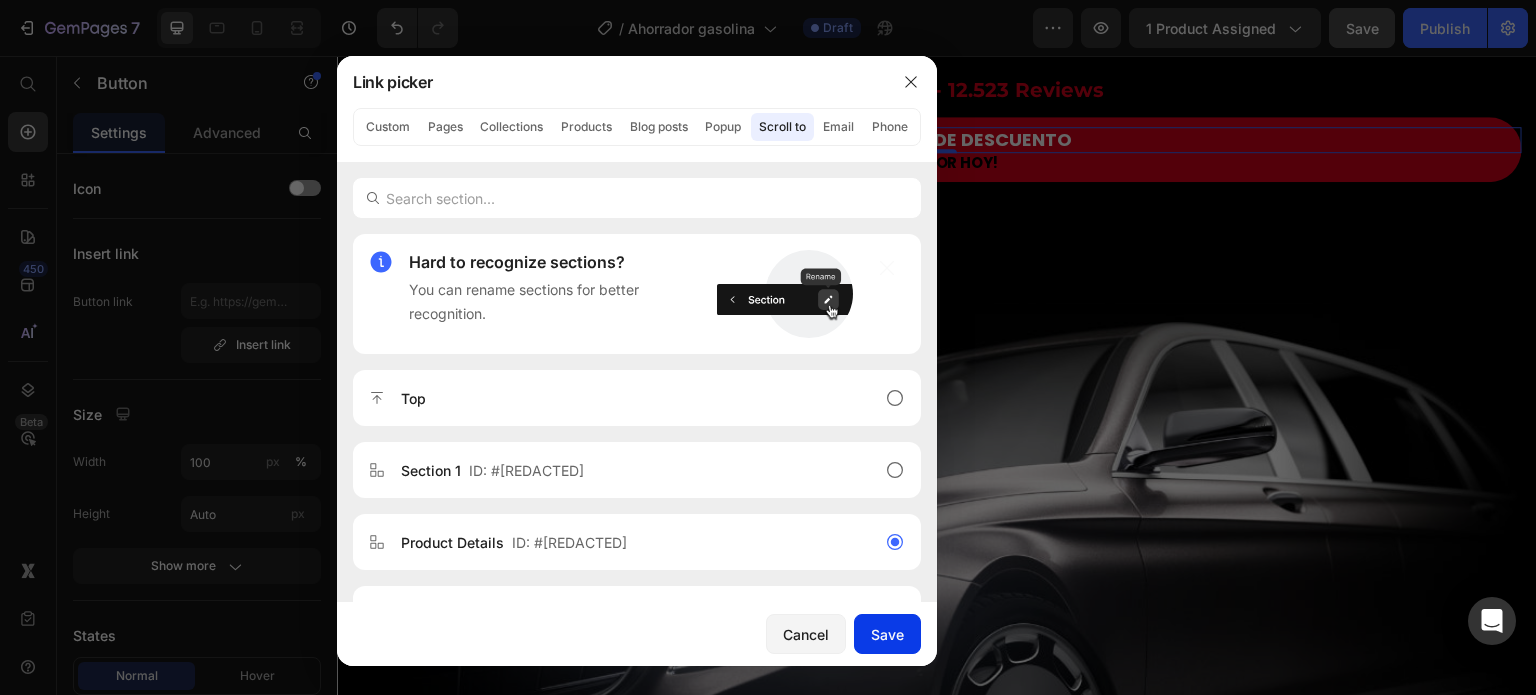 click on "Save" at bounding box center [887, 634] 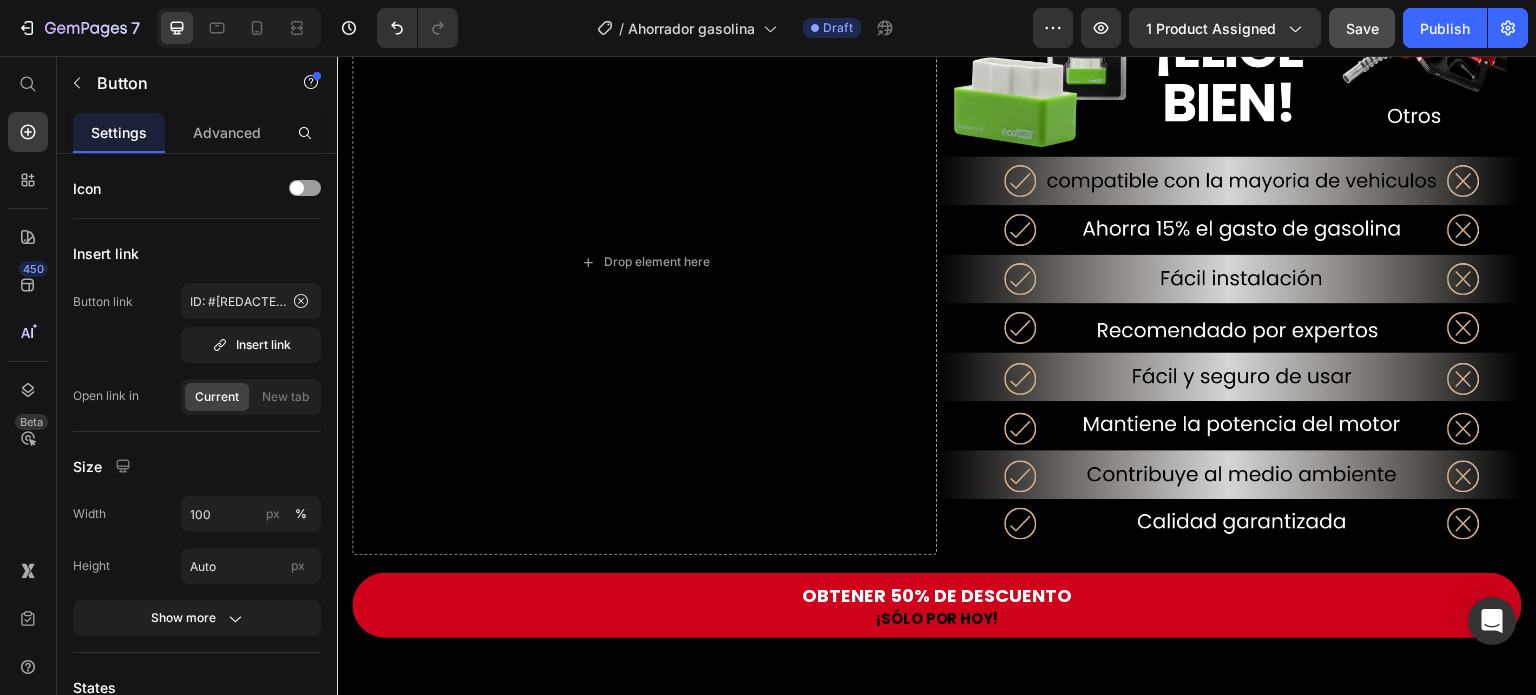 scroll, scrollTop: 4500, scrollLeft: 0, axis: vertical 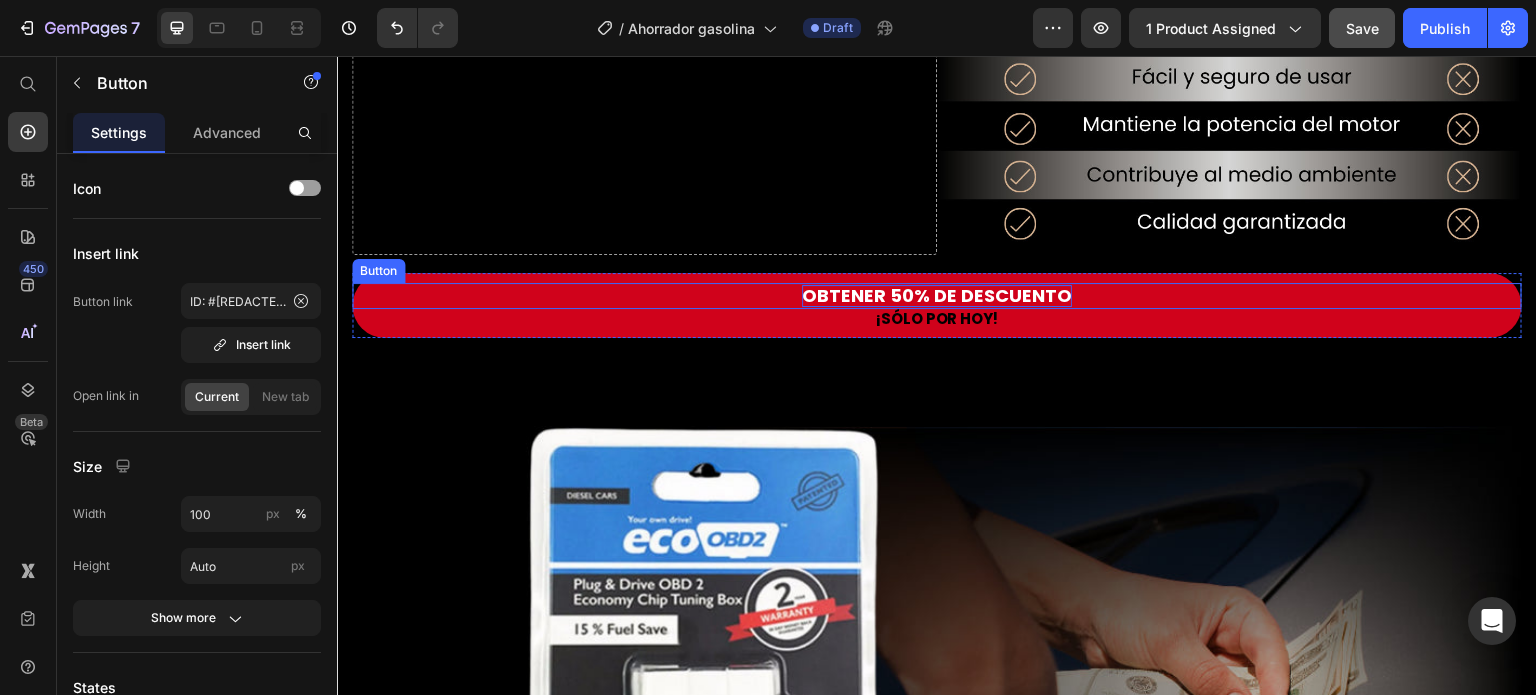 click on "OBTENER 50% DE DESCUENTO" at bounding box center [937, 296] 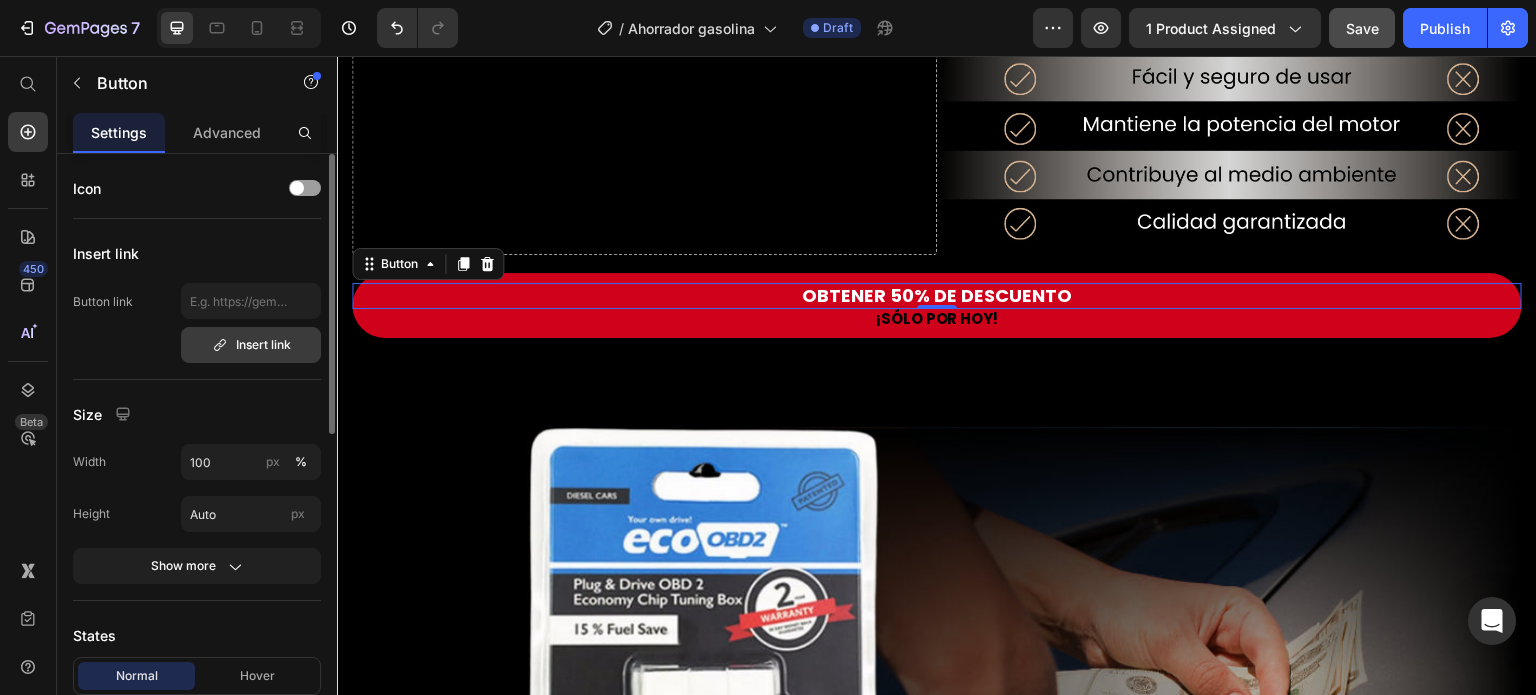 click on "Insert link" at bounding box center (251, 345) 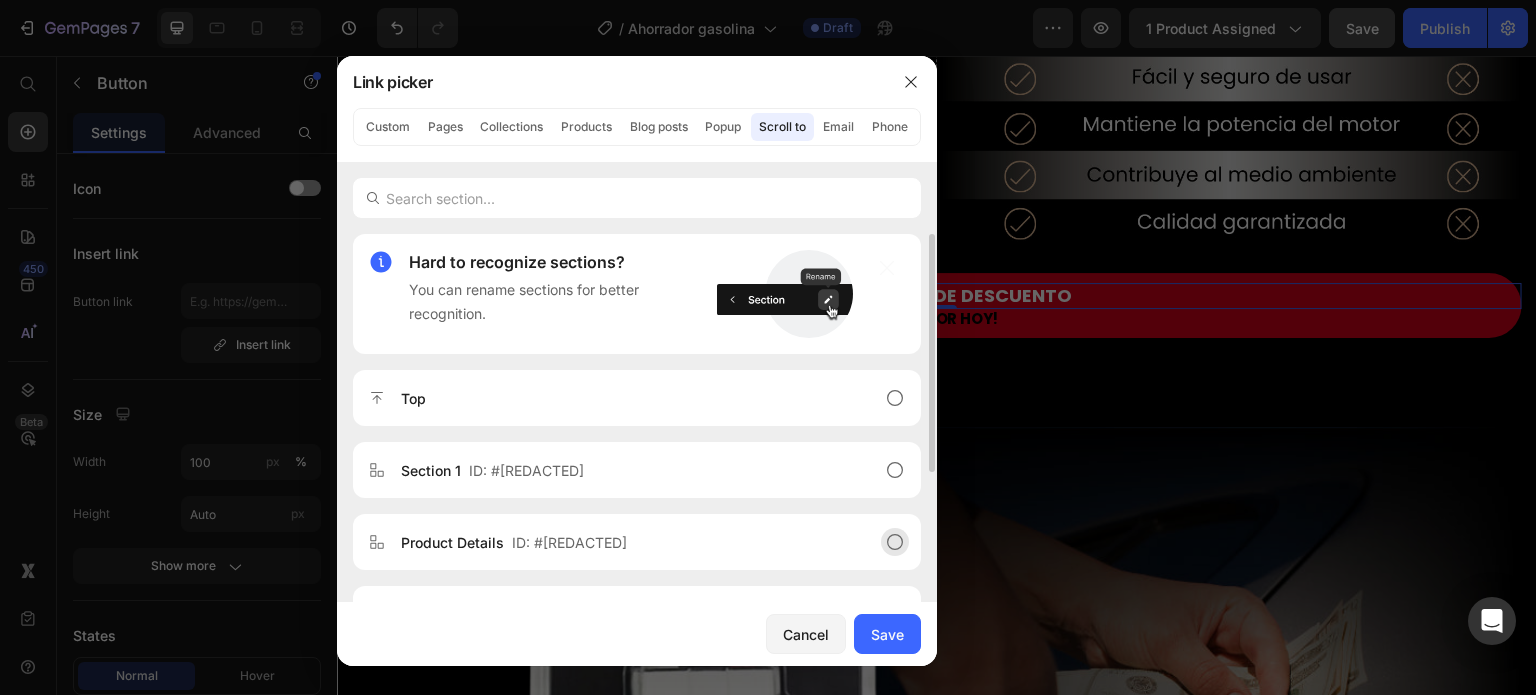 click on "ID: #[REDACTED]" at bounding box center [569, 542] 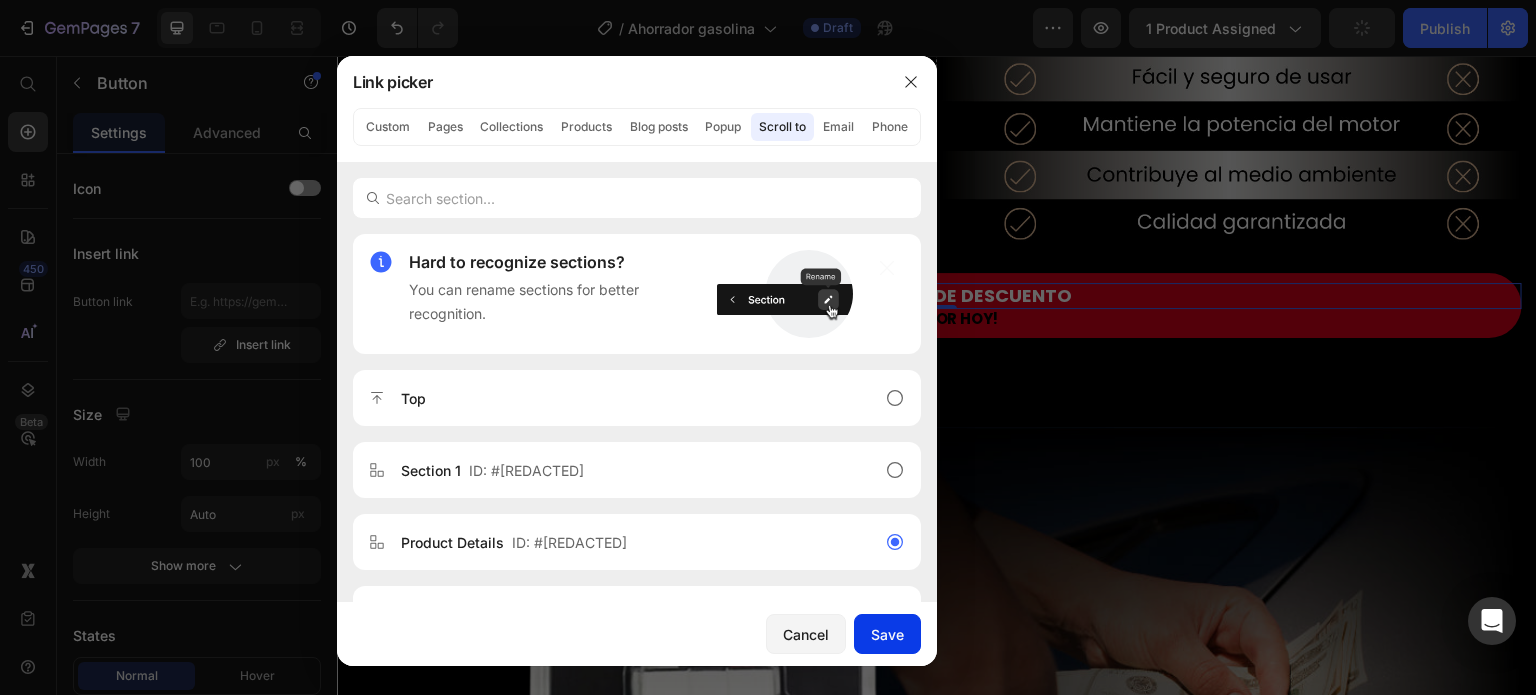 click on "Save" at bounding box center (887, 634) 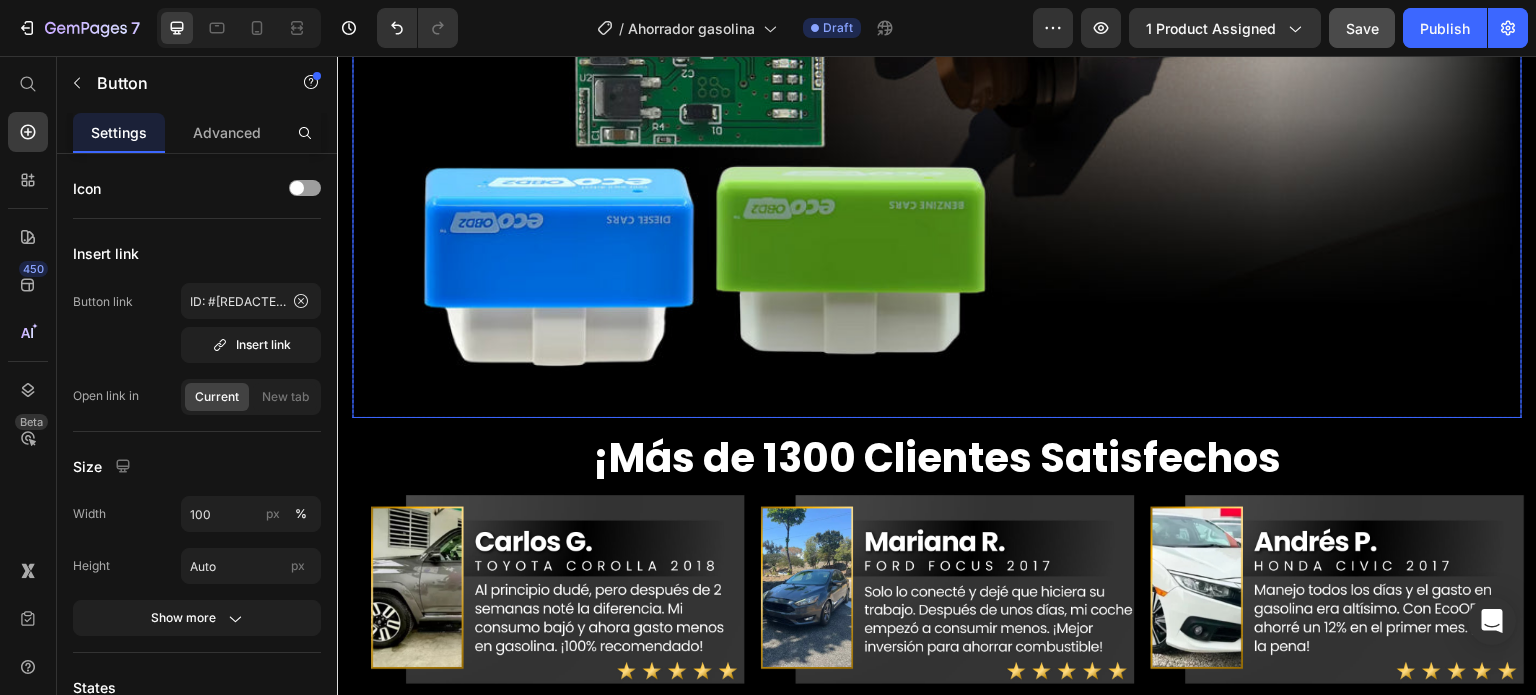 scroll, scrollTop: 5900, scrollLeft: 0, axis: vertical 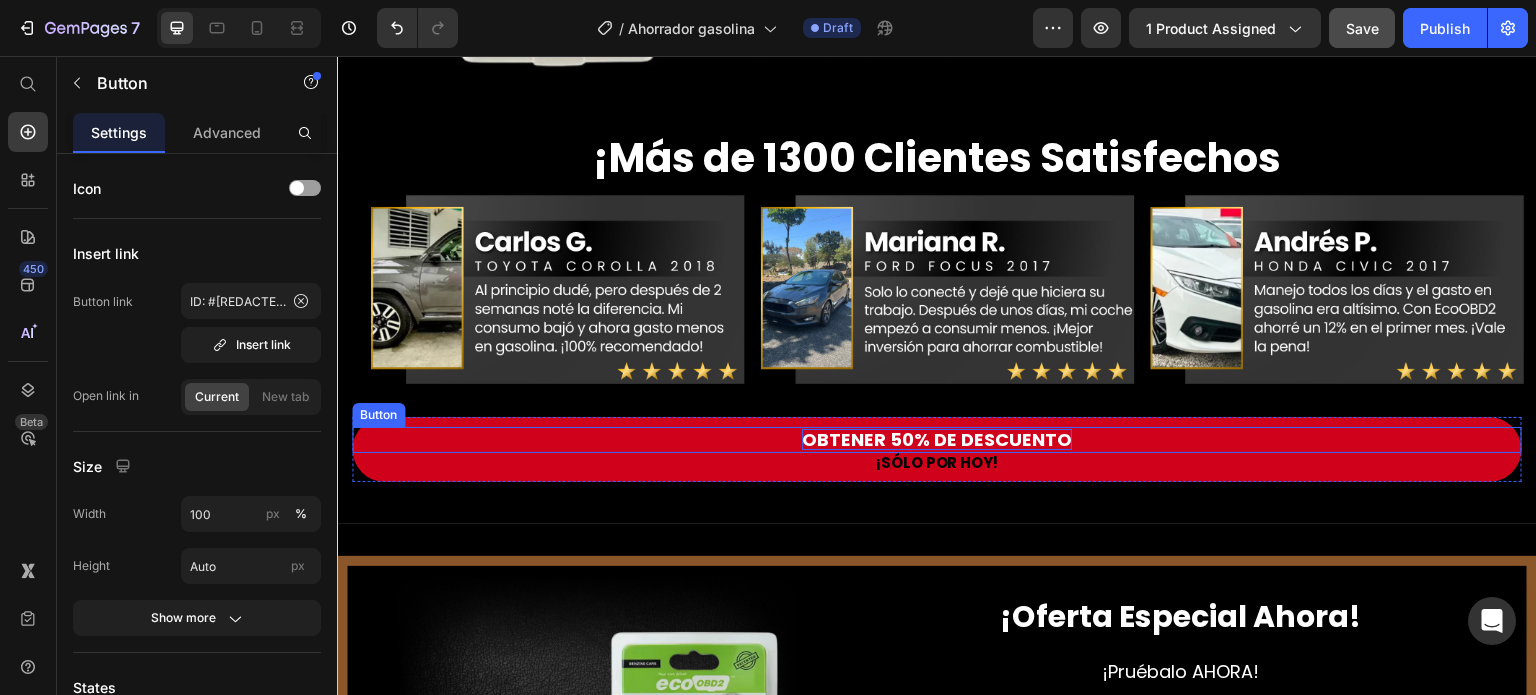click on "OBTENER 50% DE DESCUENTO" at bounding box center (937, 440) 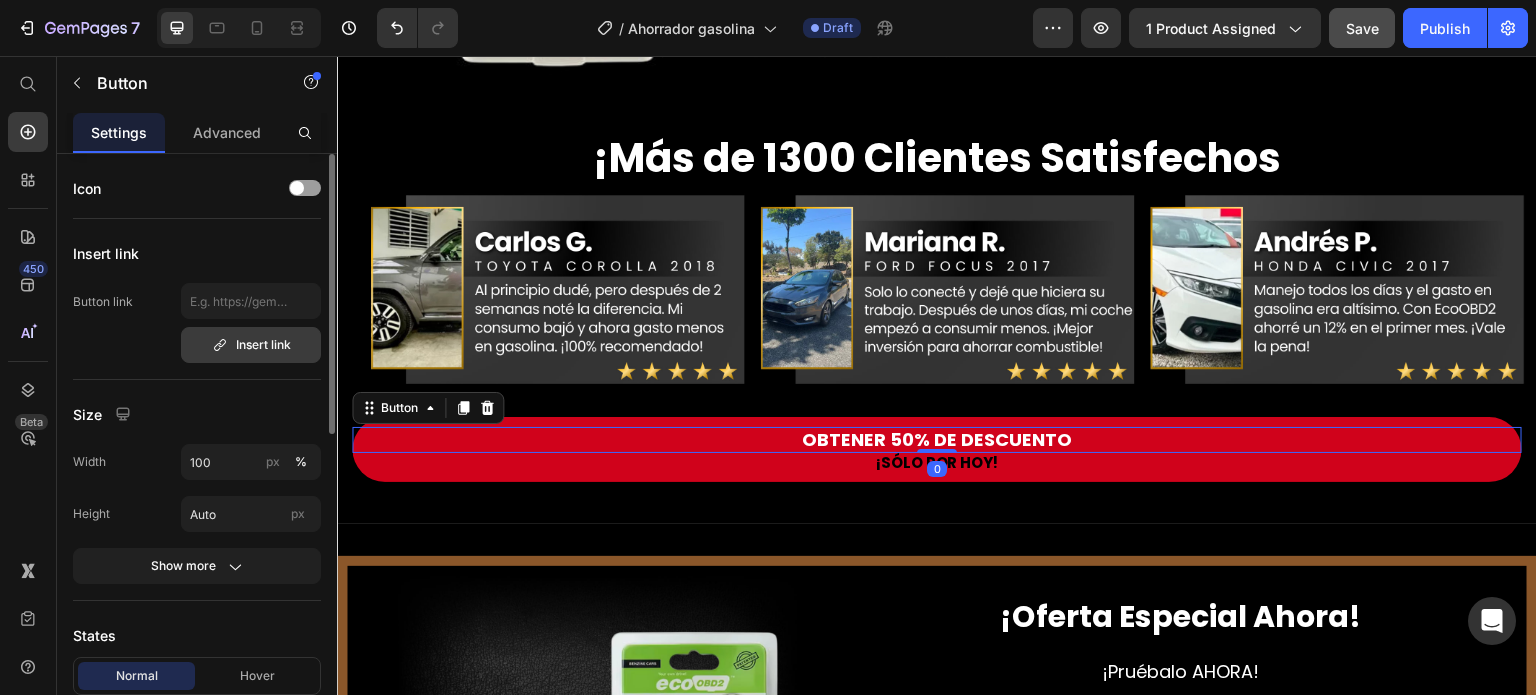 click on "Insert link" at bounding box center (251, 345) 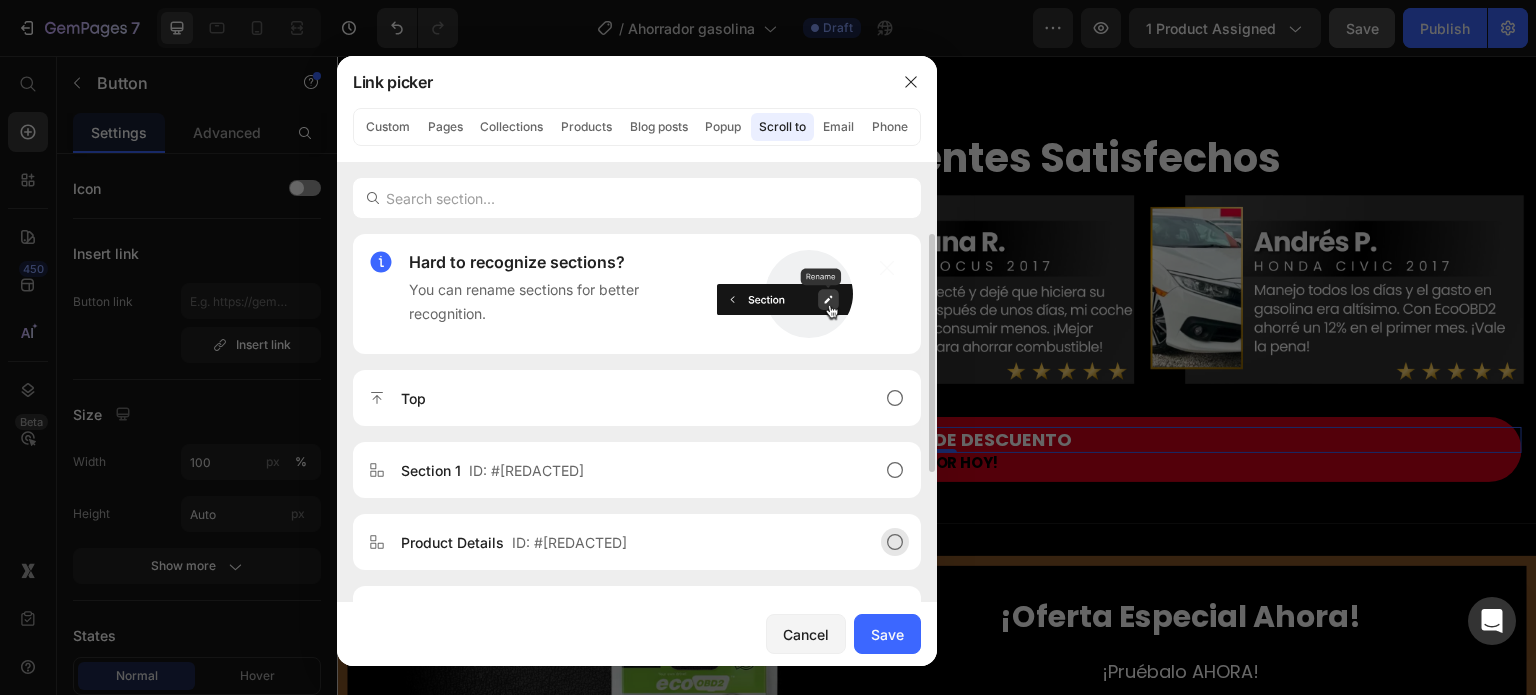 click on "ID: #[REDACTED]" at bounding box center (569, 542) 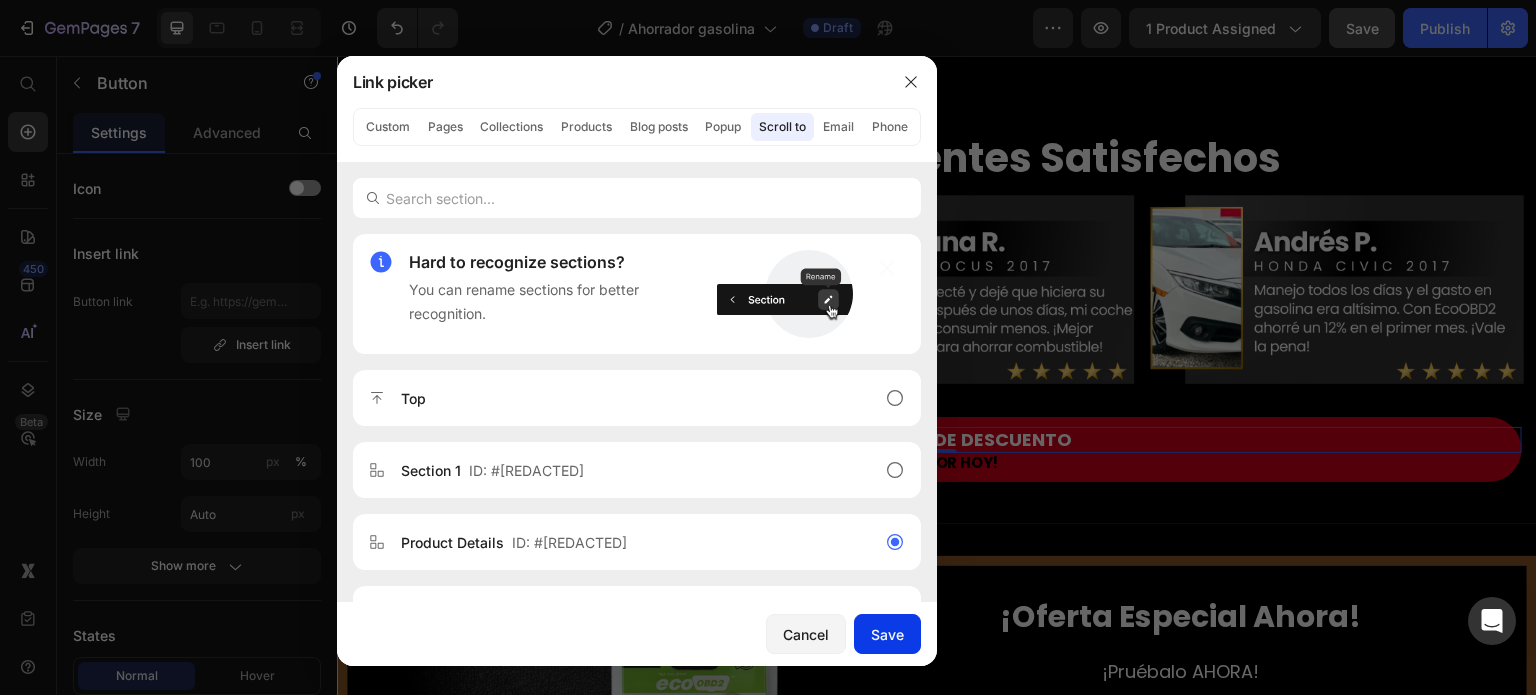 click on "Save" at bounding box center (887, 634) 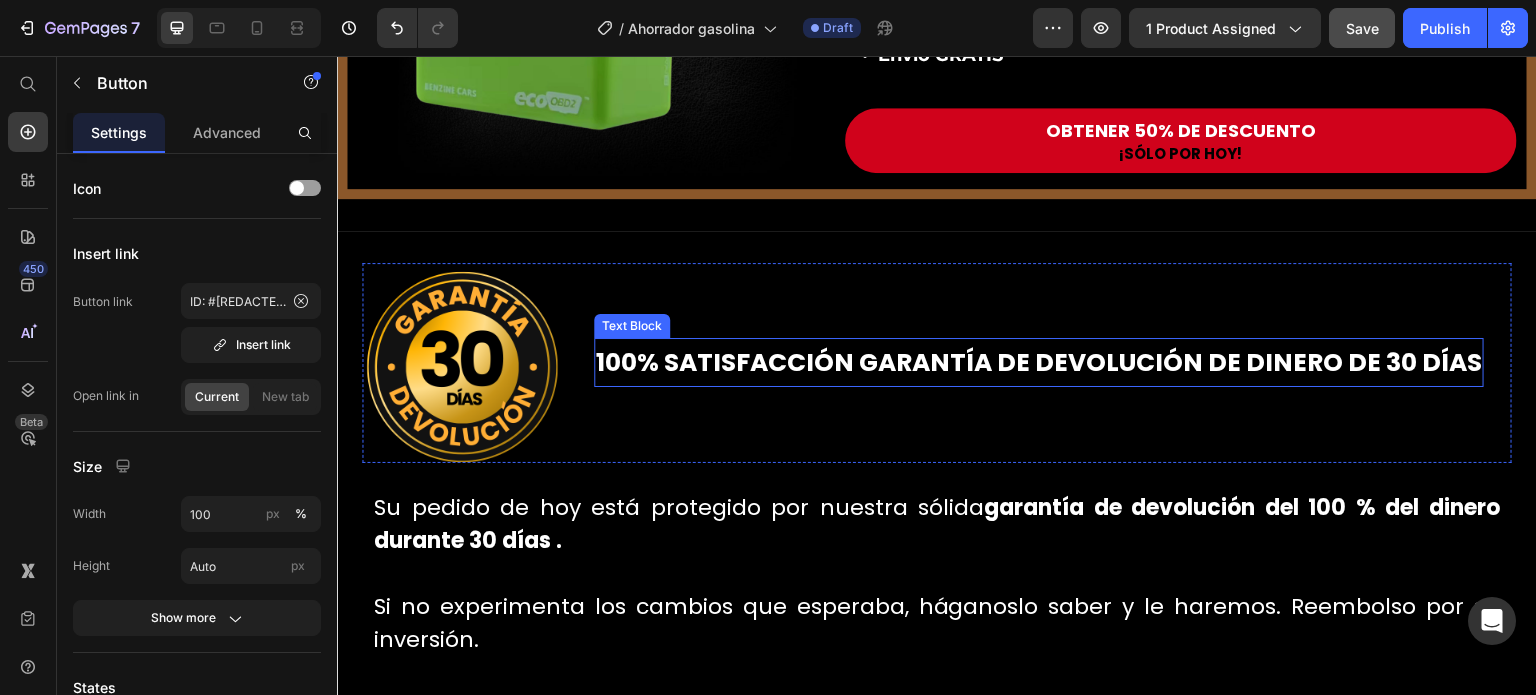 scroll, scrollTop: 6500, scrollLeft: 0, axis: vertical 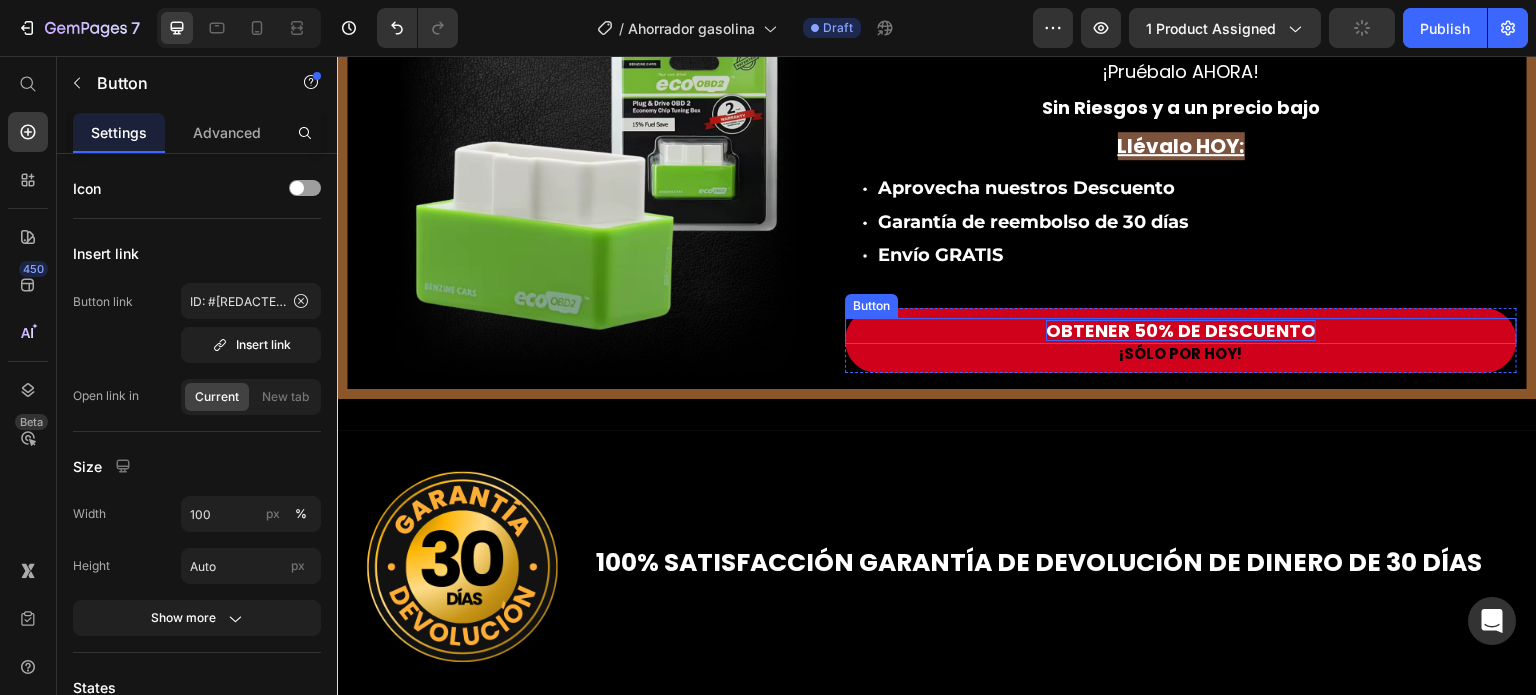 click on "OBTENER 50% DE DESCUENTO" at bounding box center (1181, 331) 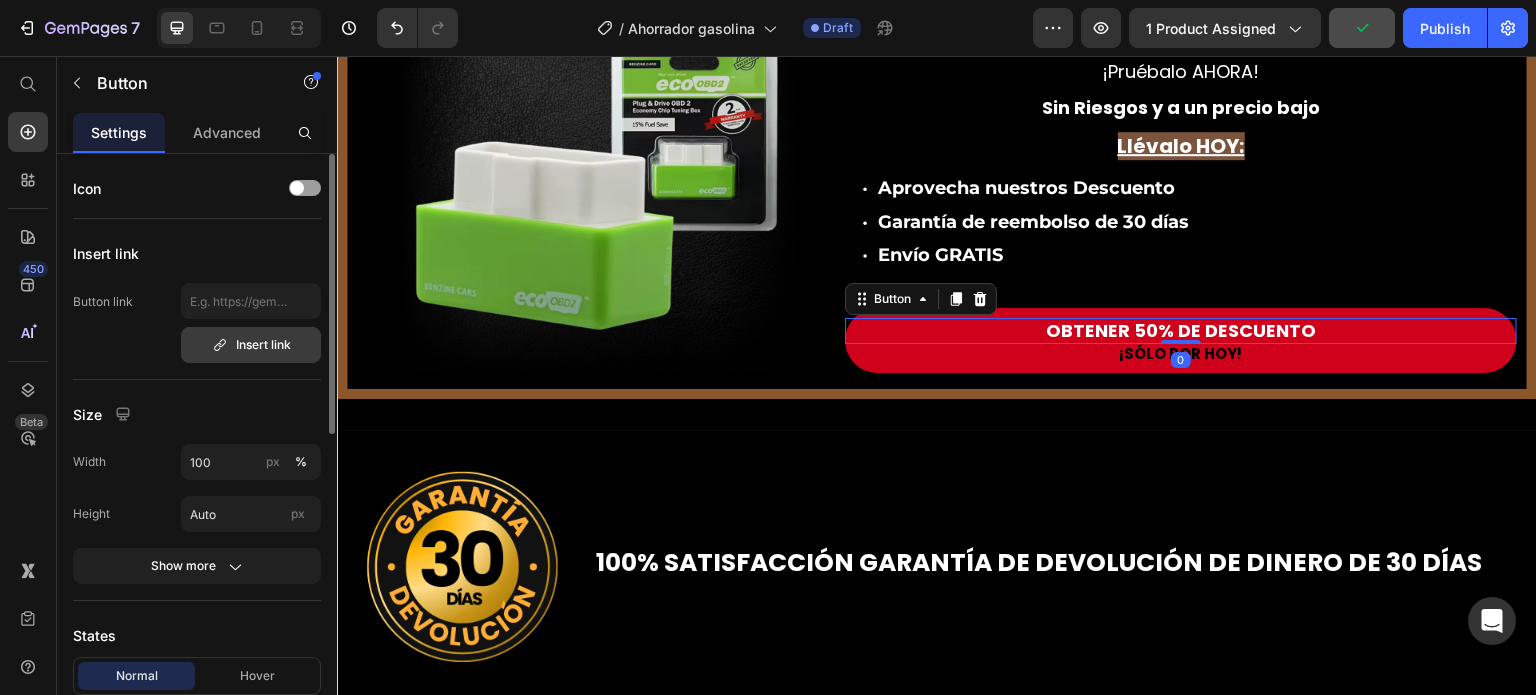 click on "Insert link" at bounding box center [251, 345] 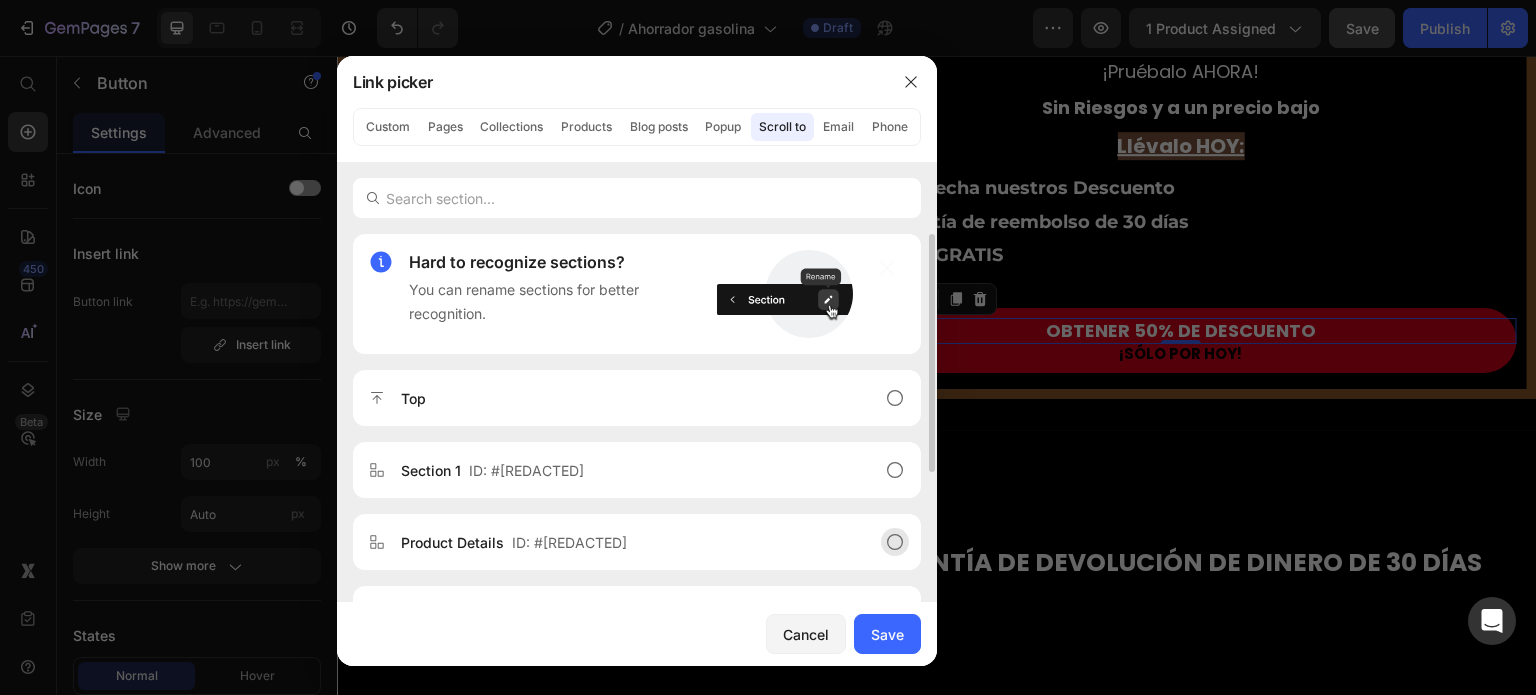 click on "Product Details  ID: #[REDACTED]" at bounding box center [514, 542] 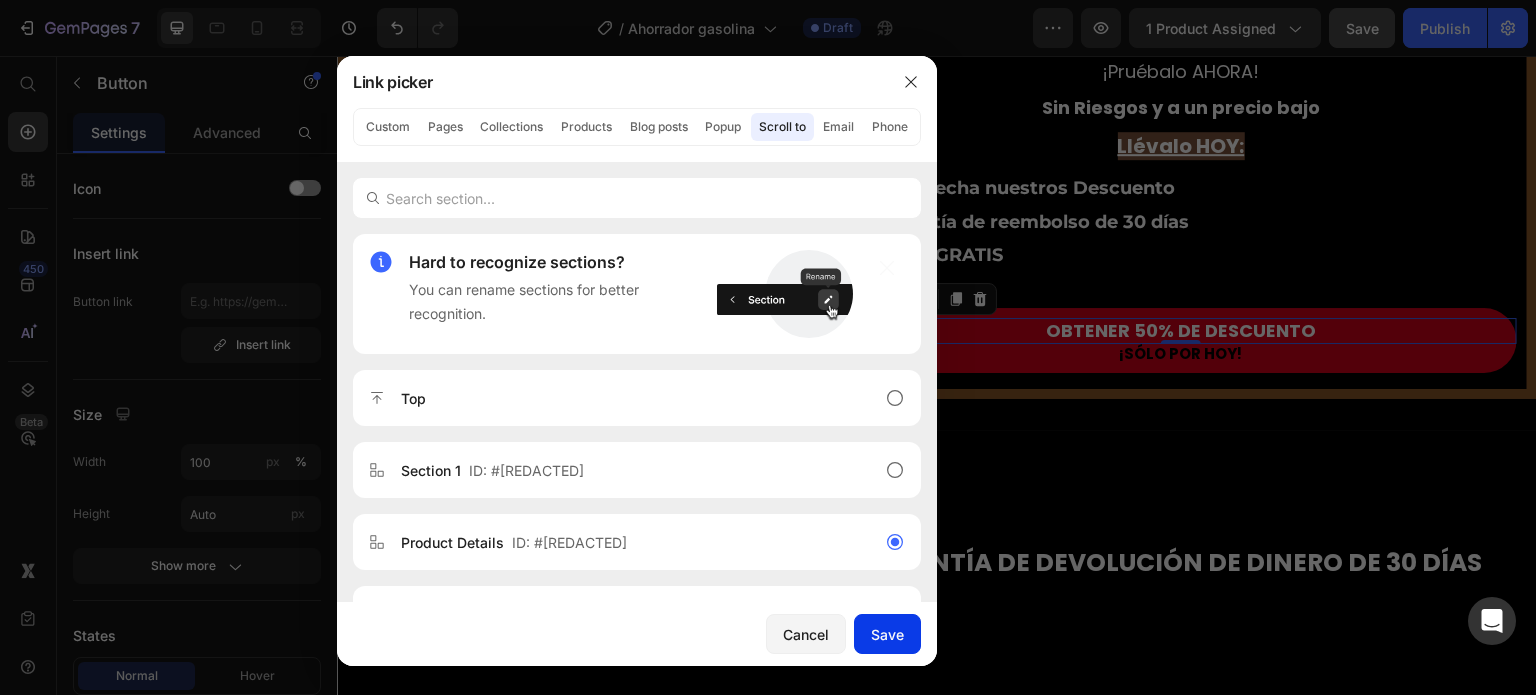 click on "Save" 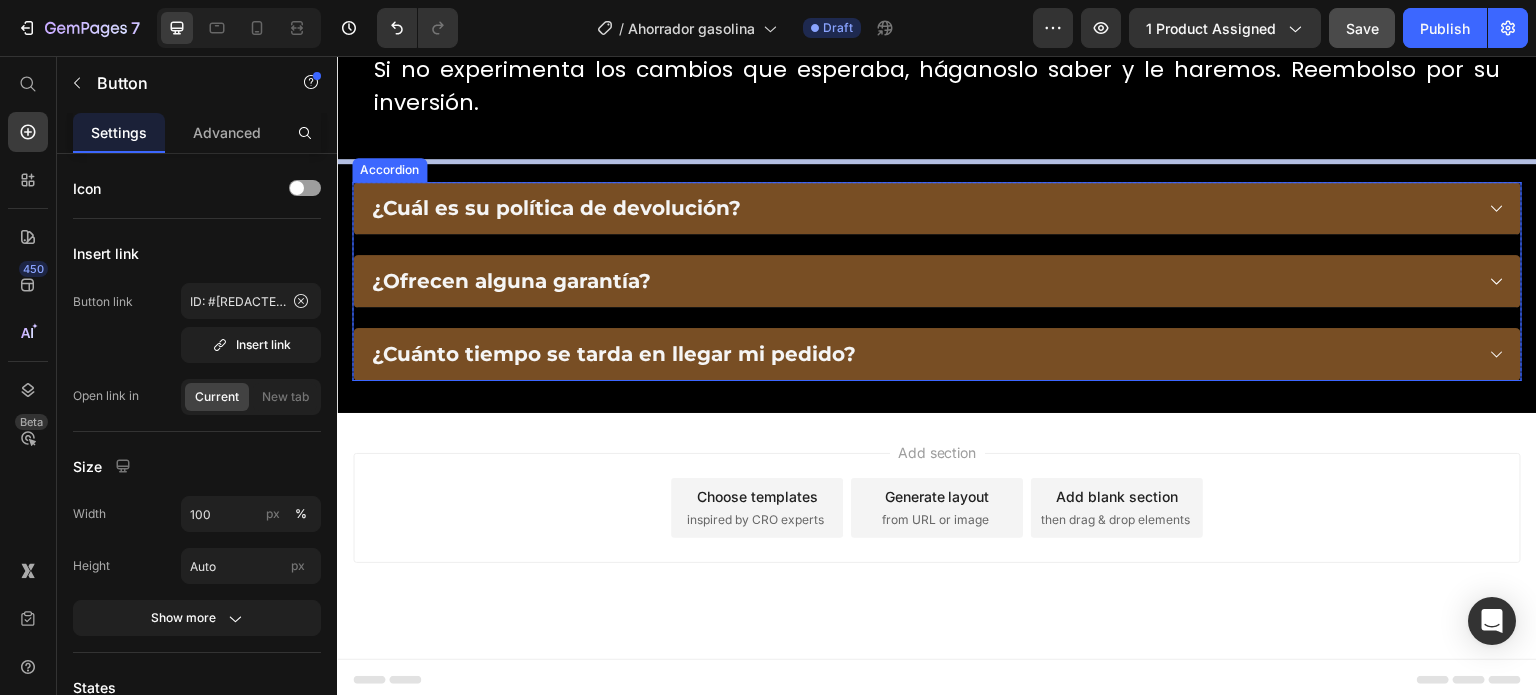 scroll, scrollTop: 6937, scrollLeft: 0, axis: vertical 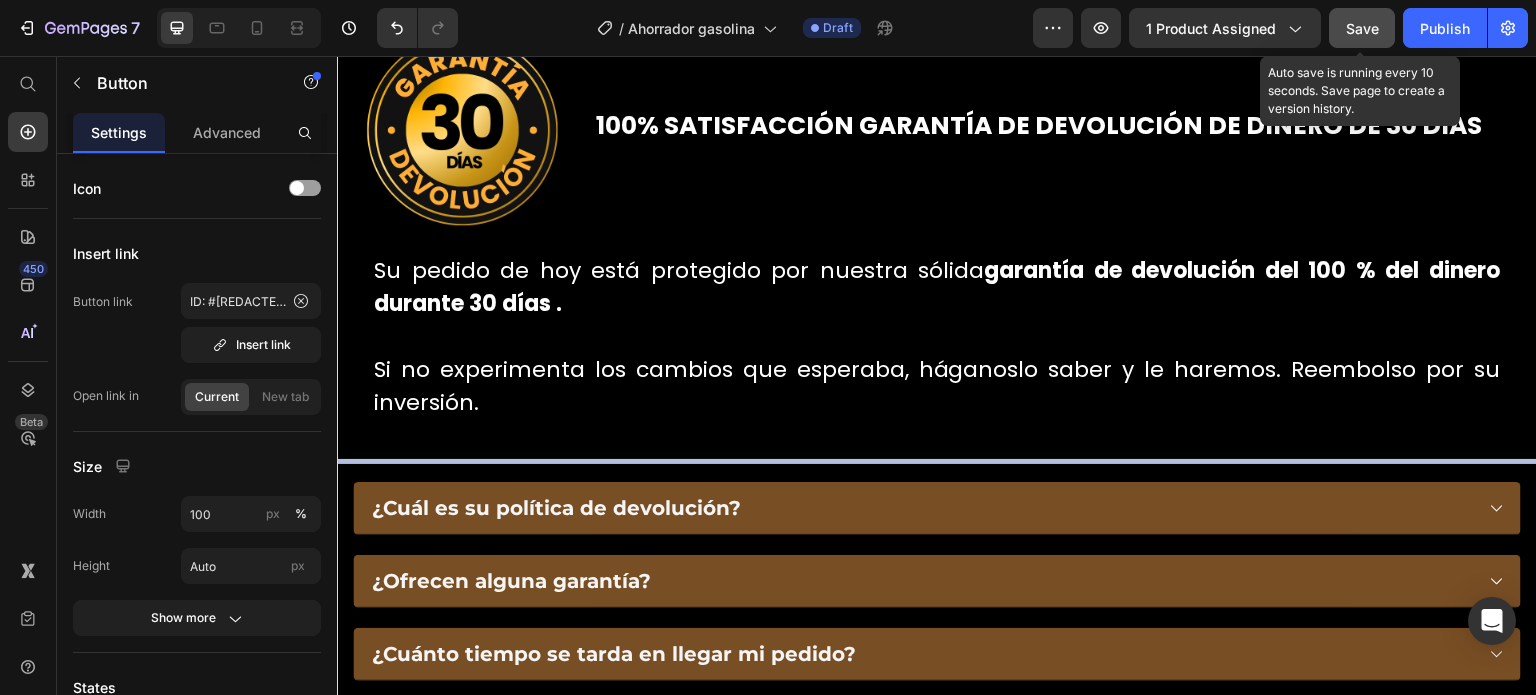 click on "Save" at bounding box center (1362, 28) 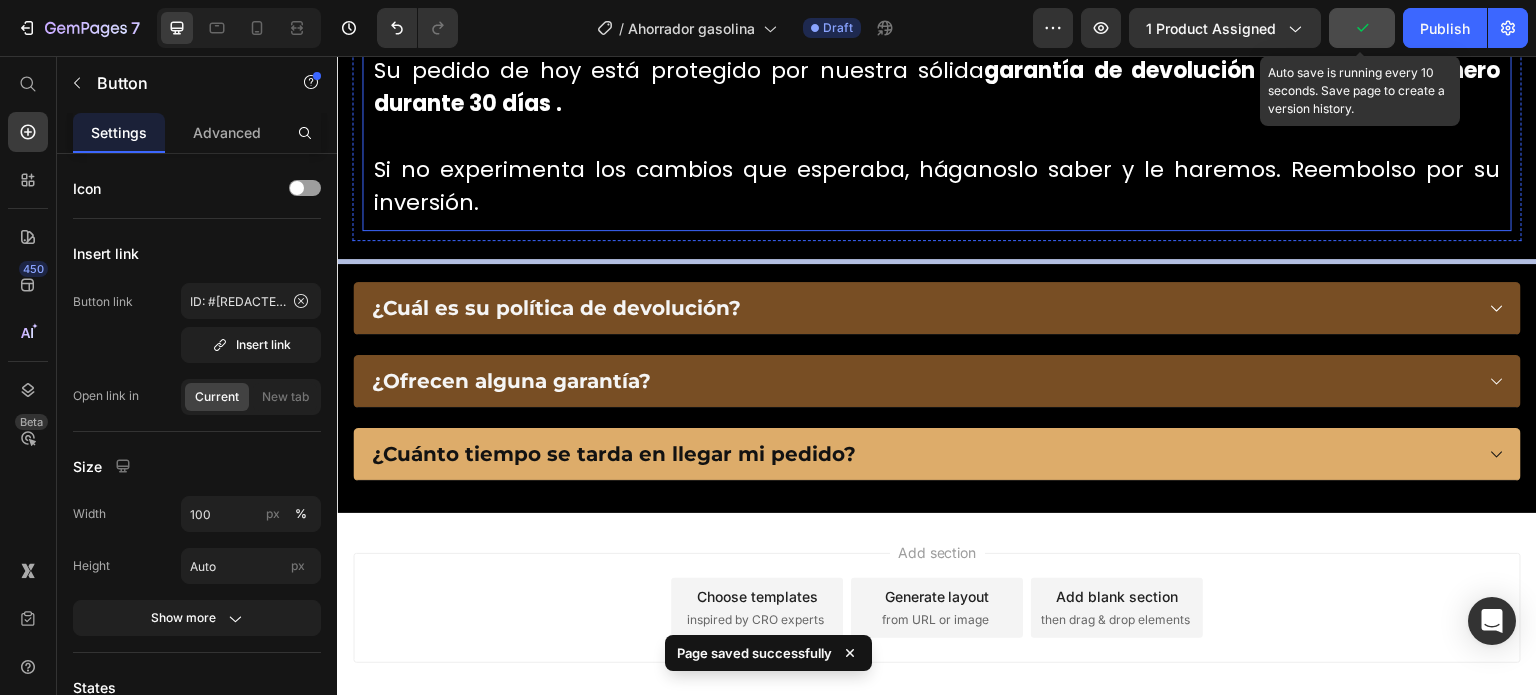scroll, scrollTop: 7237, scrollLeft: 0, axis: vertical 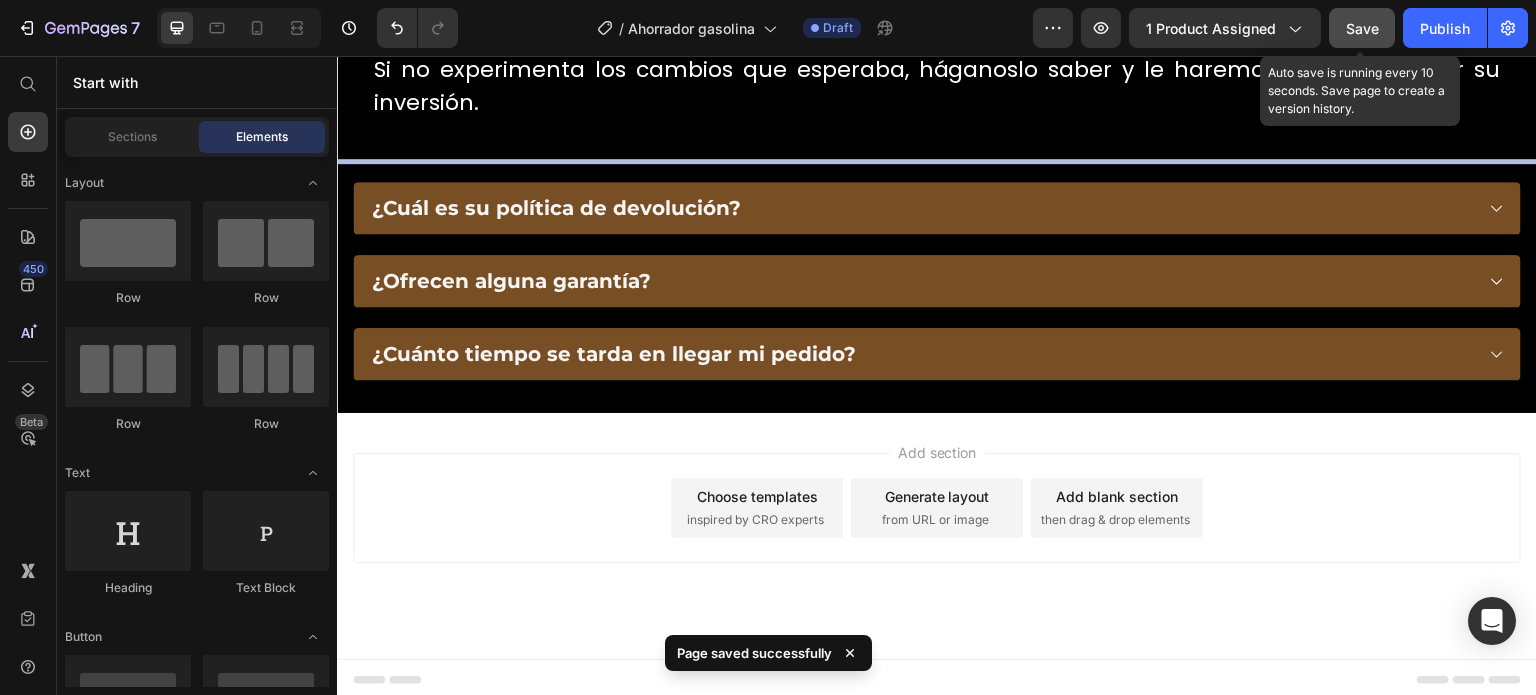 click on "Add blank section then drag & drop elements" at bounding box center [1117, 508] 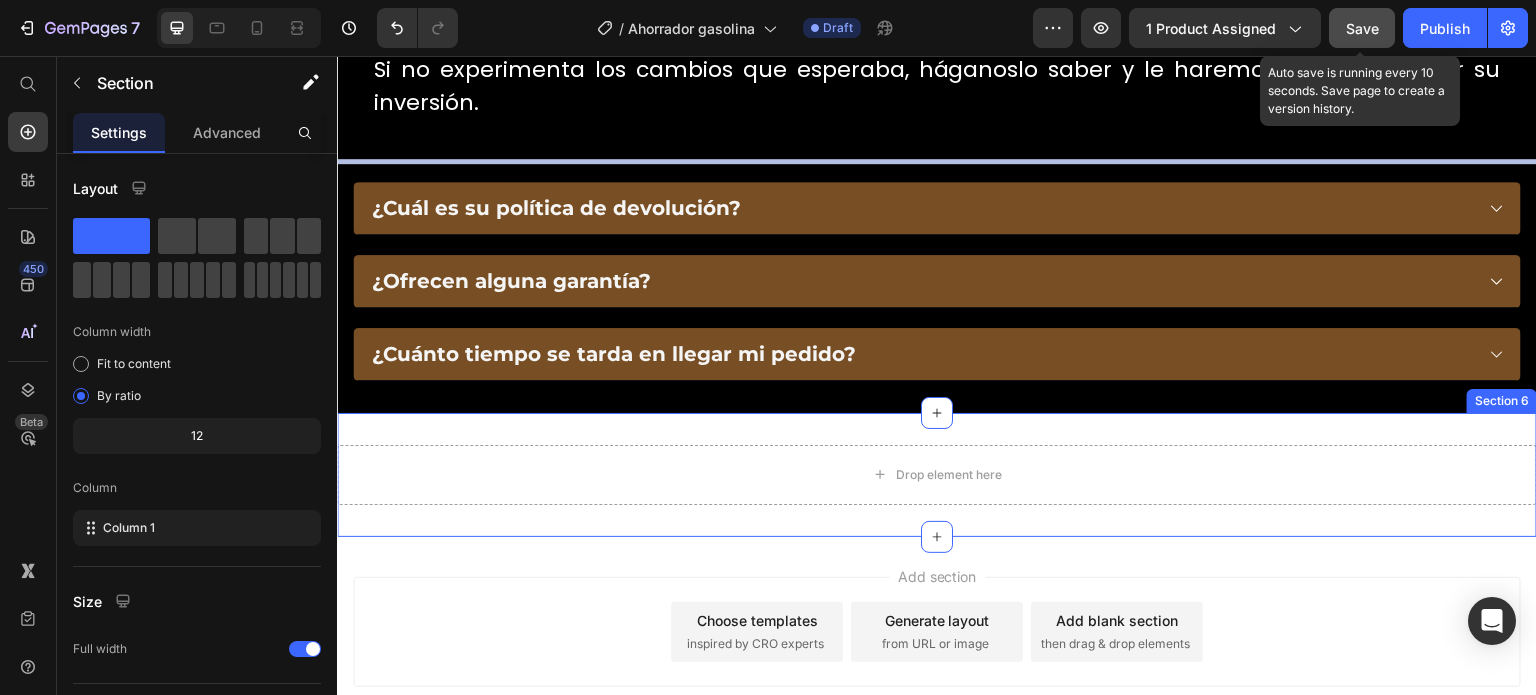 click on "Drop element here Section 6" at bounding box center [937, 475] 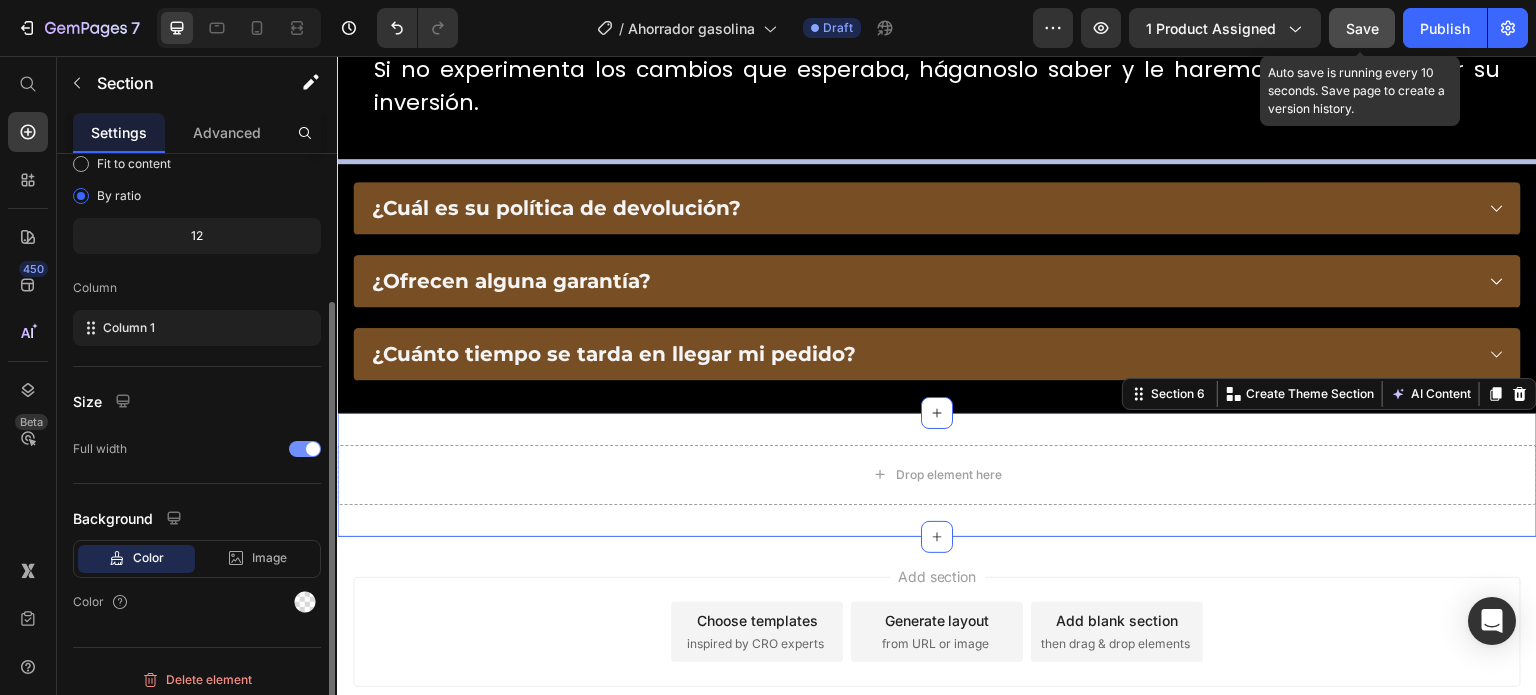 scroll, scrollTop: 208, scrollLeft: 0, axis: vertical 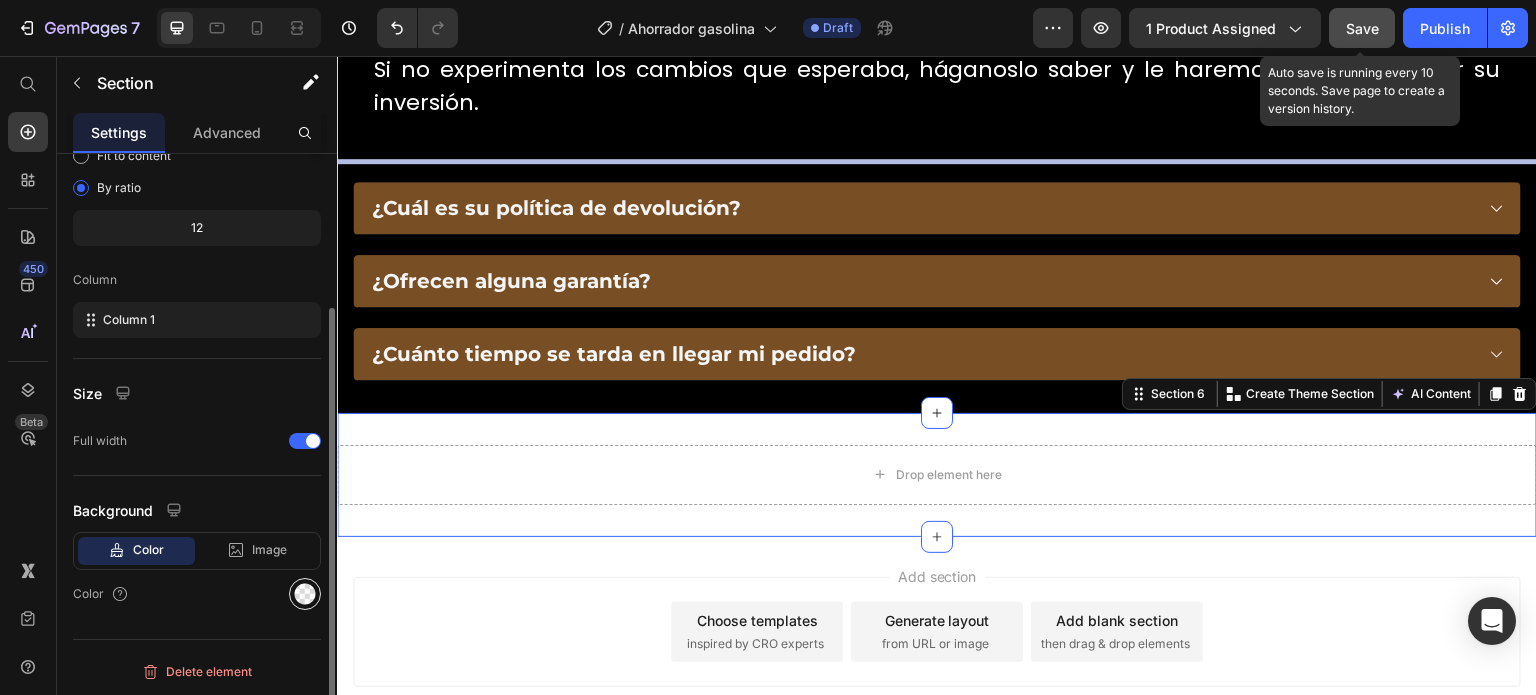 click at bounding box center [305, 594] 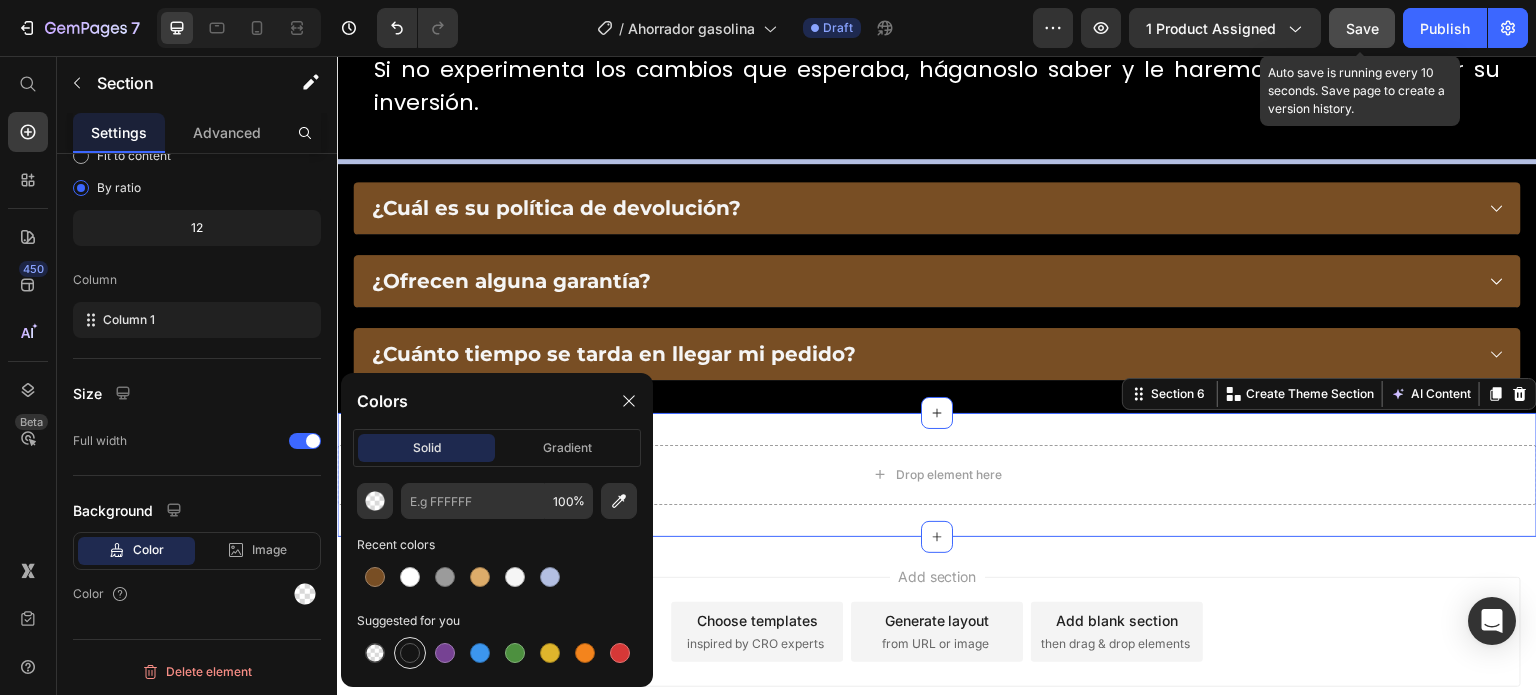 click at bounding box center [410, 653] 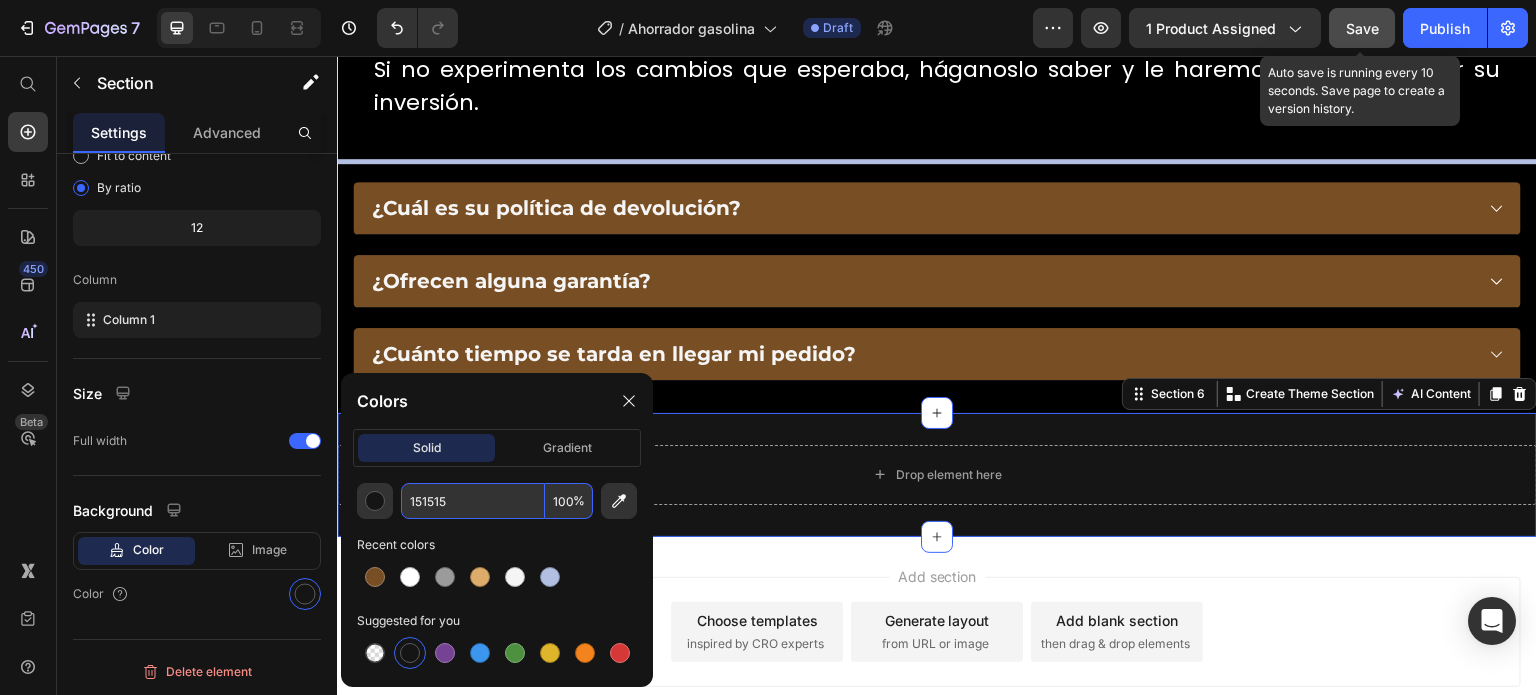 click on "151515" at bounding box center [473, 501] 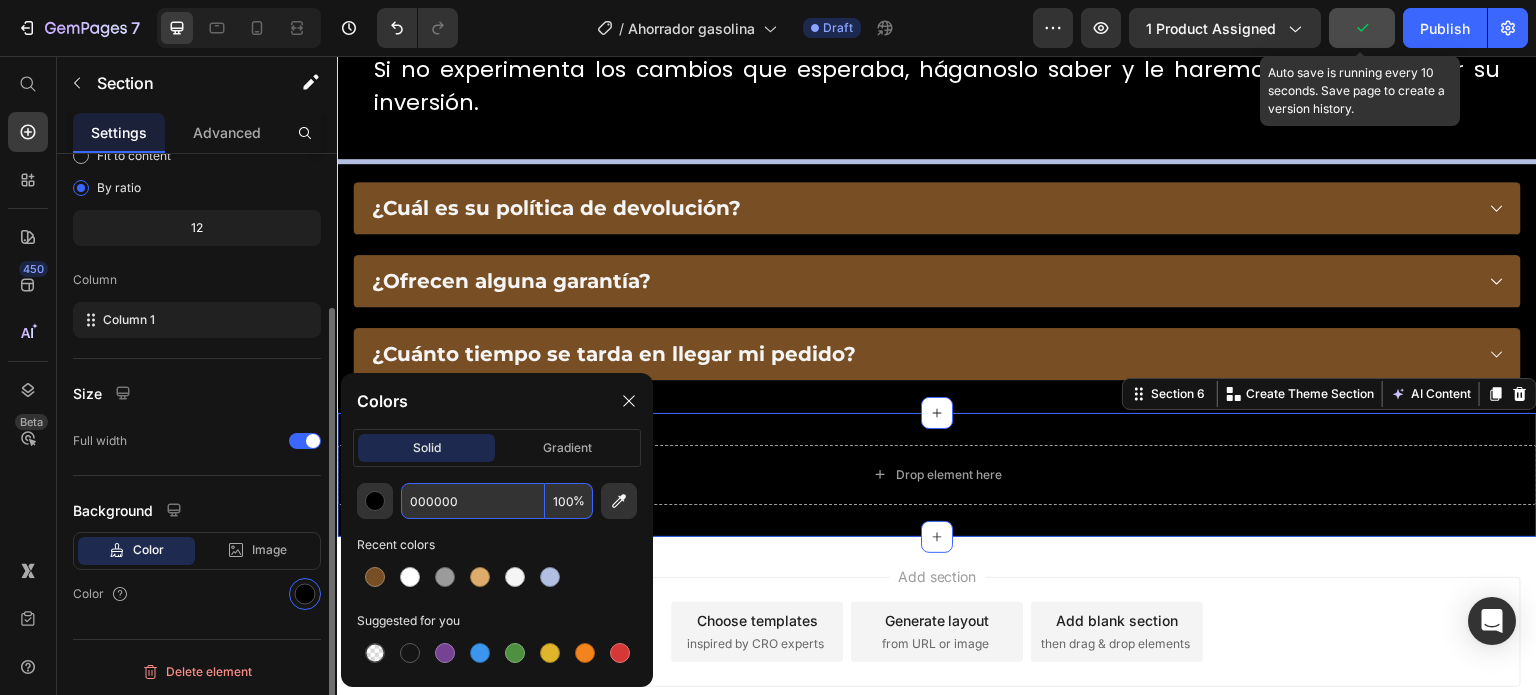type on "000000" 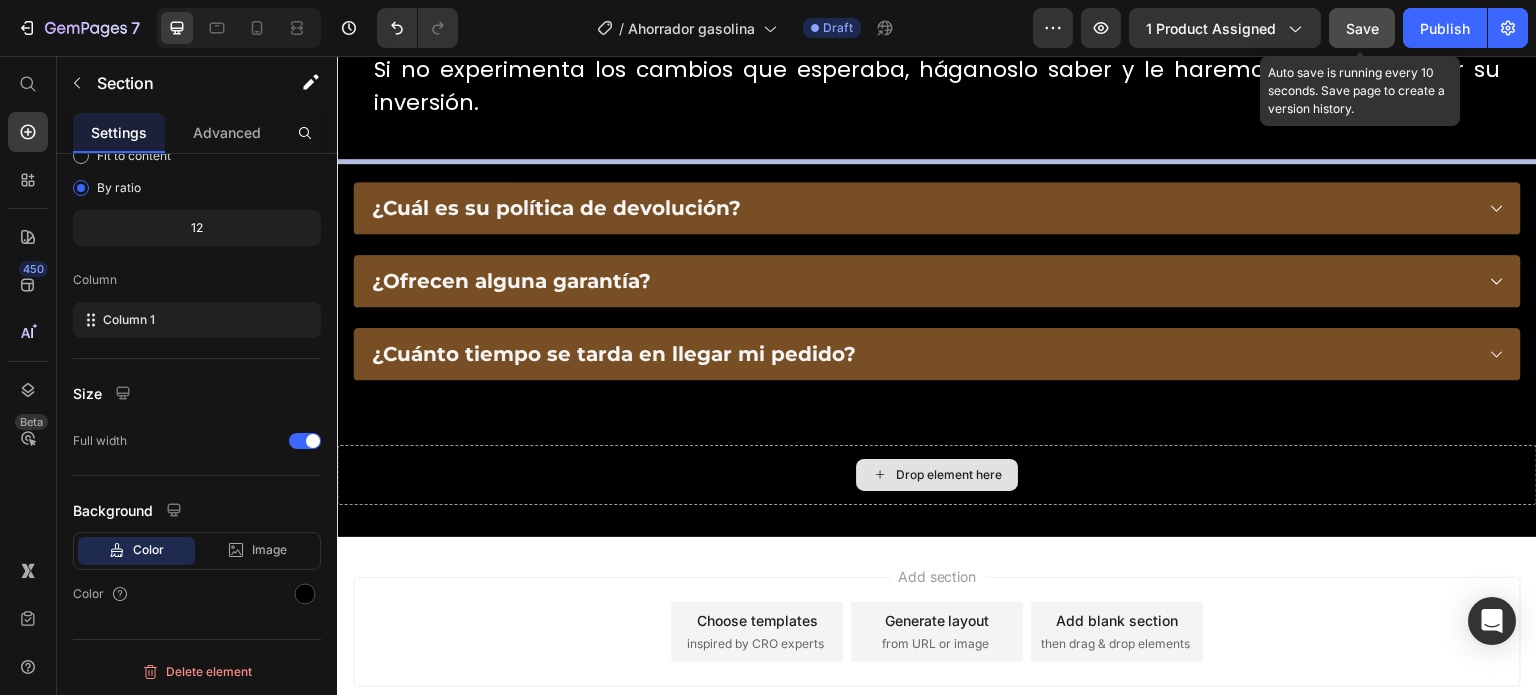 click on "Drop element here" at bounding box center [949, 475] 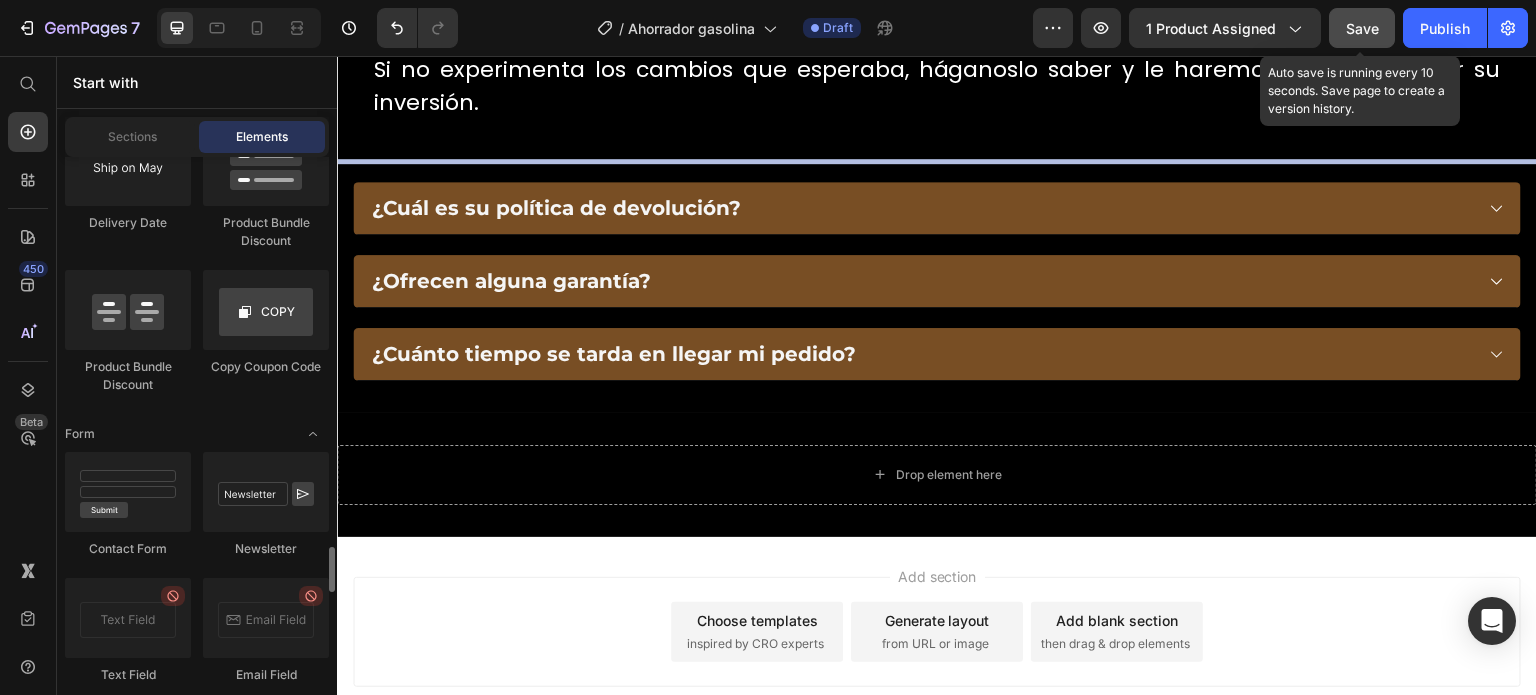 scroll, scrollTop: 4155, scrollLeft: 0, axis: vertical 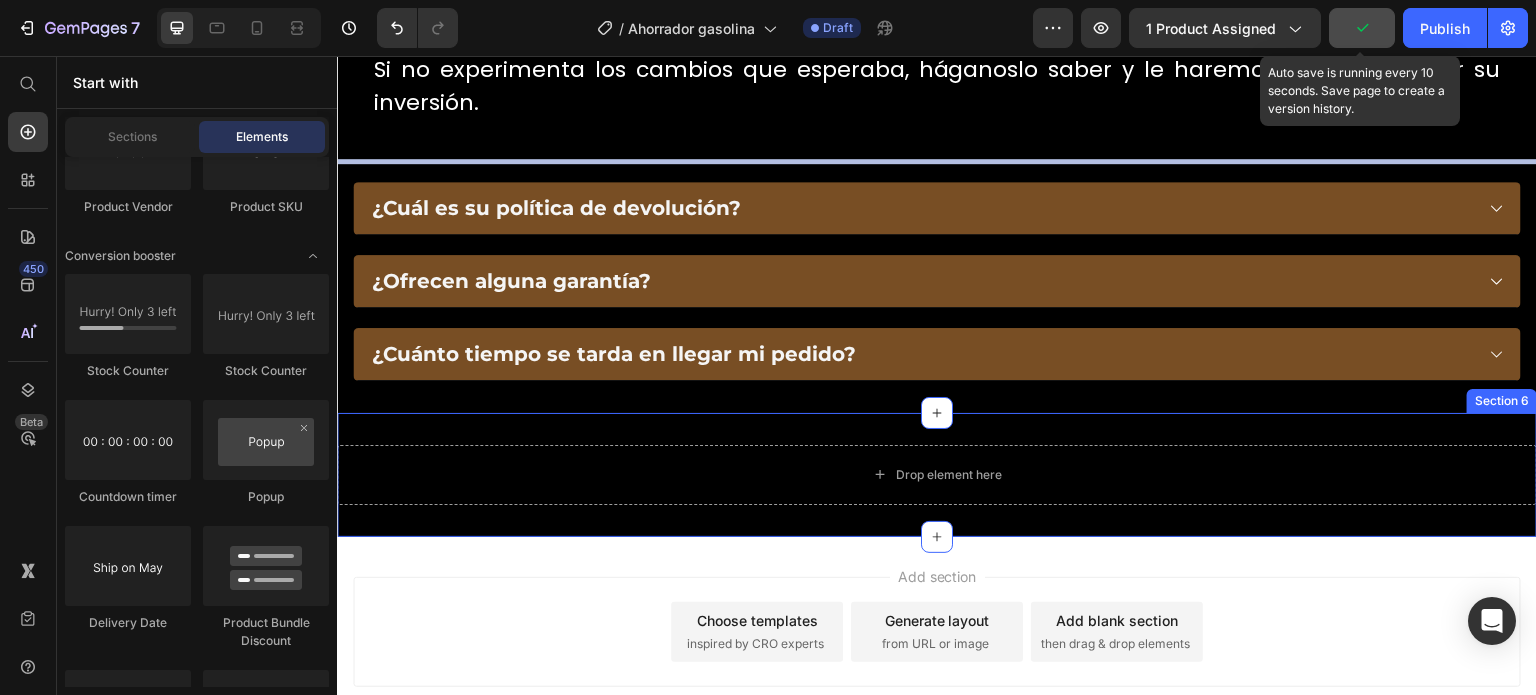 click on "Drop element here Section 6" at bounding box center [937, 475] 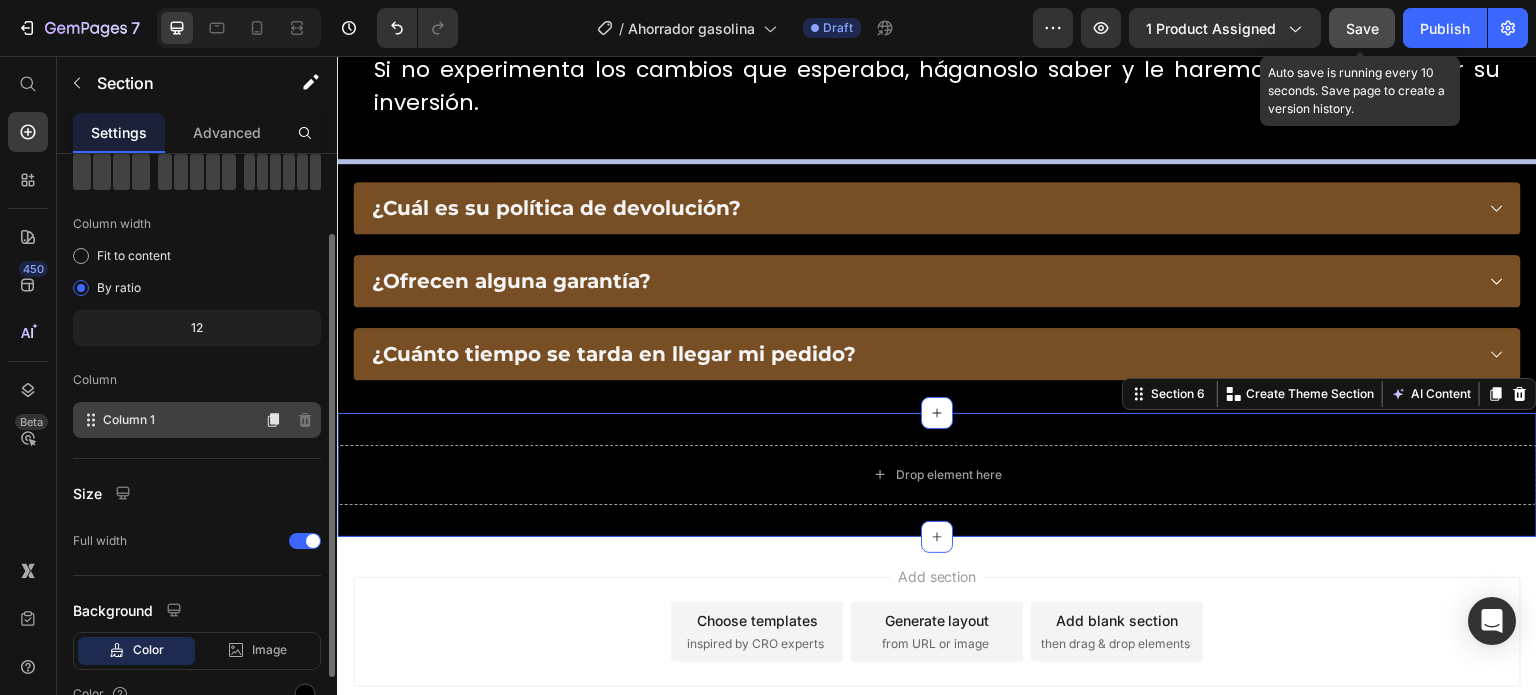 scroll, scrollTop: 0, scrollLeft: 0, axis: both 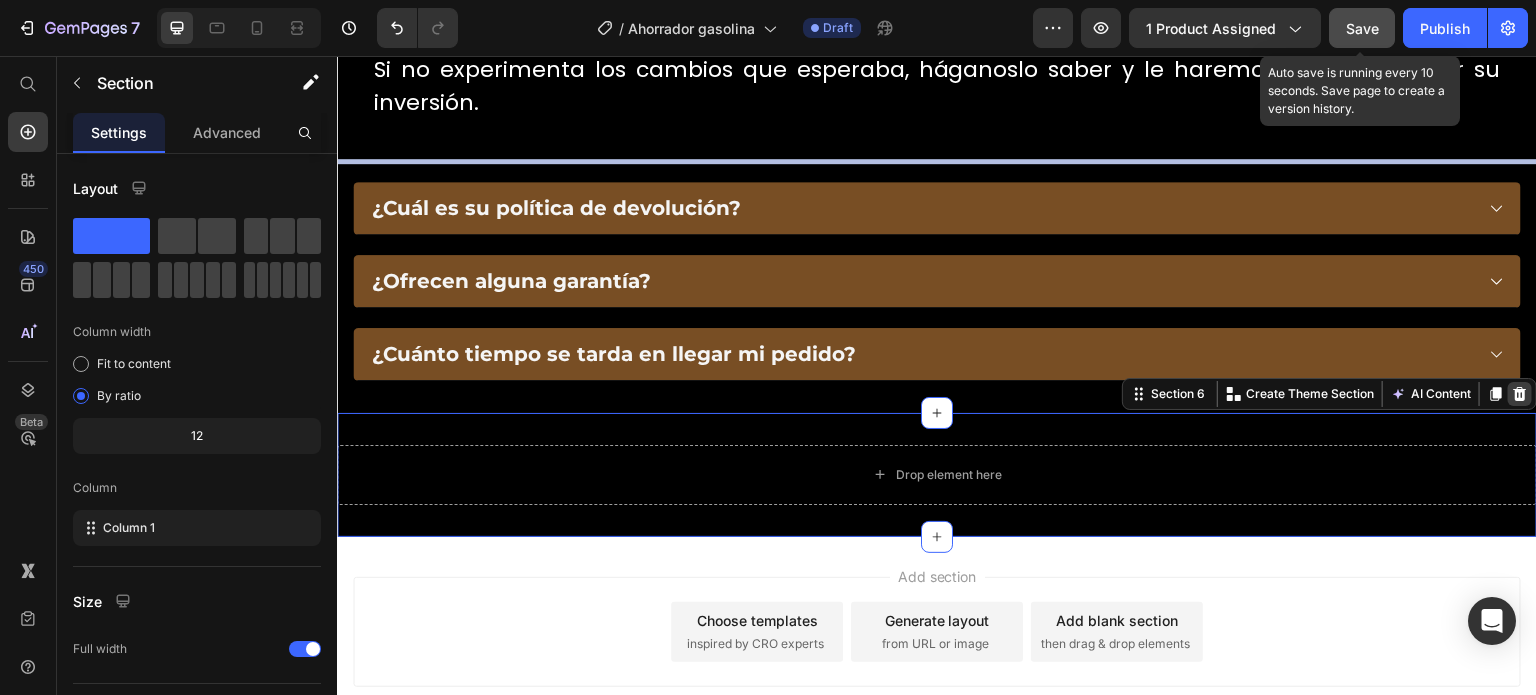 click 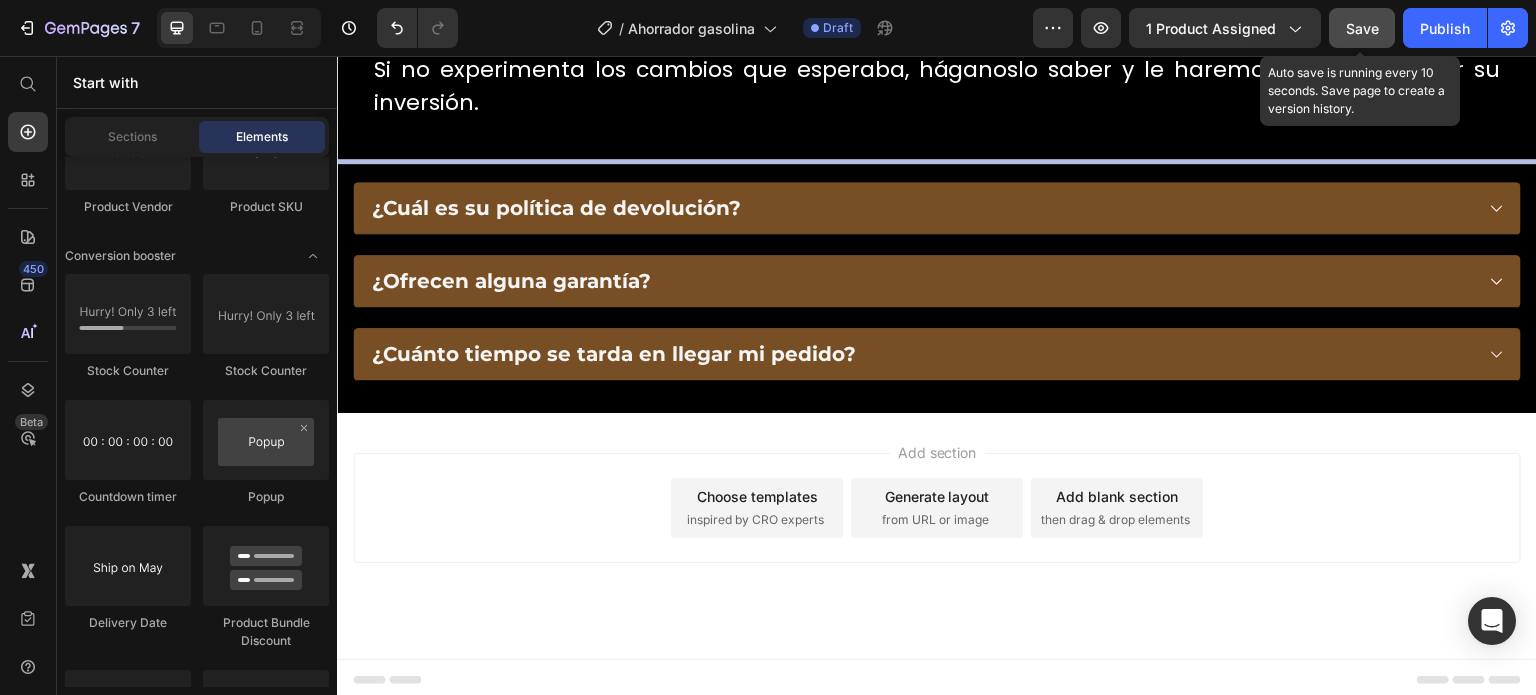 click on "Add section Choose templates inspired by CRO experts Generate layout from URL or image Add blank section then drag & drop elements" at bounding box center (937, 536) 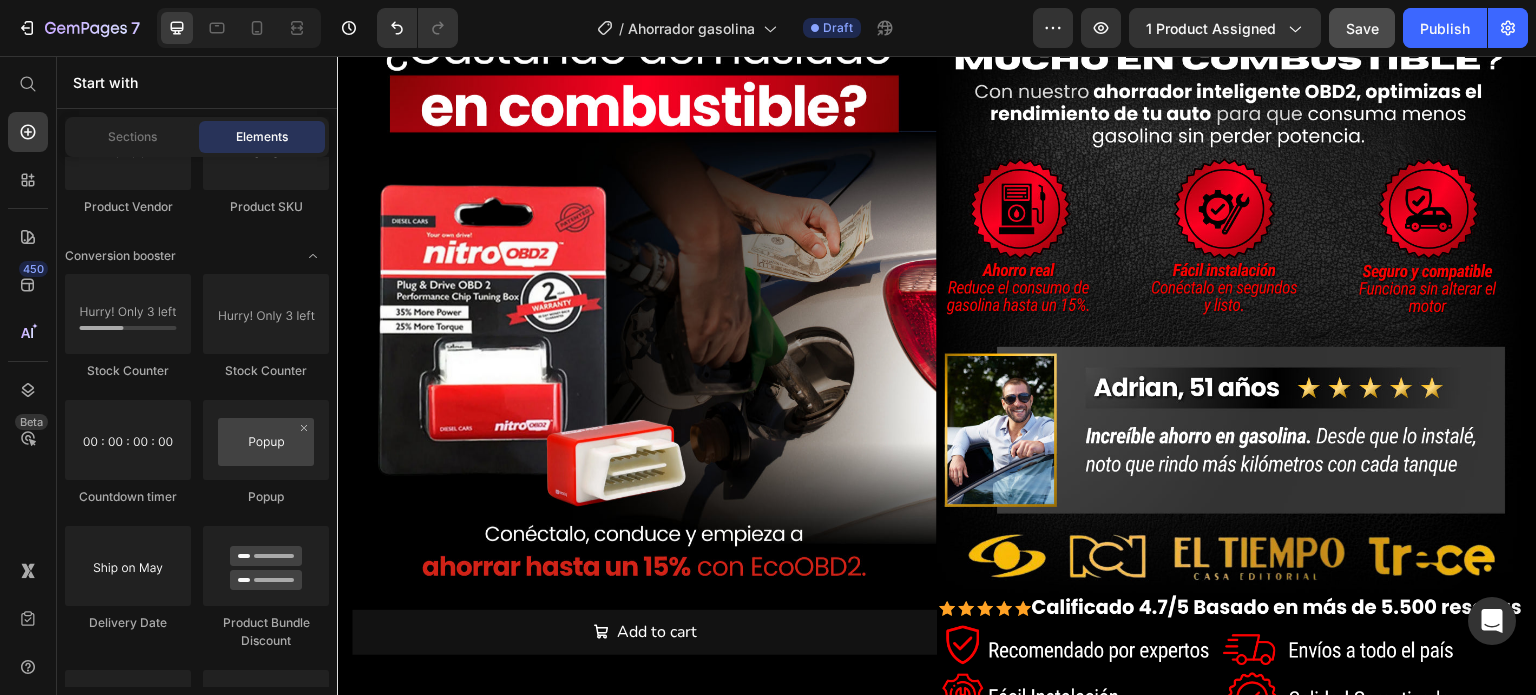 scroll, scrollTop: 0, scrollLeft: 0, axis: both 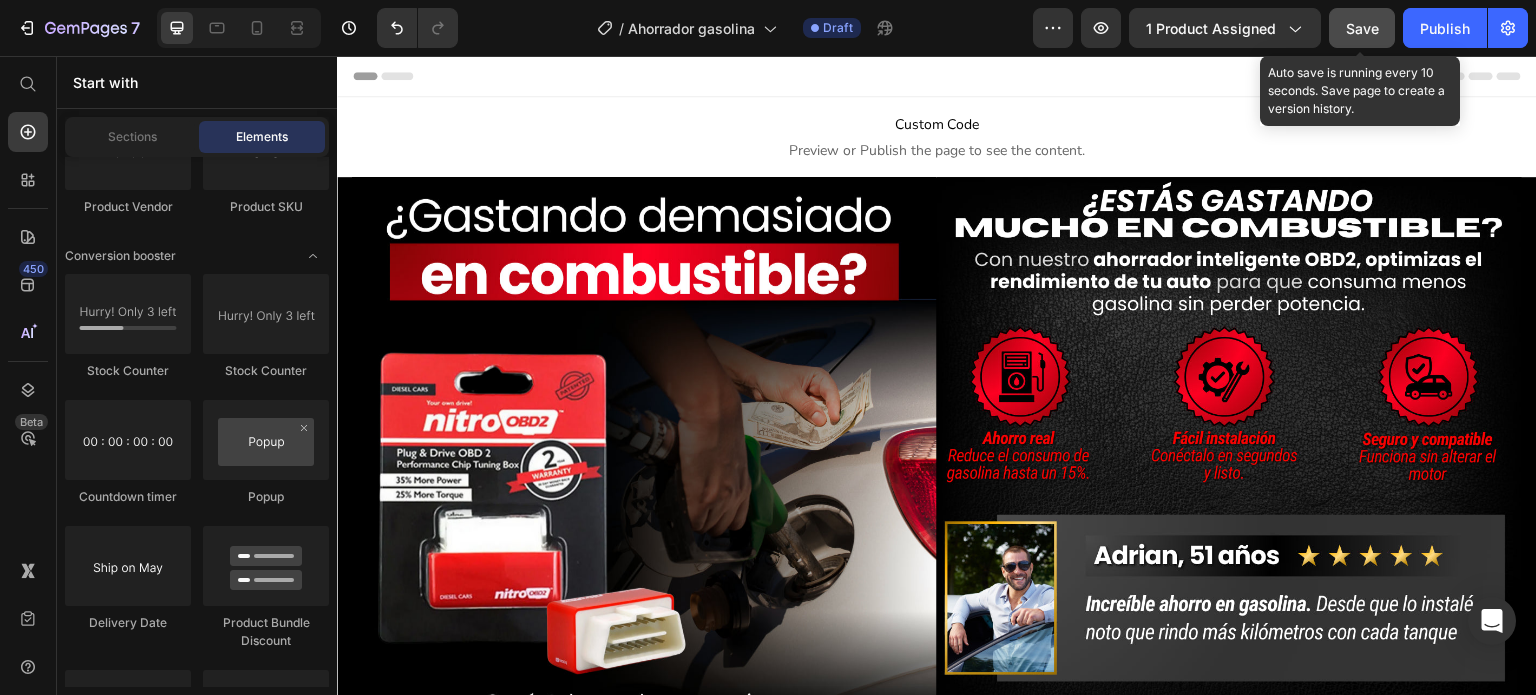 click on "Save" at bounding box center (1362, 28) 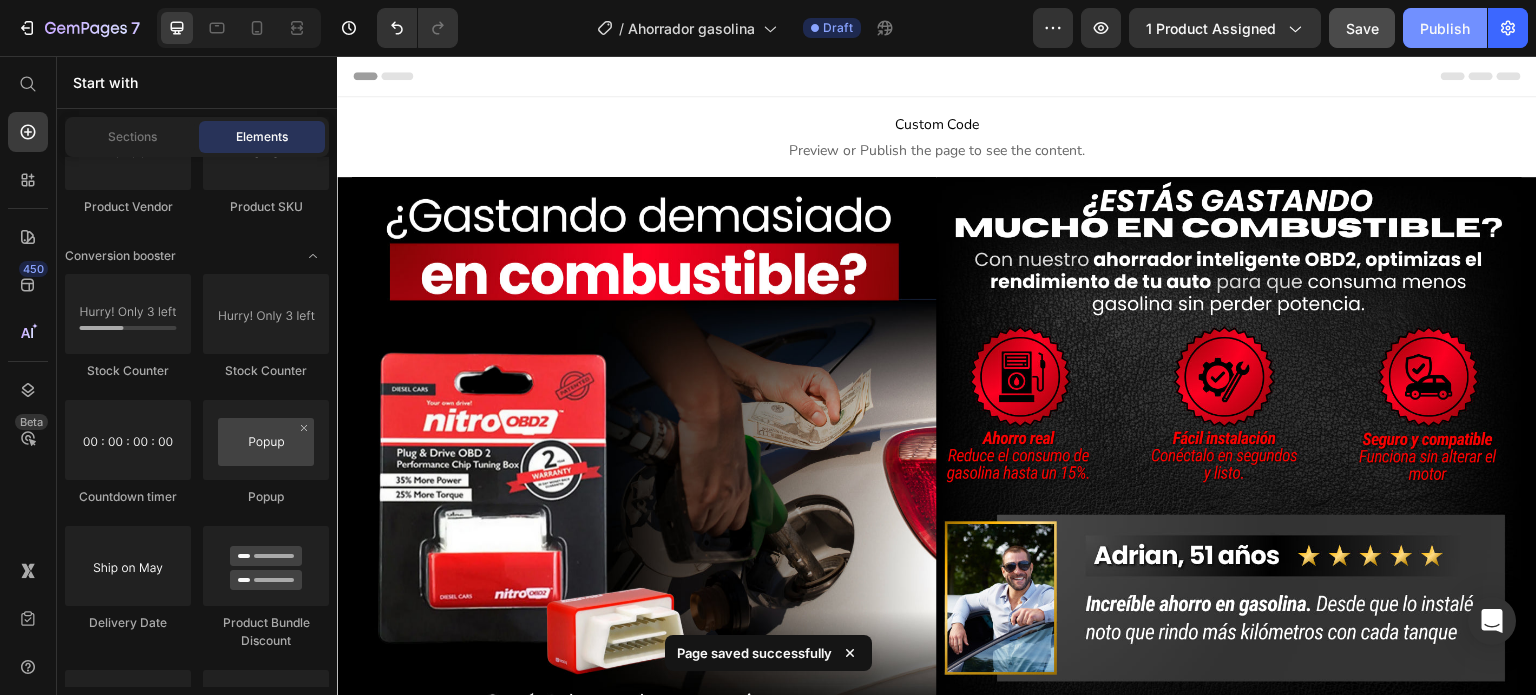 click on "Publish" at bounding box center [1445, 28] 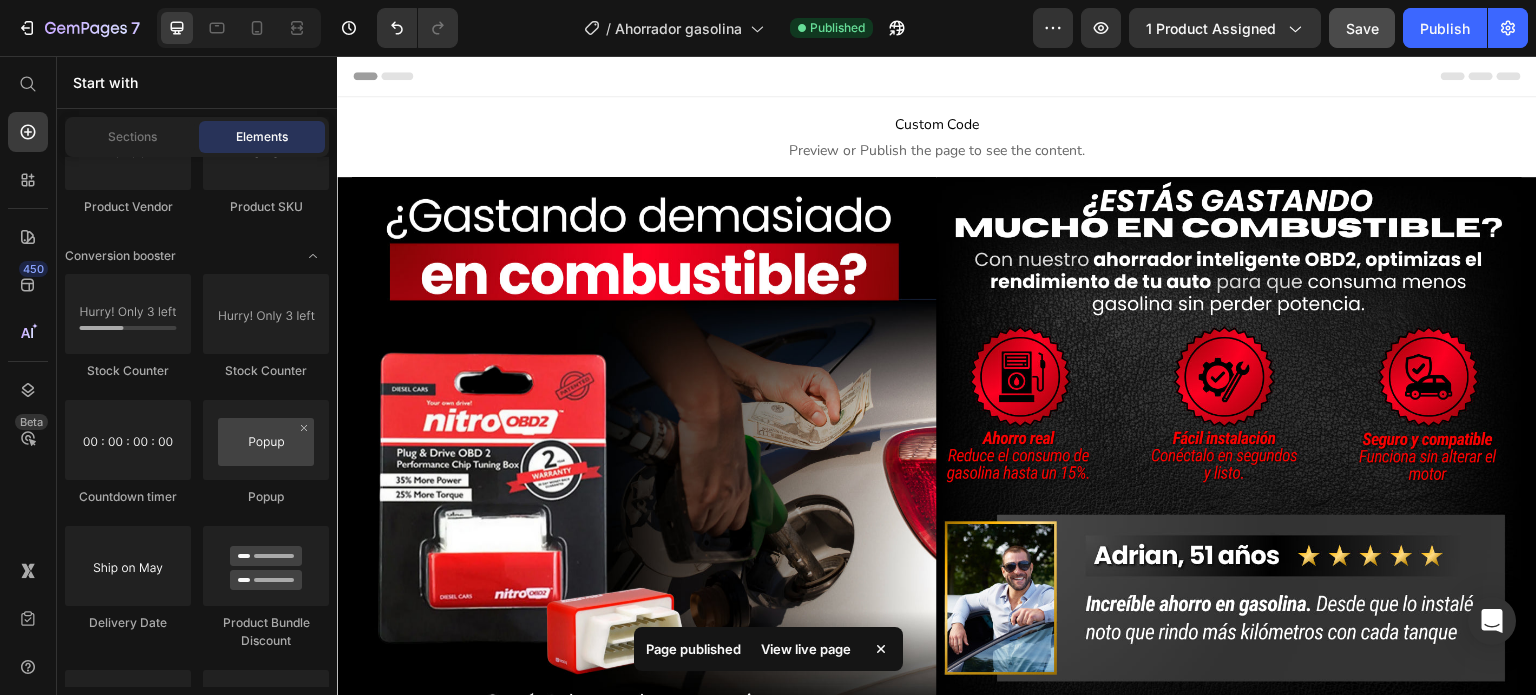 click on "View live page" at bounding box center [806, 649] 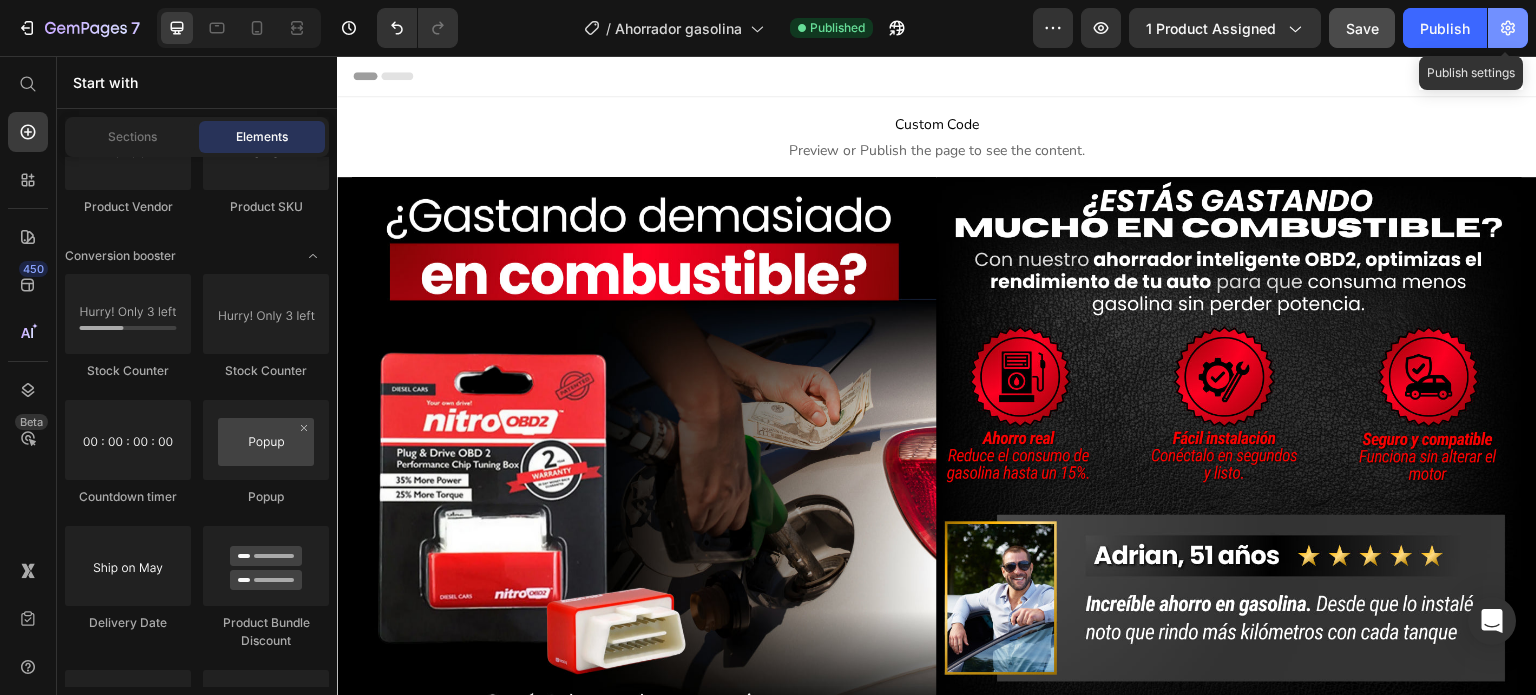 click 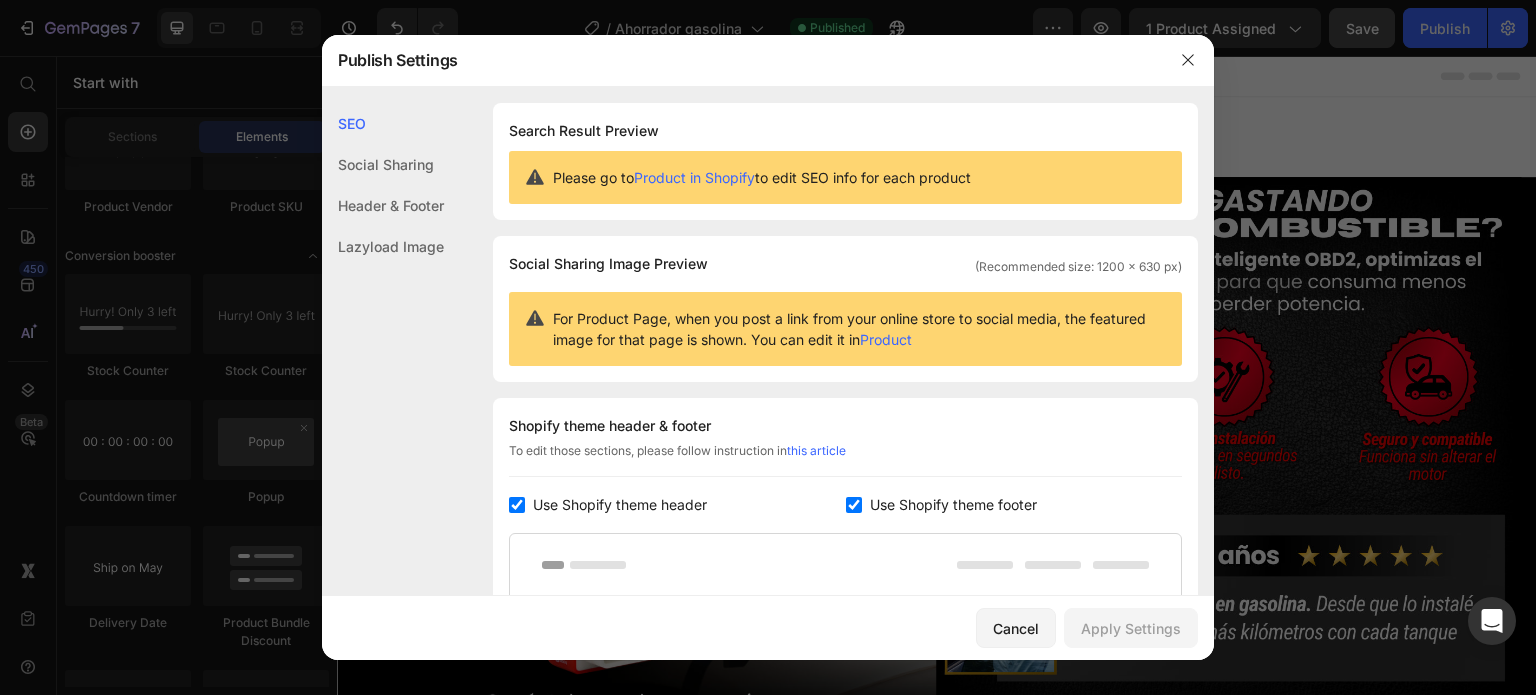 click on "Use Shopify theme header" at bounding box center [620, 505] 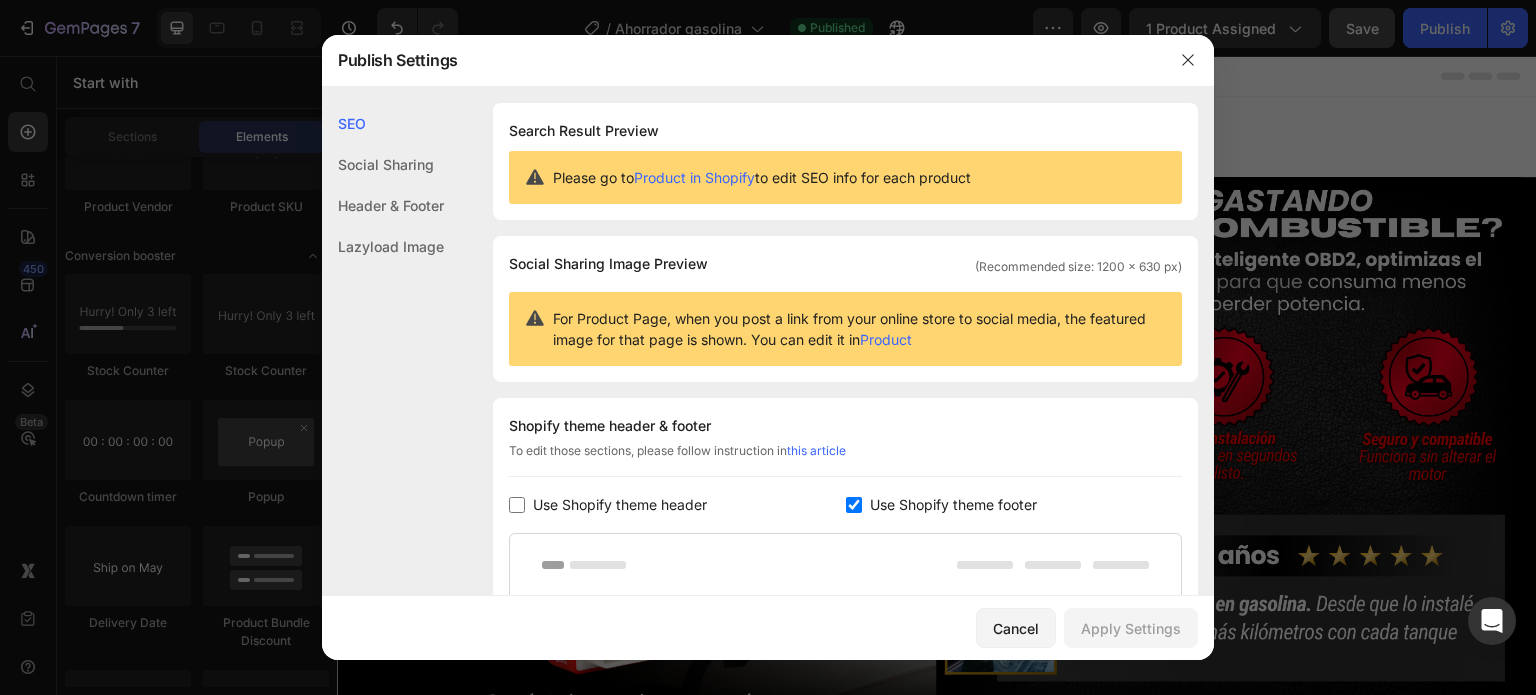 checkbox on "false" 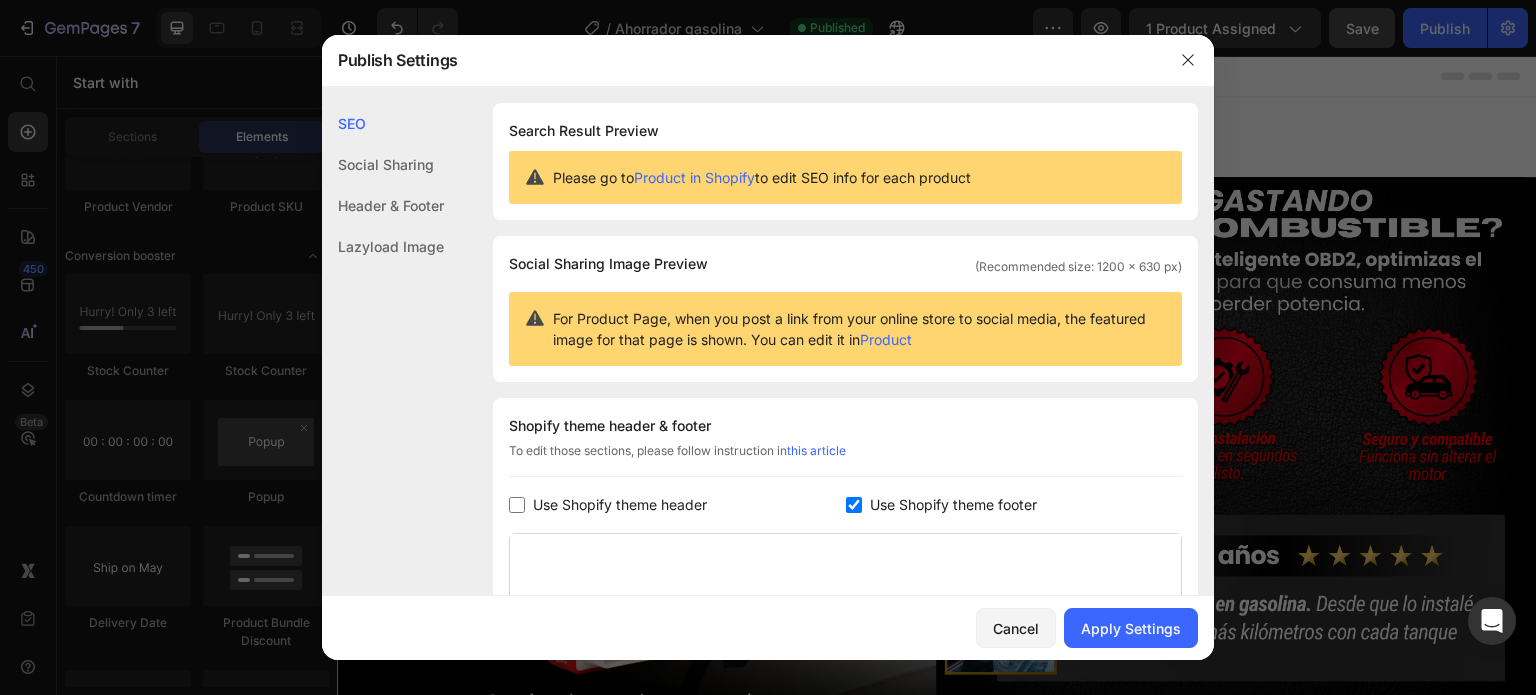 click on "Use Shopify theme footer" at bounding box center [953, 505] 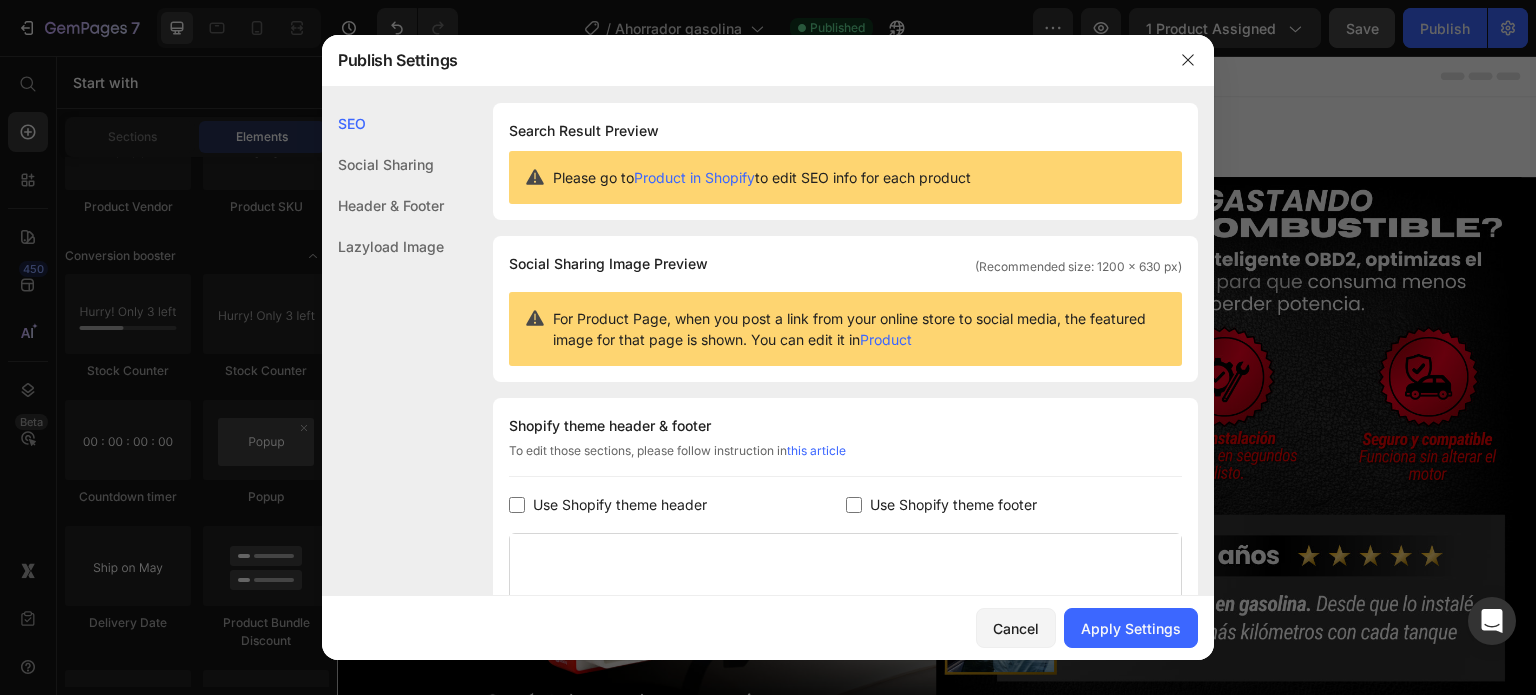 checkbox on "false" 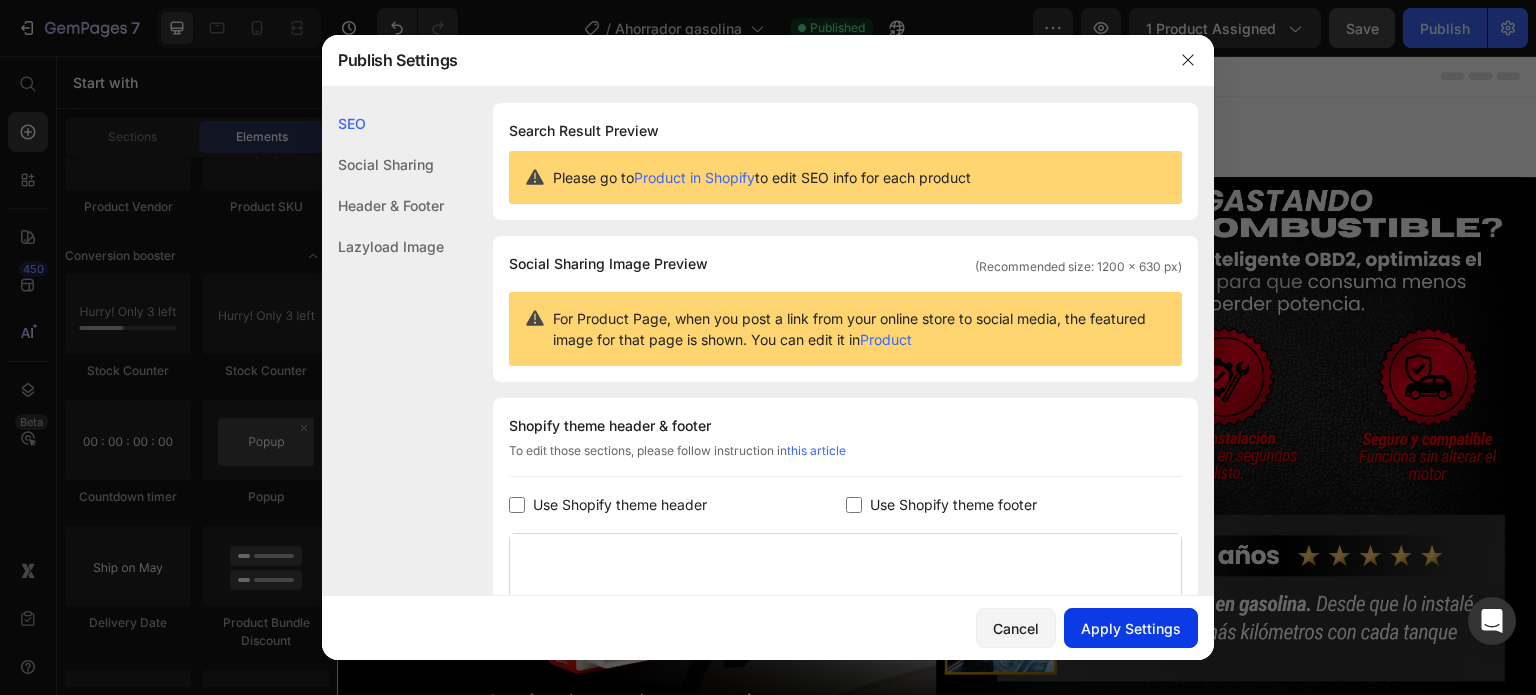 click on "Apply Settings" at bounding box center (1131, 628) 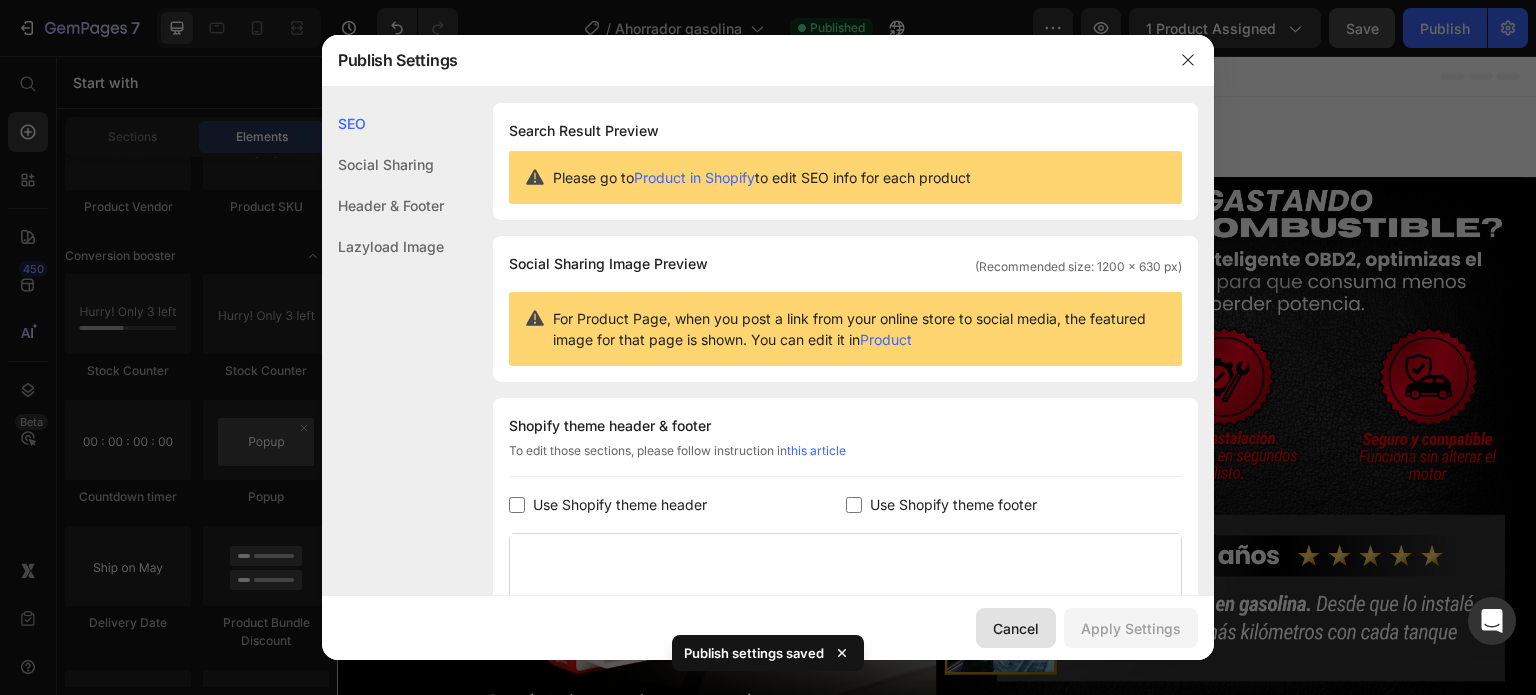 click on "Cancel" at bounding box center (1016, 628) 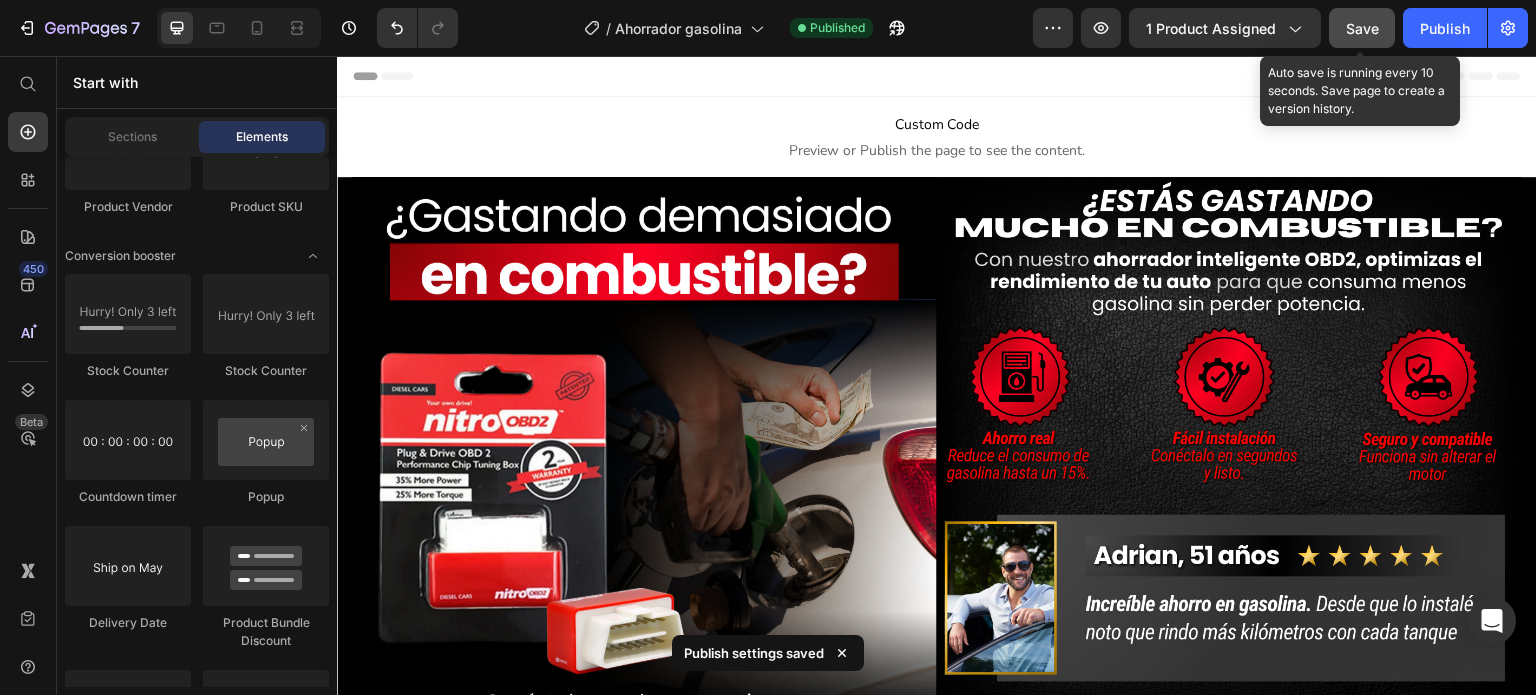 click on "Save" at bounding box center [1362, 28] 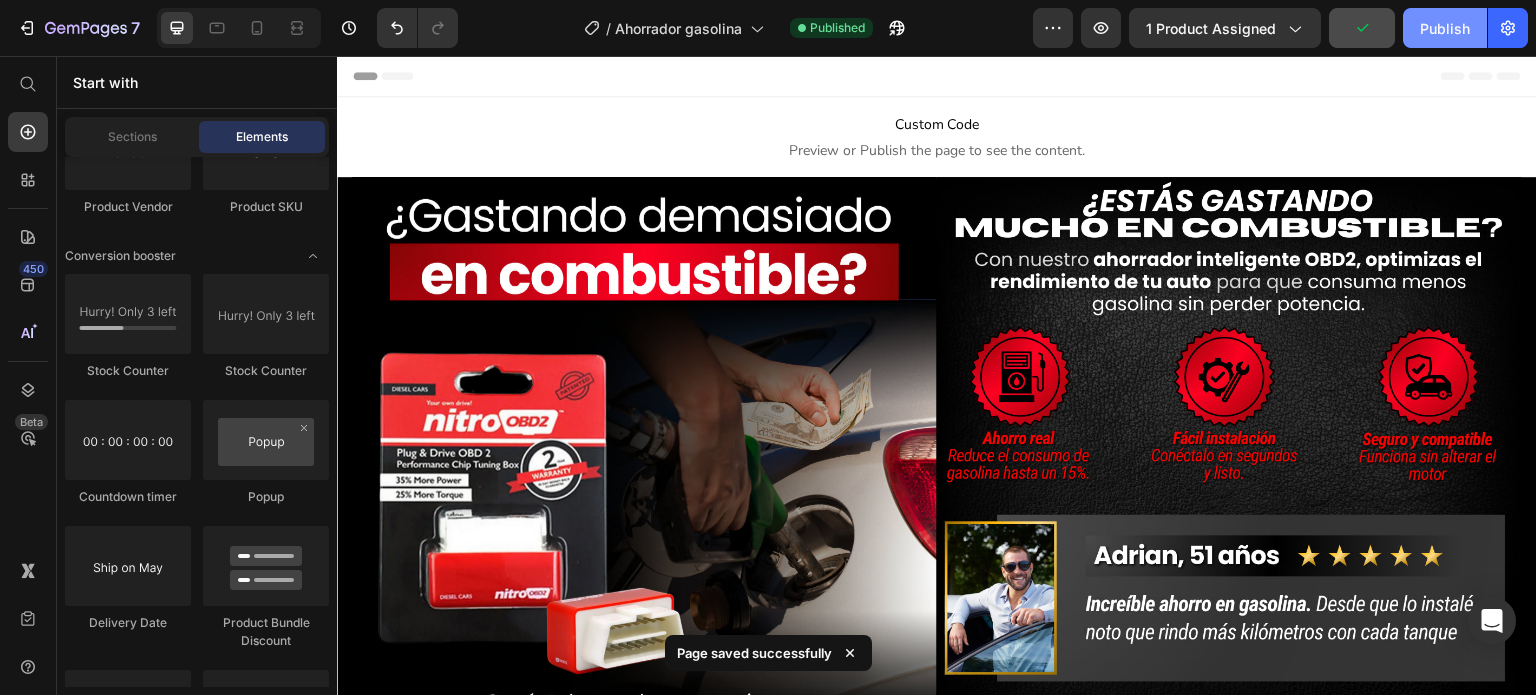 click on "Publish" at bounding box center (1445, 28) 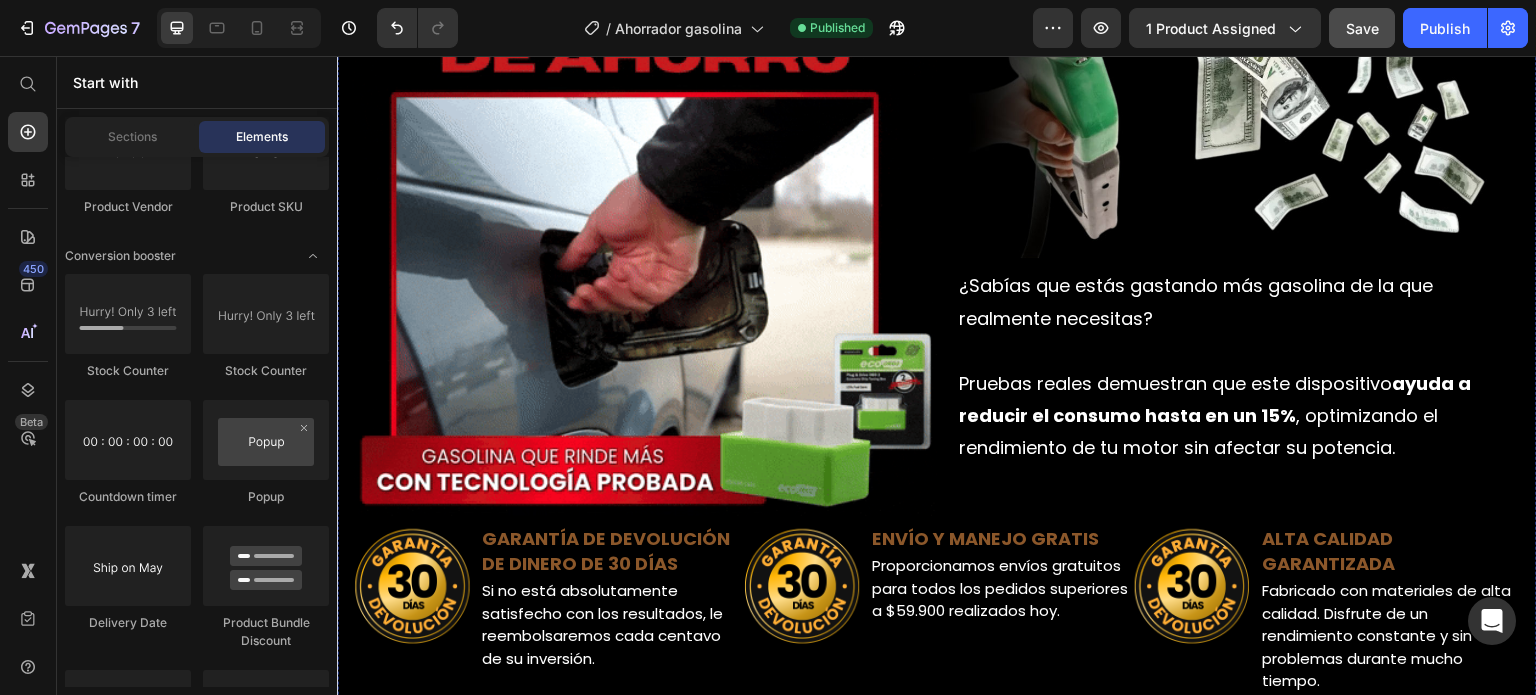 scroll, scrollTop: 1200, scrollLeft: 0, axis: vertical 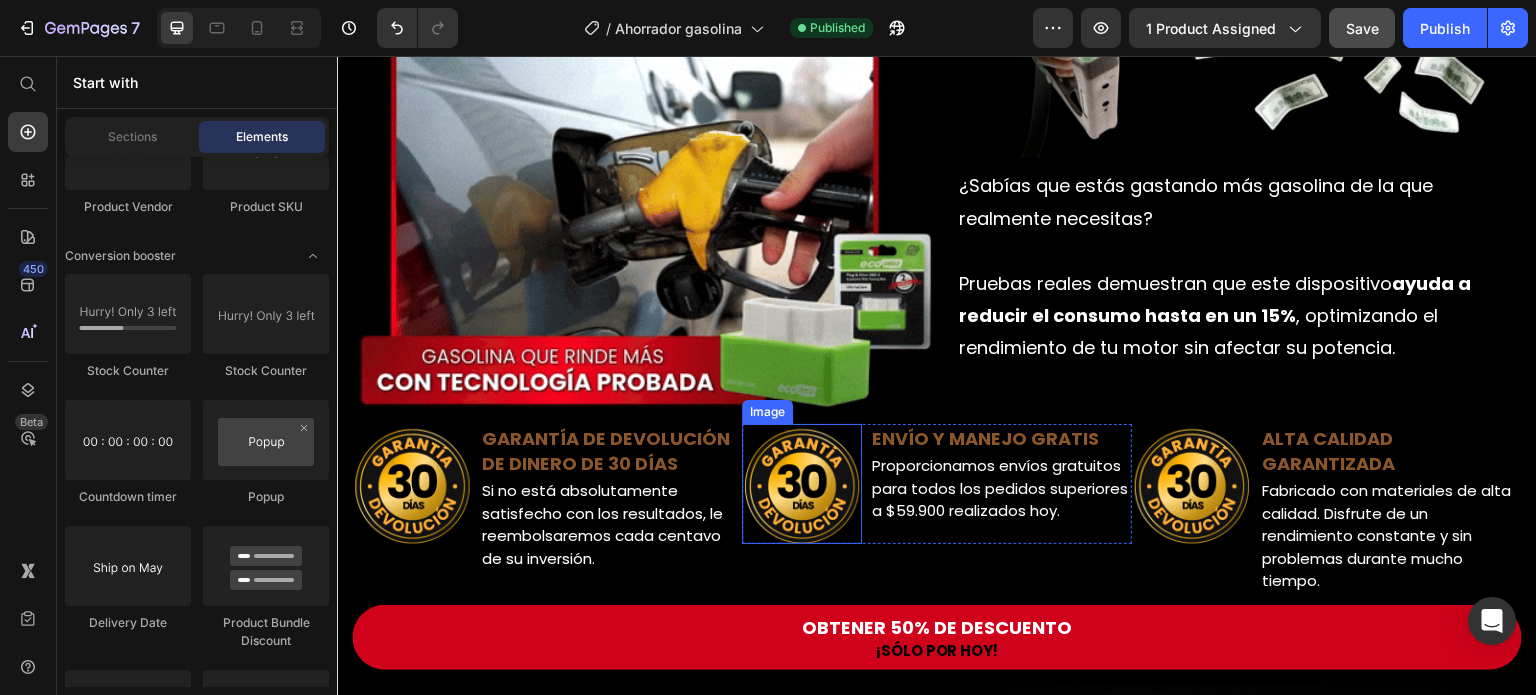 click at bounding box center (802, 484) 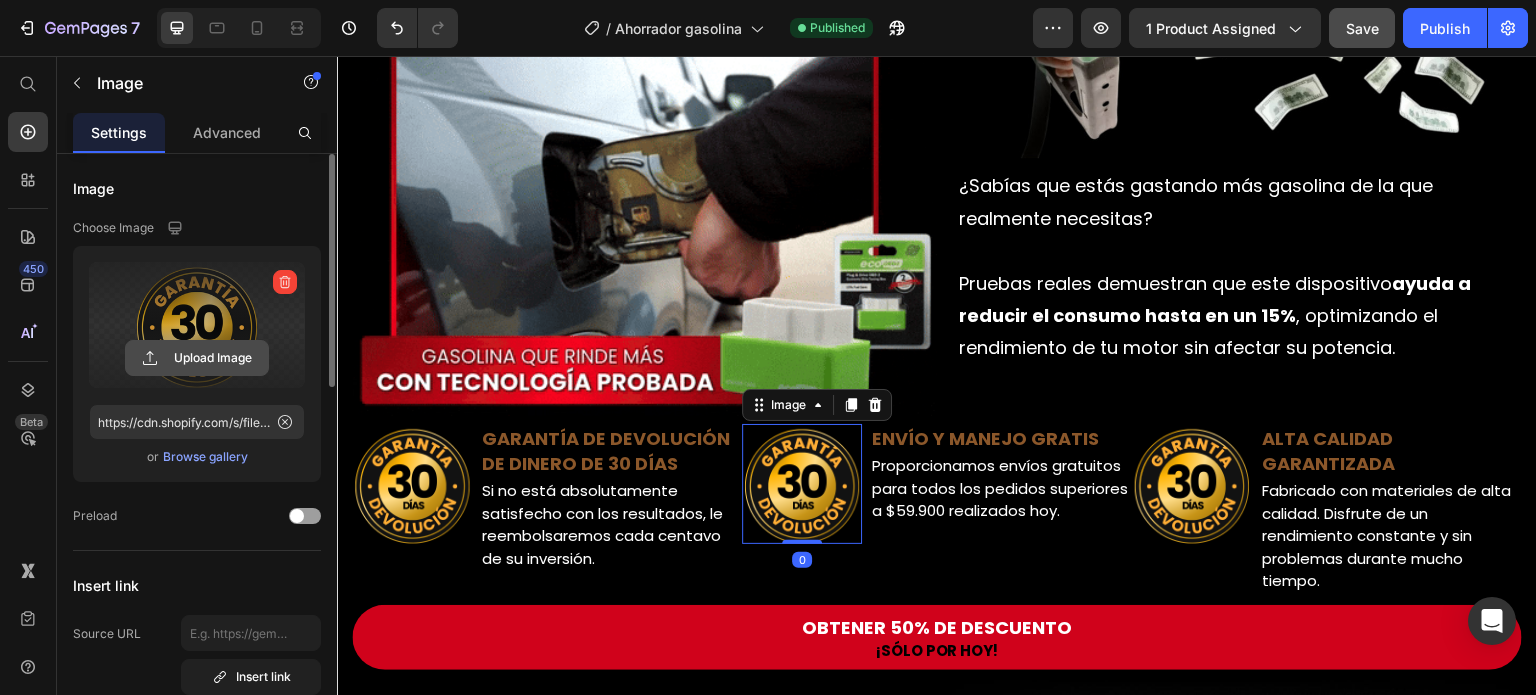 click 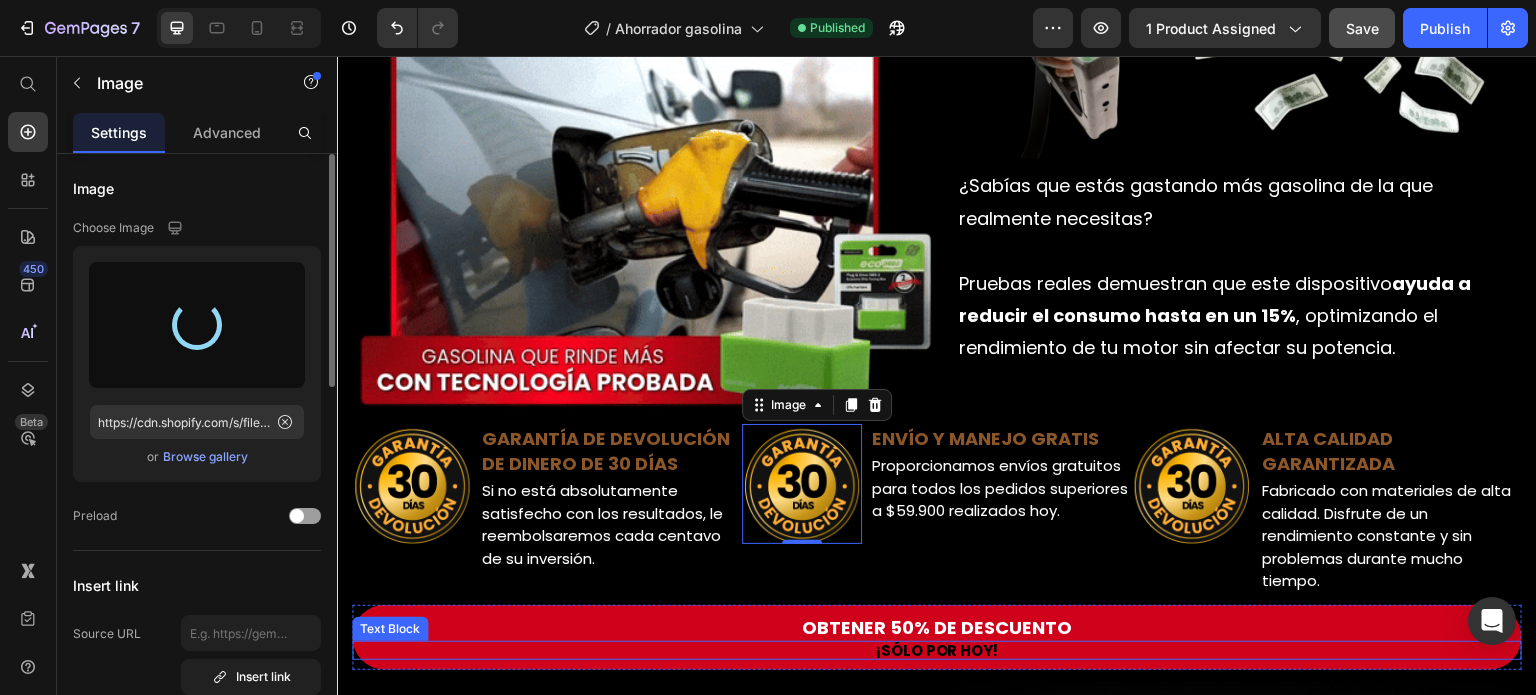 type on "https://cdn.shopify.com/s/files/1/0646/8173/8401/files/gempages_549850503740130115-9b57bbba-98df-4197-80ef-4b3559c69318.webp" 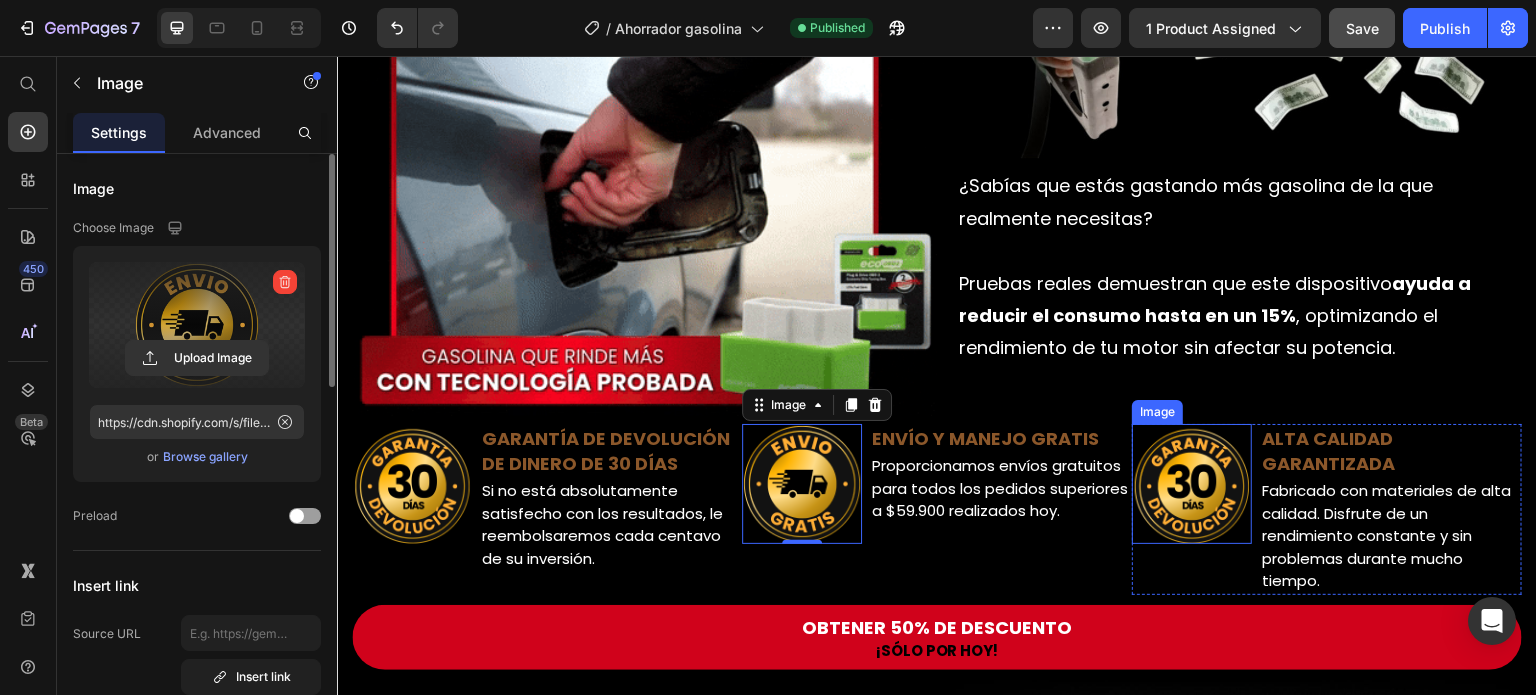 click at bounding box center (1192, 484) 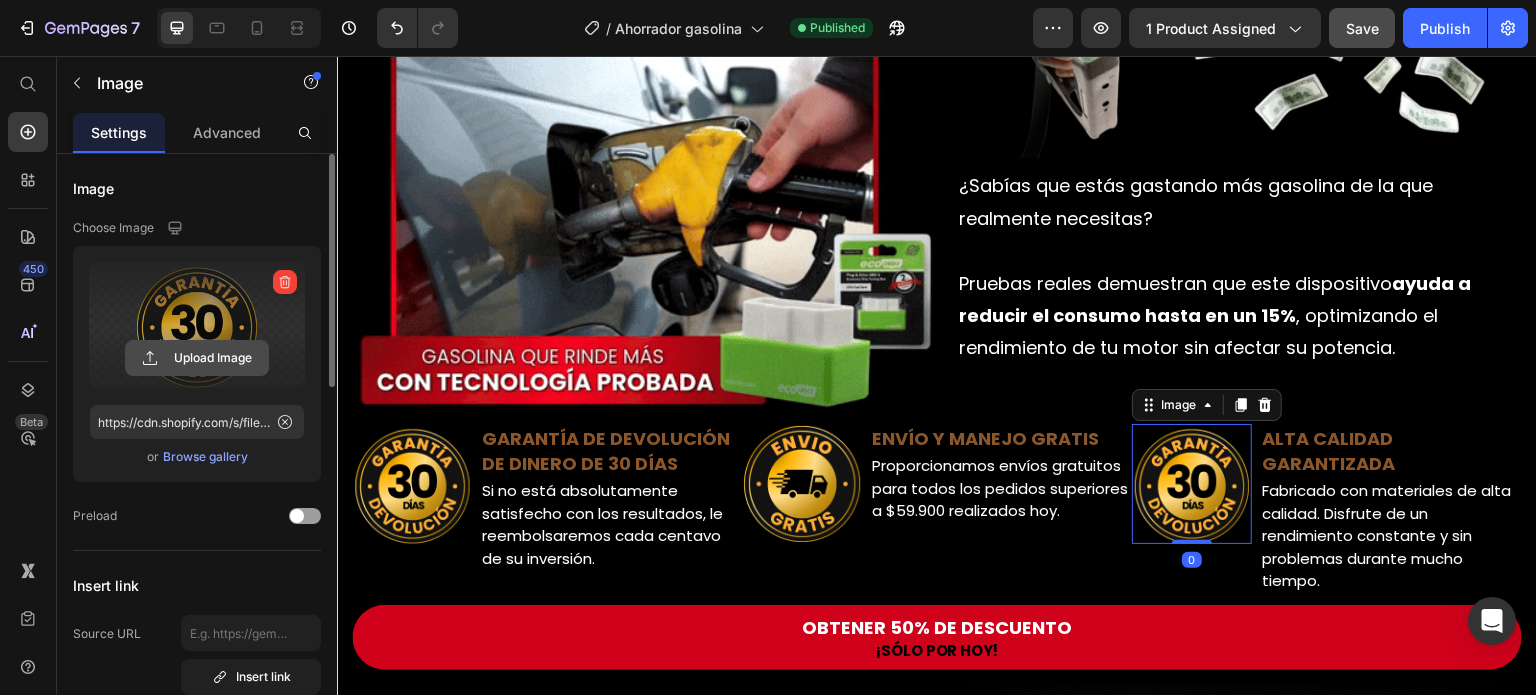 click 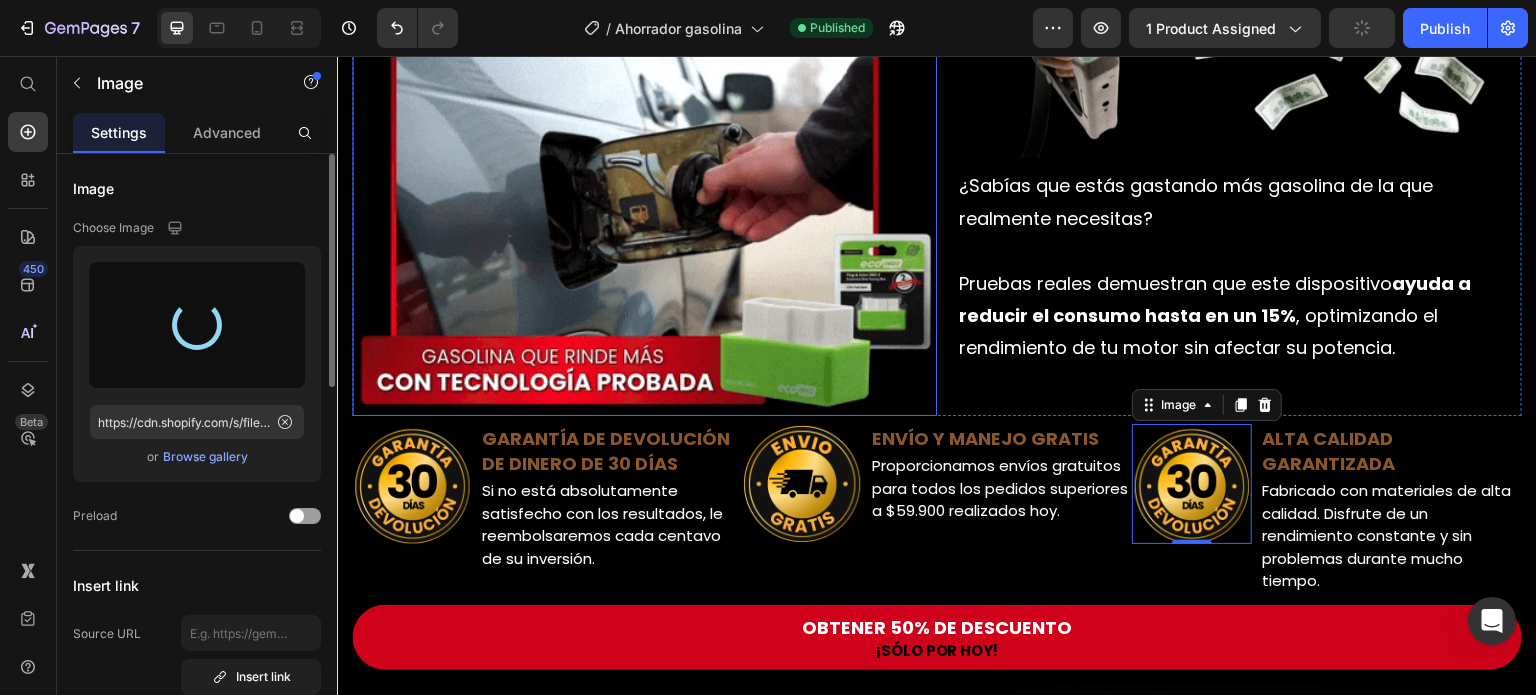 type on "https://cdn.shopify.com/s/files/1/0646/8173/8401/files/gempages_549850503740130115-934eae16-9edb-4529-8bdb-f8a0aaacdfc8.webp" 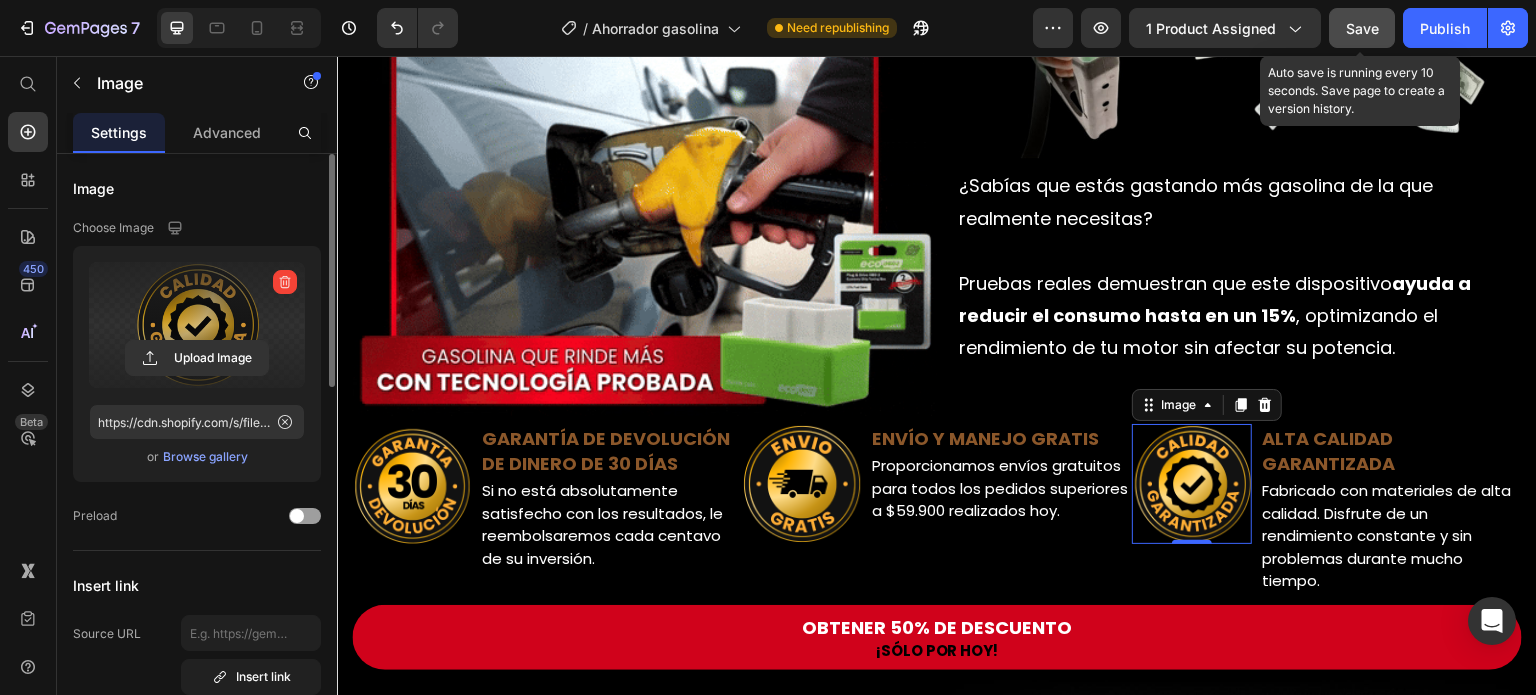 click on "Save" at bounding box center [1362, 28] 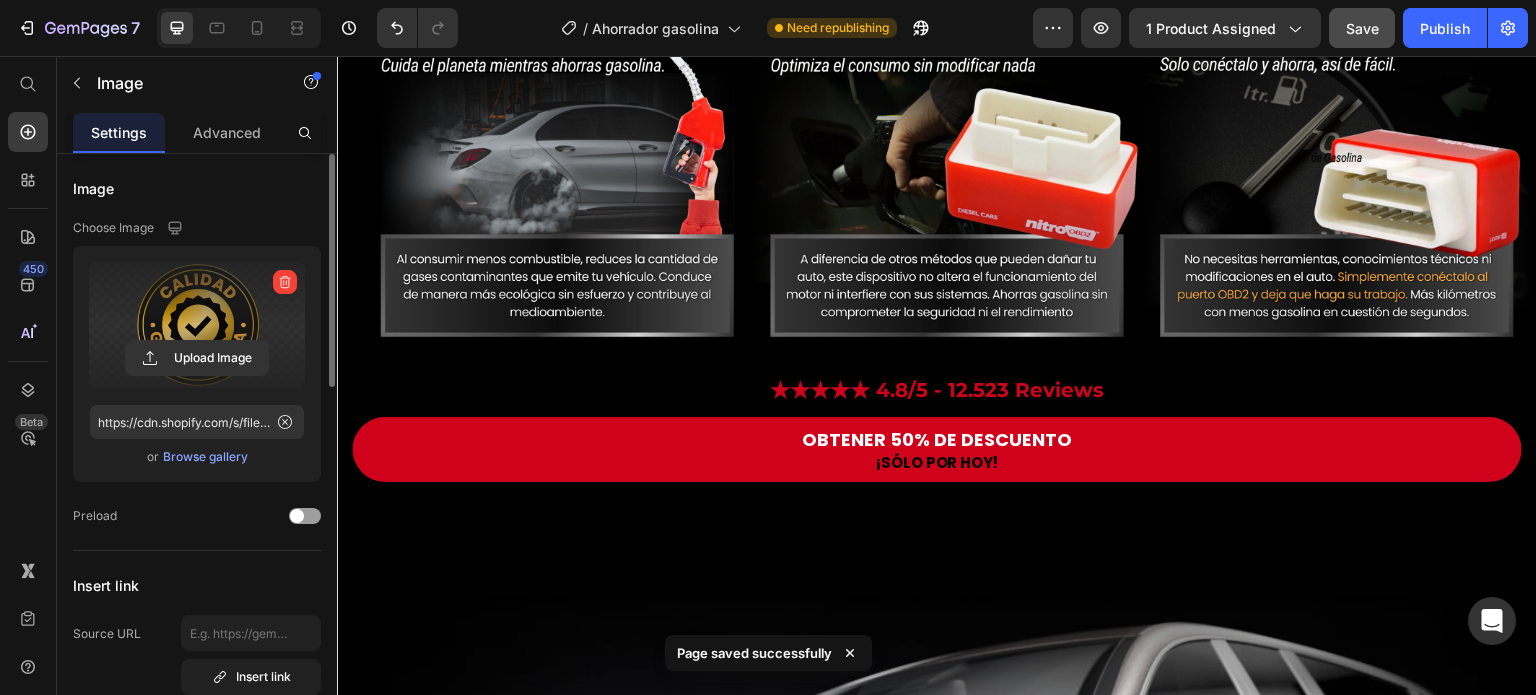 scroll, scrollTop: 2600, scrollLeft: 0, axis: vertical 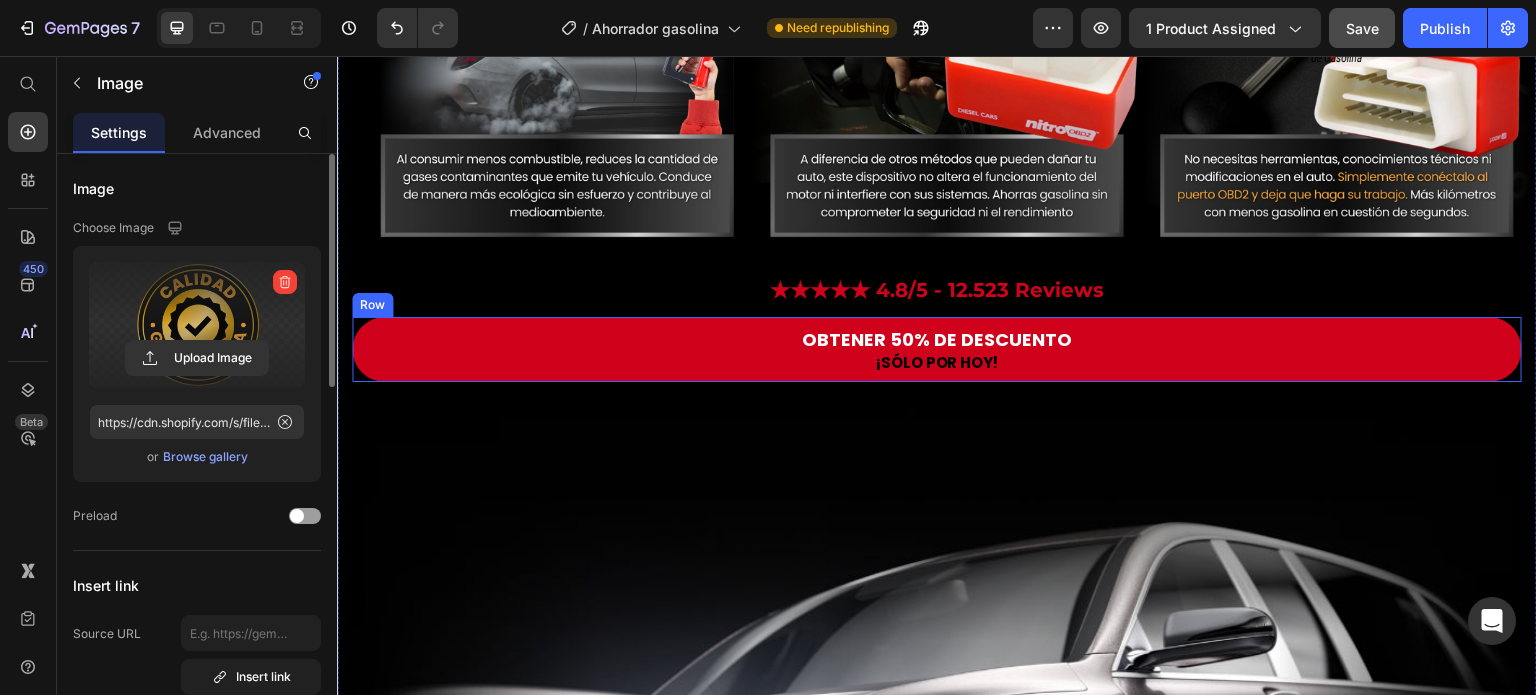 click on "OBTENER 50% DE DESCUENTO Button ¡SÓLO POR HOY! Text Block Row" at bounding box center [937, 349] 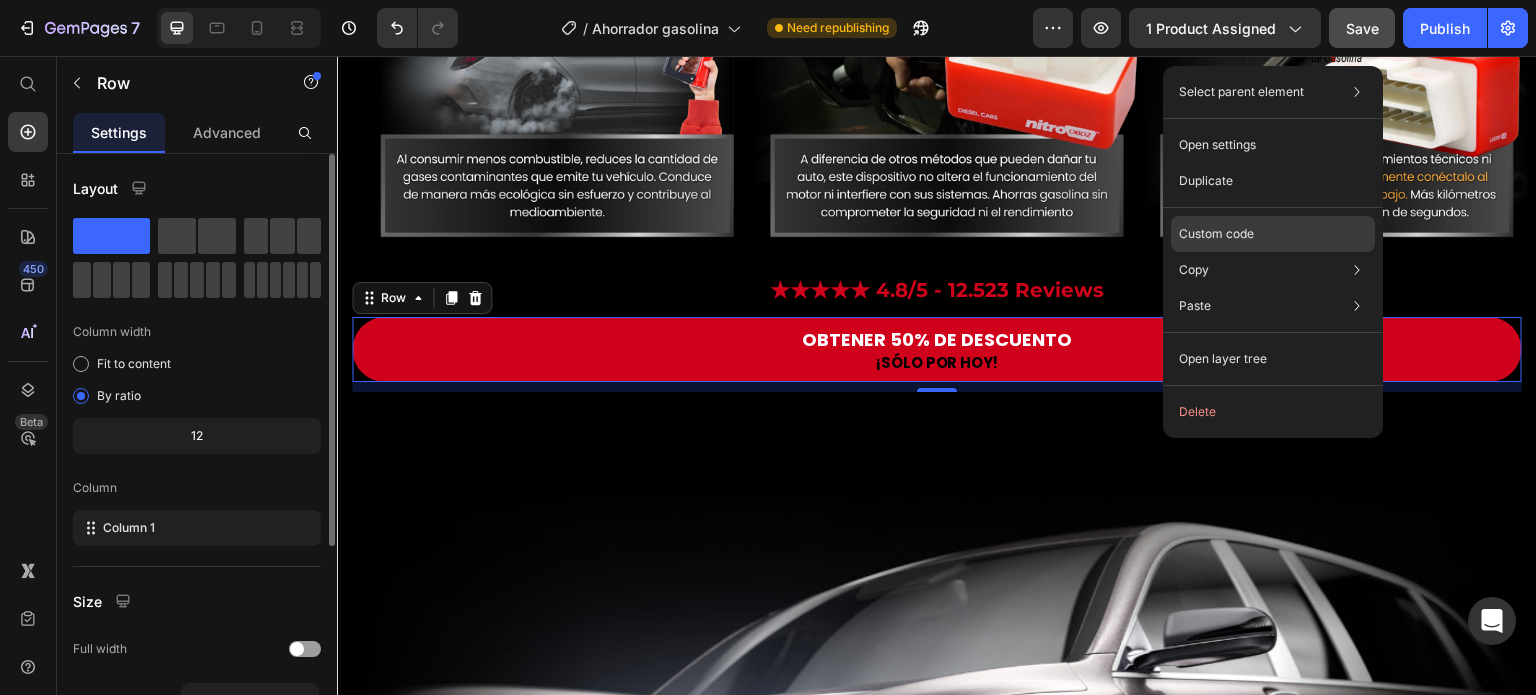 click on "Custom code" 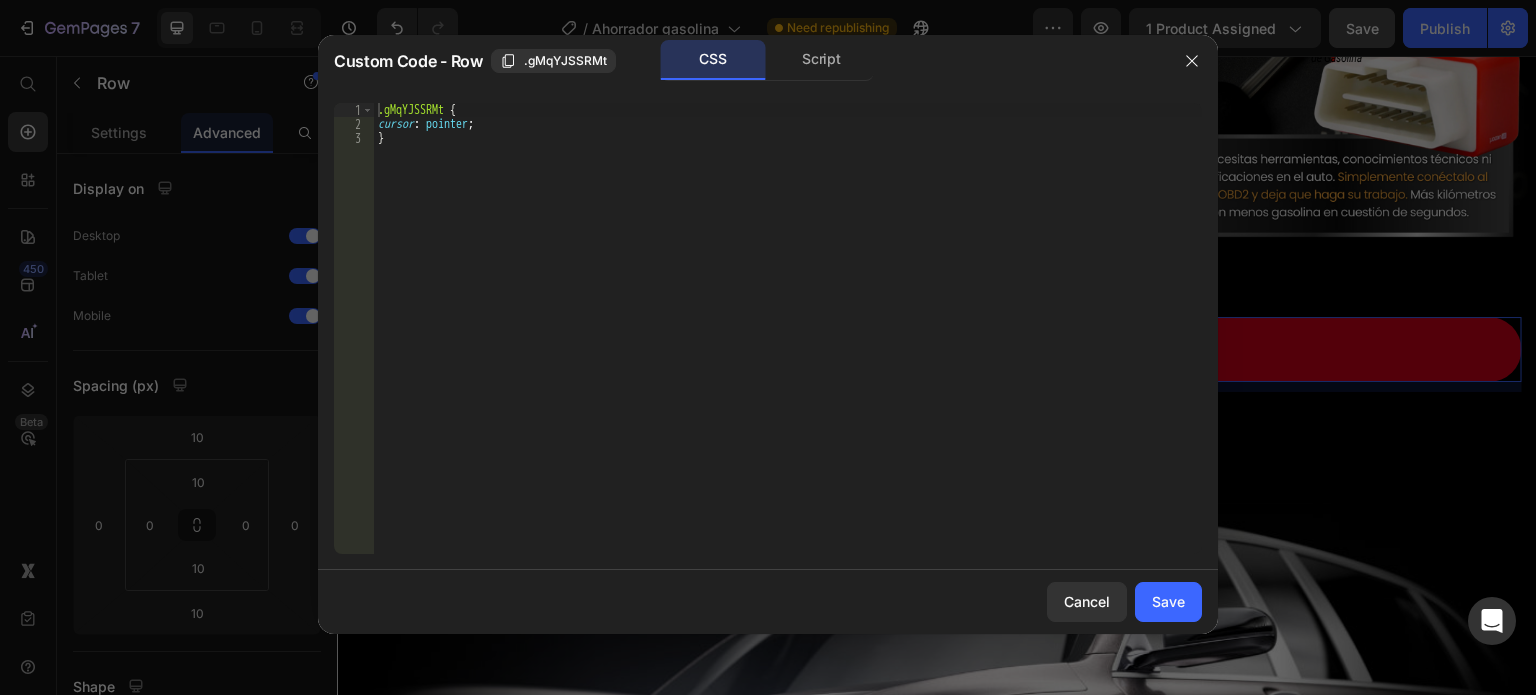 click on ".gMqYJSSRMt   { cursor :   pointer ; }" at bounding box center [788, 342] 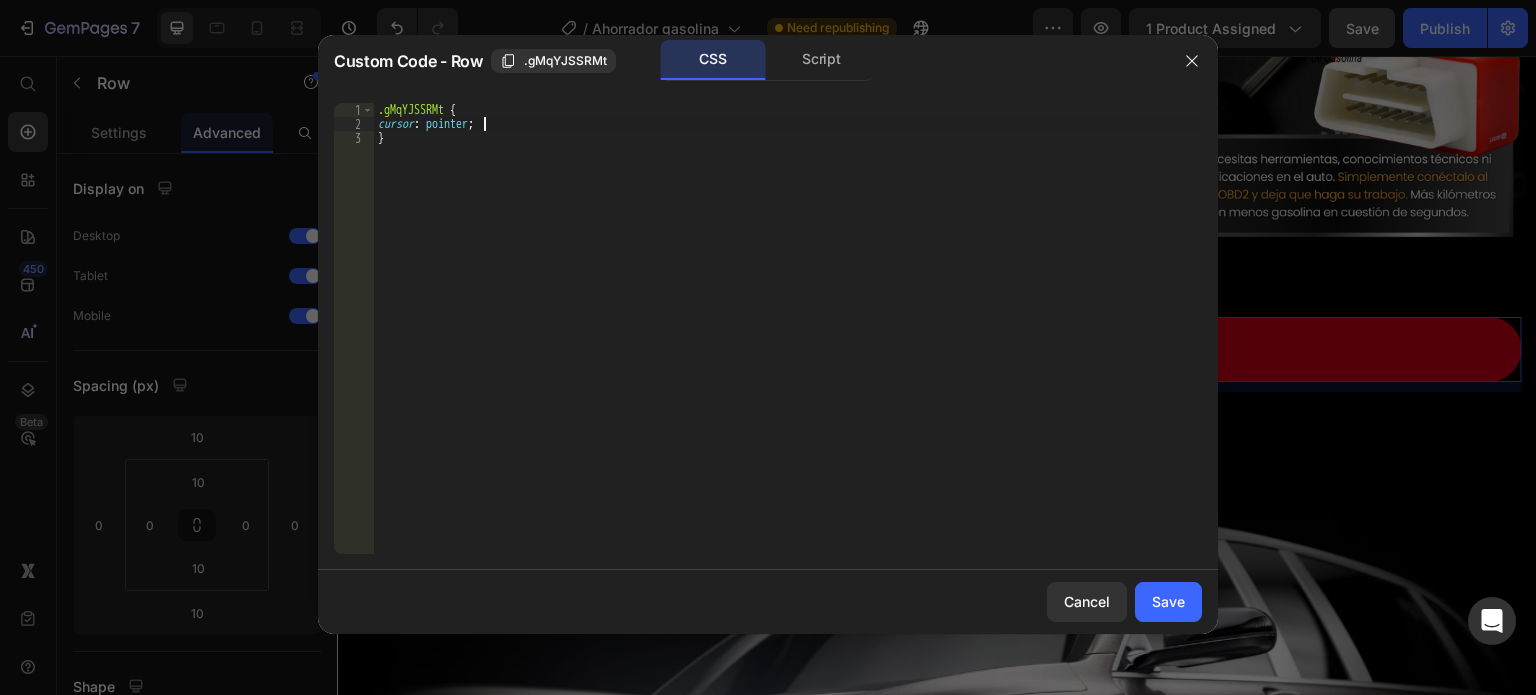 click on ".gMqYJSSRMt   { cursor :   pointer ; }" at bounding box center (788, 342) 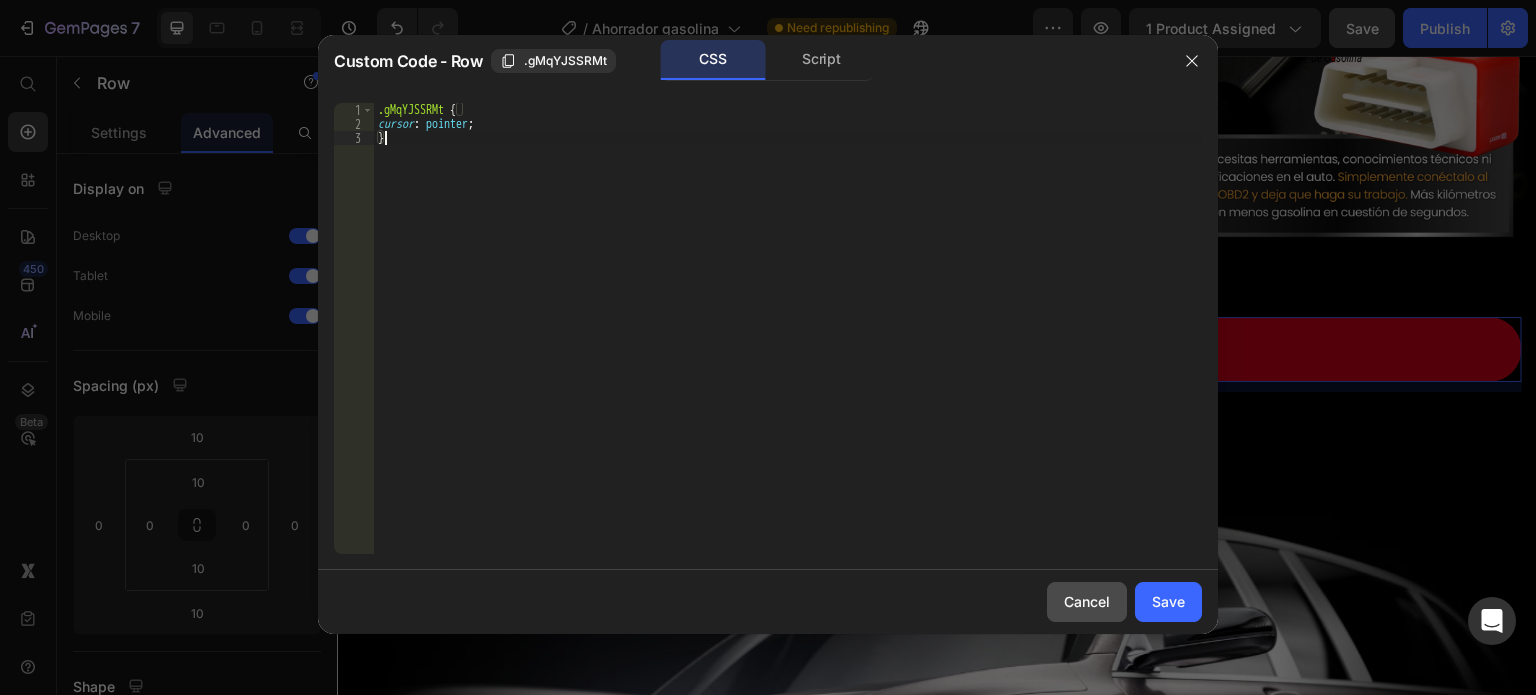 click on "Cancel" at bounding box center [1087, 601] 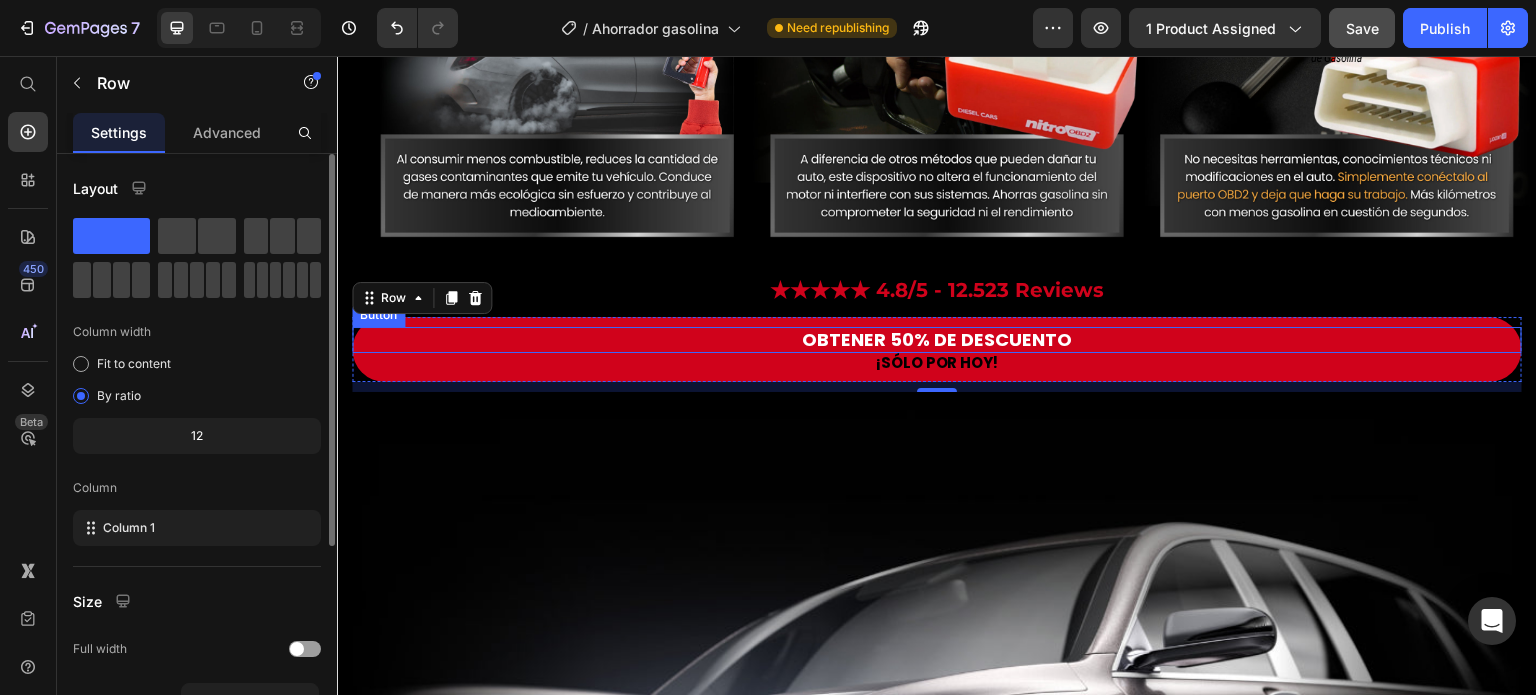 click on "OBTENER 50% DE DESCUENTO" at bounding box center (937, 340) 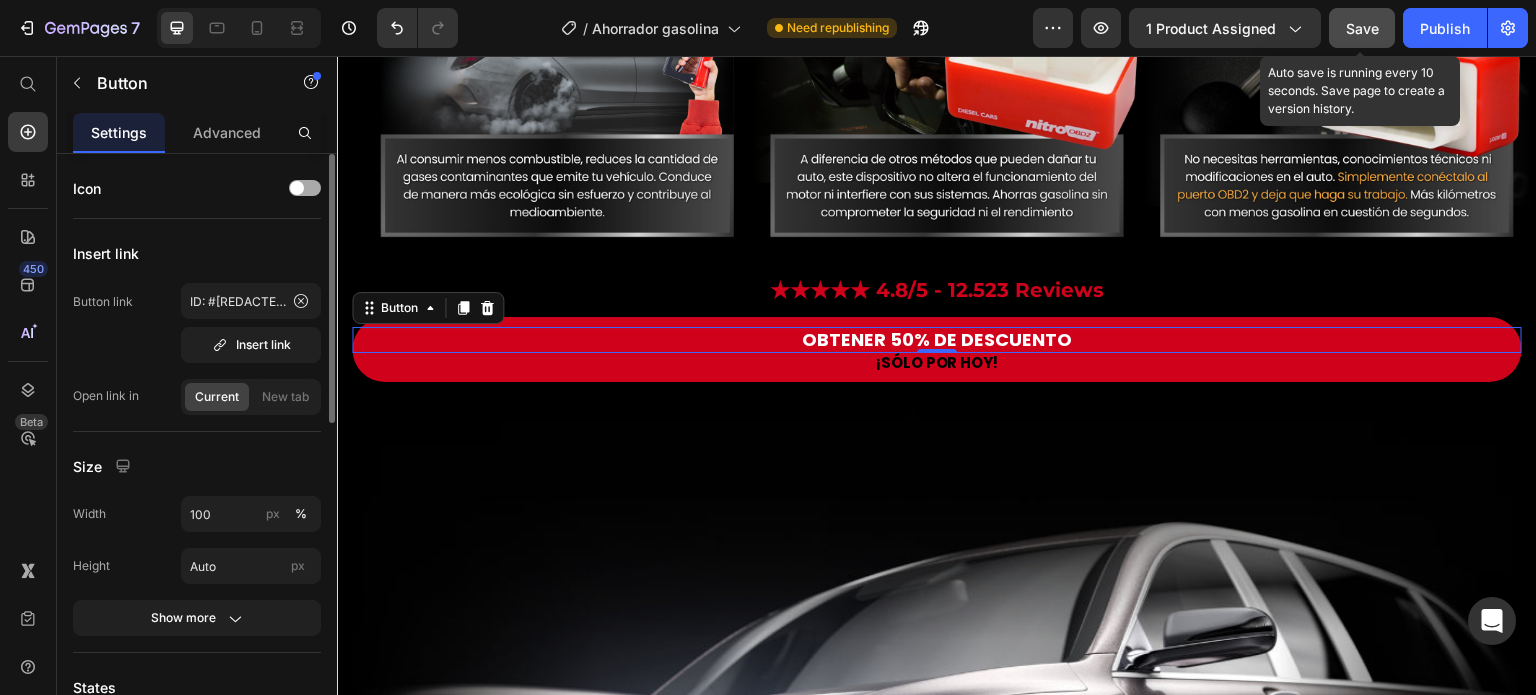 click on "Save" at bounding box center [1362, 28] 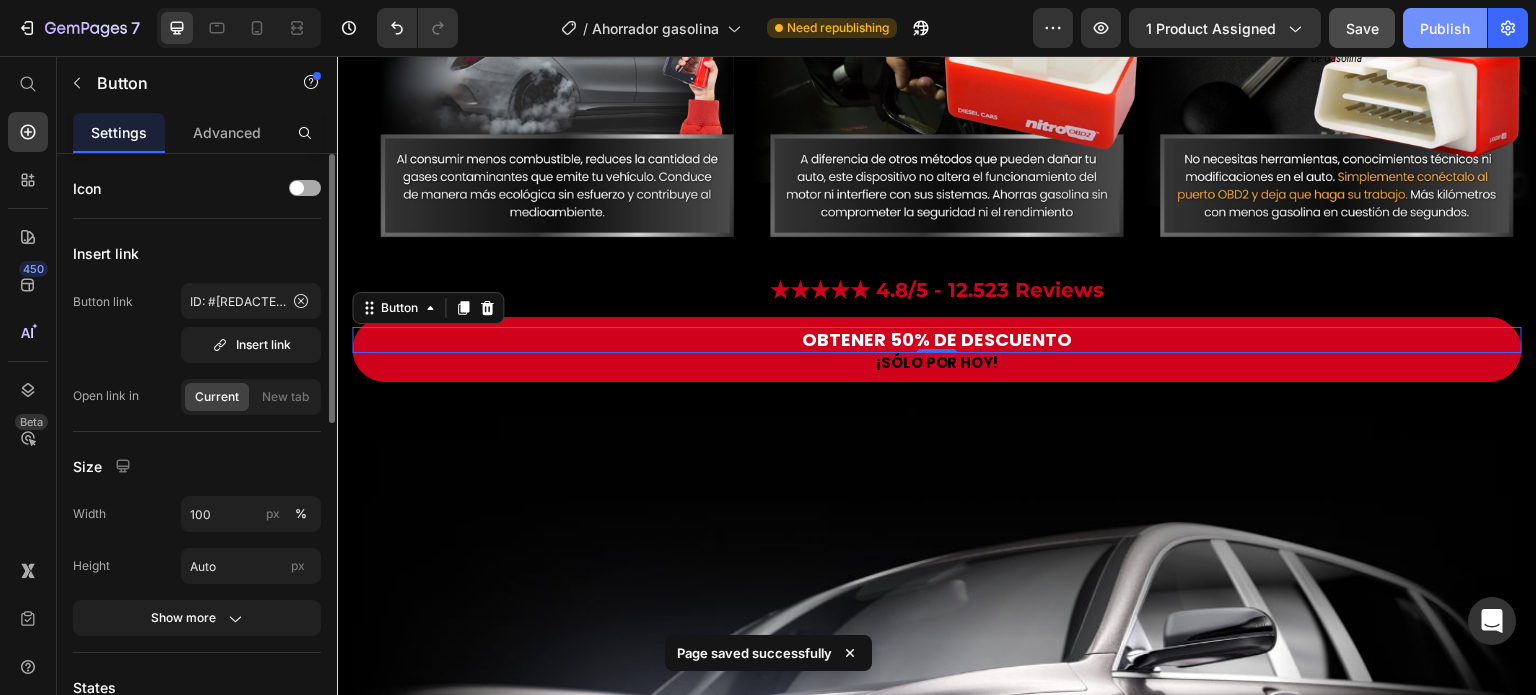 click on "Publish" at bounding box center [1445, 28] 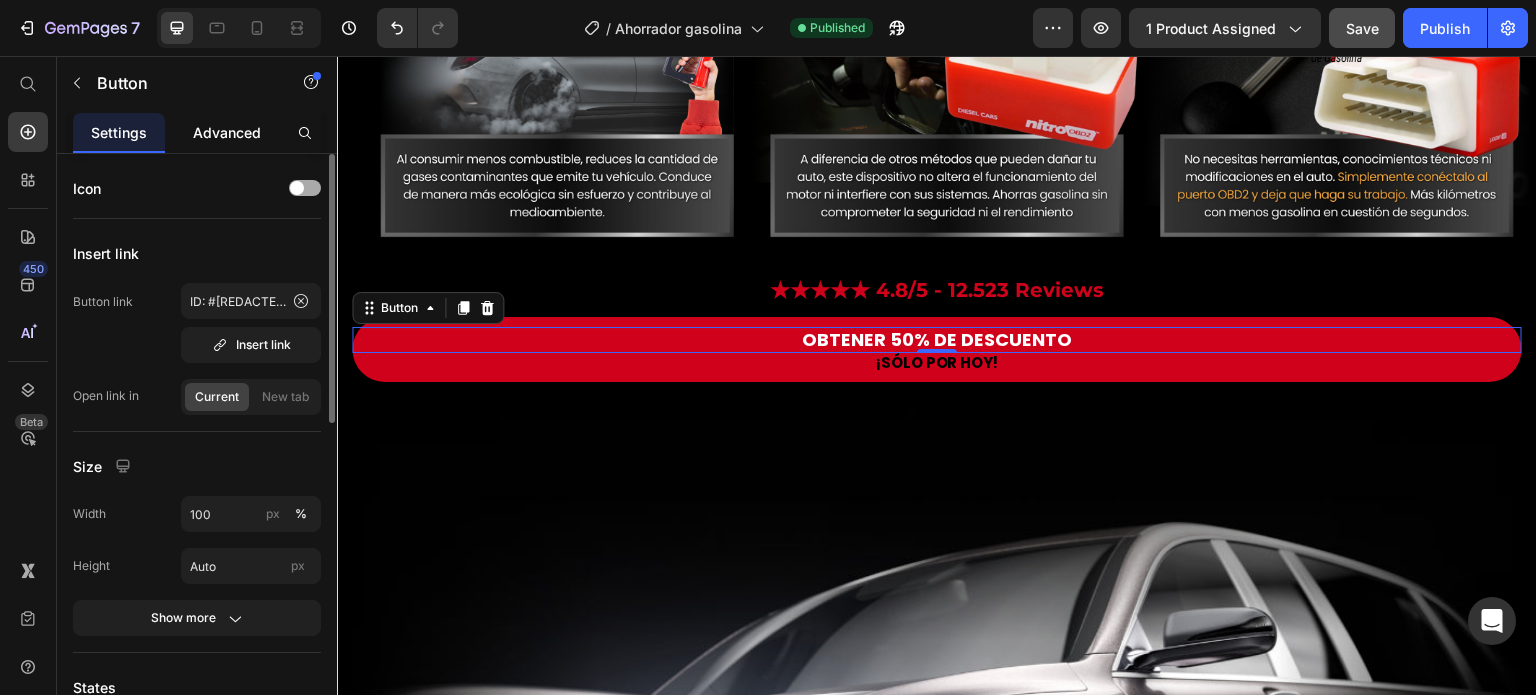 click on "Advanced" at bounding box center [227, 132] 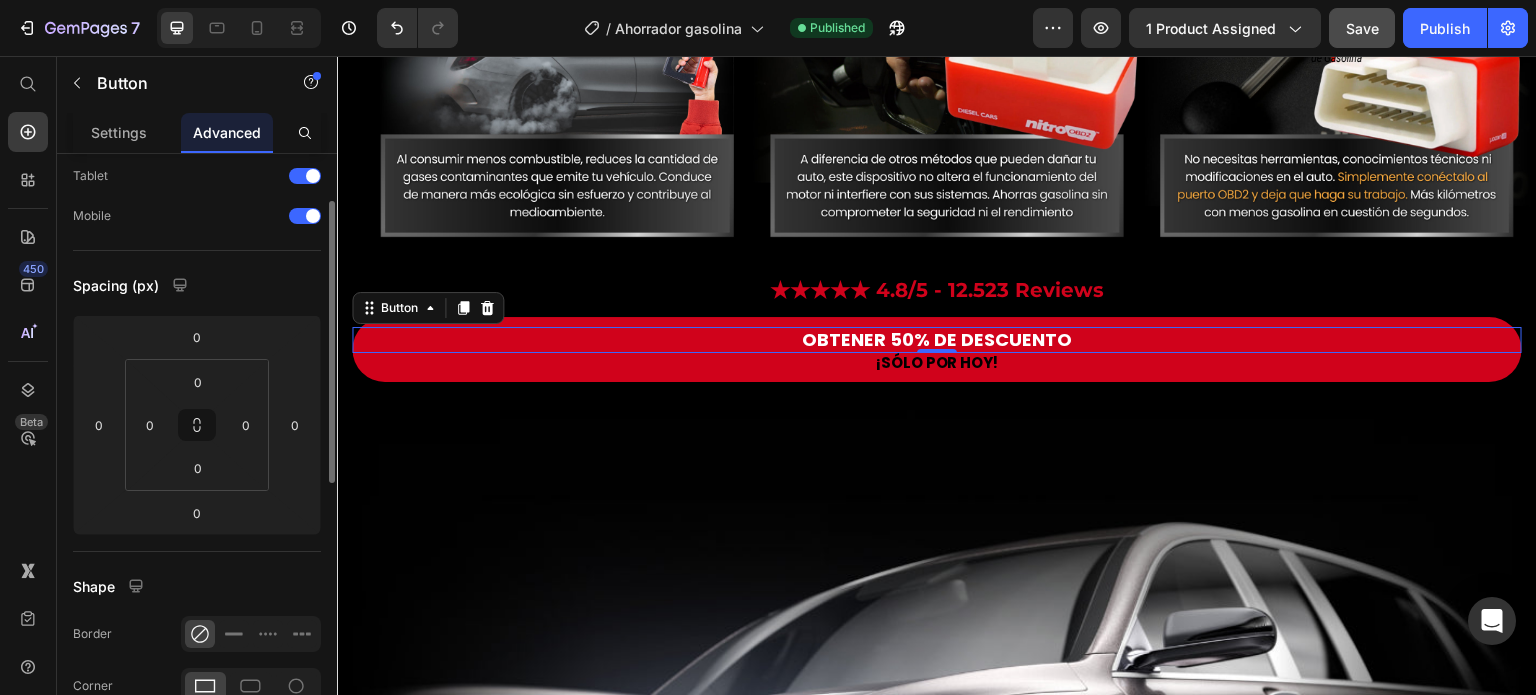 scroll, scrollTop: 200, scrollLeft: 0, axis: vertical 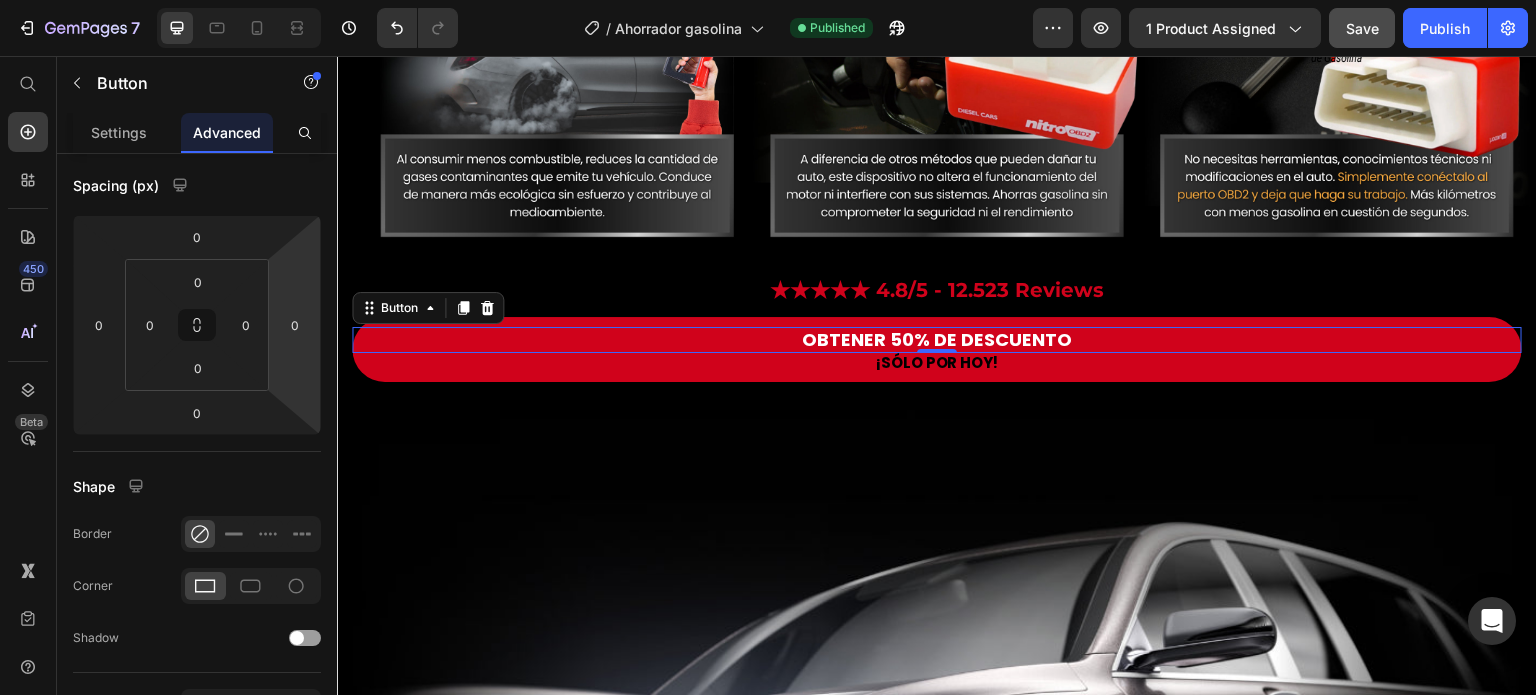 click on "OBTENER 50% DE DESCUENTO" at bounding box center (937, 340) 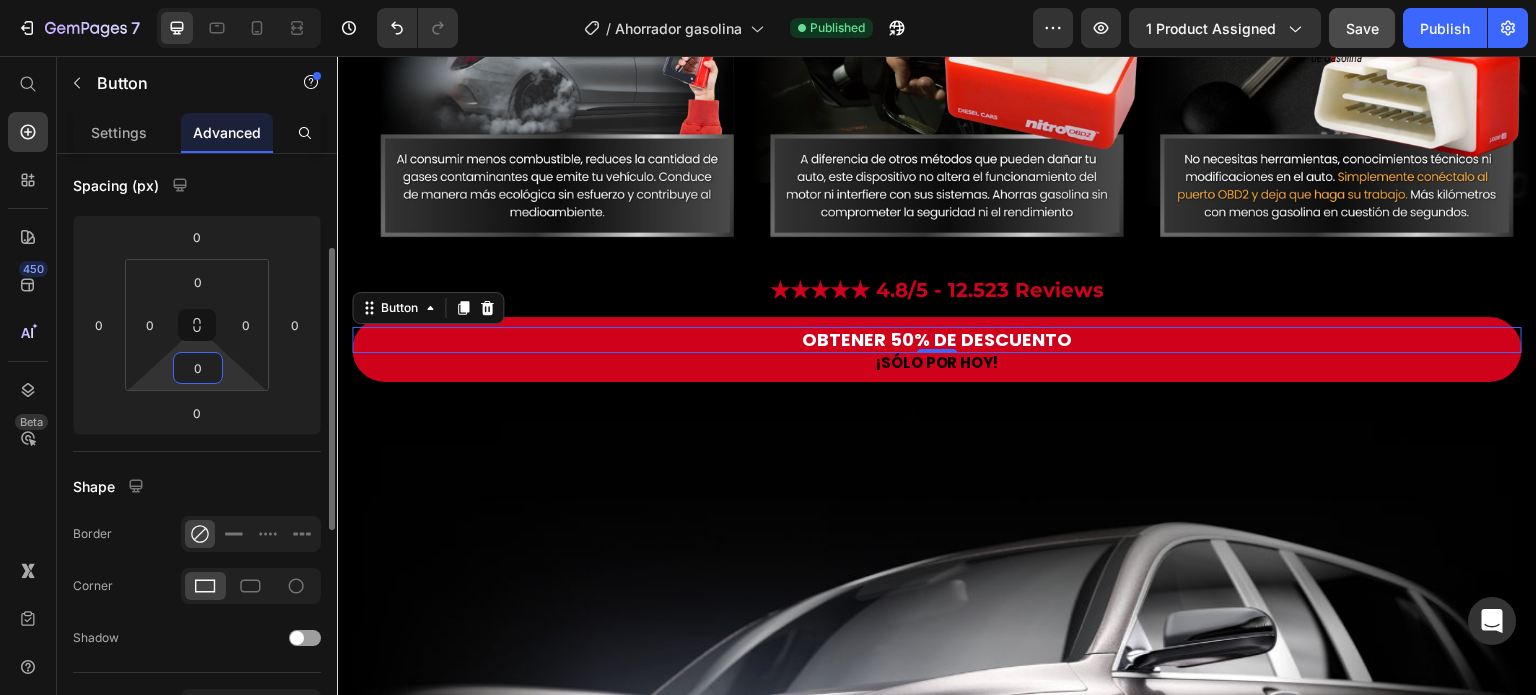click on "0" at bounding box center [198, 368] 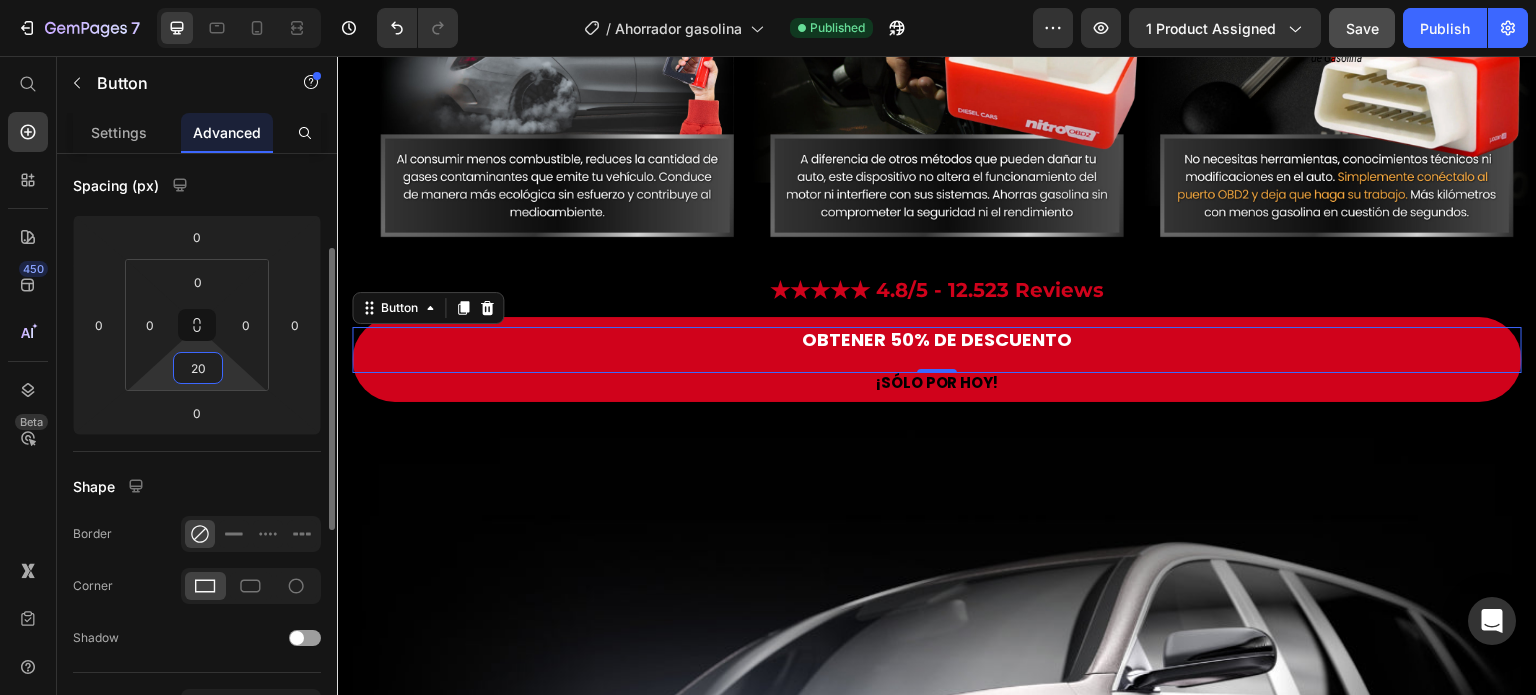 type on "2" 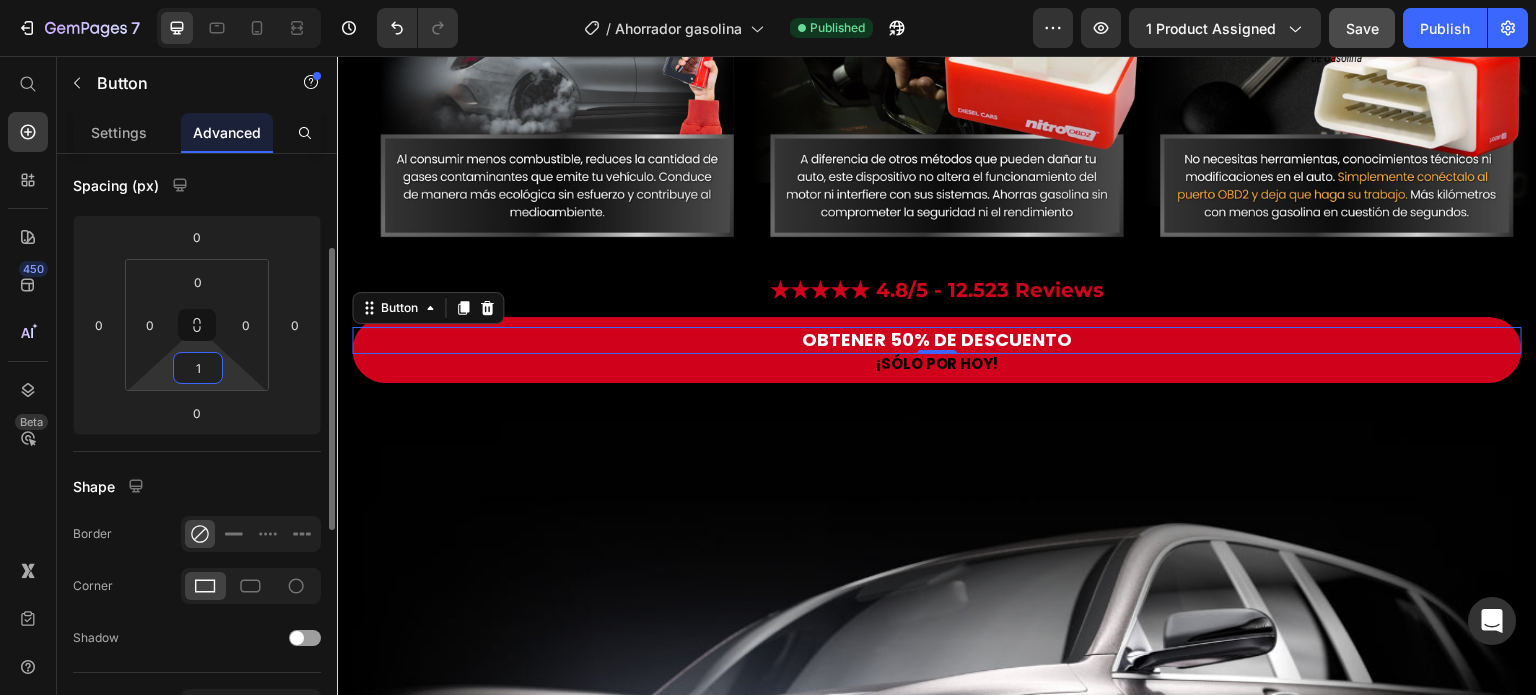 type on "10" 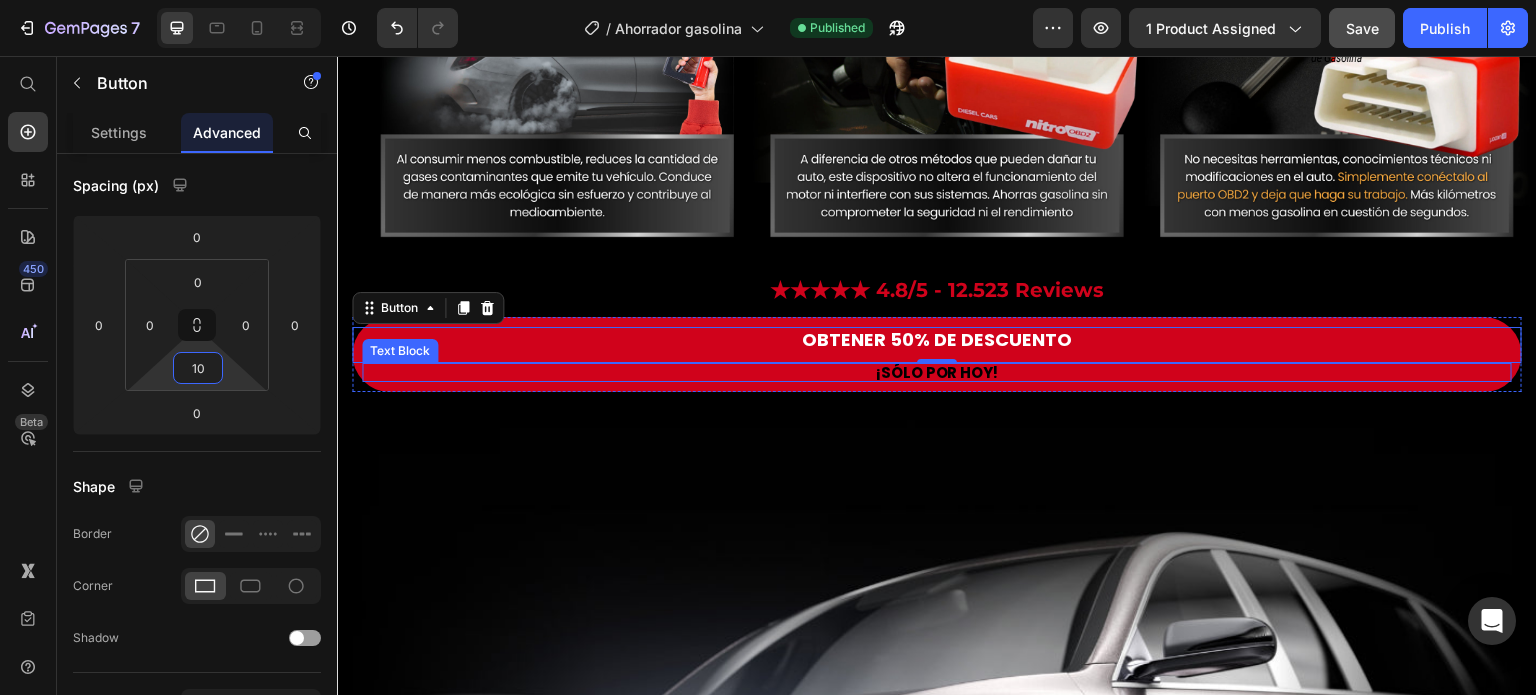 click on "¡SÓLO POR HOY!" at bounding box center (937, 372) 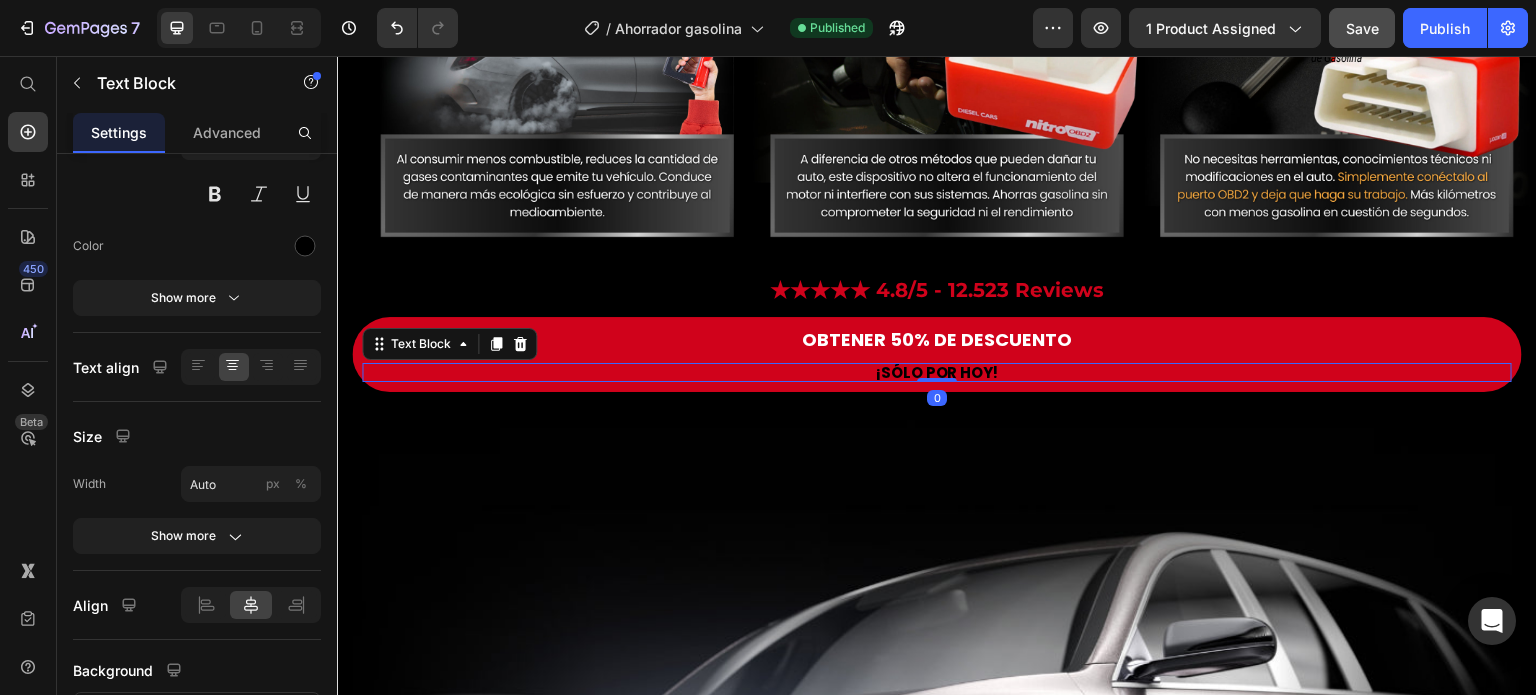 scroll, scrollTop: 0, scrollLeft: 0, axis: both 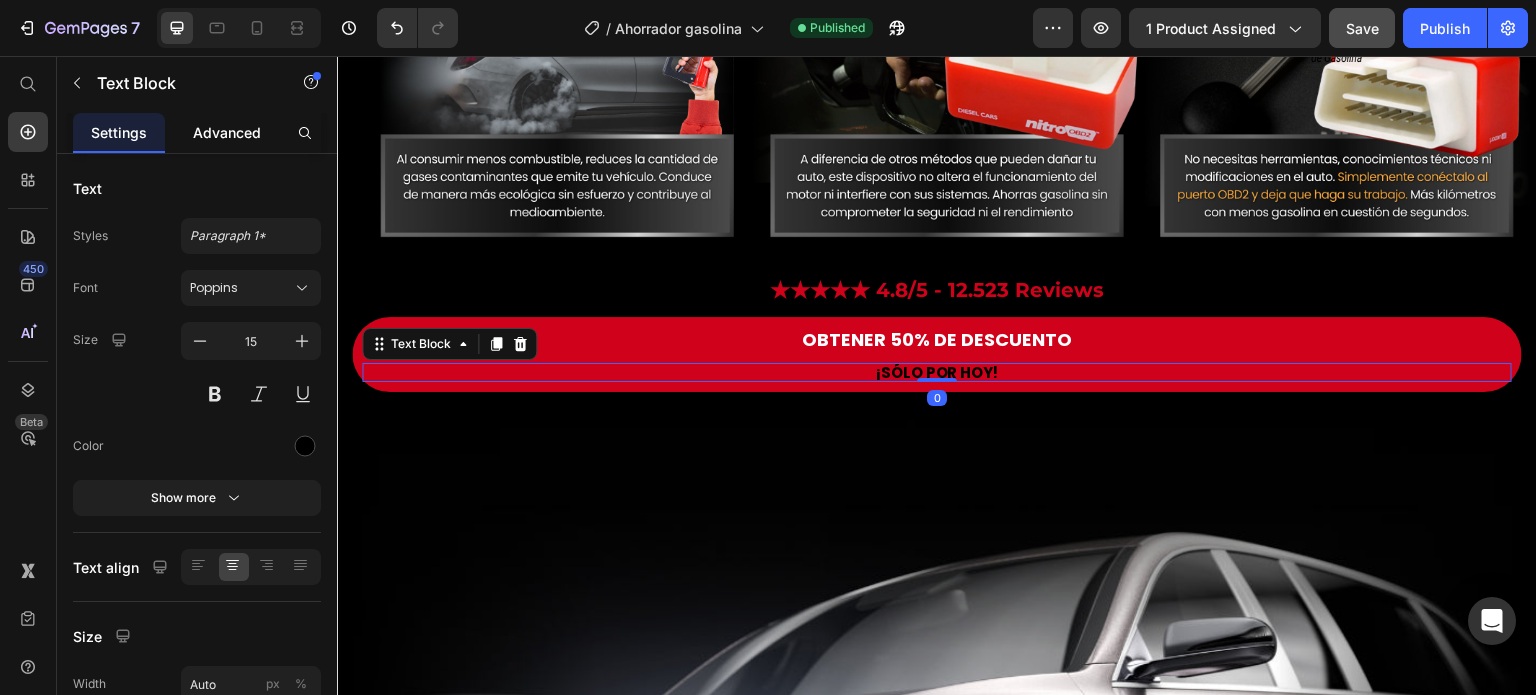 click on "Advanced" at bounding box center [227, 132] 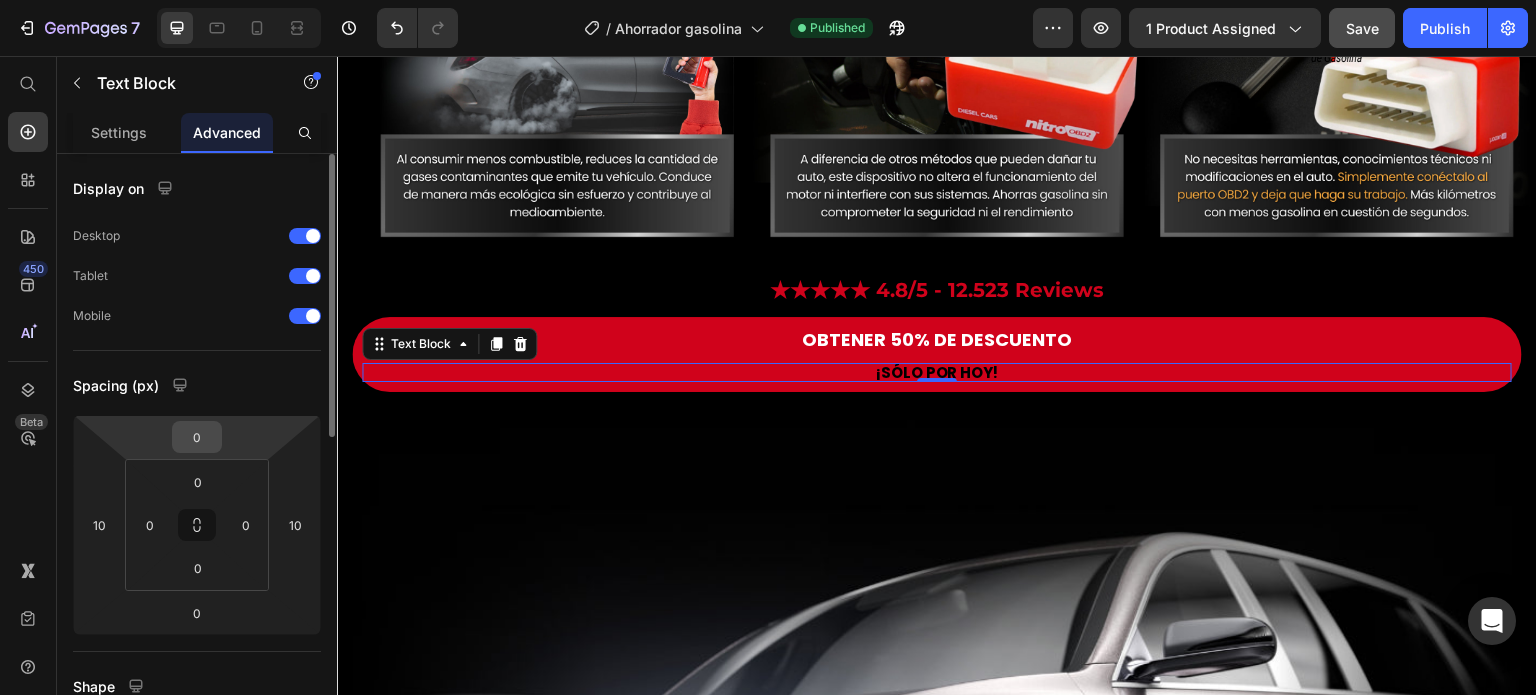 click on "0" at bounding box center [197, 437] 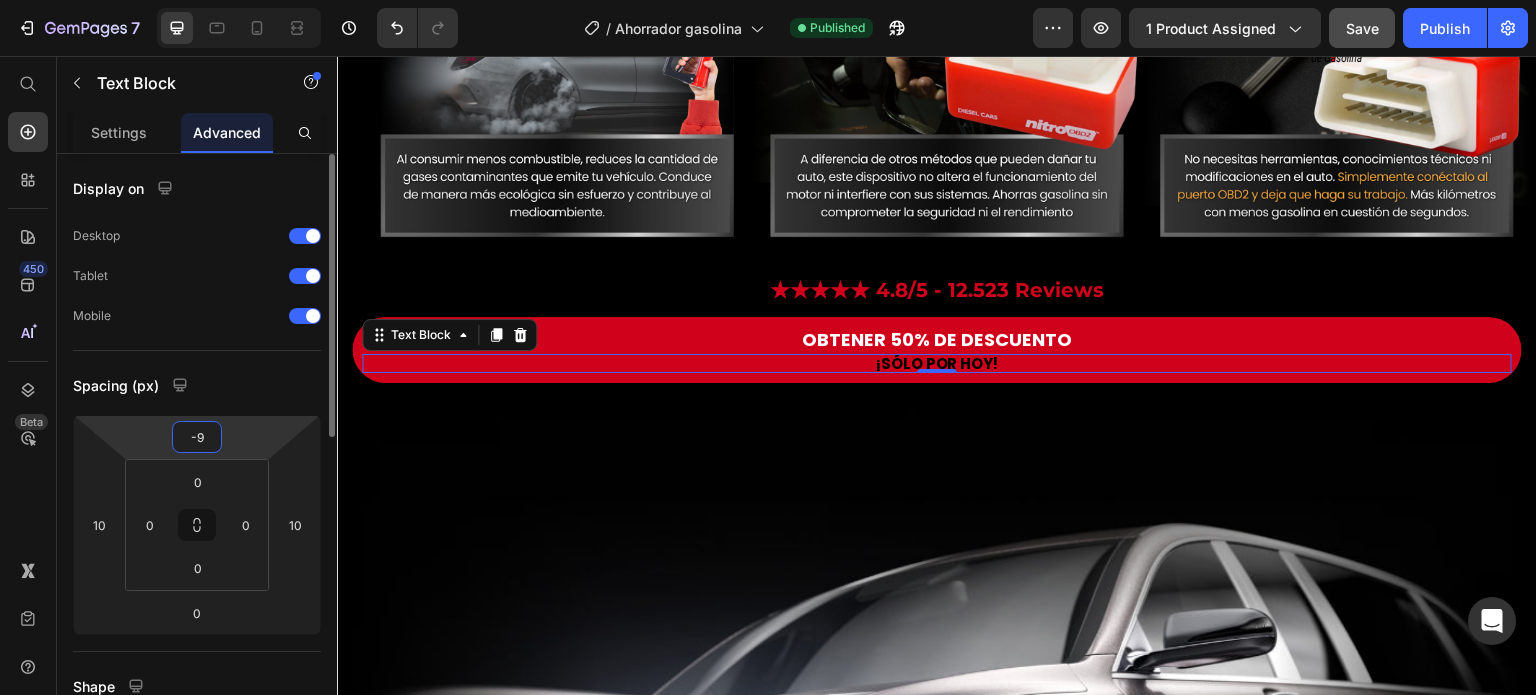 type on "-10" 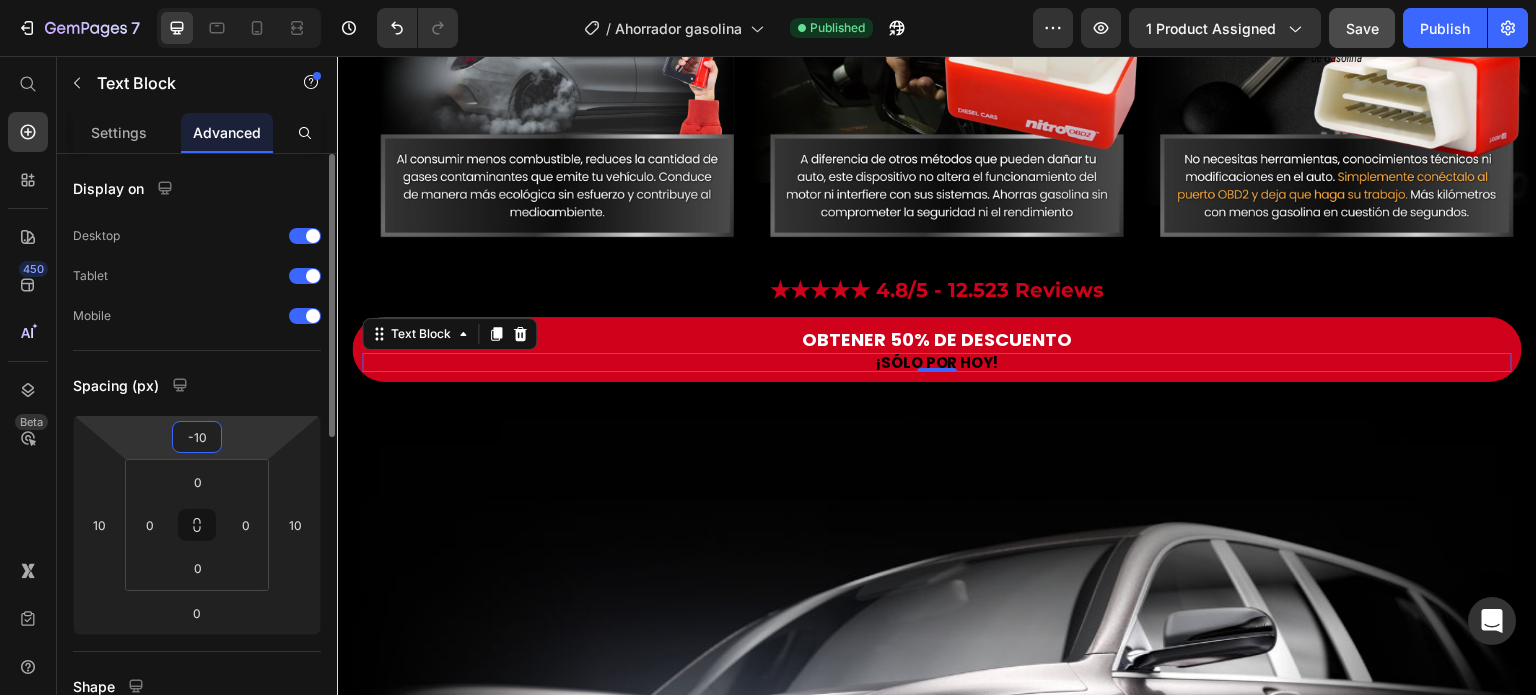 click on "Spacing (px)" at bounding box center (197, 385) 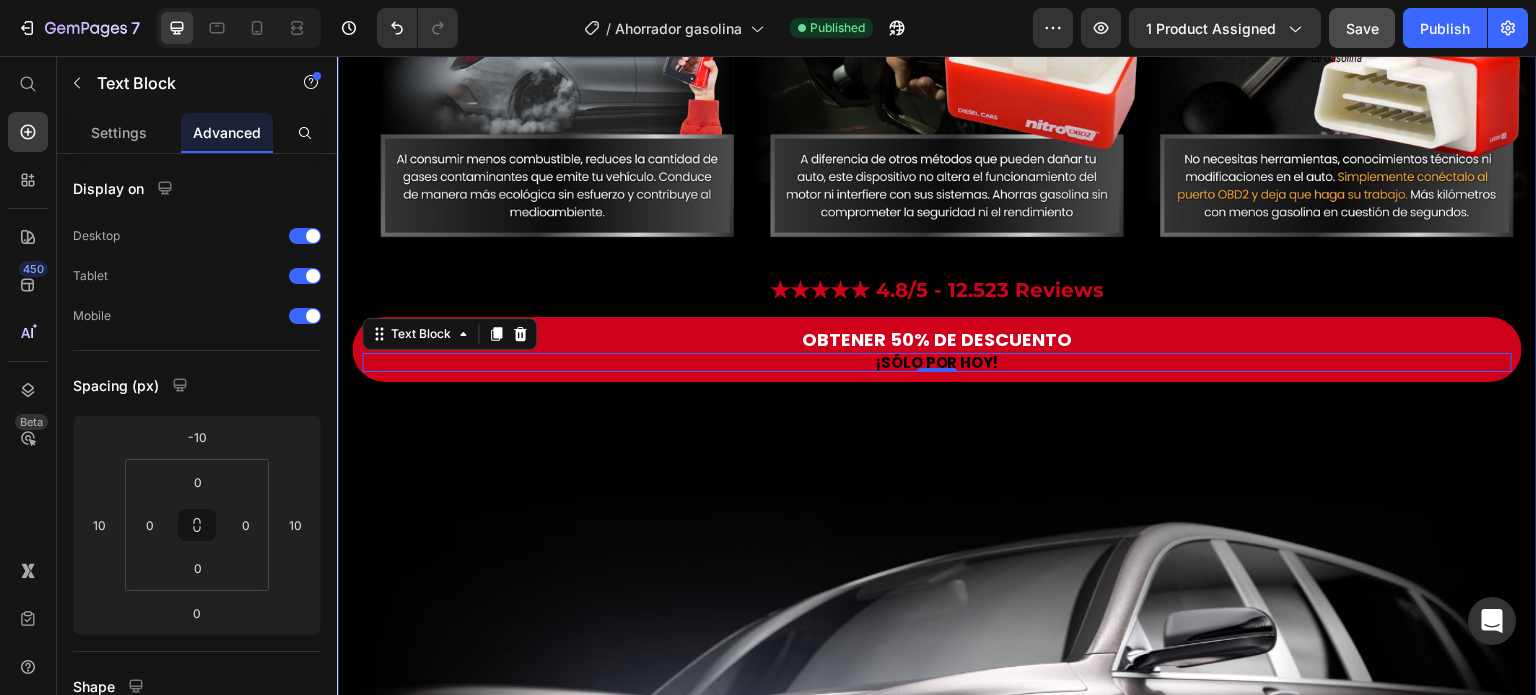 click on "Visto también en: Text Block Image Row Image Image ¿Sabías que estás gastando más gasolina de la que realmente necesitas?   Pruebas reales demuestran que este dispositivo  ayuda a reducir el consumo hasta en un 15% , optimizando el rendimiento de tu motor sin afectar su potencia. Text Block Row Row Image GARANTÍA DE DEVOLUCIÓN DE DINERO DE 30 DÍAS Text Block Si no está absolutamente satisfecho con los resultados, le reembolsaremos cada centavo de su inversión. Text Block Row Image ENVÍO Y MANEJO GRATIS Text Block Proporcionamos envíos gratuitos para todos los pedidos superiores a $59.900 realizados hoy. Text Block Row Image ALTA CALIDAD GARANTIZADA Text Block Fabricado con materiales de alta calidad. Disfrute de un rendimiento constante y sin problemas durante mucho tiempo. Text Block Row Row OBTENER 50% DE DESCUENTO Button ¡SÓLO POR HOY! Text Block Row Image Cada vez que llenas el tanque, el precio sigue subiendo… pero  ¿y si pudieras reducir tu gasto hasta un 15% sin esfuerzo?   Row Image" at bounding box center [937, 1044] 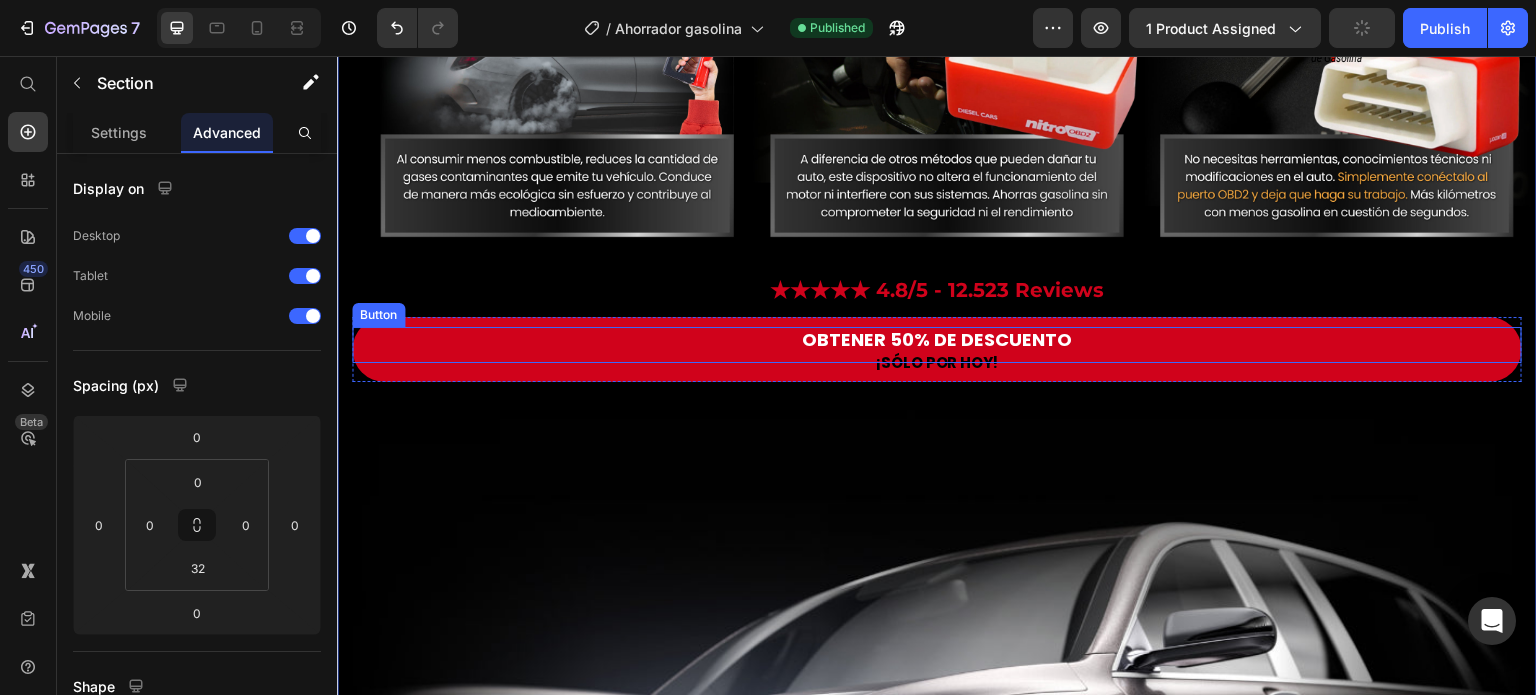 click on "OBTENER 50% DE DESCUENTO" at bounding box center [937, 340] 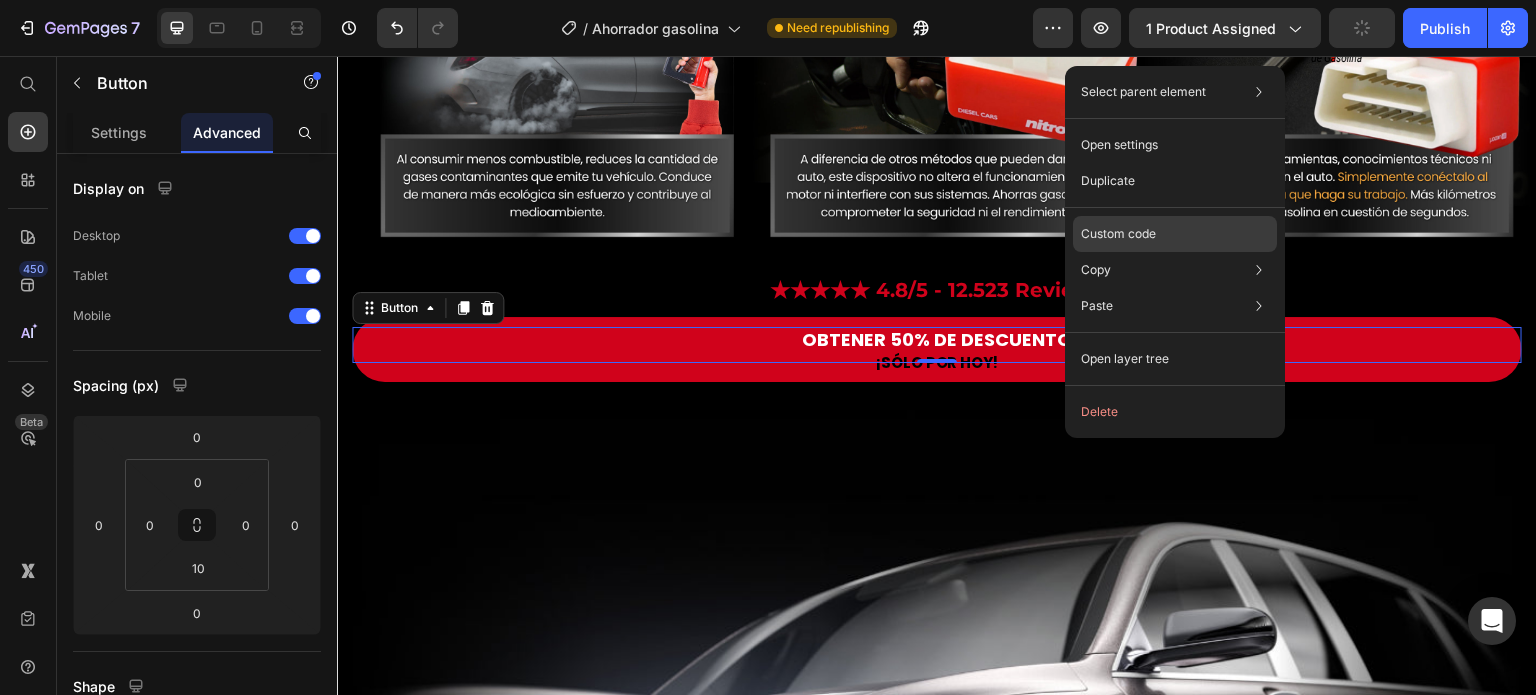 click on "Custom code" at bounding box center [1118, 234] 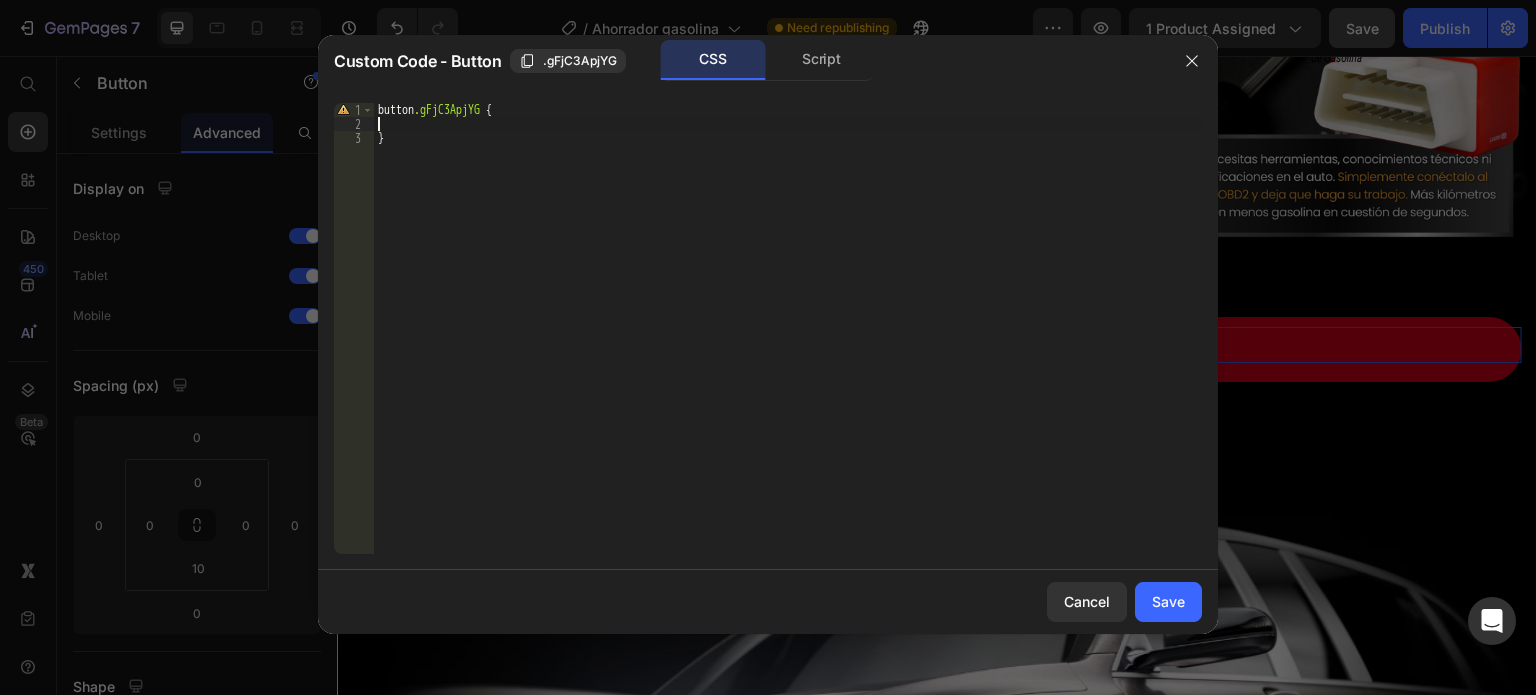 click on "button .gFjC3ApjYG   { }" at bounding box center (788, 342) 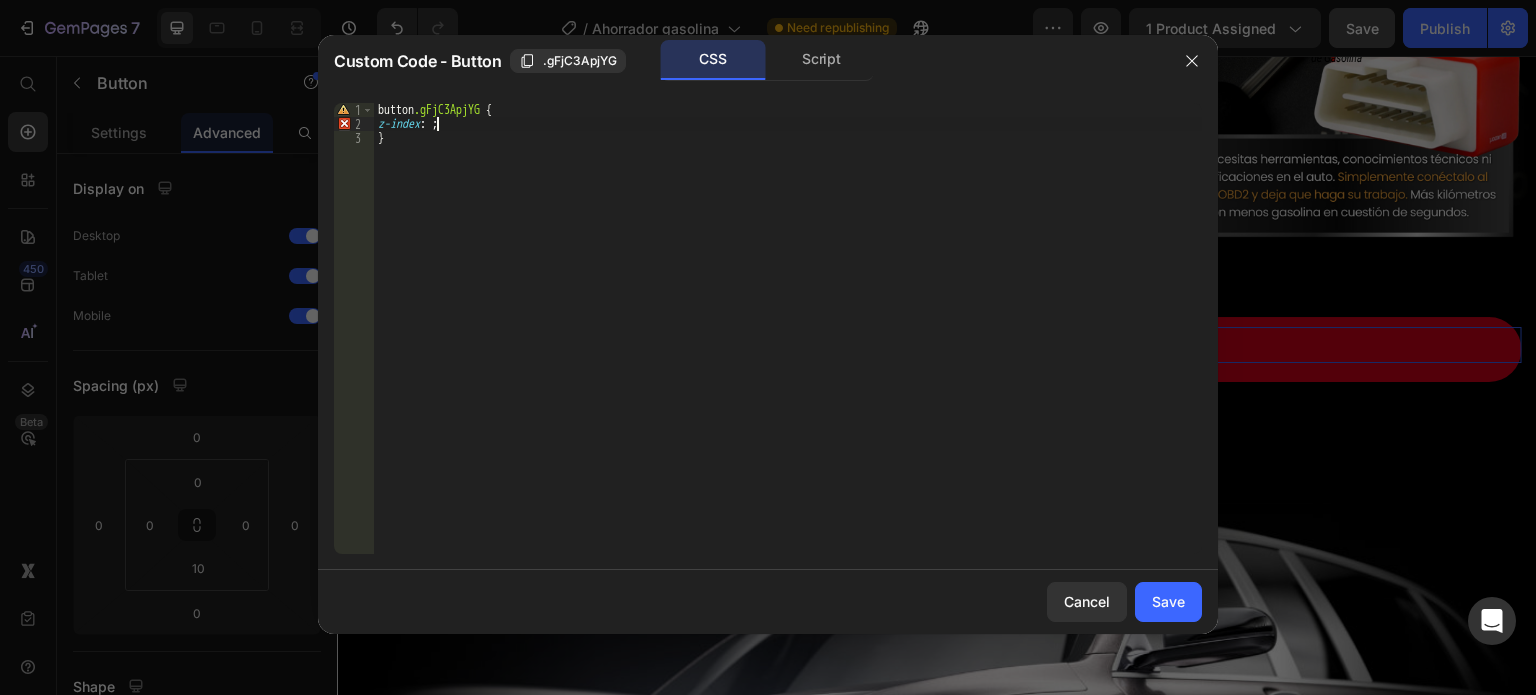 scroll, scrollTop: 0, scrollLeft: 4, axis: horizontal 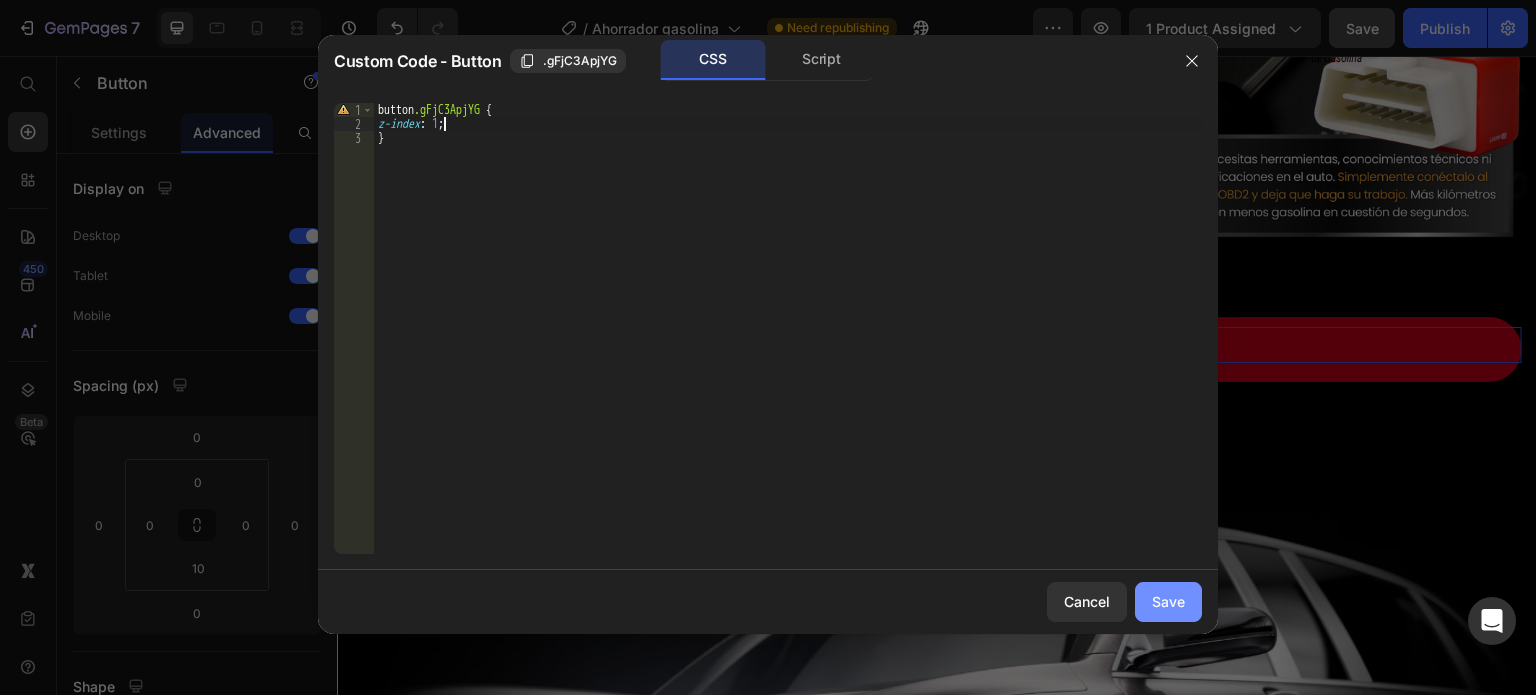type on "z-index: 1;" 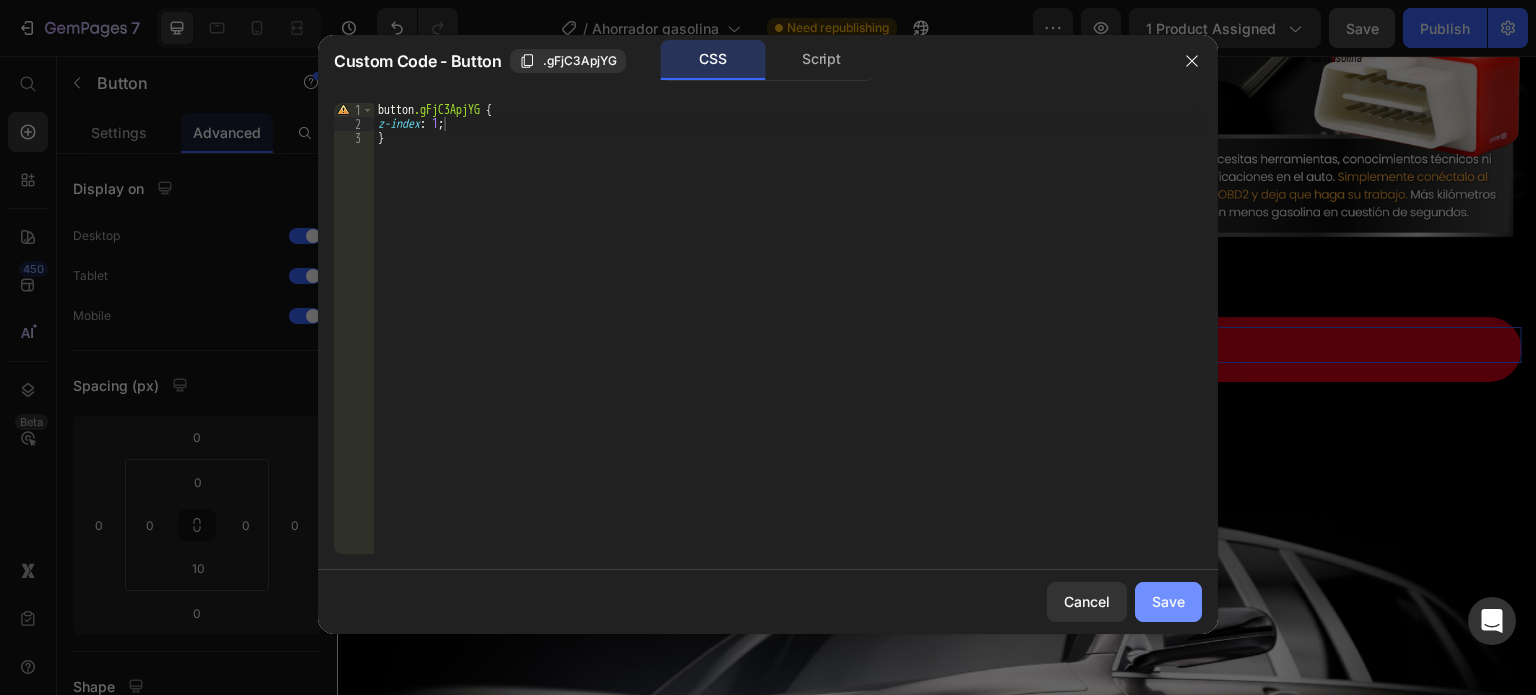 click on "Save" at bounding box center (1168, 601) 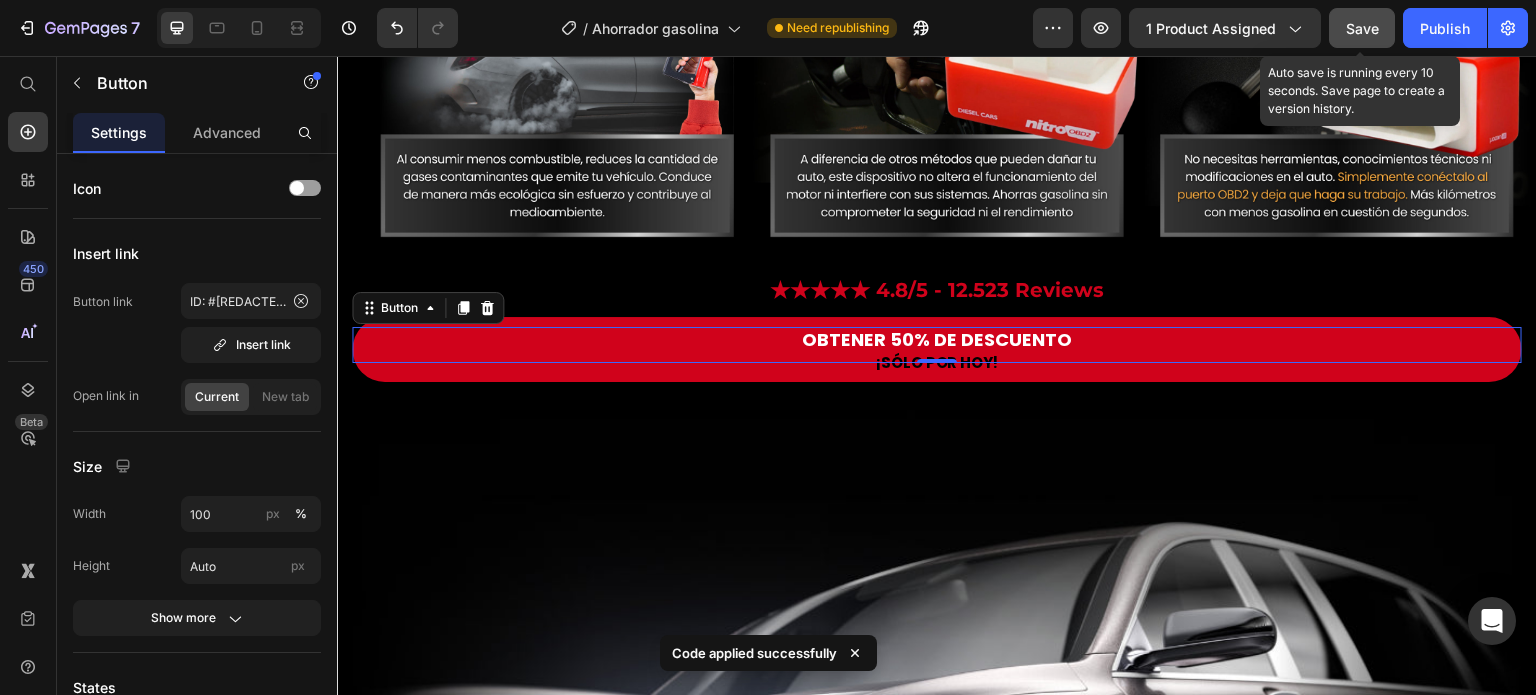 click on "Save" at bounding box center (1362, 28) 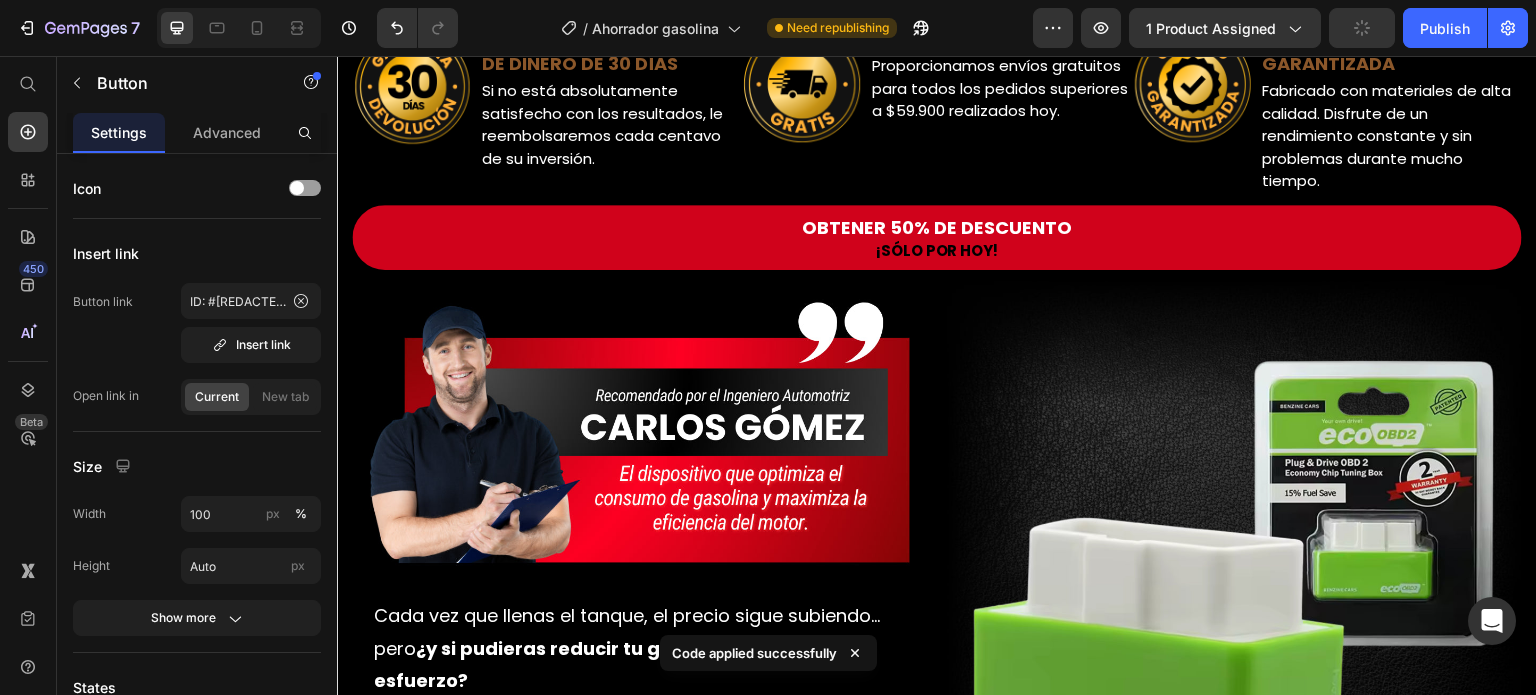 scroll, scrollTop: 1500, scrollLeft: 0, axis: vertical 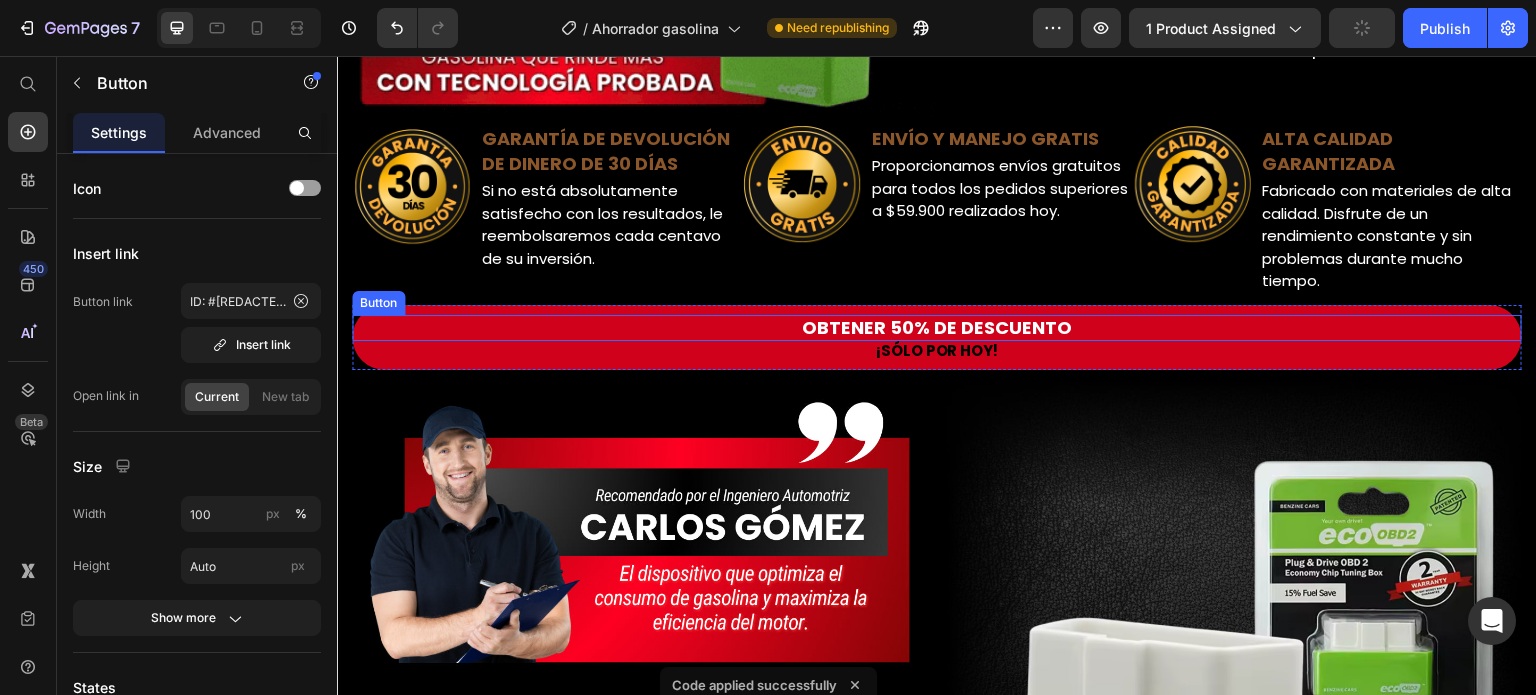 click on "OBTENER 50% DE DESCUENTO" at bounding box center (937, 328) 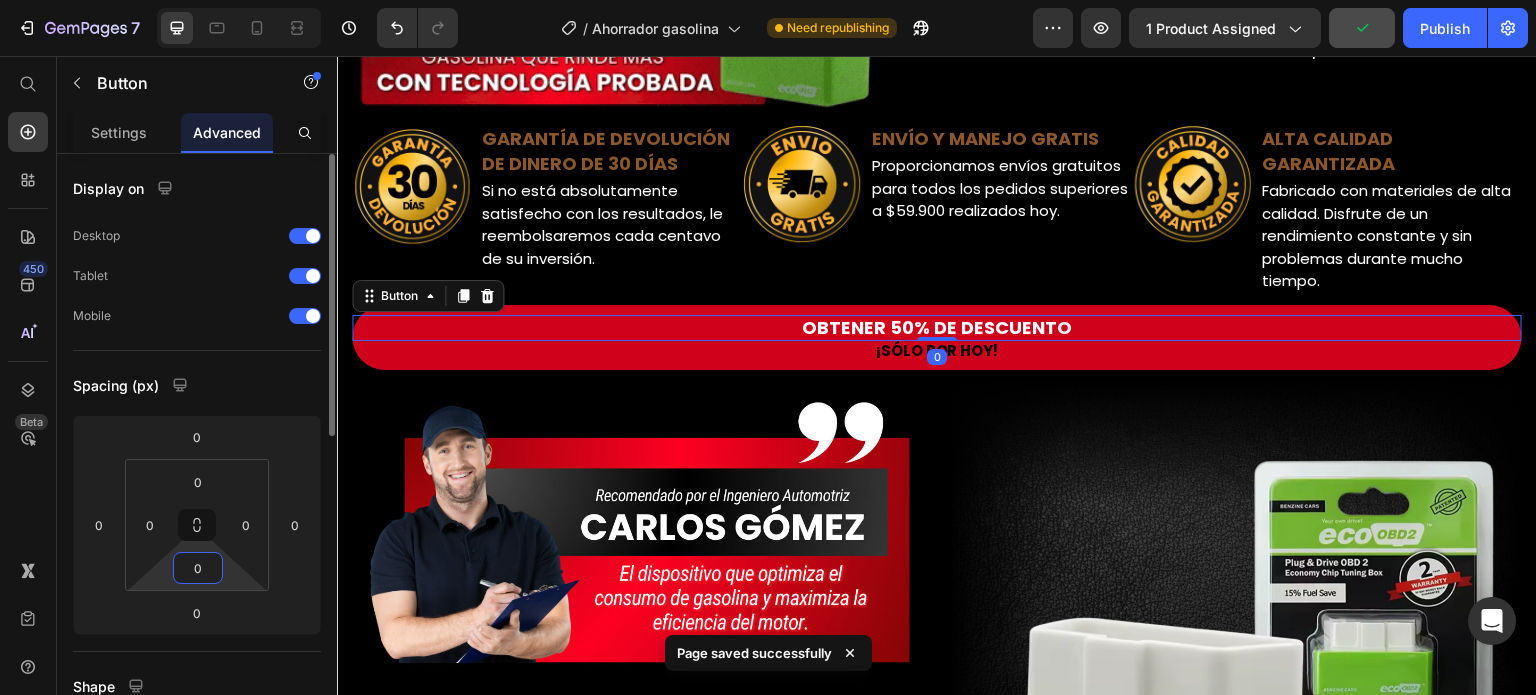 click on "0" at bounding box center [198, 568] 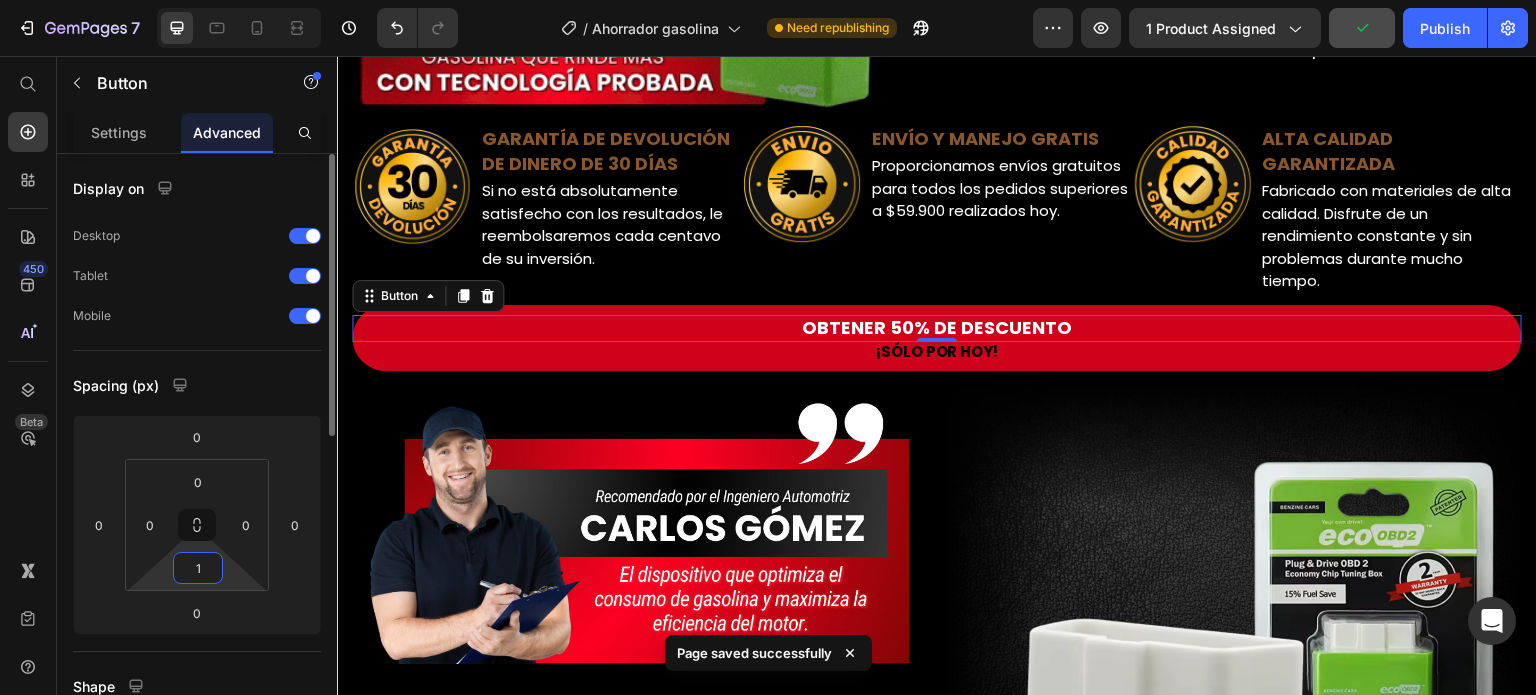 type on "10" 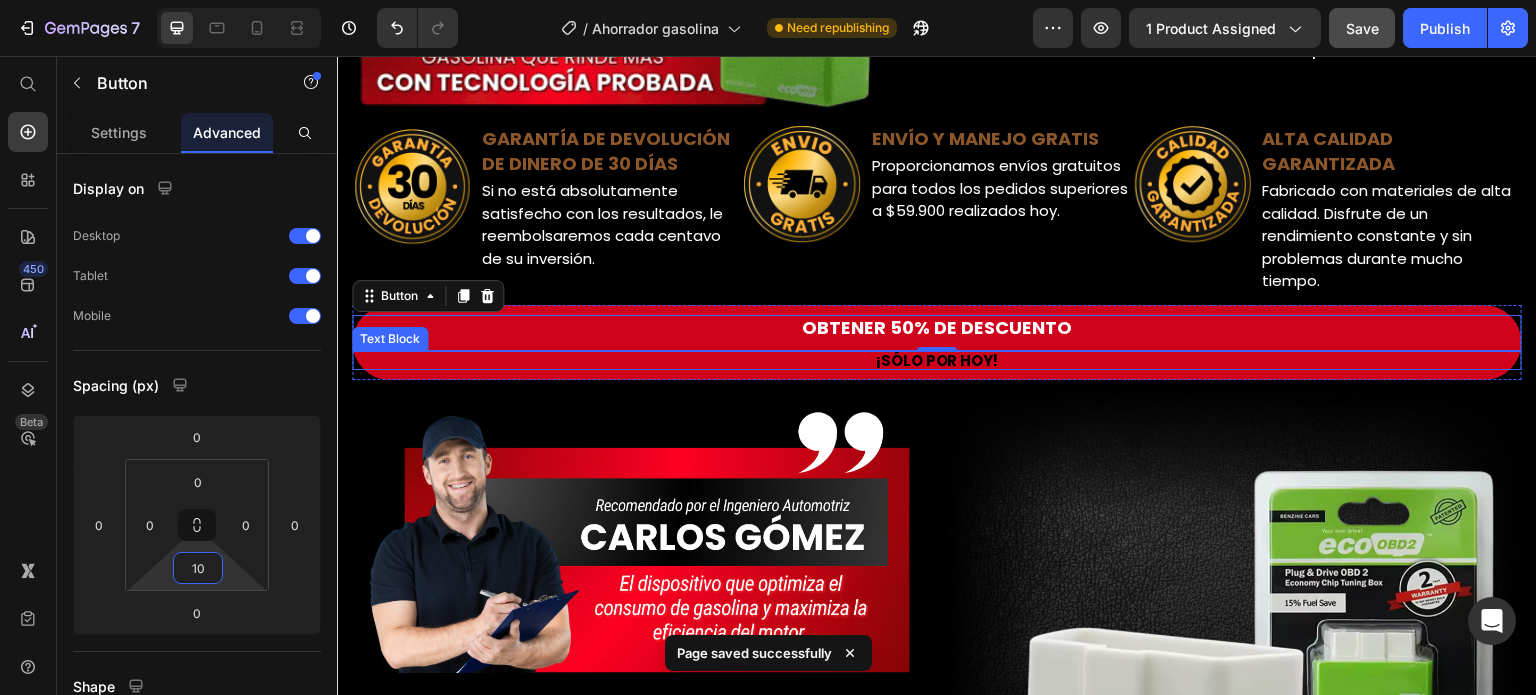 click on "¡SÓLO POR HOY!" at bounding box center [937, 360] 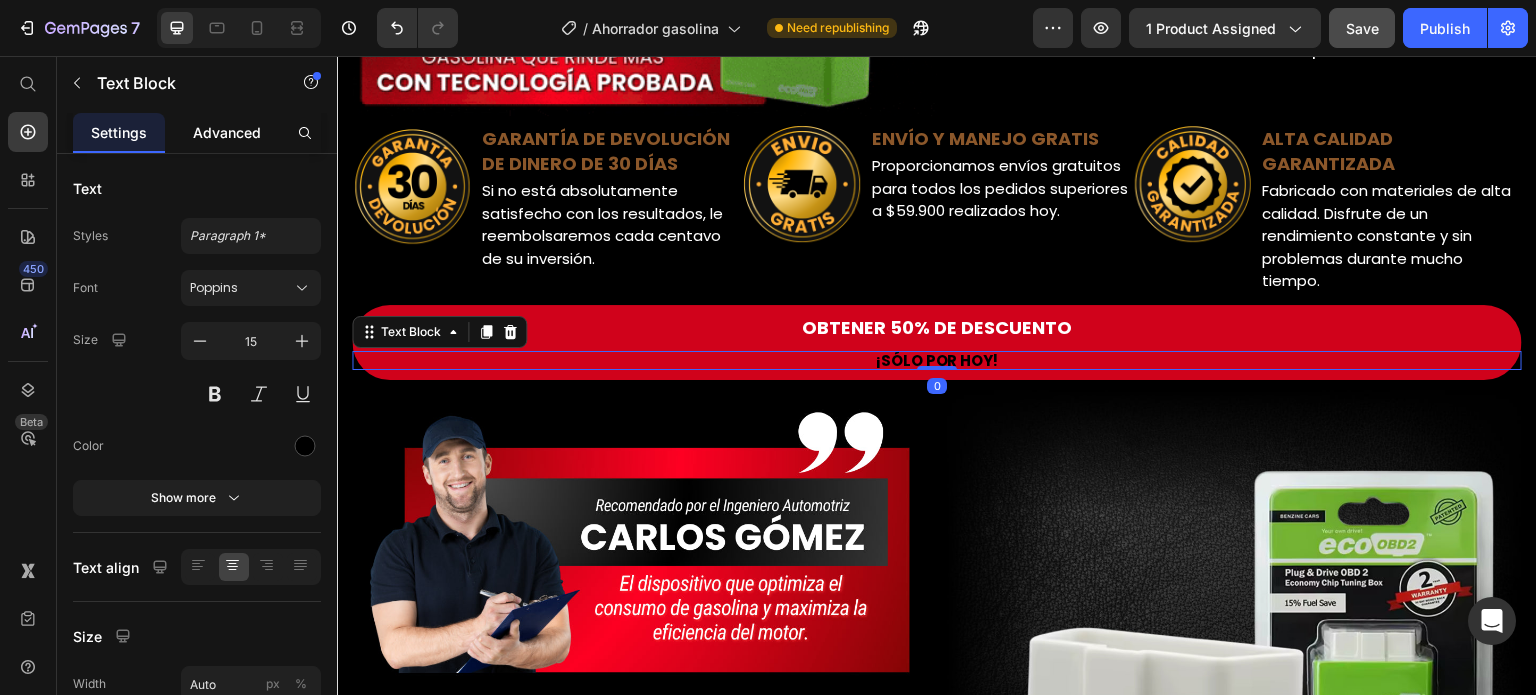 click on "Advanced" 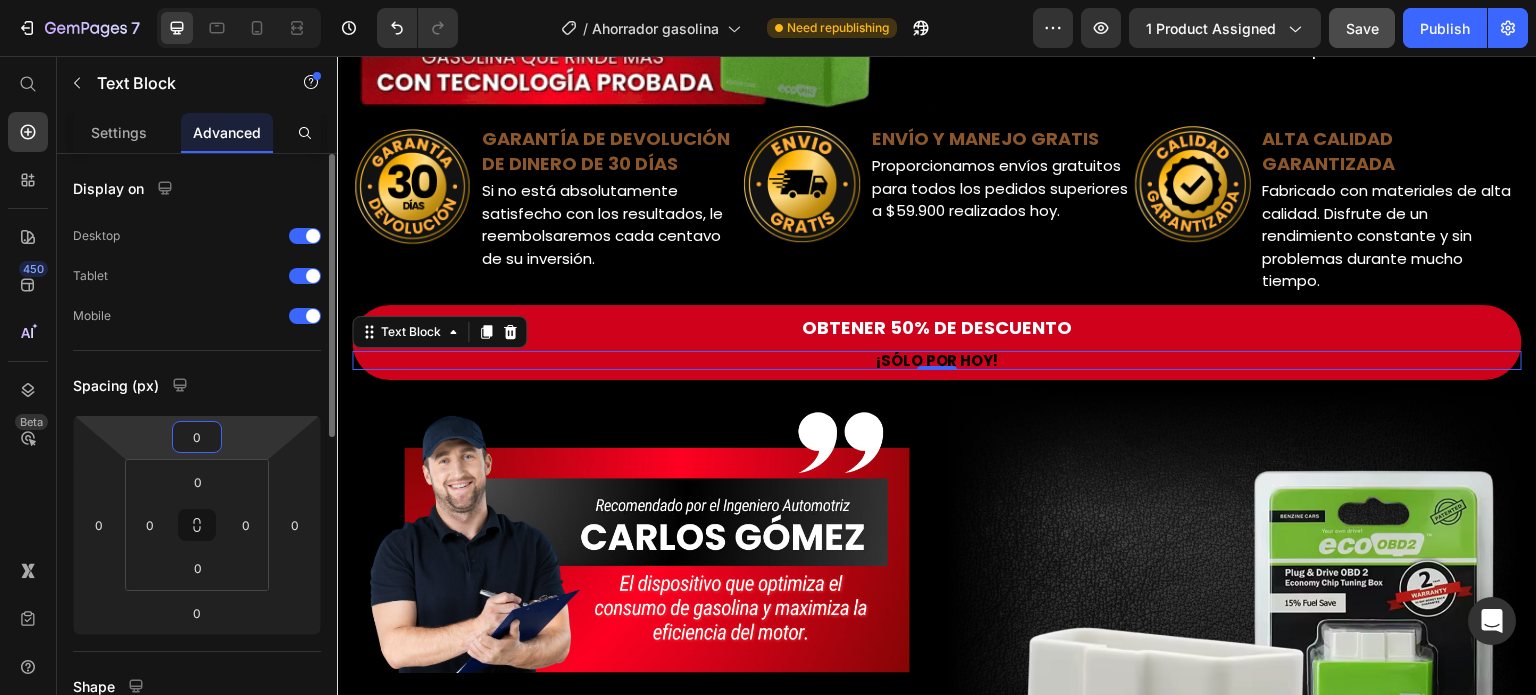 click on "0" at bounding box center (197, 437) 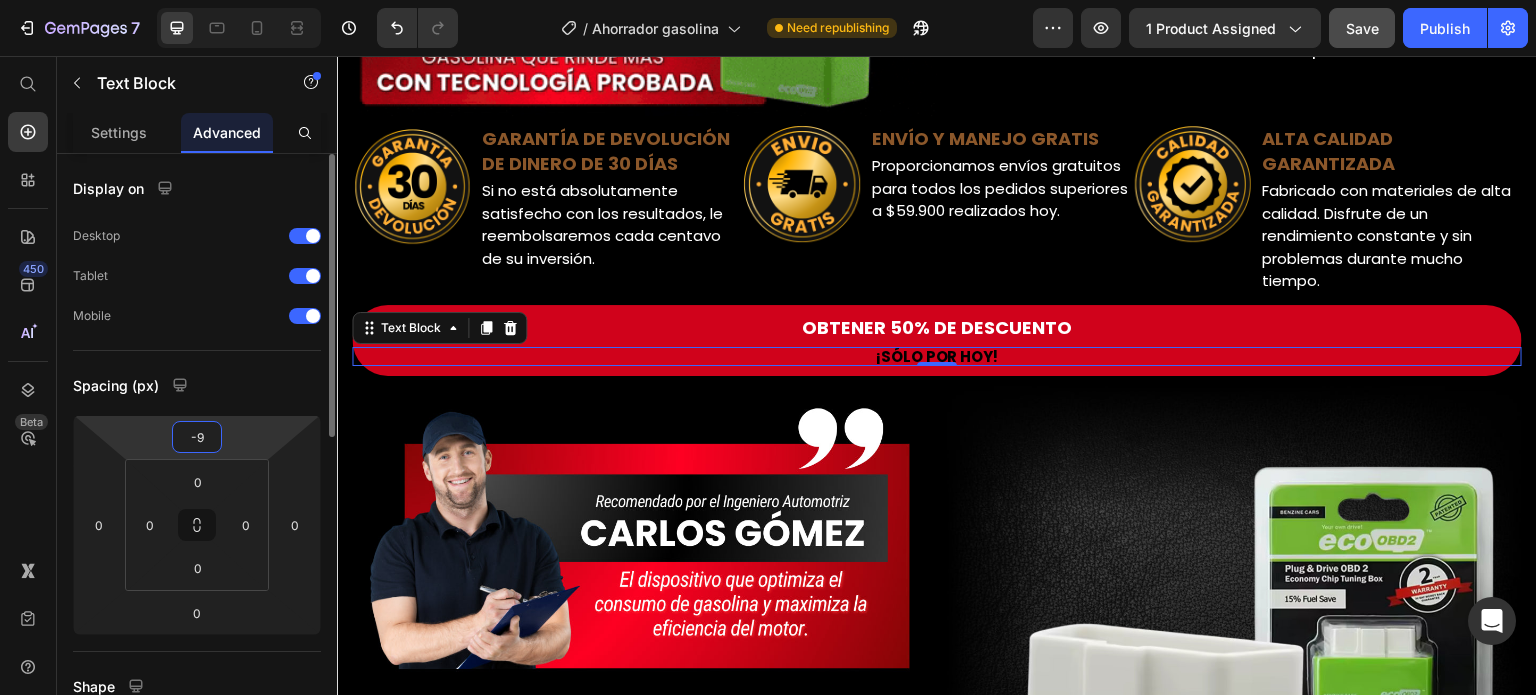 type on "-10" 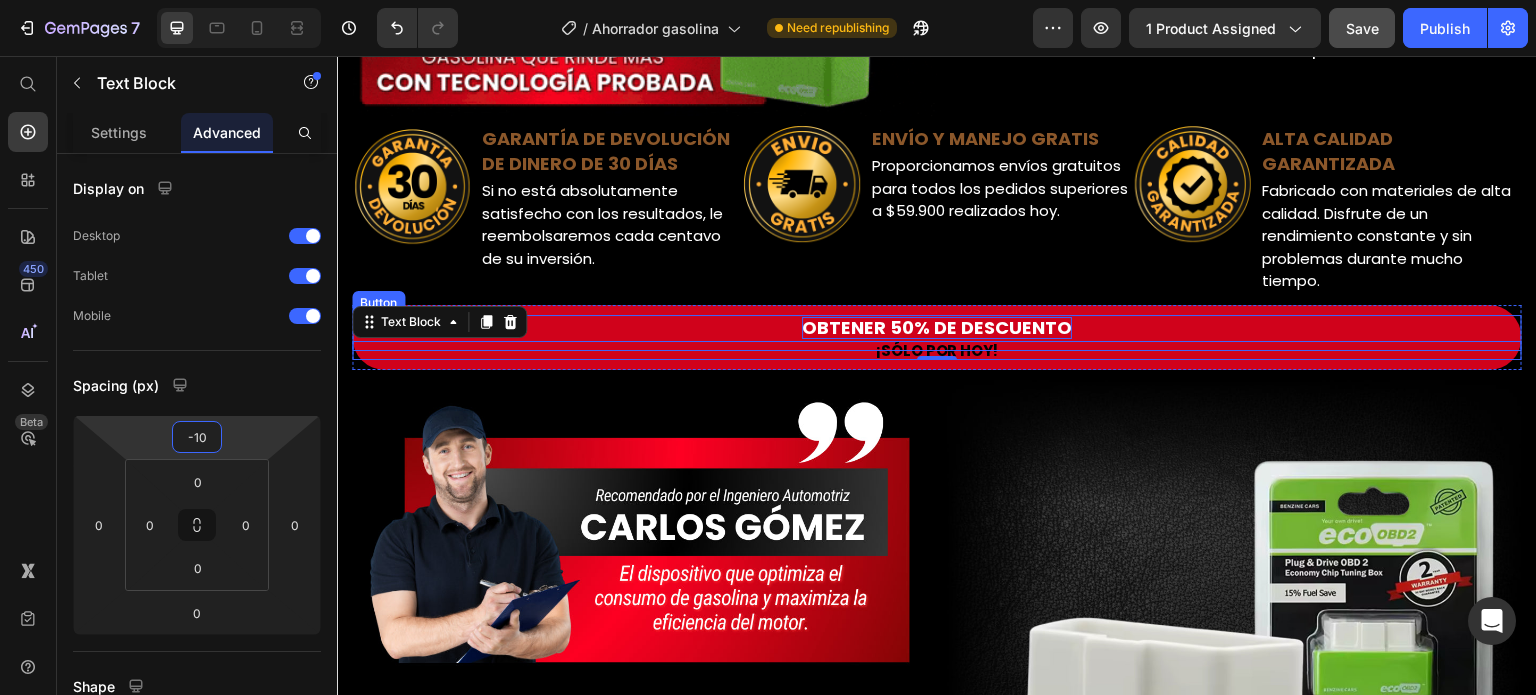 click on "OBTENER 50% DE DESCUENTO" at bounding box center (937, 328) 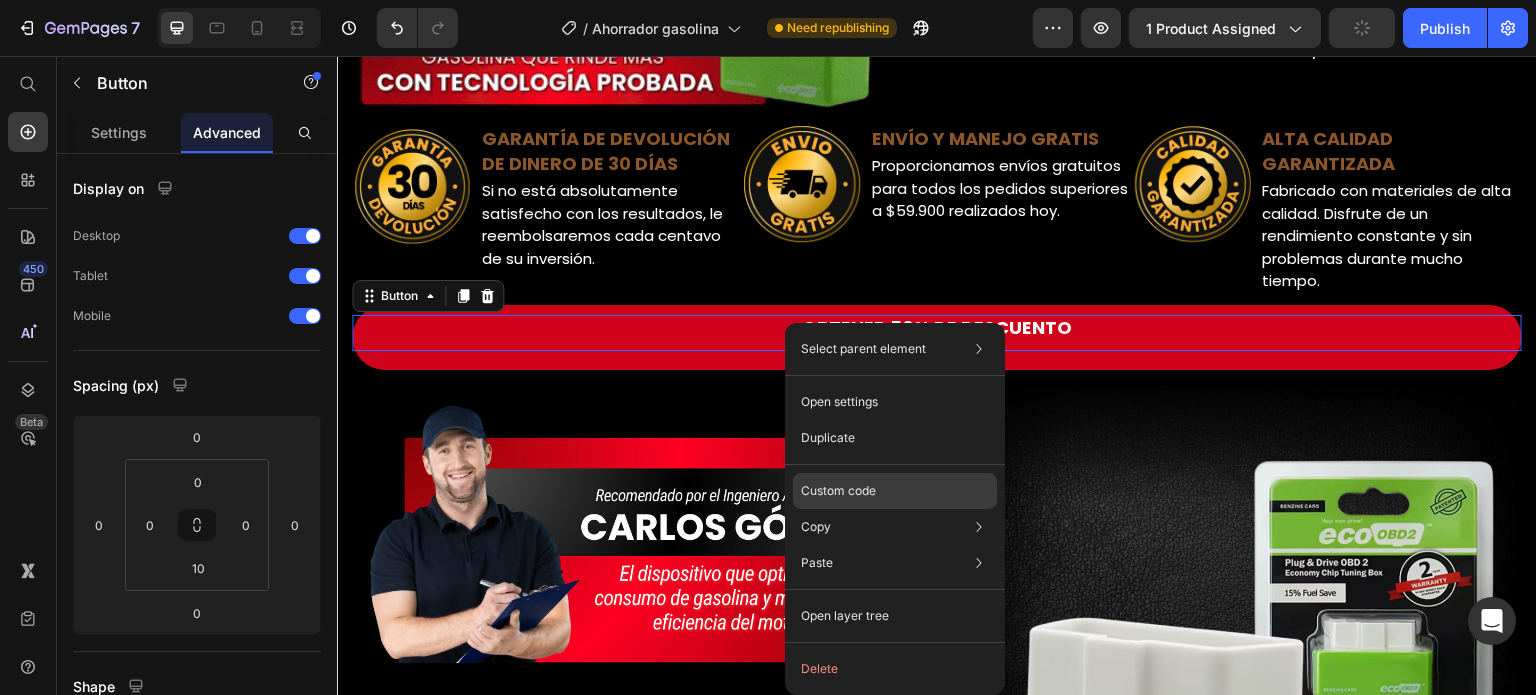 click on "Custom code" 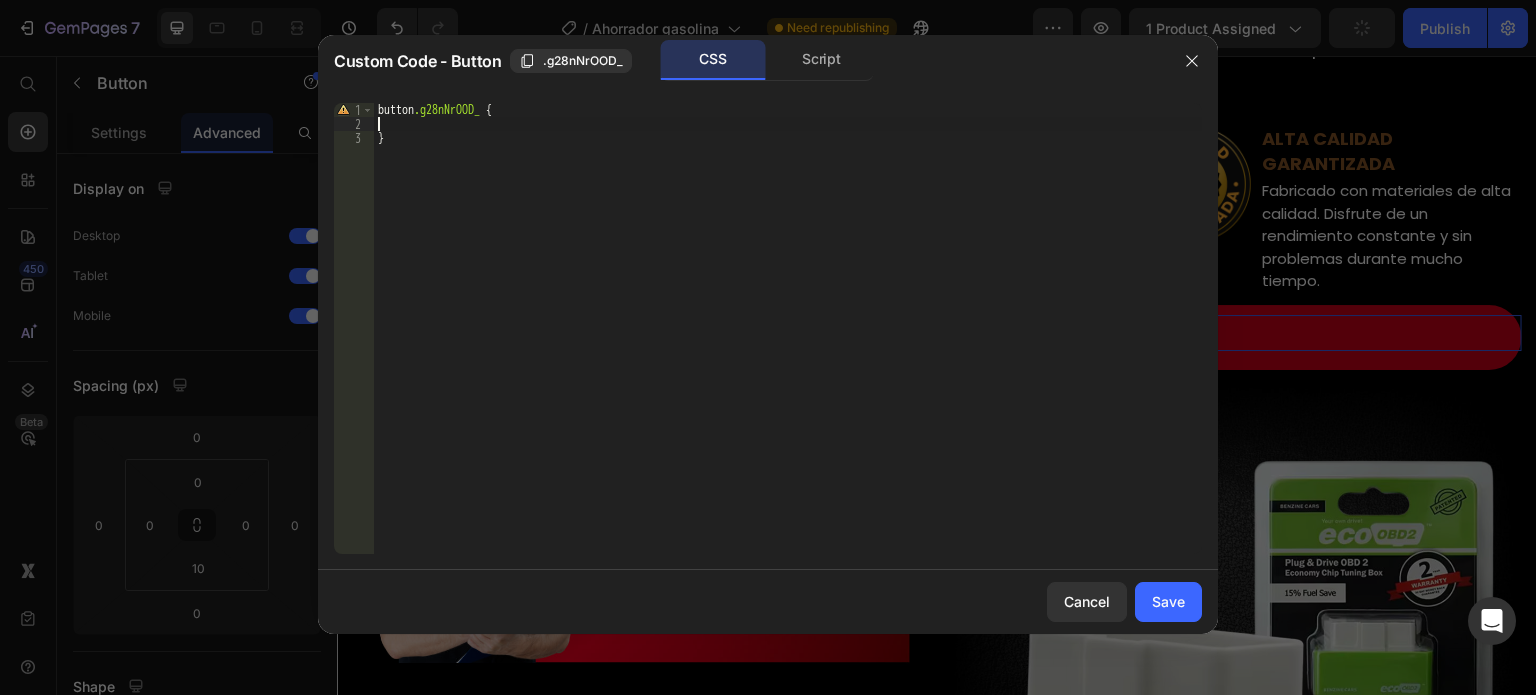 click on "button .g28nNrOOD_   { }" at bounding box center [788, 342] 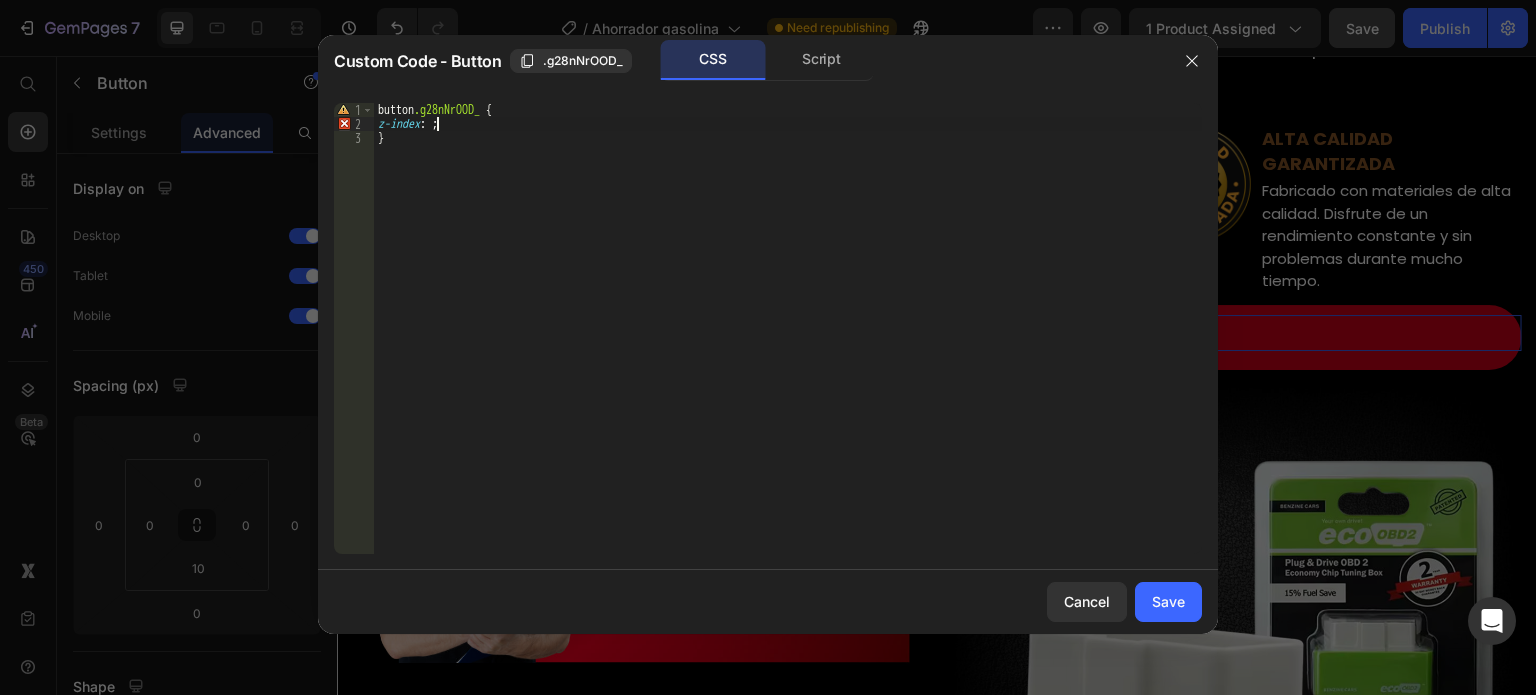 scroll, scrollTop: 0, scrollLeft: 4, axis: horizontal 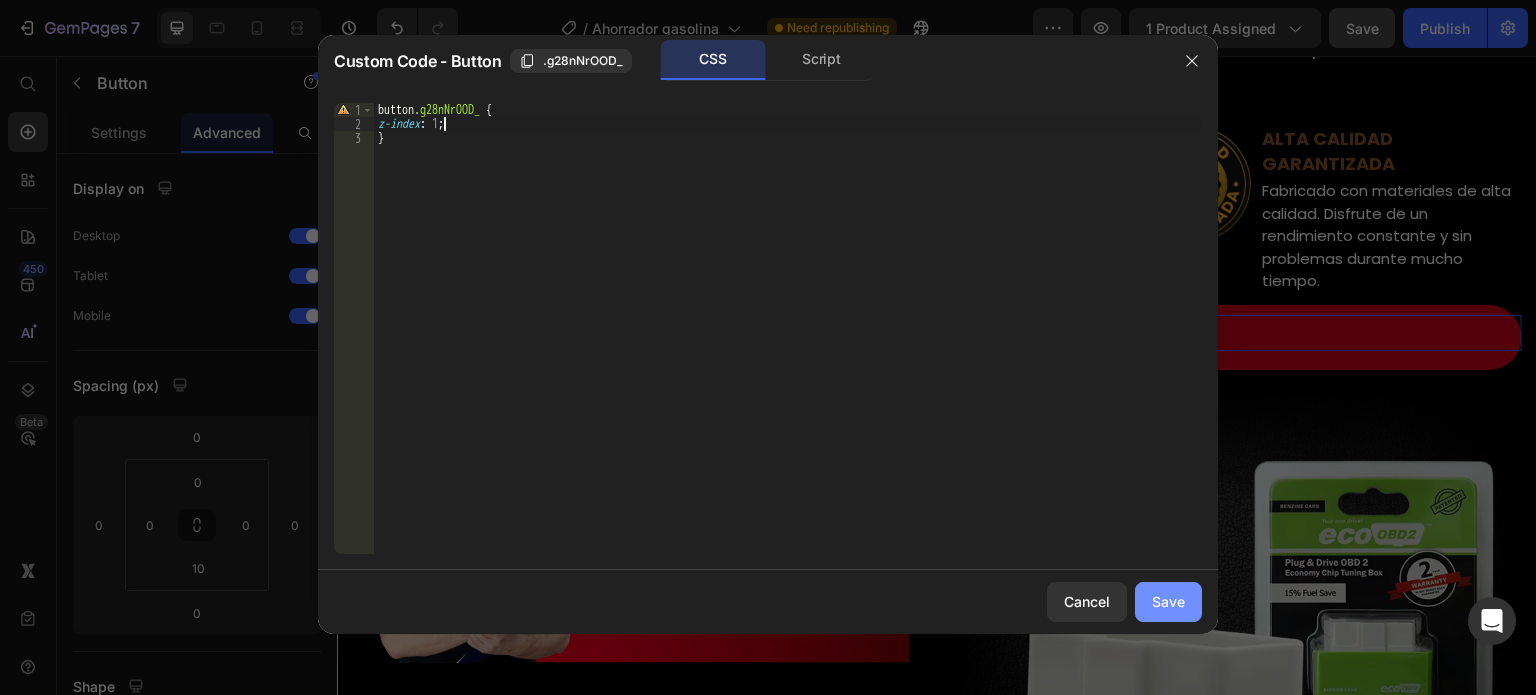 type on "z-index: 1;" 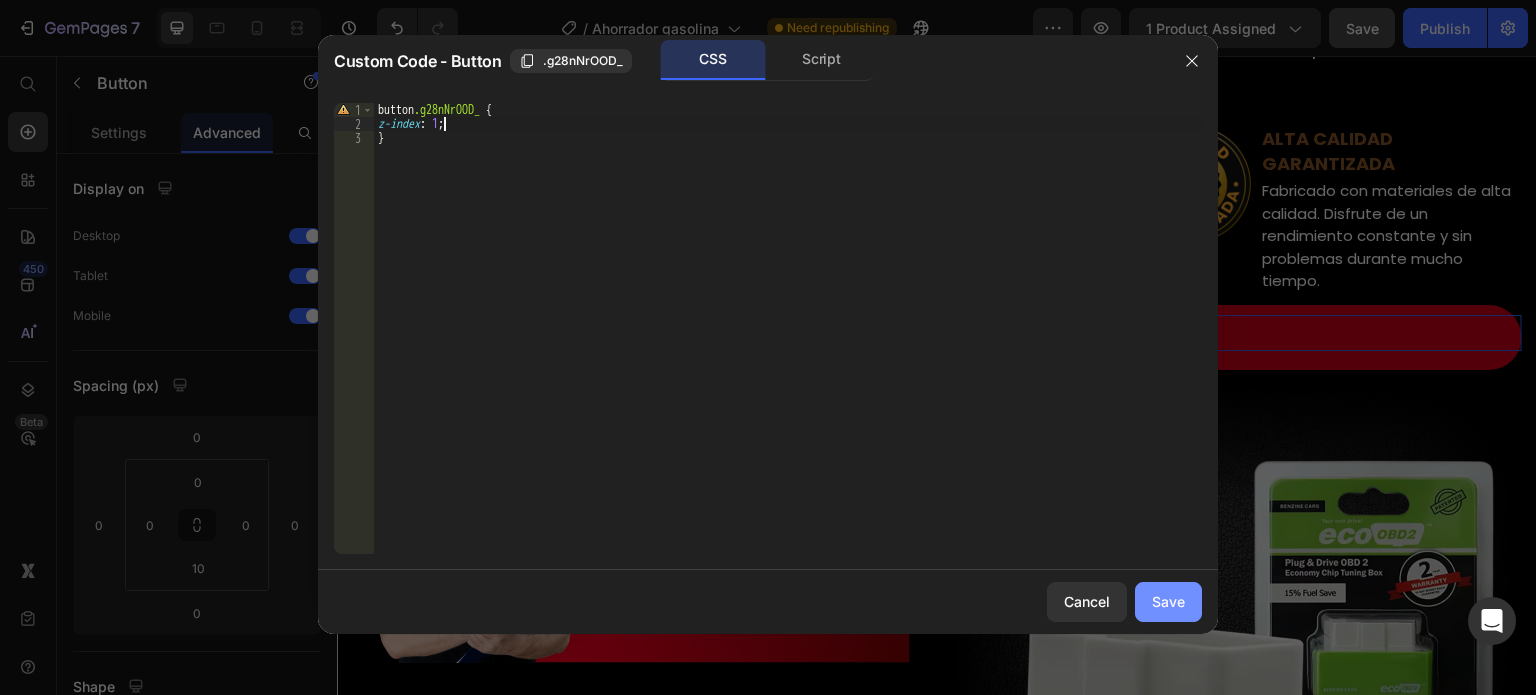 click on "Save" at bounding box center [1168, 601] 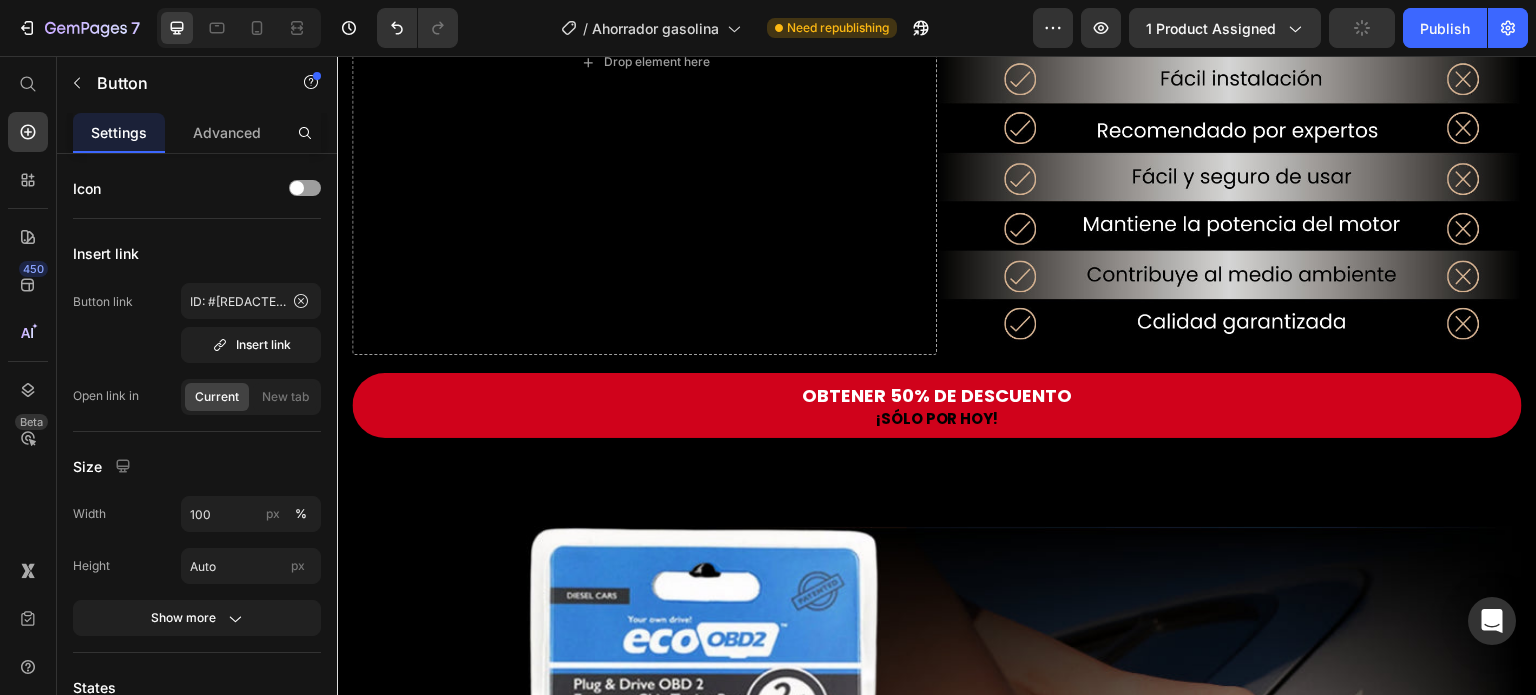 scroll, scrollTop: 4500, scrollLeft: 0, axis: vertical 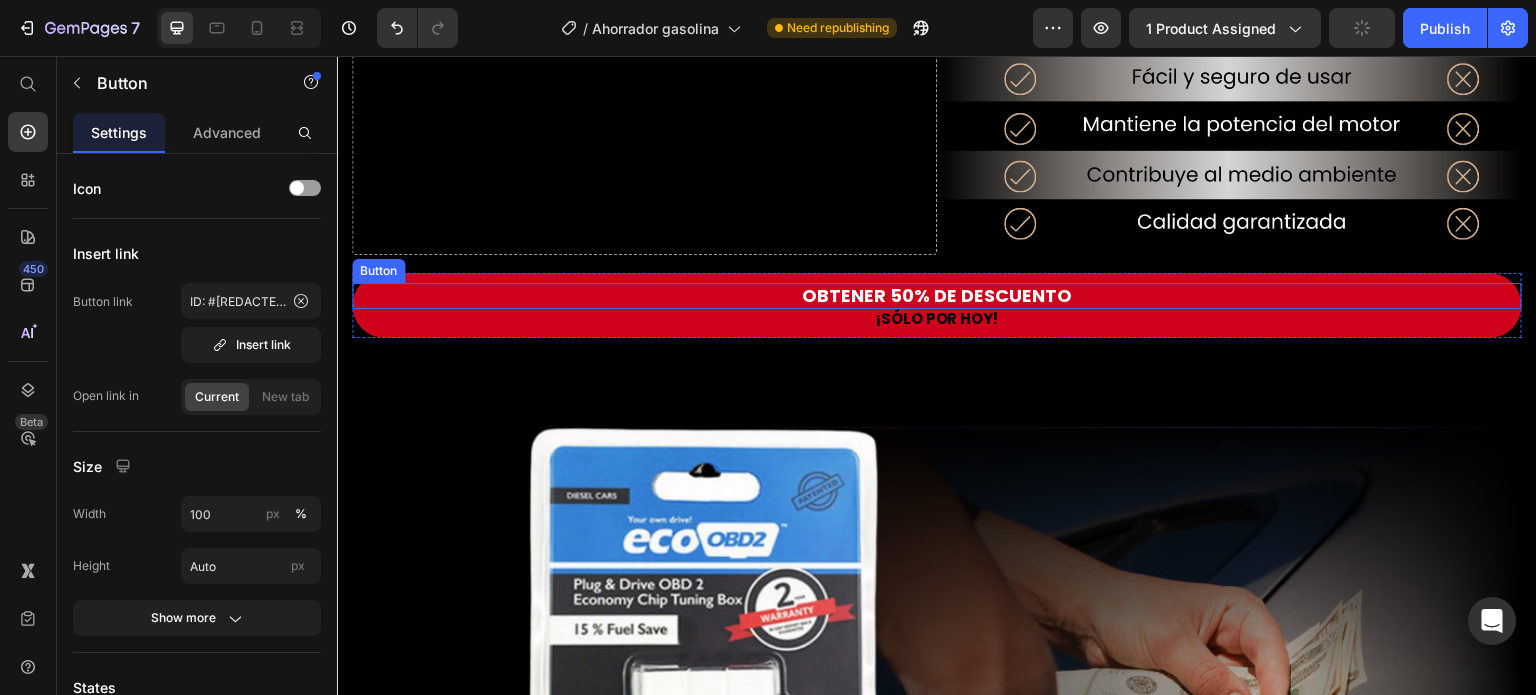 click on "OBTENER 50% DE DESCUENTO" at bounding box center (937, 296) 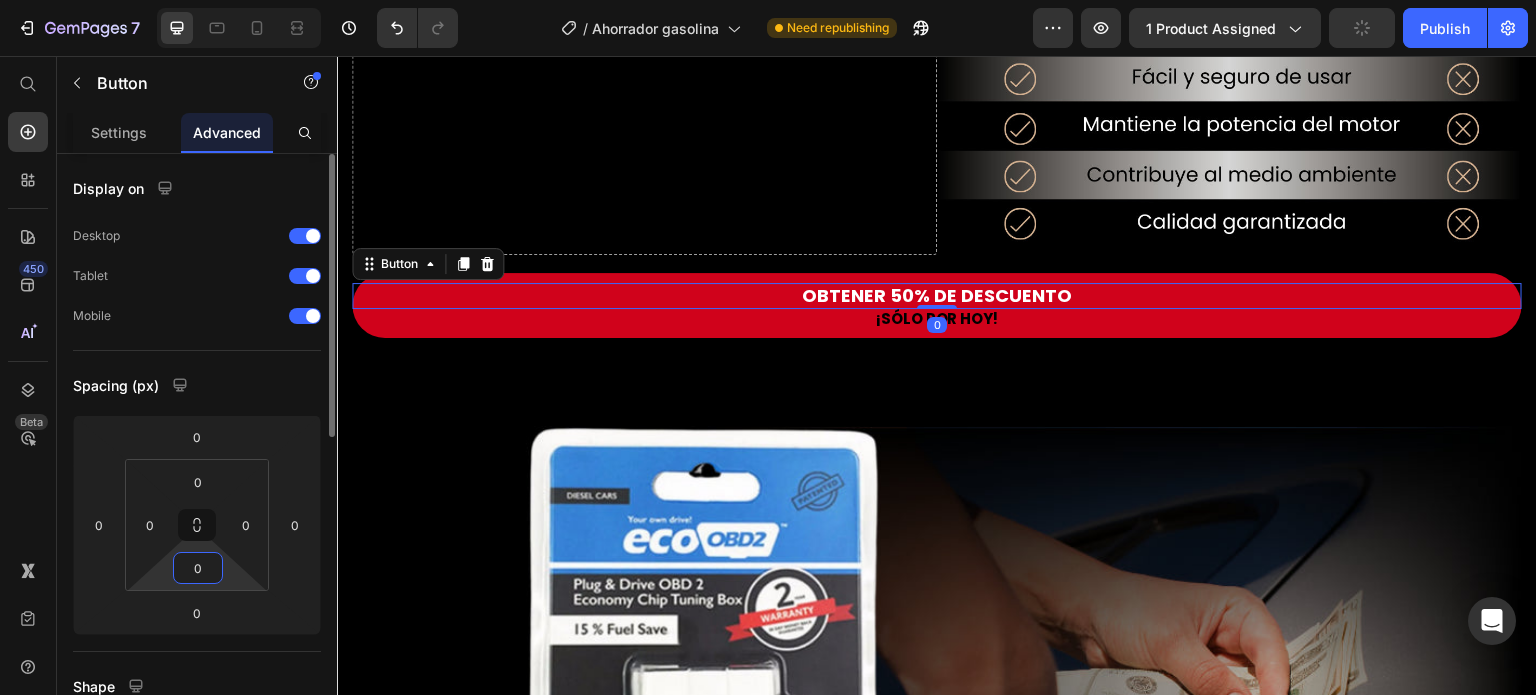 click on "0" at bounding box center [198, 568] 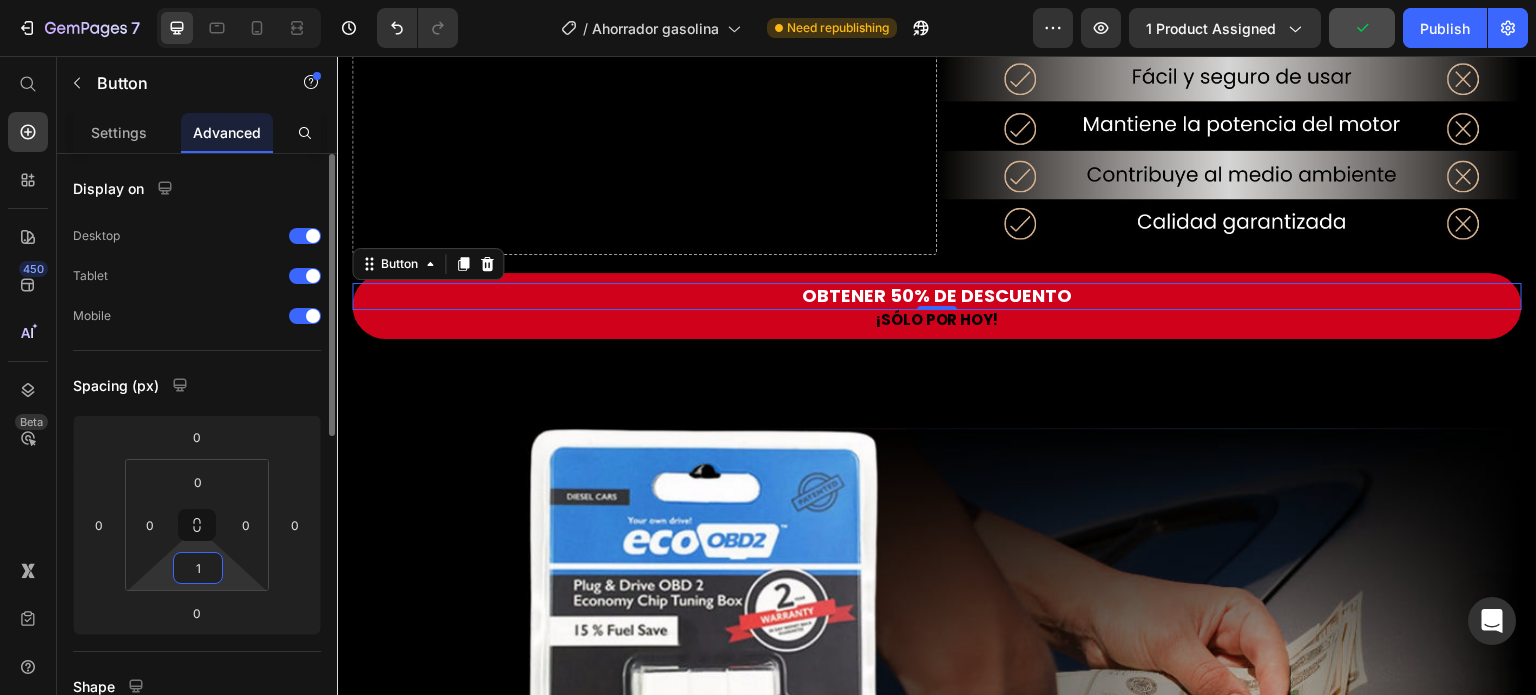 type on "10" 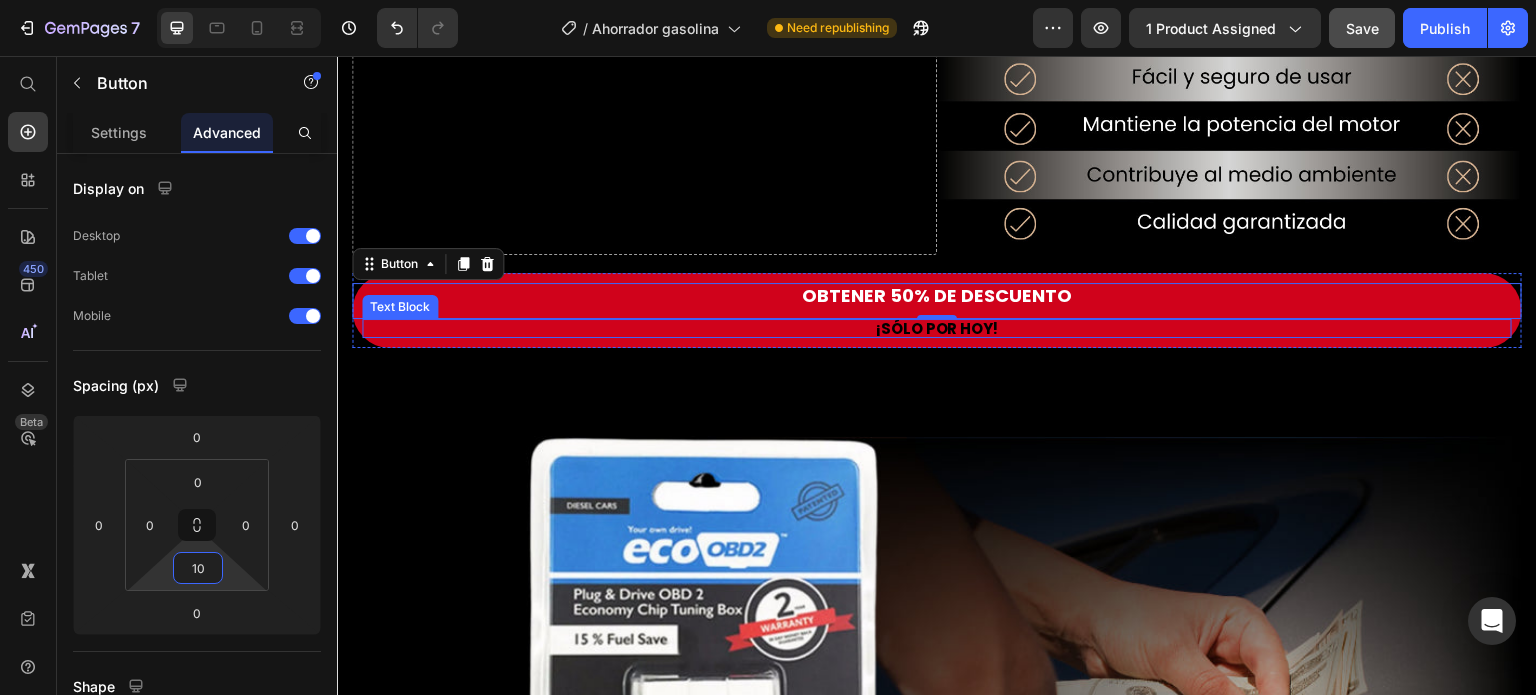 click on "¡SÓLO POR HOY!" at bounding box center [937, 328] 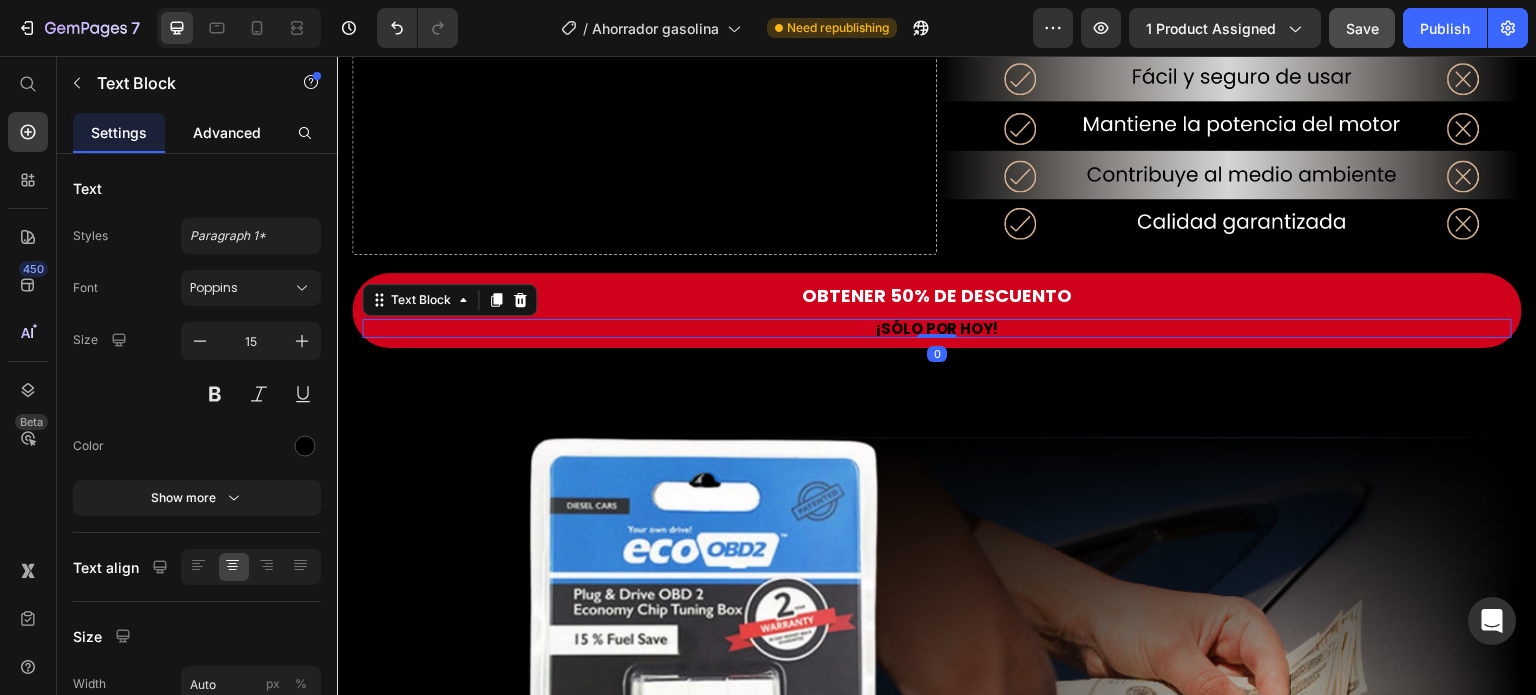 click on "Advanced" at bounding box center [227, 132] 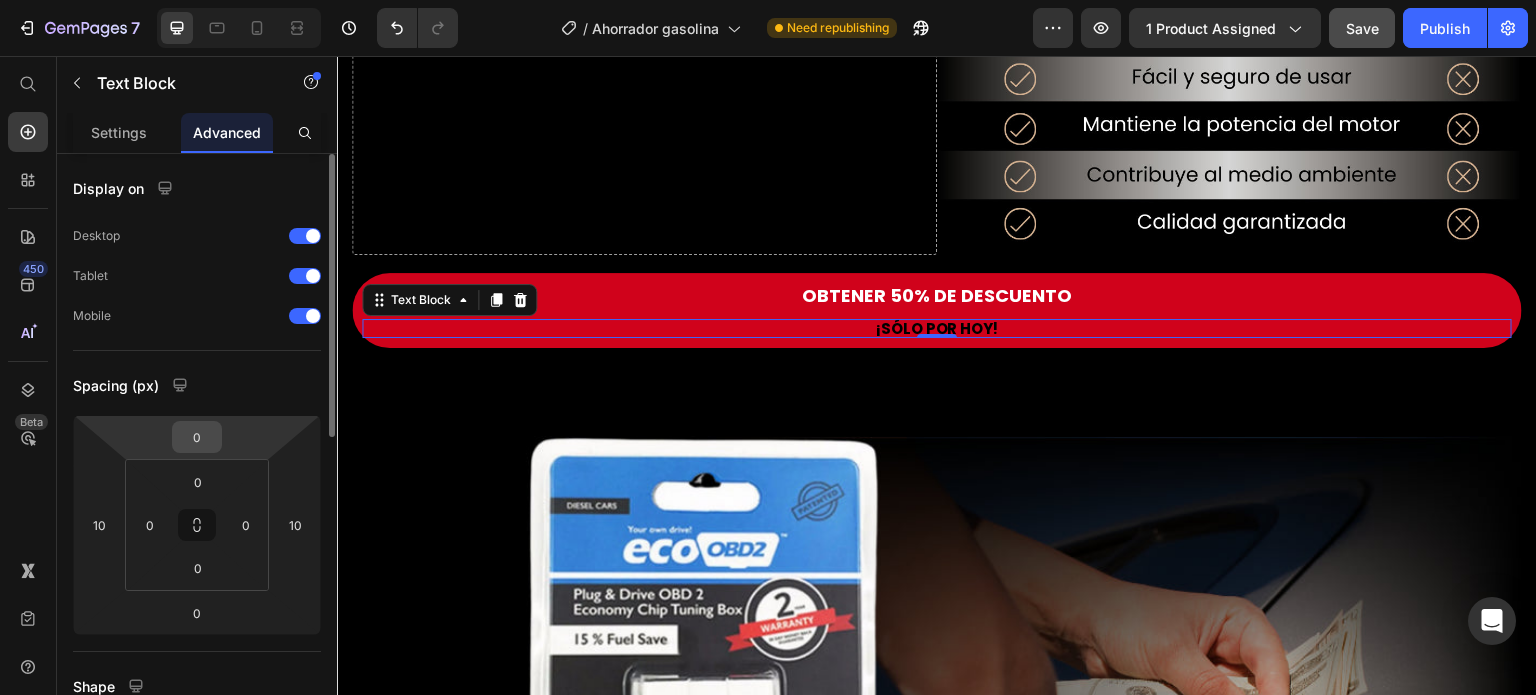 click on "0" at bounding box center [197, 437] 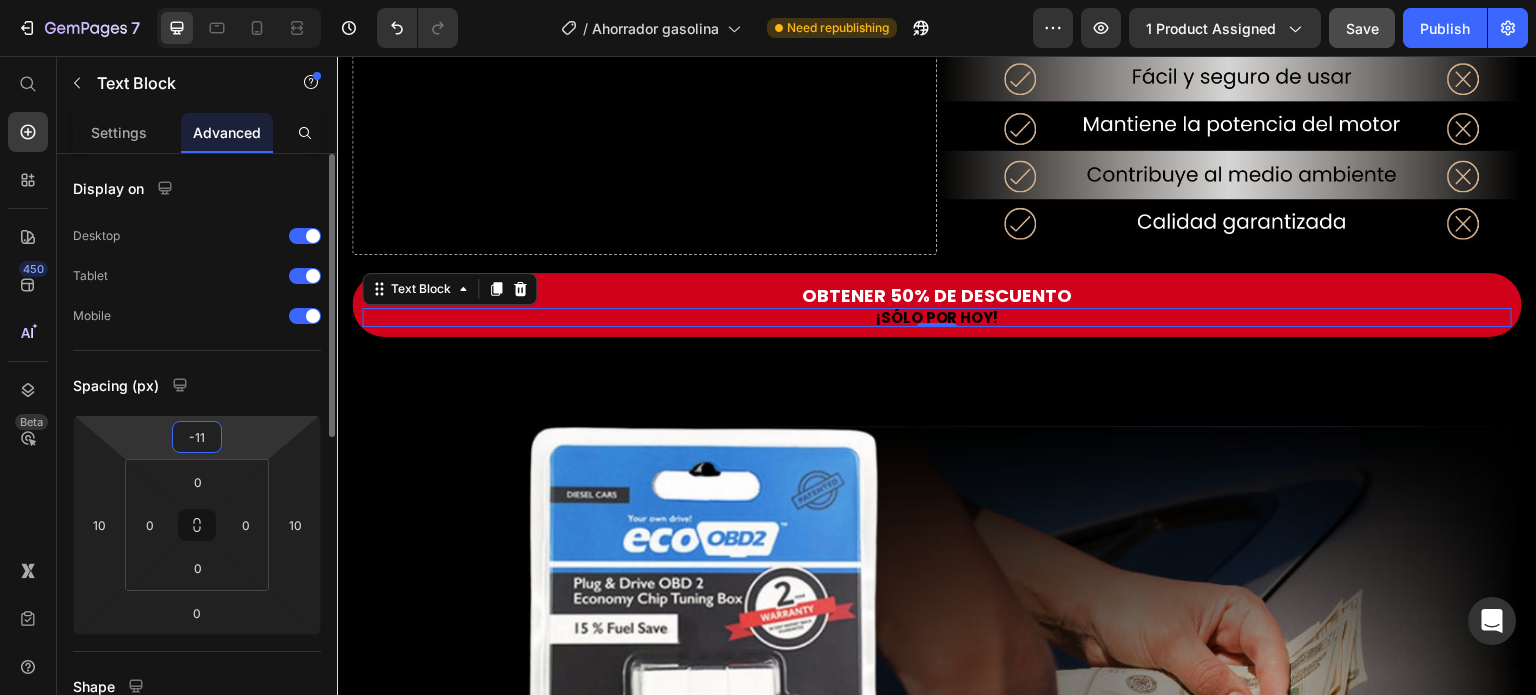 type on "-10" 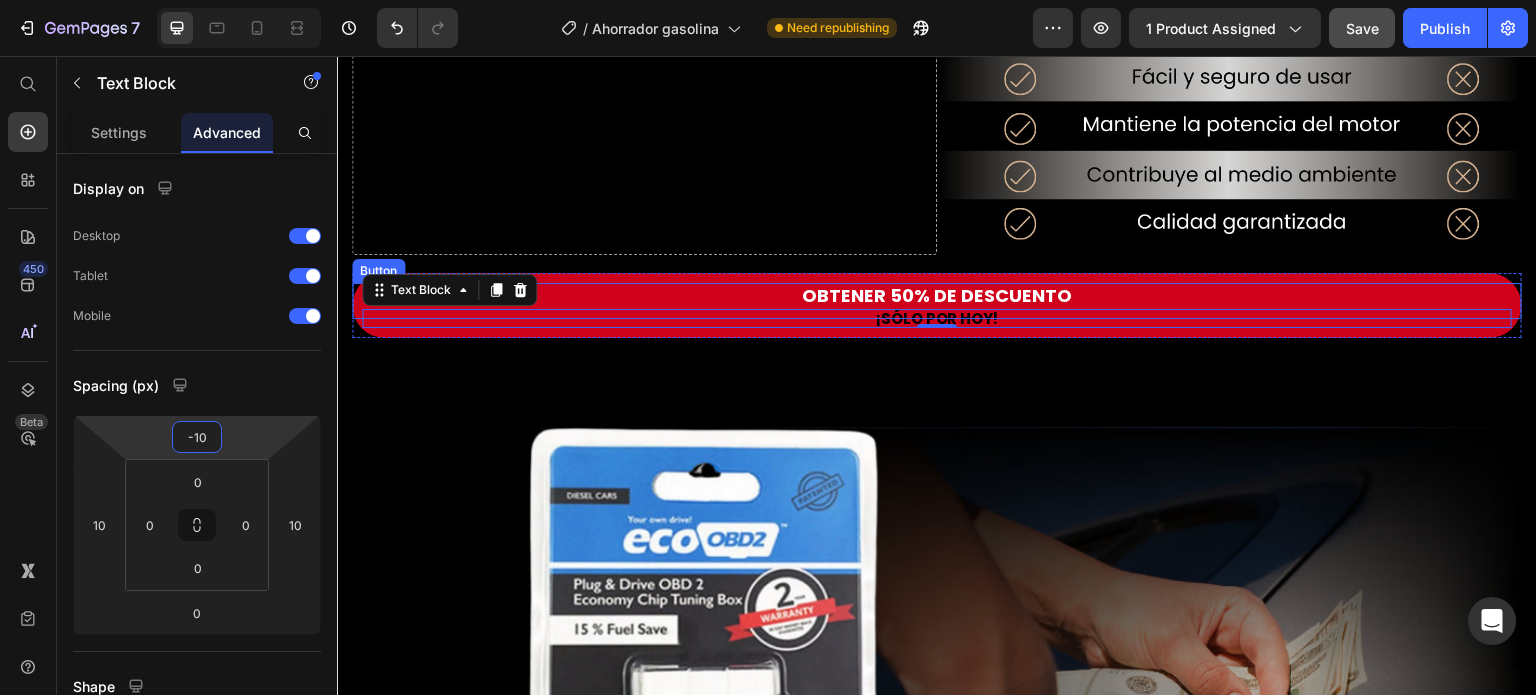 click on "OBTENER 50% DE DESCUENTO" at bounding box center (937, 296) 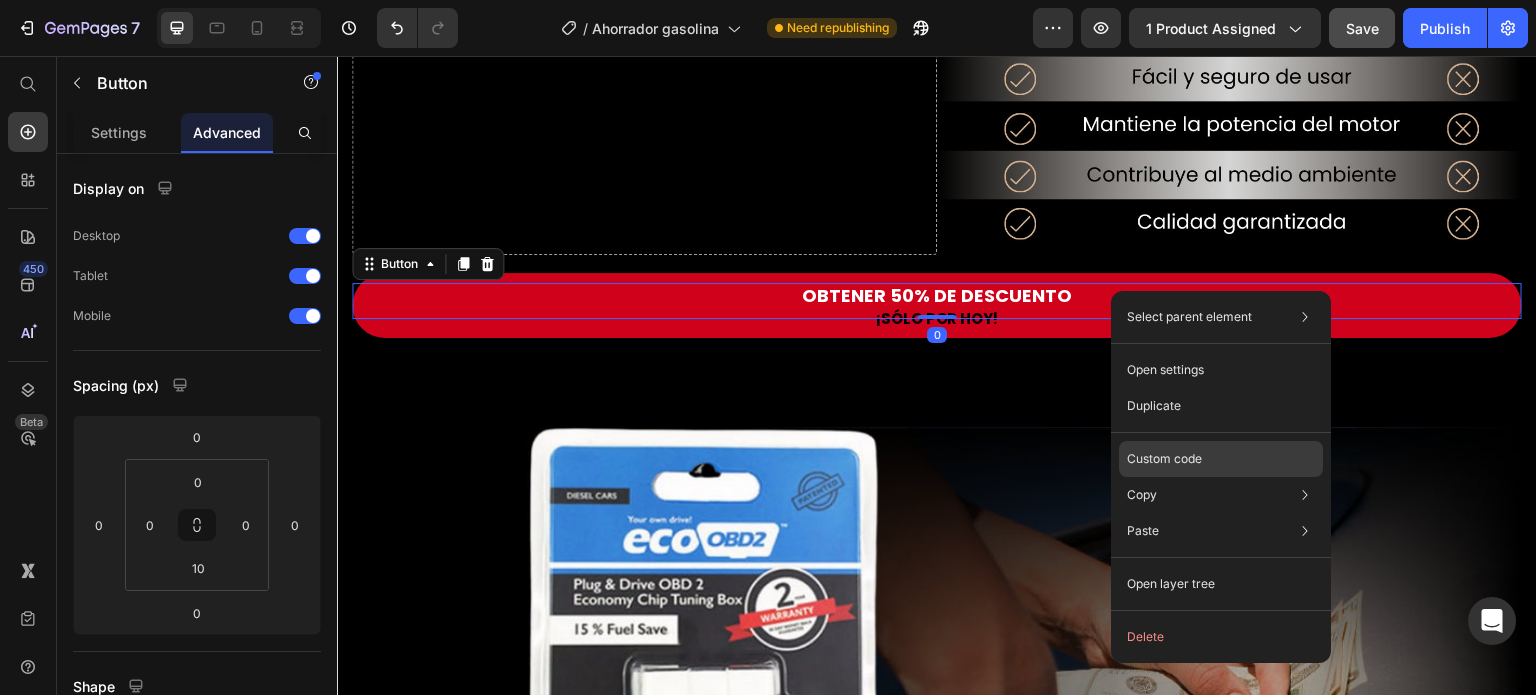 click on "Custom code" at bounding box center (1164, 459) 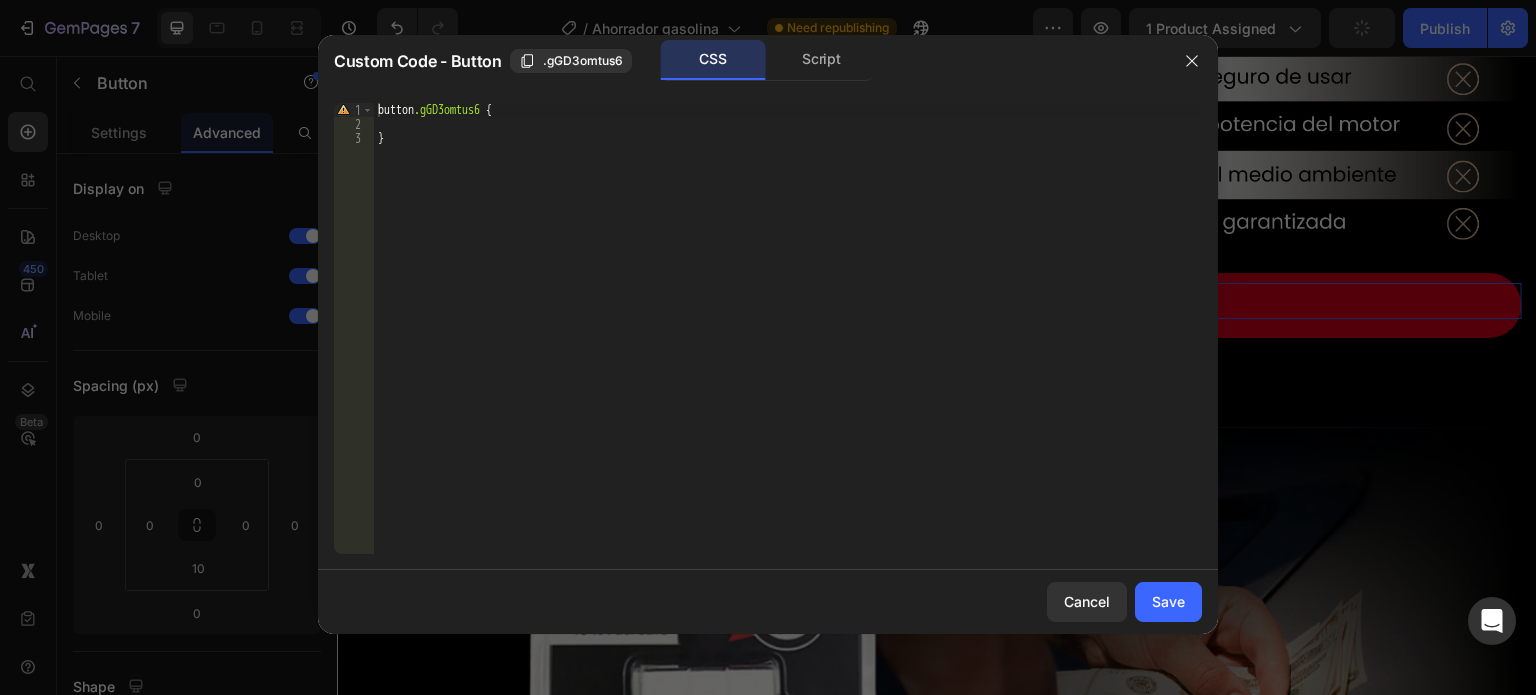 click on "button .gGD3omtus6   { }" at bounding box center [788, 342] 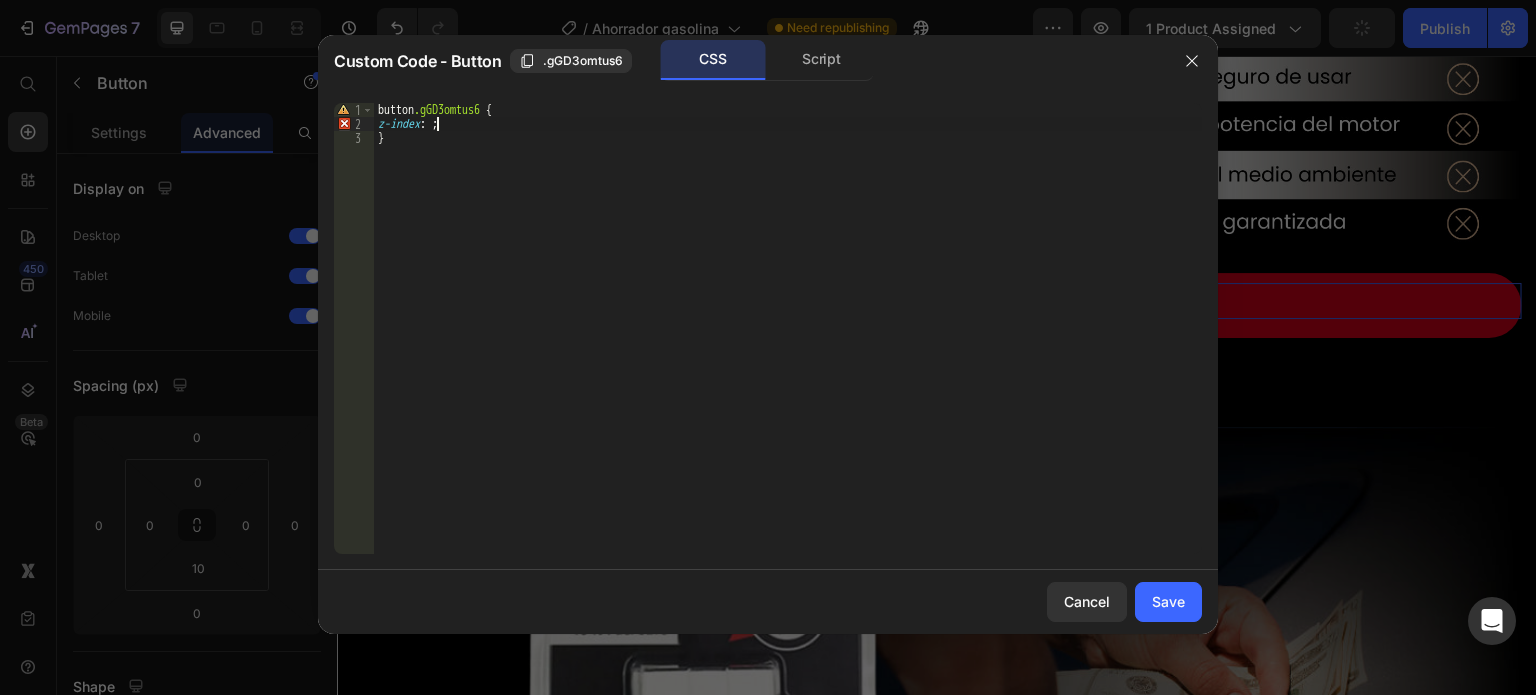 scroll, scrollTop: 0, scrollLeft: 4, axis: horizontal 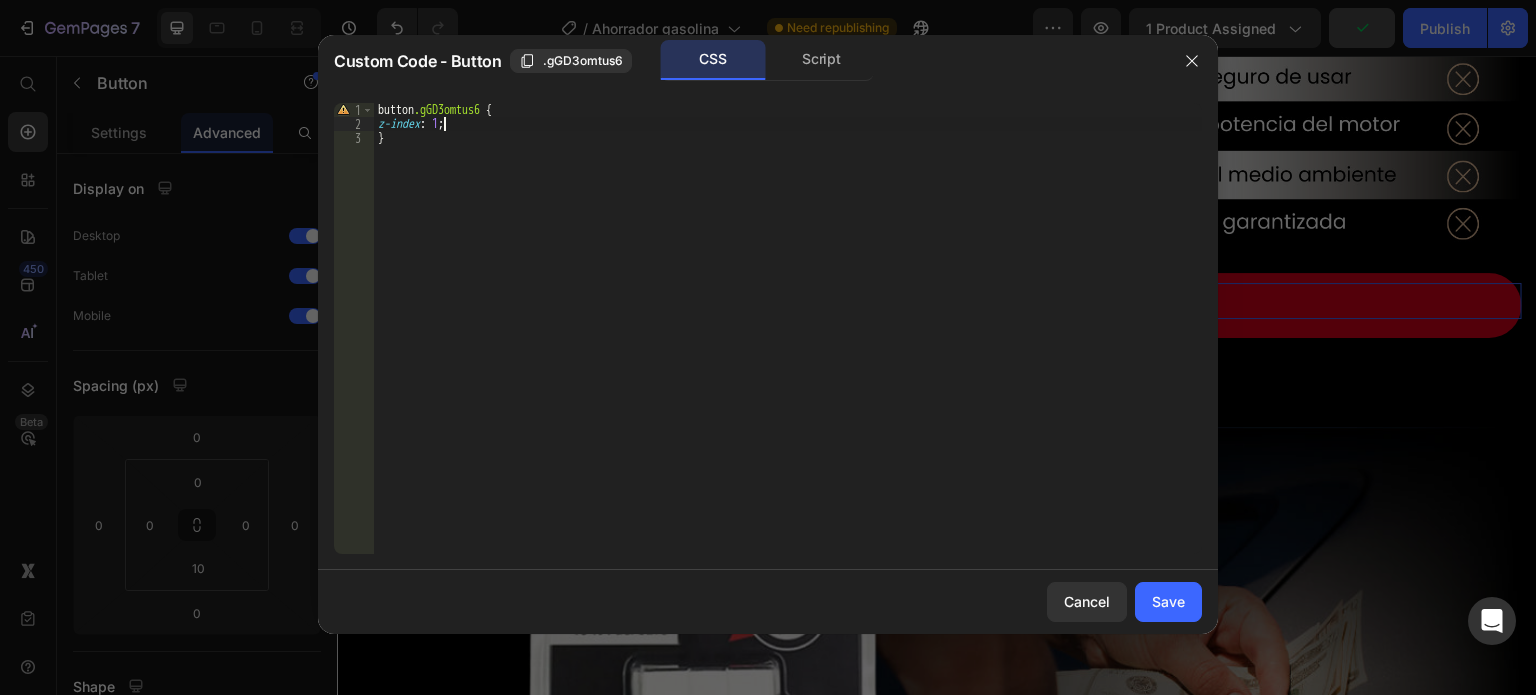 click on "button .gGD3omtus6   { z-index :   1 ; }" at bounding box center [788, 342] 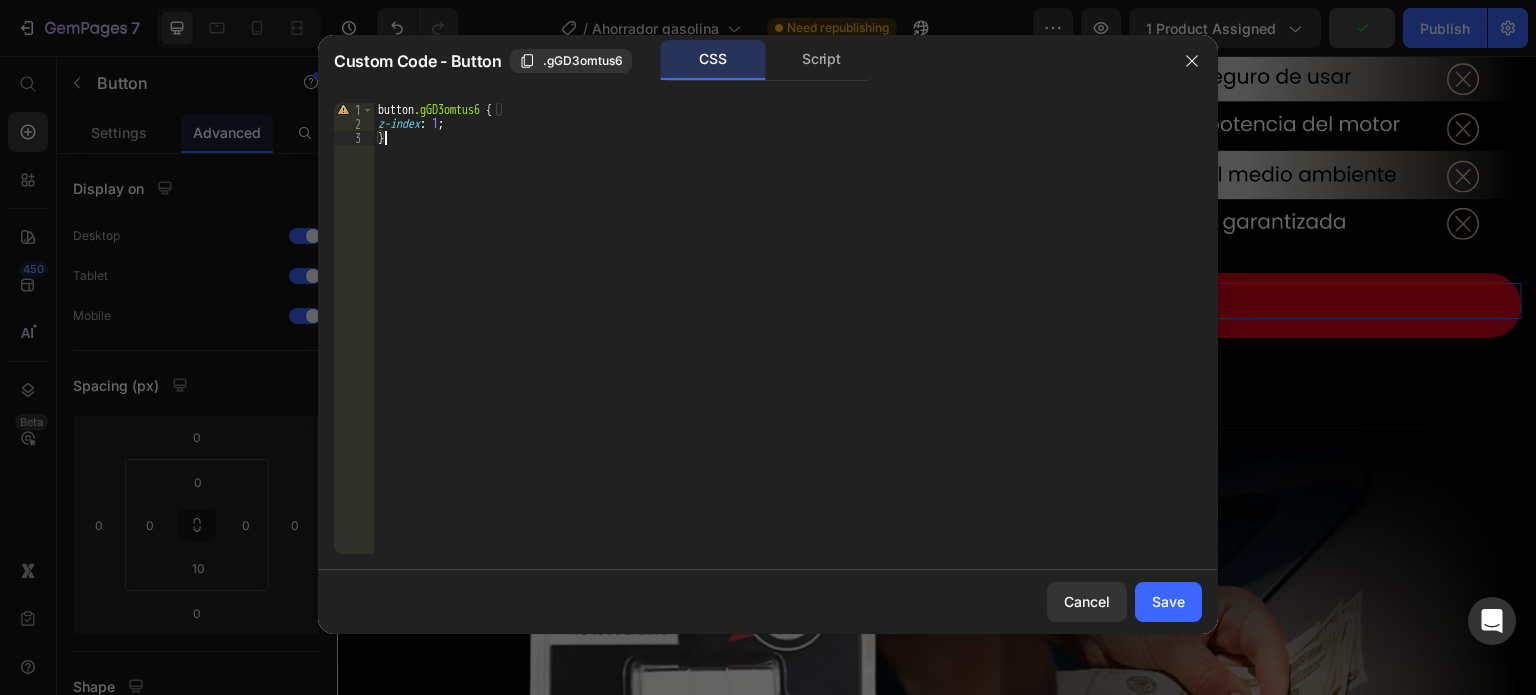 scroll, scrollTop: 0, scrollLeft: 0, axis: both 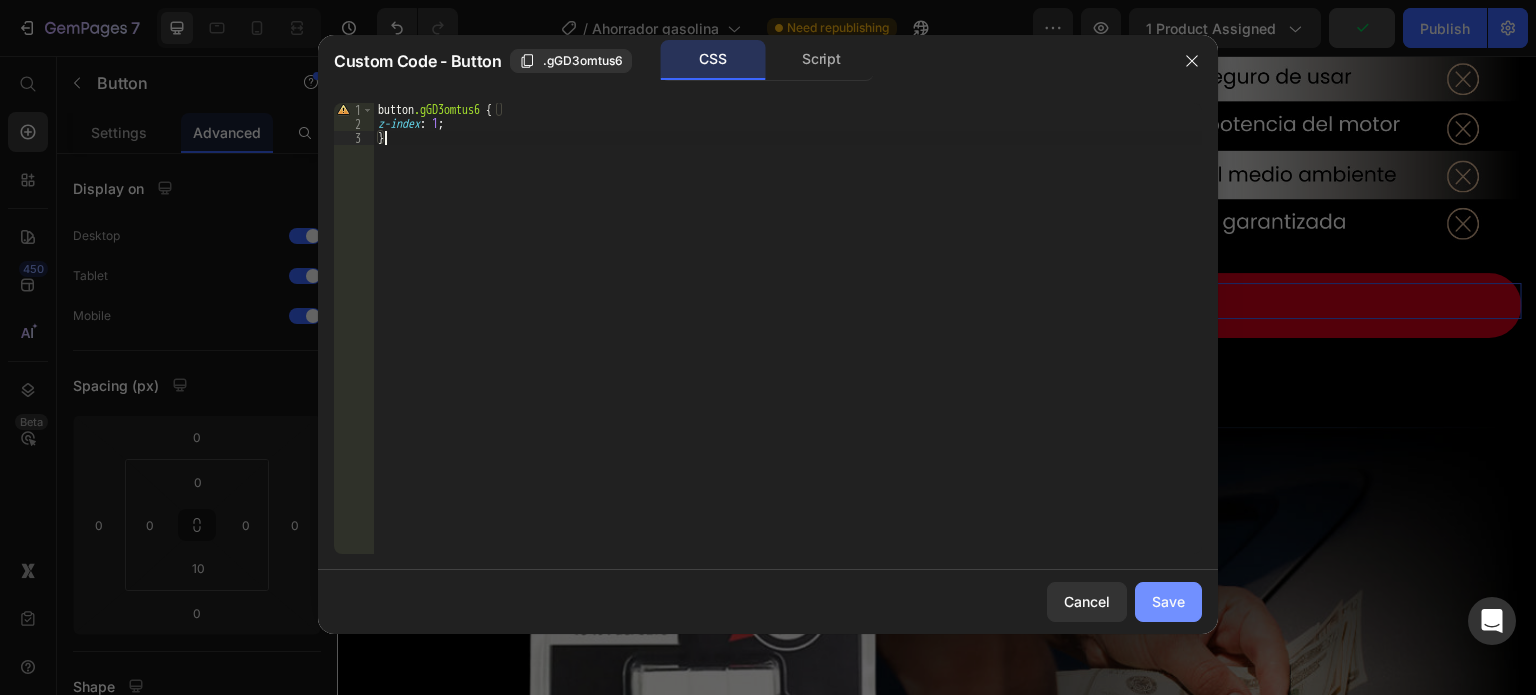 type on "}" 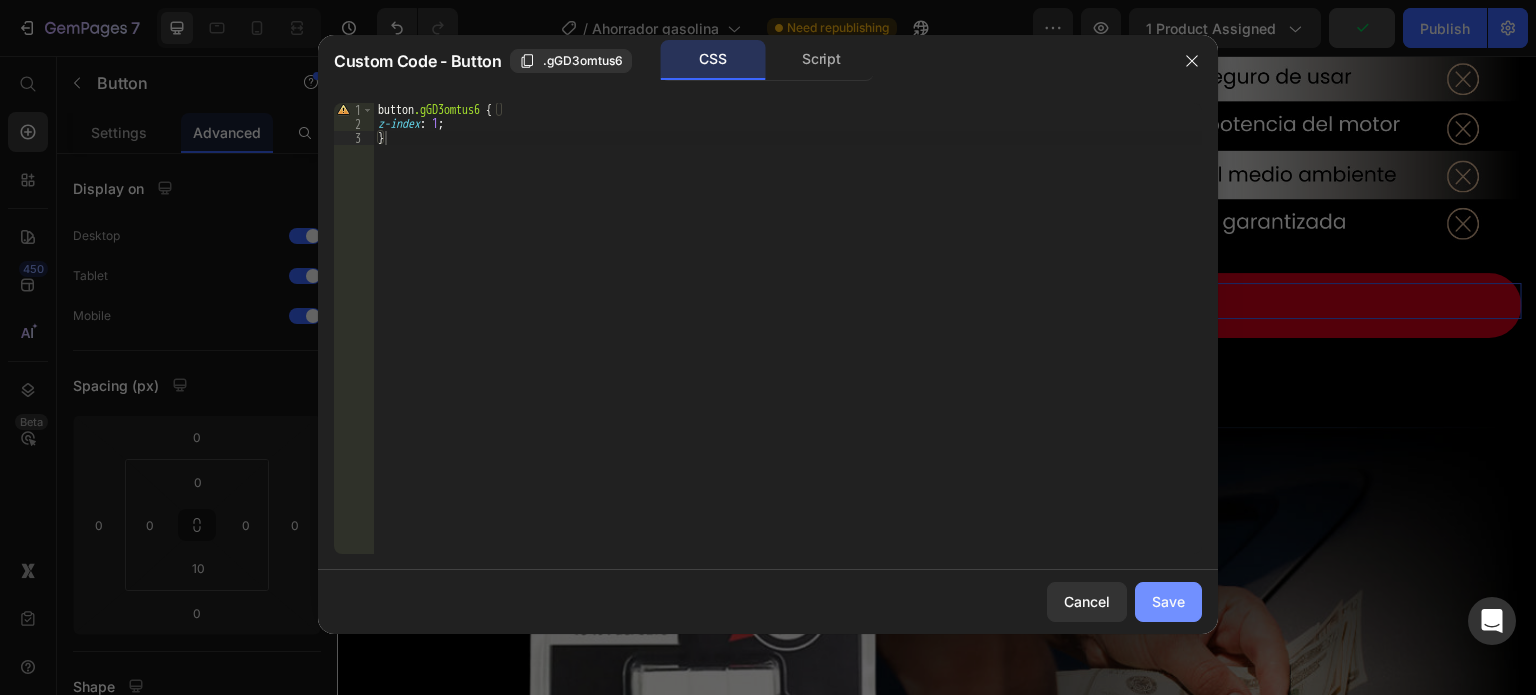 click on "Save" at bounding box center (1168, 601) 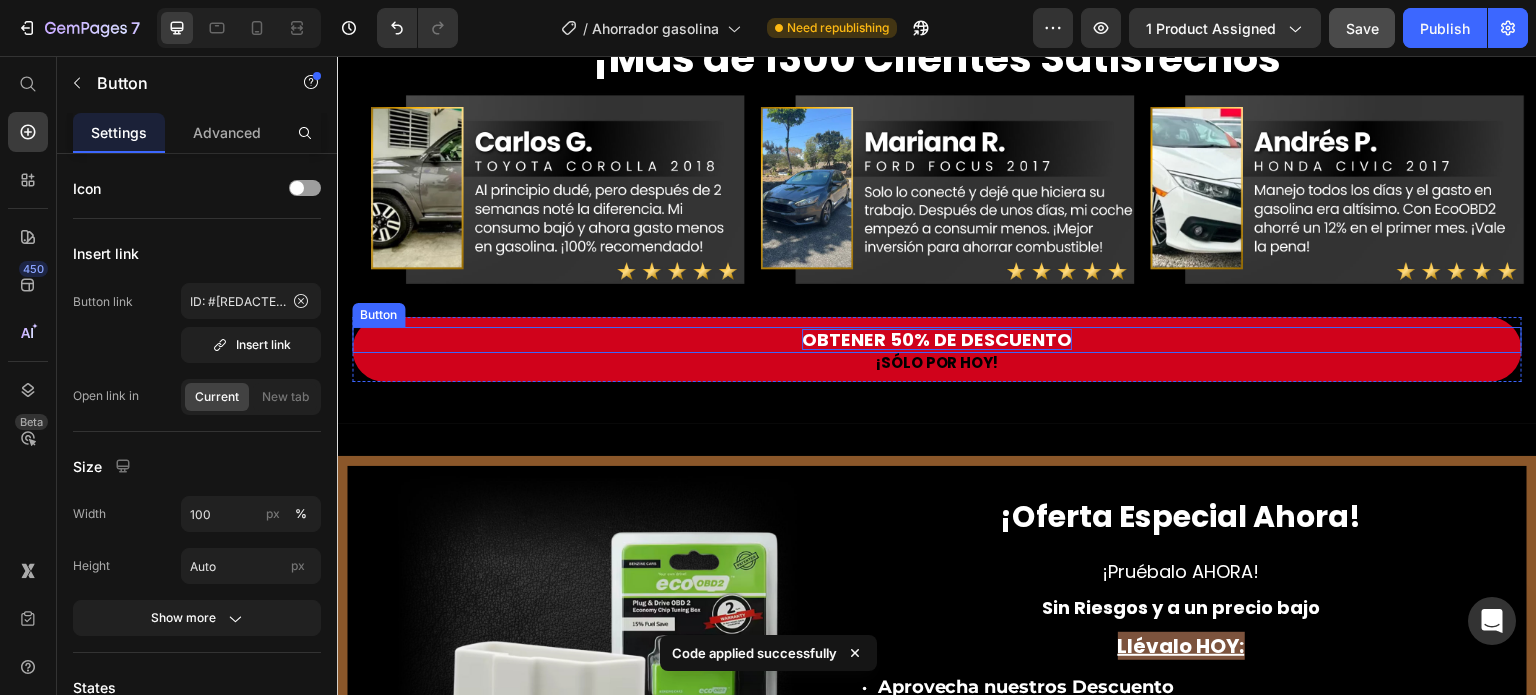 scroll, scrollTop: 6100, scrollLeft: 0, axis: vertical 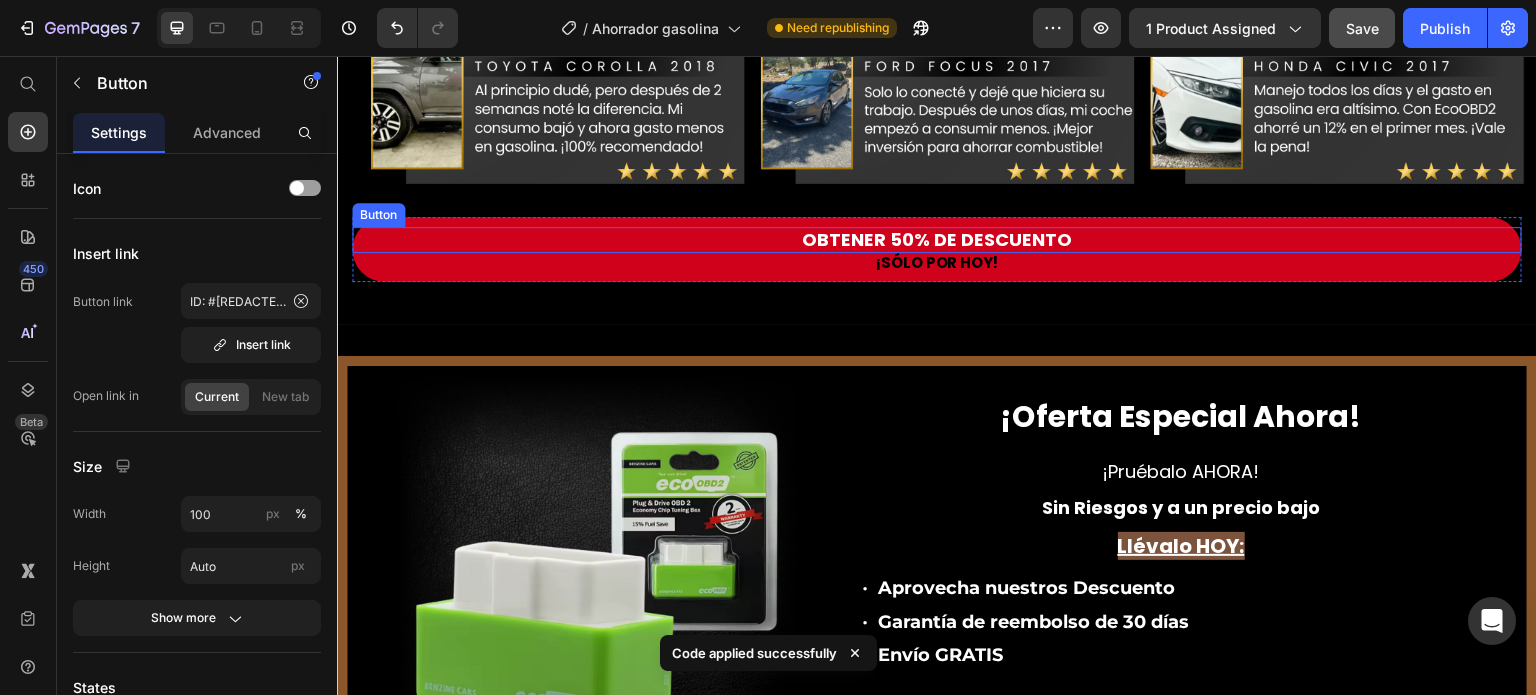 click on "OBTENER 50% DE DESCUENTO" at bounding box center [937, 240] 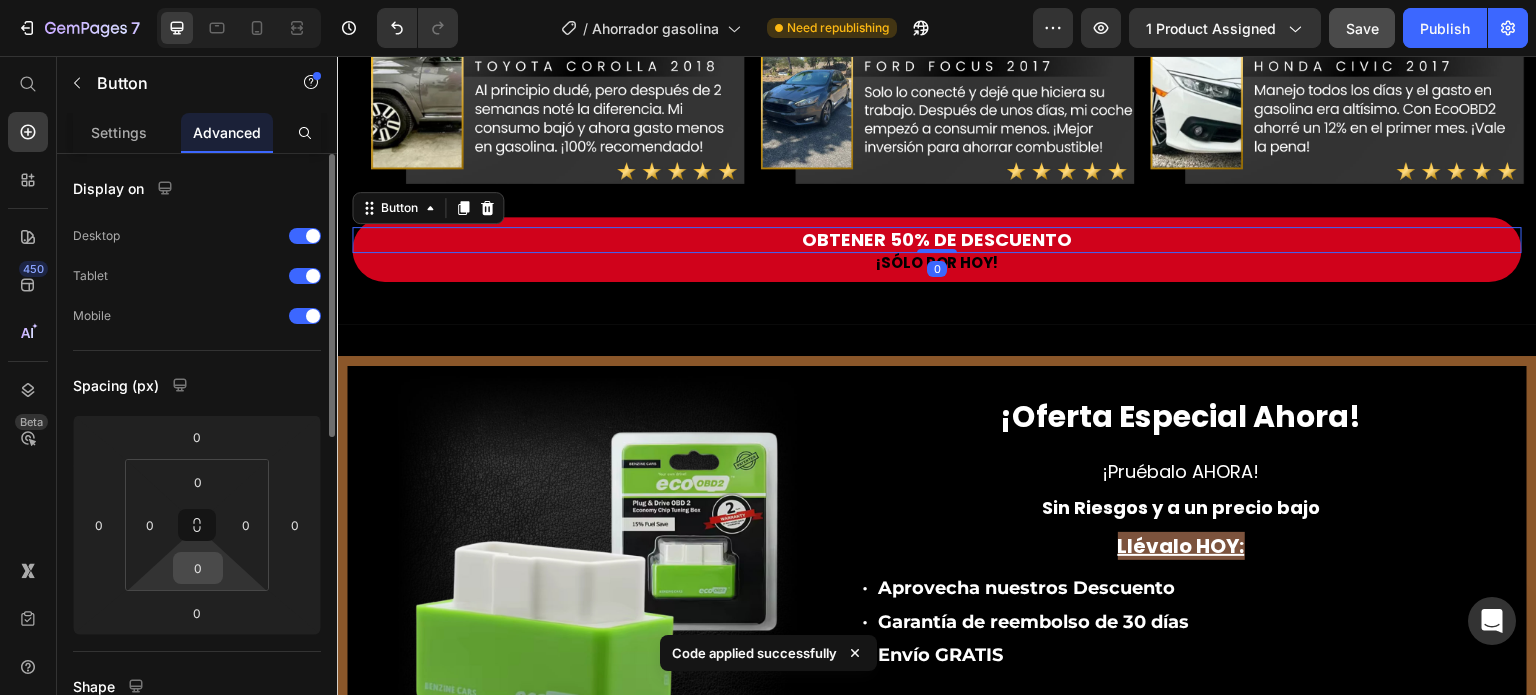 click on "0" at bounding box center [198, 568] 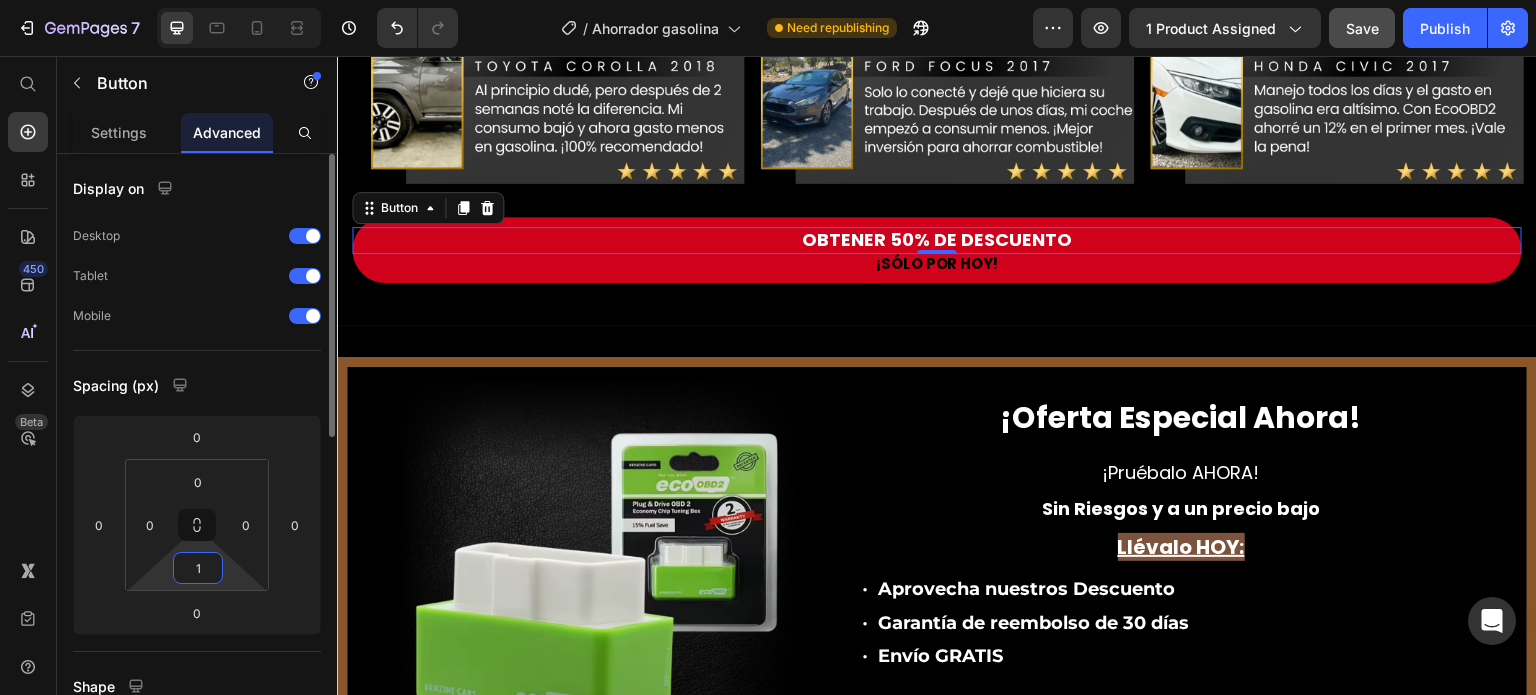 type on "10" 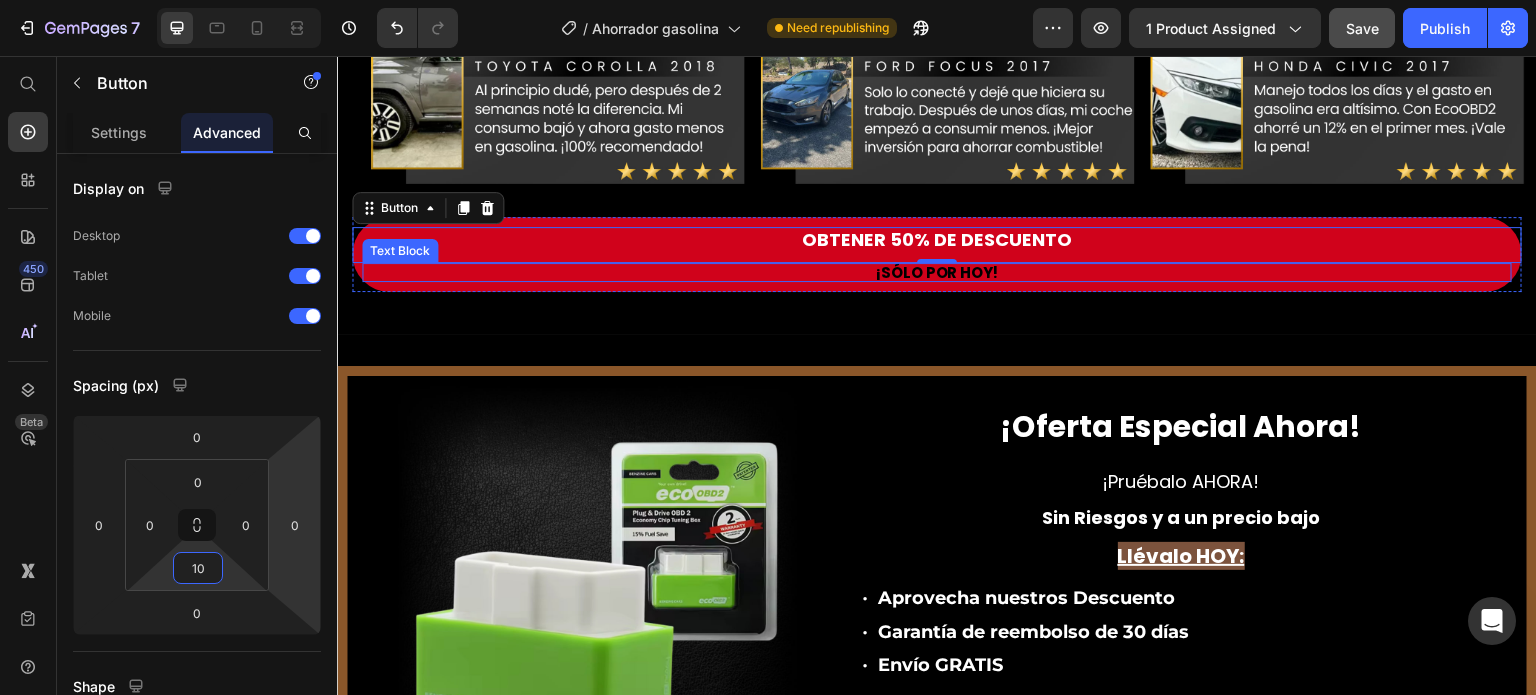 click on "¡SÓLO POR HOY!" at bounding box center (937, 272) 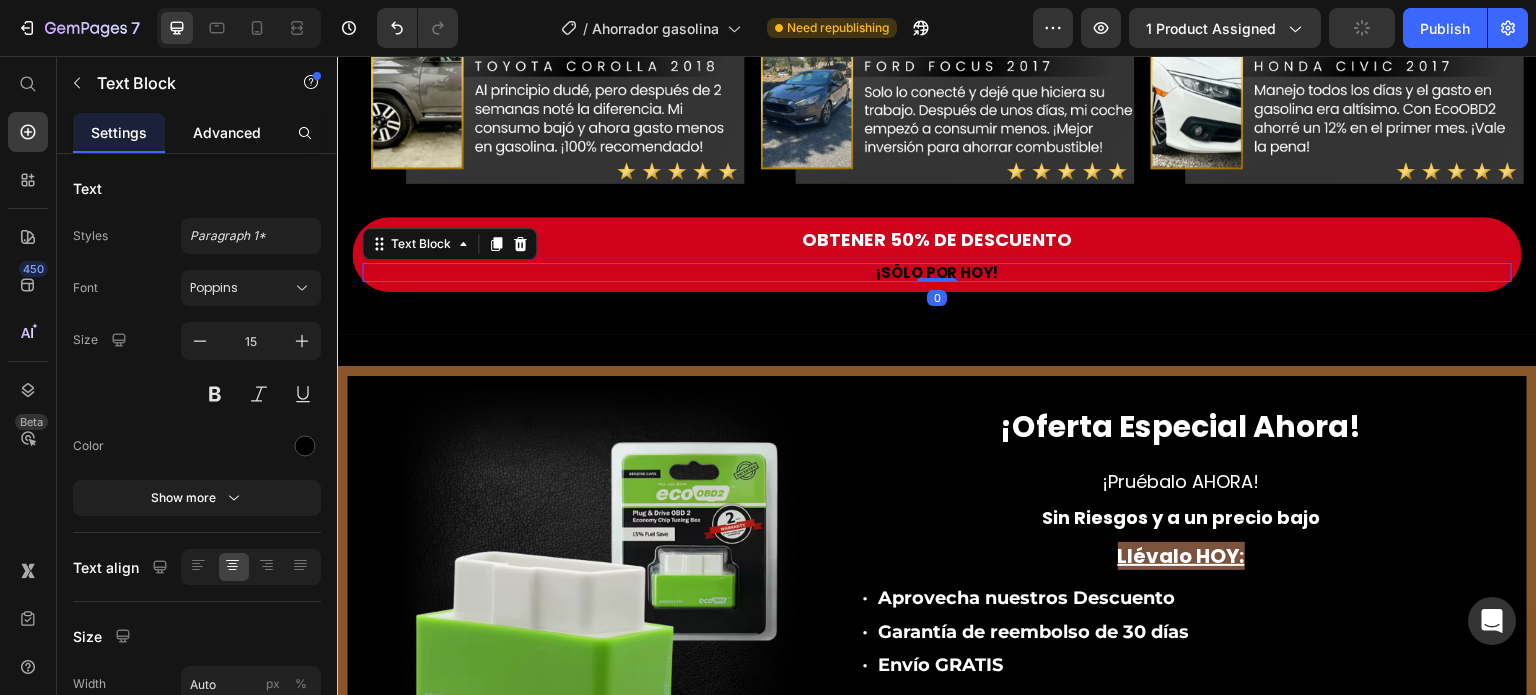 click on "Advanced" at bounding box center [227, 132] 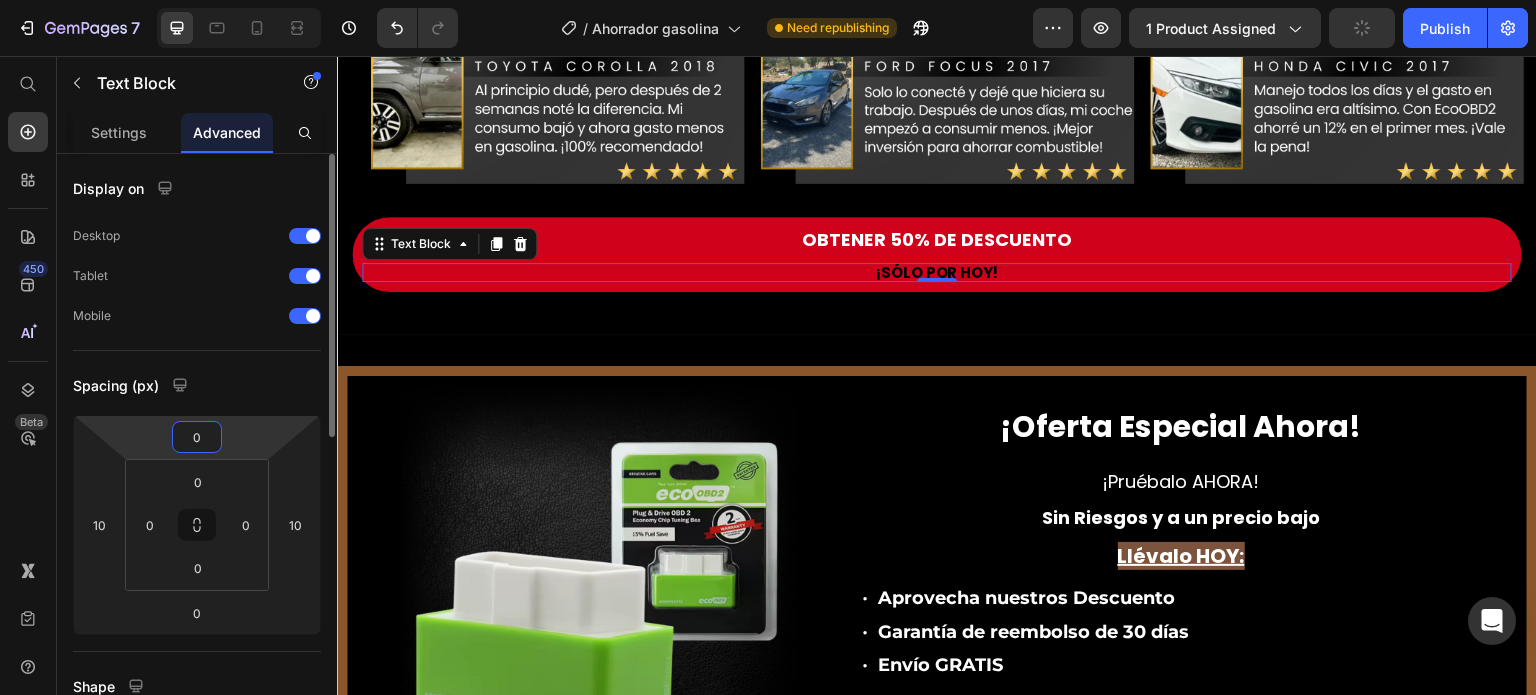 click on "0" at bounding box center (197, 437) 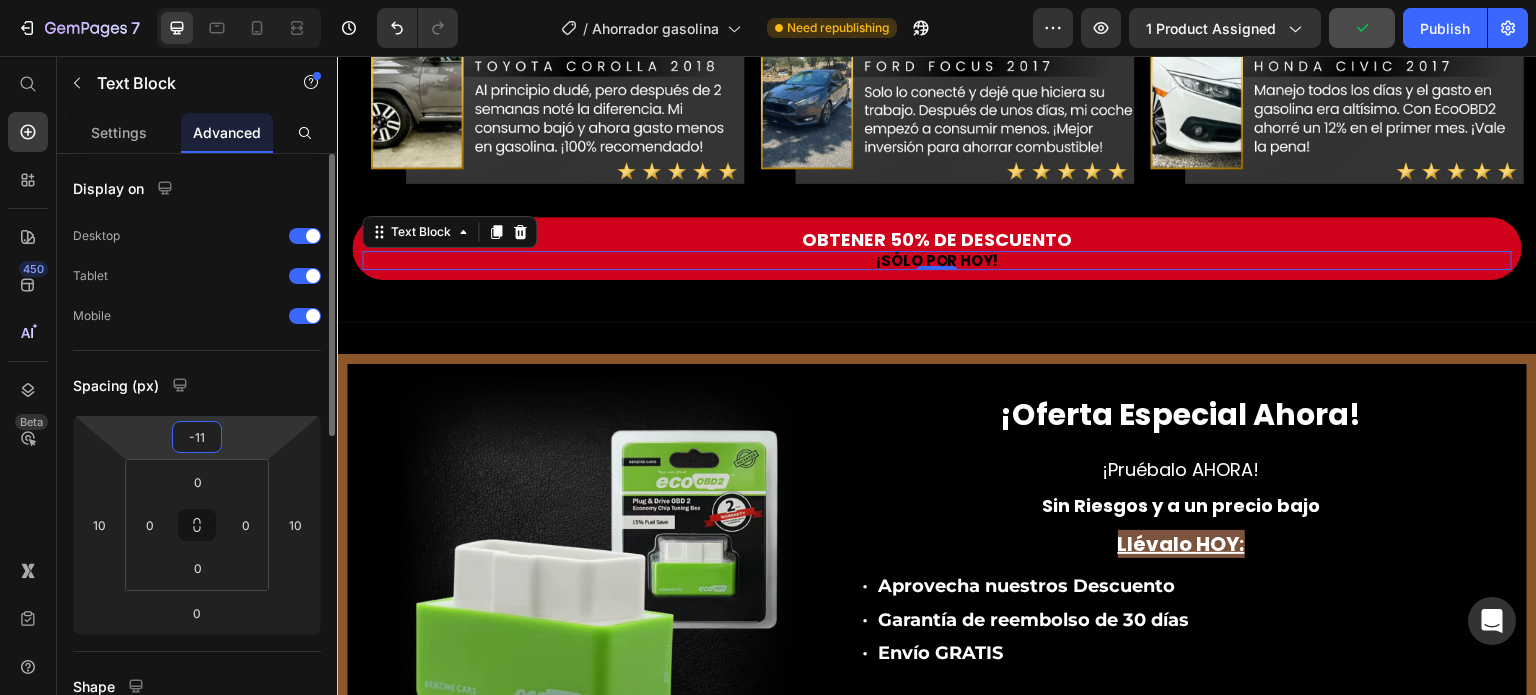 type on "-10" 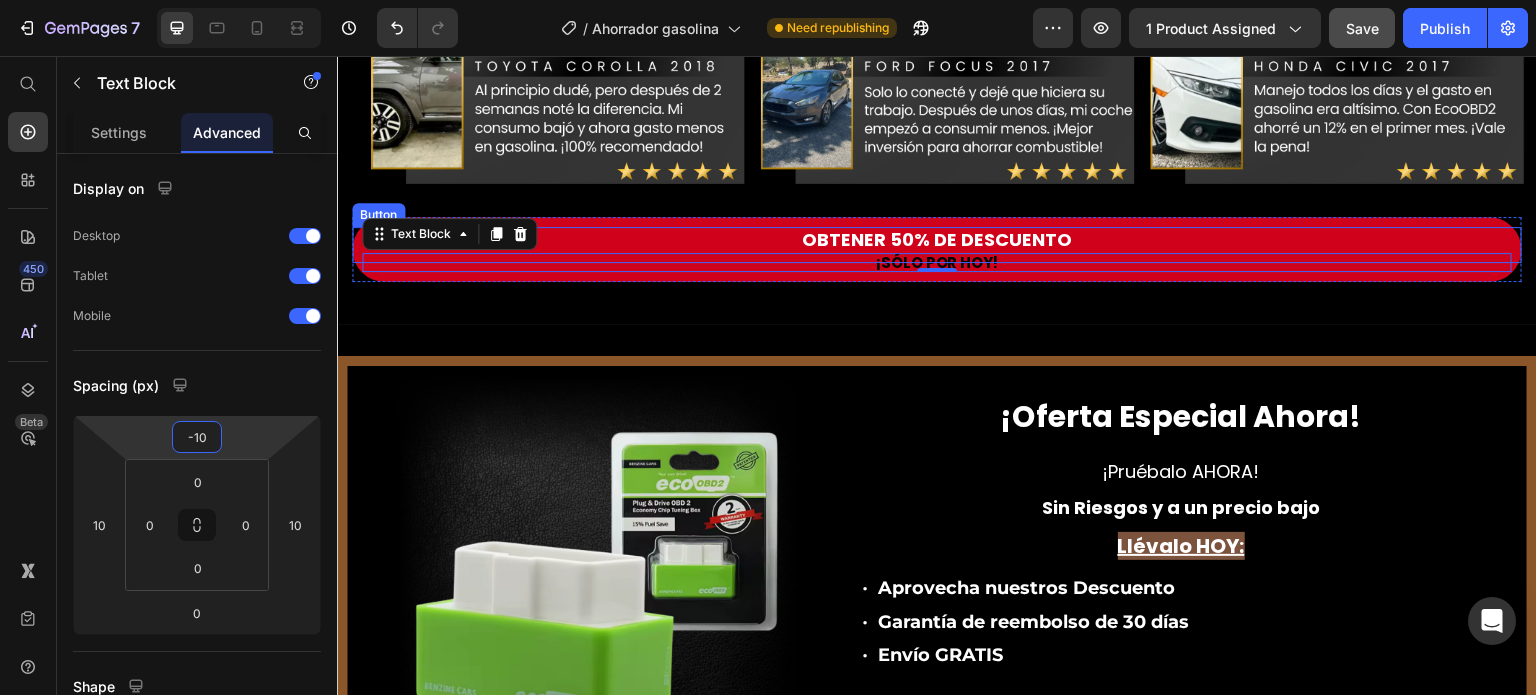 click on "OBTENER 50% DE DESCUENTO" at bounding box center [937, 240] 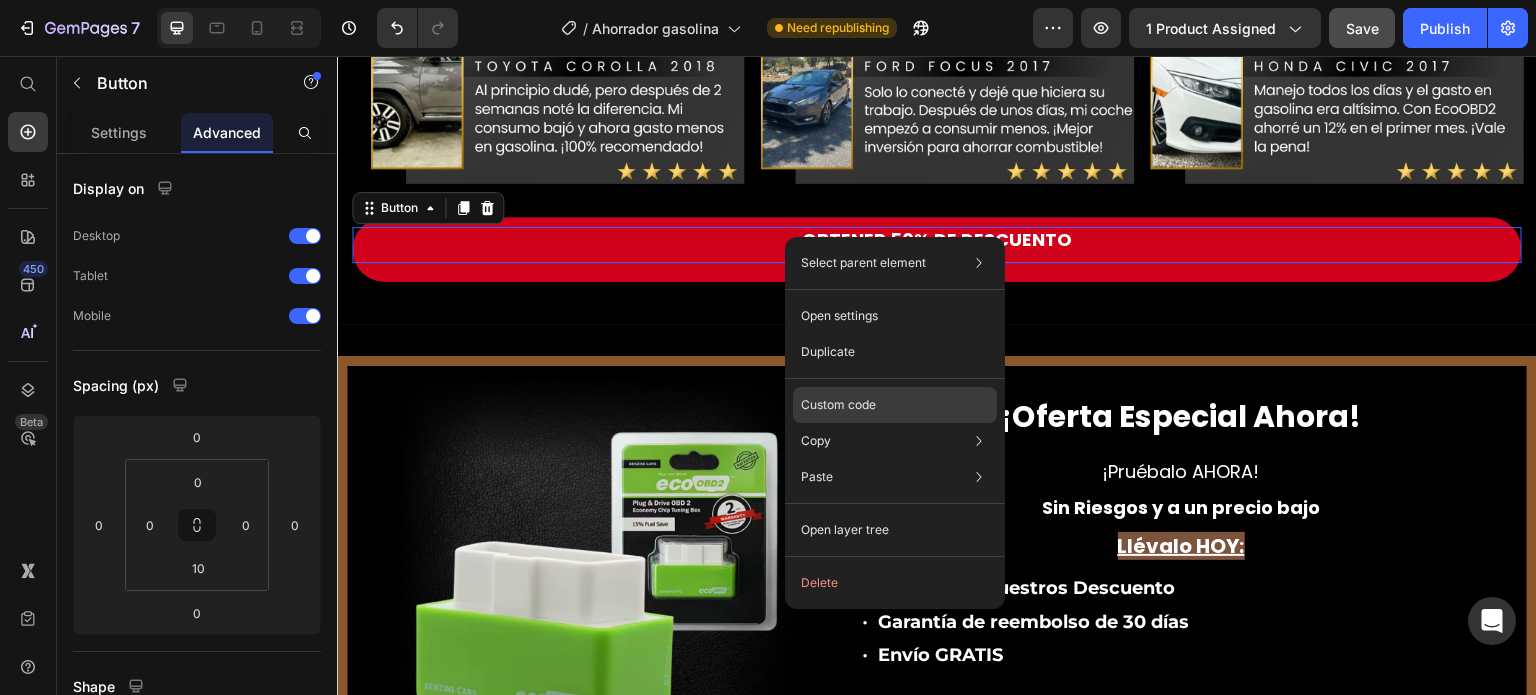 click on "Custom code" at bounding box center [838, 405] 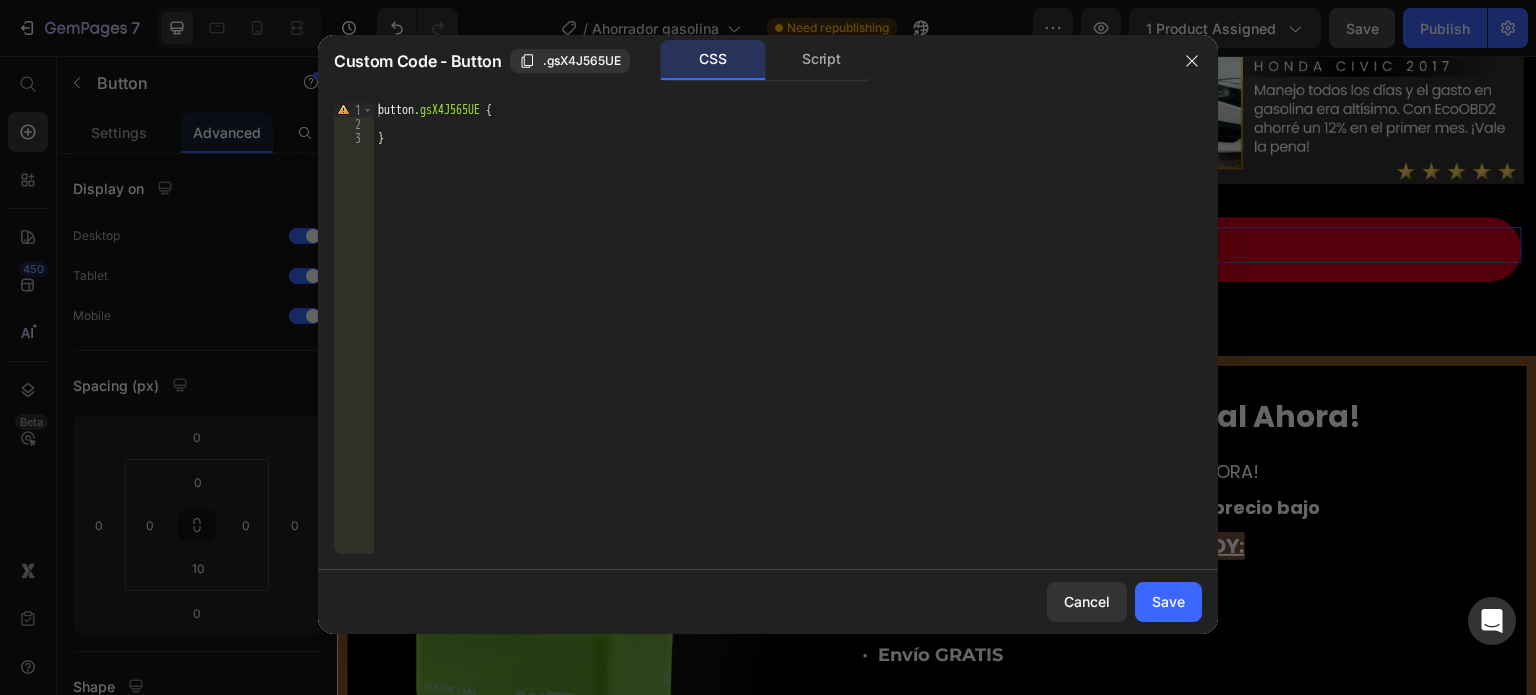 click on "button .gsX4J565UE   { }" at bounding box center (788, 342) 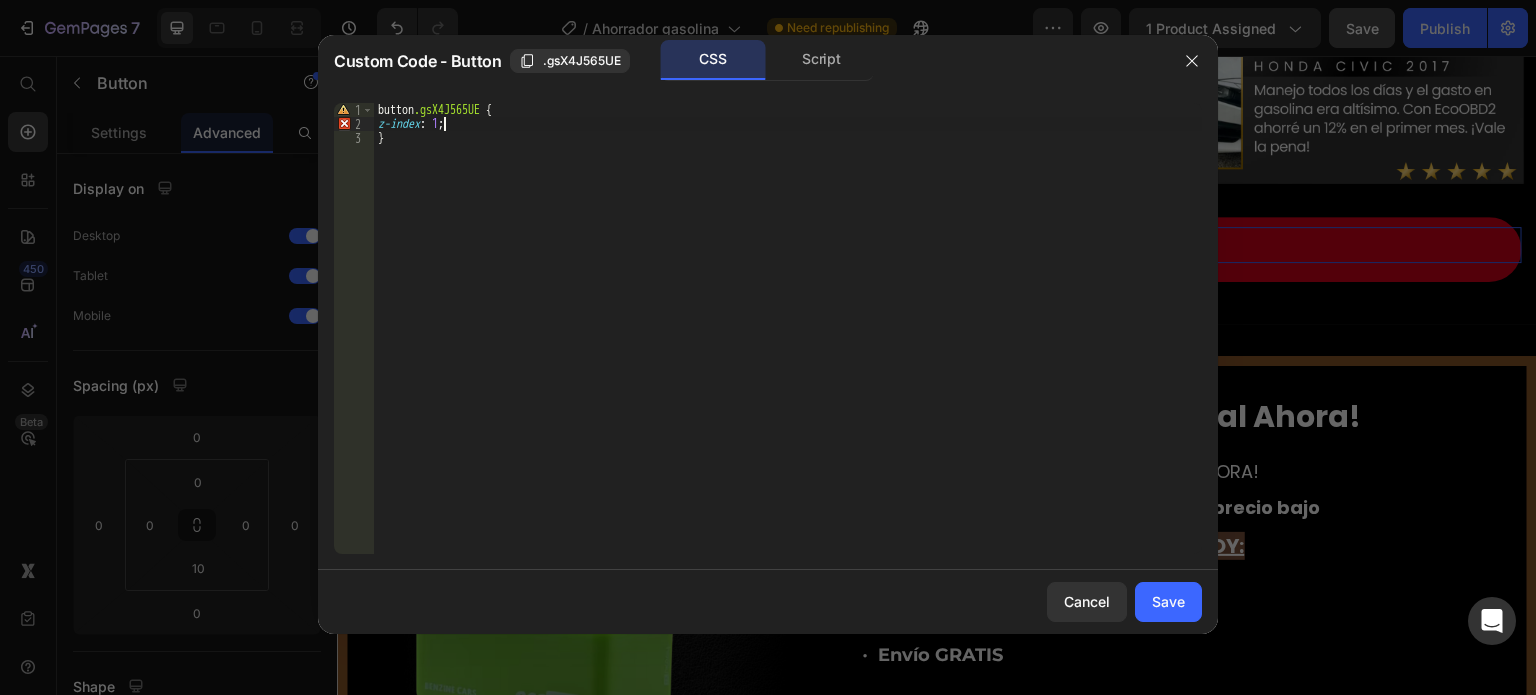 scroll, scrollTop: 0, scrollLeft: 4, axis: horizontal 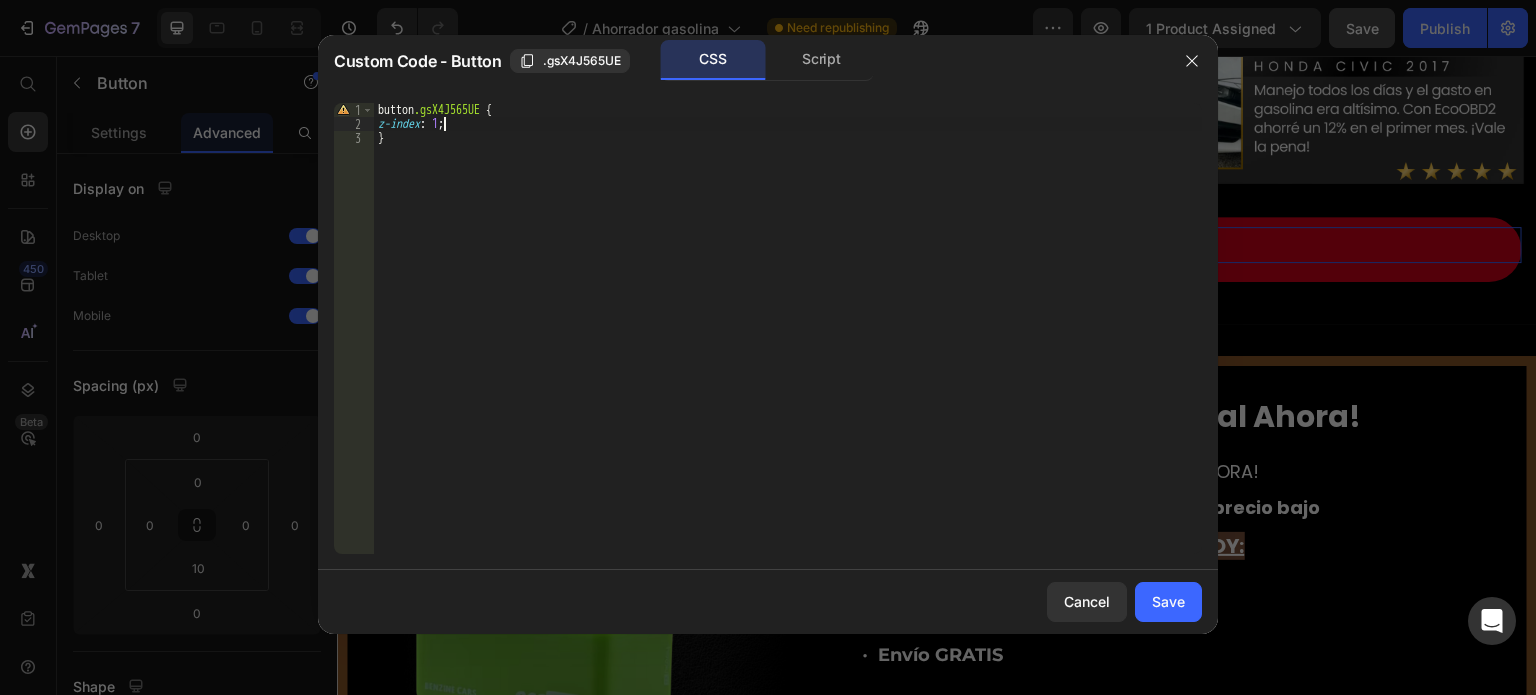 click on "button .gsX4J565UE   { z-index :   1 ; }" at bounding box center [788, 342] 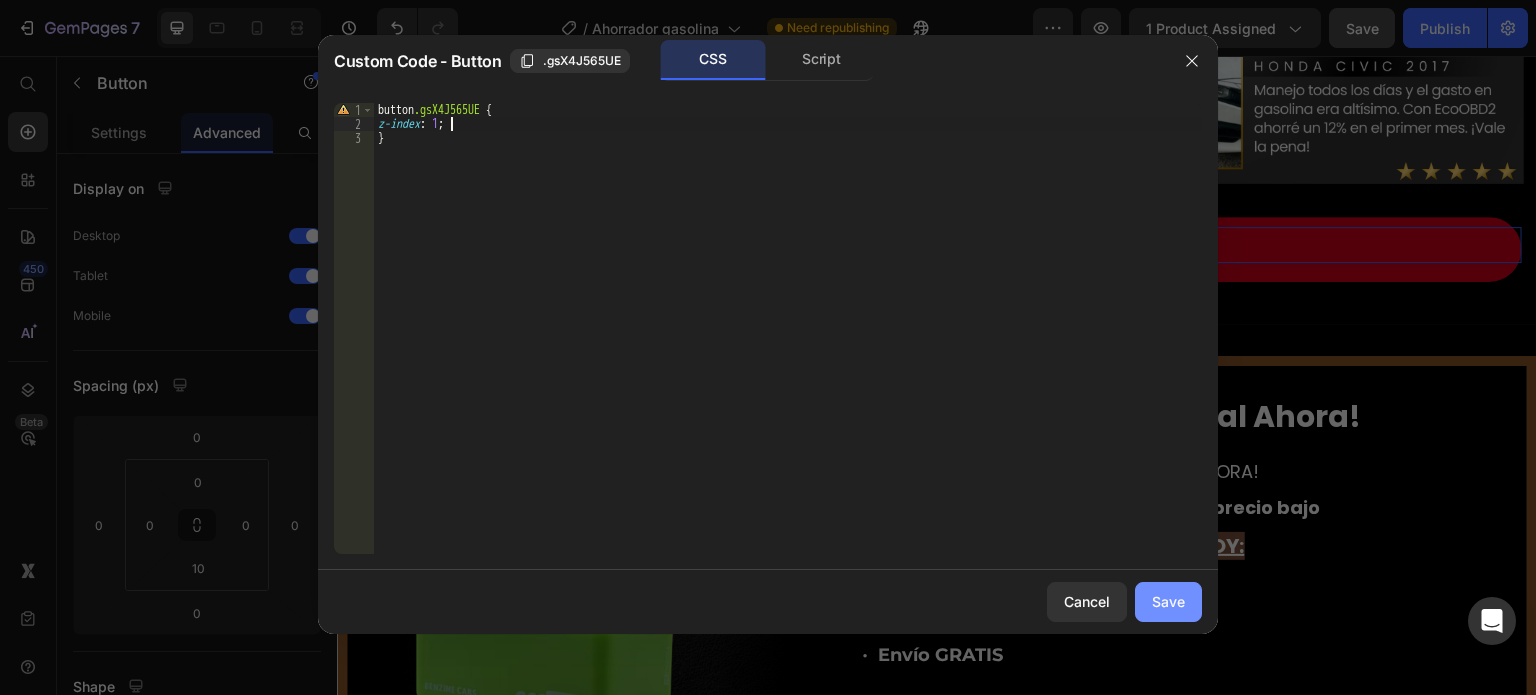 type on "z-index: 1;" 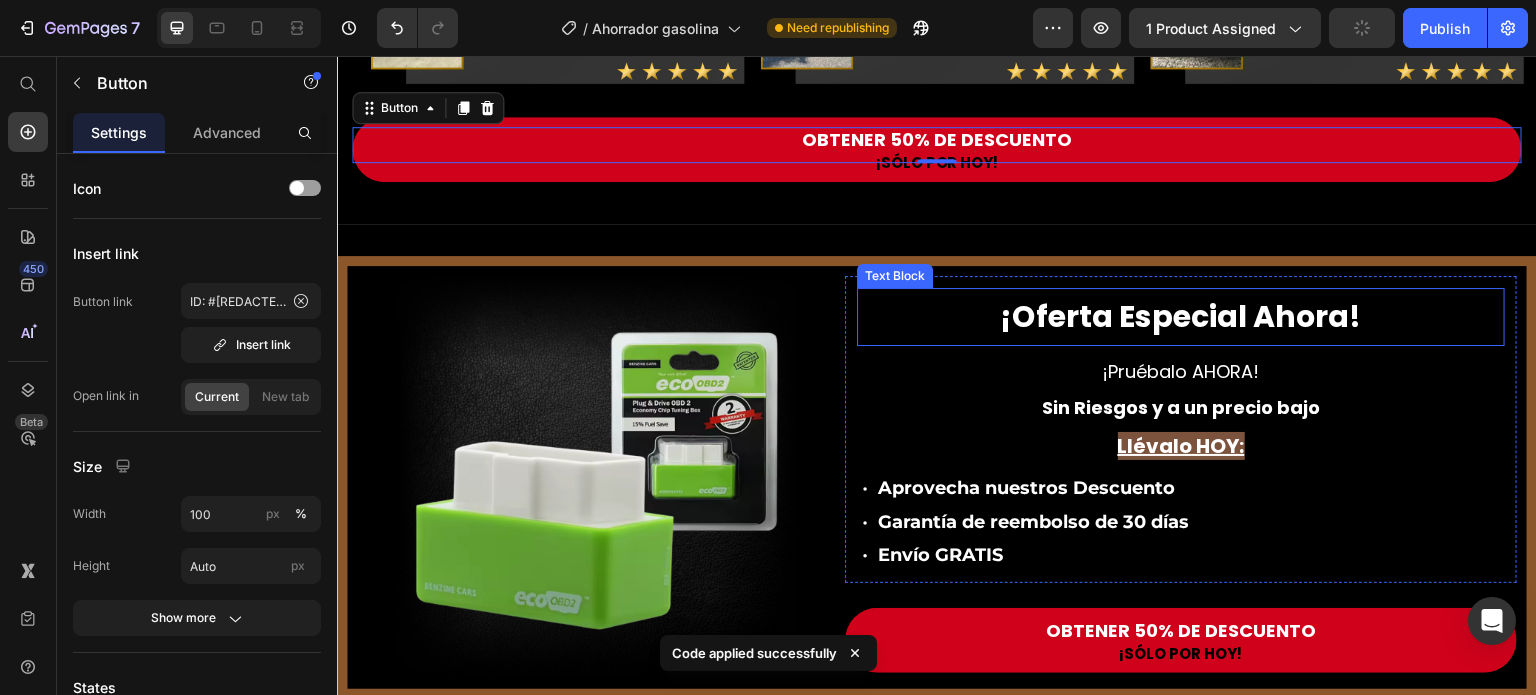 scroll, scrollTop: 6300, scrollLeft: 0, axis: vertical 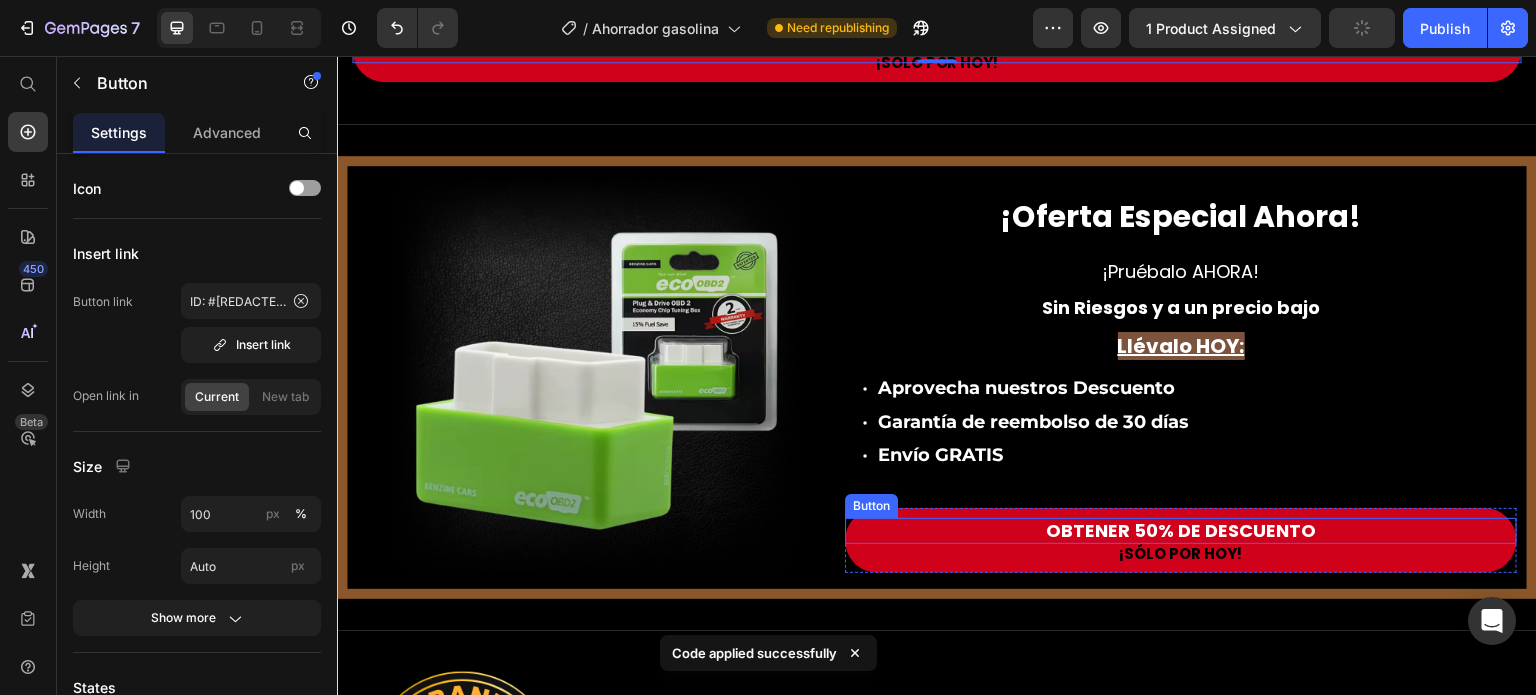 click on "OBTENER 50% DE DESCUENTO" at bounding box center (1181, 531) 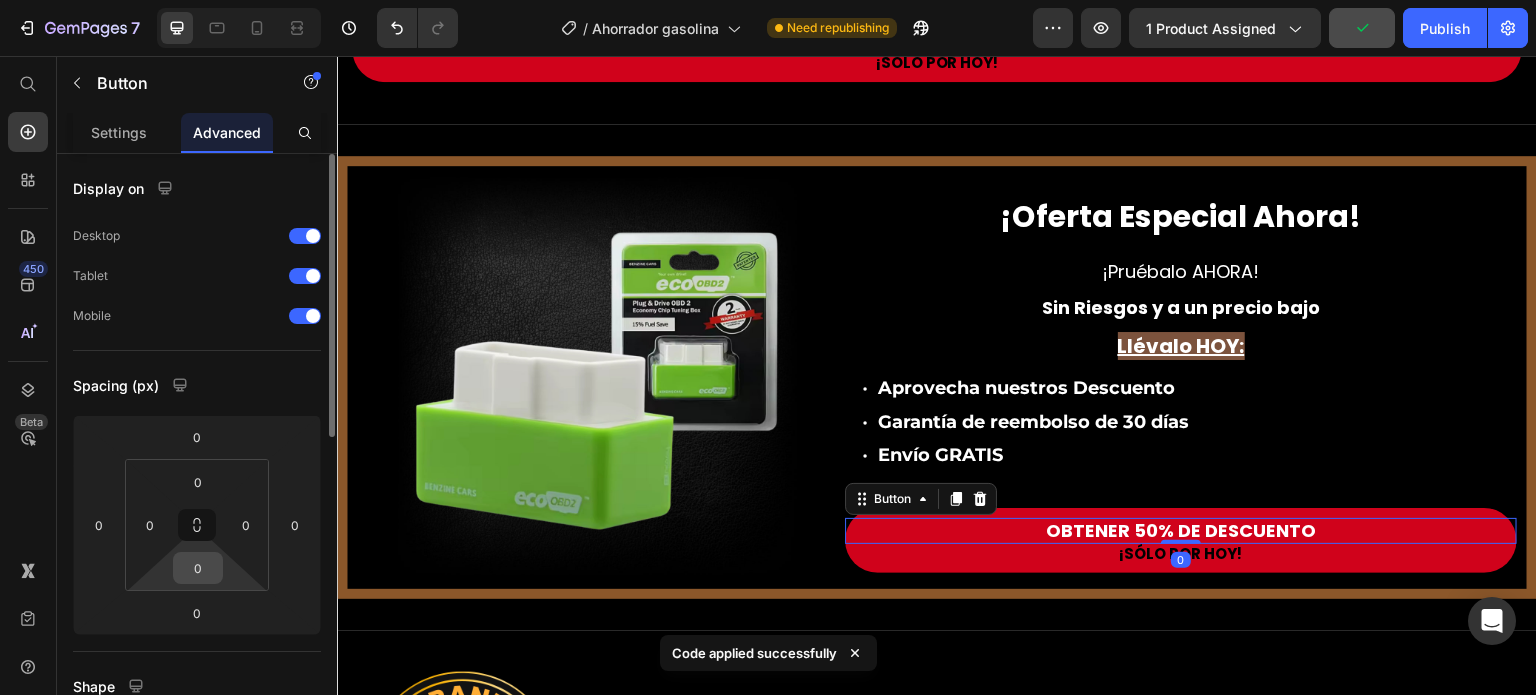 click on "0" at bounding box center [198, 568] 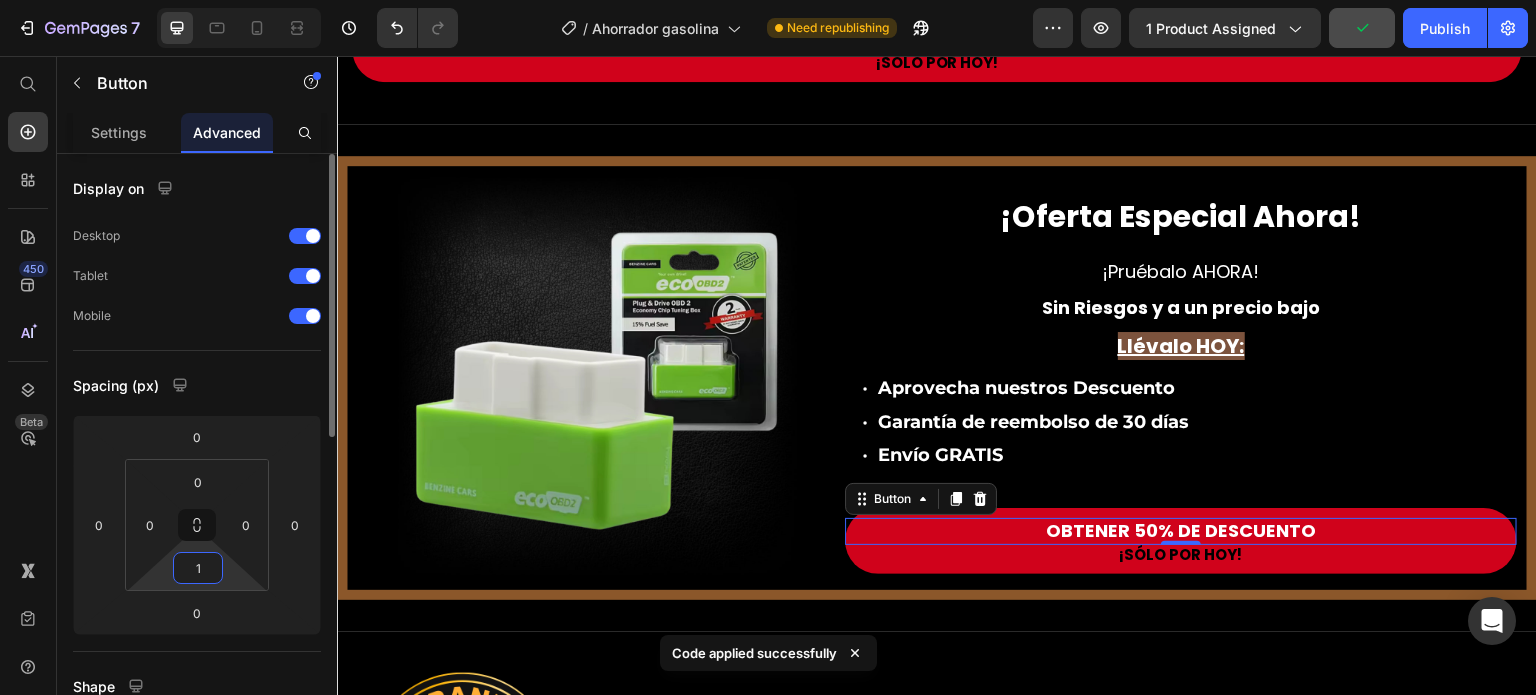 type on "10" 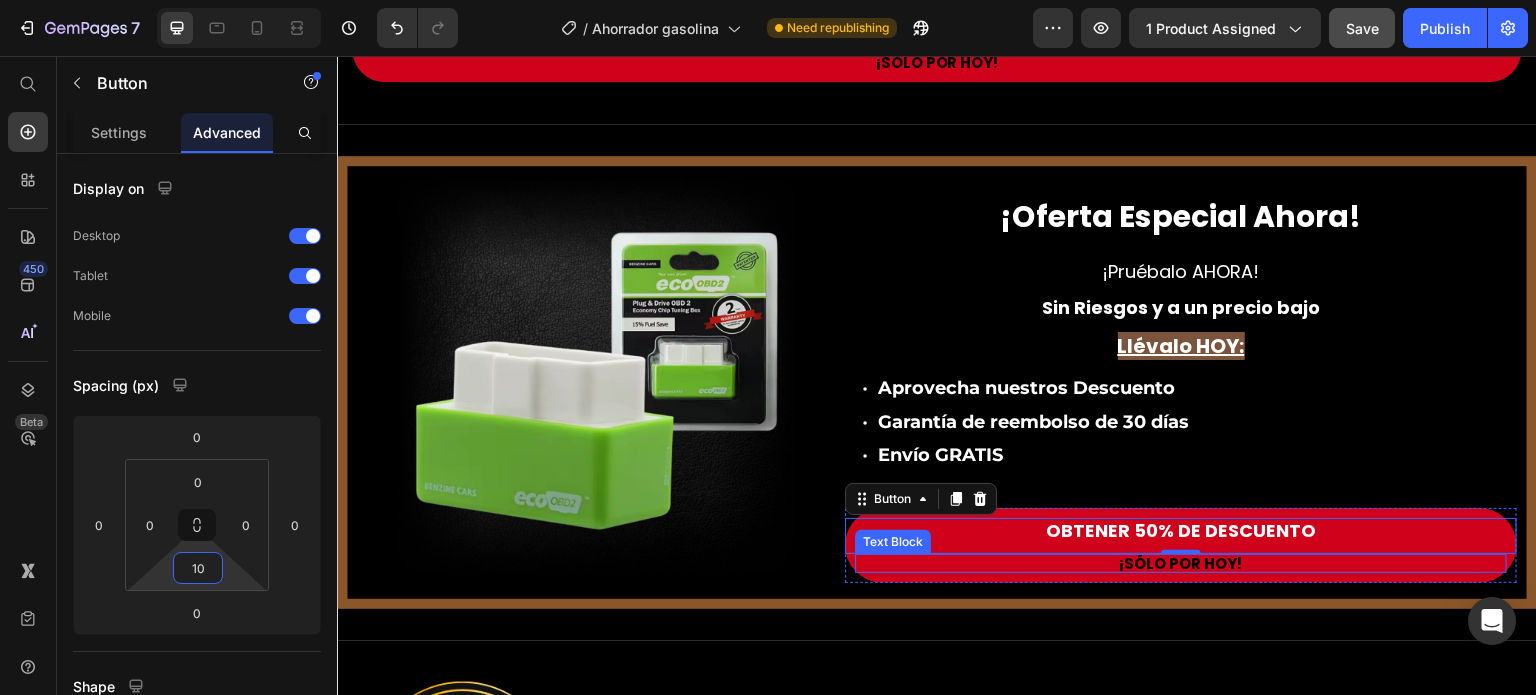 click on "¡SÓLO POR HOY!" at bounding box center (1181, 563) 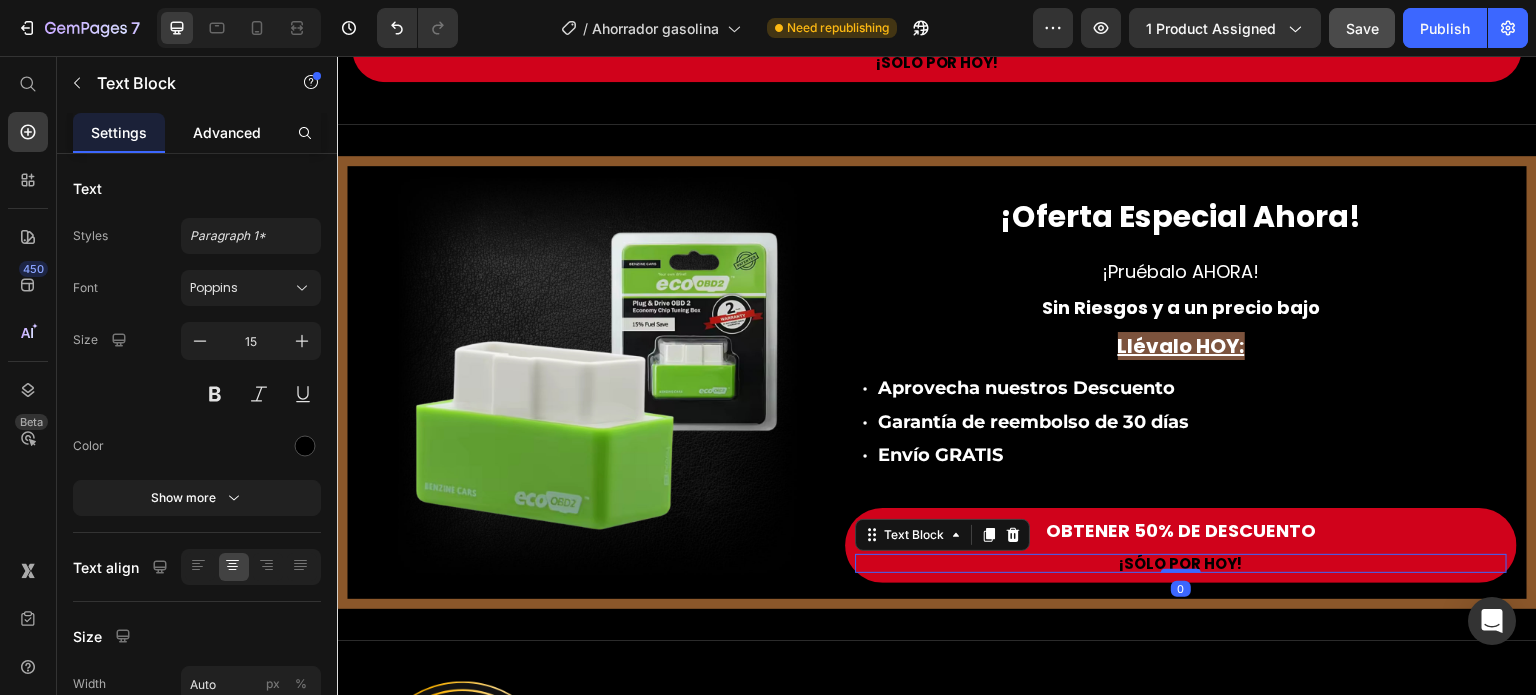 click on "Advanced" at bounding box center (227, 132) 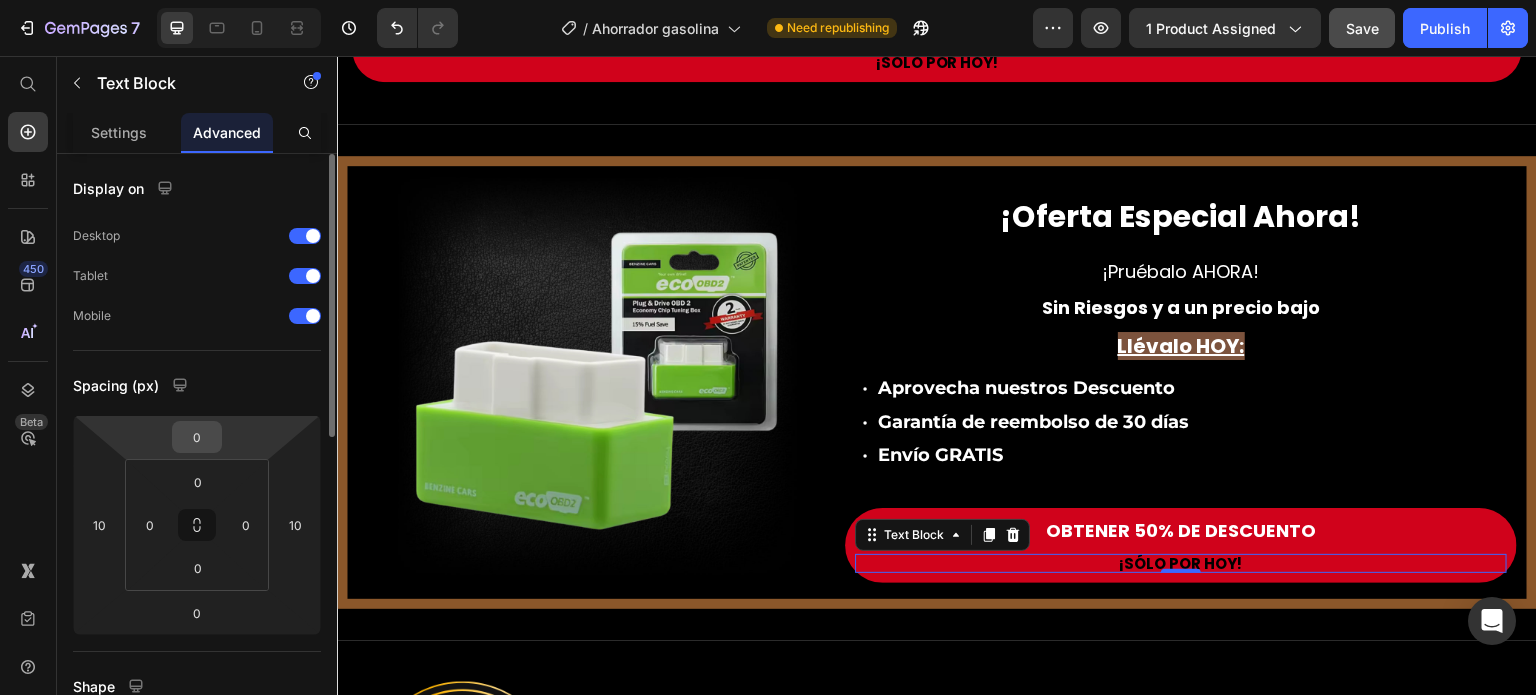 click on "0" at bounding box center [197, 437] 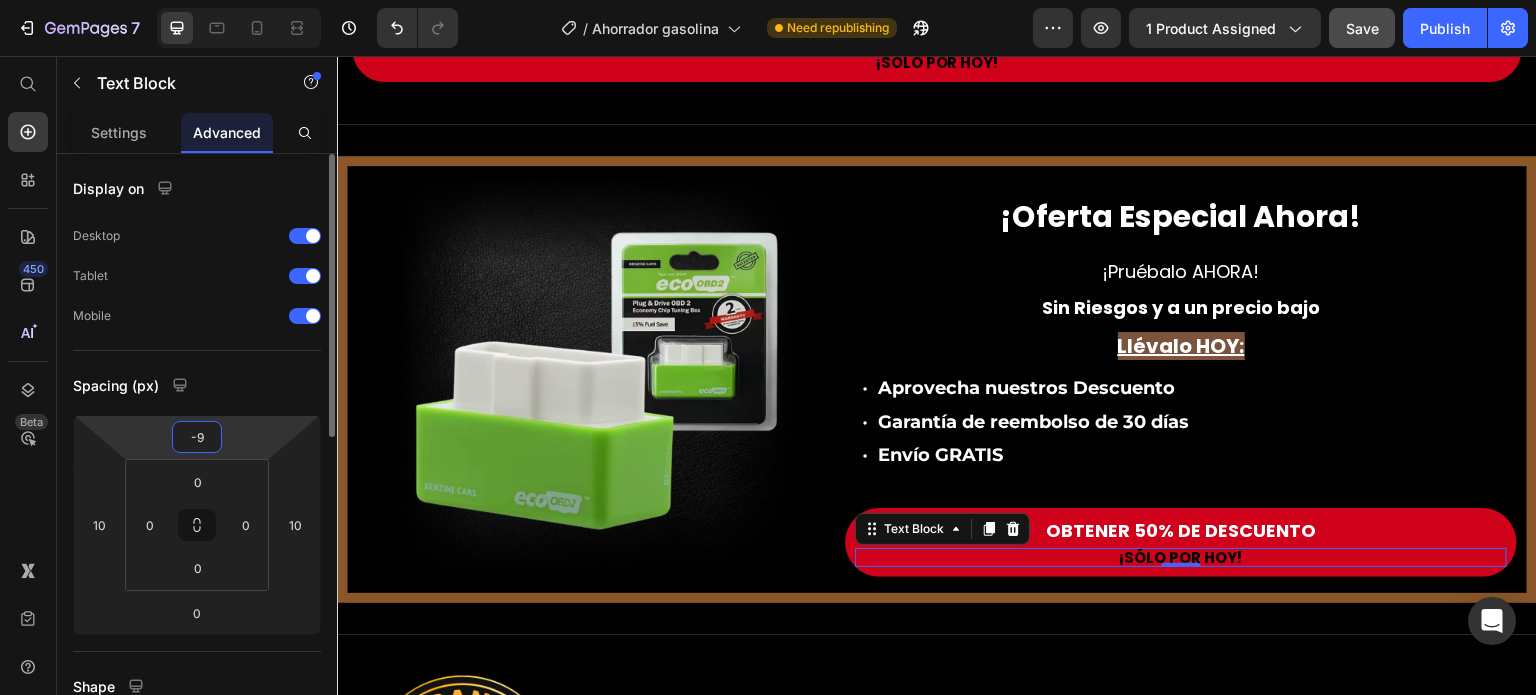 type on "-10" 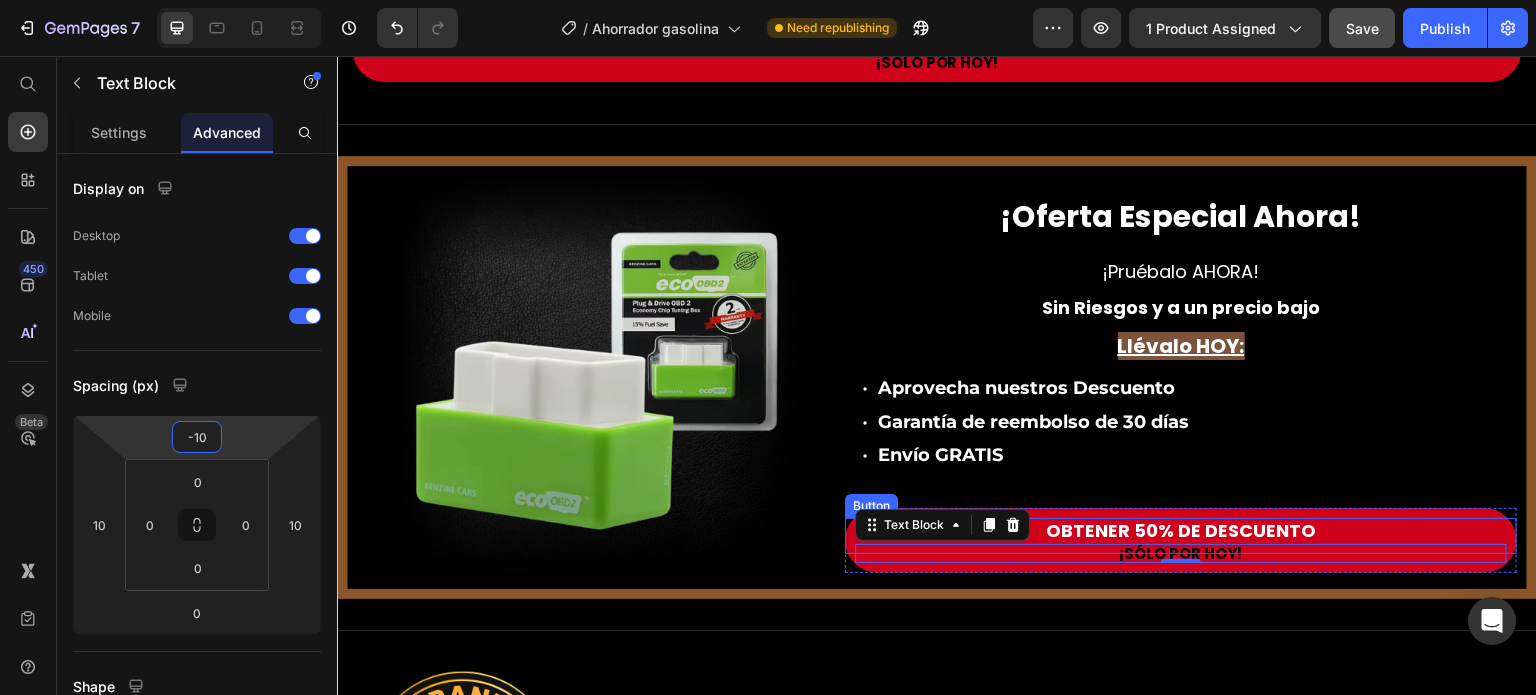 click on "OBTENER 50% DE DESCUENTO" at bounding box center (1181, 531) 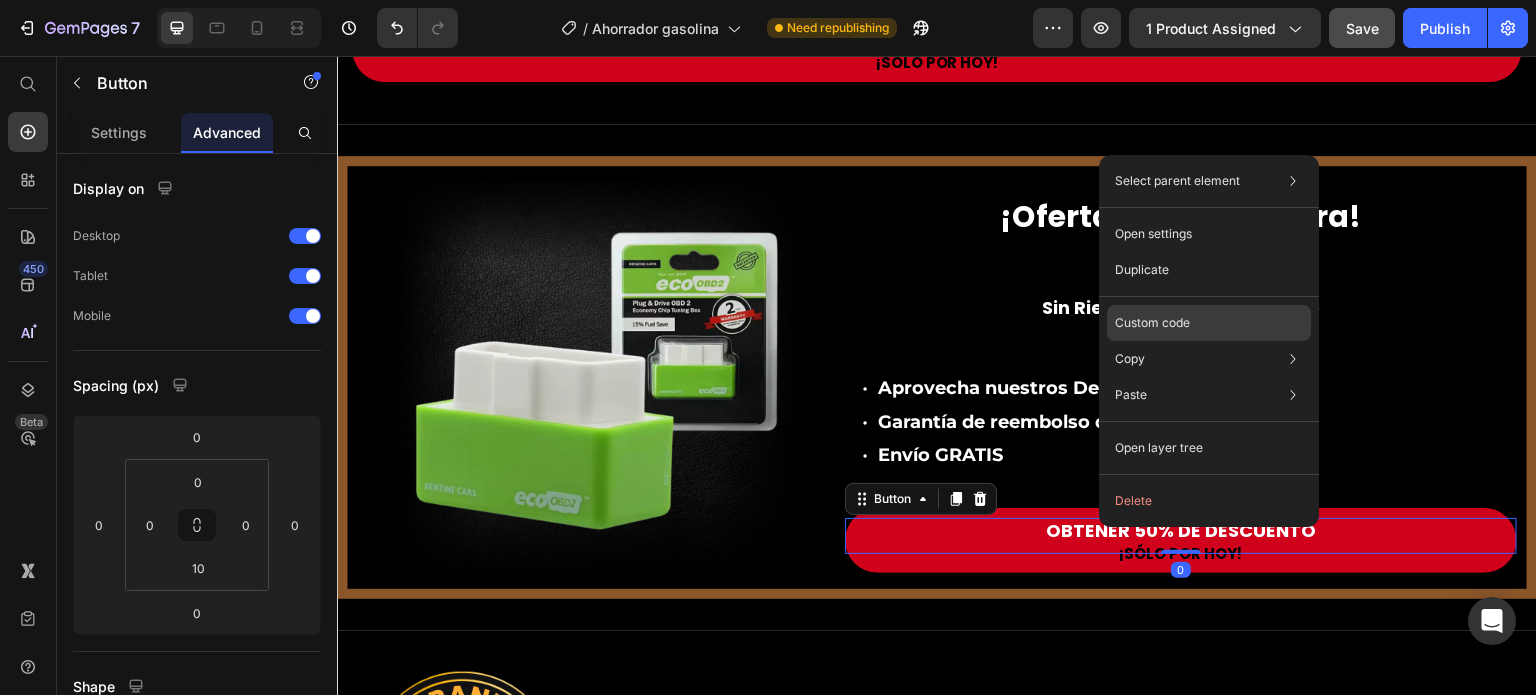 click on "Custom code" 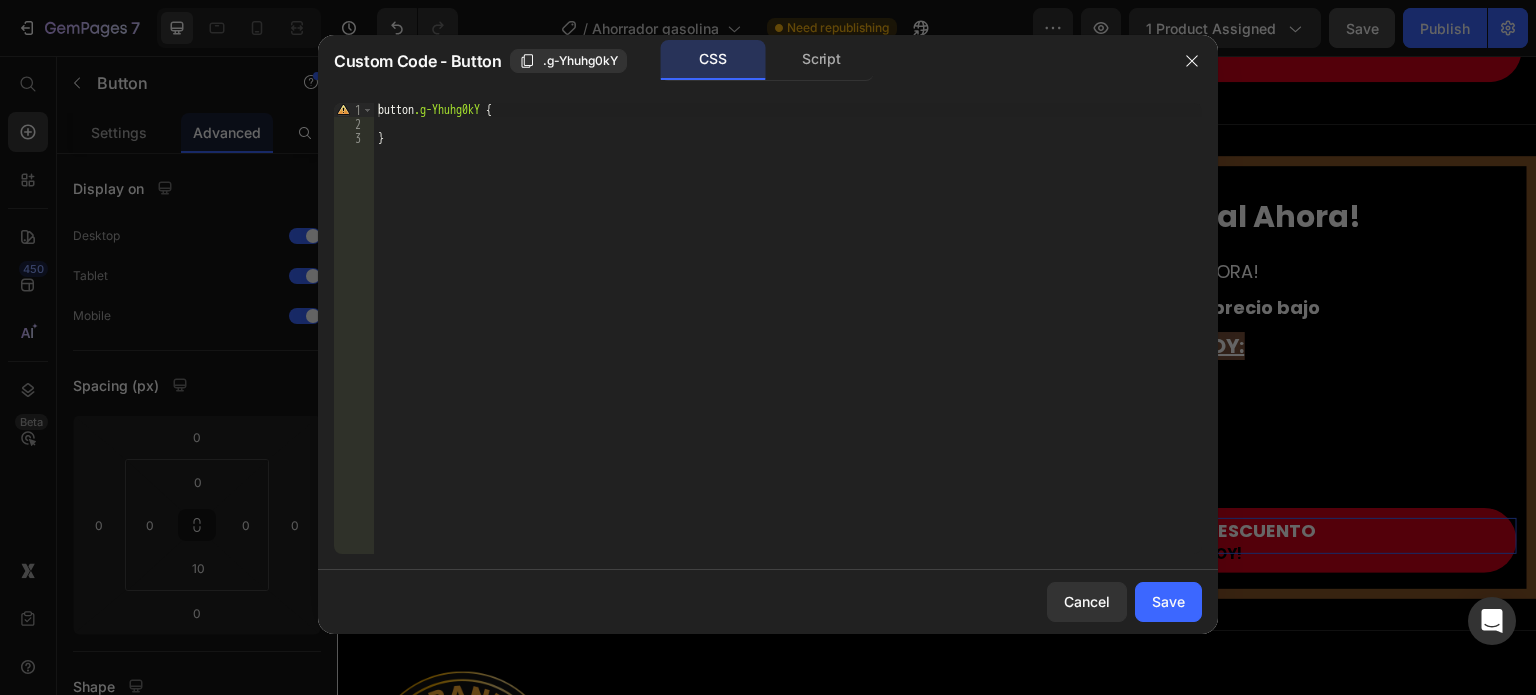 click on "button .g-Yhuhg0kY   { }" at bounding box center (788, 342) 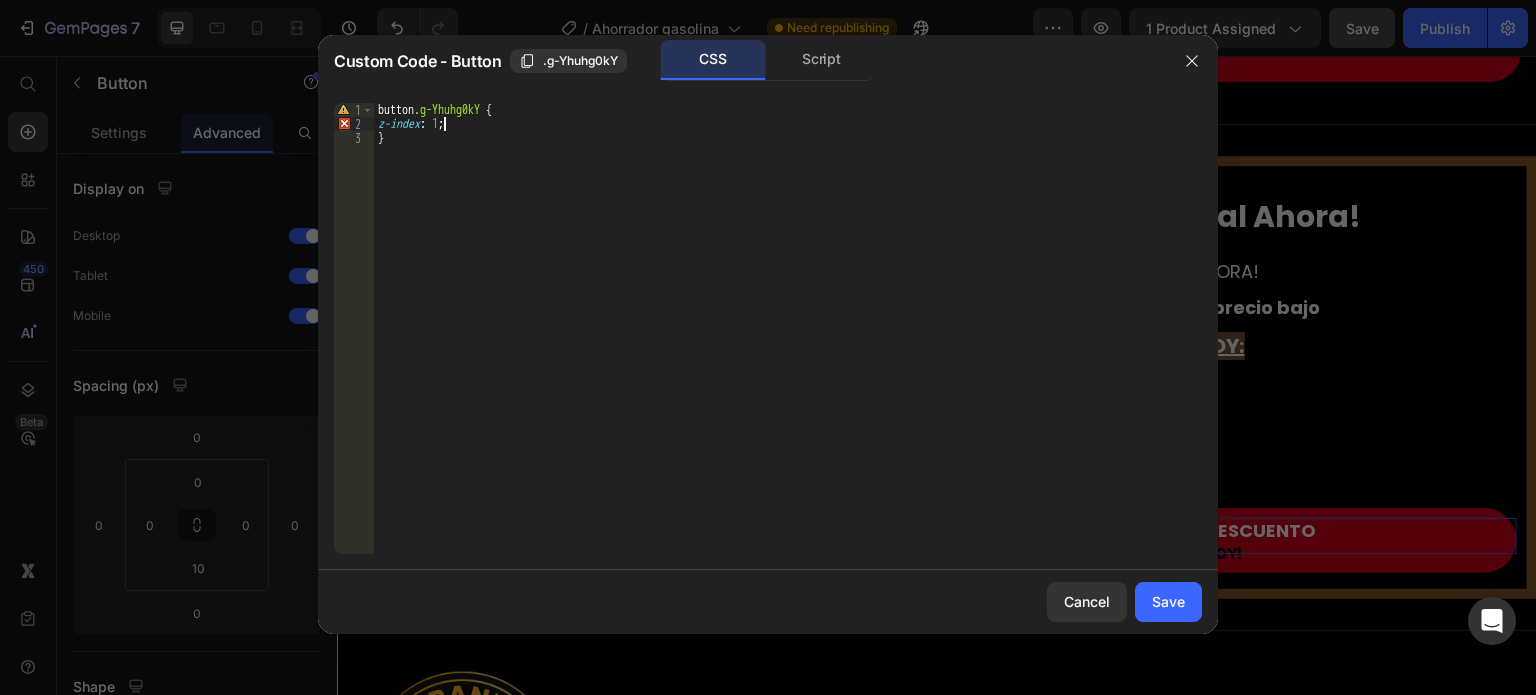 scroll, scrollTop: 0, scrollLeft: 4, axis: horizontal 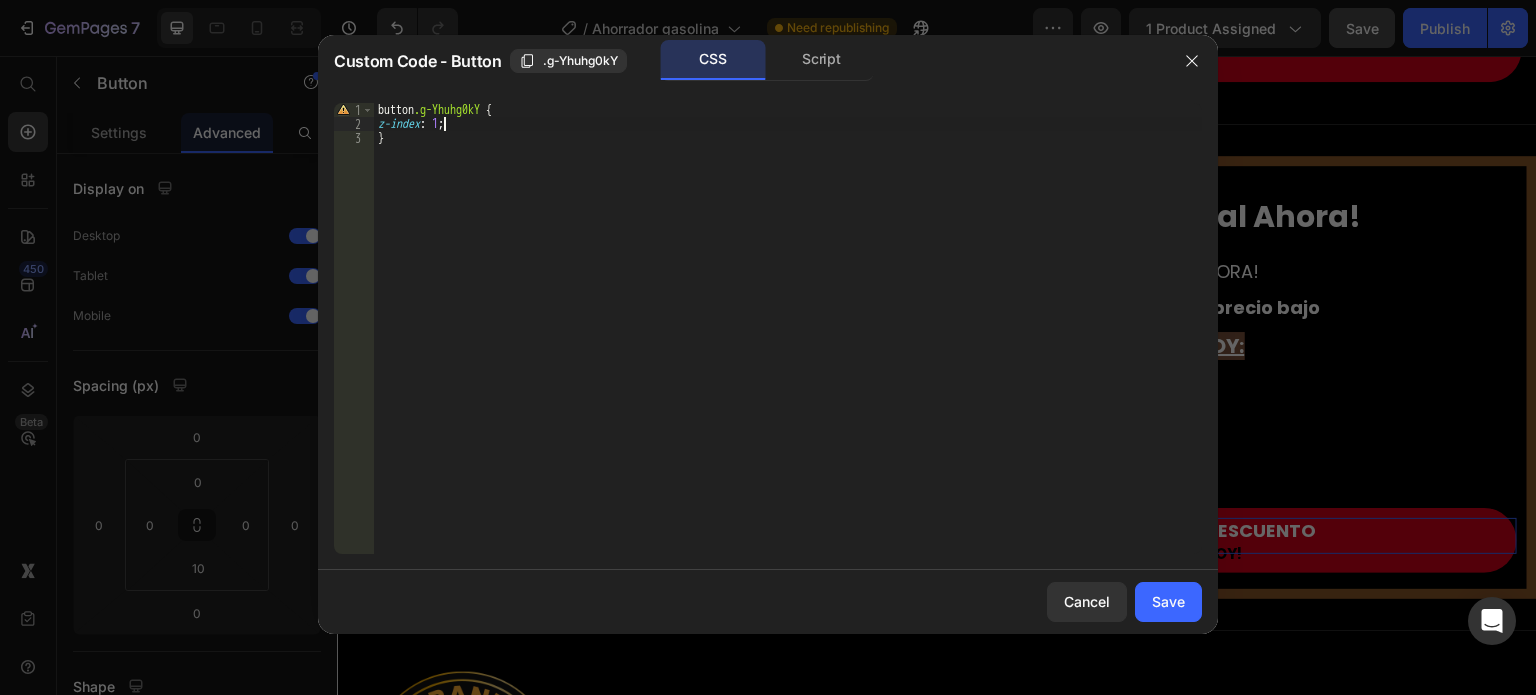click on "button .g-Yhuhg0kY   { z-index :   1 ; }" at bounding box center (788, 342) 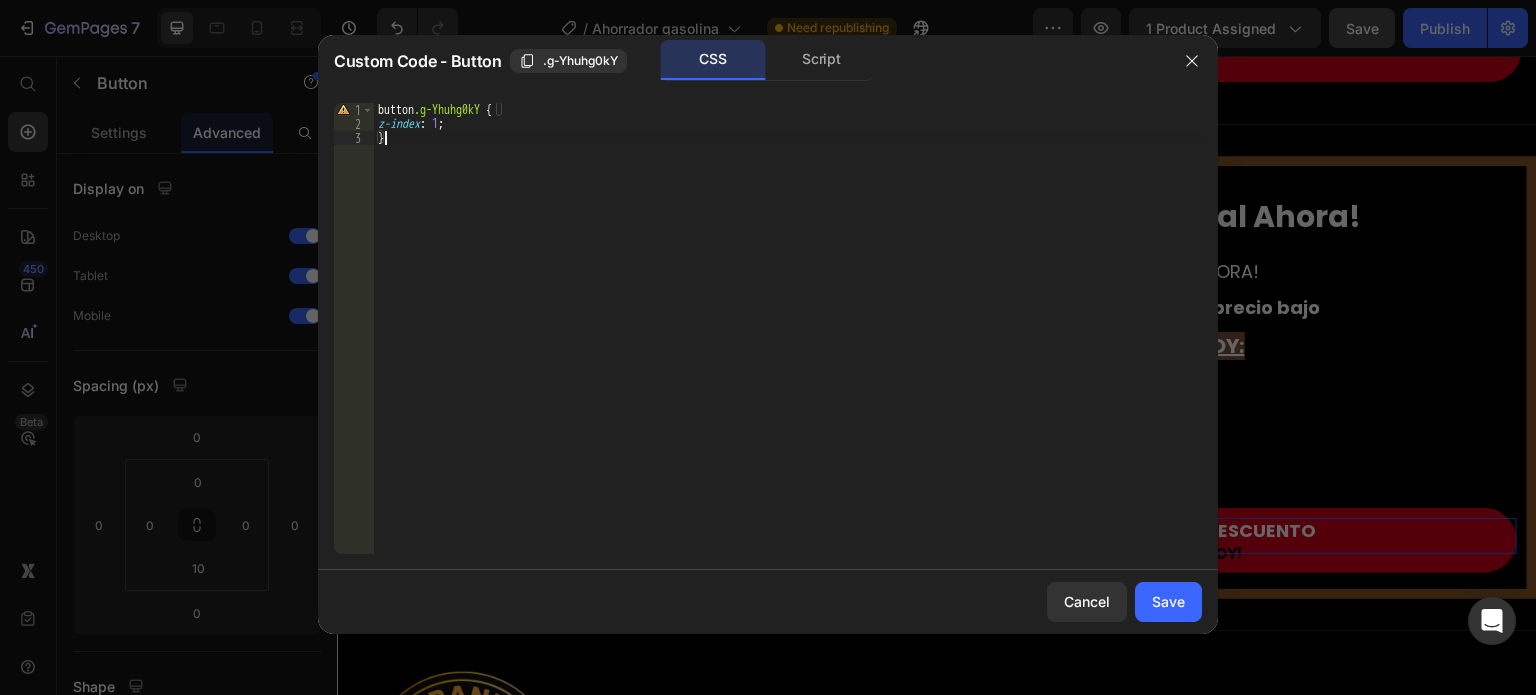 scroll, scrollTop: 0, scrollLeft: 0, axis: both 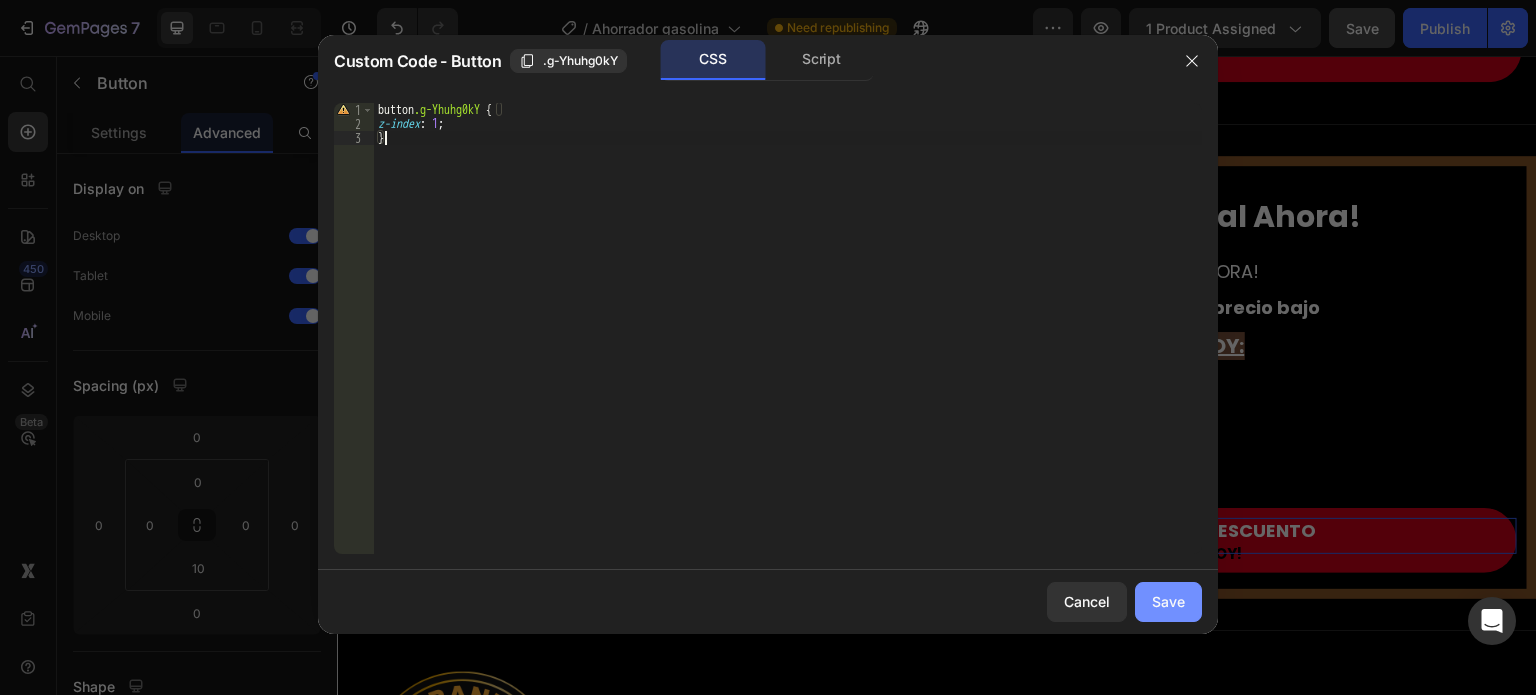 type on "}" 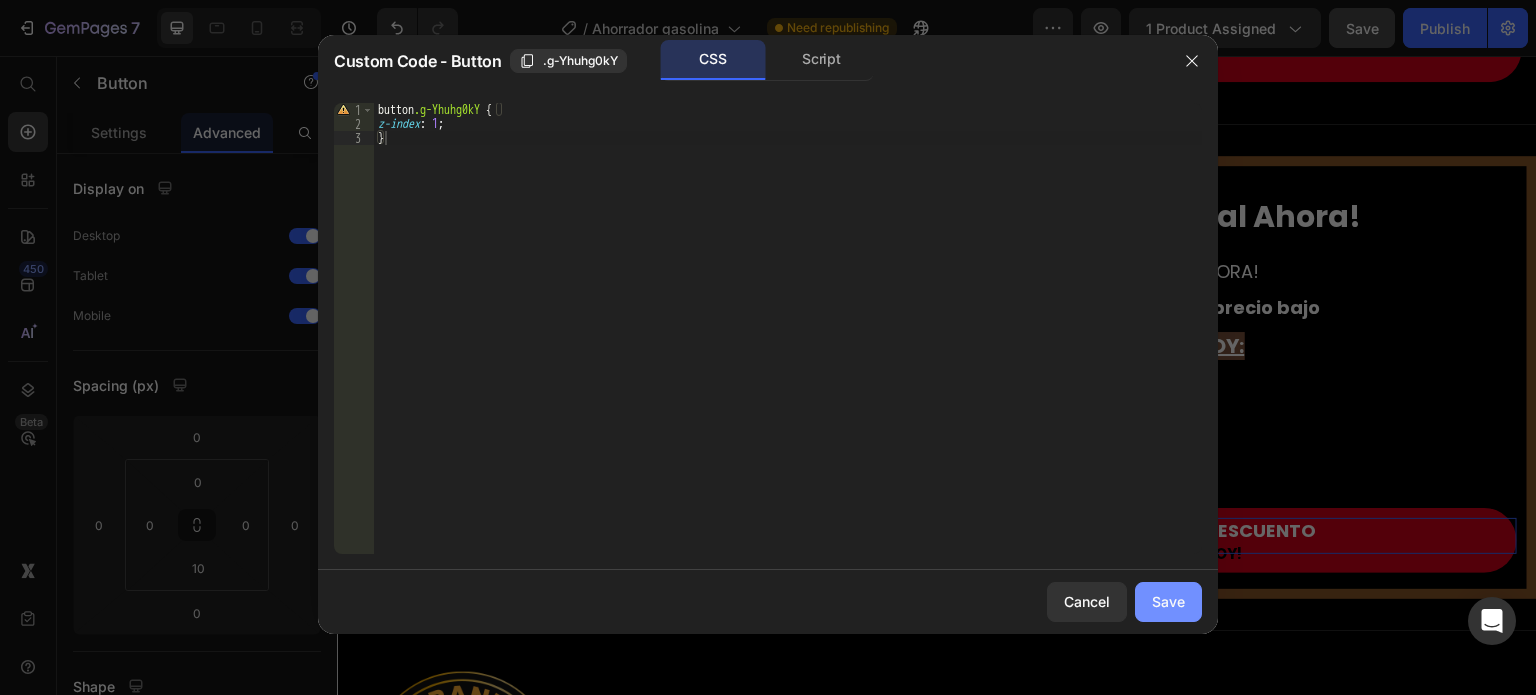 click on "Save" at bounding box center [1168, 601] 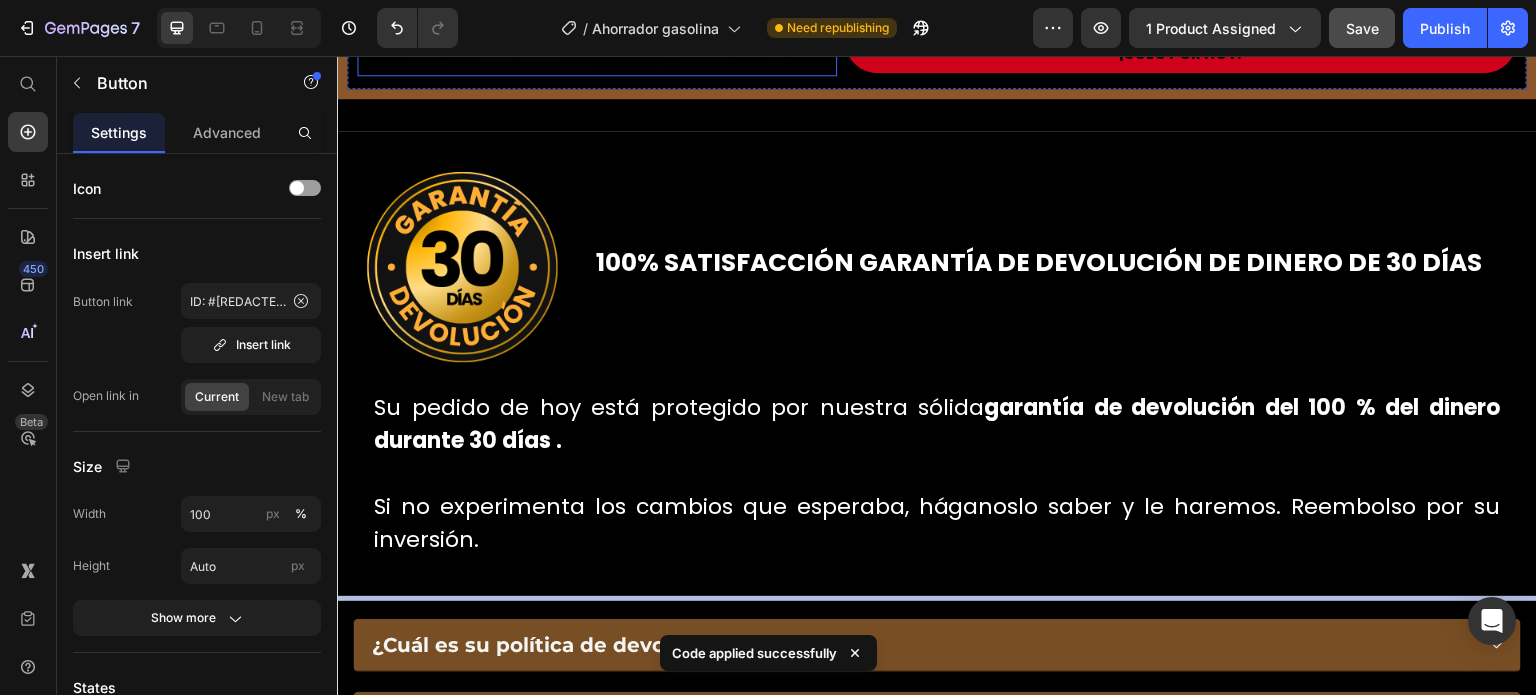 scroll, scrollTop: 7189, scrollLeft: 0, axis: vertical 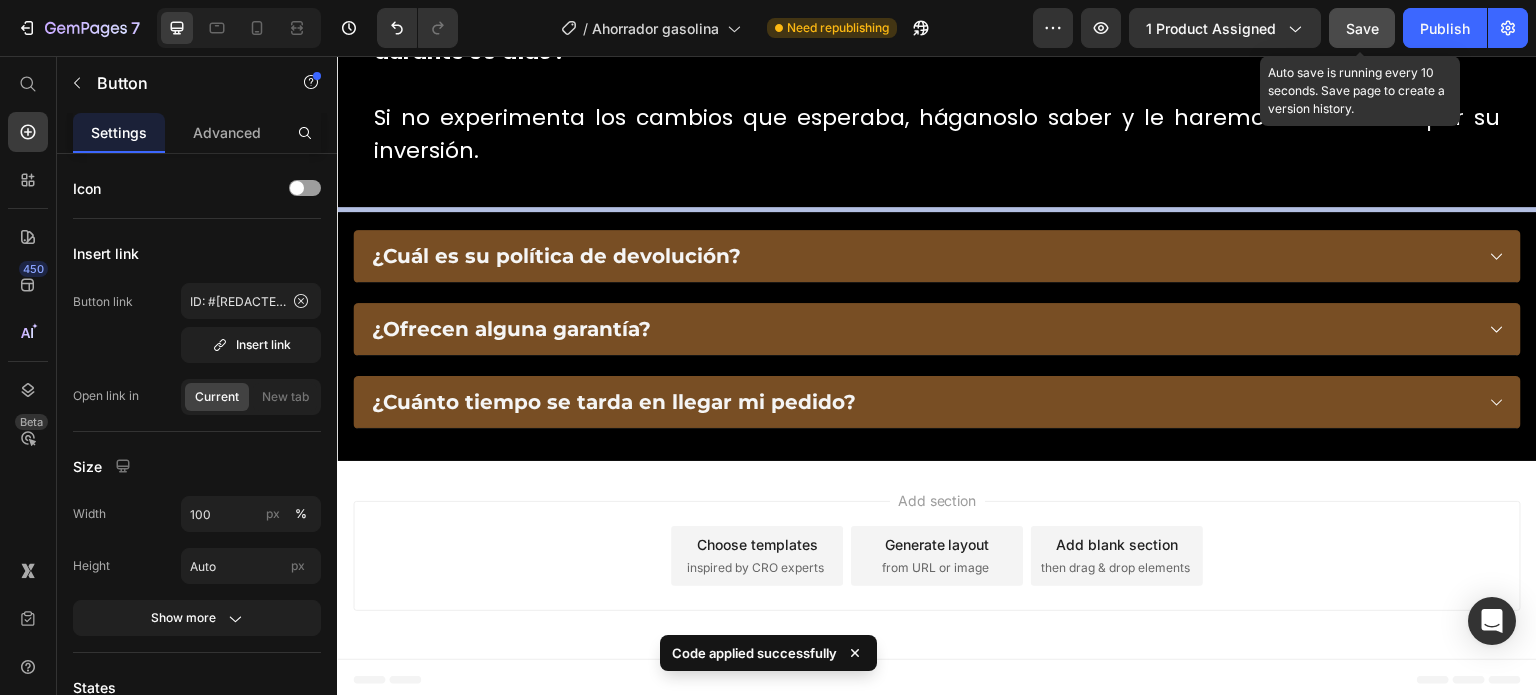 click on "Save" 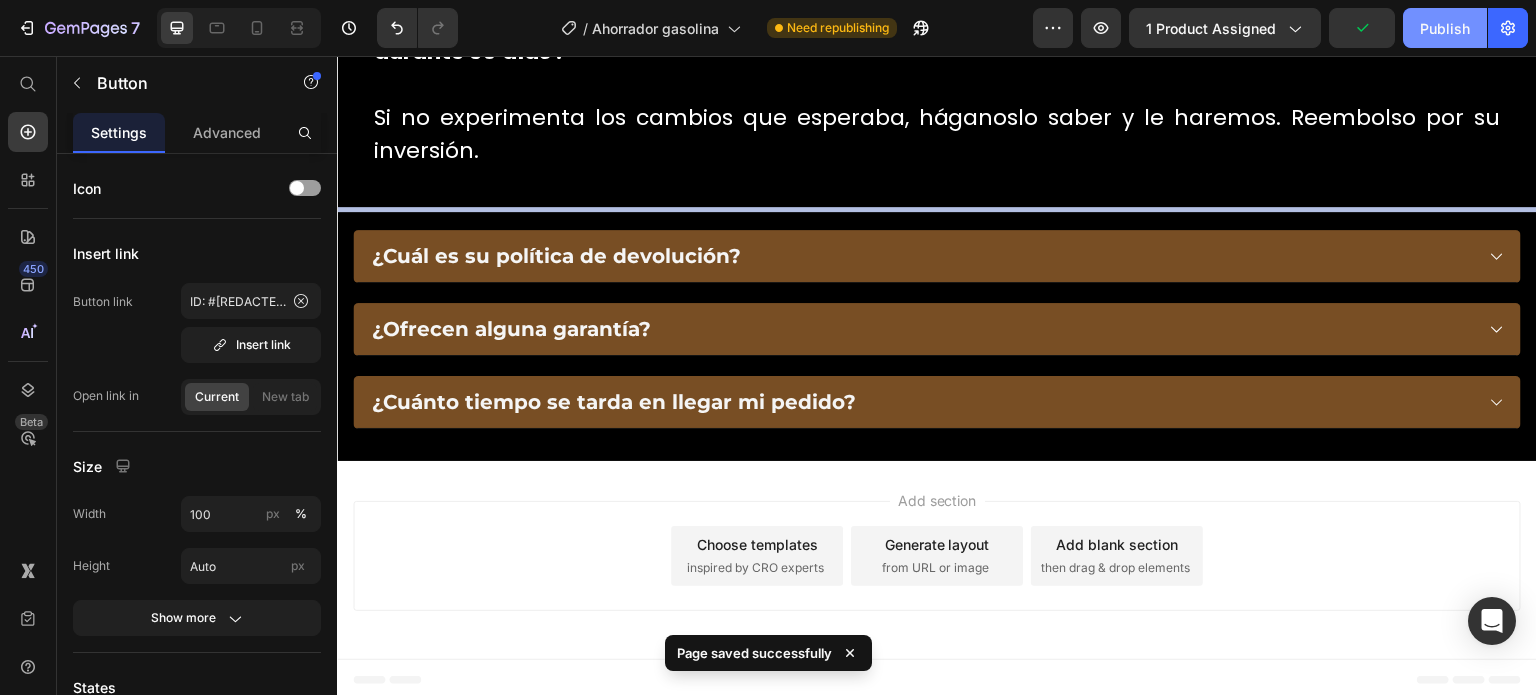 click on "Publish" 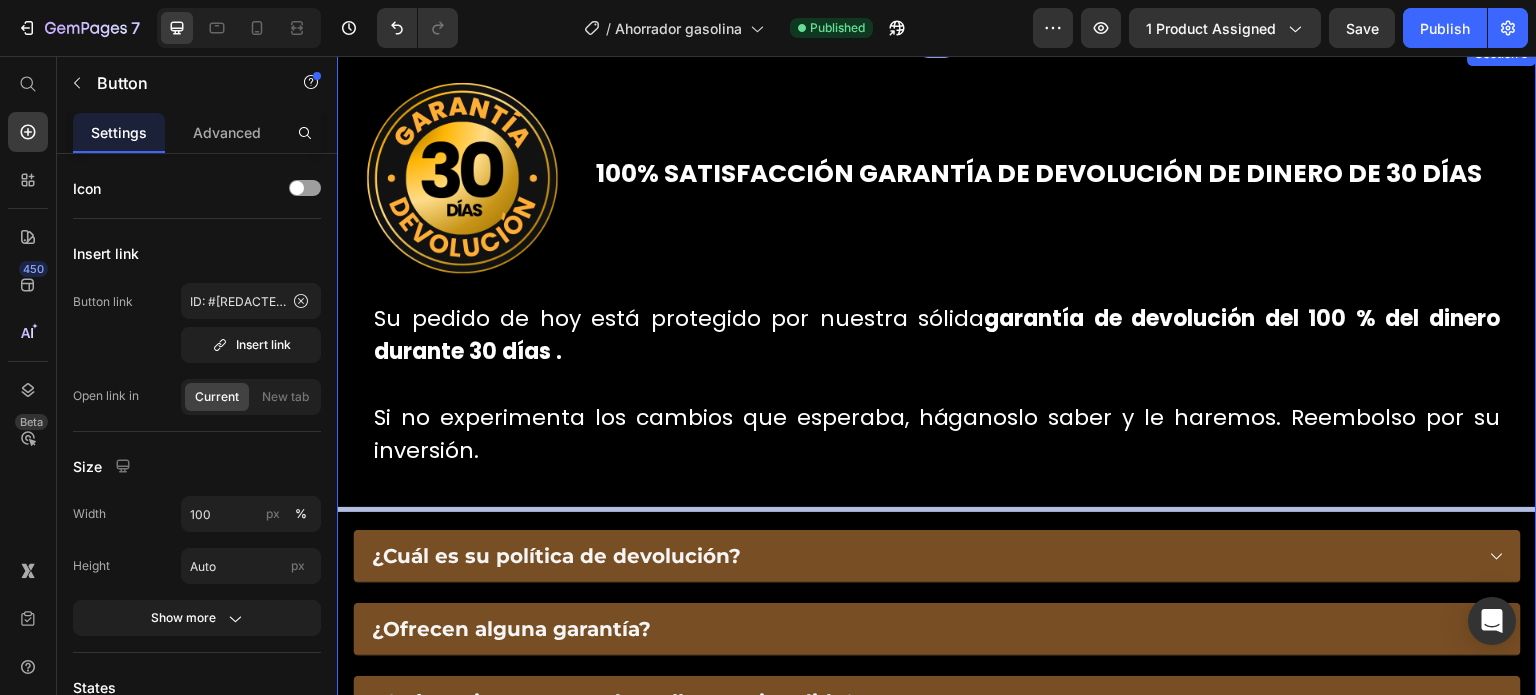 scroll, scrollTop: 5947, scrollLeft: 0, axis: vertical 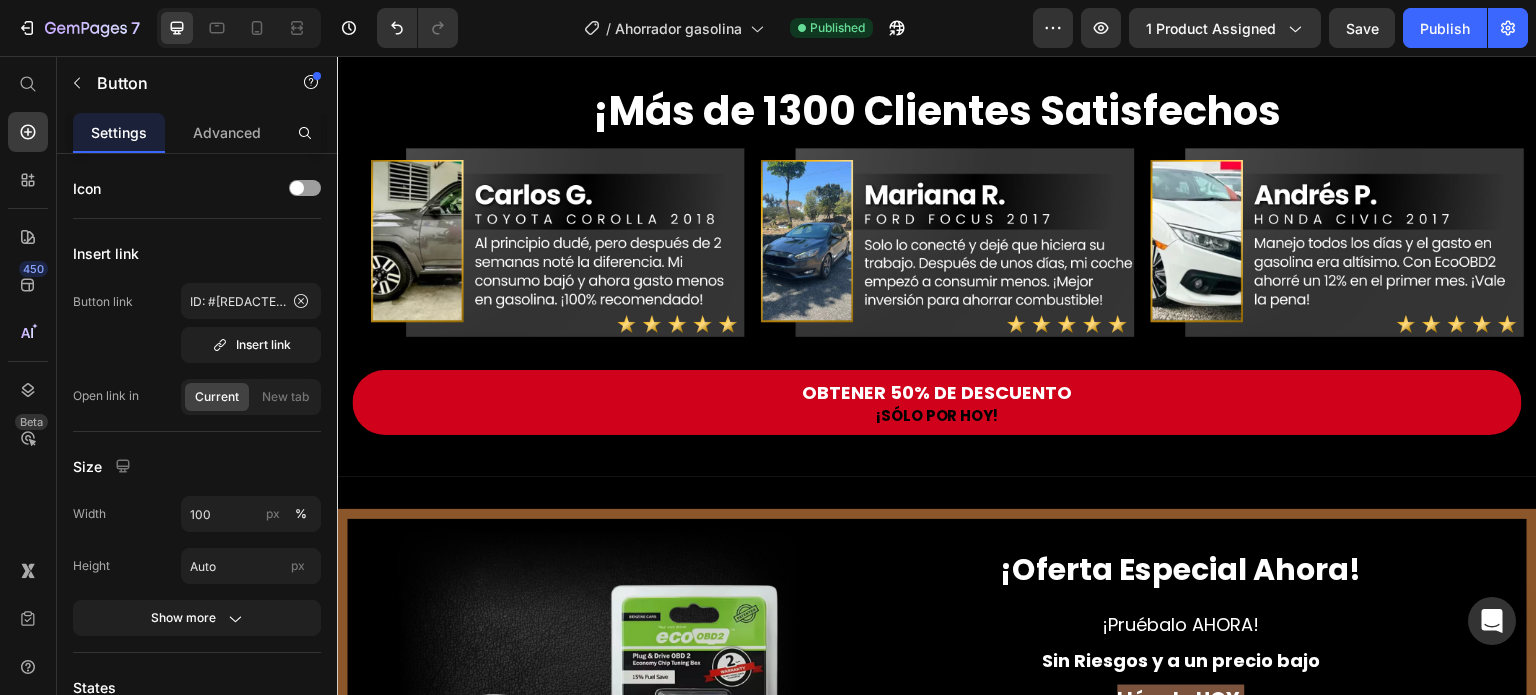 click on "OBTENER 50% DE DESCUENTO" at bounding box center [1181, 884] 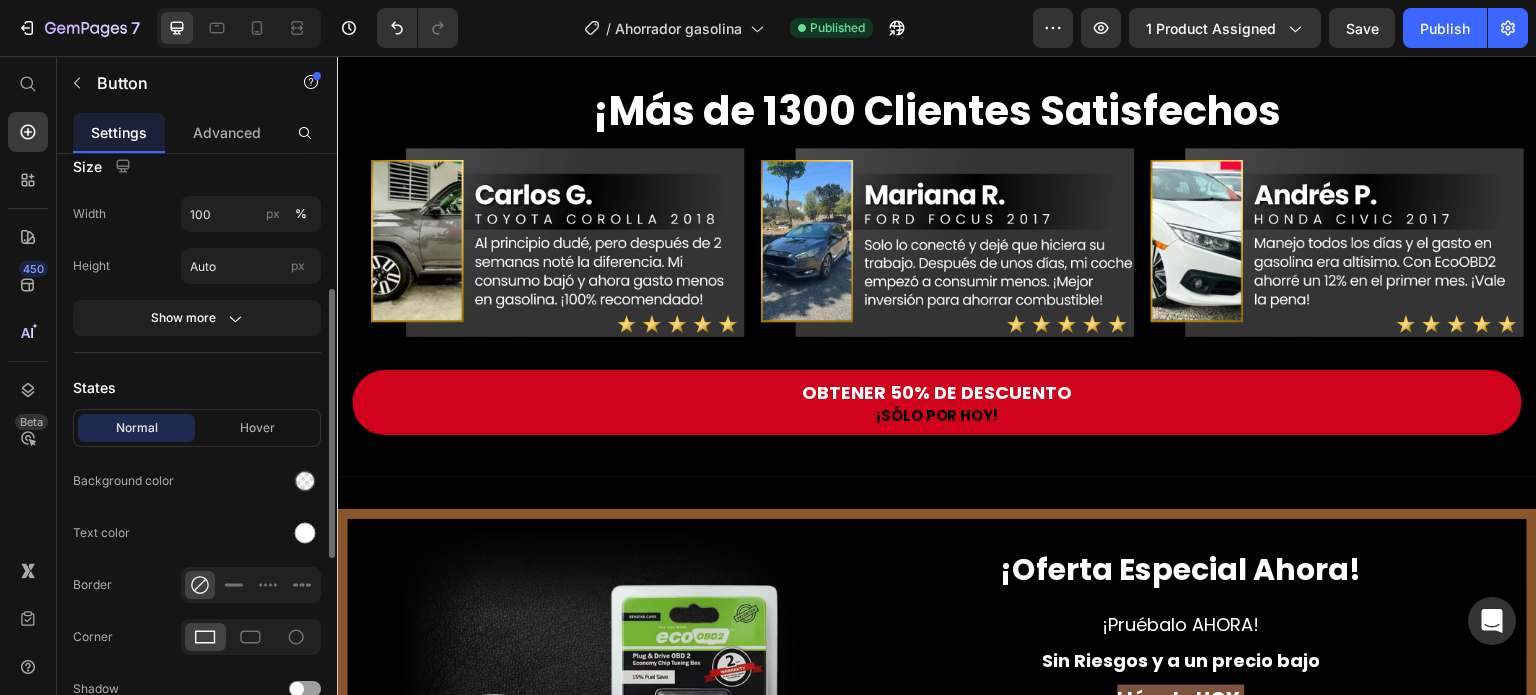 scroll, scrollTop: 300, scrollLeft: 0, axis: vertical 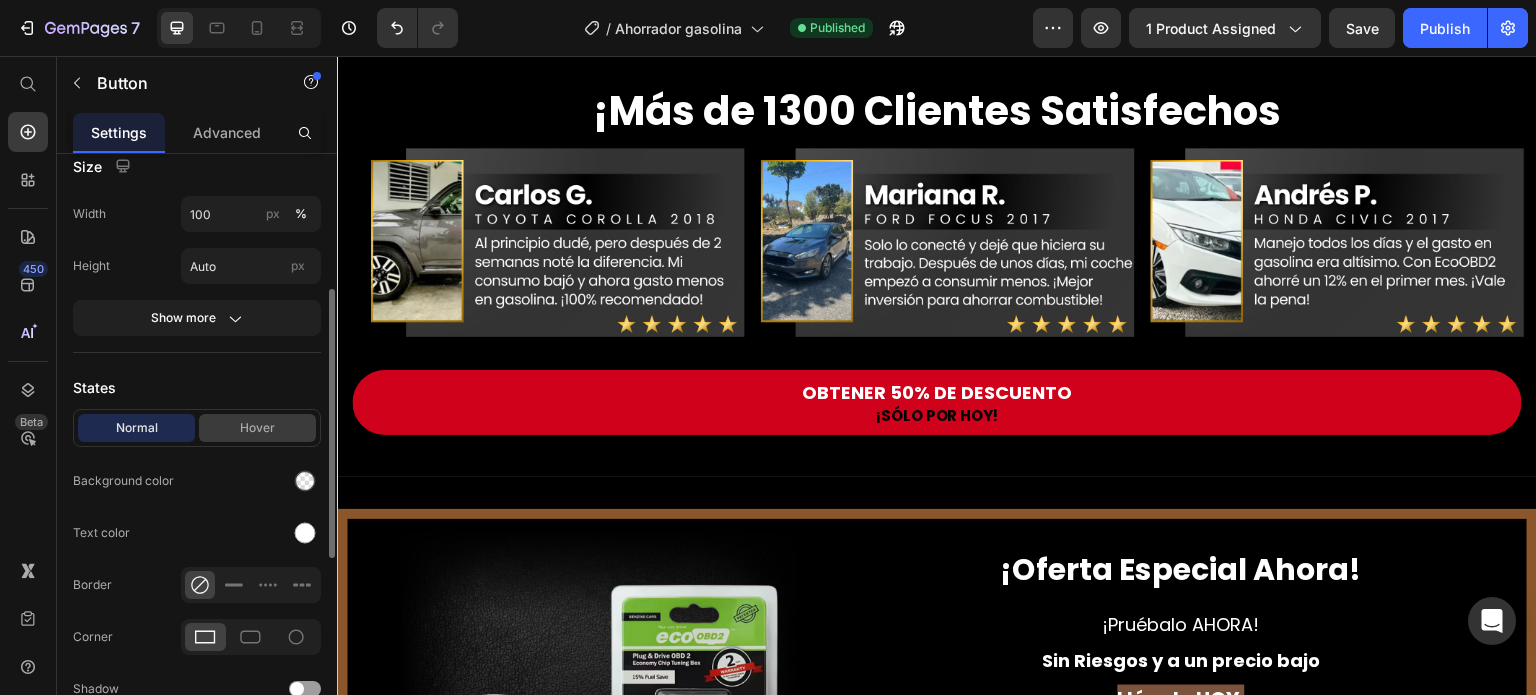 click on "Hover" at bounding box center (257, 428) 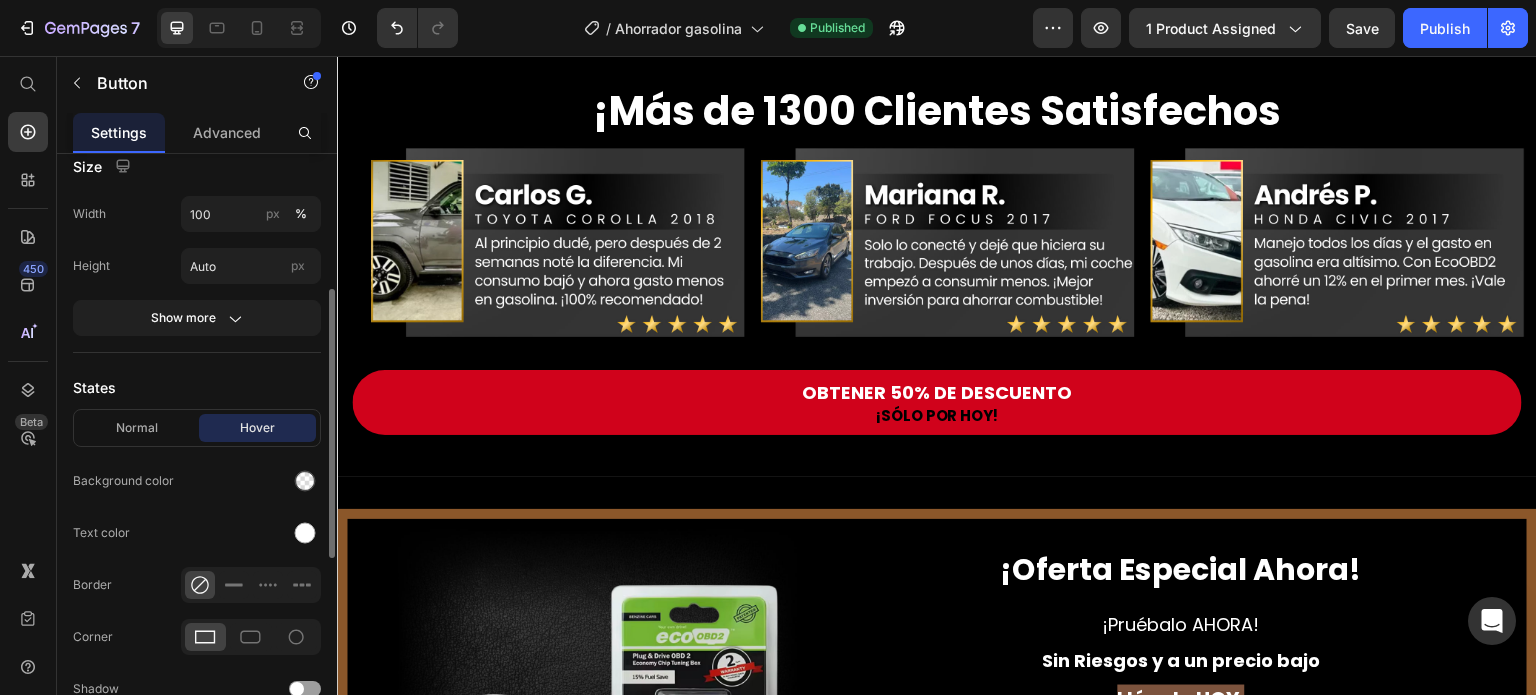 scroll, scrollTop: 500, scrollLeft: 0, axis: vertical 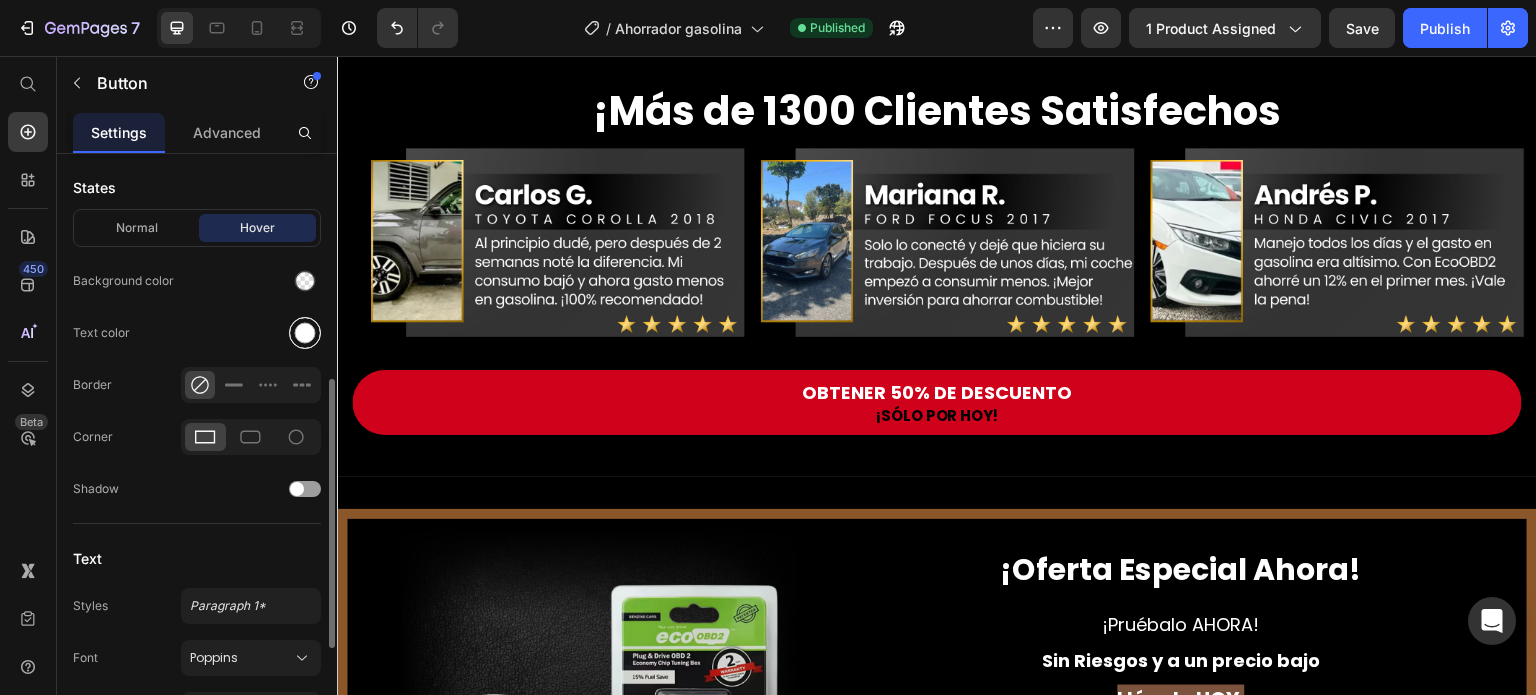 click at bounding box center [305, 333] 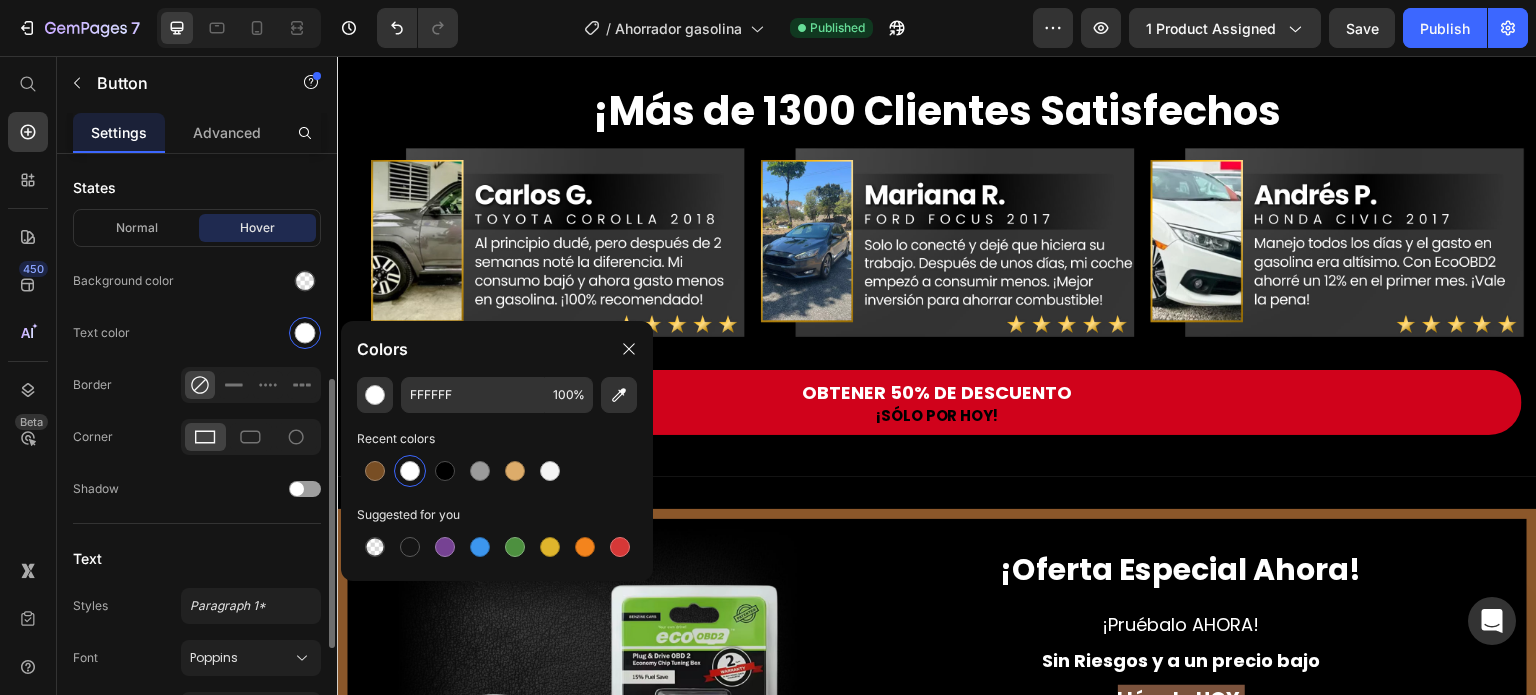 click on "Text color" 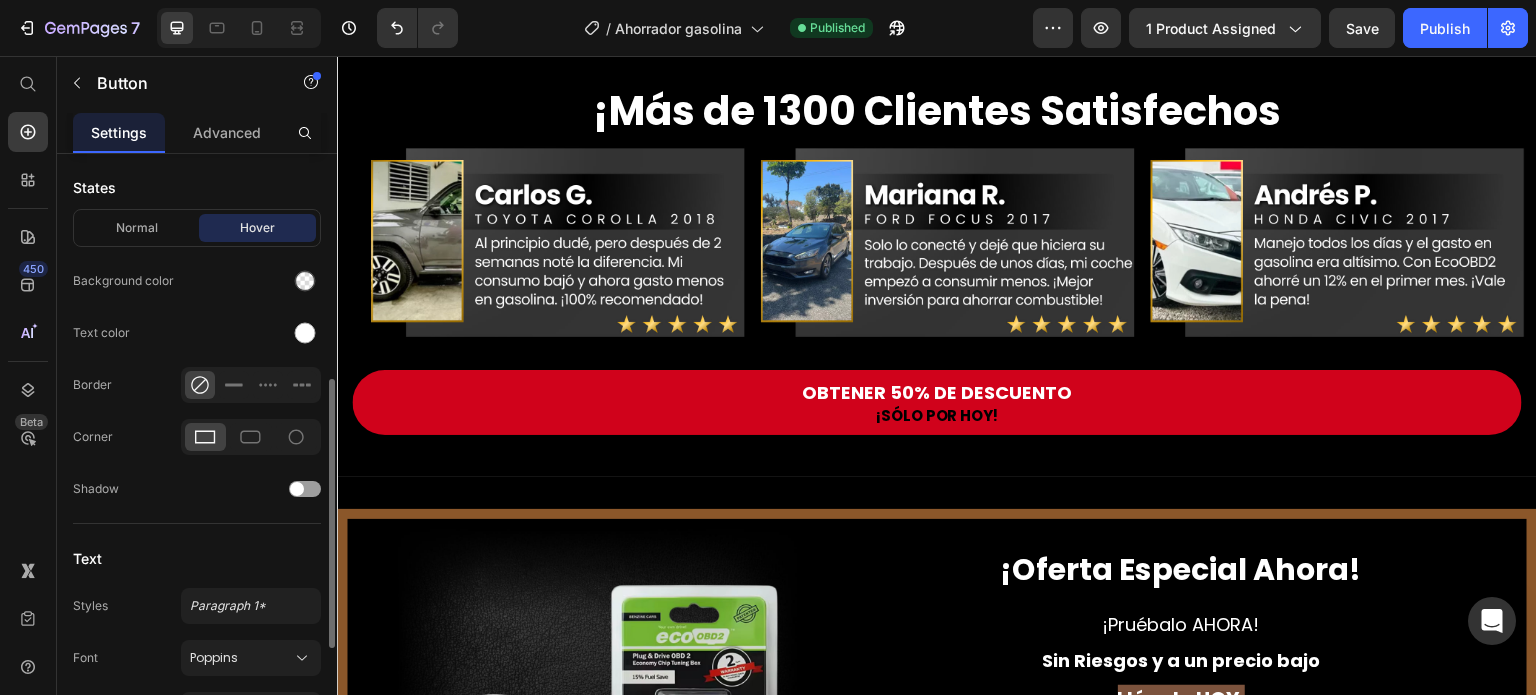 scroll, scrollTop: 728, scrollLeft: 0, axis: vertical 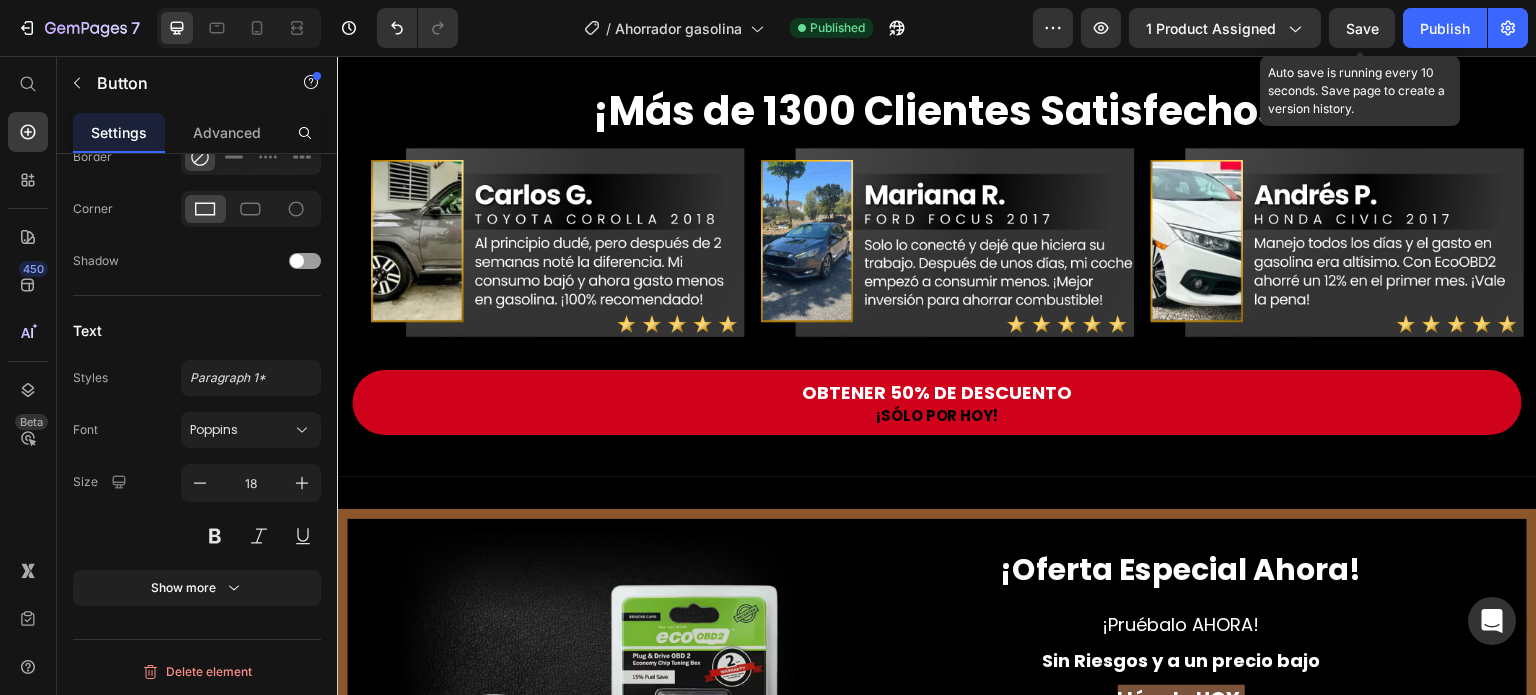 click on "Save" 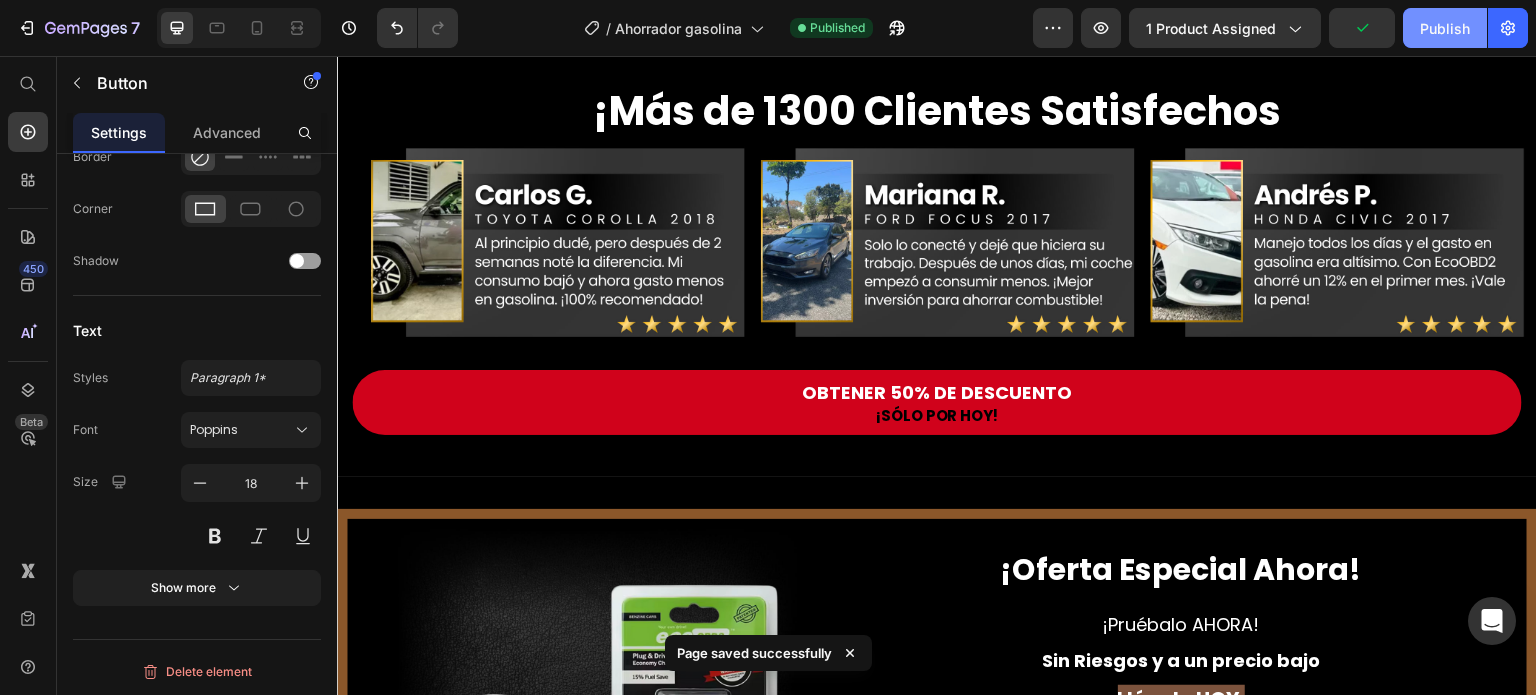 click on "Publish" at bounding box center [1445, 28] 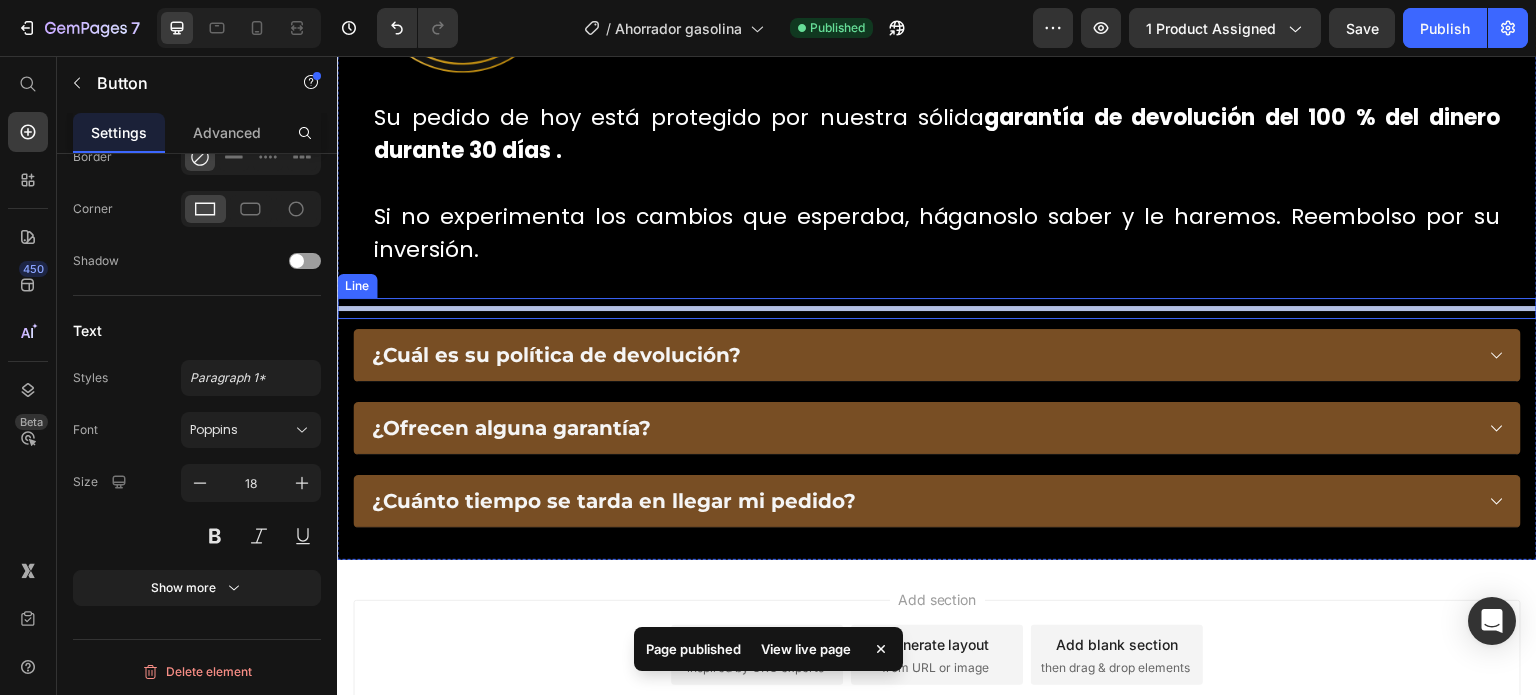 scroll, scrollTop: 6747, scrollLeft: 0, axis: vertical 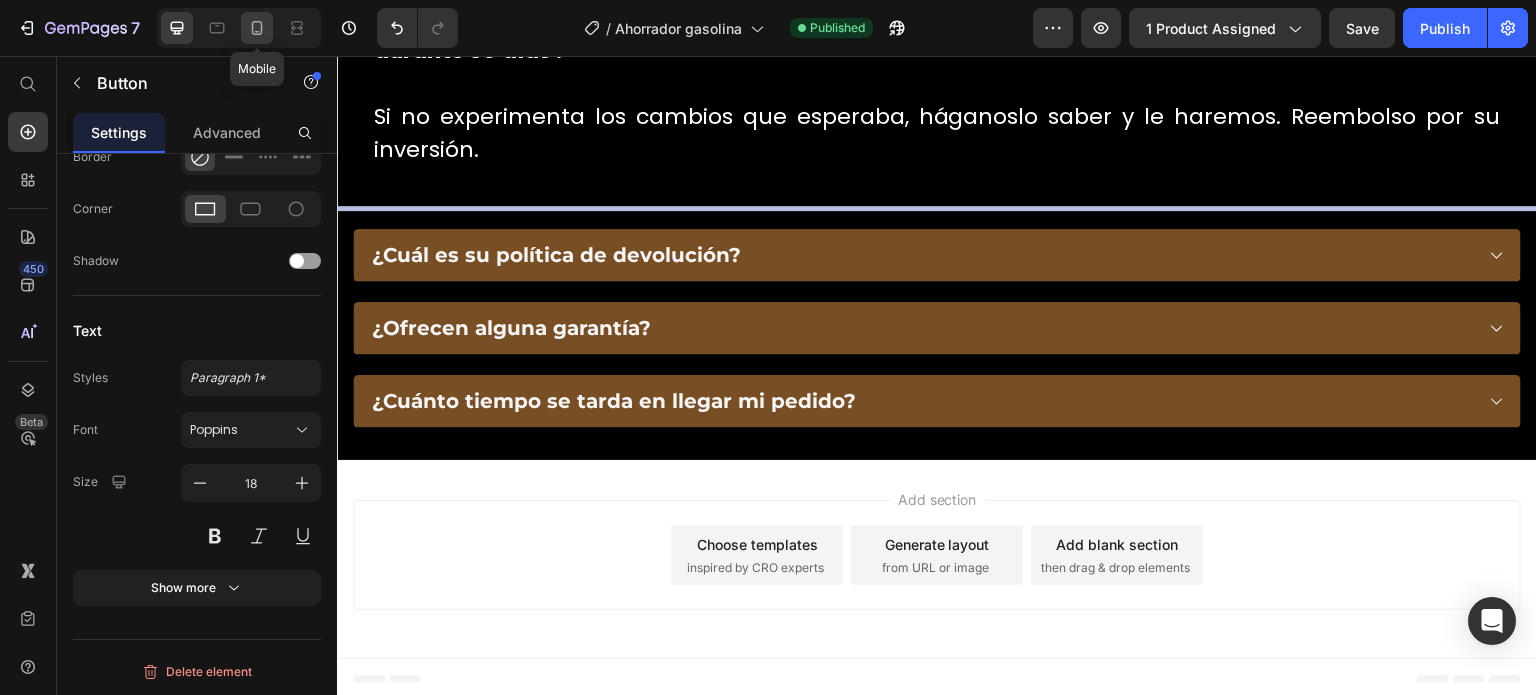 click 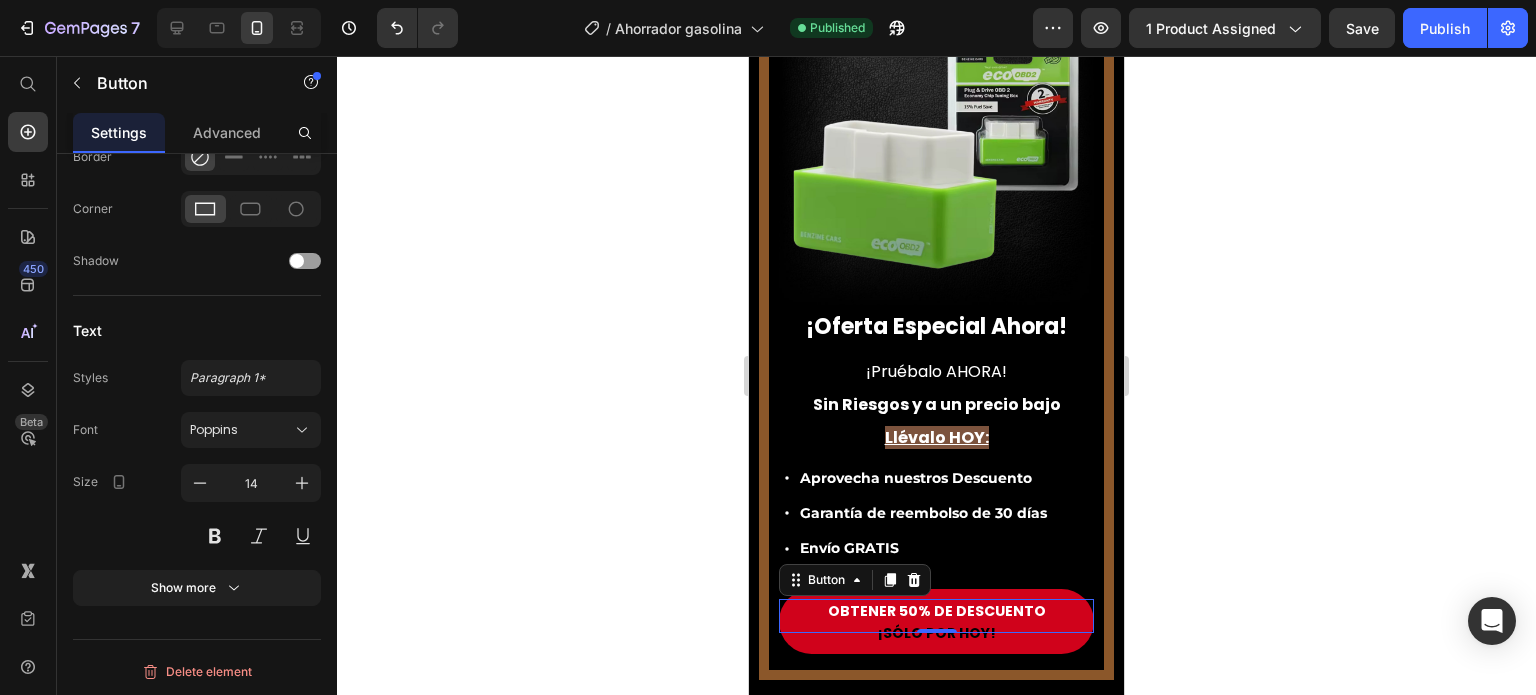 scroll, scrollTop: 5840, scrollLeft: 0, axis: vertical 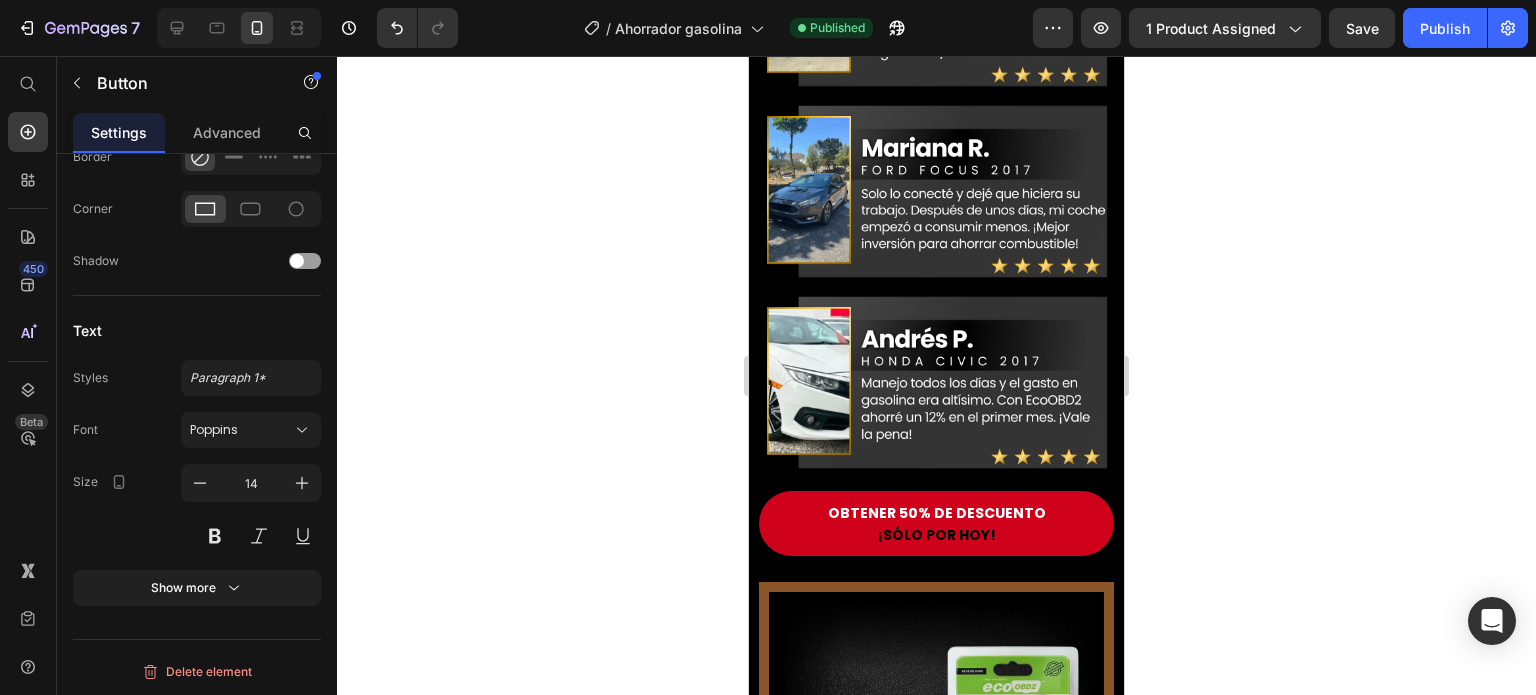 click on "Envío GRATIS" at bounding box center (923, 1160) 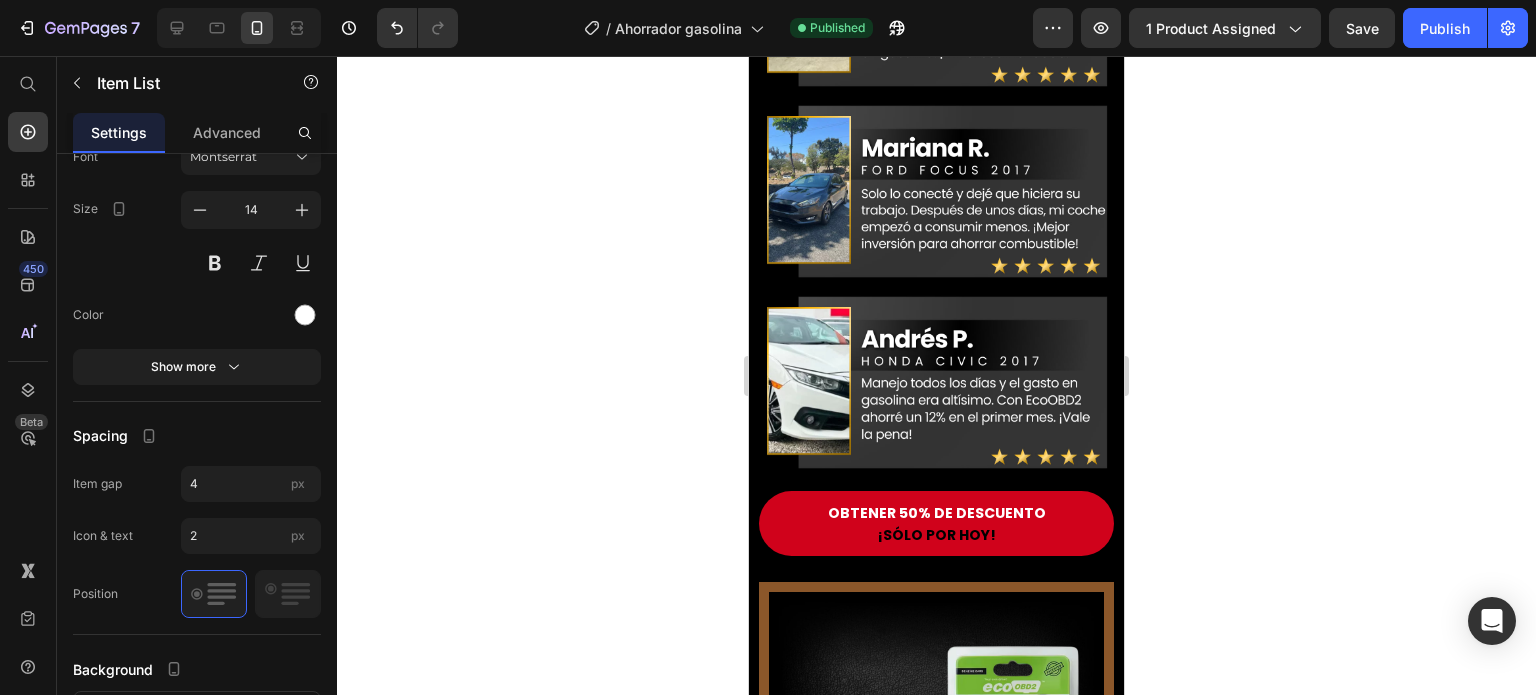 scroll, scrollTop: 0, scrollLeft: 0, axis: both 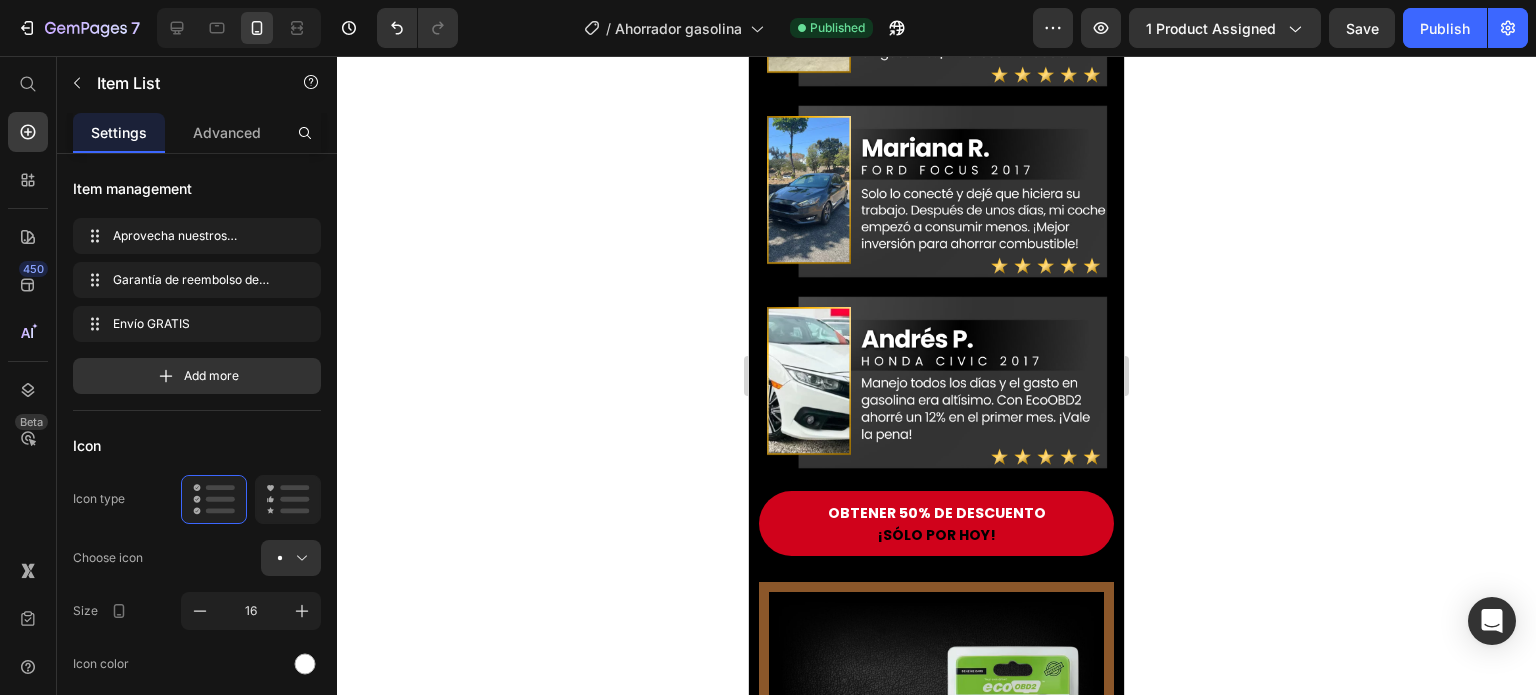 click on "¡SÓLO POR HOY!" at bounding box center (937, 1245) 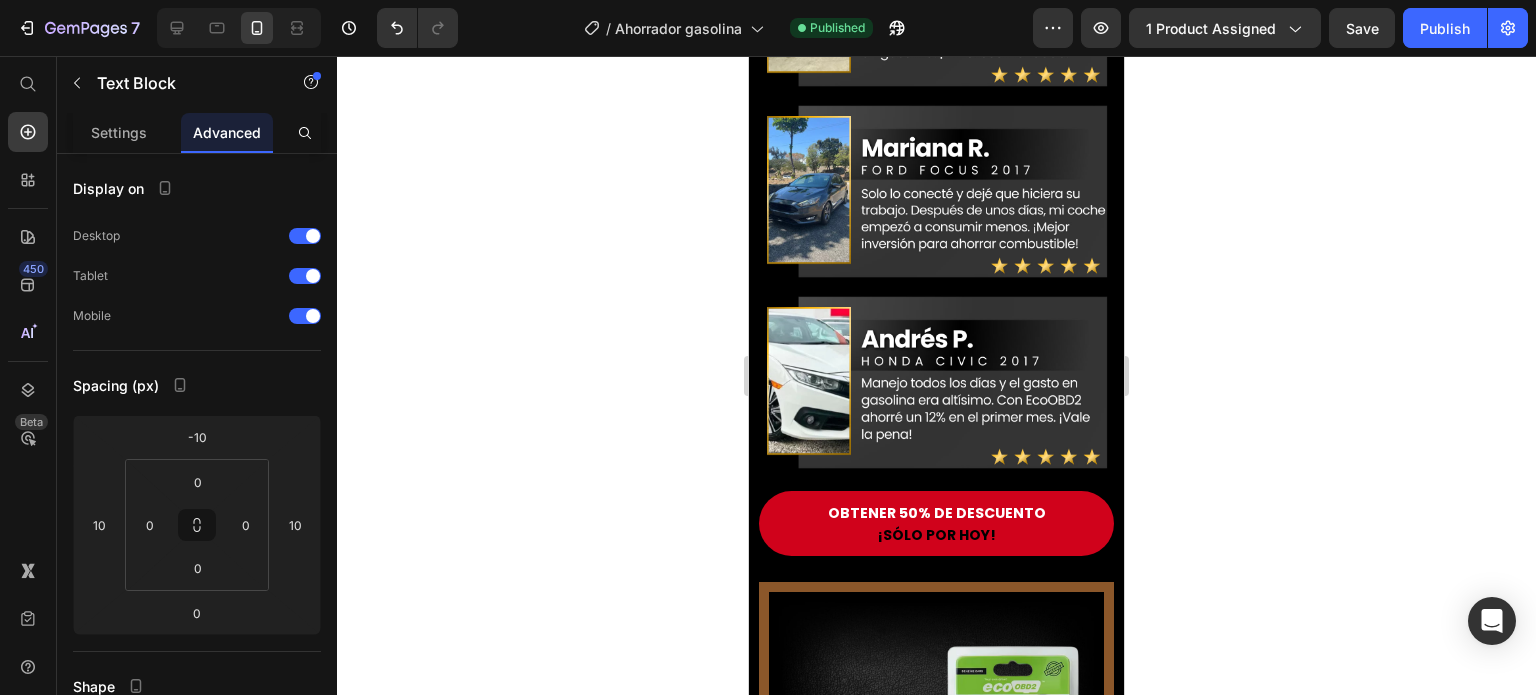 click 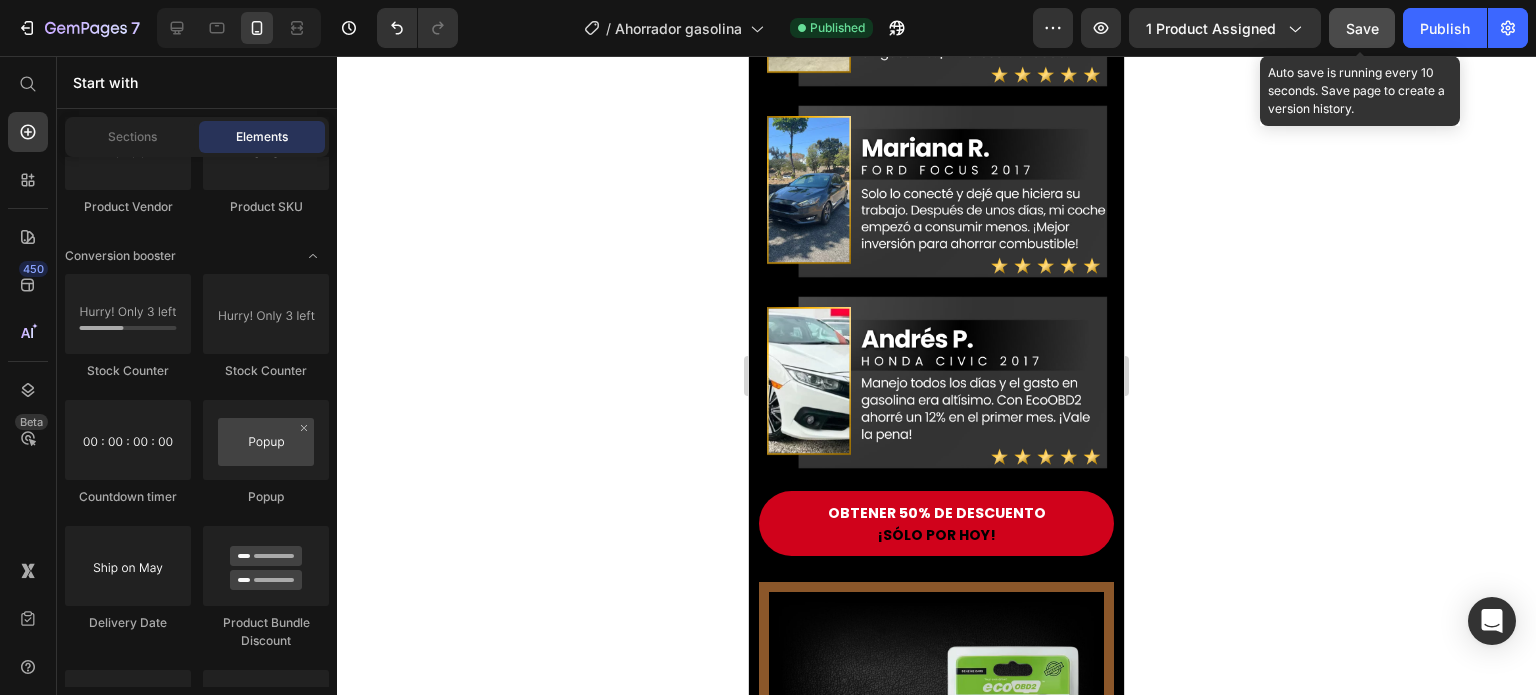 click on "Save" at bounding box center [1362, 28] 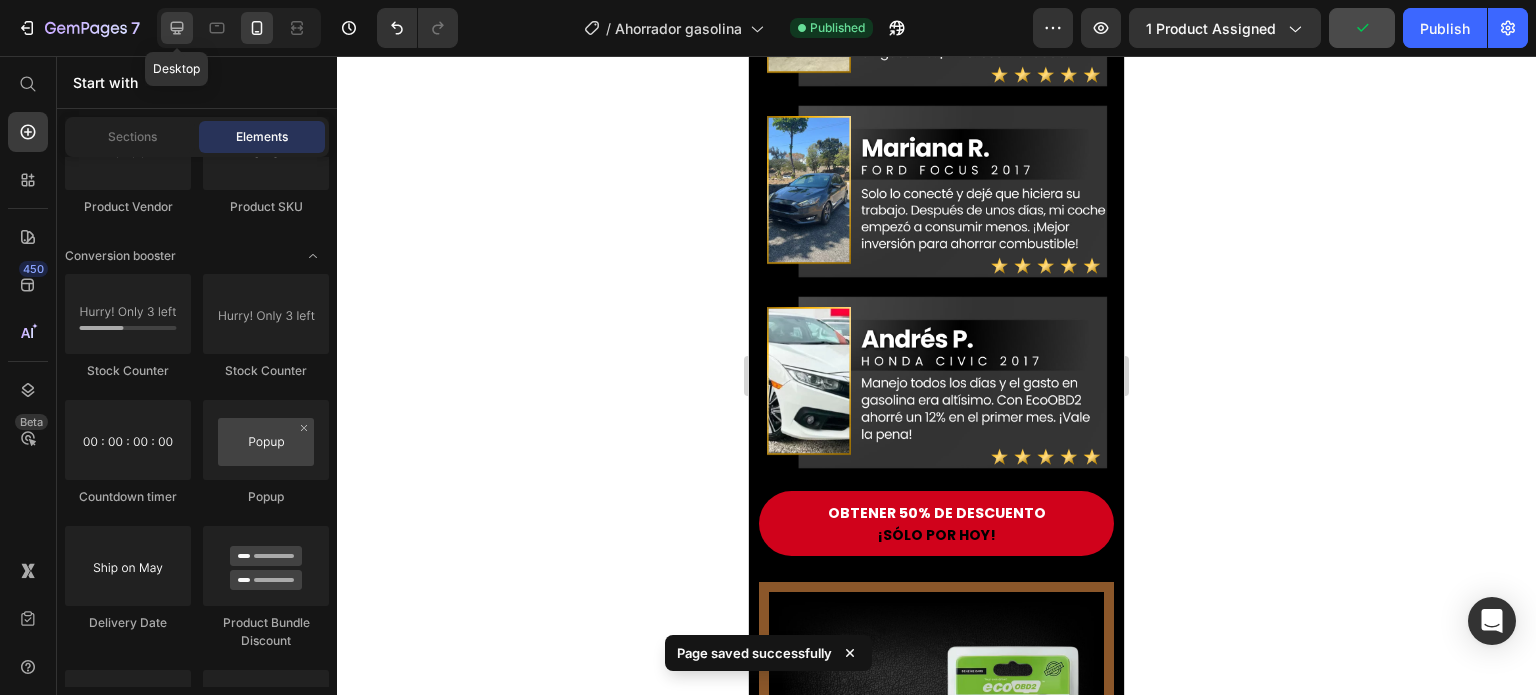 click 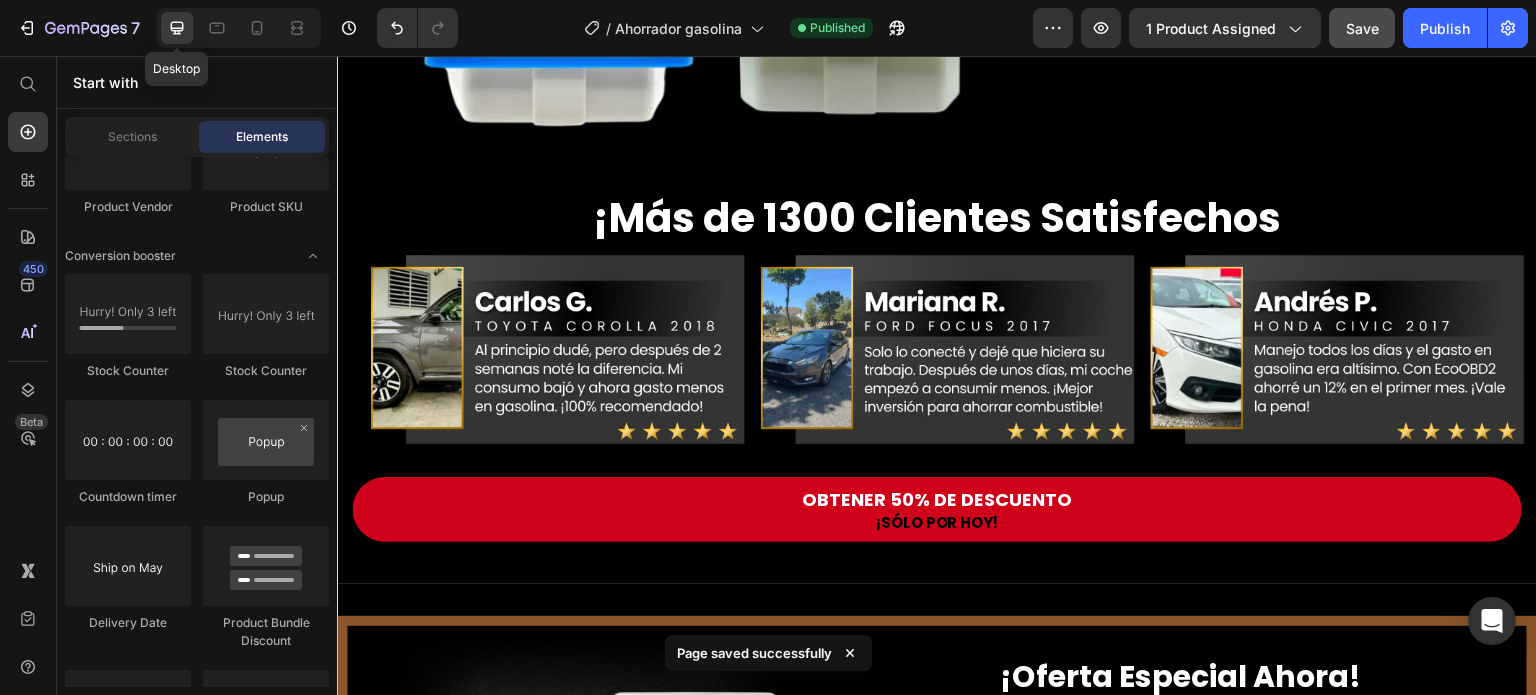 scroll, scrollTop: 6270, scrollLeft: 0, axis: vertical 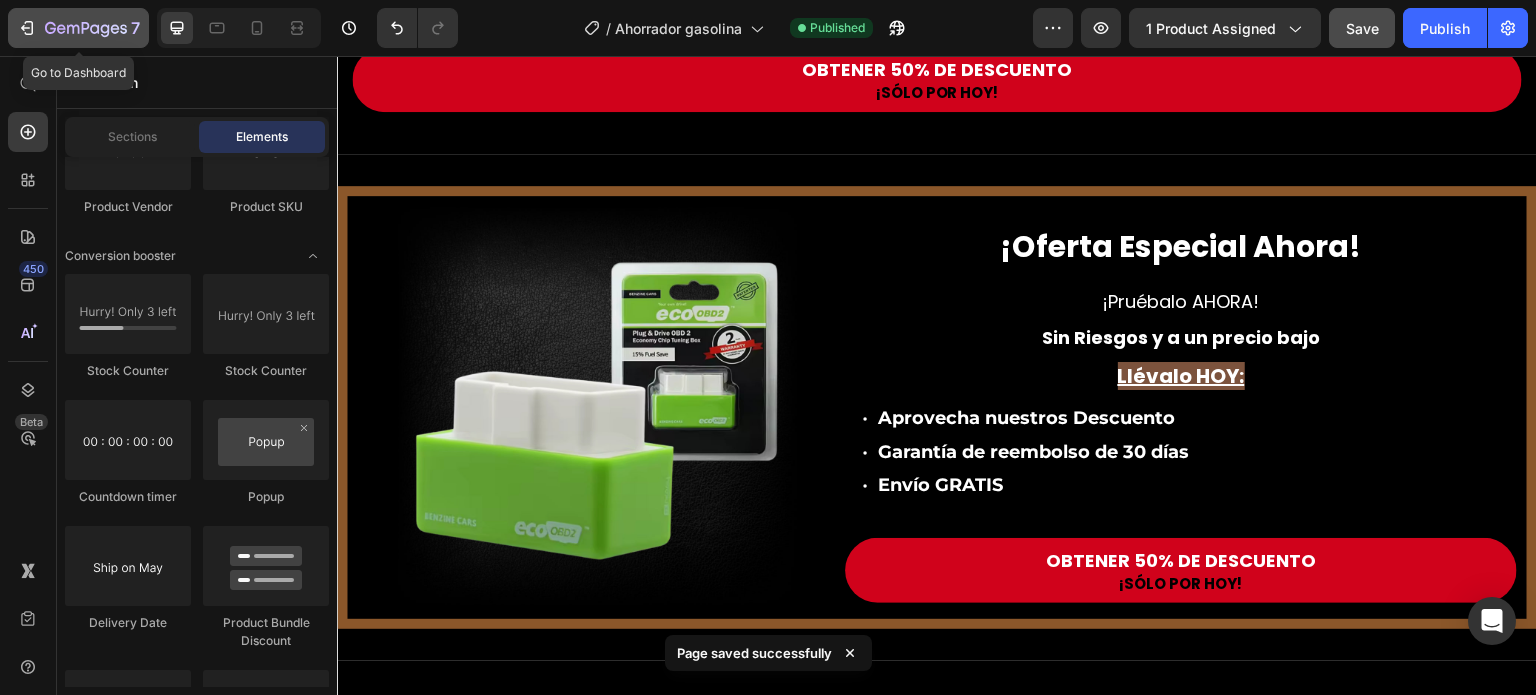 click 